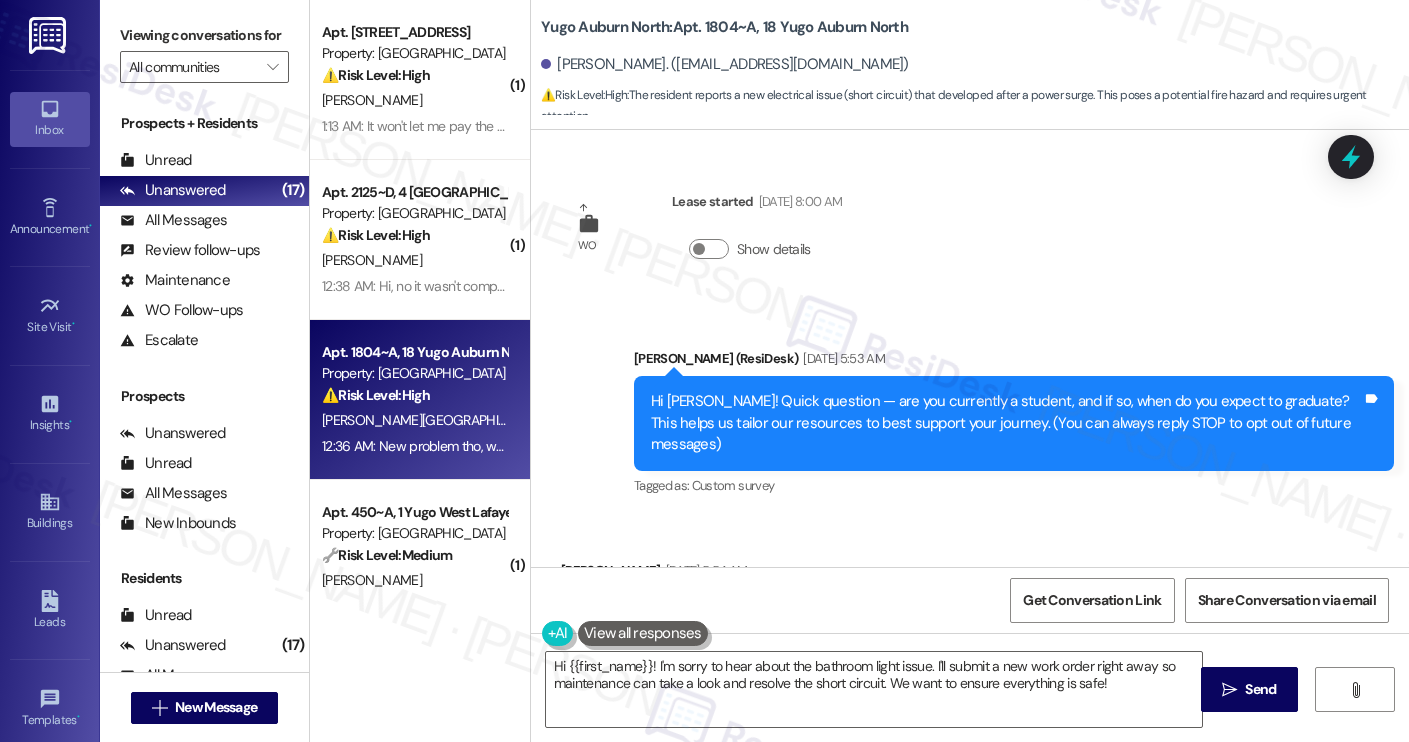 scroll, scrollTop: 0, scrollLeft: 0, axis: both 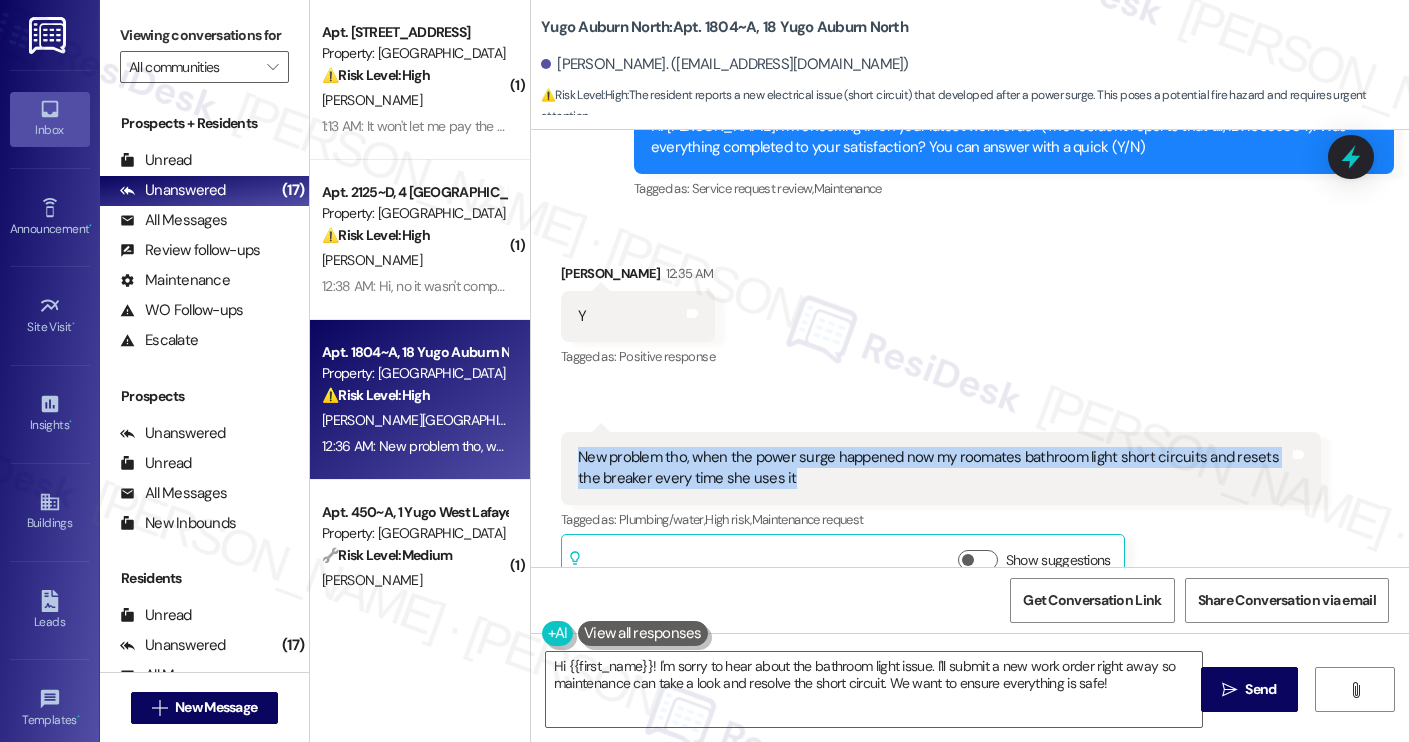 click on "New problem tho, when the power surge happened now my roomates bathroom light short circuits and resets the breaker every time she uses it" at bounding box center (933, 468) 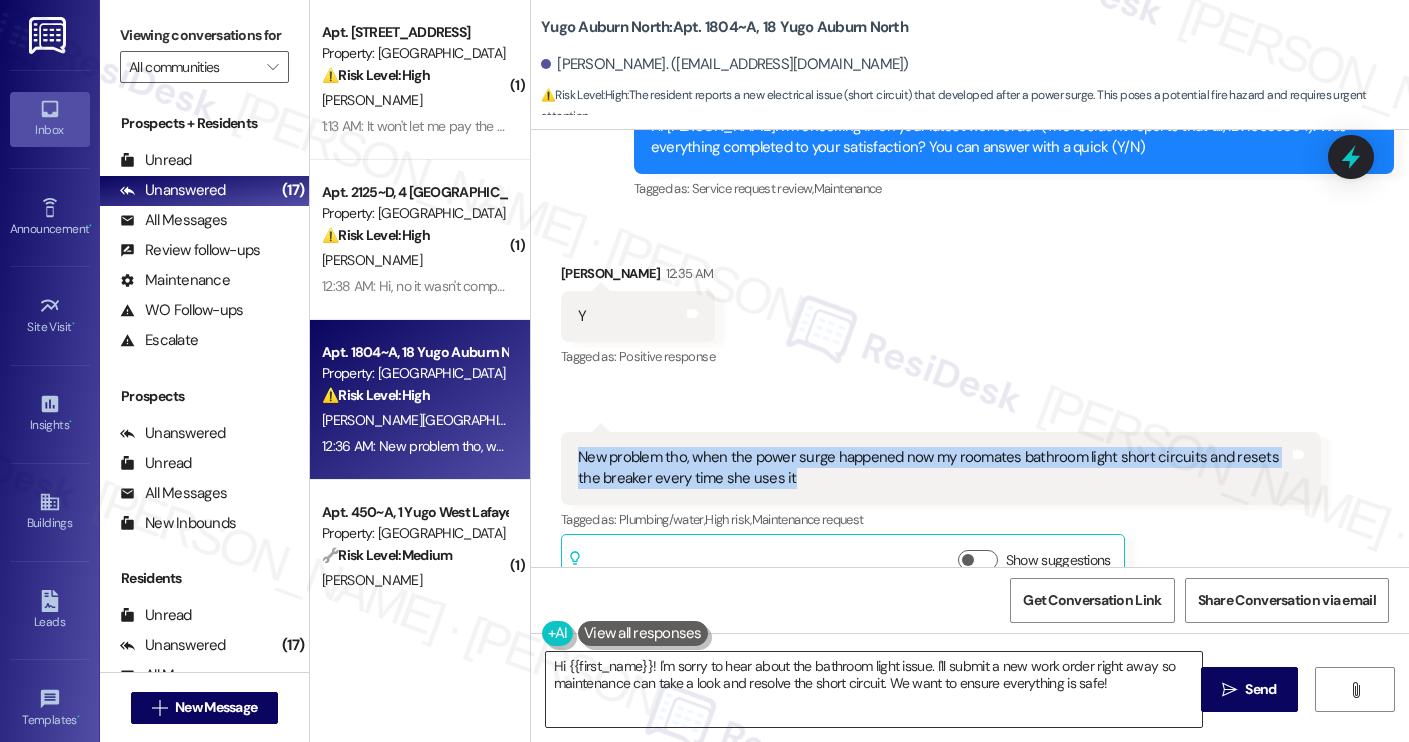 click on "Hi {{first_name}}! I'm sorry to hear about the bathroom light issue. I'll submit a new work order right away so maintenance can take a look and resolve the short circuit. We want to ensure everything is safe!" at bounding box center [874, 689] 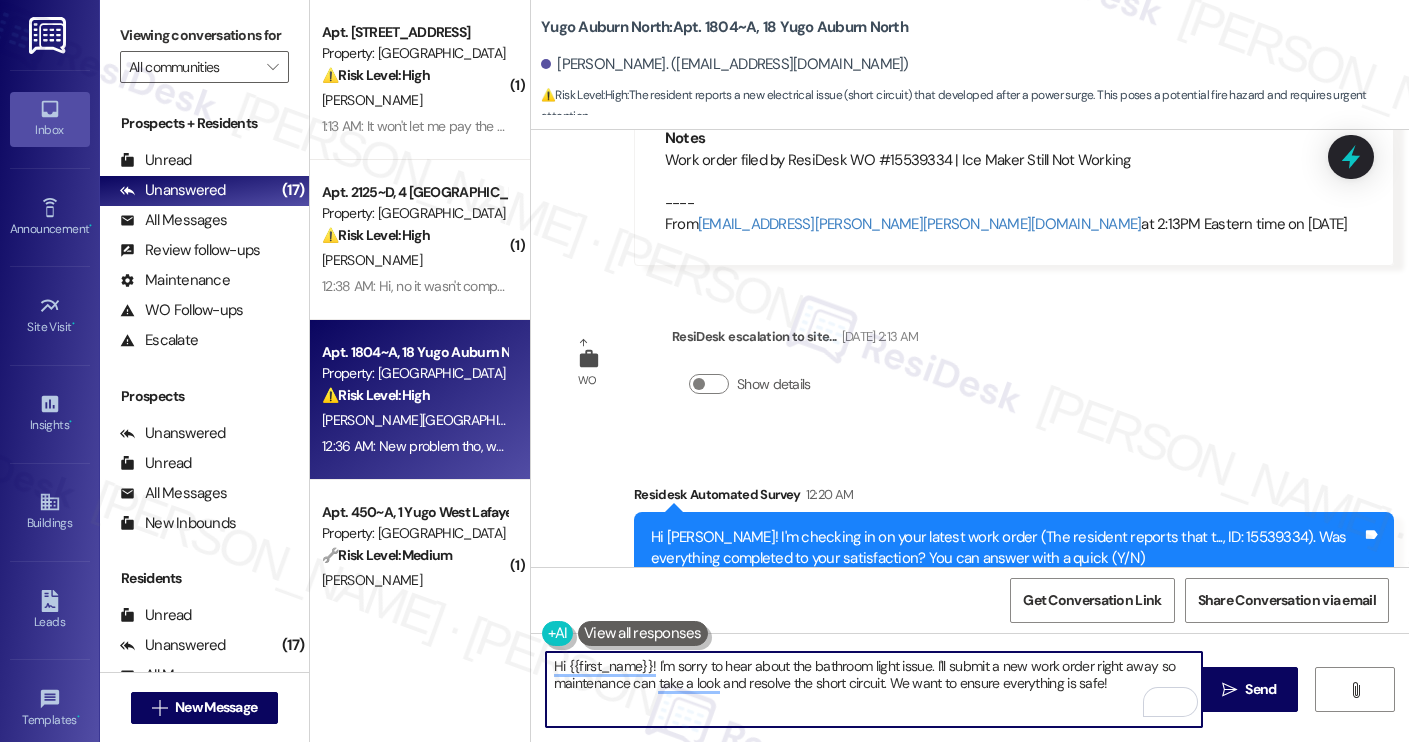 scroll, scrollTop: 3040, scrollLeft: 0, axis: vertical 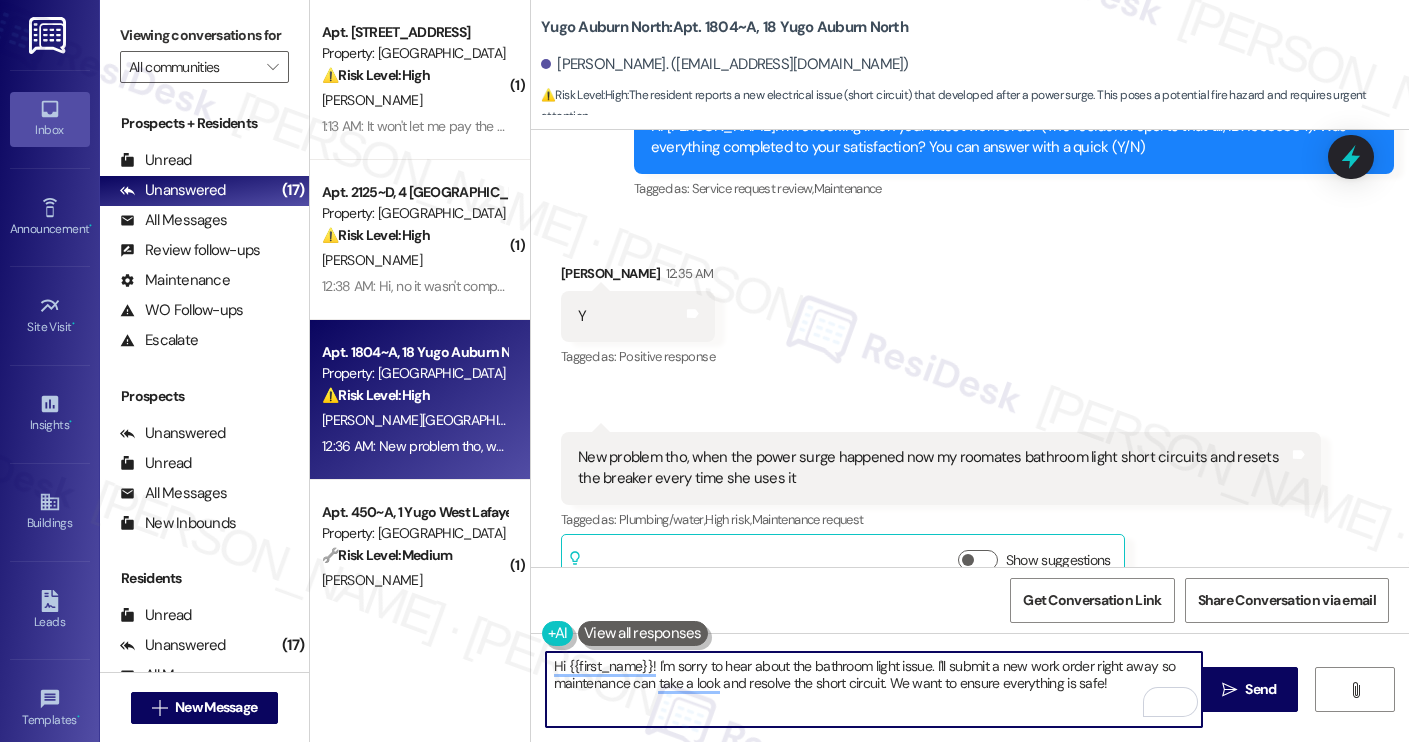 paste on "Thanks for bringing this to our attention. I’m sorry to hear about the bathroom light issue. I’ll submit a new work order right away so maintenance can take a look and address the short circuit. May I ask if we have permission to enter?" 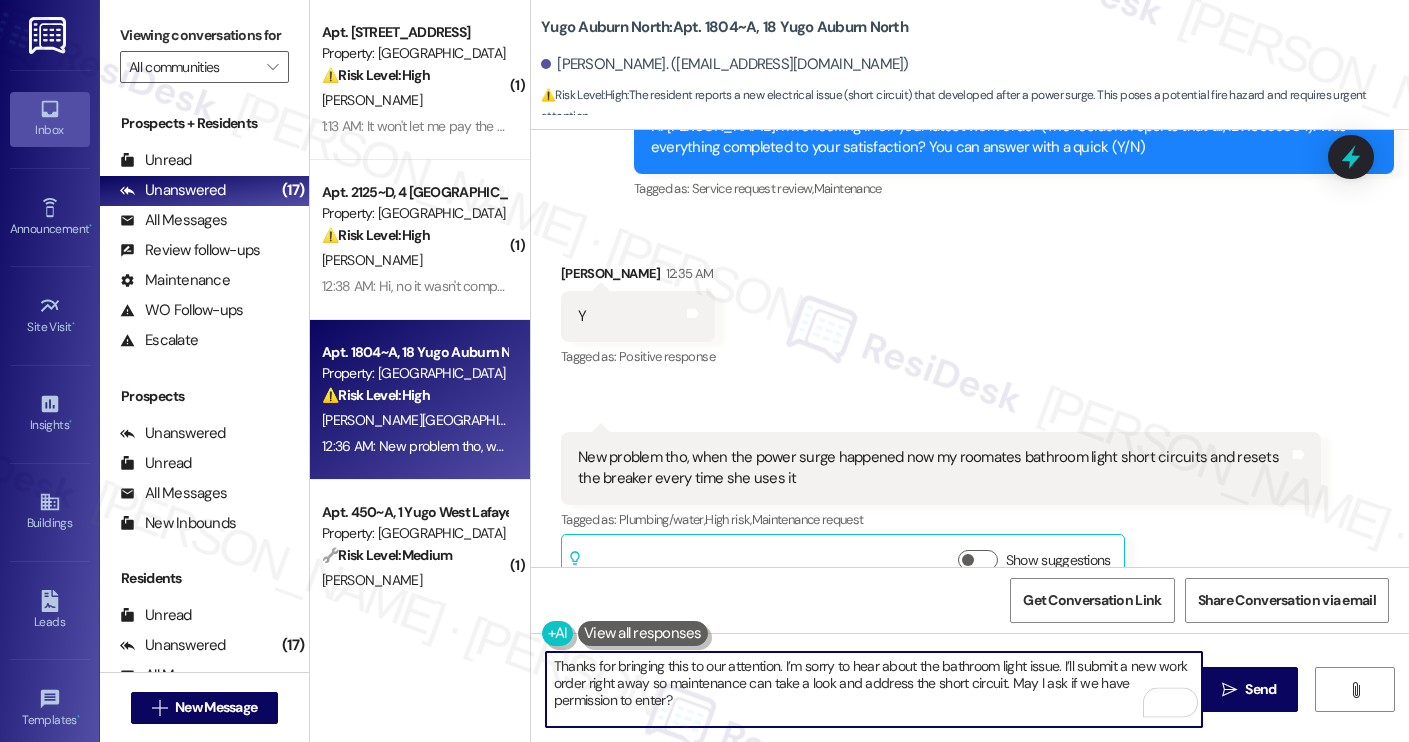 click on "Thanks for bringing this to our attention. I’m sorry to hear about the bathroom light issue. I’ll submit a new work order right away so maintenance can take a look and address the short circuit. May I ask if we have permission to enter?" at bounding box center (874, 689) 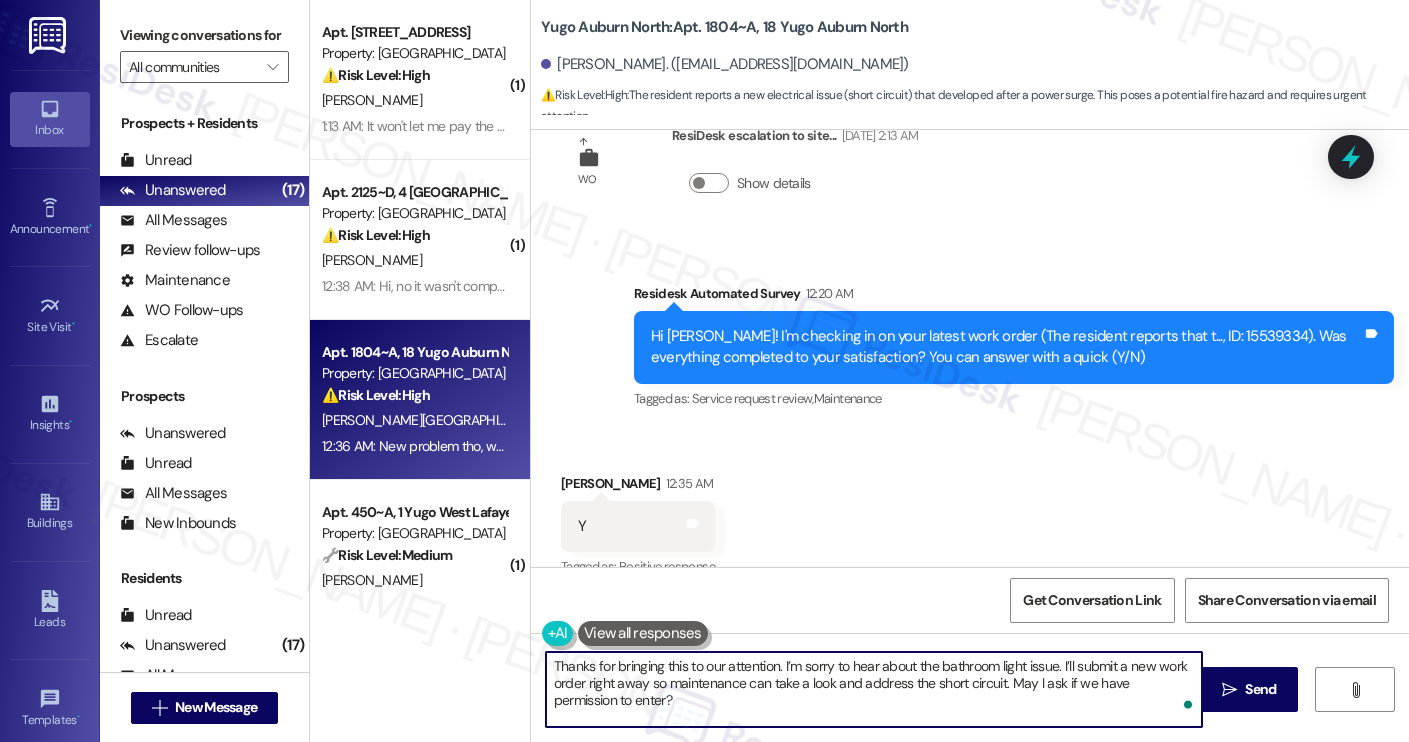 scroll, scrollTop: 3040, scrollLeft: 0, axis: vertical 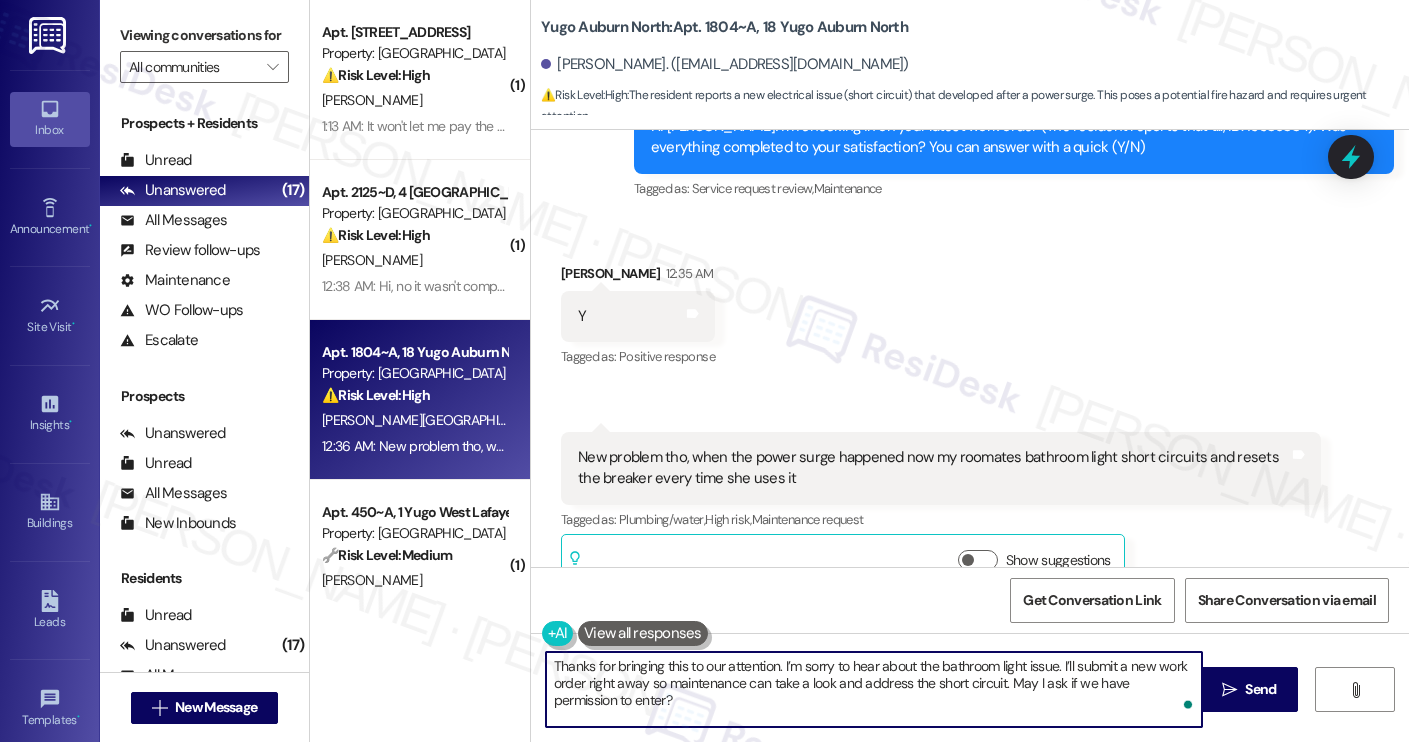 click on "Zachary Jordan 12:35 AM" at bounding box center (638, 277) 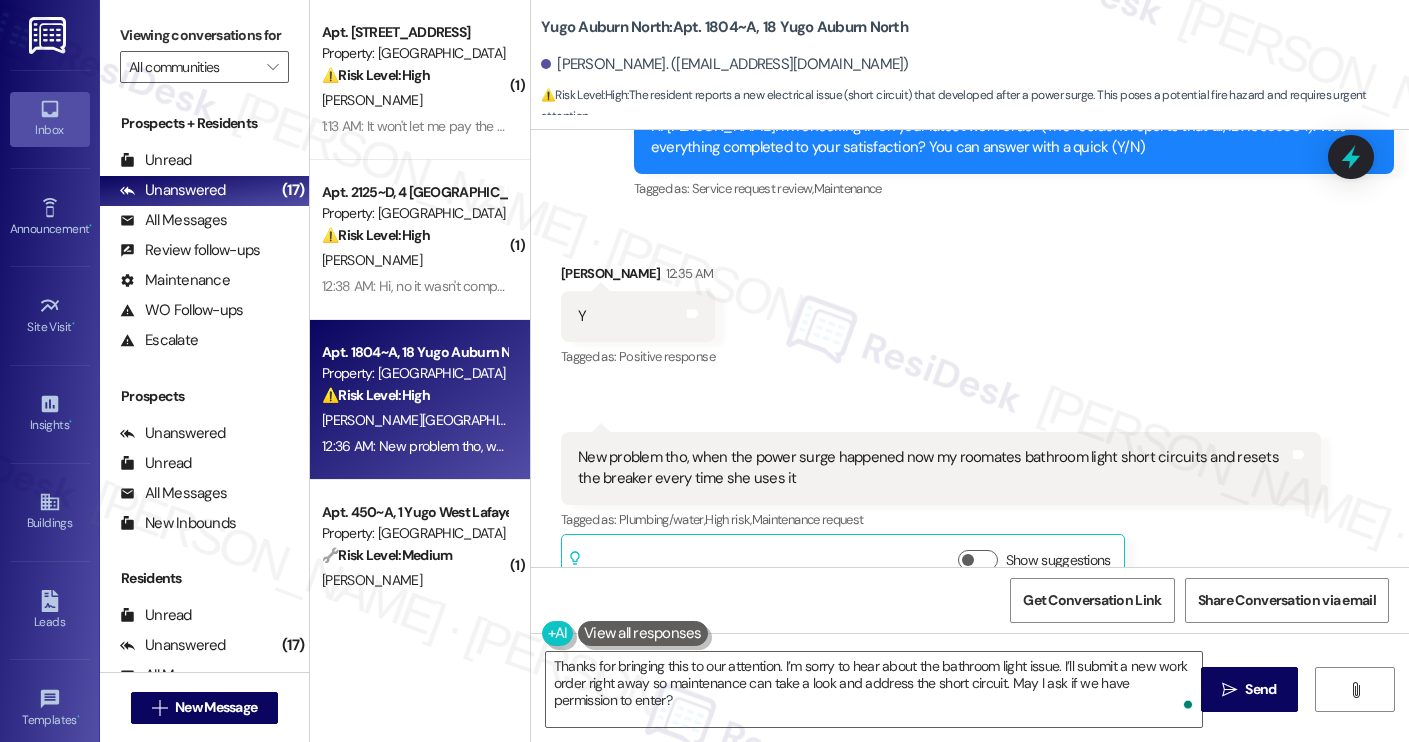 click on "Zachary Jordan 12:35 AM" at bounding box center (638, 277) 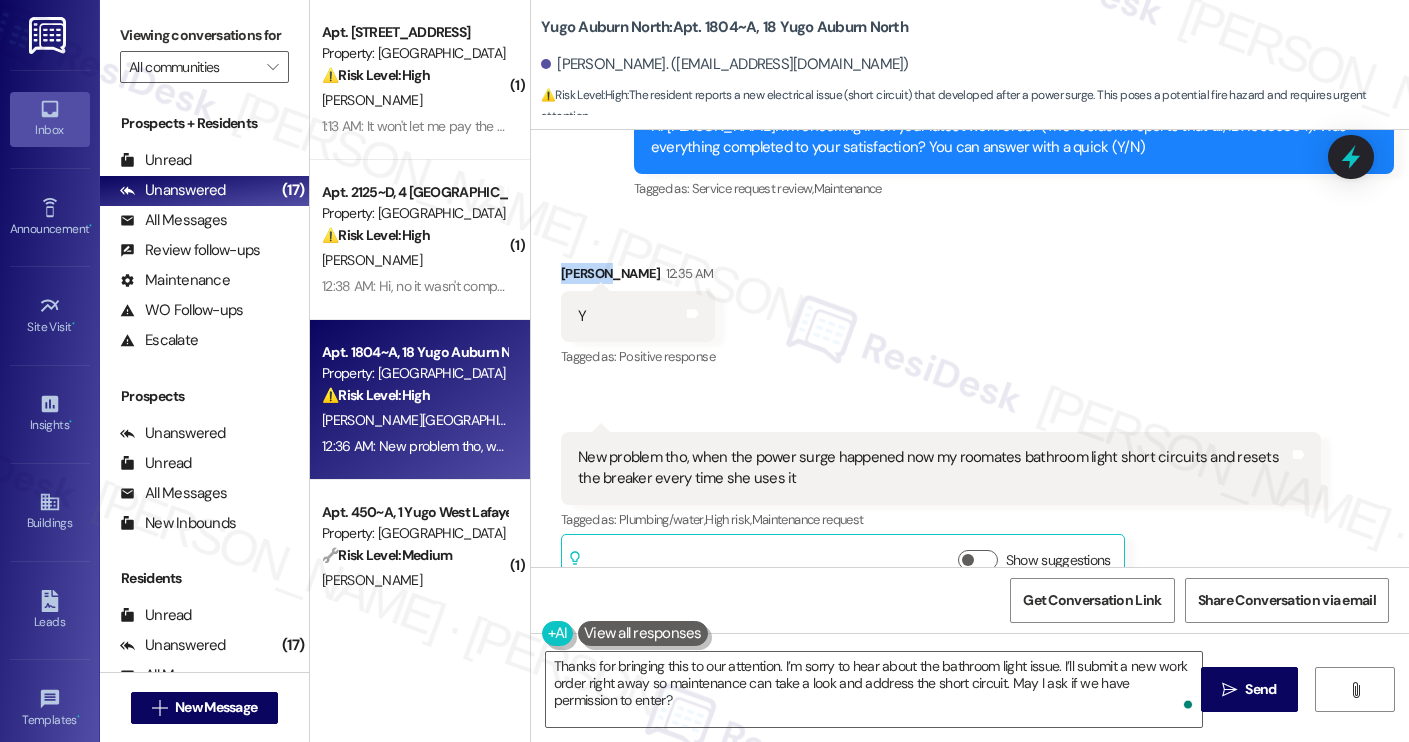 copy on "Zachary" 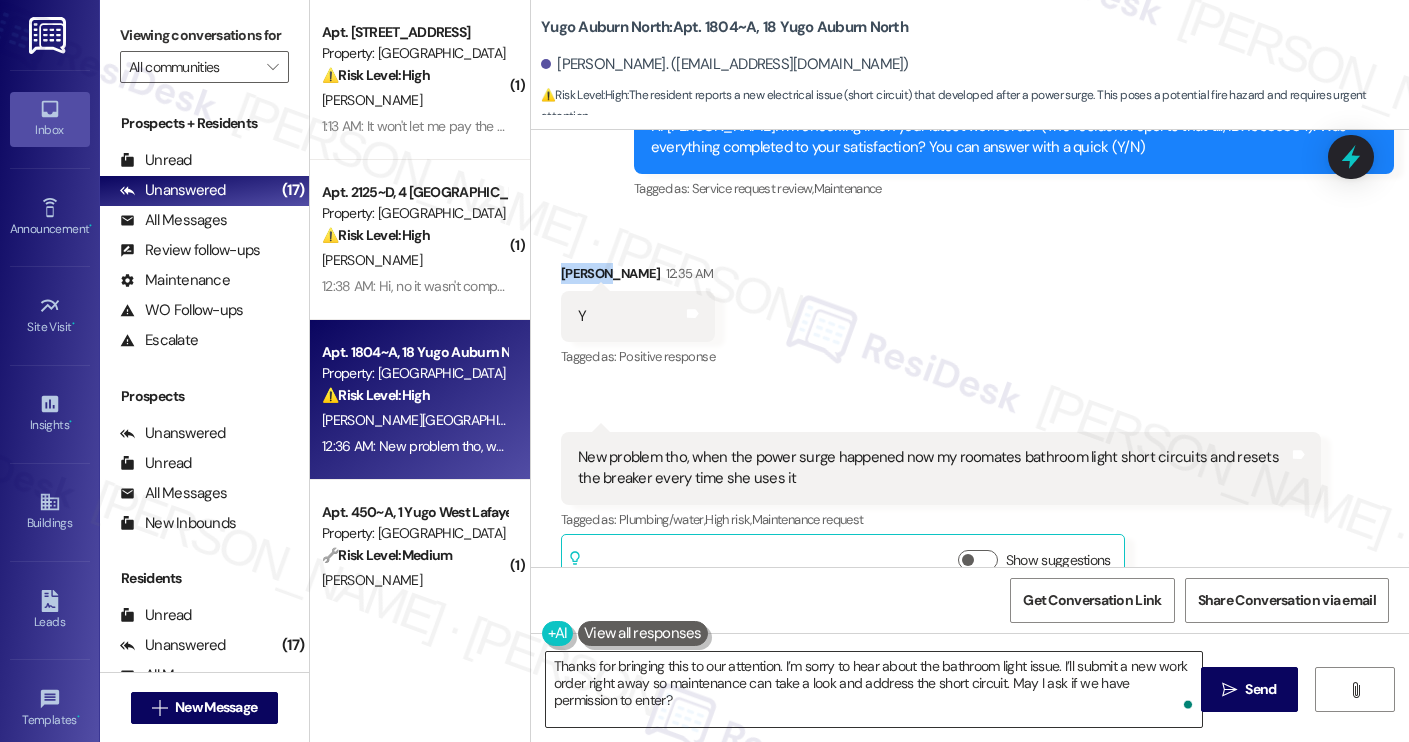 click on "Thanks for bringing this to our attention. I’m sorry to hear about the bathroom light issue. I’ll submit a new work order right away so maintenance can take a look and address the short circuit. May I ask if we have permission to enter?" at bounding box center (874, 689) 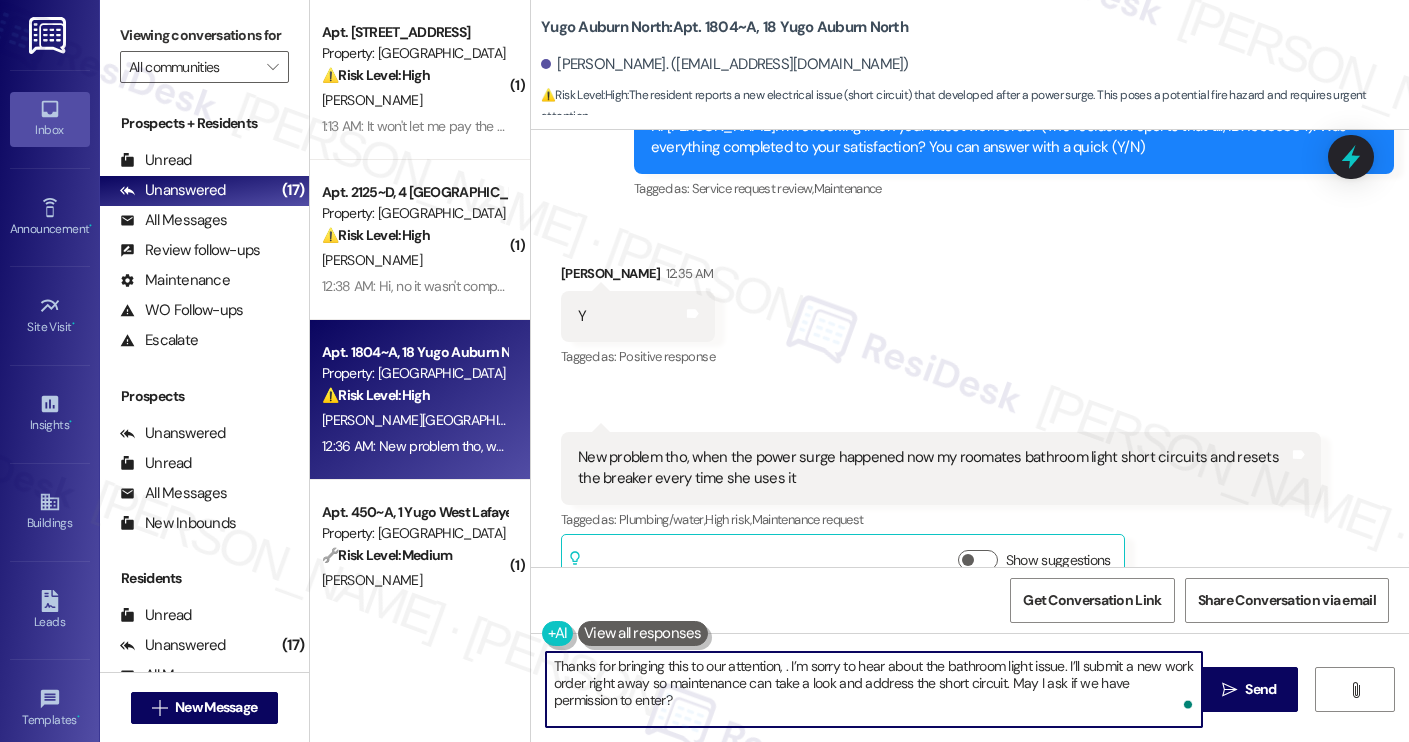 paste on "Zachary" 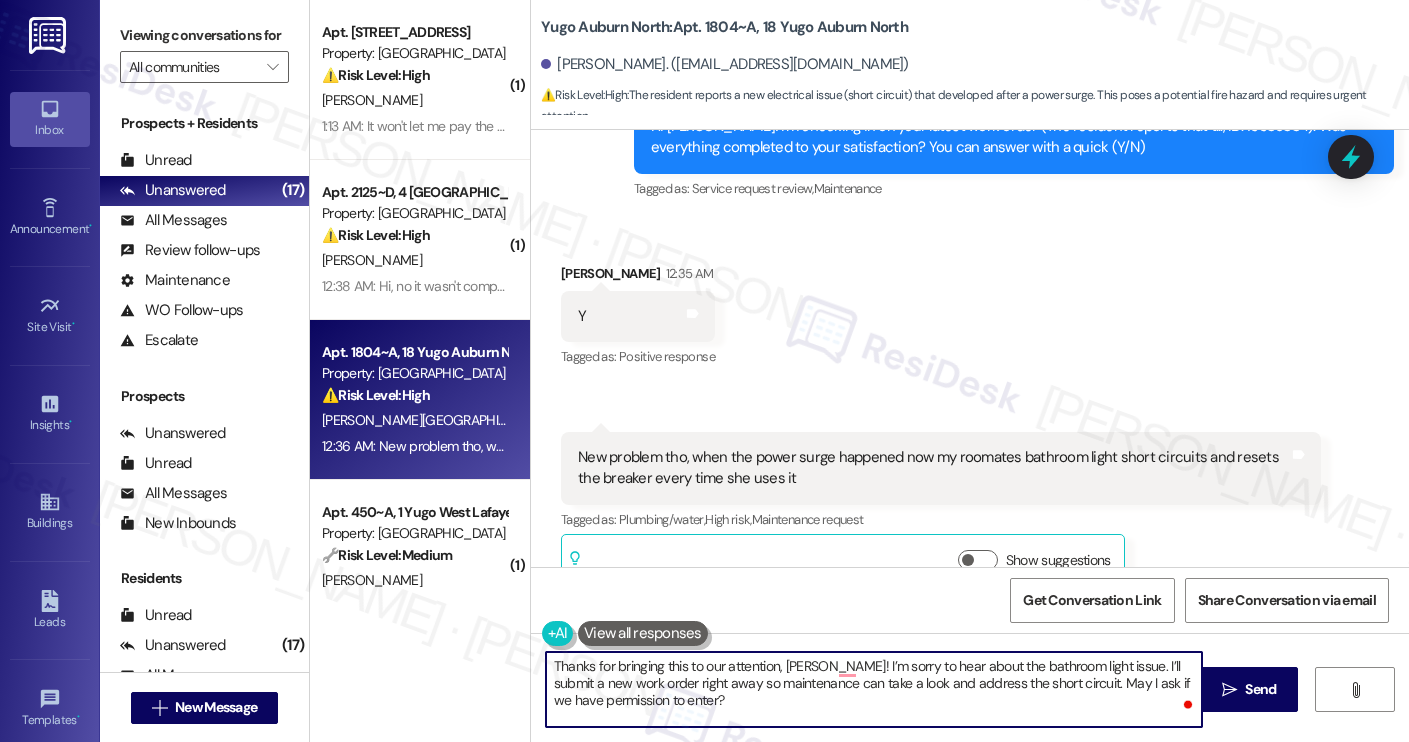 click on "Thanks for bringing this to our attention, Zachary! I’m sorry to hear about the bathroom light issue. I’ll submit a new work order right away so maintenance can take a look and address the short circuit. May I ask if we have permission to enter?" at bounding box center [874, 689] 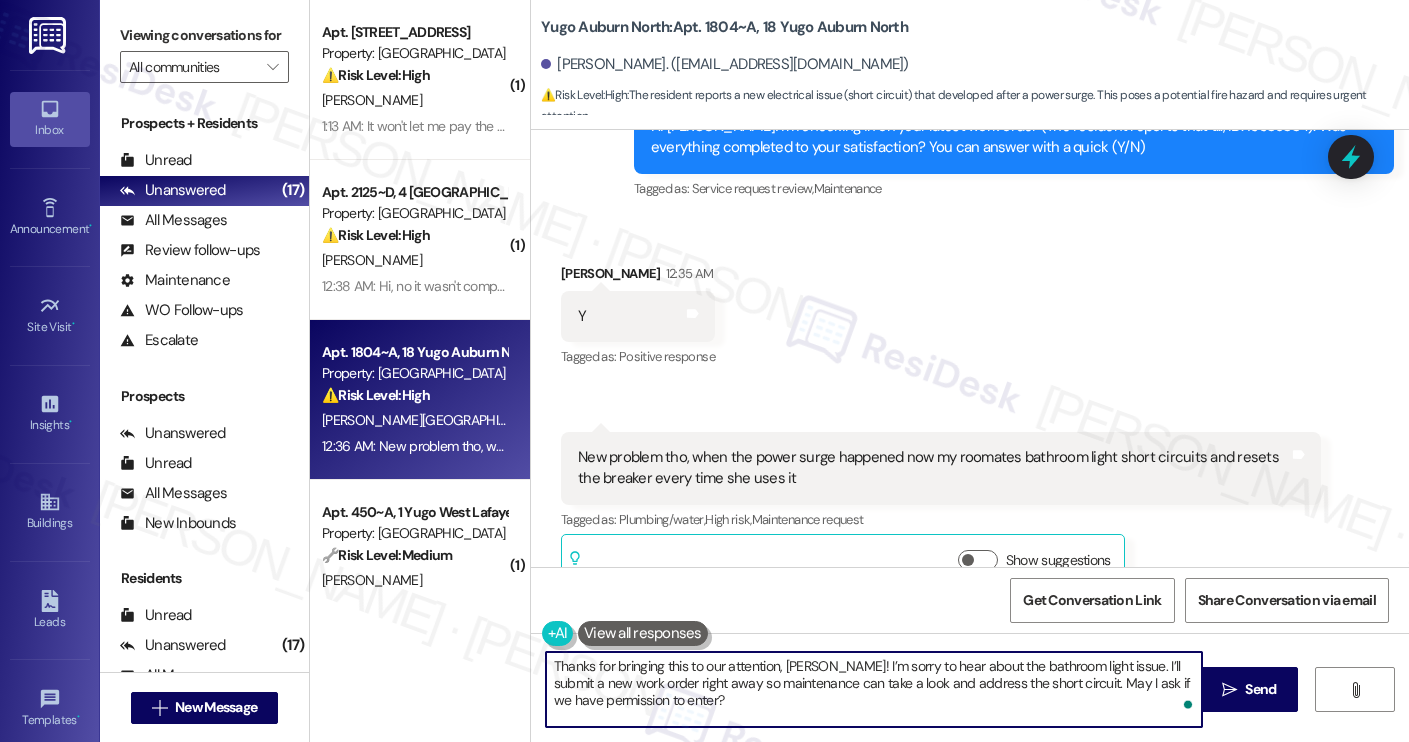 click on "Thanks for bringing this to our attention, Zachary! I’m sorry to hear about the bathroom light issue. I’ll submit a new work order right away so maintenance can take a look and address the short circuit. May I ask if we have permission to enter?" at bounding box center (874, 689) 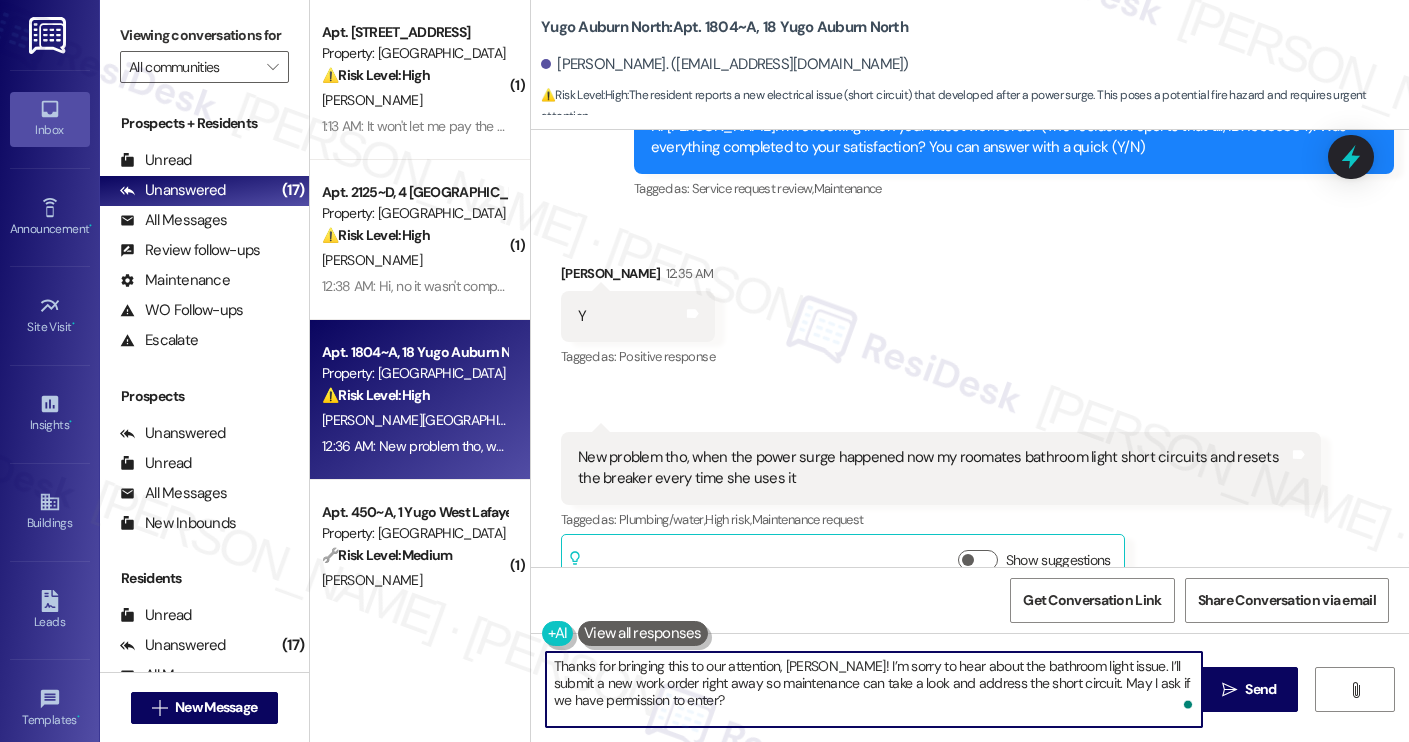 type on "Thanks for bringing this to our attention, Zachary! I’m sorry to hear about the bathroom light issue. I’ll submit a new work order right away so maintenance can take a look and address the short circuit. May I ask if we have permission to enter?" 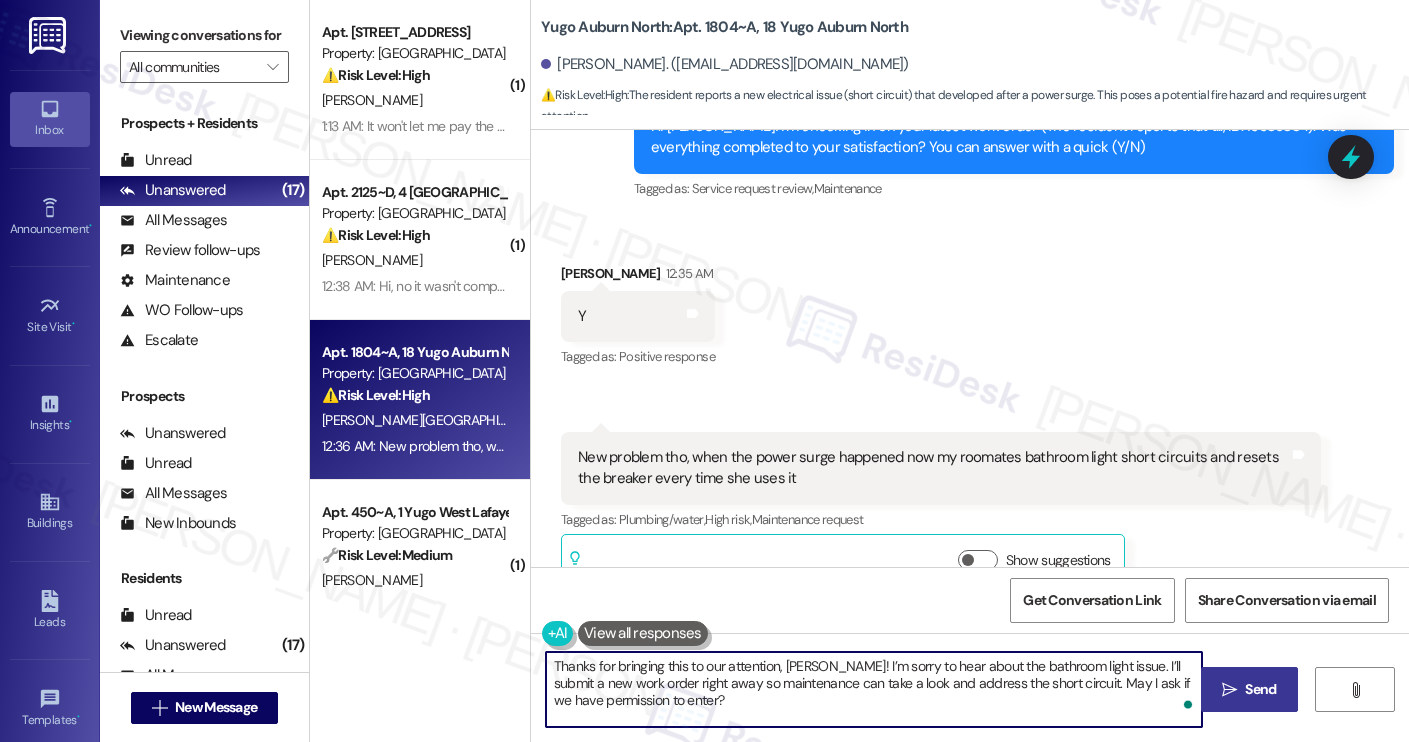 click on " Send" at bounding box center (1249, 689) 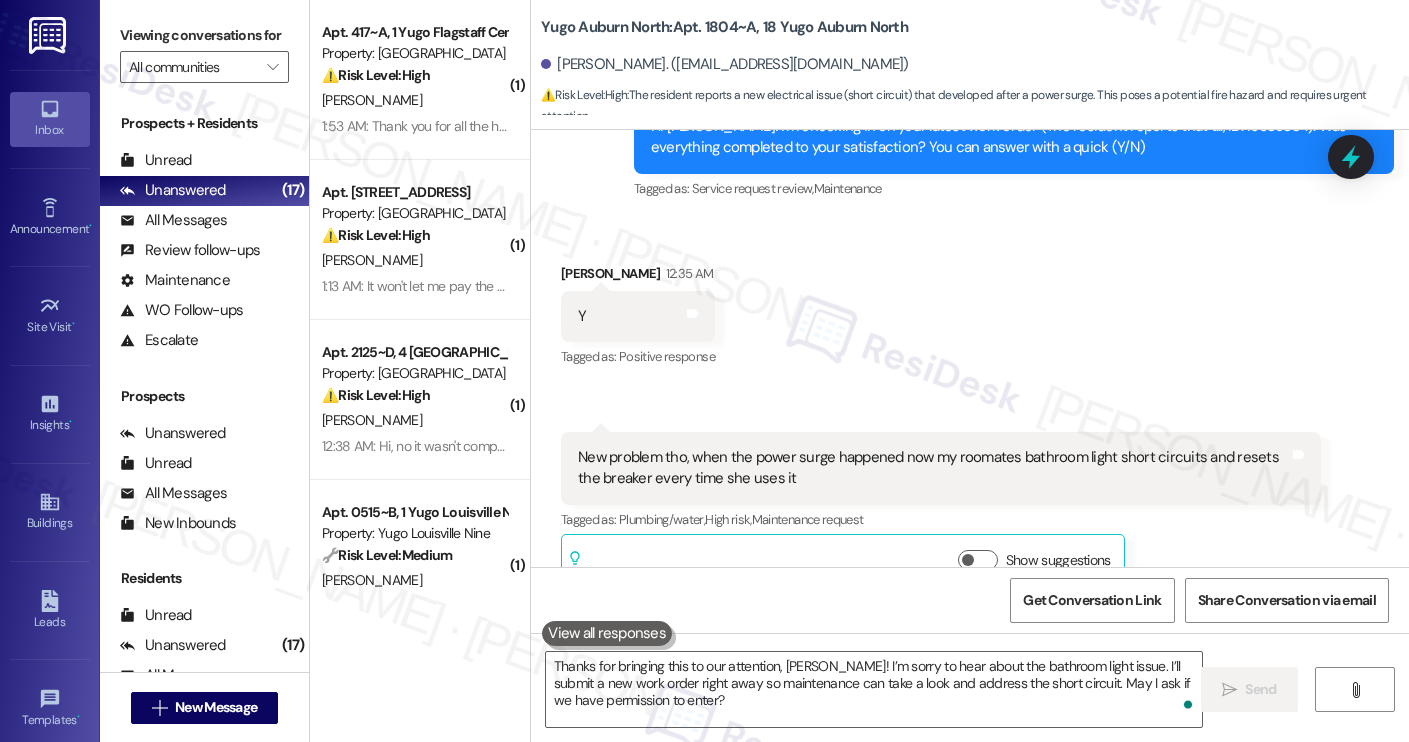scroll, scrollTop: 3222, scrollLeft: 0, axis: vertical 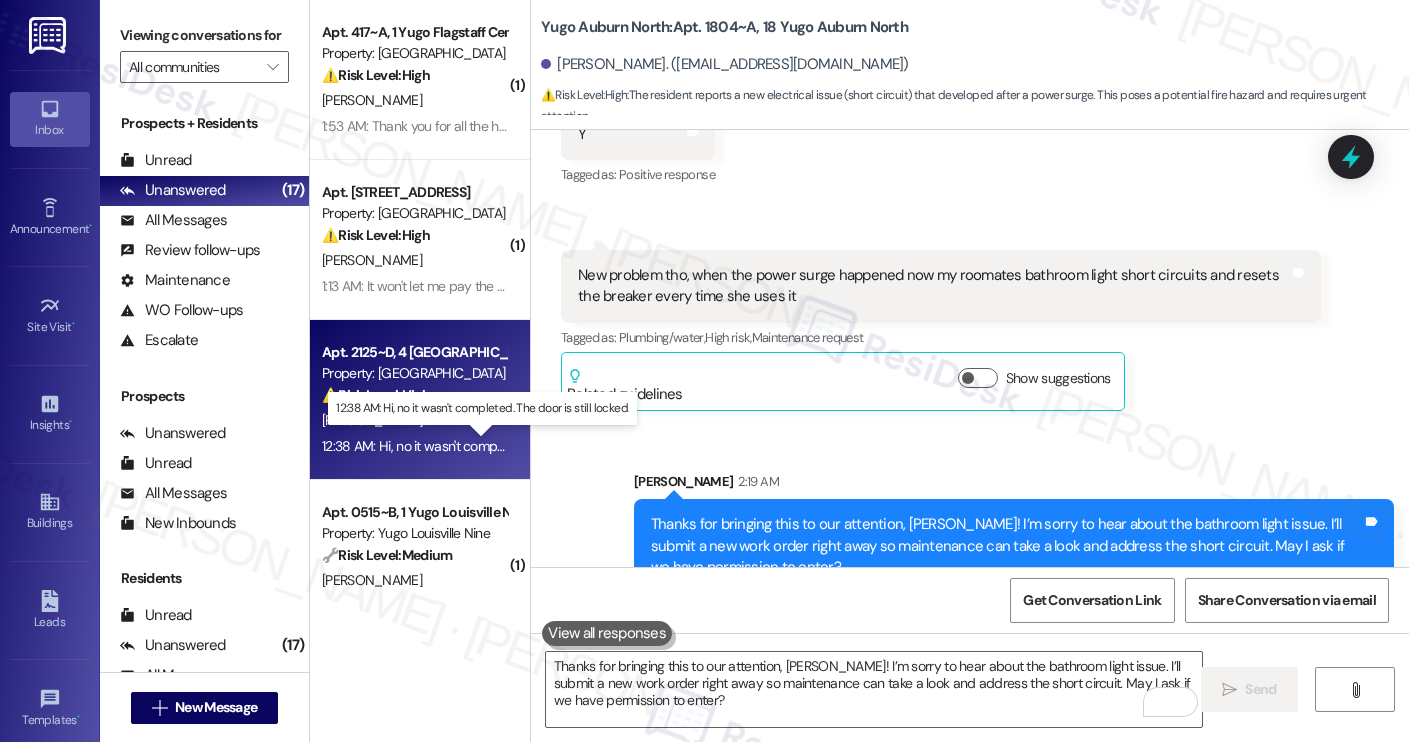 click on "12:38 AM: Hi, no it wasn't completed. The door is still locked. 12:38 AM: Hi, no it wasn't completed. The door is still locked." at bounding box center [491, 446] 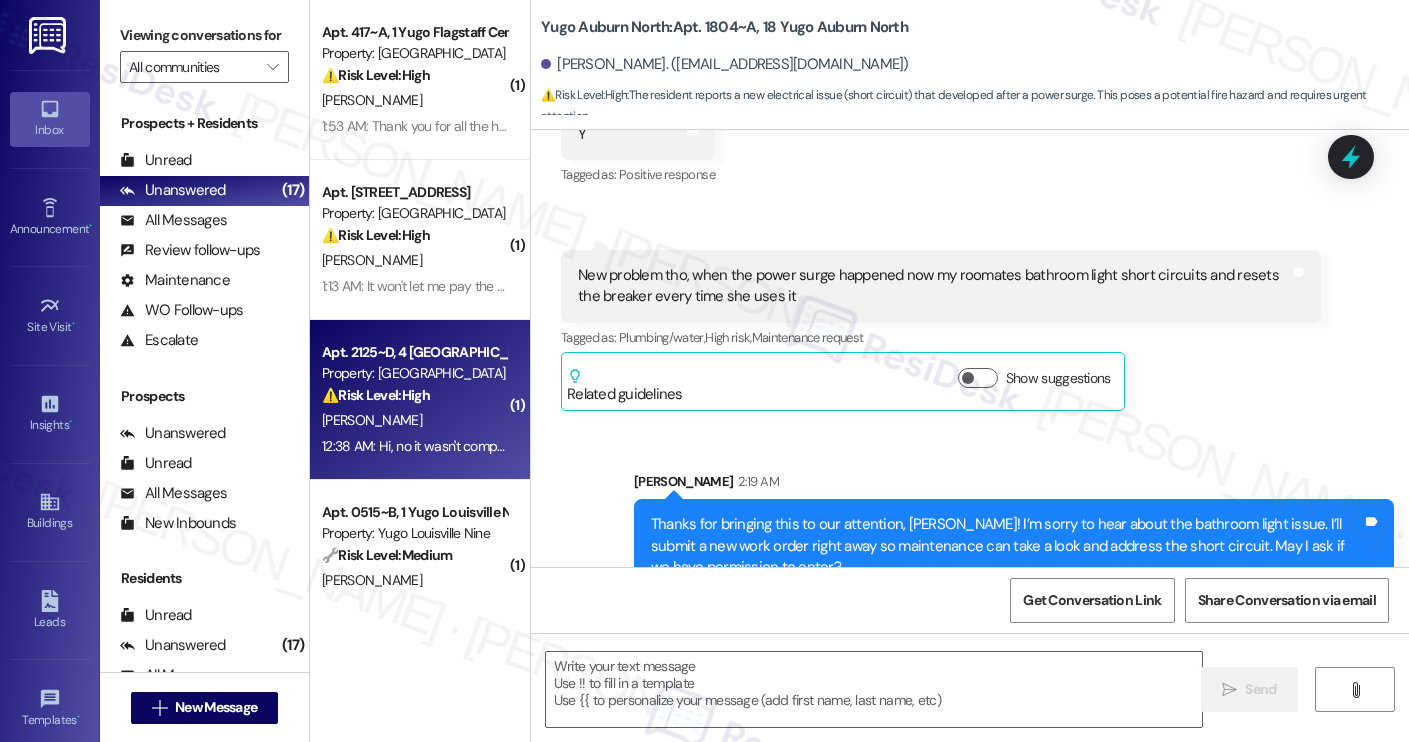 type on "Fetching suggested responses. Please feel free to read through the conversation in the meantime." 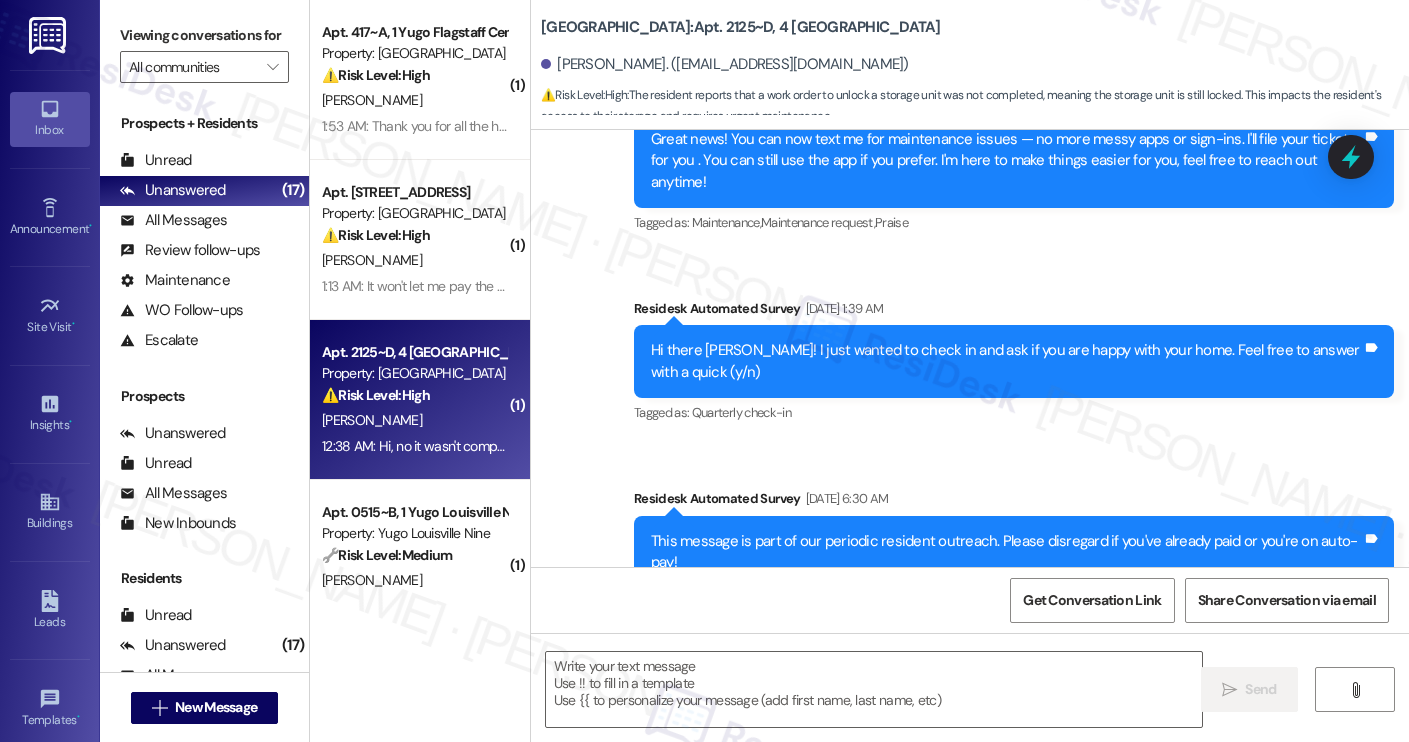 type on "Fetching suggested responses. Please feel free to read through the conversation in the meantime." 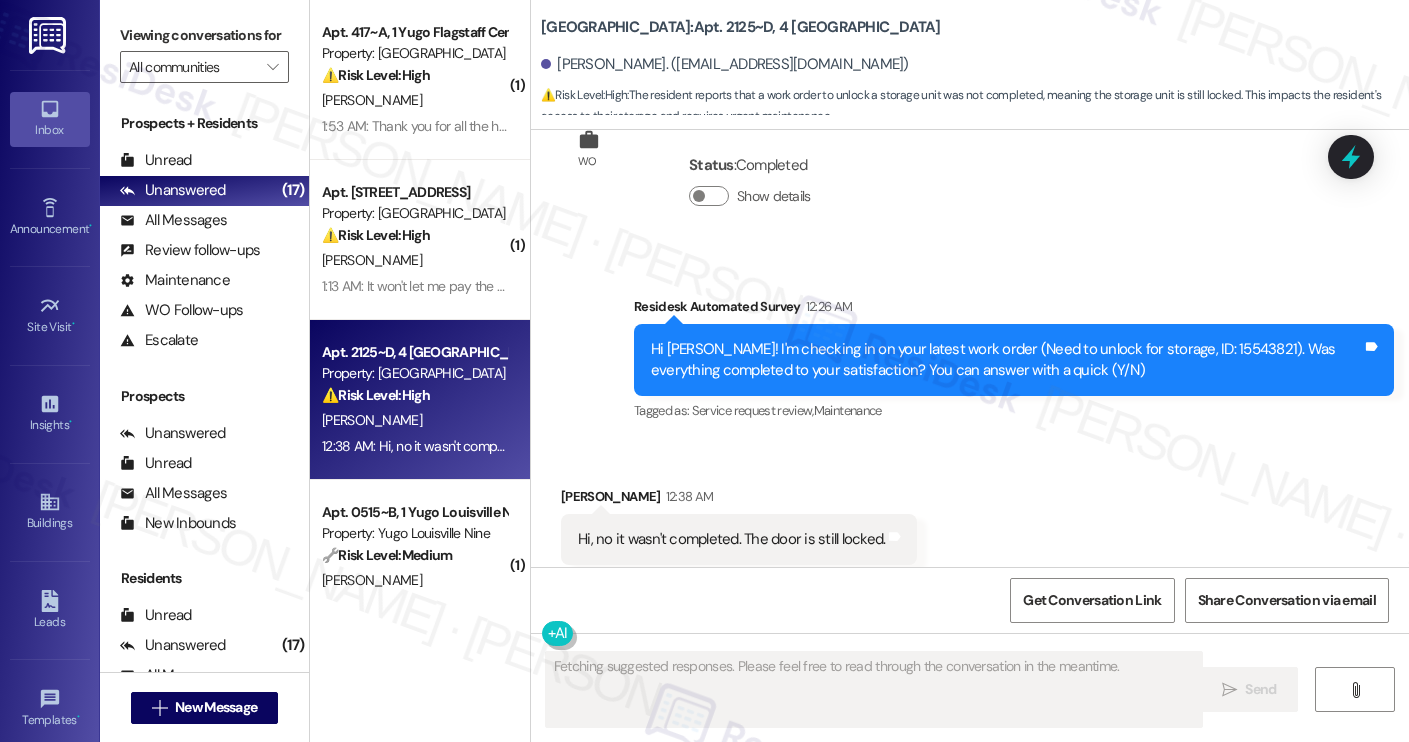 scroll, scrollTop: 3897, scrollLeft: 0, axis: vertical 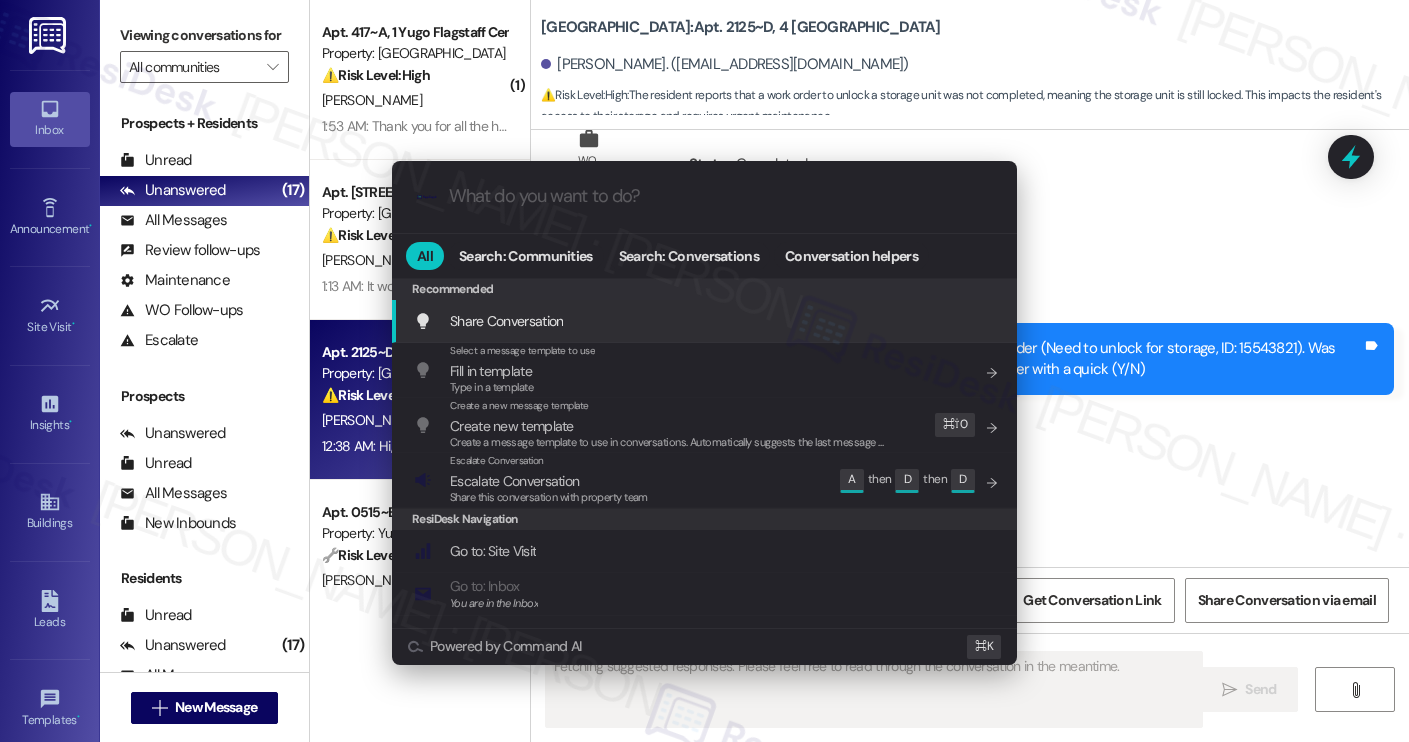 type on "m" 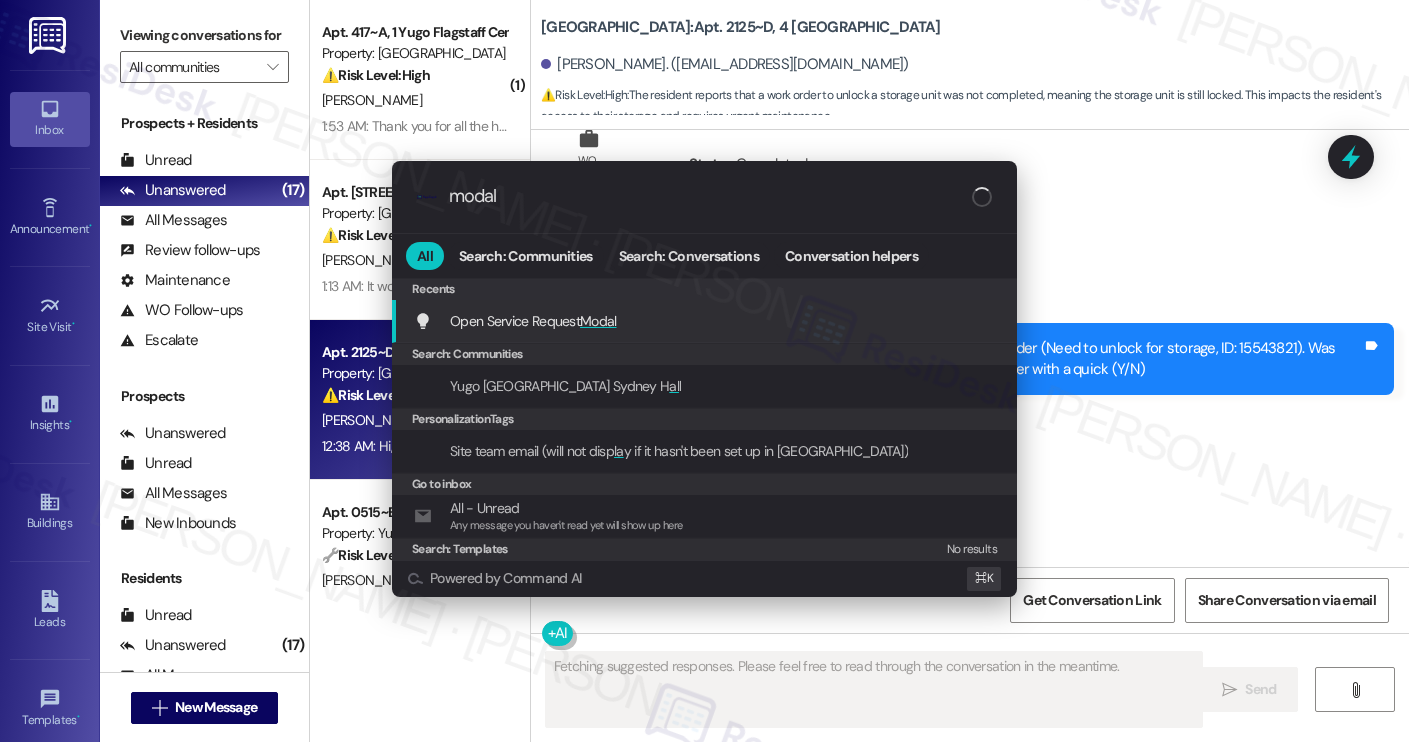 click on "Open Service Request  Modal Add shortcut" at bounding box center (706, 321) 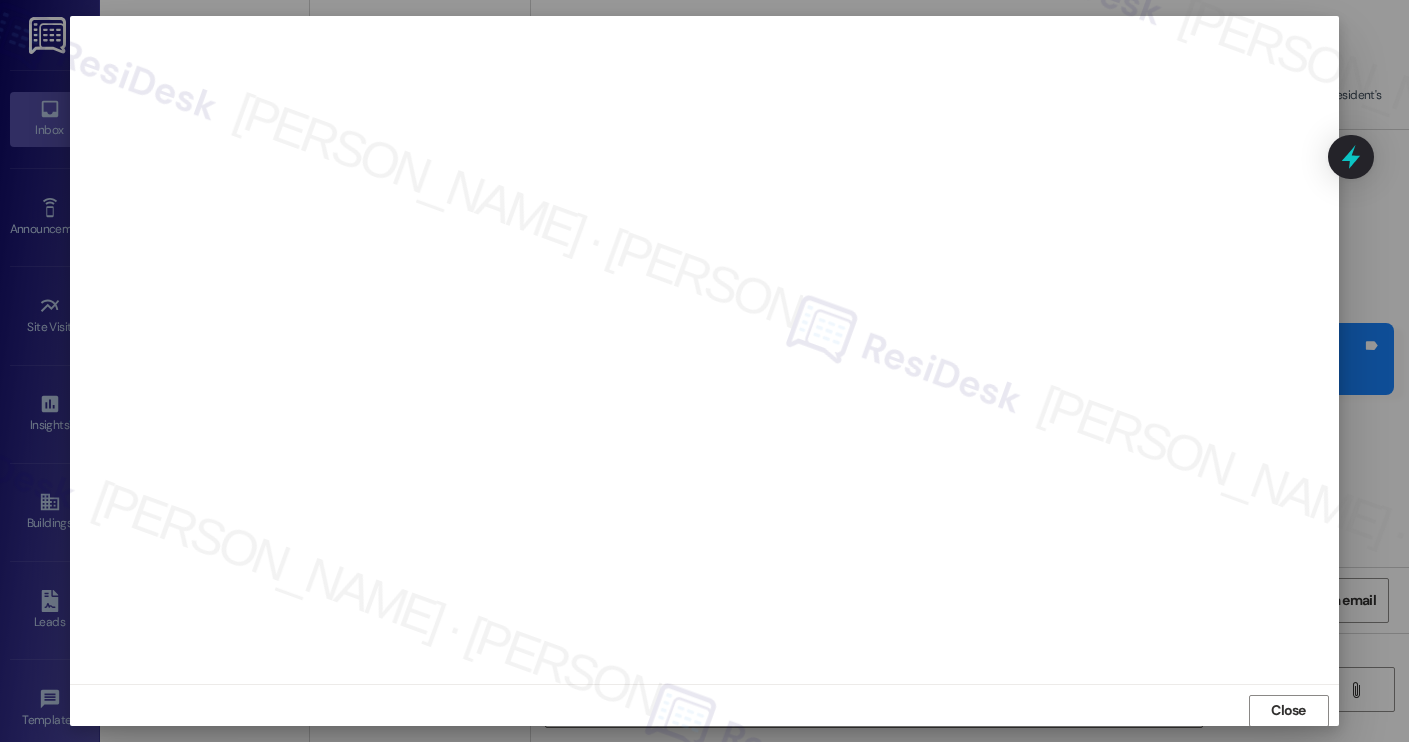 scroll, scrollTop: 1, scrollLeft: 0, axis: vertical 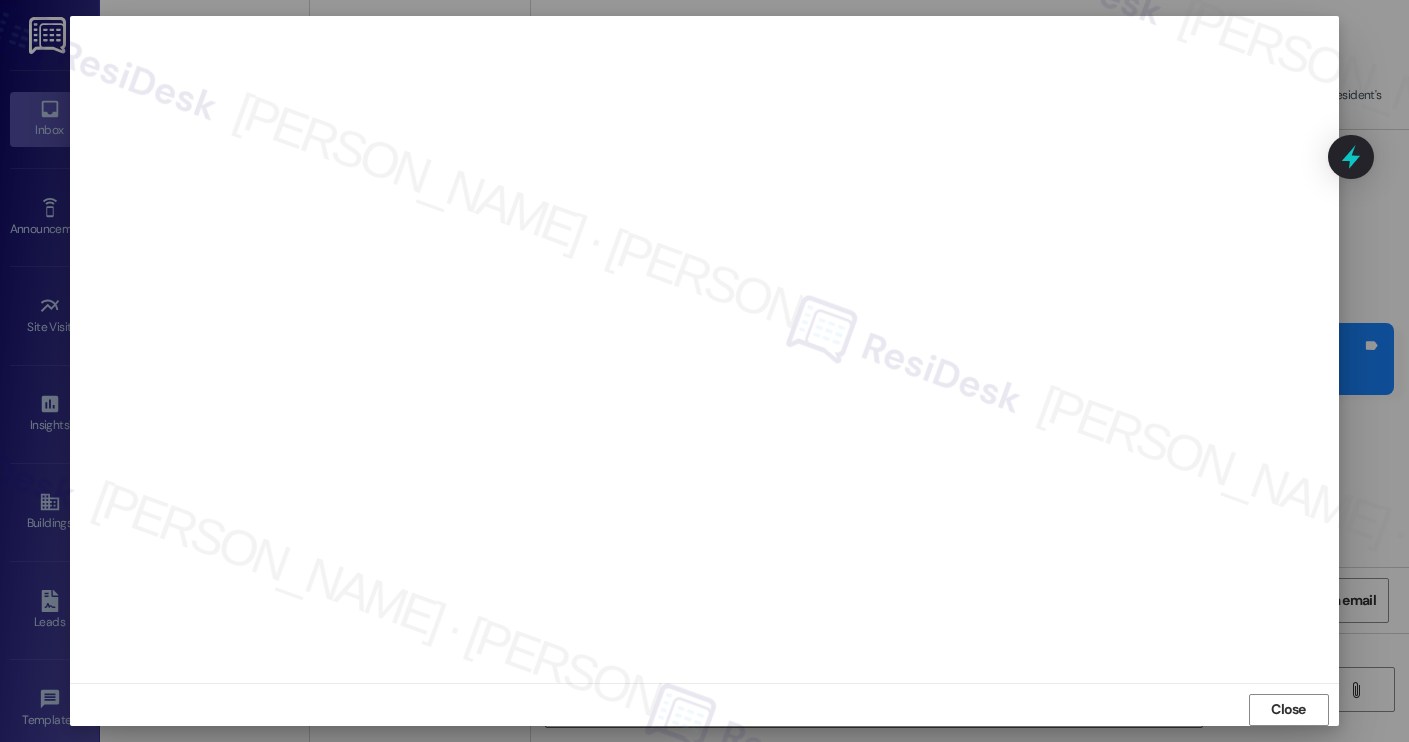 type on "Hi {{first_name}}, I understand the storage door is still locked. I'll immediately look into work order #15543821 to ensure it's unlocked ASAP. I'll follow up with an update shortly!" 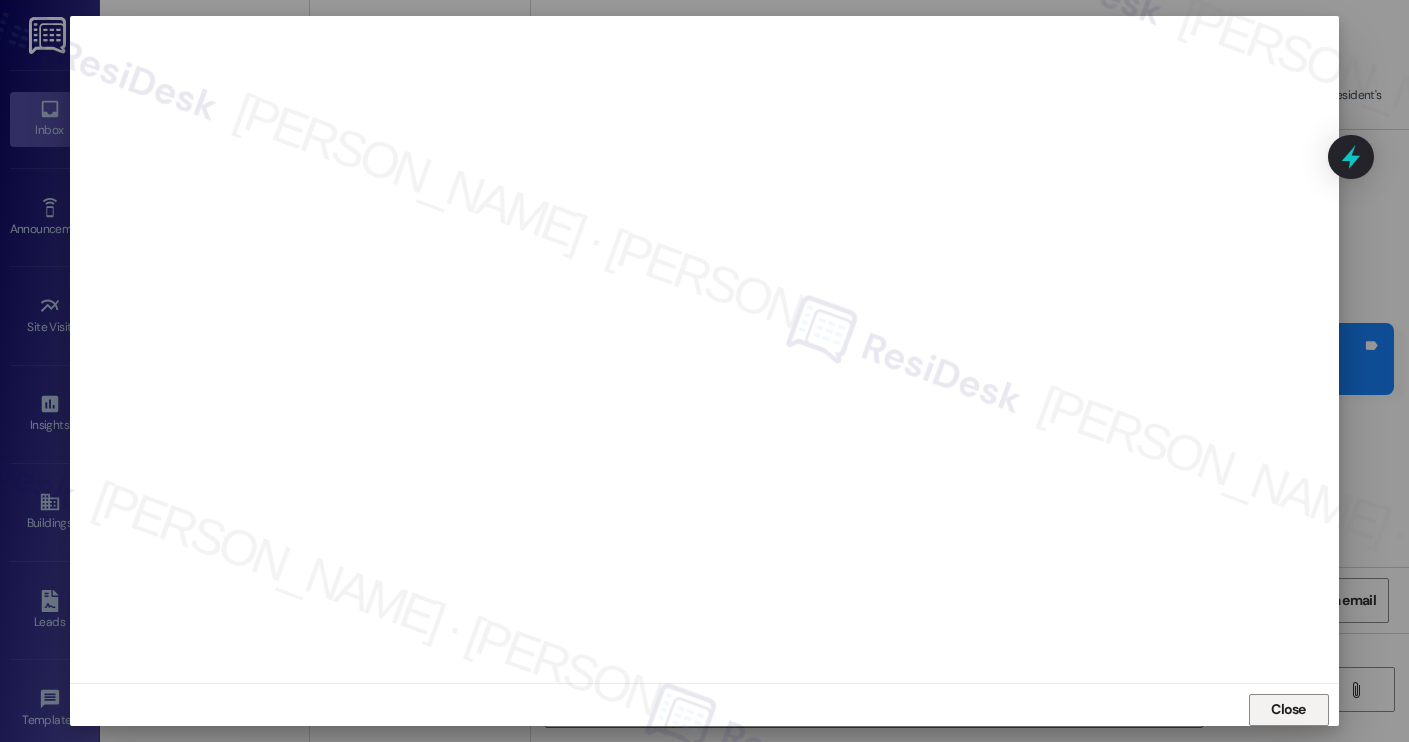 click on "Close" at bounding box center (1288, 709) 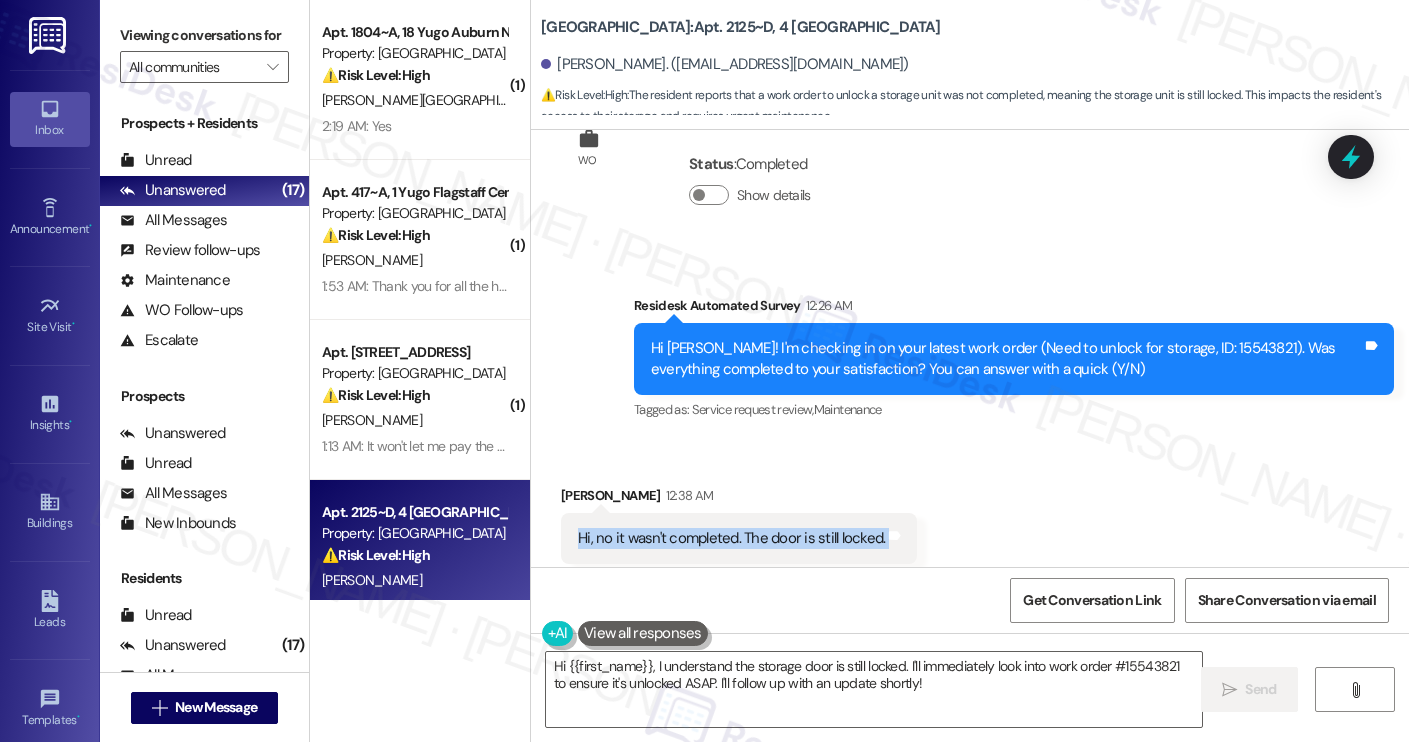 drag, startPoint x: 566, startPoint y: 493, endPoint x: 874, endPoint y: 506, distance: 308.27423 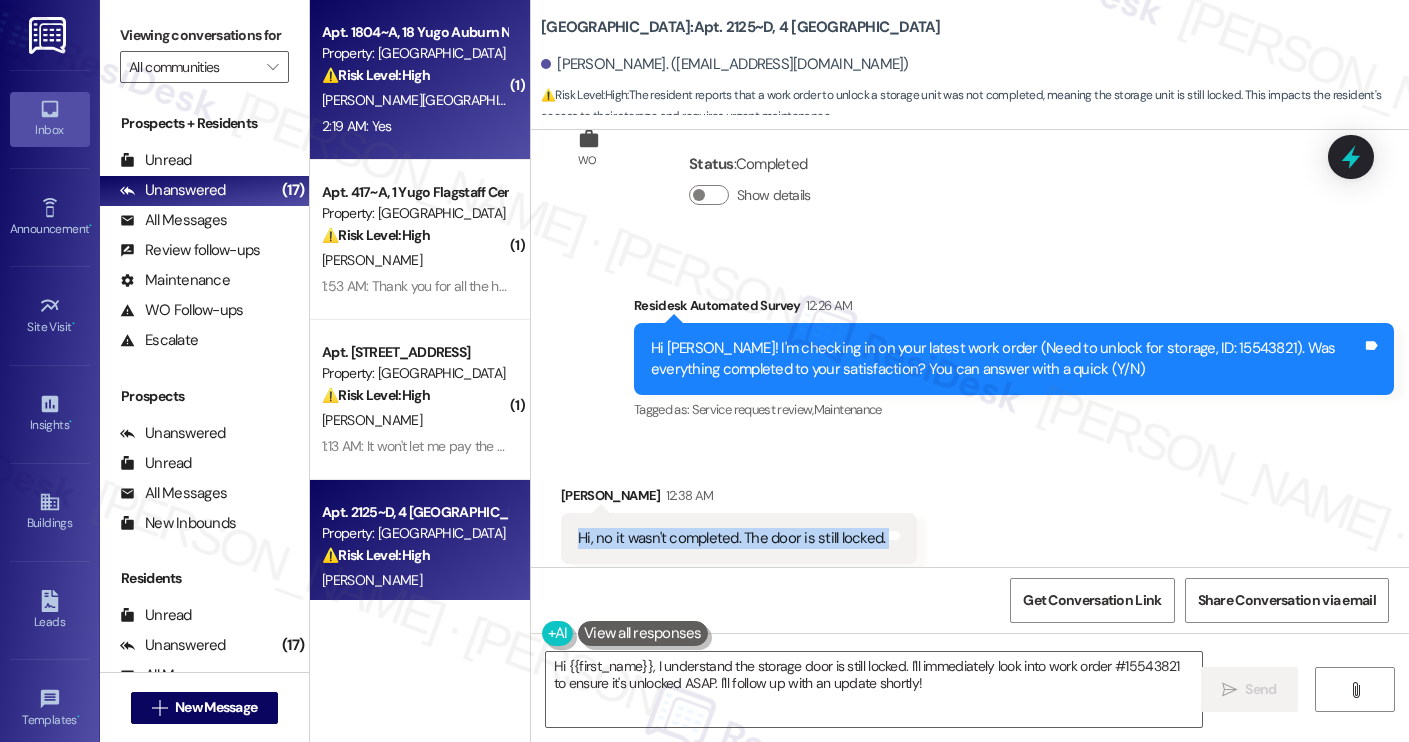 copy on "Hi, no it wasn't completed. The door is still locked. Tags and notes" 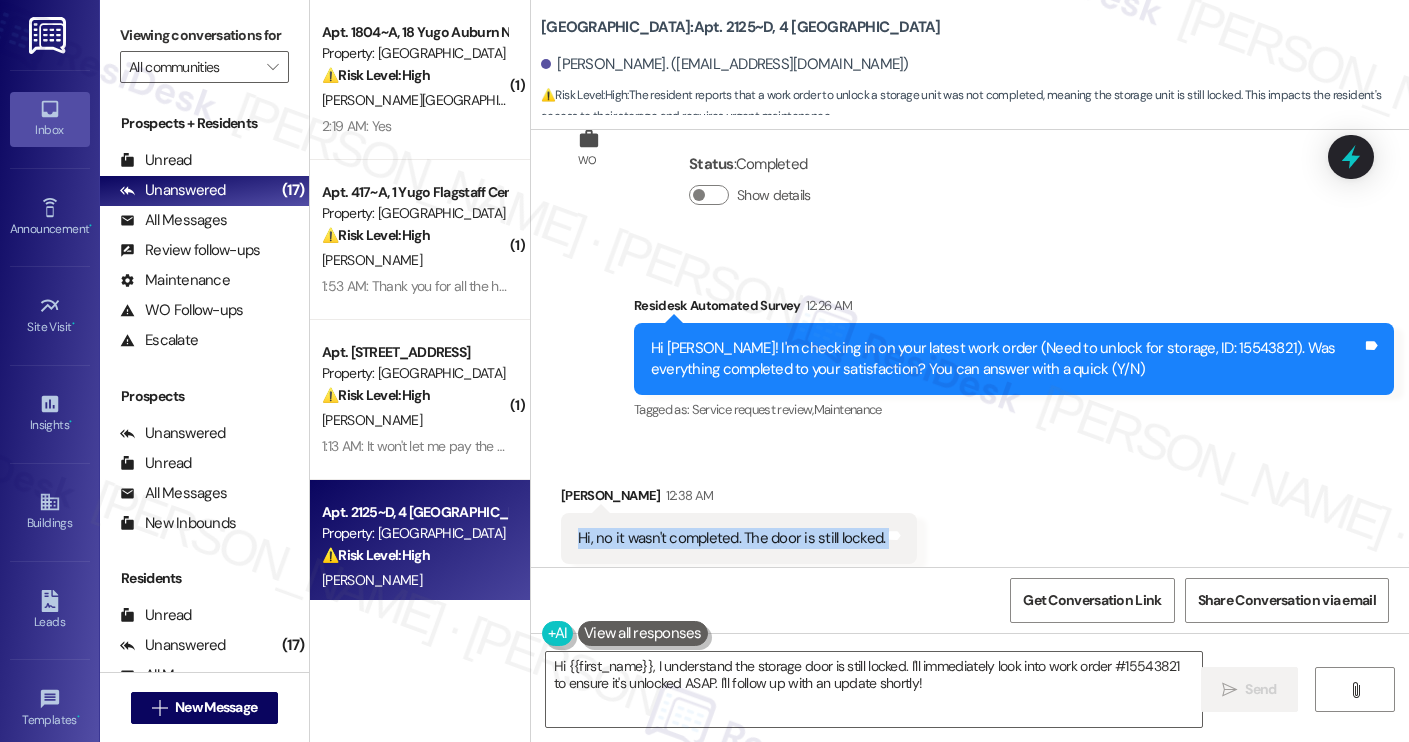 click on "Sumanna Bartlett 12:38 AM" at bounding box center [739, 499] 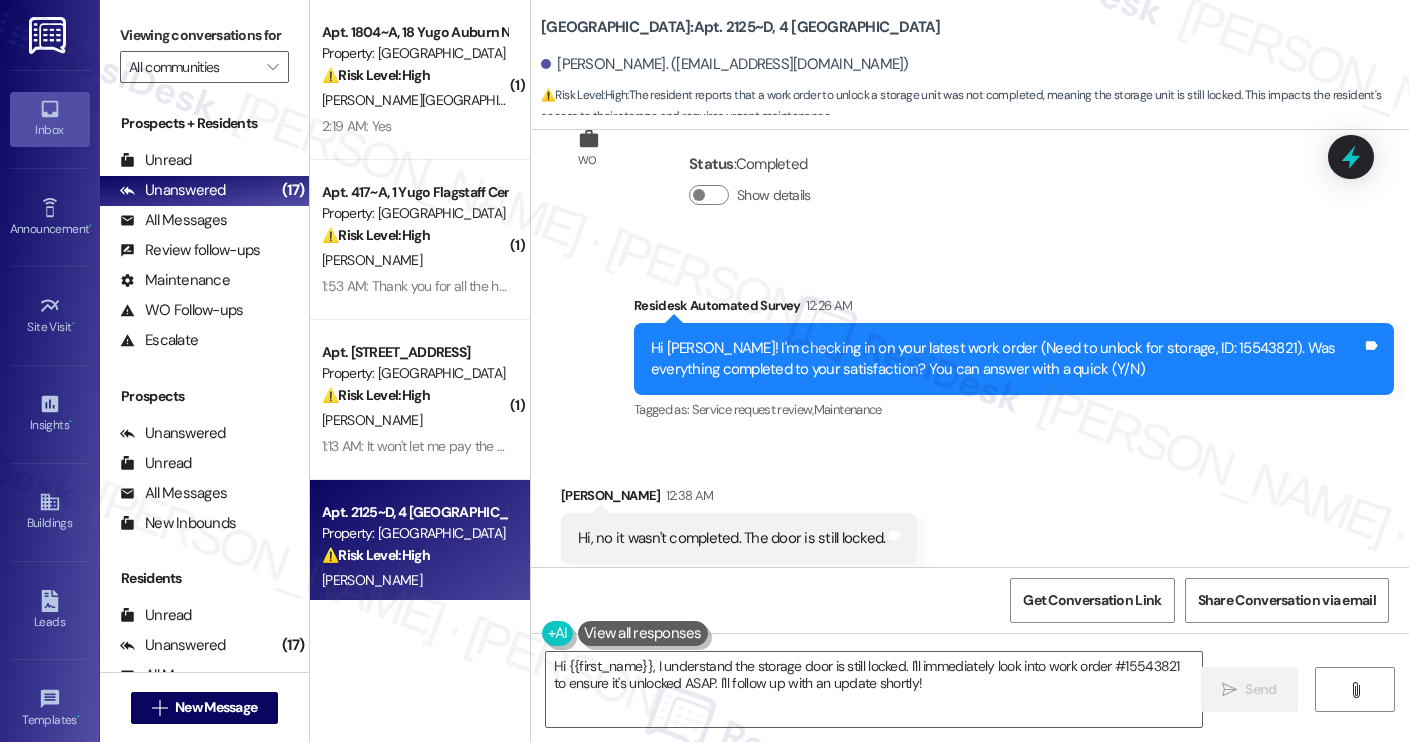 click on "Sumanna Bartlett 12:38 AM" at bounding box center [739, 499] 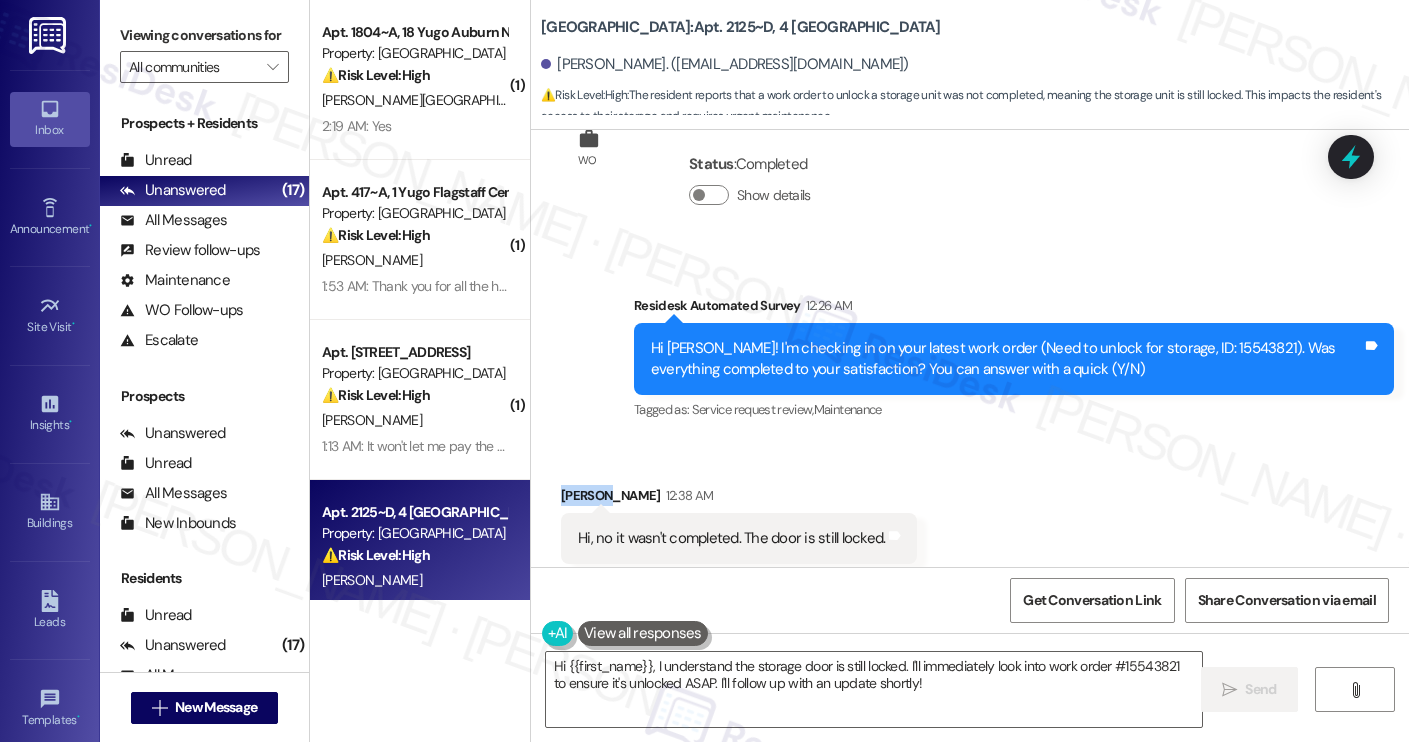 copy on "Sumanna" 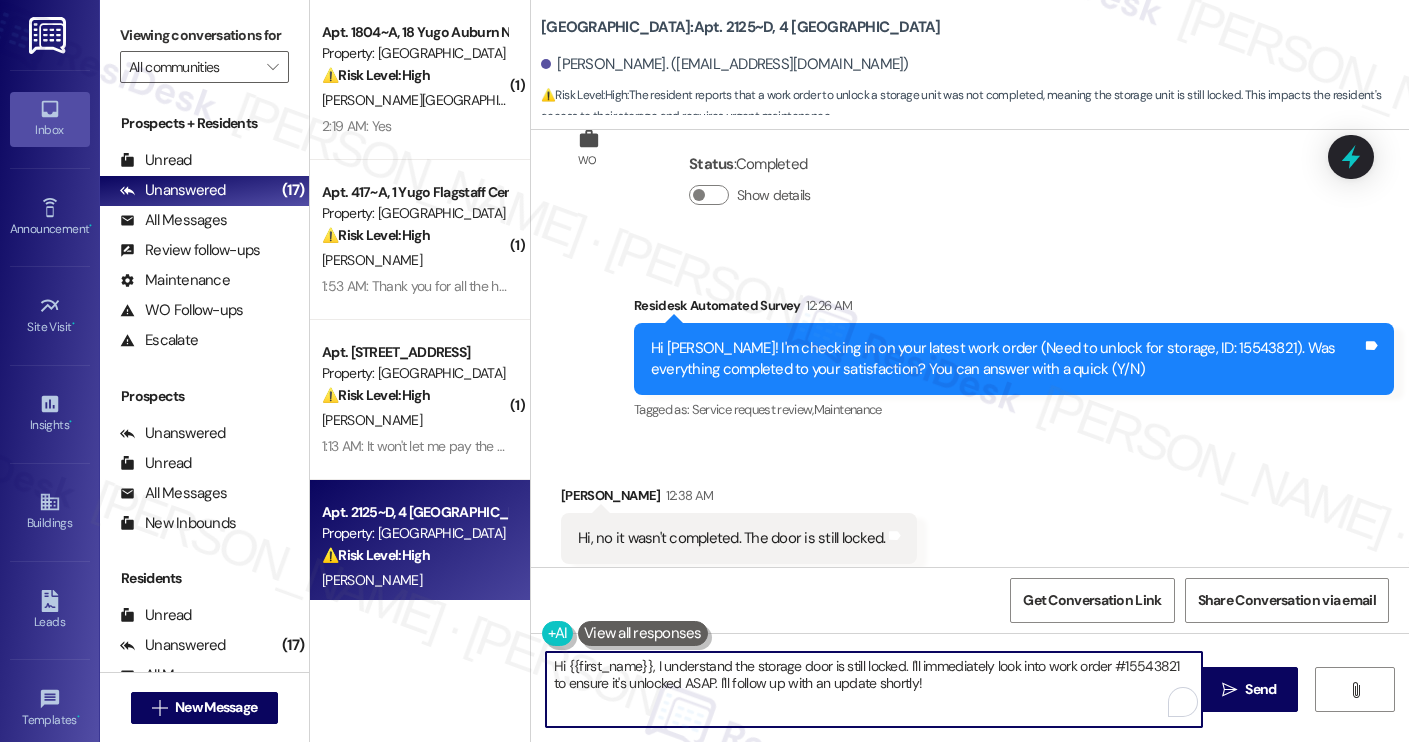 drag, startPoint x: 899, startPoint y: 665, endPoint x: 650, endPoint y: 663, distance: 249.00803 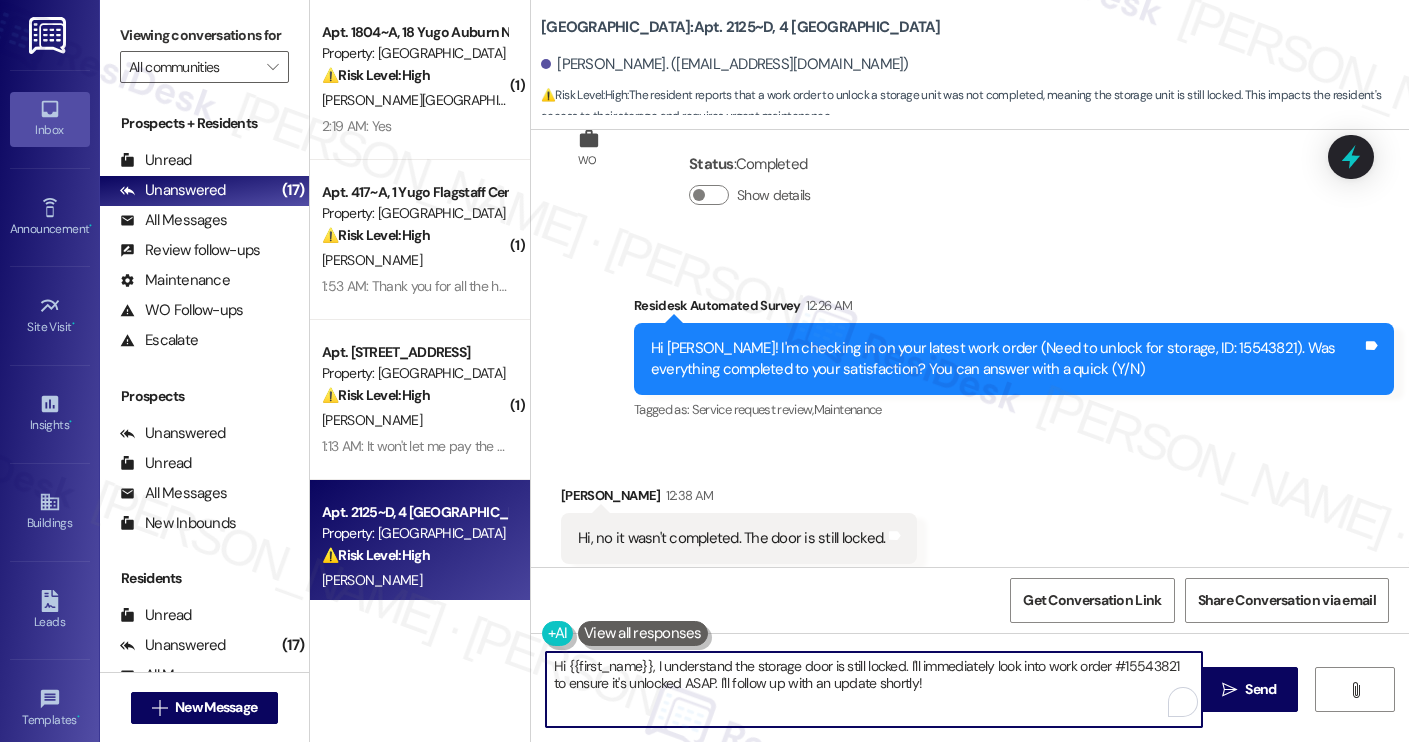 click on "Hi {{first_name}}, I understand the storage door is still locked. I'll immediately look into work order #15543821 to ensure it's unlocked ASAP. I'll follow up with an update shortly!" at bounding box center (874, 689) 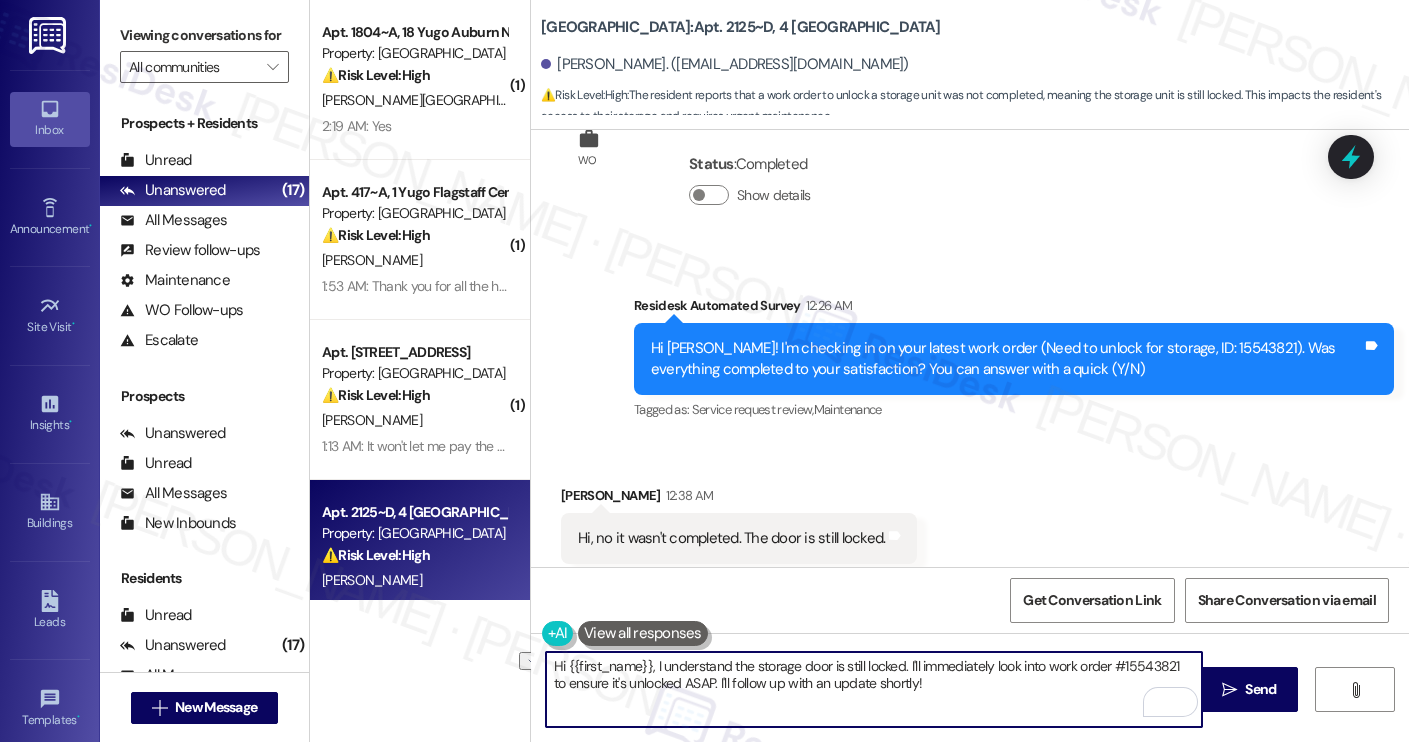 click on "Received via SMS Sumanna Bartlett 12:38 AM Hi, no it wasn't completed. The door is still locked. Tags and notes Tagged as:   Door lock ,  Click to highlight conversations about Door lock Cancelled work order Click to highlight conversations about Cancelled work order" at bounding box center [970, 524] 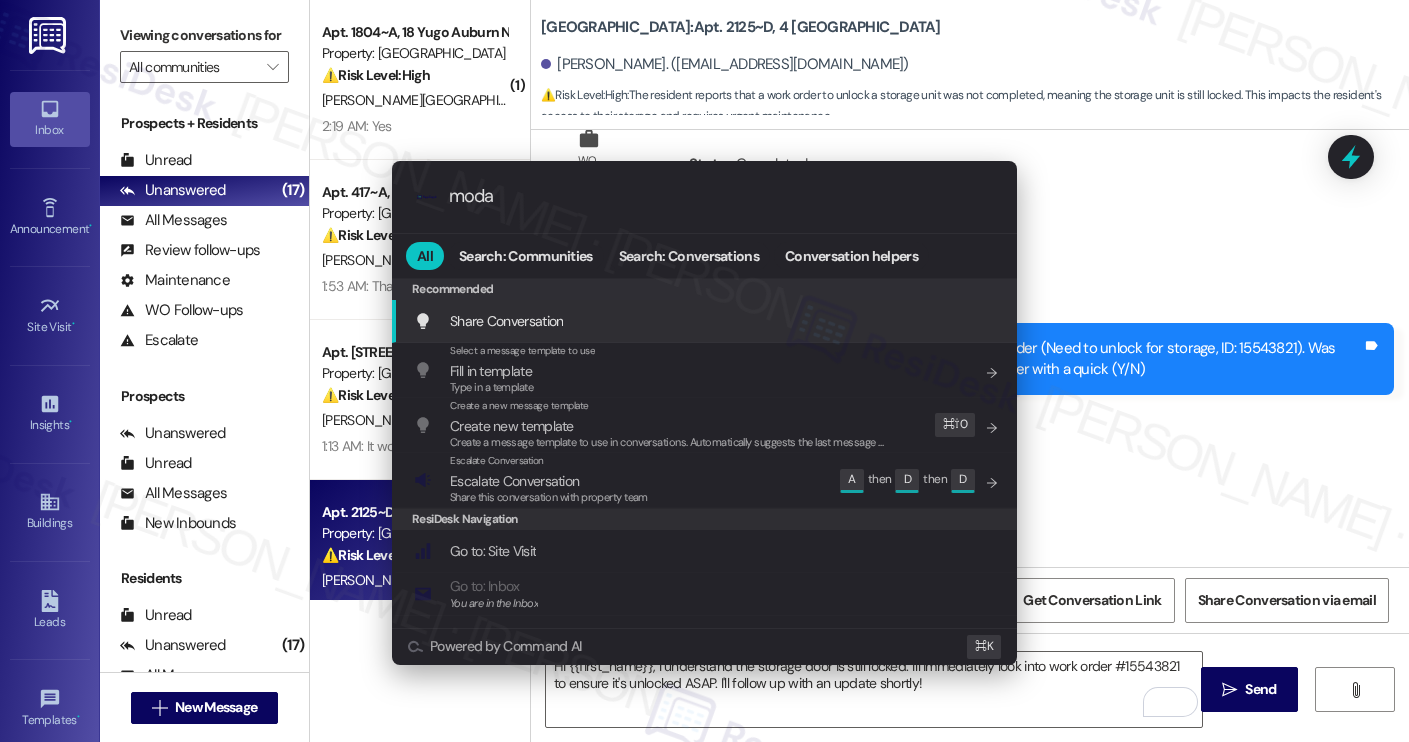 type on "modal" 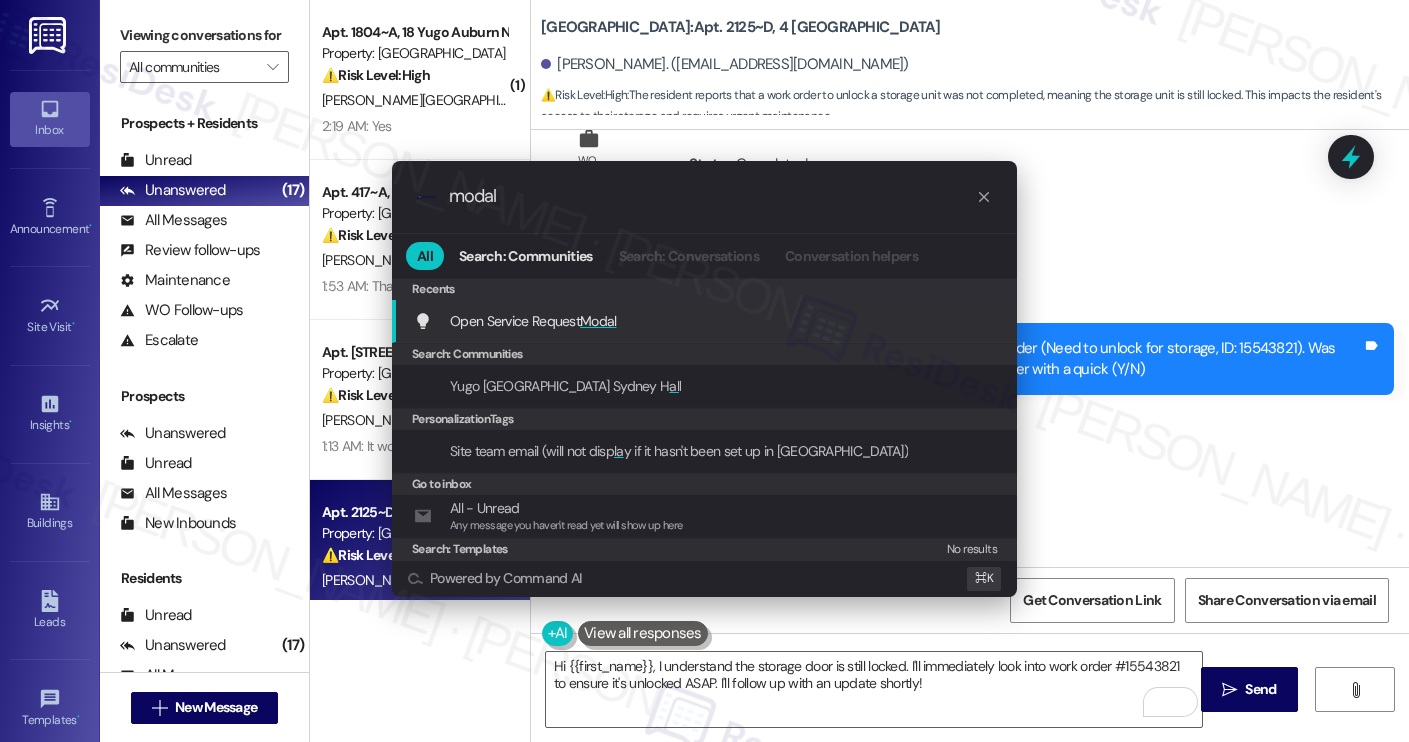 click on "Open Service Request  Modal Add shortcut" at bounding box center [706, 321] 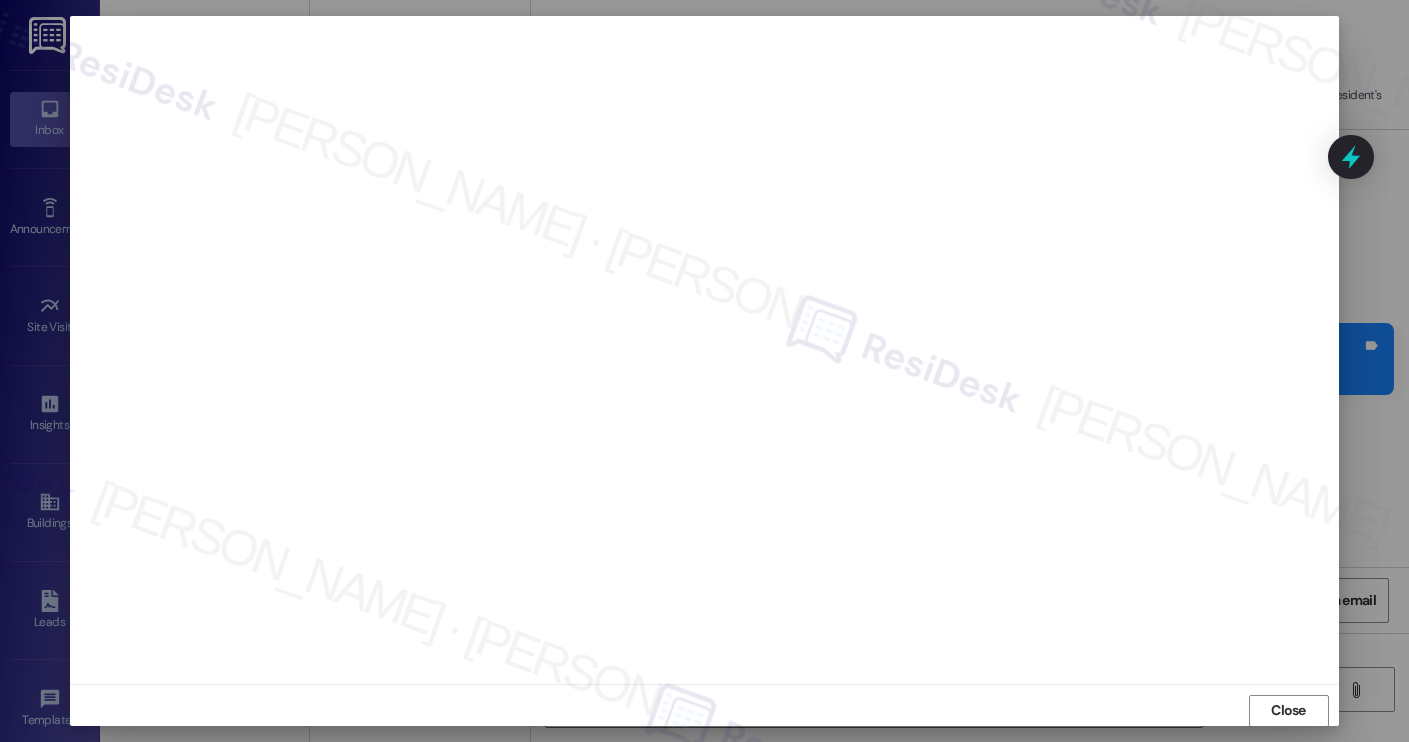 scroll, scrollTop: 1, scrollLeft: 0, axis: vertical 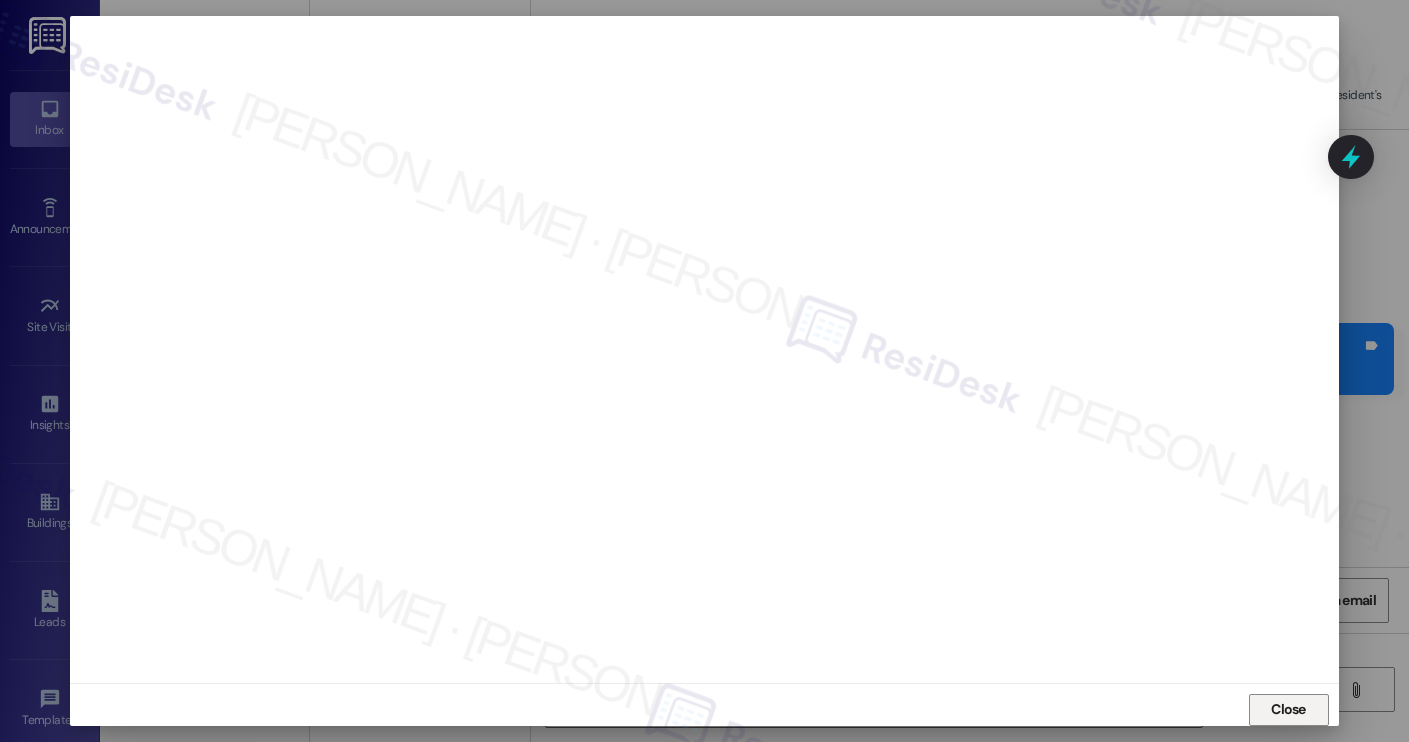 click on "Close" at bounding box center [1288, 710] 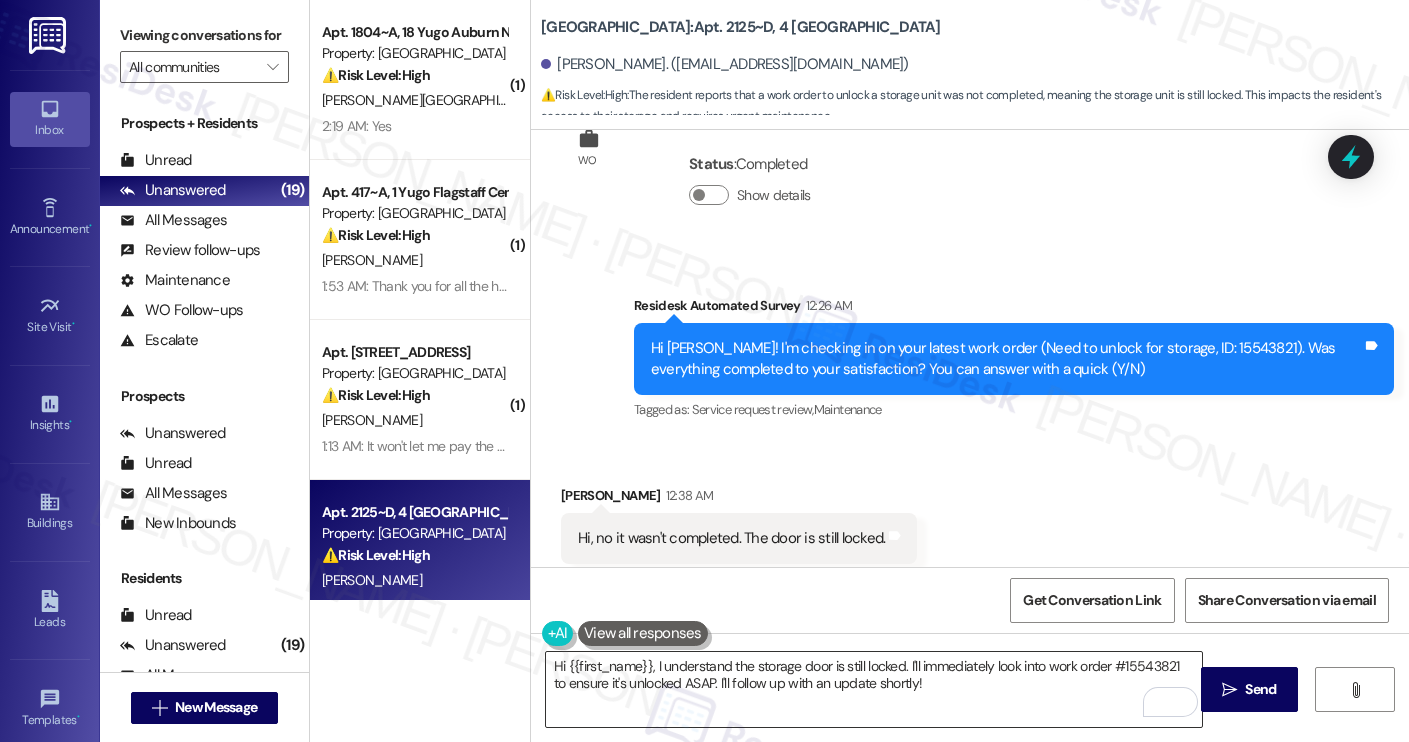 click on "Hi {{first_name}}, I understand the storage door is still locked. I'll immediately look into work order #15543821 to ensure it's unlocked ASAP. I'll follow up with an update shortly!" at bounding box center [874, 689] 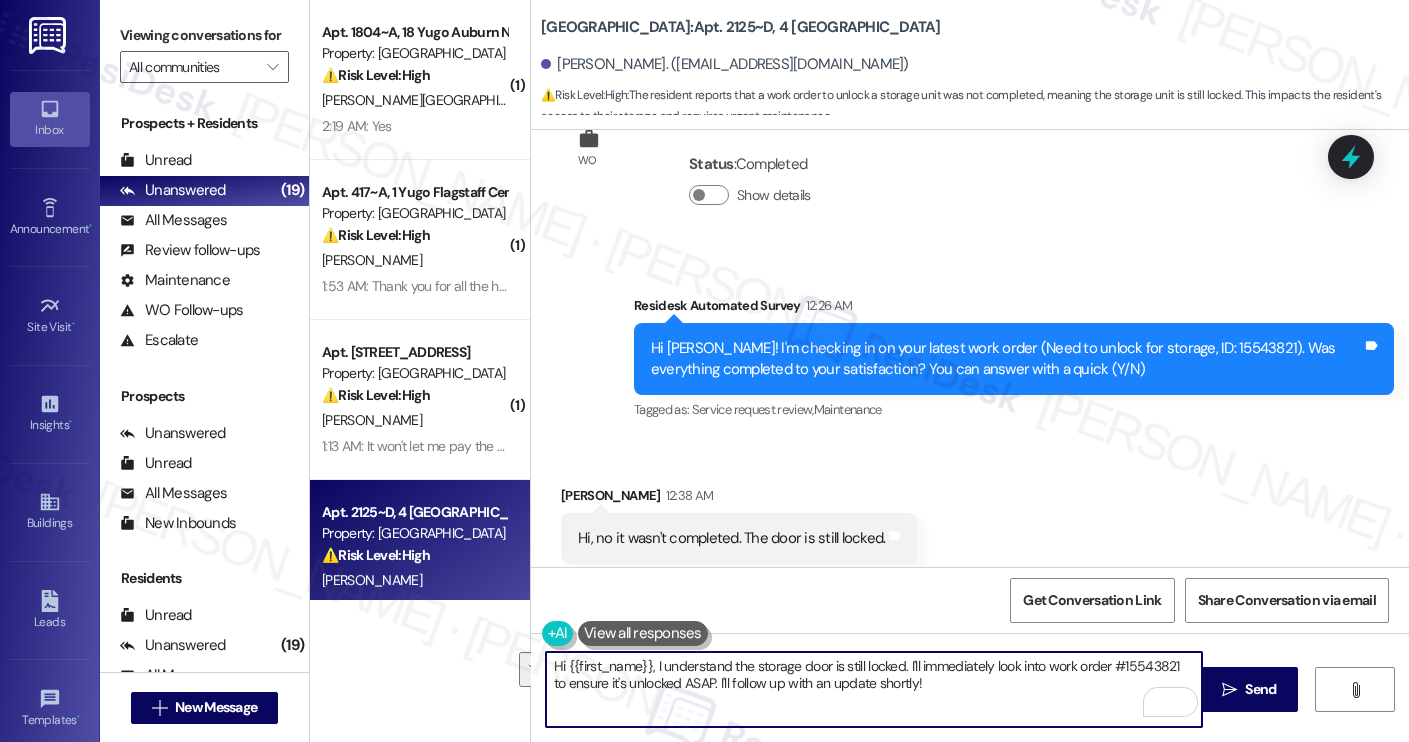 paste on "Thanks for letting me know, Sumanna! I understand the door is still locked. I checked on work order #15543821, and it was marked as completed on July 23, 2025. Just to confirm—were you home during the maintenance visit? Did they leave any notes or mention anything about the work order?" 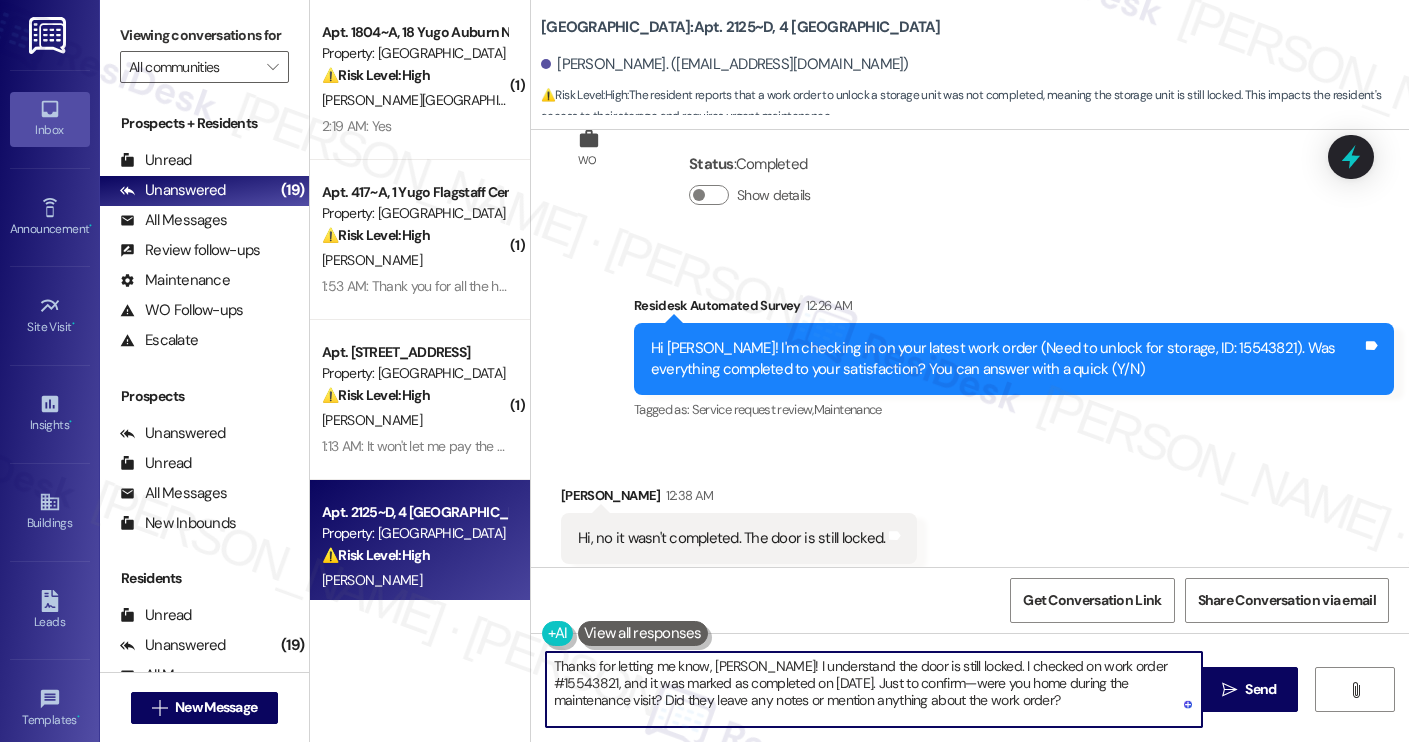 click on "Thanks for letting me know, Sumanna! I understand the door is still locked. I checked on work order #15543821, and it was marked as completed on July 23, 2025. Just to confirm—were you home during the maintenance visit? Did they leave any notes or mention anything about the work order?" at bounding box center (874, 689) 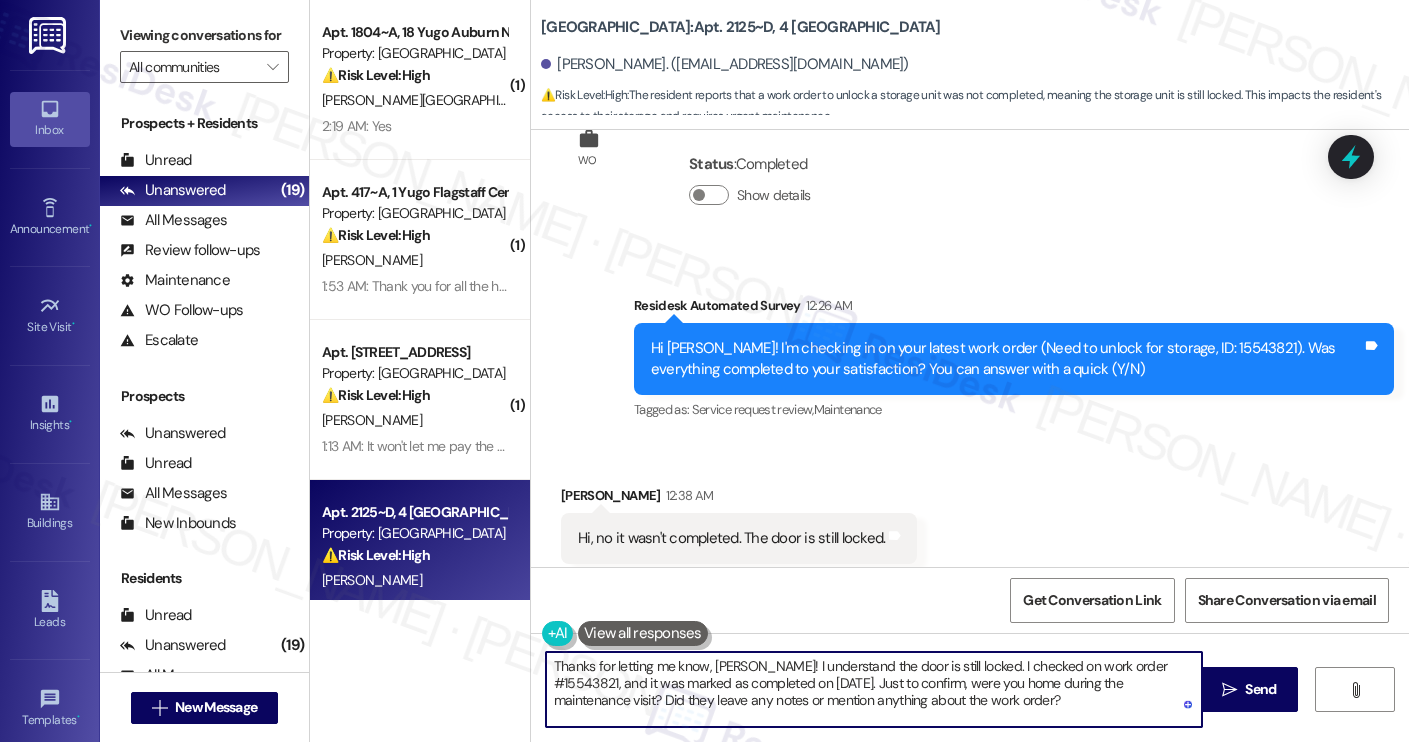 click on "Thanks for letting me know, [PERSON_NAME]! I understand the door is still locked. I checked on work order #15543821, and it was marked as completed on [DATE]. Just to confirm, were you home during the maintenance visit? Did they leave any notes or mention anything about the work order?" at bounding box center [874, 689] 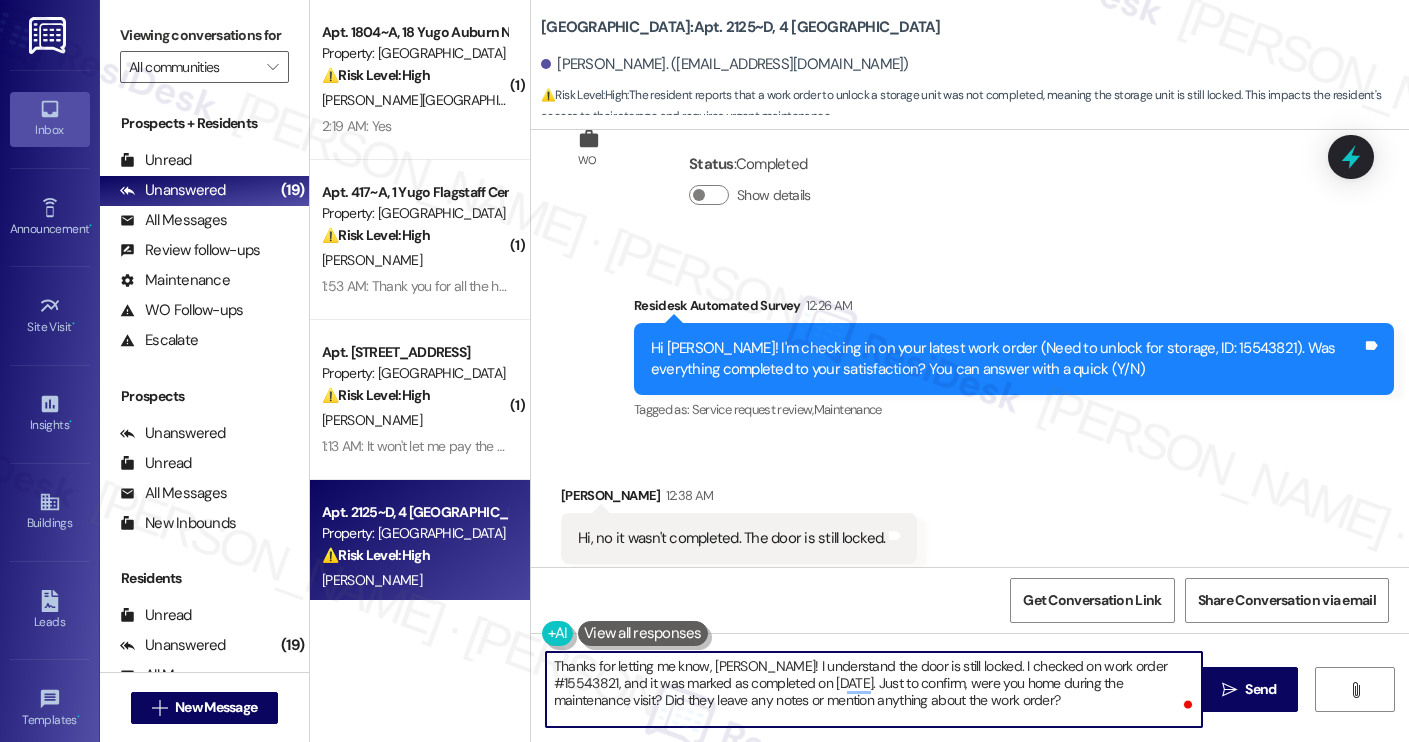 click on "Thanks for letting me know, [PERSON_NAME]! I understand the door is still locked. I checked on work order #15543821, and it was marked as completed on [DATE]. Just to confirm, were you home during the maintenance visit? Did they leave any notes or mention anything about the work order?" at bounding box center (874, 689) 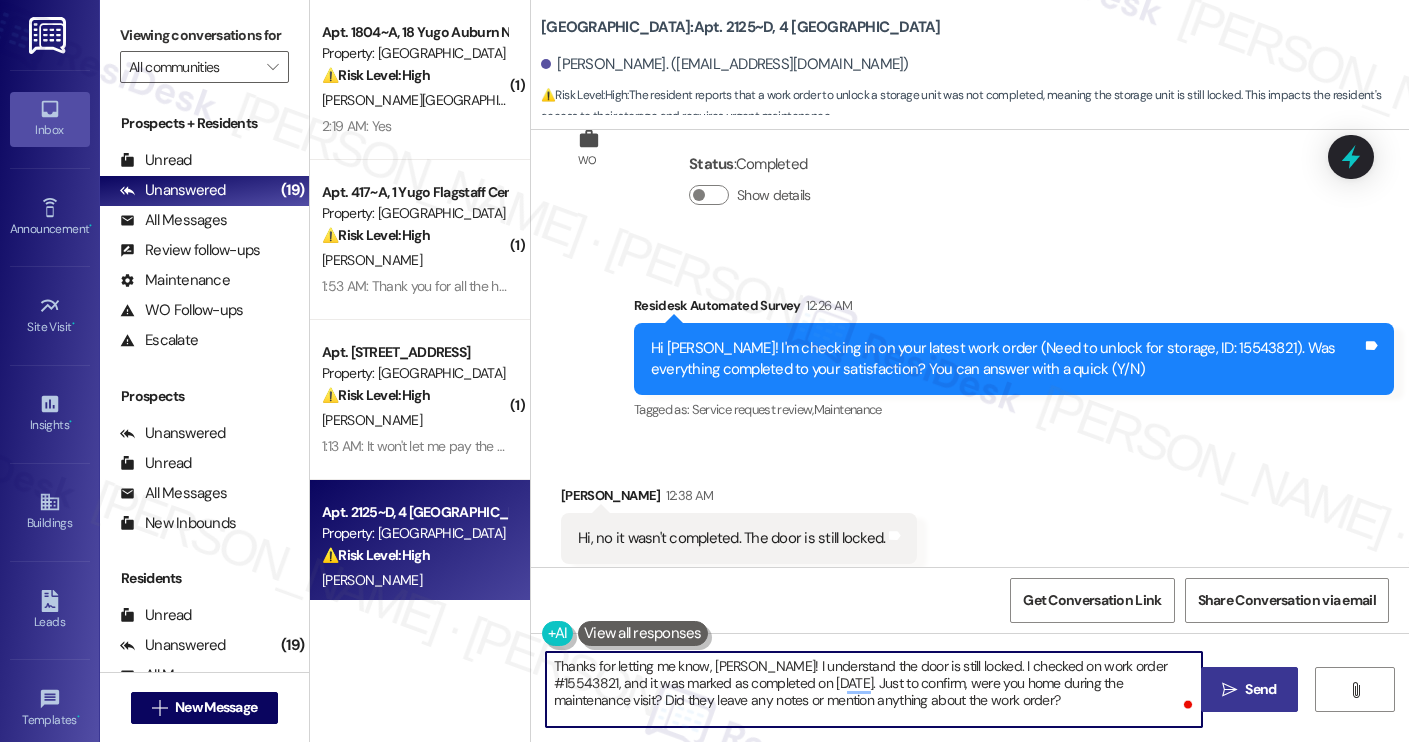 type on "Thanks for letting me know, [PERSON_NAME]! I understand the door is still locked. I checked on work order #15543821, and it was marked as completed on [DATE]. Just to confirm, were you home during the maintenance visit? Did they leave any notes or mention anything about the work order?" 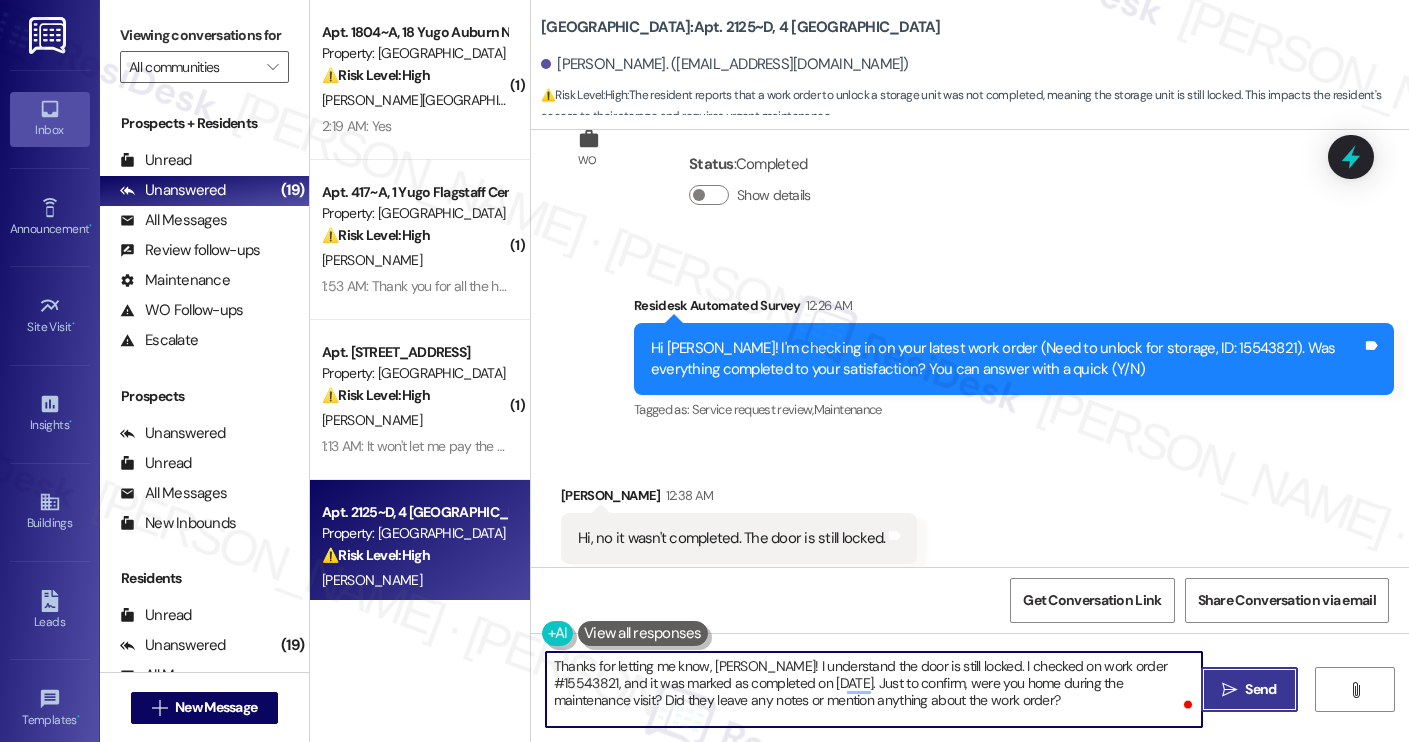click on "" at bounding box center [1229, 690] 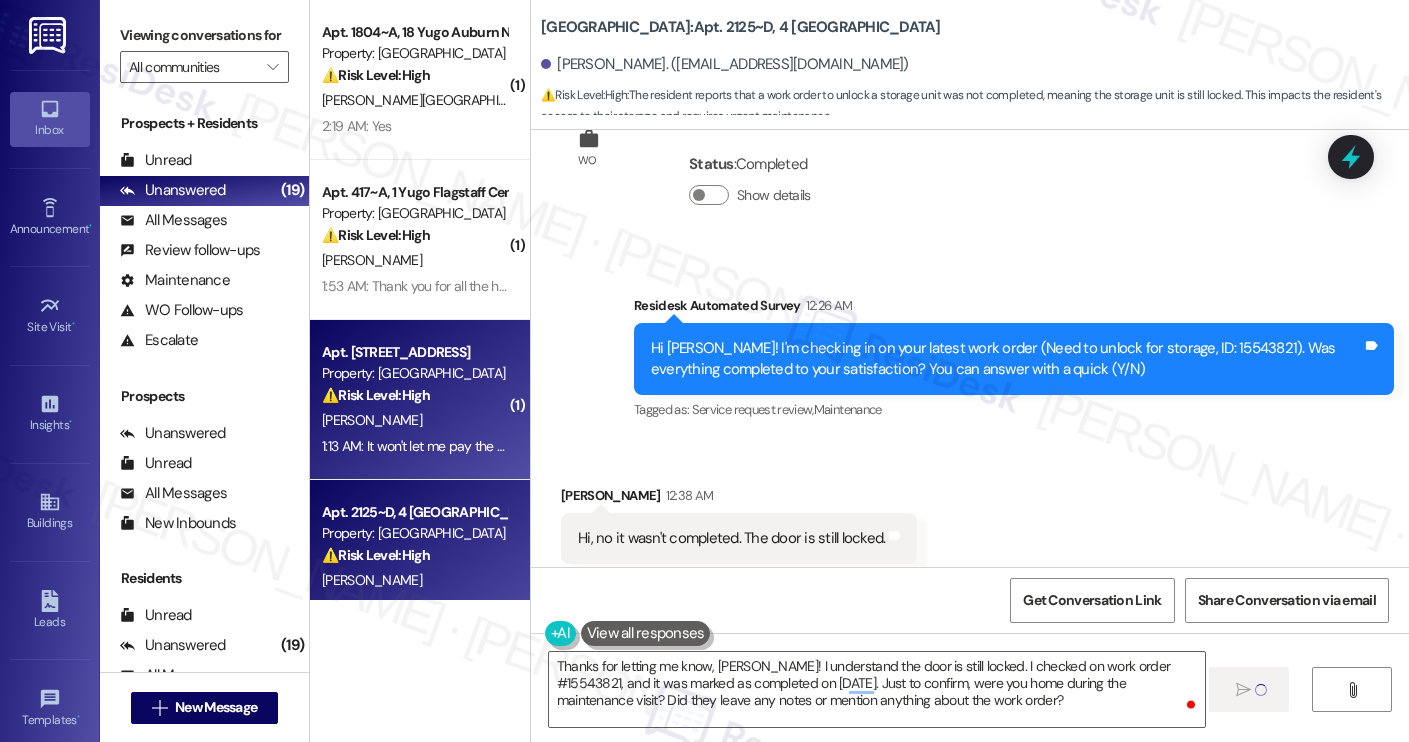 type 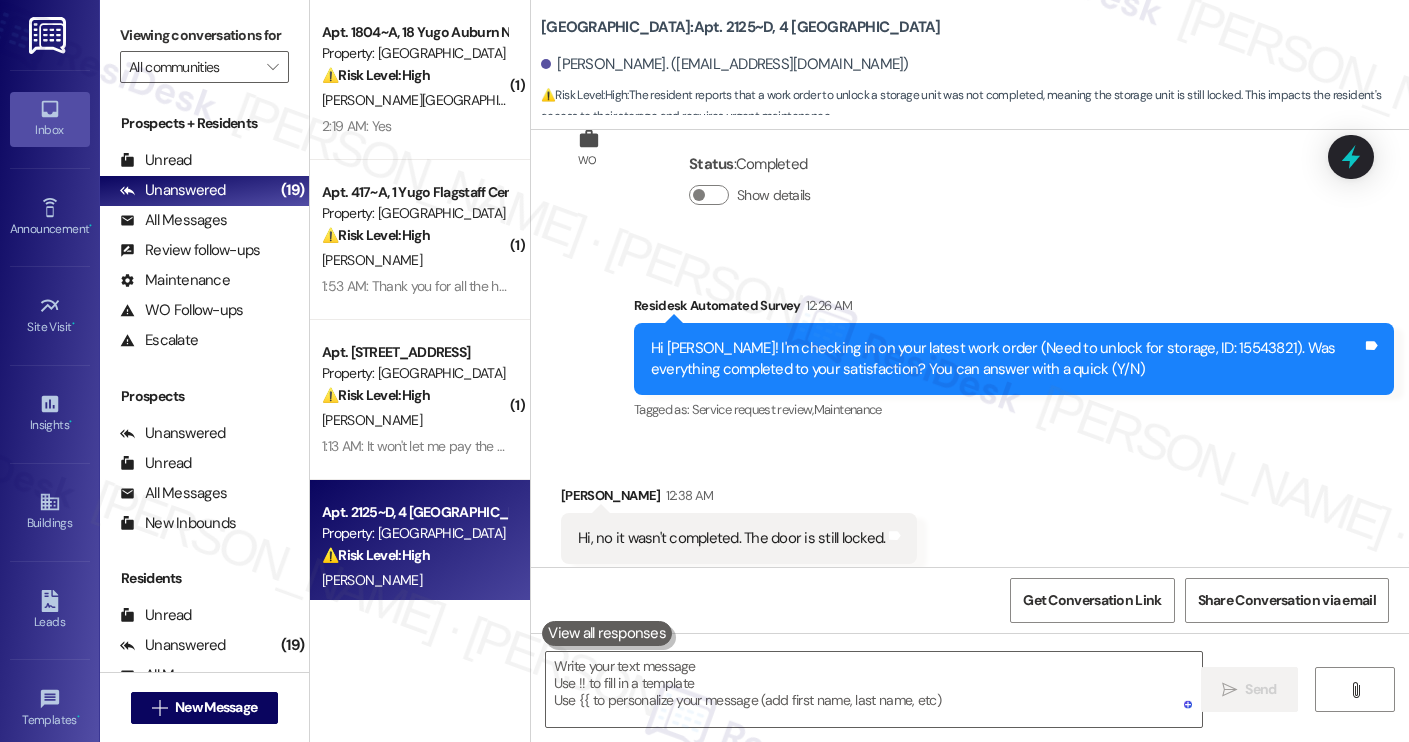 scroll, scrollTop: 3896, scrollLeft: 0, axis: vertical 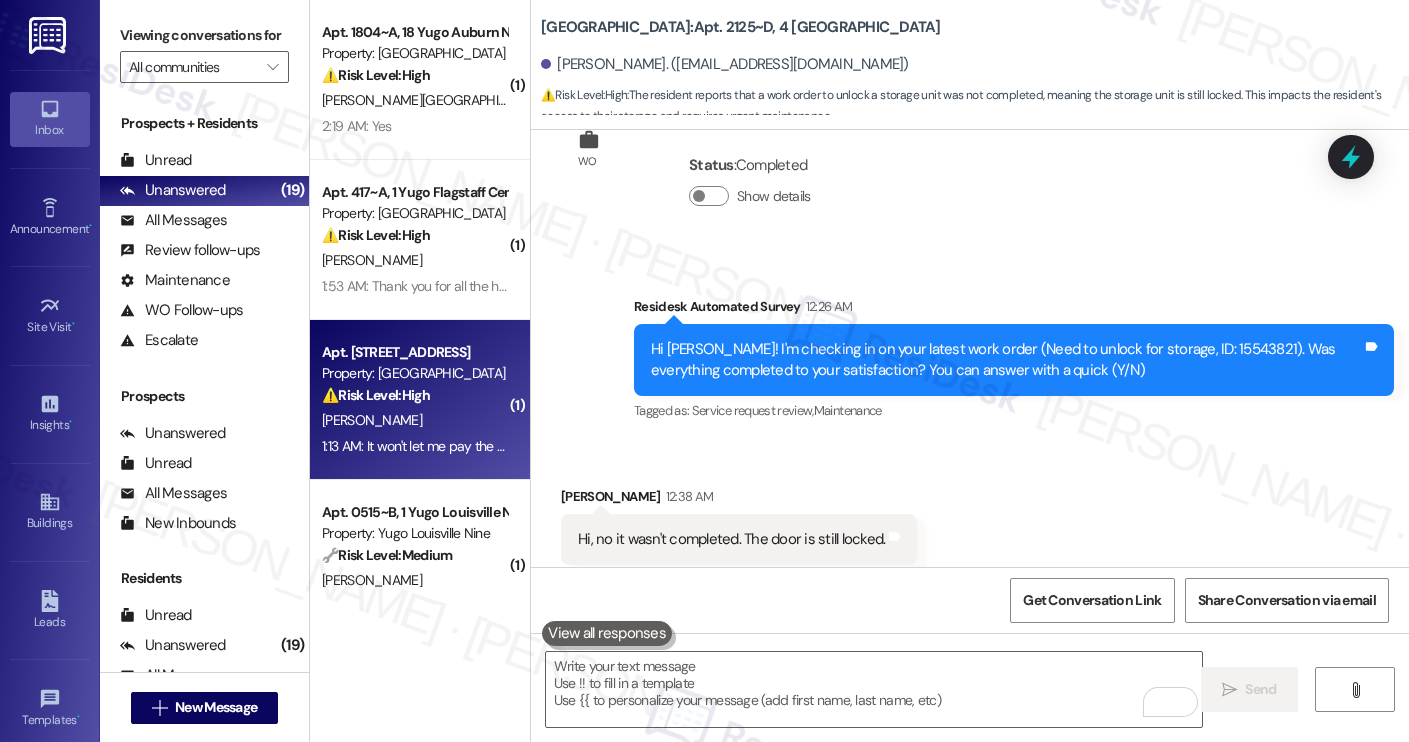 click on "1:13 AM: It won't let me pay the first rent for the move in checklist 1:13 AM: It won't let me pay the first rent for the move in checklist" at bounding box center [505, 446] 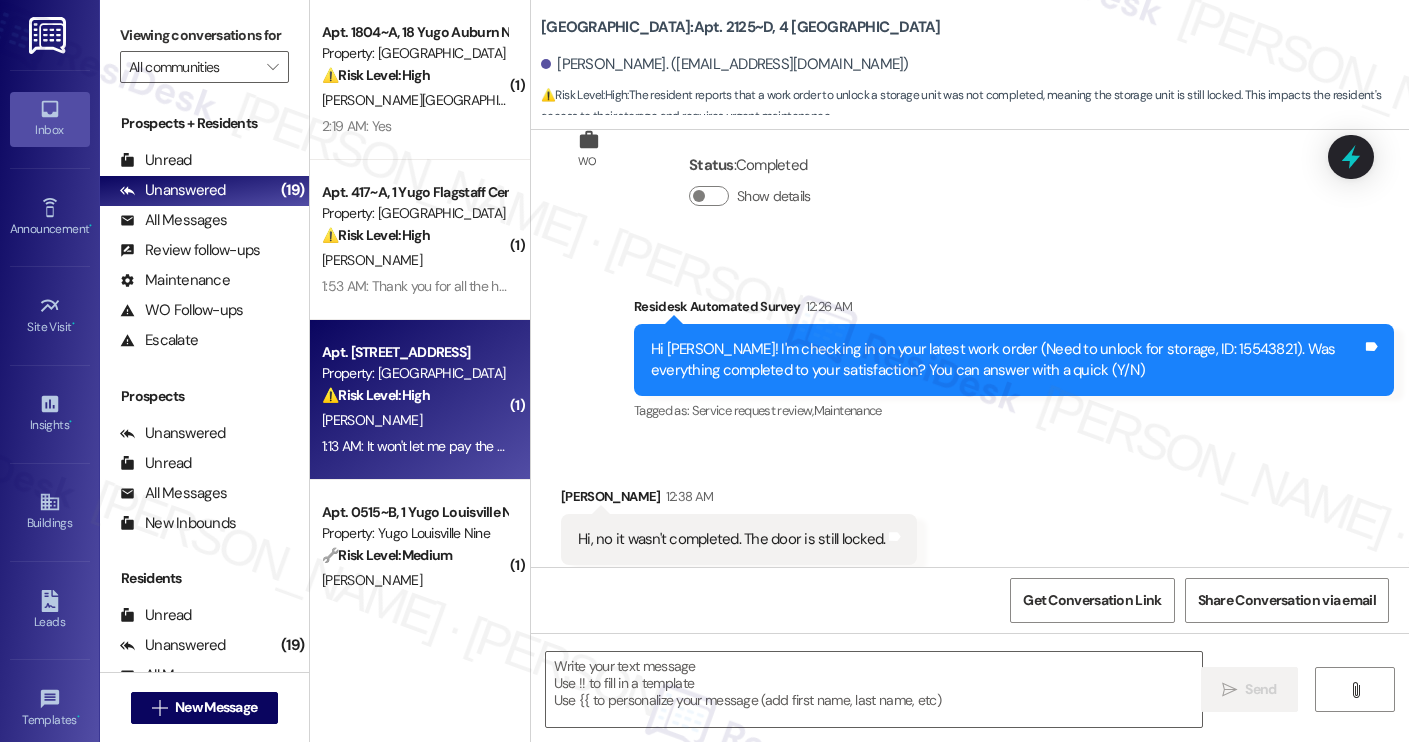 type on "Fetching suggested responses. Please feel free to read through the conversation in the meantime." 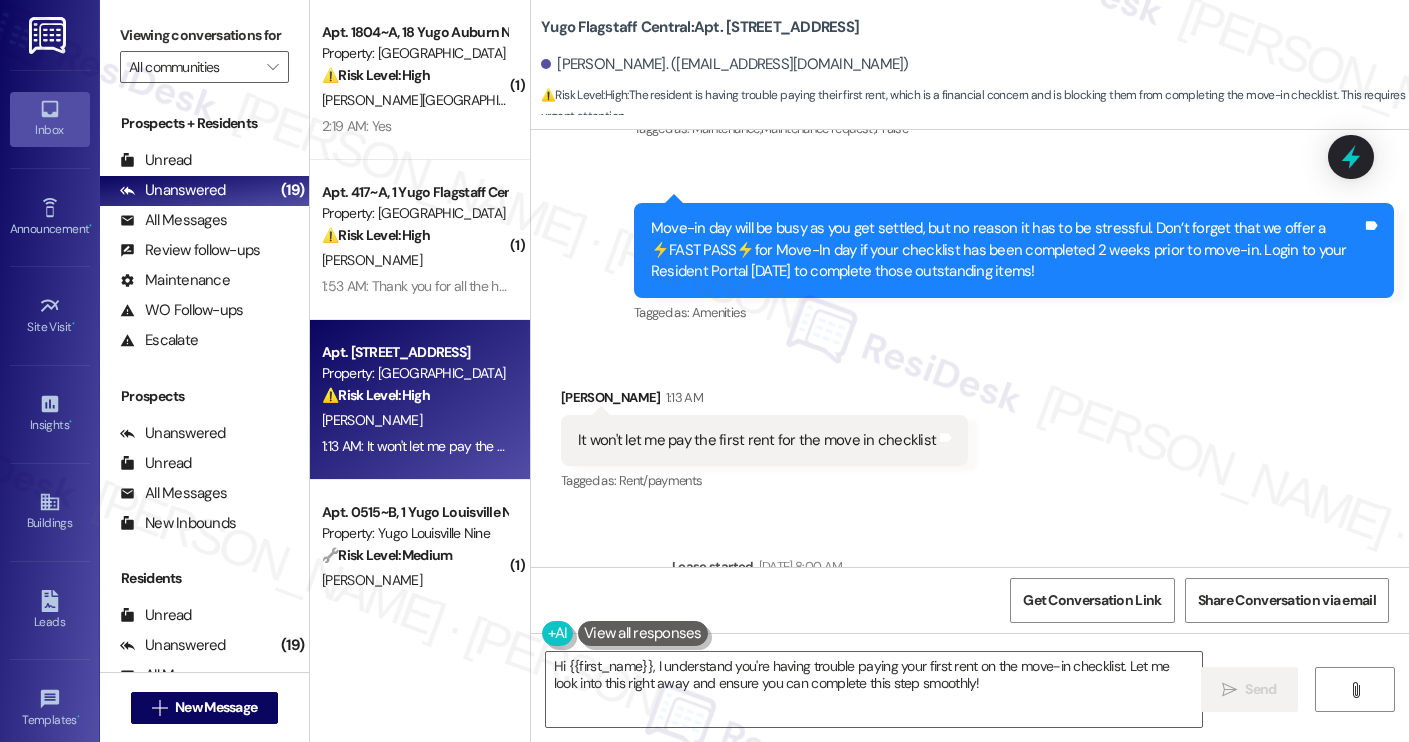 scroll, scrollTop: 371, scrollLeft: 0, axis: vertical 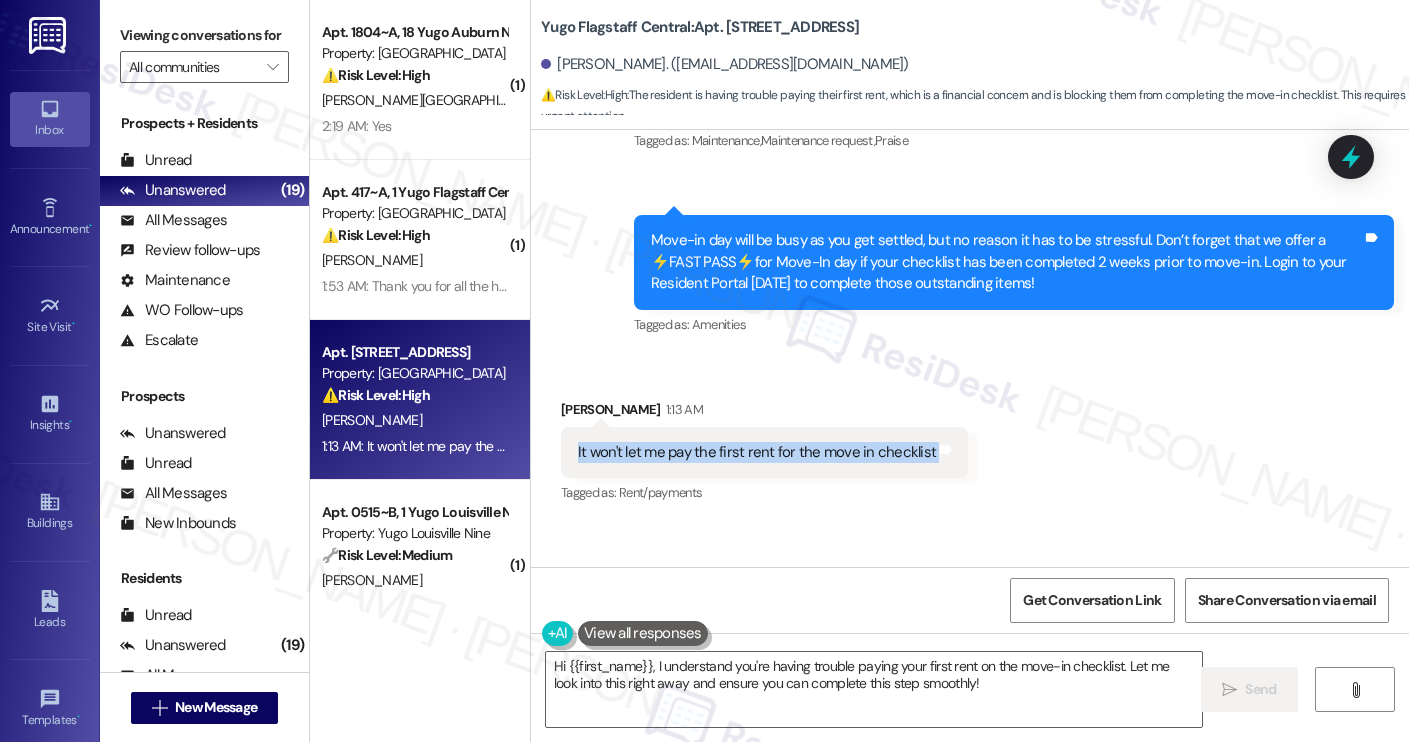 drag, startPoint x: 563, startPoint y: 406, endPoint x: 941, endPoint y: 437, distance: 379.26904 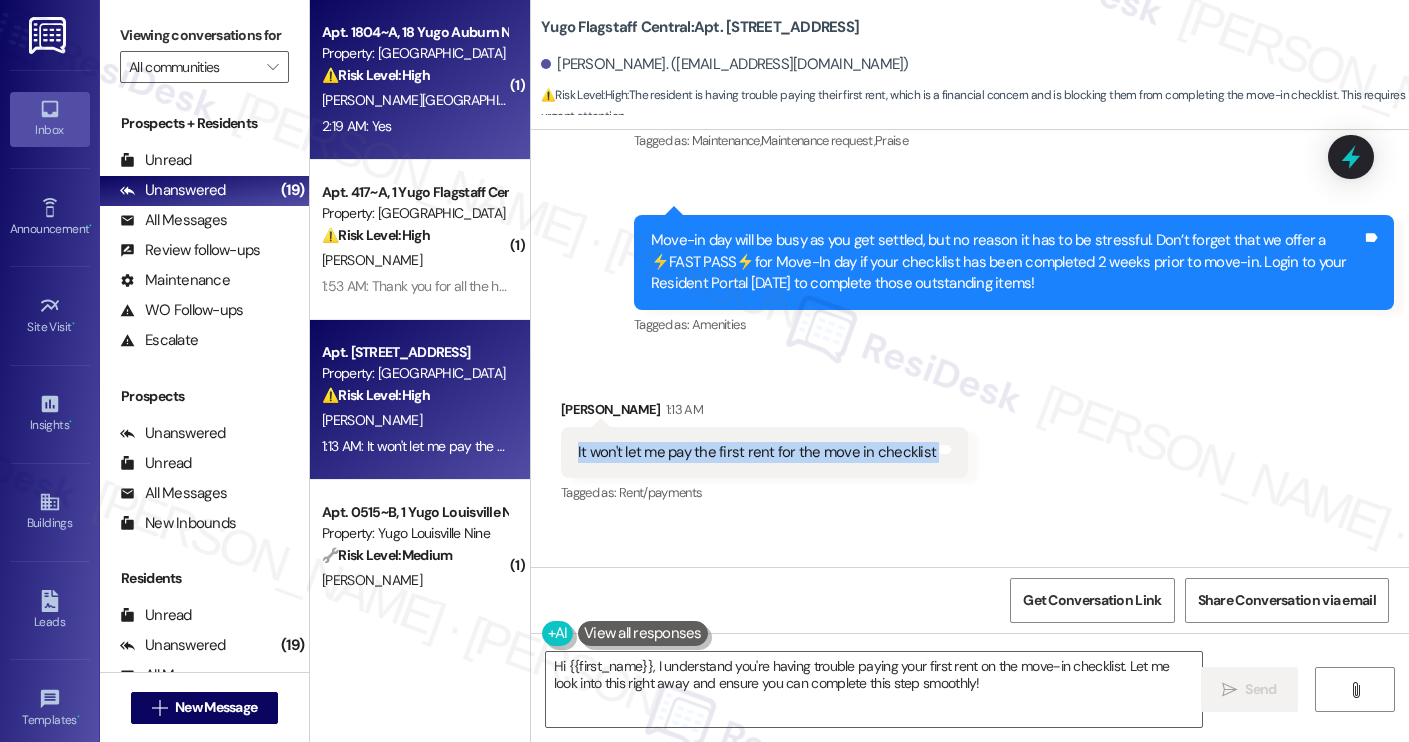 copy on "It won't let me pay the first rent for the move in checklist Tags and notes" 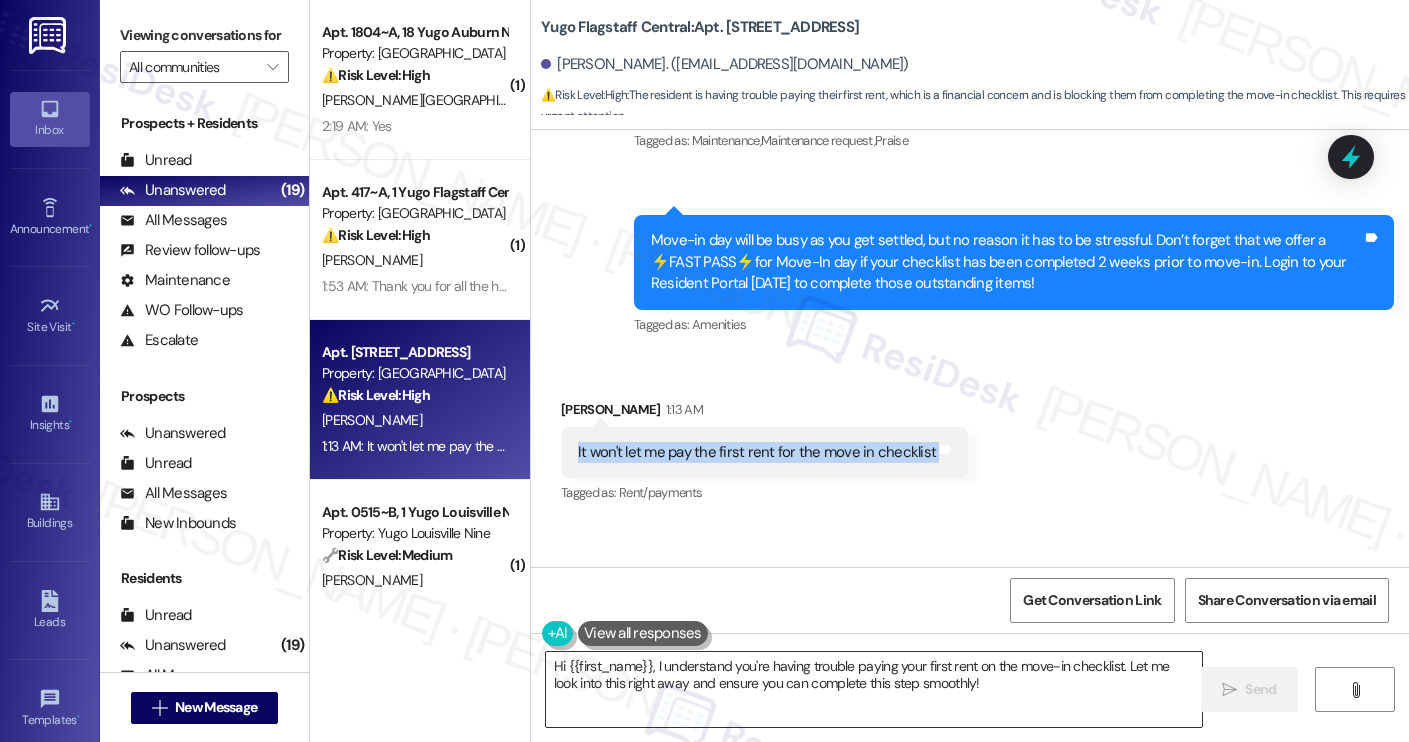 click on "Hi {{first_name}}, I understand you're having trouble paying your first rent on the move-in checklist. Let me look into this right away and ensure you can complete this step smoothly!" at bounding box center (874, 689) 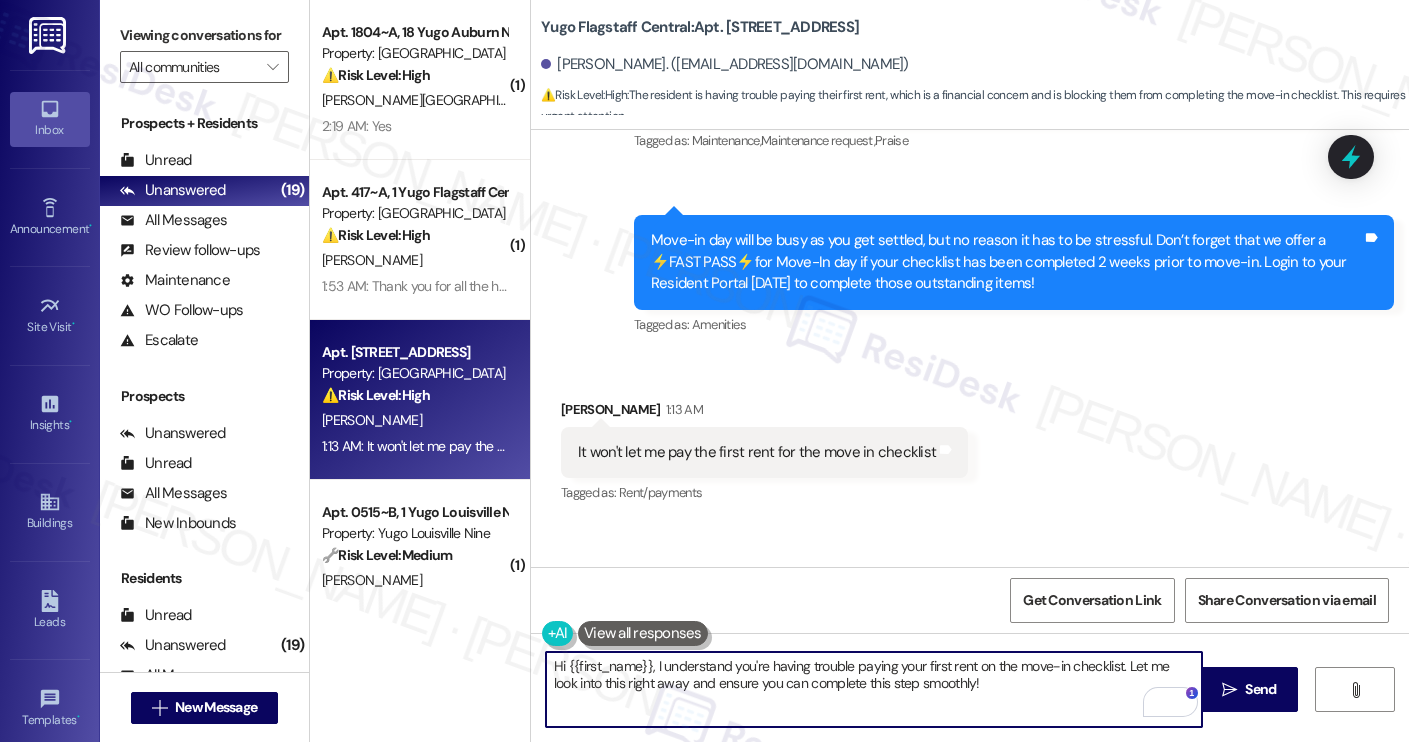 click on "Sydney White. (sgw85@nau.edu)" at bounding box center [725, 64] 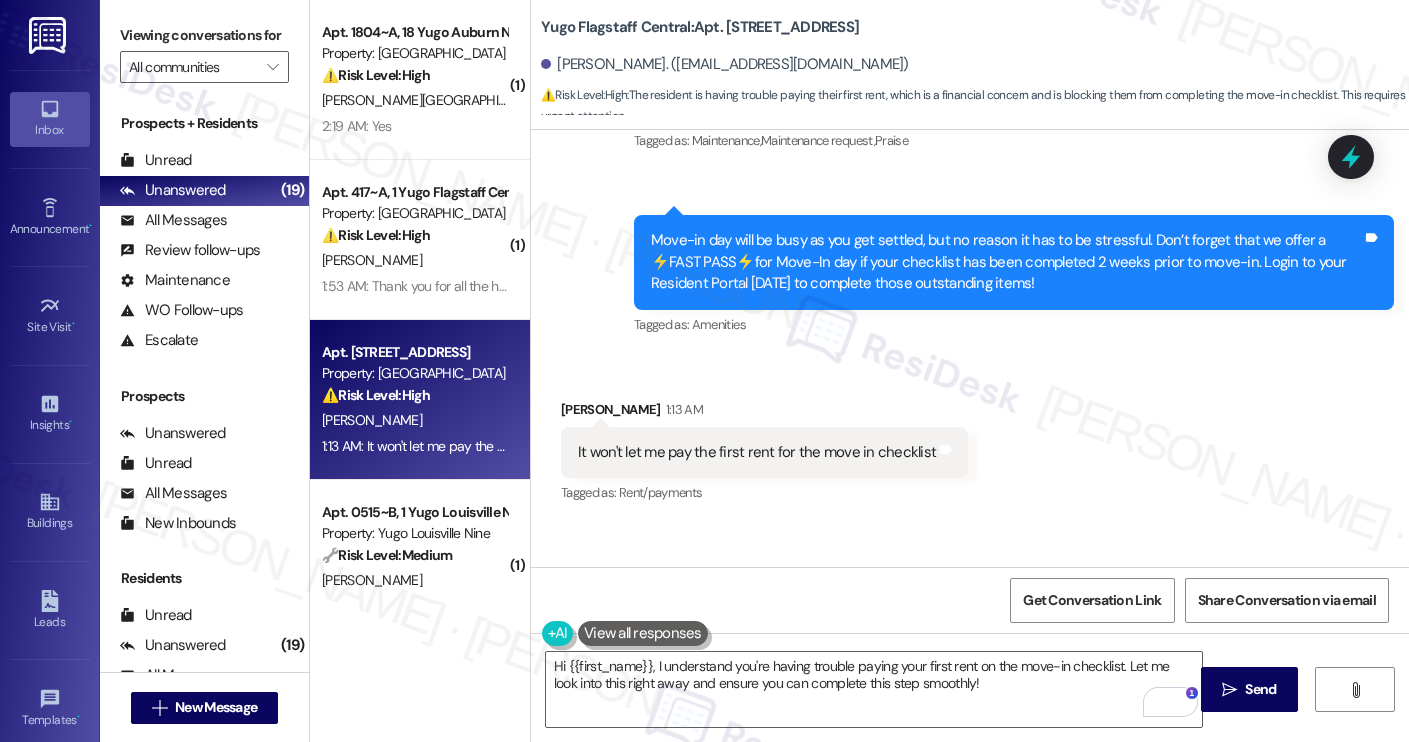 click on "Sydney White. (sgw85@nau.edu)" at bounding box center (725, 64) 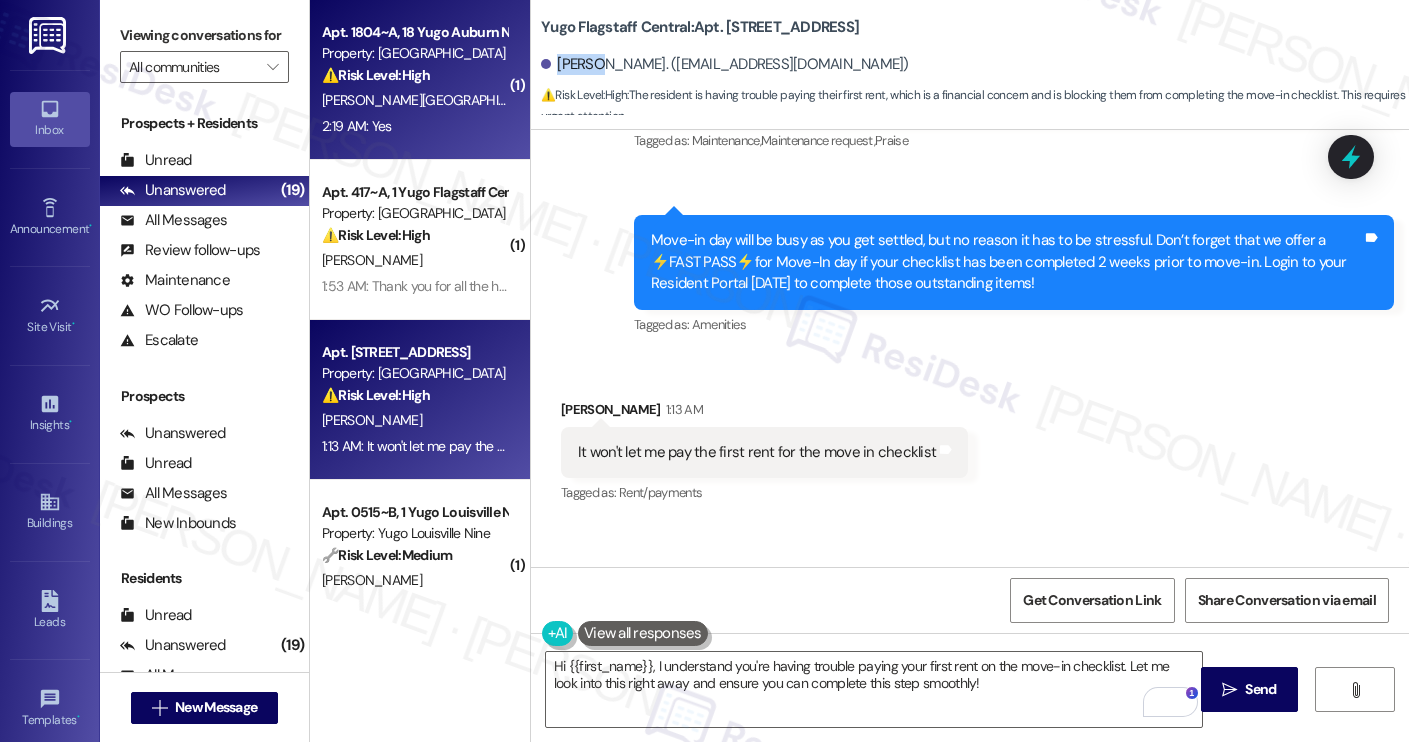copy on "Sydney" 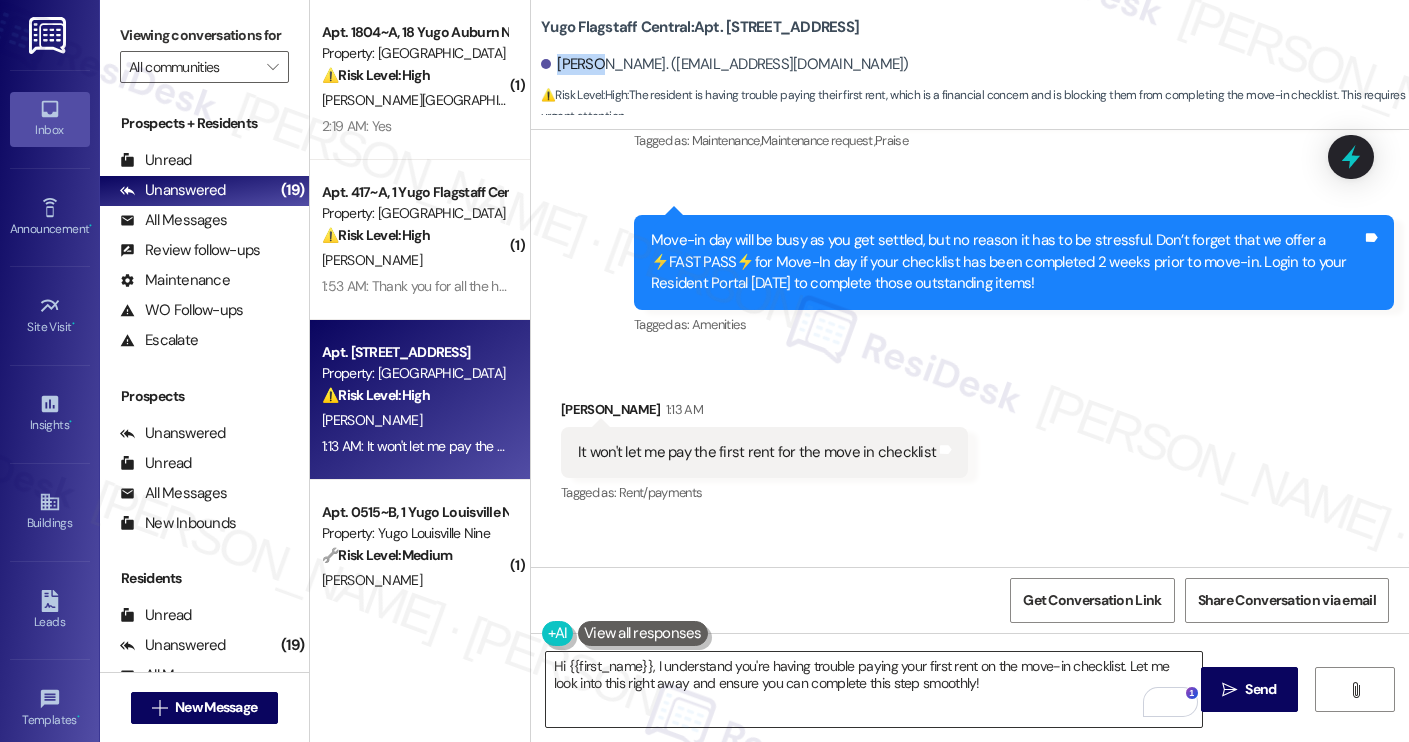 click on "Hi {{first_name}}, I understand you're having trouble paying your first rent on the move-in checklist. Let me look into this right away and ensure you can complete this step smoothly!" at bounding box center [874, 689] 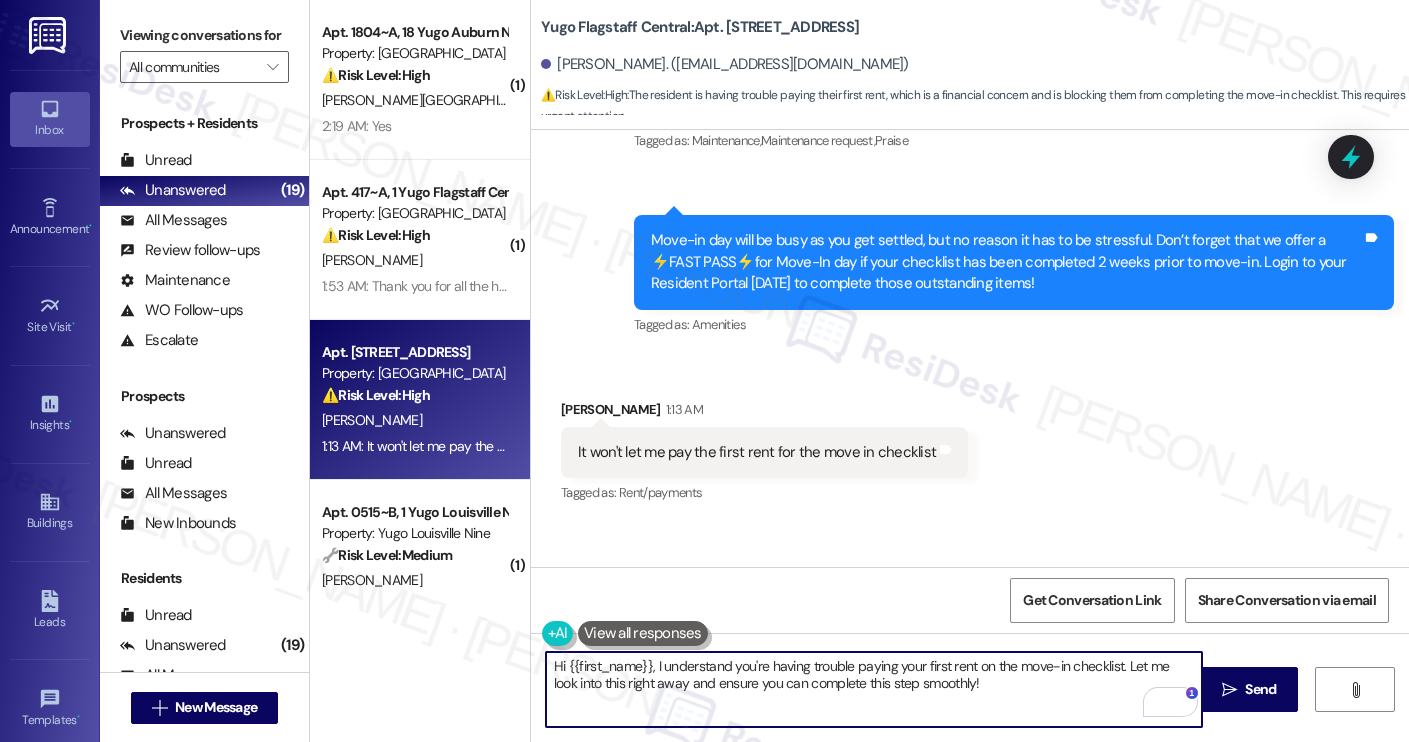 paste on "ey Sydney! Thanks for letting me know. I understand you’re having trouble paying your first rent. Could you let me know what error message you’re seeing when you try to make the payment? I’ll look into it for you" 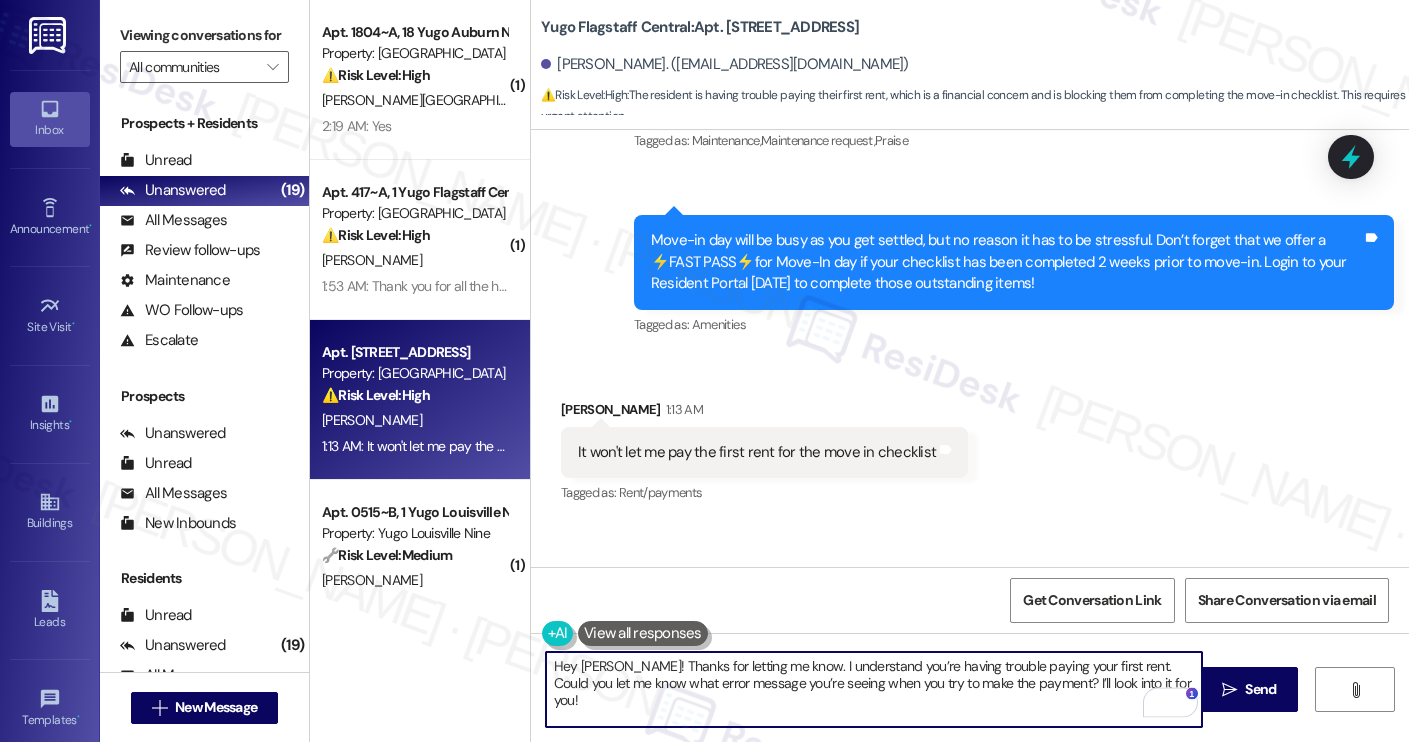 drag, startPoint x: 1128, startPoint y: 685, endPoint x: 1028, endPoint y: 680, distance: 100.12492 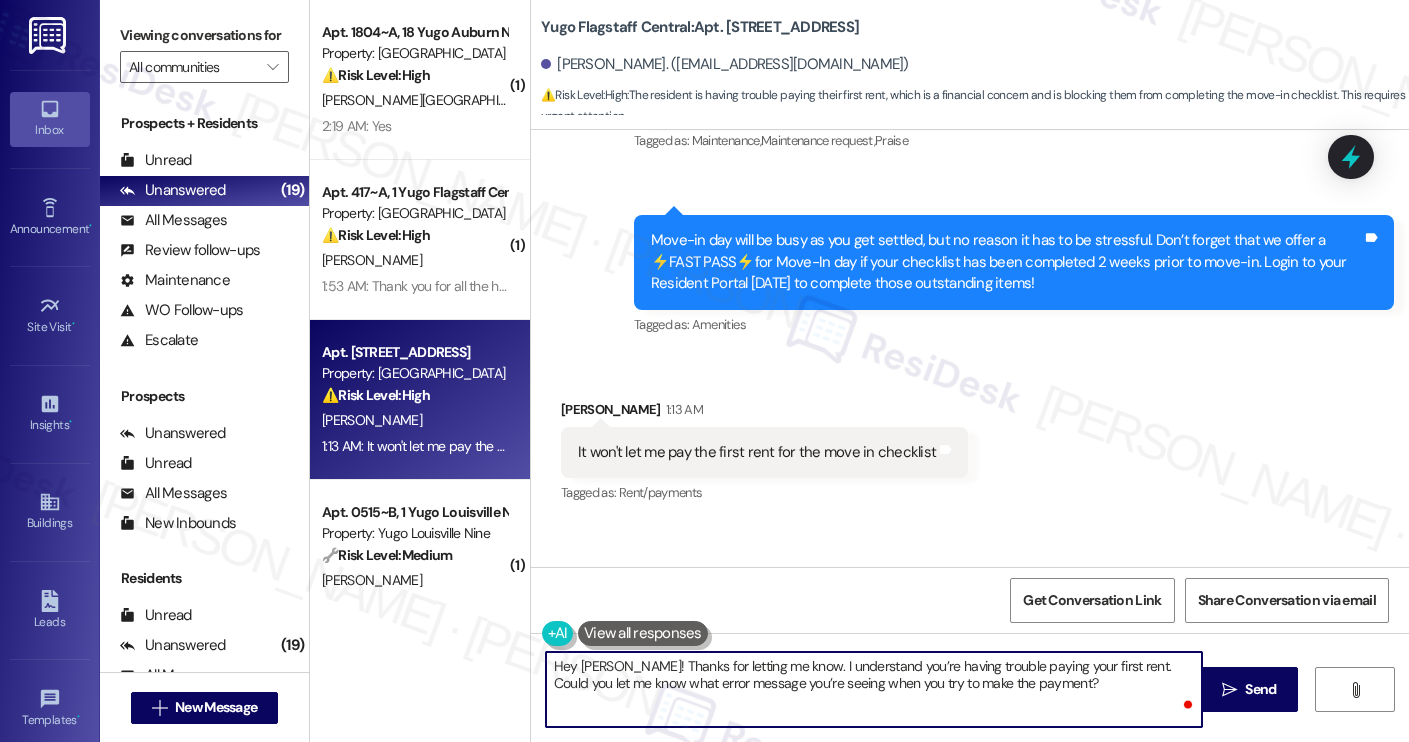 scroll, scrollTop: 403, scrollLeft: 0, axis: vertical 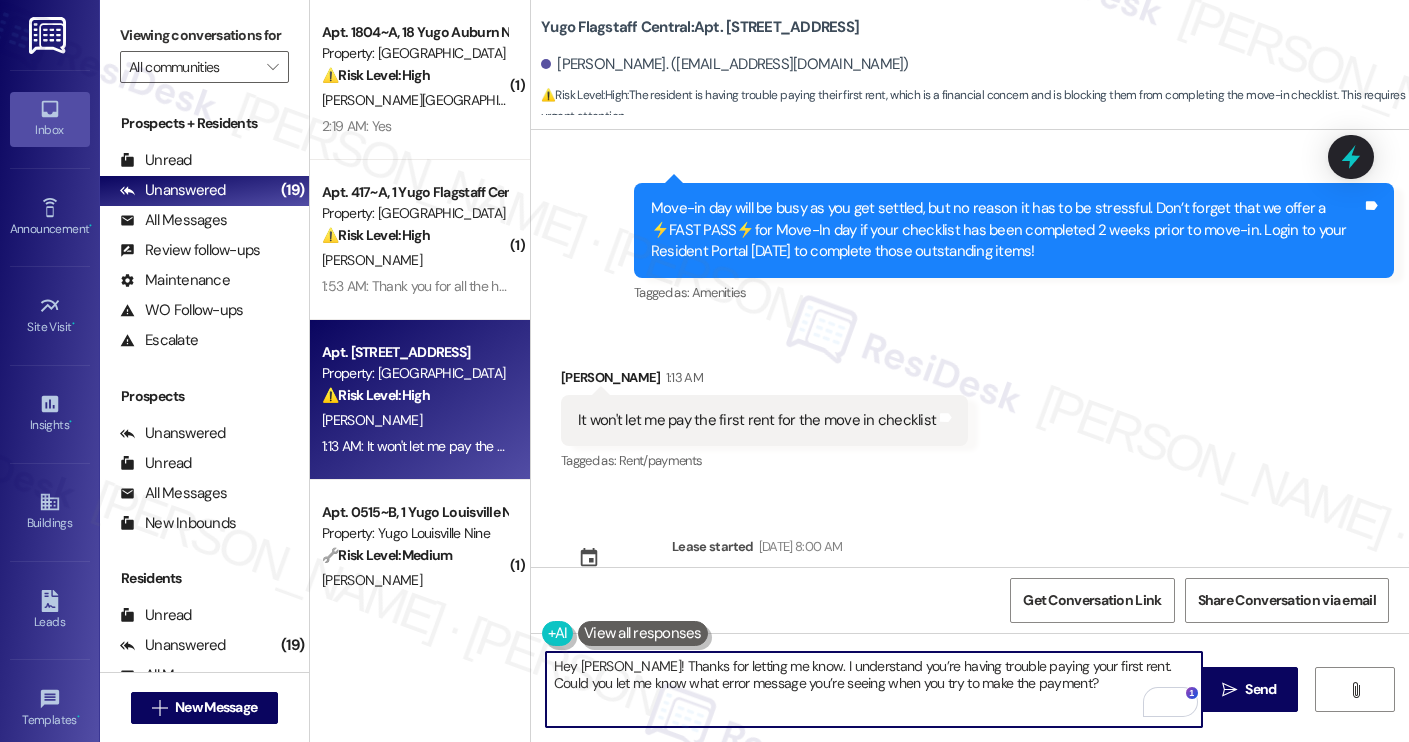 click on "Hey Sydney! Thanks for letting me know. I understand you’re having trouble paying your first rent. Could you let me know what error message you’re seeing when you try to make the payment?" at bounding box center (874, 689) 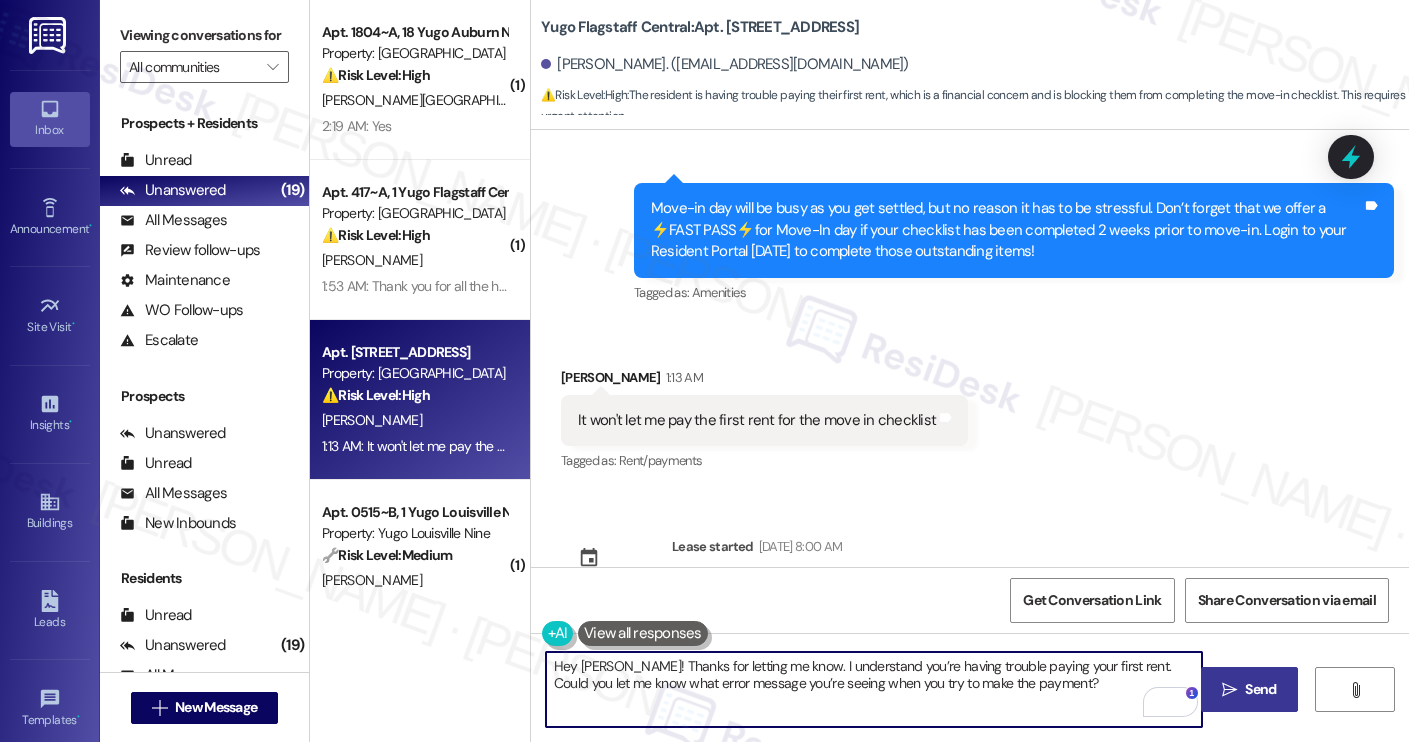 type on "Hey Sydney! Thanks for letting me know. I understand you’re having trouble paying your first rent. Could you let me know what error message you’re seeing when you try to make the payment?" 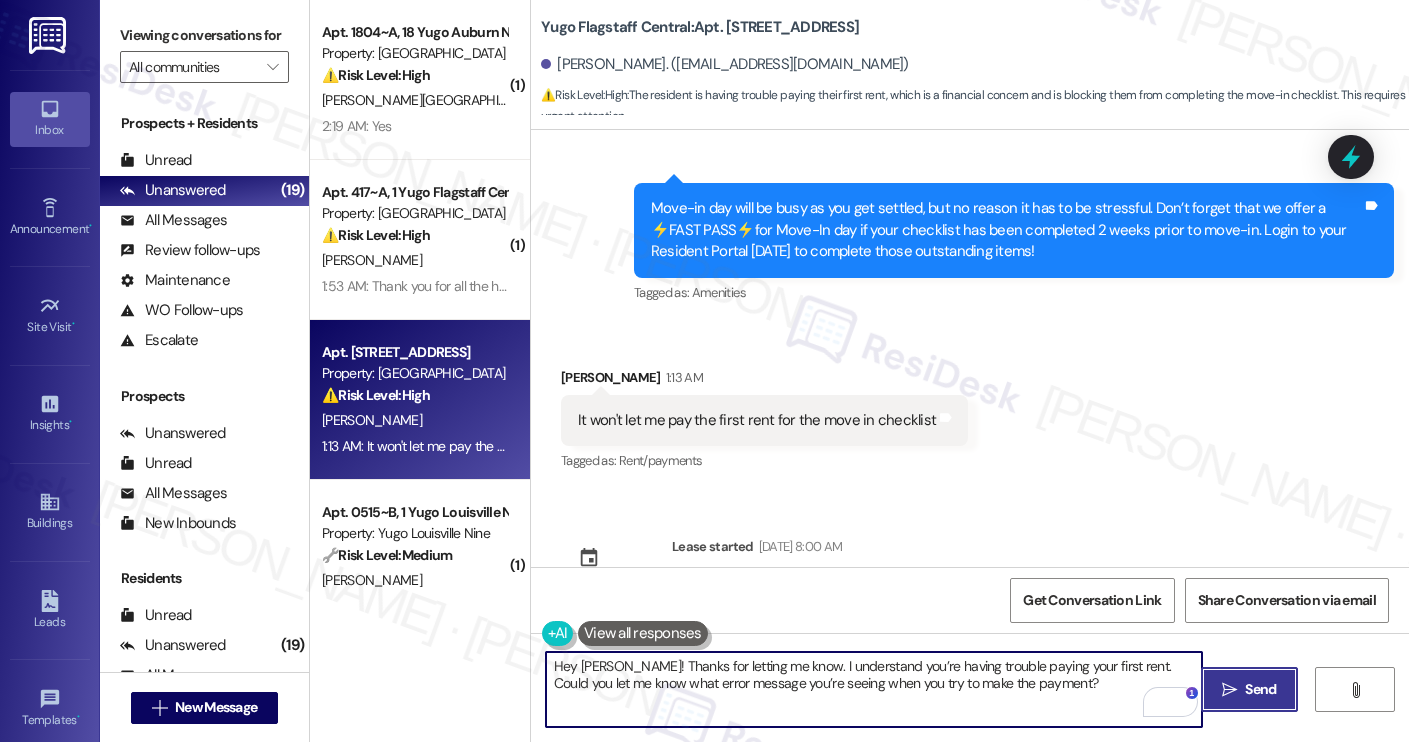 click on " Send" at bounding box center (1249, 689) 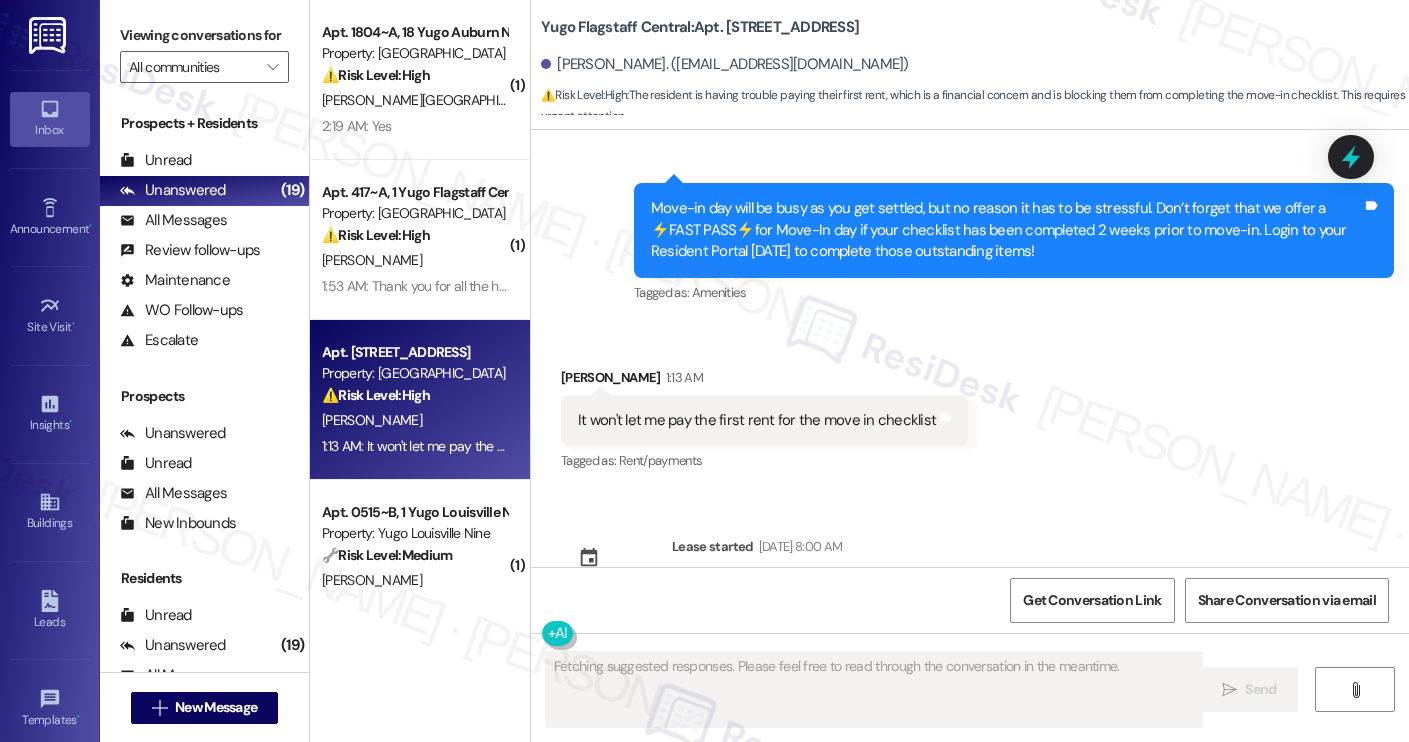 scroll, scrollTop: 284, scrollLeft: 0, axis: vertical 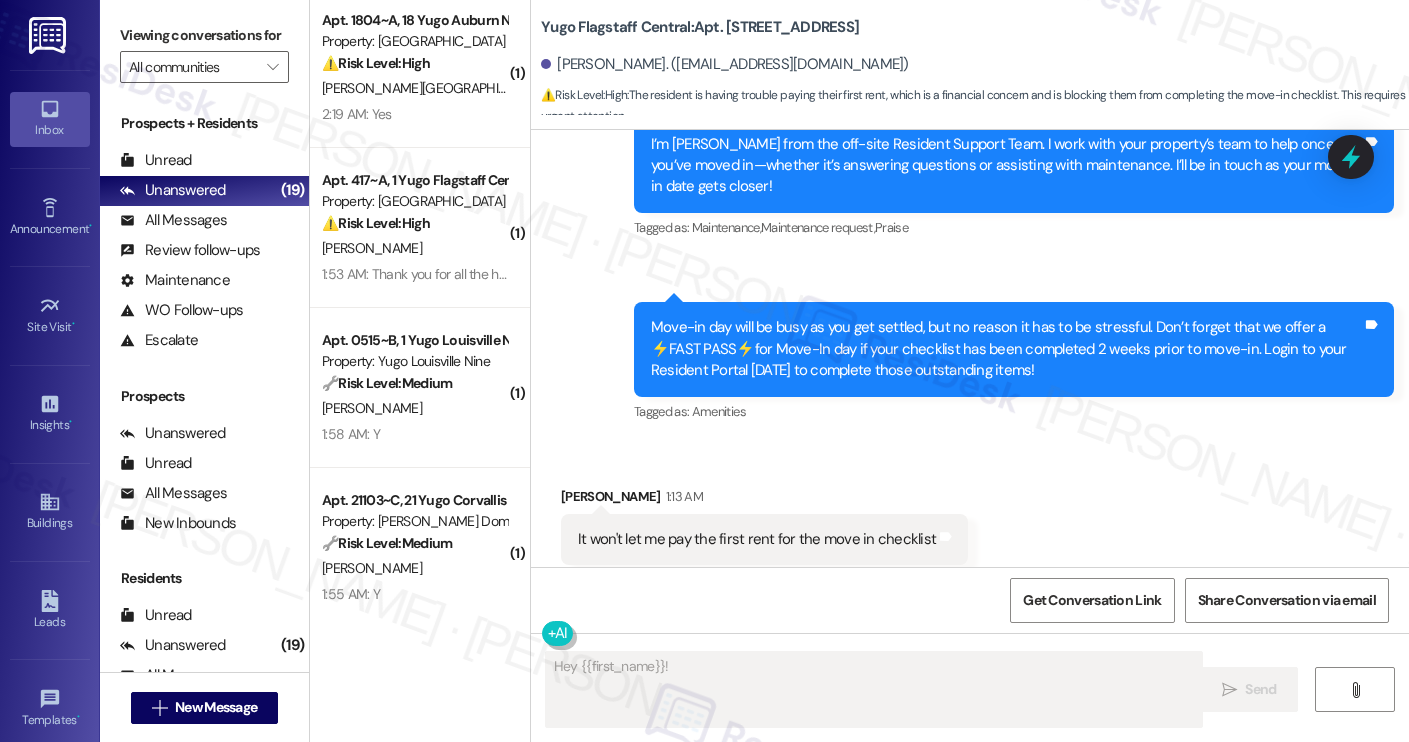 type on "Hey {{first_name}}! I'm" 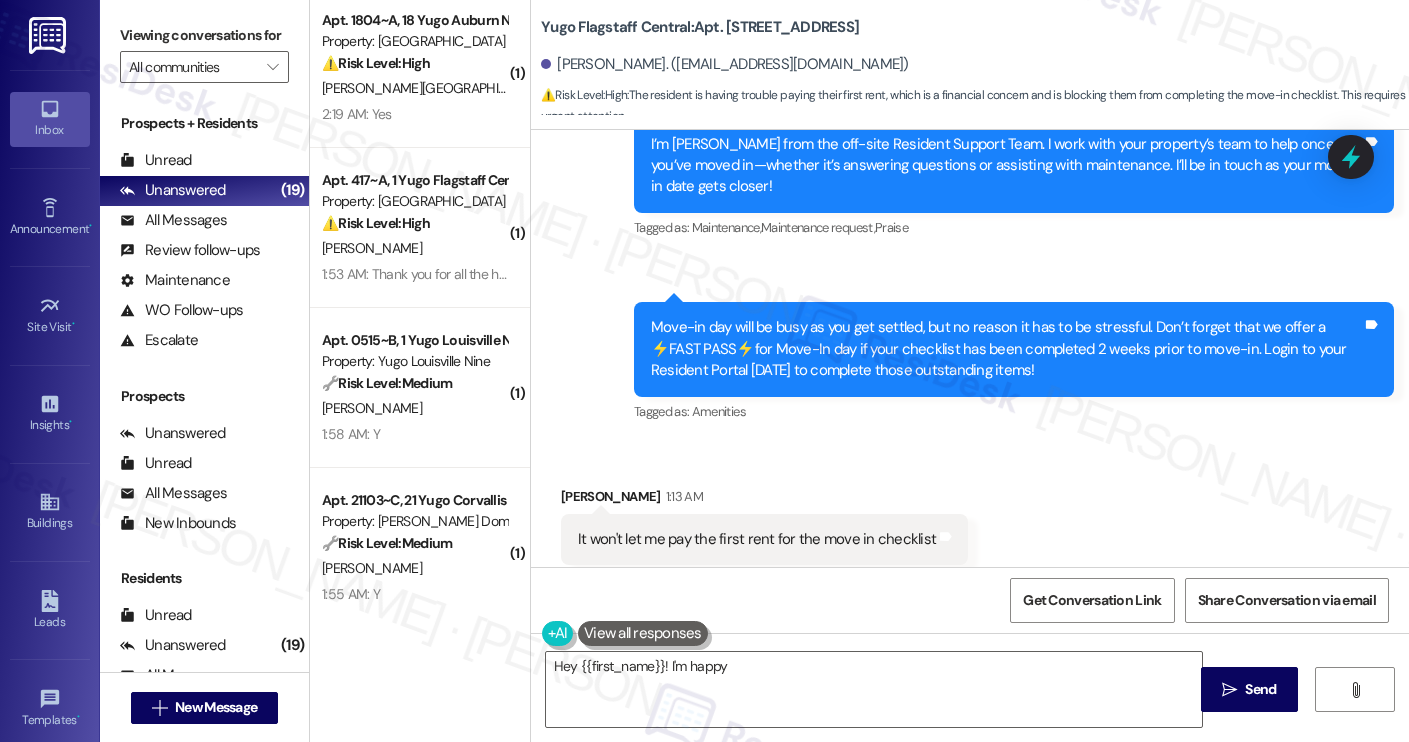 click on "⚠️  Risk Level:  High" at bounding box center [376, 223] 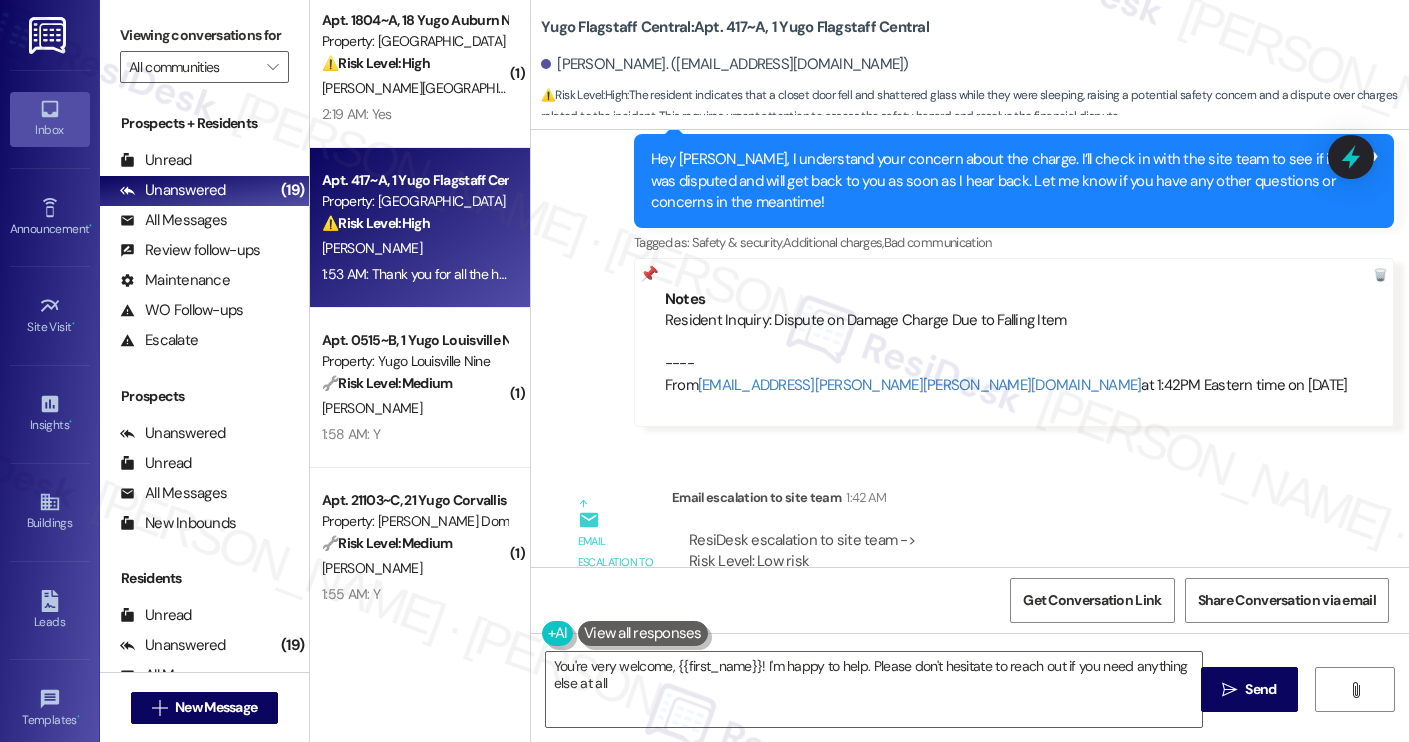 type on "You're very welcome, {{first_name}}! I'm happy to help. Please don't hesitate to reach out if you need anything else at all!" 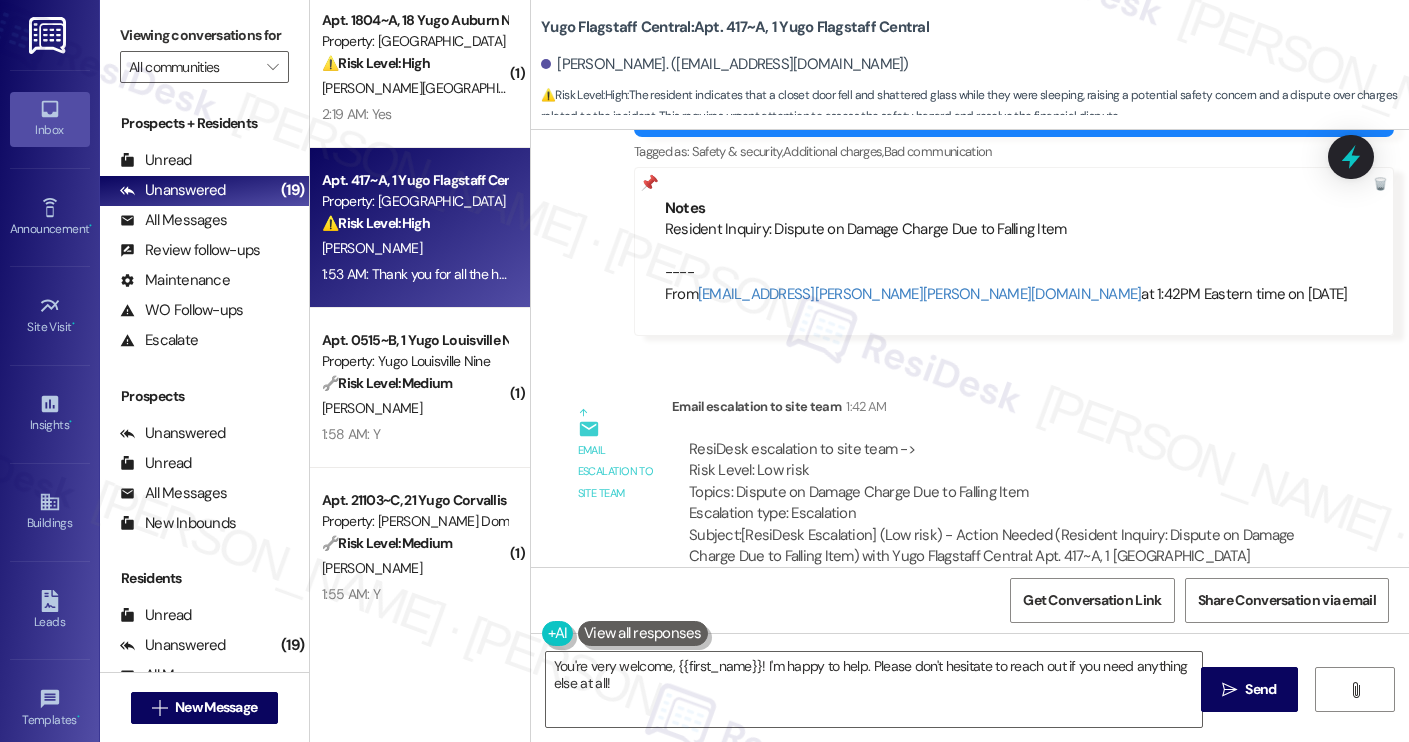 scroll, scrollTop: 2478, scrollLeft: 0, axis: vertical 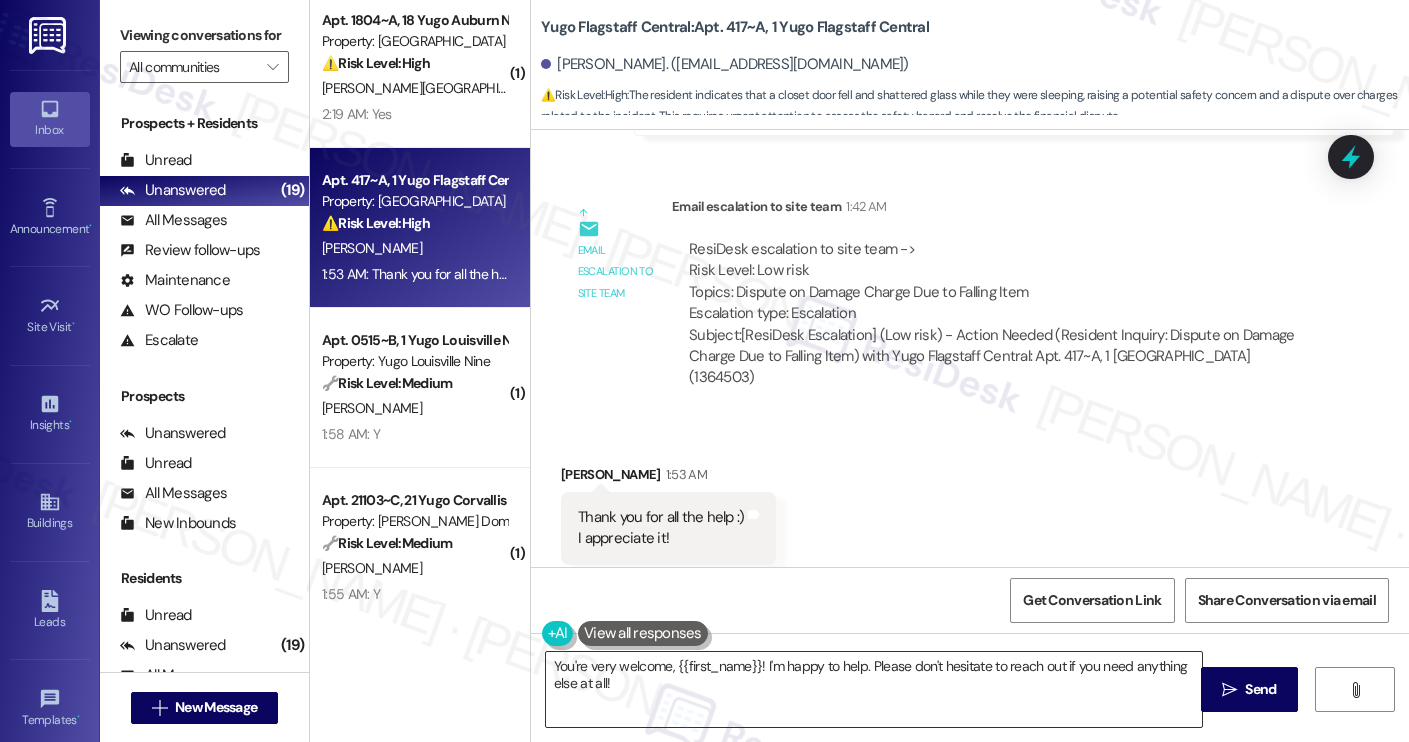 click on "You're very welcome, {{first_name}}! I'm happy to help. Please don't hesitate to reach out if you need anything else at all!" at bounding box center [874, 689] 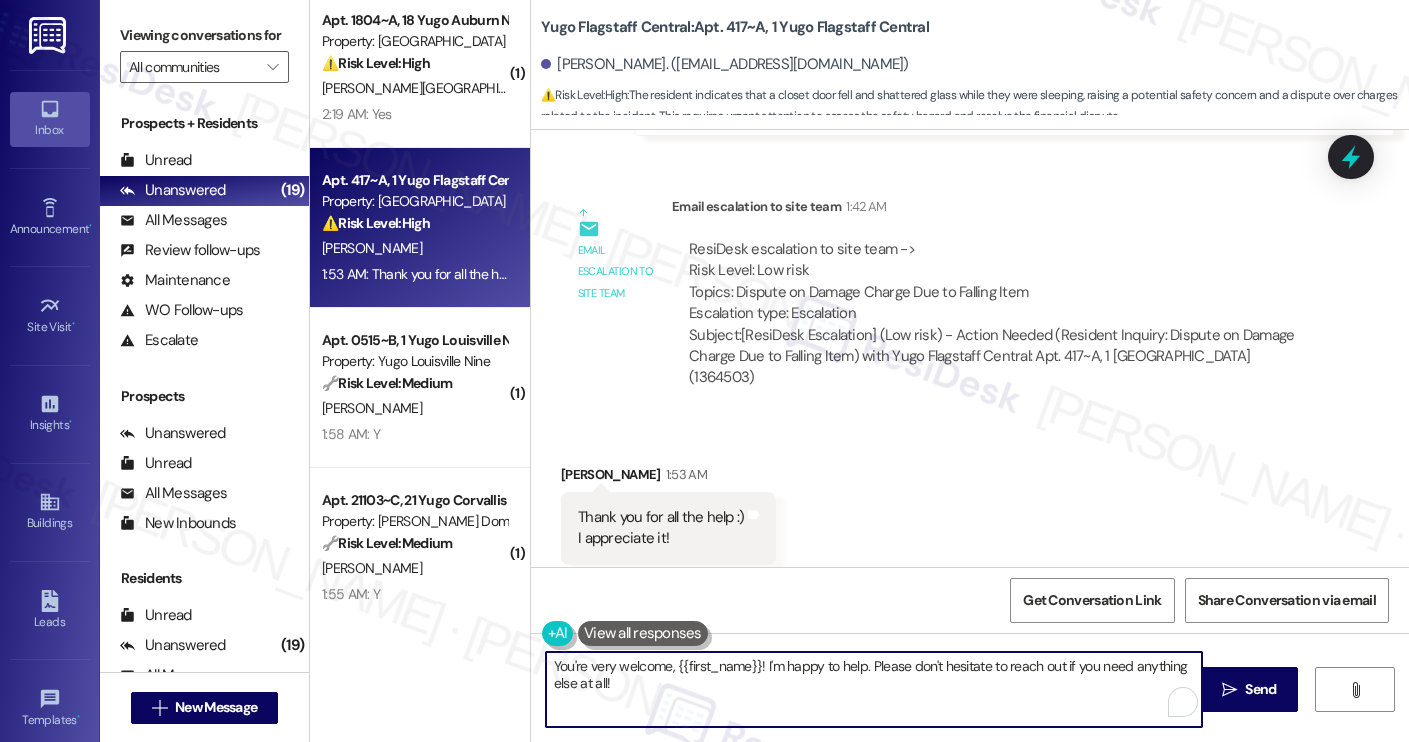 drag, startPoint x: 724, startPoint y: 690, endPoint x: 507, endPoint y: 651, distance: 220.47676 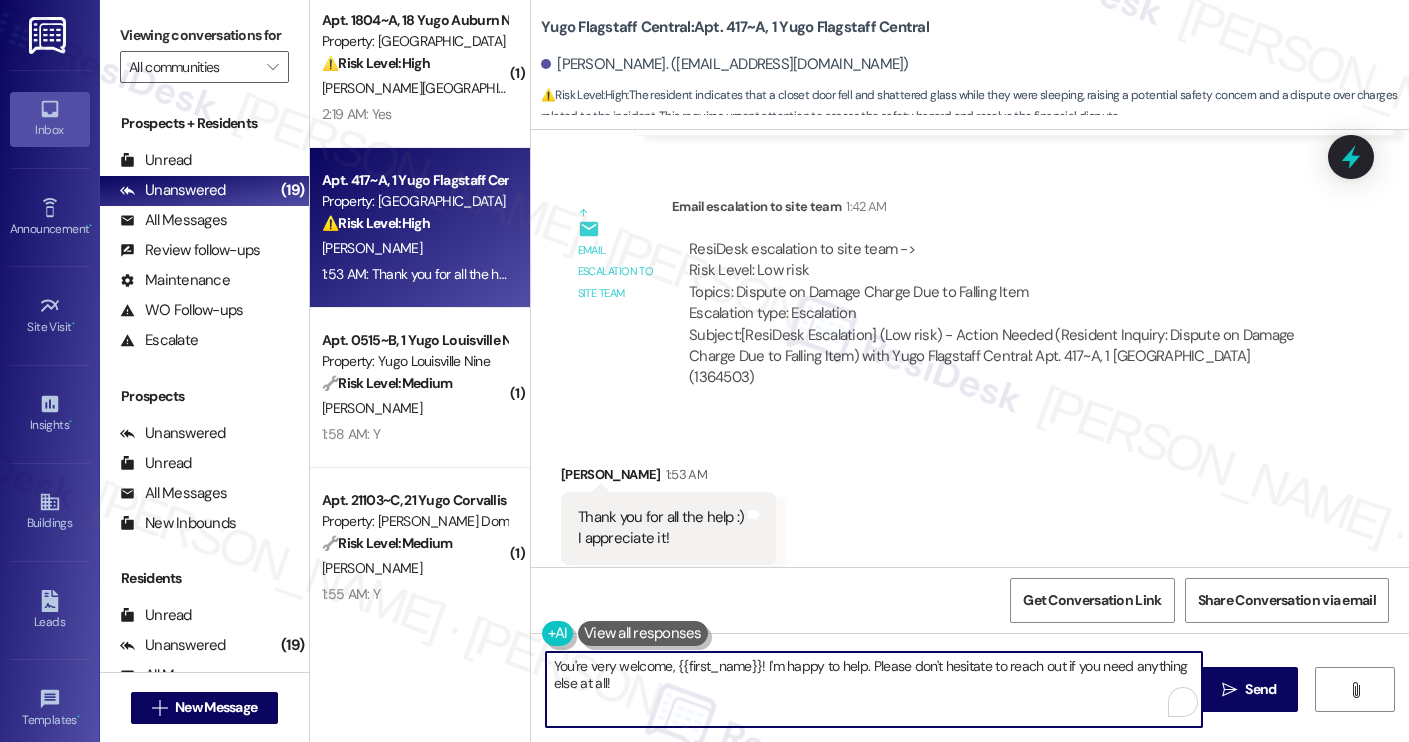 click on "( 1 ) Apt. 1804~A, 18 Yugo Auburn North Property: Yugo Auburn North ⚠️  Risk Level:  High The resident reports a short circuit in the bathroom light following a power surge, which poses a potential electrical hazard and requires urgent maintenance. This could also indicate a larger electrical problem. Z. Jordan 2:19 AM: Yes 2:19 AM: Yes Apt. 417~A, 1 Yugo Flagstaff Central Property: Yugo Flagstaff Central ⚠️  Risk Level:  High The resident indicates that a closet door fell and shattered glass while they were sleeping, raising a potential safety concern and a dispute over charges related to the incident. This requires urgent attention to assess the safety hazard and resolve the financial dispute. L. Weber 1:53 AM: Thank you for all the help :)
I appreciate it!  1:53 AM: Thank you for all the help :)
I appreciate it!  ( 1 ) Apt. 0515~B, 1 Yugo Louisville Nine Property: Yugo Louisville Nine 🔧  Risk Level:  Medium S. Gutti 1:58 AM: Y 1:58 AM: Y ( 1 ) Apt. 21103~C, 21 Yugo Corvallis Domain 🔧 Medium" at bounding box center [859, 371] 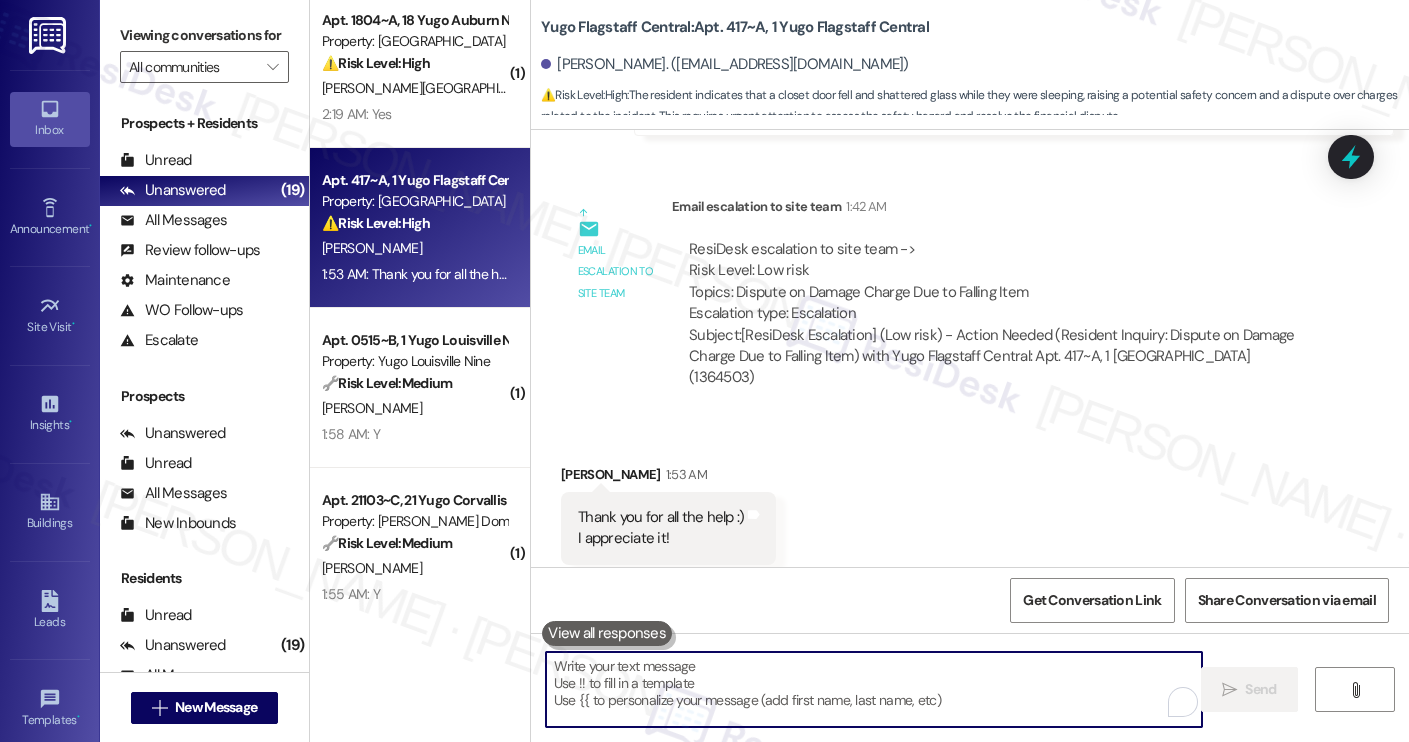 click on "Laurel Weber 1:53 AM" at bounding box center (668, 478) 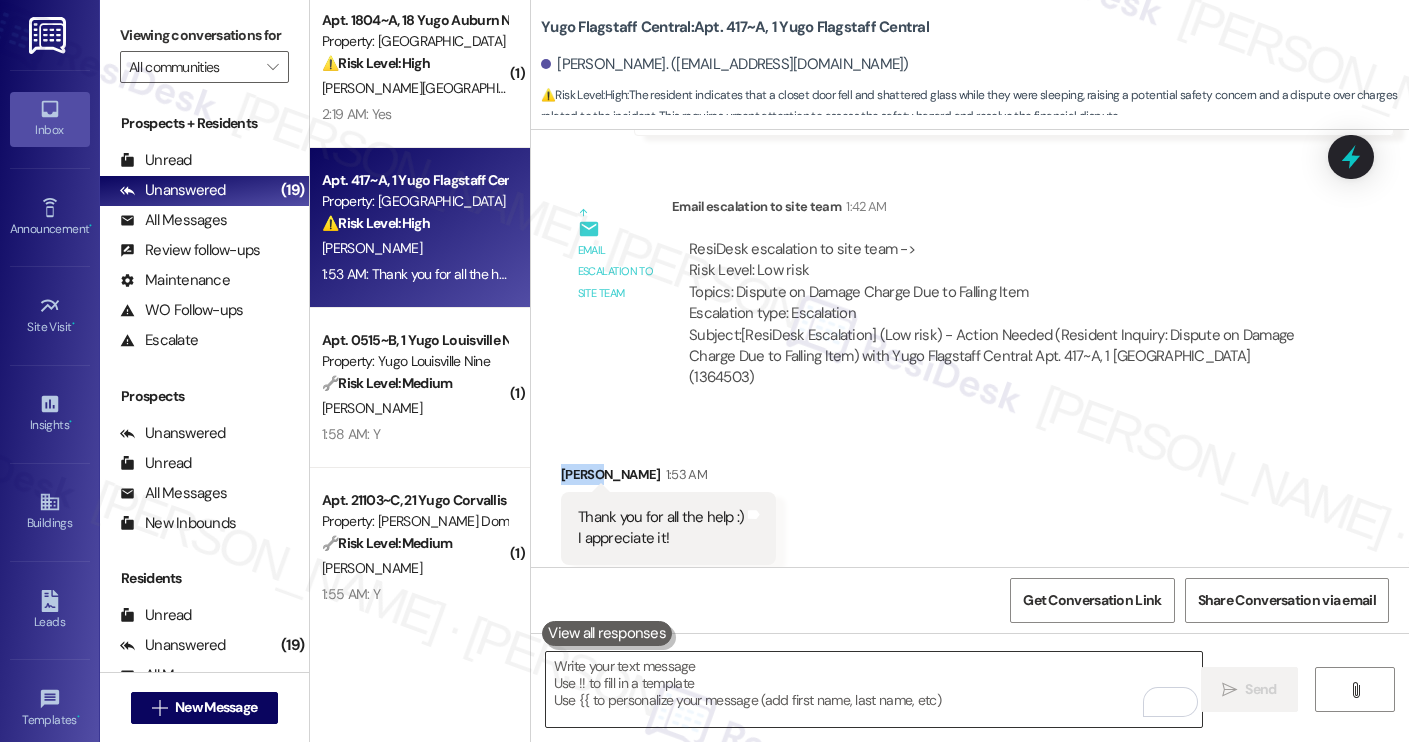 click at bounding box center [874, 689] 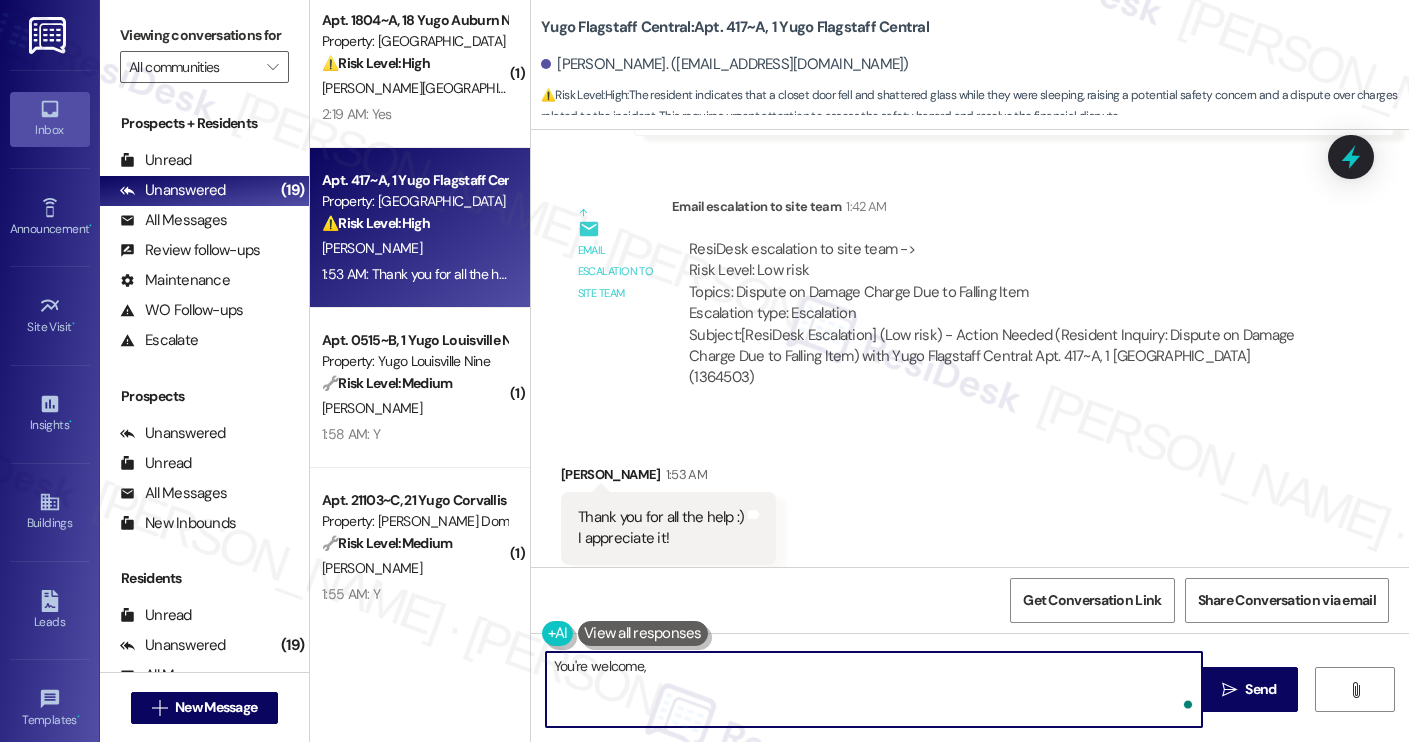 paste on "Laurel" 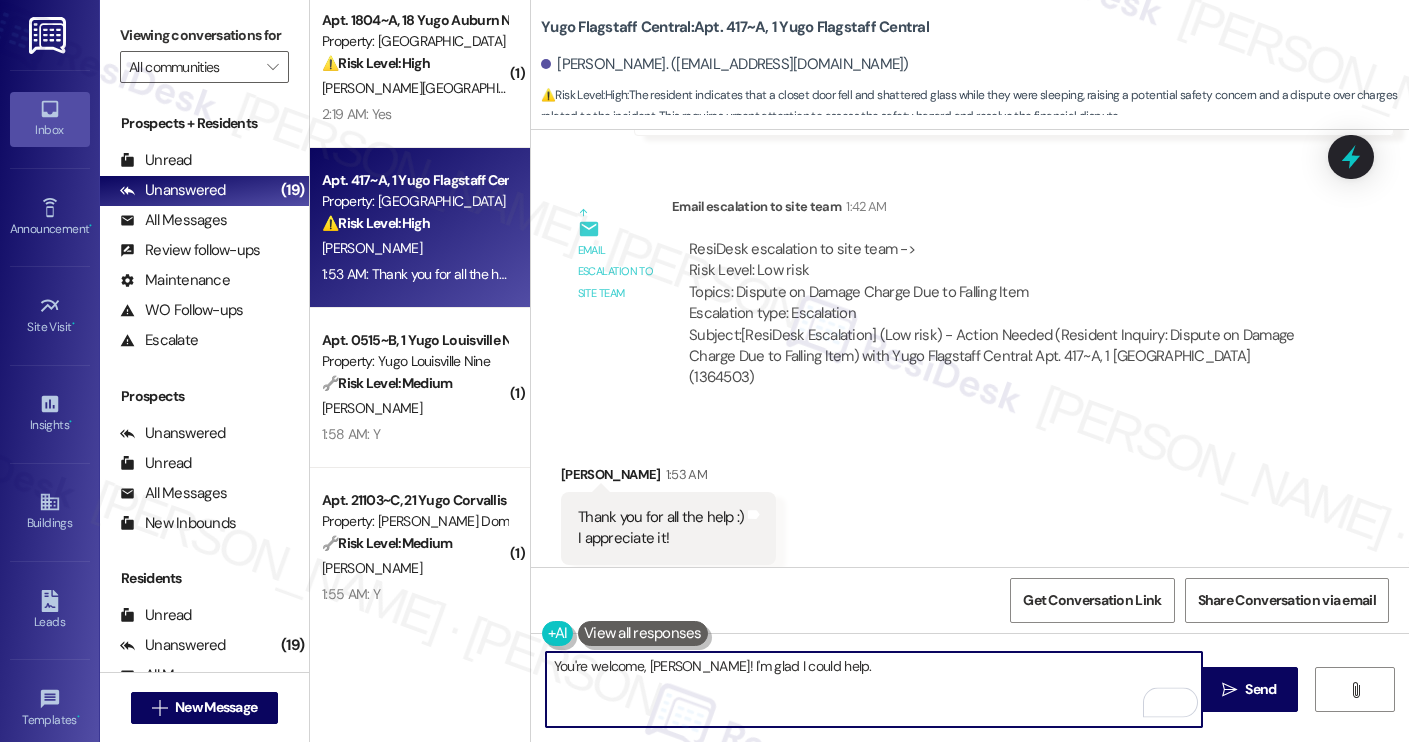 click on "You're welcome, Laurel! I'm glad I could help." at bounding box center [874, 689] 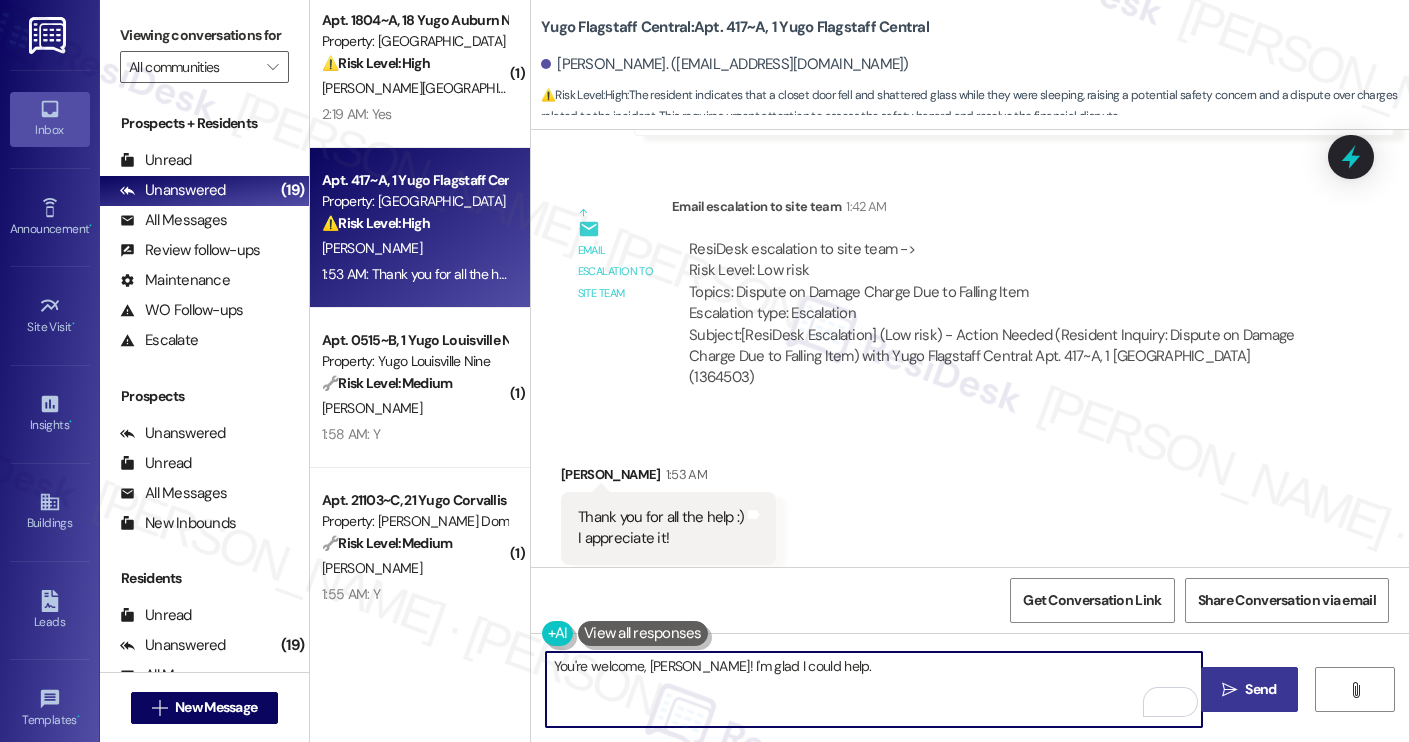 type on "You're welcome, Laurel! I'm glad I could help." 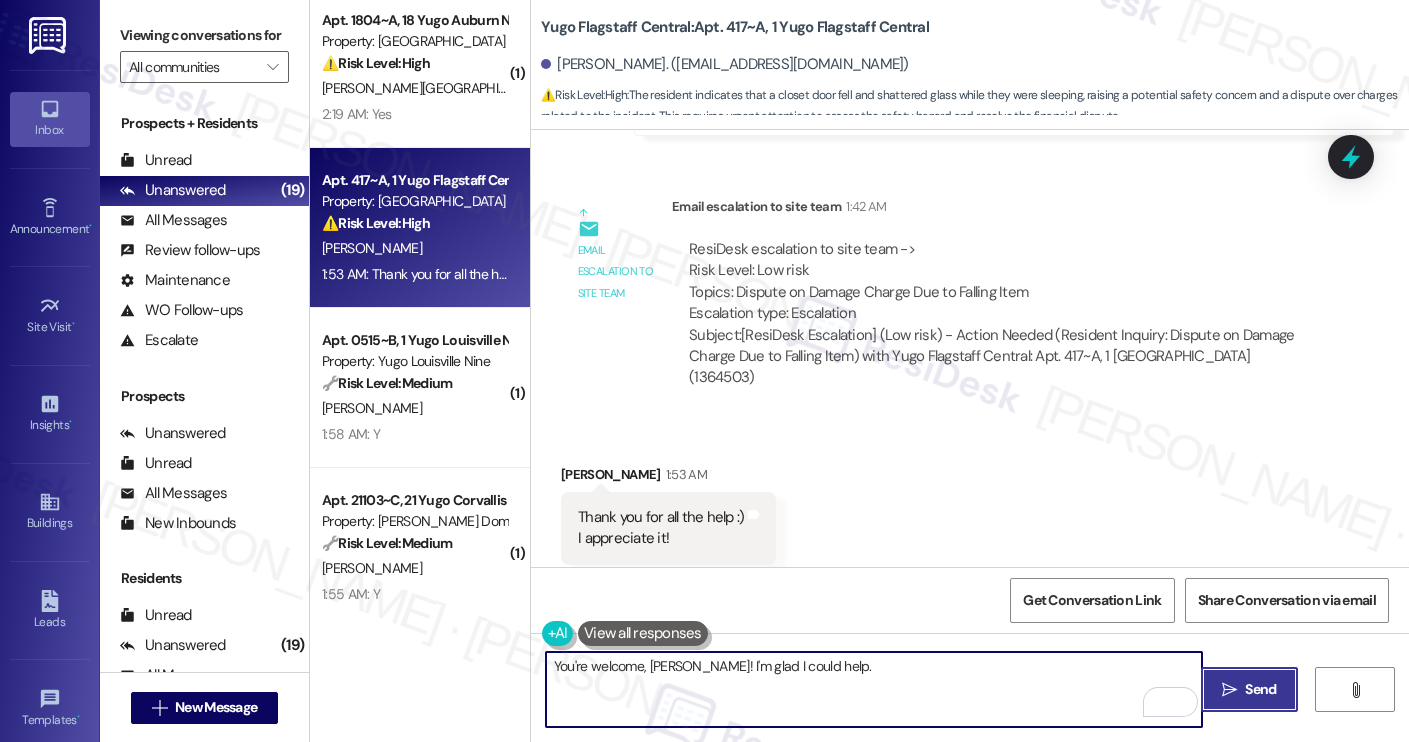 click on " Send" at bounding box center (1249, 689) 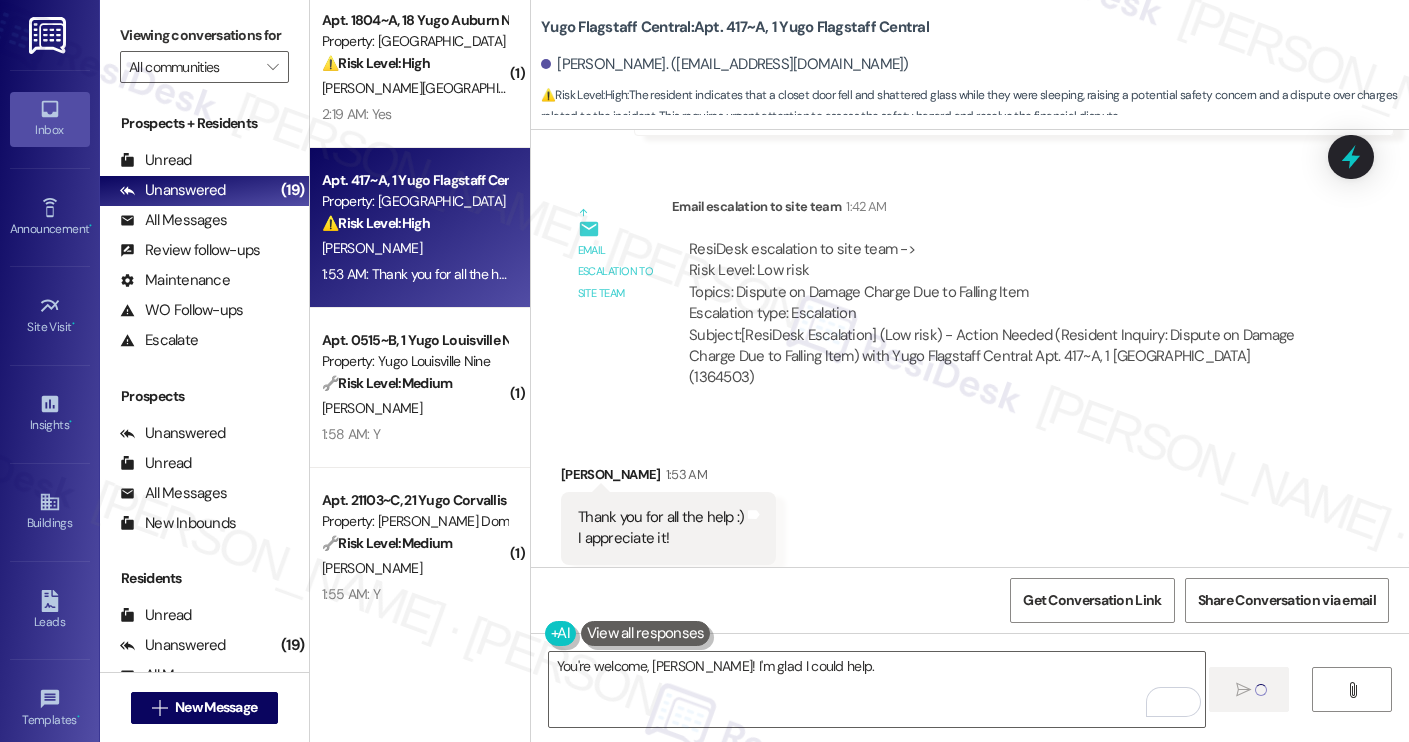 type 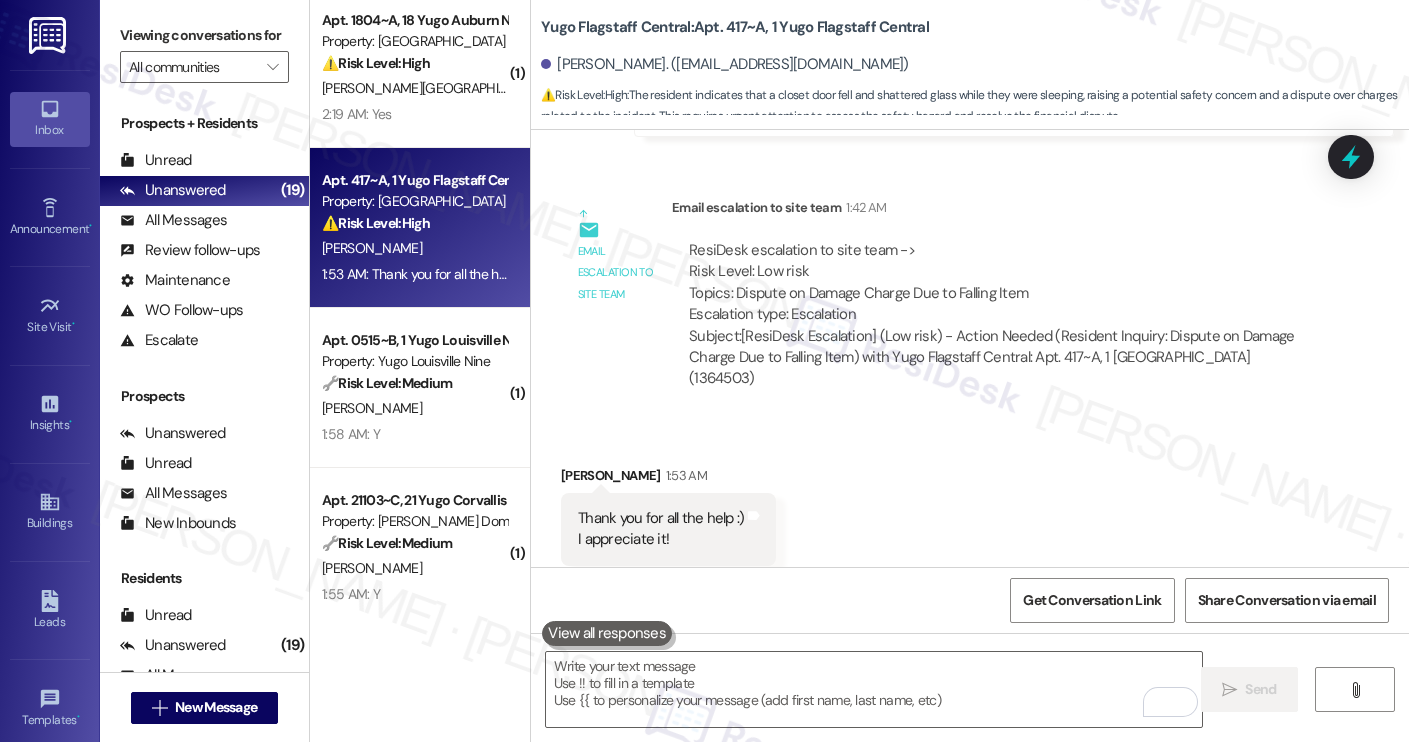scroll, scrollTop: 2618, scrollLeft: 0, axis: vertical 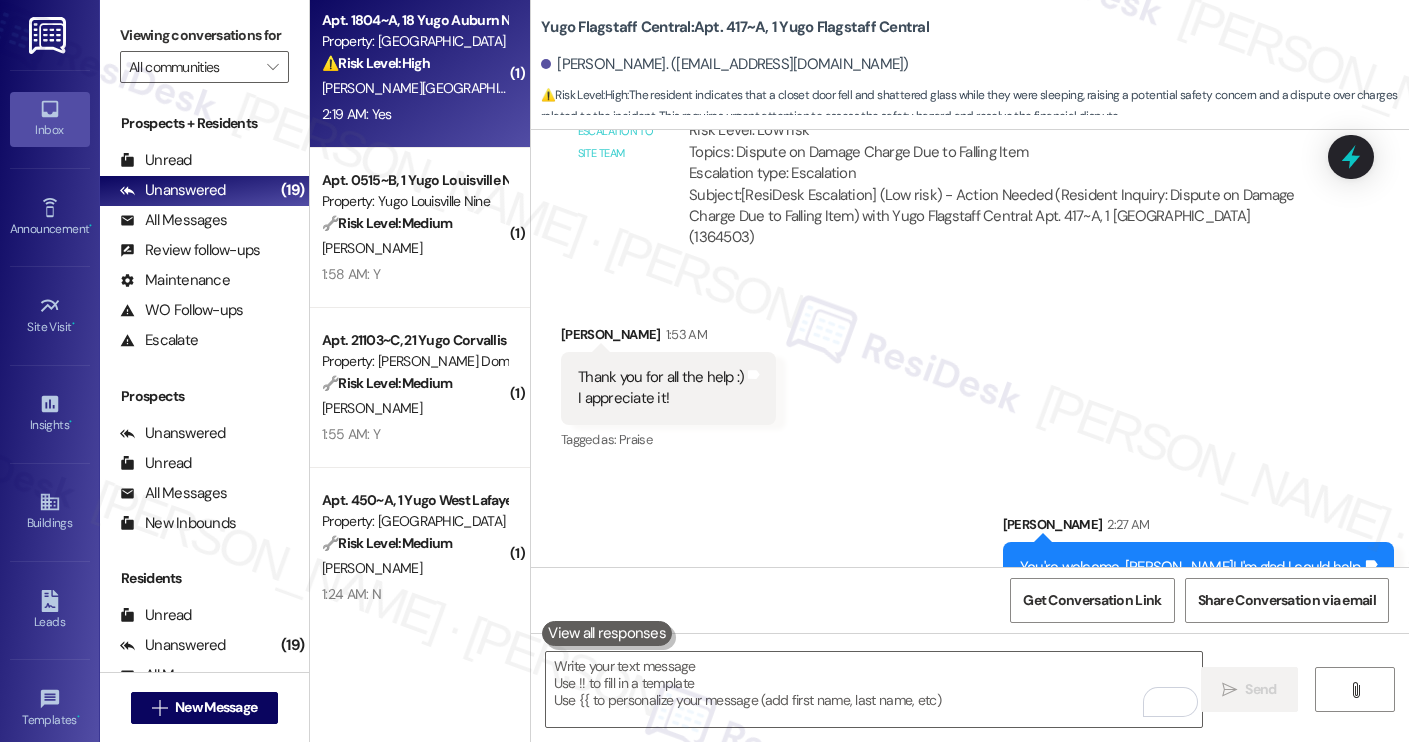 click on "2:19 AM: Yes 2:19 AM: Yes" at bounding box center [414, 114] 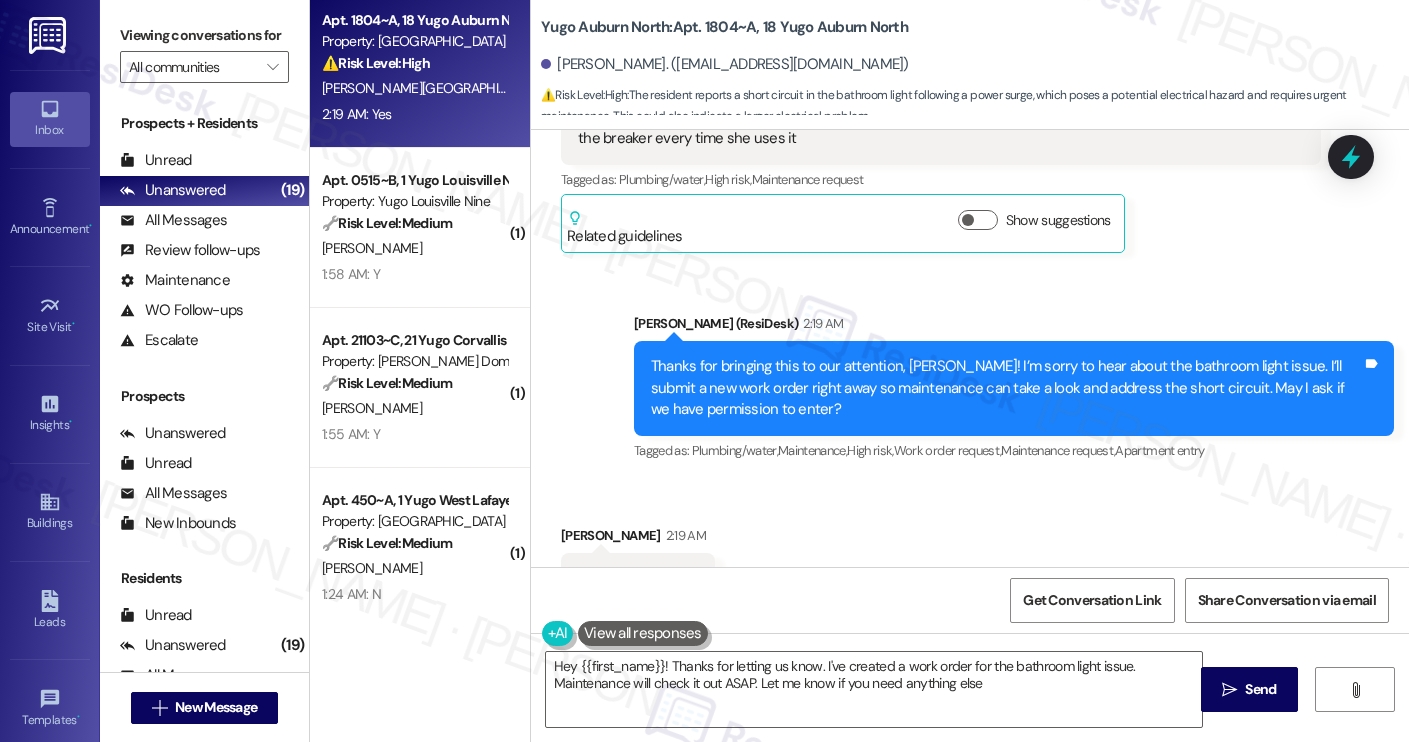 type on "Hey {{first_name}}! Thanks for letting us know. I've created a work order for the bathroom light issue. Maintenance will check it out ASAP. Let me know if you need anything else!" 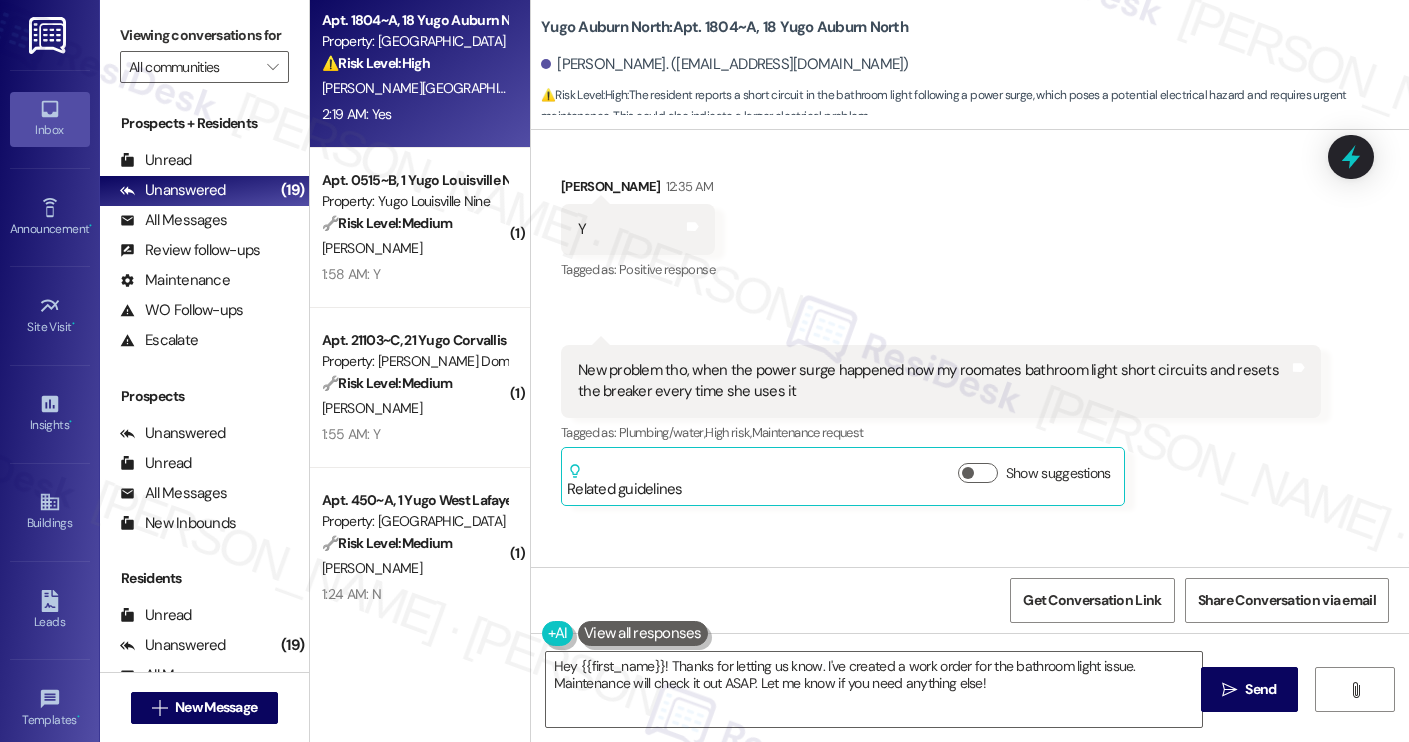scroll, scrollTop: 3098, scrollLeft: 0, axis: vertical 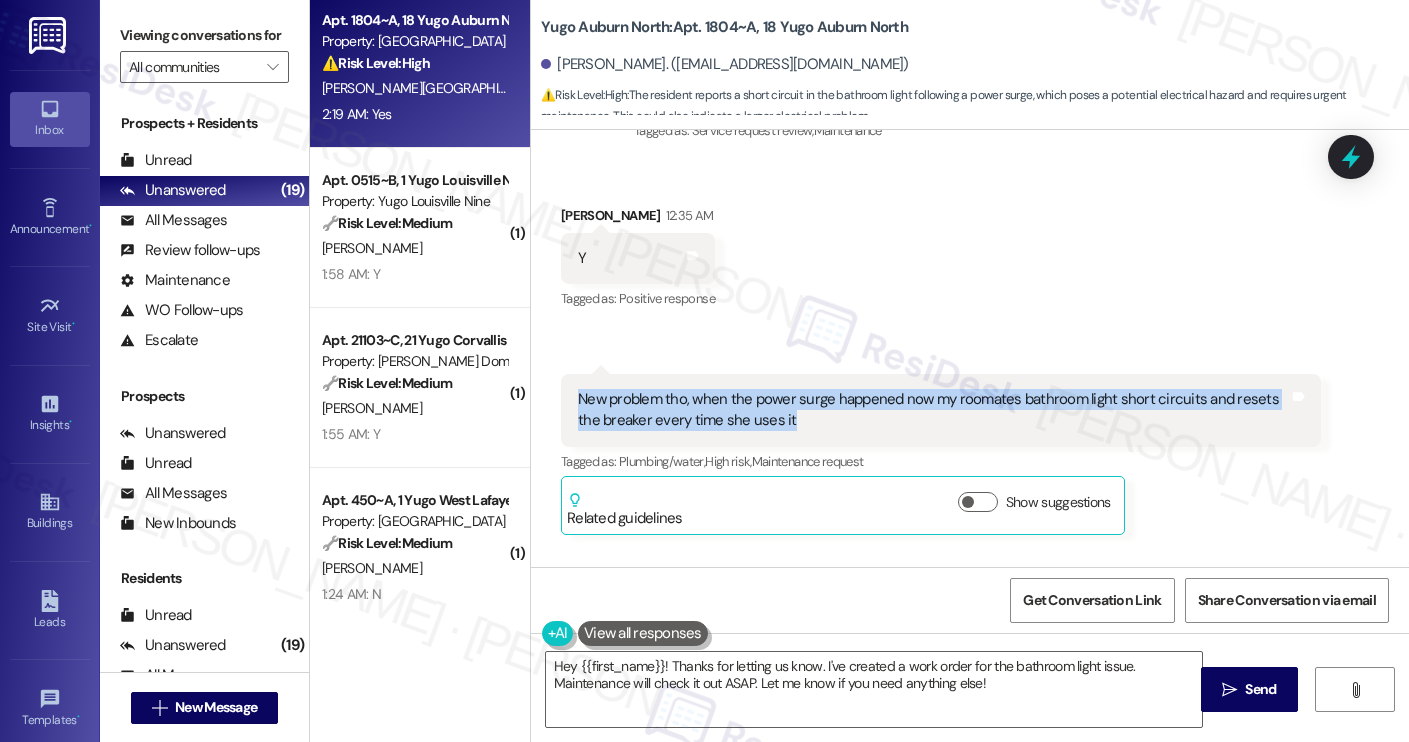 drag, startPoint x: 766, startPoint y: 388, endPoint x: 536, endPoint y: 366, distance: 231.04977 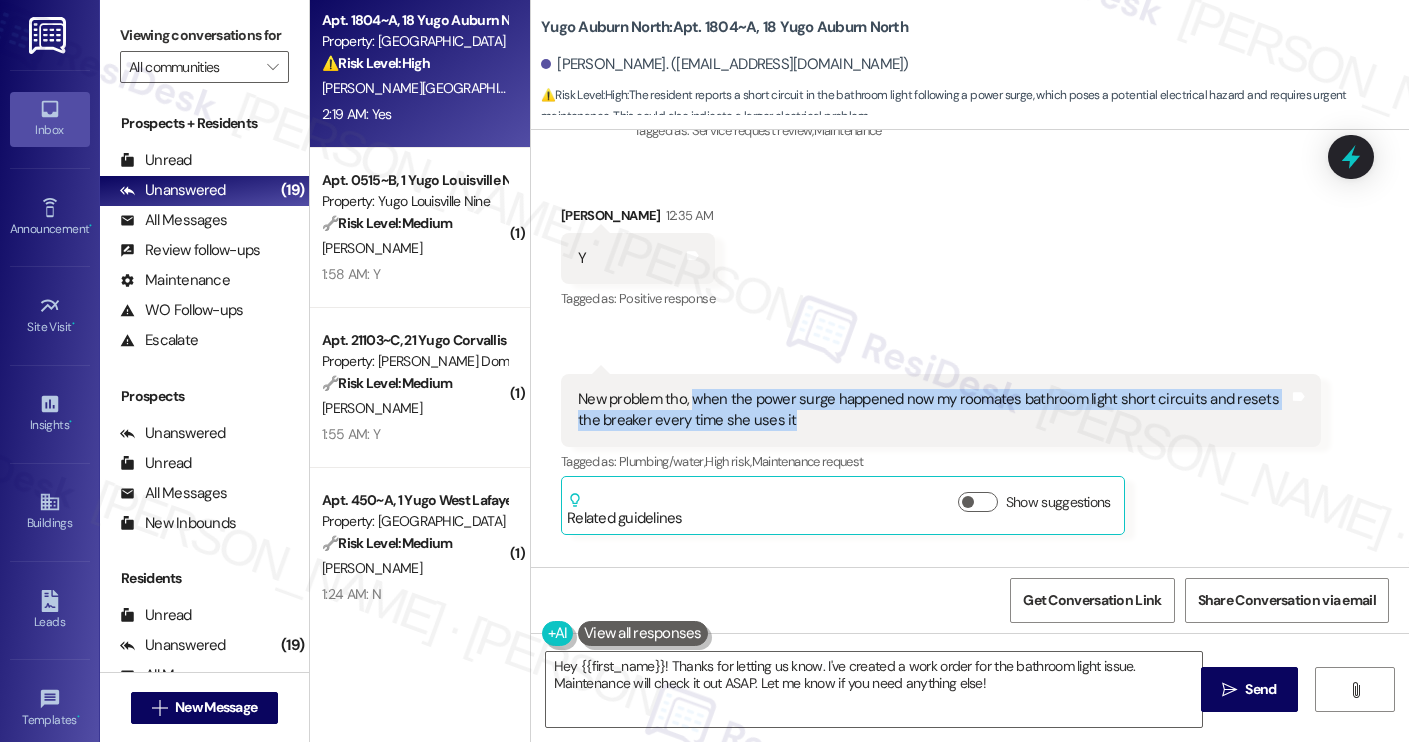 drag, startPoint x: 763, startPoint y: 377, endPoint x: 682, endPoint y: 362, distance: 82.37718 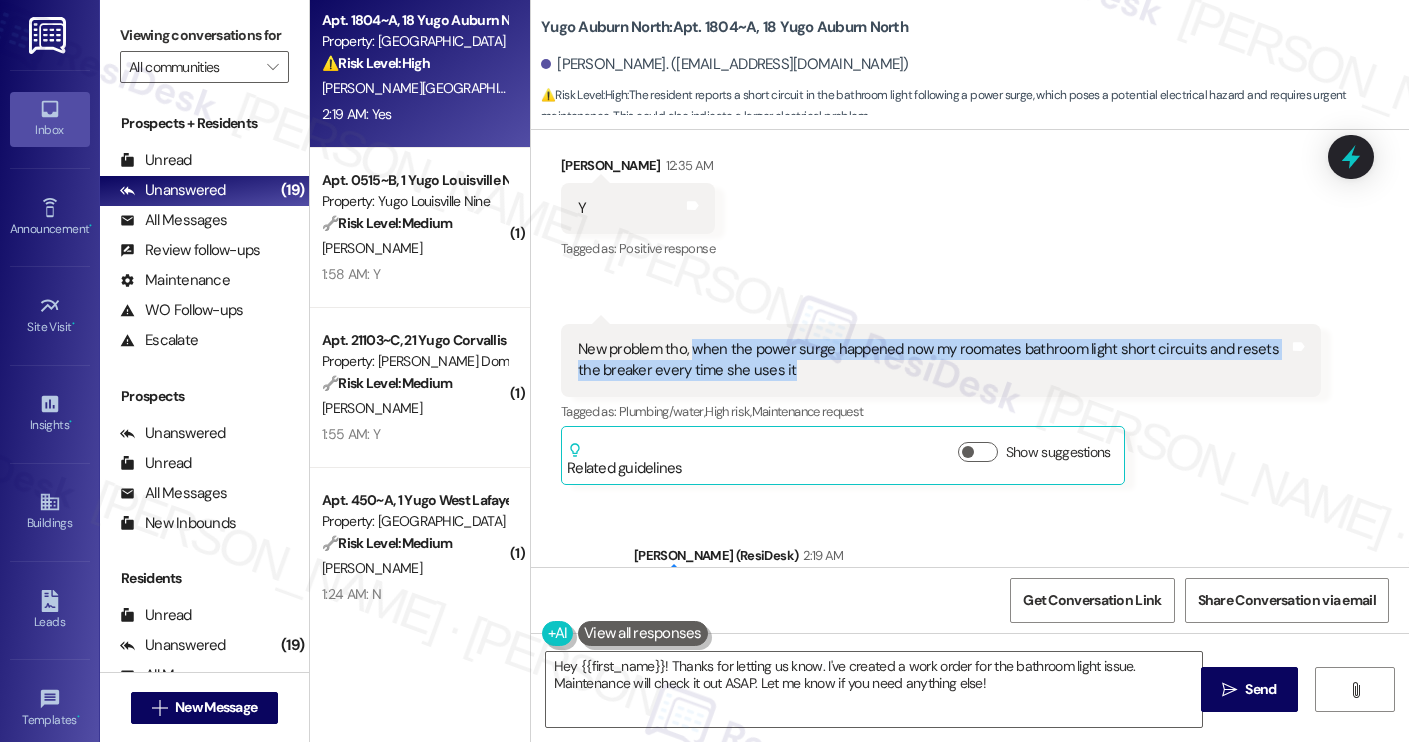 scroll, scrollTop: 3420, scrollLeft: 0, axis: vertical 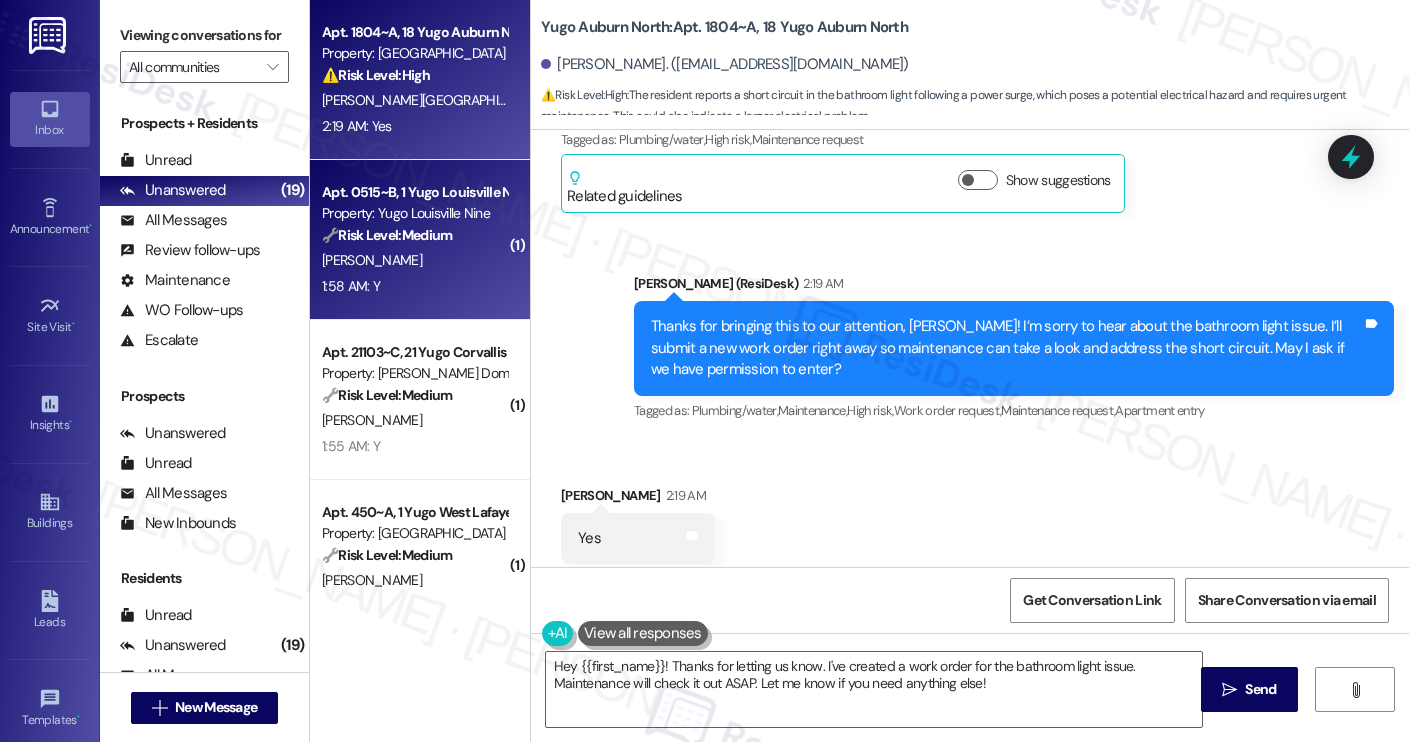 click on "S. Gutti" at bounding box center (414, 260) 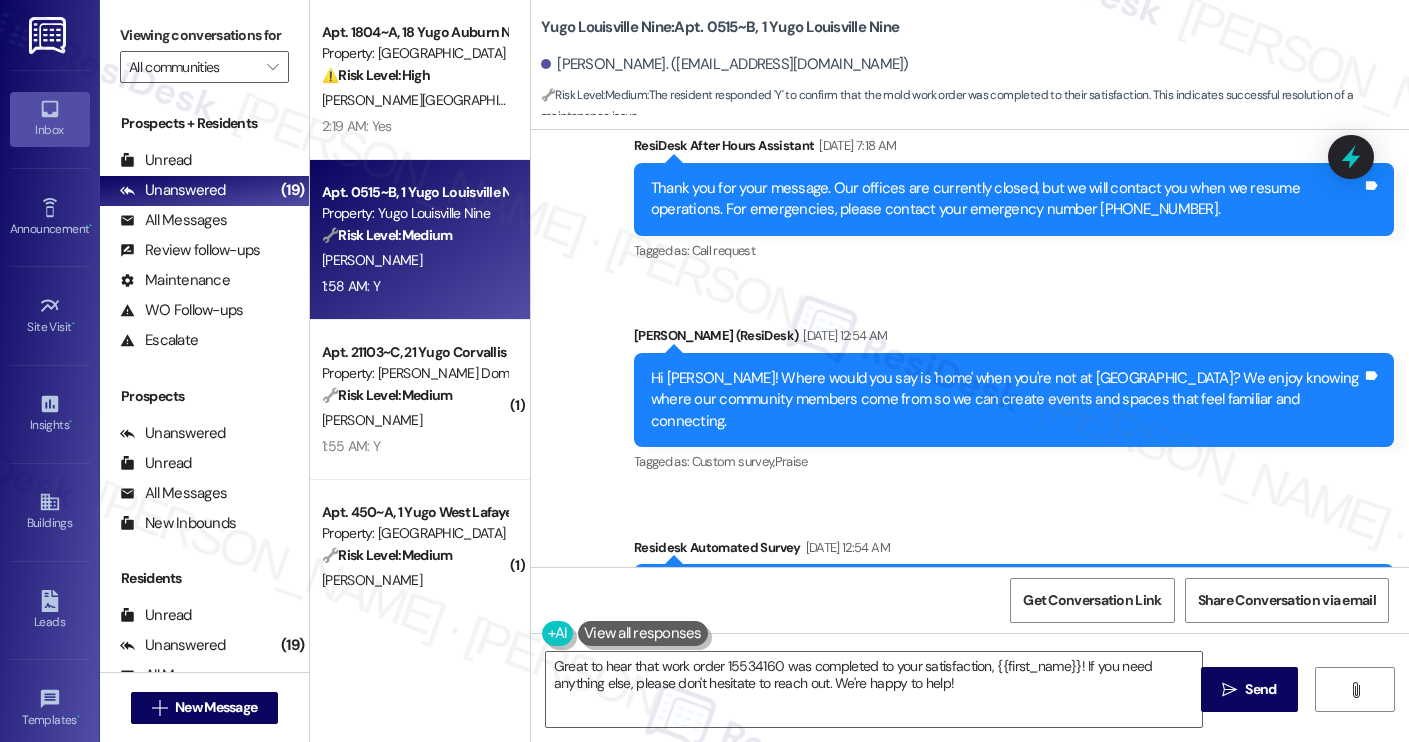 scroll, scrollTop: 3540, scrollLeft: 0, axis: vertical 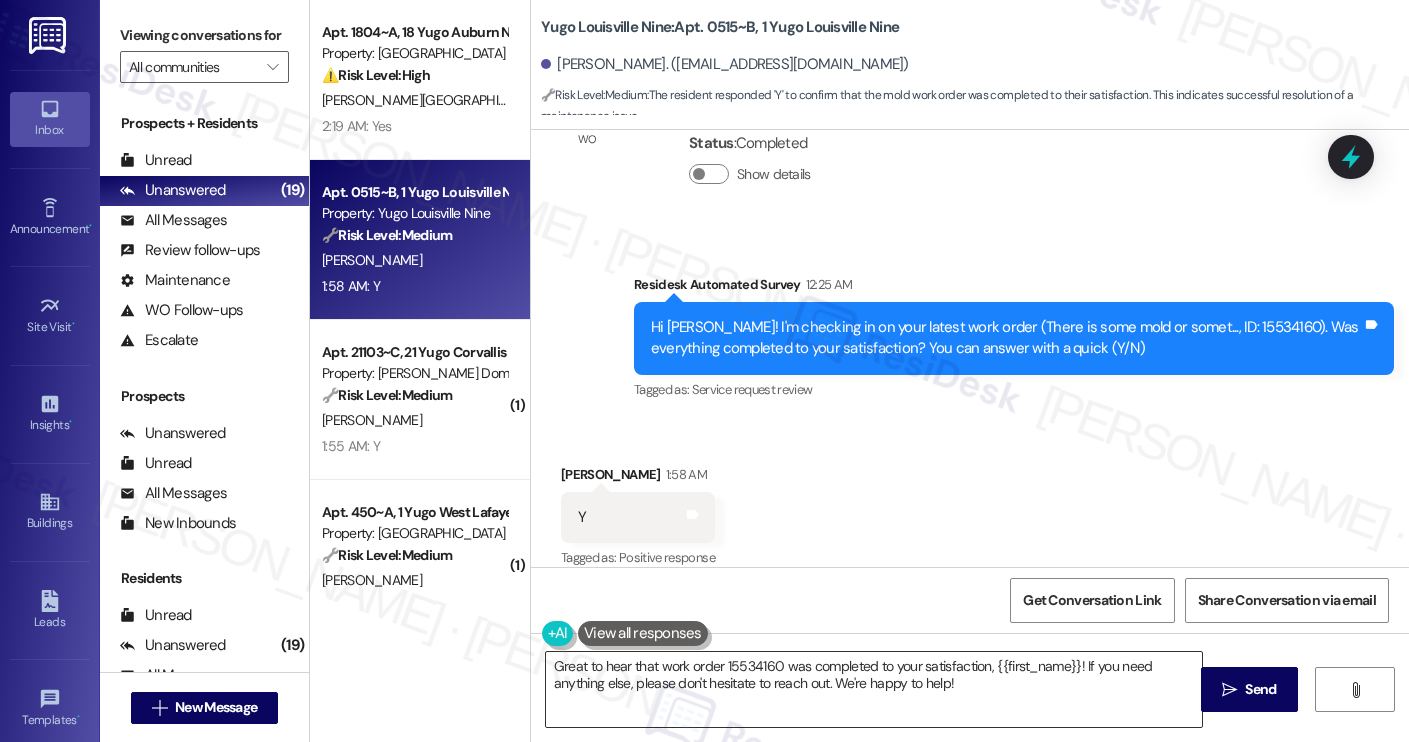 click on "Great to hear that work order 15534160 was completed to your satisfaction, {{first_name}}! If you need anything else, please don't hesitate to reach out. We're happy to help!" at bounding box center [874, 689] 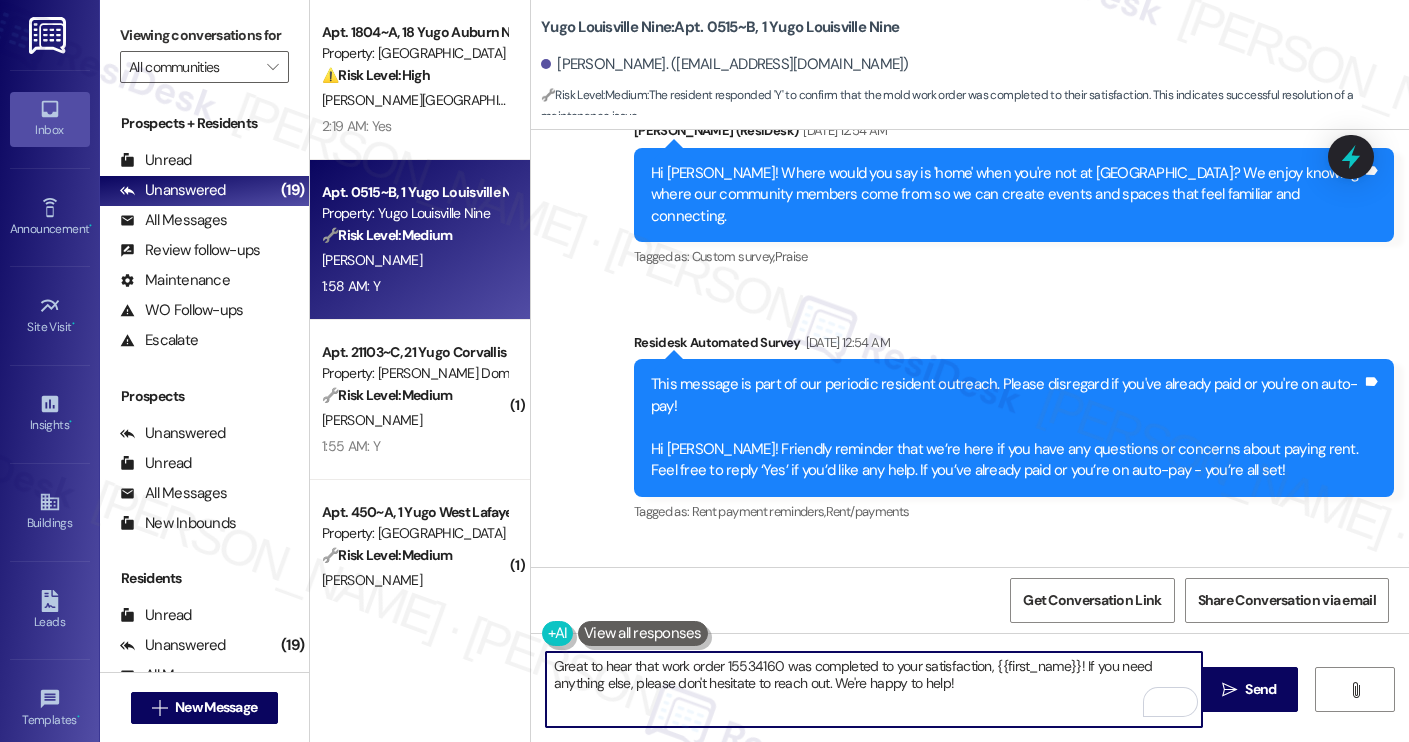 scroll, scrollTop: 3540, scrollLeft: 0, axis: vertical 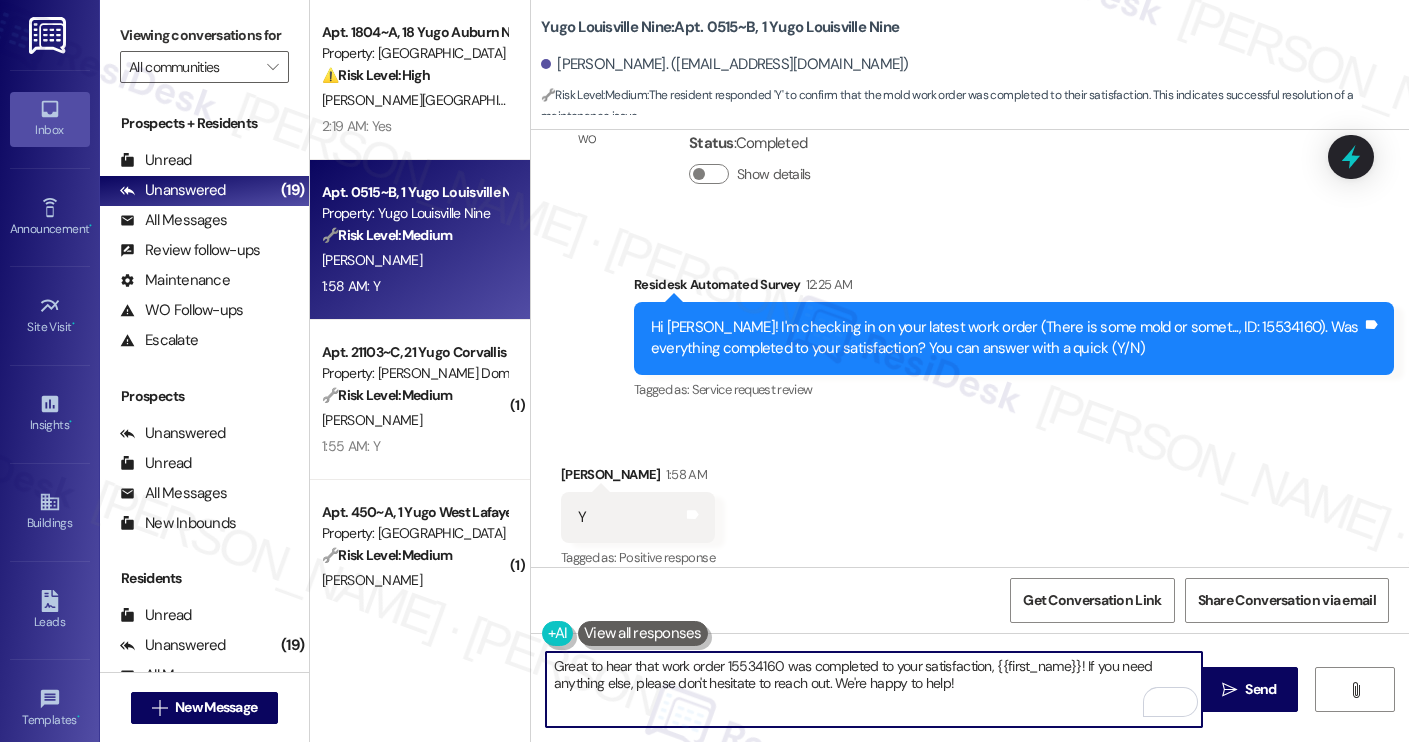 click on "Great to hear that work order 15534160 was completed to your satisfaction, {{first_name}}! If you need anything else, please don't hesitate to reach out. We're happy to help!" at bounding box center [874, 689] 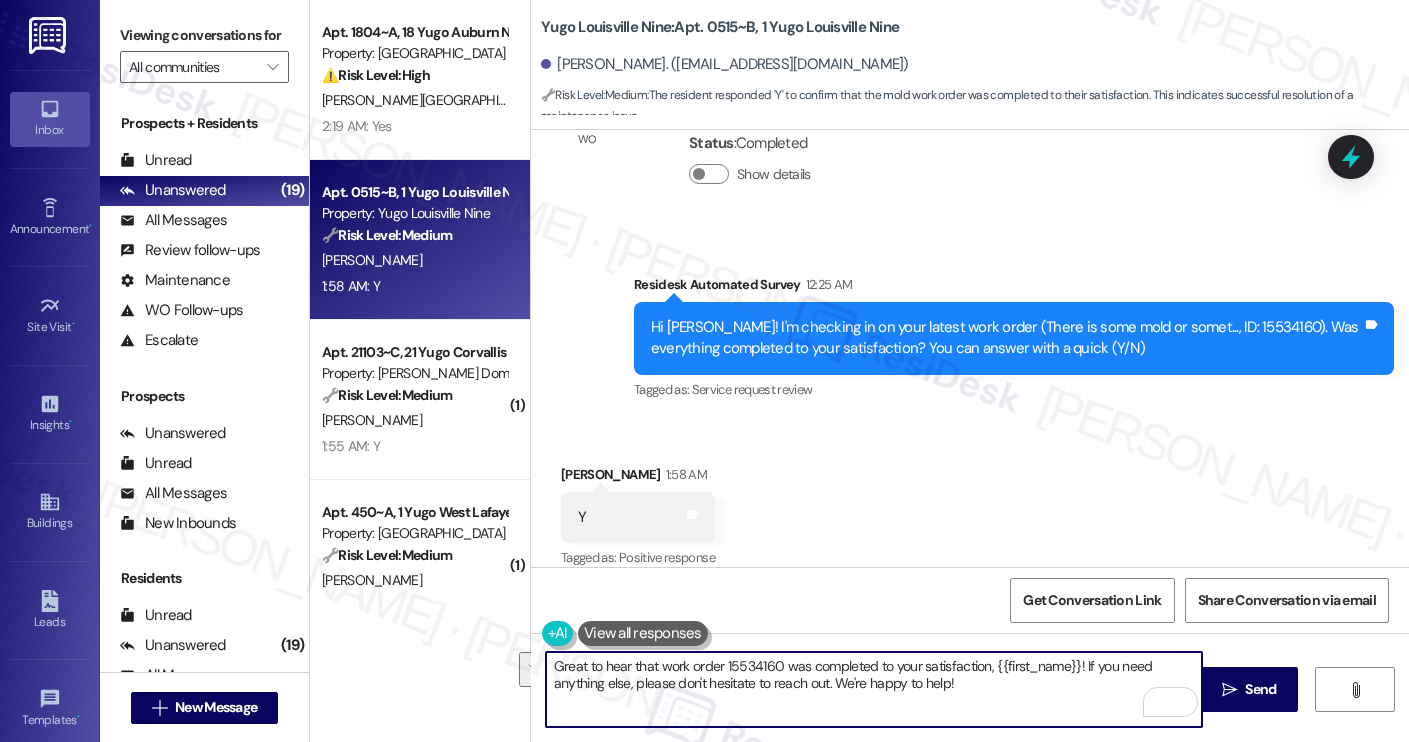 paste on "Thanks for your response, Harish! Great to hear that your work order was completed to your satisfaction. Could I also take this chance to ask if Yugo Austin Waterloo has lived up to your expectations?" 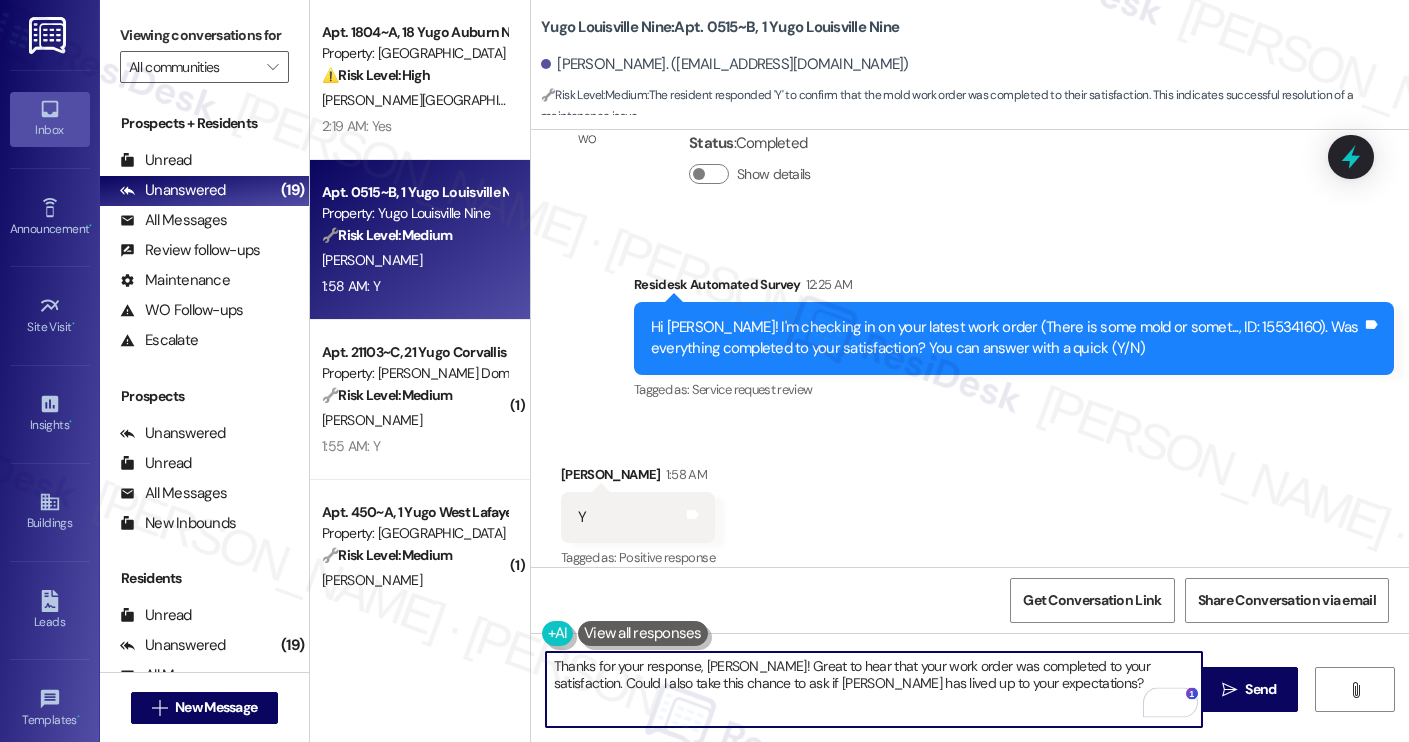 click on "Sireesha Gutti 1:58 AM" at bounding box center (638, 478) 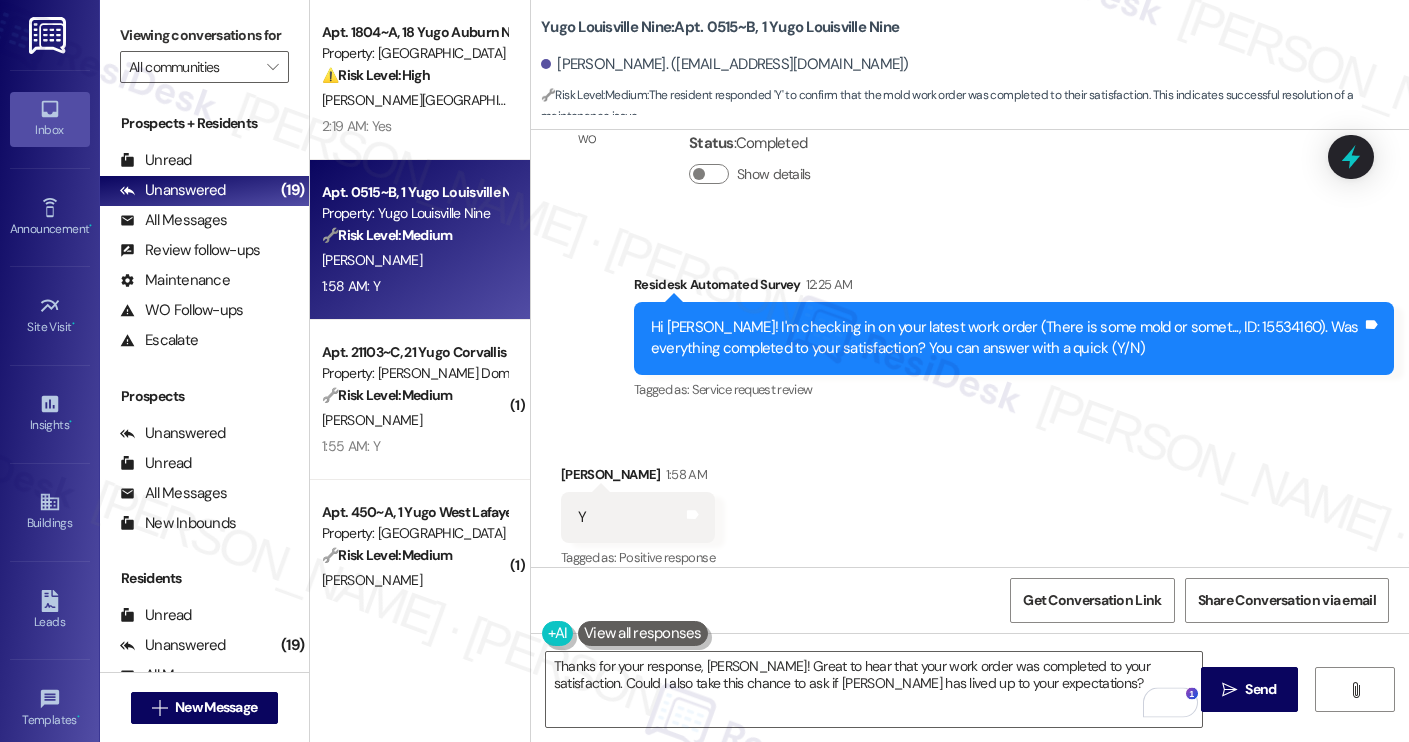 click on "Sireesha Gutti 1:58 AM" at bounding box center [638, 478] 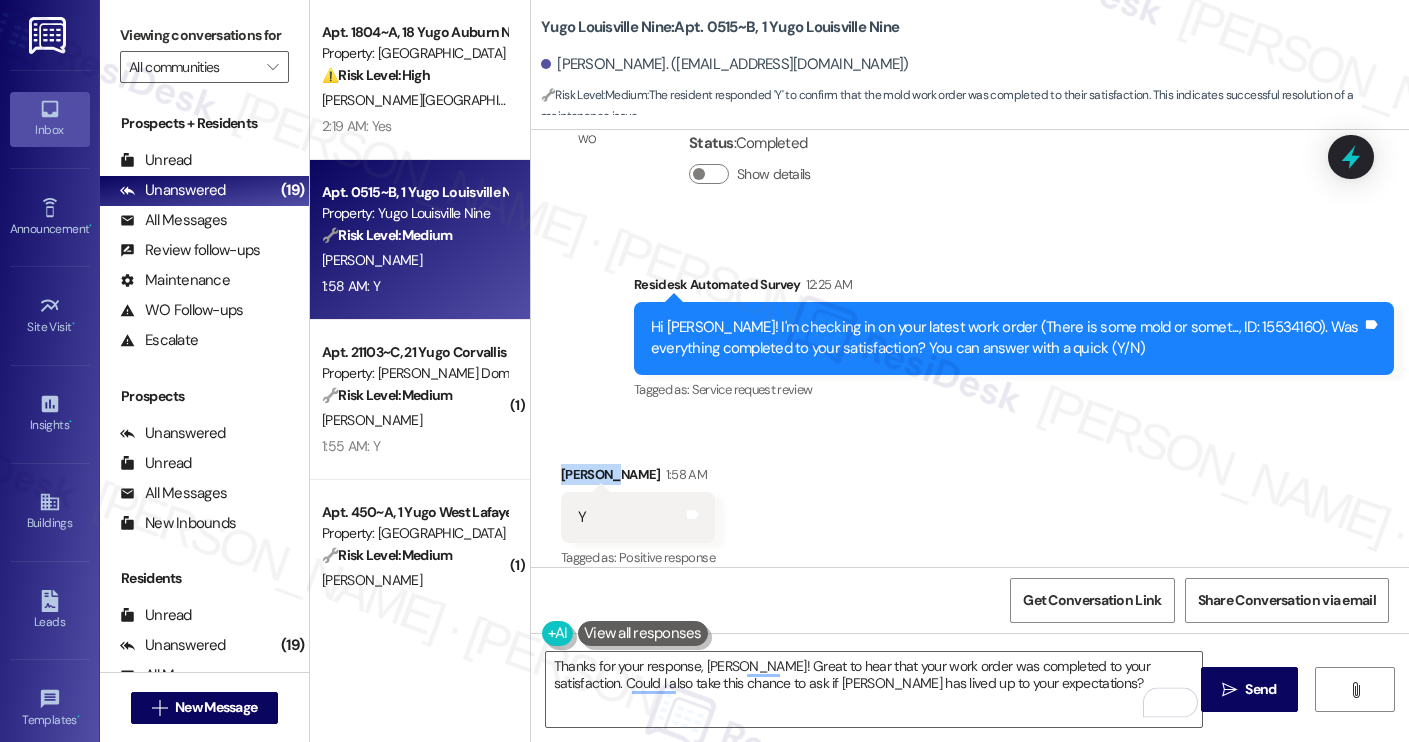 copy on "Sireesha" 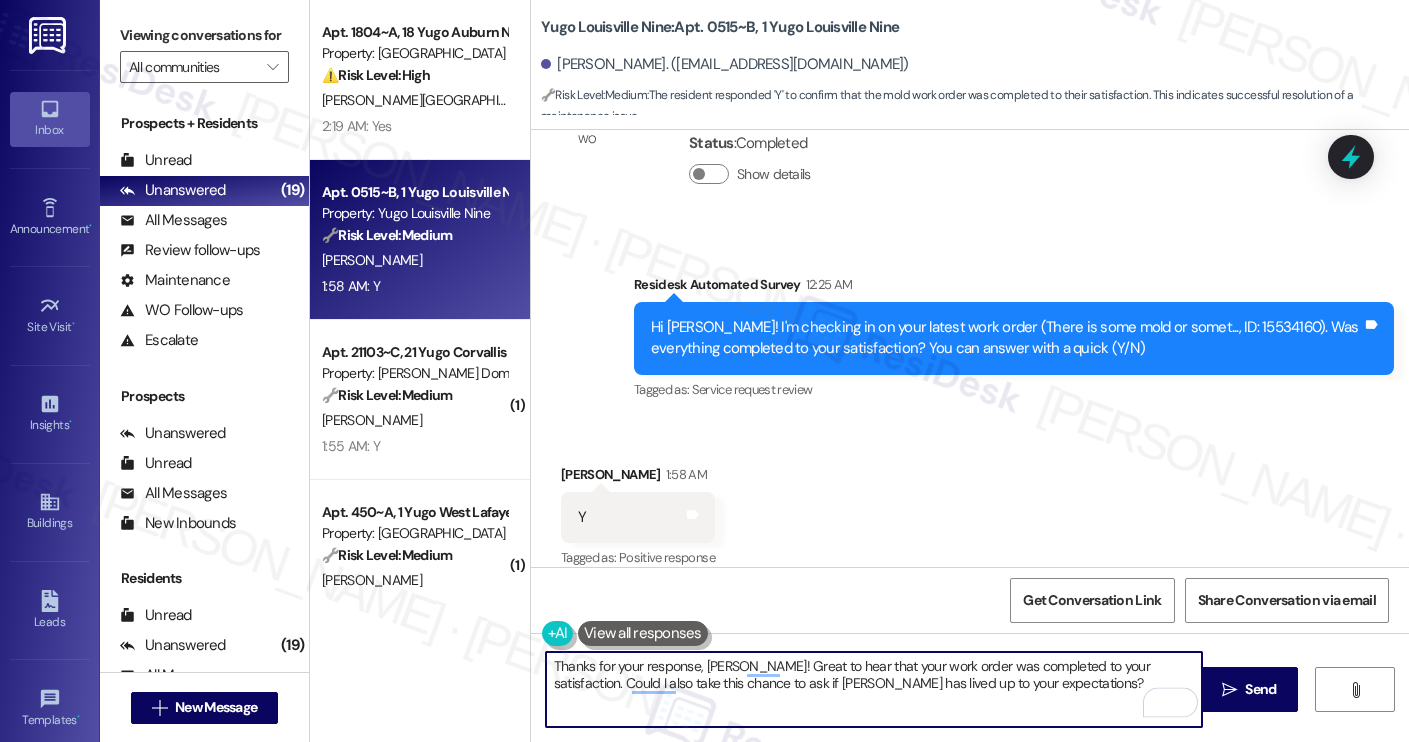 click on "Thanks for your response, Harish! Great to hear that your work order was completed to your satisfaction. Could I also take this chance to ask if Yugo Austin Waterloo has lived up to your expectations?" at bounding box center [874, 689] 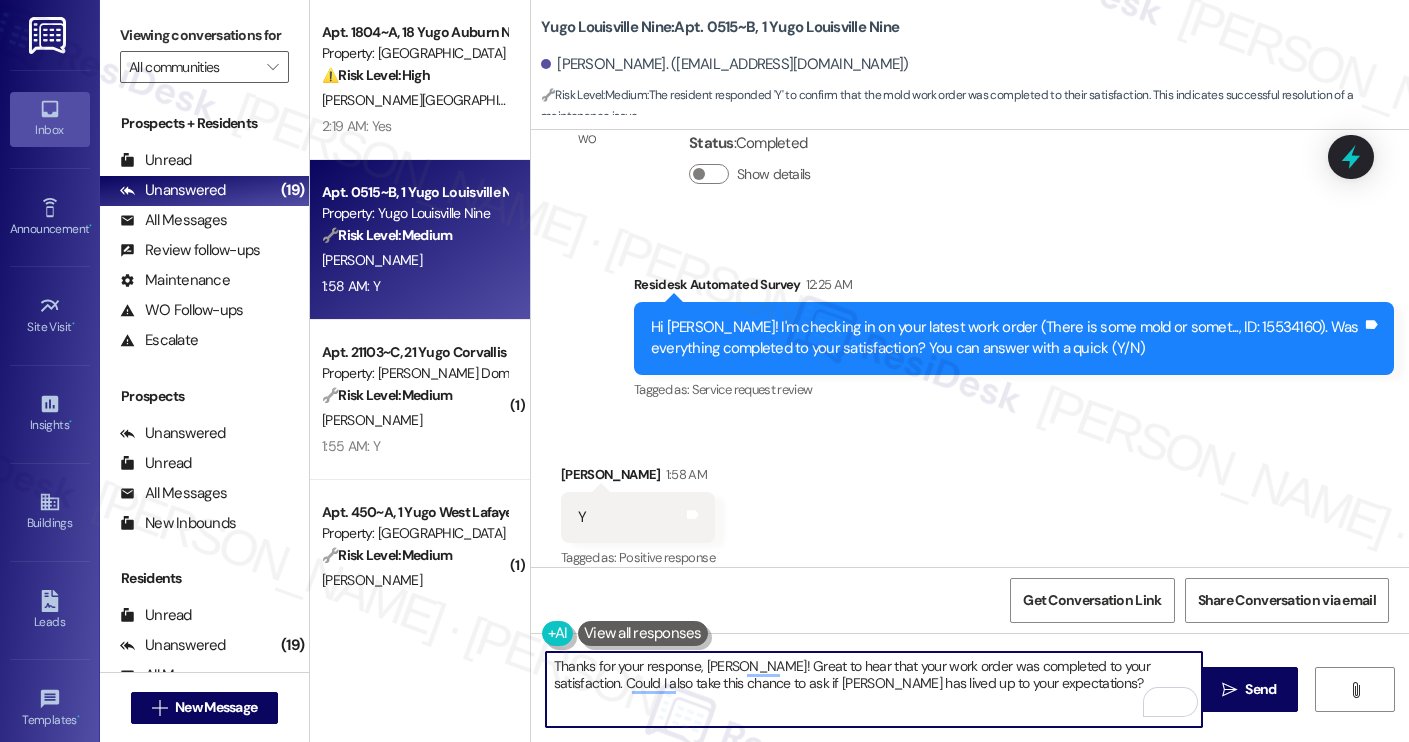 paste on "Sireesha" 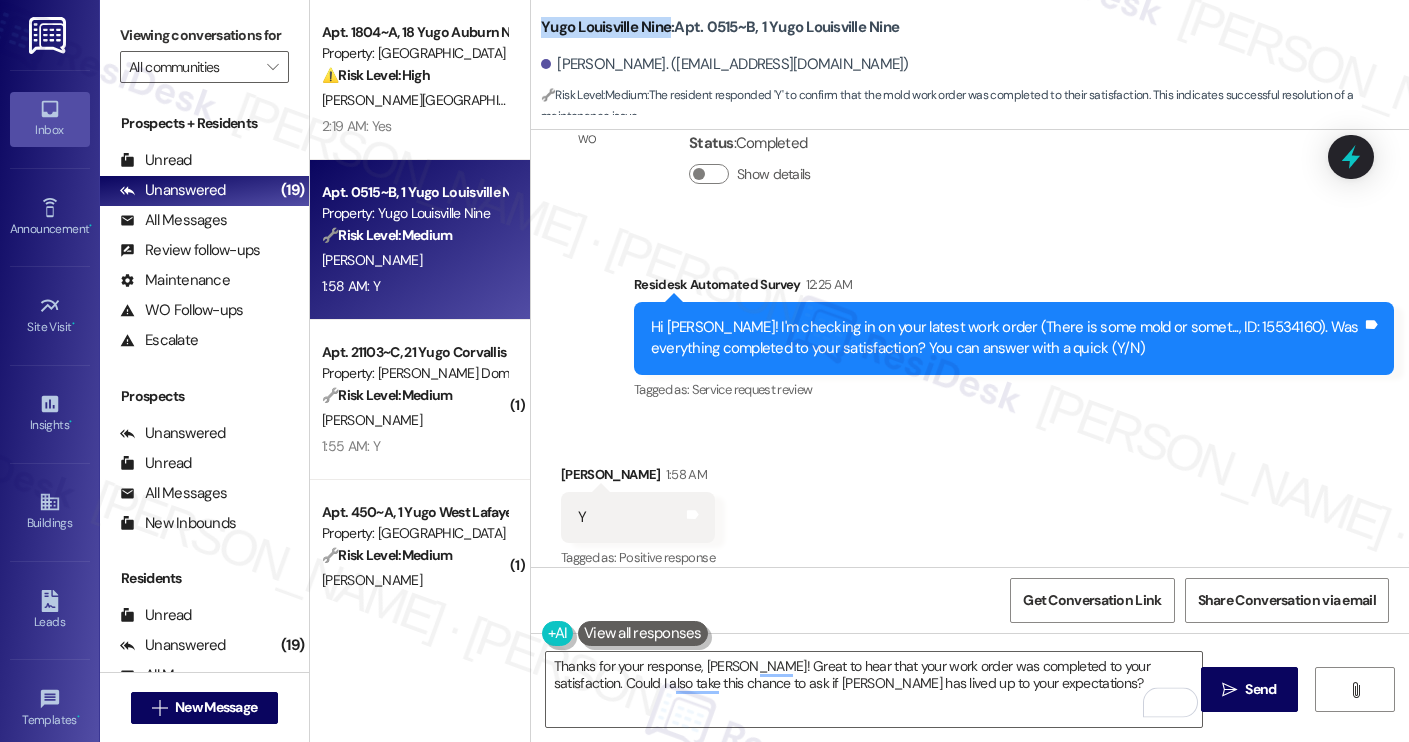 drag, startPoint x: 533, startPoint y: 22, endPoint x: 658, endPoint y: 35, distance: 125.67418 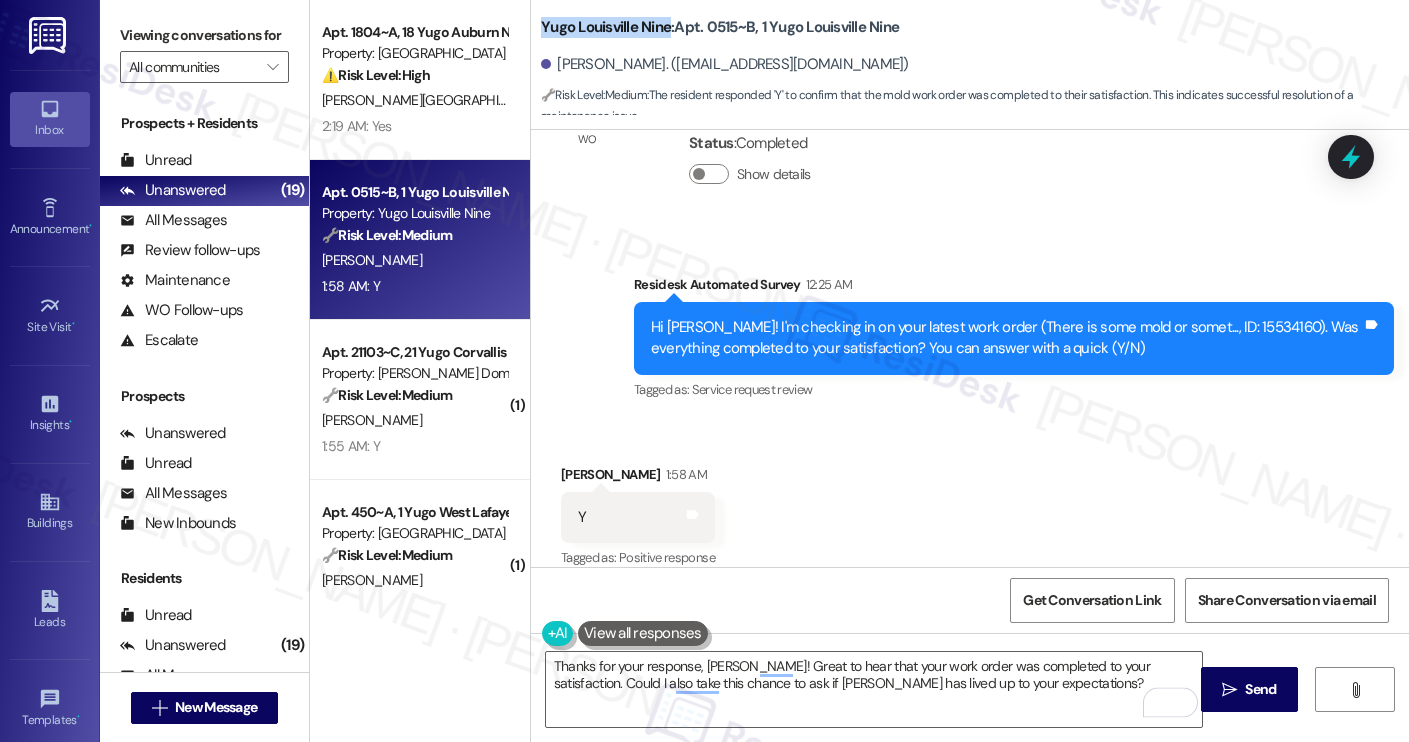 click on "Yugo Louisville Nine:  Apt. 0515~B, 1 Yugo Louisville Nine" at bounding box center [720, 27] 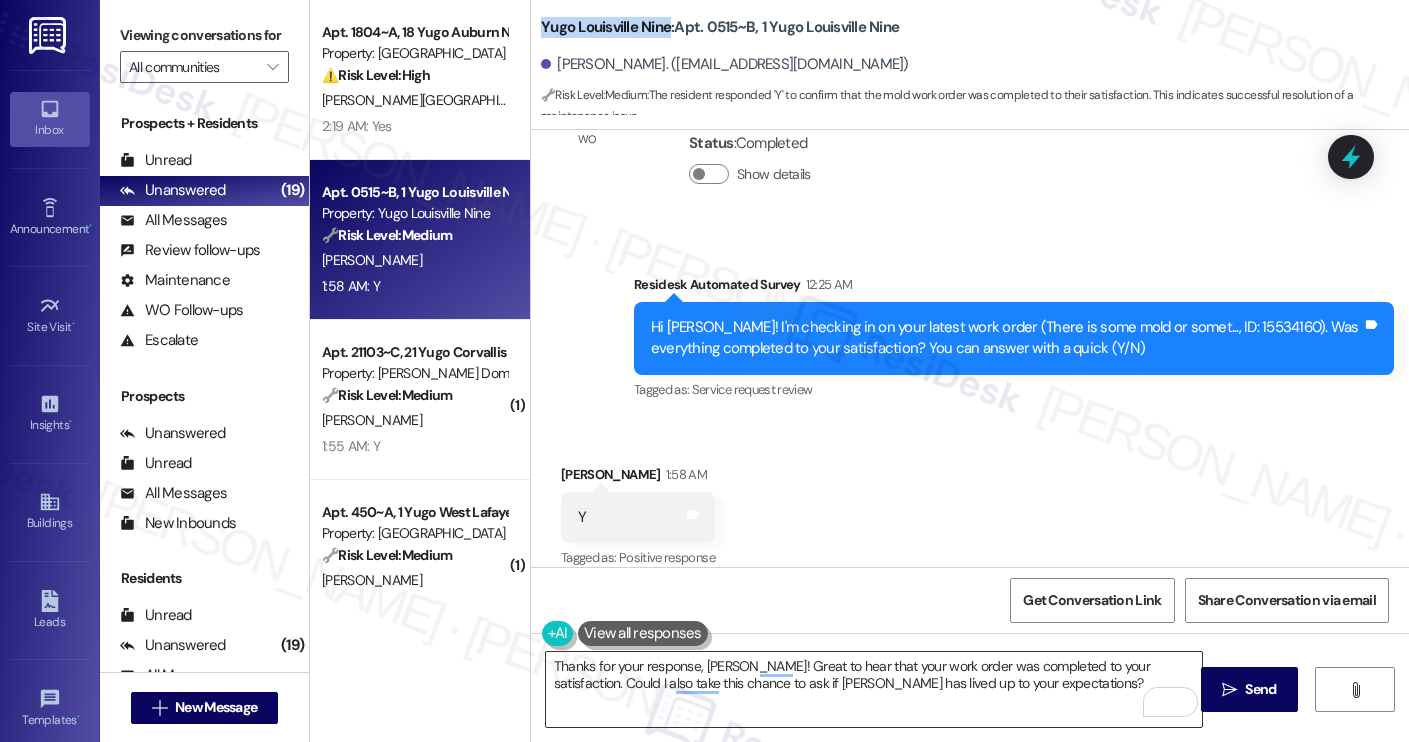 click on "Thanks for your response, Sireesha! Great to hear that your work order was completed to your satisfaction. Could I also take this chance to ask if Yugo Austin Waterloo has lived up to your expectations?" at bounding box center (874, 689) 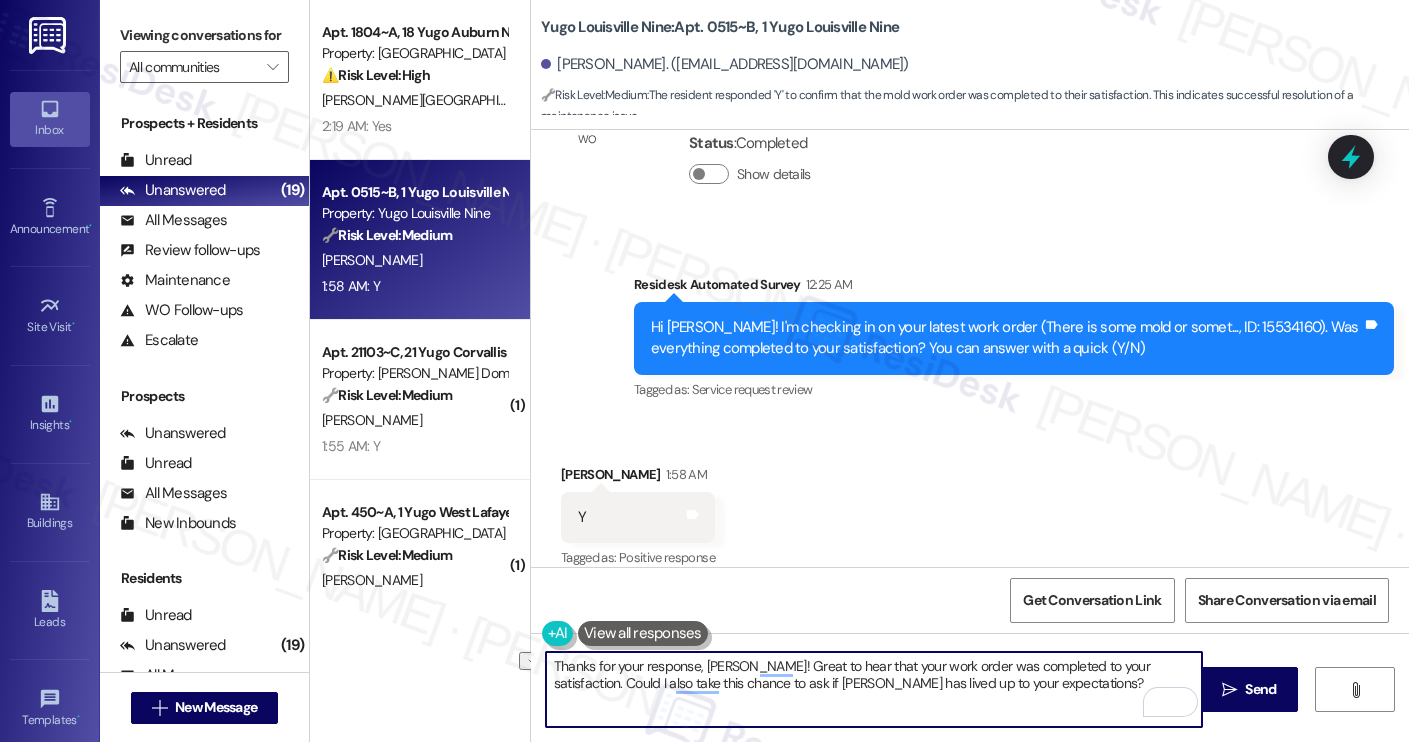 paste on "Louisville Nine" 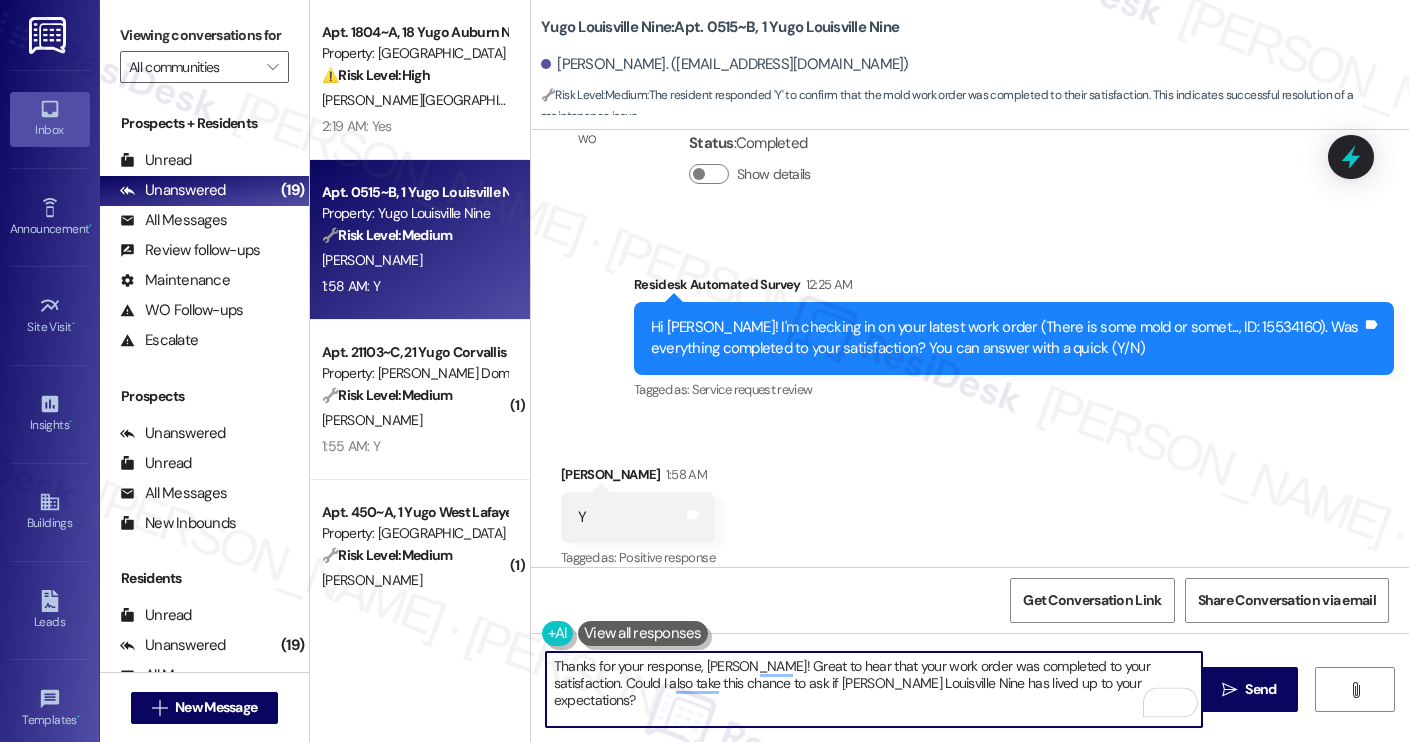 click on "Thanks for your response, Sireesha! Great to hear that your work order was completed to your satisfaction. Could I also take this chance to ask if Yugo Louisville Nine has lived up to your expectations?" at bounding box center (874, 689) 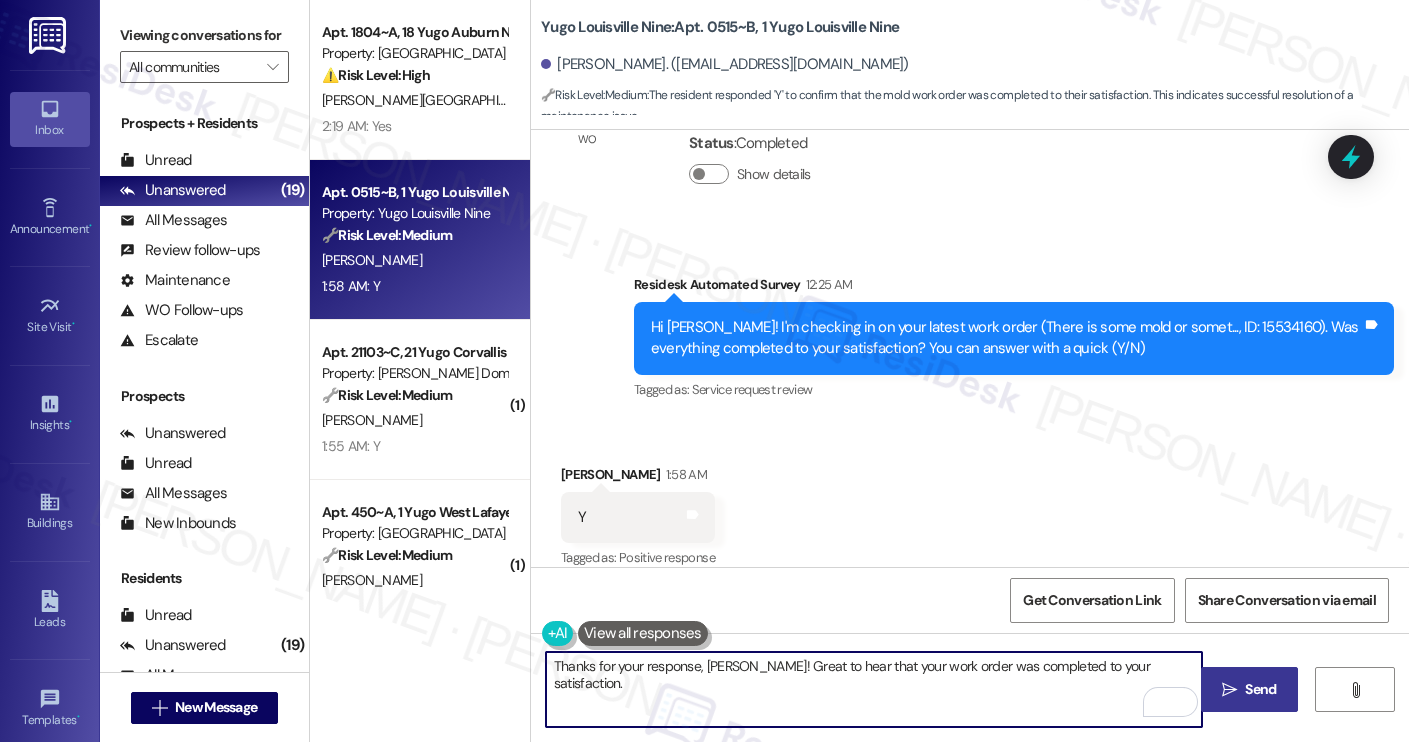 type on "Thanks for your response, Sireesha! Great to hear that your work order was completed to your satisfaction." 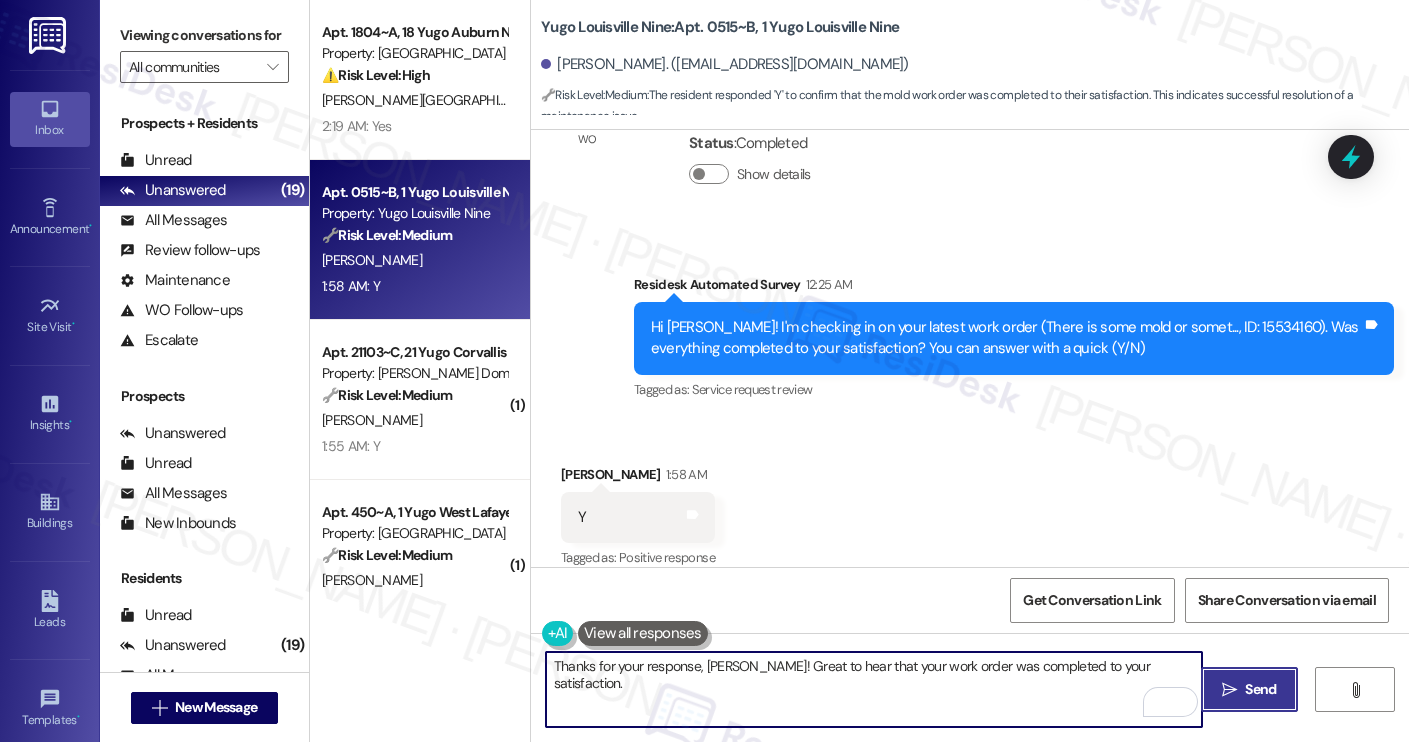 click on " Send" at bounding box center [1249, 689] 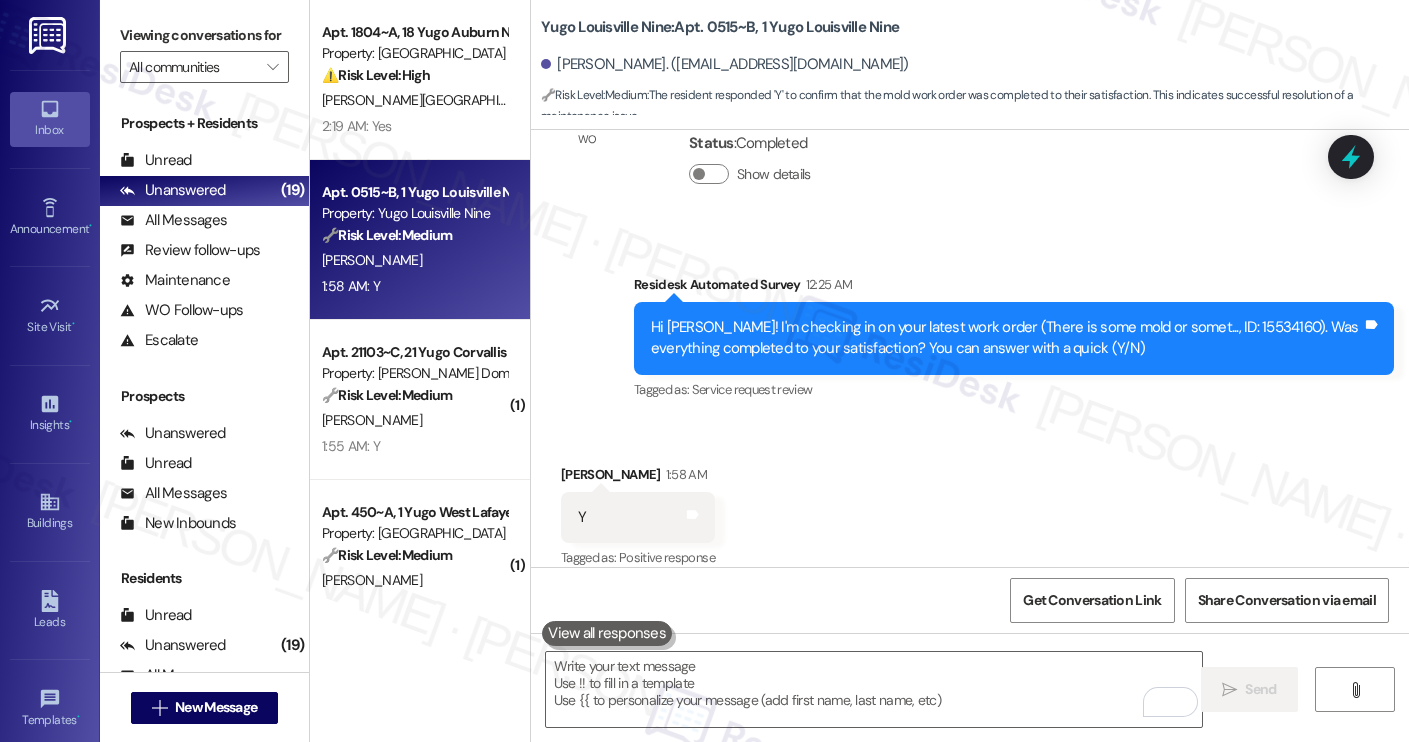 scroll, scrollTop: 3680, scrollLeft: 0, axis: vertical 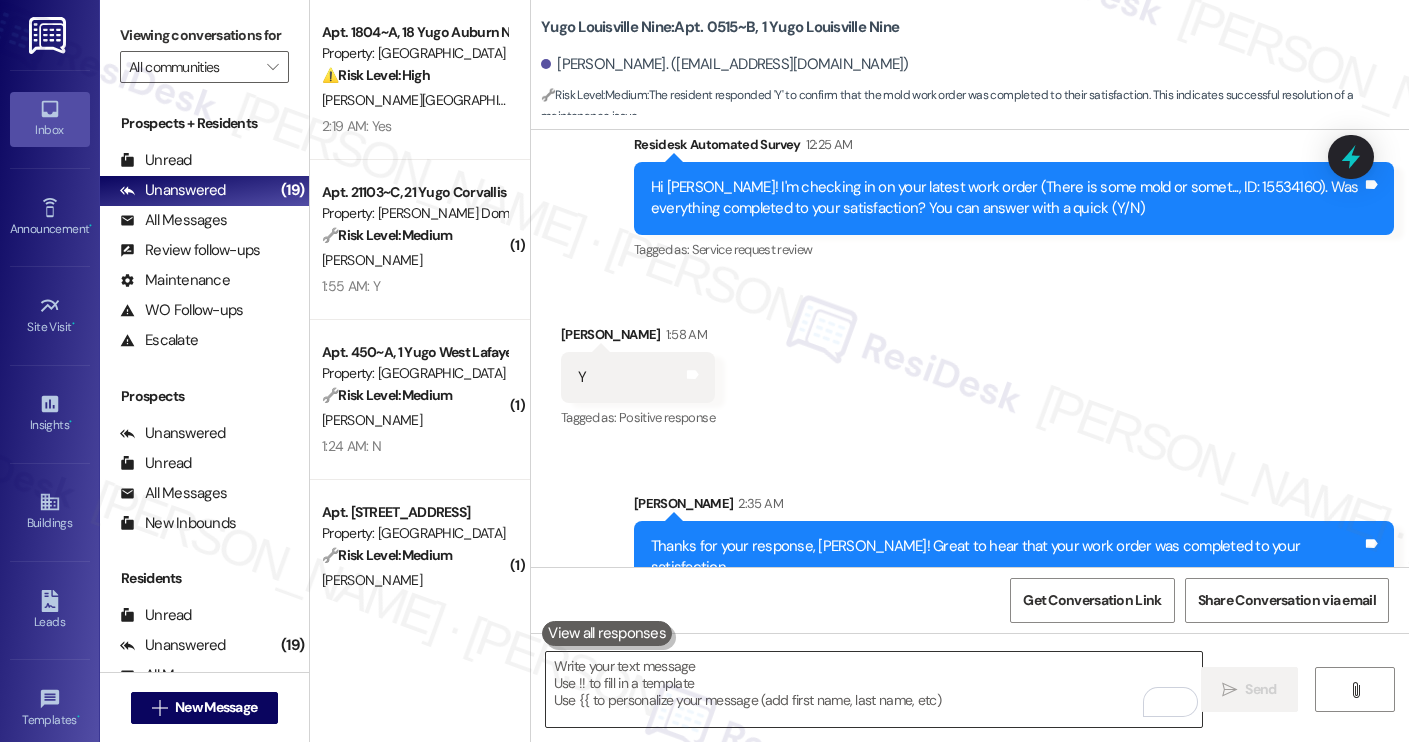 click at bounding box center (874, 689) 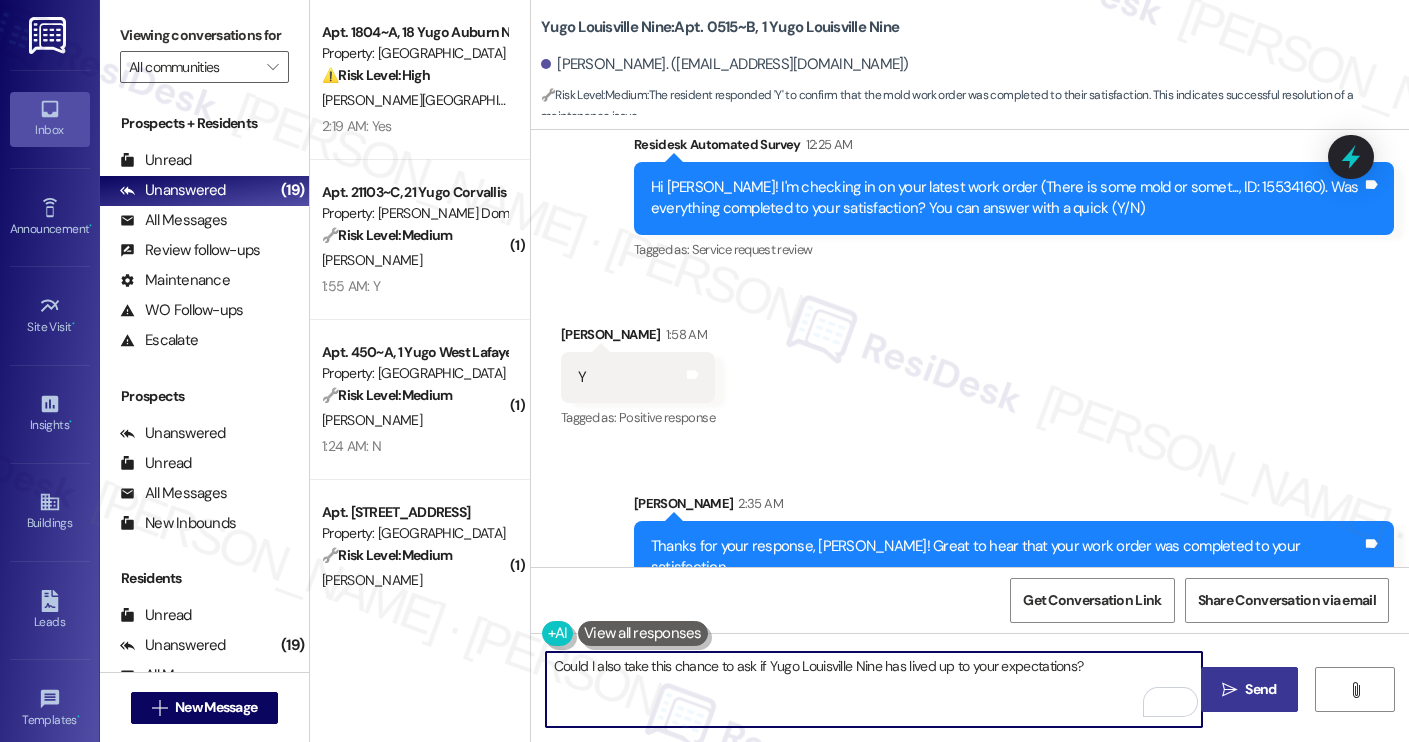 type on "Could I also take this chance to ask if Yugo Louisville Nine has lived up to your expectations?" 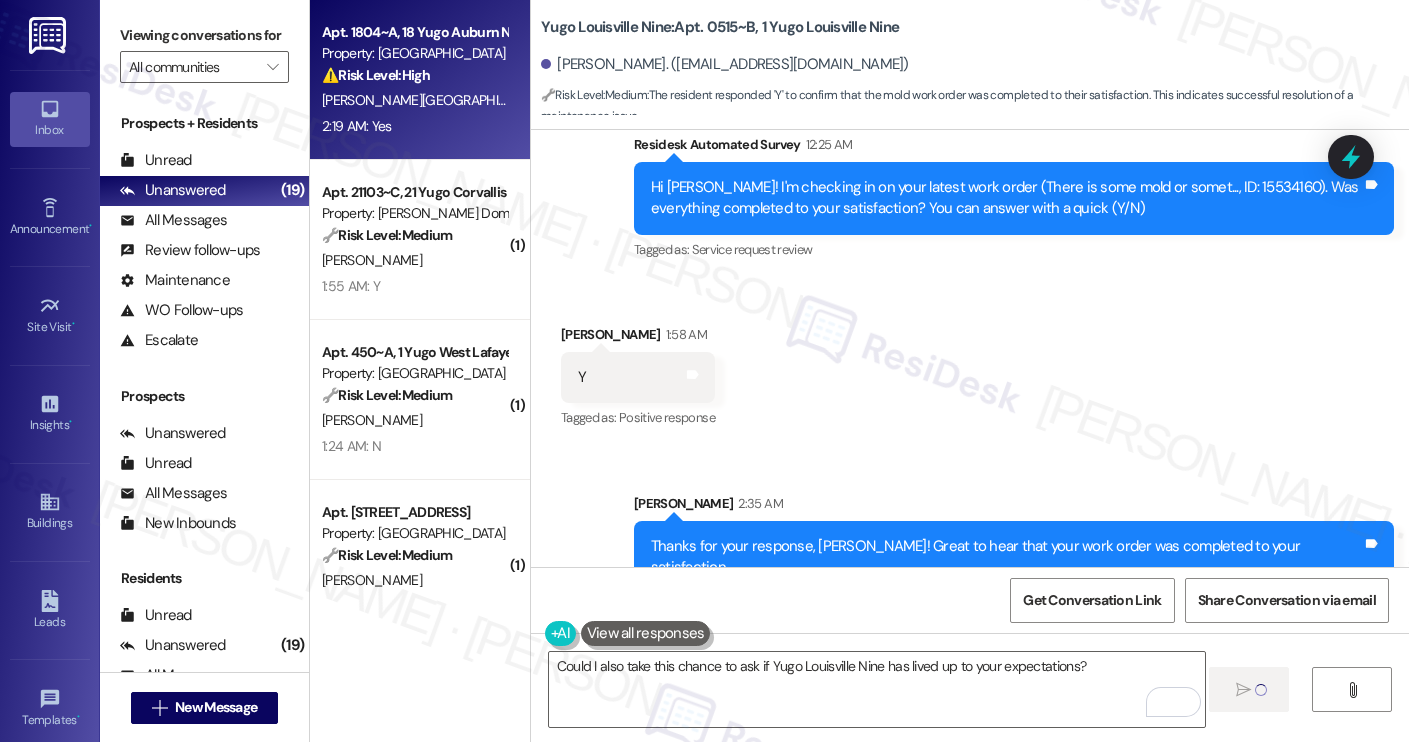 type 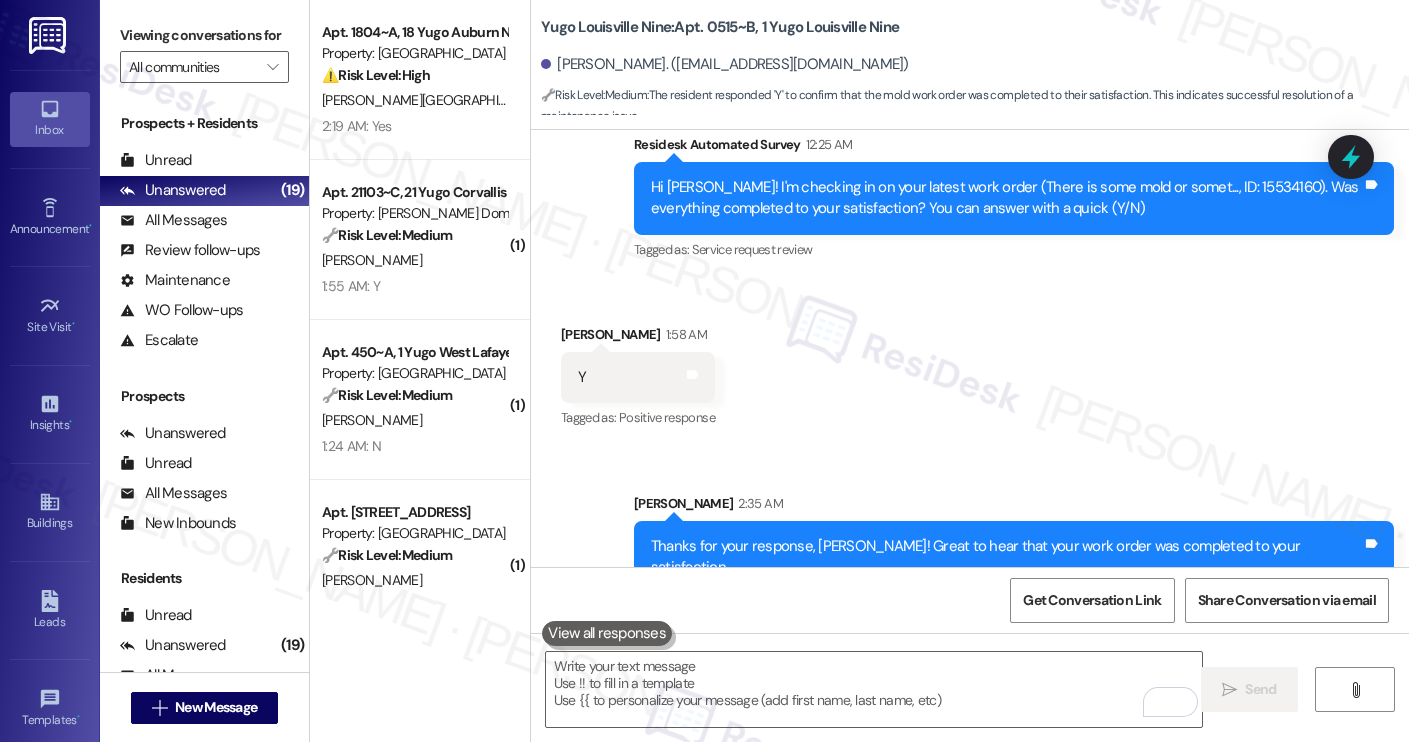 click on "⚠️  Risk Level:  High" at bounding box center (376, 75) 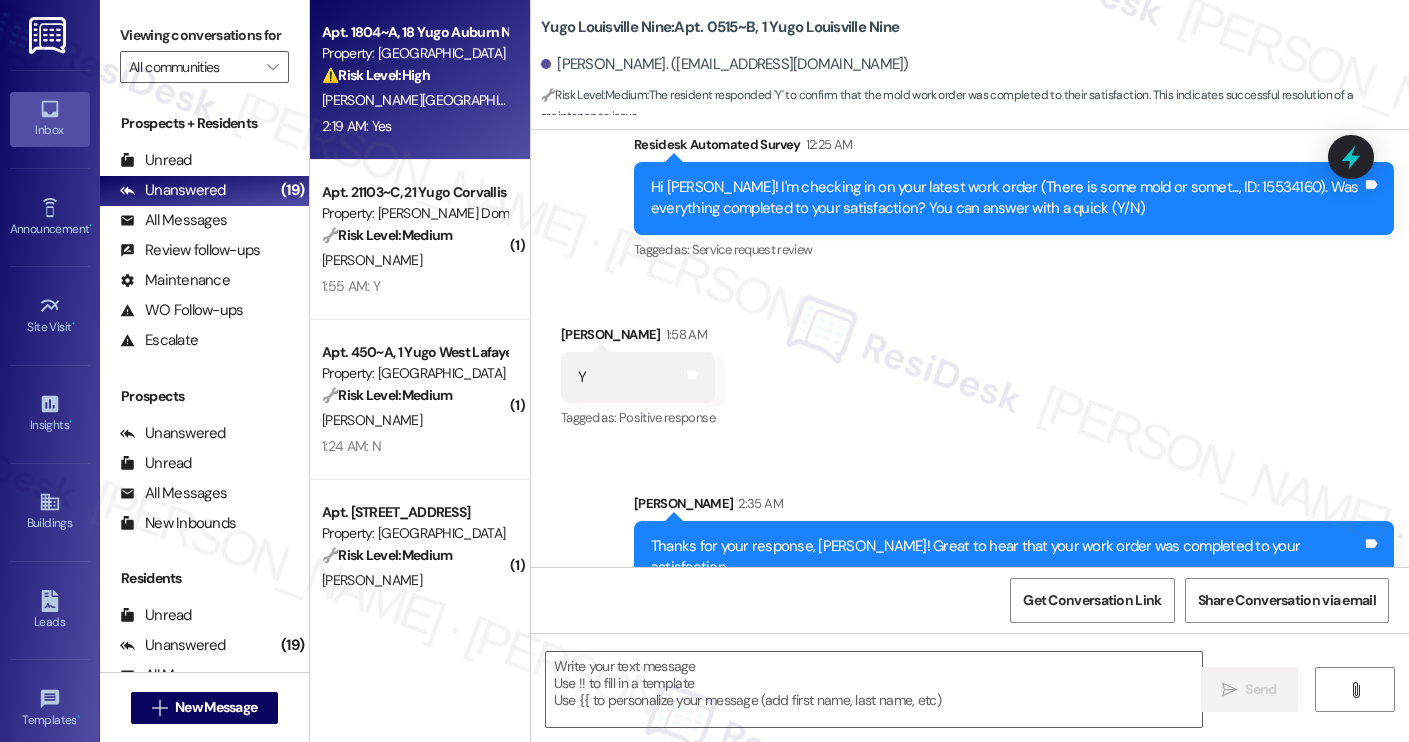 type on "Fetching suggested responses. Please feel free to read through the conversation in the meantime." 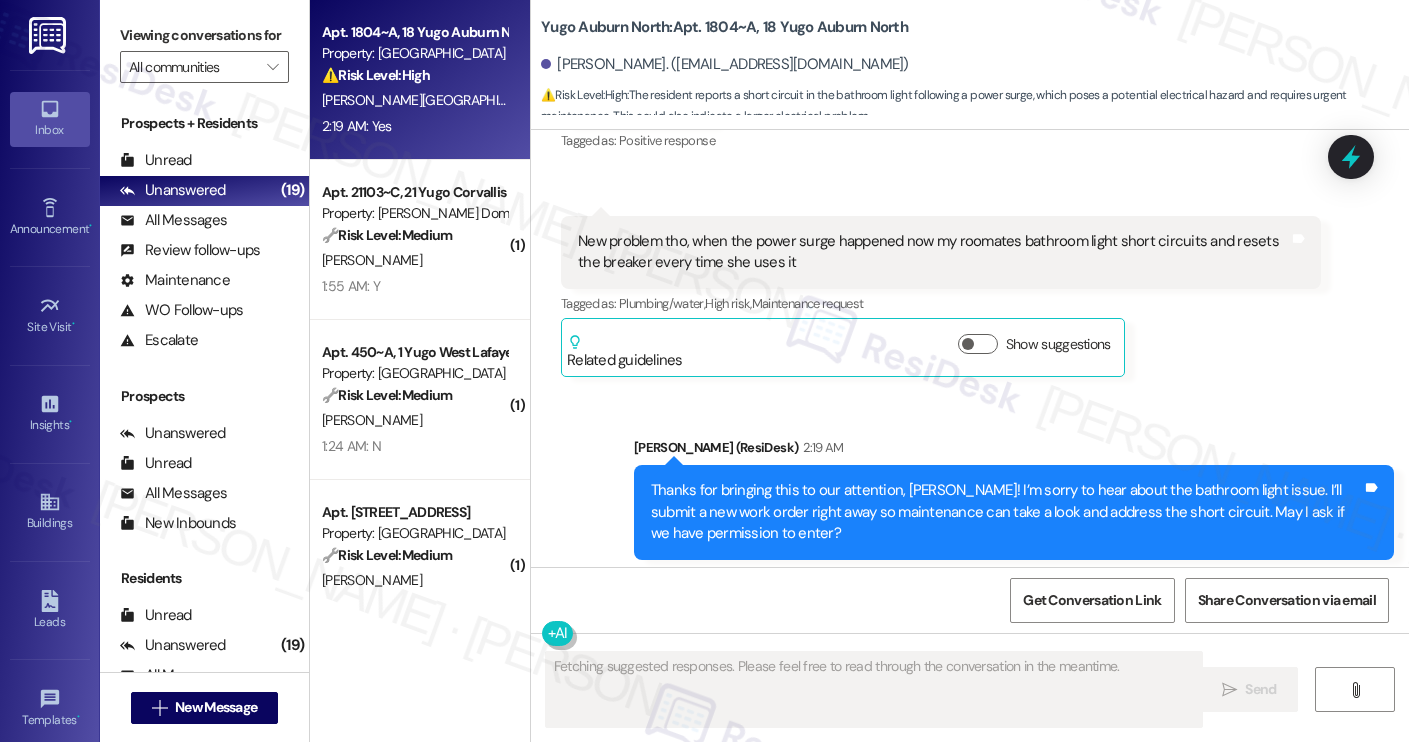 scroll, scrollTop: 3200, scrollLeft: 0, axis: vertical 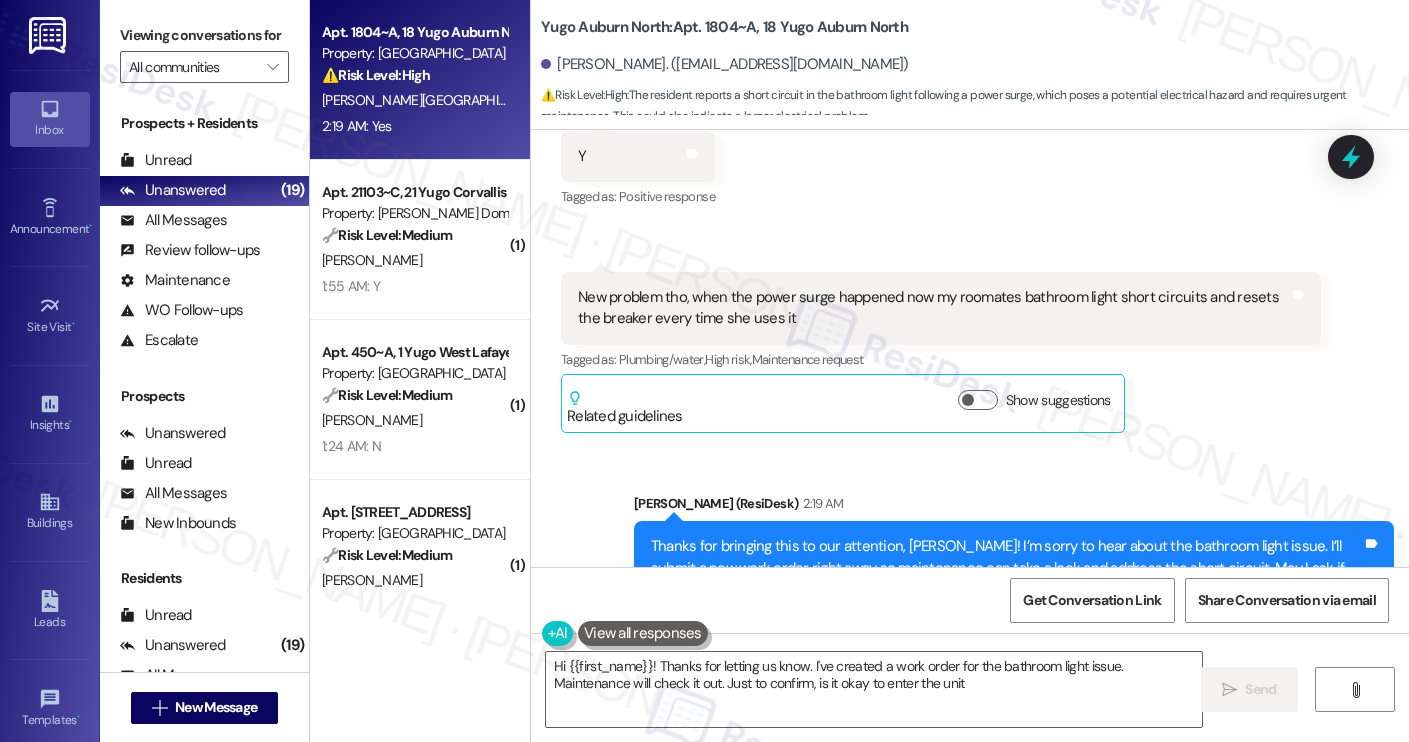 type on "Hi {{first_name}}! Thanks for letting us know. I've created a work order for the bathroom light issue. Maintenance will check it out. Just to confirm, is it okay to enter the unit?" 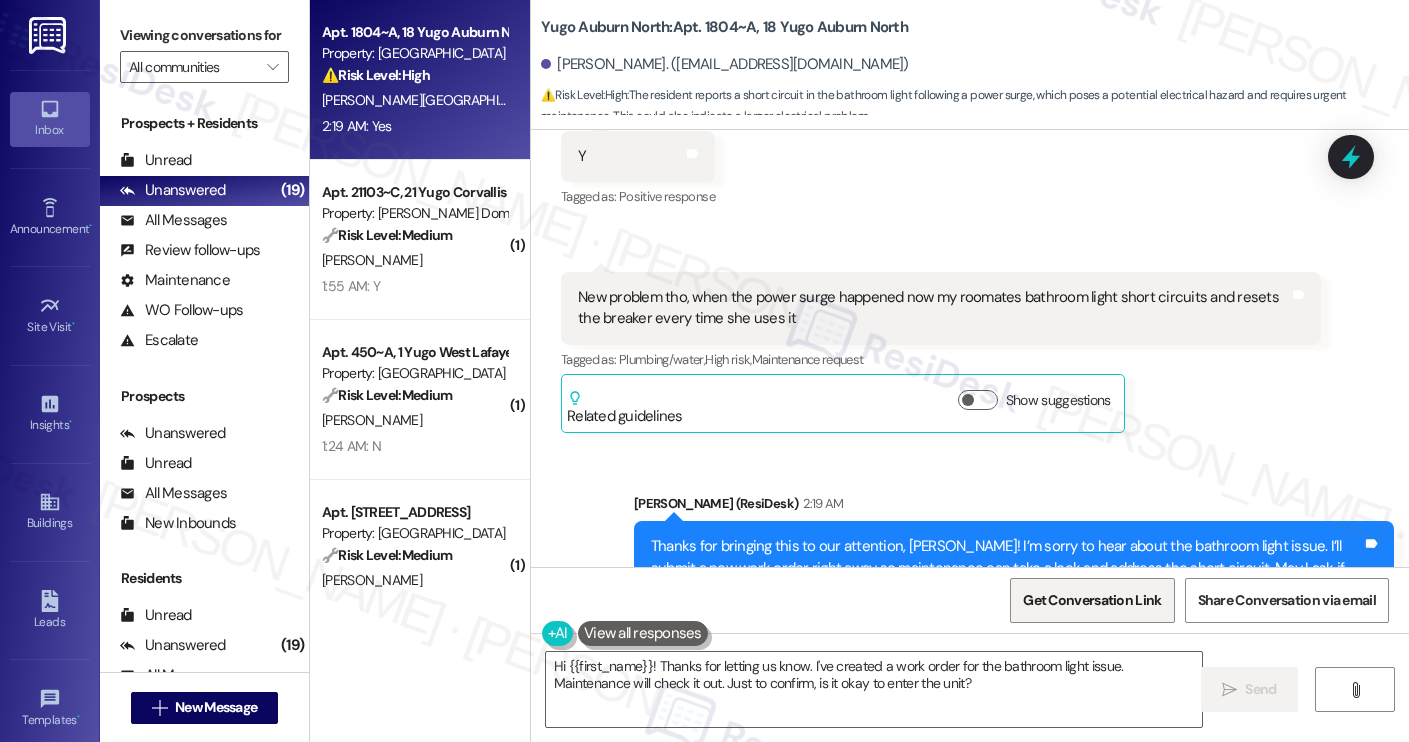 click on "Get Conversation Link" at bounding box center (1092, 600) 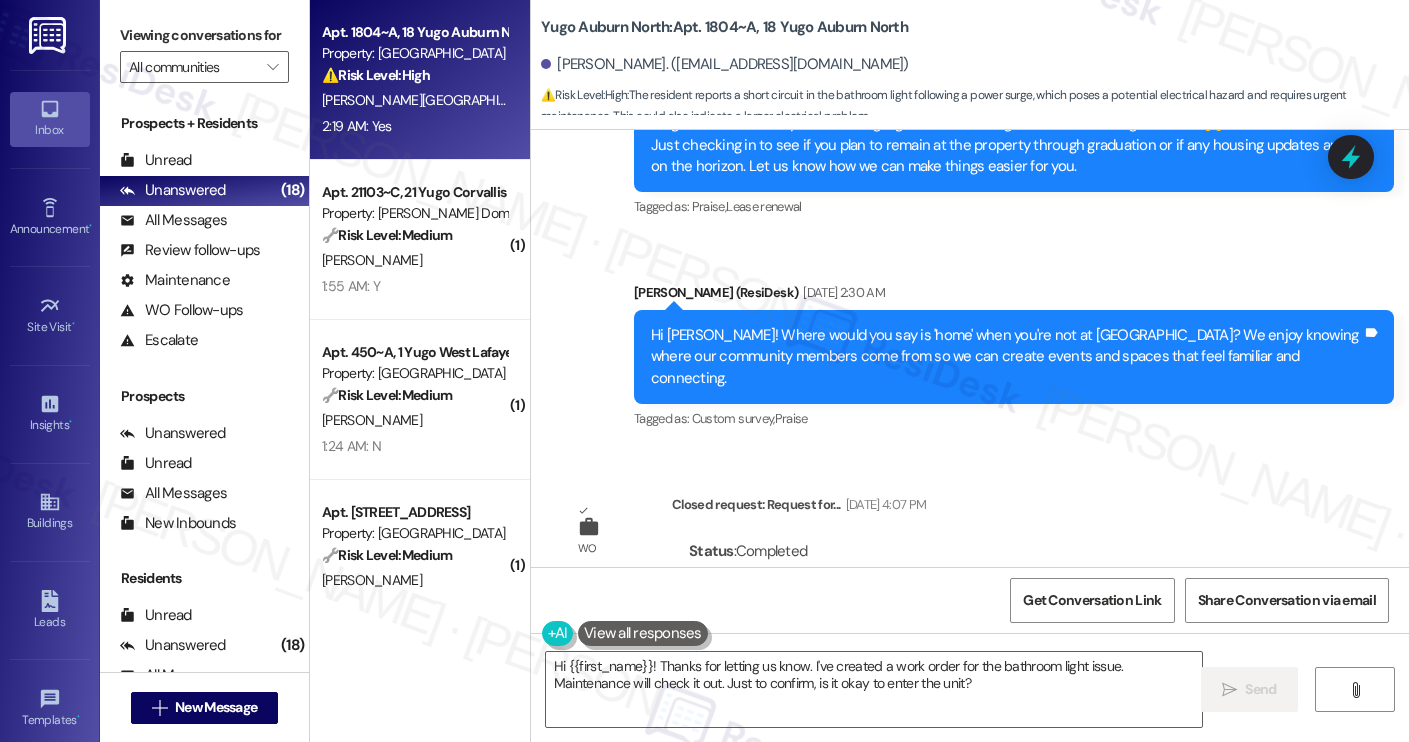 scroll, scrollTop: 624, scrollLeft: 0, axis: vertical 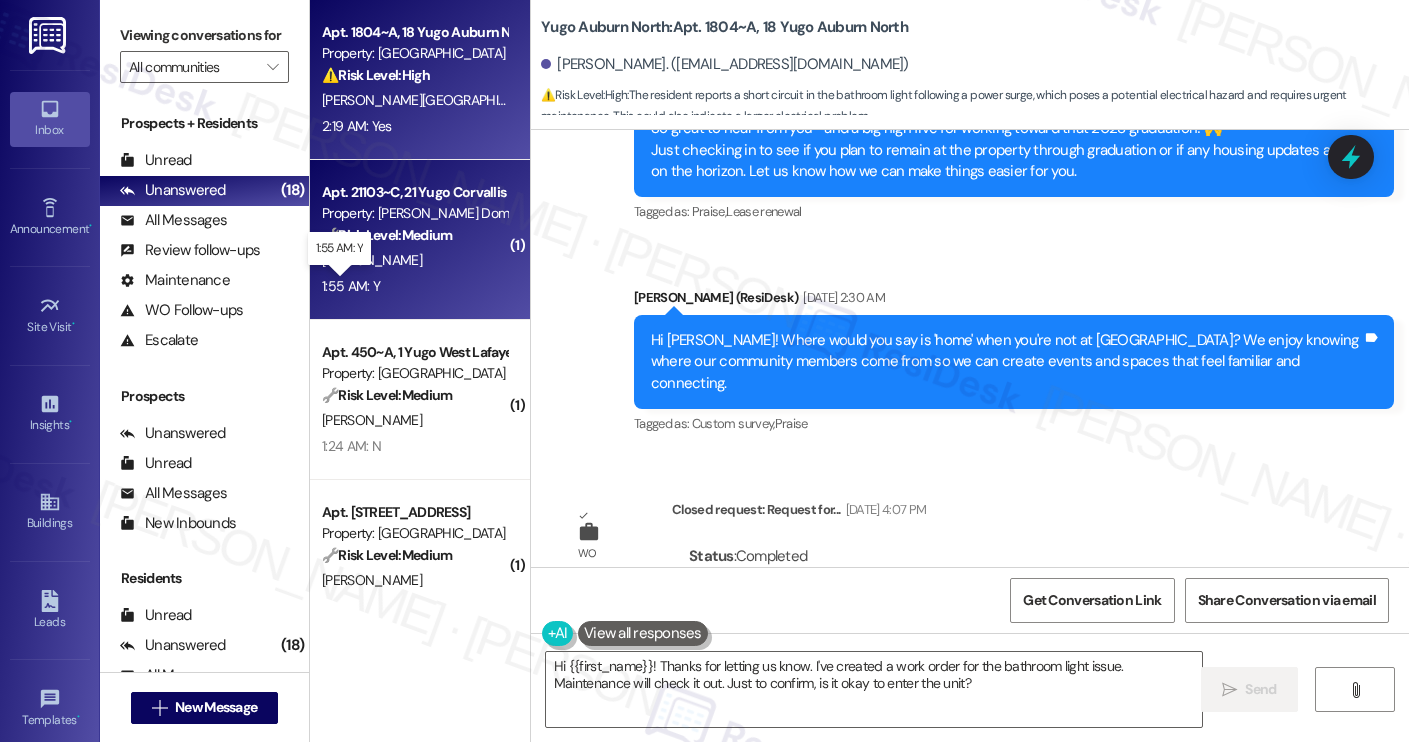 click on "1:55 AM: Y 1:55 AM: Y" at bounding box center (351, 286) 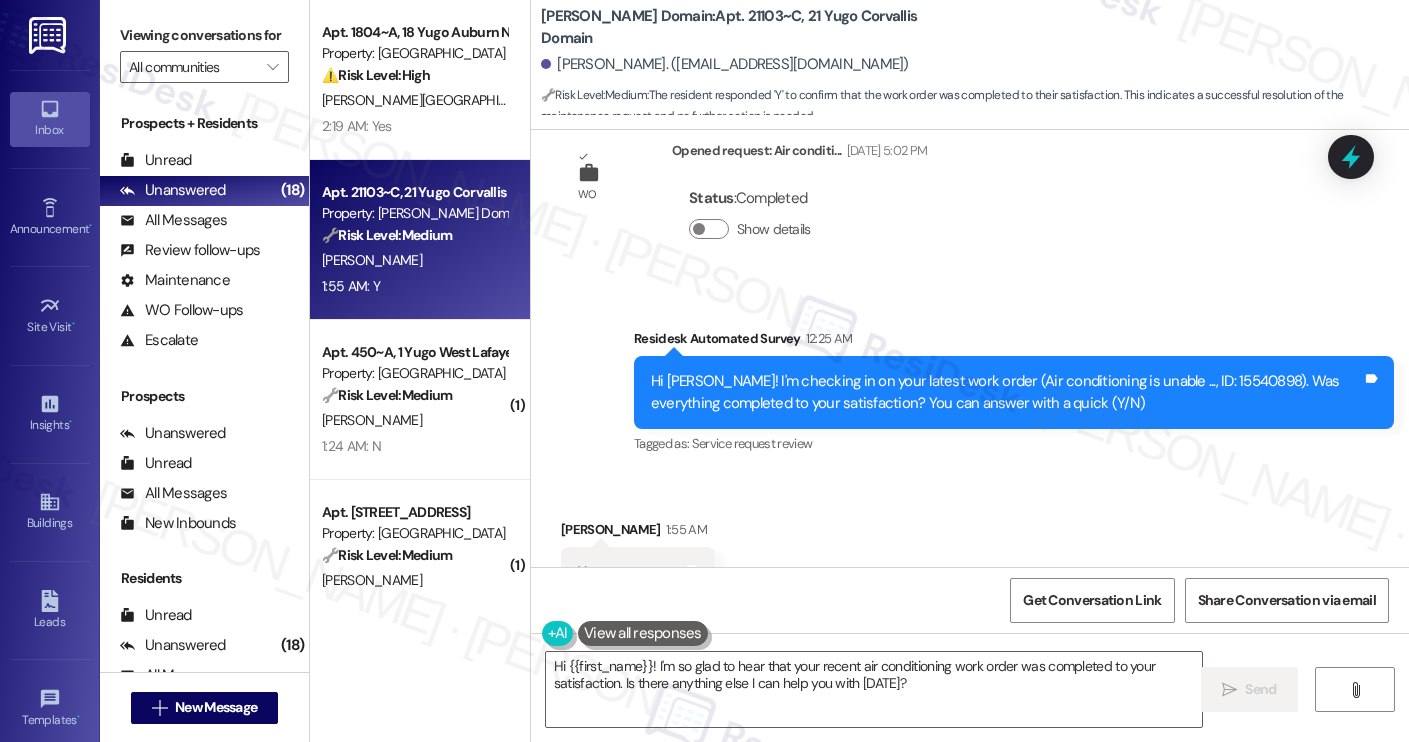 scroll, scrollTop: 2738, scrollLeft: 0, axis: vertical 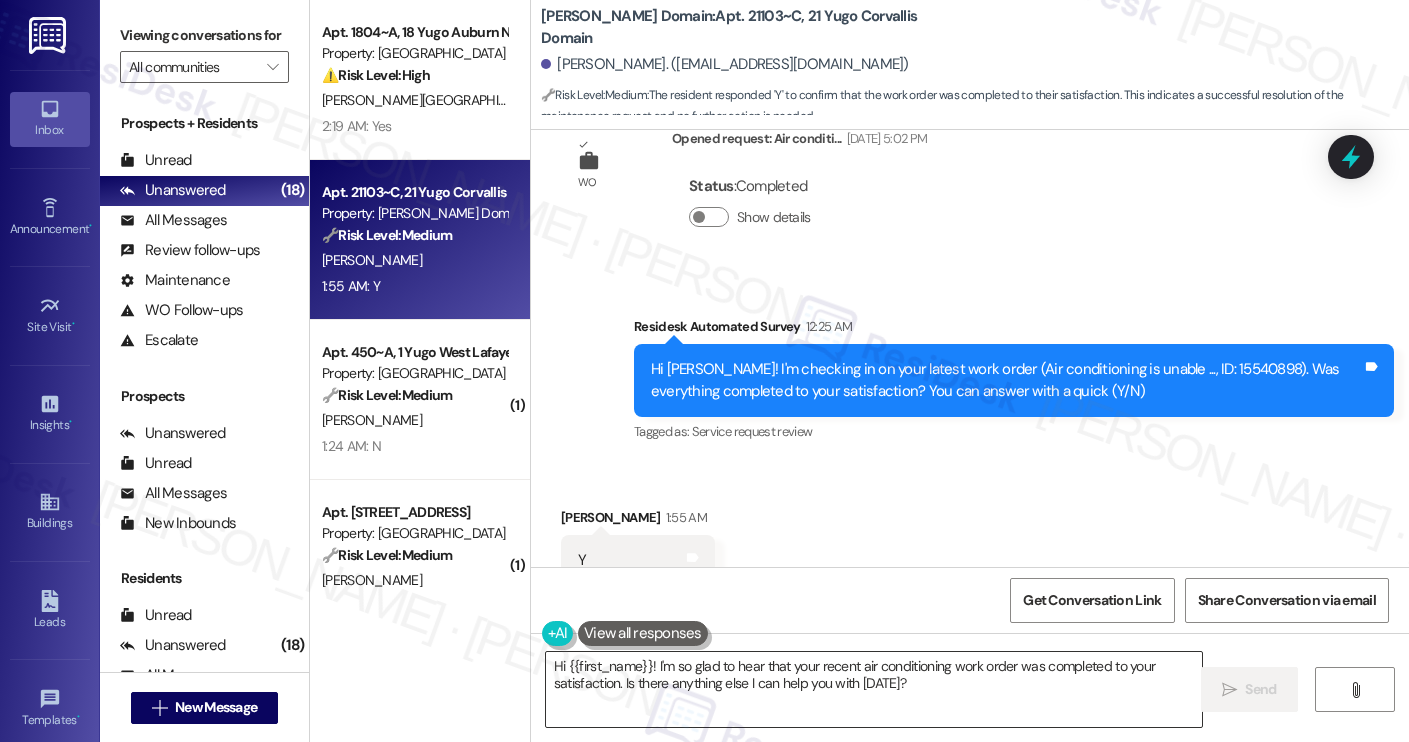 click on "Hi {{first_name}}! I'm so glad to hear that your recent air conditioning work order was completed to your satisfaction. Is there anything else I can help you with today?" at bounding box center (874, 689) 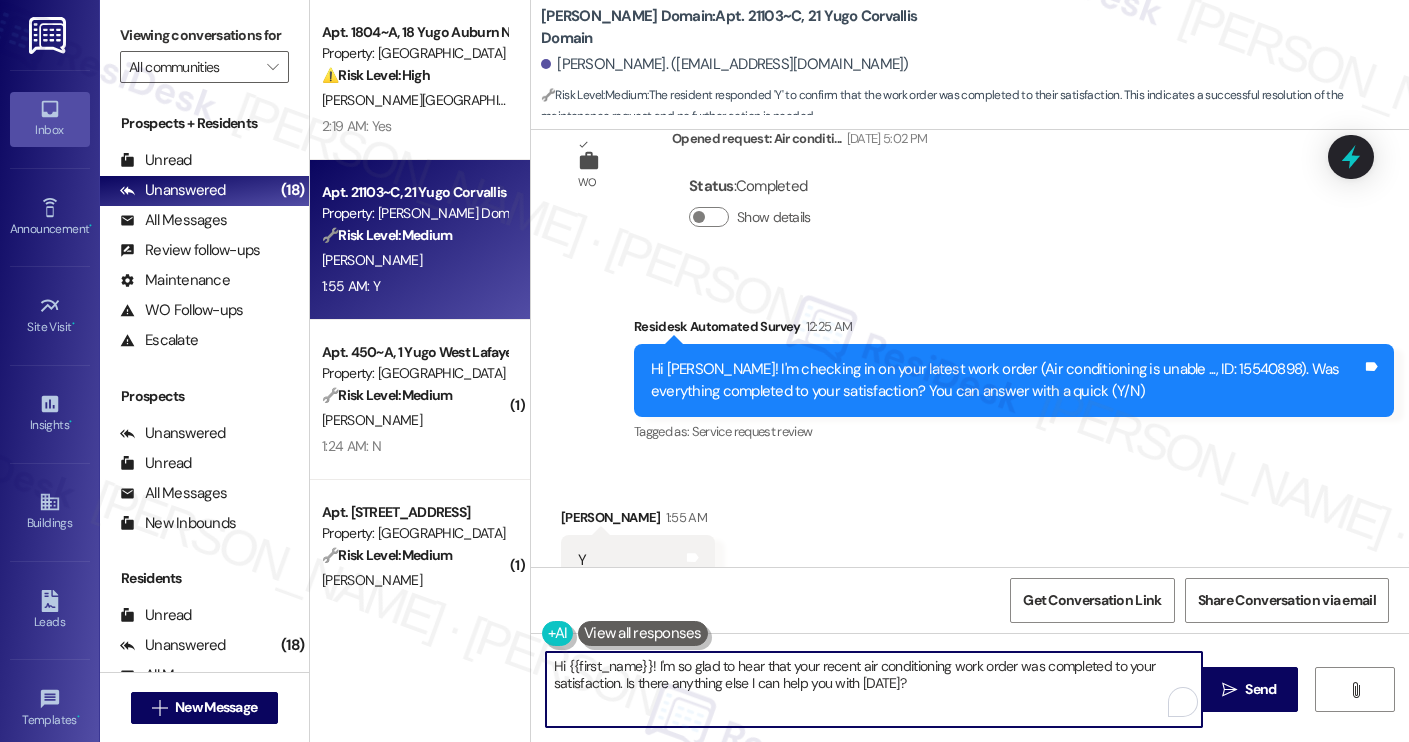 paste on "Thanks for your response, Mia! I'm happy to hear the work order was completed to your satisfaction. If anything else comes up or you need support with anything, feel free to reach out." 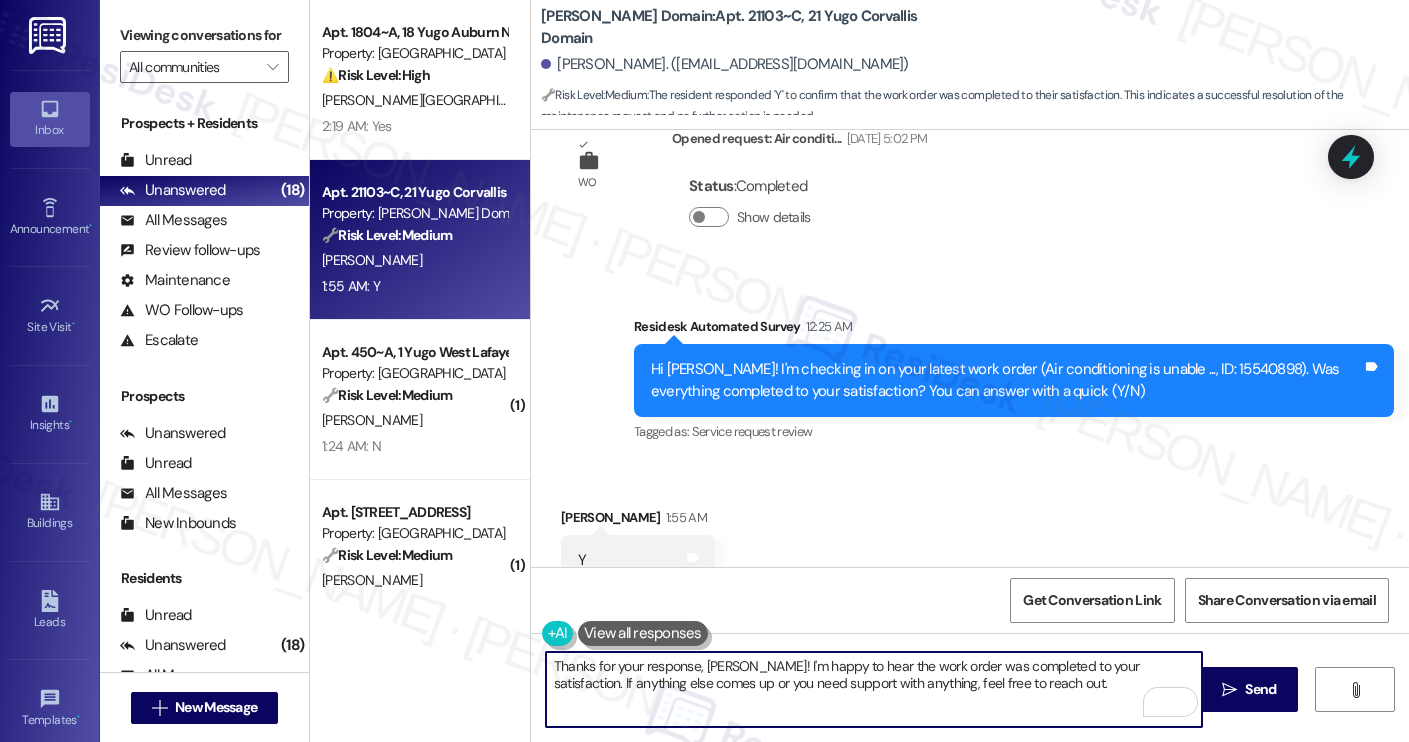click on "Adelaide Ticknor 1:55 AM" at bounding box center [638, 521] 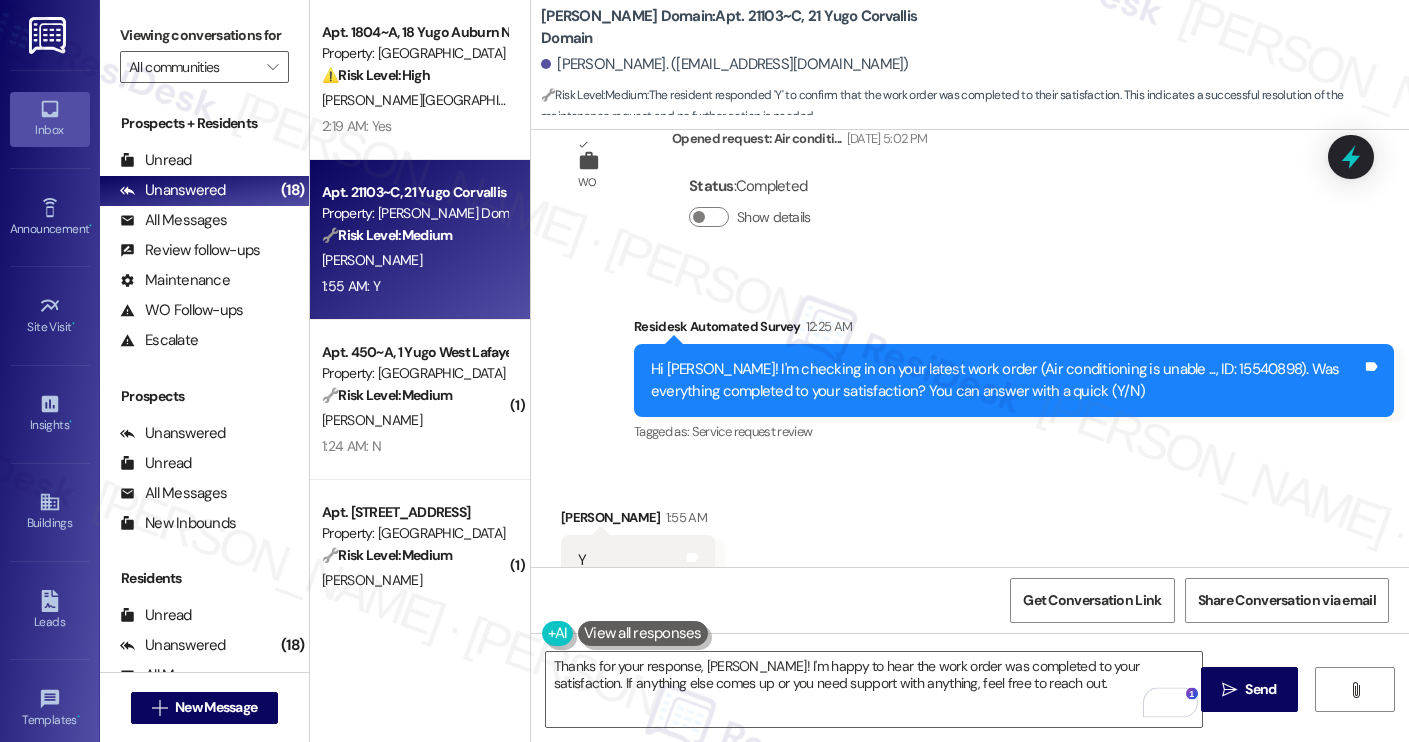 click on "Adelaide Ticknor 1:55 AM" at bounding box center (638, 521) 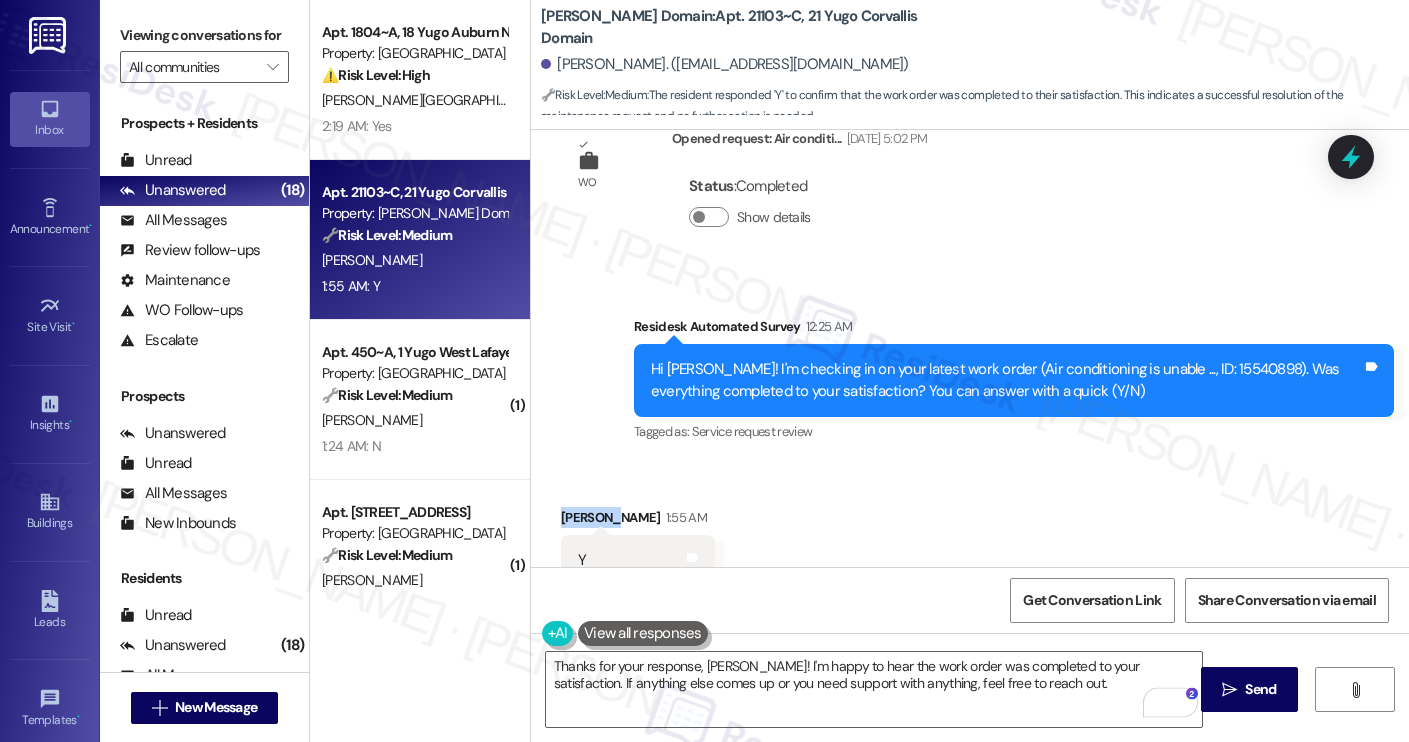 copy on "Adelaide" 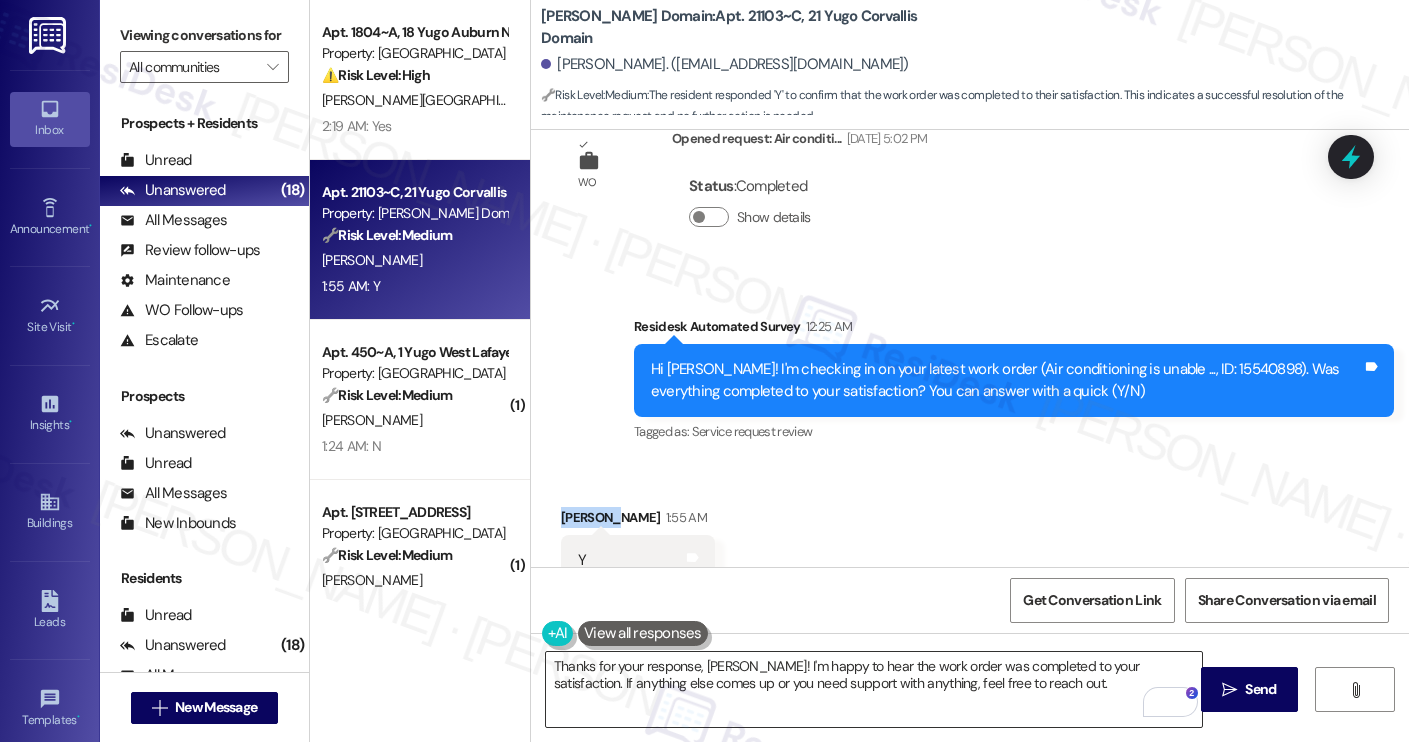 click on "Thanks for your response, Mia! I'm happy to hear the work order was completed to your satisfaction. If anything else comes up or you need support with anything, feel free to reach out." at bounding box center [874, 689] 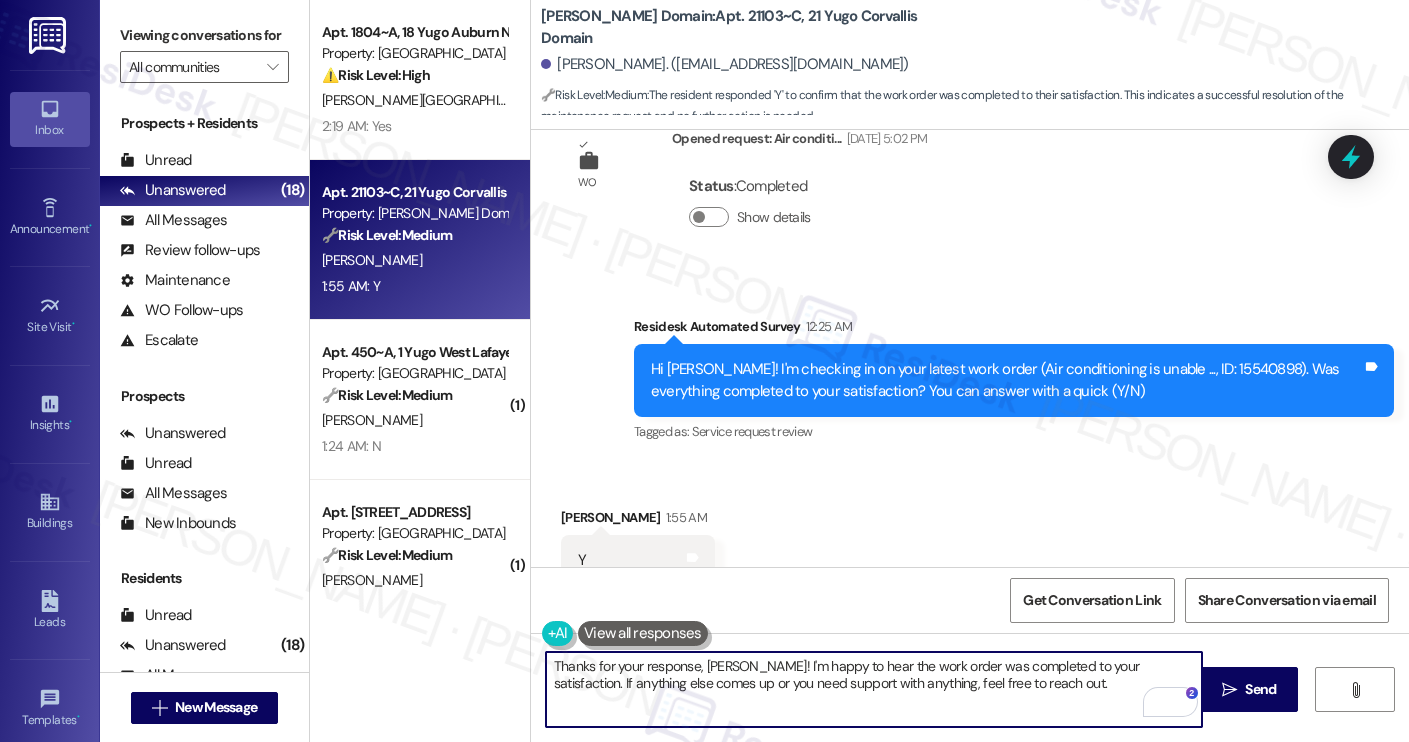 click on "Thanks for your response, Mia! I'm happy to hear the work order was completed to your satisfaction. If anything else comes up or you need support with anything, feel free to reach out." at bounding box center [874, 689] 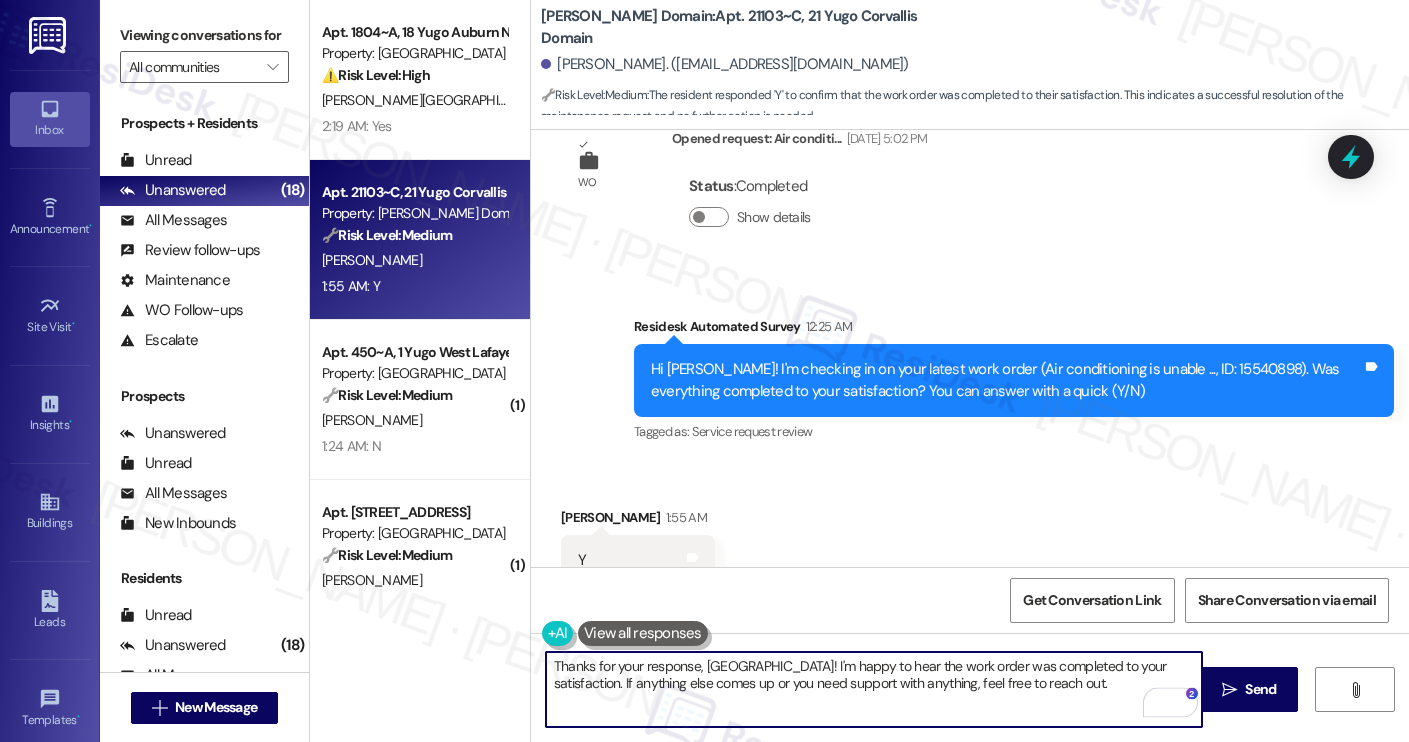 click on "Thanks for your response, Adelaide! I'm happy to hear the work order was completed to your satisfaction. If anything else comes up or you need support with anything, feel free to reach out." at bounding box center [874, 689] 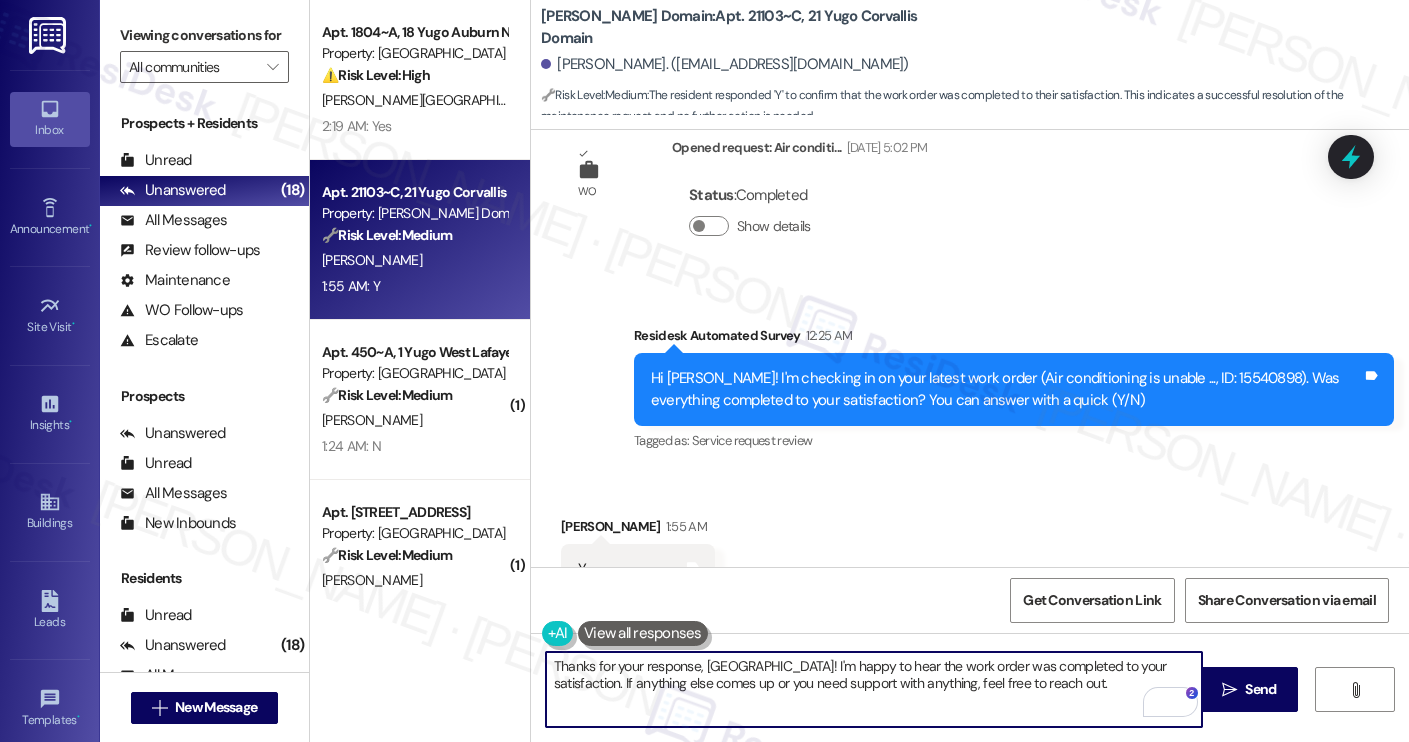 scroll, scrollTop: 2738, scrollLeft: 0, axis: vertical 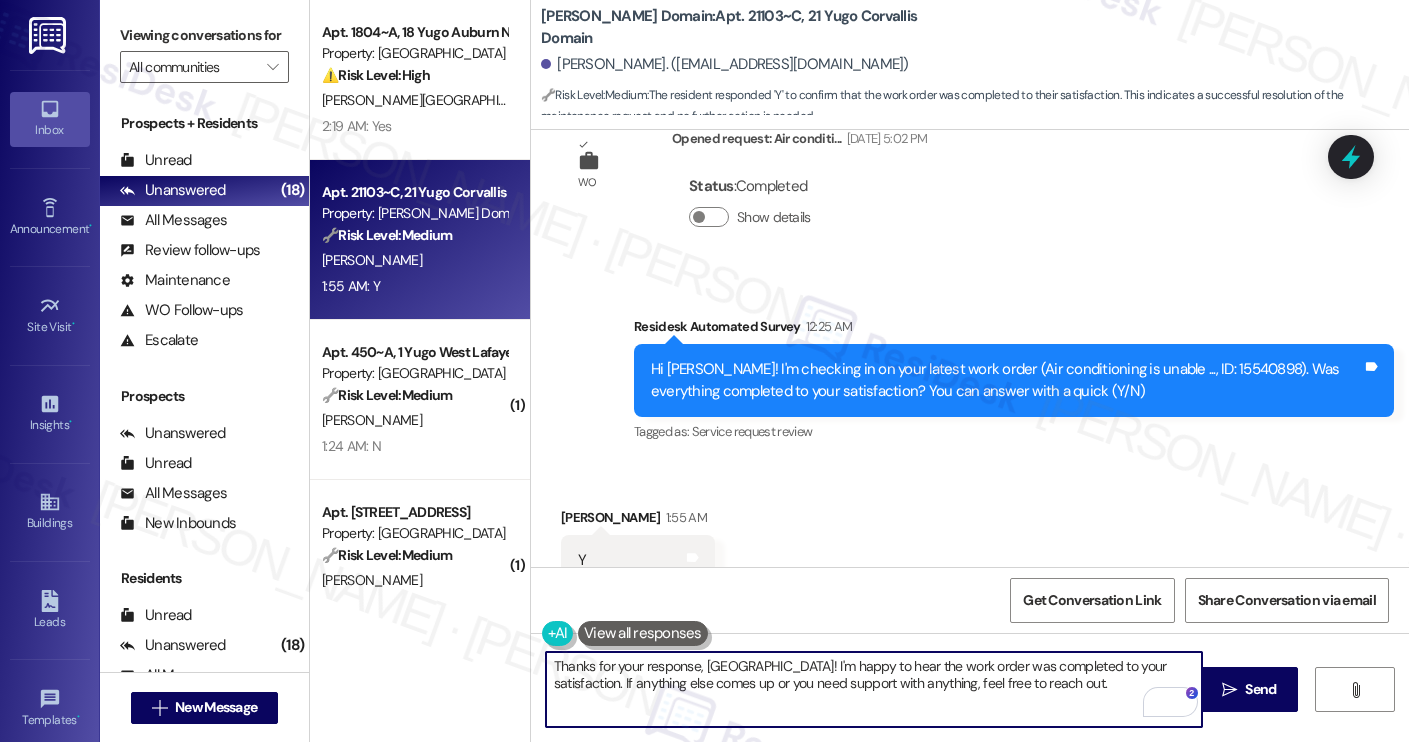 click on "Thanks for your response, Adelaide! I'm happy to hear the work order was completed to your satisfaction. If anything else comes up or you need support with anything, feel free to reach out." at bounding box center [874, 689] 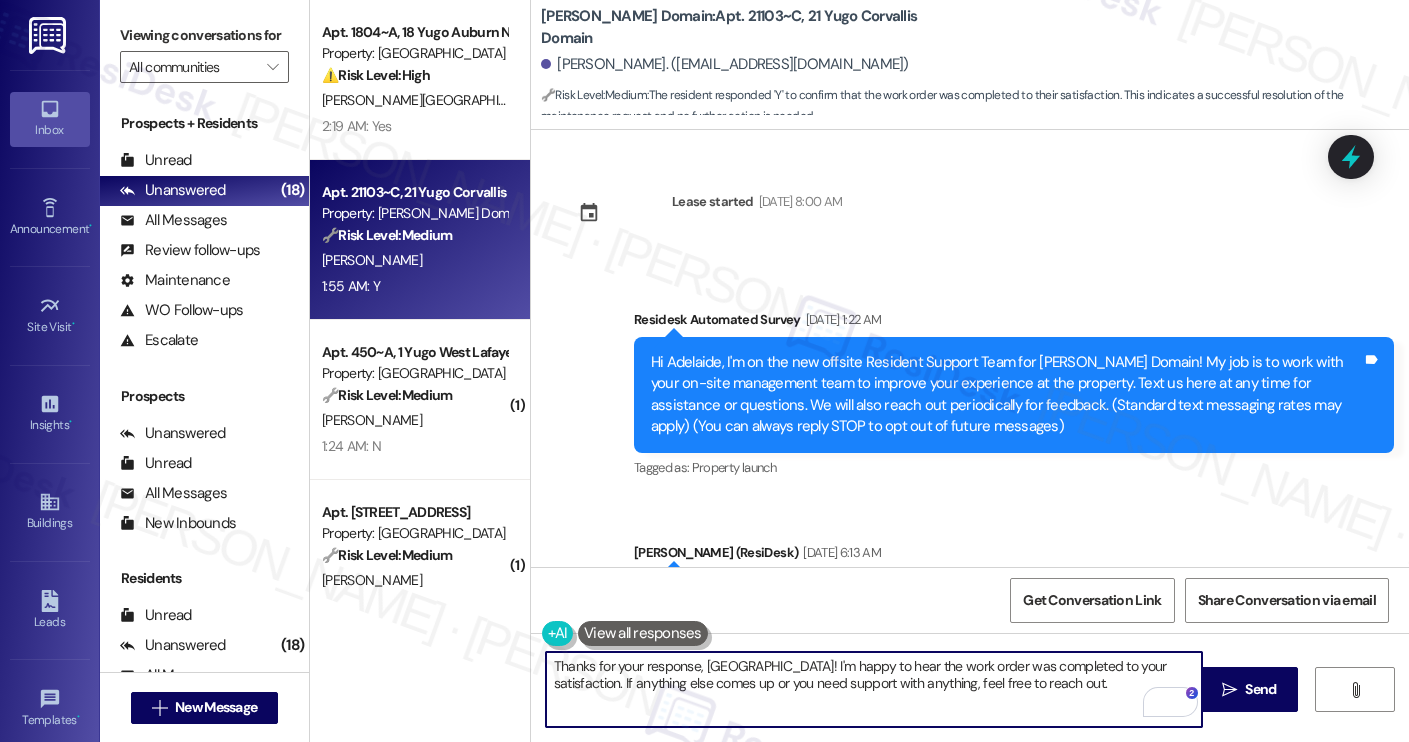 scroll, scrollTop: 0, scrollLeft: 0, axis: both 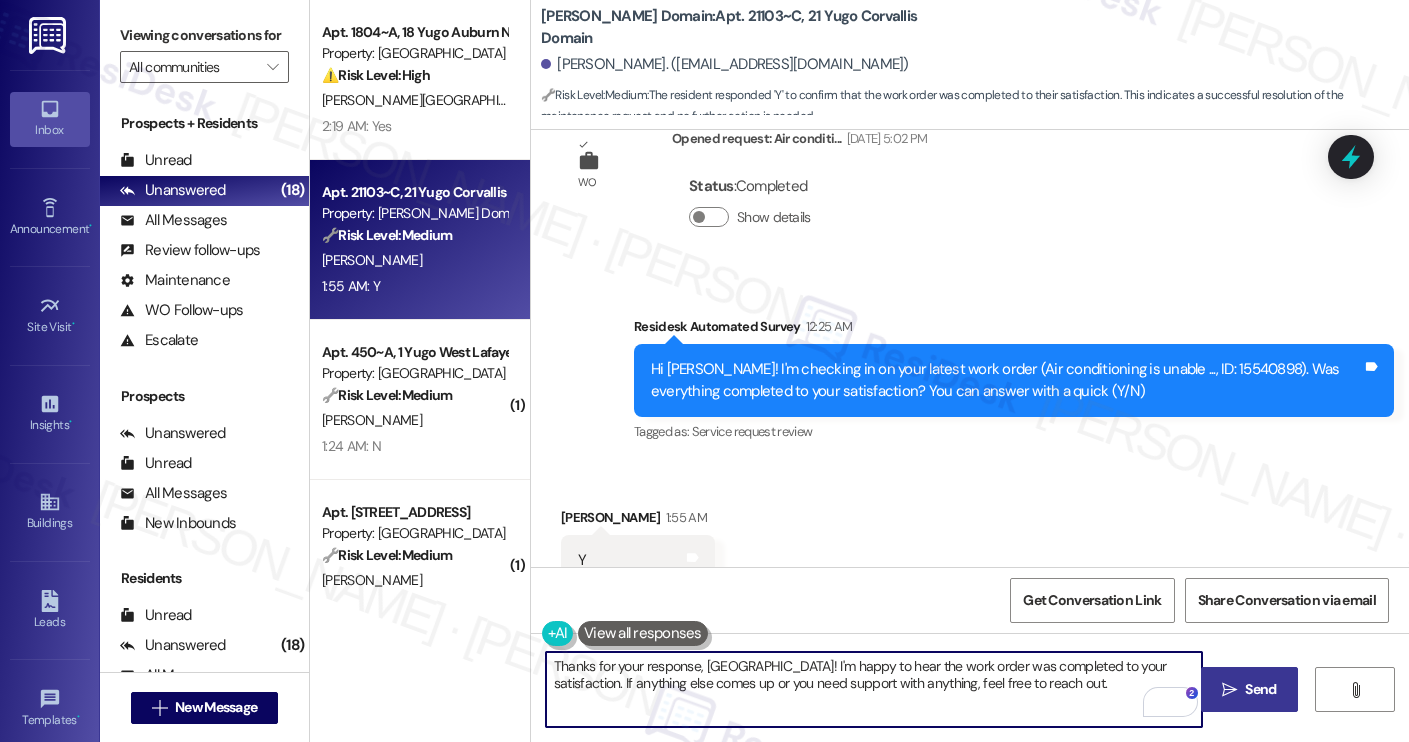 type on "Thanks for your response, Adelaide! I'm happy to hear the work order was completed to your satisfaction. If anything else comes up or you need support with anything, feel free to reach out." 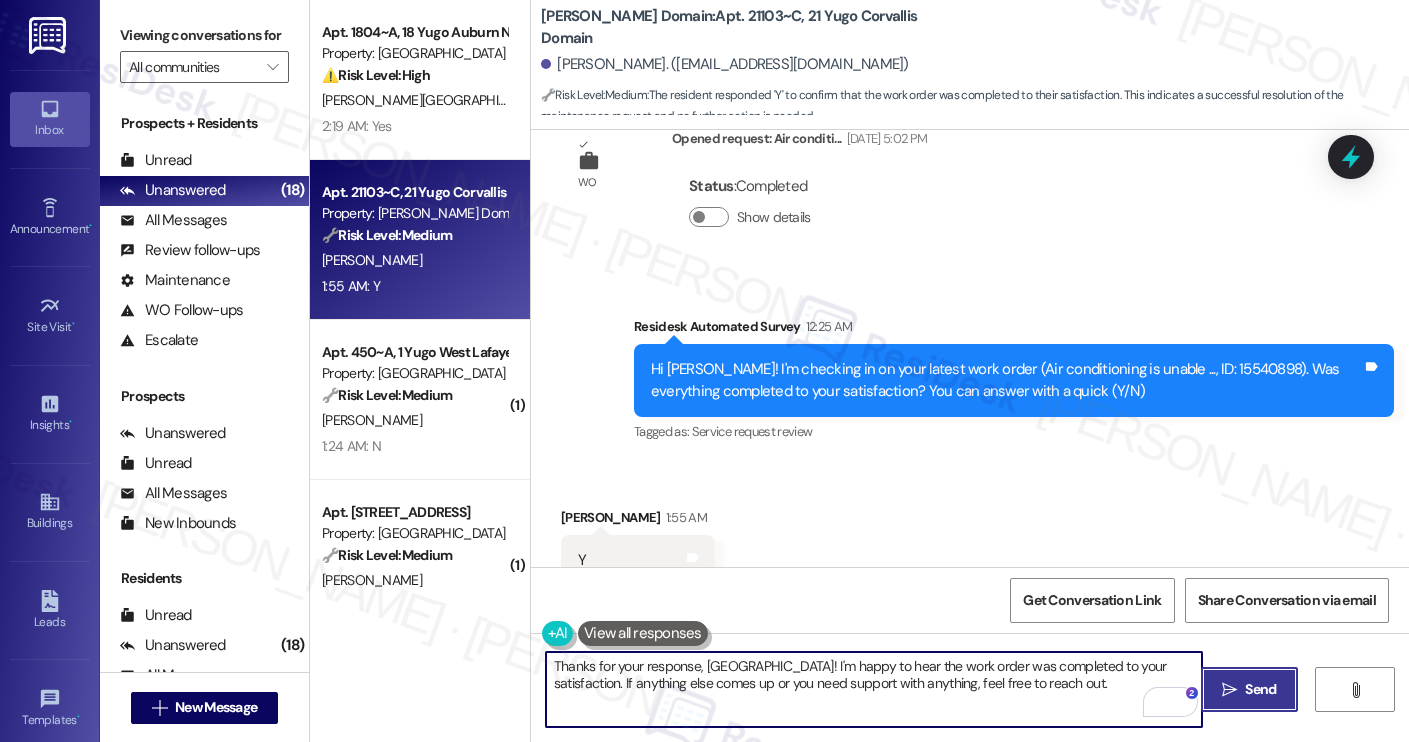 click on "" at bounding box center [1229, 690] 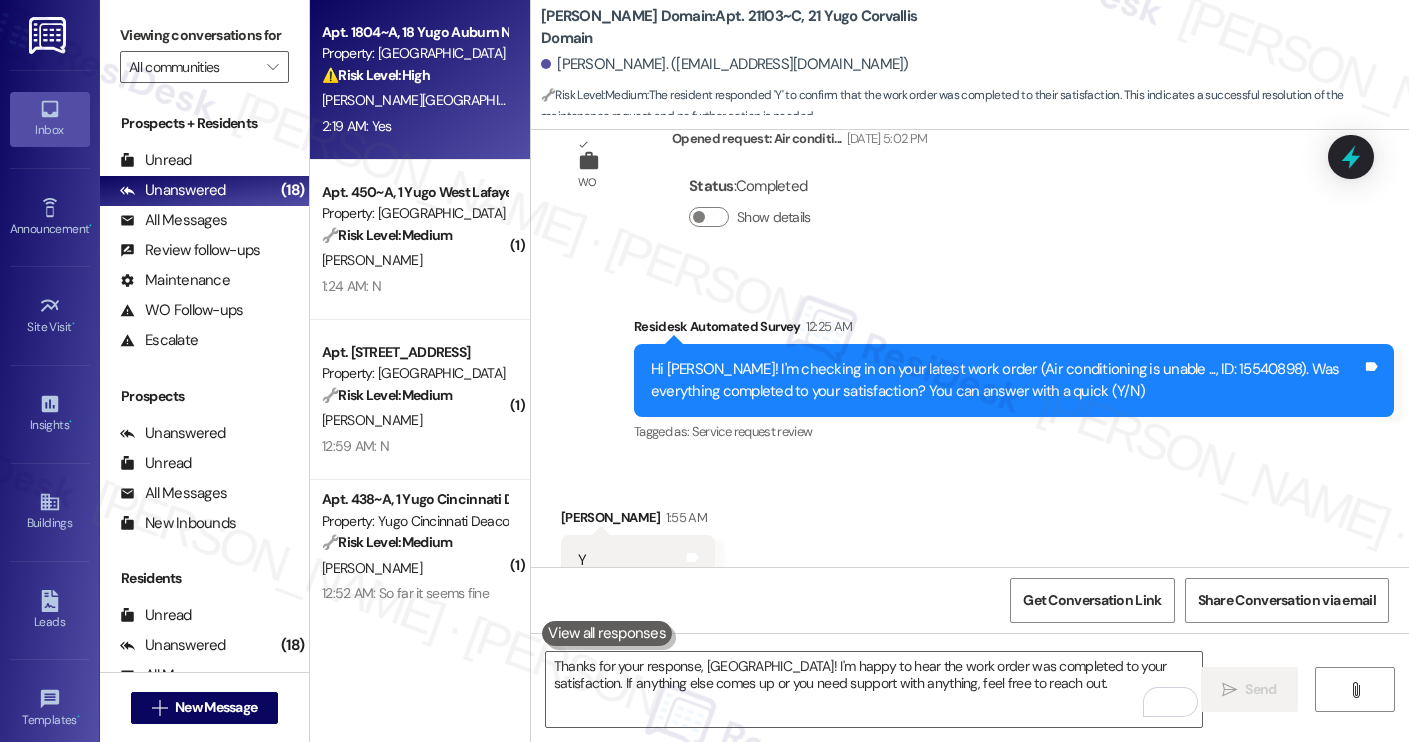 click on "⚠️  Risk Level:  High" at bounding box center [376, 75] 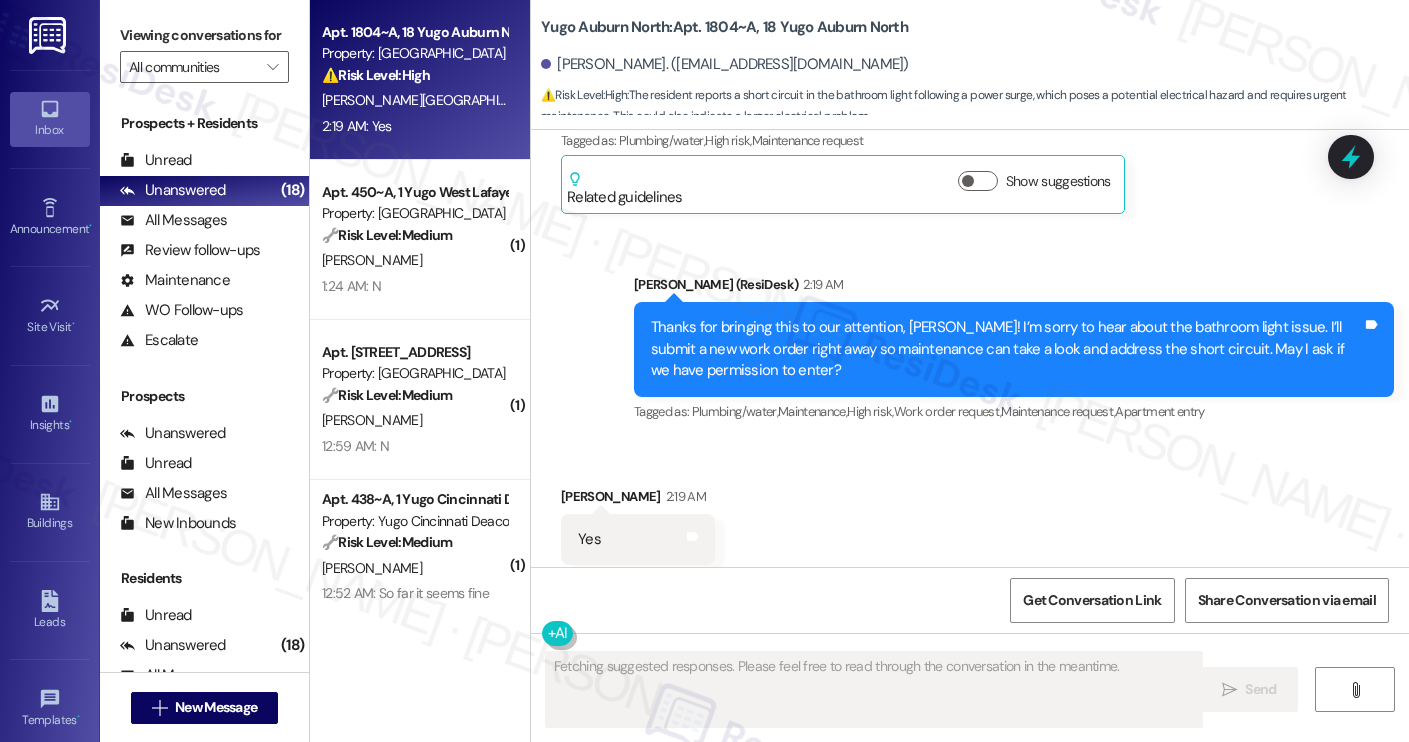 scroll, scrollTop: 3420, scrollLeft: 0, axis: vertical 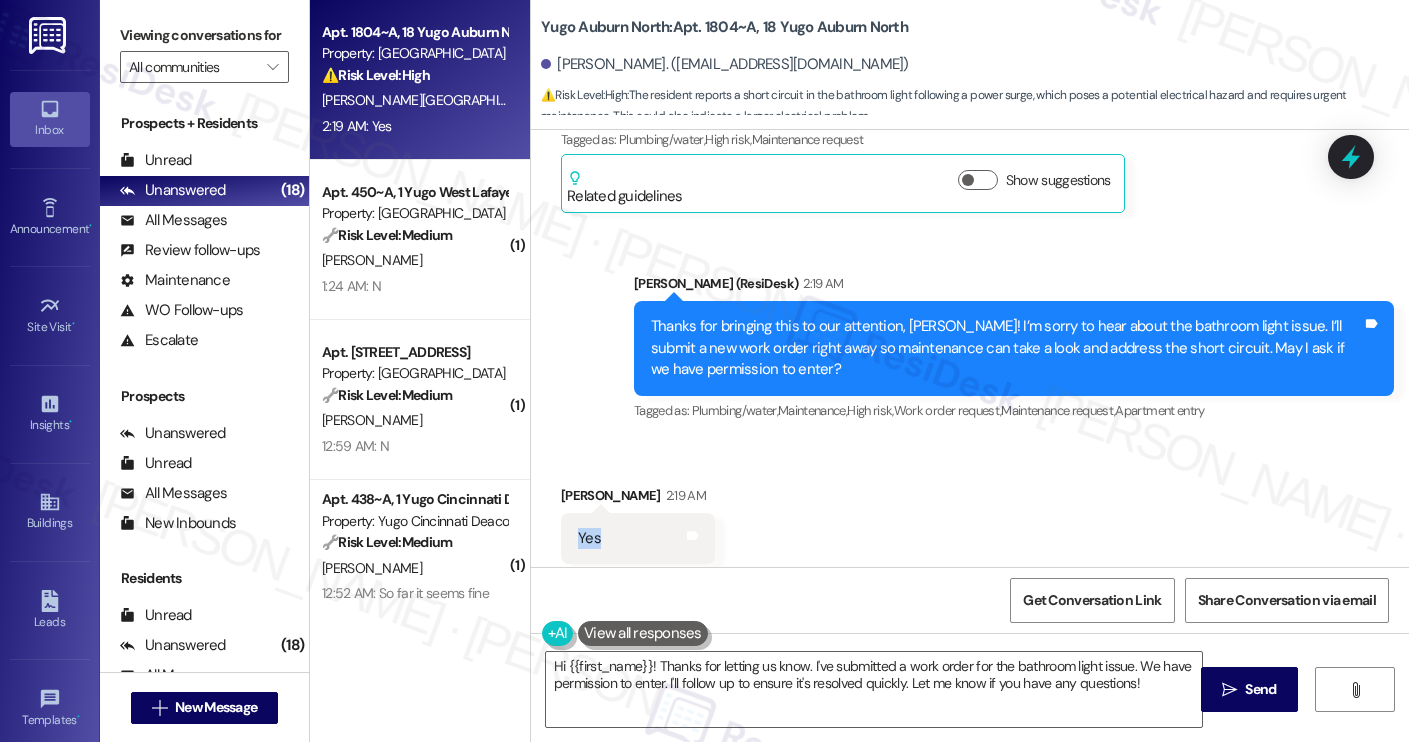 drag, startPoint x: 597, startPoint y: 494, endPoint x: 553, endPoint y: 490, distance: 44.181442 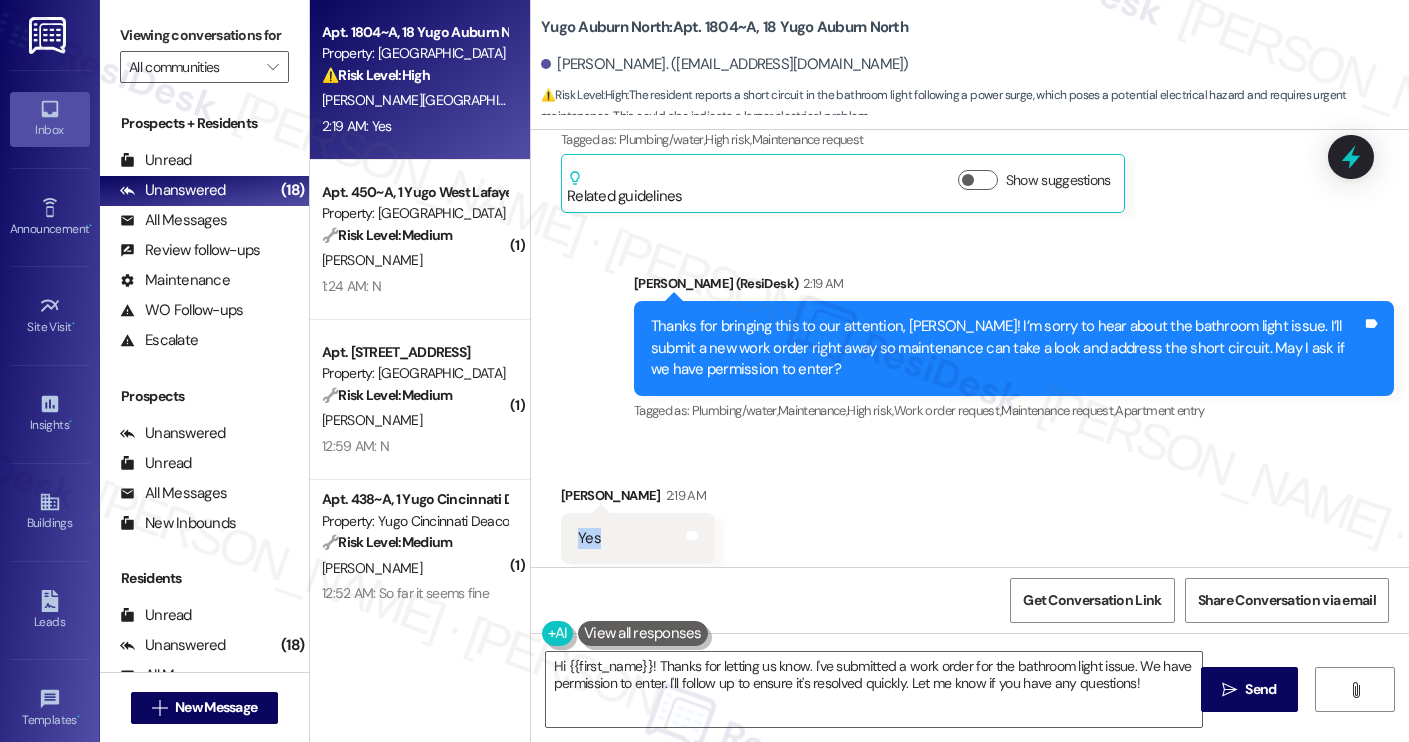 copy on "Yes" 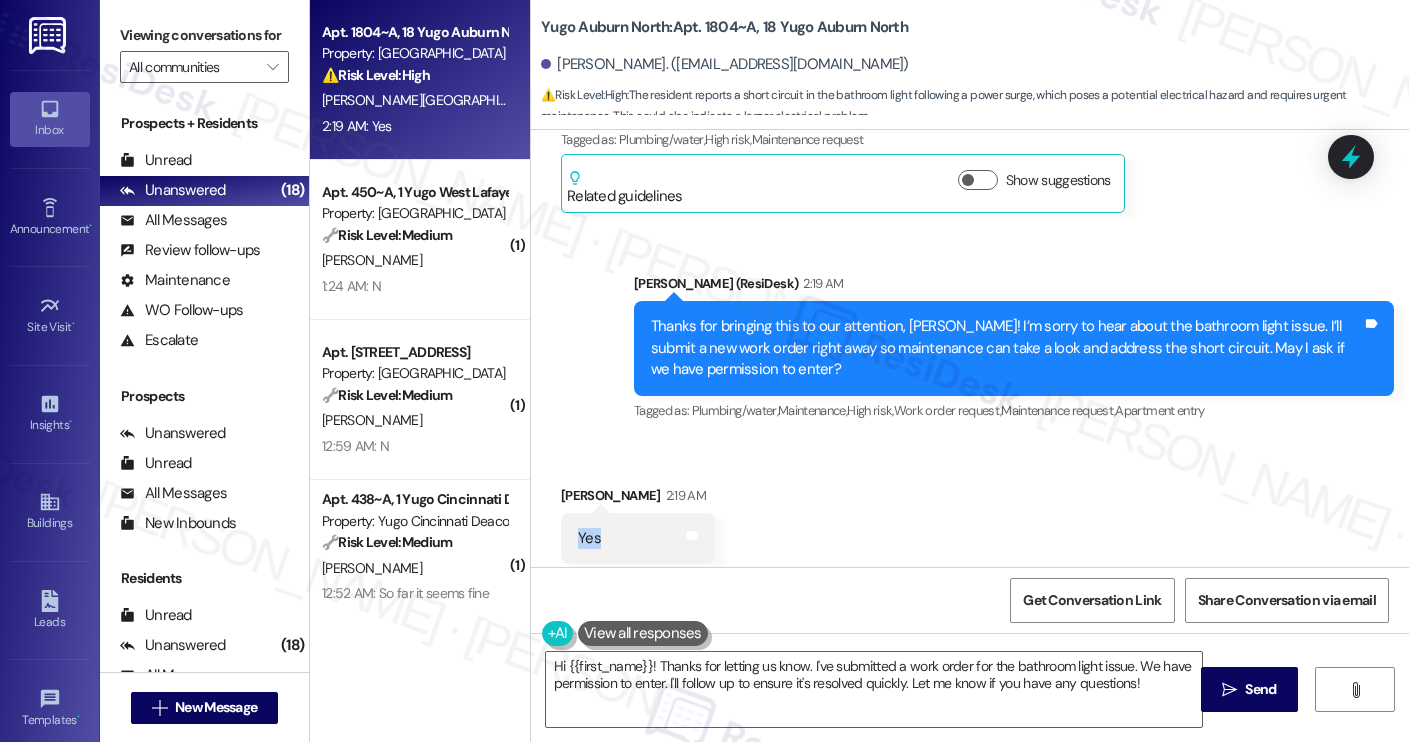 click on "Thanks for bringing this to our attention, Zachary! I’m sorry to hear about the bathroom light issue. I’ll submit a new work order right away so maintenance can take a look and address the short circuit. May I ask if we have permission to enter?" at bounding box center (1006, 348) 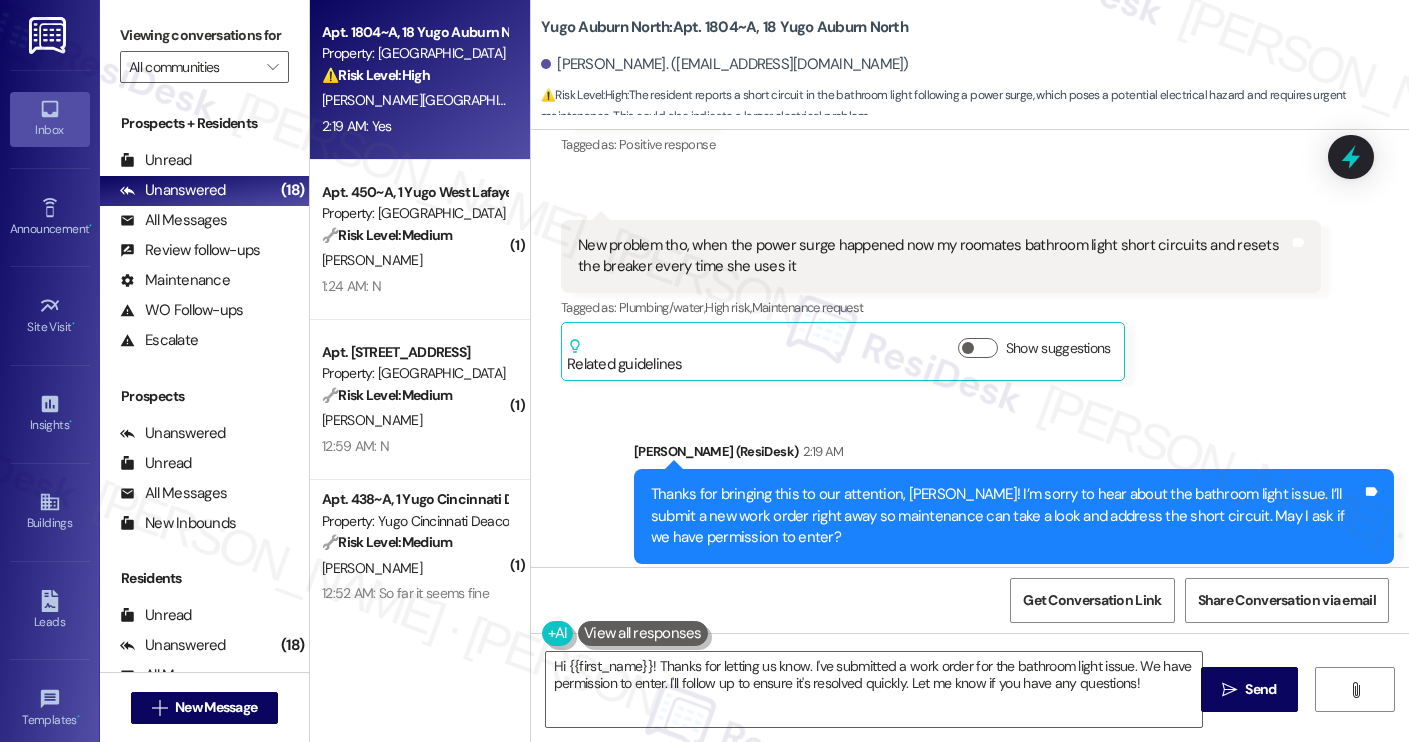 scroll, scrollTop: 3223, scrollLeft: 0, axis: vertical 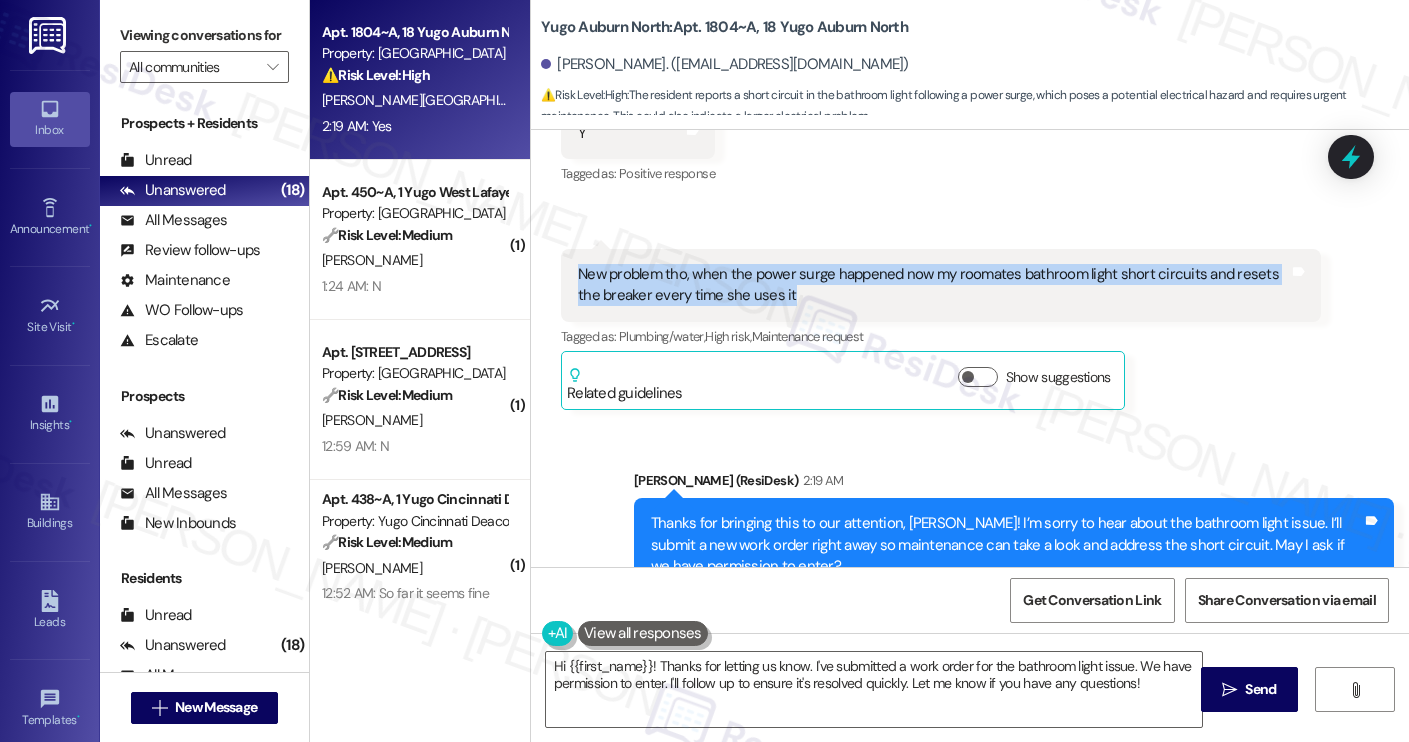 drag, startPoint x: 779, startPoint y: 256, endPoint x: 566, endPoint y: 231, distance: 214.46211 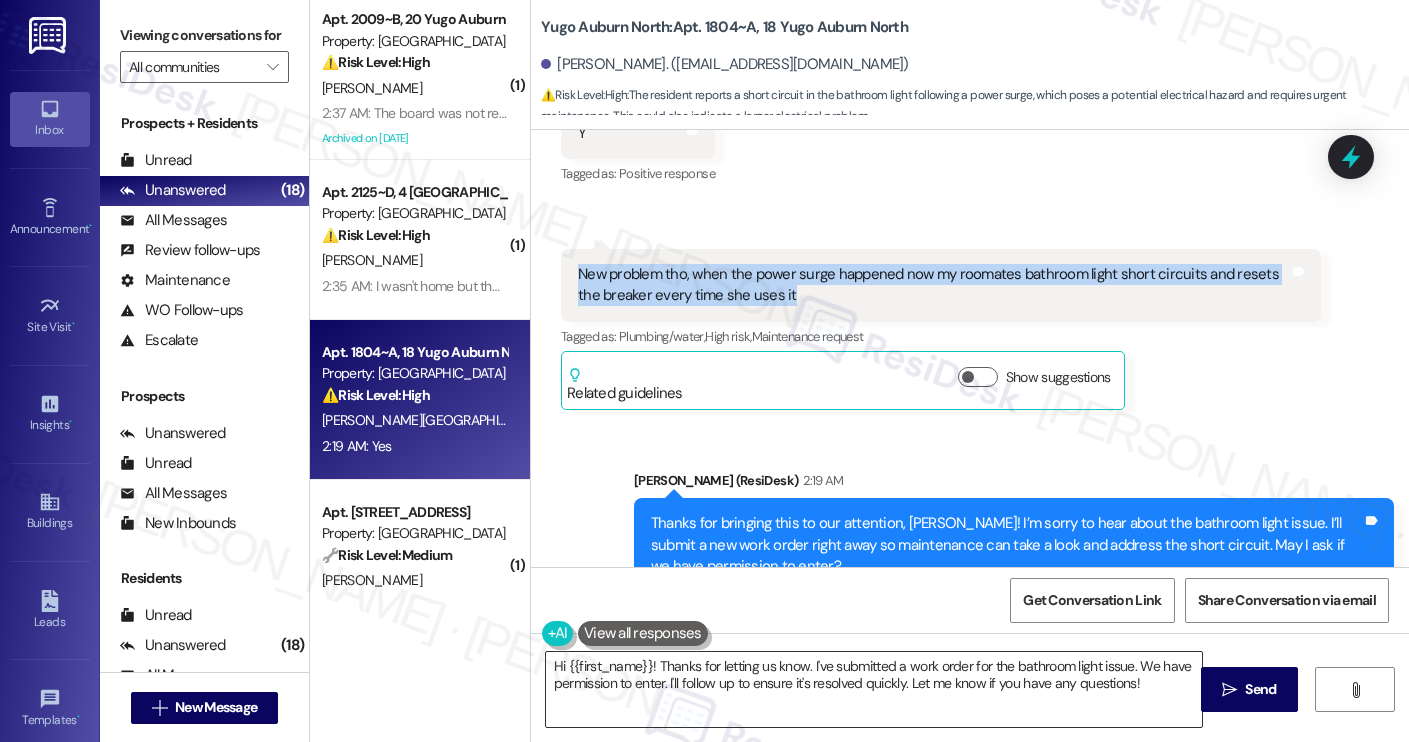 click on "Hi {{first_name}}! Thanks for letting us know. I've submitted a work order for the bathroom light issue. We have permission to enter. I'll follow up to ensure it's resolved quickly. Let me know if you have any questions!" at bounding box center [874, 689] 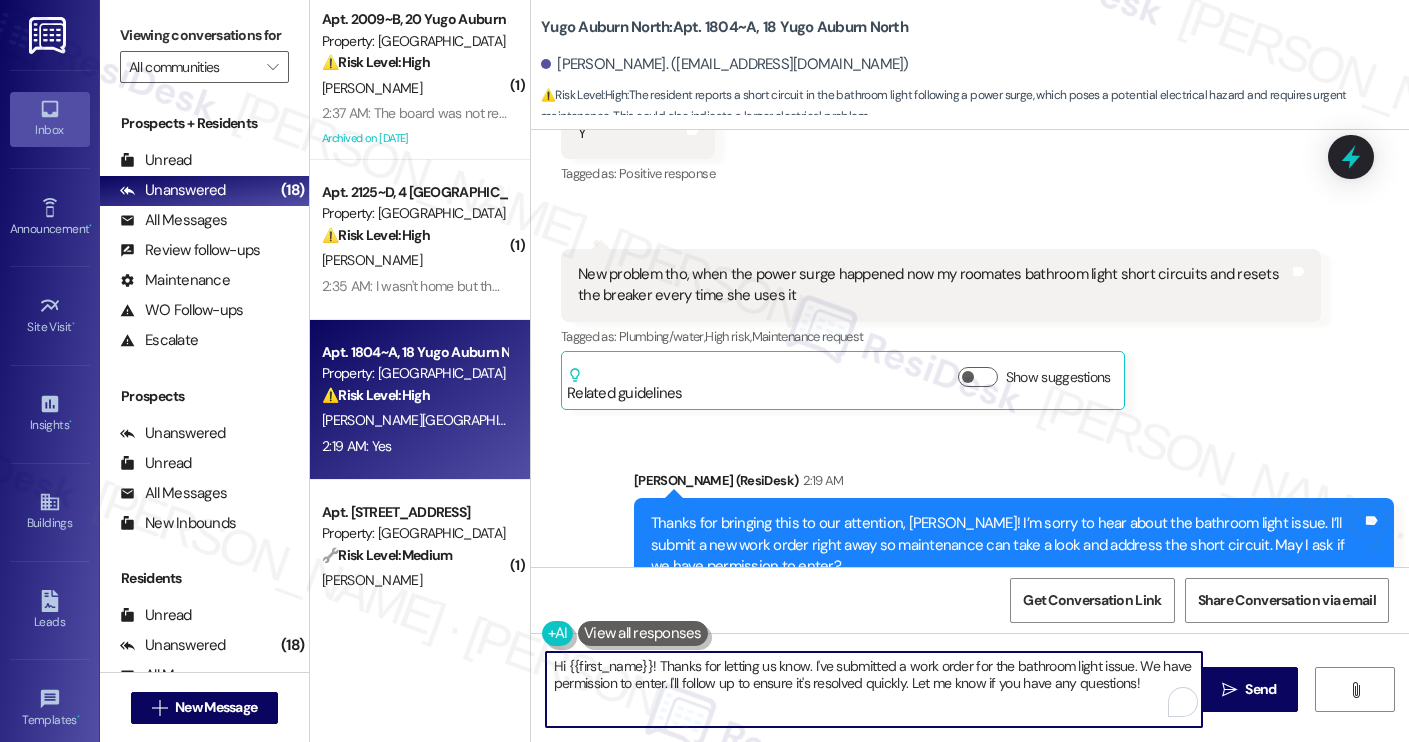 click on "Hi {{first_name}}! Thanks for letting us know. I've submitted a work order for the bathroom light issue. We have permission to enter. I'll follow up to ensure it's resolved quickly. Let me know if you have any questions!" at bounding box center [874, 689] 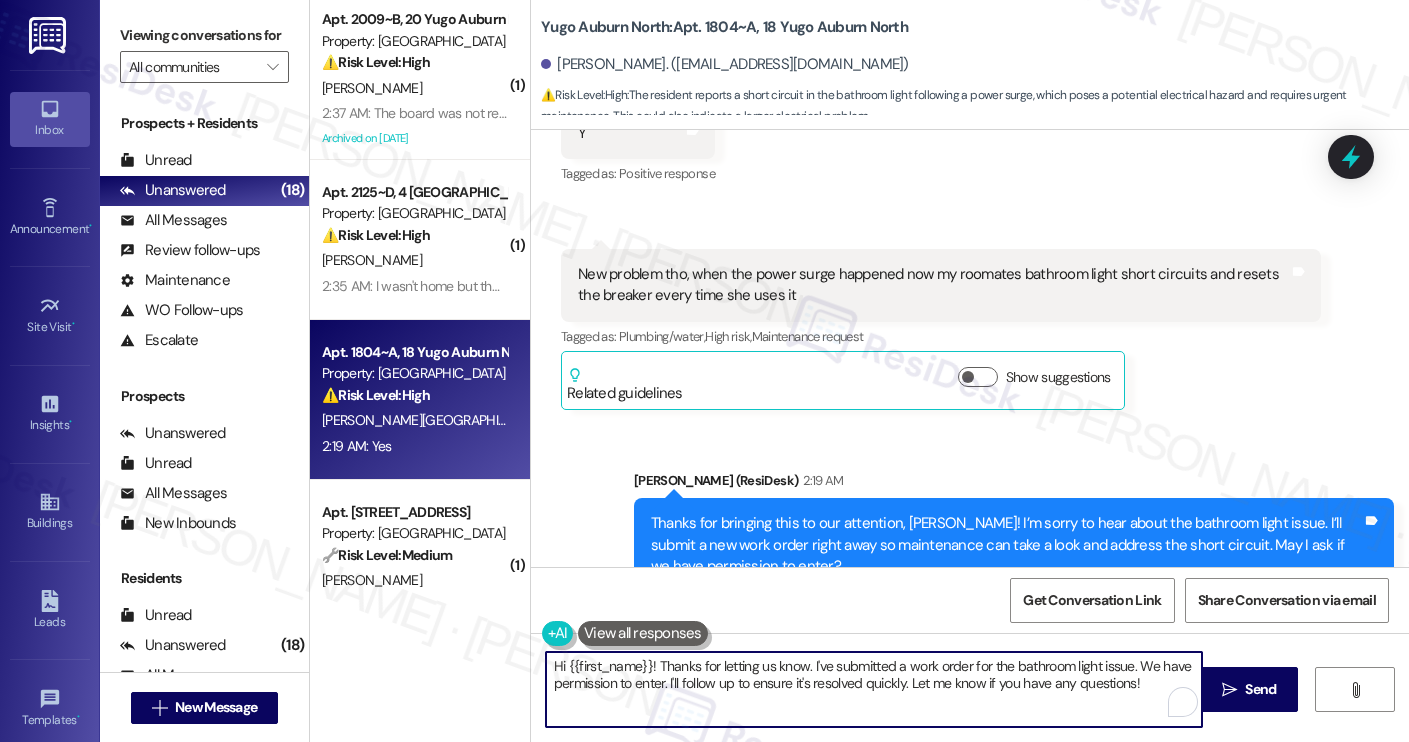 scroll, scrollTop: 3420, scrollLeft: 0, axis: vertical 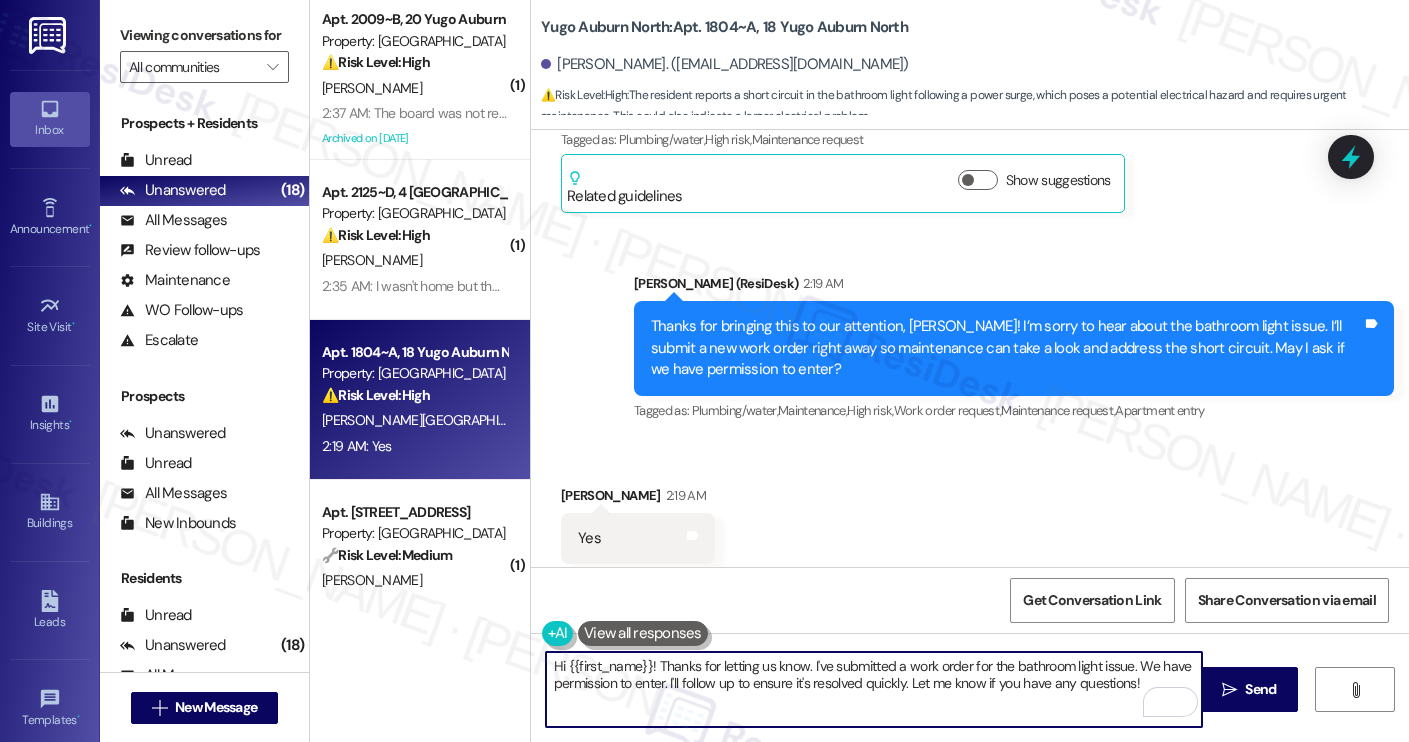click on "Hi {{first_name}}! Thanks for letting us know. I've submitted a work order for the bathroom light issue. We have permission to enter. I'll follow up to ensure it's resolved quickly. Let me know if you have any questions!" at bounding box center (874, 689) 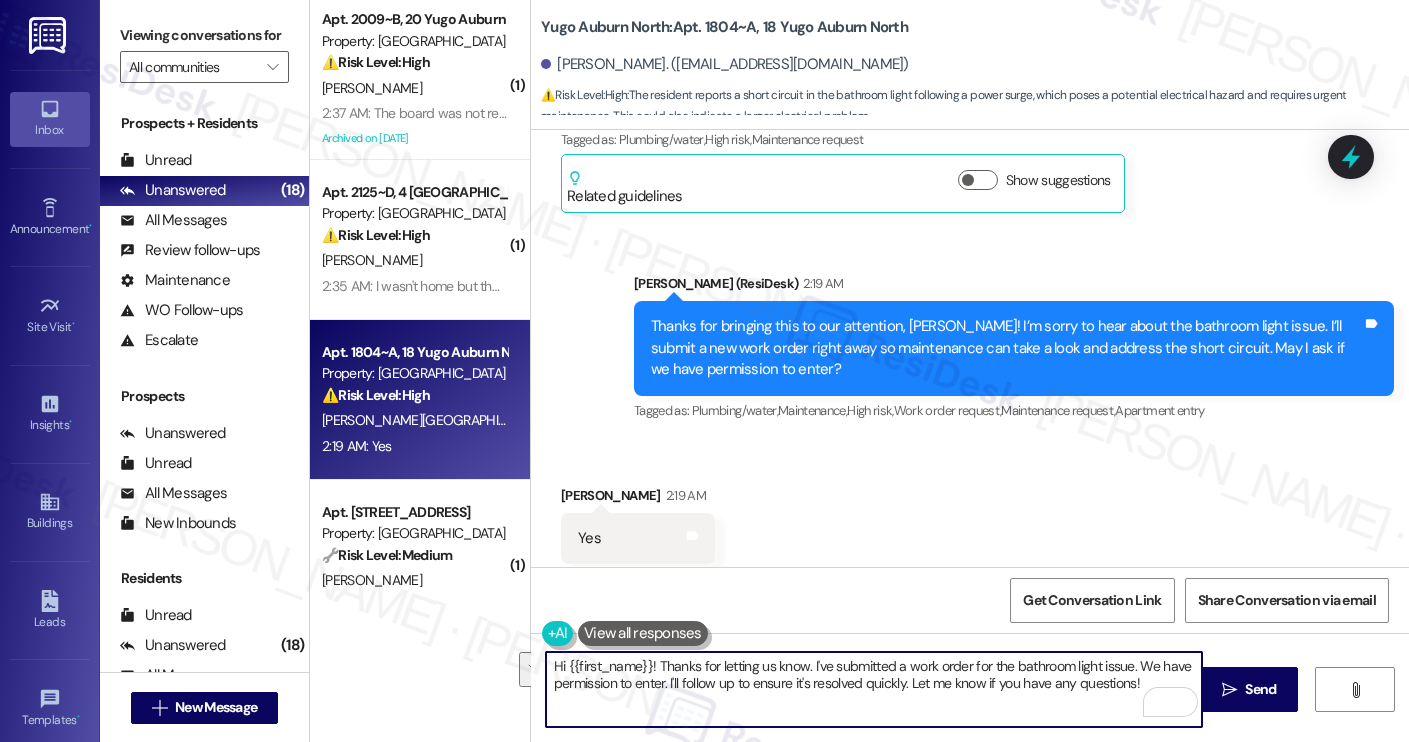 paste on "Just a quick follow-up—could you let me know which roommate is experiencing the issue with their bathroom light? I want to make sure I include the correct details in my report." 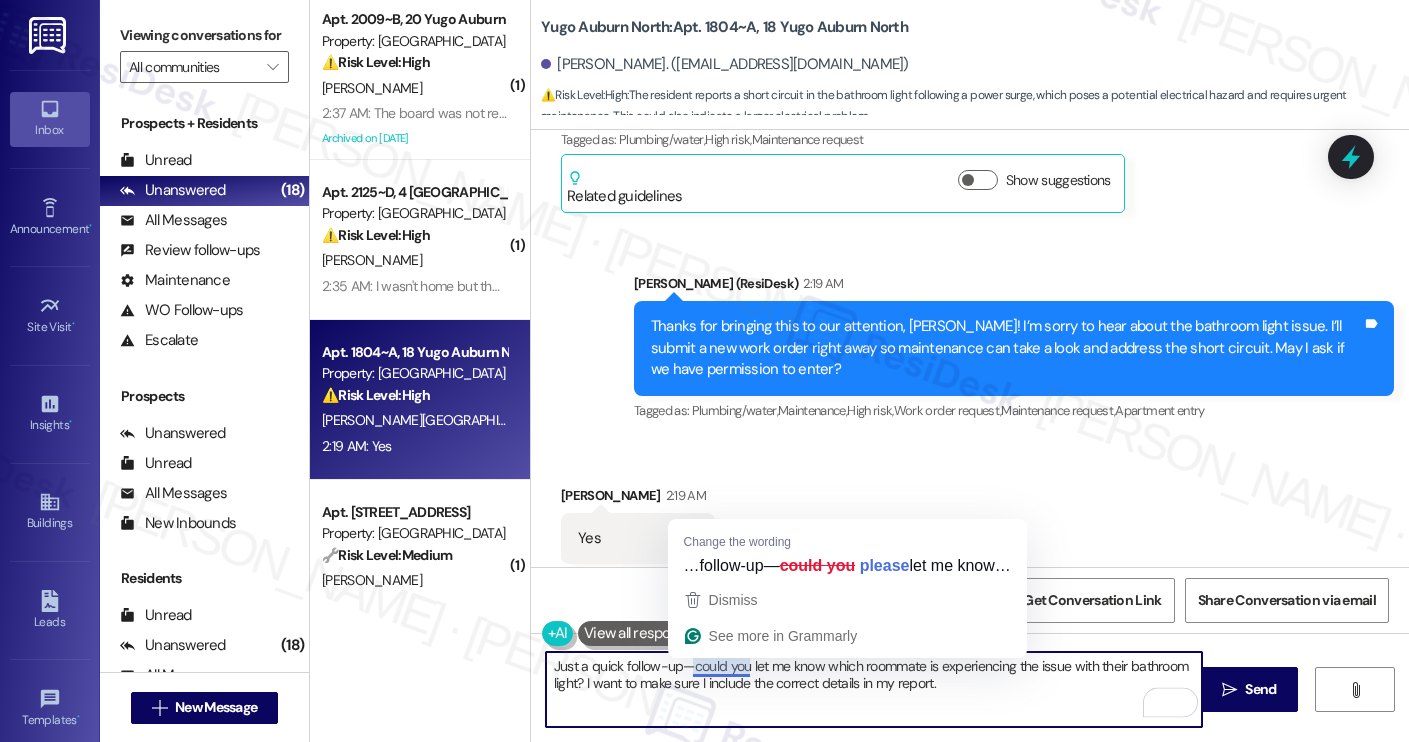 click on "Just a quick follow-up—could you let me know which roommate is experiencing the issue with their bathroom light? I want to make sure I include the correct details in my report." at bounding box center (874, 689) 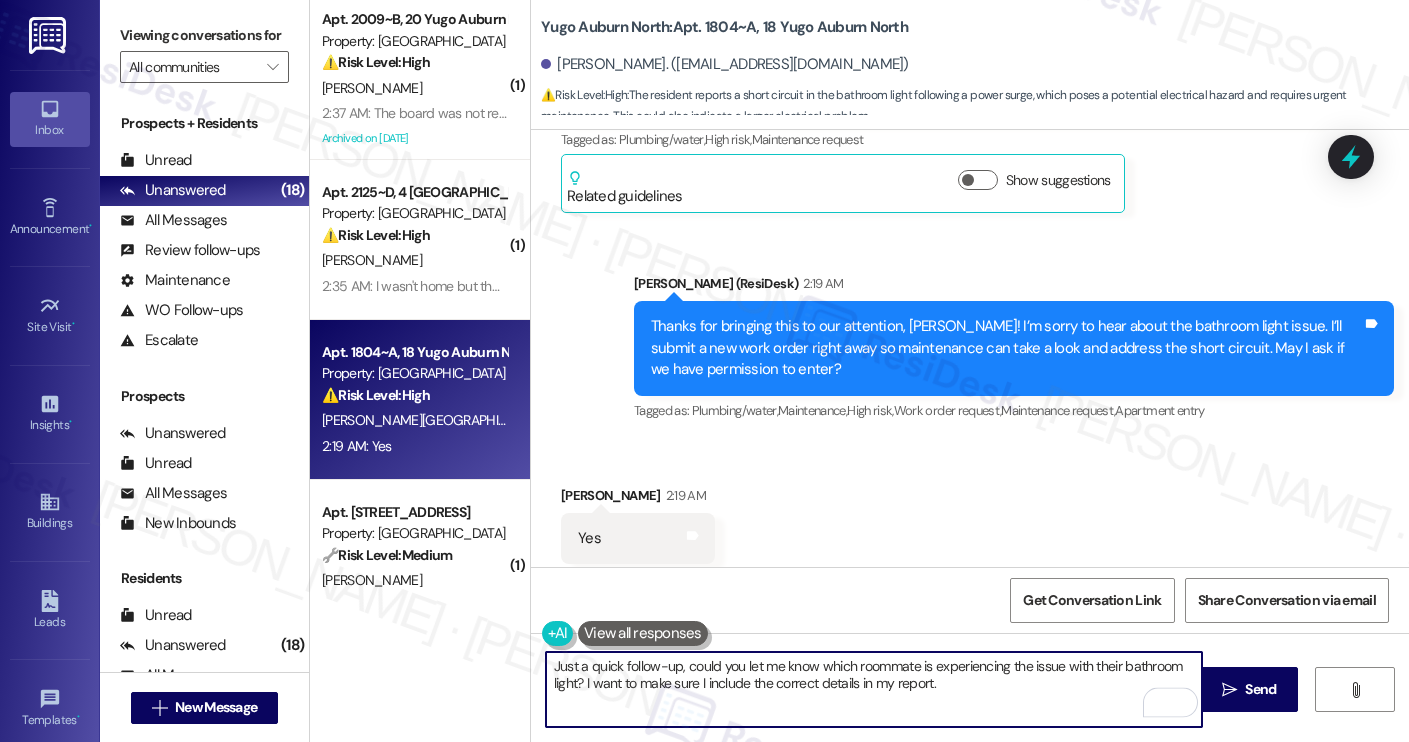 click on "Just a quick follow-up, could you let me know which roommate is experiencing the issue with their bathroom light? I want to make sure I include the correct details in my report." at bounding box center [874, 689] 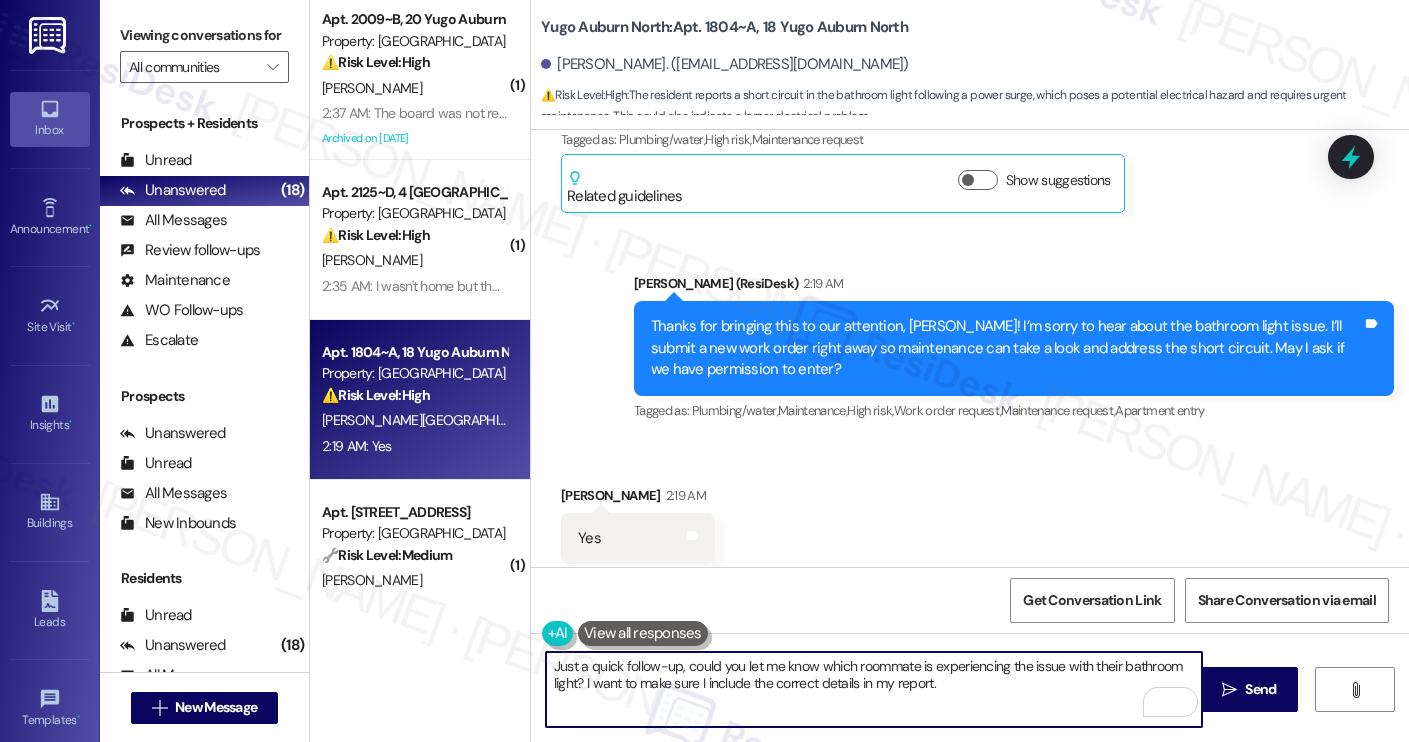 click on "Just a quick follow-up, could you let me know which roommate is experiencing the issue with their bathroom light? I want to make sure I include the correct details in my report." at bounding box center (874, 689) 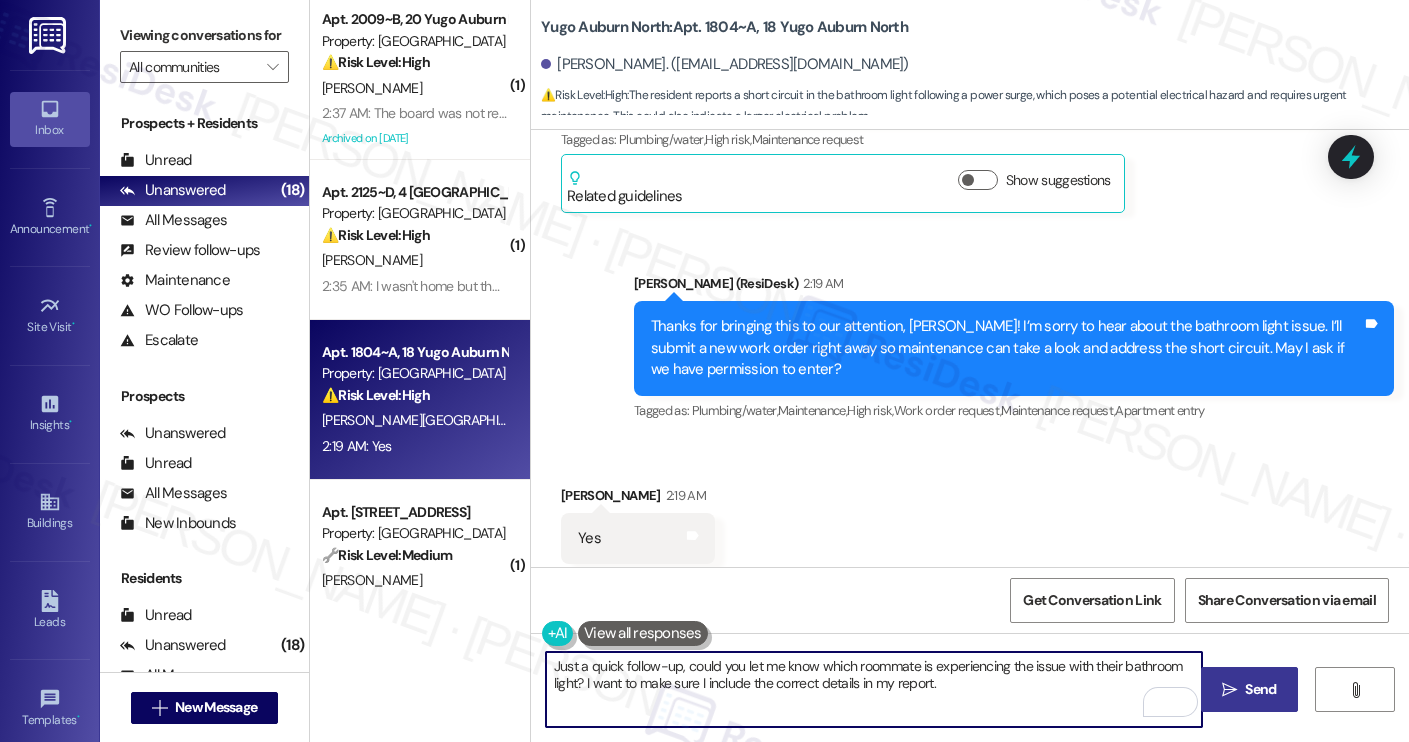type on "Just a quick follow-up, could you let me know which roommate is experiencing the issue with their bathroom light? I want to make sure I include the correct details in my report." 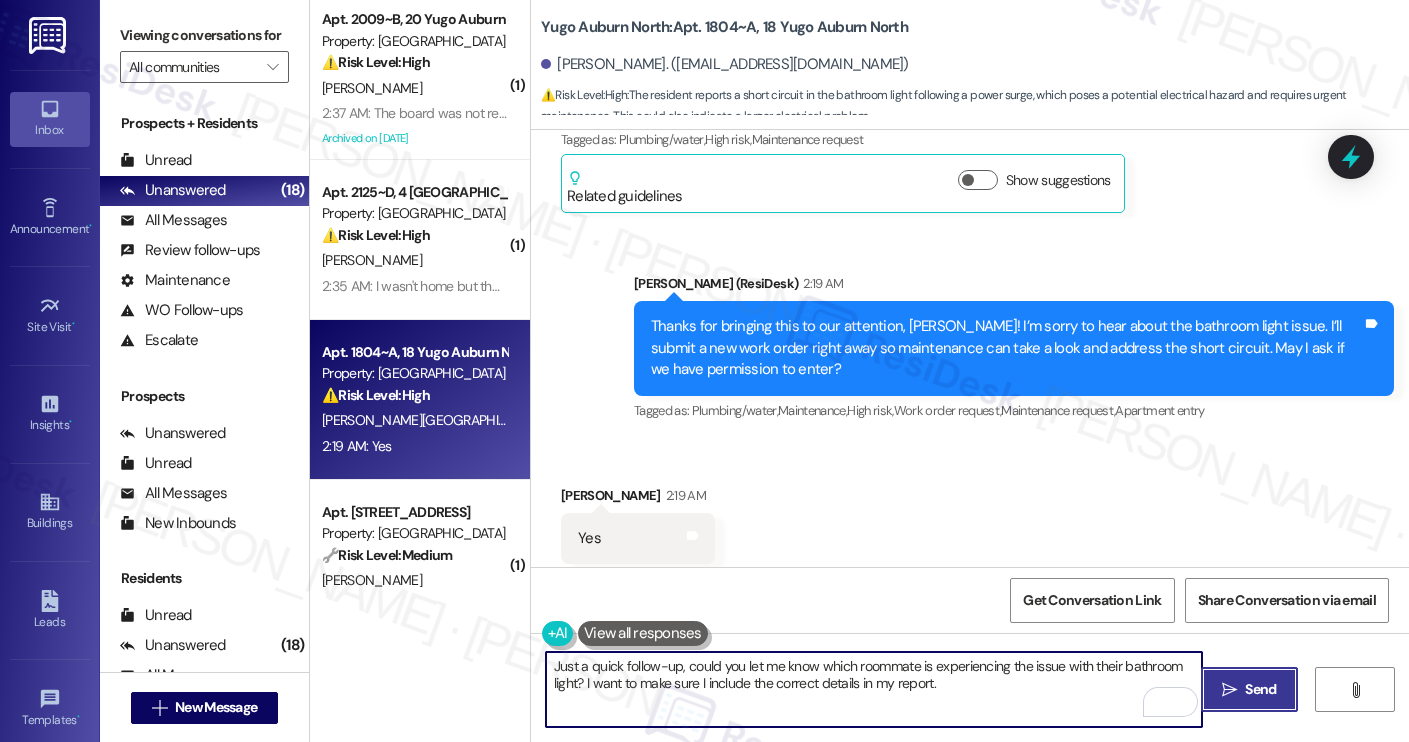 click on "Send" at bounding box center [1260, 689] 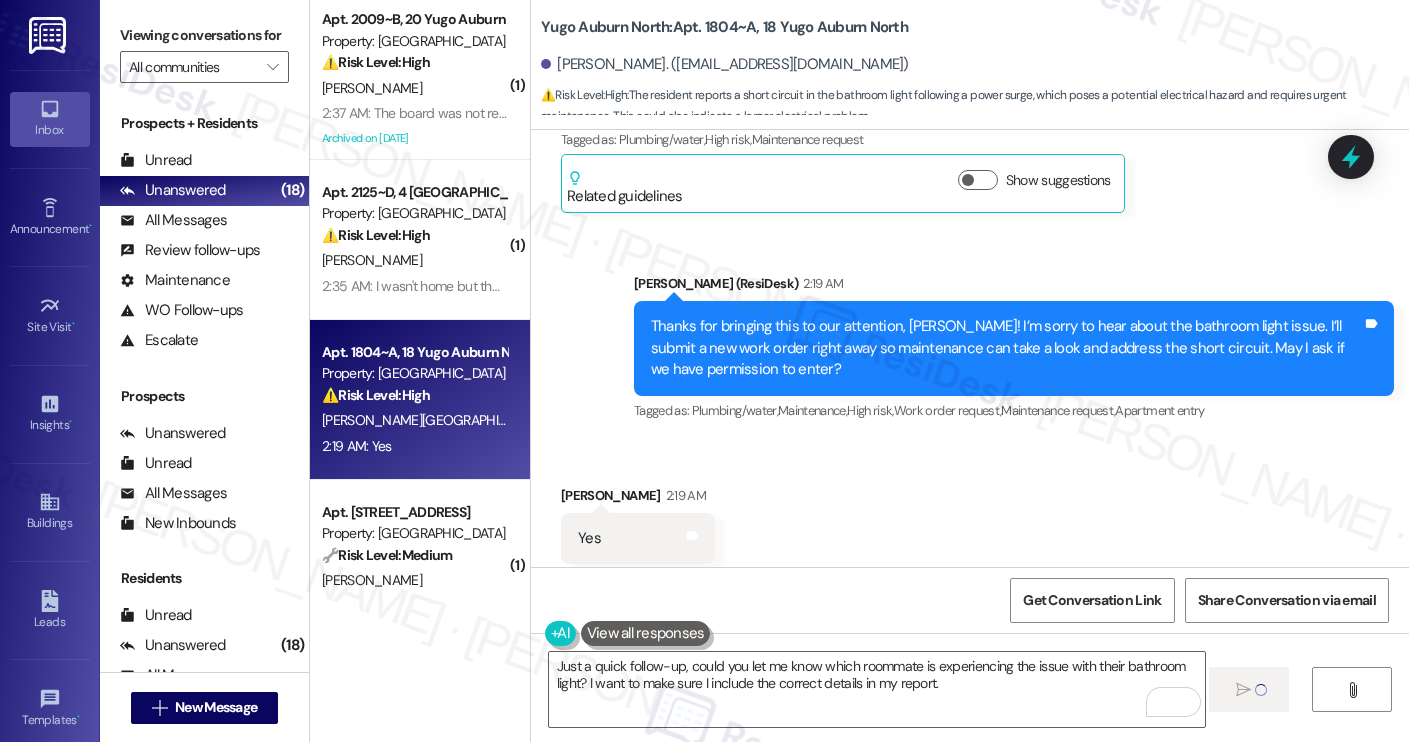 type 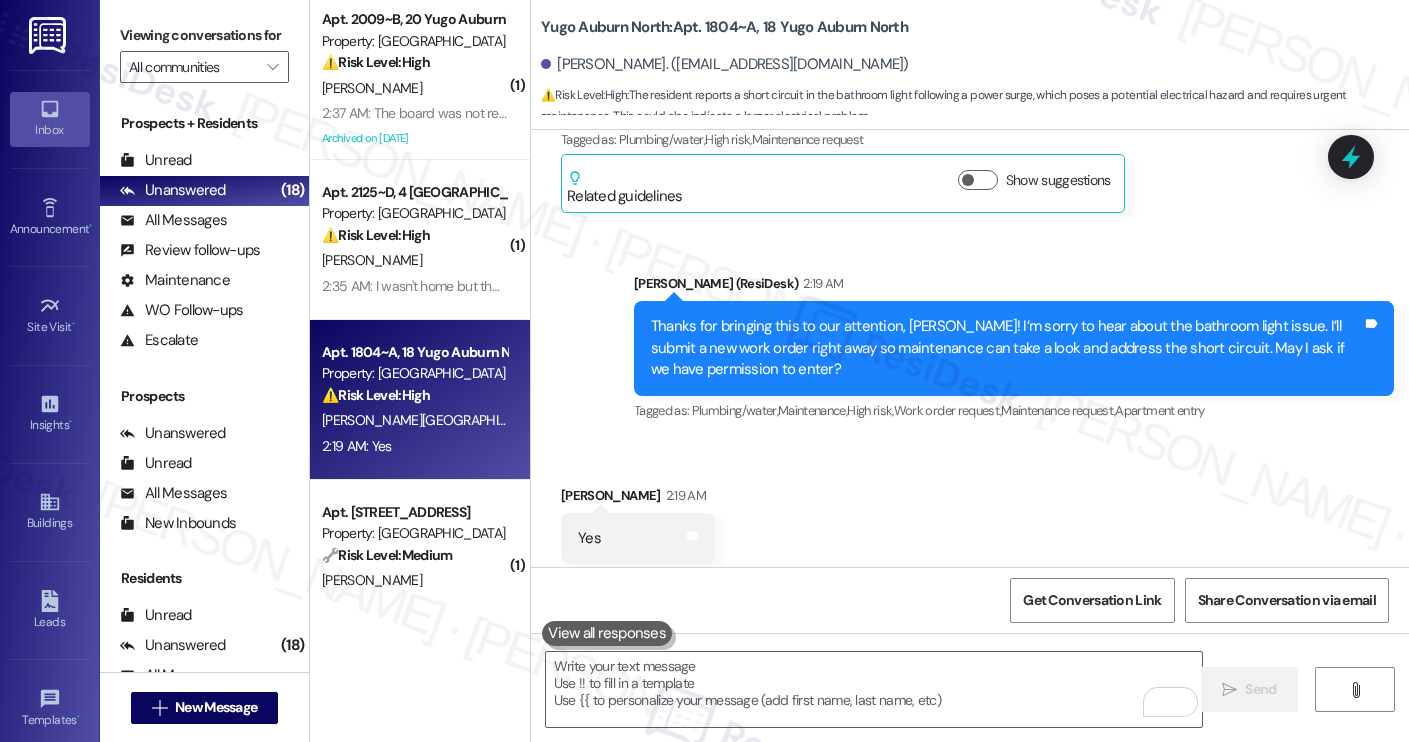 scroll, scrollTop: 3581, scrollLeft: 0, axis: vertical 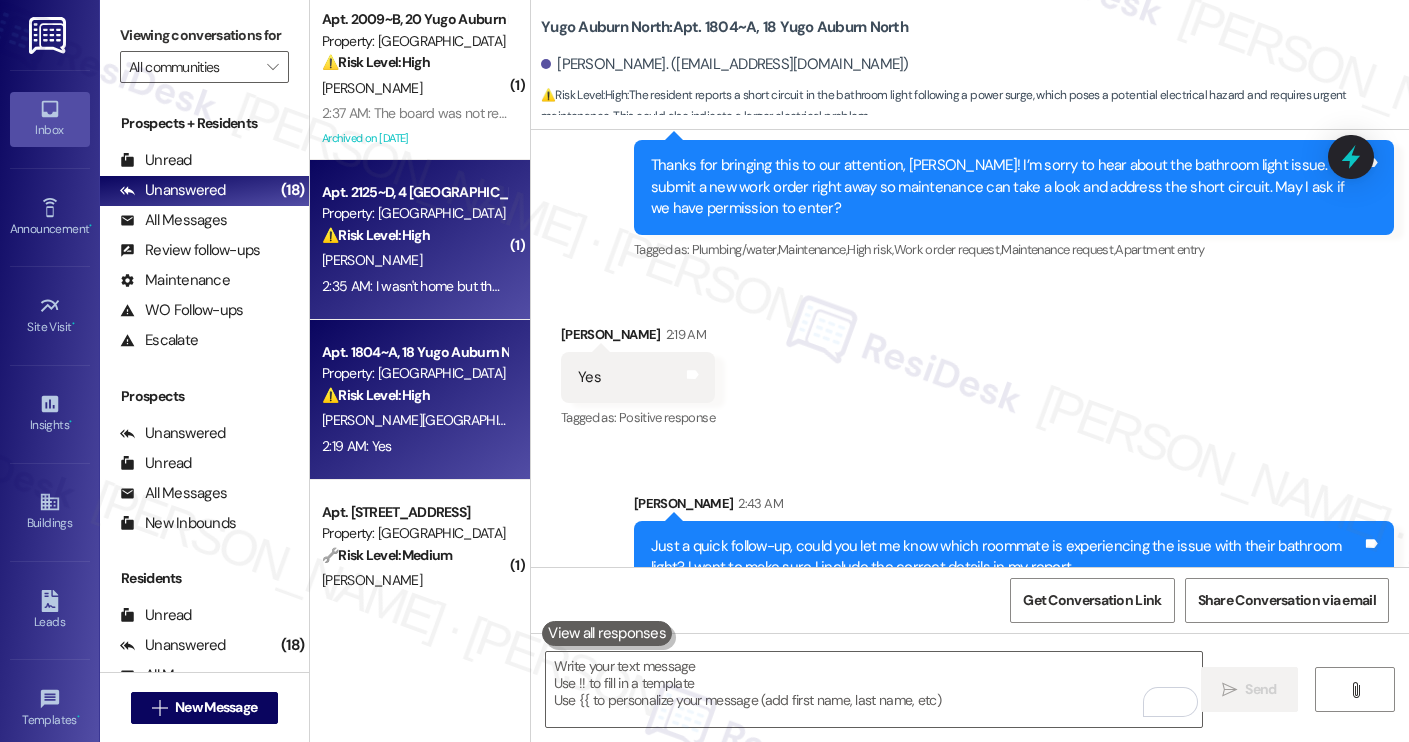 click on "⚠️  Risk Level:  High" at bounding box center [376, 235] 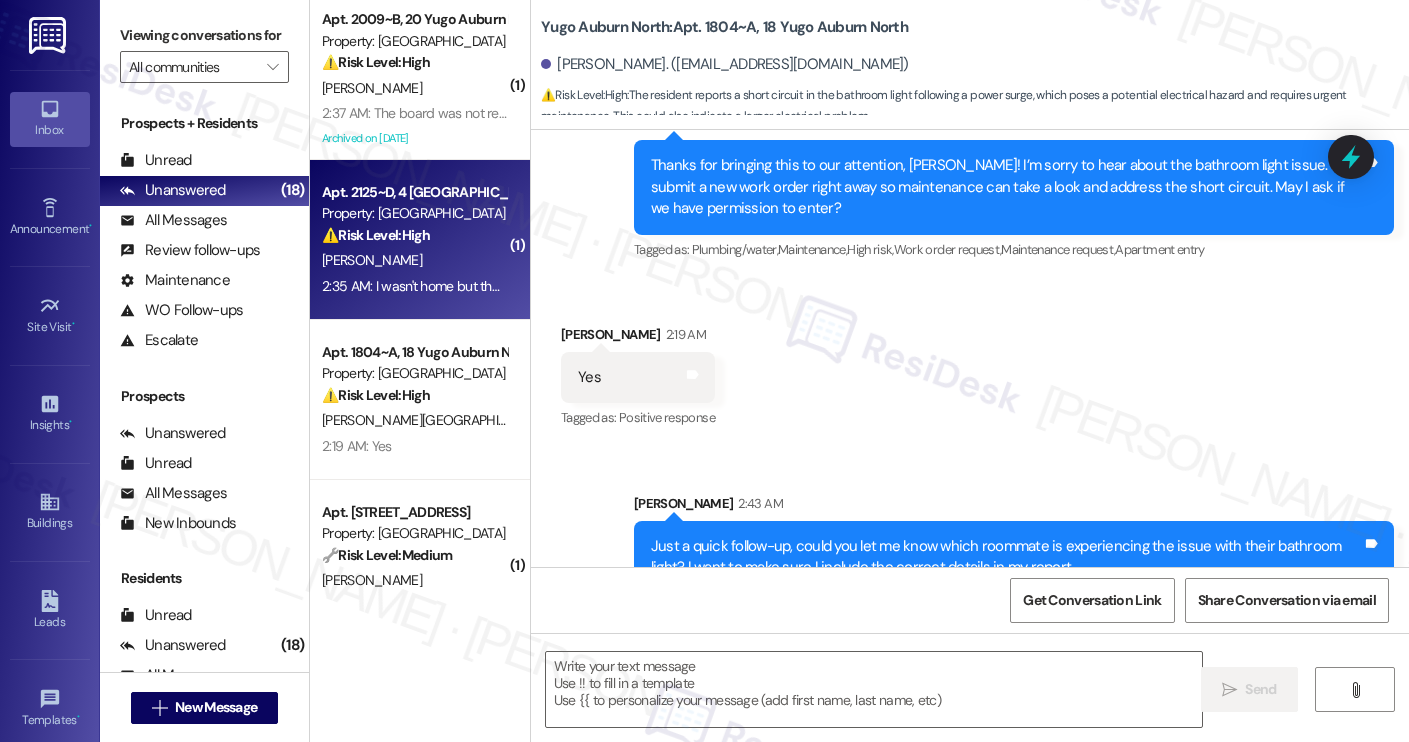 type on "Fetching suggested responses. Please feel free to read through the conversation in the meantime." 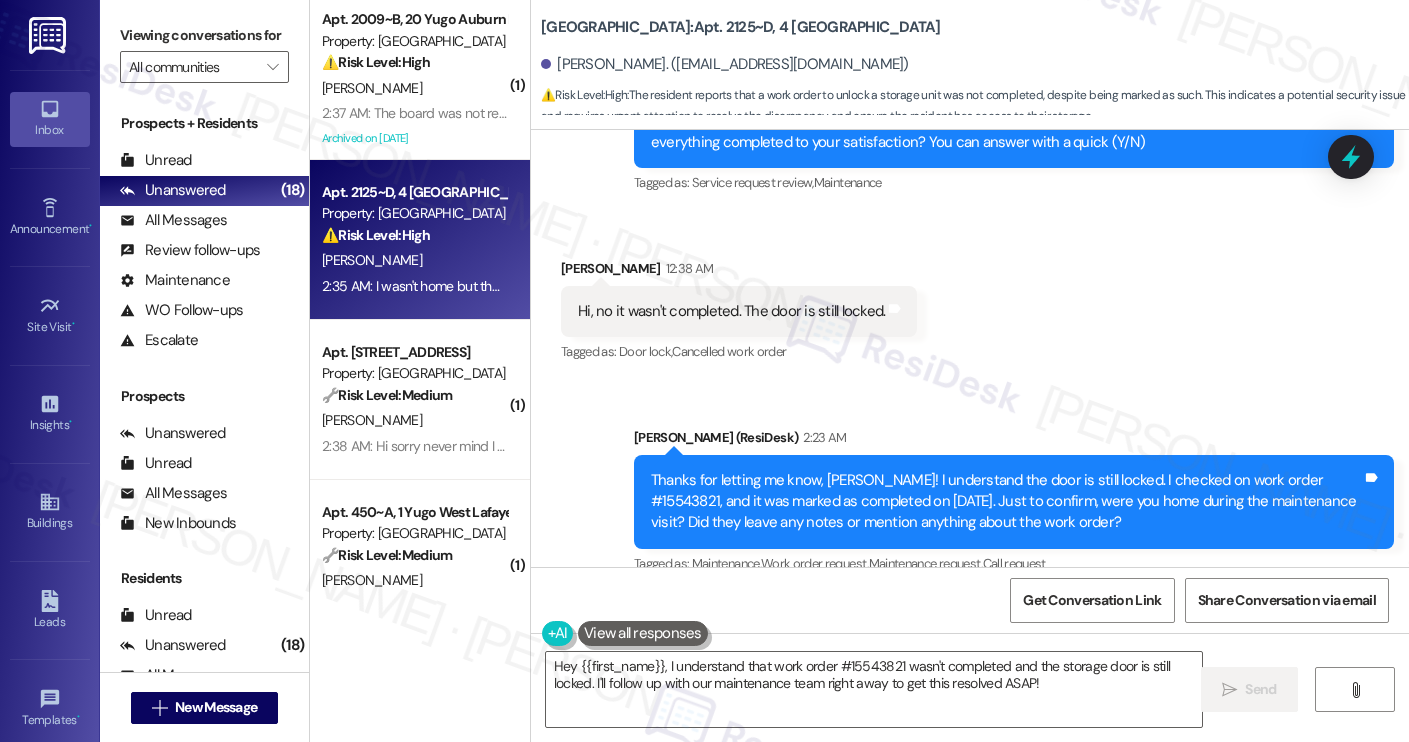scroll, scrollTop: 4320, scrollLeft: 0, axis: vertical 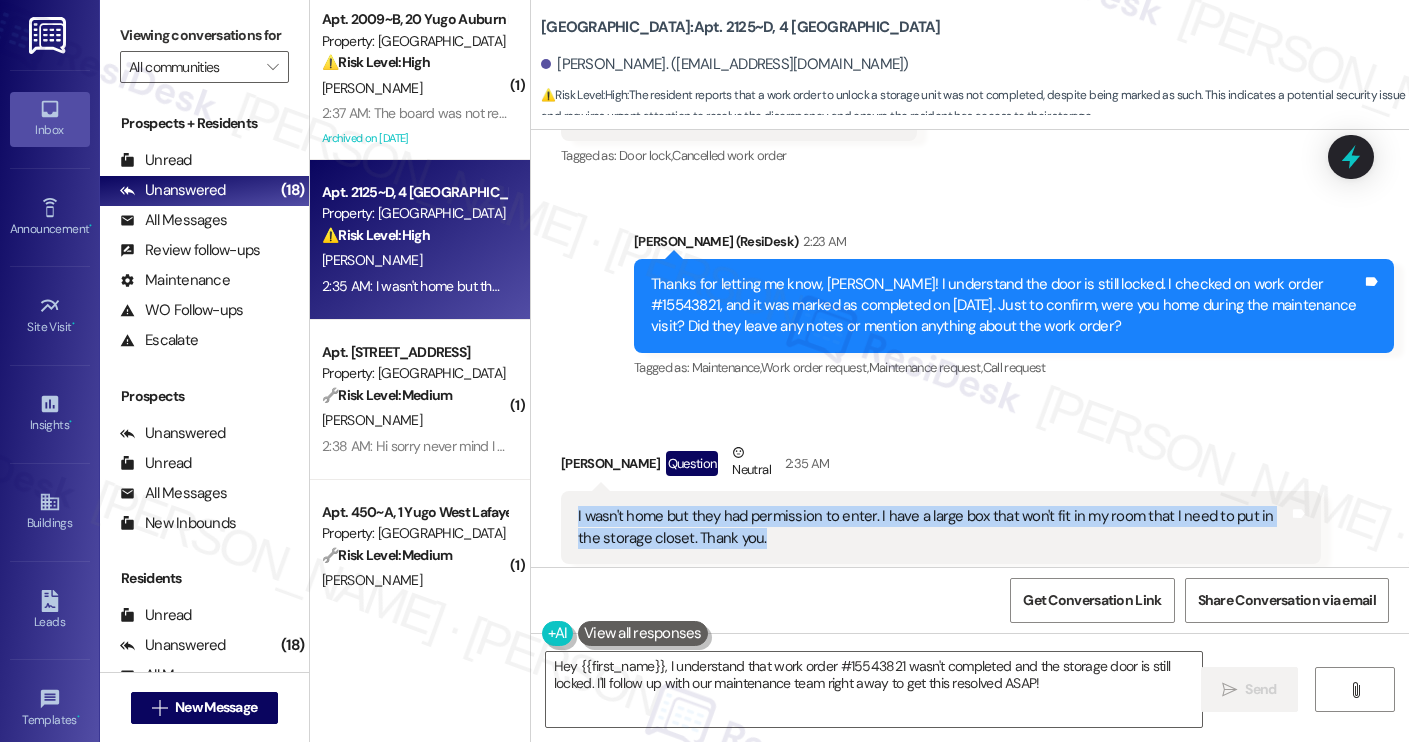 drag, startPoint x: 776, startPoint y: 499, endPoint x: 553, endPoint y: 473, distance: 224.51057 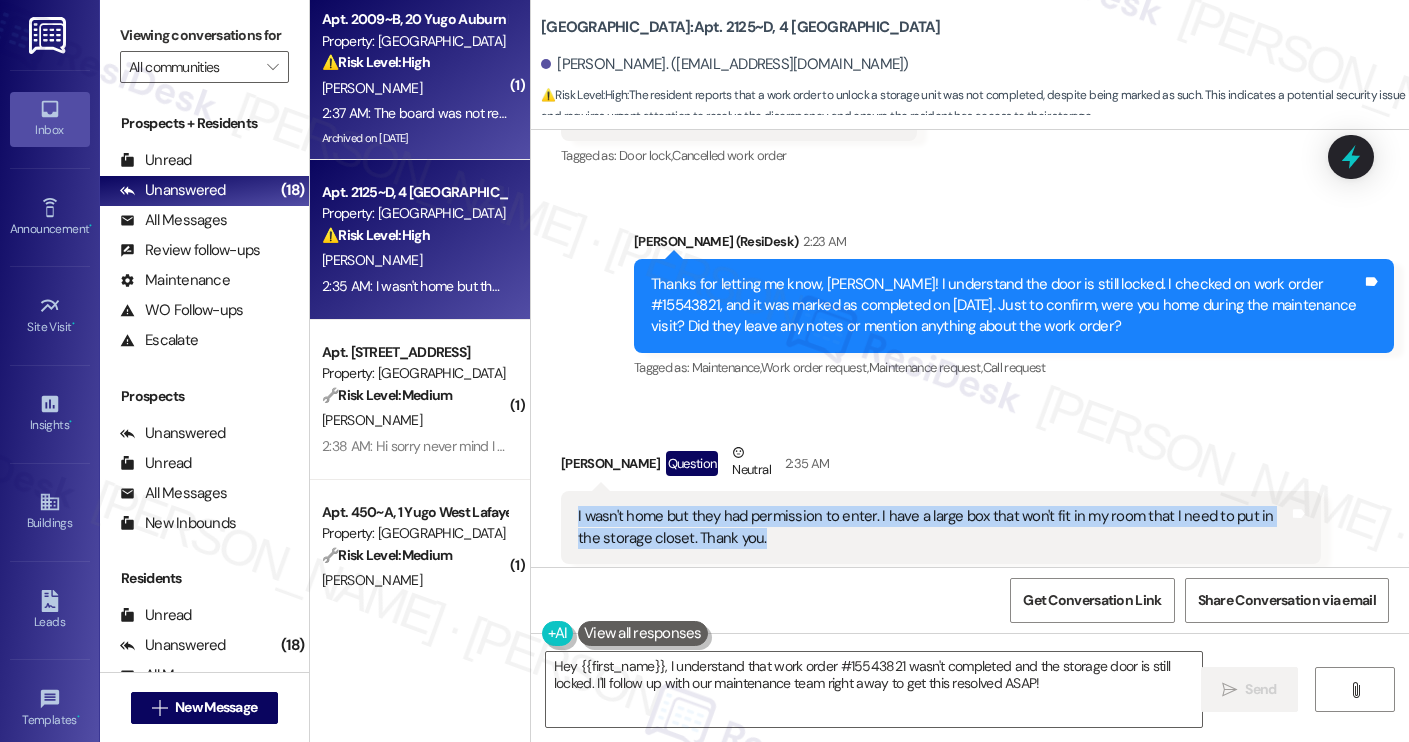 copy on "I wasn't home but they had permission to enter. I have a large box that won't fit in my room that I need to put in the storage closet. Thank you." 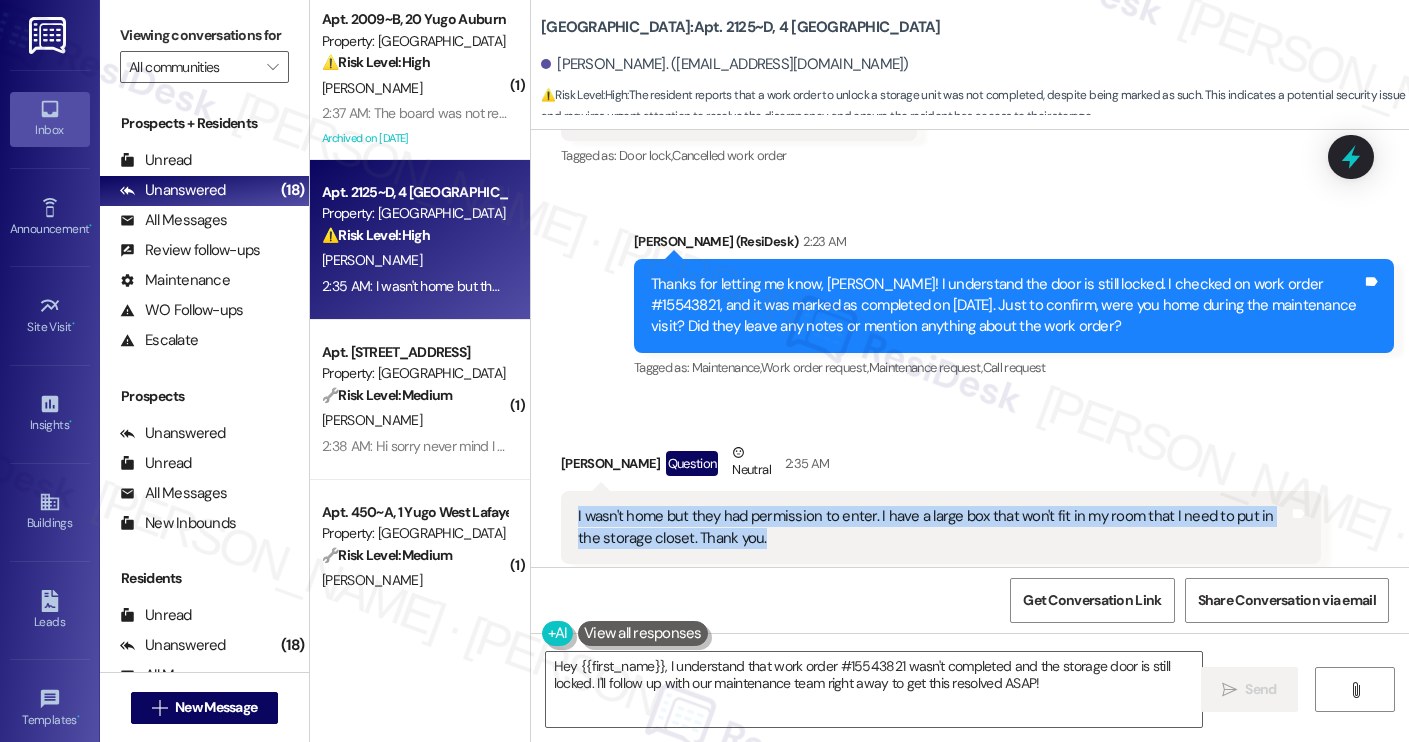 drag, startPoint x: 1062, startPoint y: 288, endPoint x: 621, endPoint y: 239, distance: 443.71387 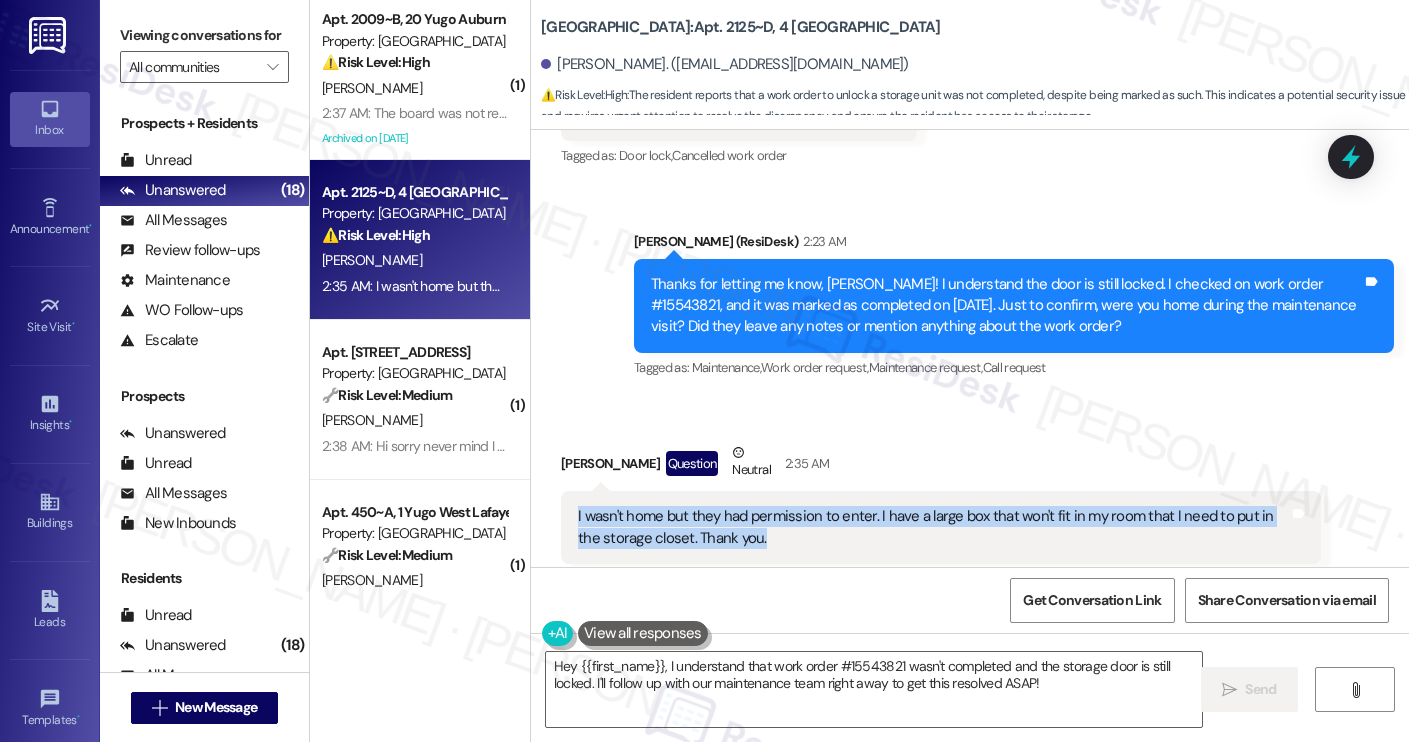 copy on "Thanks for letting me know, [PERSON_NAME]! I understand the door is still locked. I checked on work order #15543821, and it was marked as completed on [DATE]. Just to confirm, were you home during the maintenance visit? Did they leave any notes or mention anything about the work order?" 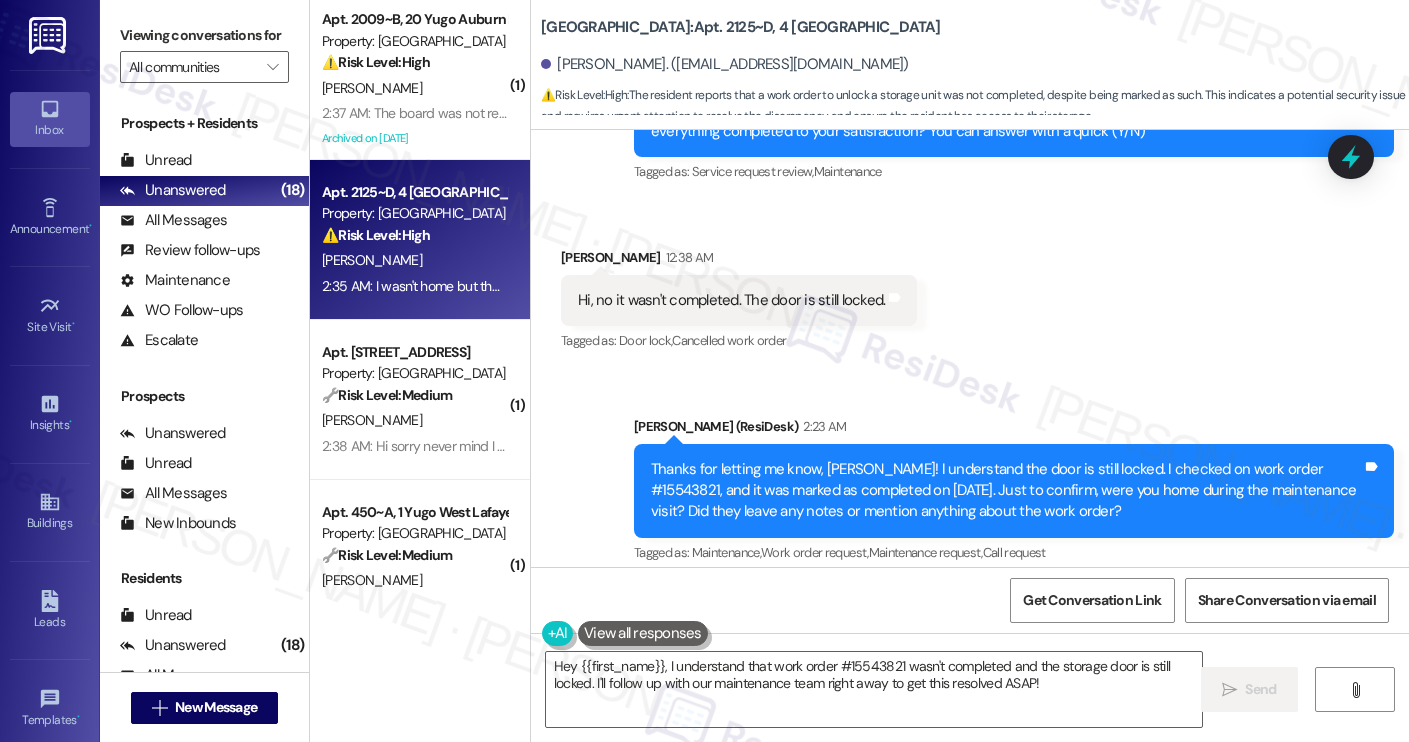 scroll, scrollTop: 4320, scrollLeft: 0, axis: vertical 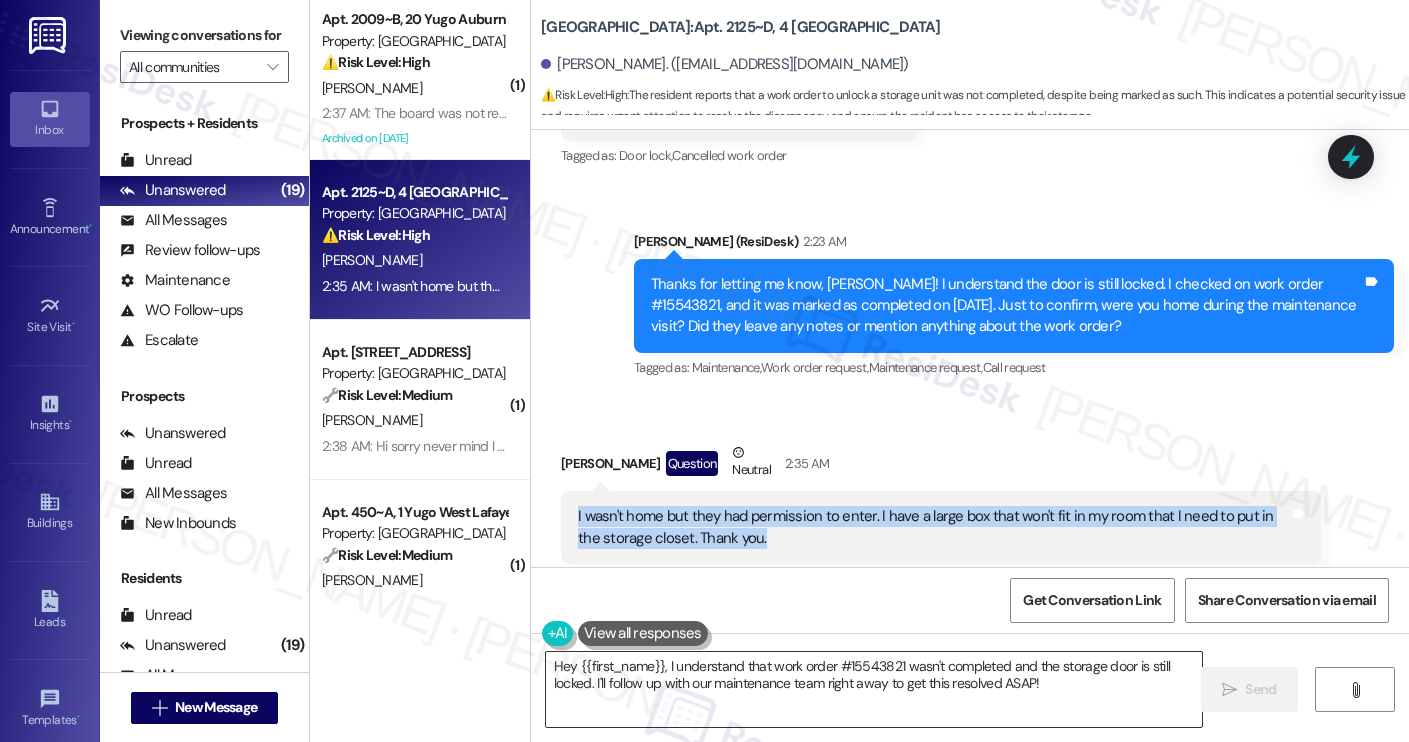 click on "Hey {{first_name}}, I understand that work order #15543821 wasn't completed and the storage door is still locked. I'll follow up with our maintenance team right away to get this resolved ASAP!" at bounding box center [874, 689] 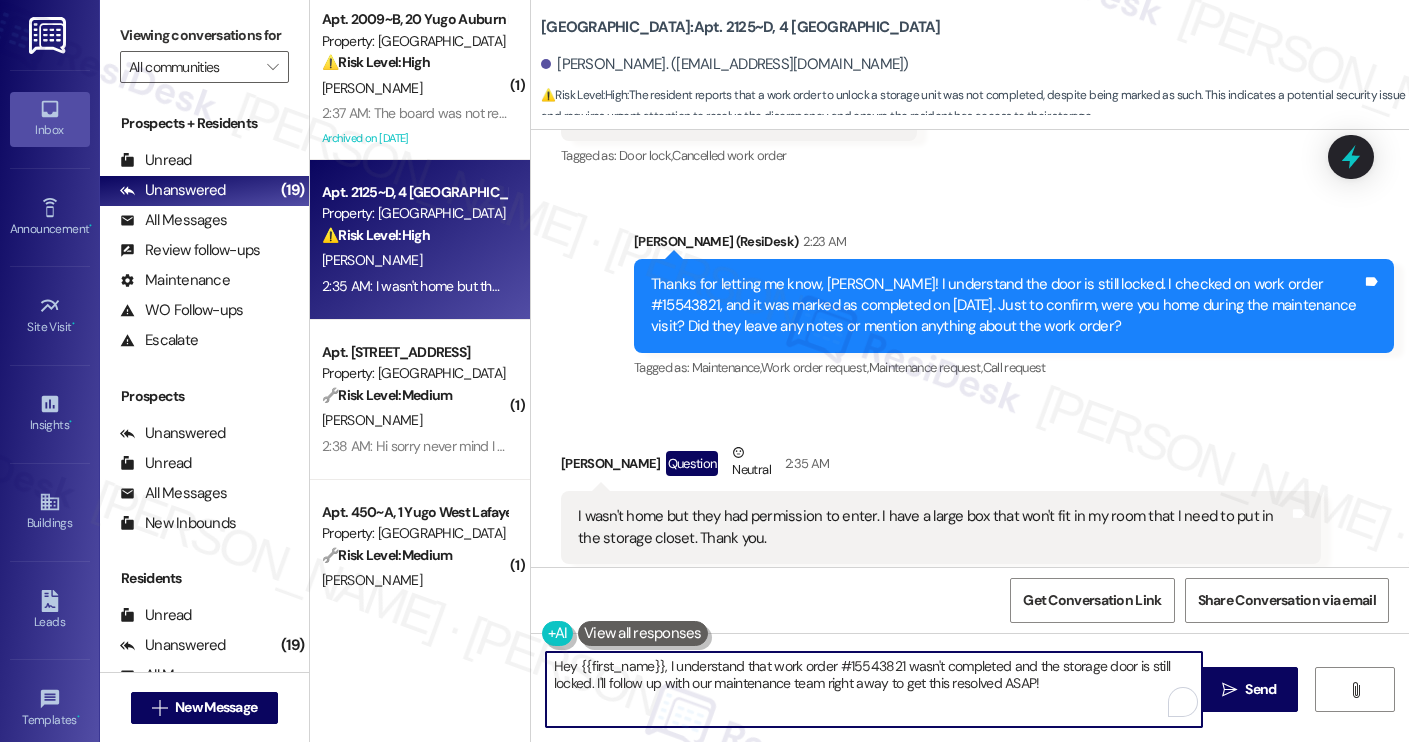 paste on "Thanks for the update! I’ll go ahead and submit a new work order and let the site team know the door is still locked. Just to confirm—do we still have permission to enter" 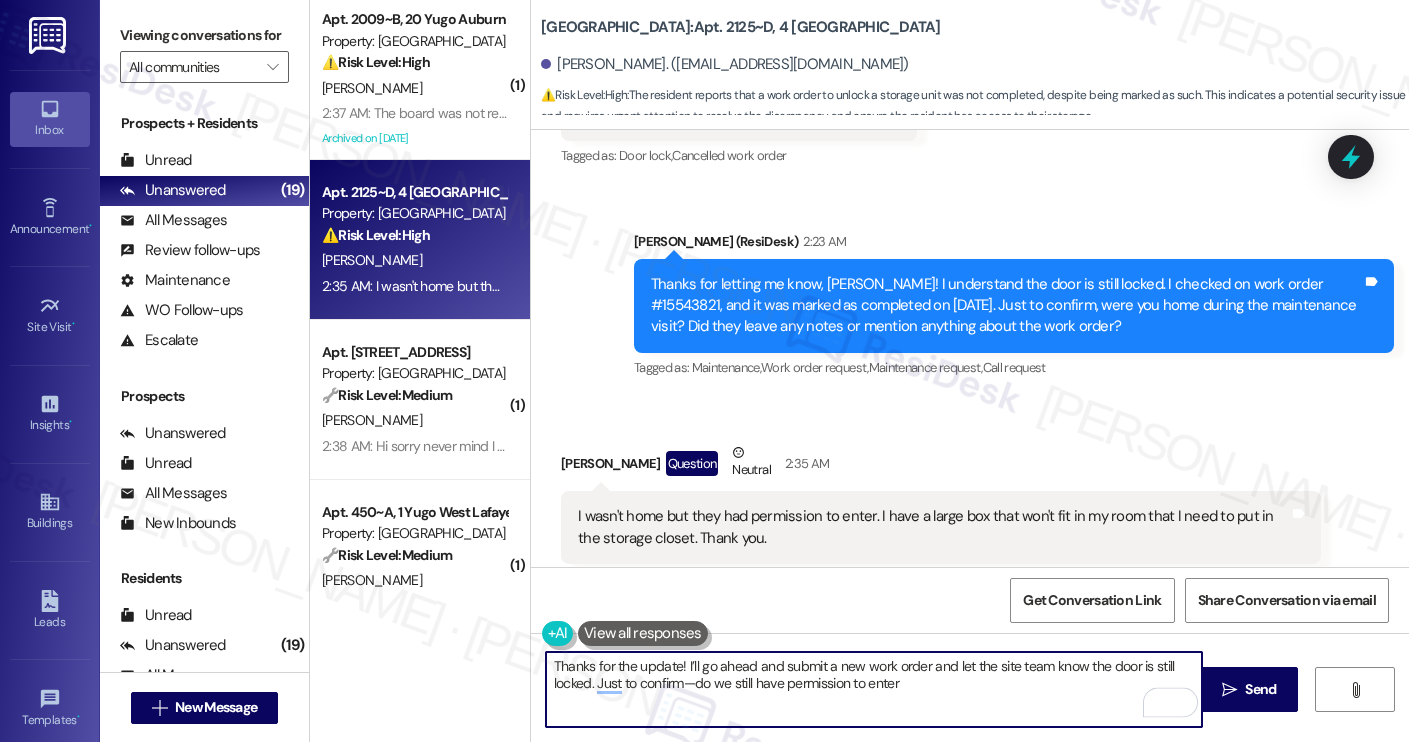 click on "Thanks for the update! I’ll go ahead and submit a new work order and let the site team know the door is still locked. Just to confirm—do we still have permission to enter" at bounding box center (874, 689) 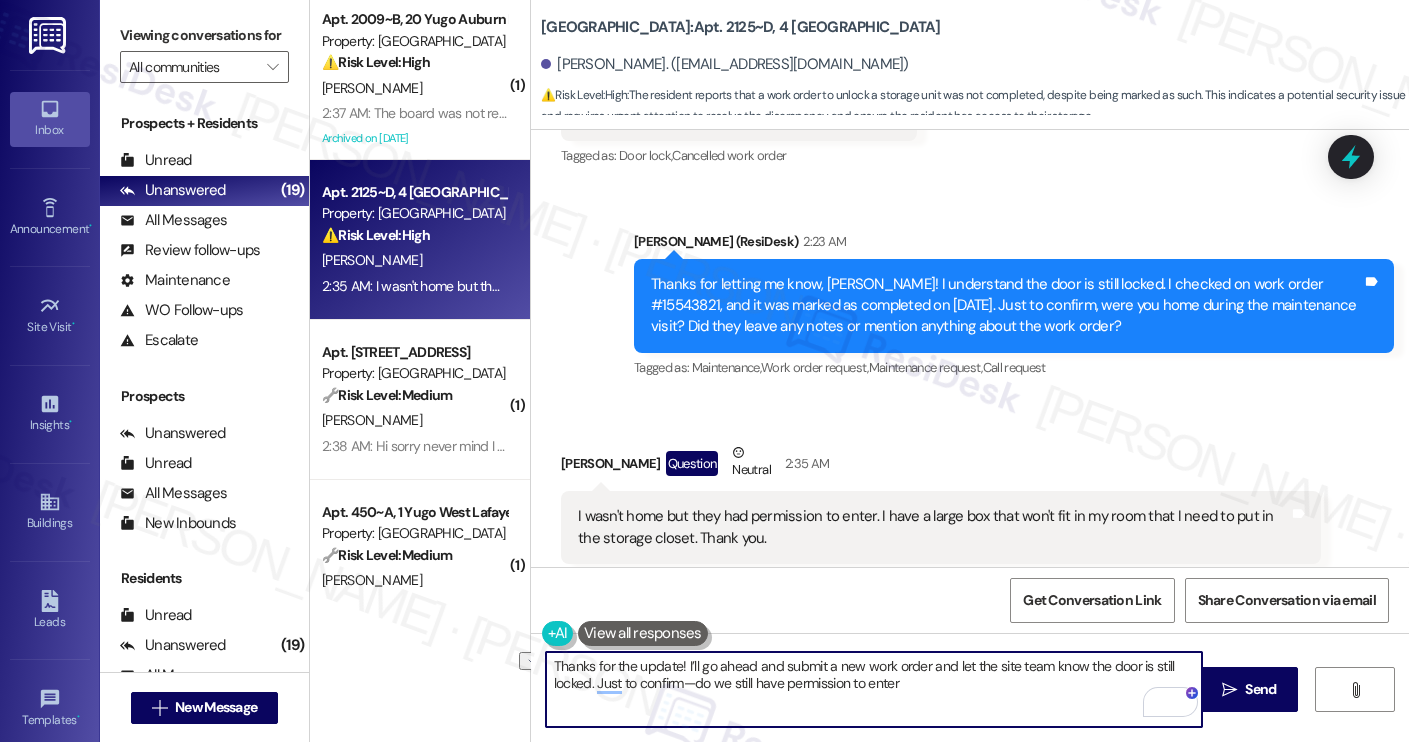 drag, startPoint x: 676, startPoint y: 666, endPoint x: 529, endPoint y: 664, distance: 147.01361 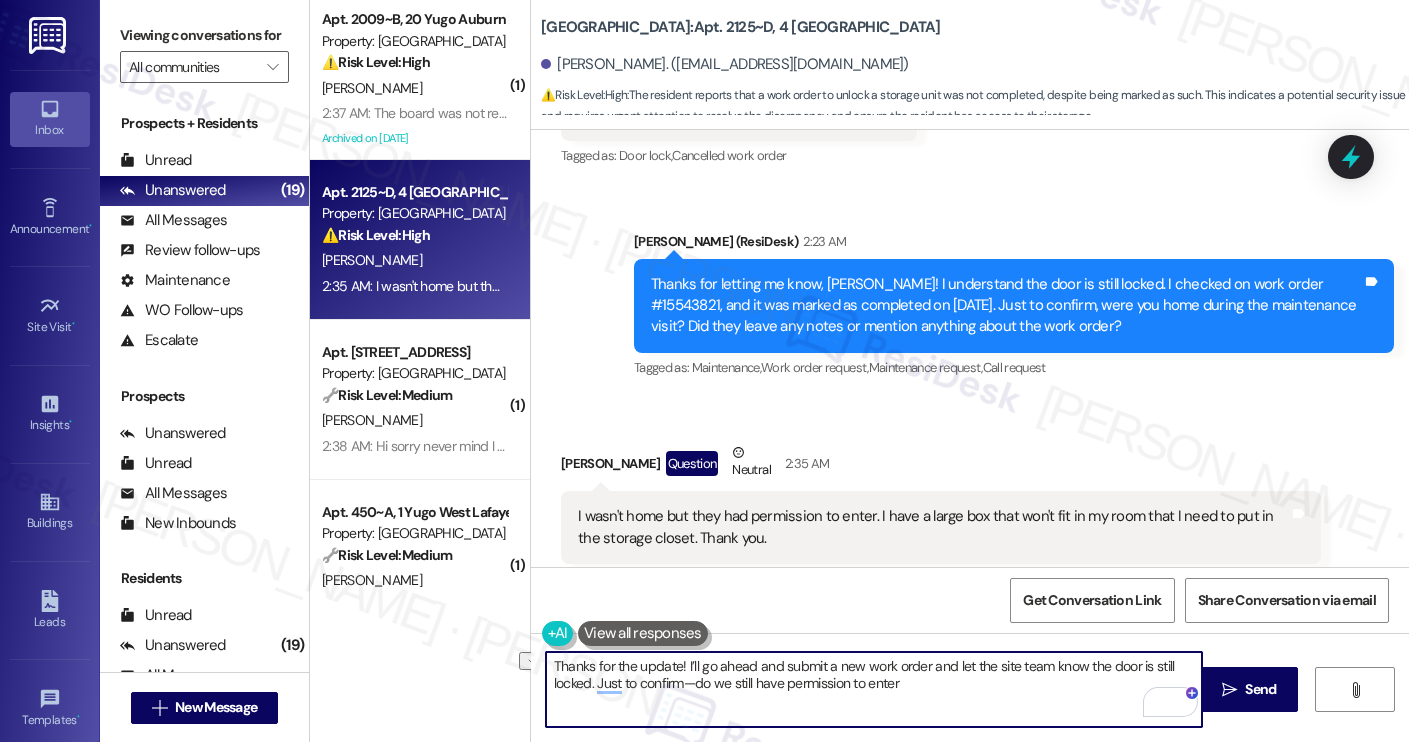 click on "Thanks for the update! I’ll go ahead and submit a new work order and let the site team know the door is still locked. Just to confirm—do we still have permission to enter" at bounding box center (864, 689) 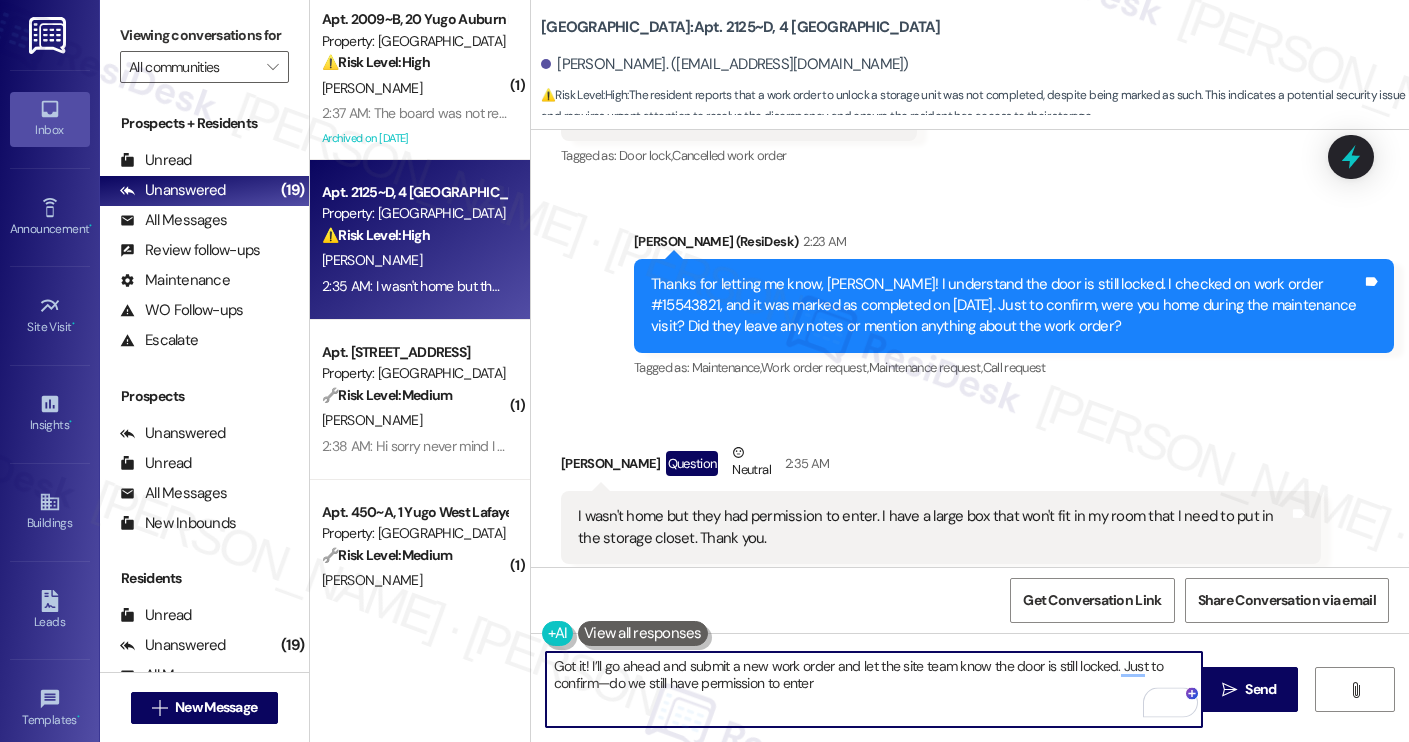 click on "Got it! I’ll go ahead and submit a new work order and let the site team know the door is still locked. Just to confirm—do we still have permission to enter" at bounding box center [874, 689] 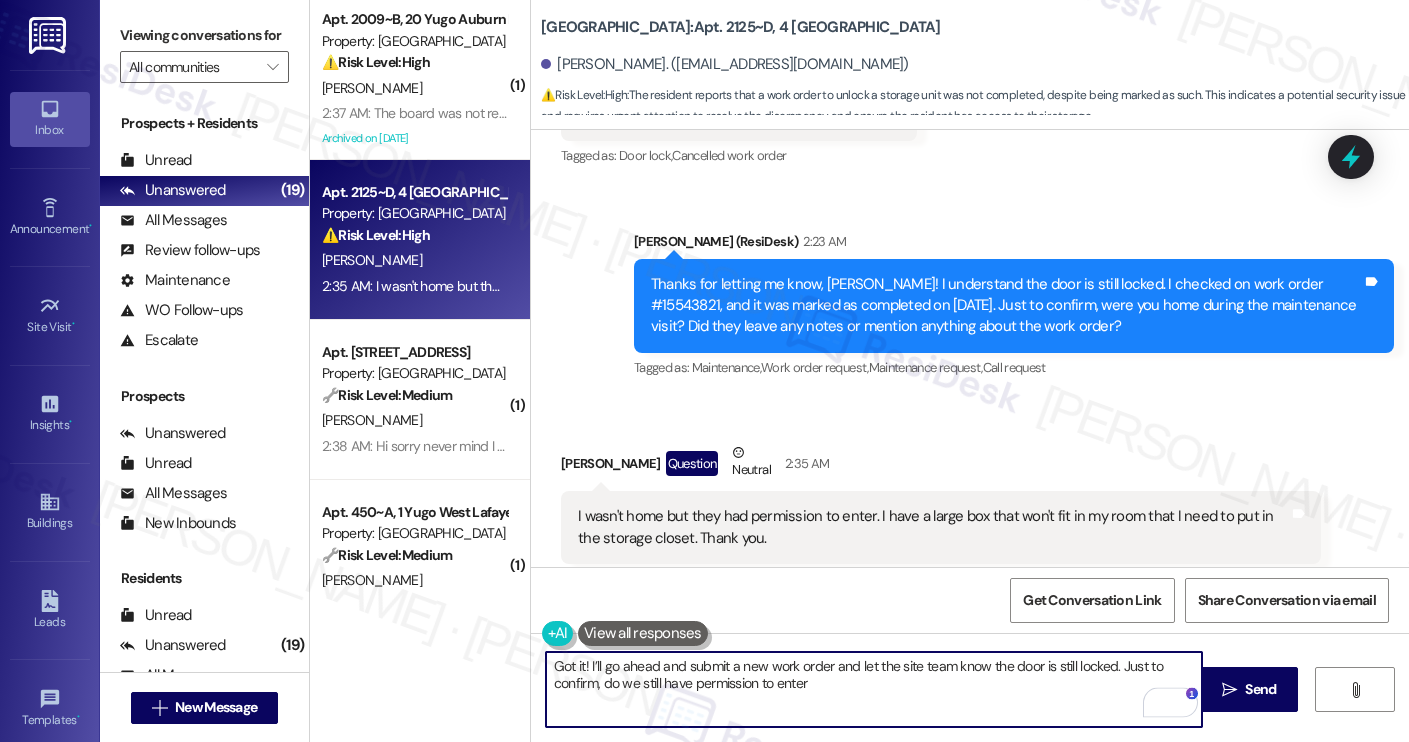click on "Got it! I’ll go ahead and submit a new work order and let the site team know the door is still locked. Just to confirm, do we still have permission to enter" at bounding box center (874, 689) 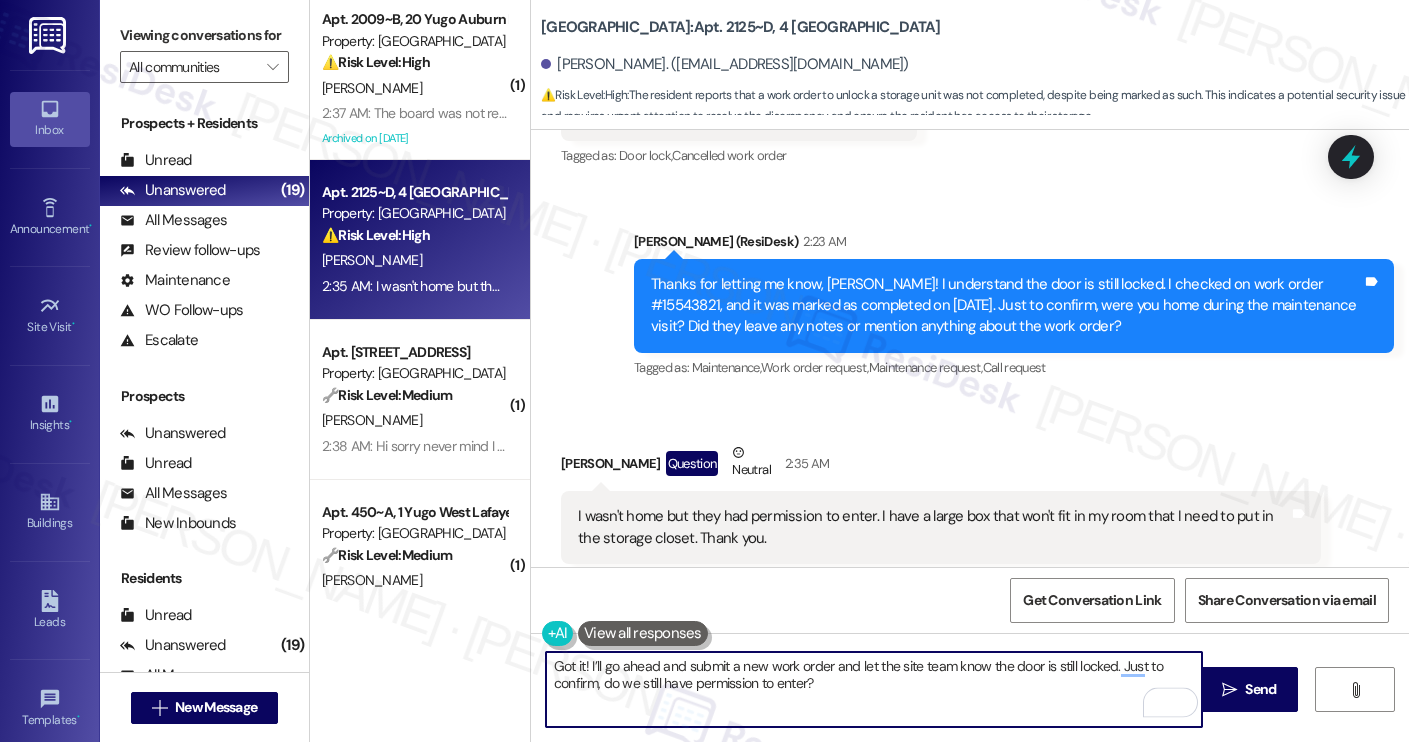 click on "Got it! I’ll go ahead and submit a new work order and let the site team know the door is still locked. Just to confirm, do we still have permission to enter?" at bounding box center [874, 689] 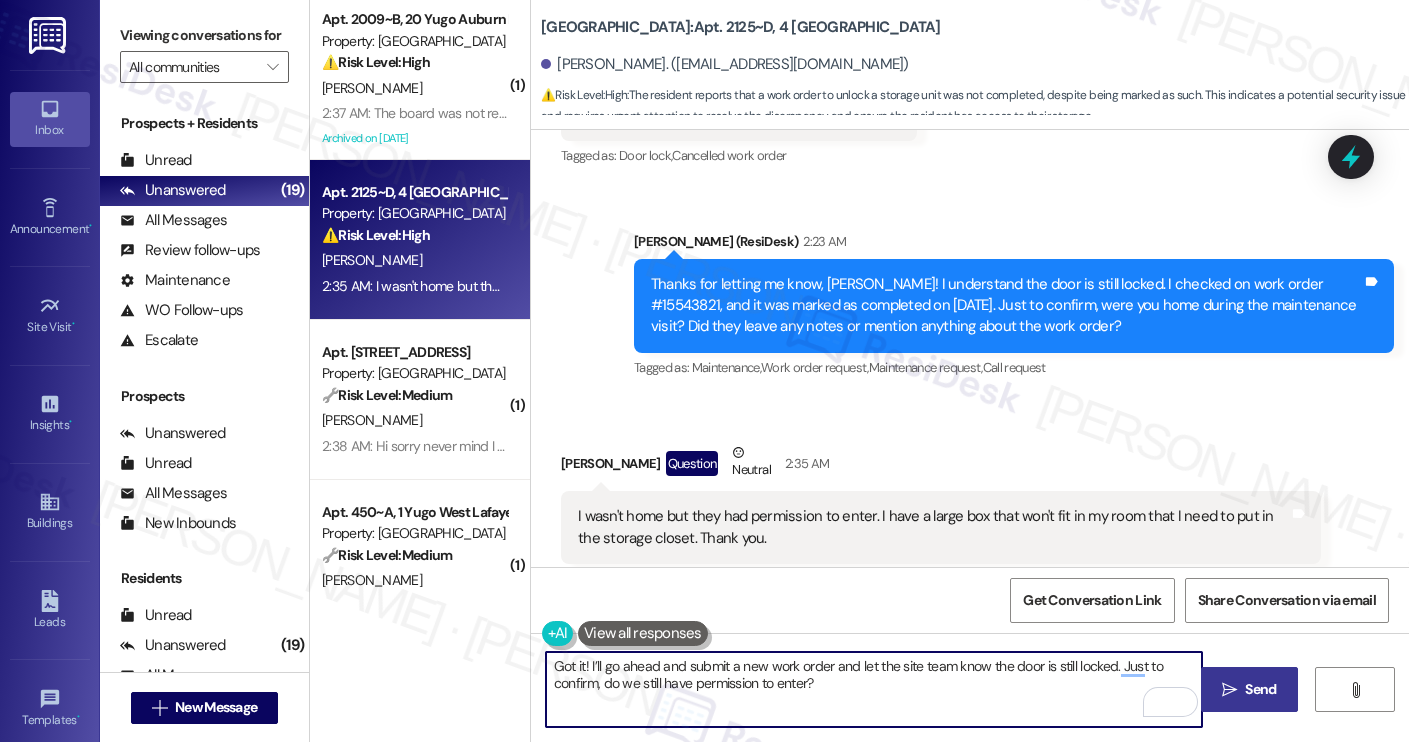 type on "Got it! I’ll go ahead and submit a new work order and let the site team know the door is still locked. Just to confirm, do we still have permission to enter?" 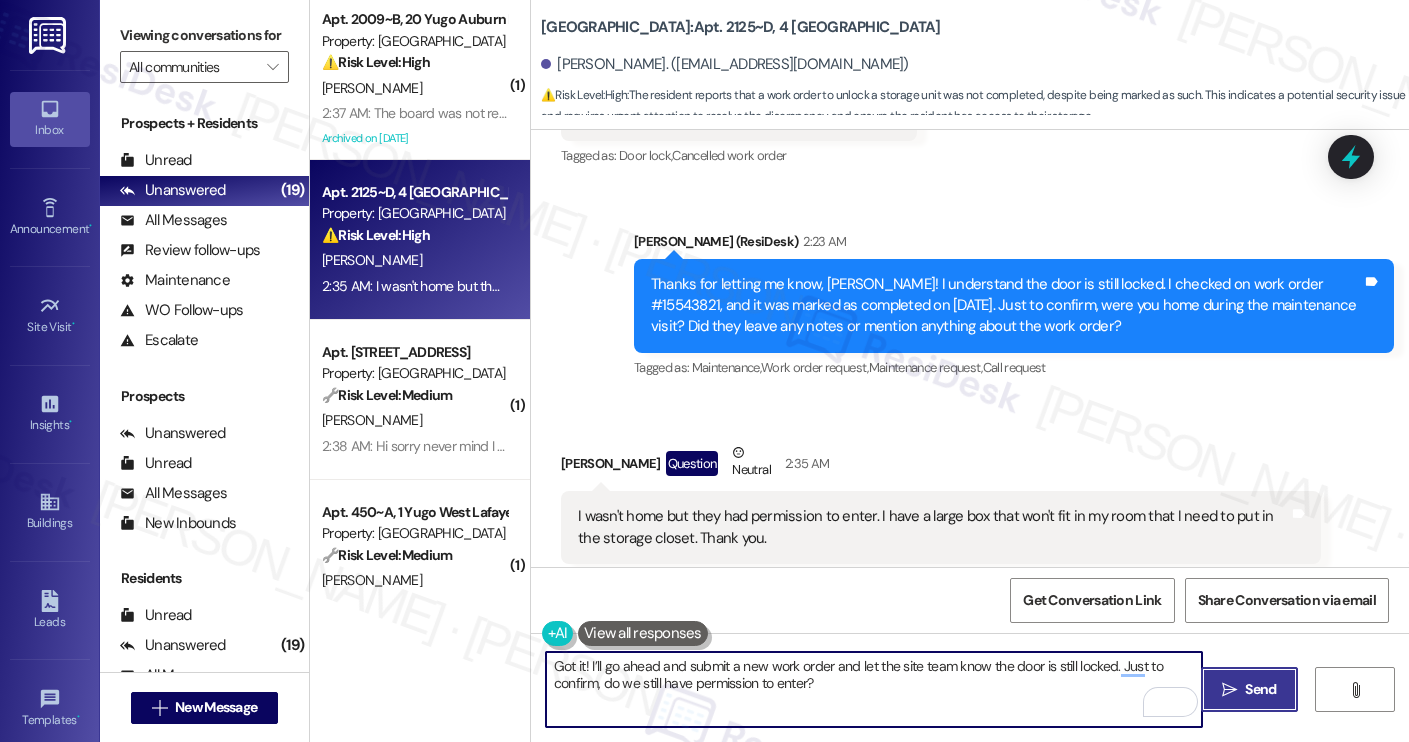 click on " Send" at bounding box center [1249, 689] 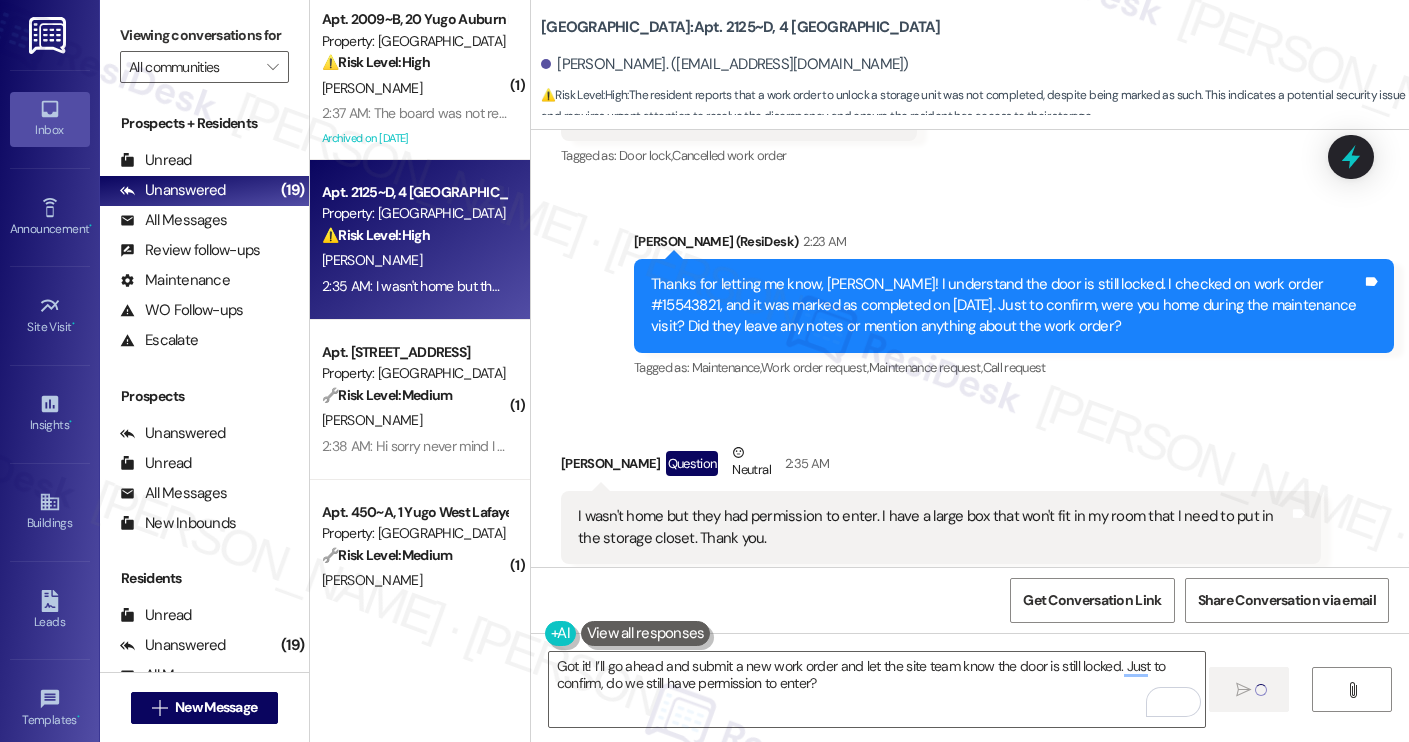 type 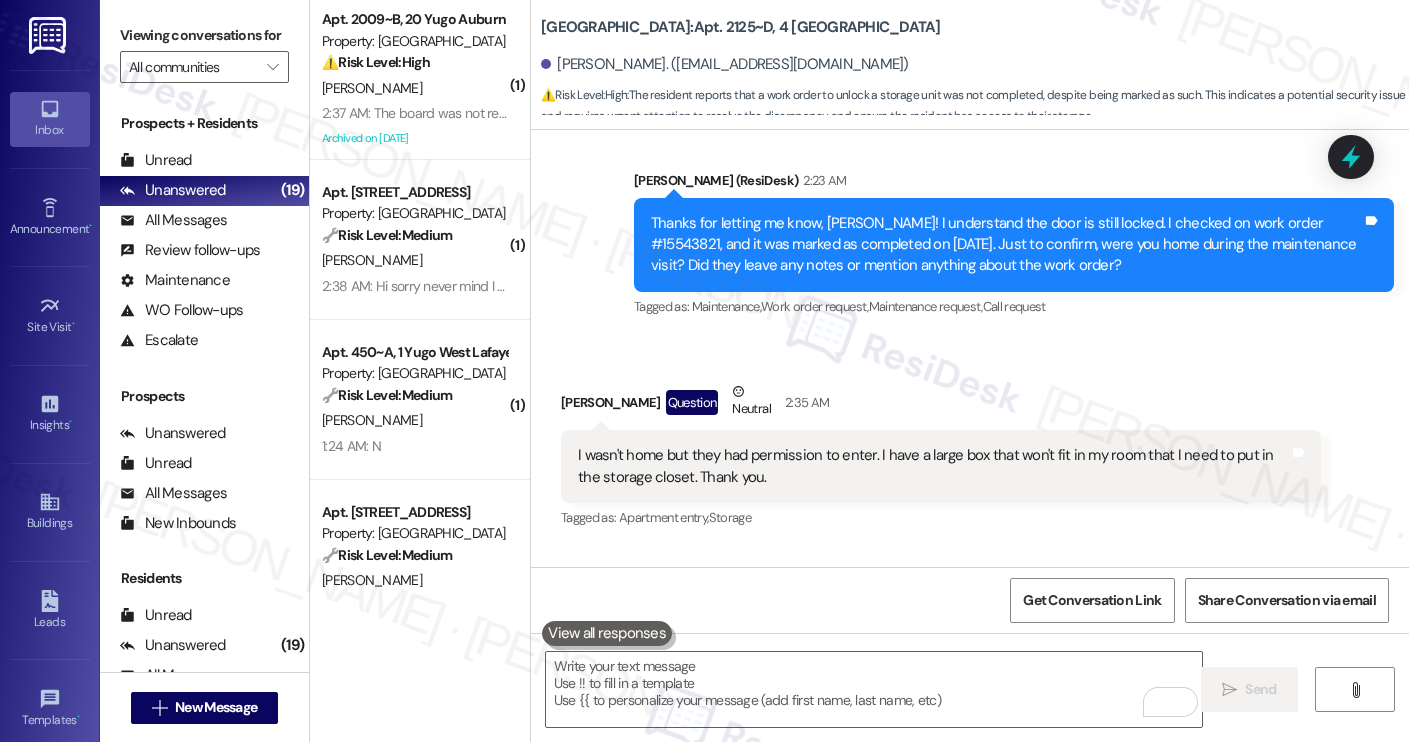 scroll, scrollTop: 4372, scrollLeft: 0, axis: vertical 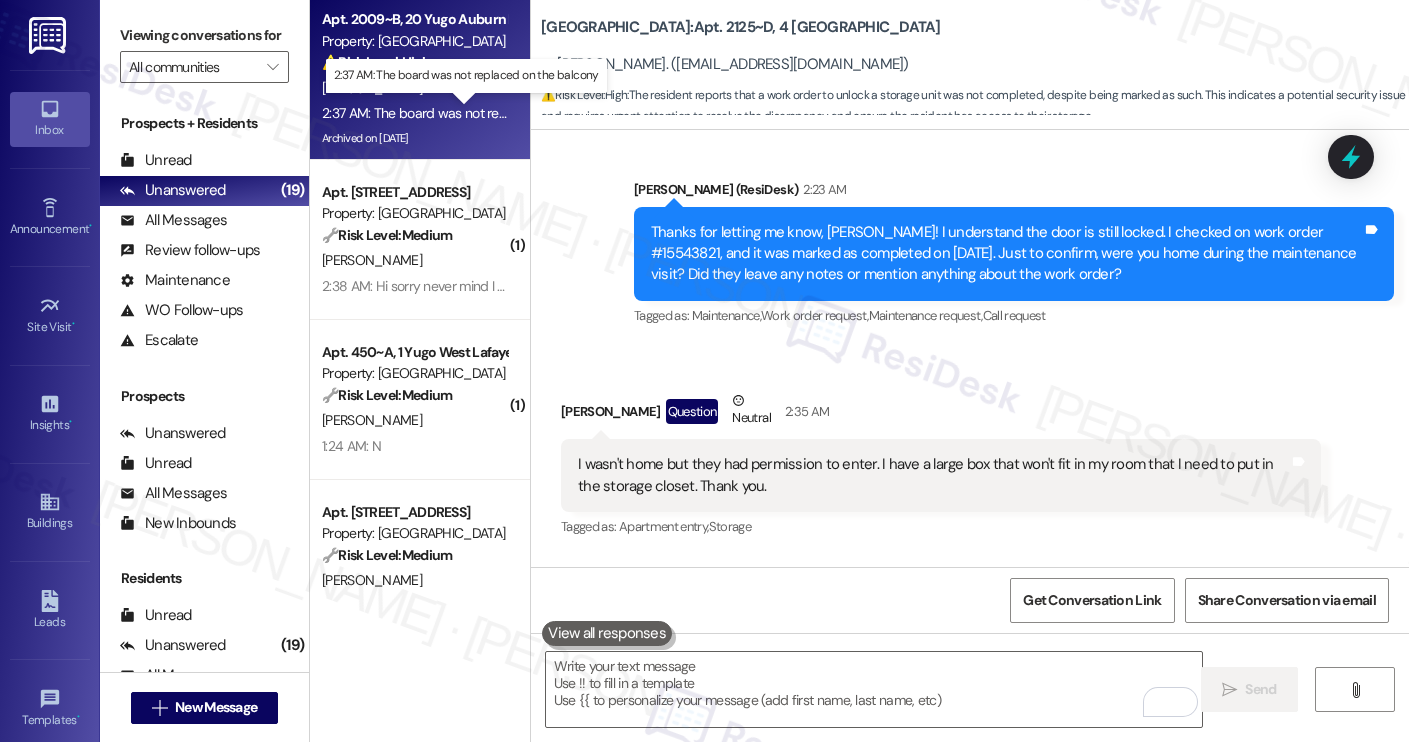 click on "2:37 AM: The board was not replaced on the balcony 2:37 AM: The board was not replaced on the balcony" at bounding box center [476, 113] 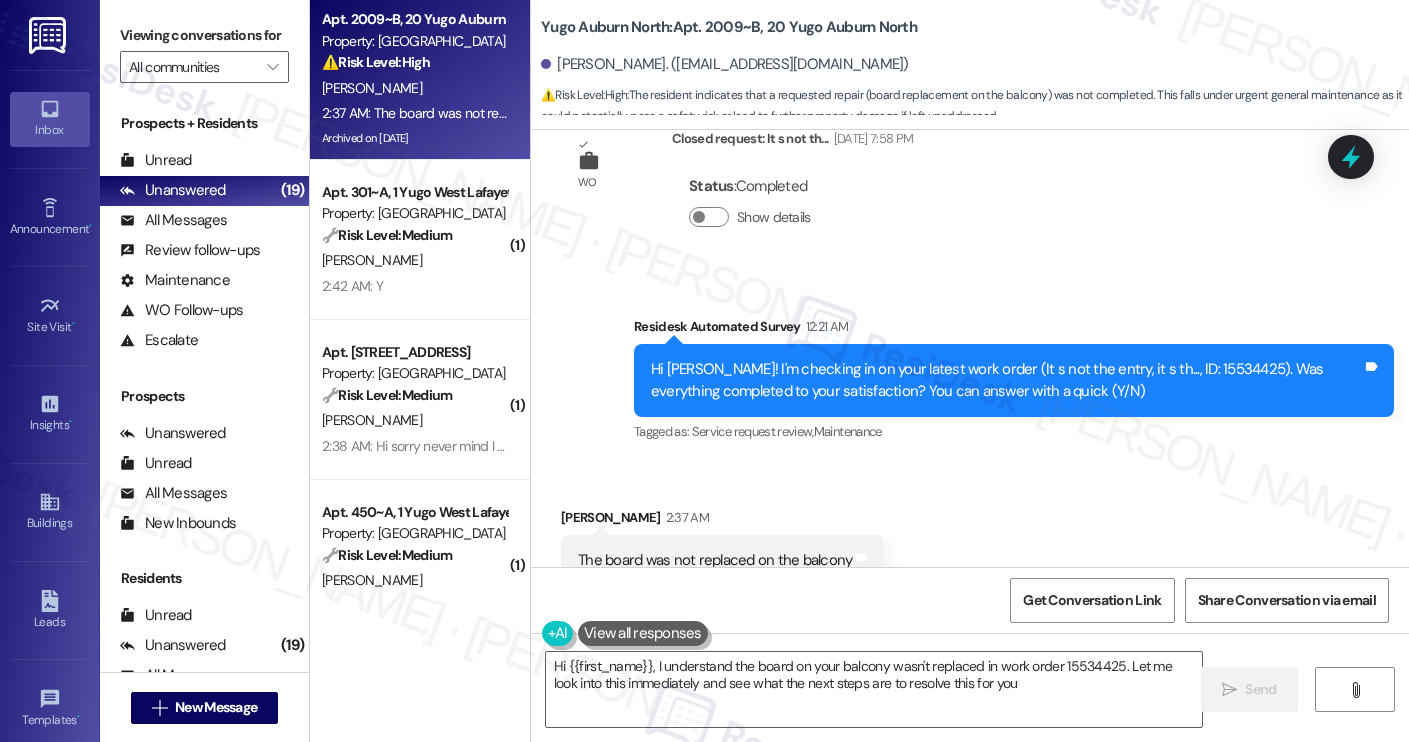 type on "Hi {{first_name}}, I understand the board on your balcony wasn't replaced in work order 15534425. Let me look into this immediately and see what the next steps are to resolve this for you!" 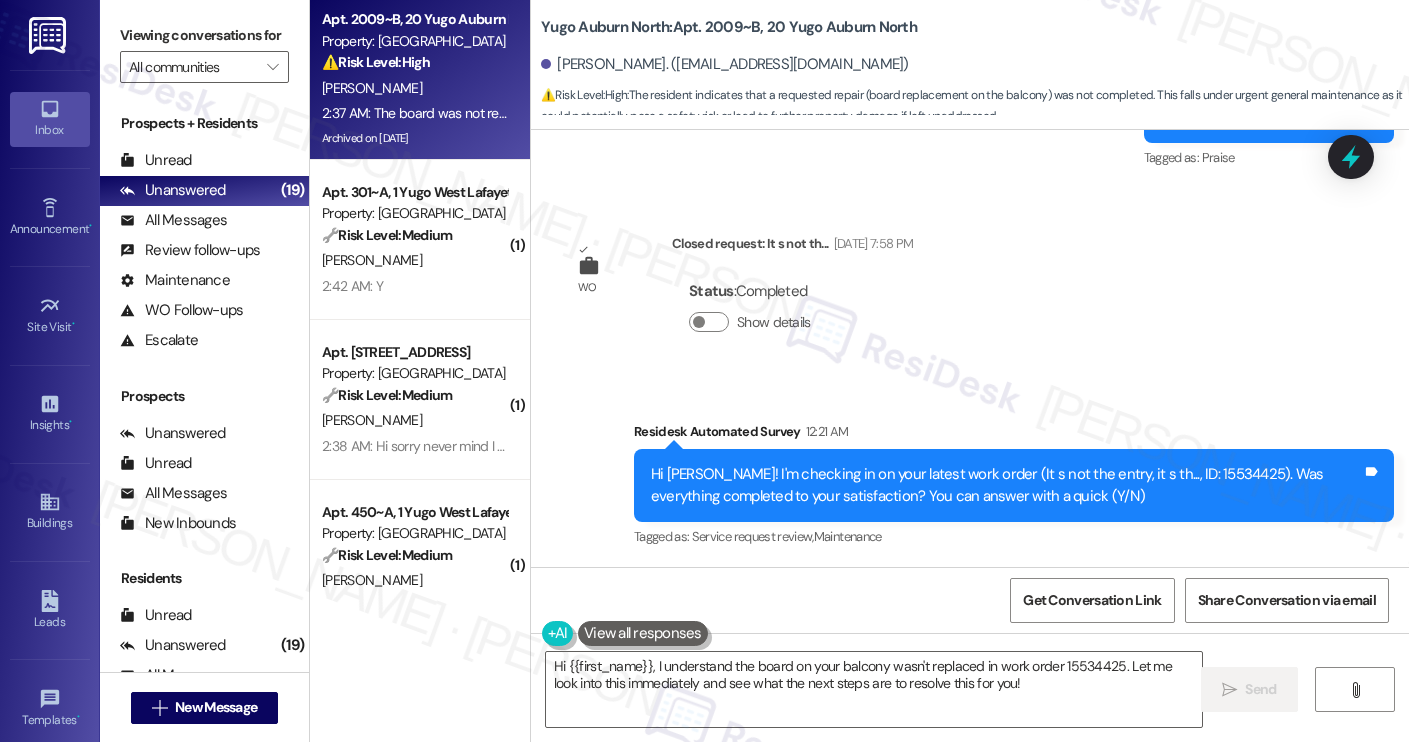 scroll, scrollTop: 5559, scrollLeft: 0, axis: vertical 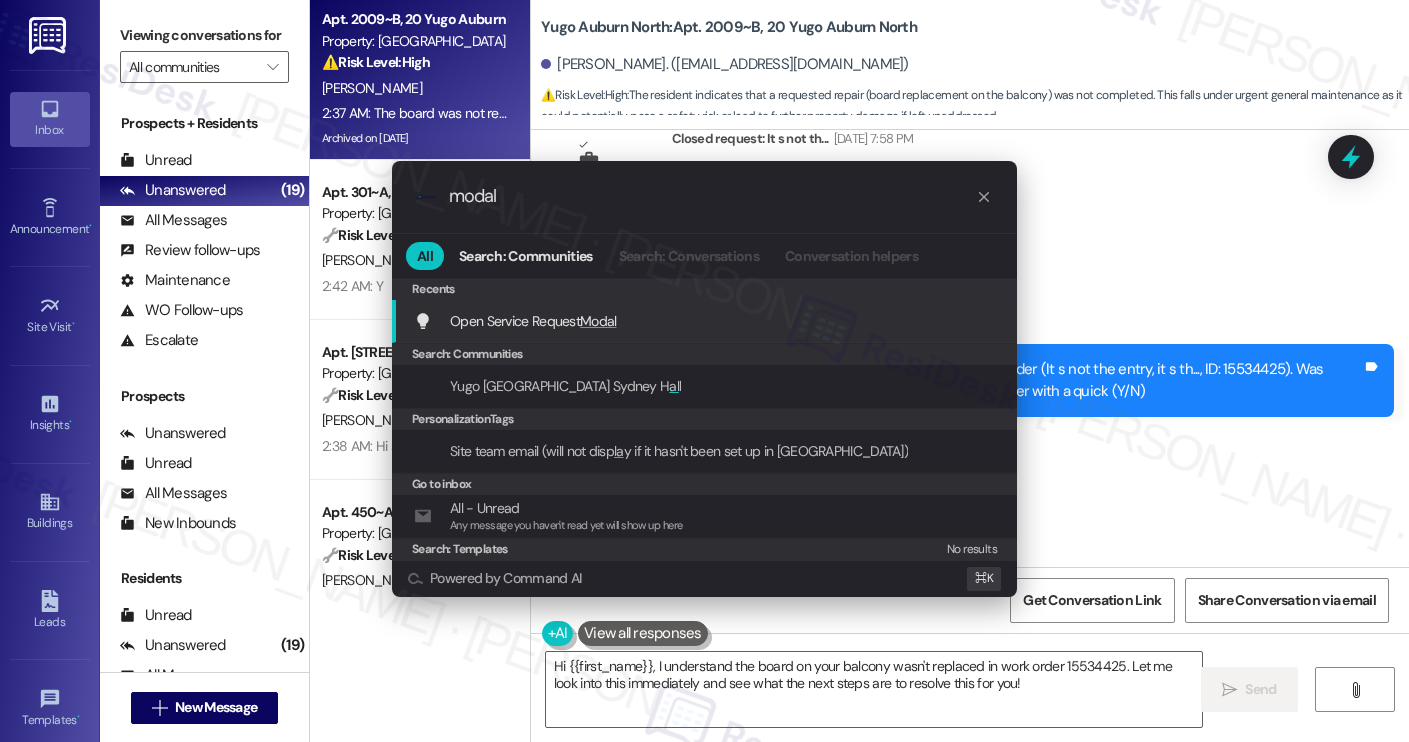 type on "modal" 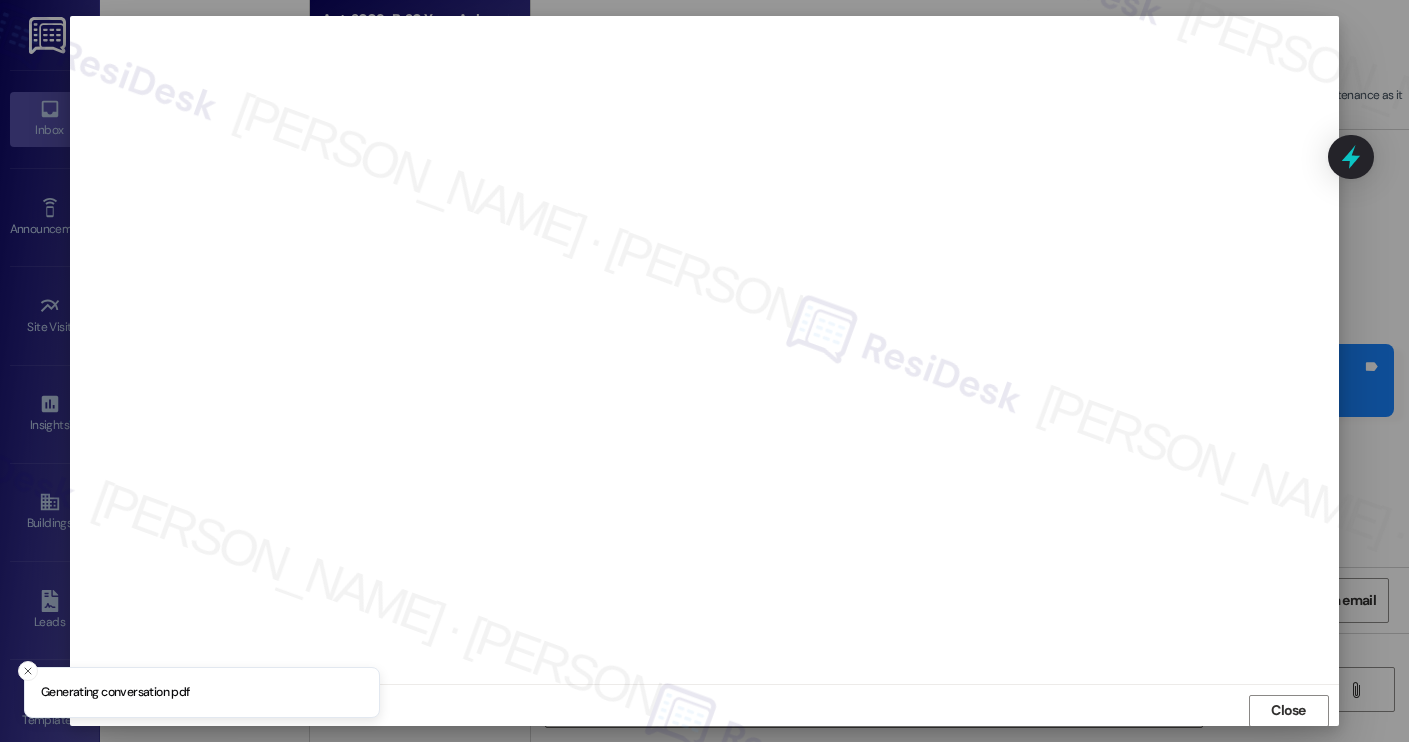scroll, scrollTop: 1, scrollLeft: 0, axis: vertical 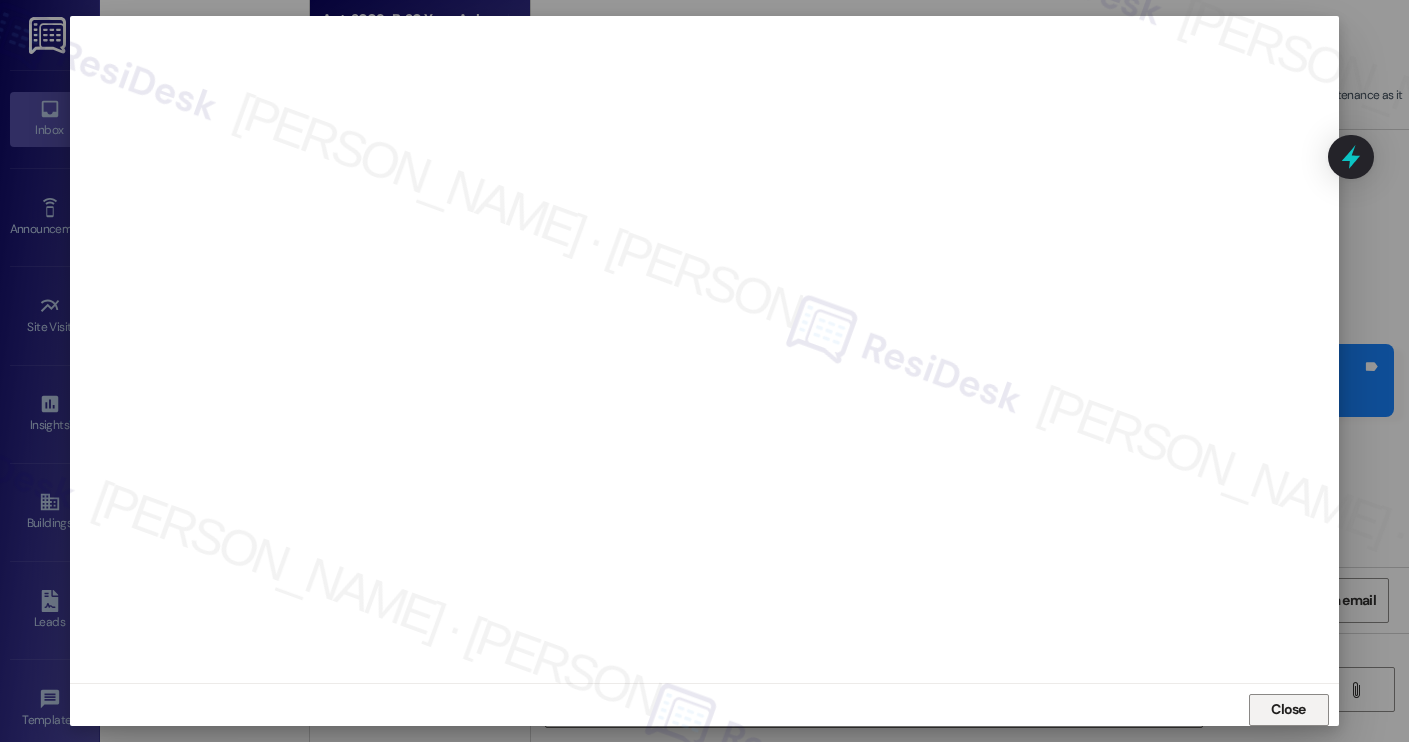 click on "Close" at bounding box center [1288, 709] 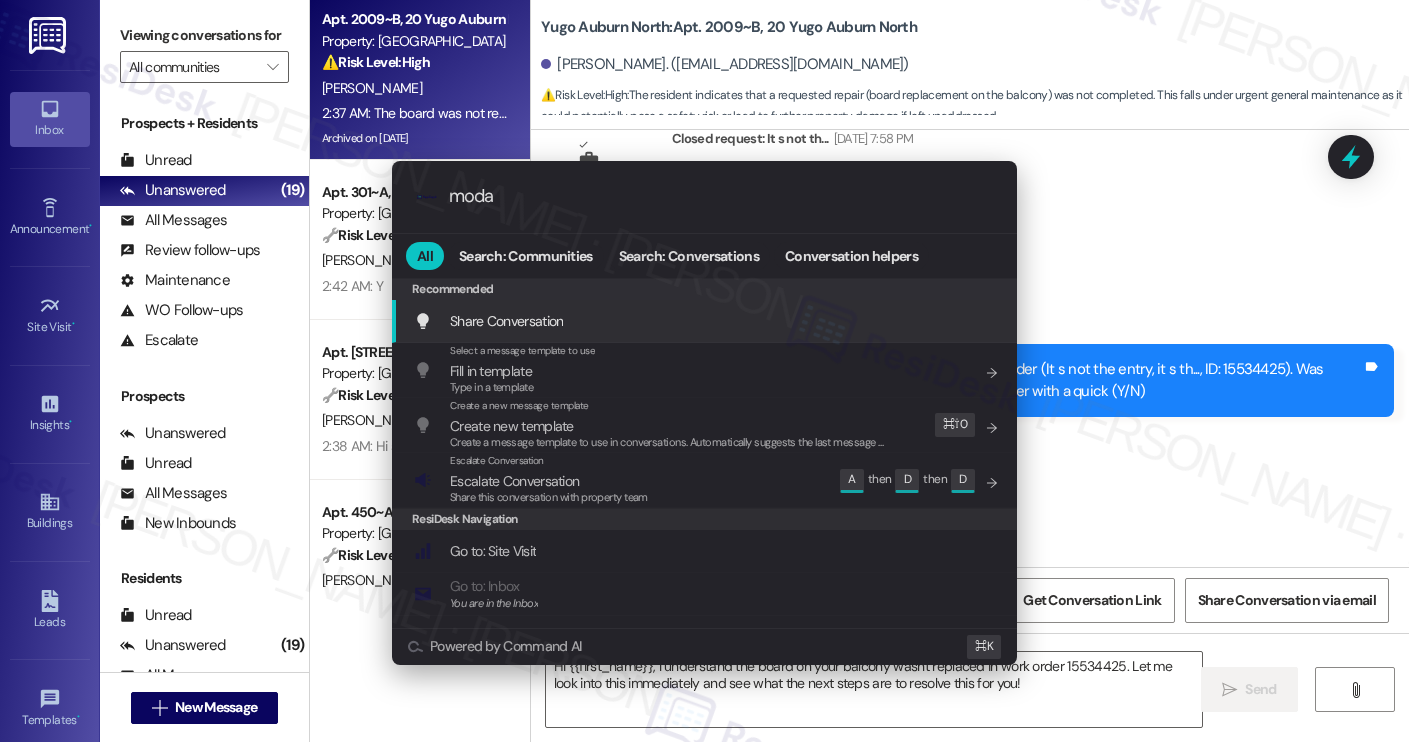 type on "modal" 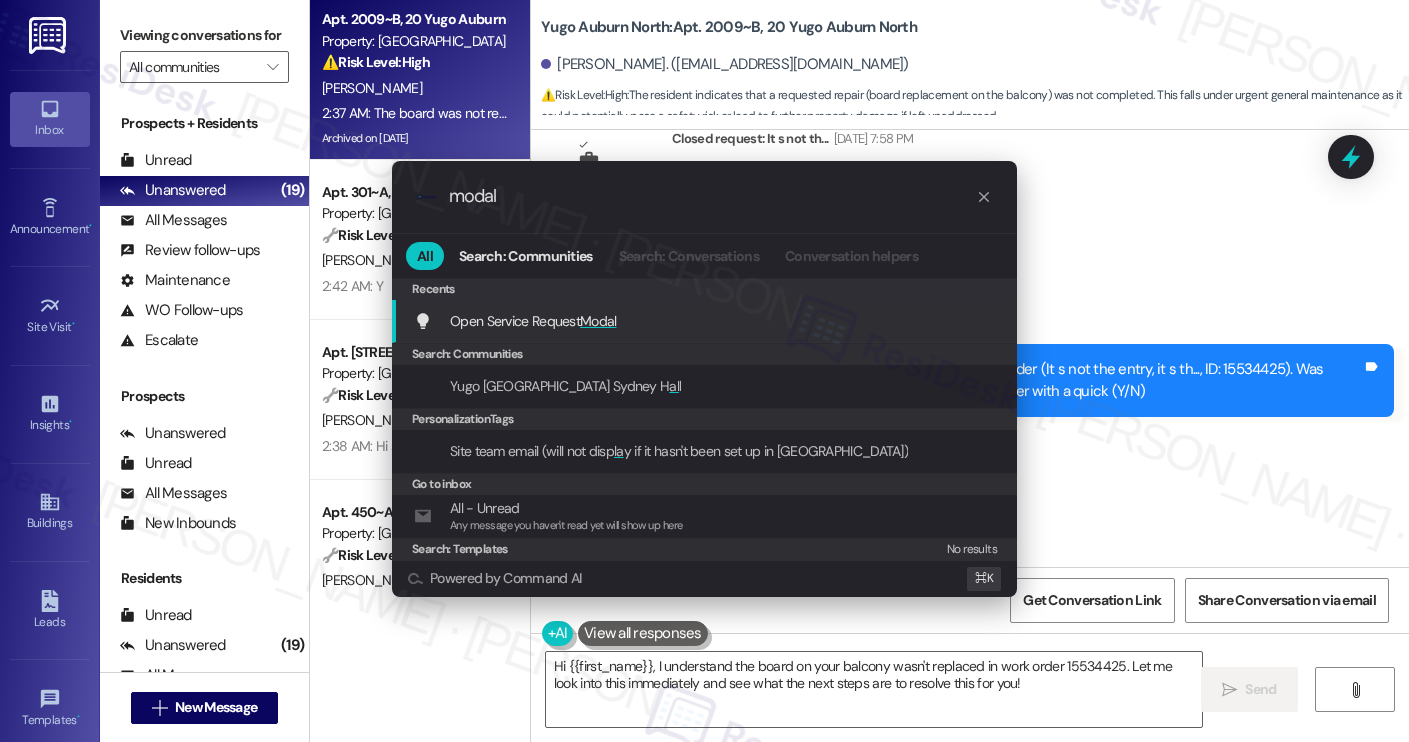 click on "Open Service Request  Modal Add shortcut" at bounding box center [706, 321] 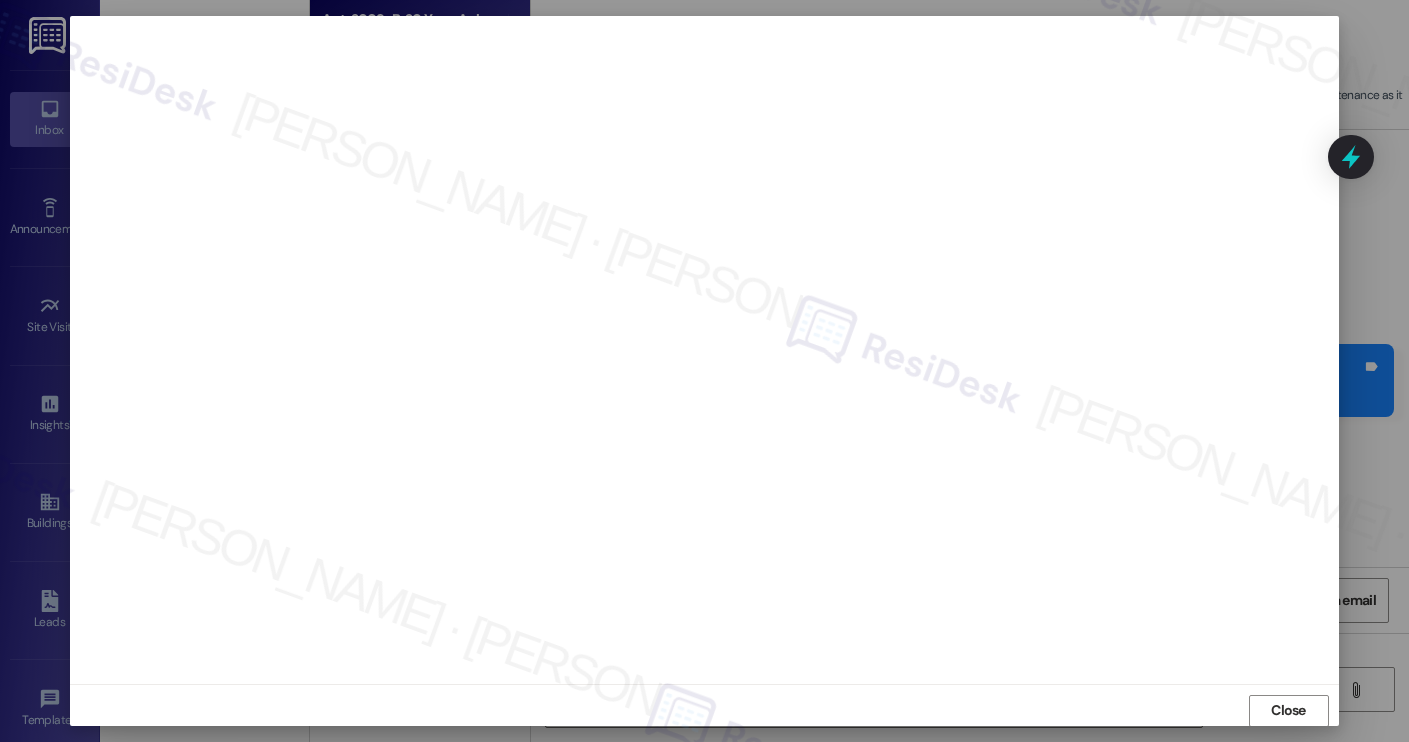 scroll, scrollTop: 1, scrollLeft: 0, axis: vertical 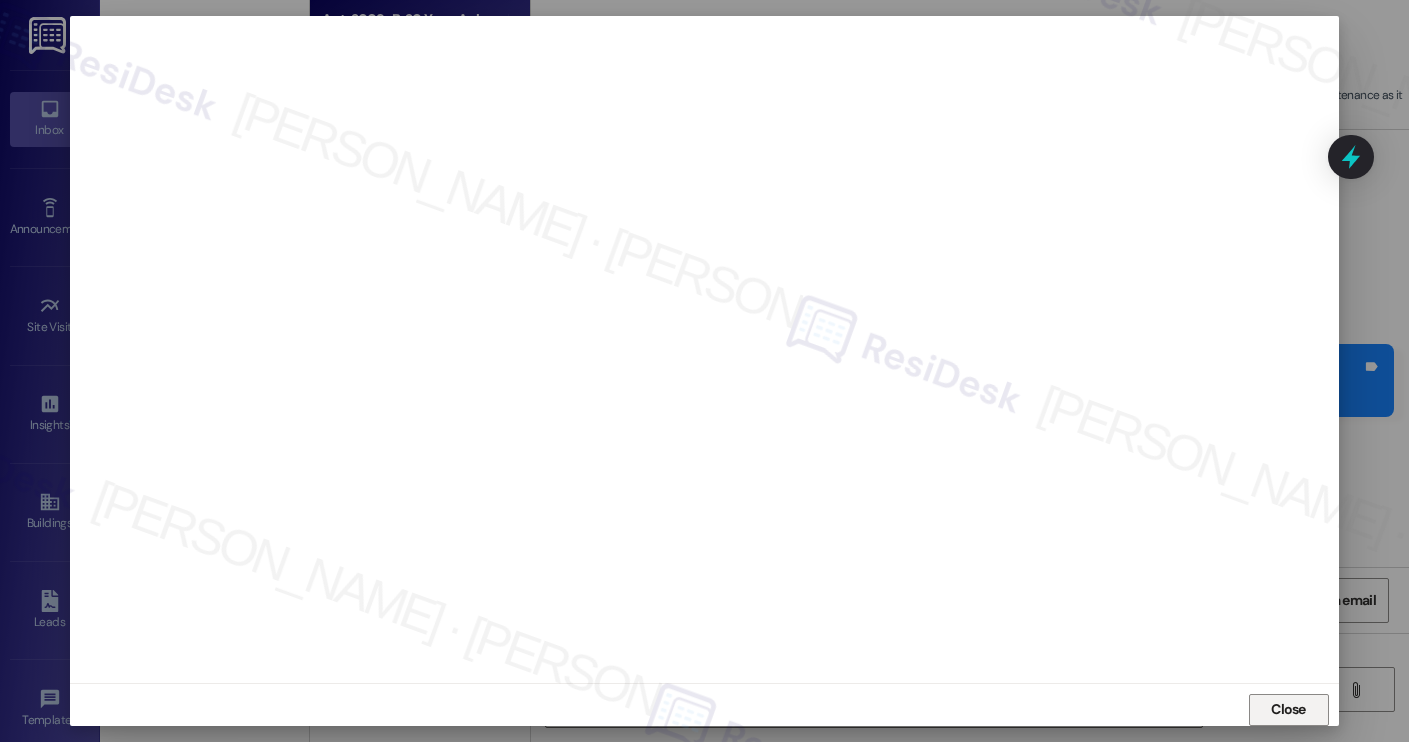 click on "Close" at bounding box center [1289, 710] 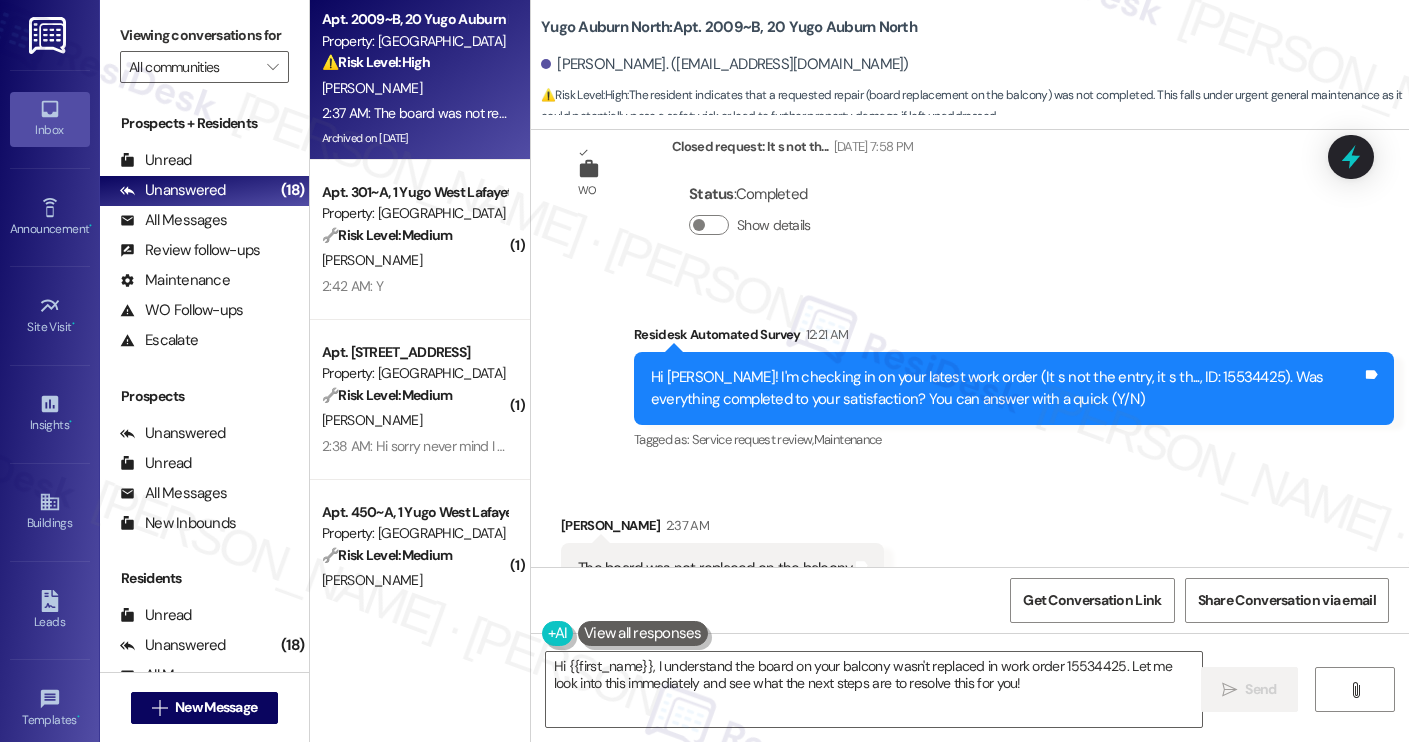 scroll, scrollTop: 5559, scrollLeft: 0, axis: vertical 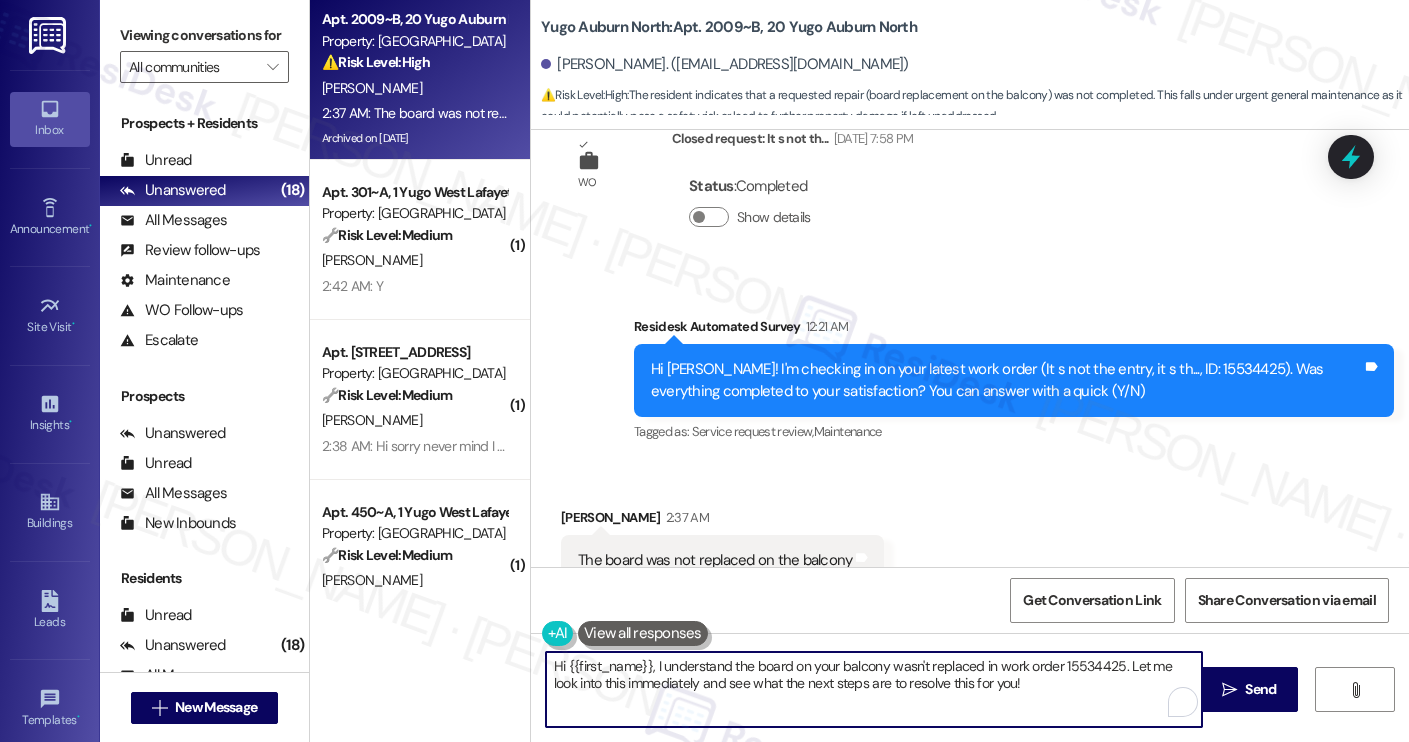 drag, startPoint x: 989, startPoint y: 694, endPoint x: 538, endPoint y: 652, distance: 452.95145 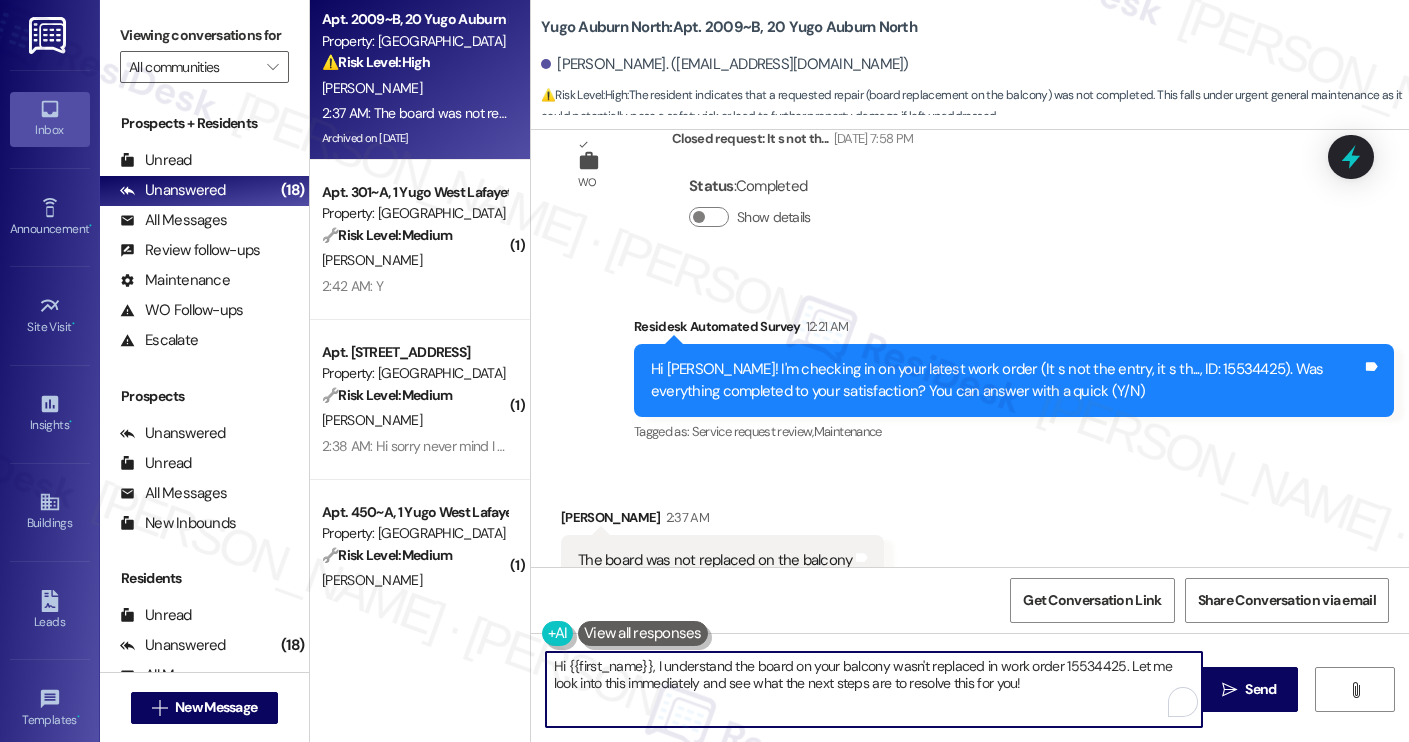 click on "Hi {{first_name}}, I understand the board on your balcony wasn't replaced in work order 15534425. Let me look into this immediately and see what the next steps are to resolve this for you!" at bounding box center [874, 689] 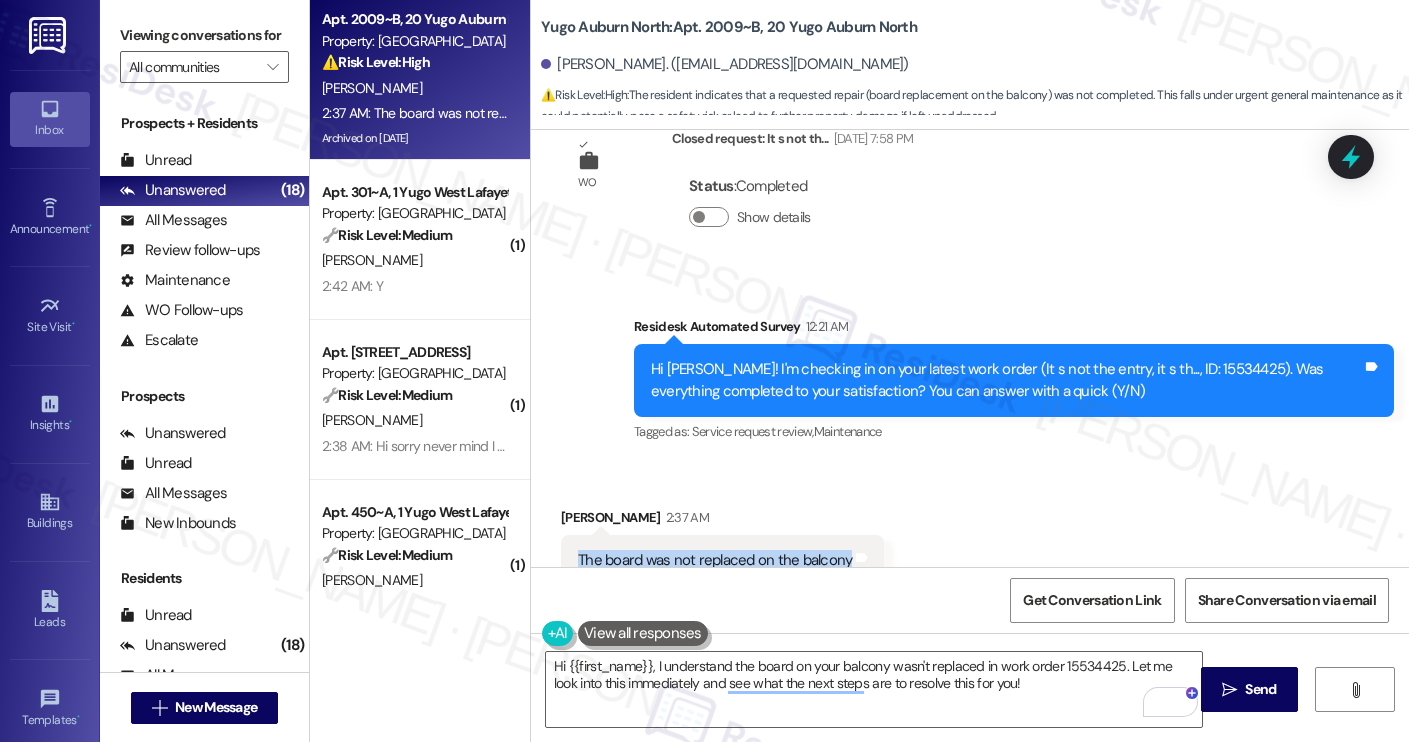 drag, startPoint x: 837, startPoint y: 500, endPoint x: 563, endPoint y: 493, distance: 274.08942 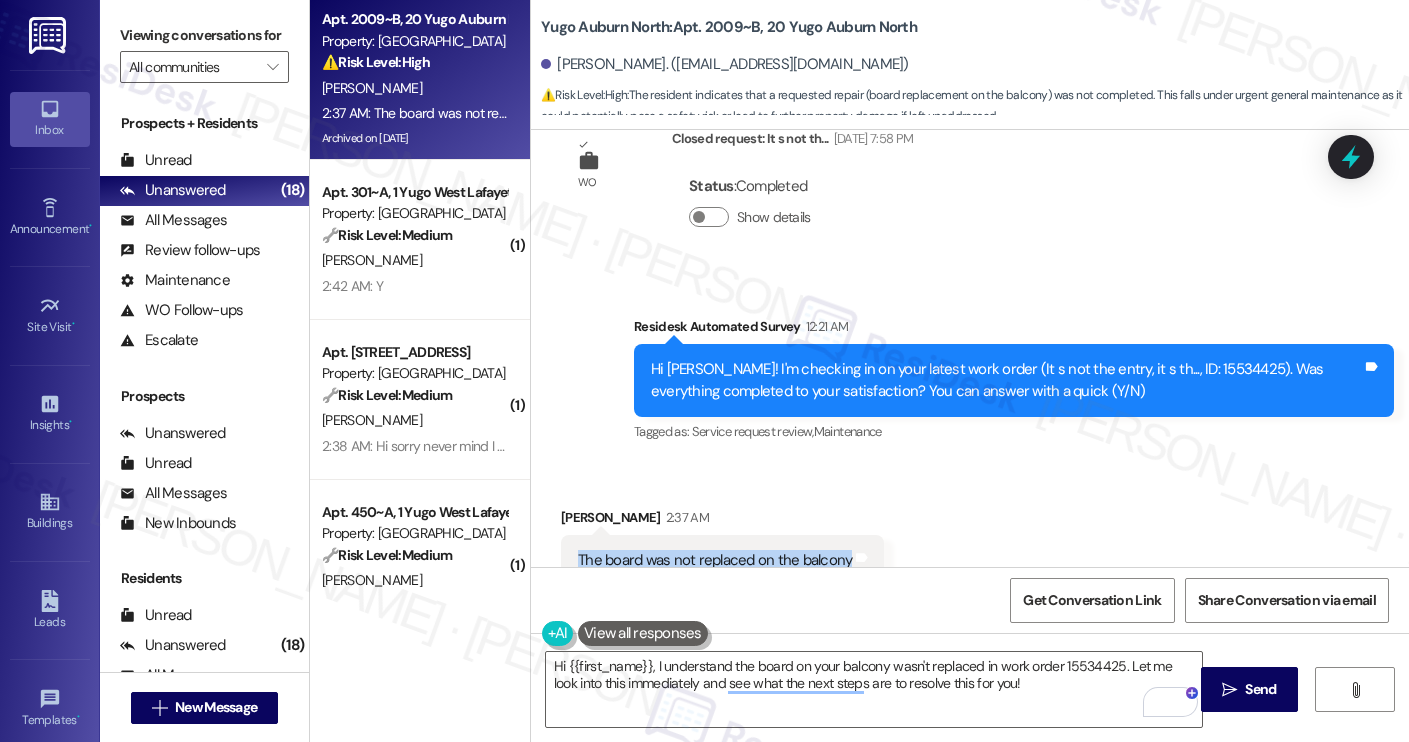 click on "The board was not replaced on the balcony Tags and notes" at bounding box center (722, 560) 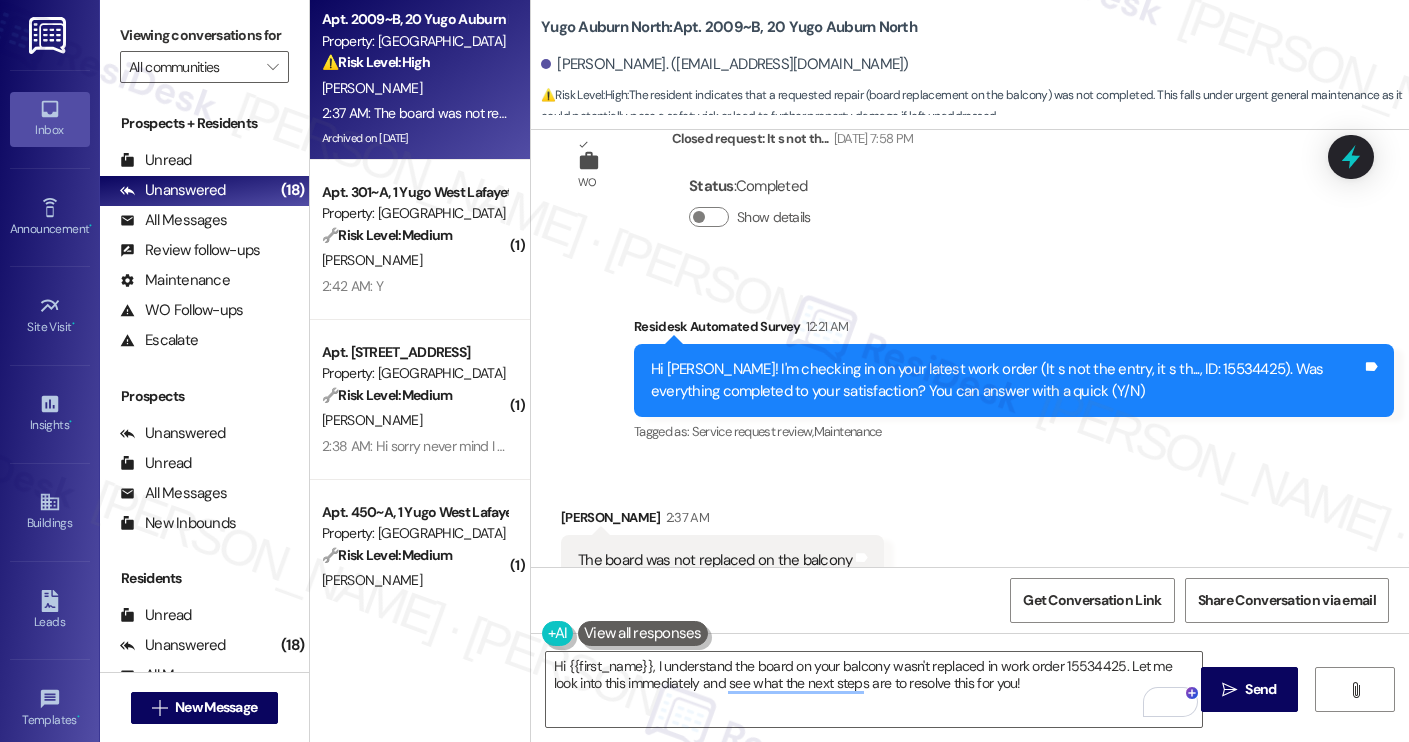 click on "Elizabeth Wood. (7lilywood@gmail.com)" at bounding box center (725, 64) 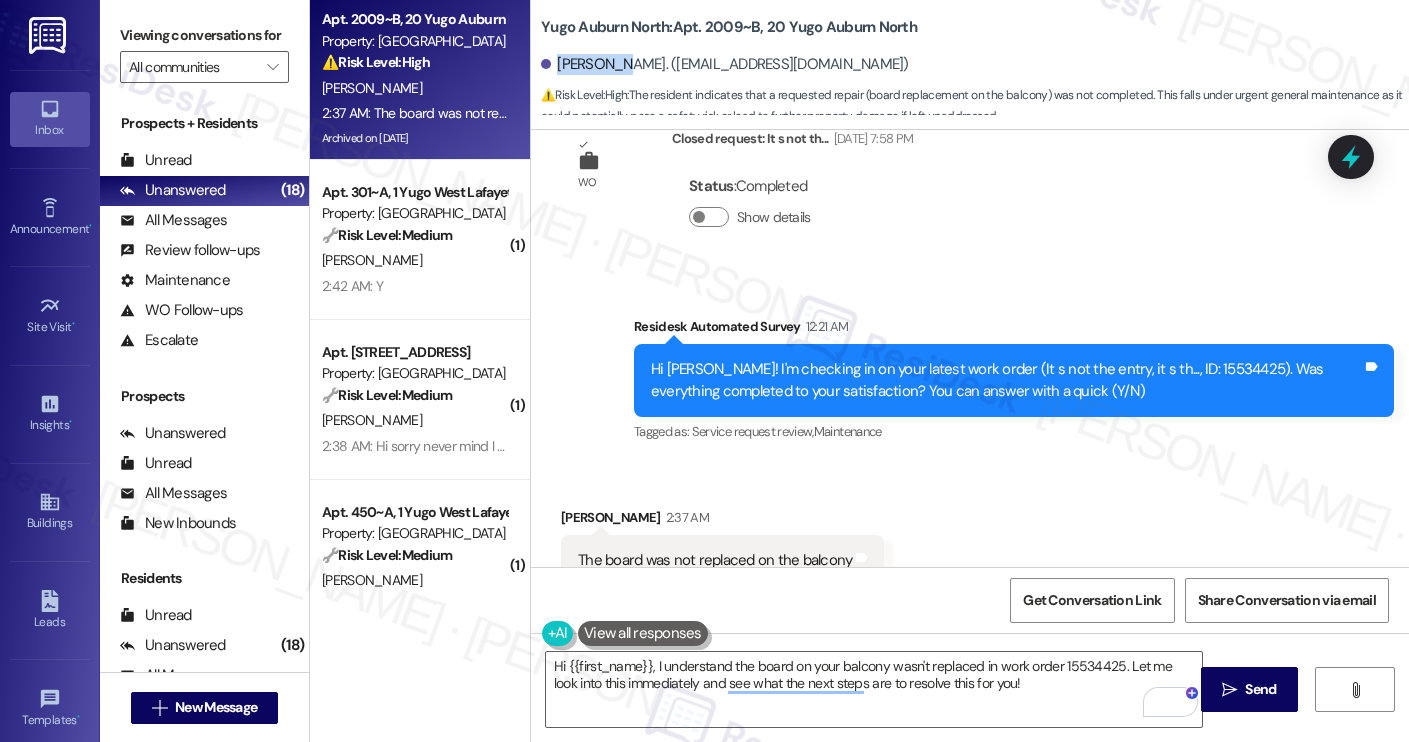 copy on "Elizabeth" 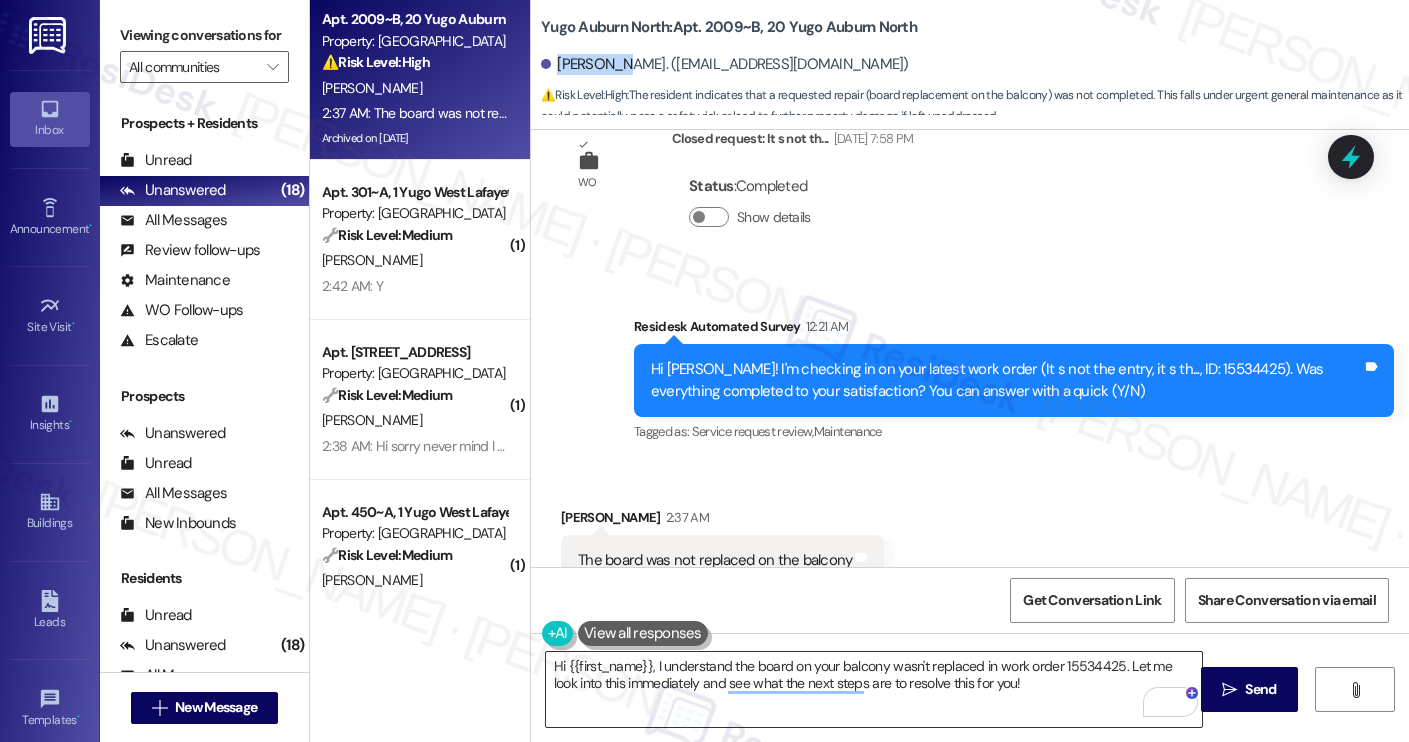 click on "Hi {{first_name}}, I understand the board on your balcony wasn't replaced in work order 15534425. Let me look into this immediately and see what the next steps are to resolve this for you!" at bounding box center (874, 689) 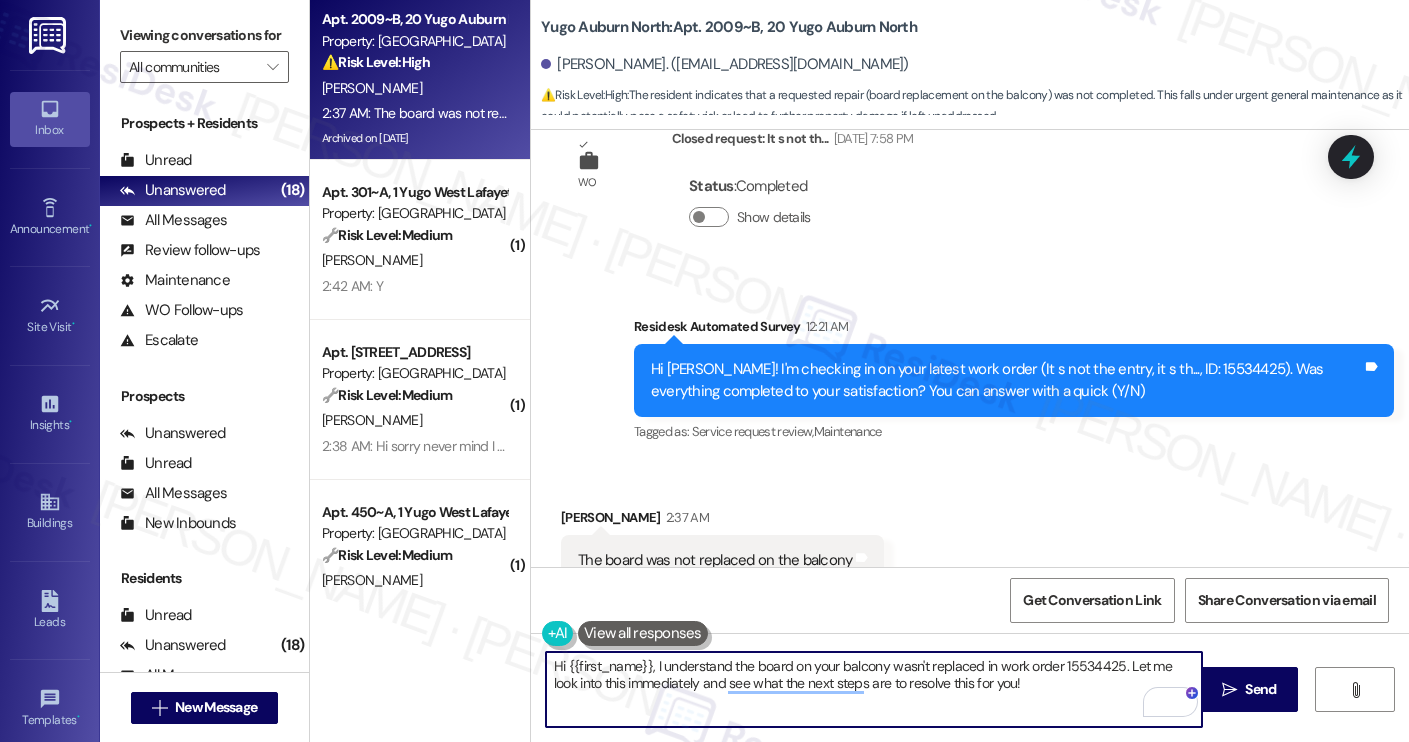 click on "Hi {{first_name}}, I understand the board on your balcony wasn't replaced in work order 15534425. Let me look into this immediately and see what the next steps are to resolve this for you!" at bounding box center [874, 689] 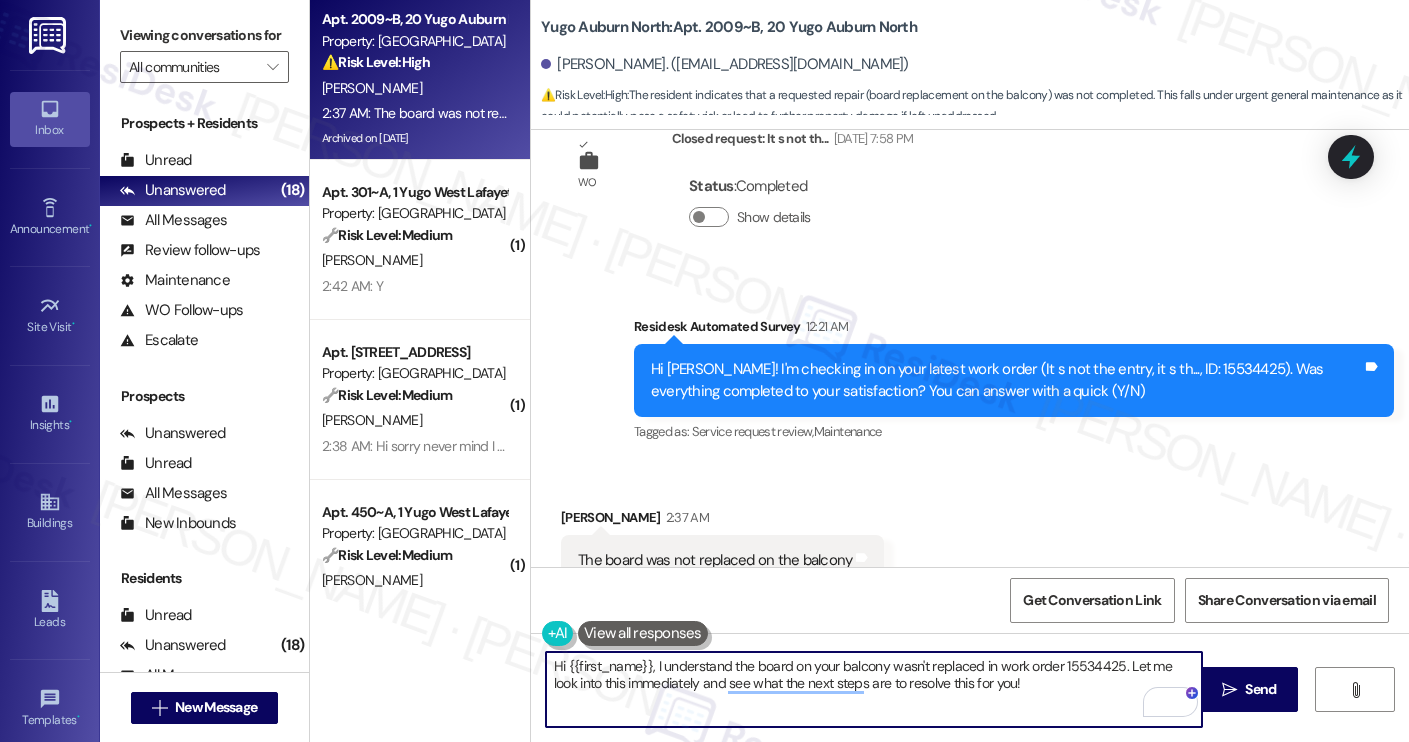 paste on "Thanks for your message, Elizabeth! I understand the board on your balcony hasn't been replaced. I checked on the work order, and the maintenance team noted that the issue is being tracked and will be completed as part of the GSA deck project. Let me know if you have any other questions" 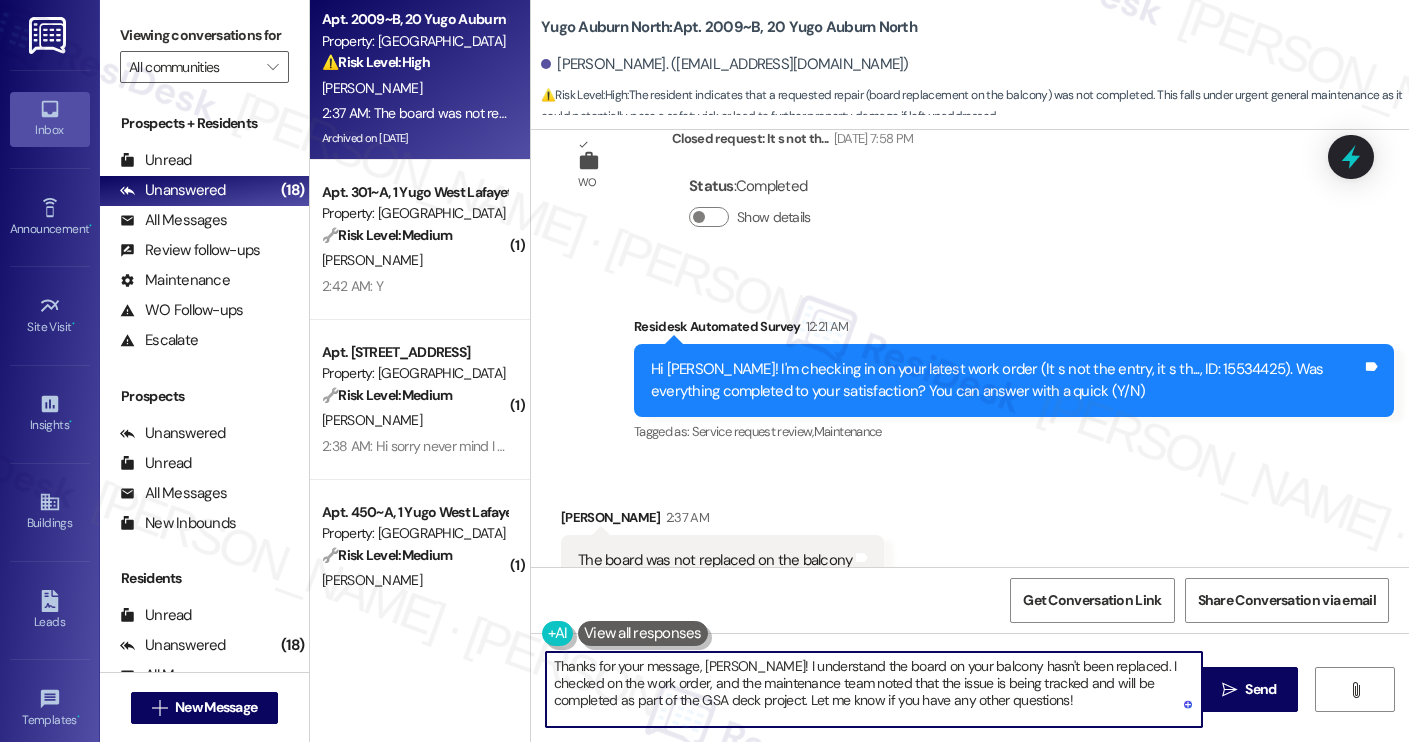 click on "Thanks for your message, Elizabeth! I understand the board on your balcony hasn't been replaced. I checked on the work order, and the maintenance team noted that the issue is being tracked and will be completed as part of the GSA deck project. Let me know if you have any other questions!" at bounding box center [874, 689] 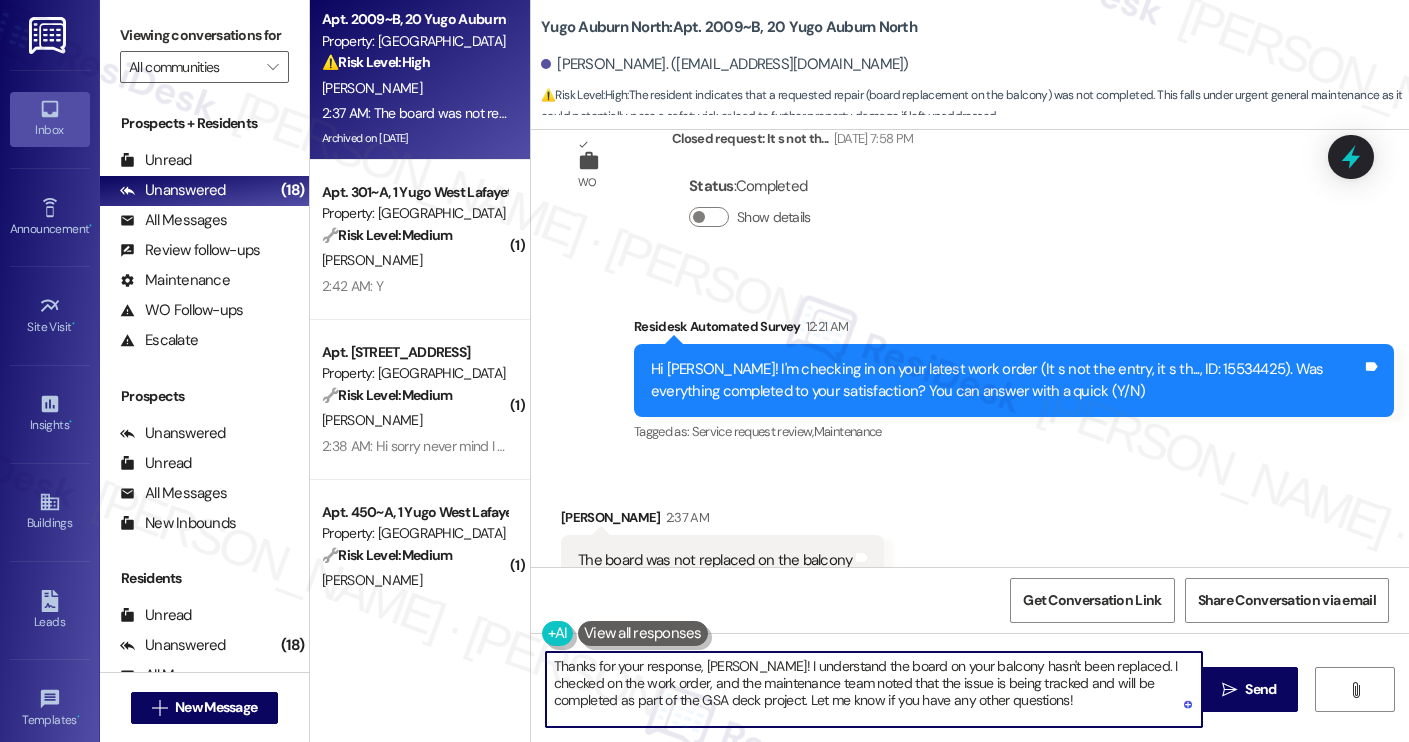 click on "Thanks for your response, Elizabeth! I understand the board on your balcony hasn't been replaced. I checked on the work order, and the maintenance team noted that the issue is being tracked and will be completed as part of the GSA deck project. Let me know if you have any other questions!" at bounding box center (874, 689) 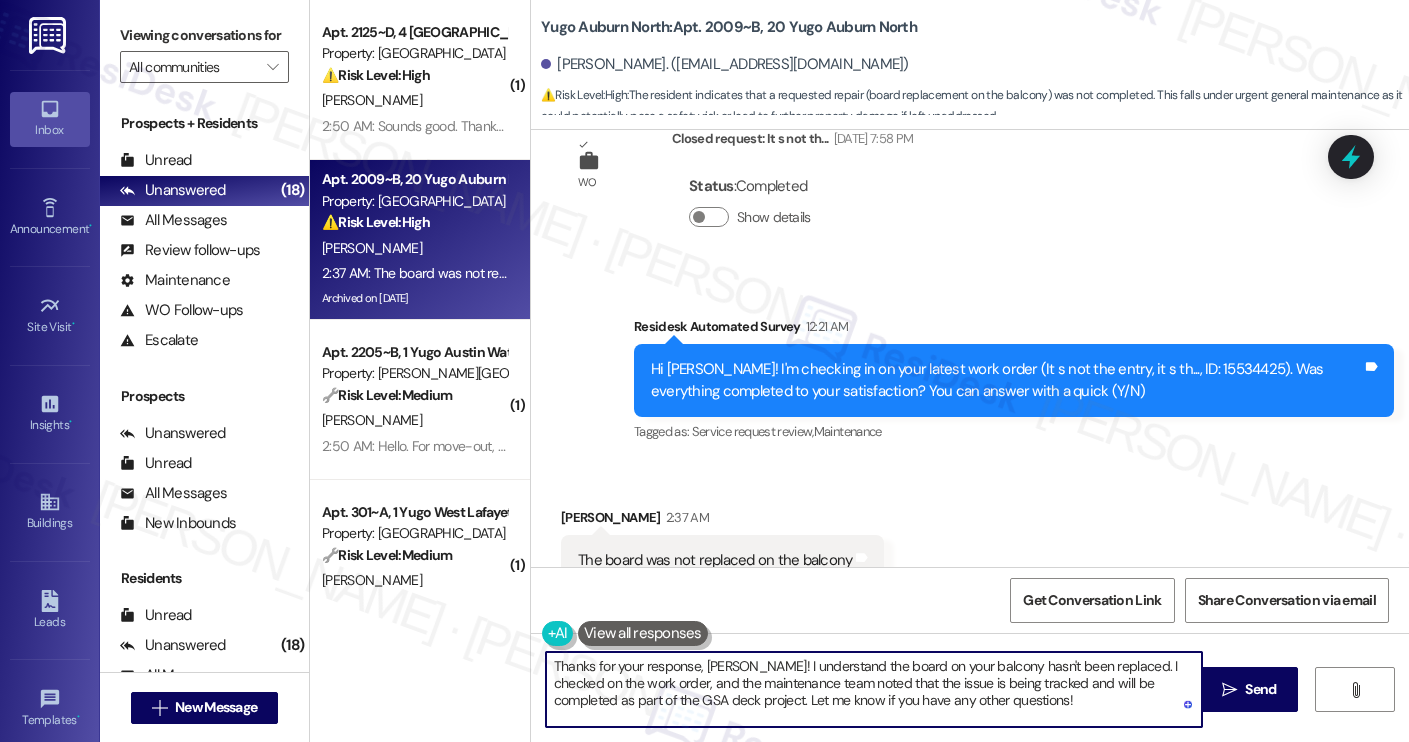 click on "Thanks for your response, Elizabeth! I understand the board on your balcony hasn't been replaced. I checked on the work order, and the maintenance team noted that the issue is being tracked and will be completed as part of the GSA deck project. Let me know if you have any other questions!" at bounding box center (874, 689) 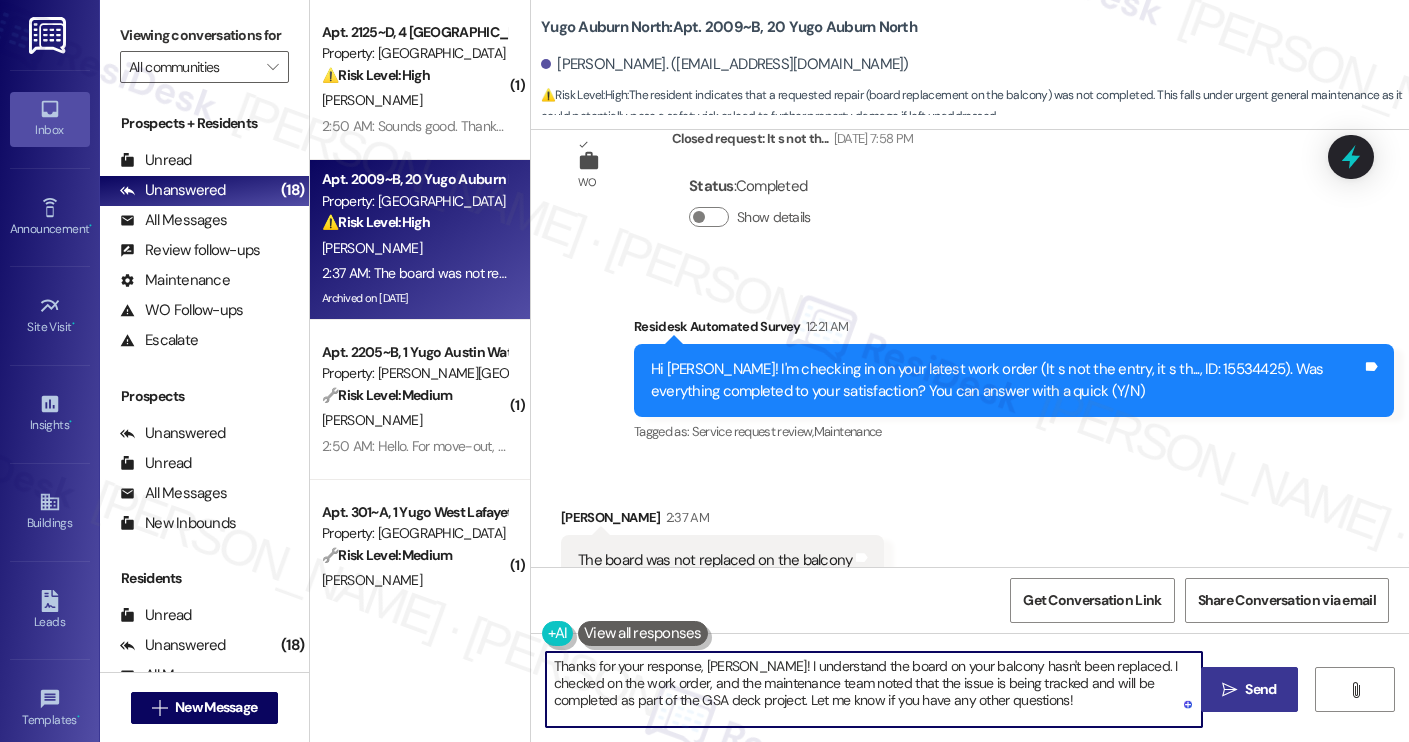 type on "Thanks for your response, Elizabeth! I understand the board on your balcony hasn't been replaced. I checked on the work order, and the maintenance team noted that the issue is being tracked and will be completed as part of the GSA deck project. Let me know if you have any other questions!" 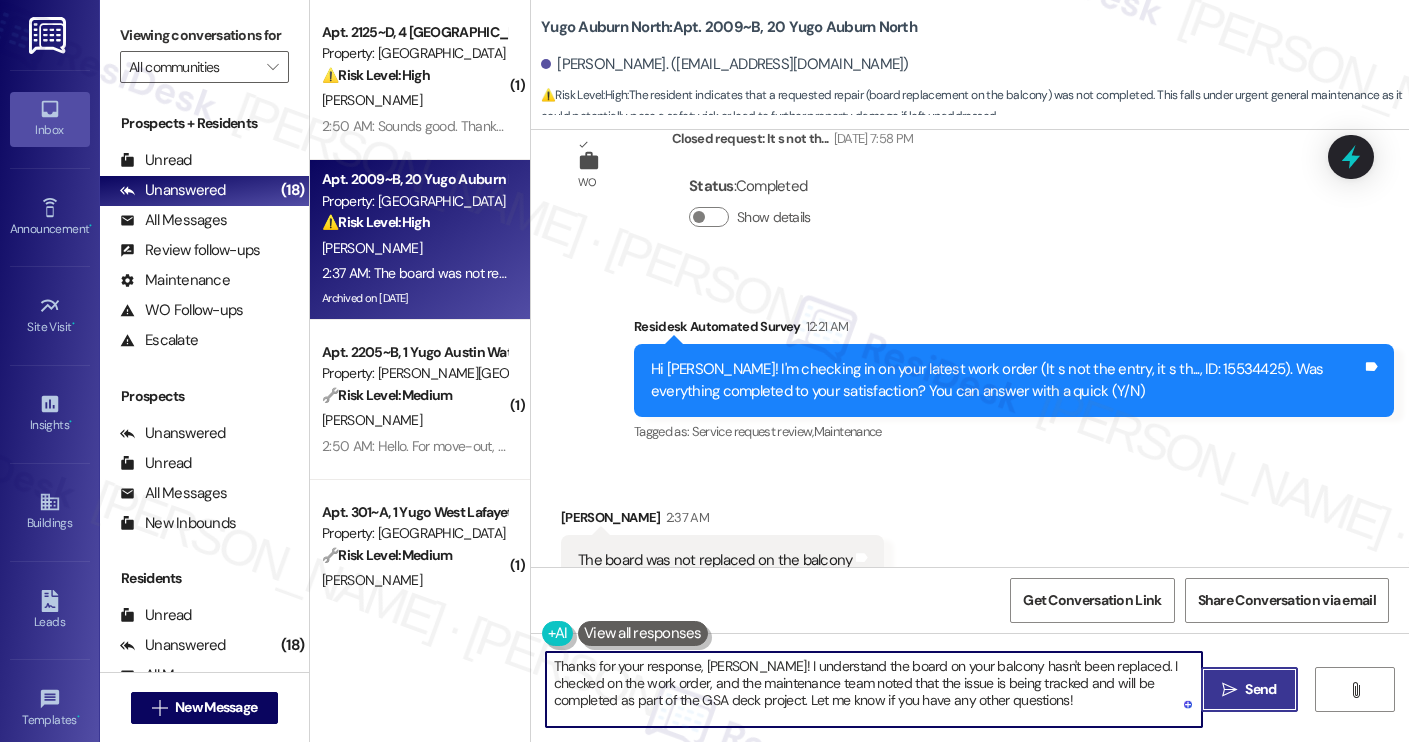 click on "" at bounding box center [1229, 690] 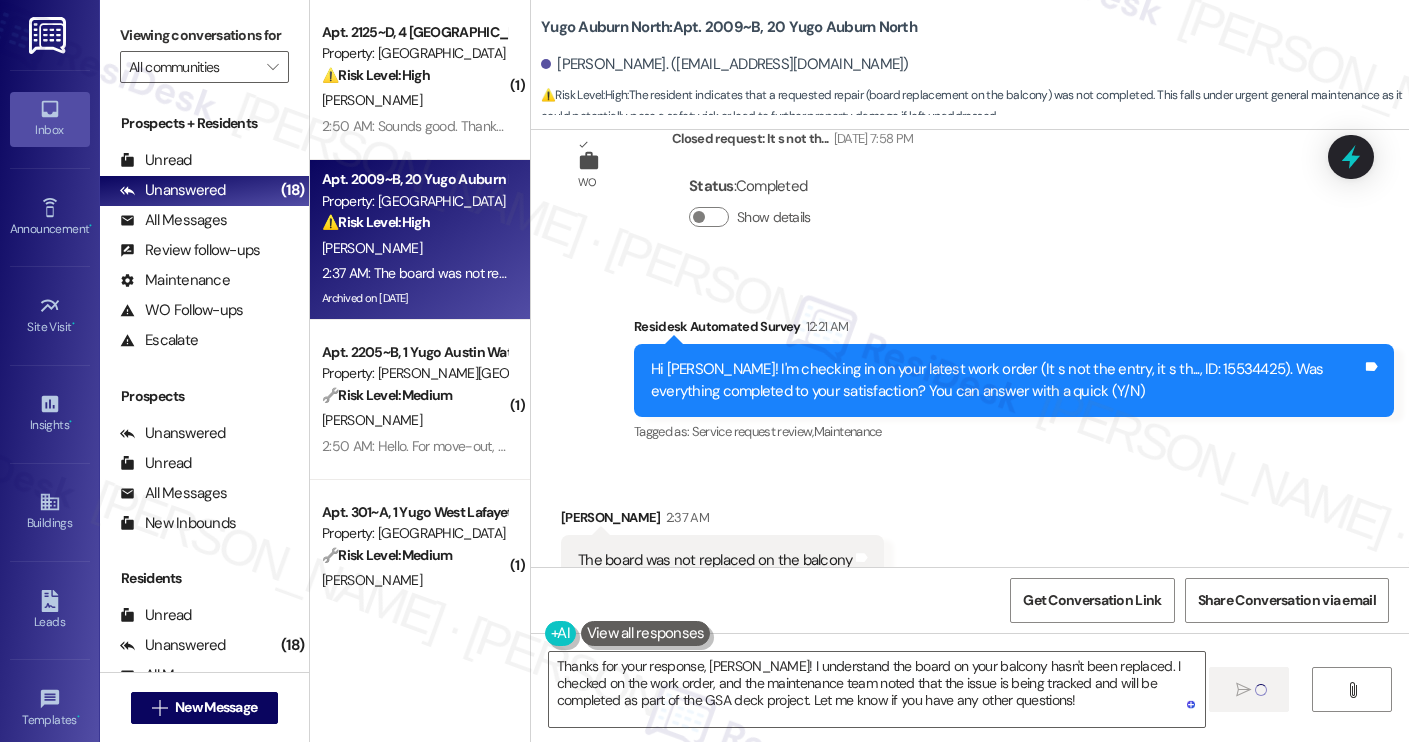 type 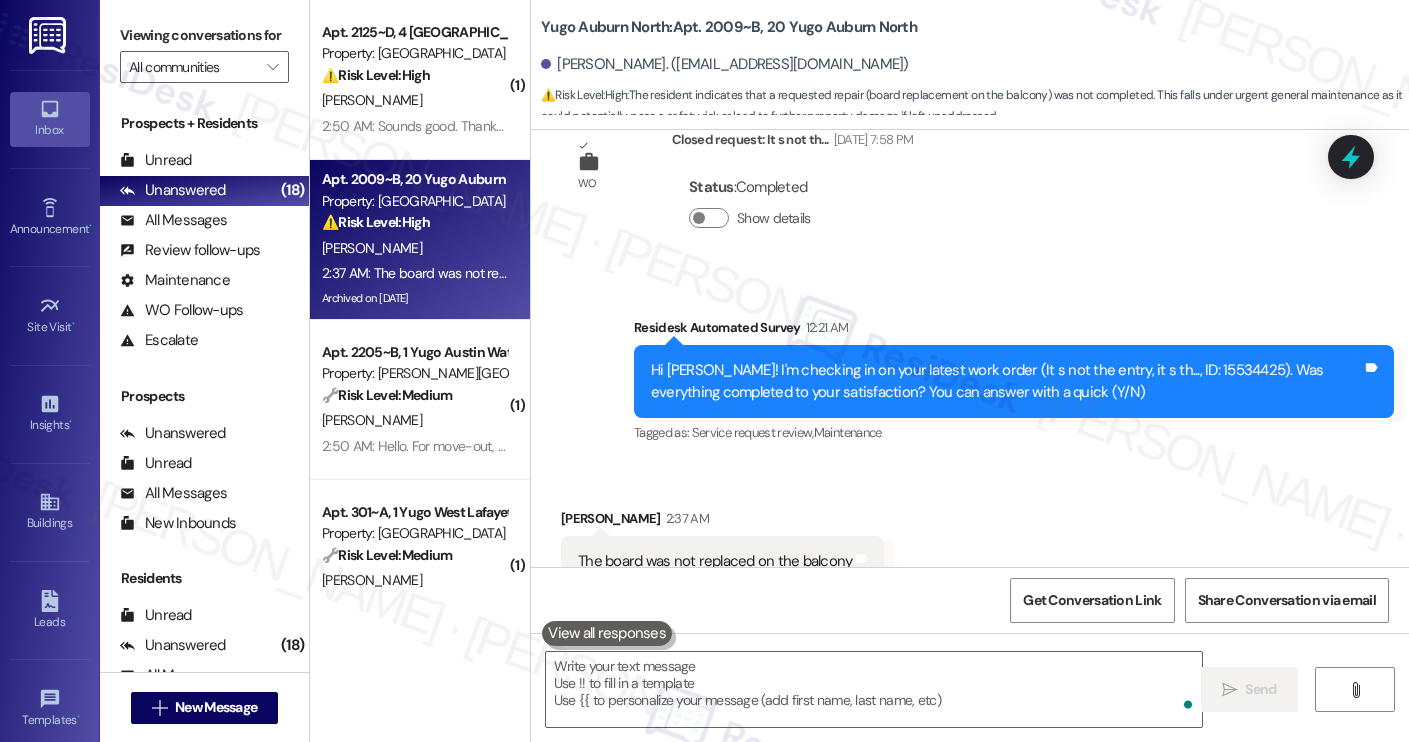 scroll, scrollTop: 5741, scrollLeft: 0, axis: vertical 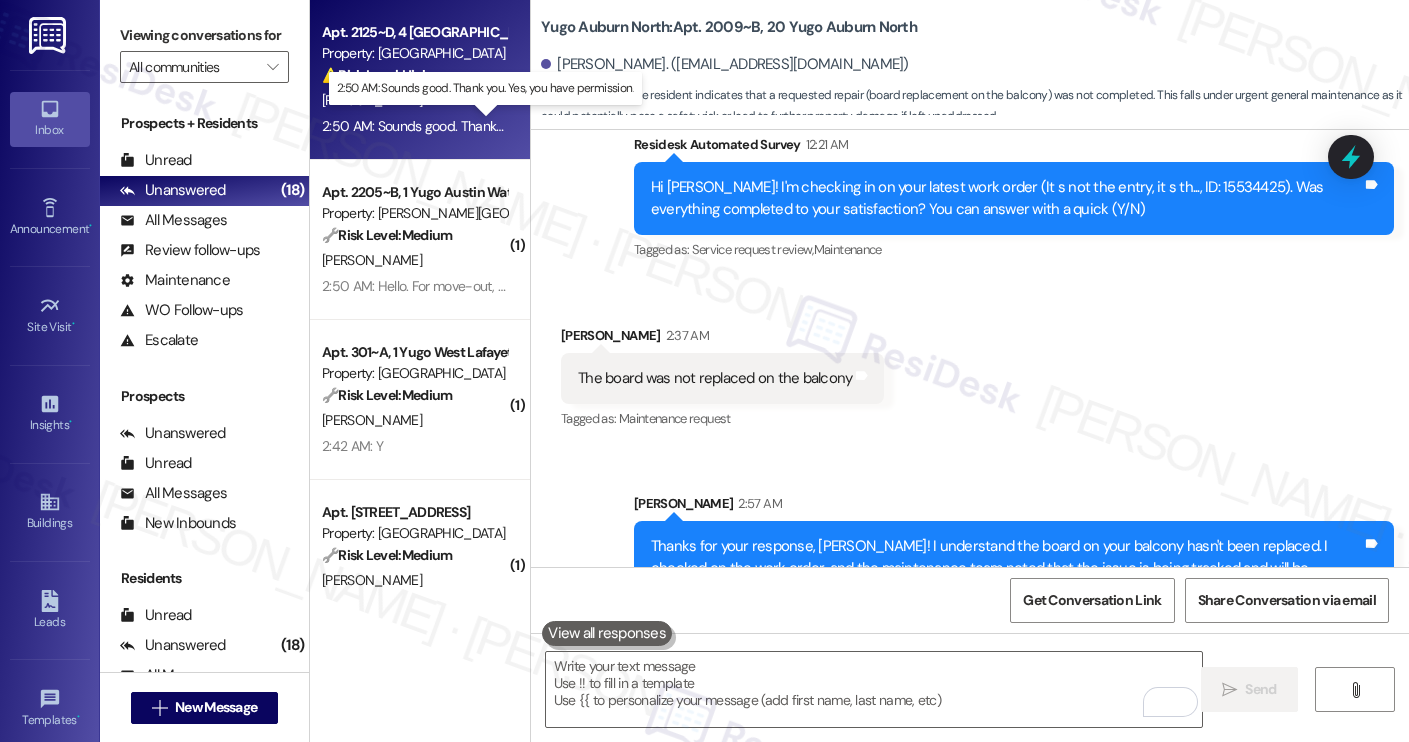 click on "2:50 AM: Sounds good. Thank you. Yes, you have permission. 2:50 AM: Sounds good. Thank you. Yes, you have permission." at bounding box center [497, 126] 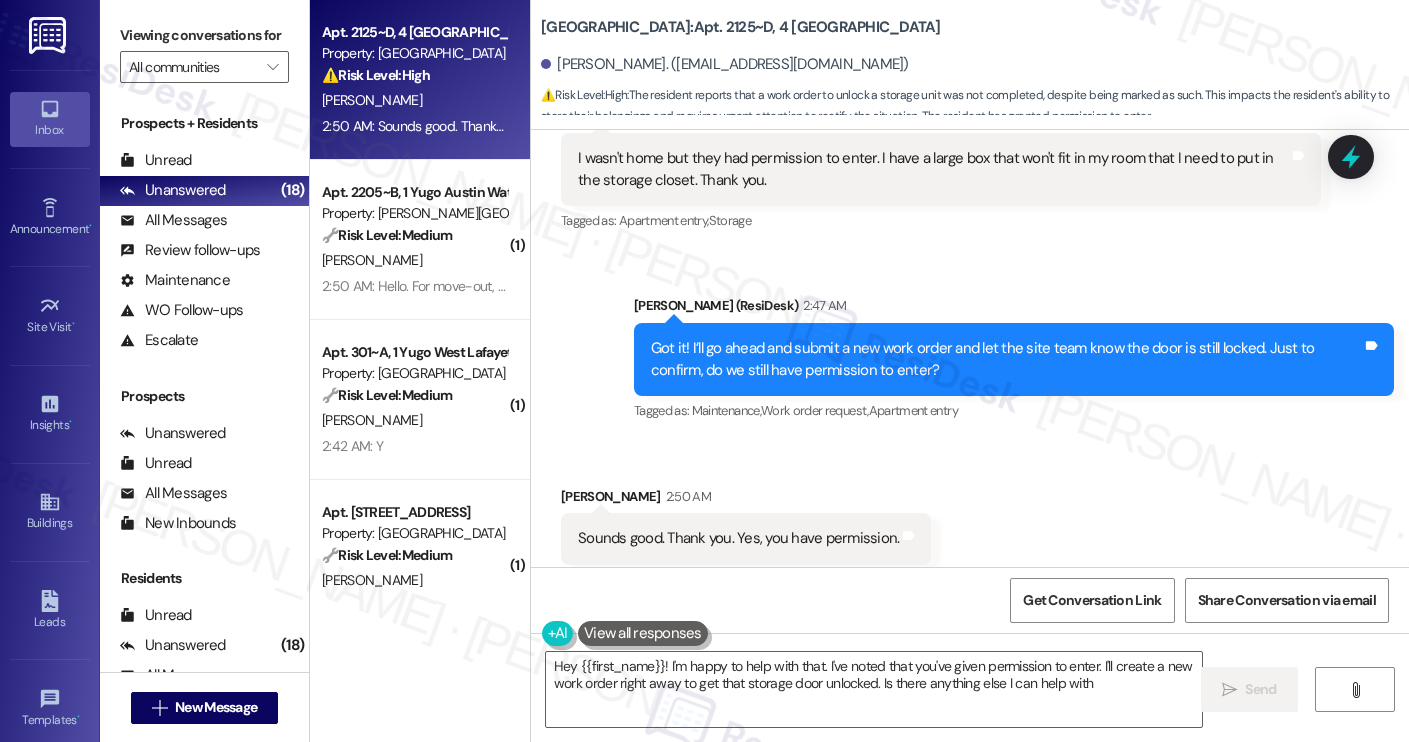 scroll, scrollTop: 4440, scrollLeft: 0, axis: vertical 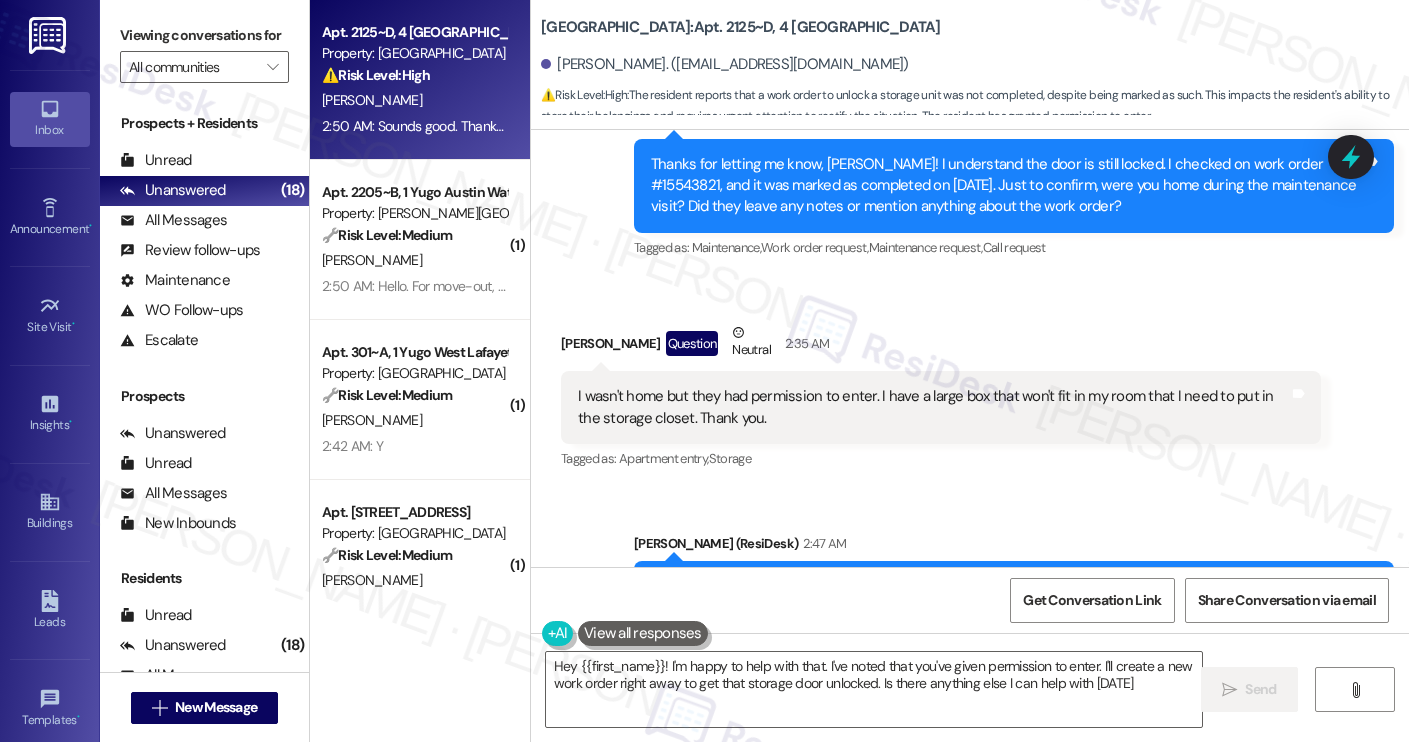 type on "Hey {{first_name}}! I'm happy to help with that. I've noted that you've given permission to enter. I'll create a new work order right away to get that storage door unlocked. Is there anything else I can help with today?" 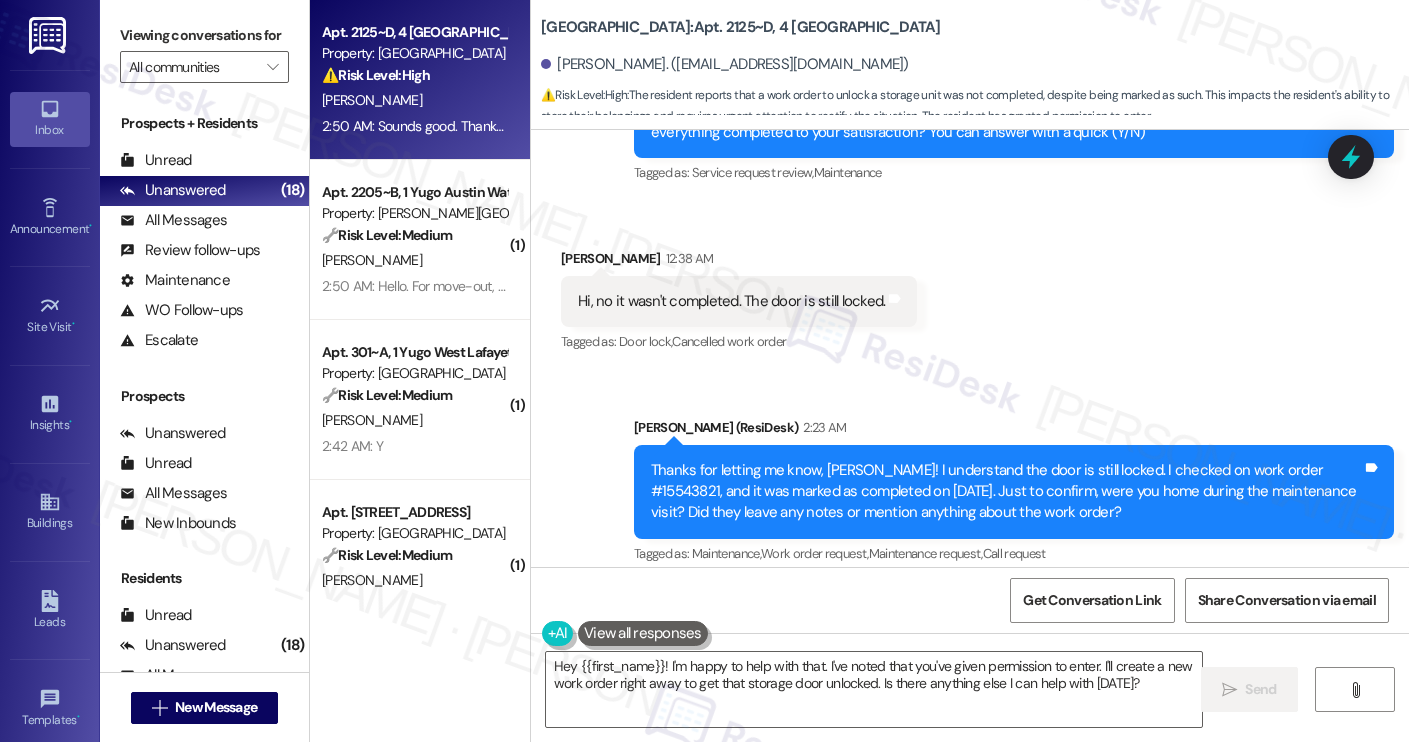 scroll, scrollTop: 4121, scrollLeft: 0, axis: vertical 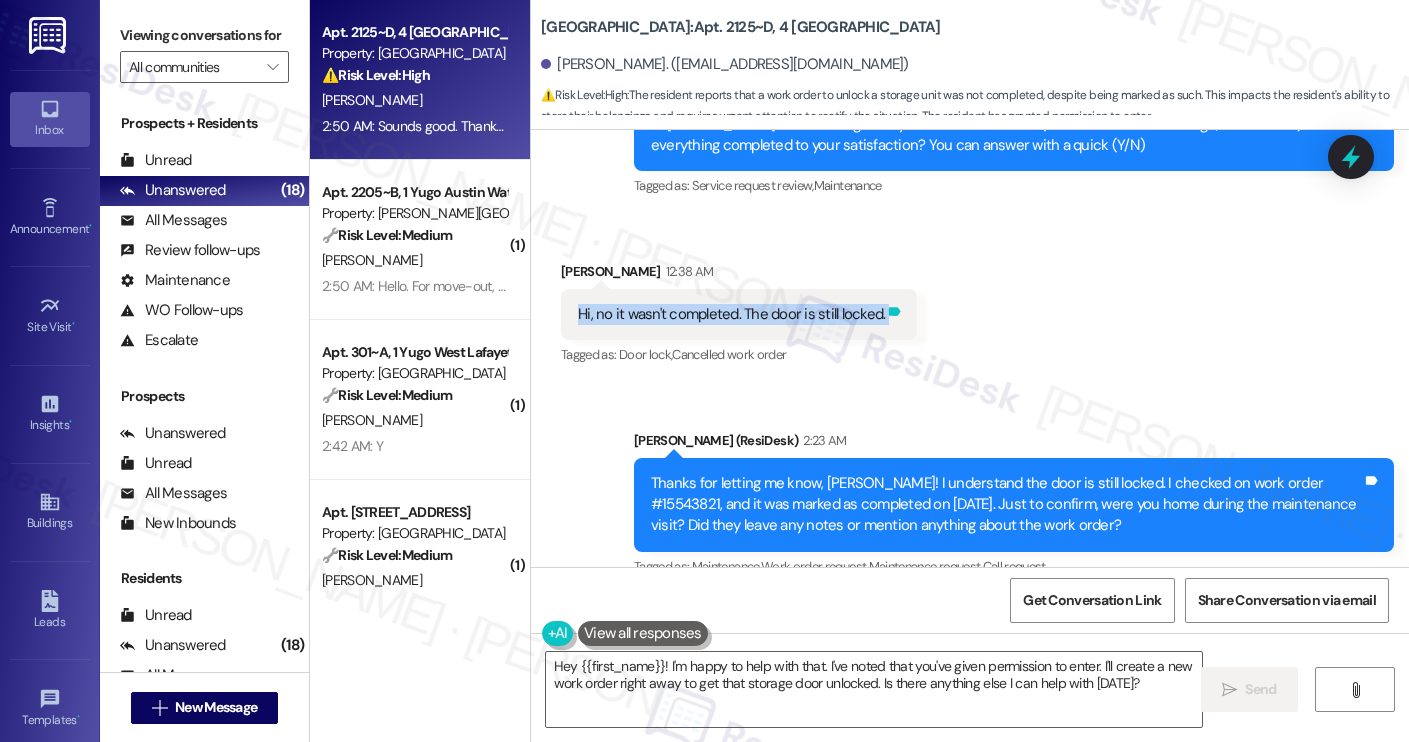 drag, startPoint x: 566, startPoint y: 268, endPoint x: 885, endPoint y: 271, distance: 319.0141 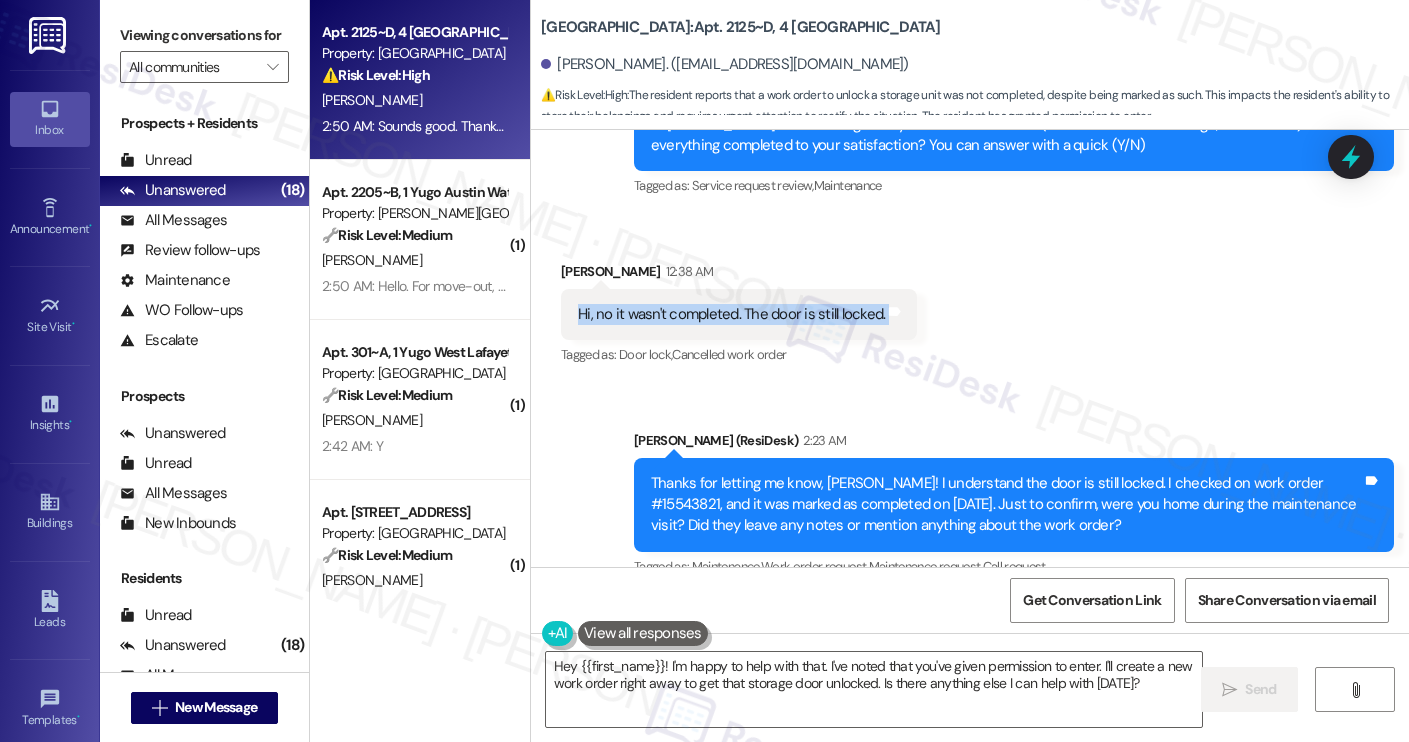 copy on "Hi, no it wasn't completed. The door is still locked. Tags and notes" 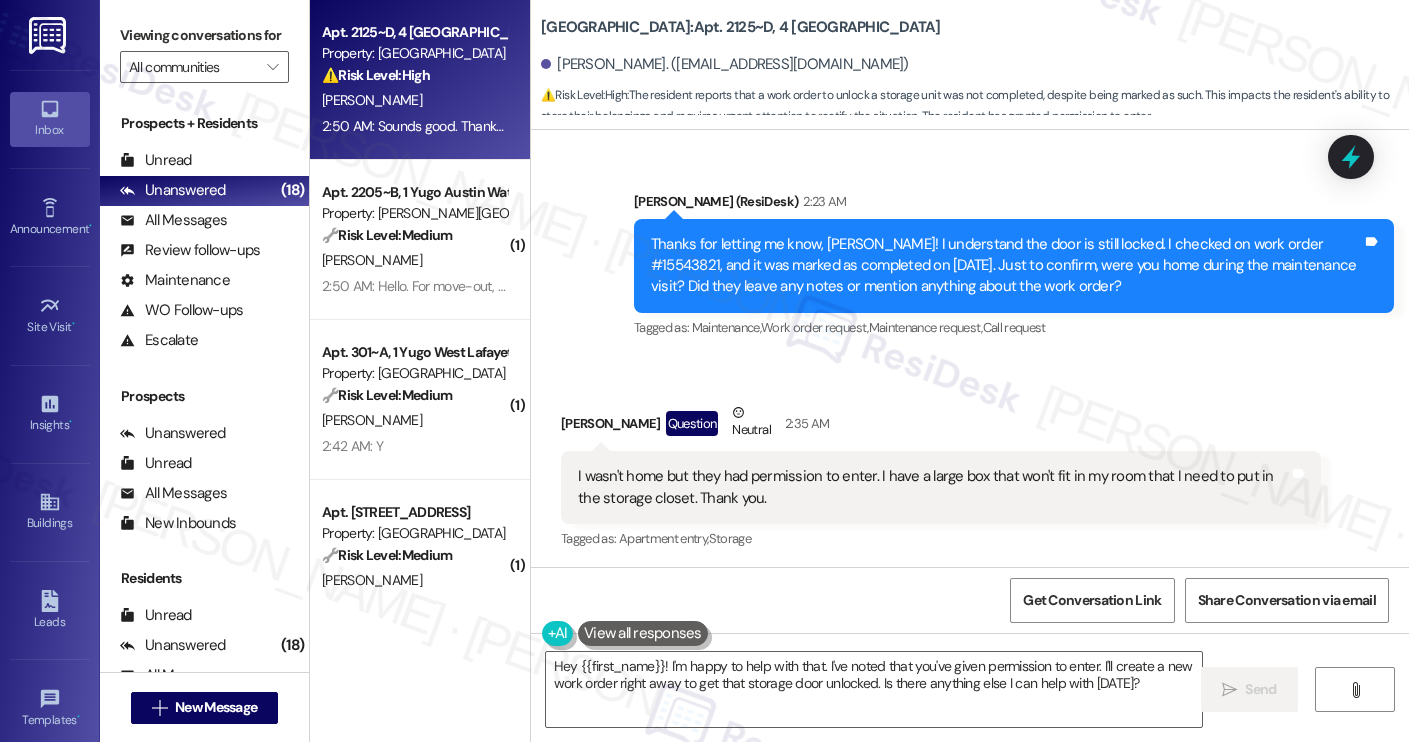 scroll, scrollTop: 4422, scrollLeft: 0, axis: vertical 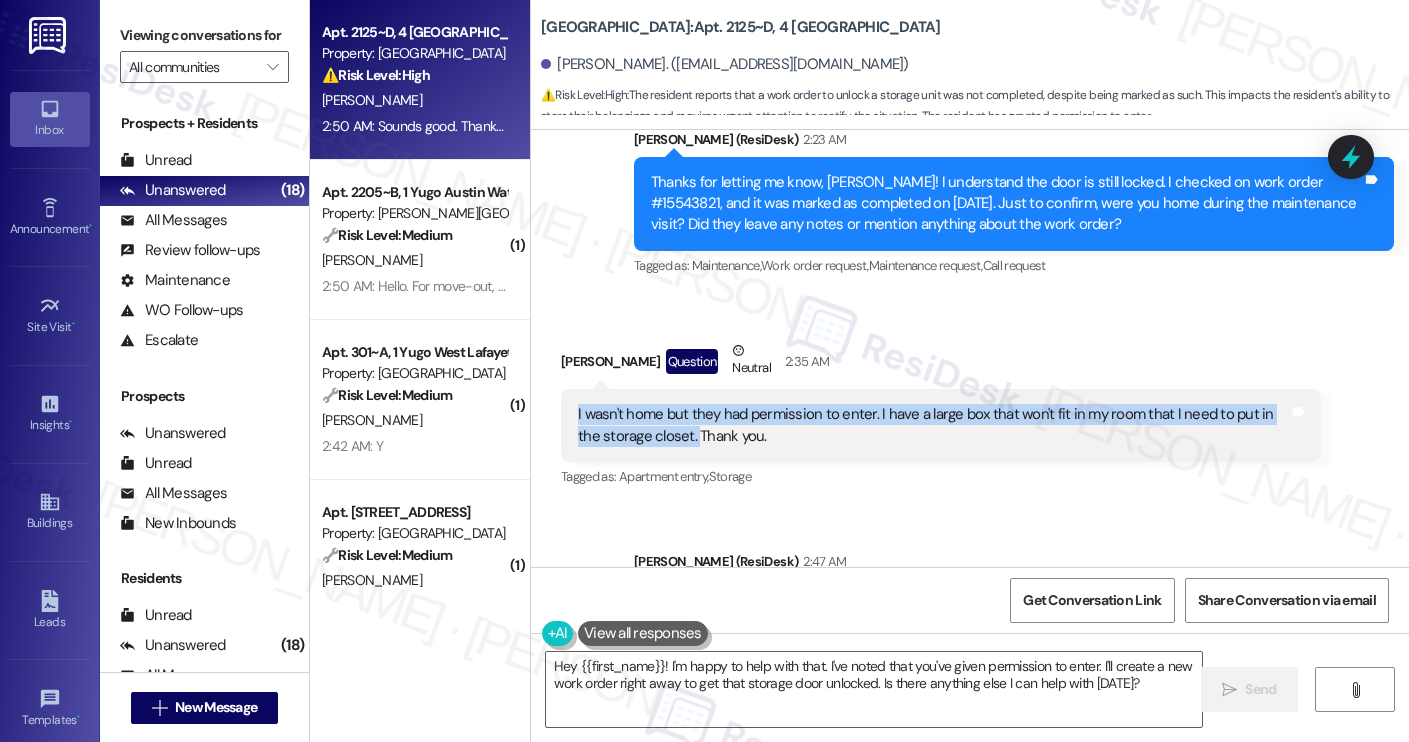 drag, startPoint x: 660, startPoint y: 393, endPoint x: 556, endPoint y: 366, distance: 107.44766 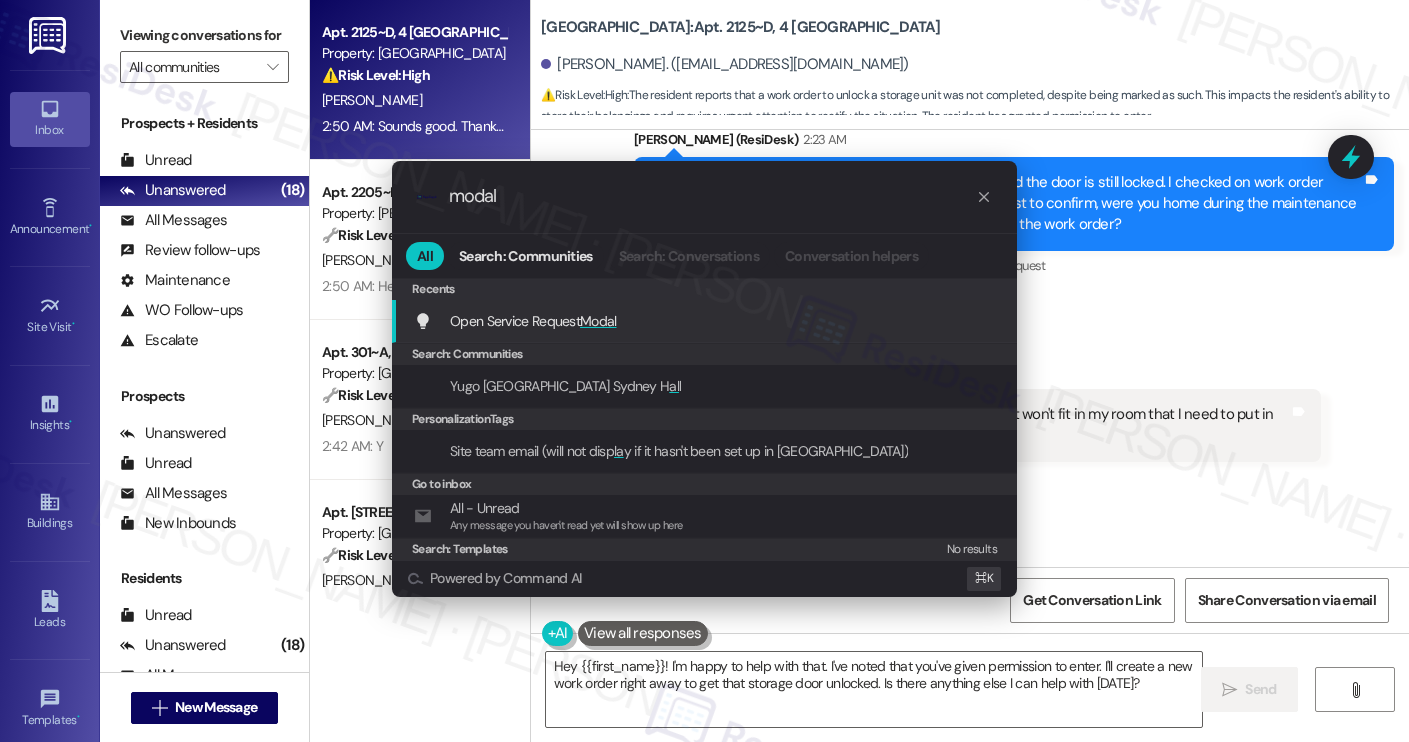 click on "Open Service Request  Modal Add shortcut" at bounding box center (706, 321) 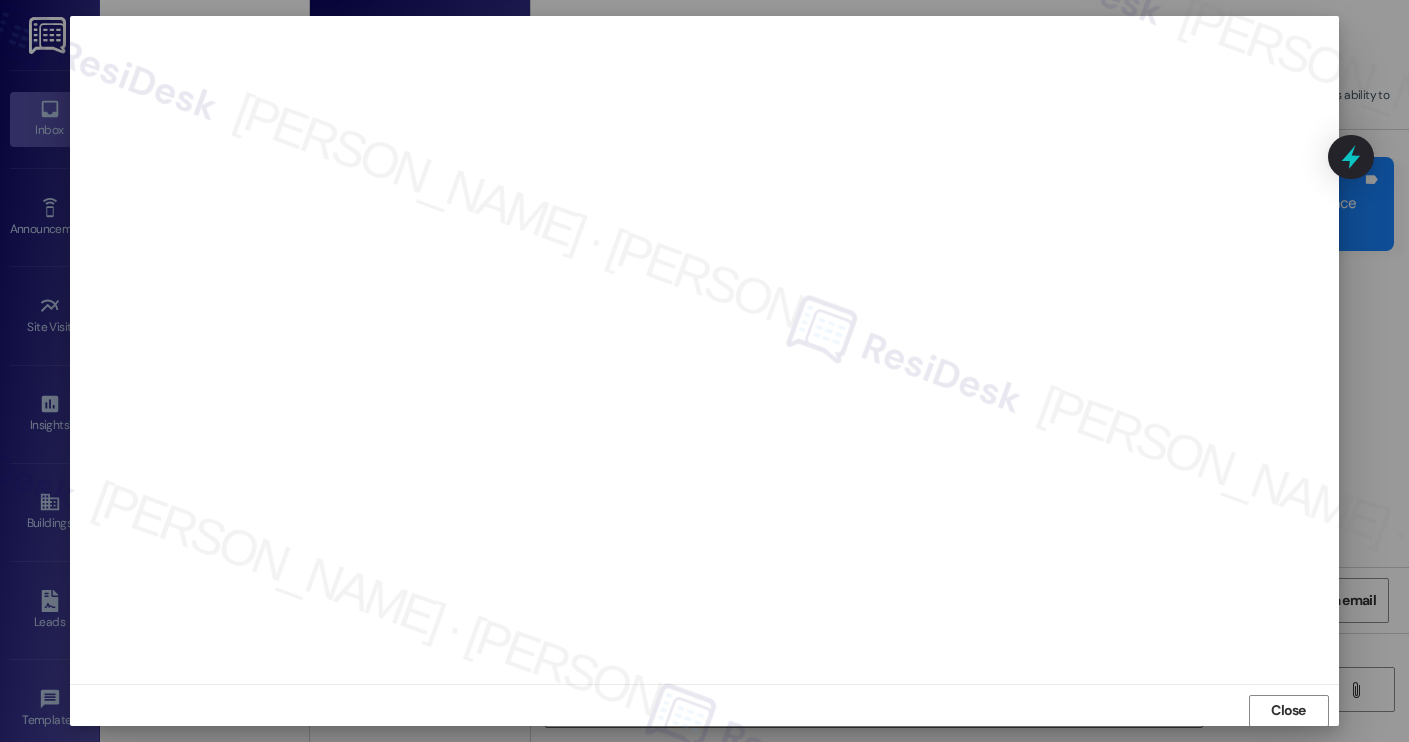 scroll, scrollTop: 1, scrollLeft: 0, axis: vertical 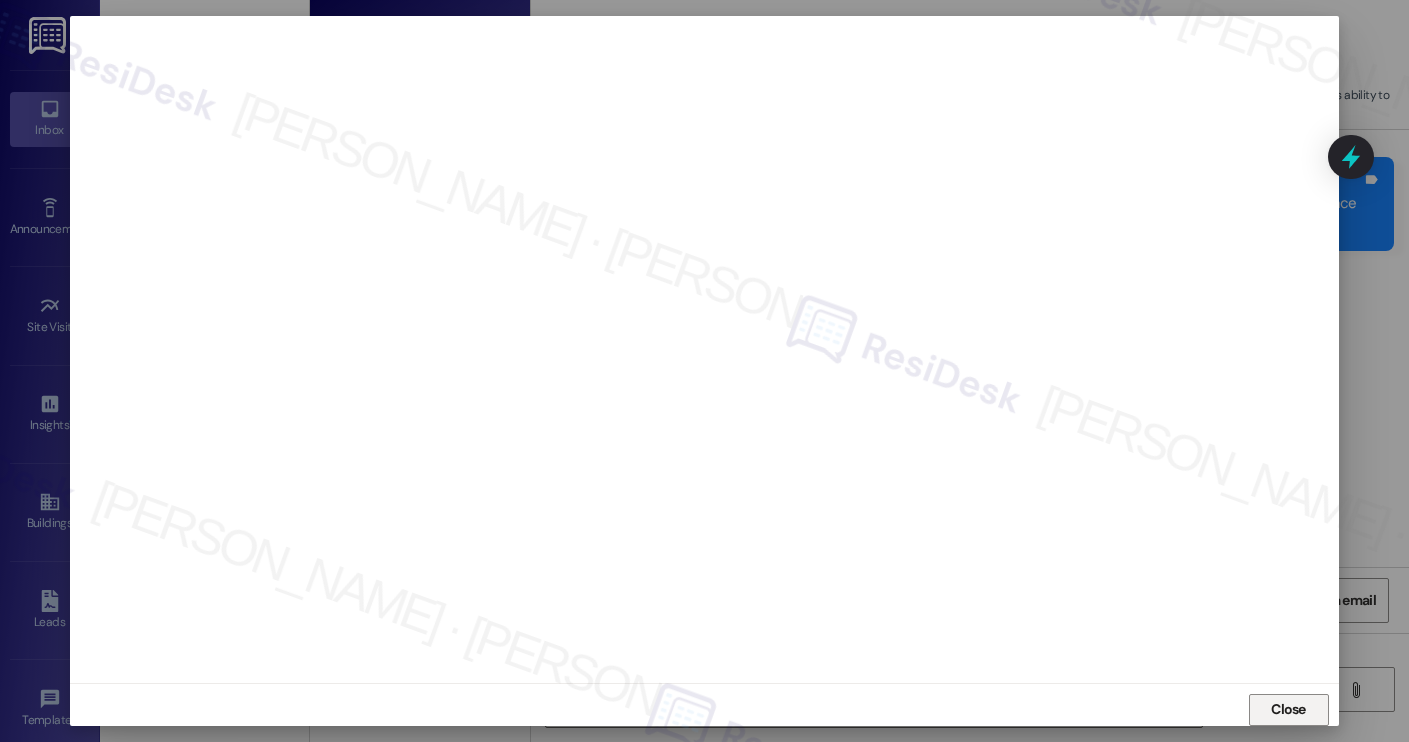 click on "Close" at bounding box center (1289, 710) 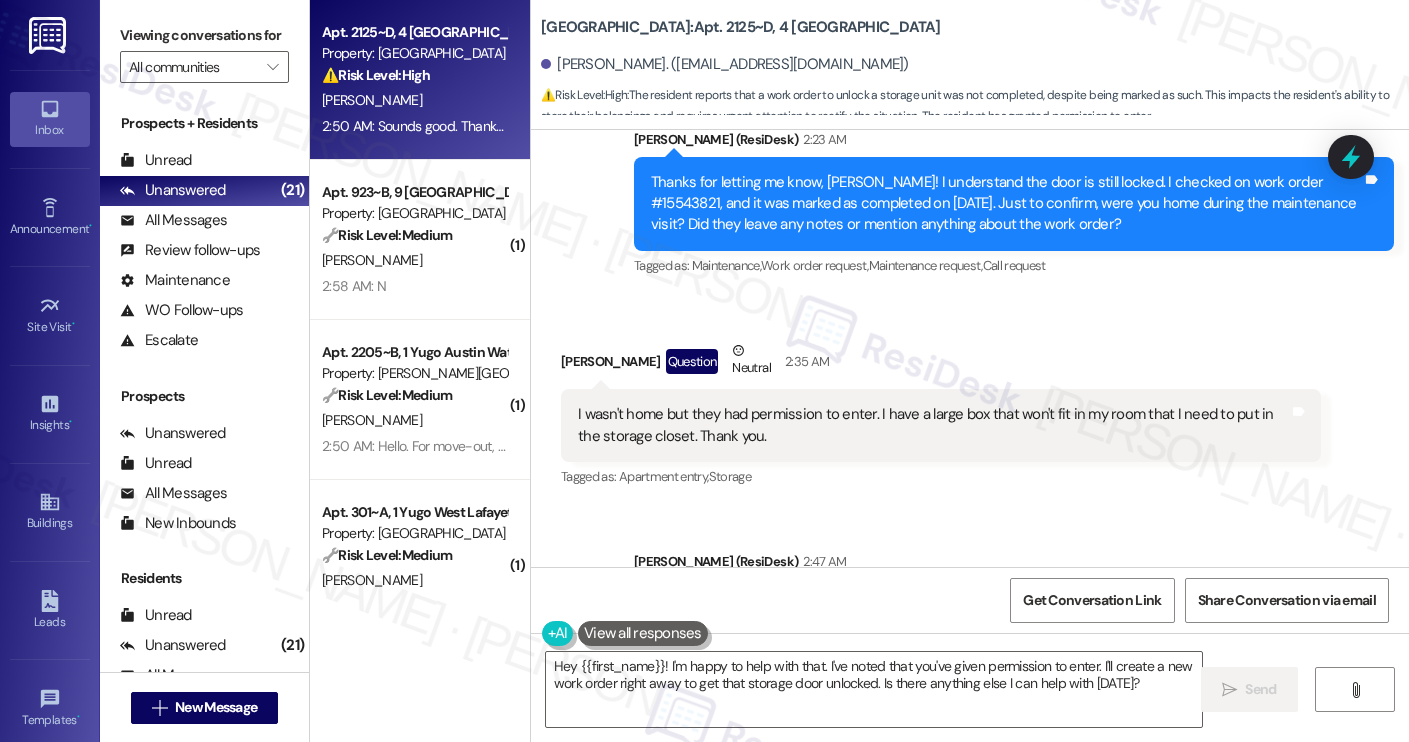 scroll, scrollTop: 4451, scrollLeft: 0, axis: vertical 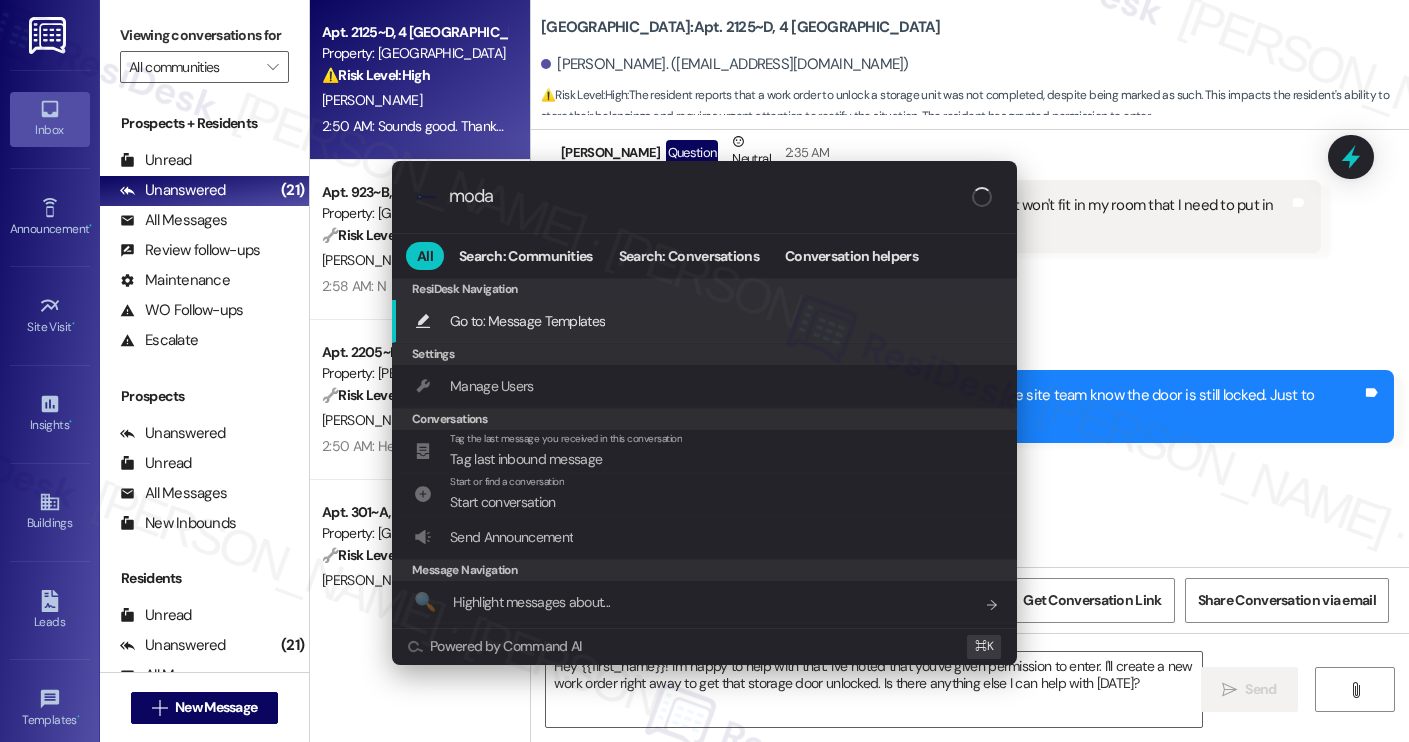 type on "modal" 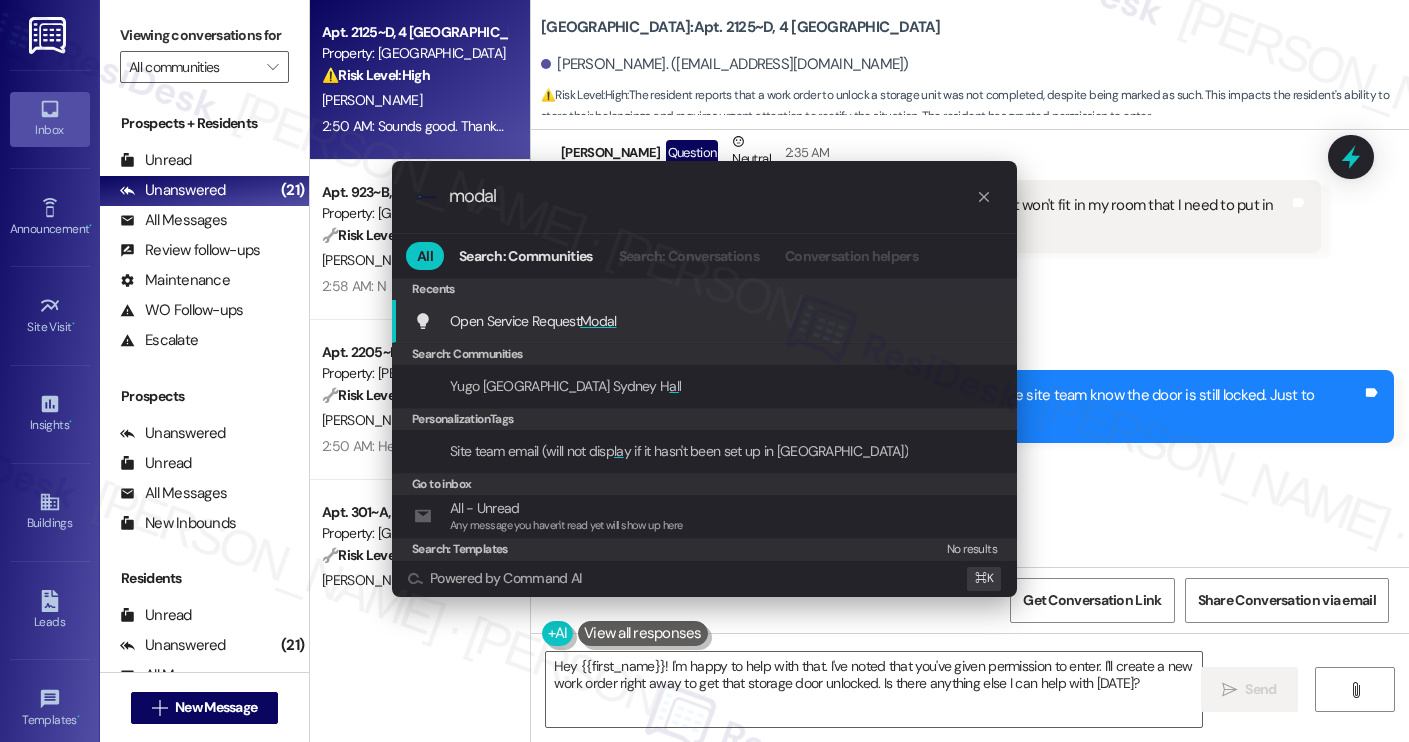 click on "Open Service Request  Modal Add shortcut" at bounding box center (706, 321) 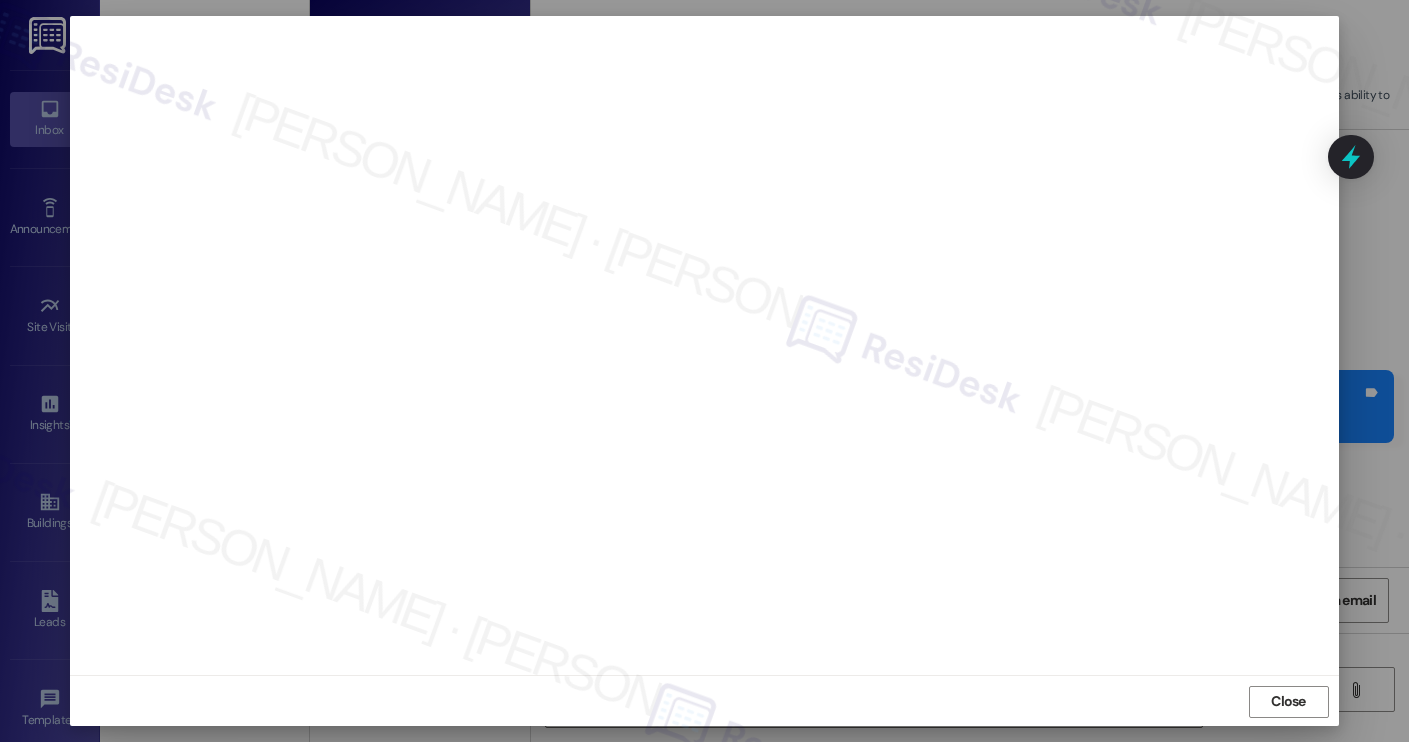 scroll, scrollTop: 11, scrollLeft: 0, axis: vertical 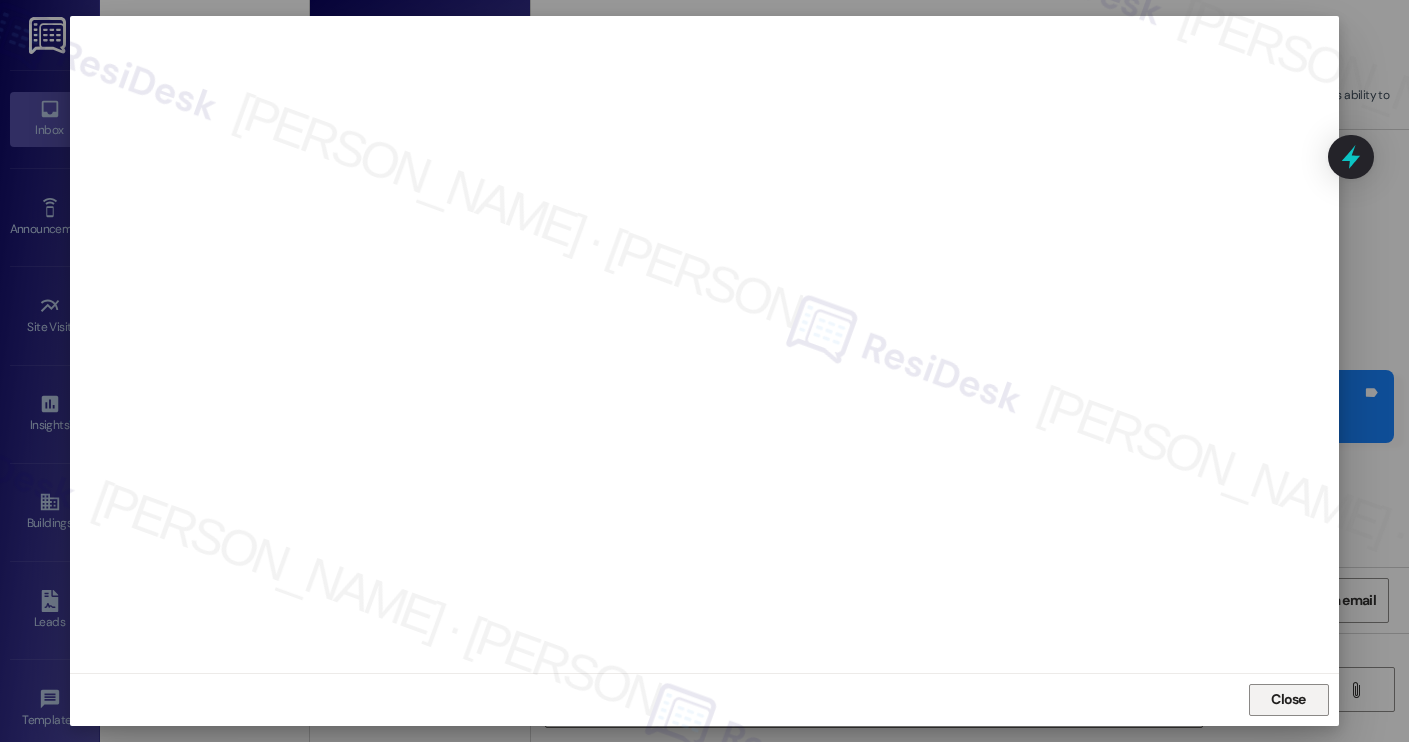 click on "Close" at bounding box center (1288, 699) 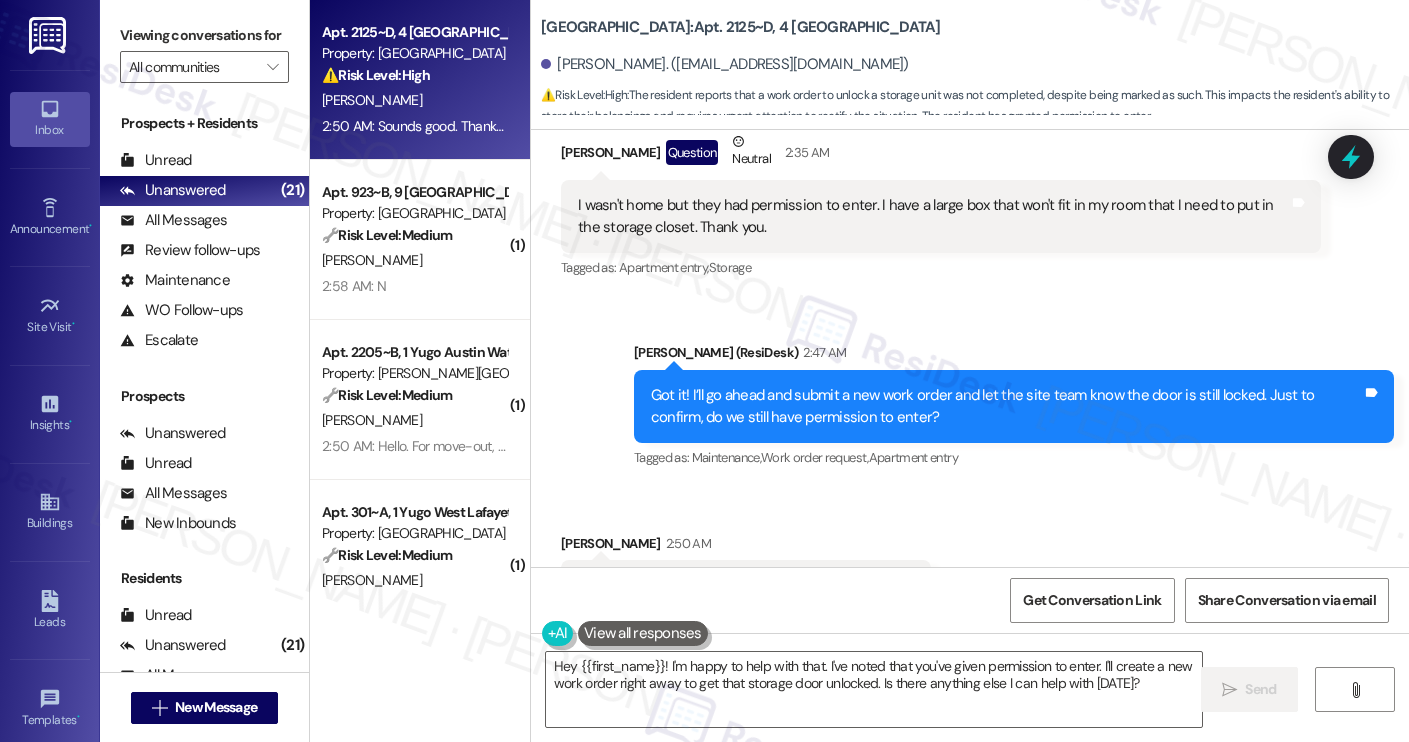 scroll, scrollTop: 4678, scrollLeft: 0, axis: vertical 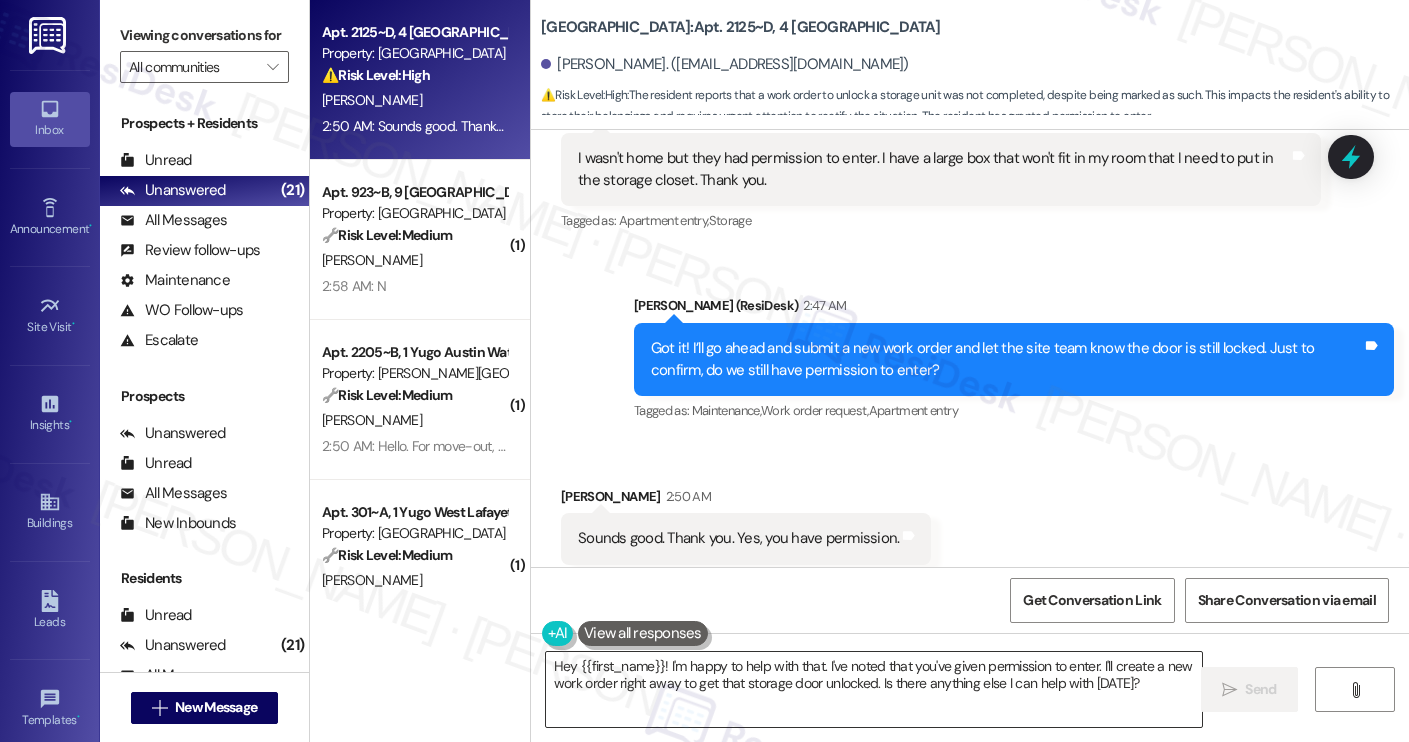 click on "Hey {{first_name}}! I'm happy to help with that. I've noted that you've given permission to enter. I'll create a new work order right away to get that storage door unlocked. Is there anything else I can help with today?" at bounding box center [874, 689] 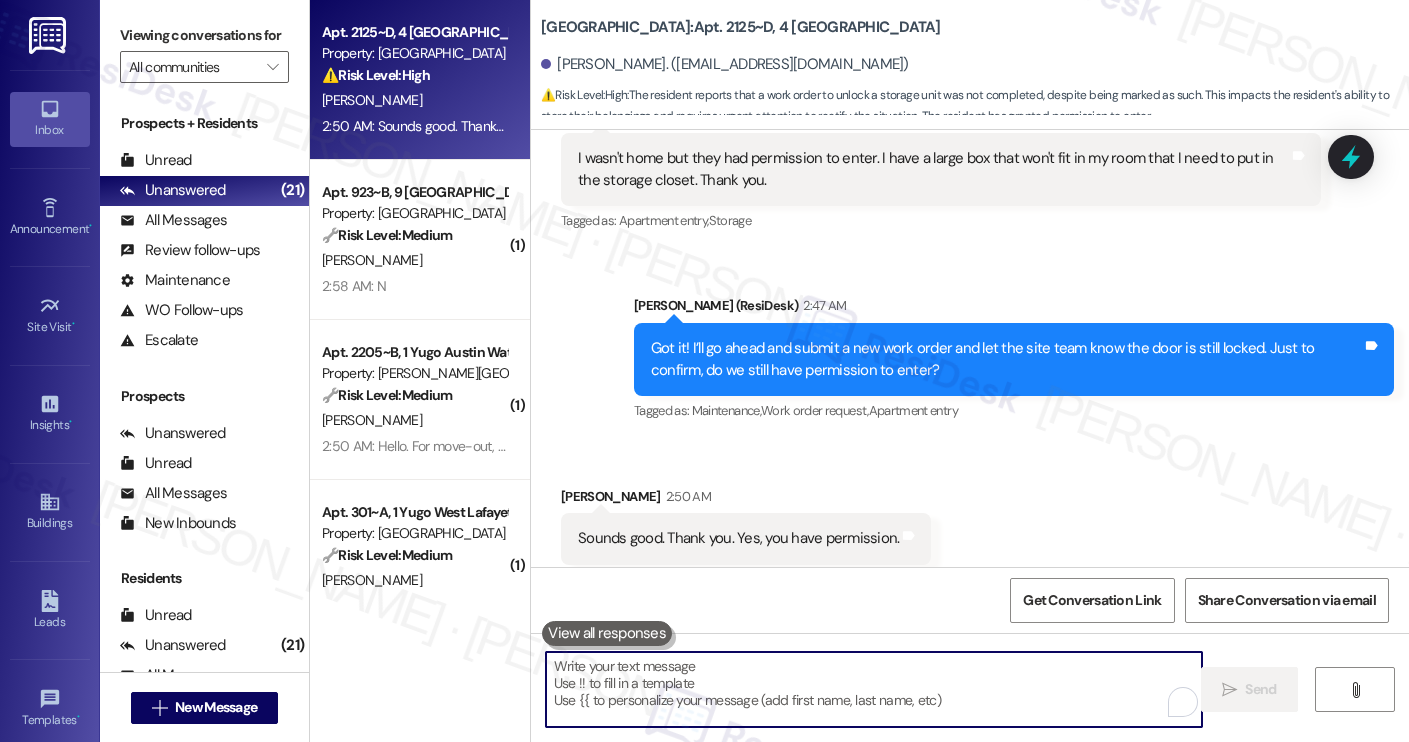 type 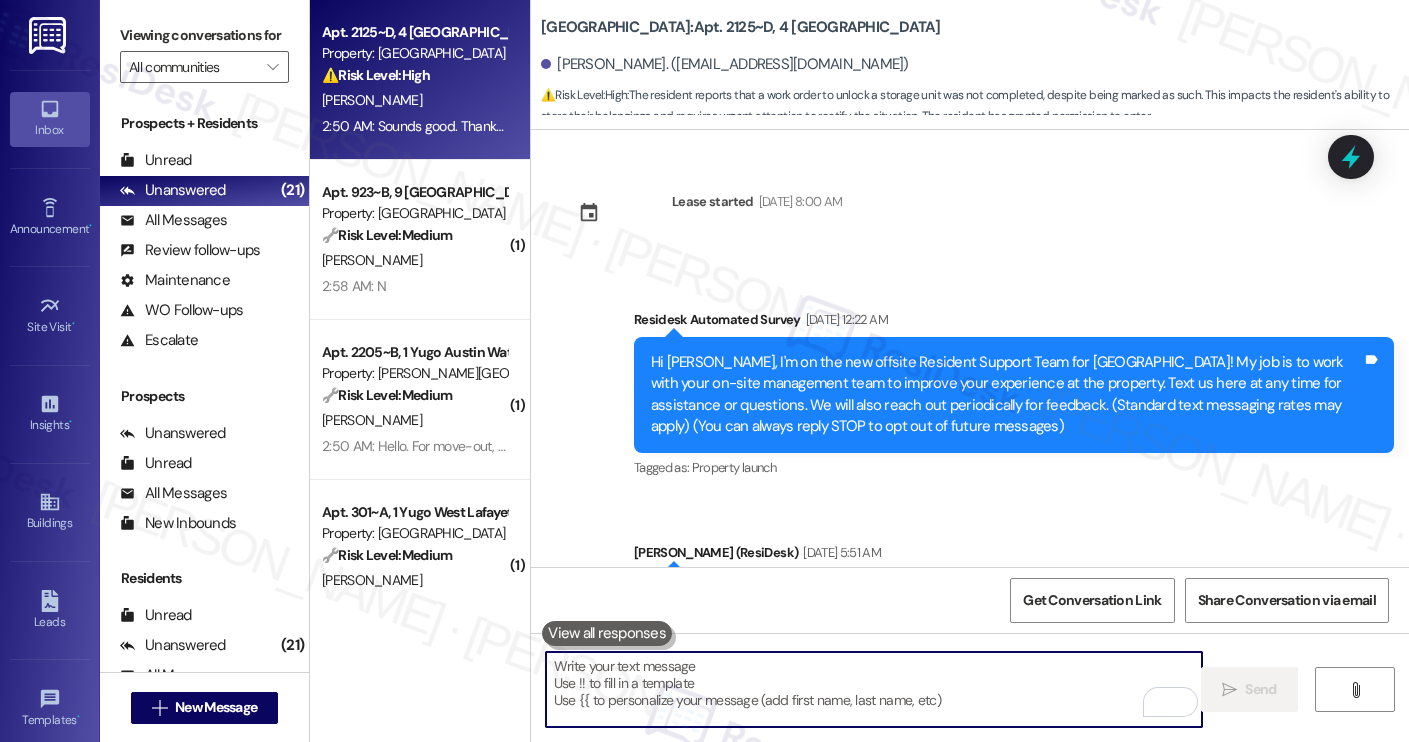 scroll, scrollTop: 0, scrollLeft: 0, axis: both 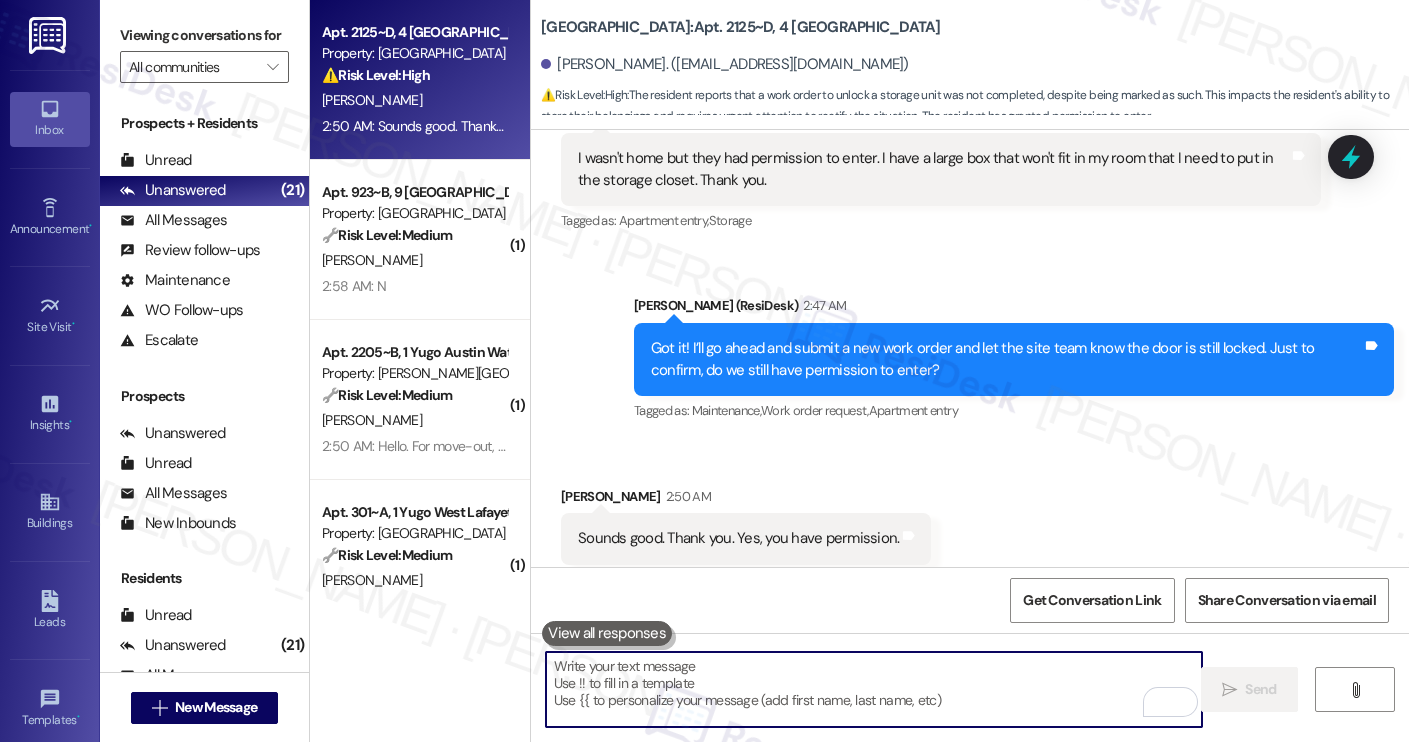 click at bounding box center (874, 689) 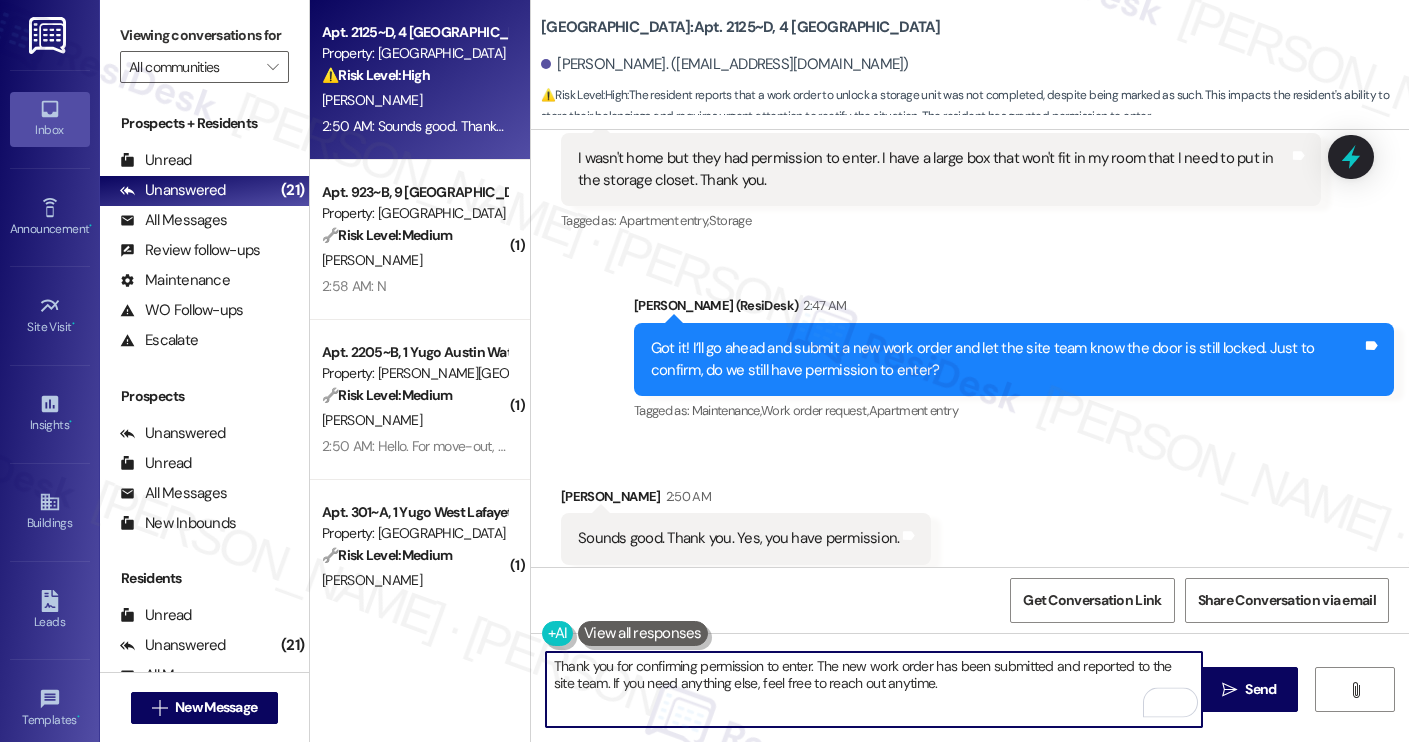 click on "Thank you for confirming permission to enter. The new work order has been submitted and reported to the site team. If you need anything else, feel free to reach out anytime." at bounding box center (874, 689) 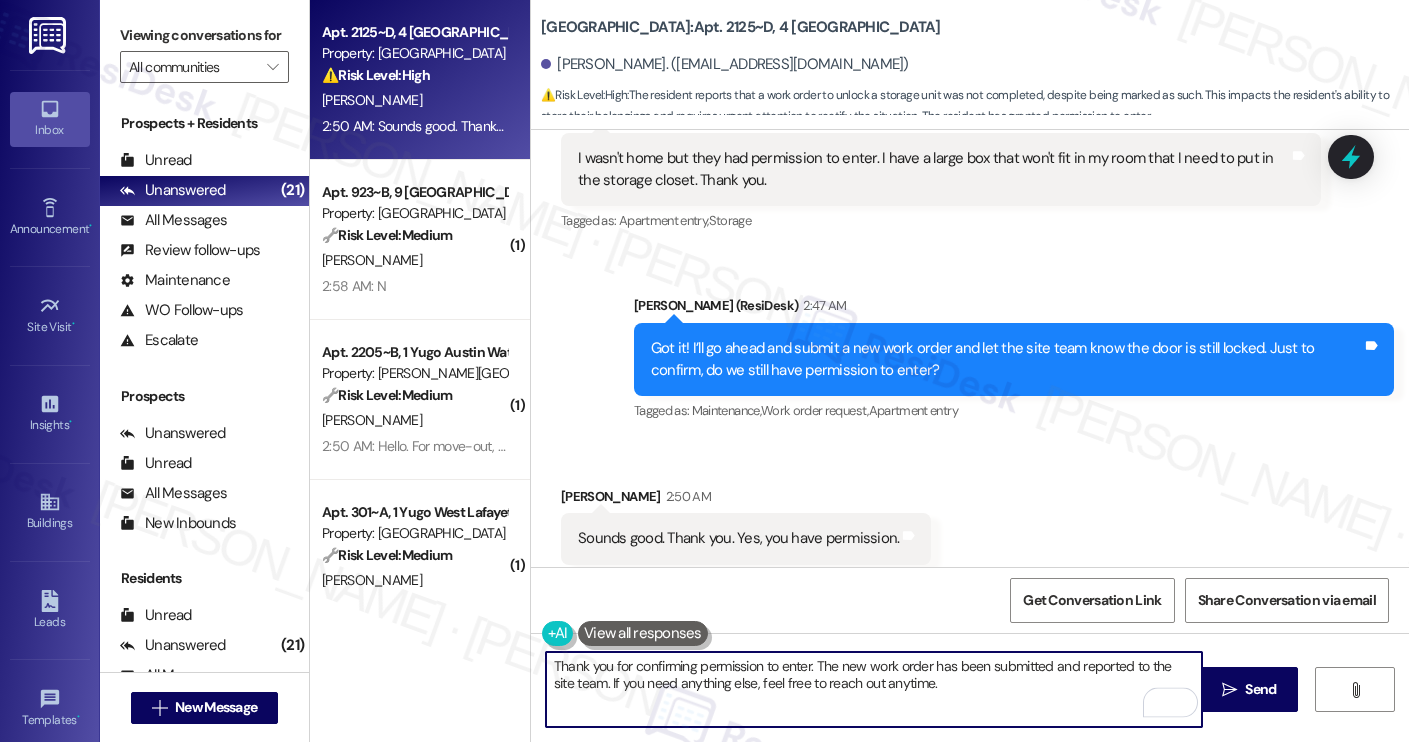 click on "Thank you for confirming permission to enter. The new work order has been submitted and reported to the site team. If you need anything else, feel free to reach out anytime." at bounding box center (874, 689) 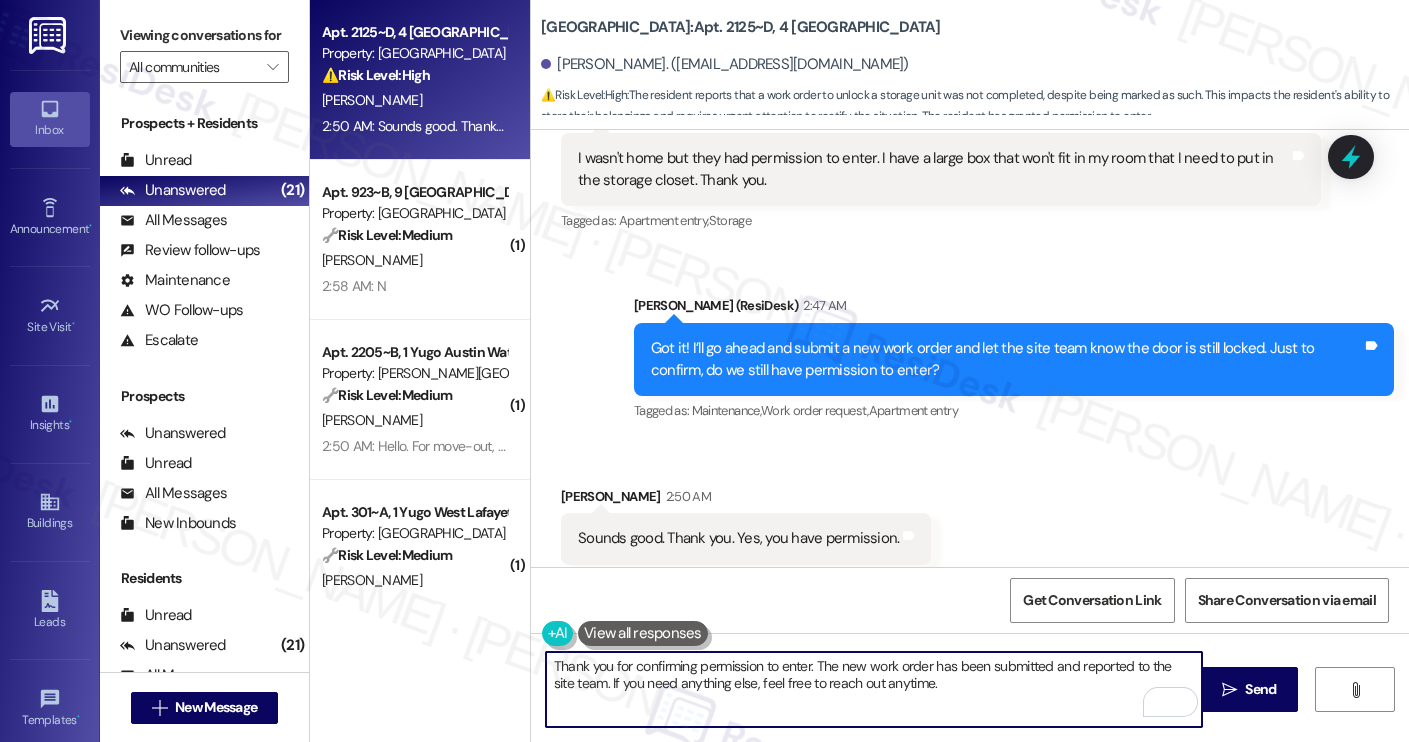 click on "Thank you for confirming permission to enter. The new work order has been submitted and reported to the site team. If you need anything else, feel free to reach out anytime." at bounding box center [874, 689] 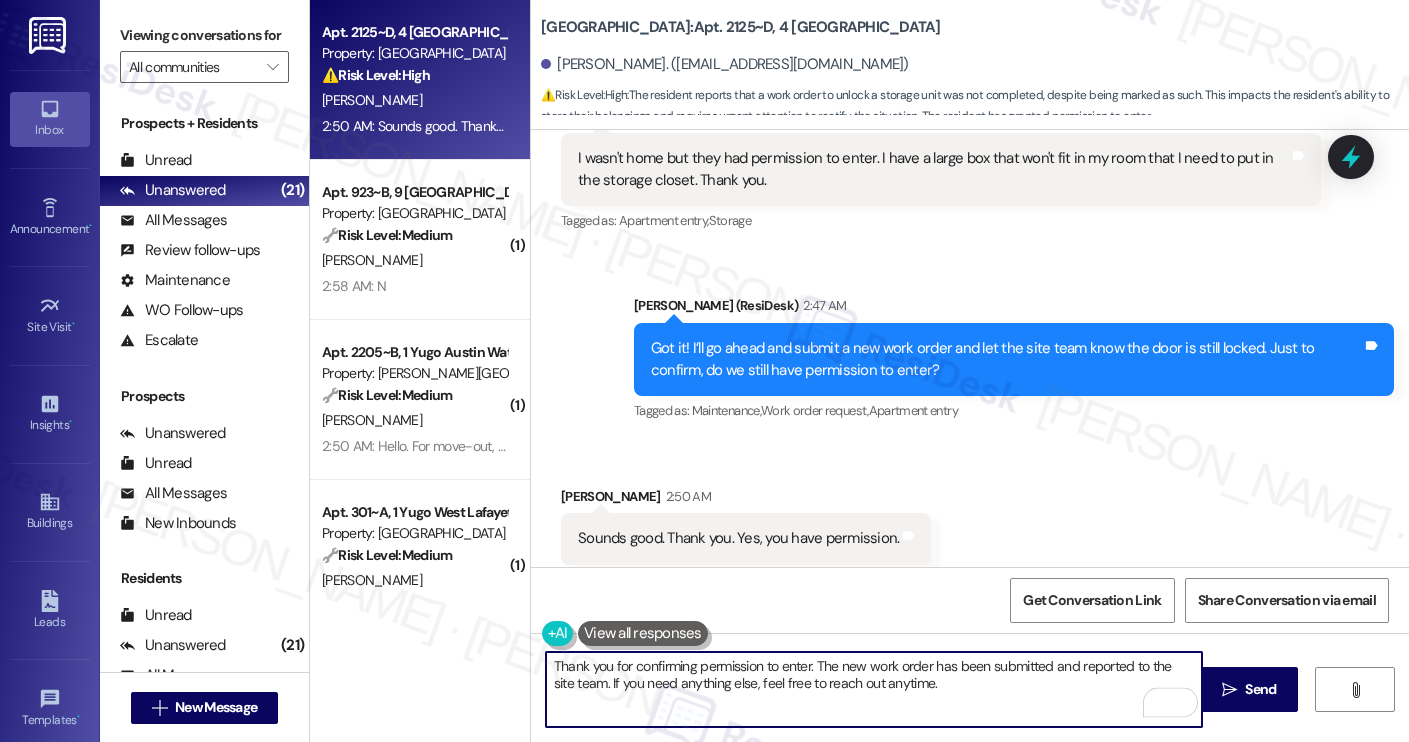 click on "Thank you for confirming permission to enter. The new work order has been submitted and reported to the site team. If you need anything else, feel free to reach out anytime." at bounding box center [874, 689] 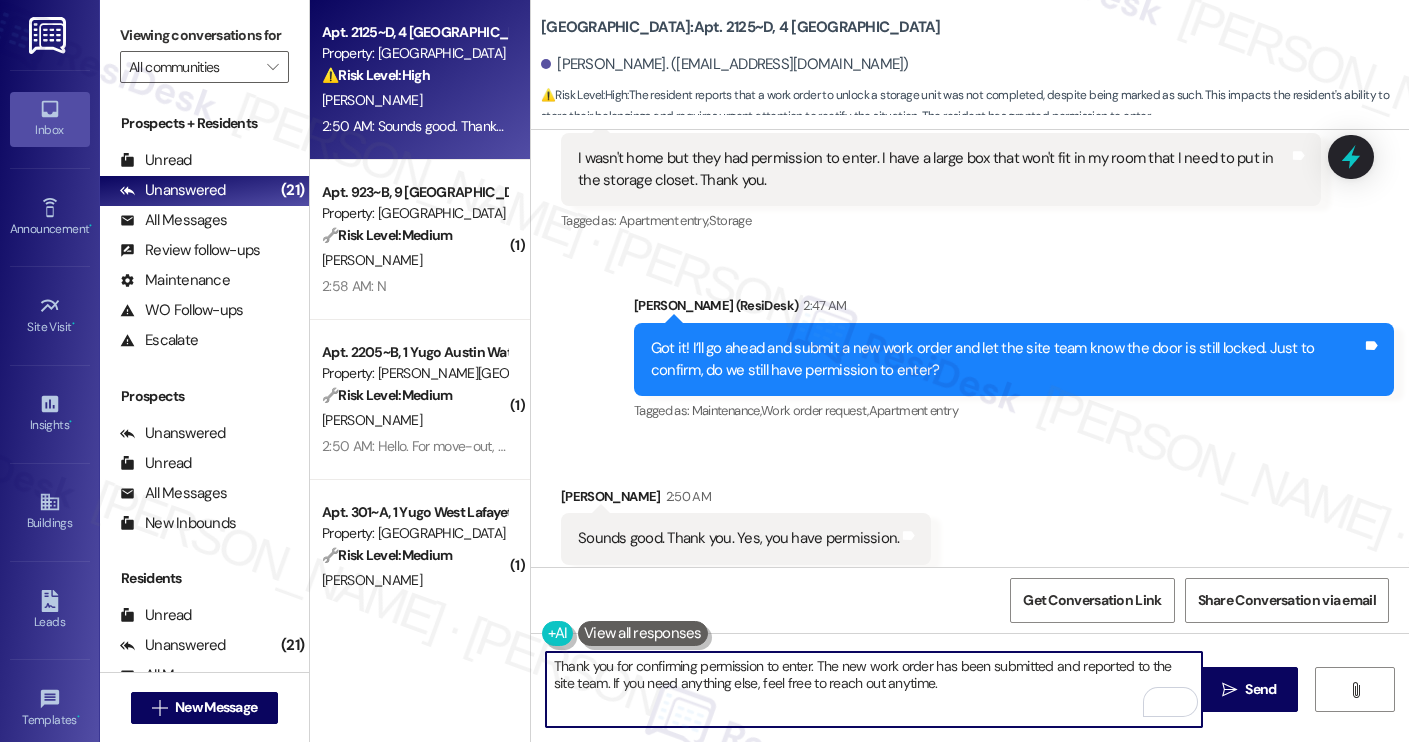 type on "Thank you for confirming permission to enter. The new work order has been submitted and reported to the site team. If you need anything else, feel free to reach out anytime." 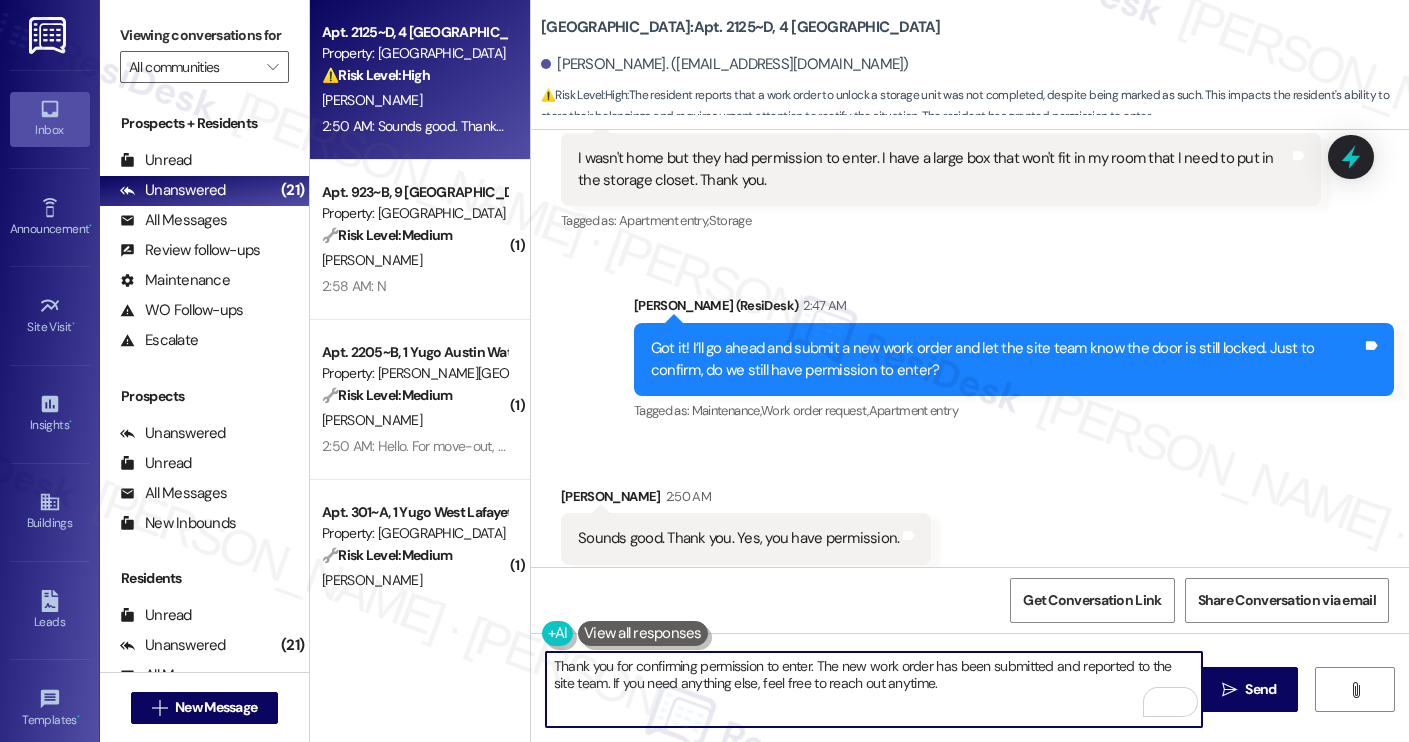 click on "Thank you for confirming permission to enter. The new work order has been submitted and reported to the site team. If you need anything else, feel free to reach out anytime." at bounding box center [874, 689] 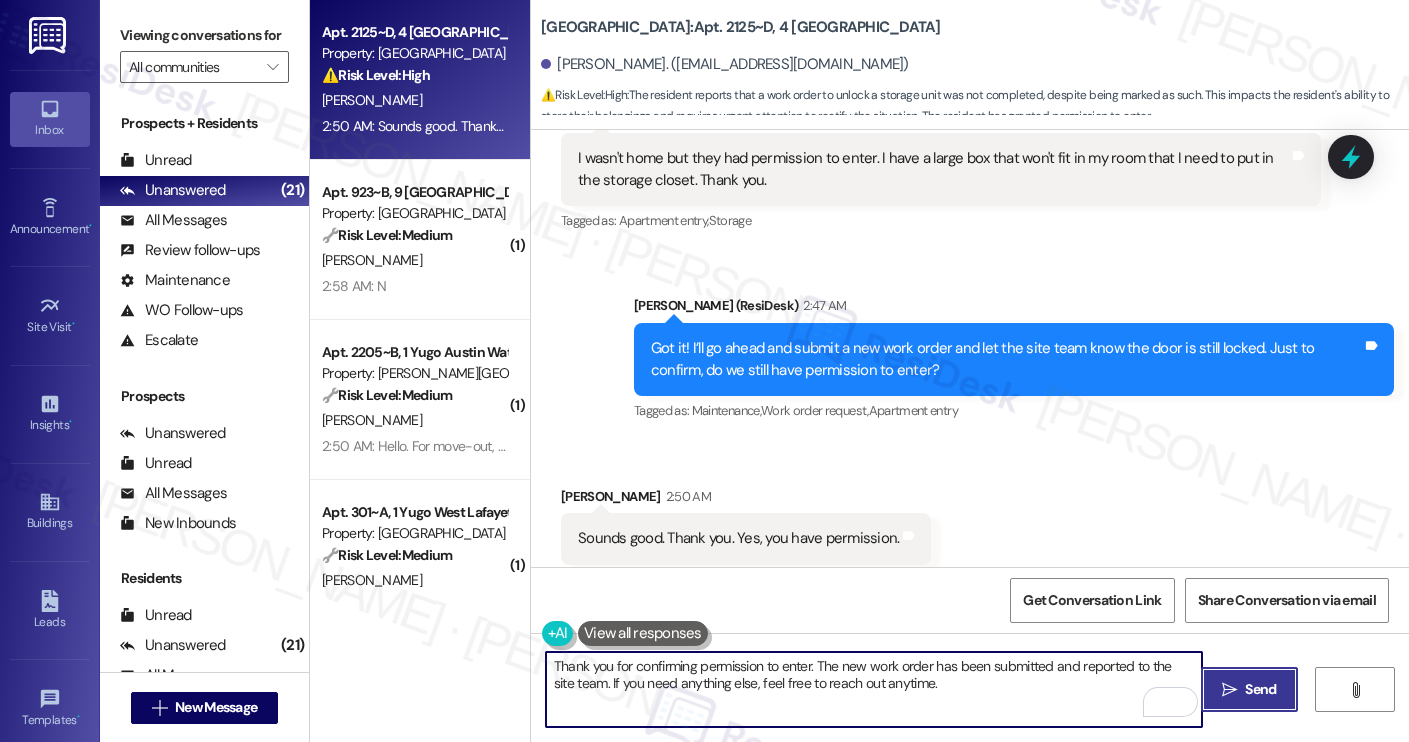 click on "Send" at bounding box center (1260, 689) 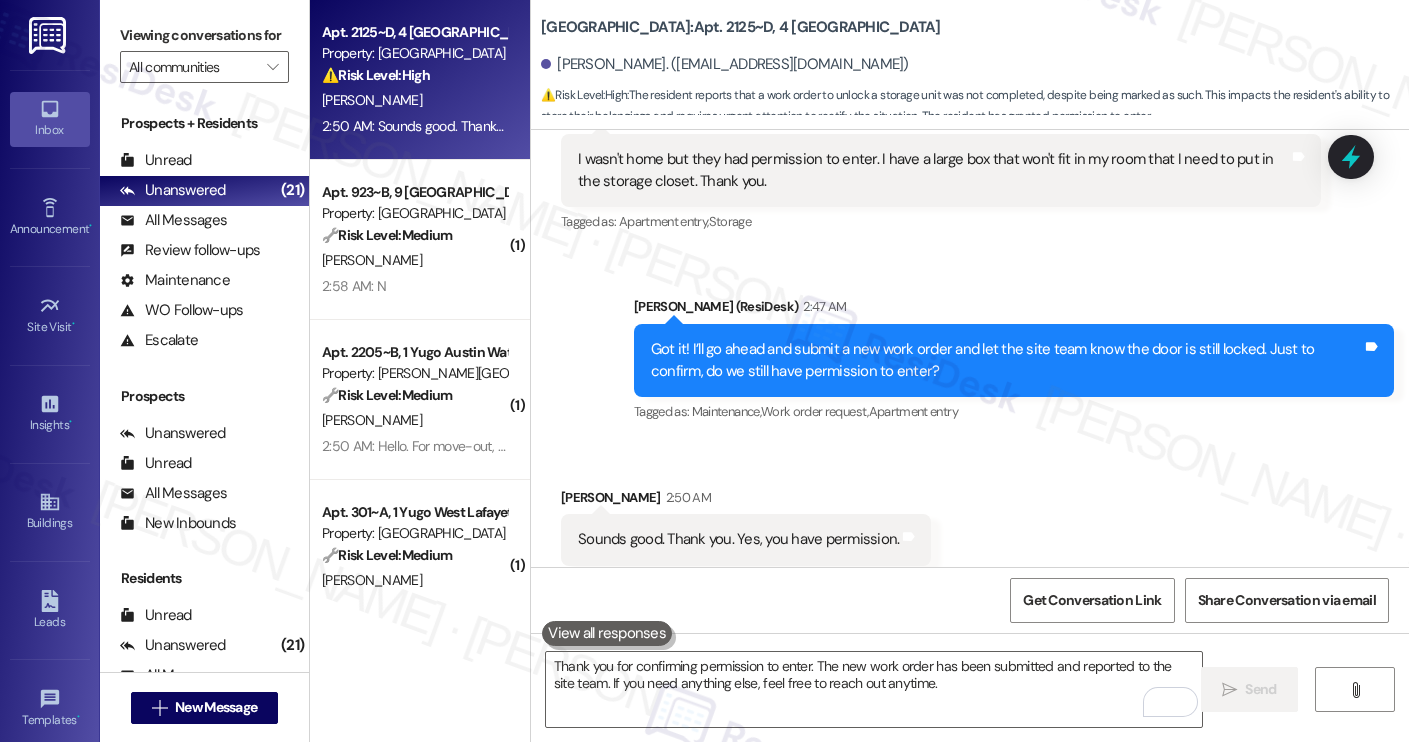 scroll, scrollTop: 4839, scrollLeft: 0, axis: vertical 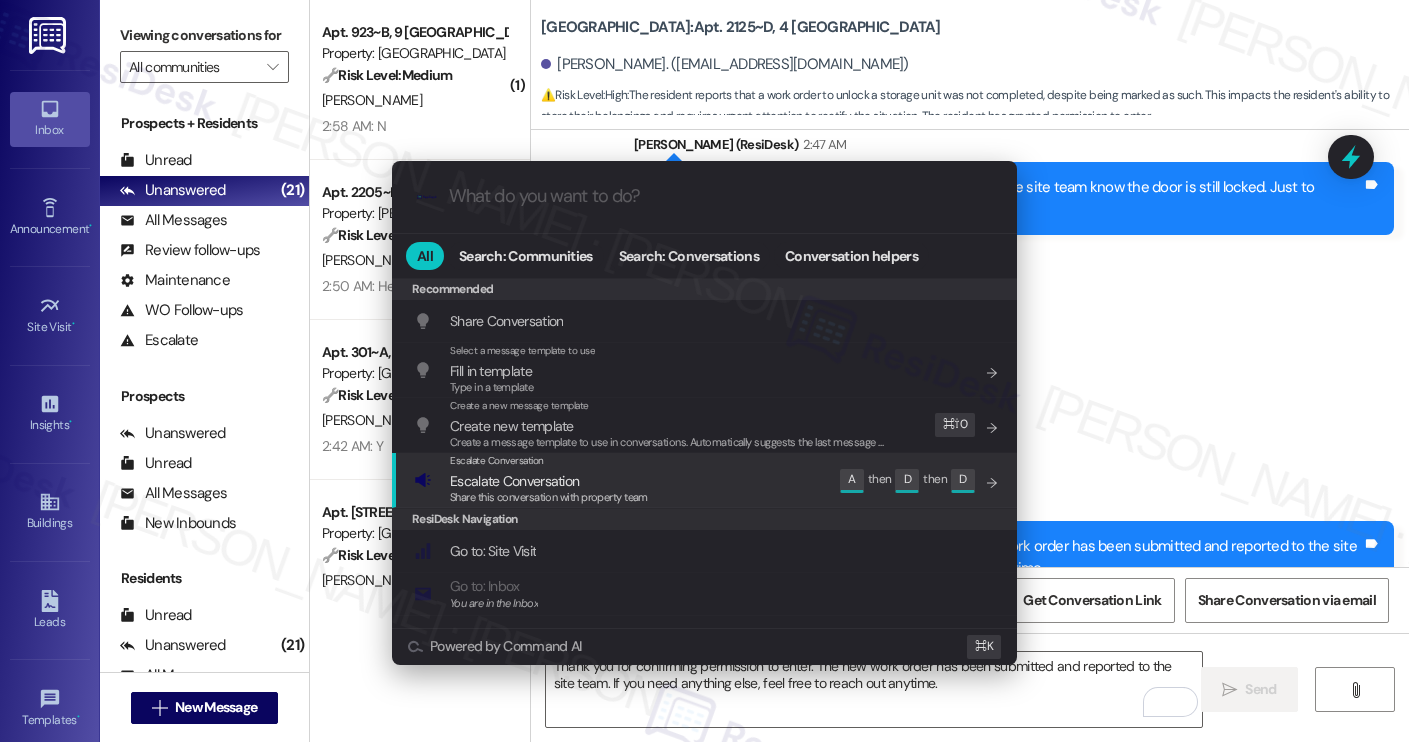 click on "Escalate Conversation Escalate Conversation Share this conversation with property team Edit A then D then D" at bounding box center (706, 480) 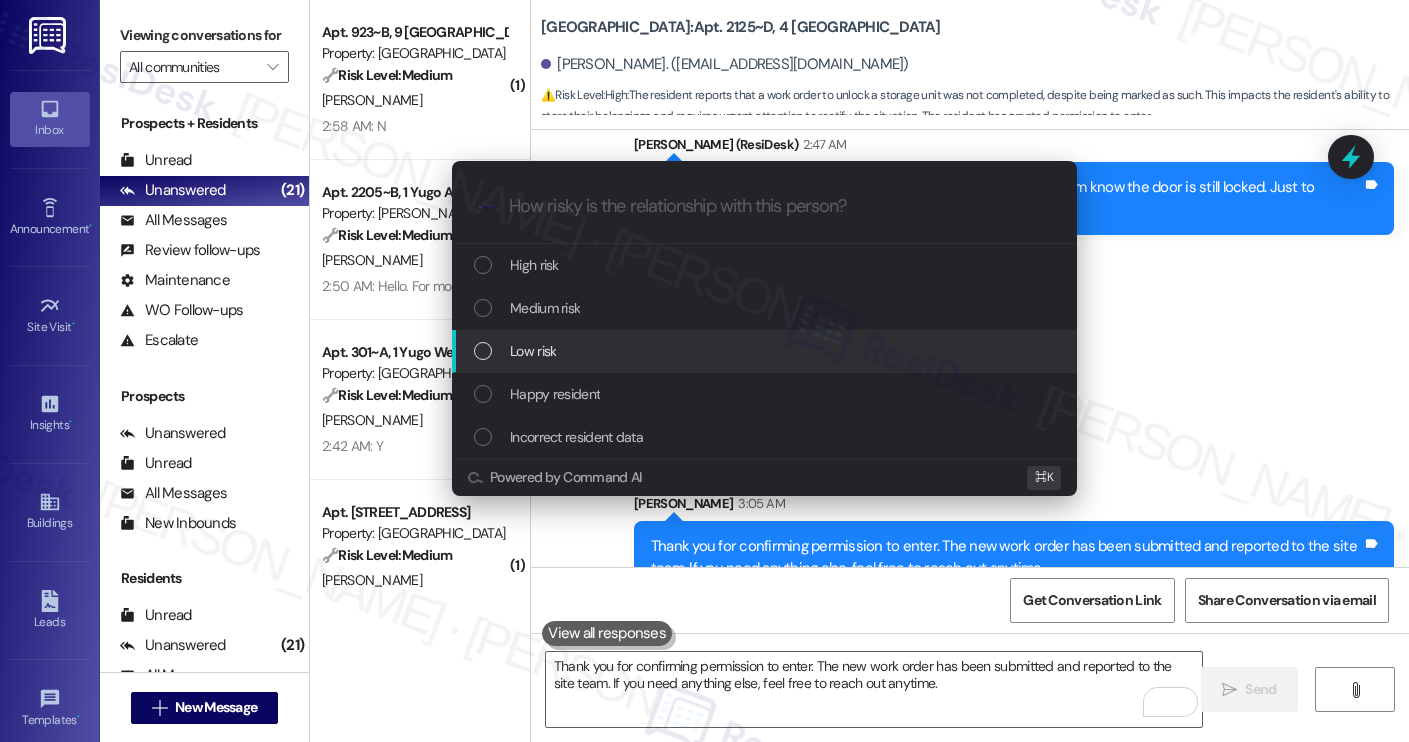 click on "Low risk" at bounding box center [764, 351] 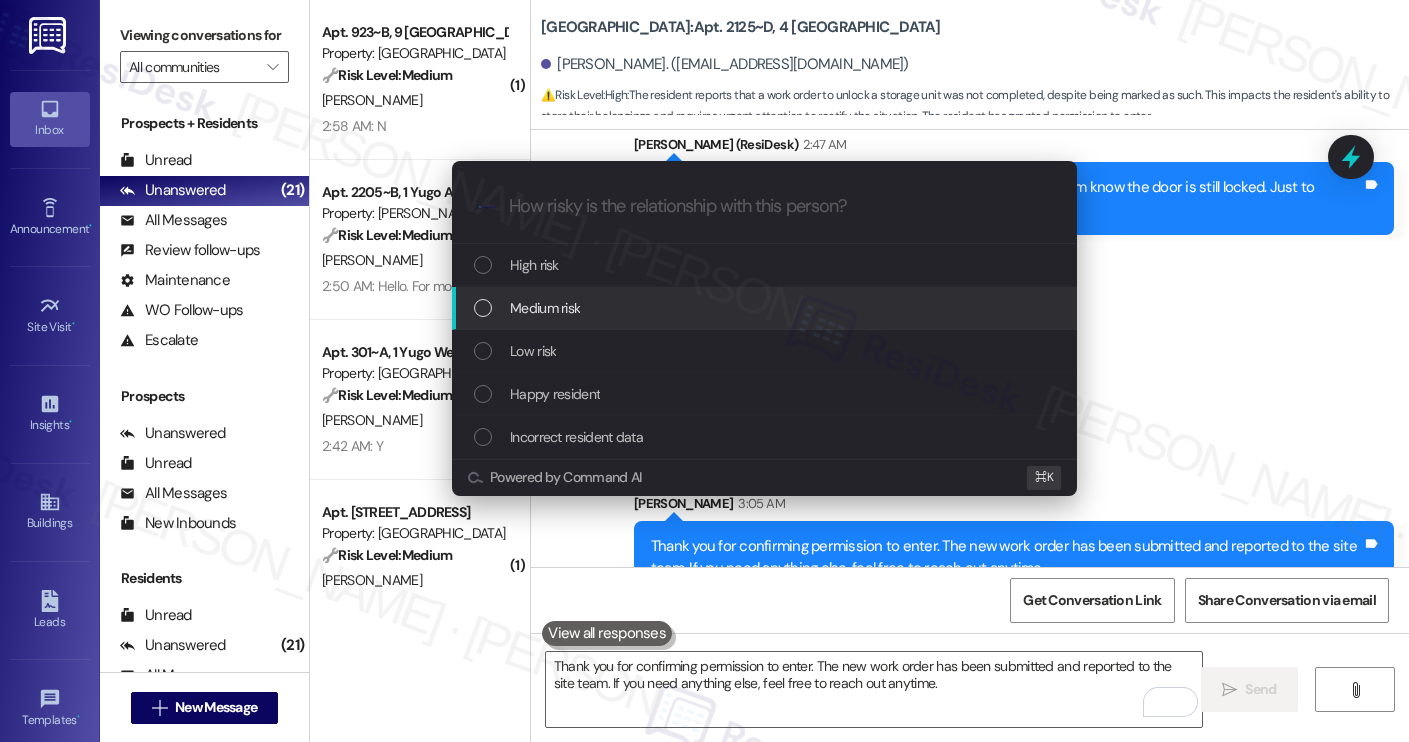 click on "Medium risk" at bounding box center [766, 308] 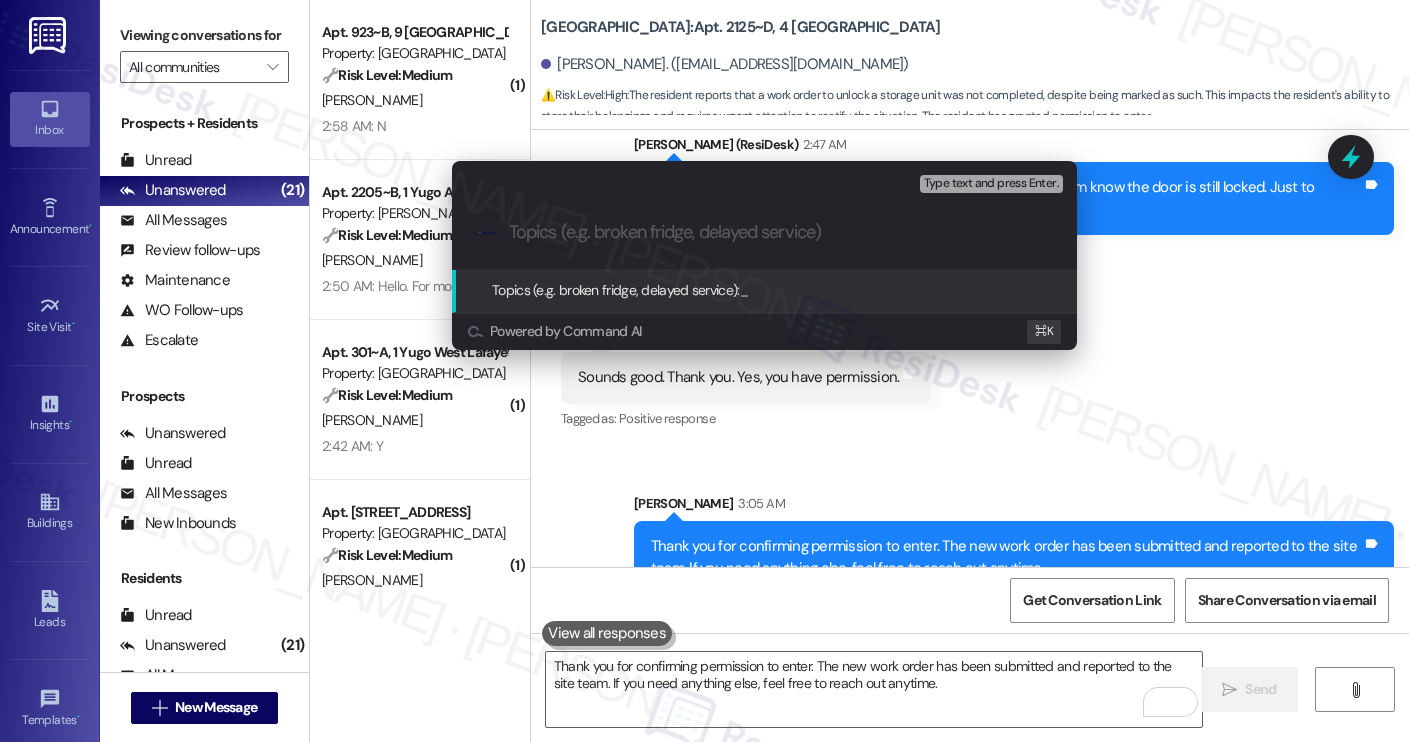 paste on "Work order filed by ResiDesk #15545275 | Storage Closet Door Still Locked After Maintenance Visit" 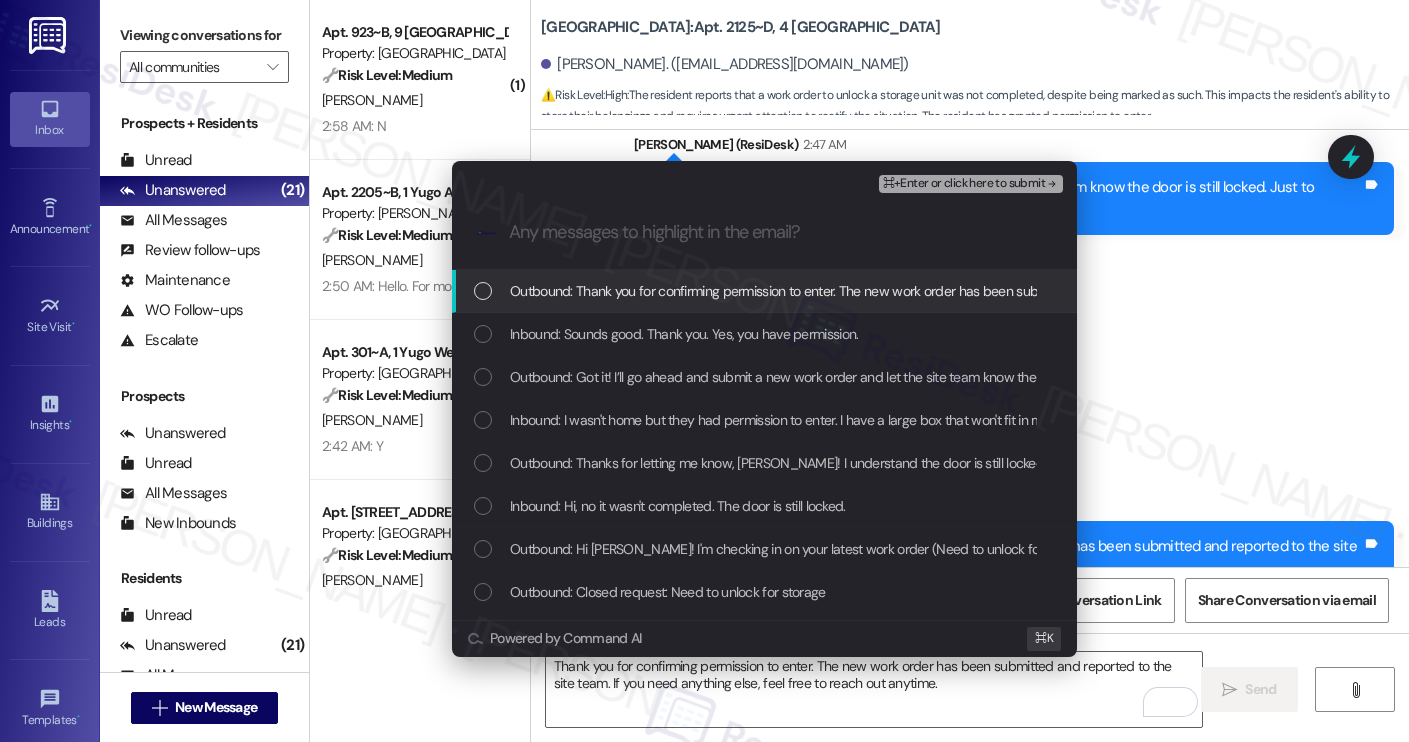 scroll, scrollTop: 0, scrollLeft: 0, axis: both 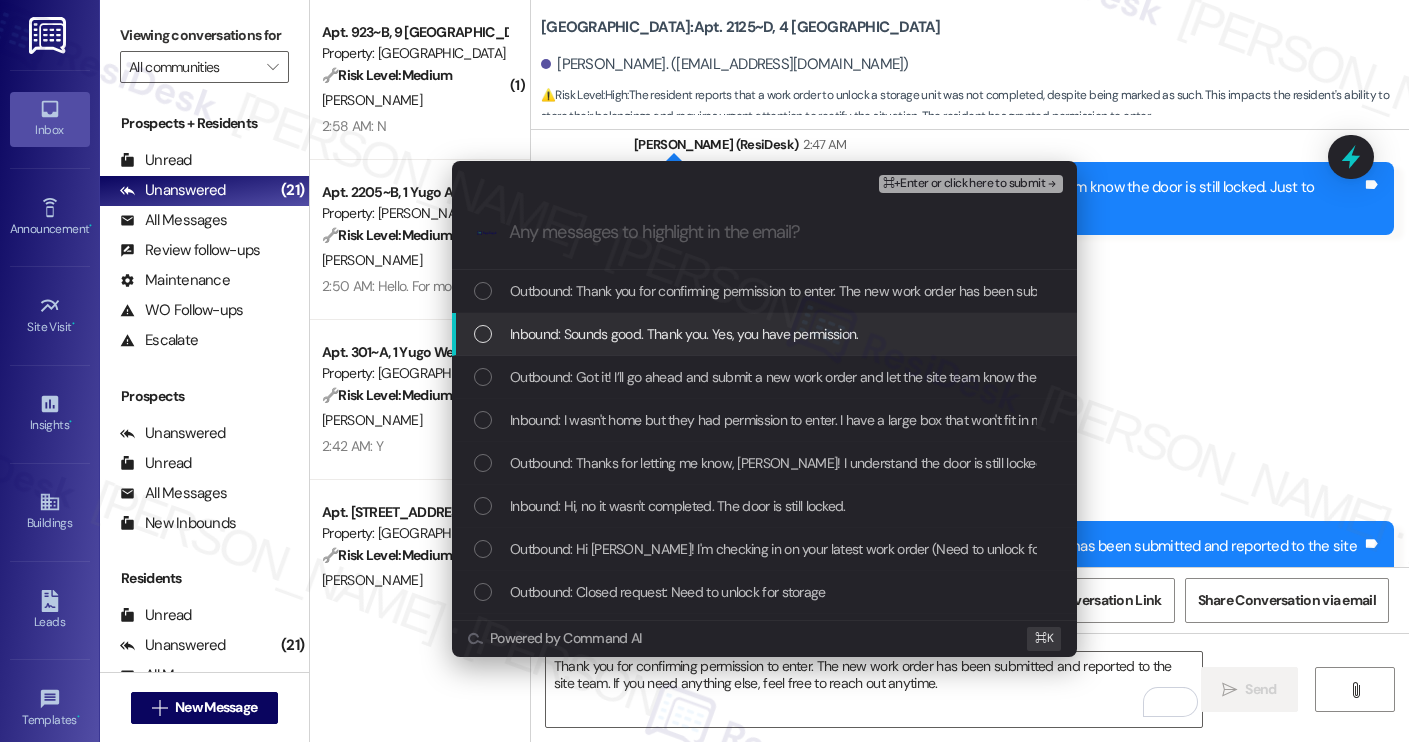 click on "Inbound: Sounds good. Thank you. Yes, you have permission." at bounding box center (764, 334) 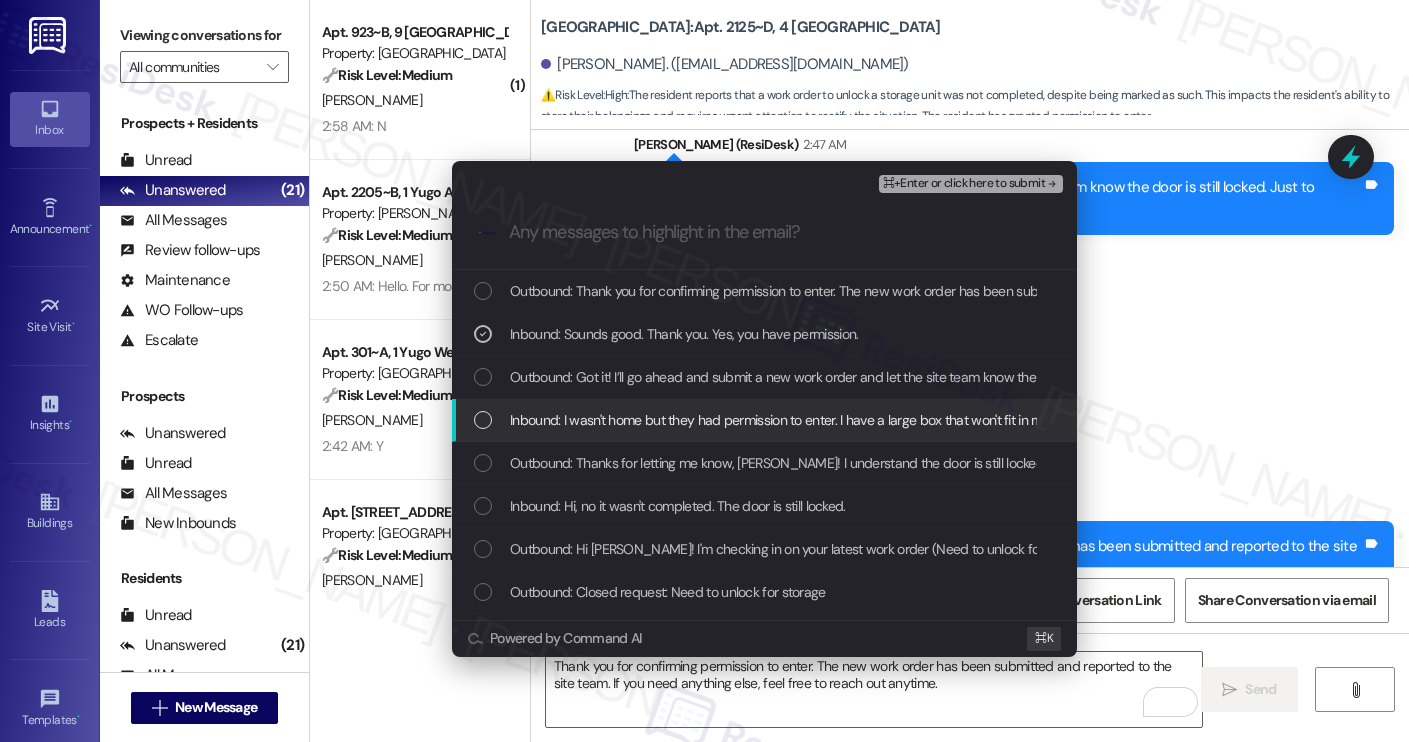 click on "Inbound: I wasn't home but they had permission to enter. I have a large box that won't fit in my room that I need to put in the storage closet. Thank you." at bounding box center (942, 420) 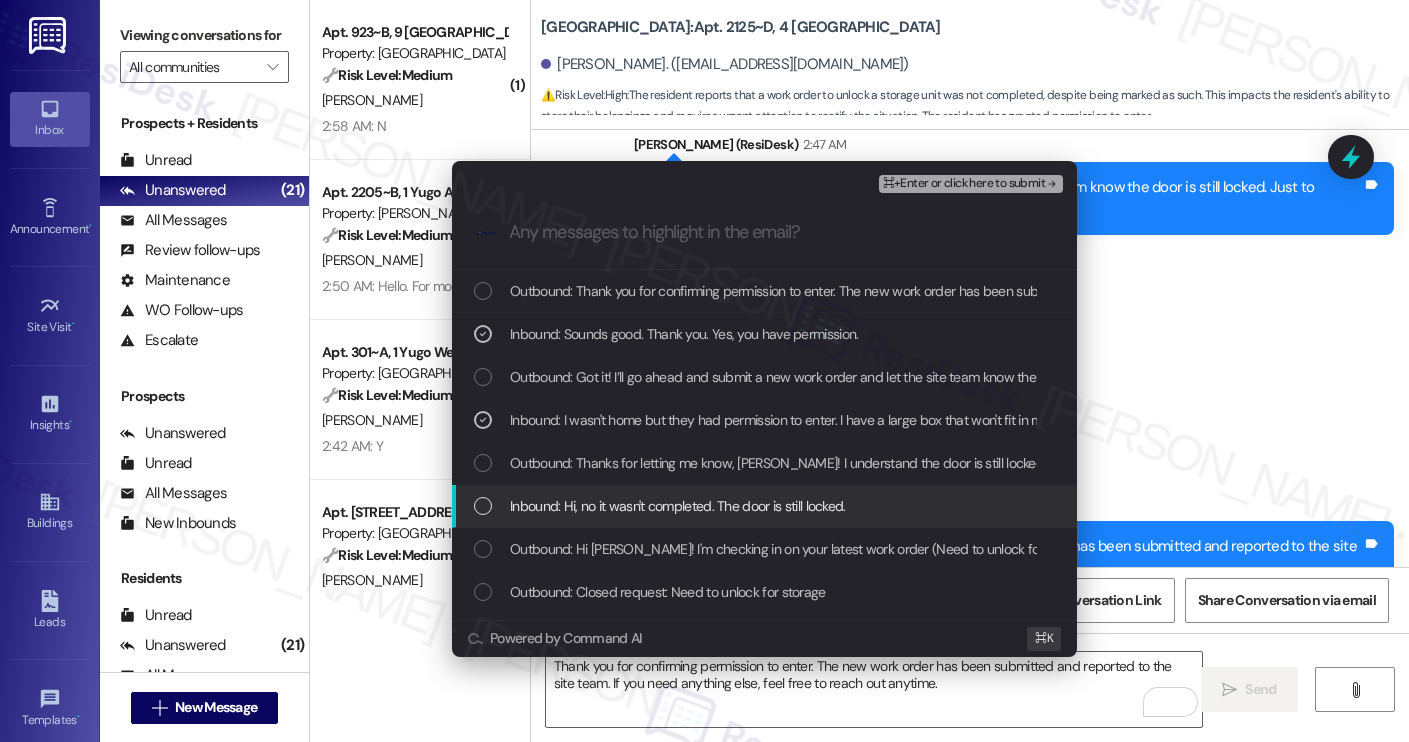 click on "Inbound: Hi, no it wasn't completed. The door is still locked." at bounding box center (678, 506) 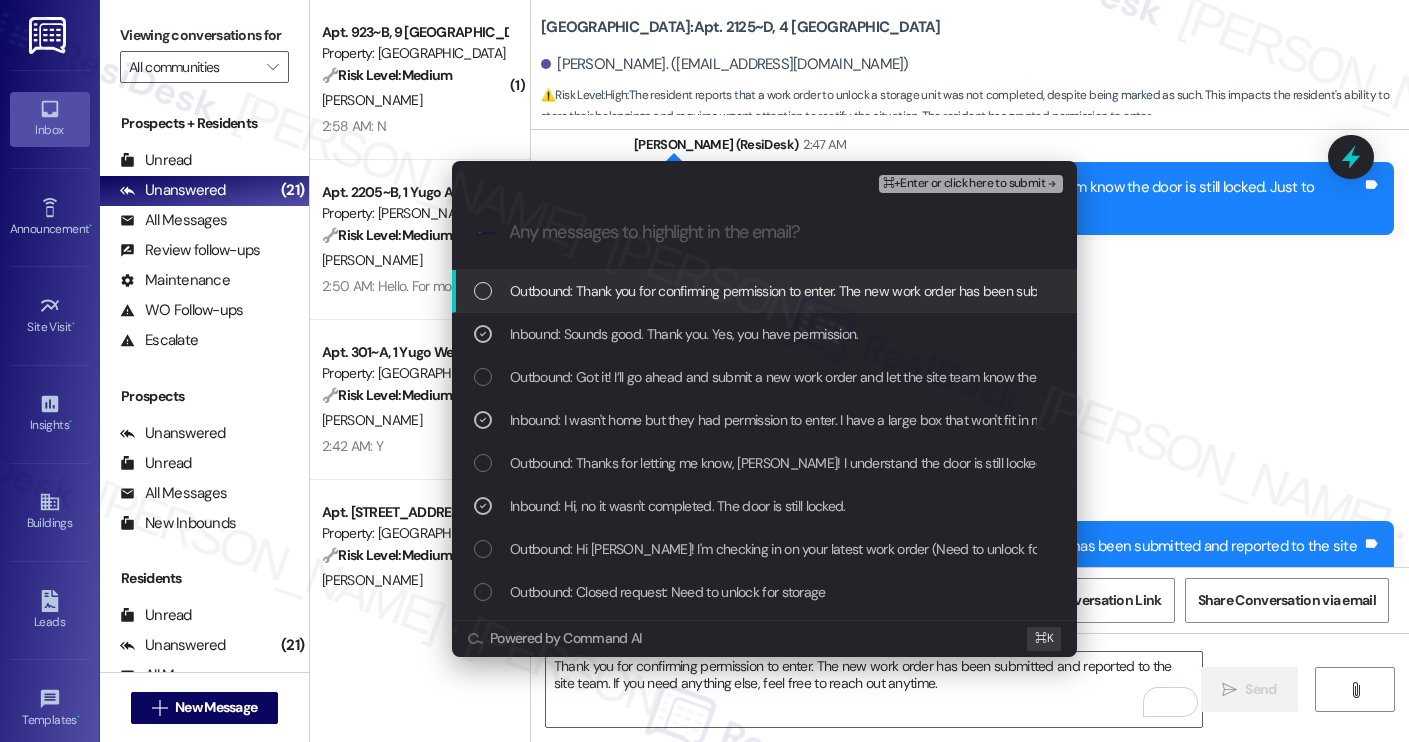 click on "⌘+Enter or click here to submit" at bounding box center [964, 184] 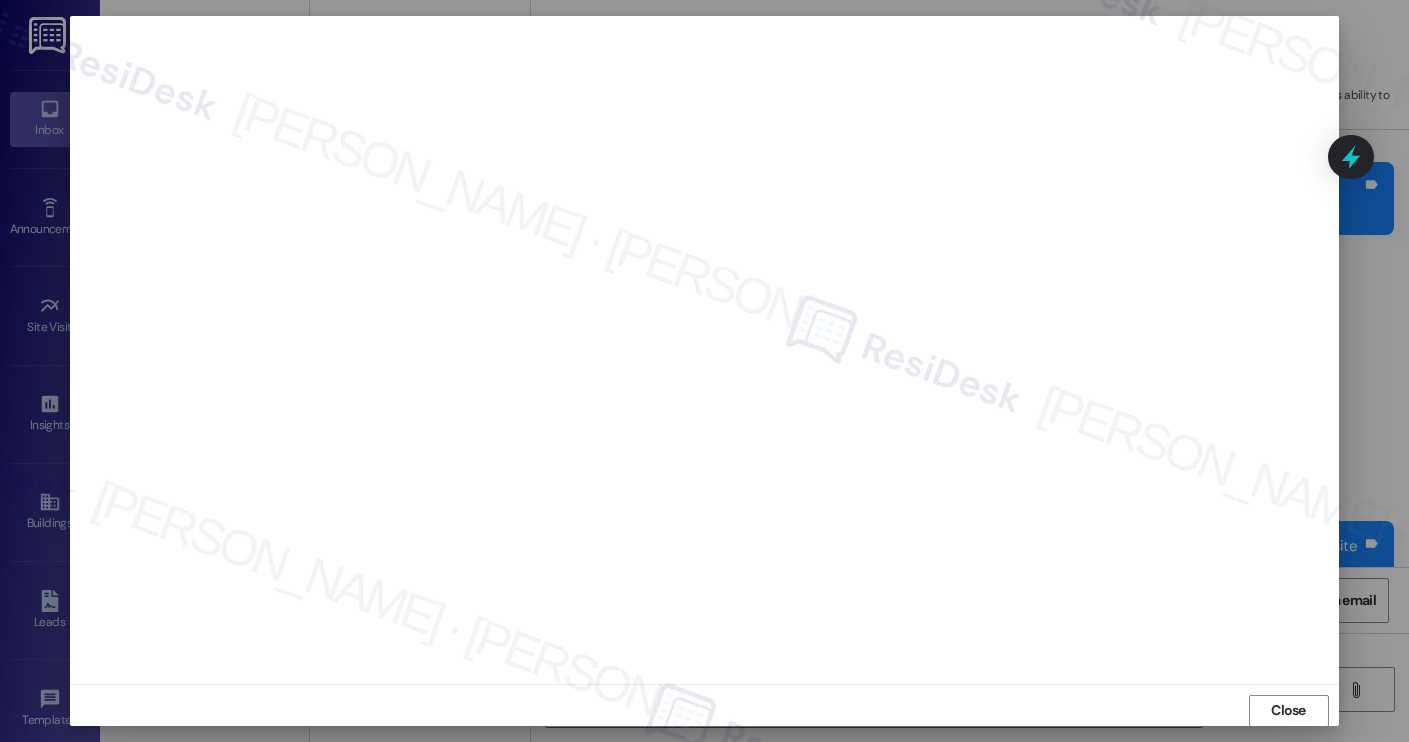 scroll, scrollTop: 1, scrollLeft: 0, axis: vertical 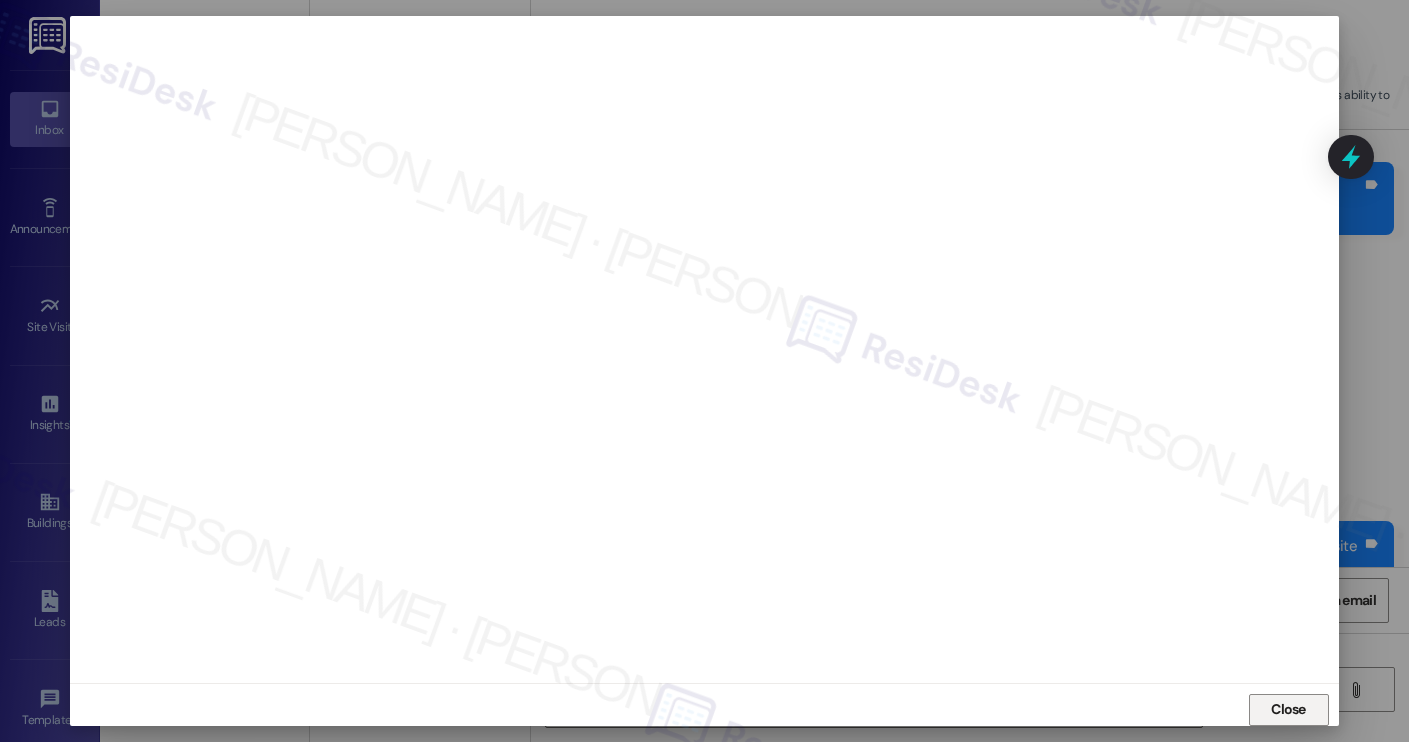 click on "Close" at bounding box center [1288, 709] 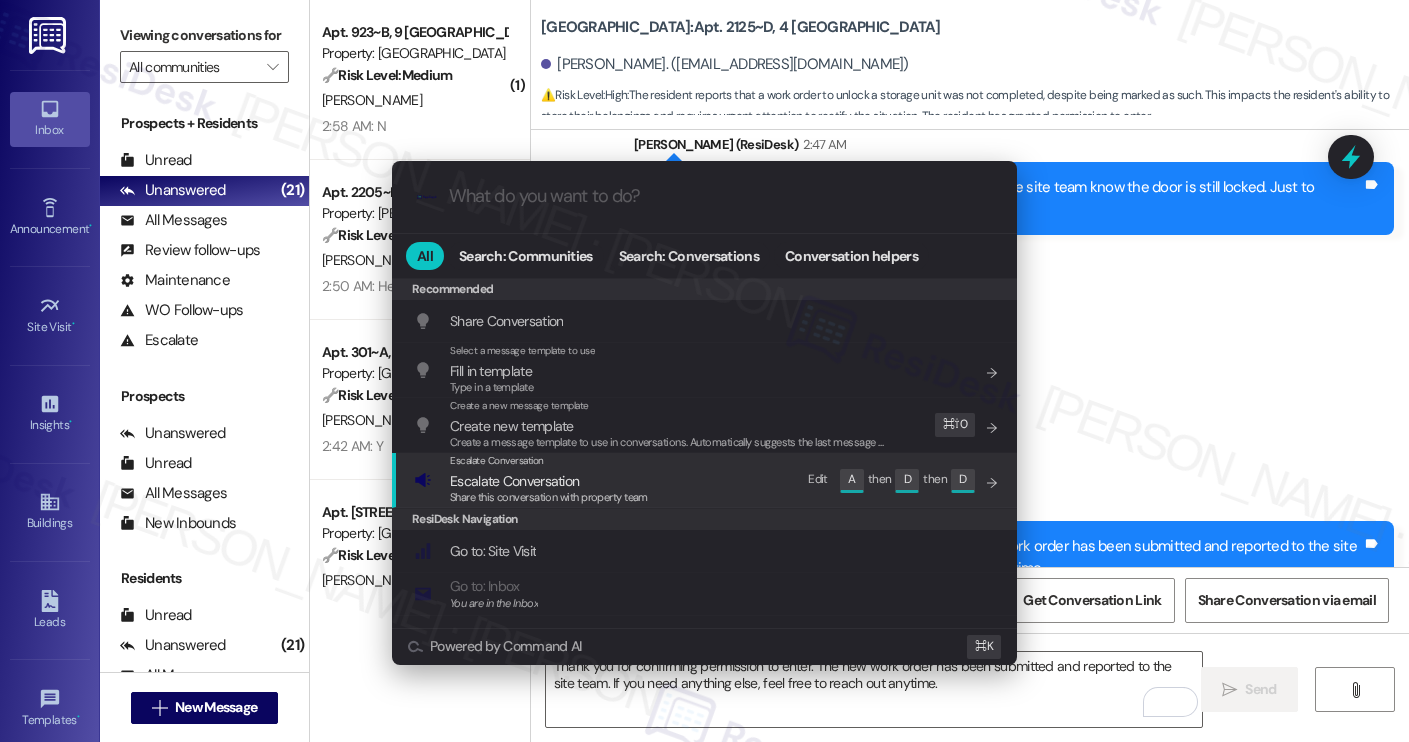 click on "Escalate Conversation Escalate Conversation Share this conversation with property team Edit A then D then D" at bounding box center (706, 480) 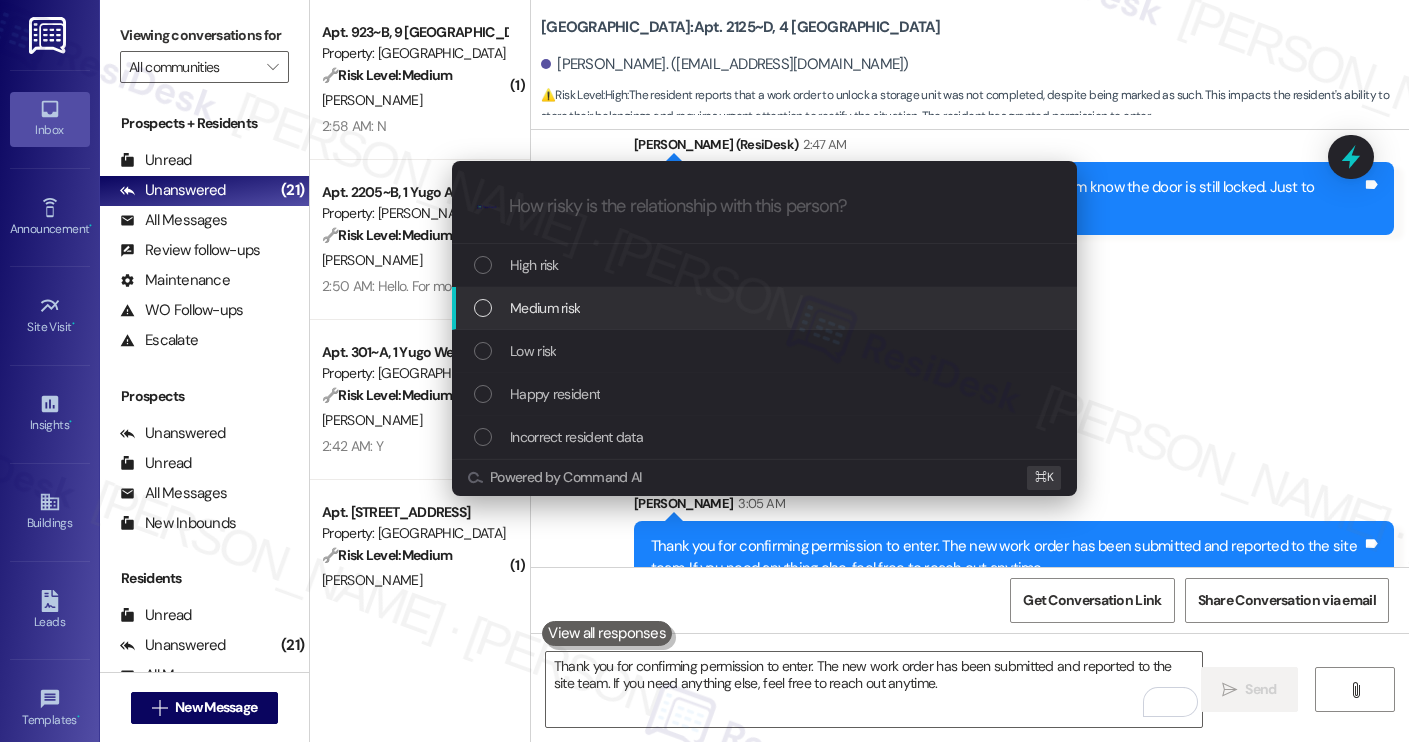 click on "Medium risk" at bounding box center (764, 308) 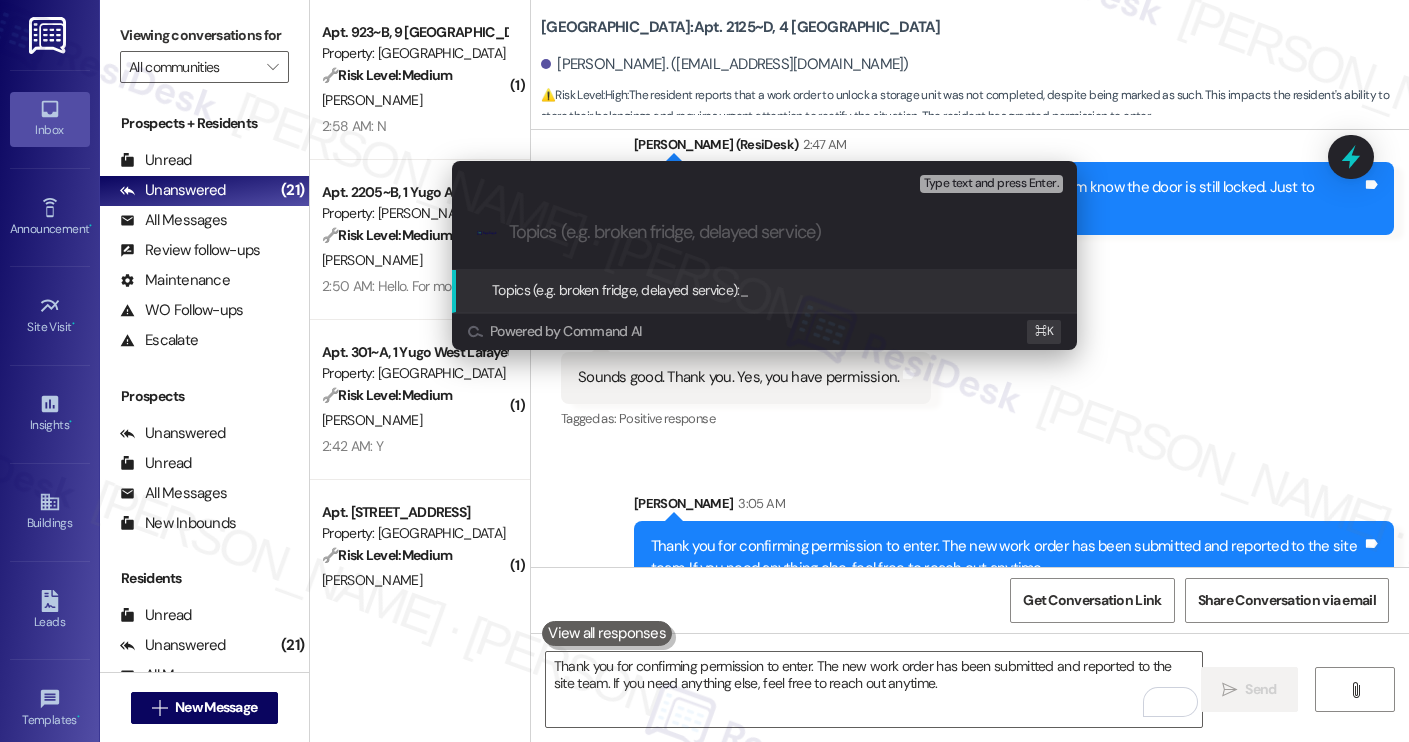 paste on "Work order filed by ResiDesk #15545275 | Storage Closet Door Still Locked After Maintenance Visit" 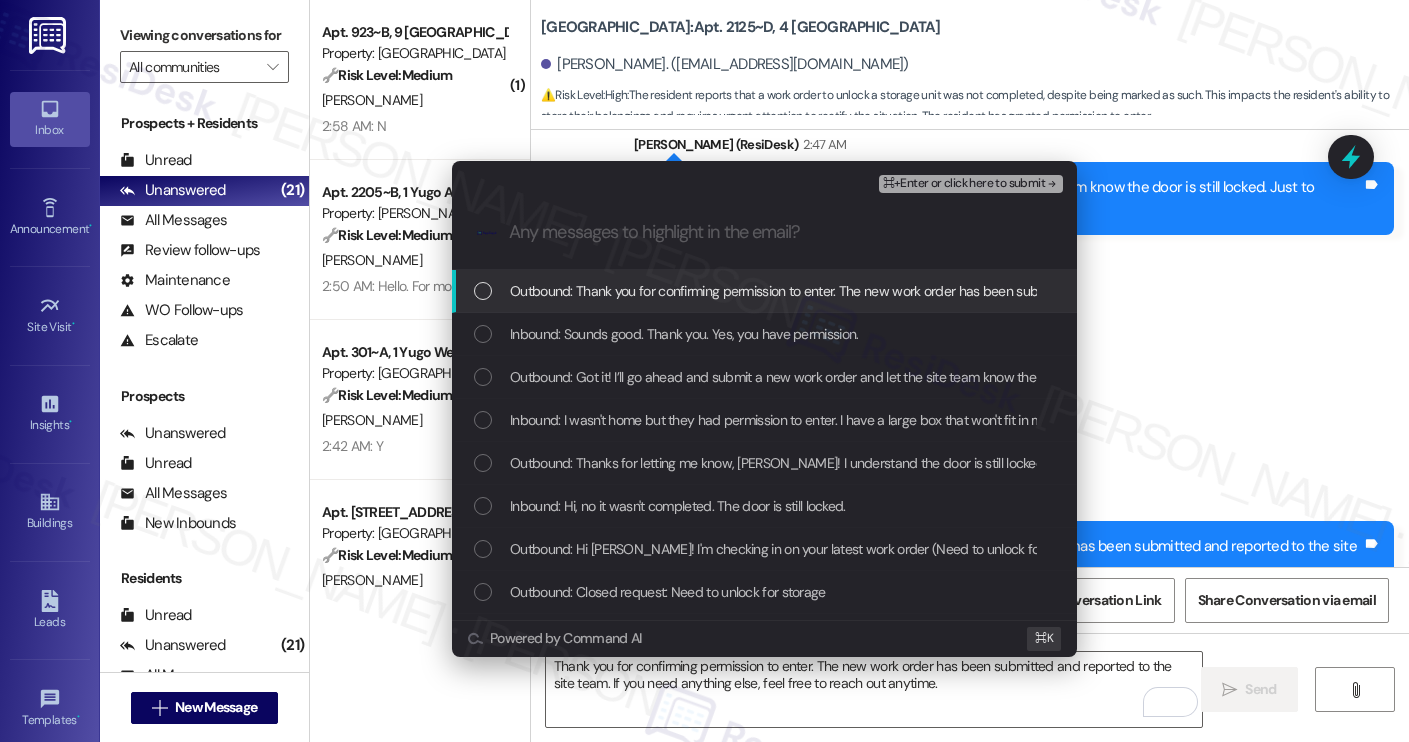 scroll, scrollTop: 0, scrollLeft: 0, axis: both 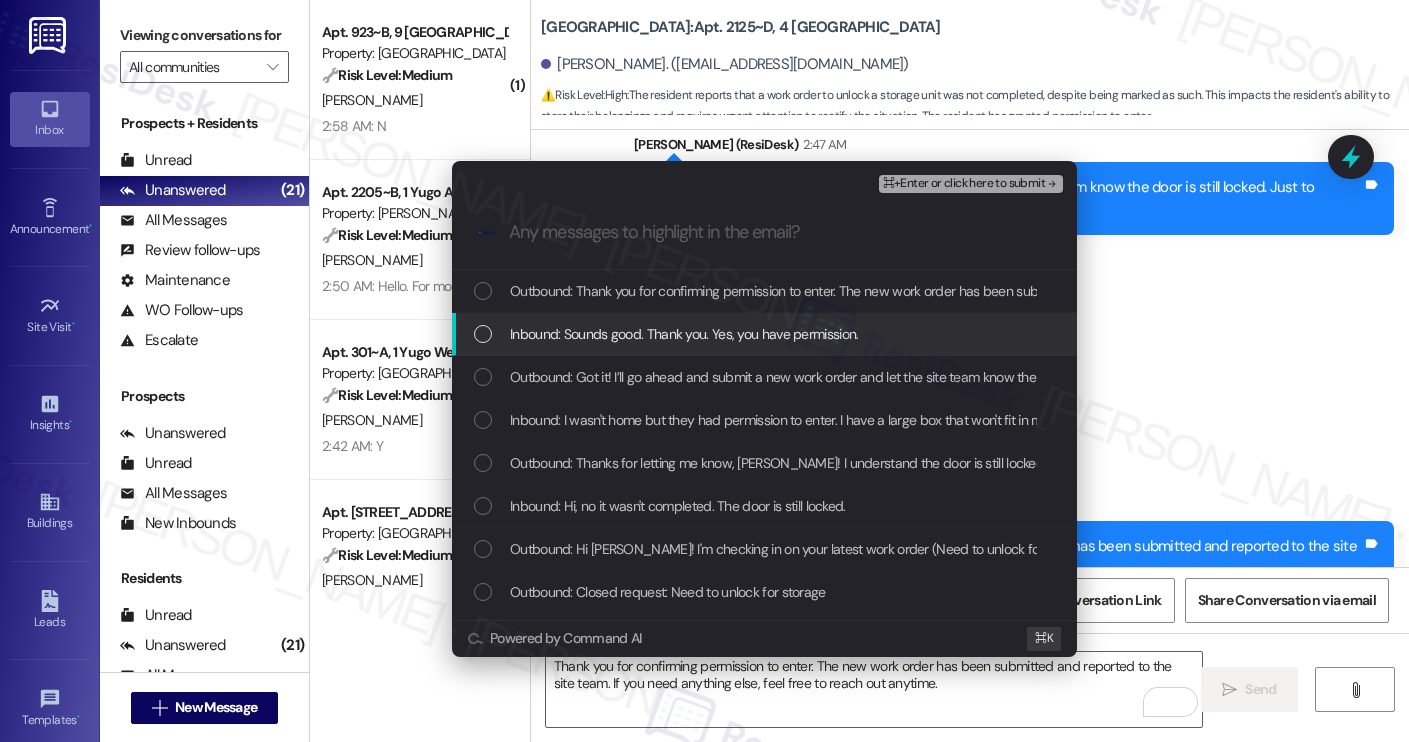 click on "Inbound: Sounds good. Thank you. Yes, you have permission." at bounding box center (684, 334) 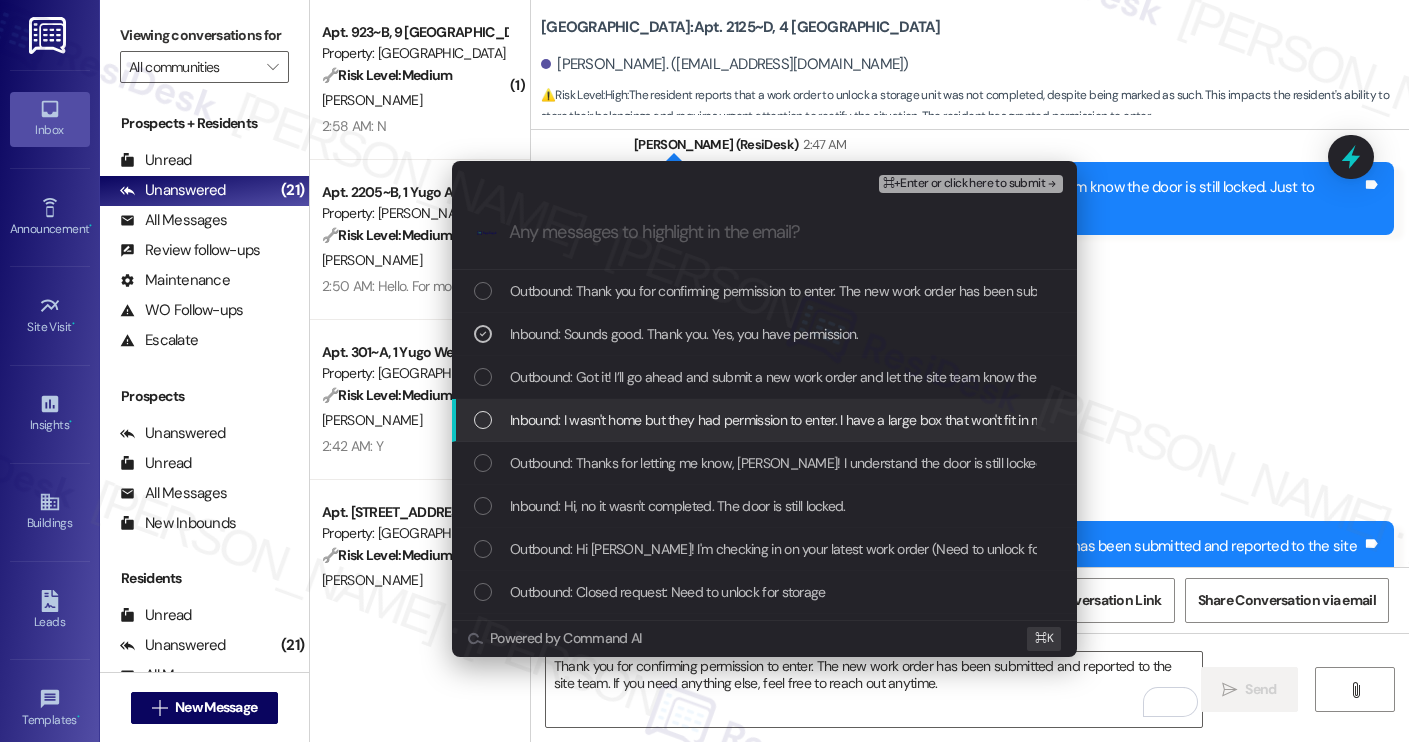 click on "Inbound: I wasn't home but they had permission to enter. I have a large box that won't fit in my room that I need to put in the storage closet. Thank you." at bounding box center (942, 420) 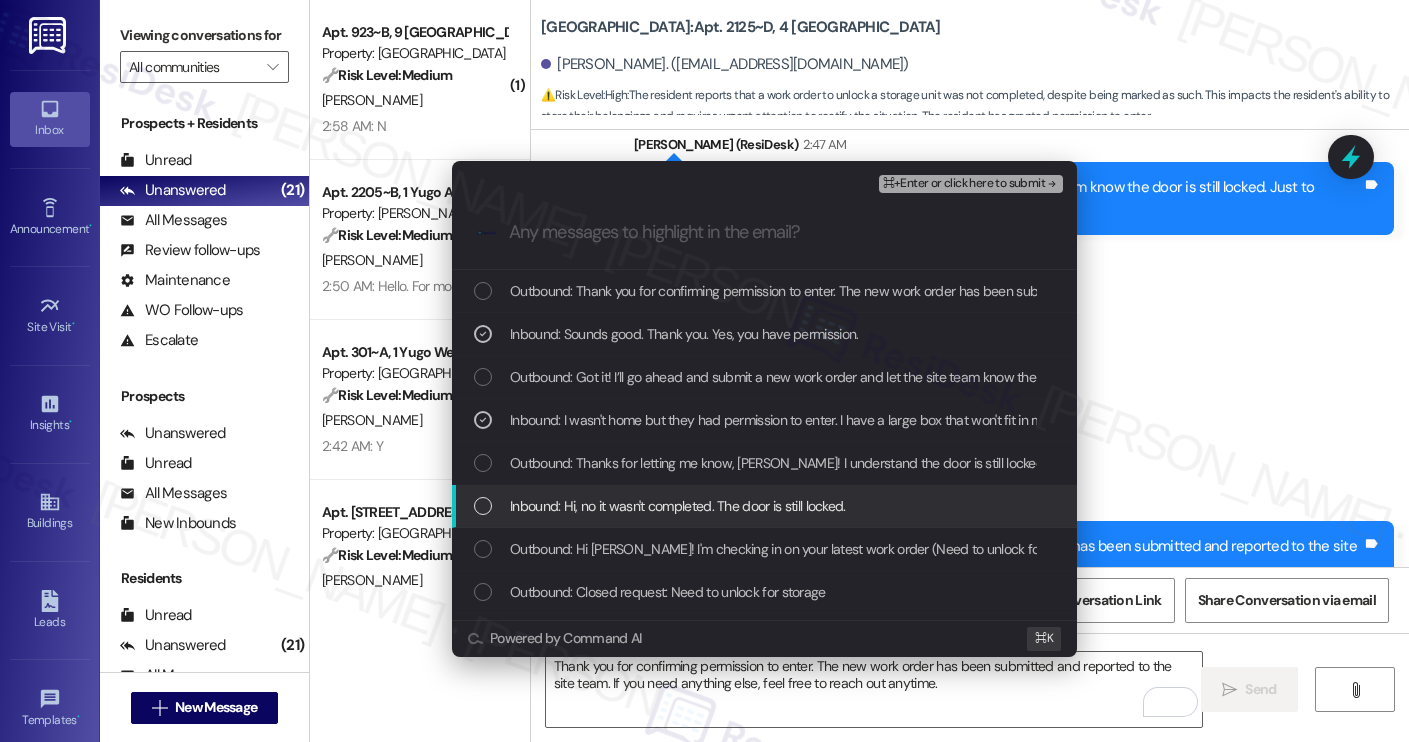 click on "Inbound: Hi, no it wasn't completed. The door is still locked." at bounding box center [678, 506] 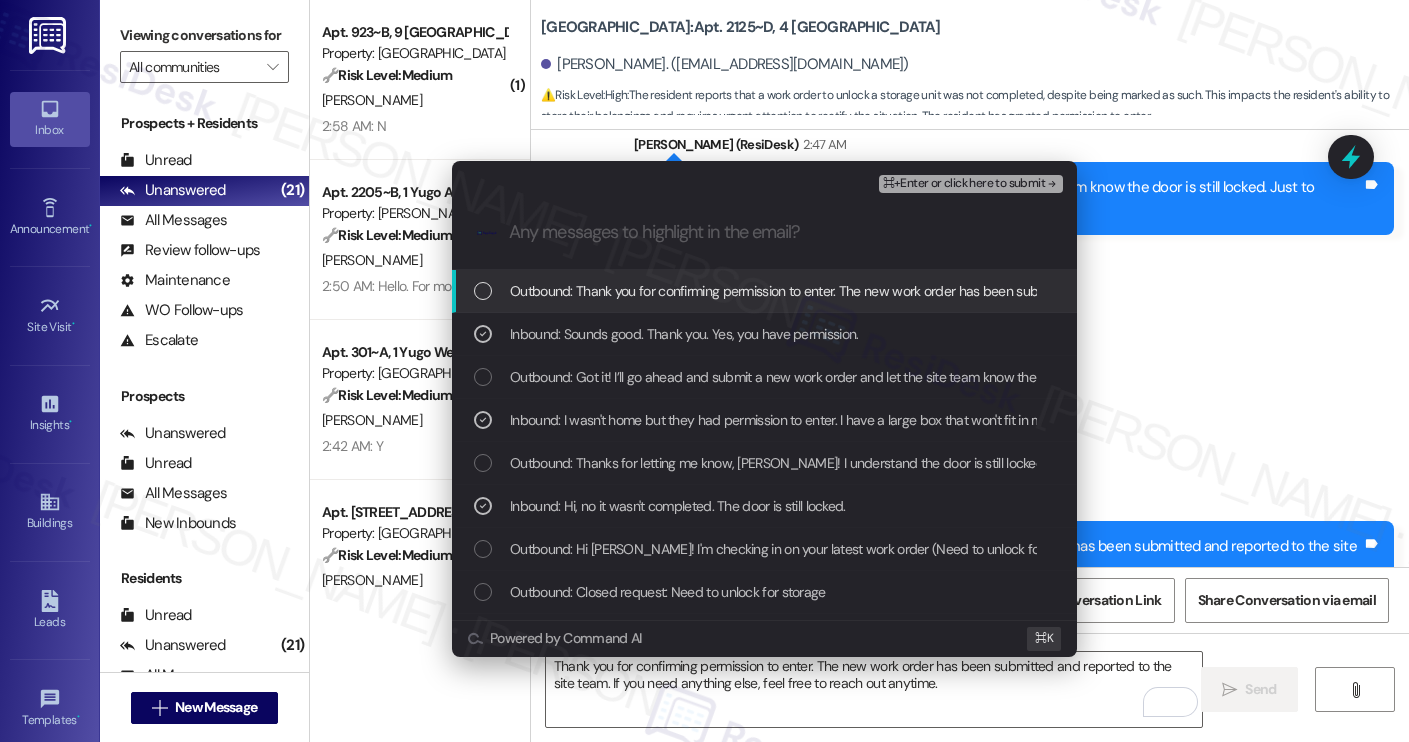click on "⌘+Enter or click here to submit" at bounding box center (964, 184) 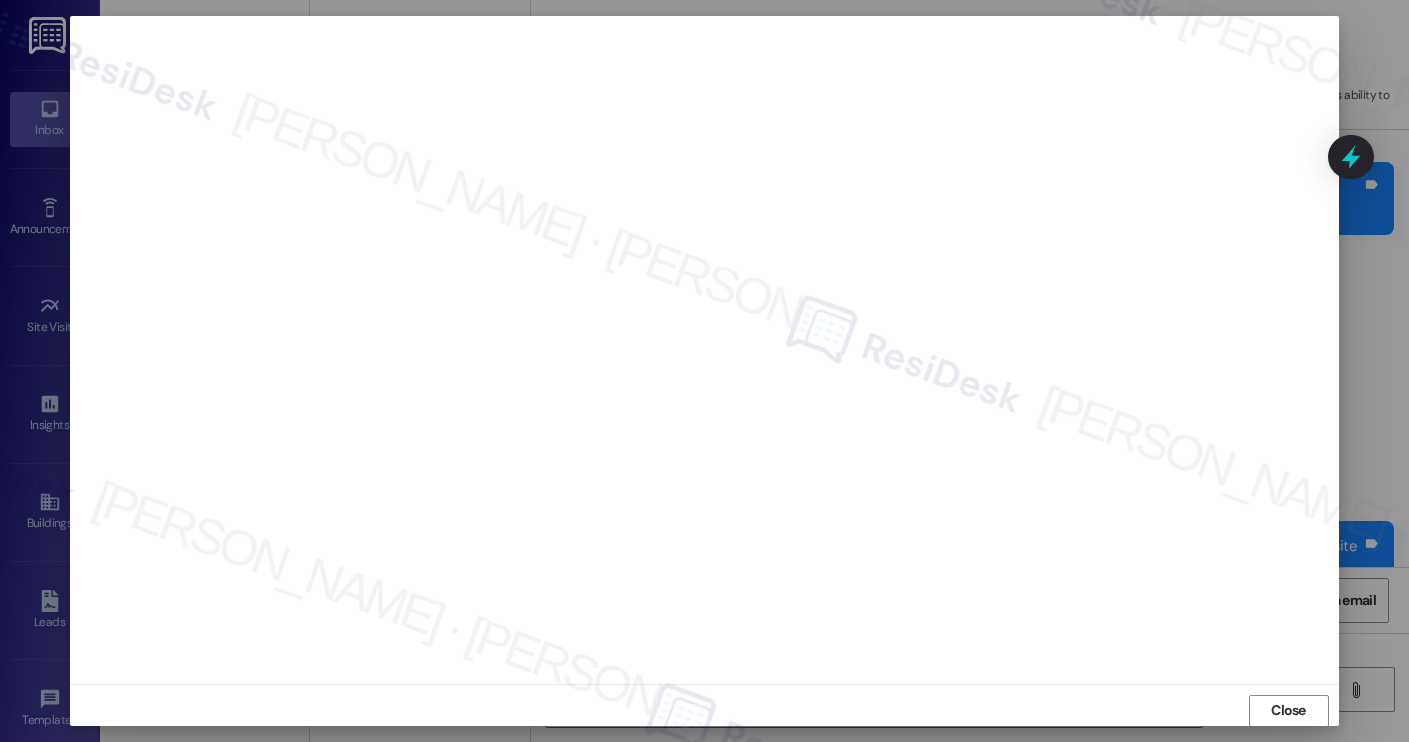 scroll, scrollTop: 1, scrollLeft: 0, axis: vertical 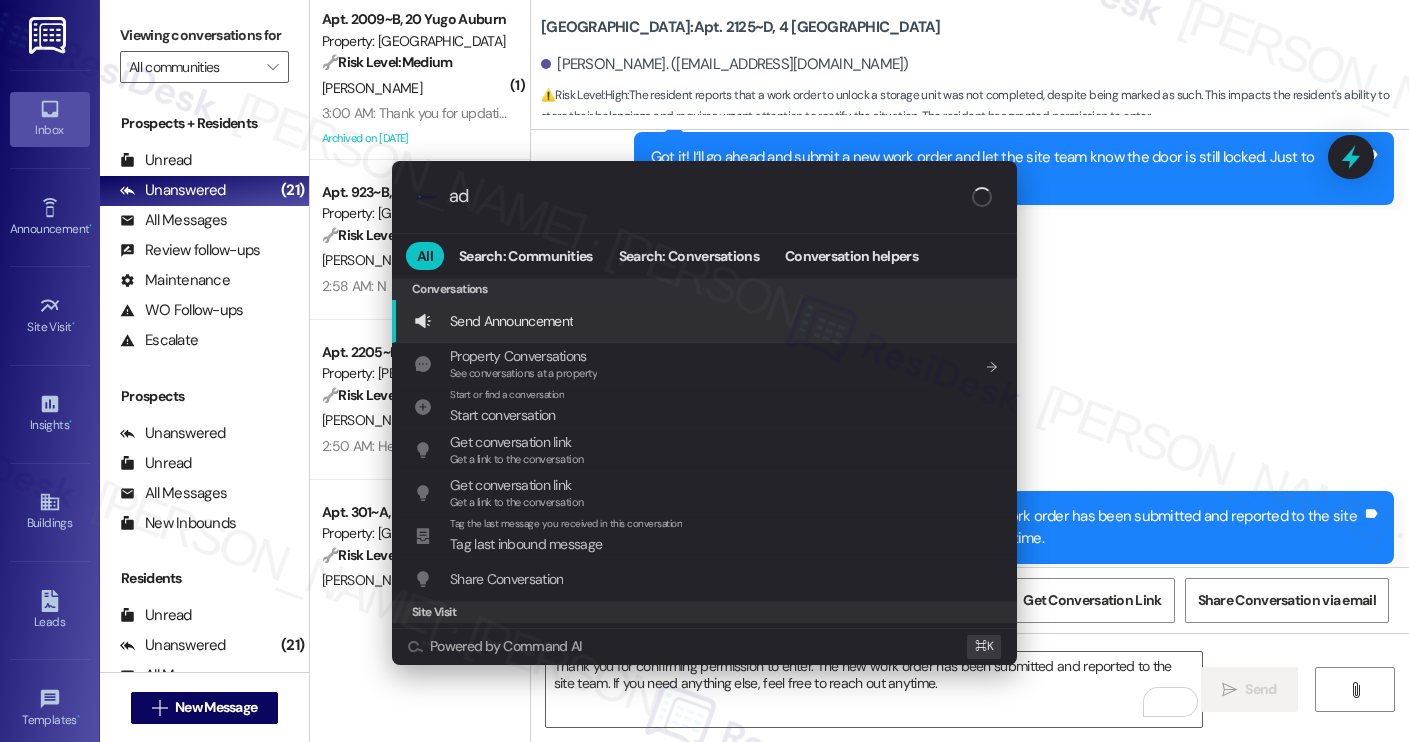 type on "add" 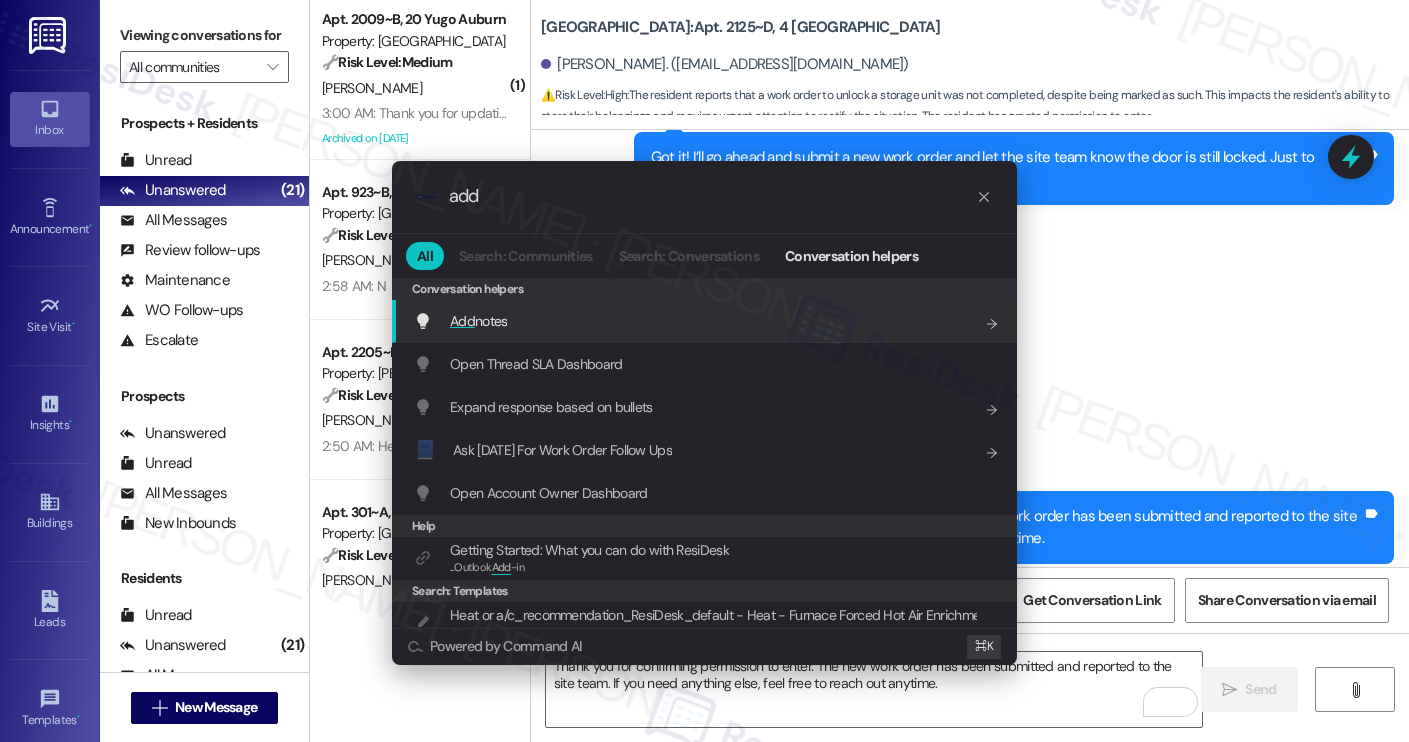 click on "Add  notes Add shortcut" at bounding box center (706, 321) 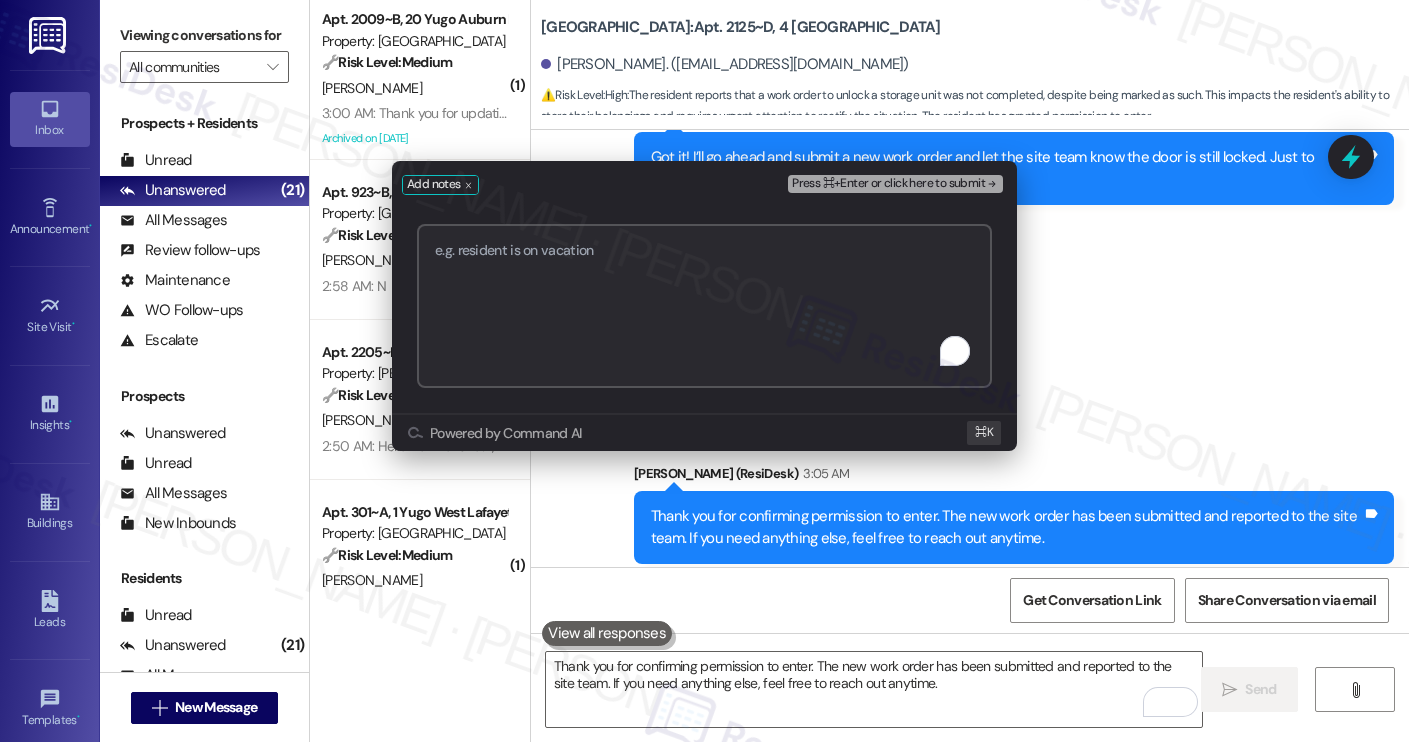 click at bounding box center [704, 306] 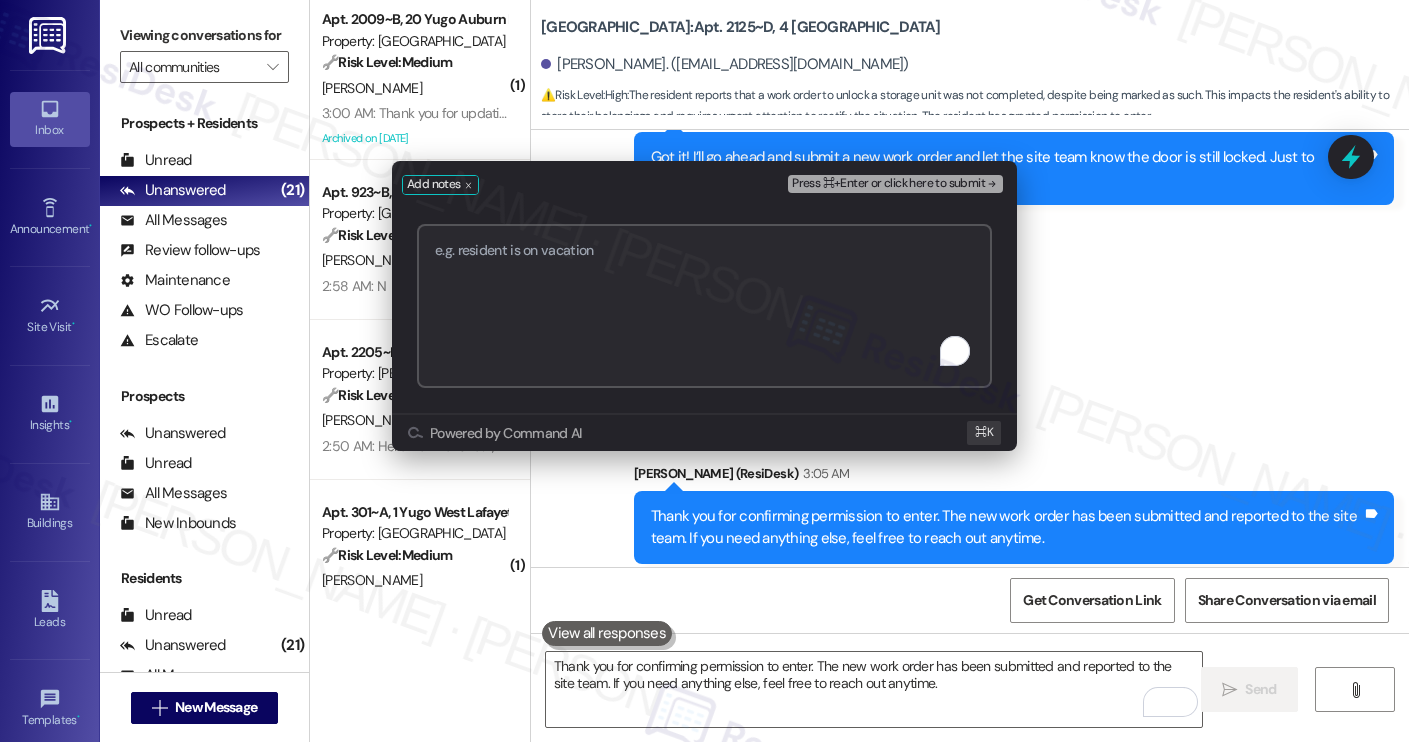 paste on "Work order filed by ResiDesk #15545275 | Storage Closet Door Still Locked After Maintenance Visit" 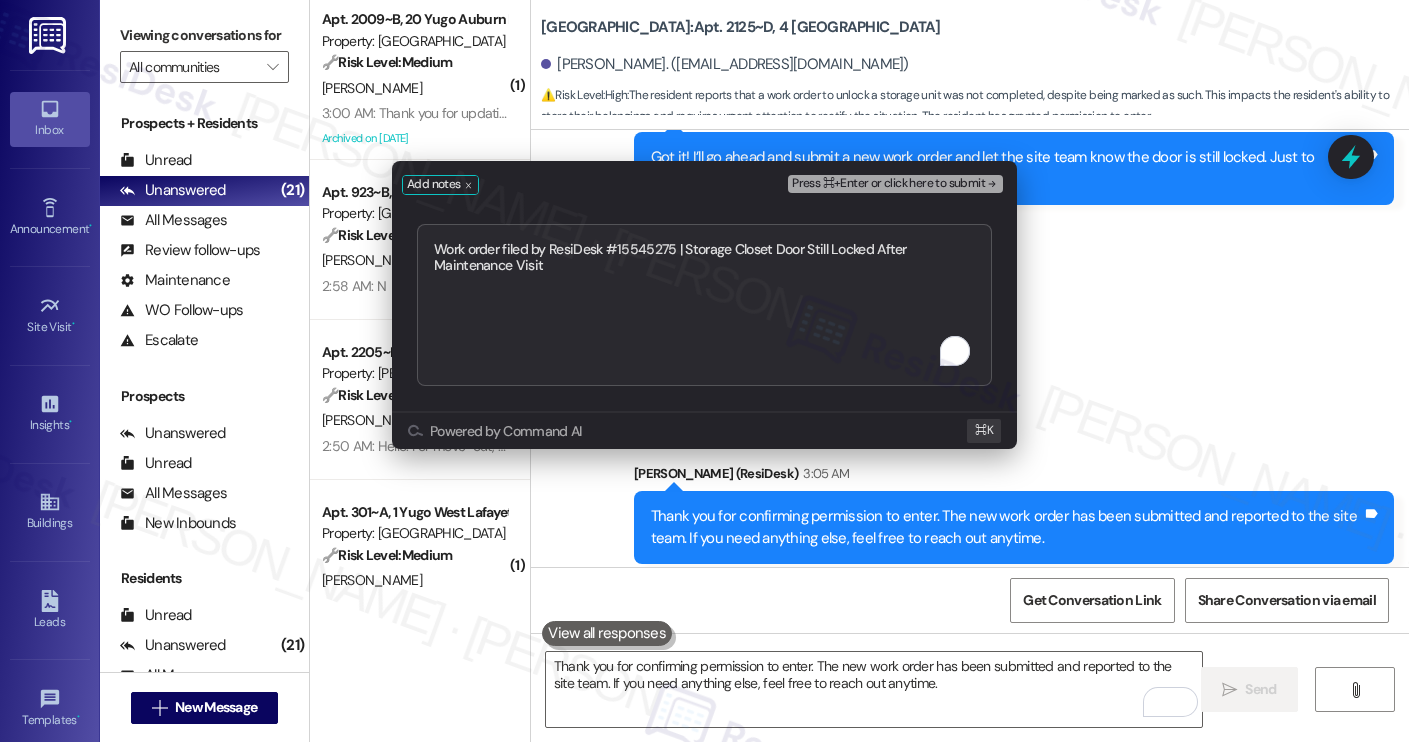click on "Press ⌘+Enter or click here to submit" at bounding box center [888, 184] 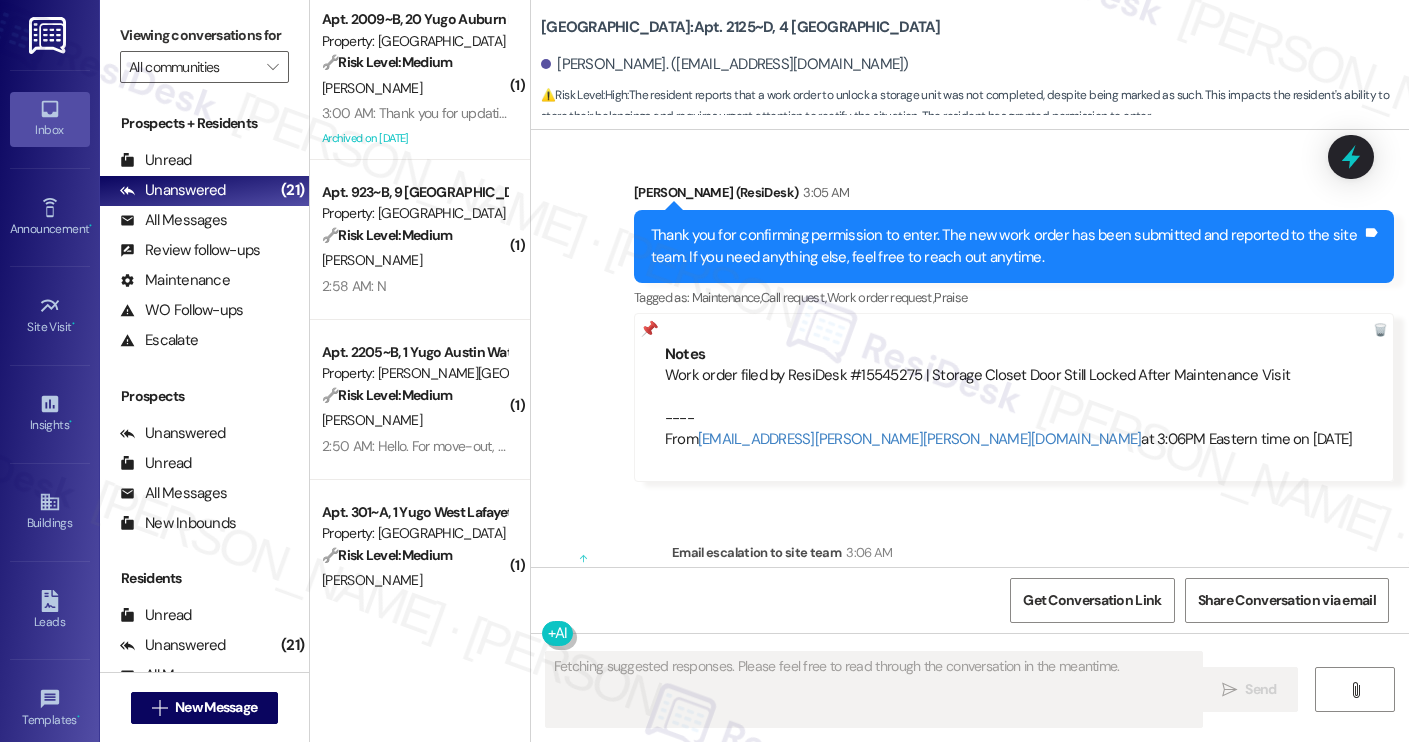 scroll, scrollTop: 5306, scrollLeft: 0, axis: vertical 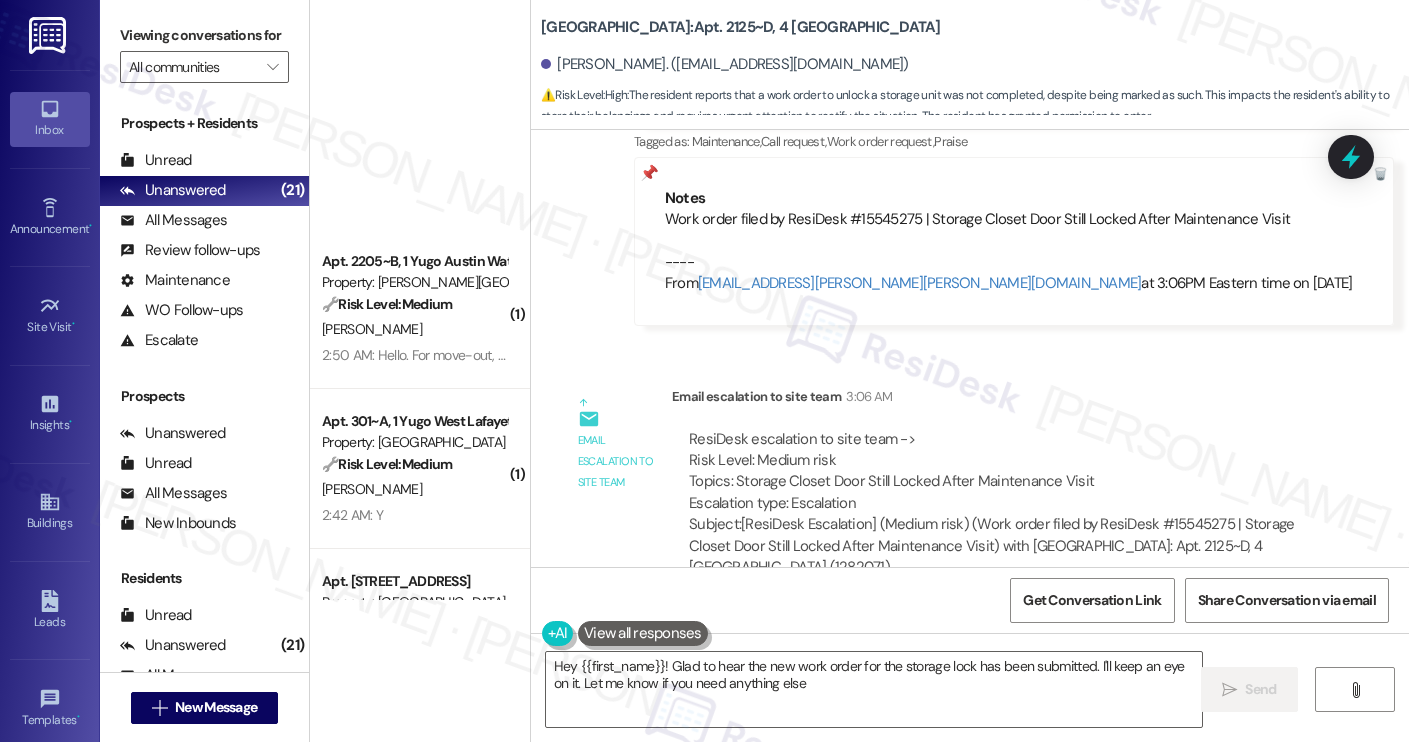 type on "Hey {{first_name}}! Glad to hear the new work order for the storage lock has been submitted. I'll keep an eye on it. Let me know if you need anything else!" 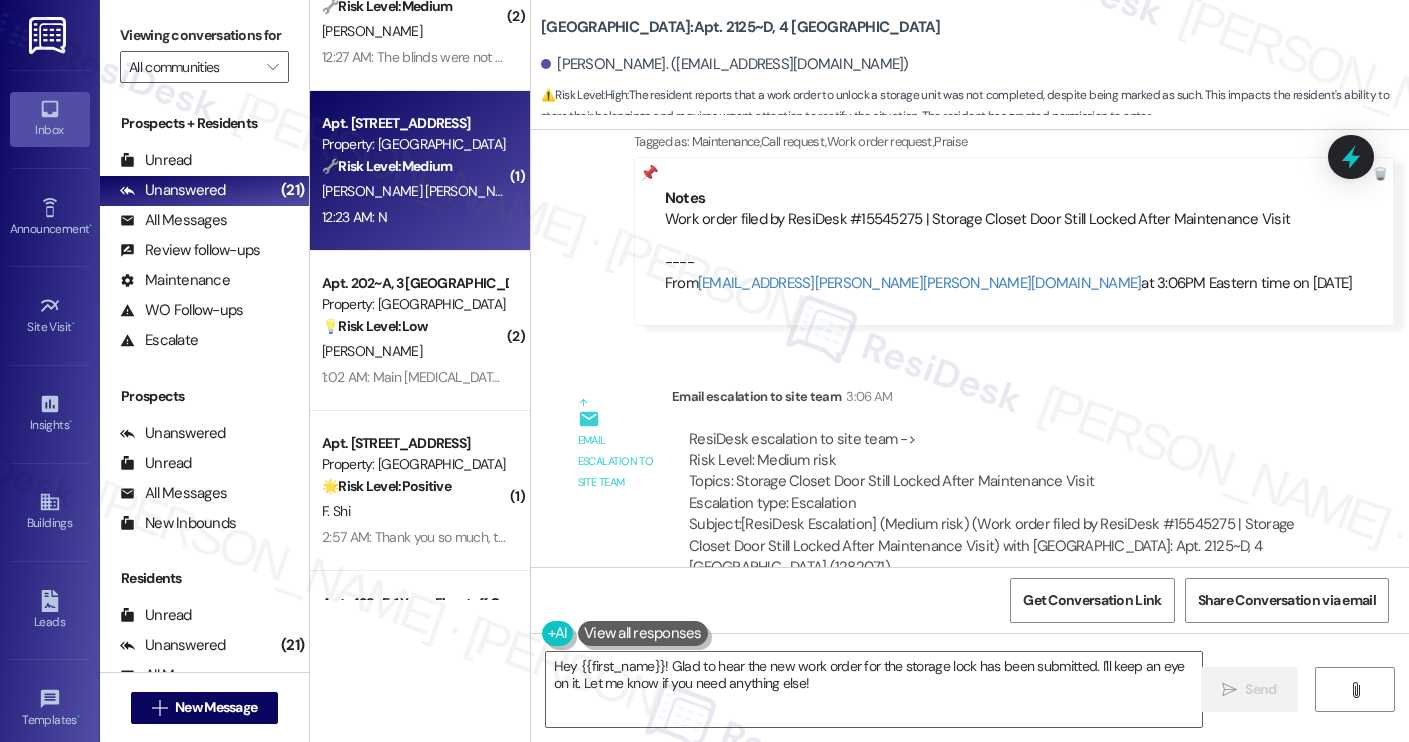 scroll, scrollTop: 2387, scrollLeft: 0, axis: vertical 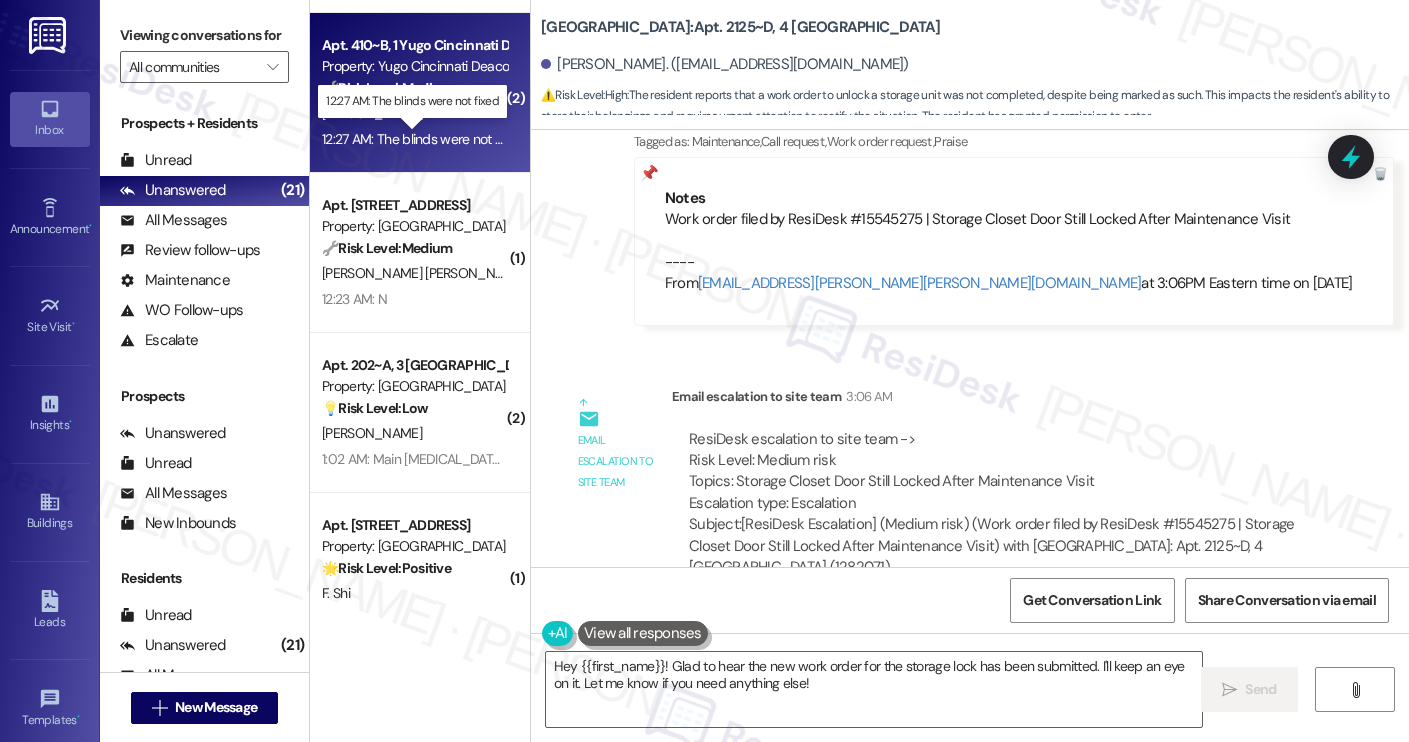 click on "12:27 AM: The blinds were not fixed  12:27 AM: The blinds were not fixed" at bounding box center [423, 139] 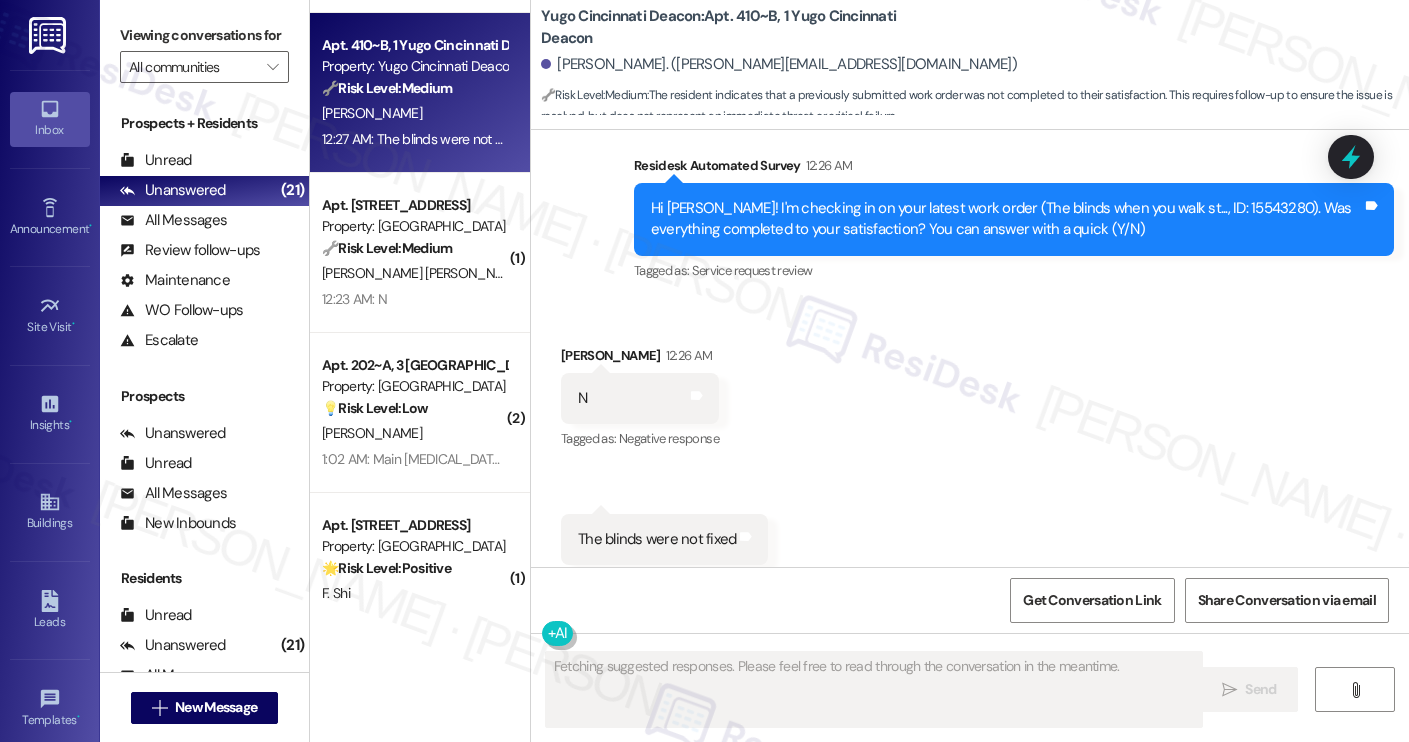 scroll, scrollTop: 3064, scrollLeft: 0, axis: vertical 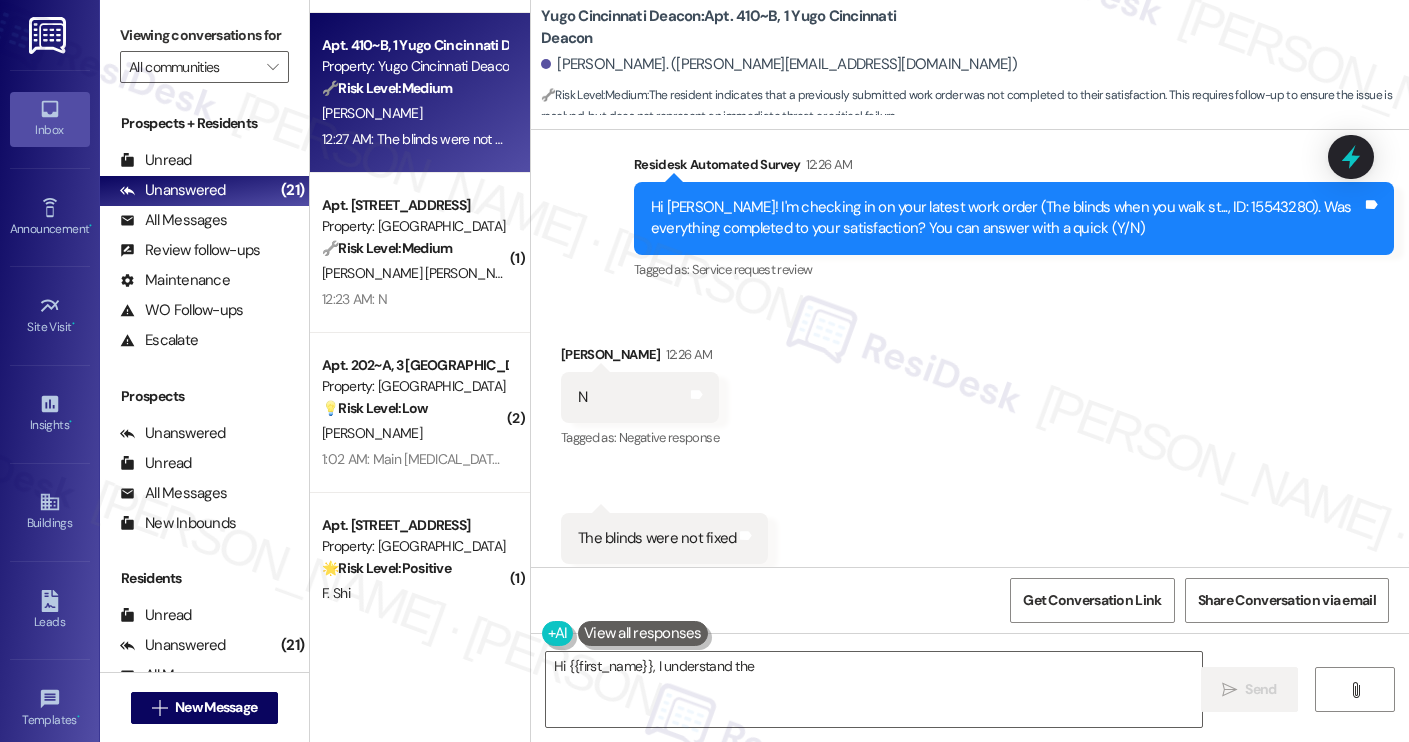 type on "Hi {{first_name}}, I understand the blinds" 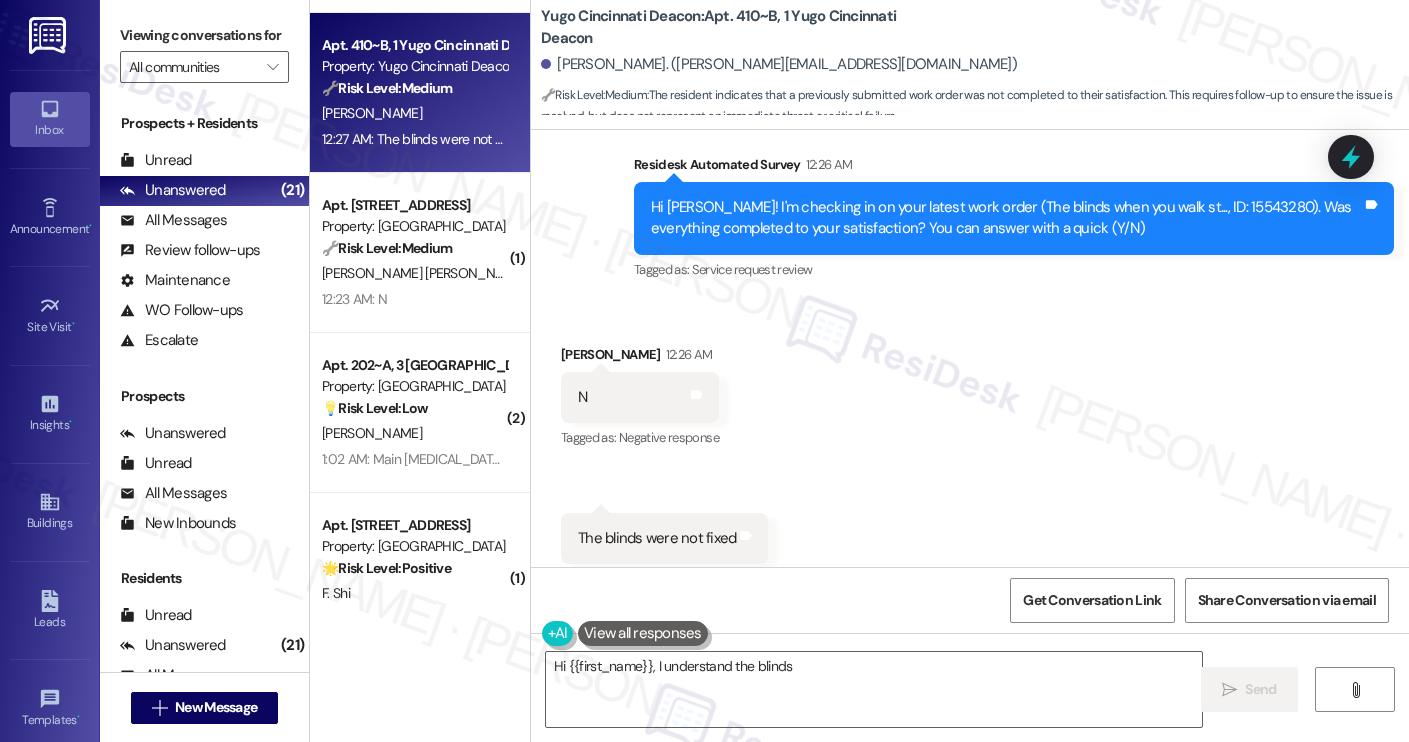 type on "modal" 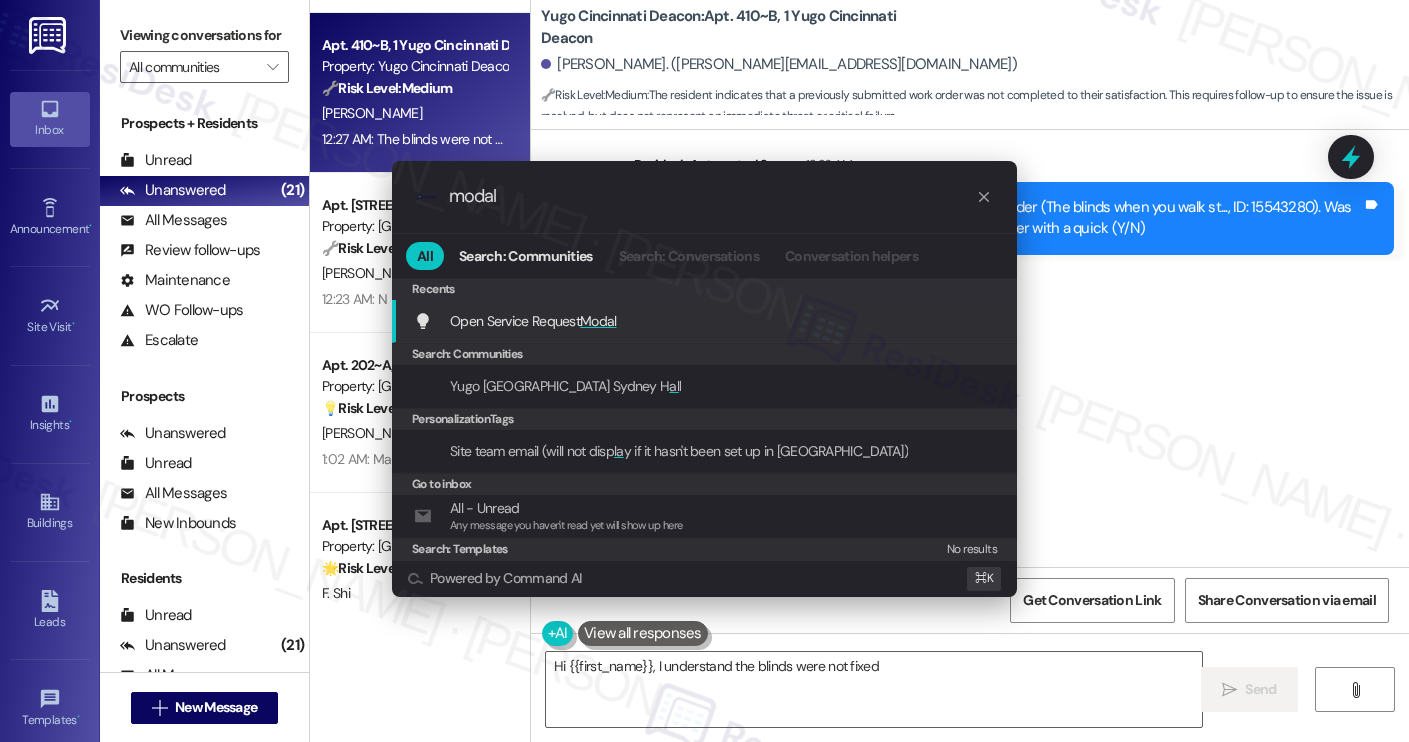 click on "Open Service Request  Modal Add shortcut" at bounding box center (706, 321) 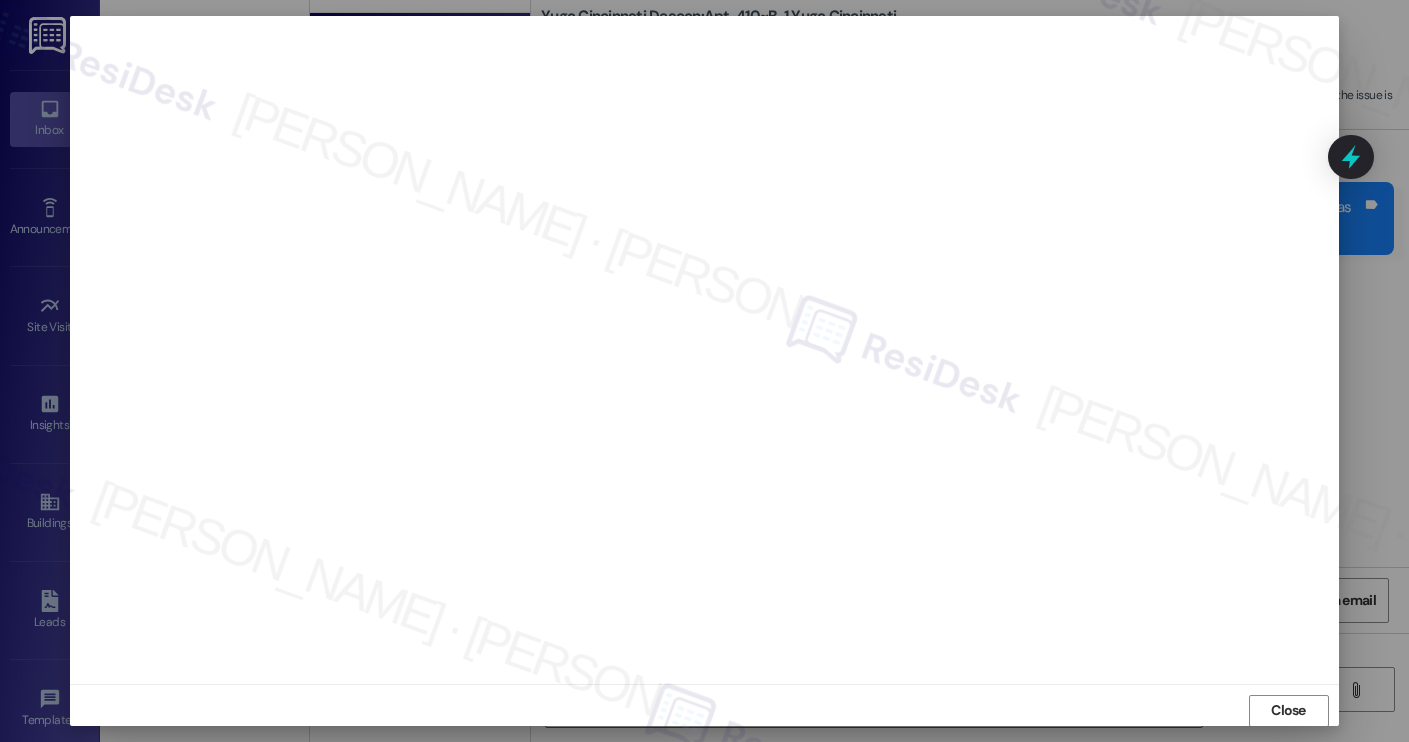 scroll, scrollTop: 1, scrollLeft: 0, axis: vertical 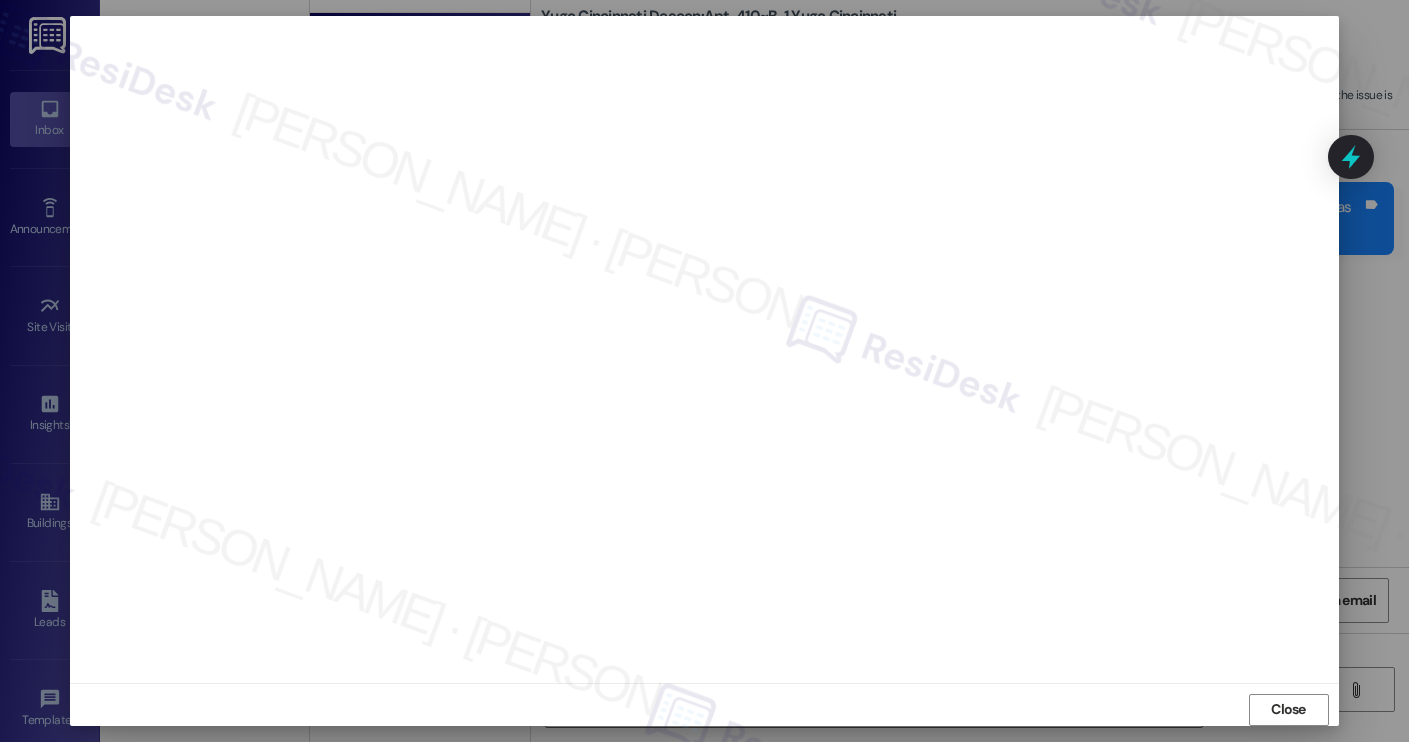 type on "Hi {{first_name}}, I understand the blinds were not fixed. Let me look into work order 15543280 right away and ensure it's resolved to your satisfaction. I'll follow up with an update shortly!" 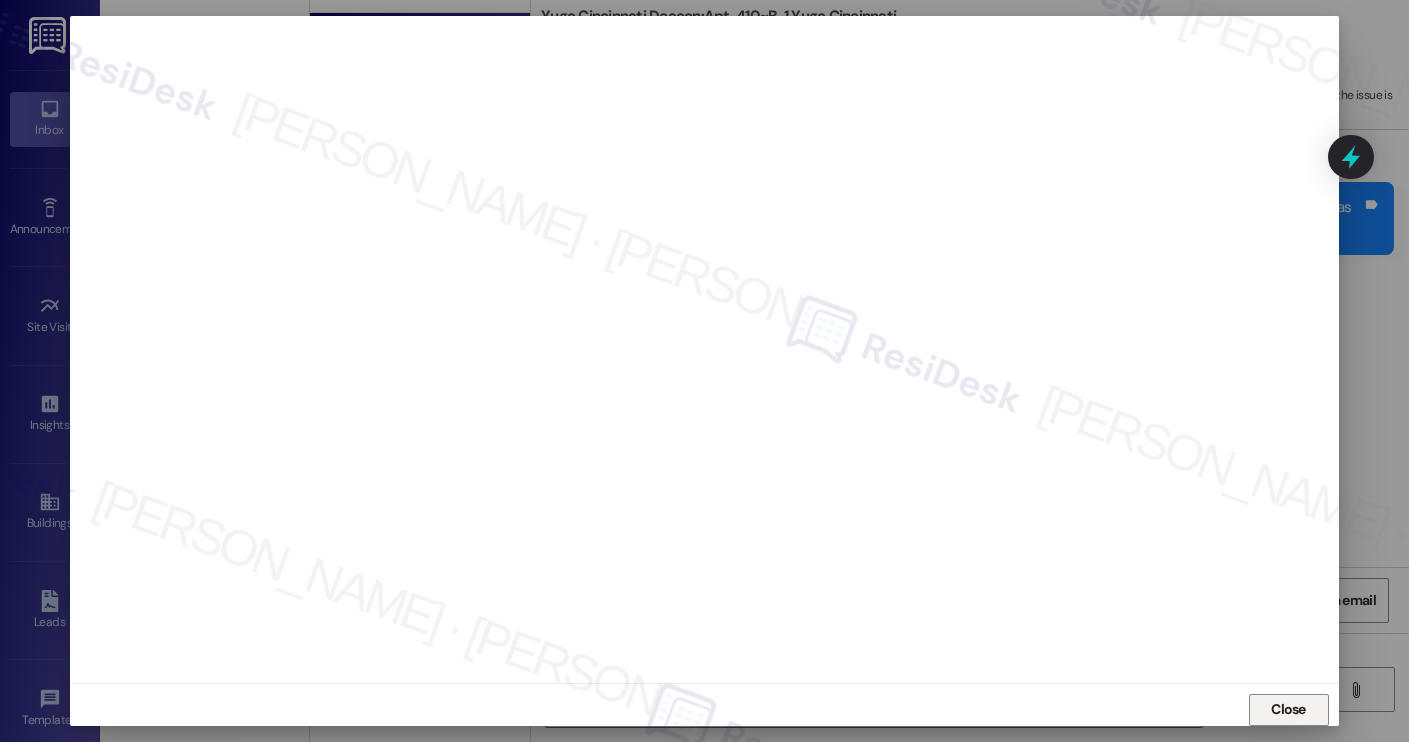 click on "Close" at bounding box center [1288, 709] 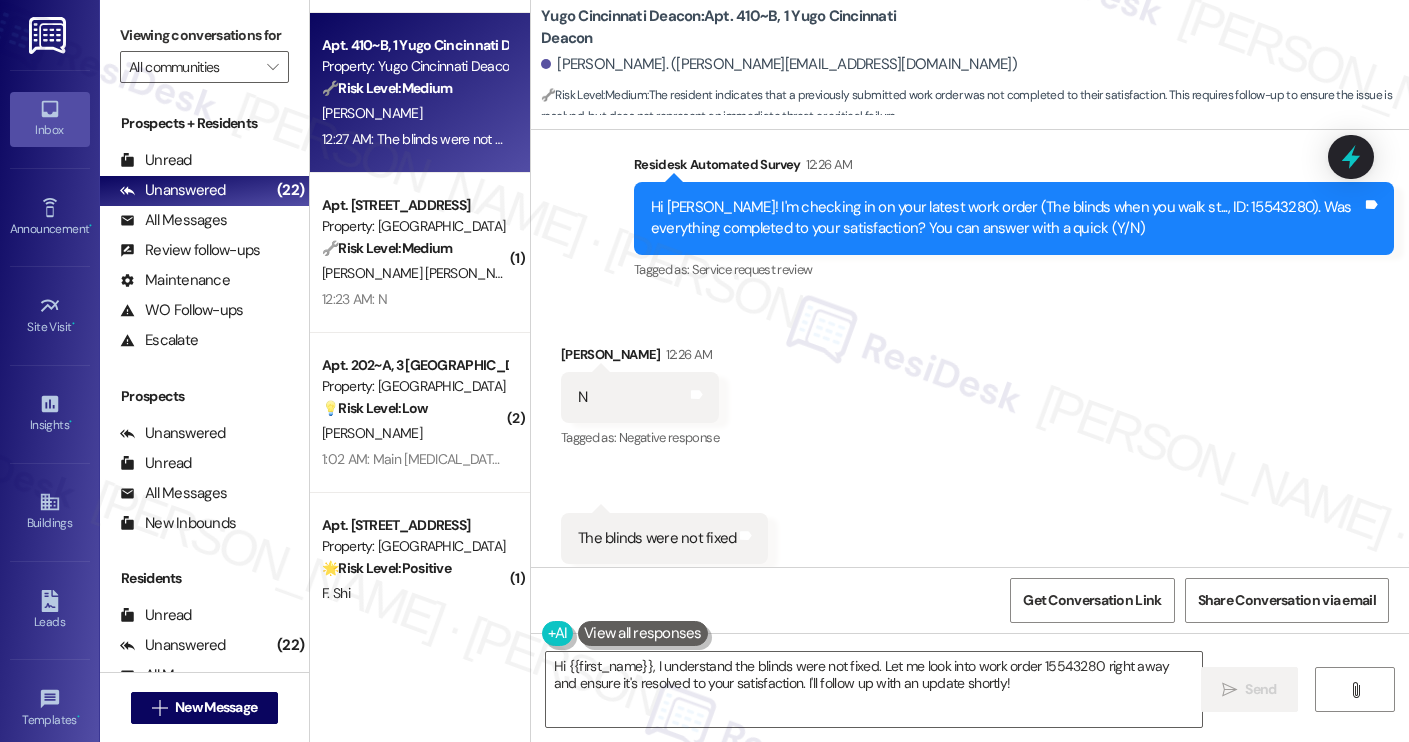 scroll, scrollTop: 3038, scrollLeft: 0, axis: vertical 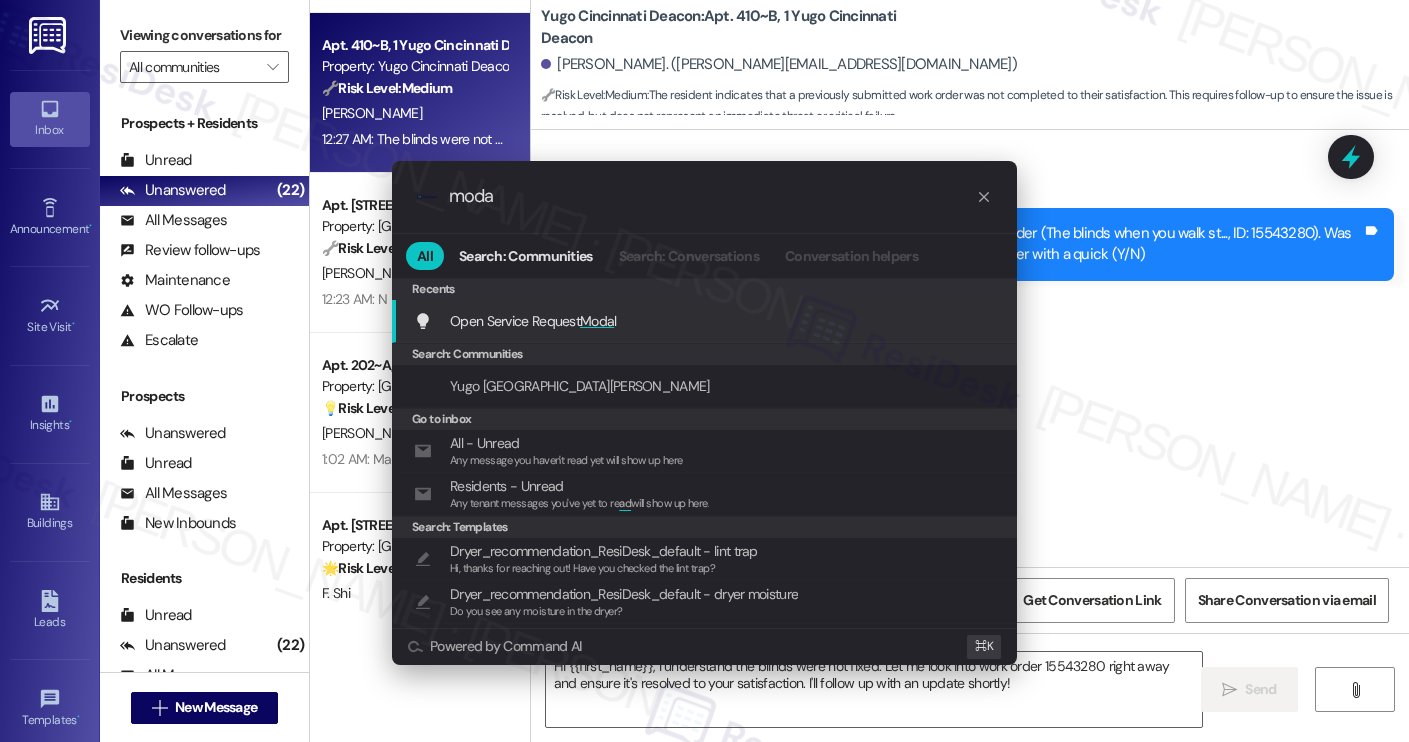 type on "modal" 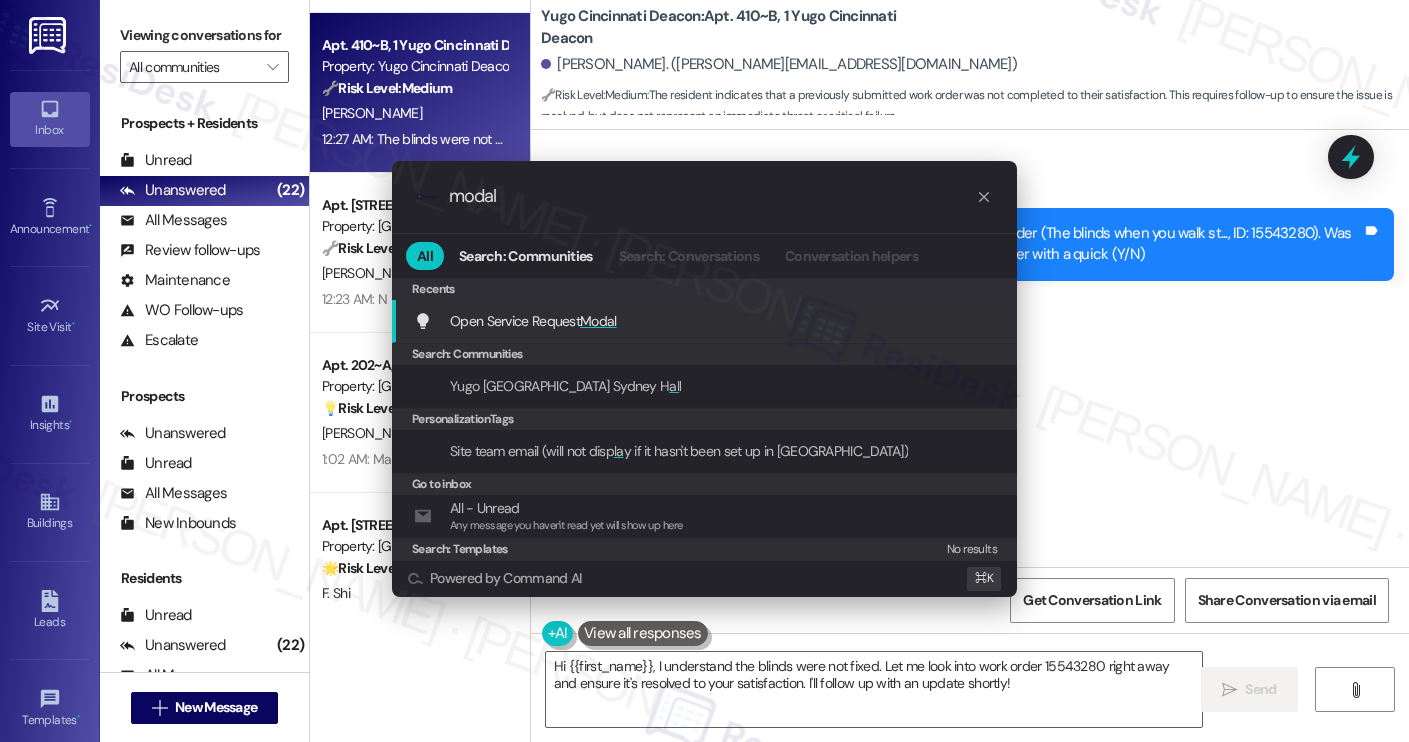 click on "Open Service Request  Modal Add shortcut" at bounding box center [706, 321] 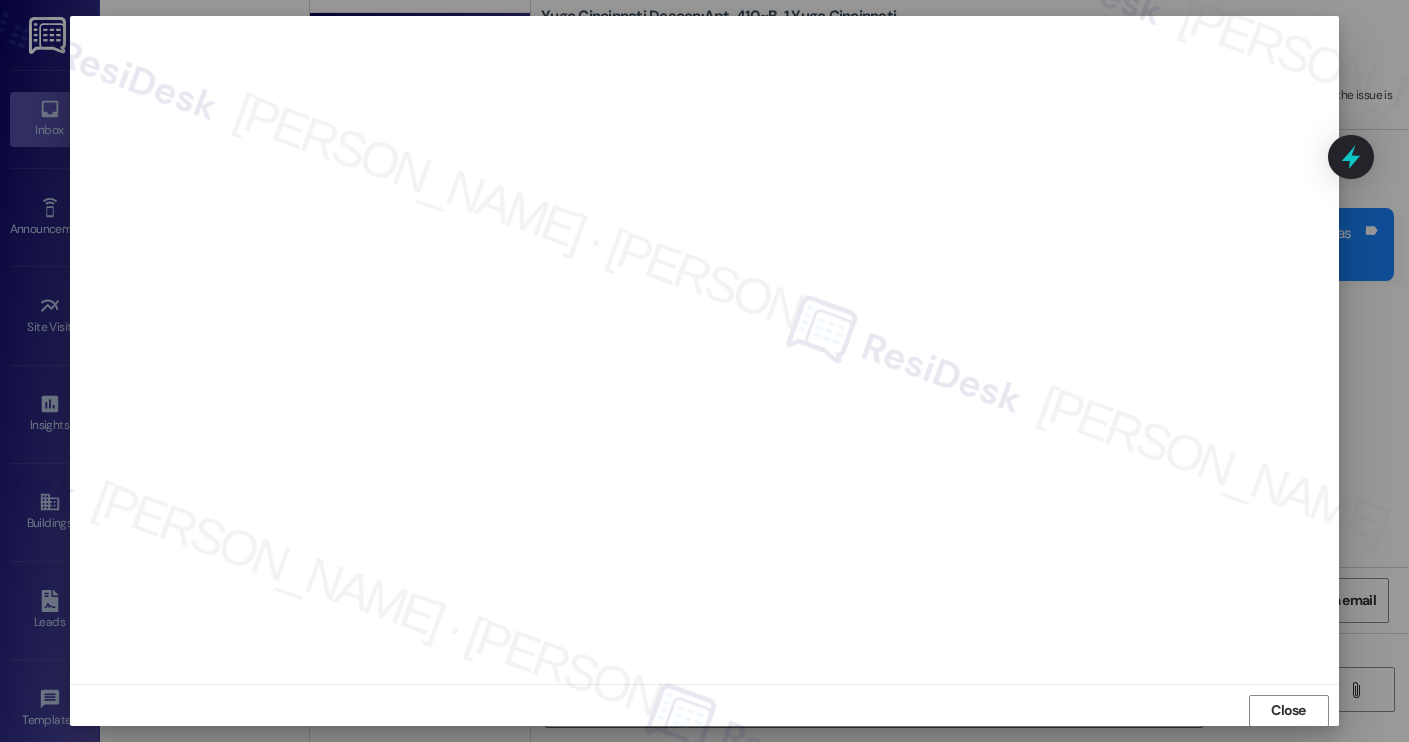 scroll, scrollTop: 1, scrollLeft: 0, axis: vertical 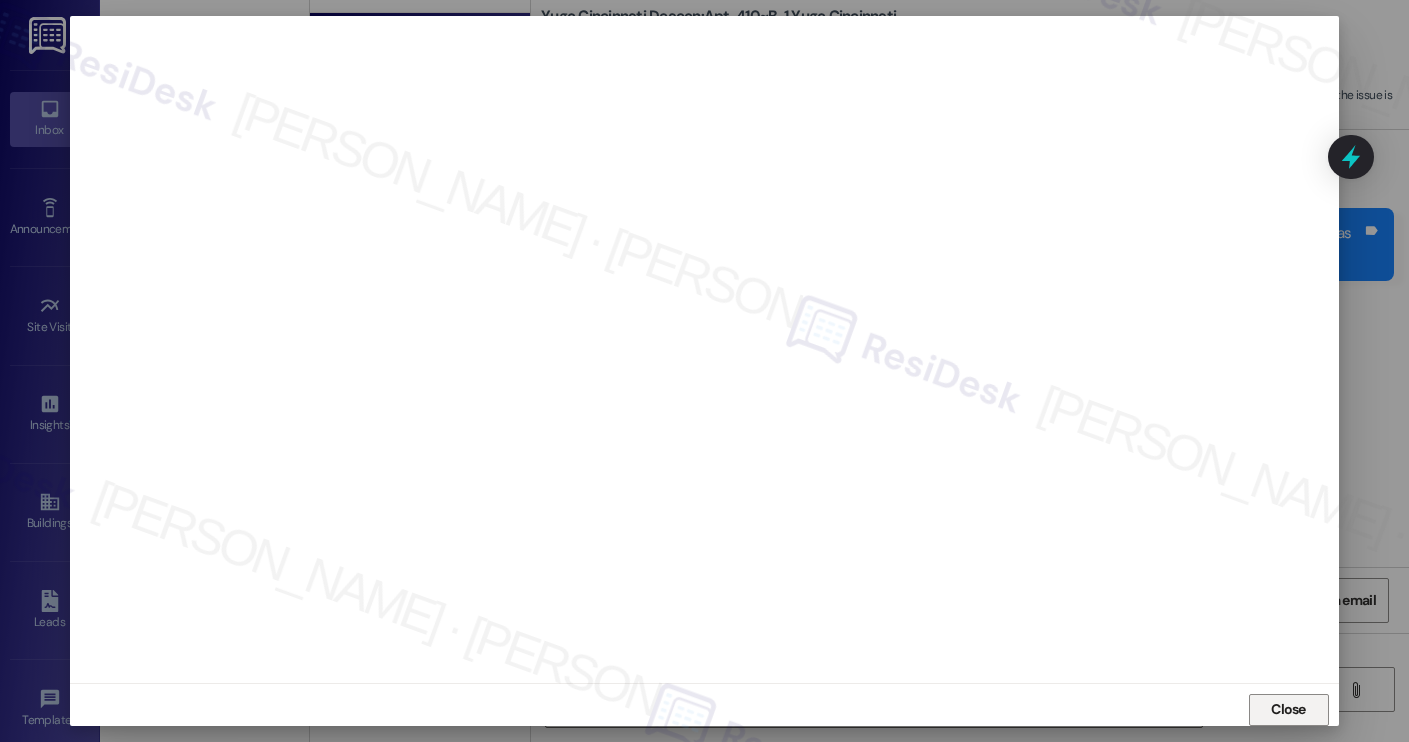 click on "Close" at bounding box center [1289, 710] 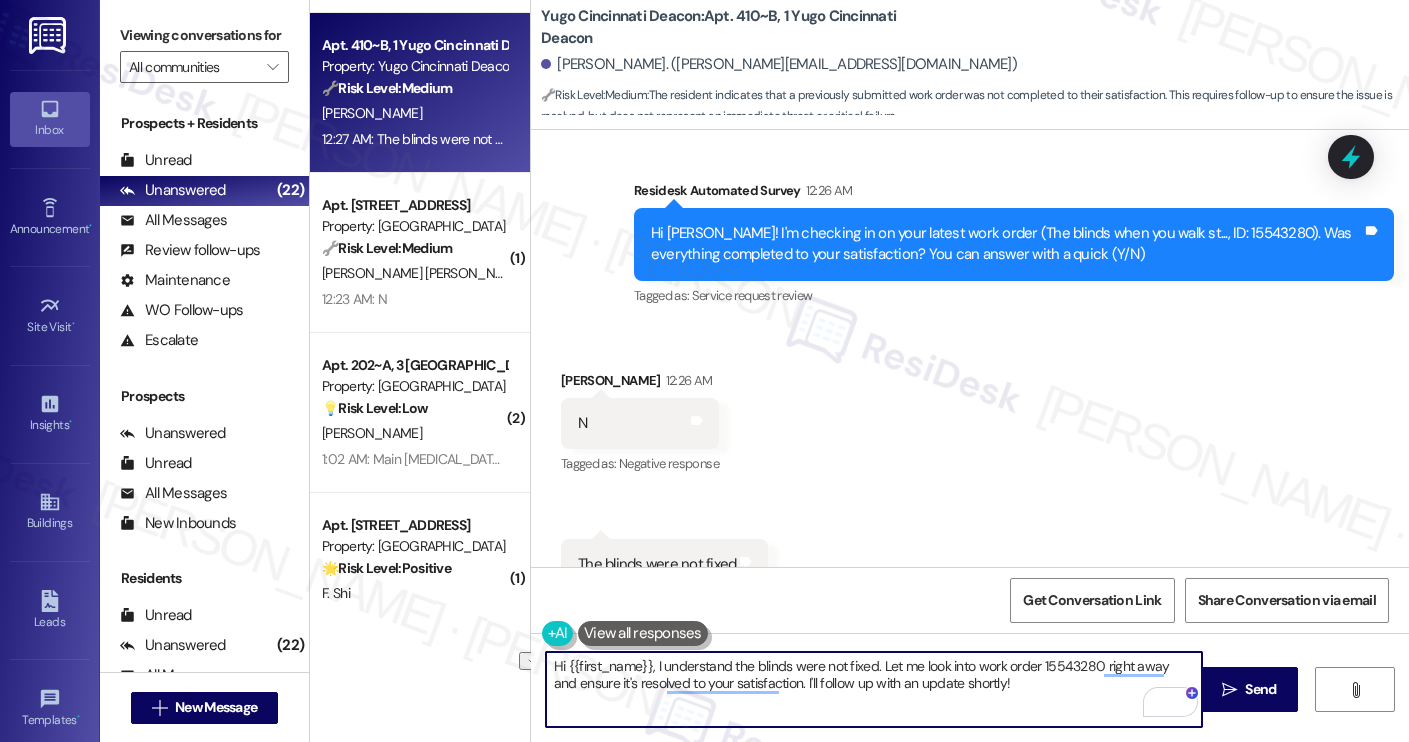 drag, startPoint x: 869, startPoint y: 668, endPoint x: 648, endPoint y: 671, distance: 221.02036 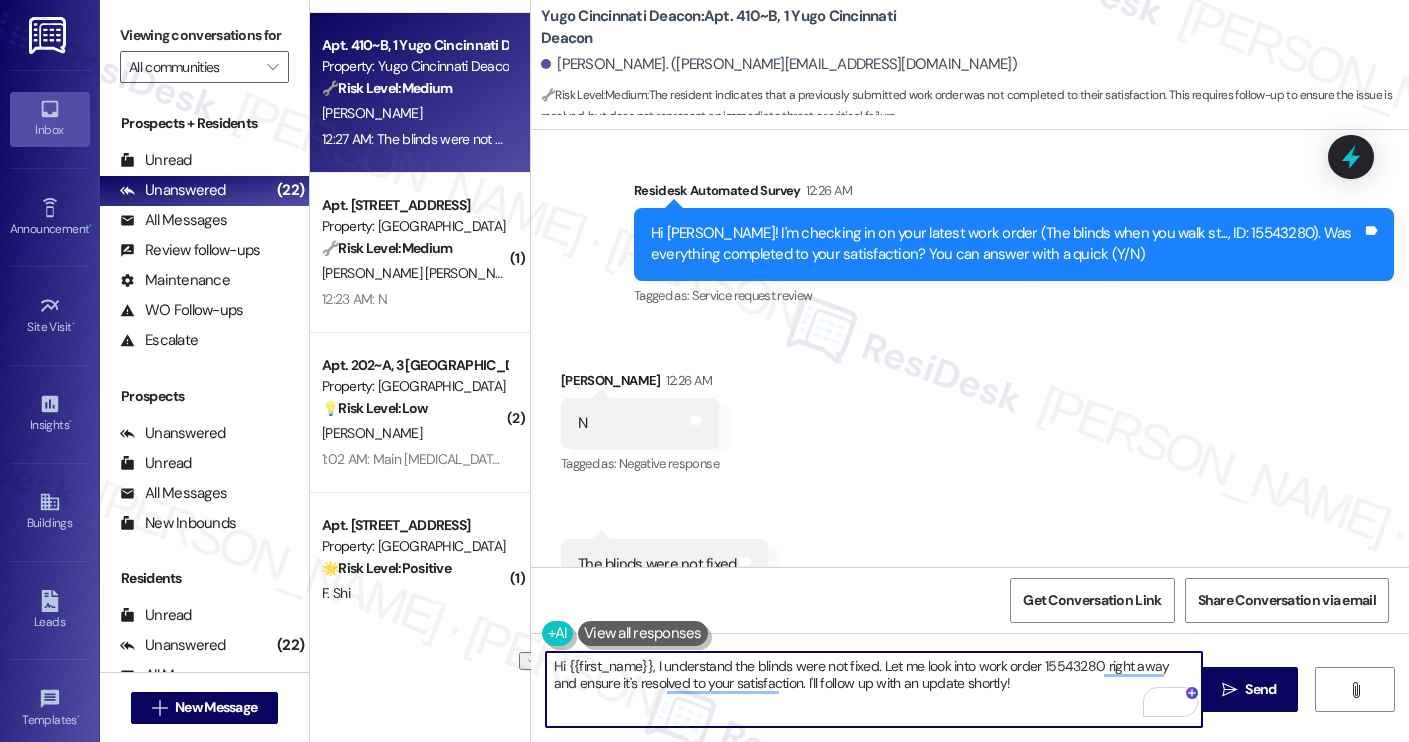 click on "Hi {{first_name}}, I understand the blinds were not fixed. Let me look into work order 15543280 right away and ensure it's resolved to your satisfaction. I'll follow up with an update shortly!" at bounding box center (874, 689) 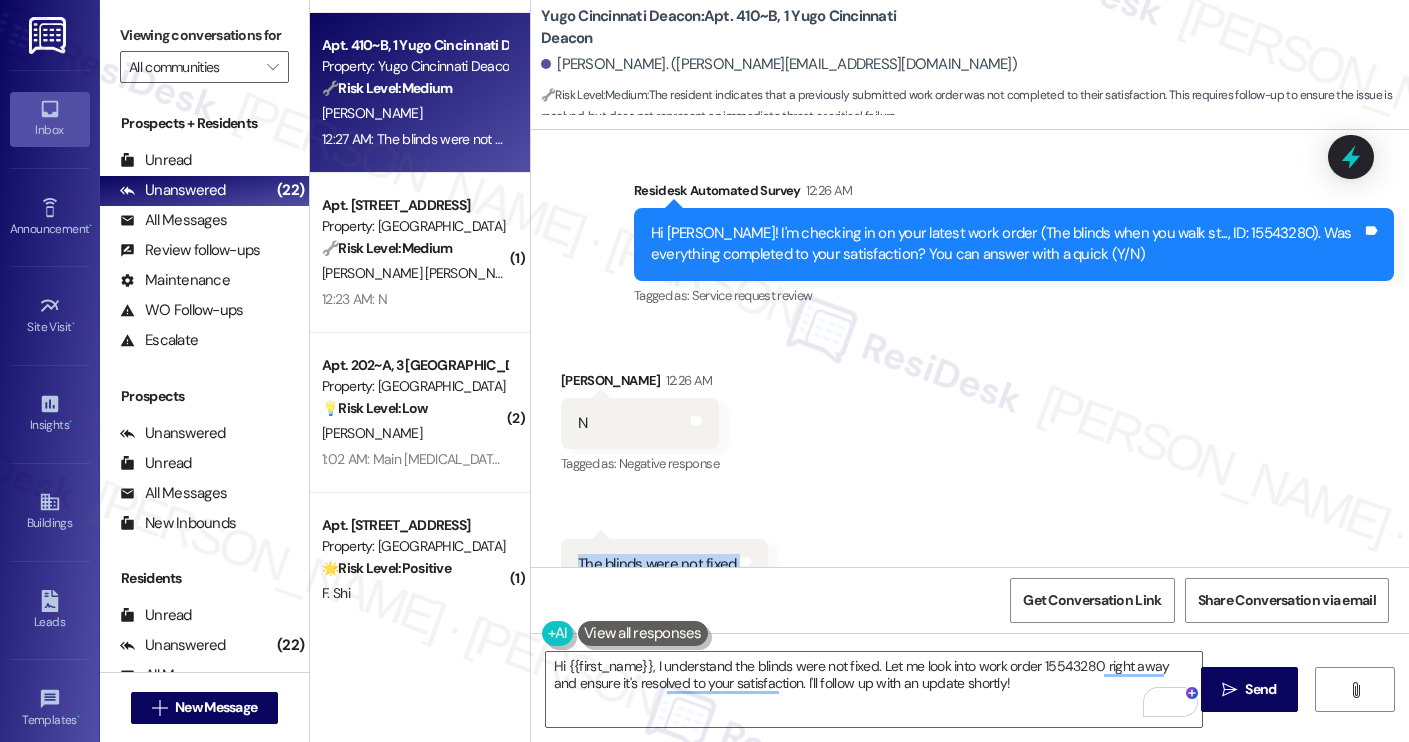 drag, startPoint x: 569, startPoint y: 526, endPoint x: 729, endPoint y: 538, distance: 160.44937 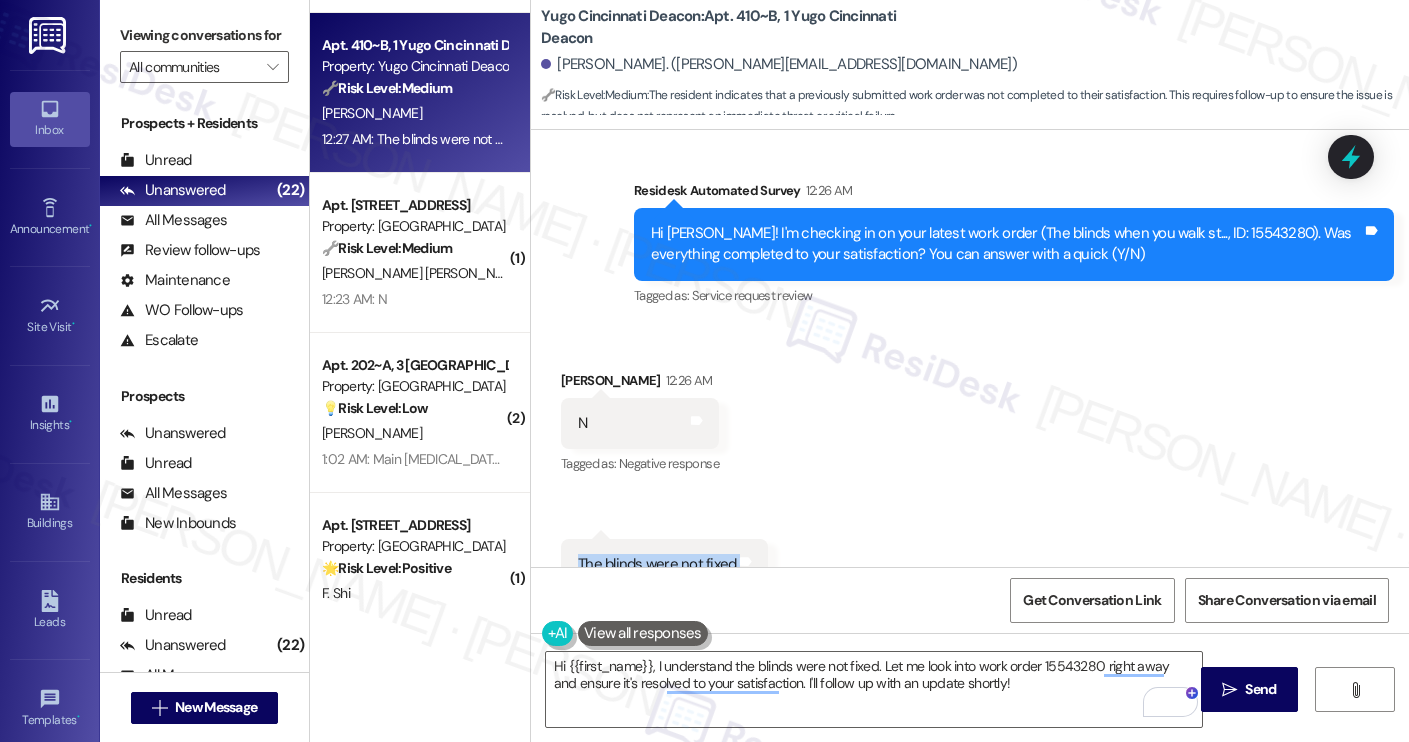 click on "The blinds were not fixed  Tags and notes" at bounding box center [664, 564] 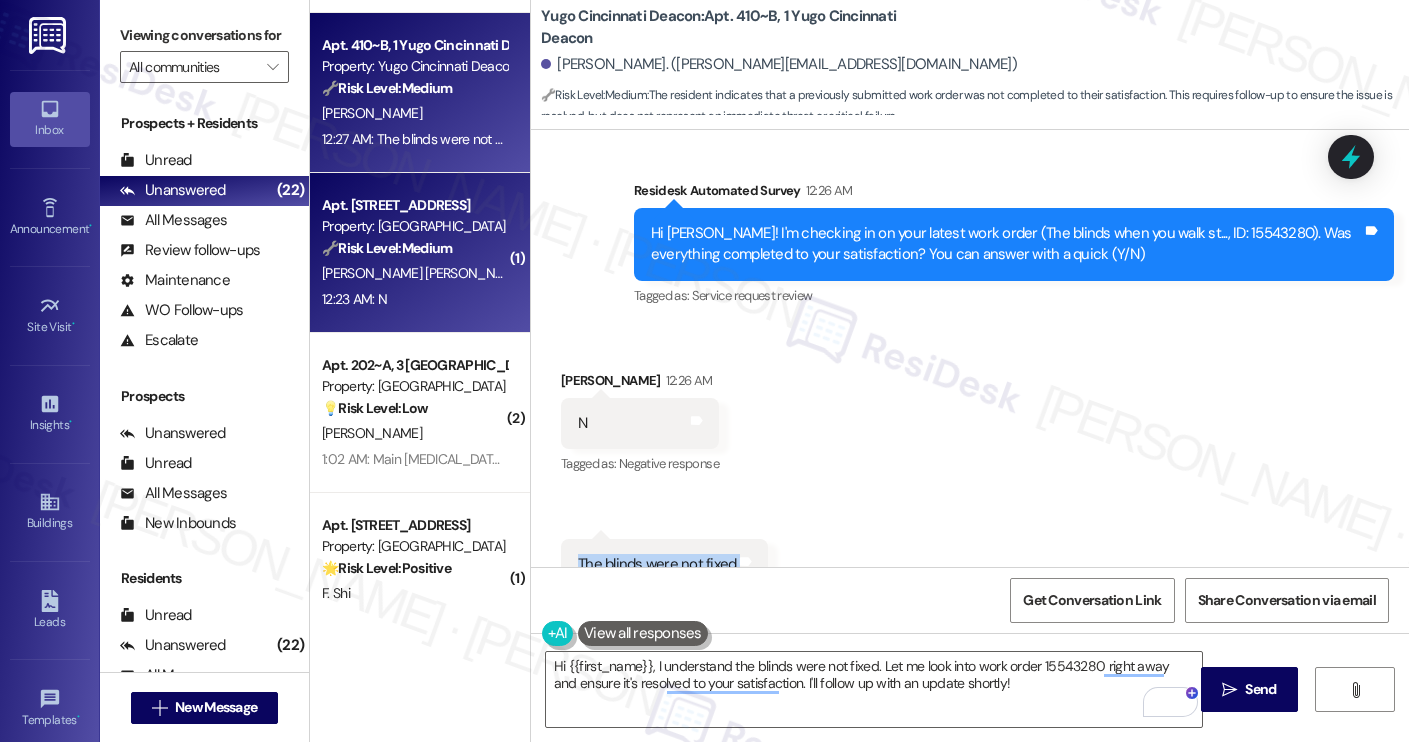 copy on "The blinds were not fixed  Tags and notes" 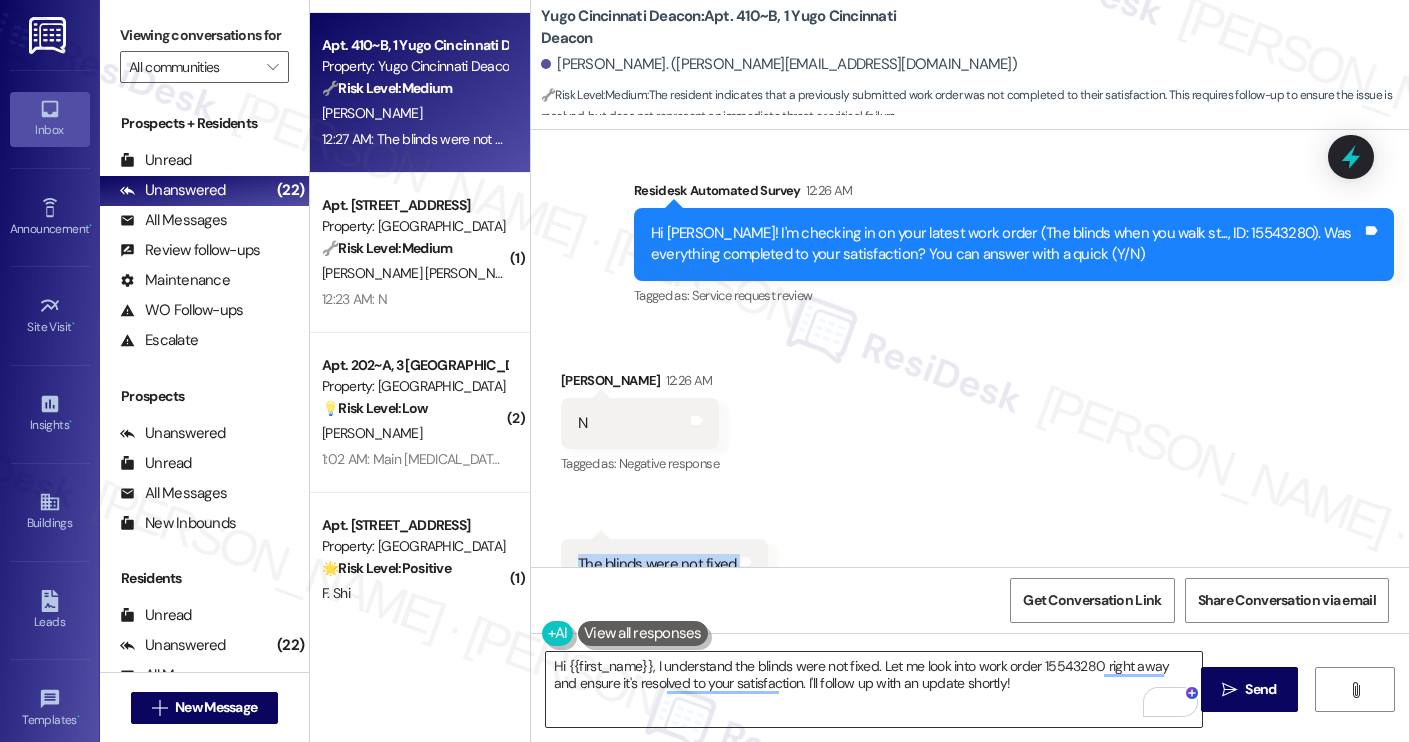 click on "Hi {{first_name}}, I understand the blinds were not fixed. Let me look into work order 15543280 right away and ensure it's resolved to your satisfaction. I'll follow up with an update shortly!" at bounding box center (874, 689) 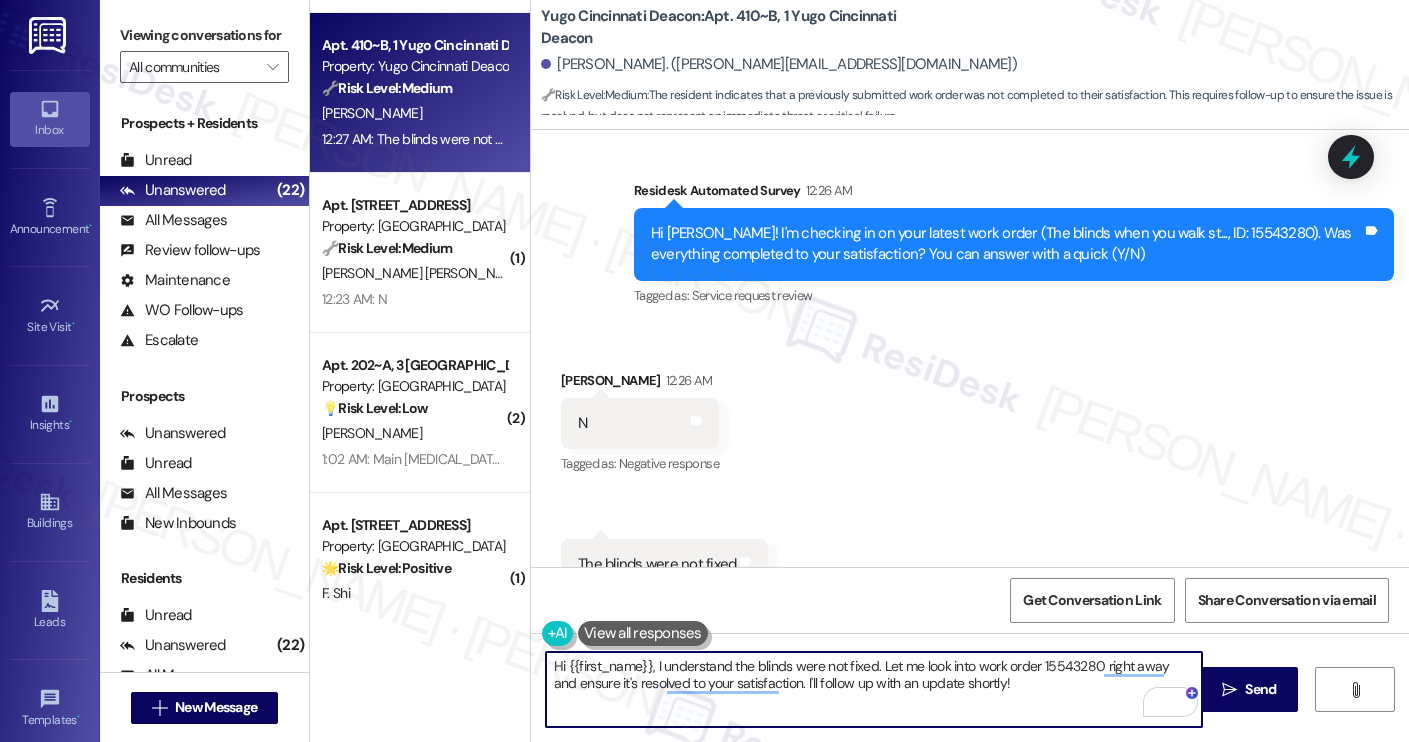click on "Hi {{first_name}}, I understand the blinds were not fixed. Let me look into work order 15543280 right away and ensure it's resolved to your satisfaction. I'll follow up with an update shortly!" at bounding box center [874, 689] 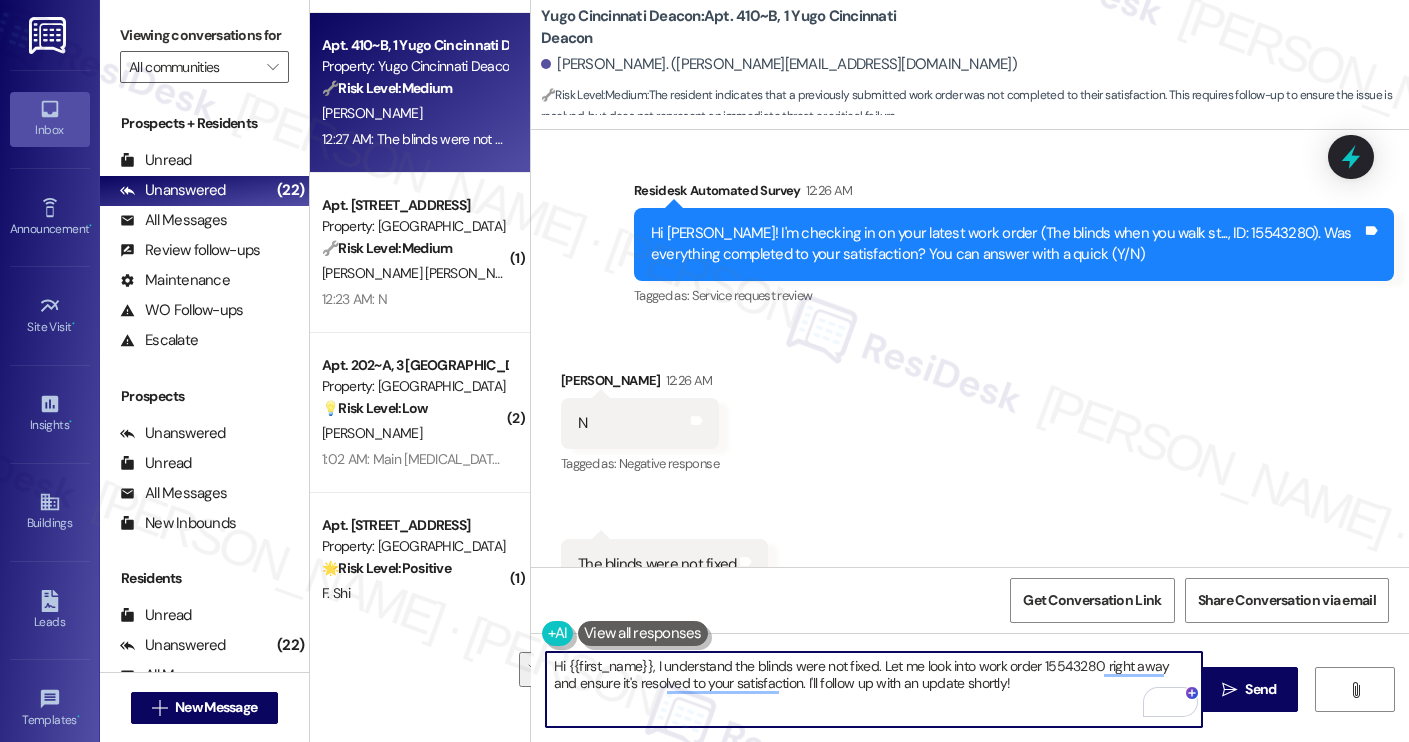 paste on "NOT_ALLOWED" 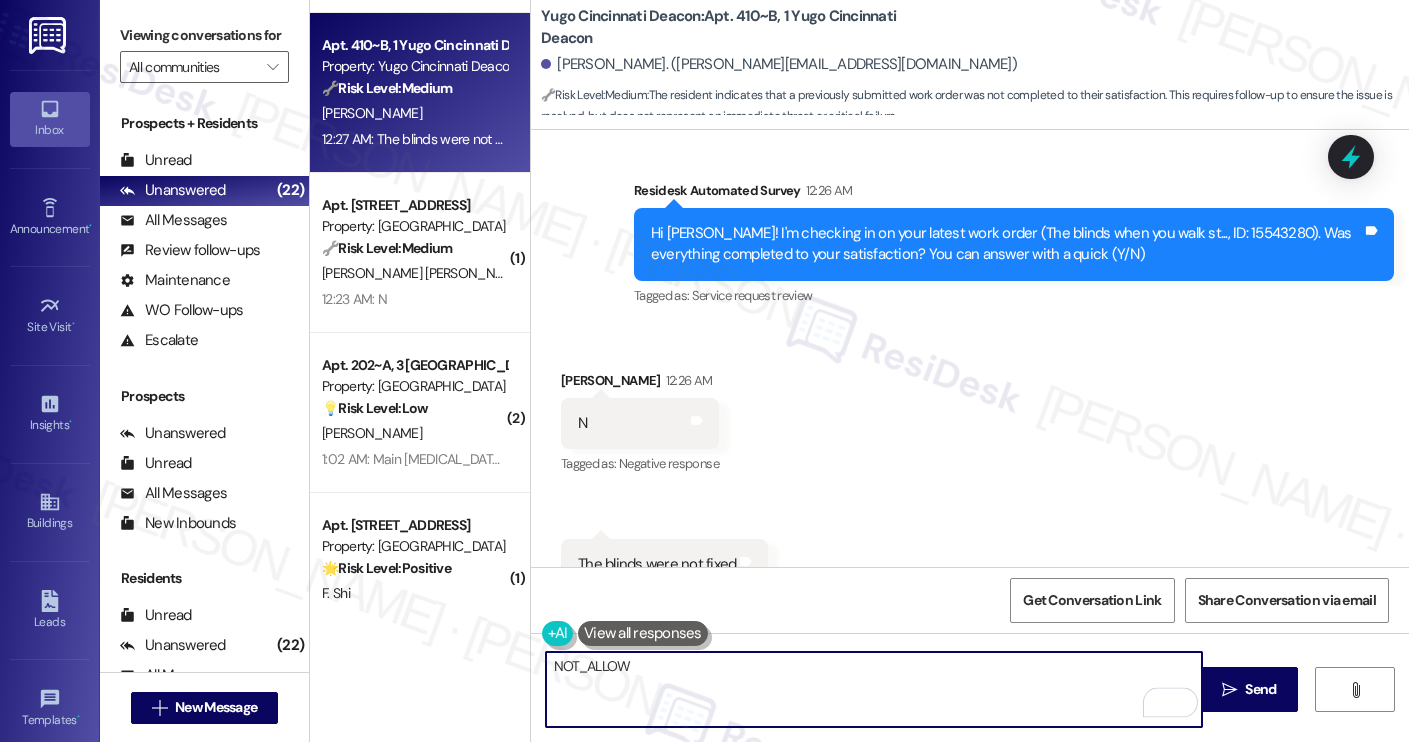 type on "NOT_ALLO" 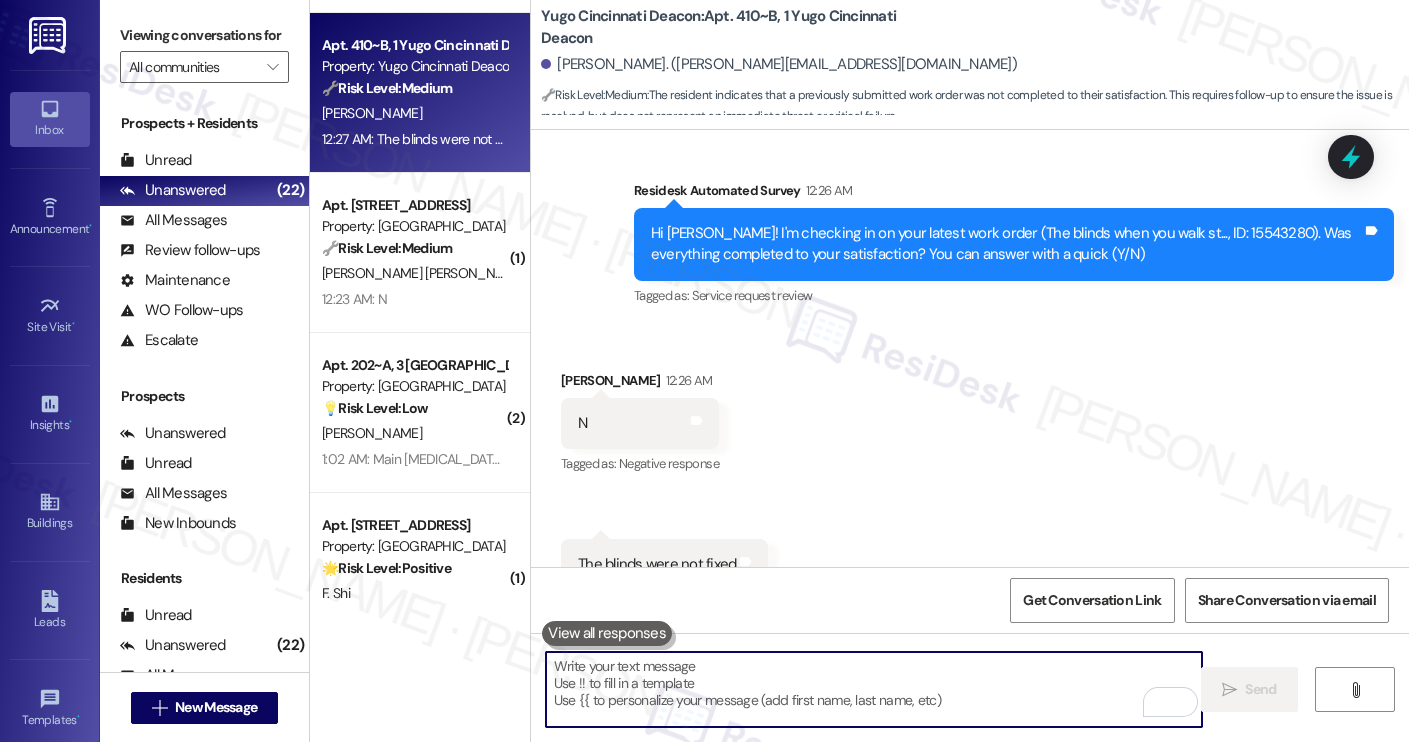 click at bounding box center (874, 689) 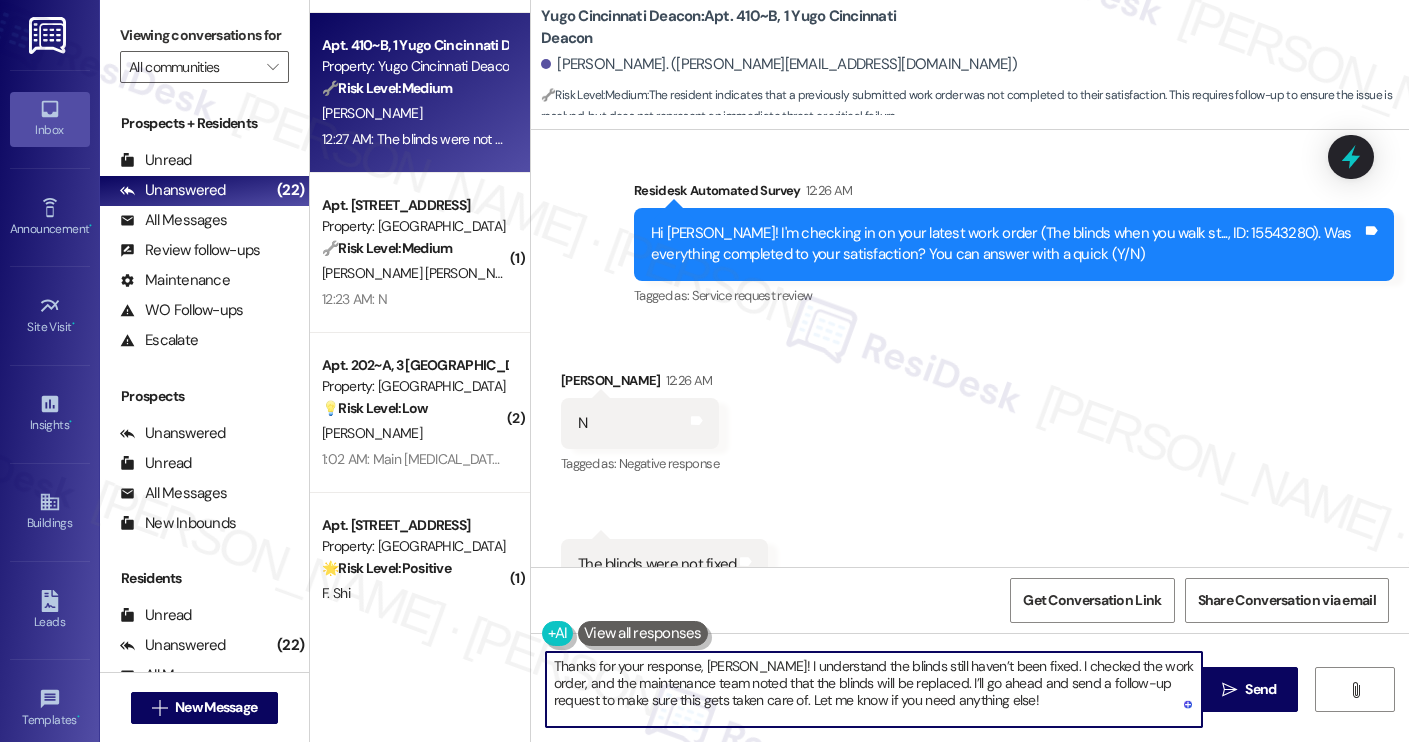 click on "Thanks for your response, [PERSON_NAME]! I understand the blinds still haven’t been fixed. I checked the work order, and the maintenance team noted that the blinds will be replaced. I’ll go ahead and send a follow-up request to make sure this gets taken care of. Let me know if you need anything else!" at bounding box center [874, 689] 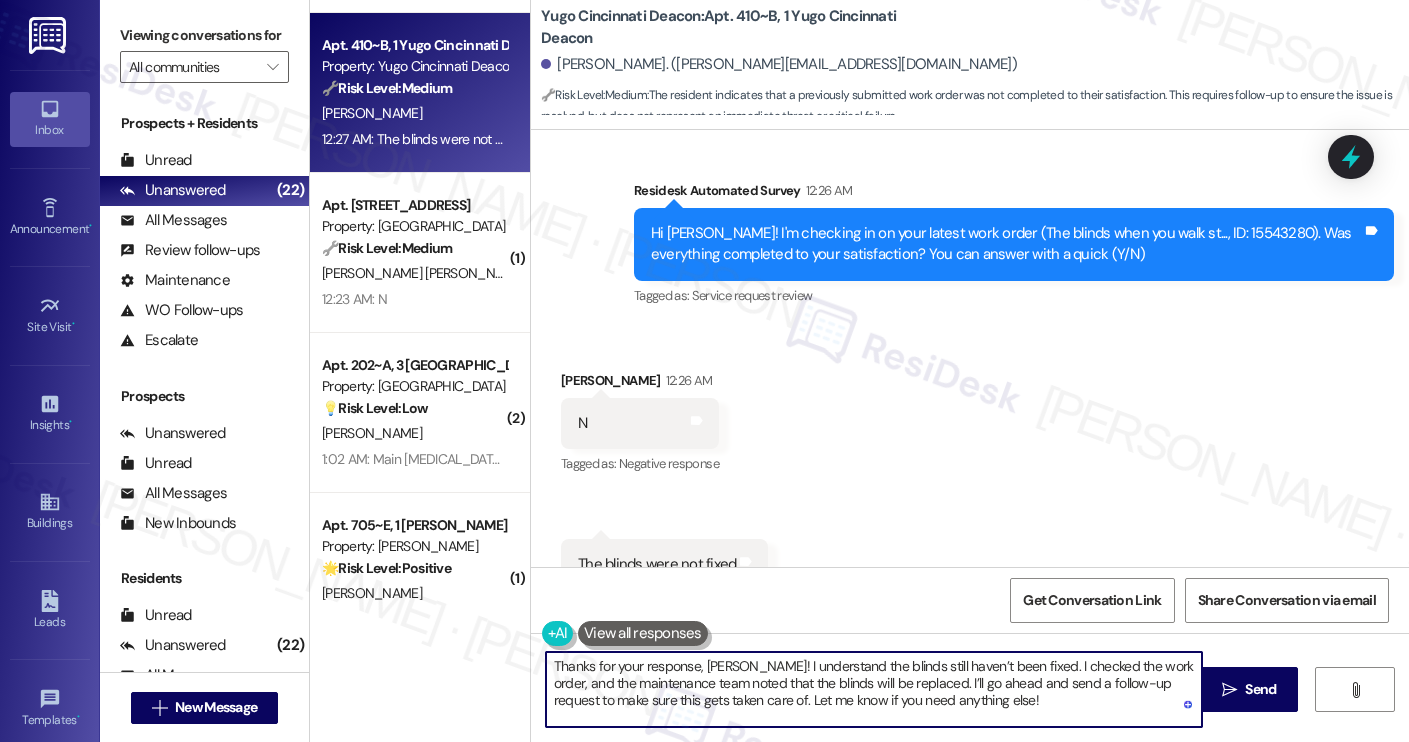 type on "Thanks for your response, [PERSON_NAME]! I understand the blinds still haven’t been fixed. I checked the work order, and the maintenance team noted that the blinds will be replaced. I’ll go ahead and send a follow-up request to make sure this gets taken care of. Let me know if you need anything else!" 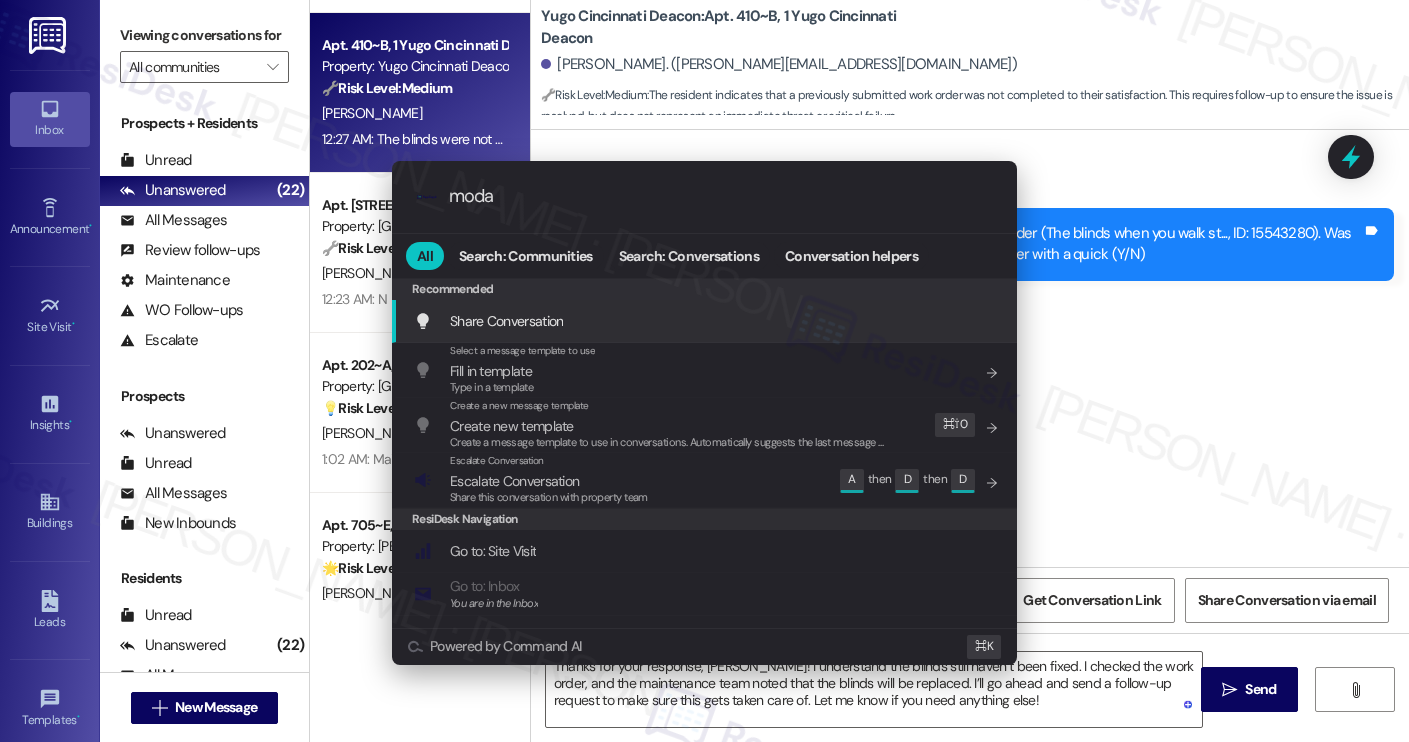 type on "modal" 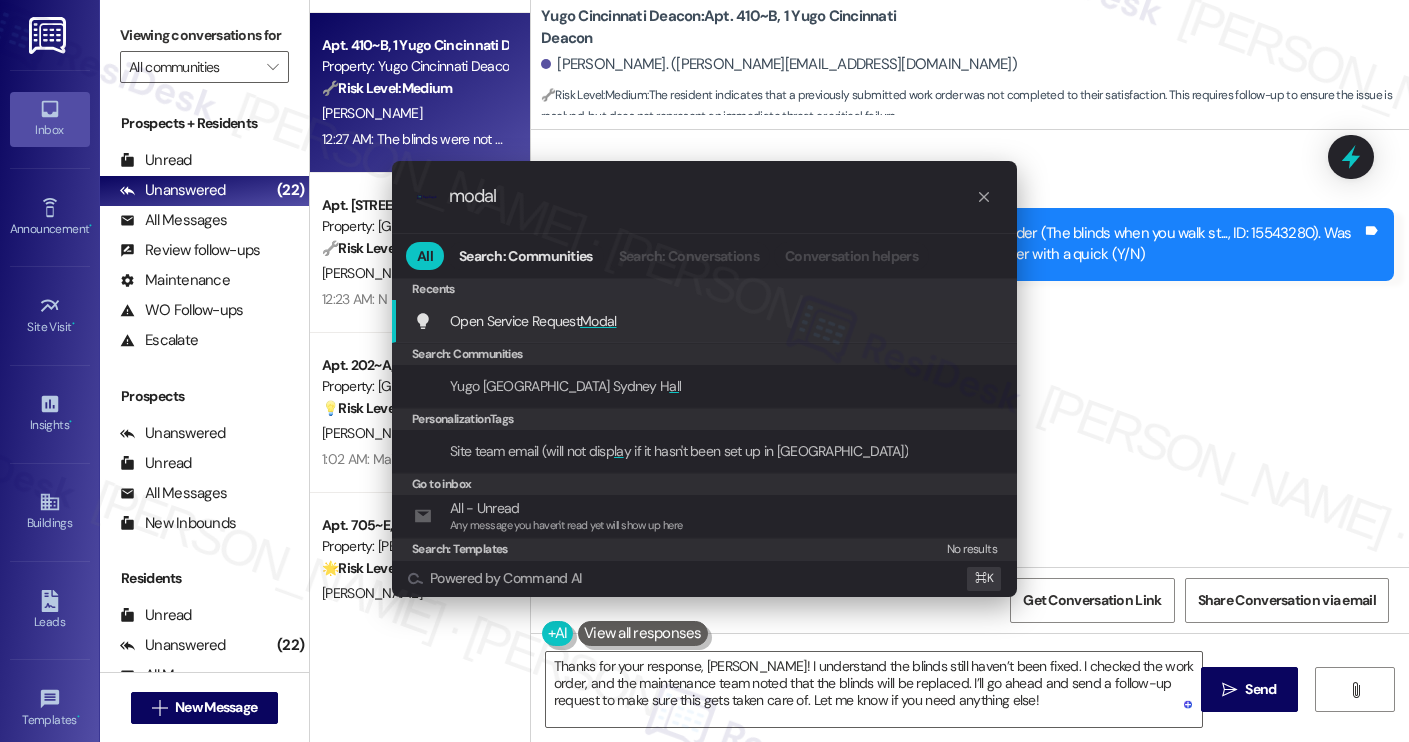 click on "Open Service Request  Modal Add shortcut" at bounding box center (704, 321) 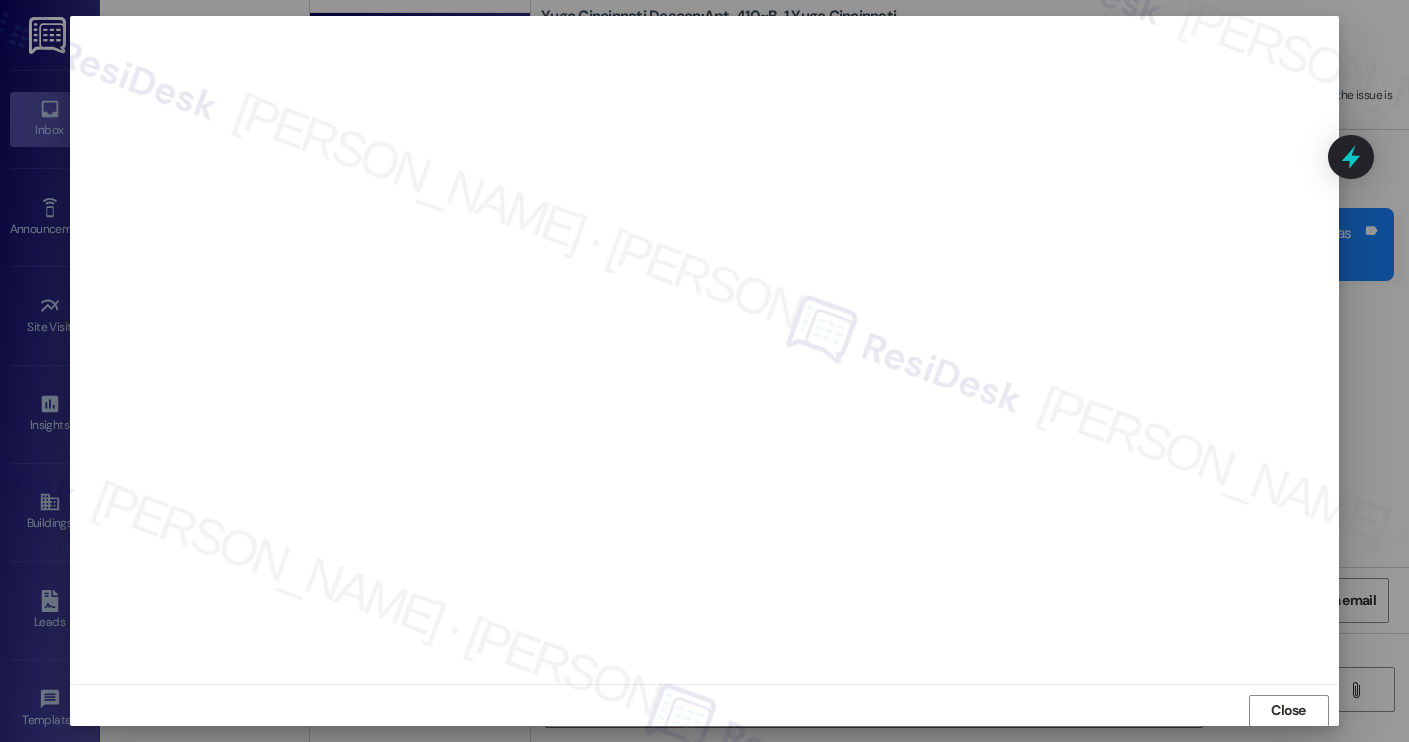 scroll, scrollTop: 1, scrollLeft: 0, axis: vertical 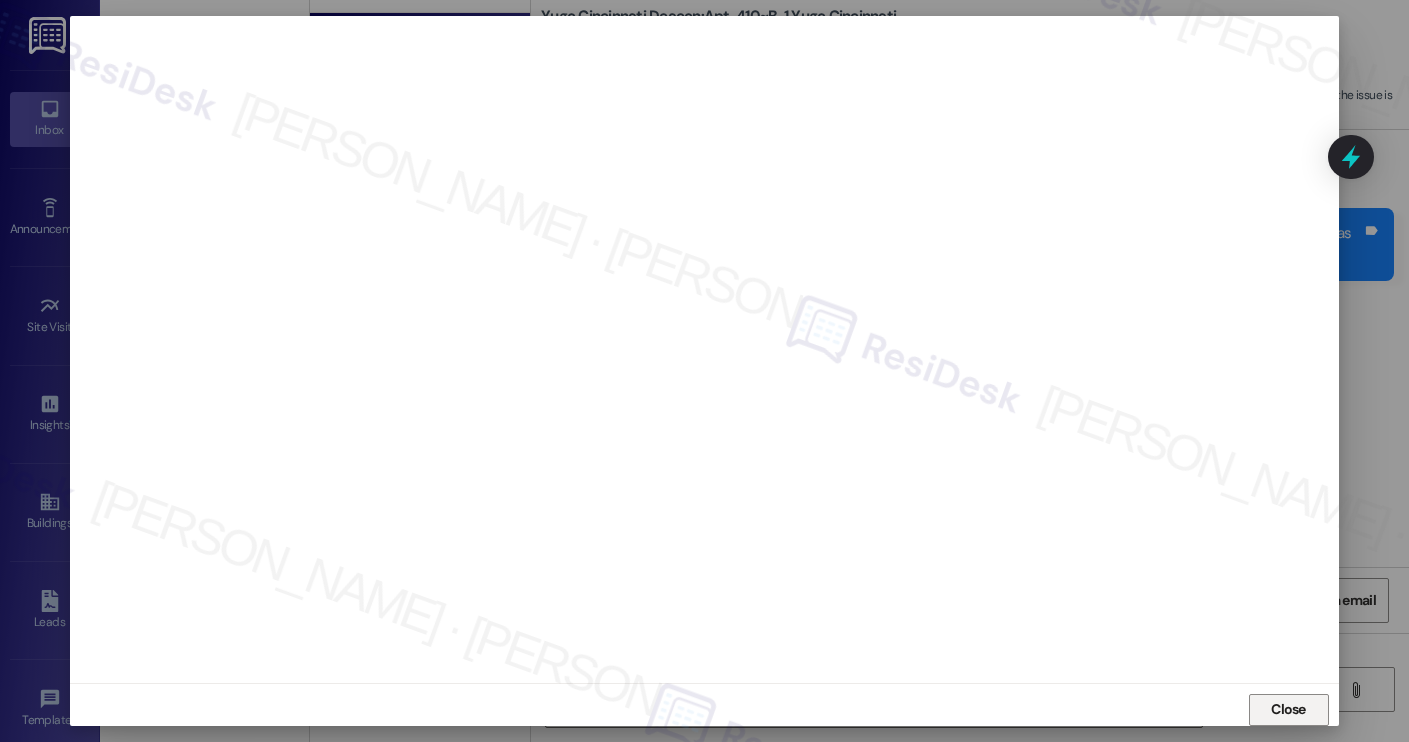 click on "Close" at bounding box center [1289, 710] 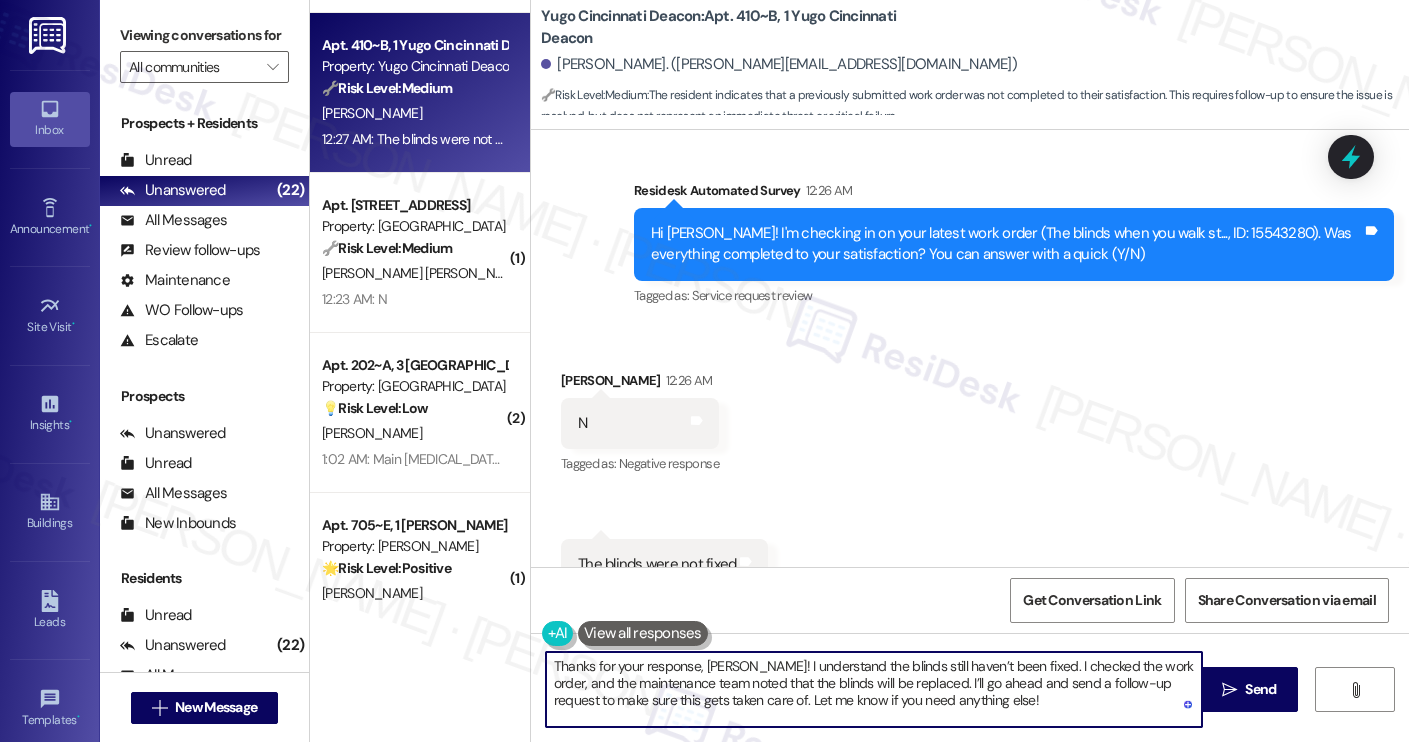 click on "Thanks for your response, [PERSON_NAME]! I understand the blinds still haven’t been fixed. I checked the work order, and the maintenance team noted that the blinds will be replaced. I’ll go ahead and send a follow-up request to make sure this gets taken care of. Let me know if you need anything else!" at bounding box center [874, 689] 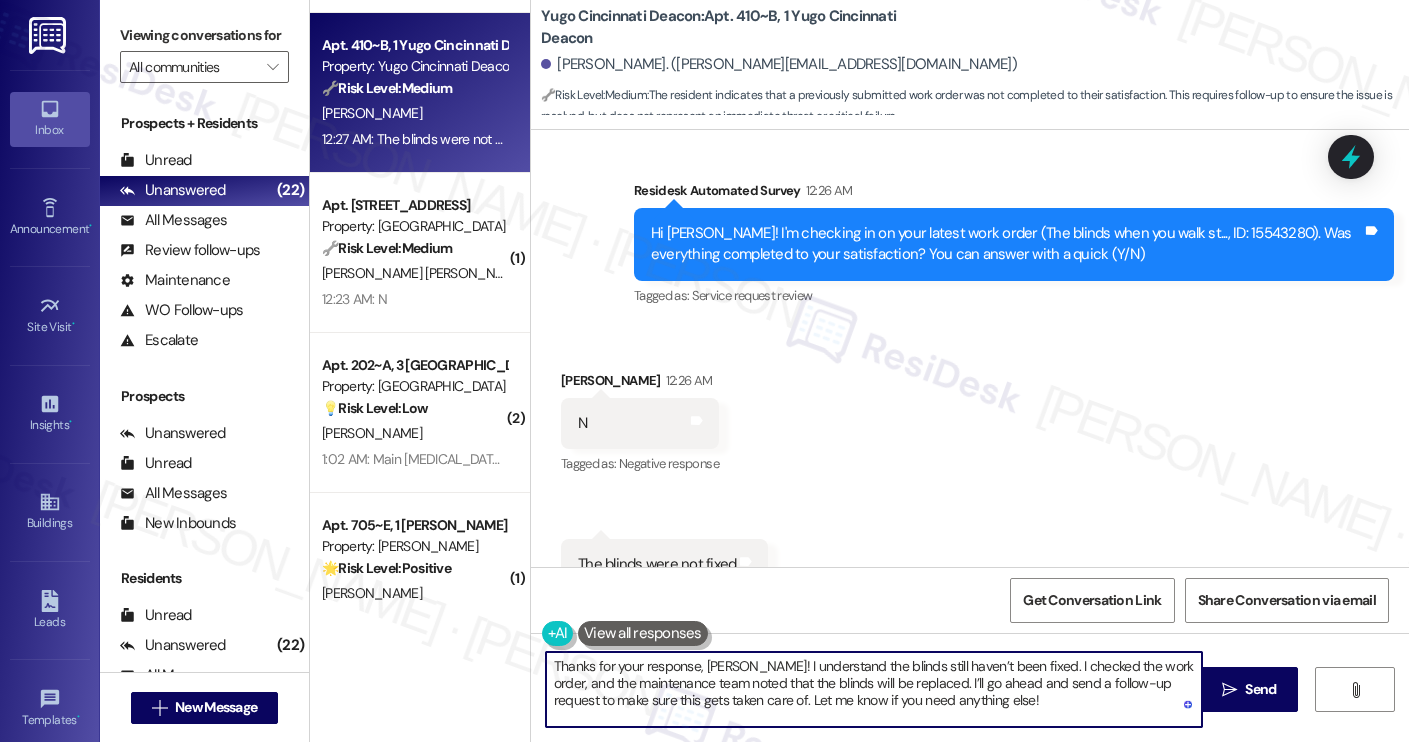 scroll, scrollTop: 3064, scrollLeft: 0, axis: vertical 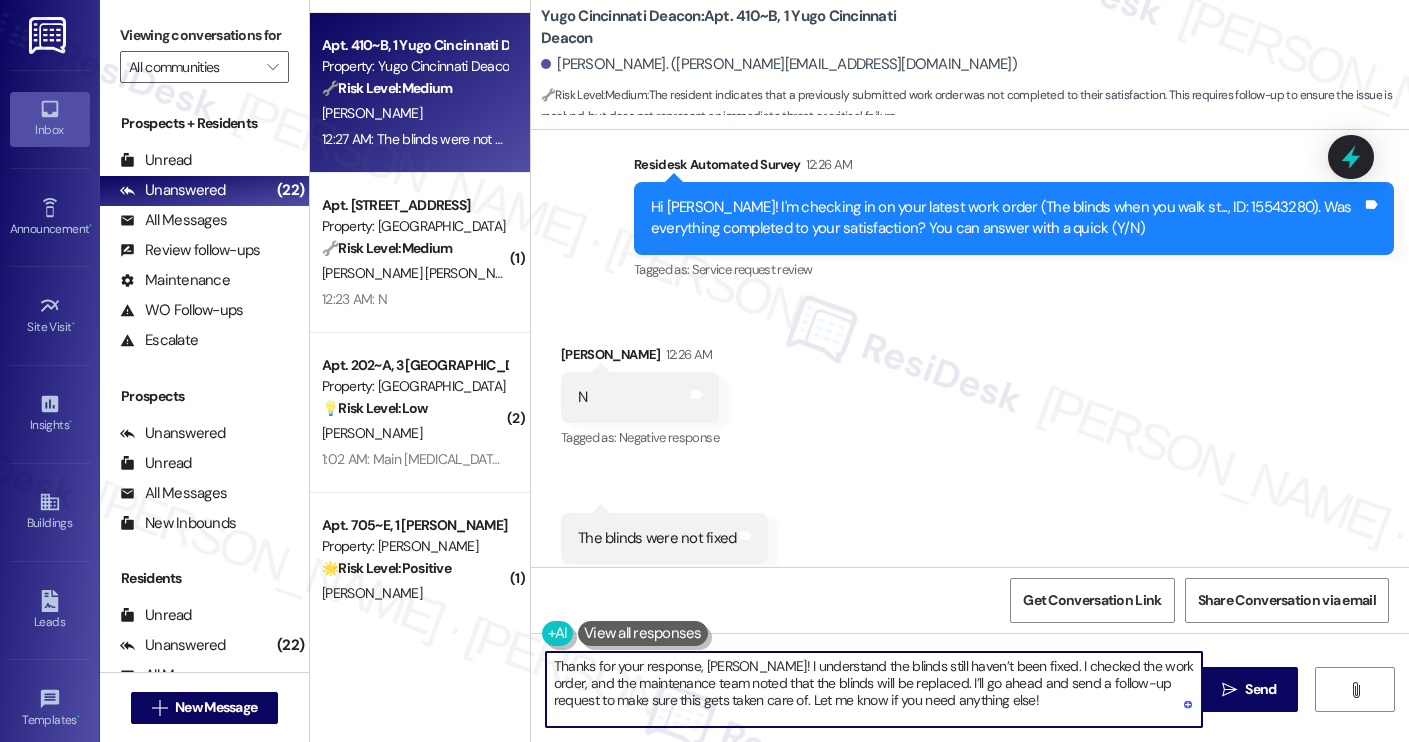 click on "Thanks for your response, [PERSON_NAME]! I understand the blinds still haven’t been fixed. I checked the work order, and the maintenance team noted that the blinds will be replaced. I’ll go ahead and send a follow-up request to make sure this gets taken care of. Let me know if you need anything else!" at bounding box center (874, 689) 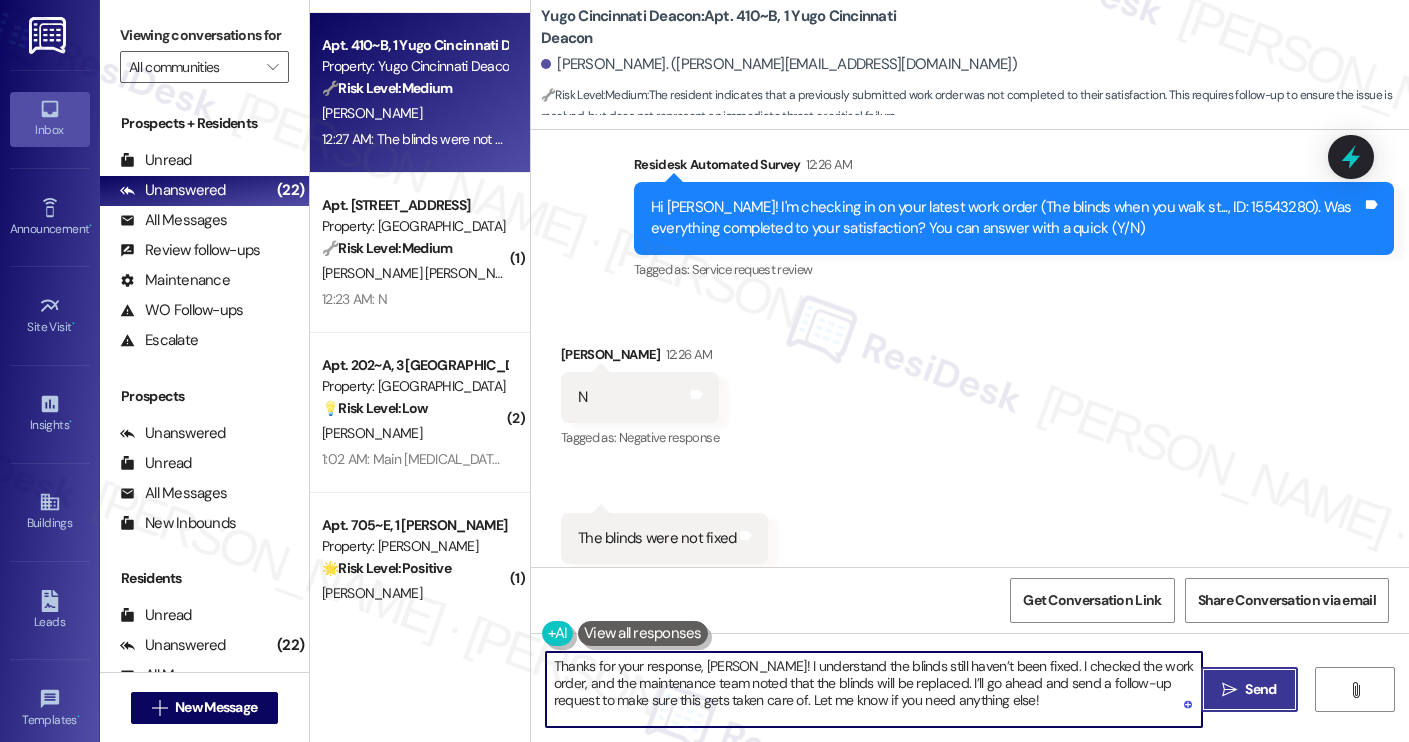 click on "Send" at bounding box center [1260, 689] 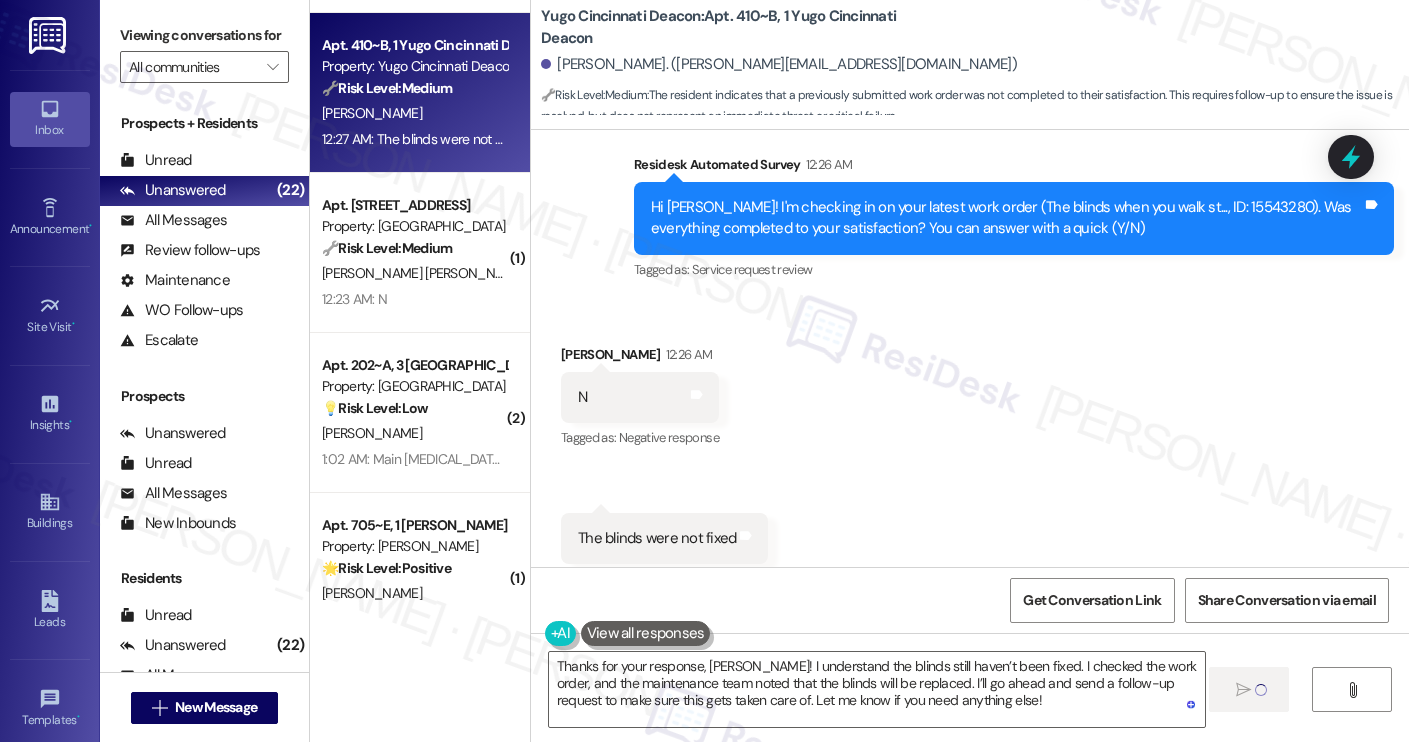 type 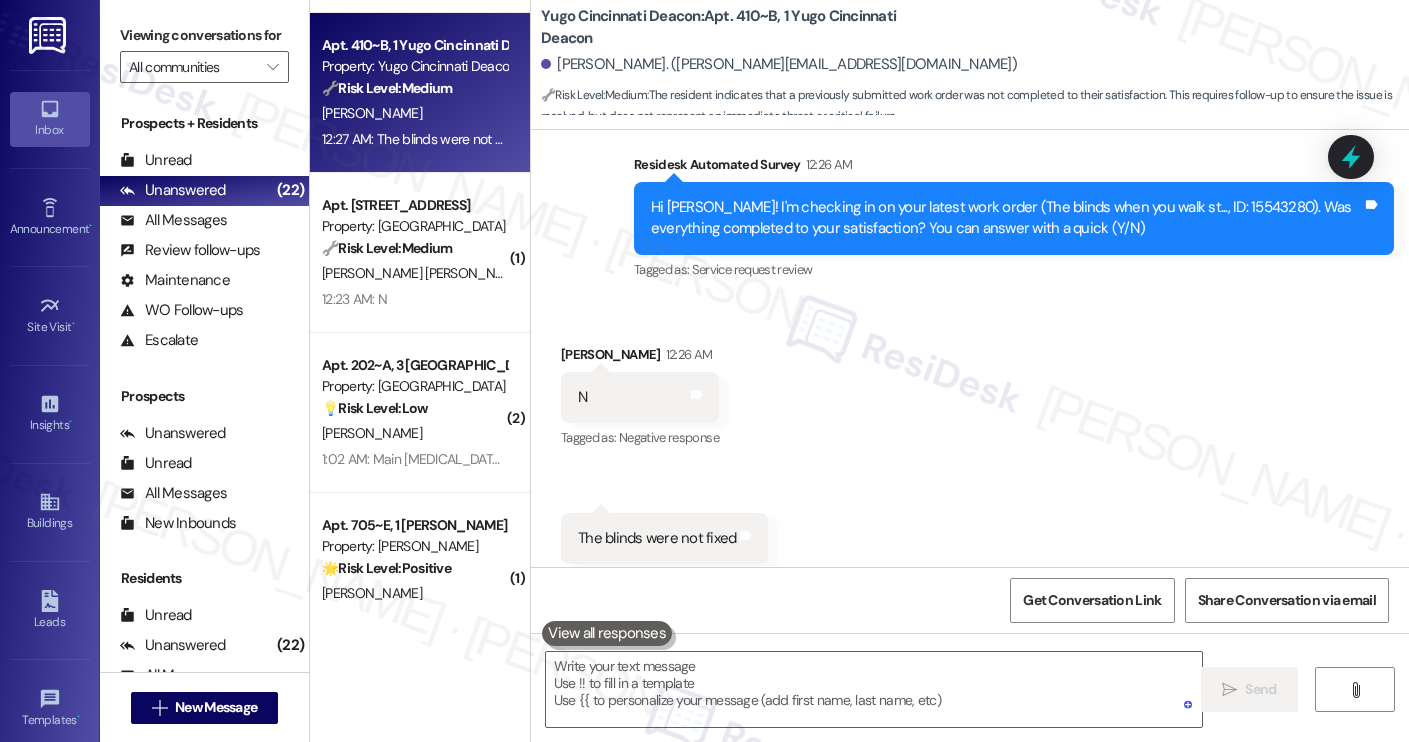scroll, scrollTop: 3063, scrollLeft: 0, axis: vertical 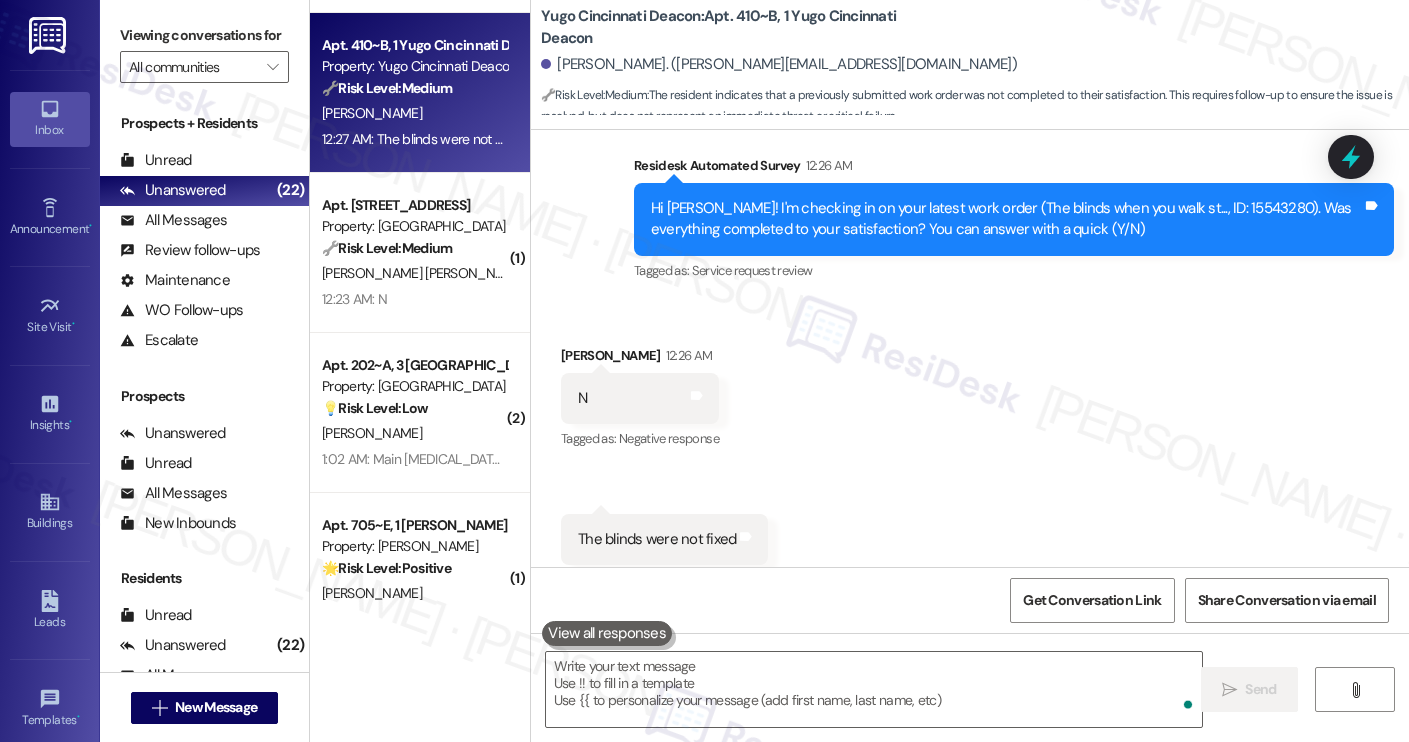 click on "Received via SMS [PERSON_NAME] 12:26 AM N Tags and notes Tagged as:   Negative response Click to highlight conversations about Negative response Received via SMS 12:27 AM [PERSON_NAME]   Neutral 12:27 AM The blinds were not fixed  Tags and notes Tagged as:   Maintenance request Click to highlight conversations about Maintenance request" at bounding box center [970, 455] 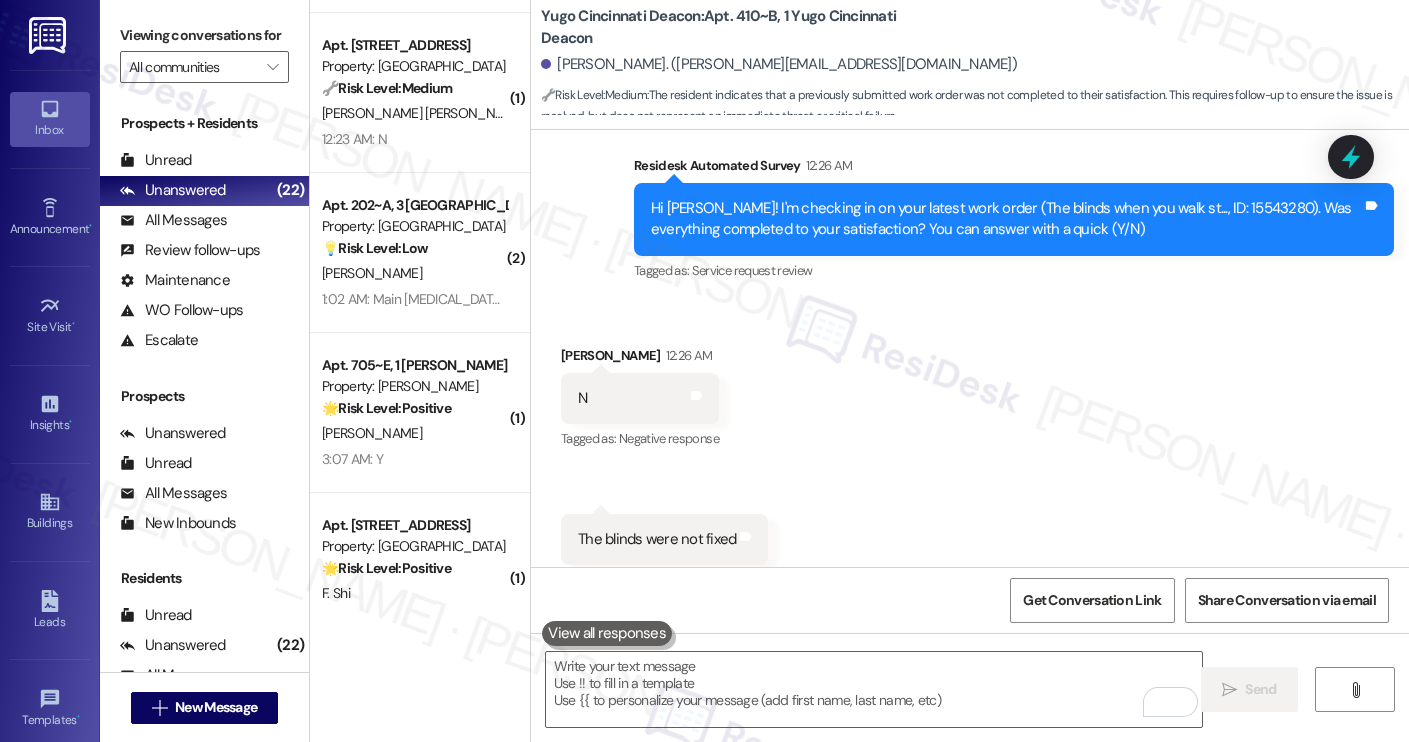 scroll, scrollTop: 3246, scrollLeft: 0, axis: vertical 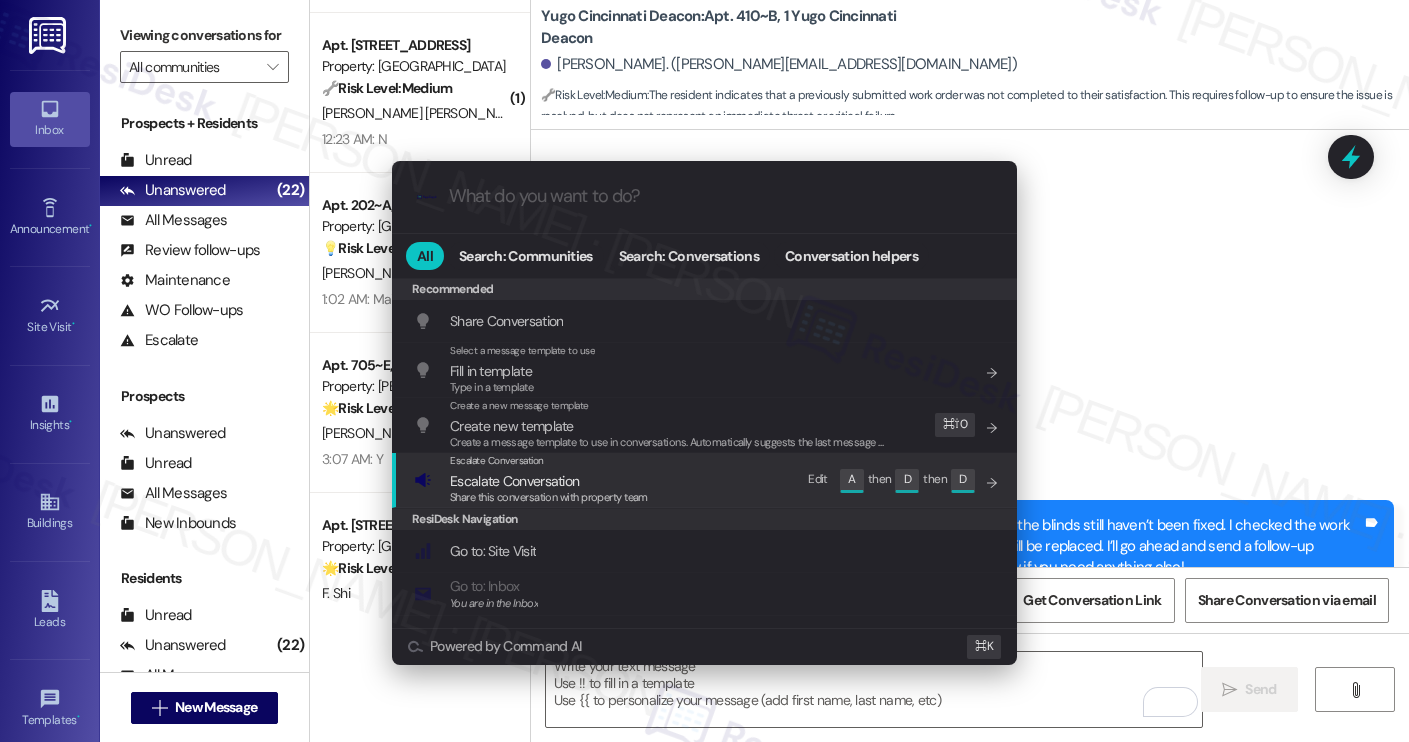 click on "Escalate Conversation Escalate Conversation Share this conversation with property team Edit A then D then D" at bounding box center [706, 480] 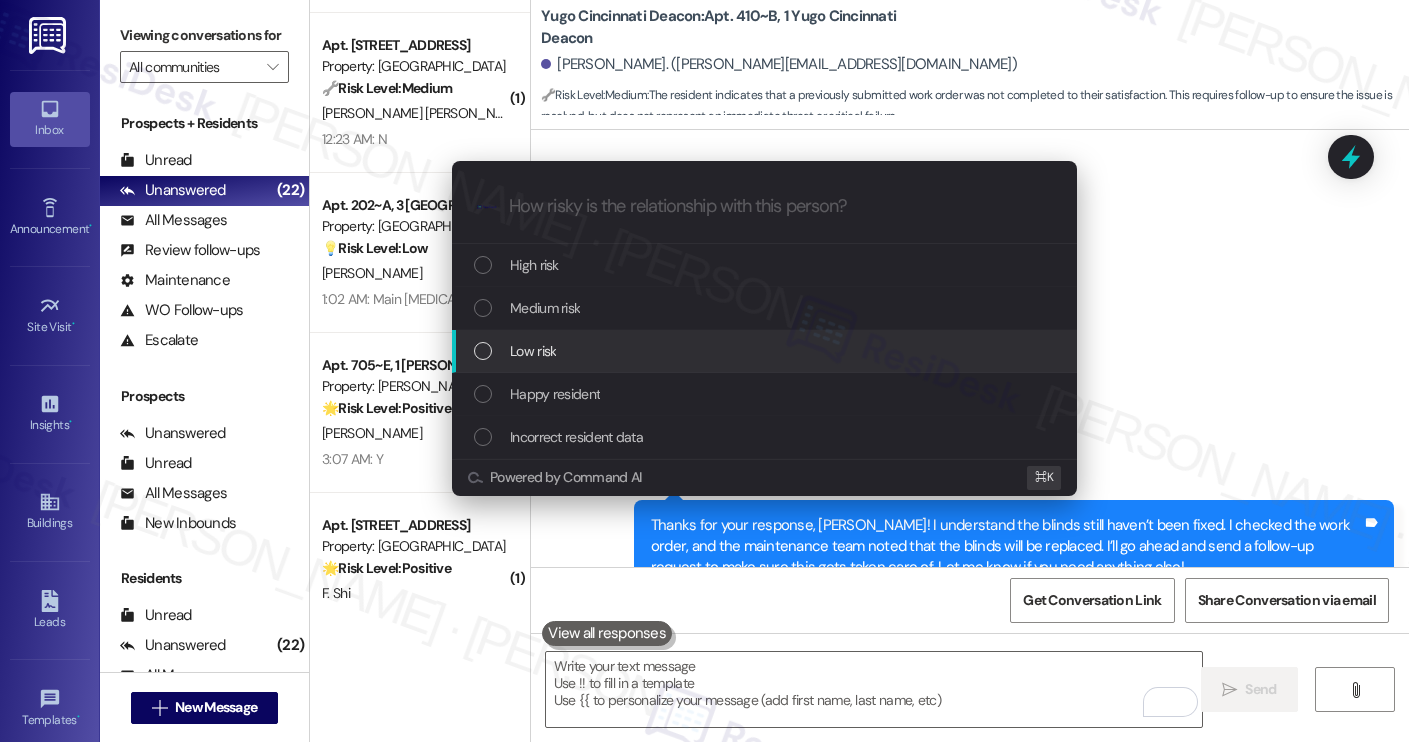 click on "Low risk" at bounding box center (764, 351) 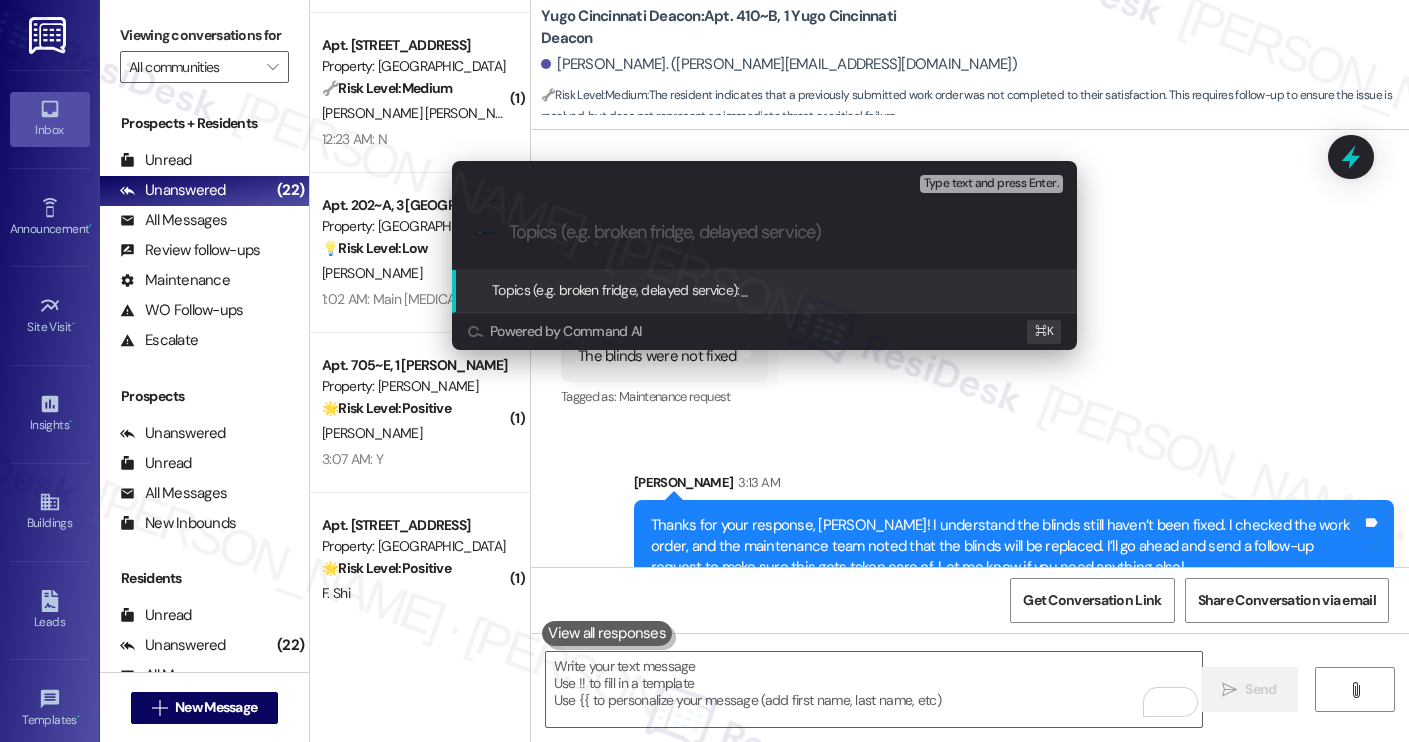 paste on "Follow up WO #15543280 | Blinds replacement" 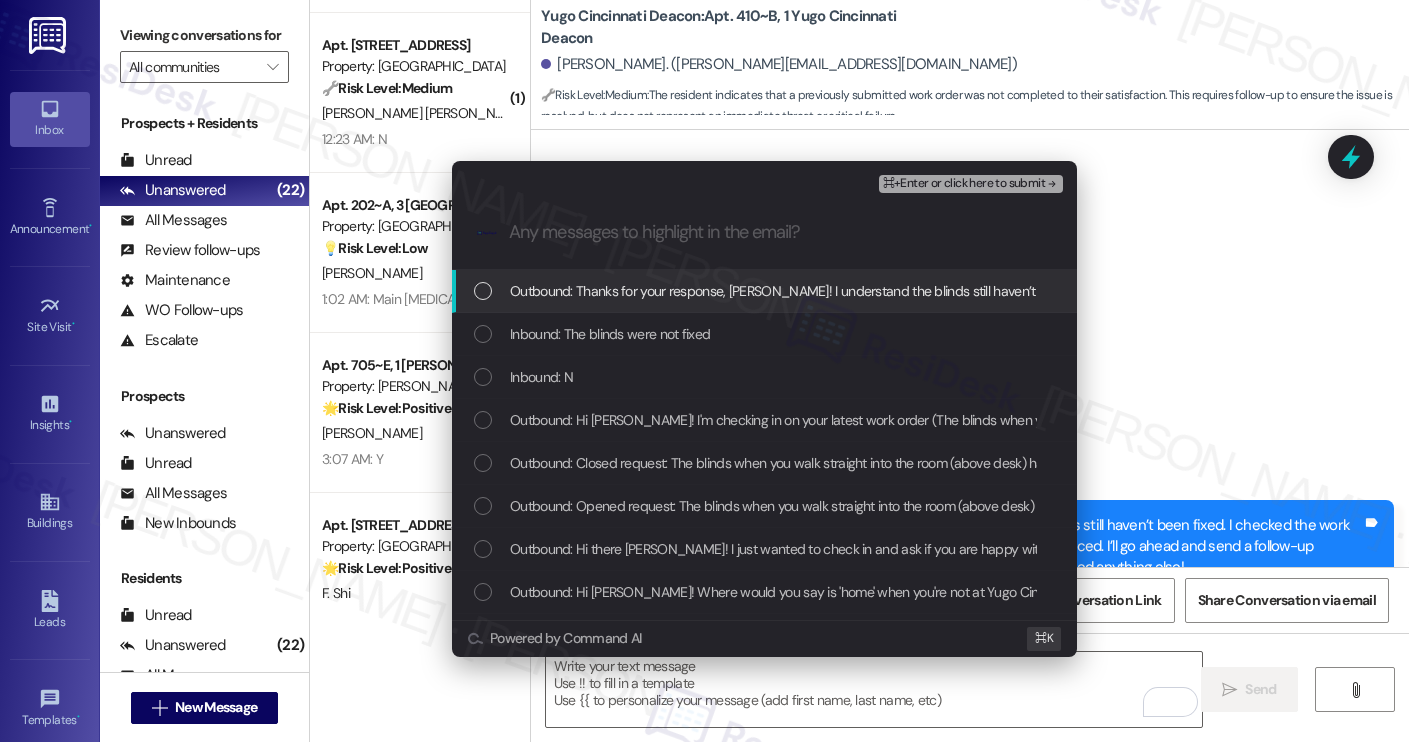 click on "Inbound: The blinds were not fixed" at bounding box center [610, 334] 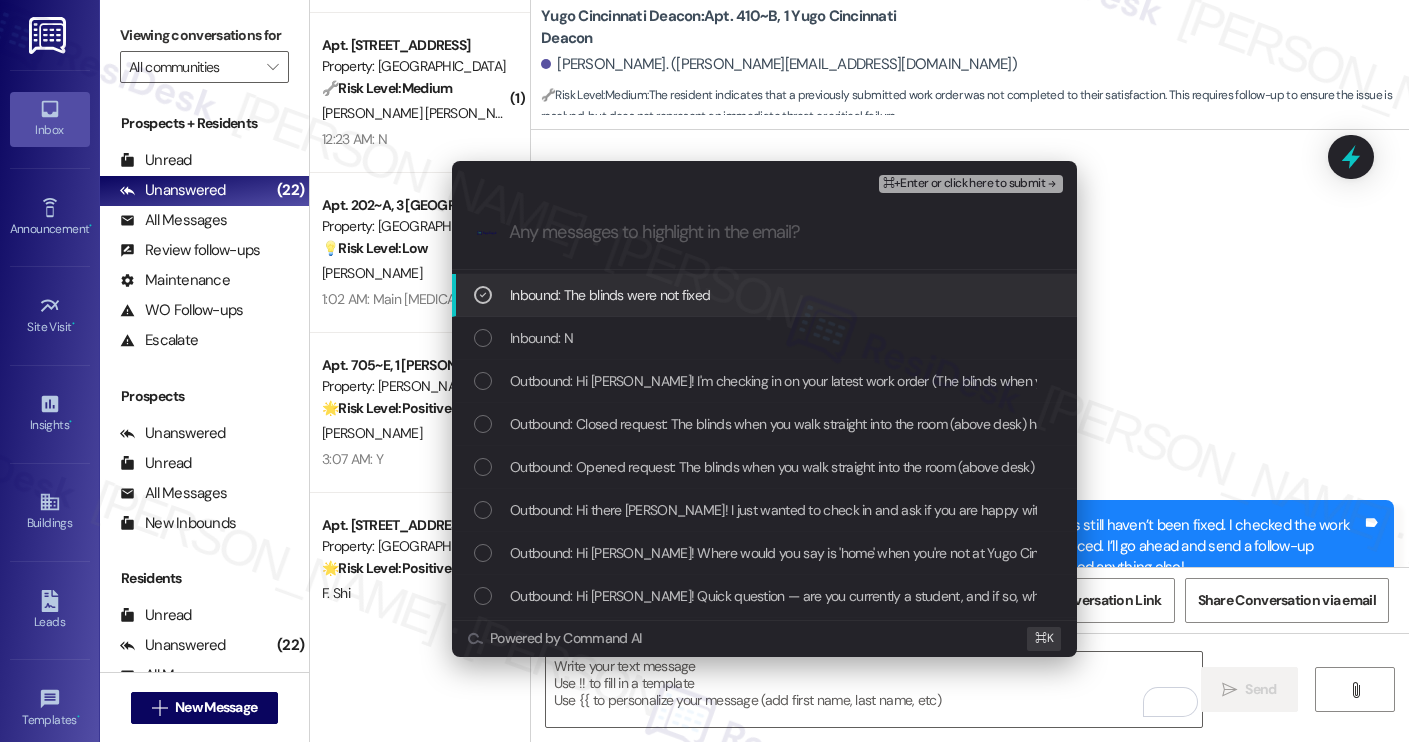 scroll, scrollTop: 41, scrollLeft: 0, axis: vertical 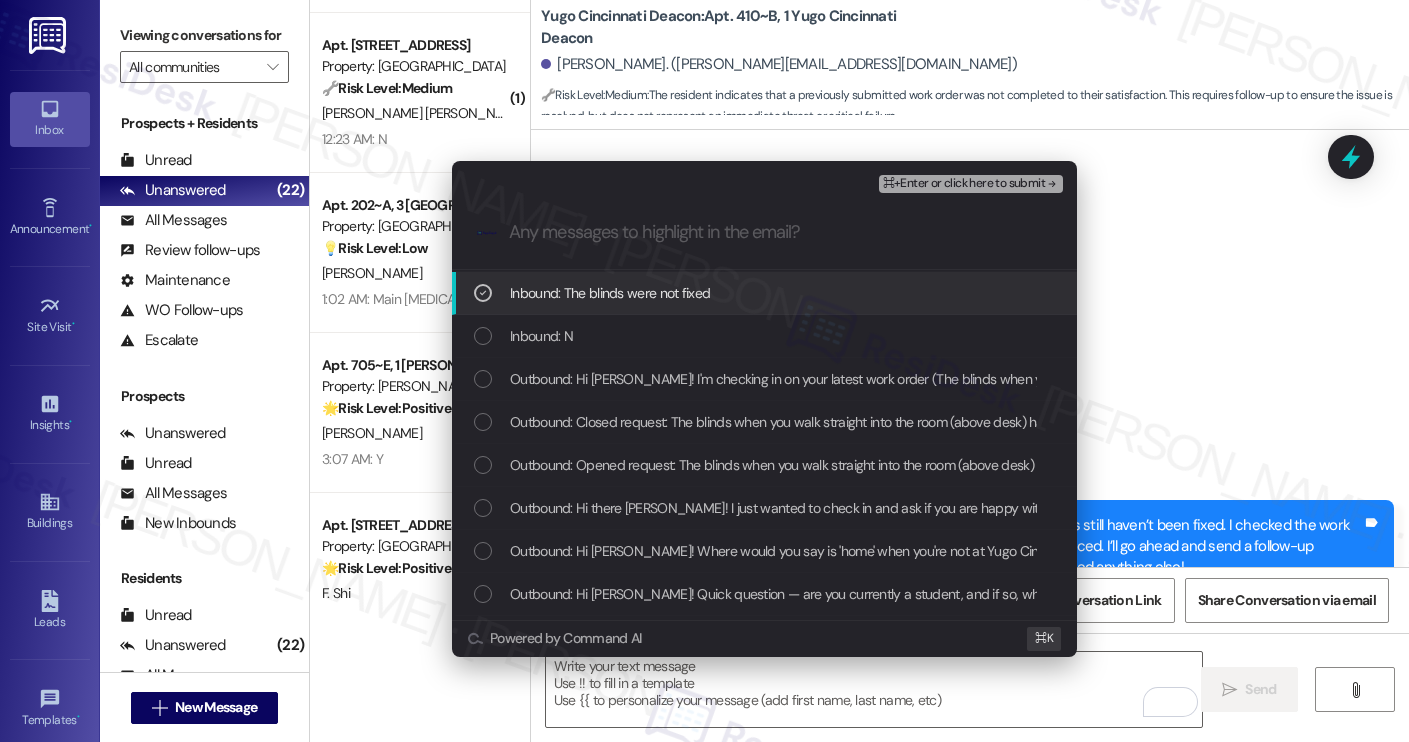 click on "Inbound: N" at bounding box center (766, 336) 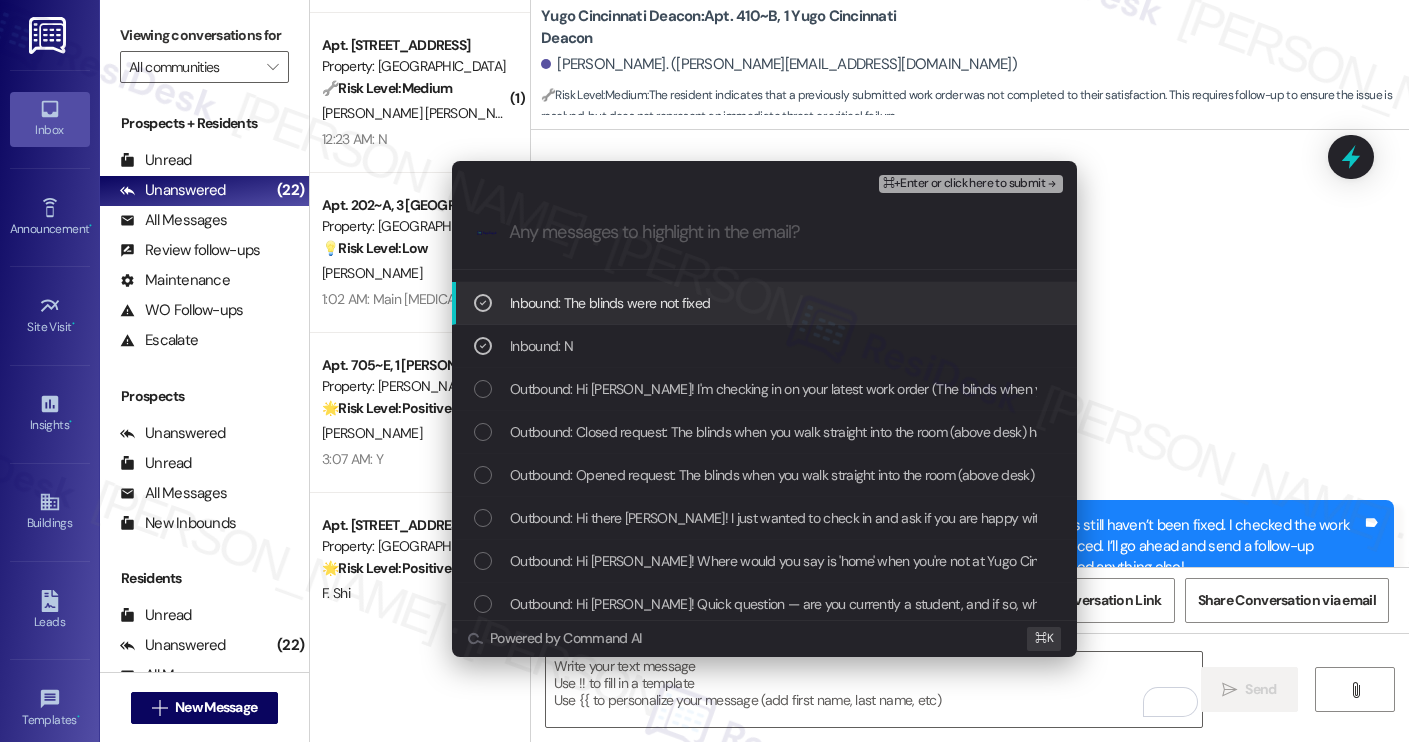 scroll, scrollTop: 2, scrollLeft: 0, axis: vertical 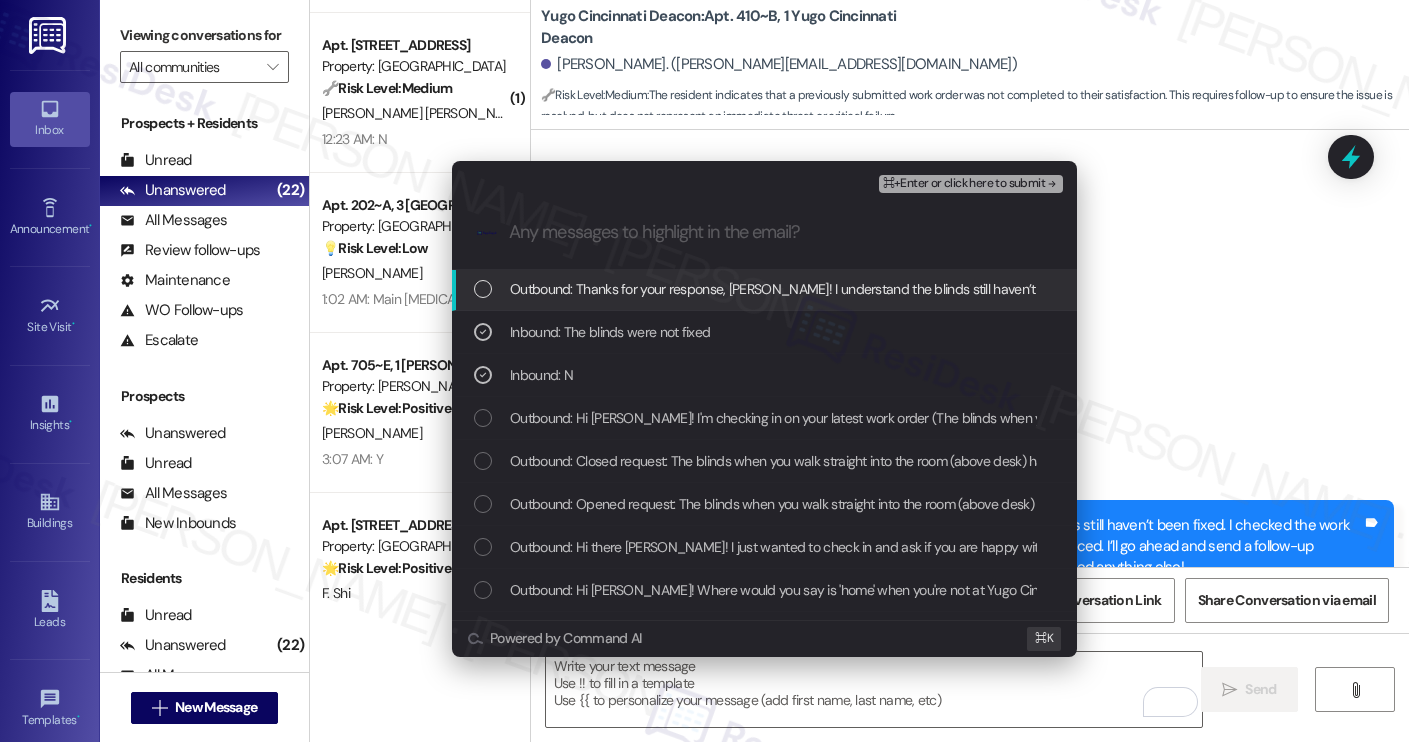 click on "⌘+Enter or click here to submit" at bounding box center [964, 184] 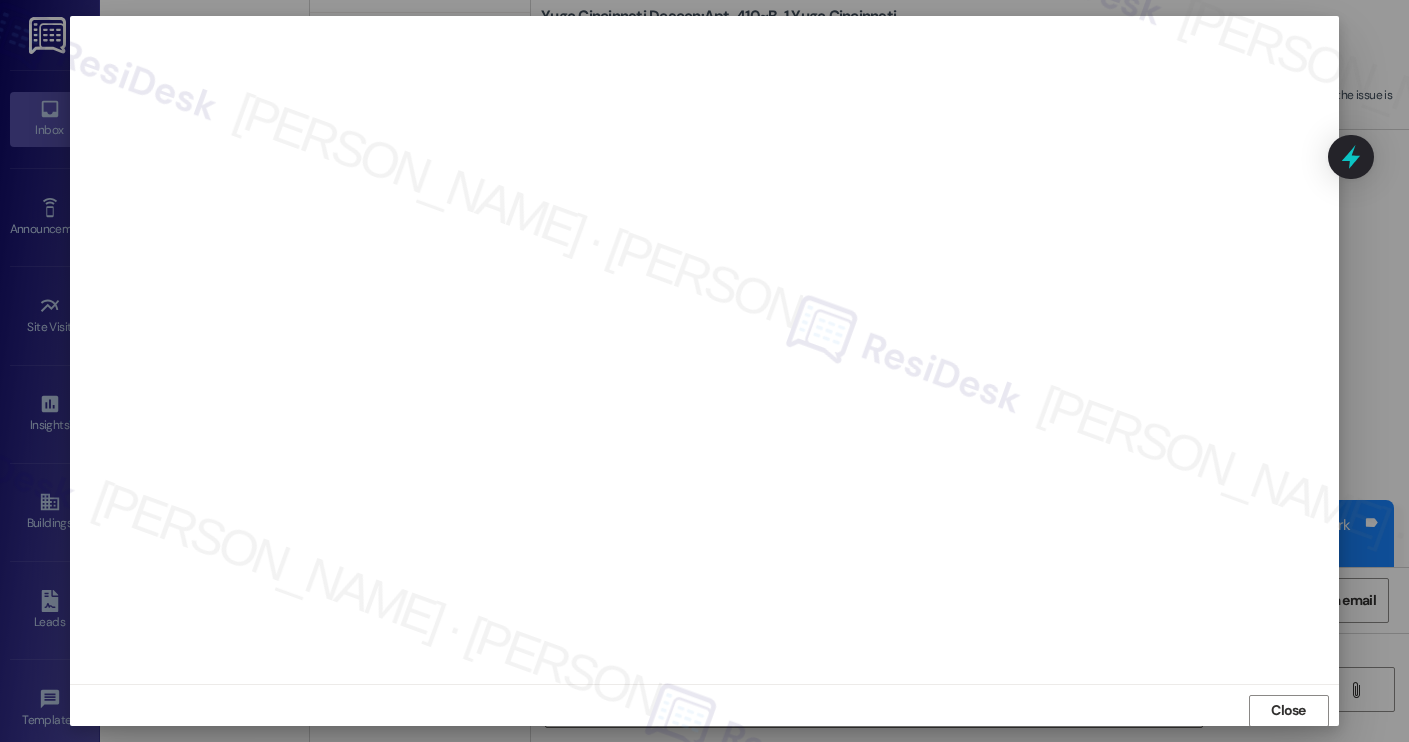 scroll, scrollTop: 1, scrollLeft: 0, axis: vertical 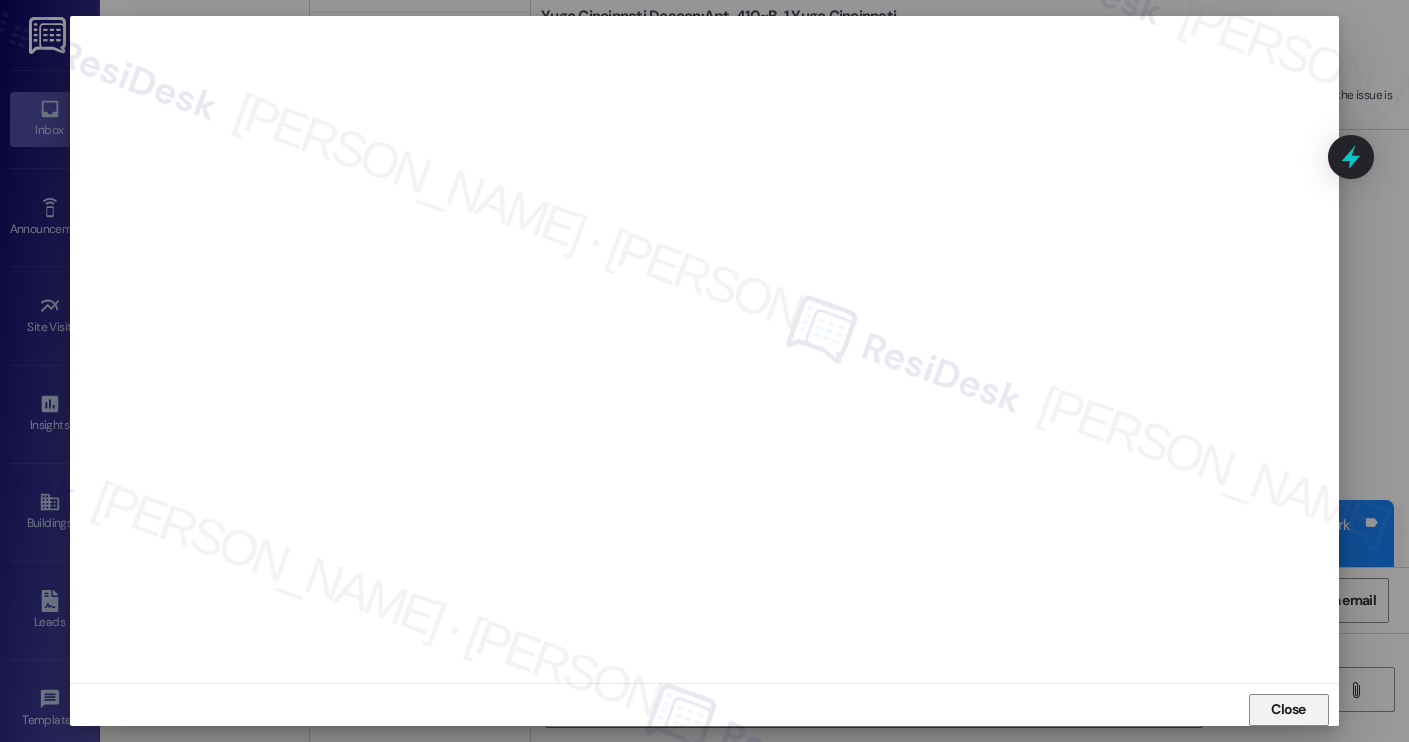 click on "Close" at bounding box center (1288, 709) 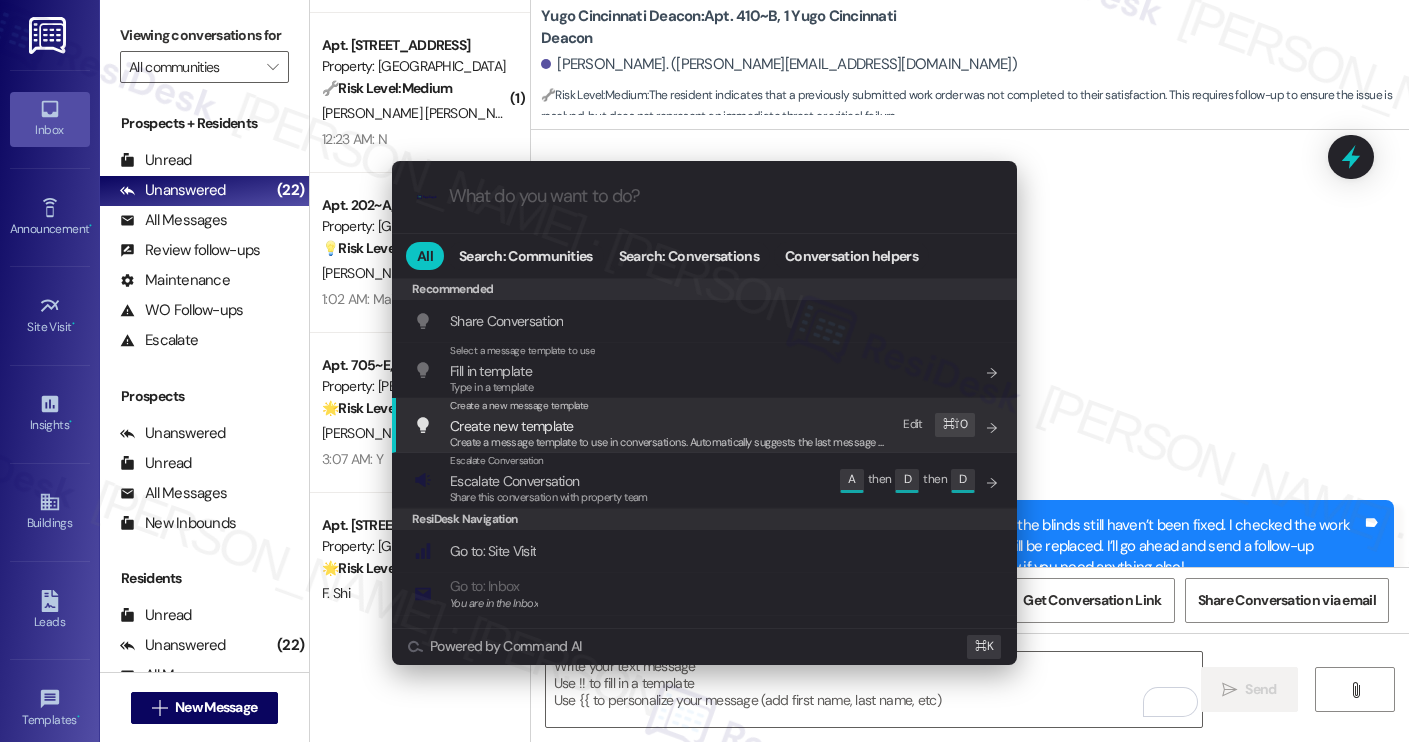 click on "Escalate Conversation Escalate Conversation Share this conversation with property team Edit A then D then D" at bounding box center (706, 480) 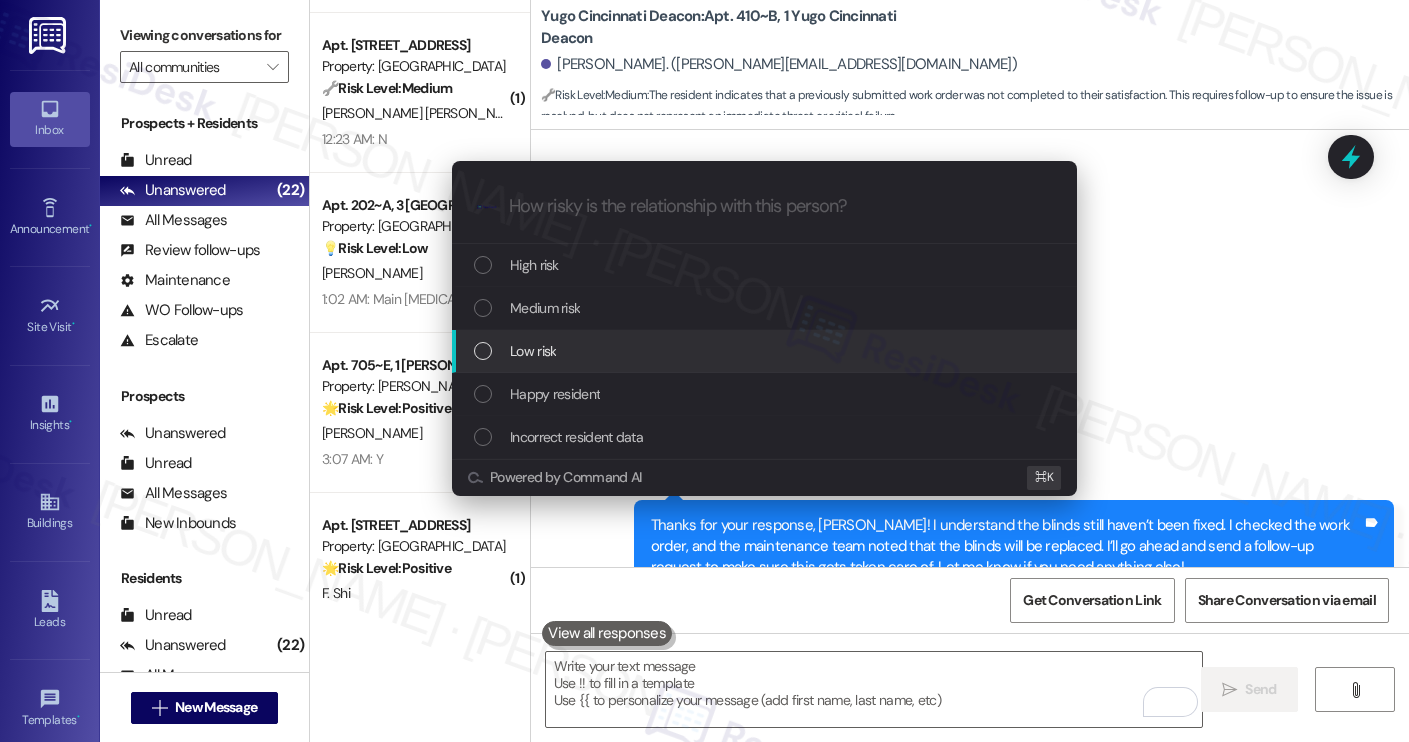 click on "Low risk" at bounding box center (764, 351) 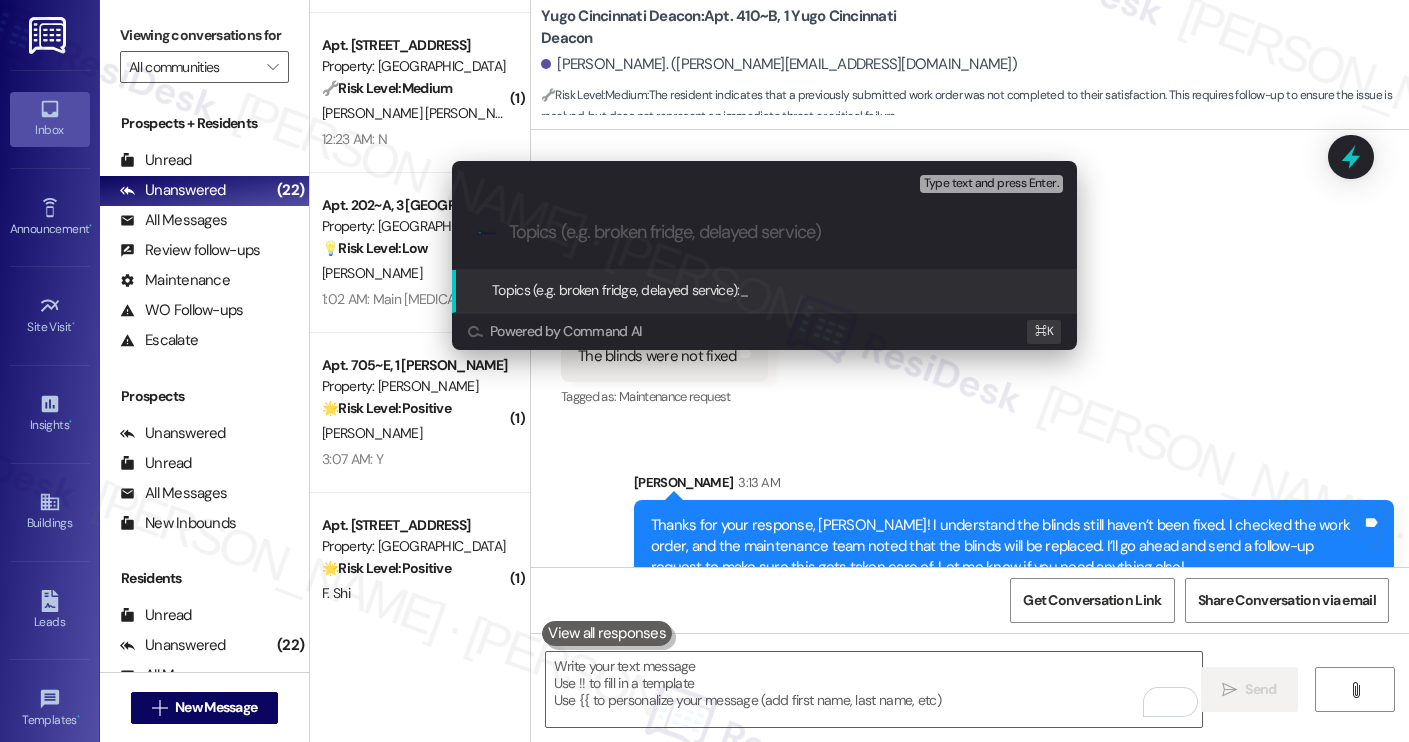 paste on "Follow up WO #15543280 | Blinds replacement" 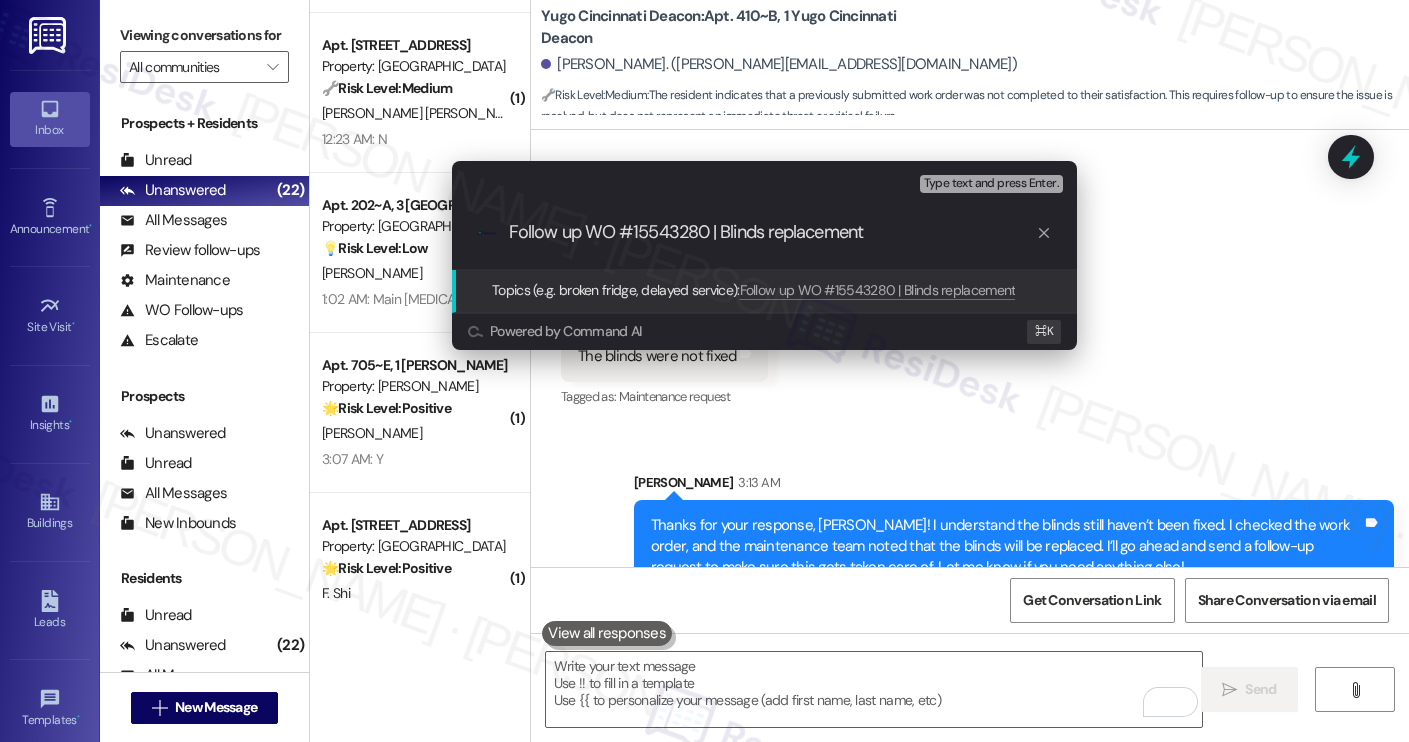 type 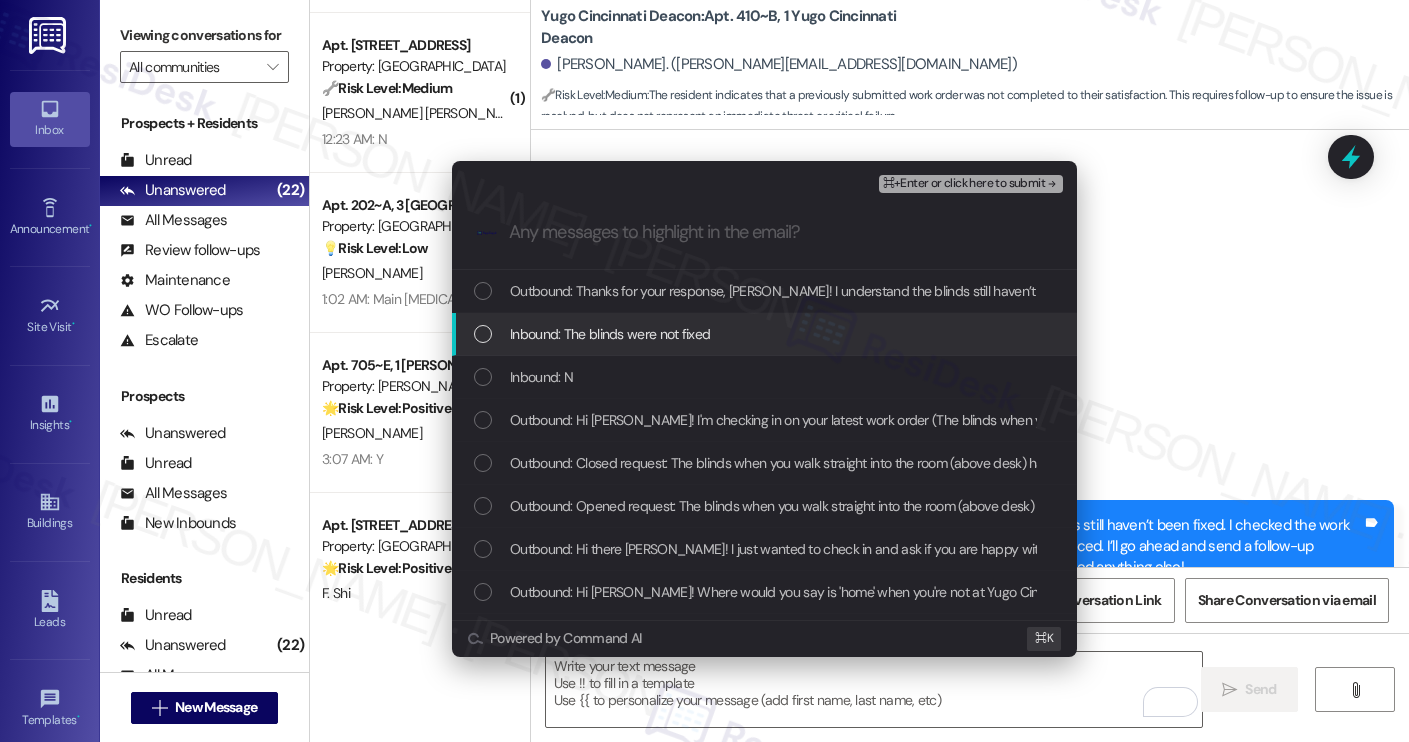 click on "Inbound: The blinds were not fixed" at bounding box center (764, 334) 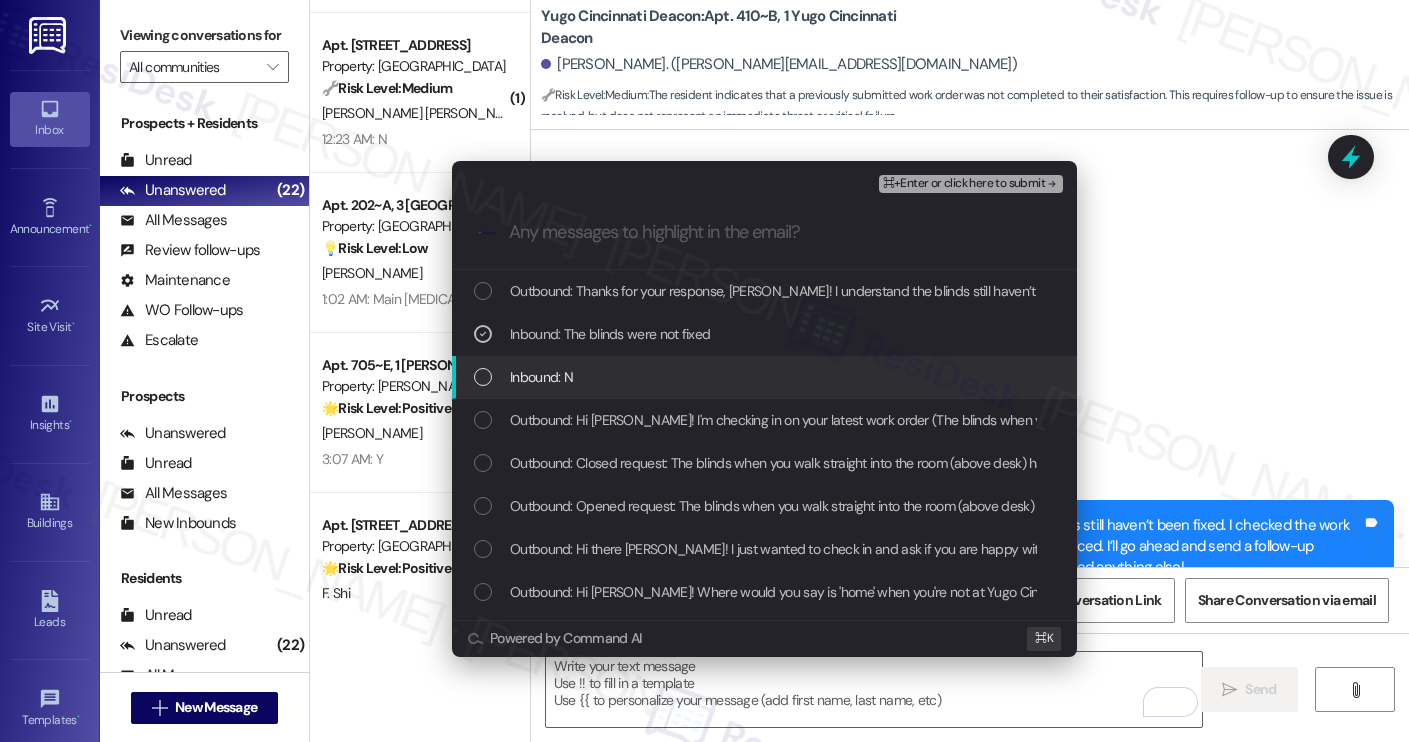 click on "Inbound: N" at bounding box center (766, 377) 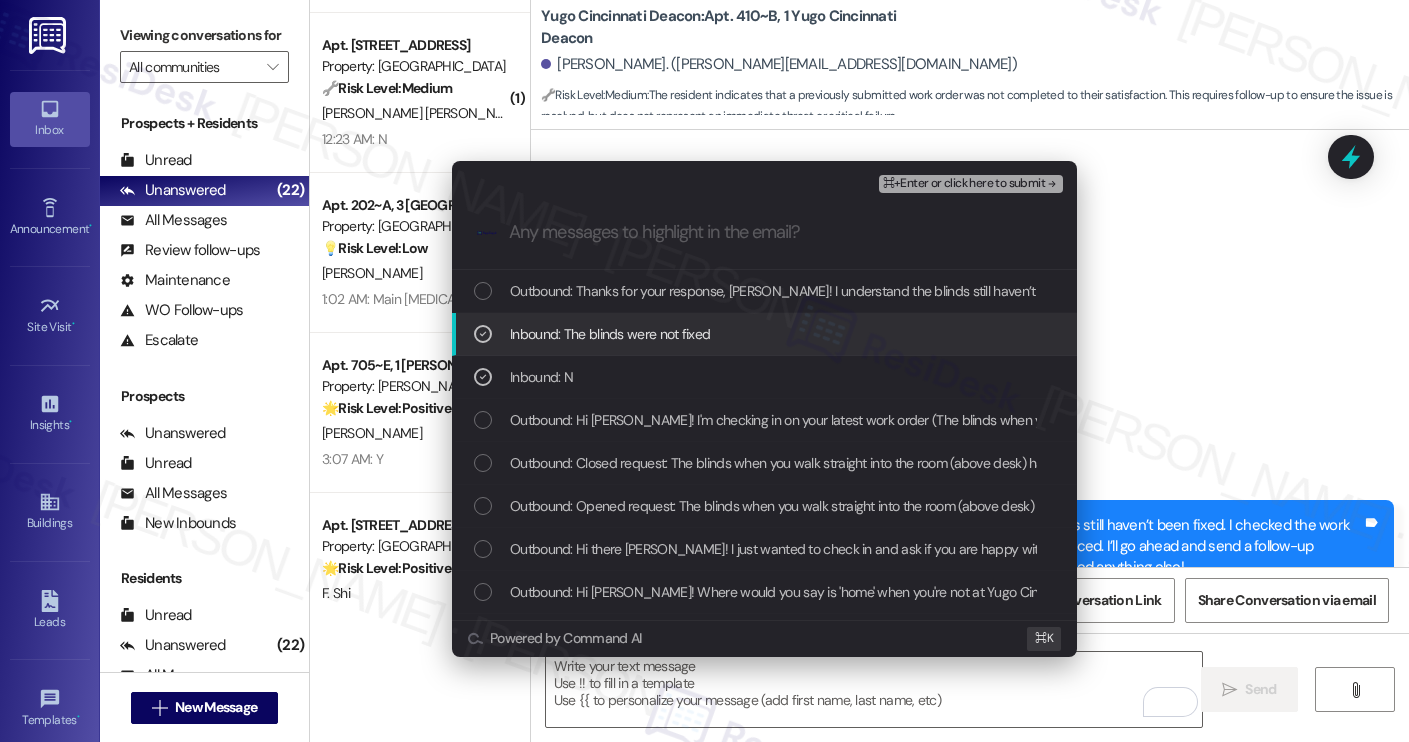 click on "⌘+Enter or click here to submit" at bounding box center [964, 184] 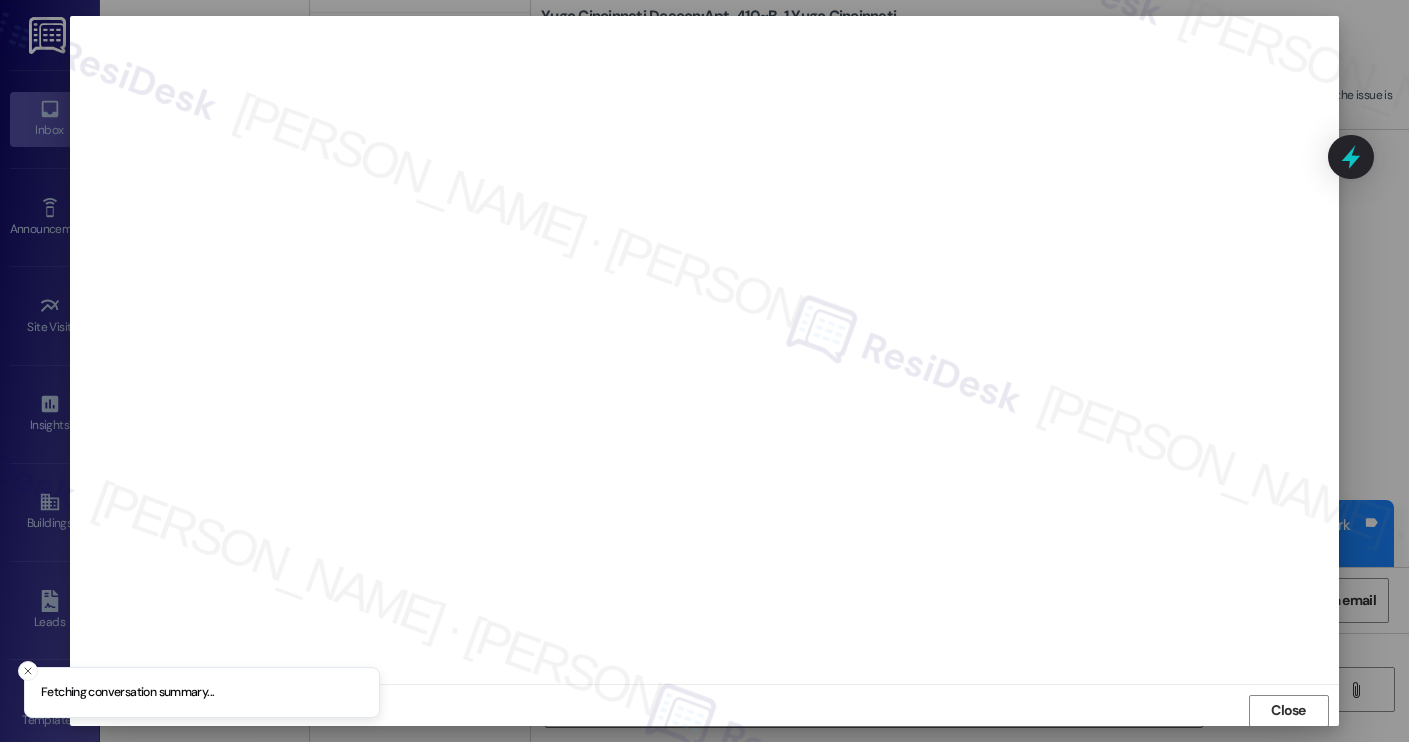 scroll, scrollTop: 1, scrollLeft: 0, axis: vertical 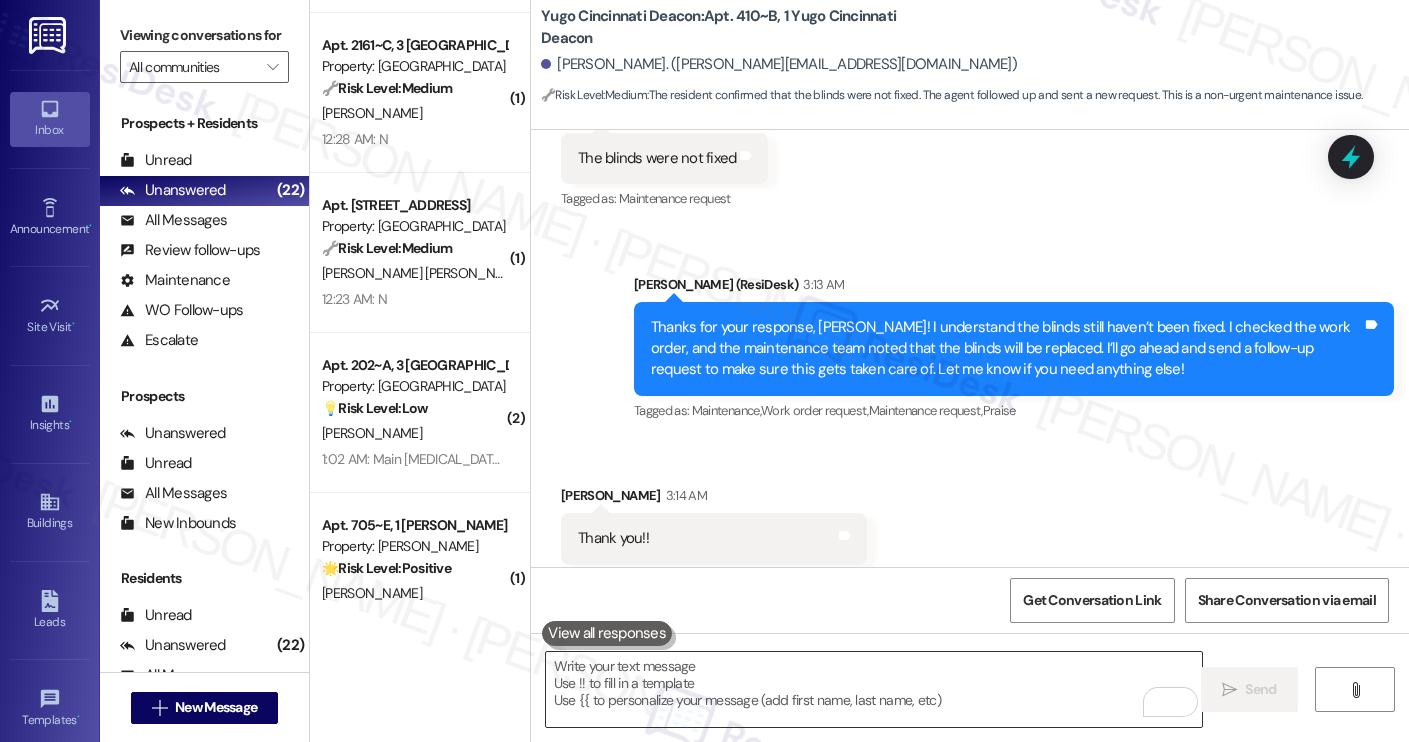 click at bounding box center [874, 689] 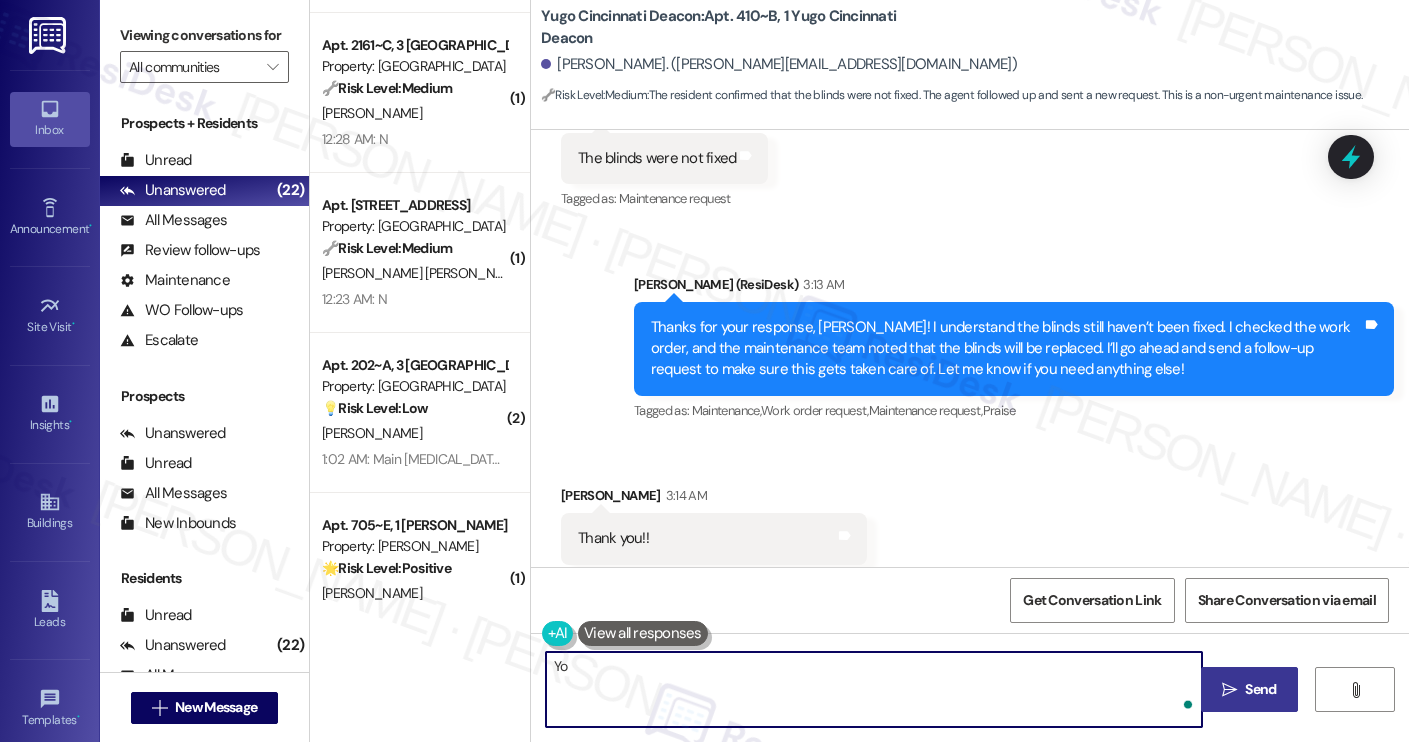 type on "Y" 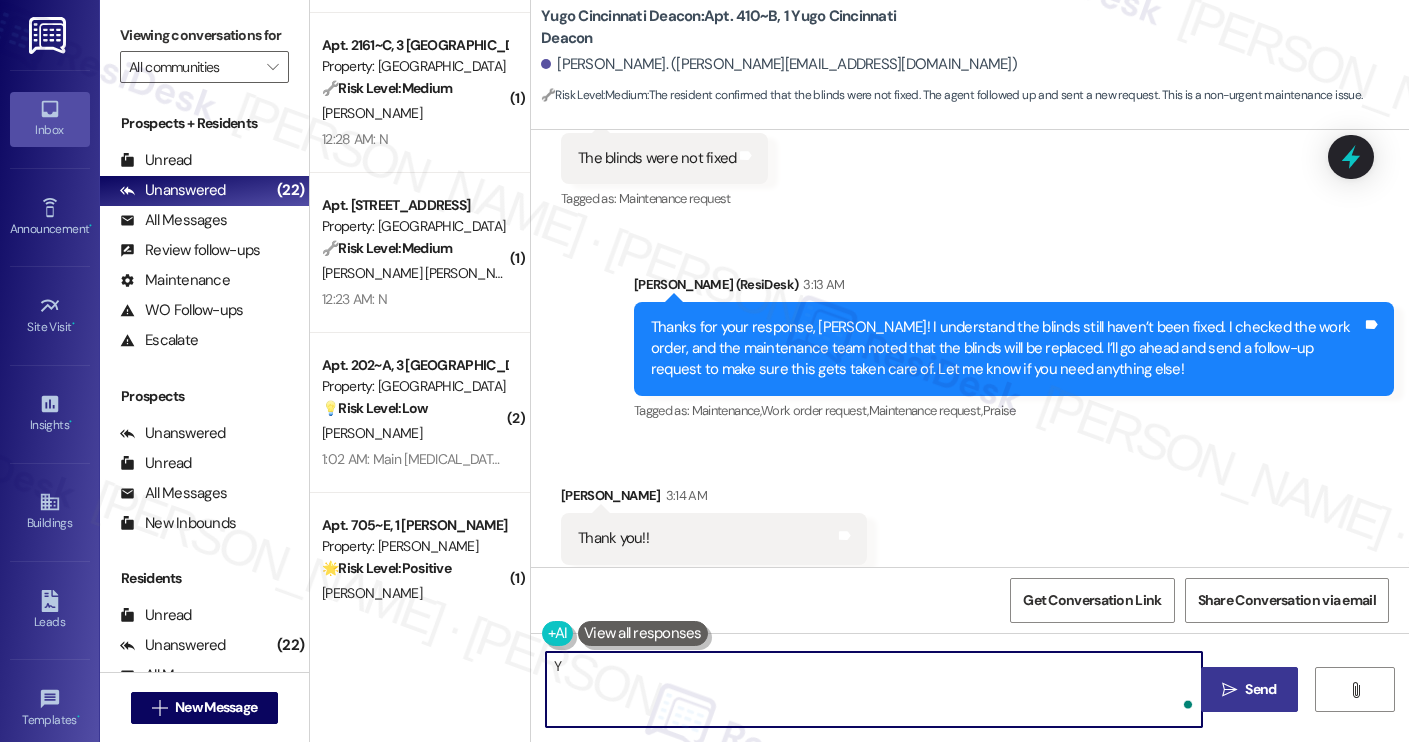 type 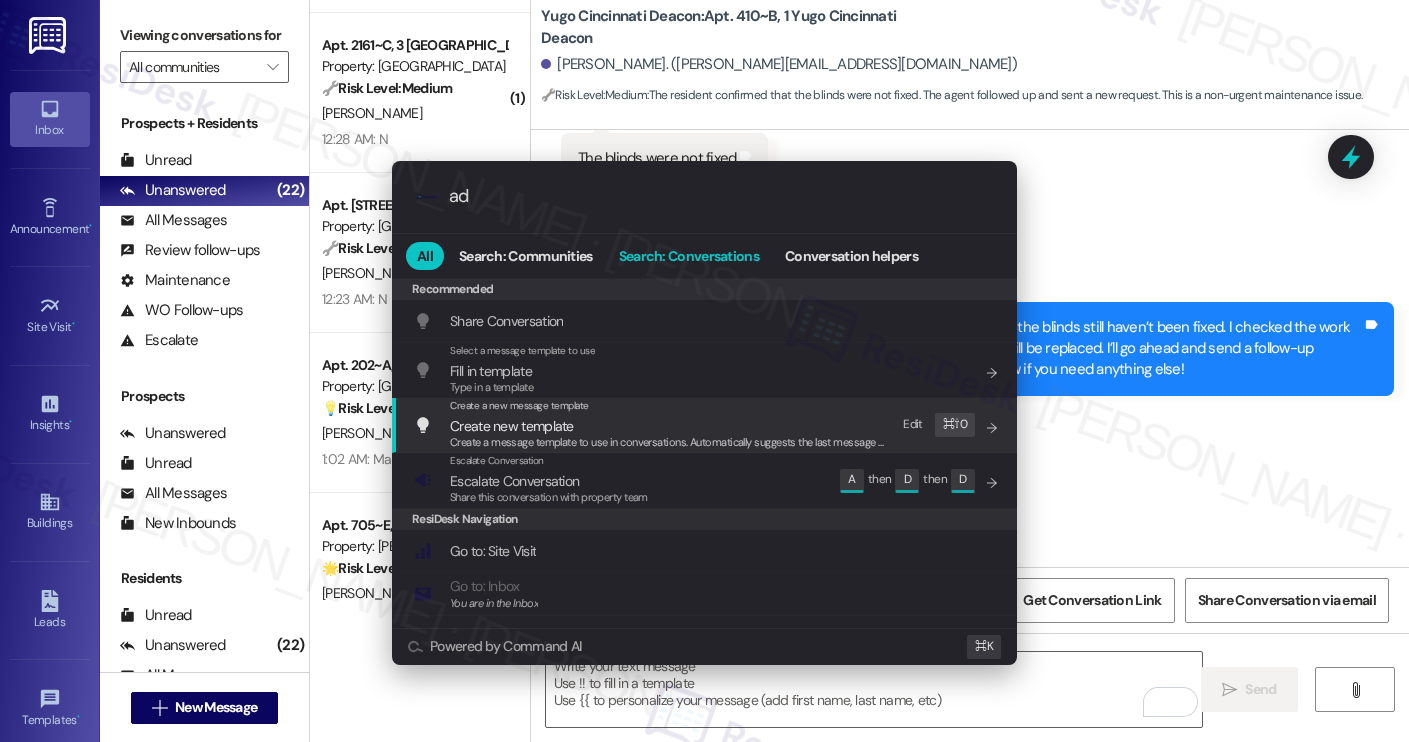 type on "add" 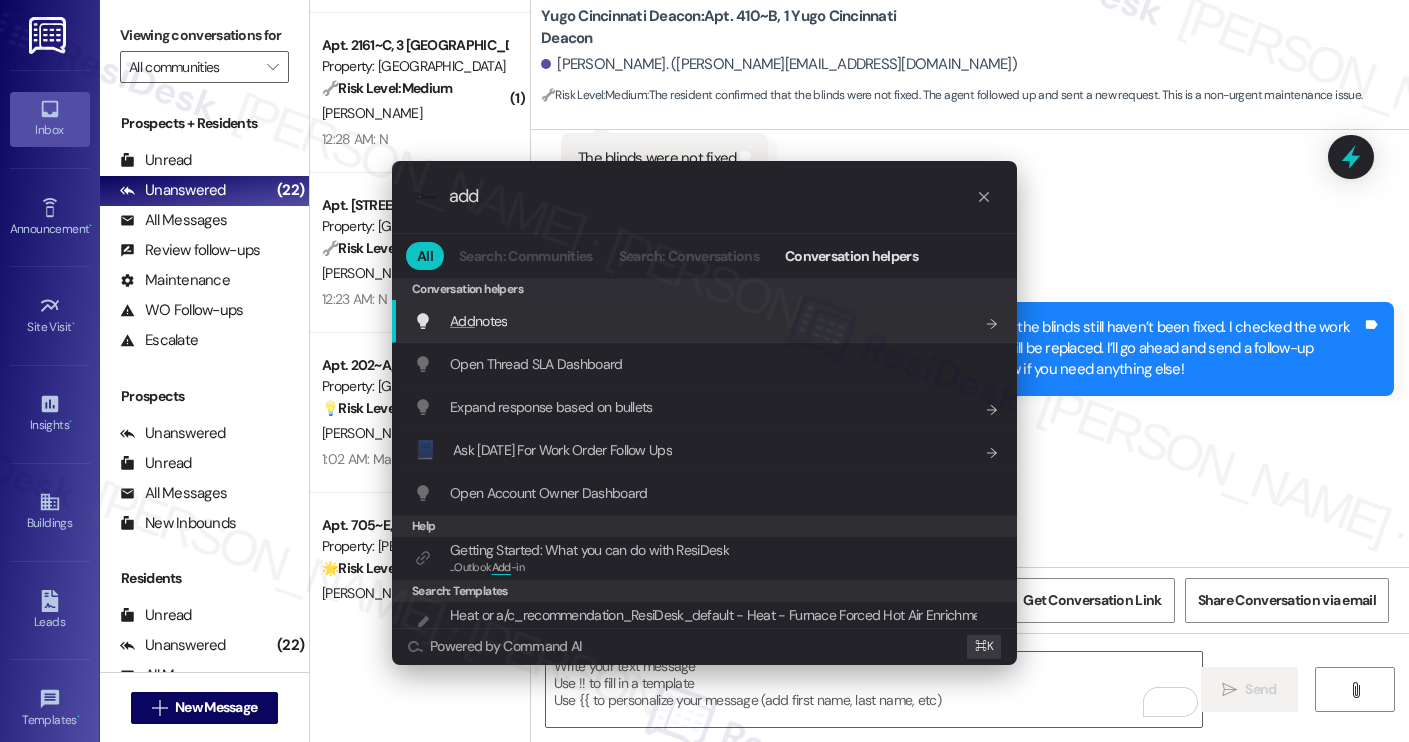 click on ".cls-1{fill:#0a055f;}.cls-2{fill:#0cc4c4;} resideskLogoBlueOrange add All Search: Communities Search: Conversations Conversation helpers Conversation helpers Conversation helpers Add  notes Add shortcut Open Thread SLA Dashboard Add shortcut Expand response based on bullets Add shortcut 📘 Ask Friday For Work Order Follow Ups Add shortcut Open Account Owner Dashboard Add shortcut Help Getting Started: What you can do with ResiDesk ... Outlook  Add -in Add shortcut Search: Templates Heat or a/c_recommendation_ResiDesk_default - Heat - Furnace Forced Hot Air Enrichment Question Happy to help! Is there any air coming out of the vents and is it hot or cold? Survey Response Follow-up (default) Text Hey {{first_name}}! I really appreciate your thoughtful response. I  add ed you to the raffle. Dryer_recommendation_ResiDesk_default - dryer running hot Text Have you noticed the dryer running hotter than usual? Dryer_recommendation_ResiDesk_default - lint trap Dryer_recommendation_ResiDesk_default - dryer moisture K" at bounding box center [704, 371] 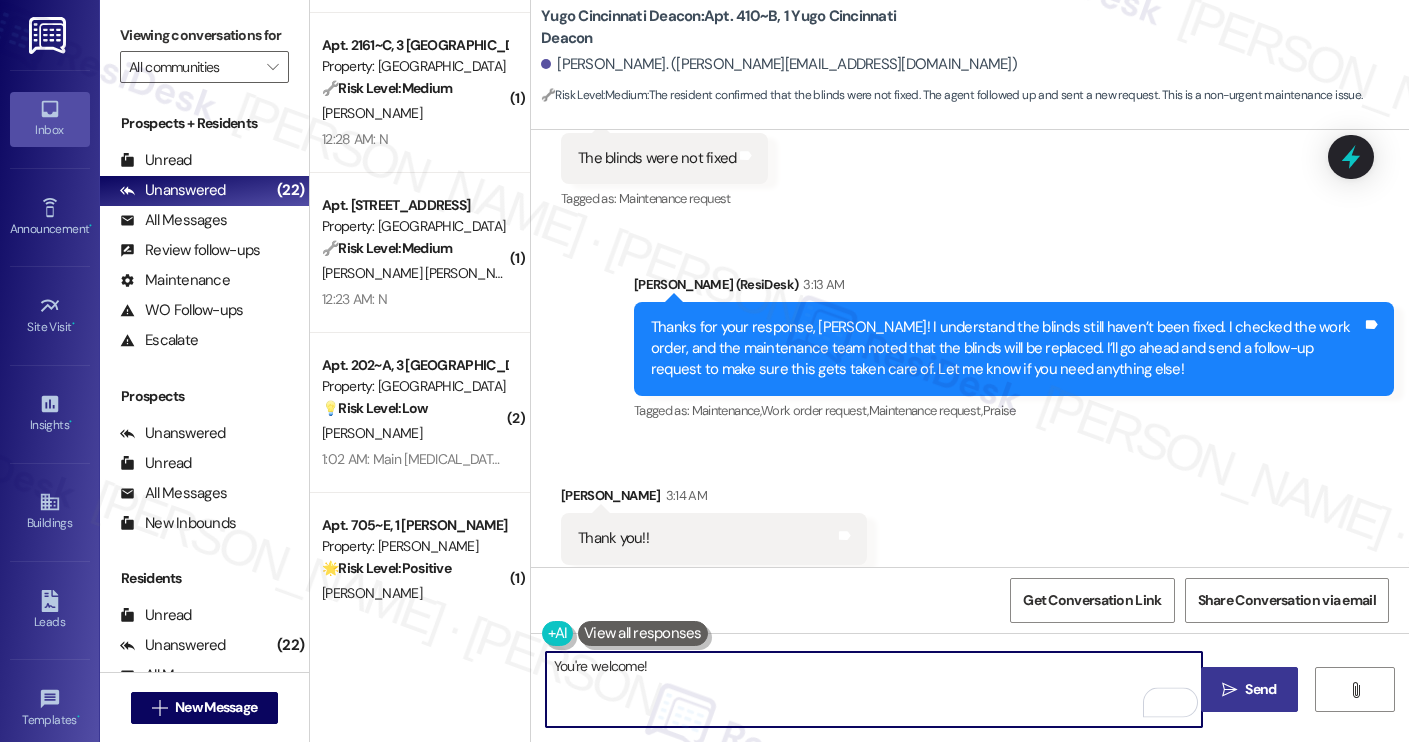 type on "You're welcome!" 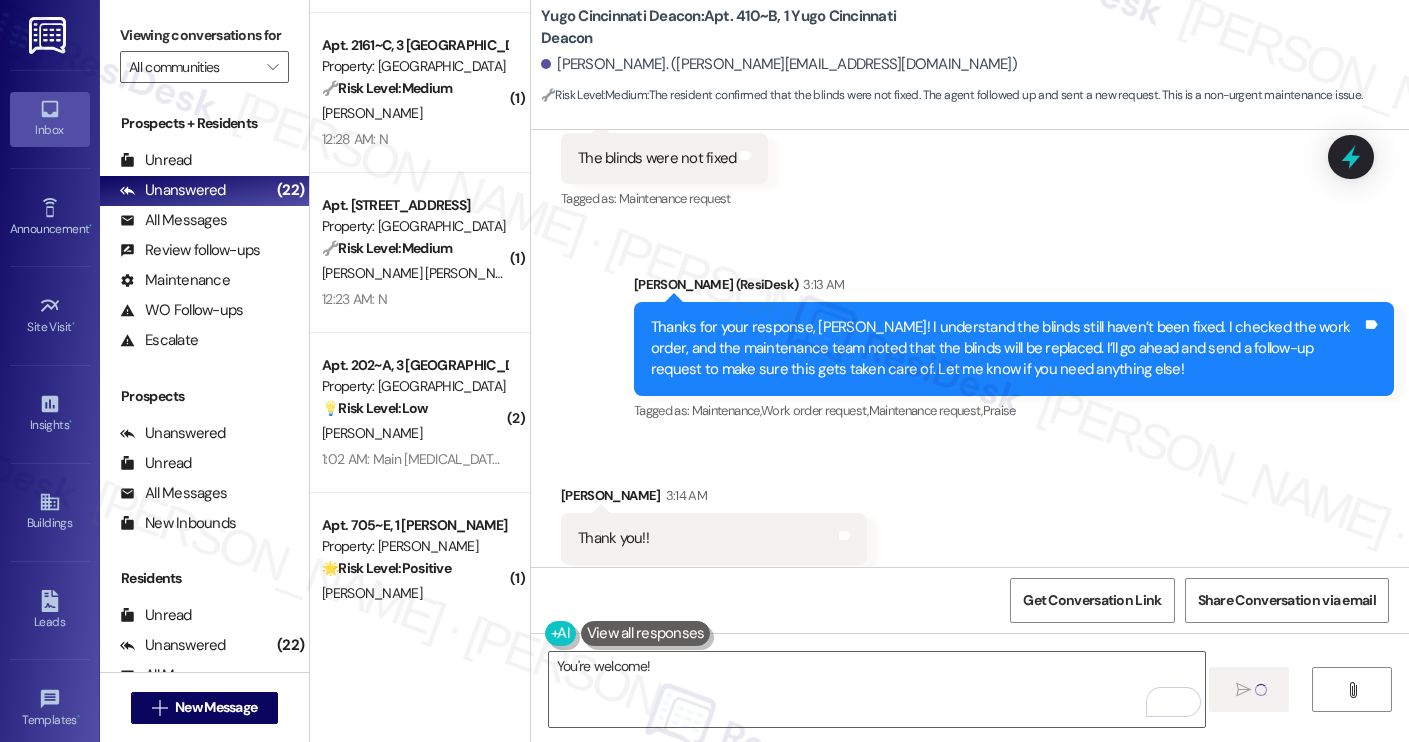 type 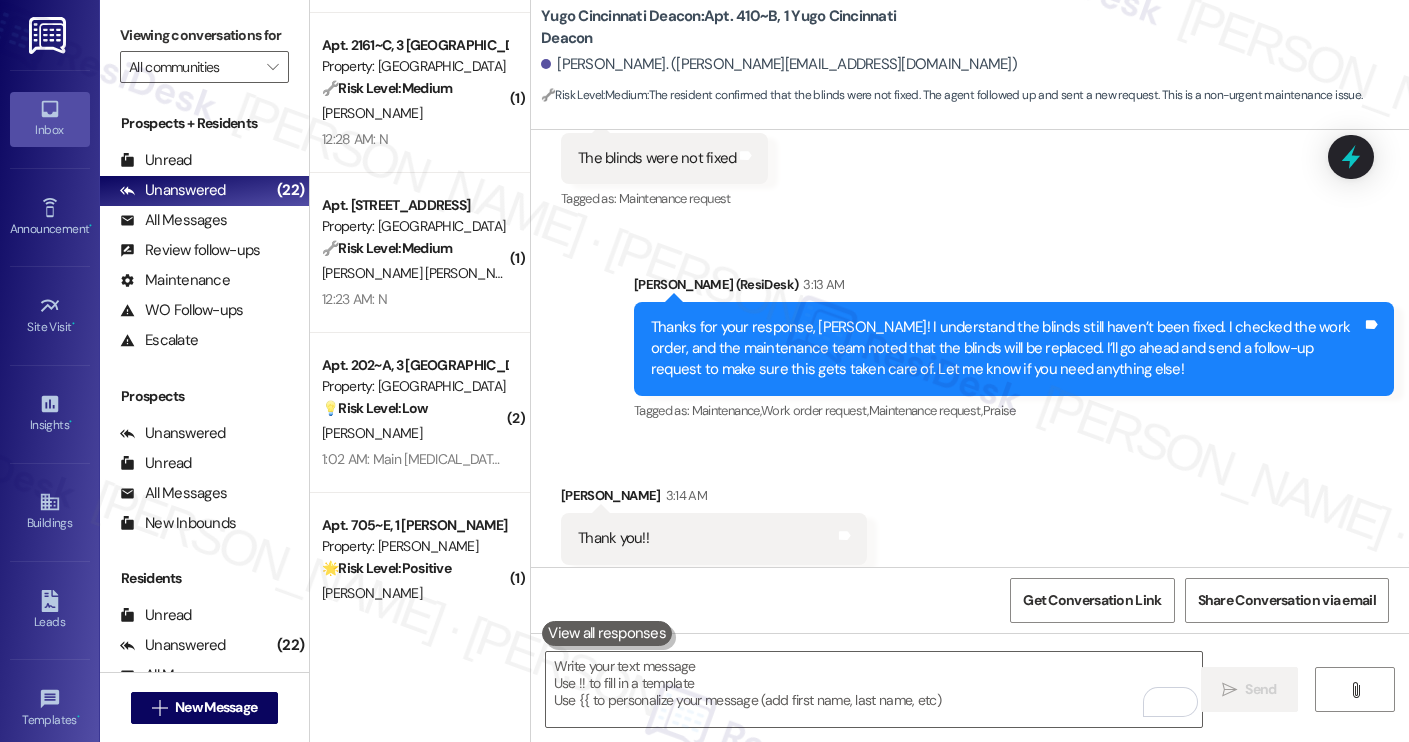 scroll, scrollTop: 3584, scrollLeft: 0, axis: vertical 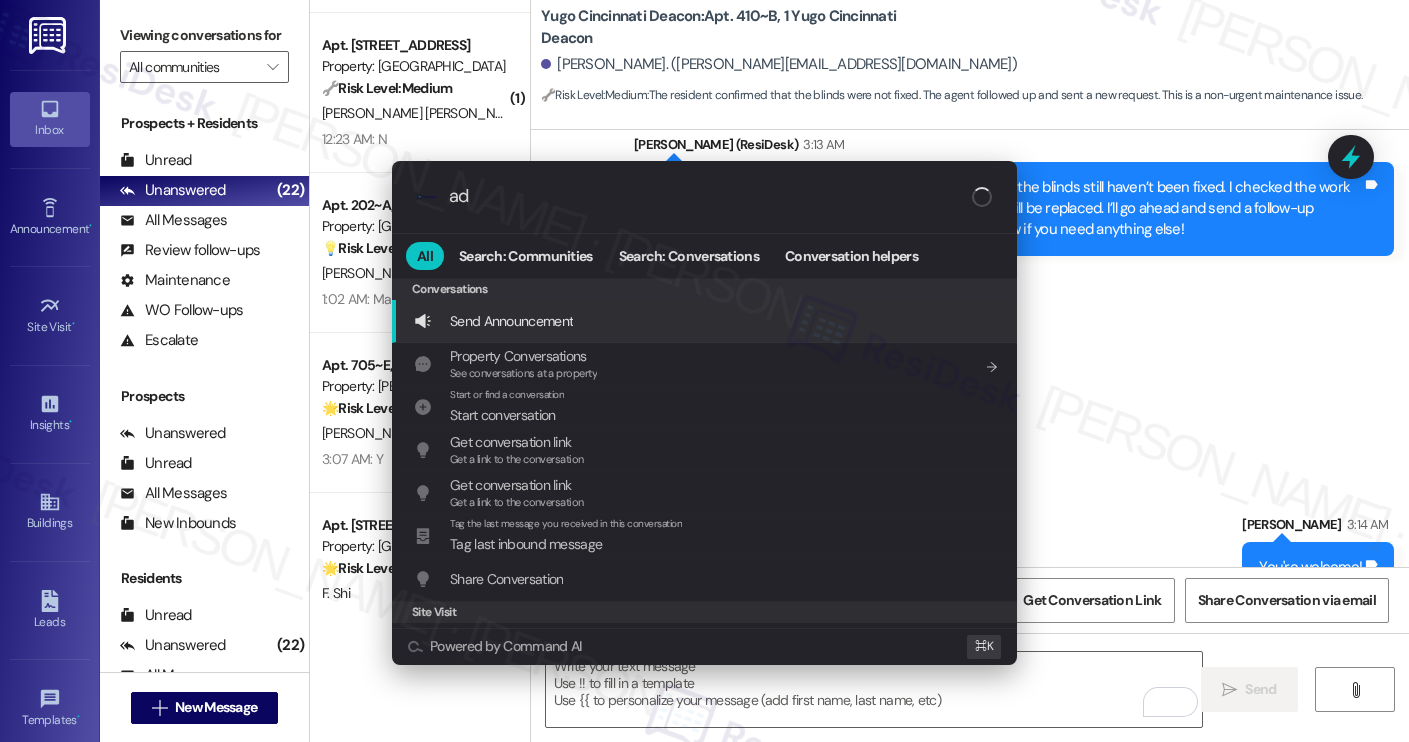 type on "add" 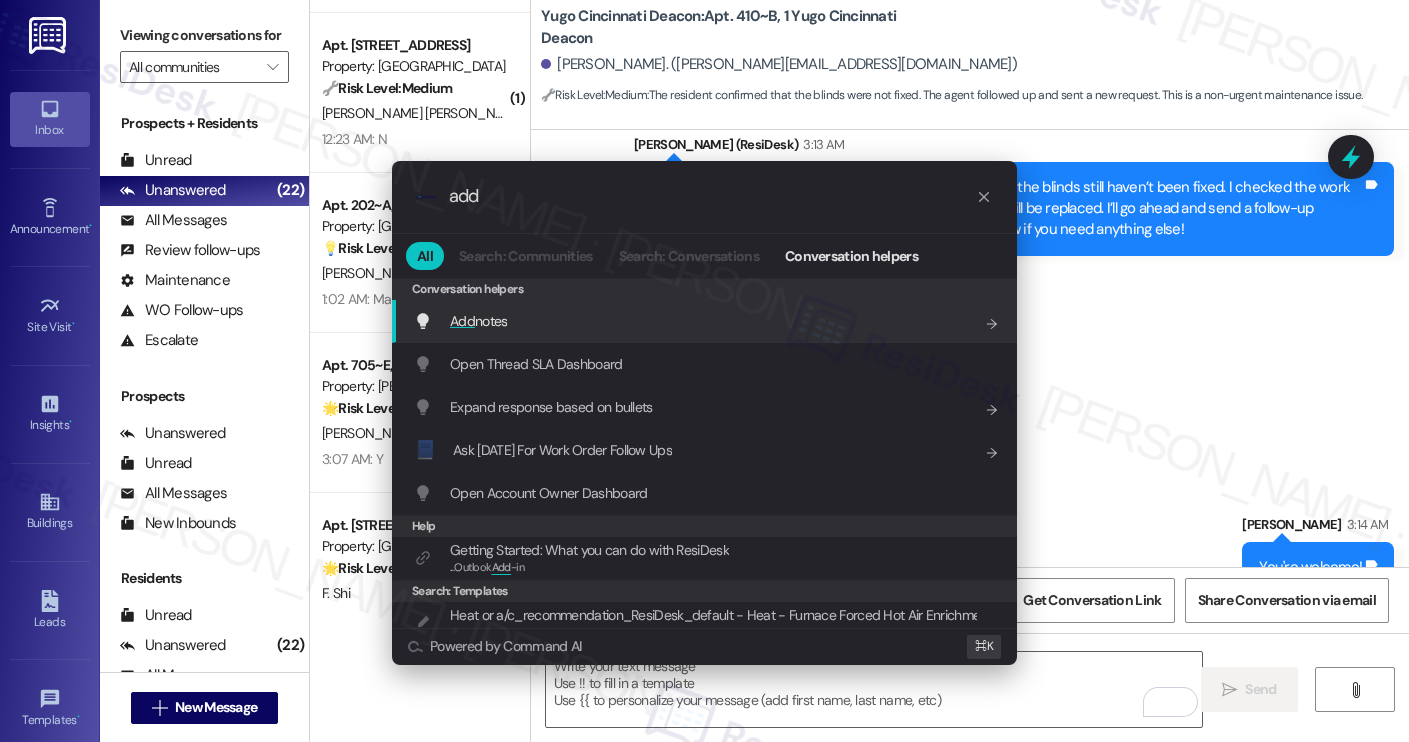 click on "Add  notes Add shortcut" at bounding box center (706, 321) 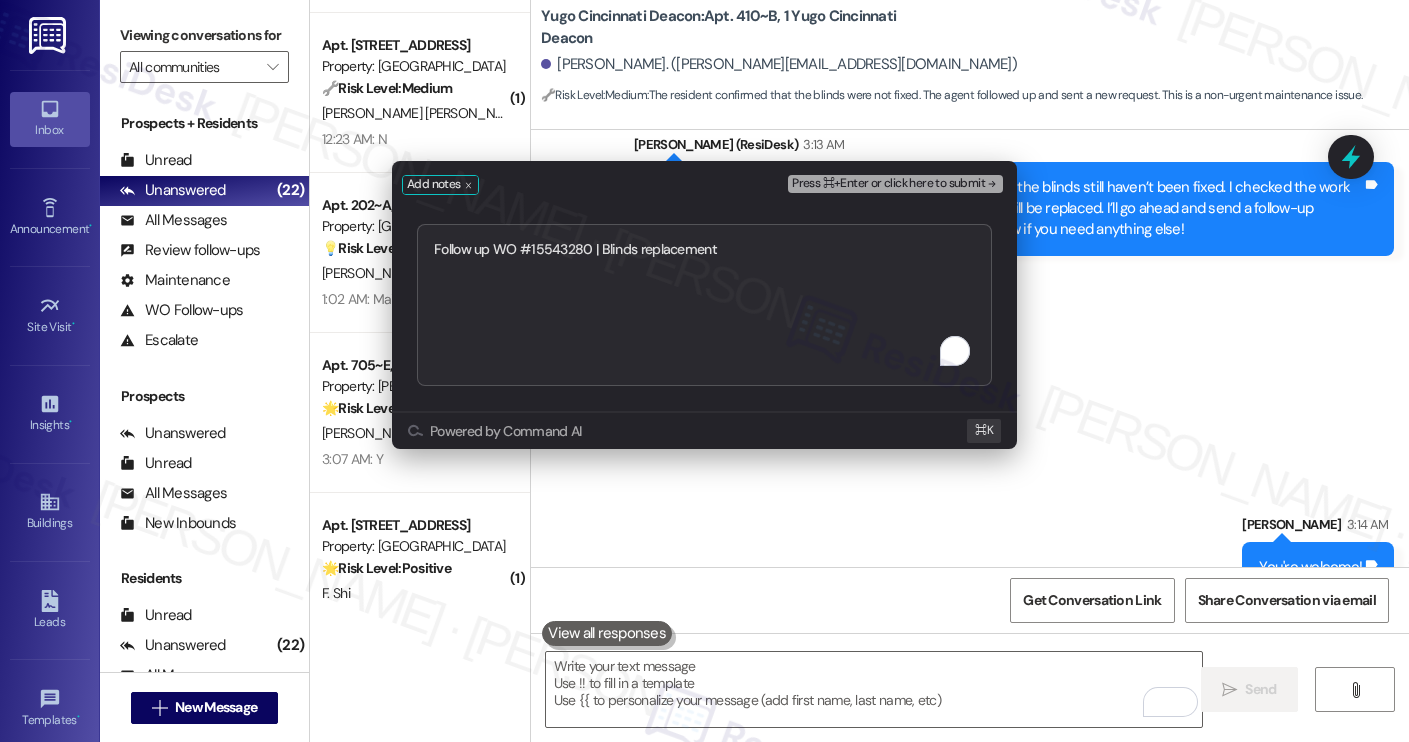 click on "Press ⌘+Enter or click here to submit" at bounding box center [888, 184] 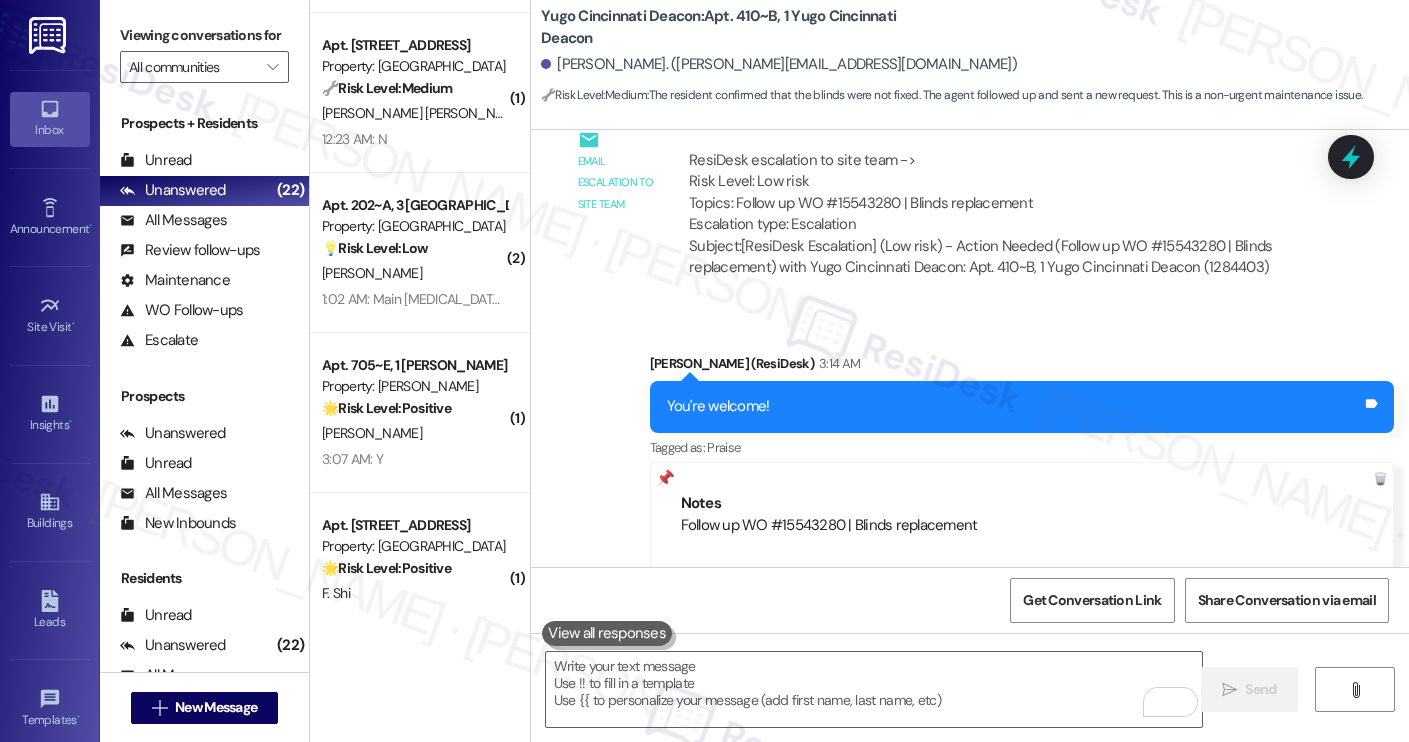 scroll, scrollTop: 4029, scrollLeft: 0, axis: vertical 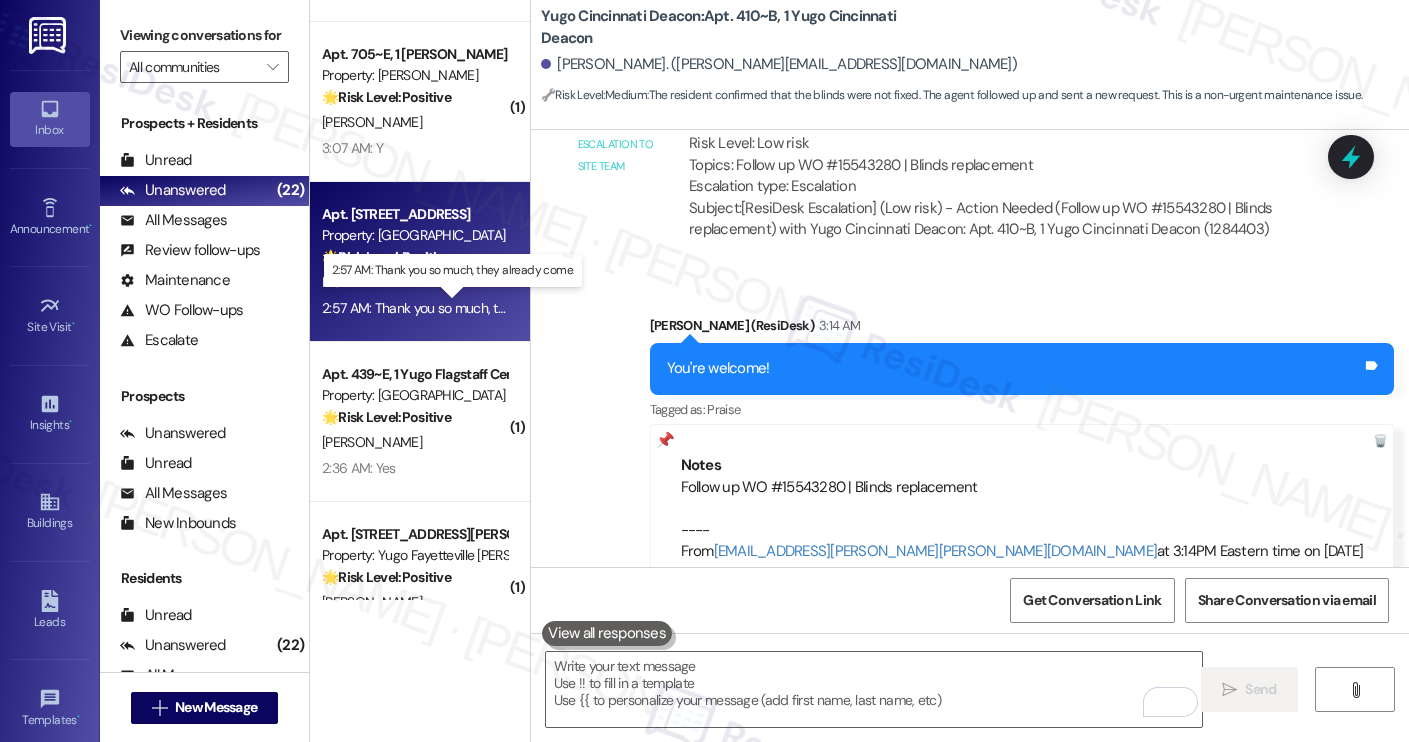 click on "2:57 AM: Thank you so much, they already come. 2:57 AM: Thank you so much, they already come." at bounding box center (464, 308) 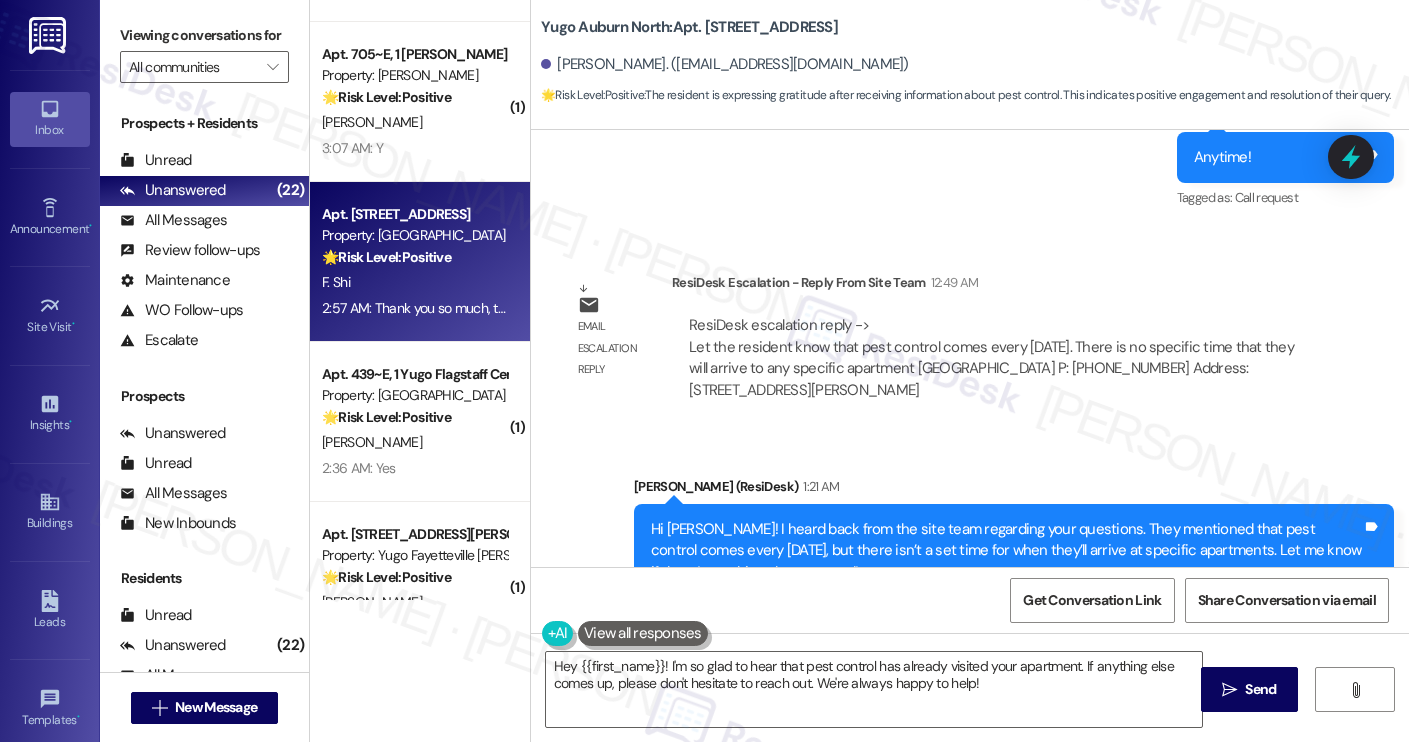 scroll, scrollTop: 4157, scrollLeft: 0, axis: vertical 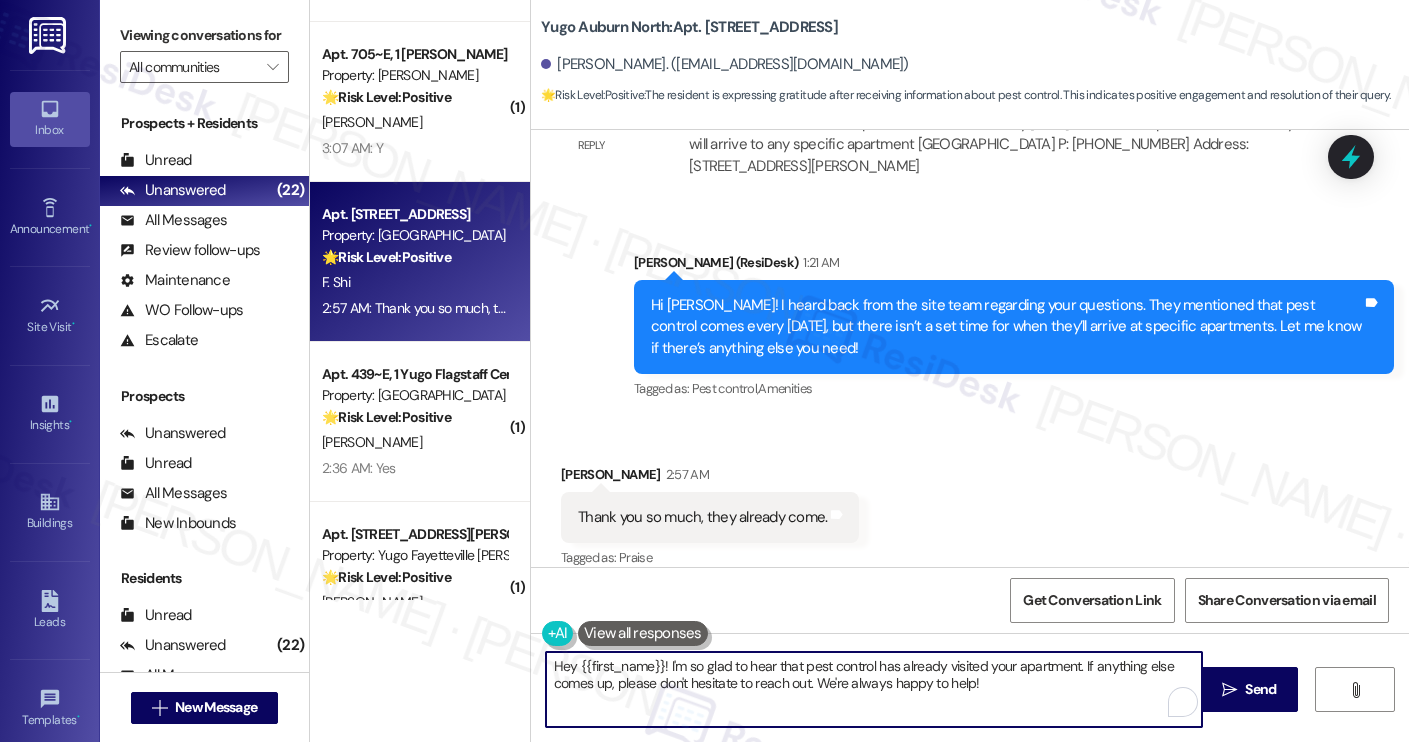 drag, startPoint x: 658, startPoint y: 670, endPoint x: 508, endPoint y: 663, distance: 150.16324 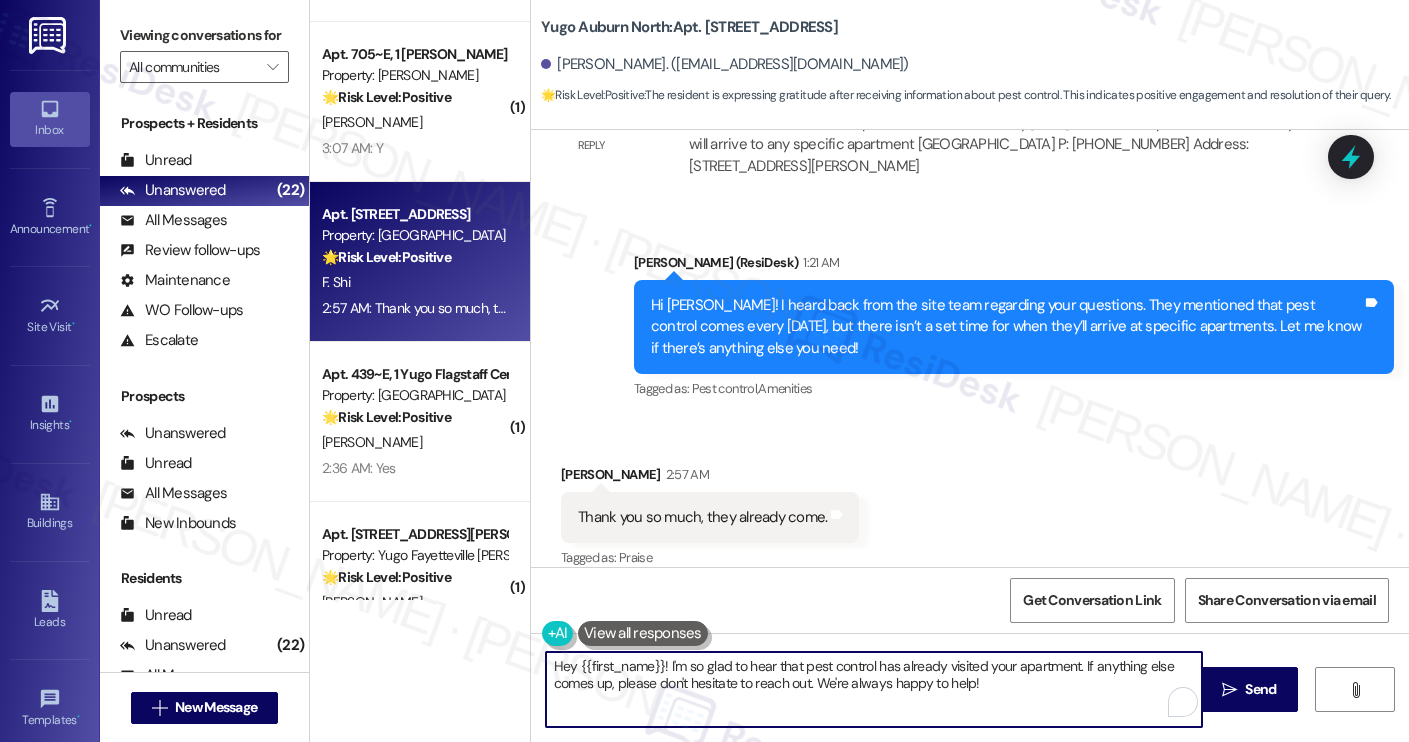 click on "( 1 ) Apt. 2161~C, 3 Yugo Charlotte College Downs Property: Yugo Charlotte College Downs 🔧  Risk Level:  Medium The resident responded negatively to a check-in regarding a completed work order. This indicates a potential issue with the completed work, but does not suggest an emergency or immediate risk. Further investigation is needed to determine the nature and severity of the problem. G. Parker 12:28 AM: N 12:28 AM: N ( 1 ) Apt. 13101, 13 Yugo Lexington Campus Court Property: Yugo Lexington Campus Court 🔧  Risk Level:  Medium The resident responded negatively to a follow-up regarding a completed work order. This indicates a potential issue with the completed work, but does not suggest an immediate emergency or liability concern. Further investigation is needed to determine the exact nature of the problem. J. Castro Jimenez 12:23 AM: N  12:23 AM: N  ( 2 ) Apt. 202~A, 3 Yugo Starkville Campus Common Property: Yugo Starkville Campus Common 💡  Risk Level:  Low C. Ledford ( 1 ) Property: Austin Rio 🌟" at bounding box center (859, 371) 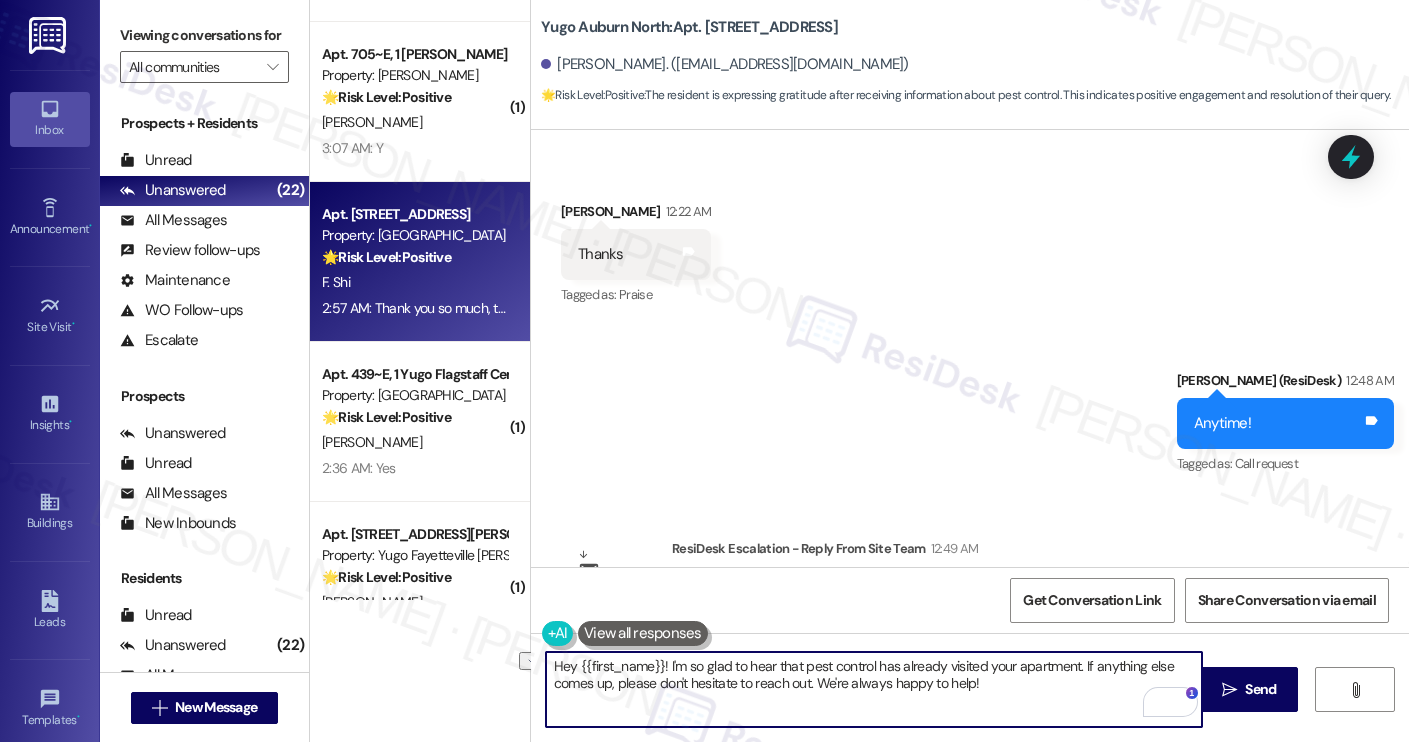 scroll, scrollTop: 4157, scrollLeft: 0, axis: vertical 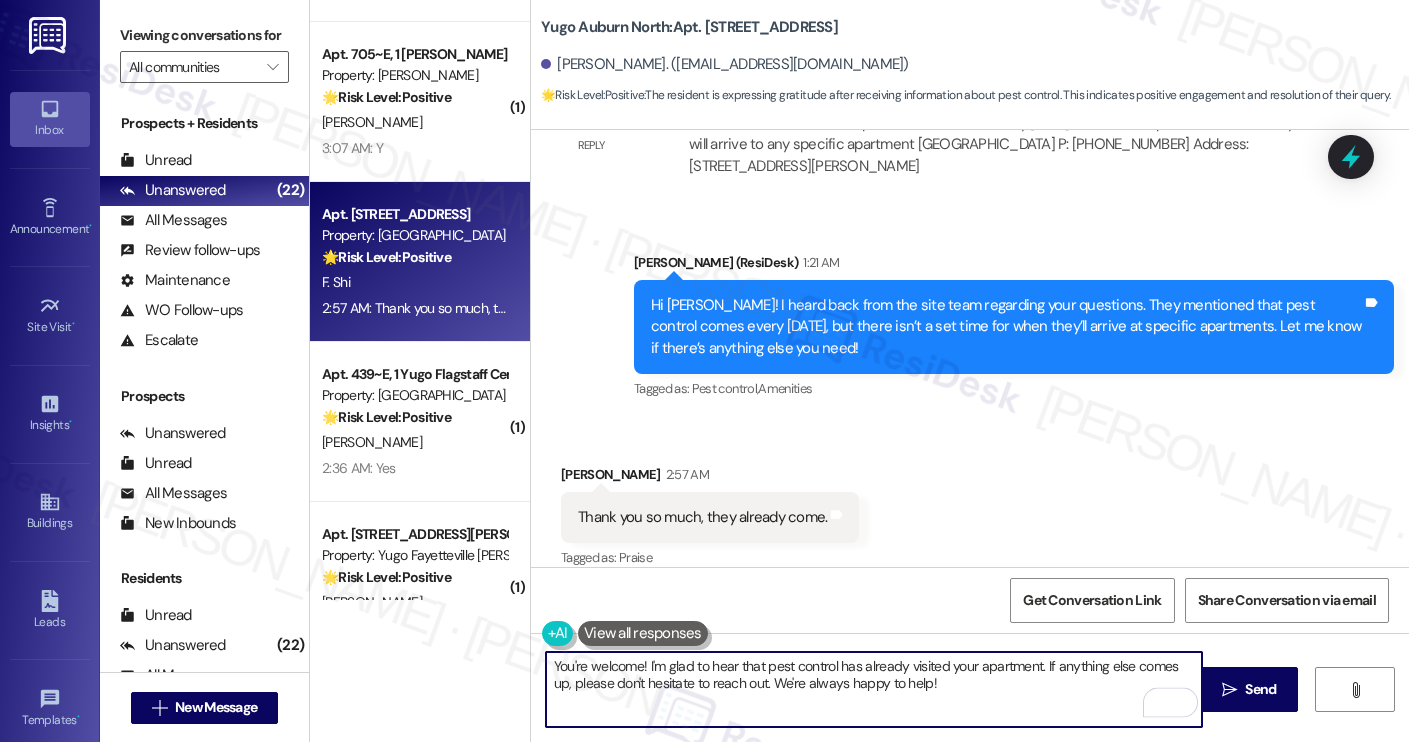 click on "You're welcome! I'm glad to hear that pest control has already visited your apartment. If anything else comes up, please don't hesitate to reach out. We're always happy to help!" at bounding box center [874, 689] 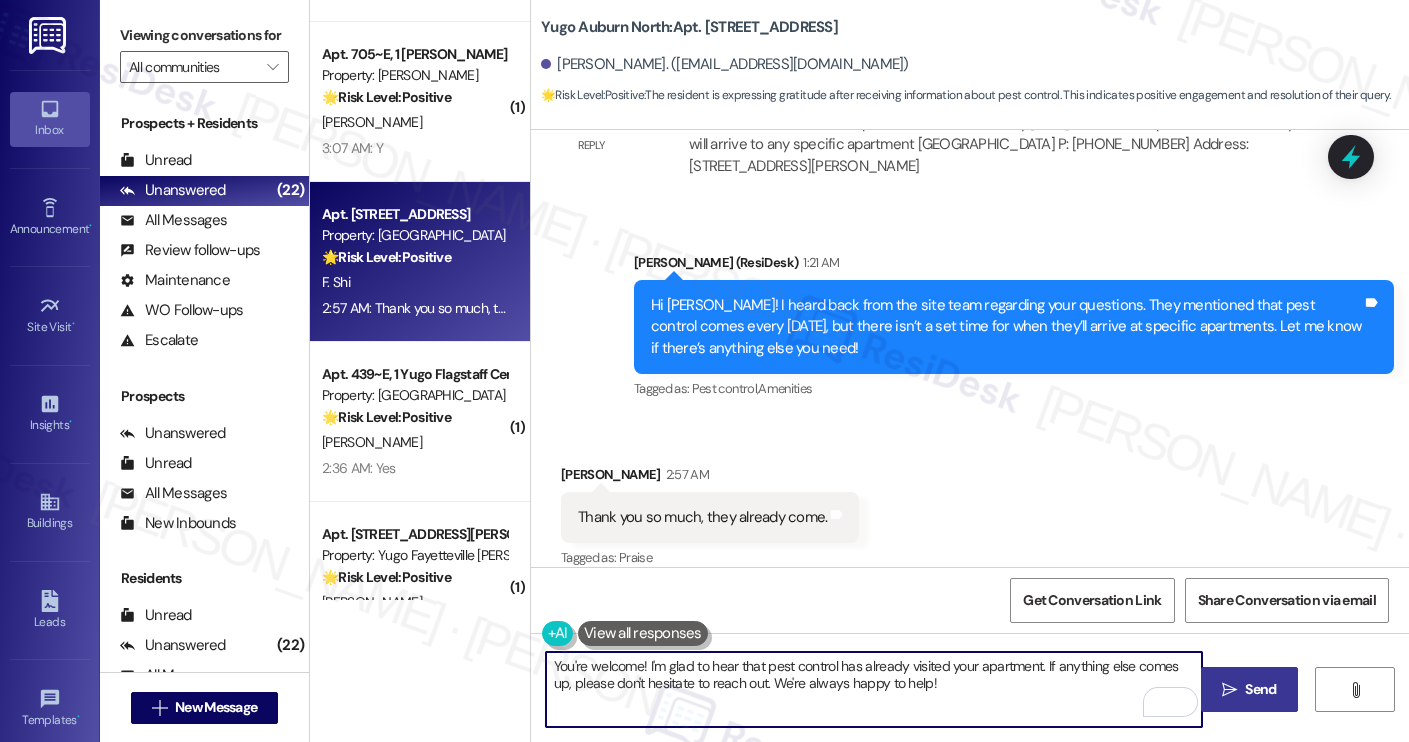 type on "You're welcome! I'm glad to hear that pest control has already visited your apartment. If anything else comes up, please don't hesitate to reach out. We're always happy to help!" 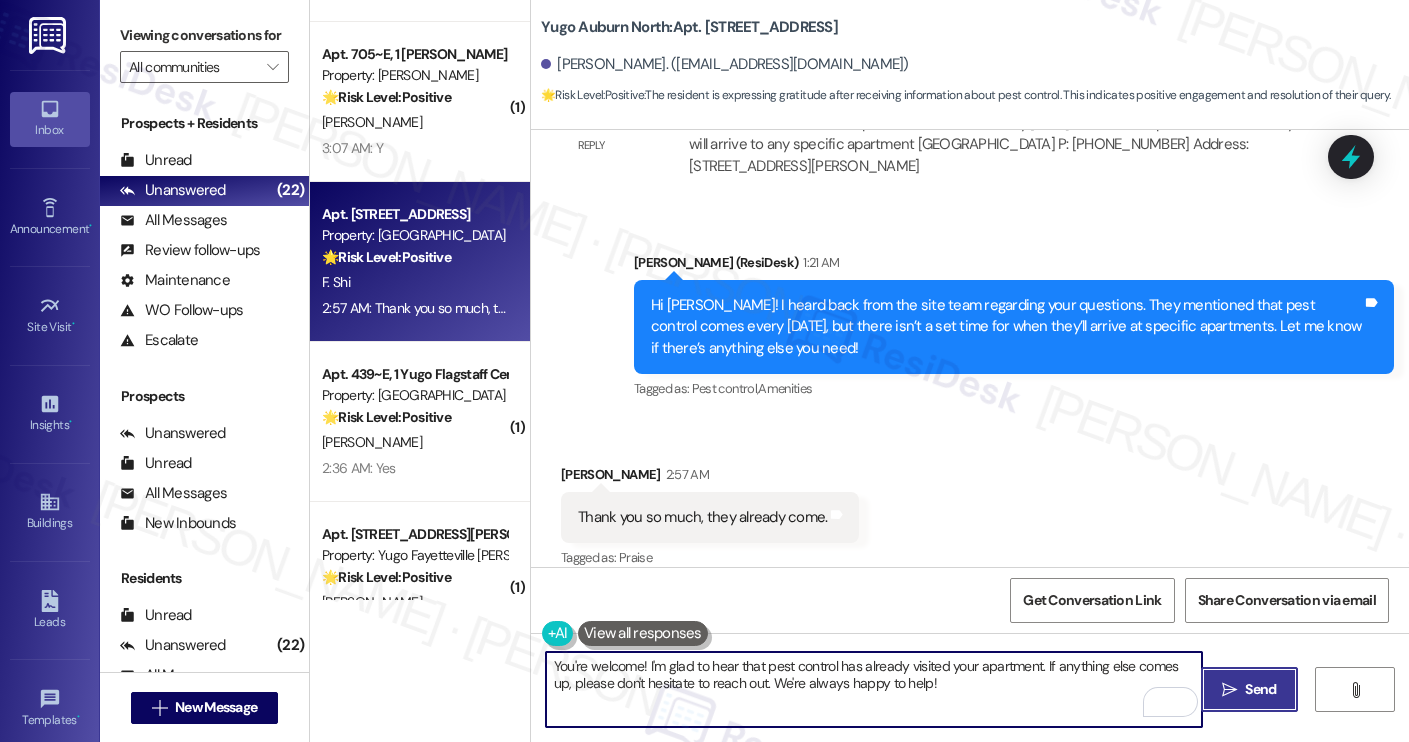 click on " Send" at bounding box center (1249, 689) 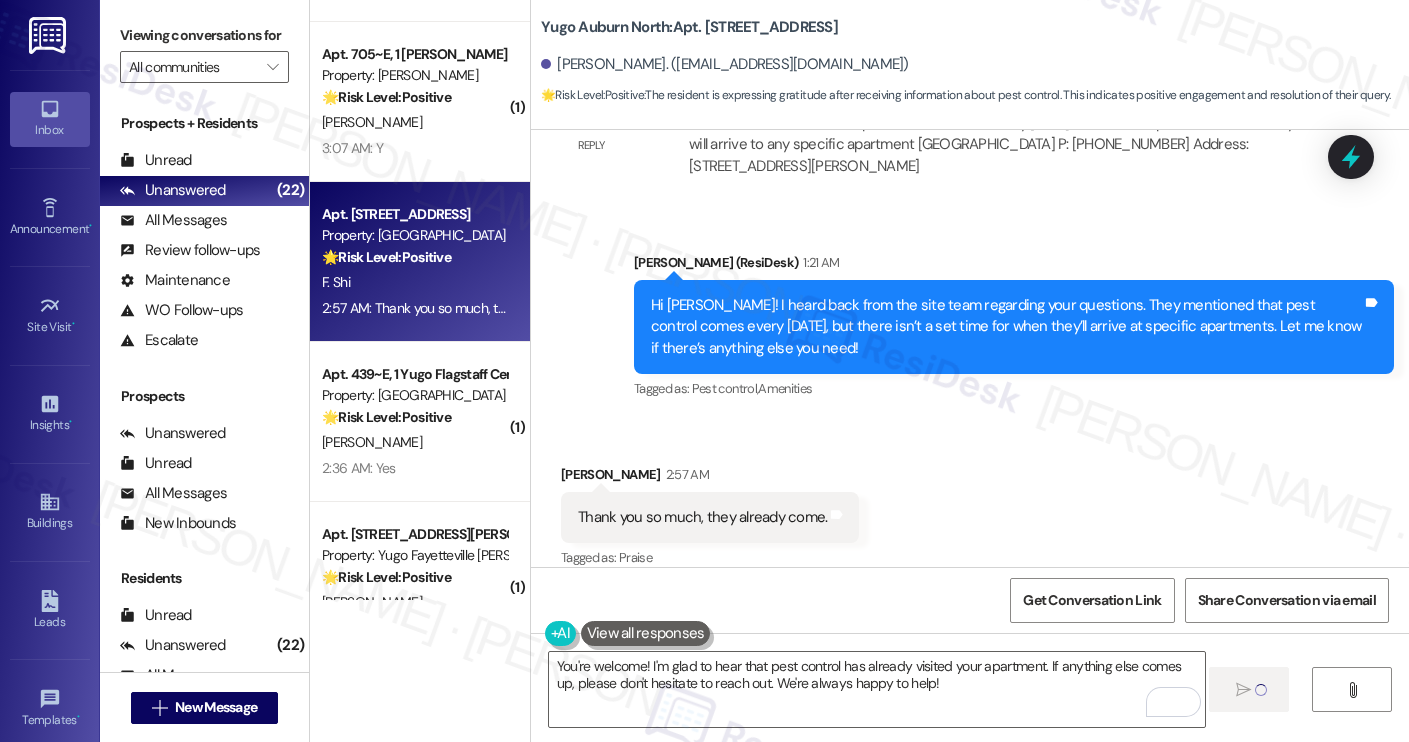type 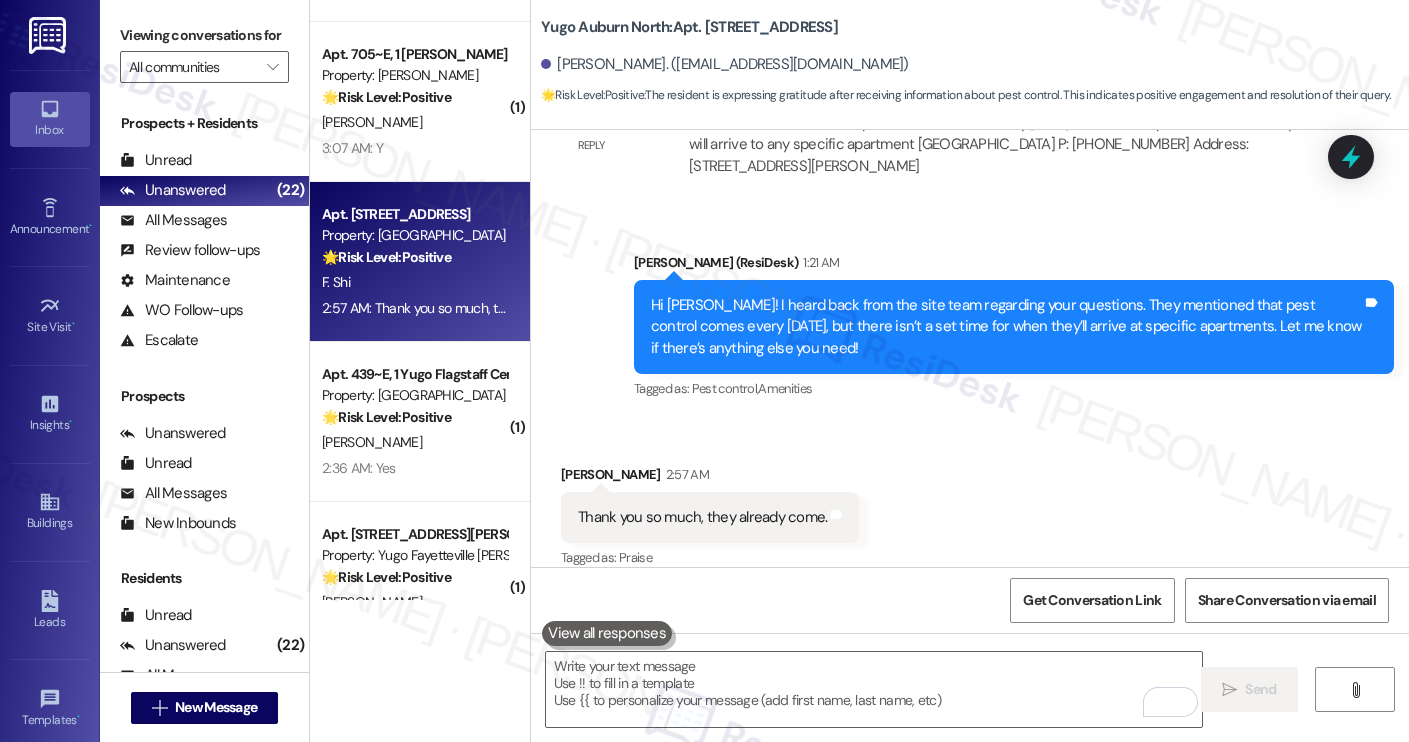 scroll, scrollTop: 2603, scrollLeft: 0, axis: vertical 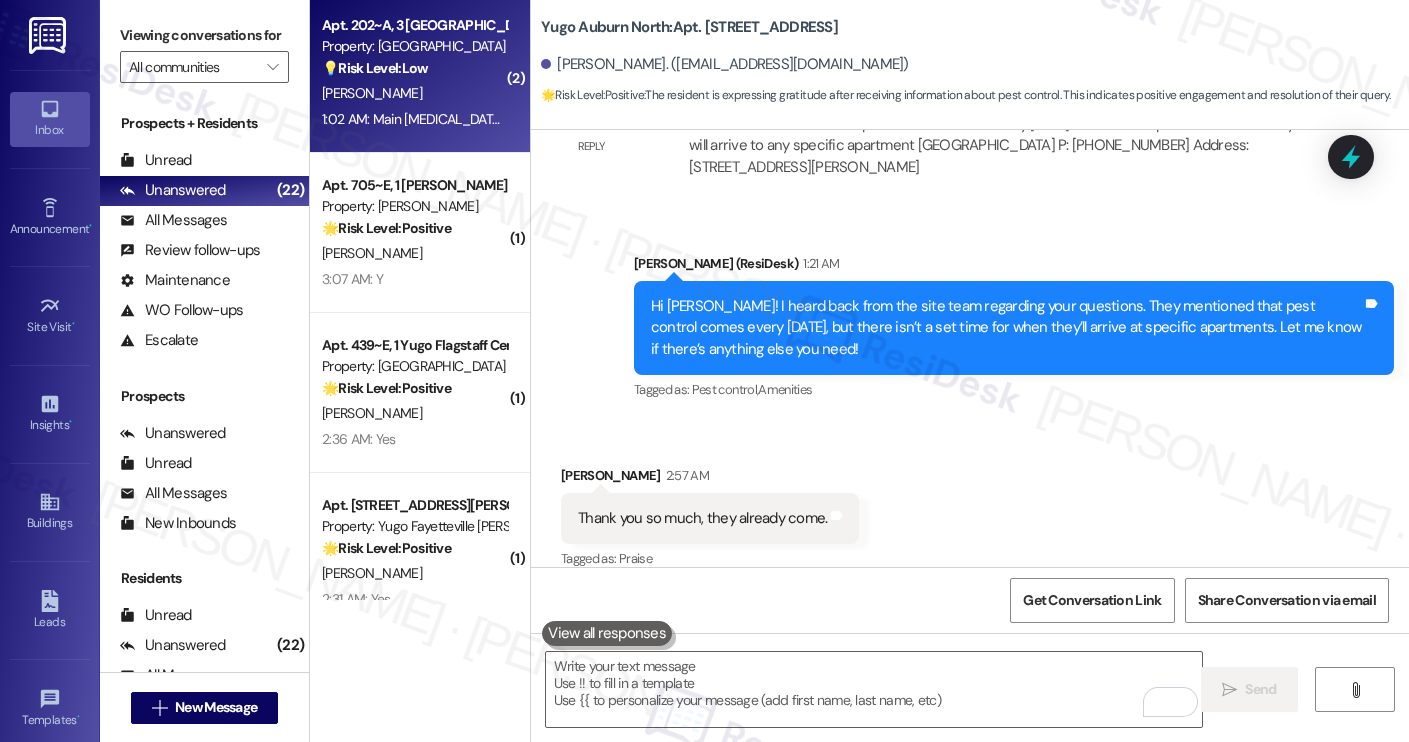 click on "[PERSON_NAME]" at bounding box center (414, 93) 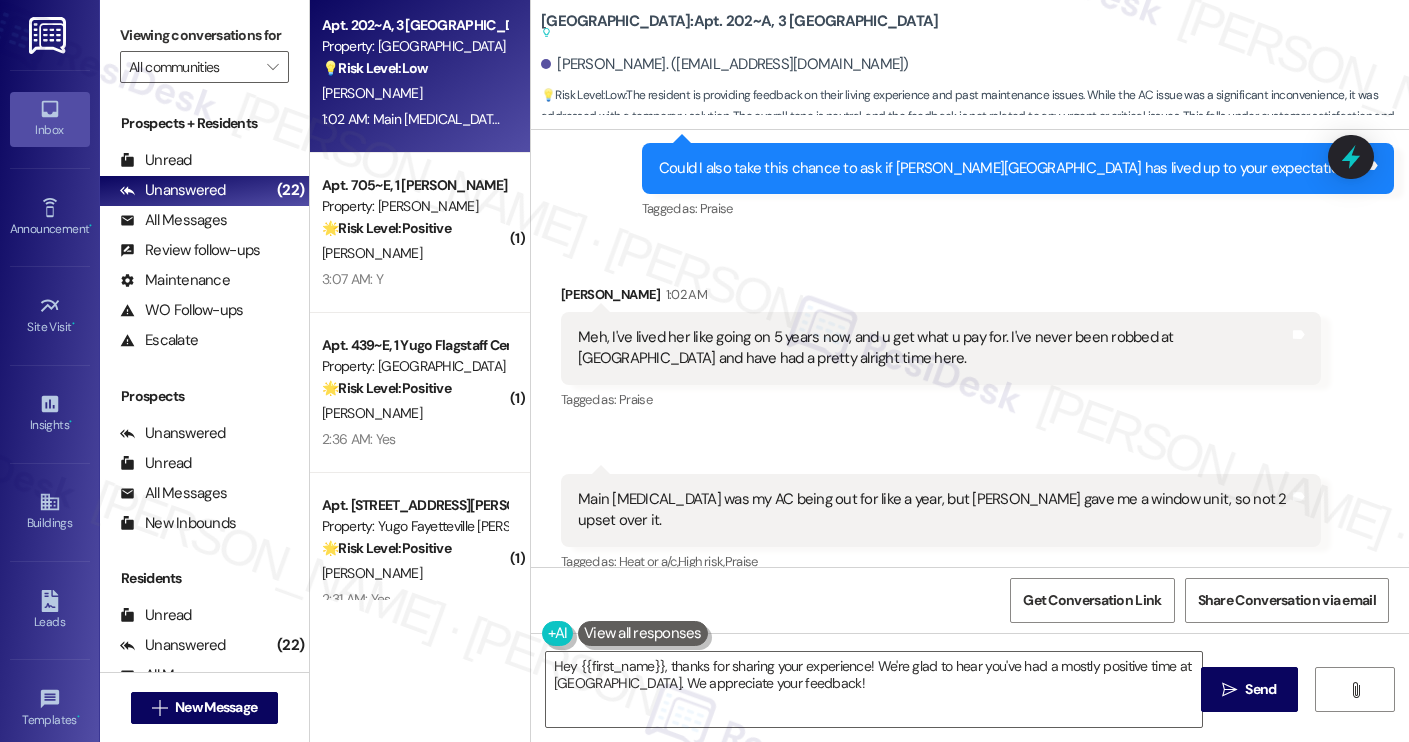 scroll, scrollTop: 2273, scrollLeft: 0, axis: vertical 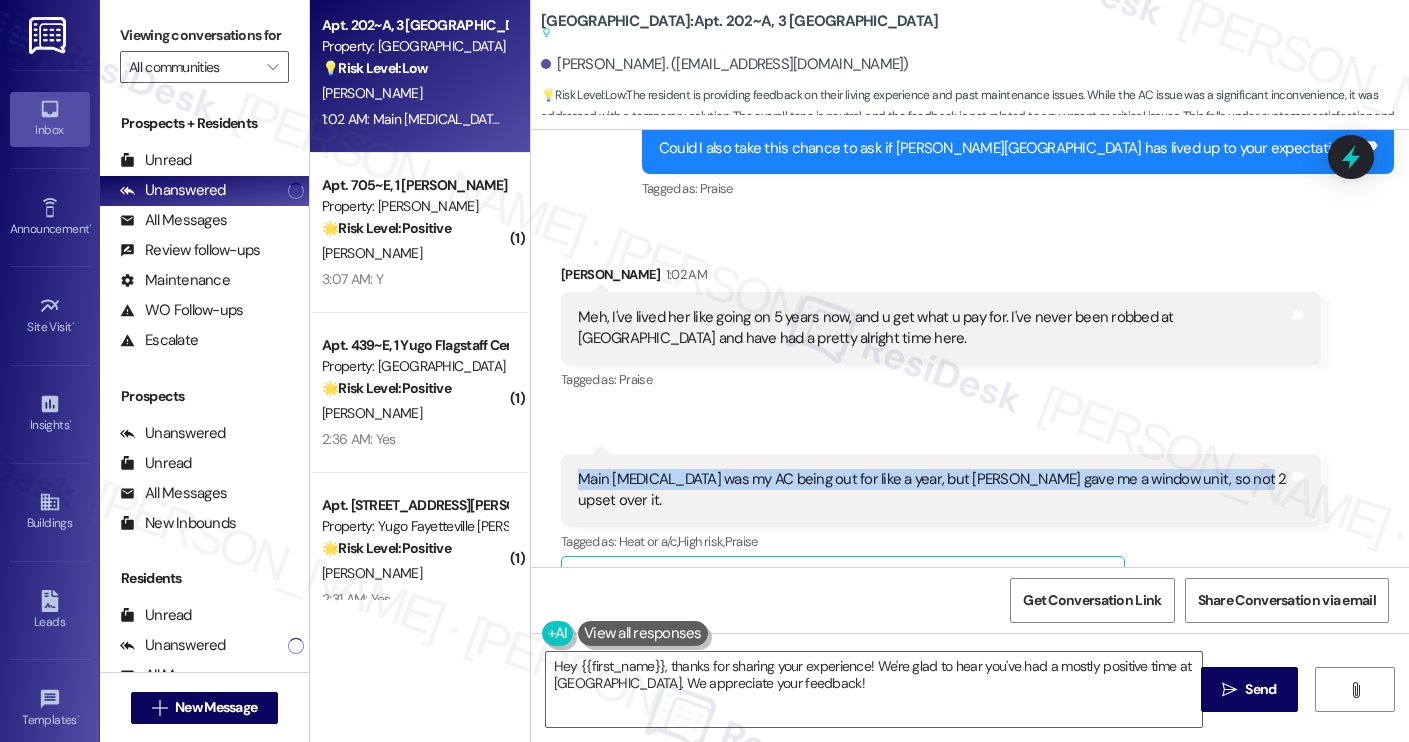 drag, startPoint x: 1197, startPoint y: 444, endPoint x: 559, endPoint y: 443, distance: 638.0008 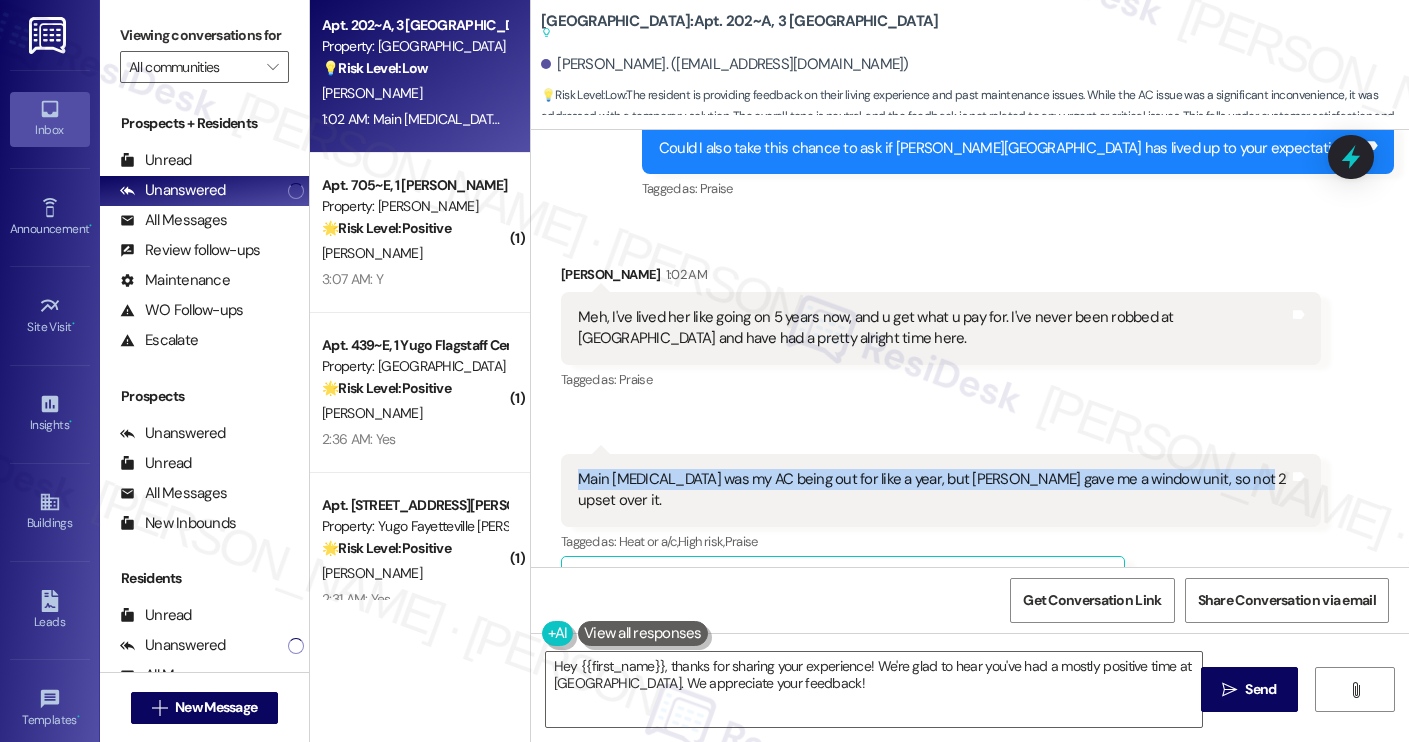 click on "Main hiccup was my AC being out for like a year, but yall gave me a window unit, so not 2 upset over it. Tags and notes" at bounding box center (941, 490) 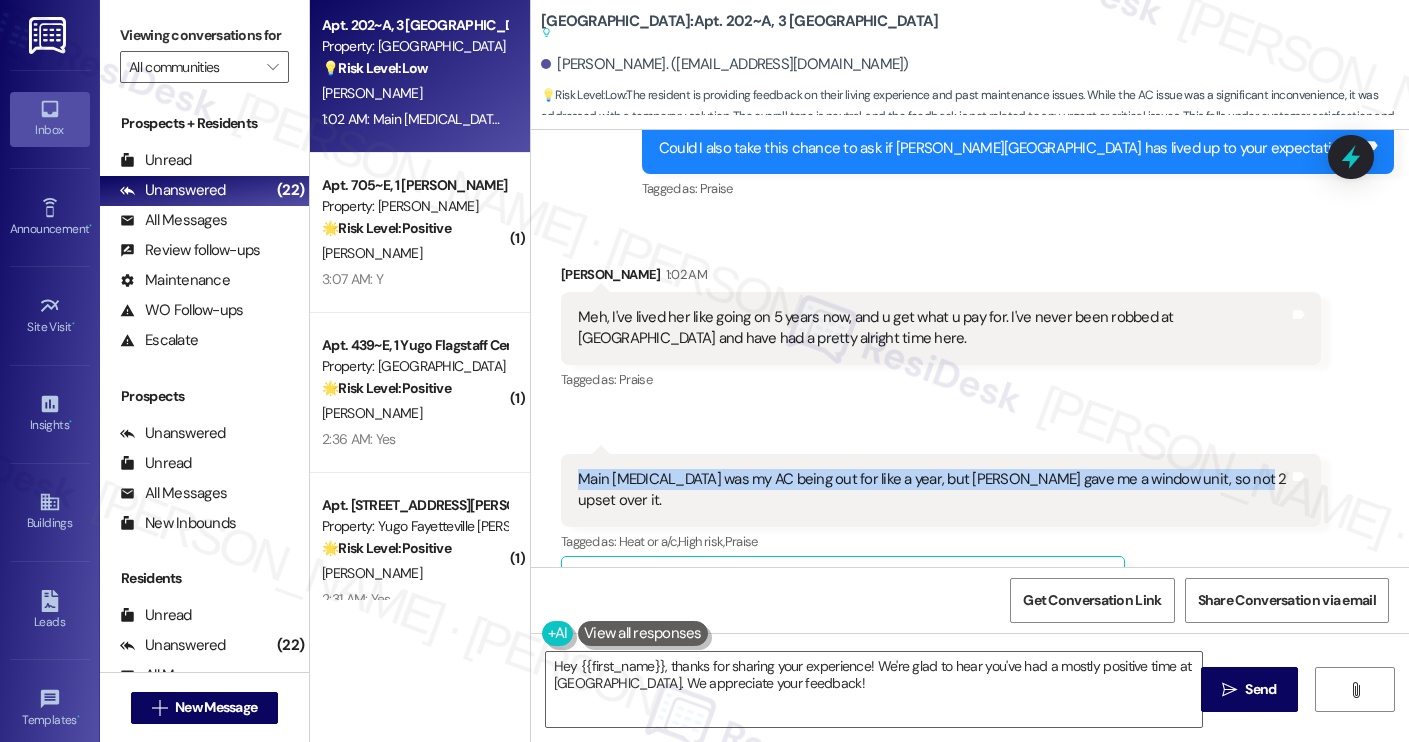 copy on "Main hiccup was my AC being out for like a year, but yall gave me a window unit, so not 2 upset over it." 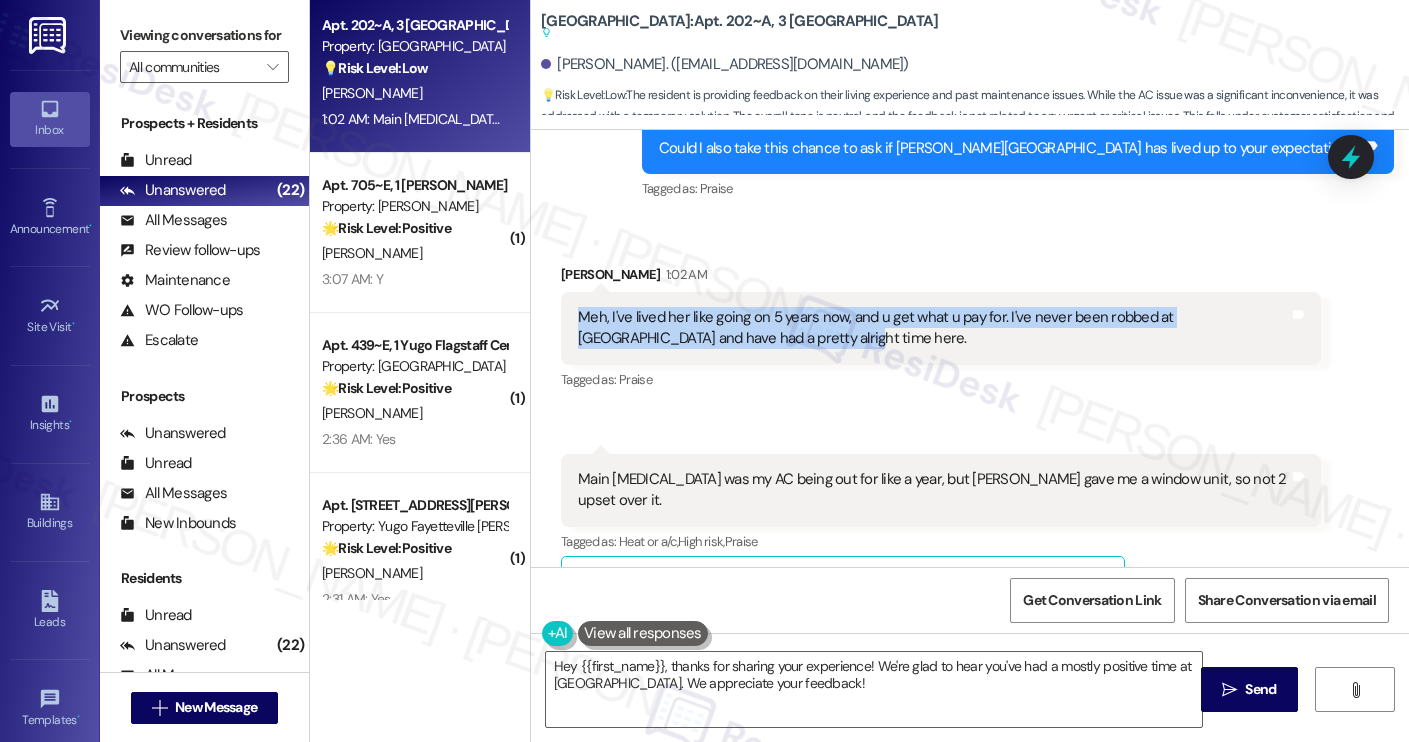 drag, startPoint x: 724, startPoint y: 292, endPoint x: 529, endPoint y: 280, distance: 195.36888 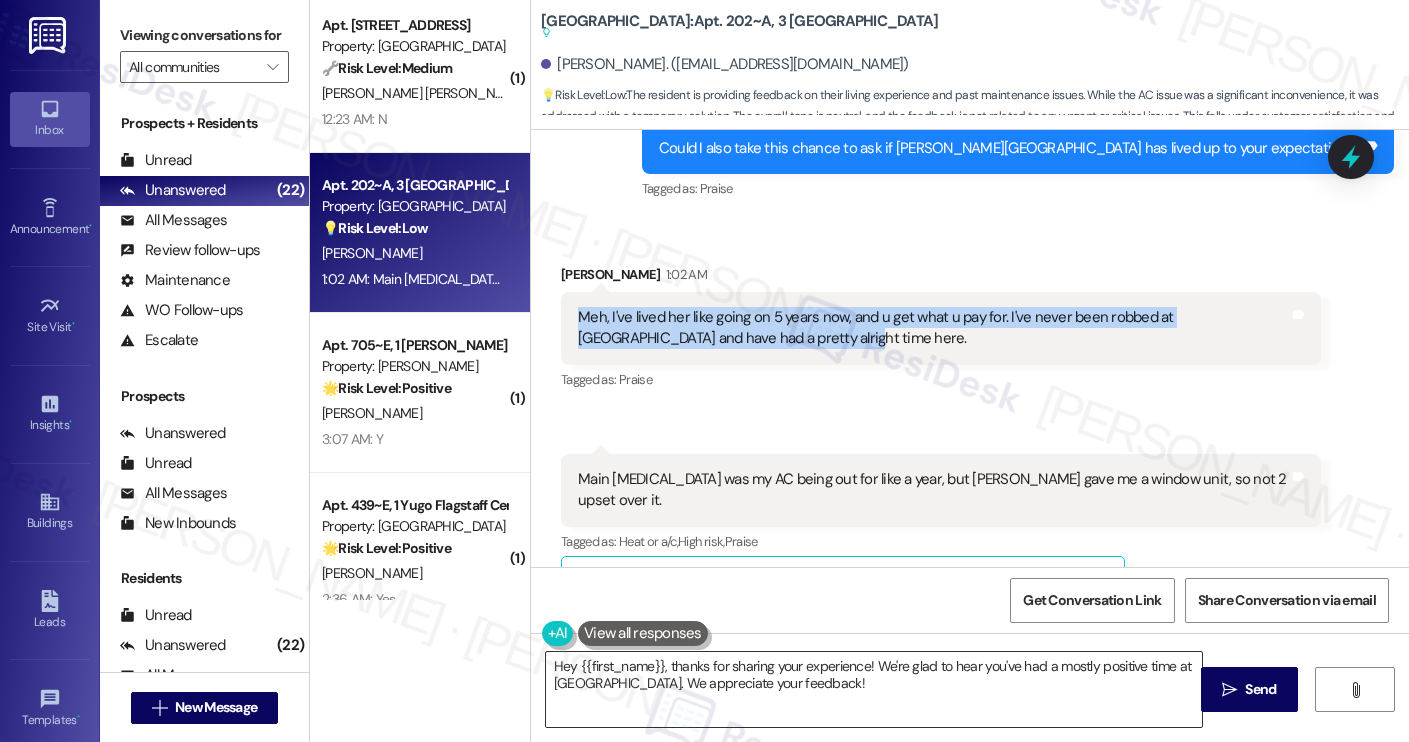 click on "Hey {{first_name}}, thanks for sharing your experience! We're glad to hear you've had a mostly positive time at Yugo Starkville Campus Common. We appreciate your feedback!" at bounding box center (874, 689) 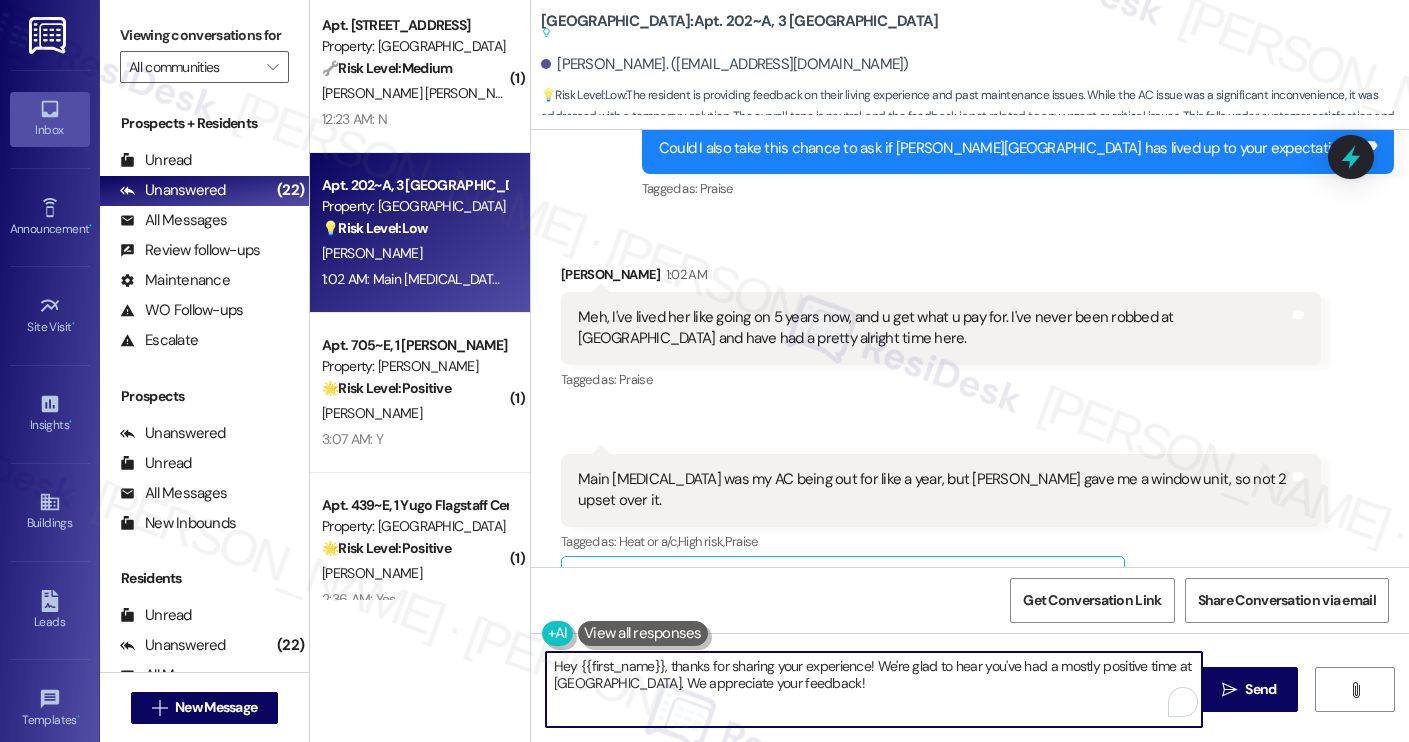 paste on "Thanks for sharing your thoughts! I’m really glad to hear you’ve had a mostly positive experience over the past five years and that the window unit helped while the AC was out. If there’s anything you ever need or if you have suggestions on how we can improve your experience, don’t hesitate to reach out" 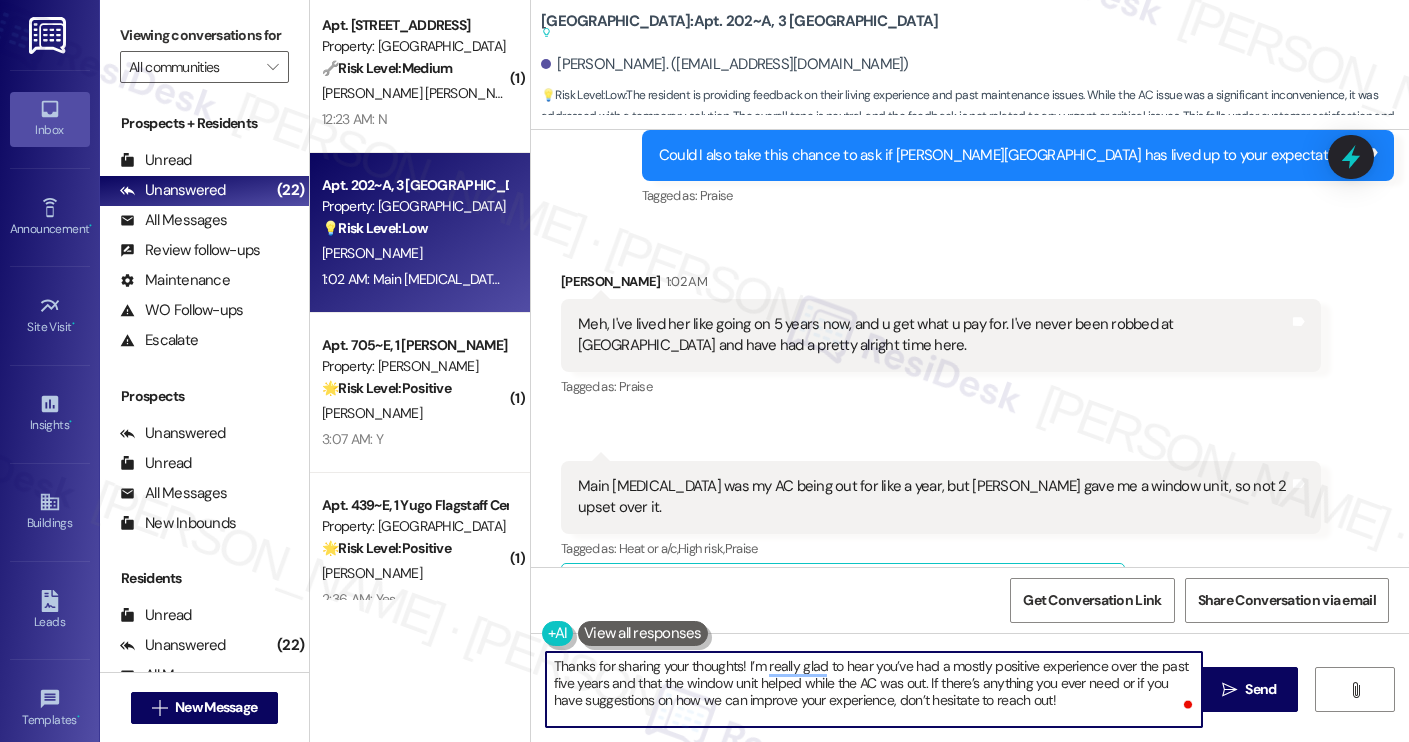 scroll, scrollTop: 2273, scrollLeft: 0, axis: vertical 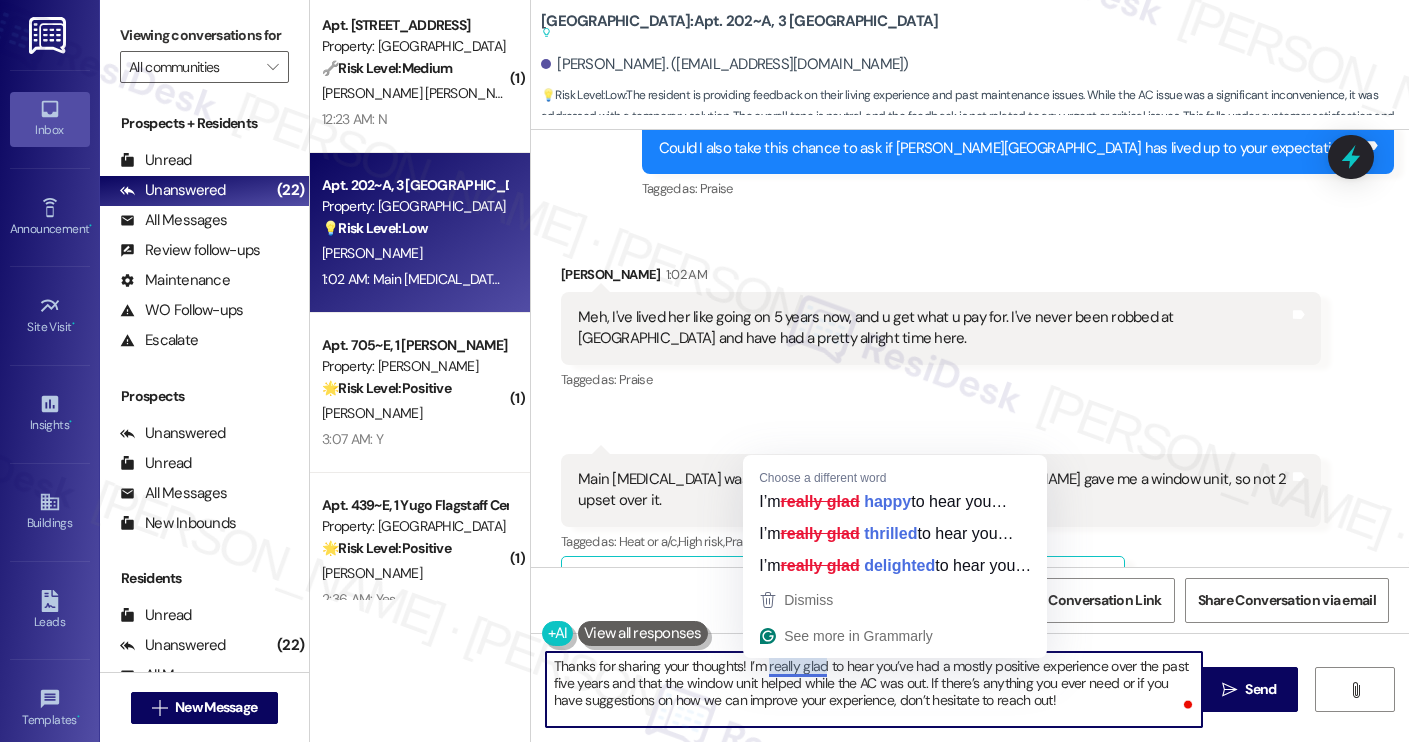 click on "Thanks for sharing your thoughts! I’m really glad to hear you’ve had a mostly positive experience over the past five years and that the window unit helped while the AC was out. If there’s anything you ever need or if you have suggestions on how we can improve your experience, don’t hesitate to reach out!" at bounding box center (874, 689) 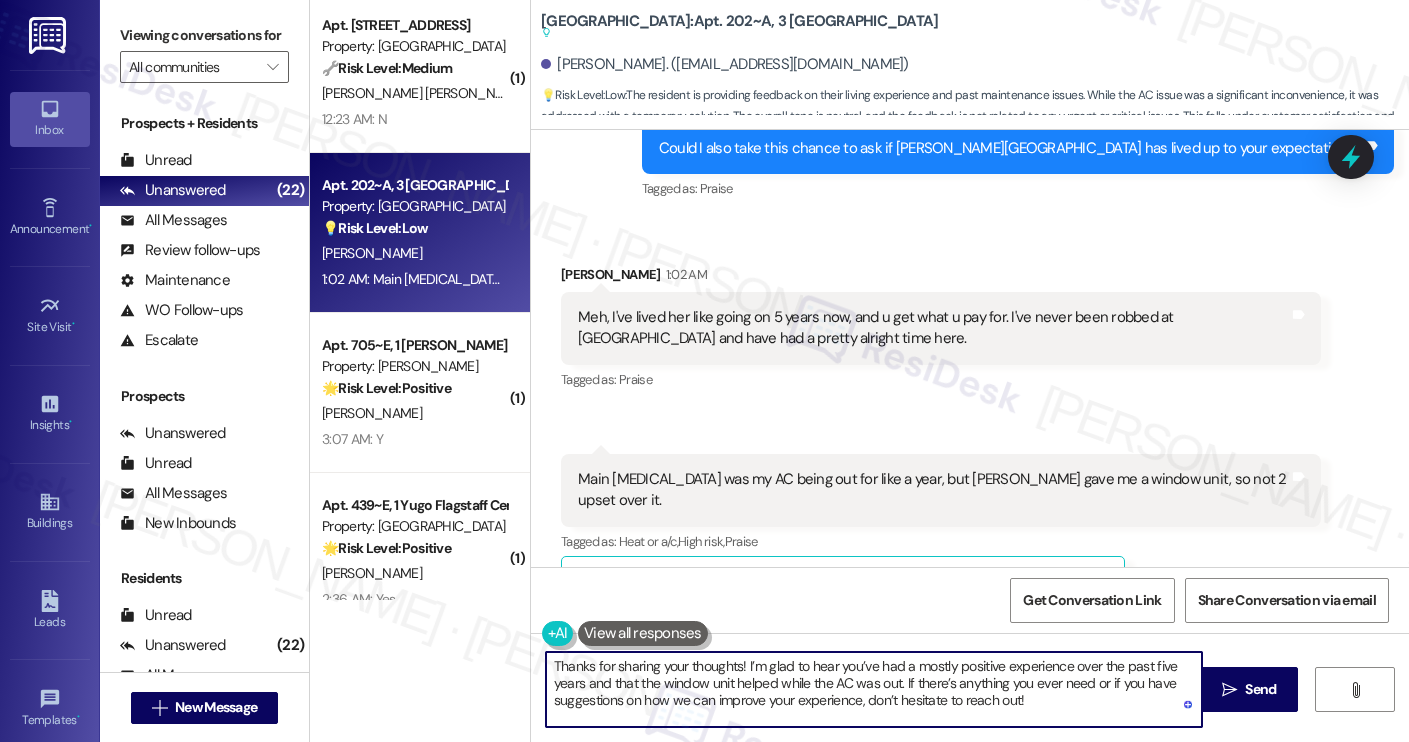 click on "Thanks for sharing your thoughts! I’m glad to hear you’ve had a mostly positive experience over the past five years and that the window unit helped while the AC was out. If there’s anything you ever need or if you have suggestions on how we can improve your experience, don’t hesitate to reach out!" at bounding box center (874, 689) 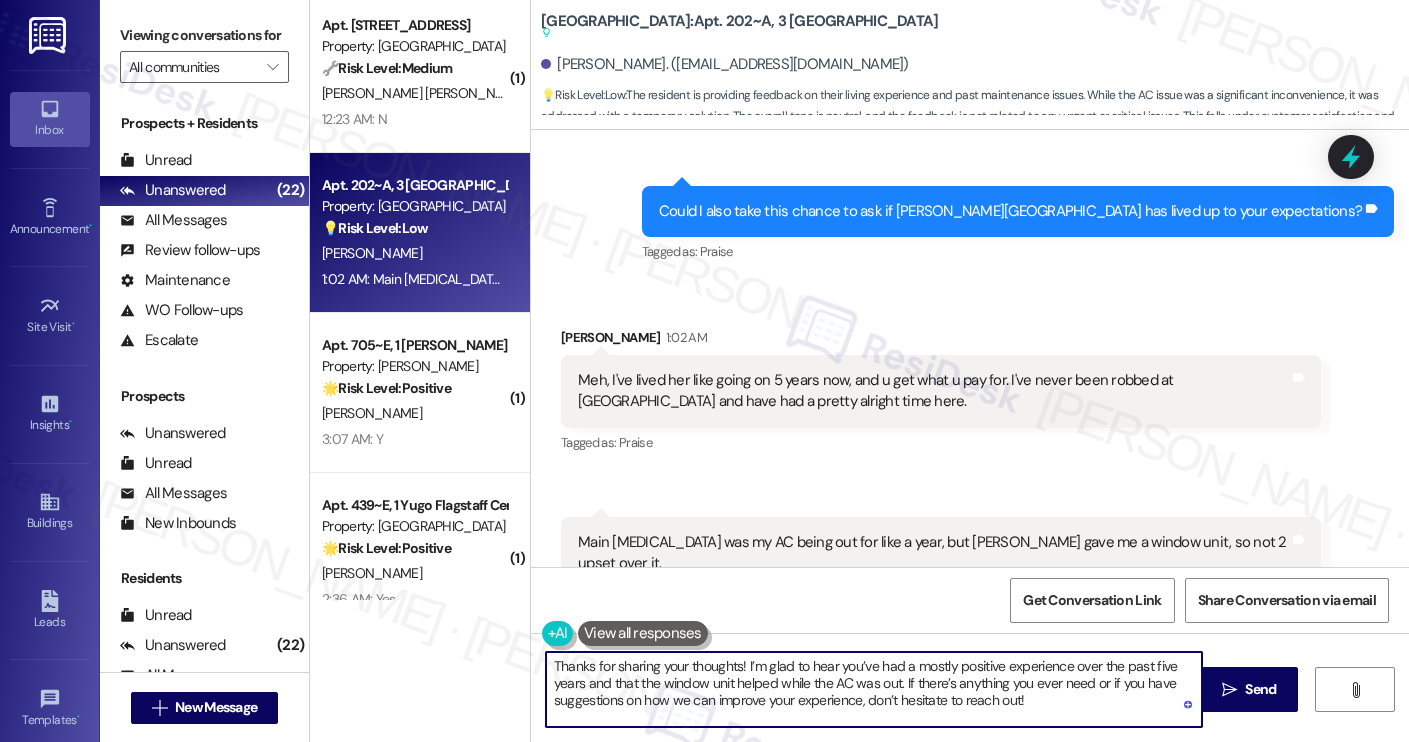 scroll, scrollTop: 2273, scrollLeft: 0, axis: vertical 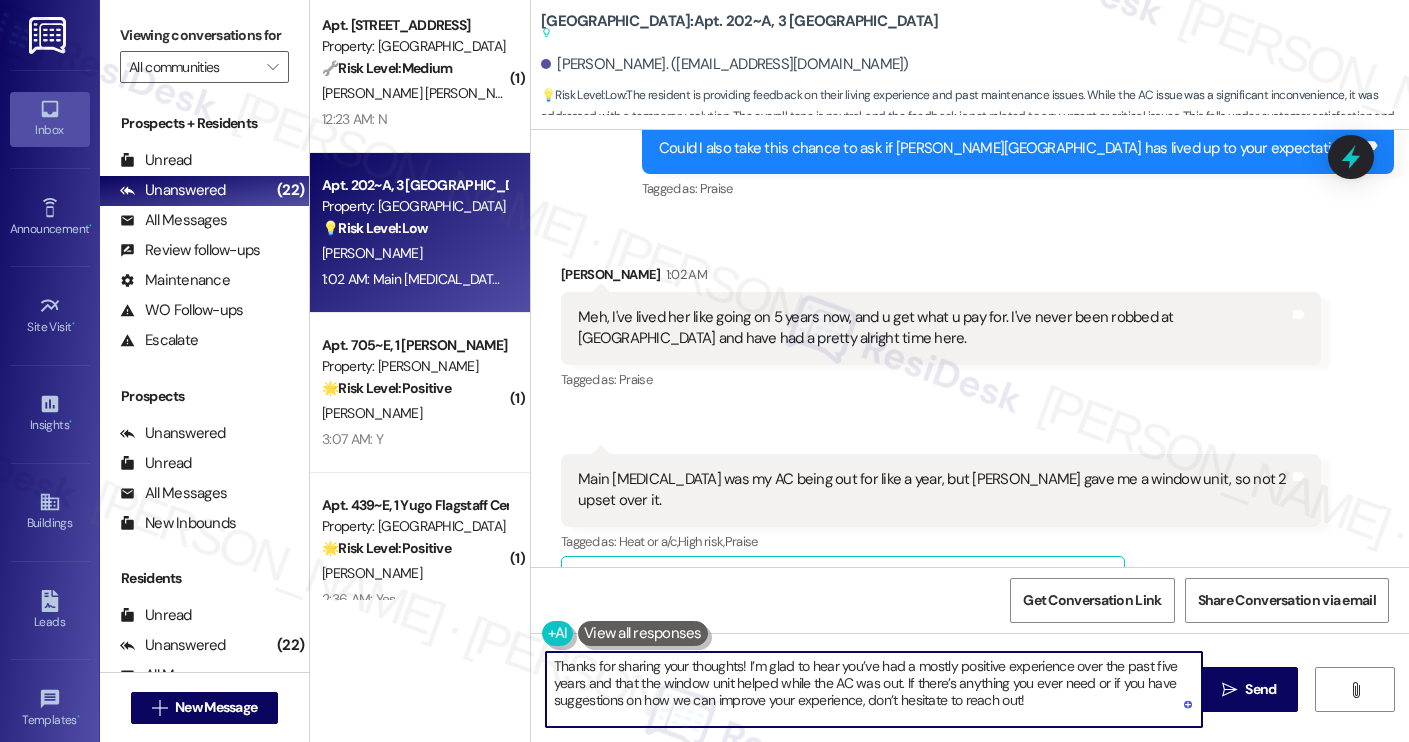type on "Thanks for sharing your thoughts! I’m glad to hear you’ve had a mostly positive experience over the past five years and that the window unit helped while the AC was out. If there’s anything you ever need or if you have suggestions on how we can improve your experience, don’t hesitate to reach out!" 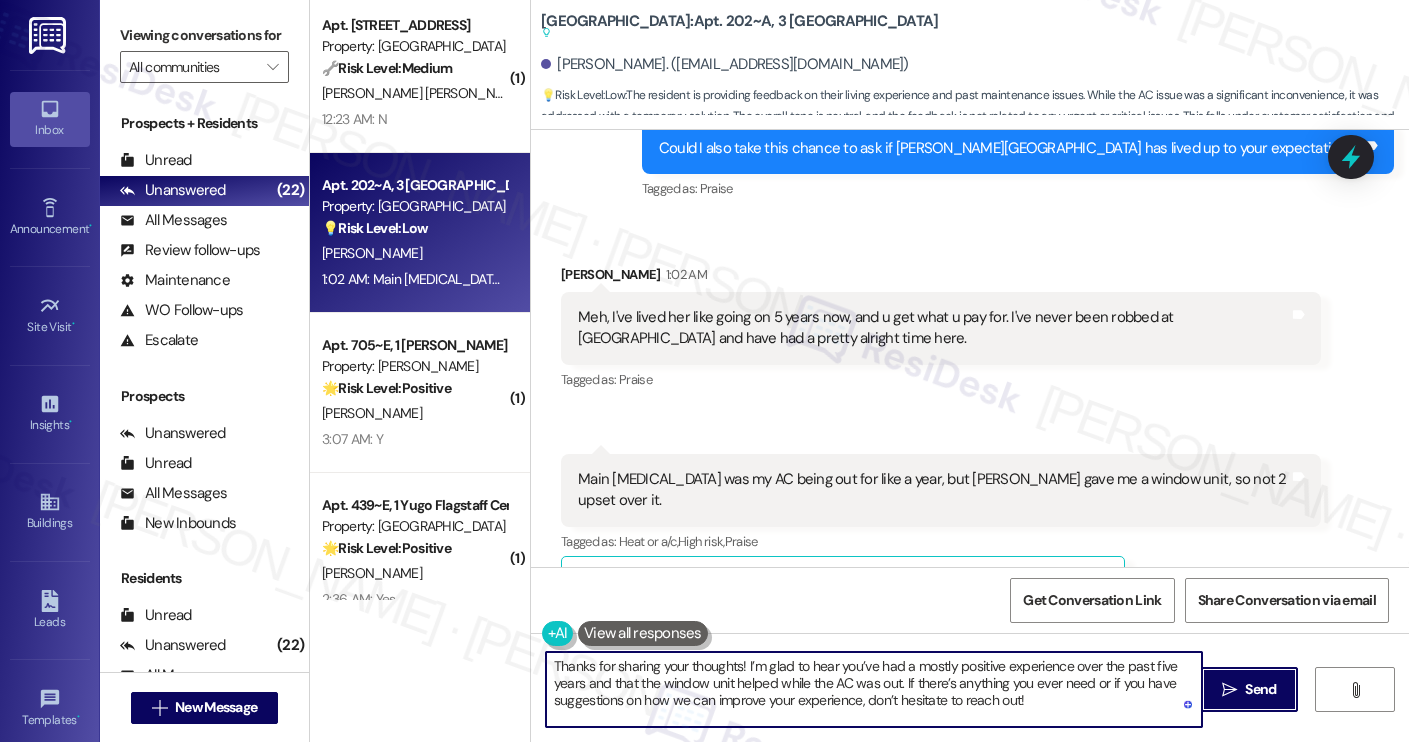 click on "" at bounding box center (1229, 690) 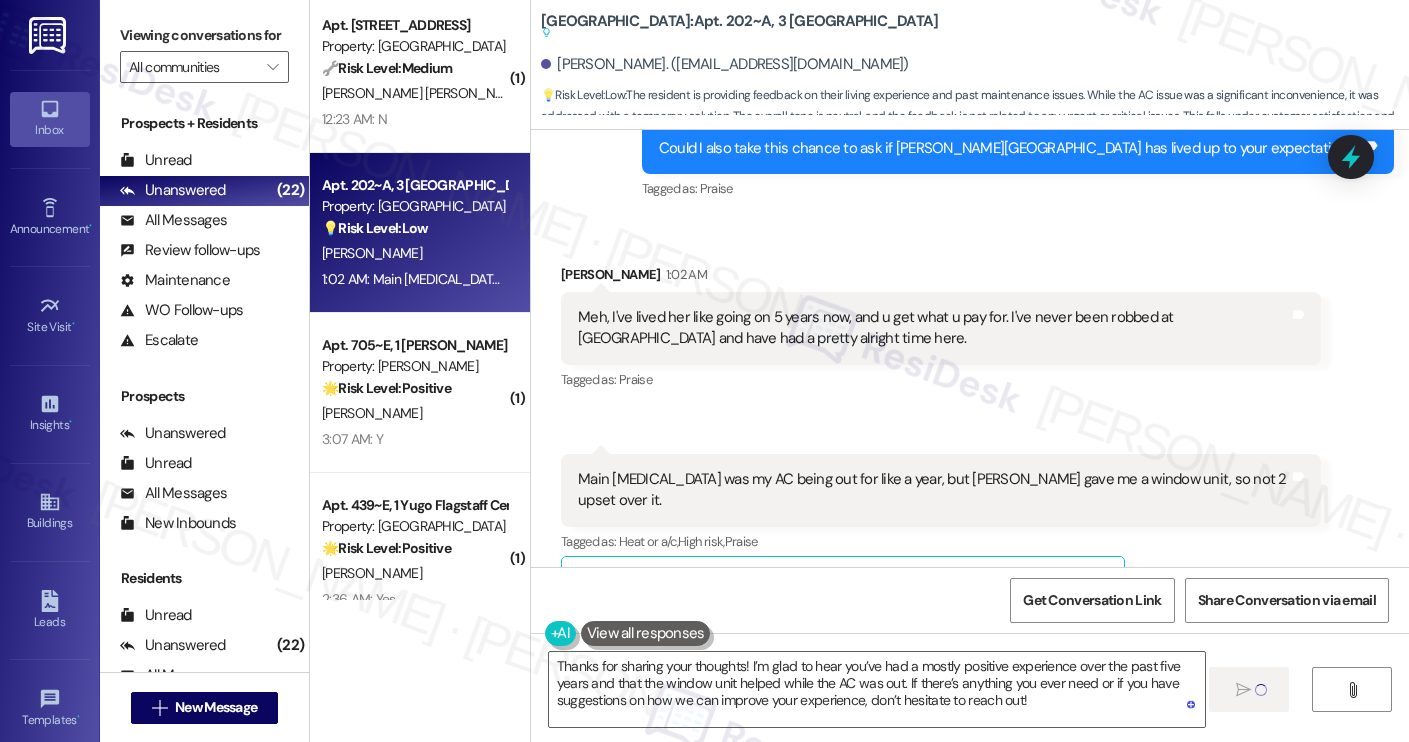 type 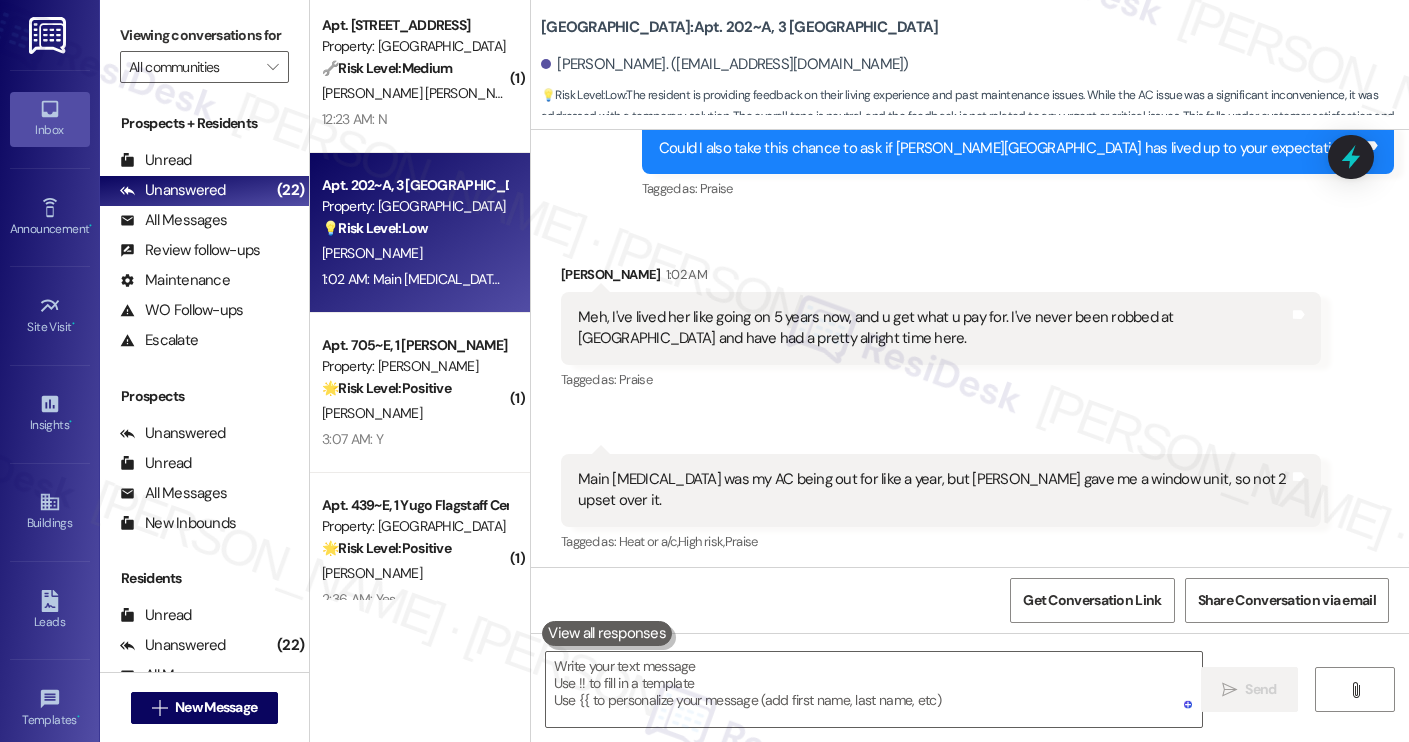 scroll, scrollTop: 2197, scrollLeft: 0, axis: vertical 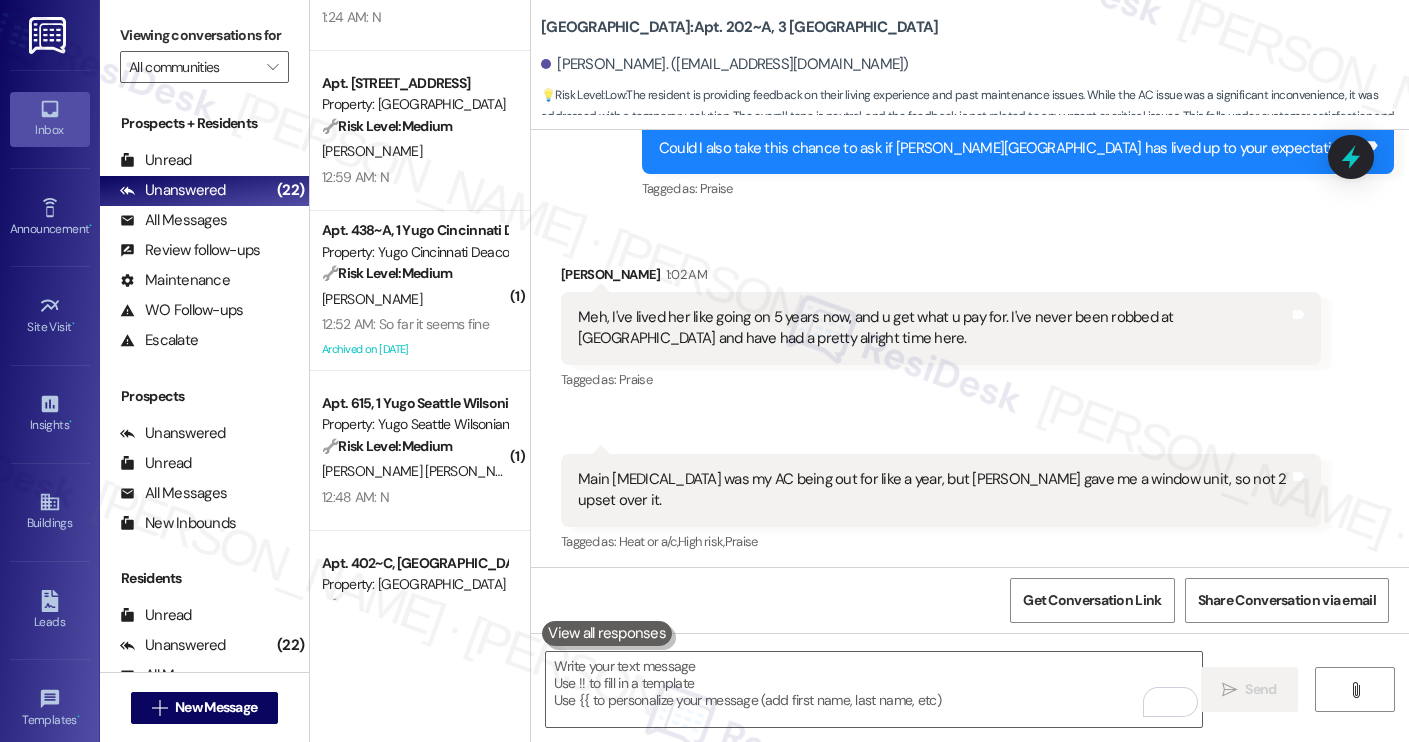 click on "P. Goldberg" at bounding box center (414, 299) 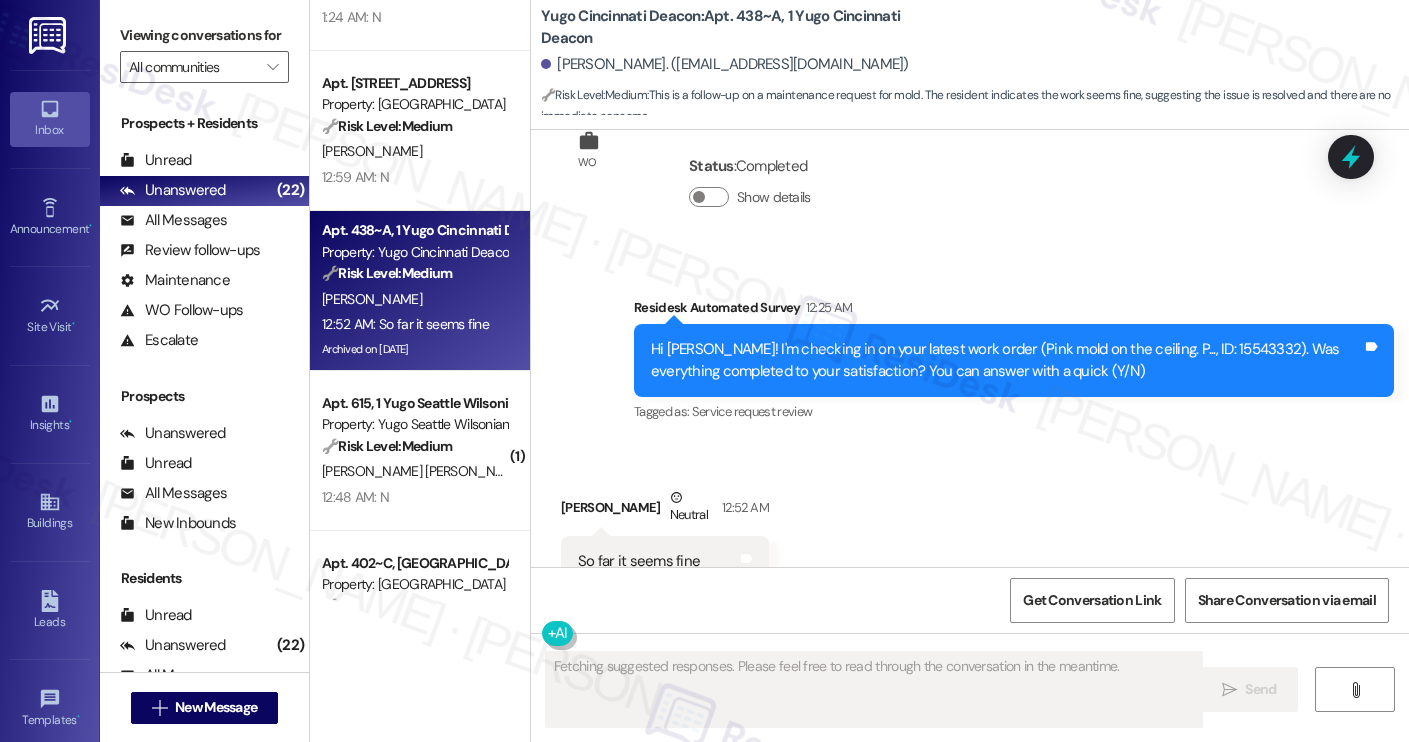 scroll, scrollTop: 8313, scrollLeft: 0, axis: vertical 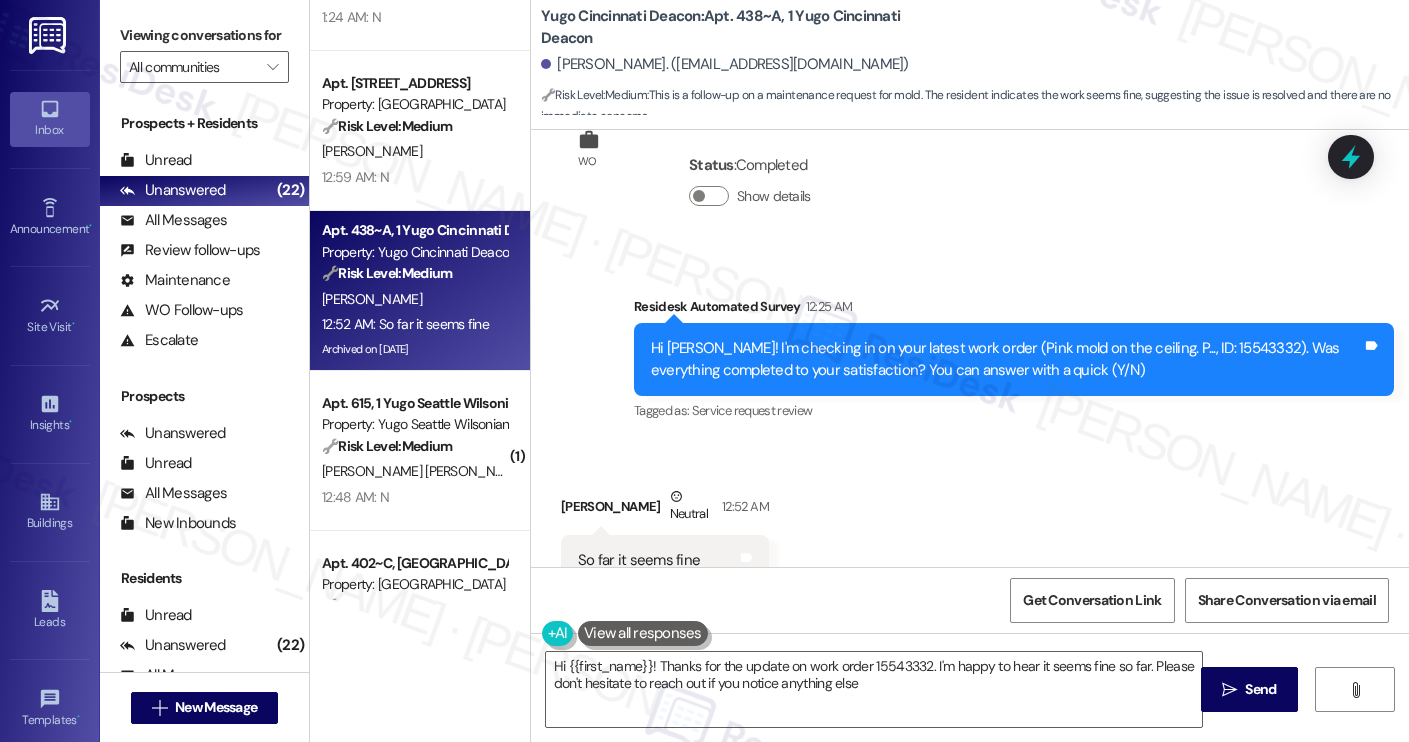 type on "Hi {{first_name}}! Thanks for the update on work order 15543332. I'm happy to hear it seems fine so far. Please don't hesitate to reach out if you notice anything else!" 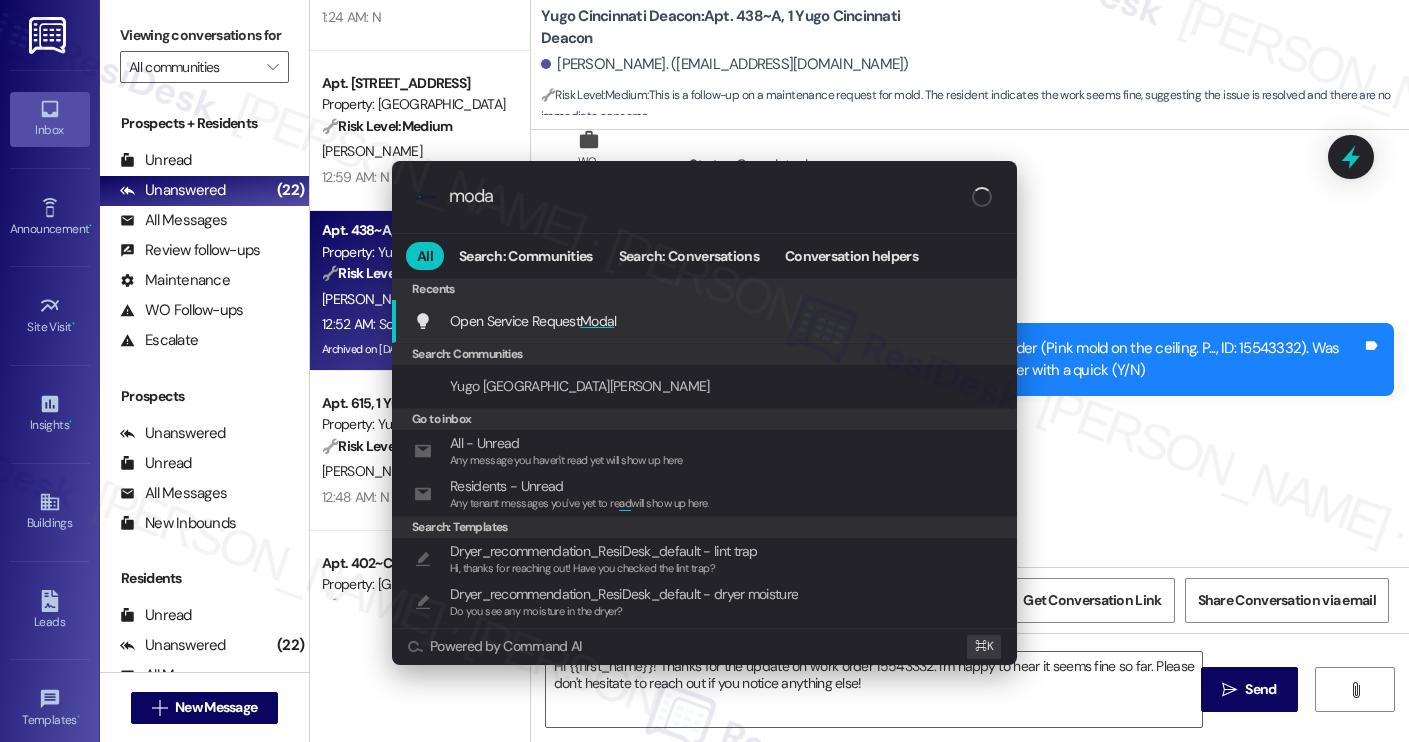 type on "modal" 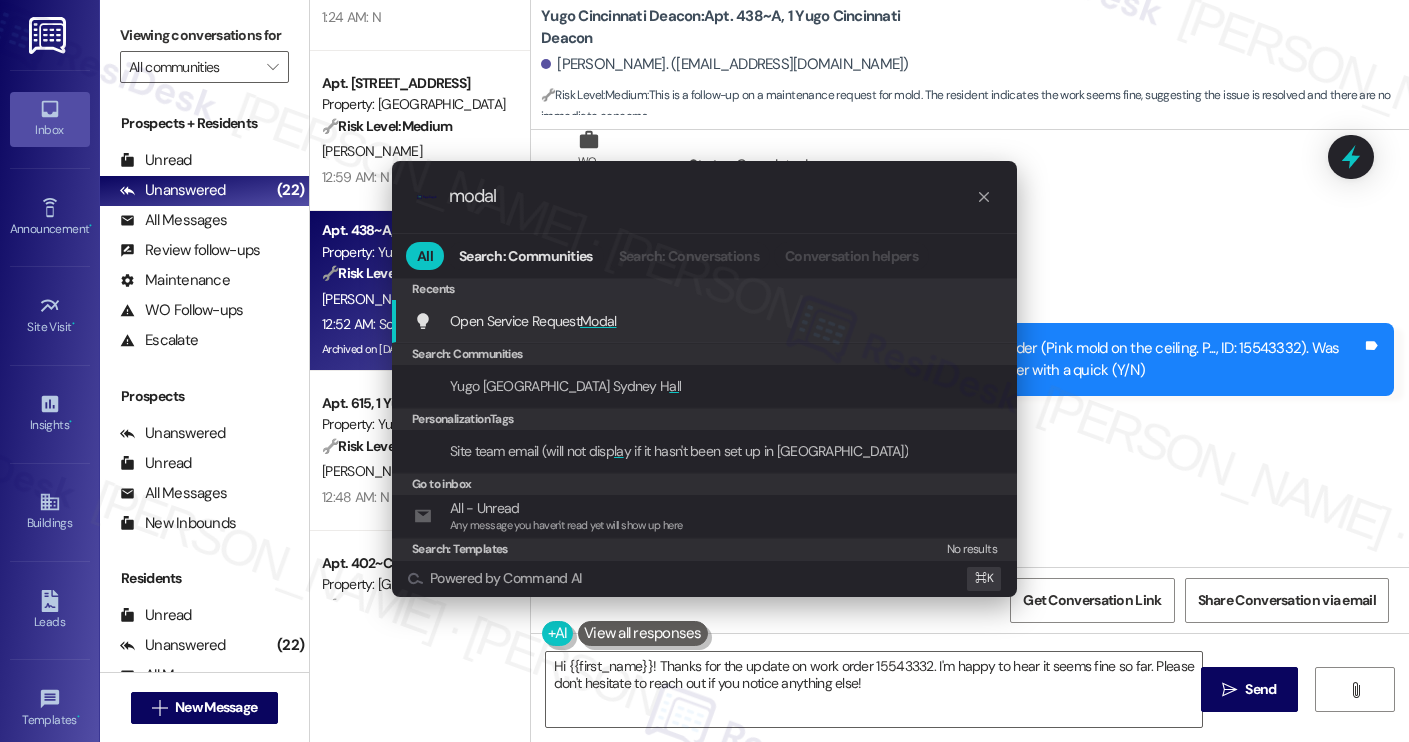click on "Open Service Request  Modal Add shortcut" at bounding box center (706, 321) 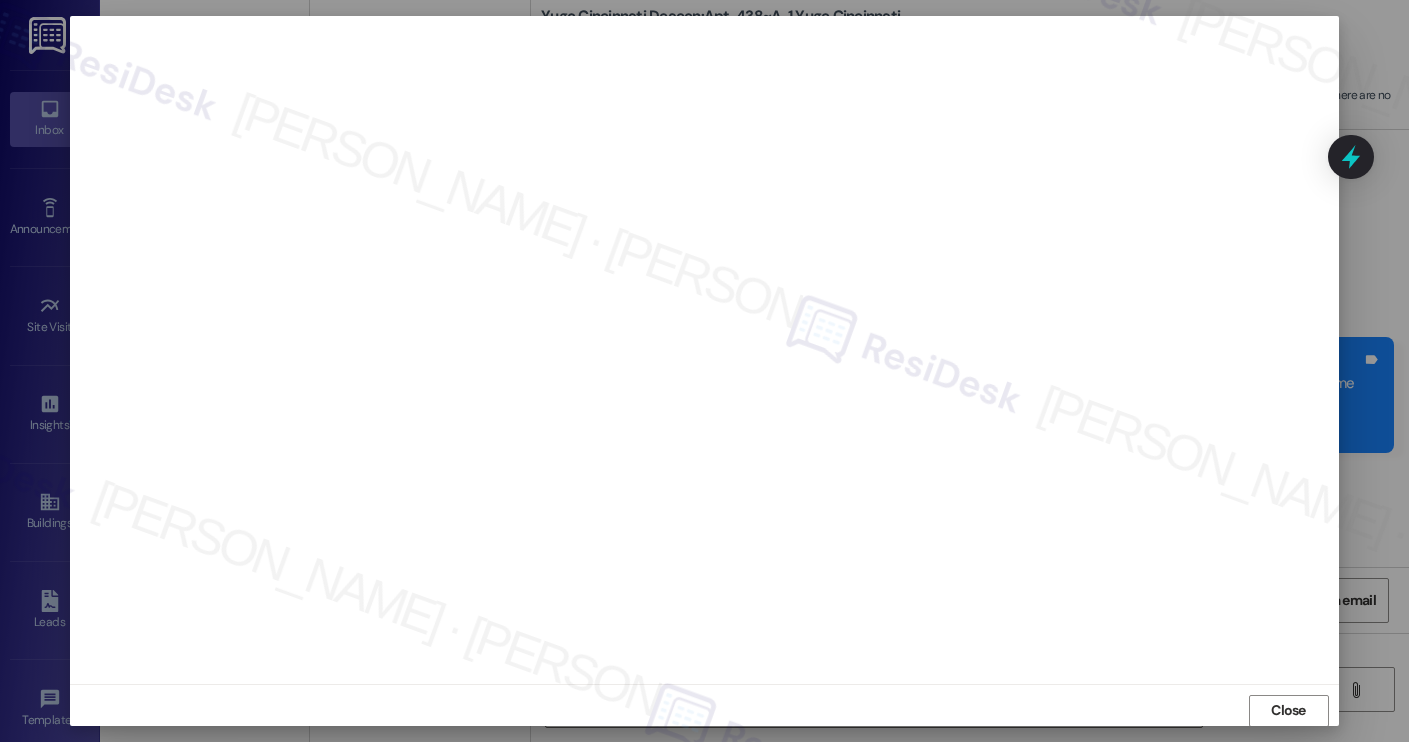 scroll, scrollTop: 0, scrollLeft: 0, axis: both 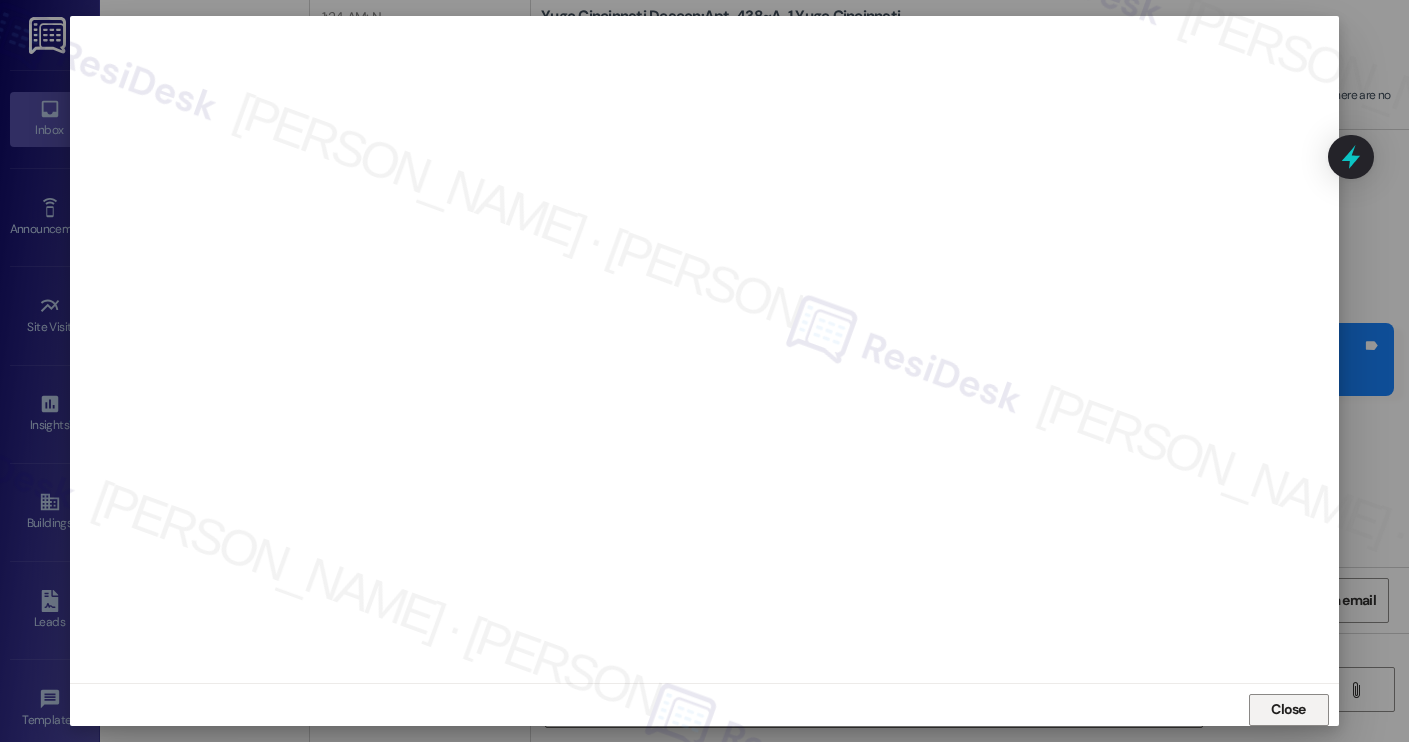 click on "Close" at bounding box center (1289, 710) 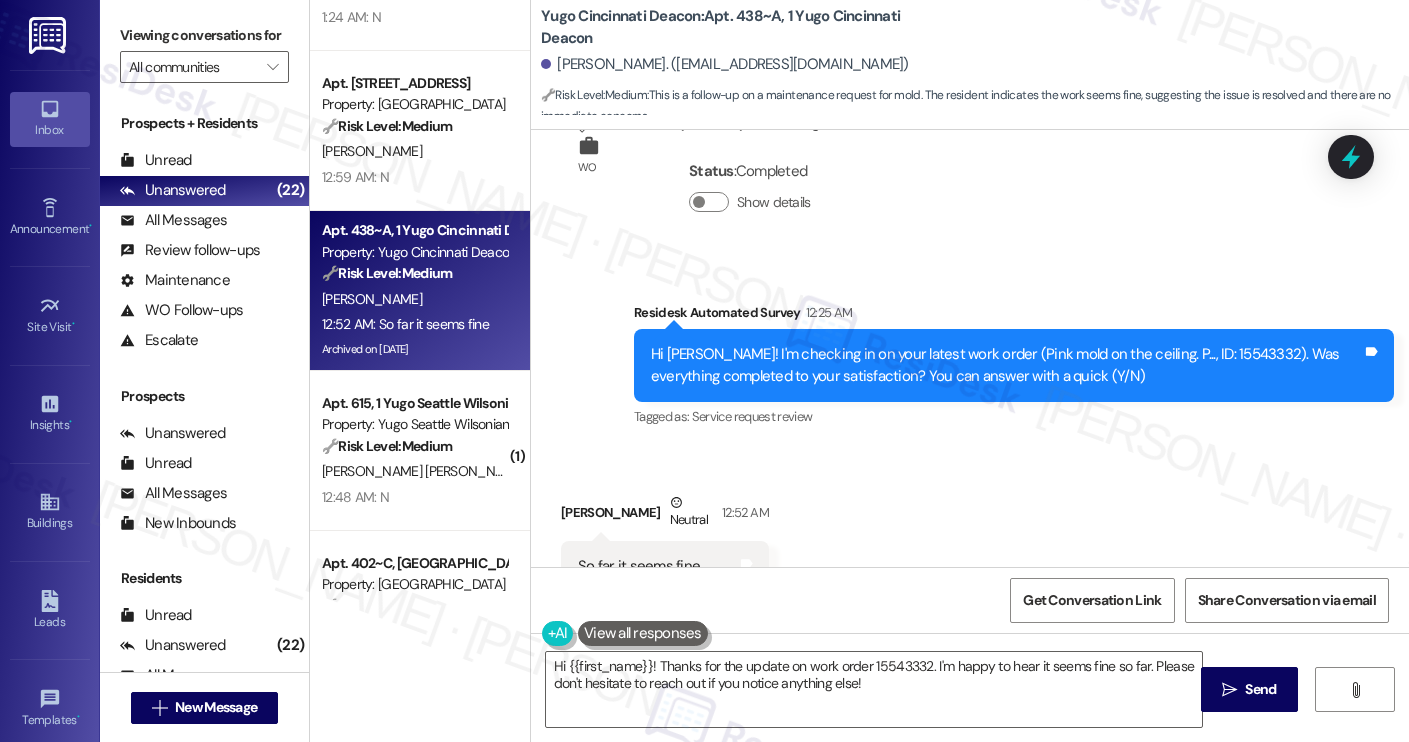 scroll, scrollTop: 8313, scrollLeft: 0, axis: vertical 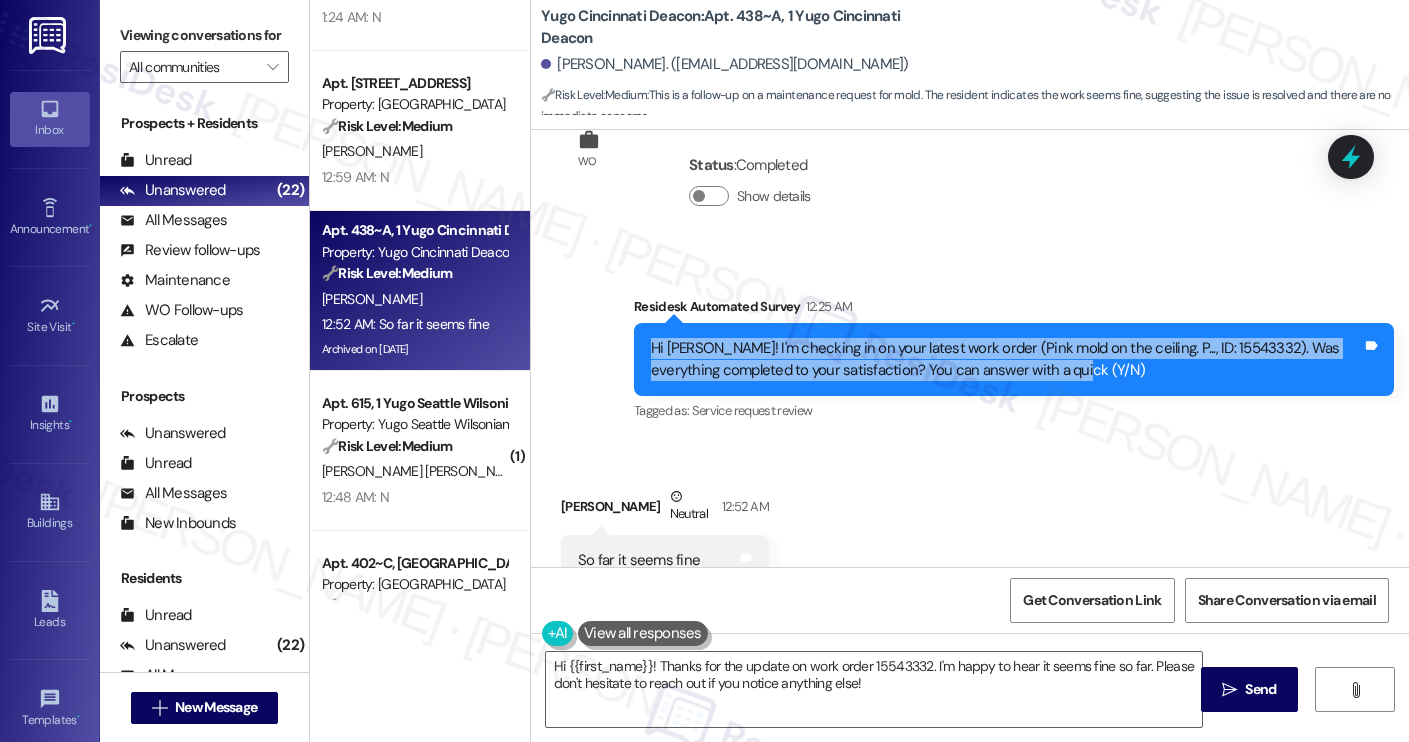 drag, startPoint x: 1100, startPoint y: 317, endPoint x: 619, endPoint y: 278, distance: 482.5785 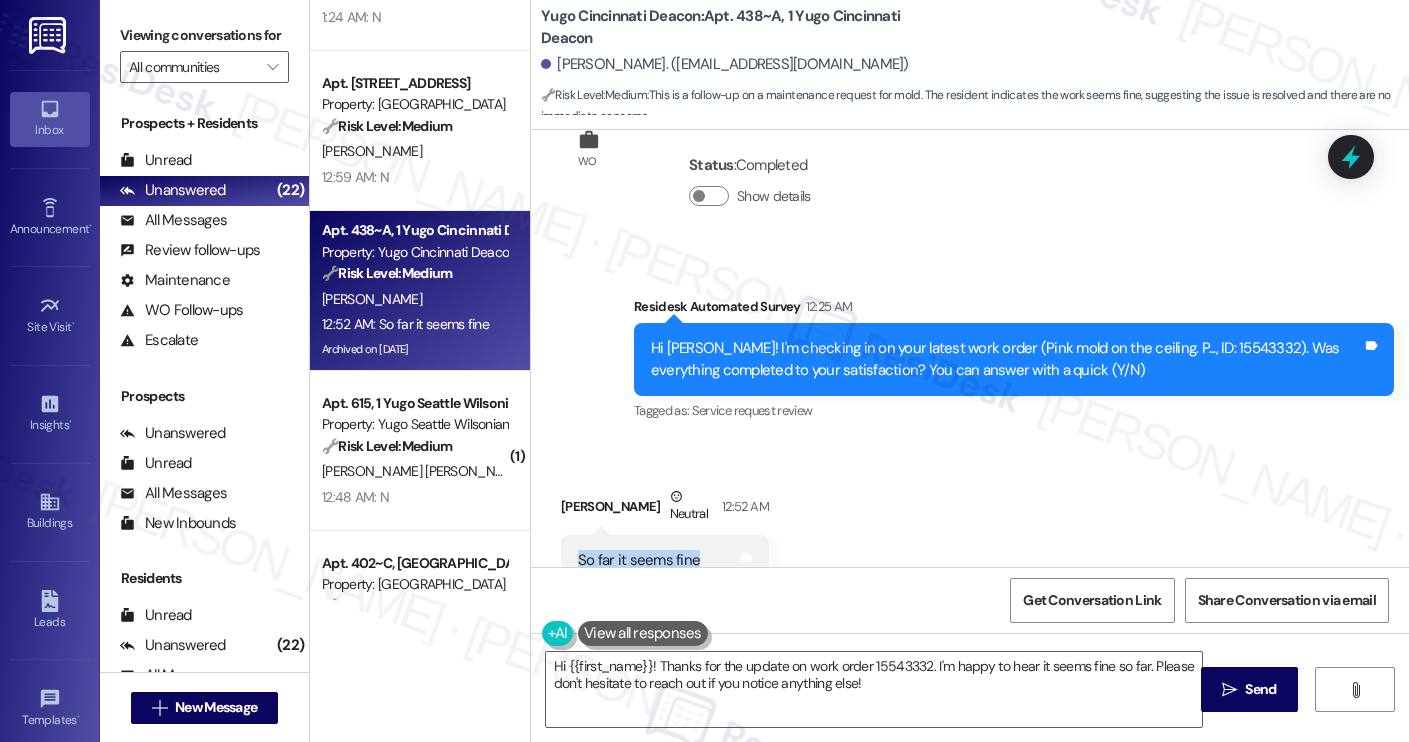 drag, startPoint x: 694, startPoint y: 494, endPoint x: 535, endPoint y: 485, distance: 159.25452 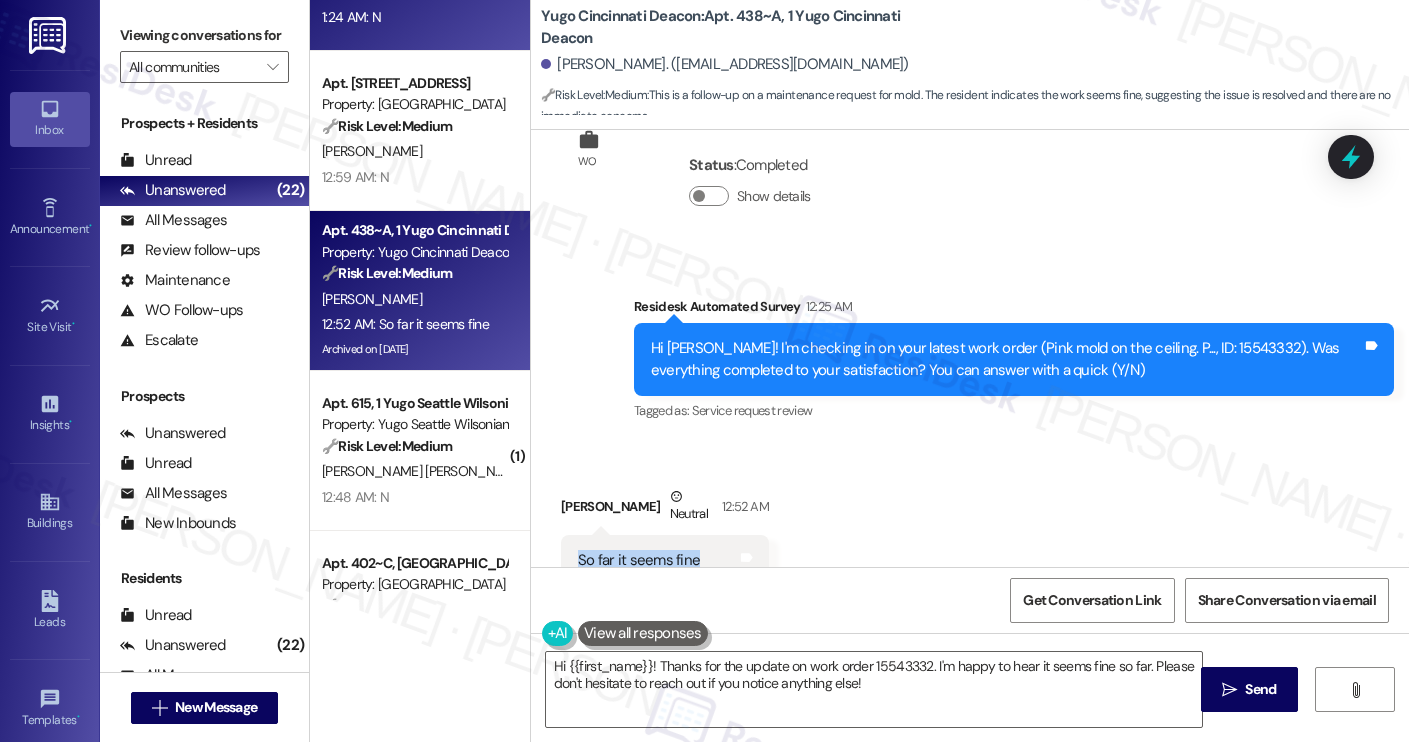 copy on "So far it seems fine" 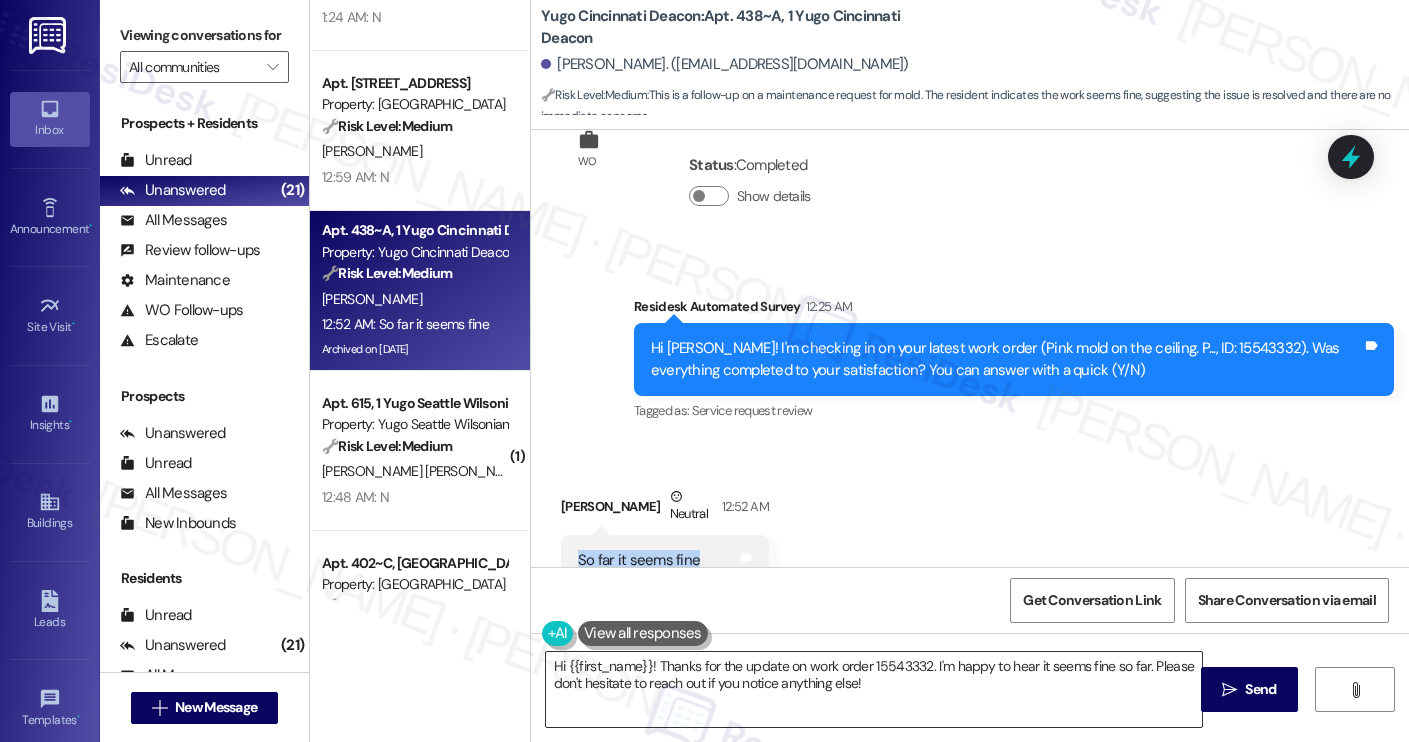 click on "Hi {{first_name}}! Thanks for the update on work order 15543332. I'm happy to hear it seems fine so far. Please don't hesitate to reach out if you notice anything else!" at bounding box center (874, 689) 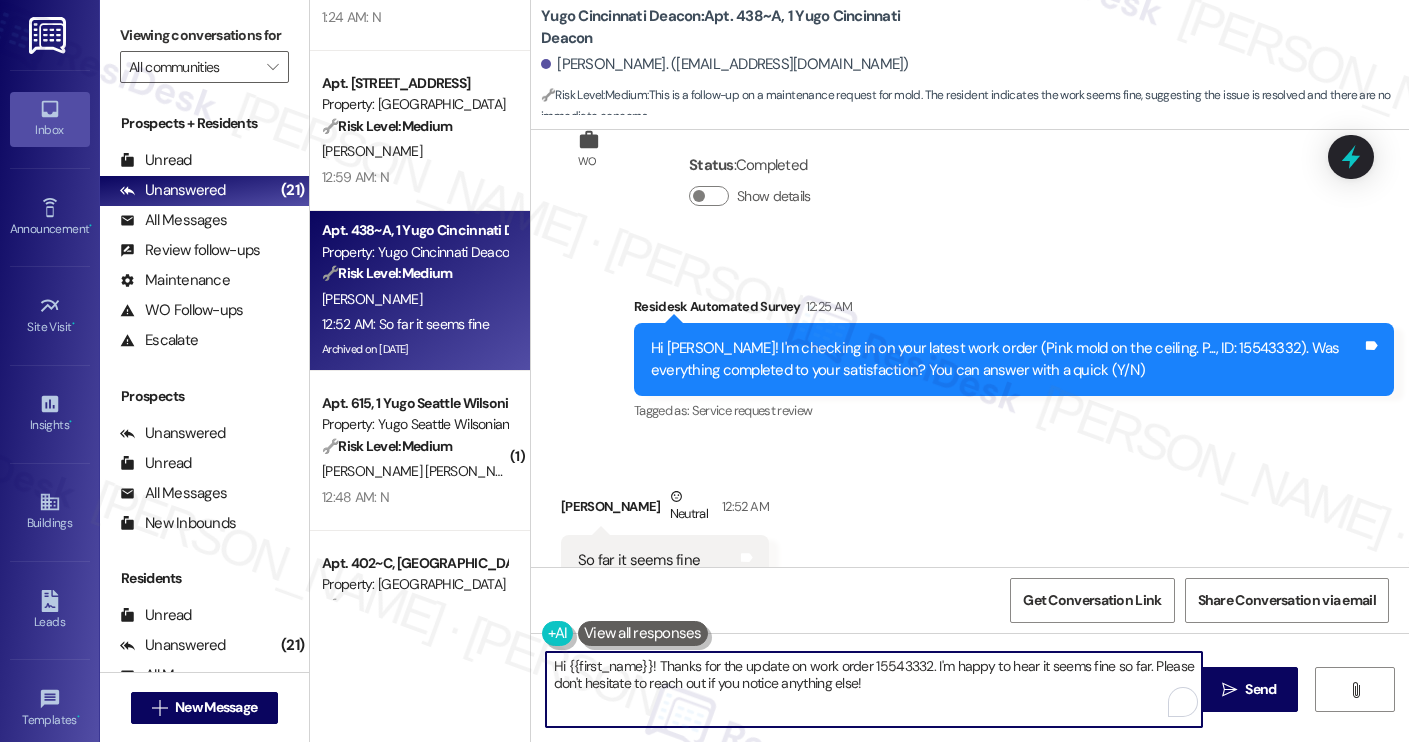 paste on "Thanks for the update, Paige! If anything changes or the issue comes back, just let me know and I’ll be happy to follow up" 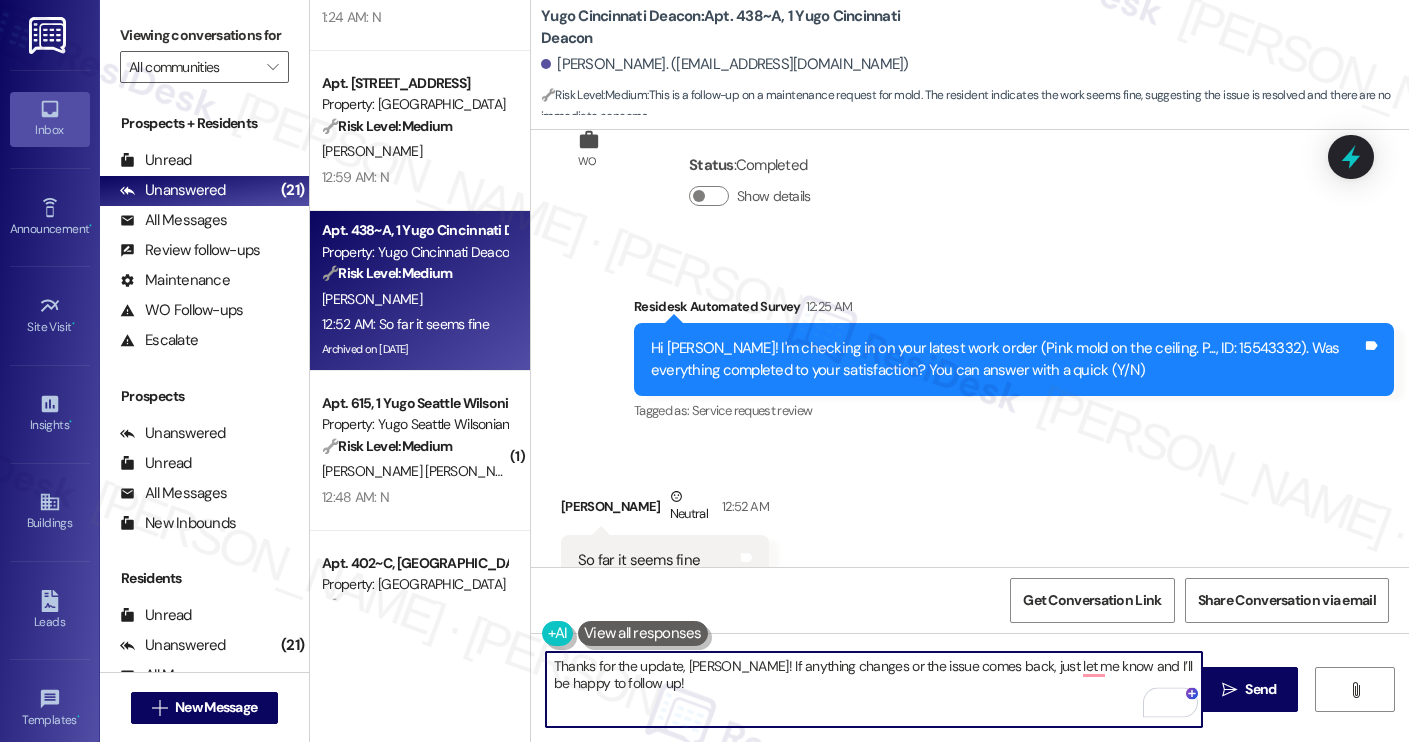 scroll, scrollTop: 8313, scrollLeft: 0, axis: vertical 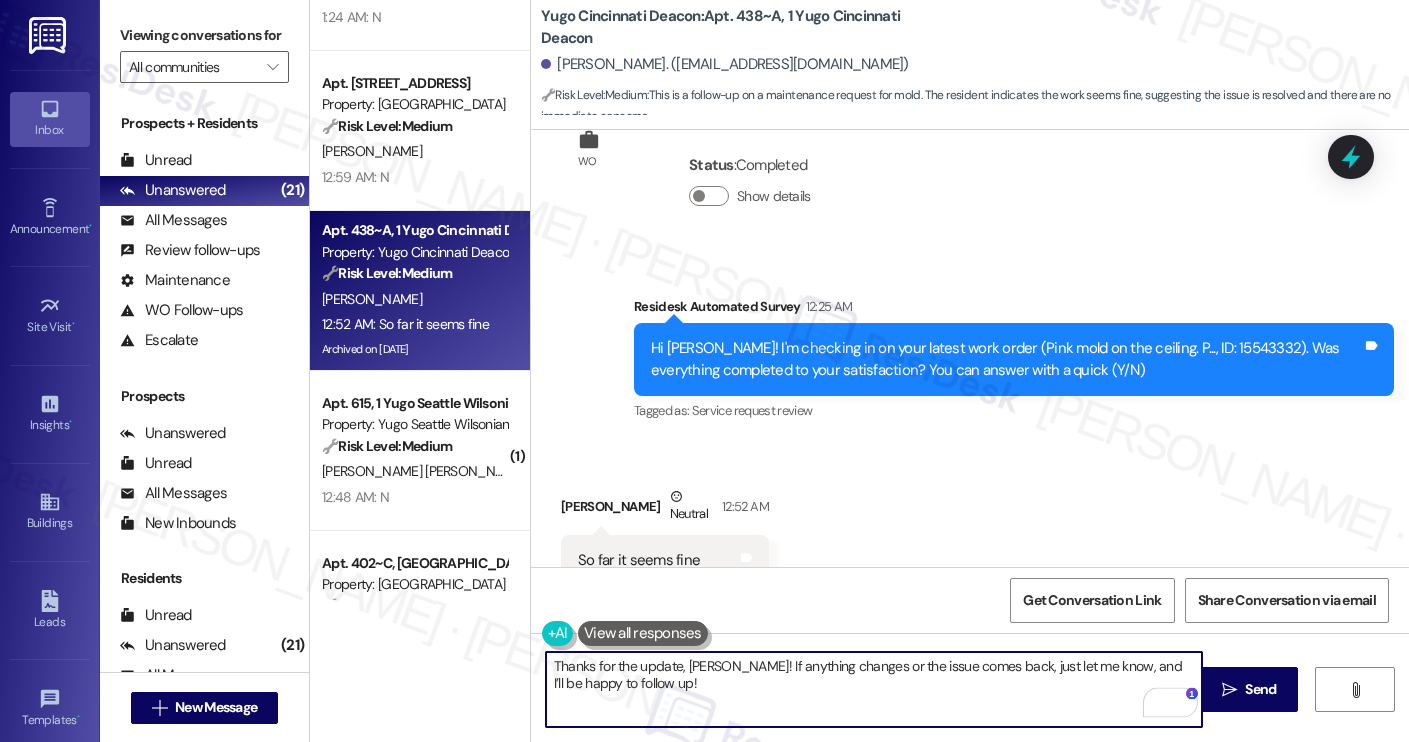 click on "Thanks for the update, Paige! If anything changes or the issue comes back, just let me know, and I’ll be happy to follow up!" at bounding box center [874, 689] 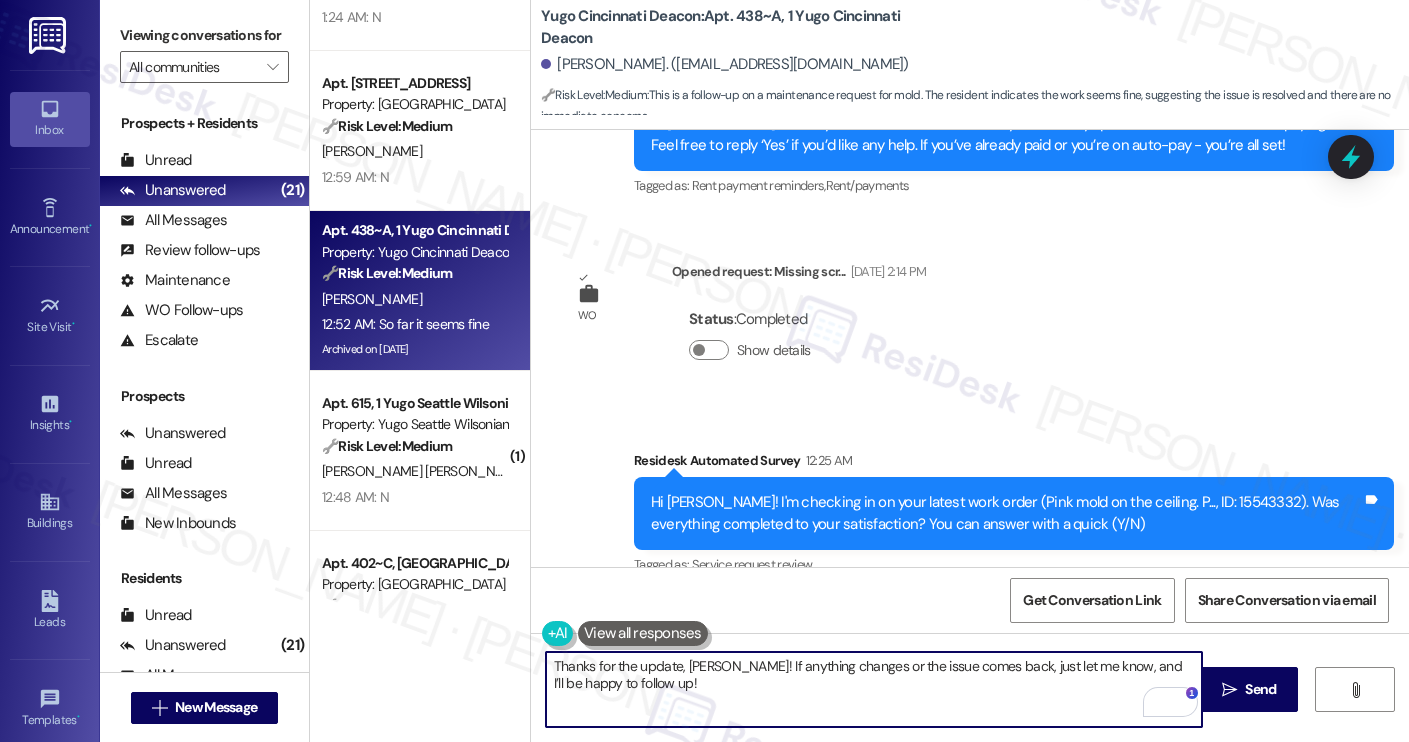 scroll, scrollTop: 8313, scrollLeft: 0, axis: vertical 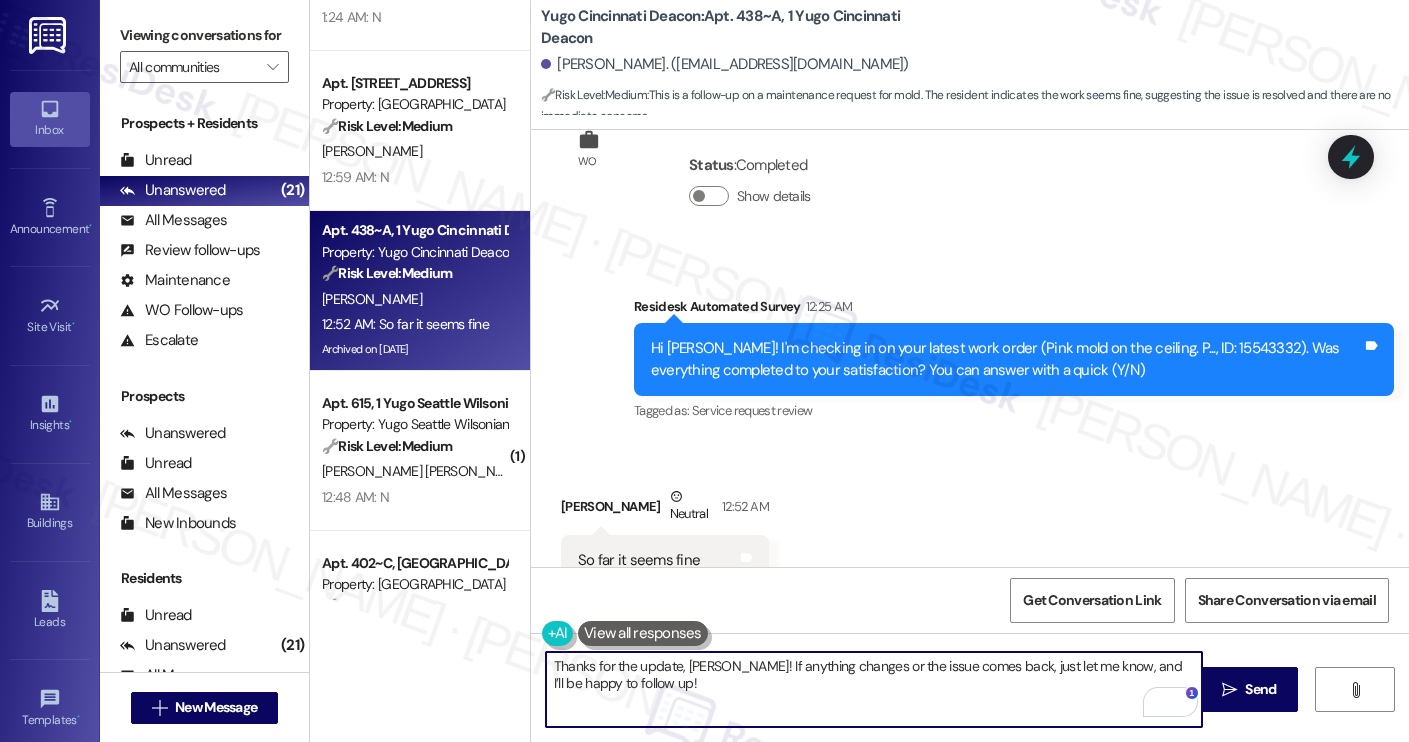 click on "Thanks for the update, Paige! If anything changes or the issue comes back, just let me know, and I’ll be happy to follow up!" at bounding box center (874, 689) 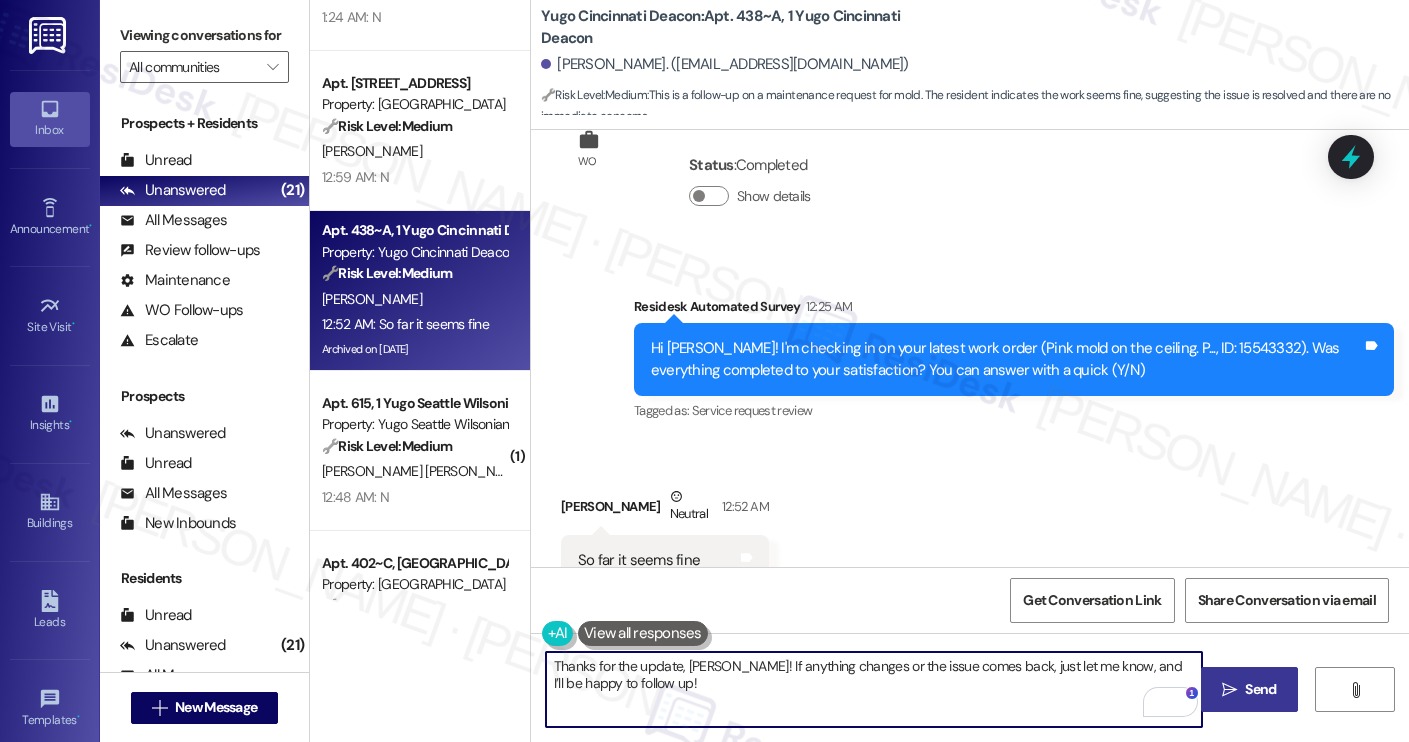 type on "Thanks for the update, Paige! If anything changes or the issue comes back, just let me know, and I’ll be happy to follow up!" 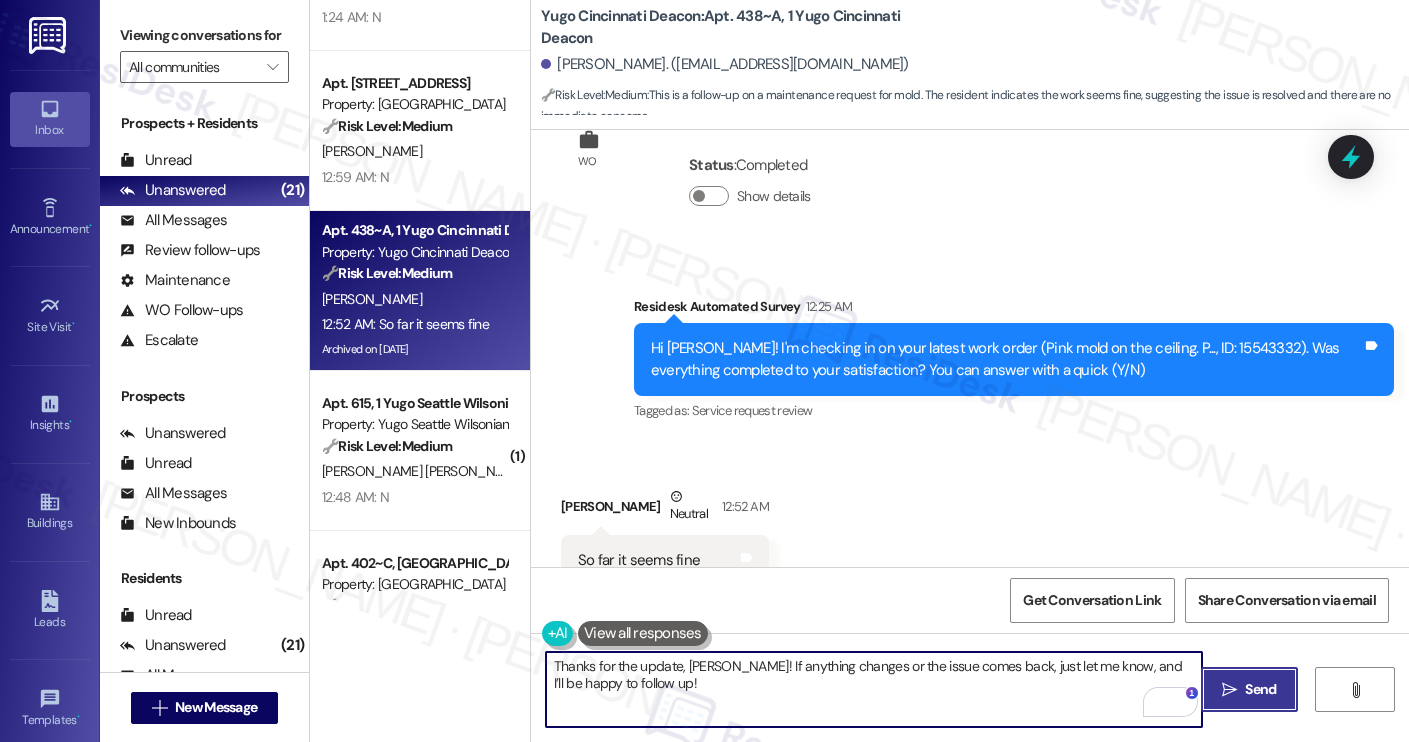 click on " Send" at bounding box center [1249, 689] 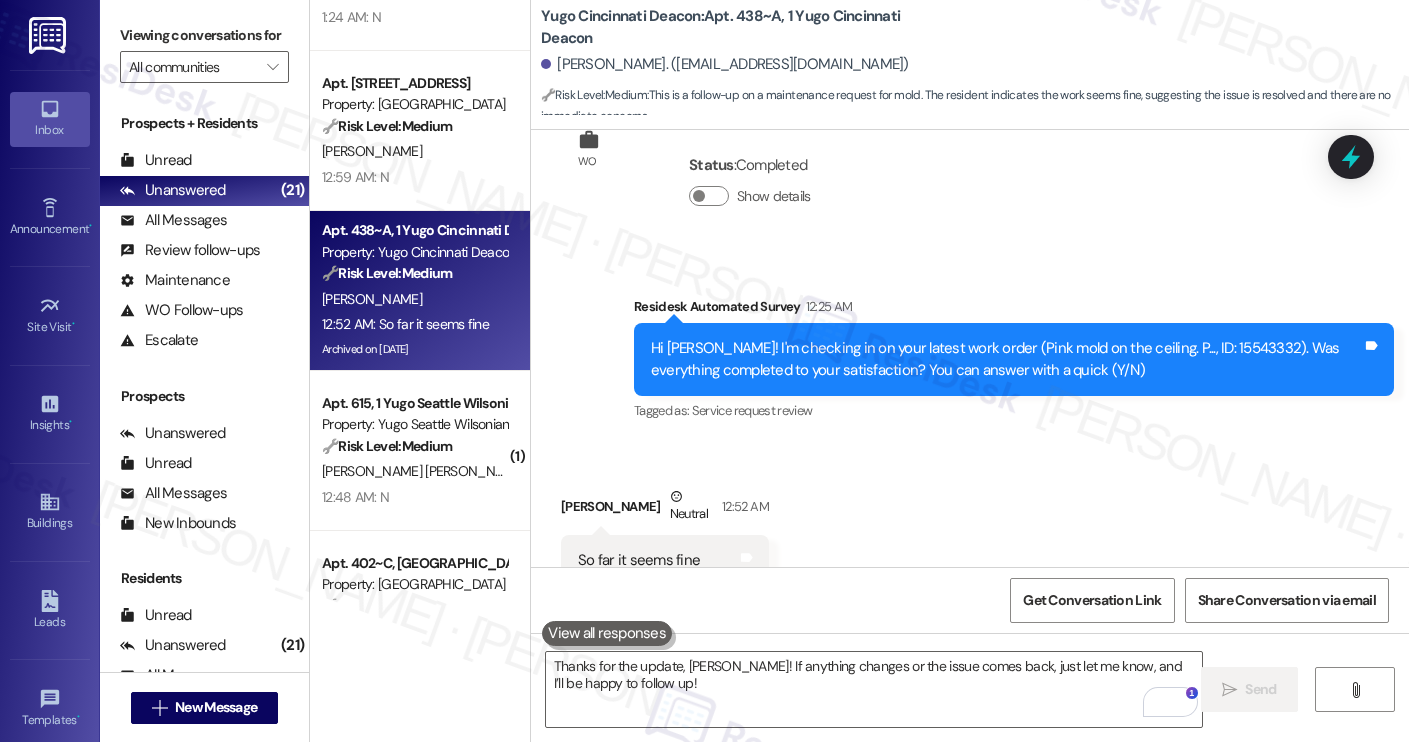 scroll, scrollTop: 8312, scrollLeft: 0, axis: vertical 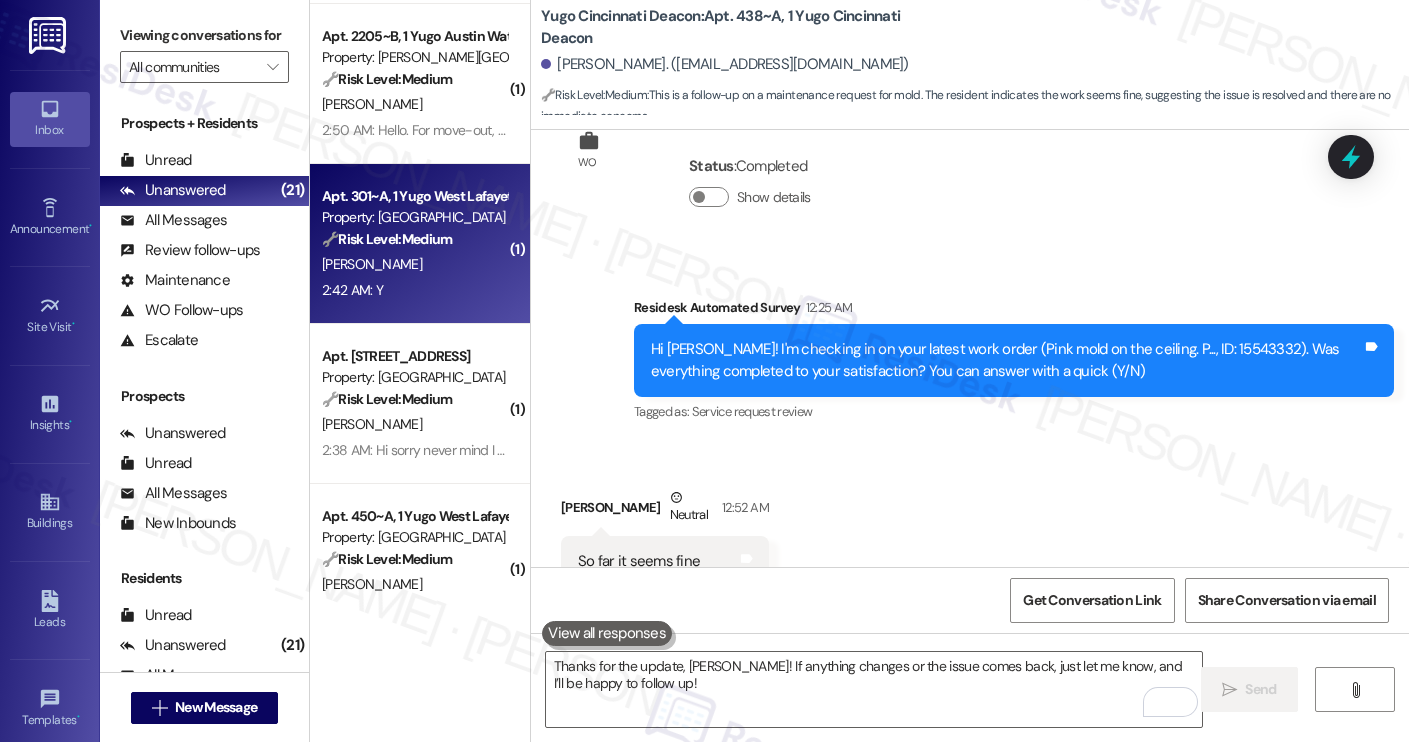click on "Apt. 301~A, 1 Yugo West Lafayette River Market Property: Yugo West Lafayette River Market 🔧  Risk Level:  Medium The resident responded positively to a check-in regarding a completed work order. This indicates satisfactory resolution of the issue. T. Ledalla 2:42 AM: Y 2:42 AM: Y" at bounding box center [420, 244] 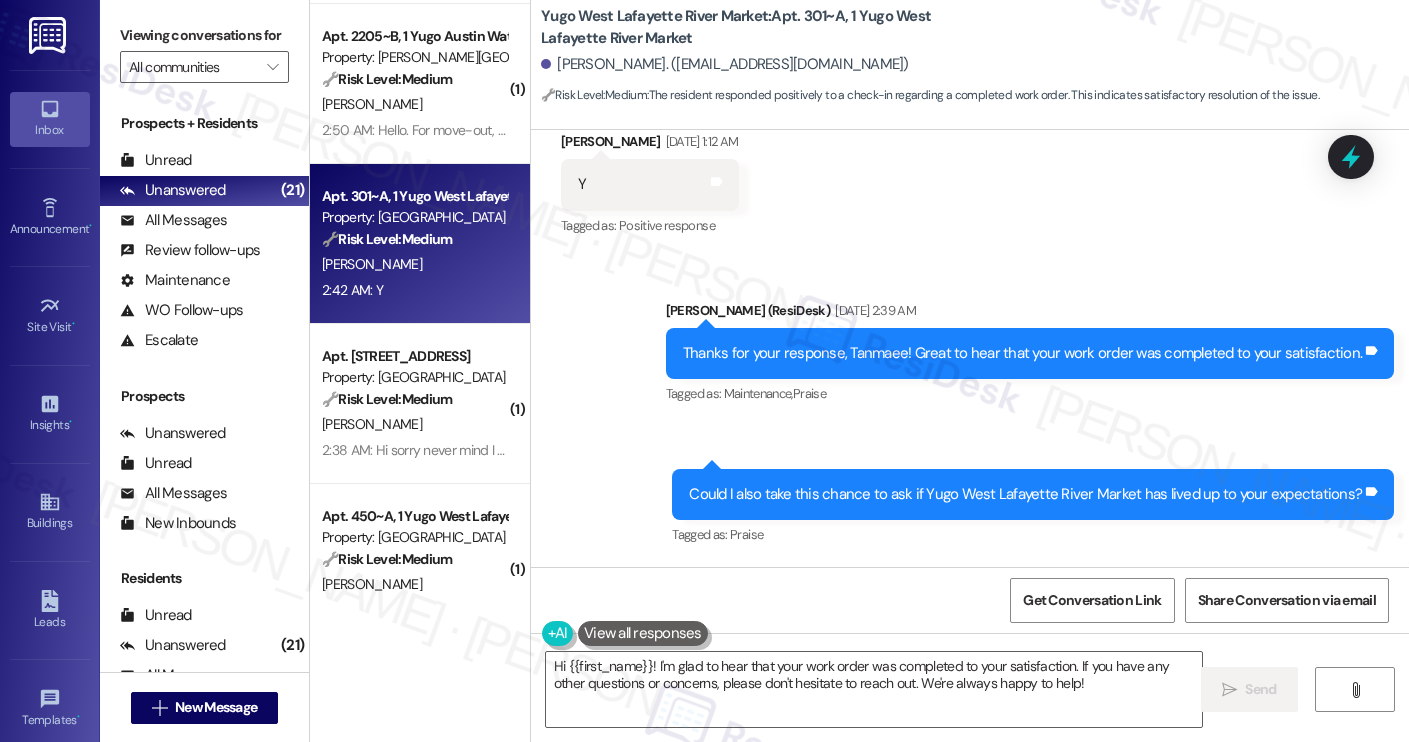 scroll, scrollTop: 2447, scrollLeft: 0, axis: vertical 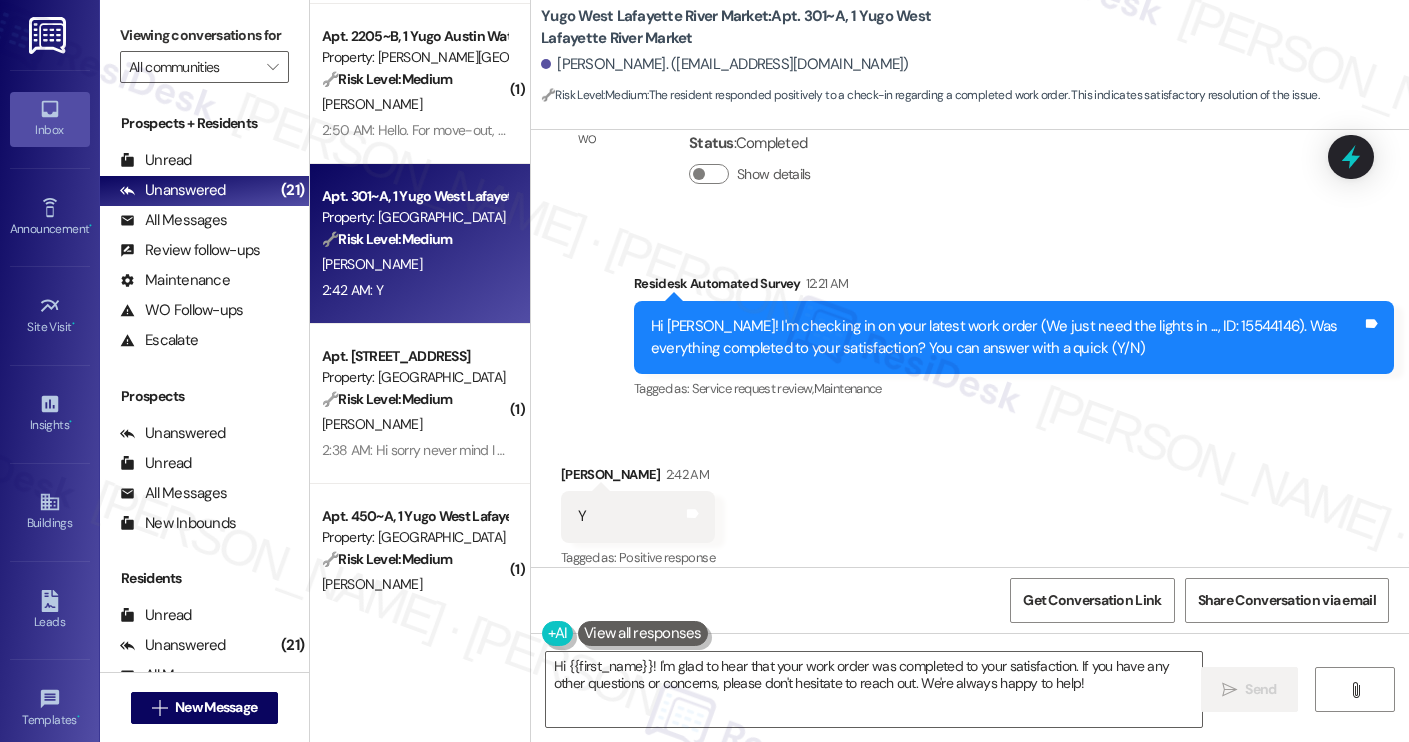 click on "Tanmaee Ledalla 2:42 AM" at bounding box center (638, 478) 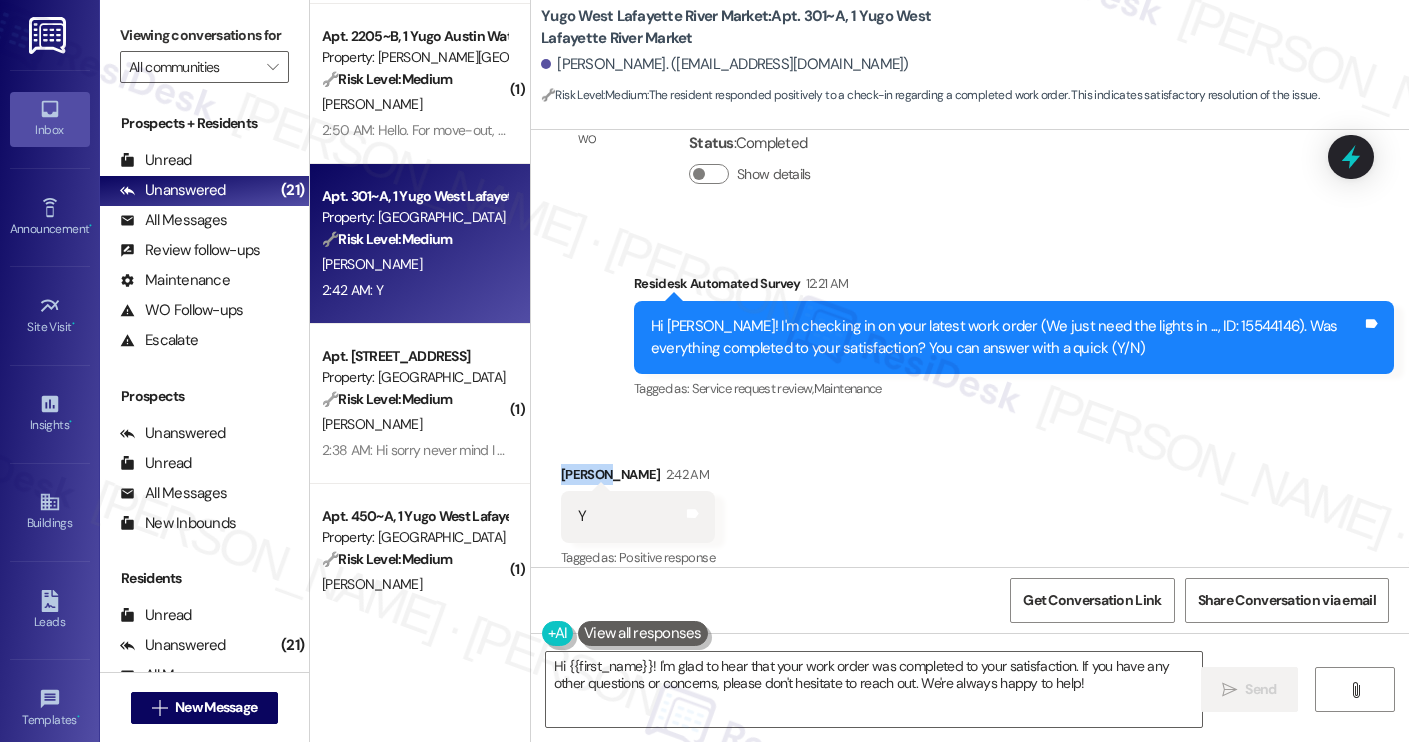 copy on "Tanmaee" 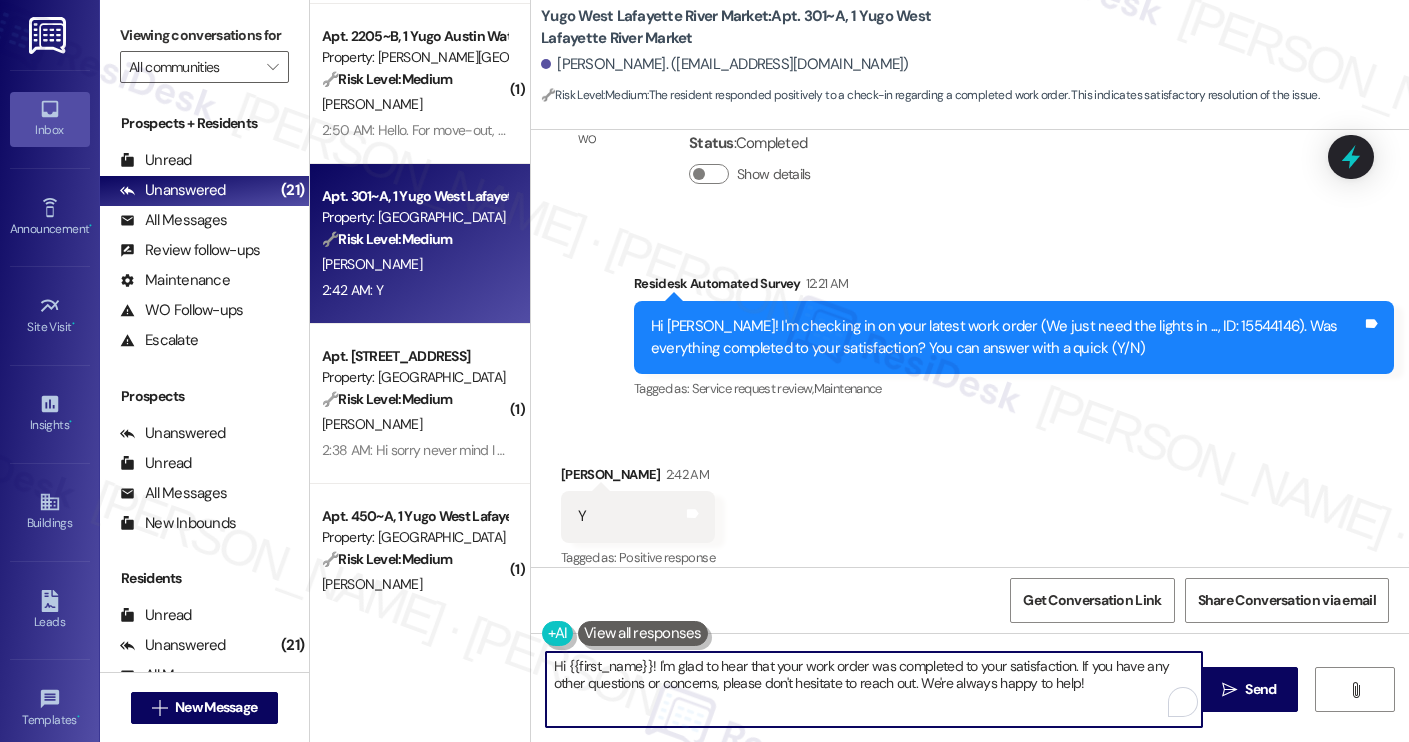 drag, startPoint x: 645, startPoint y: 661, endPoint x: 531, endPoint y: 672, distance: 114.52947 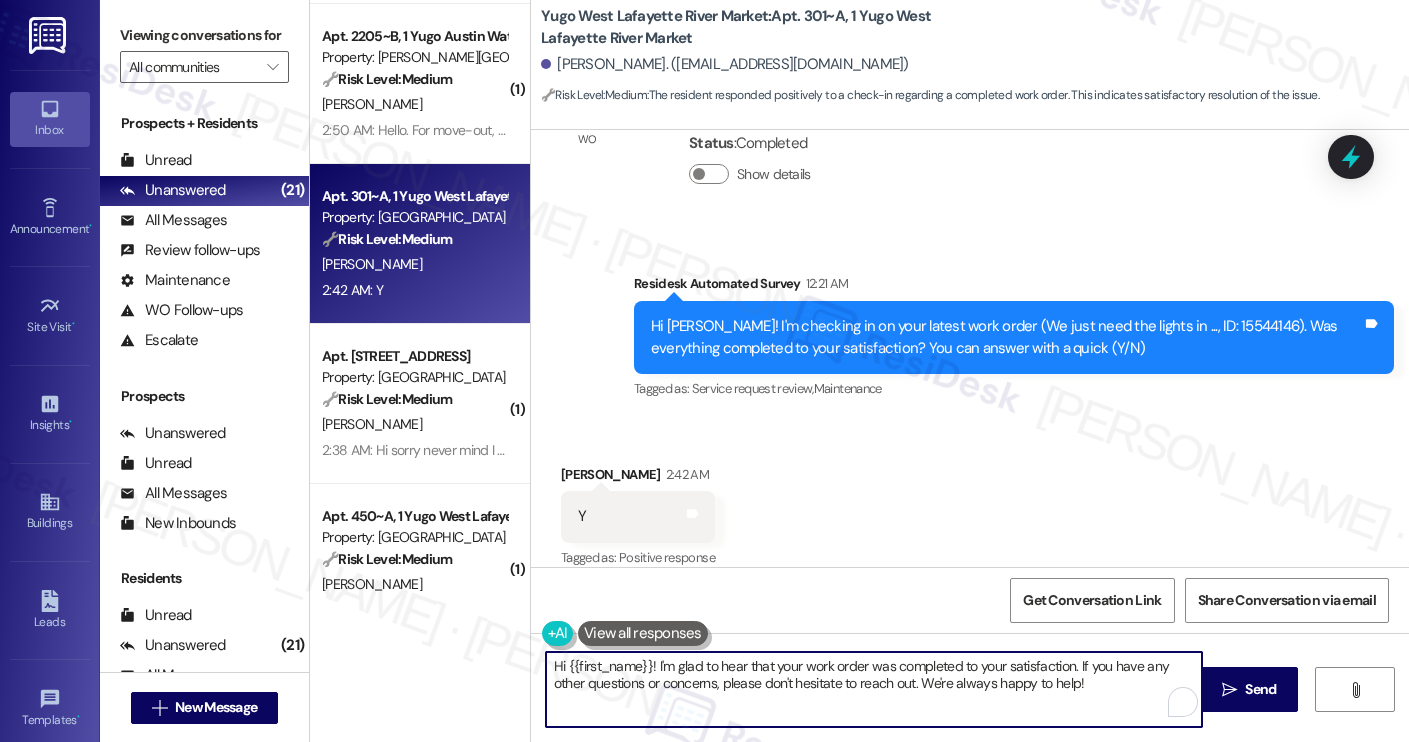 click on "Hi {{first_name}}! I'm glad to hear that your work order was completed to your satisfaction. If you have any other questions or concerns, please don't hesitate to reach out. We're always happy to help!" at bounding box center (864, 689) 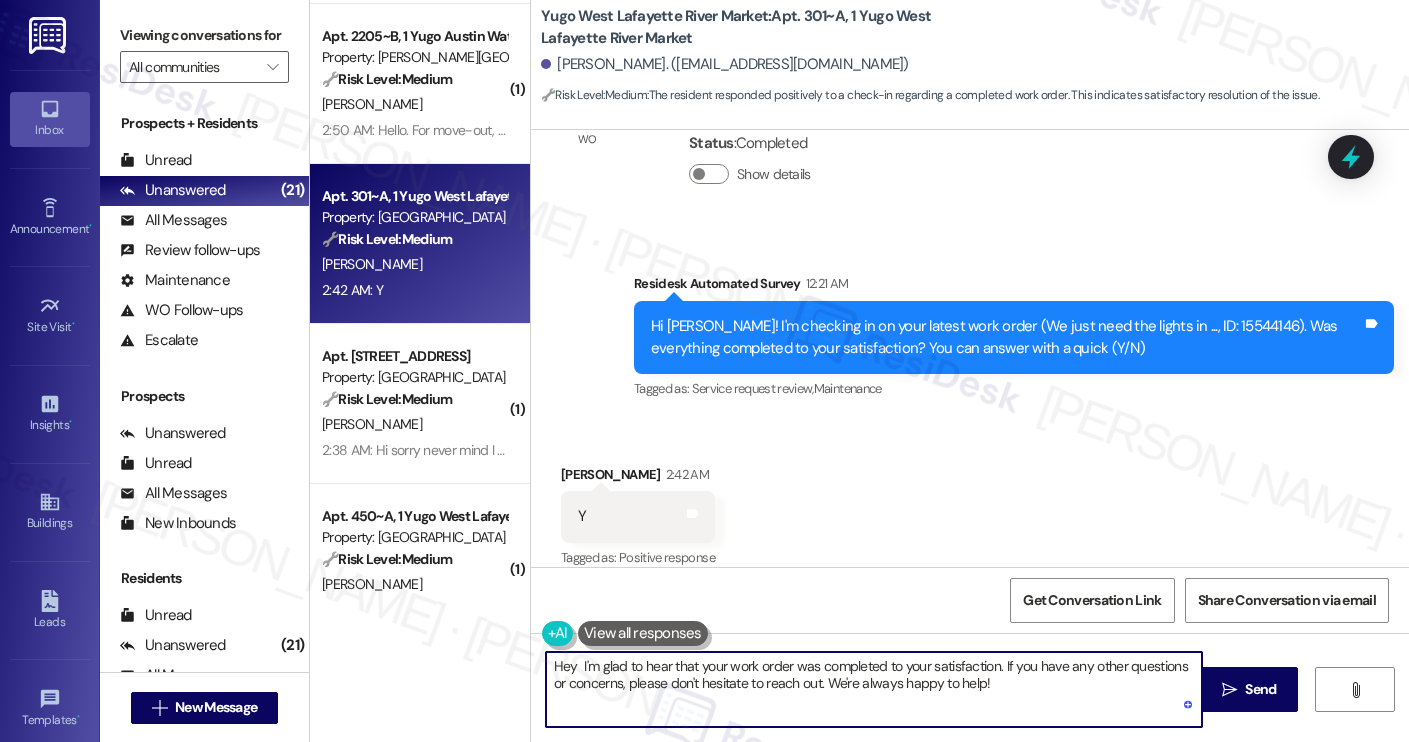 paste on "Tanmaee" 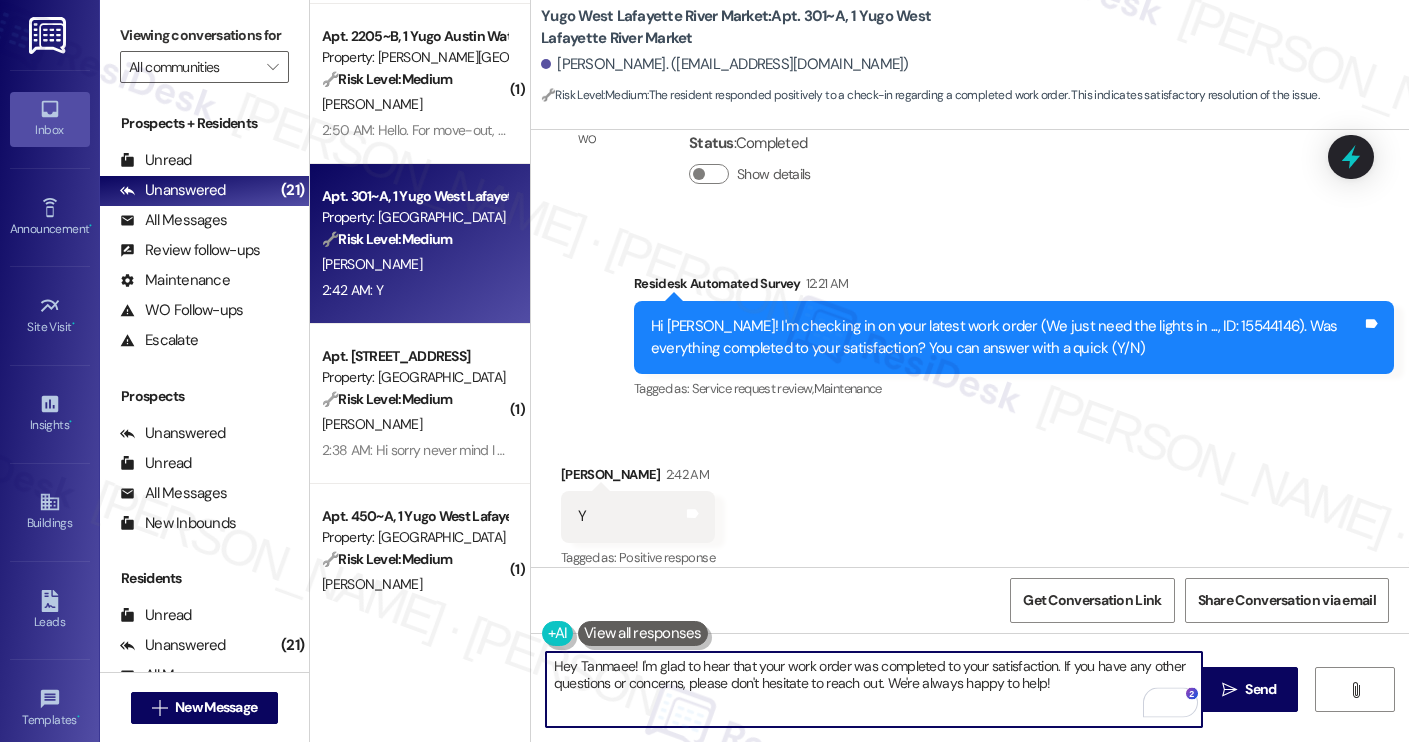 click on "Hey Tanmaee! I'm glad to hear that your work order was completed to your satisfaction. If you have any other questions or concerns, please don't hesitate to reach out. We're always happy to help!" at bounding box center (874, 689) 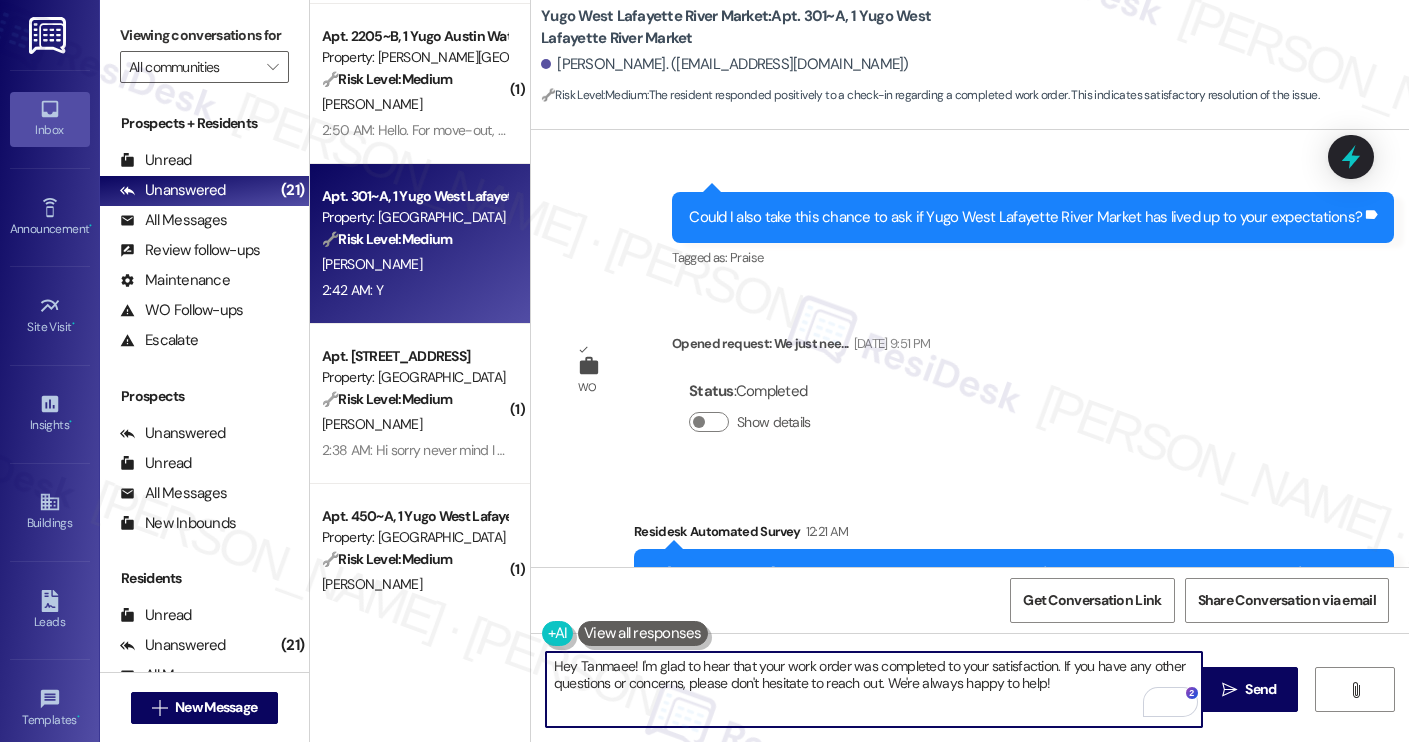 scroll, scrollTop: 2447, scrollLeft: 0, axis: vertical 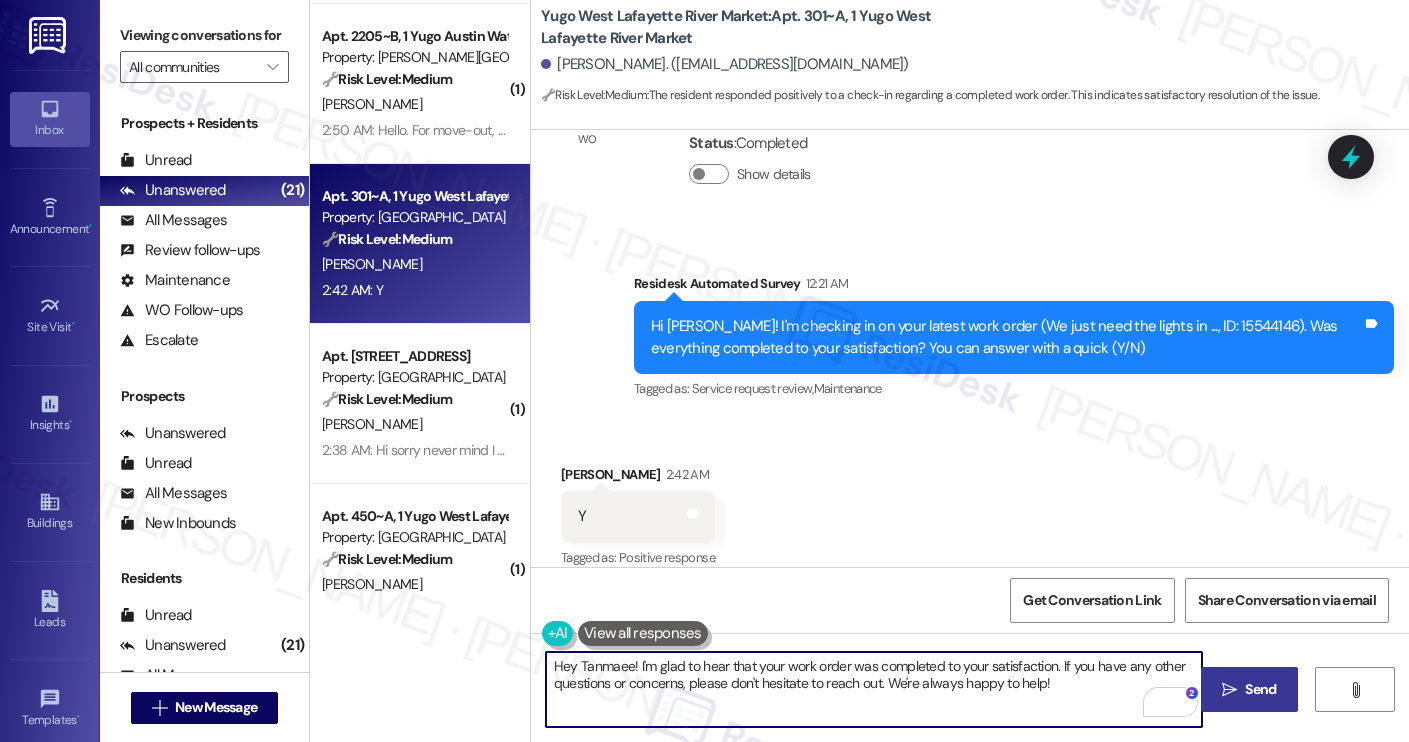 type on "Hey Tanmaee! I'm glad to hear that your work order was completed to your satisfaction. If you have any other questions or concerns, please don't hesitate to reach out. We're always happy to help!" 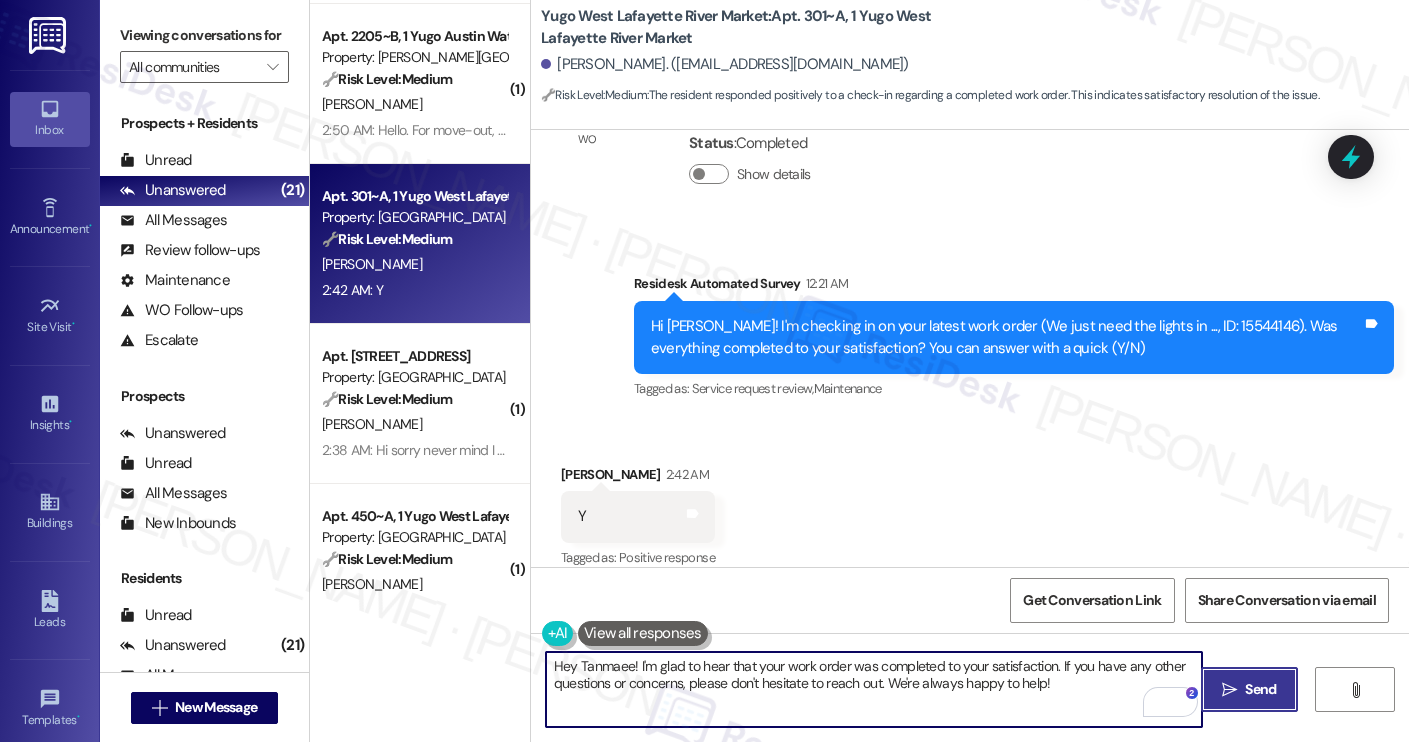 click on "" at bounding box center (1229, 690) 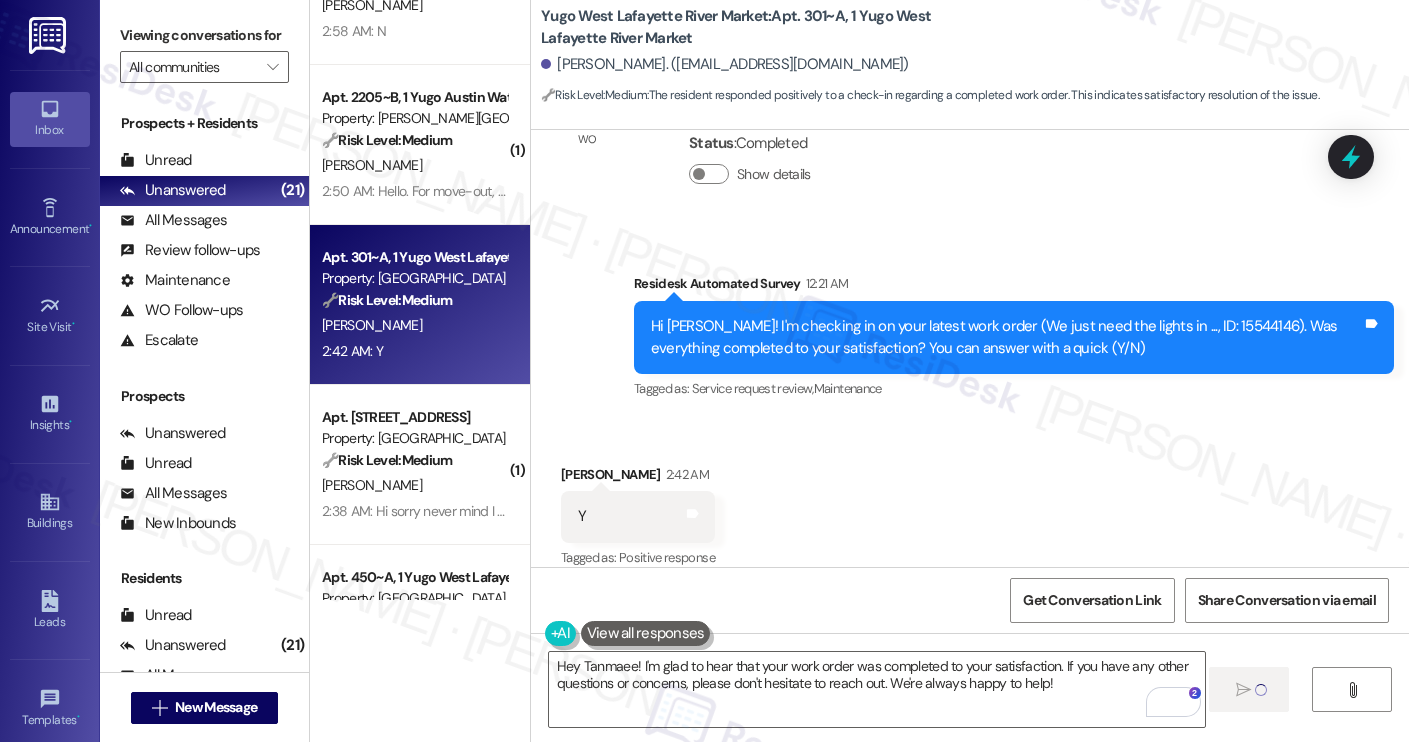 type 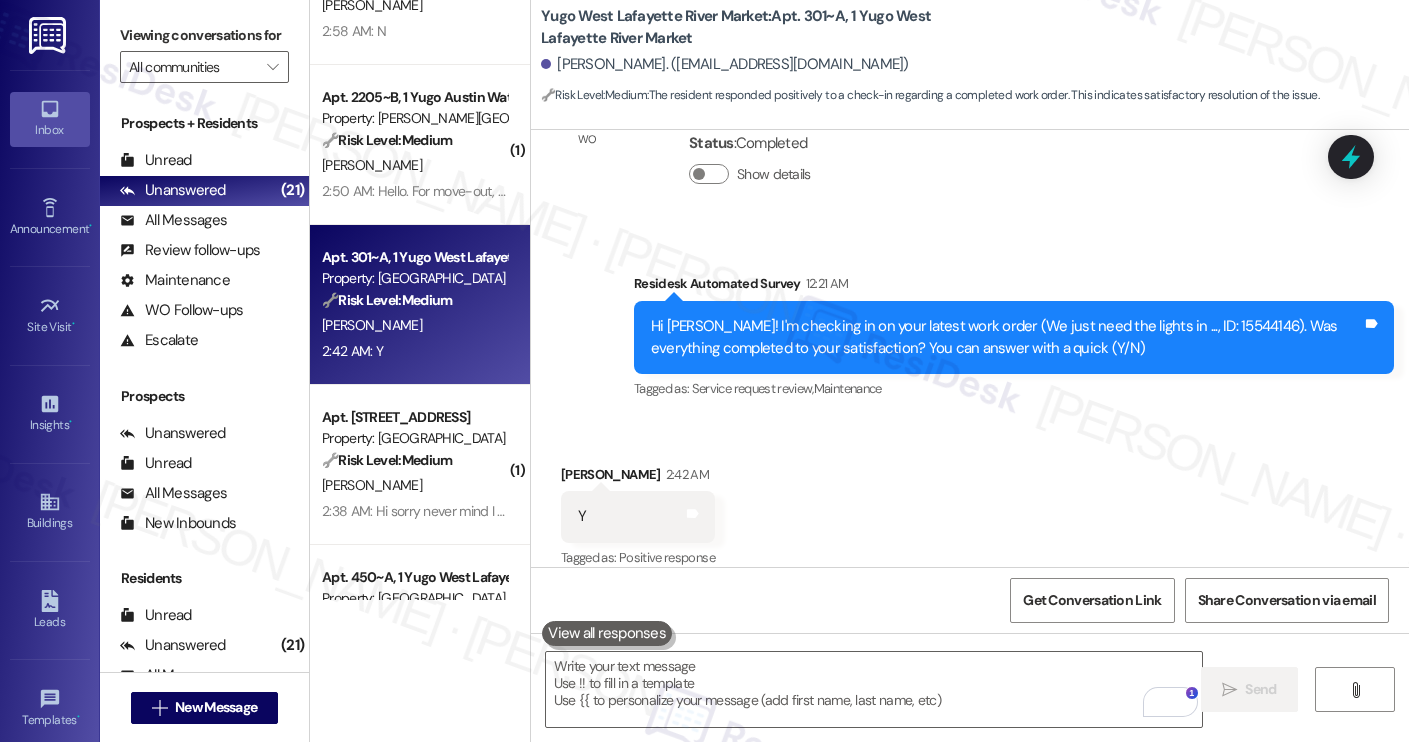 scroll, scrollTop: 396, scrollLeft: 0, axis: vertical 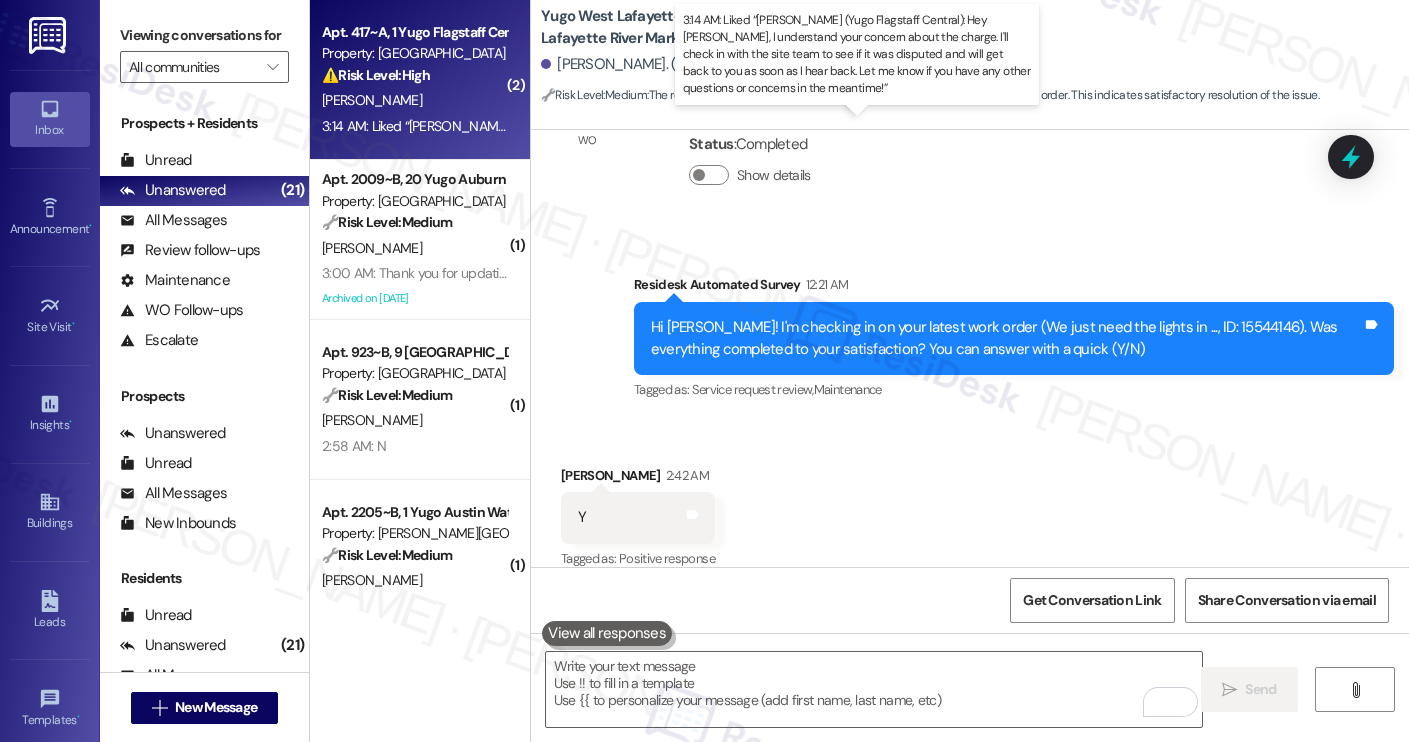 click on "3:14 AM: Liked “Sarah (Yugo Flagstaff Central): Hey Laurel, I understand your concern about the charge. I'll check in with the site team to see if it was disputed and will get back to you as soon as I hear back. Let me know if you have any other questions or concerns in the meantime!” 3:14 AM: Liked “Sarah (Yugo Flagstaff Central): Hey Laurel, I understand your concern about the charge. I'll check in with the site team to see if it was disputed and will get back to you as soon as I hear back. Let me know if you have any other questions or concerns in the meantime!”" at bounding box center (1197, 126) 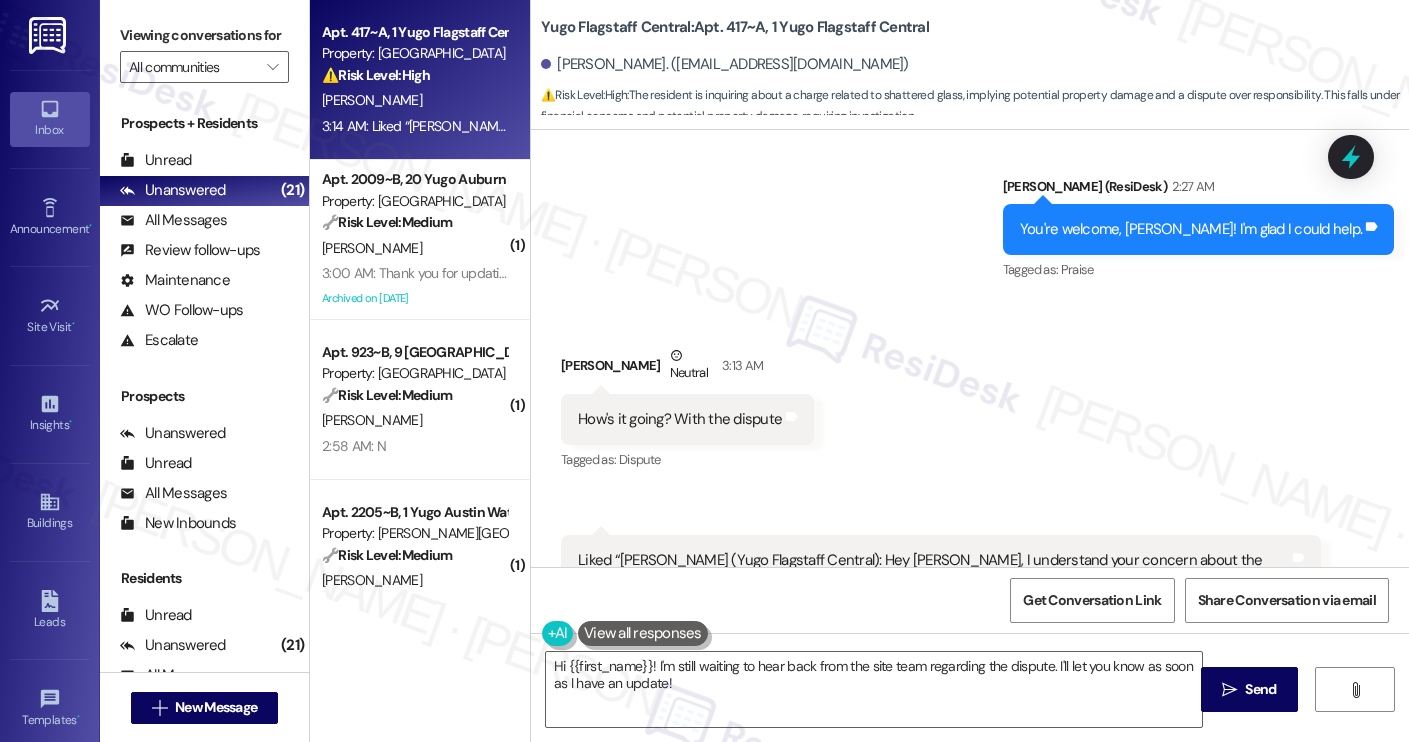 scroll, scrollTop: 2957, scrollLeft: 0, axis: vertical 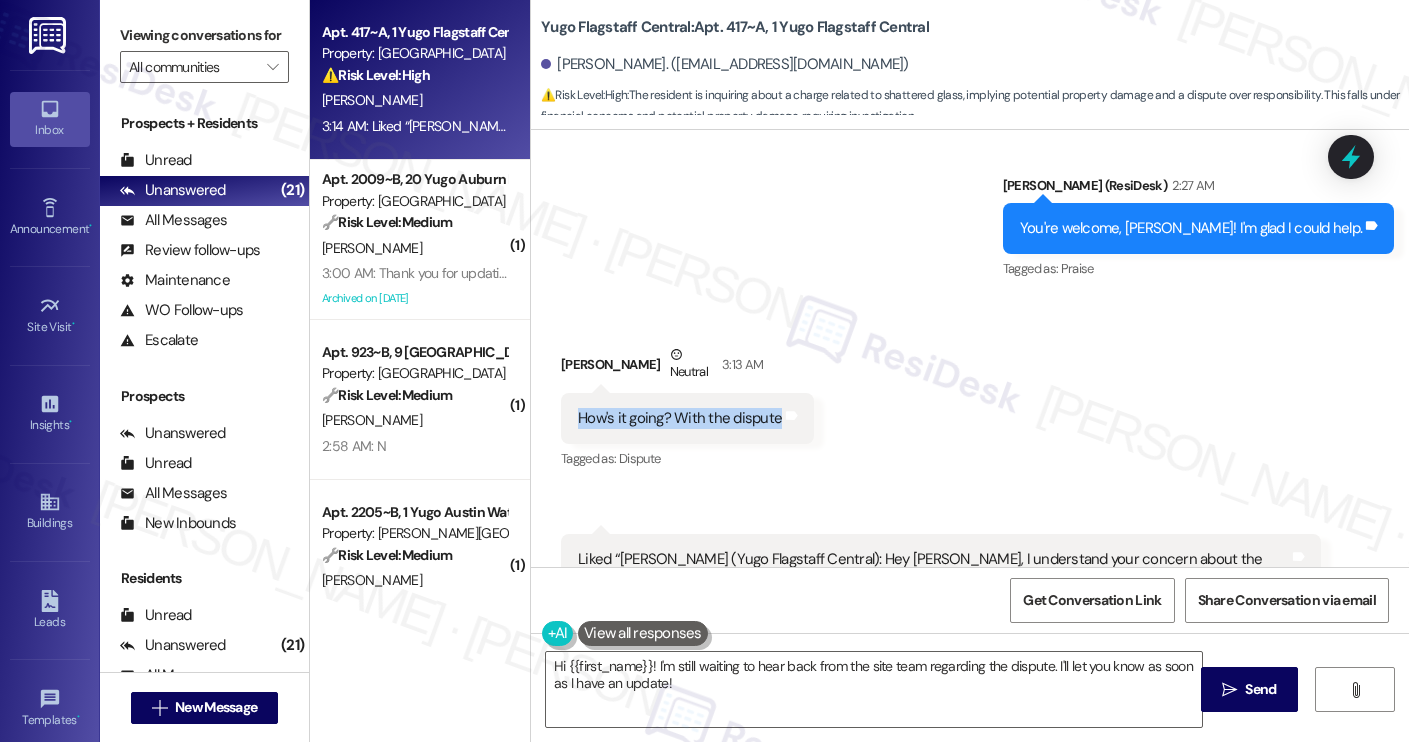 drag, startPoint x: 569, startPoint y: 366, endPoint x: 765, endPoint y: 377, distance: 196.30843 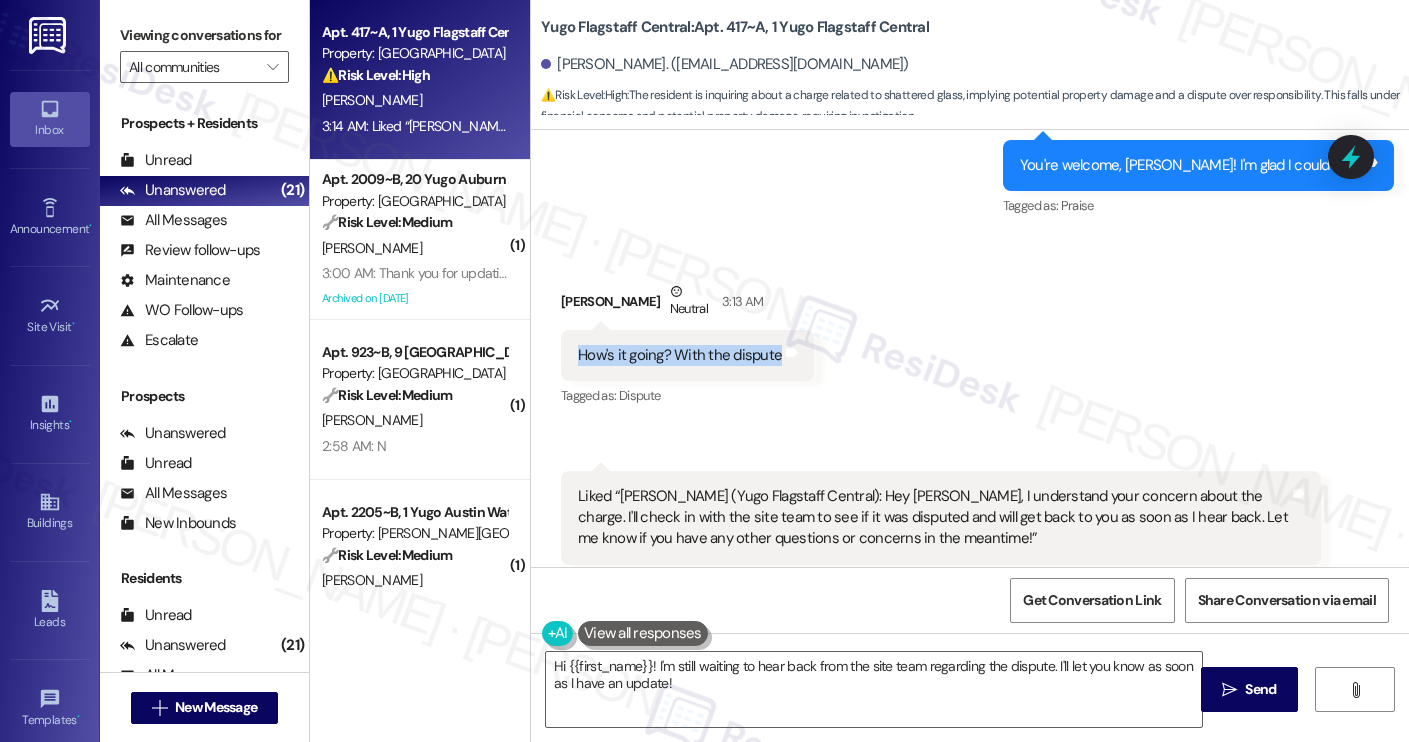 click on "Laurel Weber. (laurelweber23@gmail.com)" at bounding box center (725, 64) 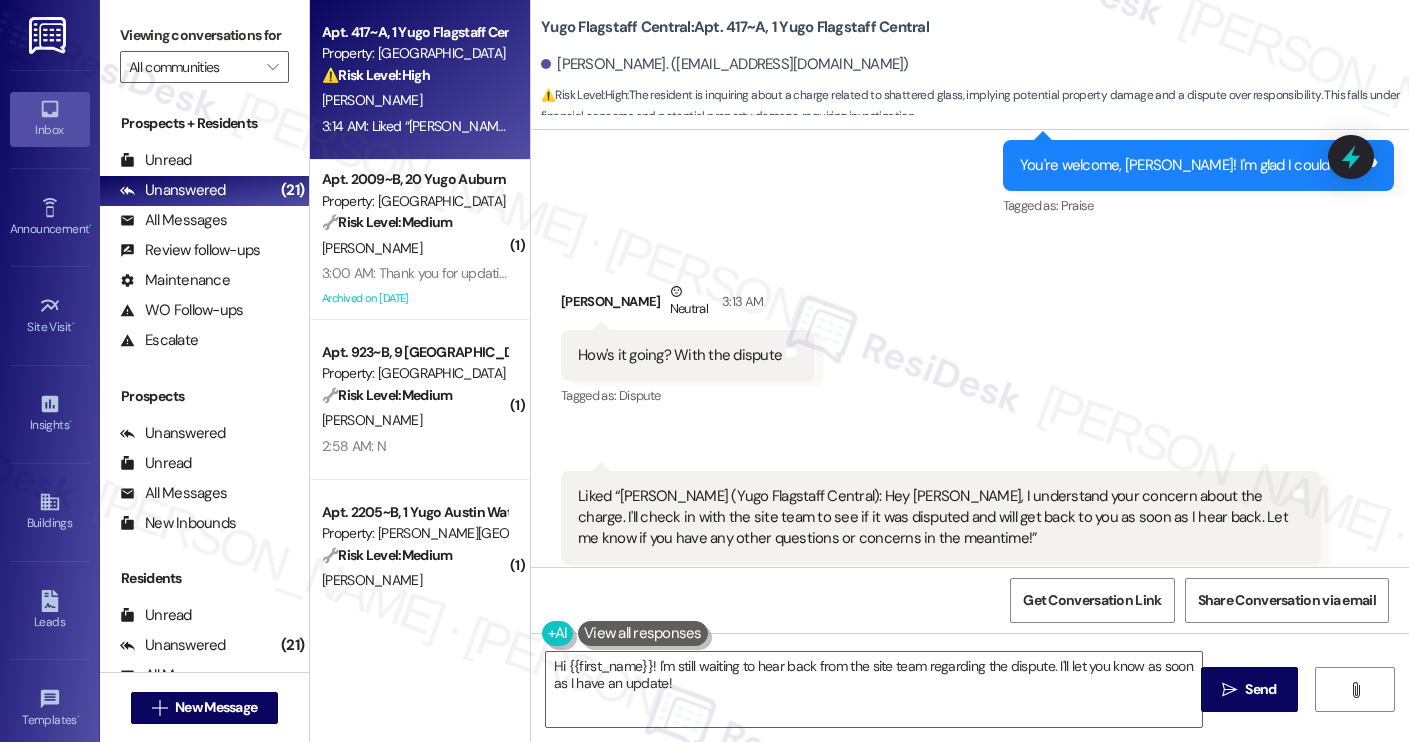 click on "Laurel Weber. (laurelweber23@gmail.com)" at bounding box center [725, 64] 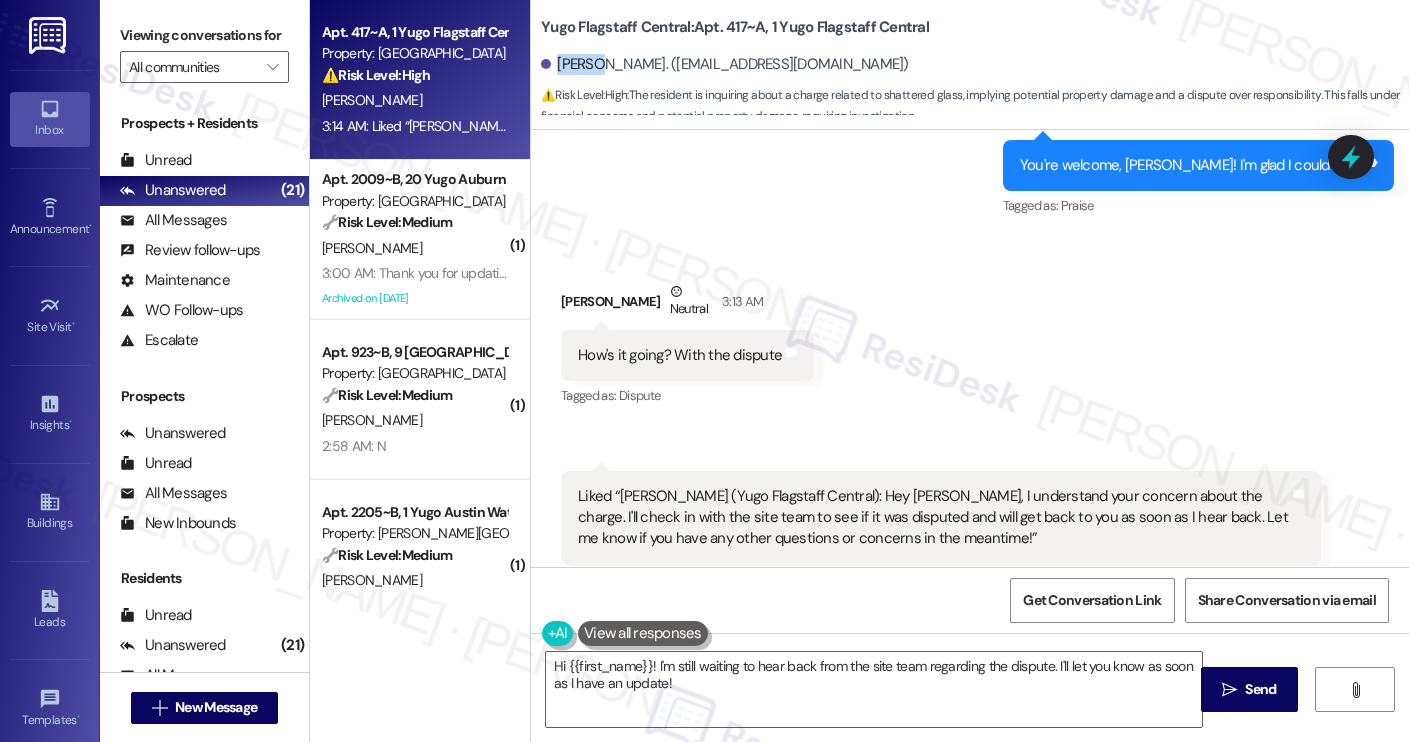 copy on "Laurel" 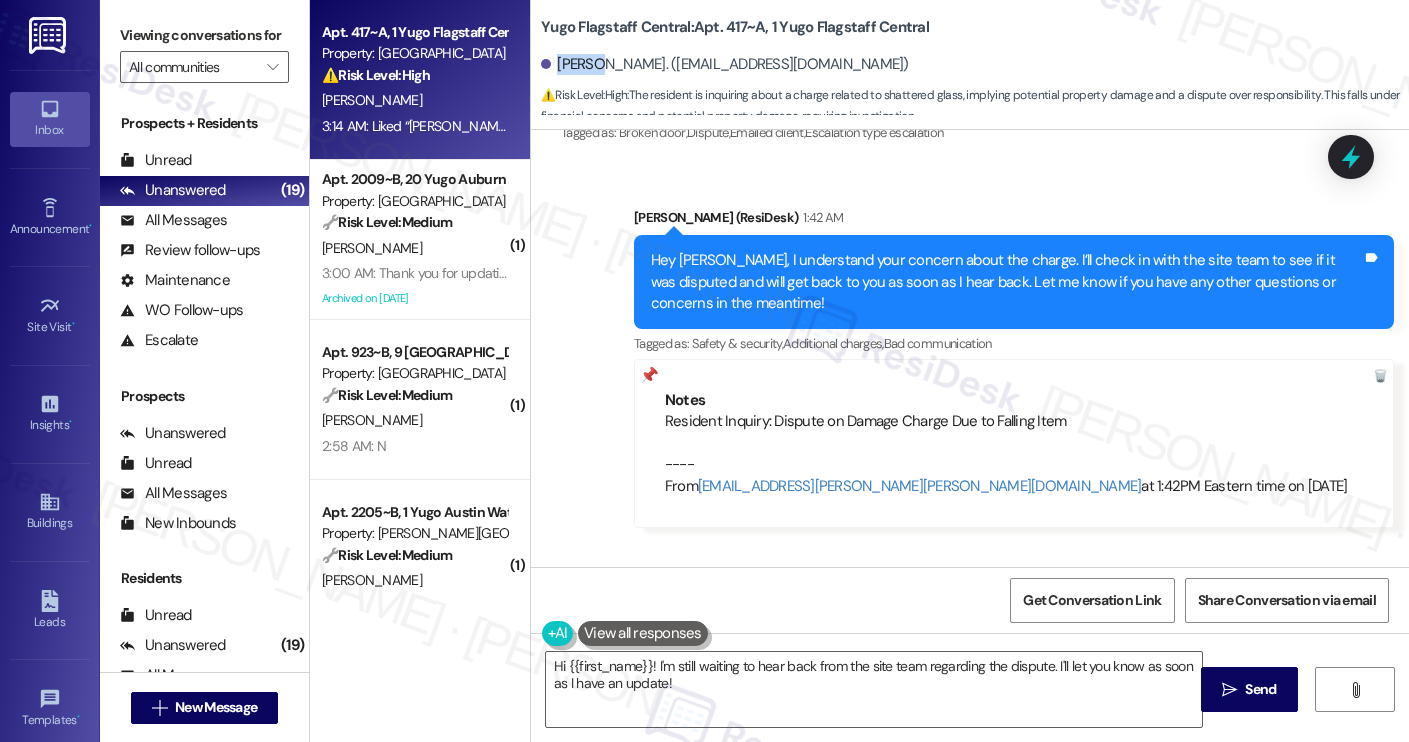 scroll, scrollTop: 2096, scrollLeft: 0, axis: vertical 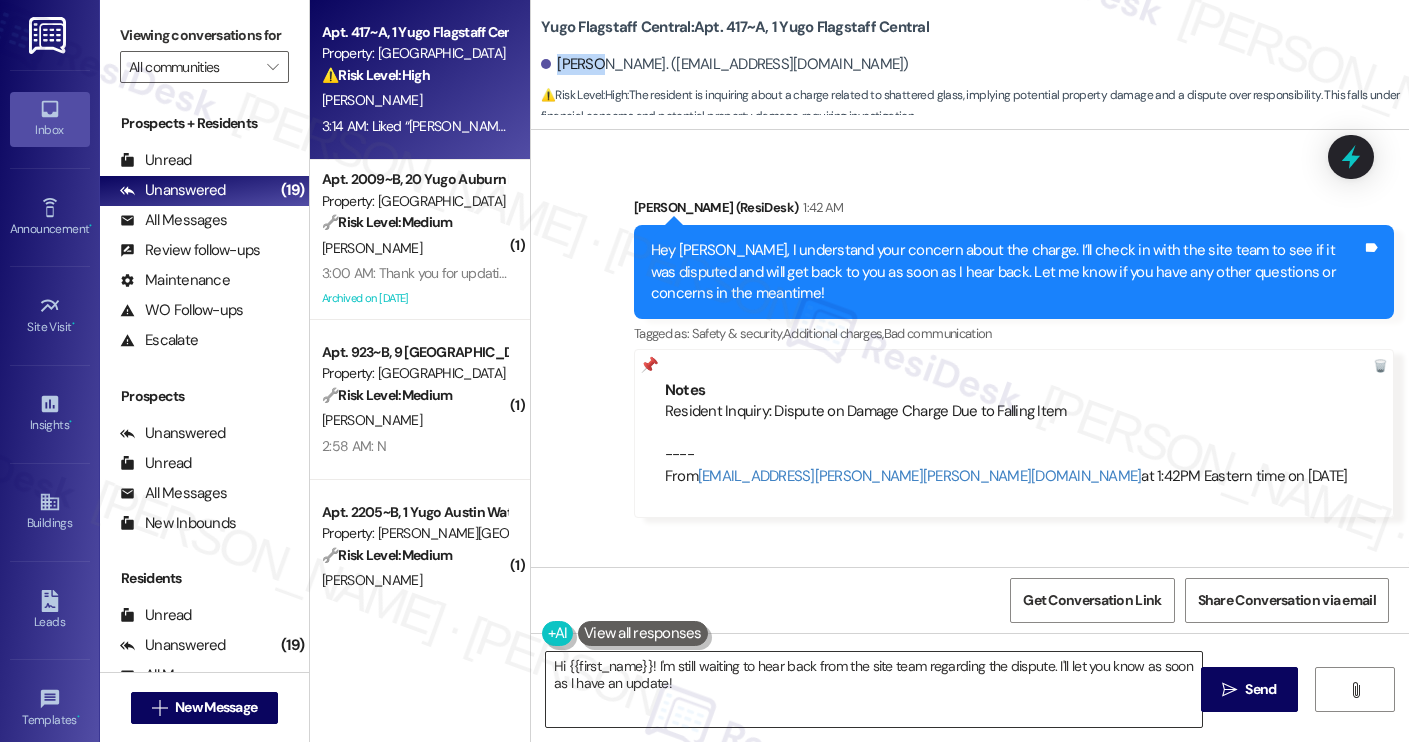 click on "Hi {{first_name}}! I'm still waiting to hear back from the site team regarding the dispute. I'll let you know as soon as I have an update!" at bounding box center [874, 689] 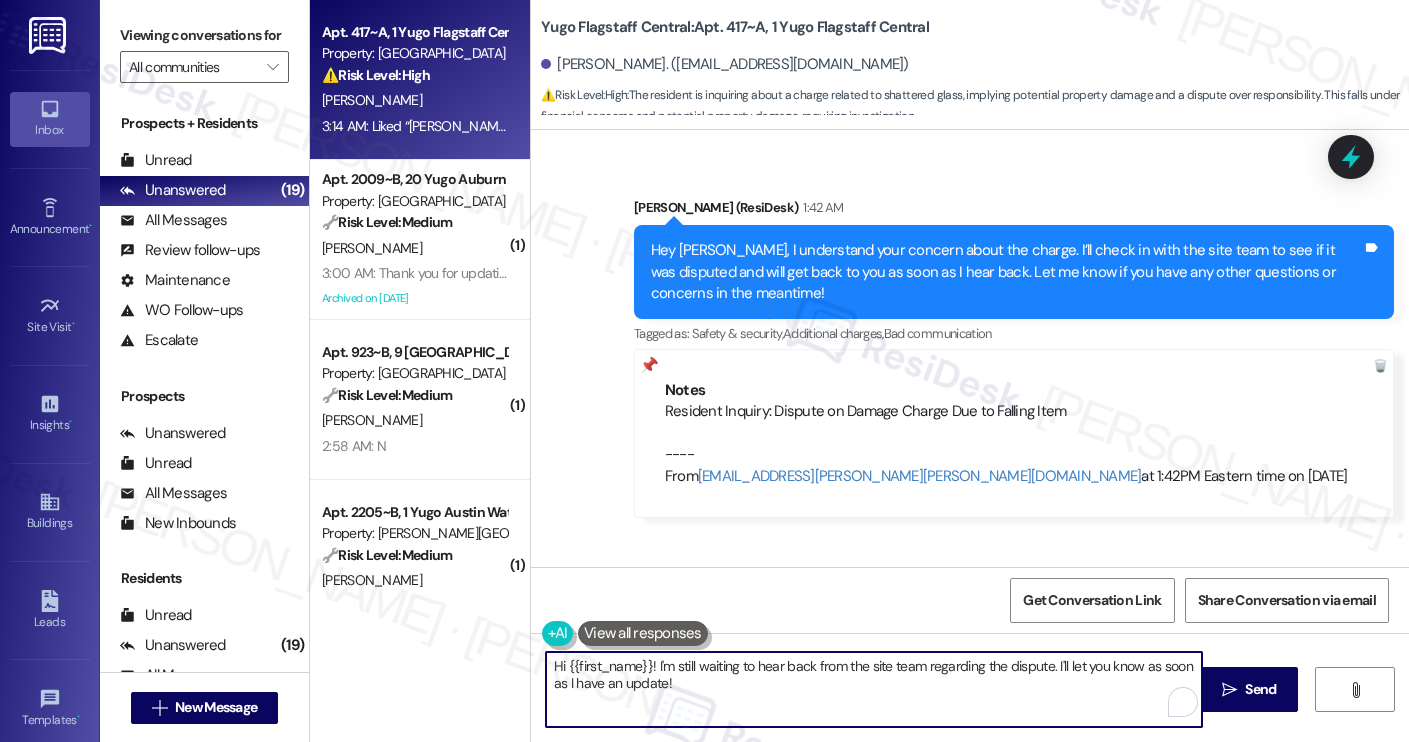 paste on "Laurel! I haven’t received an update from the site team just yet, but I’ll be sure to let you know once I get a response. In the meantime, I’d recommend giving the leasing office a quick call—they may be able to provide a more immediate answer. Let me know if you have any other questions" 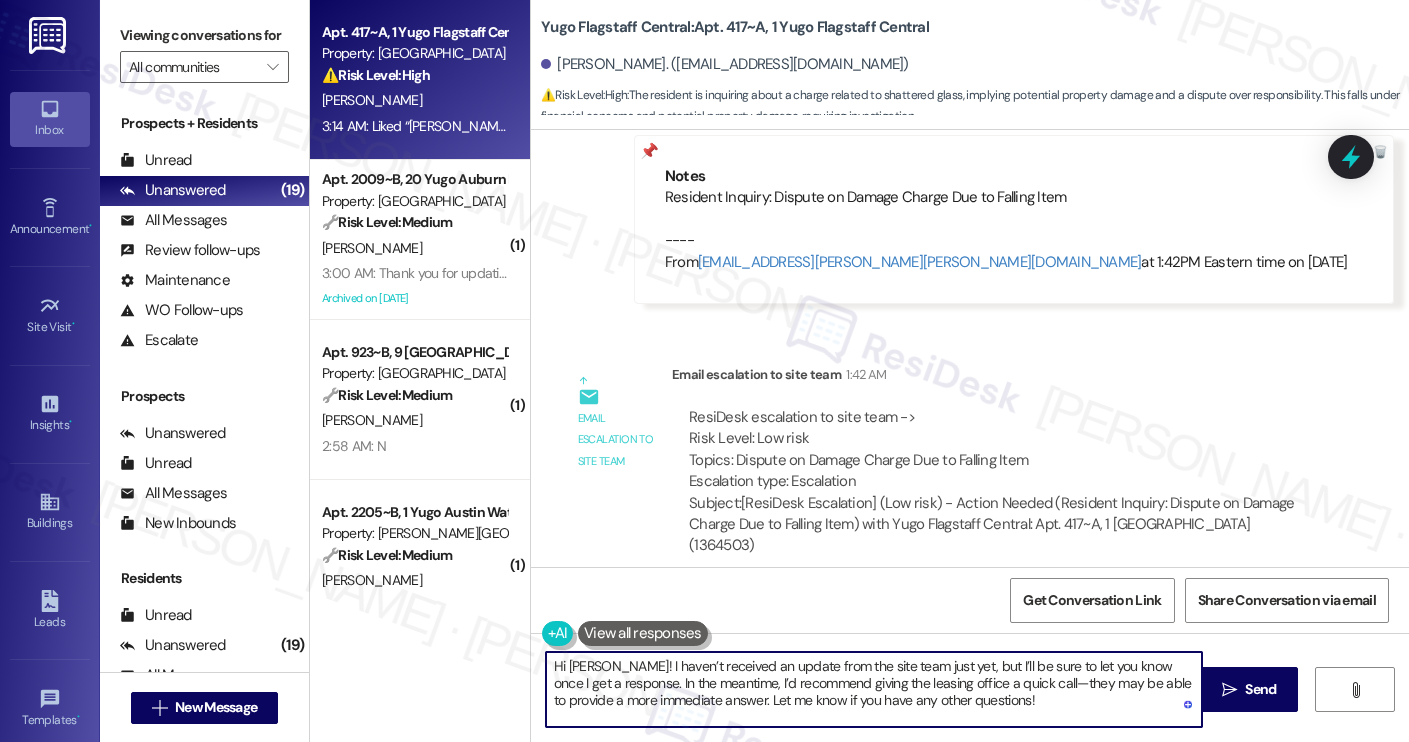 scroll, scrollTop: 2360, scrollLeft: 0, axis: vertical 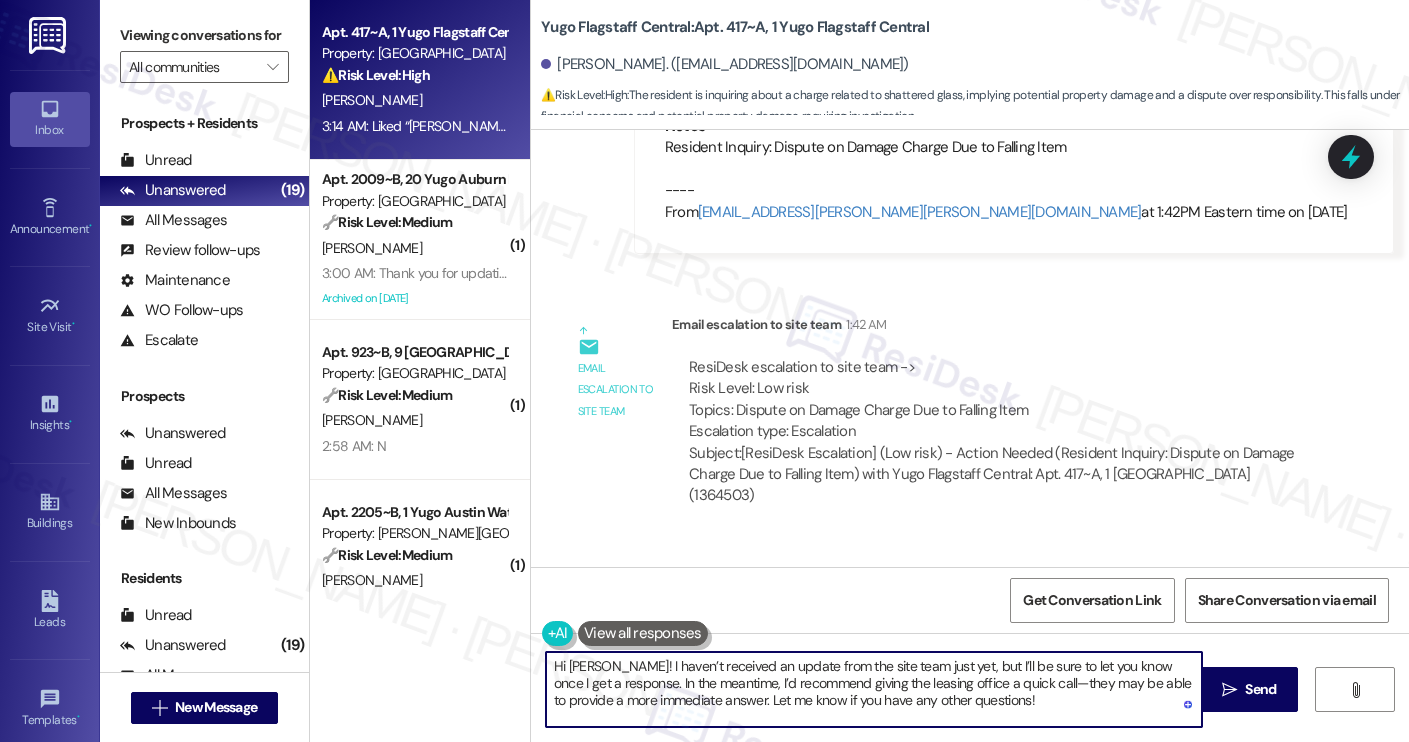 drag, startPoint x: 597, startPoint y: 667, endPoint x: 521, endPoint y: 672, distance: 76.1643 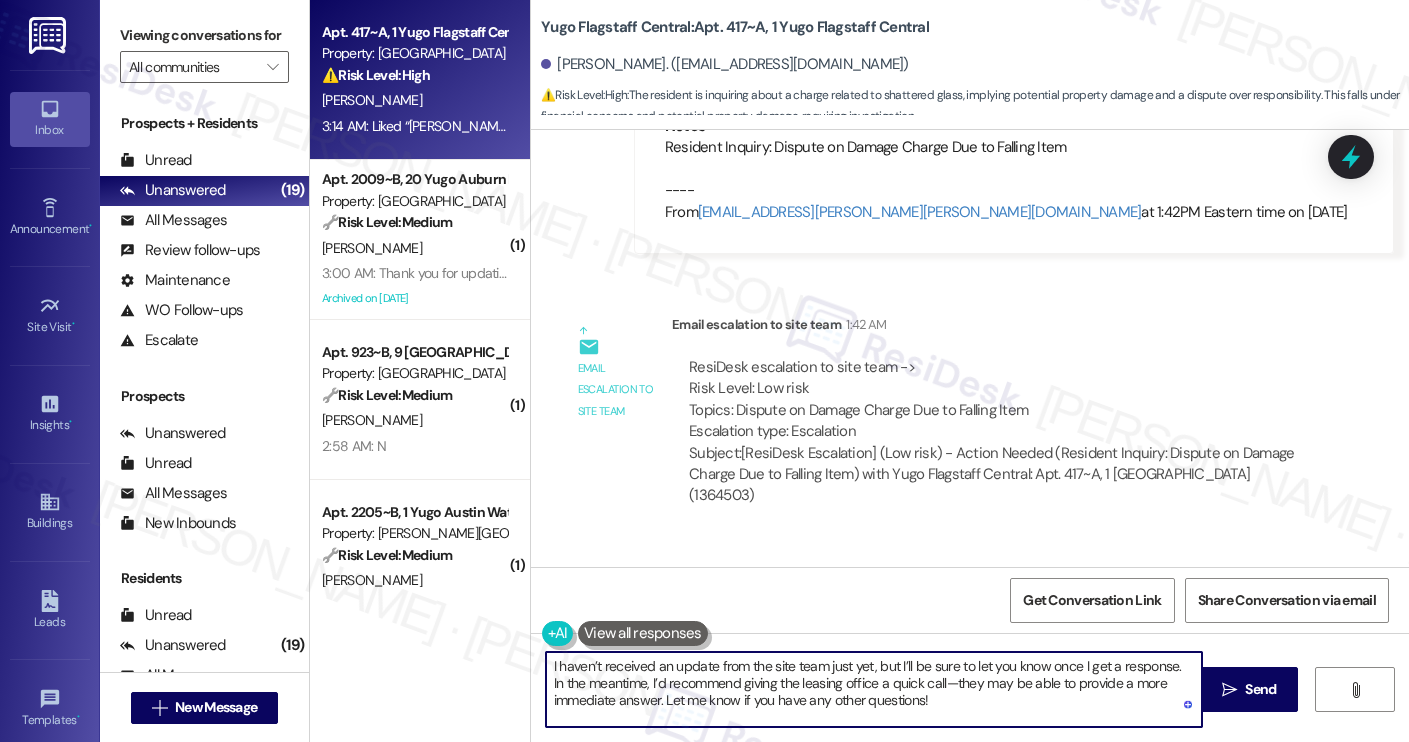 click on "I haven’t received an update from the site team just yet, but I’ll be sure to let you know once I get a response. In the meantime, I’d recommend giving the leasing office a quick call—they may be able to provide a more immediate answer. Let me know if you have any other questions!" at bounding box center [874, 689] 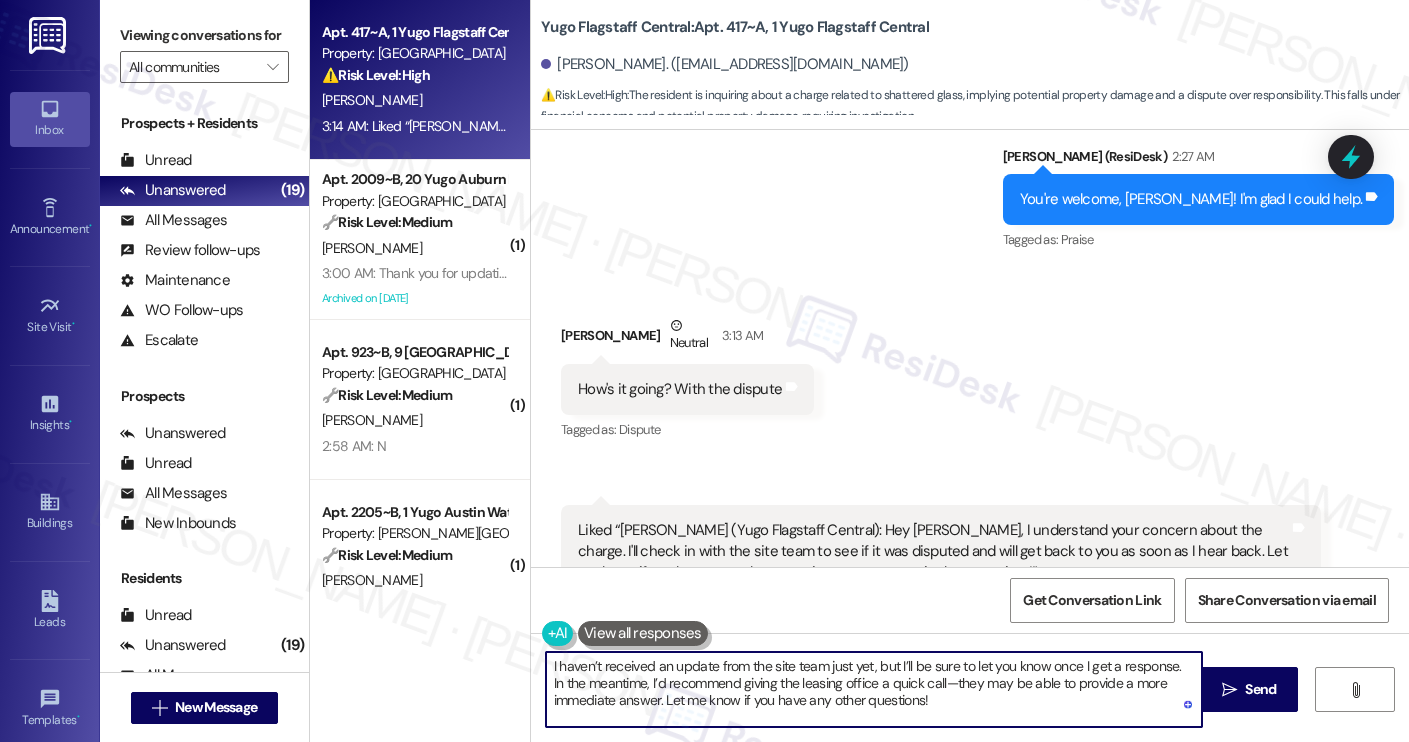 scroll, scrollTop: 3020, scrollLeft: 0, axis: vertical 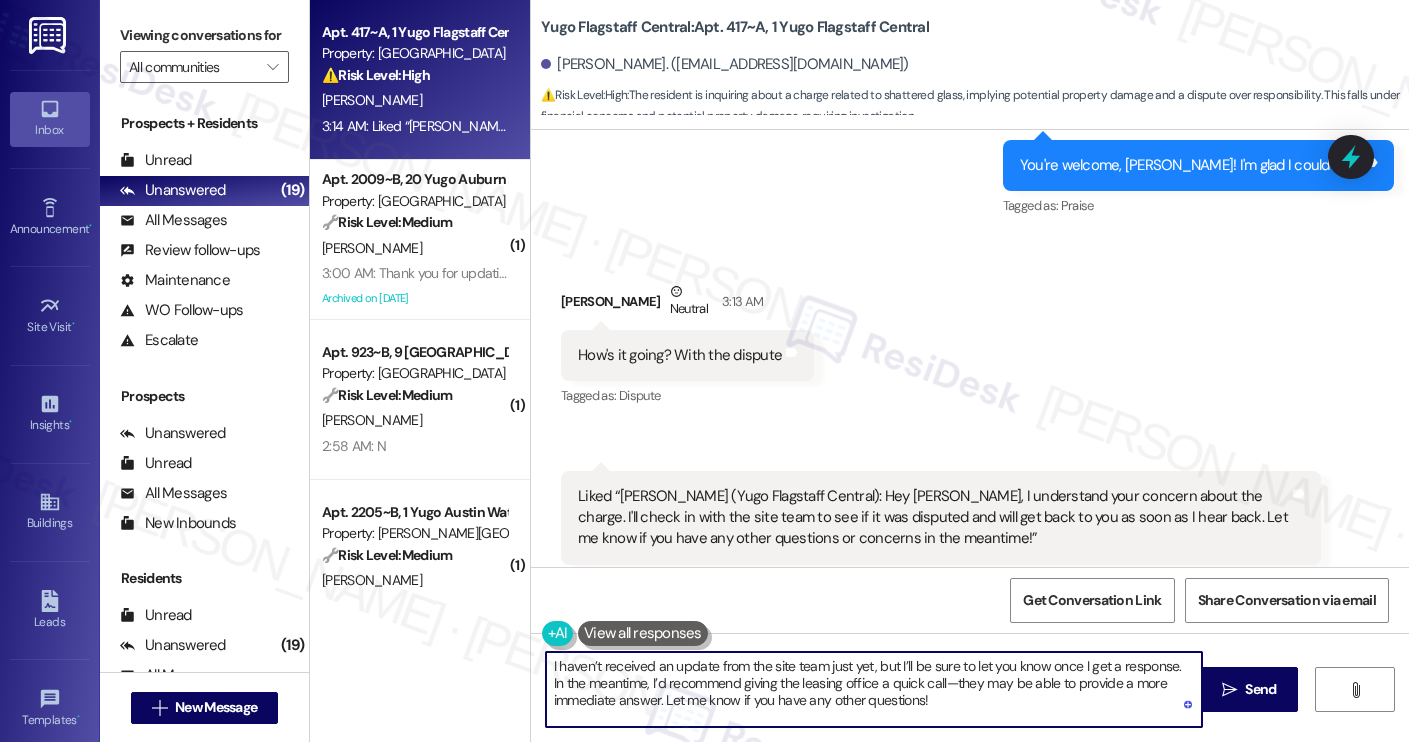 click on "I haven’t received an update from the site team just yet, but I’ll be sure to let you know once I get a response. In the meantime, I’d recommend giving the leasing office a quick call—they may be able to provide a more immediate answer. Let me know if you have any other questions!" at bounding box center (874, 689) 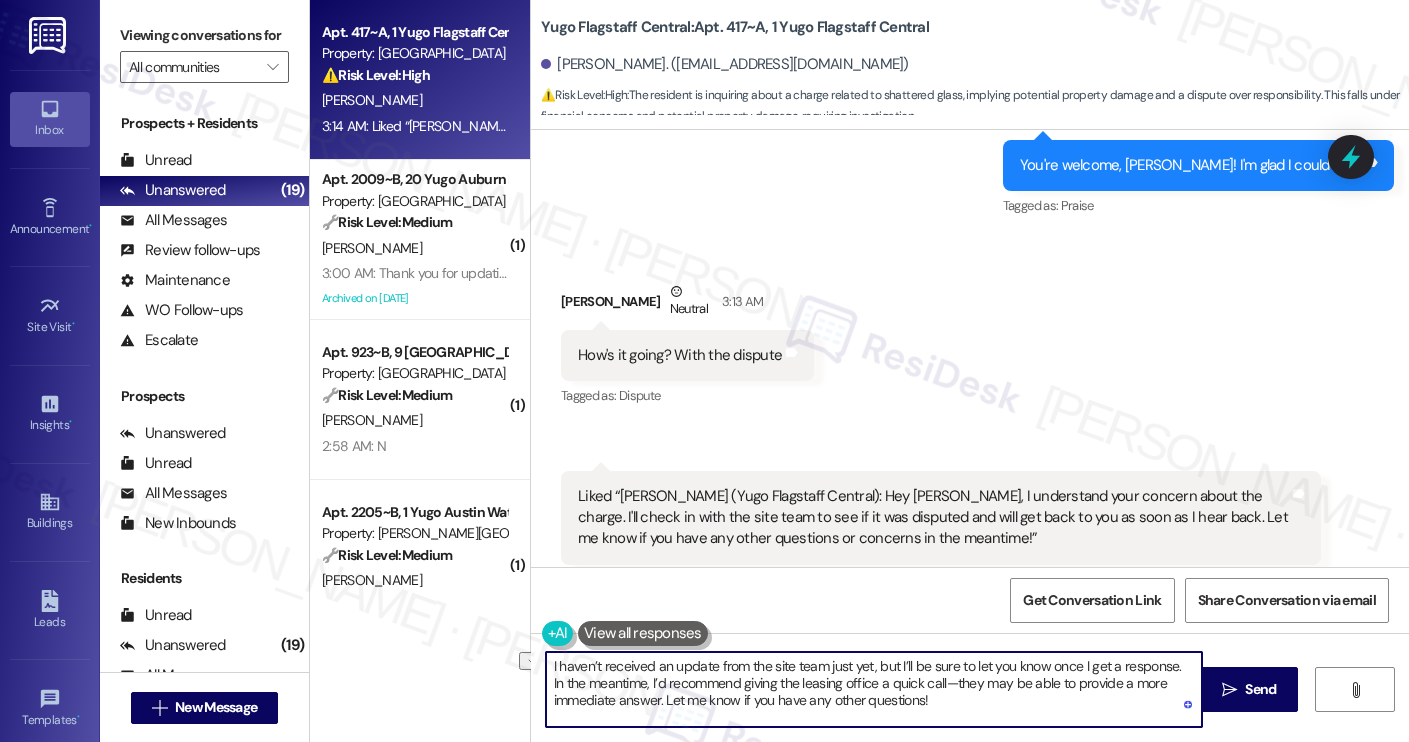 drag, startPoint x: 930, startPoint y: 722, endPoint x: 657, endPoint y: 702, distance: 273.73163 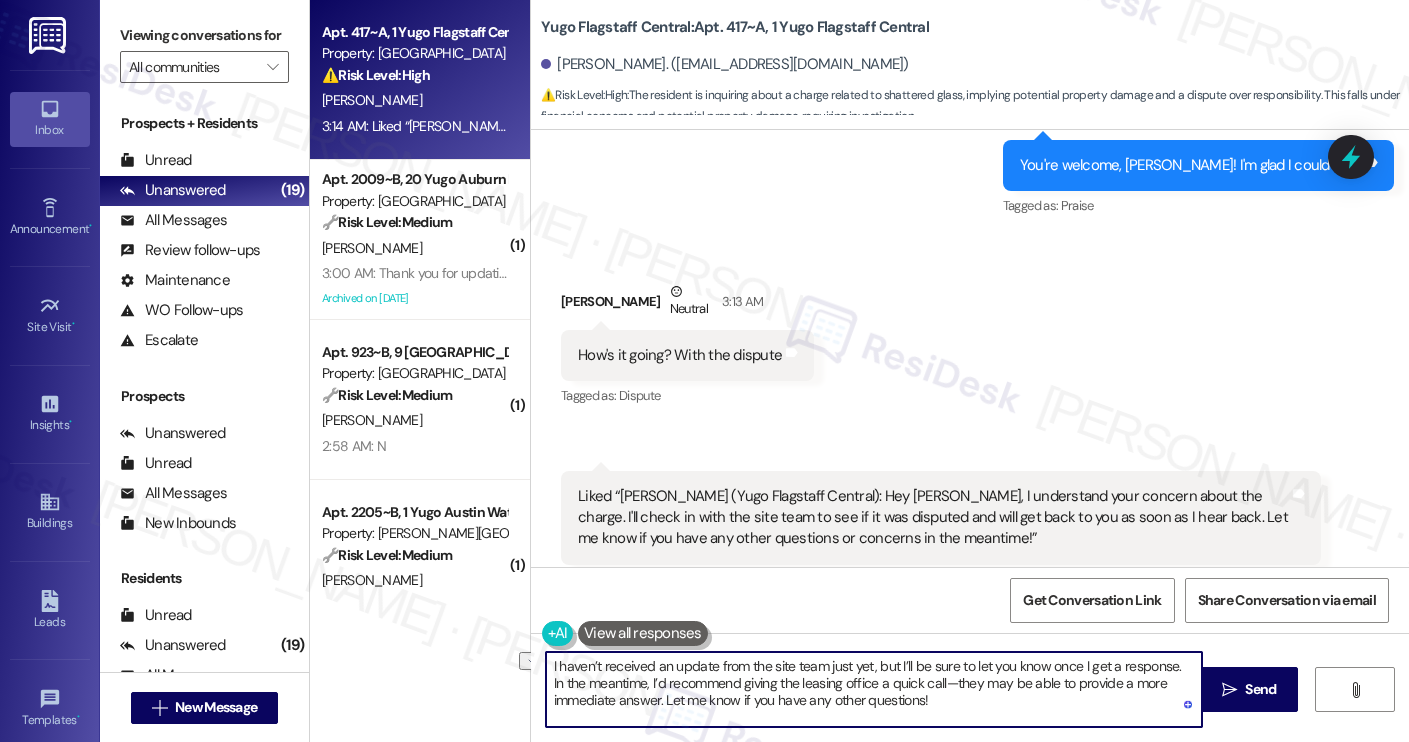 click on "I haven’t received an update from the site team just yet, but I’ll be sure to let you know once I get a response. In the meantime, I’d recommend giving the leasing office a quick call—they may be able to provide a more immediate answer. Let me know if you have any other questions!" at bounding box center (874, 689) 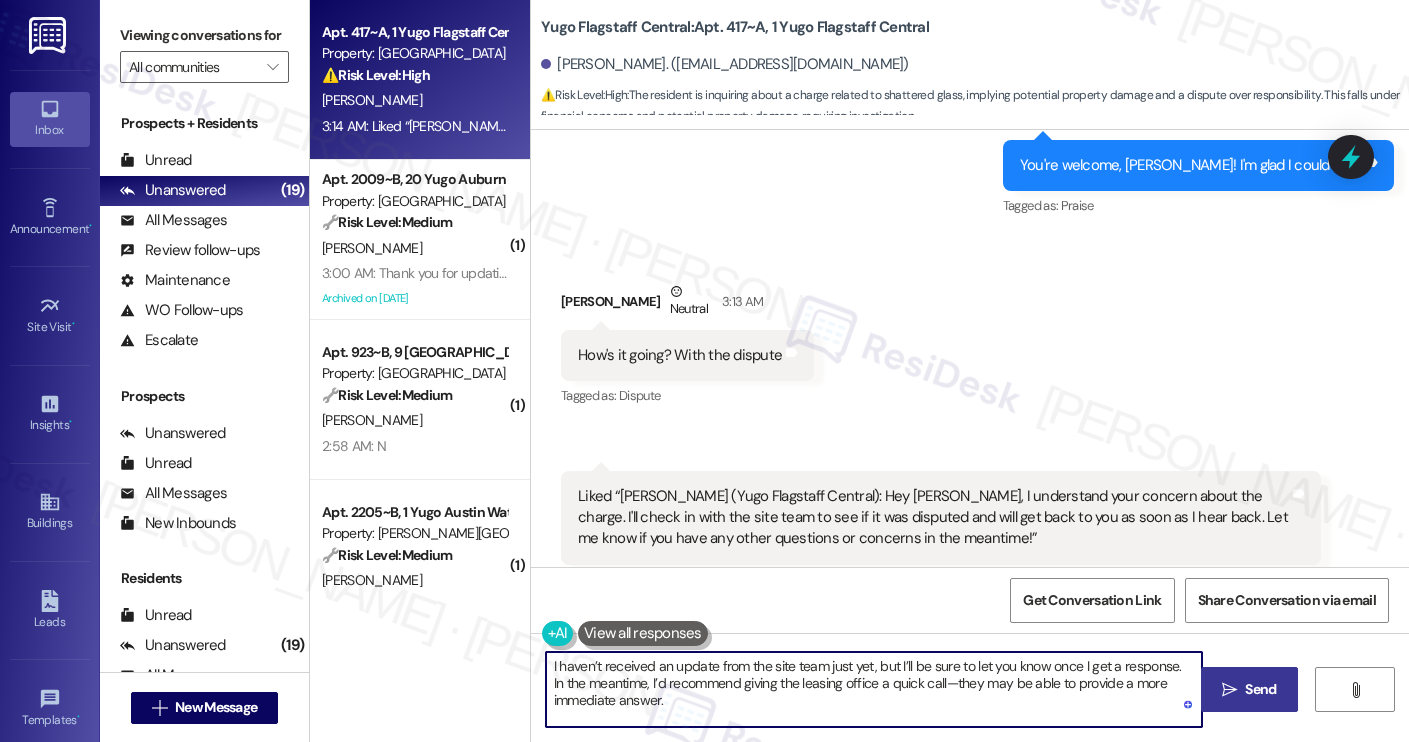 type on "I haven’t received an update from the site team just yet, but I’ll be sure to let you know once I get a response. In the meantime, I’d recommend giving the leasing office a quick call—they may be able to provide a more immediate answer." 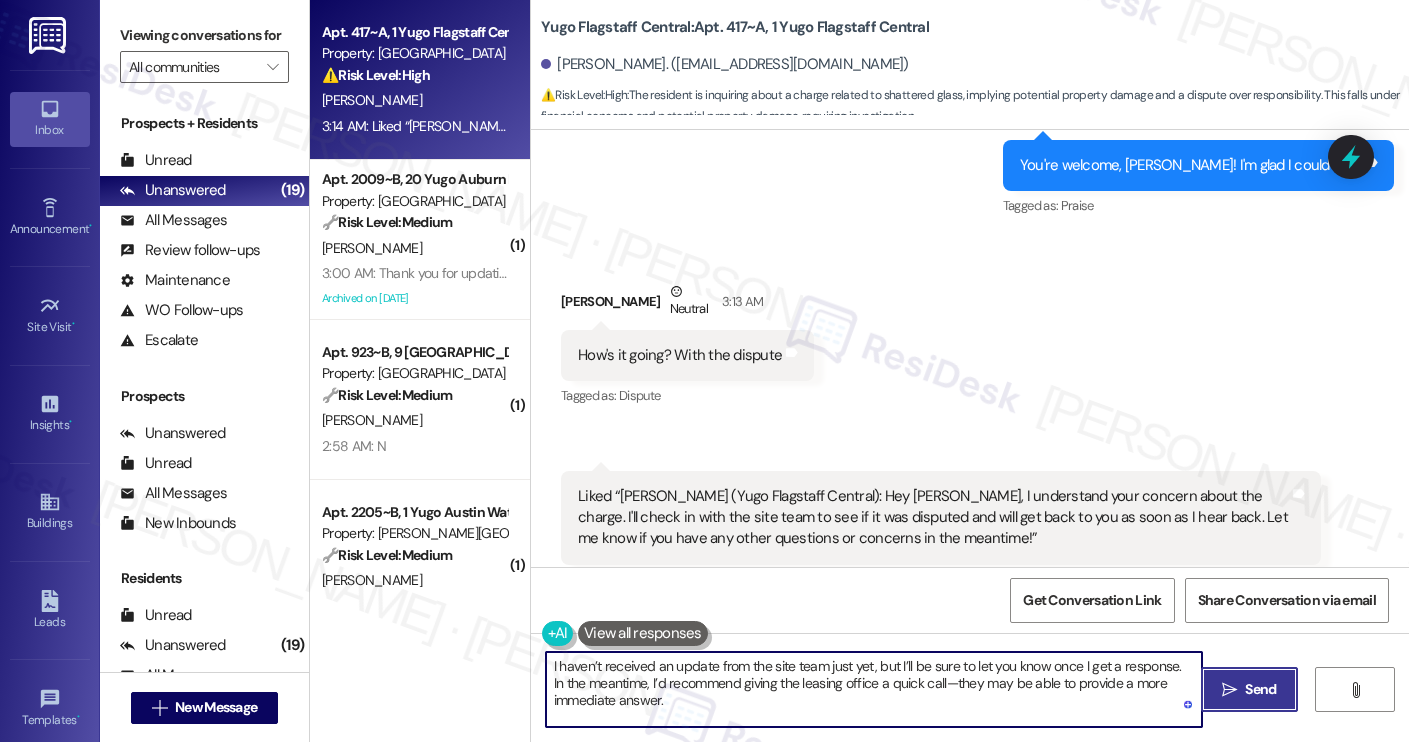 click on "Send" at bounding box center (1260, 689) 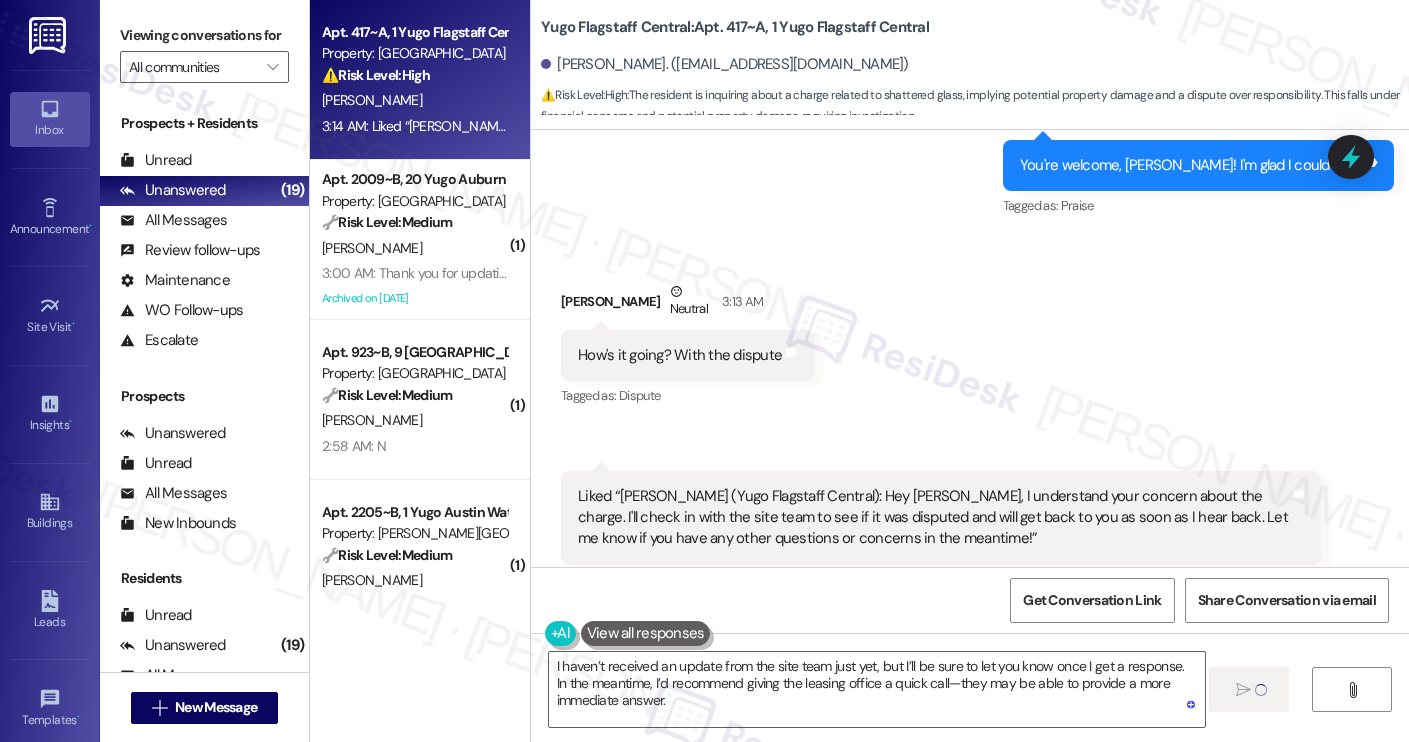 type 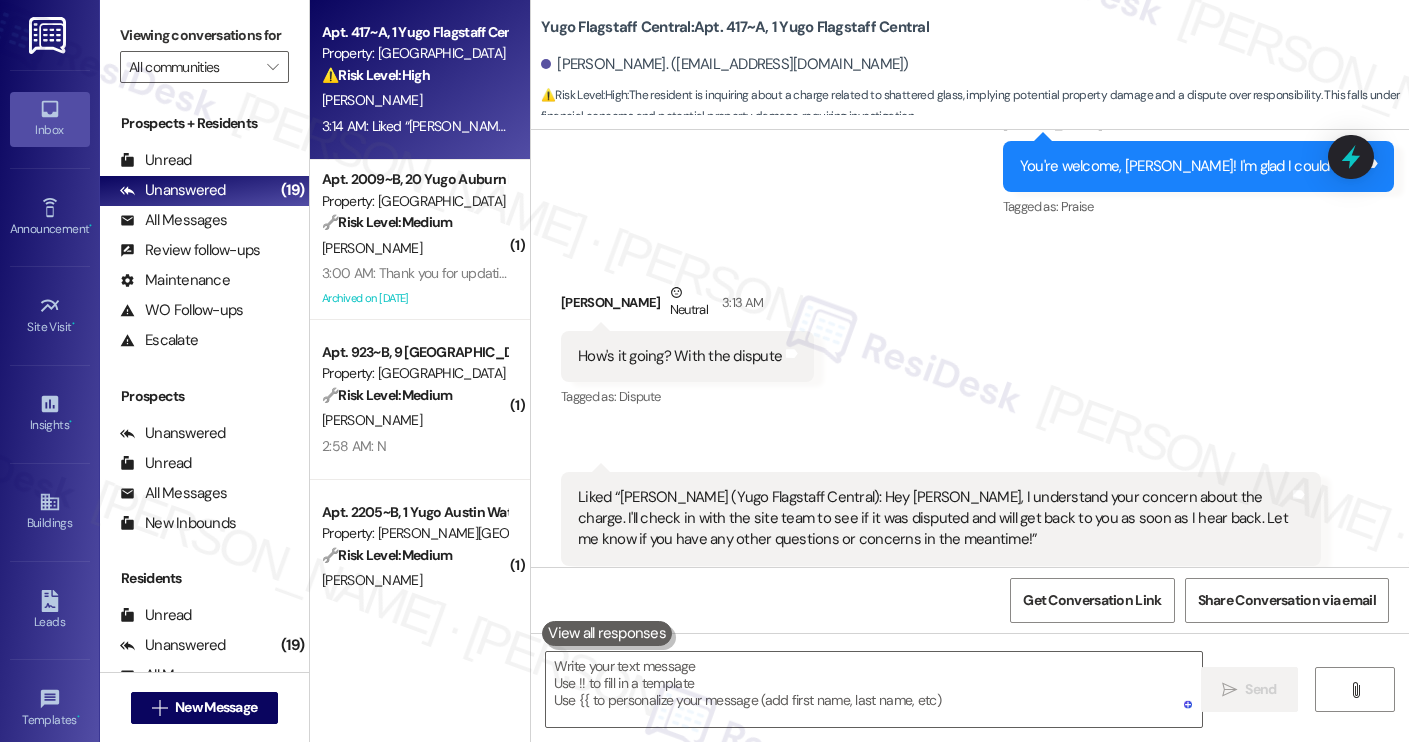 scroll, scrollTop: 3203, scrollLeft: 0, axis: vertical 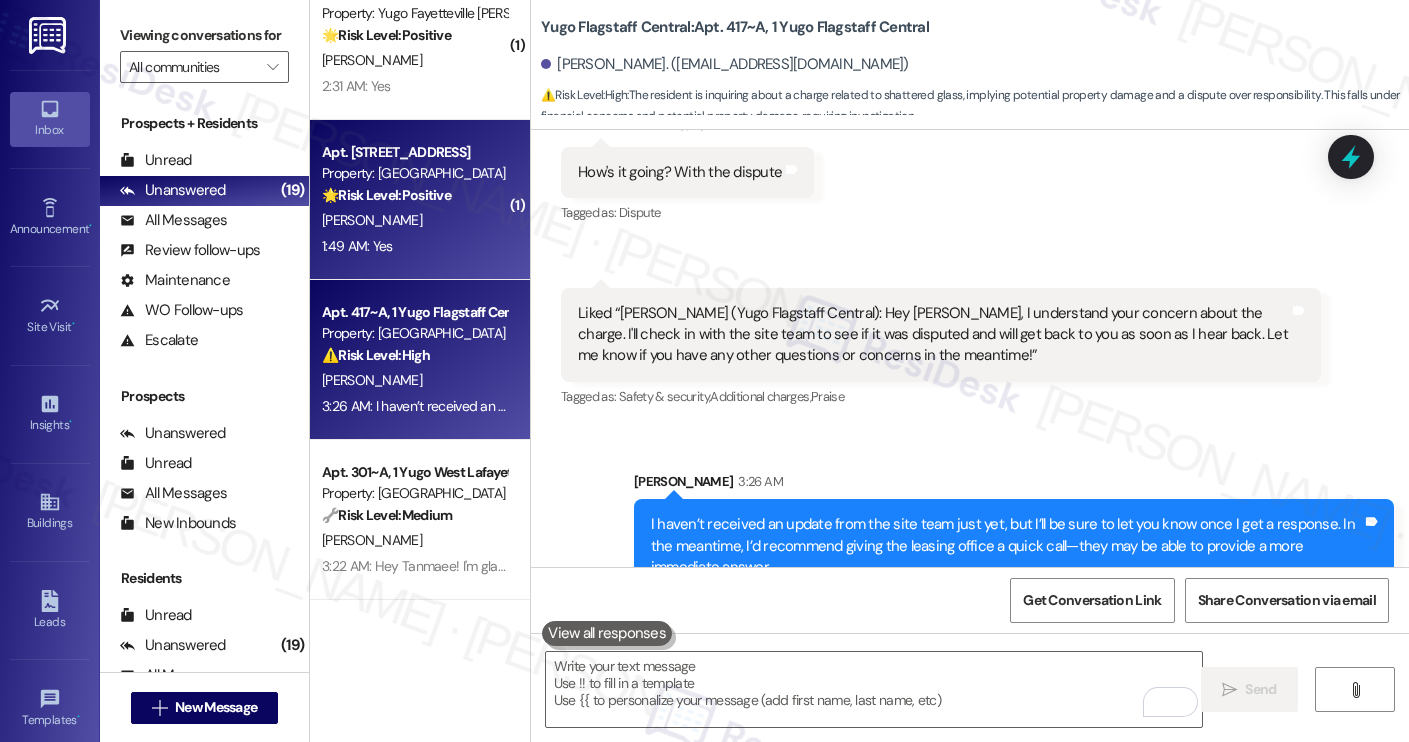 click on "Apt. 1205~C, 12 Yugo Auburn North Property: Yugo Auburn North 🌟  Risk Level:  Positive The message is a follow-up on a completed work order and the resident responded positively. This is a customer satisfaction check-in. D. Reiss 1:49 AM: Yes 1:49 AM: Yes" at bounding box center [420, 200] 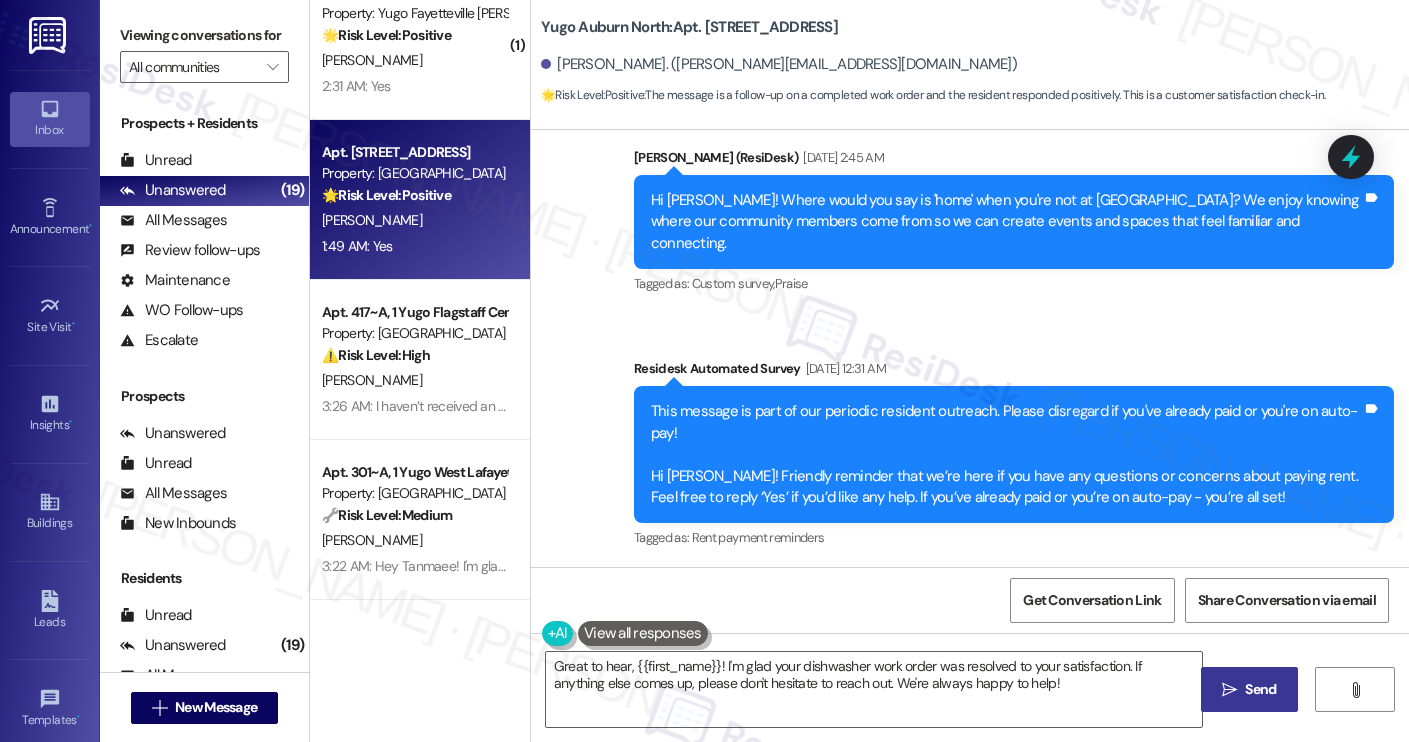 scroll, scrollTop: 3334, scrollLeft: 0, axis: vertical 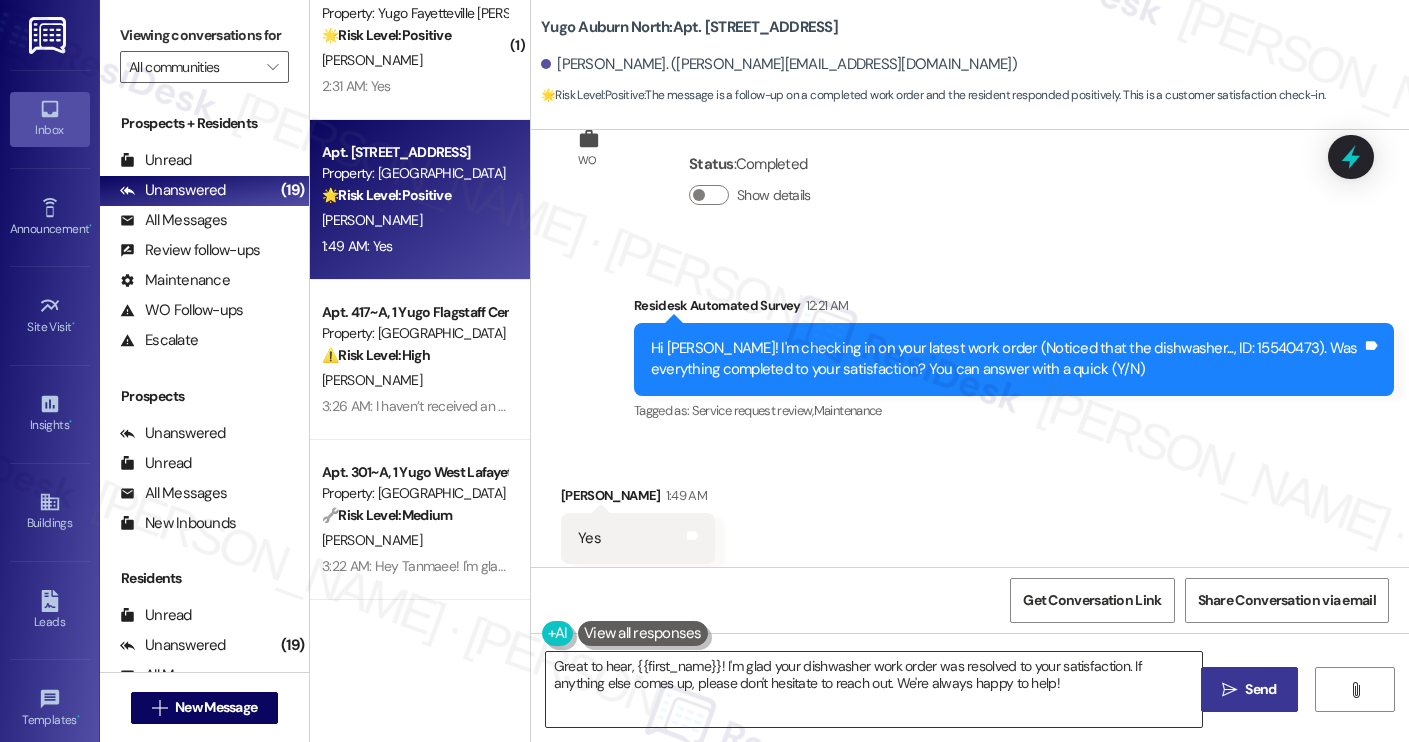 click on "Great to hear, {{first_name}}! I'm glad your dishwasher work order was resolved to your satisfaction. If anything else comes up, please don't hesitate to reach out. We're always happy to help!" at bounding box center [874, 689] 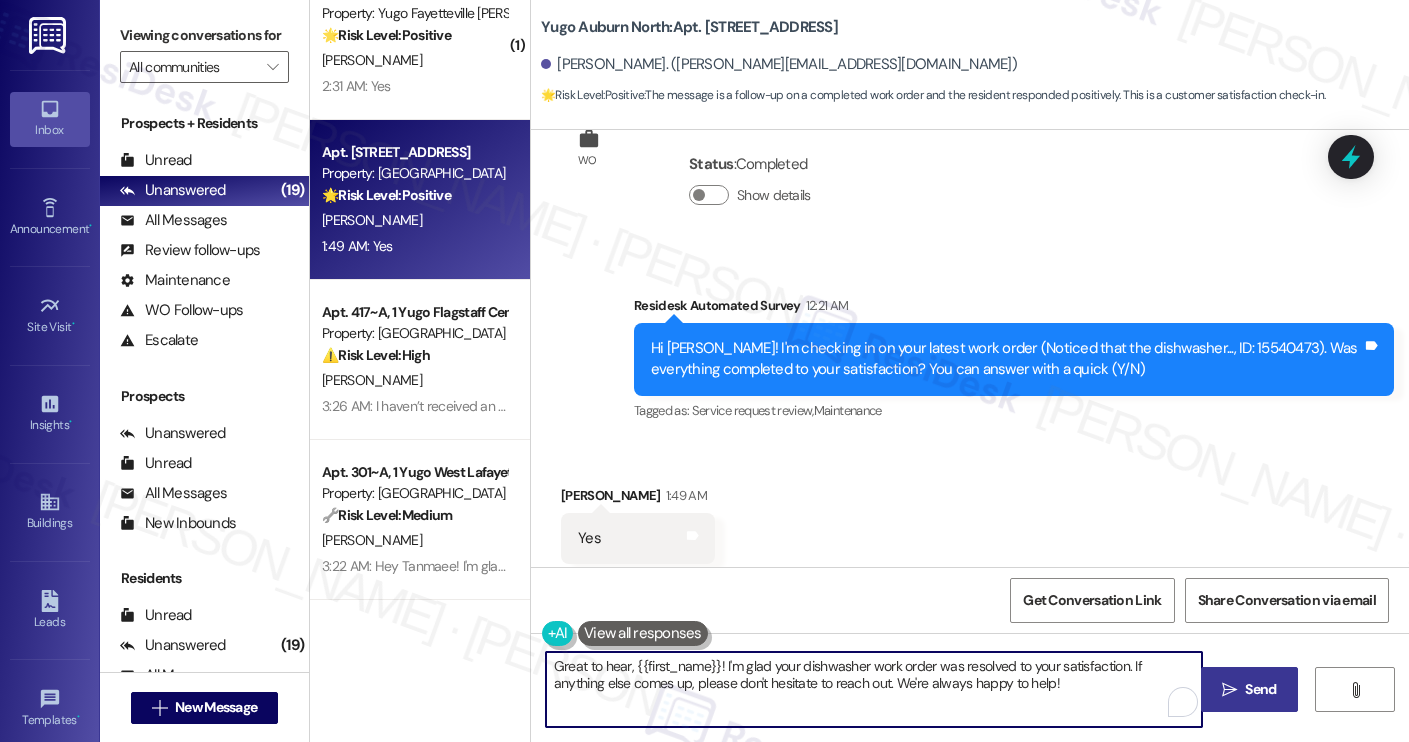 paste on "Thanks for your response, Harish! Great to hear that your work order was completed to your satisfaction. Could I also take this chance to ask if Yugo Austin Waterloo has lived up to your expectations?" 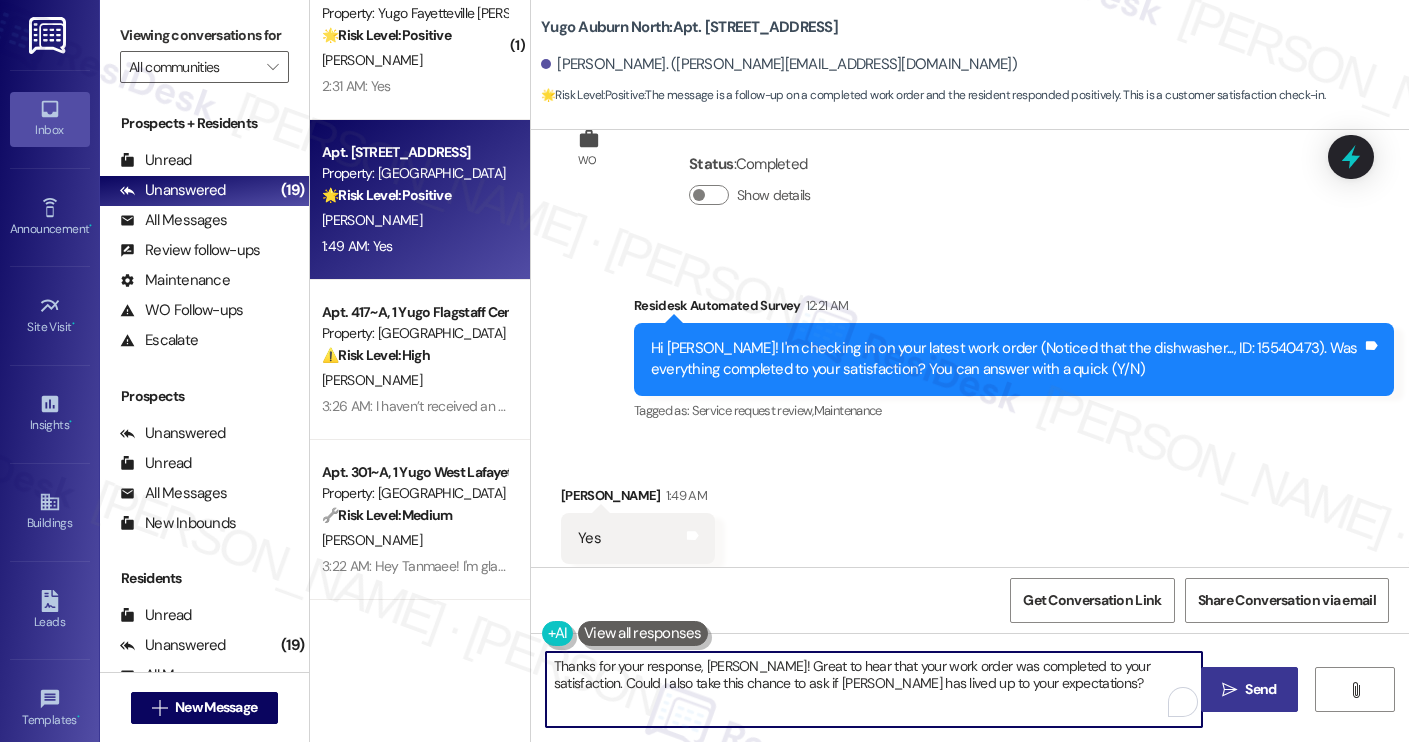 click on "David Reiss 1:49 AM" at bounding box center (638, 499) 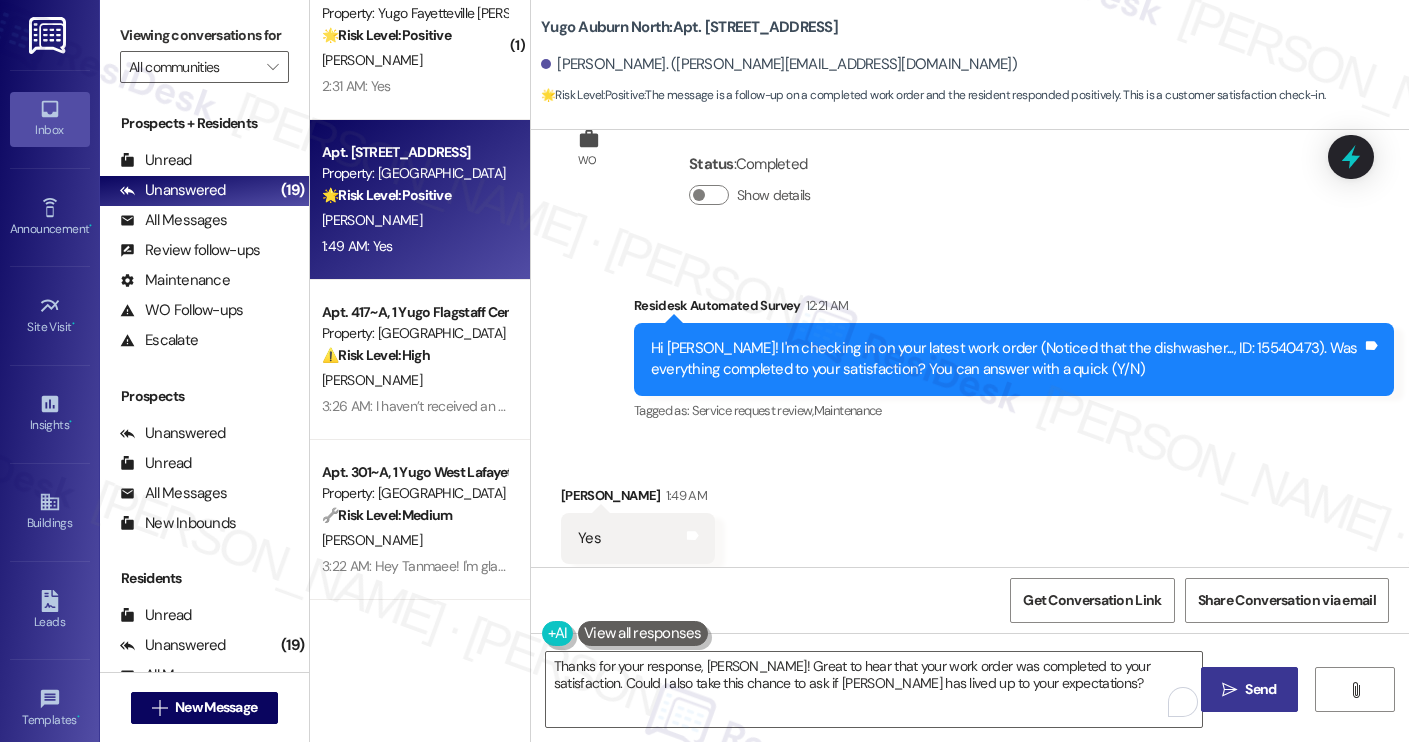 click on "David Reiss 1:49 AM" at bounding box center (638, 499) 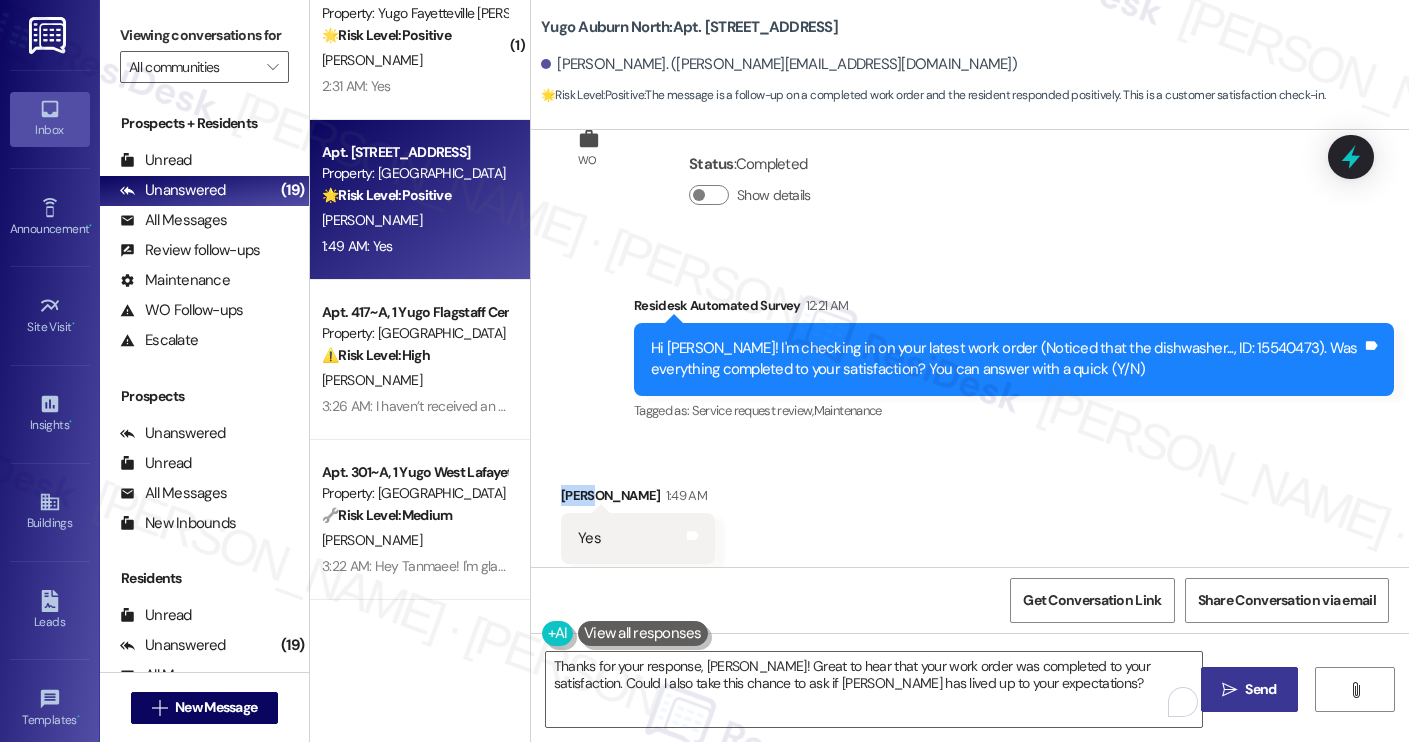 copy on "David" 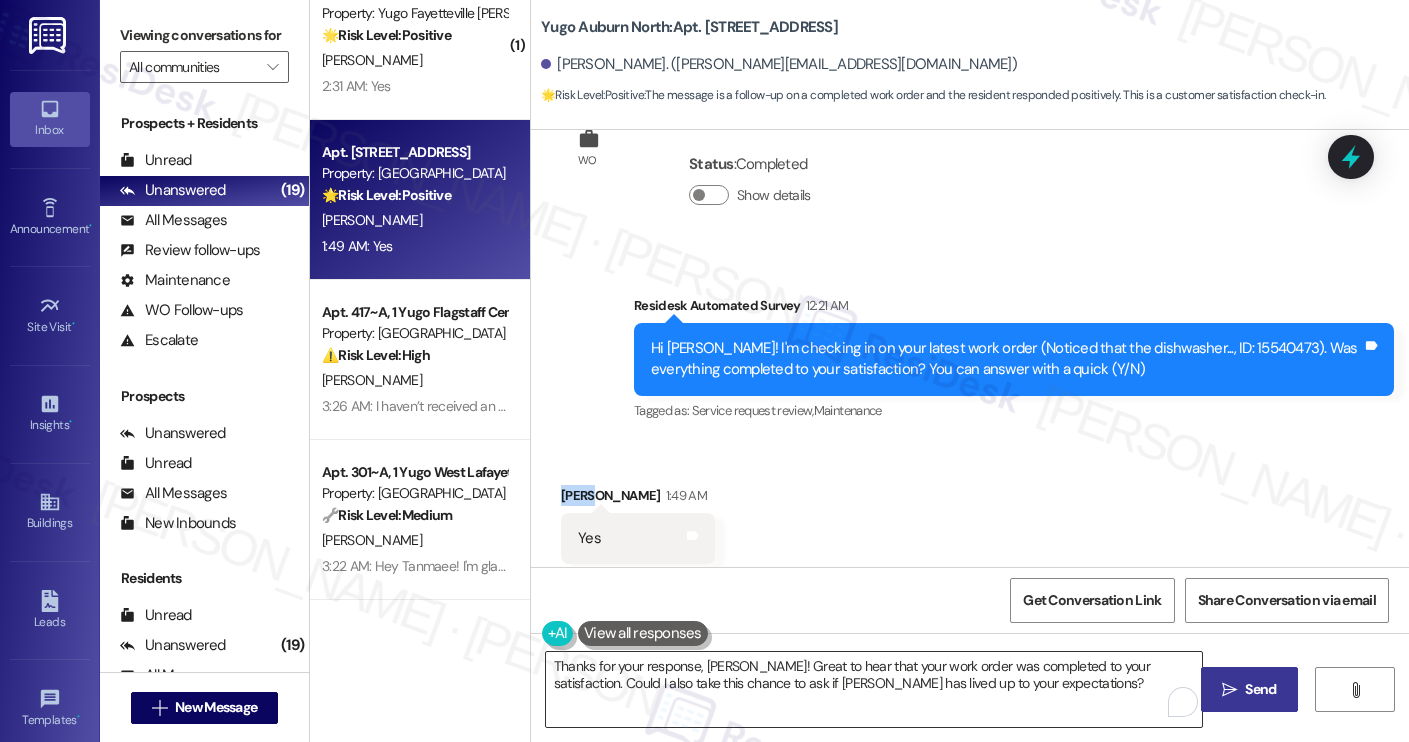 click on "Thanks for your response, Harish! Great to hear that your work order was completed to your satisfaction. Could I also take this chance to ask if Yugo Austin Waterloo has lived up to your expectations?" at bounding box center (874, 689) 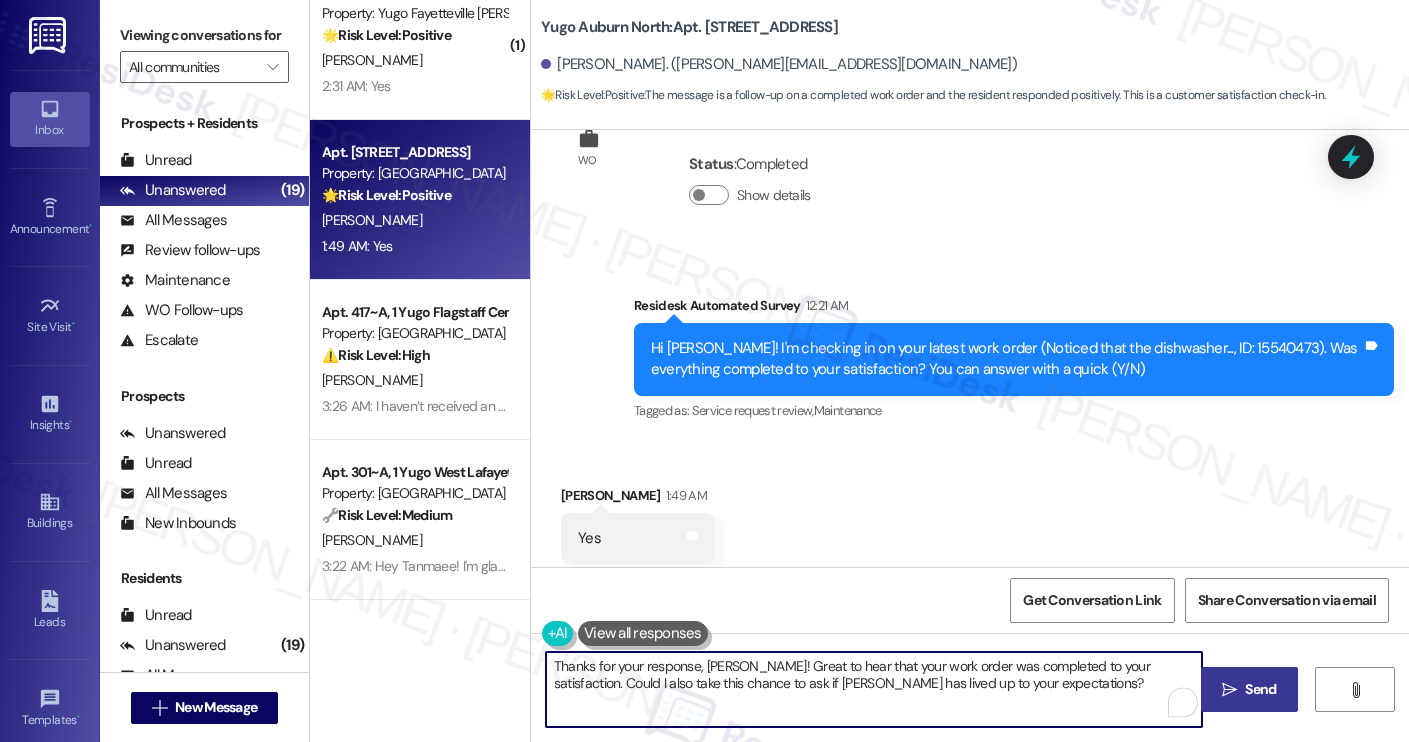 click on "Thanks for your response, Harish! Great to hear that your work order was completed to your satisfaction. Could I also take this chance to ask if Yugo Austin Waterloo has lived up to your expectations?" at bounding box center (874, 689) 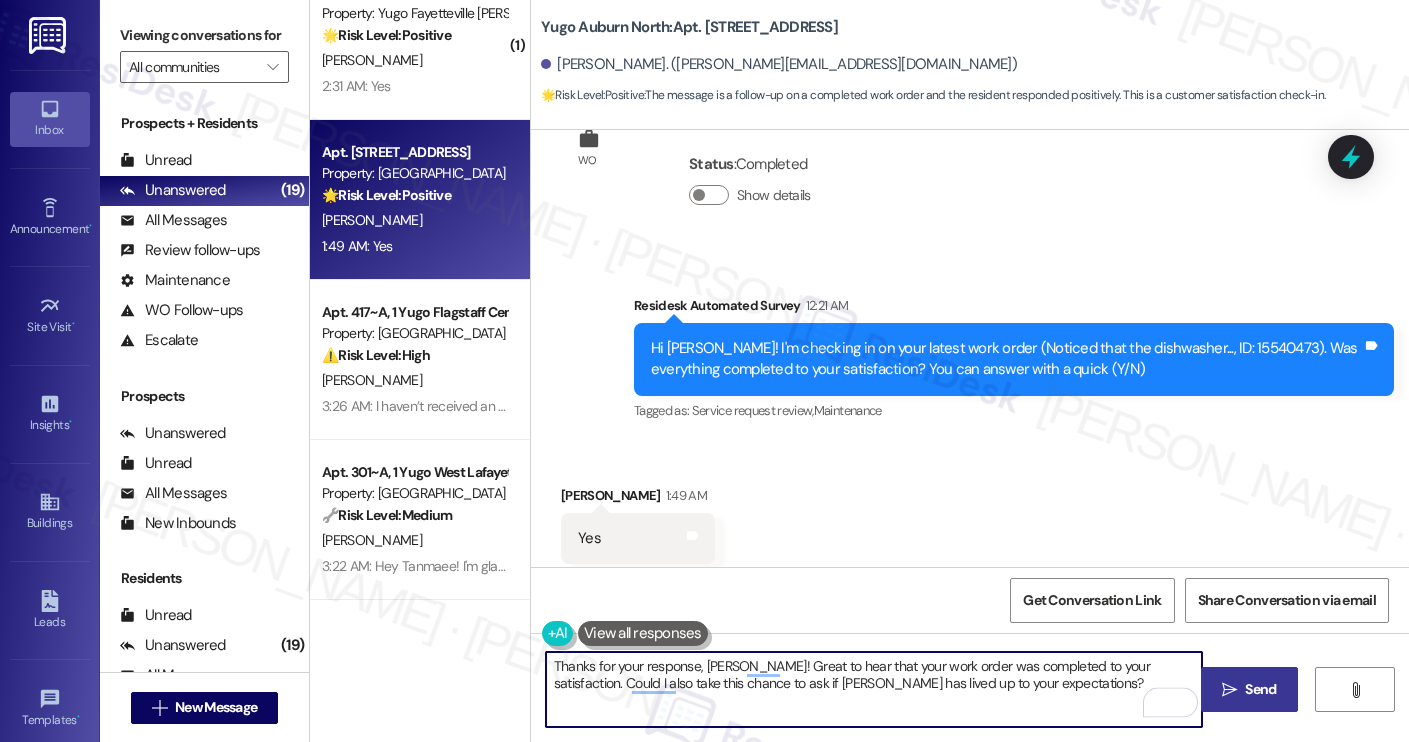 paste on "David" 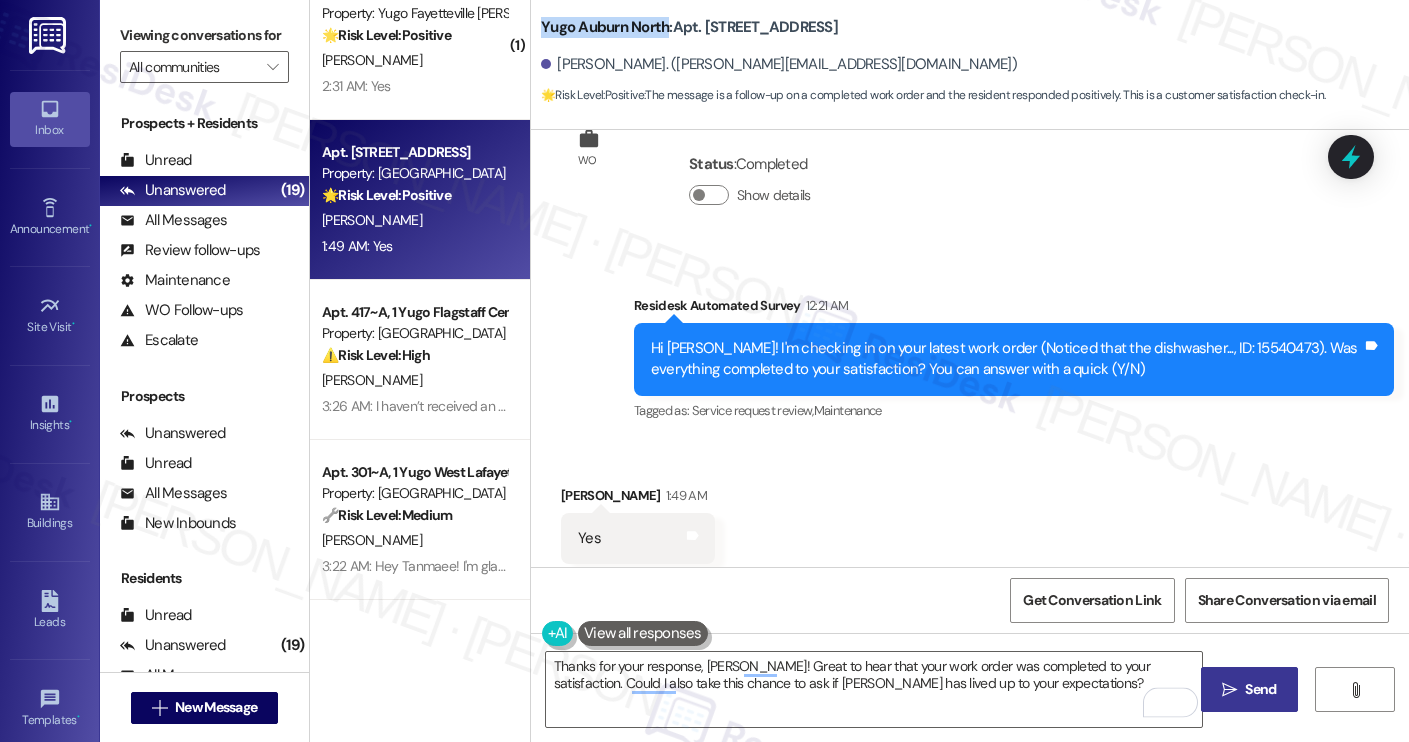 drag, startPoint x: 531, startPoint y: 21, endPoint x: 654, endPoint y: 32, distance: 123.49089 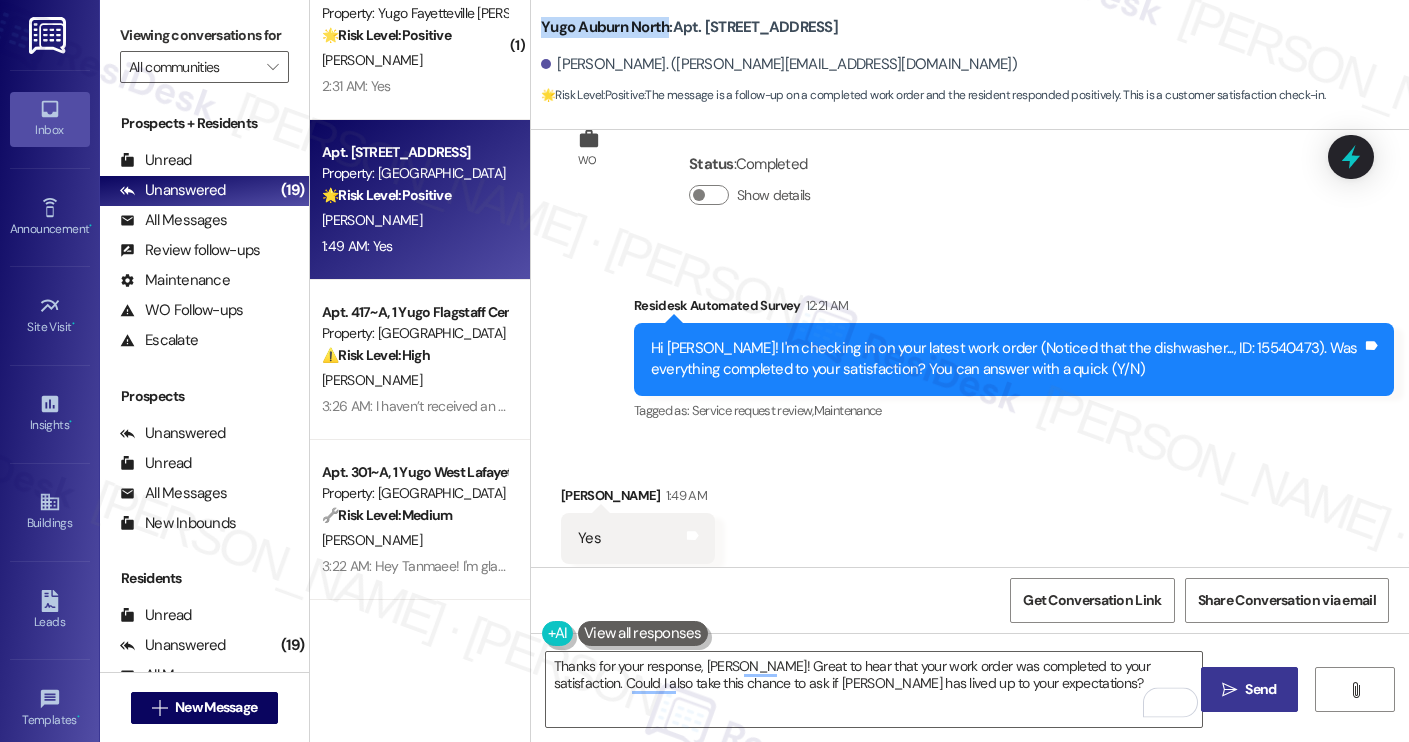 click on "Yugo Auburn North:  Apt. 1205~C, 12 Yugo Auburn North" at bounding box center [689, 27] 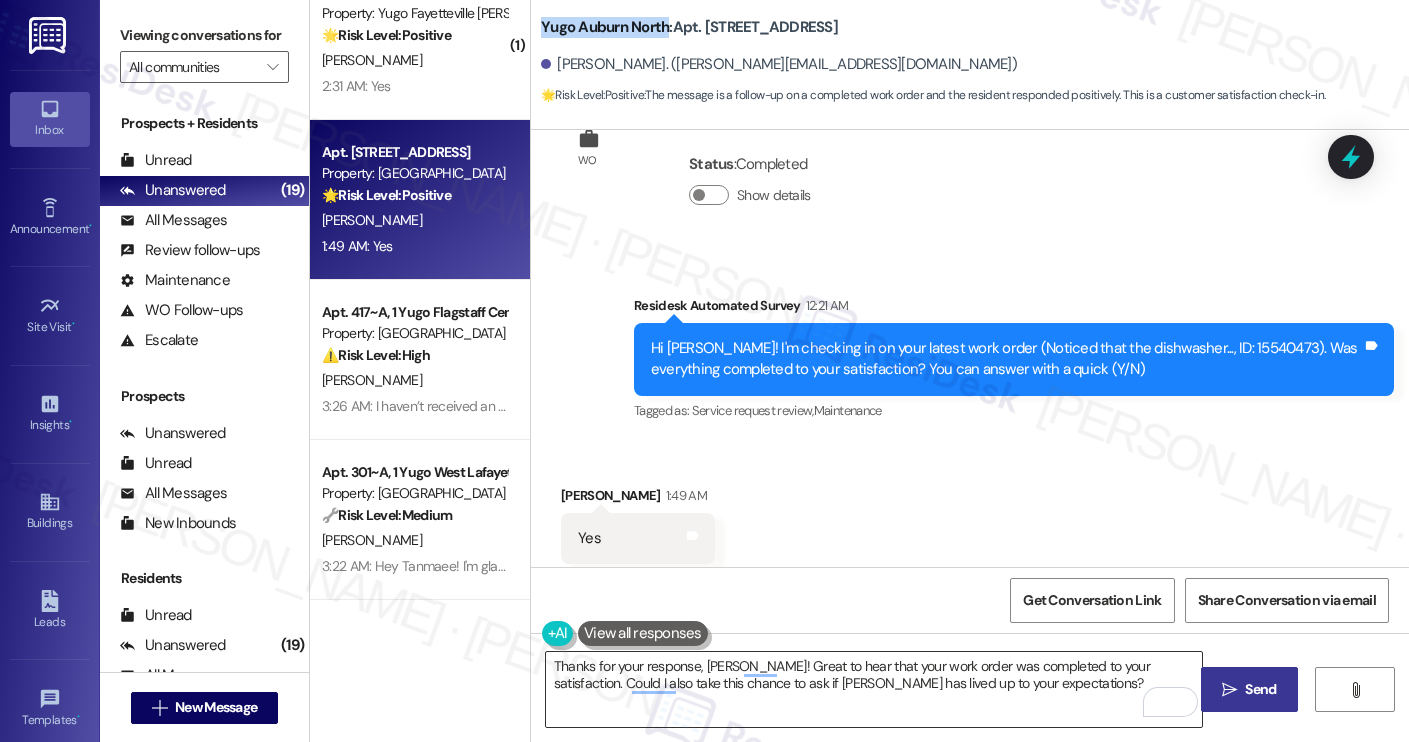click on "Thanks for your response, David! Great to hear that your work order was completed to your satisfaction. Could I also take this chance to ask if Yugo Austin Waterloo has lived up to your expectations?" at bounding box center (874, 689) 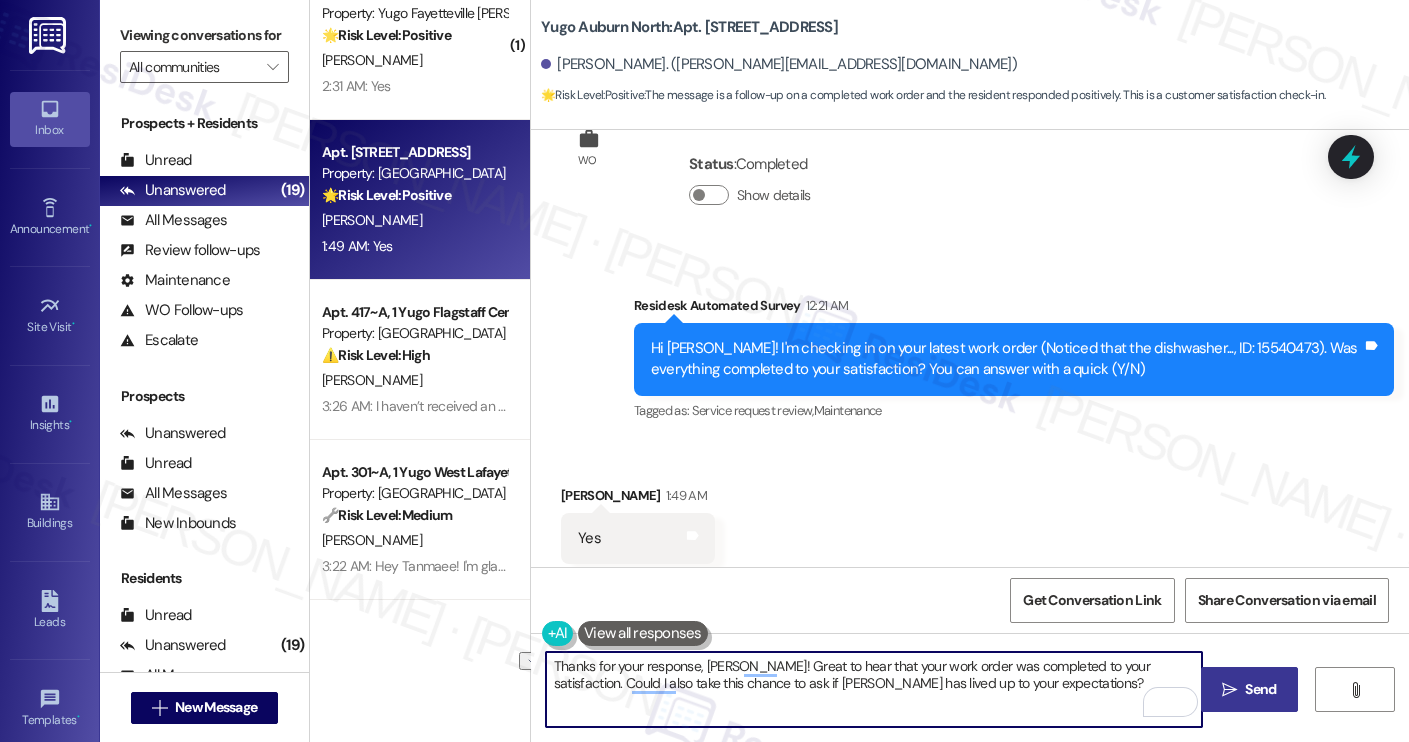 paste on "burn North" 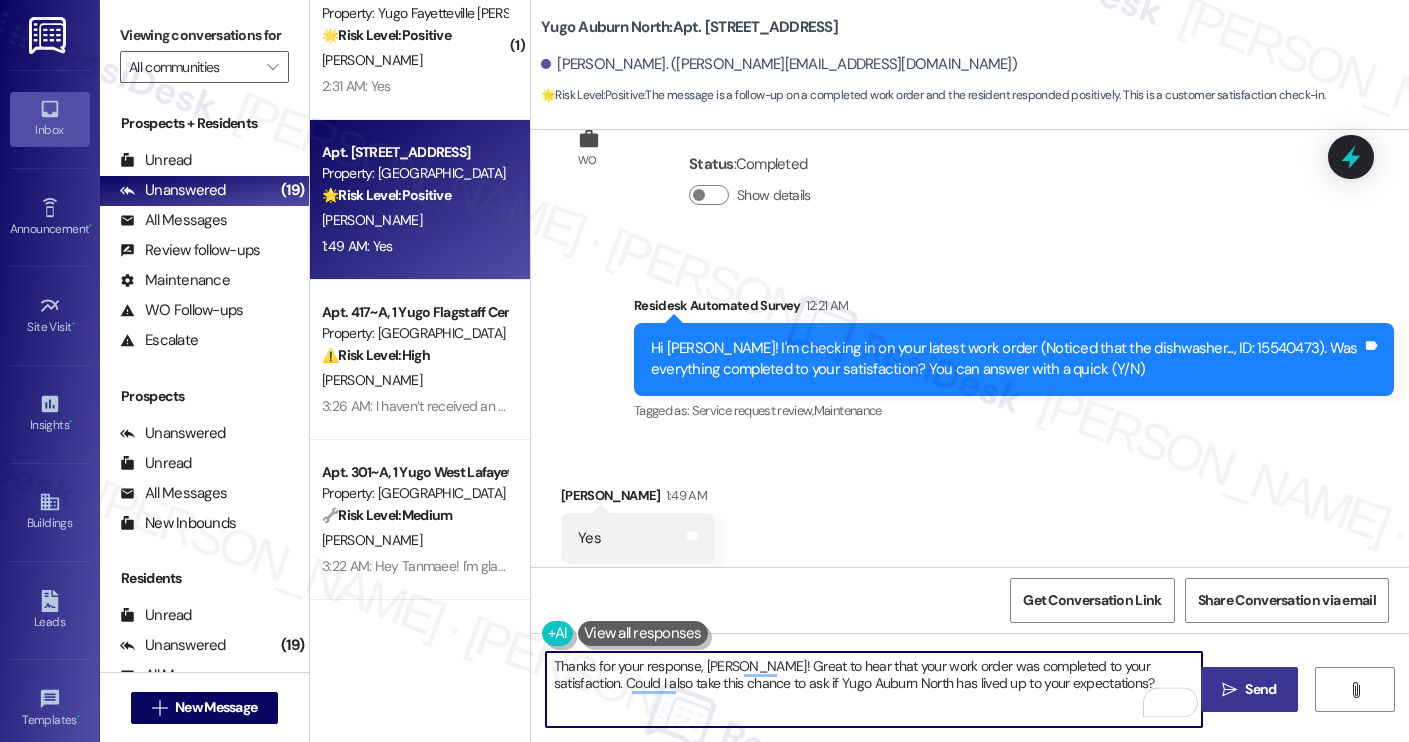 click on "Thanks for your response, David! Great to hear that your work order was completed to your satisfaction. Could I also take this chance to ask if Yugo Auburn North has lived up to your expectations?" at bounding box center (874, 689) 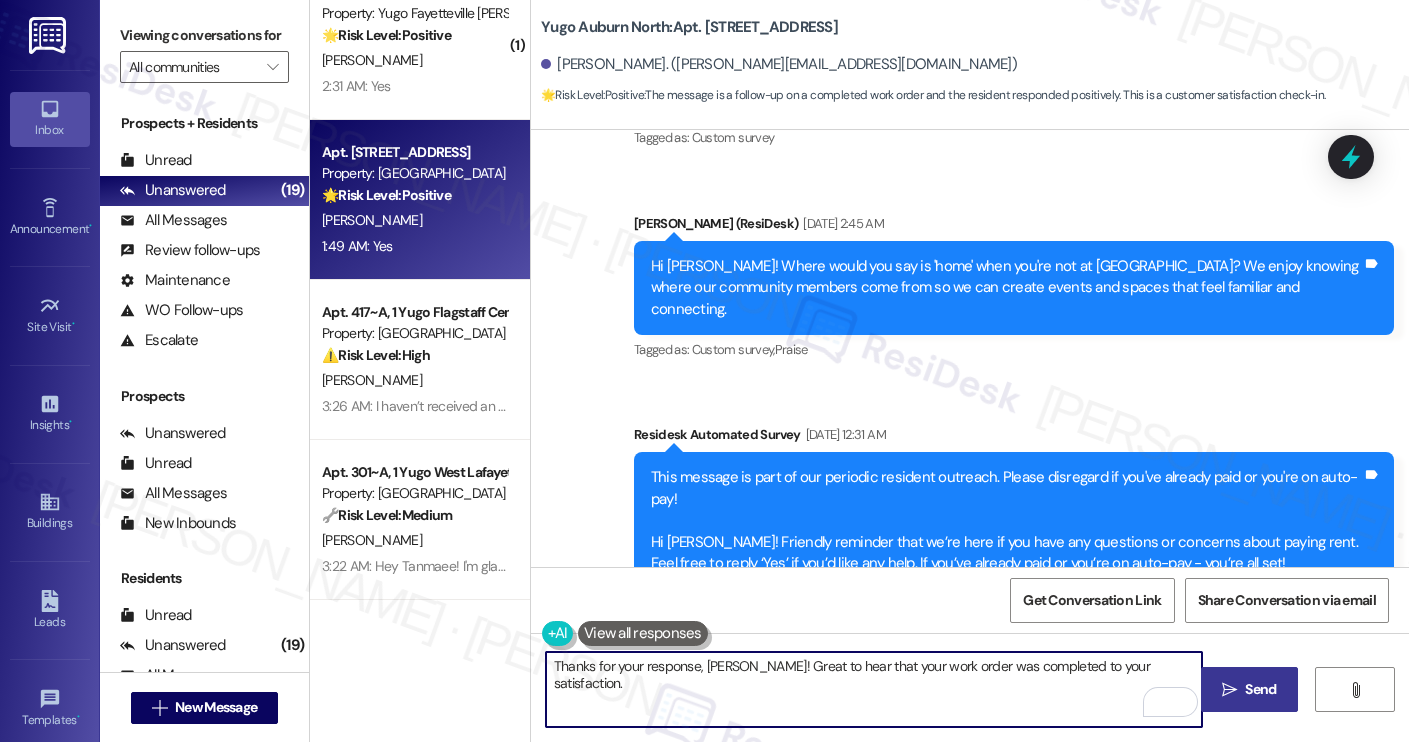 scroll, scrollTop: 3334, scrollLeft: 0, axis: vertical 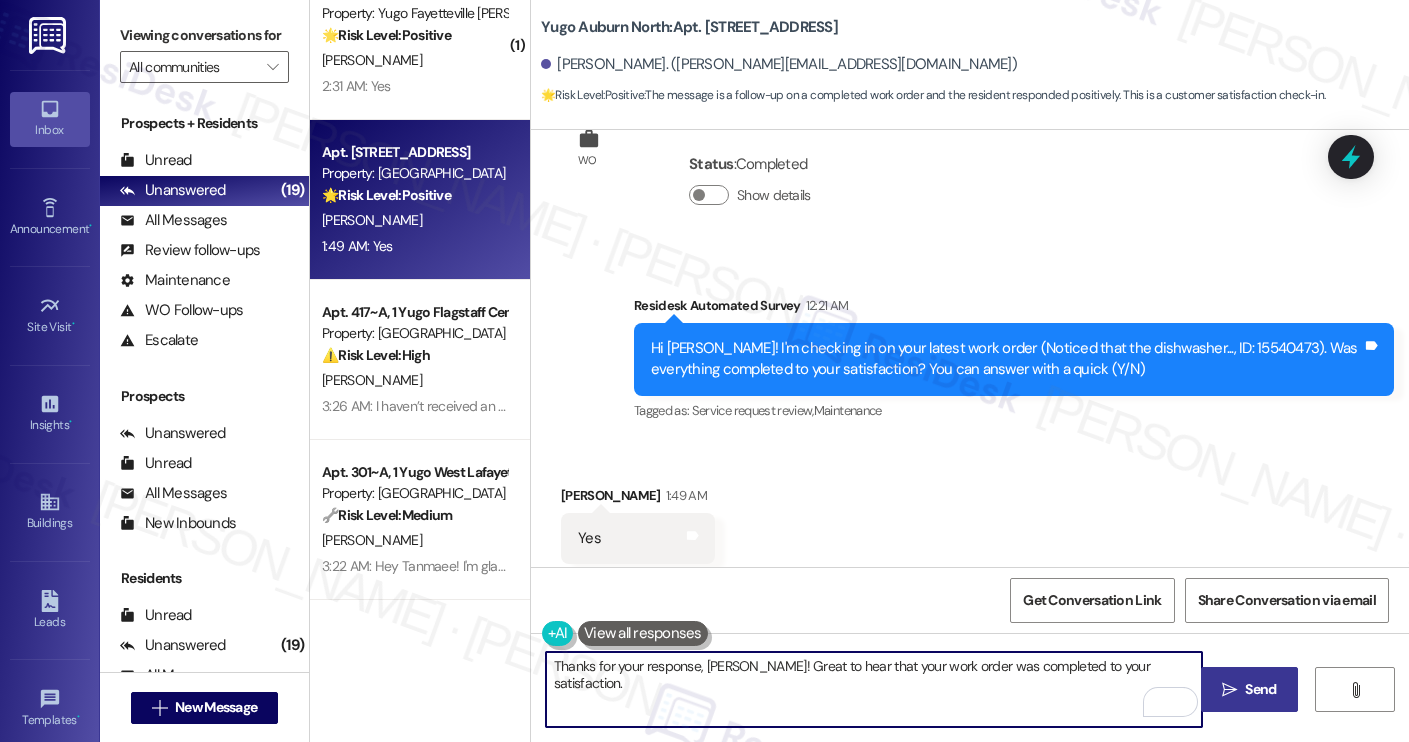 type on "Thanks for your response, David! Great to hear that your work order was completed to your satisfaction." 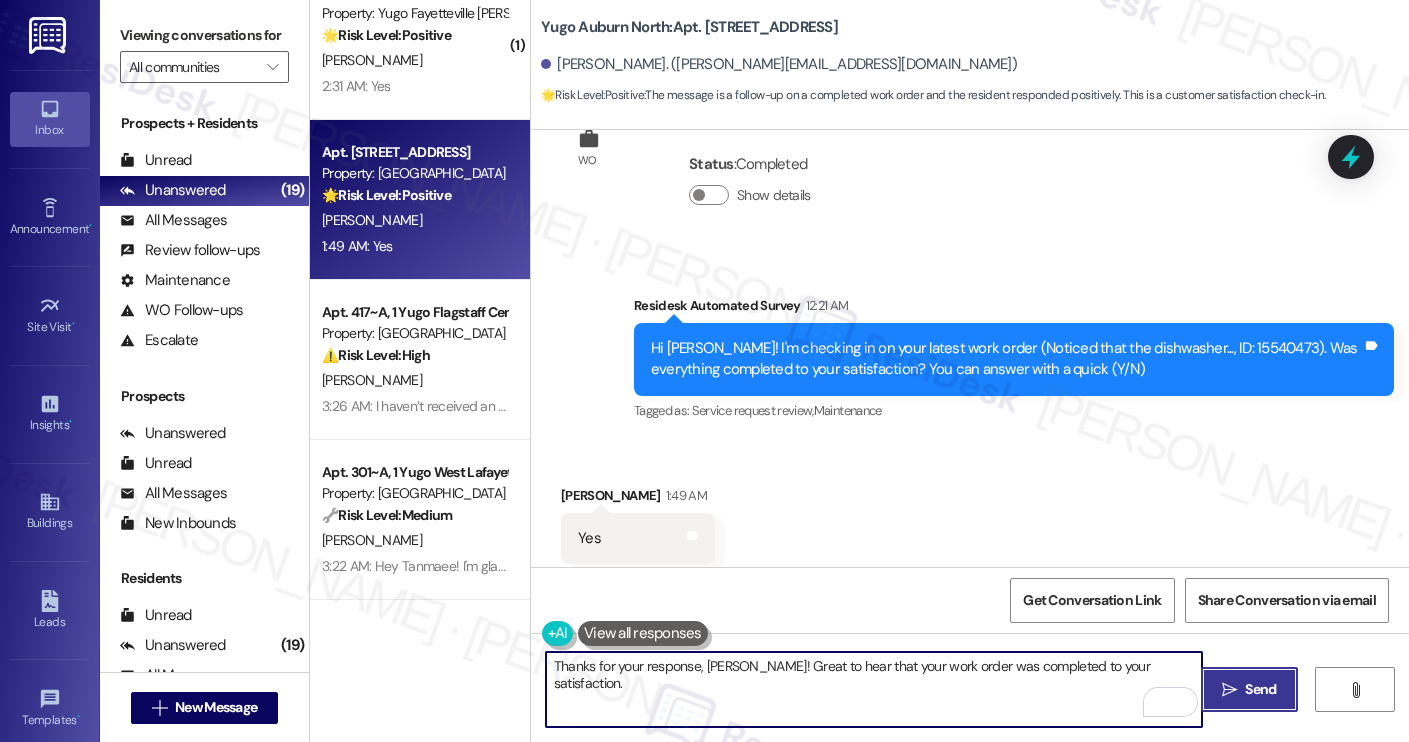 click on " Send" at bounding box center (1249, 689) 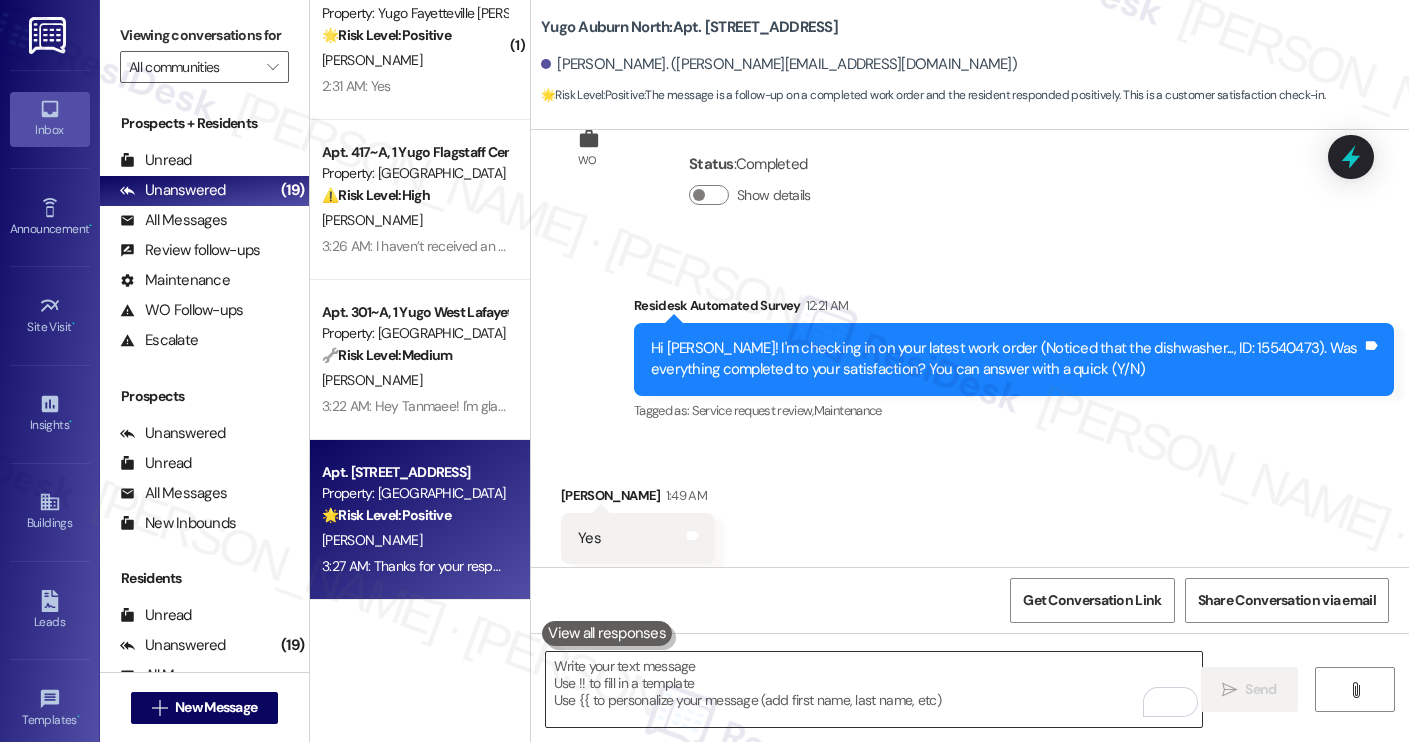 click at bounding box center [874, 689] 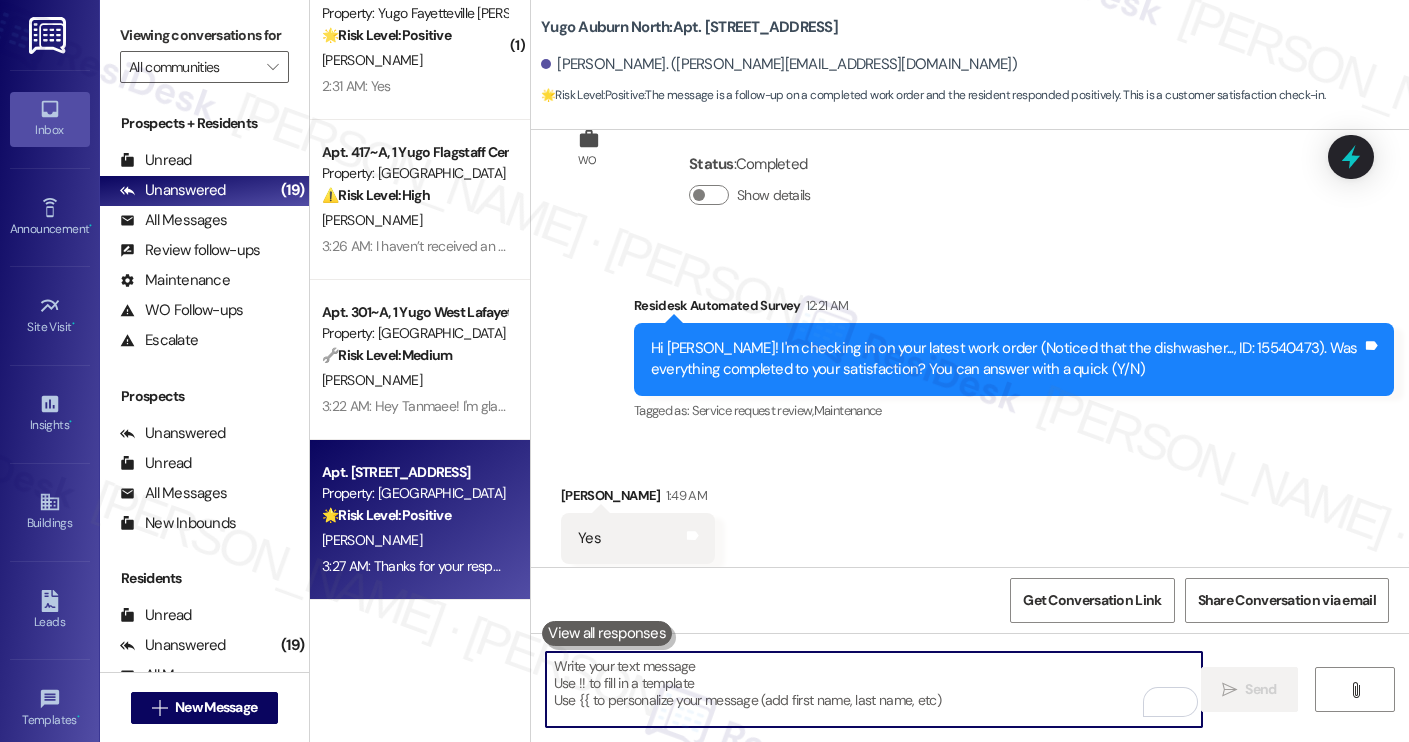 paste on "Could I also take this chance to ask if Yugo Auburn North has lived up to your expectations?" 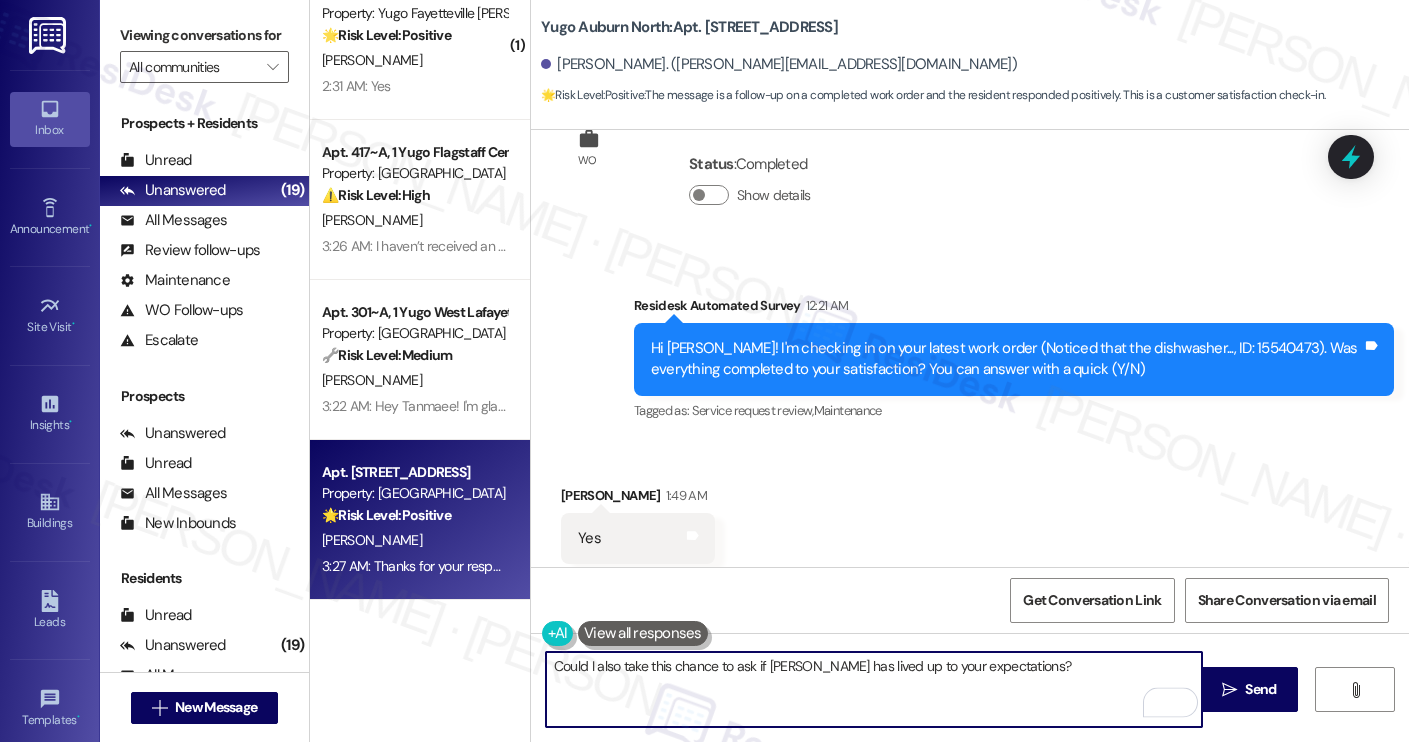 scroll, scrollTop: 3347, scrollLeft: 0, axis: vertical 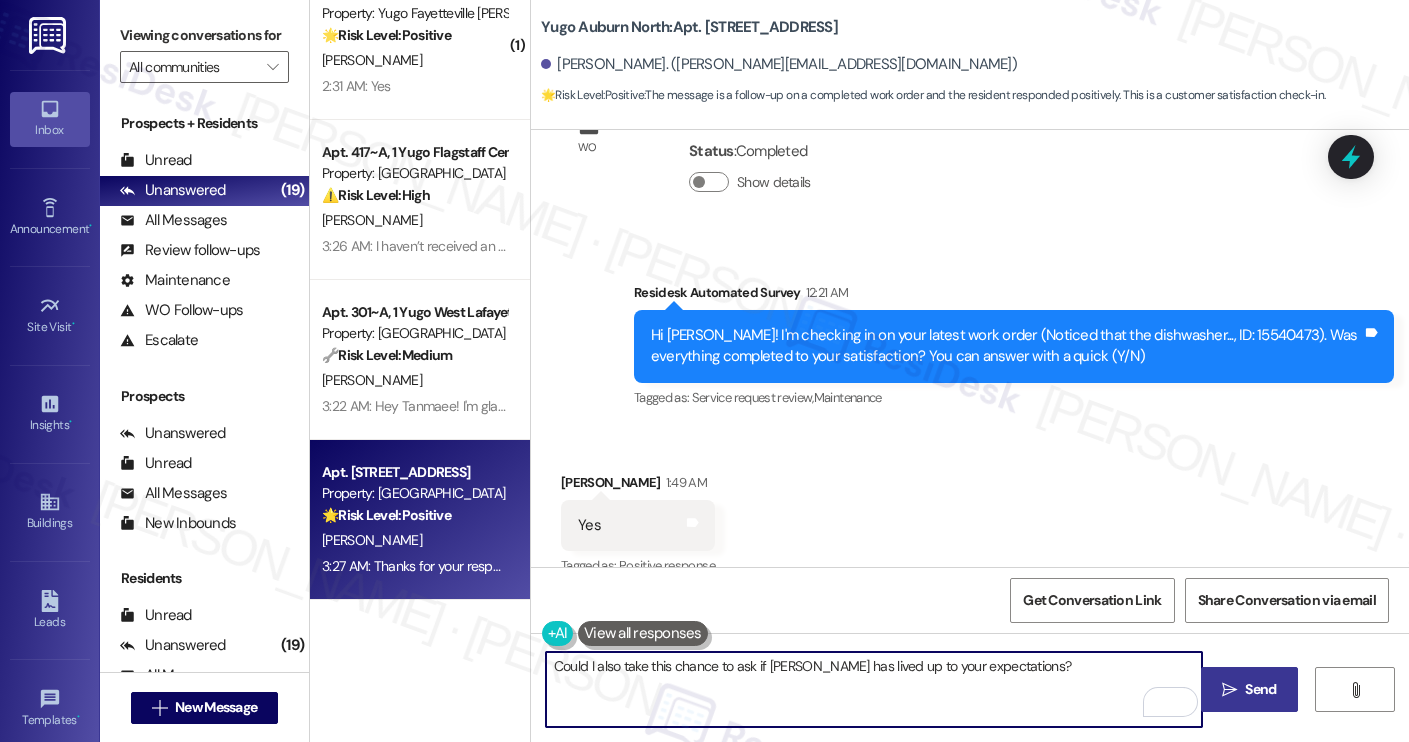 type on "Could I also take this chance to ask if Yugo Auburn North has lived up to your expectations?" 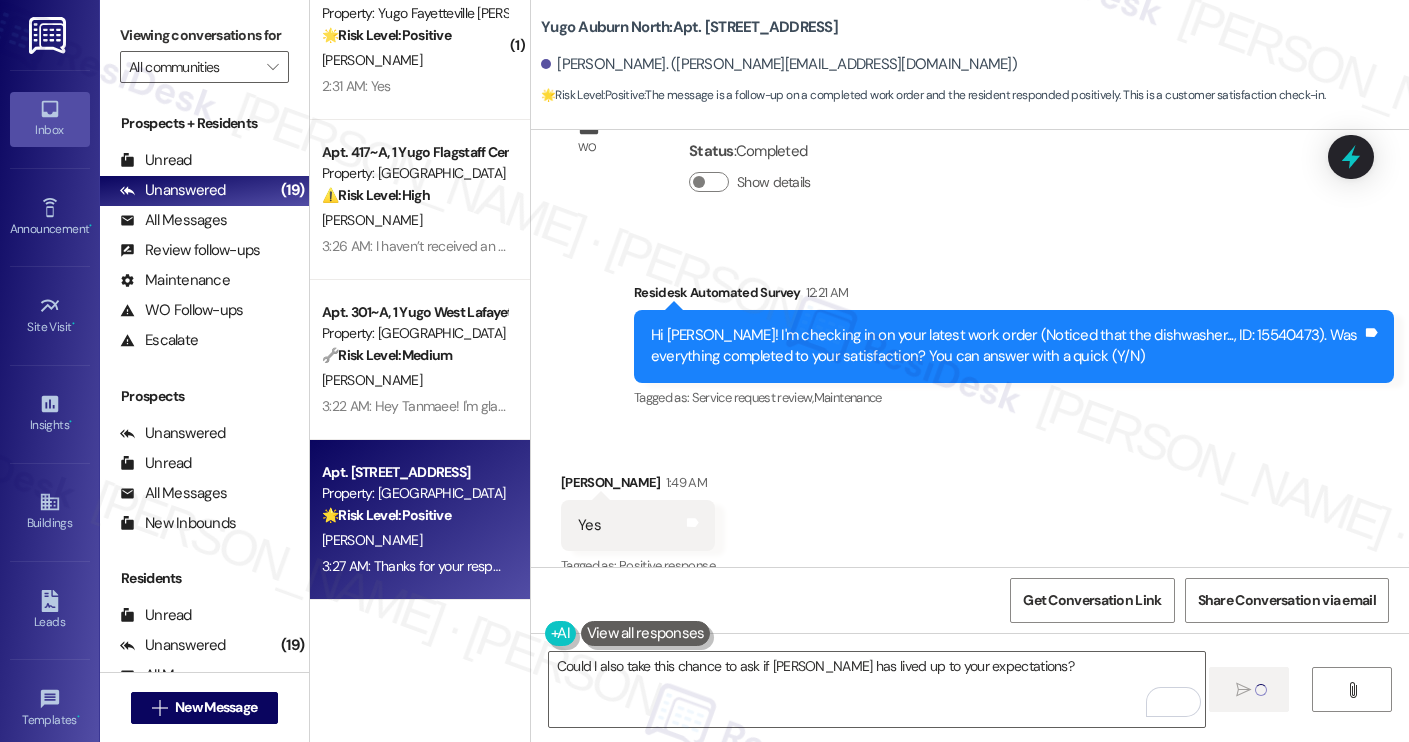 type 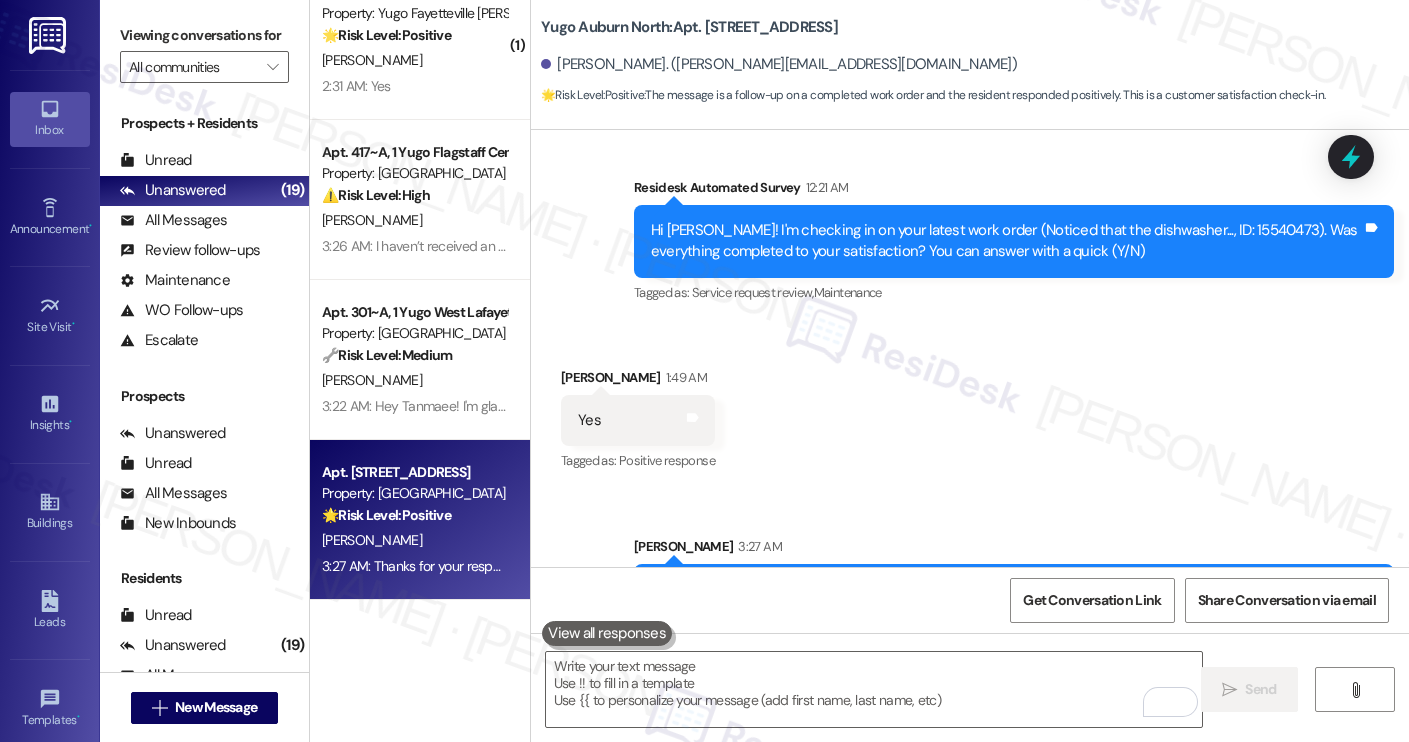 scroll, scrollTop: 3568, scrollLeft: 0, axis: vertical 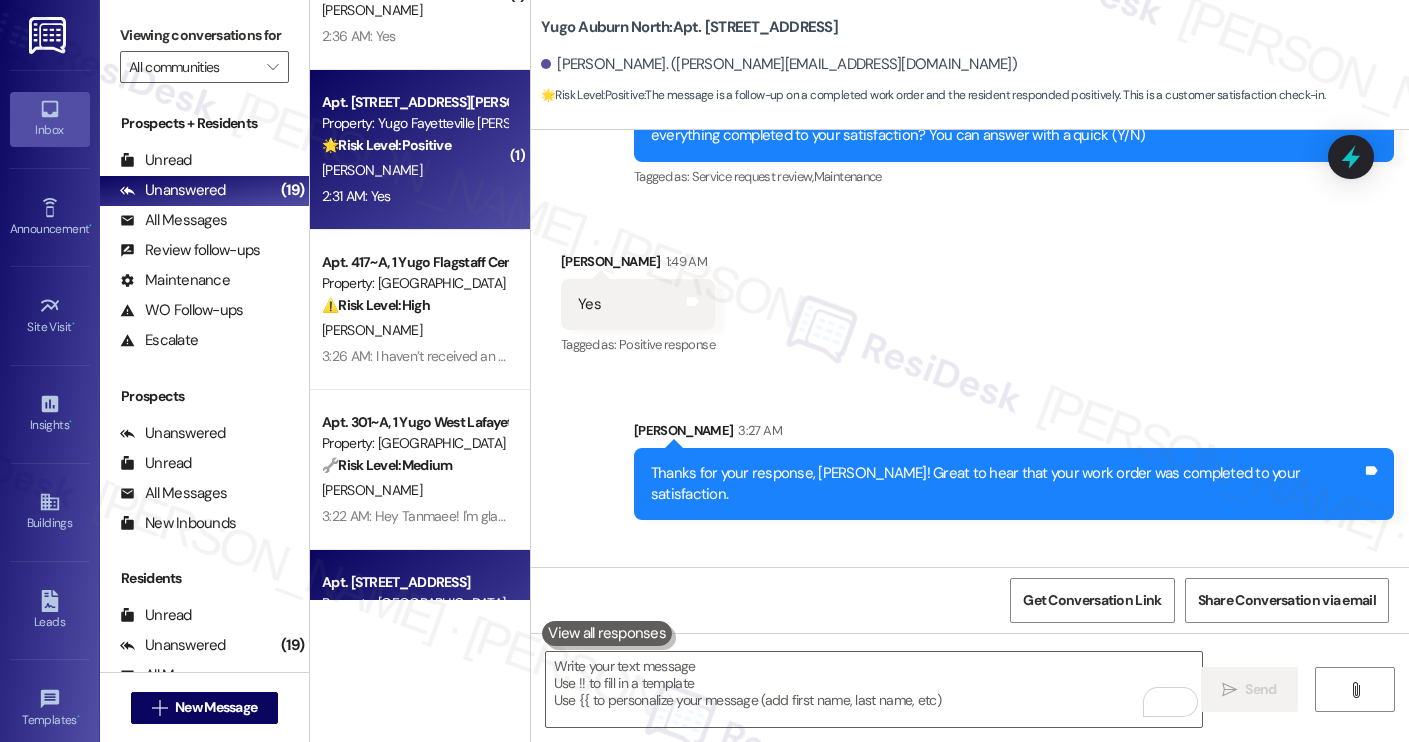 click on "[PERSON_NAME]" at bounding box center (414, 170) 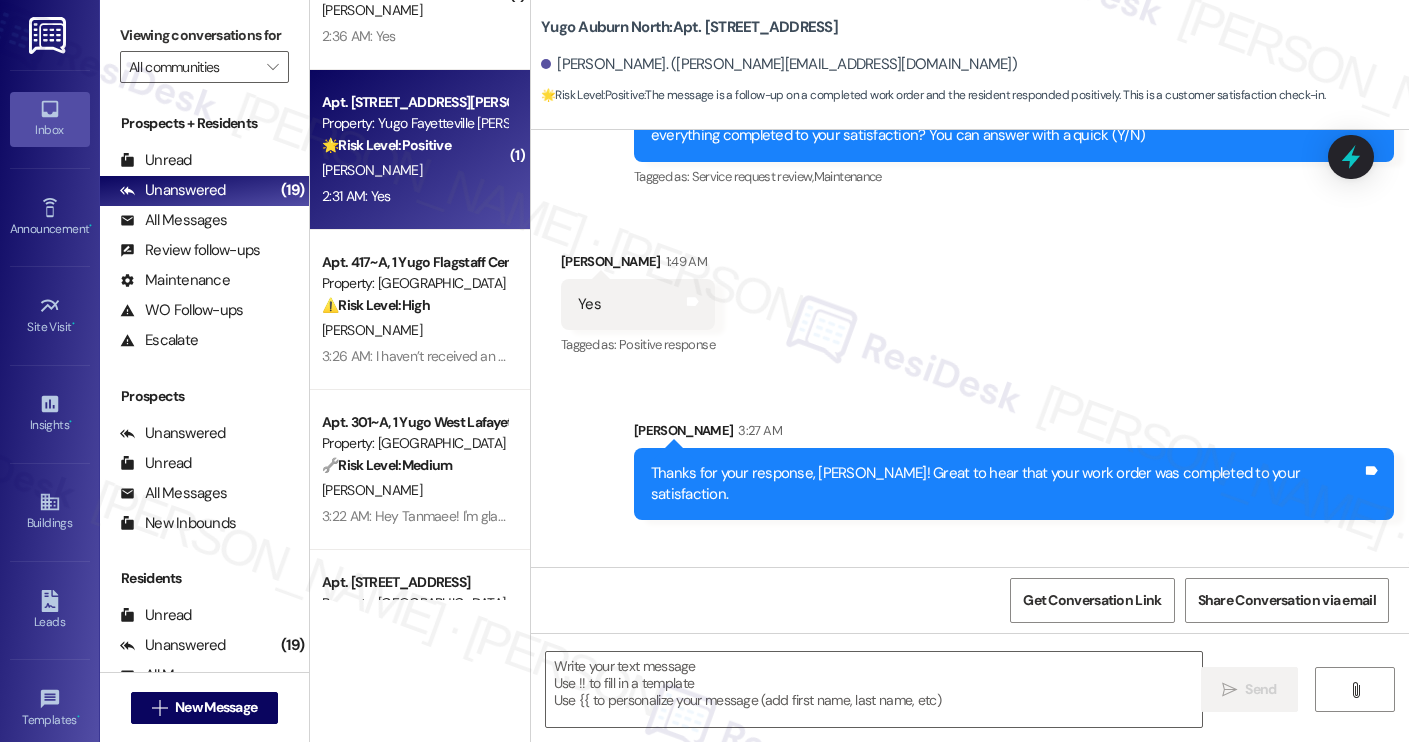 type on "Fetching suggested responses. Please feel free to read through the conversation in the meantime." 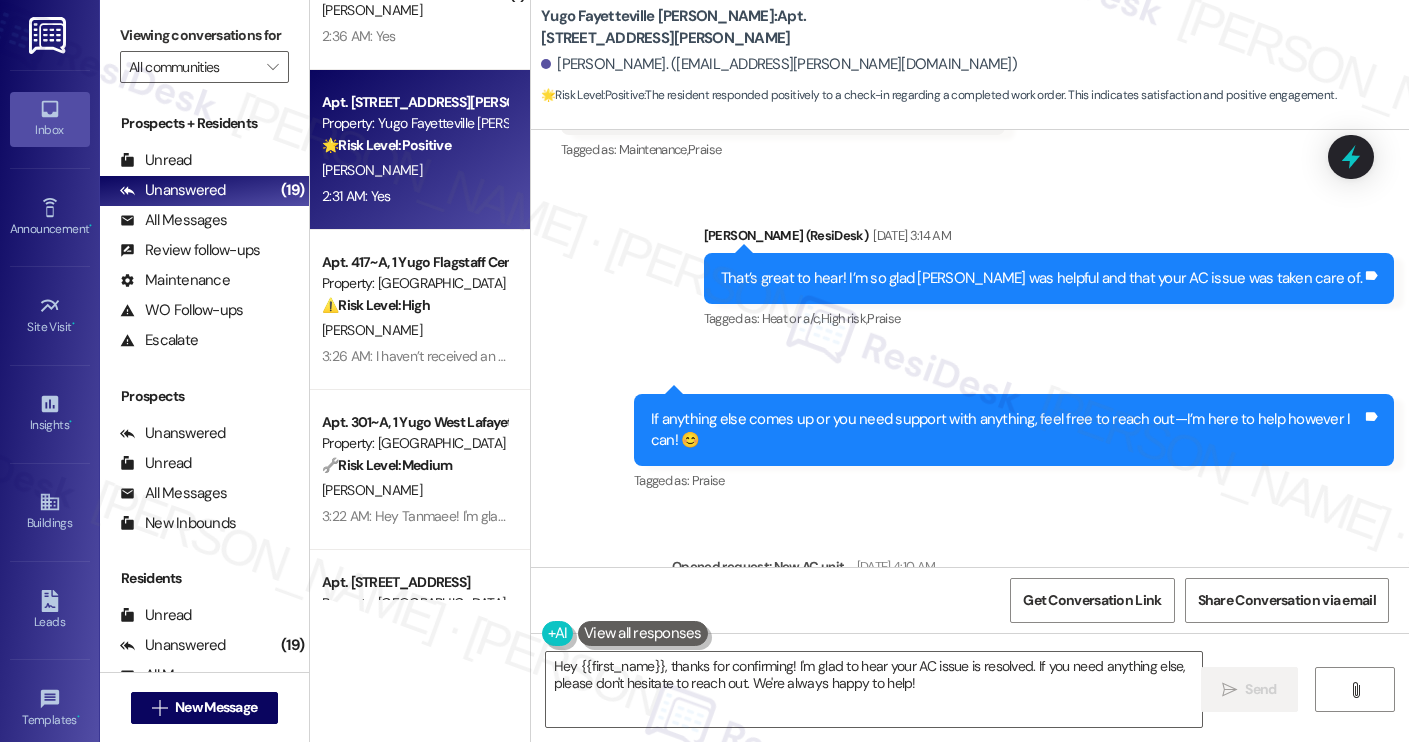 scroll, scrollTop: 3539, scrollLeft: 0, axis: vertical 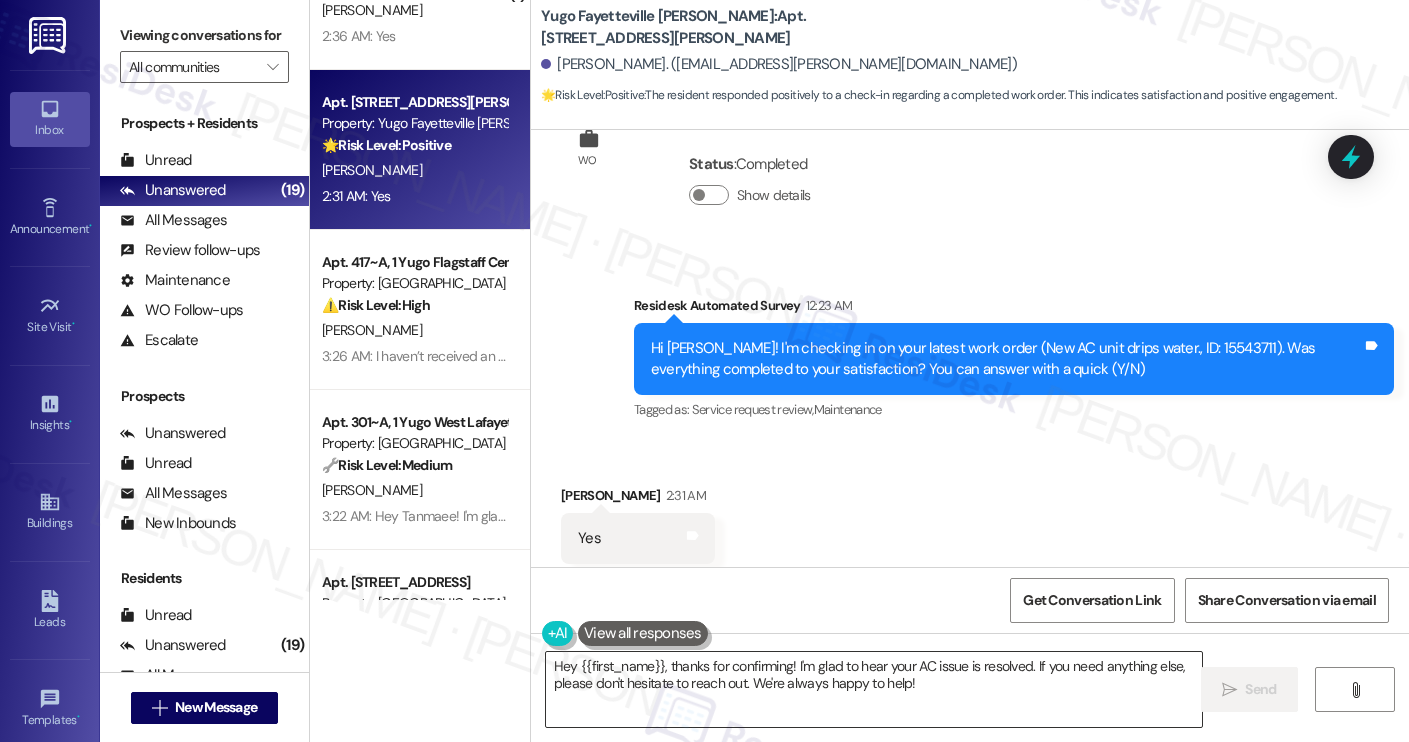 click on "Hey {{first_name}}, thanks for confirming! I'm glad to hear your AC issue is resolved. If you need anything else, please don't hesitate to reach out. We're always happy to help!" at bounding box center [874, 689] 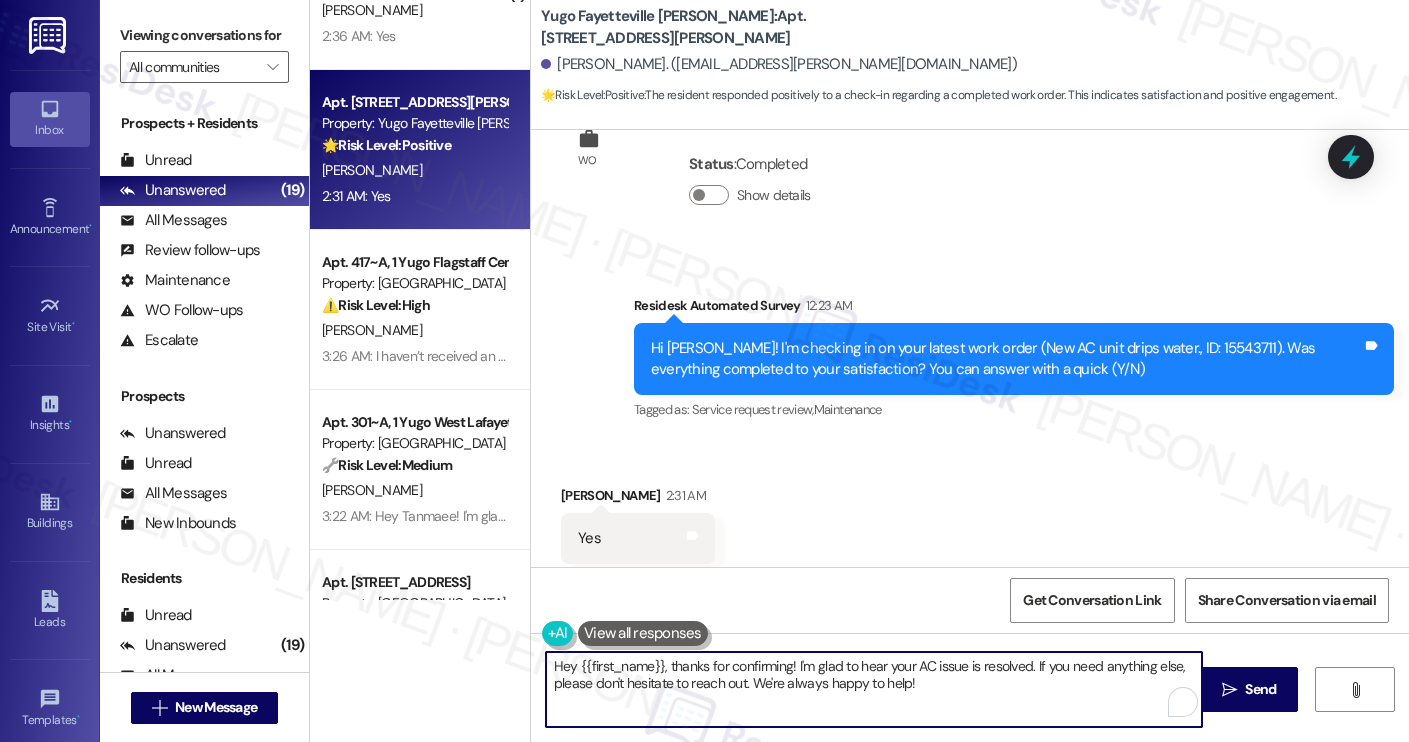 paste on "Thanks for your response, Mia! I'm happy to hear the work order was completed to your satisfaction. If anything else comes up or you need support with anything, feel free to reach out." 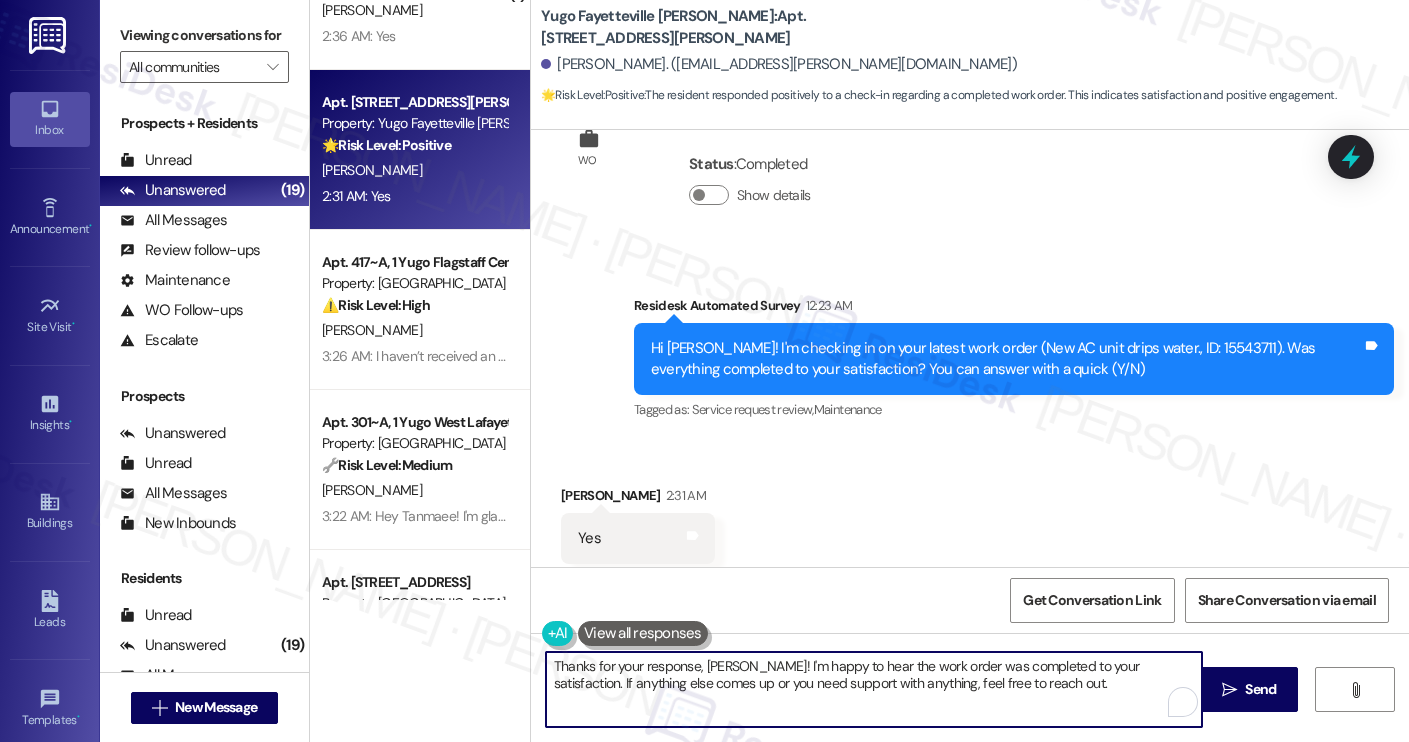 click on "Matthew Andrews 2:31 AM" at bounding box center [638, 499] 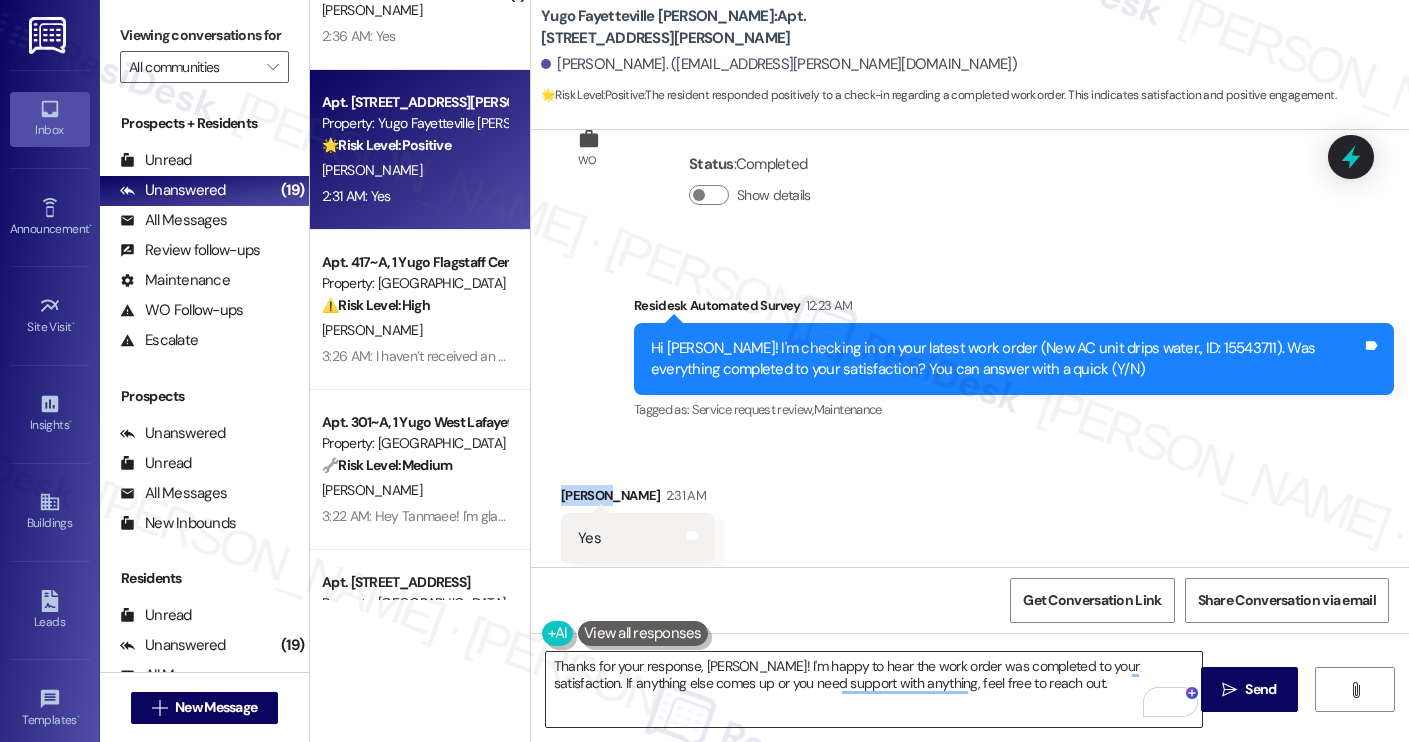 copy on "Matthew" 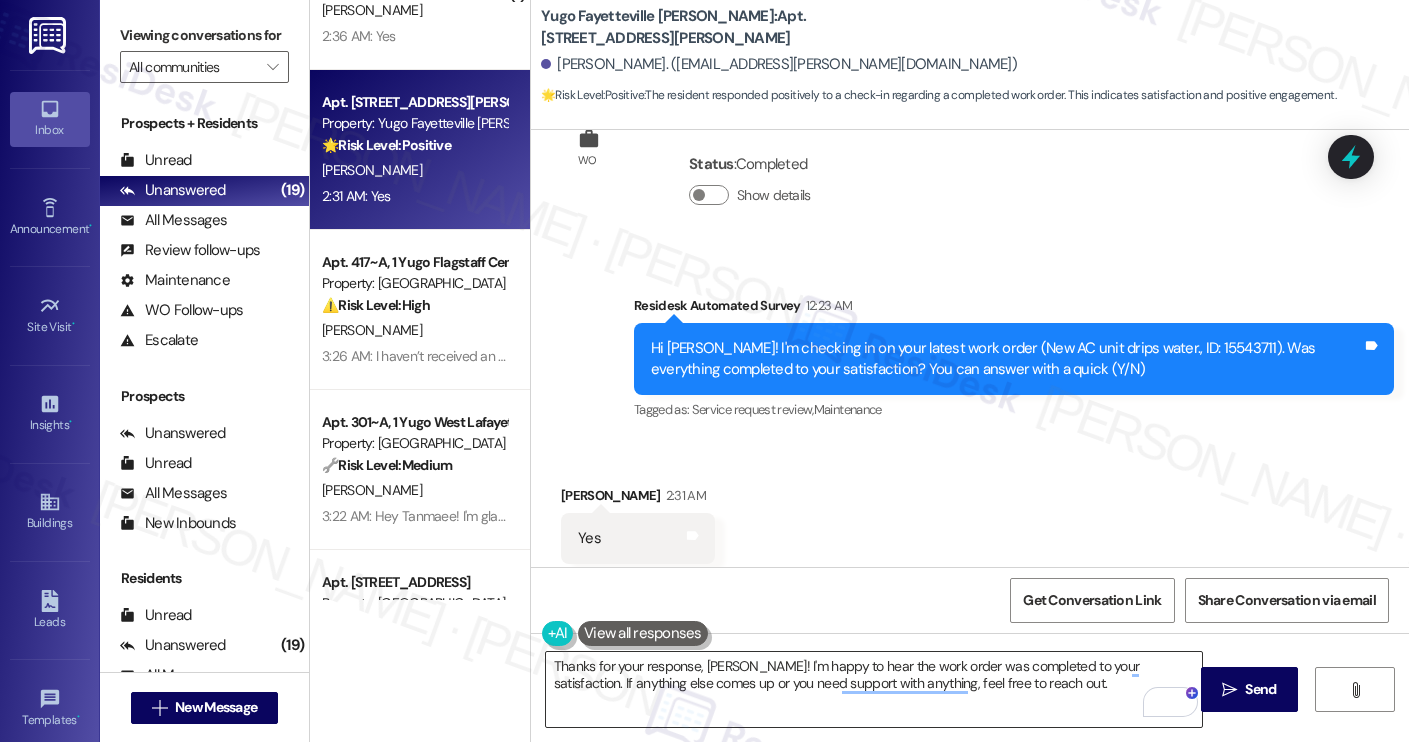 click on "Thanks for your response, Mia! I'm happy to hear the work order was completed to your satisfaction. If anything else comes up or you need support with anything, feel free to reach out." at bounding box center (874, 689) 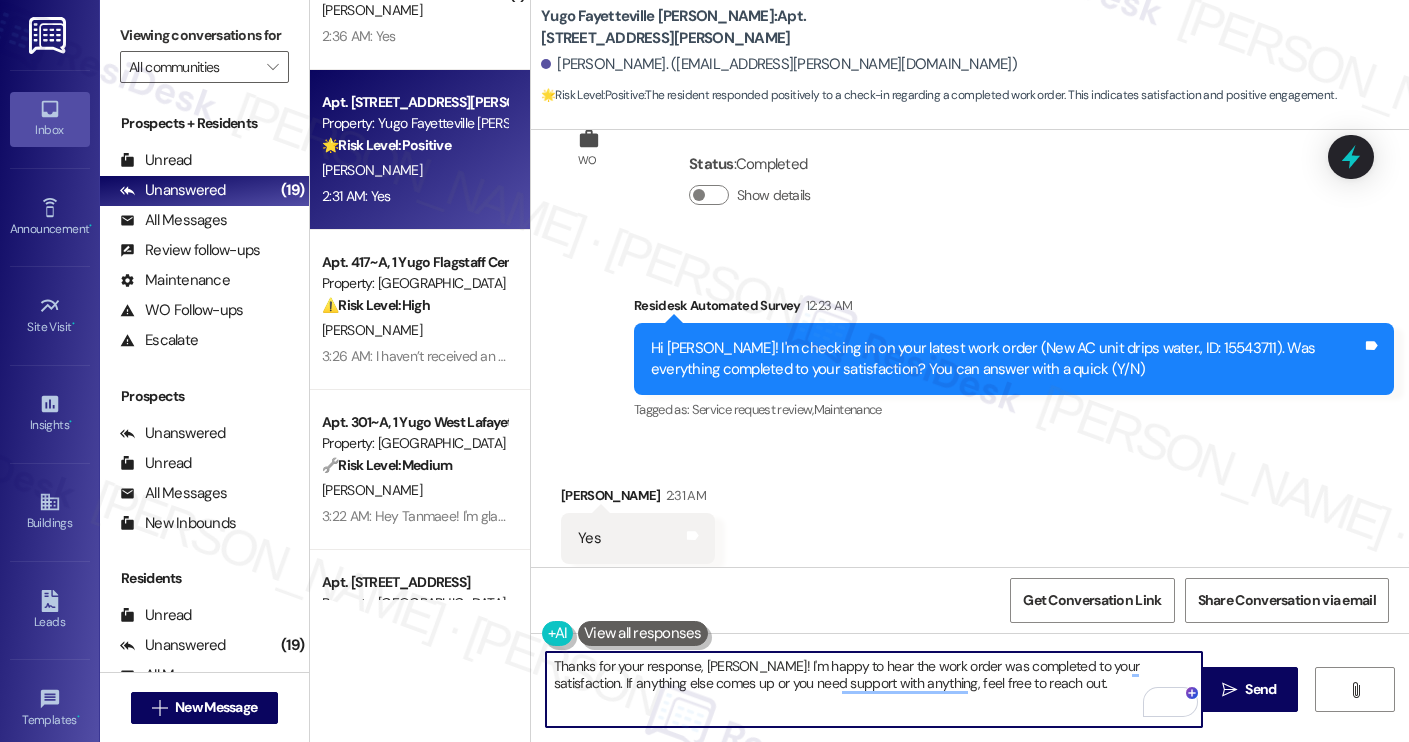 paste on "atthew" 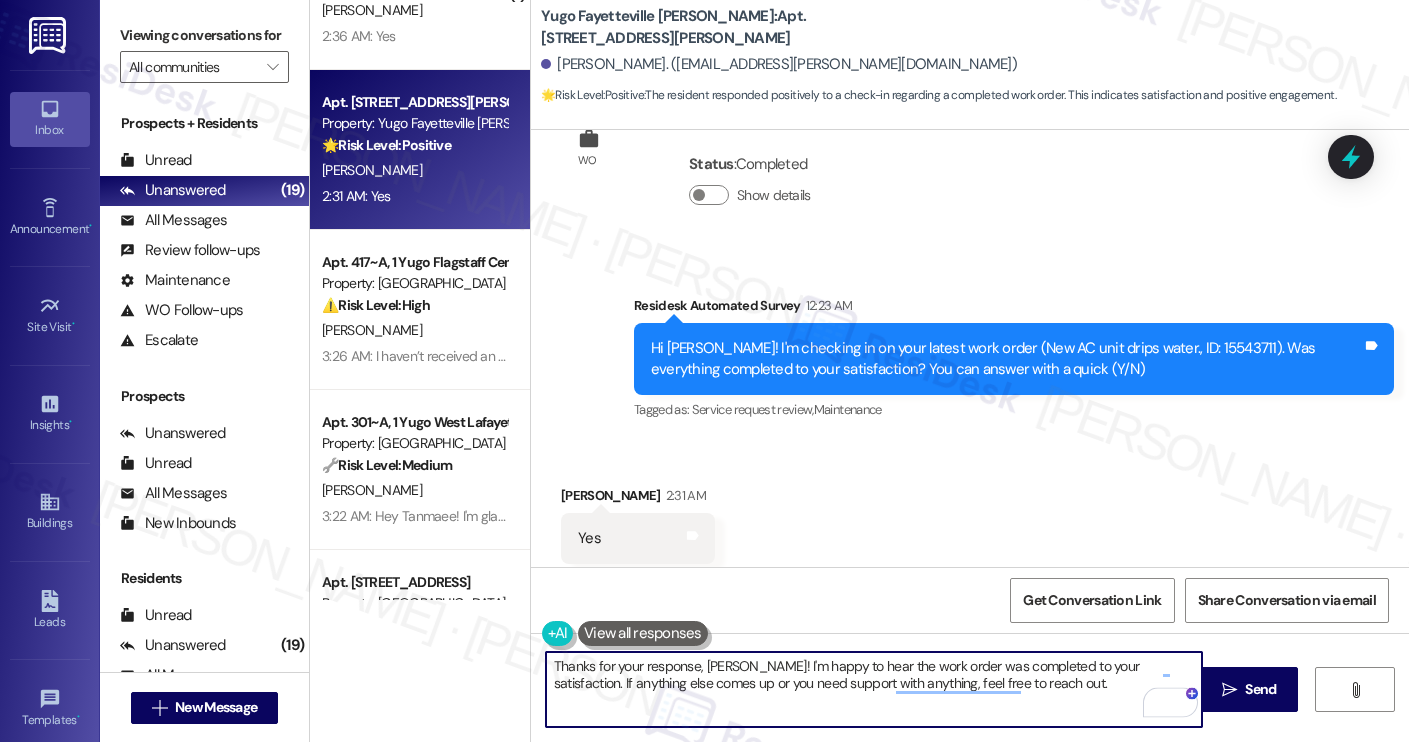 click on "Thanks for your response, Matthew! I'm happy to hear the work order was completed to your satisfaction. If anything else comes up or you need support with anything, feel free to reach out." at bounding box center (874, 689) 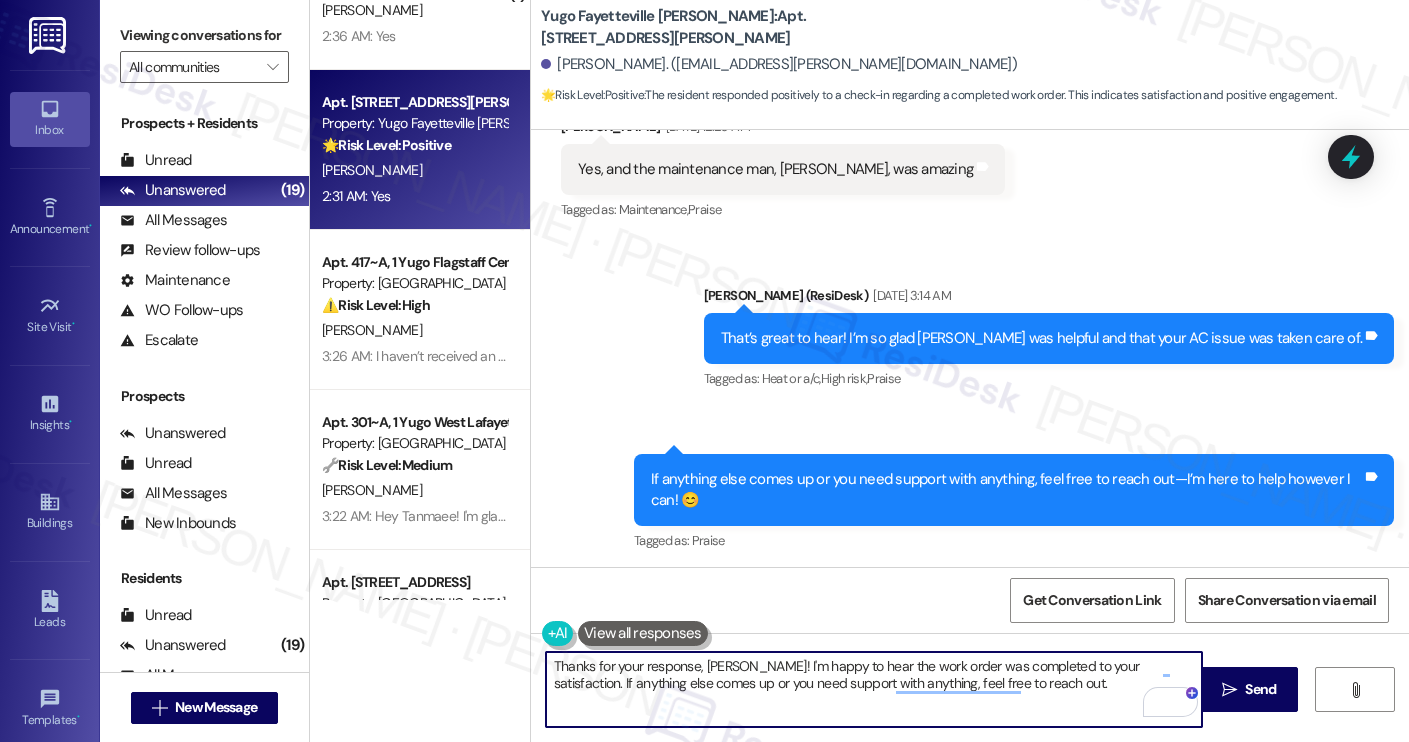 scroll, scrollTop: 3539, scrollLeft: 0, axis: vertical 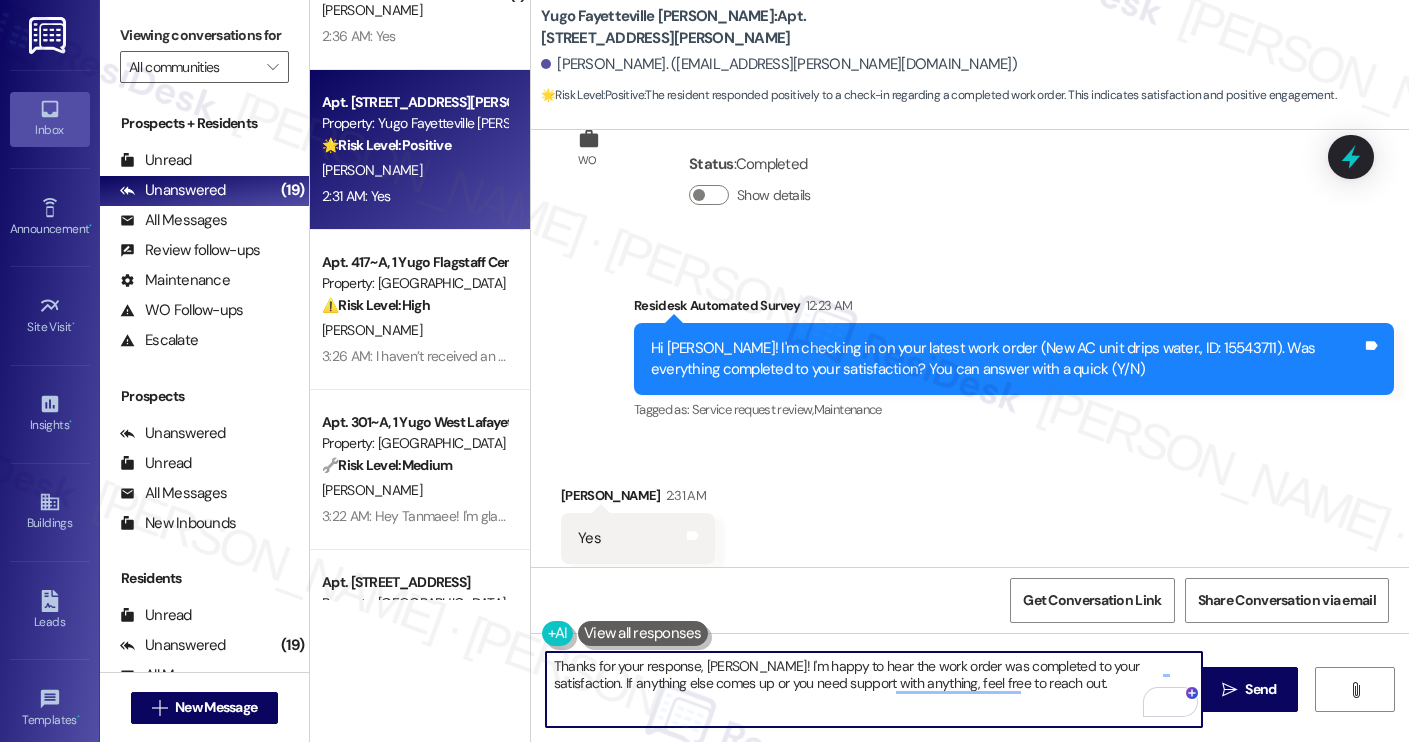 click on "Thanks for your response, Matthew! I'm happy to hear the work order was completed to your satisfaction. If anything else comes up or you need support with anything, feel free to reach out." at bounding box center [874, 689] 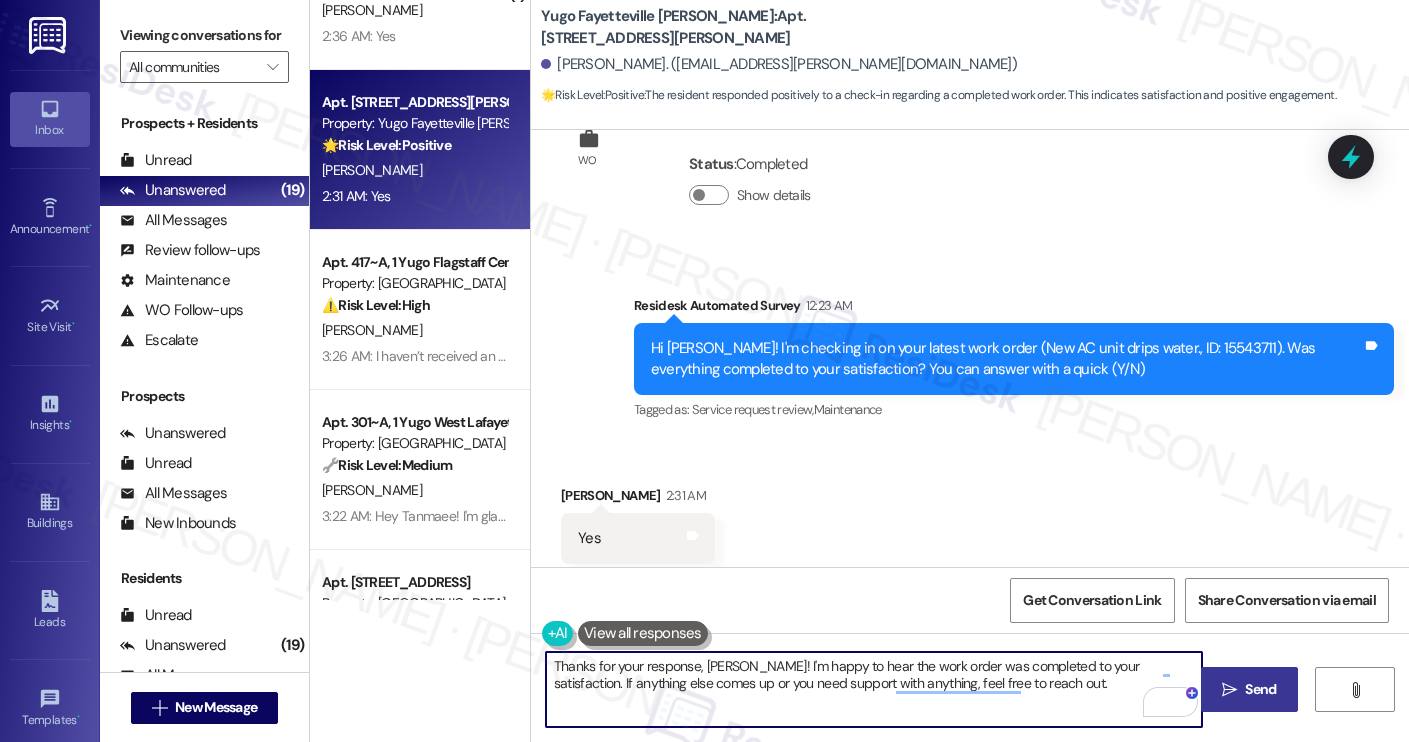 type on "Thanks for your response, Matthew! I'm happy to hear the work order was completed to your satisfaction. If anything else comes up or you need support with anything, feel free to reach out." 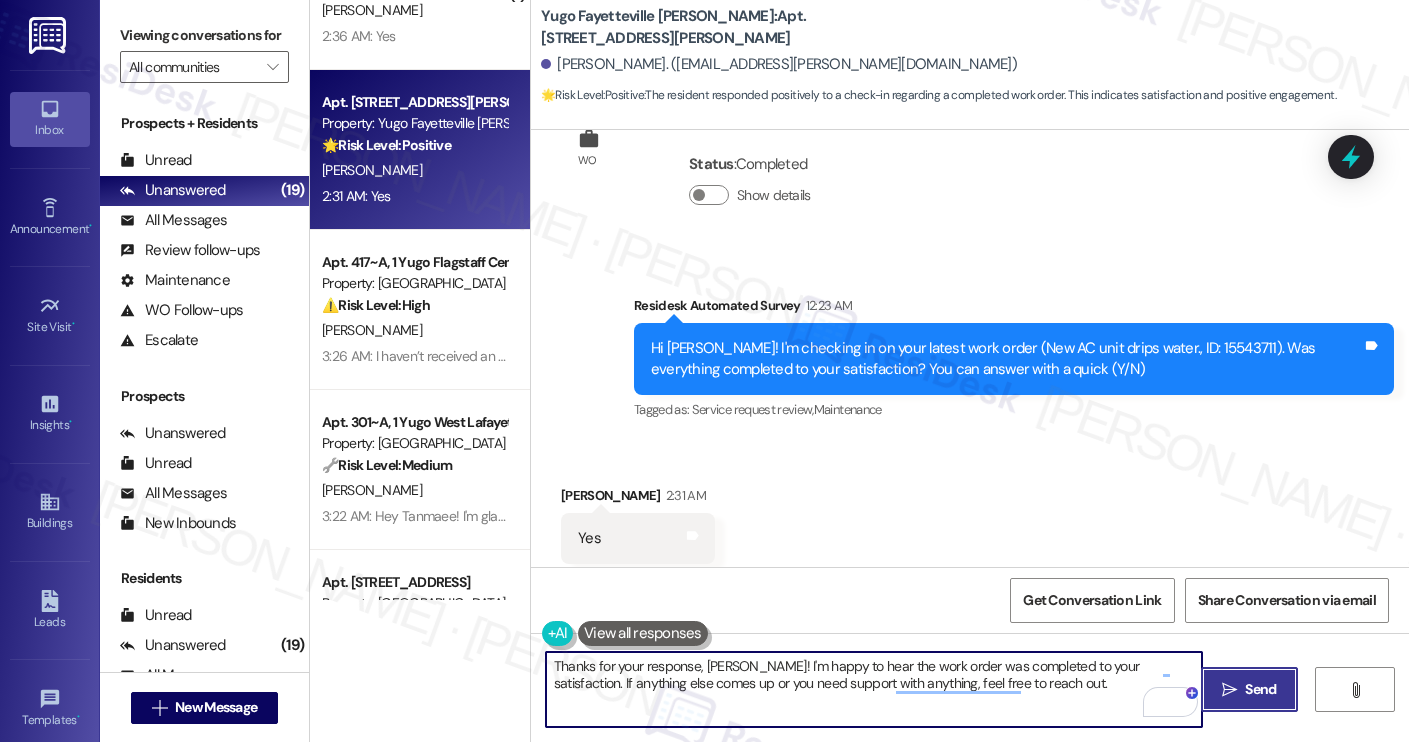 click on " Send" at bounding box center [1249, 689] 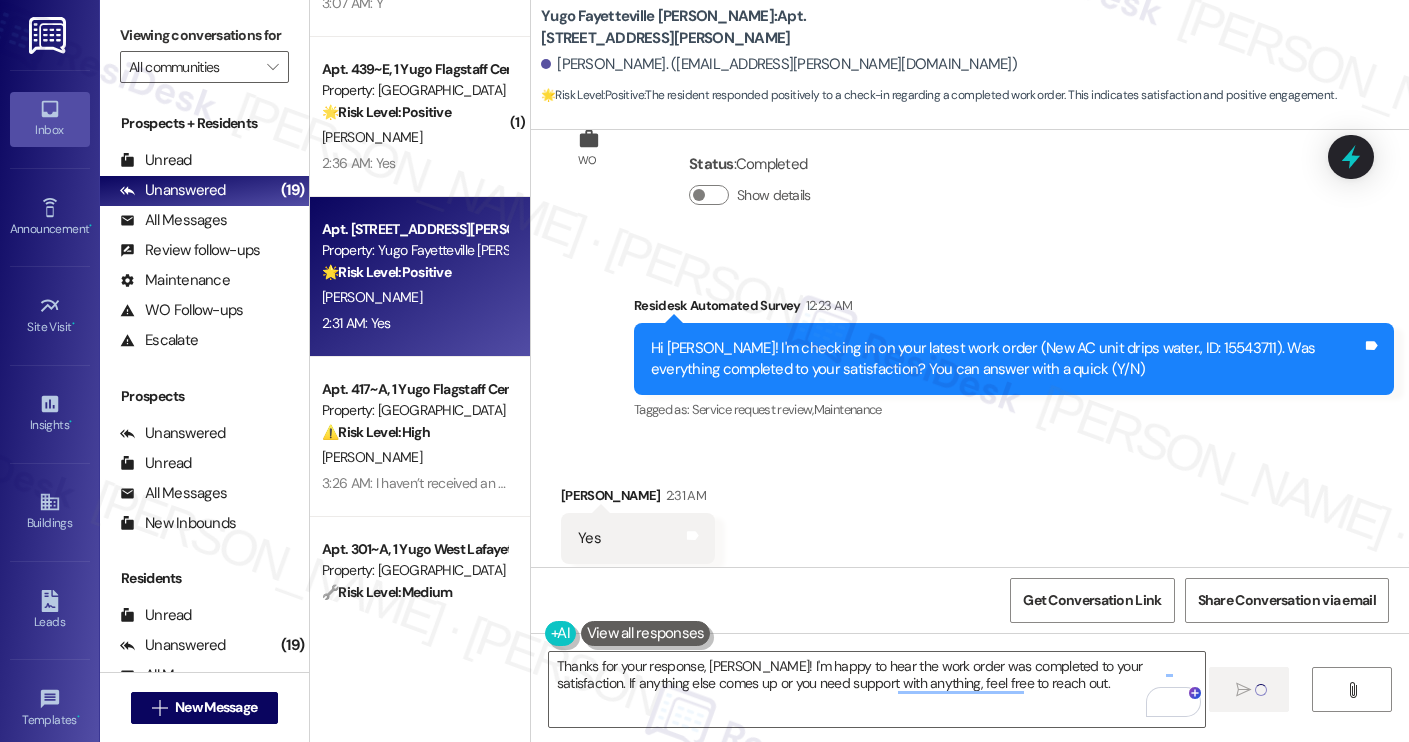 type 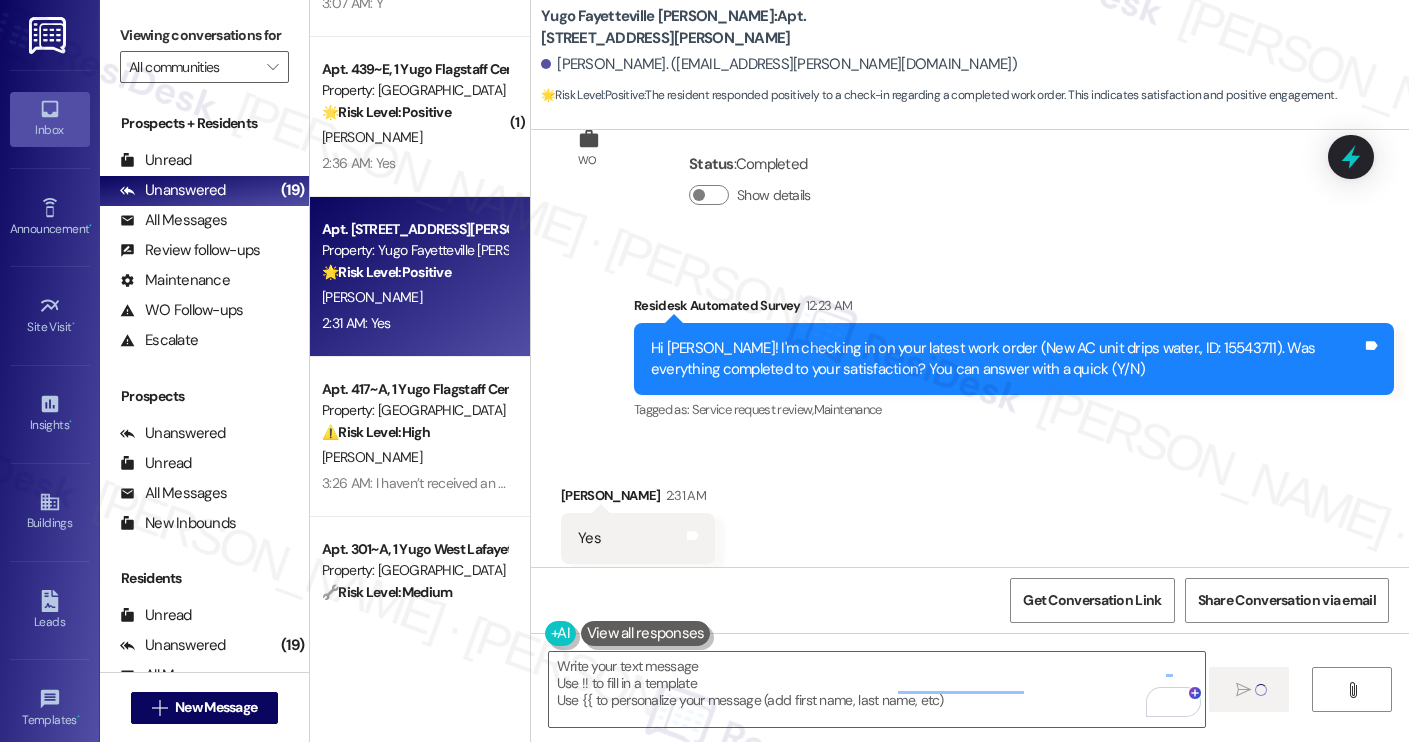 scroll, scrollTop: 2360, scrollLeft: 0, axis: vertical 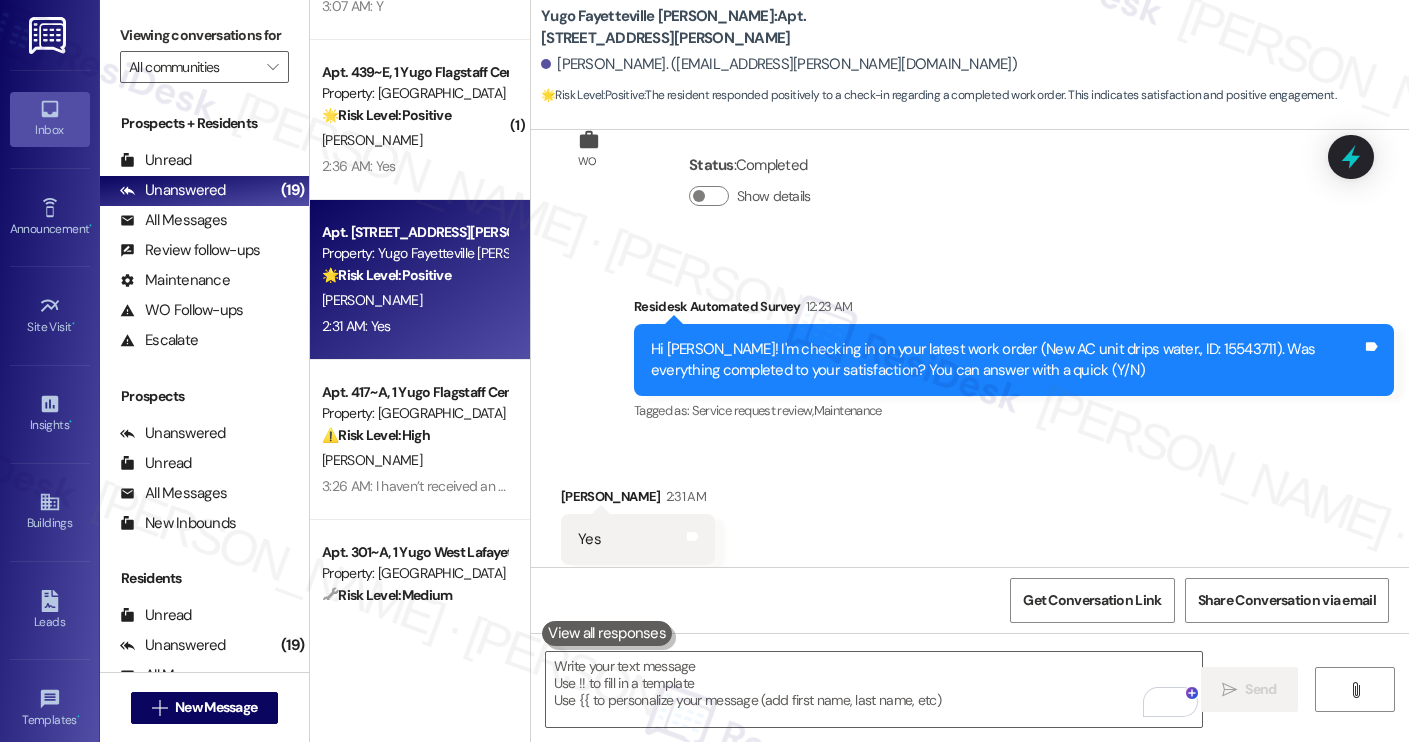 click on "Apt. 439~E, 1 Yugo Flagstaff Central Property: Yugo Flagstaff Central 🌟  Risk Level:  Positive The message is a follow-up on a completed work order and the resident confirmed satisfaction. This is a positive engagement and customer satisfaction check-in." at bounding box center (414, 94) 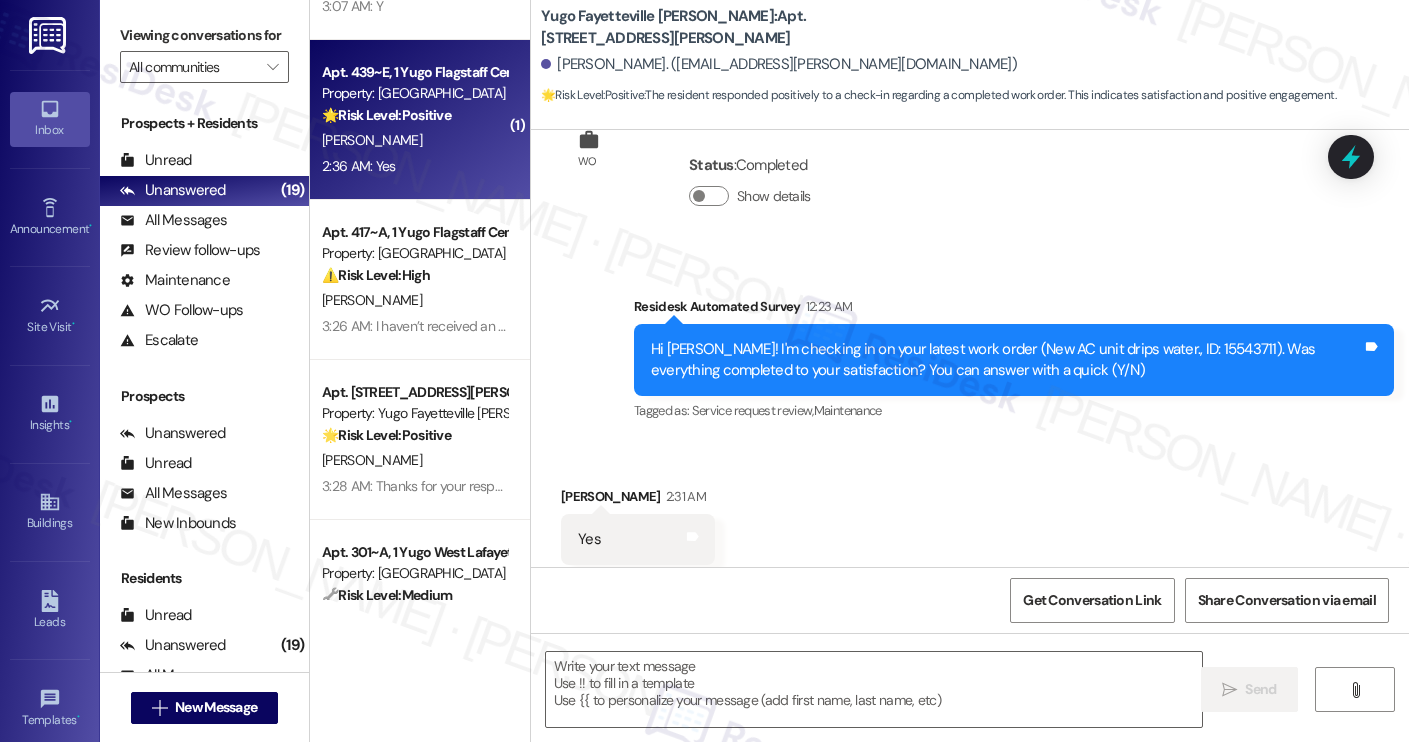 type on "Fetching suggested responses. Please feel free to read through the conversation in the meantime." 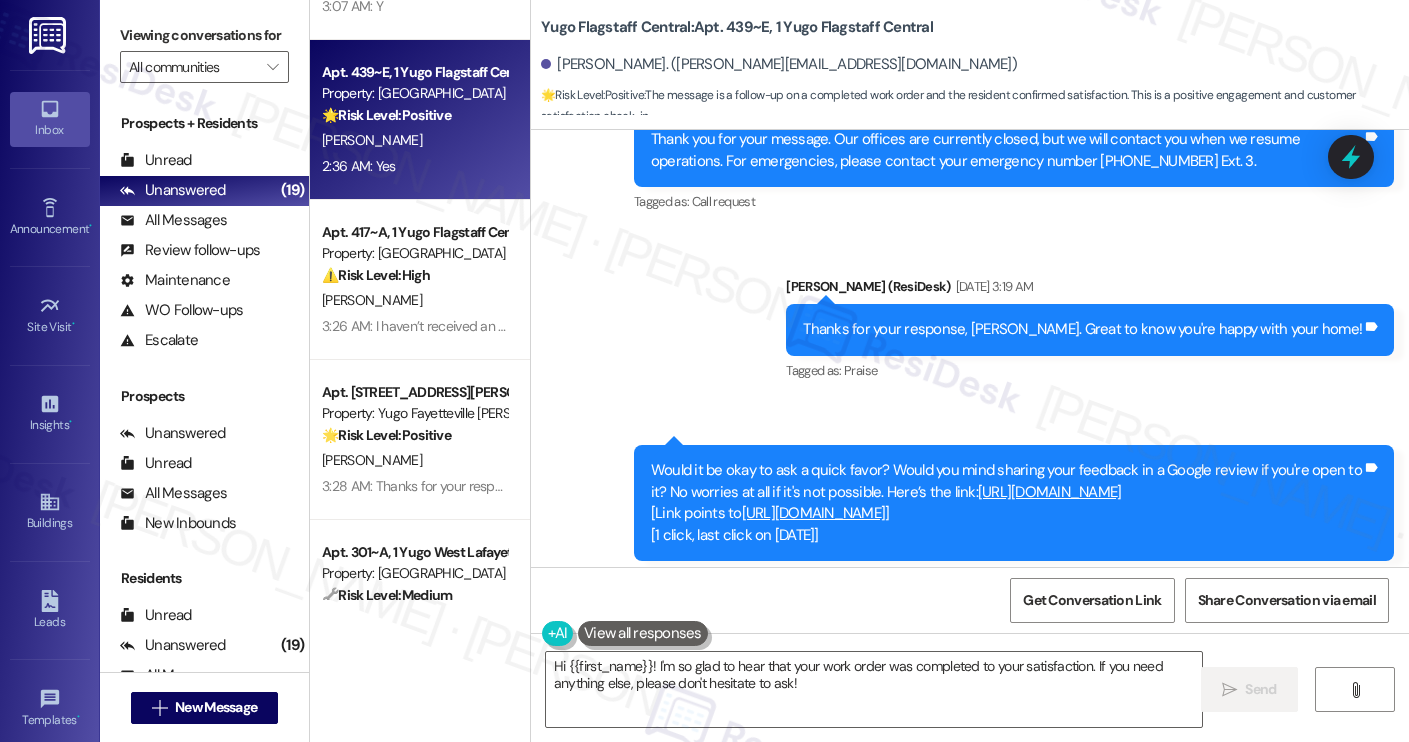 scroll, scrollTop: 1197, scrollLeft: 0, axis: vertical 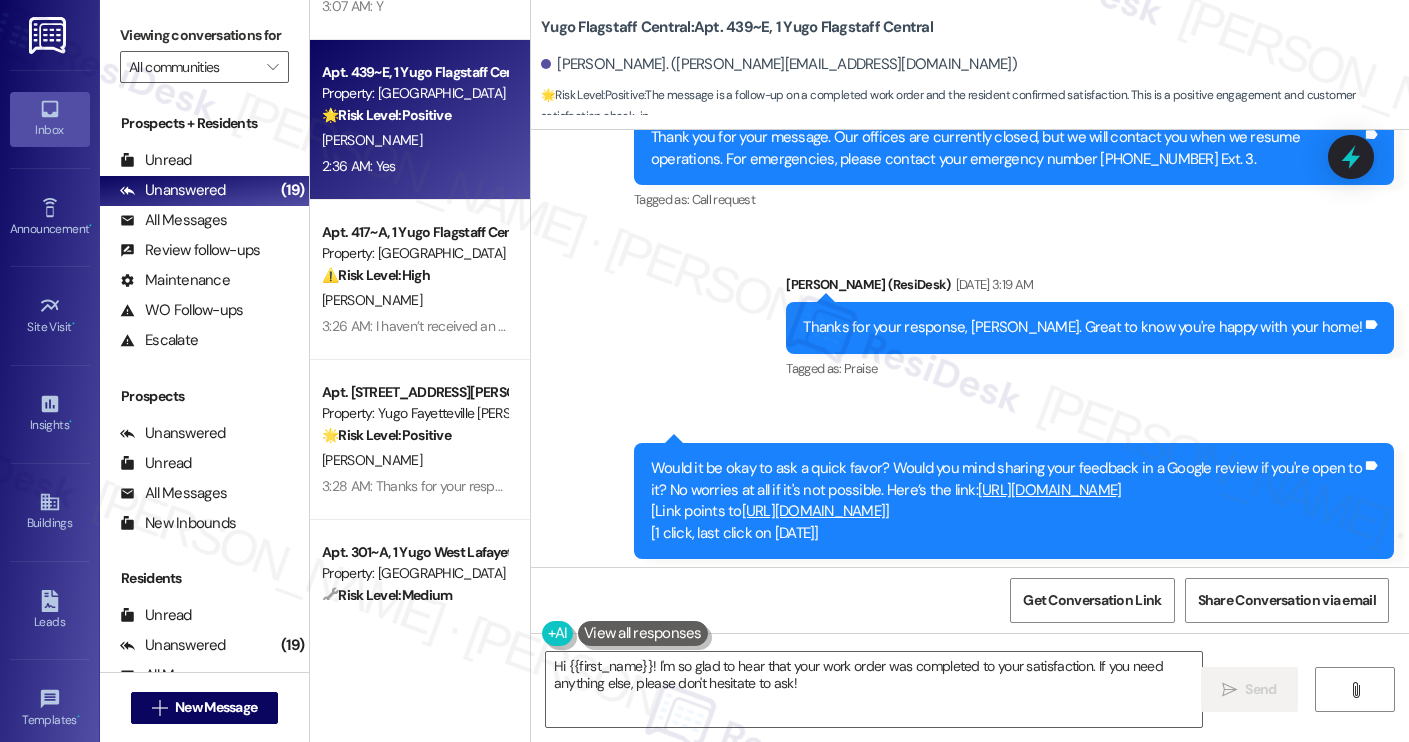 click on "https://search.google.com/local/writereview?placeid=ChIJf50bqJmPLYcRERP8aNfRRoY" at bounding box center (814, 511) 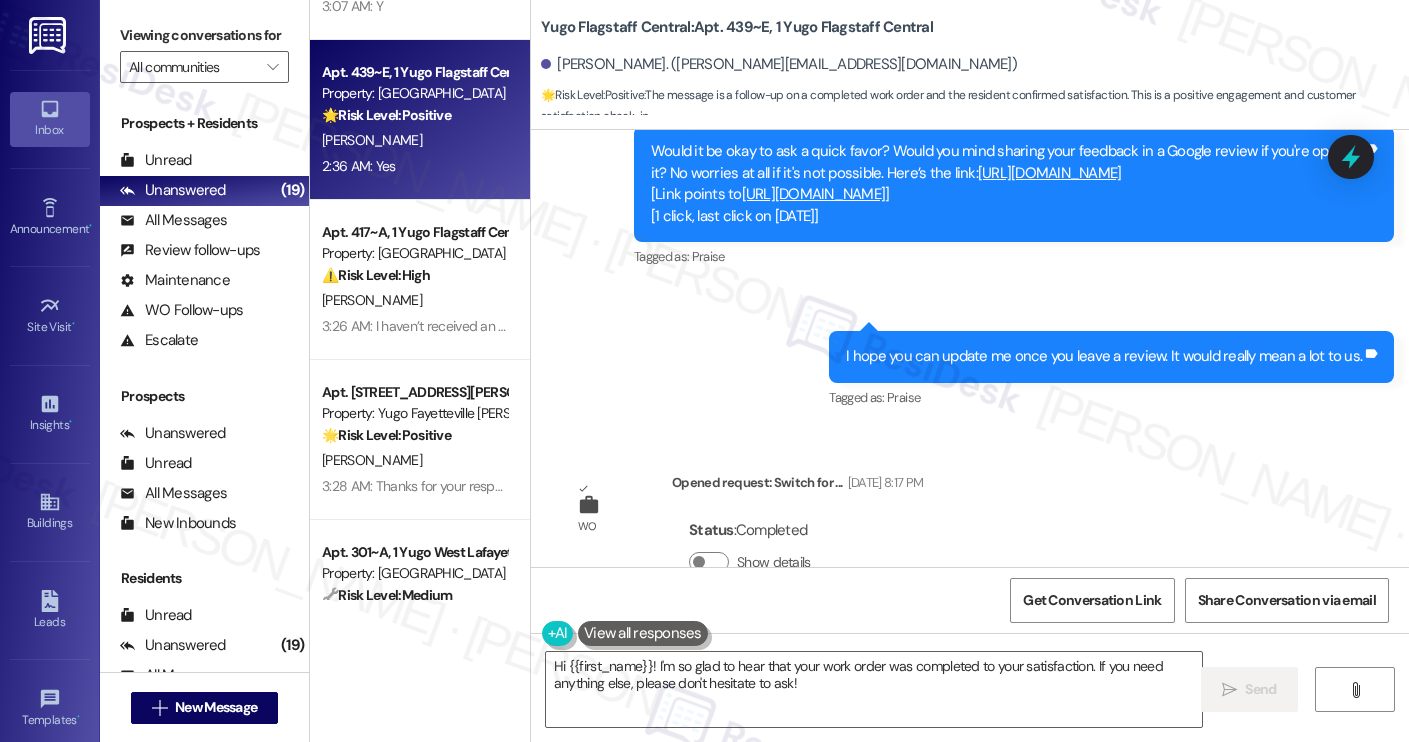 scroll, scrollTop: 1389, scrollLeft: 0, axis: vertical 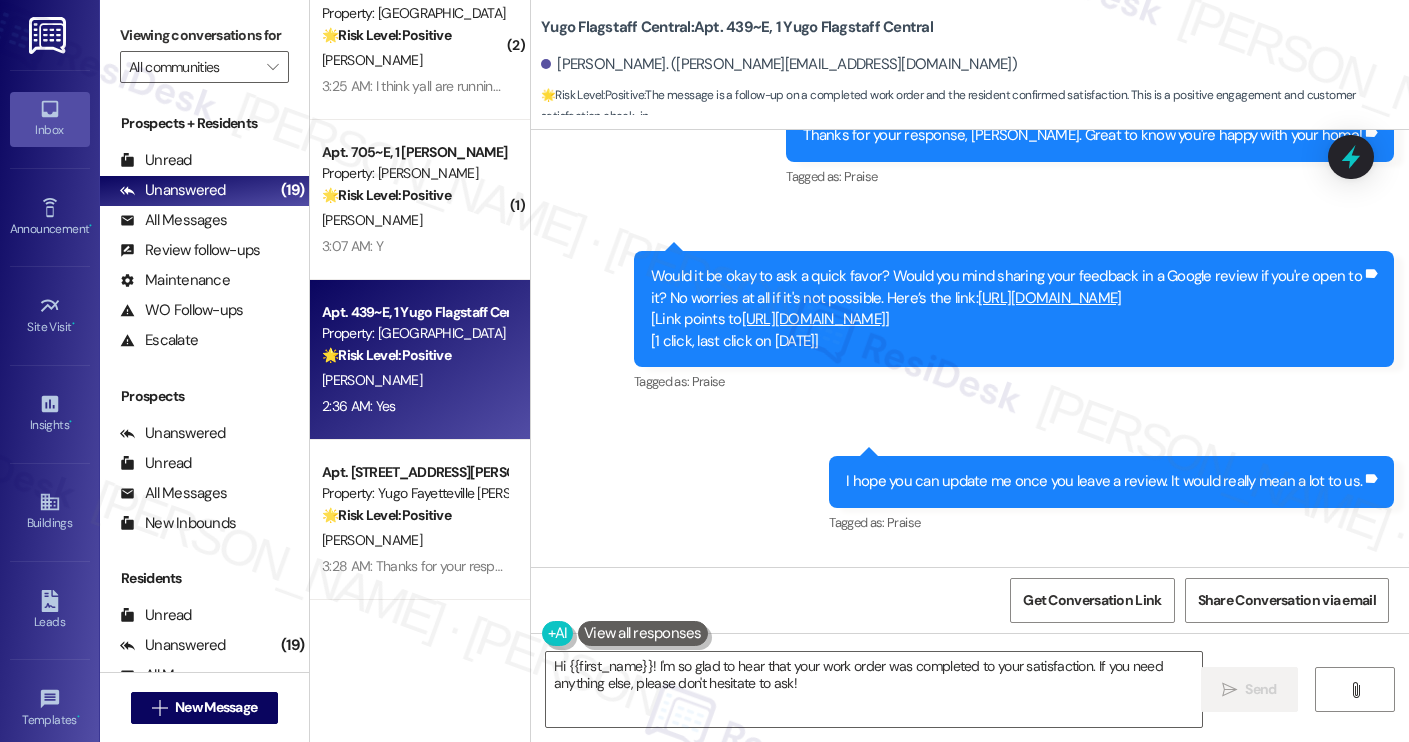 click on "https://search.google.com/local/writereview?placeid=ChIJf50bqJmPLYcRERP8aNfRRoY" at bounding box center (814, 319) 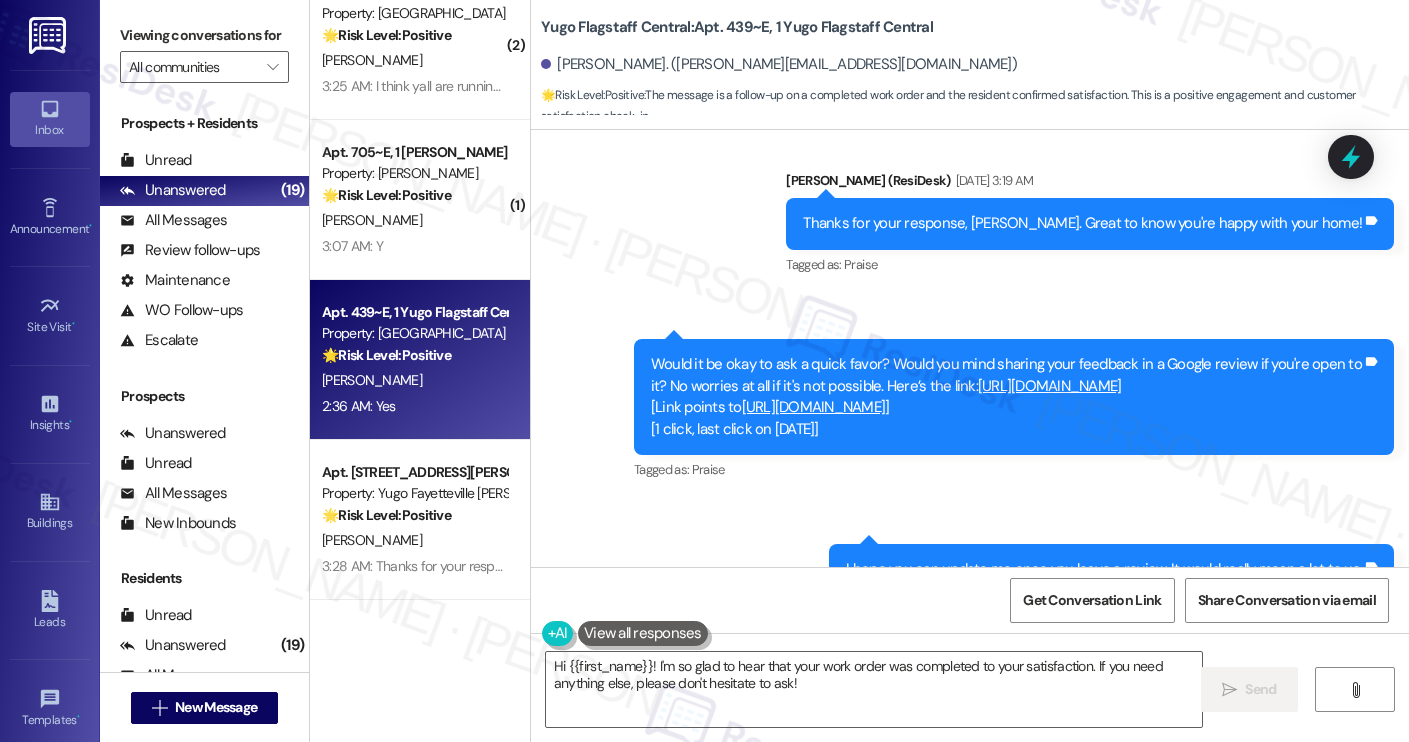 scroll, scrollTop: 1322, scrollLeft: 0, axis: vertical 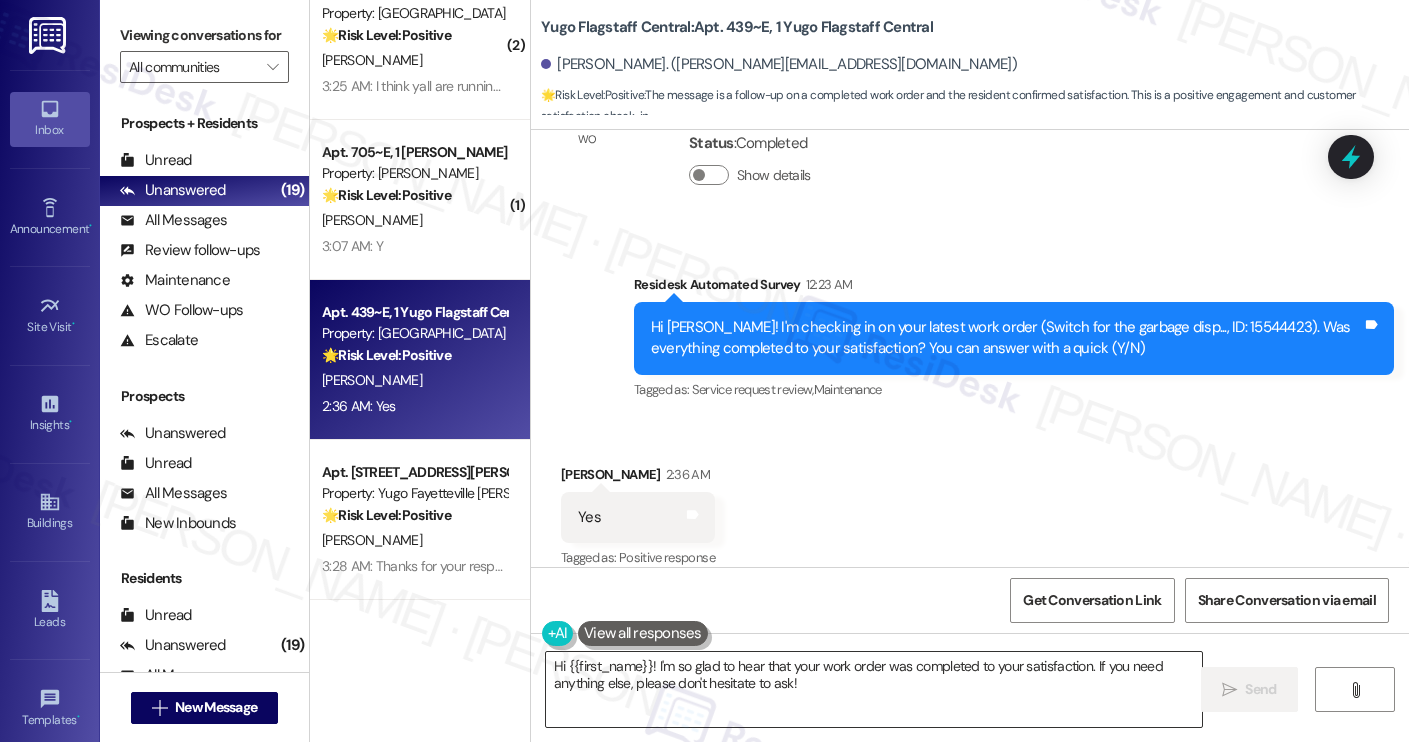 click on "Hi {{first_name}}! I'm so glad to hear that your work order was completed to your satisfaction. If you need anything else, please don't hesitate to ask!" at bounding box center [874, 689] 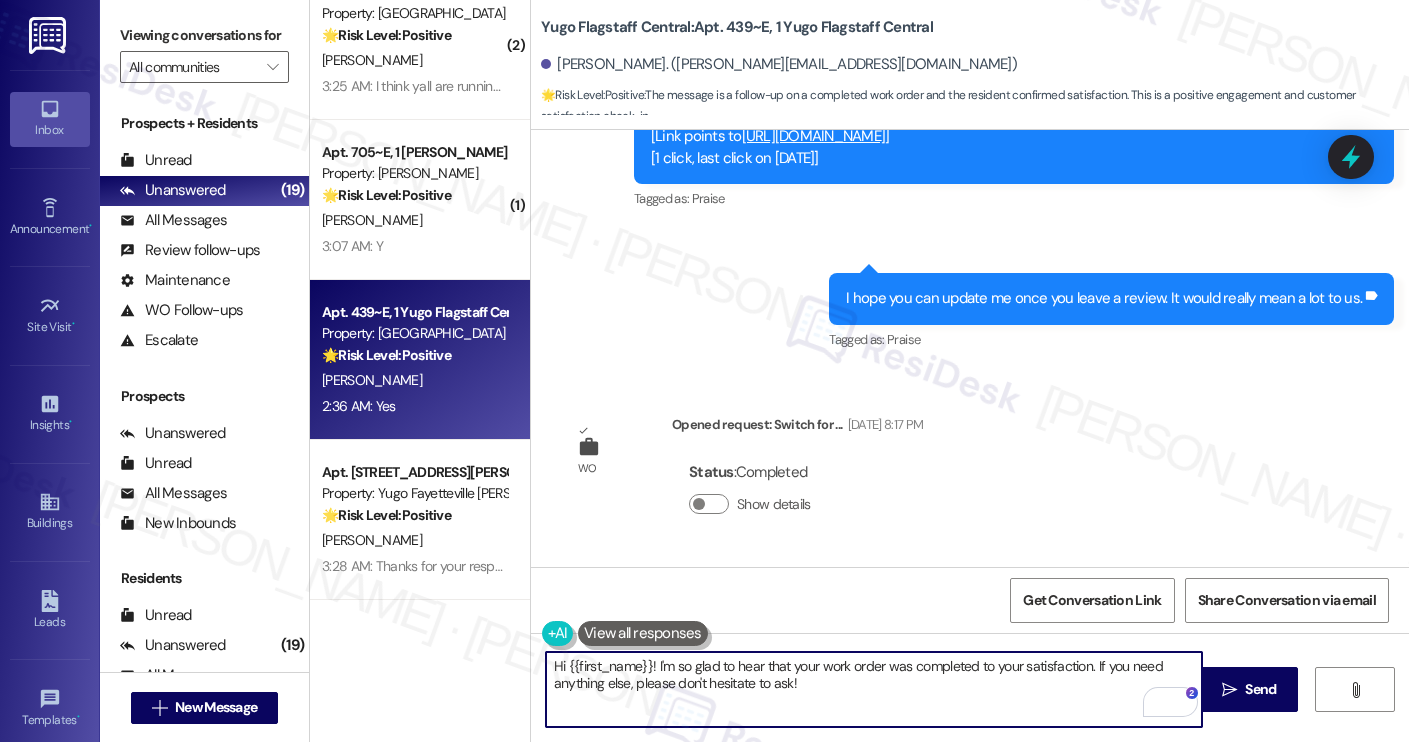 scroll, scrollTop: 1901, scrollLeft: 0, axis: vertical 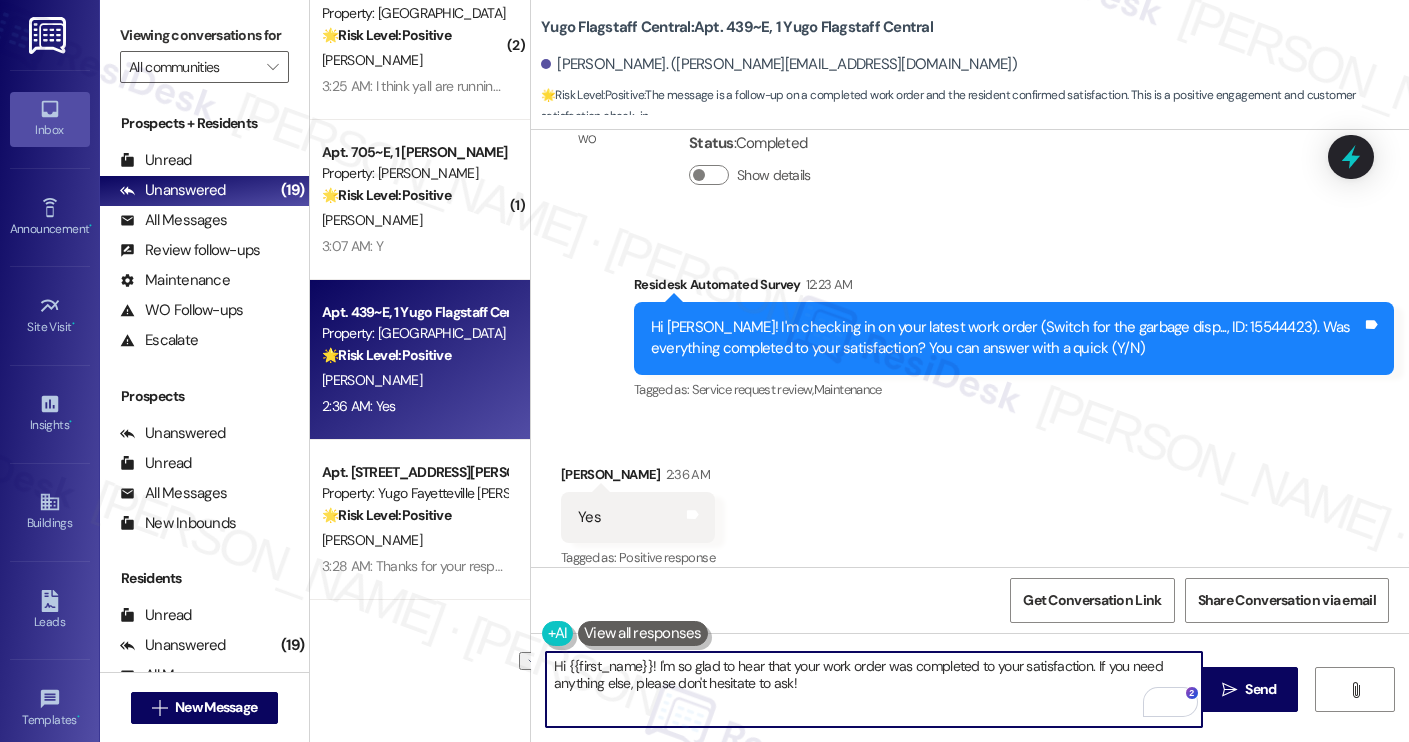 drag, startPoint x: 646, startPoint y: 670, endPoint x: 536, endPoint y: 670, distance: 110 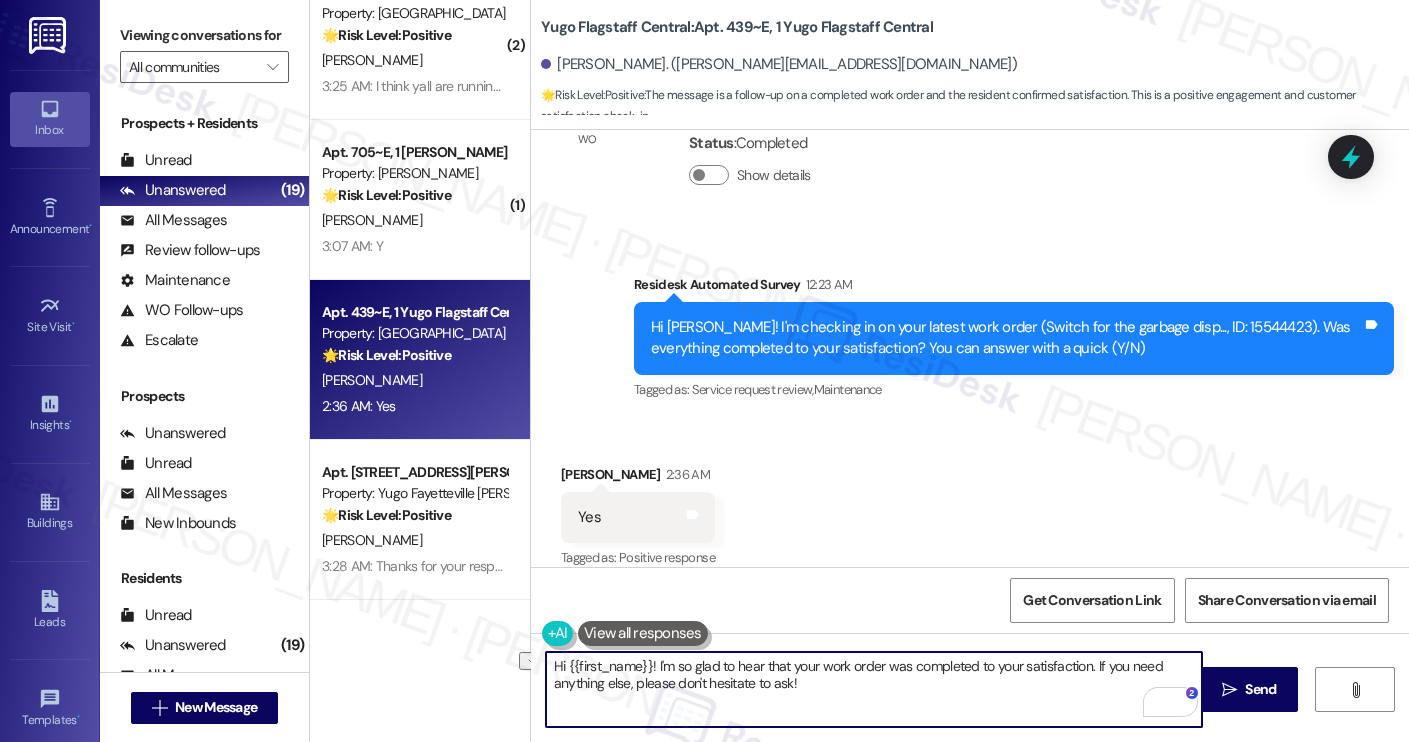 click on "Hi {{first_name}}! I'm so glad to hear that your work order was completed to your satisfaction. If you need anything else, please don't hesitate to ask!" at bounding box center [874, 689] 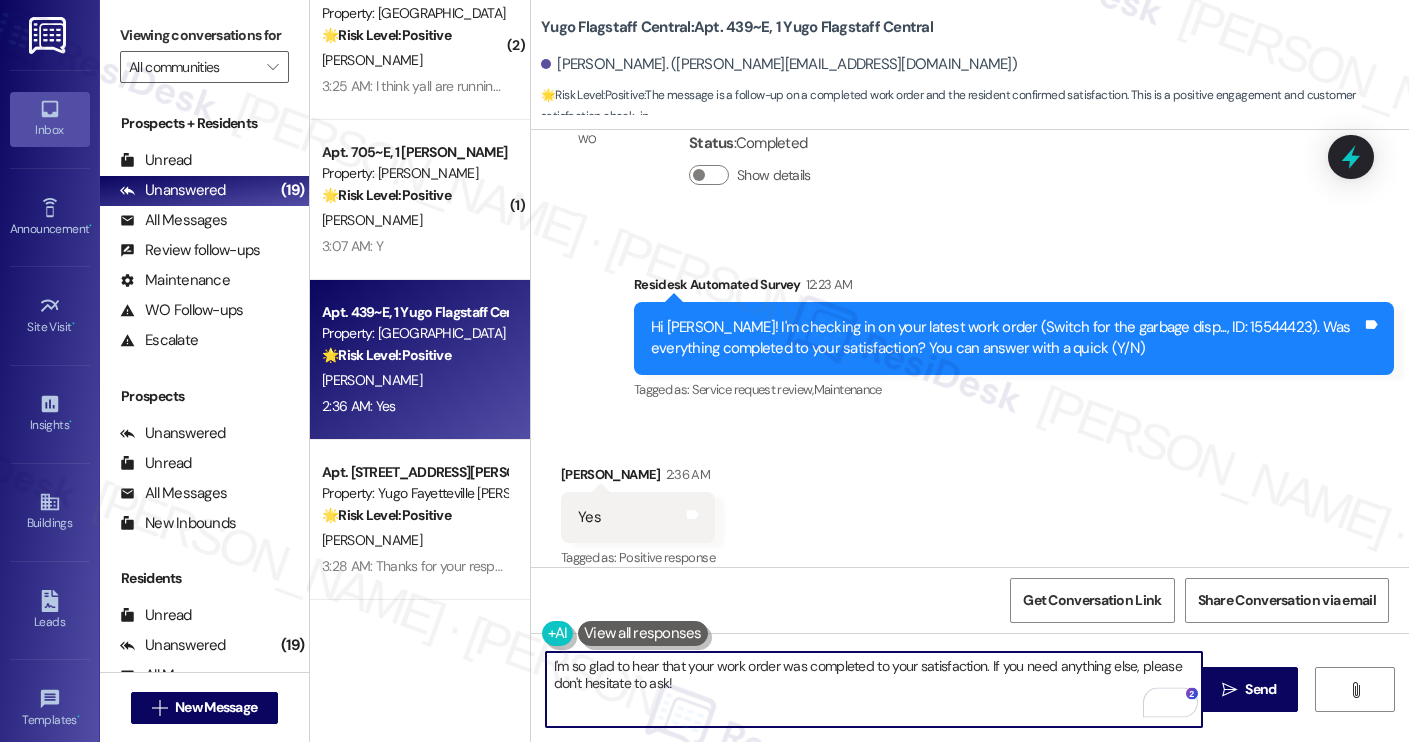click on "I'm so glad to hear that your work order was completed to your satisfaction. If you need anything else, please don't hesitate to ask!" at bounding box center [874, 689] 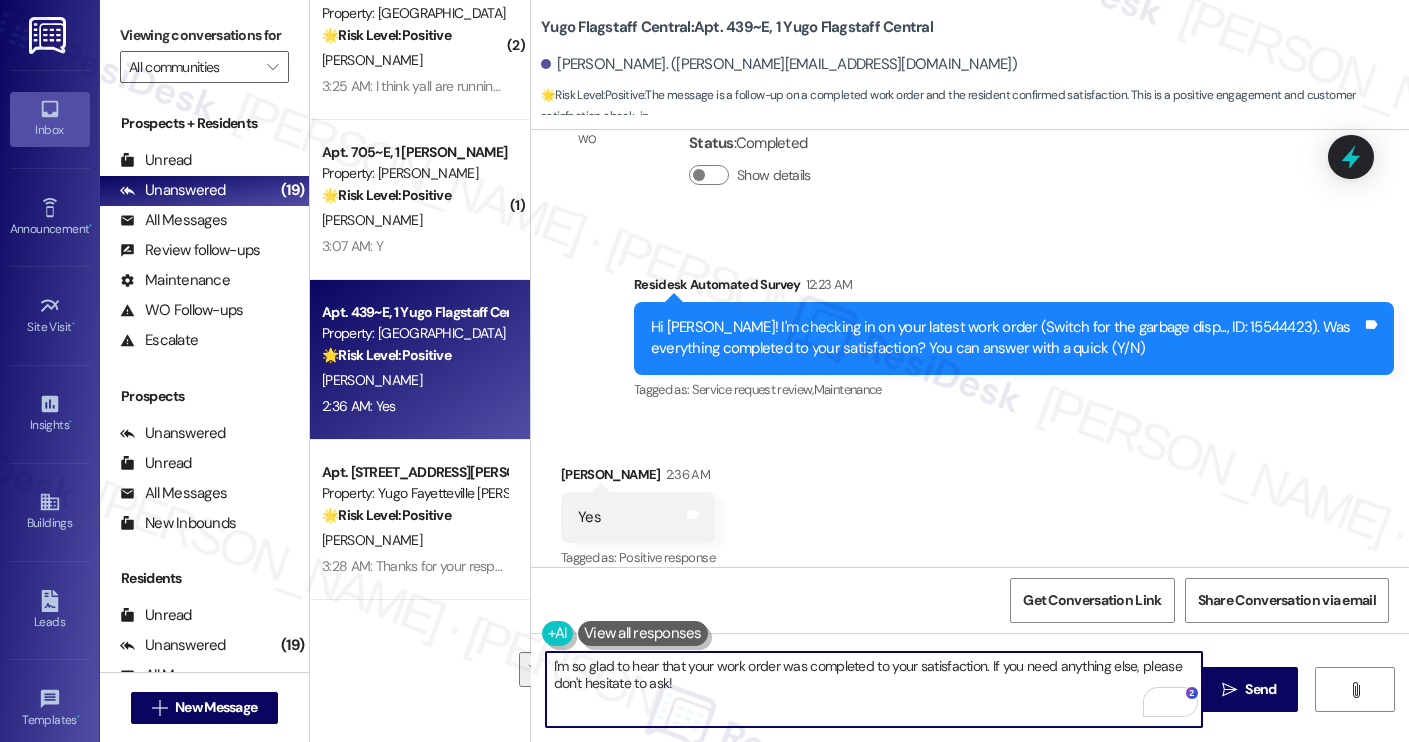 drag, startPoint x: 982, startPoint y: 666, endPoint x: 982, endPoint y: 701, distance: 35 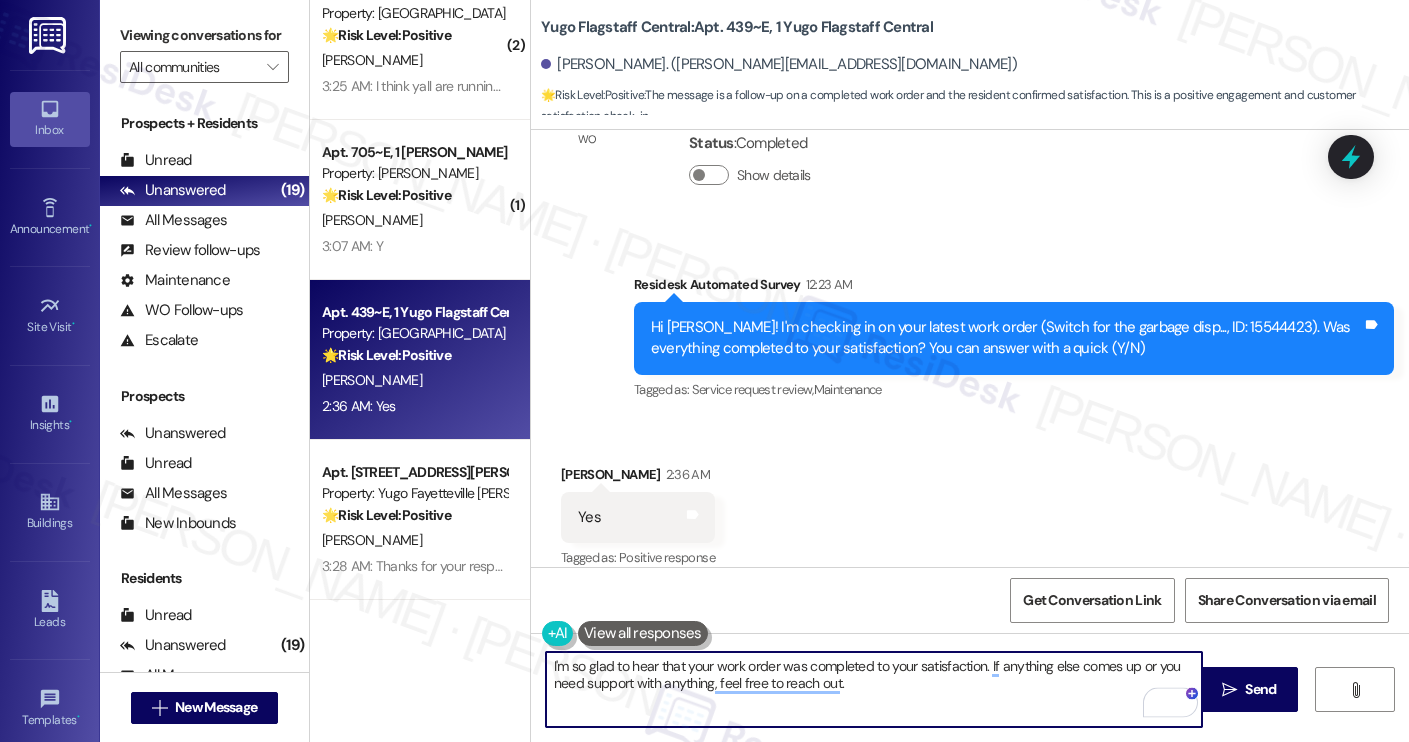 click on "I'm so glad to hear that your work order was completed to your satisfaction. If anything else comes up or you need support with anything, feel free to reach out." at bounding box center (874, 689) 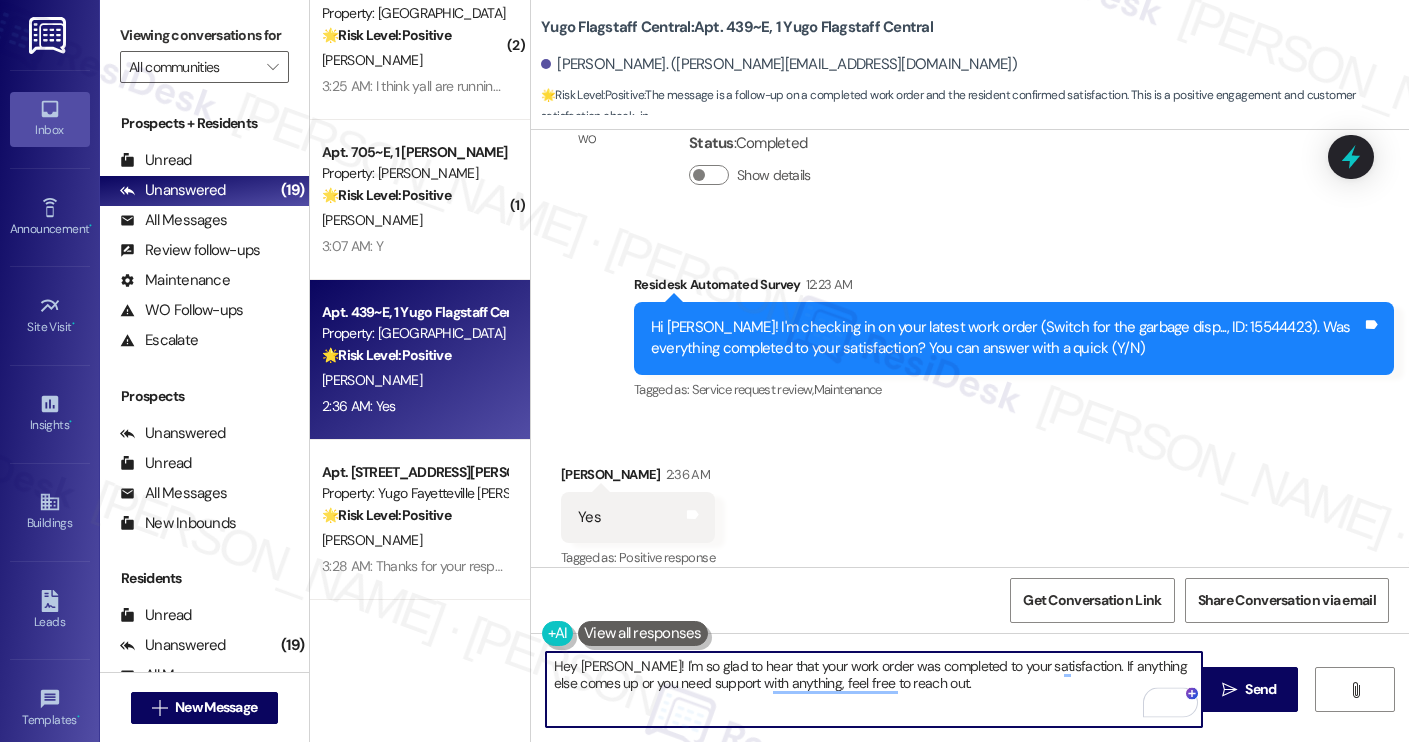 click on "Hey Brooke! I'm so glad to hear that your work order was completed to your satisfaction. If anything else comes up or you need support with anything, feel free to reach out." at bounding box center (874, 689) 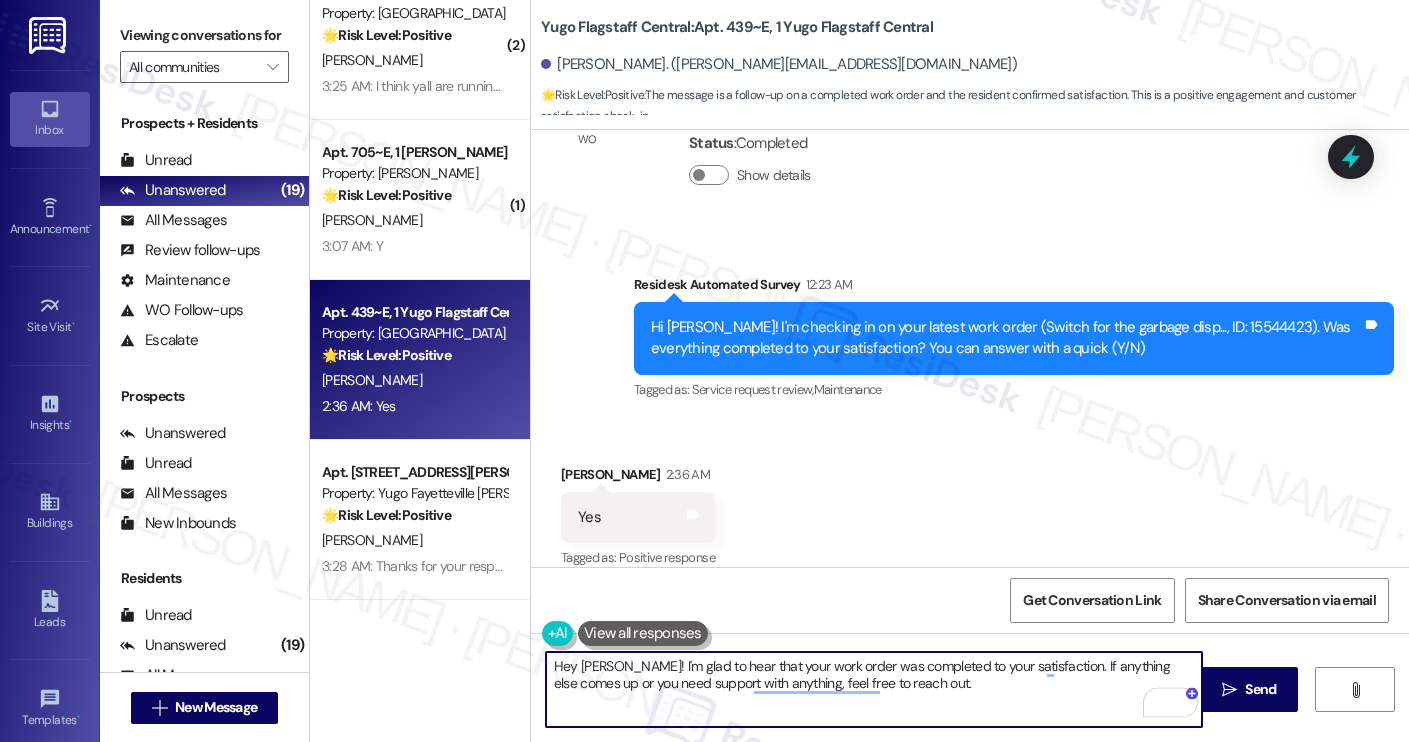 click on "Hey Brooke! I'm glad to hear that your work order was completed to your satisfaction. If anything else comes up or you need support with anything, feel free to reach out." at bounding box center (874, 689) 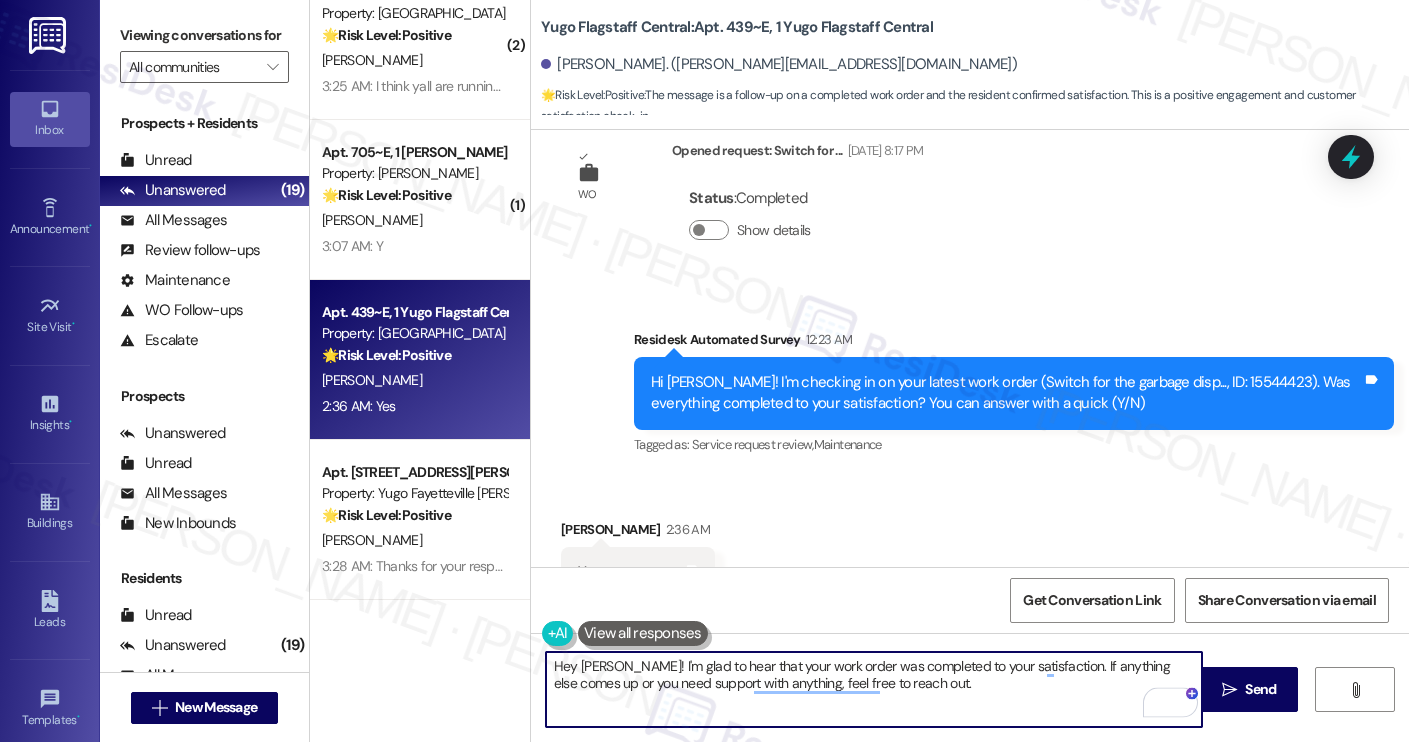 scroll, scrollTop: 1901, scrollLeft: 0, axis: vertical 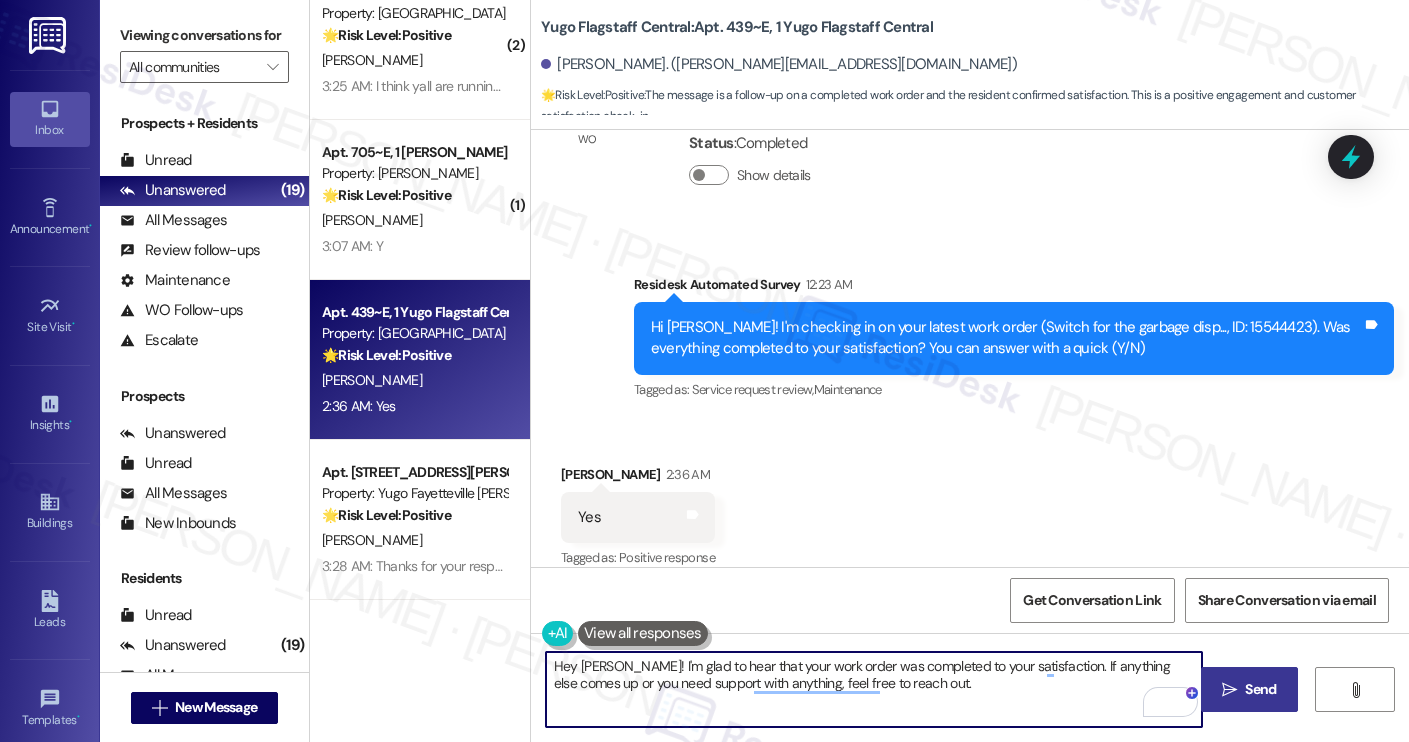 type on "Hey Brooke! I'm glad to hear that your work order was completed to your satisfaction. If anything else comes up or you need support with anything, feel free to reach out." 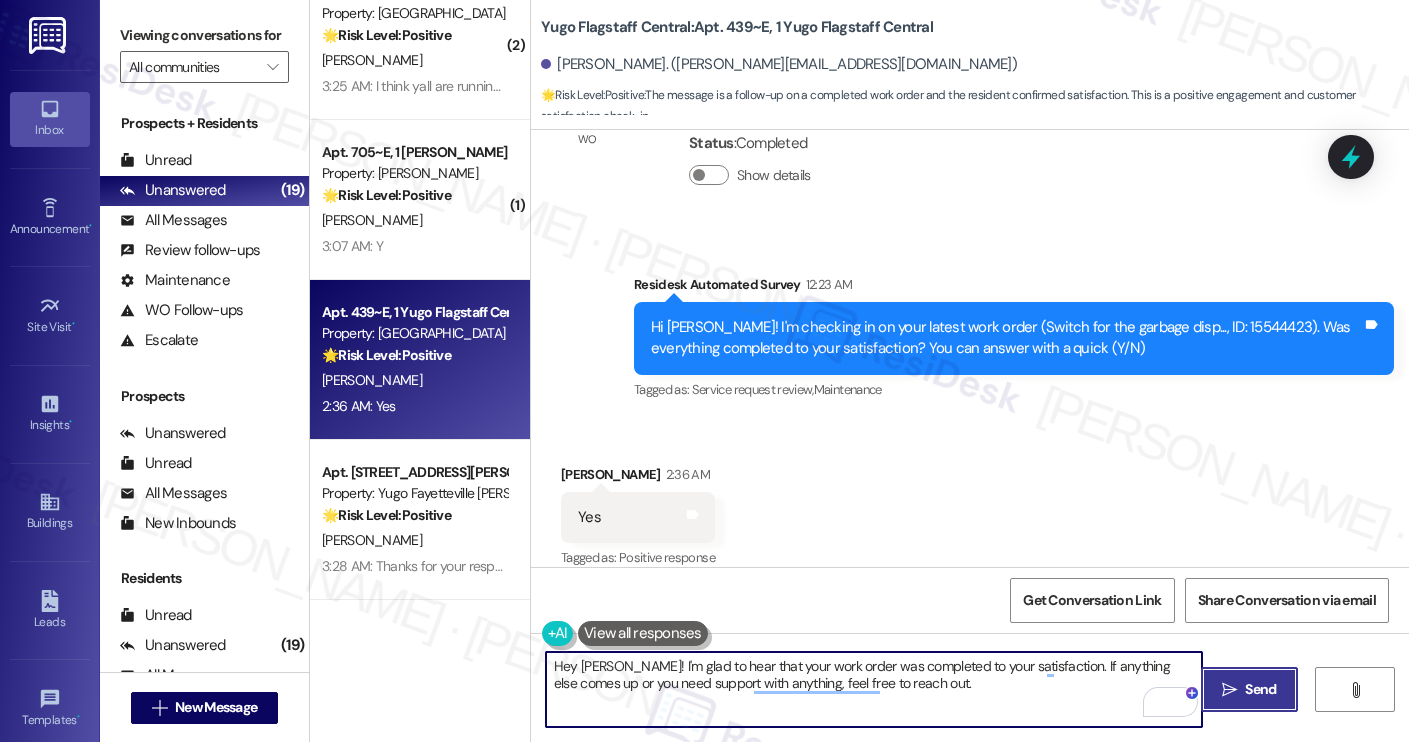 click on "" at bounding box center (1229, 690) 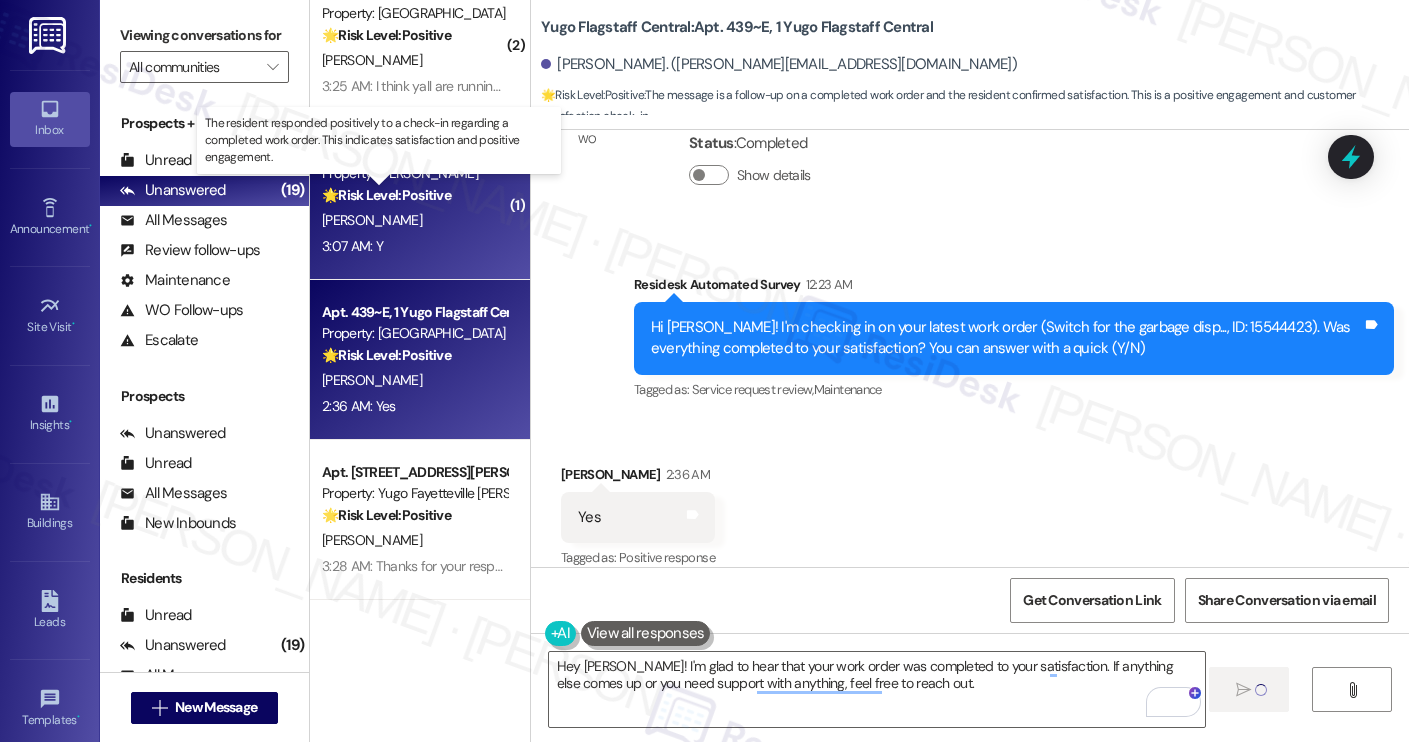 scroll, scrollTop: 2248, scrollLeft: 0, axis: vertical 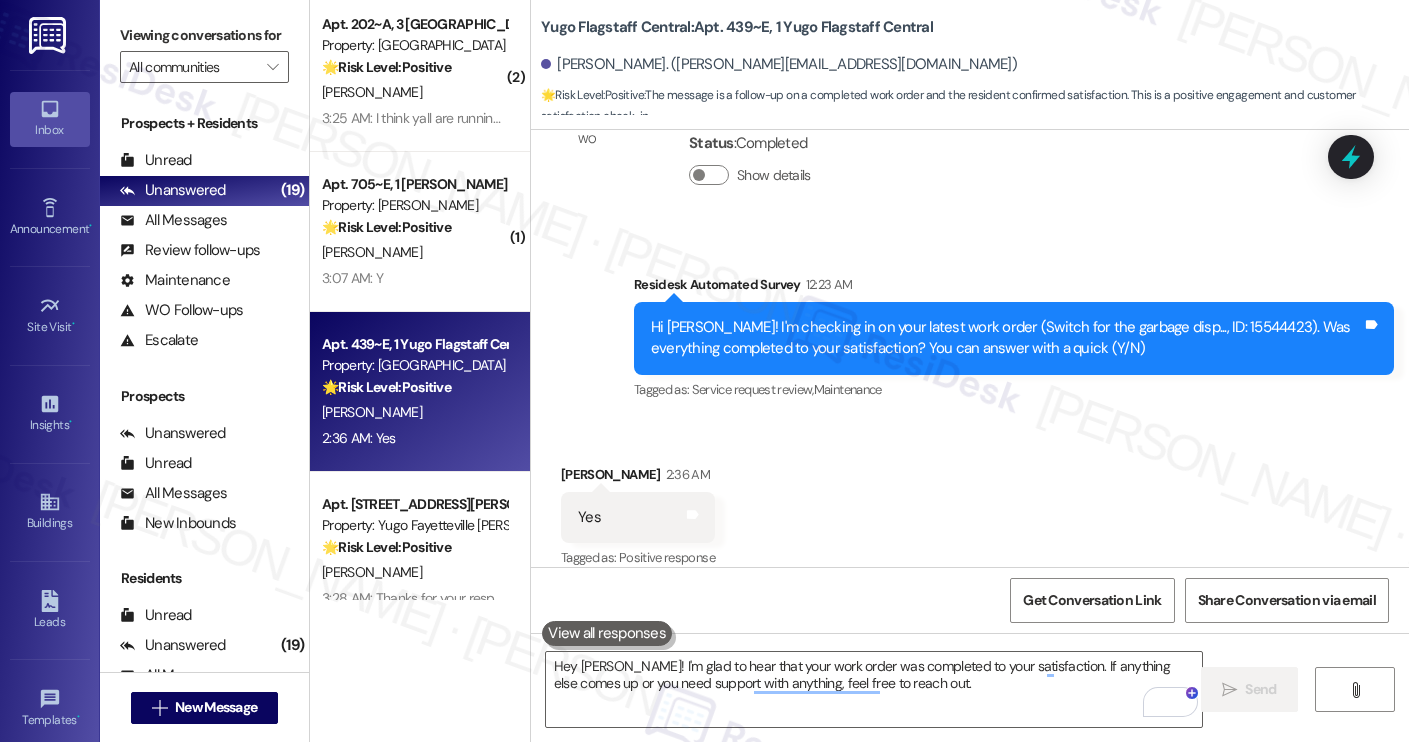type 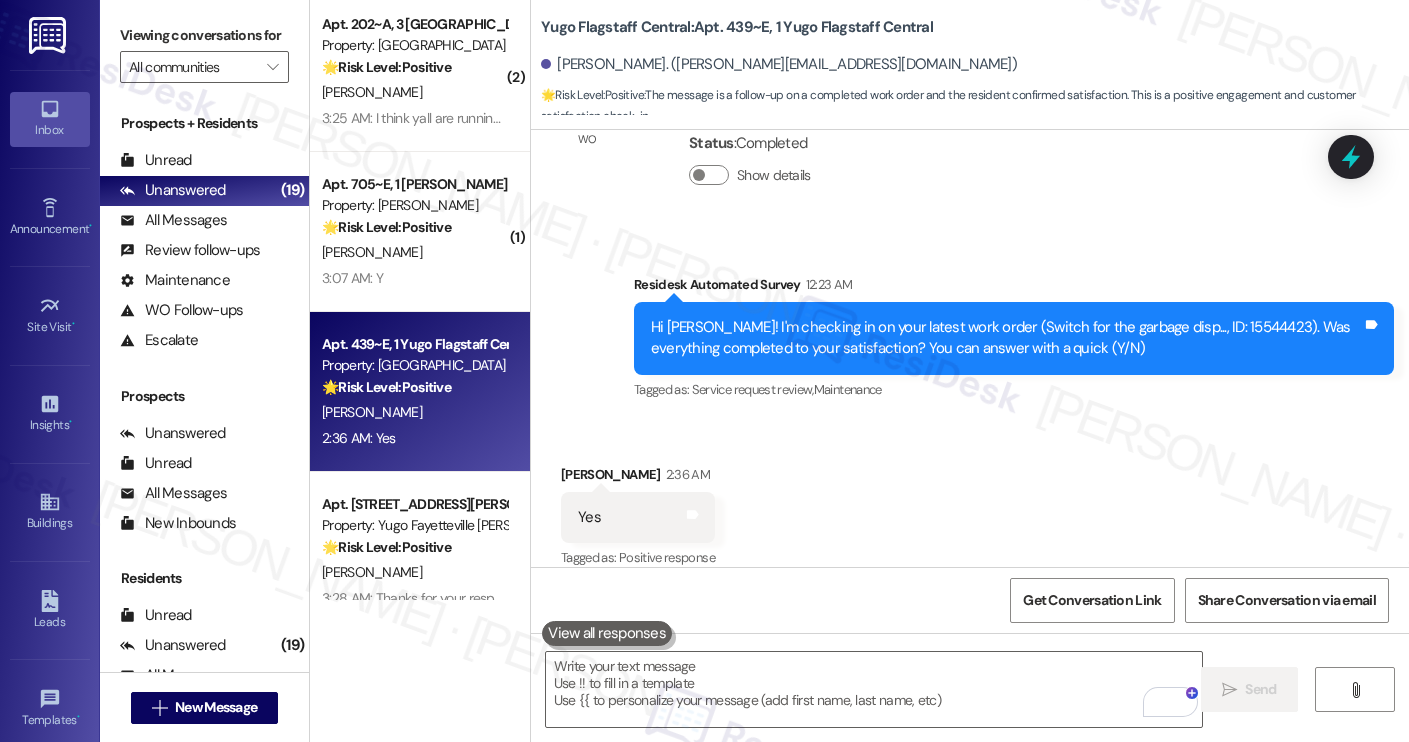 scroll, scrollTop: 2280, scrollLeft: 0, axis: vertical 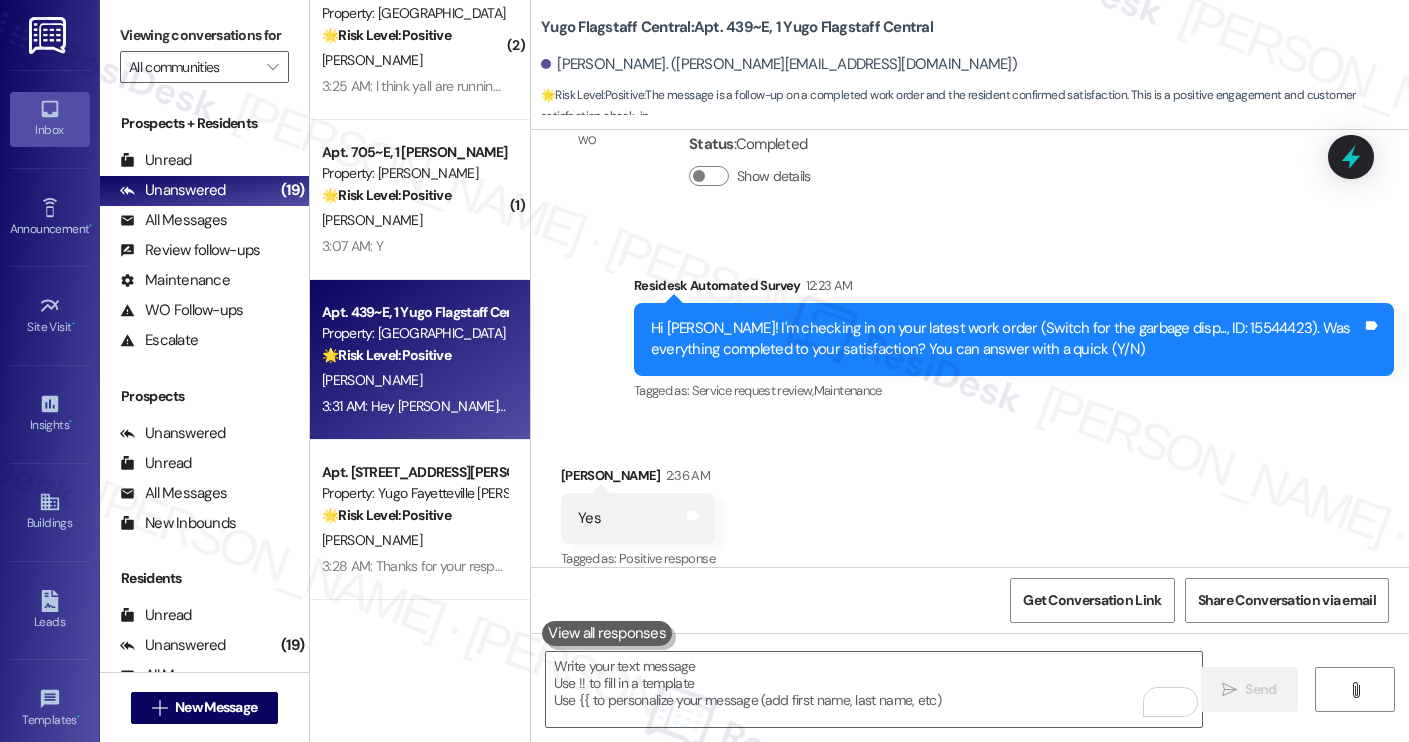click on "A. Jackson" at bounding box center [414, 220] 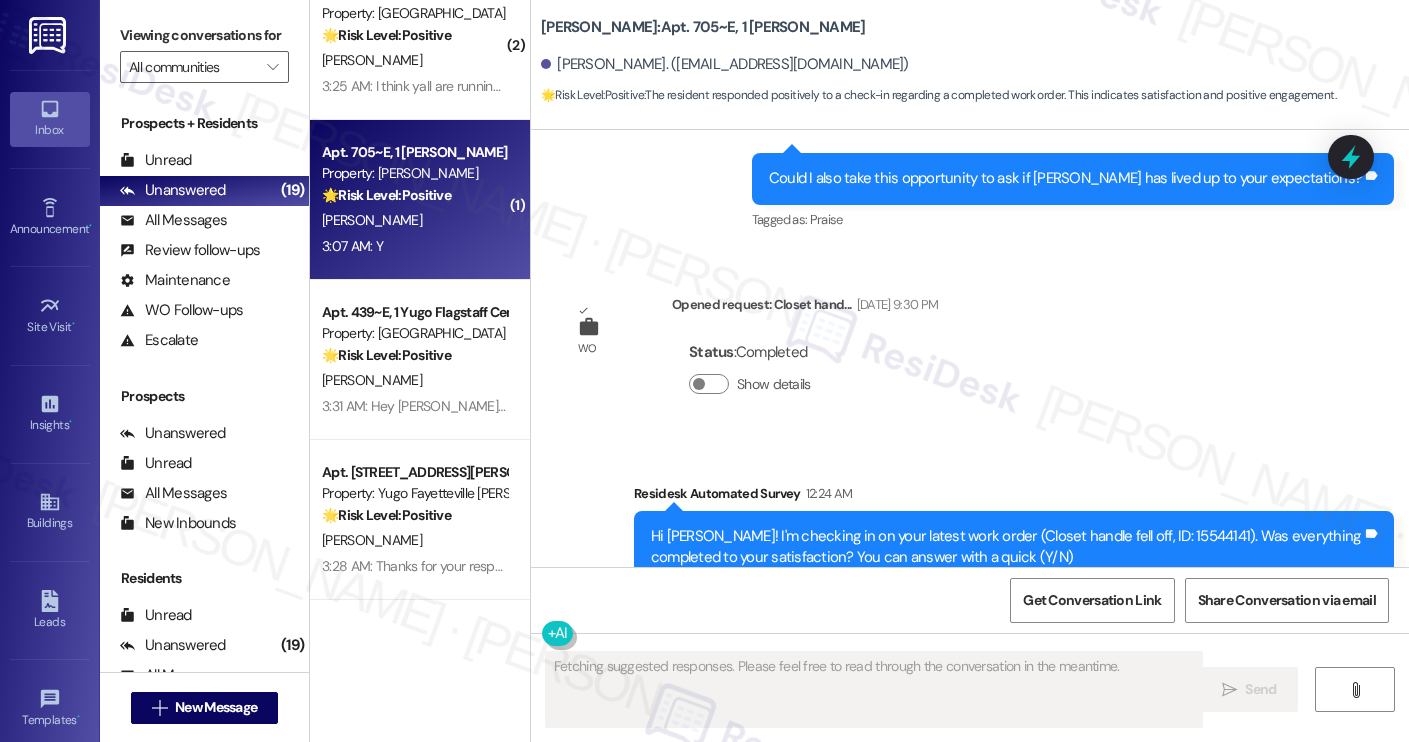 scroll, scrollTop: 3276, scrollLeft: 0, axis: vertical 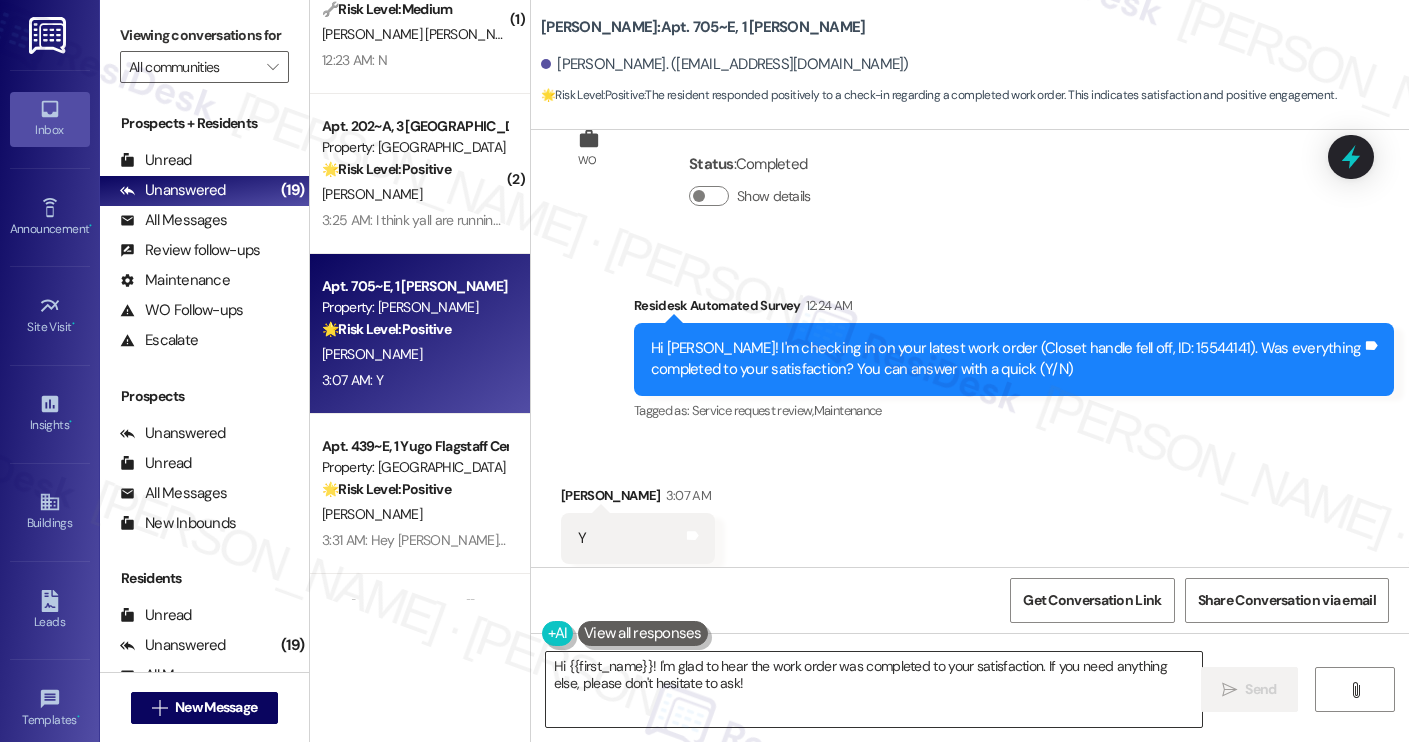 click on "Hi {{first_name}}! I'm glad to hear the work order was completed to your satisfaction. If you need anything else, please don't hesitate to ask!" at bounding box center [874, 689] 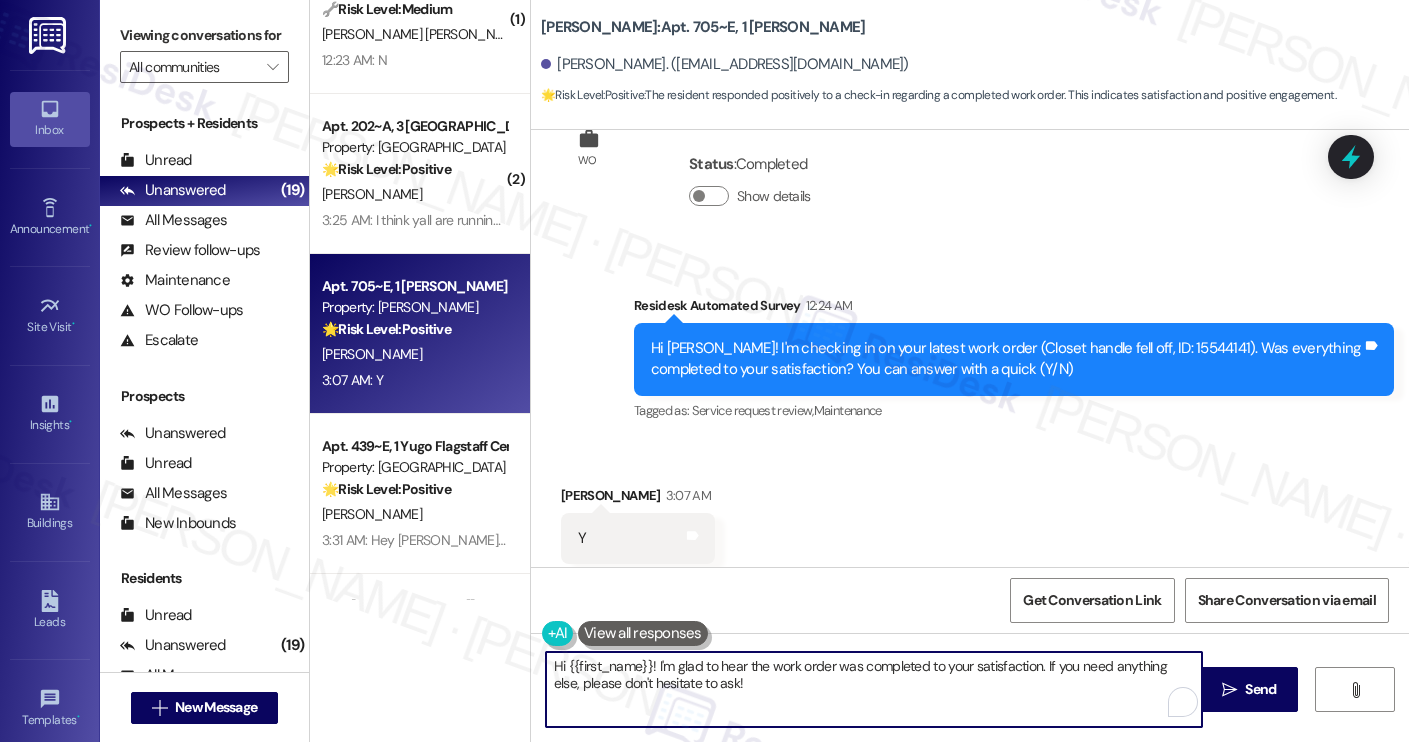 paste on "Thanks for your response, Mia! I'm happy to hear the work order was completed to your satisfaction. If anything else comes up or you need support with anything, feel free to reach out." 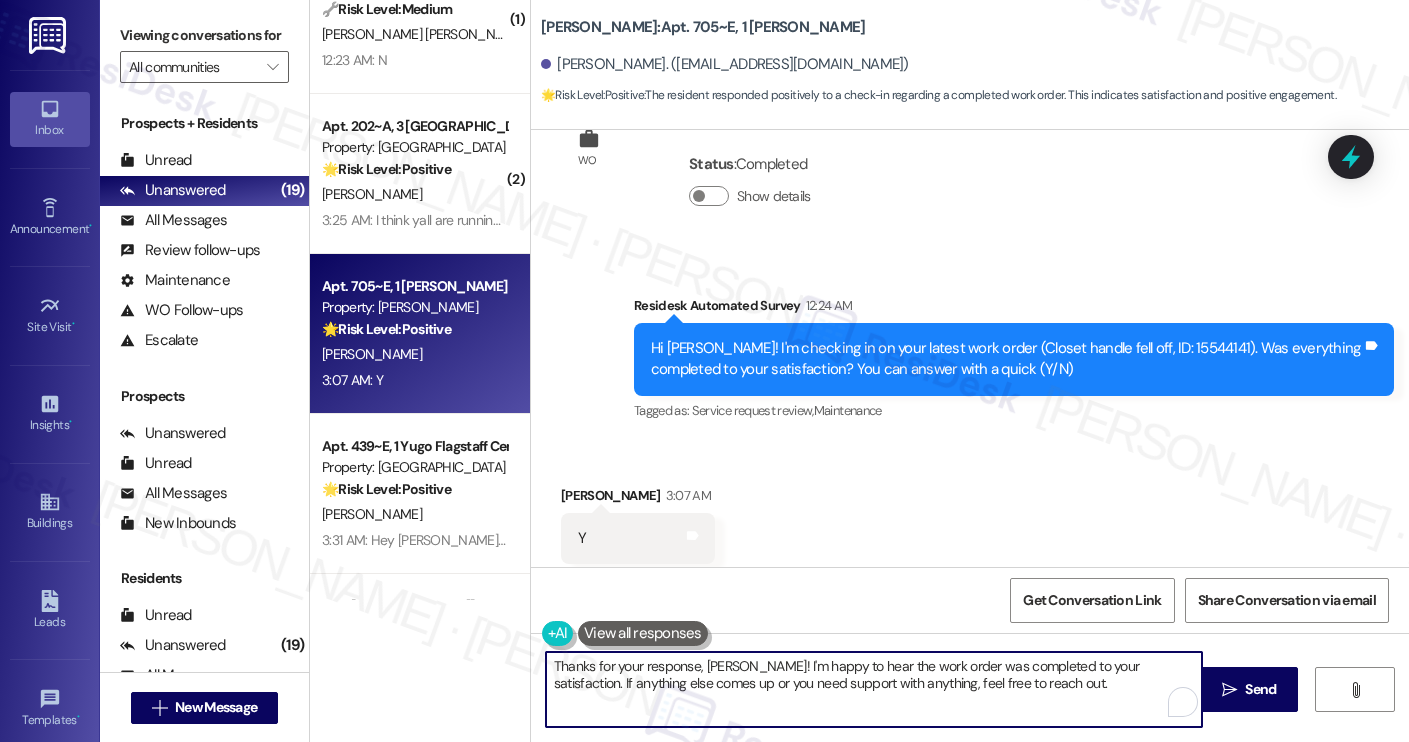 click on "Annaily Jackson 3:07 AM" at bounding box center [638, 499] 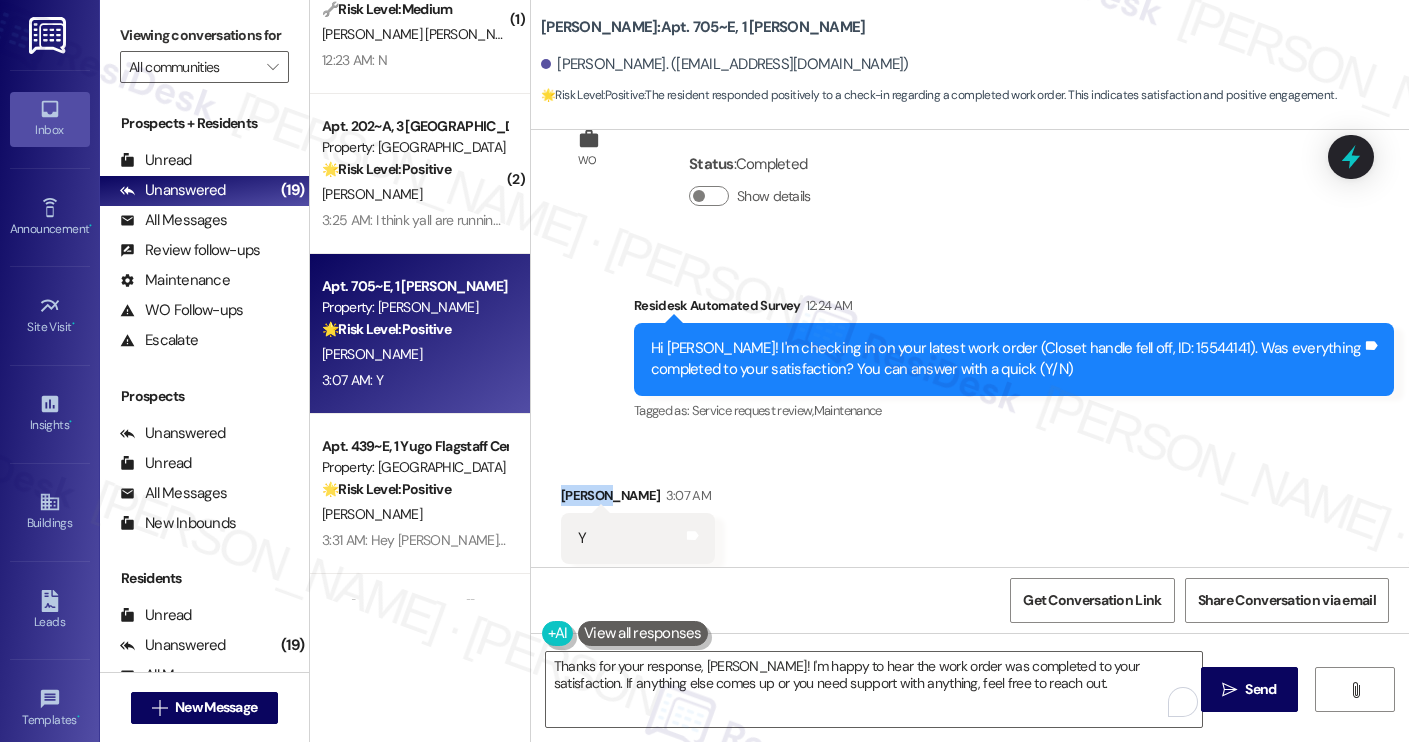 copy on "Annaily" 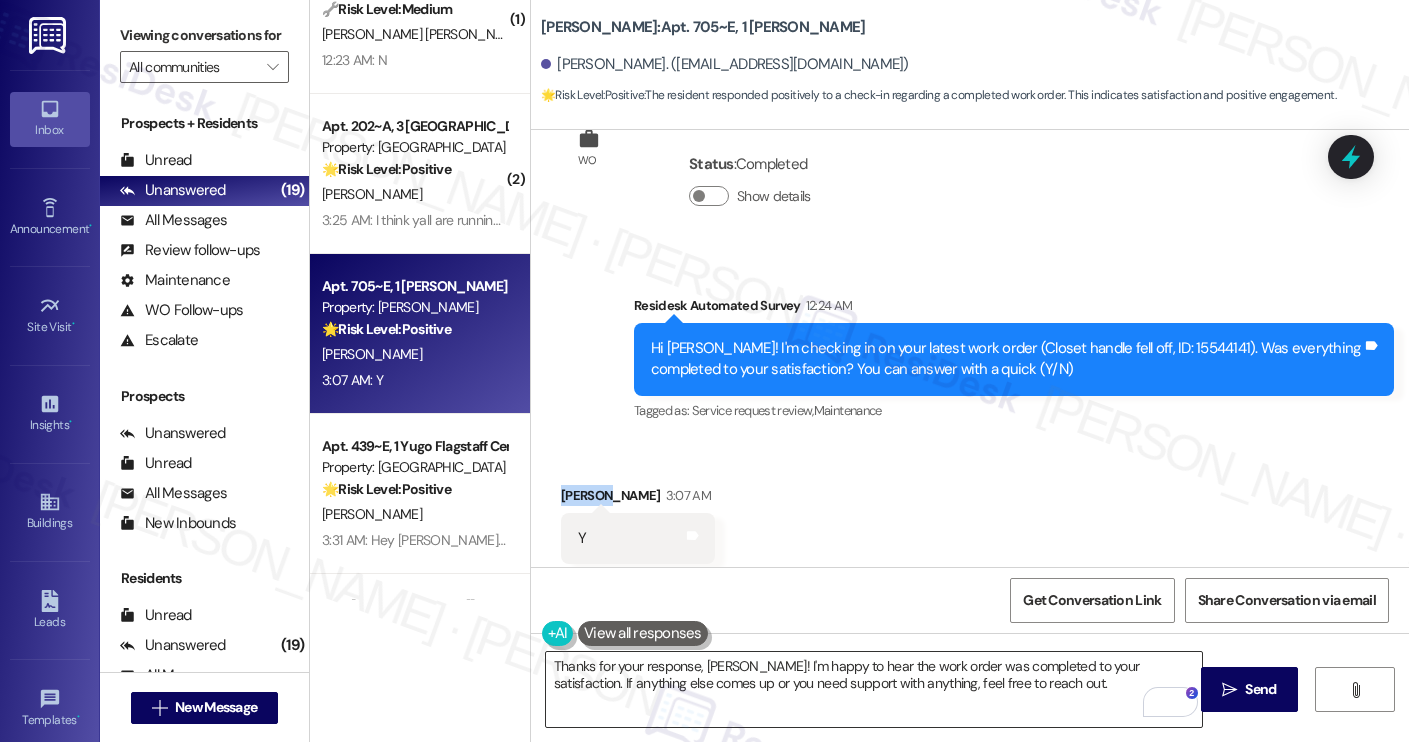 click on "Thanks for your response, Mia! I'm happy to hear the work order was completed to your satisfaction. If anything else comes up or you need support with anything, feel free to reach out." at bounding box center (874, 689) 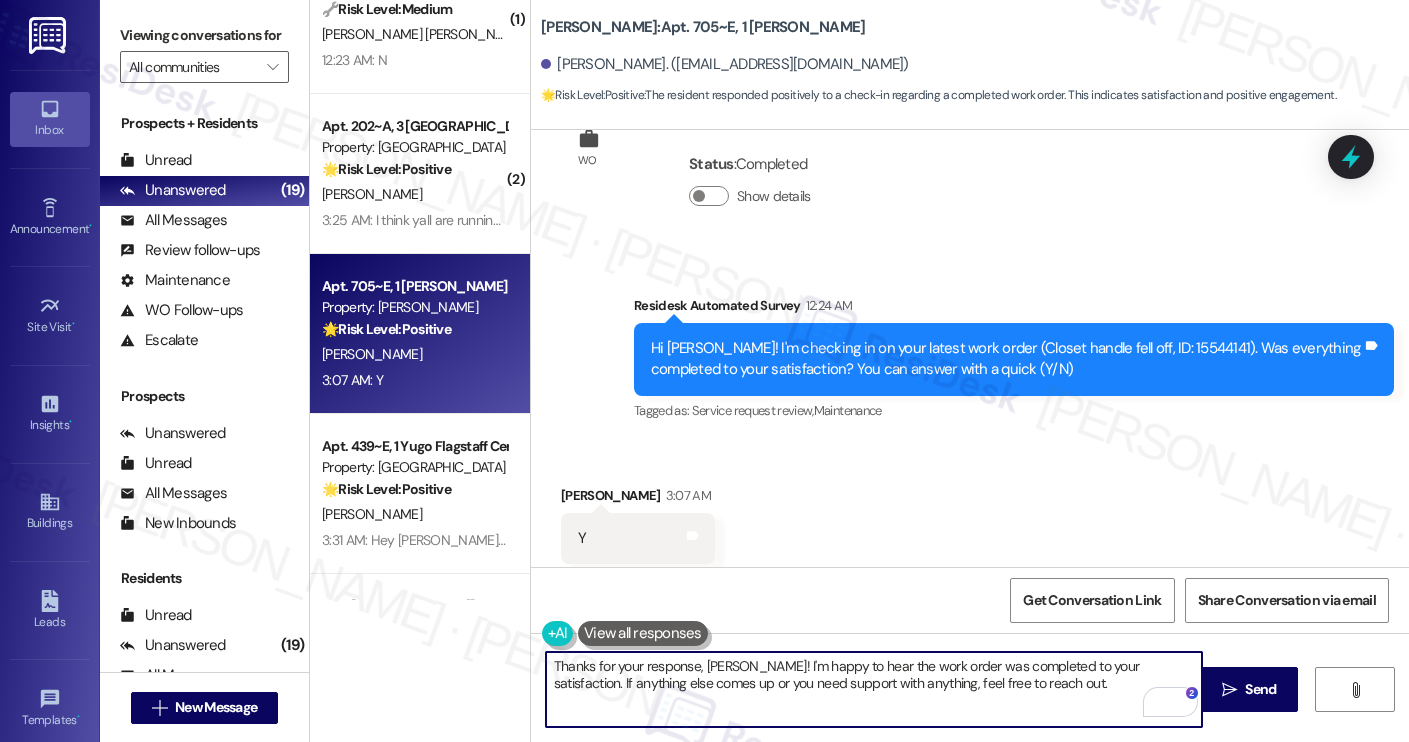 click on "Thanks for your response, Mia! I'm happy to hear the work order was completed to your satisfaction. If anything else comes up or you need support with anything, feel free to reach out." at bounding box center [874, 689] 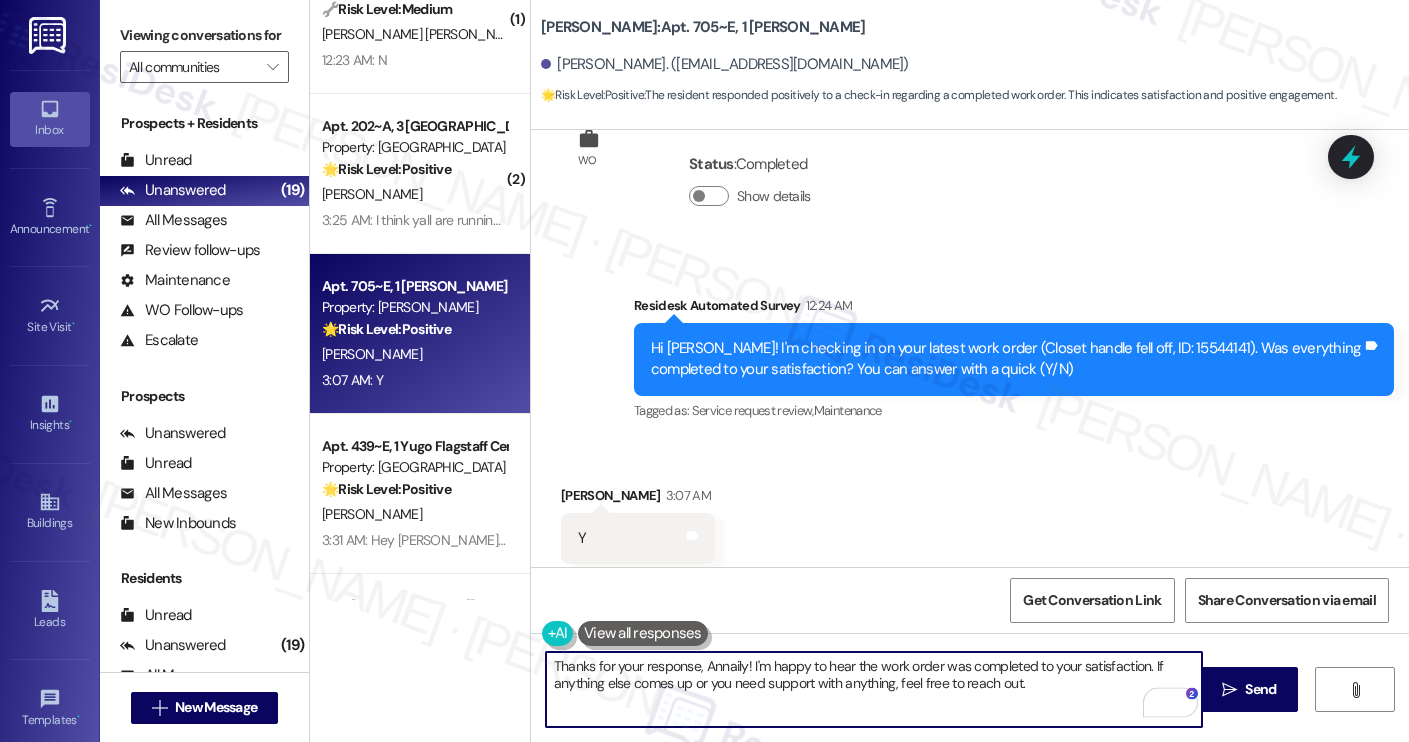 click on "Thanks for your response, Annaily! I'm happy to hear the work order was completed to your satisfaction. If anything else comes up or you need support with anything, feel free to reach out." at bounding box center [874, 689] 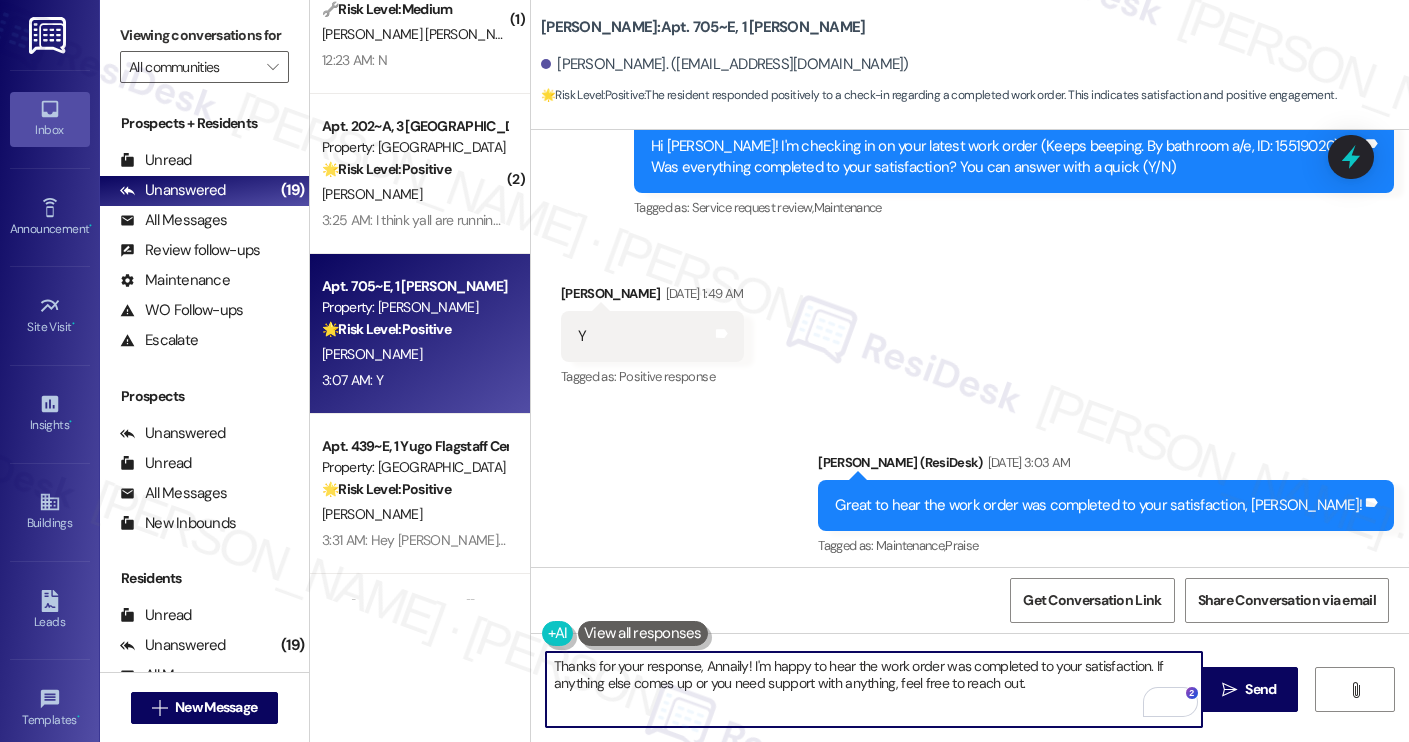 scroll, scrollTop: 2540, scrollLeft: 0, axis: vertical 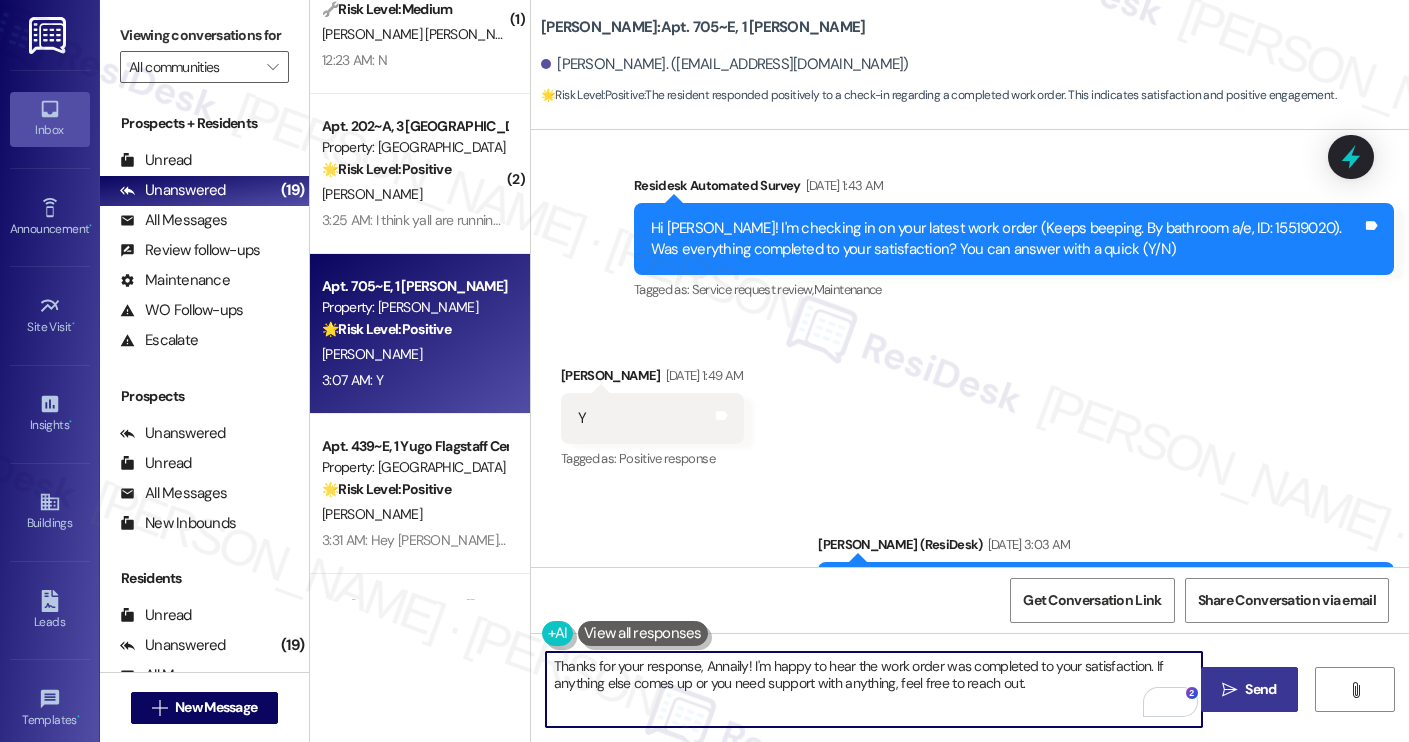 type on "Thanks for your response, Annaily! I'm happy to hear the work order was completed to your satisfaction. If anything else comes up or you need support with anything, feel free to reach out." 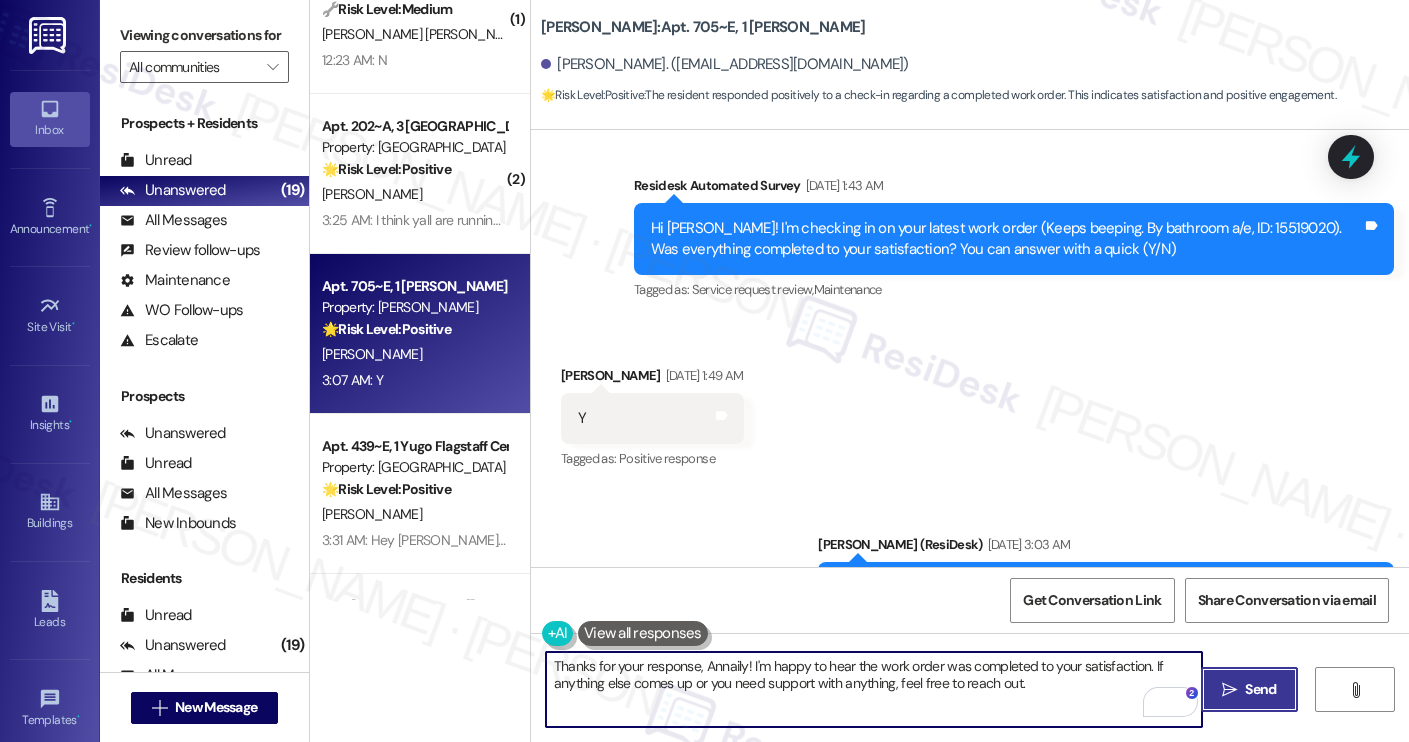click on " Send" at bounding box center (1249, 689) 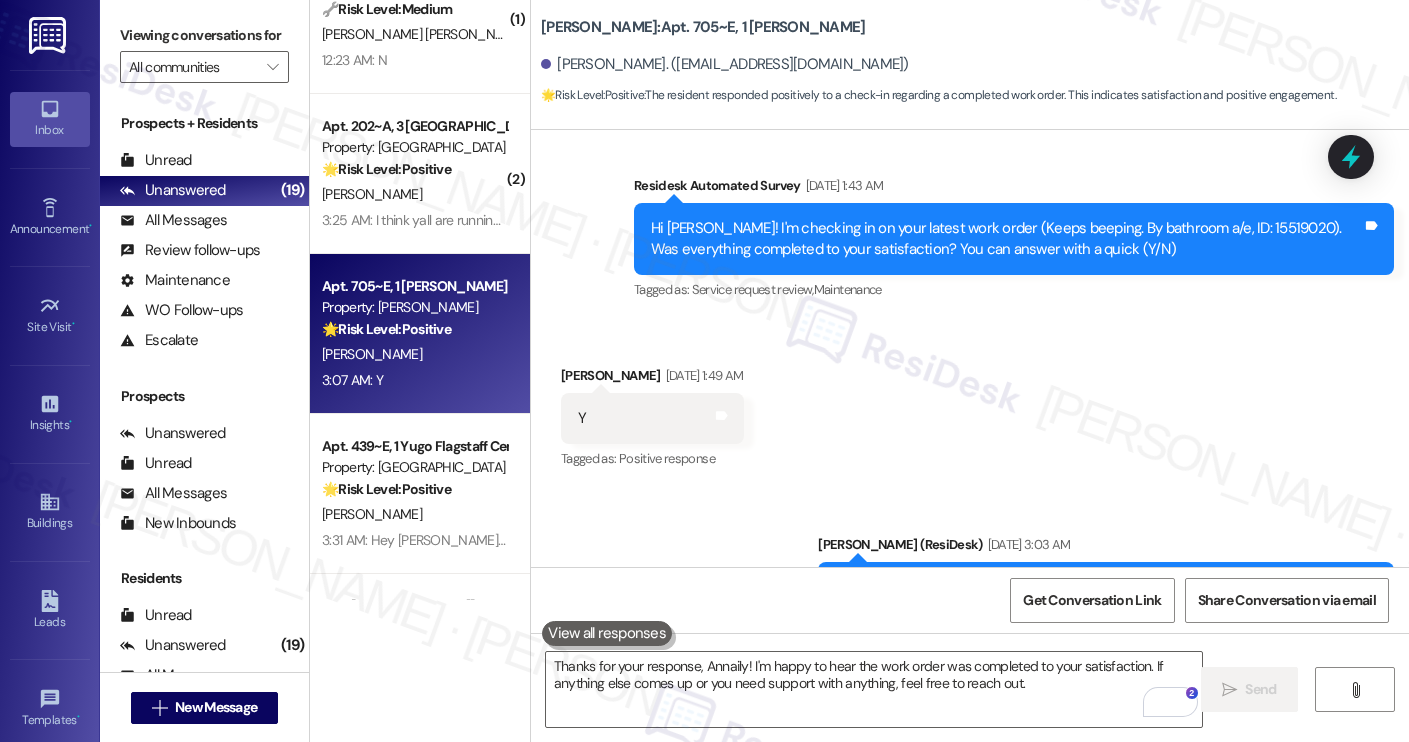 scroll, scrollTop: 3063, scrollLeft: 0, axis: vertical 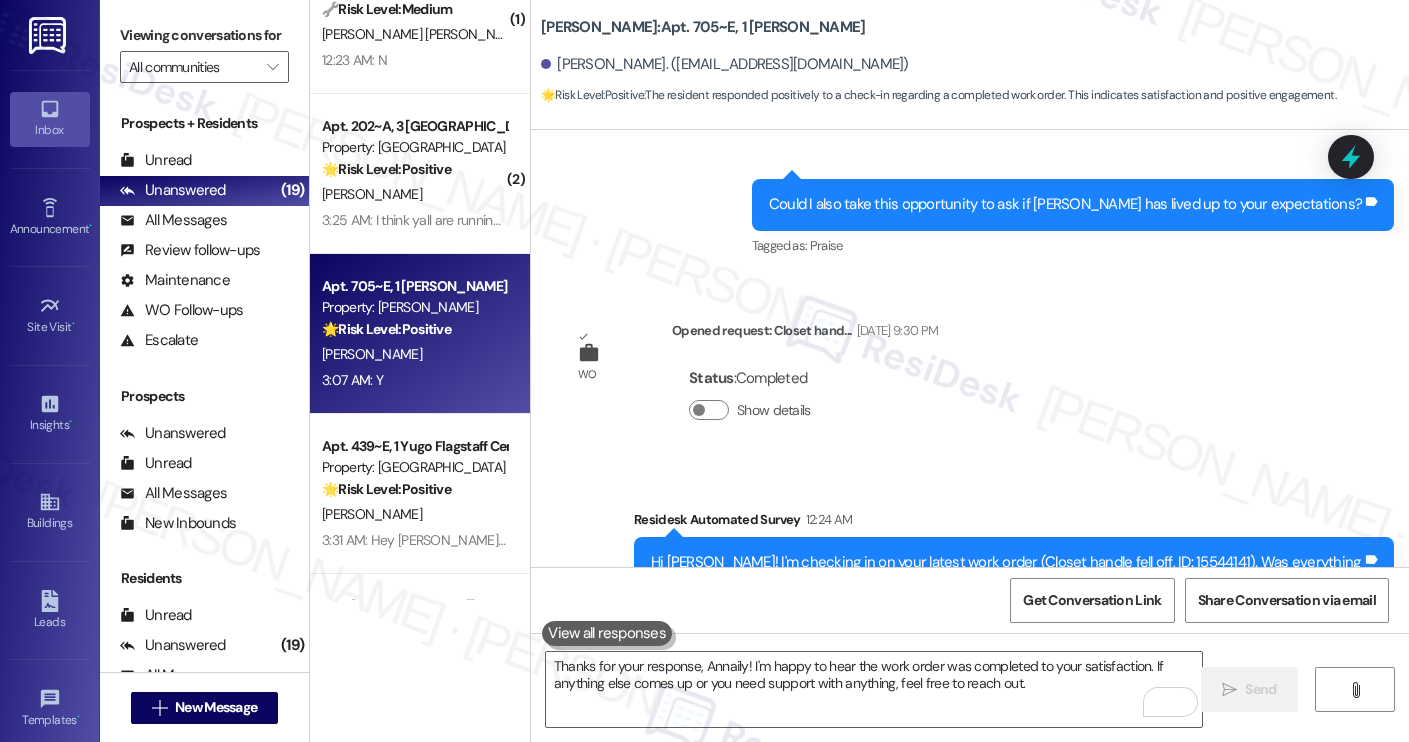 click on "🌟  Risk Level:  Positive" at bounding box center [386, 169] 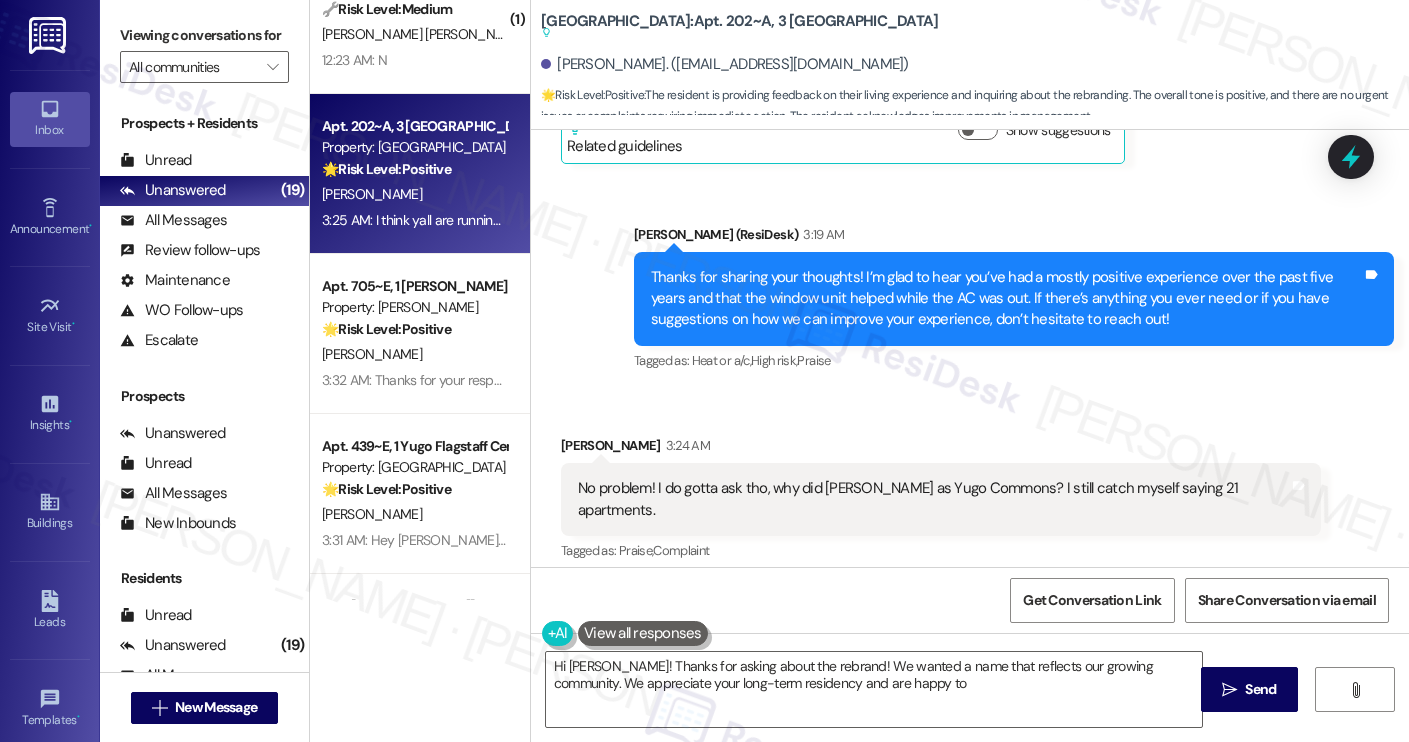 scroll, scrollTop: 2795, scrollLeft: 0, axis: vertical 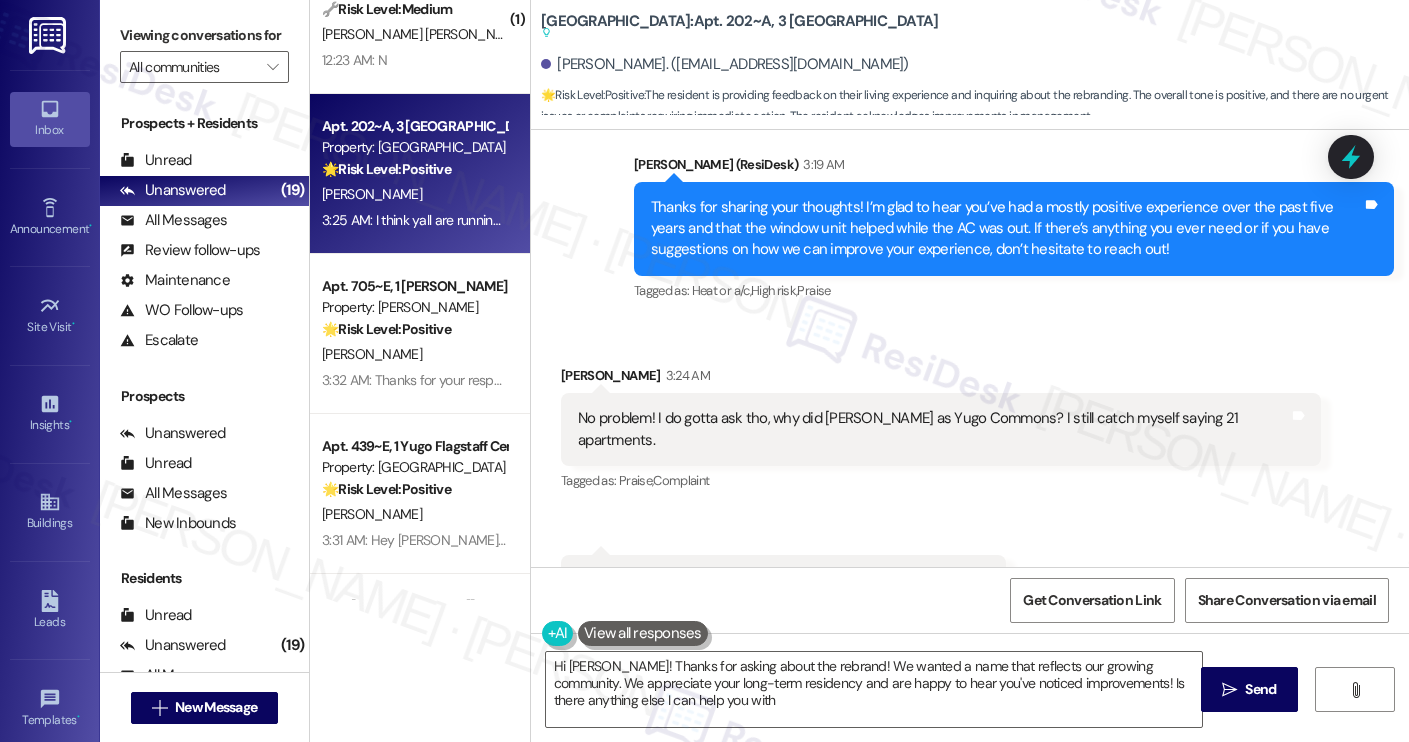 type on "Hi [PERSON_NAME]! Thanks for asking about the rebrand! We wanted a name that reflects our growing community. We appreciate your long-term residency and are happy to hear you've noticed improvements! Is there anything else I can help you with?" 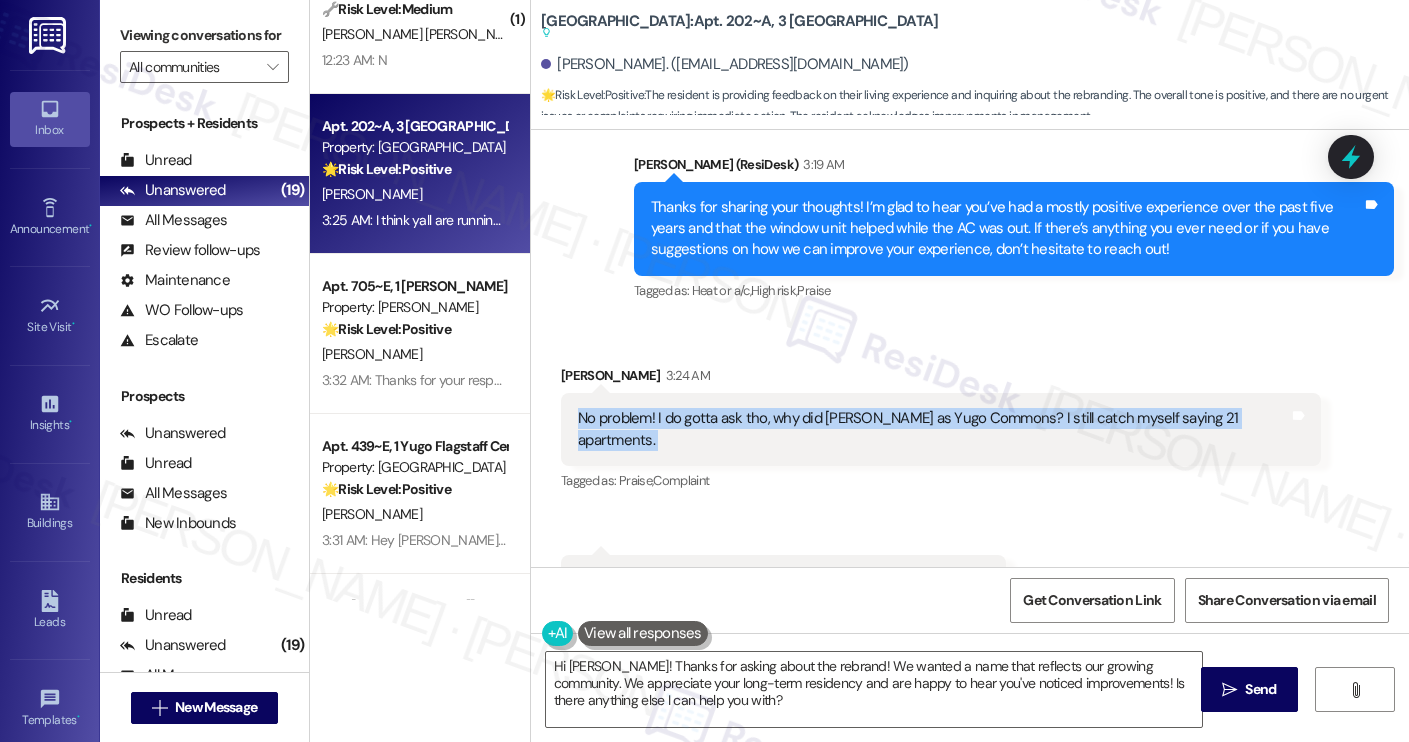 drag, startPoint x: 566, startPoint y: 353, endPoint x: 1298, endPoint y: 352, distance: 732.0007 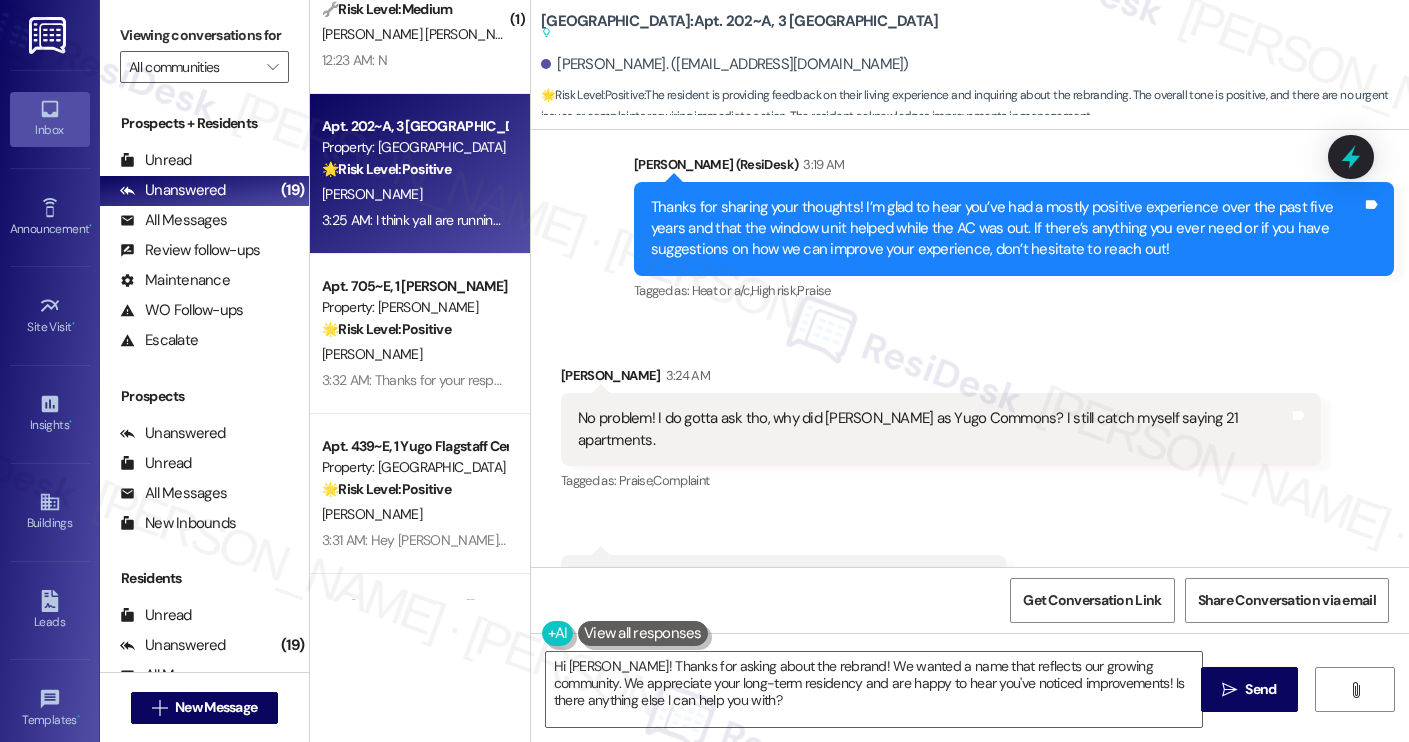 drag, startPoint x: 565, startPoint y: 496, endPoint x: 892, endPoint y: 510, distance: 327.29956 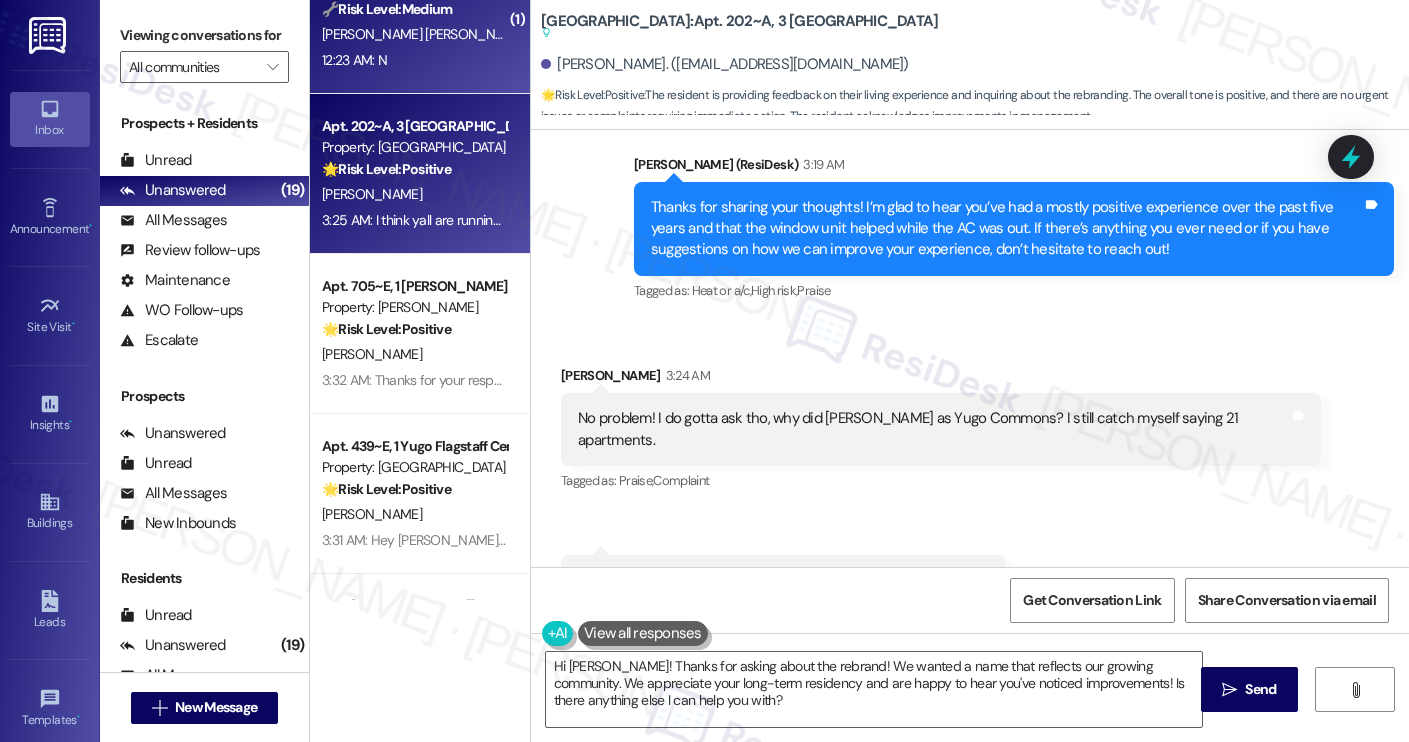 copy on "I think yall are running alot better now than before tho, for sure" 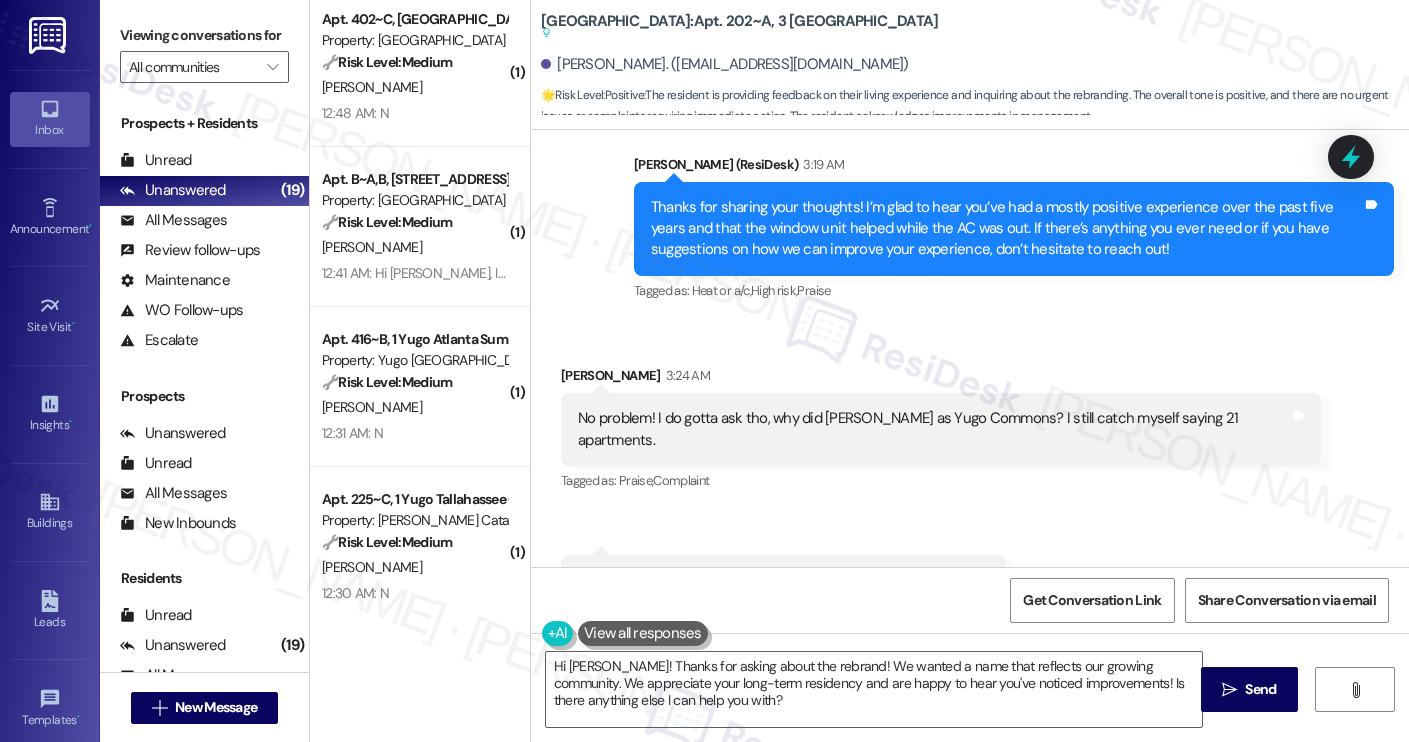 scroll, scrollTop: 1824, scrollLeft: 0, axis: vertical 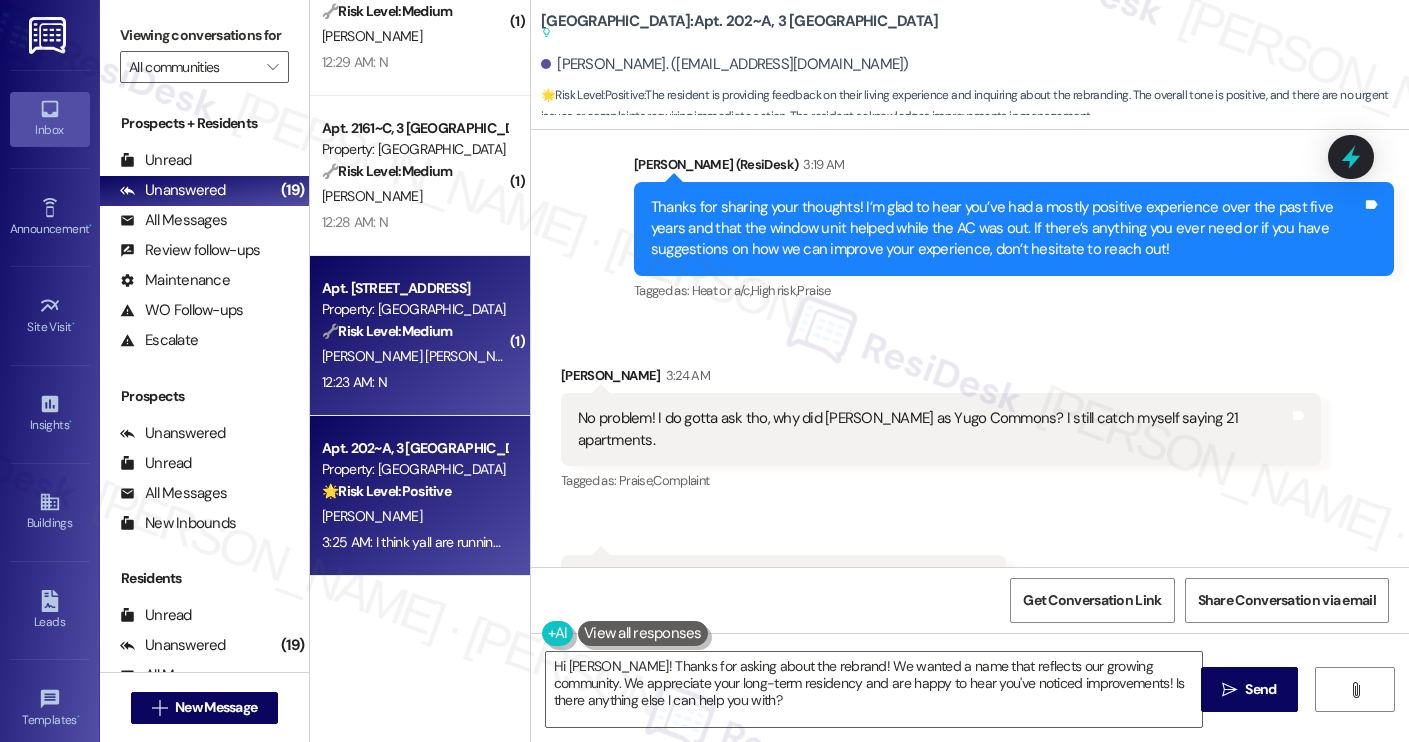 click on "🔧  Risk Level:  Medium" at bounding box center (387, 331) 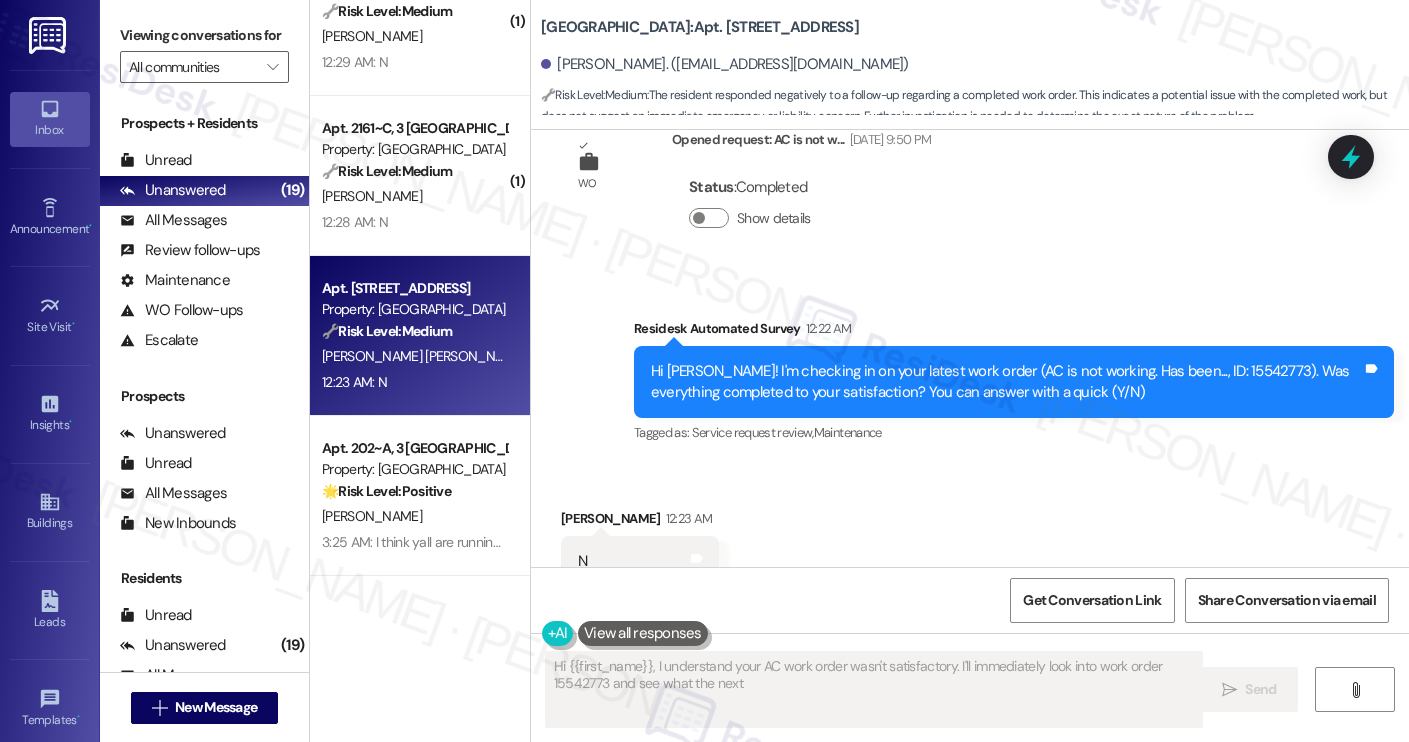 scroll, scrollTop: 497, scrollLeft: 0, axis: vertical 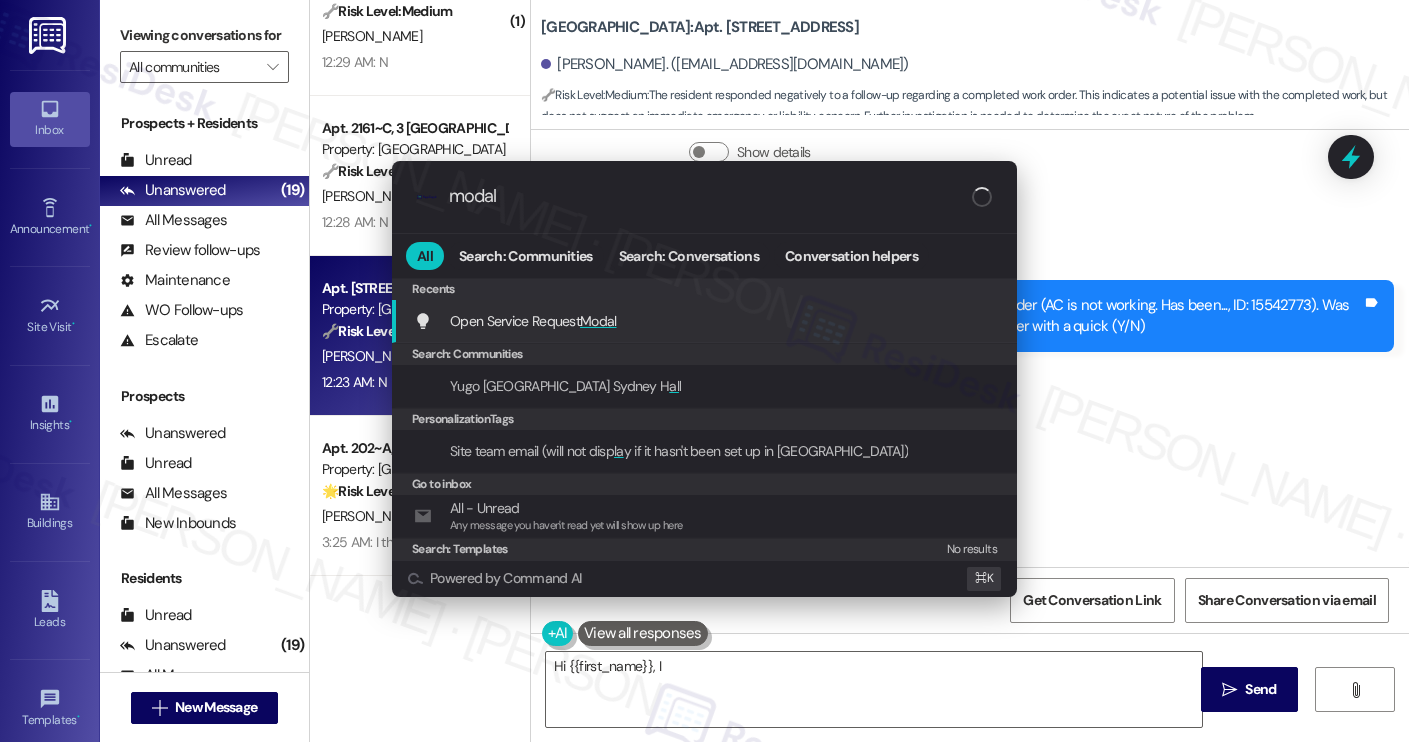 click on "Open Service Request  Modal Add shortcut" at bounding box center (704, 321) 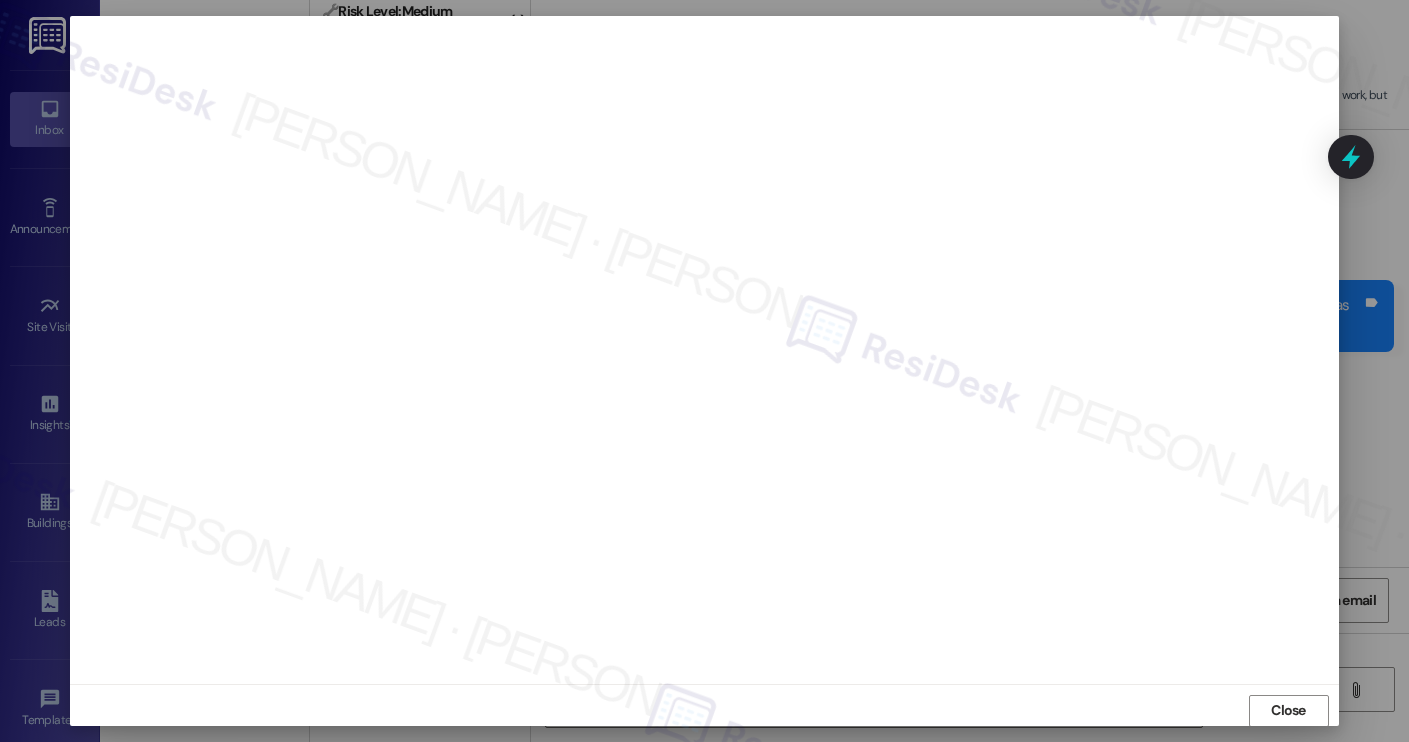 scroll, scrollTop: 1, scrollLeft: 0, axis: vertical 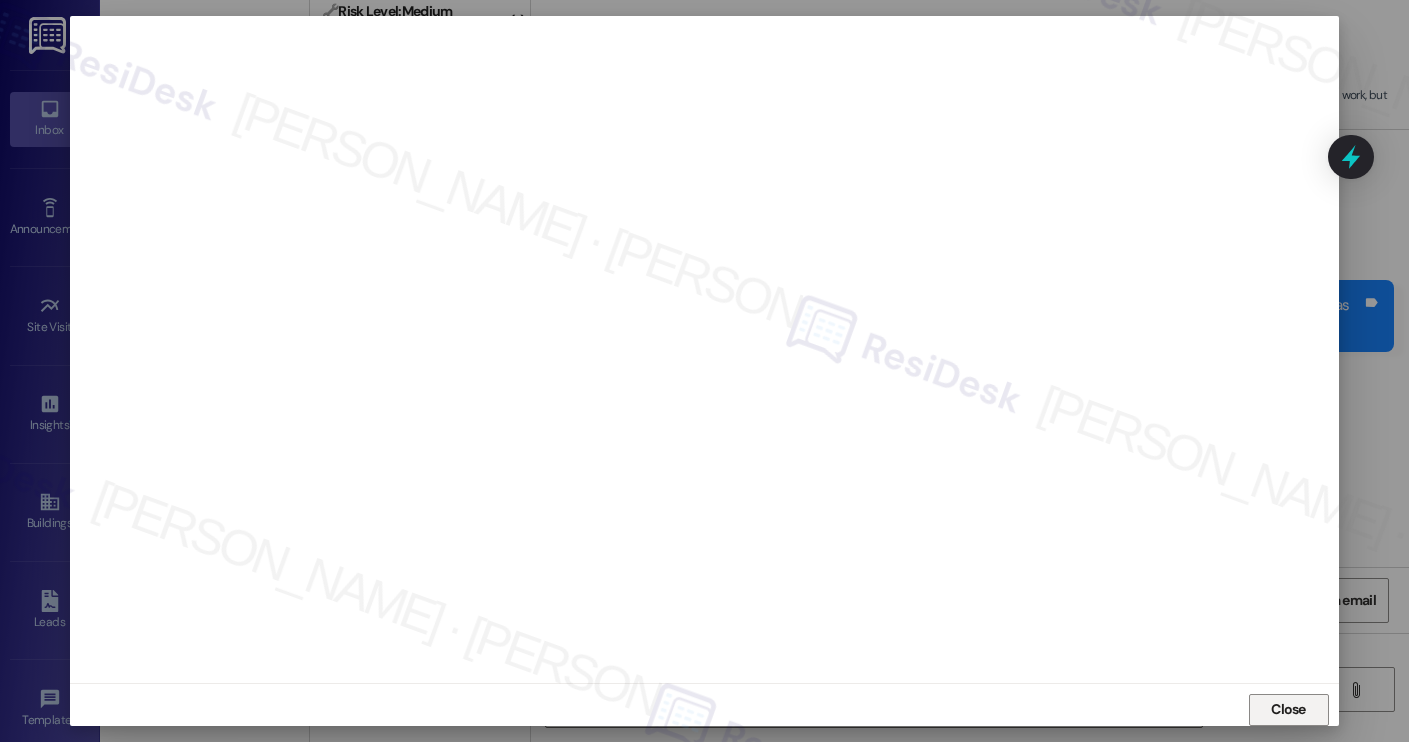 click on "Close" at bounding box center [1289, 710] 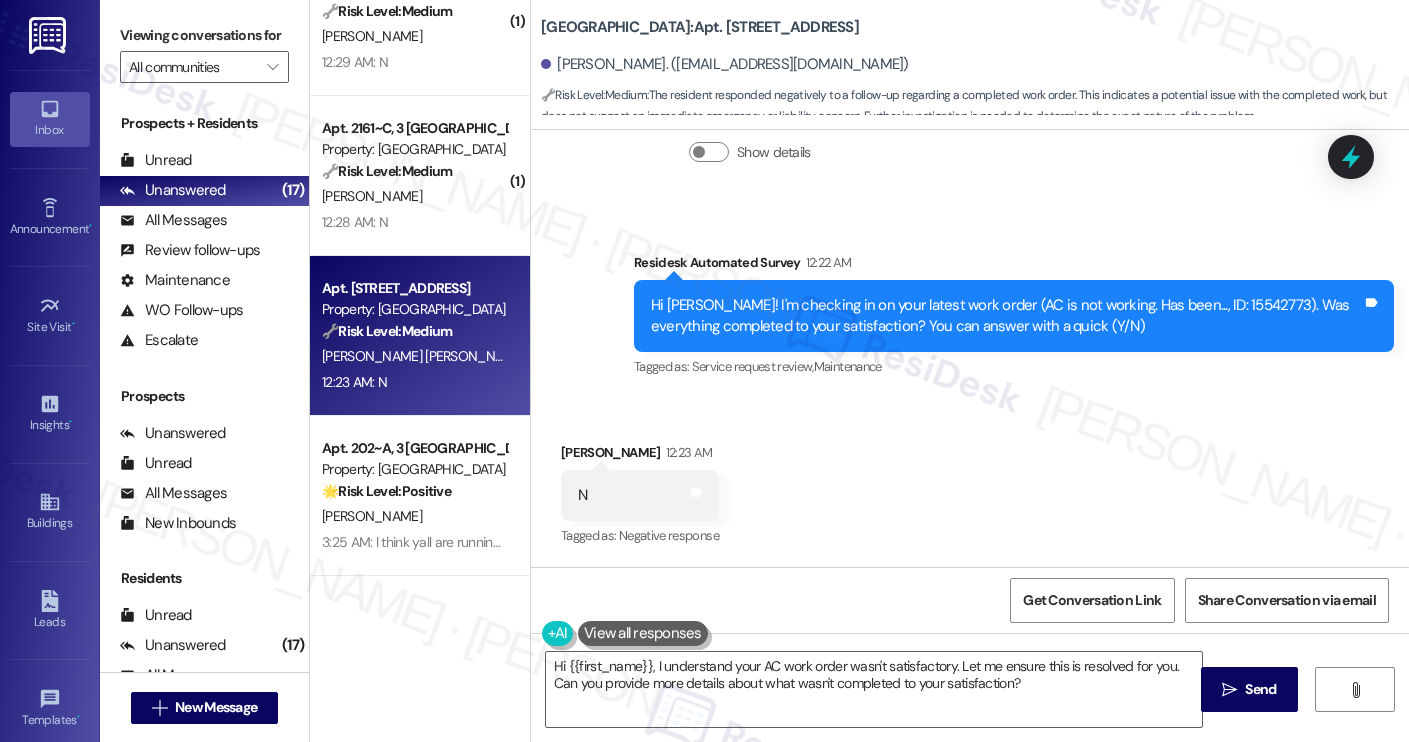 click on "Juliana Castro Jimenez 12:23 AM" at bounding box center (640, 456) 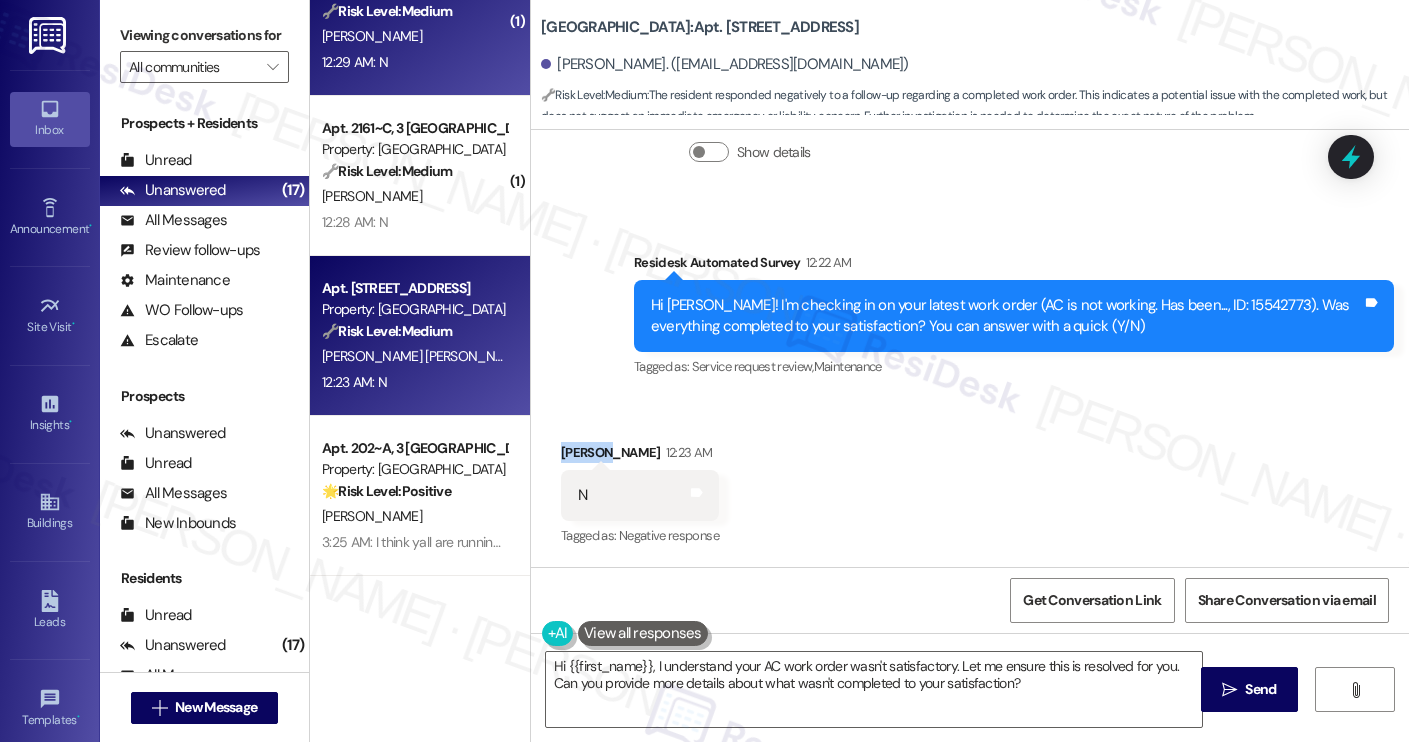 copy on "Juliana" 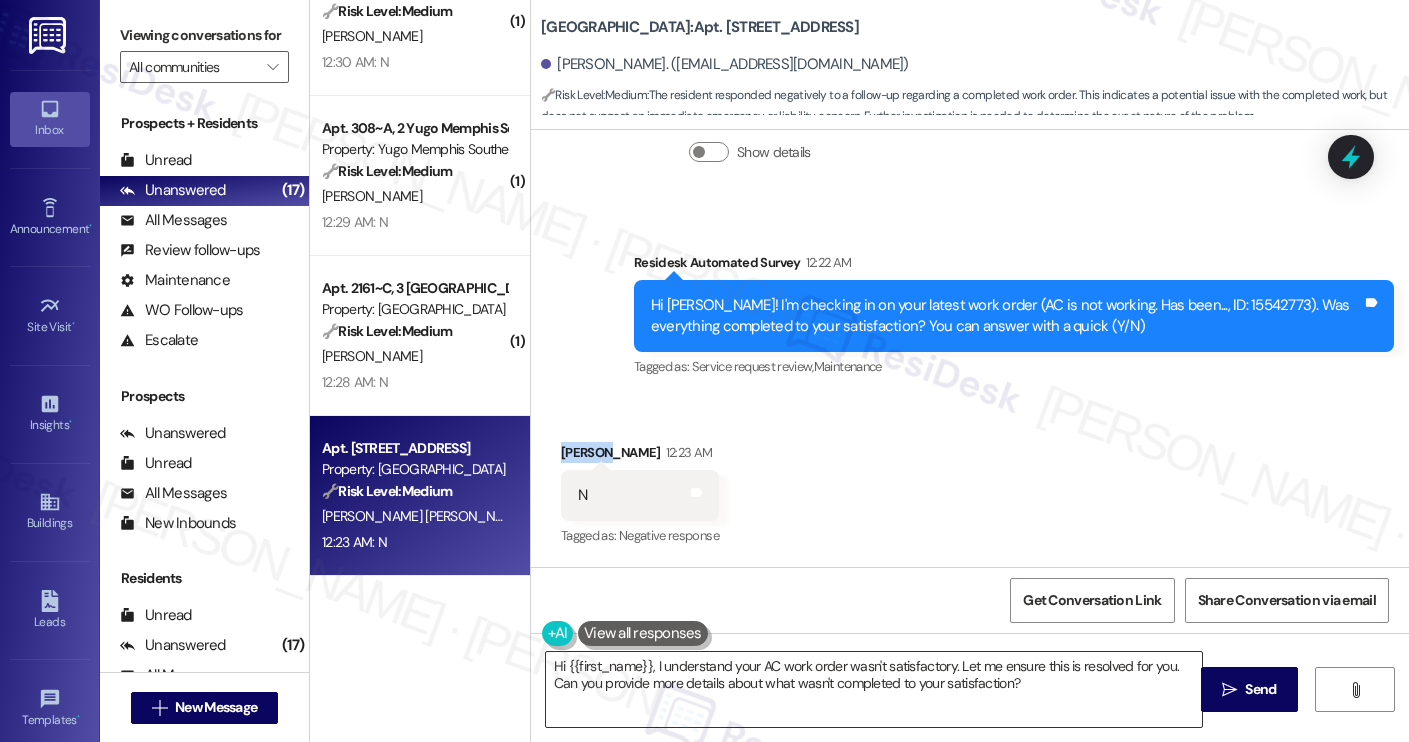 click on "Hi {{first_name}}, I understand your AC work order wasn't satisfactory. Let me ensure this is resolved for you. Can you provide more details about what wasn't completed to your satisfaction?" at bounding box center [874, 689] 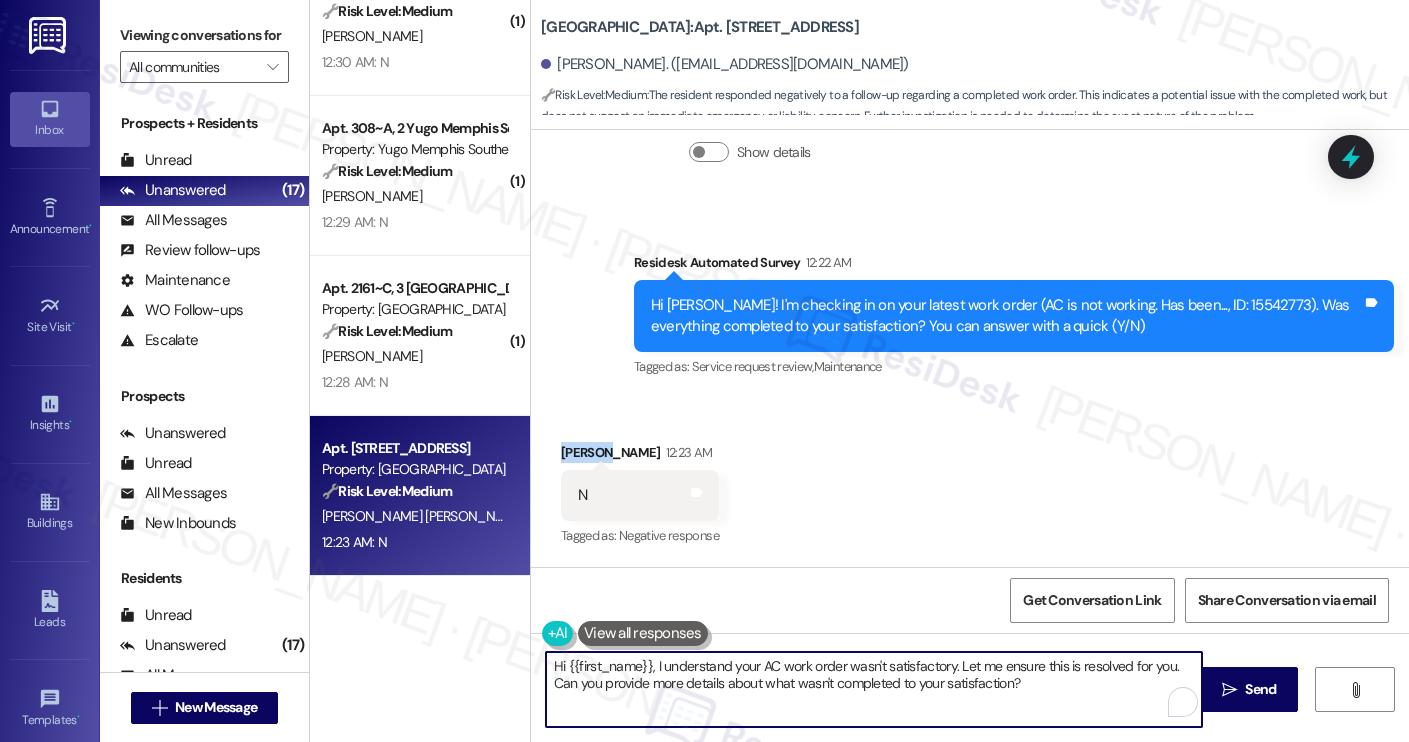 click on "Hi {{first_name}}, I understand your AC work order wasn't satisfactory. Let me ensure this is resolved for you. Can you provide more details about what wasn't completed to your satisfaction?" at bounding box center (874, 689) 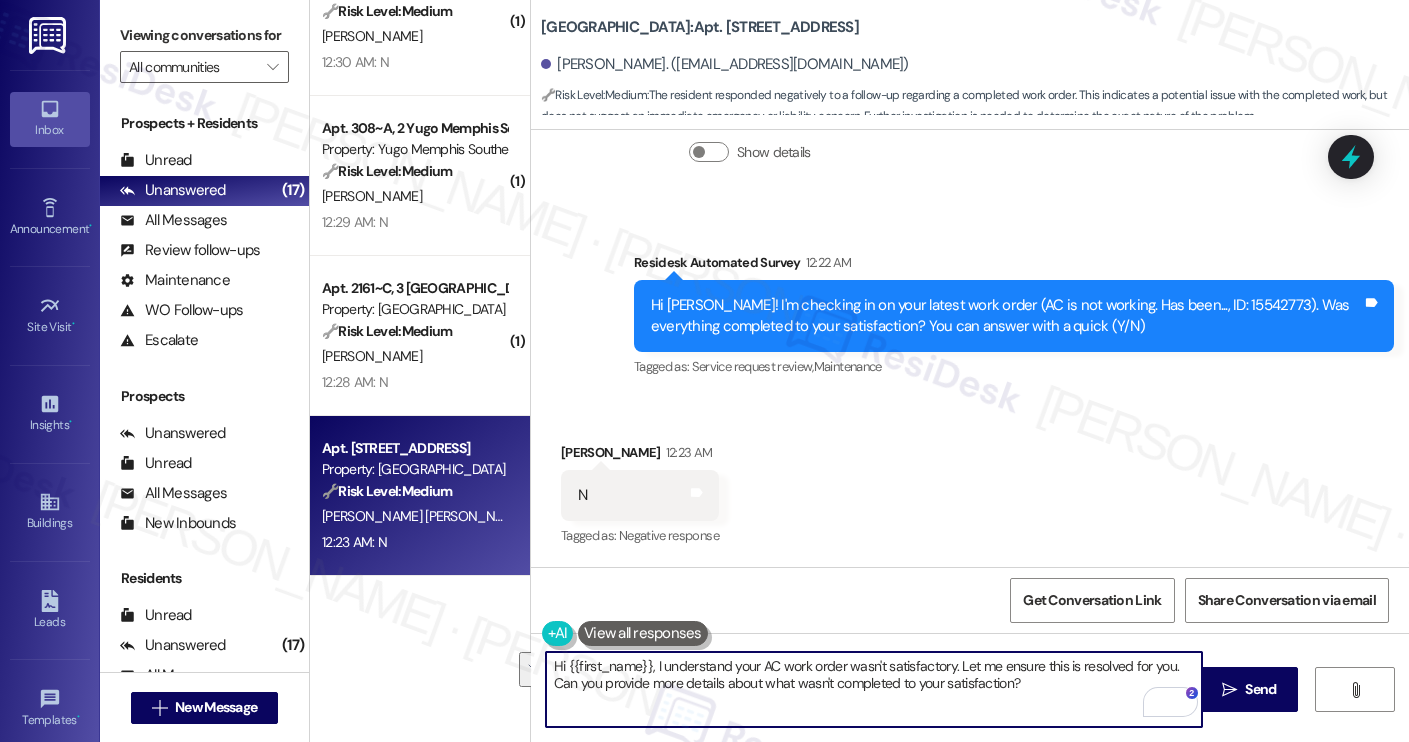 paste on "Thanks for your response, Juliana! I understand the work order wasn't completed to your satisfaction. I checked on the previous work order and saw that the maintenance team noted All Trades completed the repairs and confirmed the unit was working. Can you provide more details about what wasn't resolved" 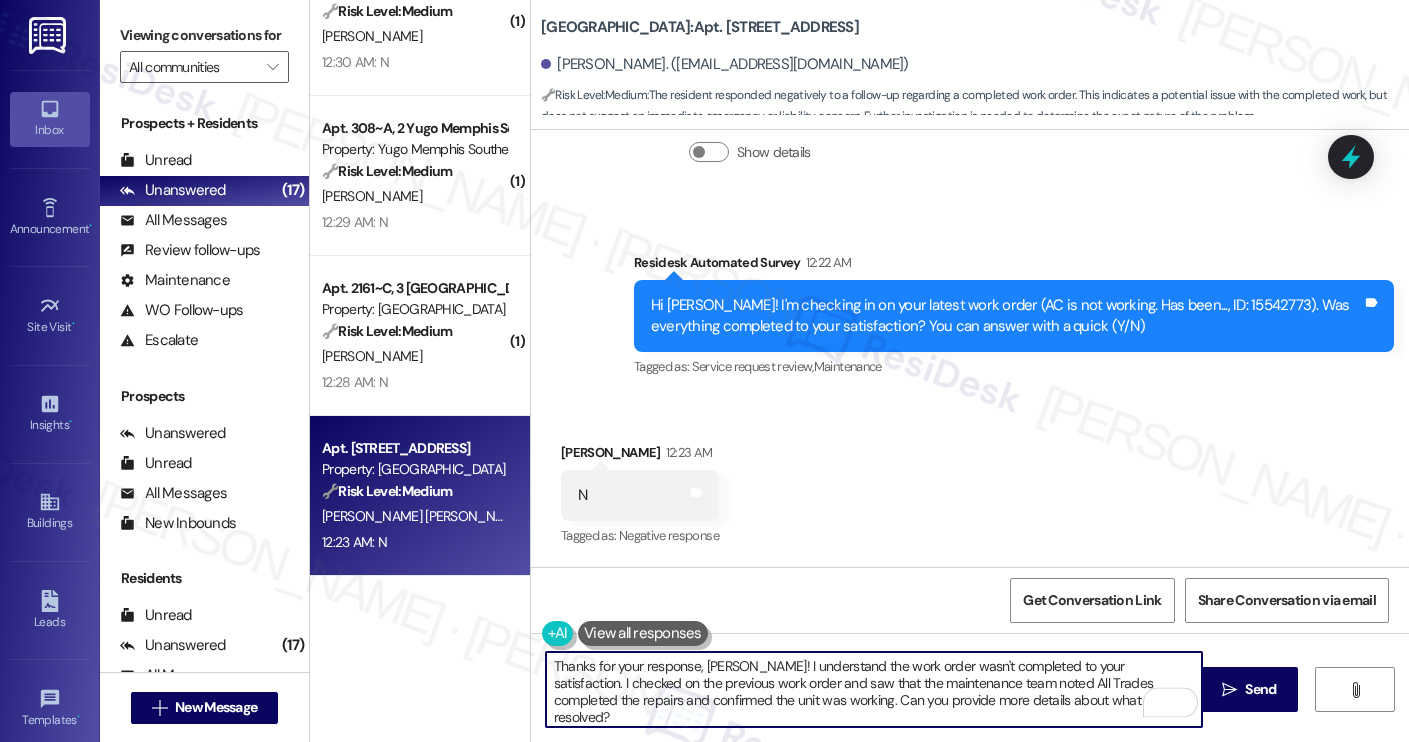 click on "Thanks for your response, Juliana! I understand the work order wasn't completed to your satisfaction. I checked on the previous work order and saw that the maintenance team noted All Trades completed the repairs and confirmed the unit was working. Can you provide more details about what wasn't resolved?" at bounding box center (874, 689) 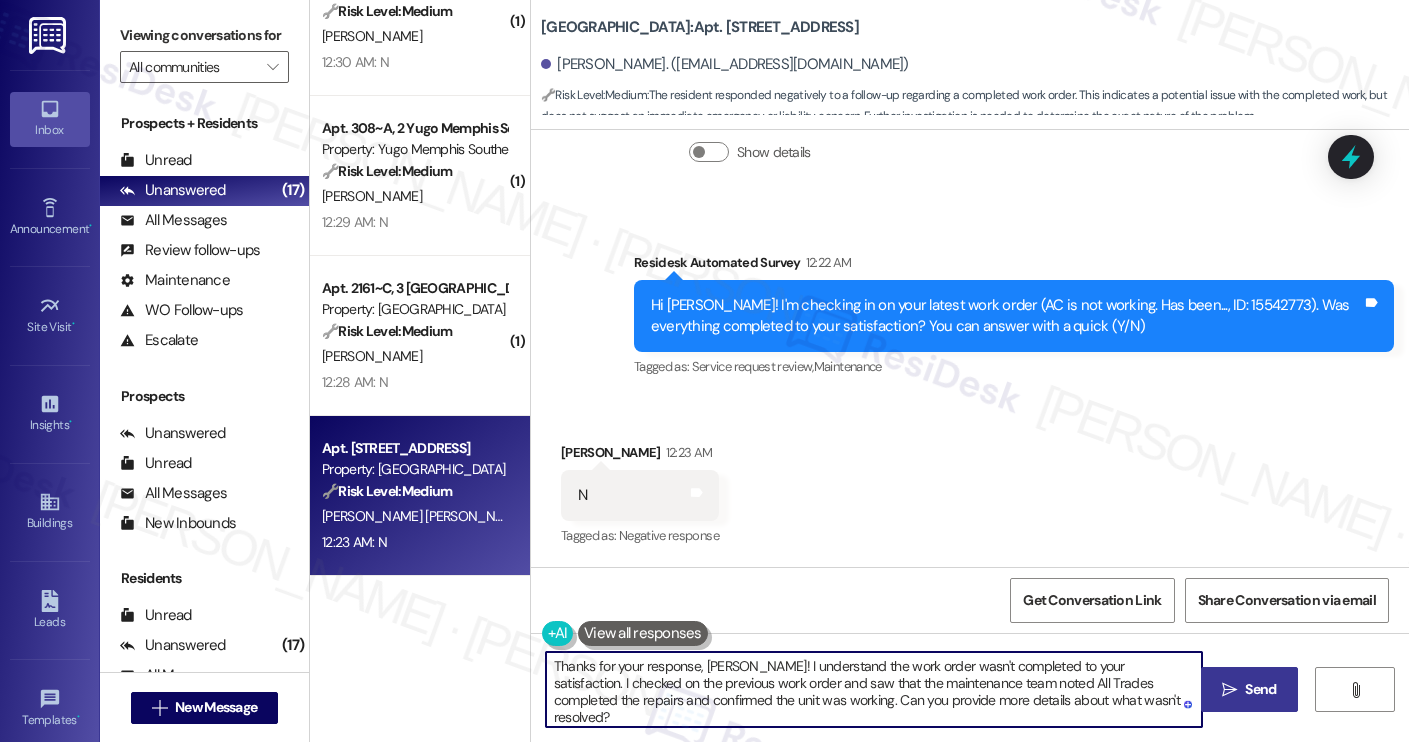 type on "Thanks for your response, Juliana! I understand the work order wasn't completed to your satisfaction. I checked on the previous work order and saw that the maintenance team noted All Trades completed the repairs and confirmed the unit was working. Can you provide more details about what wasn't resolved?" 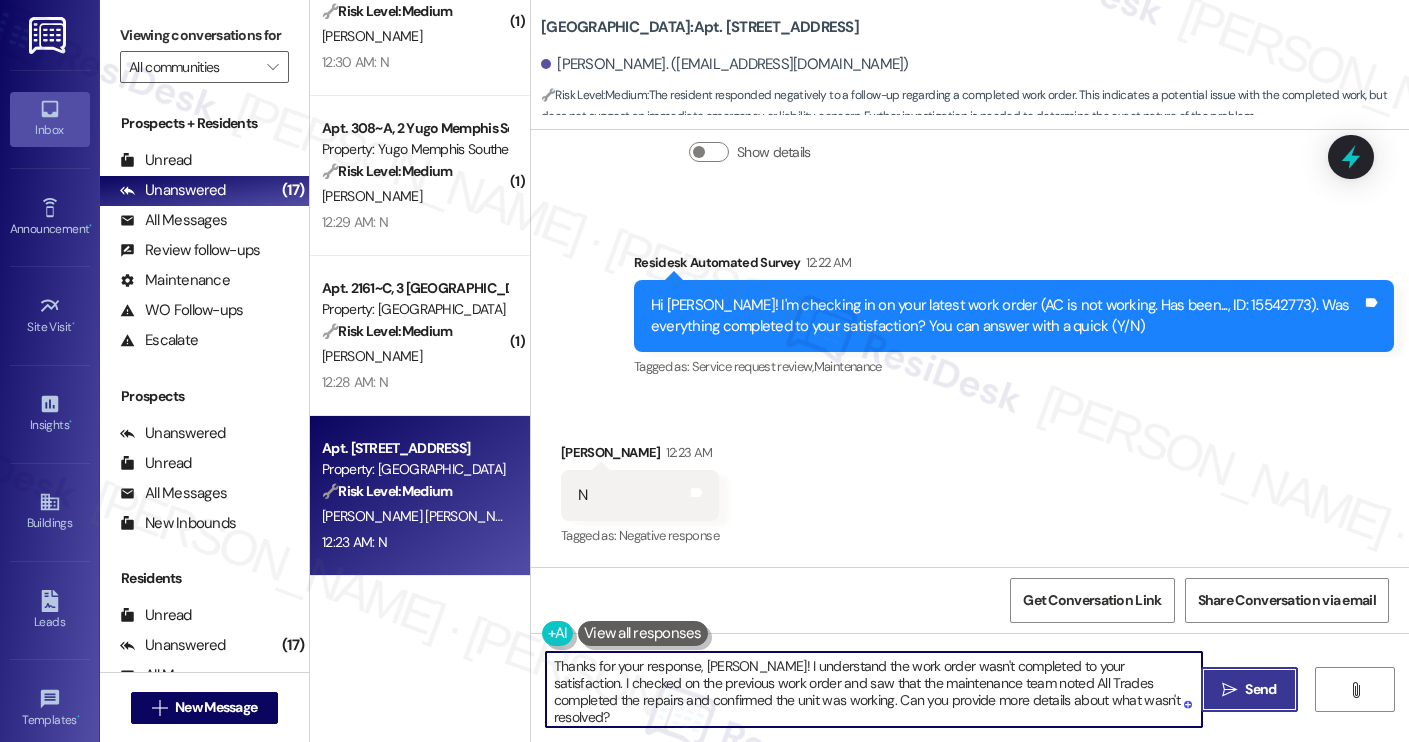 click on "" at bounding box center [1229, 690] 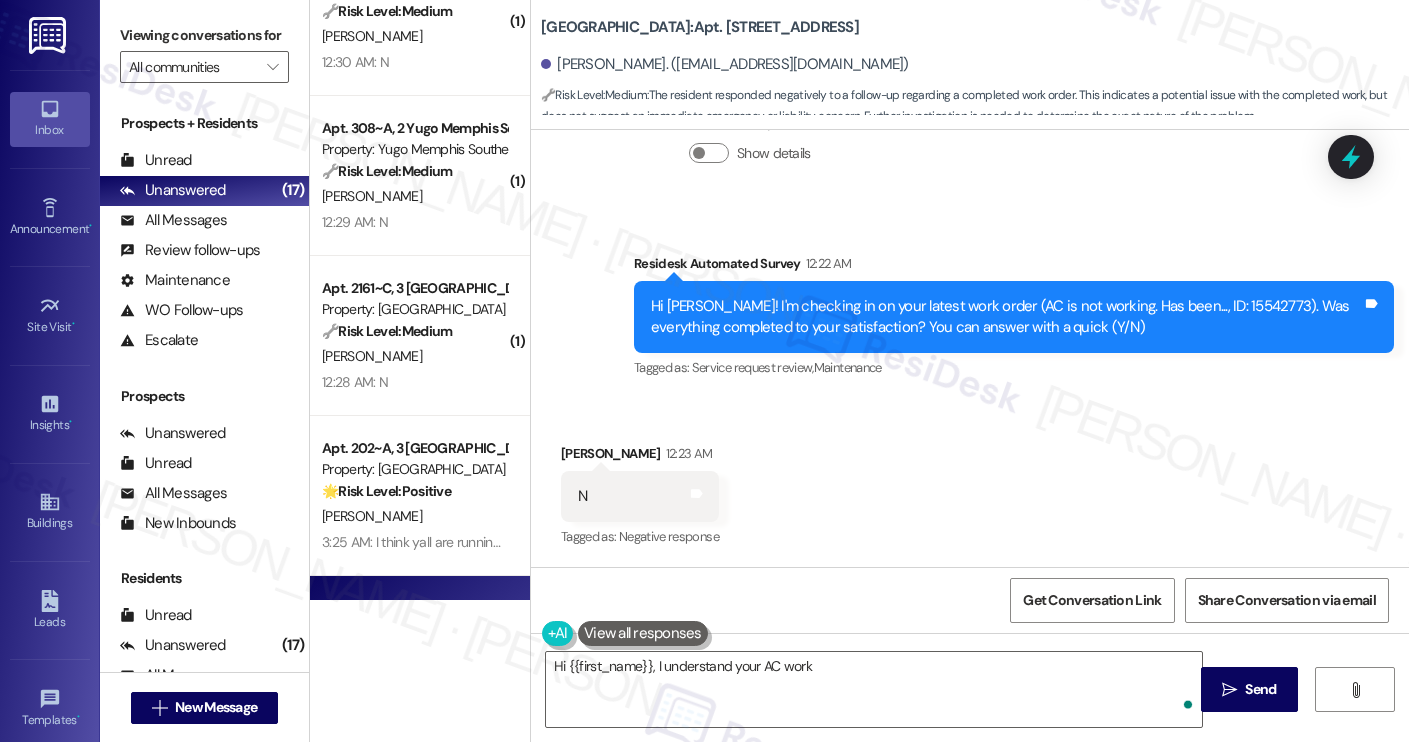 scroll, scrollTop: 679, scrollLeft: 0, axis: vertical 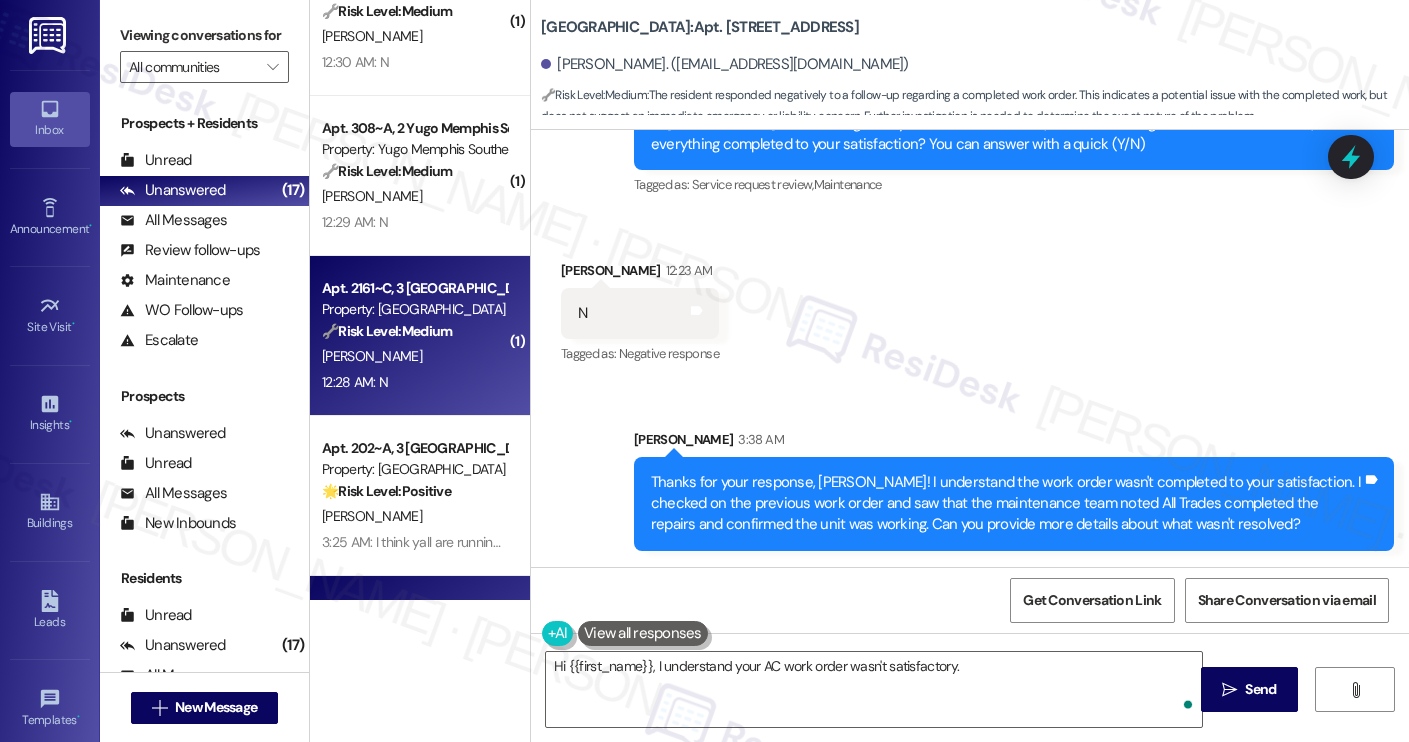 type on "Hi {{first_name}}, I understand your AC work order wasn't satisfactory. Let" 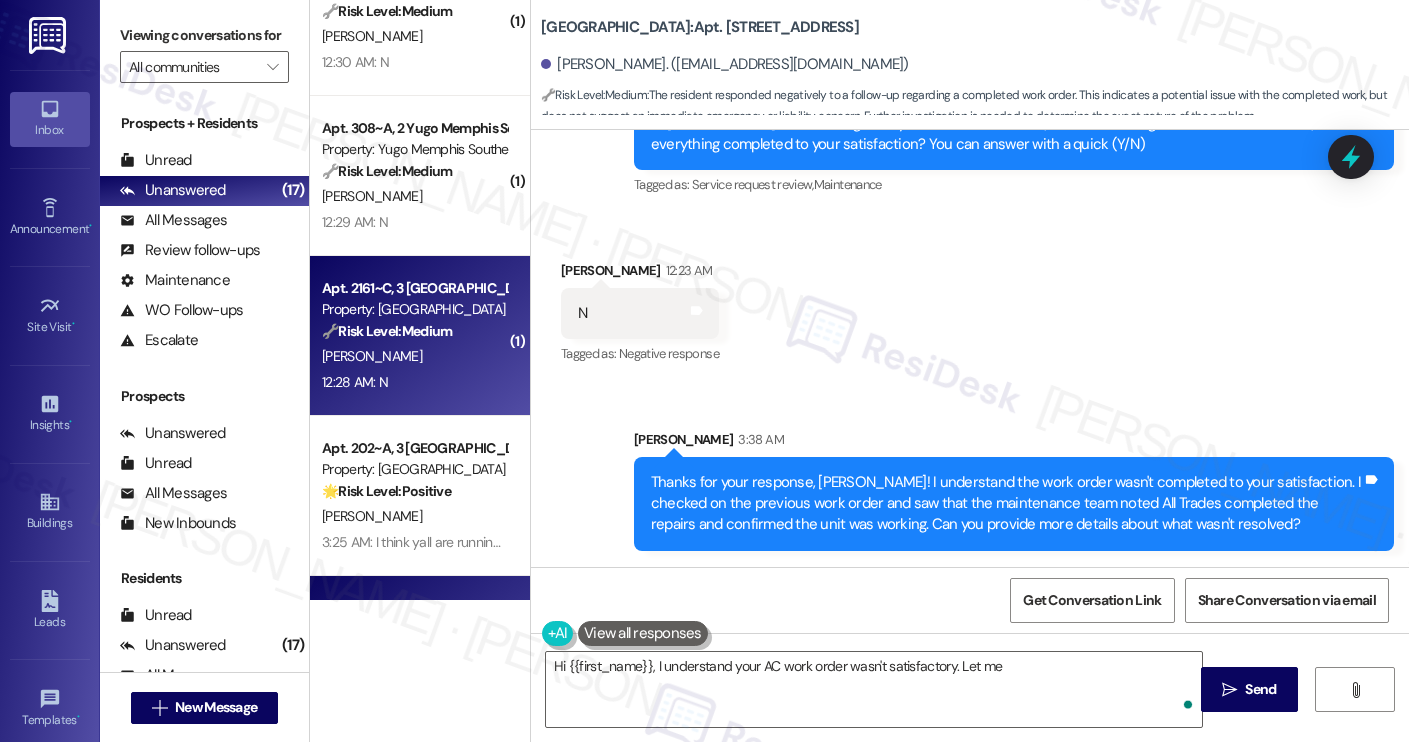 click on "[PERSON_NAME]" at bounding box center (414, 356) 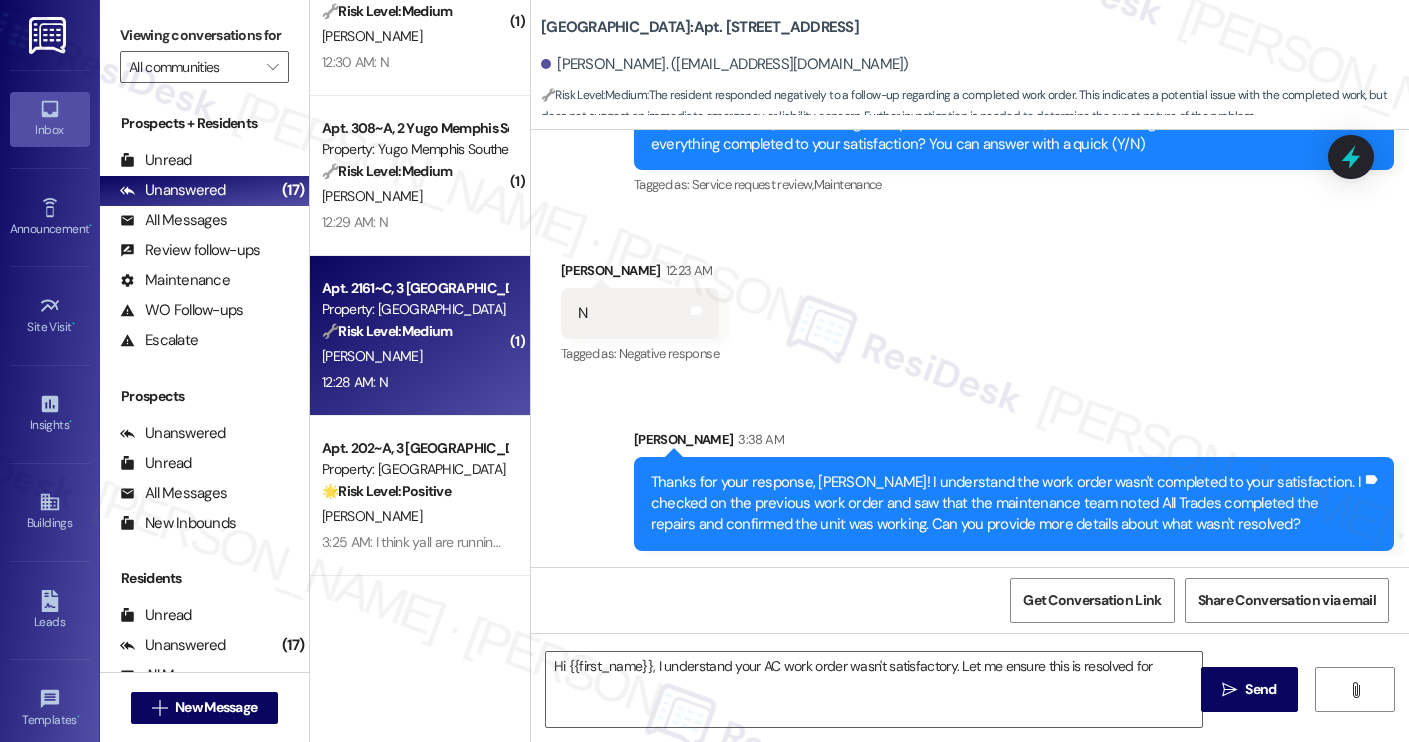 type on "Hi {{first_name}}, I understand your AC work order wasn't satisfactory. Let me ensure this is resolved for you" 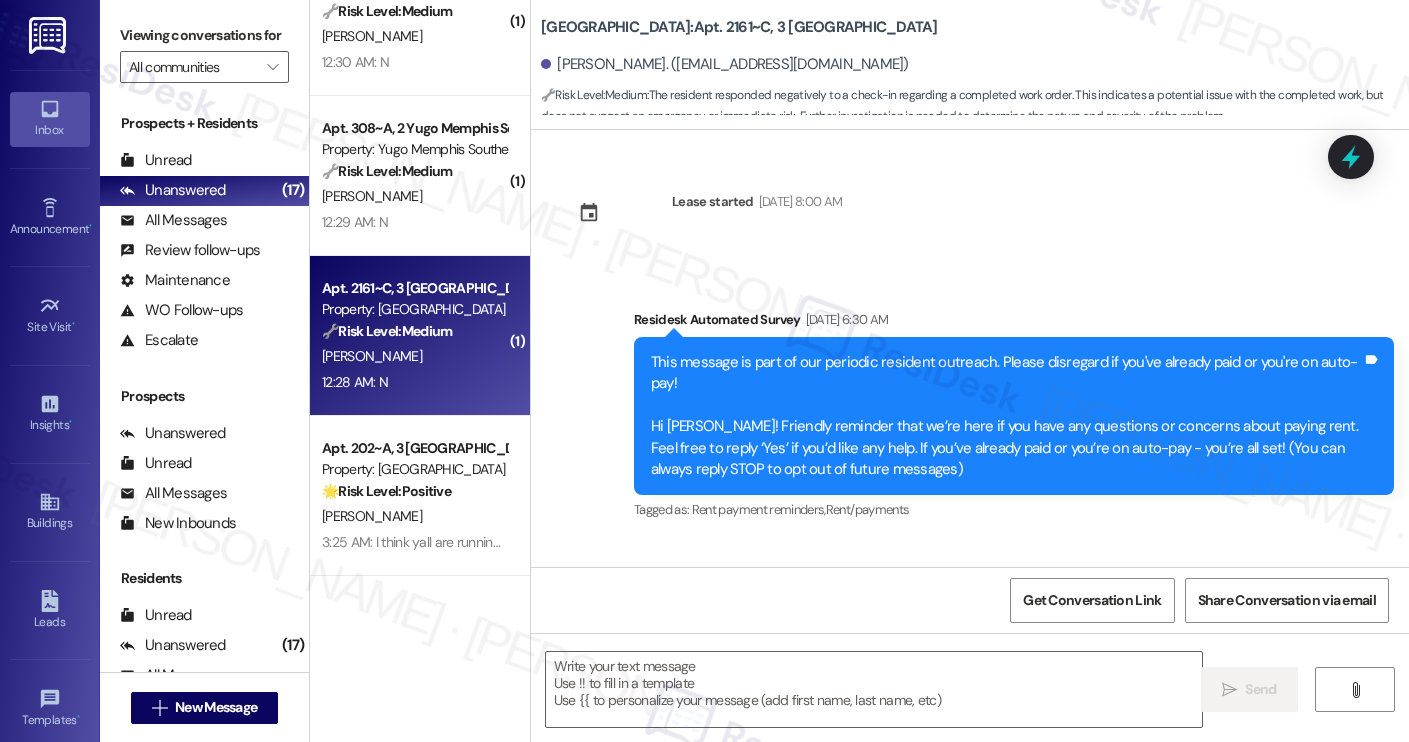 type on "Fetching suggested responses. Please feel free to read through the conversation in the meantime." 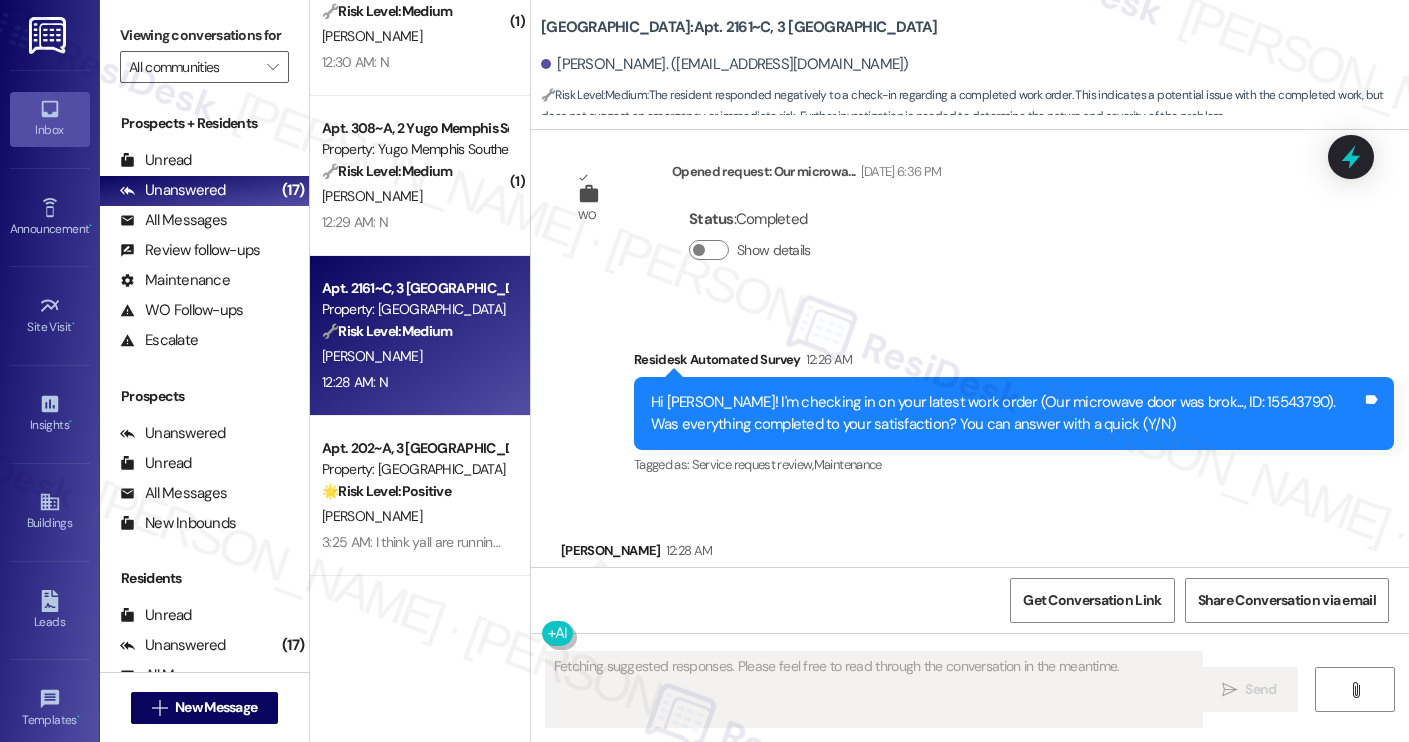 scroll, scrollTop: 3995, scrollLeft: 0, axis: vertical 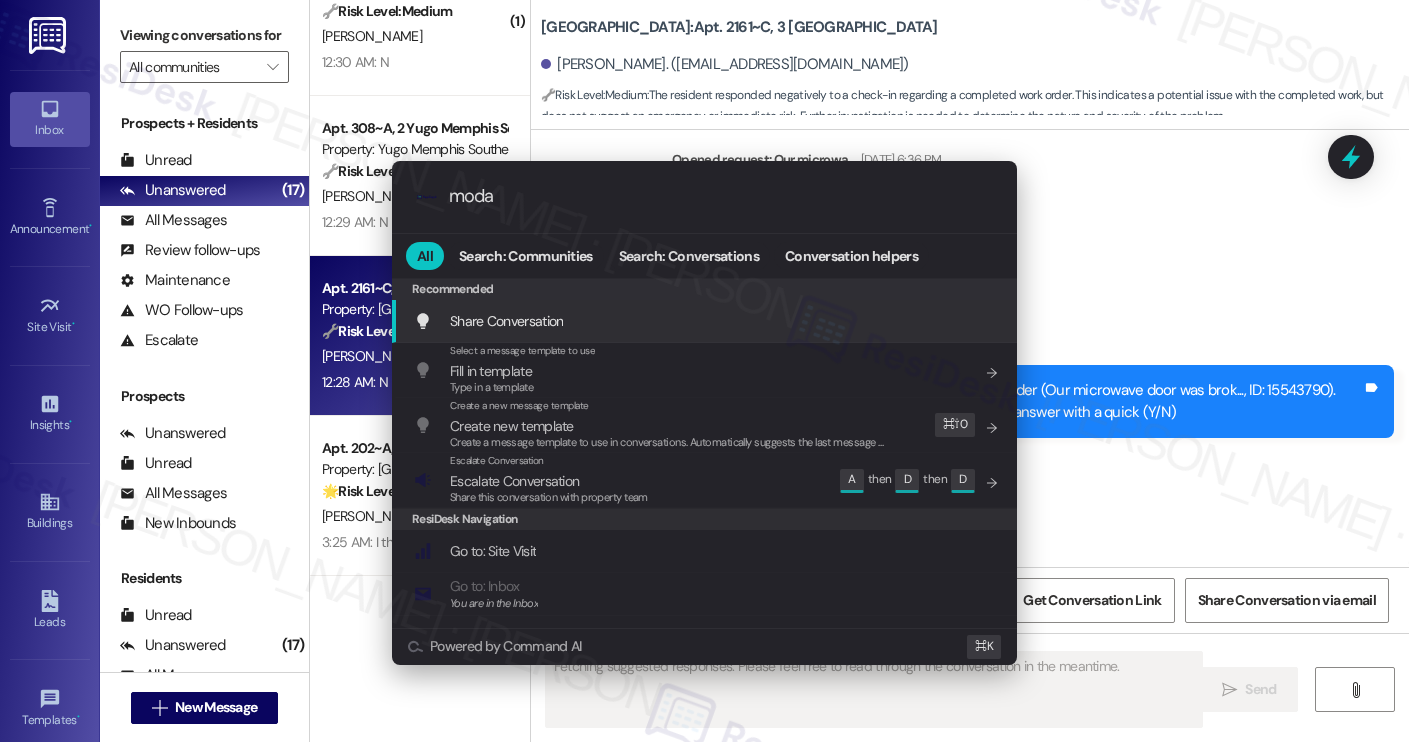 type on "modal" 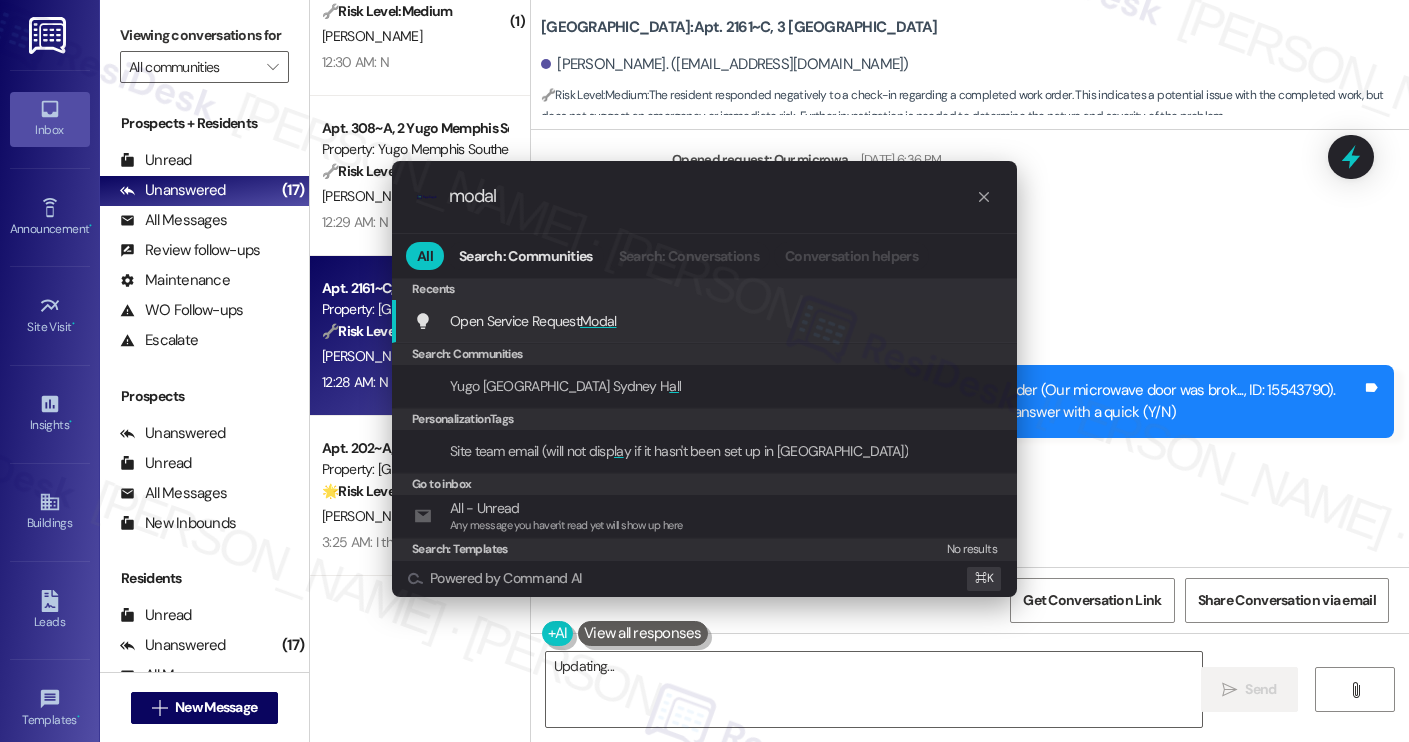 click on "Open Service Request  Modal" at bounding box center [533, 321] 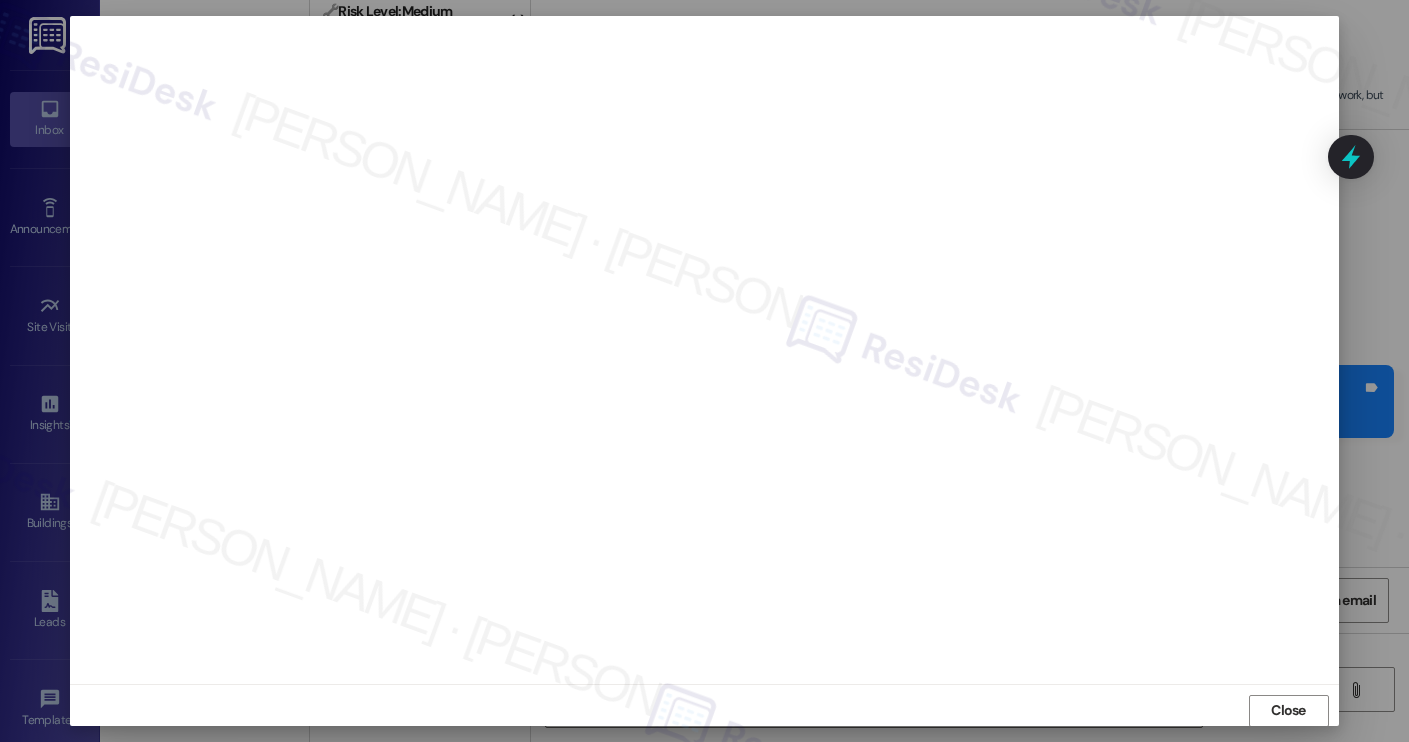 scroll, scrollTop: 1, scrollLeft: 0, axis: vertical 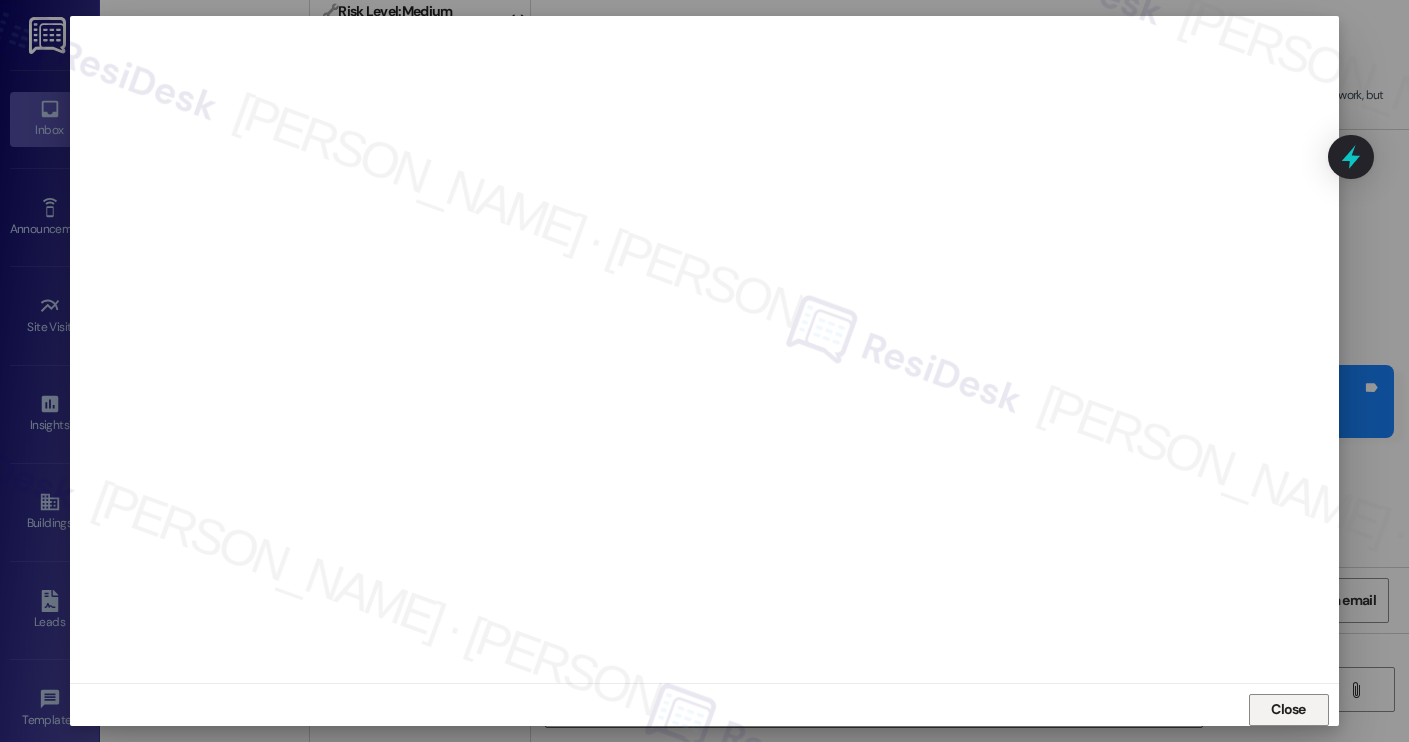 click on "Close" at bounding box center (1288, 709) 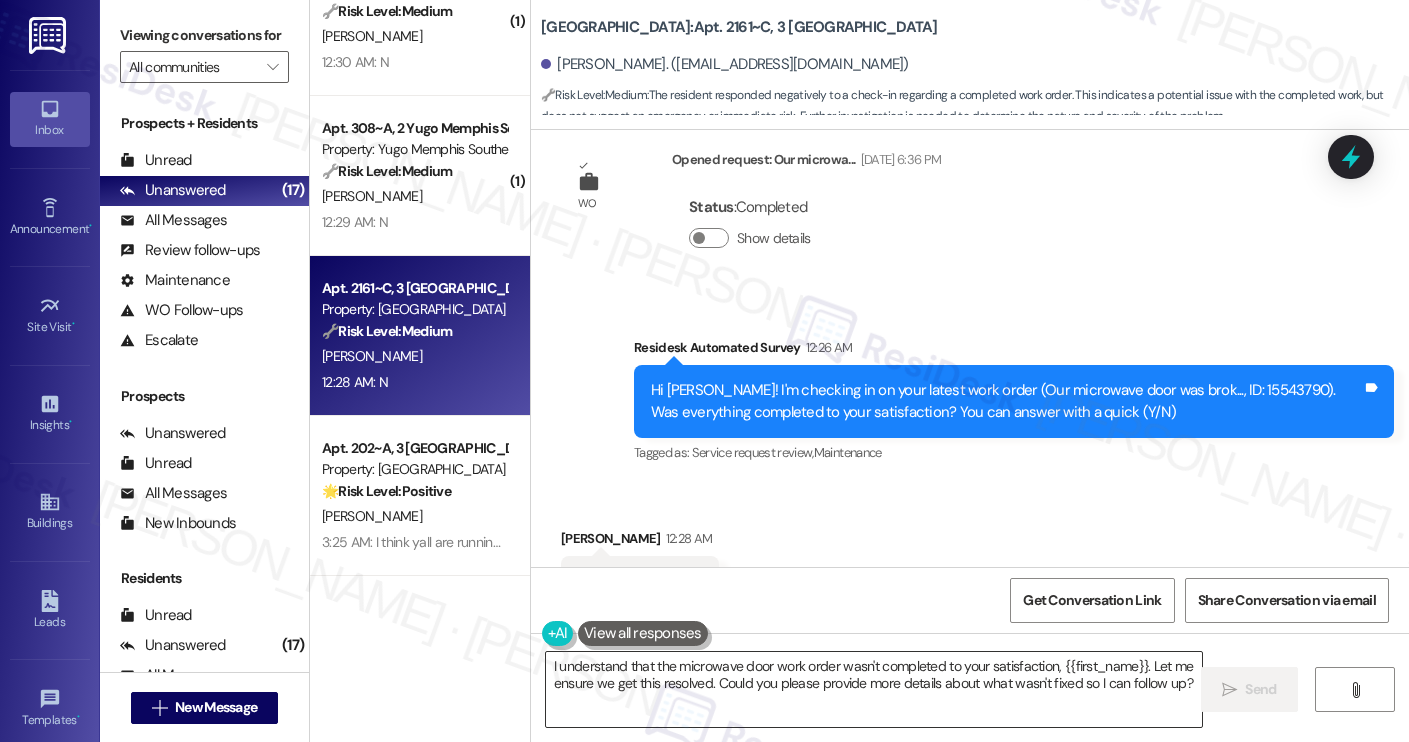 click on "I understand that the microwave door work order wasn't completed to your satisfaction, {{first_name}}. Let me ensure we get this resolved. Could you please provide more details about what wasn't fixed so I can follow up?" at bounding box center [874, 689] 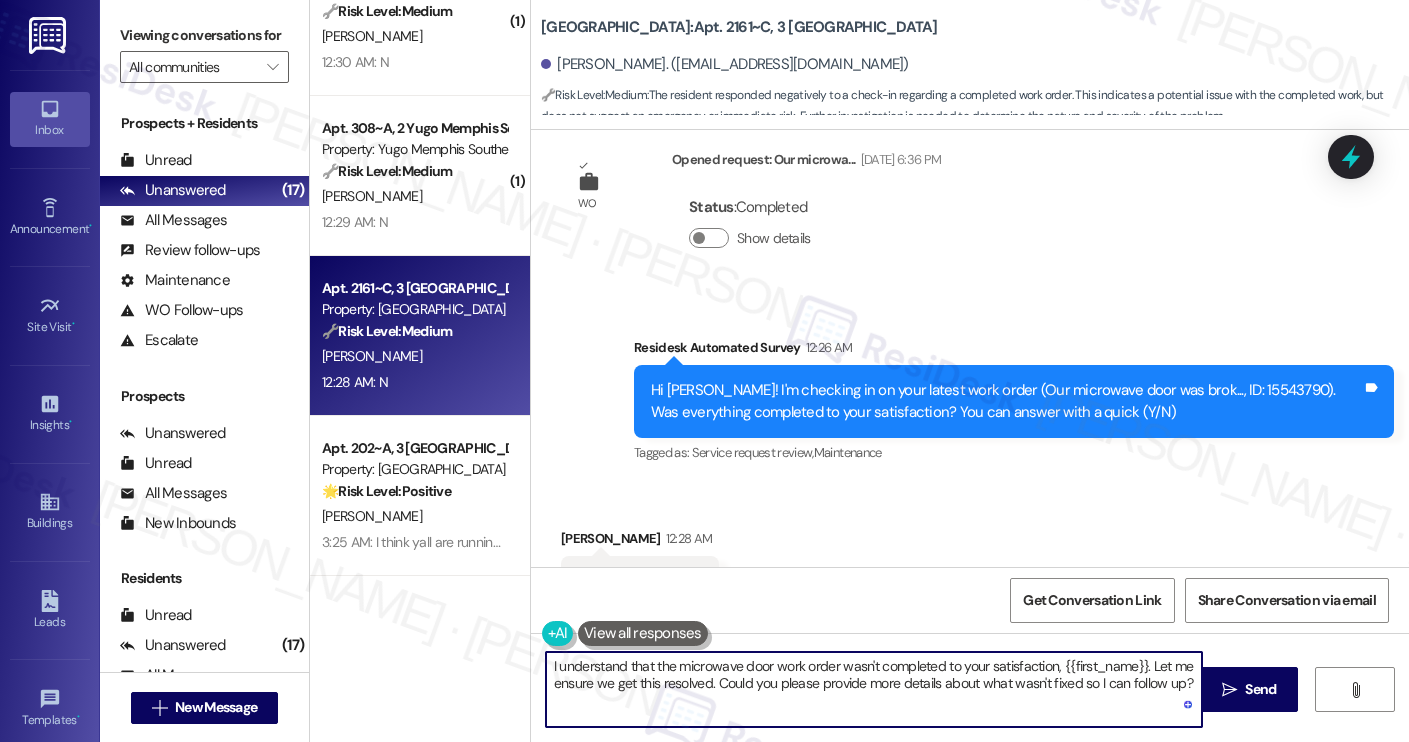 drag, startPoint x: 1141, startPoint y: 668, endPoint x: 1107, endPoint y: 668, distance: 34 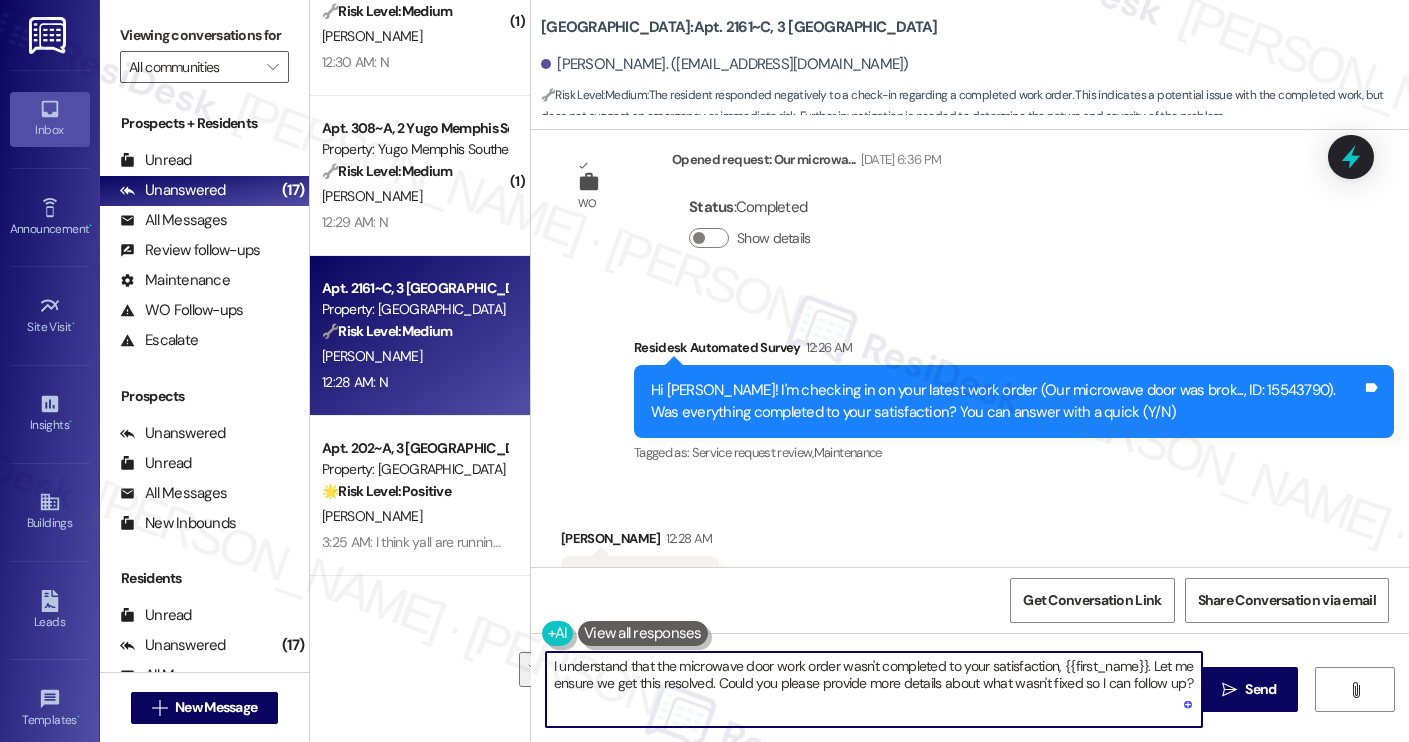 drag, startPoint x: 708, startPoint y: 685, endPoint x: 1055, endPoint y: 673, distance: 347.20743 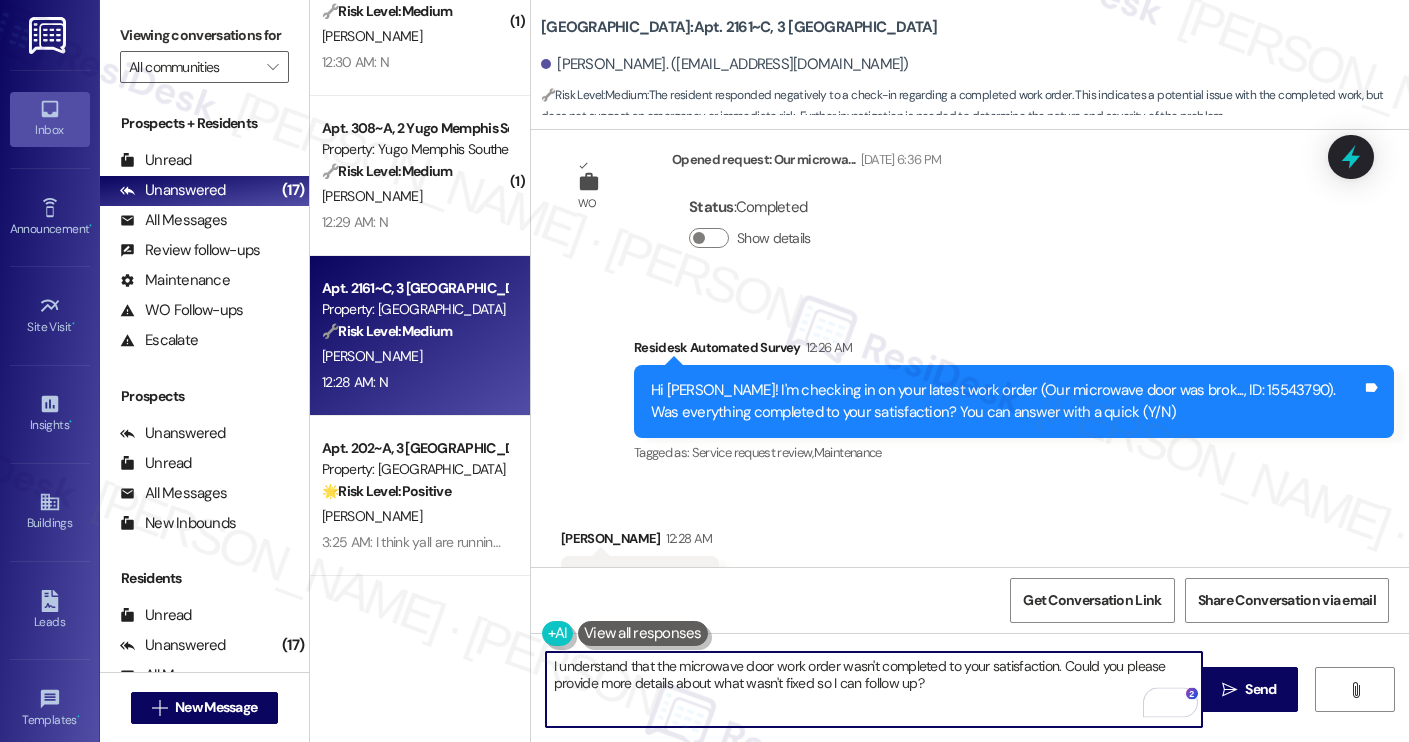 click on "I understand that the microwave door work order wasn't completed to your satisfaction. Could you please provide more details about what wasn't fixed so I can follow up?" at bounding box center [874, 689] 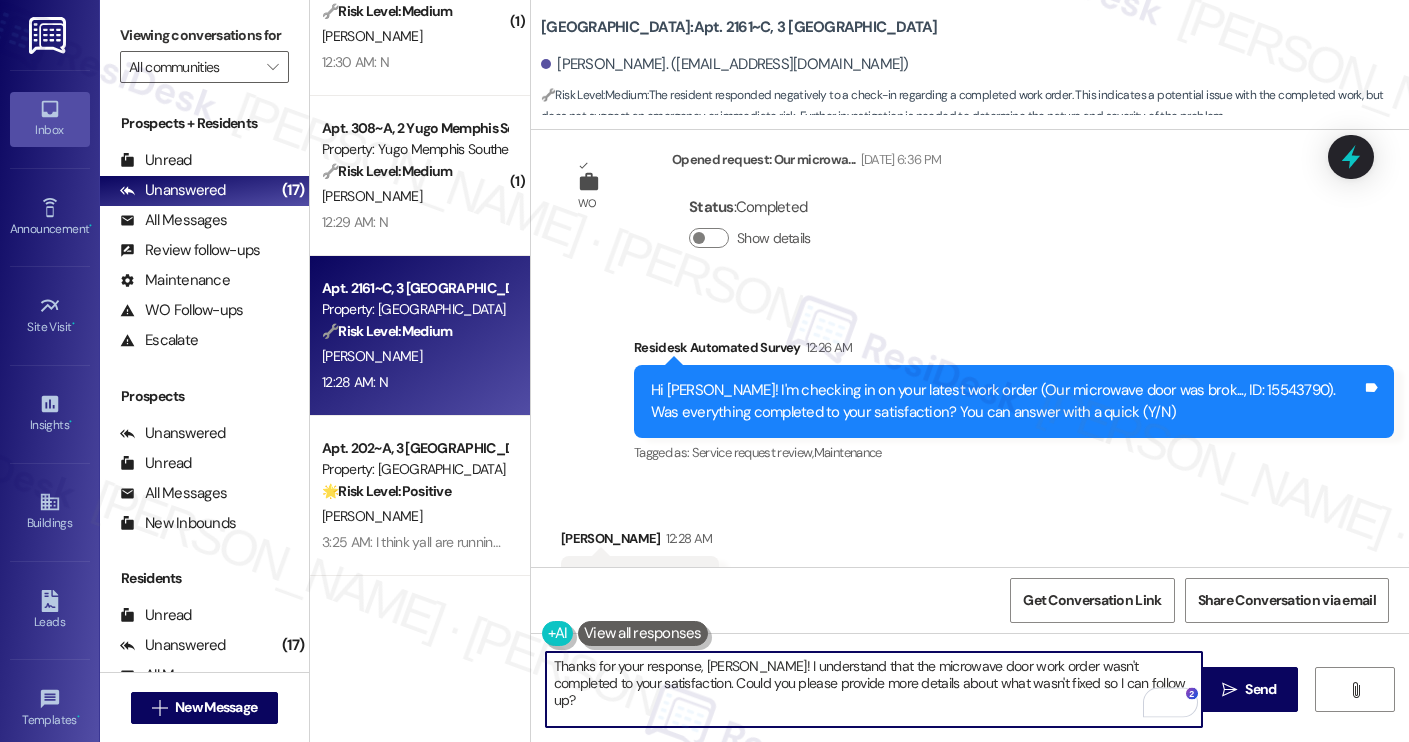 click on "Thanks for your response, Grant! I understand that the microwave door work order wasn't completed to your satisfaction. Could you please provide more details about what wasn't fixed so I can follow up?" at bounding box center (874, 689) 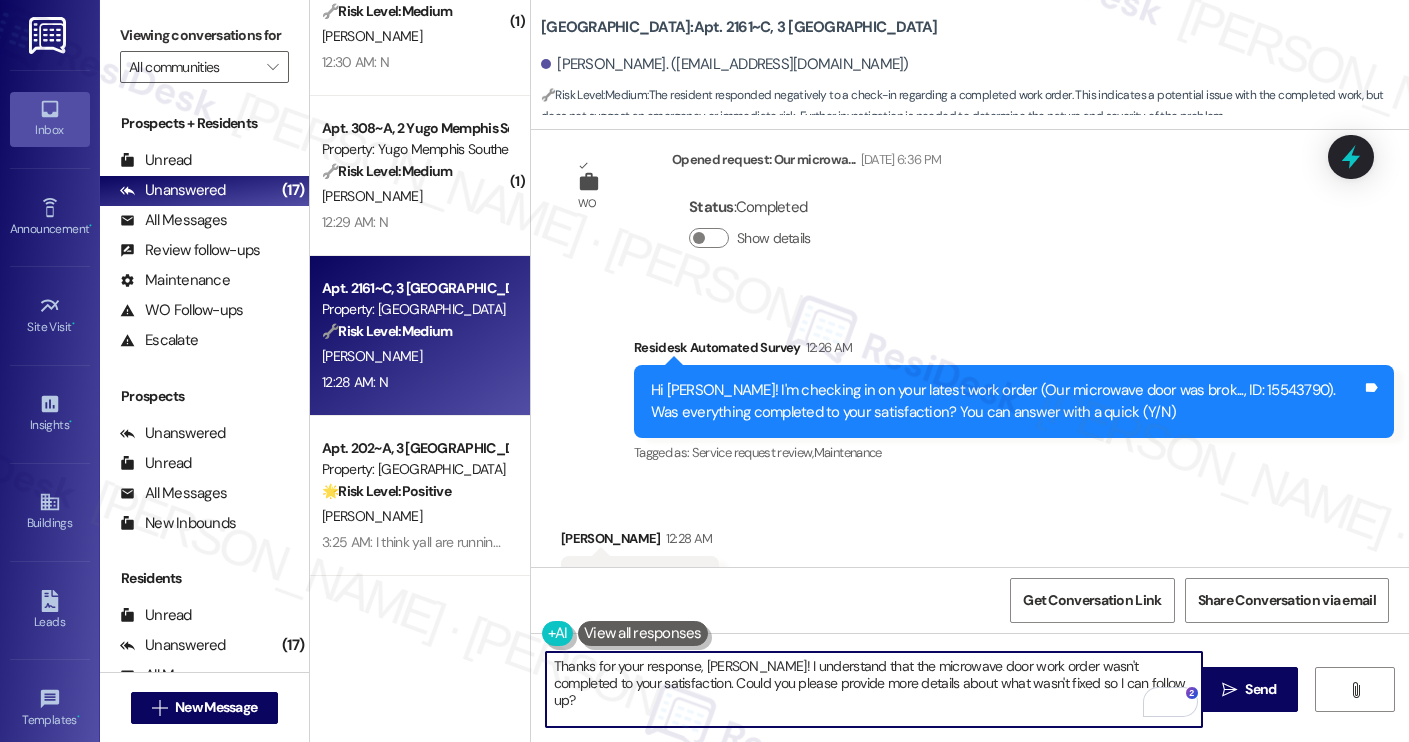 click on "Thanks for your response, Grant! I understand that the microwave door work order wasn't completed to your satisfaction. Could you please provide more details about what wasn't fixed so I can follow up?" at bounding box center [874, 689] 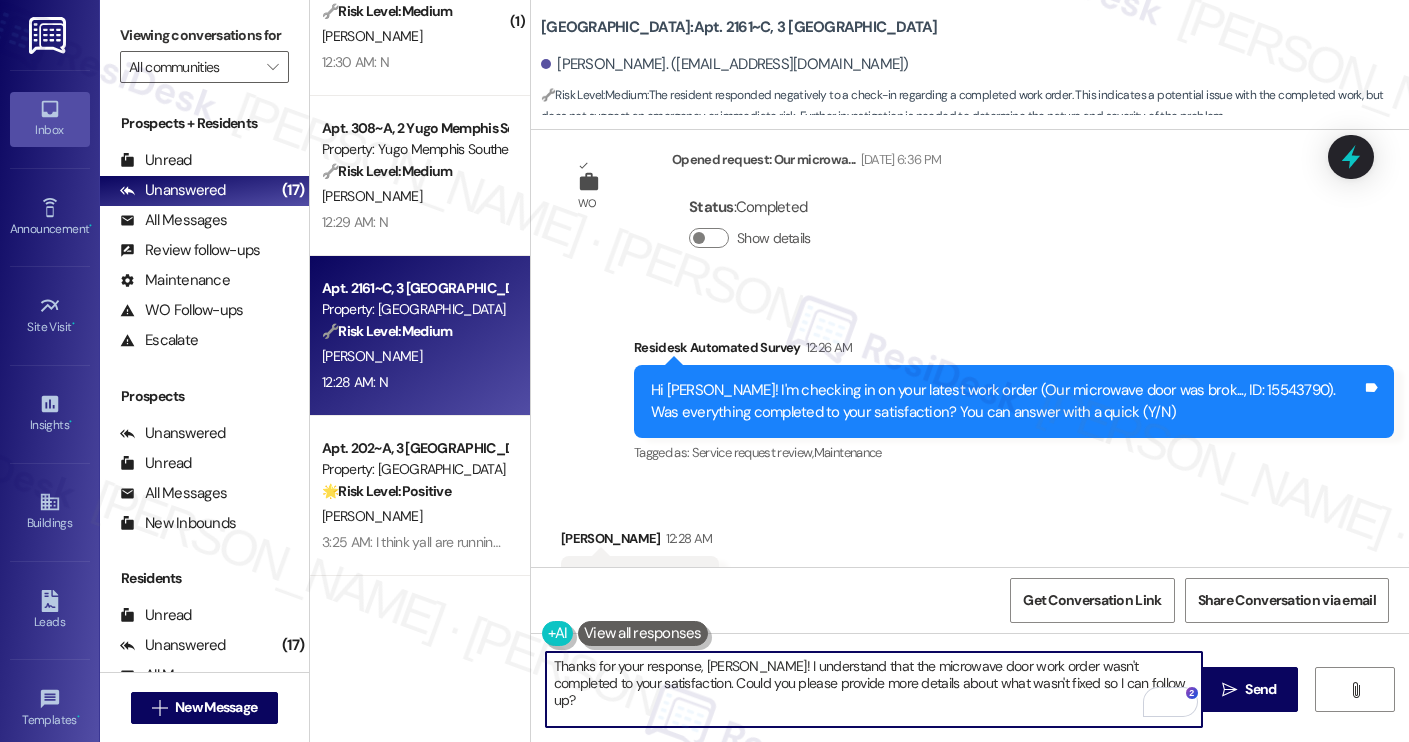 click on "Thanks for your response, Grant! I understand that the microwave door work order wasn't completed to your satisfaction. Could you please provide more details about what wasn't fixed so I can follow up?" at bounding box center (874, 689) 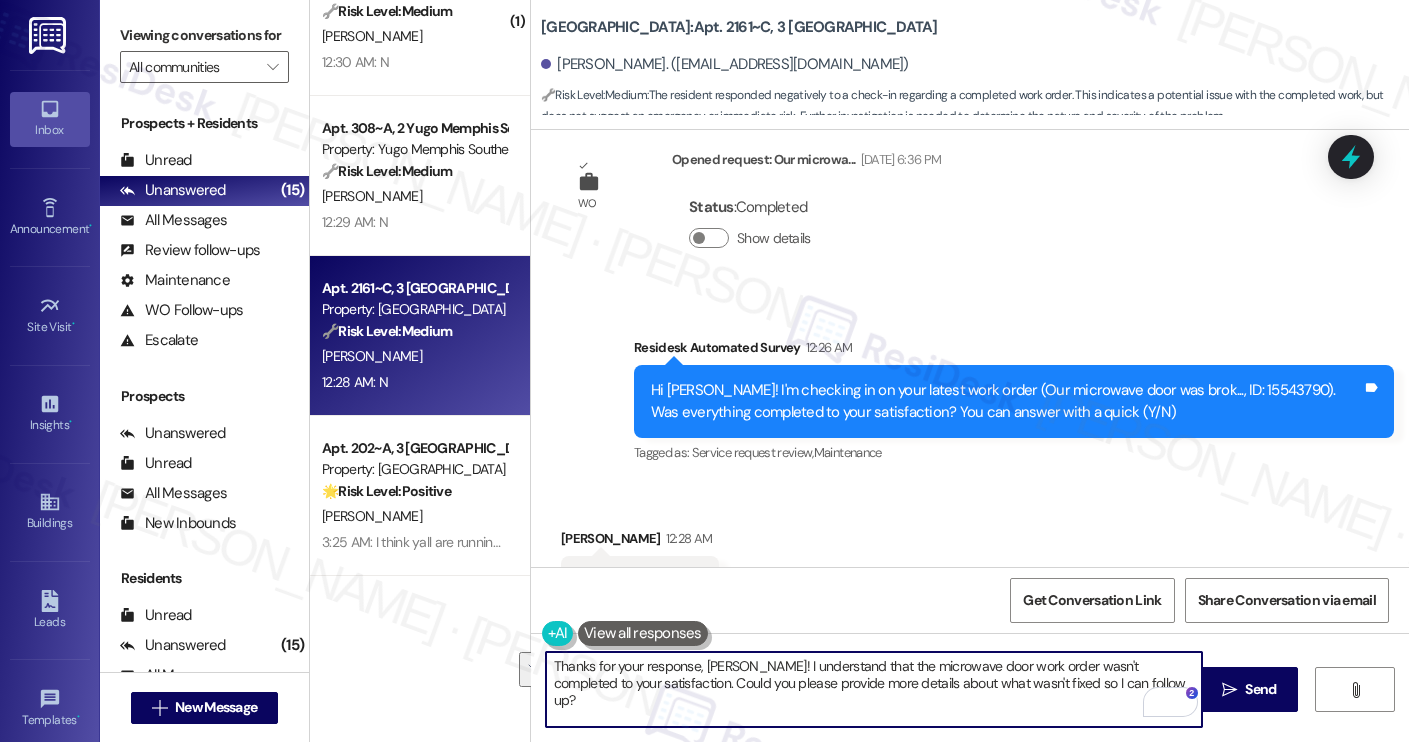 paste on "e" 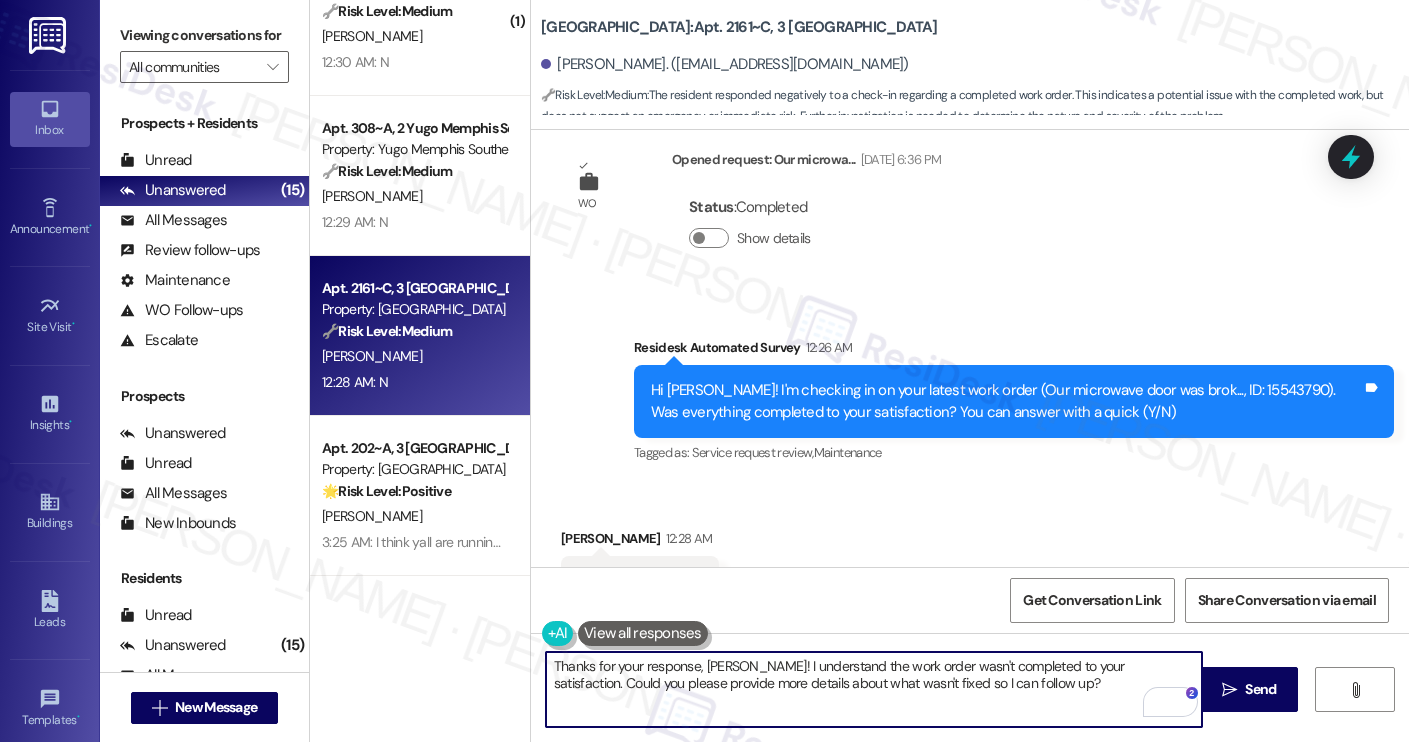 click on "Thanks for your response, Grant! I understand the work order wasn't completed to your satisfaction. Could you please provide more details about what wasn't fixed so I can follow up?" at bounding box center [874, 689] 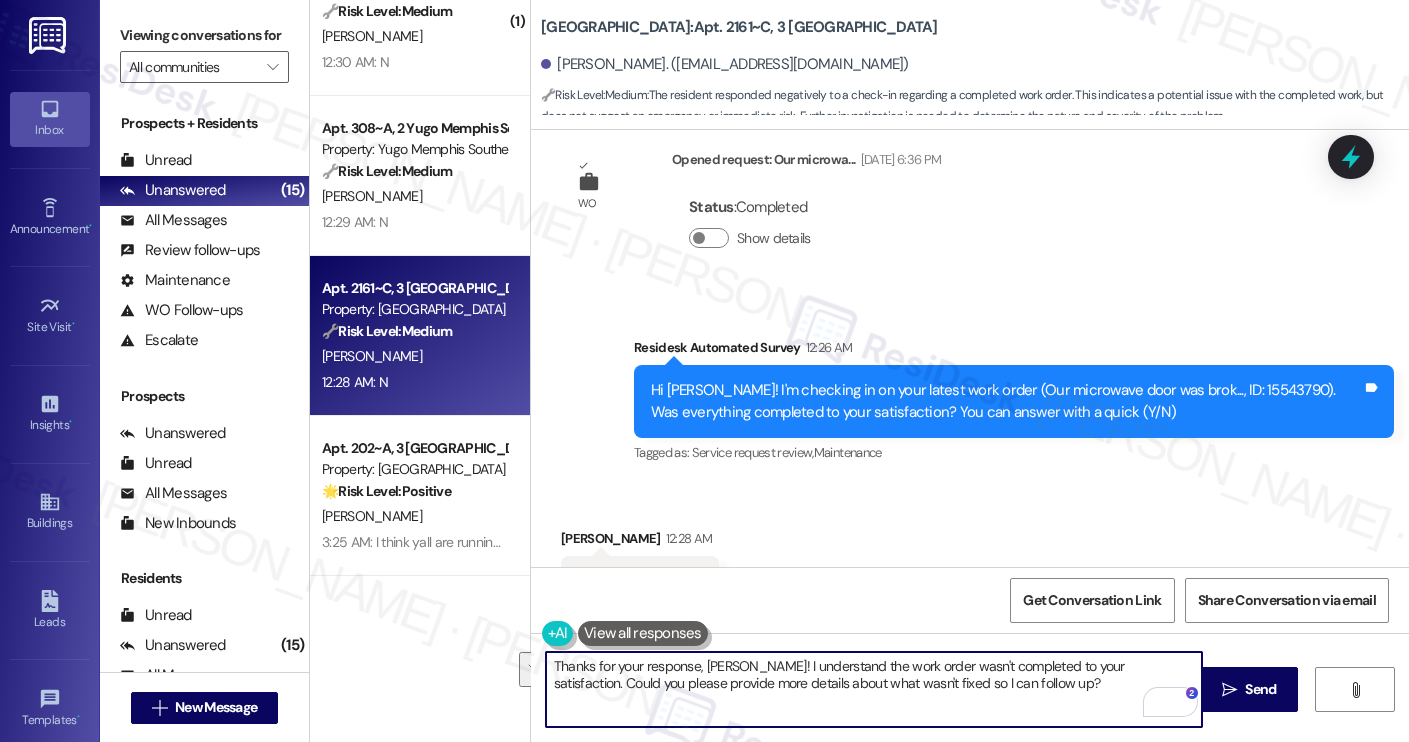 paste on "an you provide more details about what wasn't resolved" 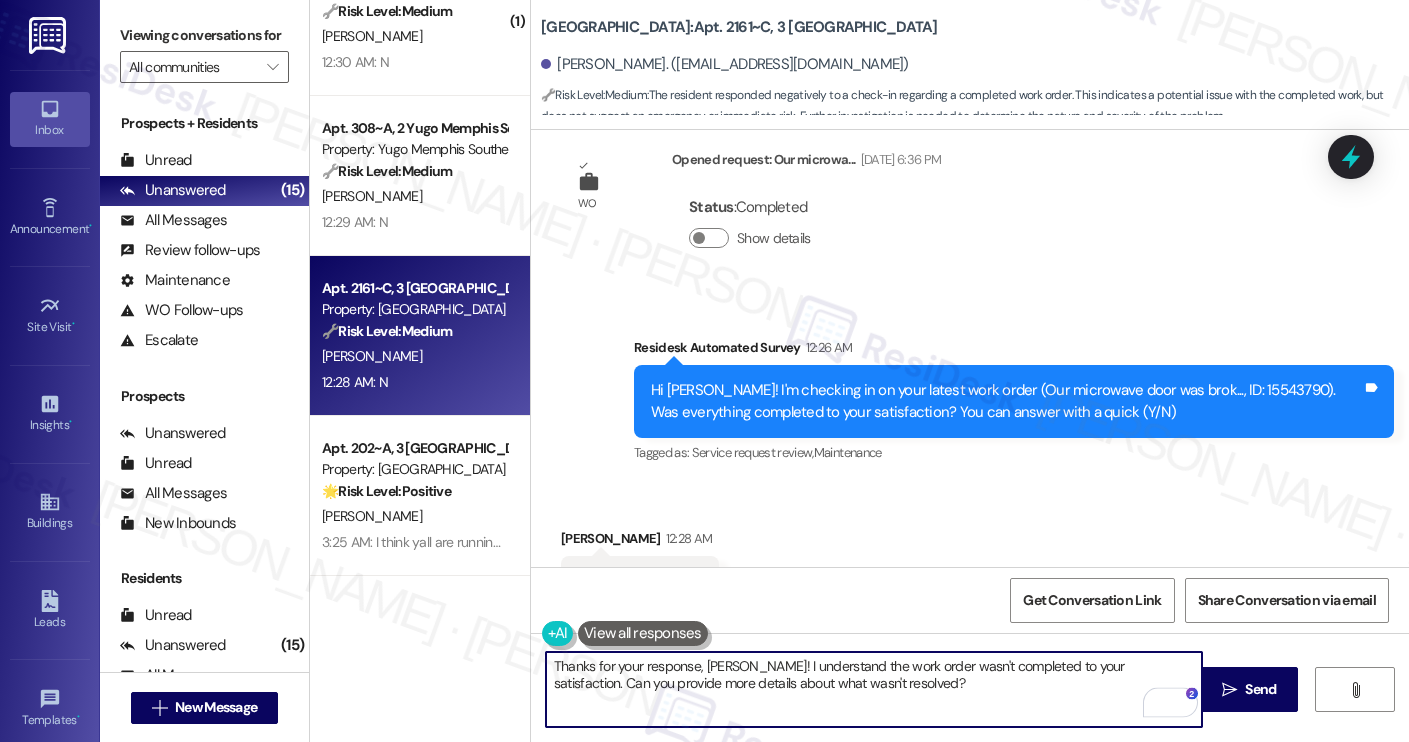 click on "Thanks for your response, Grant! I understand the work order wasn't completed to your satisfaction. Can you provide more details about what wasn't resolved?" at bounding box center [874, 689] 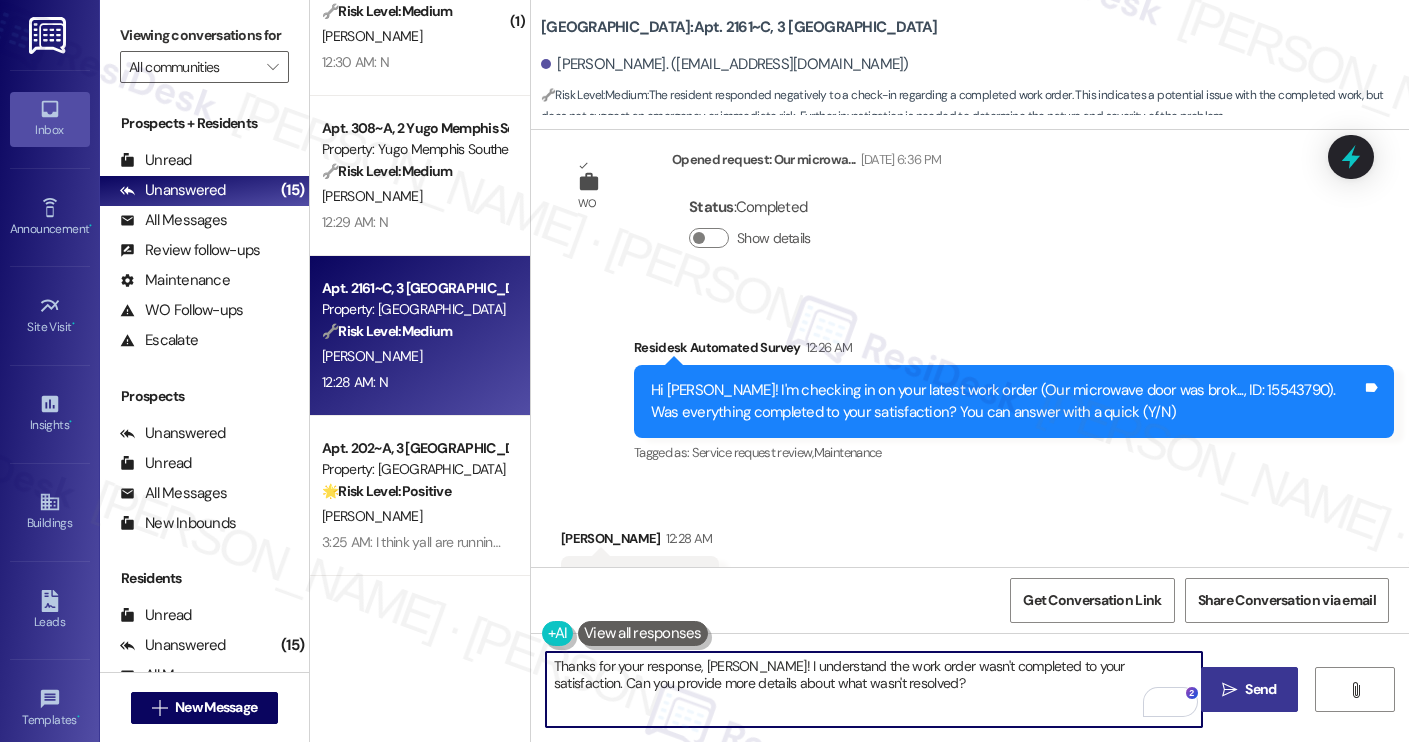 type on "Thanks for your response, Grant! I understand the work order wasn't completed to your satisfaction. Can you provide more details about what wasn't resolved?" 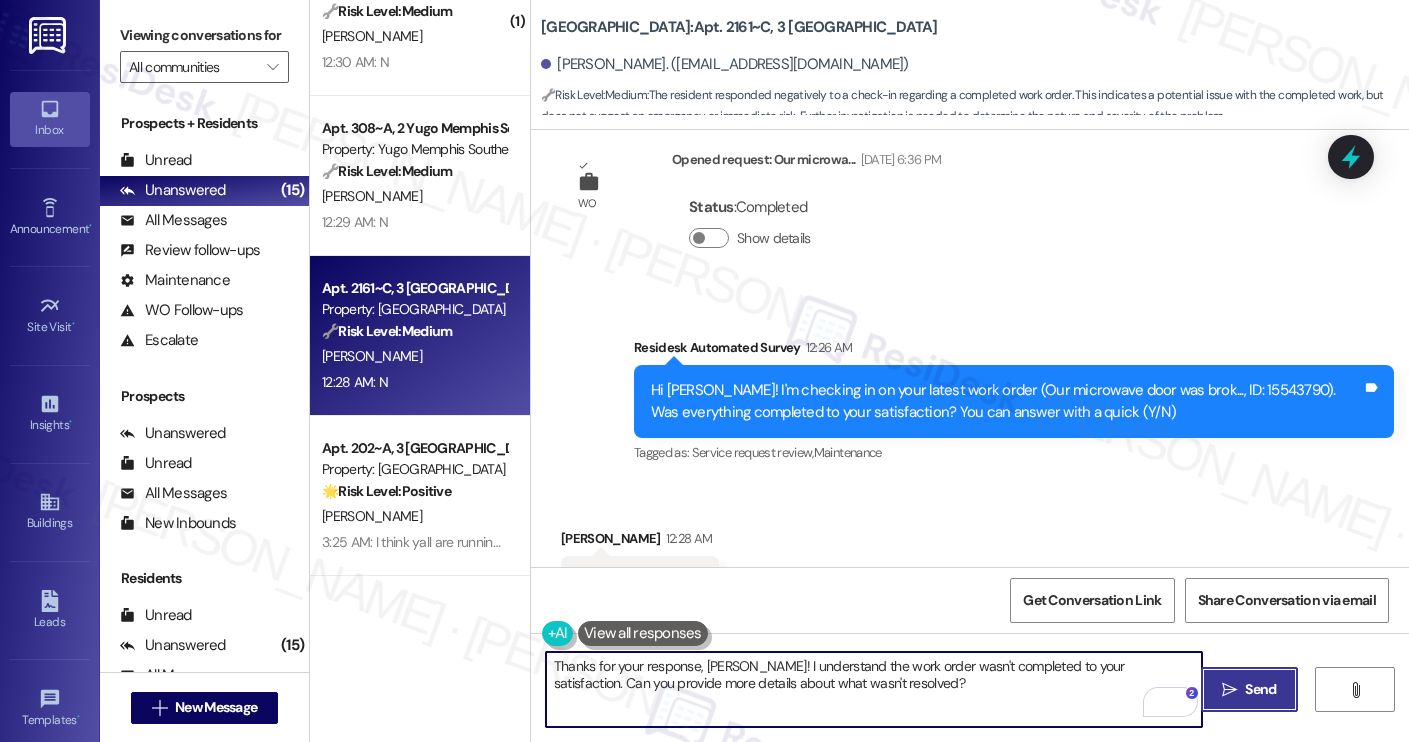 click on " Send" at bounding box center [1249, 689] 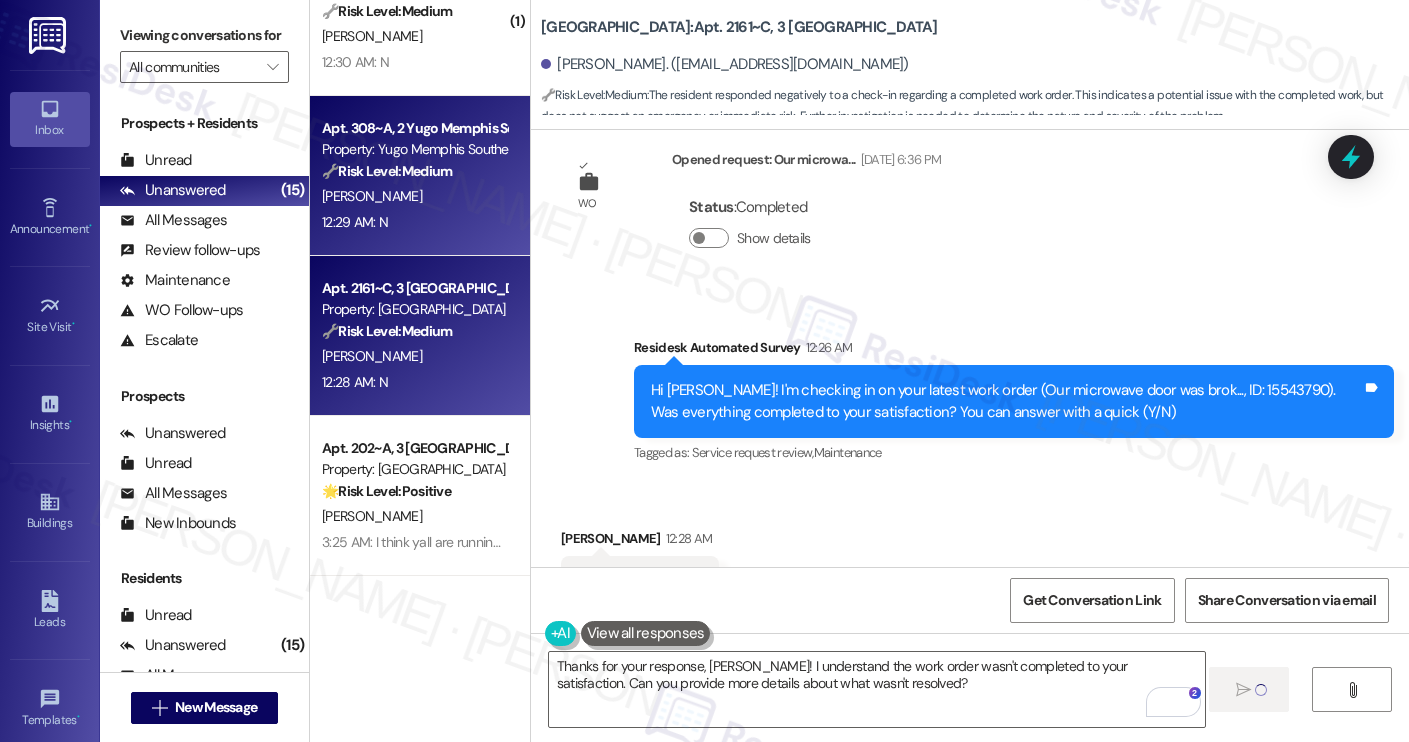 type 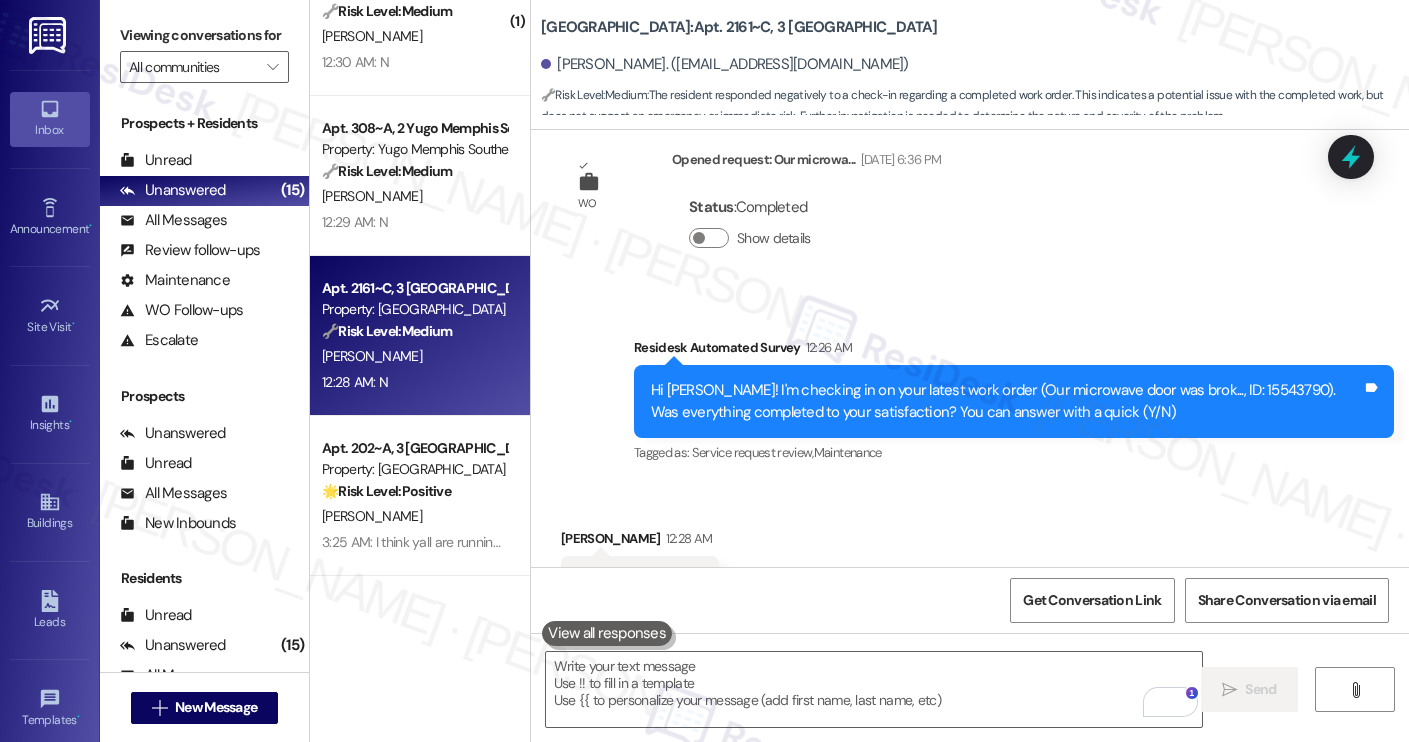 scroll, scrollTop: 3994, scrollLeft: 0, axis: vertical 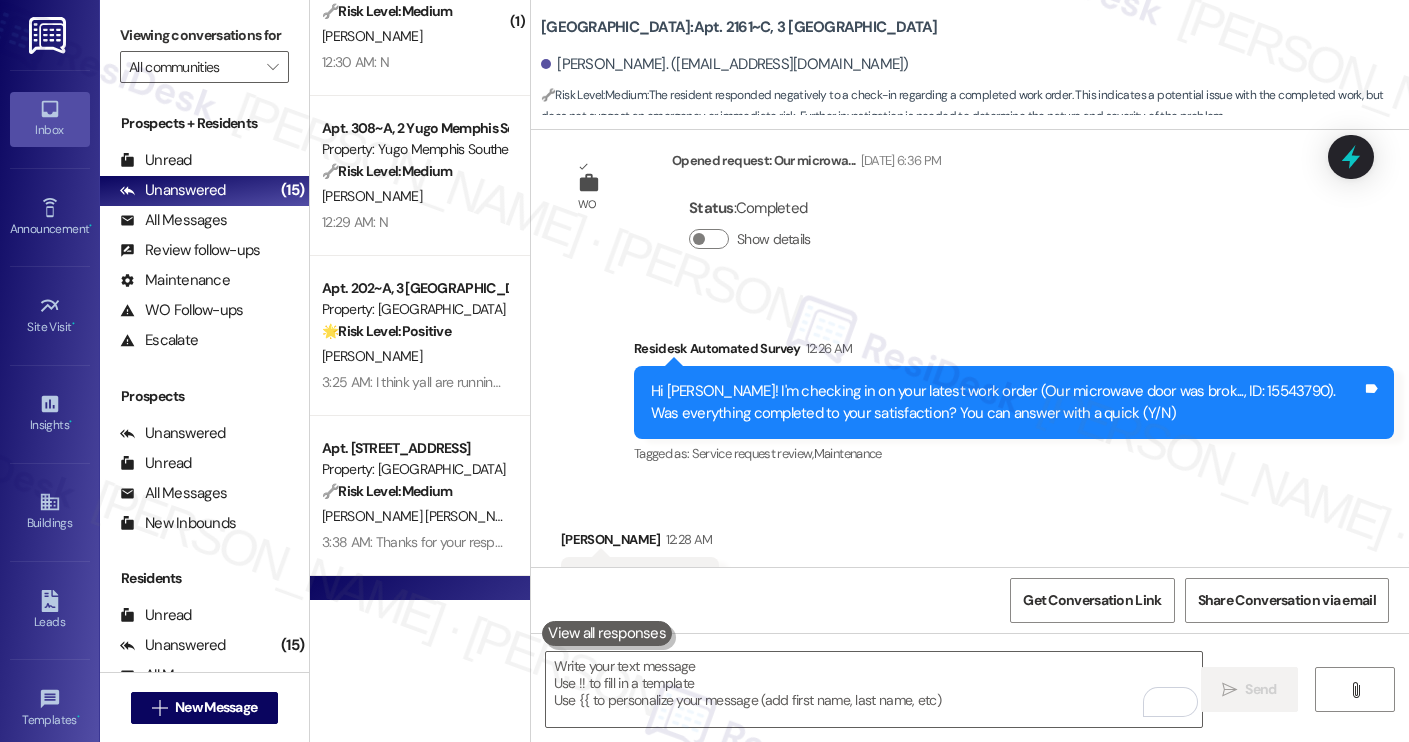 click on "12:29 AM: N 12:29 AM: N" at bounding box center [414, 222] 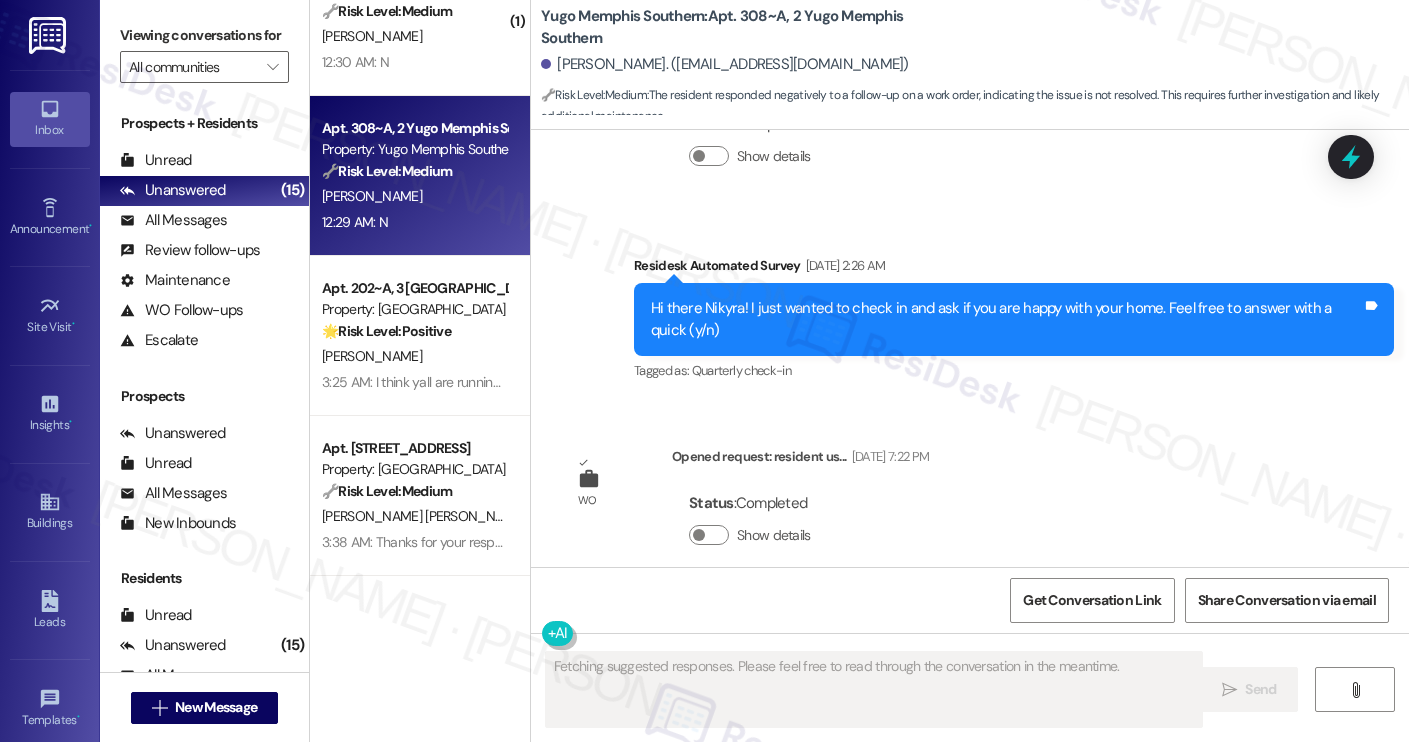 scroll, scrollTop: 2505, scrollLeft: 0, axis: vertical 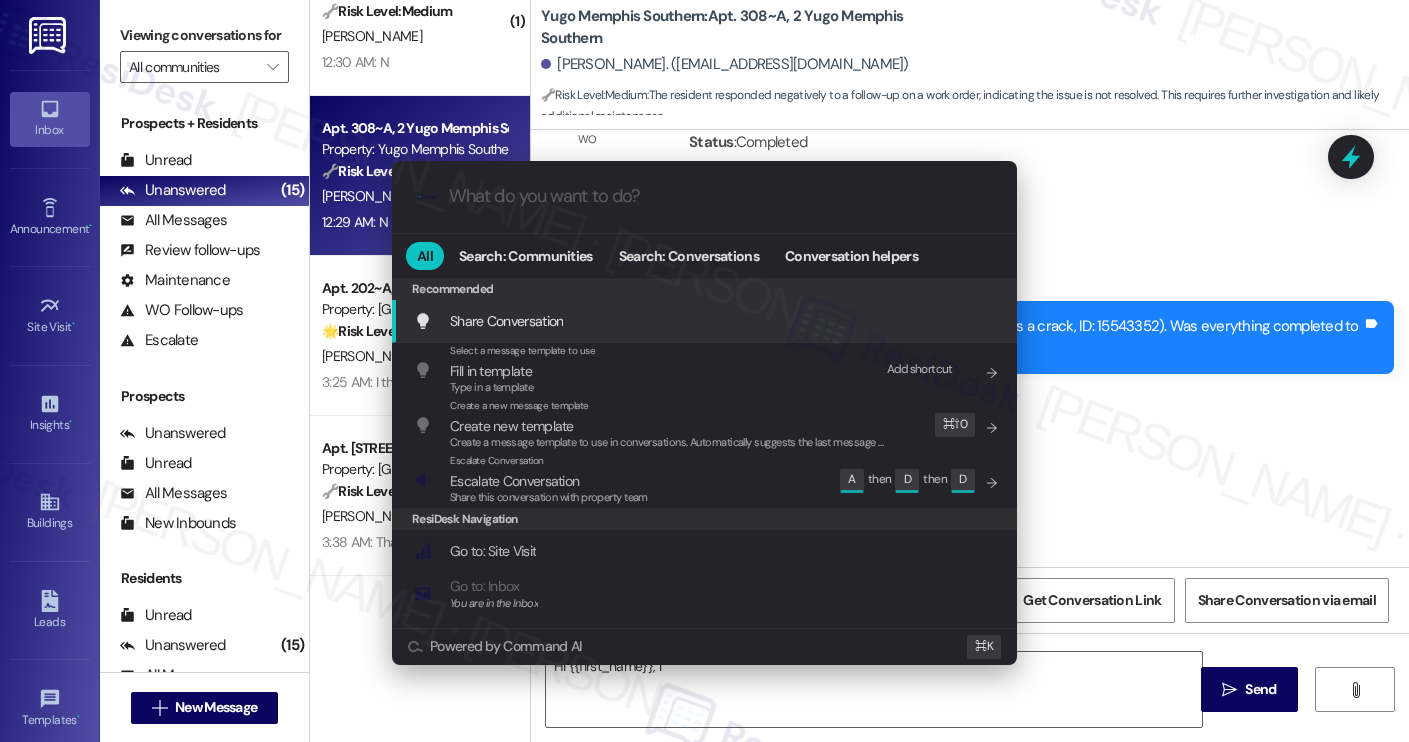 type on "Hi {{first_name}}, I" 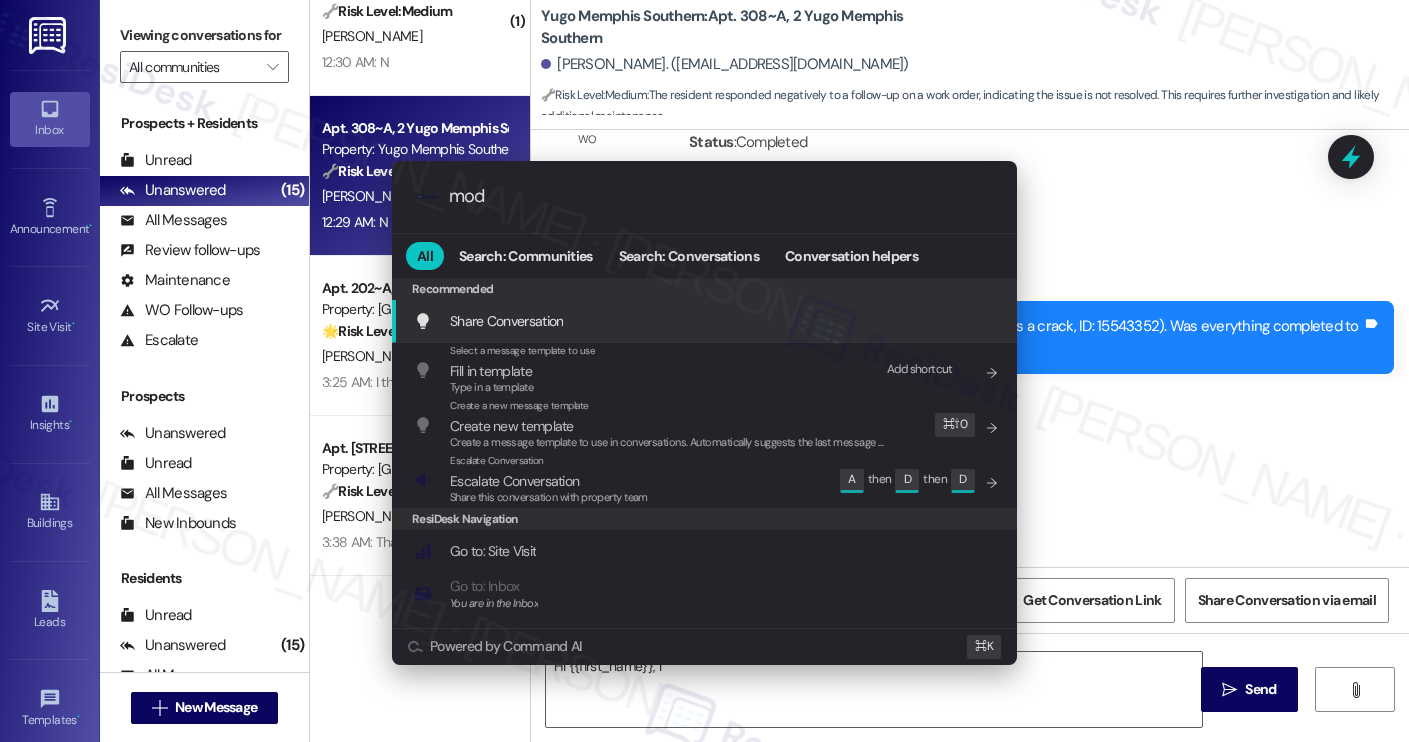 type on "moda" 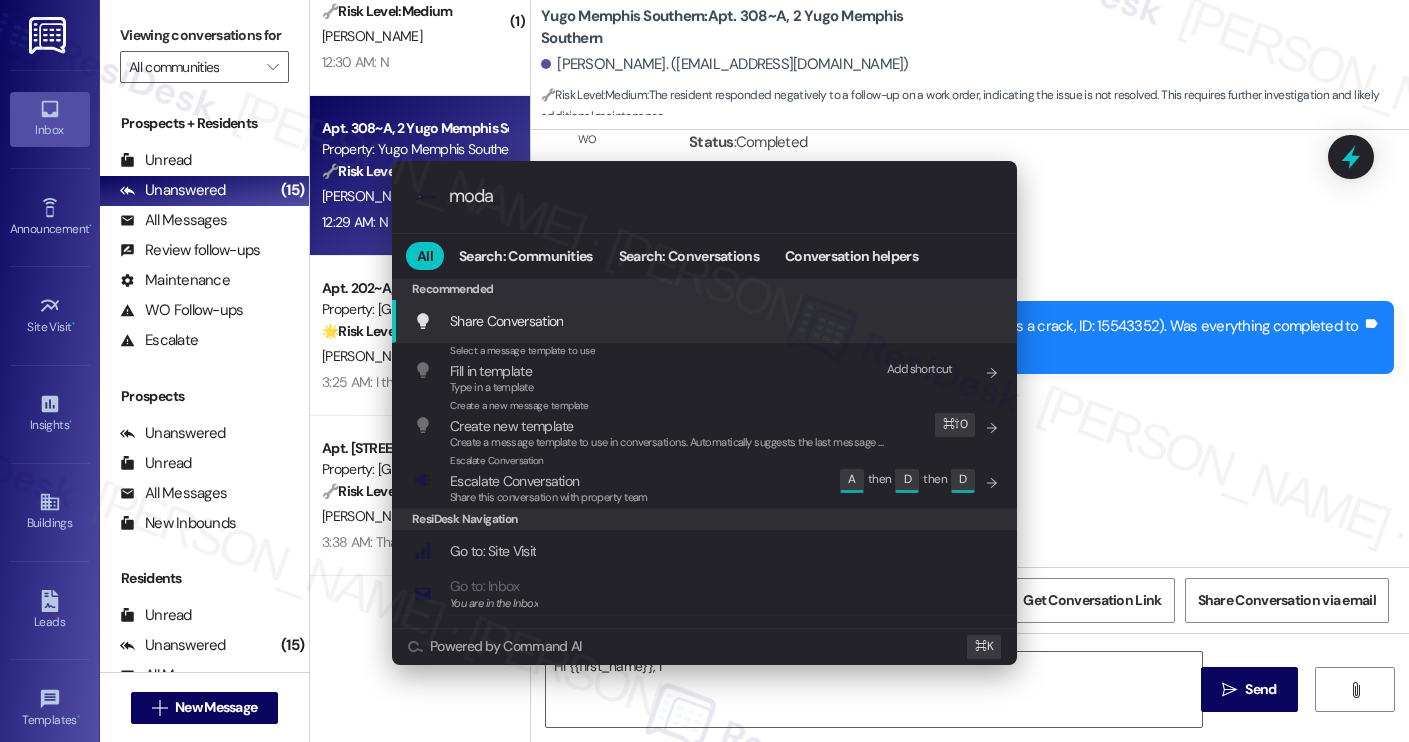 type on "Hi {{first_name}}, I understand" 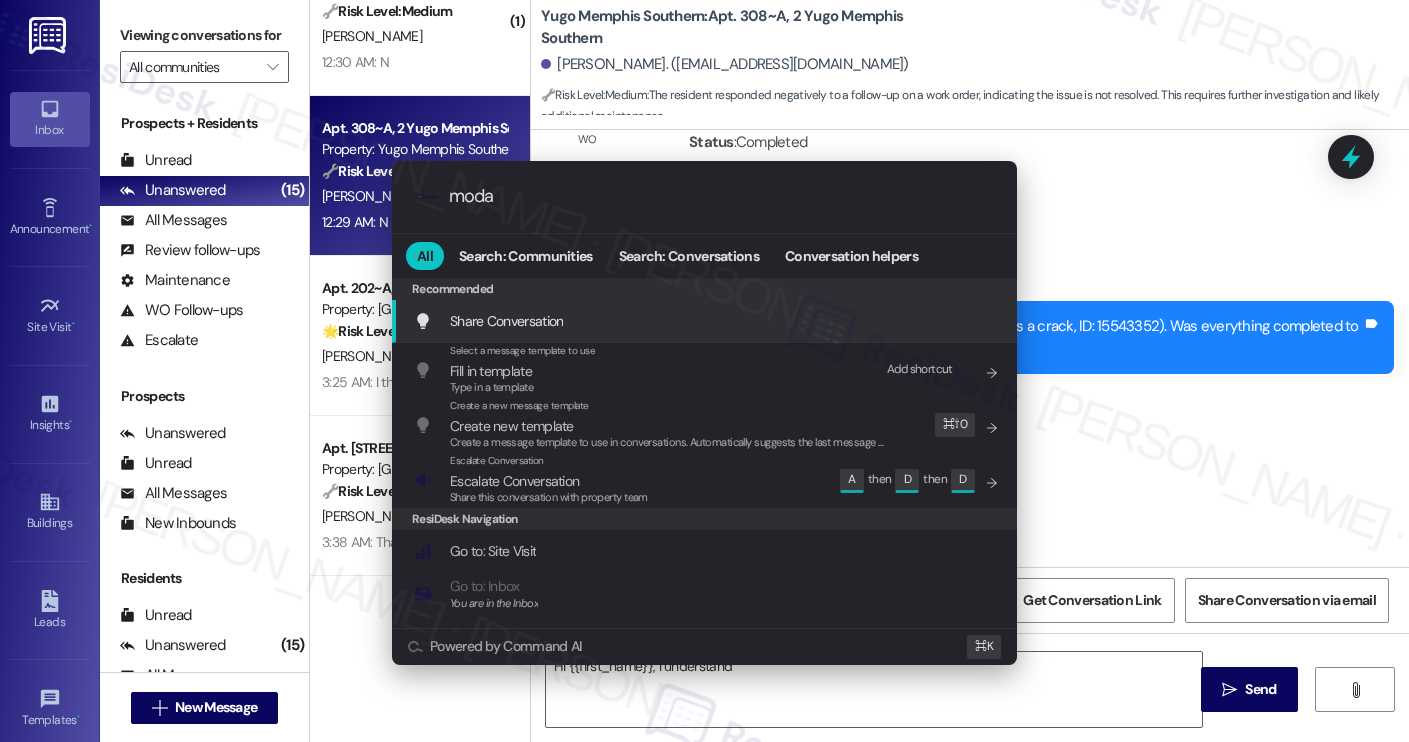 type on "modal" 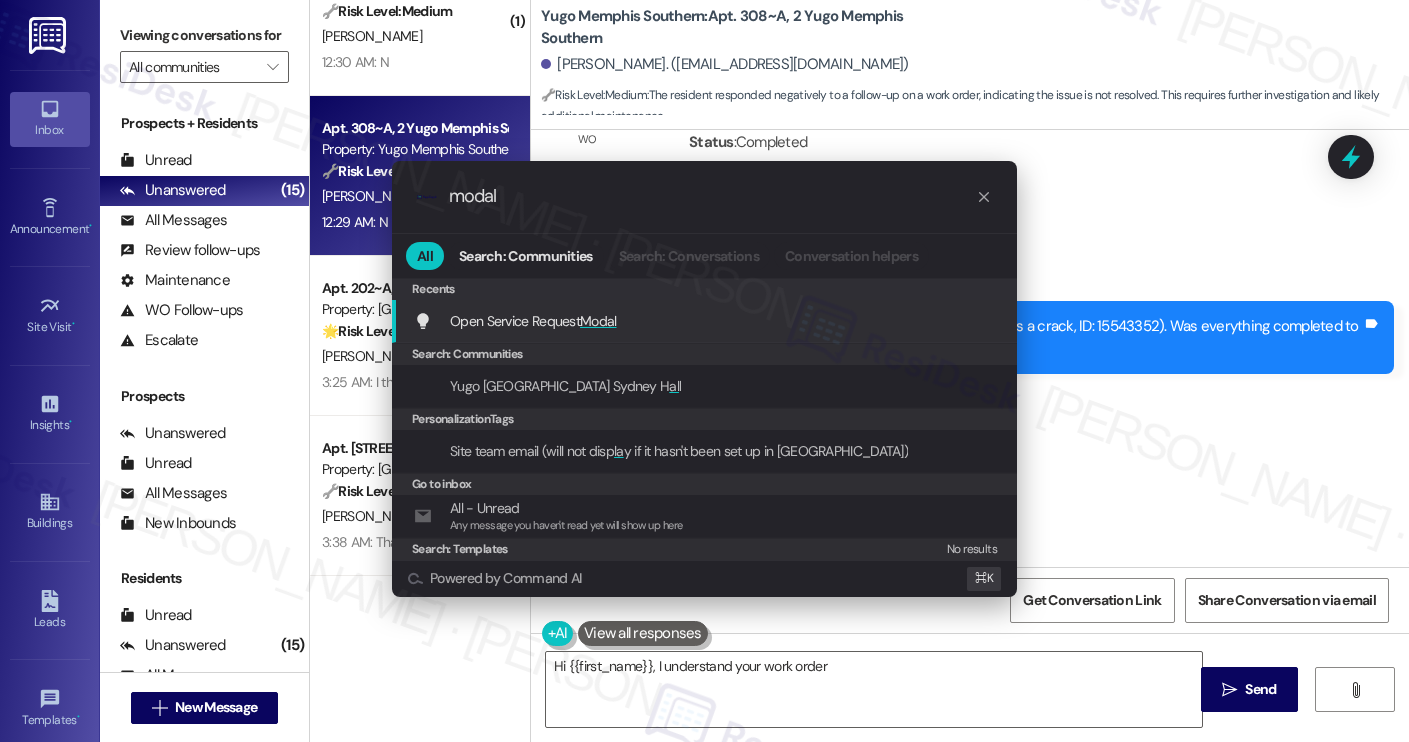 click on "Open Service Request  Modal Add shortcut" at bounding box center (706, 321) 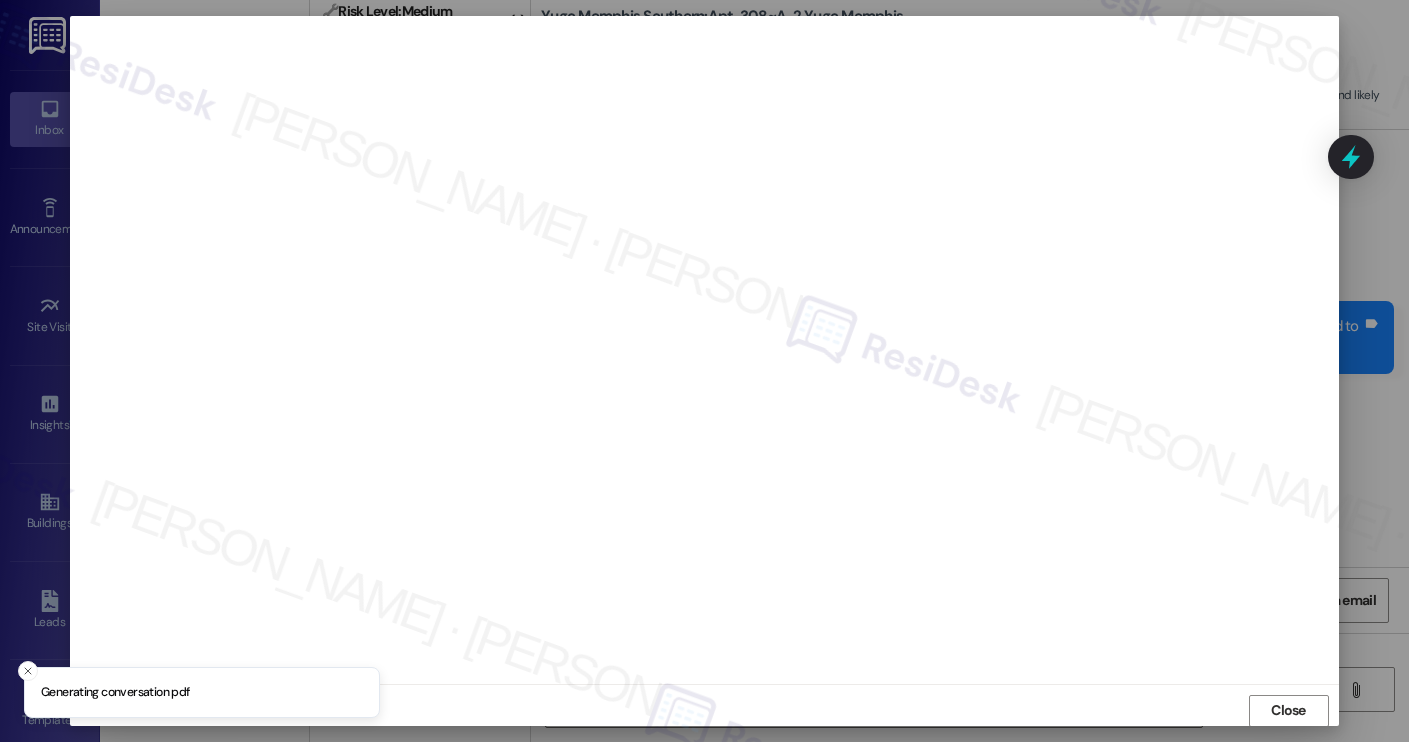 scroll, scrollTop: 1, scrollLeft: 0, axis: vertical 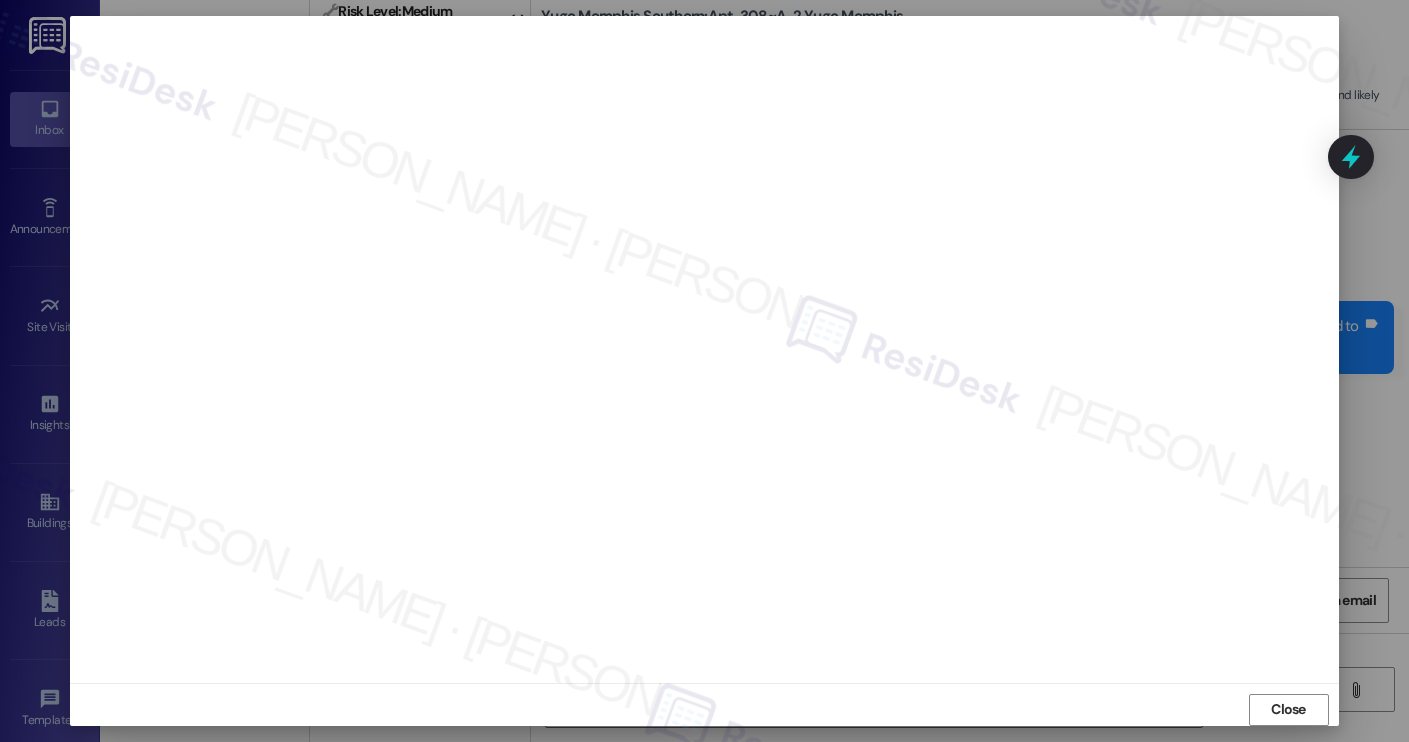 type on "Hi {{first_name}}, I understand your work order wasn't satisfactory. I'll immediately look into why the crack wasn't fixed properly and get back to you with an update. Thanks for letting us know!" 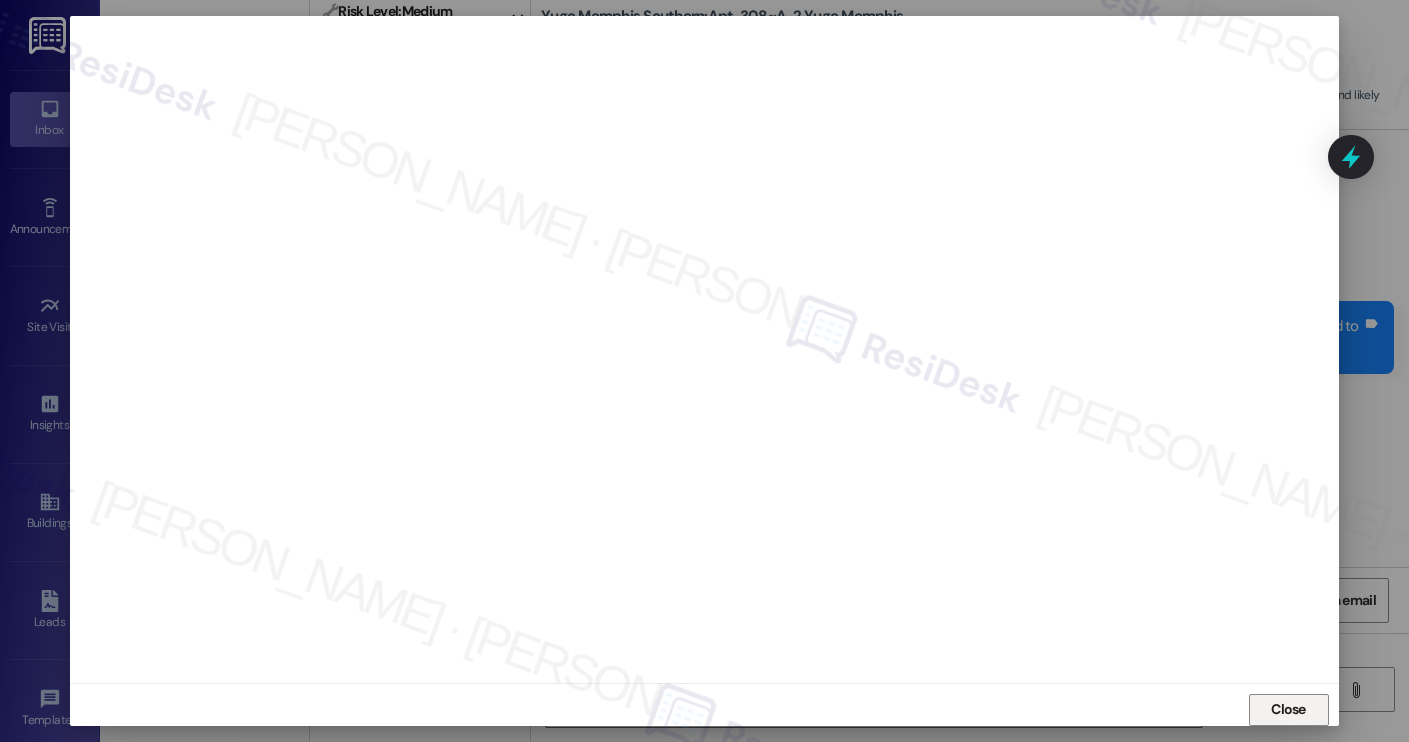 click on "Close" at bounding box center [1288, 709] 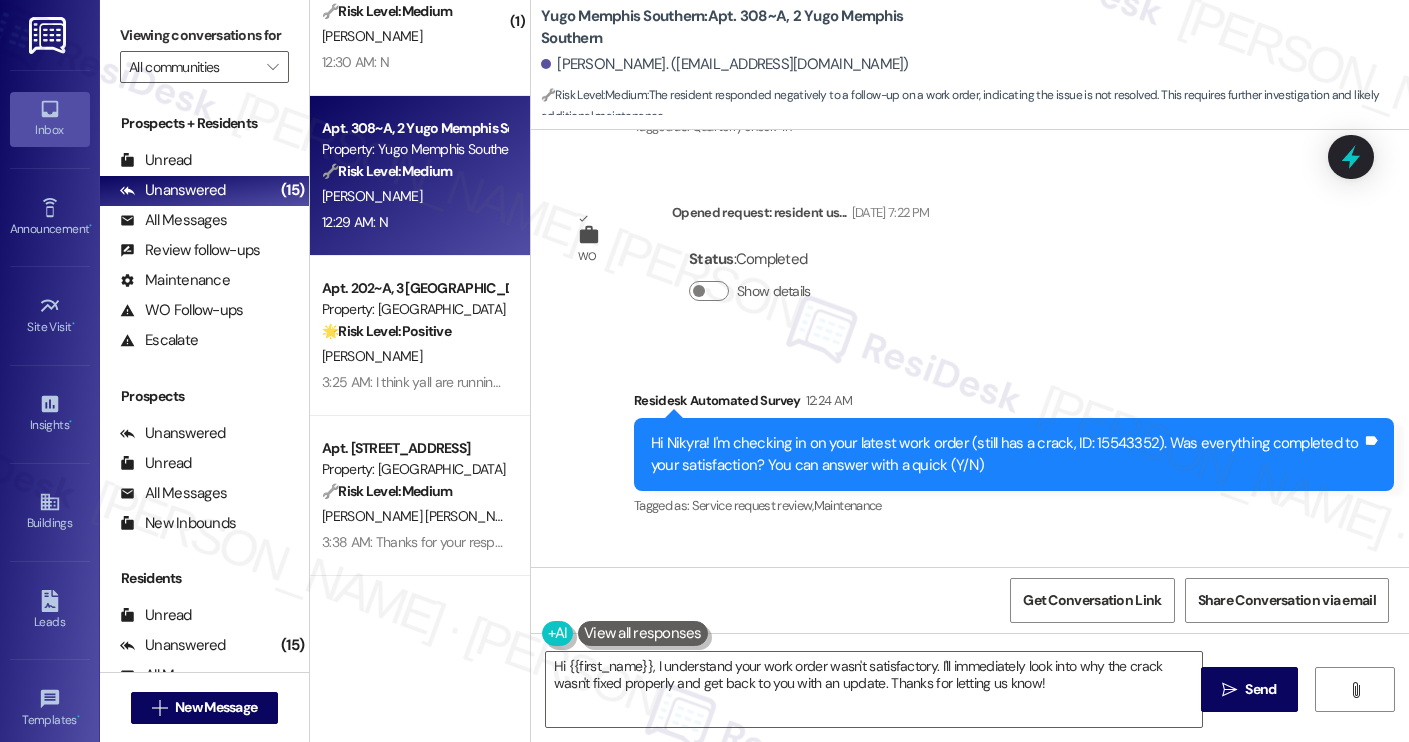scroll, scrollTop: 2505, scrollLeft: 0, axis: vertical 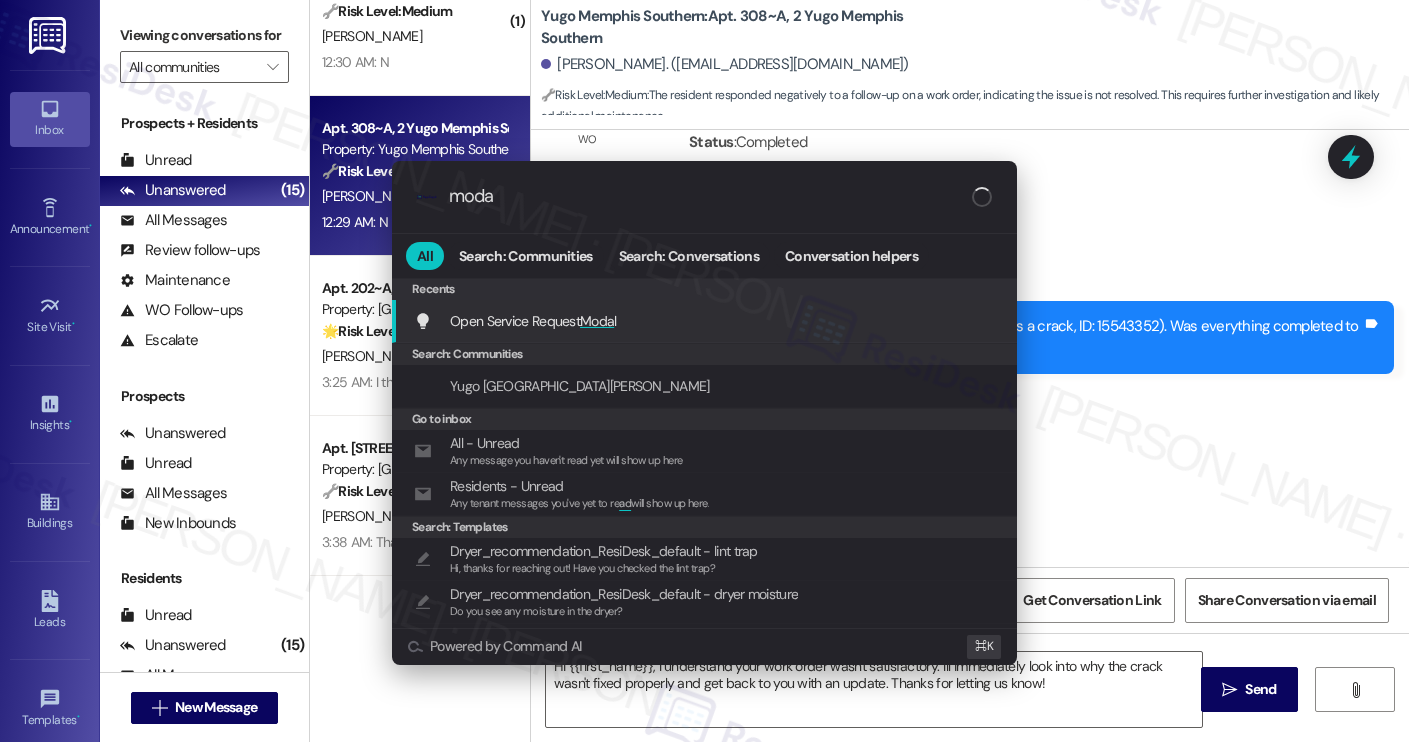 type on "modal" 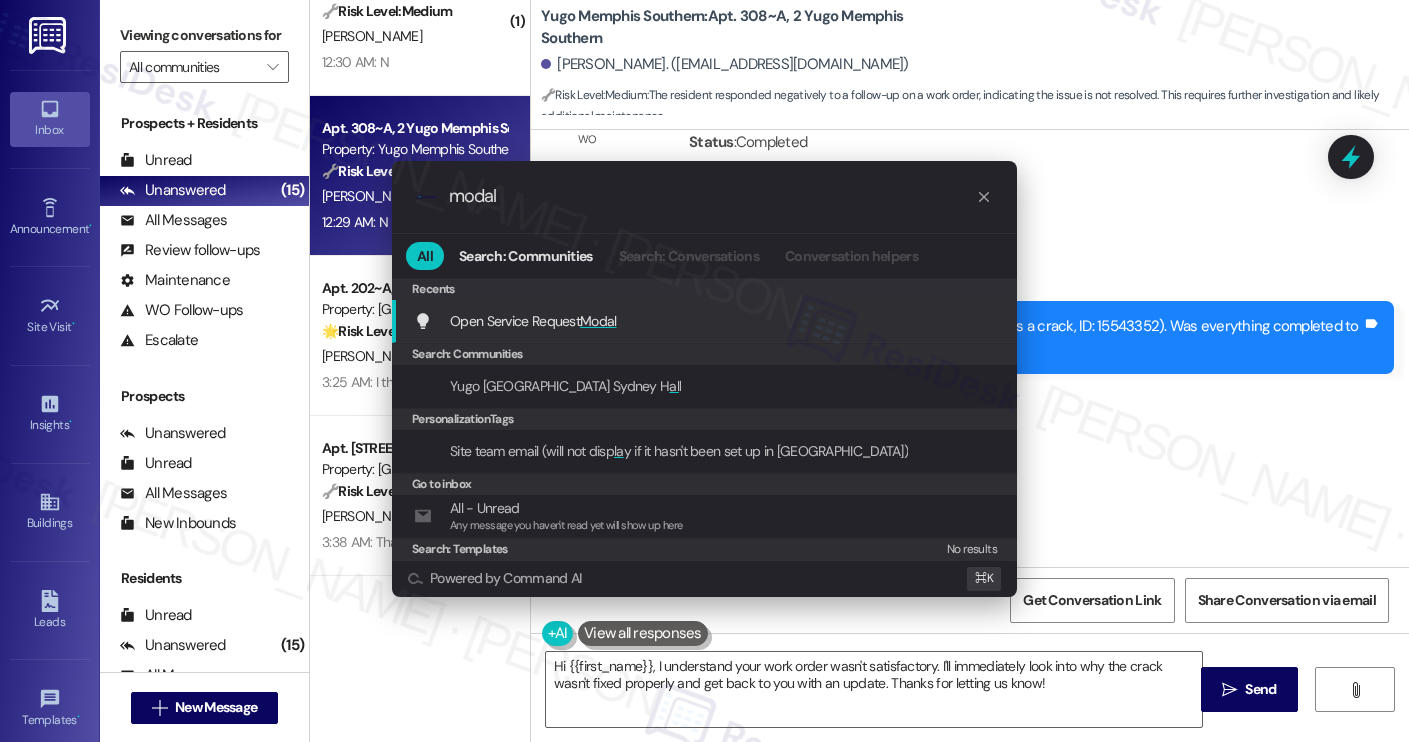 click on "Open Service Request  Modal Add shortcut" at bounding box center (706, 321) 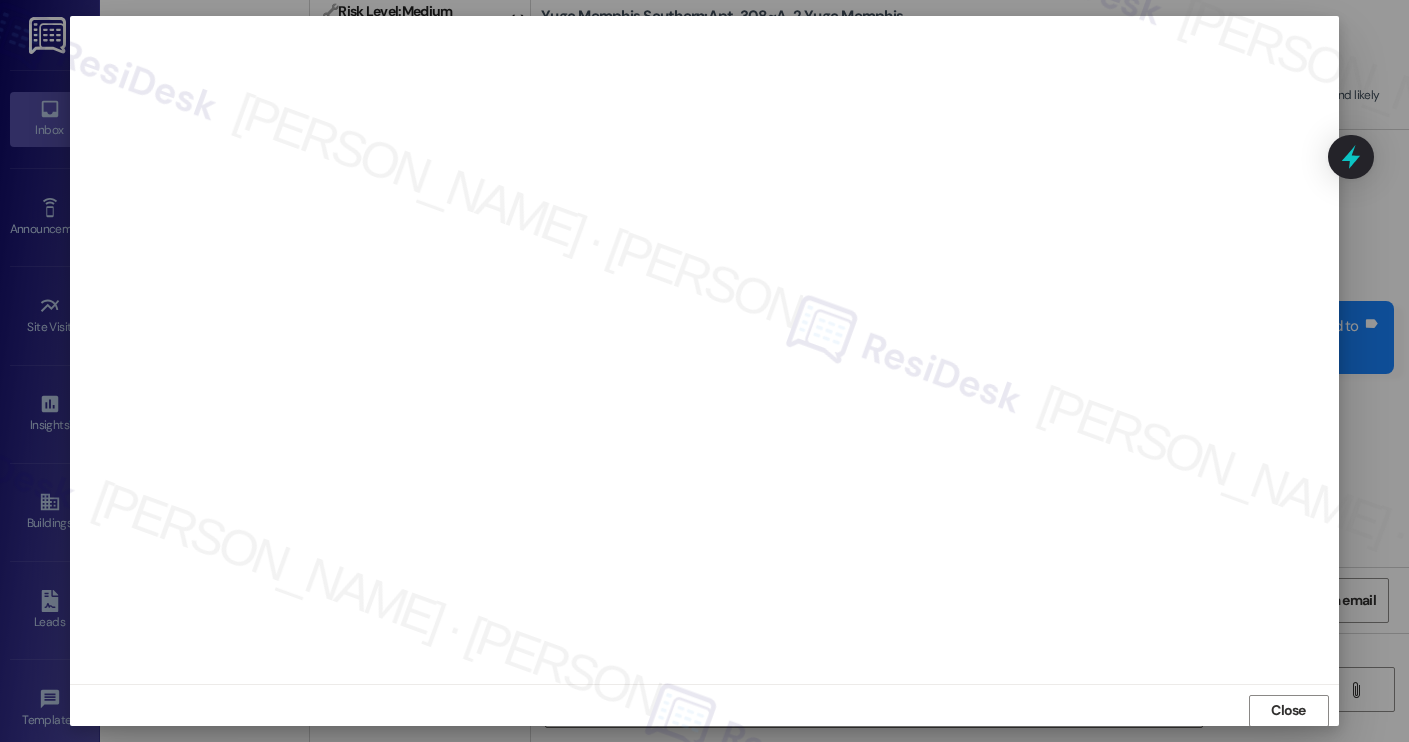 scroll, scrollTop: 1, scrollLeft: 0, axis: vertical 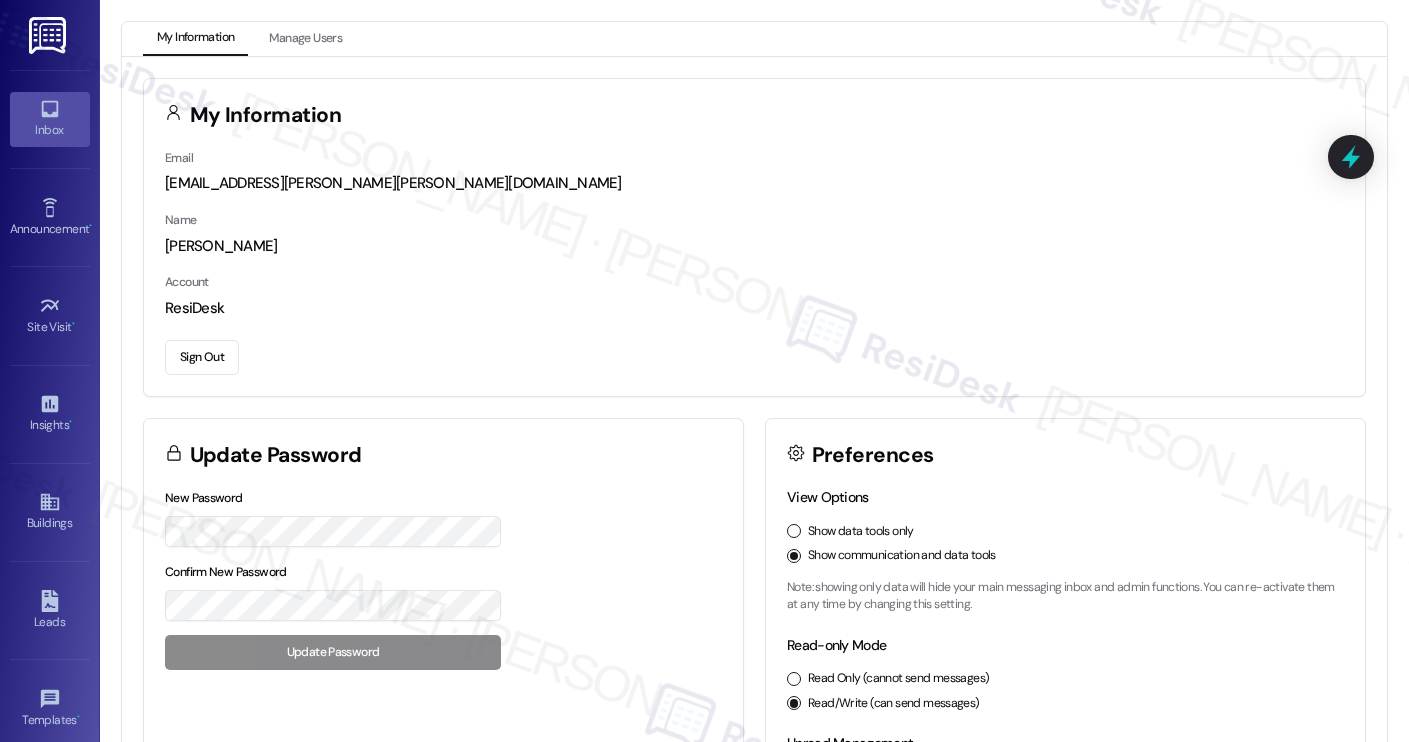 click 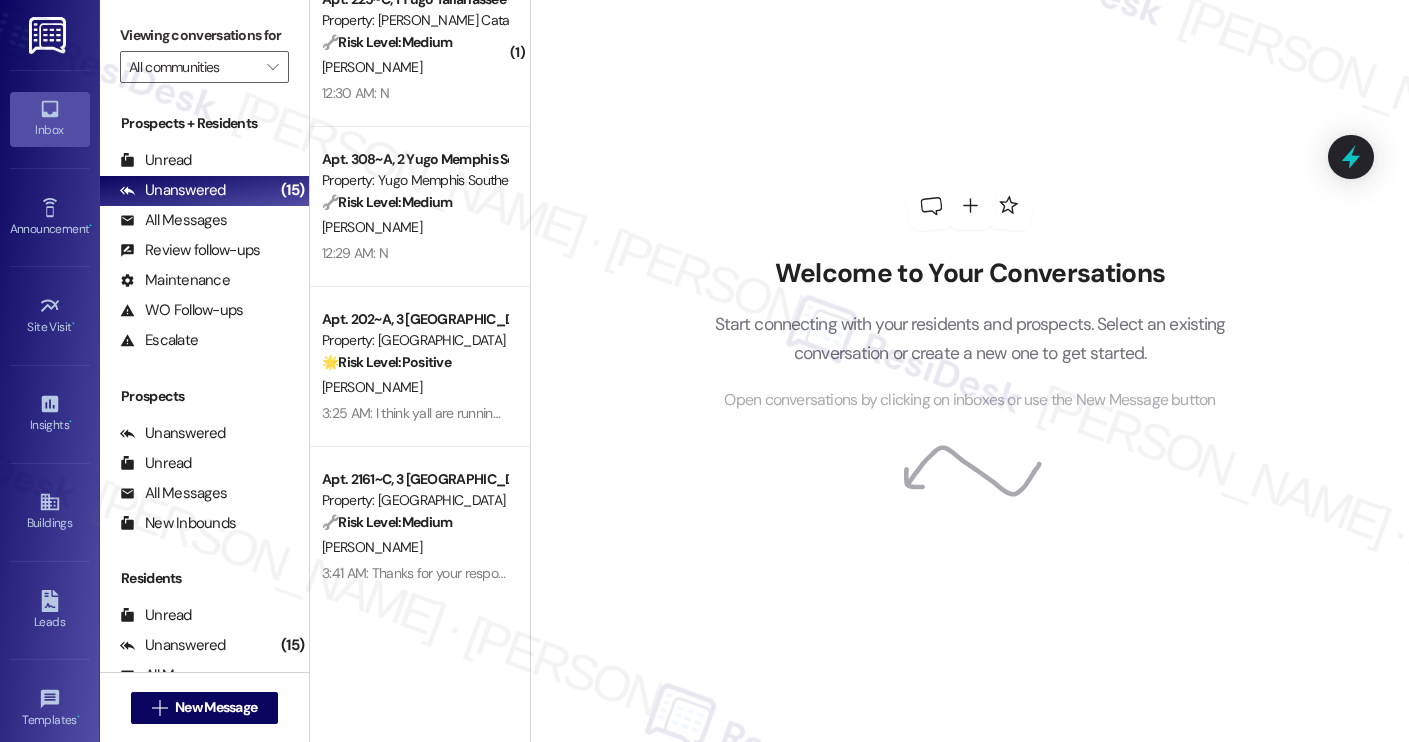 scroll, scrollTop: 1960, scrollLeft: 0, axis: vertical 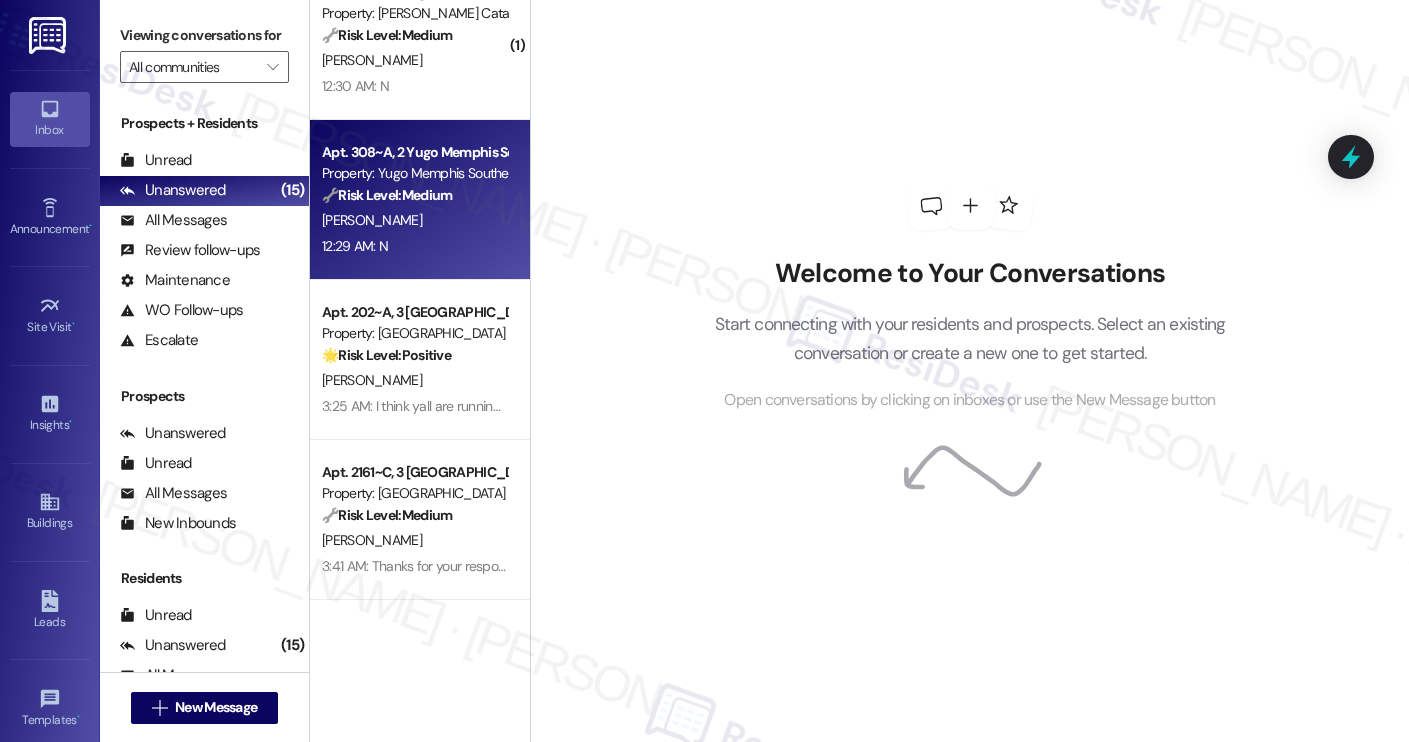 click on "Apt. 308~A, 2 Yugo Memphis Southern Property: Yugo Memphis Southern 🔧  Risk Level:  Medium The resident responded negatively to a follow-up on a work order, indicating the issue is not resolved. This requires further investigation and likely additional maintenance. N. Valentine 12:29 AM: N 12:29 AM: N" at bounding box center [420, 200] 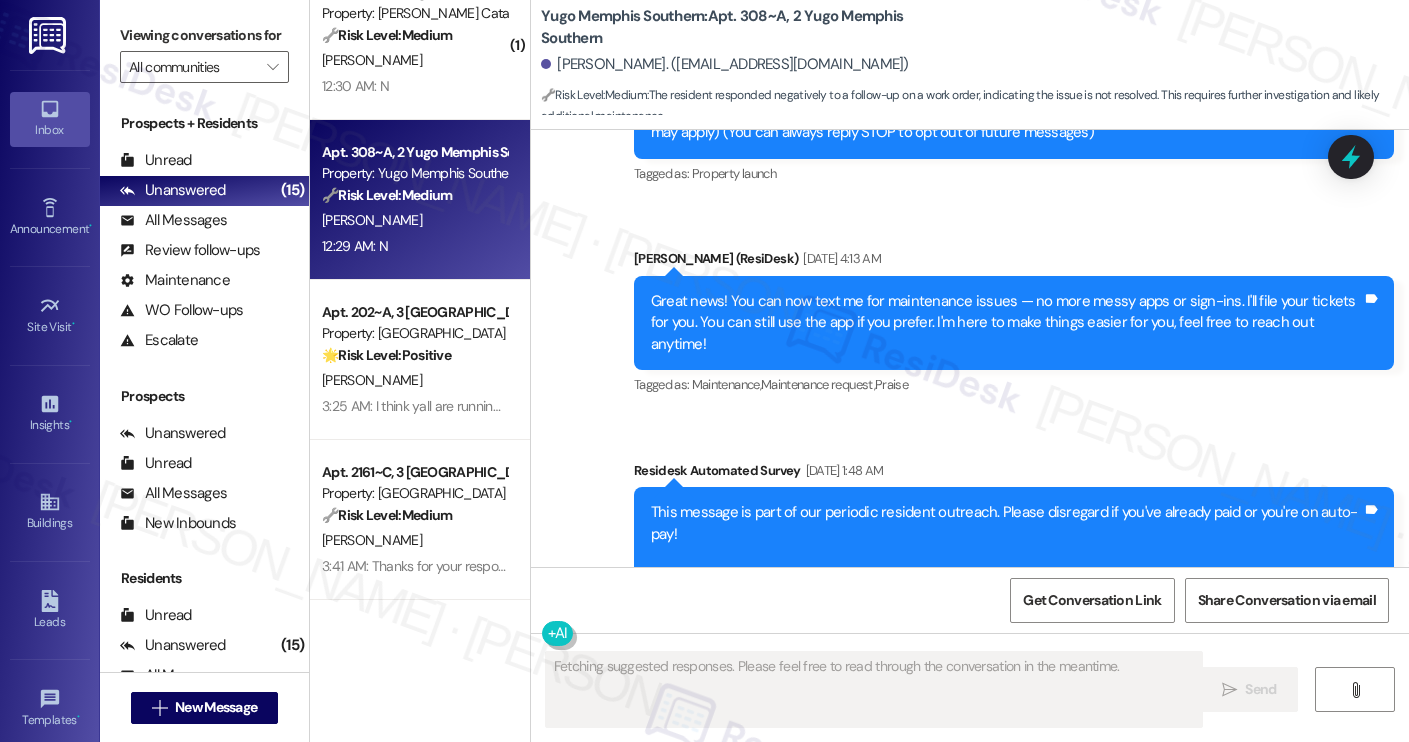 type on "Fetching suggested responses. Please feel free to read through the conversation in the meantime." 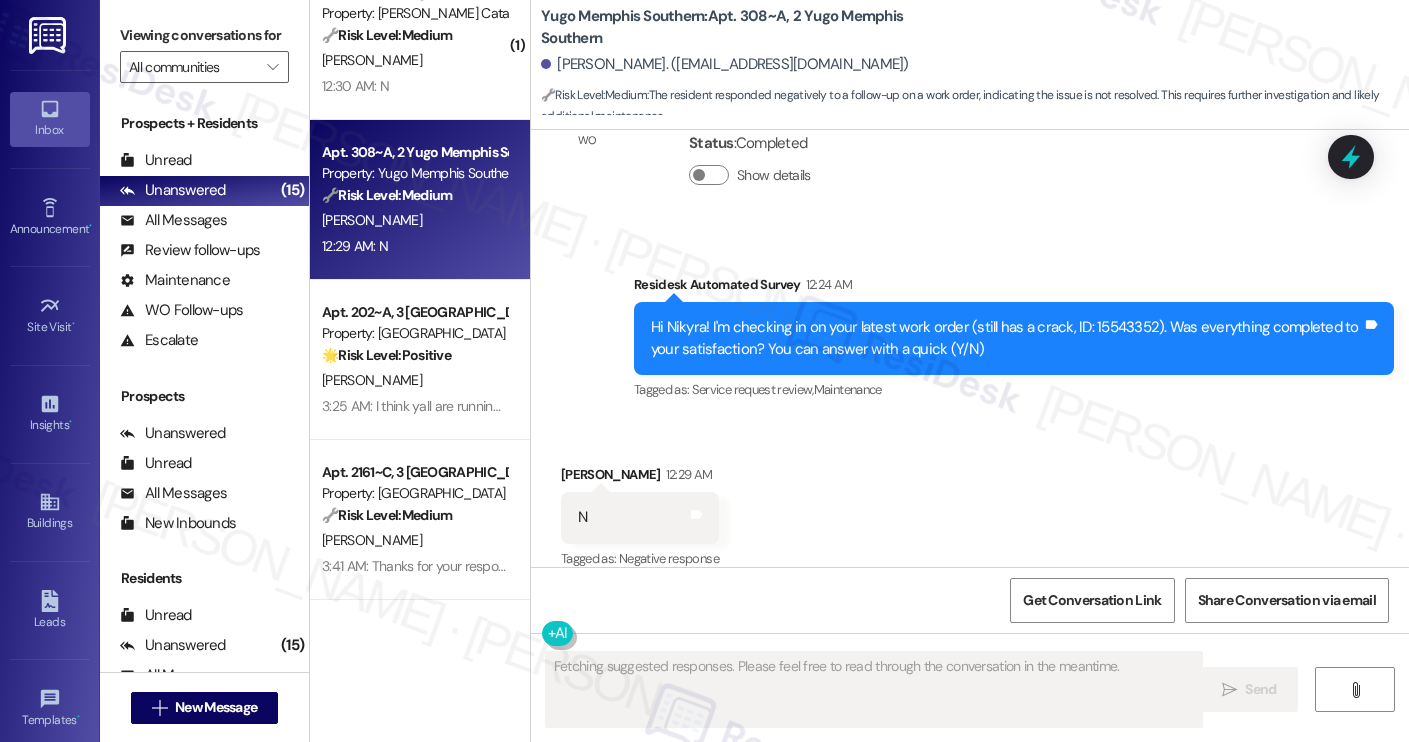 scroll, scrollTop: 2505, scrollLeft: 0, axis: vertical 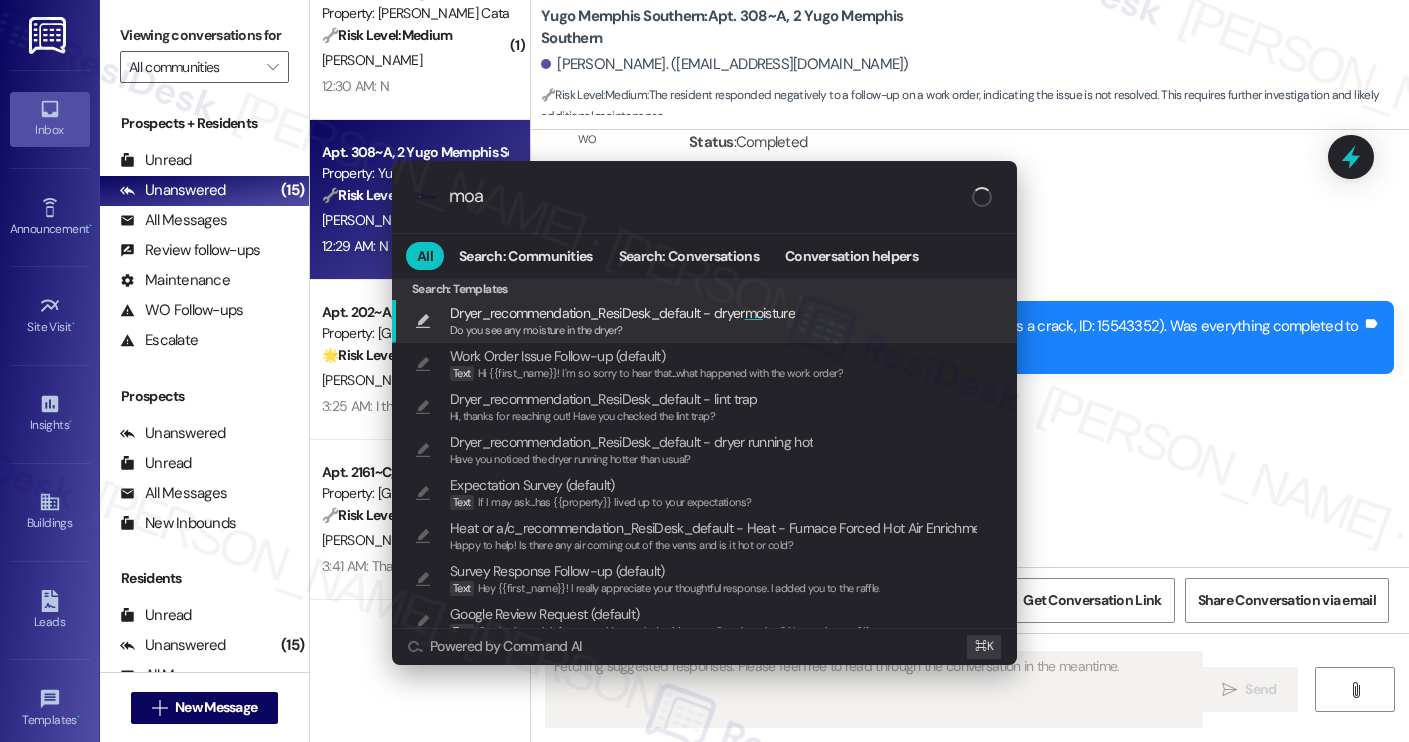 type on "moal" 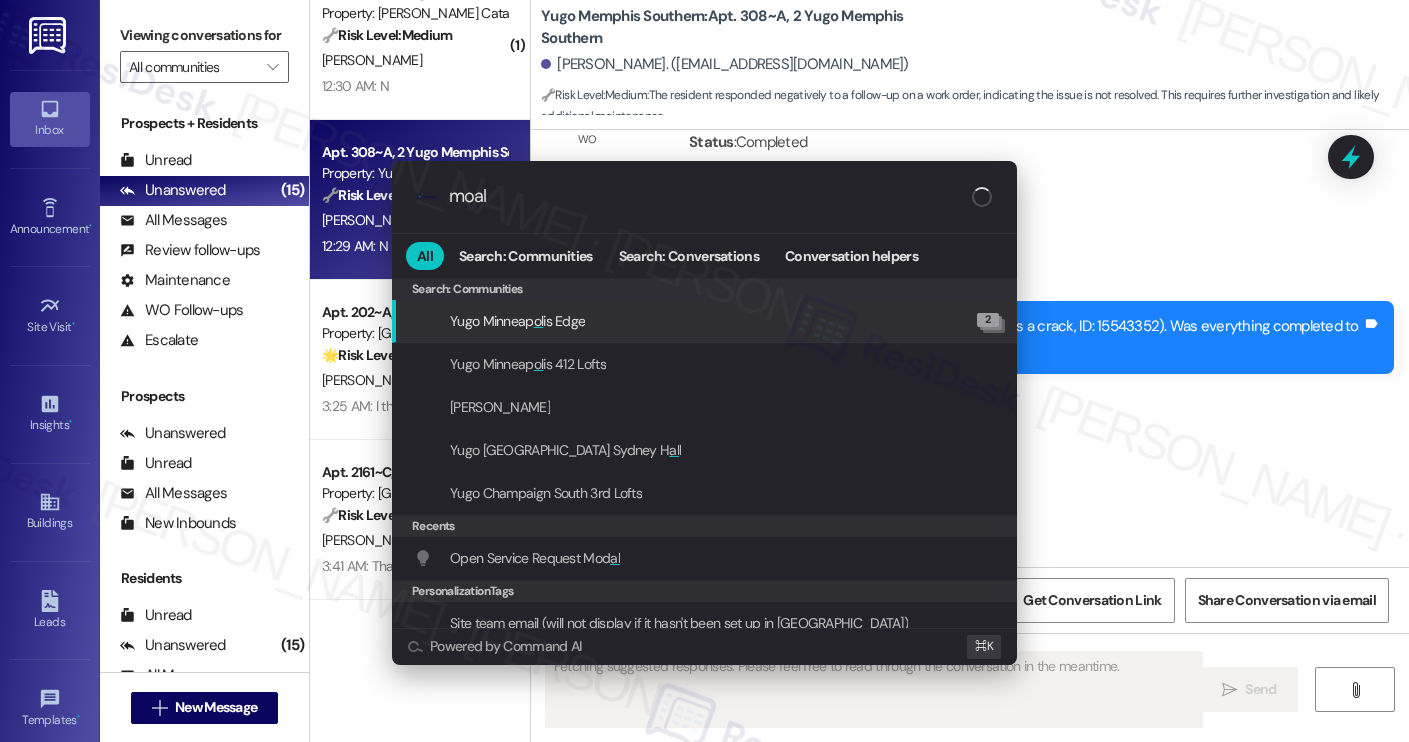 type on "Updating..." 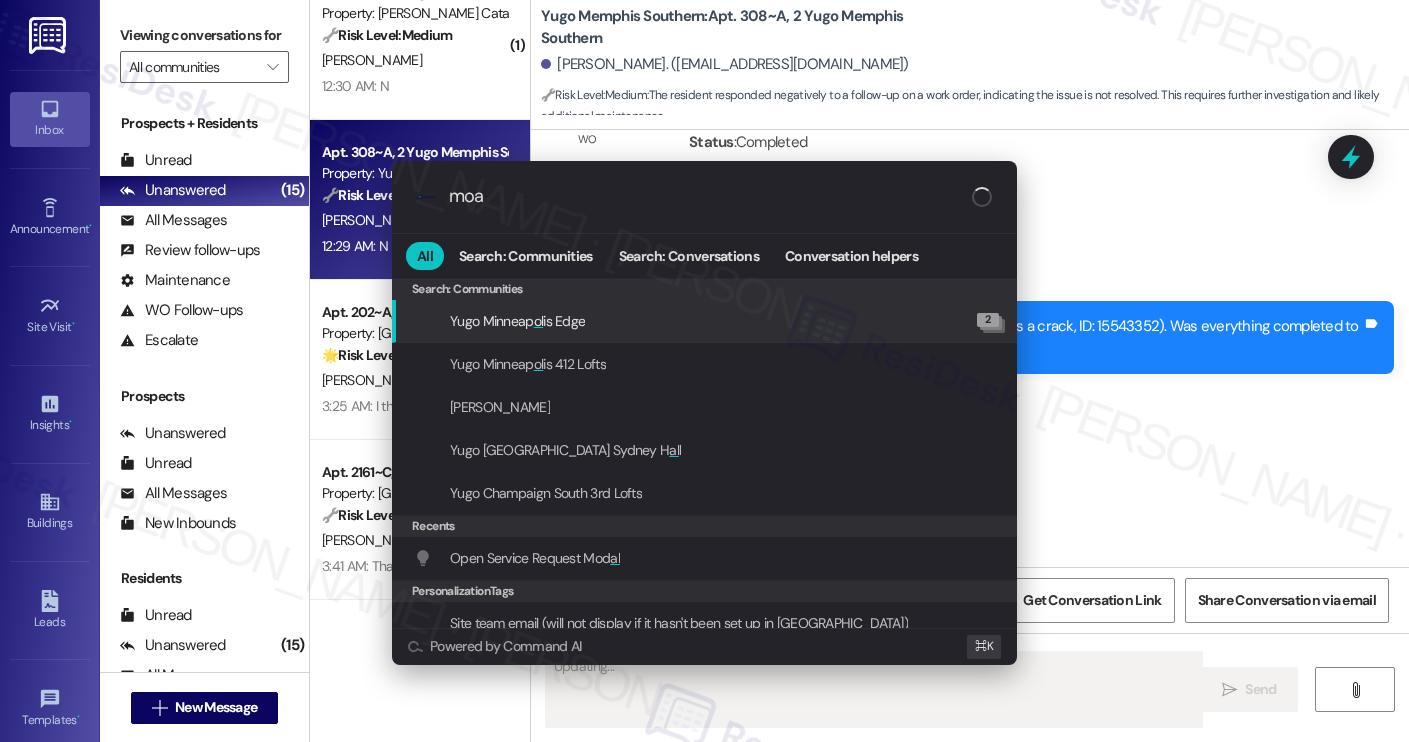 type on "mo" 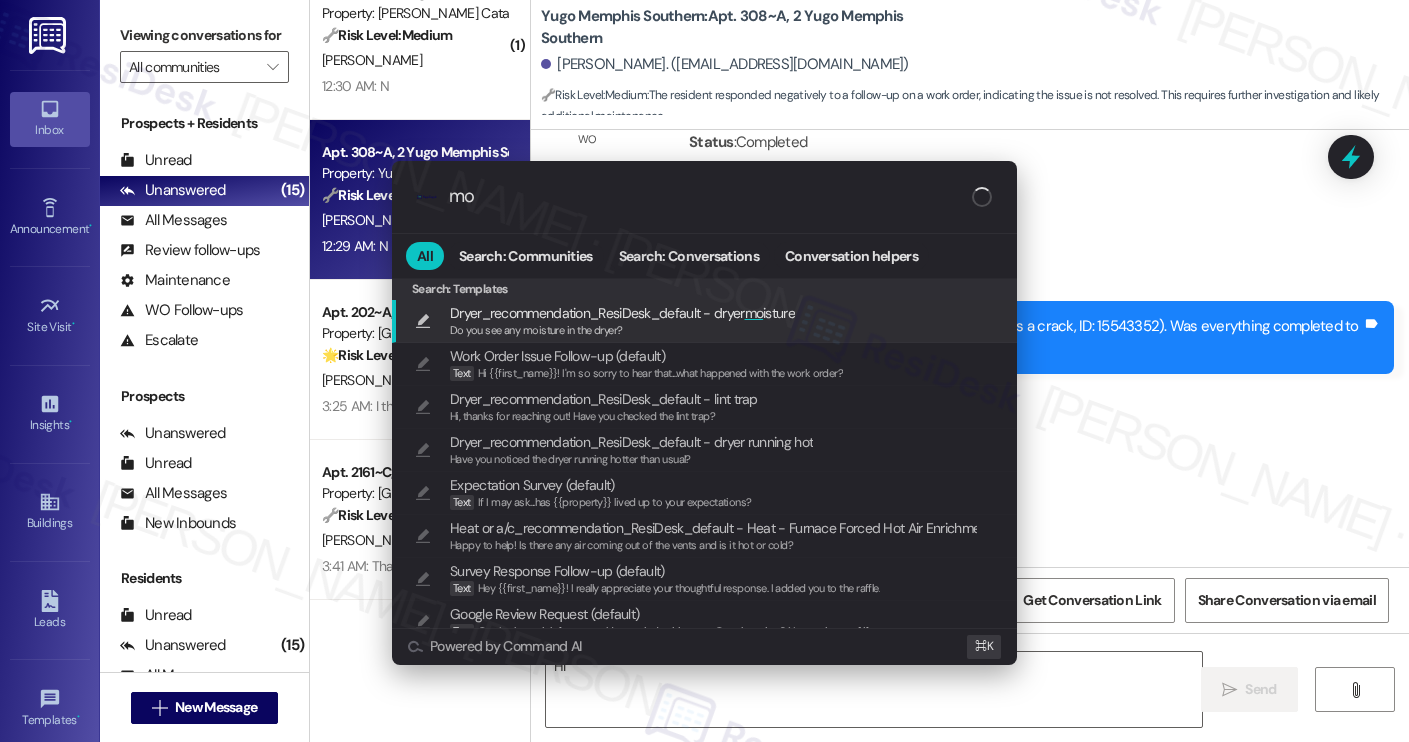 type on "Hi" 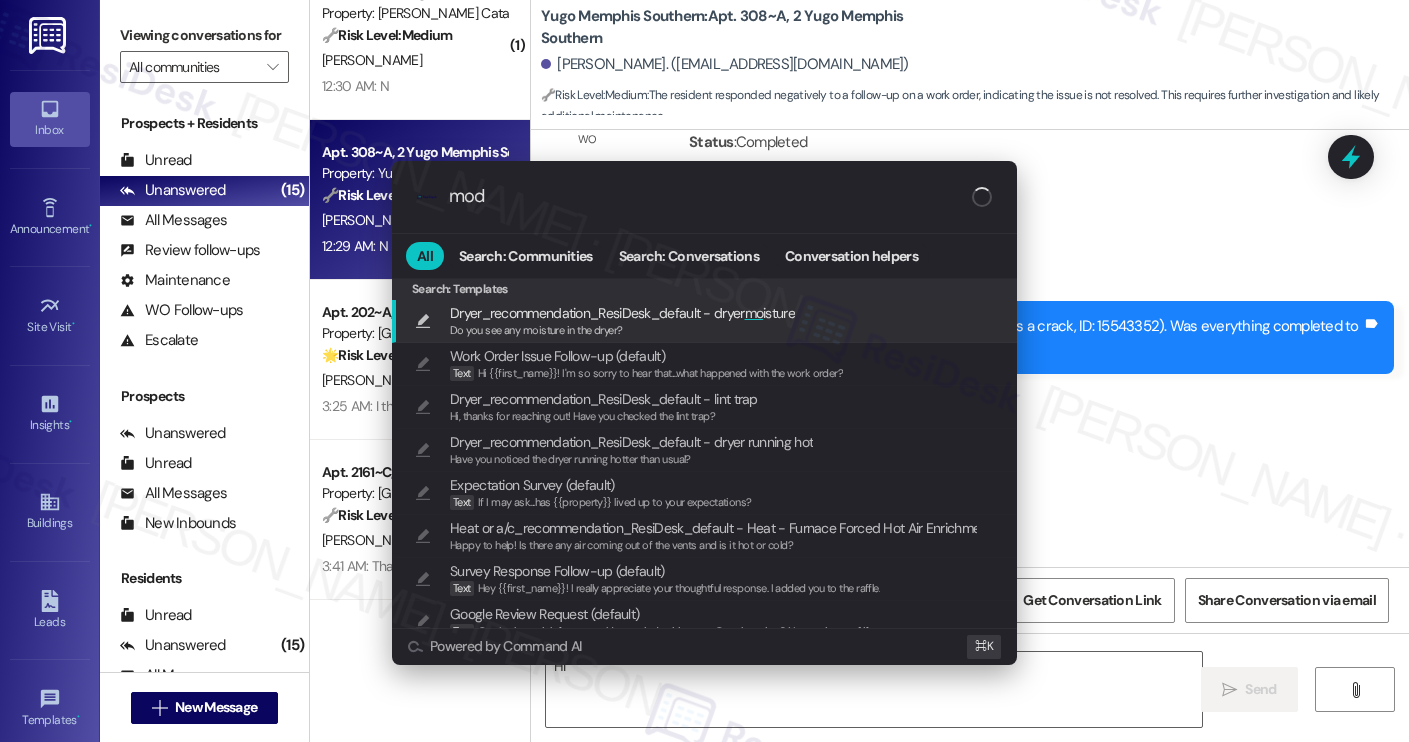 type on "moda" 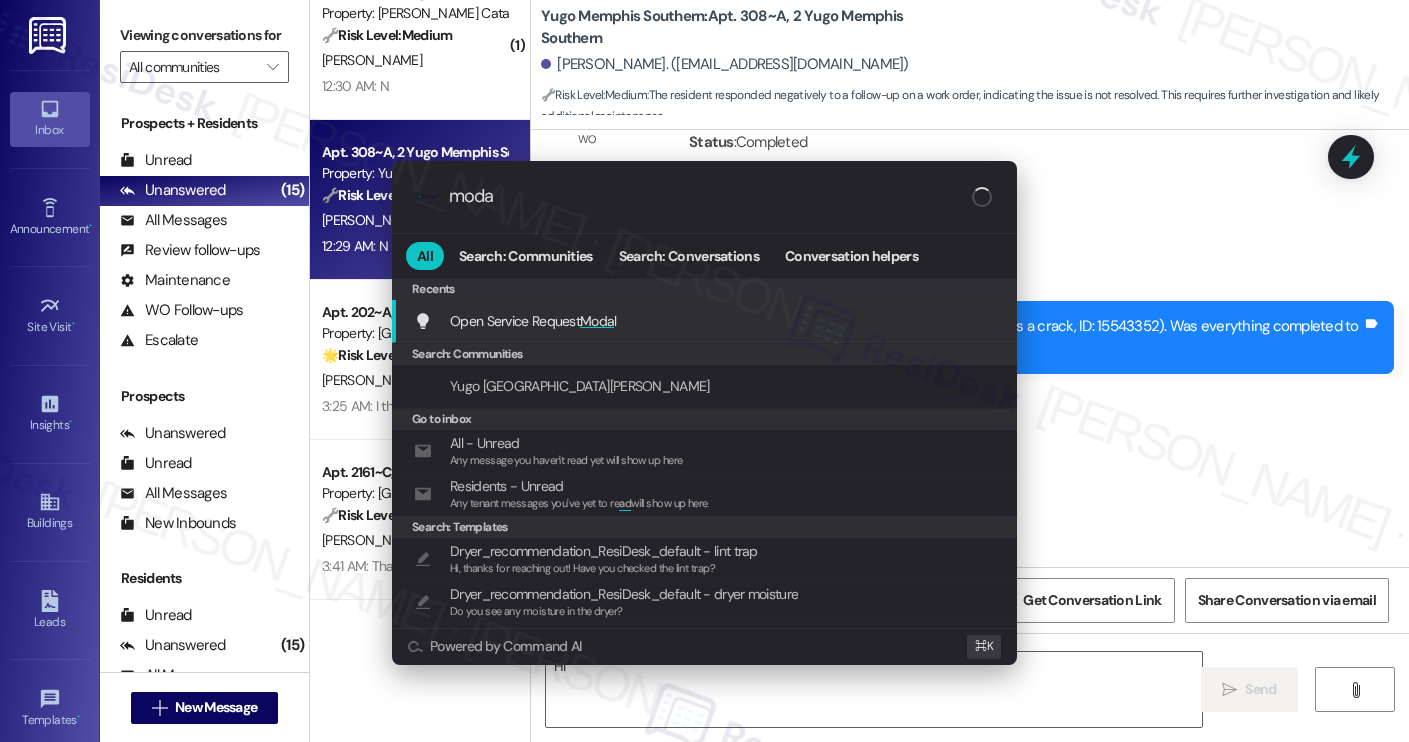 type on "Hi {{first_name}}" 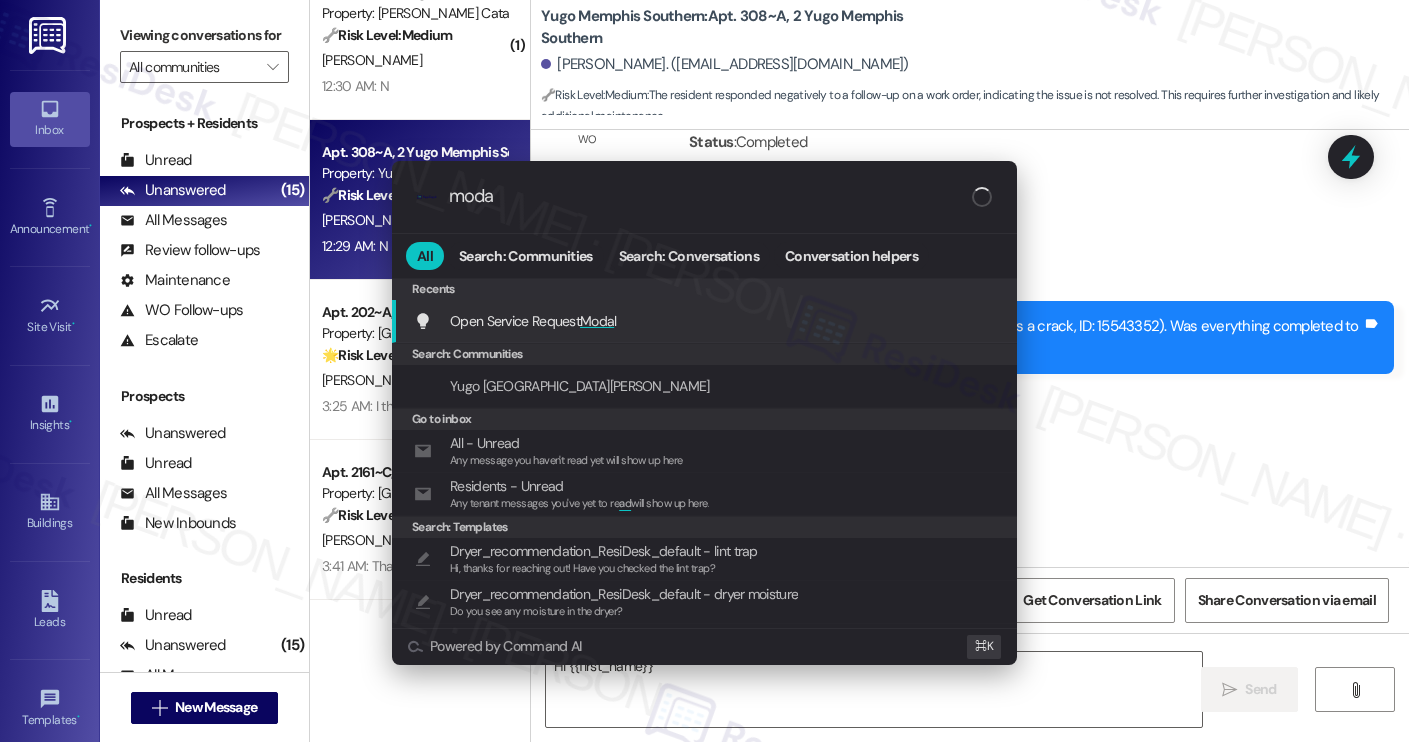 type on "modal" 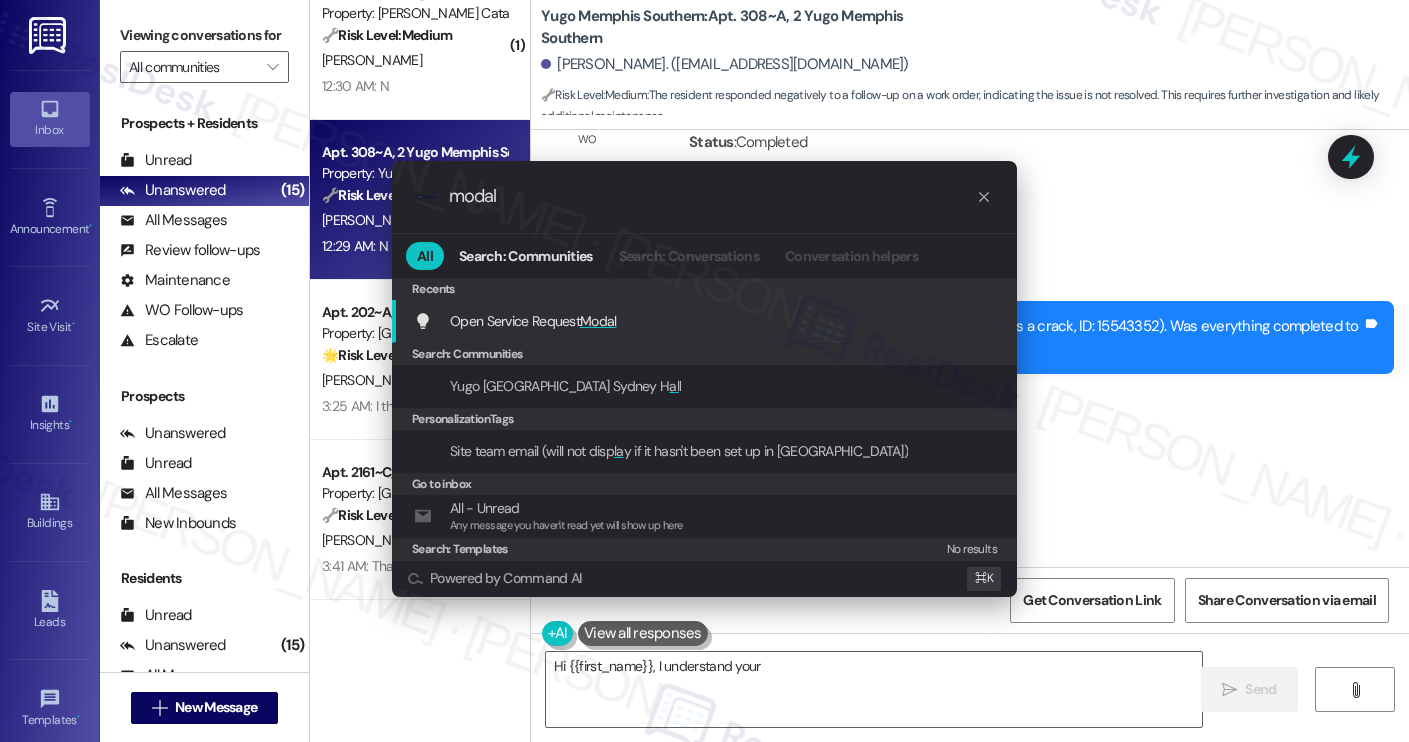 click on "Modal" at bounding box center [598, 321] 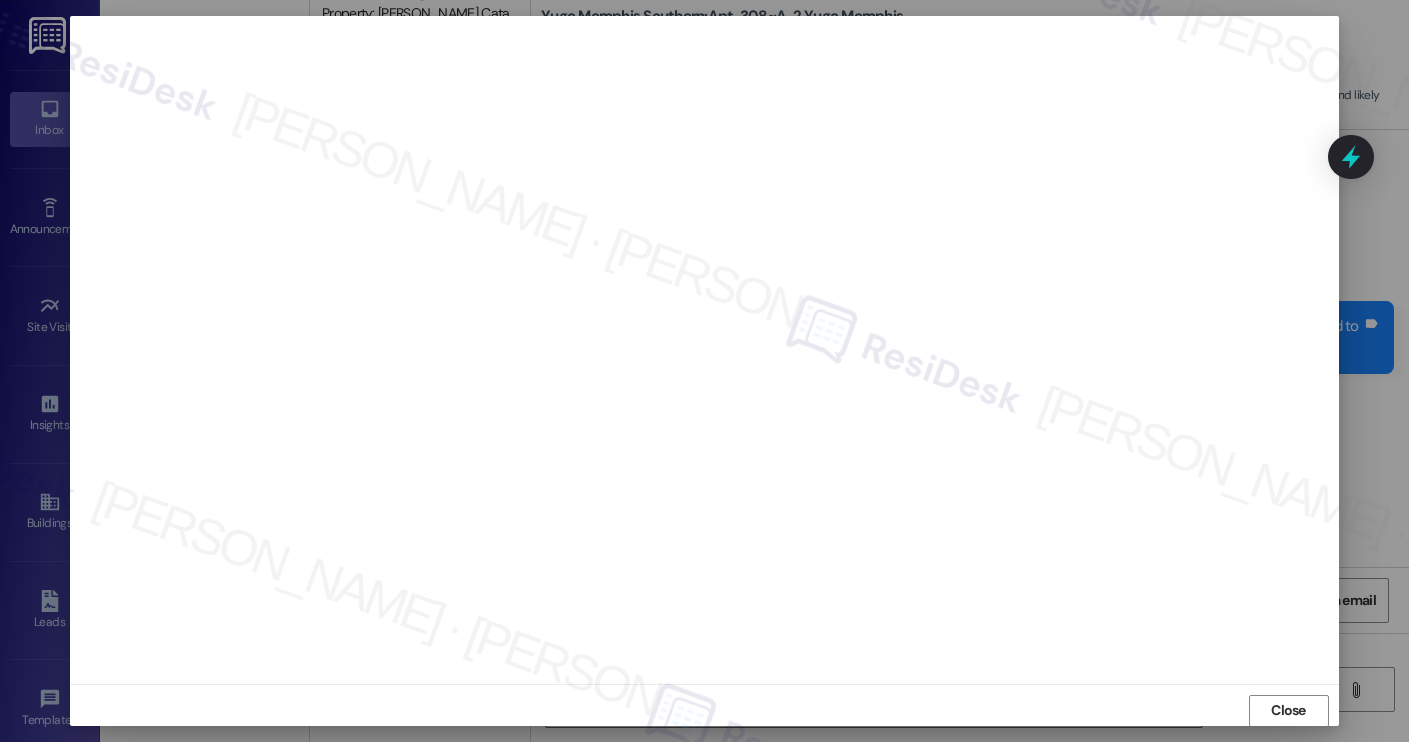 scroll, scrollTop: 1, scrollLeft: 0, axis: vertical 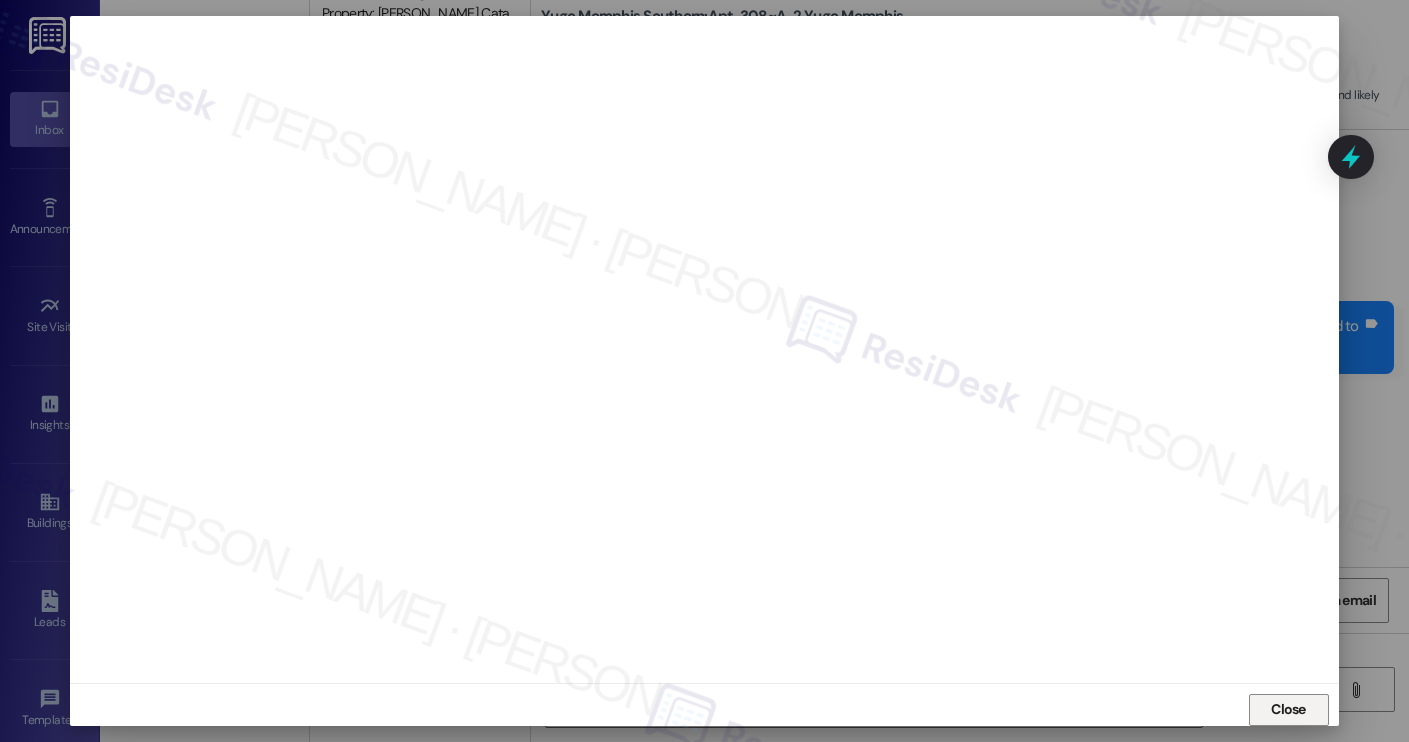 click on "Close" at bounding box center [1288, 709] 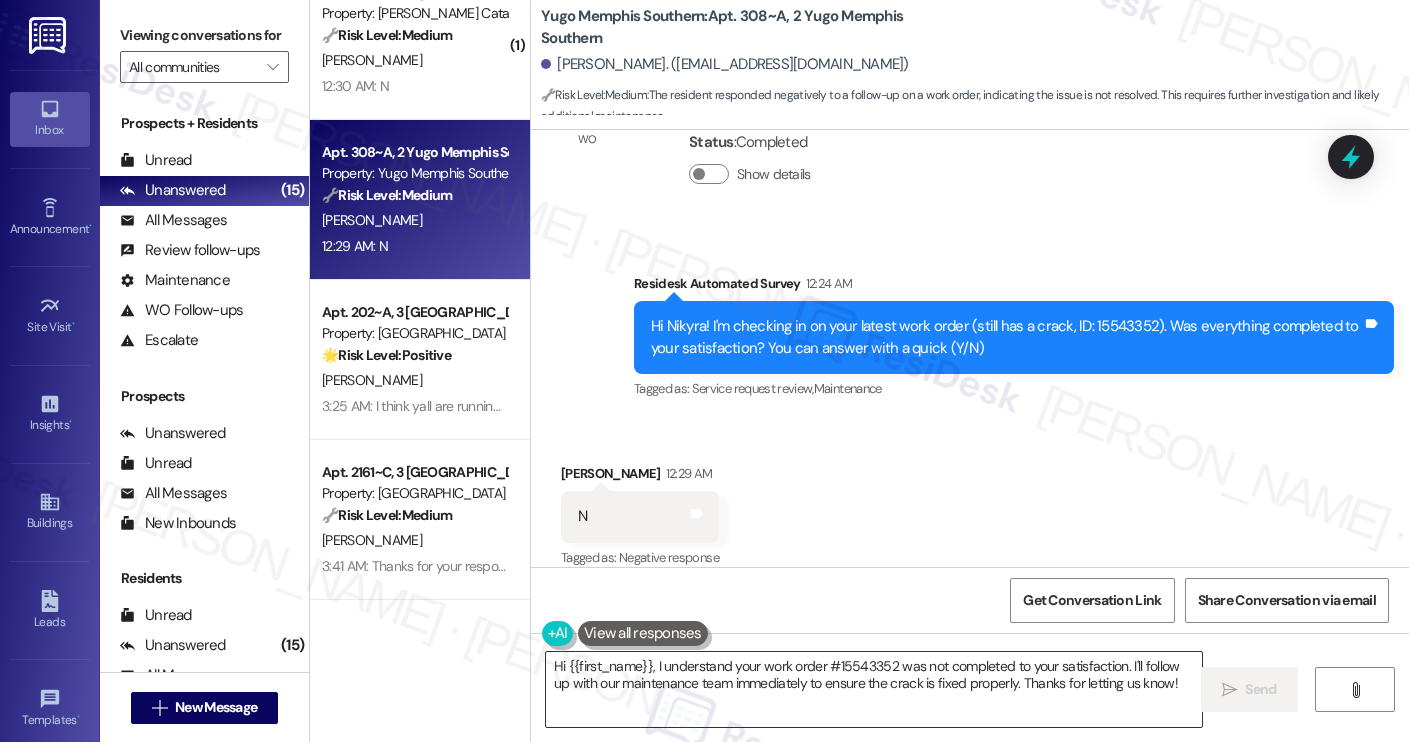 click on "Hi {{first_name}}, I understand your work order #15543352 was not completed to your satisfaction. I'll follow up with our maintenance team immediately to ensure the crack is fixed properly. Thanks for letting us know!" at bounding box center (874, 689) 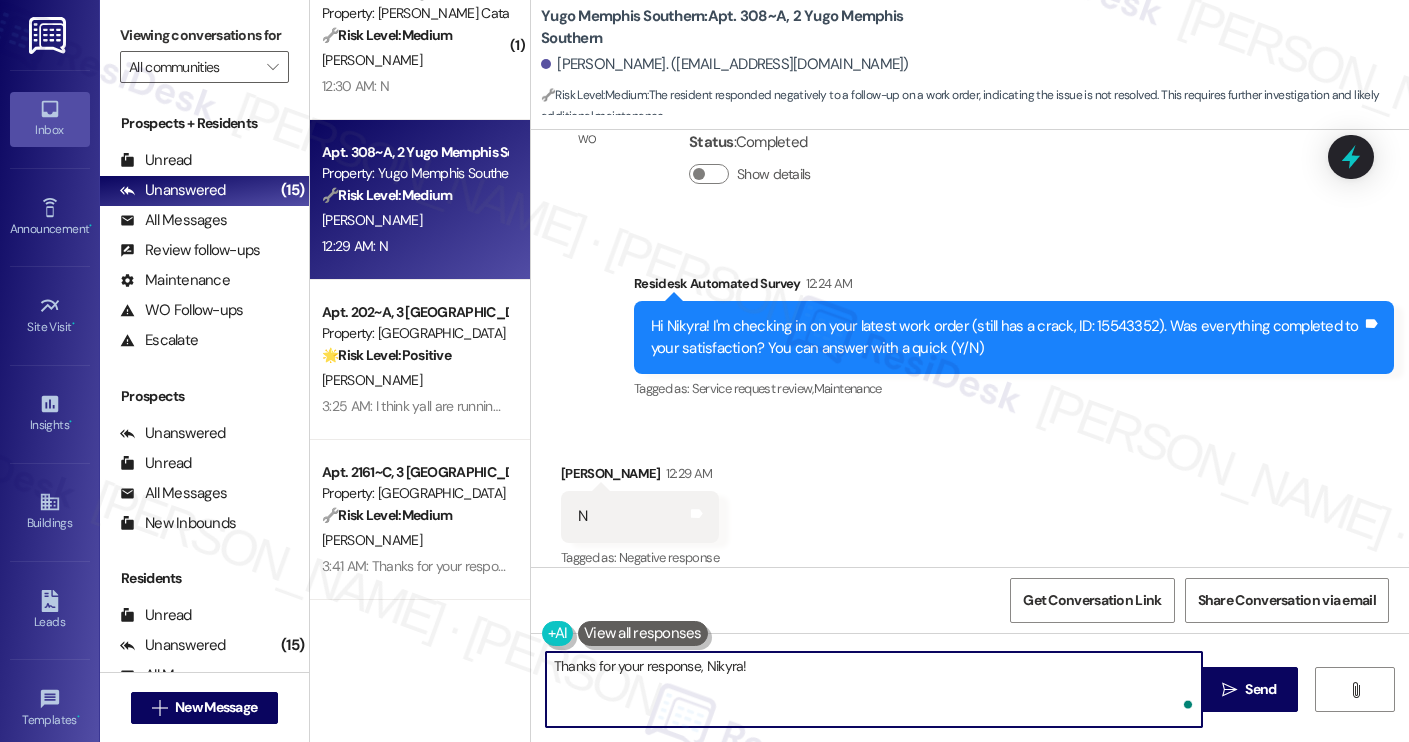 paste on "I understand the work order wasn't completed to your satisfaction.Can you provide more details about what wasn't resolved?" 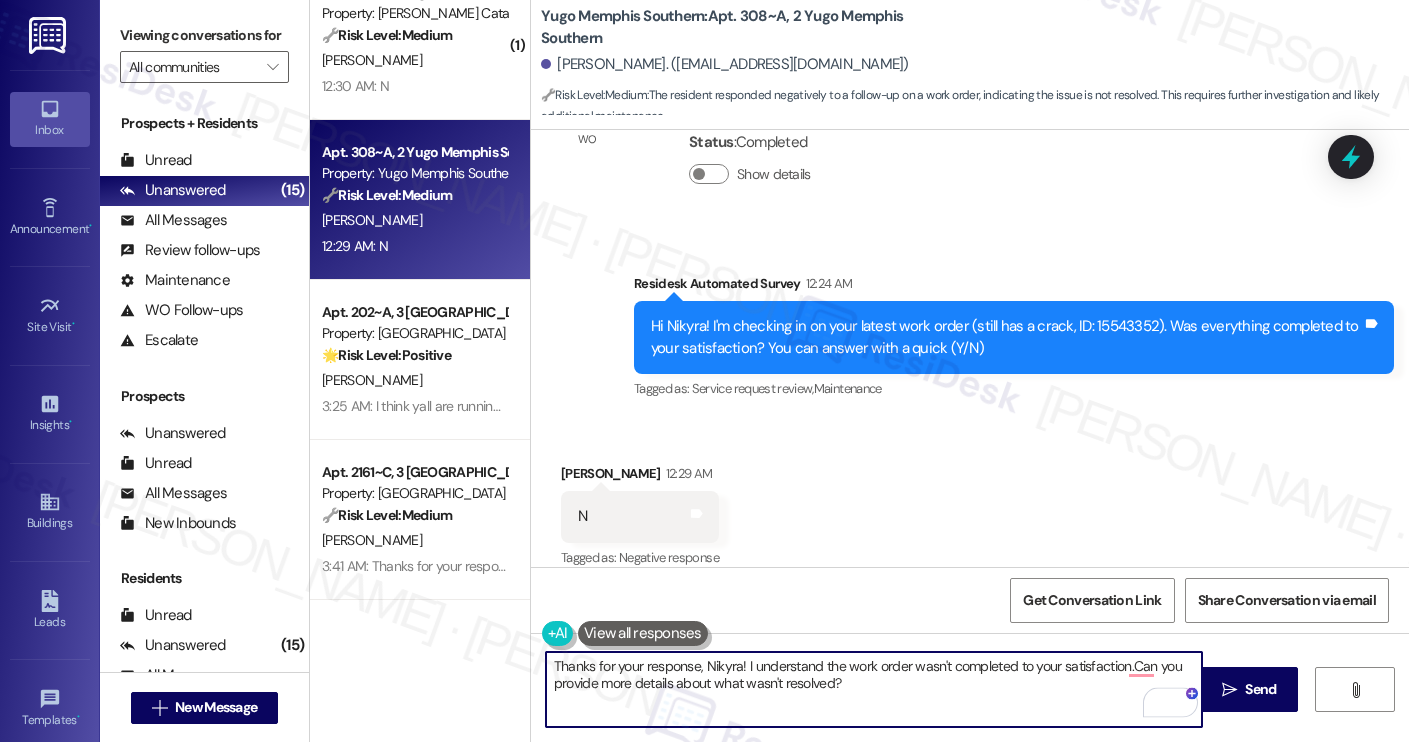 click on "Nikyra Valentine 12:29 AM" at bounding box center [640, 477] 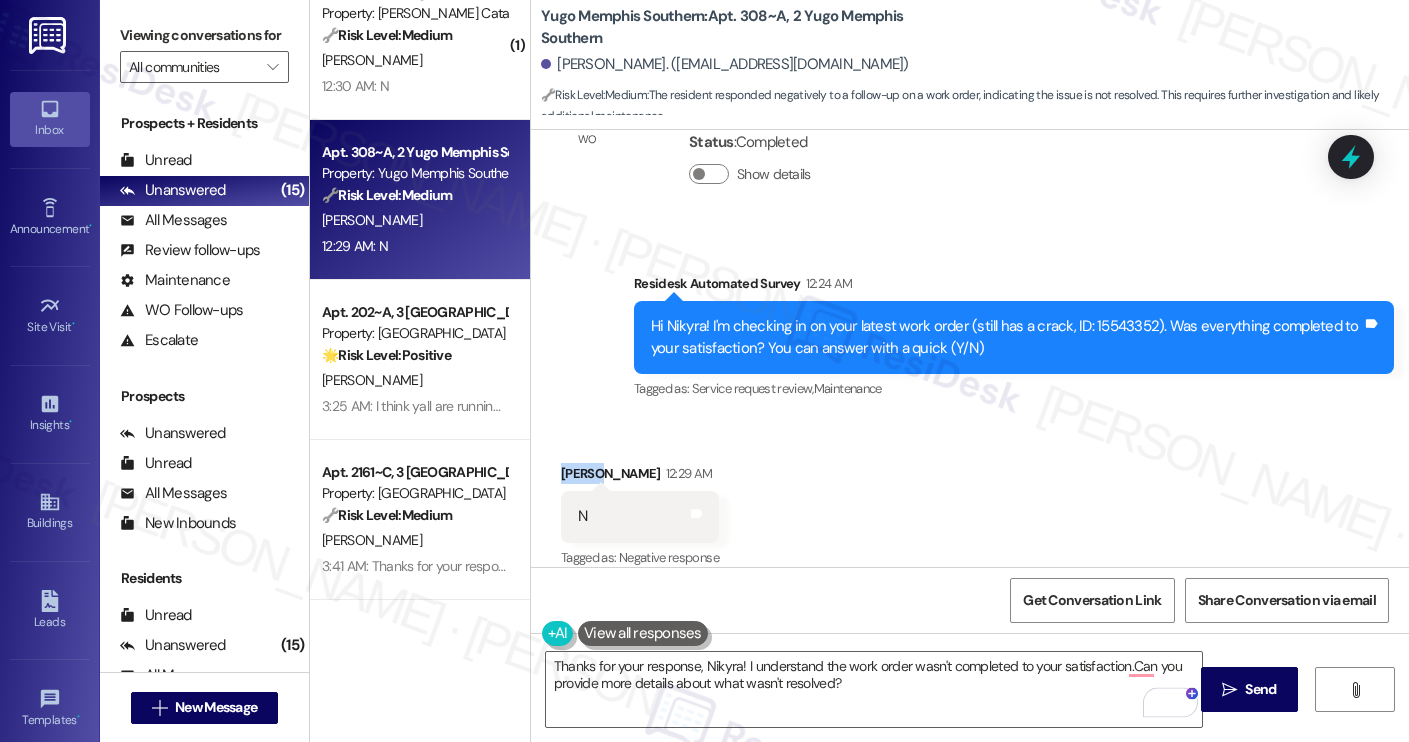 copy on "Nikyra" 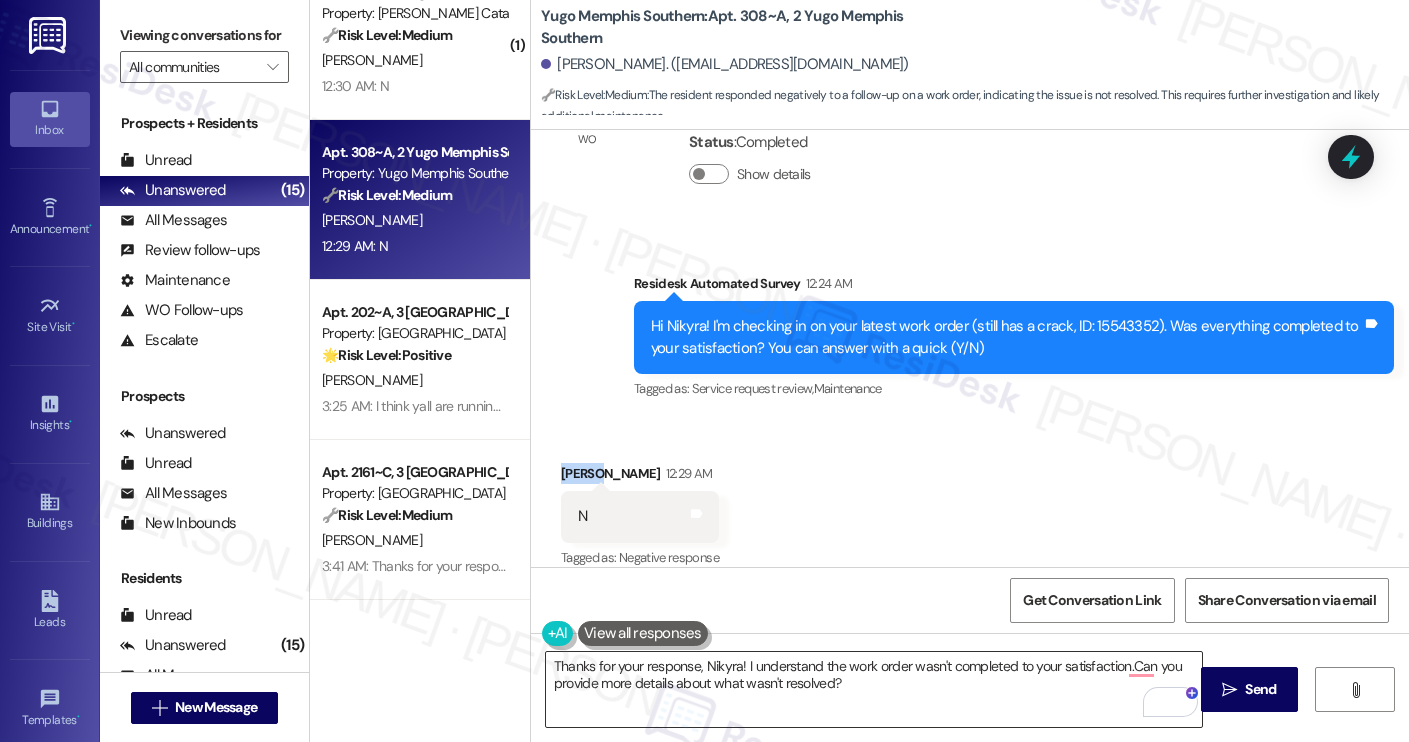 click on "Thanks for your response, Nikyra! I understand the work order wasn't completed to your satisfaction.Can you provide more details about what wasn't resolved?" at bounding box center (874, 689) 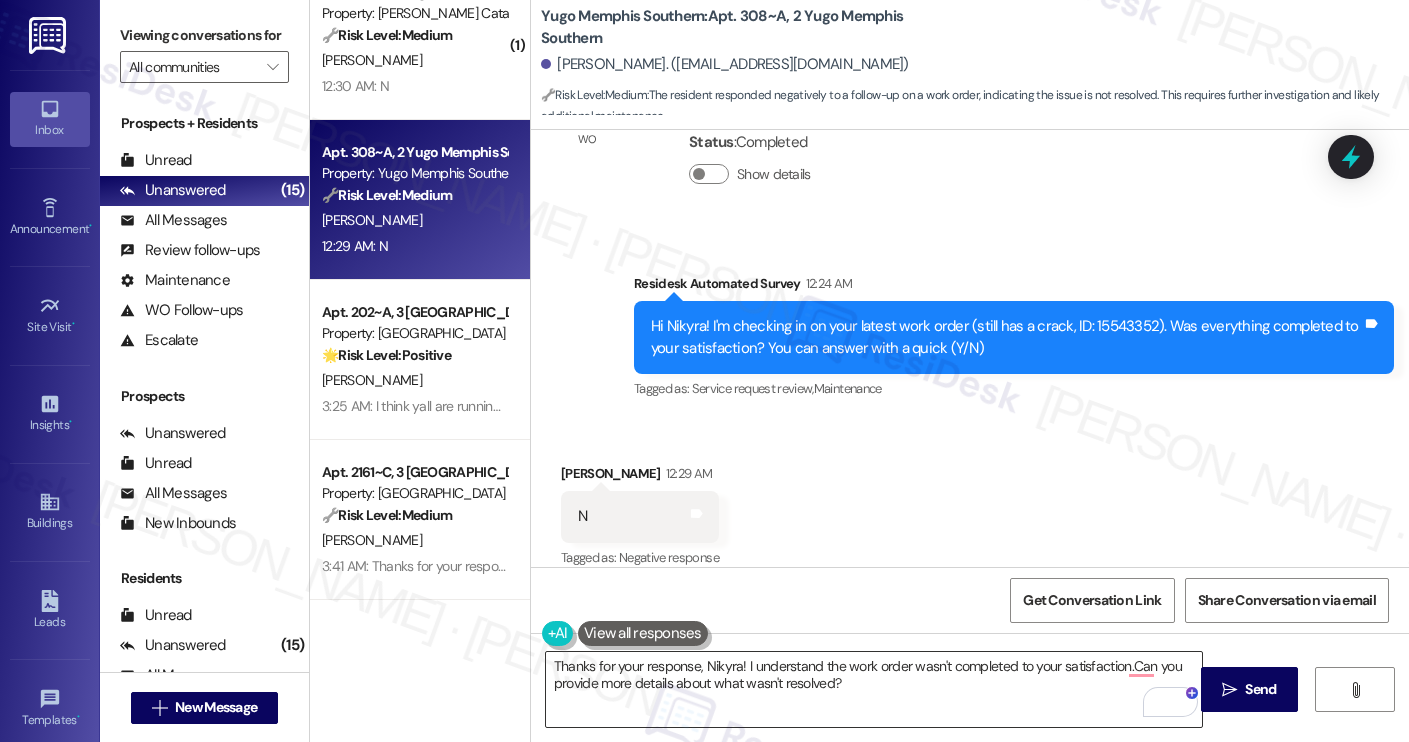 click on "Thanks for your response, Nikyra! I understand the work order wasn't completed to your satisfaction.Can you provide more details about what wasn't resolved?" at bounding box center [874, 689] 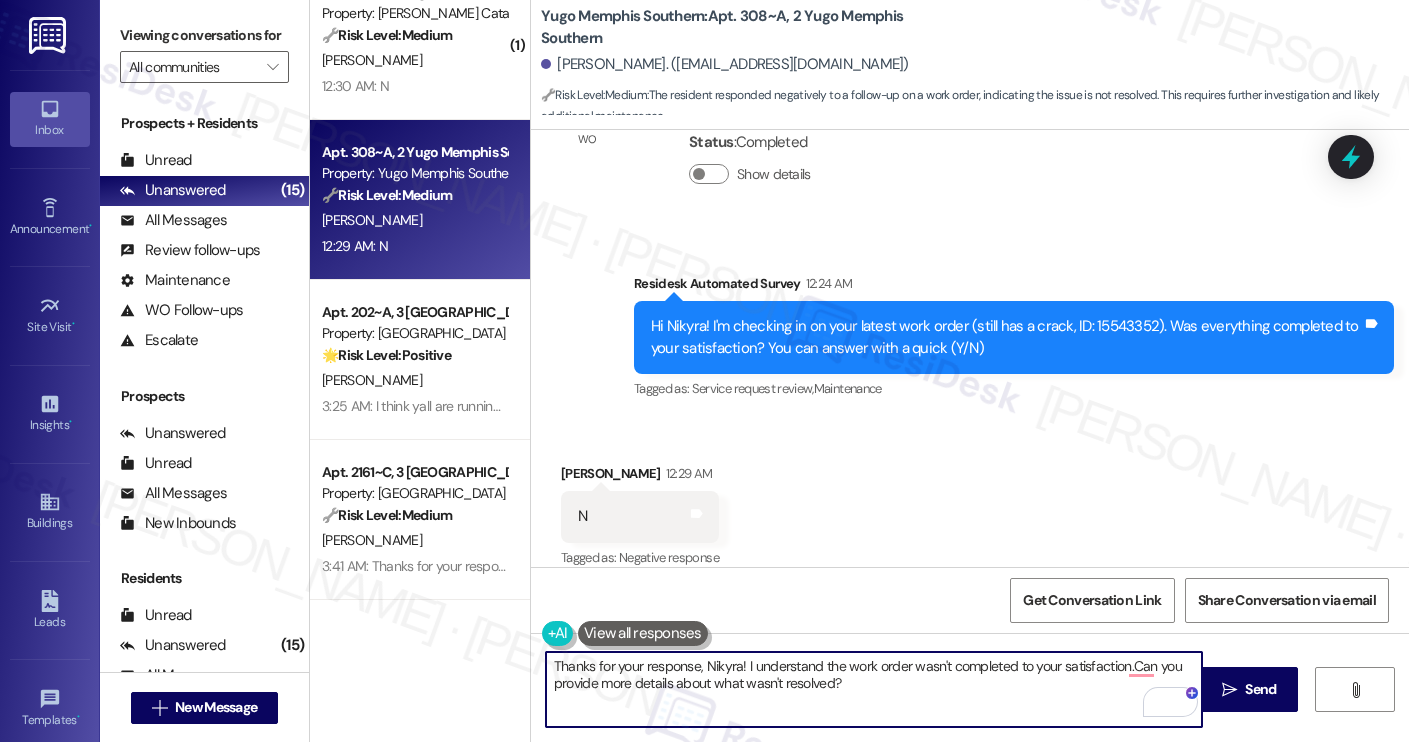 click on "Thanks for your response, Nikyra! I understand the work order wasn't completed to your satisfaction.Can you provide more details about what wasn't resolved?" at bounding box center [874, 689] 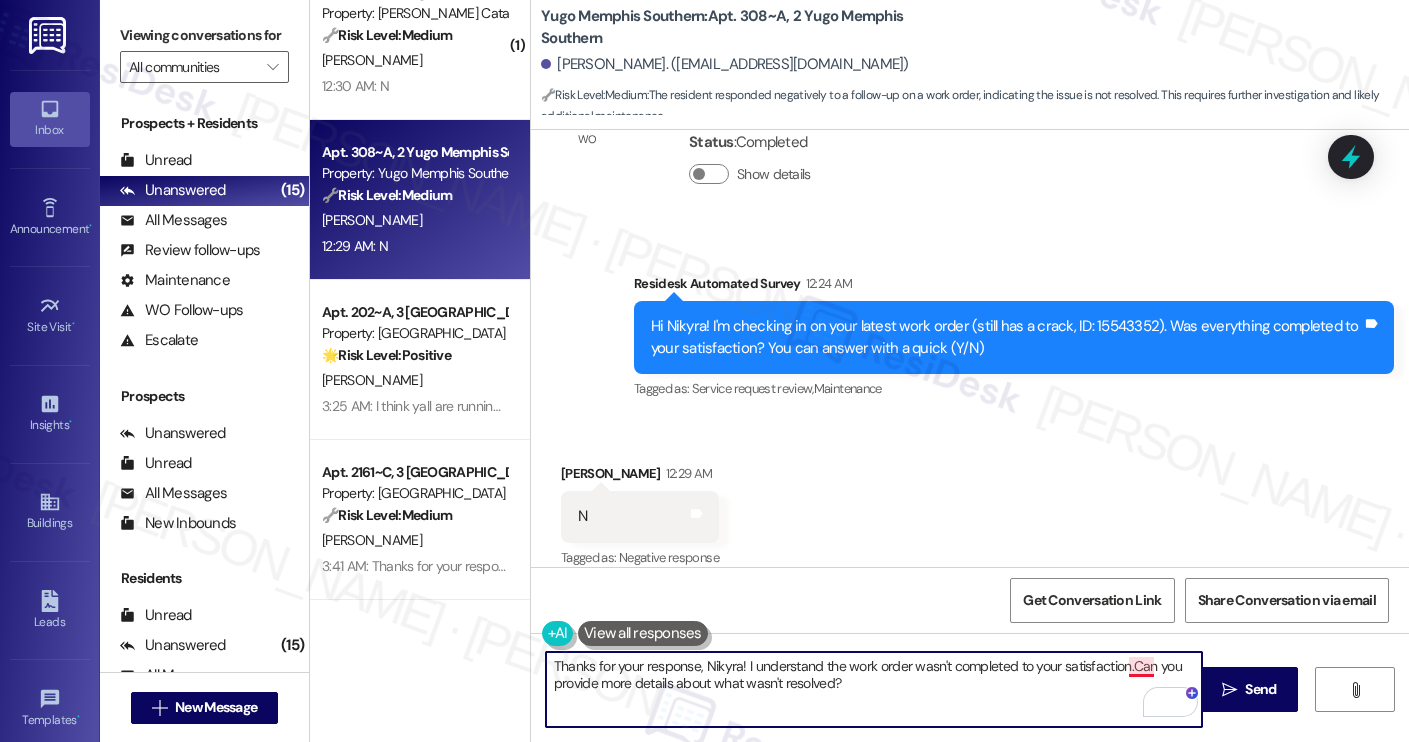 click on "Thanks for your response, Nikyra! I understand the work order wasn't completed to your satisfaction.Can you provide more details about what wasn't resolved?" at bounding box center (874, 689) 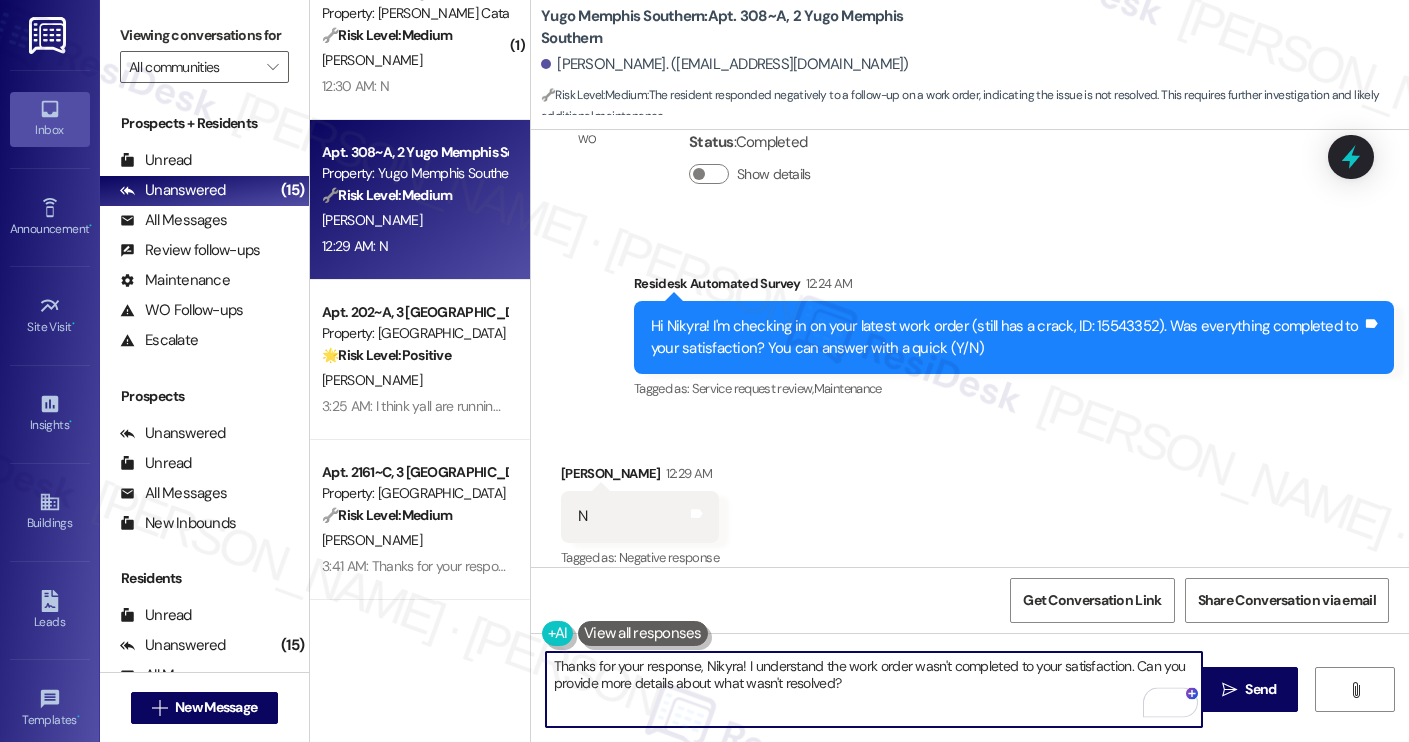 click on "Thanks for your response, Nikyra! I understand the work order wasn't completed to your satisfaction. Can you provide more details about what wasn't resolved?" at bounding box center (874, 689) 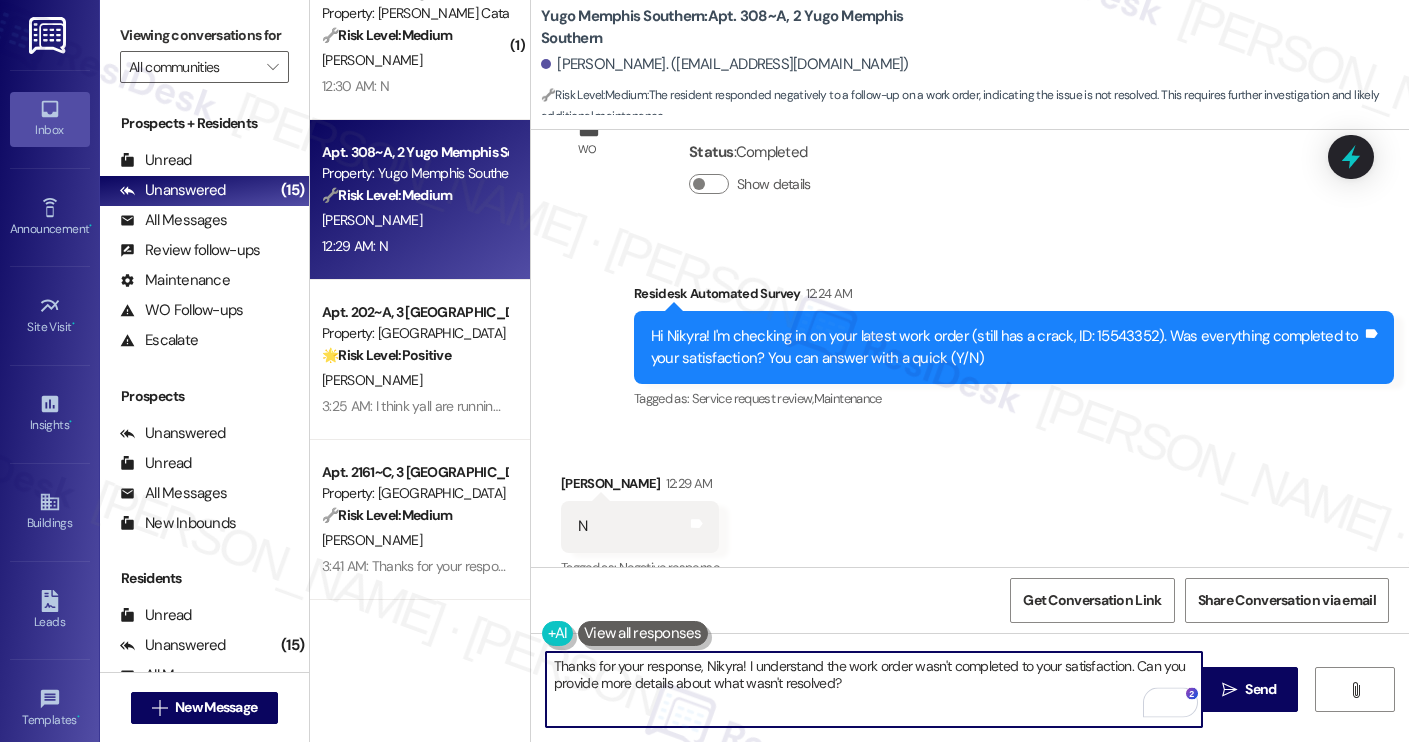 scroll, scrollTop: 2505, scrollLeft: 0, axis: vertical 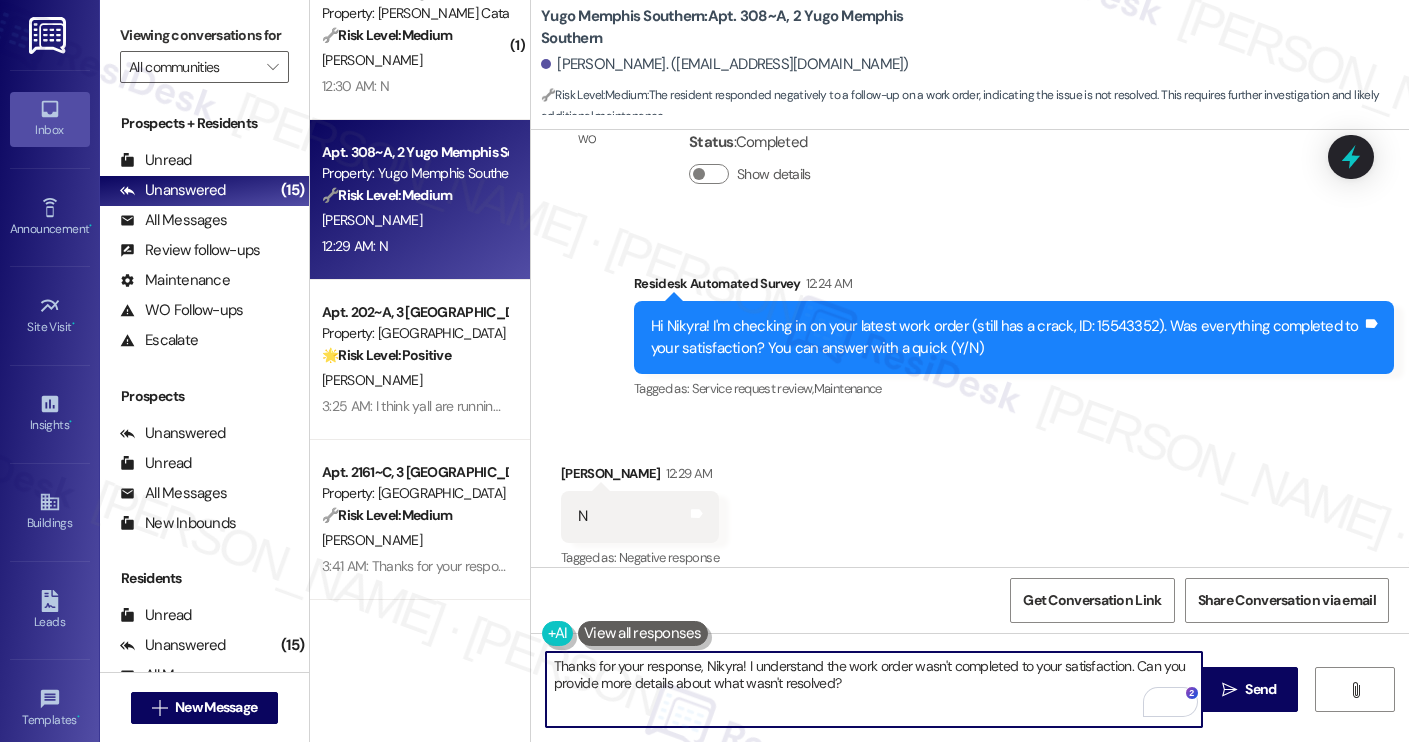 click on "Thanks for your response, Nikyra! I understand the work order wasn't completed to your satisfaction. Can you provide more details about what wasn't resolved?" at bounding box center (874, 689) 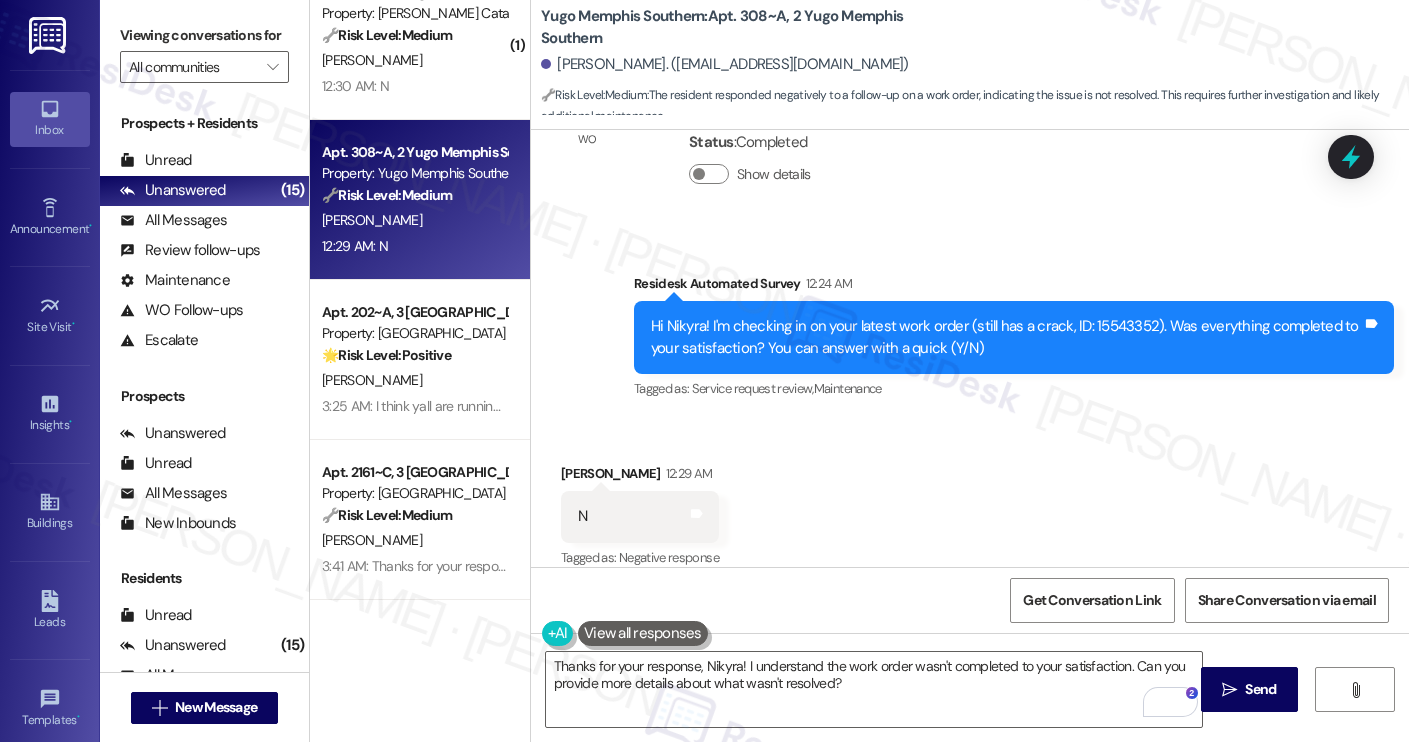click on "Nikyra Valentine 12:29 AM" at bounding box center (640, 477) 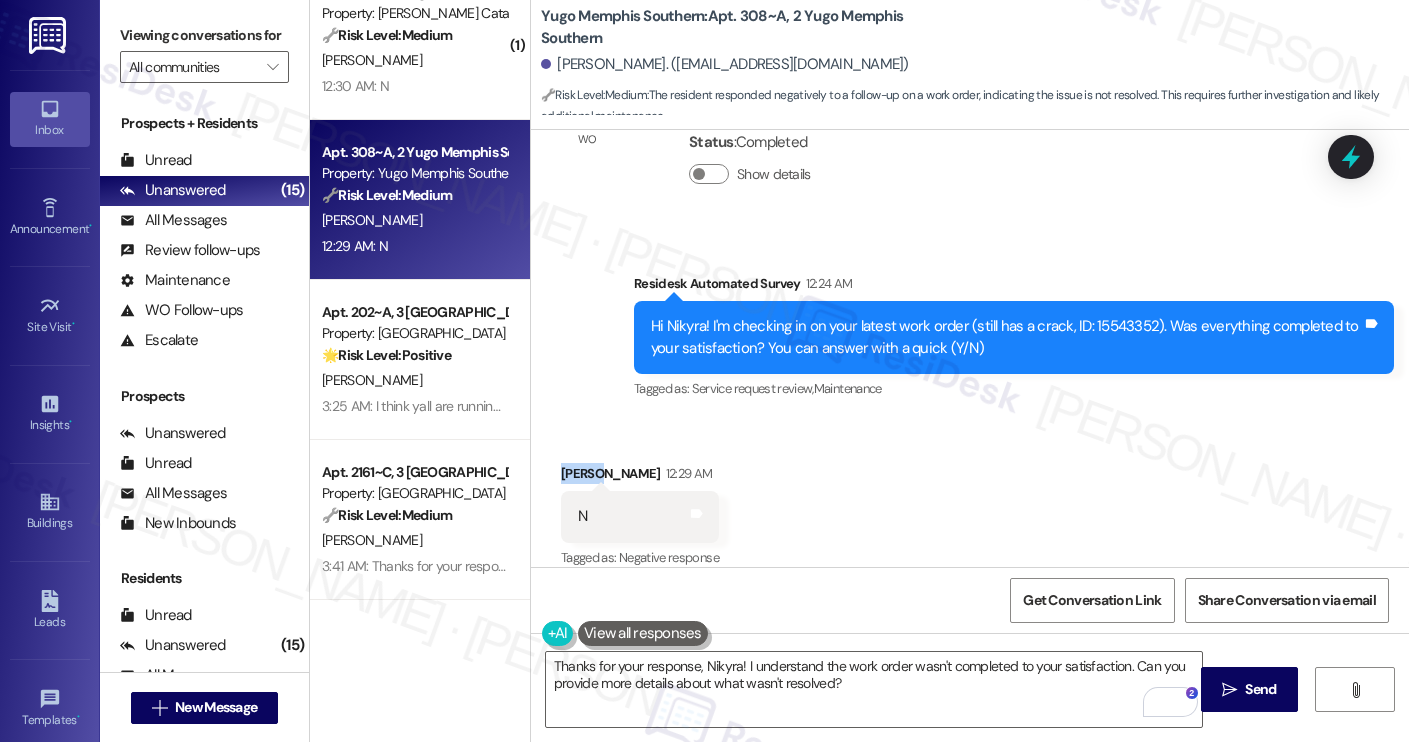 copy on "Nikyra" 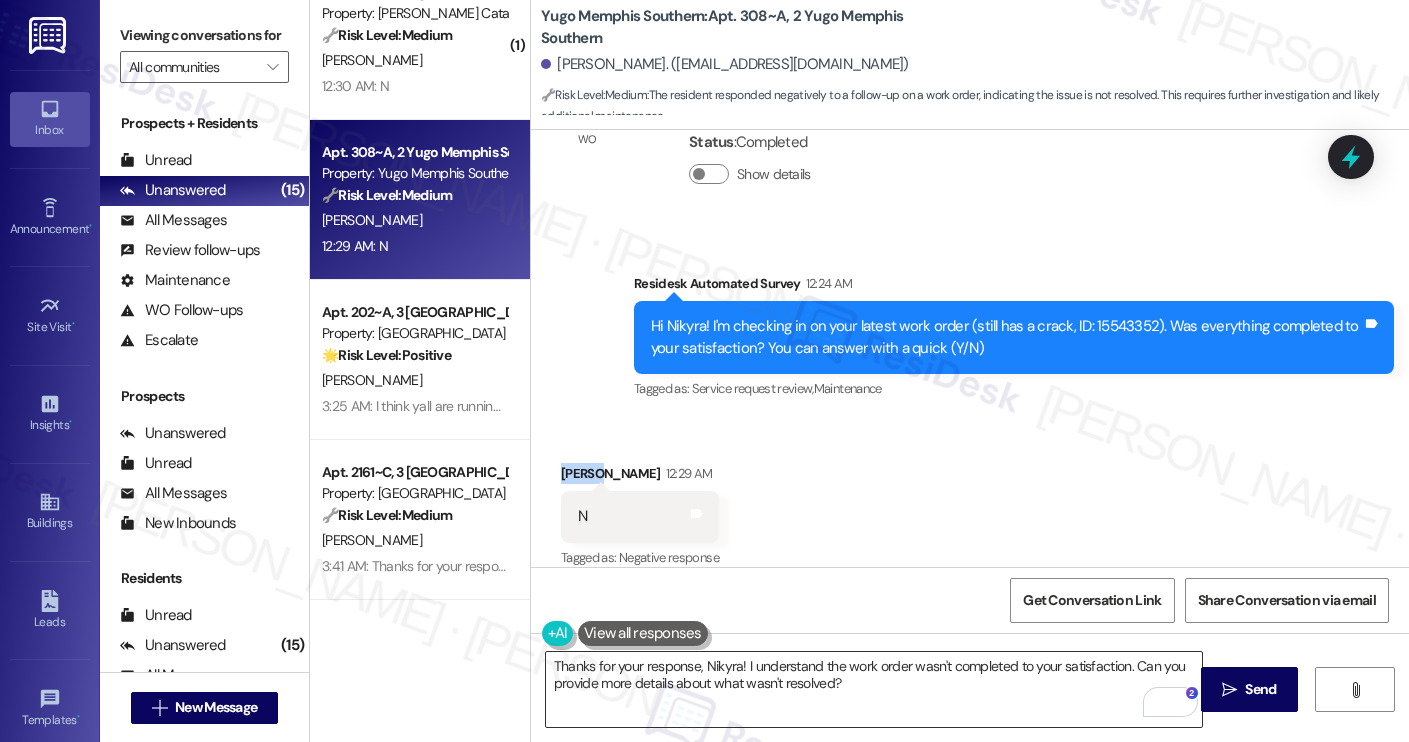 click on "Thanks for your response, Nikyra! I understand the work order wasn't completed to your satisfaction. Can you provide more details about what wasn't resolved?" at bounding box center [874, 689] 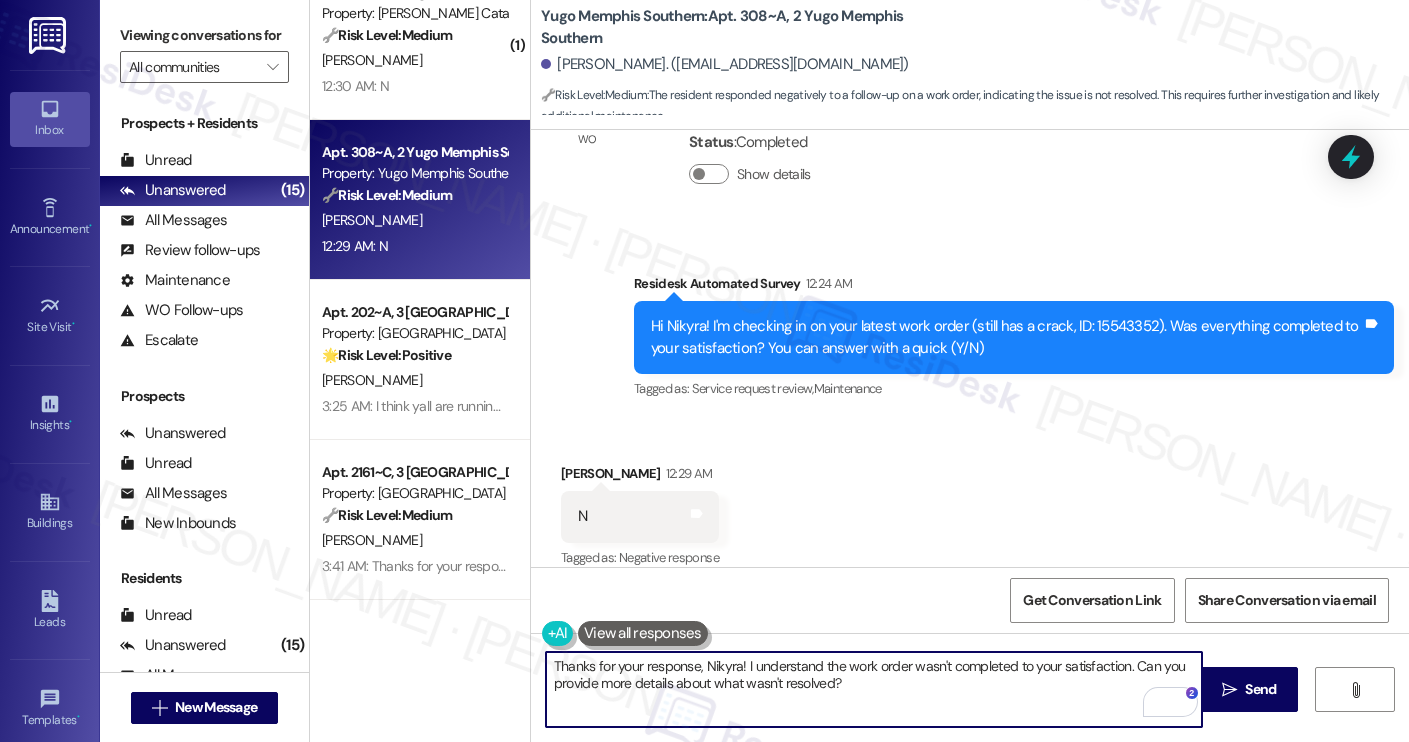 click on "Thanks for your response, Nikyra! I understand the work order wasn't completed to your satisfaction. Can you provide more details about what wasn't resolved?" at bounding box center (874, 689) 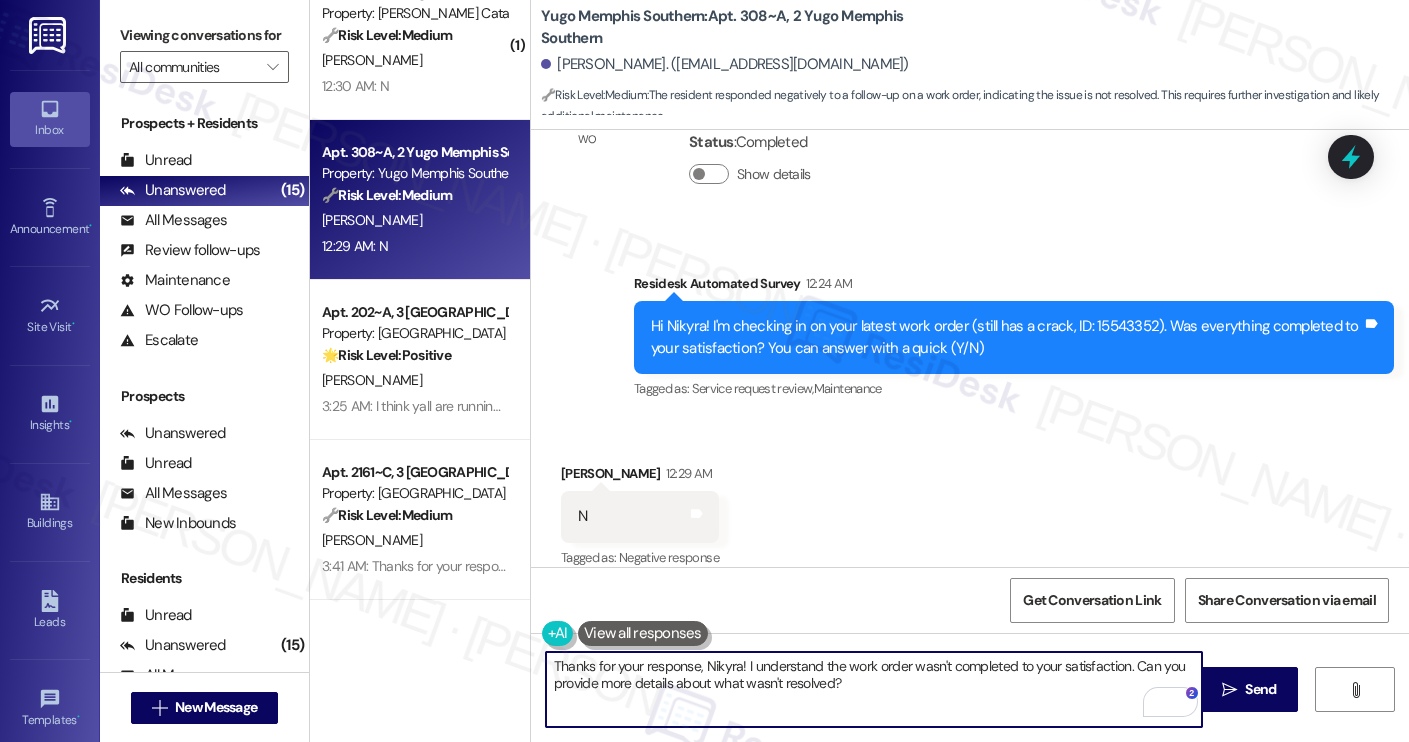 click on "Thanks for your response, Nikyra! I understand the work order wasn't completed to your satisfaction. Can you provide more details about what wasn't resolved?" at bounding box center (874, 689) 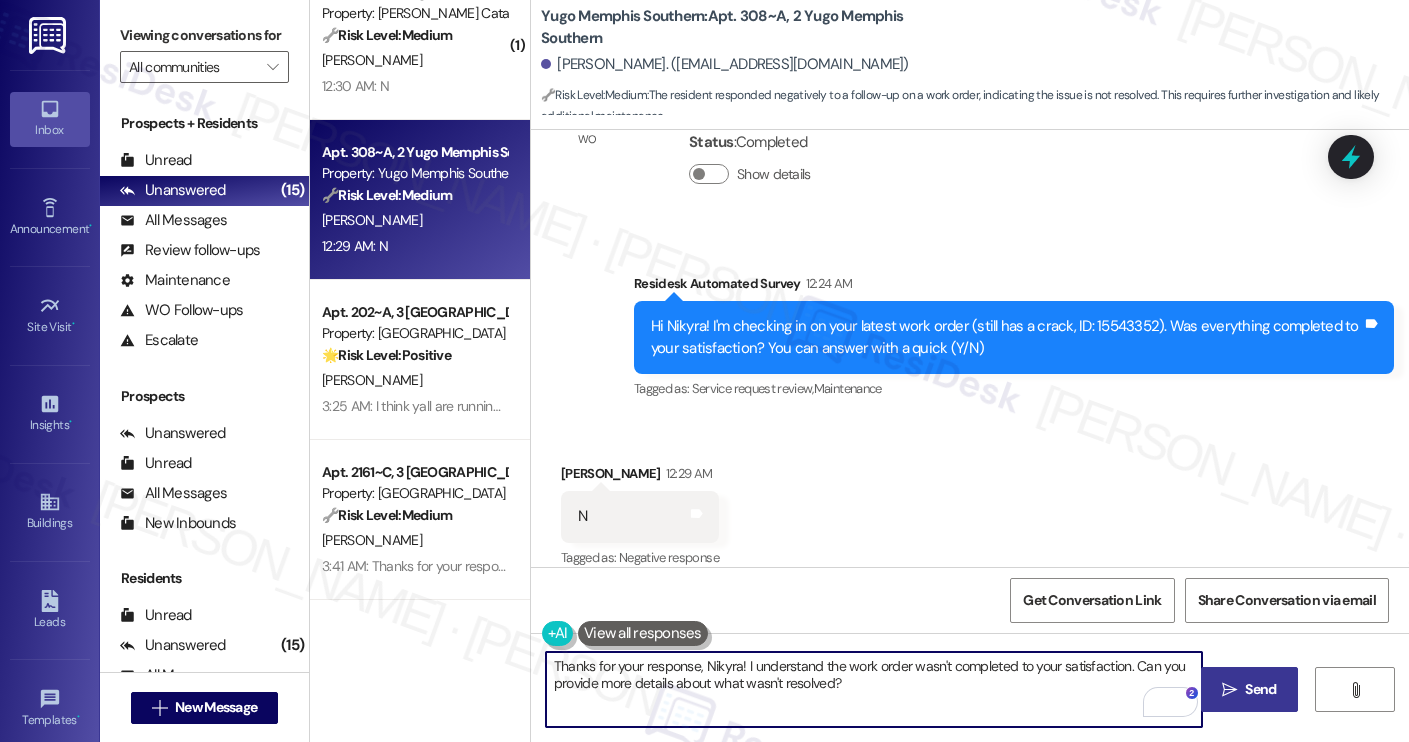 click on " Send" at bounding box center (1249, 689) 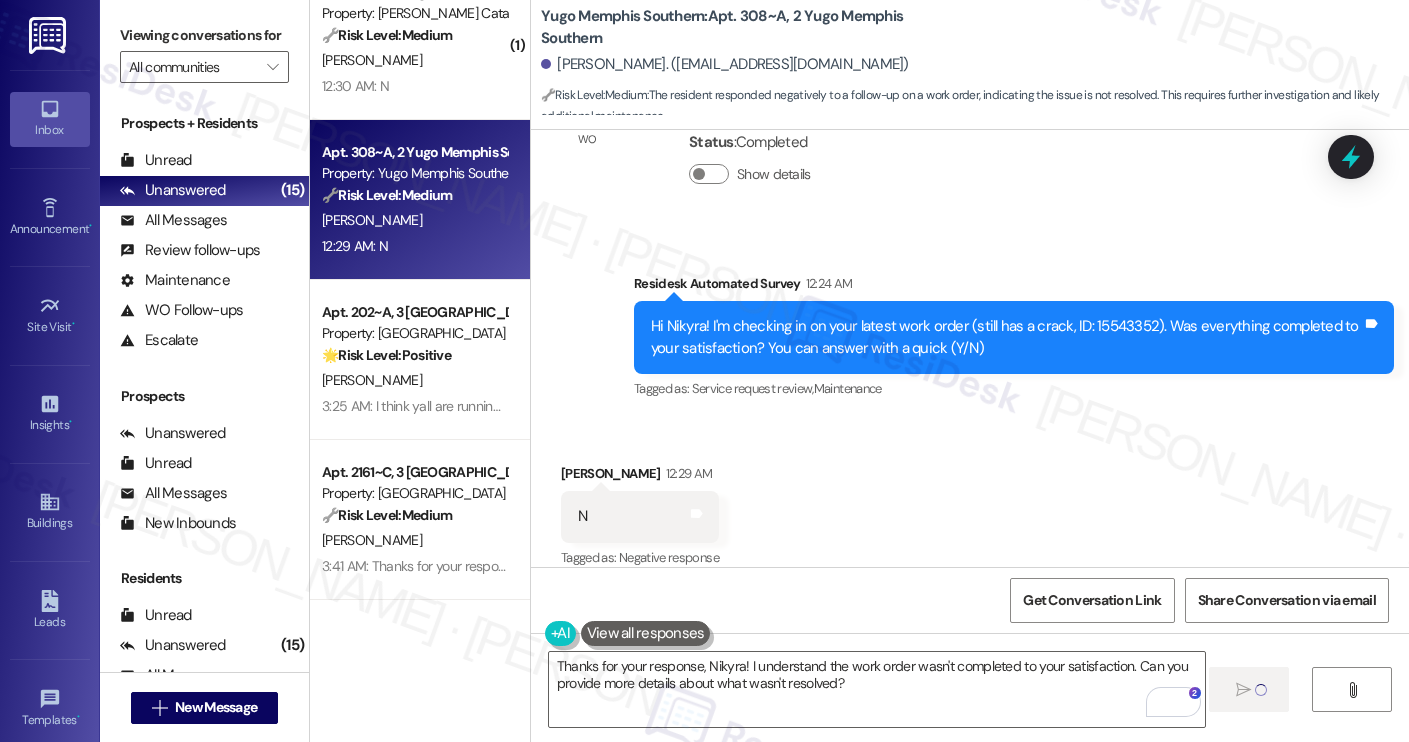 type 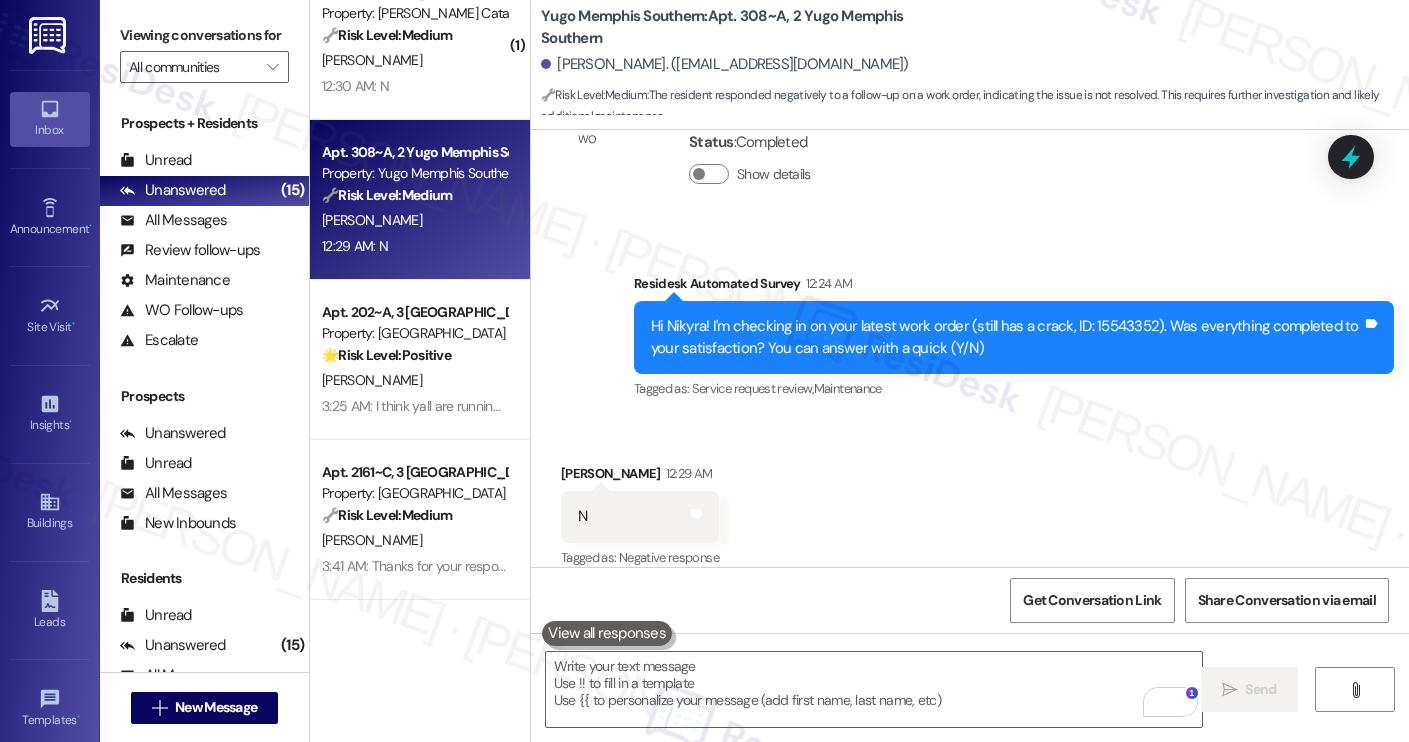 scroll, scrollTop: 1909, scrollLeft: 0, axis: vertical 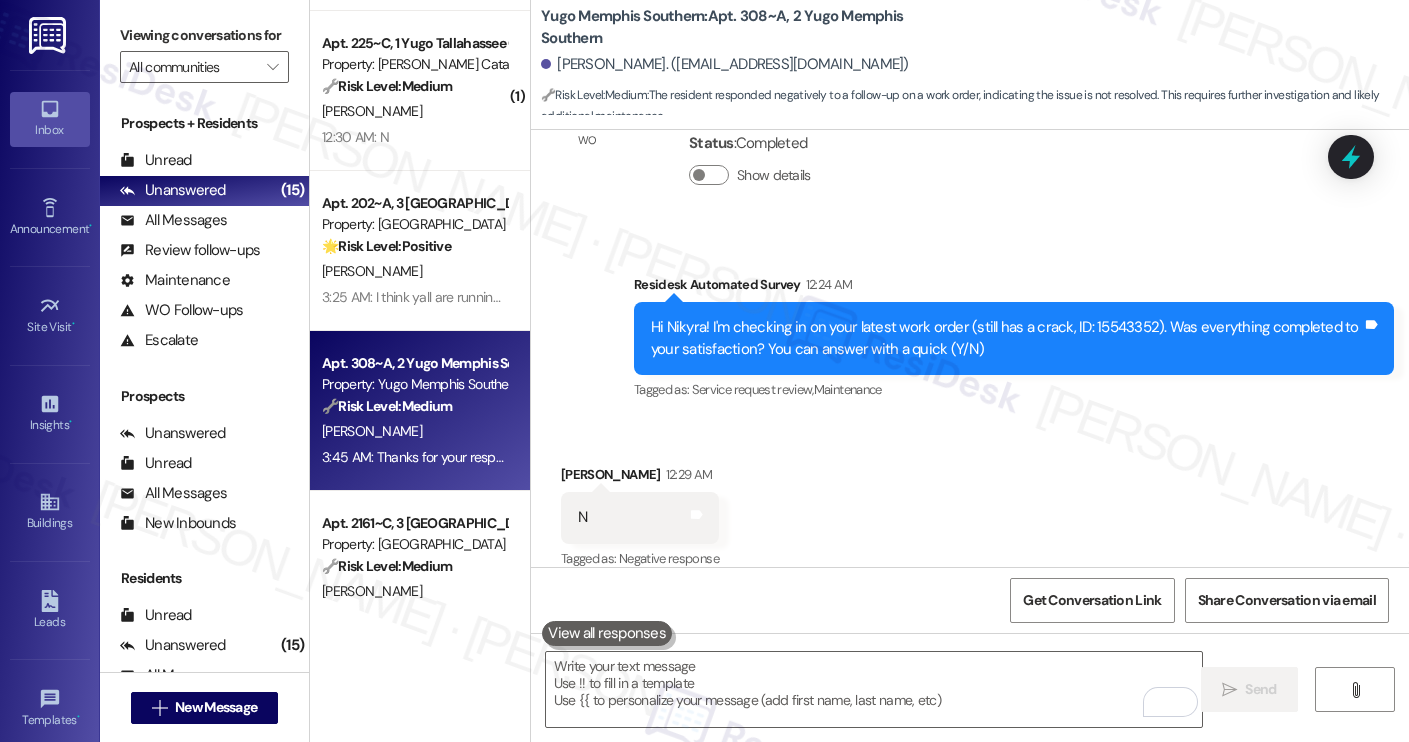 click on "12:30 AM: N 12:30 AM: N" at bounding box center (414, 137) 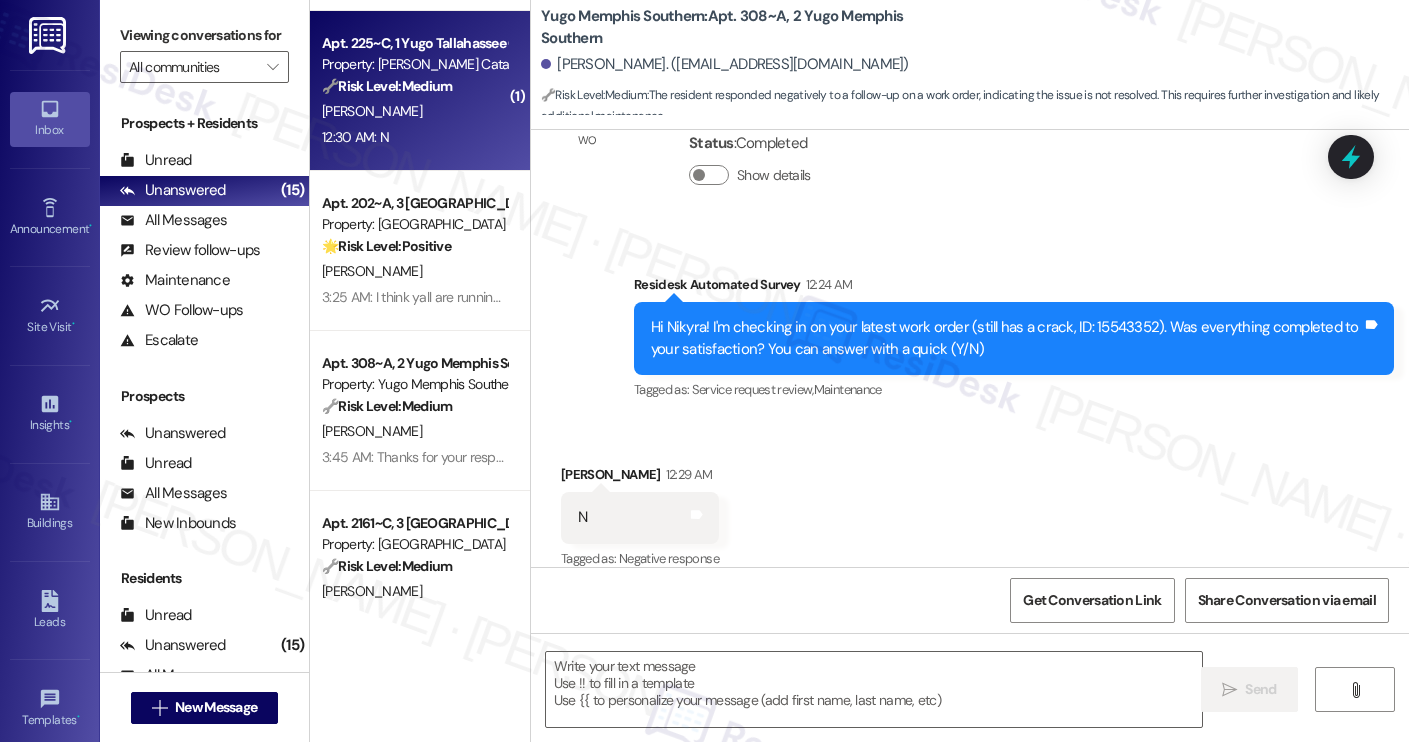 type on "Fetching suggested responses. Please feel free to read through the conversation in the meantime." 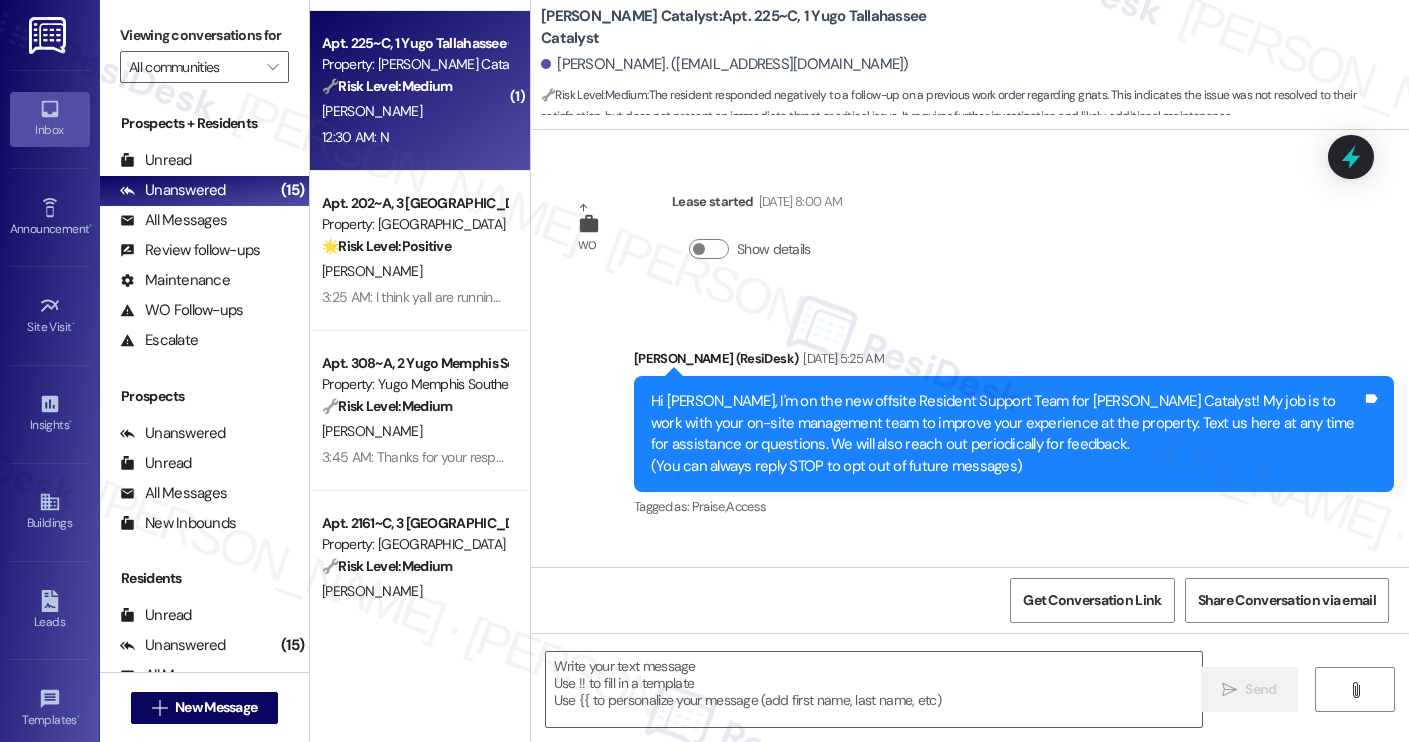 type on "Fetching suggested responses. Please feel free to read through the conversation in the meantime." 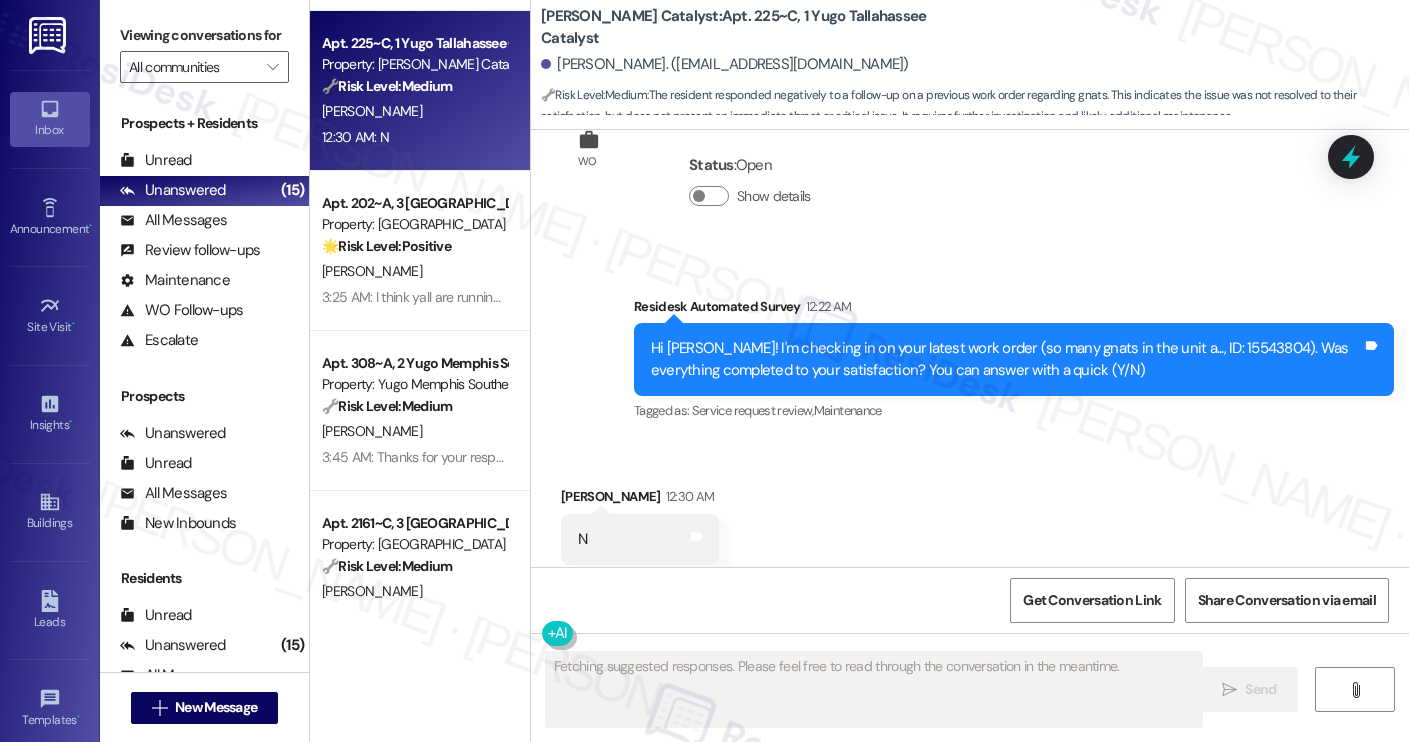 scroll, scrollTop: 2676, scrollLeft: 0, axis: vertical 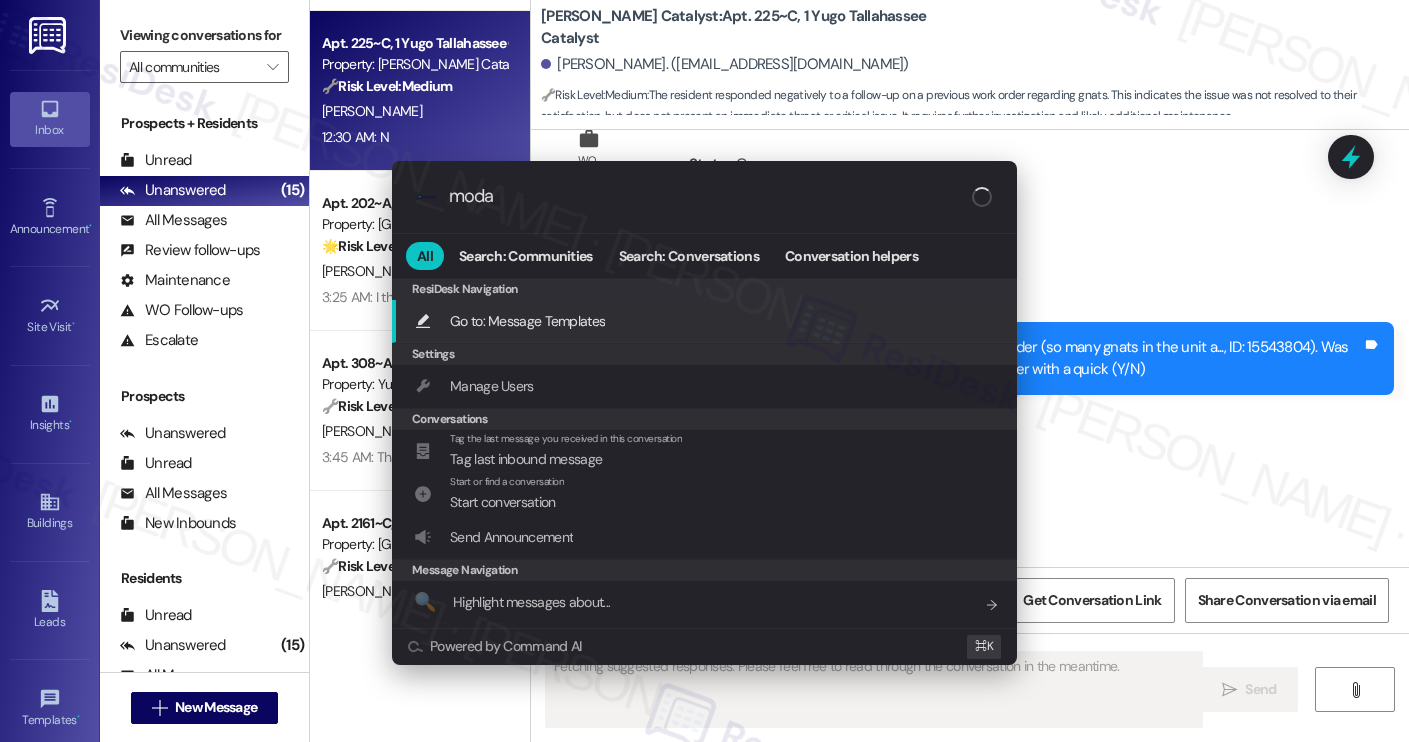 type on "modal" 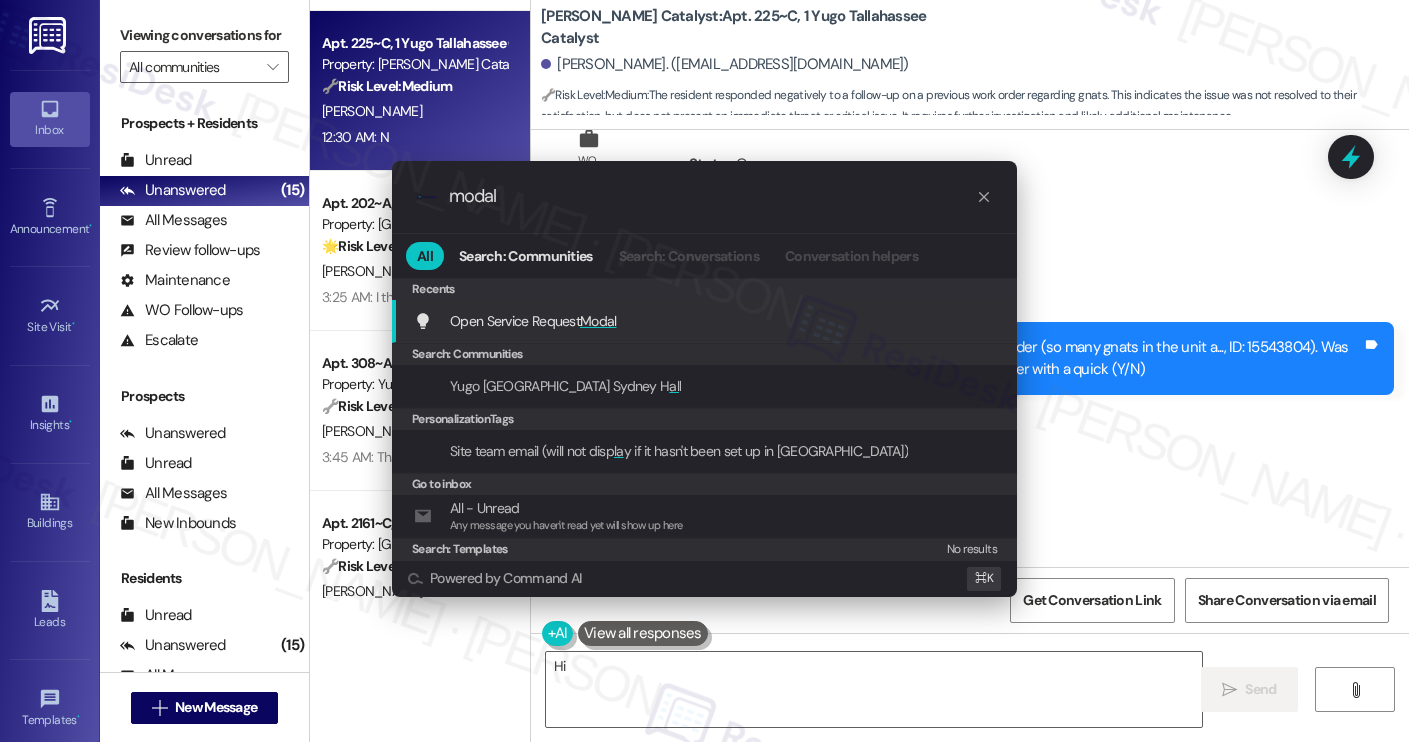 click on "Open Service Request  Modal Add shortcut" at bounding box center (706, 321) 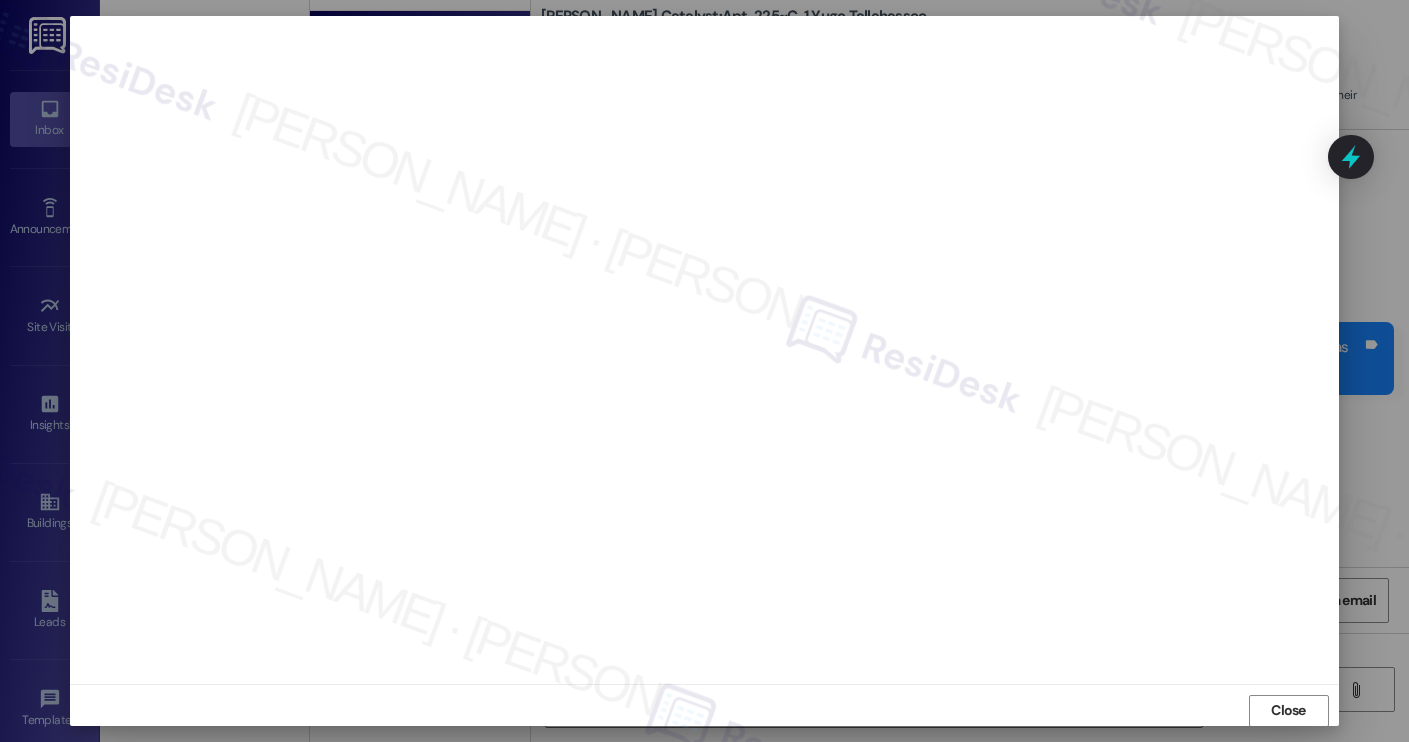 scroll, scrollTop: 1, scrollLeft: 0, axis: vertical 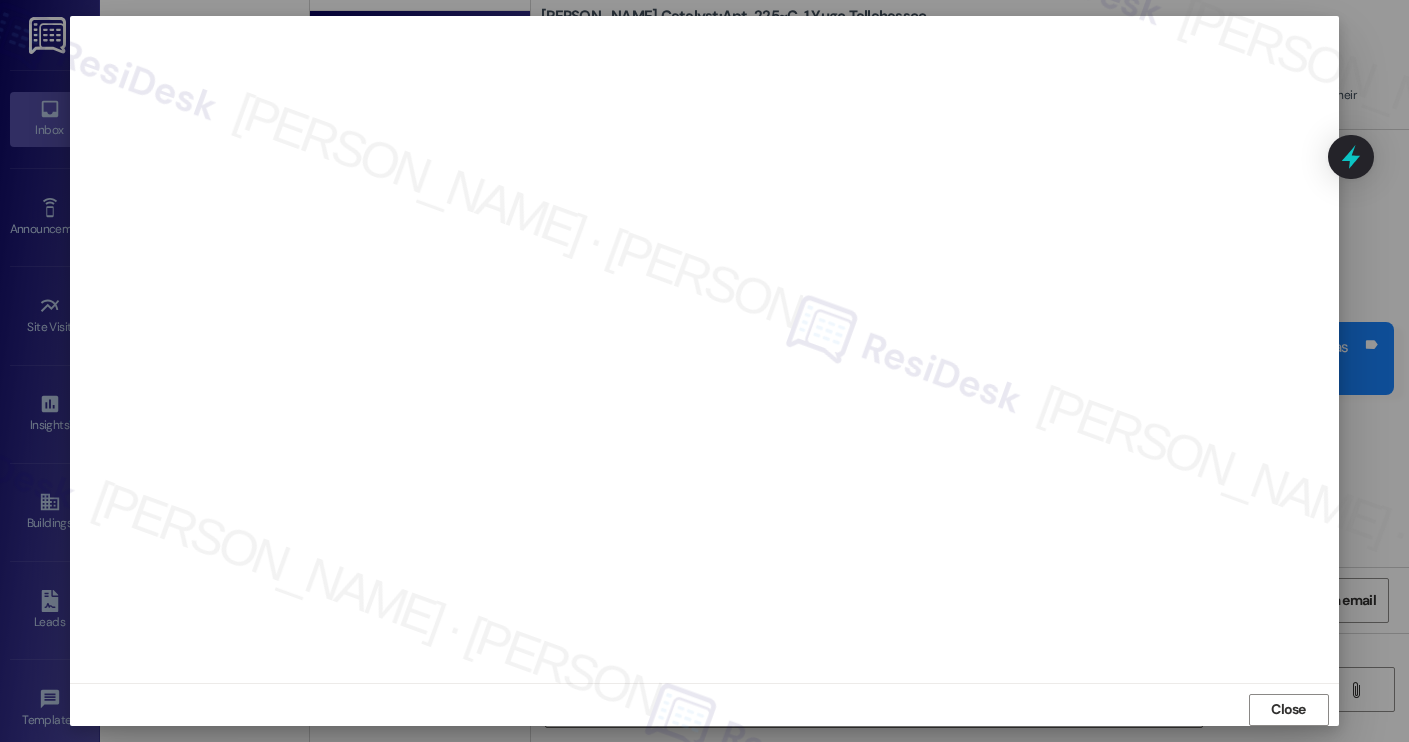 type on "Hi {{first_name}}, I understand the work order wasn't completed to your satisfaction. I'll follow up with the maintenance team right away to ensure the gnat issue is resolved properly. Thank you for letting us know!" 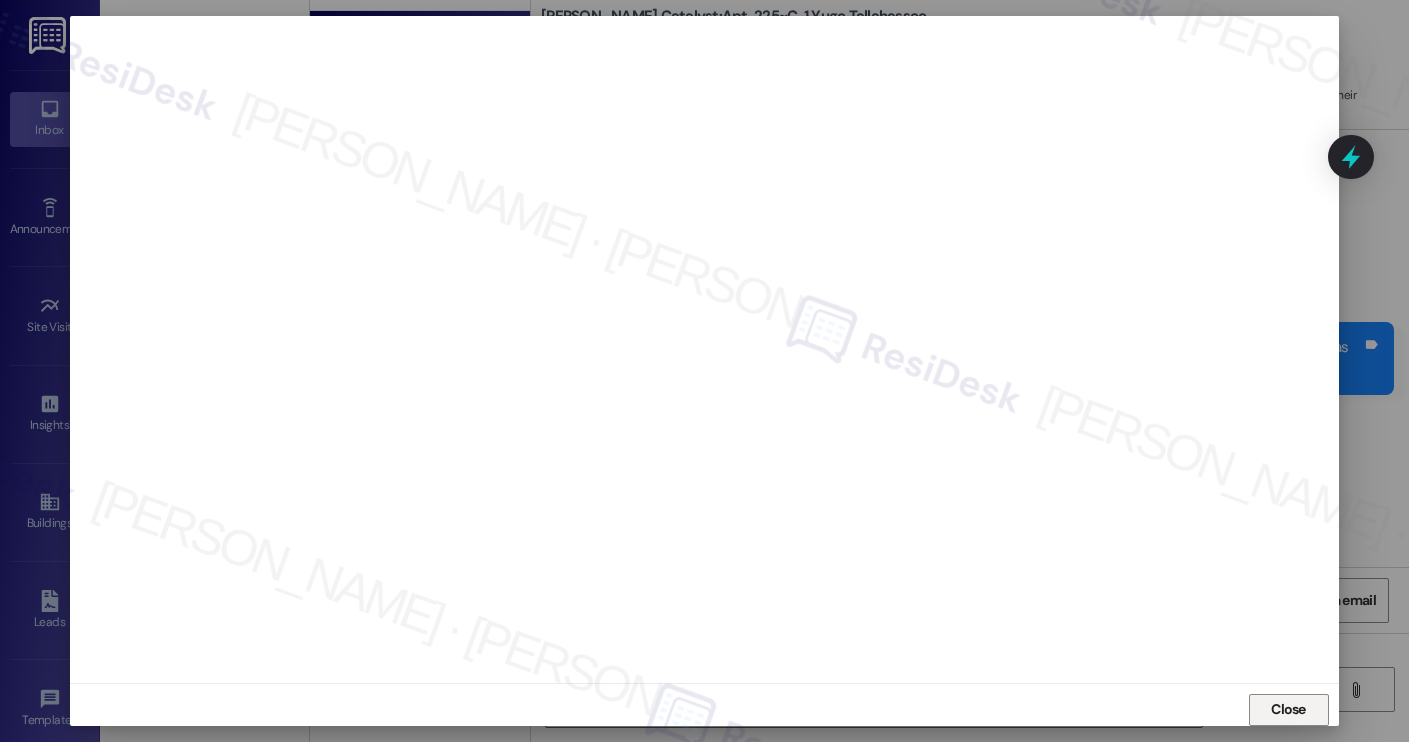 click on "Close" at bounding box center [1289, 710] 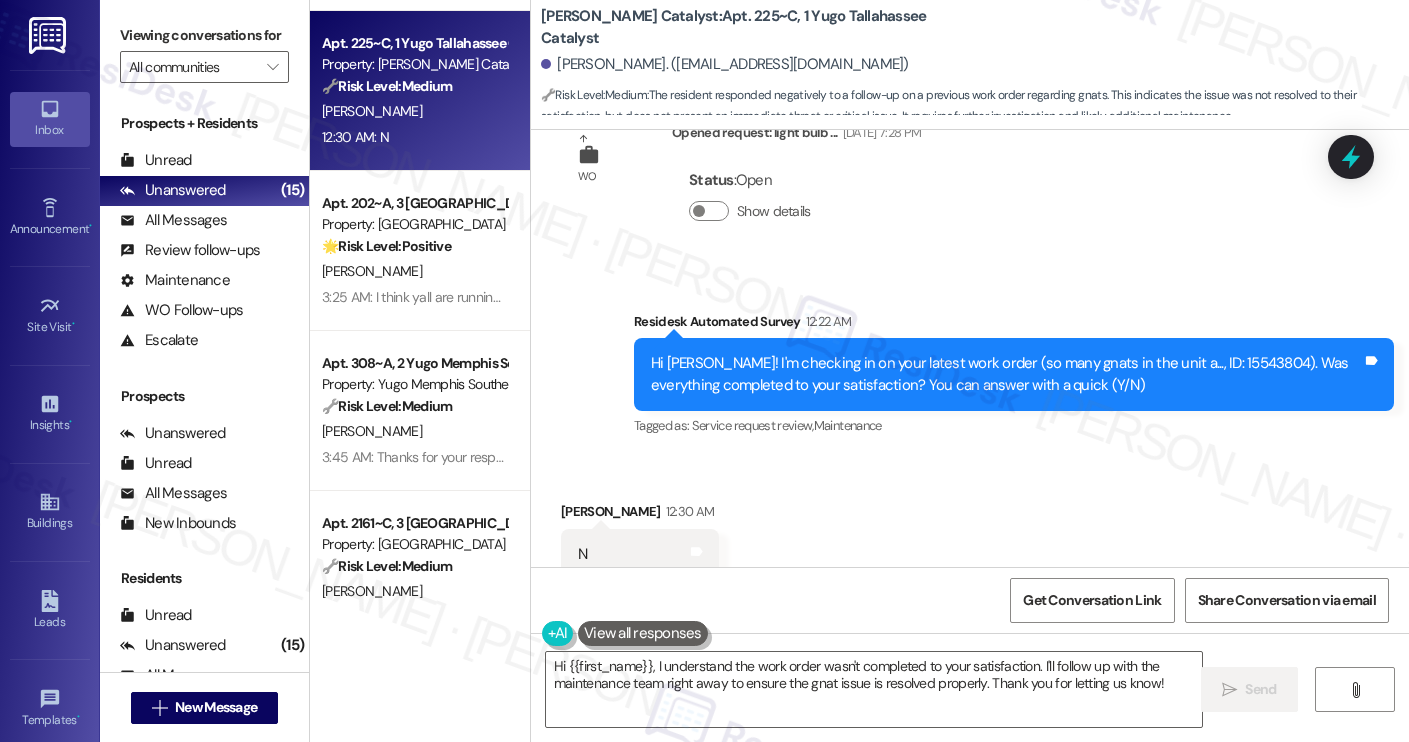 scroll, scrollTop: 2659, scrollLeft: 0, axis: vertical 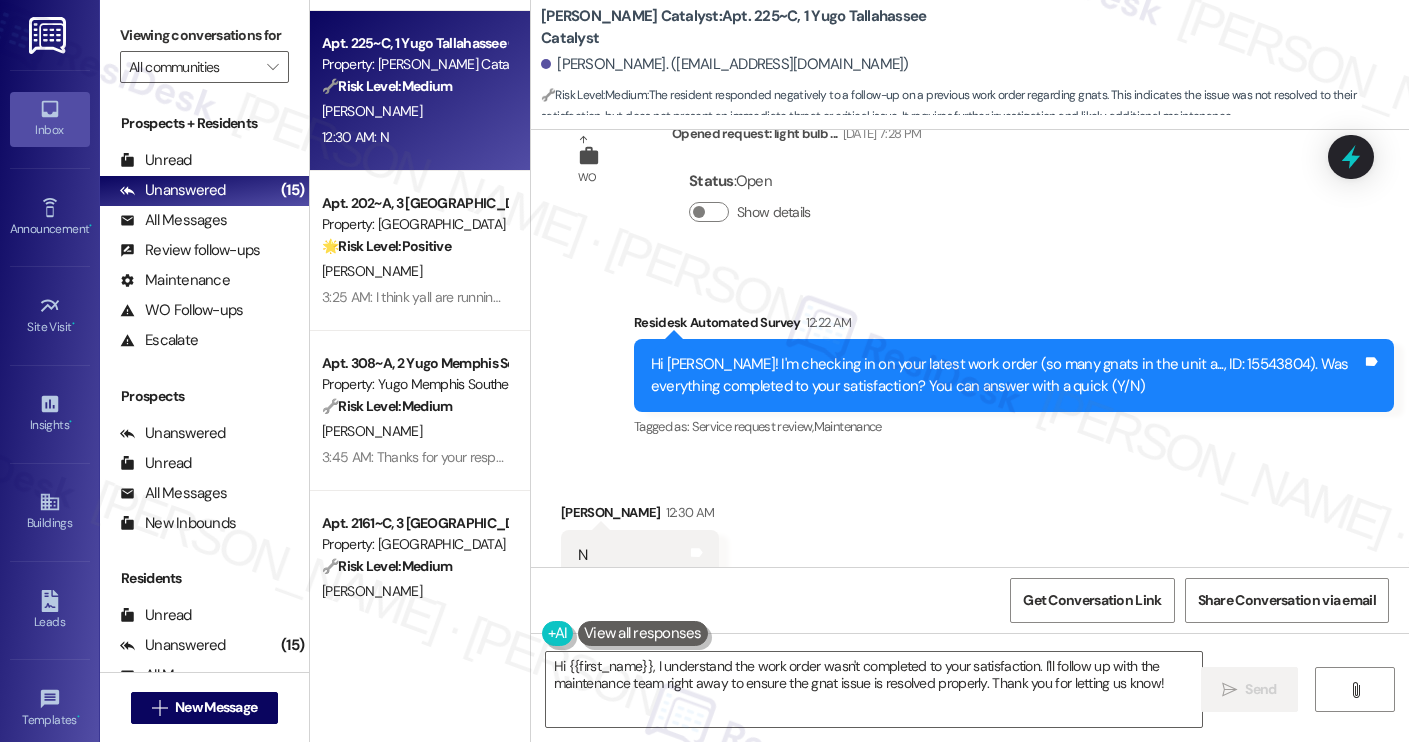 click on "Hi Emma! I'm checking in on your latest work order (so many gnats in the unit a..., ID: 15543804). Was everything completed to your satisfaction? You can answer with a quick (Y/N)" at bounding box center (1006, 375) 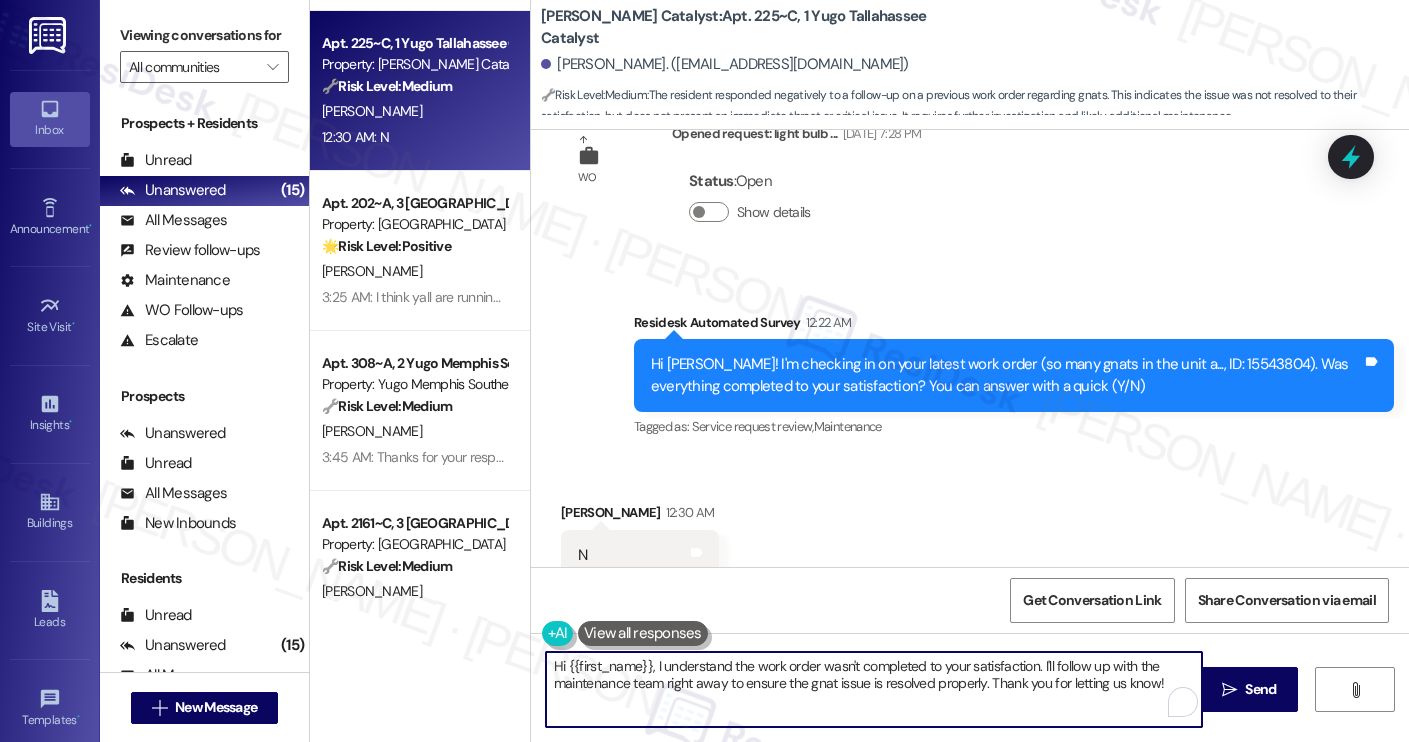 drag, startPoint x: 1034, startPoint y: 670, endPoint x: 526, endPoint y: 659, distance: 508.11908 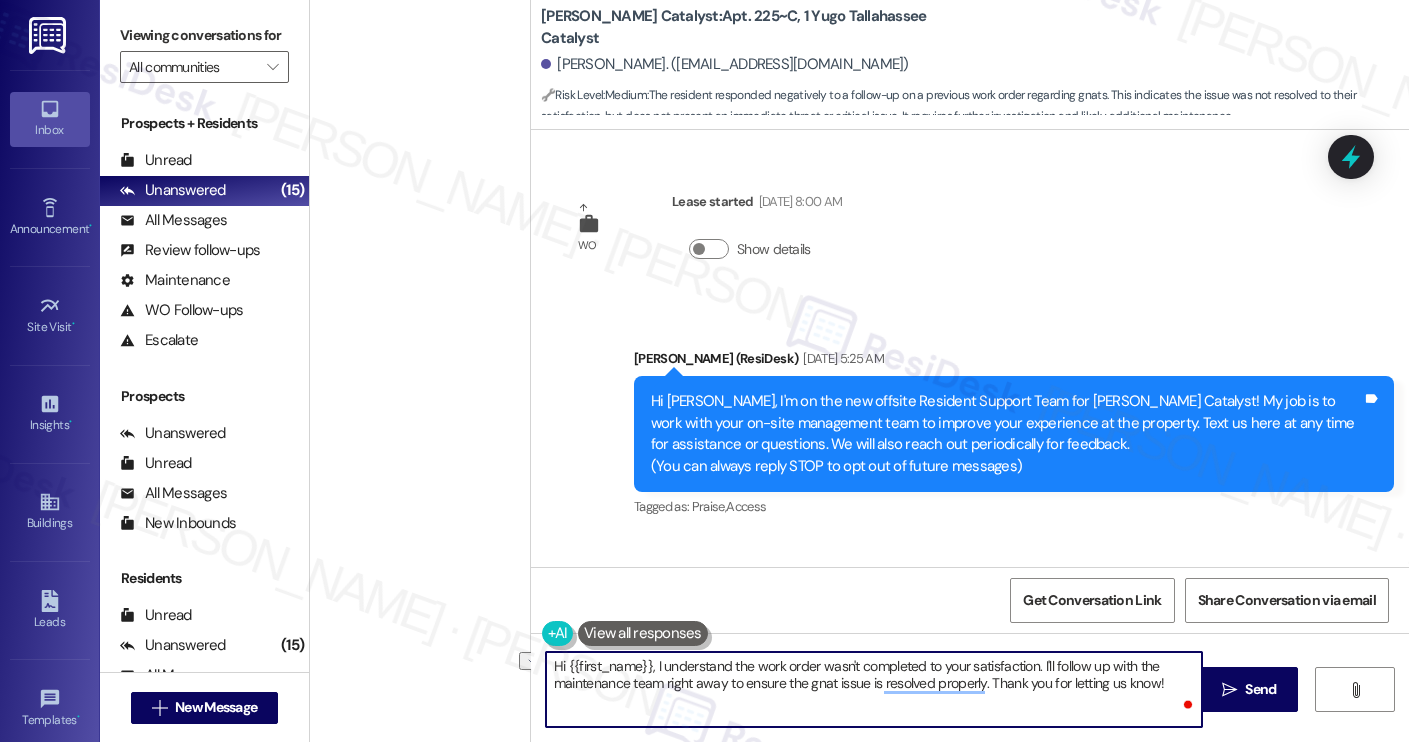 scroll, scrollTop: 0, scrollLeft: 0, axis: both 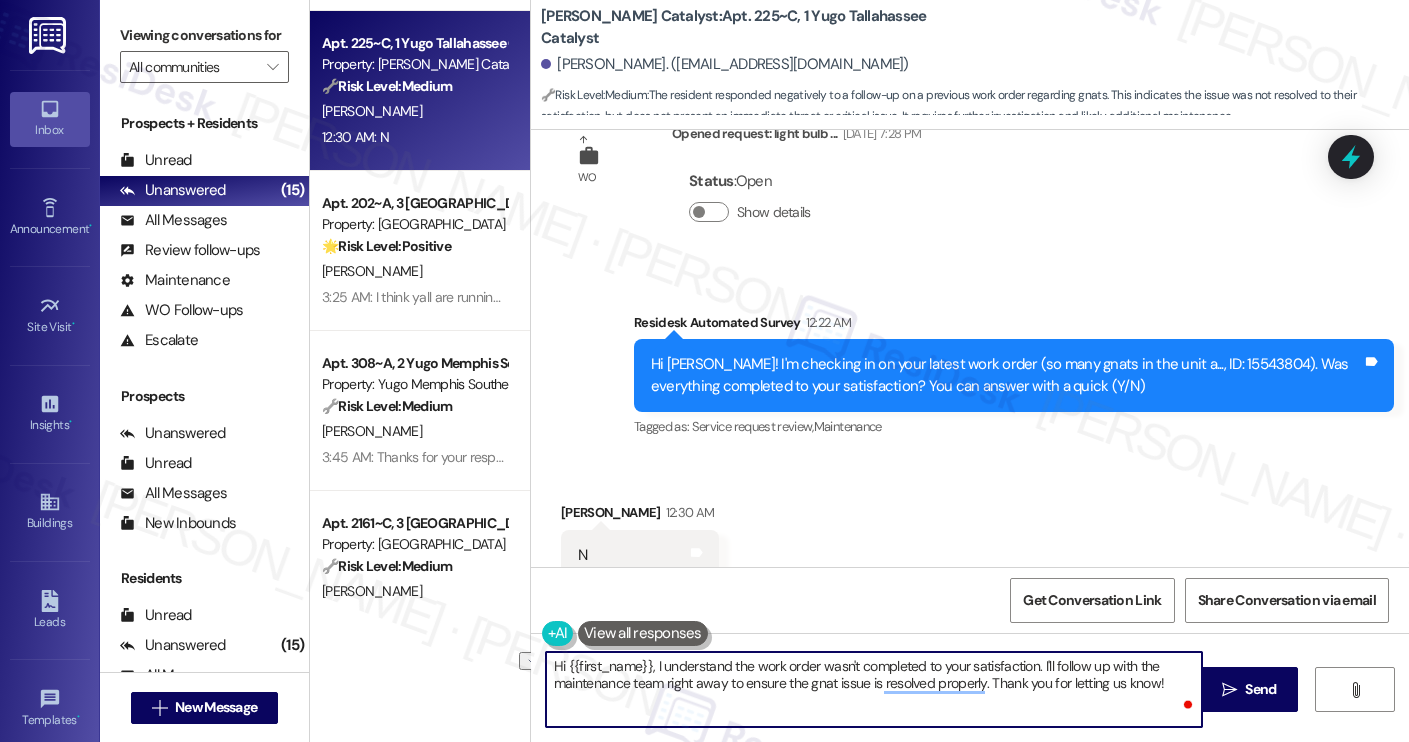 click on "Hi {{first_name}}, I understand the work order wasn't completed to your satisfaction. I'll follow up with the maintenance team right away to ensure the gnat issue is resolved properly. Thank you for letting us know!" at bounding box center [874, 689] 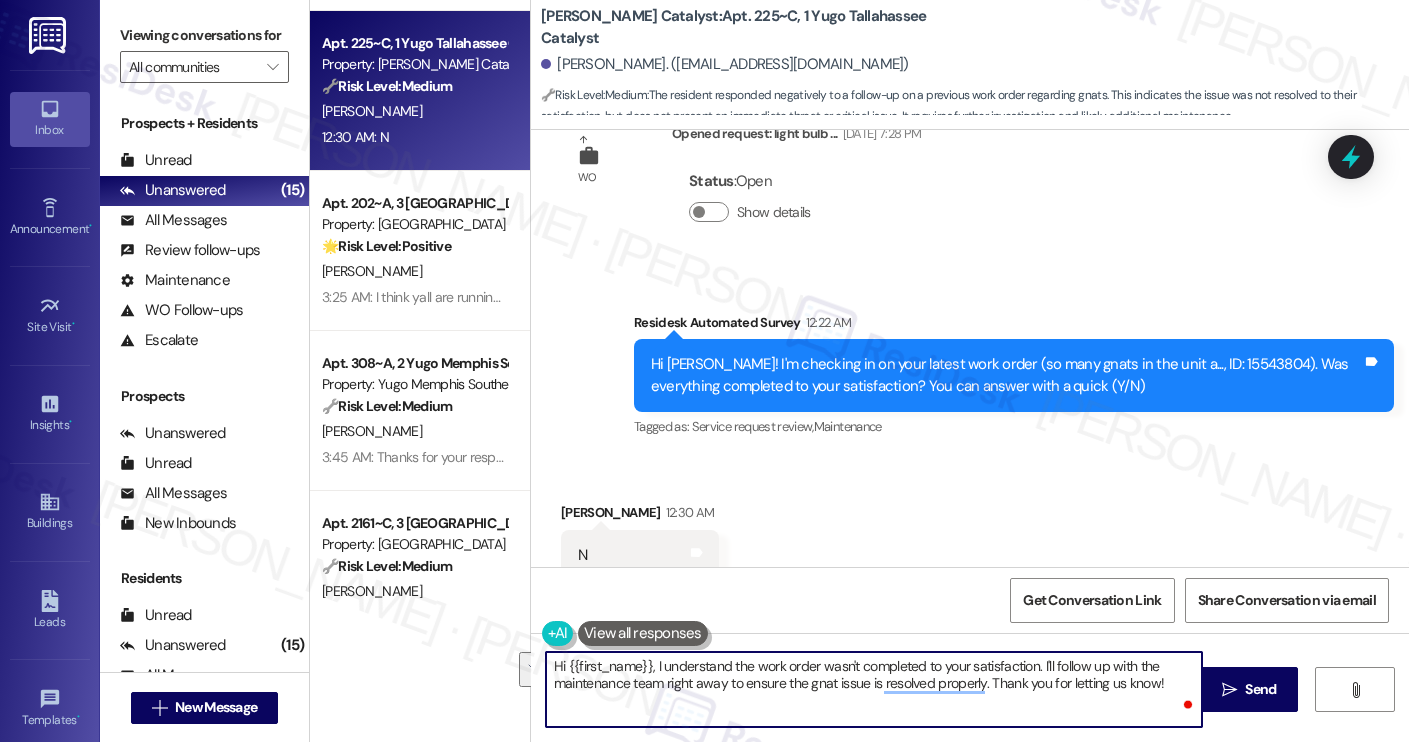 paste on "Thanks for your response, [PERSON_NAME]! I understand the work order wasn't completed to your satisfaction.  I checked on the previous work order and saw that the maintenance team noted it was forwarded to pest control to spray again this week. Let me know if the issue continues after the visit so I can follow up further." 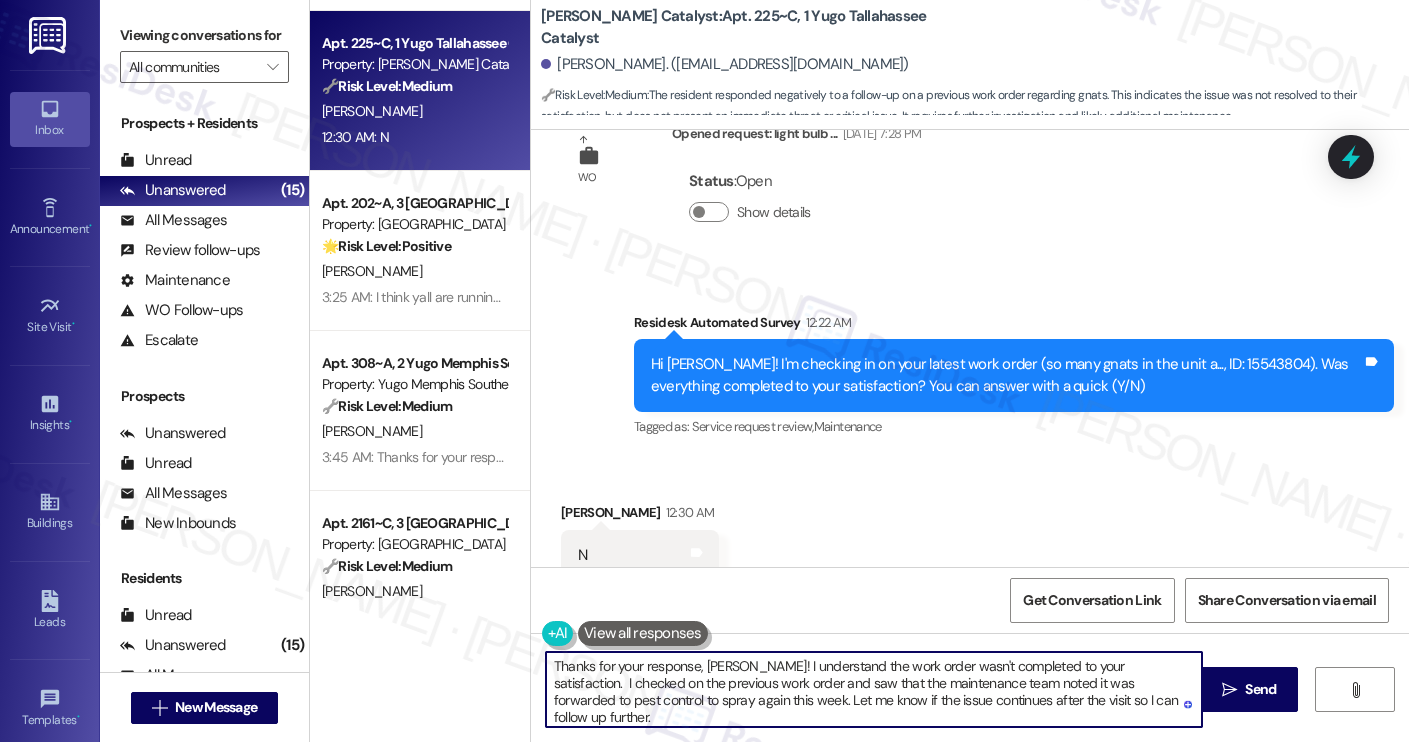 click on "Thanks for your response, [PERSON_NAME]! I understand the work order wasn't completed to your satisfaction.  I checked on the previous work order and saw that the maintenance team noted it was forwarded to pest control to spray again this week. Let me know if the issue continues after the visit so I can follow up further." at bounding box center (874, 689) 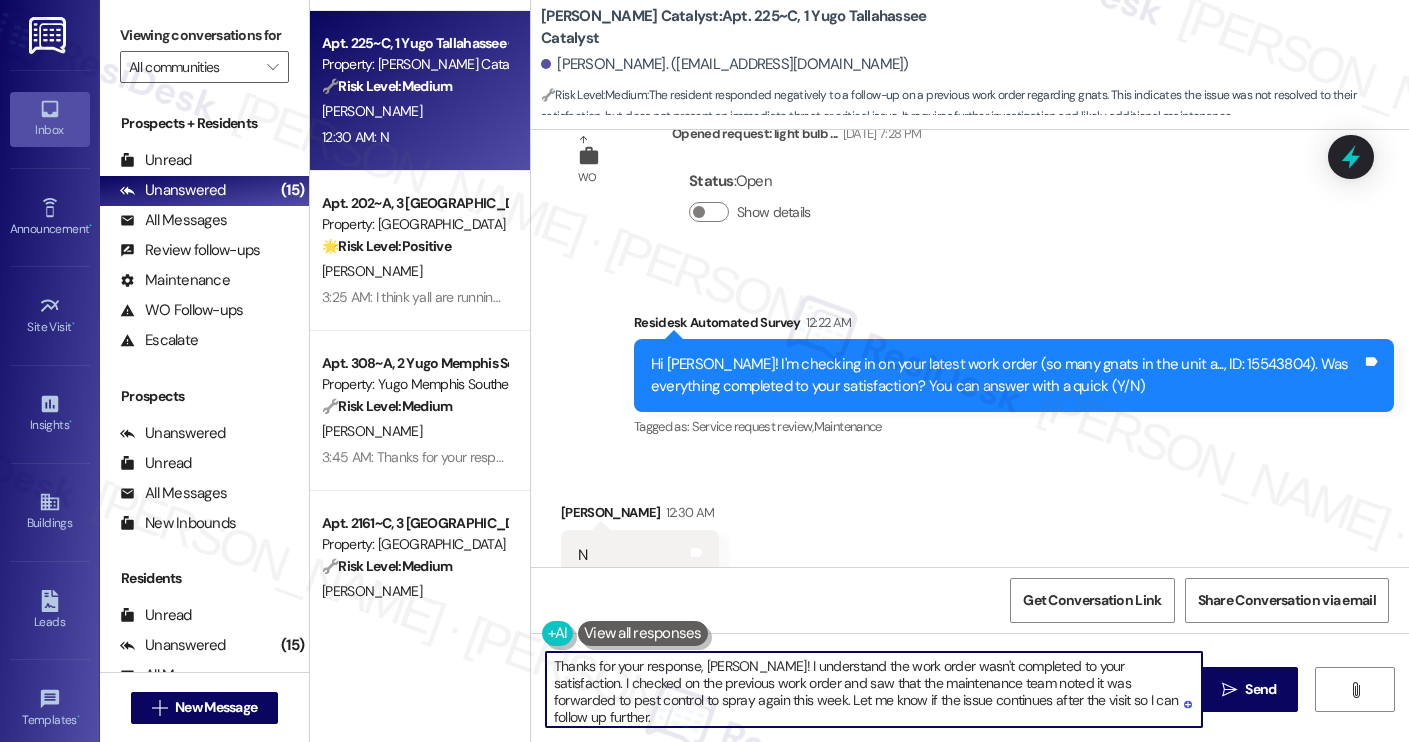click on "Thanks for your response, [PERSON_NAME]! I understand the work order wasn't completed to your satisfaction. I checked on the previous work order and saw that the maintenance team noted it was forwarded to pest control to spray again this week. Let me know if the issue continues after the visit so I can follow up further." at bounding box center [874, 689] 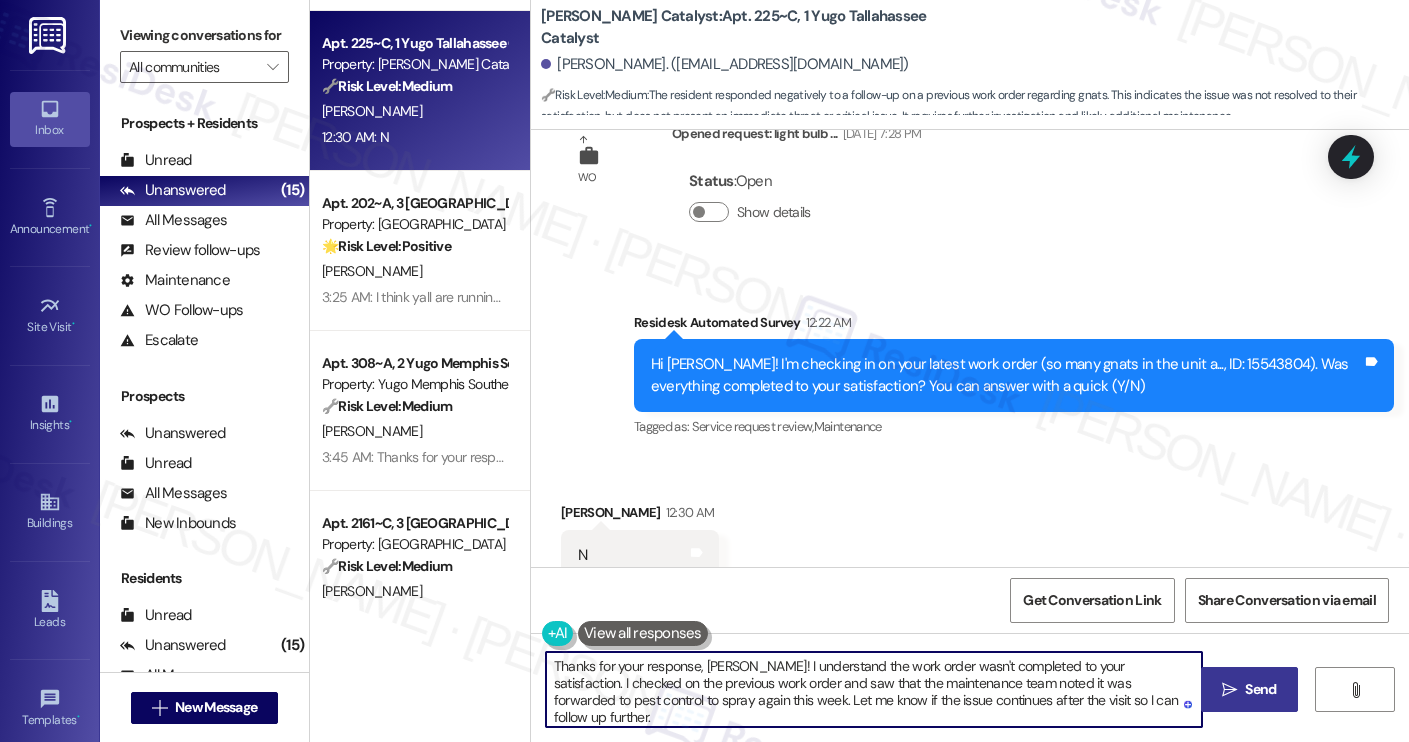 type on "Thanks for your response, [PERSON_NAME]! I understand the work order wasn't completed to your satisfaction. I checked on the previous work order and saw that the maintenance team noted it was forwarded to pest control to spray again this week. Let me know if the issue continues after the visit so I can follow up further." 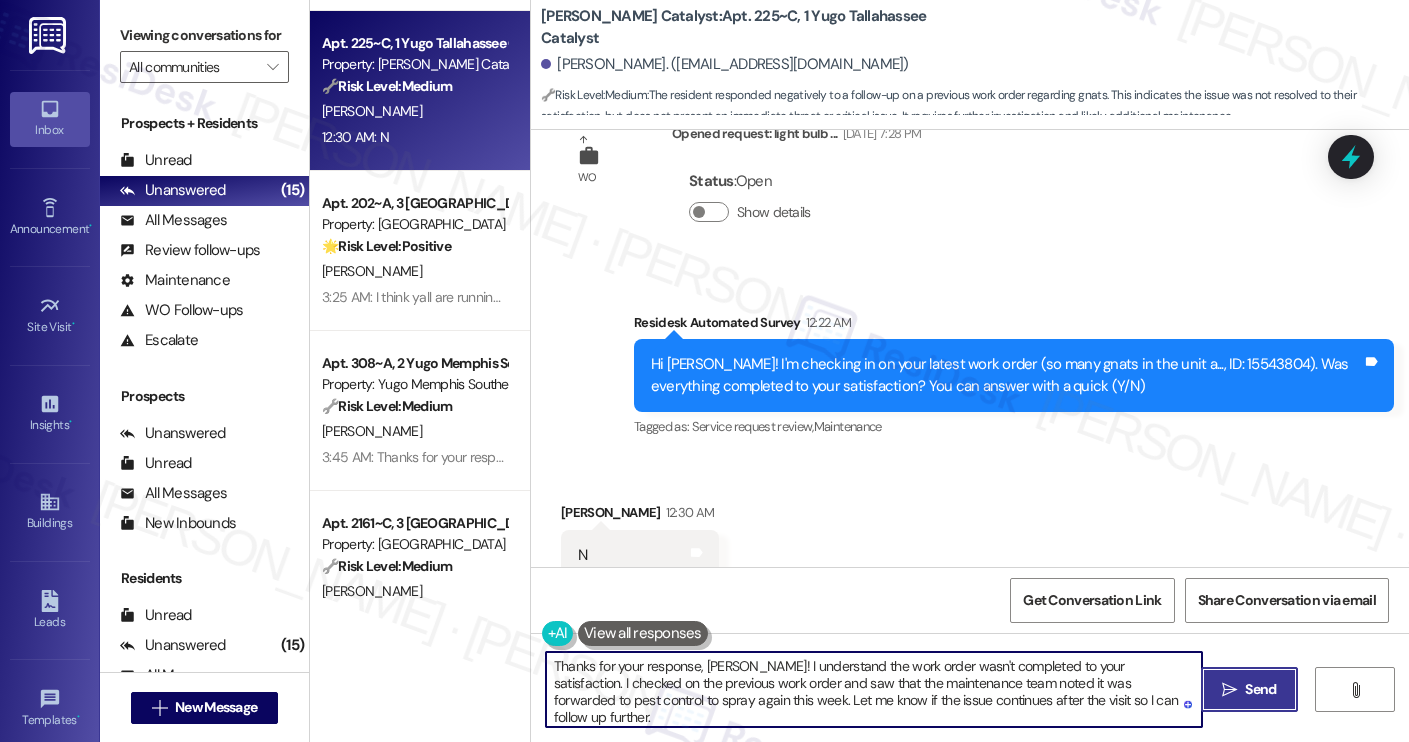 click on " Send" at bounding box center [1249, 689] 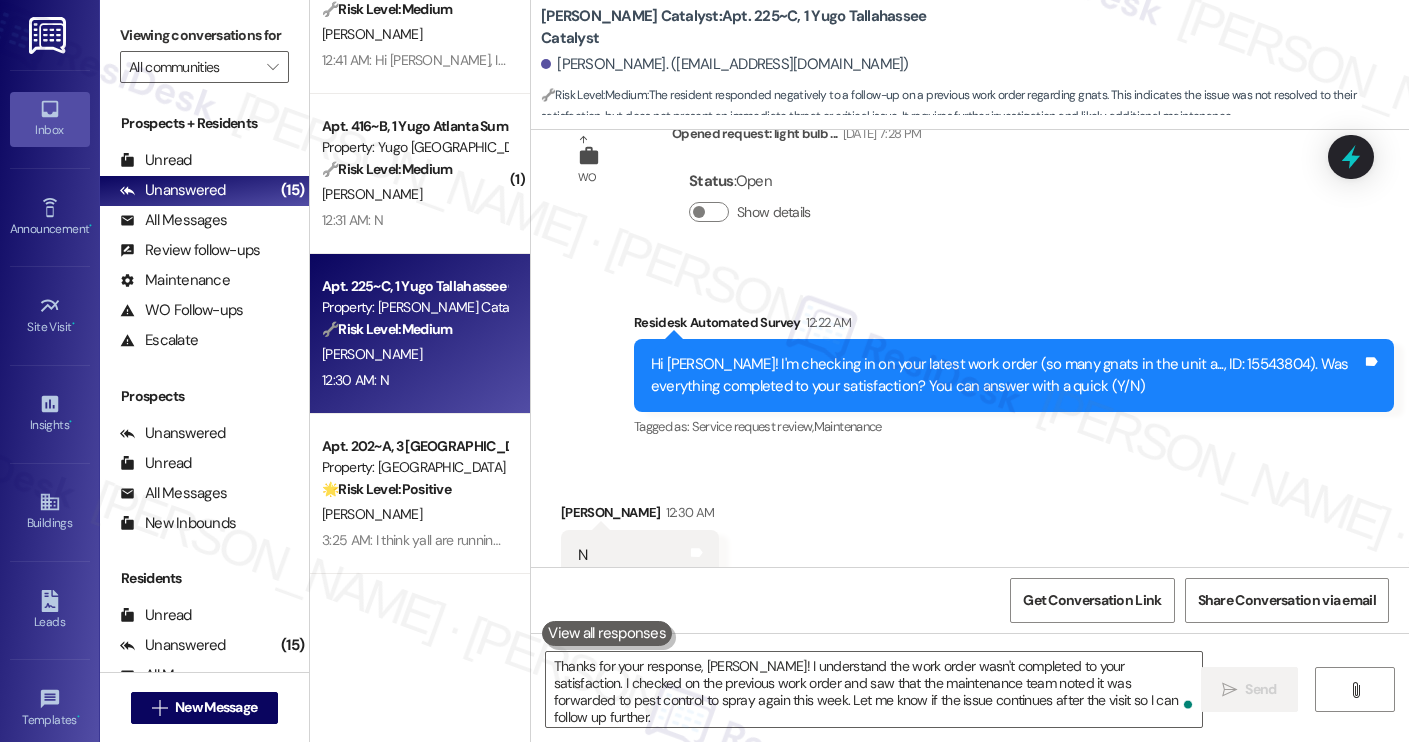 scroll, scrollTop: 1665, scrollLeft: 0, axis: vertical 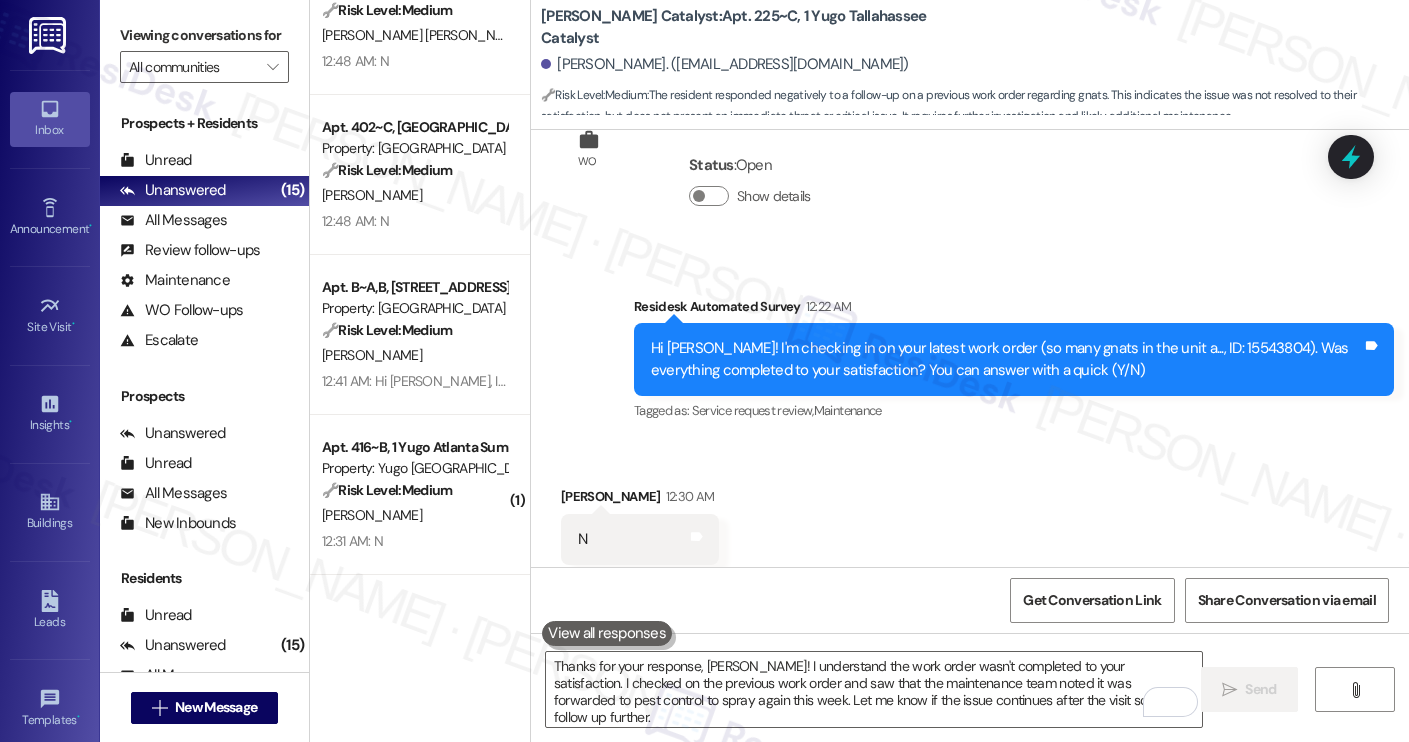 click on "[PERSON_NAME]" at bounding box center (414, 195) 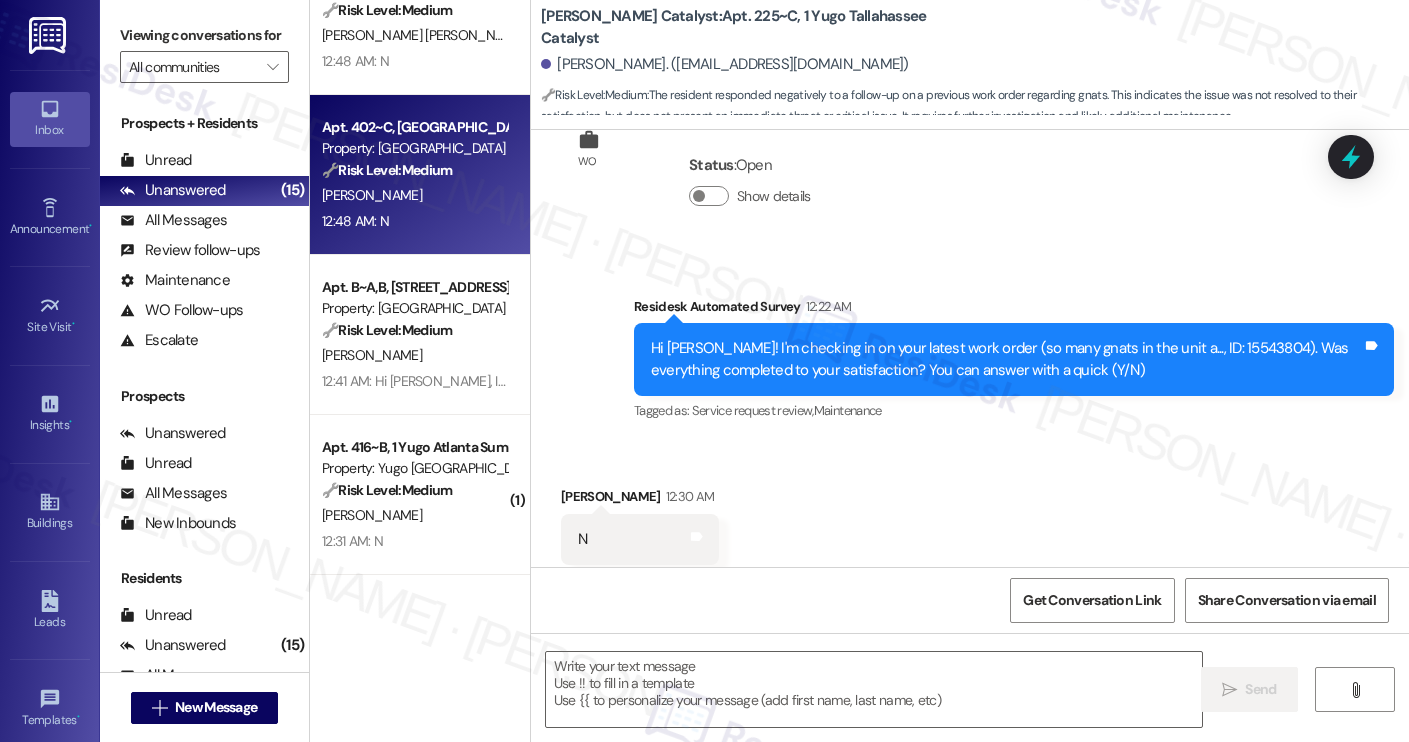type on "Fetching suggested responses. Please feel free to read through the conversation in the meantime." 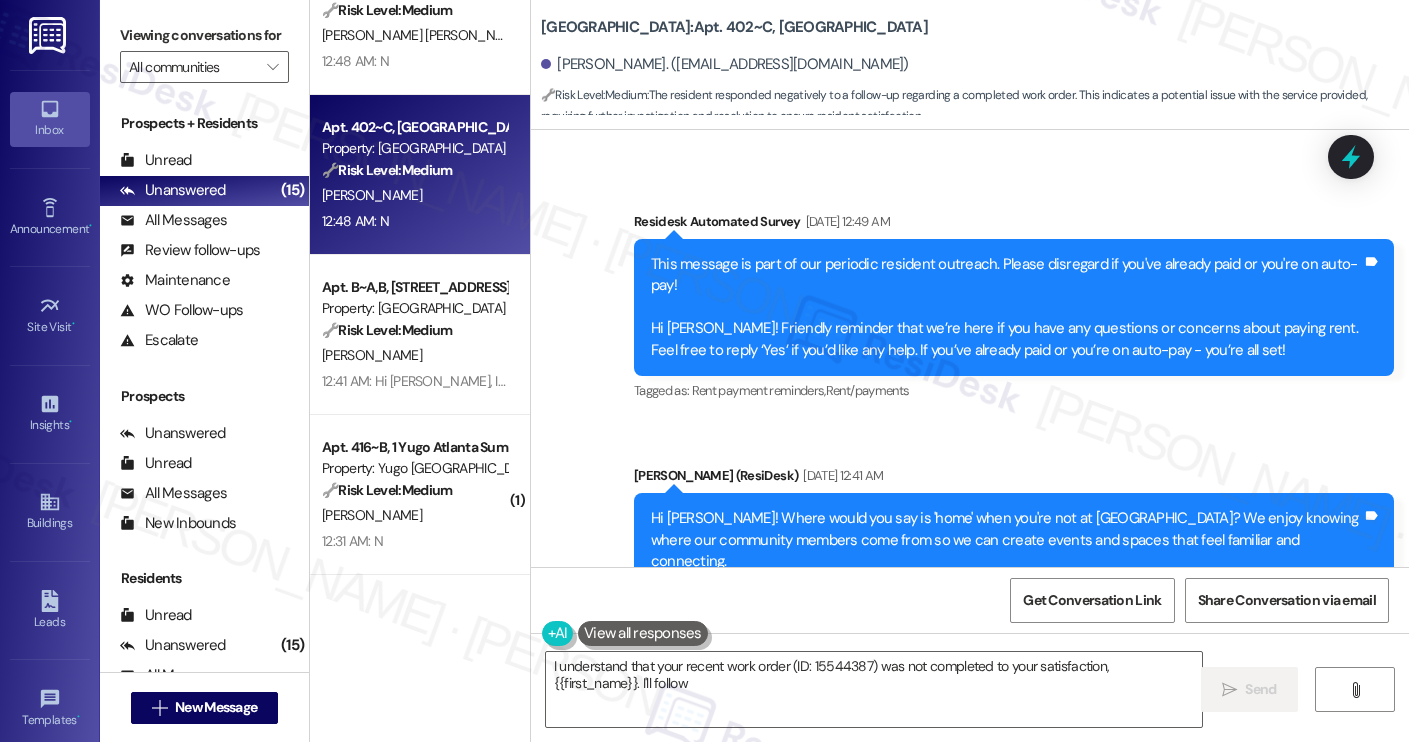 scroll, scrollTop: 1937, scrollLeft: 0, axis: vertical 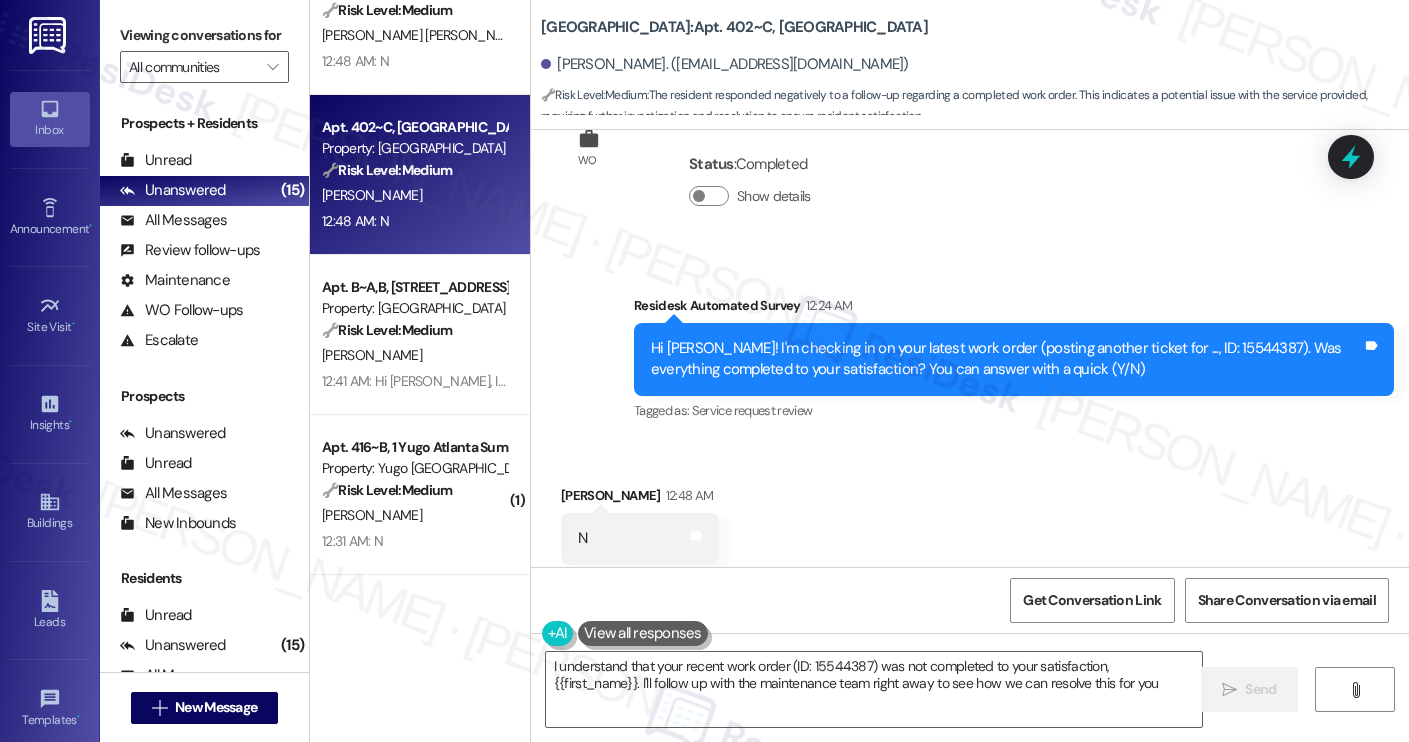 type on "I understand that your recent work order (ID: 15544387) was not completed to your satisfaction, {{first_name}}. I'll follow up with the maintenance team right away to see how we can resolve this for you." 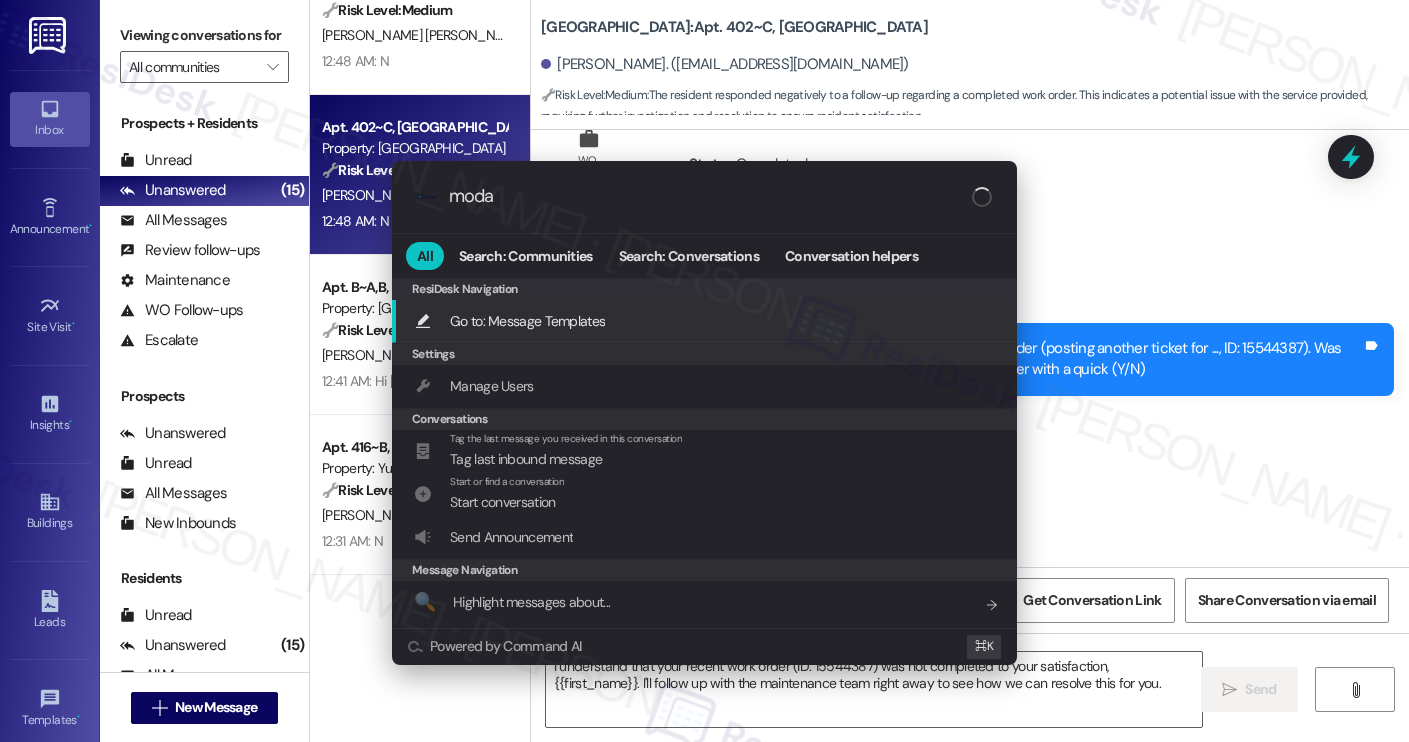 type on "modal" 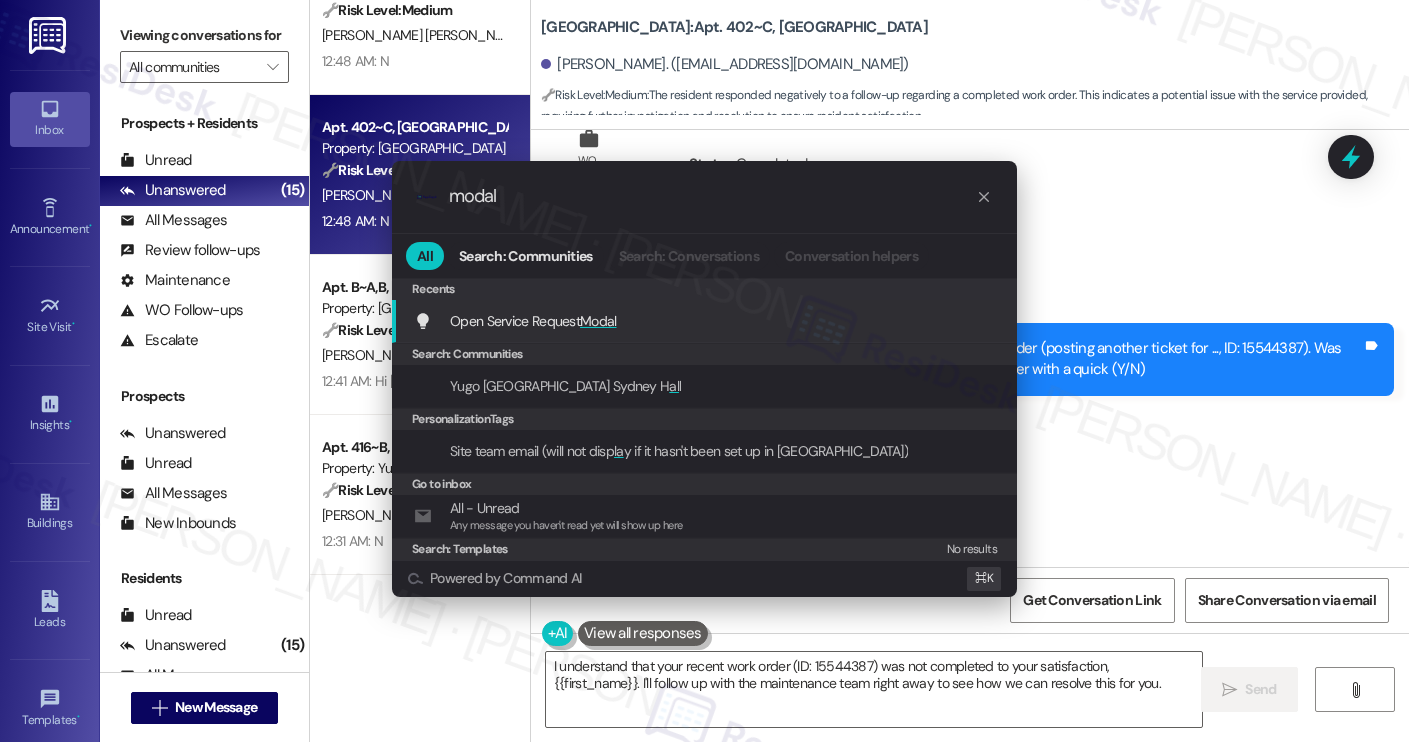 click on "Open Service Request  Modal Add shortcut" at bounding box center (706, 321) 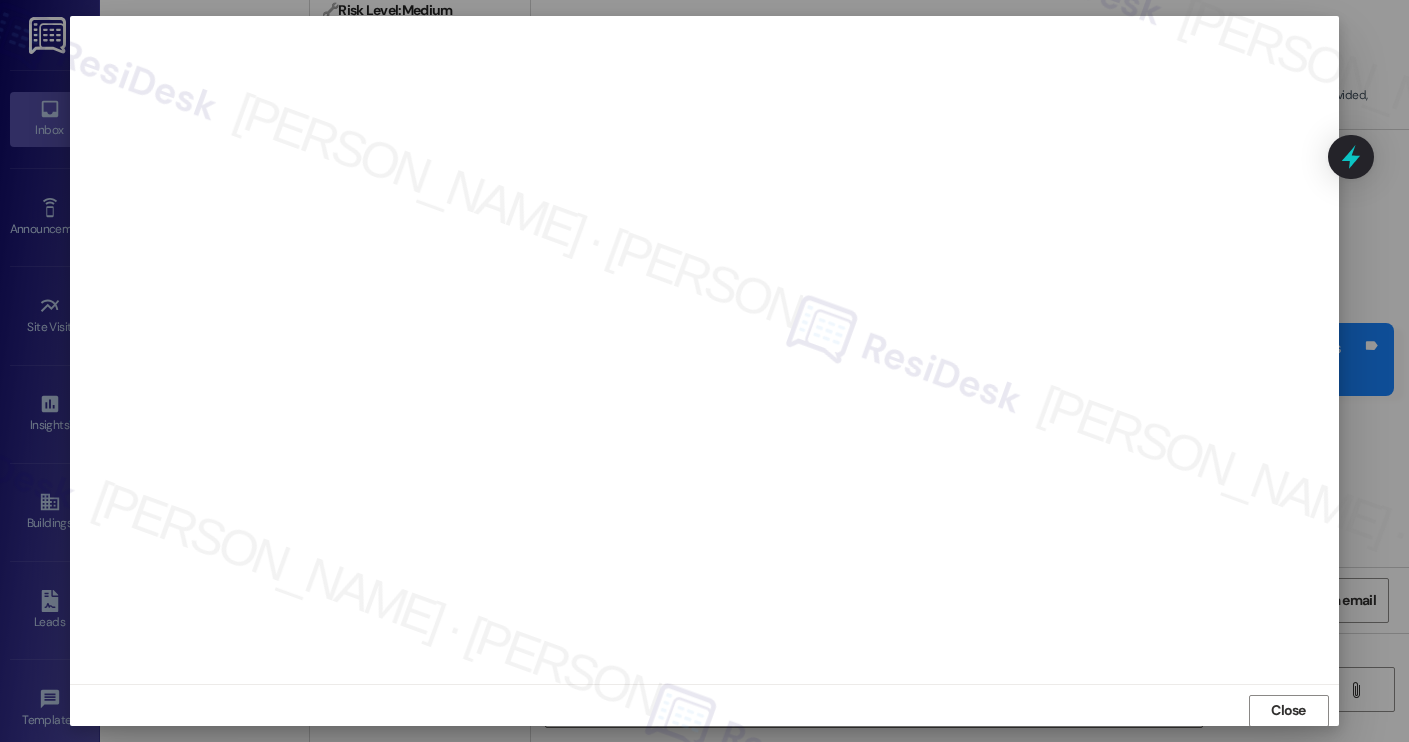 scroll, scrollTop: 1, scrollLeft: 0, axis: vertical 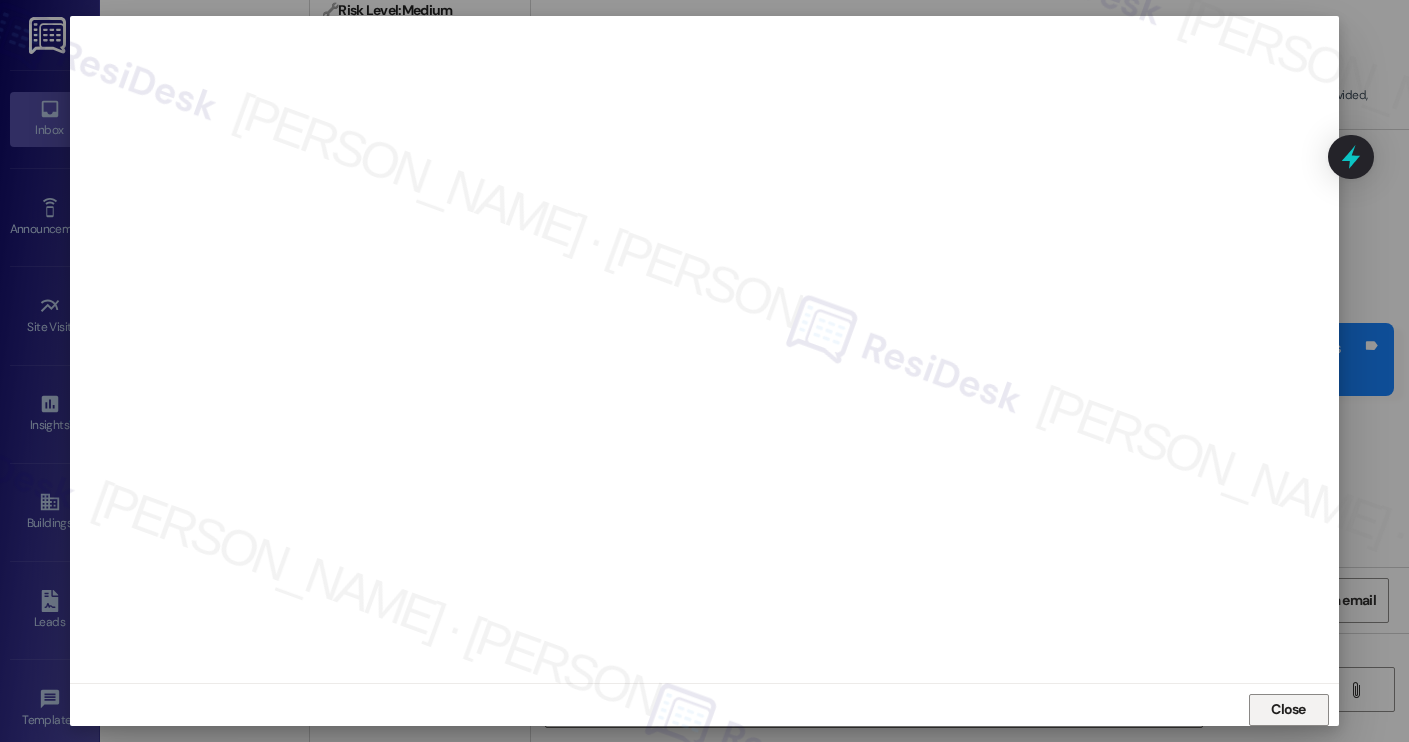 click on "Close" at bounding box center (1288, 709) 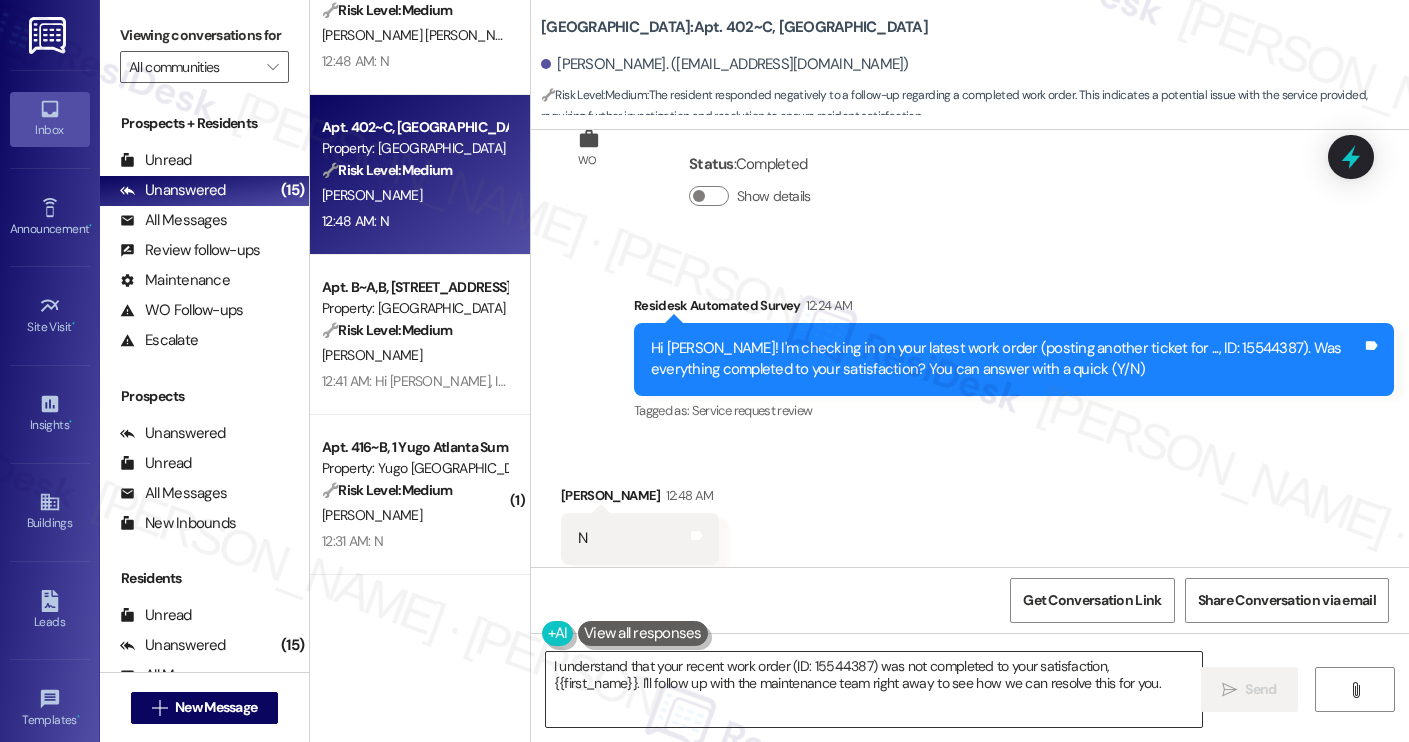 click on "I understand that your recent work order (ID: 15544387) was not completed to your satisfaction, {{first_name}}. I'll follow up with the maintenance team right away to see how we can resolve this for you." at bounding box center [874, 689] 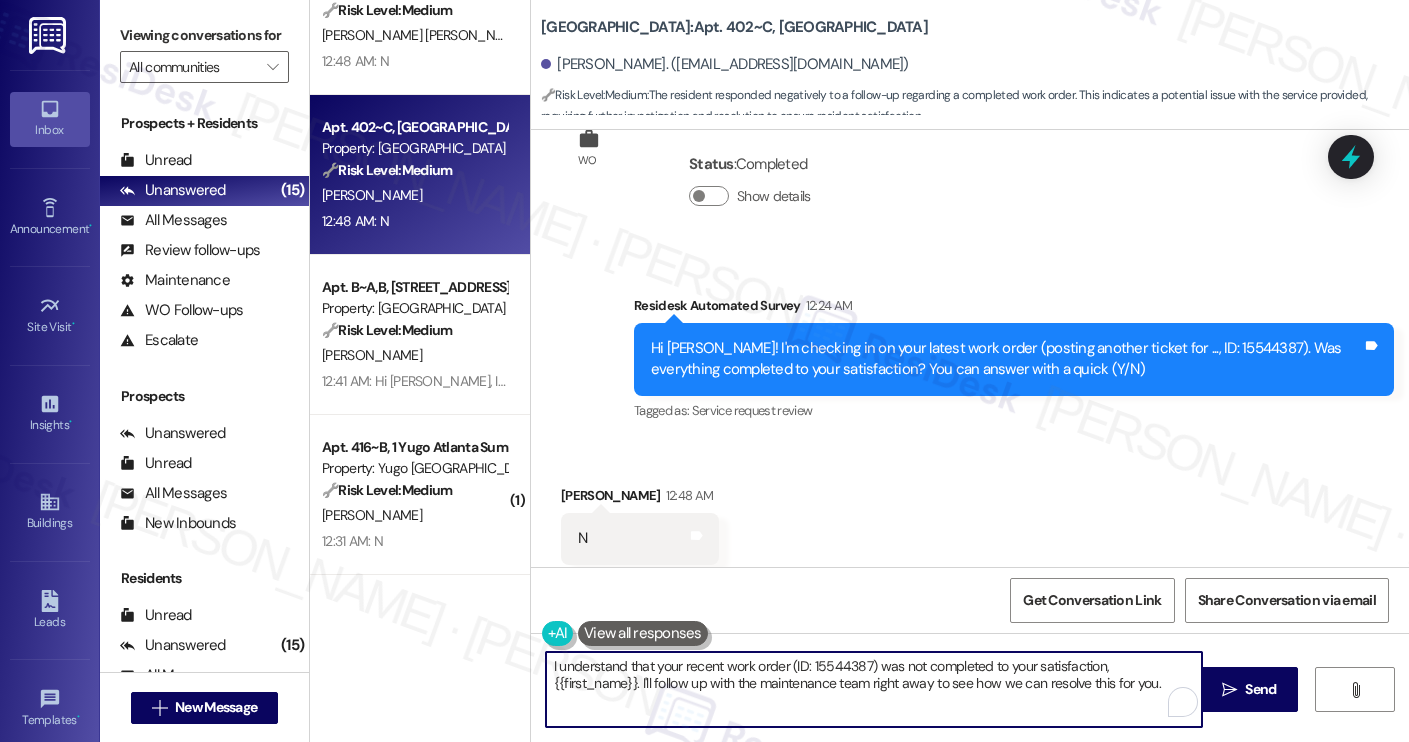 paste on "Thanks for your response, [PERSON_NAME]! I checked on work order #15544387 and confirmed that pest control is scheduled. I apologize for any confusion—these work orders are often marked as closed once the unit has been added to the schedule. If you have any other questions in the meantime, feel free to reach out!" 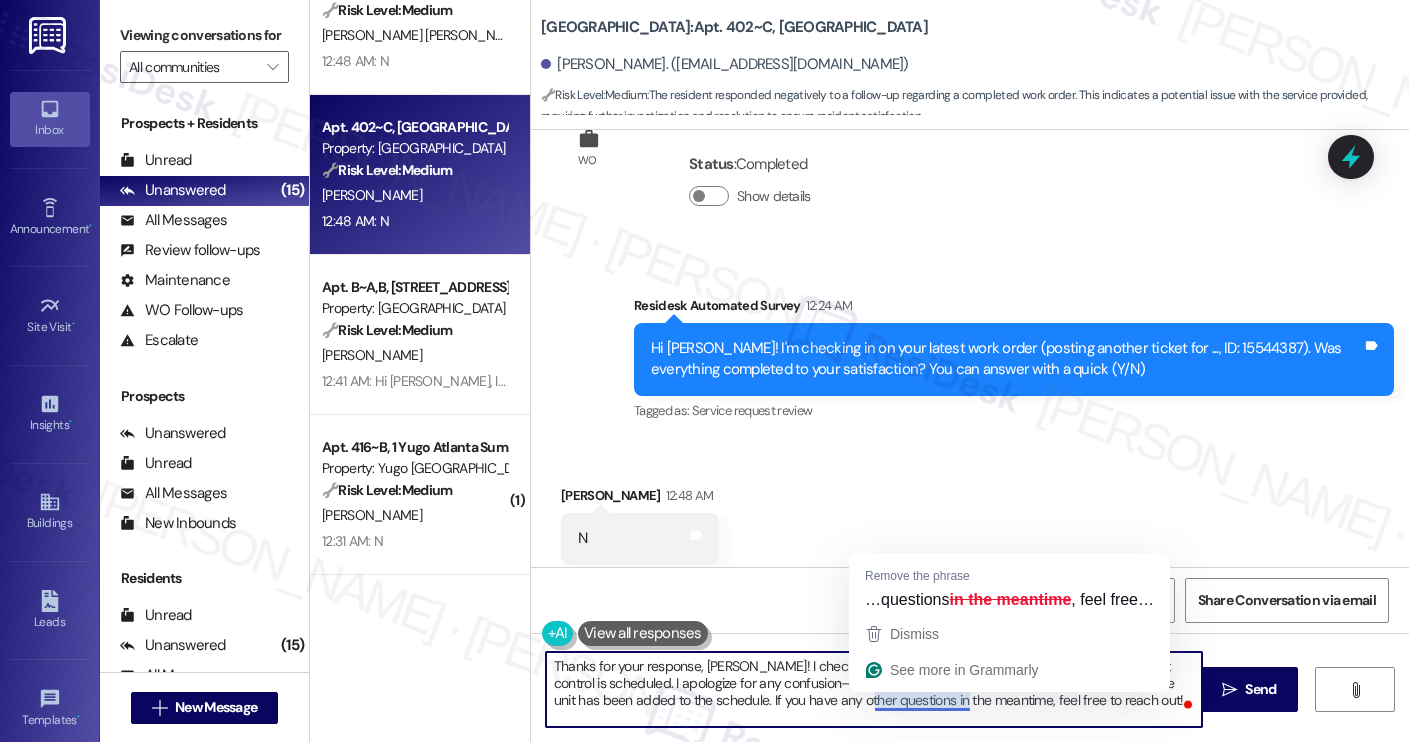 click on "Thanks for your response, Aayam! I checked on work order #15544387 and confirmed that pest control is scheduled. I apologize for any confusion—these work orders are often marked as closed once the unit has been added to the schedule. If you have any other questions in the meantime, feel free to reach out!" at bounding box center (874, 689) 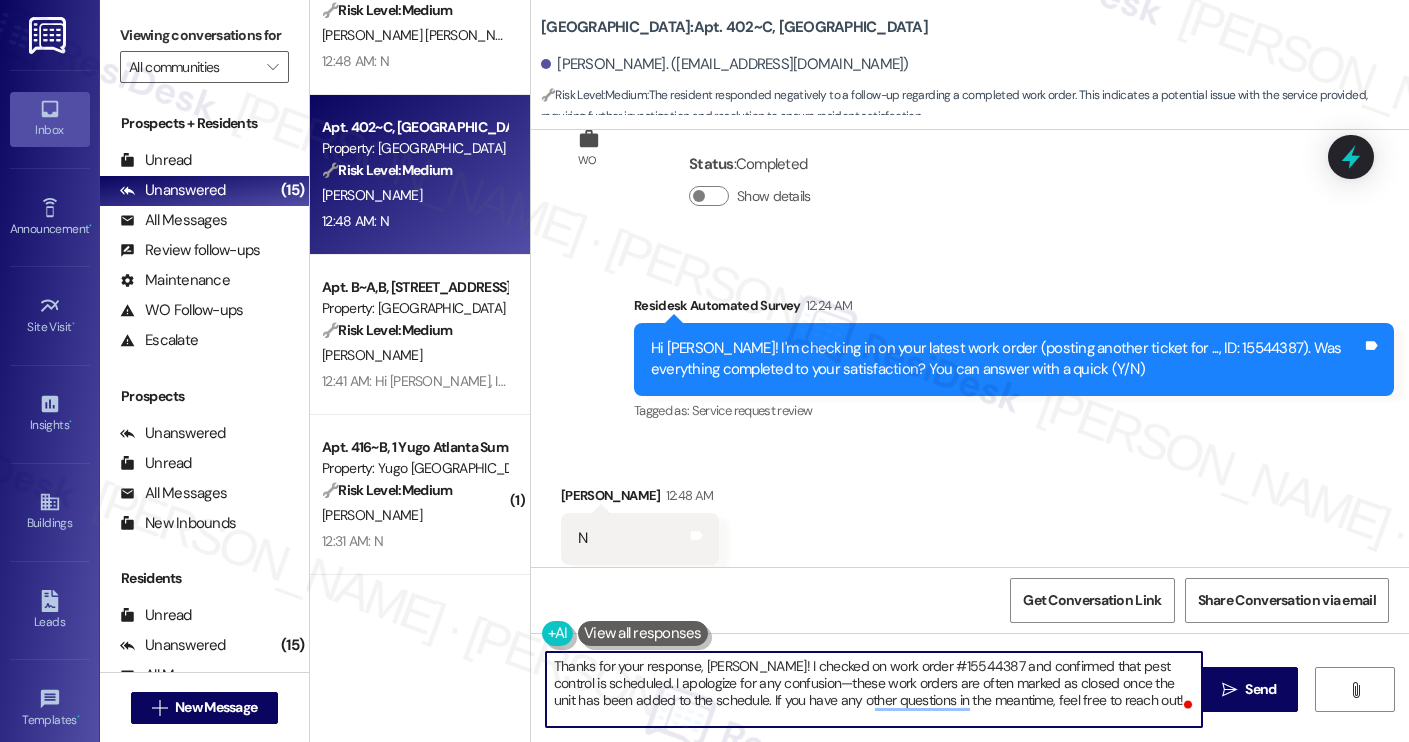 click on "Thanks for your response, Aayam! I checked on work order #15544387 and confirmed that pest control is scheduled. I apologize for any confusion—these work orders are often marked as closed once the unit has been added to the schedule. If you have any other questions in the meantime, feel free to reach out!" at bounding box center (874, 689) 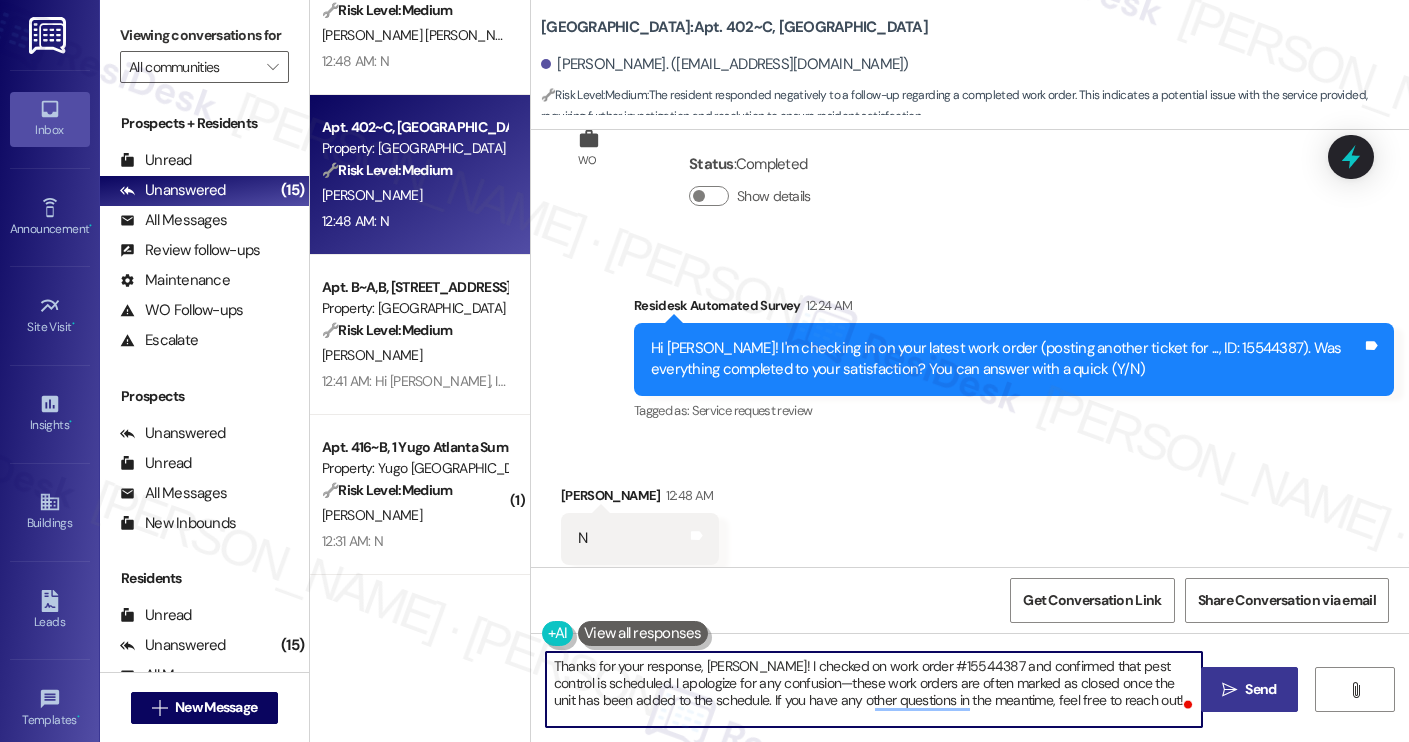 type on "Thanks for your response, Aayam! I checked on work order #15544387 and confirmed that pest control is scheduled. I apologize for any confusion—these work orders are often marked as closed once the unit has been added to the schedule. If you have any other questions in the meantime, feel free to reach out!" 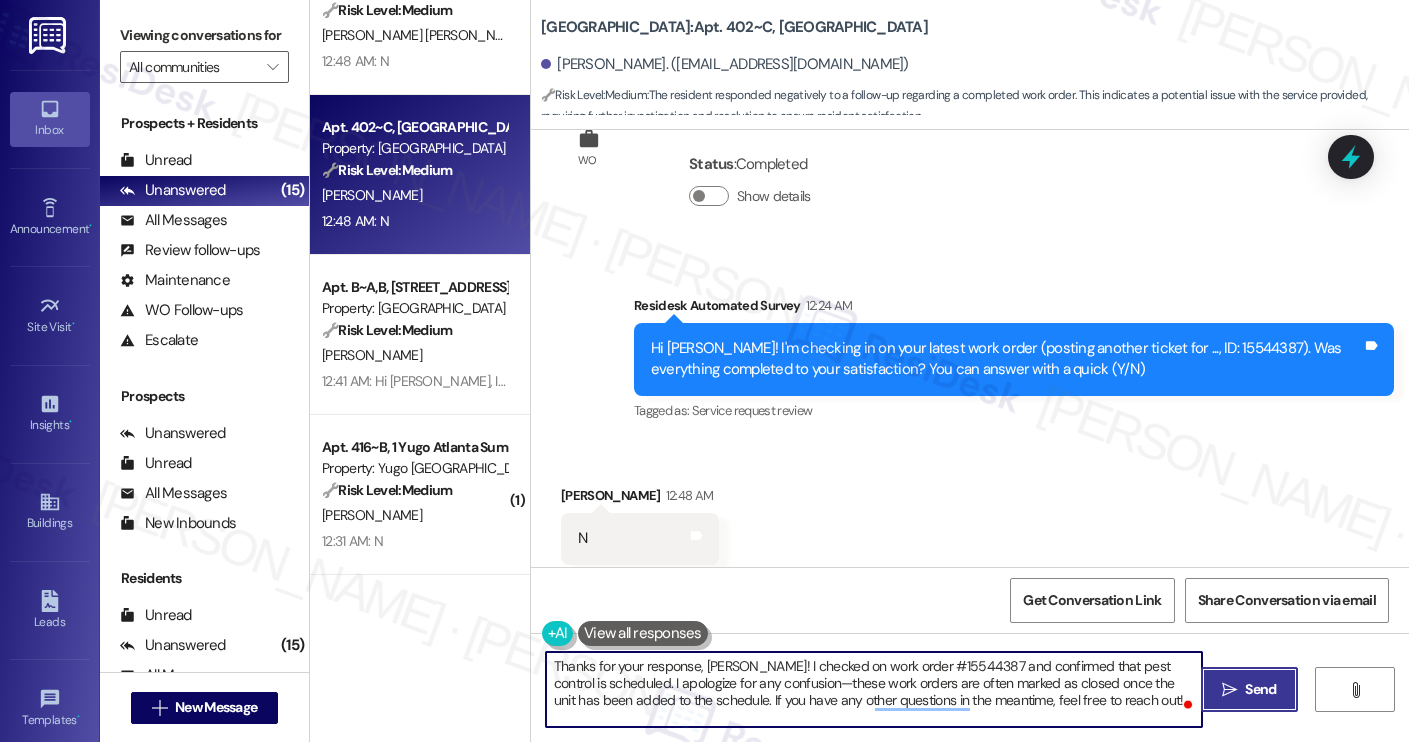 click on " Send" at bounding box center (1249, 689) 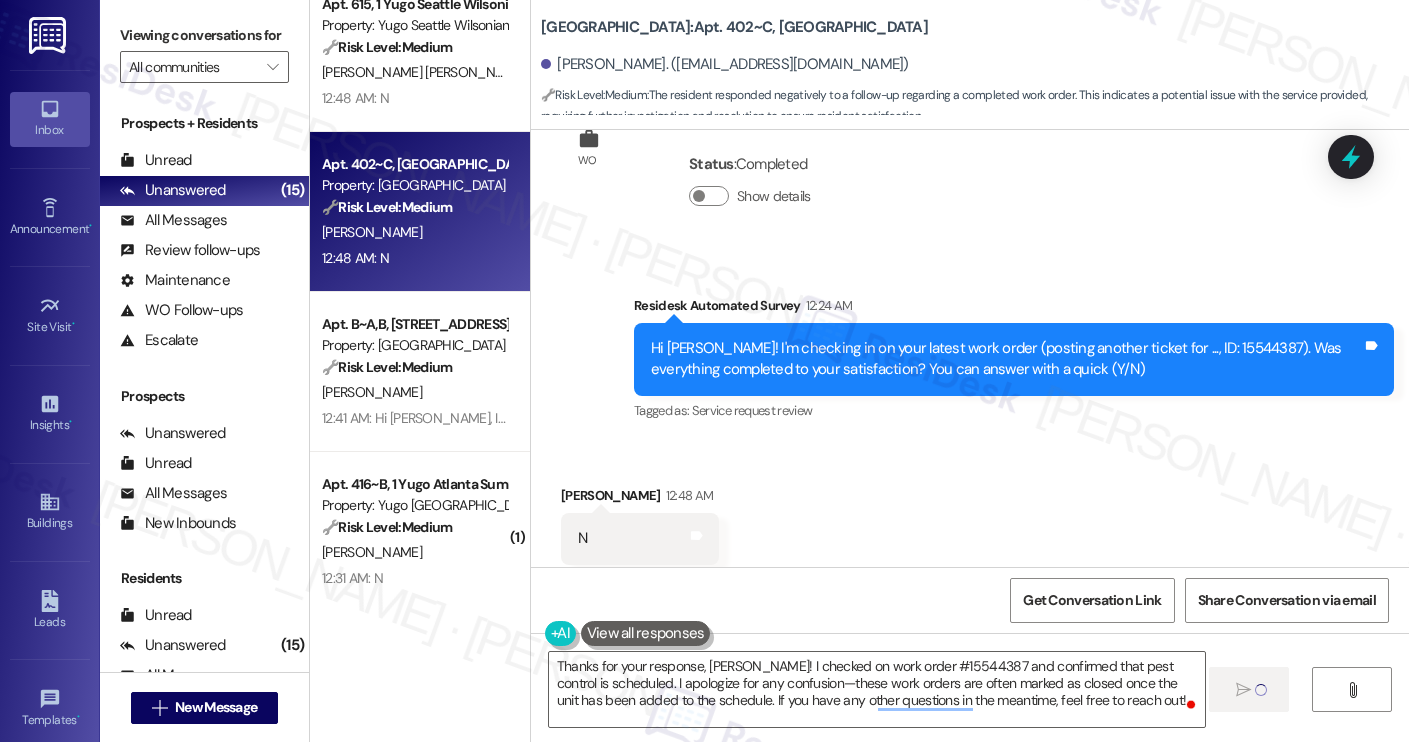 type 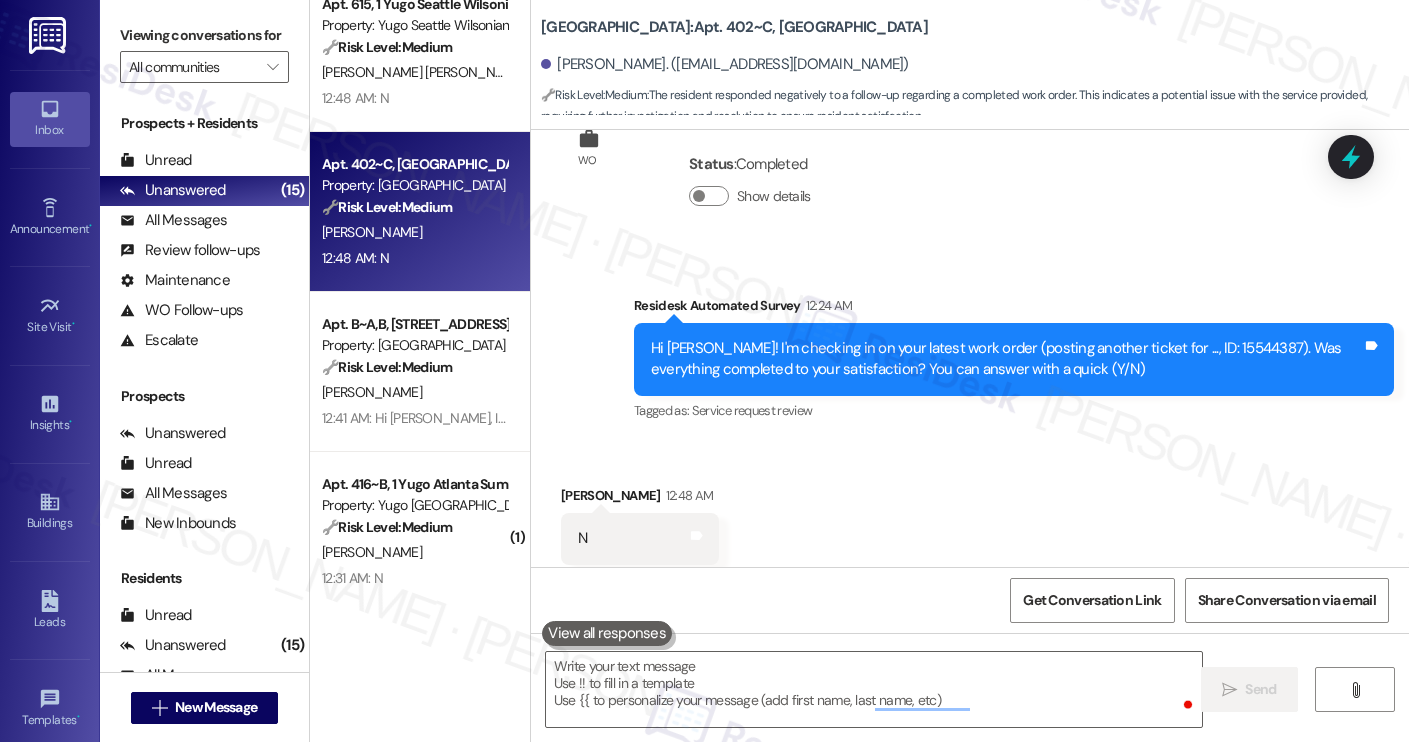 scroll, scrollTop: 1594, scrollLeft: 0, axis: vertical 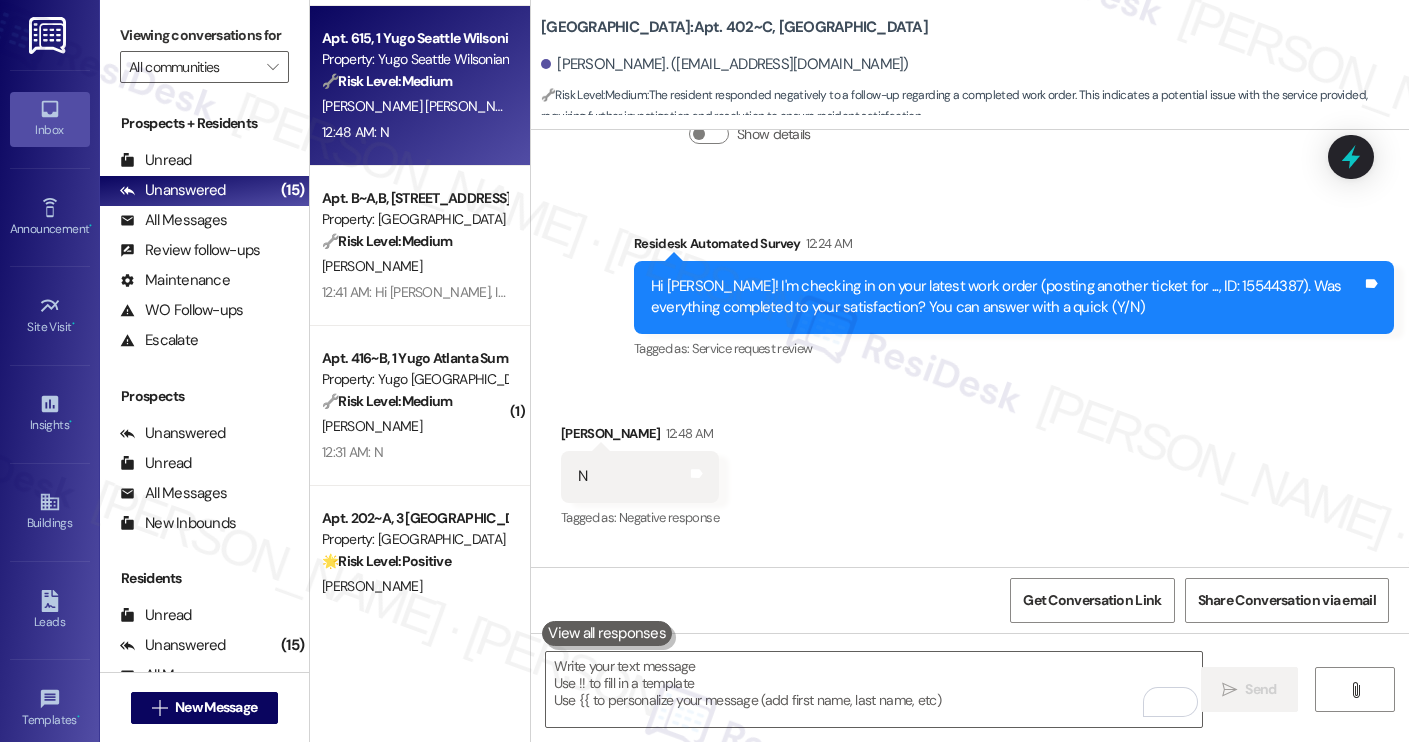 click on "🔧  Risk Level:  Medium" at bounding box center (387, 81) 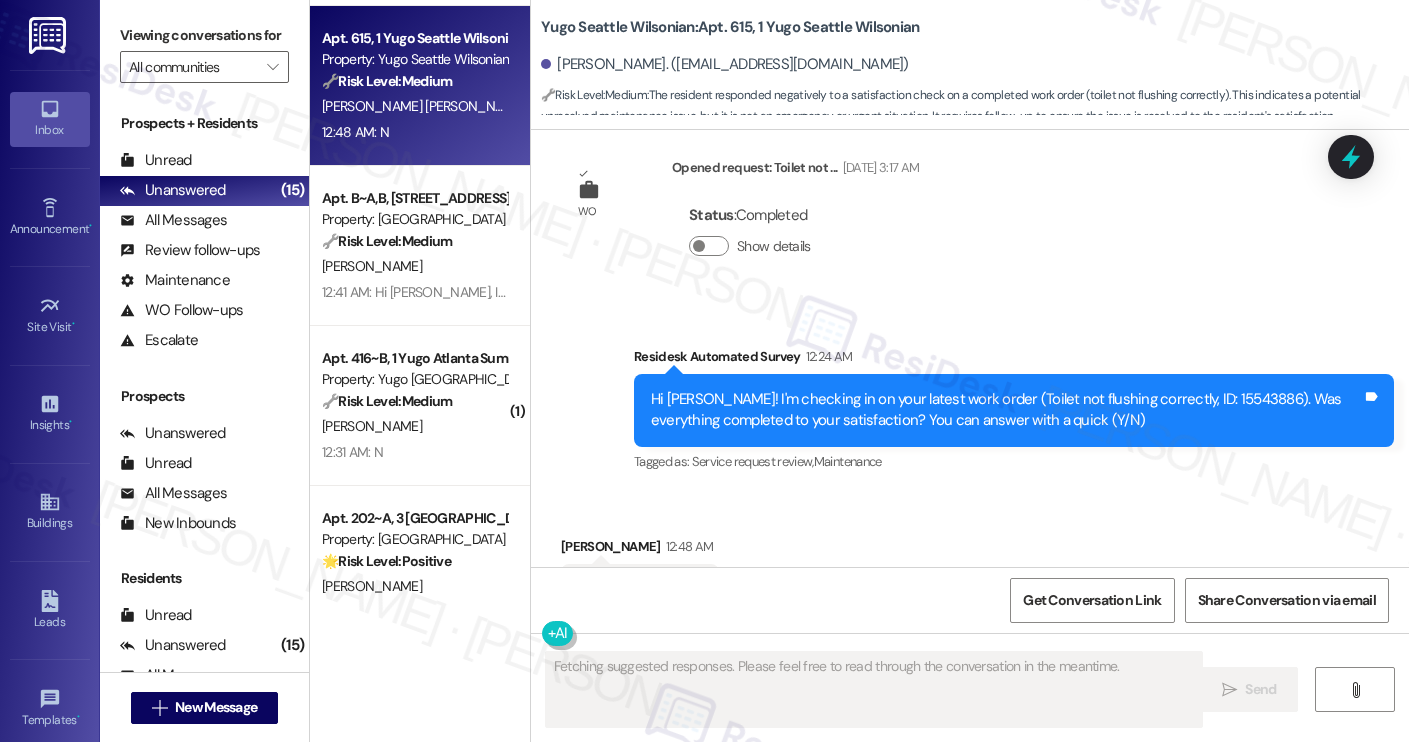 scroll, scrollTop: 1005, scrollLeft: 0, axis: vertical 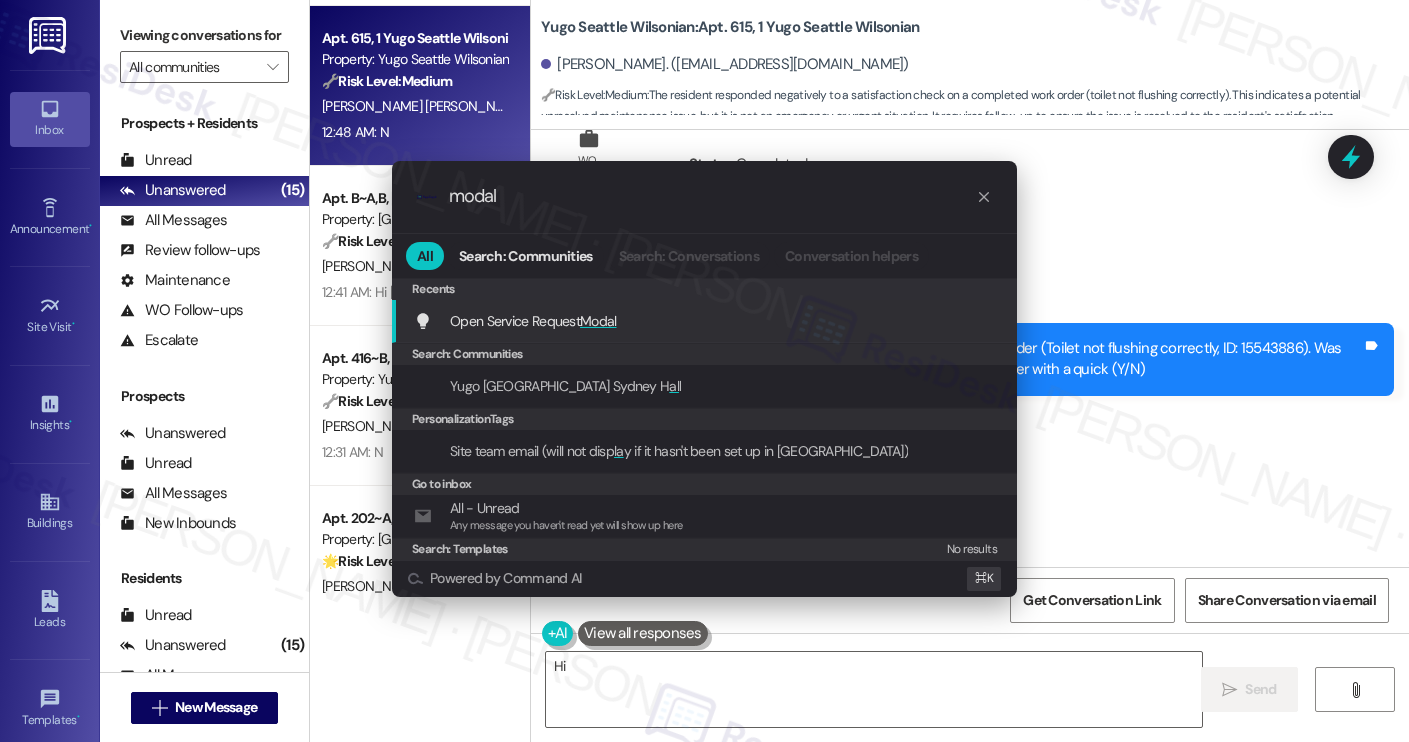 click on "Open Service Request  Modal Add shortcut" at bounding box center (706, 321) 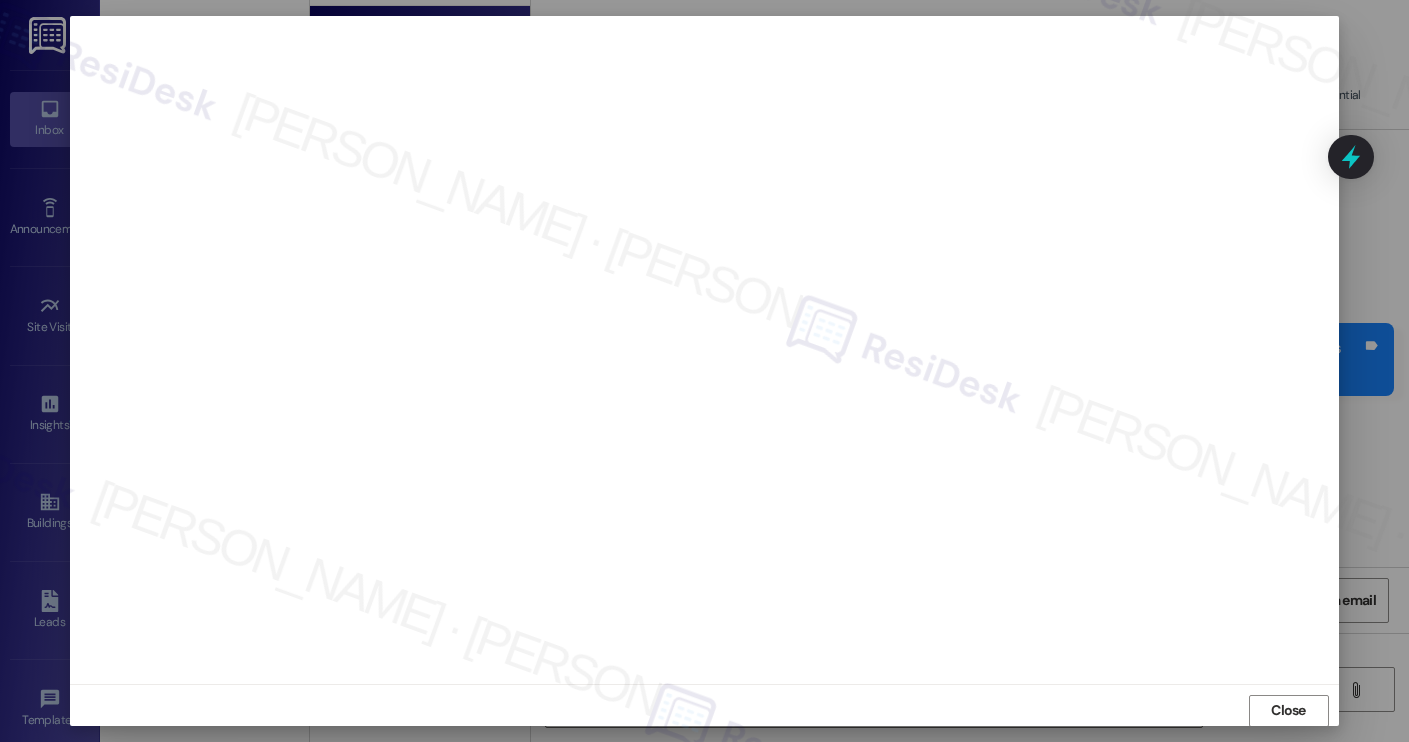 scroll, scrollTop: 1, scrollLeft: 0, axis: vertical 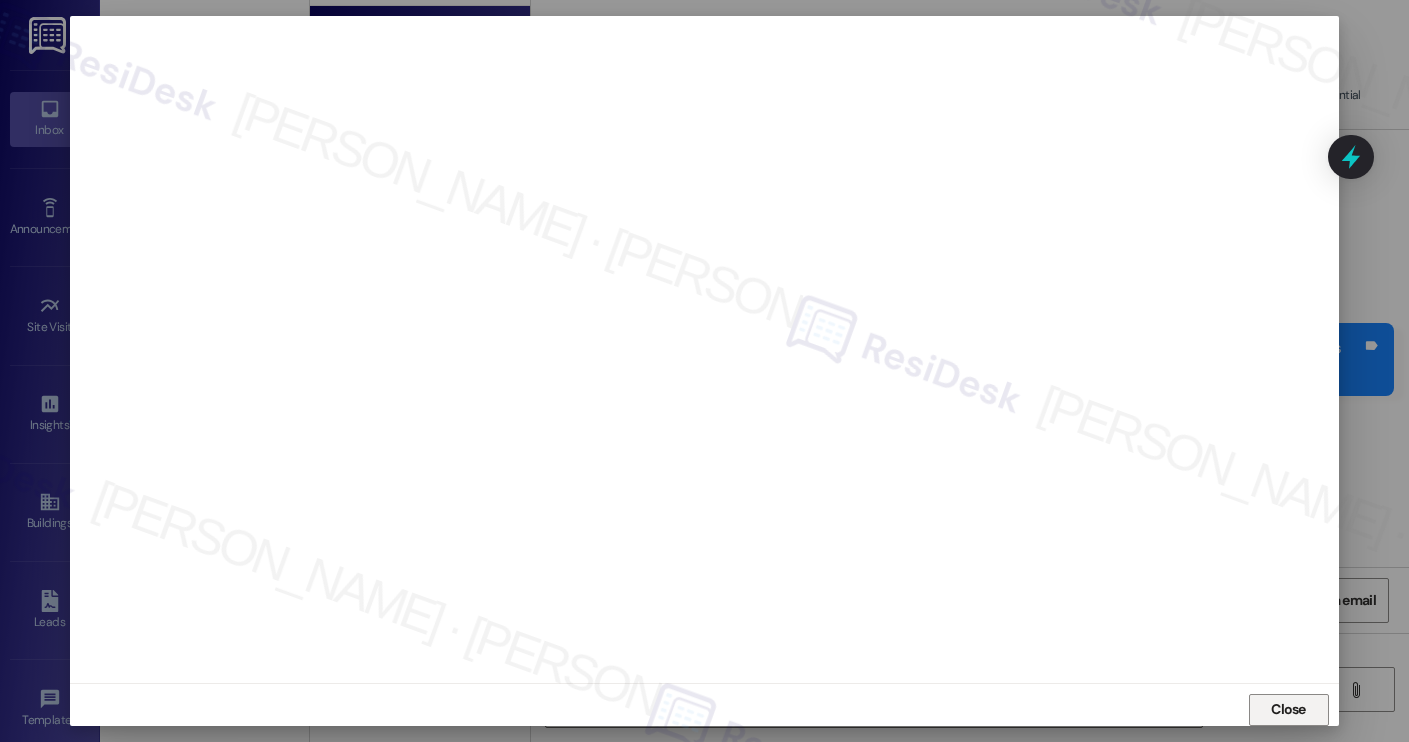 click on "Close" at bounding box center [1289, 710] 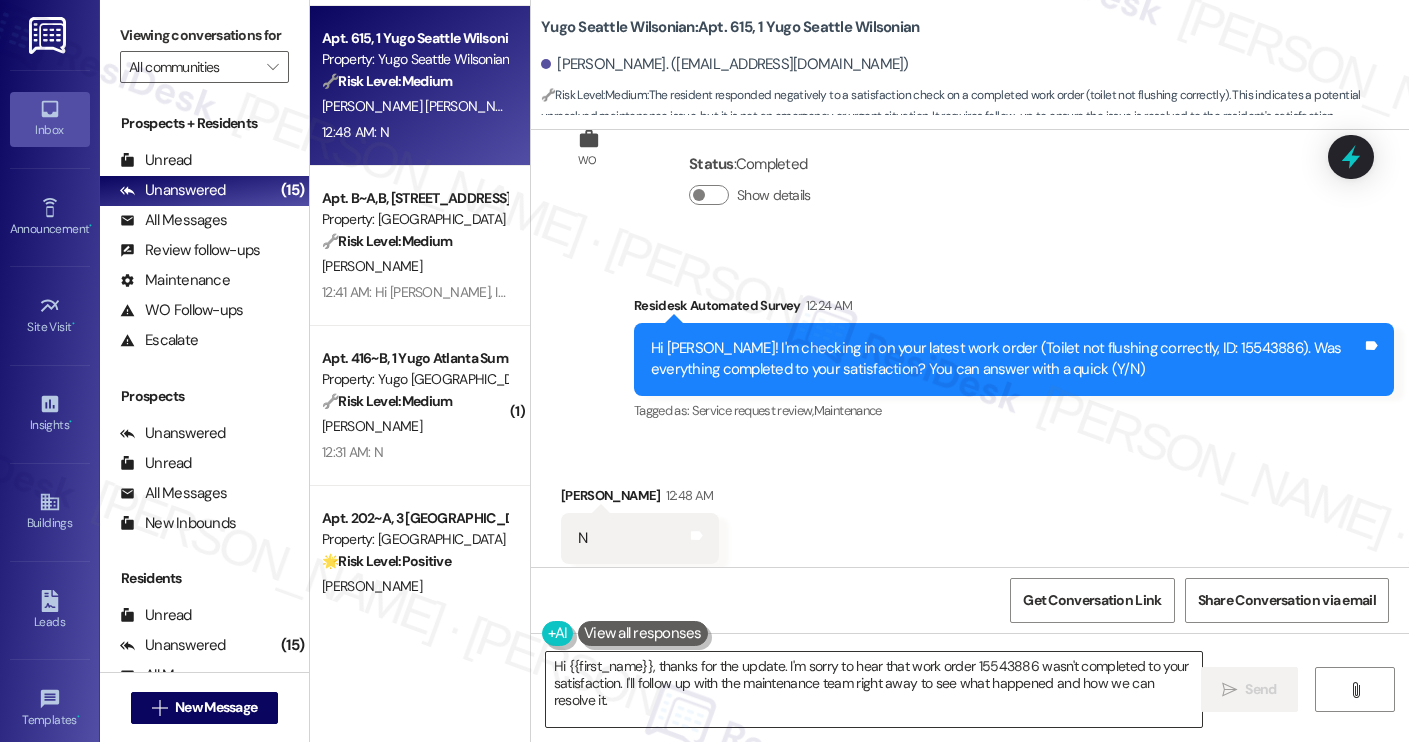 click on "Hi {{first_name}}, thanks for the update. I'm sorry to hear that work order 15543886 wasn't completed to your satisfaction. I'll follow up with the maintenance team right away to see what happened and how we can resolve it." at bounding box center [874, 689] 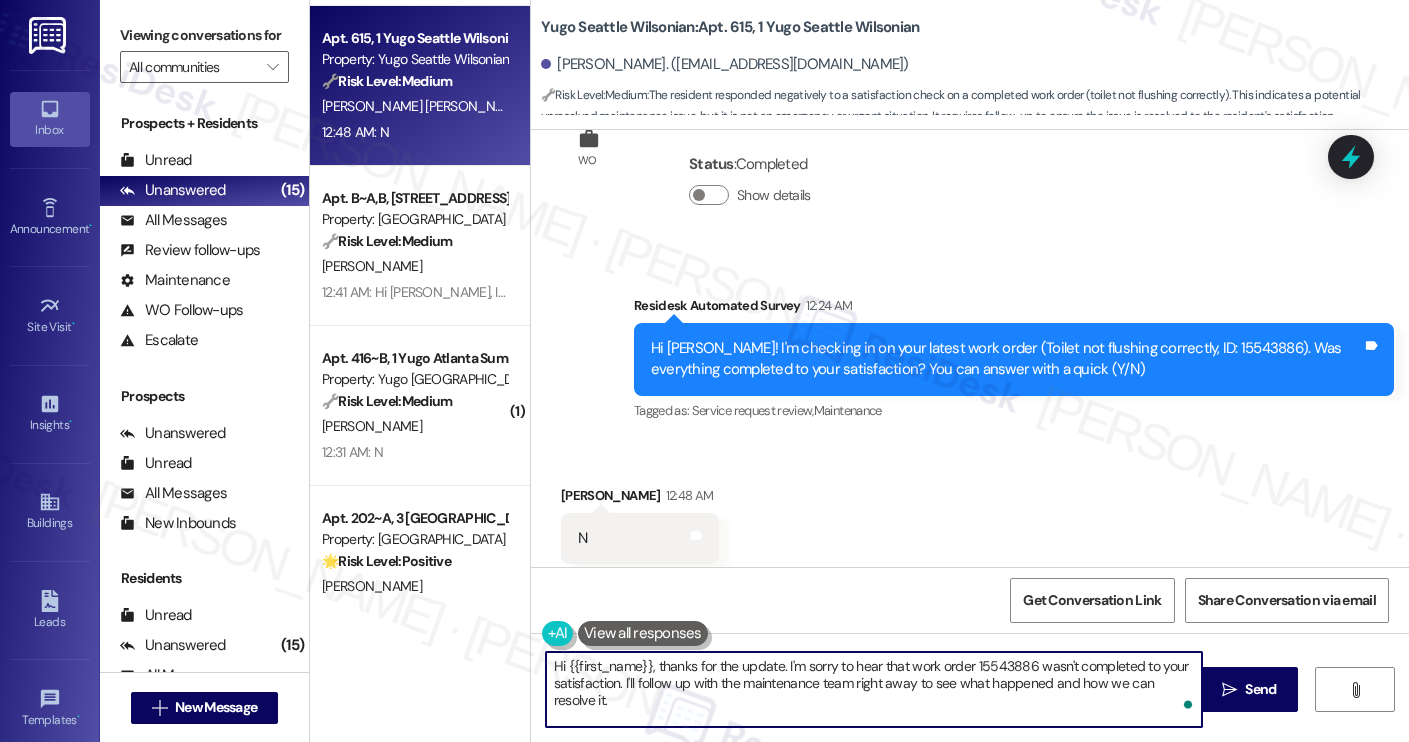 paste on "Thanks for your response, Fabiola! I understand the work order wasn't completed to your satisfaction. I checked the previous work order and saw that the maintenance team noted the toilet appears to be flushing properly. Can you provide more details about what wasn't resolved?" 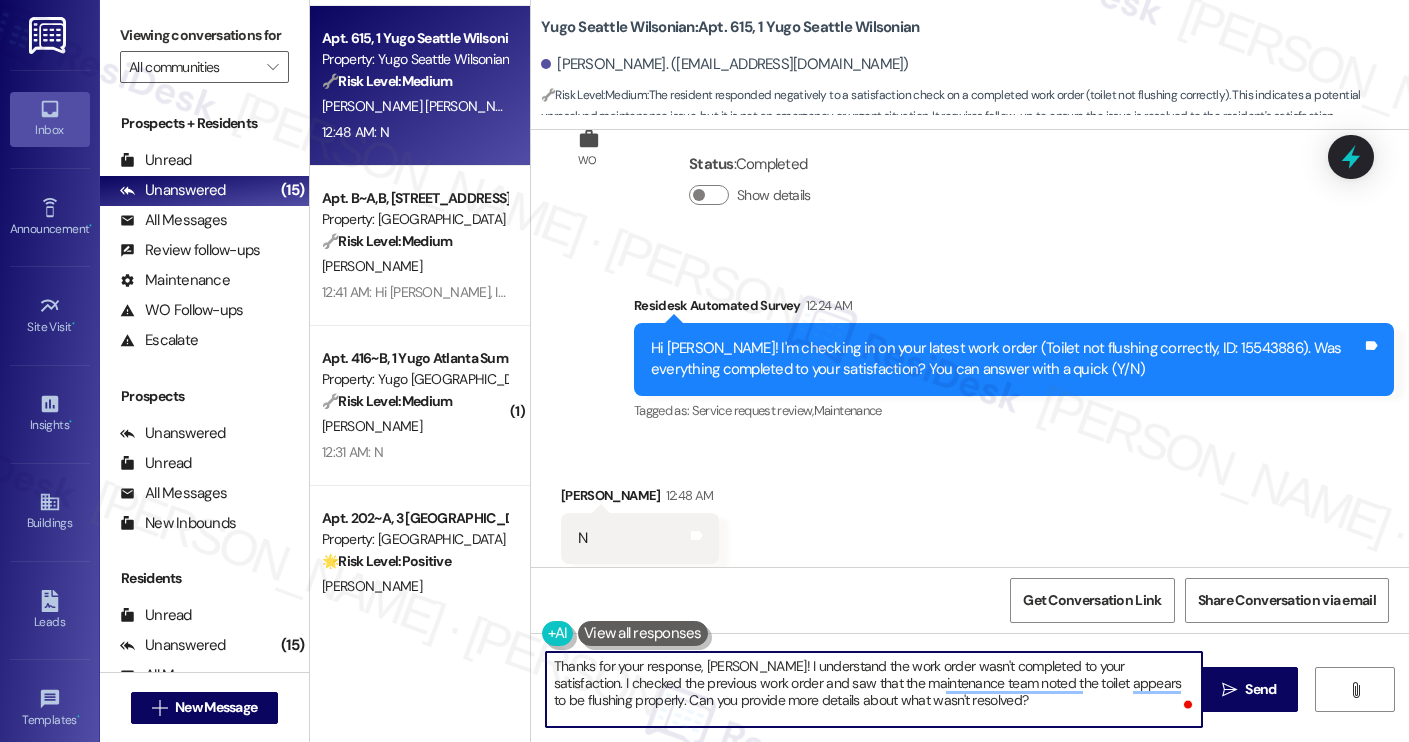 click on "Thanks for your response, Fabiola! I understand the work order wasn't completed to your satisfaction. I checked the previous work order and saw that the maintenance team noted the toilet appears to be flushing properly. Can you provide more details about what wasn't resolved?" at bounding box center [874, 689] 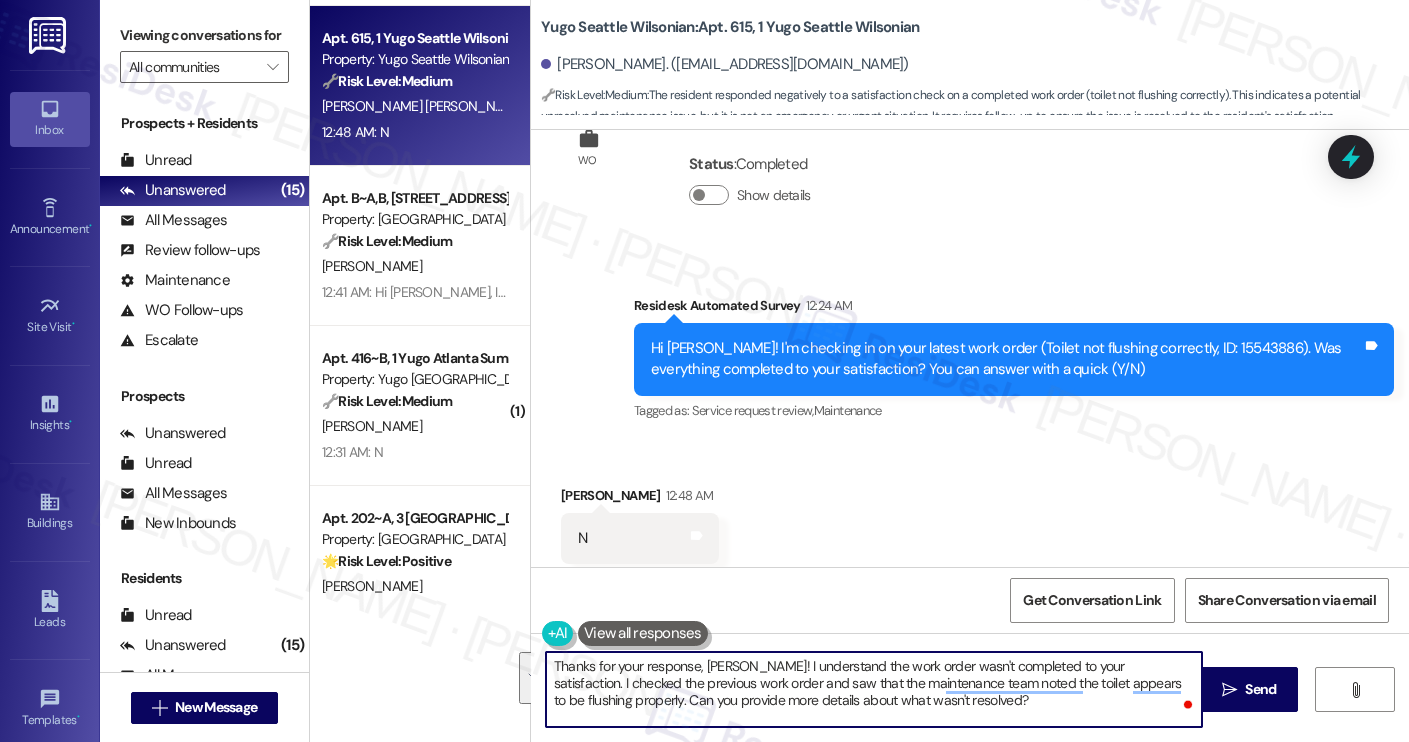 paste on "’t completed to your satisfaction. I checked the previous work order and saw that the maintenance team noted the toilet appears to be flushing properly. Could you let me know more about what’s still not working" 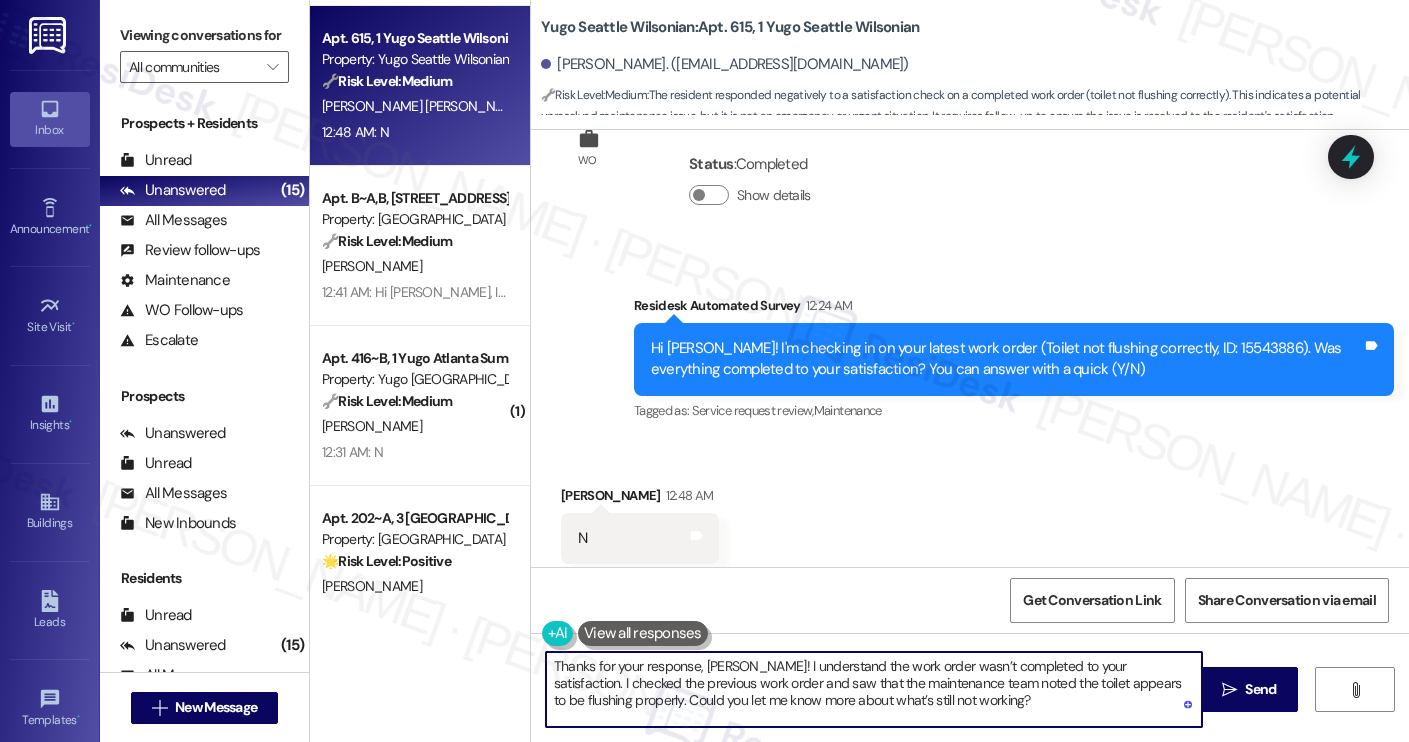 click on "Thanks for your response, Fabiola! I understand the work order wasn’t completed to your satisfaction. I checked the previous work order and saw that the maintenance team noted the toilet appears to be flushing properly. Could you let me know more about what’s still not working?" at bounding box center (874, 689) 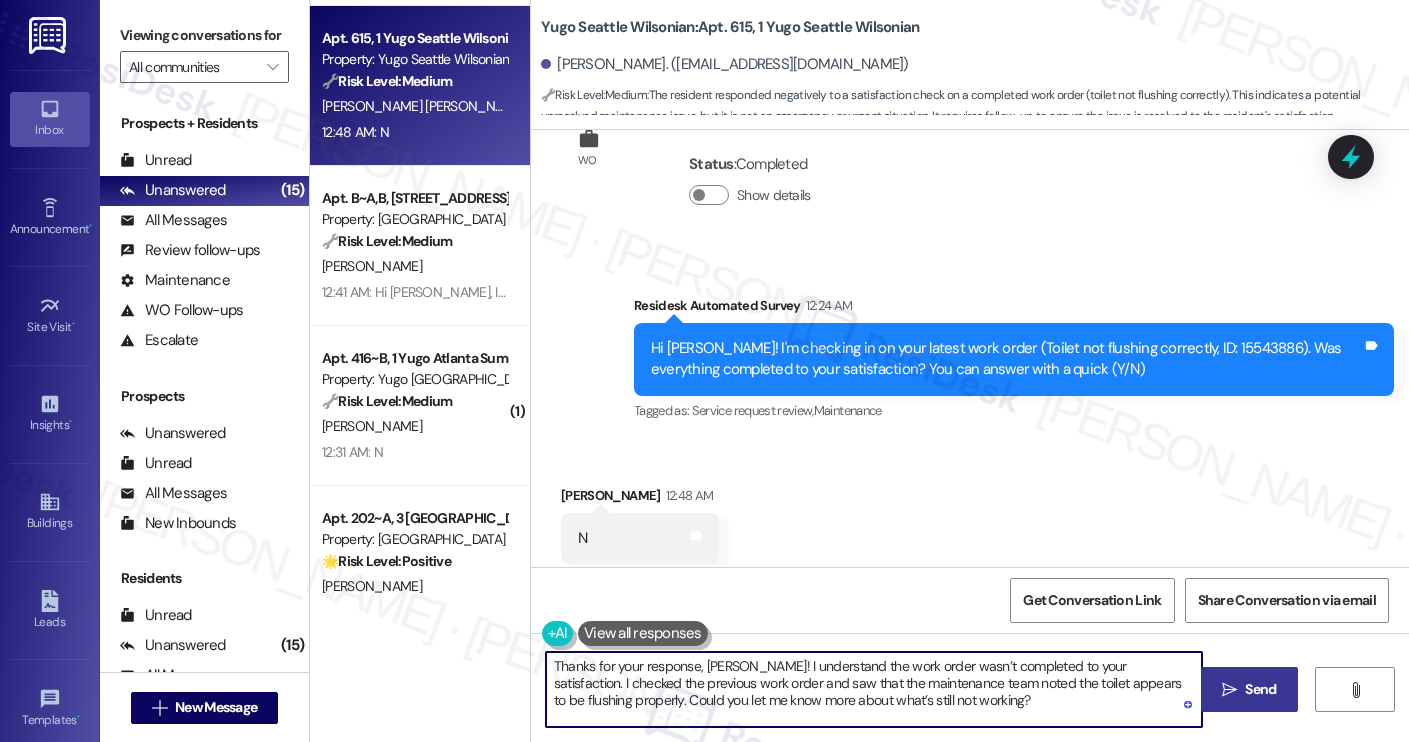 type on "Thanks for your response, Fabiola! I understand the work order wasn’t completed to your satisfaction. I checked the previous work order and saw that the maintenance team noted the toilet appears to be flushing properly. Could you let me know more about what’s still not working?" 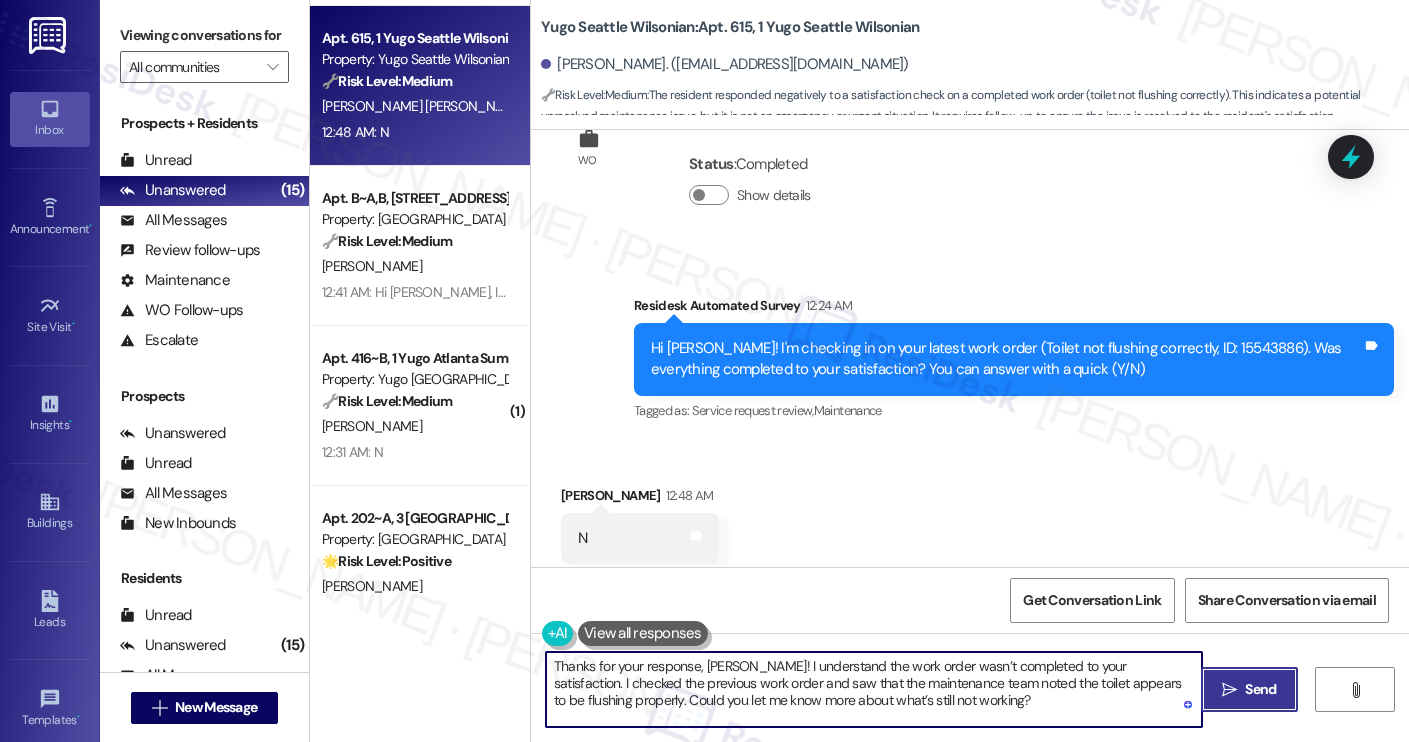 click on "Send" at bounding box center [1260, 689] 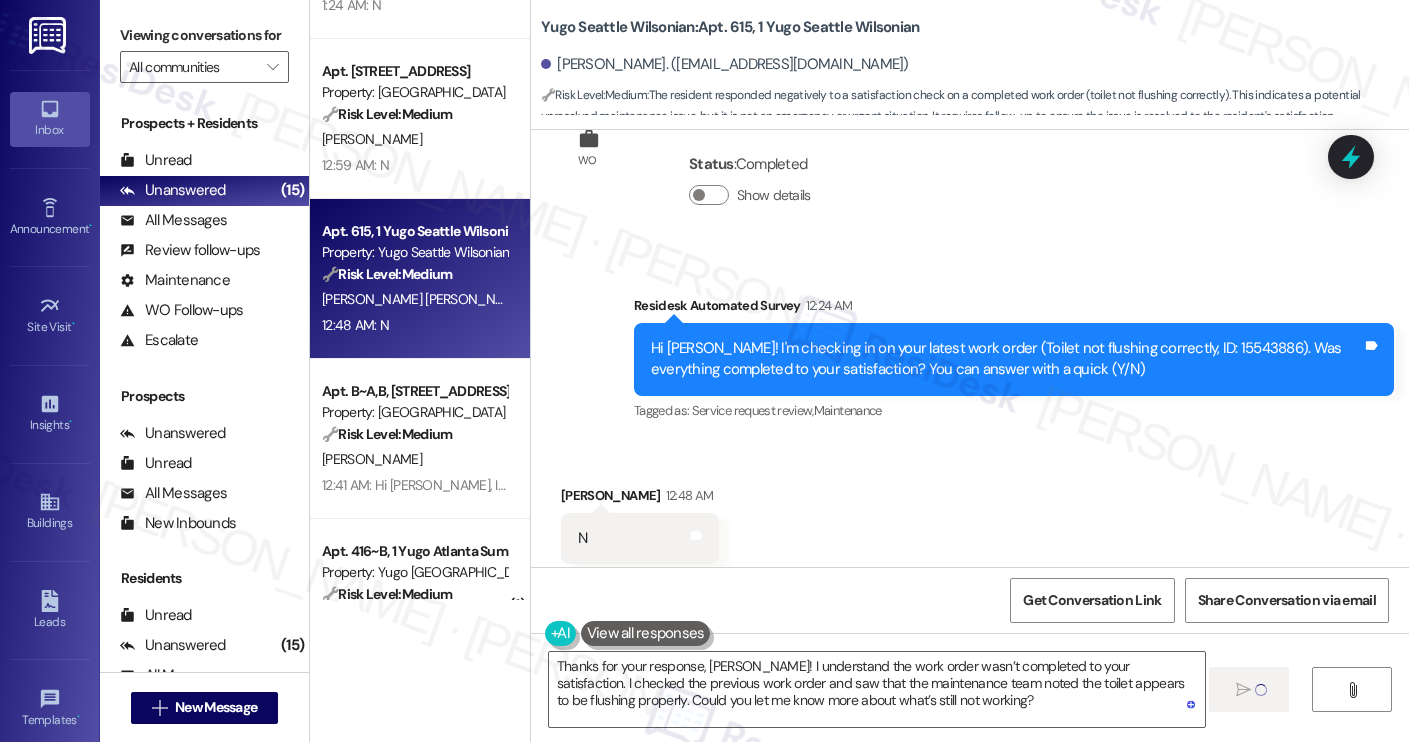scroll, scrollTop: 1358, scrollLeft: 0, axis: vertical 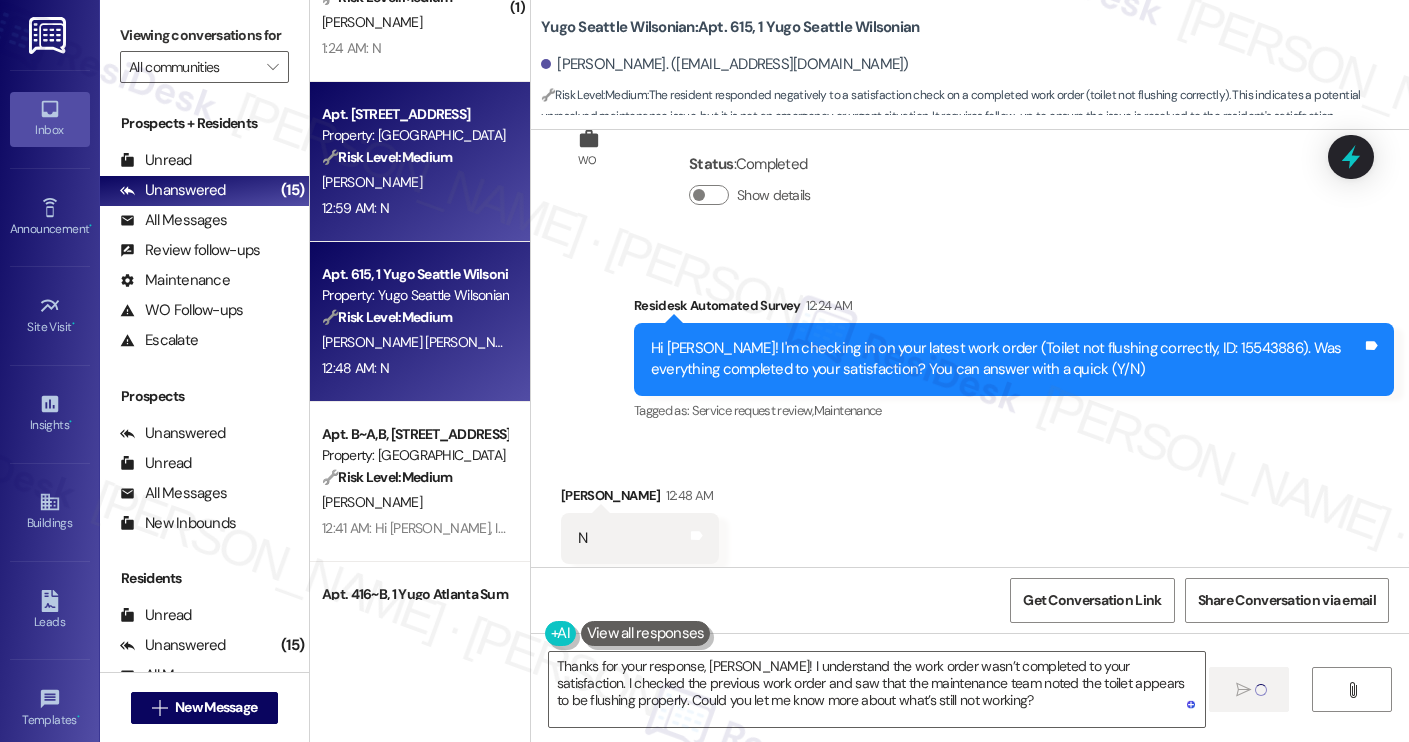 type 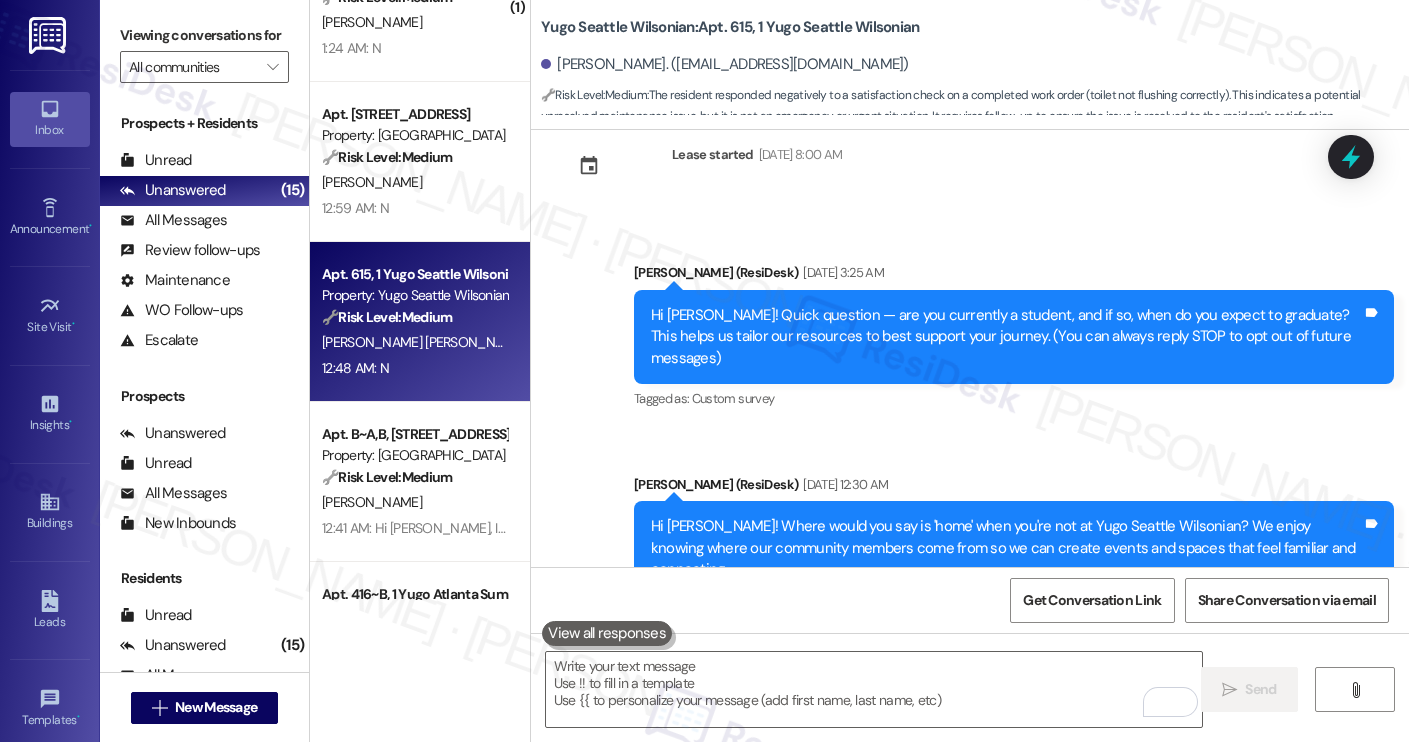 scroll, scrollTop: 1005, scrollLeft: 0, axis: vertical 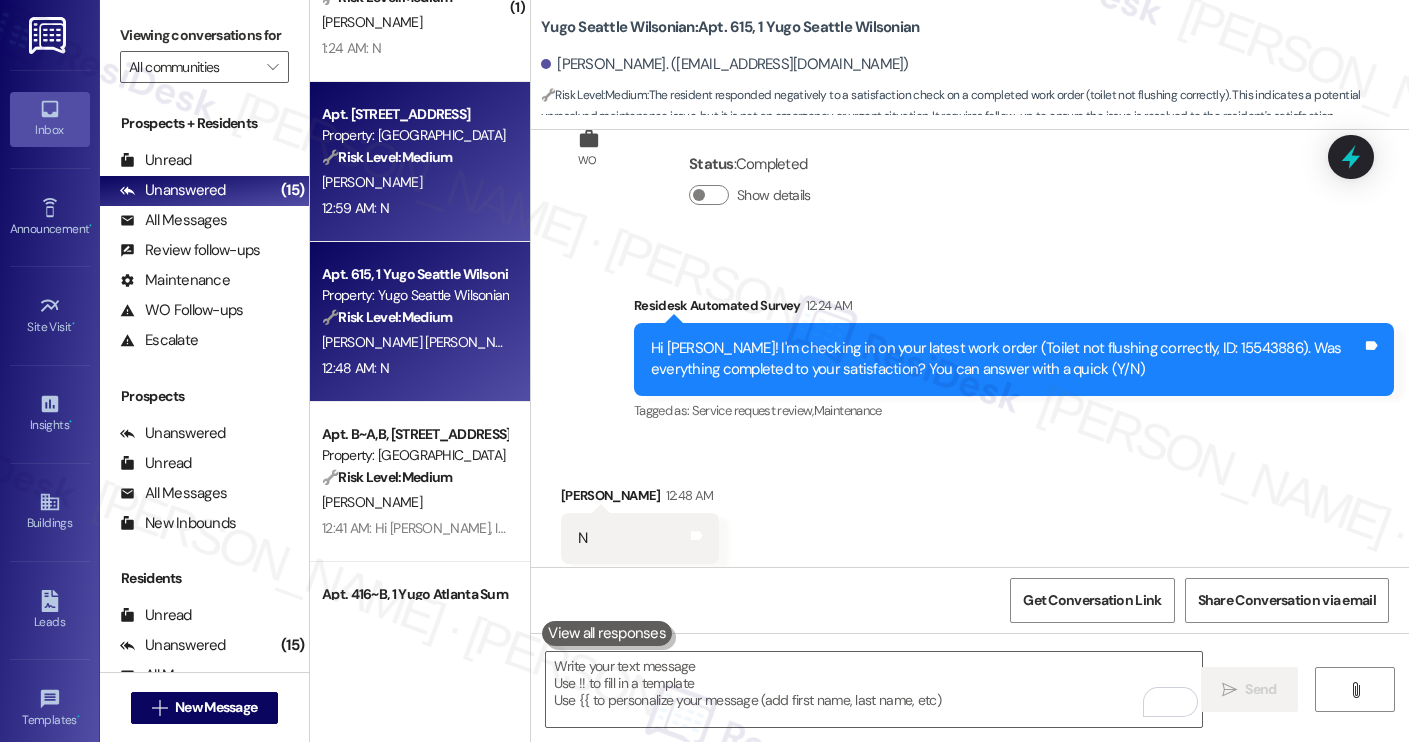 click on "Apt. 408, 1 Yugo Minneapolis Edge Property: Yugo Minneapolis Edge 🔧  Risk Level:  Medium The resident responded negatively to a follow-up regarding a previous work order for flies in the unit. This indicates the issue was not resolved to their satisfaction, requiring further attention, but does not pose an immediate threat or liability. M. Katz 12:59 AM: N 12:59 AM: N" at bounding box center (420, 162) 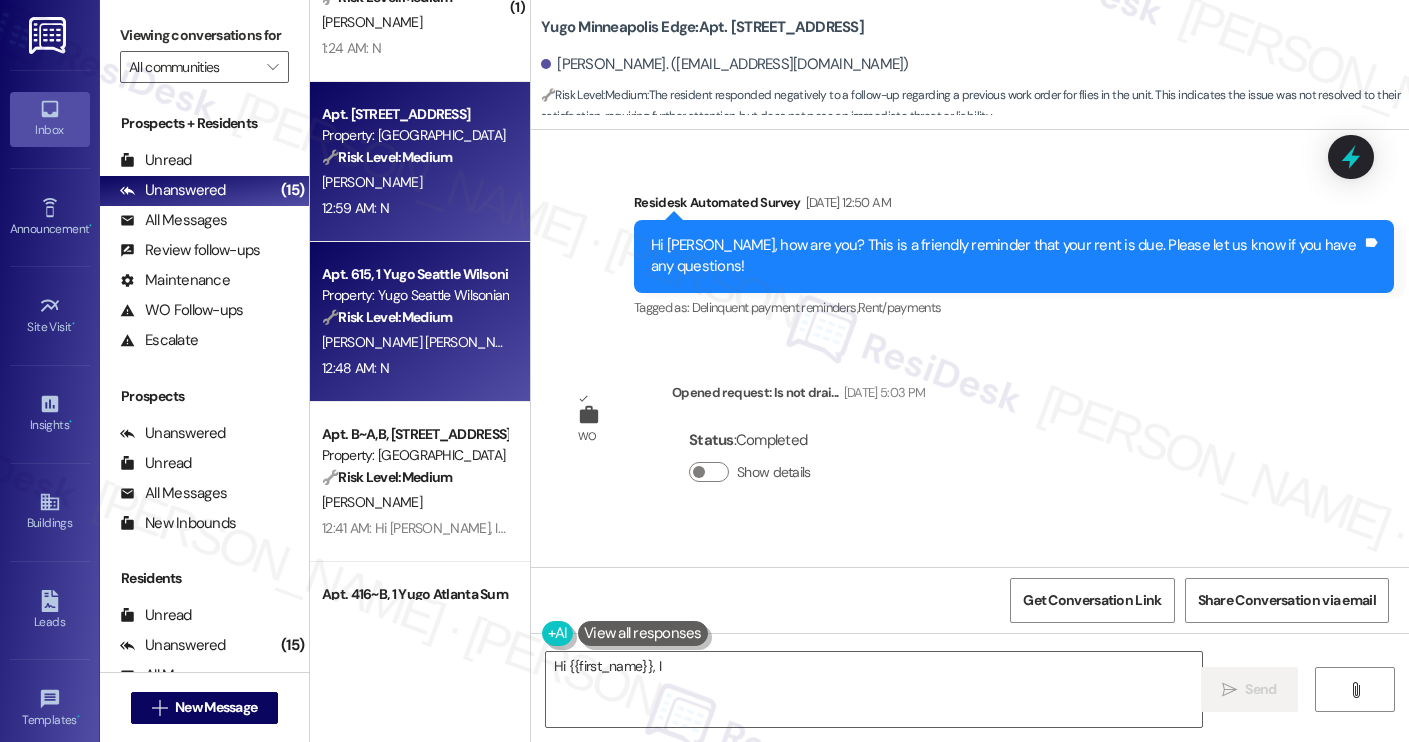type on "Hi {{first_name}}, I understand" 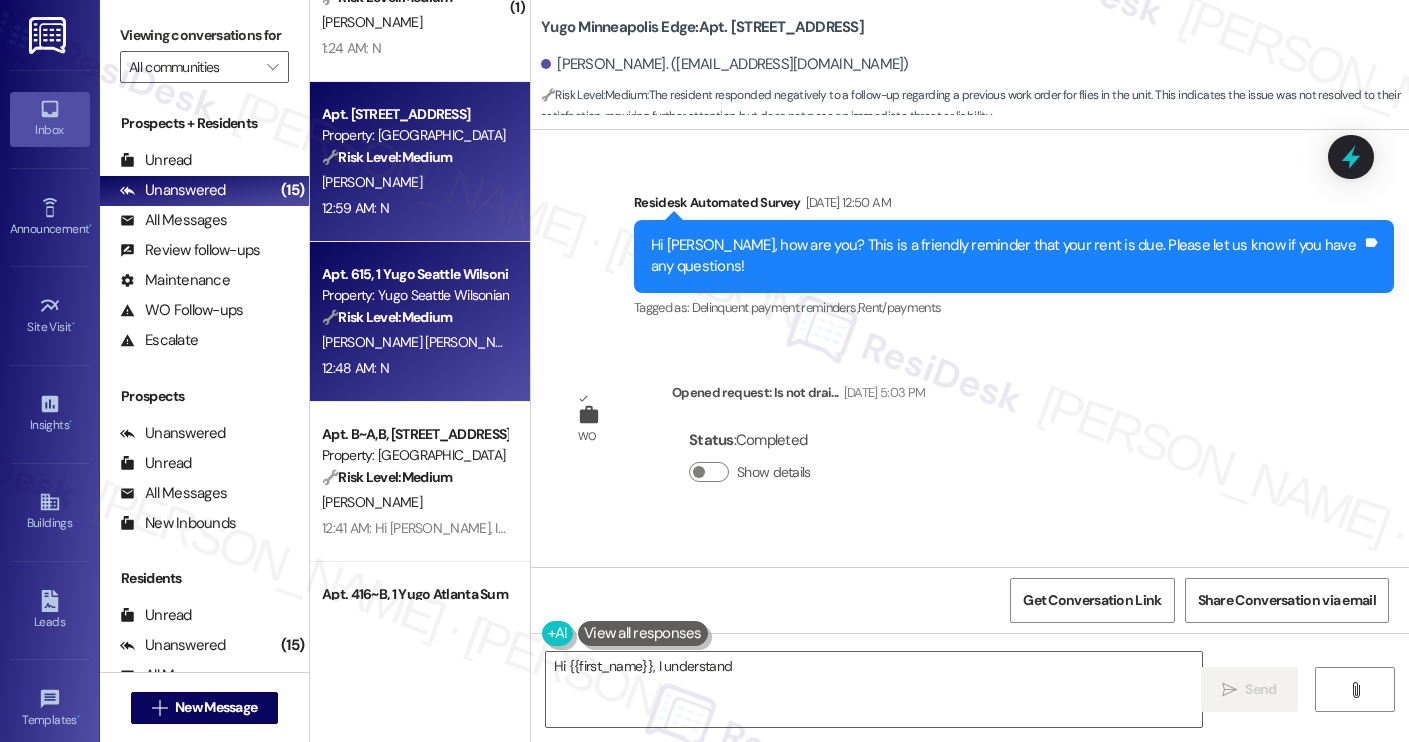 scroll, scrollTop: 984, scrollLeft: 0, axis: vertical 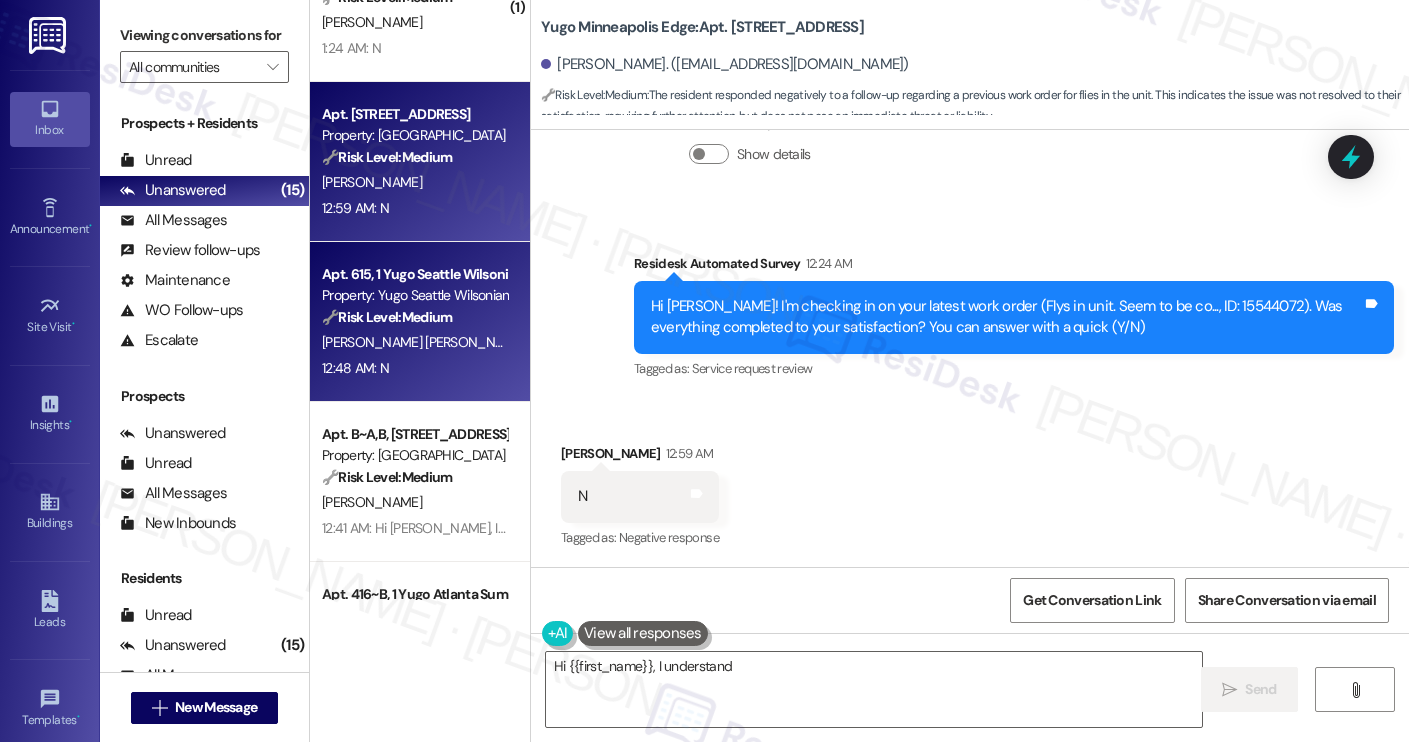 click on "Property: Yugo Seattle Wilsonian" at bounding box center [414, 295] 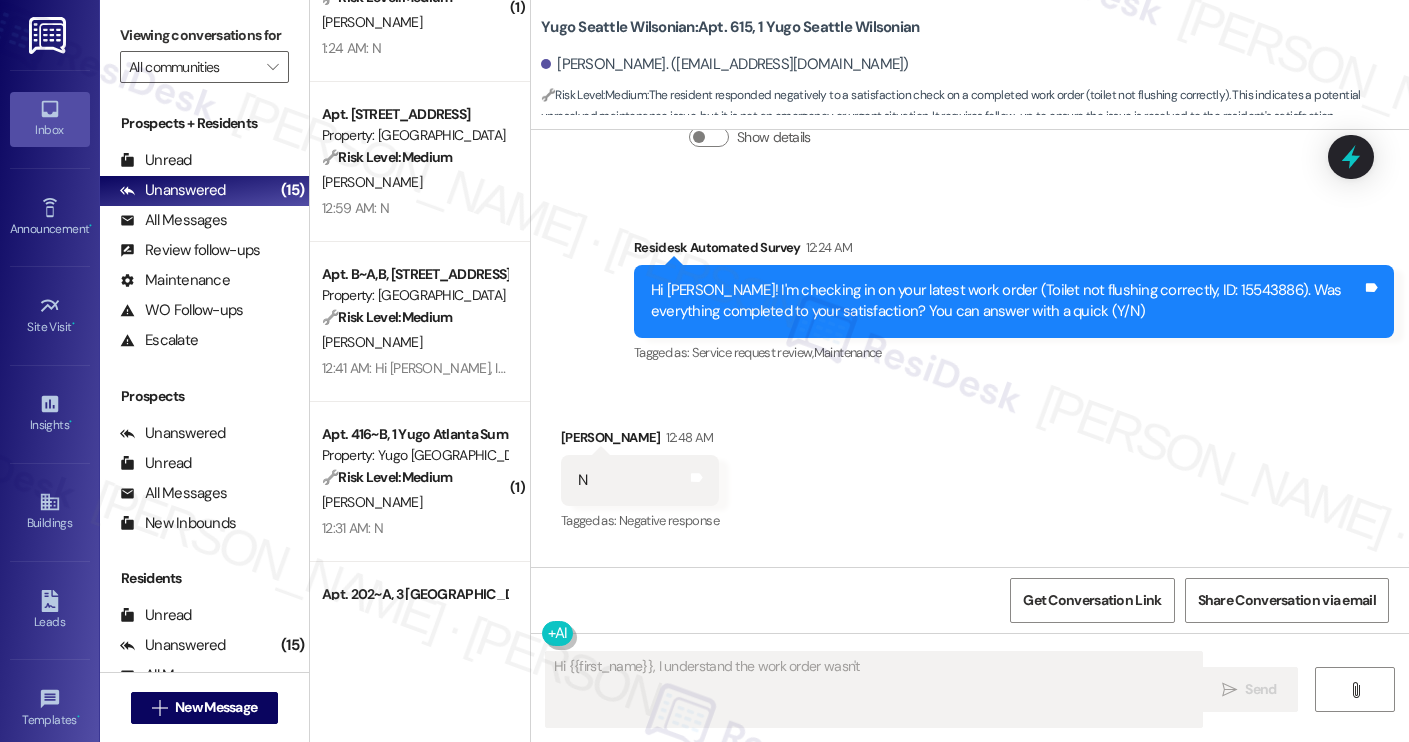 scroll, scrollTop: 1217, scrollLeft: 0, axis: vertical 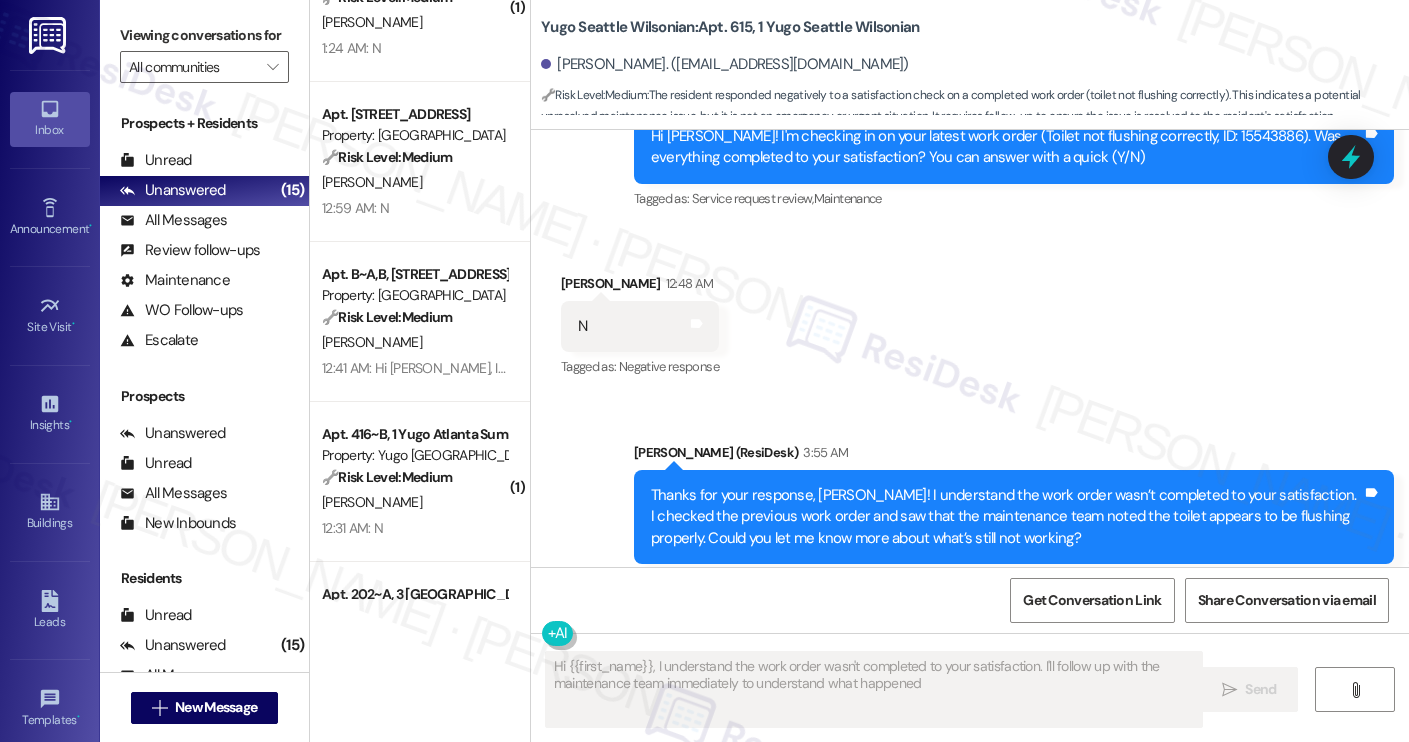 type on "Hi {{first_name}}, I understand the work order wasn't completed to your satisfaction. I'll follow up with the maintenance team immediately to understand what happened and" 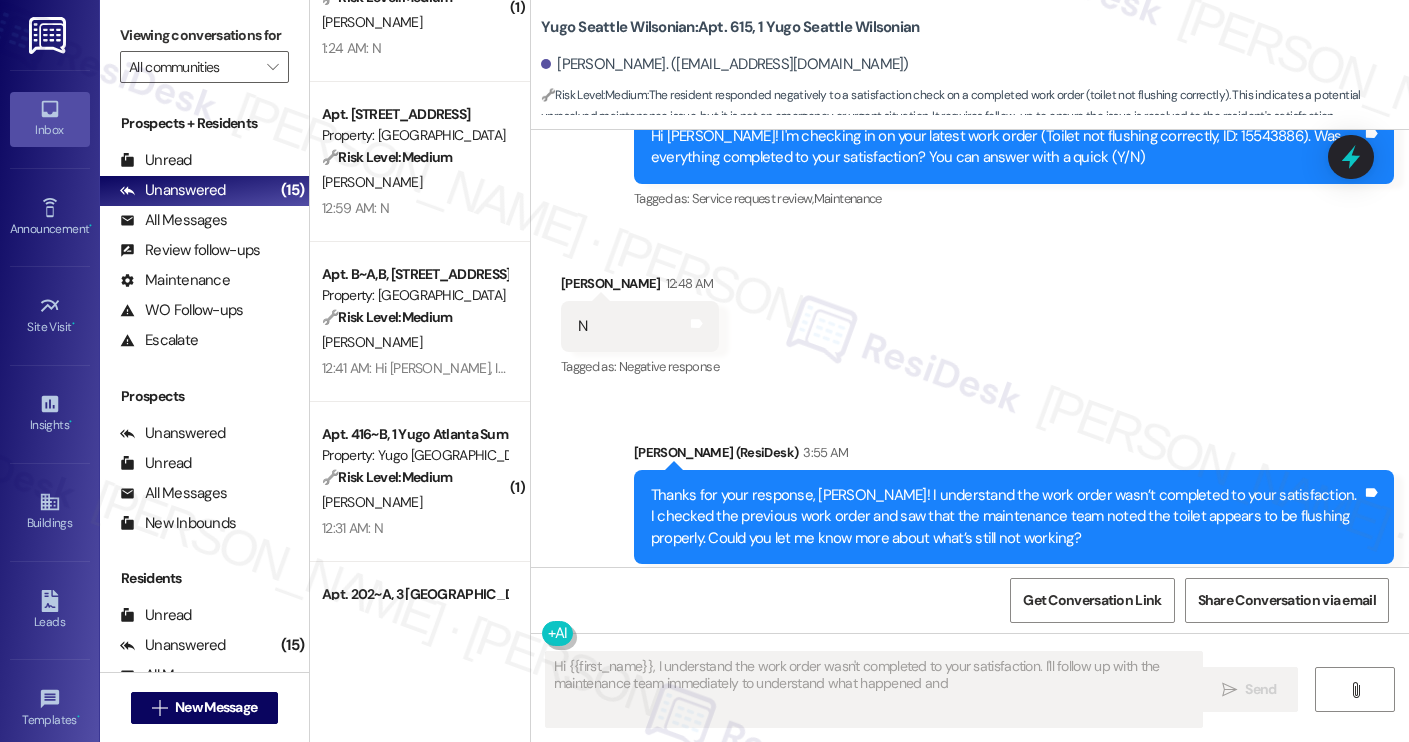 click on "12:59 AM: N 12:59 AM: N" at bounding box center [414, 208] 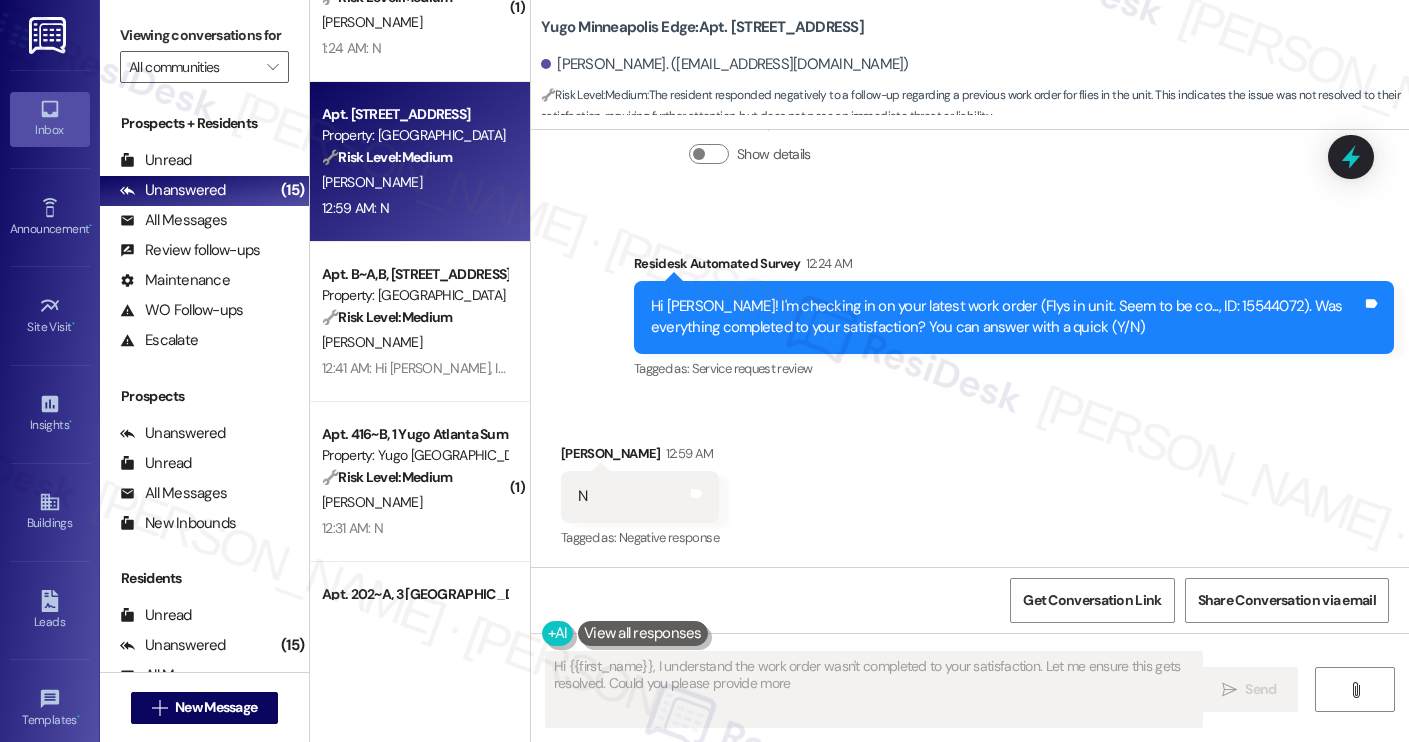 scroll, scrollTop: 985, scrollLeft: 0, axis: vertical 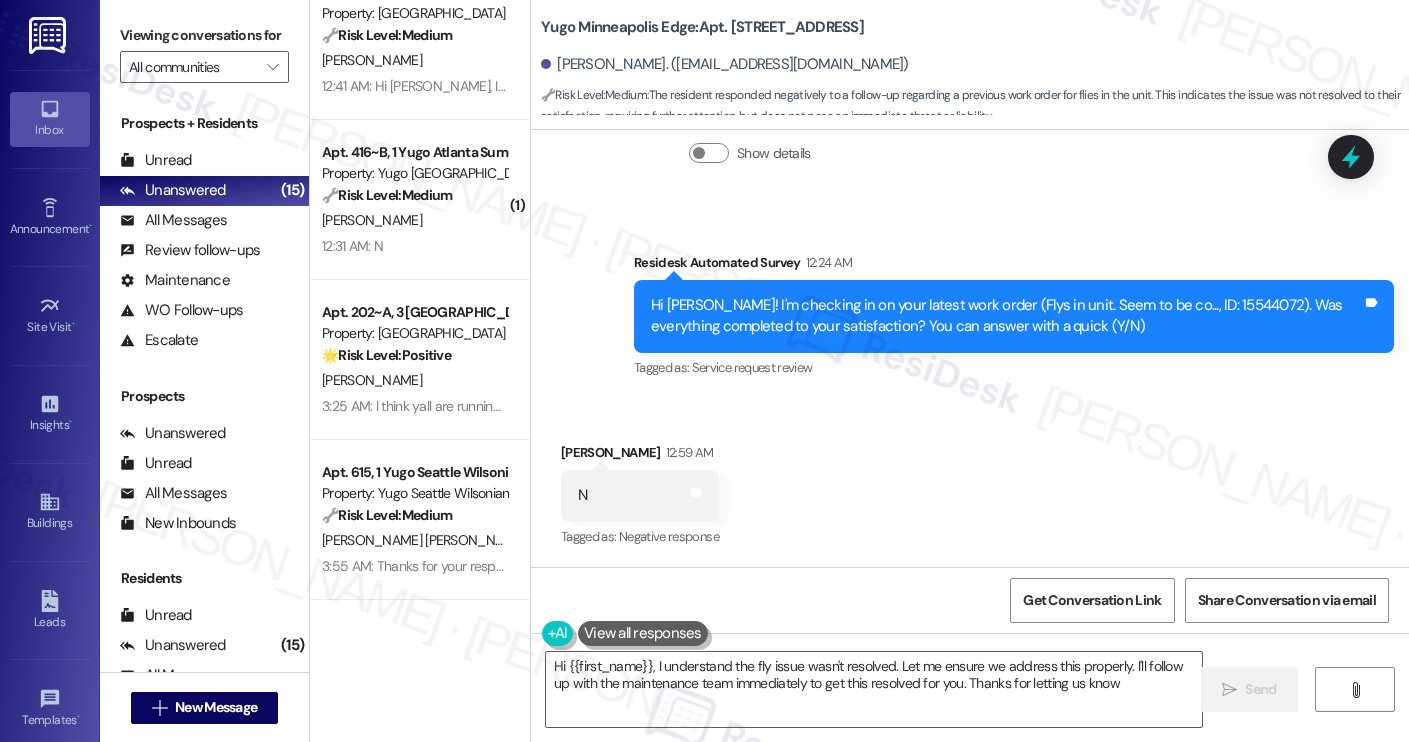 type on "Hi {{first_name}}, I understand the fly issue wasn't resolved. Let me ensure we address this properly. I'll follow up with the maintenance team immediately to get this resolved for you. Thanks for letting us know!" 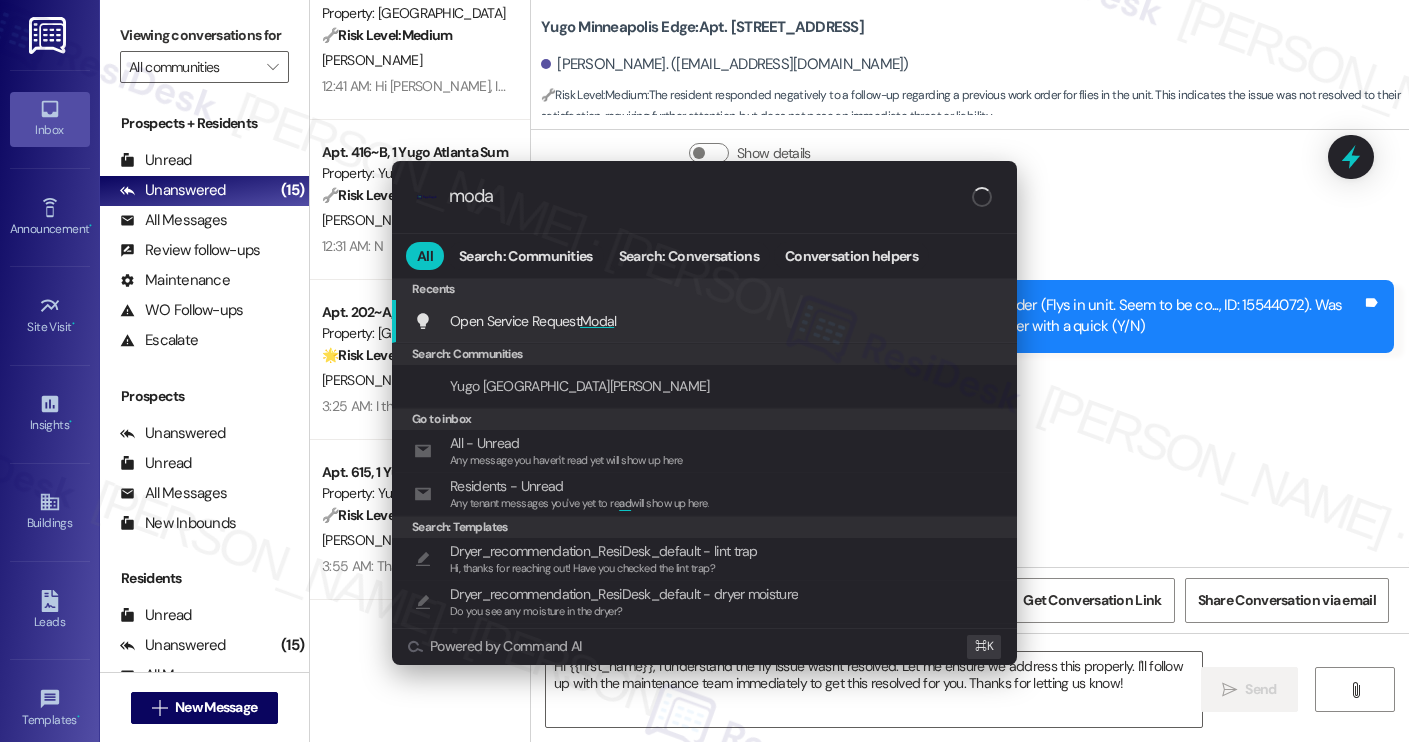 type on "modal" 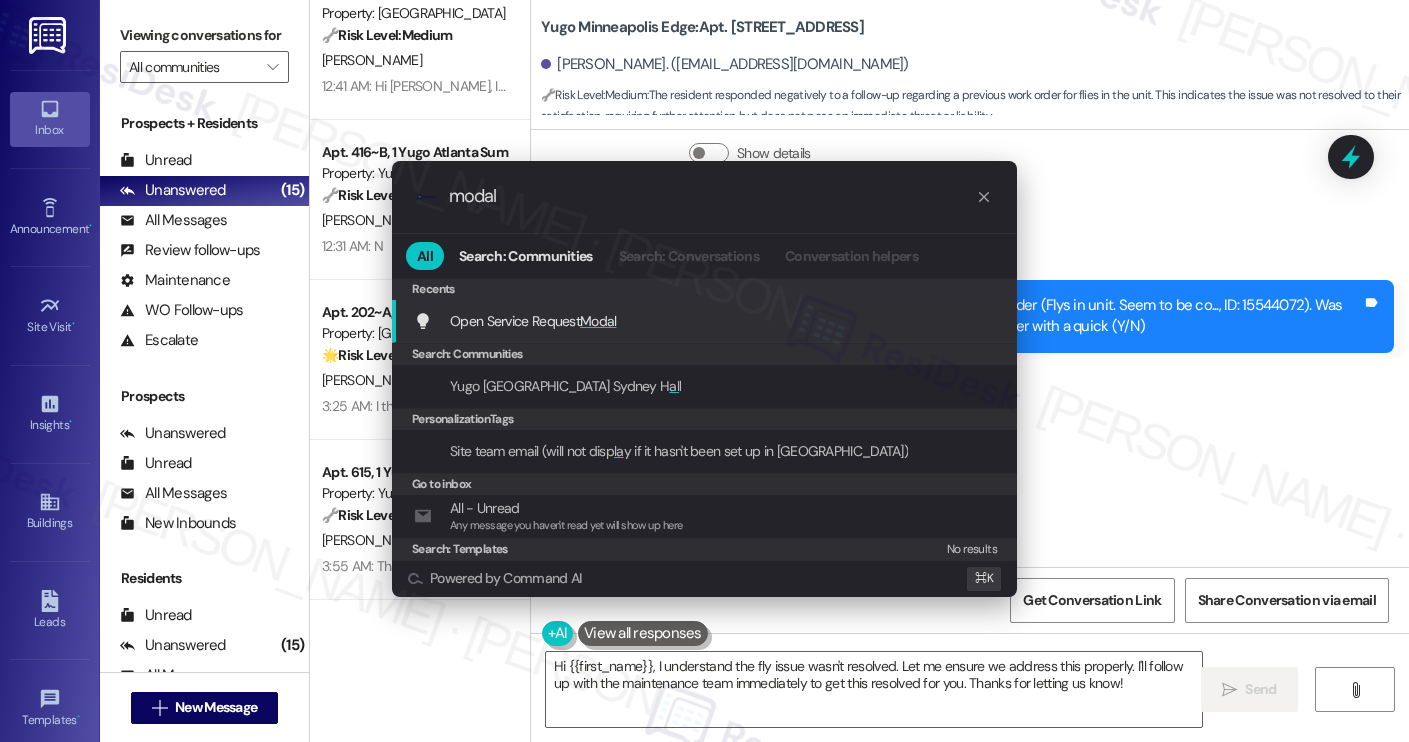 click on "Open Service Request  Modal Add shortcut" at bounding box center [706, 321] 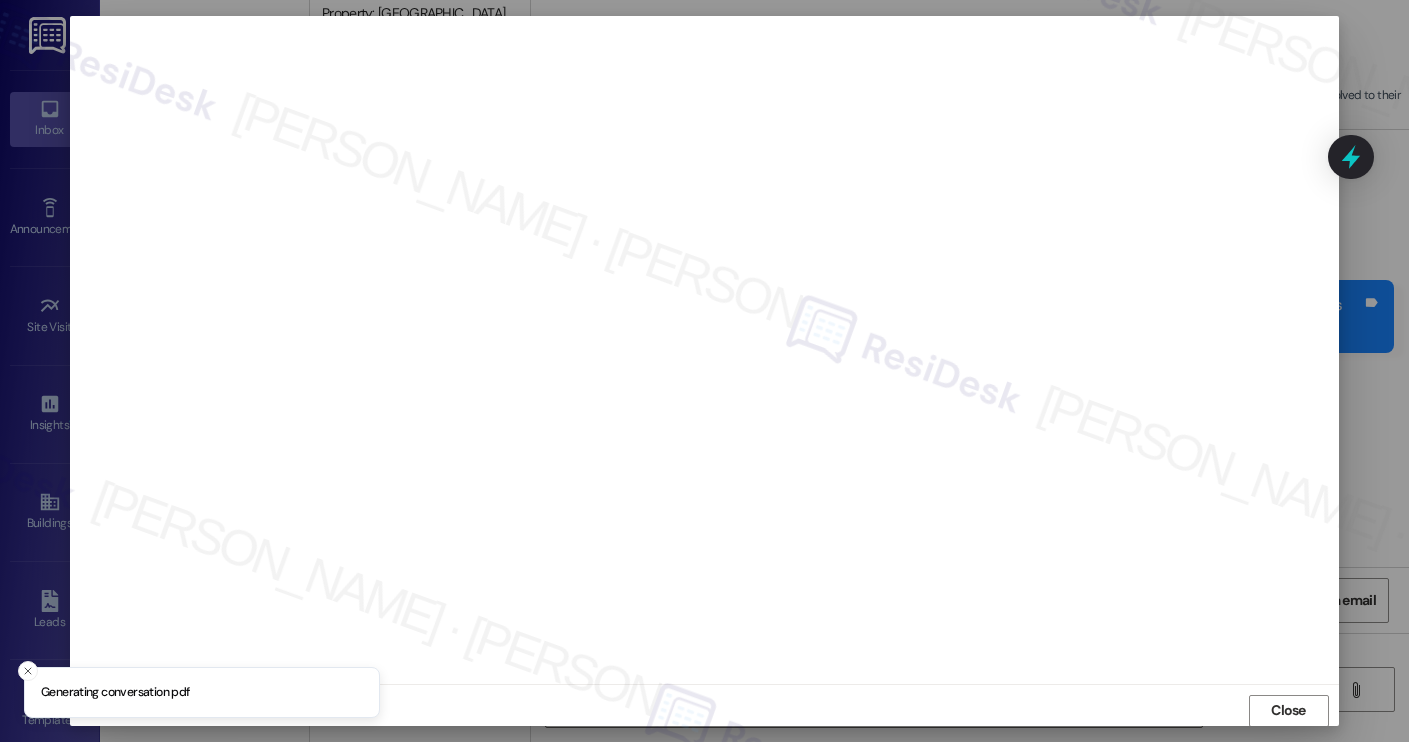 scroll, scrollTop: 1, scrollLeft: 0, axis: vertical 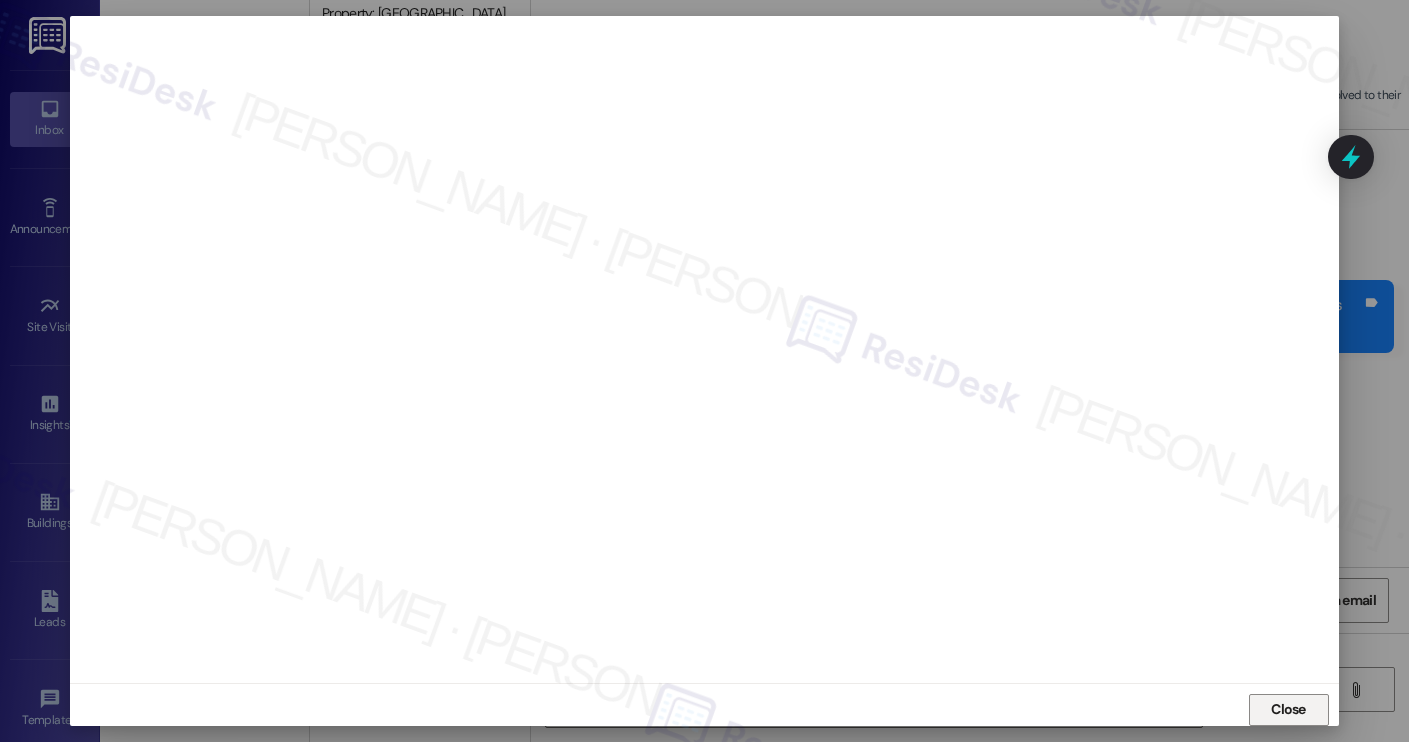 click on "Close" at bounding box center (1289, 710) 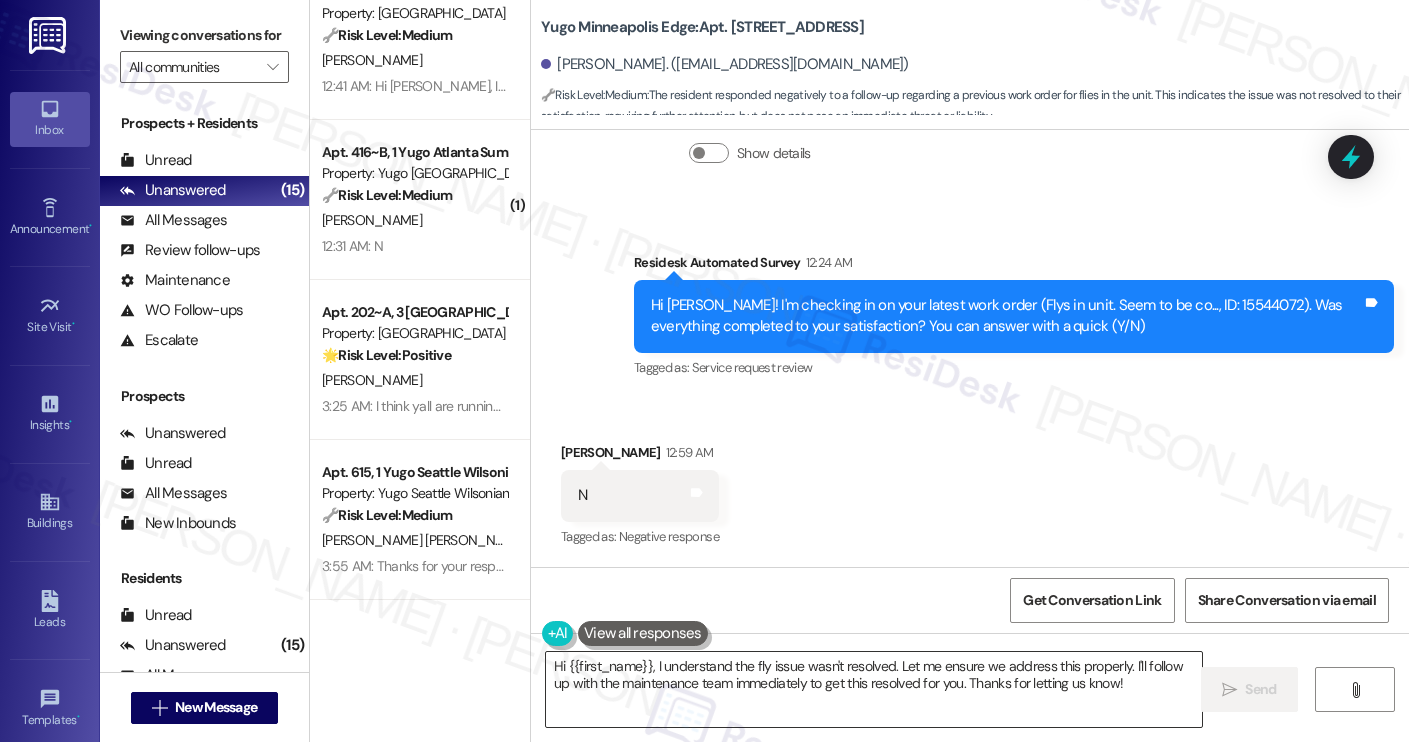 click on "Hi {{first_name}}, I understand the fly issue wasn't resolved. Let me ensure we address this properly. I'll follow up with the maintenance team immediately to get this resolved for you. Thanks for letting us know!" at bounding box center [874, 689] 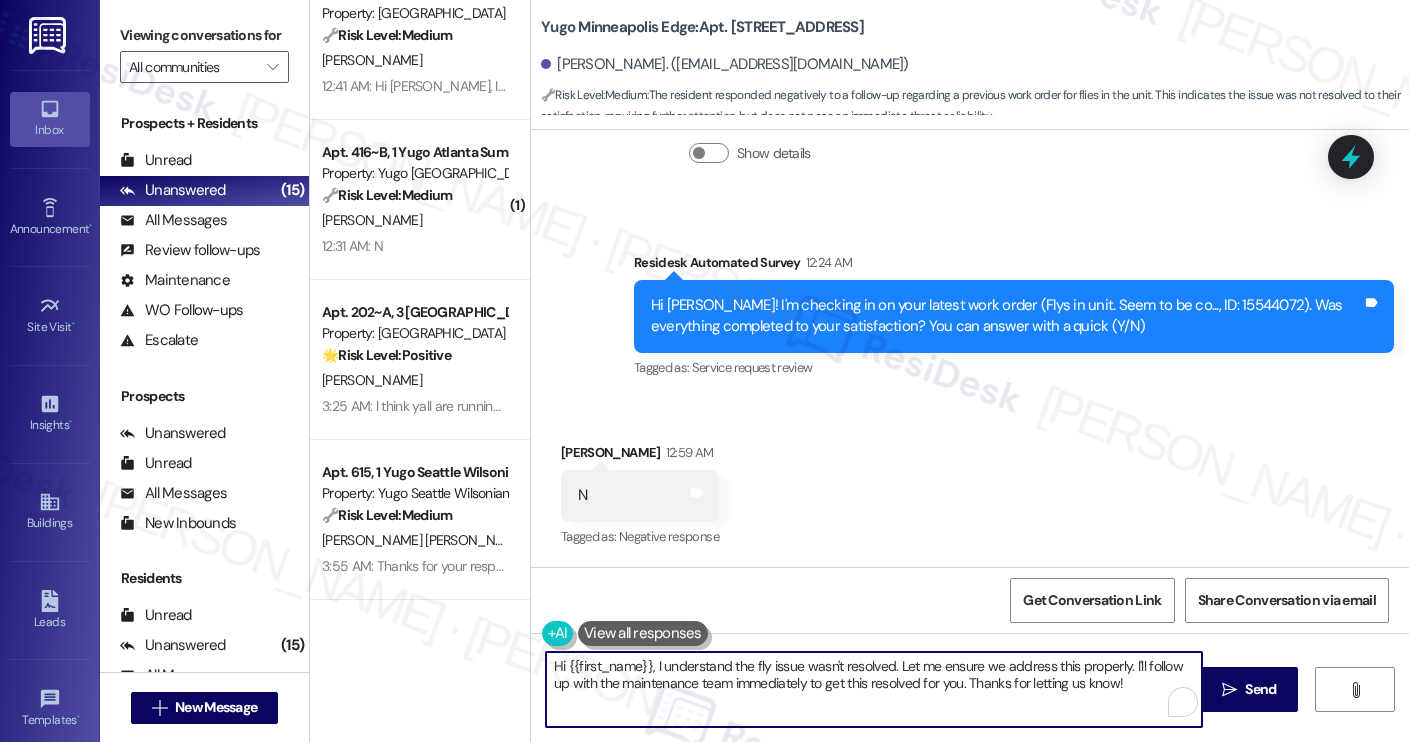 paste on "Thanks for your response. I understand the work order wasn't completed to your satisfaction. Can you provide more details about what wasn't resolved?" 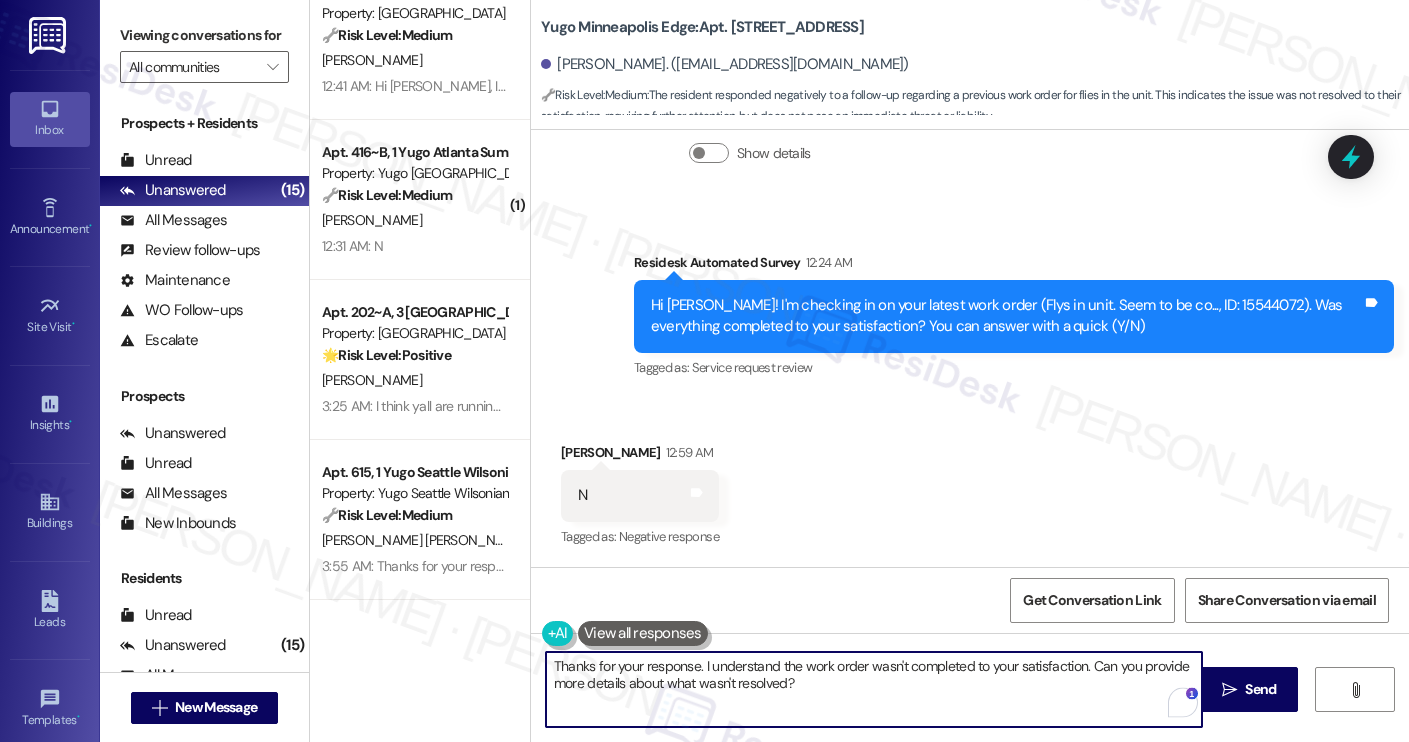 click on "Thanks for your response. I understand the work order wasn't completed to your satisfaction. Can you provide more details about what wasn't resolved?" at bounding box center [874, 689] 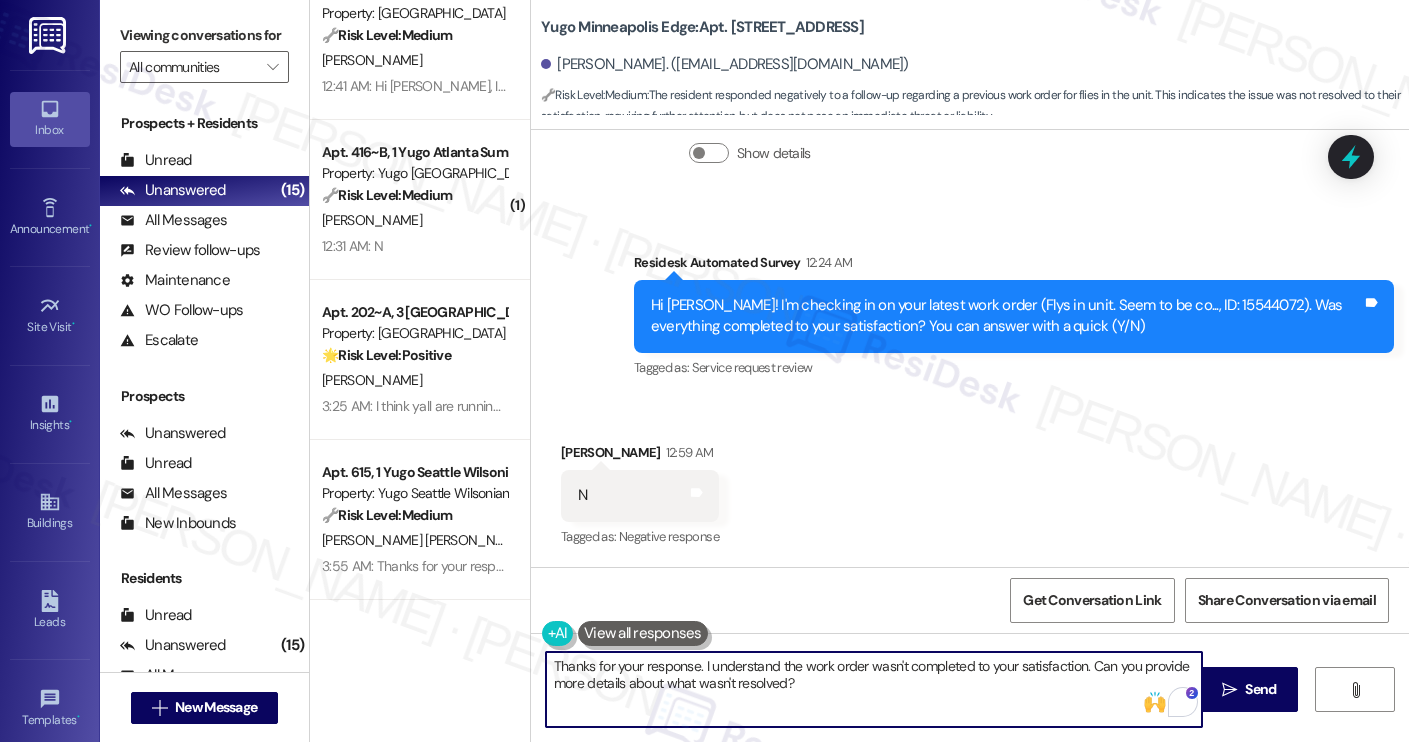 click on "Matthew Katz 12:59 AM" at bounding box center [640, 456] 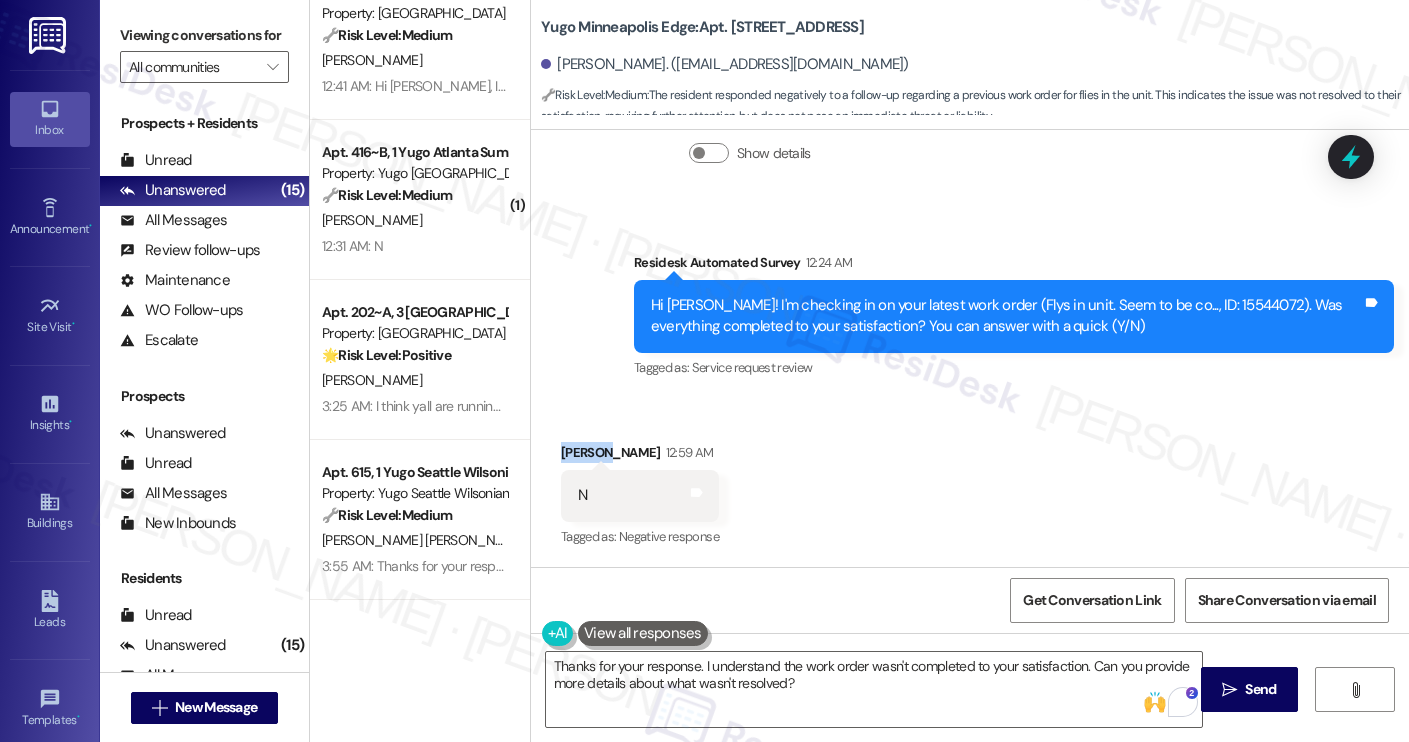 copy on "Matthew" 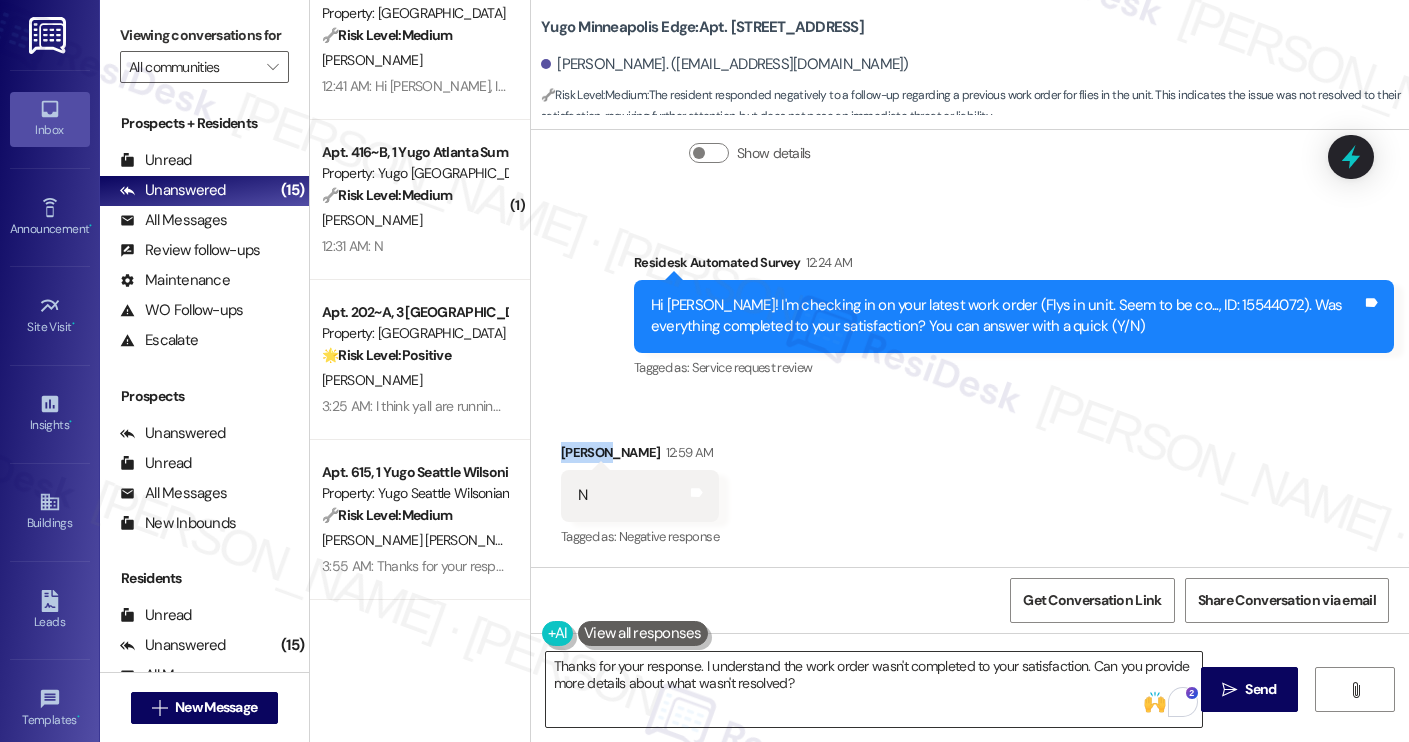 click on "Thanks for your response. I understand the work order wasn't completed to your satisfaction. Can you provide more details about what wasn't resolved?" at bounding box center (874, 689) 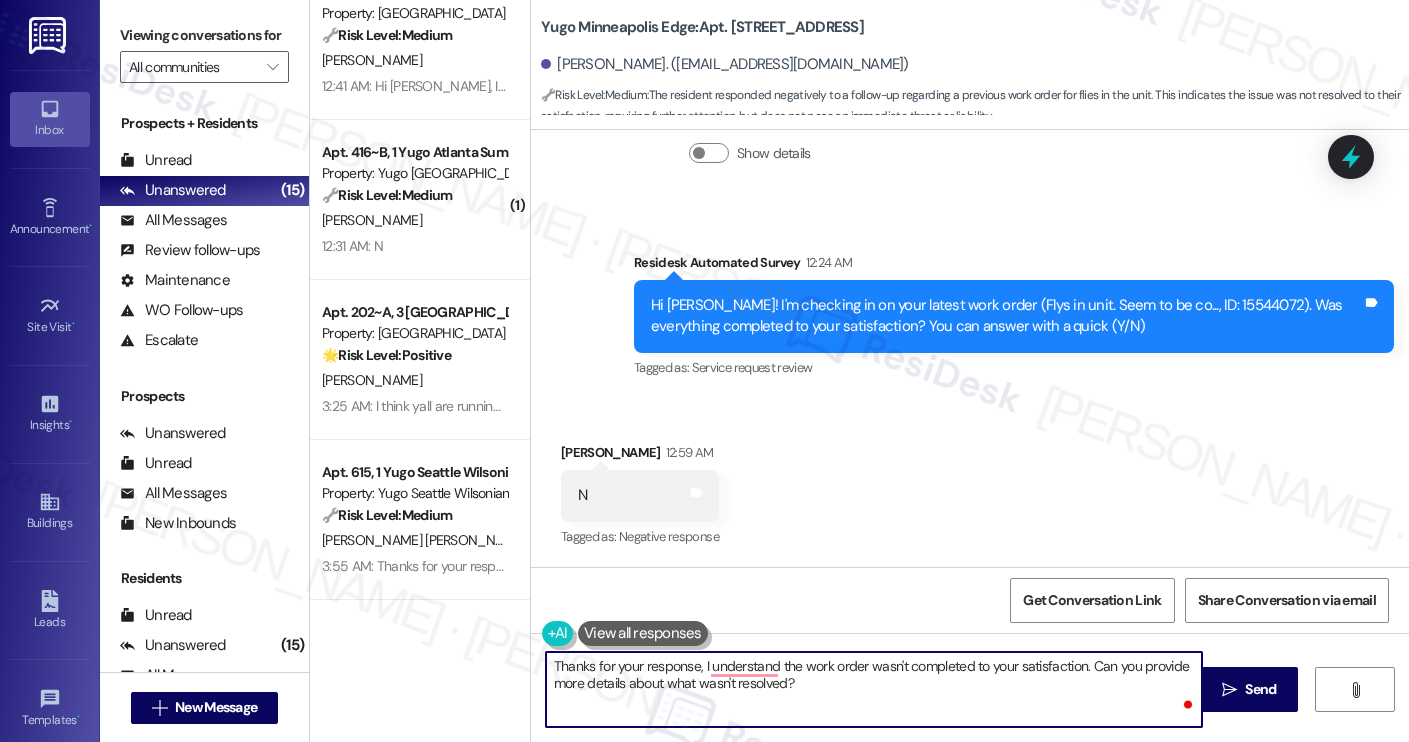 paste on "Matthew" 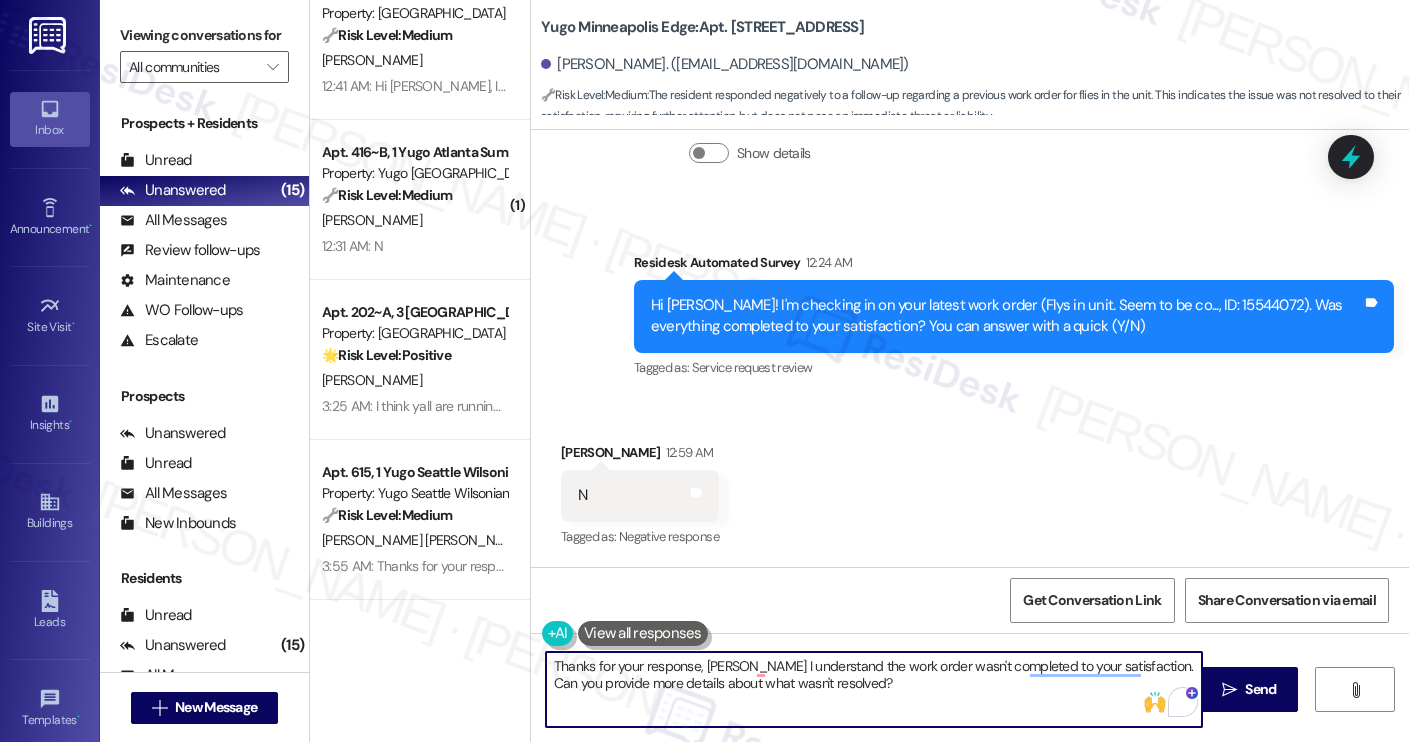click on "[PERSON_NAME]. ([EMAIL_ADDRESS][DOMAIN_NAME])" at bounding box center (725, 64) 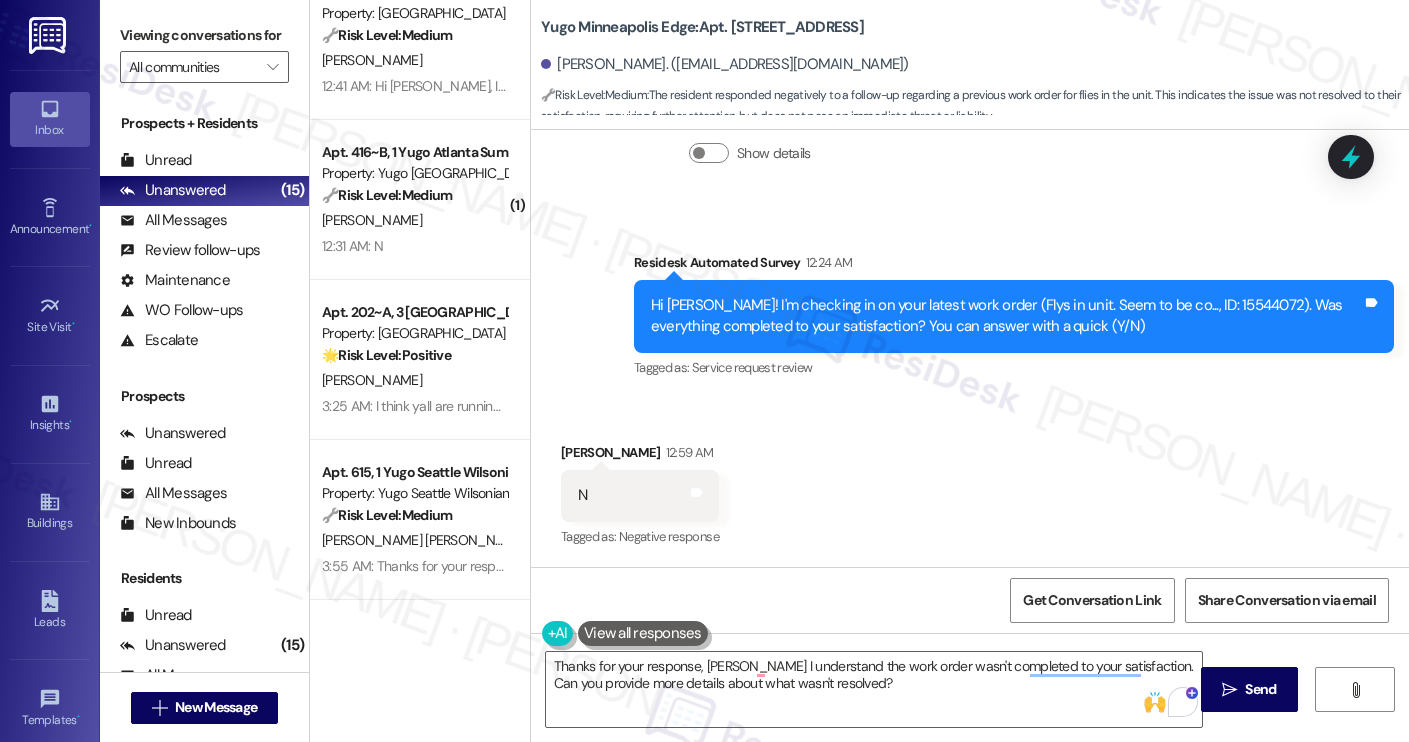 click on "[PERSON_NAME]. ([EMAIL_ADDRESS][DOMAIN_NAME])" at bounding box center [725, 64] 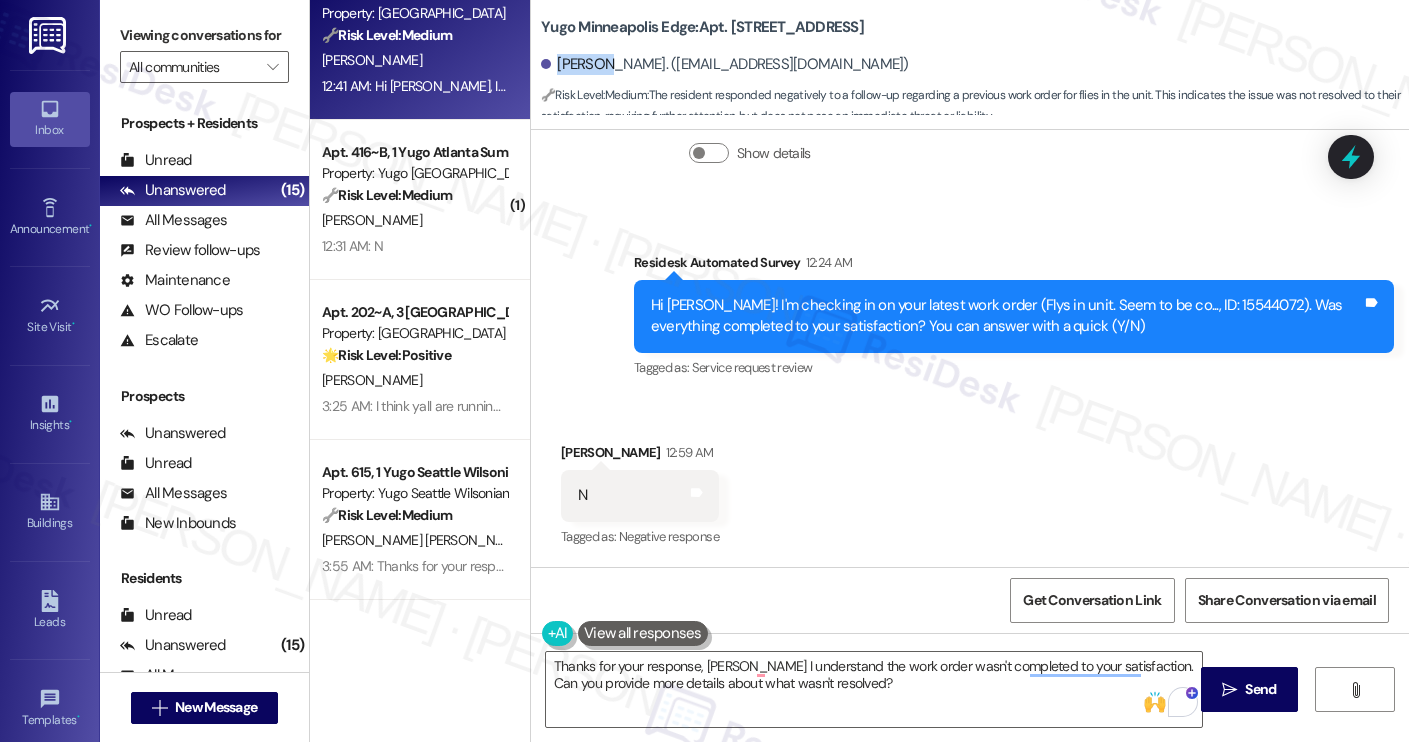 copy on "Matthew" 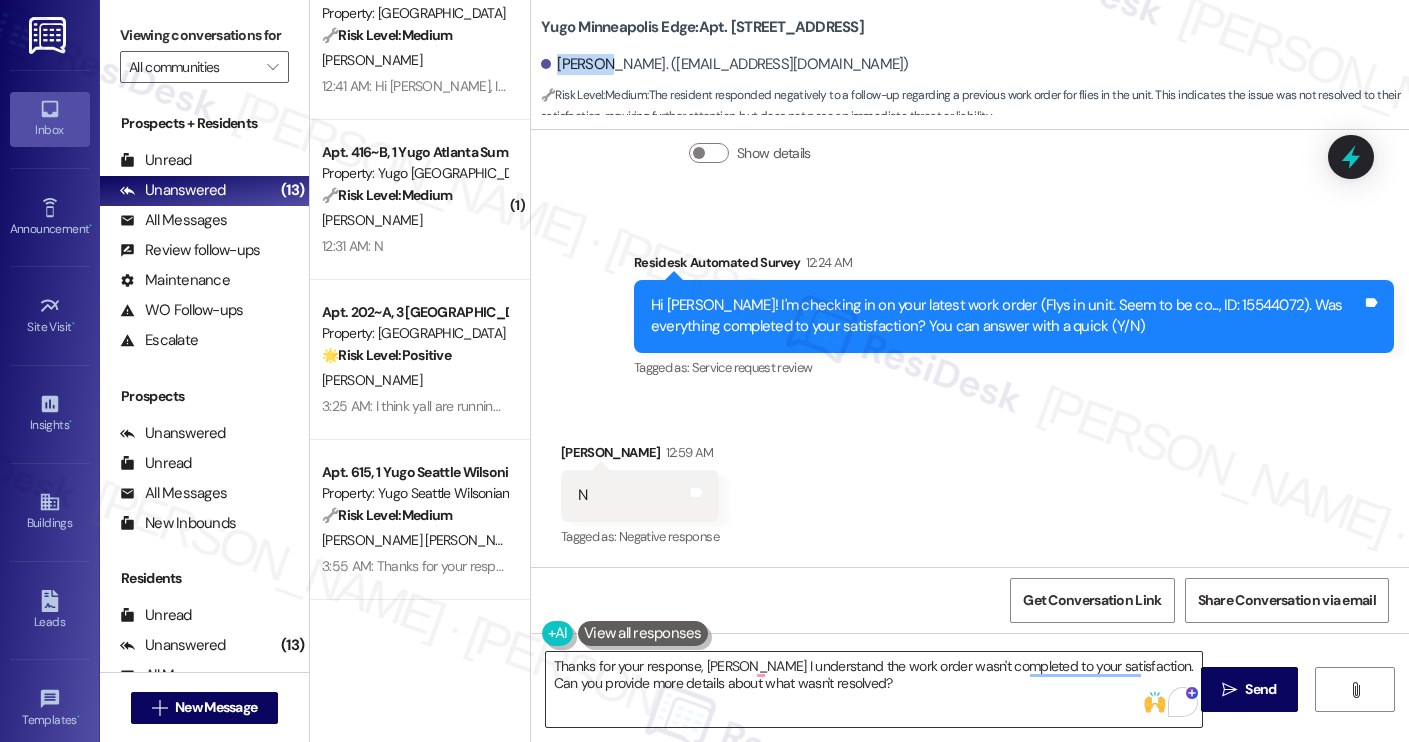 click on "Thanks for your response, Matthew I understand the work order wasn't completed to your satisfaction. Can you provide more details about what wasn't resolved?" at bounding box center [874, 689] 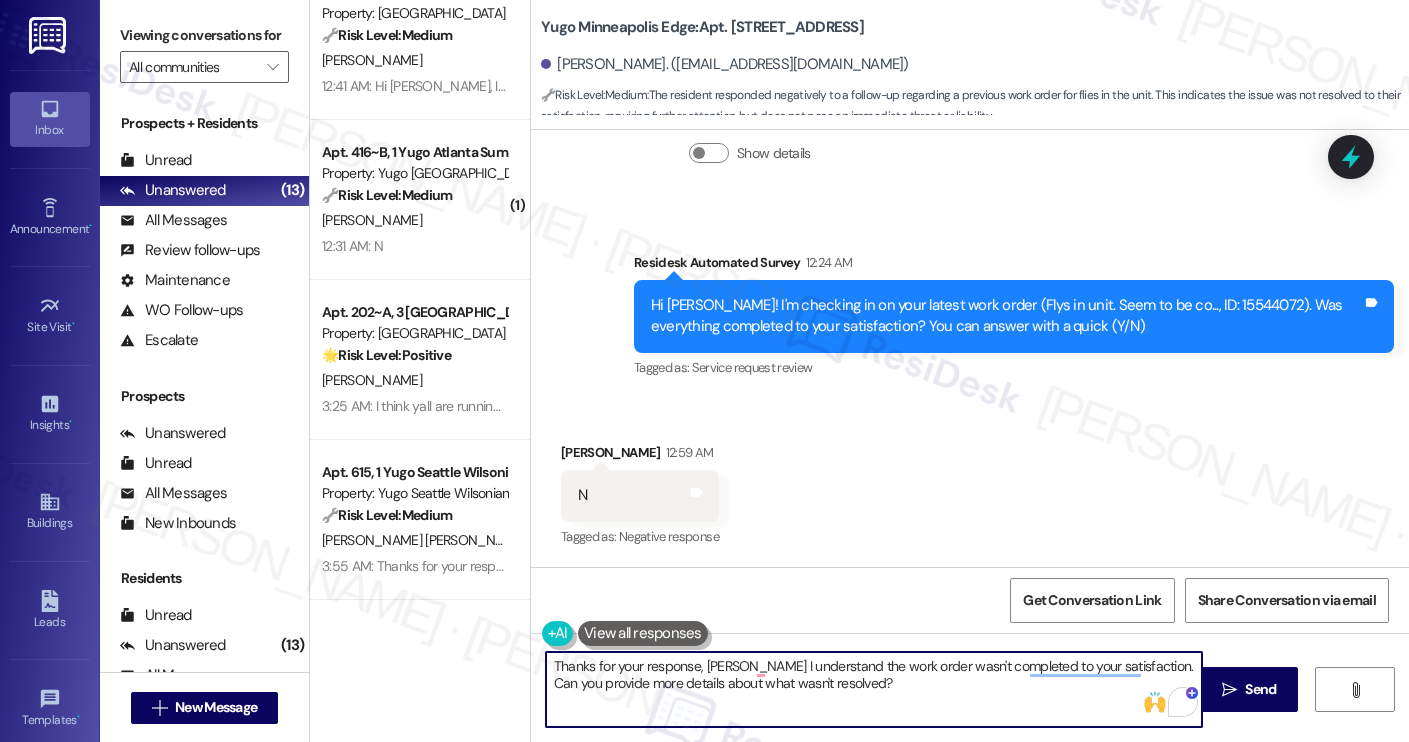 paste on "." 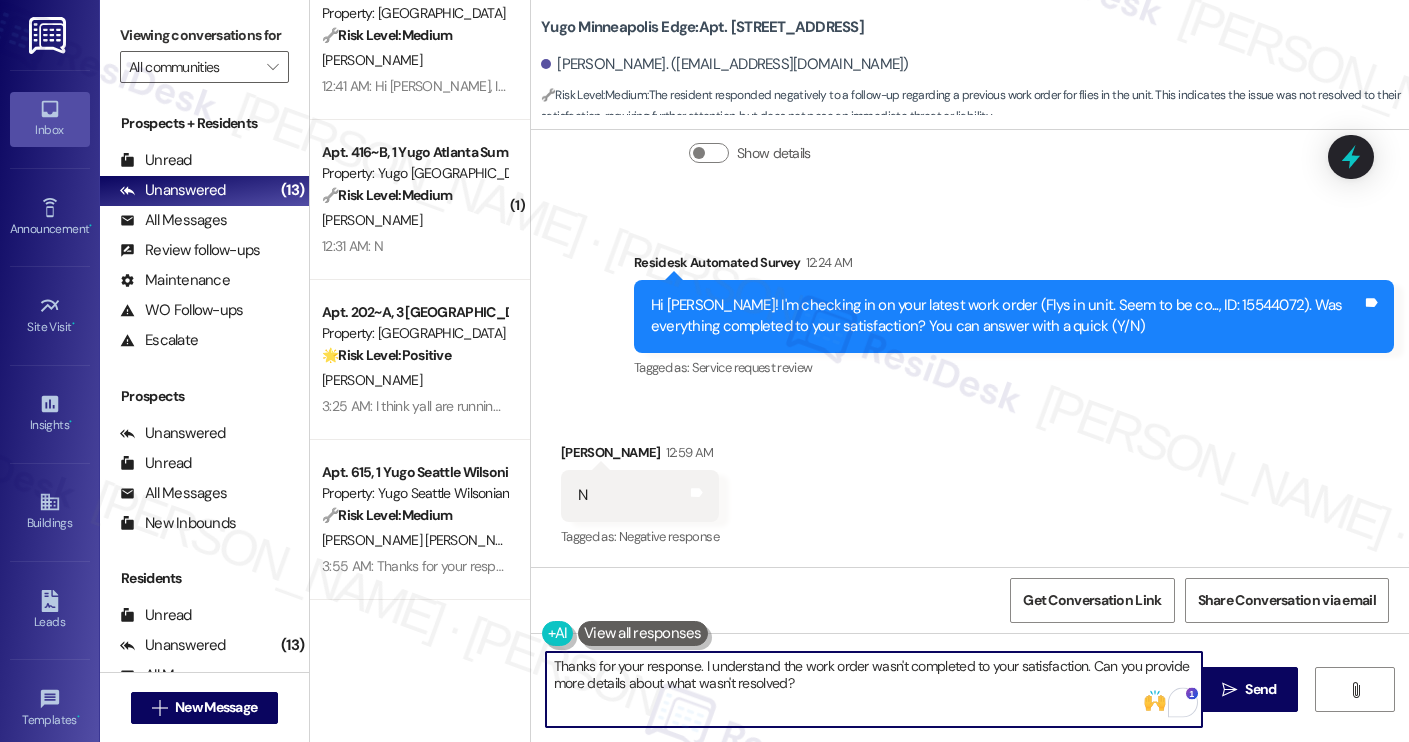 type on "Thanks for your response. I understand the work order wasn't completed to your satisfaction. Can you provide more details about what wasn't resolved?" 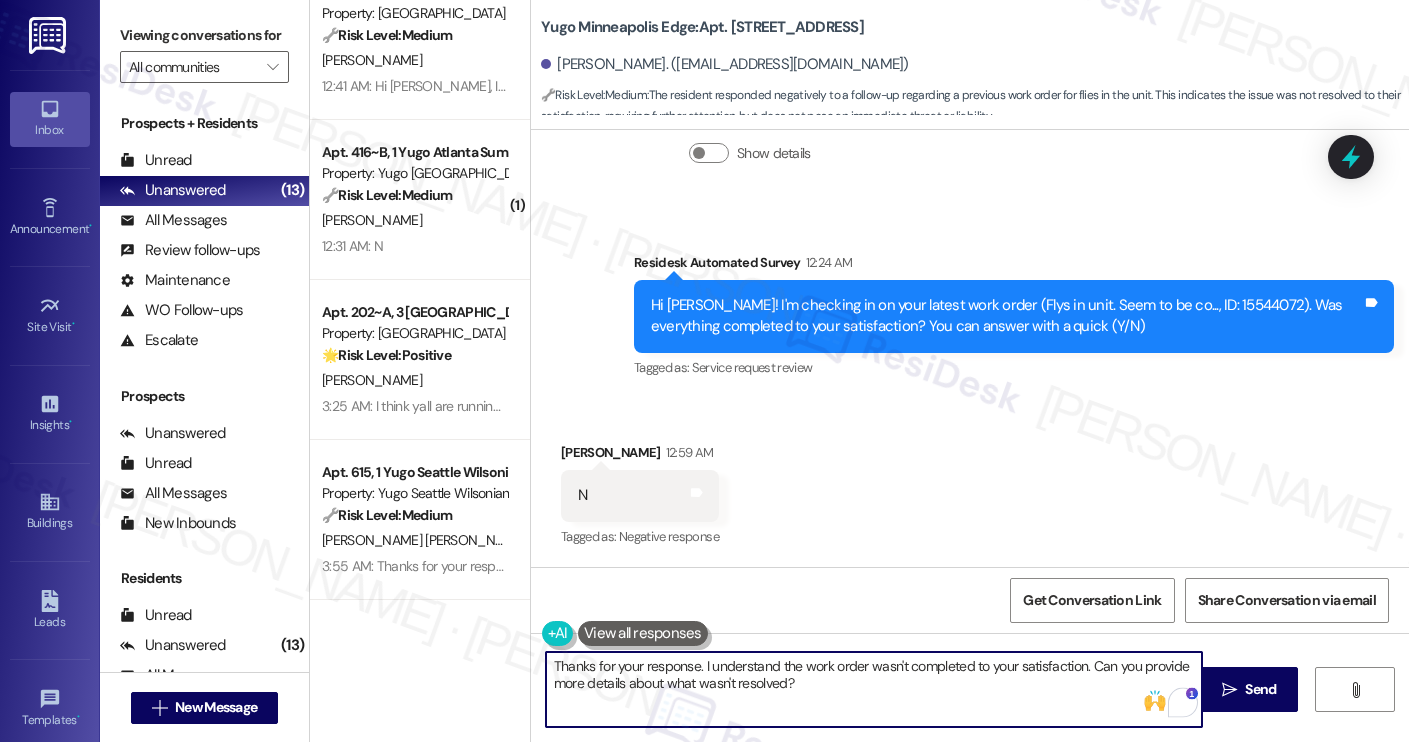 click on "Matthew Katz 12:59 AM" at bounding box center [640, 456] 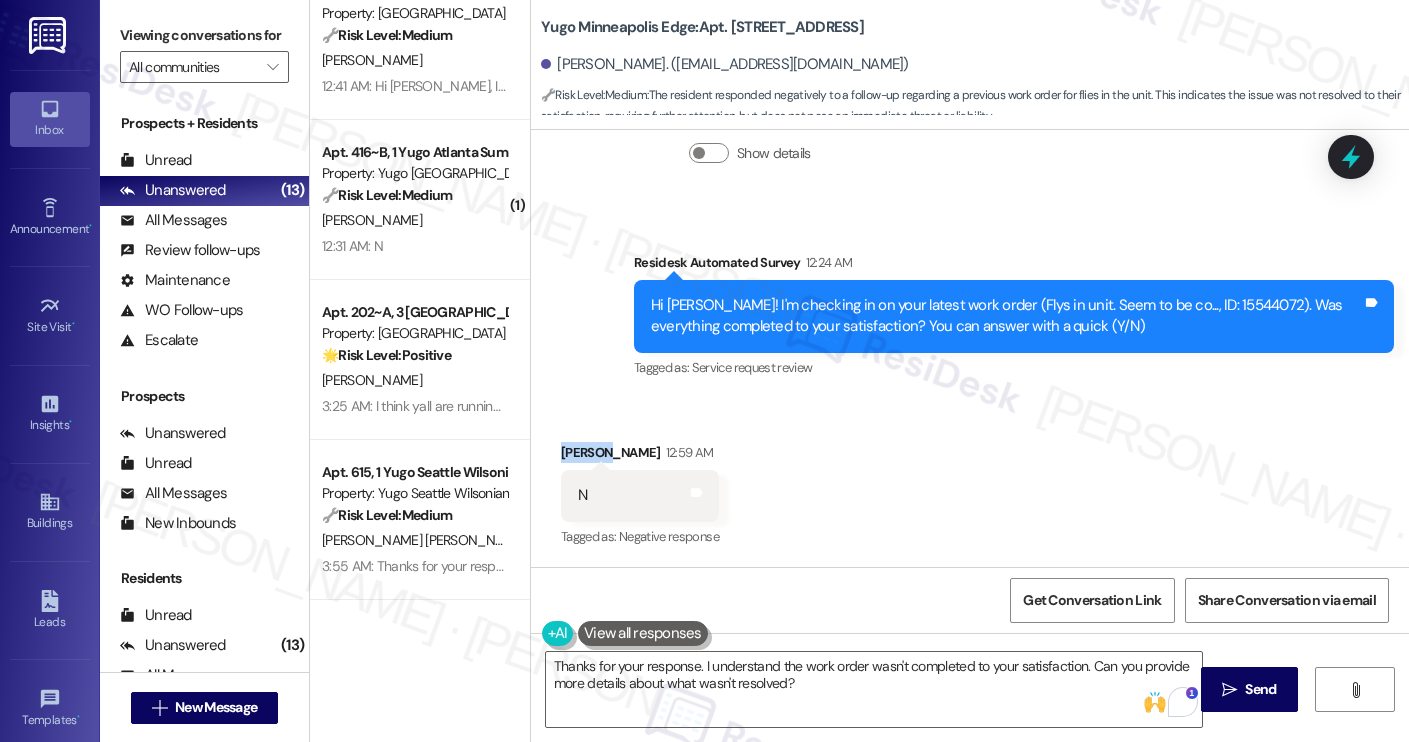 click on "Received via SMS Matthew Katz 12:59 AM N Tags and notes Tagged as:   Negative response Click to highlight conversations about Negative response" at bounding box center [970, 481] 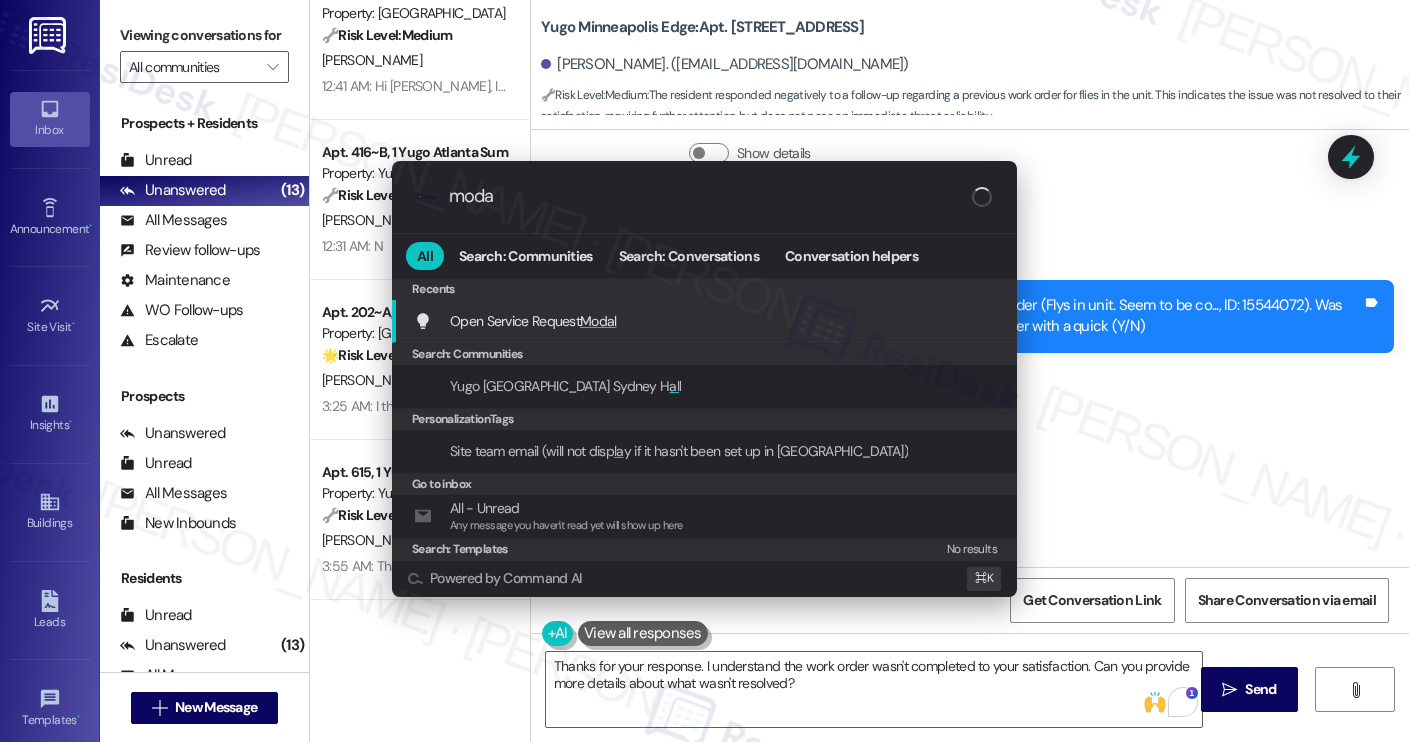 type on "modal" 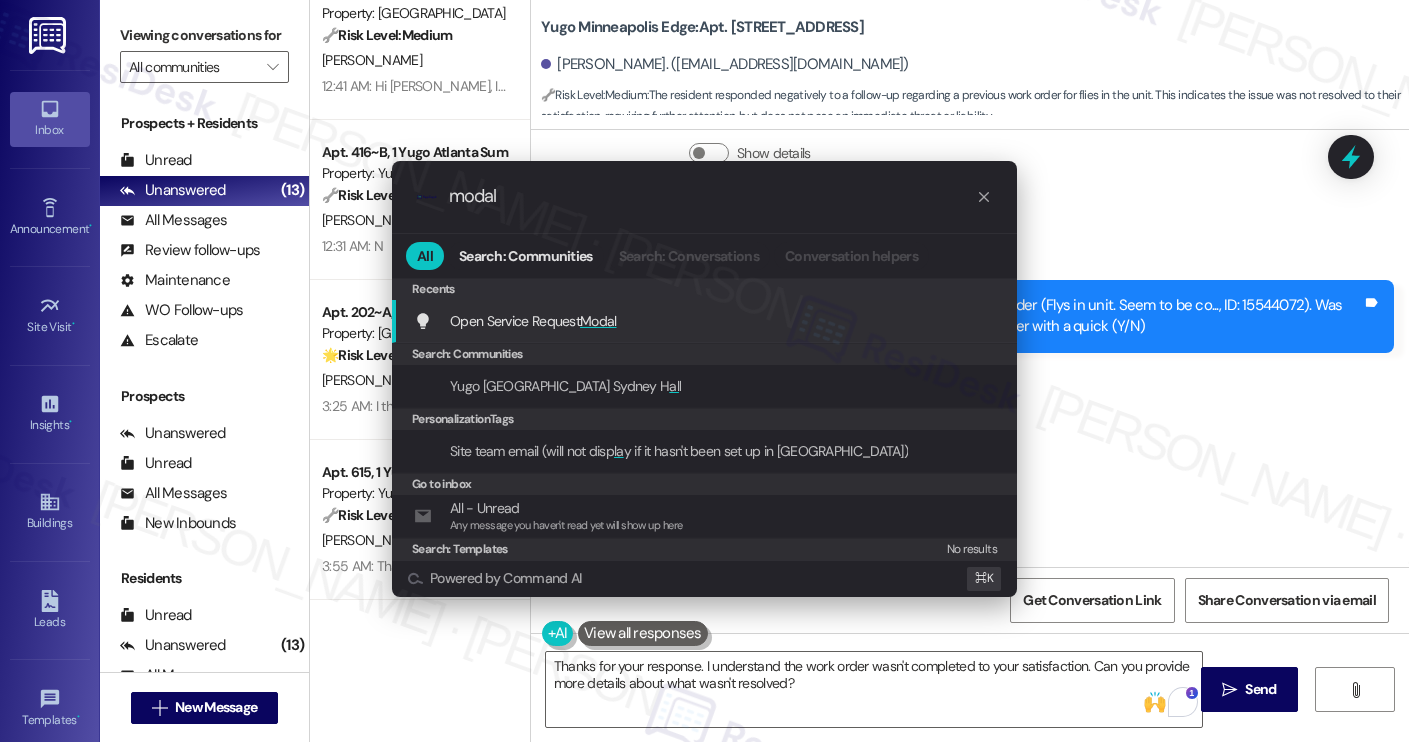 click on "Open Service Request  Modal Add shortcut" at bounding box center (704, 321) 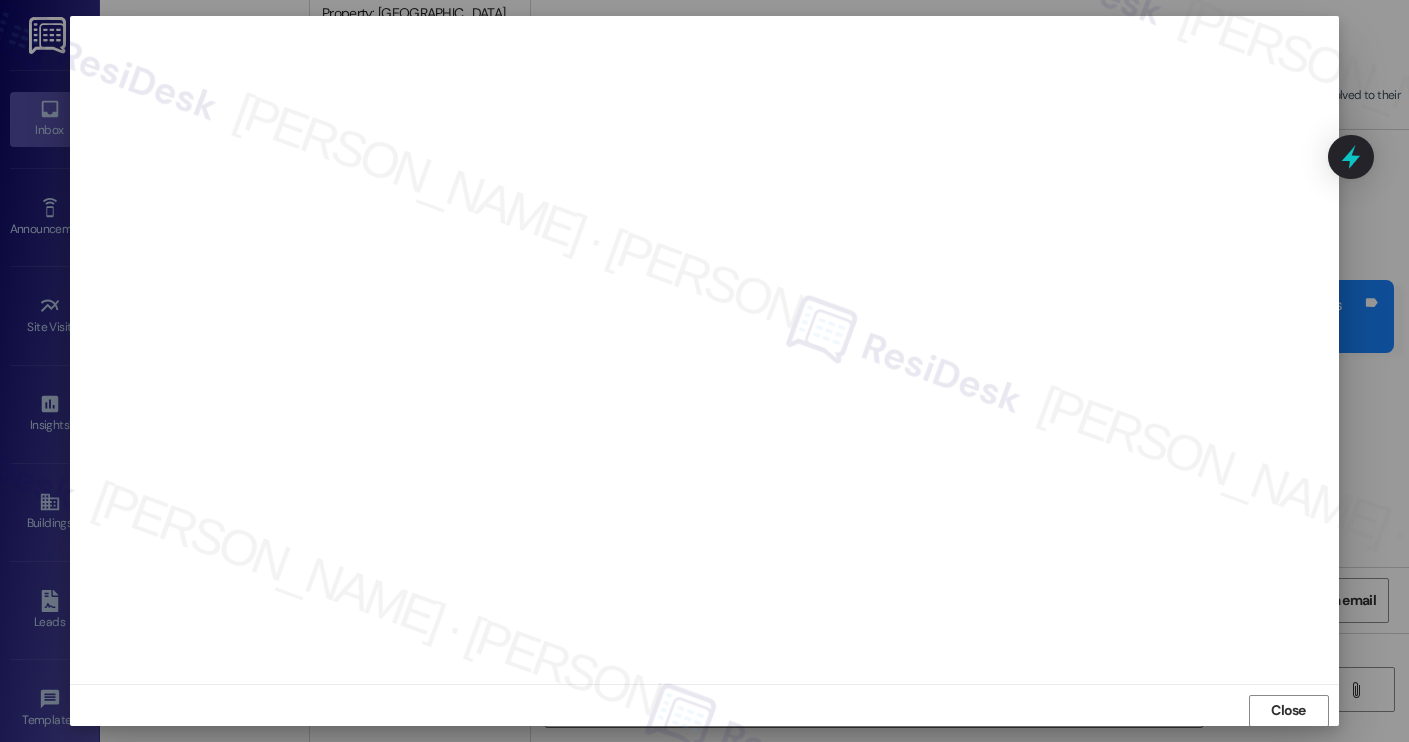 scroll, scrollTop: 1, scrollLeft: 0, axis: vertical 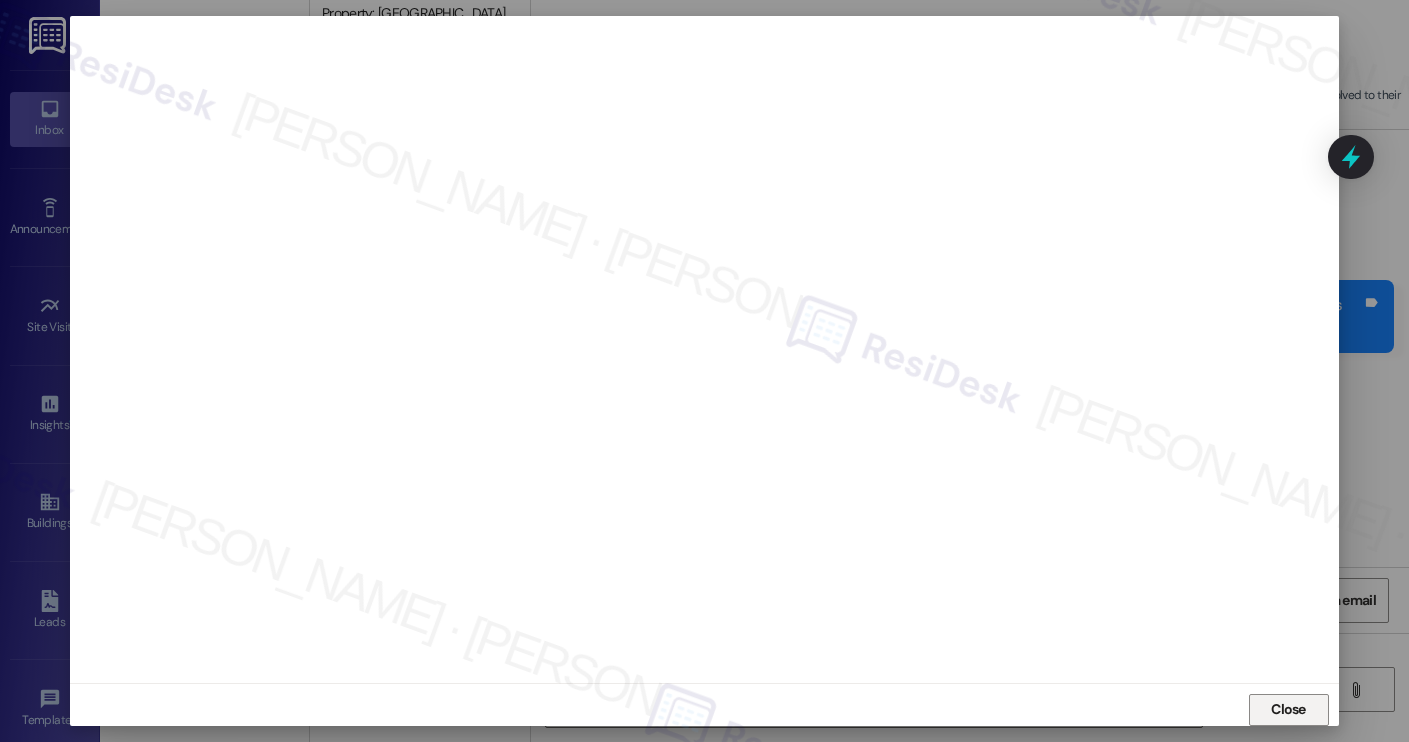 click on "Close" at bounding box center [1289, 710] 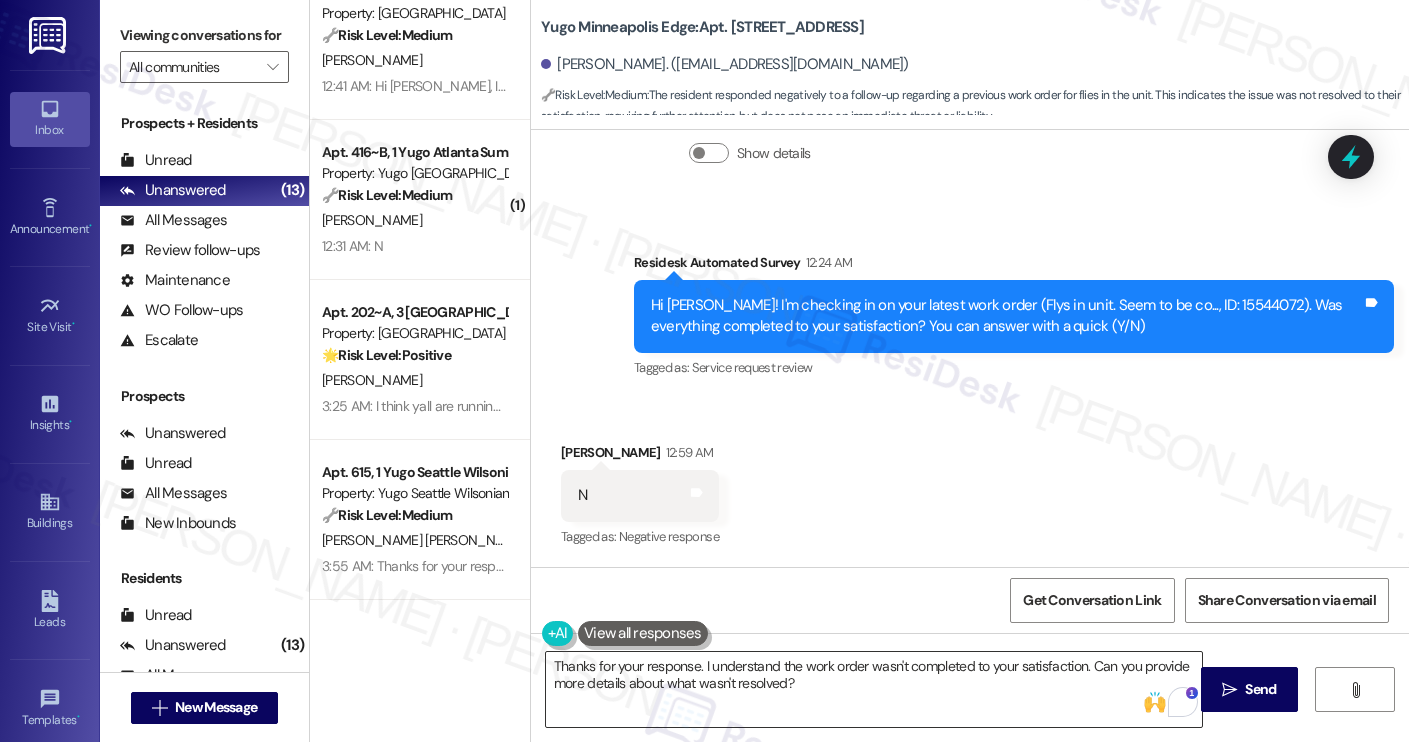 click on "Thanks for your response. I understand the work order wasn't completed to your satisfaction. Can you provide more details about what wasn't resolved?" at bounding box center (874, 689) 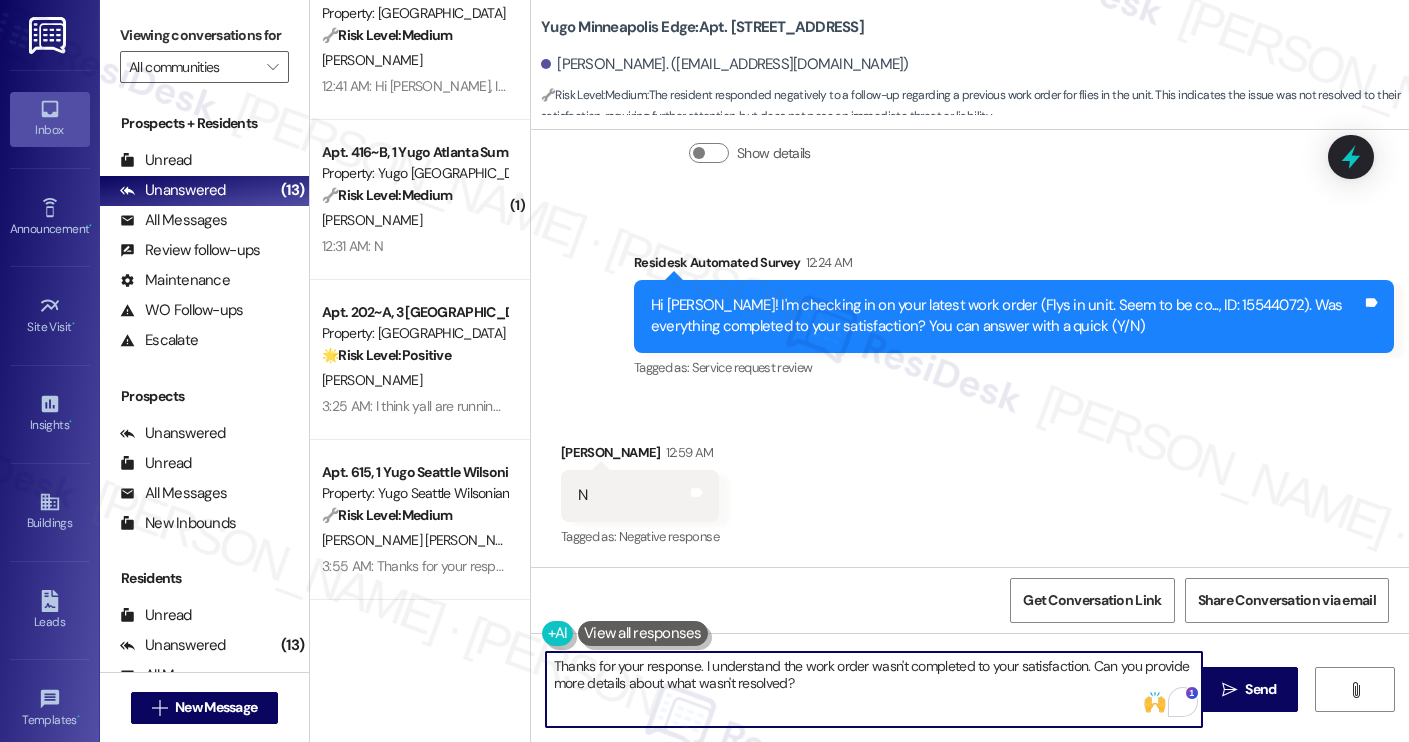 click on "Matthew Katz 12:59 AM" at bounding box center [640, 456] 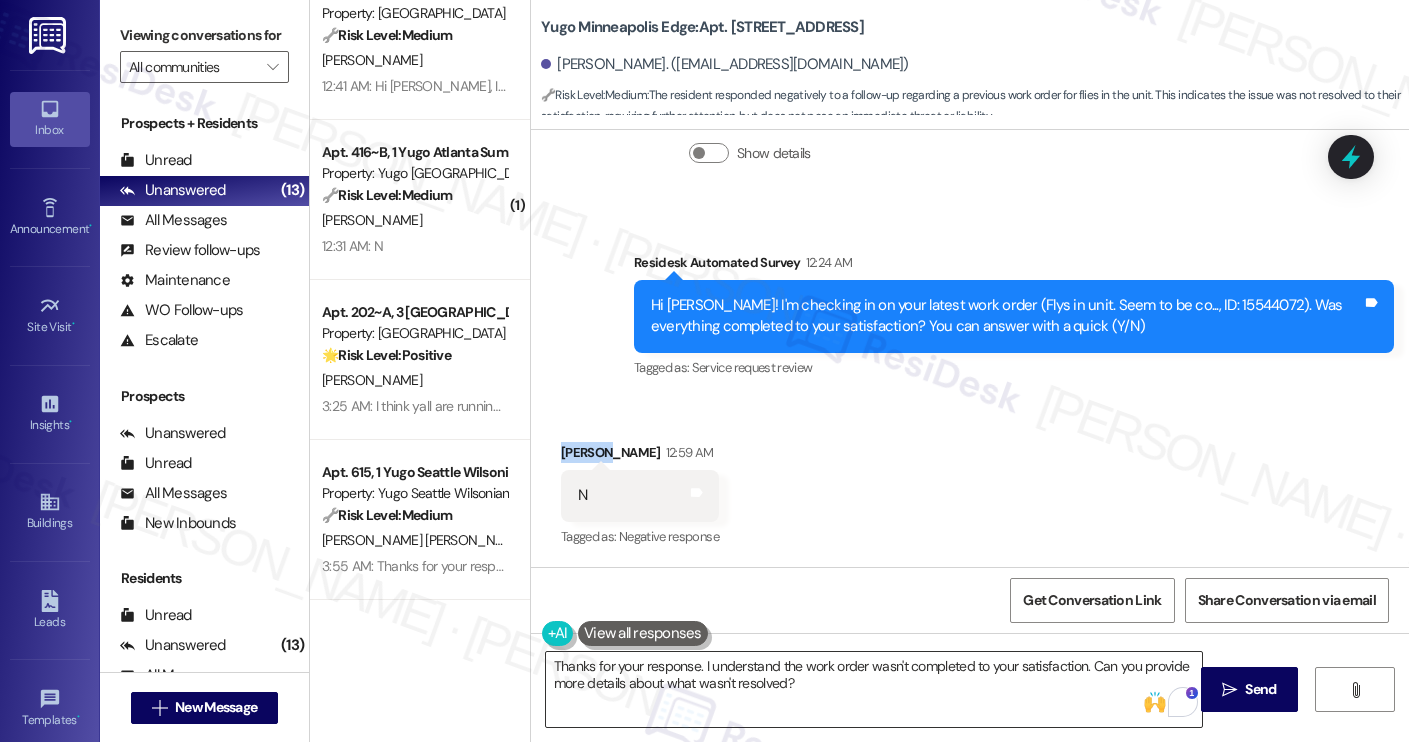 copy on "Matthew" 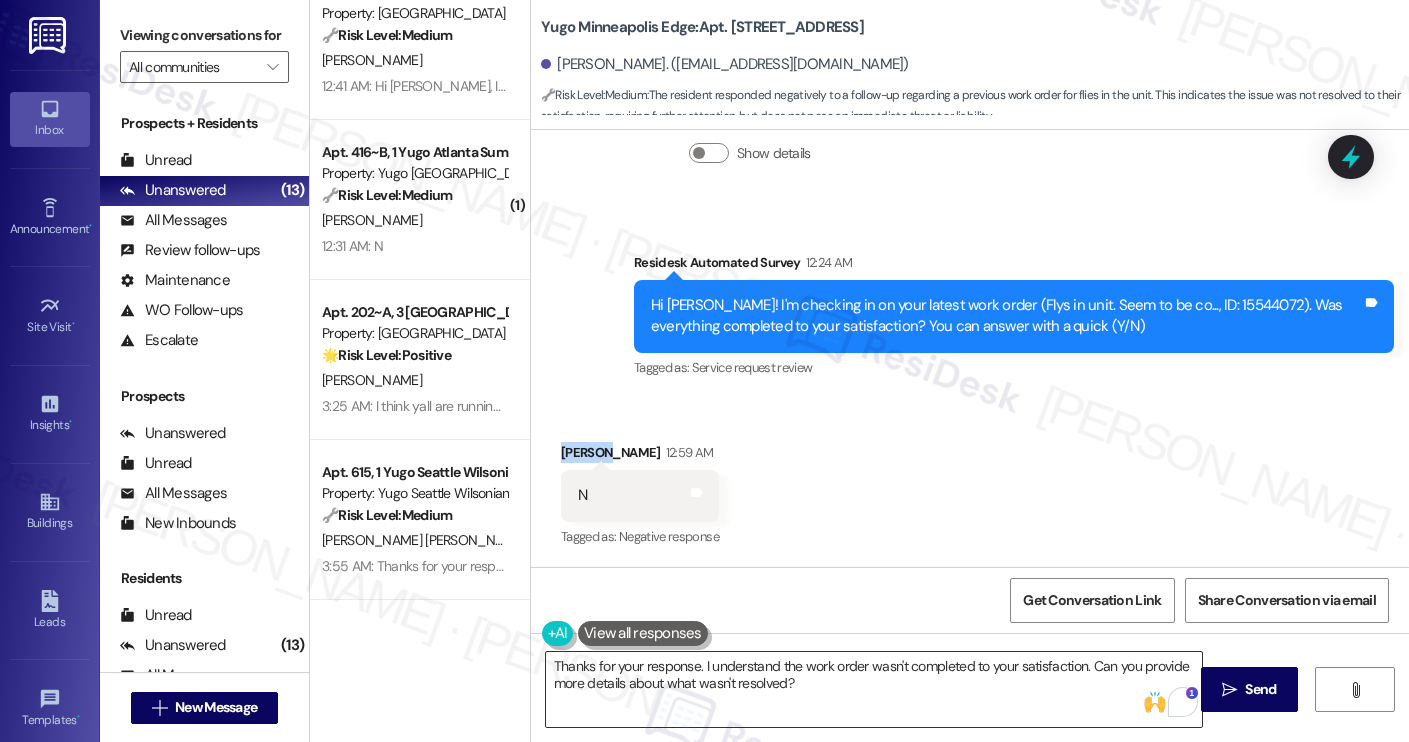 click on "Thanks for your response. I understand the work order wasn't completed to your satisfaction. Can you provide more details about what wasn't resolved?" at bounding box center (874, 689) 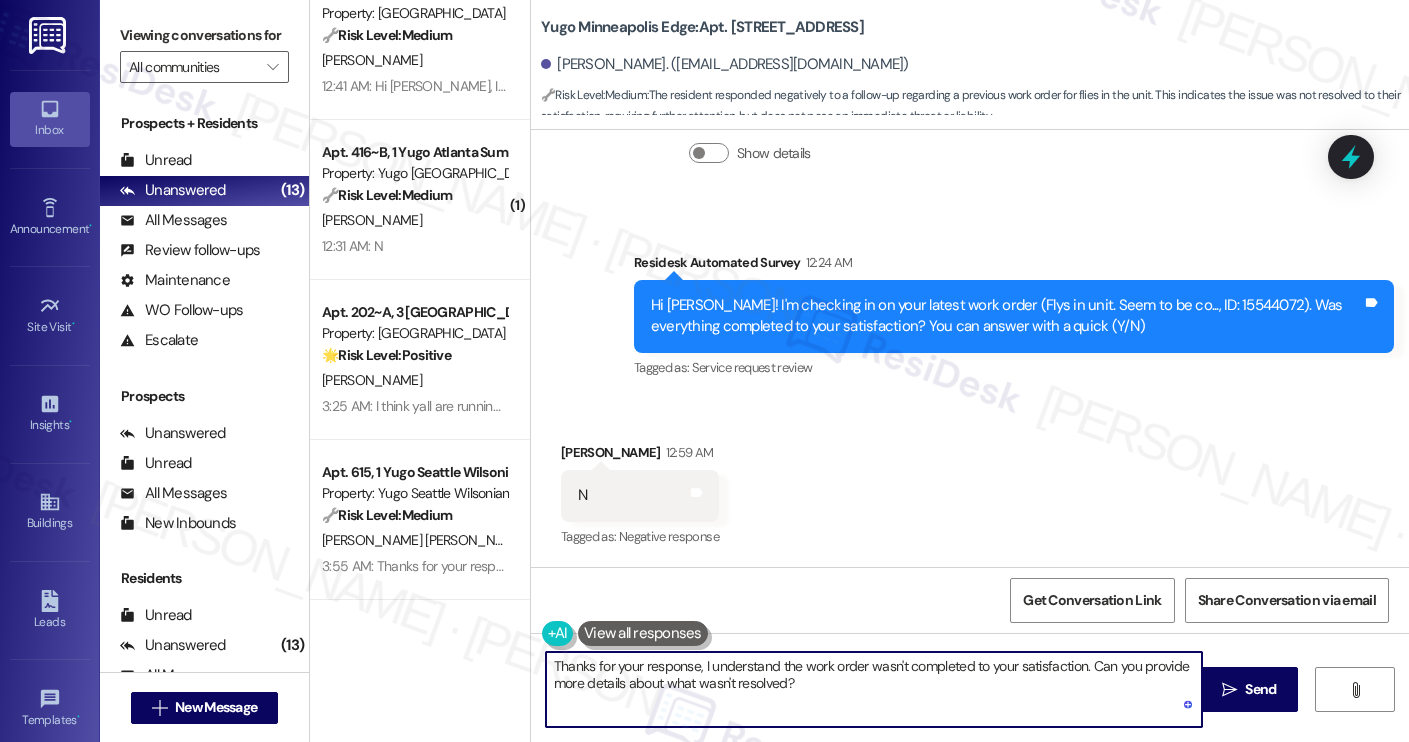 paste on "Matthew" 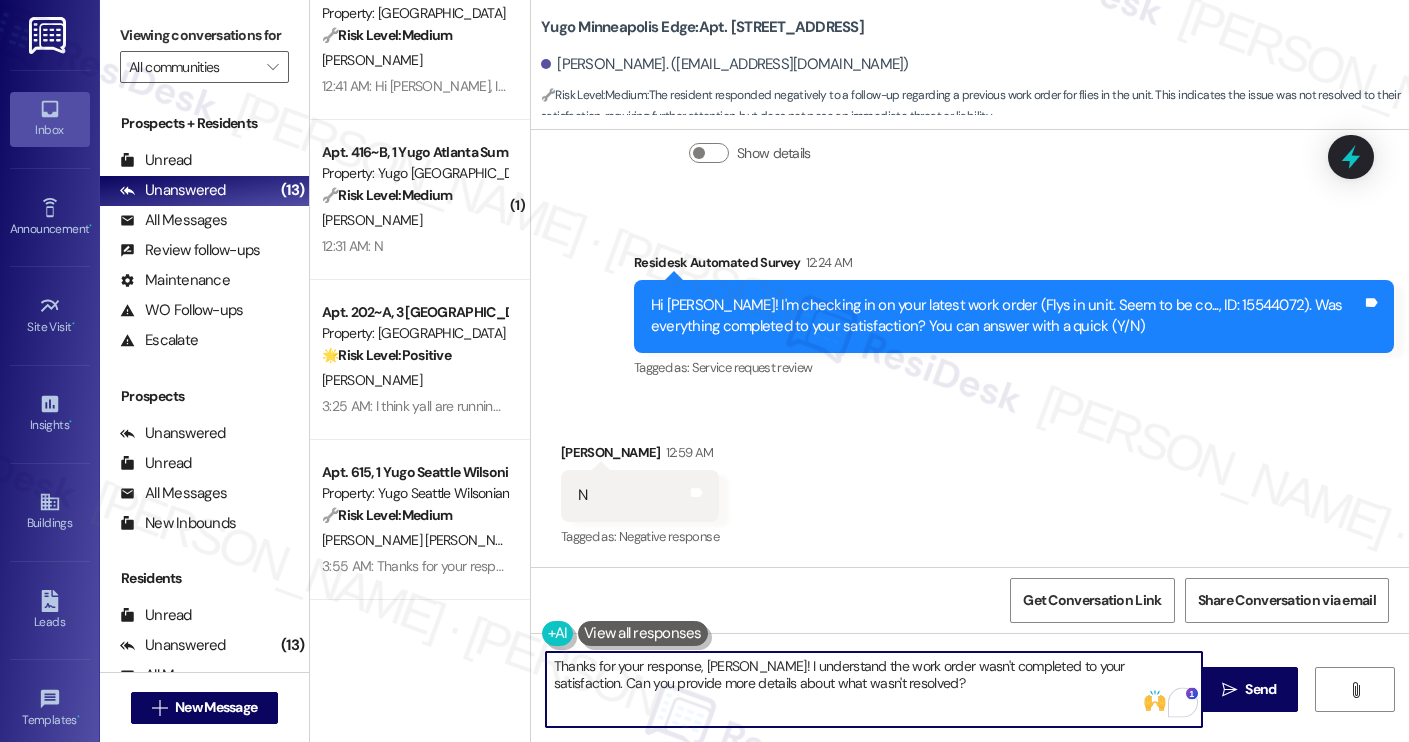 click on "Thanks for your response, Matthew! I understand the work order wasn't completed to your satisfaction. Can you provide more details about what wasn't resolved?" at bounding box center (874, 689) 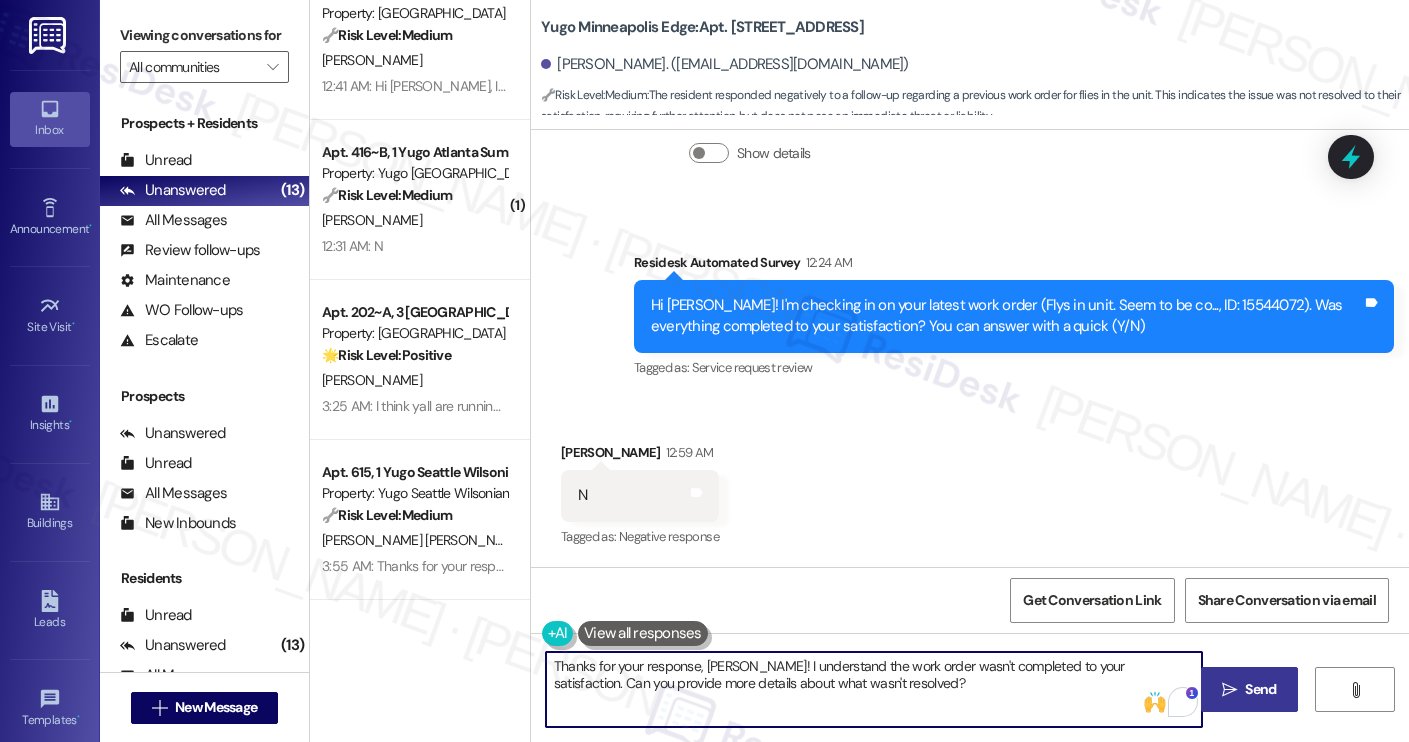 type on "Thanks for your response, Matthew! I understand the work order wasn't completed to your satisfaction. Can you provide more details about what wasn't resolved?" 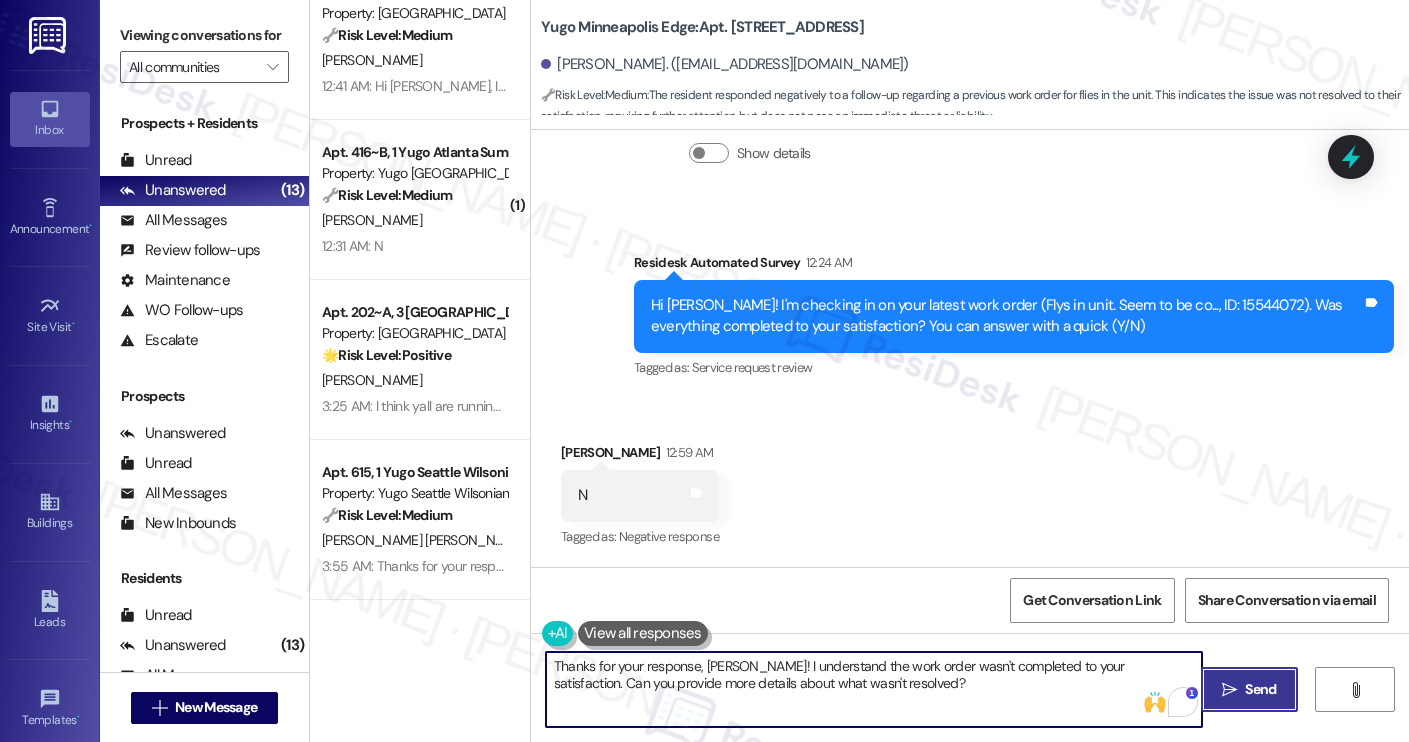 click on "" at bounding box center (1229, 690) 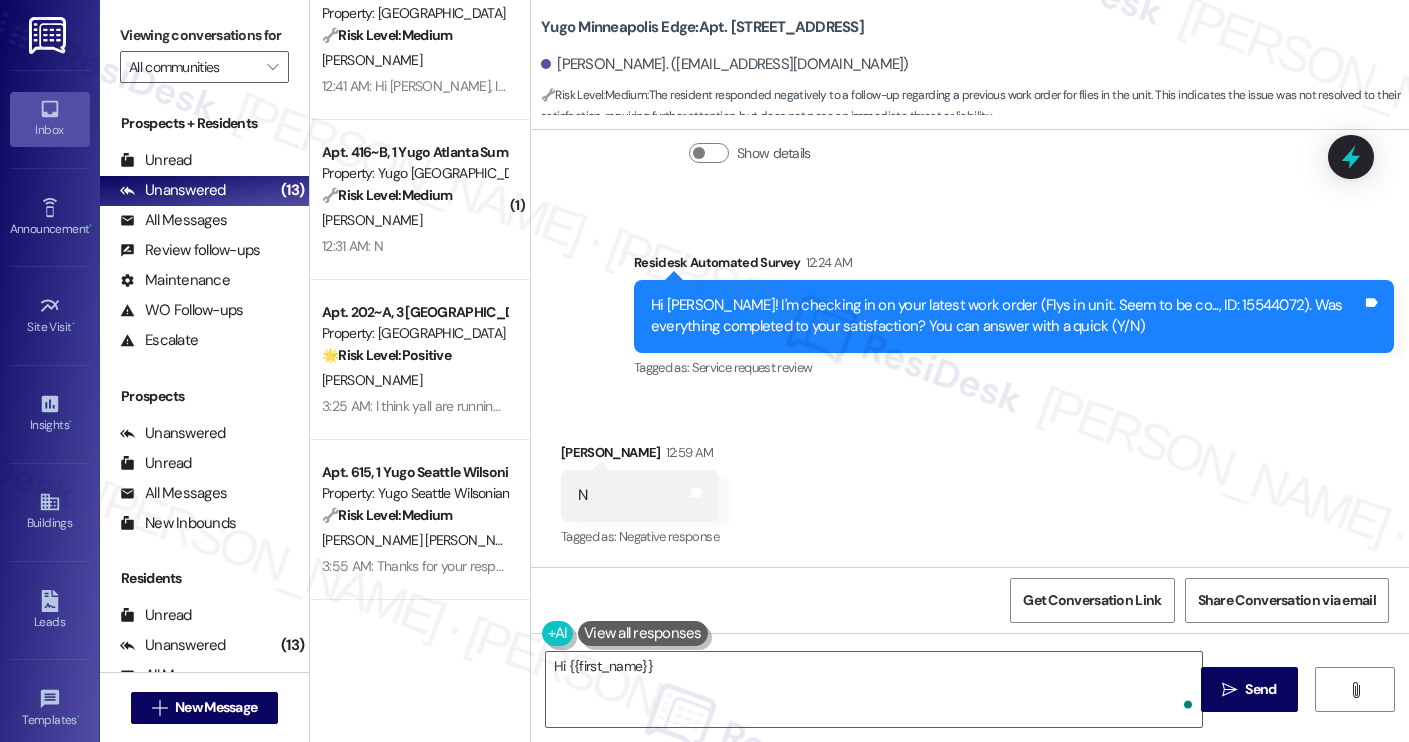 scroll, scrollTop: 984, scrollLeft: 0, axis: vertical 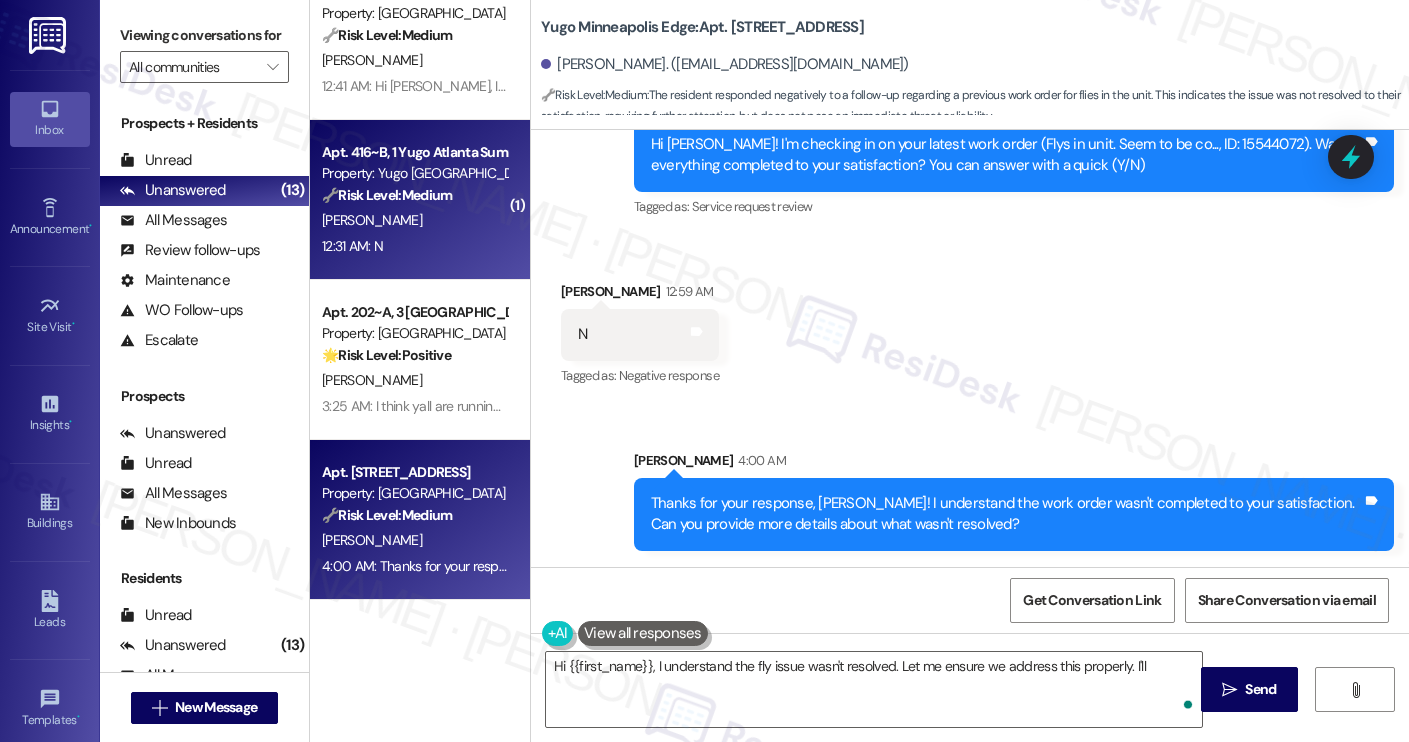 type on "Hi {{first_name}}, I understand the fly issue wasn't resolved. Let me ensure we address this properly. I'll" 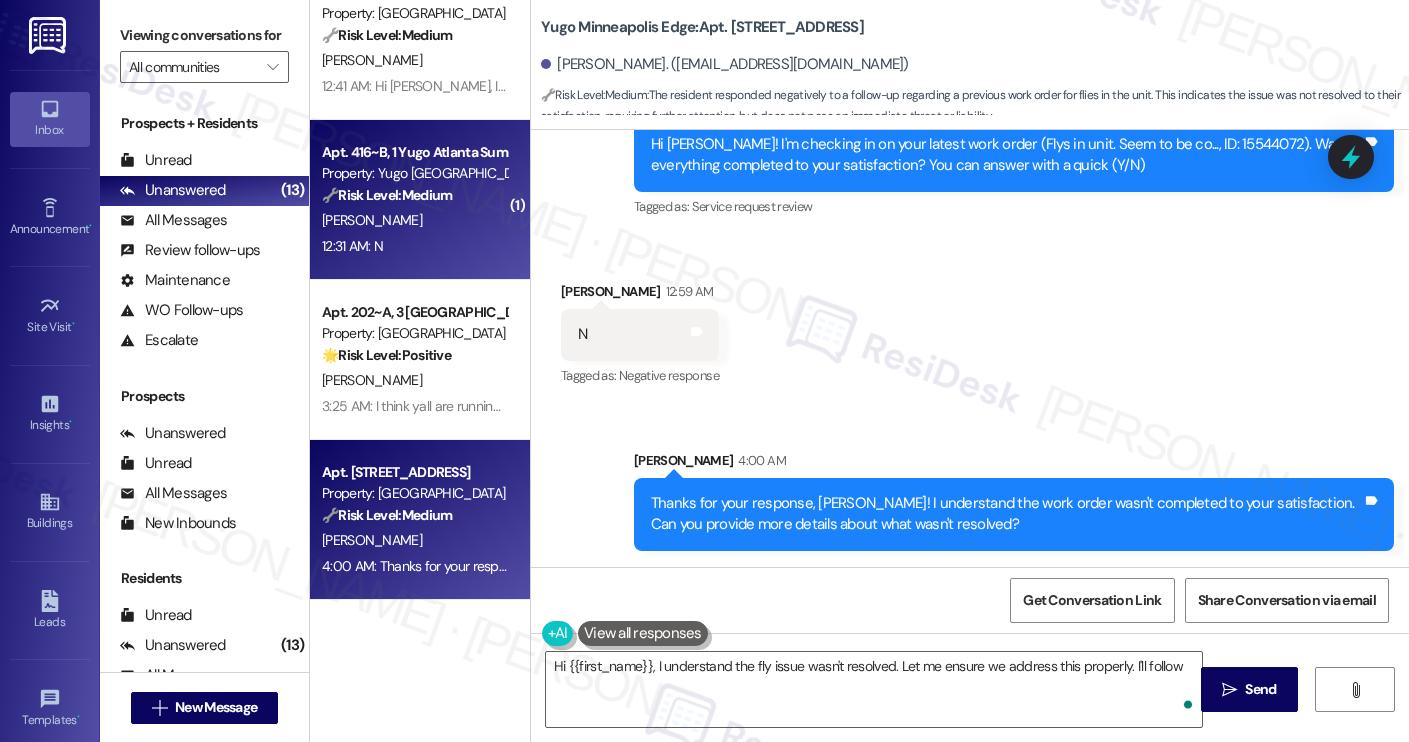 click on "12:31 AM: N 12:31 AM: N" at bounding box center (414, 246) 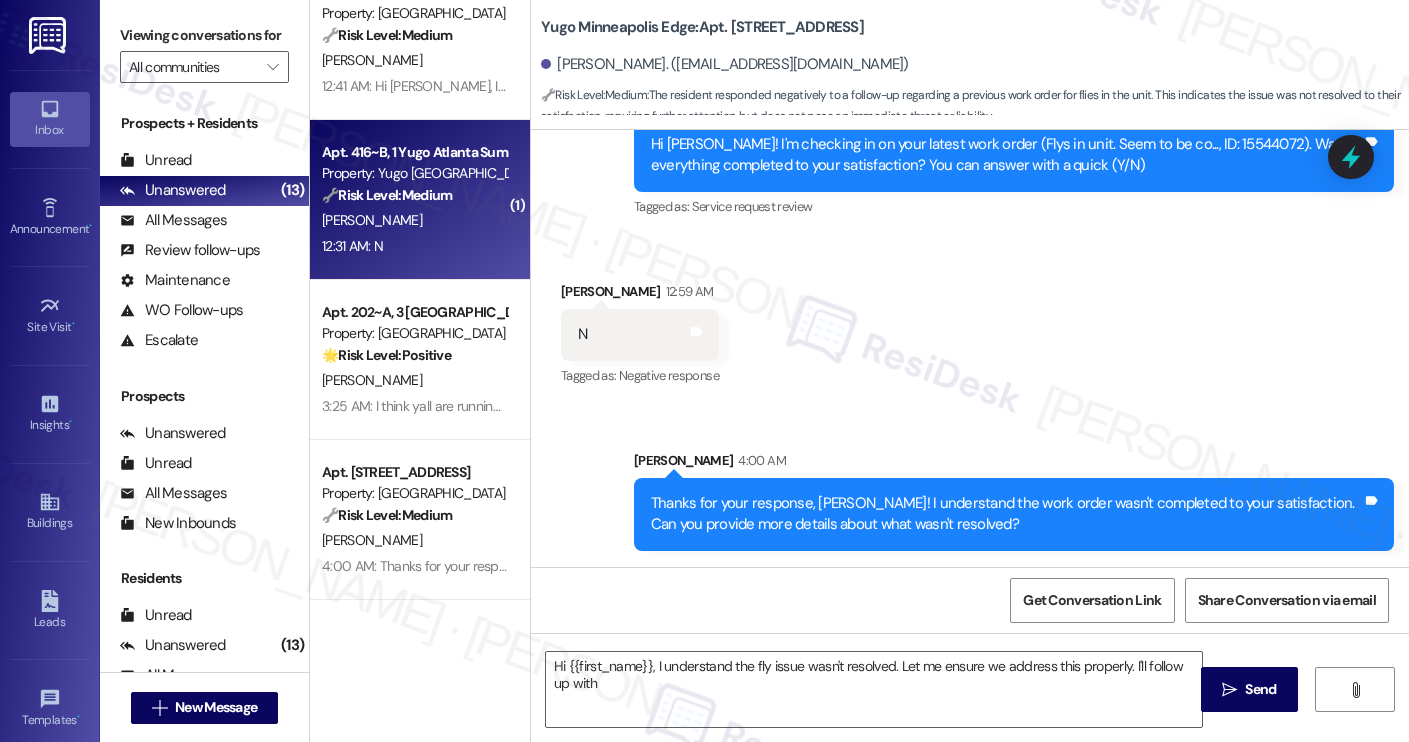 type on "Hi {{first_name}}, I understand the fly issue wasn't resolved. Let me ensure we address this properly. I'll follow up with the" 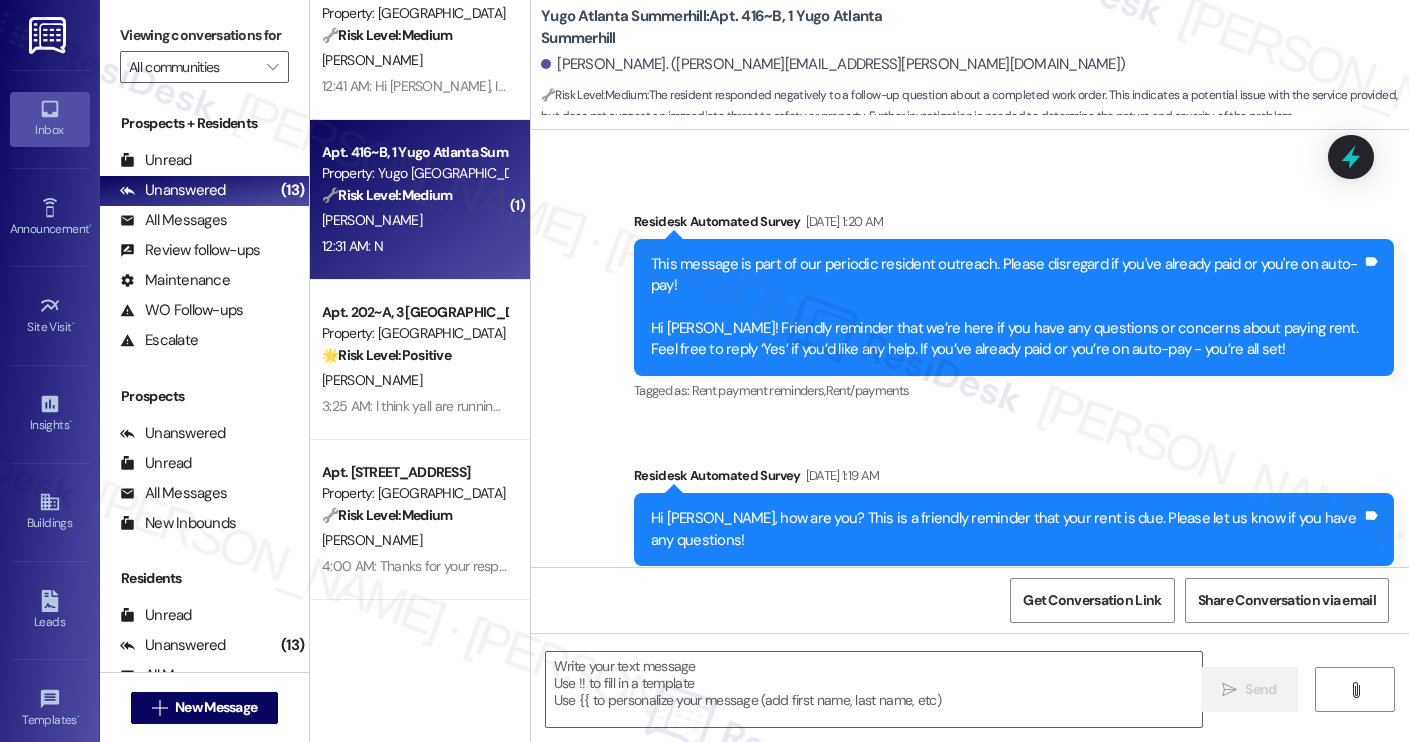 type on "Fetching suggested responses. Please feel free to read through the conversation in the meantime." 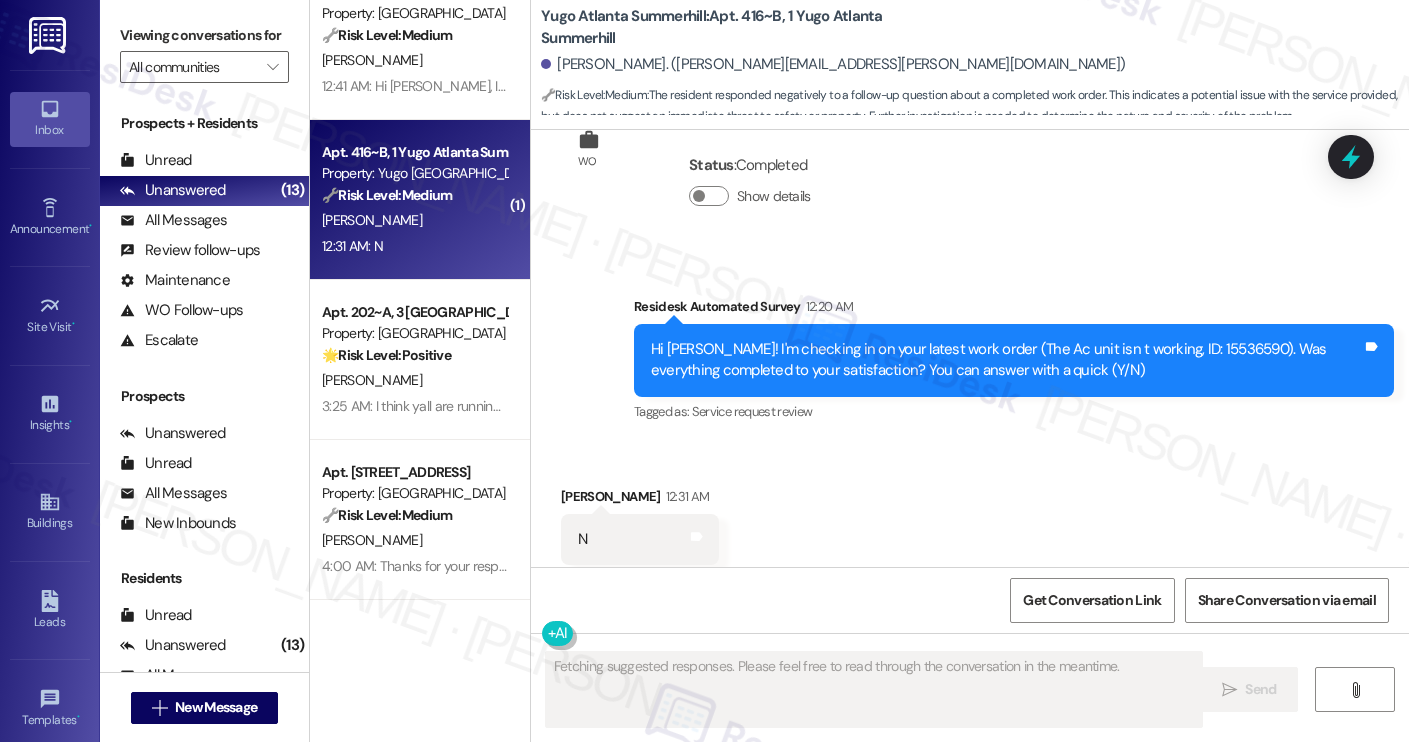 scroll, scrollTop: 5757, scrollLeft: 0, axis: vertical 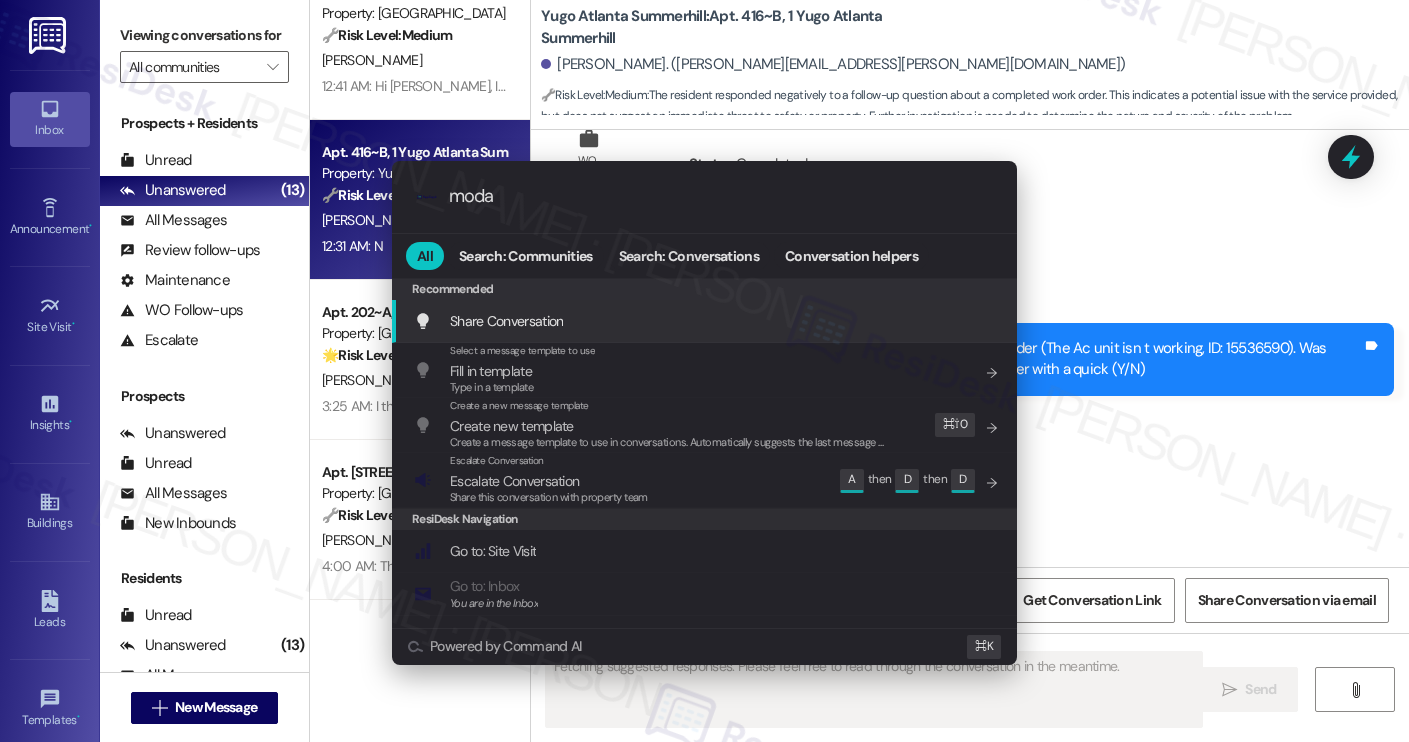 type on "modal" 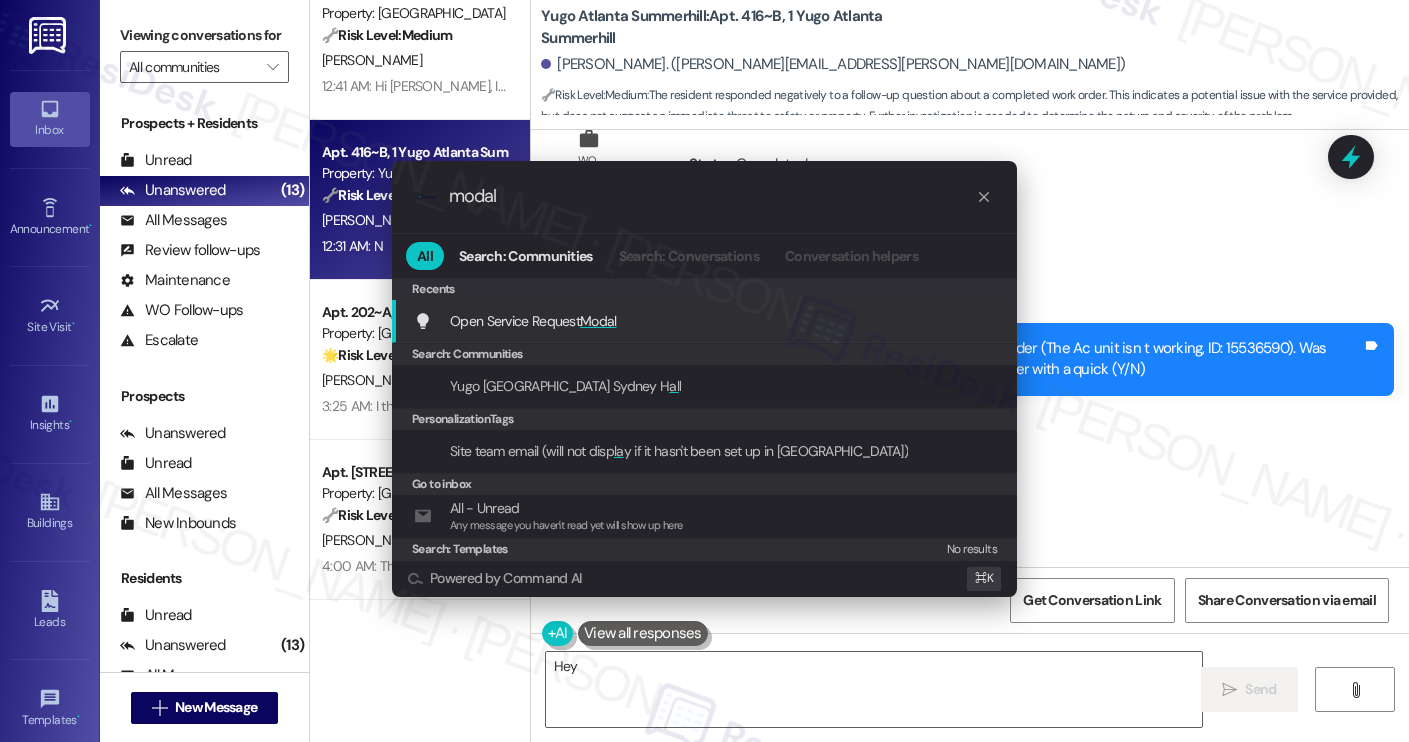 click on "Open Service Request  Modal Add shortcut" at bounding box center (704, 321) 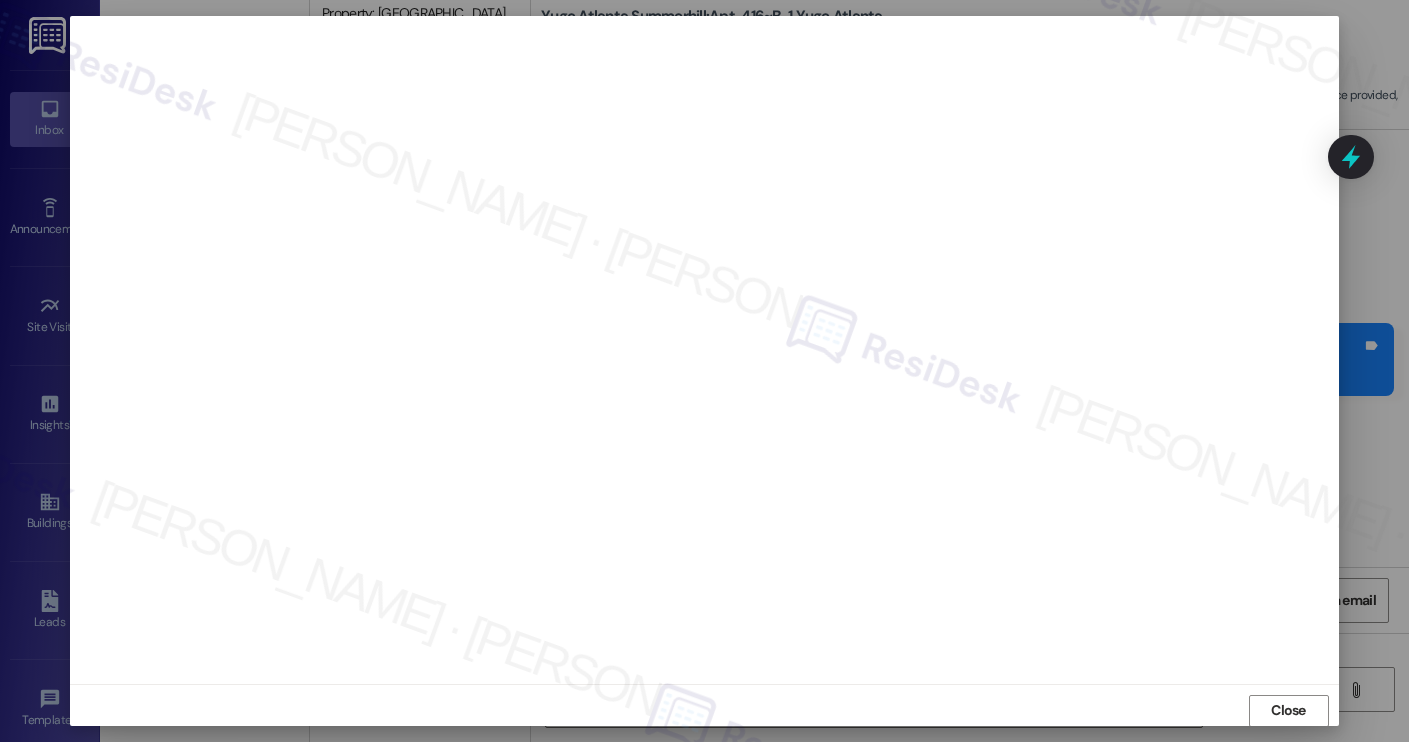 scroll, scrollTop: 1, scrollLeft: 0, axis: vertical 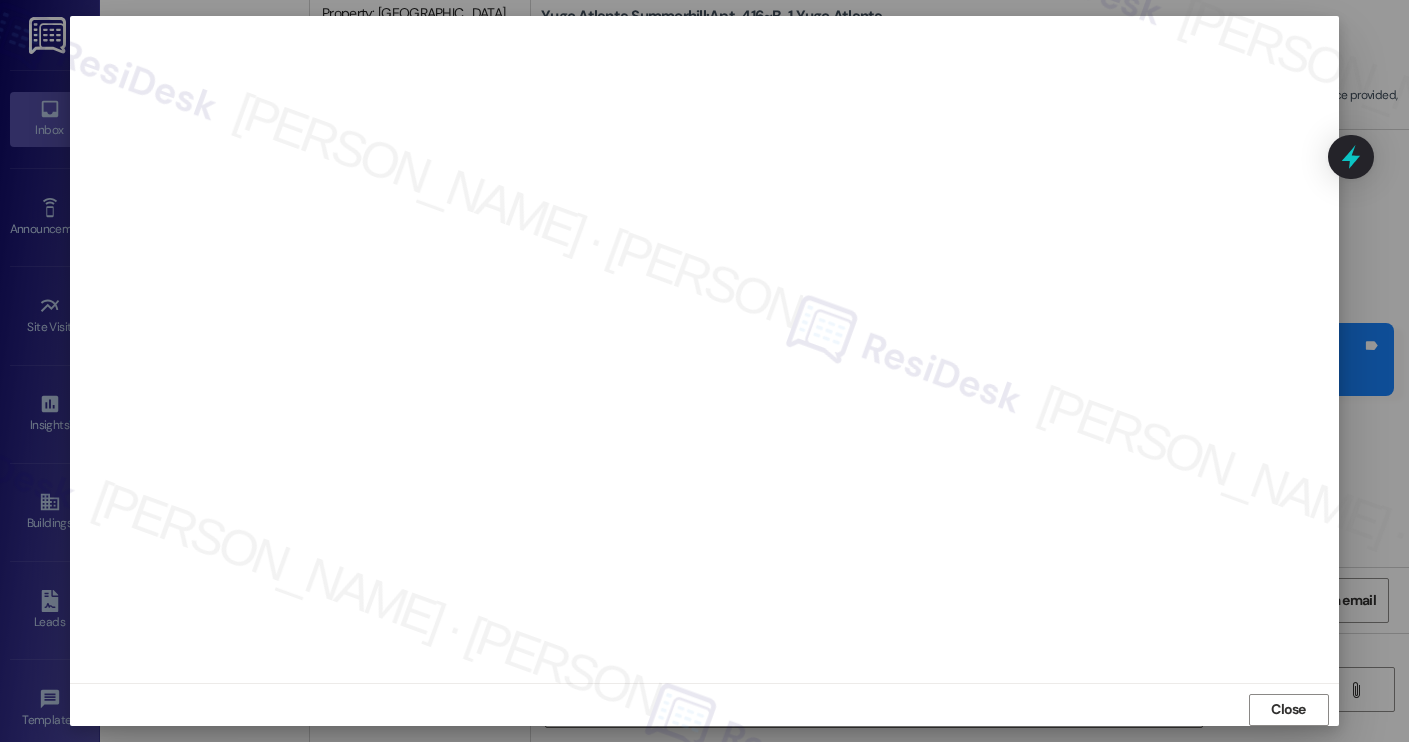 type on "Hey {{first_name}}, I'm sorry to hear that the AC unit work wasn't completed to your satisfaction. I'll follow up with the on-site team to see what the next steps are to resolve this for you!" 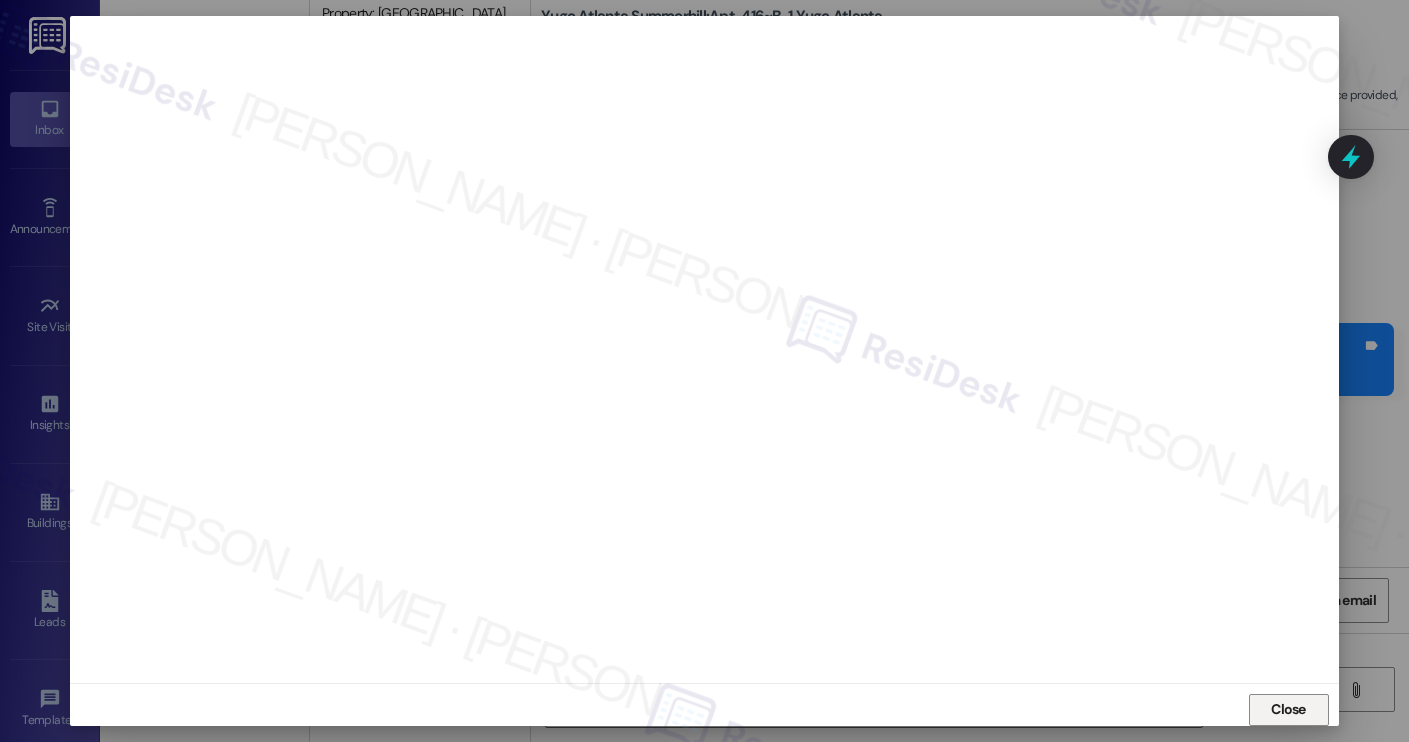 click on "Close" at bounding box center [1289, 710] 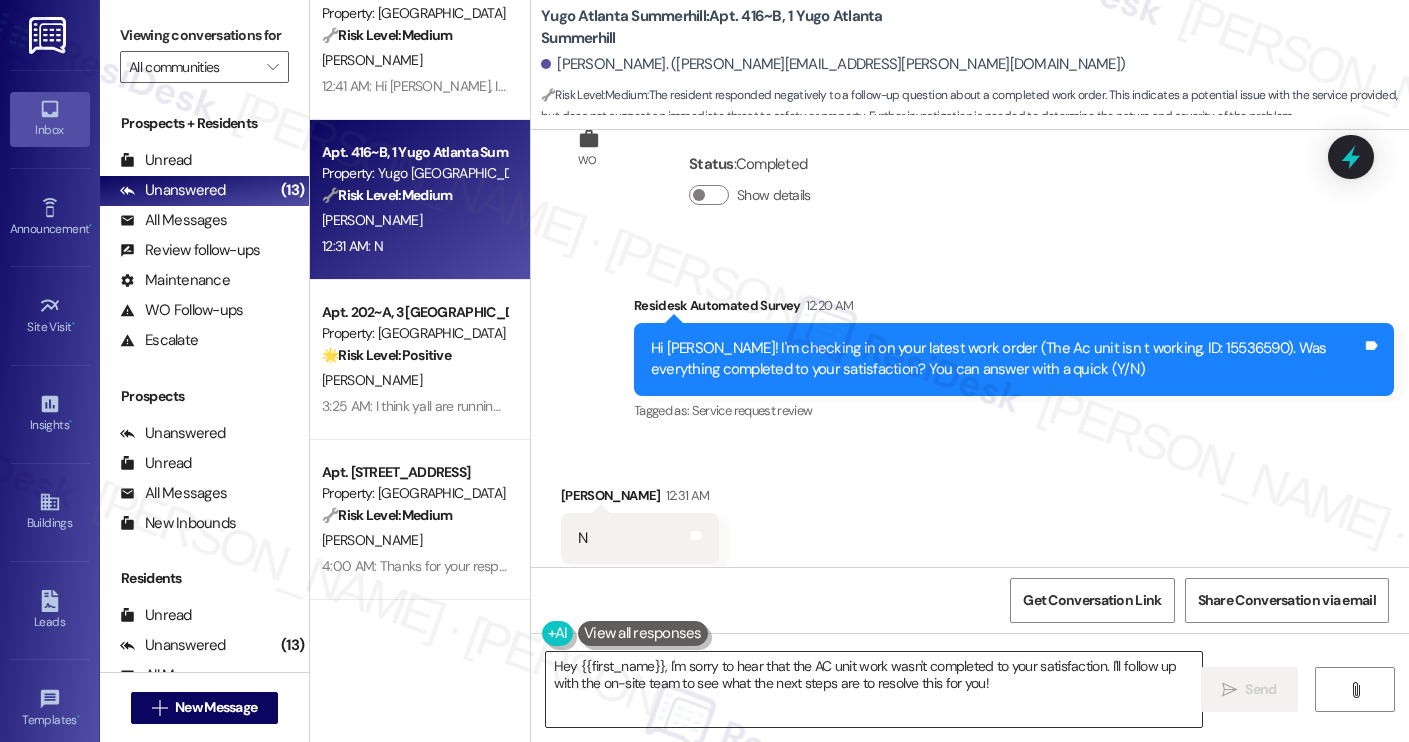 click on "Hey {{first_name}}, I'm sorry to hear that the AC unit work wasn't completed to your satisfaction. I'll follow up with the on-site team to see what the next steps are to resolve this for you!" at bounding box center [874, 689] 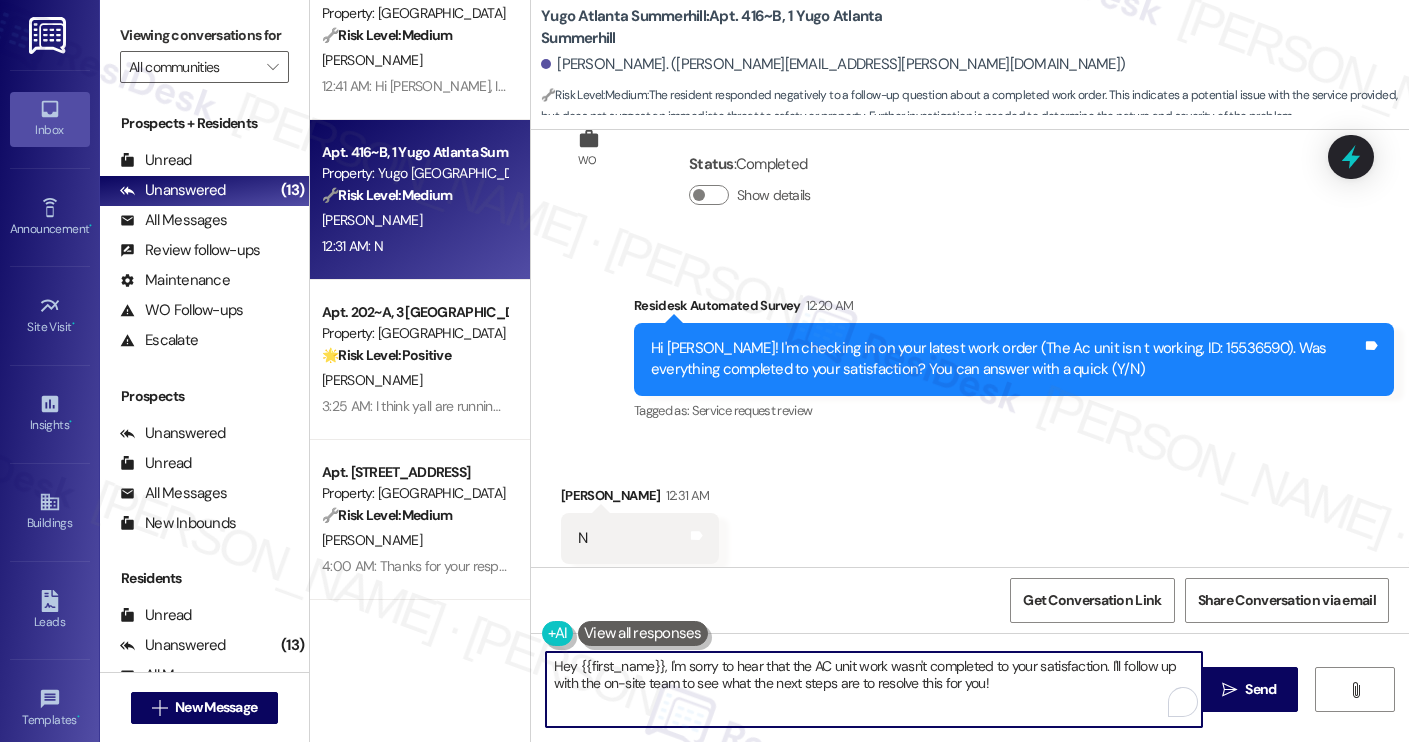click on "Hey {{first_name}}, I'm sorry to hear that the AC unit work wasn't completed to your satisfaction. I'll follow up with the on-site team to see what the next steps are to resolve this for you!" at bounding box center (874, 689) 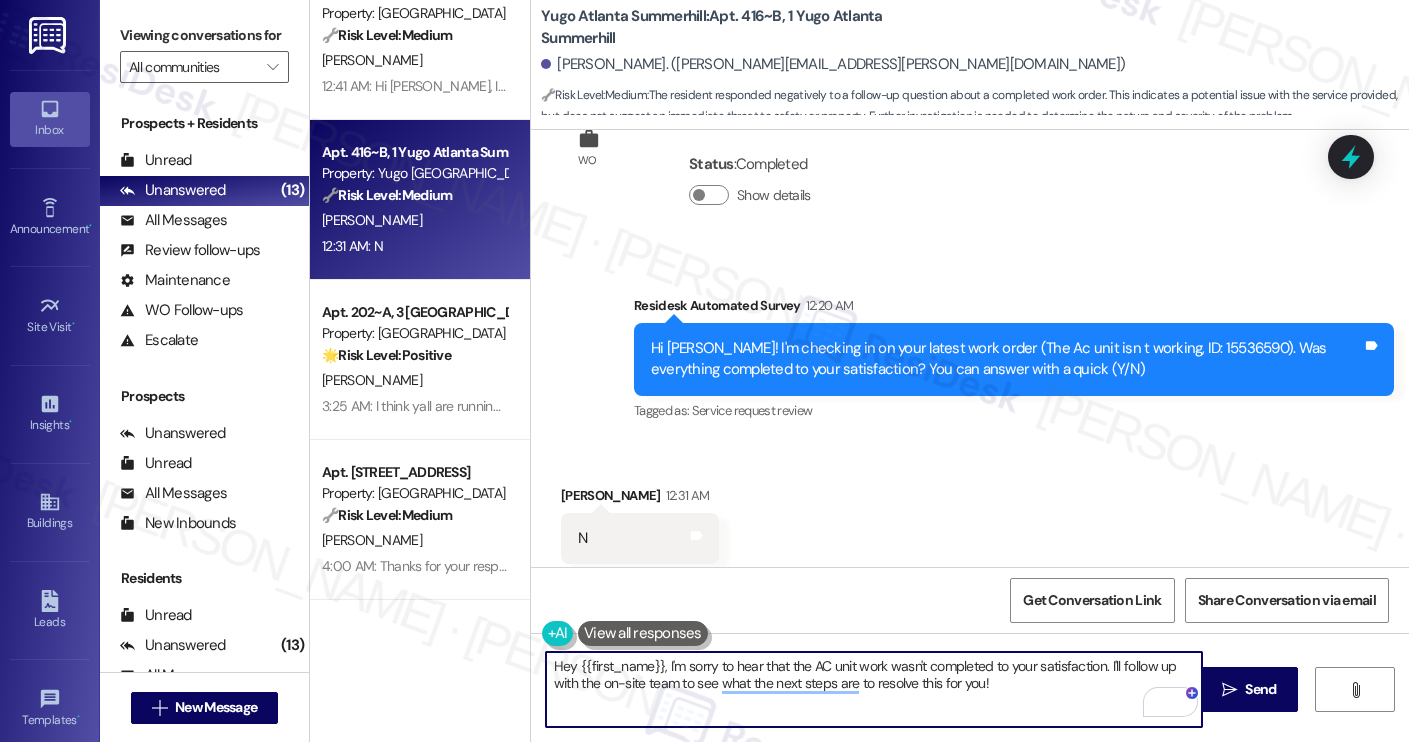 click on "Sydnie Simmons 12:31 AM" at bounding box center [640, 499] 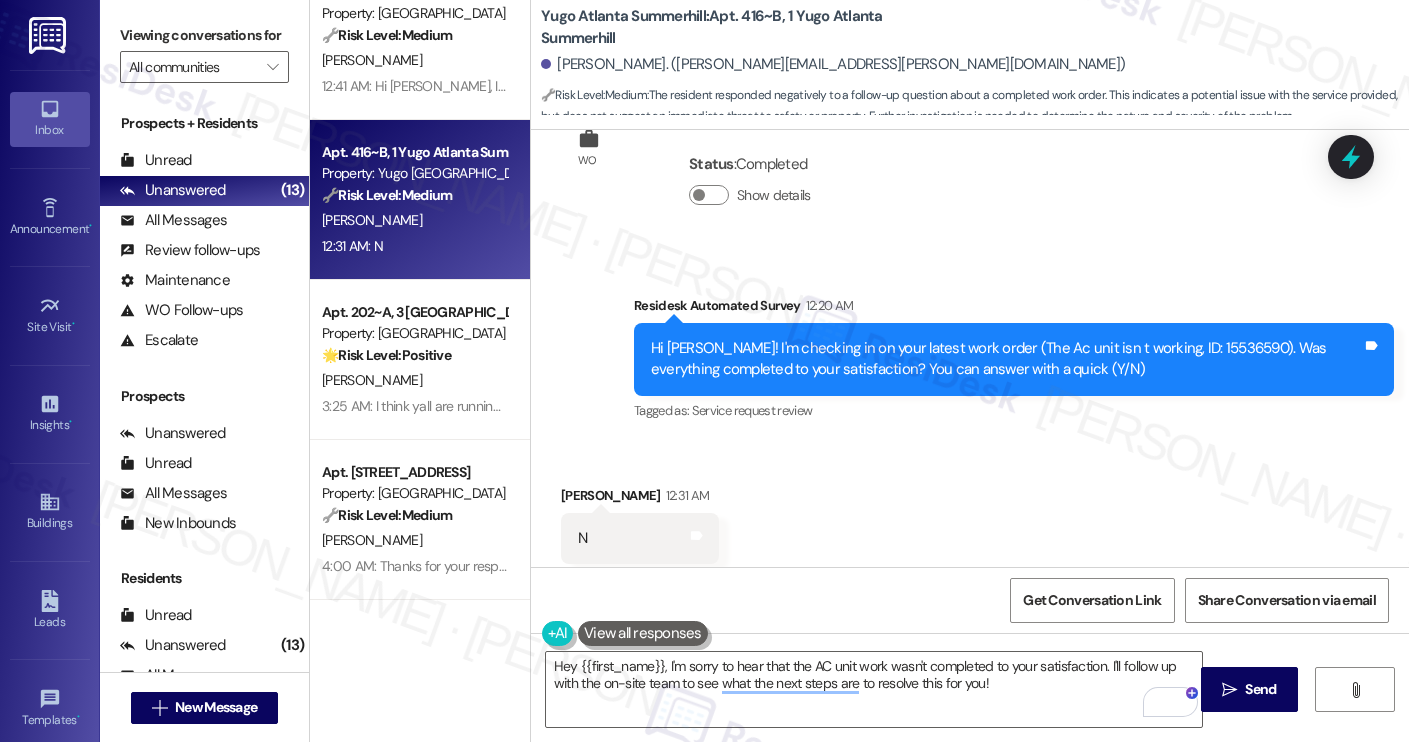 click on "Sydnie Simmons 12:31 AM" at bounding box center (640, 499) 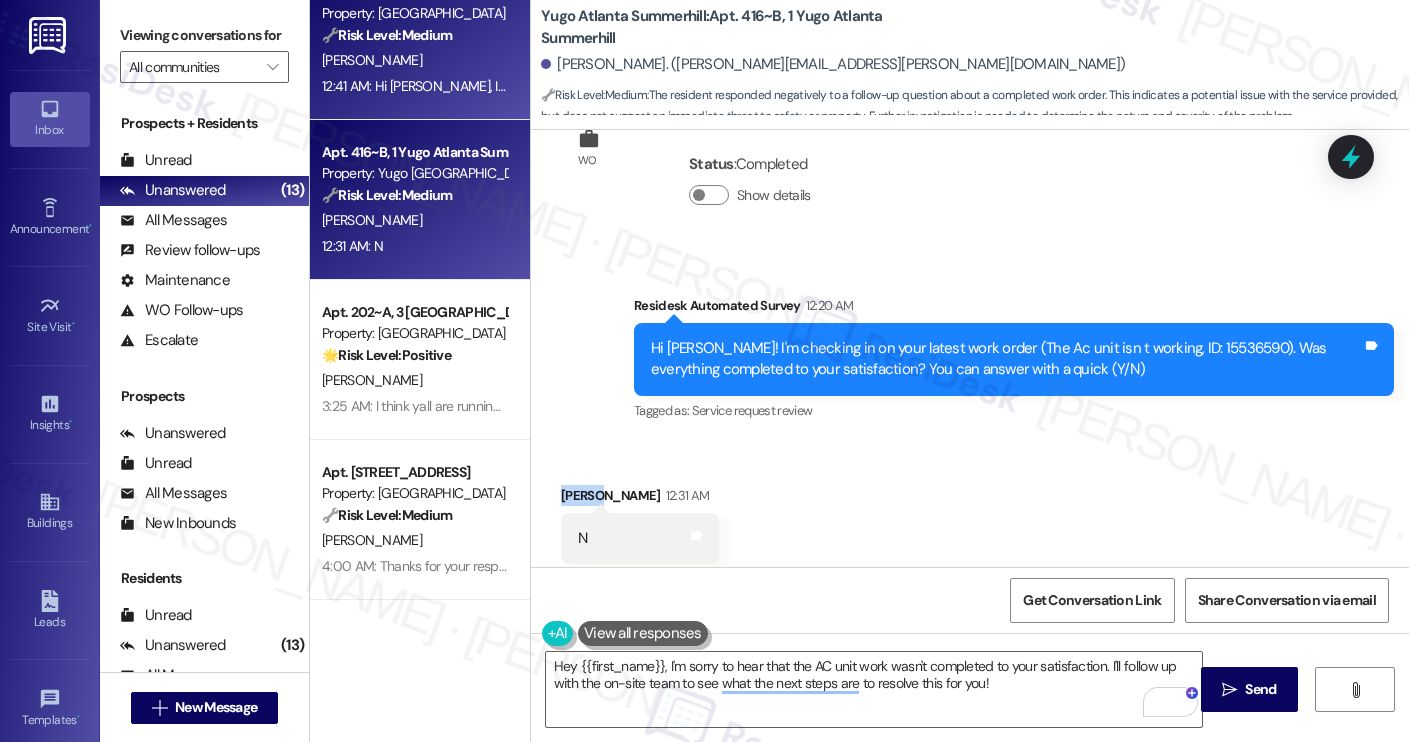 copy on "Sydnie" 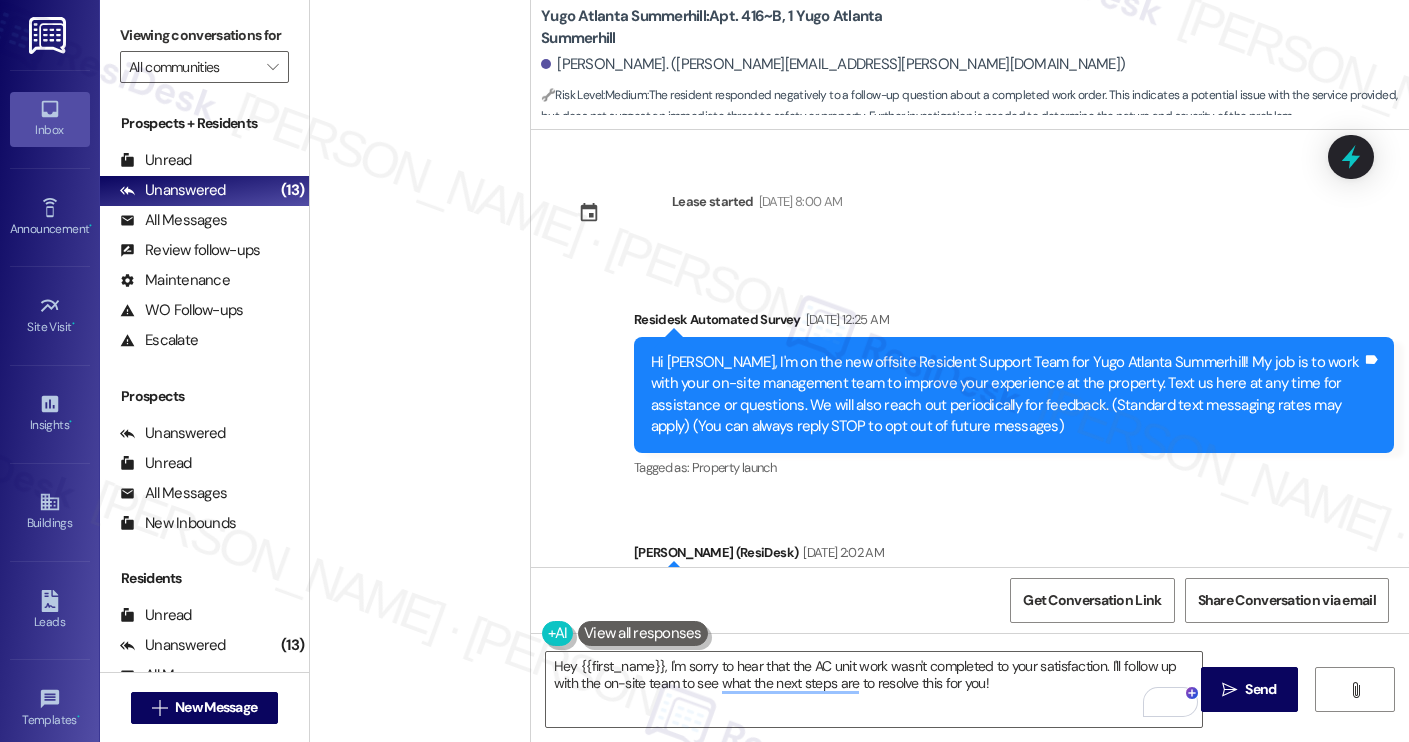 scroll, scrollTop: 0, scrollLeft: 0, axis: both 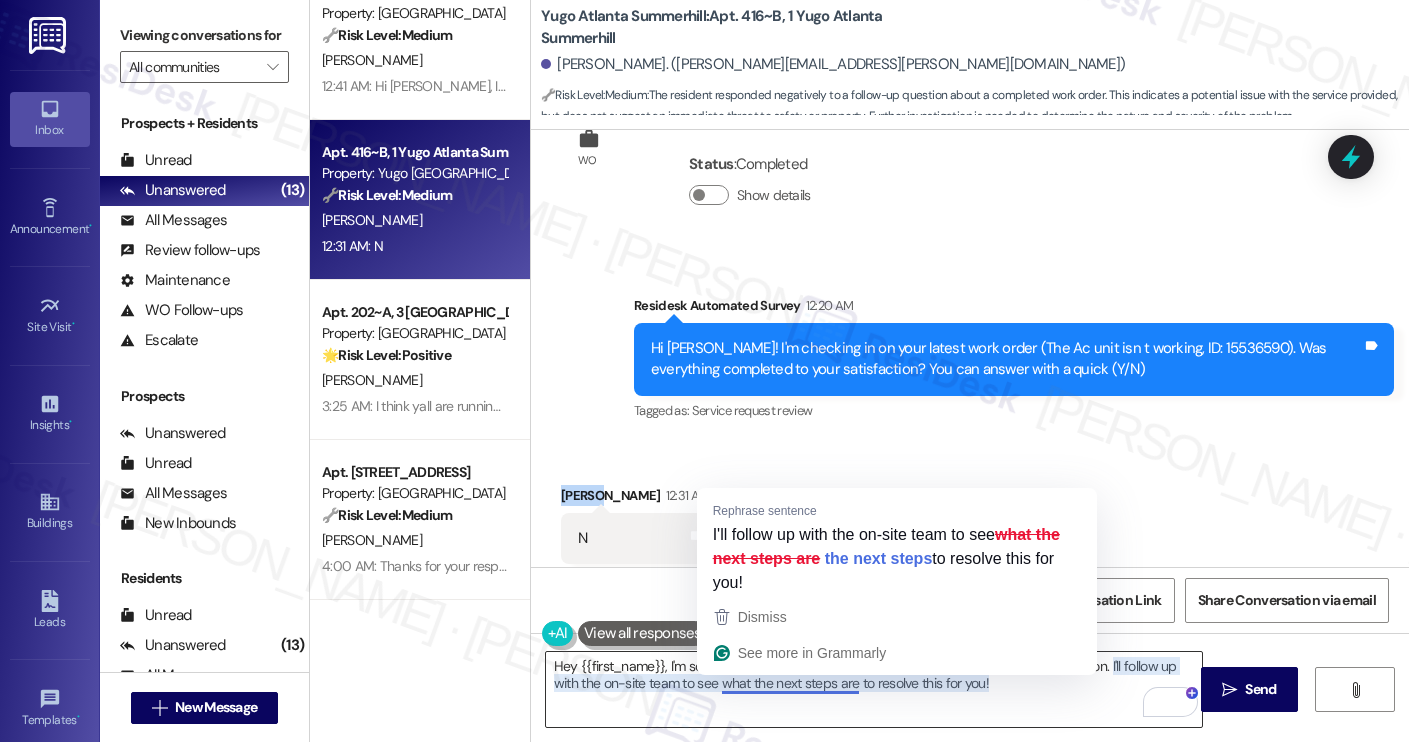 click on "Hey {{first_name}}, I'm sorry to hear that the AC unit work wasn't completed to your satisfaction. I'll follow up with the on-site team to see what the next steps are to resolve this for you!" at bounding box center (874, 689) 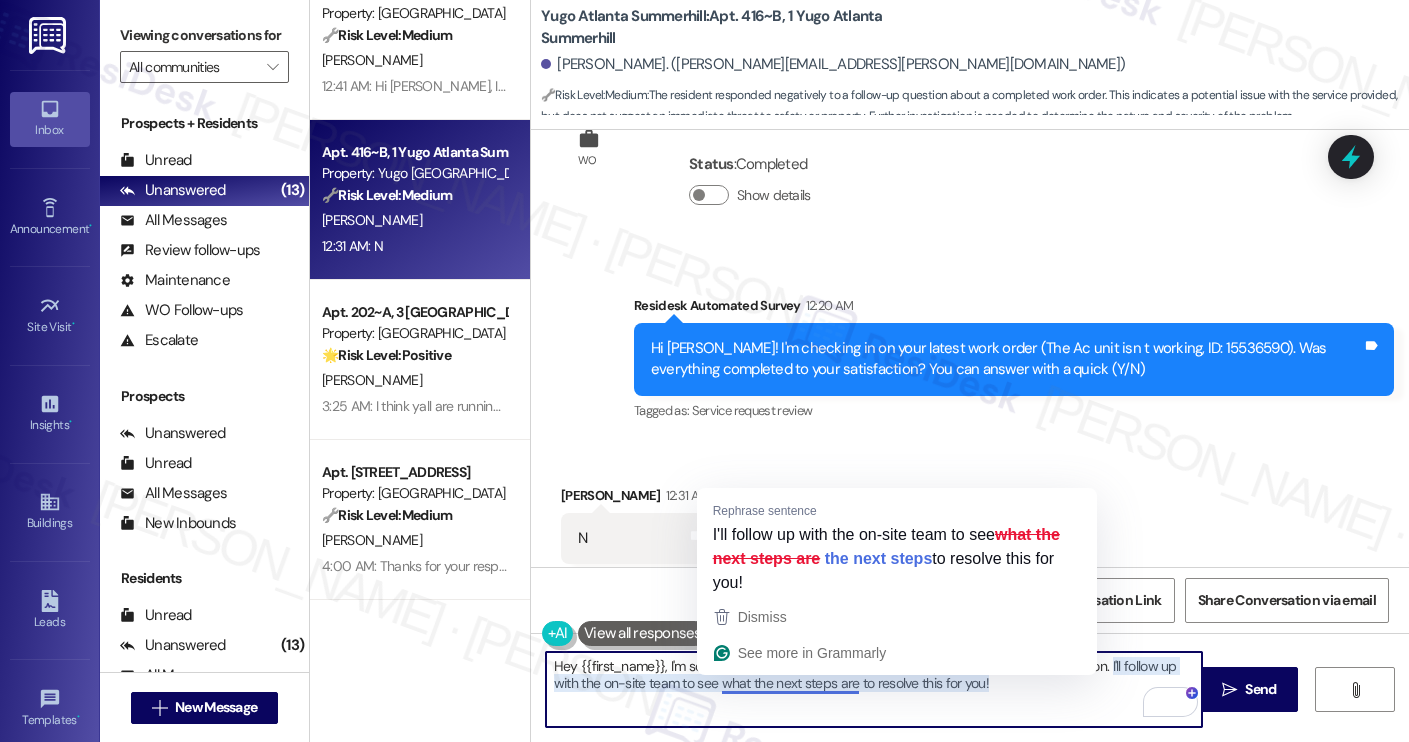 paste on "Thanks for your response, [PERSON_NAME]! I understand the work order wasn’t completed to your satisfaction. Can you provide more details about what wasn't resolved?" 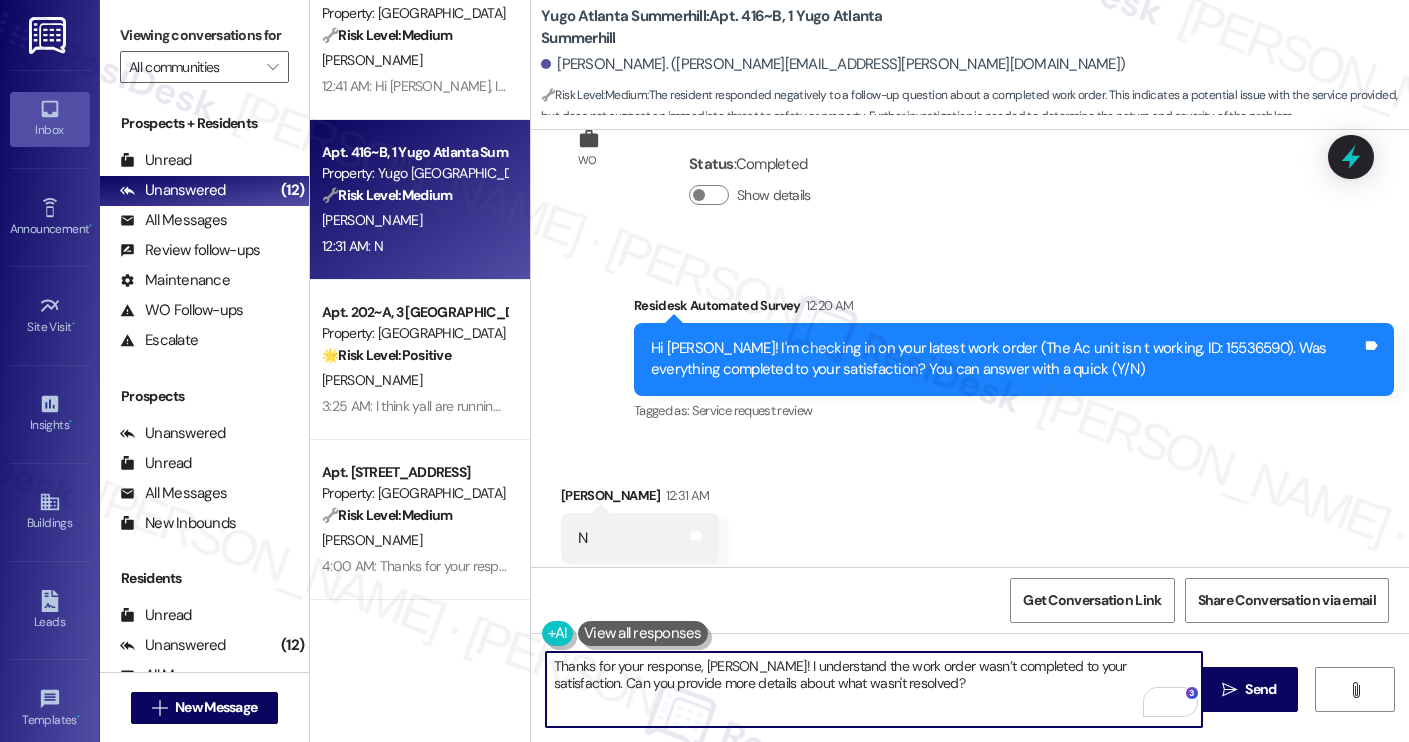 click on "Thanks for your response, [PERSON_NAME]! I understand the work order wasn’t completed to your satisfaction. Can you provide more details about what wasn't resolved?" at bounding box center [874, 689] 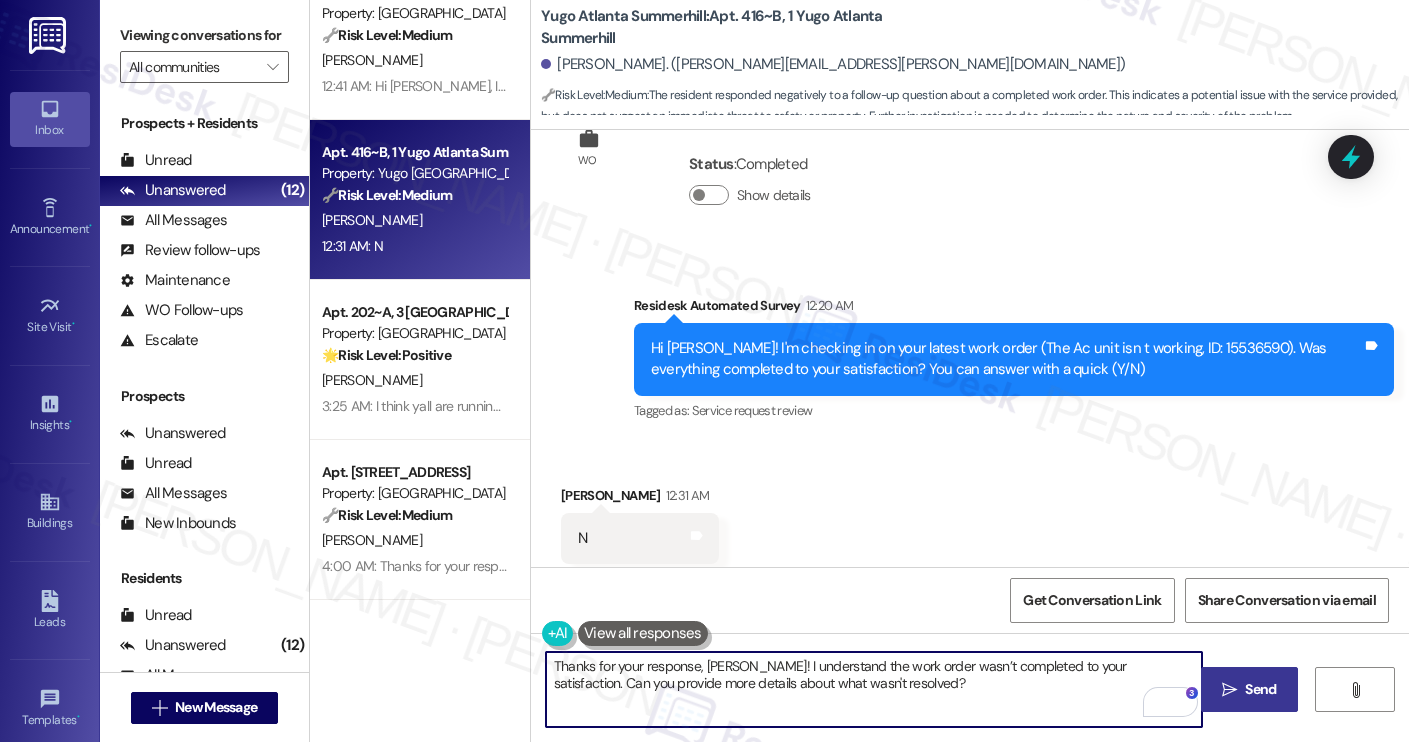 type on "Thanks for your response, [PERSON_NAME]! I understand the work order wasn’t completed to your satisfaction. Can you provide more details about what wasn't resolved?" 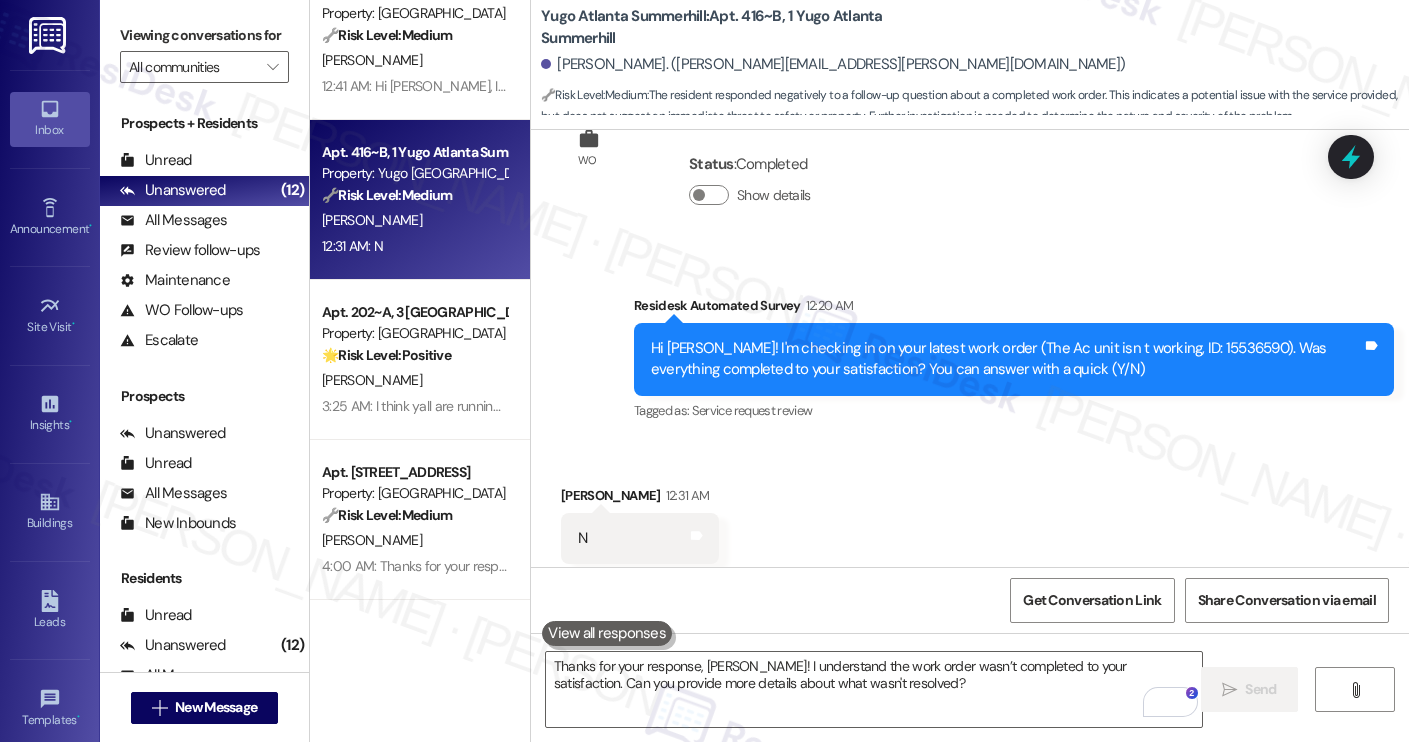 scroll, scrollTop: 1382, scrollLeft: 0, axis: vertical 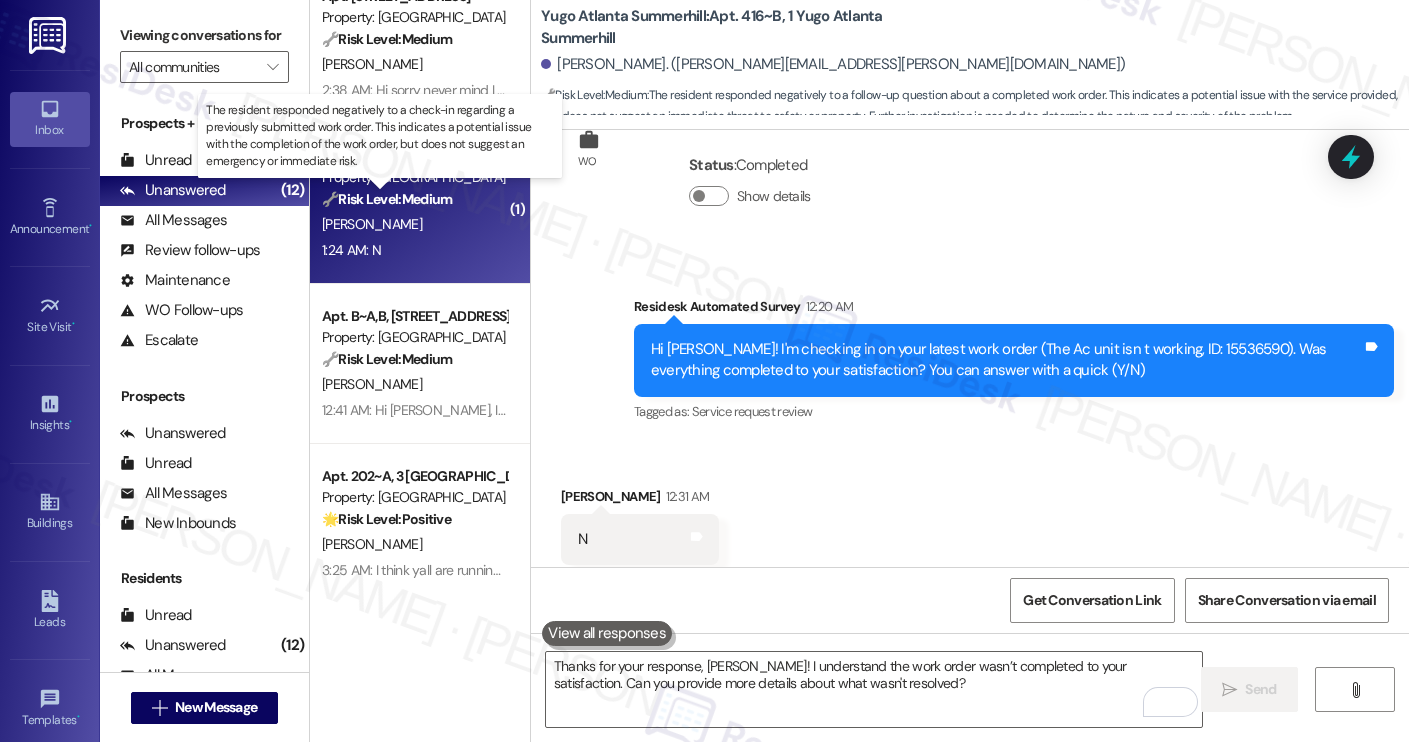 click on "🔧  Risk Level:  Medium" at bounding box center [387, 199] 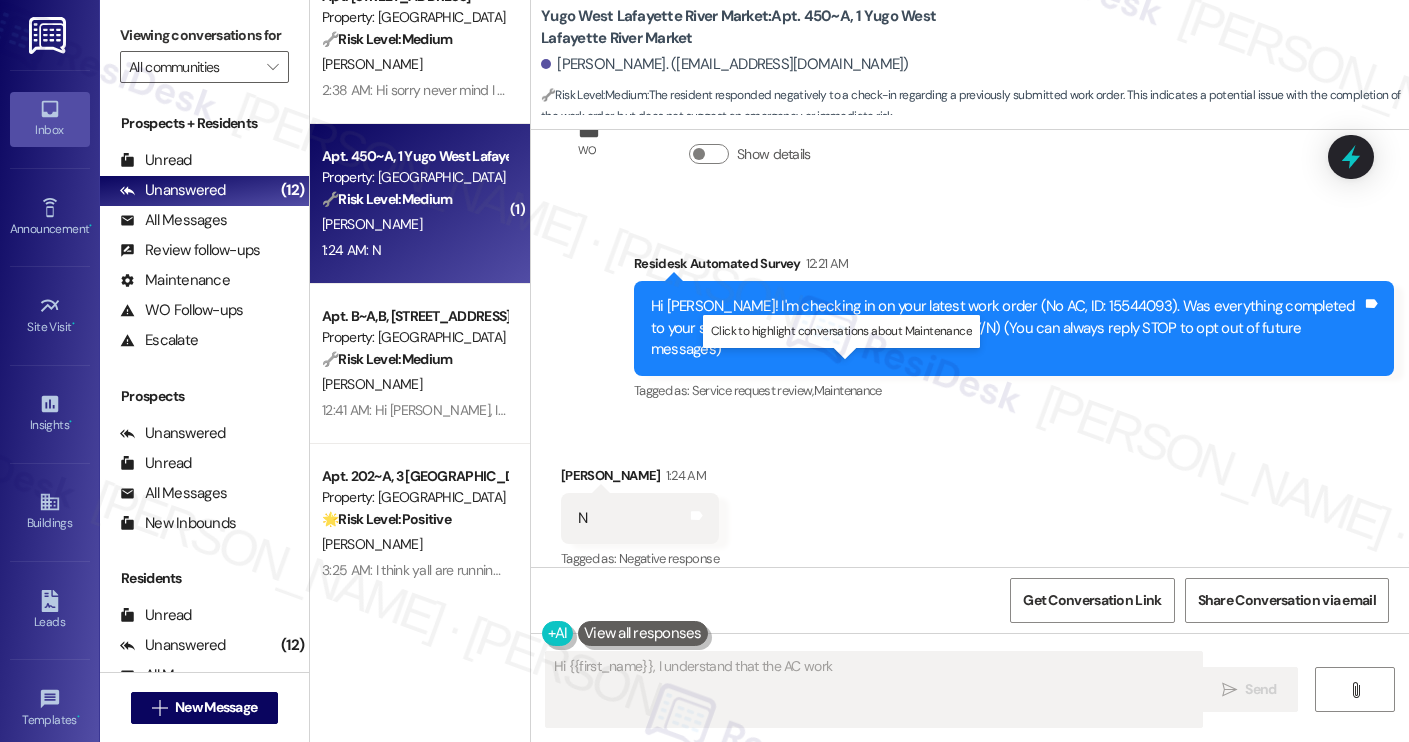 scroll, scrollTop: 96, scrollLeft: 0, axis: vertical 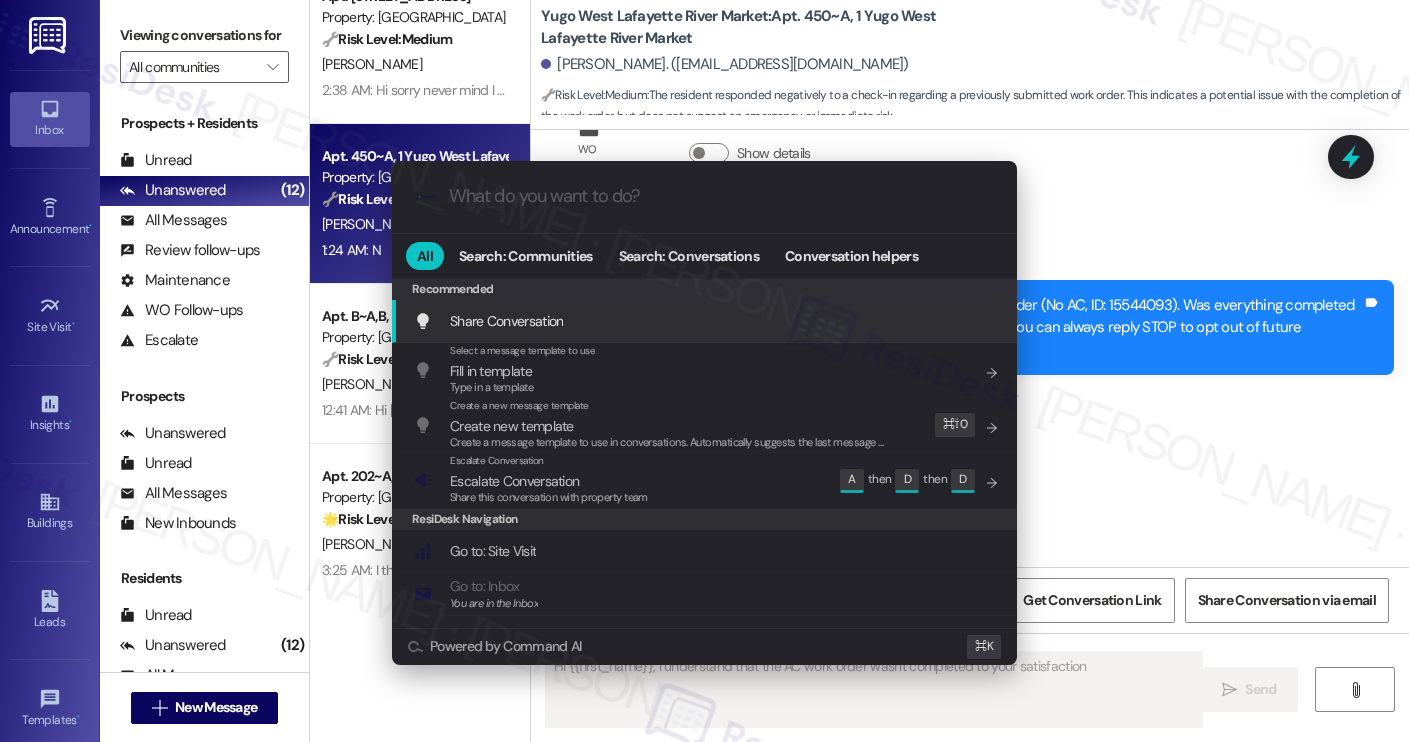 type on "Hi {{first_name}}, I understand that the AC work order wasn't completed to your satisfaction." 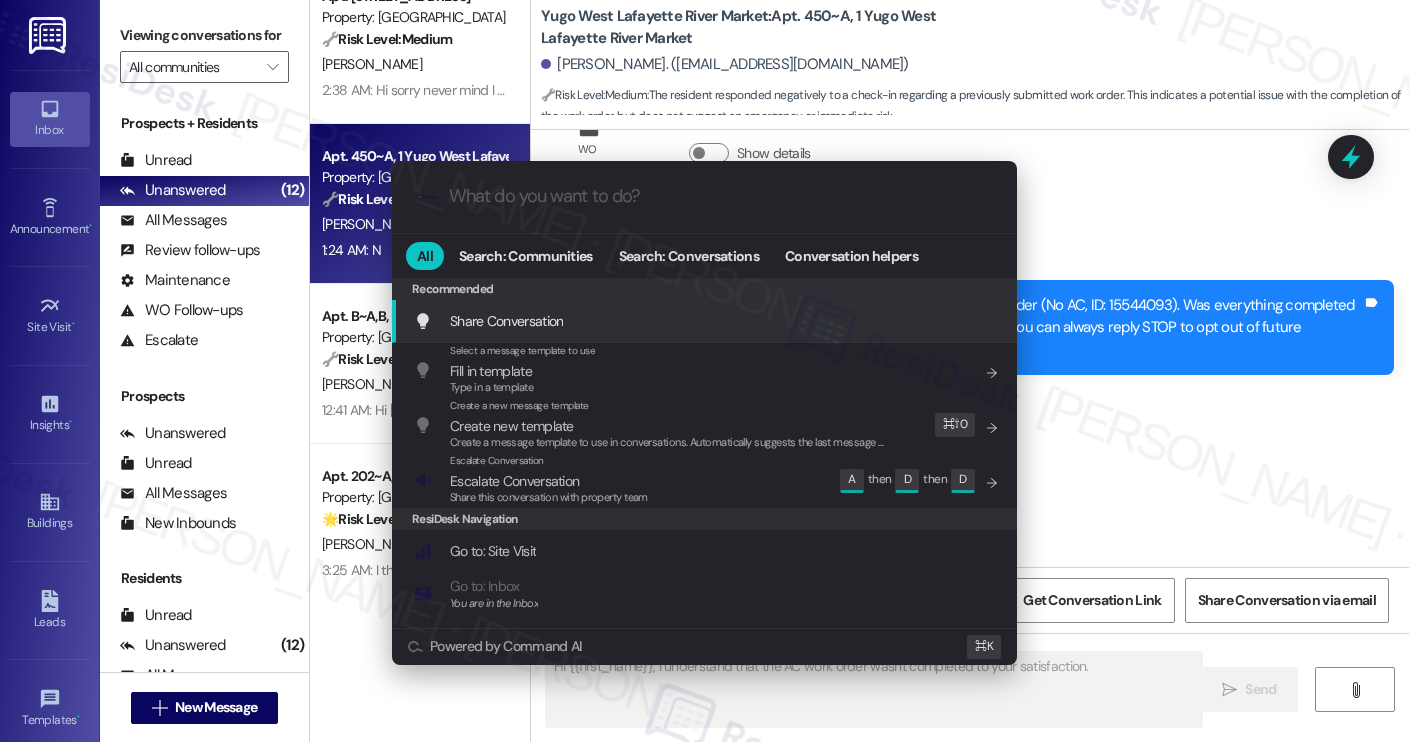 type on "m" 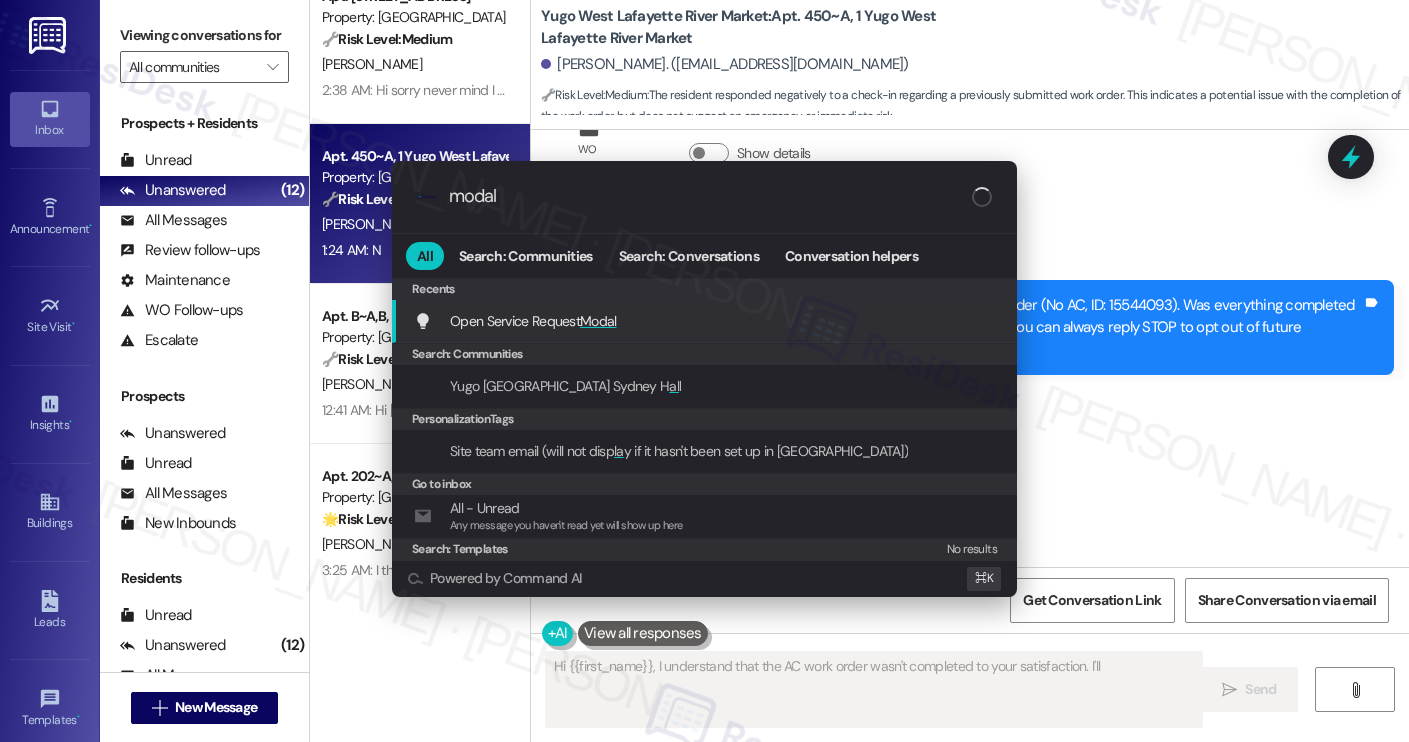 click on "Open Service Request  Modal Add shortcut" at bounding box center [706, 321] 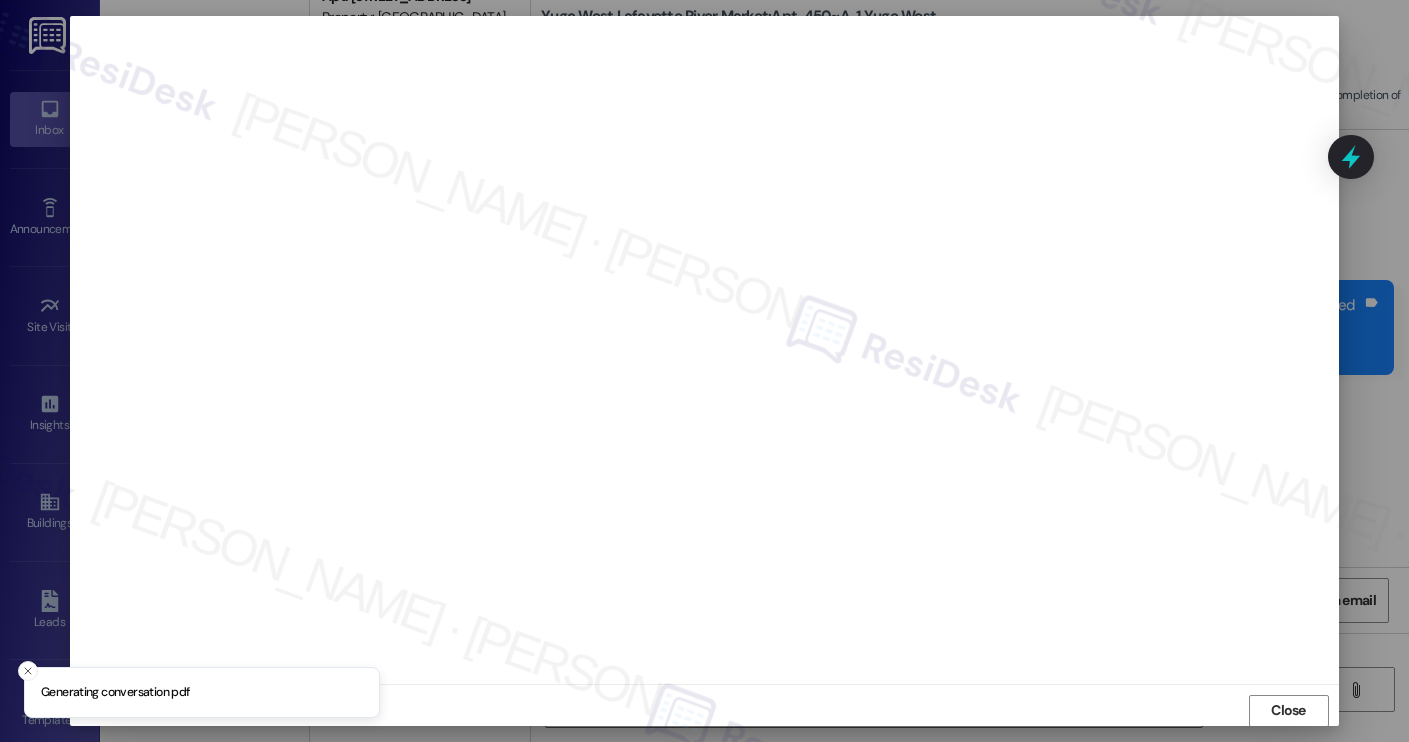scroll, scrollTop: 1, scrollLeft: 0, axis: vertical 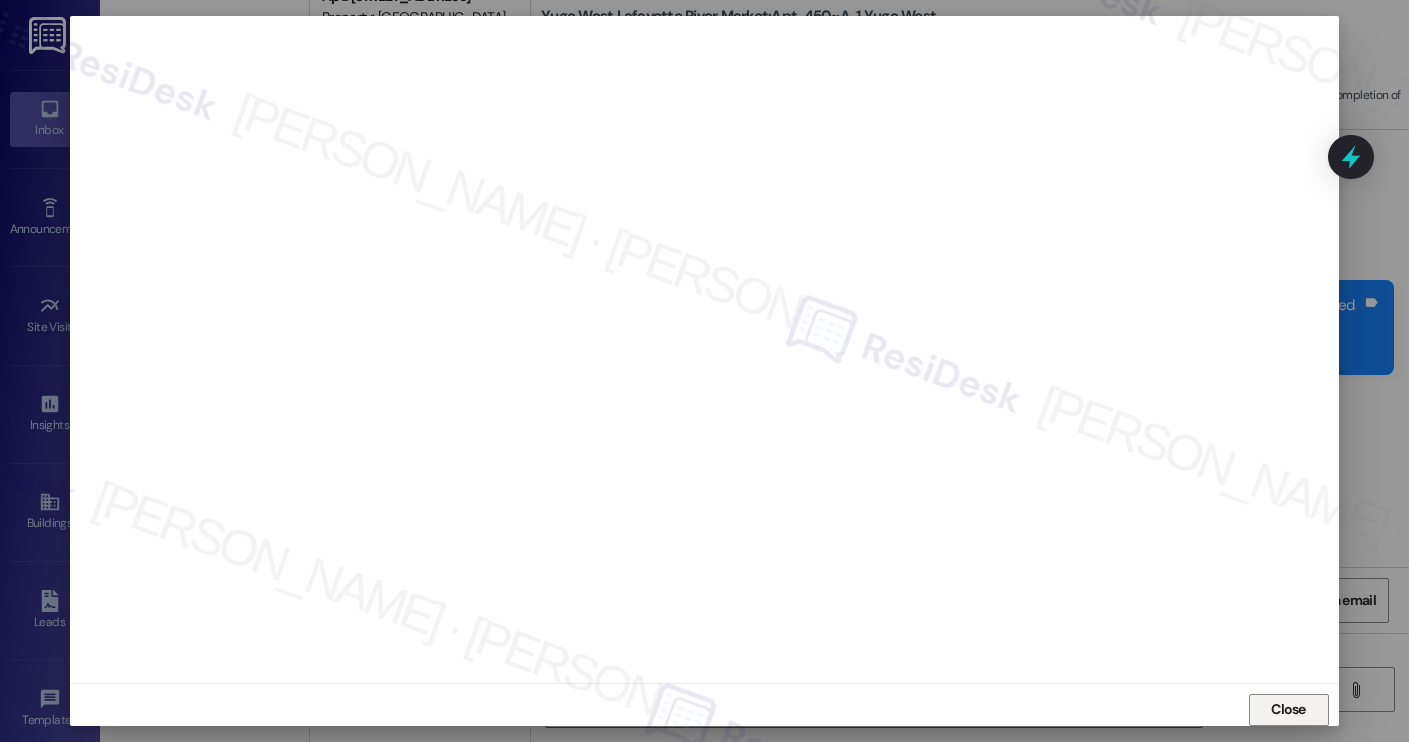 click on "Close" at bounding box center [1289, 710] 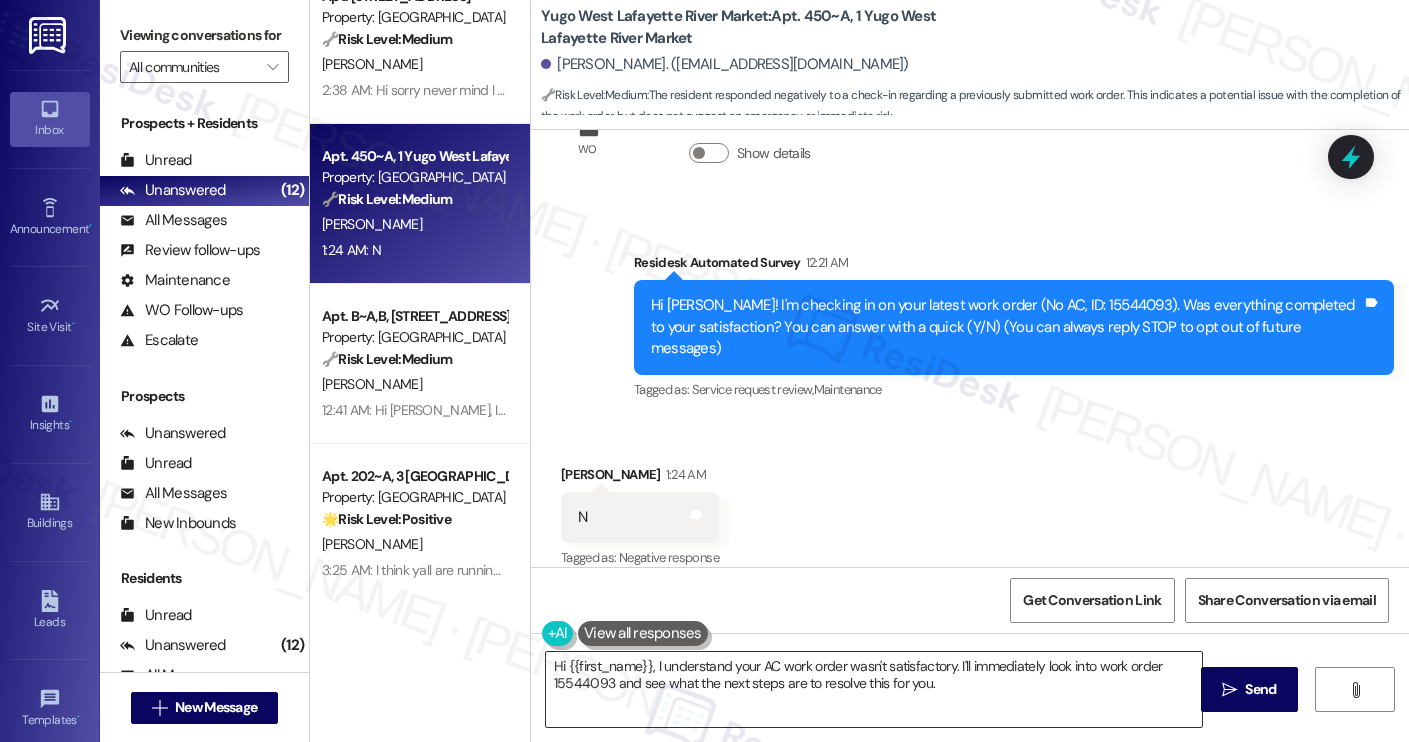 click on "Hi {{first_name}}, I understand your AC work order wasn't satisfactory. I'll immediately look into work order 15544093 and see what the next steps are to resolve this for you." at bounding box center [874, 689] 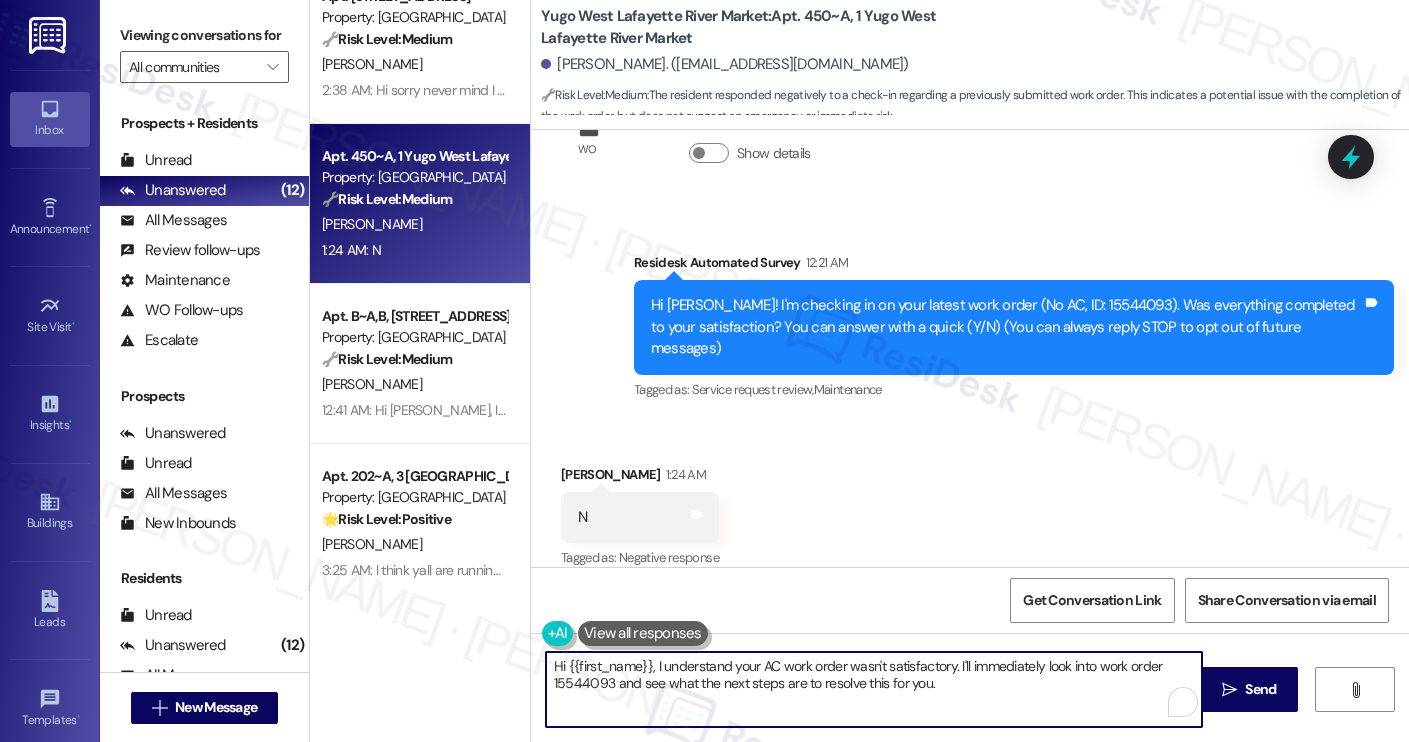 paste on "Thanks for your response, [PERSON_NAME]! I understand the work order wasn't completed to your satisfaction. I checked the previous work order and saw that the maintenance team noted they reset the breaker. Could you let me know more about what’s still not working?" 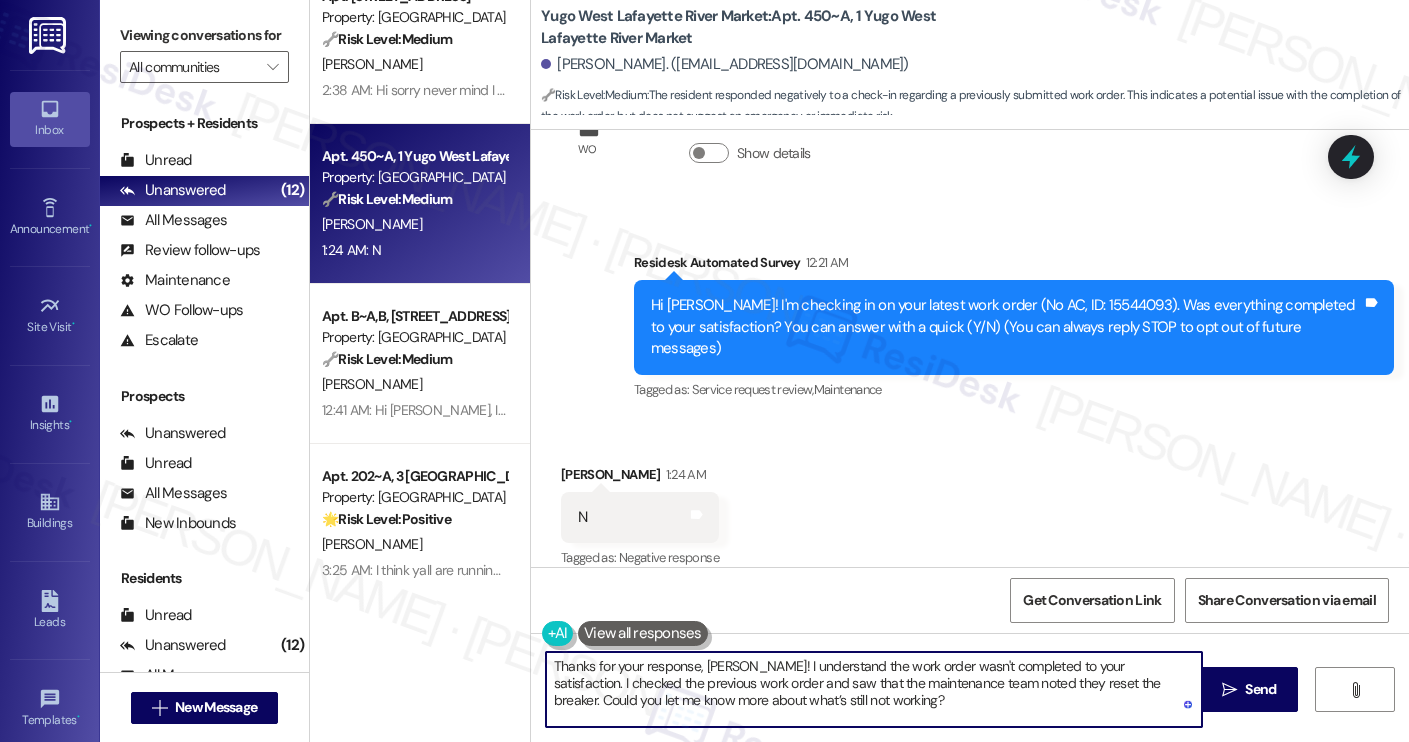 click on "Thanks for your response, [PERSON_NAME]! I understand the work order wasn't completed to your satisfaction. I checked the previous work order and saw that the maintenance team noted they reset the breaker. Could you let me know more about what’s still not working?" at bounding box center (874, 689) 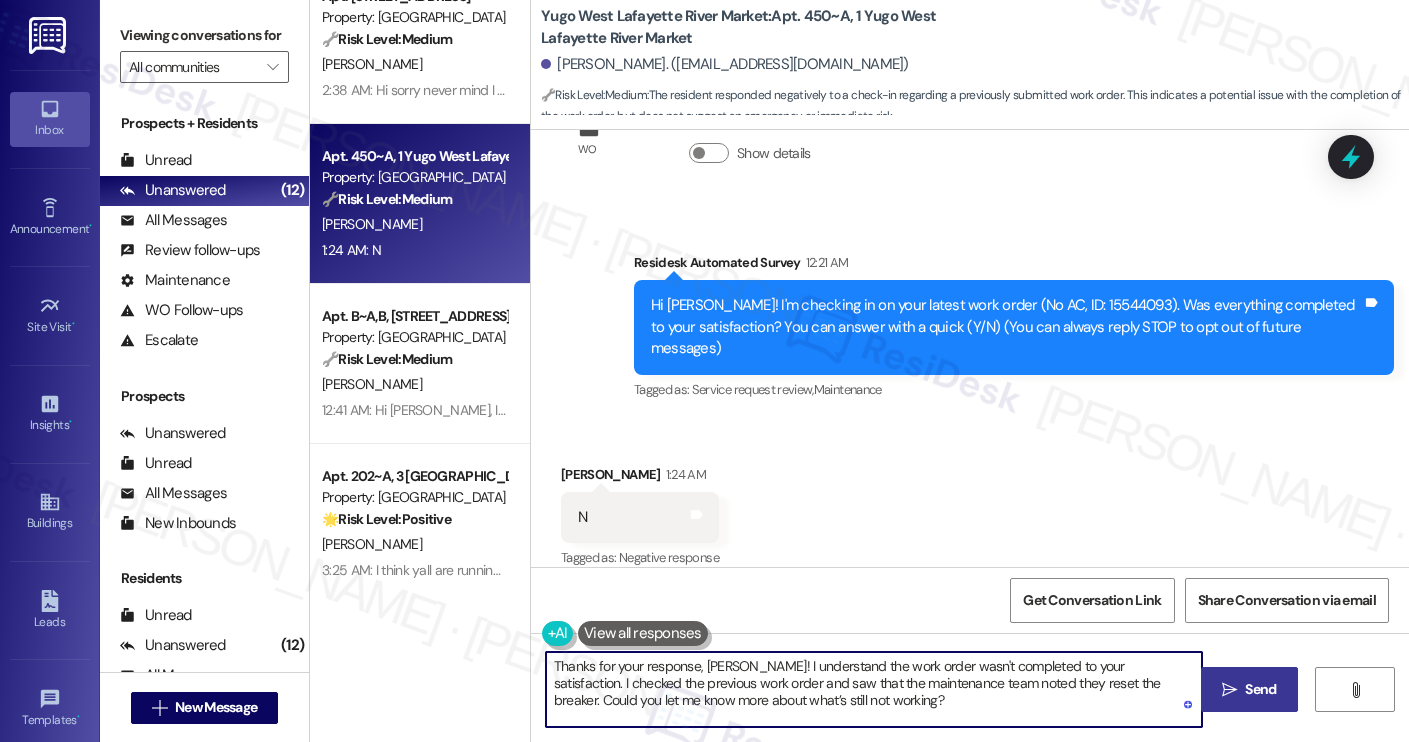 type on "Thanks for your response, [PERSON_NAME]! I understand the work order wasn't completed to your satisfaction. I checked the previous work order and saw that the maintenance team noted they reset the breaker. Could you let me know more about what’s still not working?" 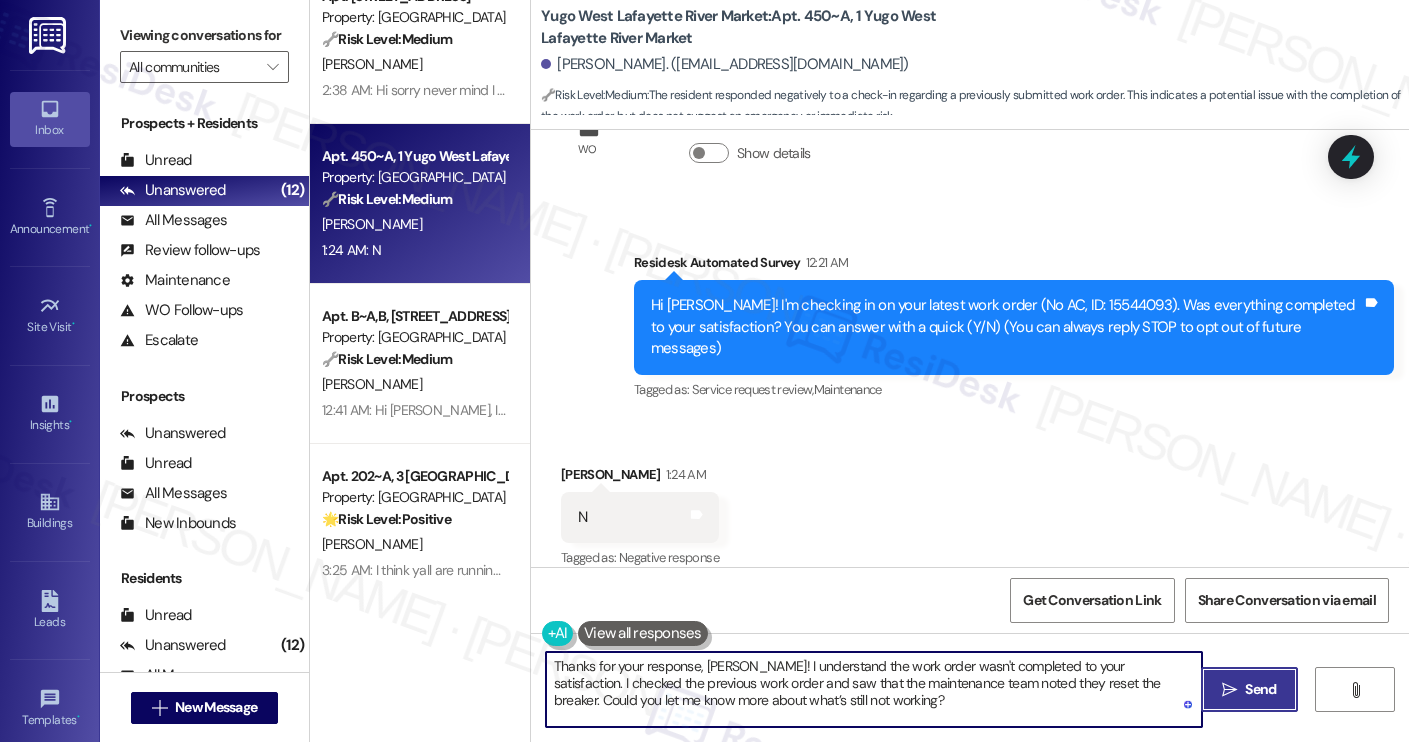 click on " Send" at bounding box center [1249, 689] 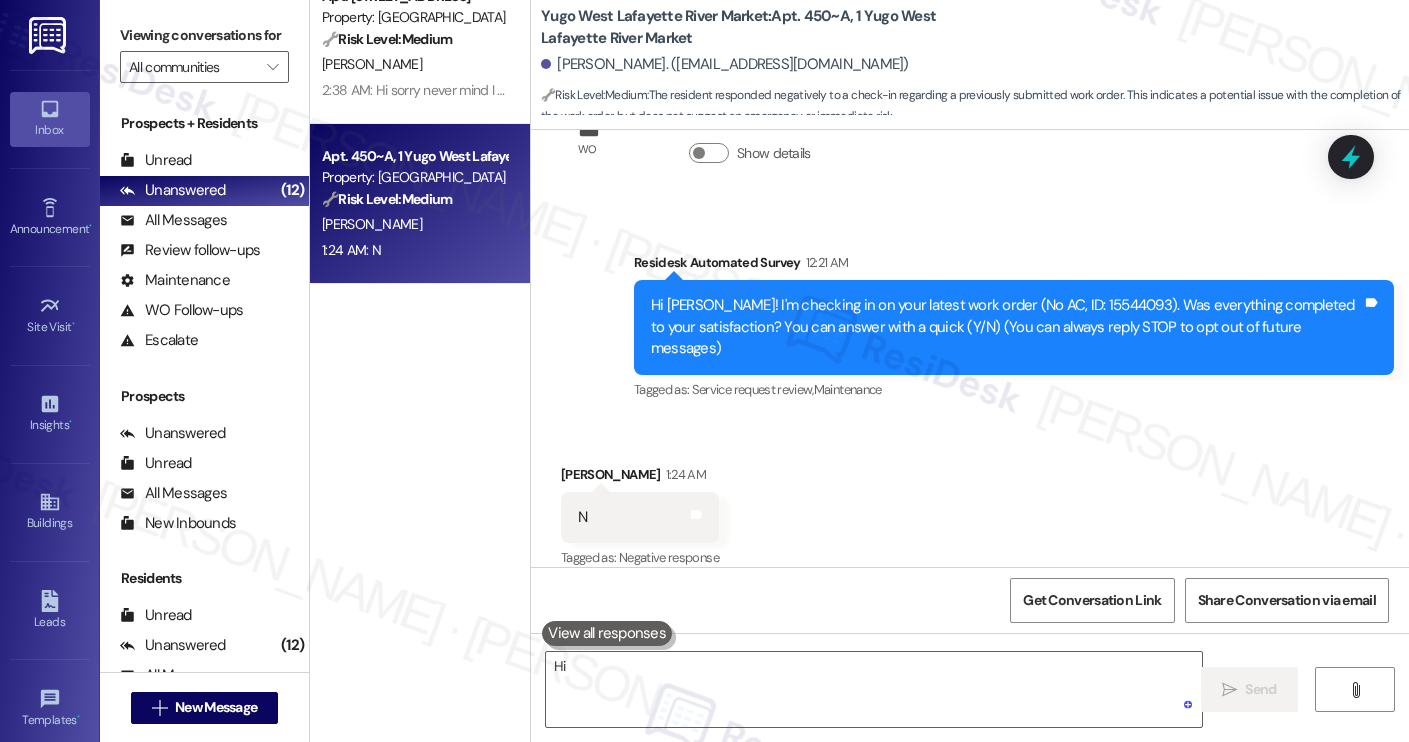 scroll, scrollTop: 0, scrollLeft: 0, axis: both 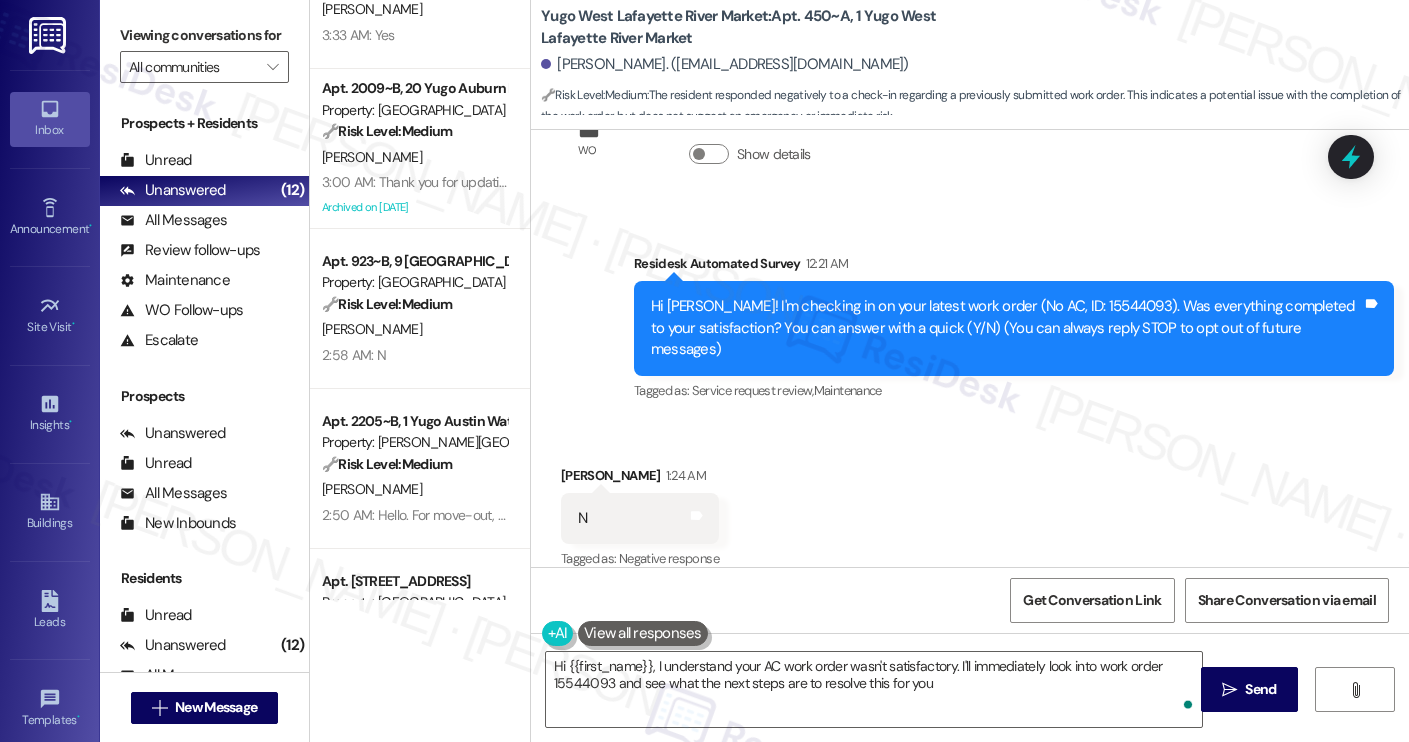 type on "Hi {{first_name}}, I understand your AC work order wasn't satisfactory. I'll immediately look into work order 15544093 and see what the next steps are to resolve this for you." 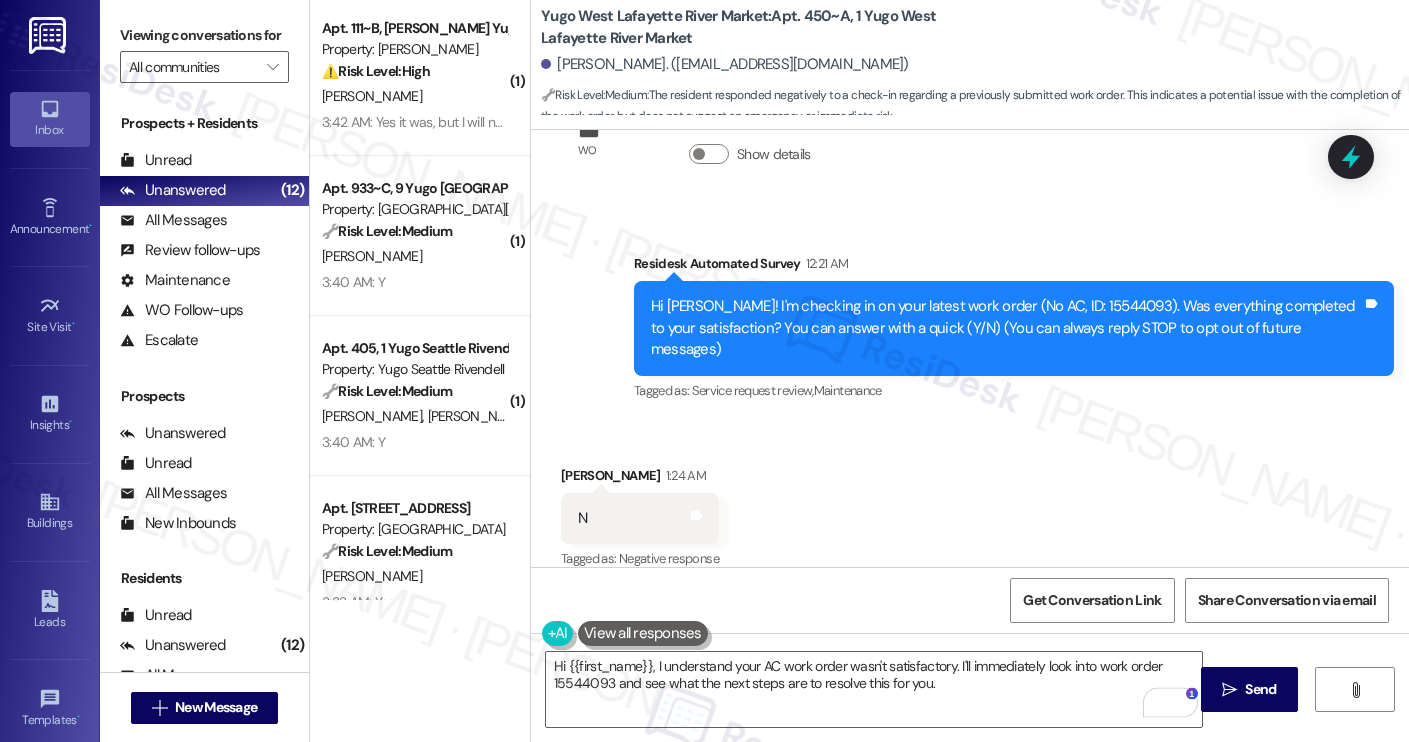 scroll, scrollTop: 0, scrollLeft: 0, axis: both 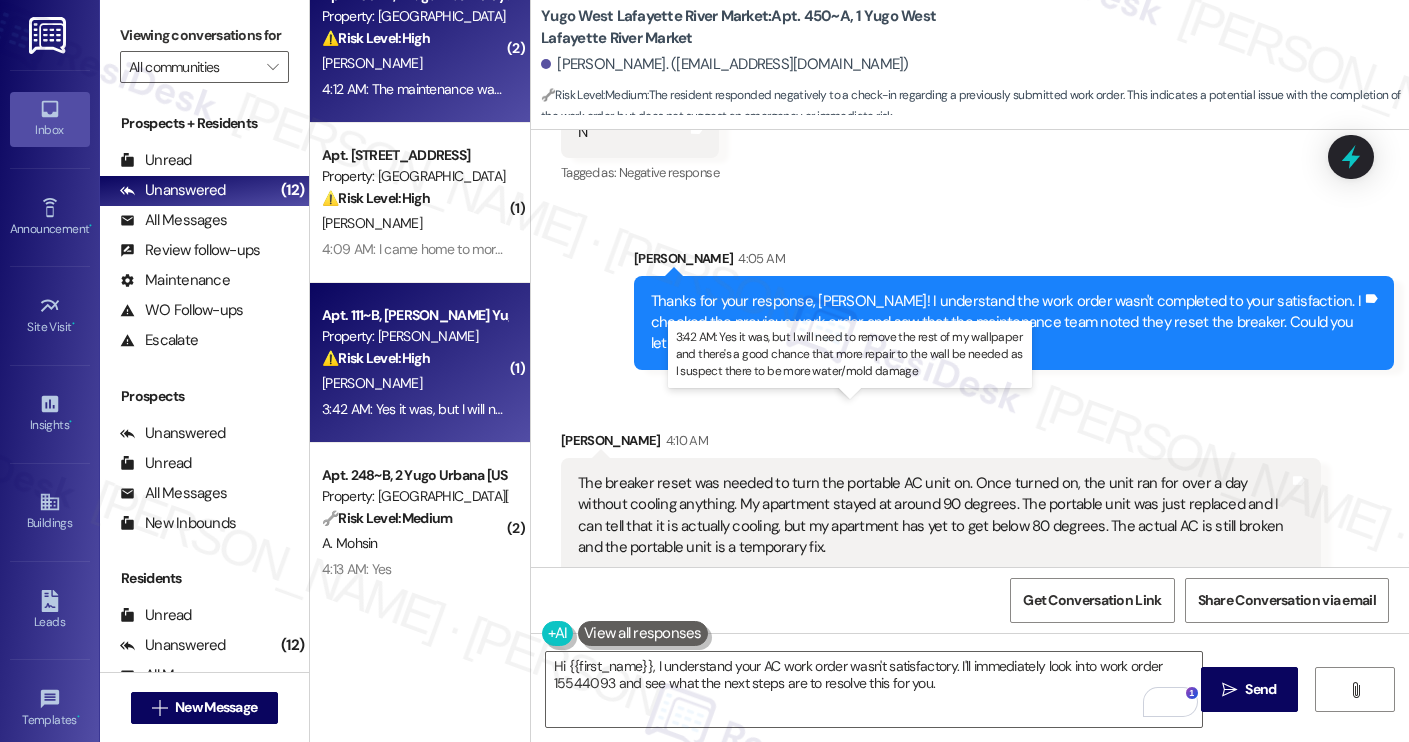 click on "3:42 AM: Yes it was, but I will need to remove the rest of my wallpaper and there's a good chance that more repair to the wall be needed as I suspect there to be more water/mold damage 3:42 AM: Yes it was, but I will need to remove the rest of my wallpaper and there's a good chance that more repair to the wall be needed as I suspect there to be more water/mold damage" at bounding box center (864, 409) 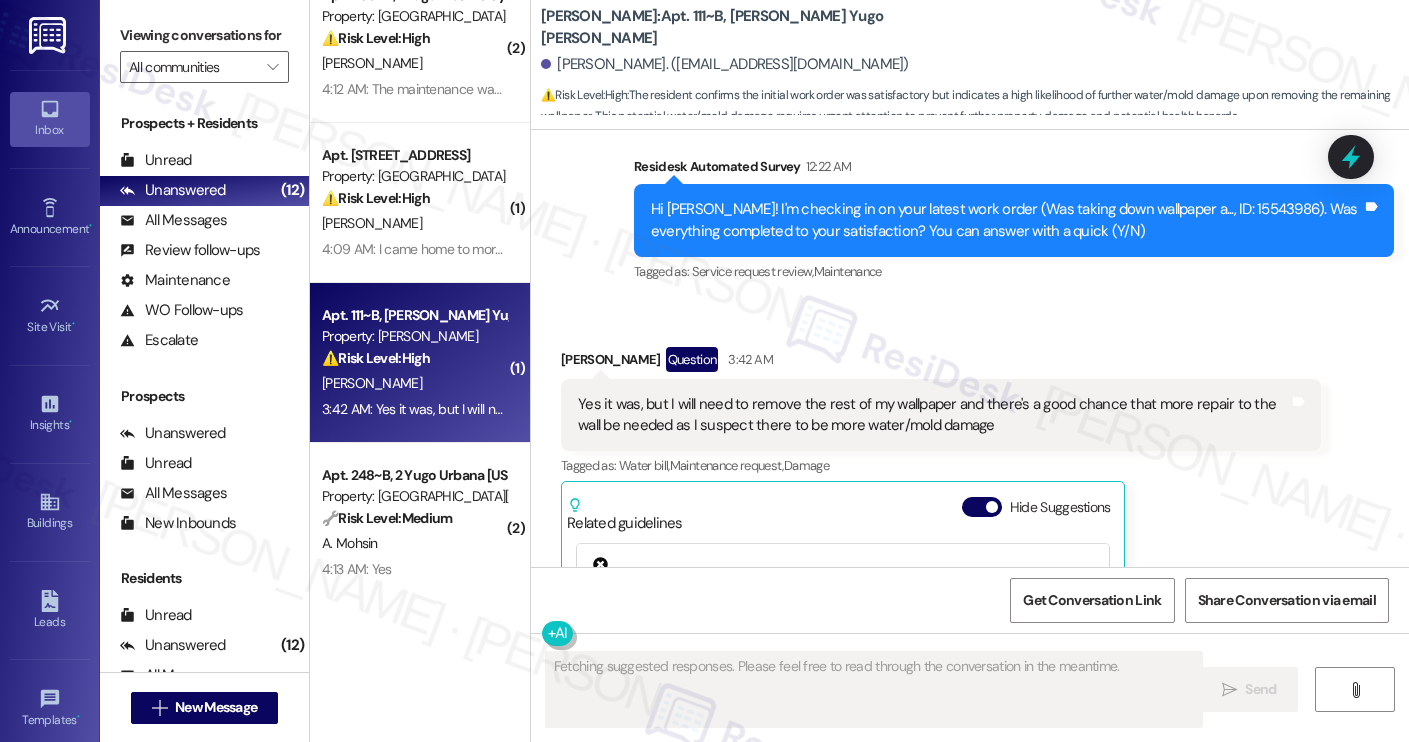 scroll, scrollTop: 1949, scrollLeft: 0, axis: vertical 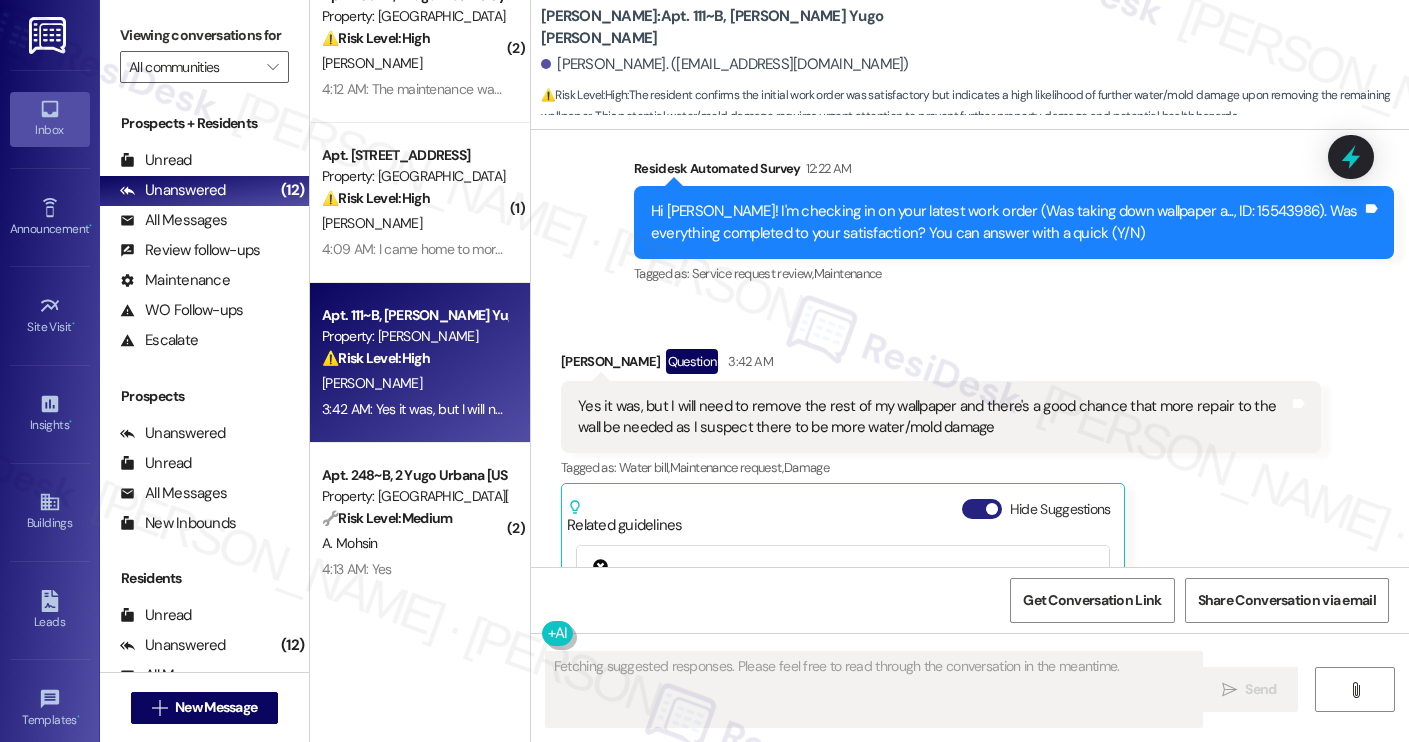 click on "Hide Suggestions" at bounding box center (982, 509) 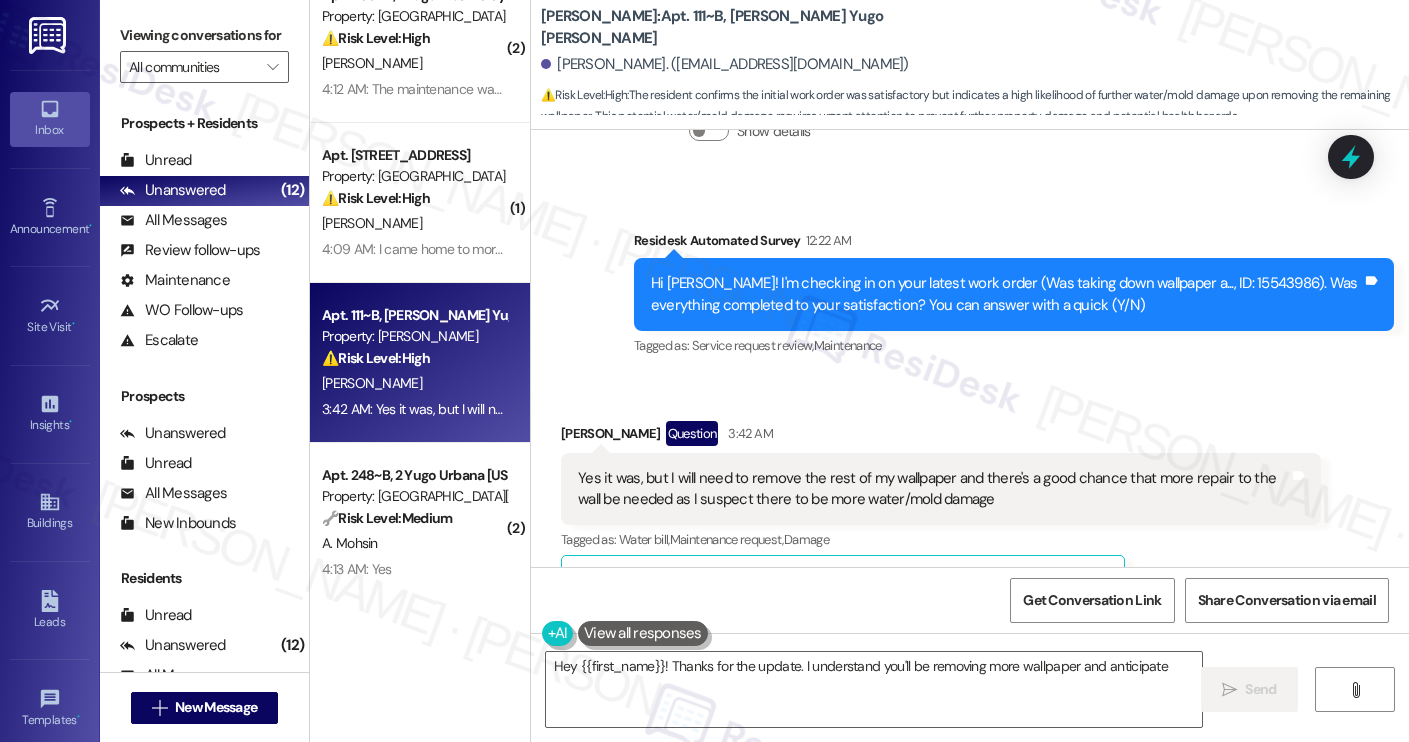 scroll, scrollTop: 1895, scrollLeft: 0, axis: vertical 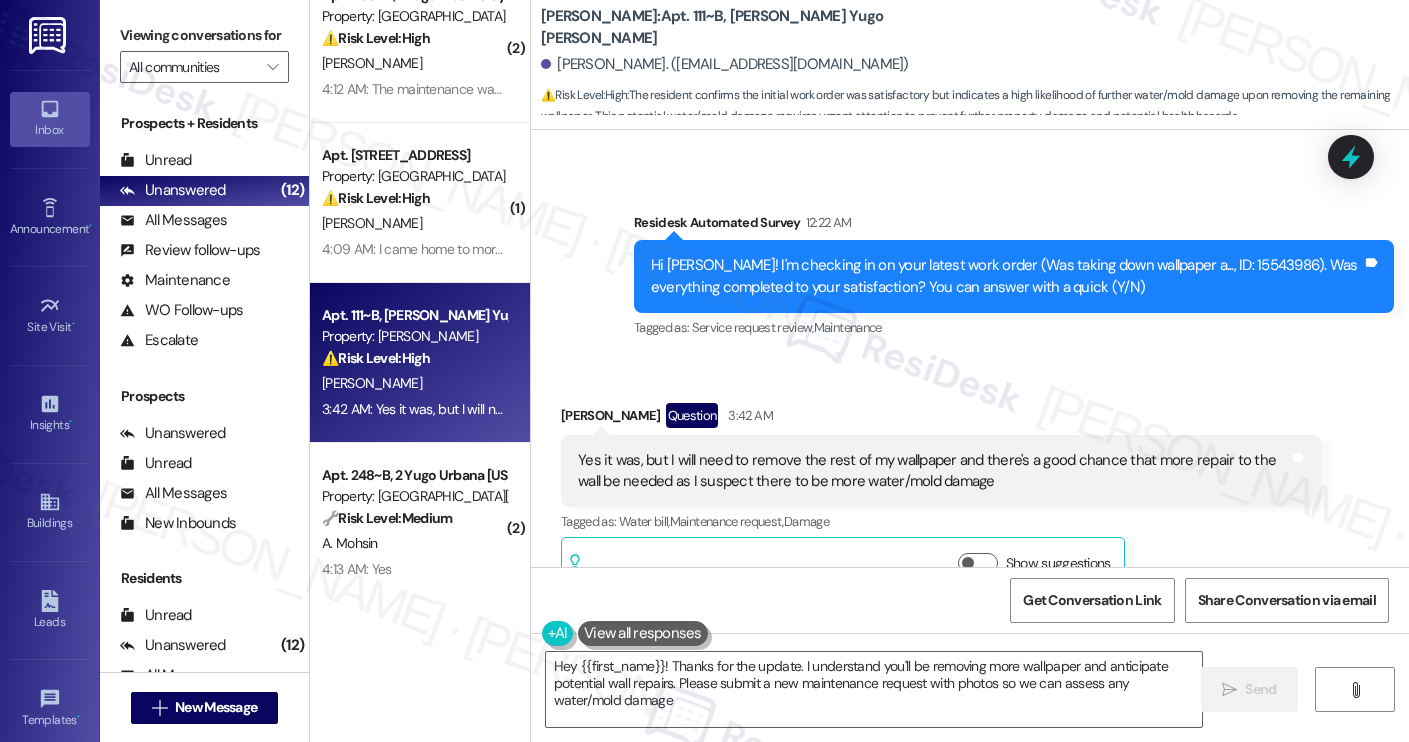 type on "Hey {{first_name}}! Thanks for the update. I understand you'll be removing more wallpaper and anticipate potential wall repairs. Please submit a new maintenance request with photos so we can assess any water/mold damage." 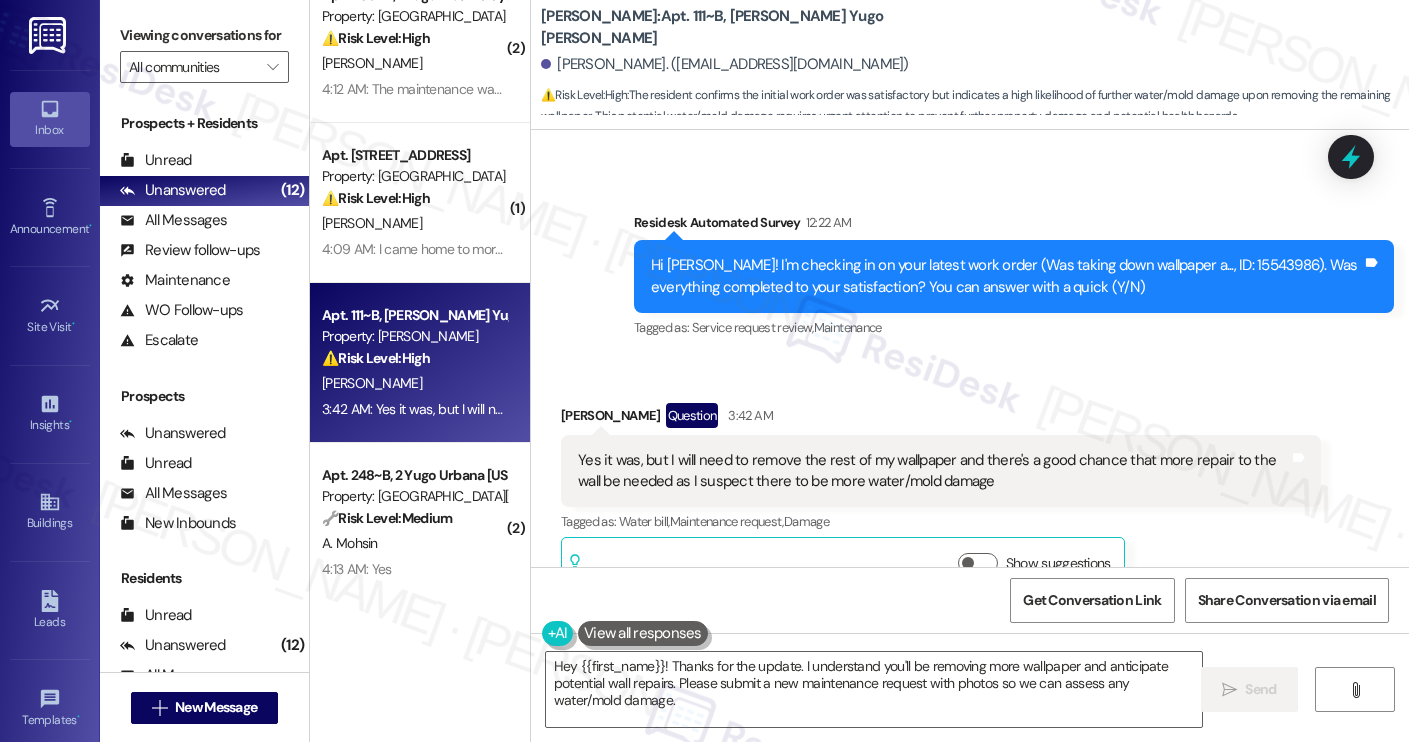 scroll, scrollTop: 1897, scrollLeft: 0, axis: vertical 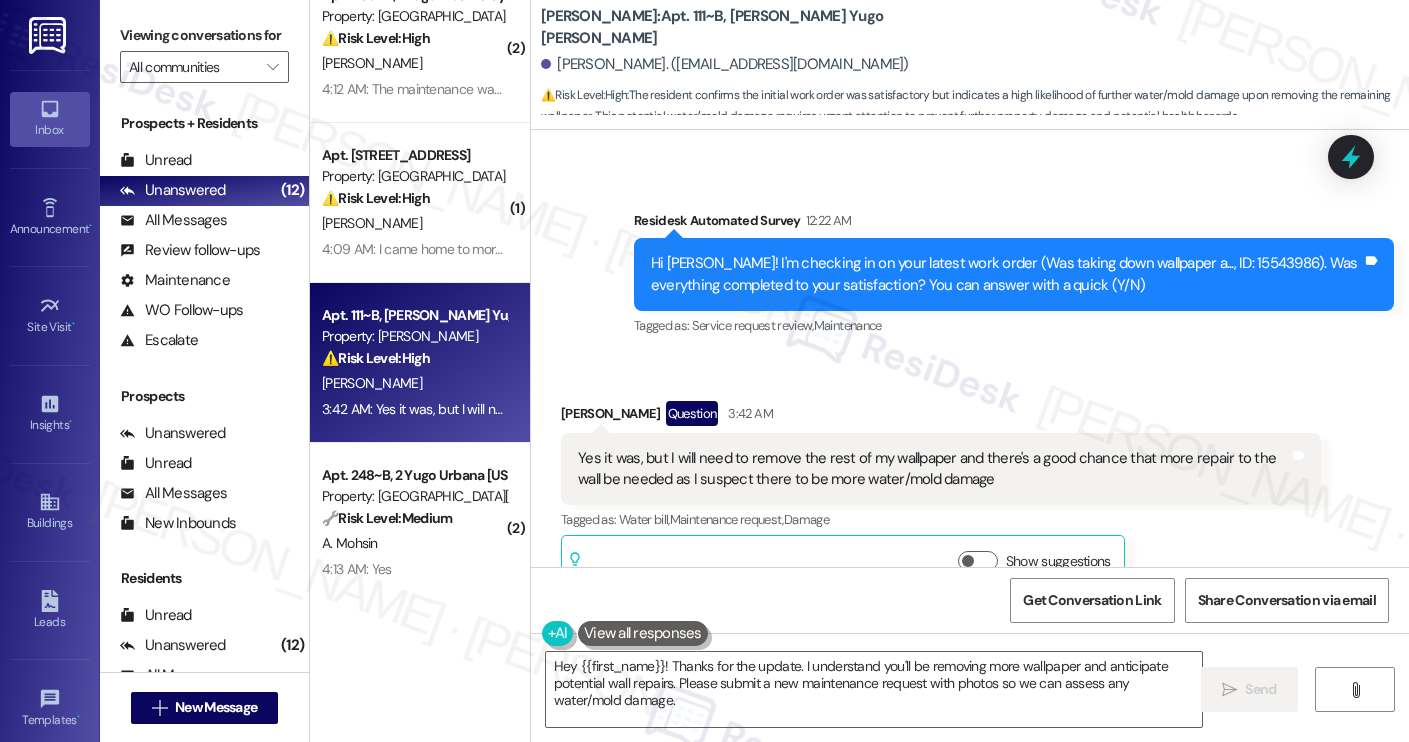 type 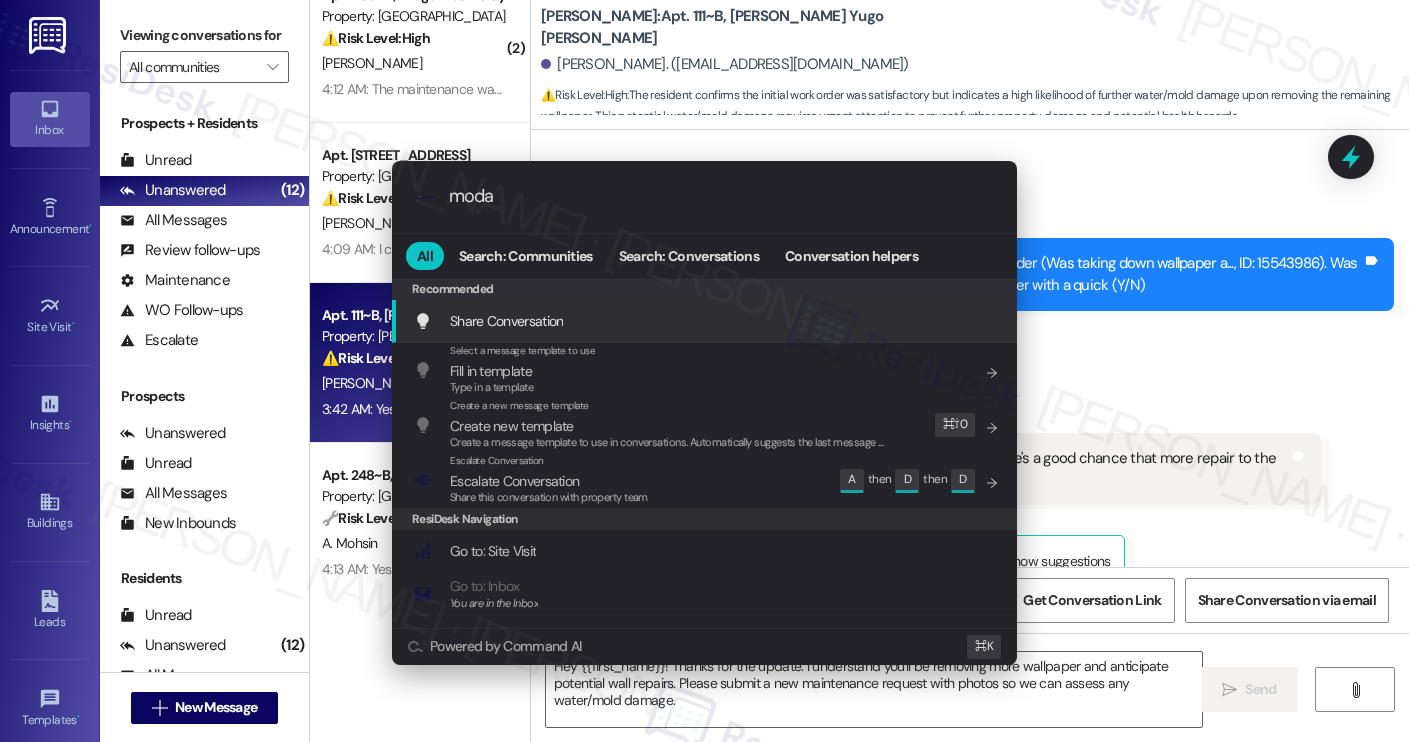 type on "modal" 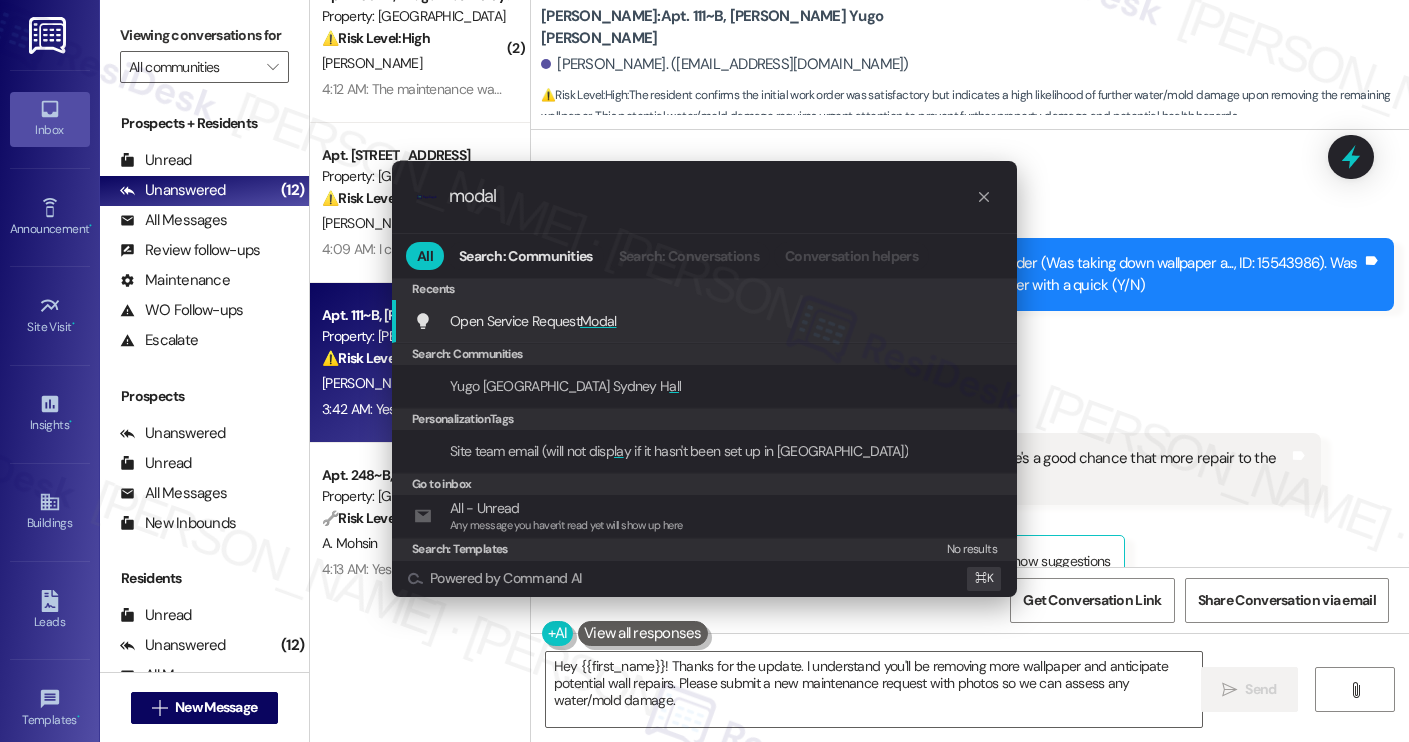 click on "Open Service Request  Modal Add shortcut" at bounding box center (706, 321) 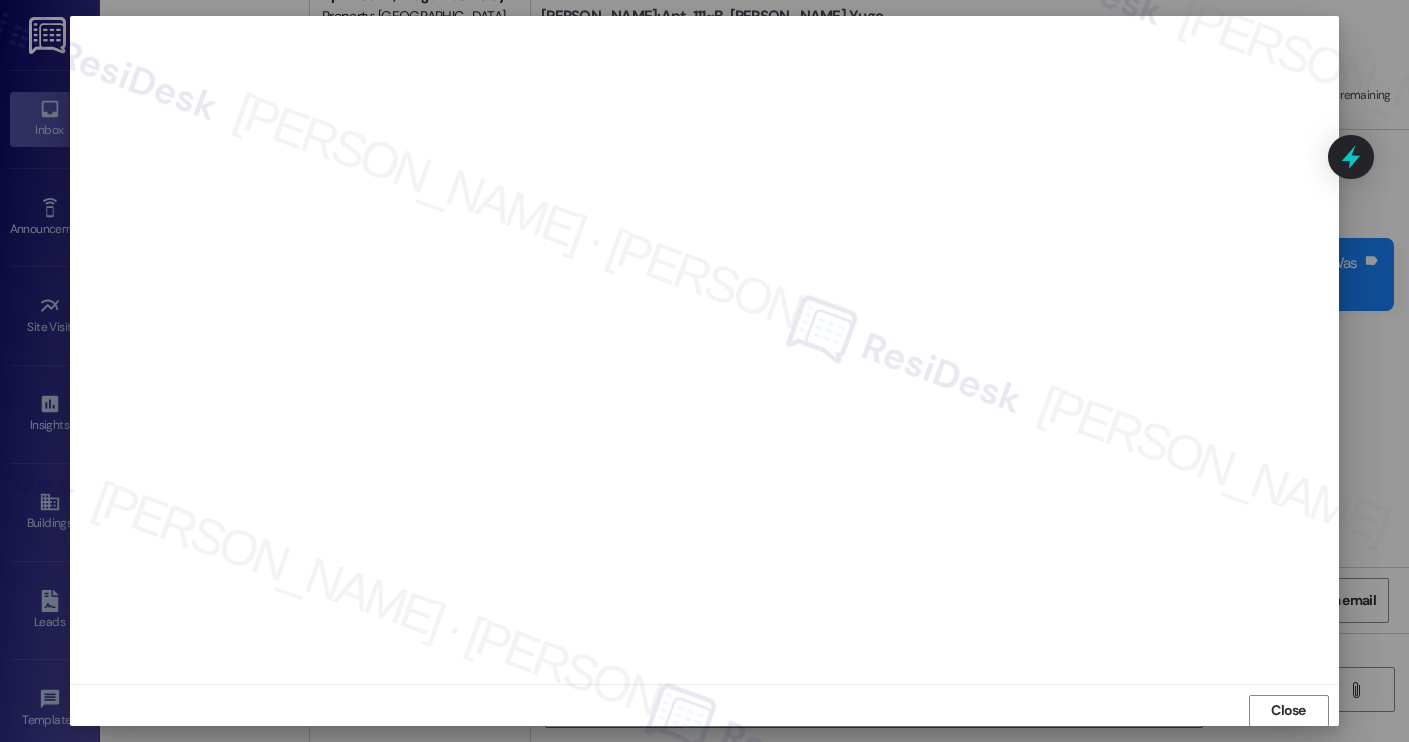 scroll, scrollTop: 1, scrollLeft: 0, axis: vertical 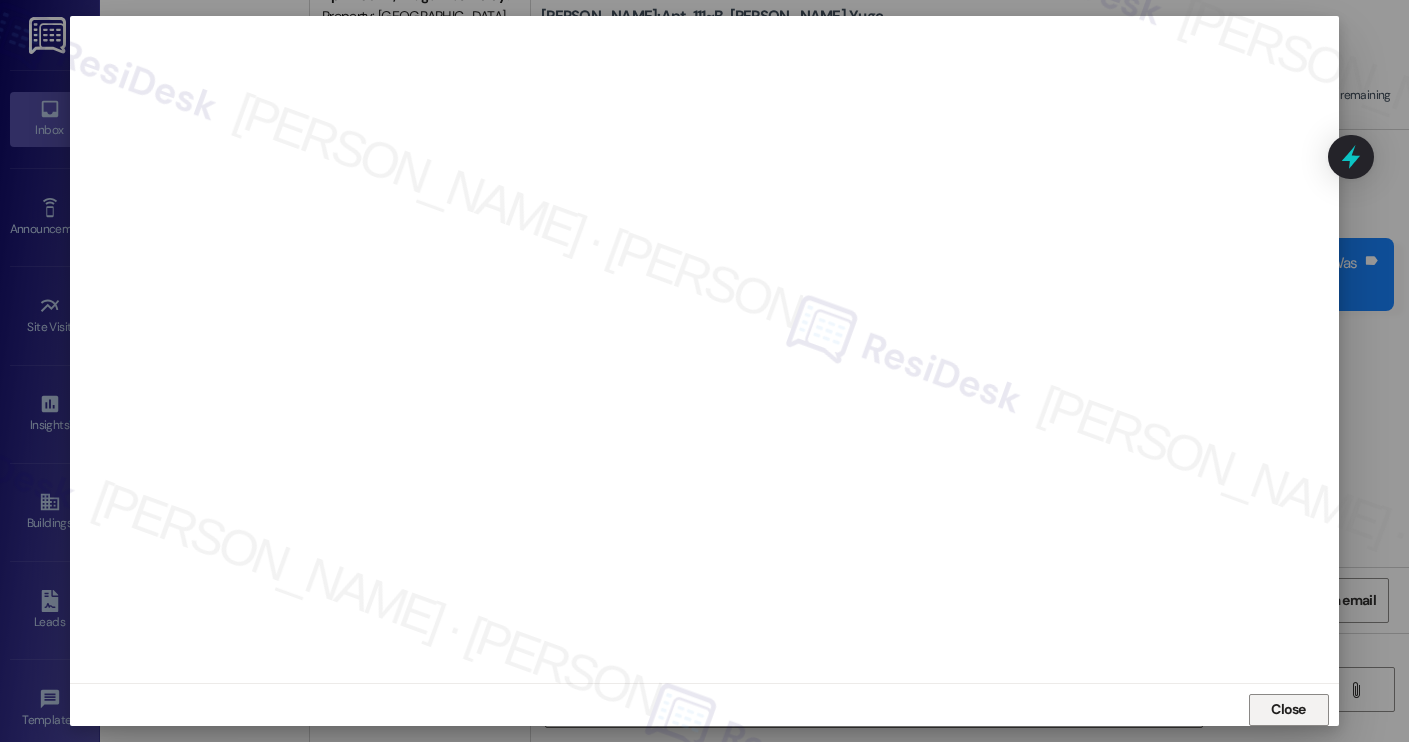 click on "Close" at bounding box center (1289, 710) 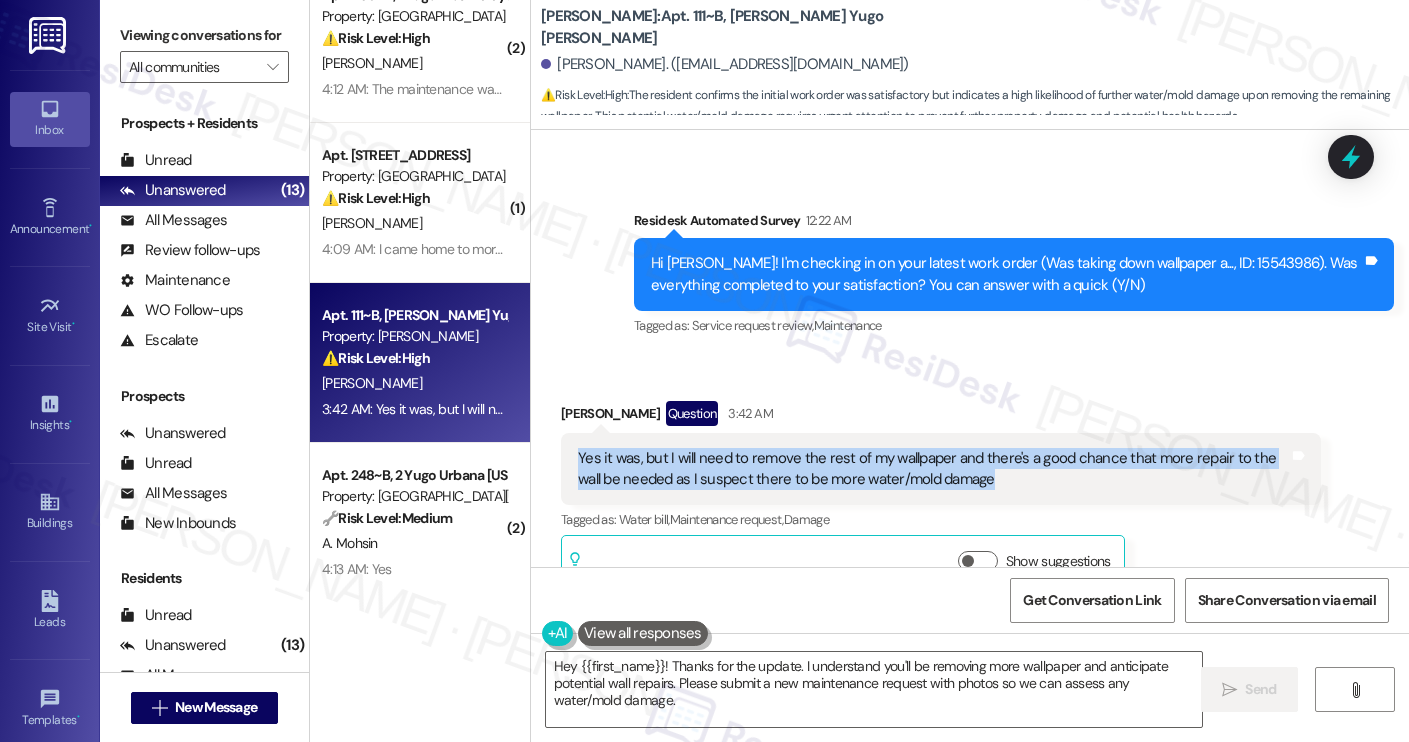 drag, startPoint x: 956, startPoint y: 435, endPoint x: 566, endPoint y: 396, distance: 391.94516 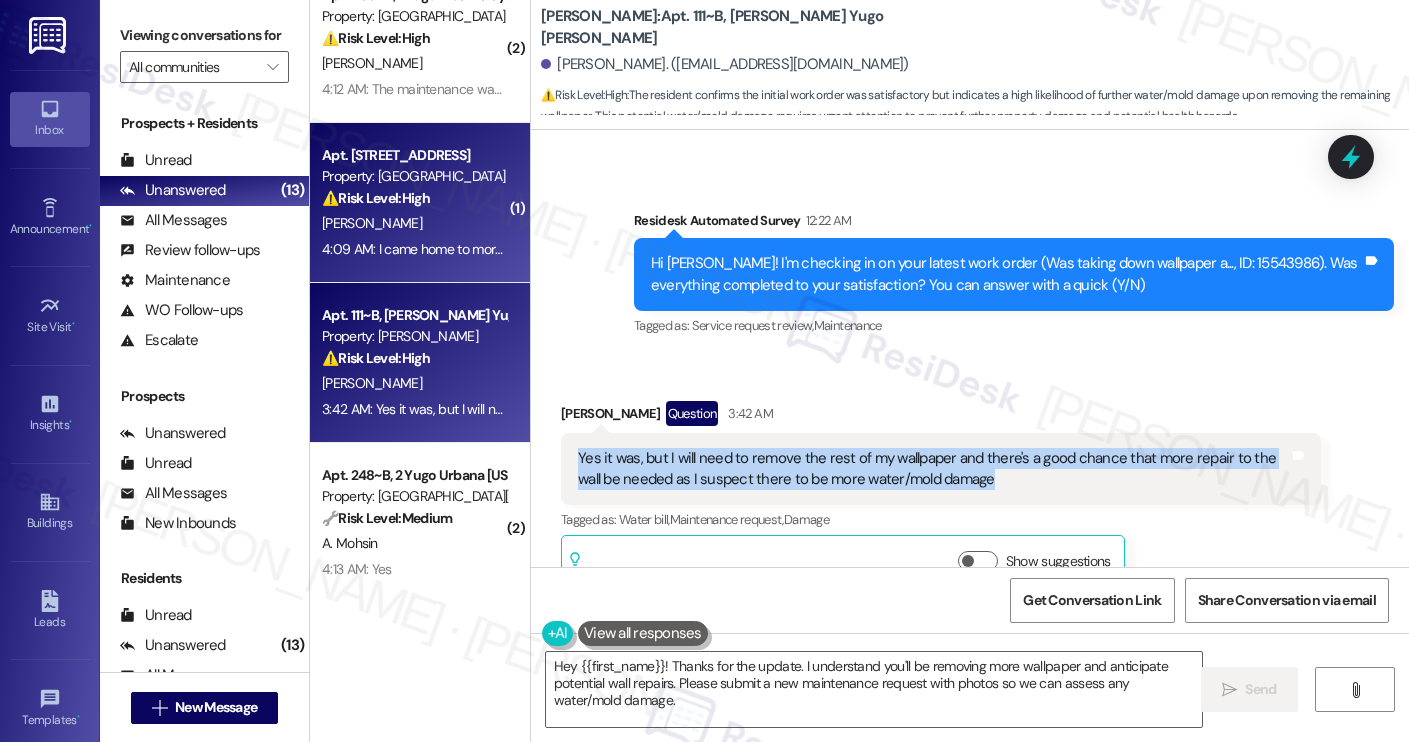 copy on "Yes it was, but I will need to remove the rest of my wallpaper and there's a good chance that more repair to the wall be needed as I suspect there to be more water/mold damage" 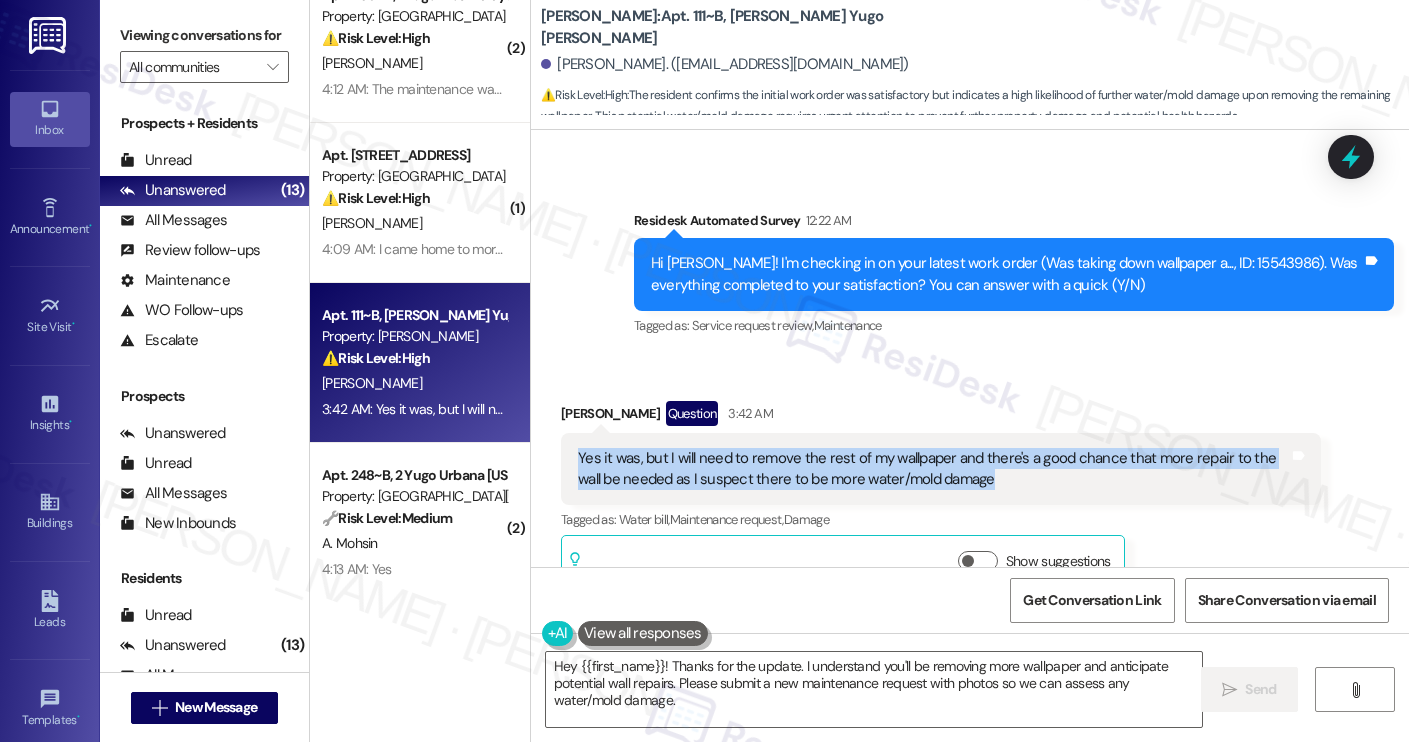 click on "[PERSON_NAME]. ([EMAIL_ADDRESS][DOMAIN_NAME])" at bounding box center [725, 64] 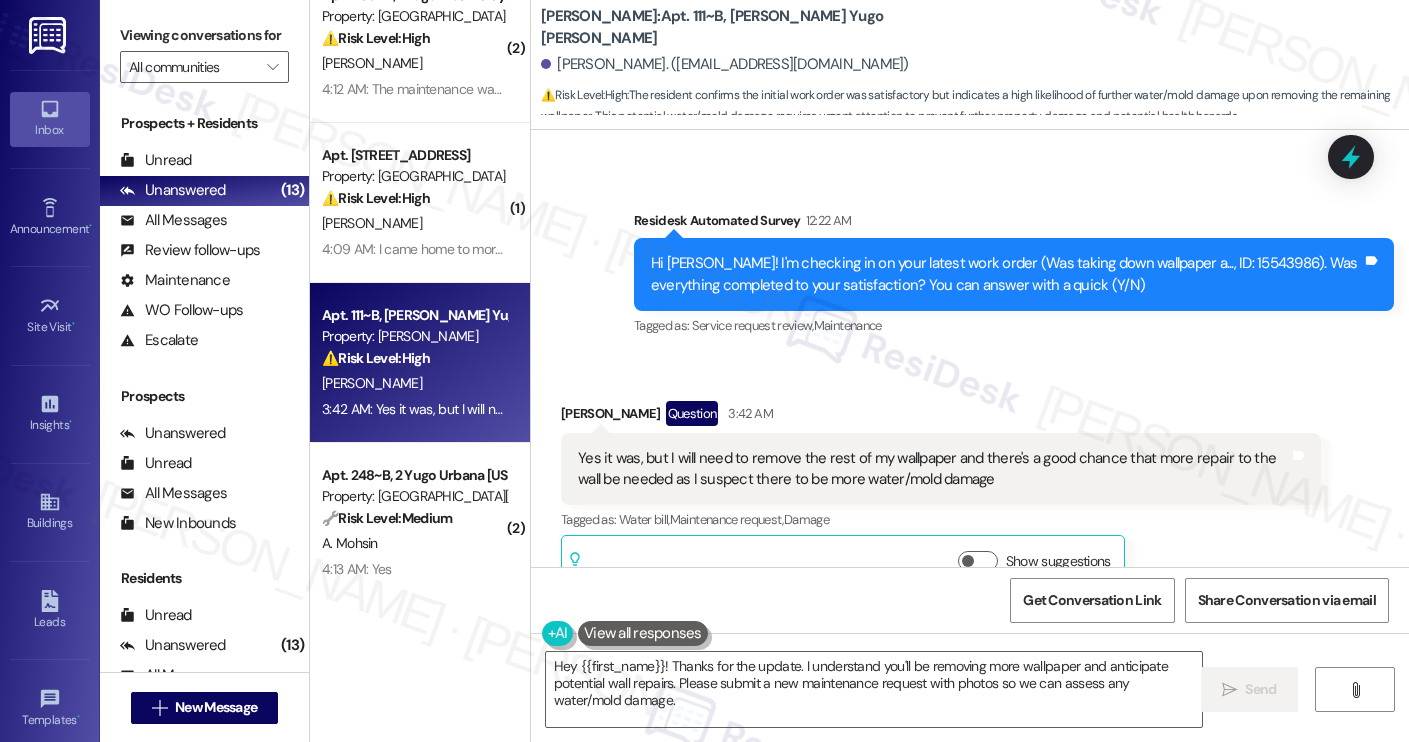 click on "[PERSON_NAME]. ([EMAIL_ADDRESS][DOMAIN_NAME])" at bounding box center (725, 64) 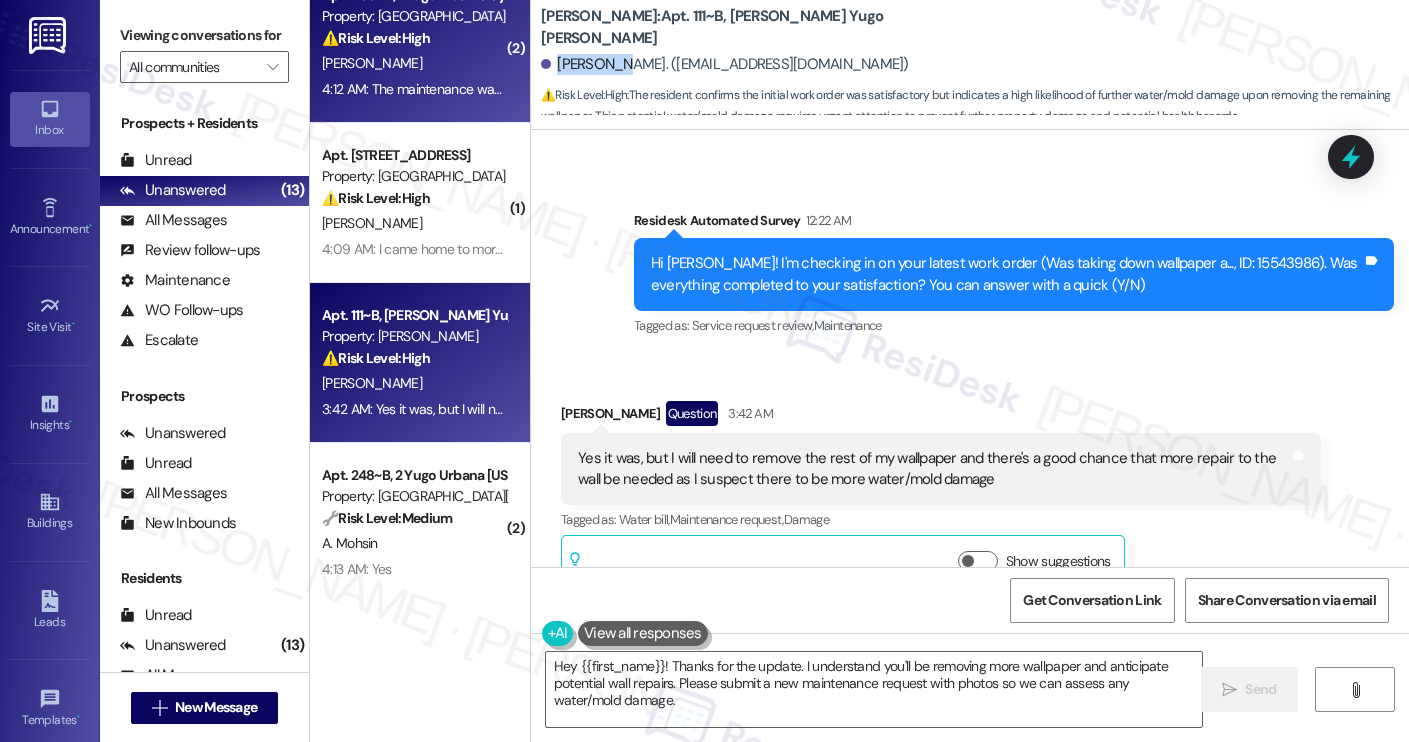 copy on "Charlotte" 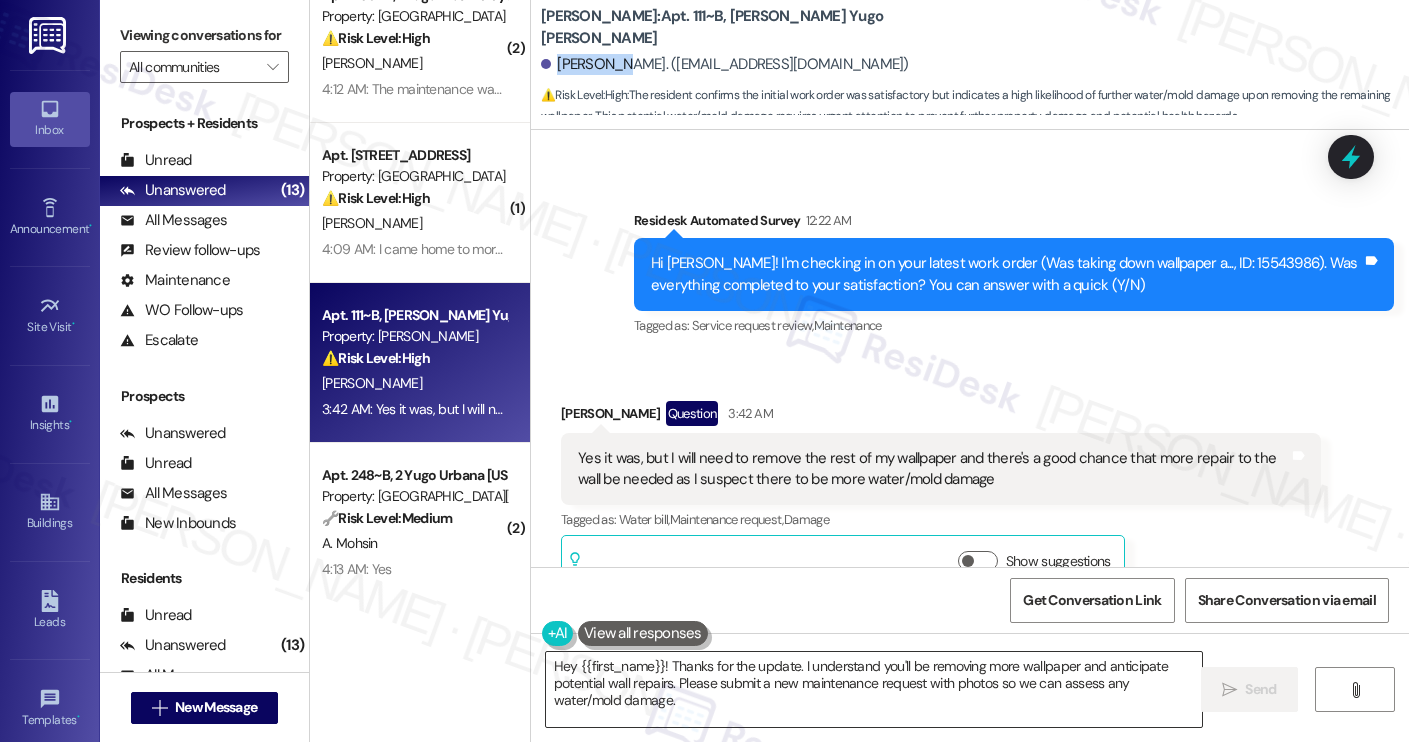 click on "Hey {{first_name}}! Thanks for the update. I understand you'll be removing more wallpaper and anticipate potential wall repairs. Please submit a new maintenance request with photos so we can assess any water/mold damage." at bounding box center [874, 689] 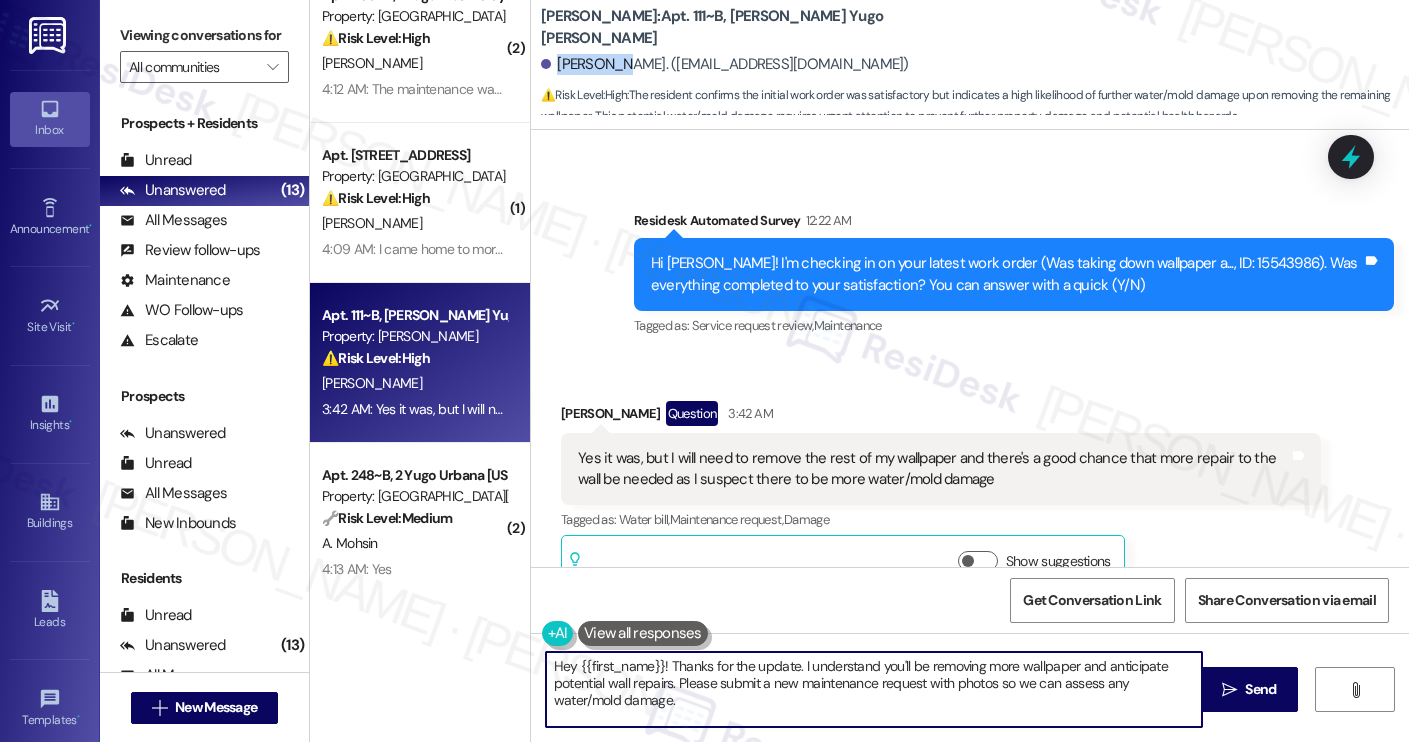 click on "Hey {{first_name}}! Thanks for the update. I understand you'll be removing more wallpaper and anticipate potential wall repairs. Please submit a new maintenance request with photos so we can assess any water/mold damage." at bounding box center [874, 689] 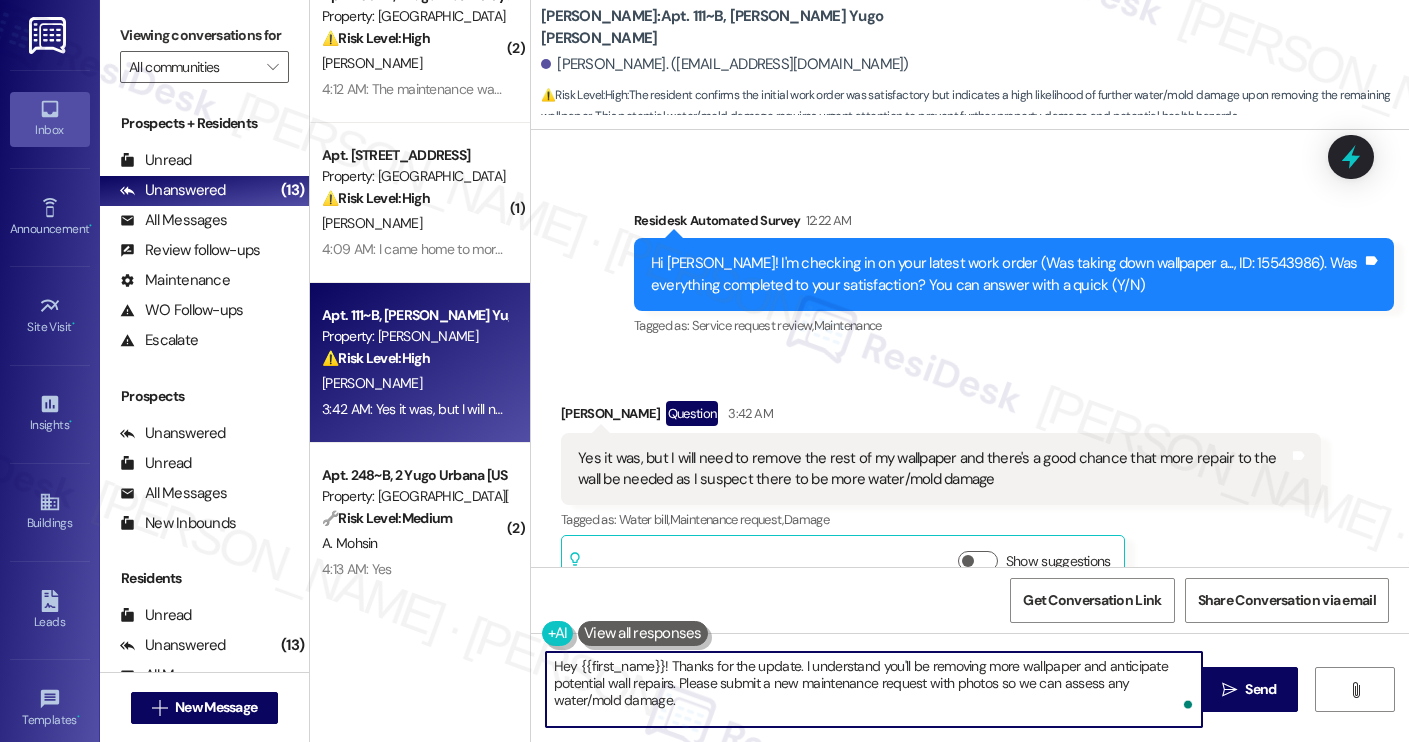 paste on "Thanks for the update, [PERSON_NAME]! I understand you'll be removing the rest of the wallpaper and suspect there may be additional moisture-related damage behind it. I’ll go ahead and share this information with the site team so they’re aware that further repairs might be needed. Please feel free to send over any photos or updates once you’ve had a chance to take a closer look" 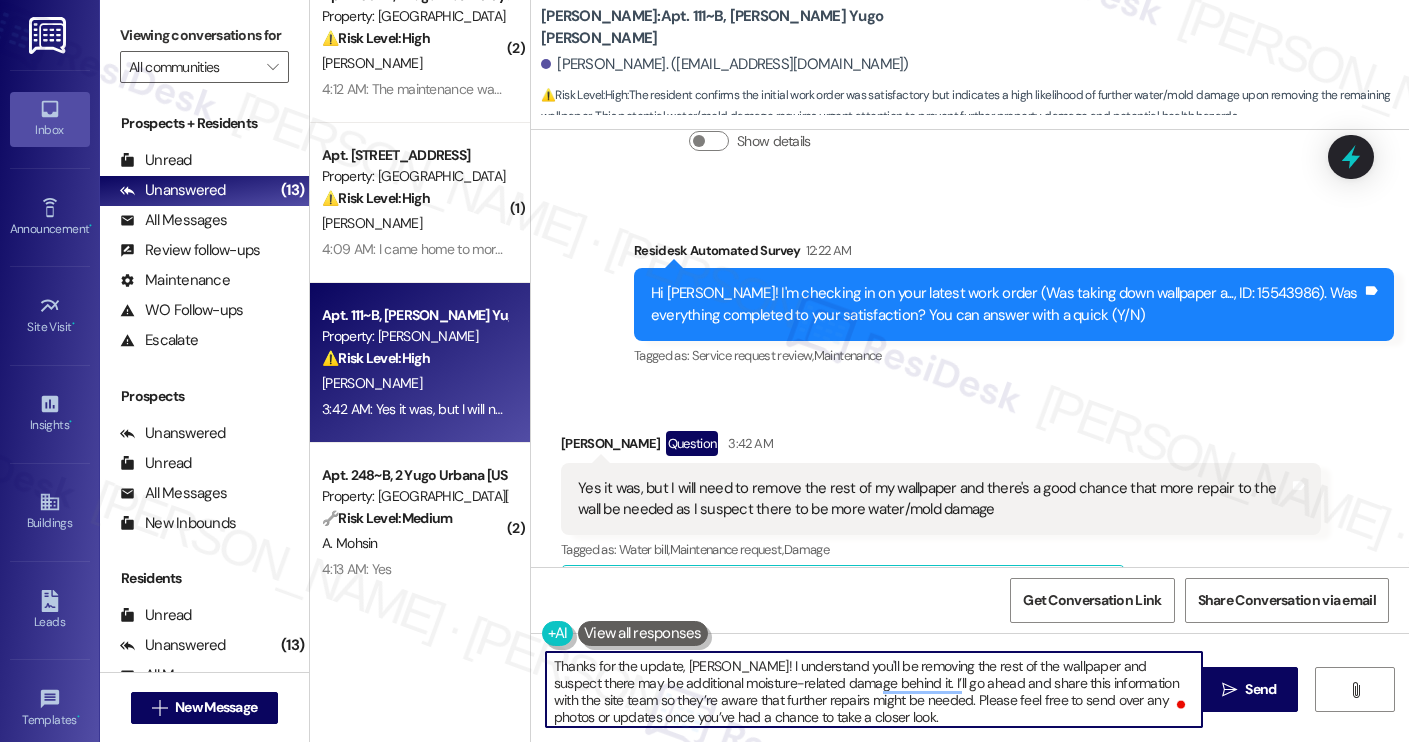 scroll, scrollTop: 1897, scrollLeft: 0, axis: vertical 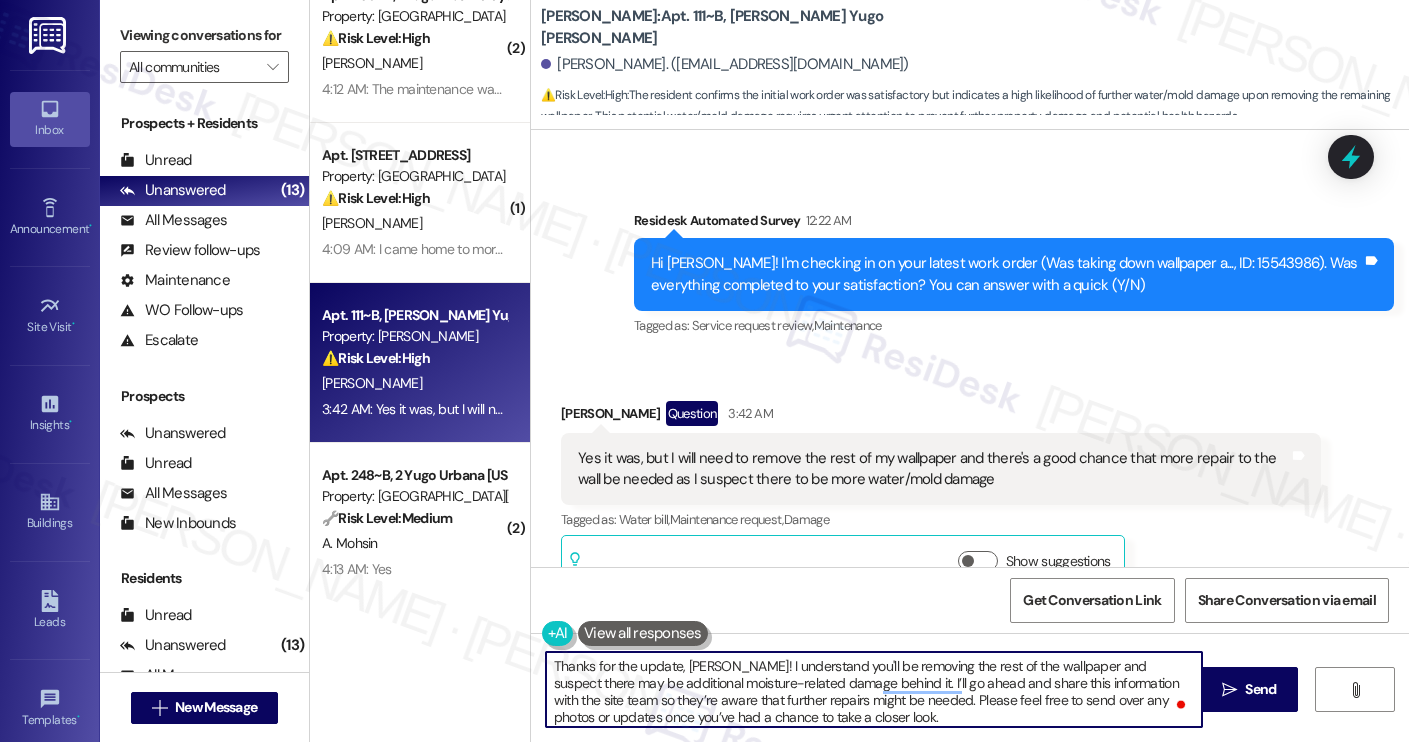 click on "Thanks for the update, [PERSON_NAME]! I understand you'll be removing the rest of the wallpaper and suspect there may be additional moisture-related damage behind it. I’ll go ahead and share this information with the site team so they’re aware that further repairs might be needed. Please feel free to send over any photos or updates once you’ve had a chance to take a closer look." at bounding box center [874, 689] 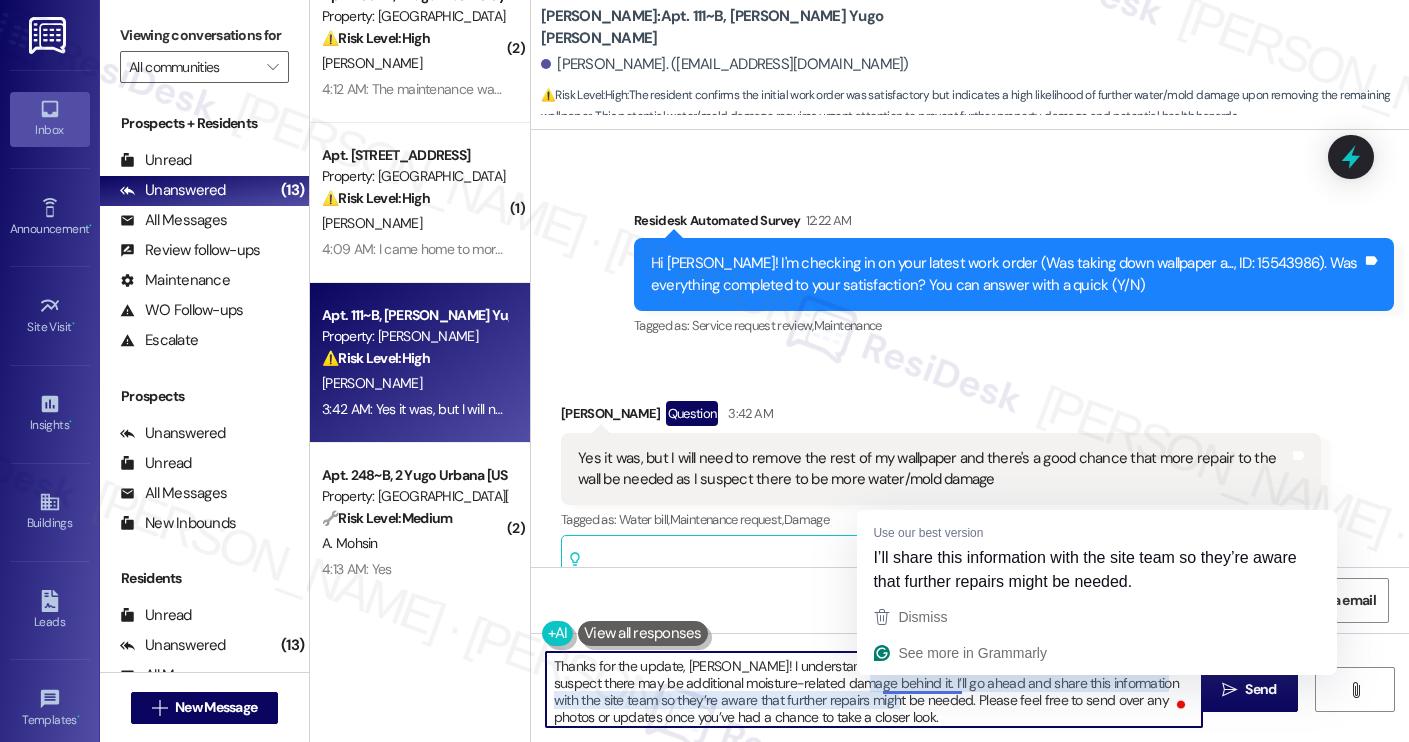 click on "Thanks for the update, [PERSON_NAME]! I understand you'll be removing the rest of the wallpaper and suspect there may be additional moisture-related damage behind it. I’ll go ahead and share this information with the site team so they’re aware that further repairs might be needed. Please feel free to send over any photos or updates once you’ve had a chance to take a closer look." at bounding box center [874, 689] 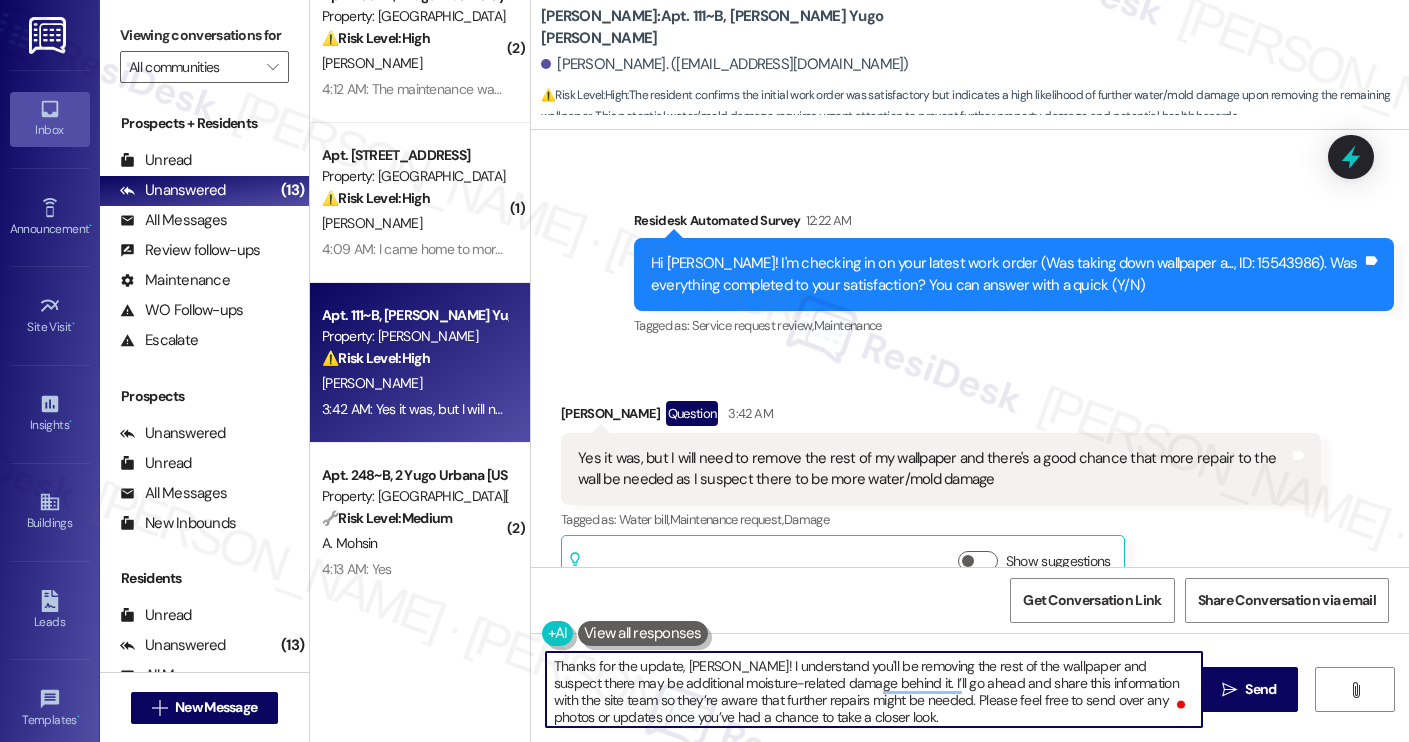 click on "Thanks for the update, Charlotte! I understand you'll be removing the rest of the wallpaper and suspect there may be additional moisture-related damage behind it. I’ll go ahead and share this information with the site team so they’re aware that further repairs might be needed. Please feel free to send over any photos or updates once you’ve had a chance to take a closer look." at bounding box center (874, 689) 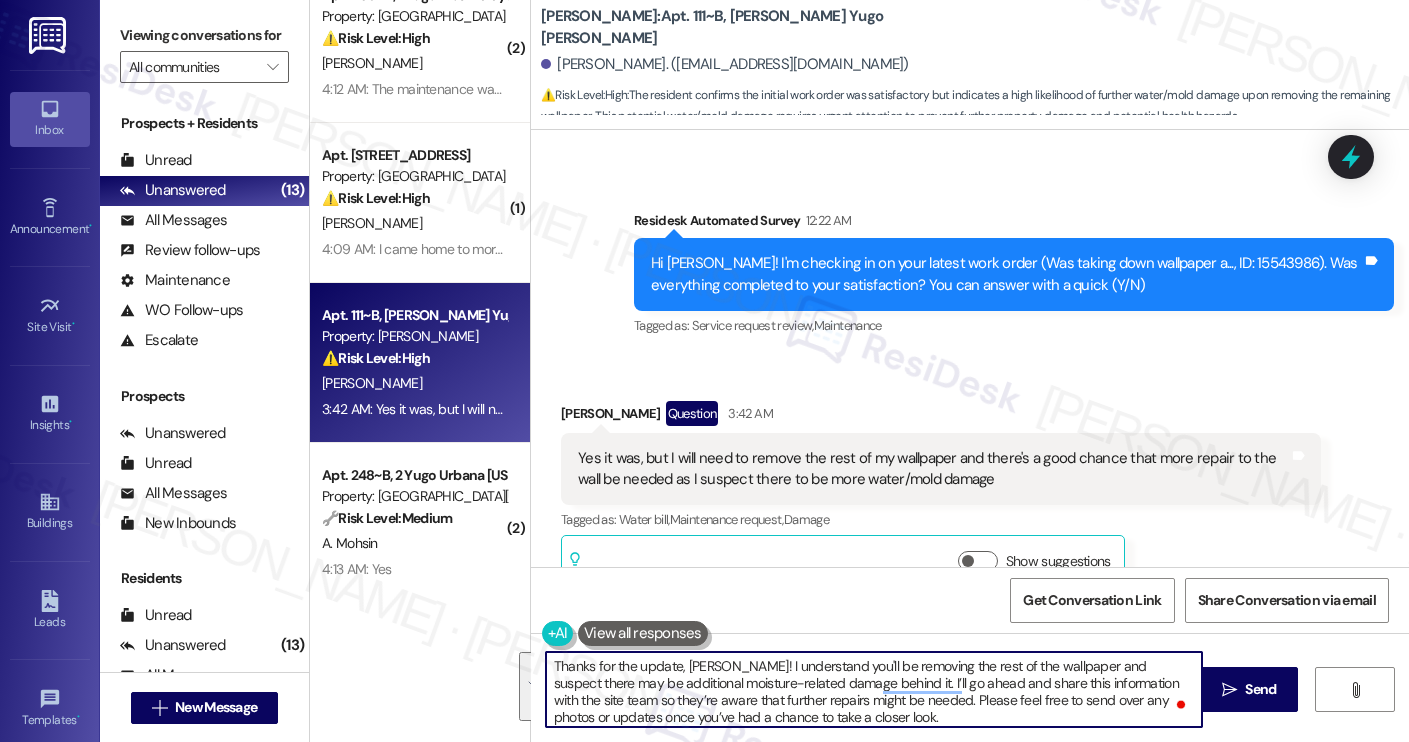 paste on "f it turns out that further repairs are needed, feel free to send us a message anytime so we can follow up accordingly. You're also welcome to share" 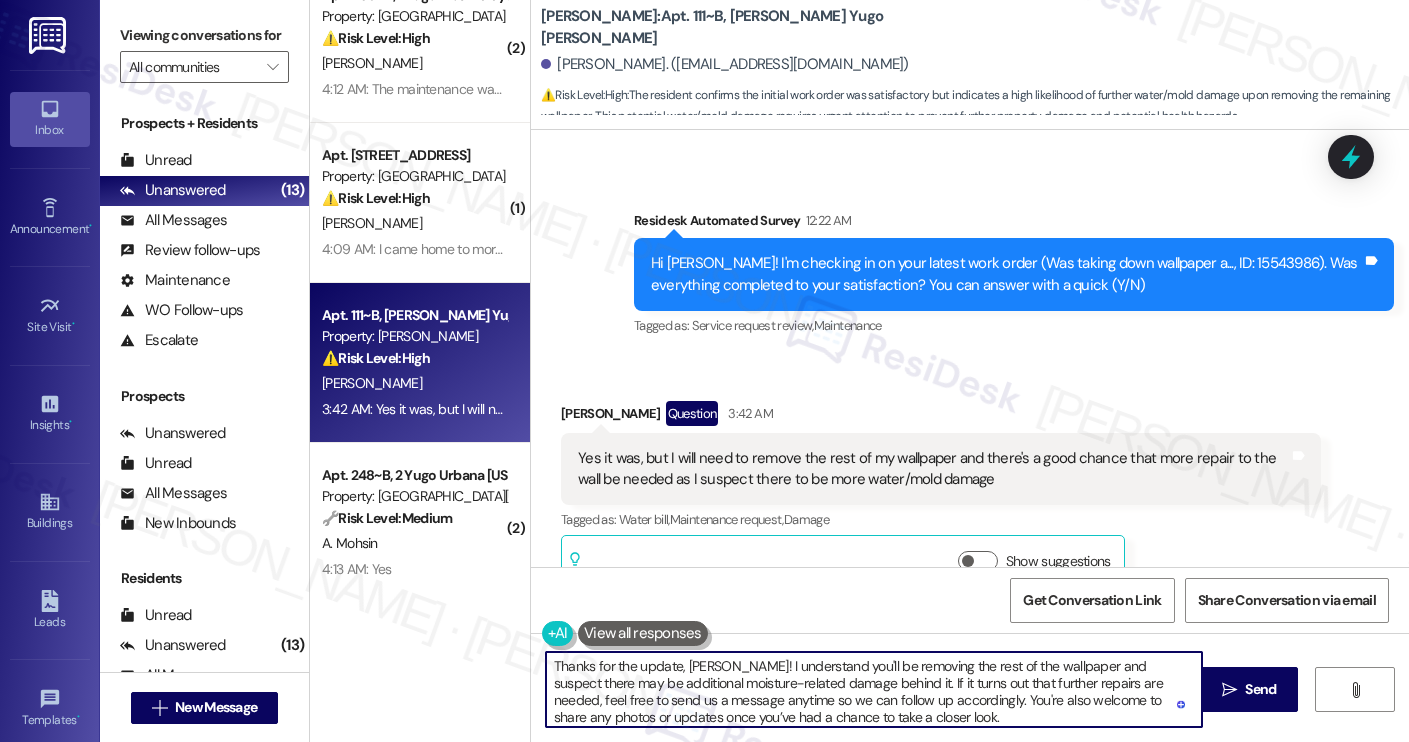 paste on "Let me know if you need anything else!" 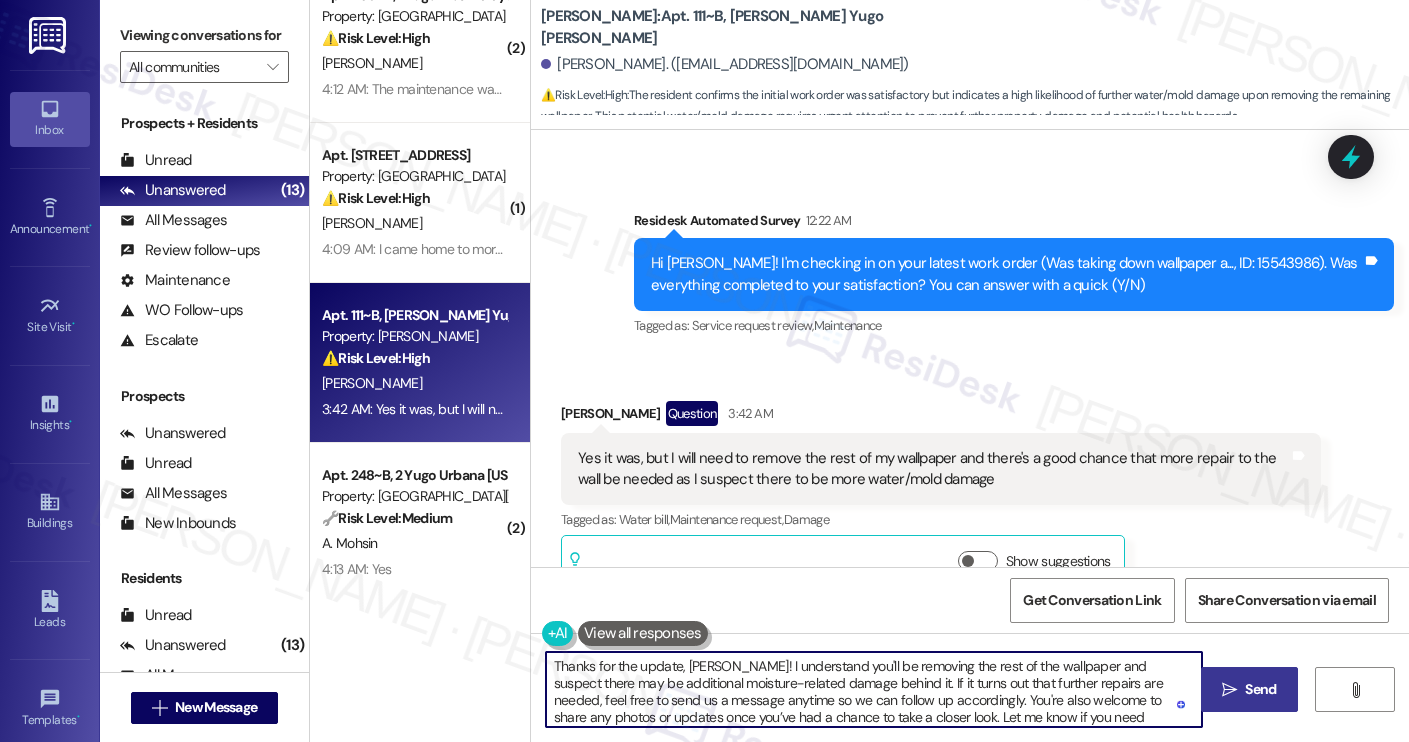 type on "Thanks for the update, Charlotte! I understand you'll be removing the rest of the wallpaper and suspect there may be additional moisture-related damage behind it. If it turns out that further repairs are needed, feel free to send us a message anytime so we can follow up accordingly. You're also welcome to share any photos or updates once you’ve had a chance to take a closer look. Let me know if you need anything else!" 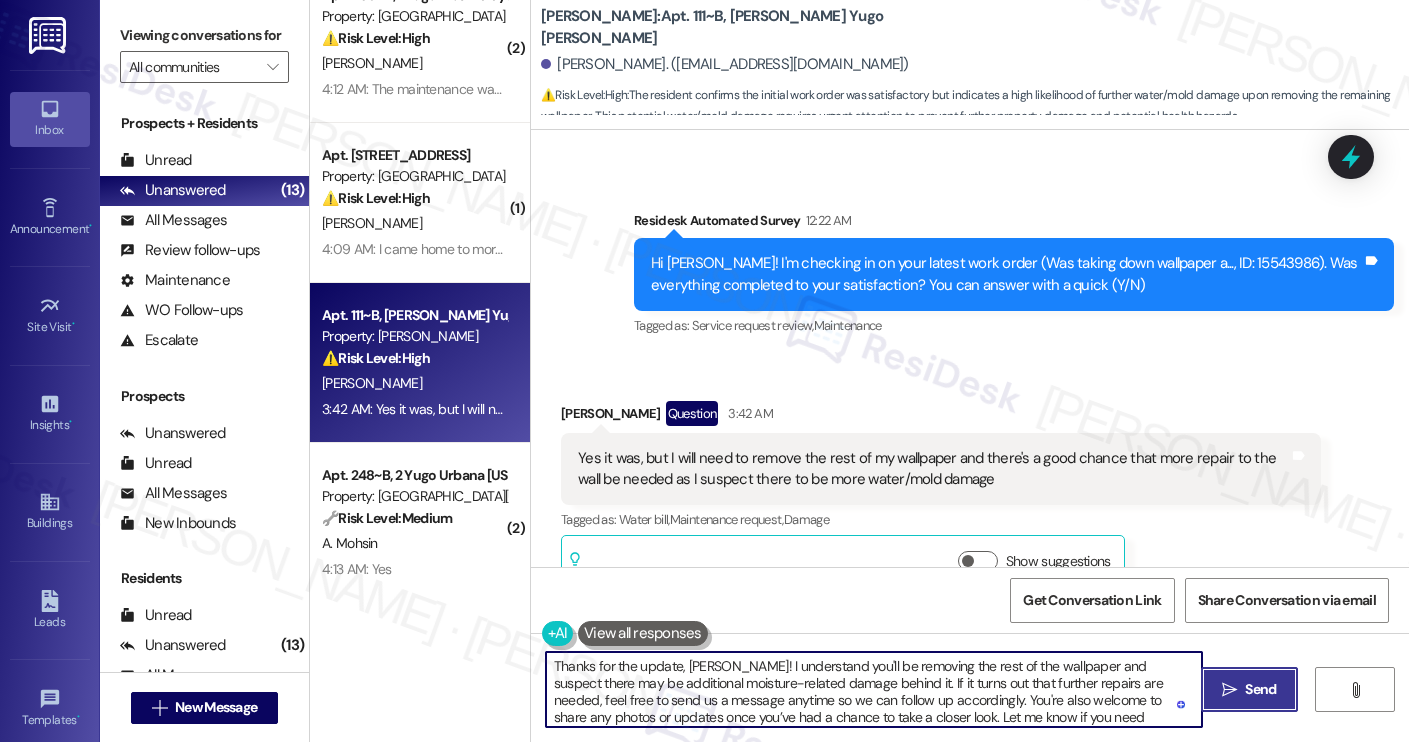 click on "Send" at bounding box center [1260, 689] 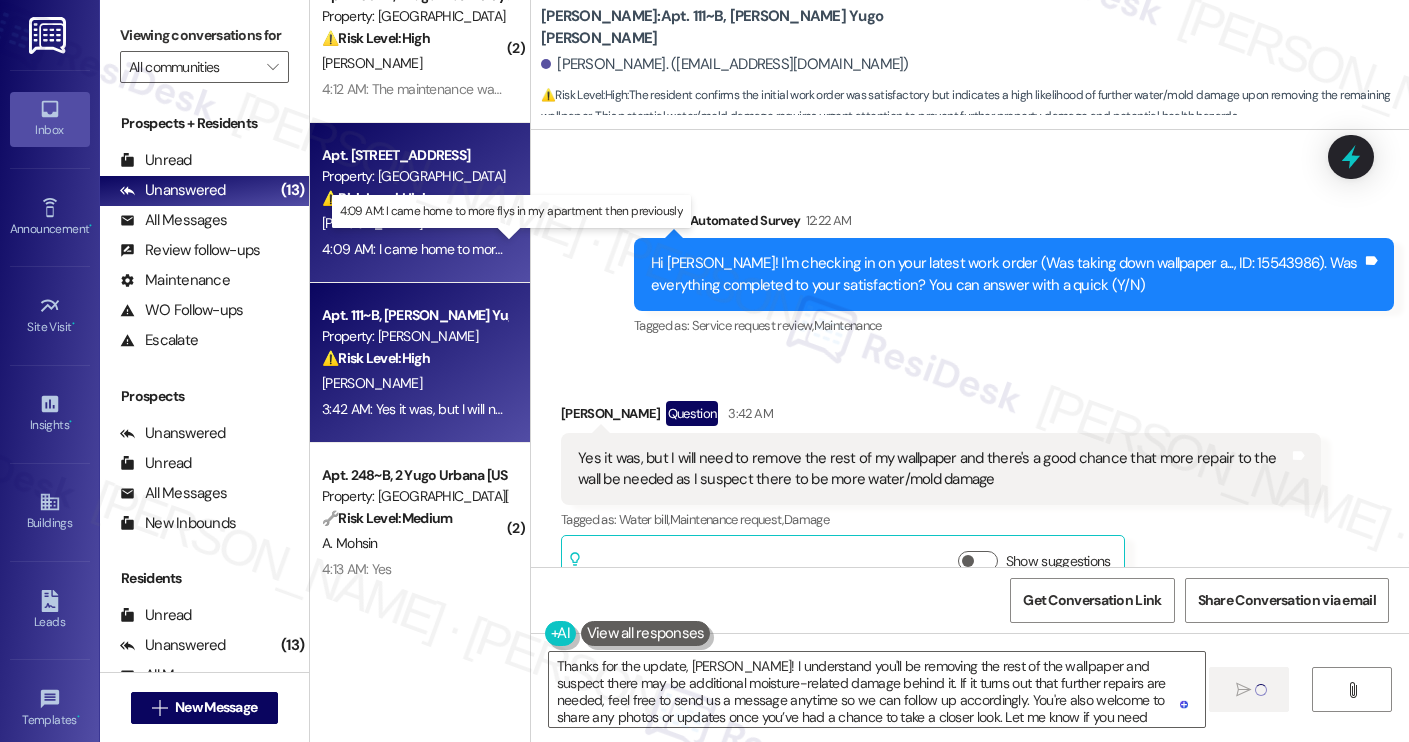 type 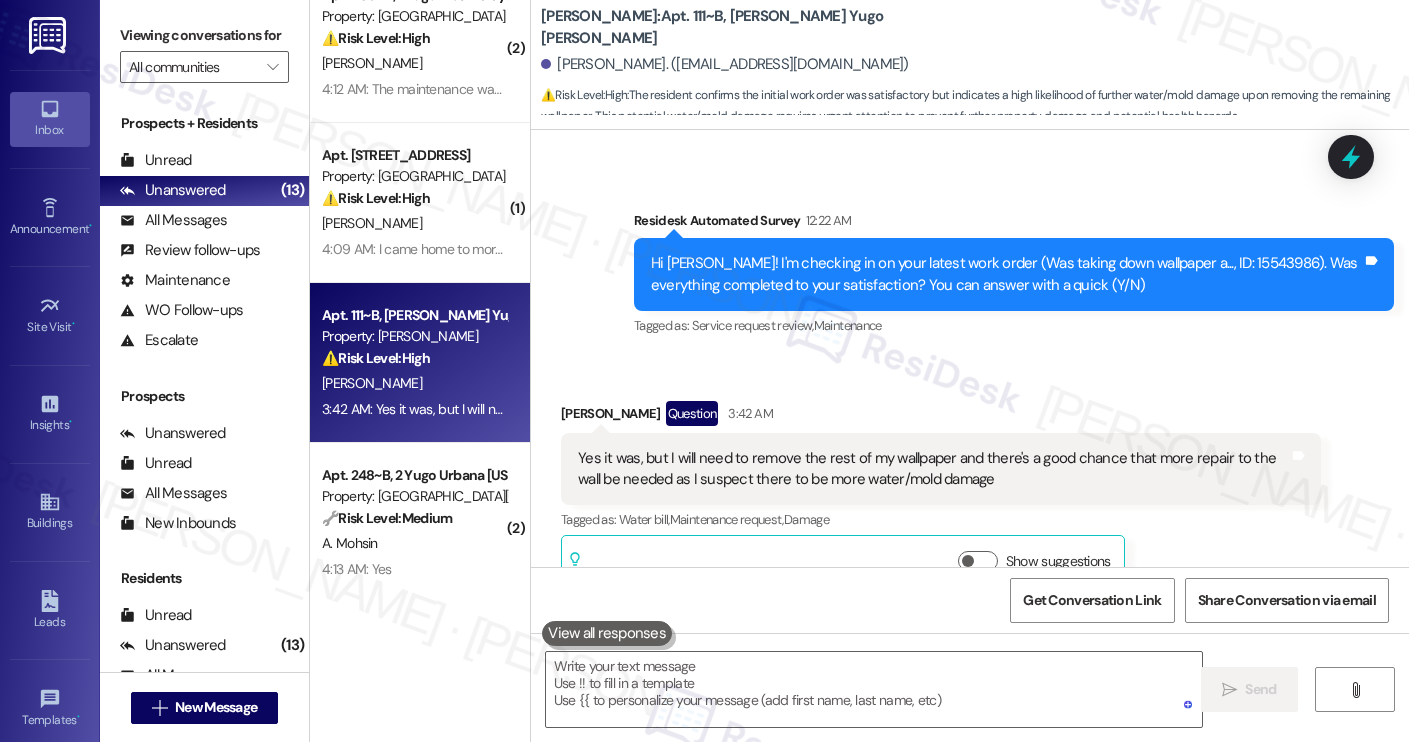 scroll, scrollTop: 0, scrollLeft: 0, axis: both 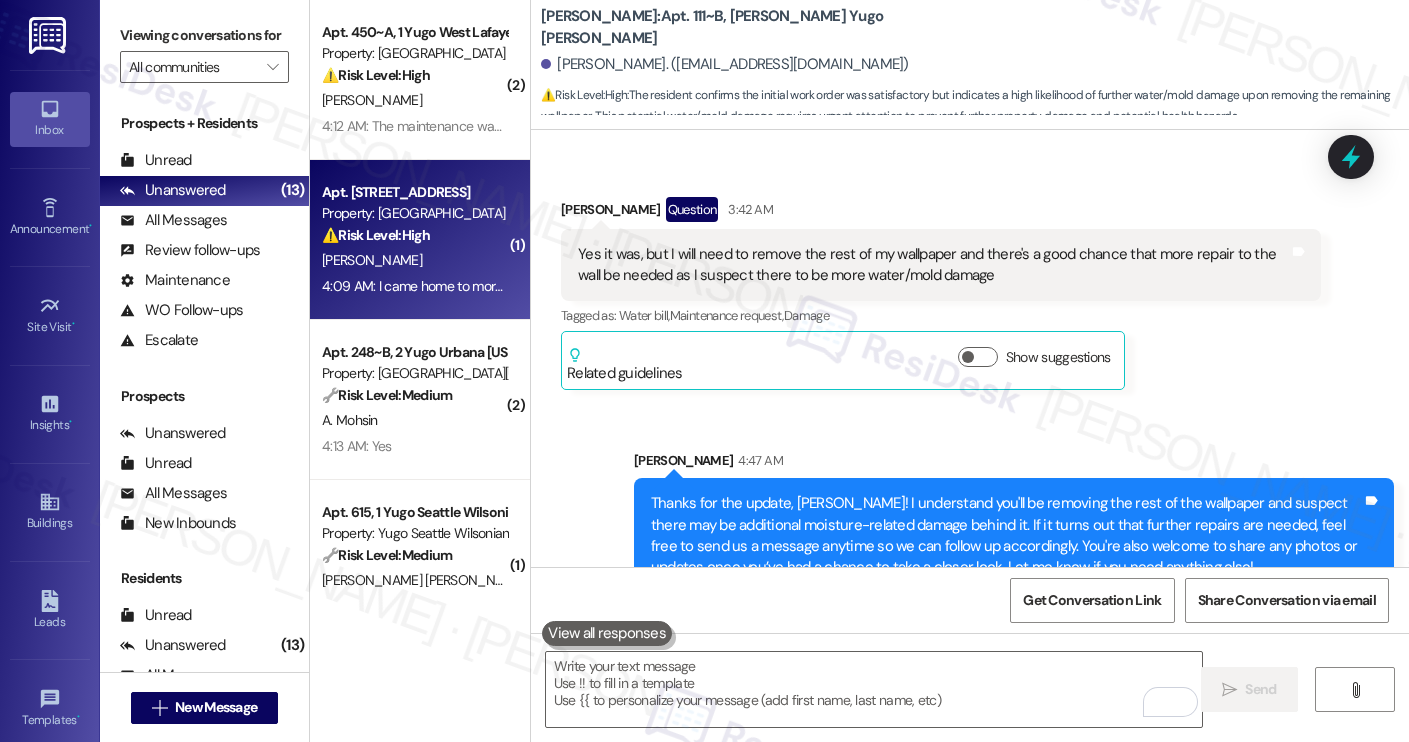 click on "Apt. 408, 1 Yugo Minneapolis Edge Property: Yugo Minneapolis Edge ⚠️  Risk Level:  High The resident is reporting an ongoing pest issue (flies) that was not resolved by the initial work order. The increased number of flies suggests a potential health and safety concern or unsanitary condition that requires prompt attention." at bounding box center (414, 214) 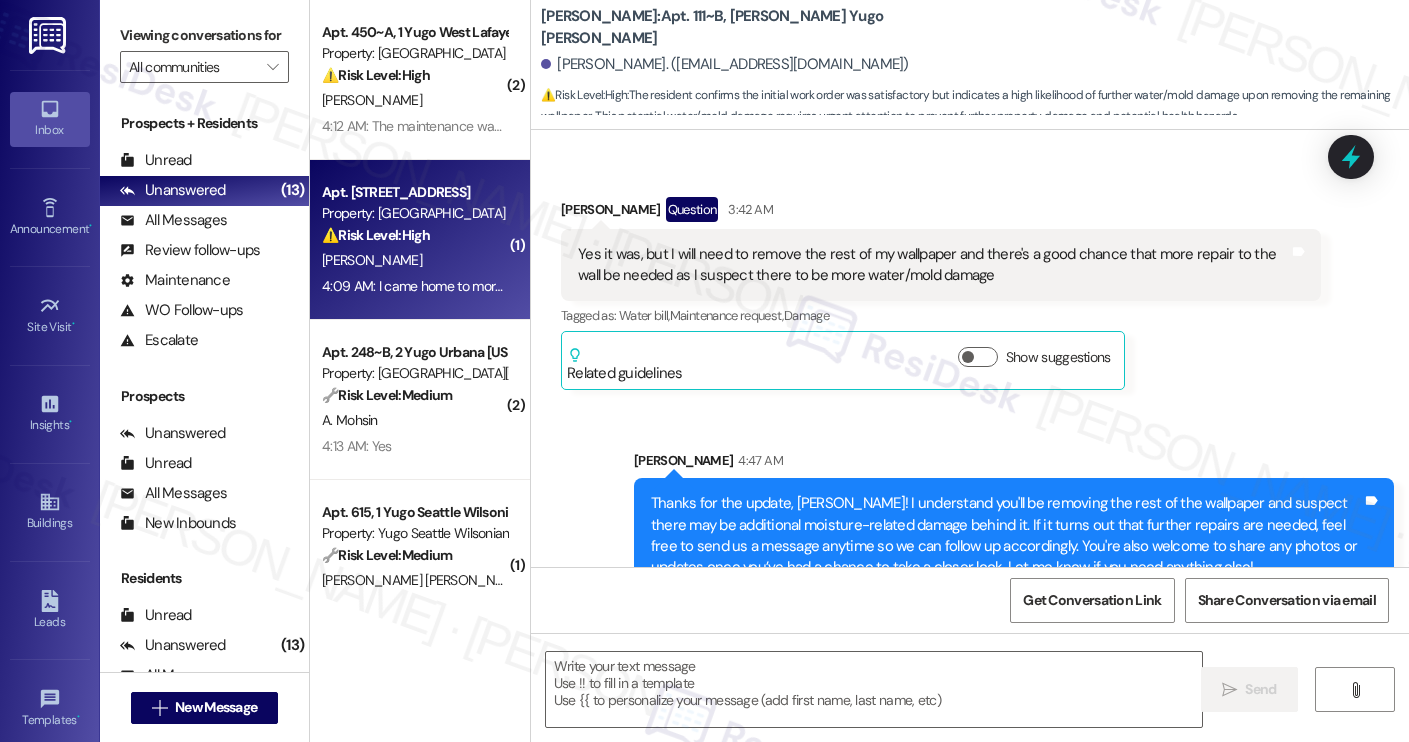 type on "Fetching suggested responses. Please feel free to read through the conversation in the meantime." 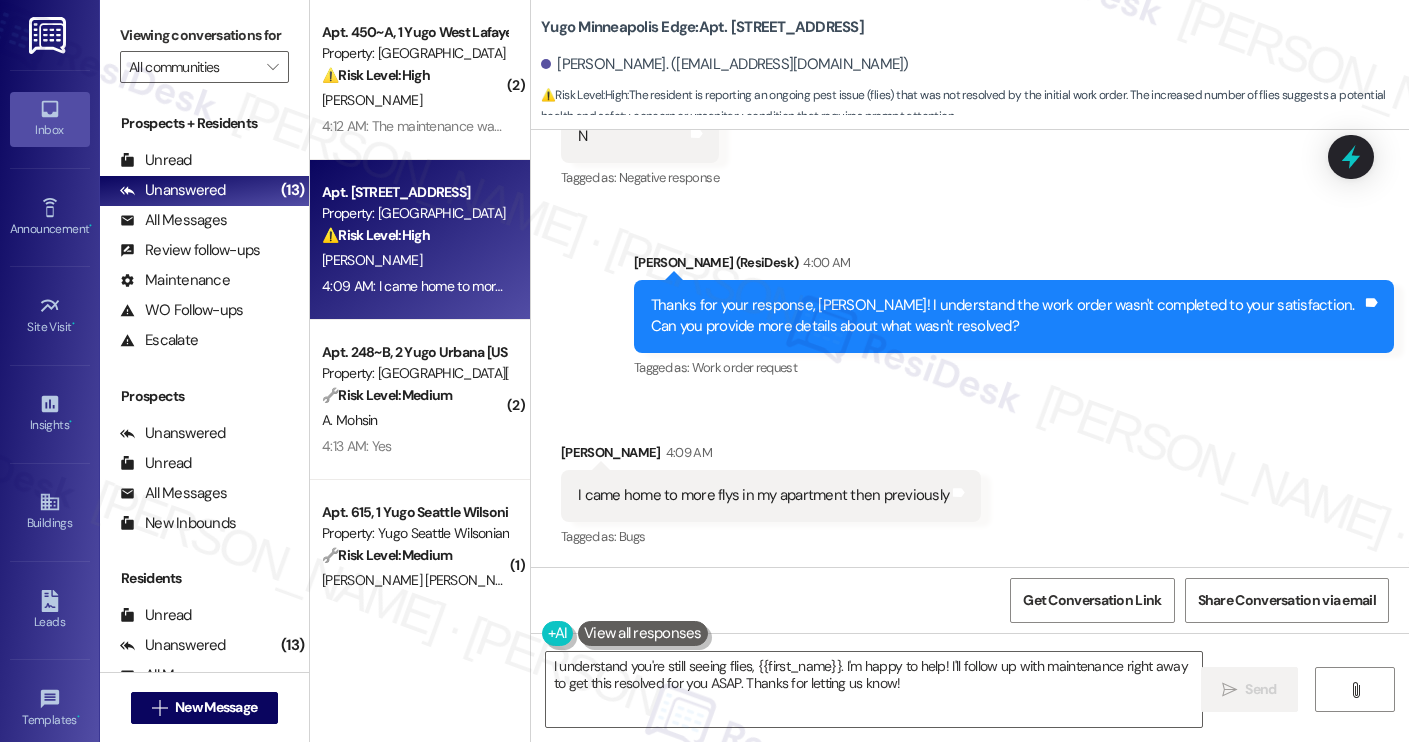 scroll, scrollTop: 1328, scrollLeft: 0, axis: vertical 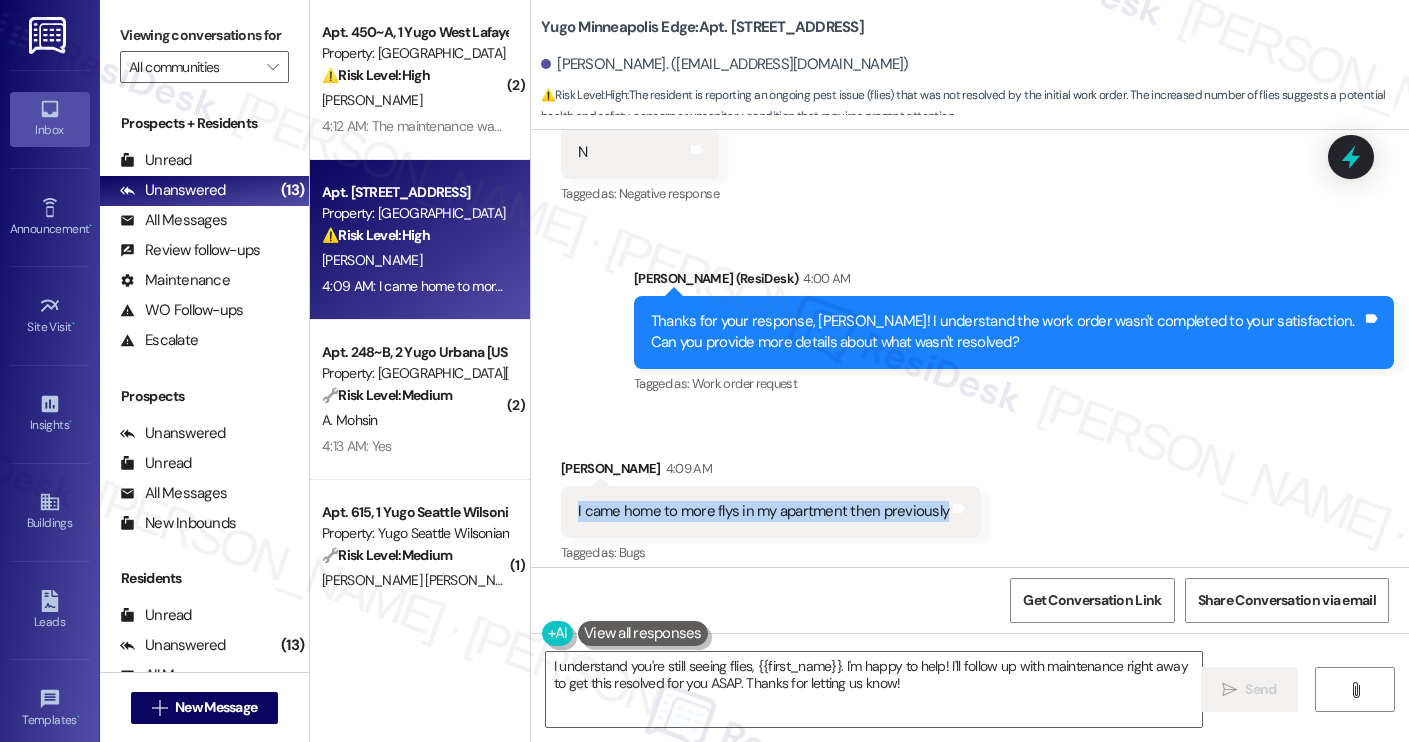 drag, startPoint x: 564, startPoint y: 505, endPoint x: 932, endPoint y: 516, distance: 368.16437 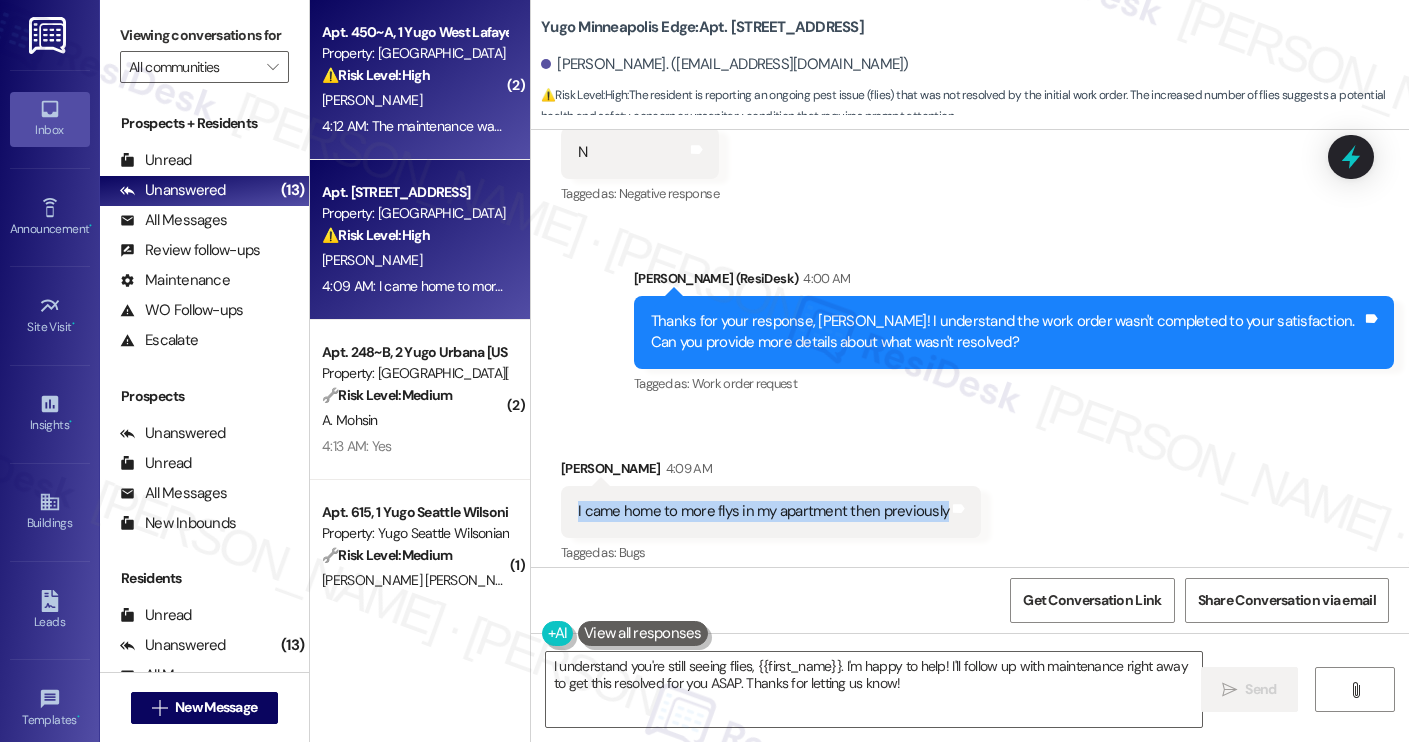 copy on "I came home to more flys in my apartment then previously" 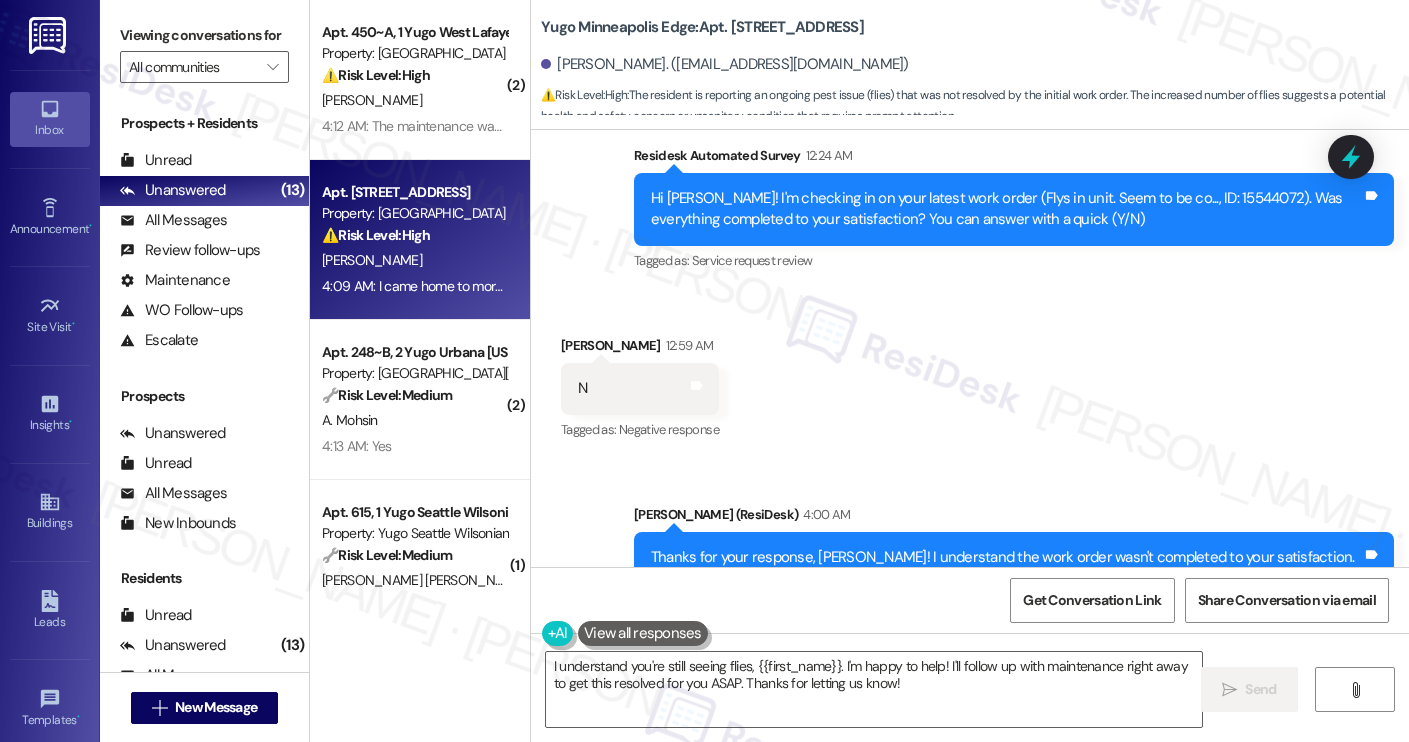 scroll, scrollTop: 1344, scrollLeft: 0, axis: vertical 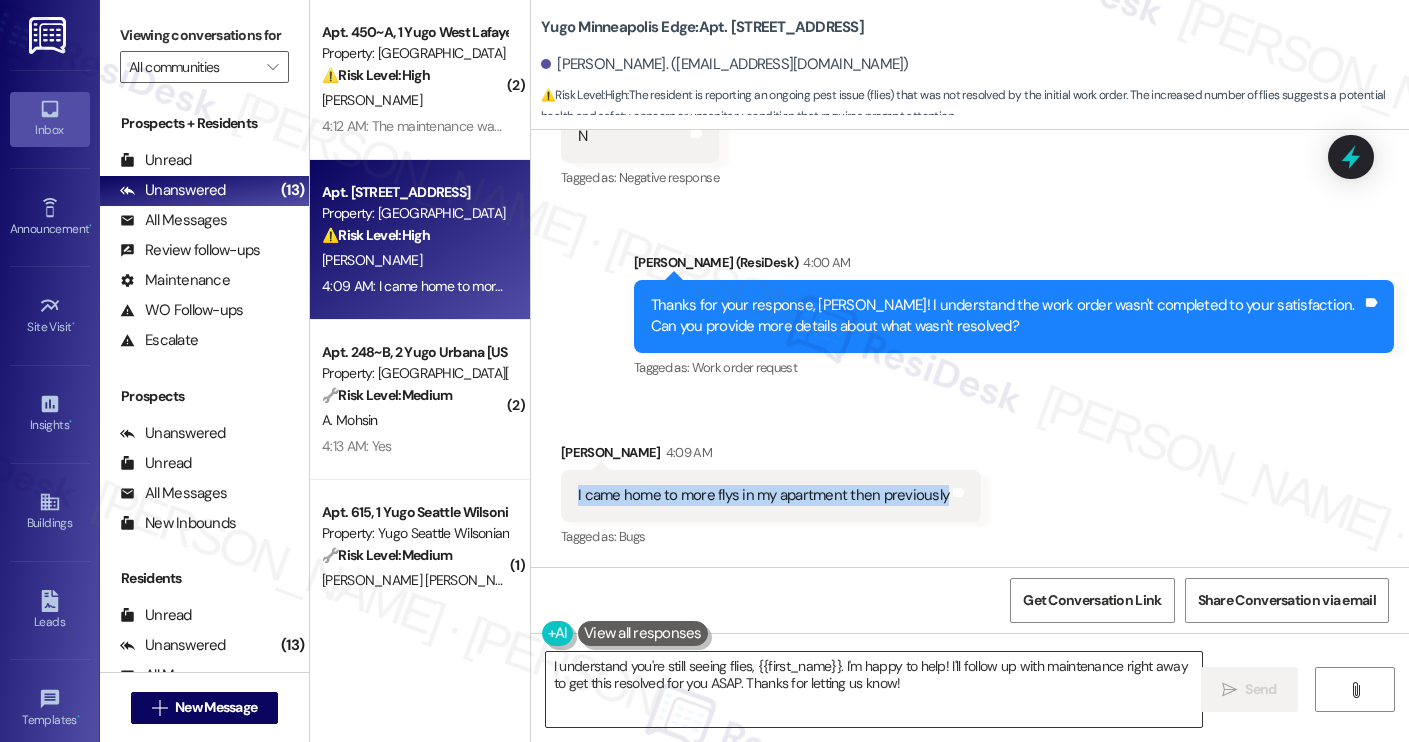 click on "I understand you're still seeing flies, {{first_name}}. I'm happy to help! I'll follow up with maintenance right away to get this resolved for you ASAP. Thanks for letting us know!" at bounding box center [874, 689] 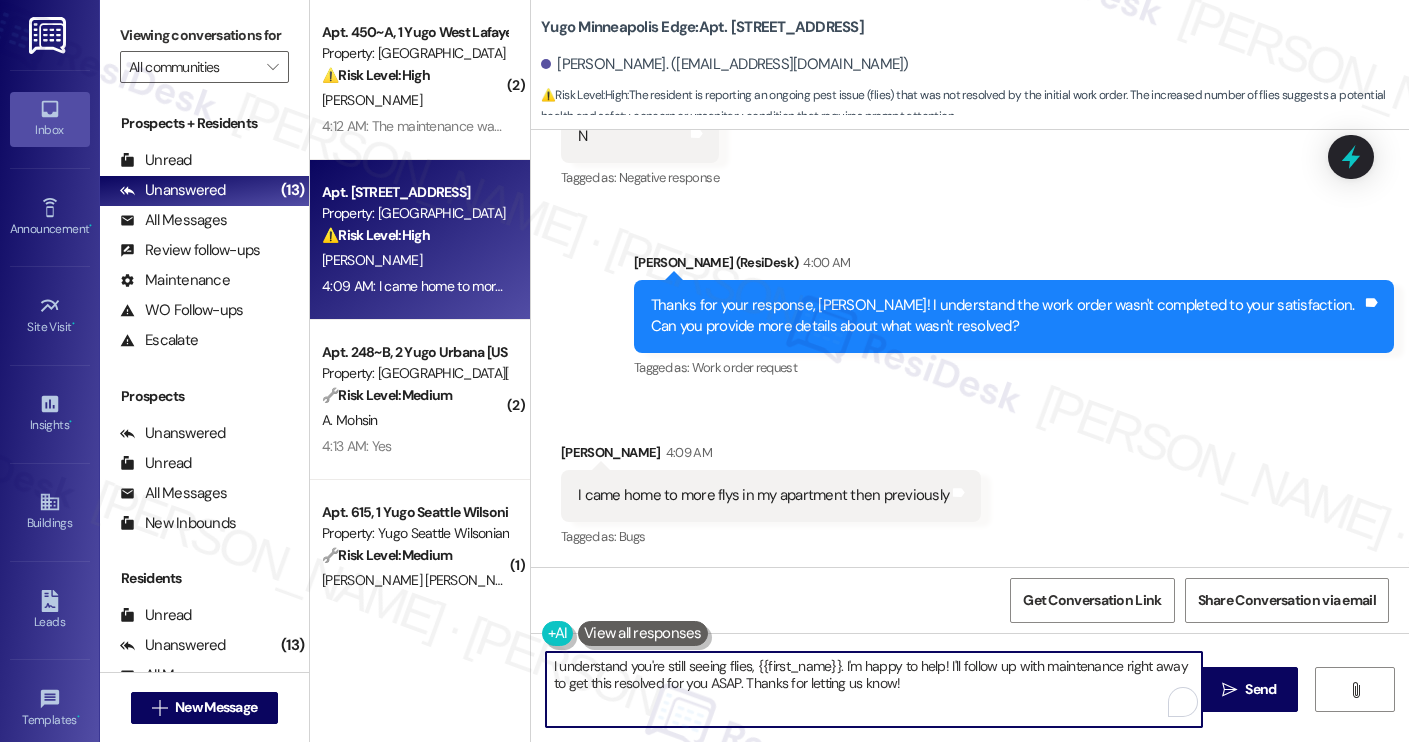 paste on "Thanks for the update! I’ll go ahead and submit another work order and let the site team know that the fly issue is still ongoing. Do we have permission to enter your unit? And are there any pets we should be aware of?" 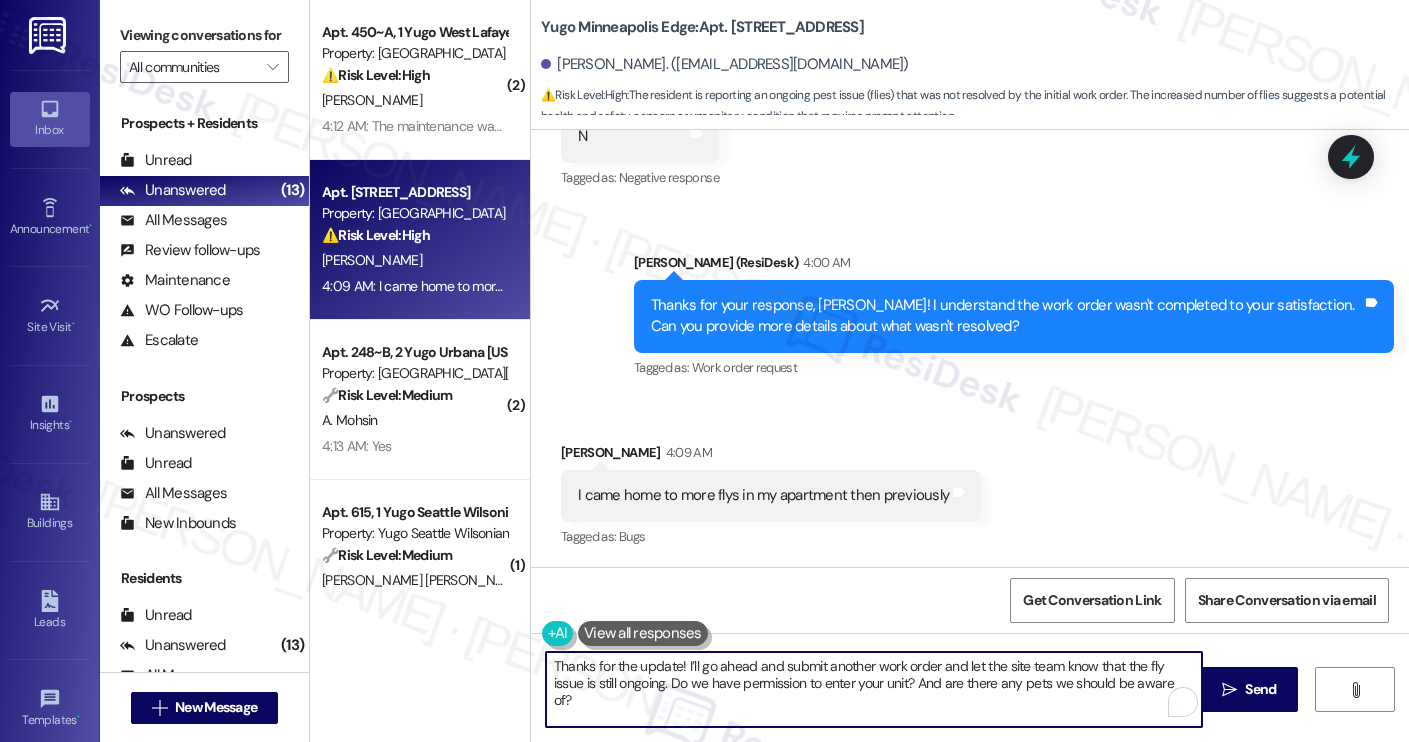 click on "Thanks for the update! I’ll go ahead and submit another work order and let the site team know that the fly issue is still ongoing. Do we have permission to enter your unit? And are there any pets we should be aware of?" at bounding box center [874, 689] 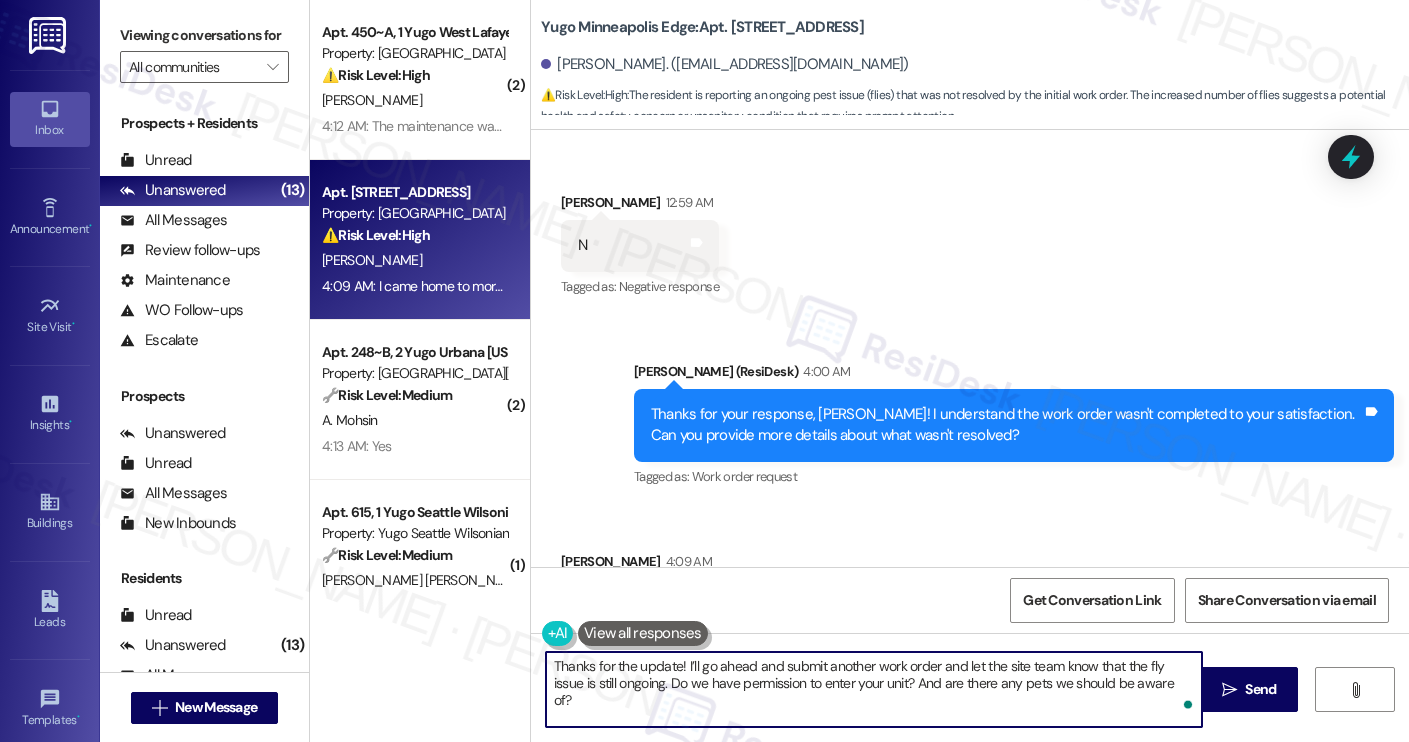 scroll, scrollTop: 1344, scrollLeft: 0, axis: vertical 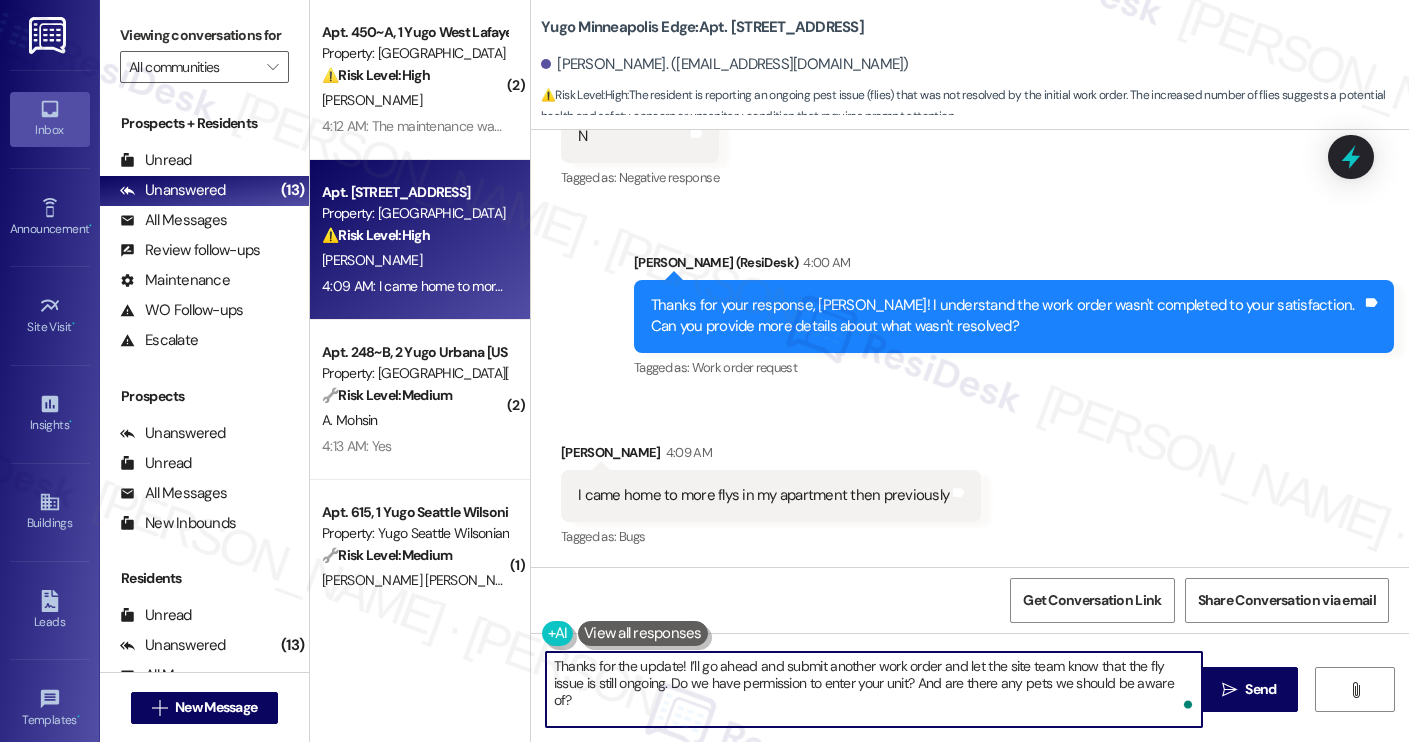 click on "Thanks for the update! I’ll go ahead and submit another work order and let the site team know that the fly issue is still ongoing. Do we have permission to enter your unit? And are there any pets we should be aware of?" at bounding box center [874, 689] 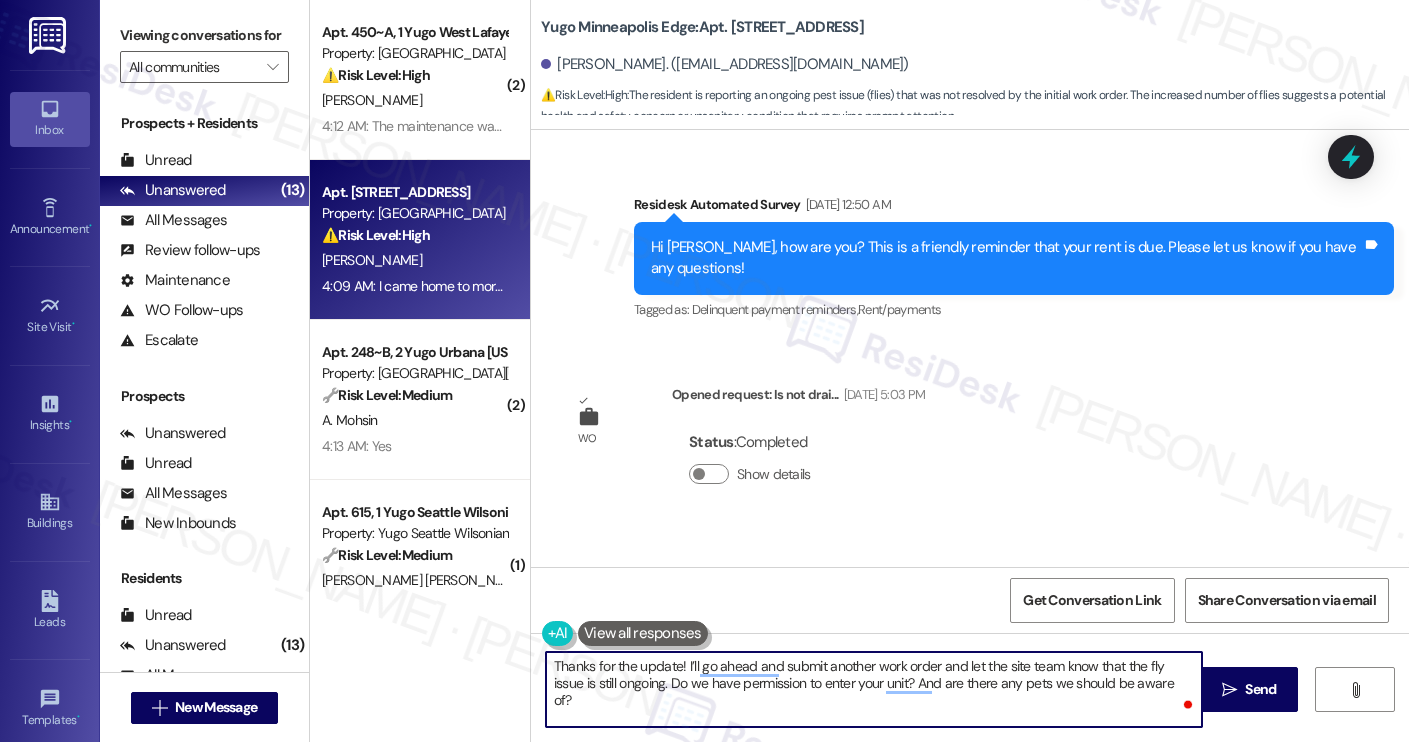 scroll, scrollTop: 1344, scrollLeft: 0, axis: vertical 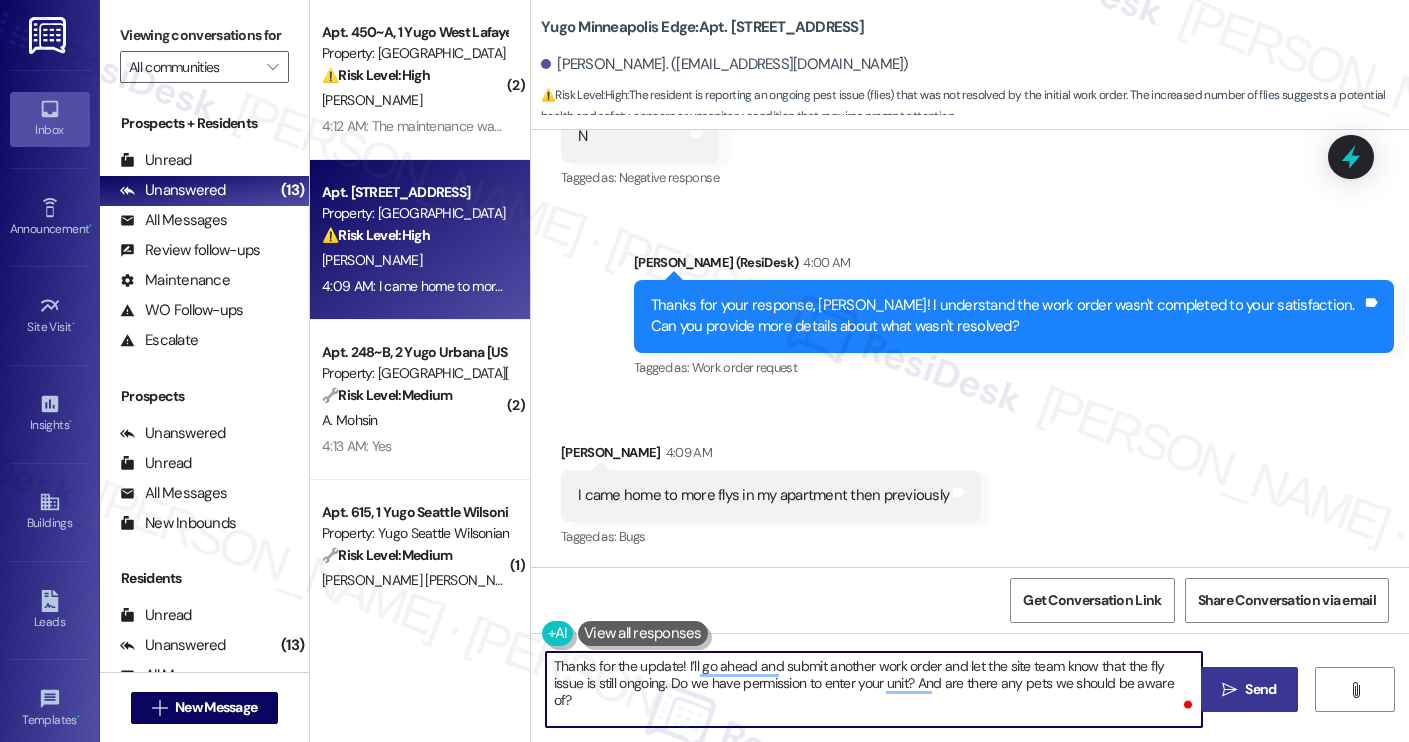 type on "Thanks for the update! I’ll go ahead and submit another work order and let the site team know that the fly issue is still ongoing. Do we have permission to enter your unit? And are there any pets we should be aware of?" 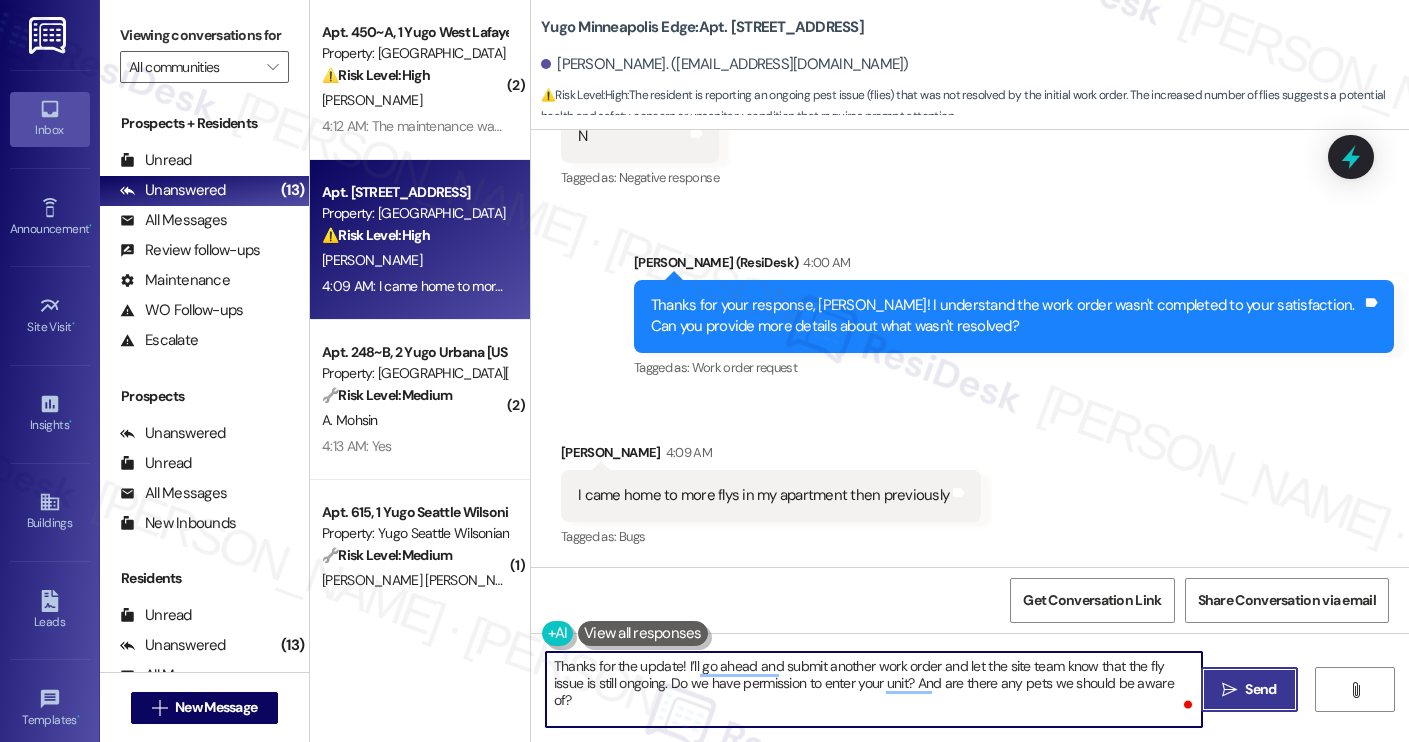 click on " Send" at bounding box center (1249, 689) 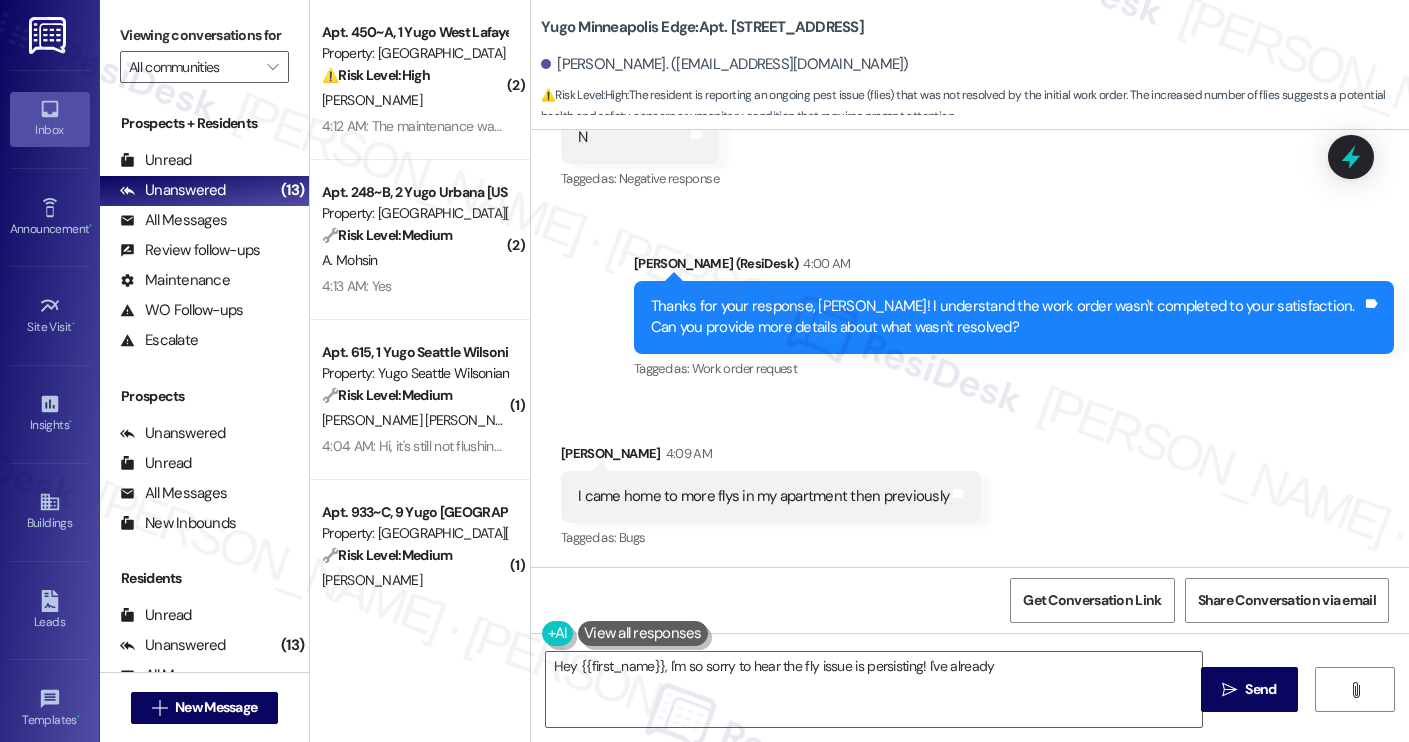 scroll, scrollTop: 1505, scrollLeft: 0, axis: vertical 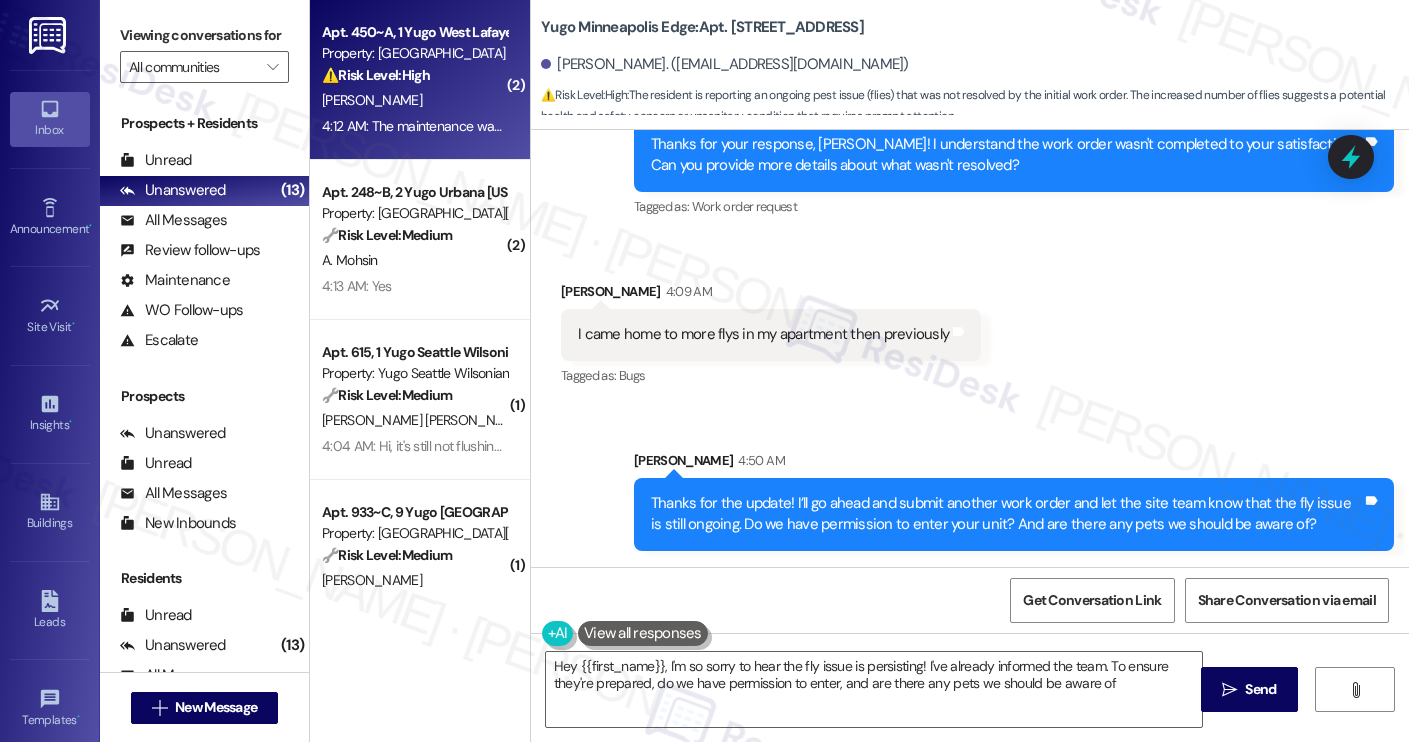 type on "Hey {{first_name}}, I'm so sorry to hear the fly issue is persisting! I've already informed the team. To ensure they're prepared, do we have permission to enter, and are there any pets we should be aware of?" 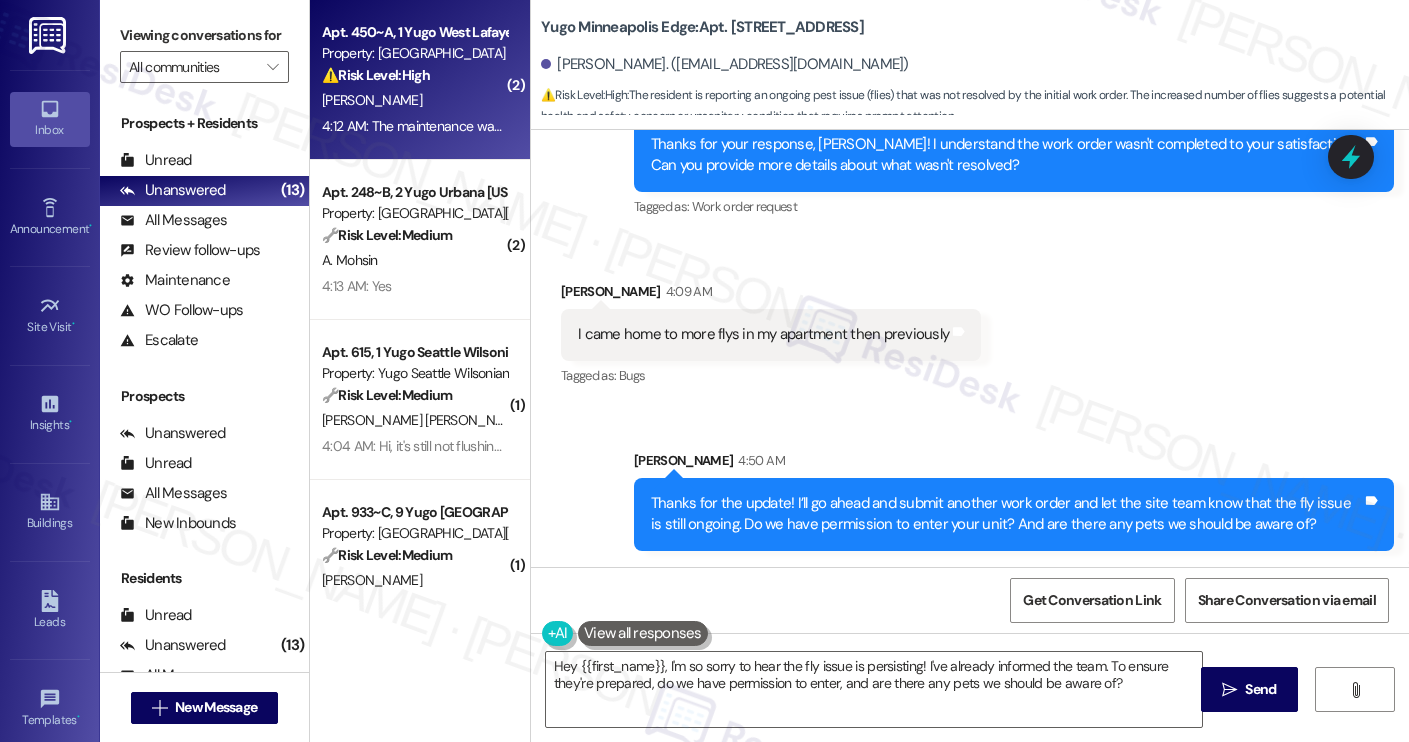 click on "4:12 AM: The maintenance was successful in turning the unit on, so you could say I was satisfied with the completion of that specific work order.  4:12 AM: The maintenance was successful in turning the unit on, so you could say I was satisfied with the completion of that specific work order." at bounding box center (414, 126) 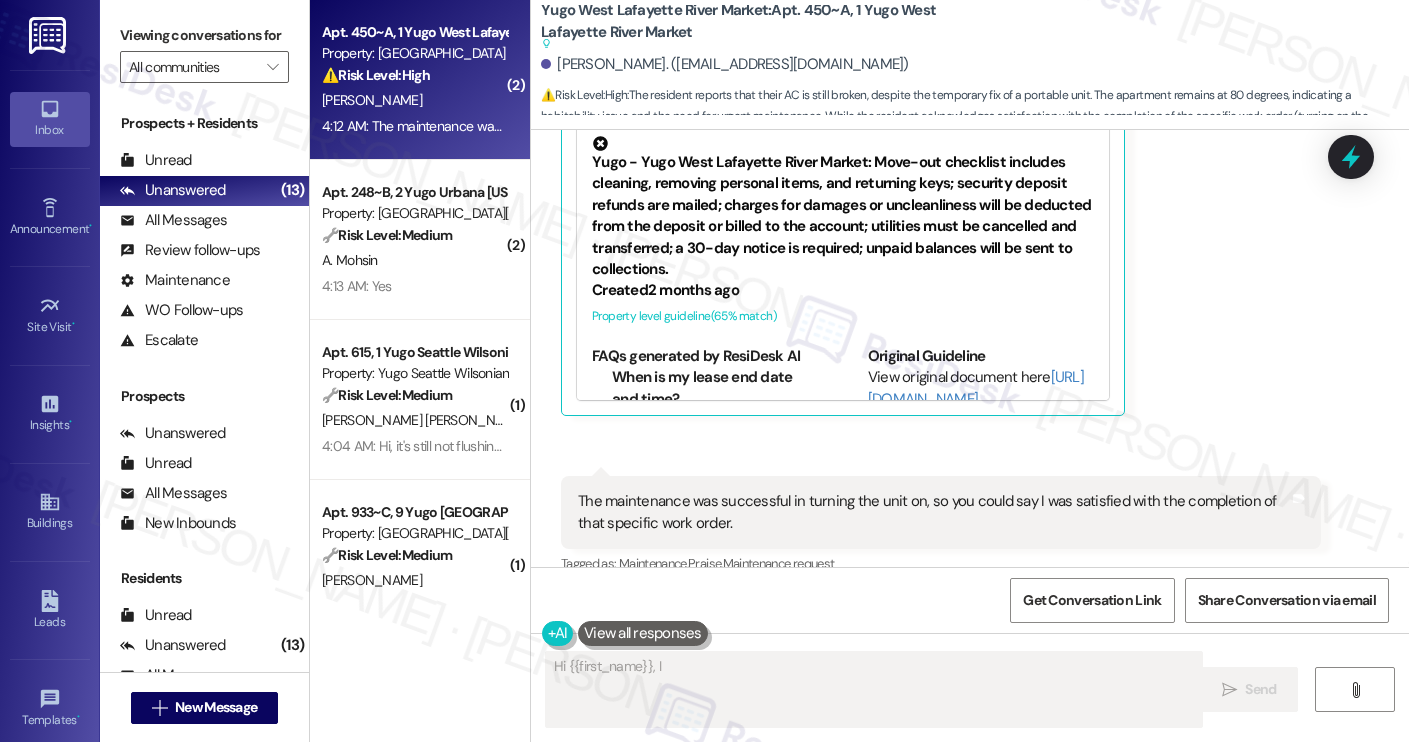 scroll, scrollTop: 1400, scrollLeft: 0, axis: vertical 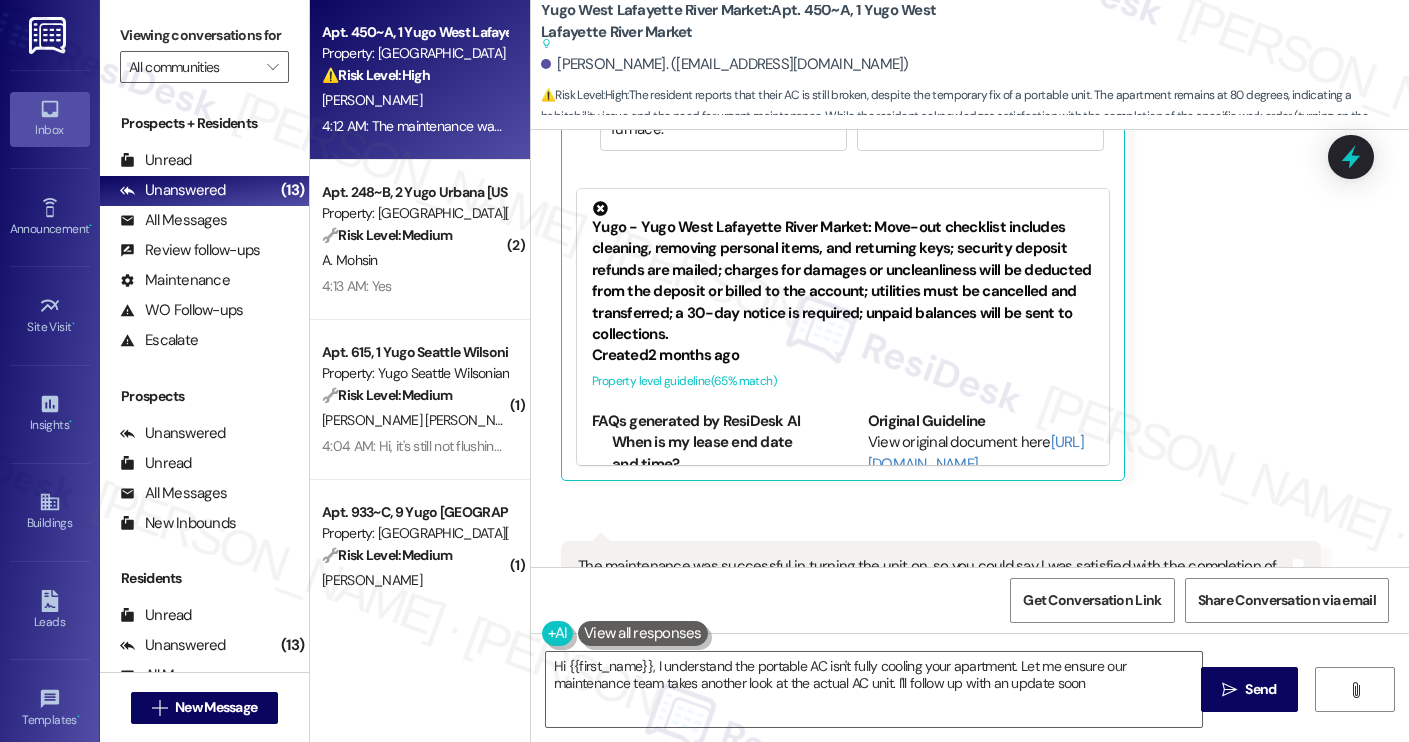 type on "Hi {{first_name}}, I understand the portable AC isn't fully cooling your apartment. Let me ensure our maintenance team takes another look at the actual AC unit. I'll follow up with an update soon!" 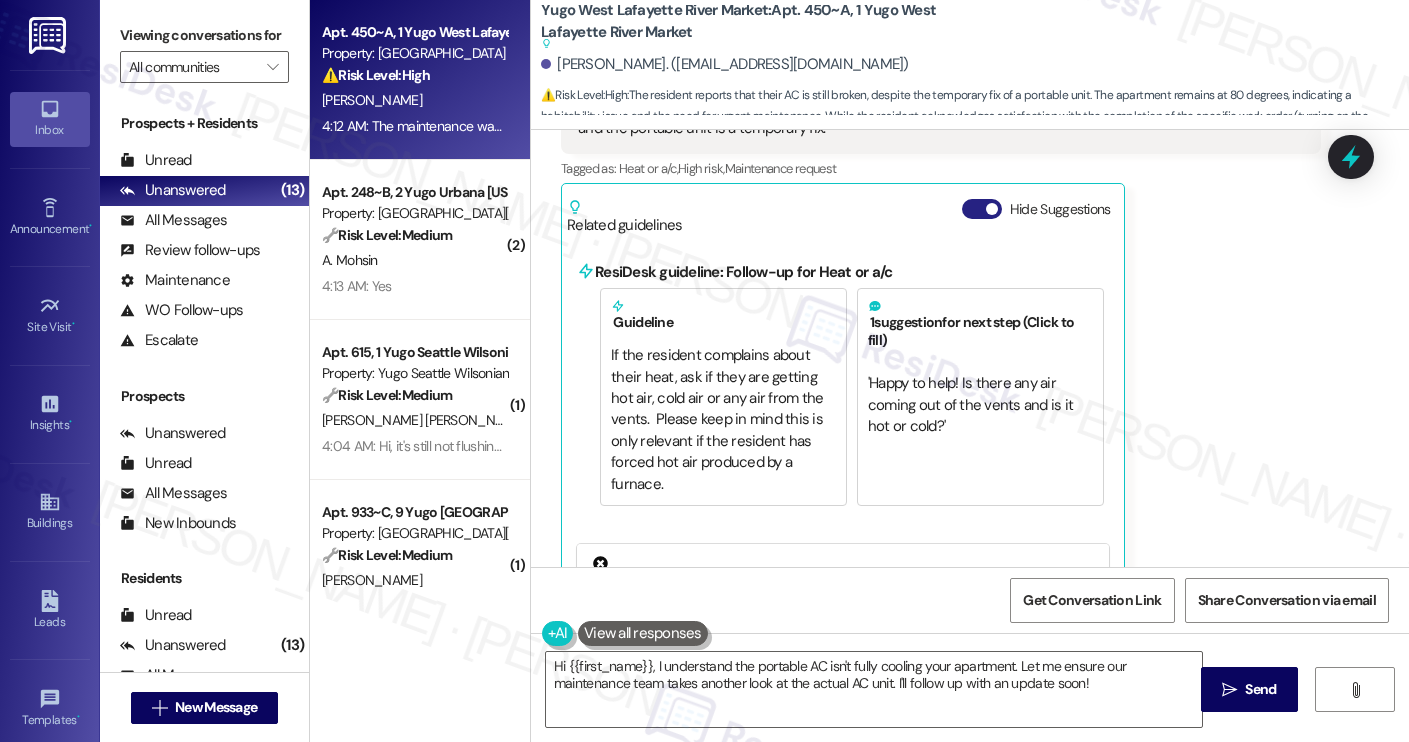 click on "Hide Suggestions" at bounding box center [982, 209] 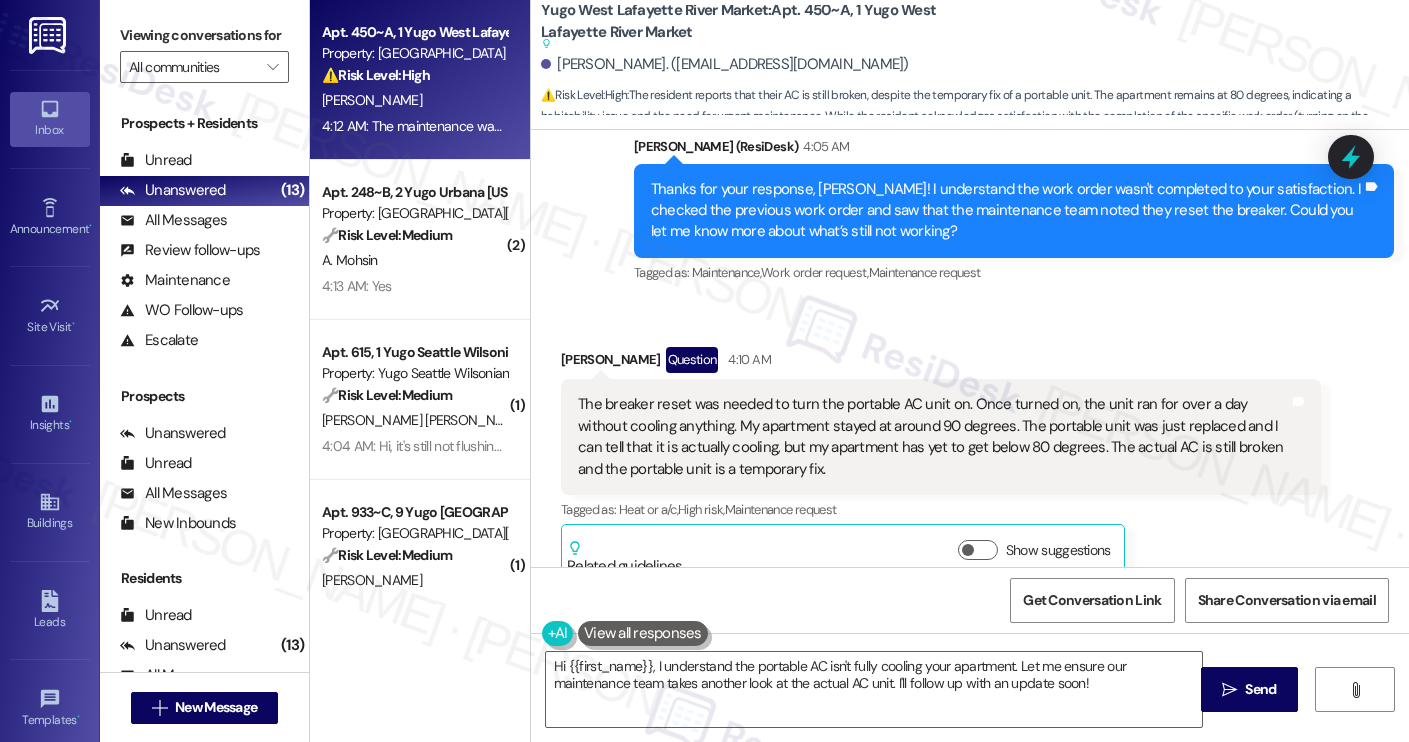scroll, scrollTop: 569, scrollLeft: 0, axis: vertical 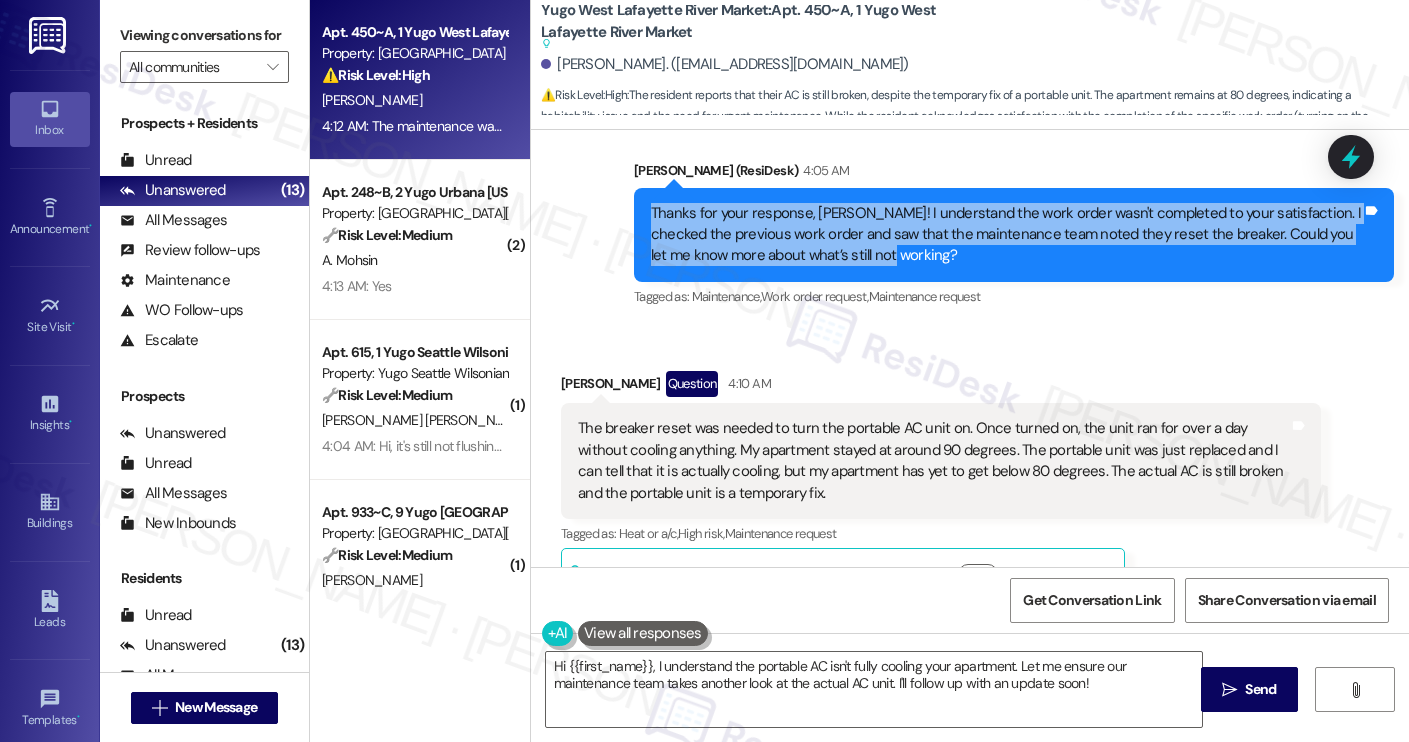 drag, startPoint x: 901, startPoint y: 237, endPoint x: 617, endPoint y: 181, distance: 289.46848 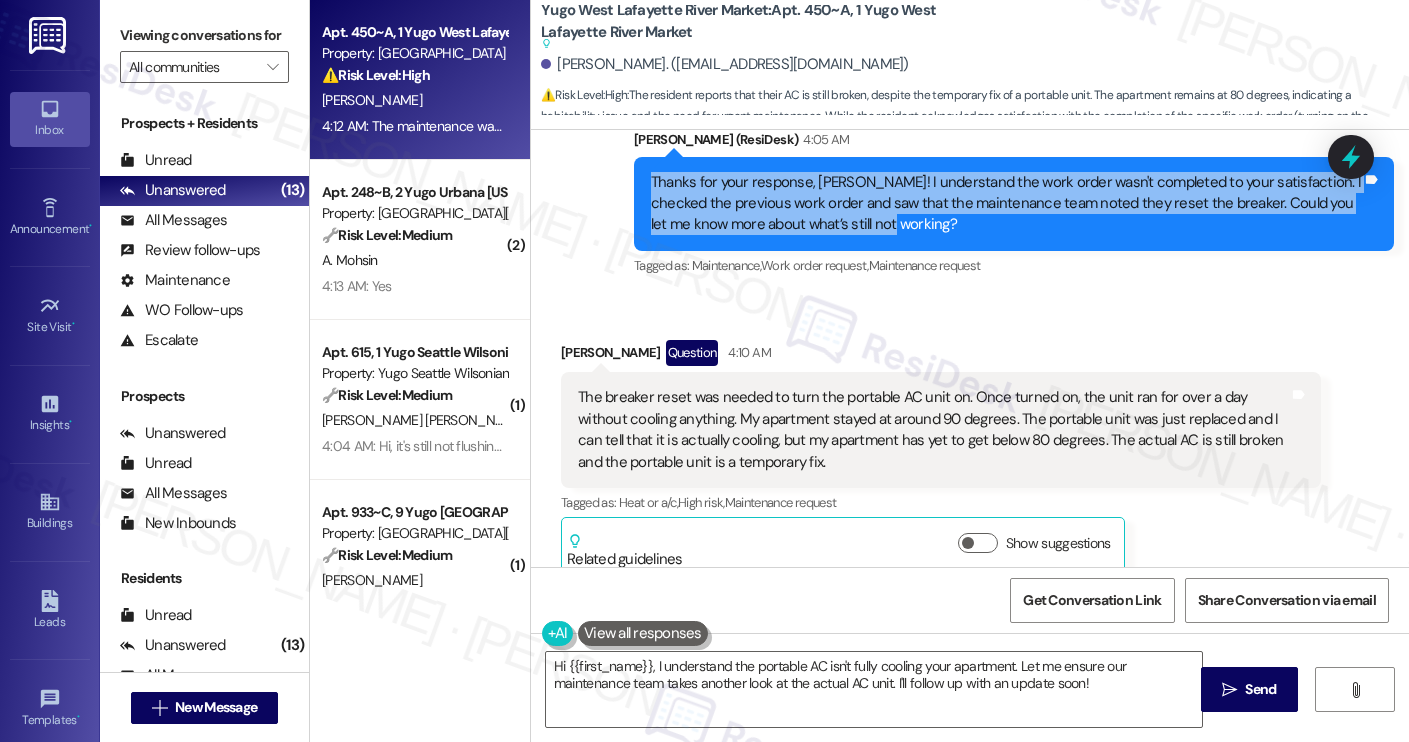 scroll, scrollTop: 609, scrollLeft: 0, axis: vertical 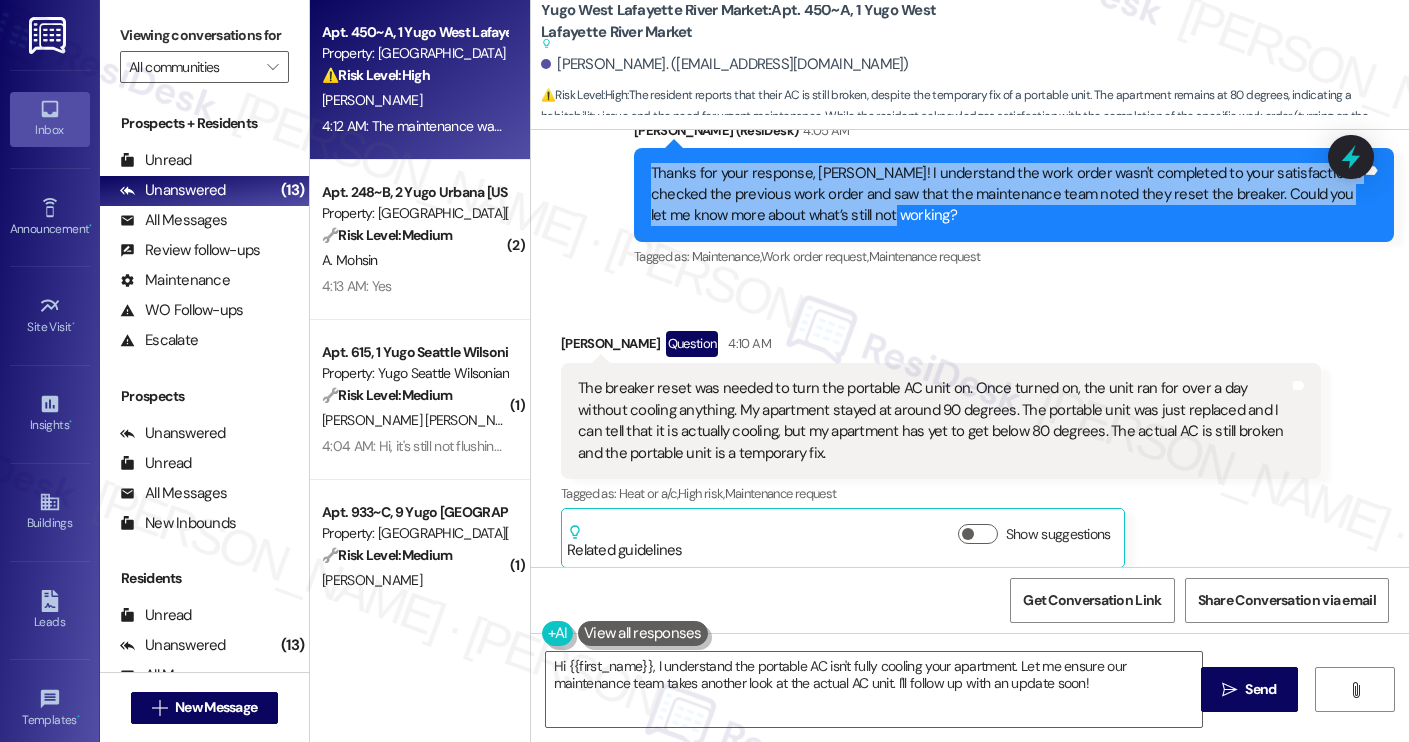 click on "Mary Sayler Question 4:10 AM" at bounding box center (941, 347) 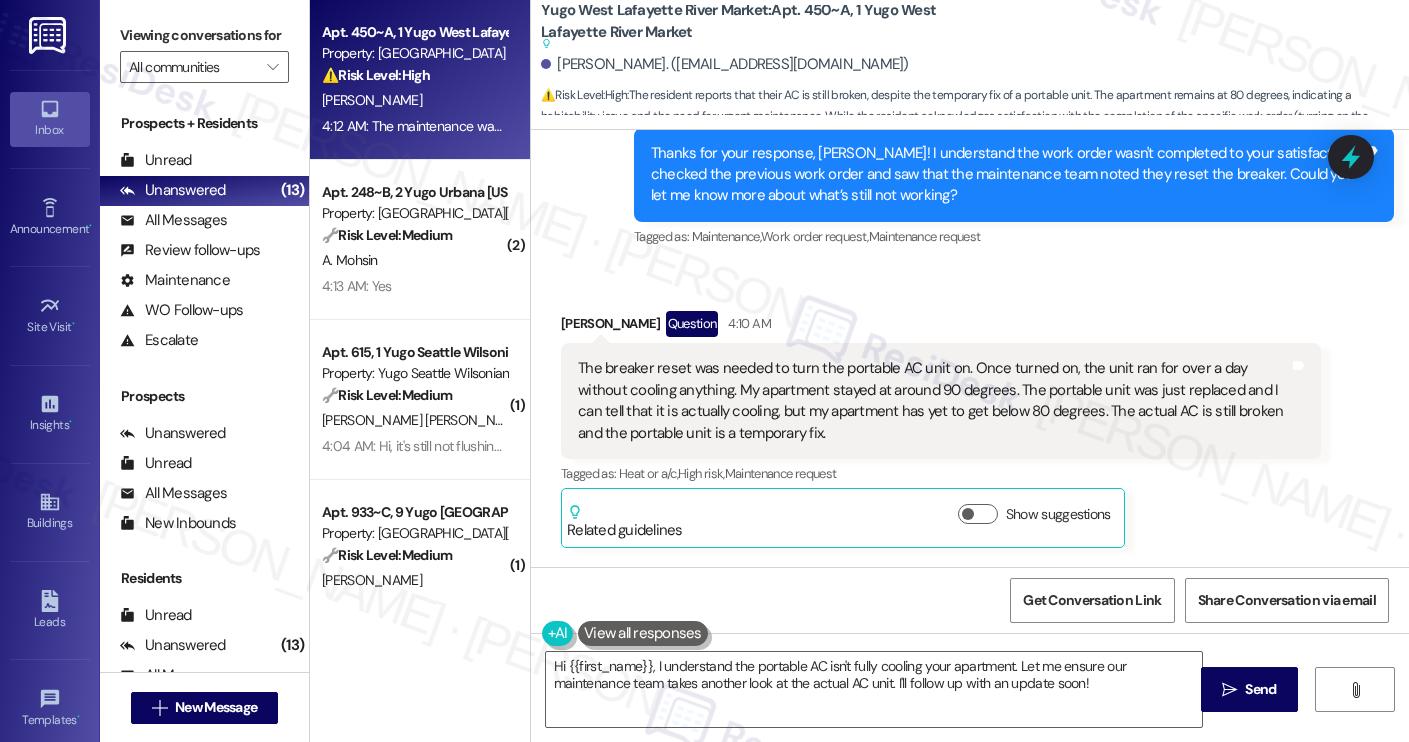 scroll, scrollTop: 631, scrollLeft: 0, axis: vertical 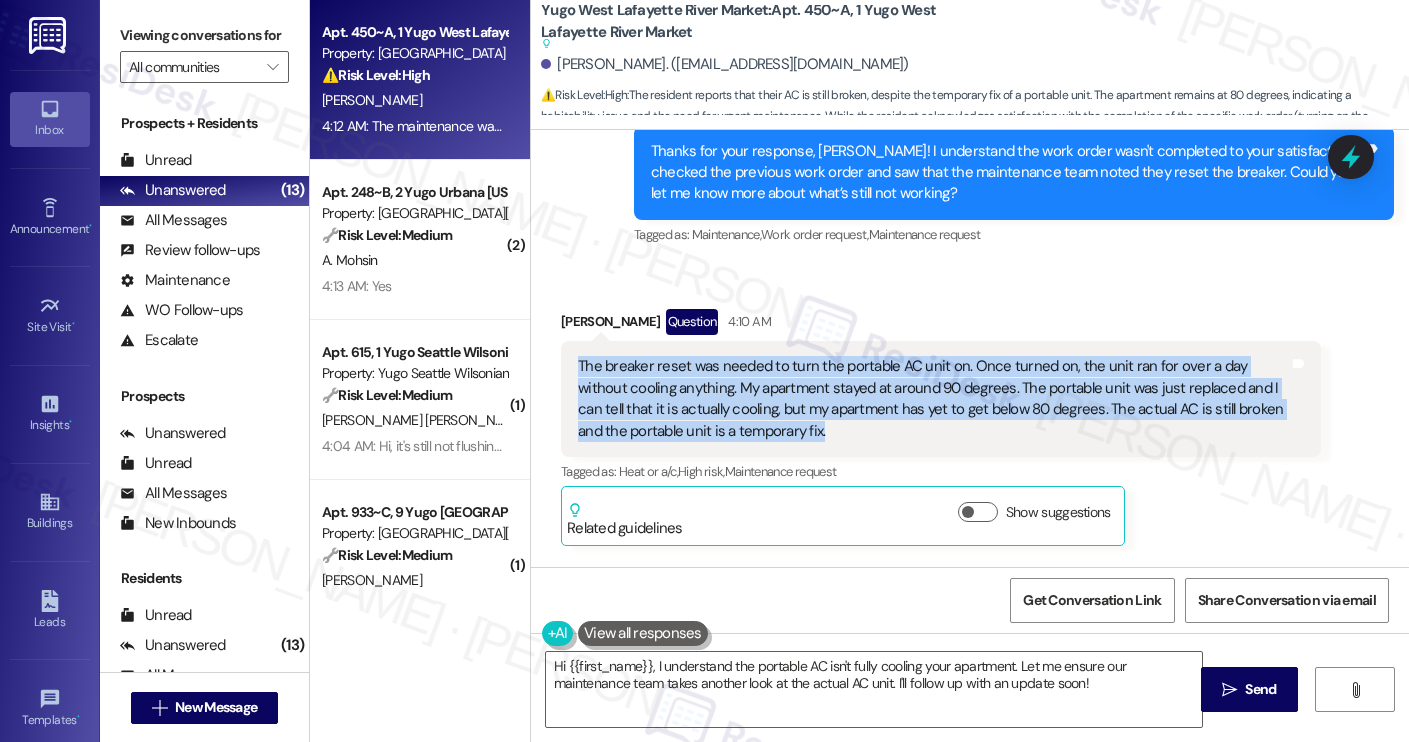 drag, startPoint x: 769, startPoint y: 409, endPoint x: 557, endPoint y: 352, distance: 219.52904 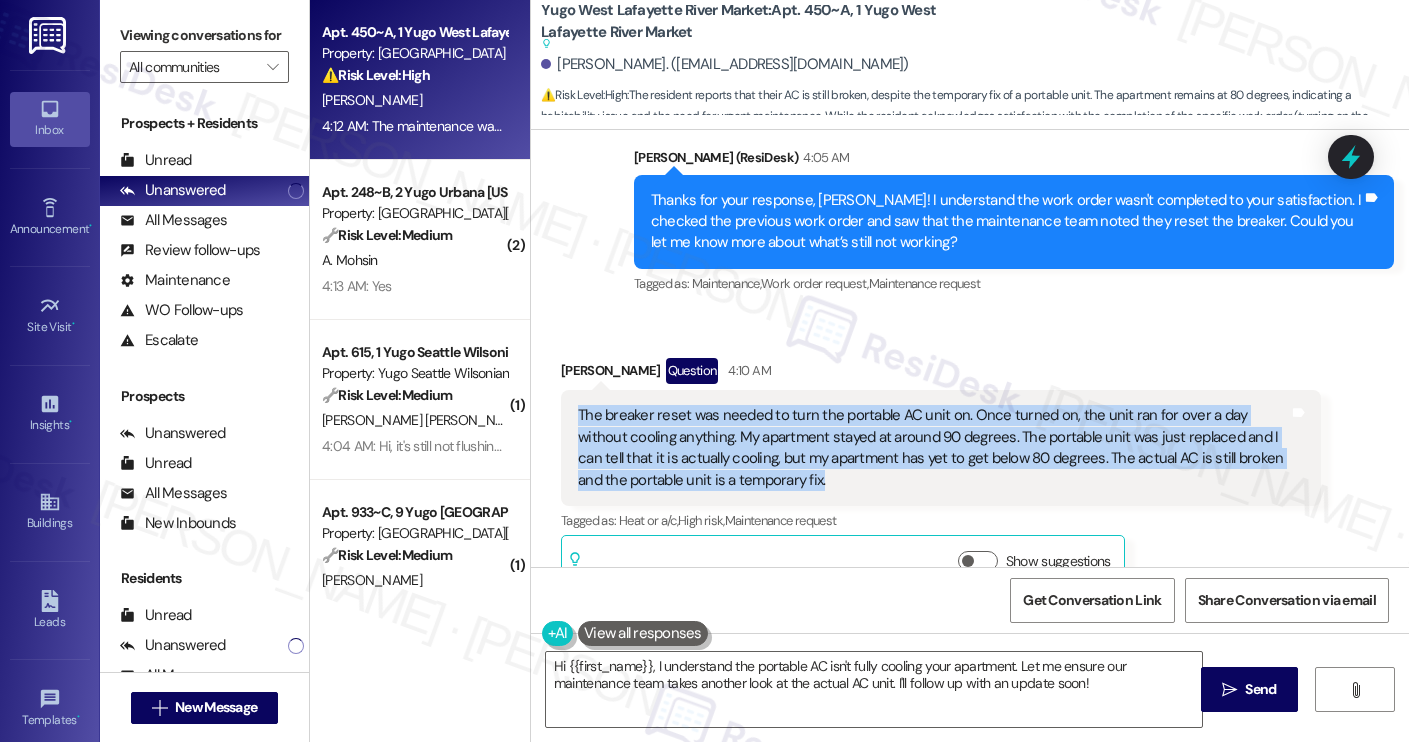scroll, scrollTop: 591, scrollLeft: 0, axis: vertical 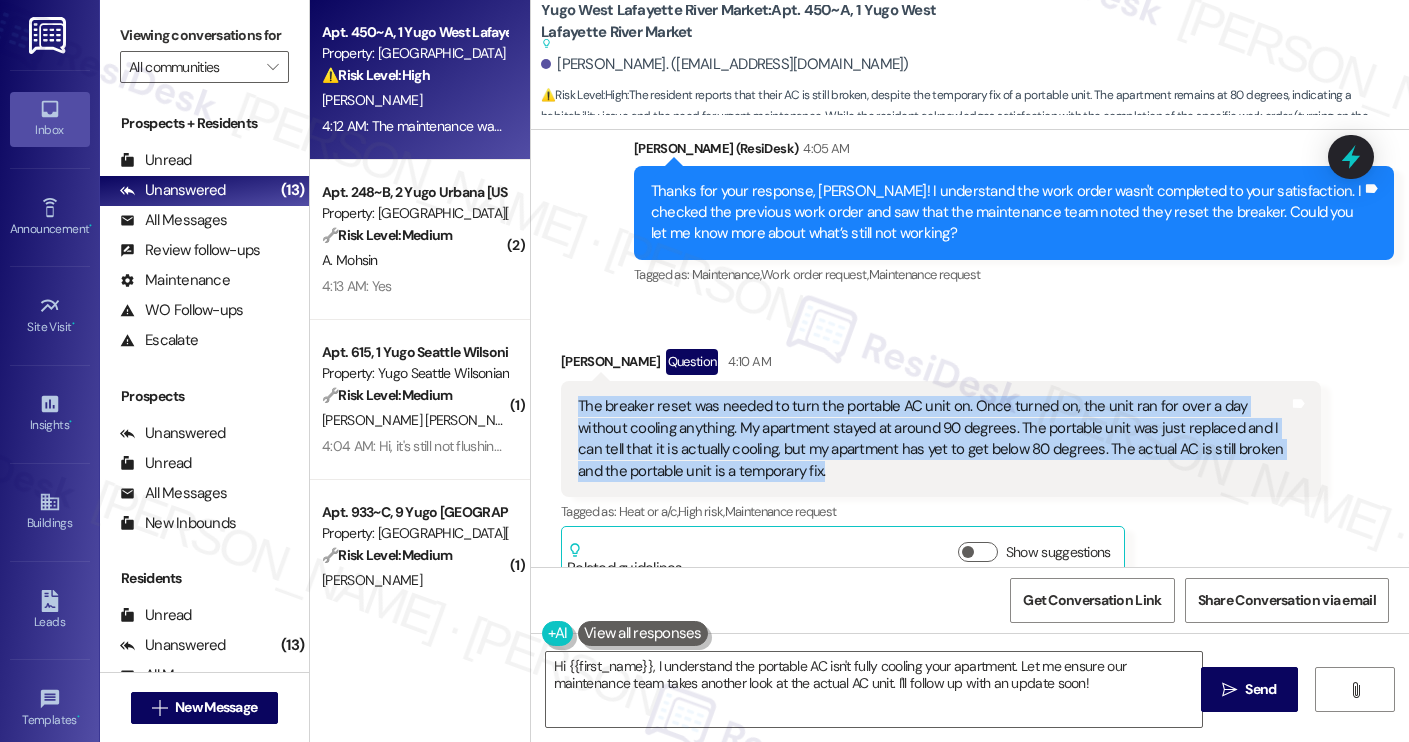 copy on "The breaker reset was needed to turn the portable AC unit on. Once turned on, the unit ran for over a day without cooling anything. My apartment stayed at around 90 degrees. The portable unit was just replaced and I can tell that it is actually cooling, but my apartment has yet to get below 80 degrees. The actual AC is still broken and the portable unit is a temporary fix." 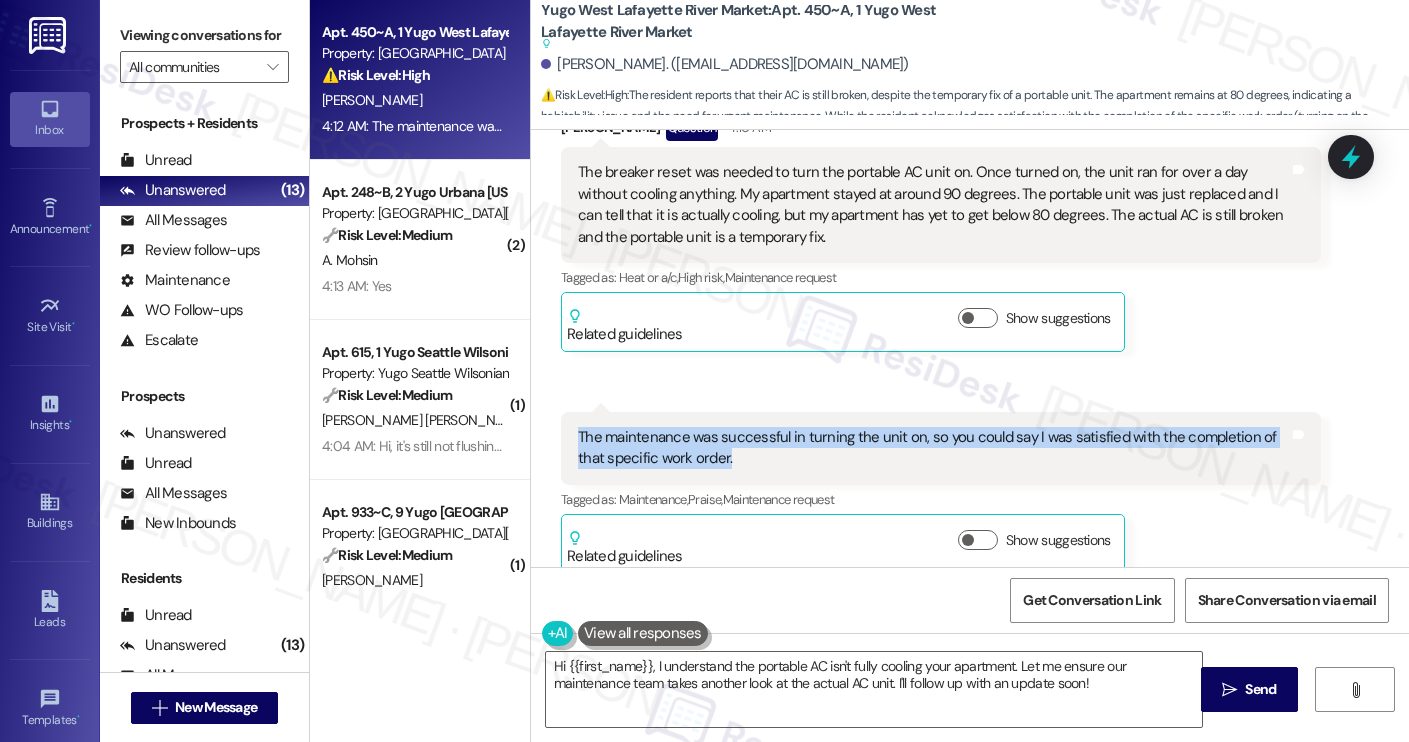 drag, startPoint x: 709, startPoint y: 440, endPoint x: 560, endPoint y: 424, distance: 149.8566 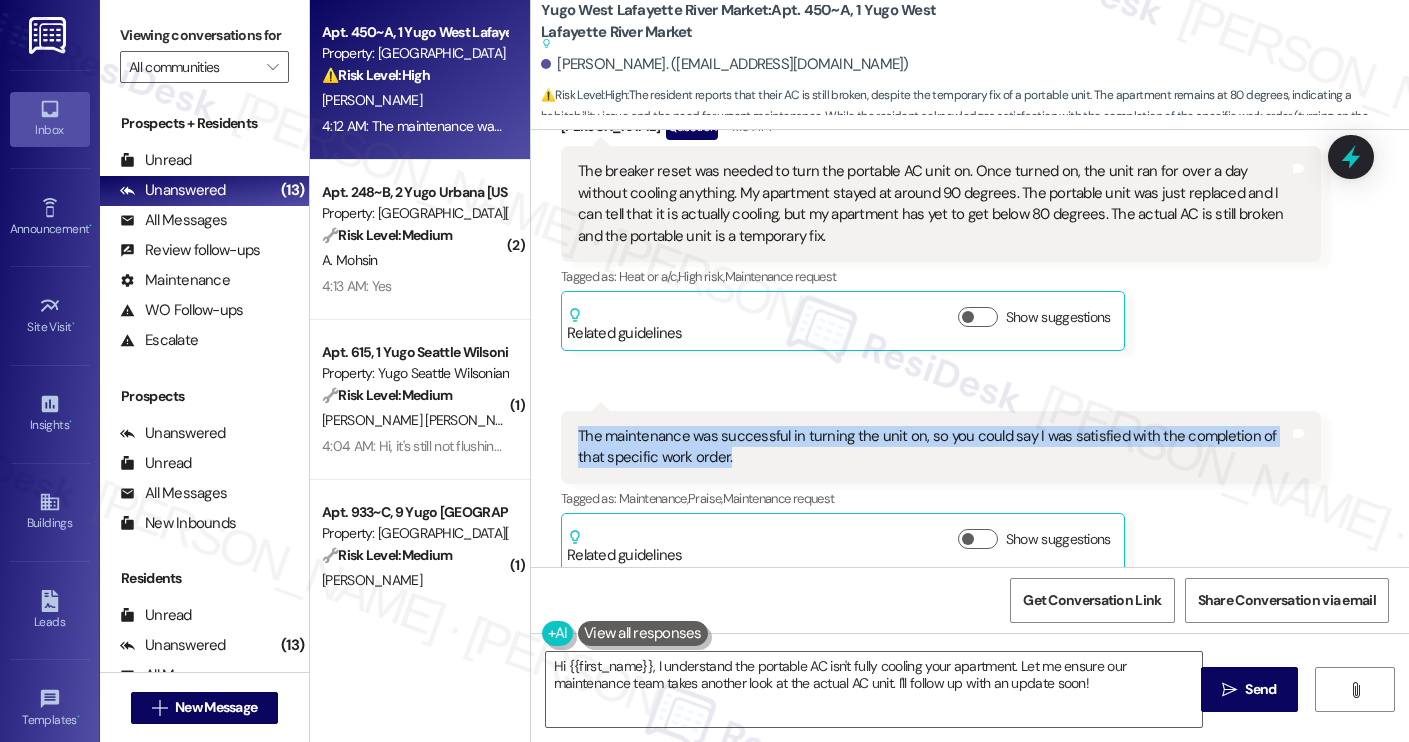 click on "Received via SMS Mary Sayler Question 4:10 AM The breaker reset was needed to turn the portable AC unit on. Once turned on, the unit ran for over a day without cooling anything. My apartment stayed at around 90 degrees. The portable unit was just replaced and I can tell that it is actually cooling, but my apartment has yet to get below 80 degrees. The actual AC is still broken and the portable unit is a temporary fix. Tags and notes Tagged as:   Heat or a/c ,  Click to highlight conversations about Heat or a/c High risk ,  Click to highlight conversations about High risk Maintenance request Click to highlight conversations about Maintenance request  Related guidelines Show suggestions" at bounding box center [941, 232] 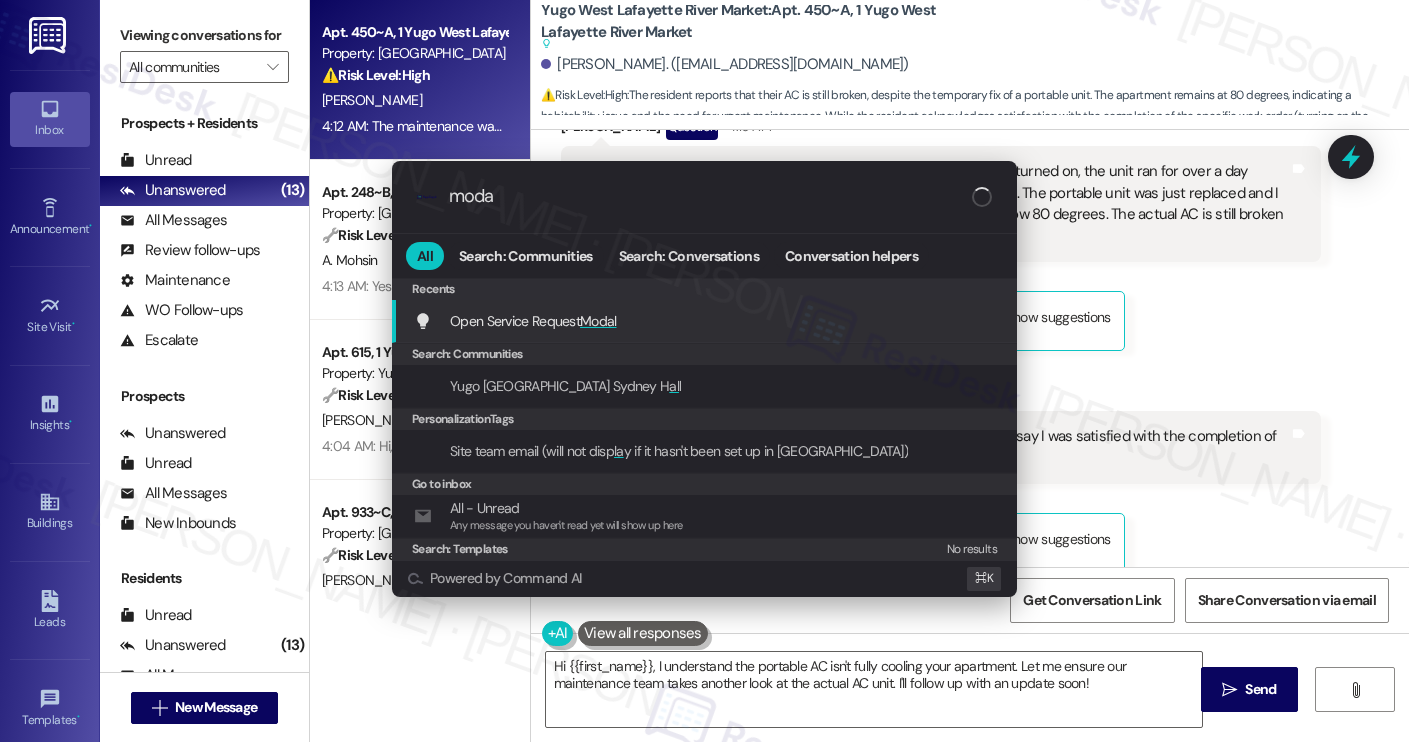 type on "modal" 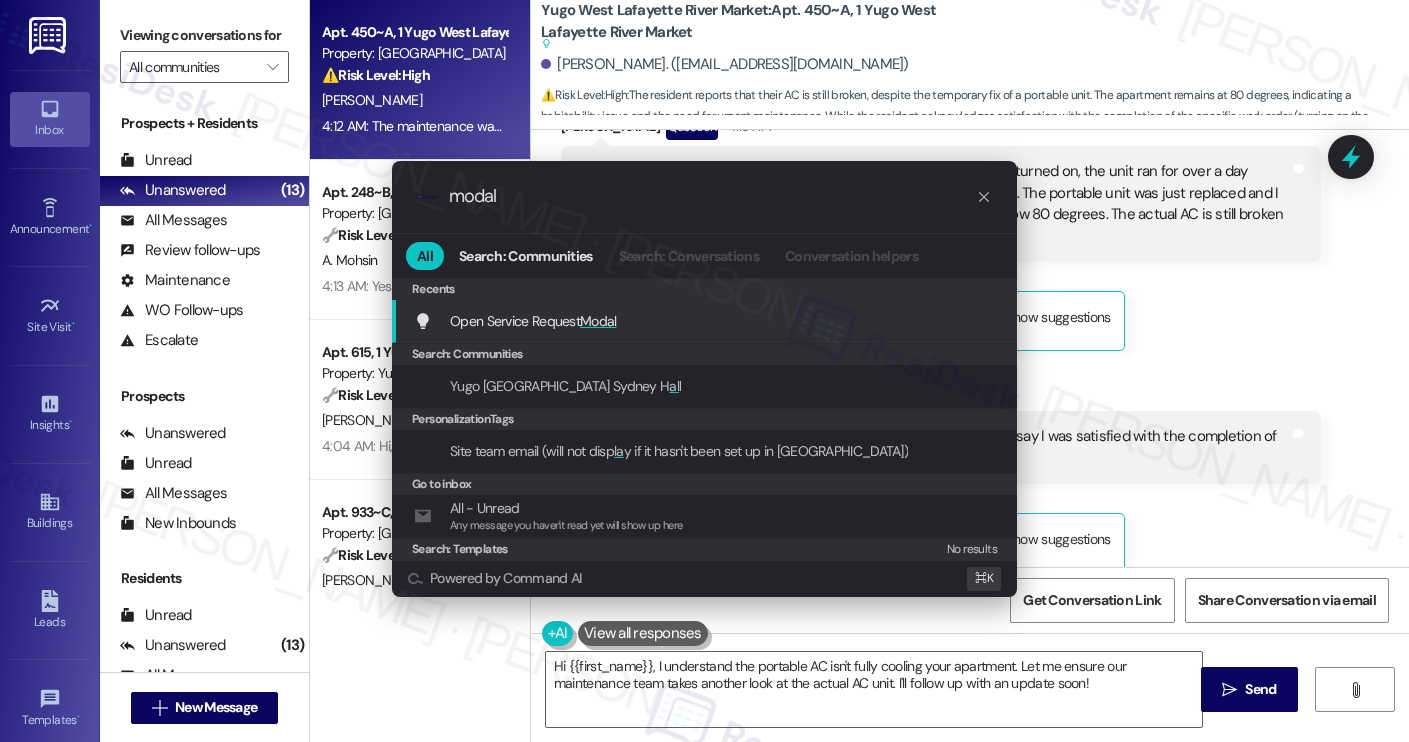 click on "Open Service Request  Modal Add shortcut" at bounding box center [706, 321] 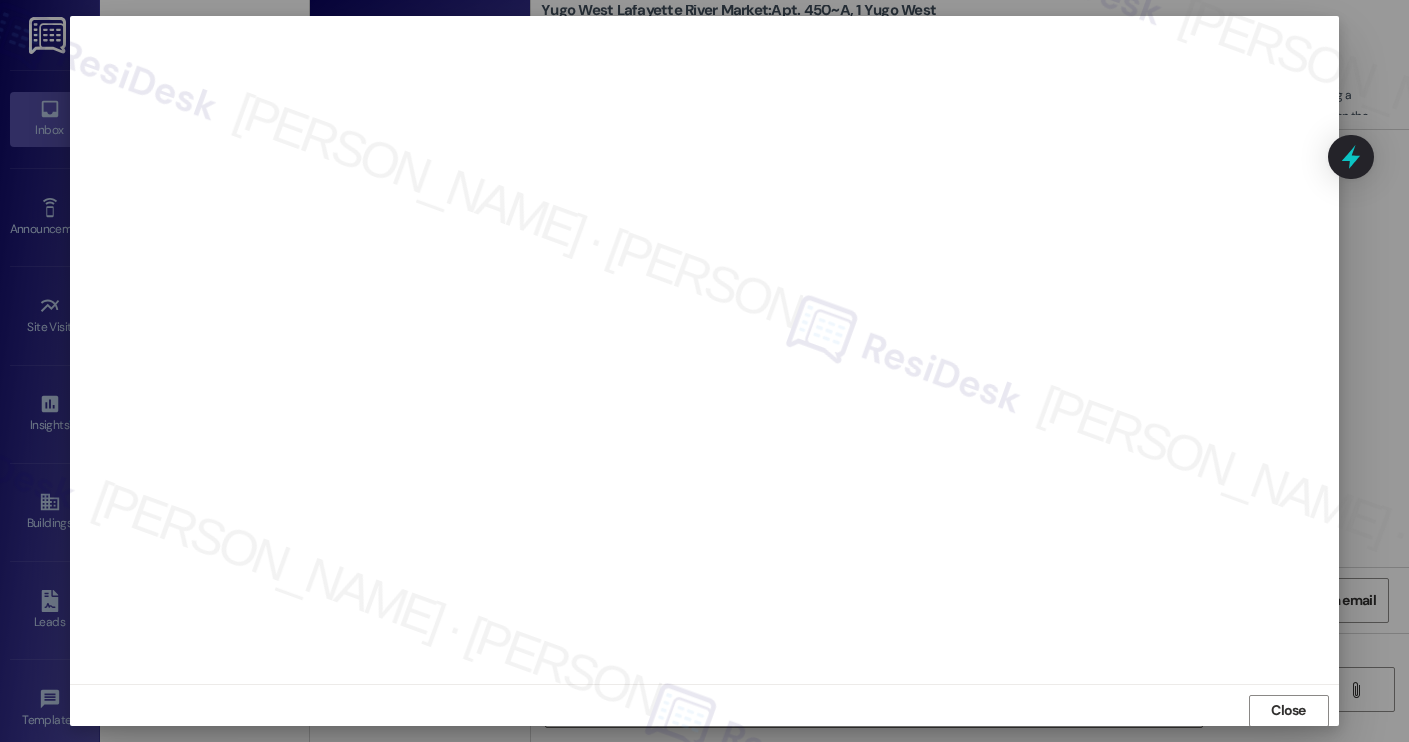 scroll, scrollTop: 1, scrollLeft: 0, axis: vertical 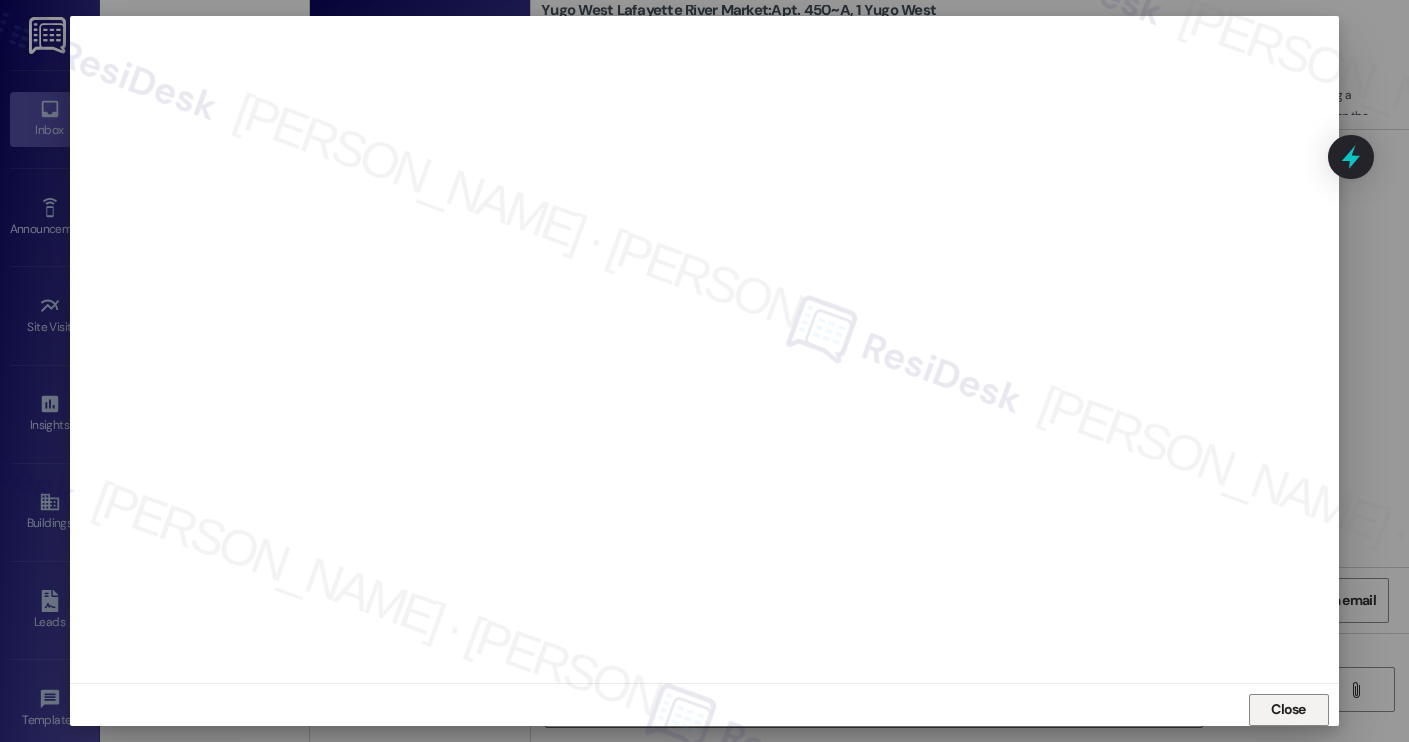 click on "Close" at bounding box center [1288, 709] 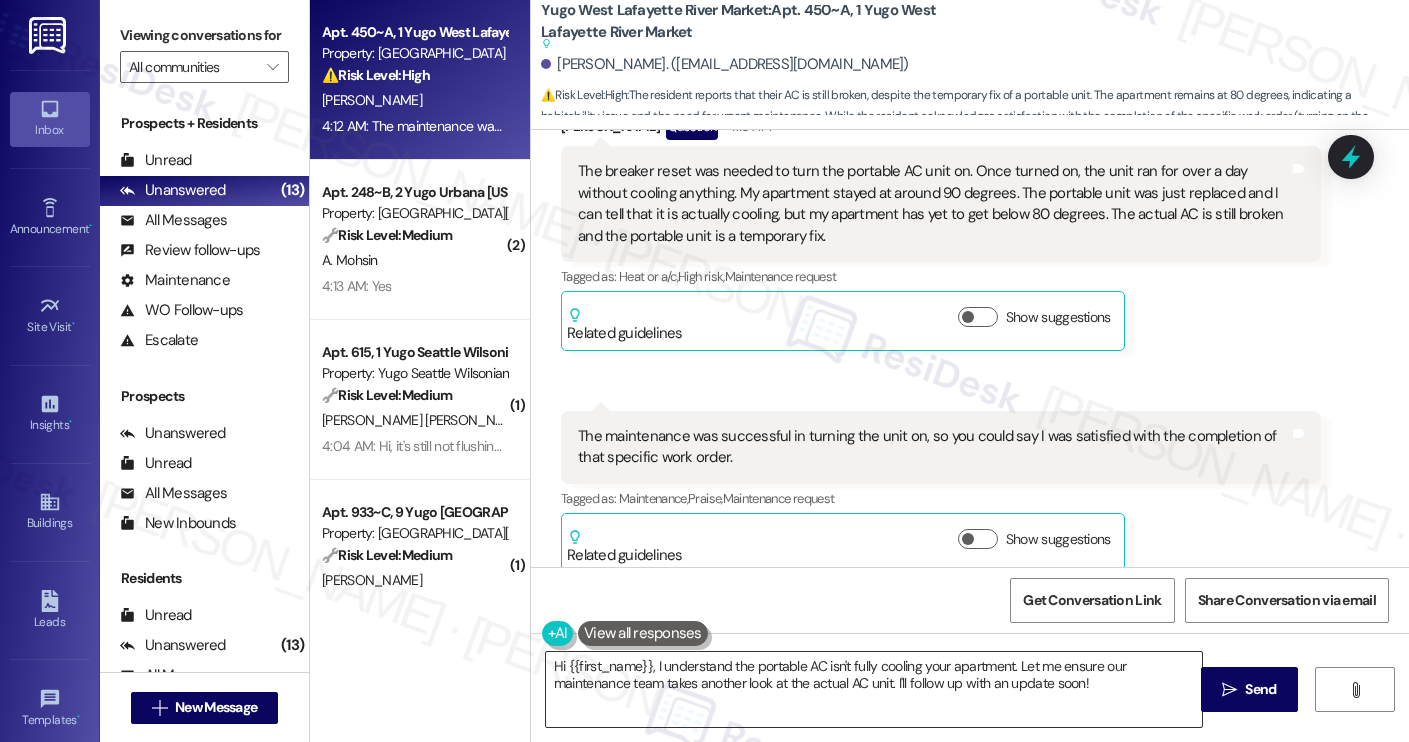 click on "Hi {{first_name}}, I understand the portable AC isn't fully cooling your apartment. Let me ensure our maintenance team takes another look at the actual AC unit. I'll follow up with an update soon!" at bounding box center (874, 689) 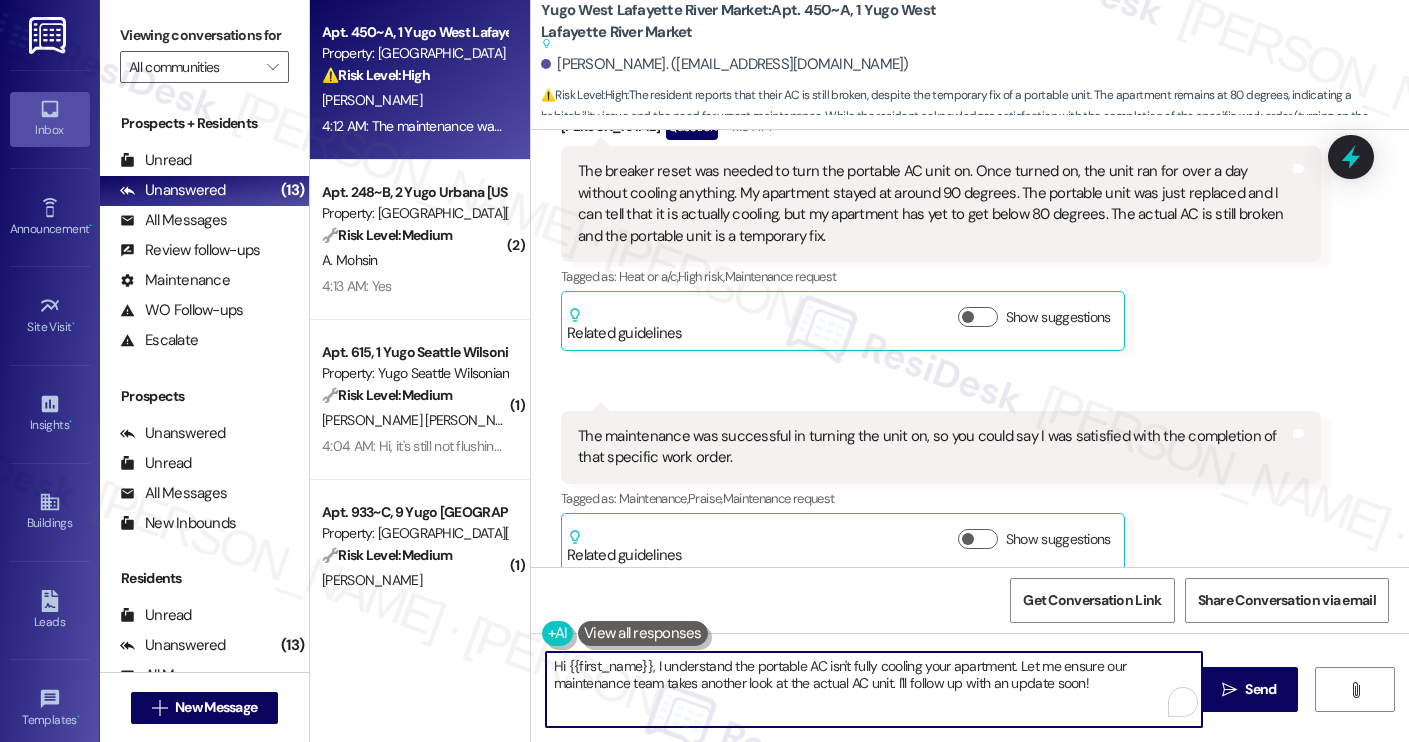 paste on "Thanks for the update! I’m glad to hear the replacement portable unit is working better, though I understand your apartment is still warmer than it should be. I also checked on work order #15544199 and saw that the status is currently marked as “Awaiting Vendor/Service Call.” I’ll follow up with the site team to check on the progress. Let me know if you need anything else" 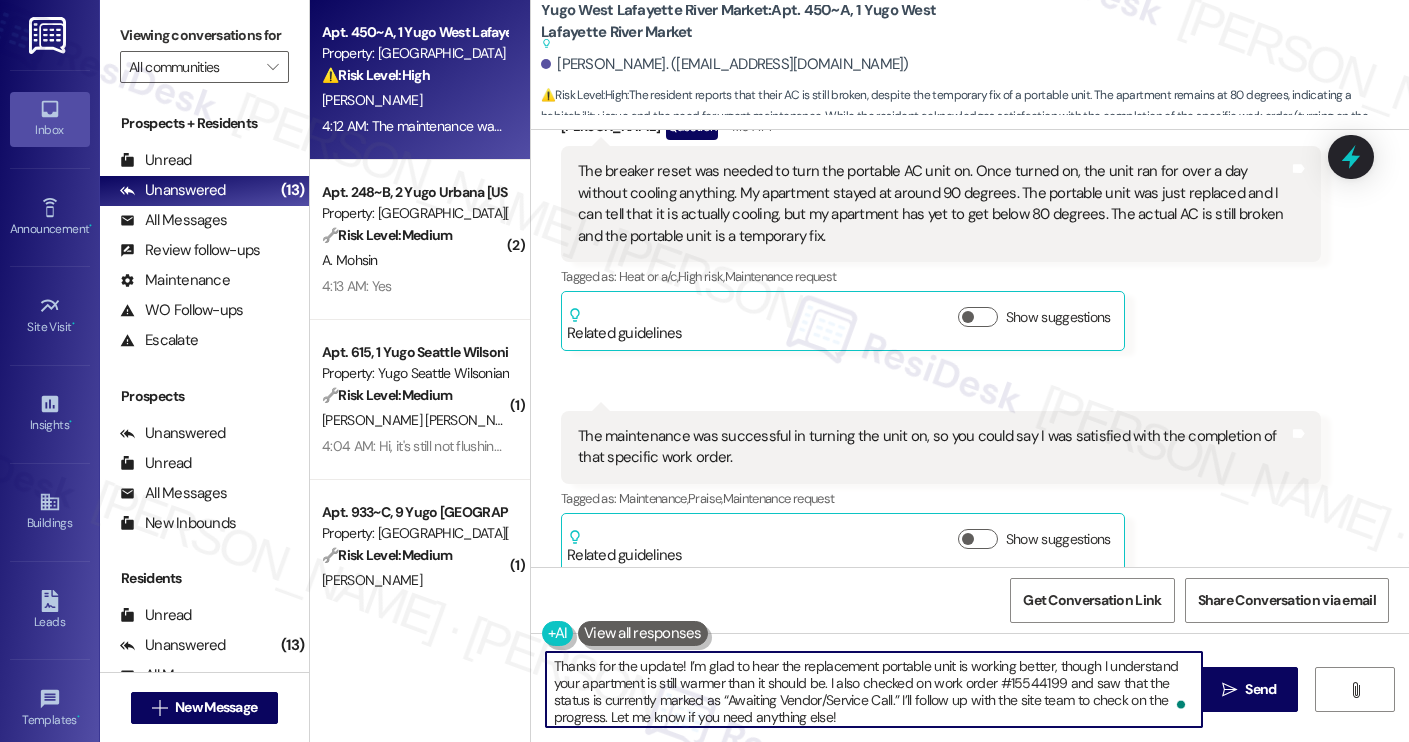 type on "Thanks for the update! I’m glad to hear the replacement portable unit is working better, though I understand your apartment is still warmer than it should be. I also checked on work order #15544199 and saw that the status is currently marked as “Awaiting Vendor/Service Call.” I’ll follow up with the site team to check on the progress. Let me know if you need anything else!" 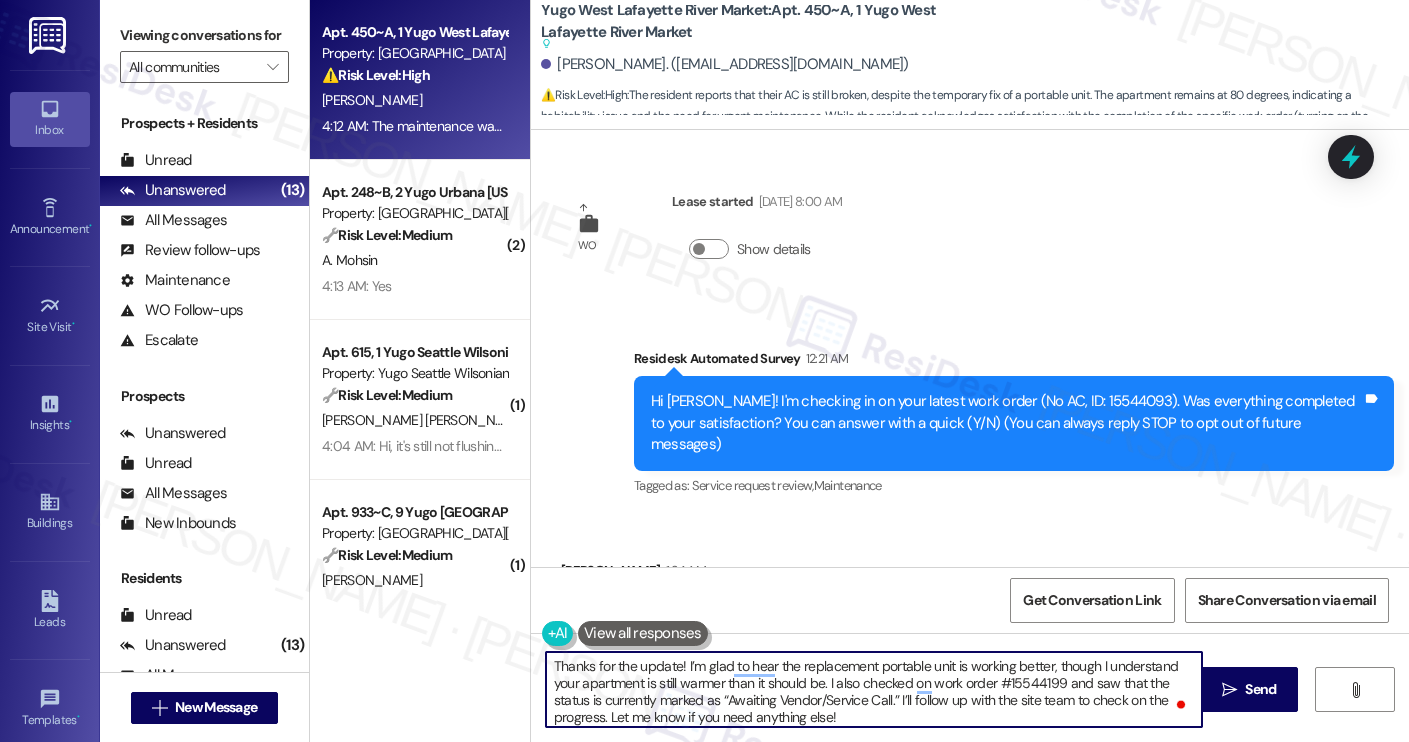 scroll, scrollTop: 0, scrollLeft: 0, axis: both 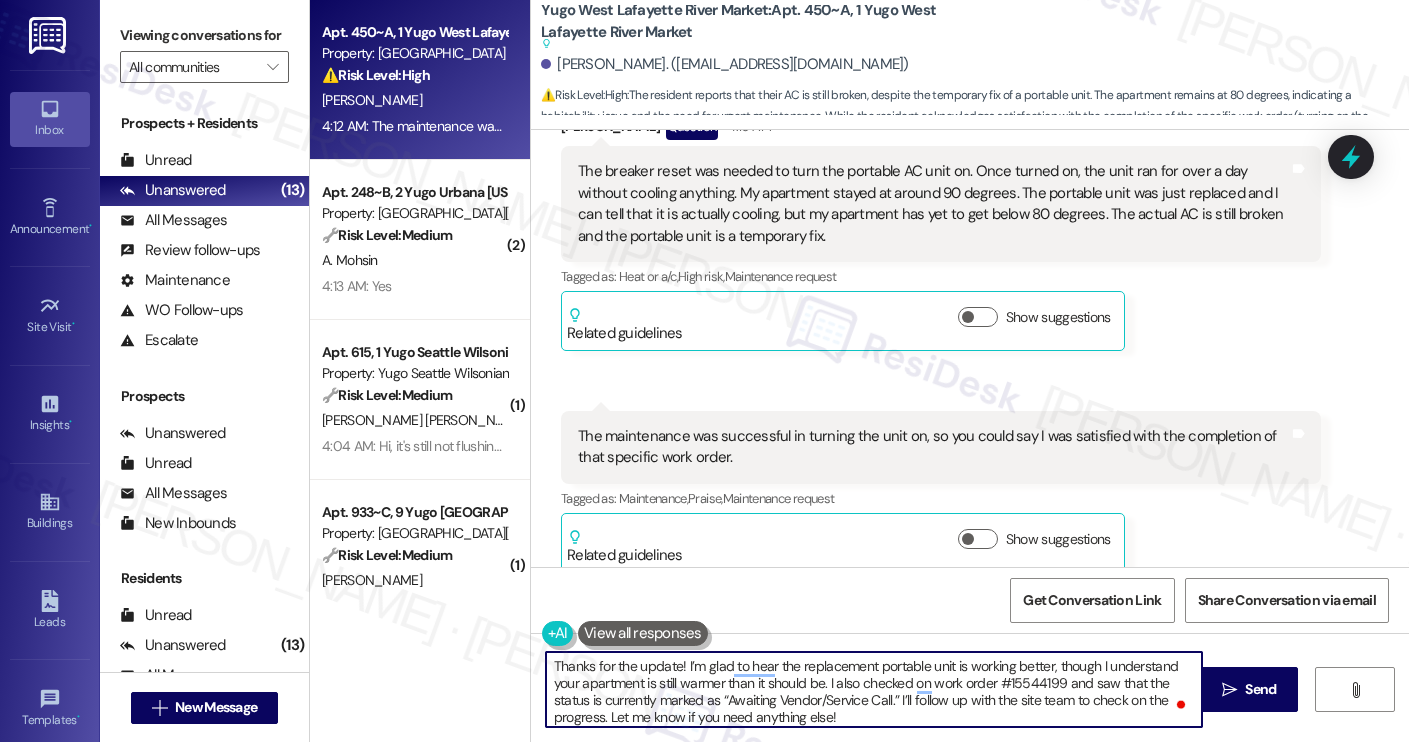 click on "Thanks for the update! I’m glad to hear the replacement portable unit is working better, though I understand your apartment is still warmer than it should be. I also checked on work order #15544199 and saw that the status is currently marked as “Awaiting Vendor/Service Call.” I’ll follow up with the site team to check on the progress. Let me know if you need anything else!" at bounding box center [874, 689] 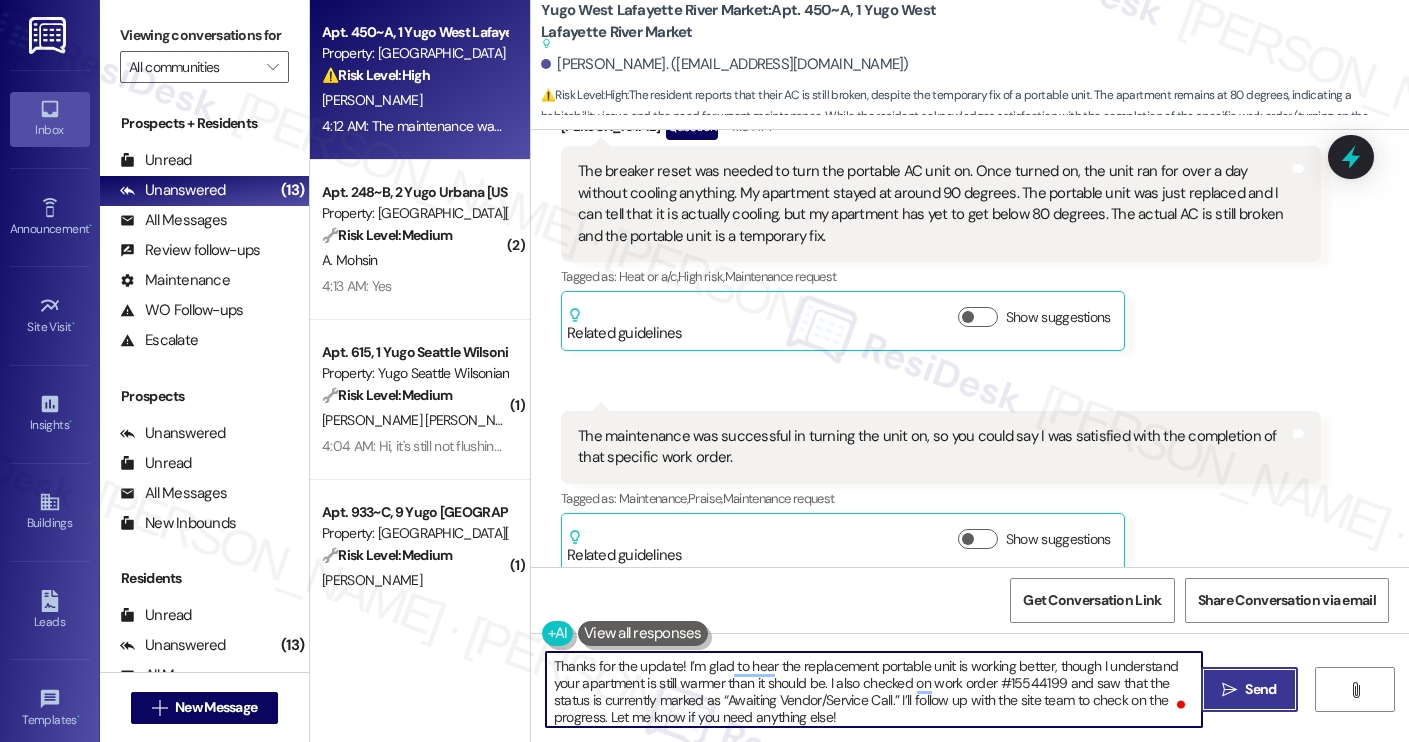 click on " Send" at bounding box center [1249, 689] 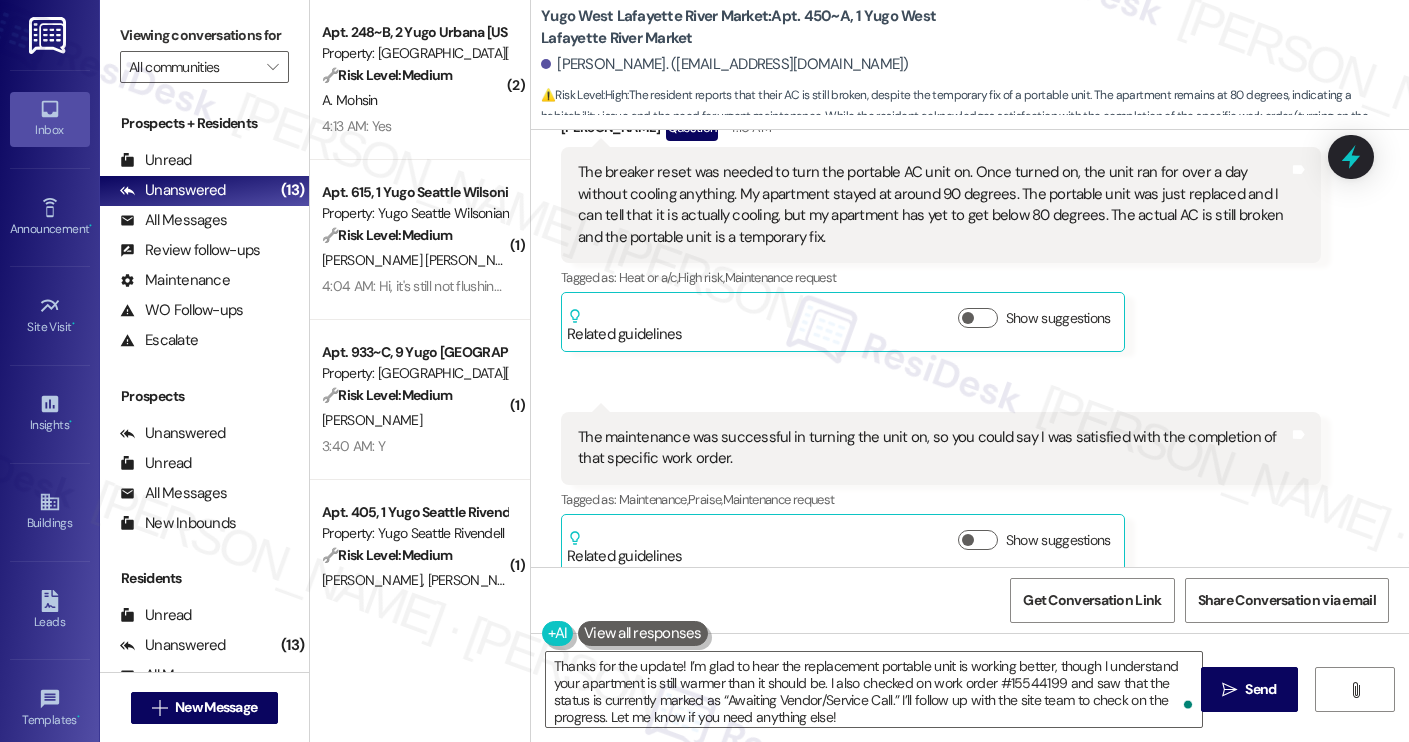 scroll, scrollTop: 1030, scrollLeft: 0, axis: vertical 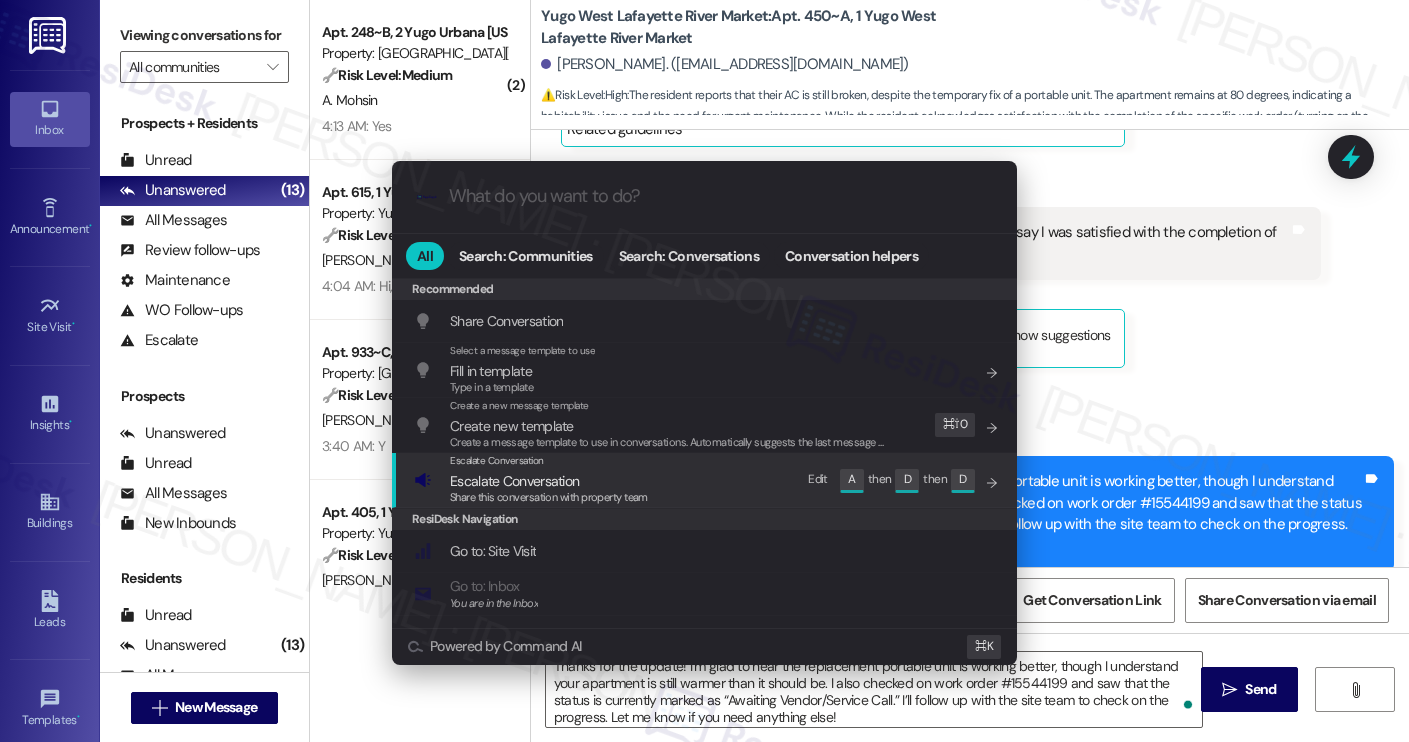 click on "Escalate Conversation Escalate Conversation Share this conversation with property team Edit A then D then D" at bounding box center (706, 480) 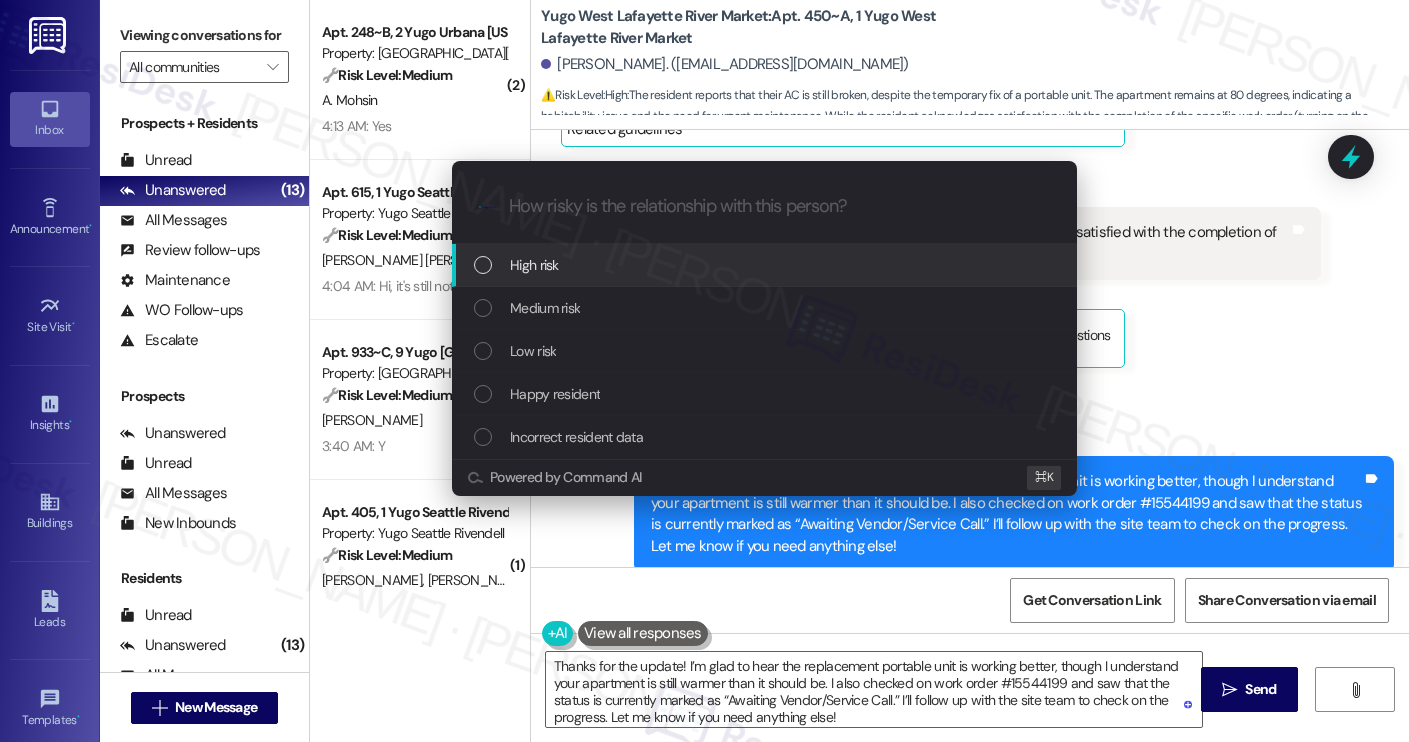 click on "Medium risk" at bounding box center [764, 308] 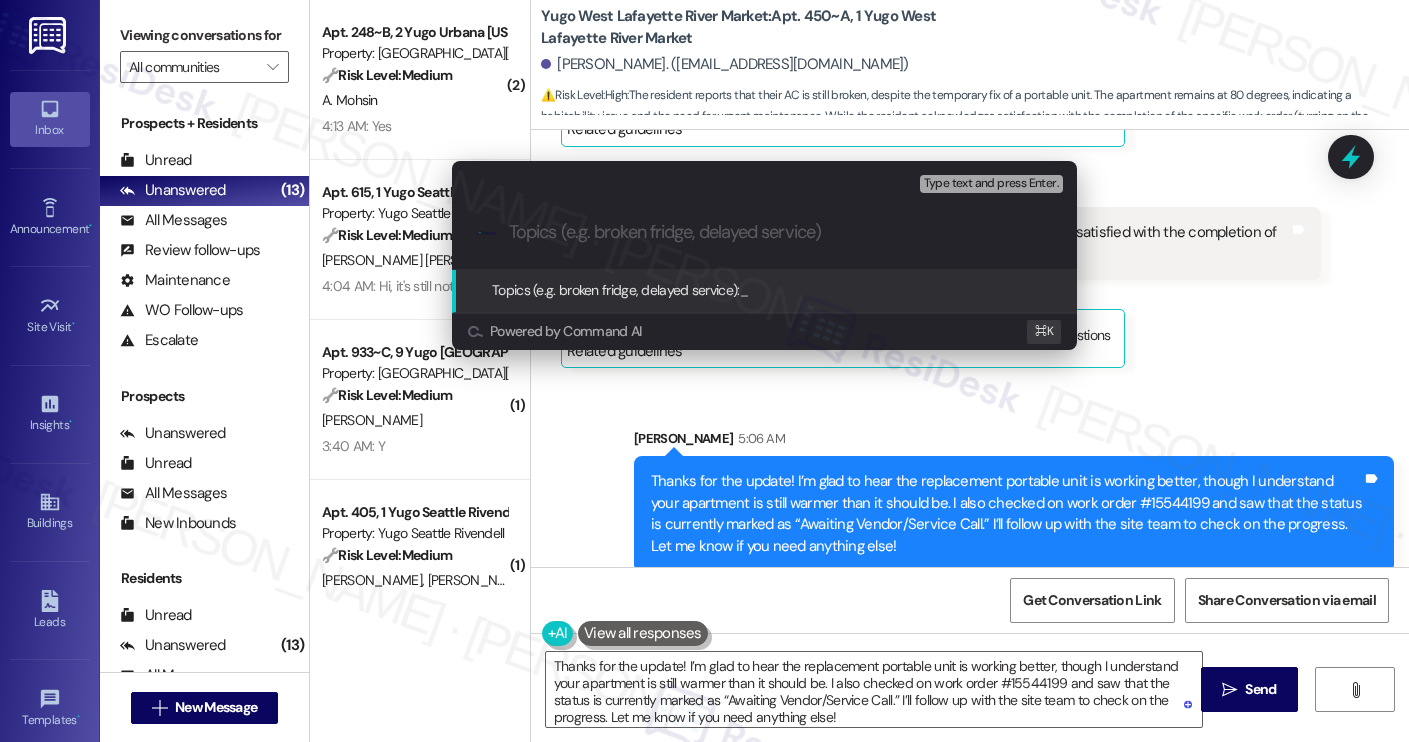 paste on "Follow up on WO #15544199 | AC issue" 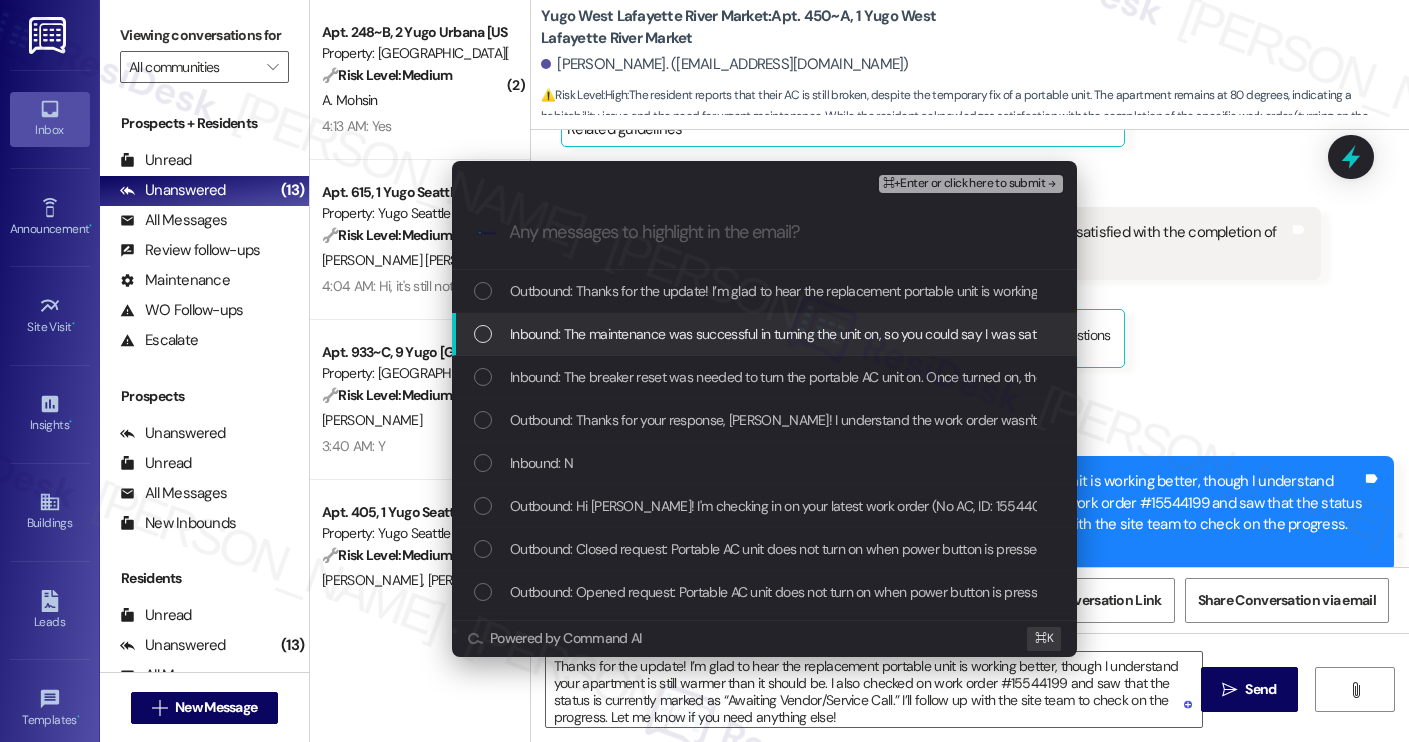 click on "Inbound: The maintenance was successful in turning the unit on, so you could say I was satisfied with the completion of that specific work order." at bounding box center (926, 334) 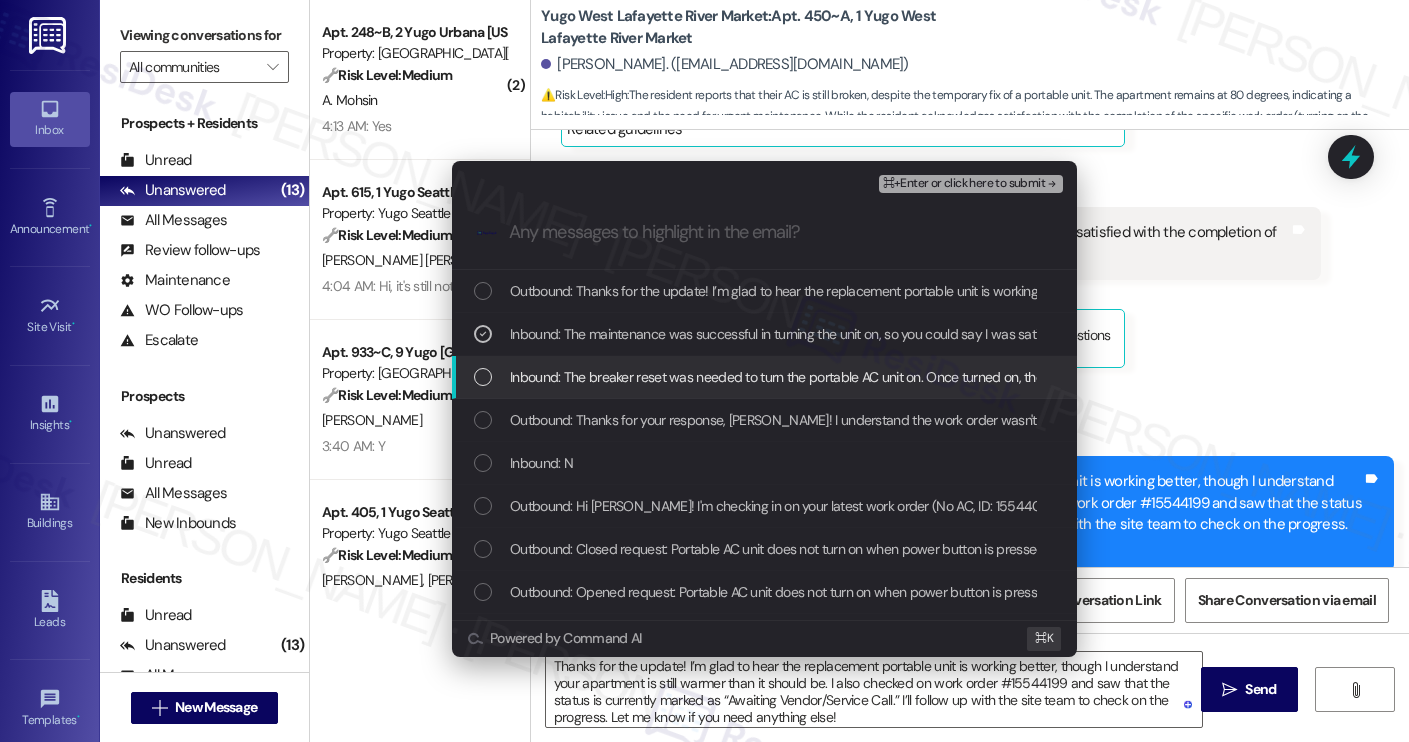 click on "Inbound: The breaker reset was needed to turn the portable AC unit on. Once turned on, the unit ran for over a day without cooling anything. My apartment stayed at around 90 degrees. The portable unit was just replaced and I can tell that it is actually cooling, but my apartment has yet to get below 80 degrees. The actual AC is still broken and the portable unit is a temporary fix." at bounding box center [1611, 377] 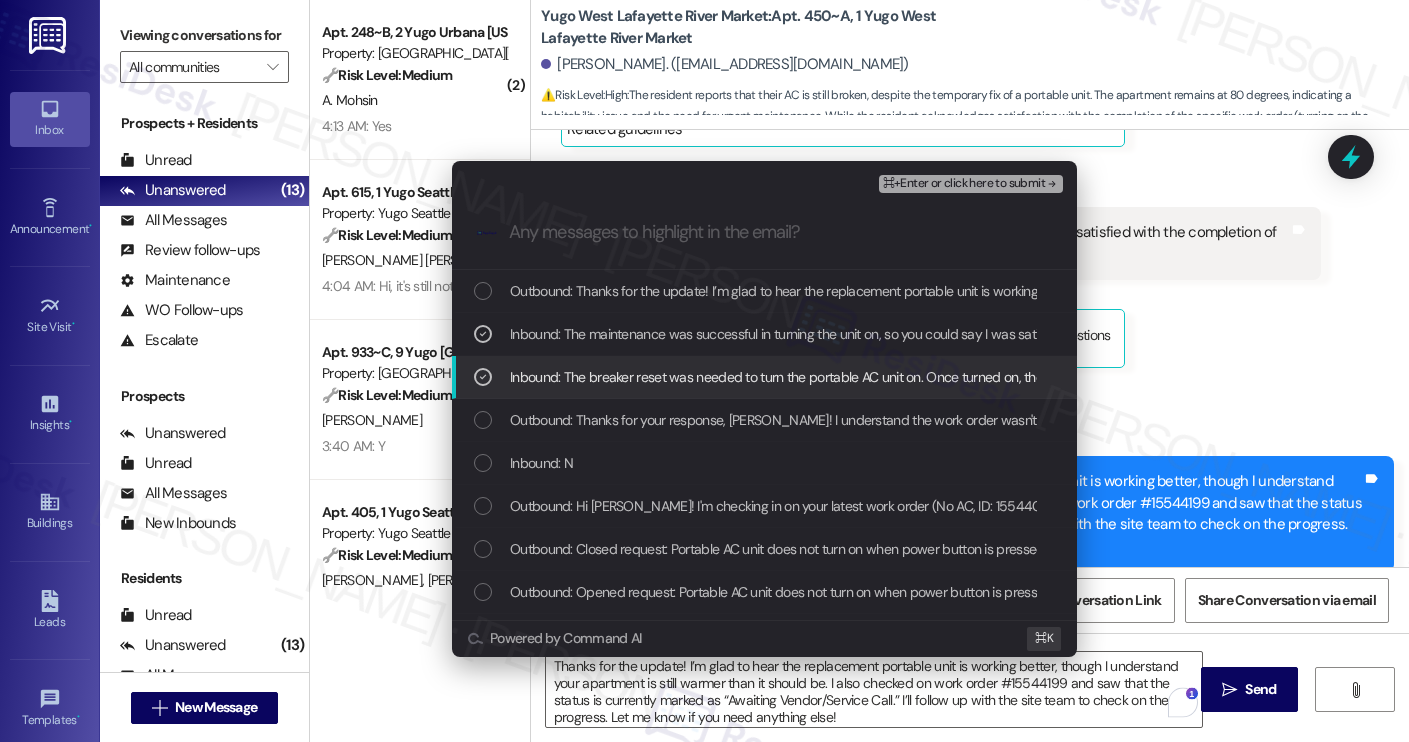 scroll, scrollTop: 27, scrollLeft: 0, axis: vertical 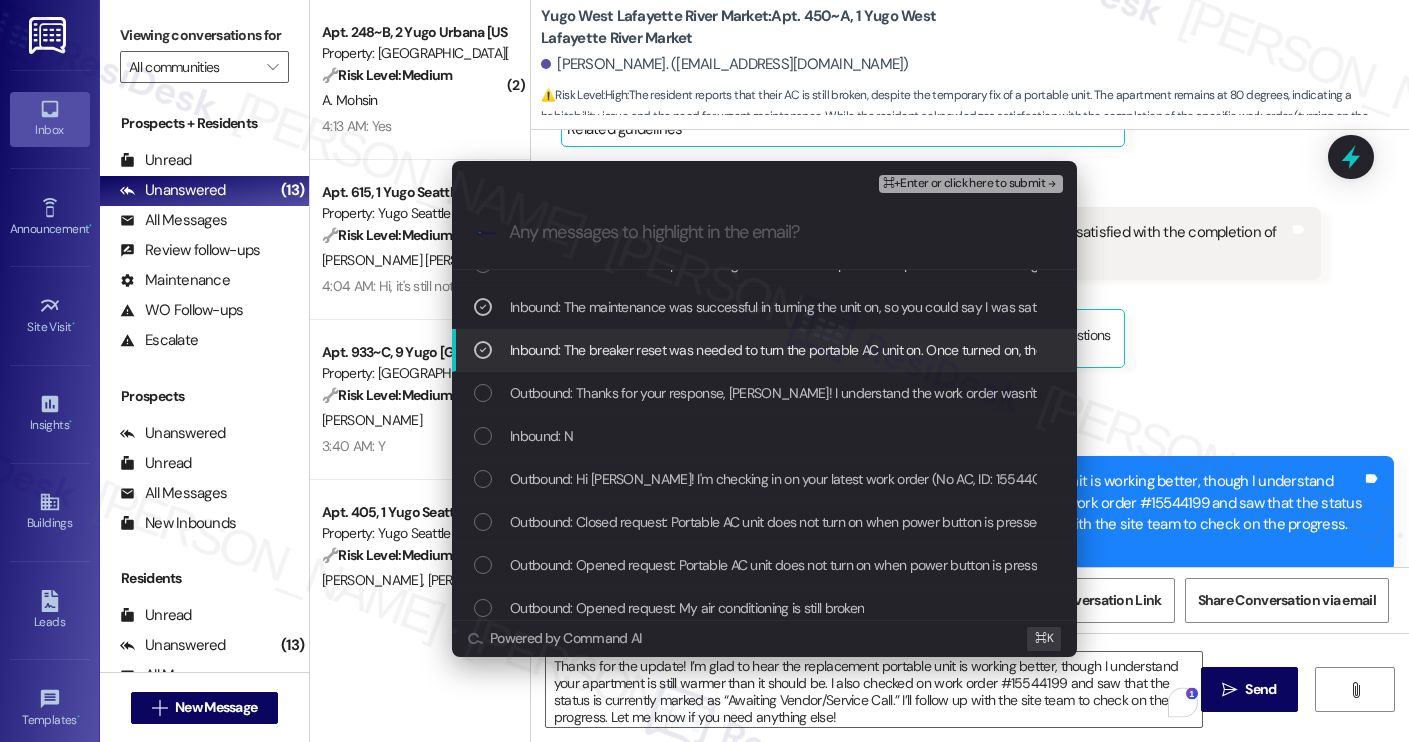 click on "⌘+Enter or click here to submit" at bounding box center (964, 184) 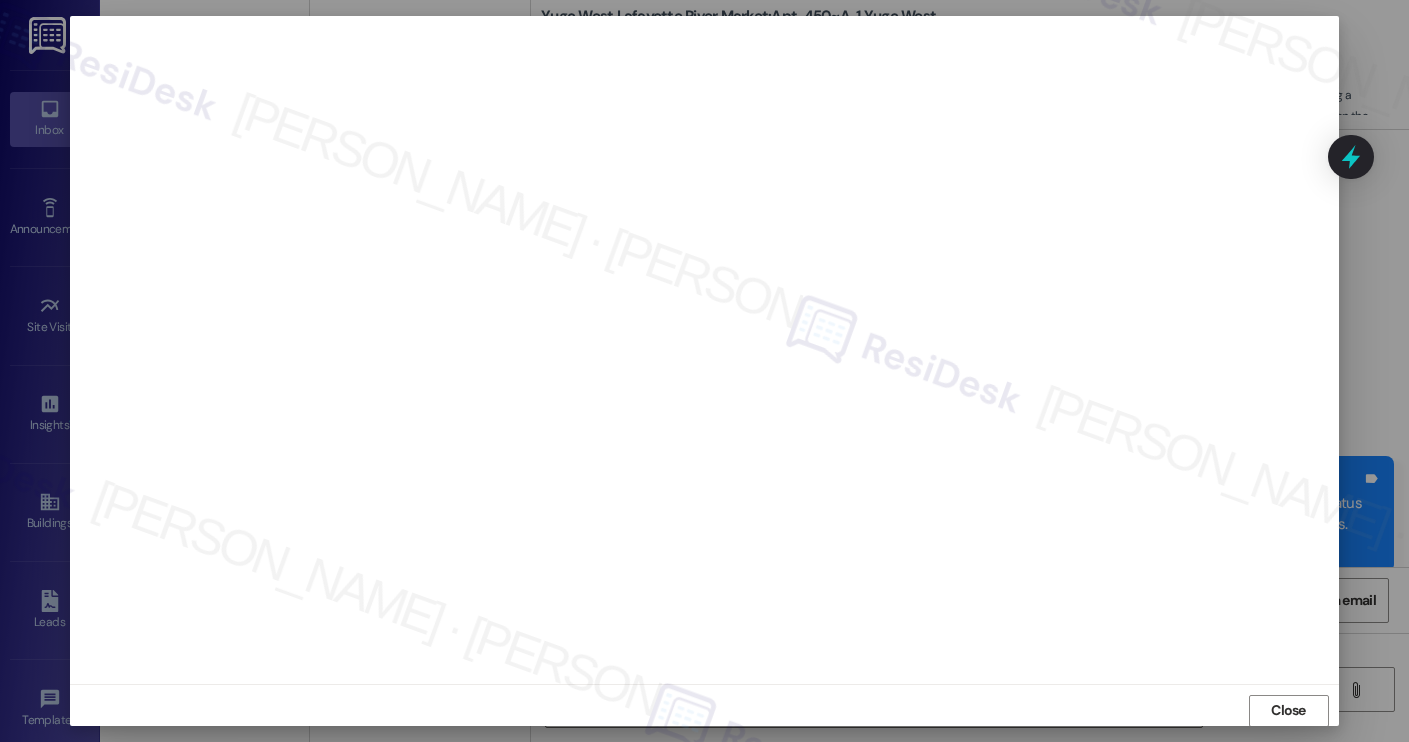 scroll, scrollTop: 1, scrollLeft: 0, axis: vertical 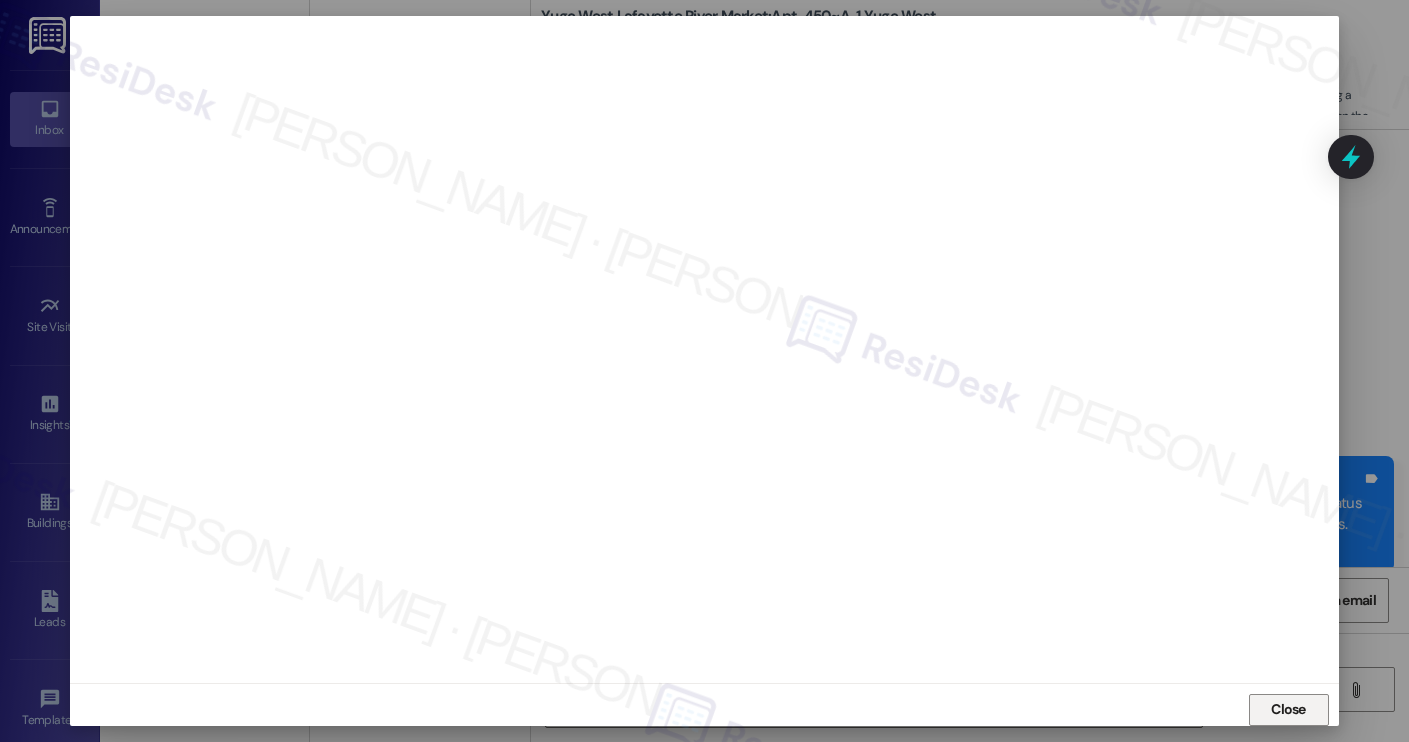 click on "Close" at bounding box center [1288, 709] 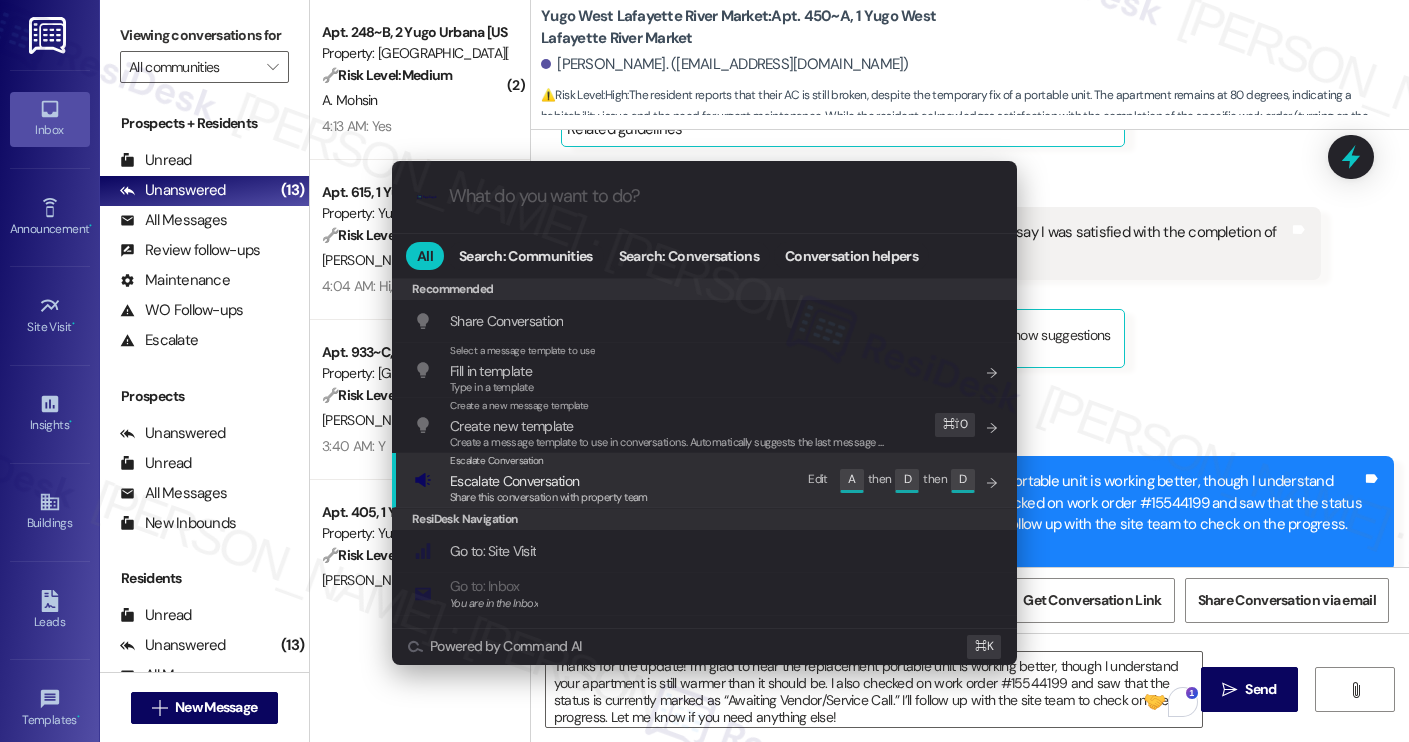 click on "Escalate Conversation Escalate Conversation Share this conversation with property team Edit A then D then D" at bounding box center [706, 480] 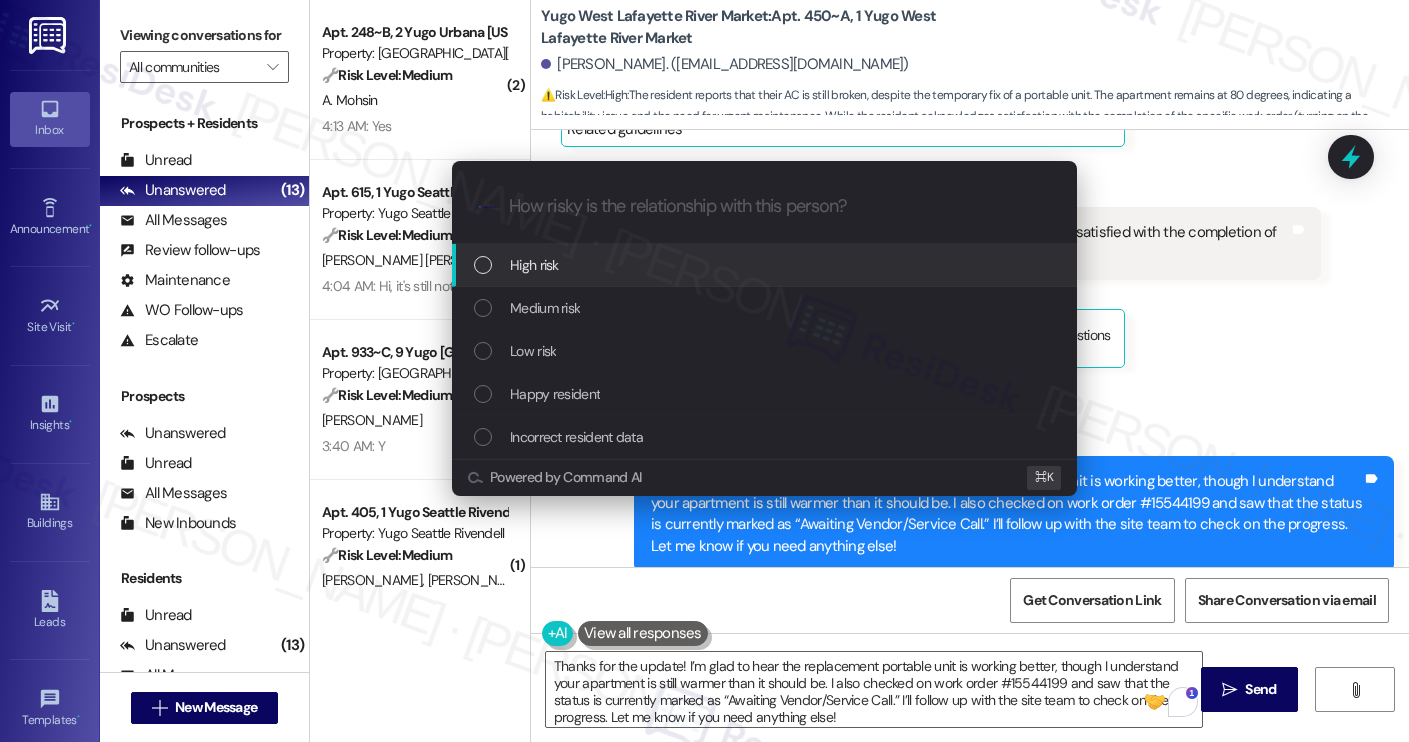 click on "High risk" at bounding box center (766, 265) 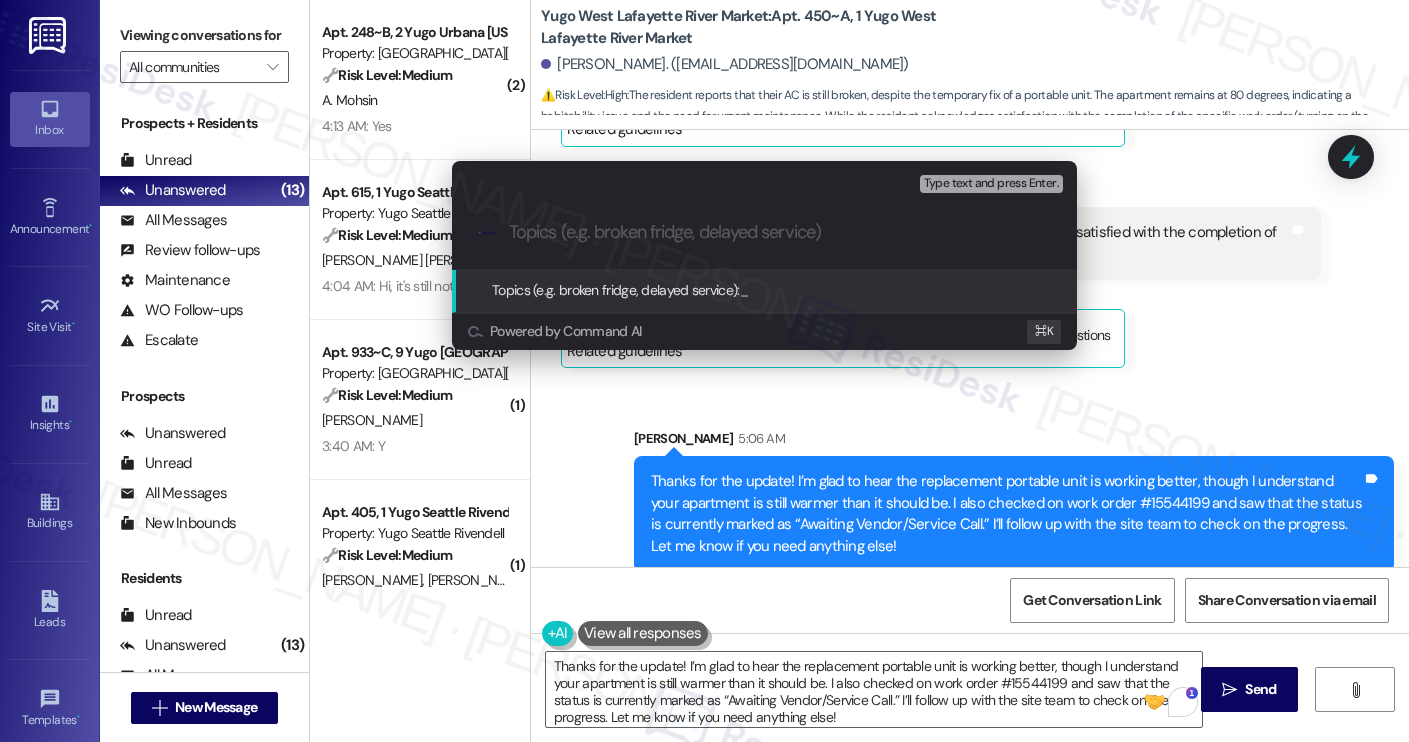 paste on "Follow up on WO #15544199 | AC issue" 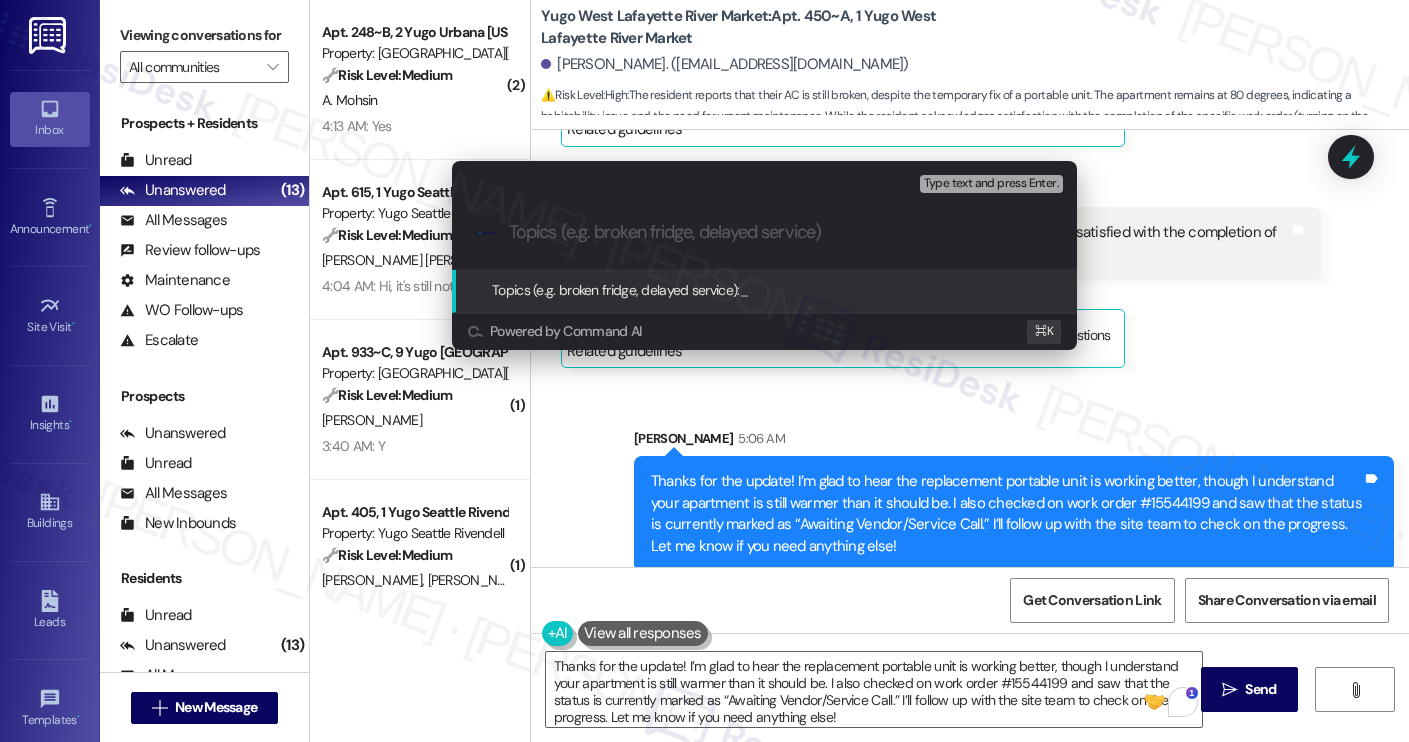 type on "Follow up on WO #15544199 | AC issue" 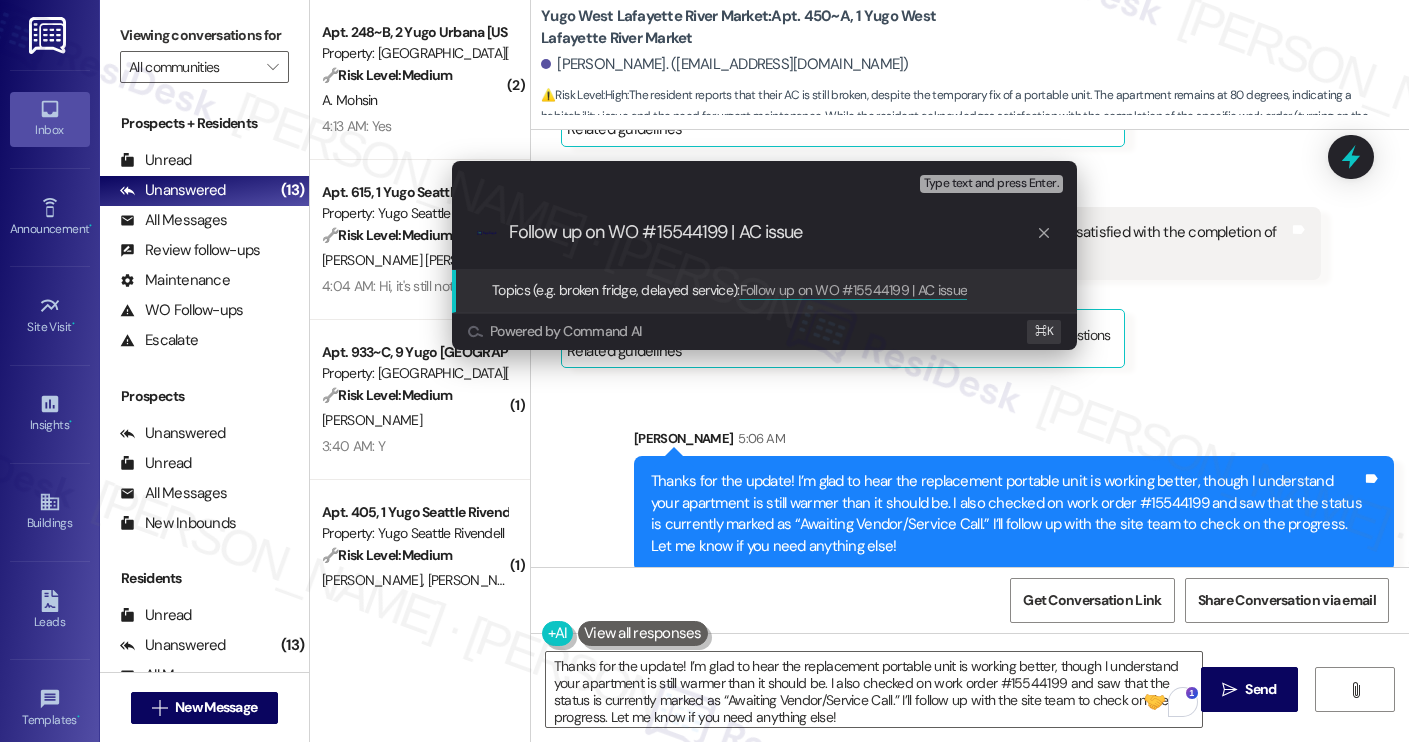 type 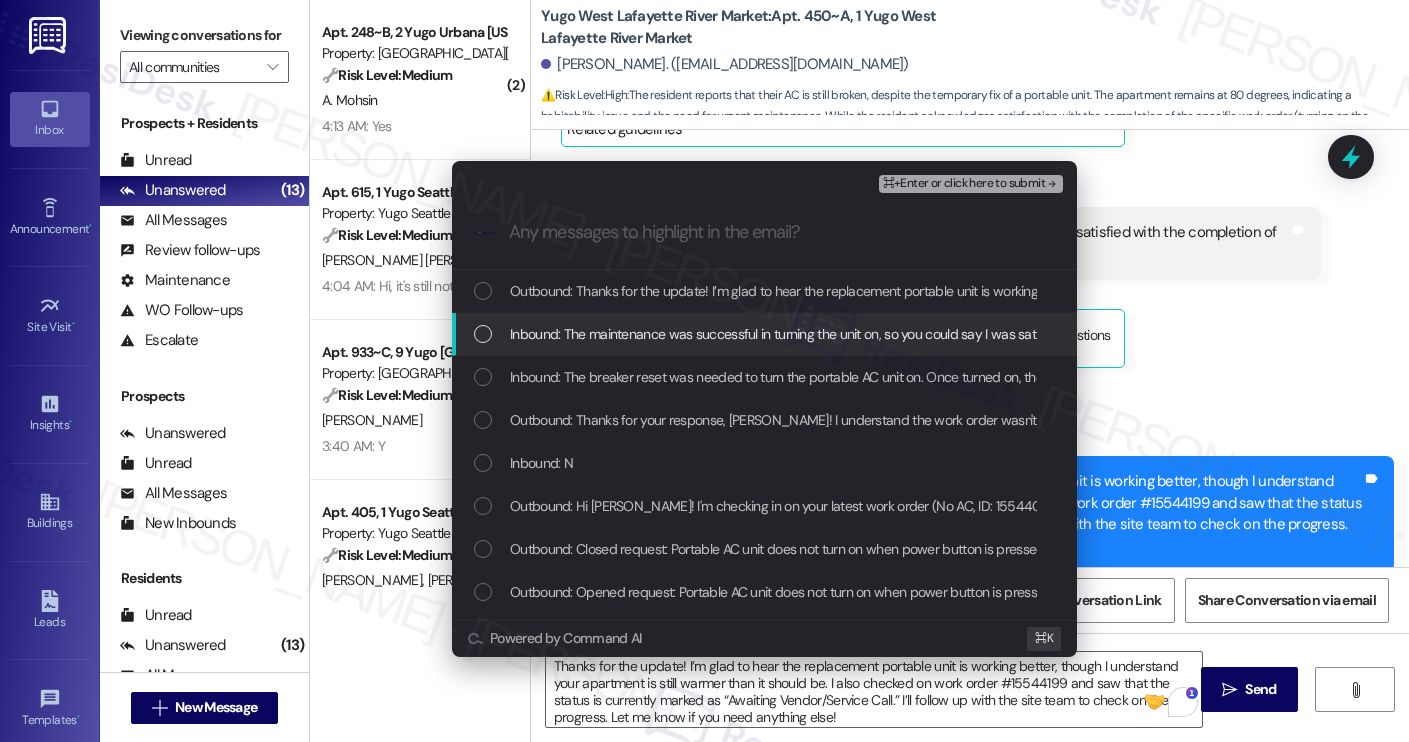 click on "Inbound: The maintenance was successful in turning the unit on, so you could say I was satisfied with the completion of that specific work order." at bounding box center (926, 334) 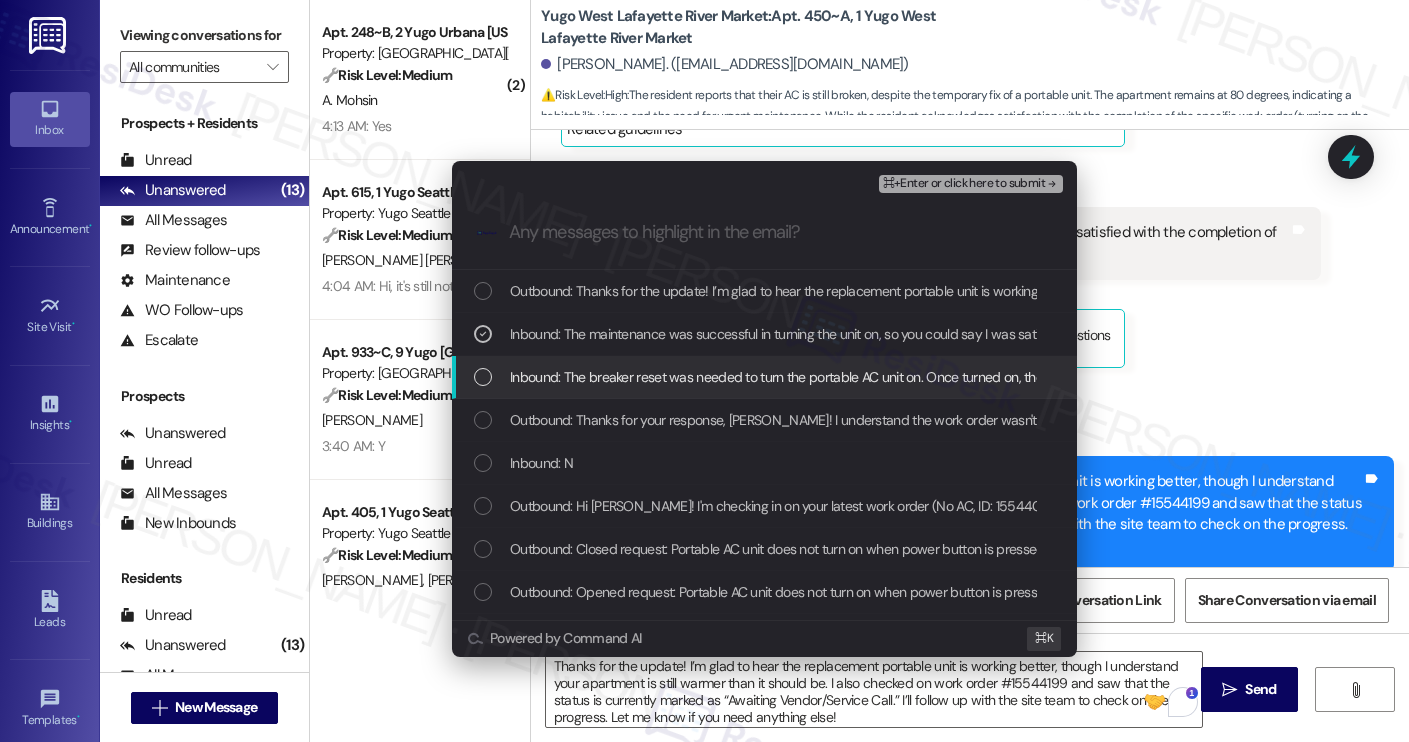 click on "Inbound: The breaker reset was needed to turn the portable AC unit on. Once turned on, the unit ran for over a day without cooling anything. My apartment stayed at around 90 degrees. The portable unit was just replaced and I can tell that it is actually cooling, but my apartment has yet to get below 80 degrees. The actual AC is still broken and the portable unit is a temporary fix." at bounding box center [764, 377] 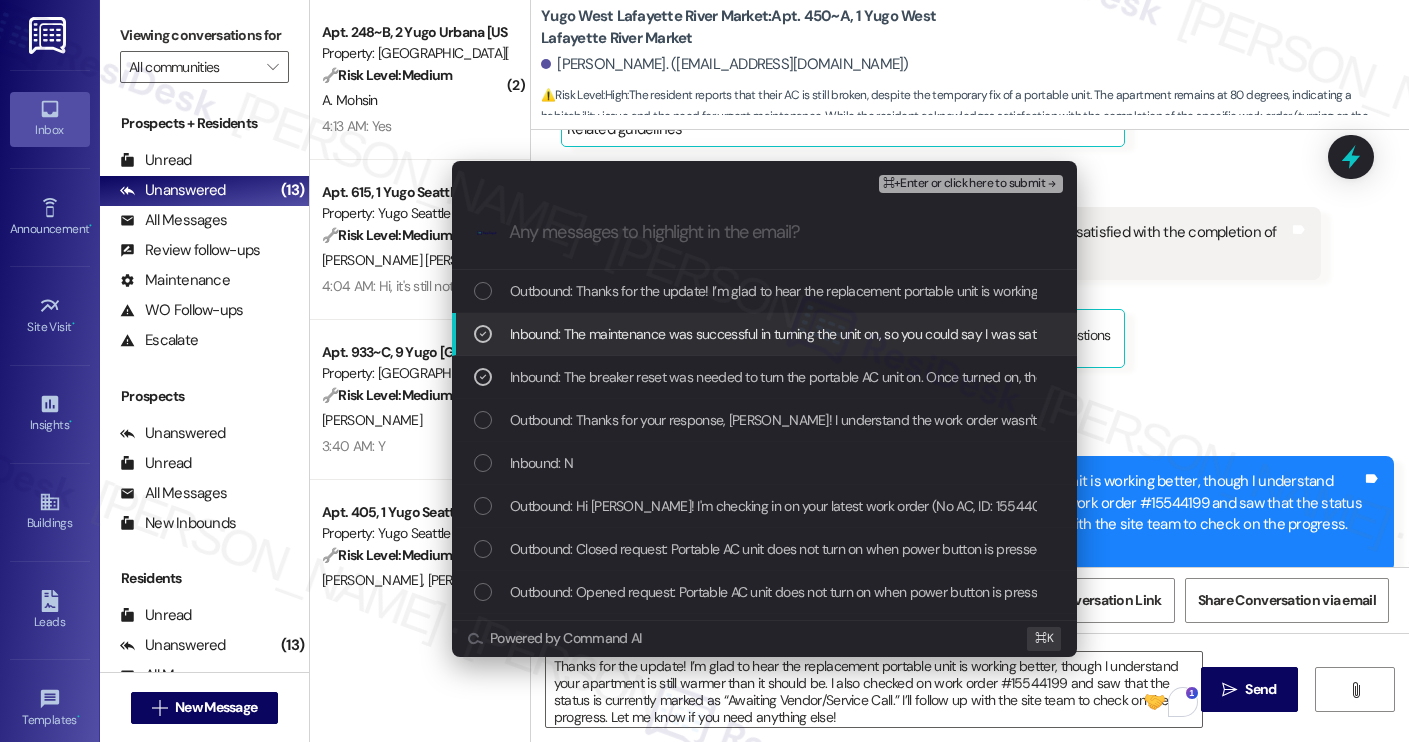 click on "⌘+Enter or click here to submit" at bounding box center [964, 184] 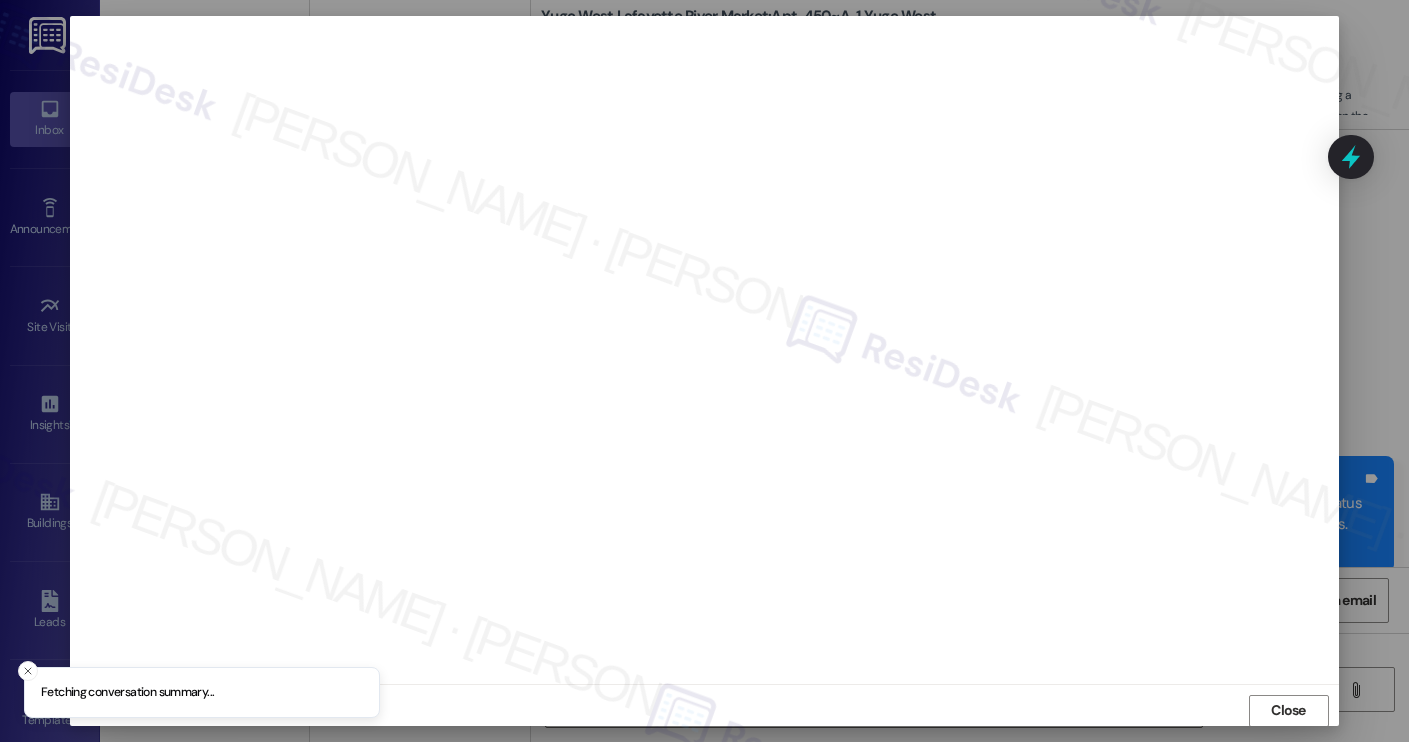 scroll, scrollTop: 1, scrollLeft: 0, axis: vertical 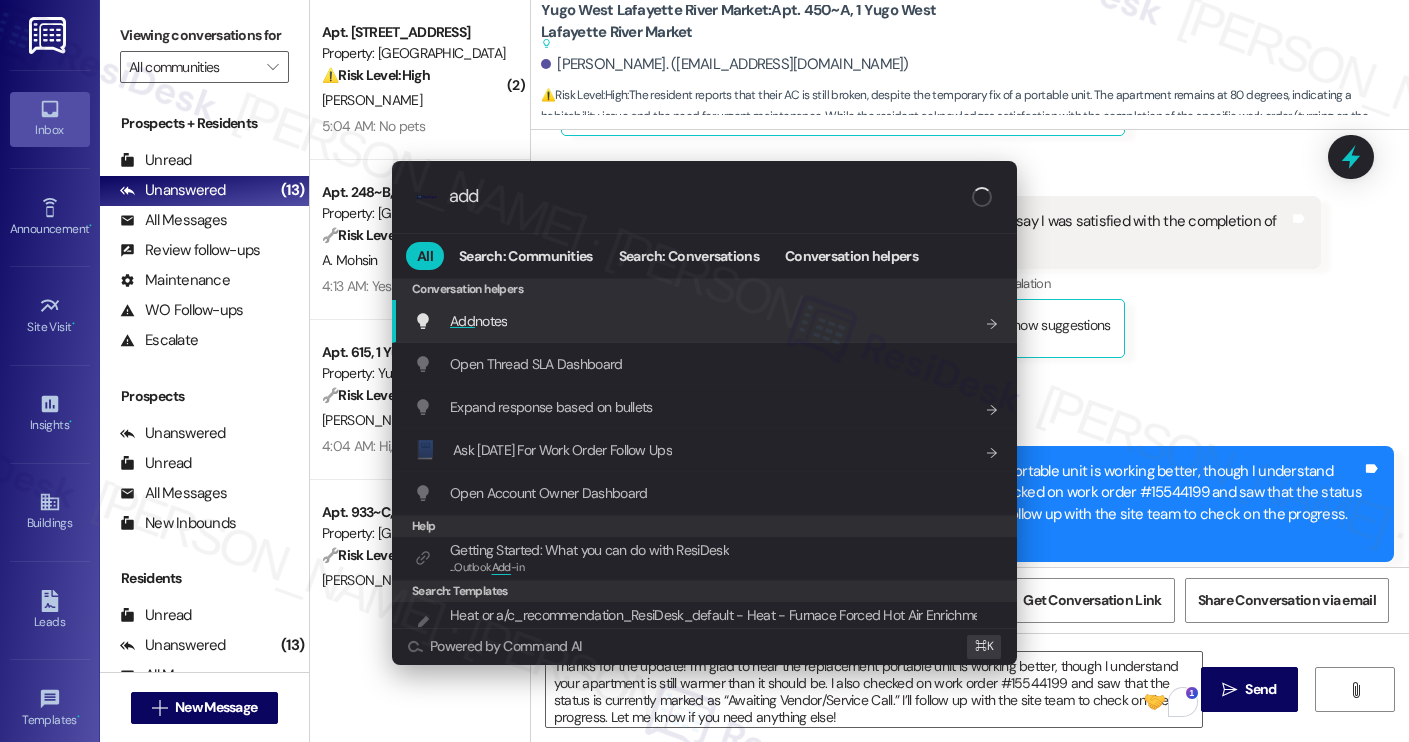 click on "Add  notes Add shortcut" at bounding box center [704, 321] 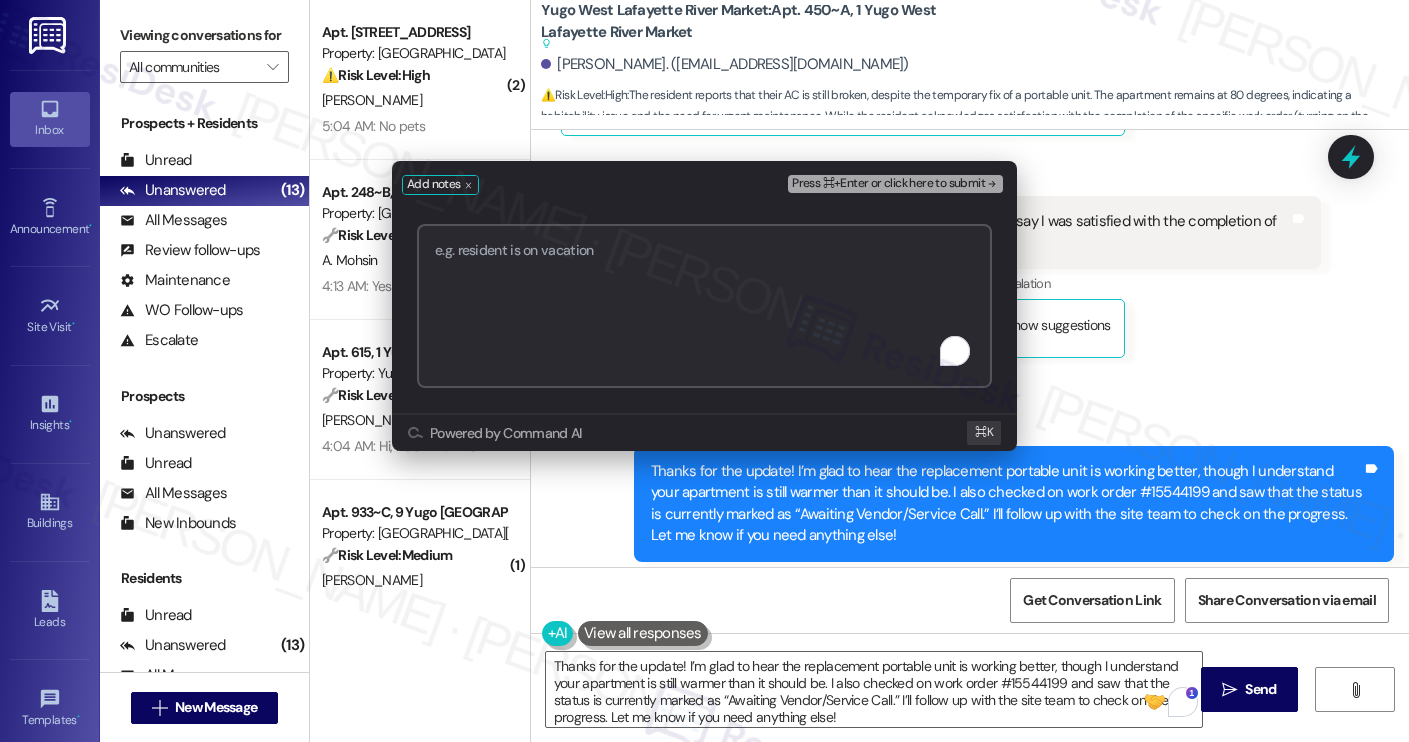 click at bounding box center [704, 306] 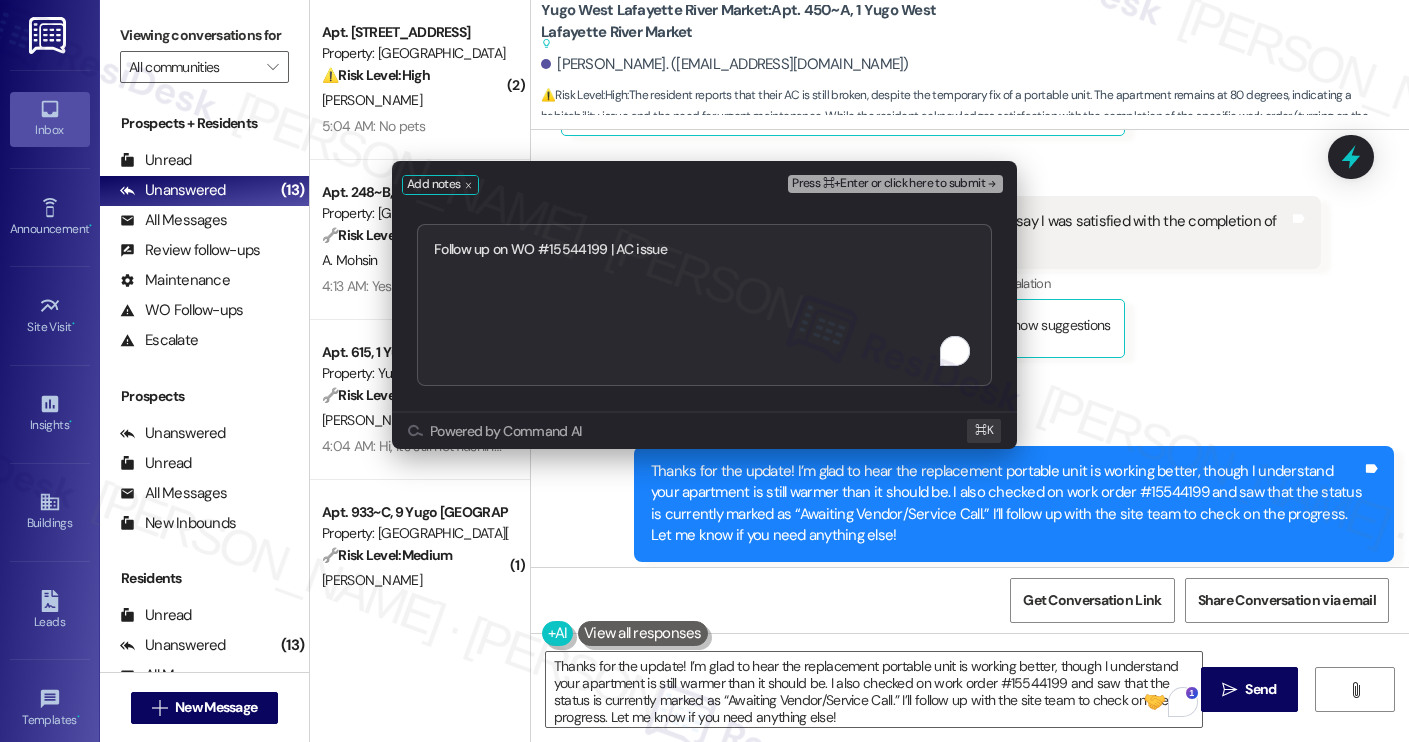 click on "Press ⌘+Enter or click here to submit" at bounding box center (888, 184) 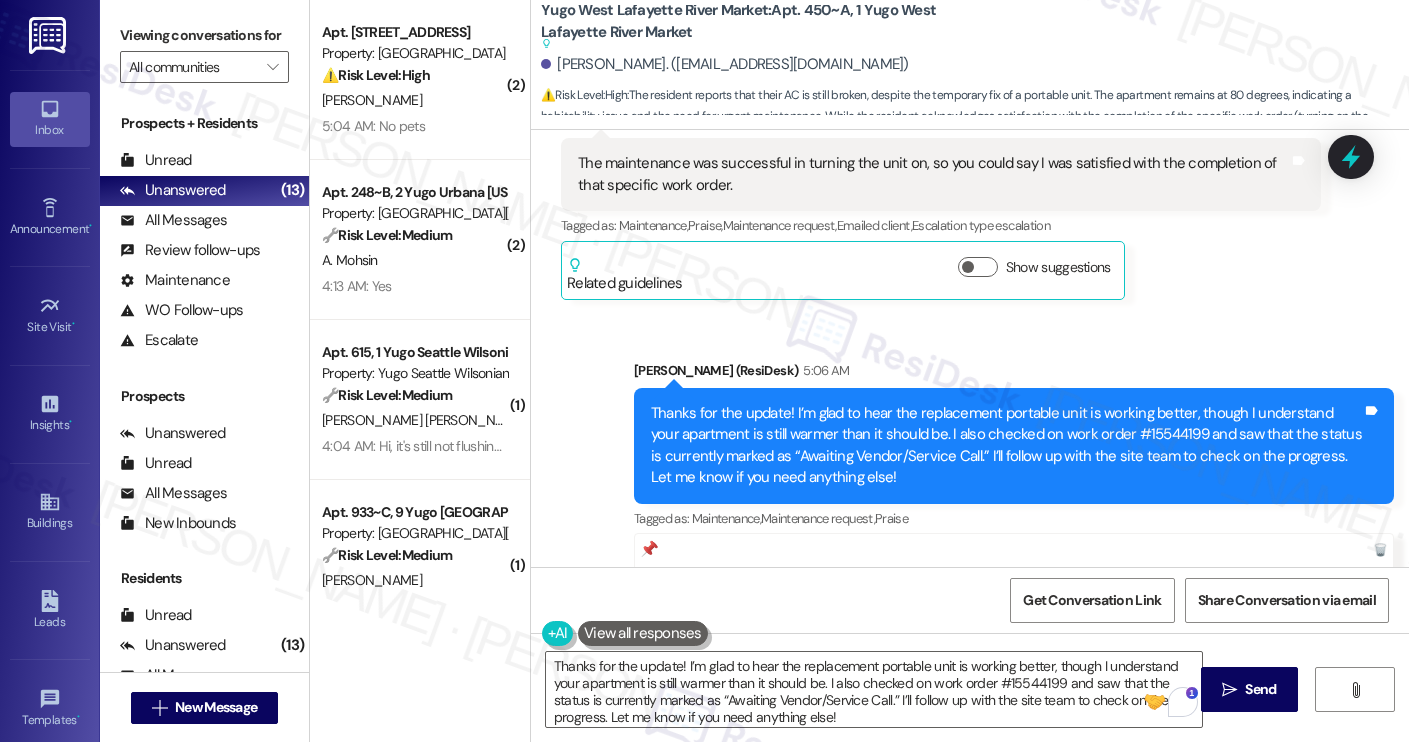 scroll, scrollTop: 2049, scrollLeft: 0, axis: vertical 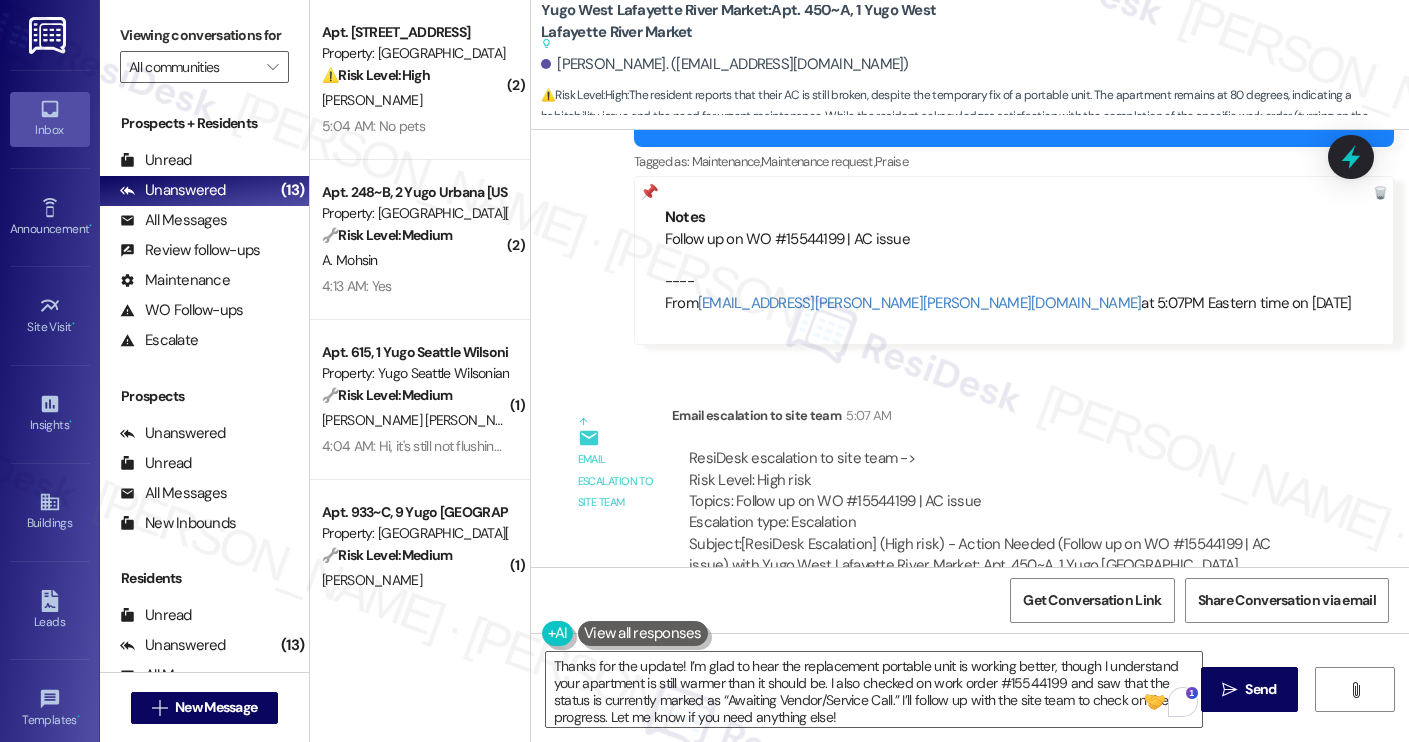 click on "[PERSON_NAME]" at bounding box center (414, 100) 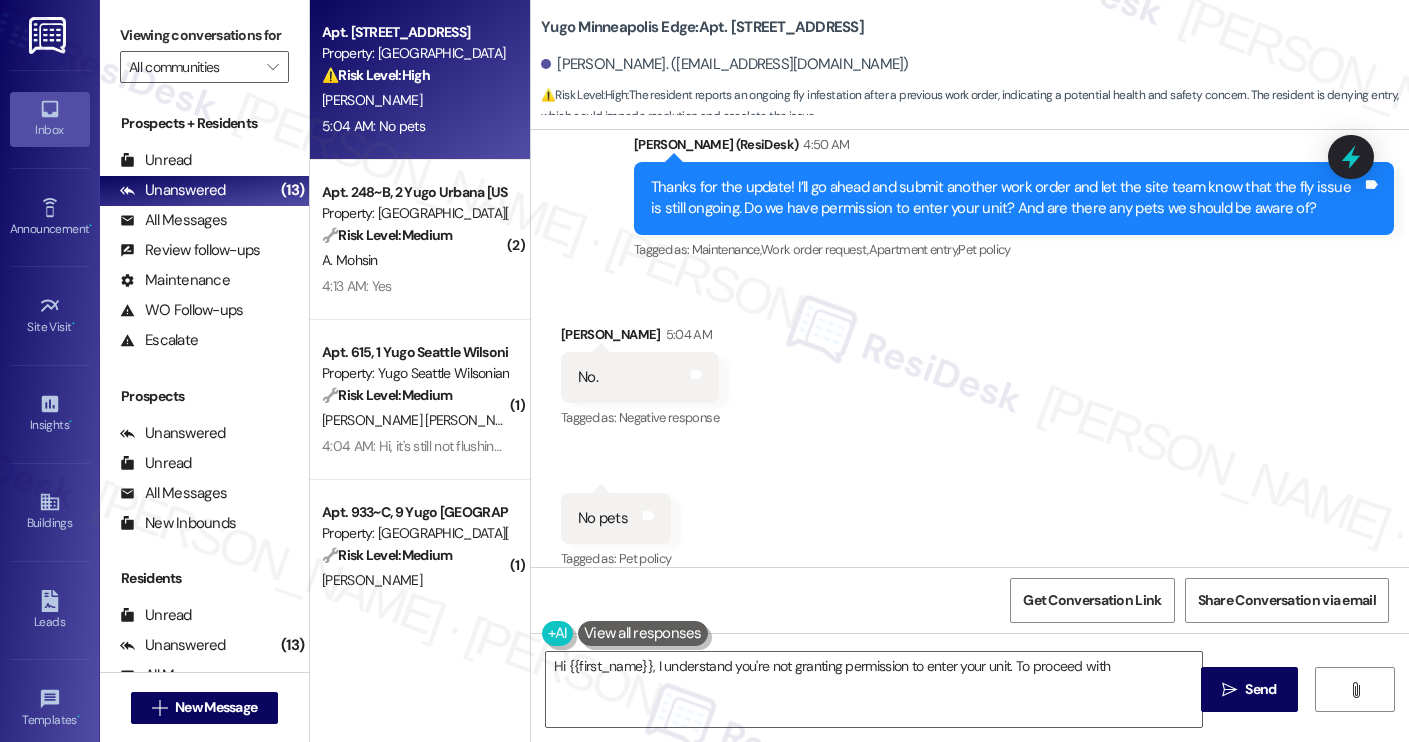 scroll, scrollTop: 1808, scrollLeft: 0, axis: vertical 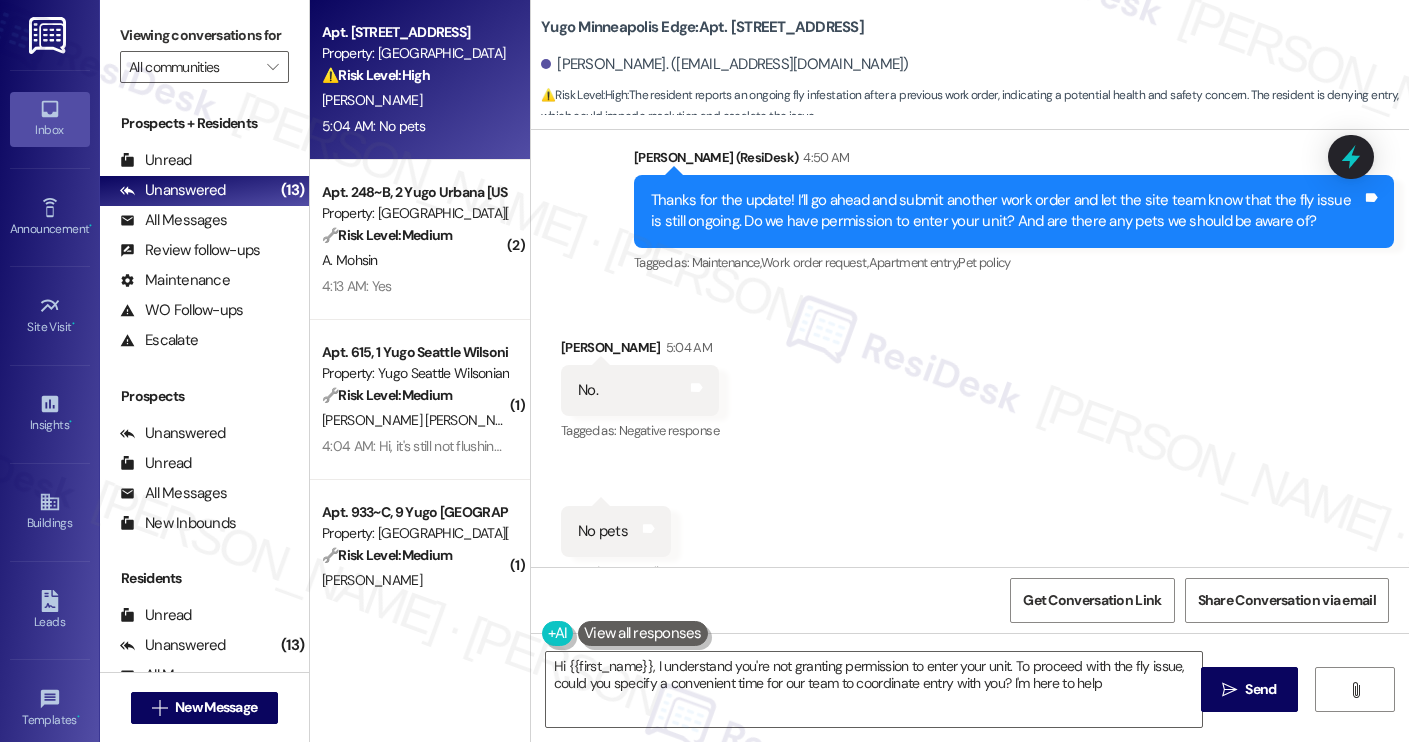 type on "Hi {{first_name}}, I understand you're not granting permission to enter your unit. To proceed with the fly issue, could you specify a convenient time for our team to coordinate entry with you? I'm here to help!" 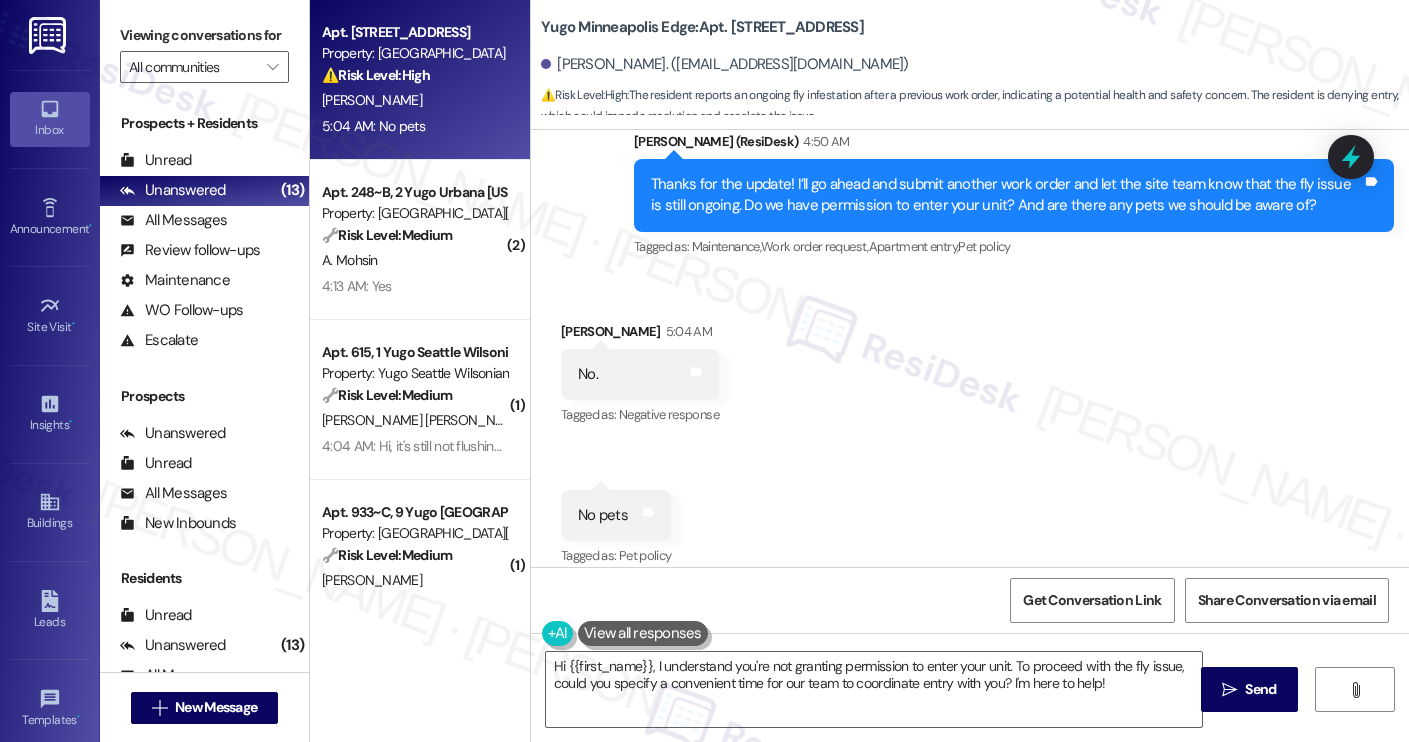 scroll, scrollTop: 1844, scrollLeft: 0, axis: vertical 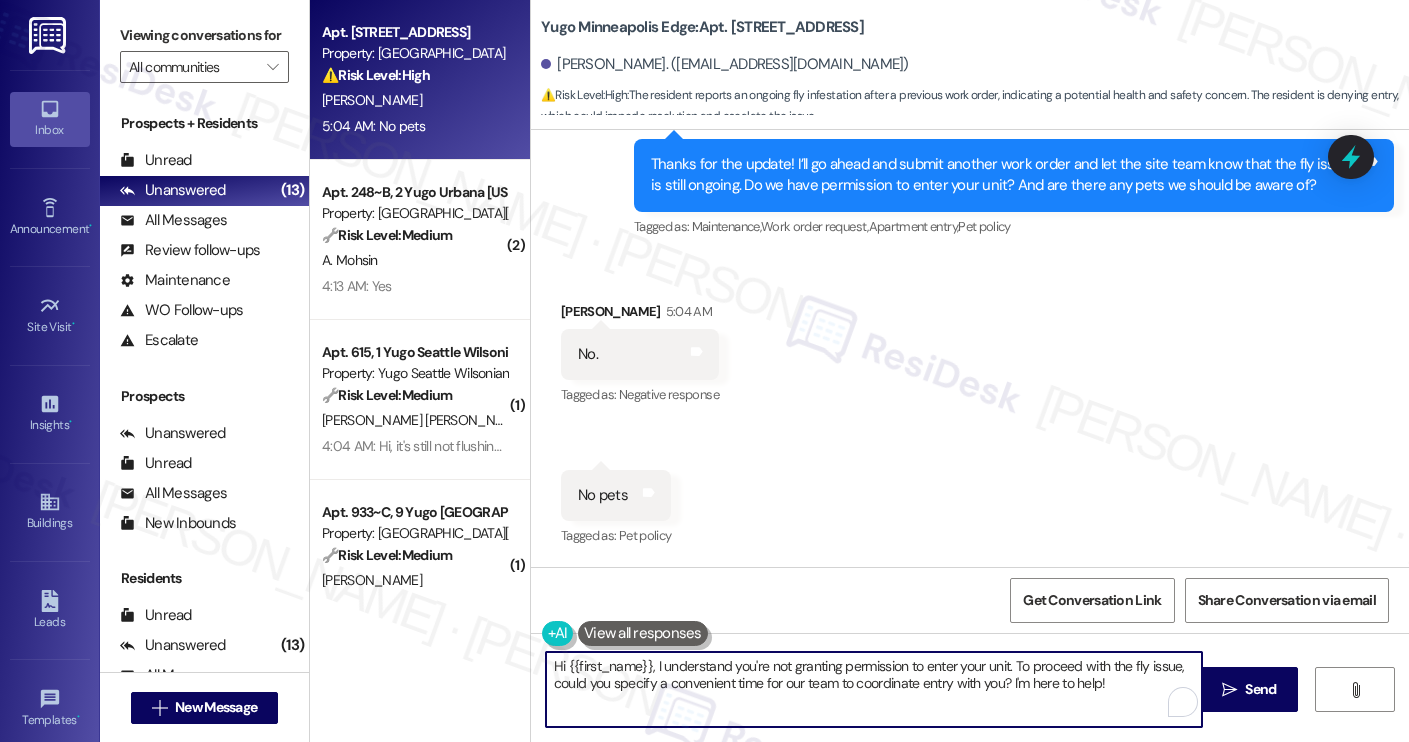 click on "Hi {{first_name}}, I understand you're not granting permission to enter your unit. To proceed with the fly issue, could you specify a convenient time for our team to coordinate entry with you? I'm here to help!" at bounding box center (874, 689) 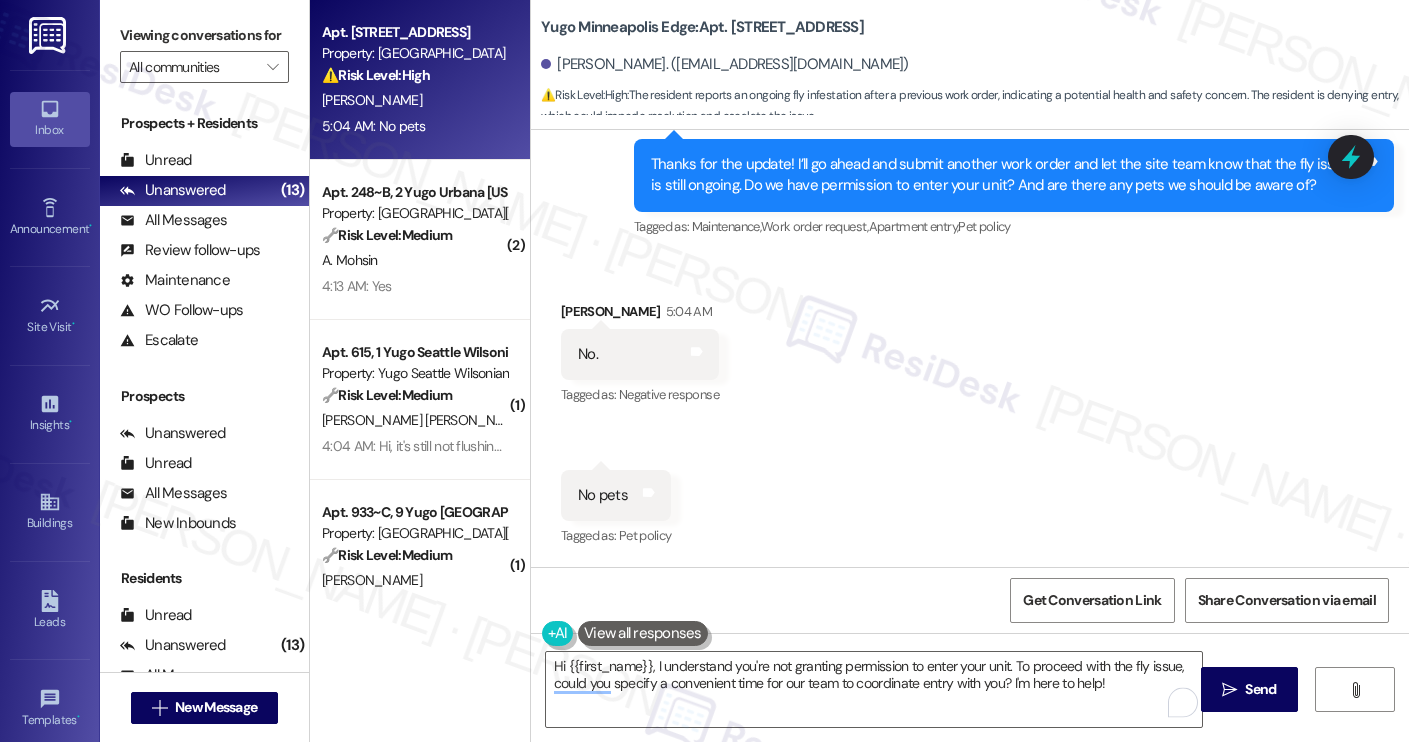 scroll, scrollTop: 1805, scrollLeft: 0, axis: vertical 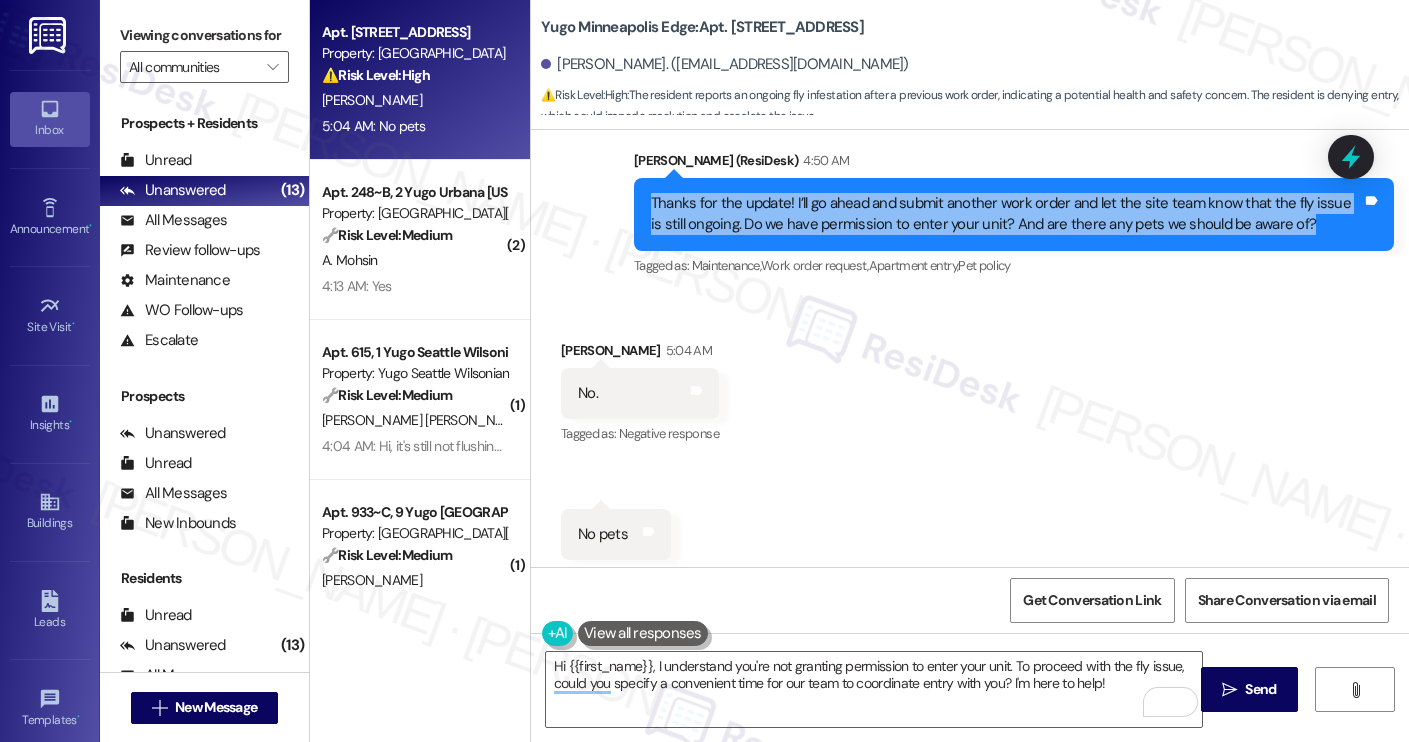 drag, startPoint x: 1279, startPoint y: 193, endPoint x: 631, endPoint y: 212, distance: 648.2785 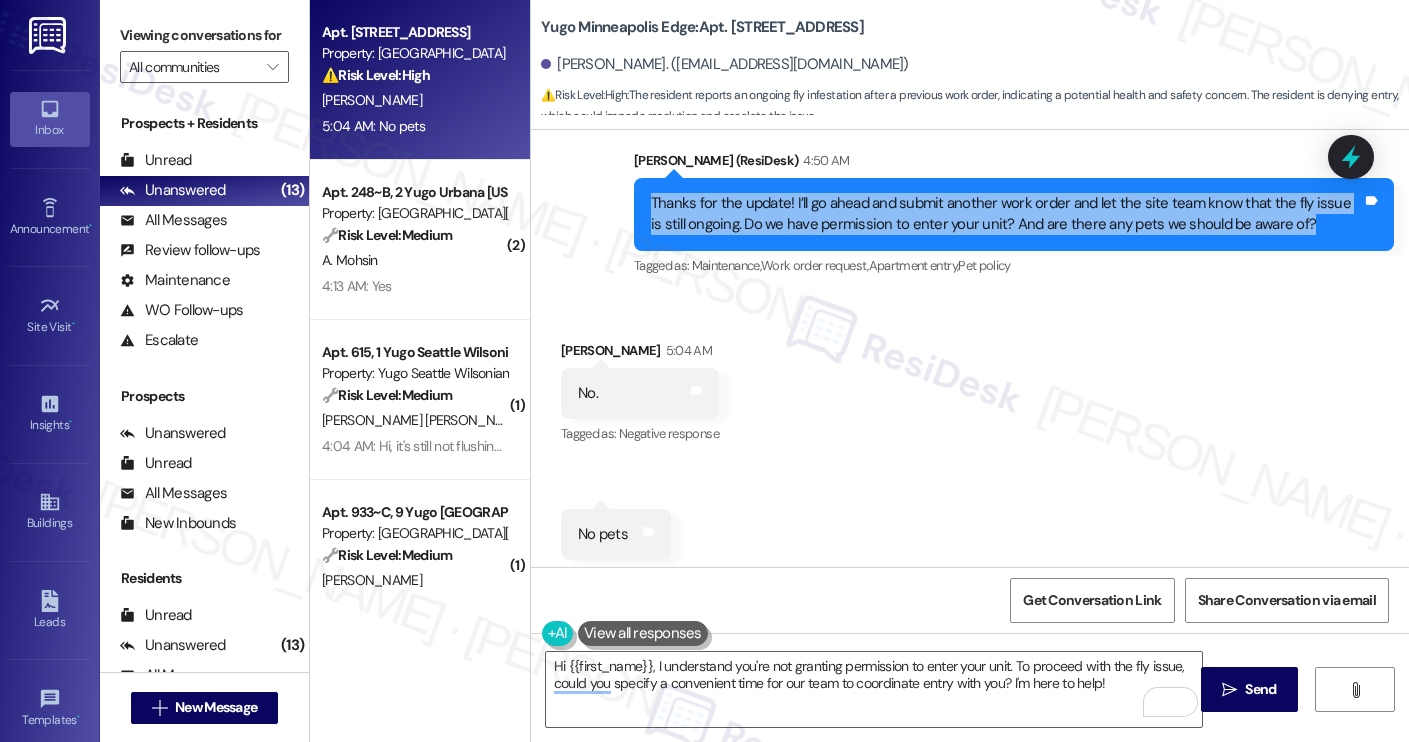 click on "Thanks for the update! I’ll go ahead and submit another work order and let the site team know that the fly issue is still ongoing. Do we have permission to enter your unit? And are there any pets we should be aware of? Tags and notes" at bounding box center [1014, 214] 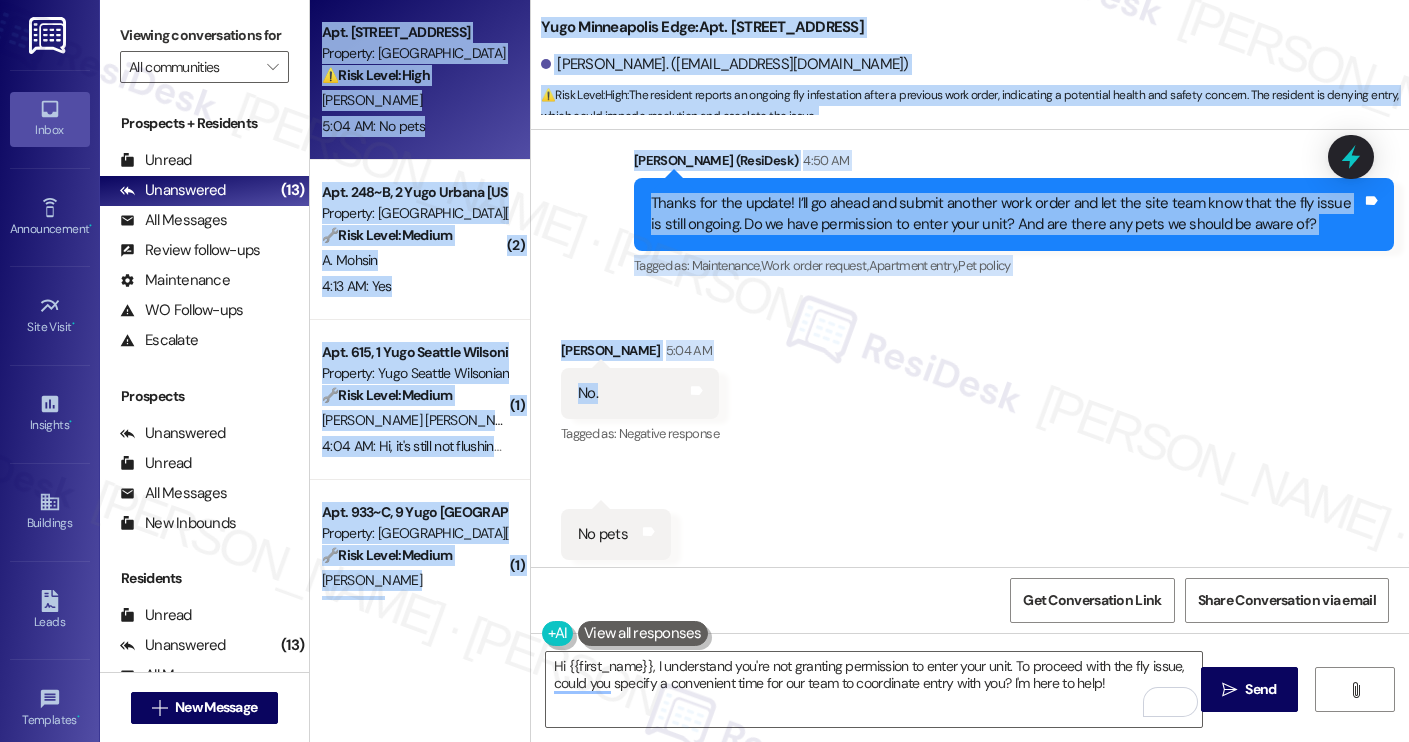 drag, startPoint x: 596, startPoint y: 390, endPoint x: 518, endPoint y: 377, distance: 79.07591 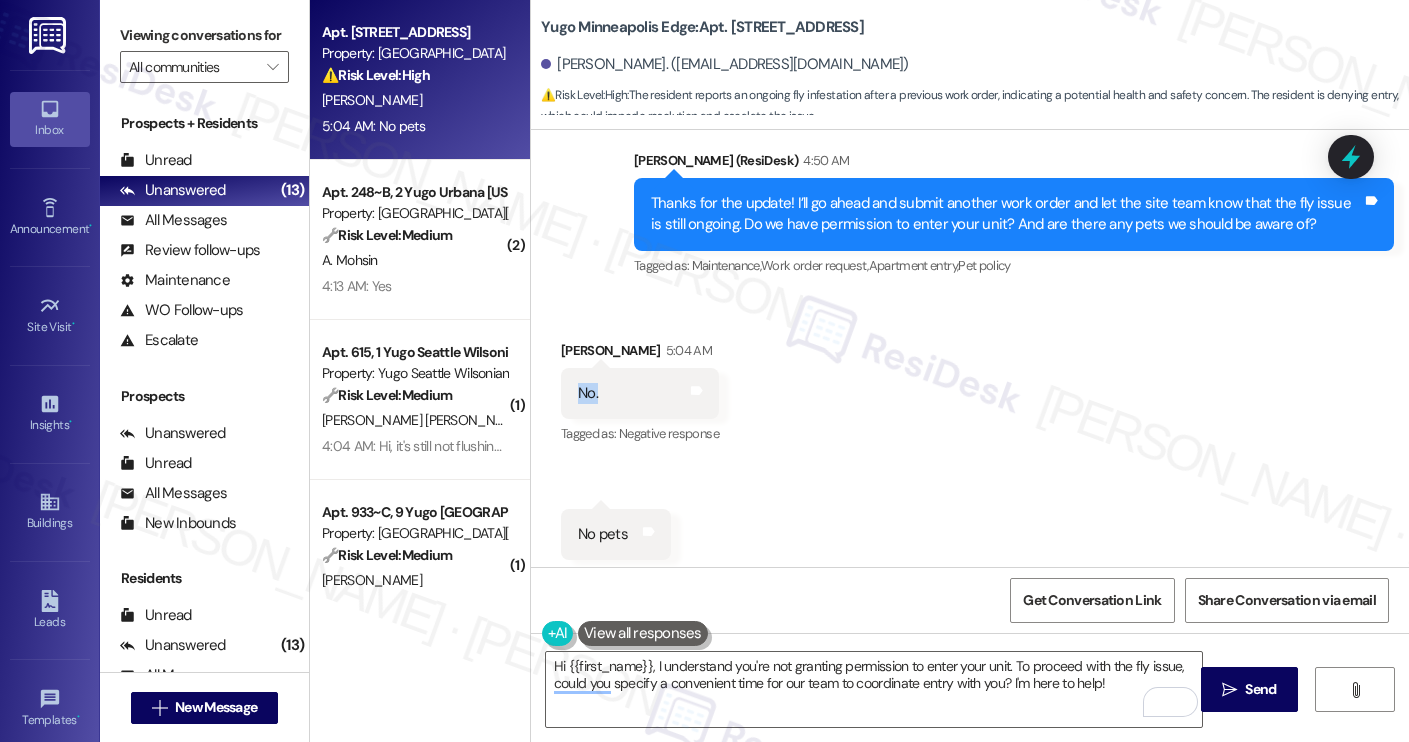 drag, startPoint x: 601, startPoint y: 393, endPoint x: 567, endPoint y: 393, distance: 34 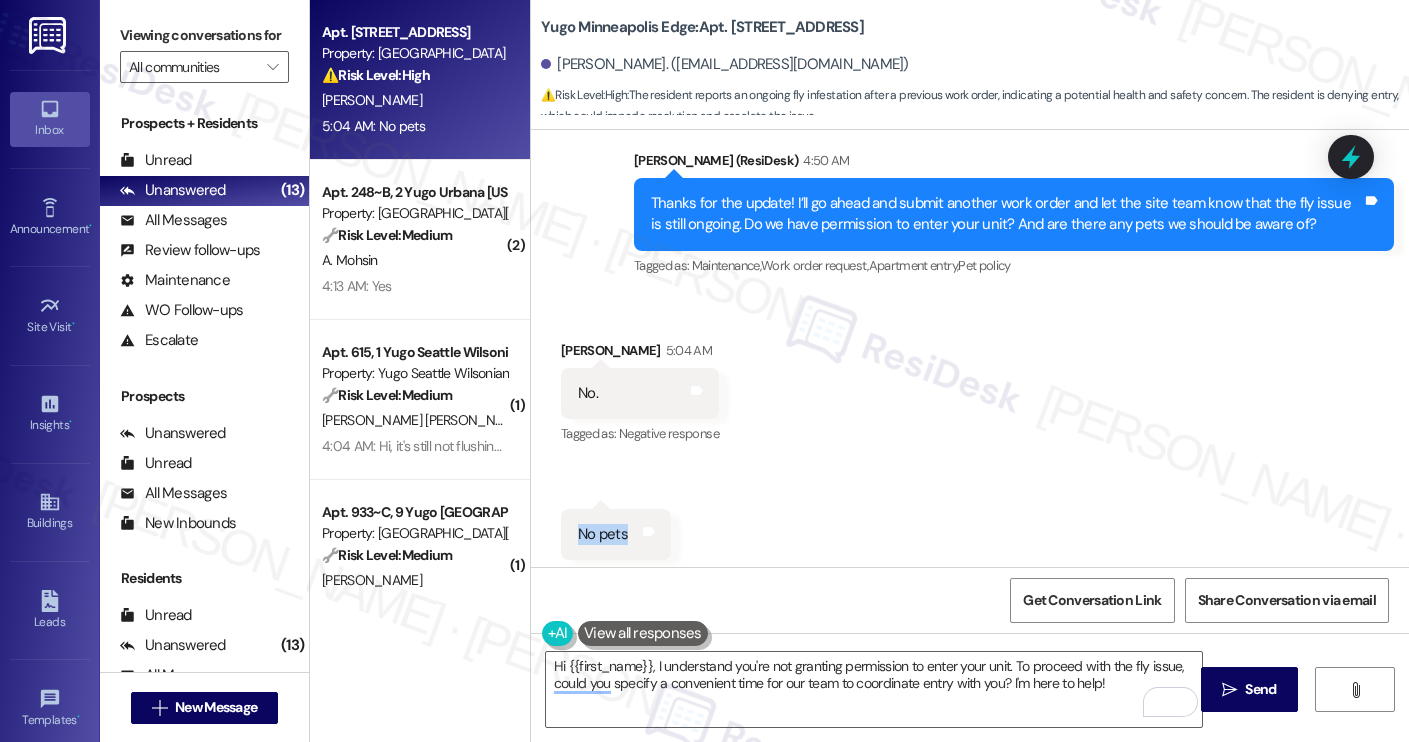 drag, startPoint x: 625, startPoint y: 531, endPoint x: 568, endPoint y: 532, distance: 57.00877 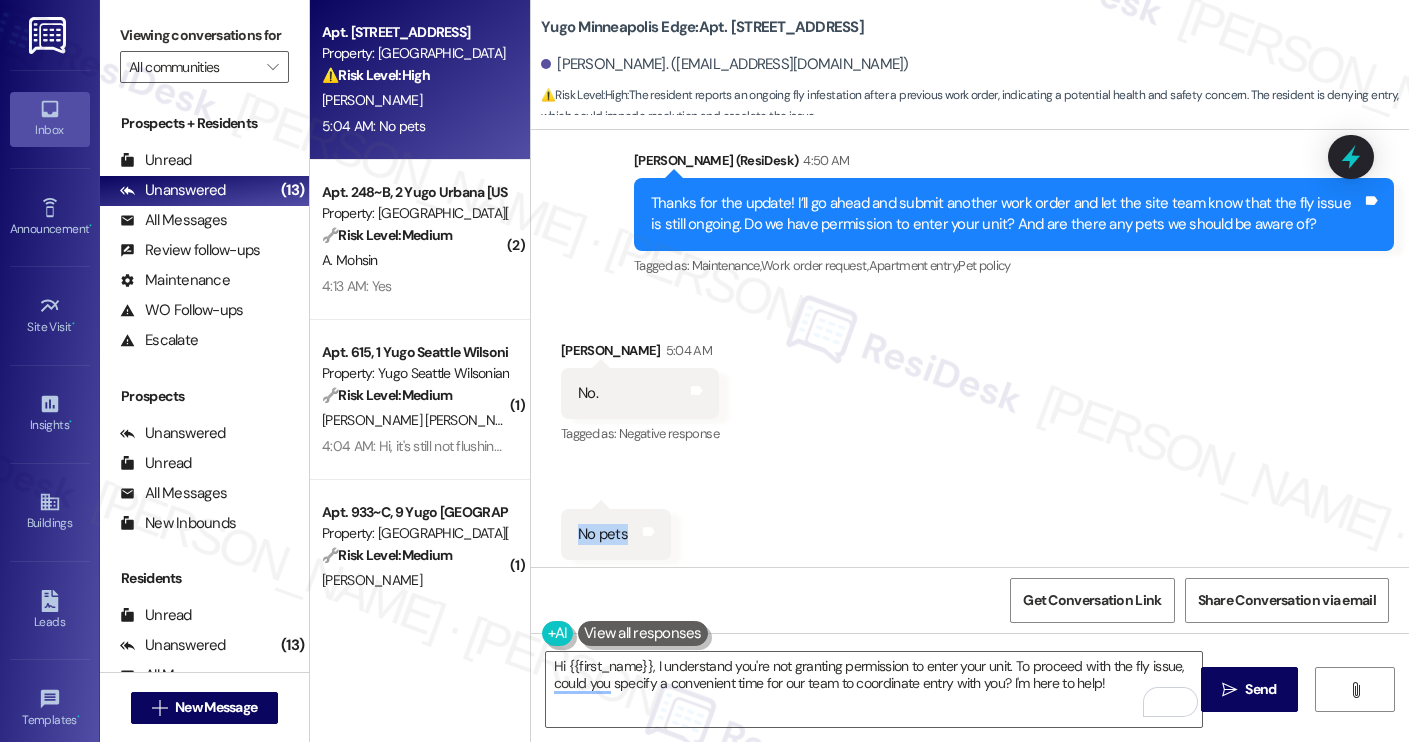 click on "No pets Tags and notes" at bounding box center (616, 534) 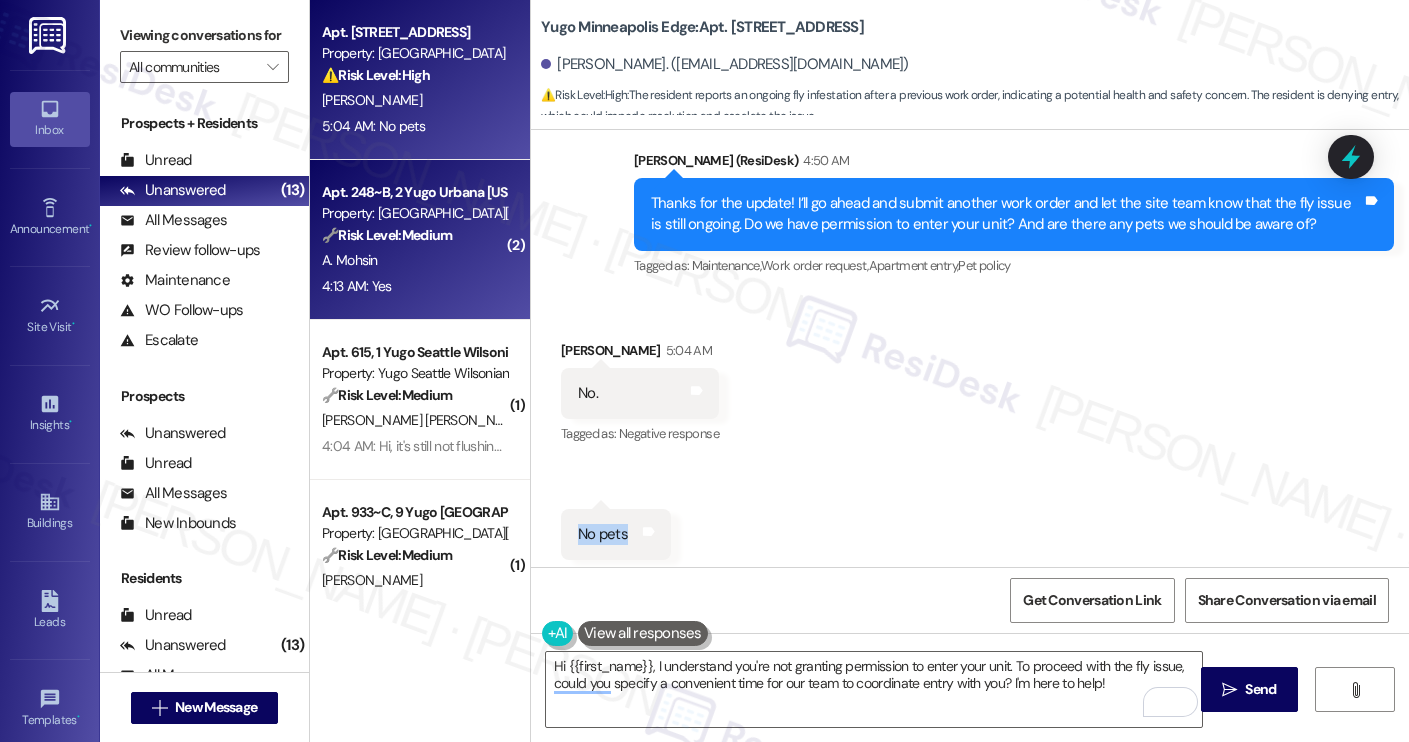 copy on "No pets" 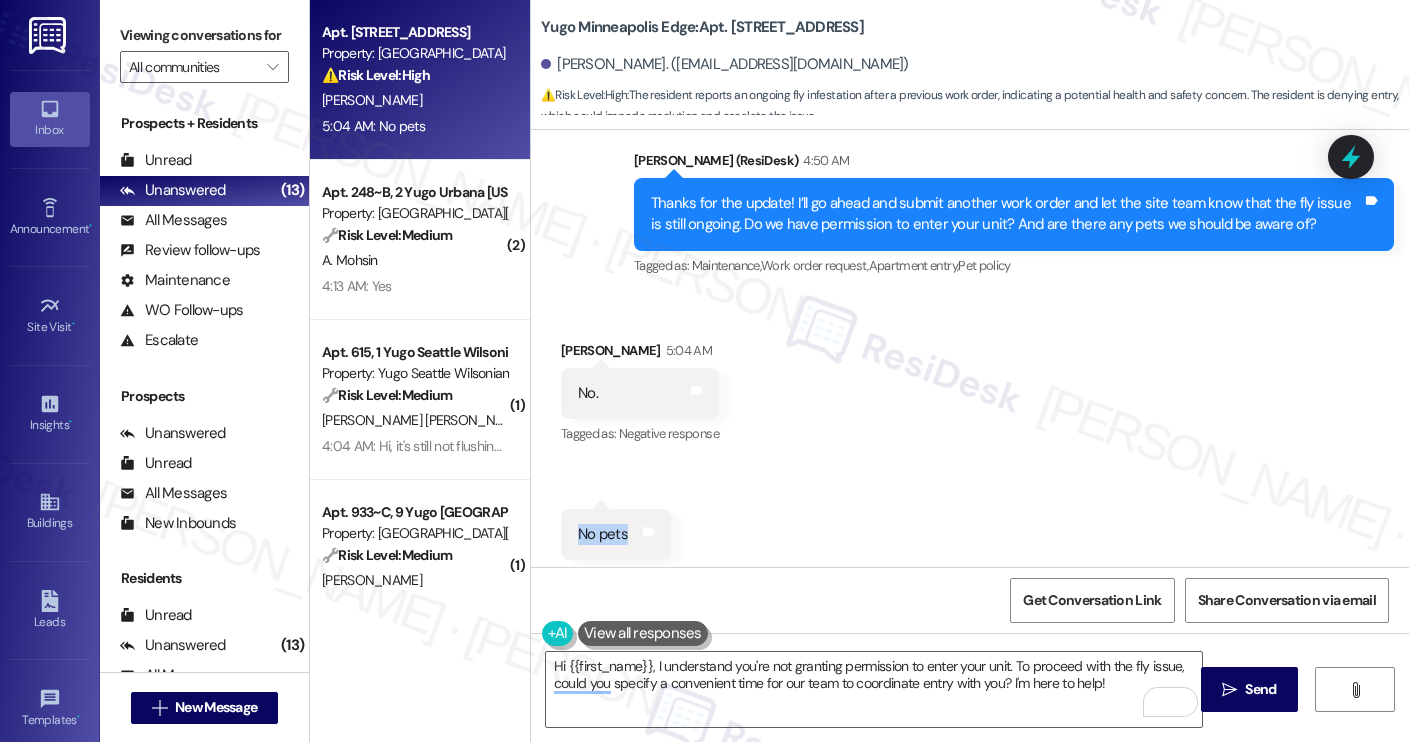 click on "Received via SMS Matthew Katz 5:04 AM No. Tags and notes Tagged as:   Negative response Click to highlight conversations about Negative response Received via SMS 5:04 AM Matthew Katz 5:04 AM No pets Tags and notes Tagged as:   Pet policy Click to highlight conversations about Pet policy" at bounding box center [970, 450] 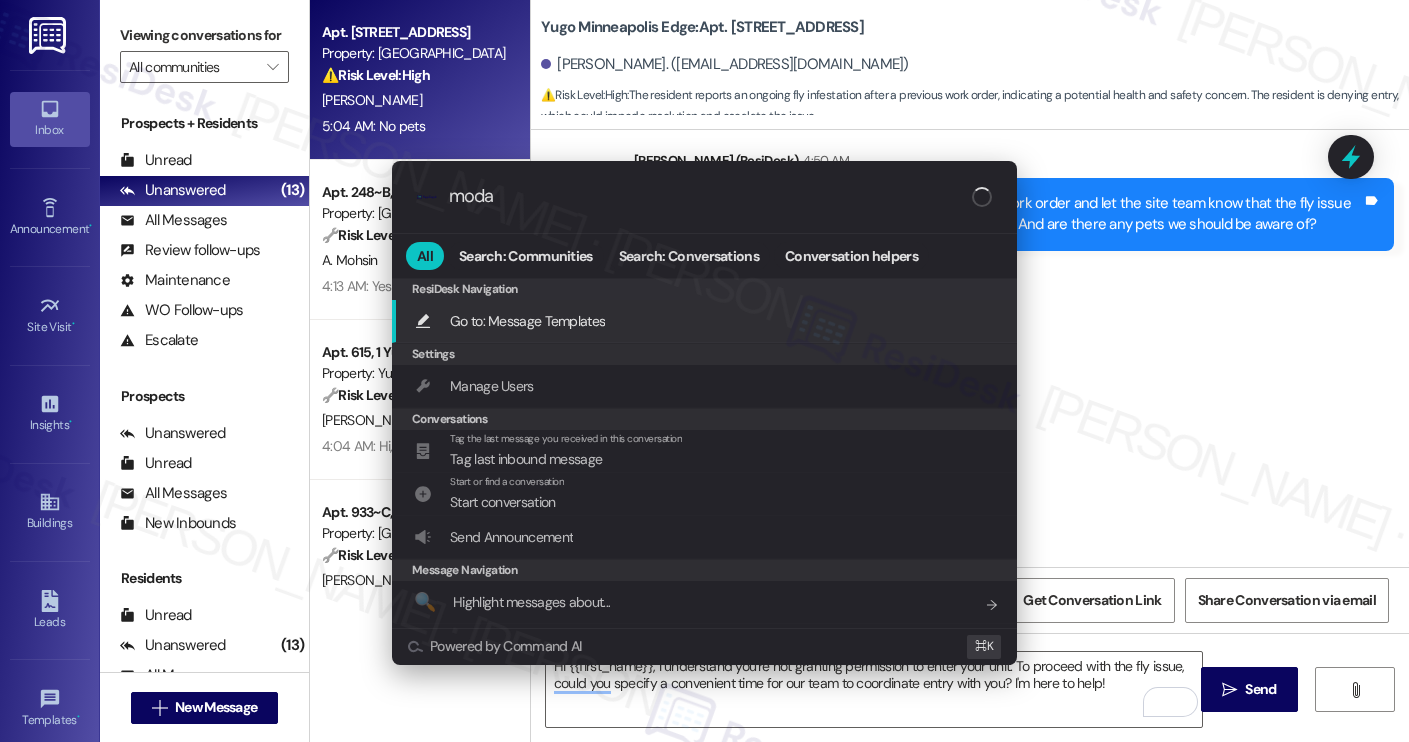 type on "modal" 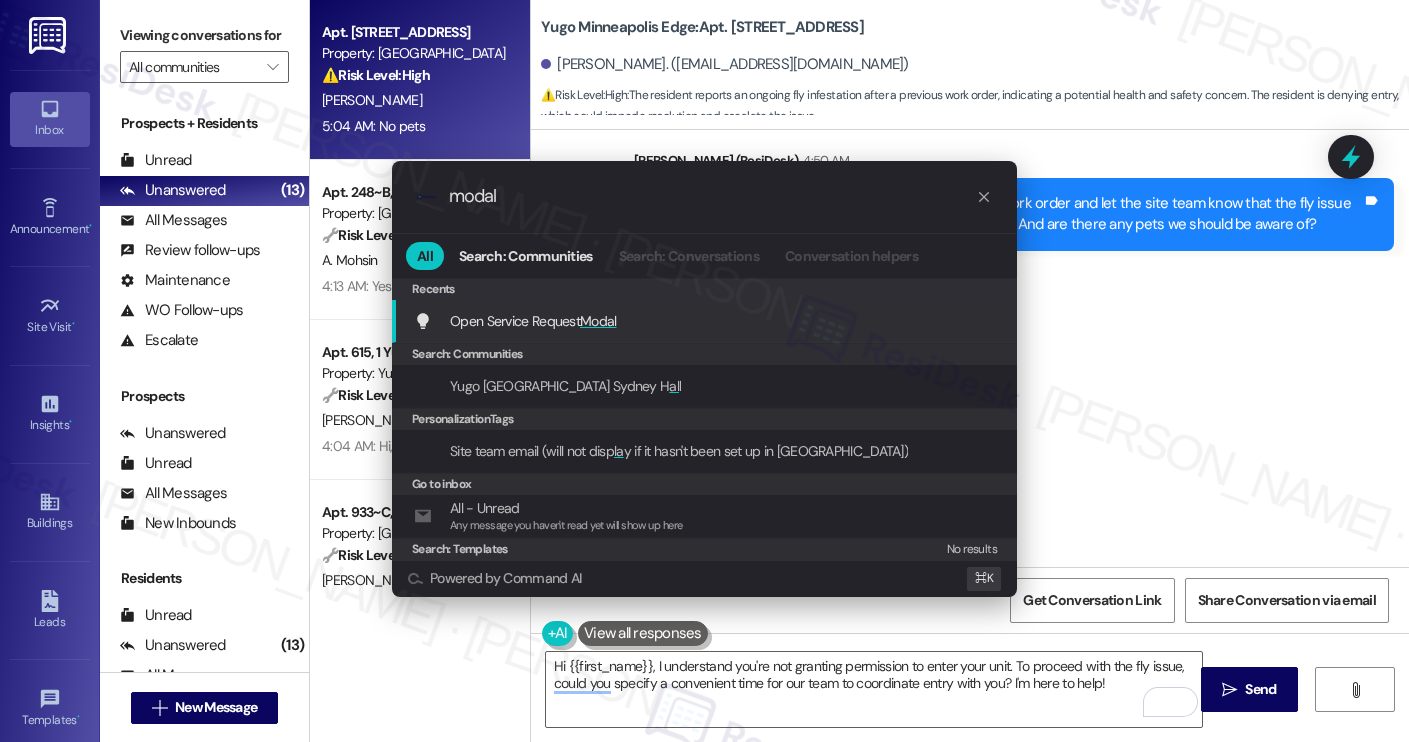 click on "Open Service Request  Modal Add shortcut" at bounding box center [704, 321] 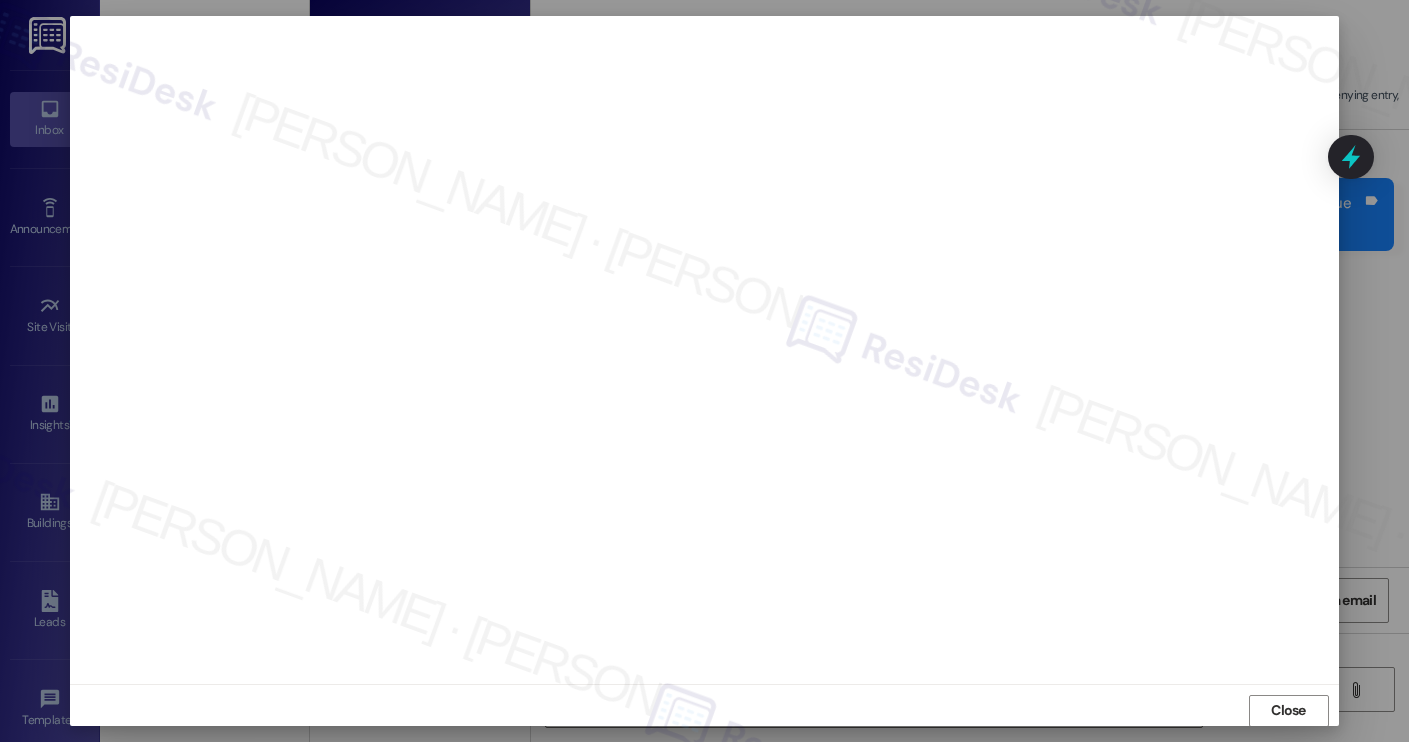 scroll, scrollTop: 1, scrollLeft: 0, axis: vertical 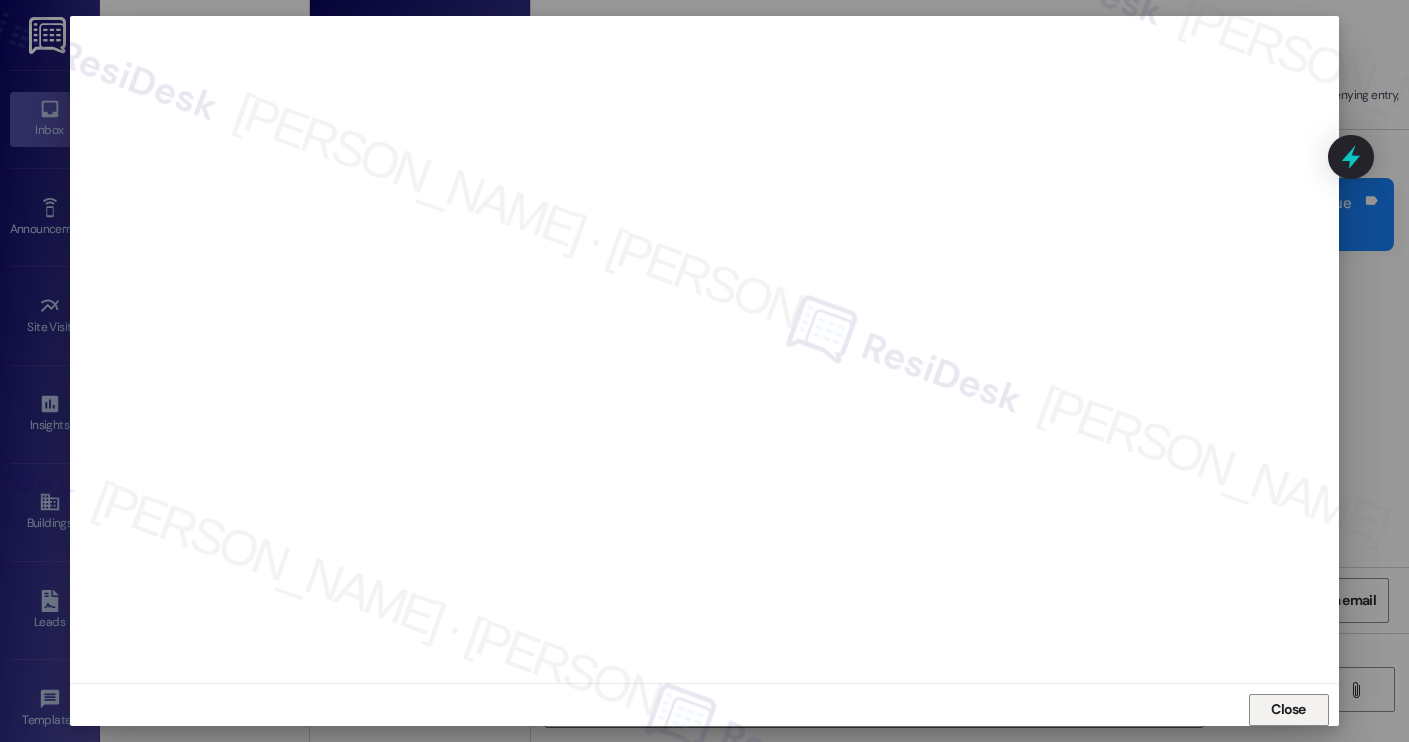click on "Close" at bounding box center (1289, 710) 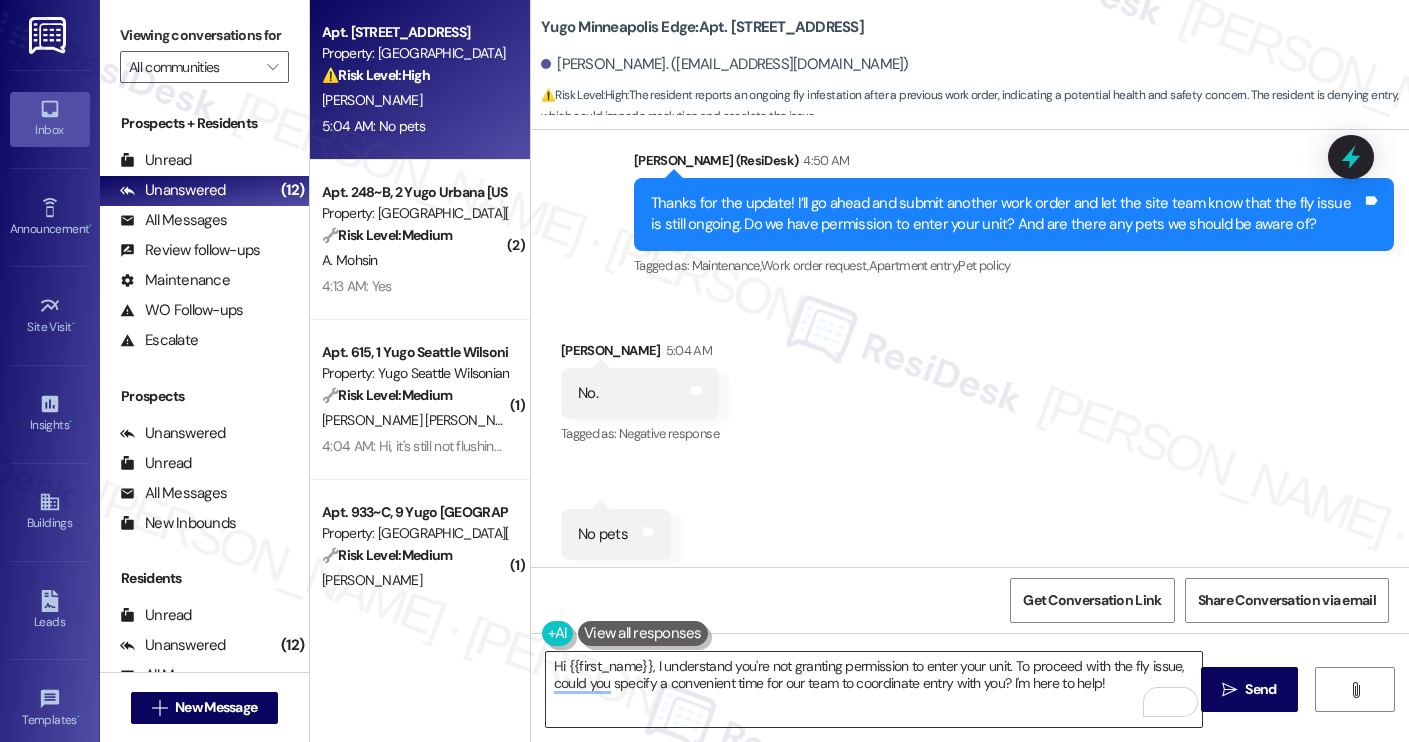 click on "Hi {{first_name}}, I understand you're not granting permission to enter your unit. To proceed with the fly issue, could you specify a convenient time for our team to coordinate entry with you? I'm here to help!" at bounding box center [874, 689] 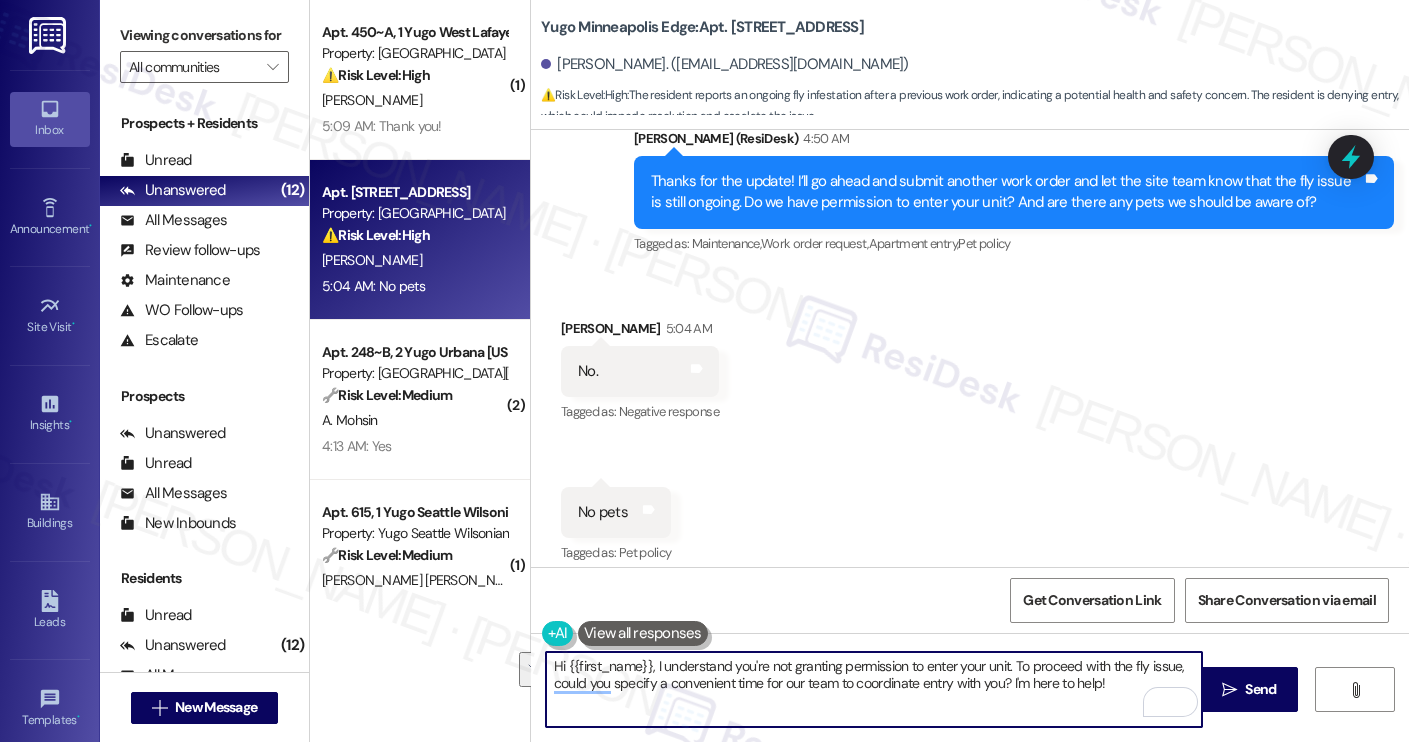 scroll, scrollTop: 1825, scrollLeft: 0, axis: vertical 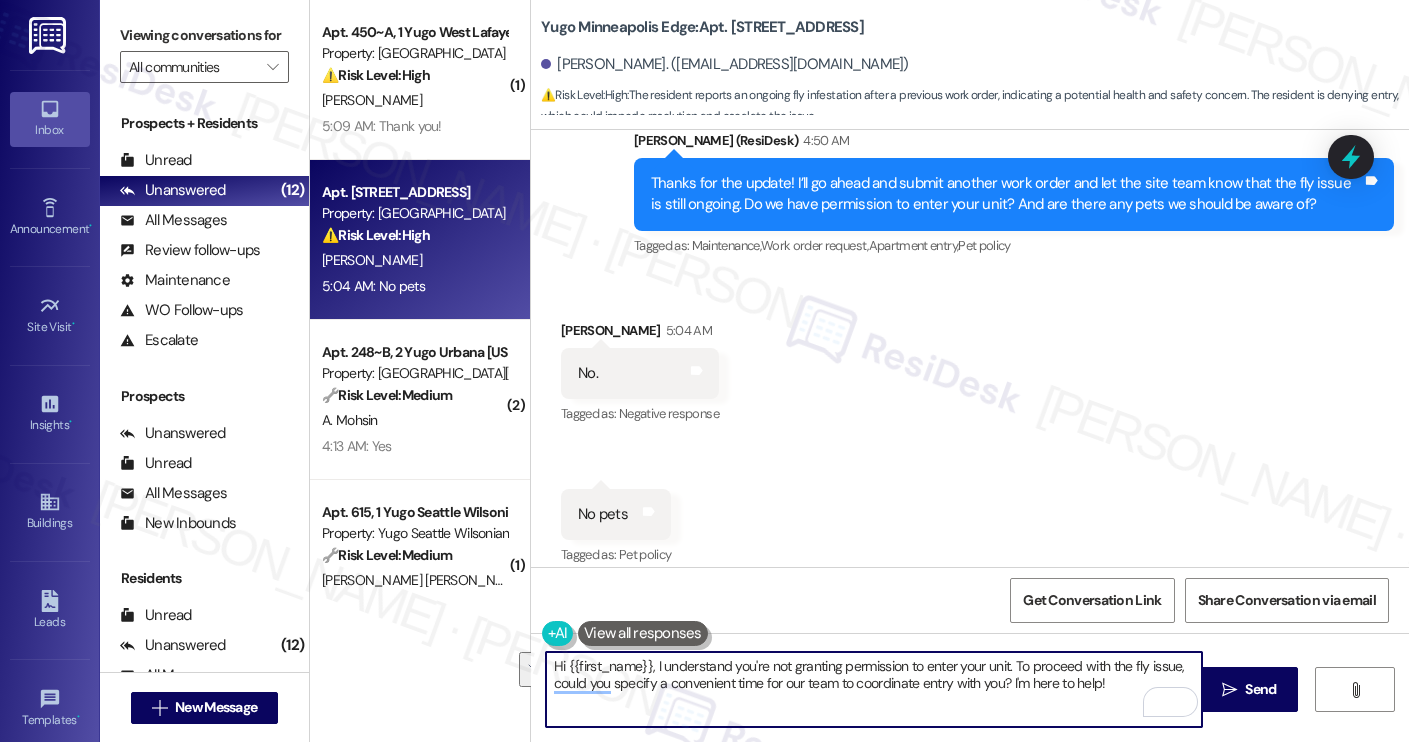 paste on "Got it, thanks! Since we don’t have permission to enter, could you let me know a good time for the team to stop by" 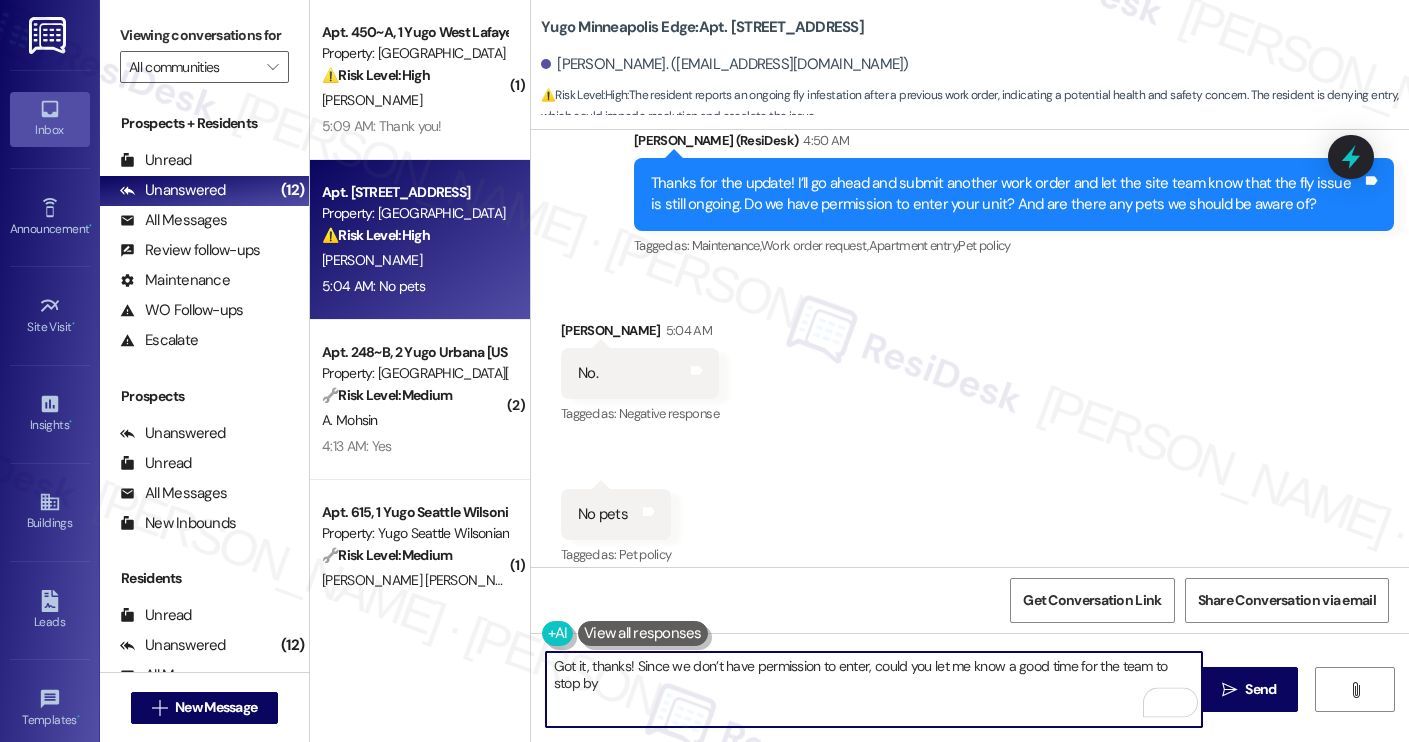 click on "Got it, thanks! Since we don’t have permission to enter, could you let me know a good time for the team to stop by" at bounding box center (874, 689) 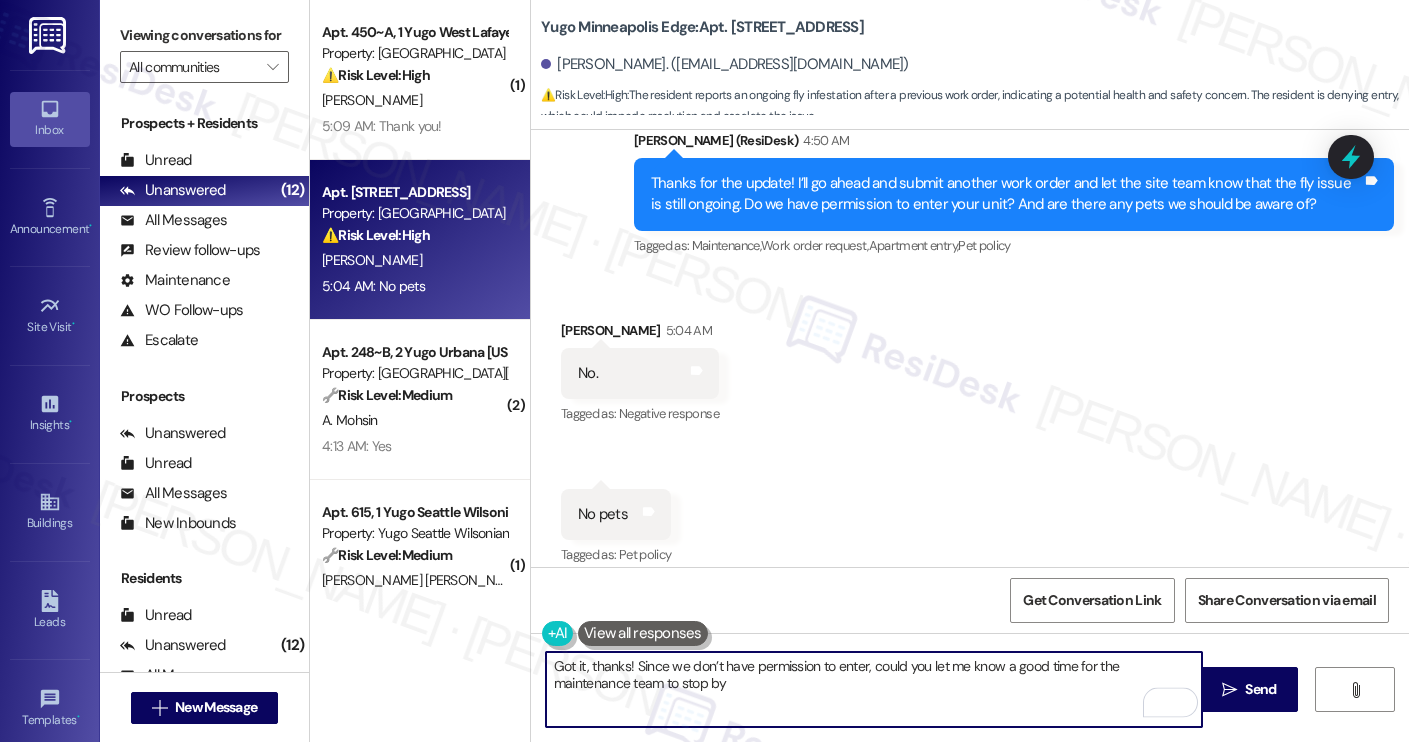 click on "Got it, thanks! Since we don’t have permission to enter, could you let me know a good time for the maintenance team to stop by" at bounding box center [874, 689] 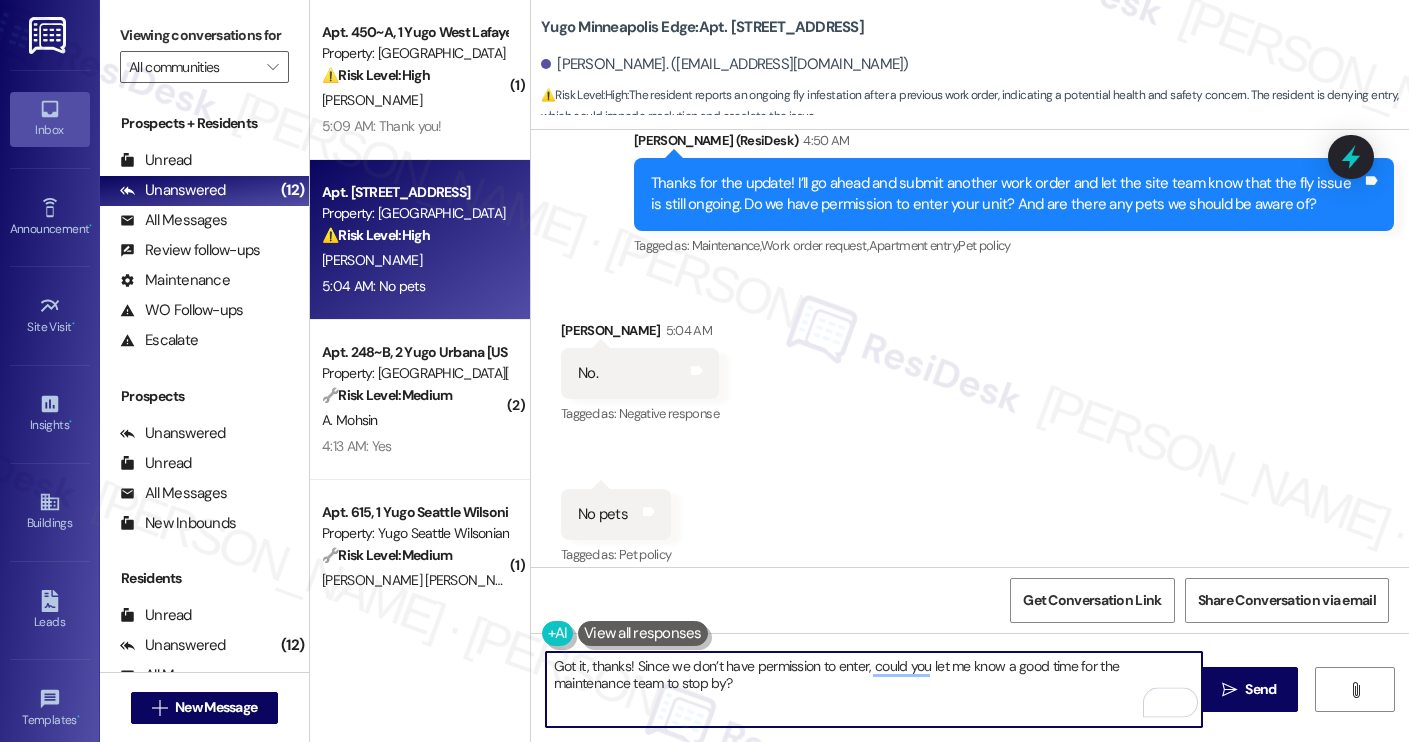 type on "Got it, thanks! Since we don’t have permission to enter, could you let me know a good time for the maintenance team to stop by?" 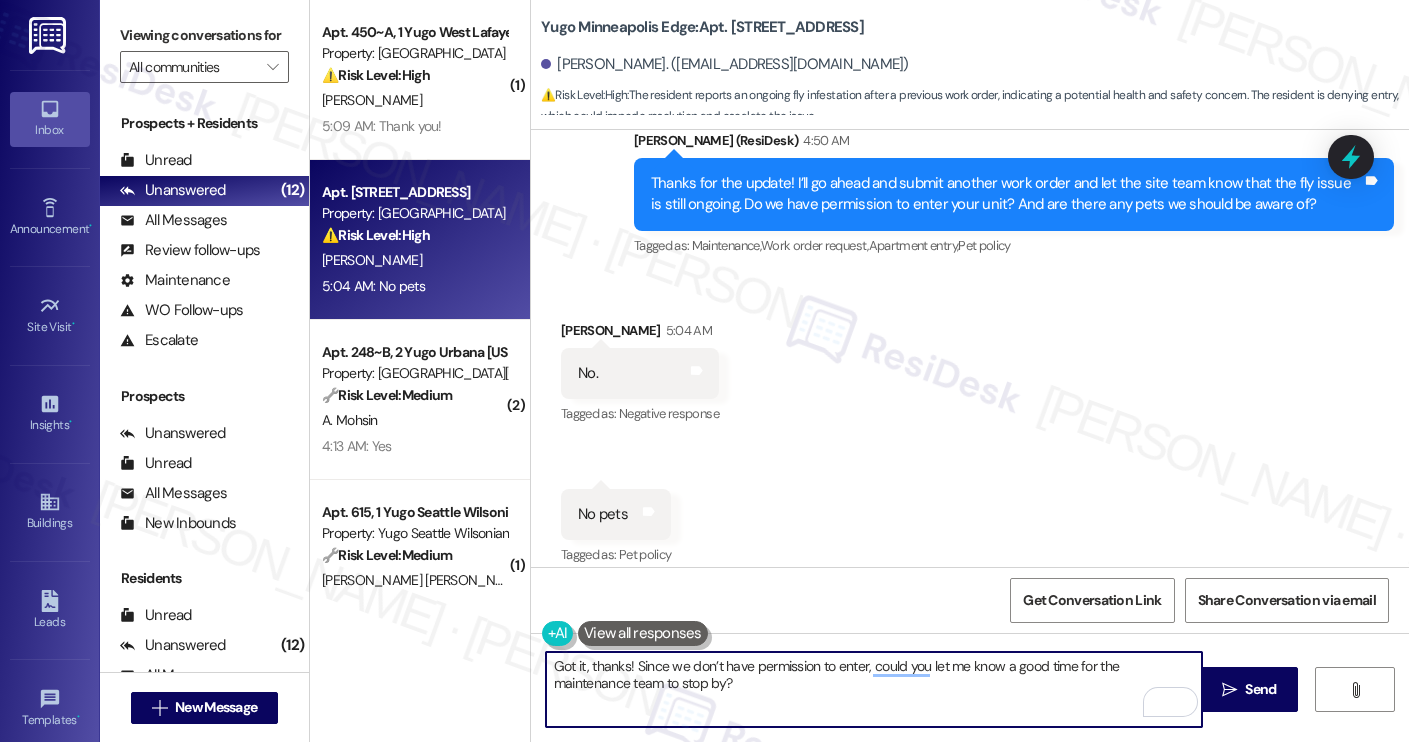 click on "Got it, thanks! Since we don’t have permission to enter, could you let me know a good time for the maintenance team to stop by?" at bounding box center (874, 689) 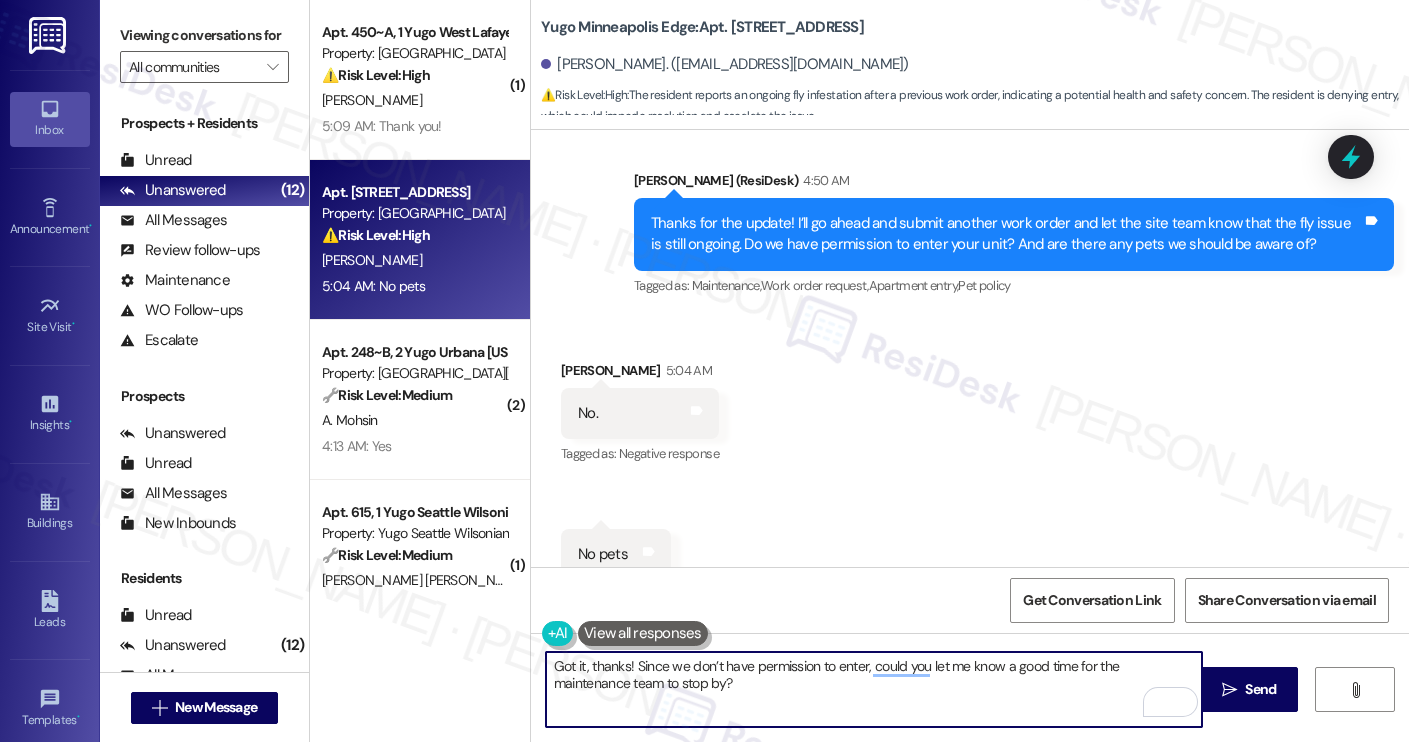 scroll, scrollTop: 1844, scrollLeft: 0, axis: vertical 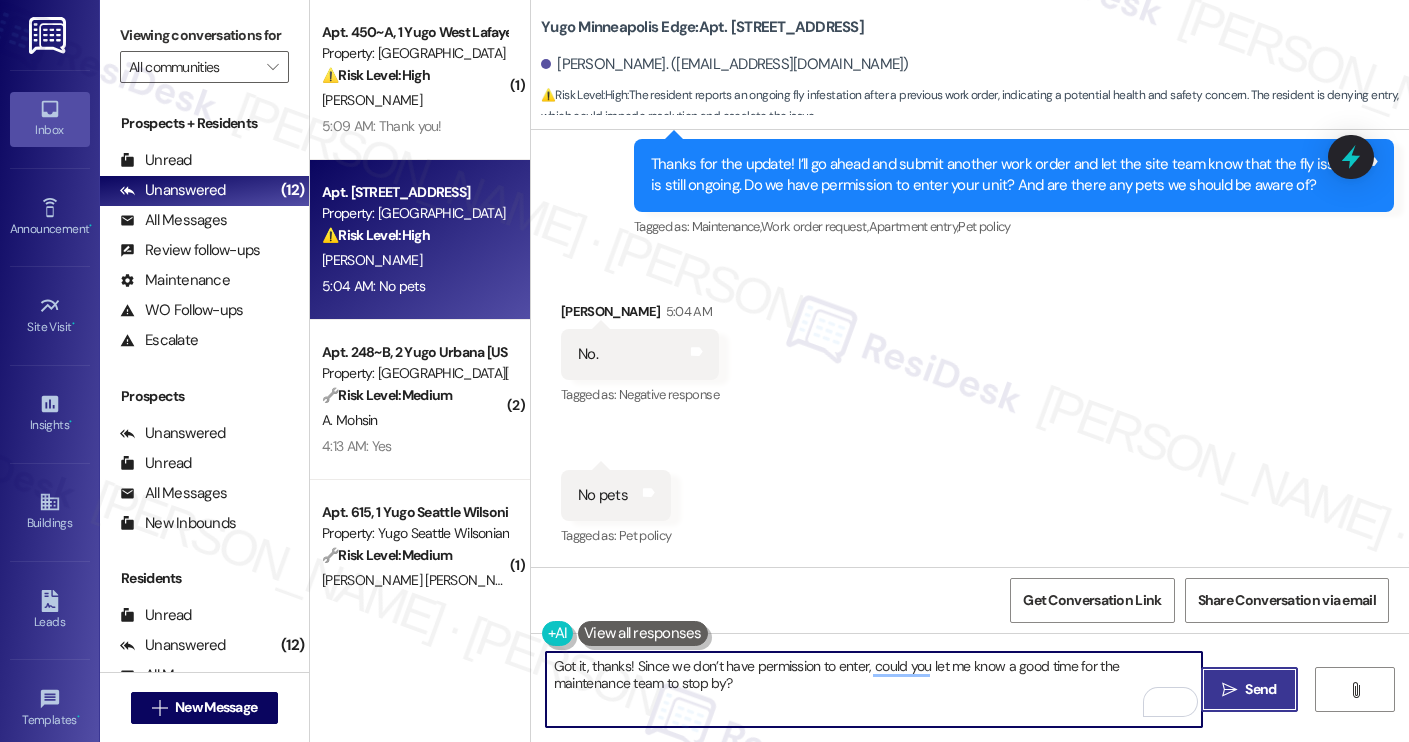 click on " Send" at bounding box center (1249, 689) 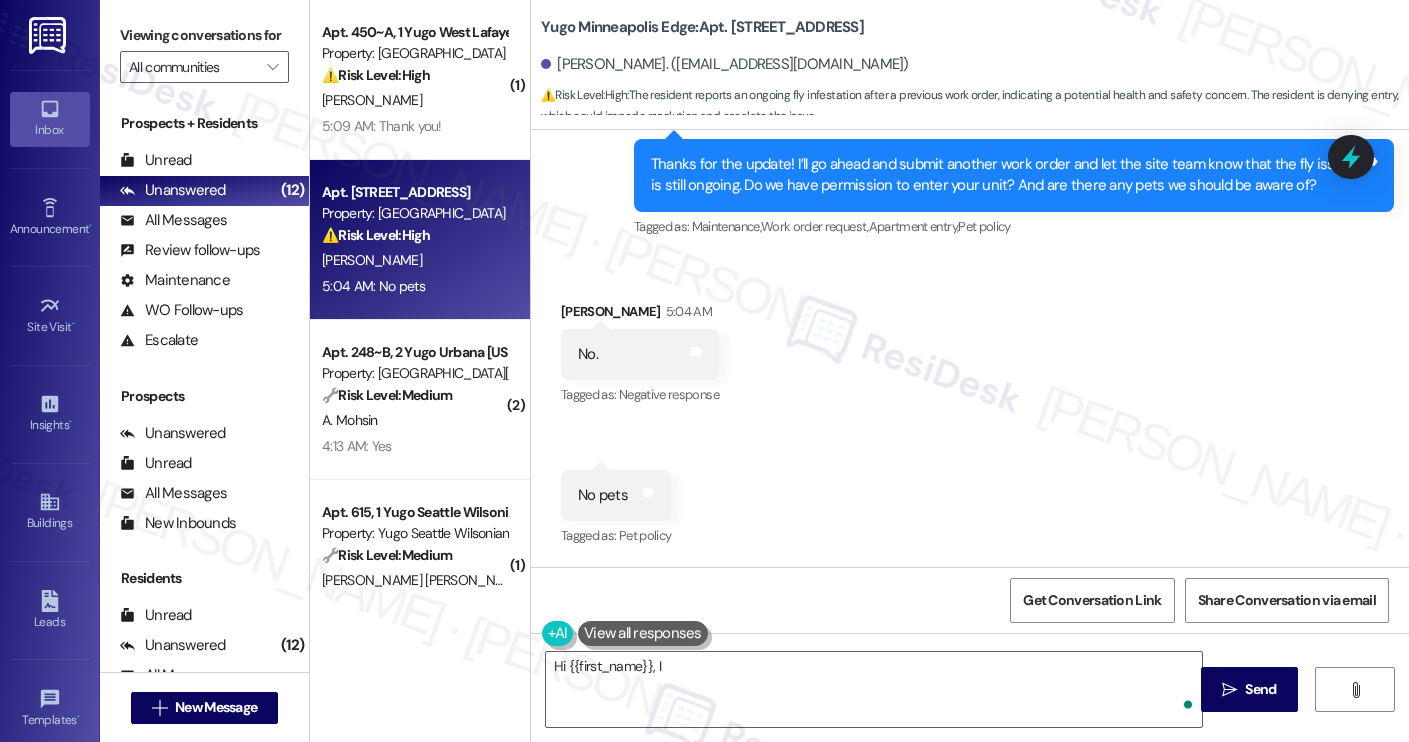 scroll, scrollTop: 1843, scrollLeft: 0, axis: vertical 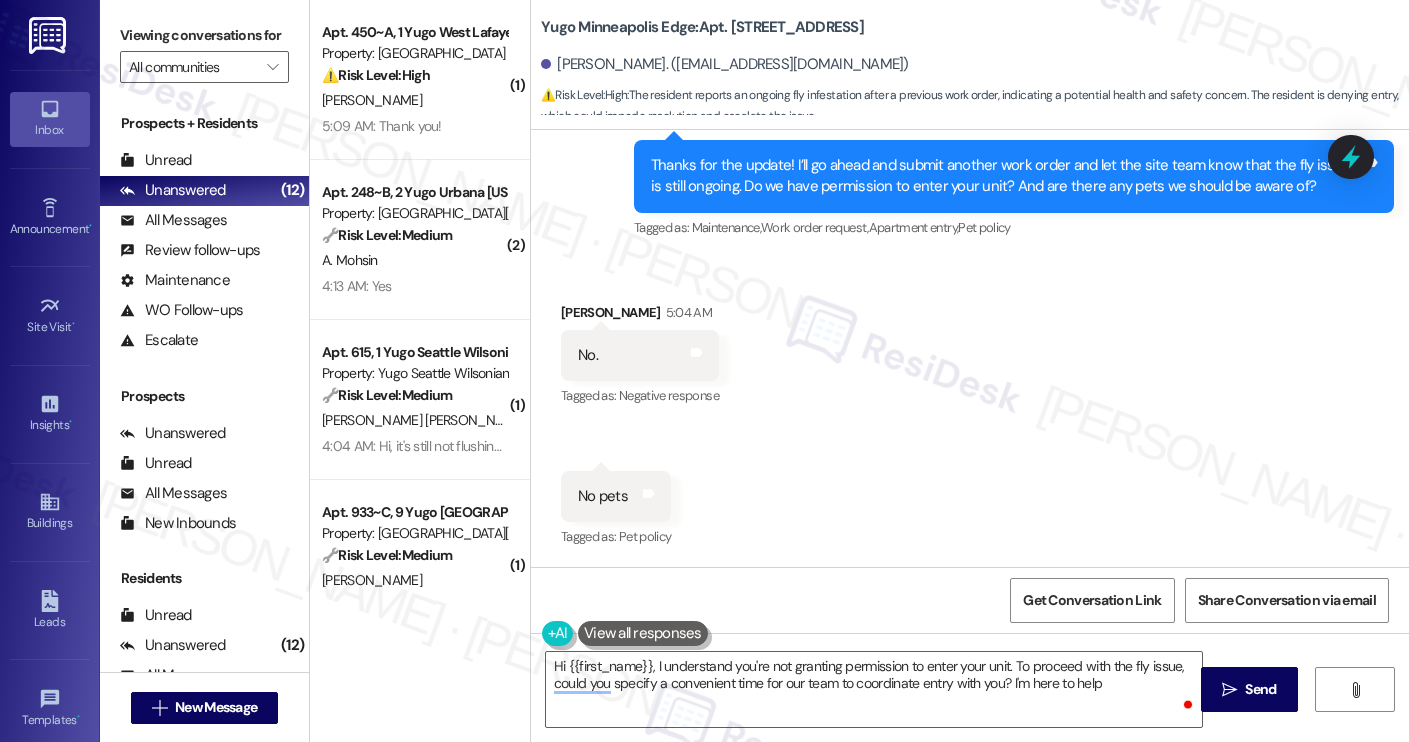 type on "Hi {{first_name}}, I understand you're not granting permission to enter your unit. To proceed with the fly issue, could you specify a convenient time for our team to coordinate entry with you? I'm here to help!" 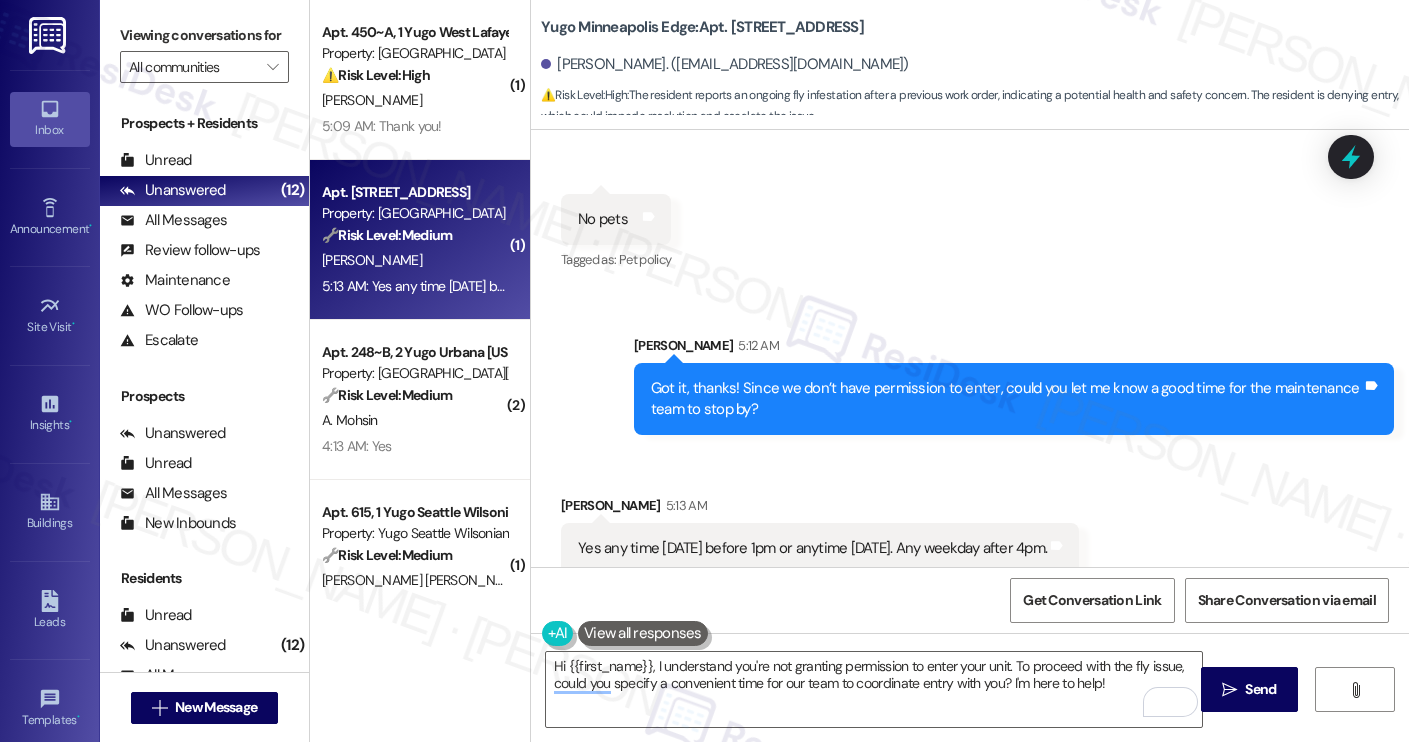 scroll, scrollTop: 2143, scrollLeft: 0, axis: vertical 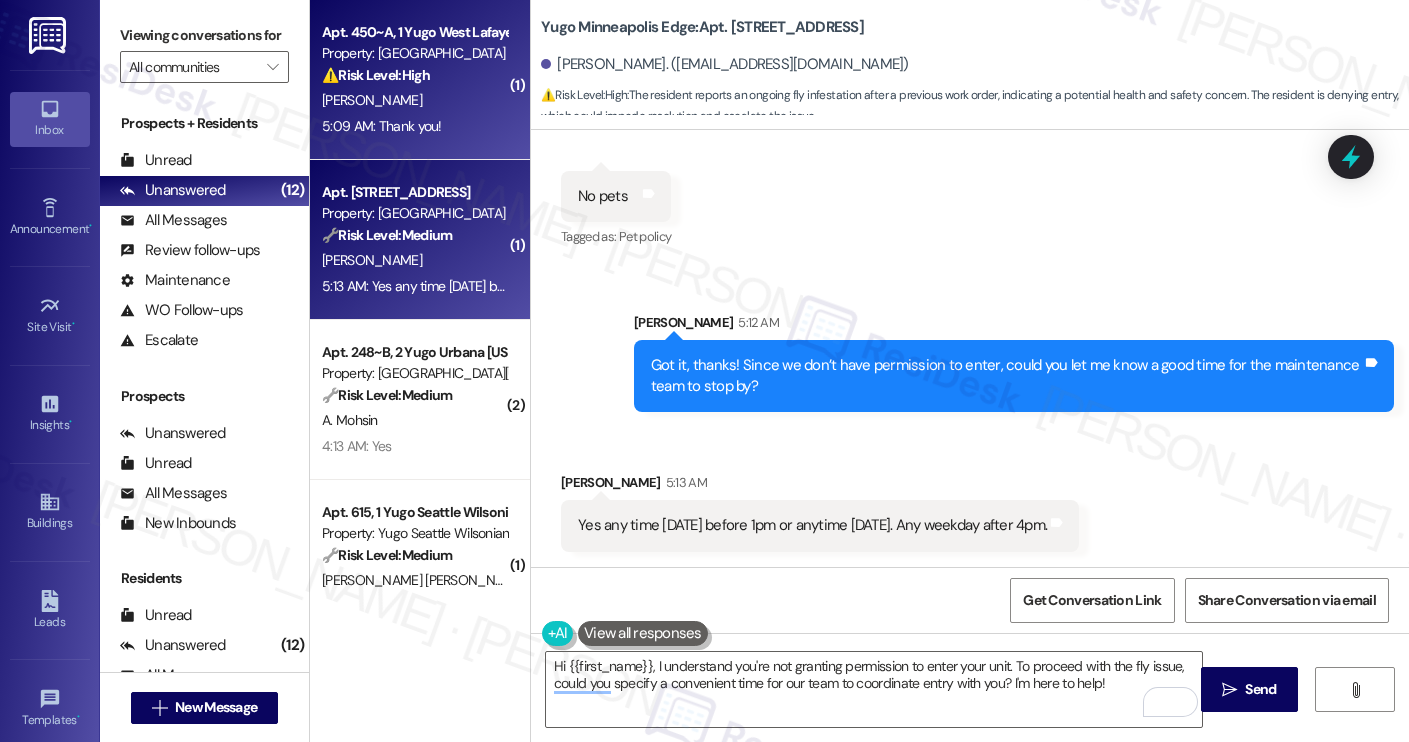 click on "5:09 AM: Thank you! 5:09 AM: Thank you!" at bounding box center [414, 126] 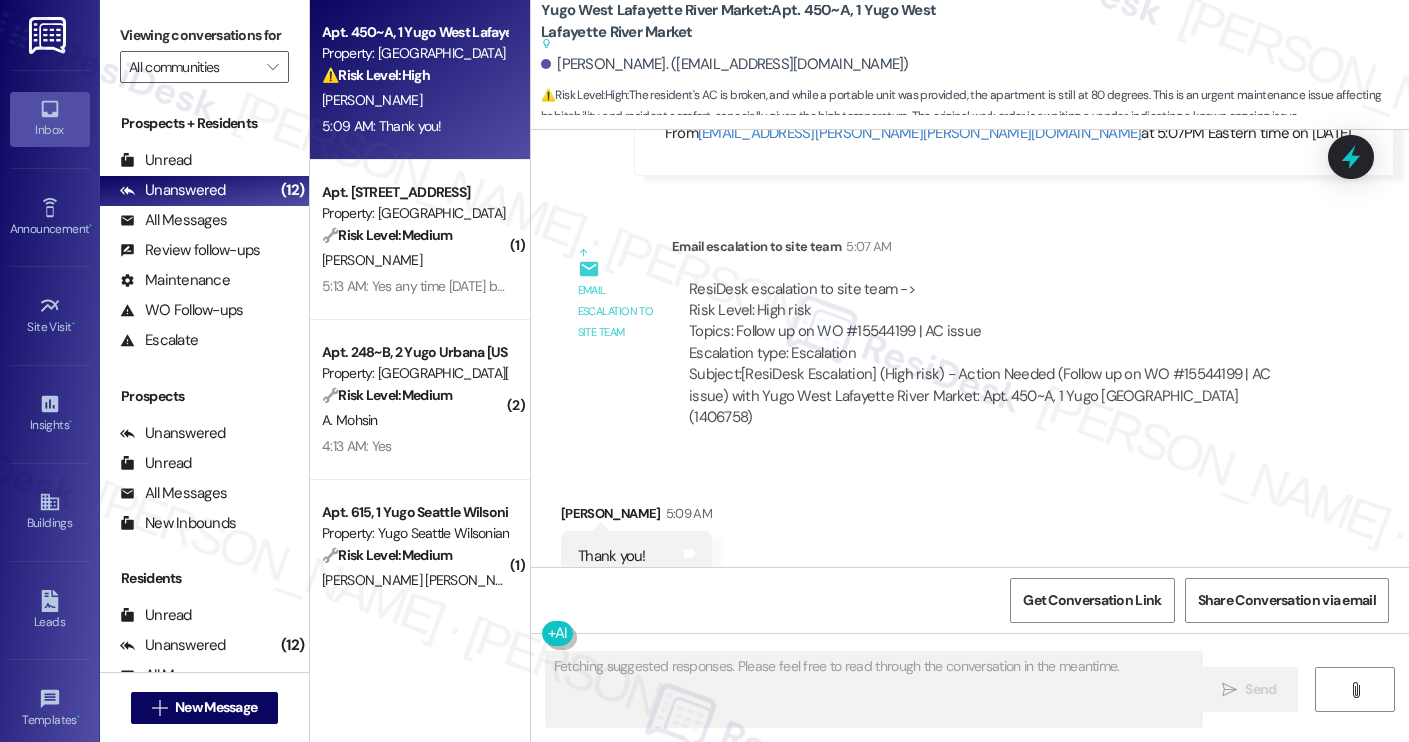 scroll, scrollTop: 1643, scrollLeft: 0, axis: vertical 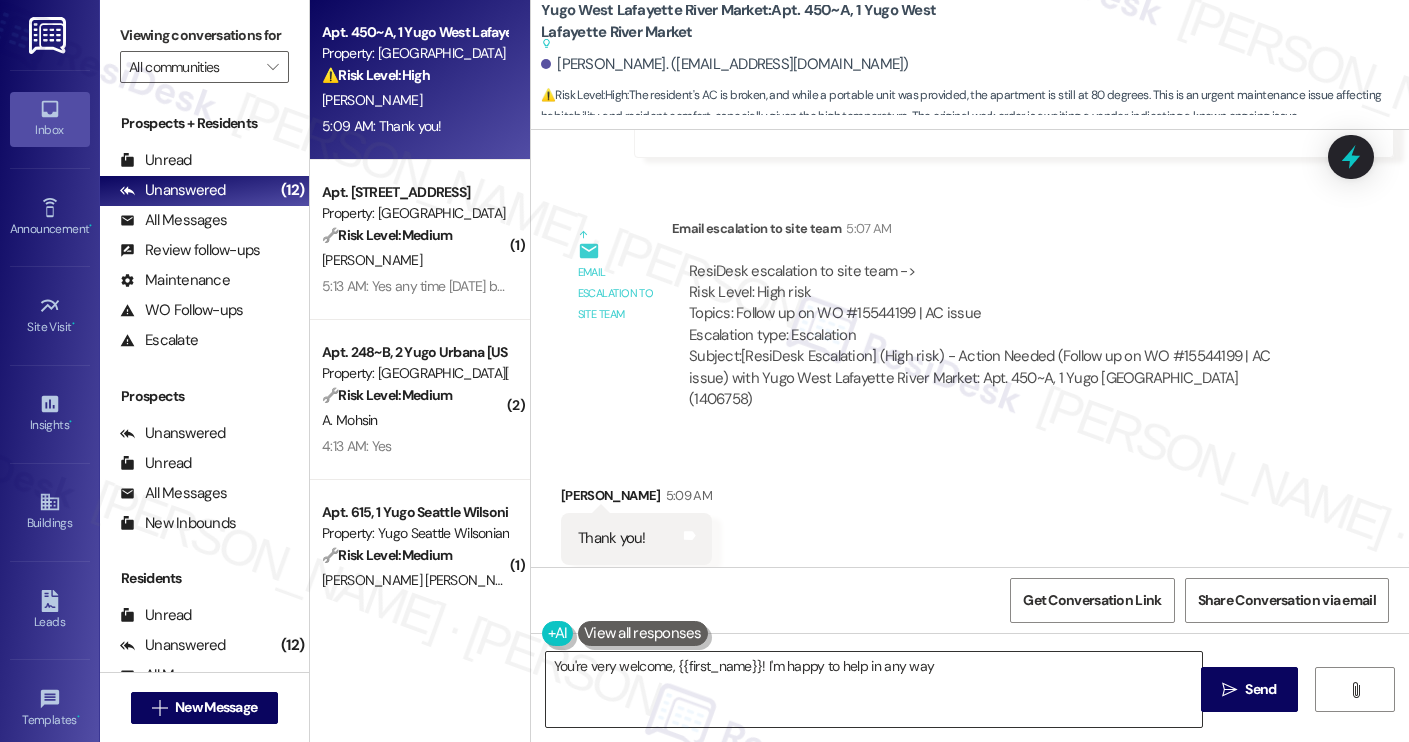 click on "You're very welcome, {{first_name}}! I'm happy to help" at bounding box center [874, 689] 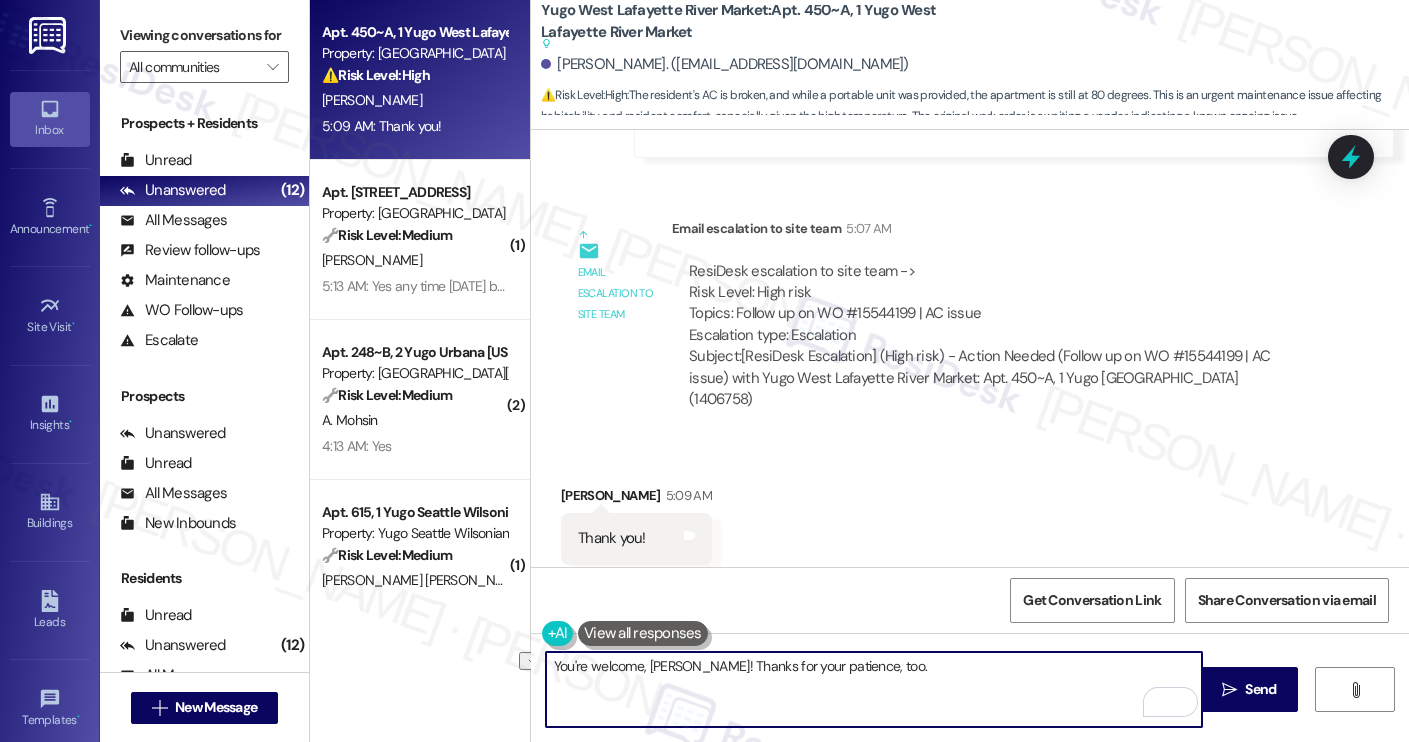 paste on "Really appreciate" 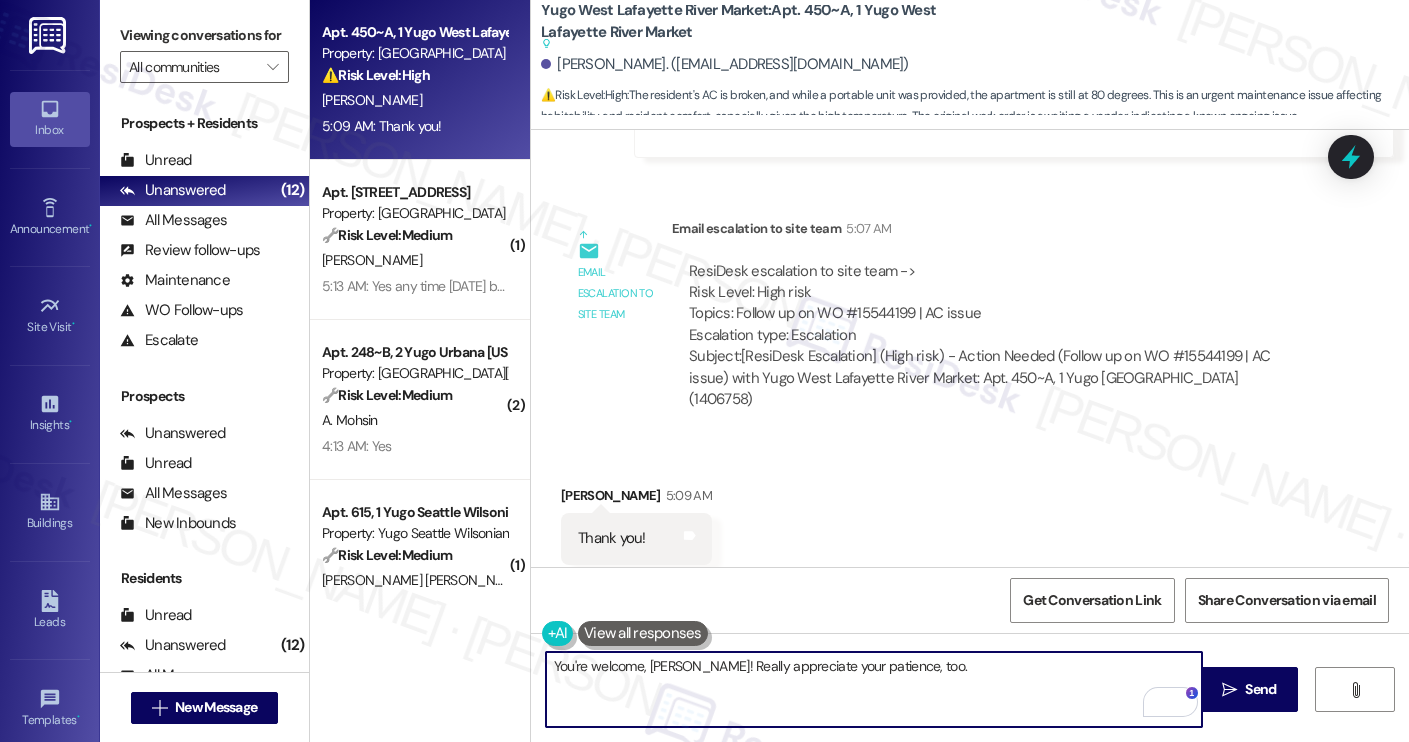 click on "You're welcome, Mary! Really appreciate your patience, too." at bounding box center (874, 689) 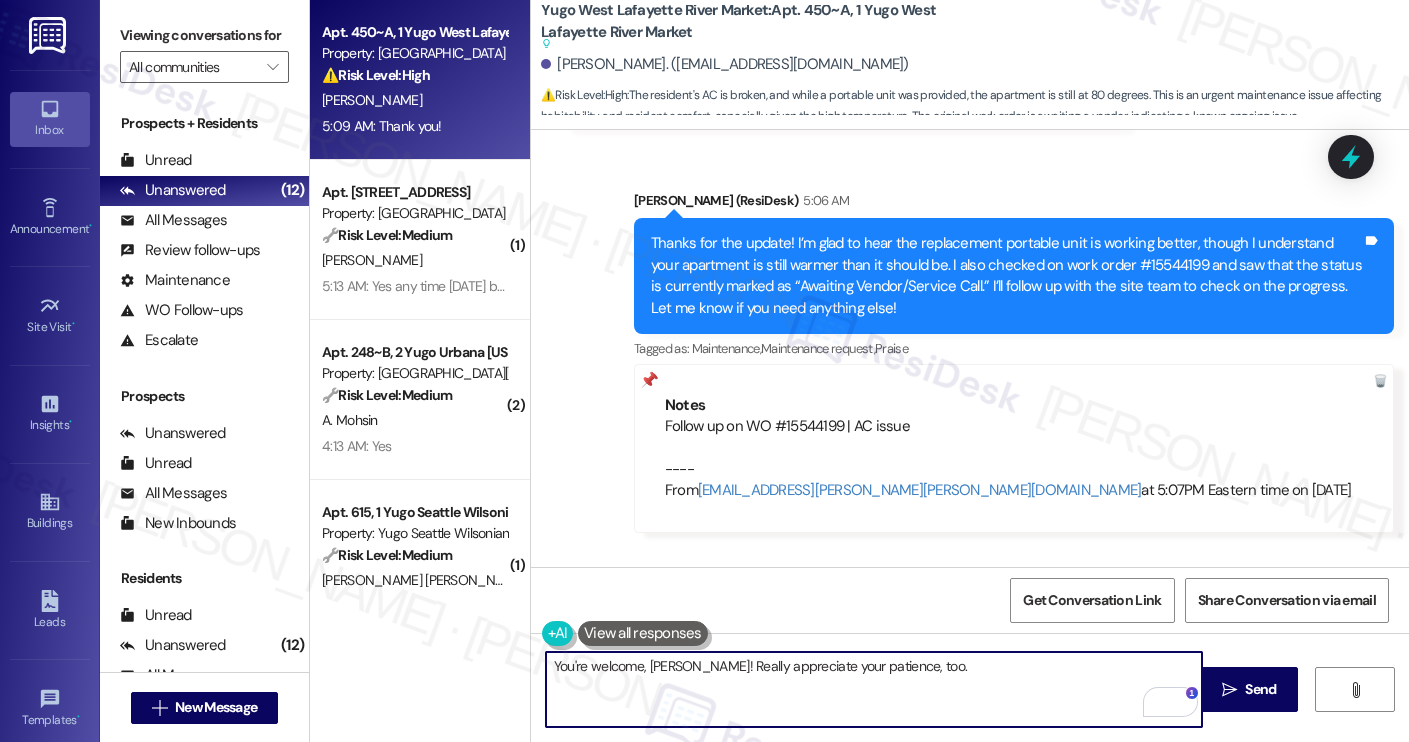 scroll, scrollTop: 1643, scrollLeft: 0, axis: vertical 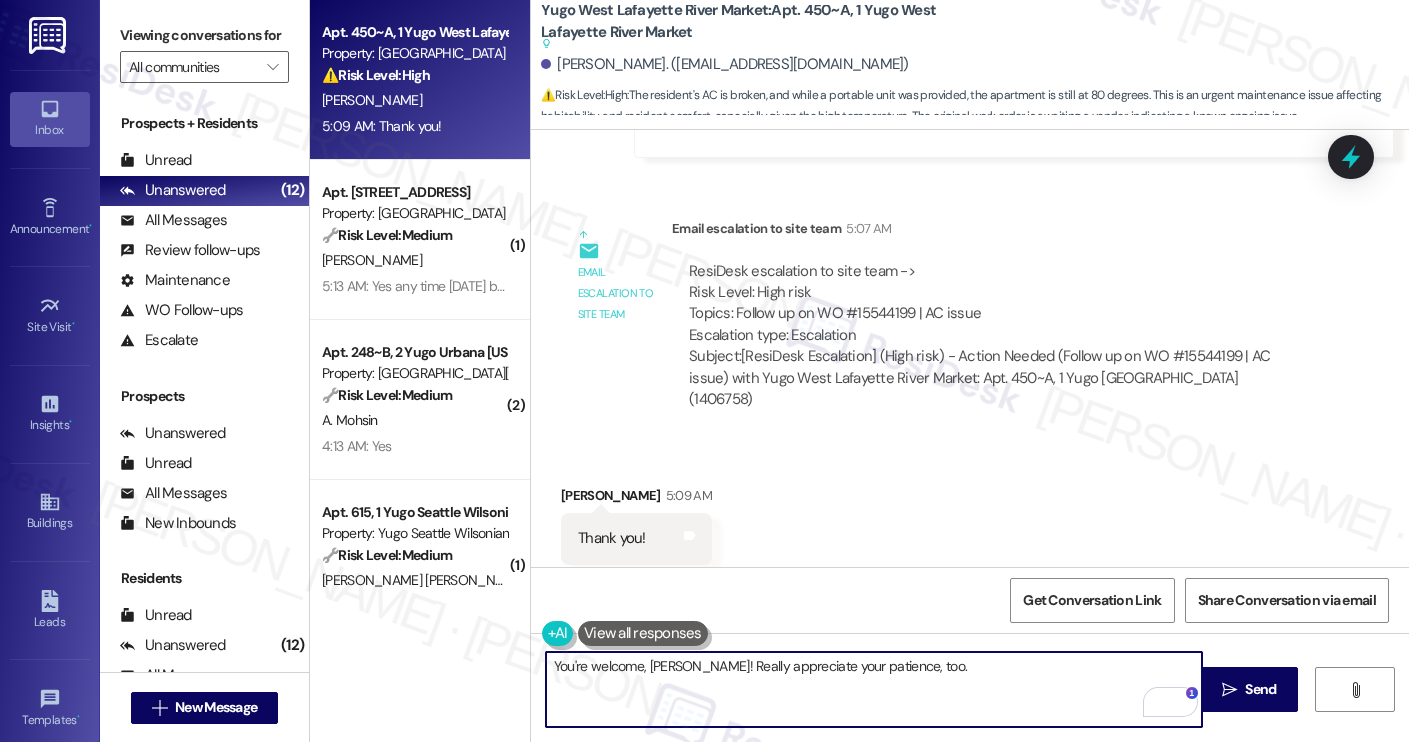 click on "You're welcome, Mary! Really appreciate your patience, too." at bounding box center [874, 689] 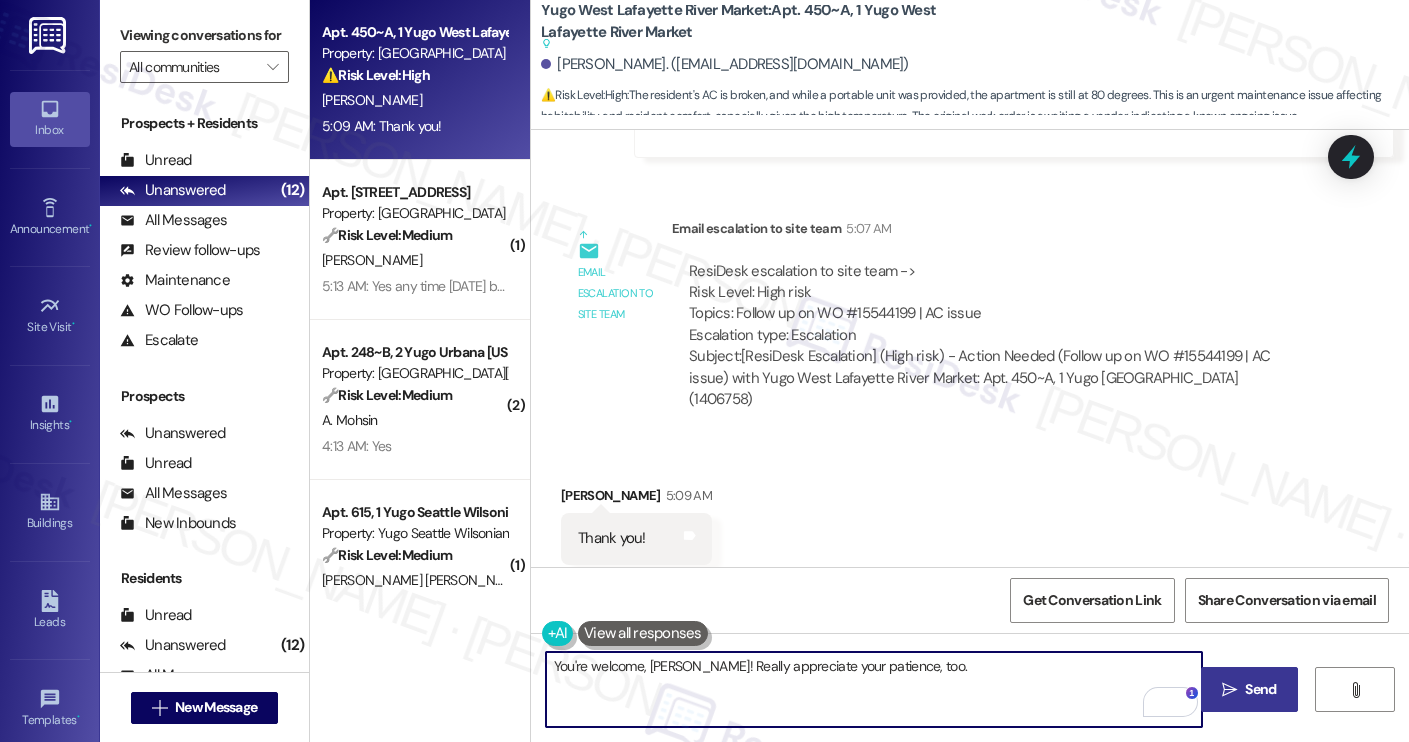 type on "You're welcome, Mary! Really appreciate your patience, too." 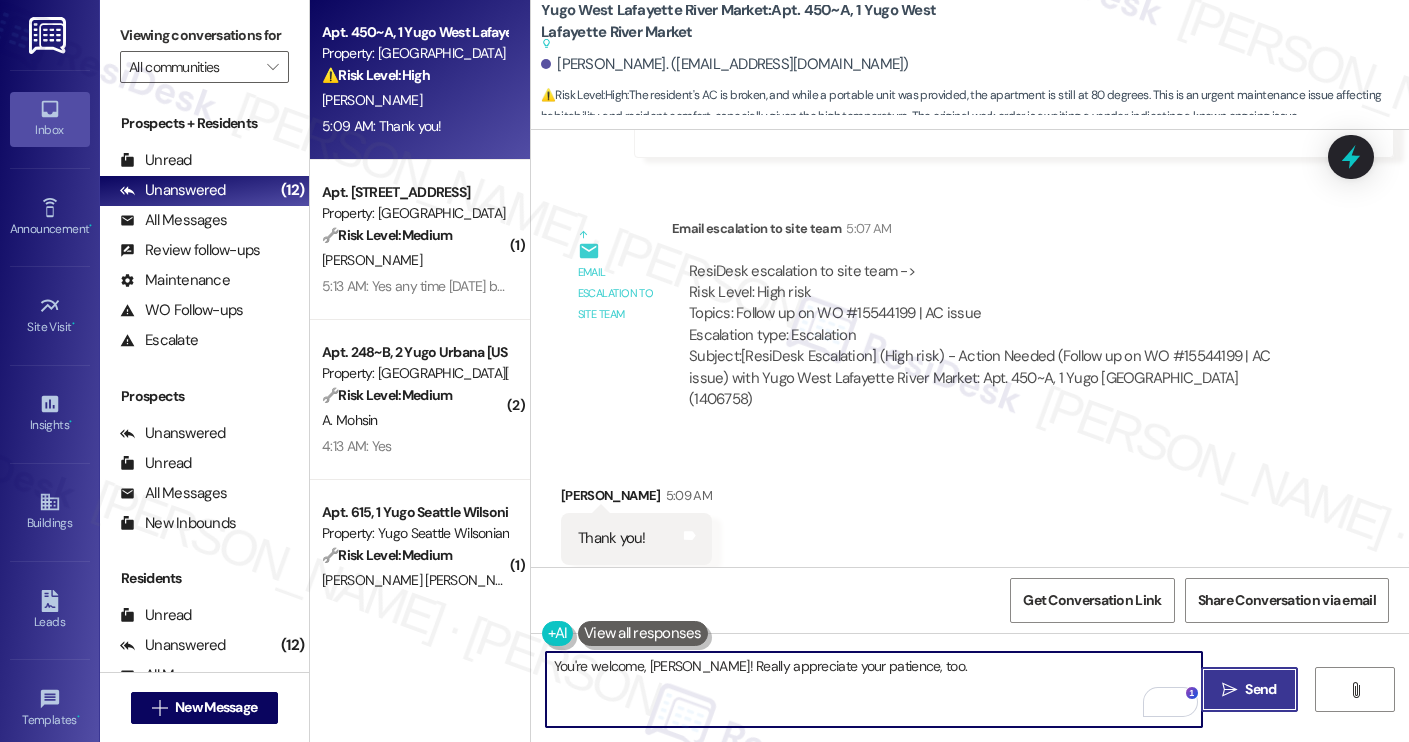 click on "Send" at bounding box center [1260, 689] 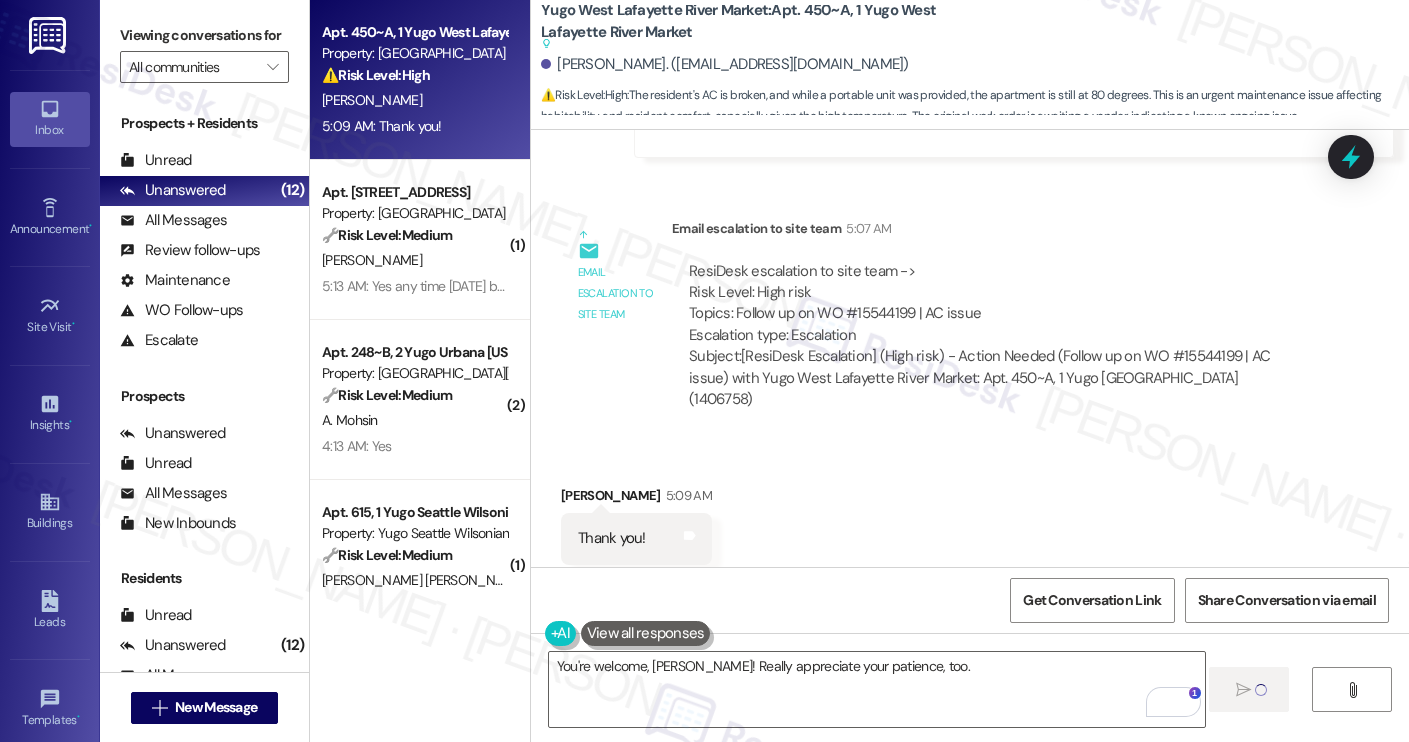 type 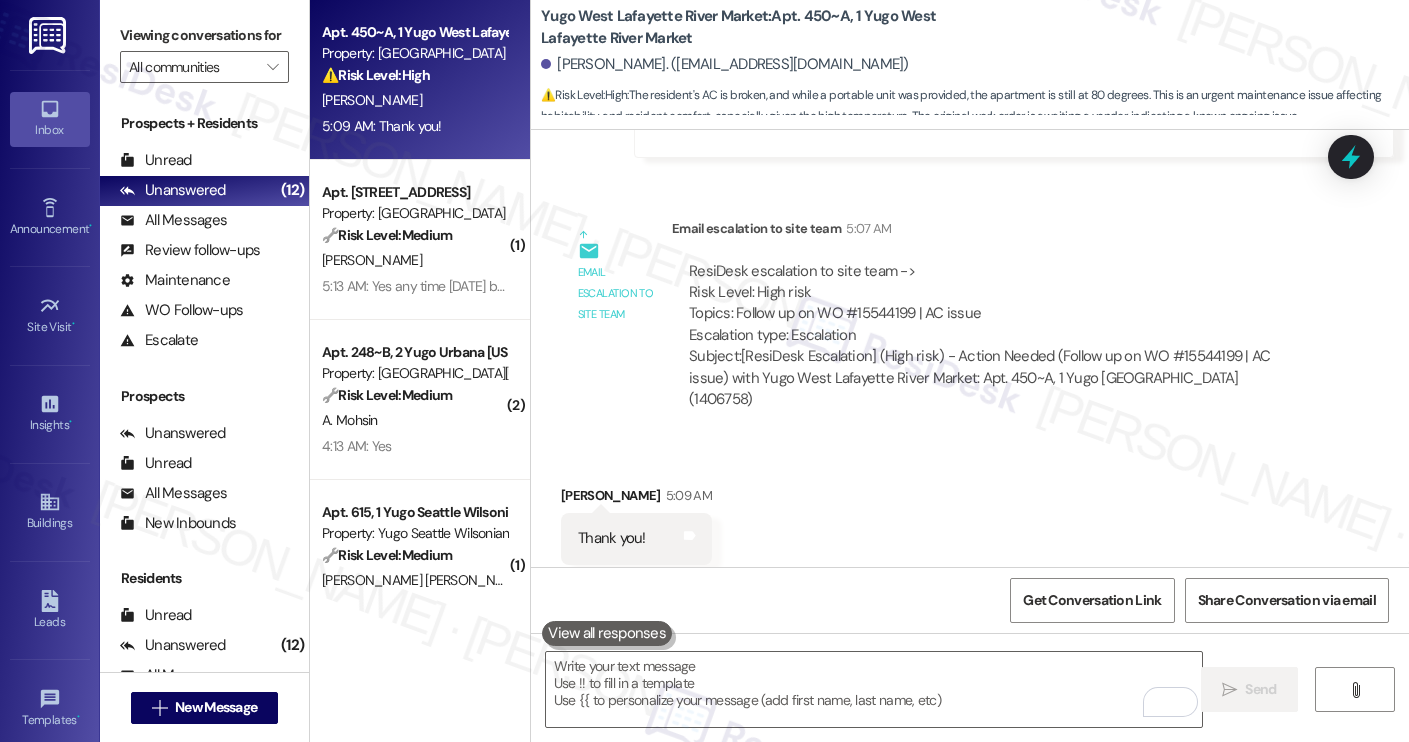 scroll, scrollTop: 1783, scrollLeft: 0, axis: vertical 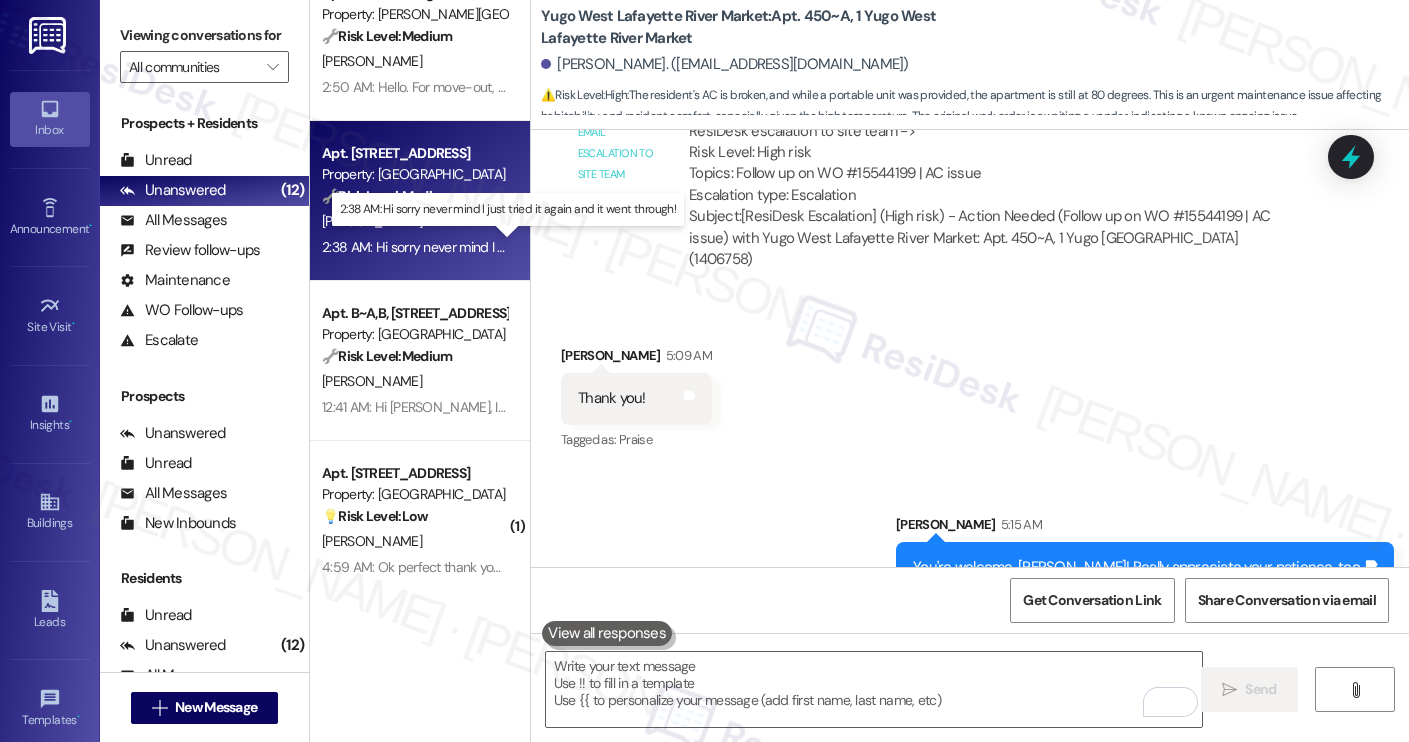 click on "2:38 AM: Hi sorry never mind I just tried it again and it went through! 2:38 AM: Hi sorry never mind I just tried it again and it went through!" at bounding box center (517, 247) 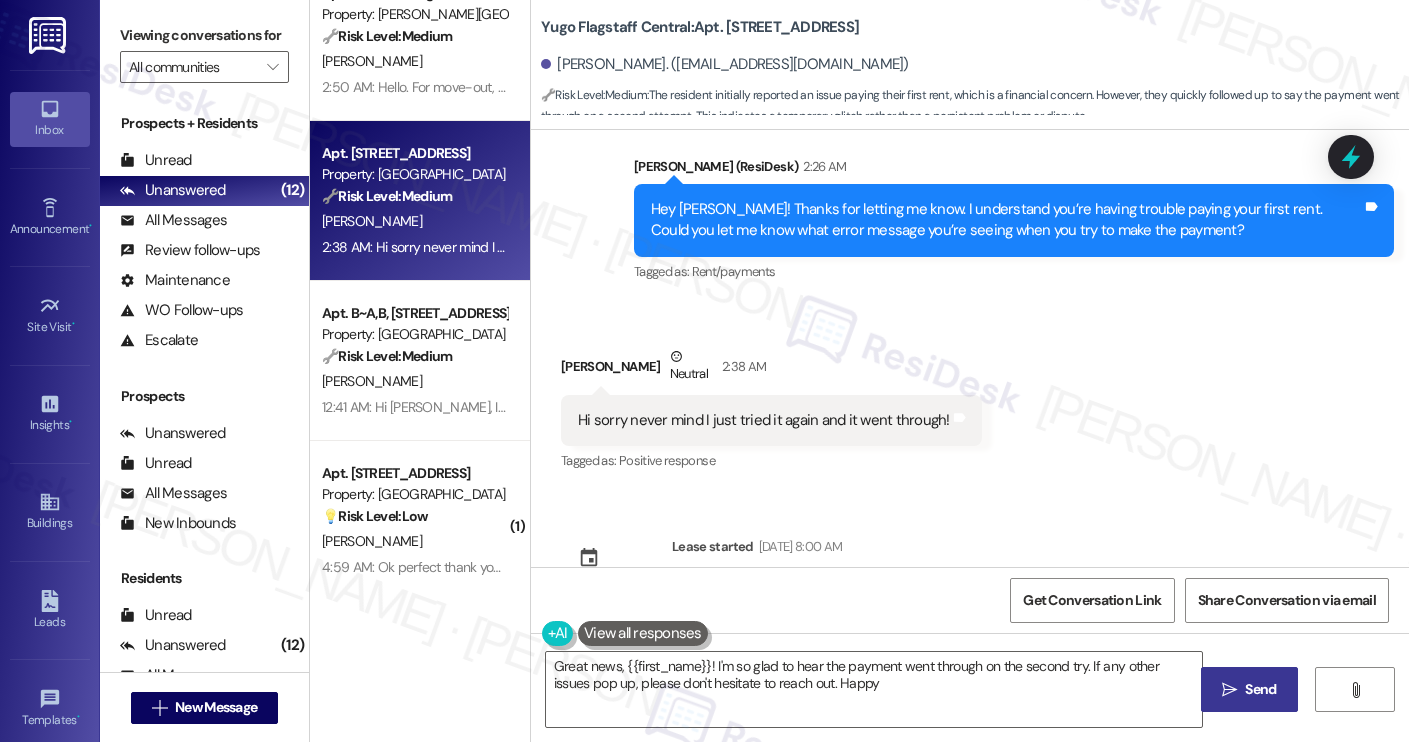 scroll, scrollTop: 757, scrollLeft: 0, axis: vertical 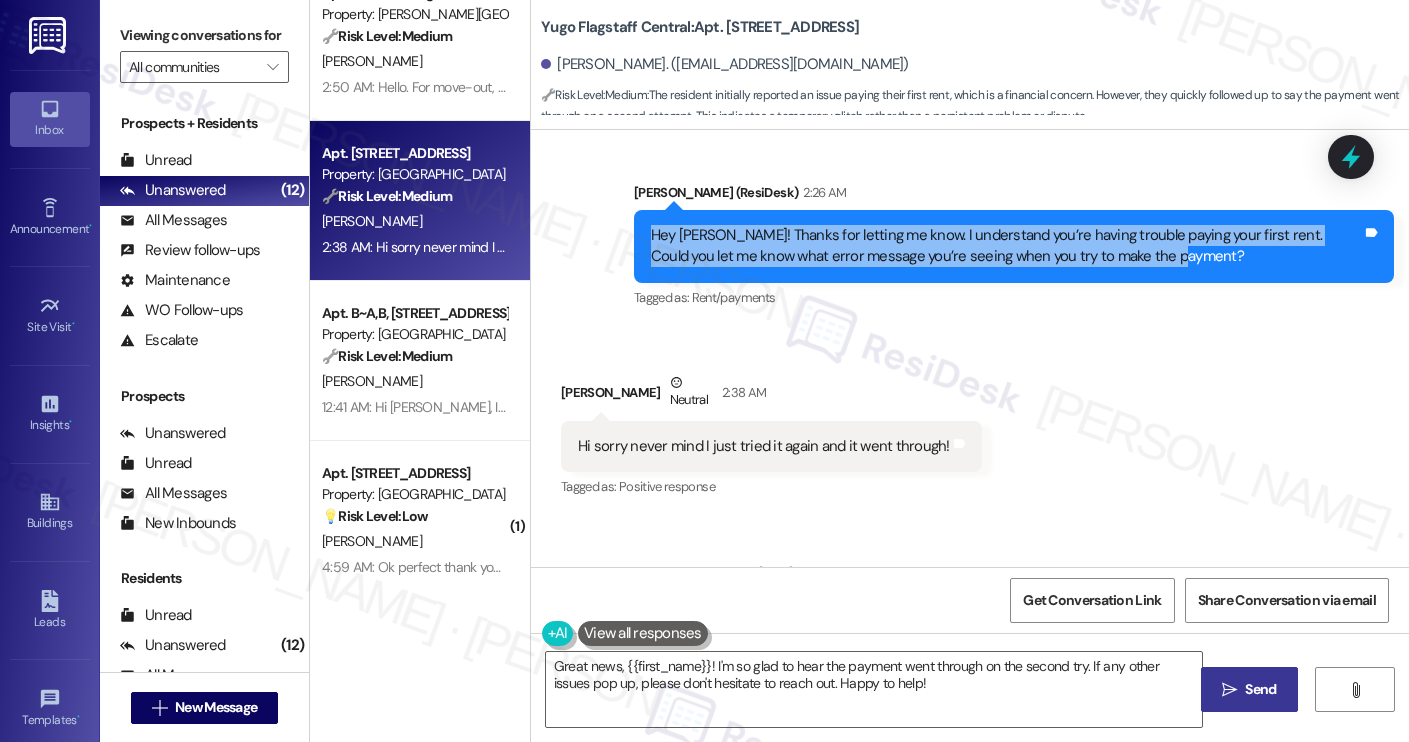 drag, startPoint x: 1139, startPoint y: 213, endPoint x: 632, endPoint y: 199, distance: 507.19327 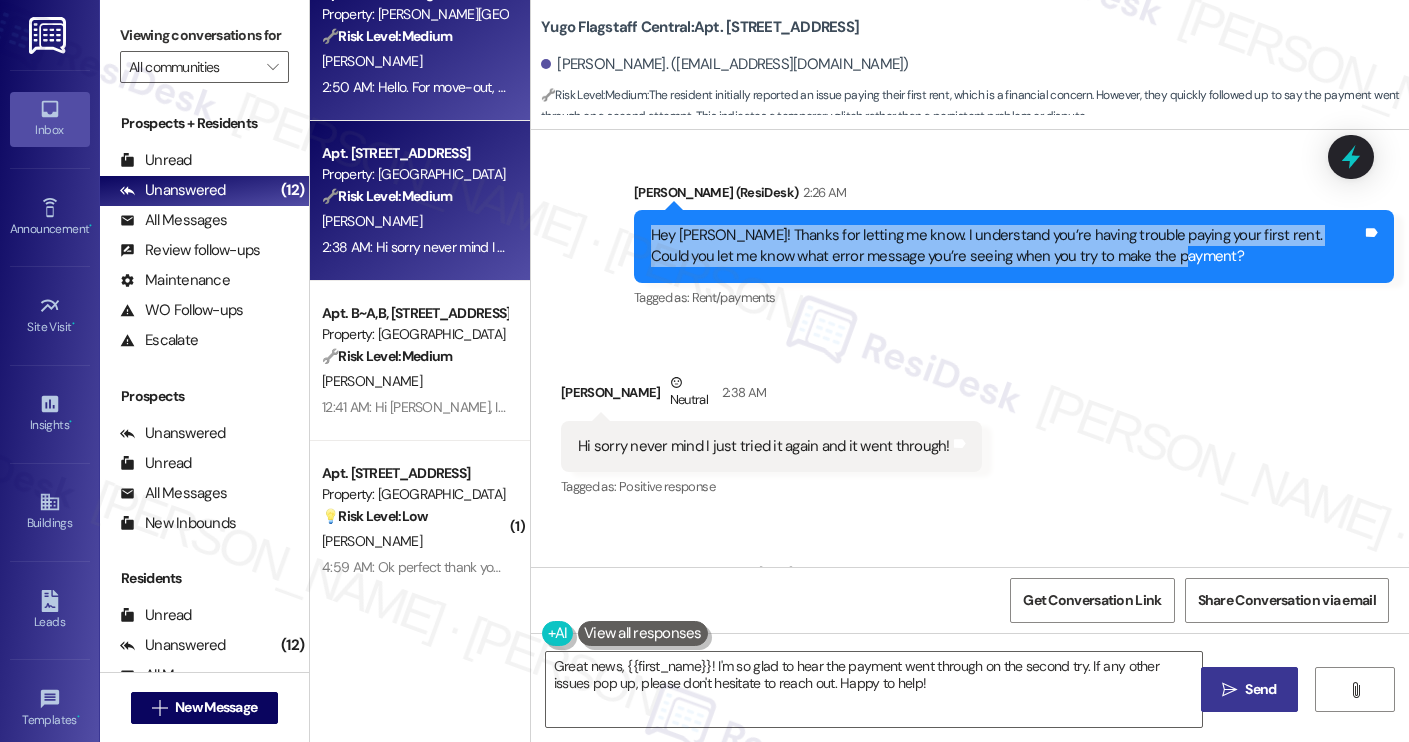 copy on "Hey Sydney! Thanks for letting me know. I understand you’re having trouble paying your first rent. Could you let me know what error message you’re seeing when you try to make the payment?" 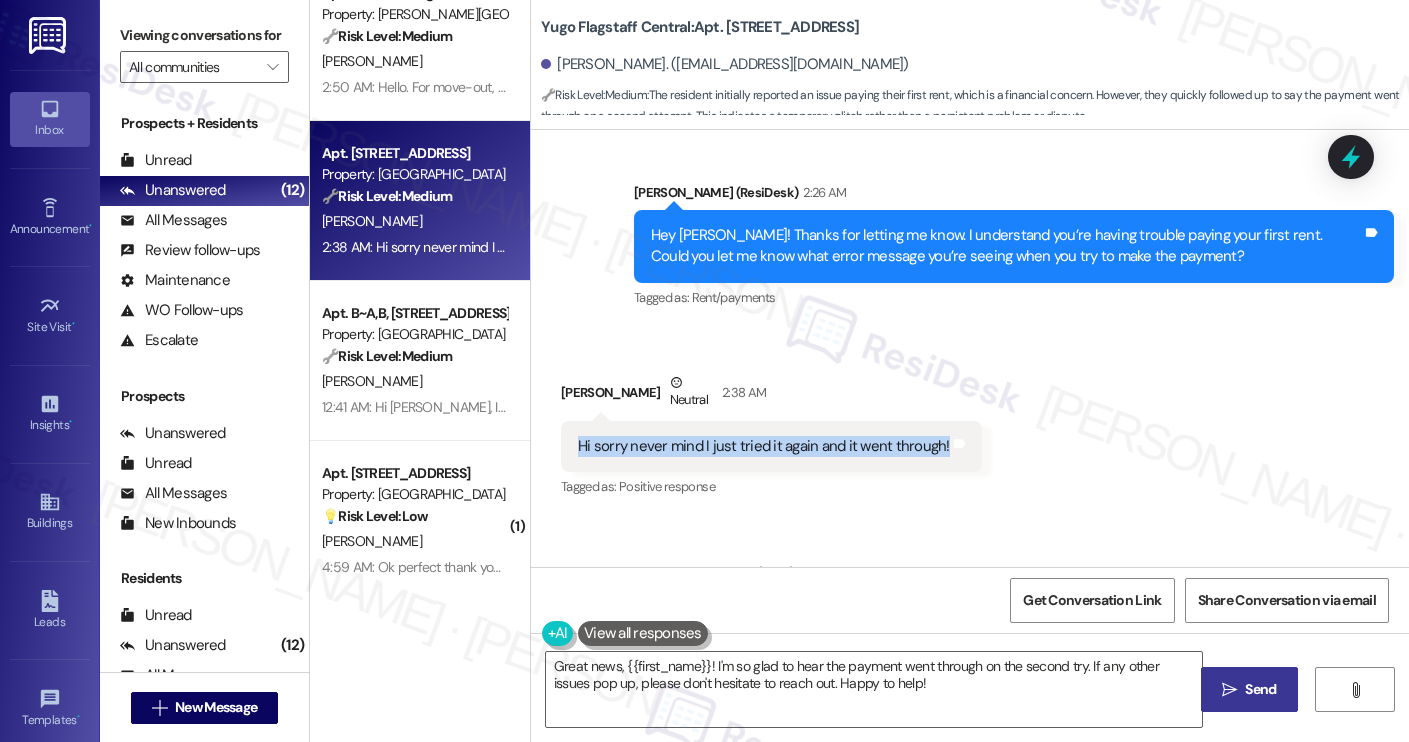 drag, startPoint x: 567, startPoint y: 403, endPoint x: 918, endPoint y: 418, distance: 351.32037 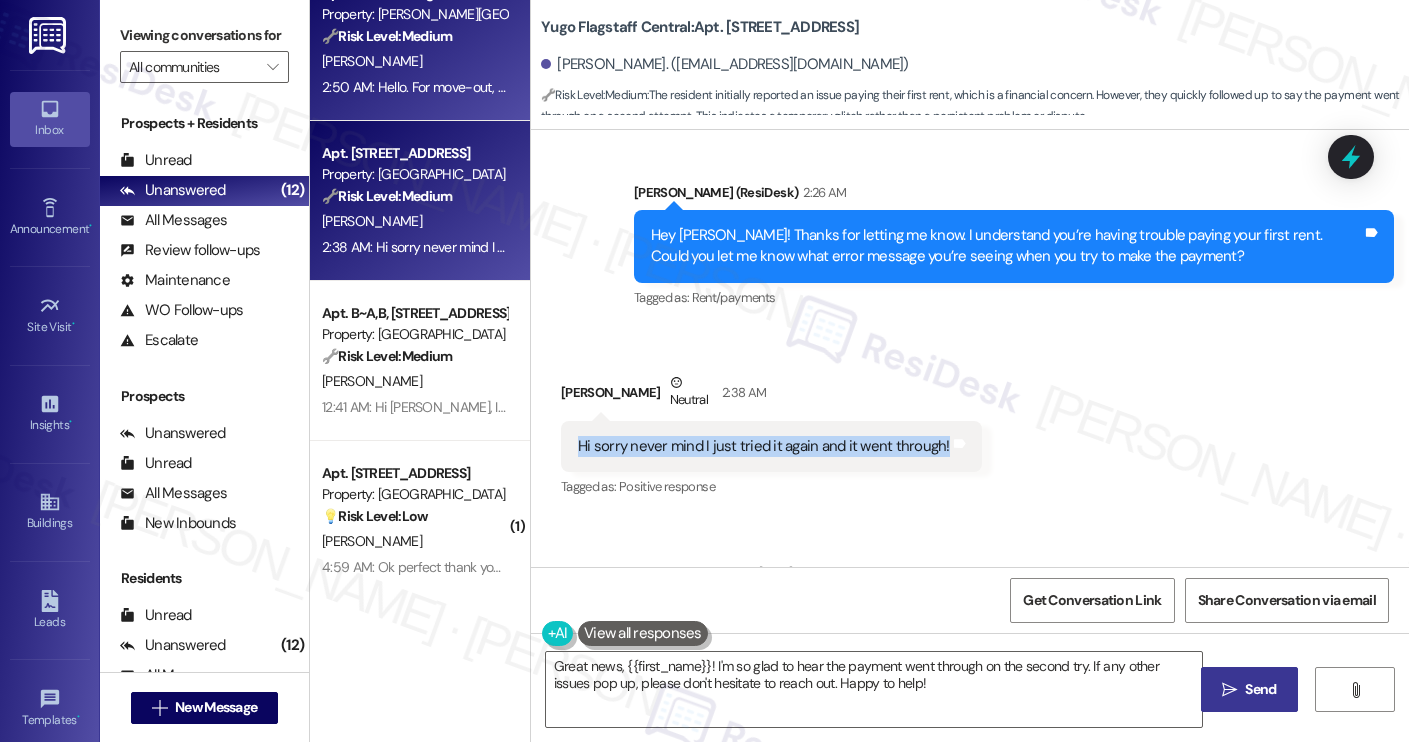 copy on "Hi sorry never mind I just tried it again and it went through!" 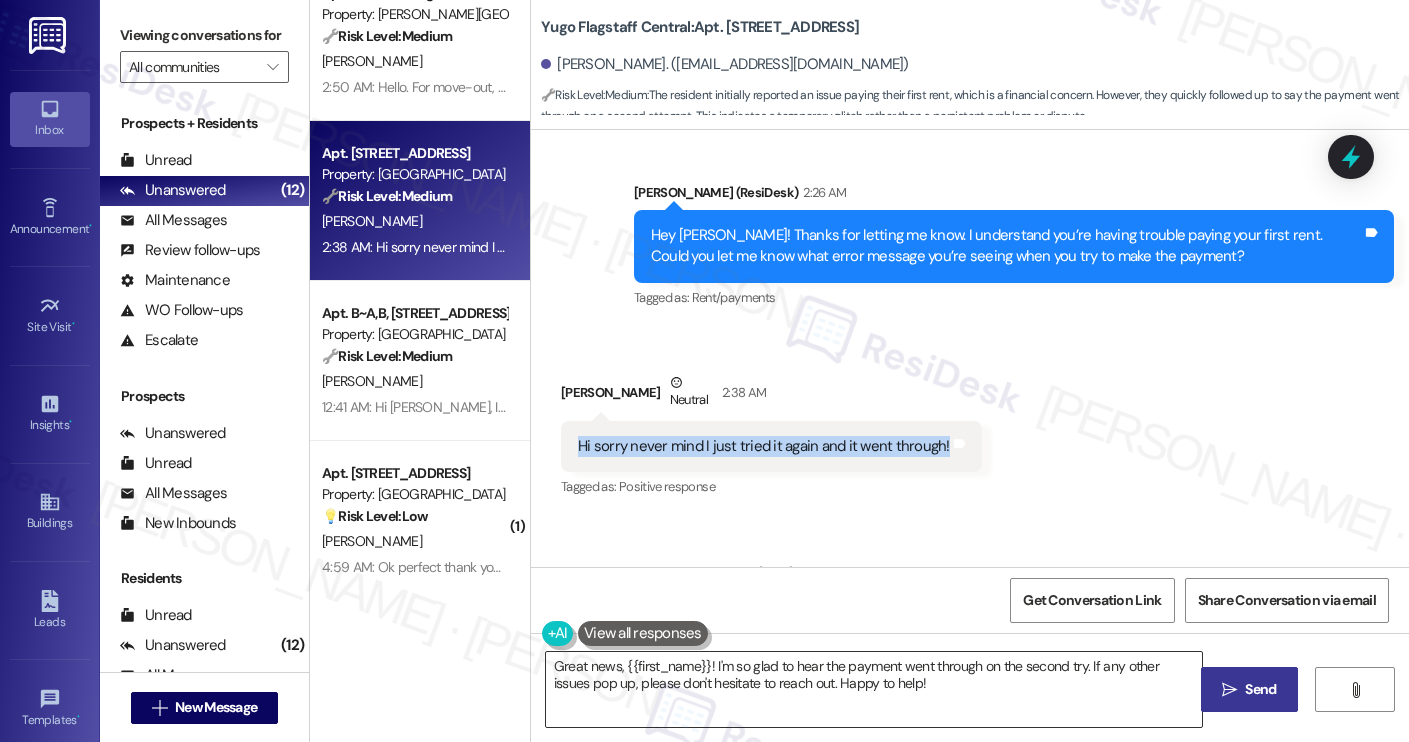 click on "Great news, {{first_name}}! I'm so glad to hear the payment went through on the second try. If any other issues pop up, please don't hesitate to reach out. Happy to help!" at bounding box center [874, 689] 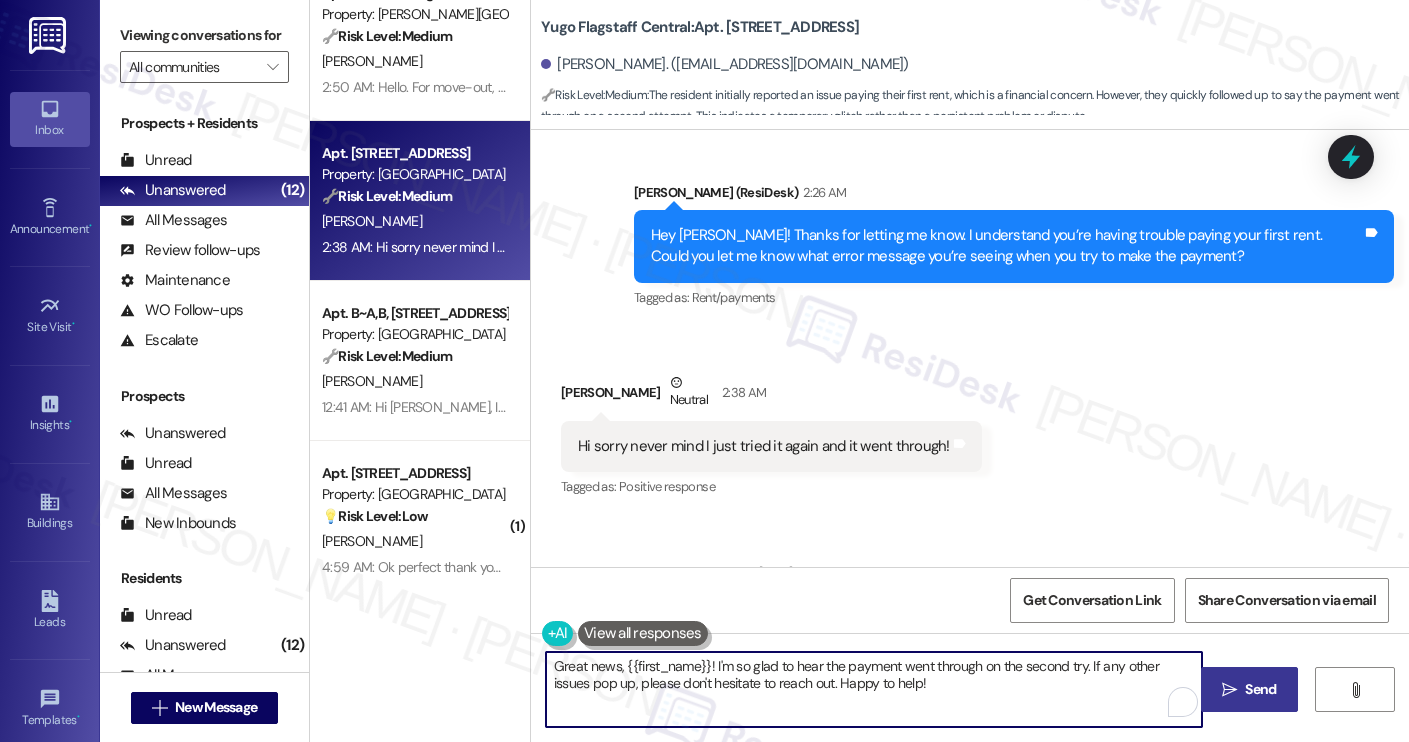 paste on "lad to hear it worked, Sydney! Let me know if you run into any other issues." 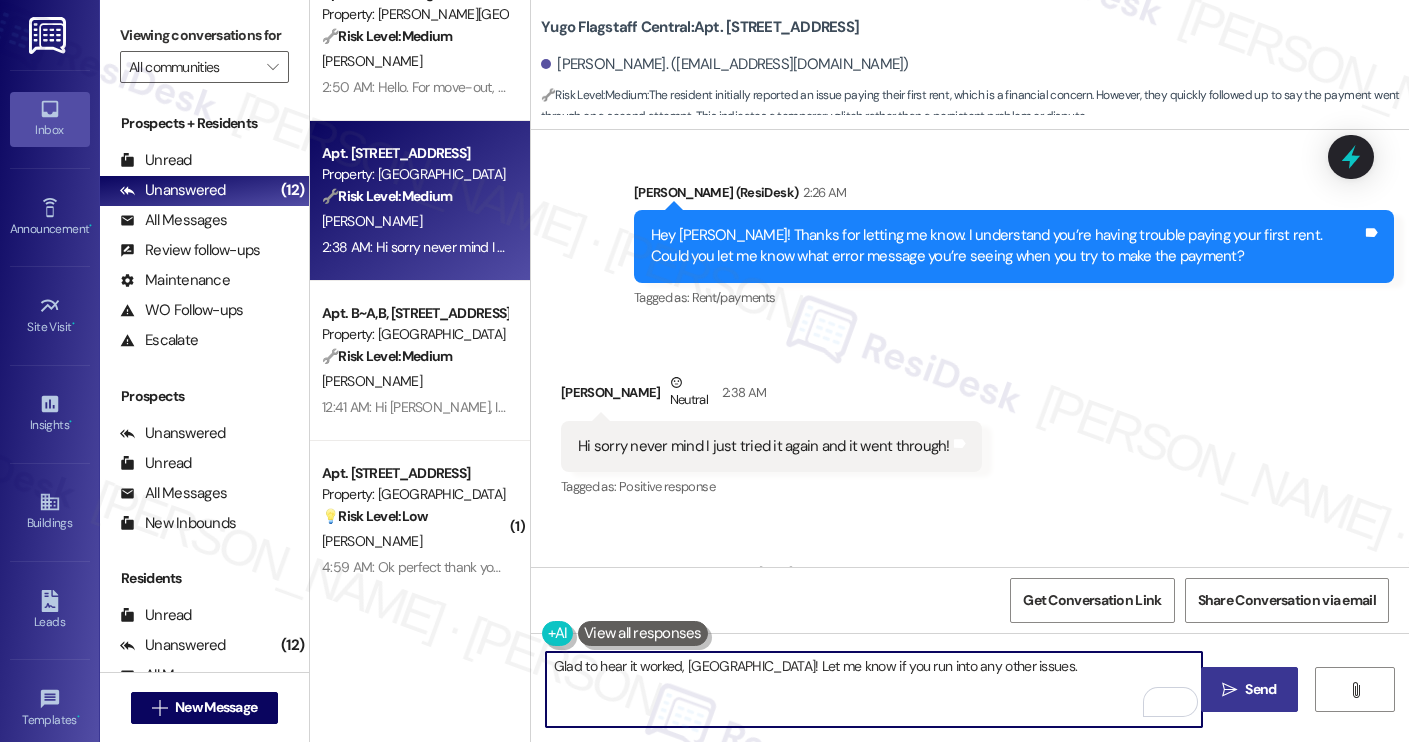 click on "Glad to hear it worked, Sydney! Let me know if you run into any other issues." at bounding box center (874, 689) 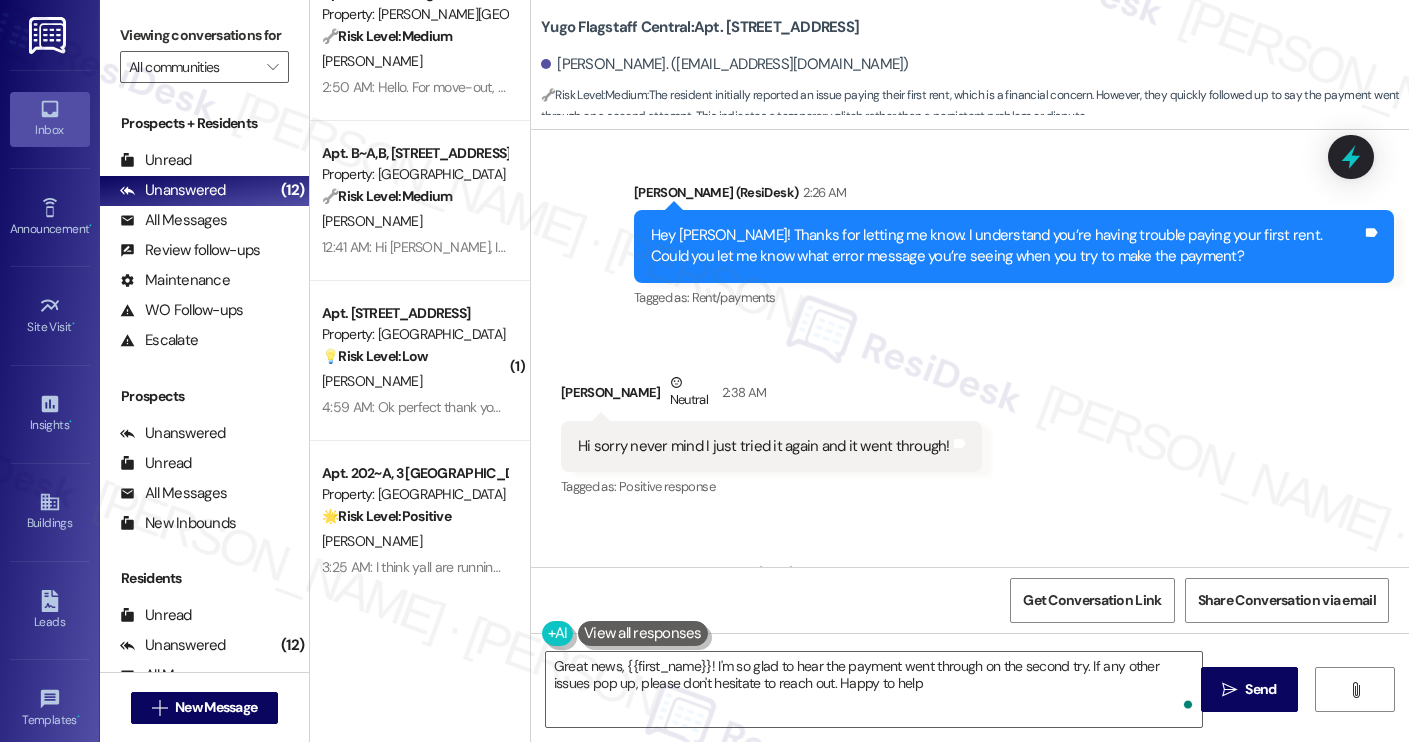 type on "Great news, {{first_name}}! I'm so glad to hear the payment went through on the second try. If any other issues pop up, please don't hesitate to reach out. Happy to help!" 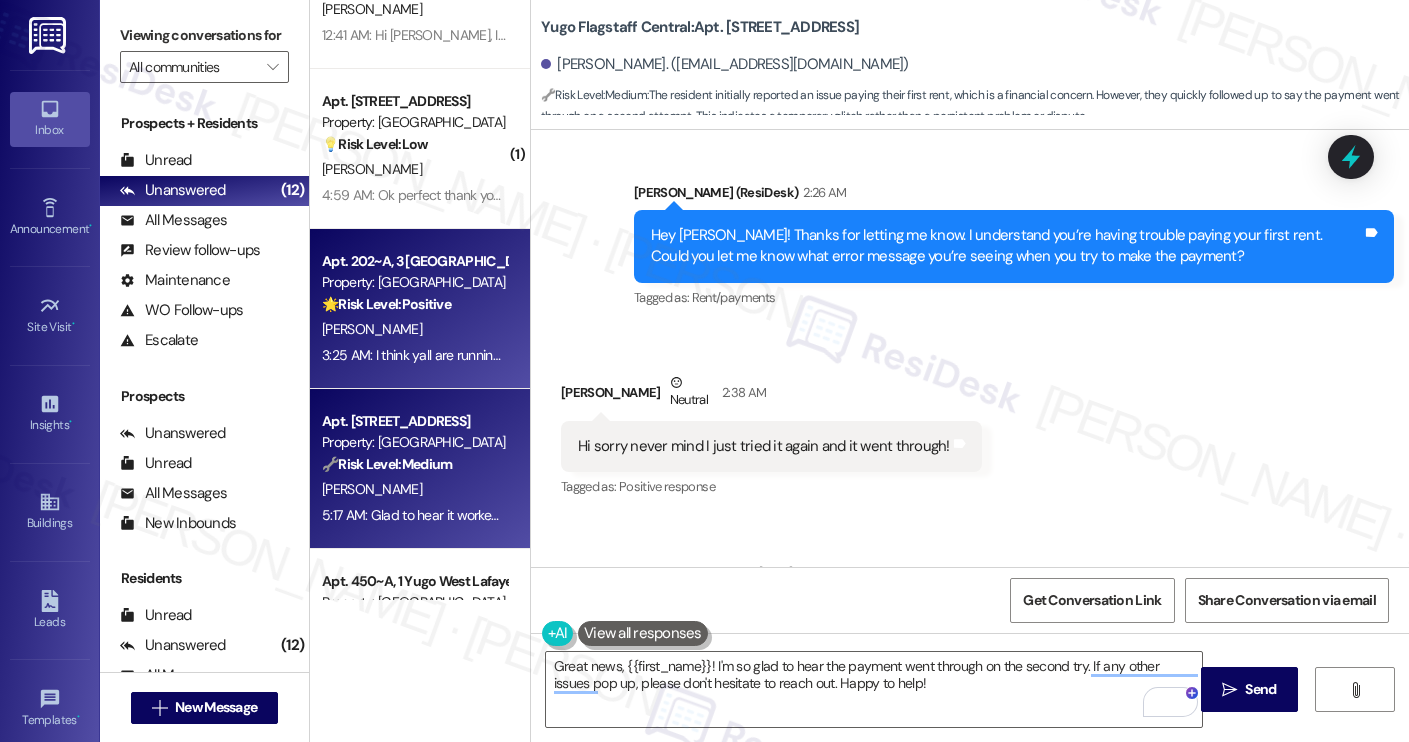 scroll, scrollTop: 1532, scrollLeft: 0, axis: vertical 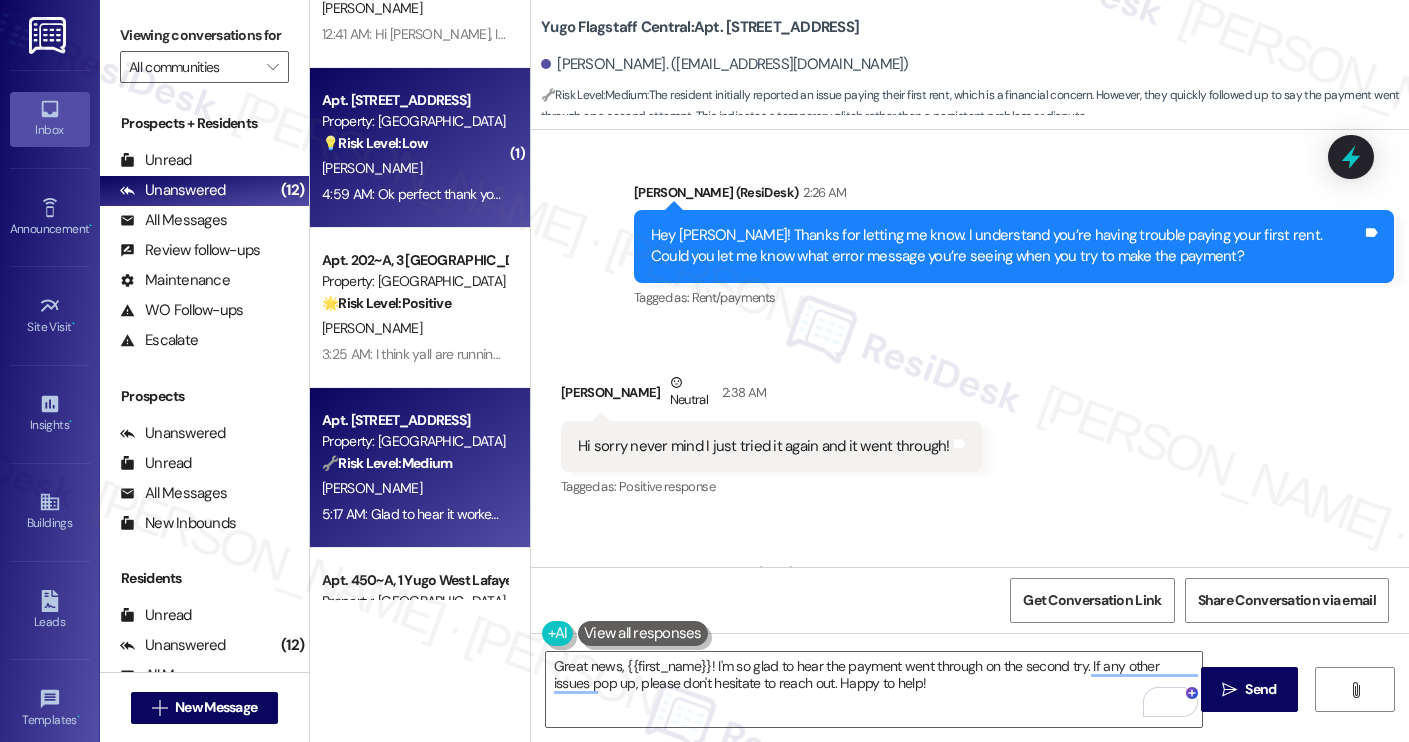 click on "4:59 AM: Ok perfect thank you so much! I also have another random question. Would I be able to drill a floating shelve into the wall?  4:59 AM: Ok perfect thank you so much! I also have another random question. Would I be able to drill a floating shelve into the wall?" at bounding box center (701, 194) 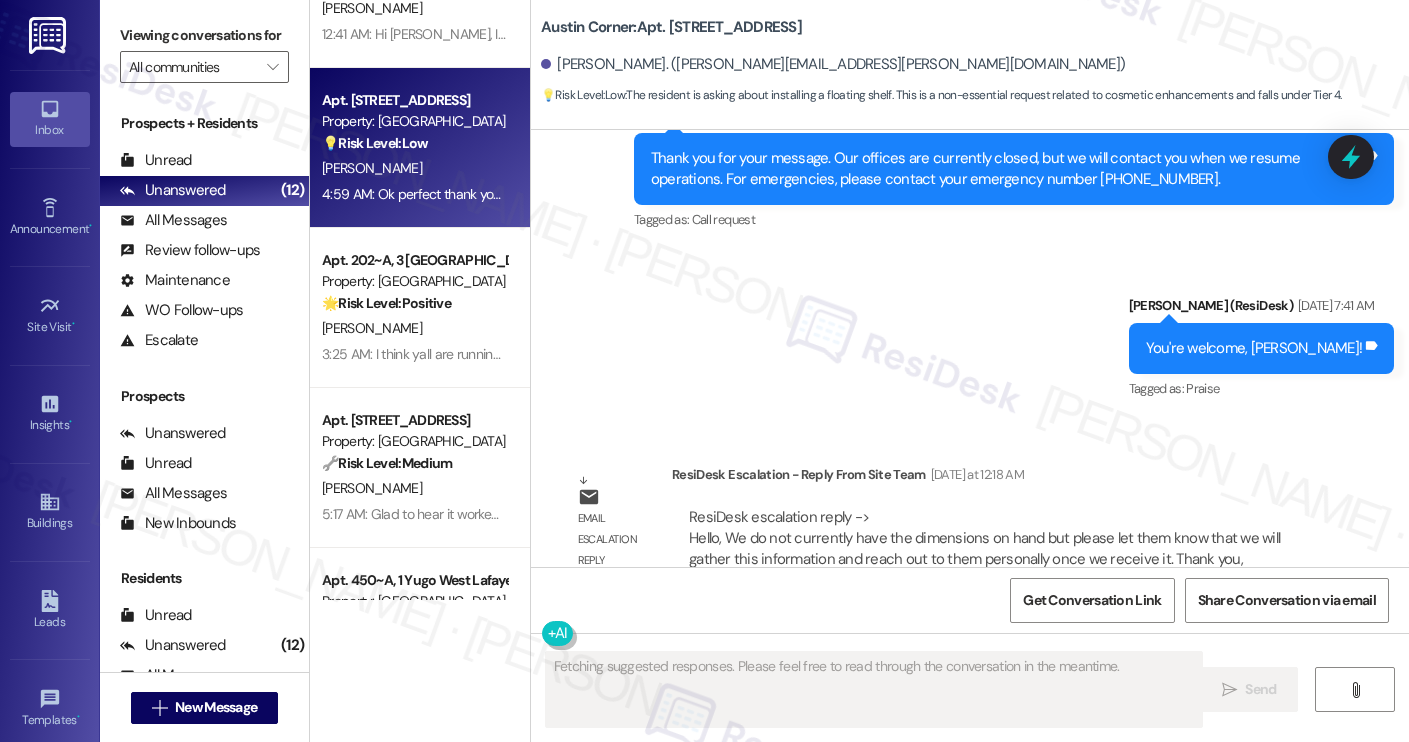 scroll, scrollTop: 2376, scrollLeft: 0, axis: vertical 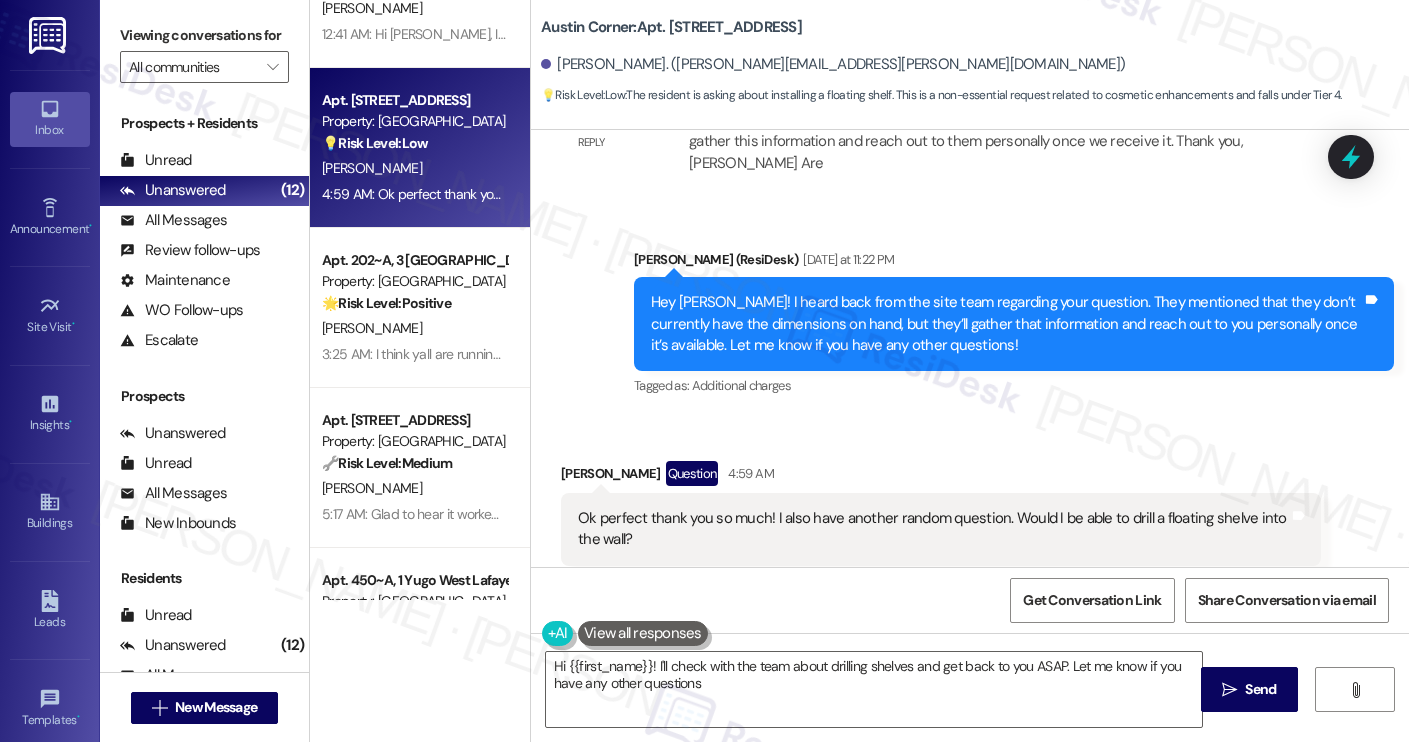 type on "Hi {{first_name}}! I'll check with the team about drilling shelves and get back to you ASAP. Let me know if you have any other questions!" 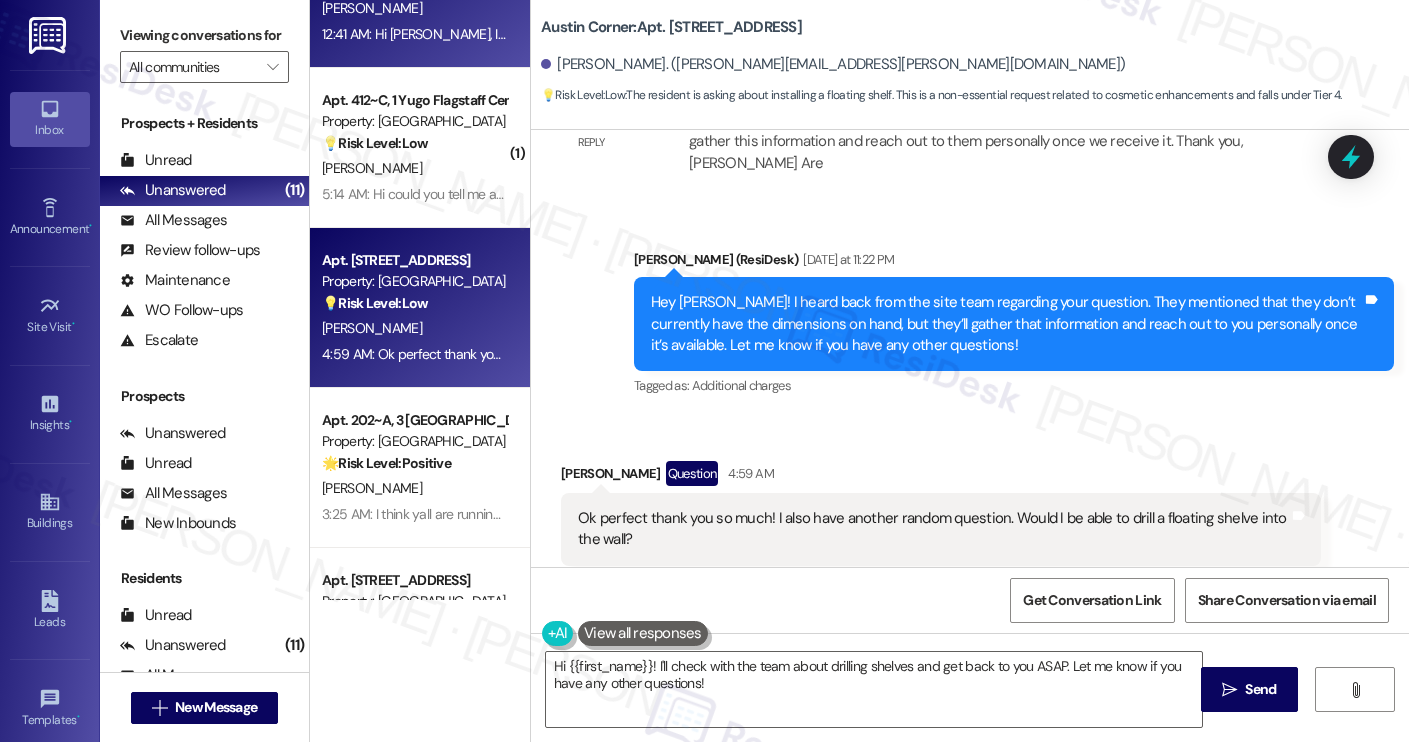 click on "Hi {{first_name}}! I'll check with the team about drilling shelves and get back to you ASAP. Let me know if you have any other questions!" at bounding box center (874, 689) 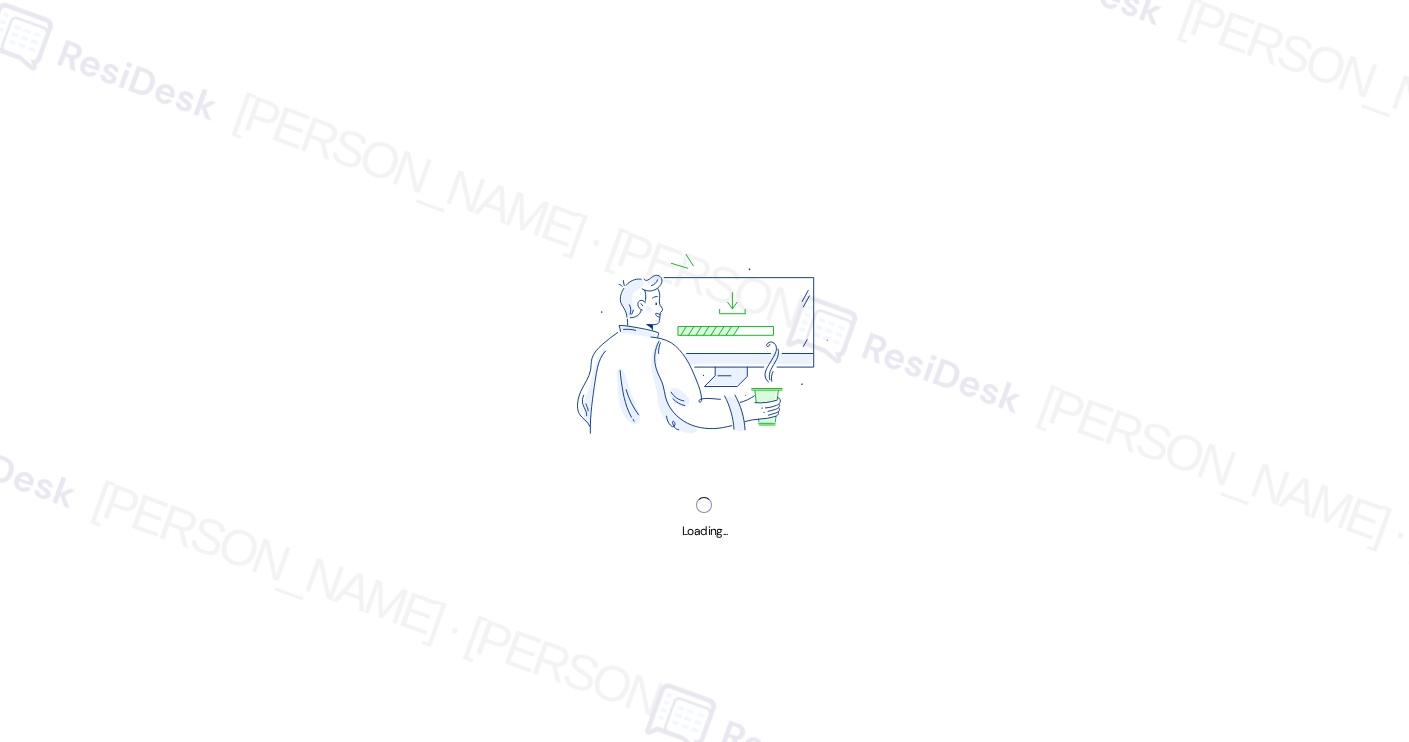 scroll, scrollTop: 0, scrollLeft: 0, axis: both 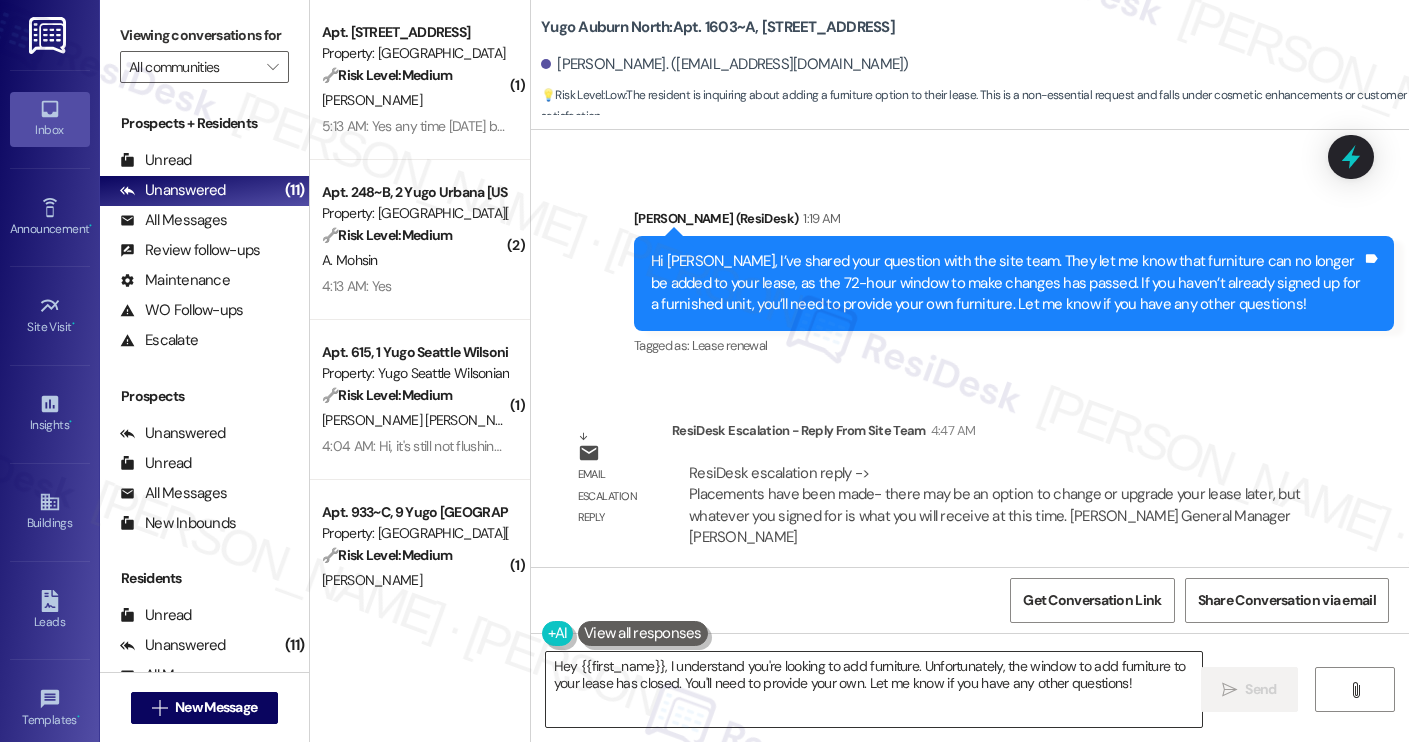 click on "Hey {{first_name}}, I understand you're looking to add furniture. Unfortunately, the window to add furniture to your lease has closed. You'll need to provide your own. Let me know if you have any other questions!" at bounding box center (874, 689) 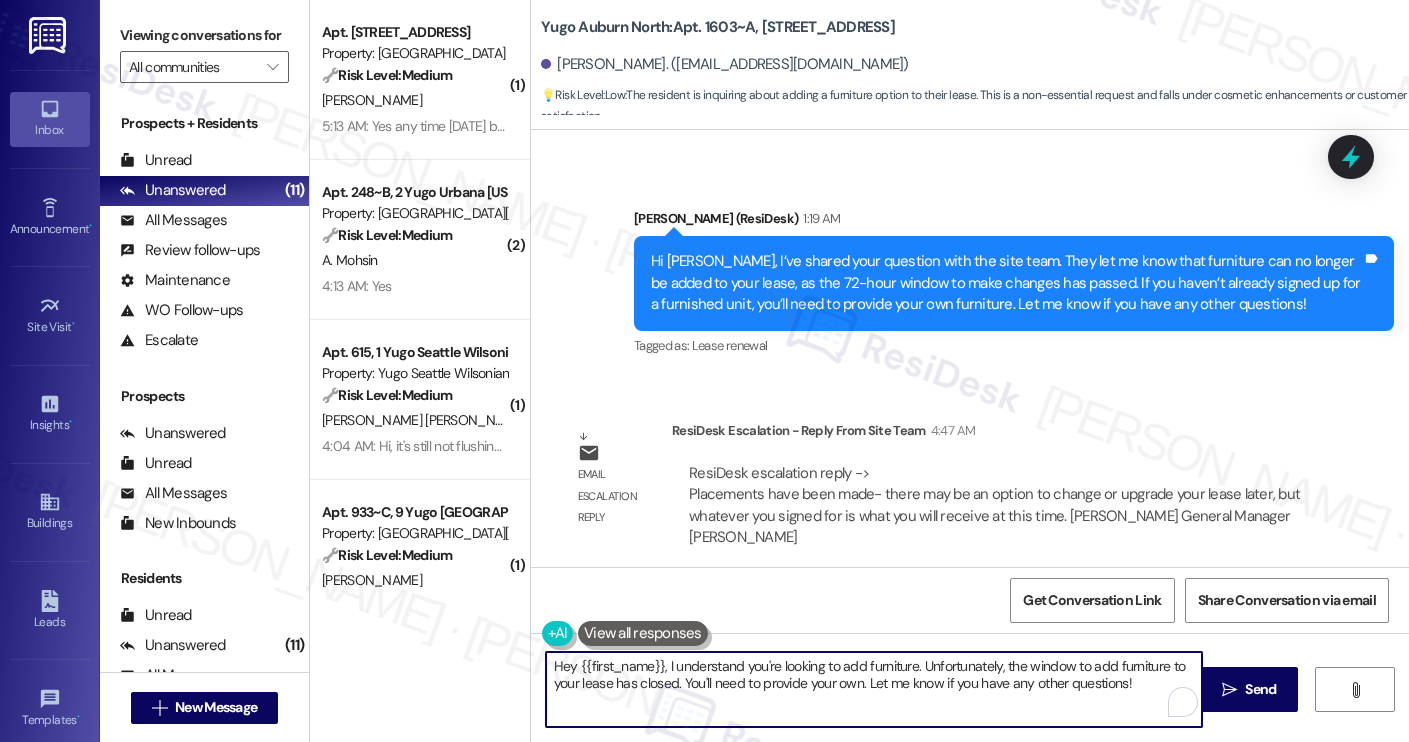 scroll, scrollTop: 1915, scrollLeft: 0, axis: vertical 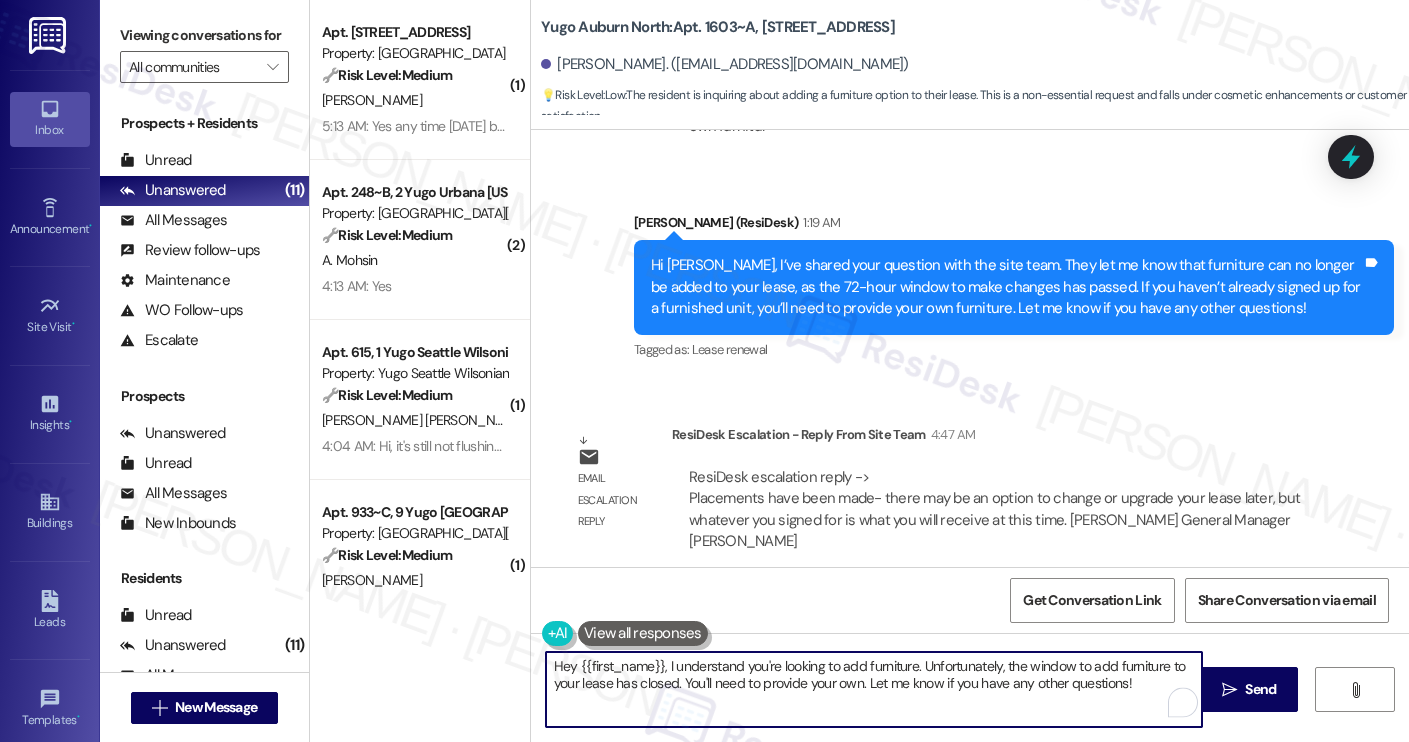 click on "Hey {{first_name}}, I understand you're looking to add furniture. Unfortunately, the window to add furniture to your lease has closed. You'll need to provide your own. Let me know if you have any other questions!" at bounding box center (874, 689) 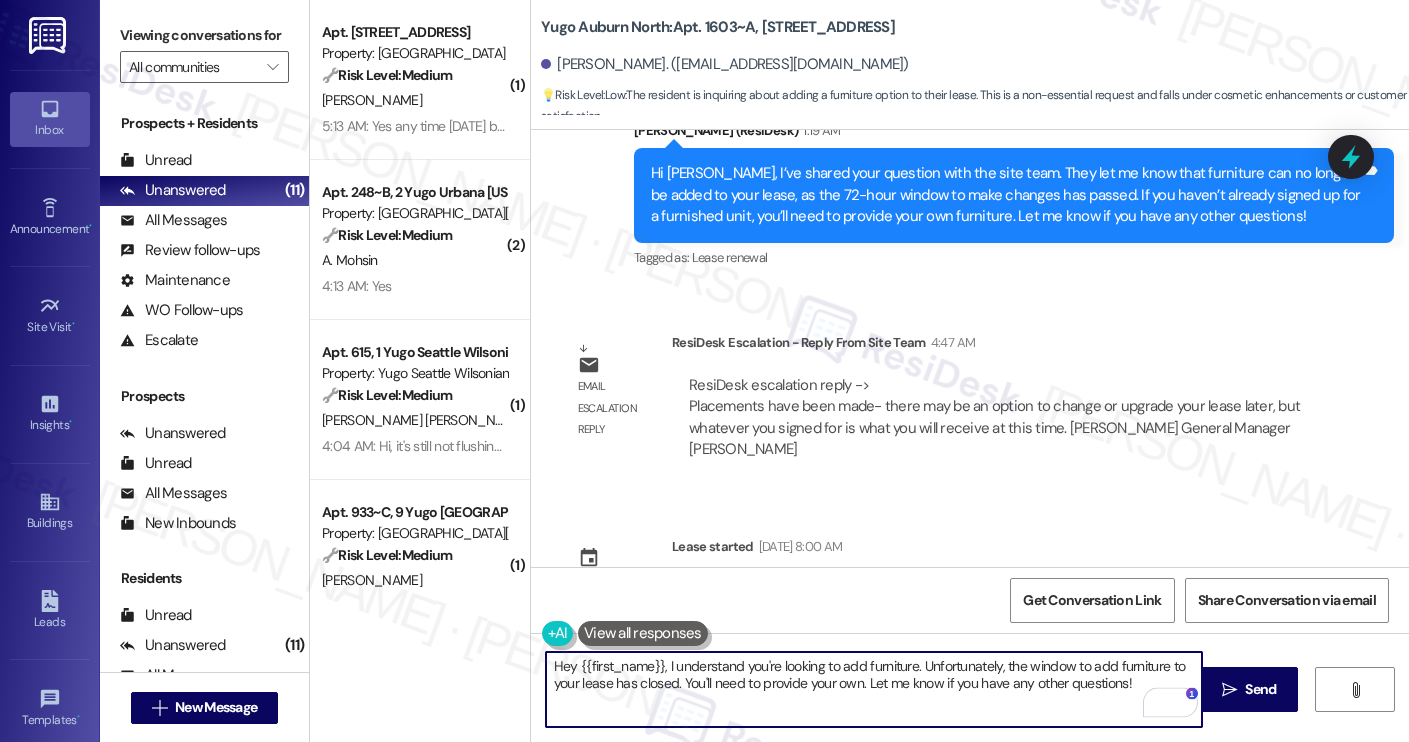 paste on "I heard back from the site team again regarding your question. They mentioned that placements have already been made. There may be an option to change or upgrade your lease later on, but for now, you’ll receive the unit type you originally signed for." 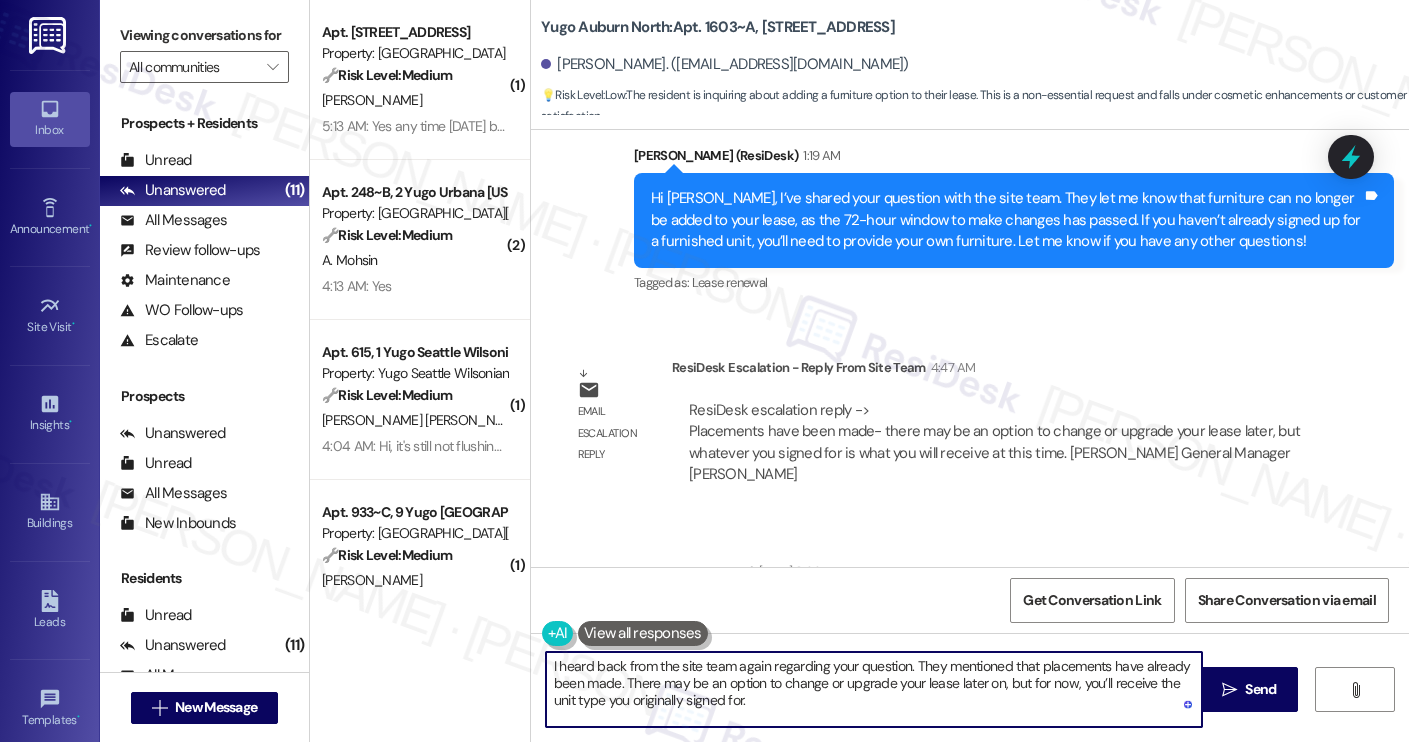 scroll, scrollTop: 1988, scrollLeft: 0, axis: vertical 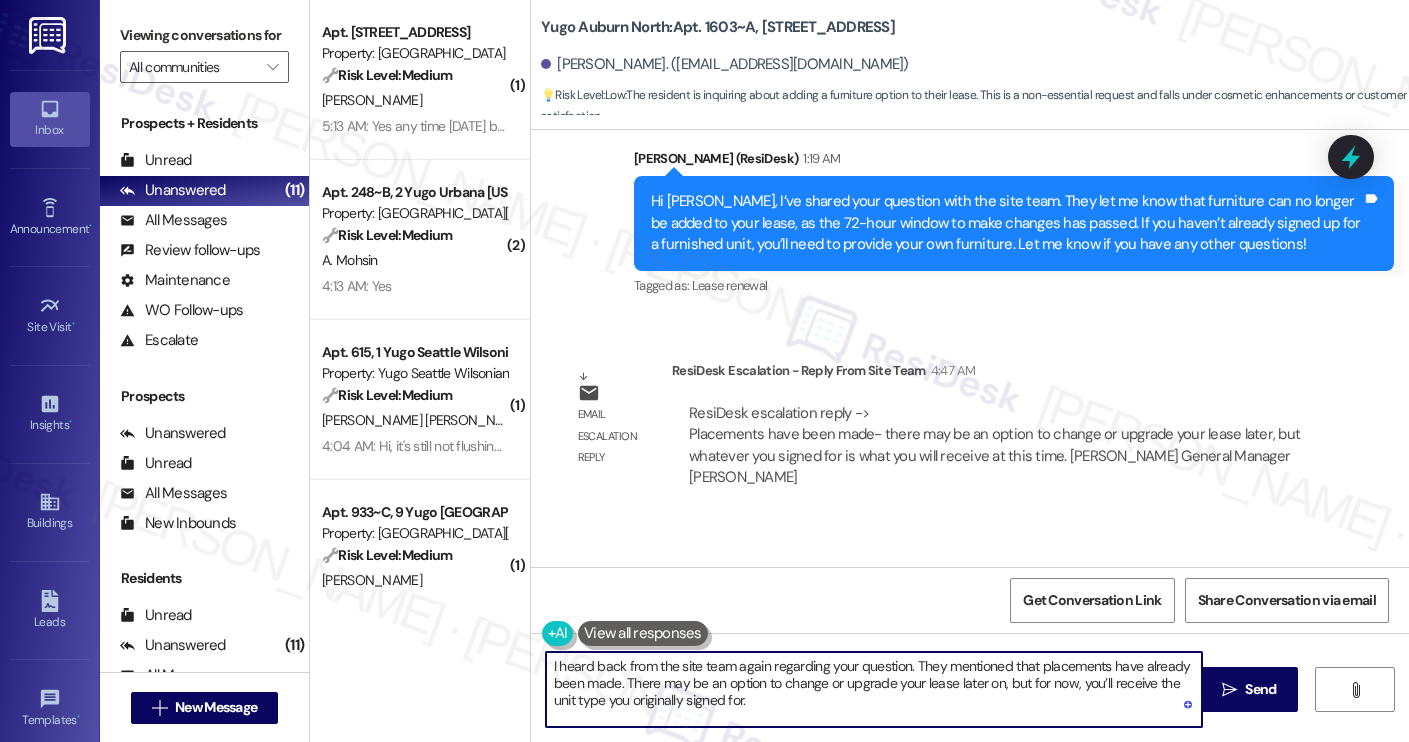 click on "I heard back from the site team again regarding your question. They mentioned that placements have already been made. There may be an option to change or upgrade your lease later on, but for now, you’ll receive the unit type you originally signed for." at bounding box center [874, 689] 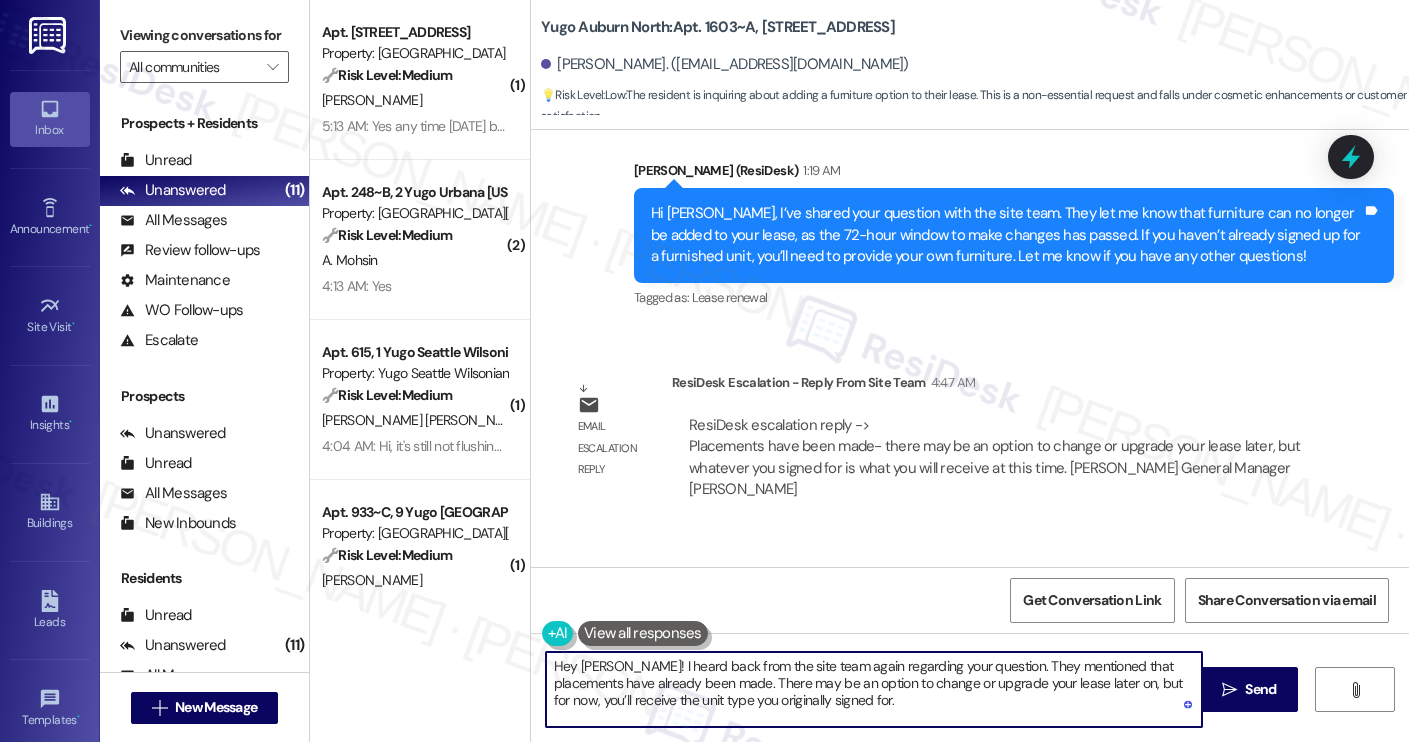 scroll, scrollTop: 2016, scrollLeft: 0, axis: vertical 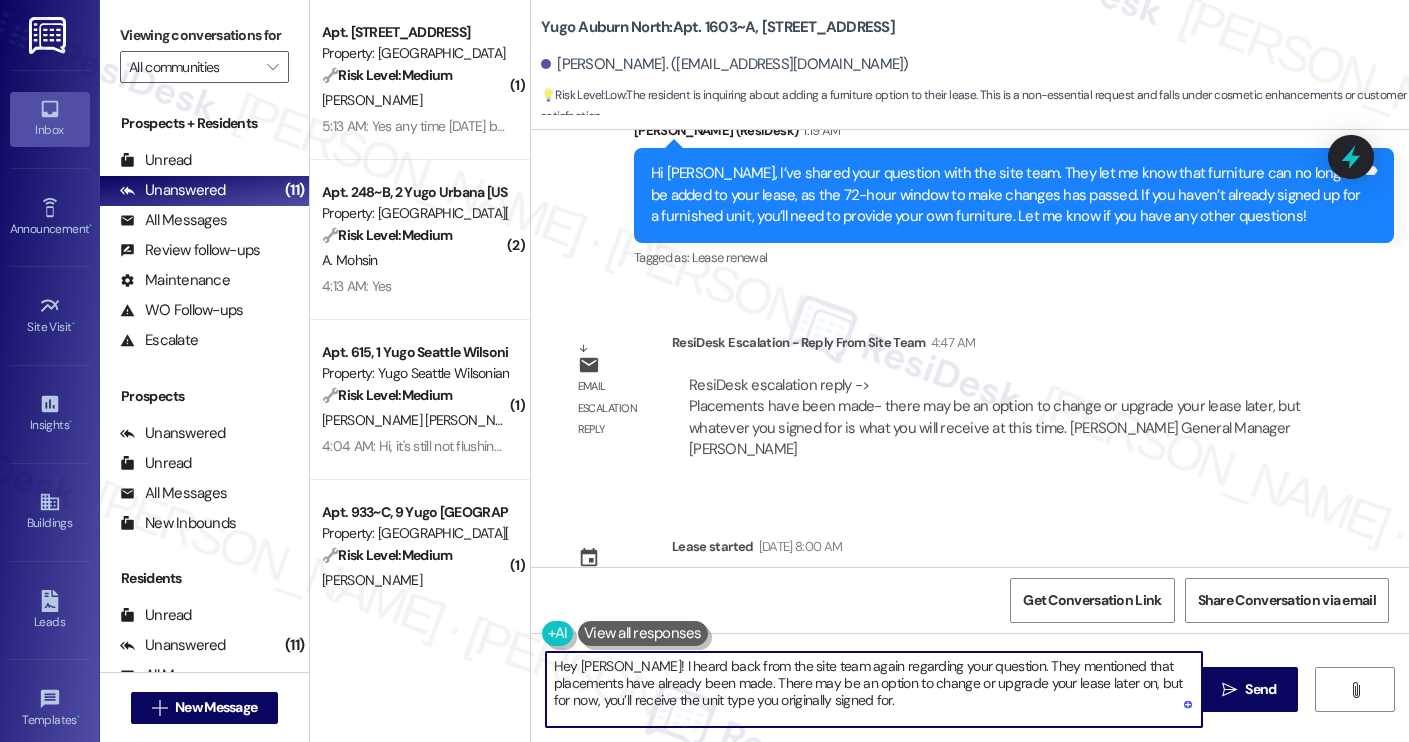 click on "Hey Jacob! I heard back from the site team again regarding your question. They mentioned that placements have already been made. There may be an option to change or upgrade your lease later on, but for now, you’ll receive the unit type you originally signed for." at bounding box center (874, 689) 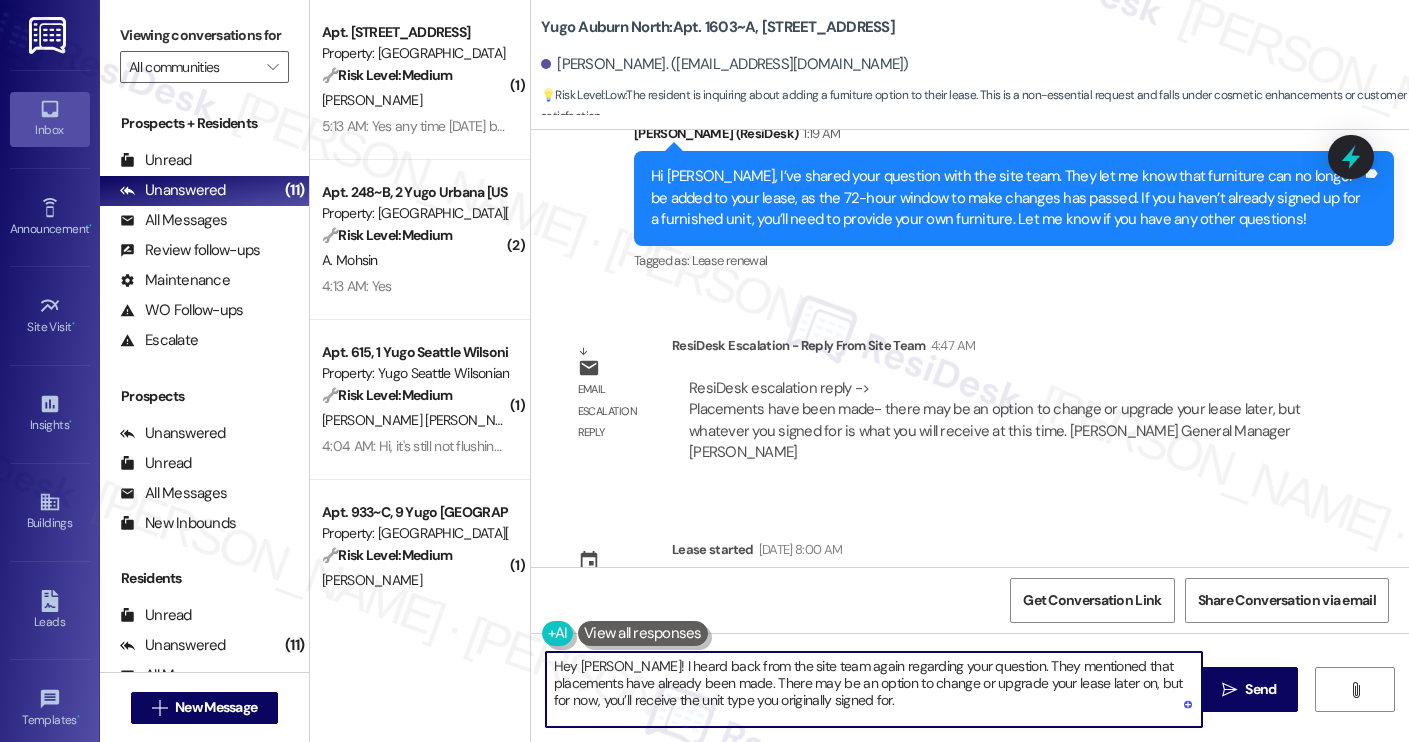 scroll, scrollTop: 2016, scrollLeft: 0, axis: vertical 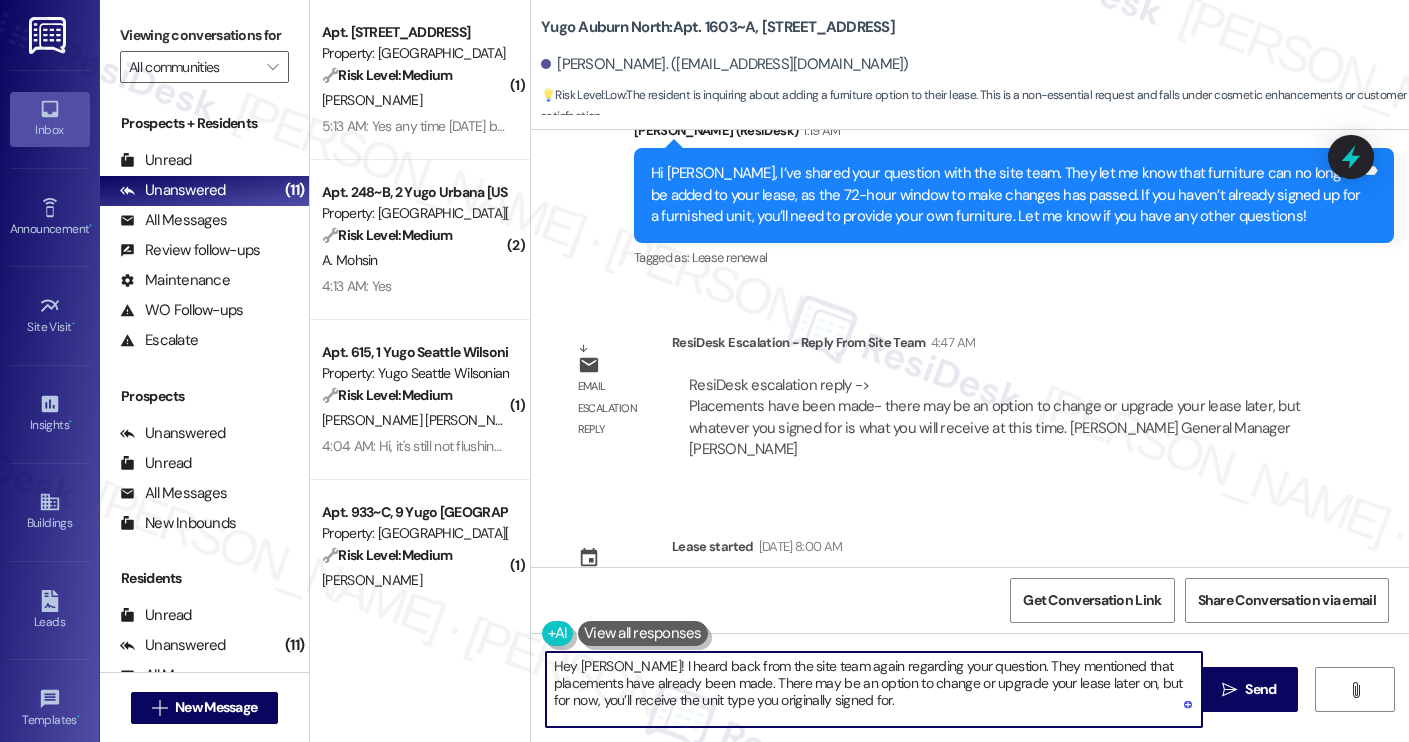 click on "Hey Jacob! I heard back from the site team again regarding your question. They mentioned that placements have already been made. There may be an option to change or upgrade your lease later on, but for now, you’ll receive the unit type you originally signed for." at bounding box center [874, 689] 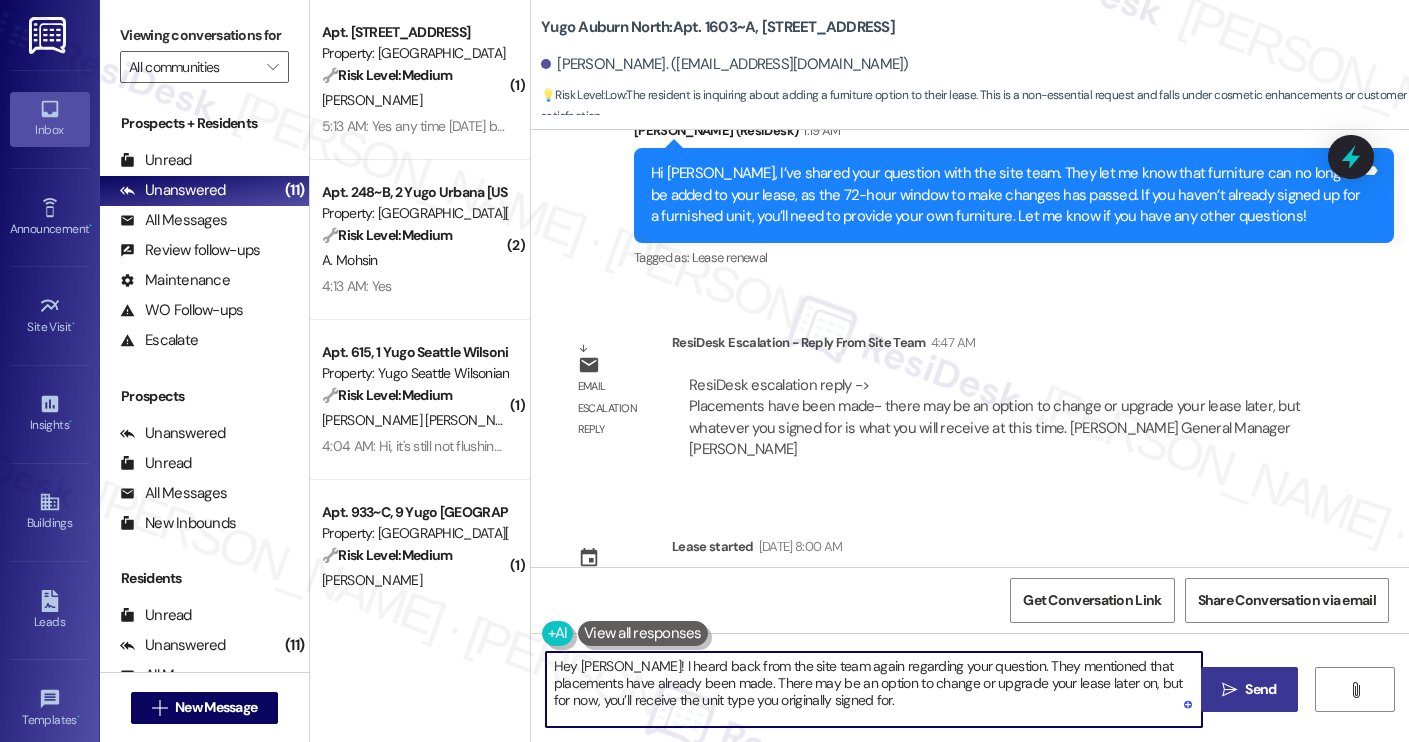 type on "Hey Jacob! I heard back from the site team again regarding your question. They mentioned that placements have already been made. There may be an option to change or upgrade your lease later on, but for now, you’ll receive the unit type you originally signed for." 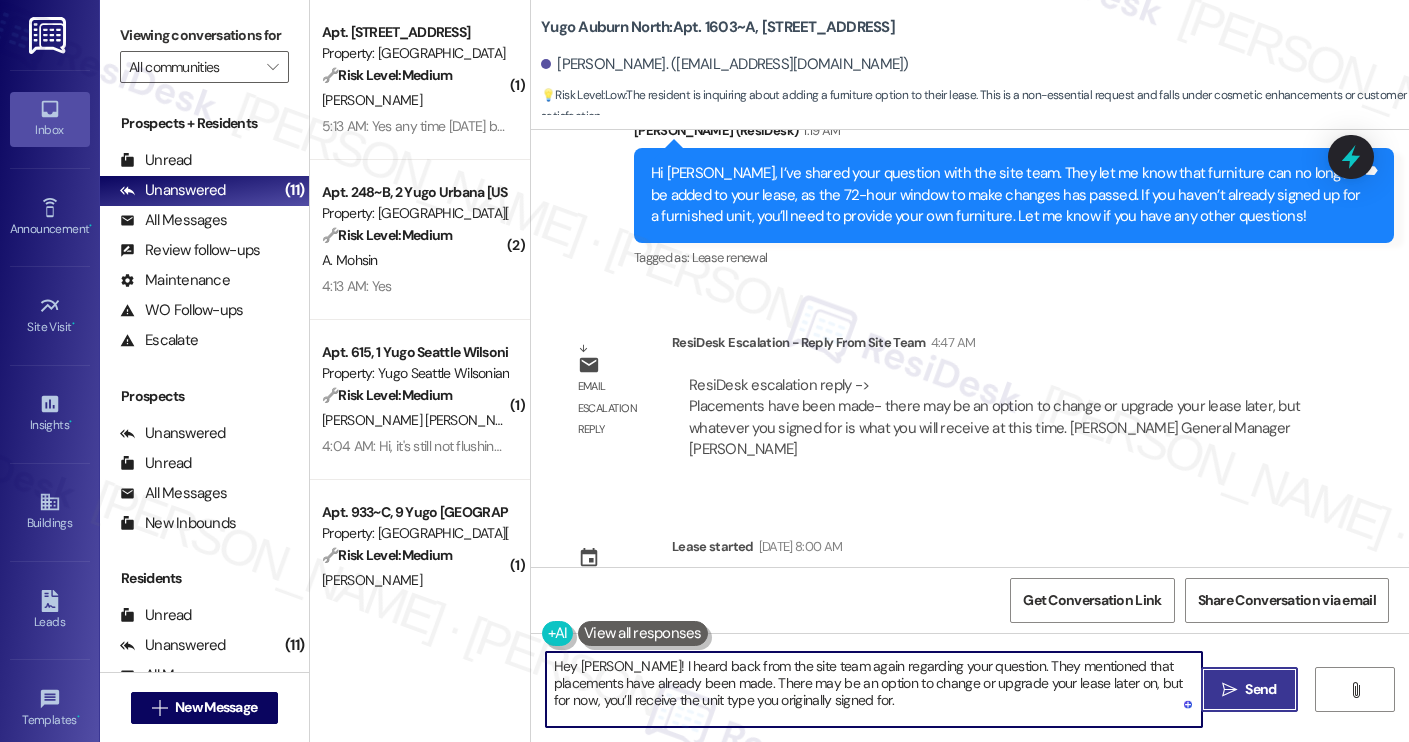 click on " Send" at bounding box center [1249, 689] 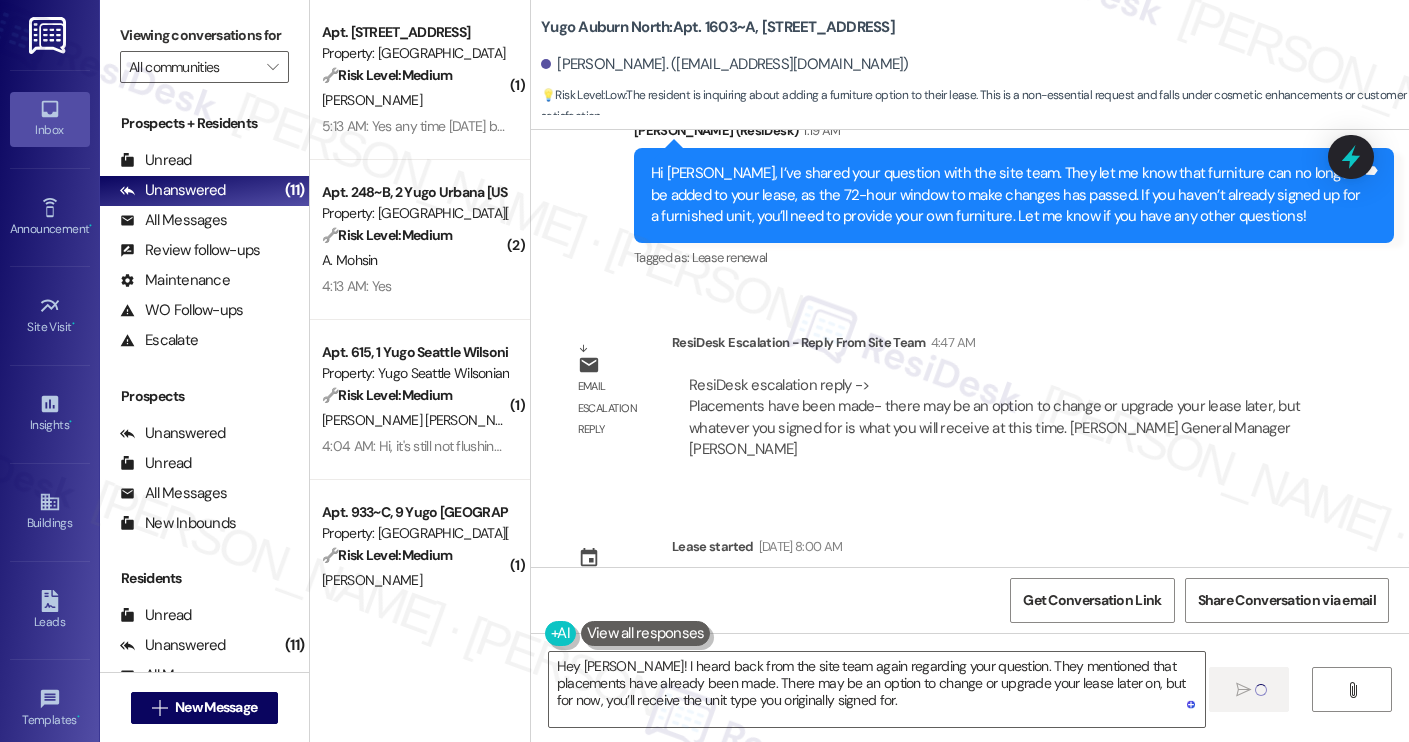 type 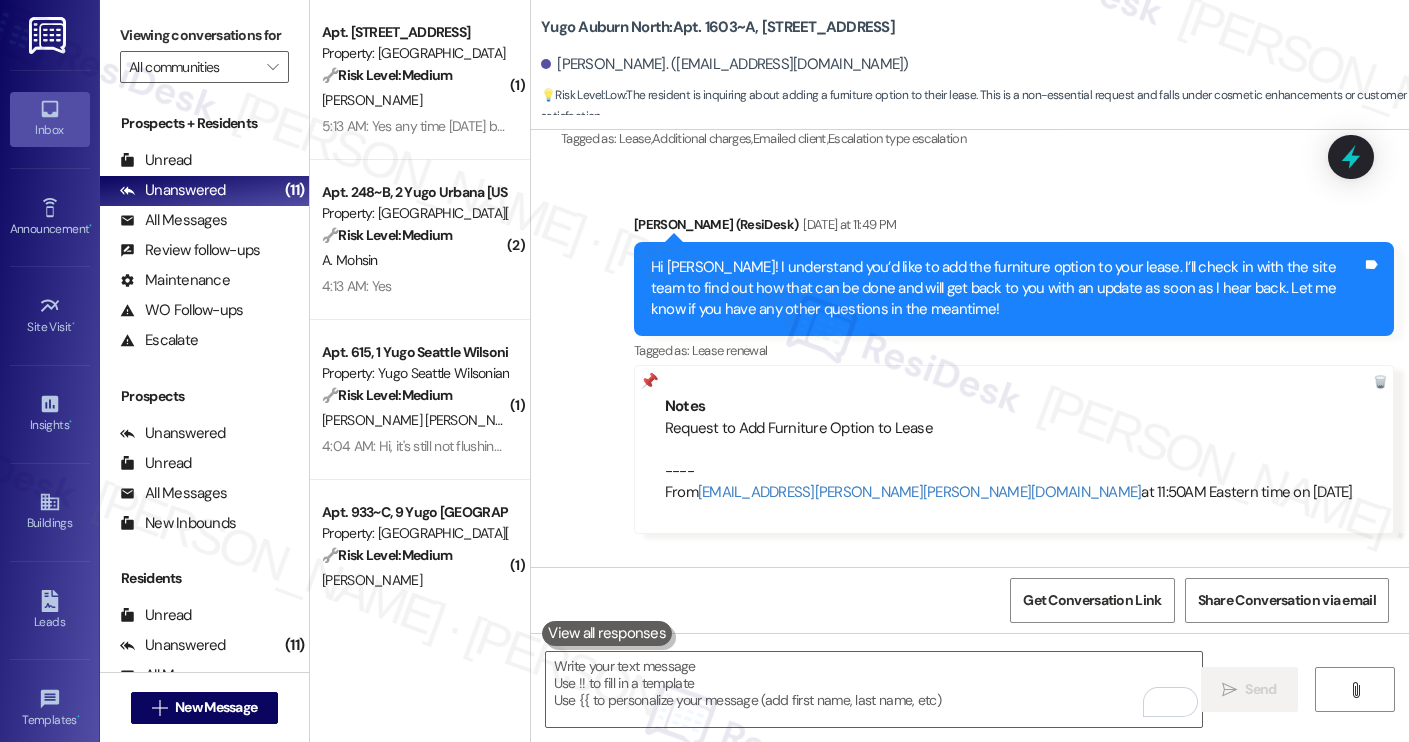 scroll, scrollTop: 2198, scrollLeft: 0, axis: vertical 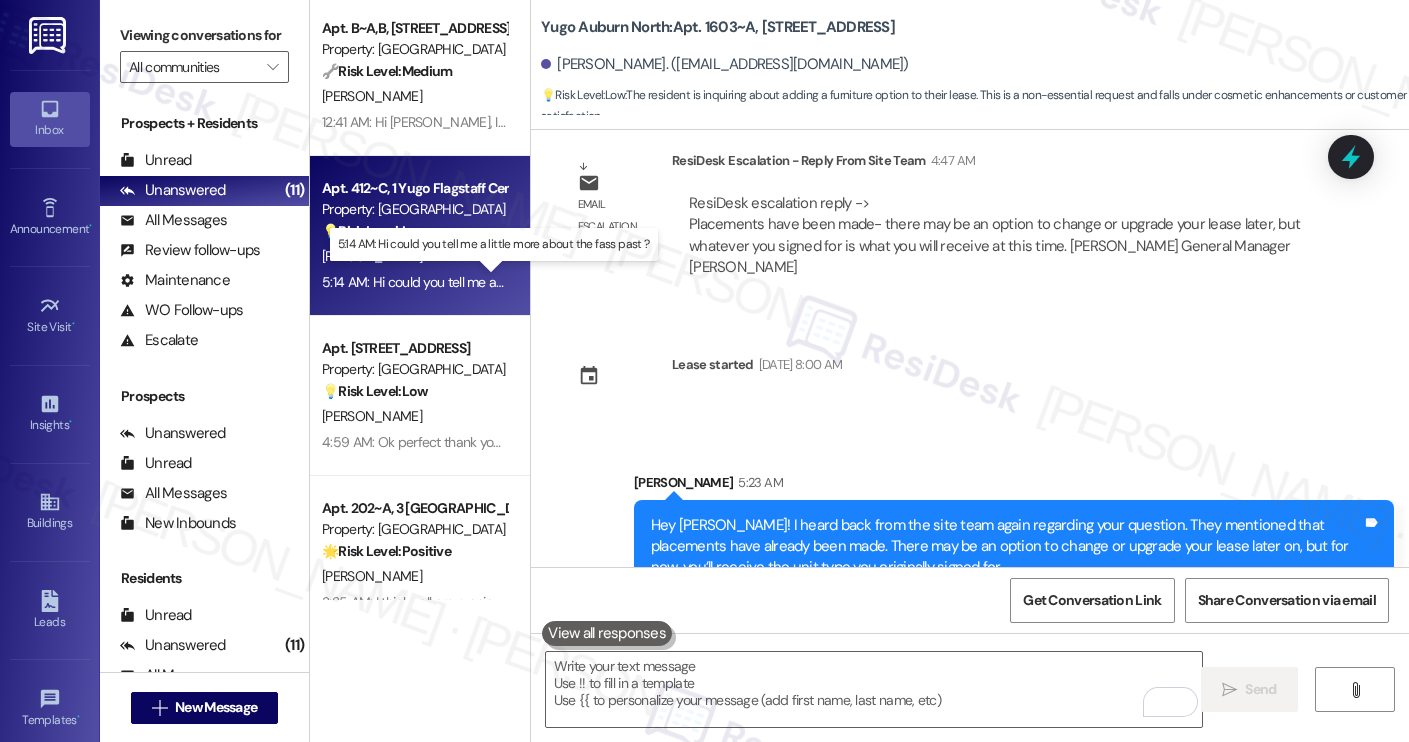 click on "5:14 AM: Hi could you tell me a little more about the fass past ?  5:14 AM: Hi could you tell me a little more about the fass past ?" at bounding box center (502, 282) 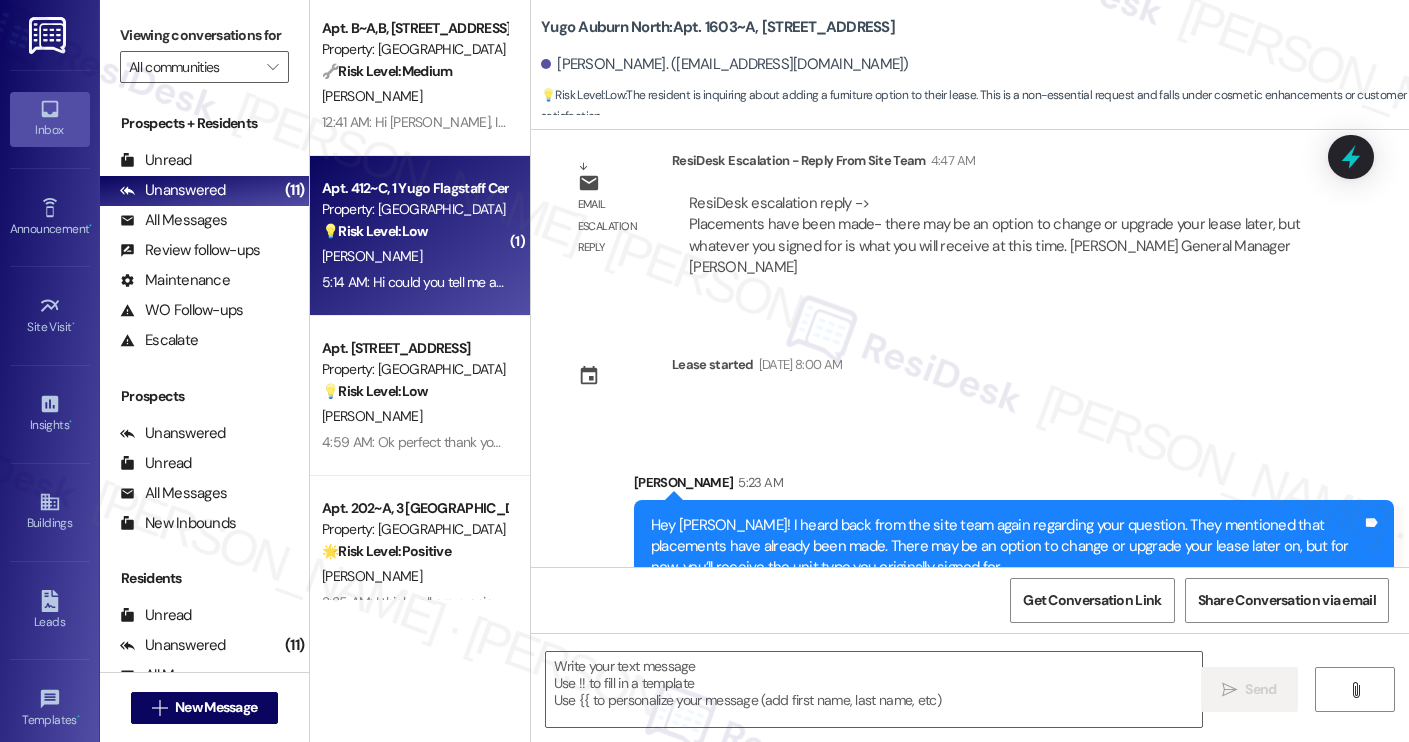 type on "Fetching suggested responses. Please feel free to read through the conversation in the meantime." 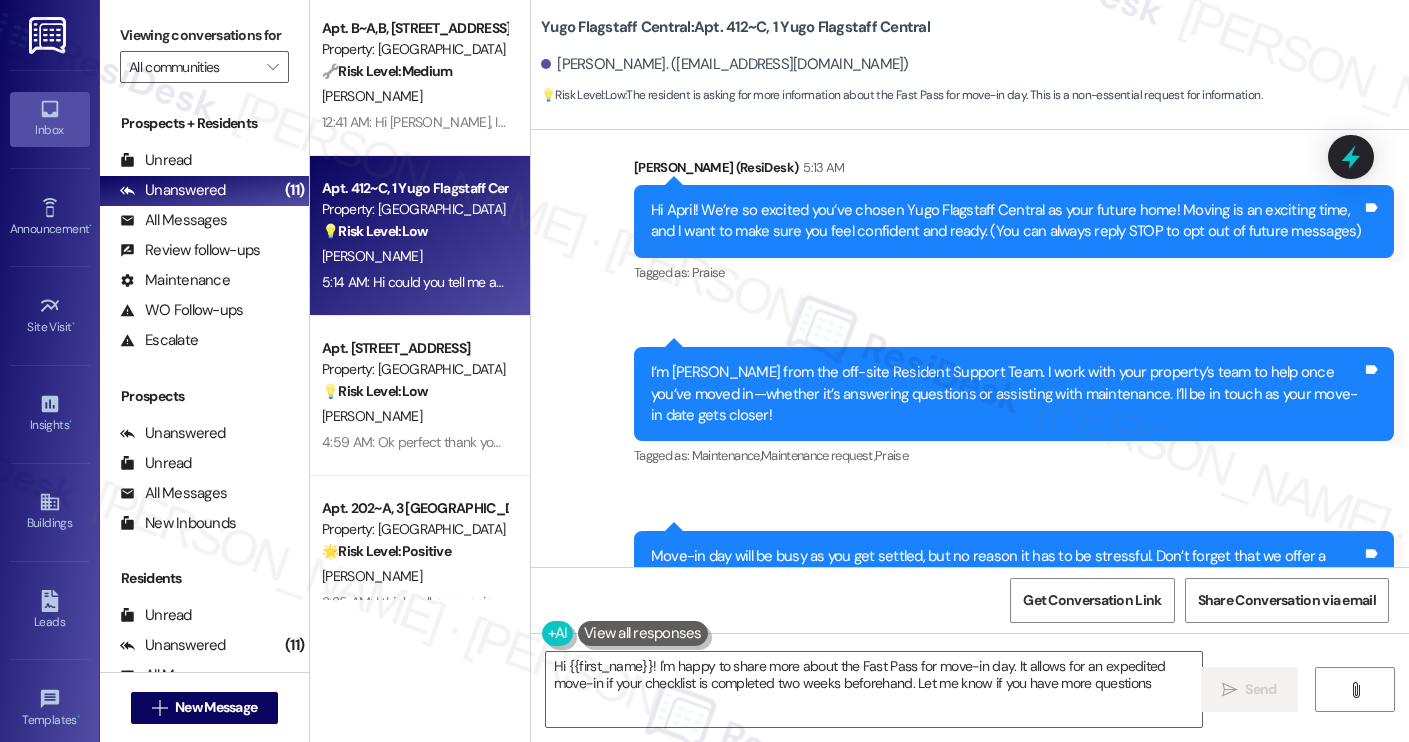 scroll, scrollTop: 0, scrollLeft: 0, axis: both 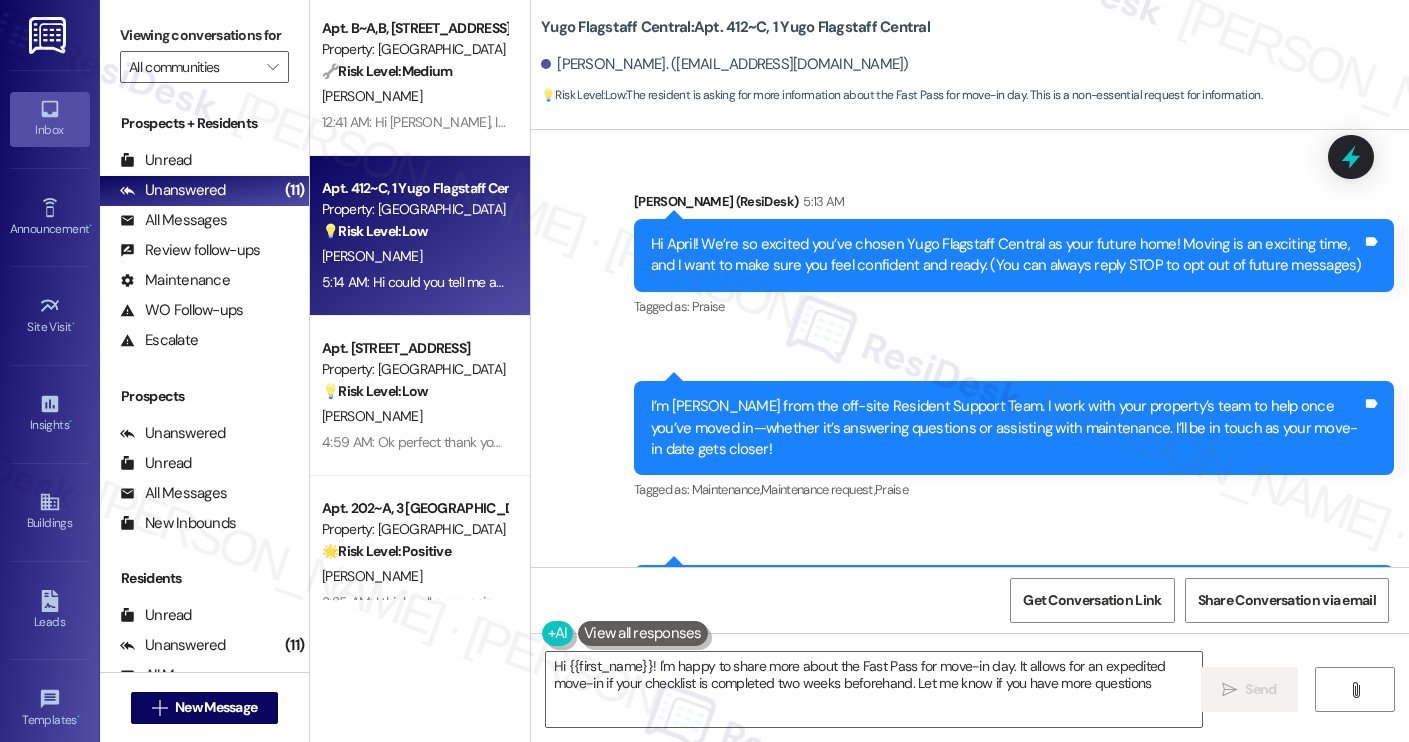 type on "Hi {{first_name}}! I'm happy to share more about the Fast Pass for move-in day. It allows for an expedited move-in if your checklist is completed two weeks beforehand. Let me know if you have more questions!" 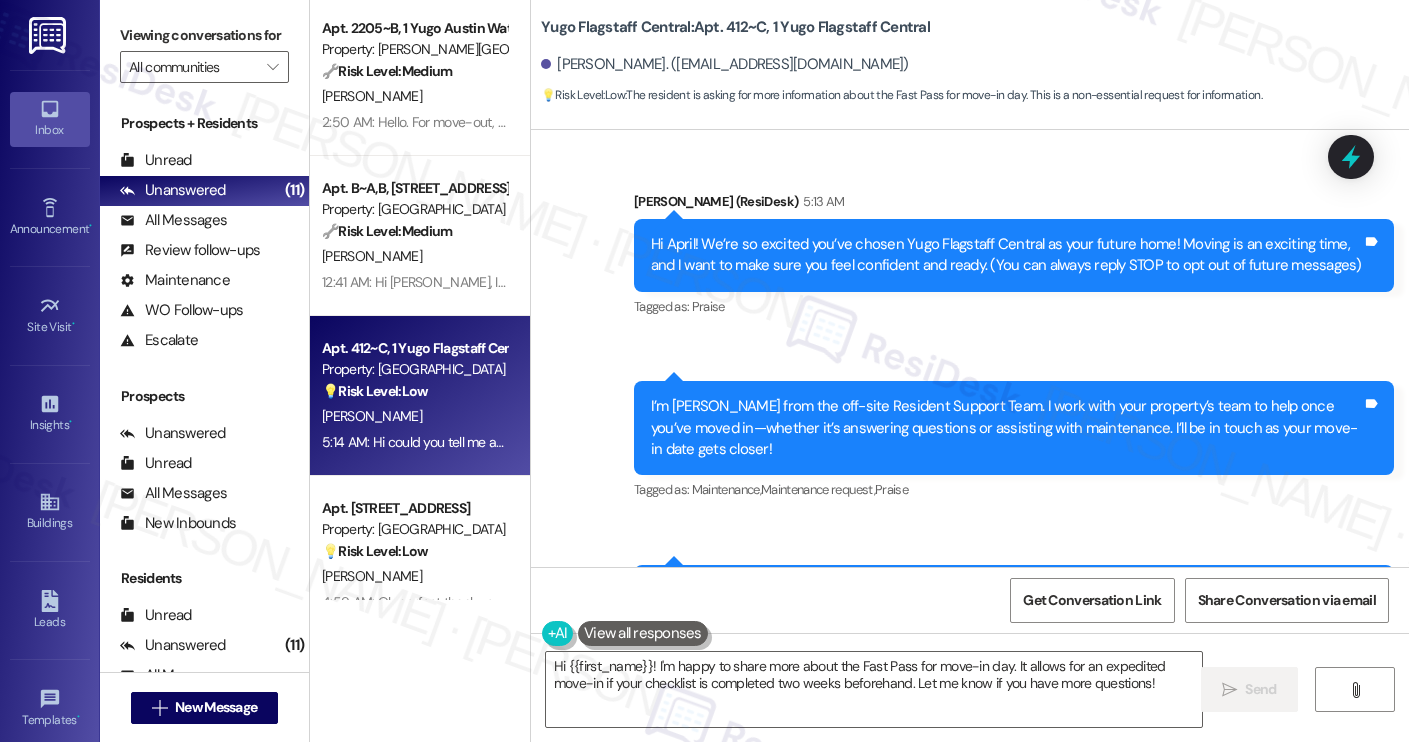 scroll, scrollTop: 1278, scrollLeft: 0, axis: vertical 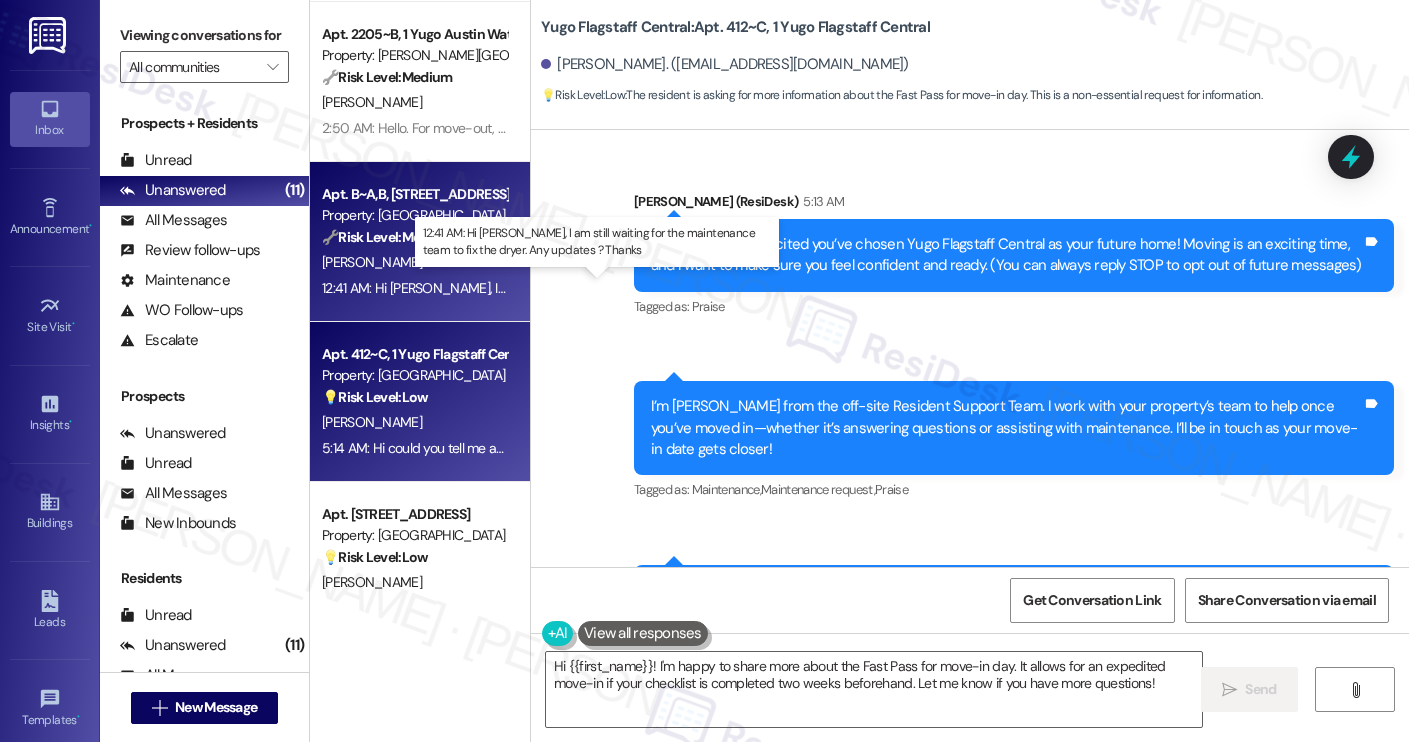 click on "12:41 AM: Hi Sarah,
I am still waiting for the maintenance team to fix the dryer. Any updates ?
Thanks  12:41 AM: Hi Sarah,
I am still waiting for the maintenance team to fix the dryer. Any updates ?
Thanks" at bounding box center [641, 288] 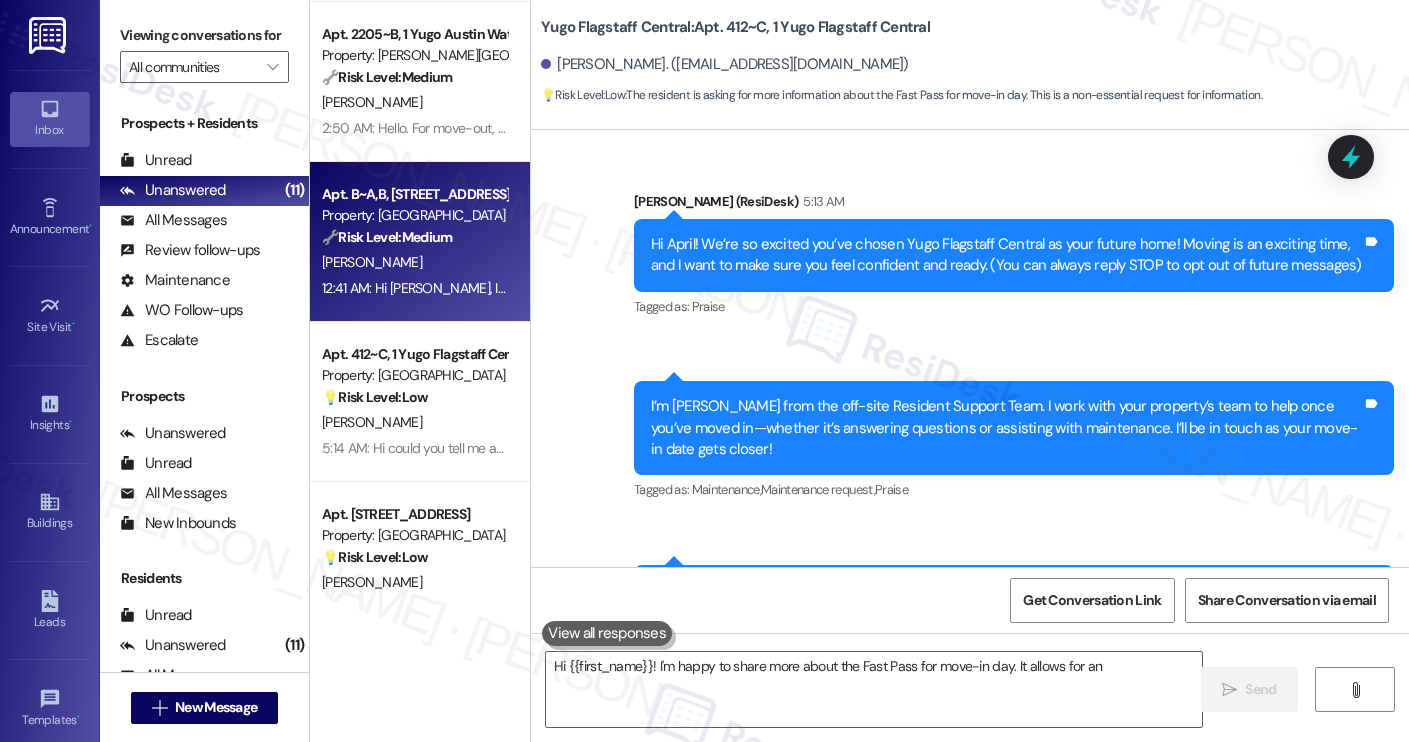 type on "Hi {{first_name}}! I'm happy to share more about the Fast Pass for move-in day. It allows for an" 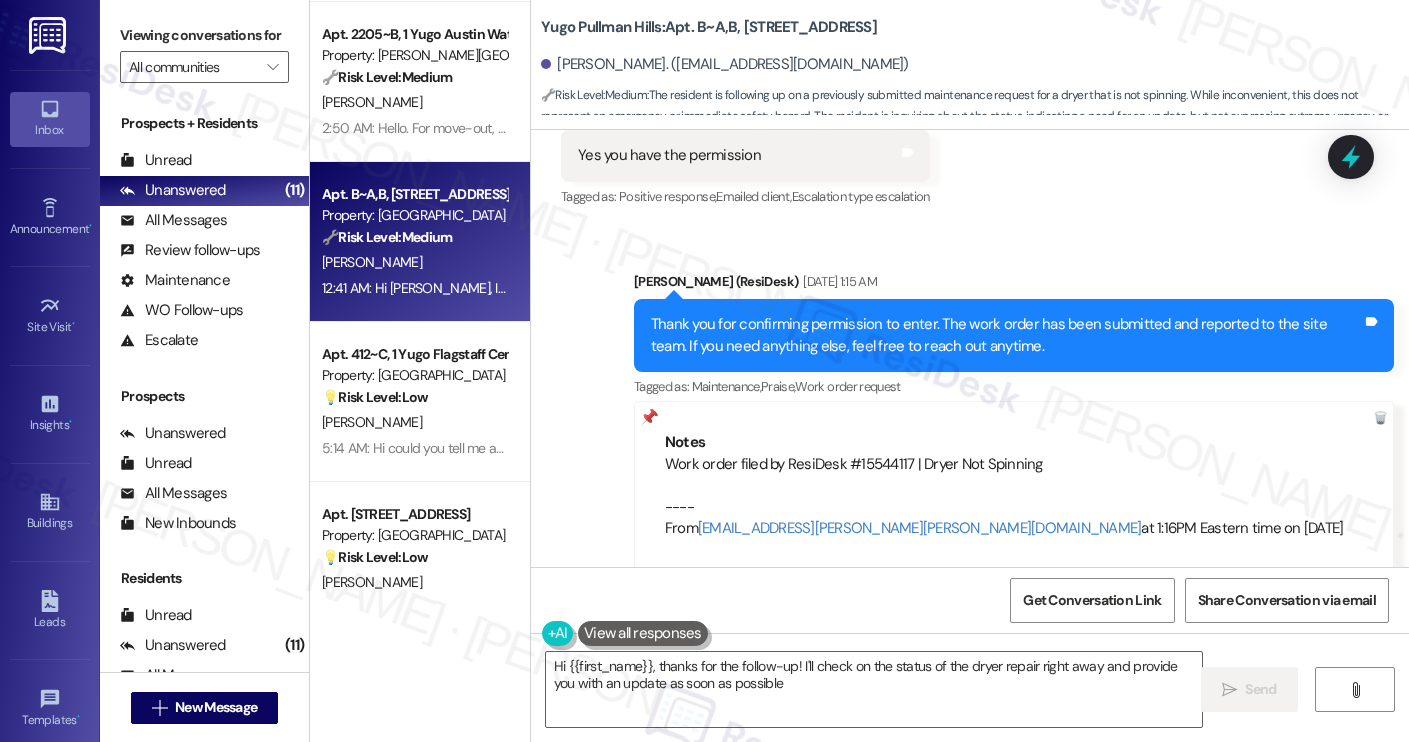 type on "Hi {{first_name}}, thanks for the follow-up! I'll check on the status of the dryer repair right away and provide you with an update as soon as possible." 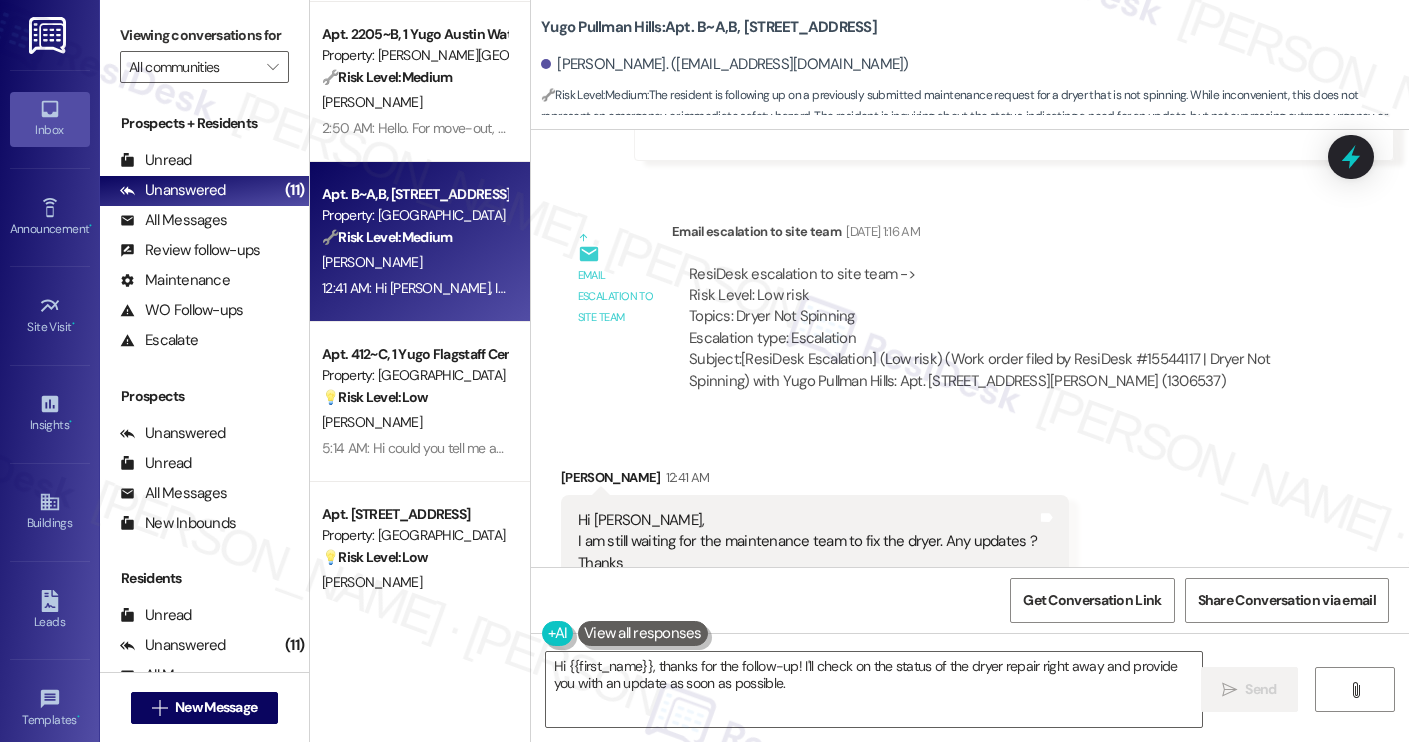 scroll, scrollTop: 11249, scrollLeft: 0, axis: vertical 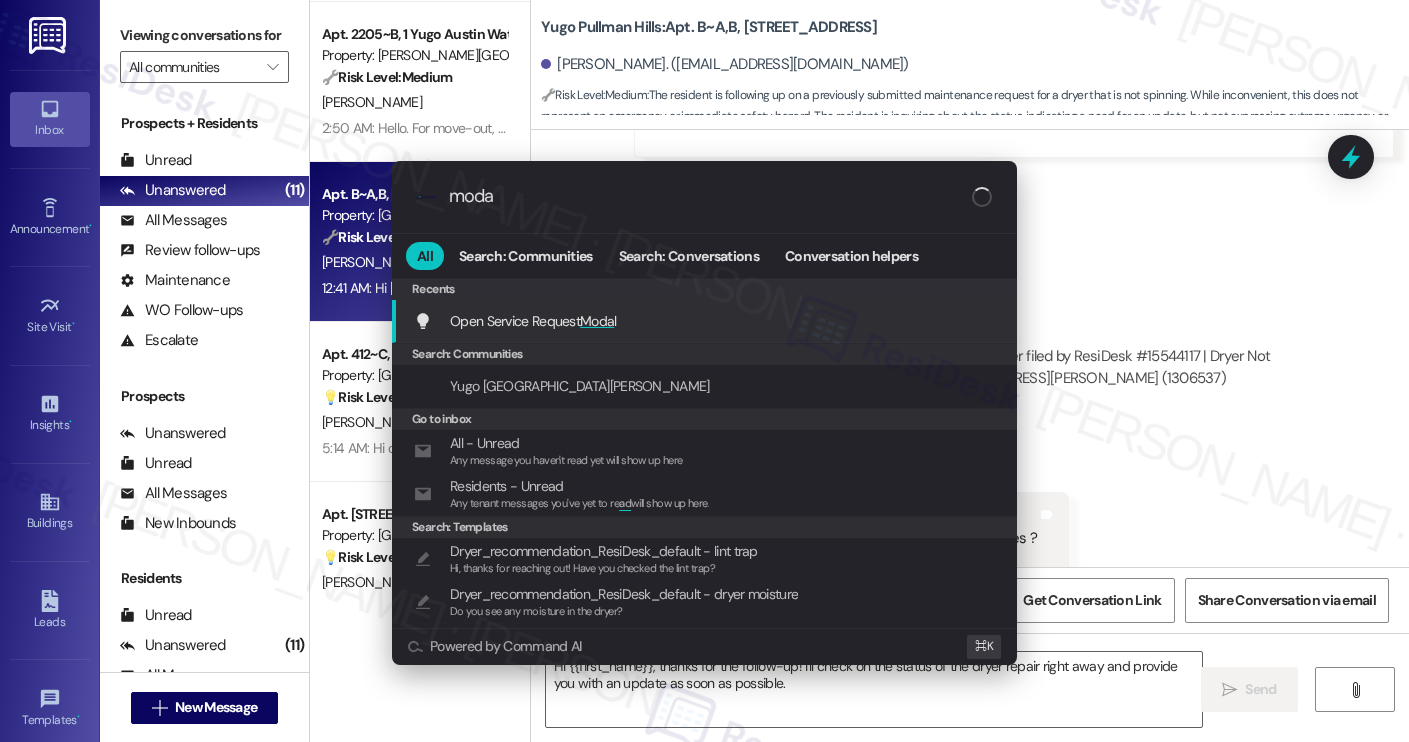 type on "modal" 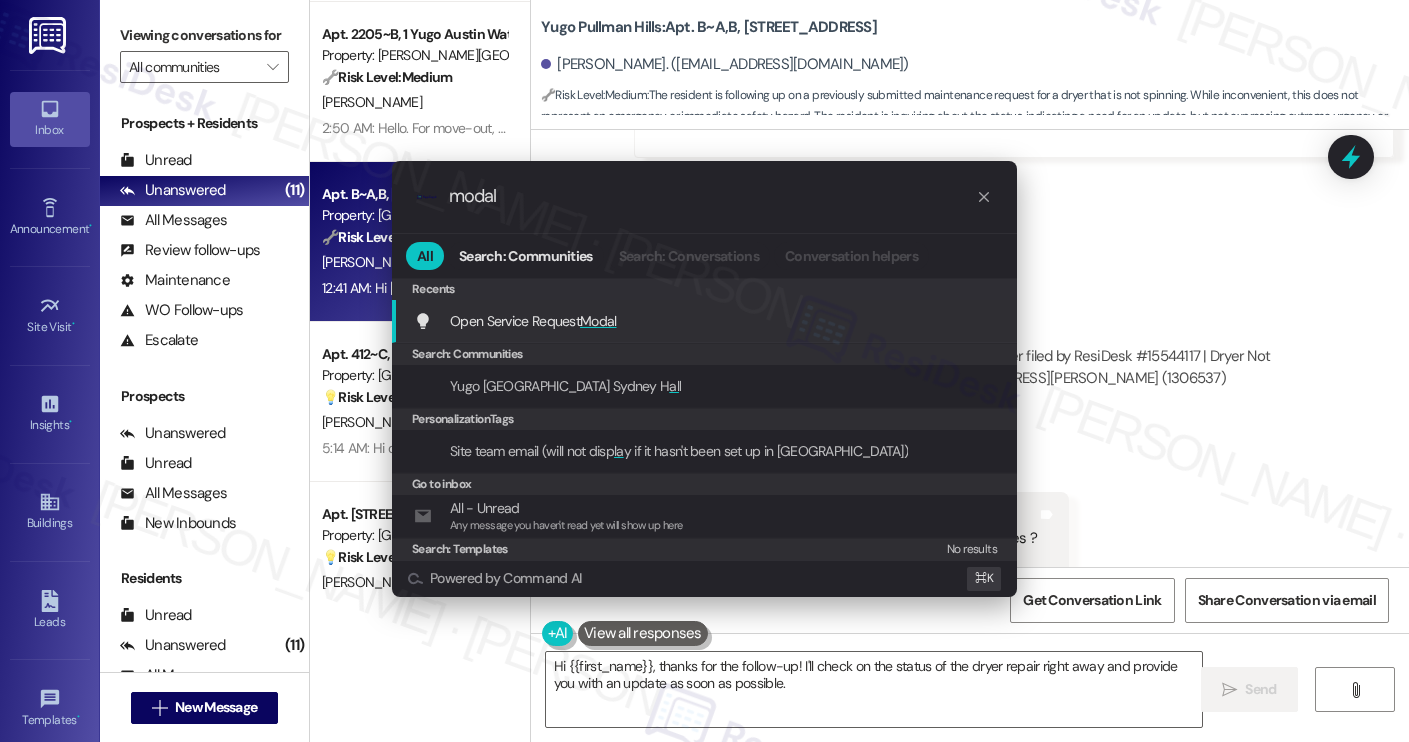 click on "Open Service Request  Modal Add shortcut" at bounding box center (706, 321) 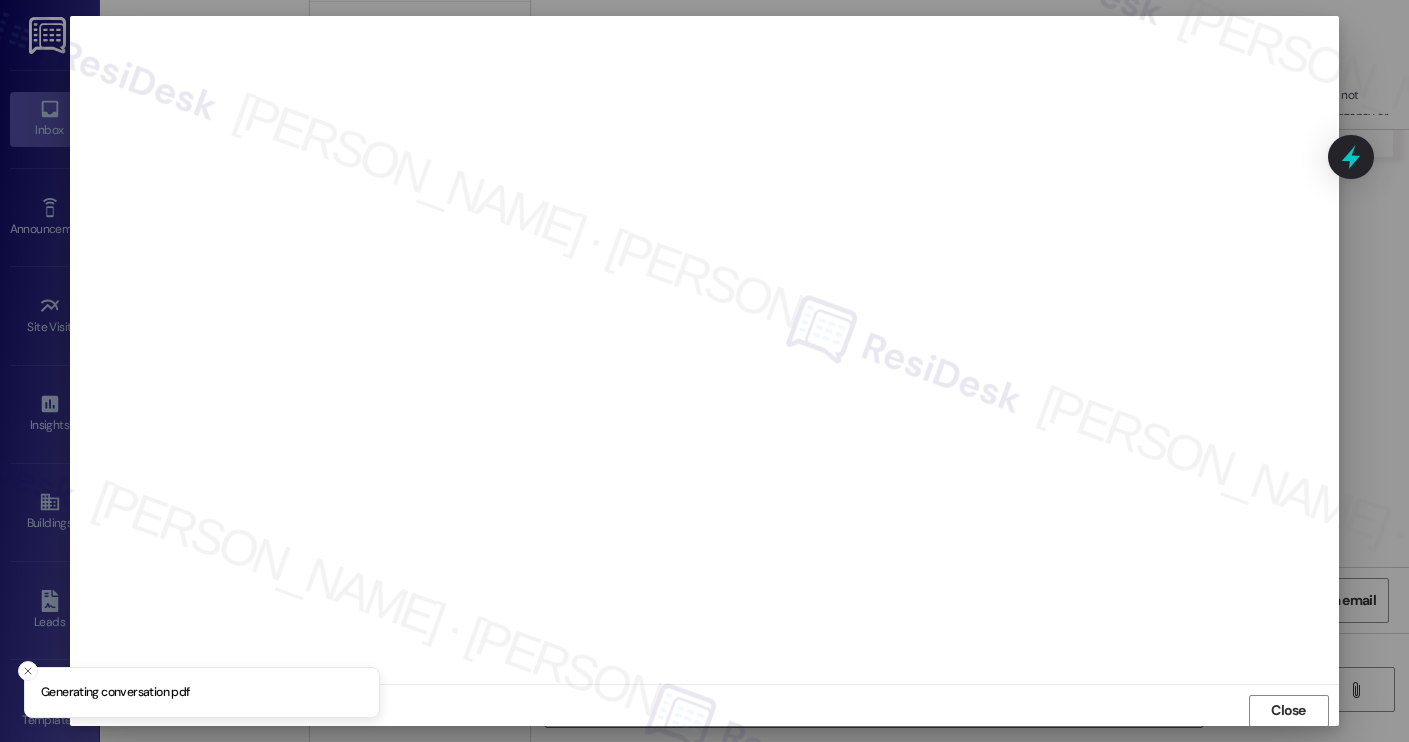 scroll, scrollTop: 1, scrollLeft: 0, axis: vertical 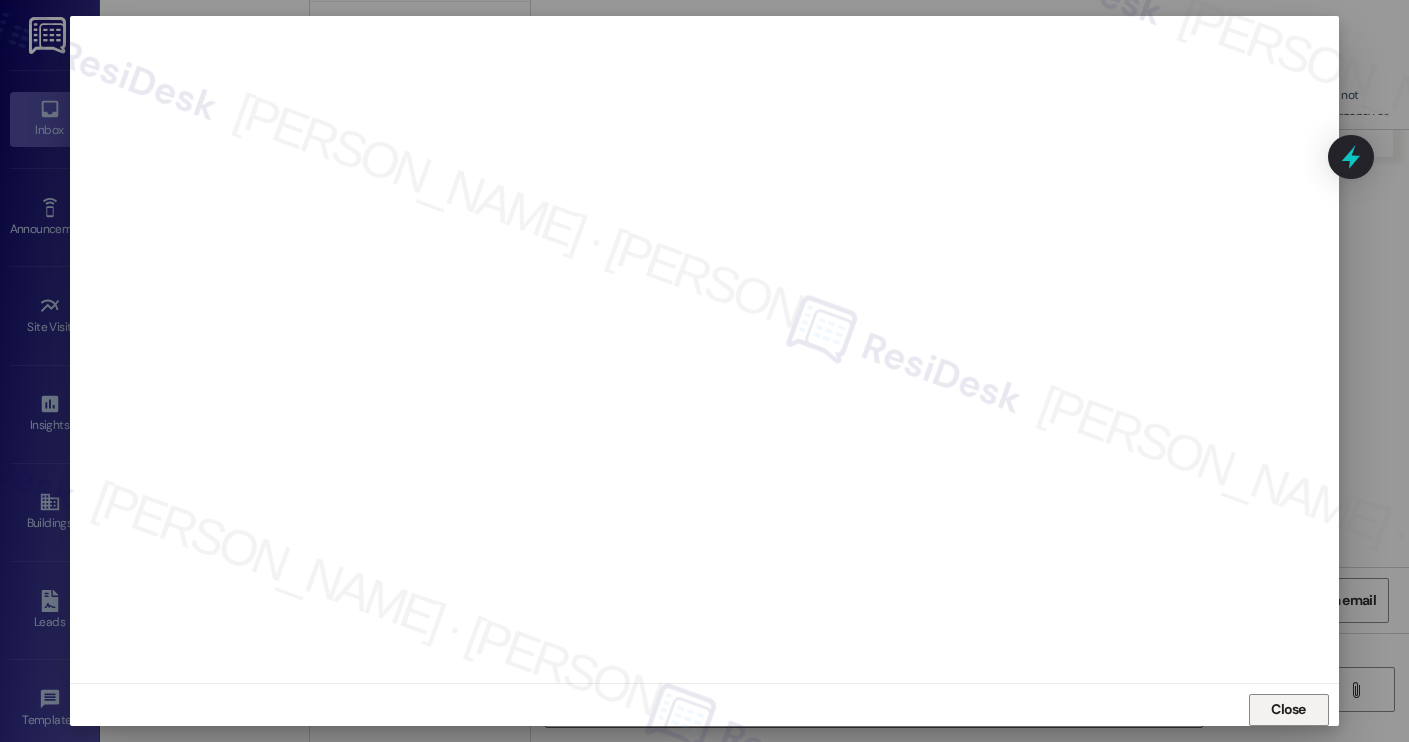 click on "Close" at bounding box center [1289, 710] 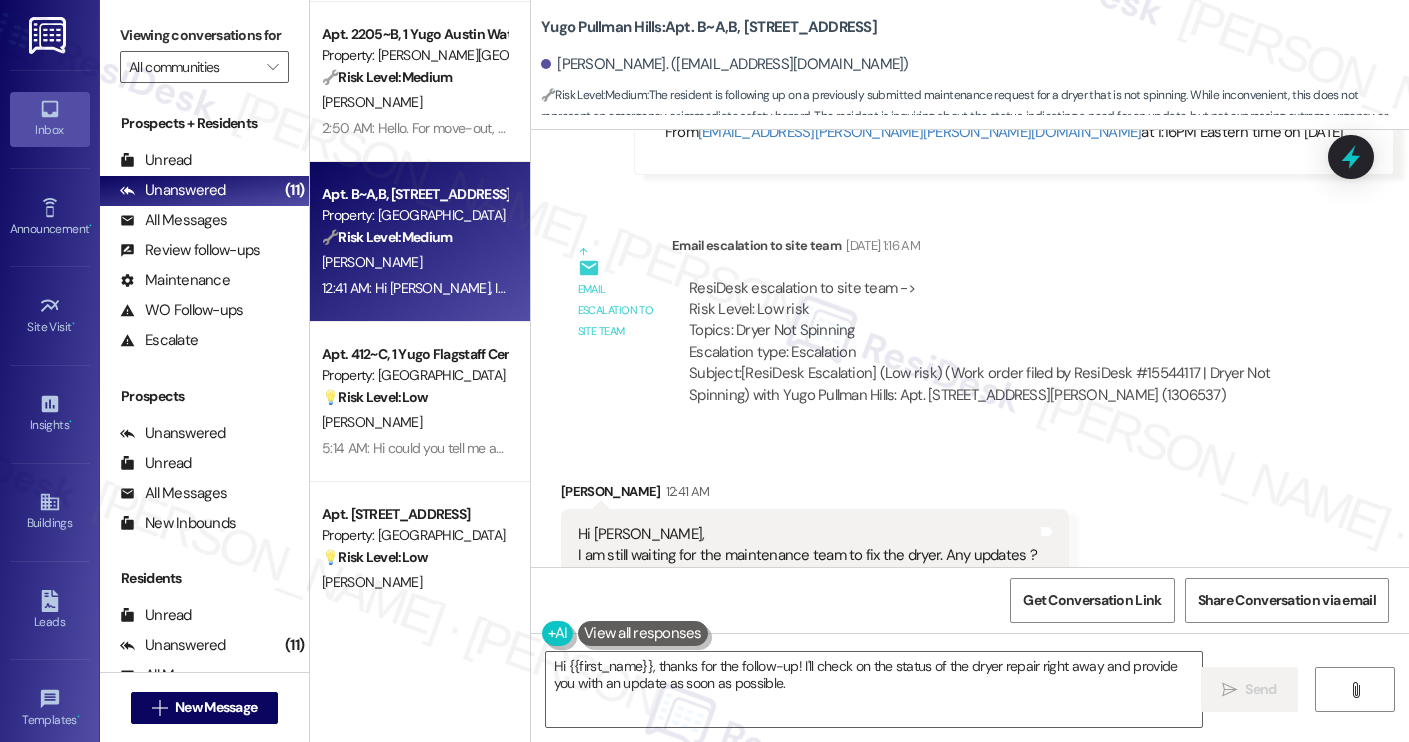 scroll, scrollTop: 11249, scrollLeft: 0, axis: vertical 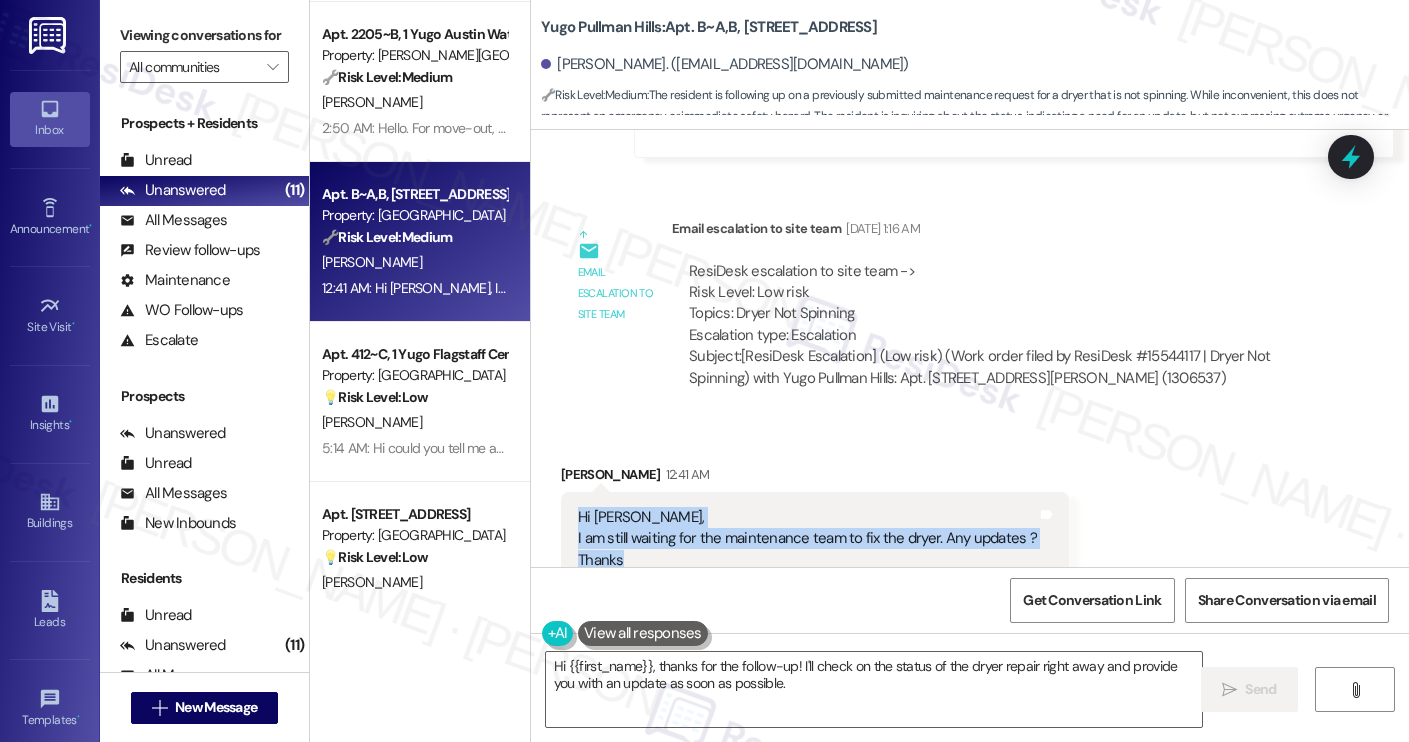 drag, startPoint x: 625, startPoint y: 496, endPoint x: 567, endPoint y: 455, distance: 71.02816 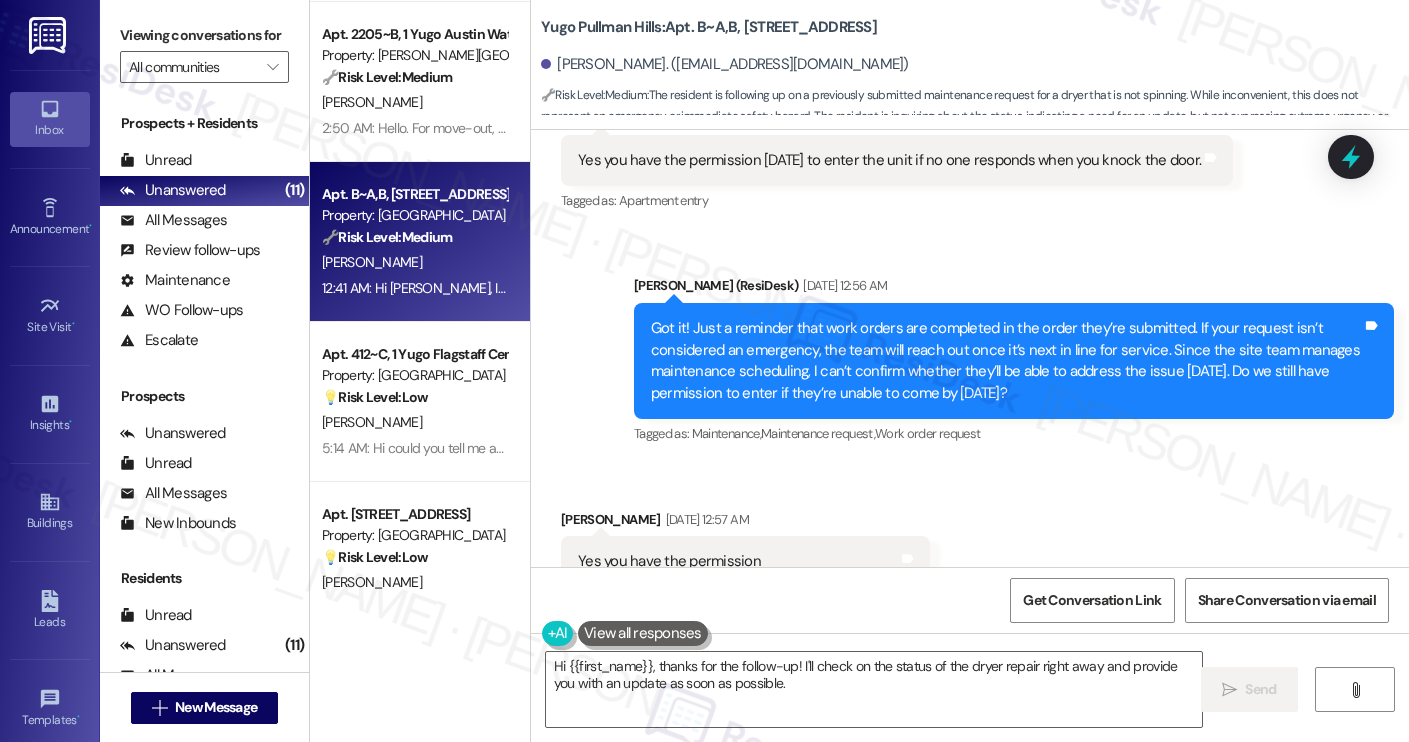 scroll, scrollTop: 10752, scrollLeft: 0, axis: vertical 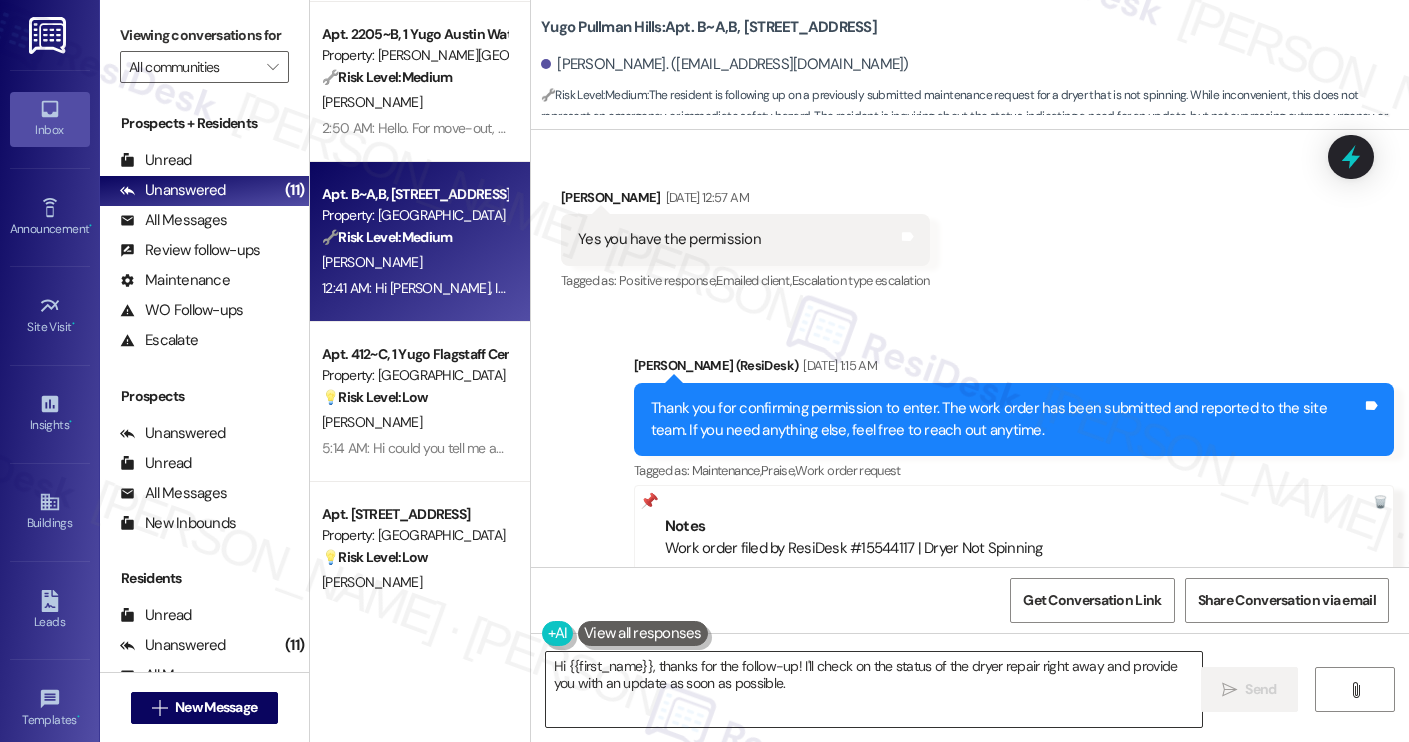 click on "Hi {{first_name}}, thanks for the follow-up! I'll check on the status of the dryer repair right away and provide you with an update as soon as possible." at bounding box center (874, 689) 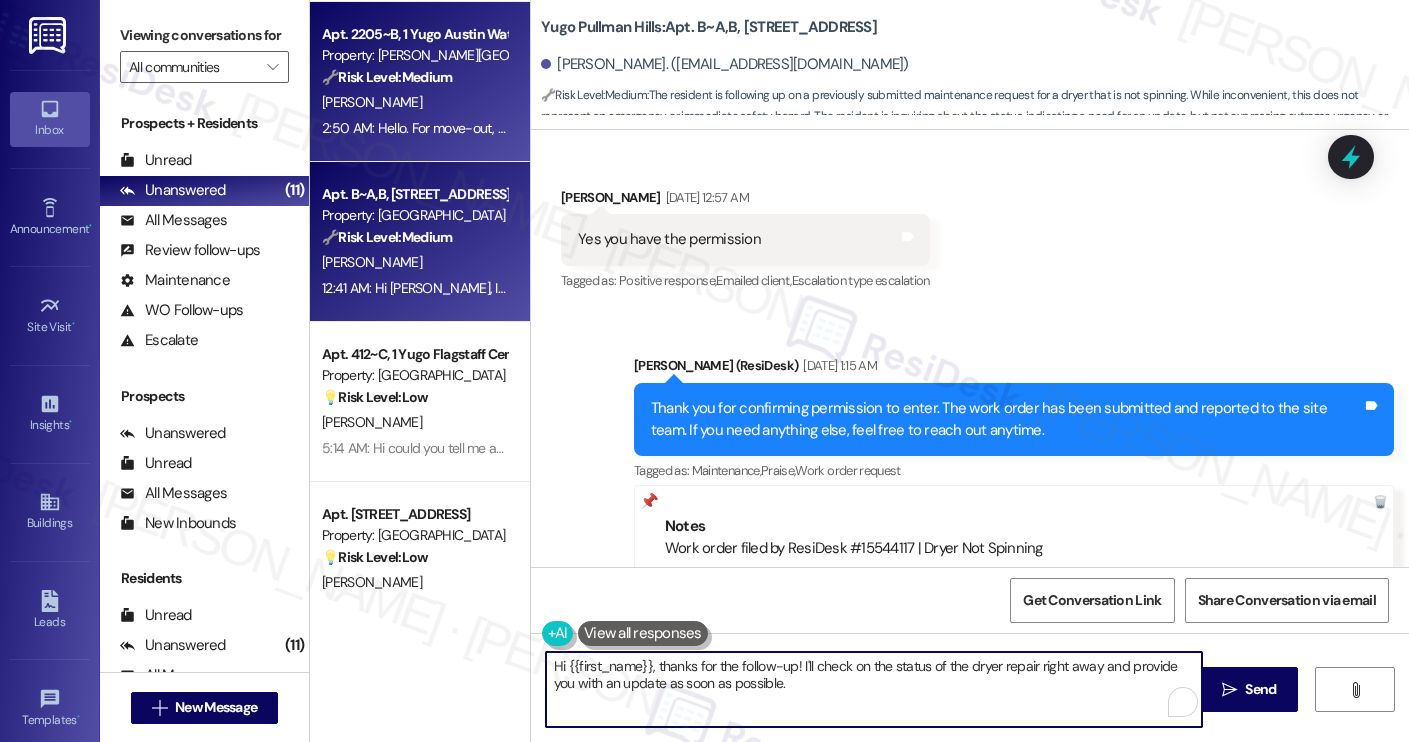 copy on "Hi Sarah,
I am still waiting for the maintenance team to fix the dryer. Any updates ?
Thanks" 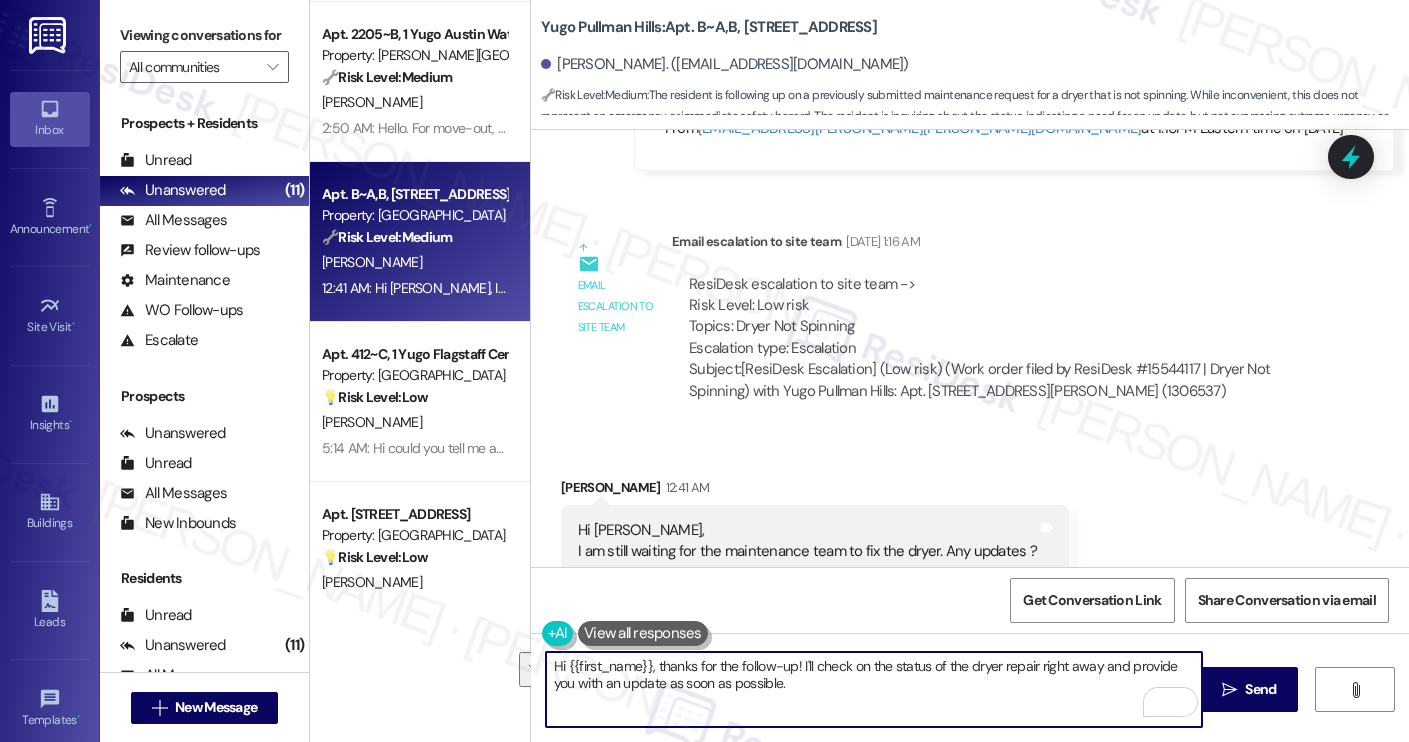 scroll, scrollTop: 11249, scrollLeft: 0, axis: vertical 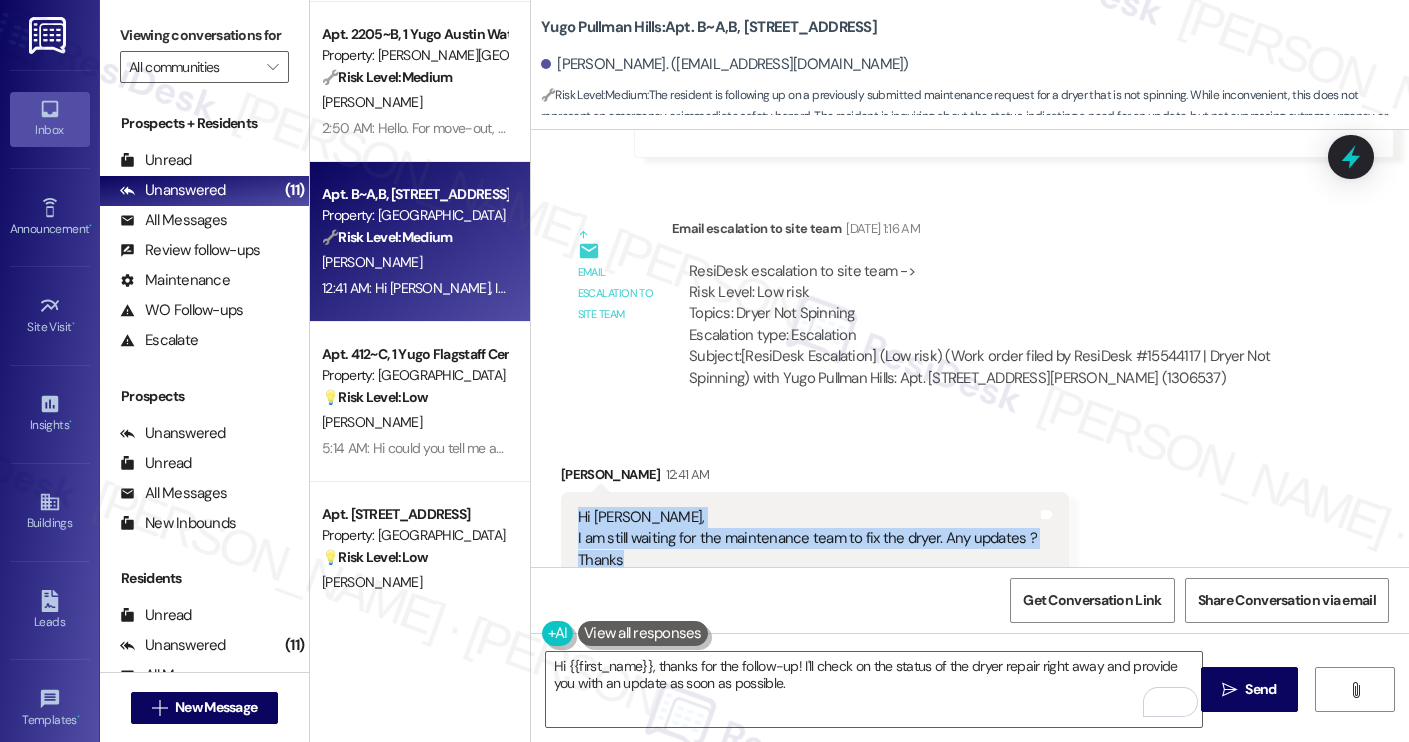 drag, startPoint x: 638, startPoint y: 492, endPoint x: 564, endPoint y: 460, distance: 80.622574 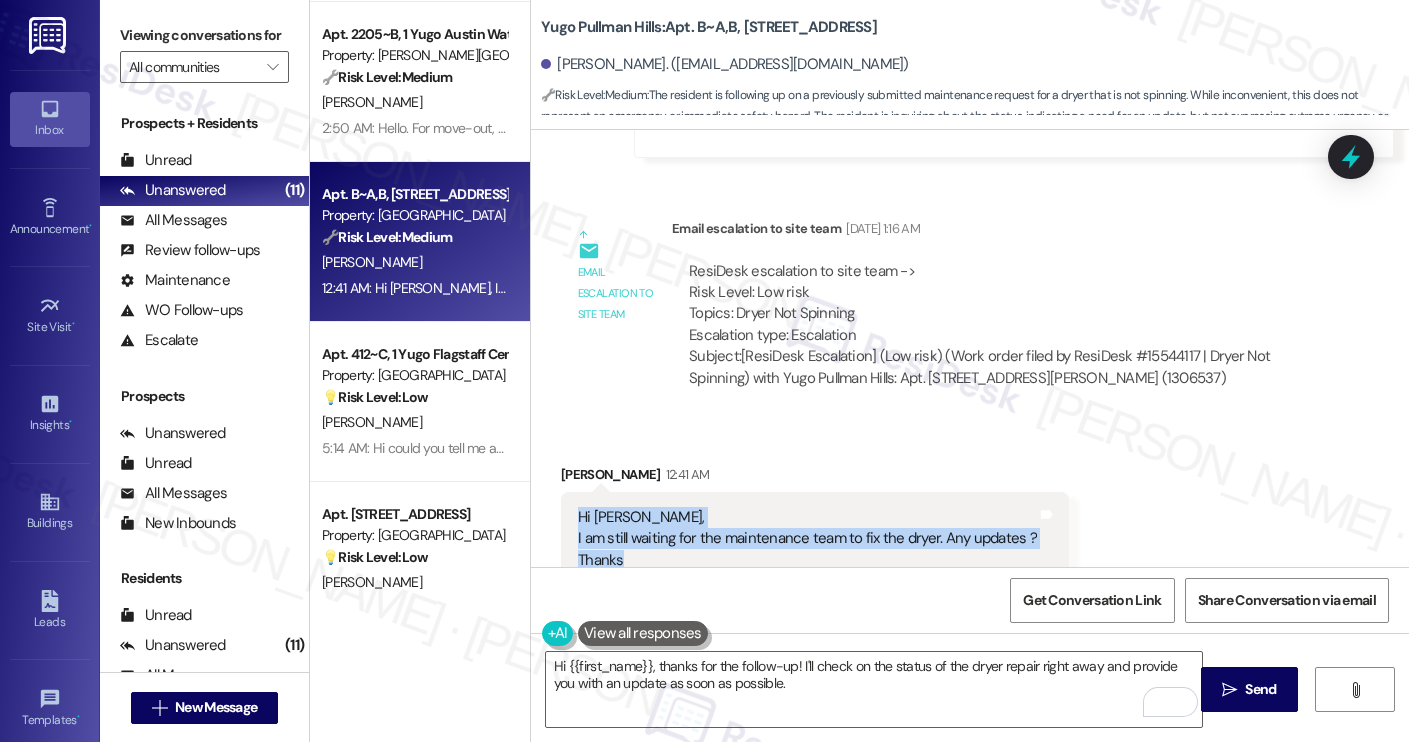 click on "Hi Sarah,
I am still waiting for the maintenance team to fix the dryer. Any updates ?
Thanks  Tags and notes" at bounding box center [815, 539] 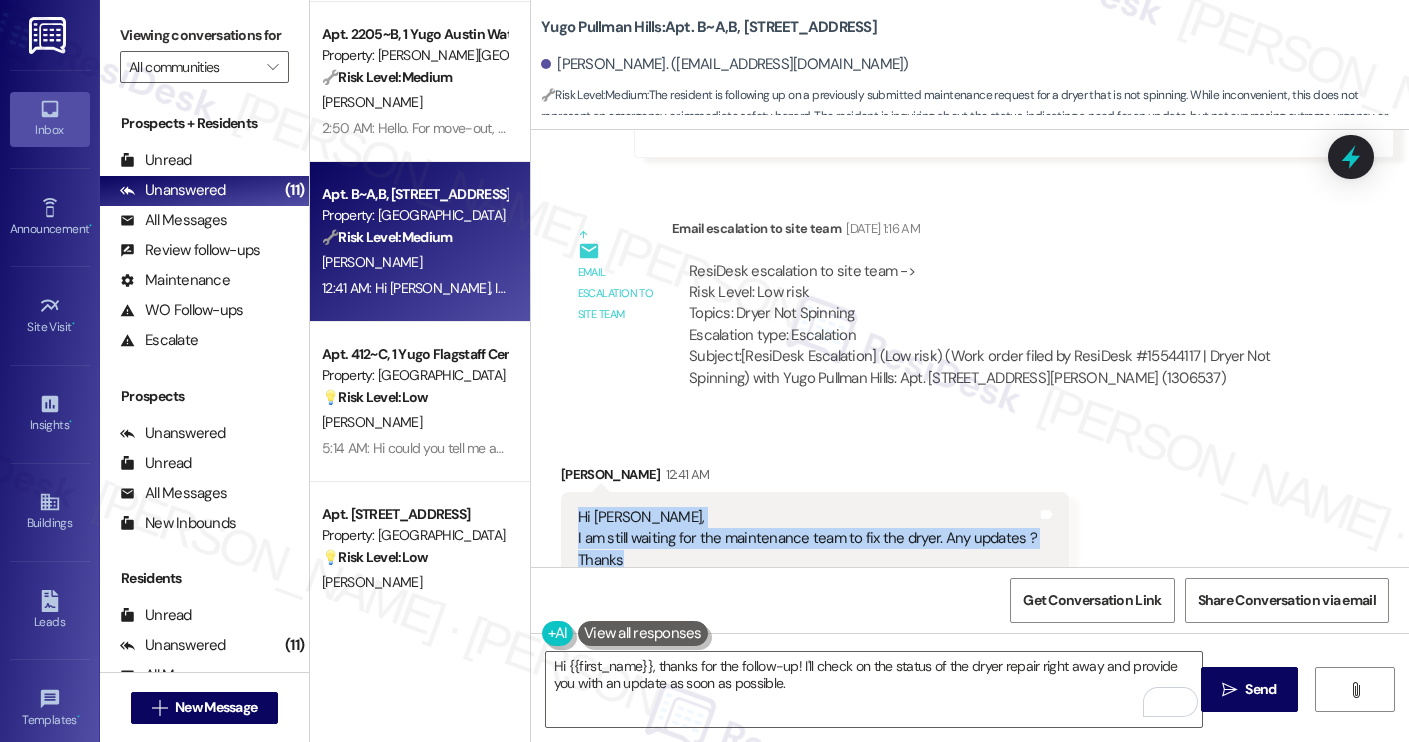 copy on "Hi Sarah,
I am still waiting for the maintenance team to fix the dryer. Any updates ?
Thanks" 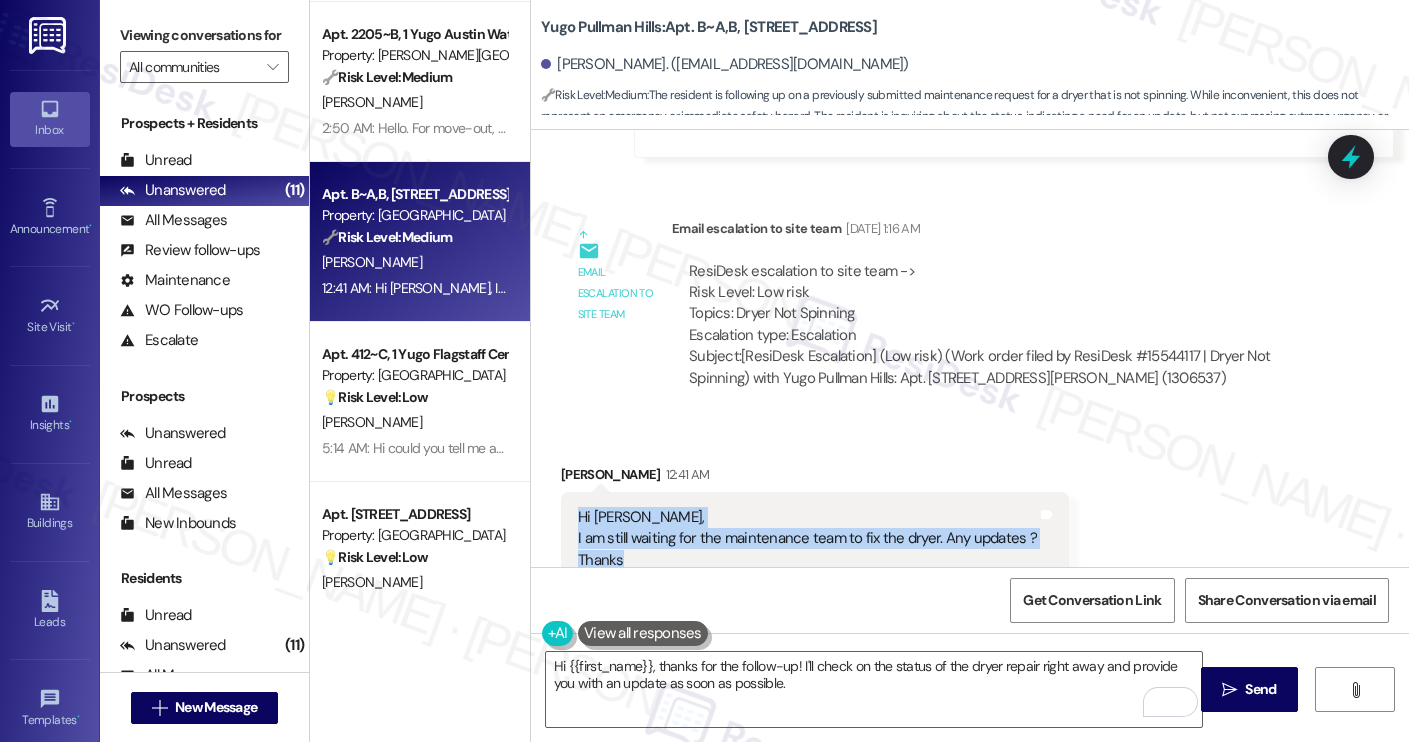 click on "Mohammed Almutairi. (m.8.1991@hotmail.com)" at bounding box center [725, 64] 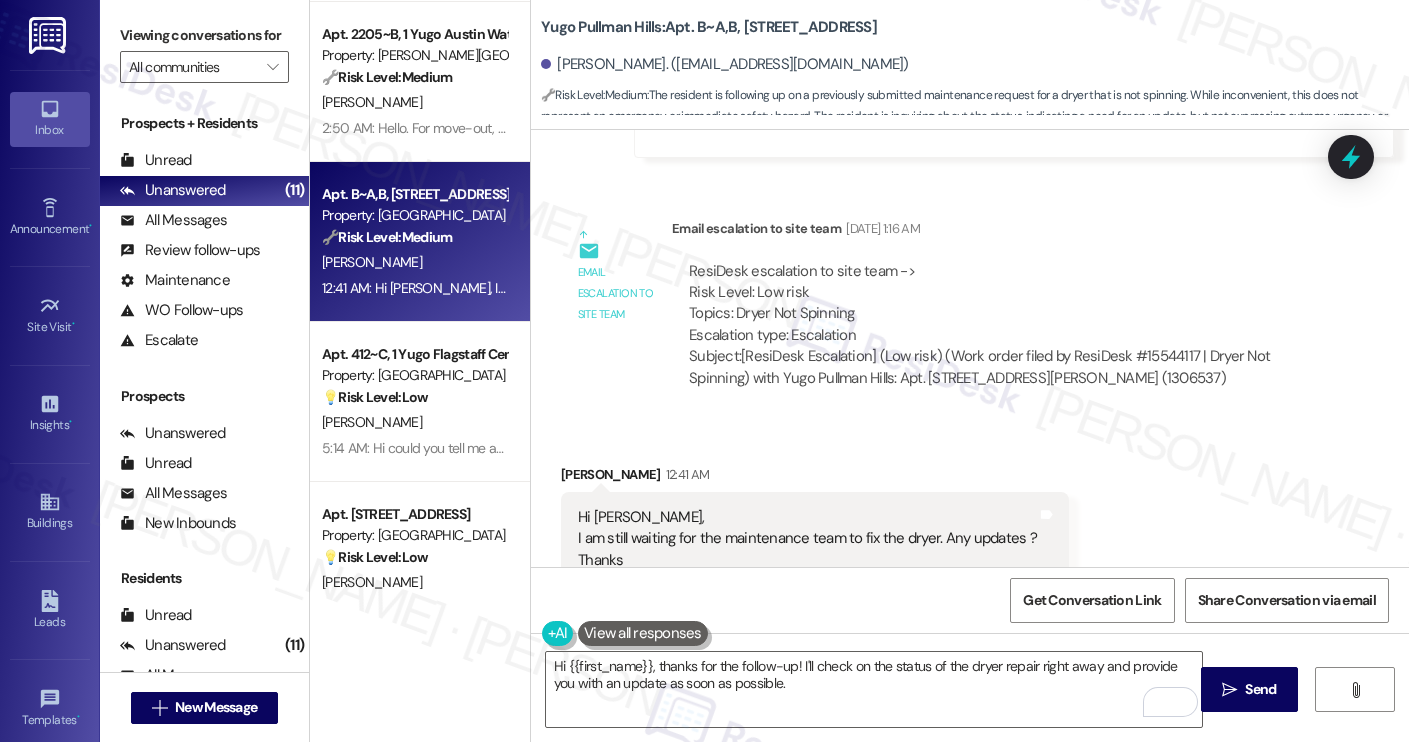 click on "Mohammed Almutairi. (m.8.1991@hotmail.com)" at bounding box center [725, 64] 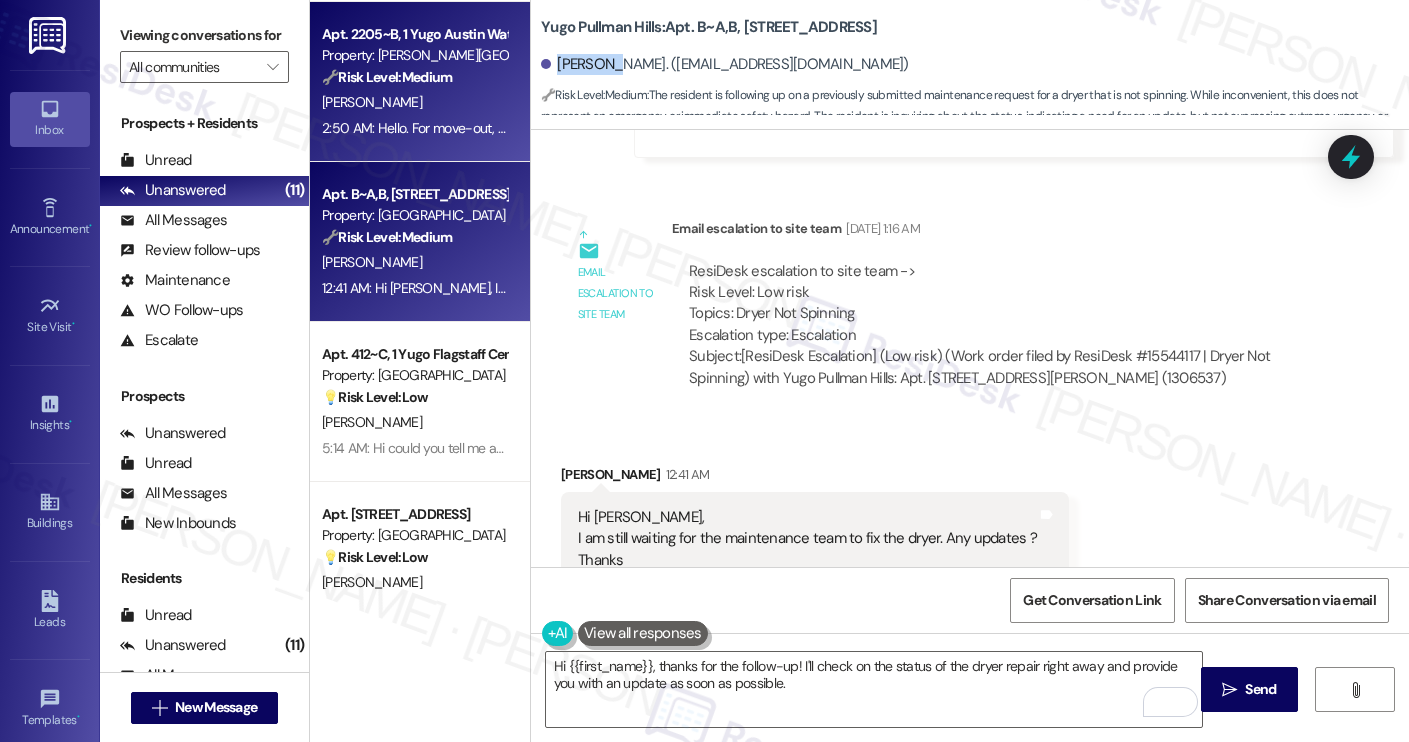 copy on "Mohammed" 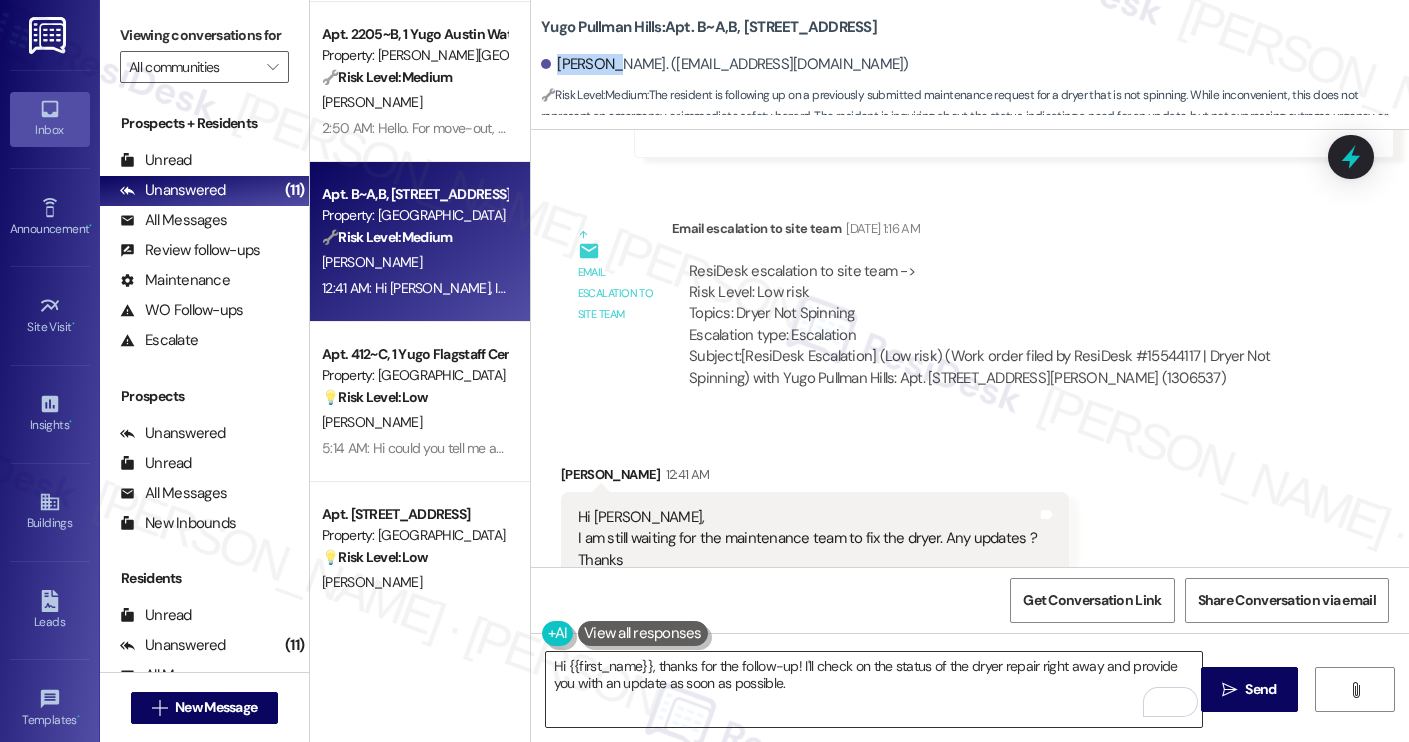 click on "Hi {{first_name}}, thanks for the follow-up! I'll check on the status of the dryer repair right away and provide you with an update as soon as possible." at bounding box center [874, 689] 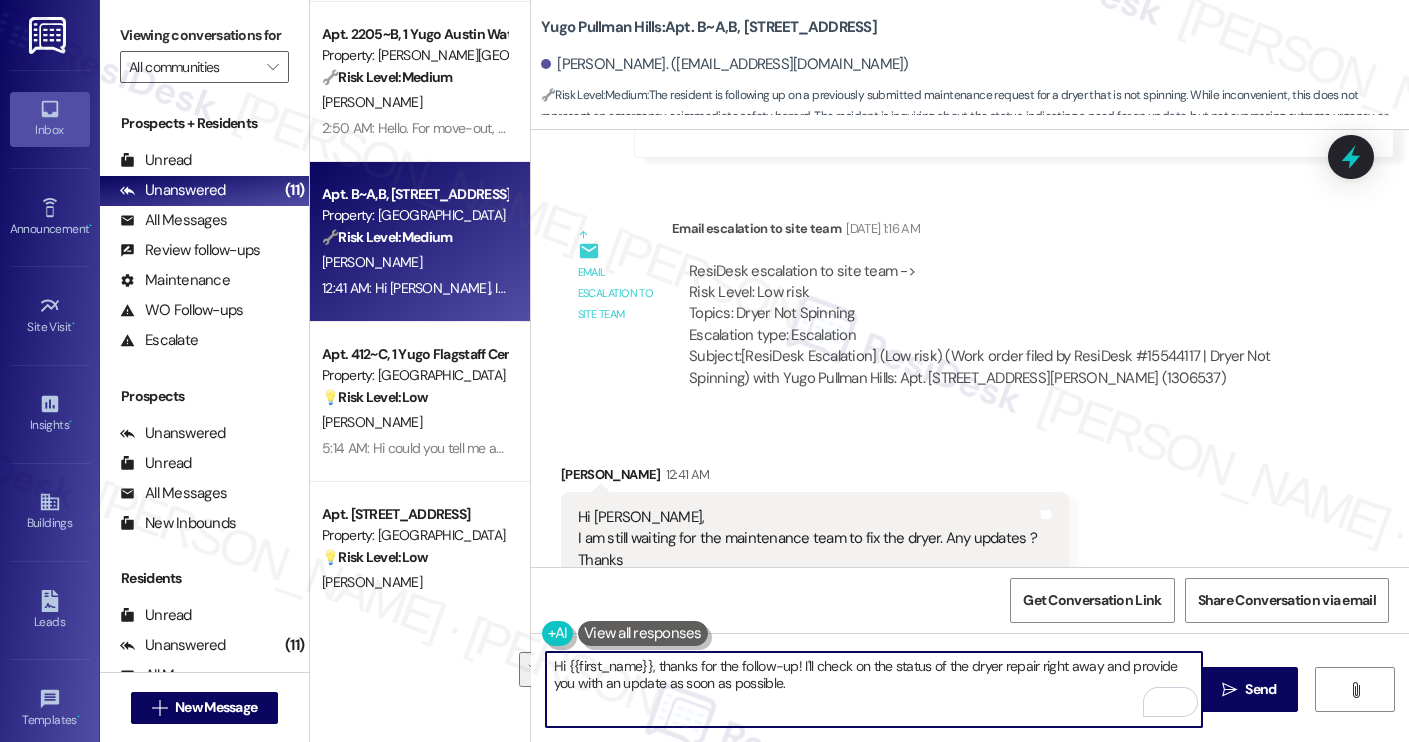 paste on "Mohammed, thanks for following up! I’ll check on the status of the dryer repair with the site team and get back to you as soon as I have an update. I appreciate your patience in the meantime!" 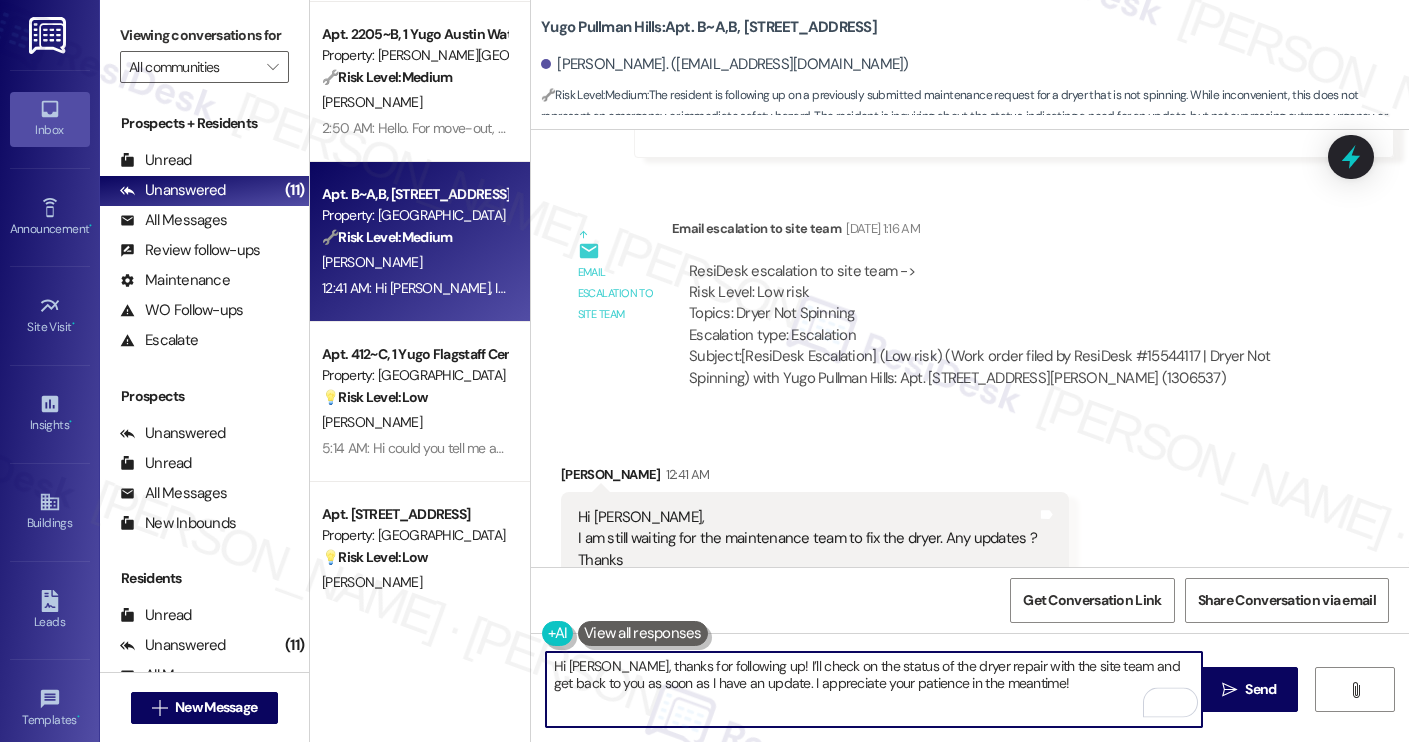 type on "Hi Mohammed, thanks for following up! I’ll check on the status of the dryer repair with the site team and get back to you as soon as I have an update. I appreciate your patience in the meantime!" 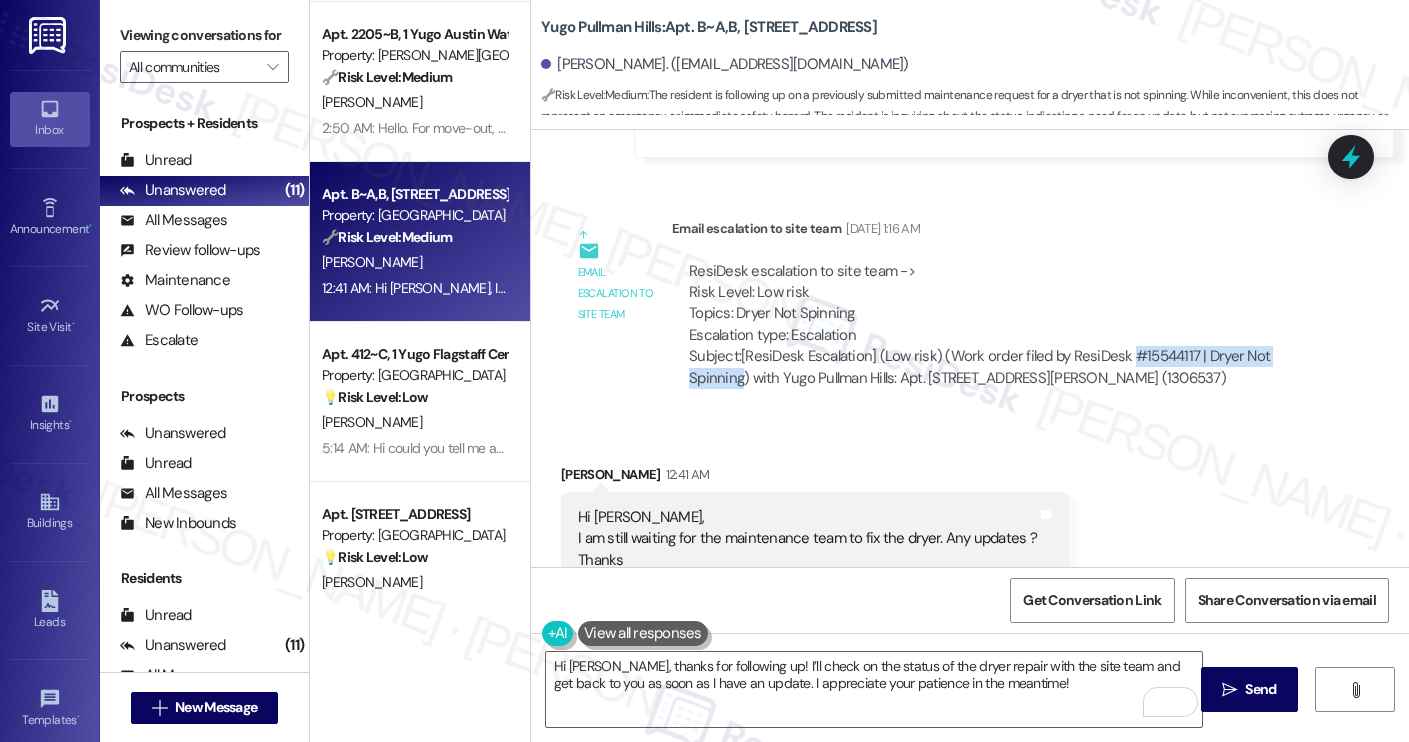 drag, startPoint x: 1118, startPoint y: 290, endPoint x: 734, endPoint y: 318, distance: 385.01947 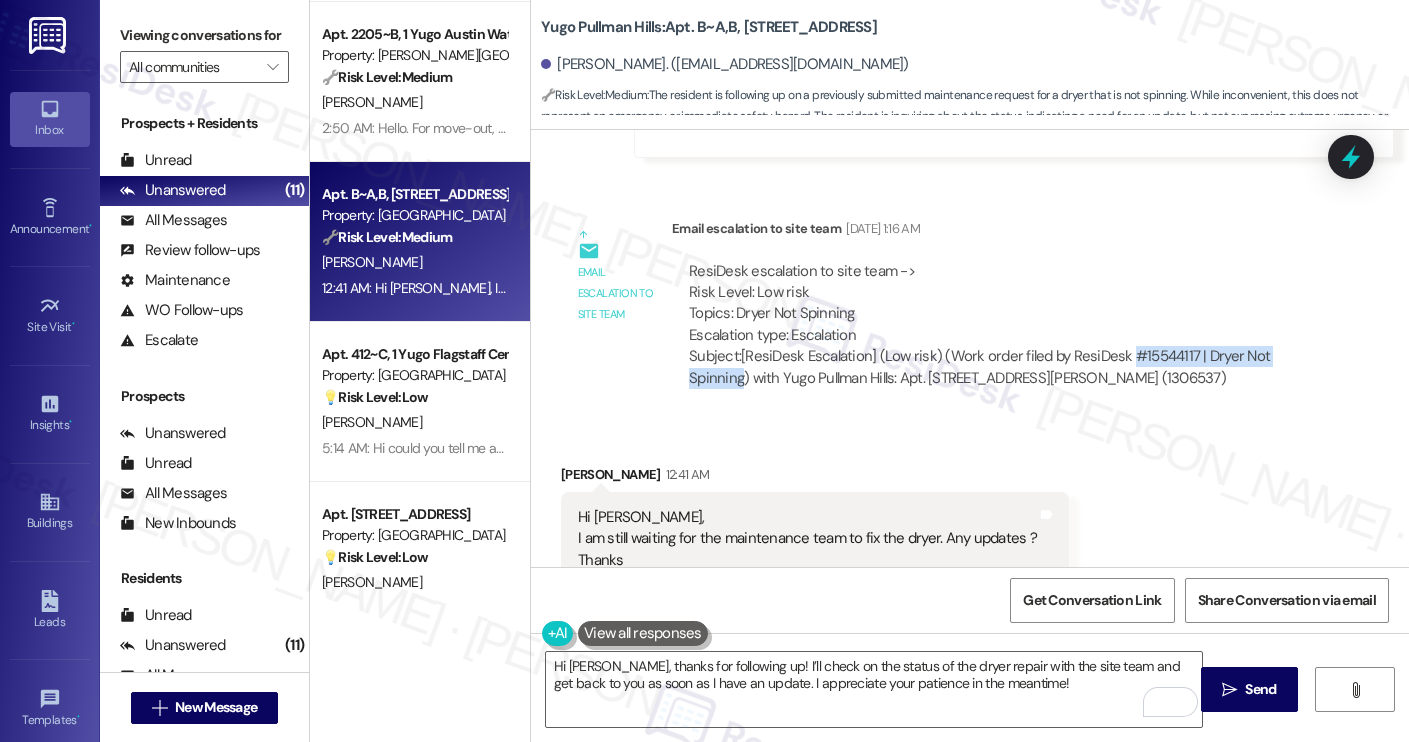 click on "Subject:  [ResiDesk Escalation] (Low risk) (Work order filed by ResiDesk #15544117 | Dryer Not Spinning) with Yugo Pullman Hills: Apt. B~A,B, 617 Yugo Pullman Hills (1306537)" at bounding box center [996, 367] 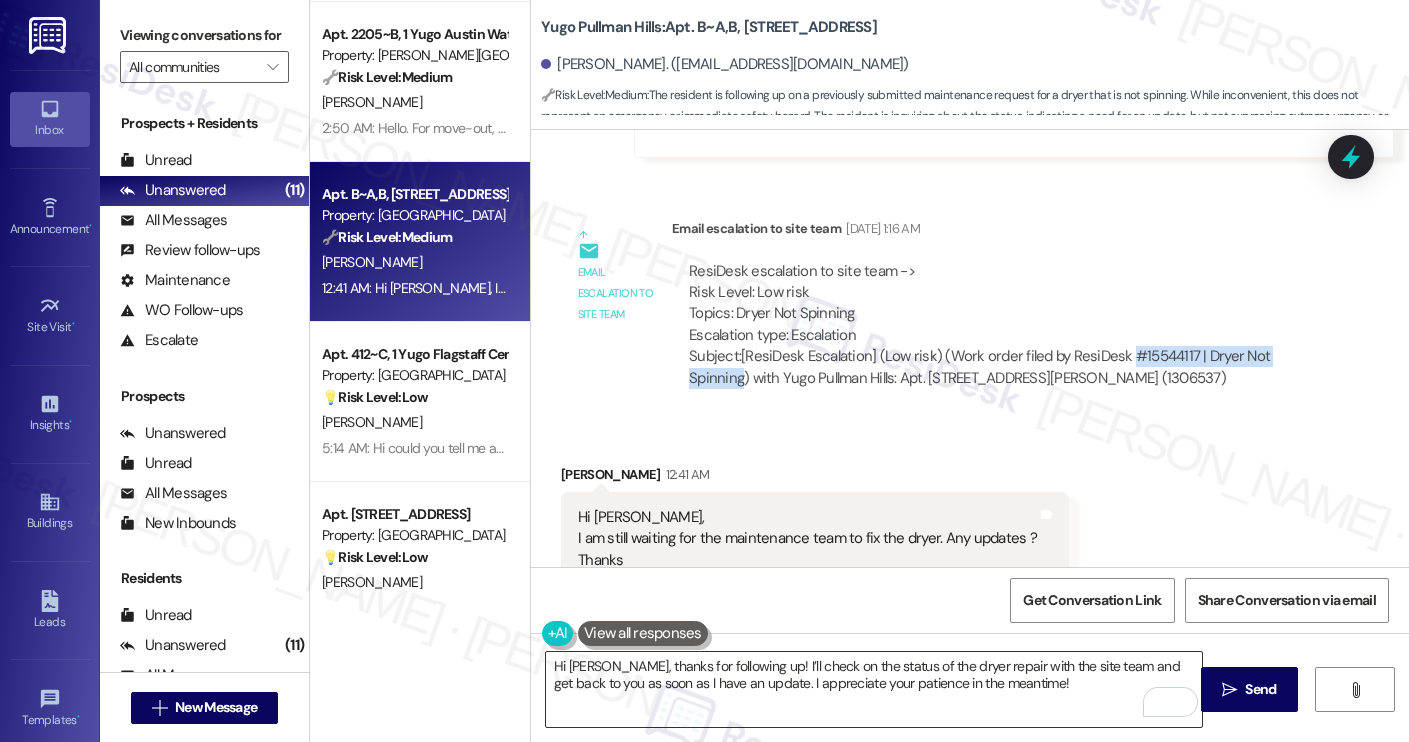 click on "Hi Mohammed, thanks for following up! I’ll check on the status of the dryer repair with the site team and get back to you as soon as I have an update. I appreciate your patience in the meantime!" at bounding box center (874, 689) 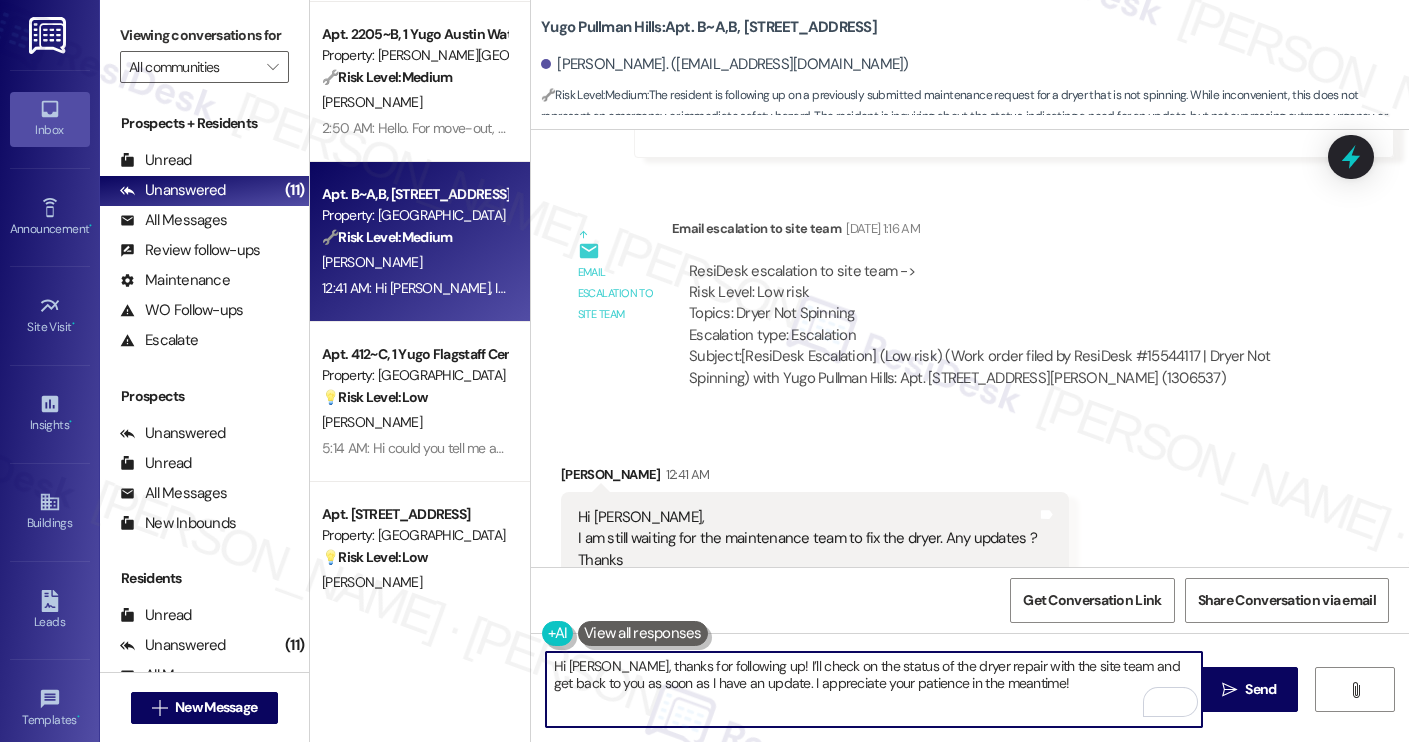click on "Hi Mohammed, thanks for following up! I’ll check on the status of the dryer repair with the site team and get back to you as soon as I have an update. I appreciate your patience in the meantime!" at bounding box center [874, 689] 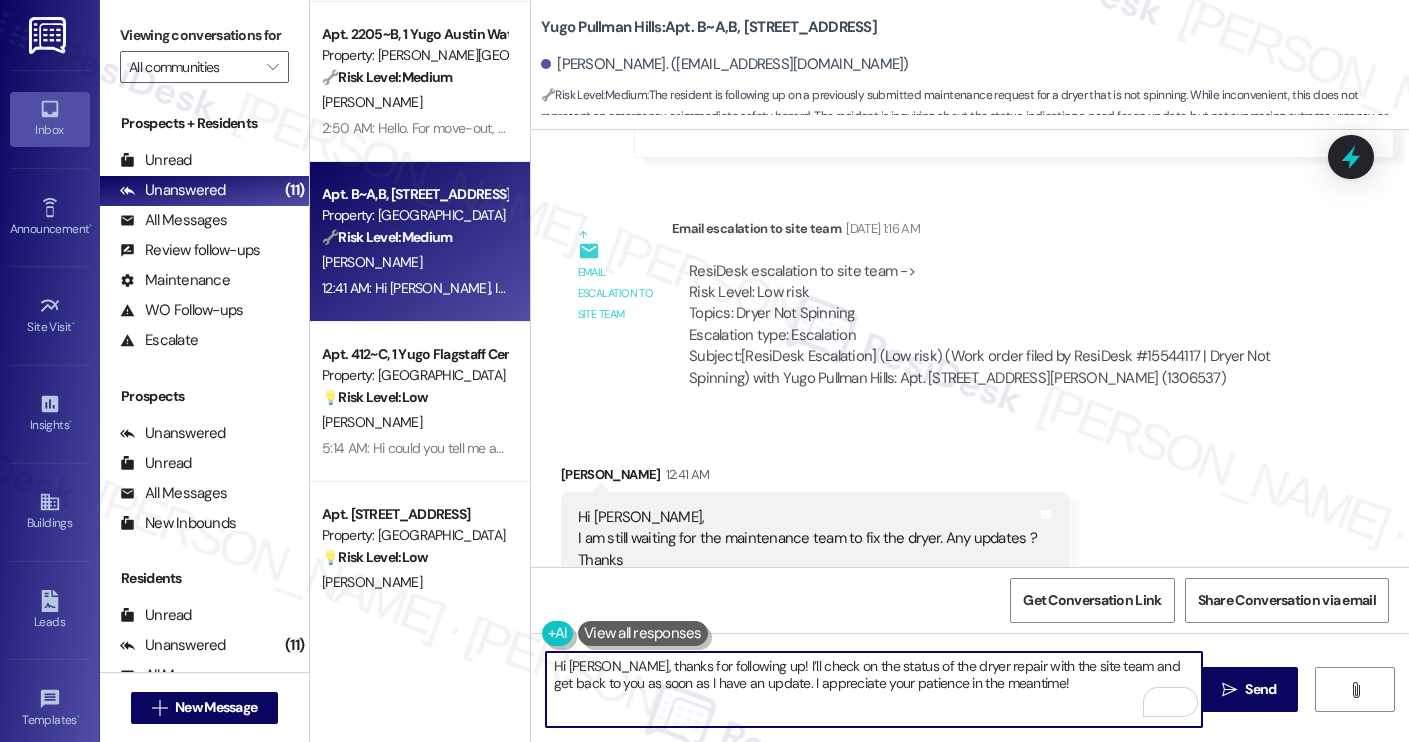 click on "Hi Mohammed, thanks for following up! I’ll check on the status of the dryer repair with the site team and get back to you as soon as I have an update. I appreciate your patience in the meantime!" at bounding box center [874, 689] 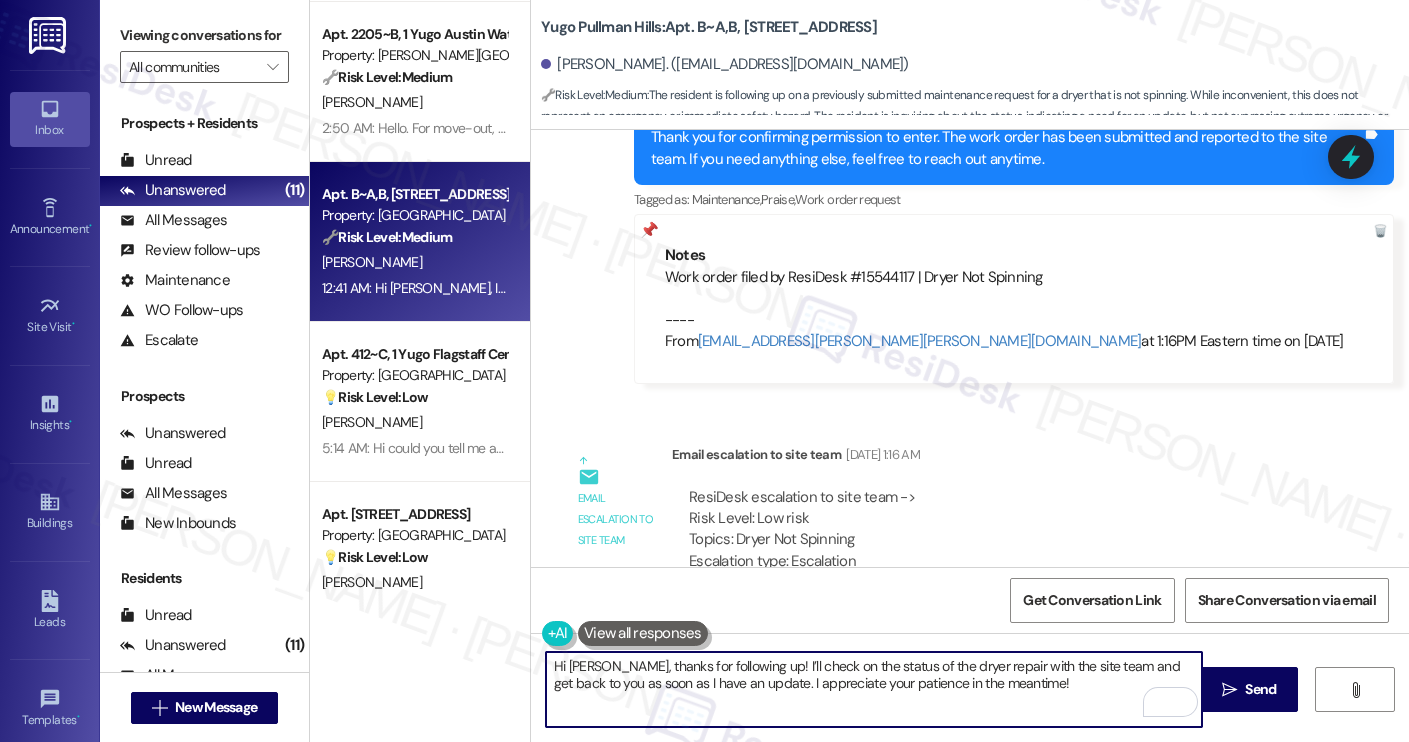 scroll, scrollTop: 11249, scrollLeft: 0, axis: vertical 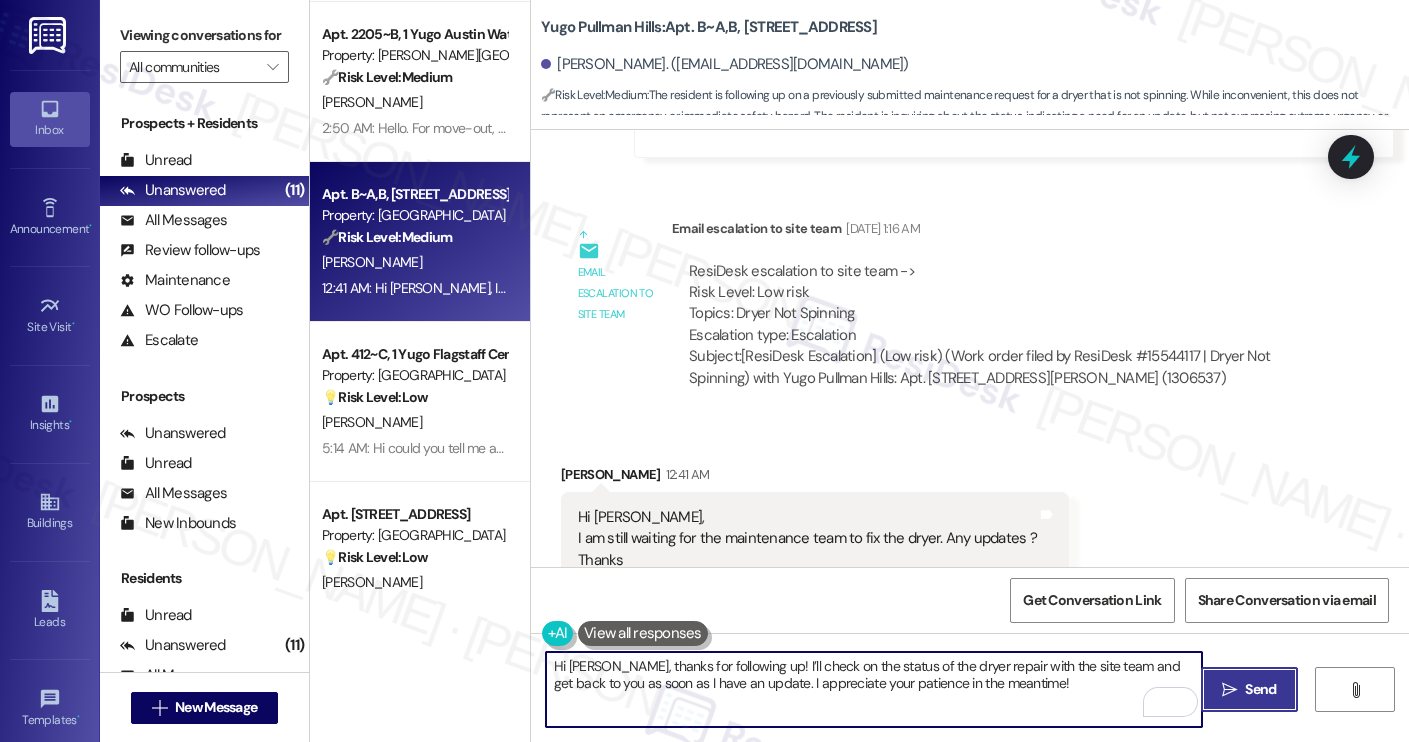 click on "" at bounding box center (1229, 690) 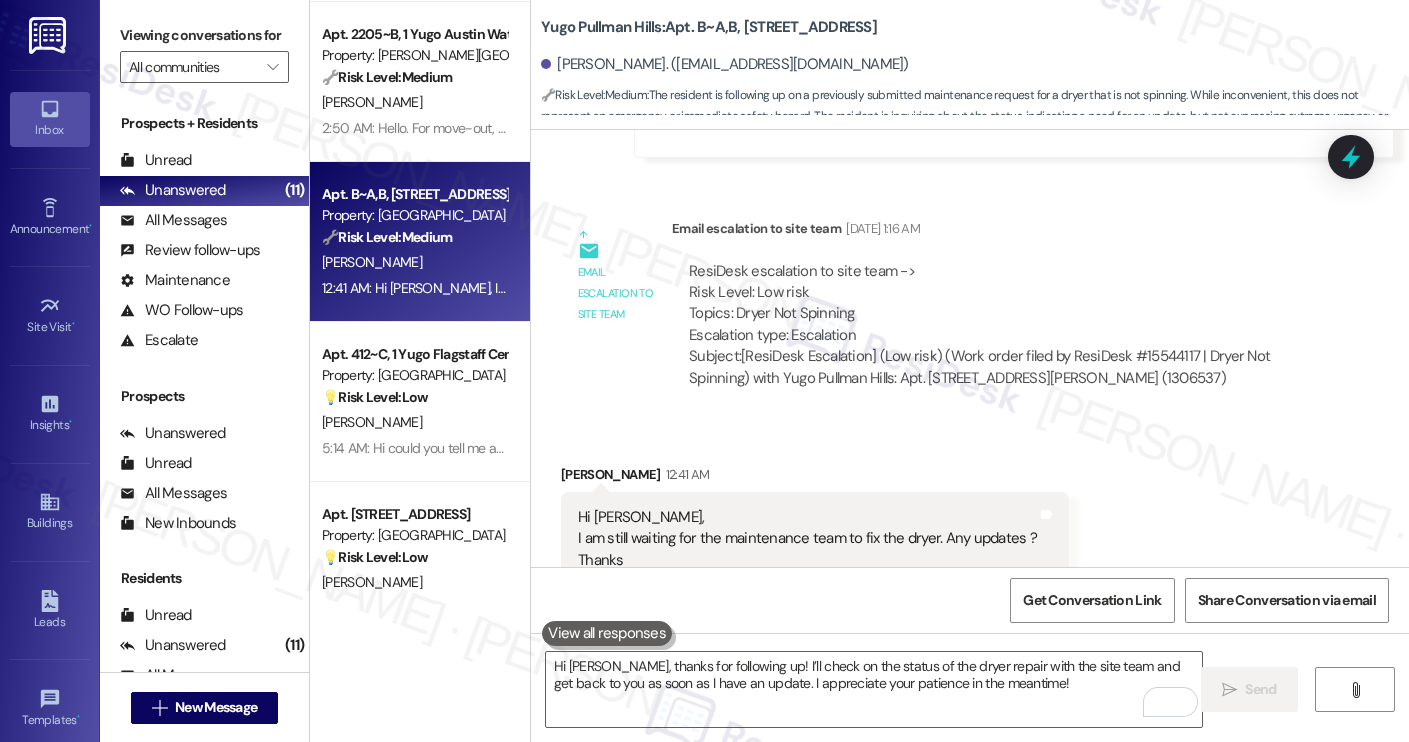 type 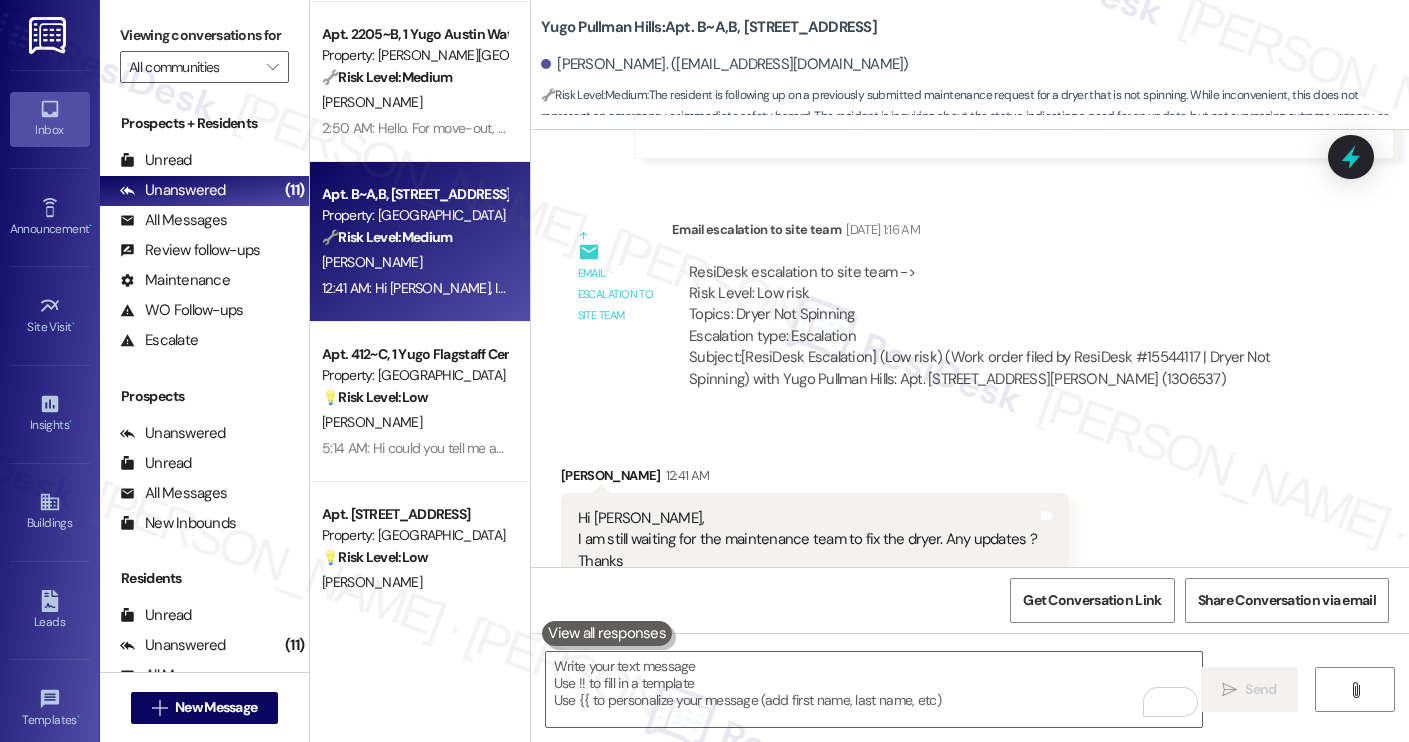 scroll, scrollTop: 11410, scrollLeft: 0, axis: vertical 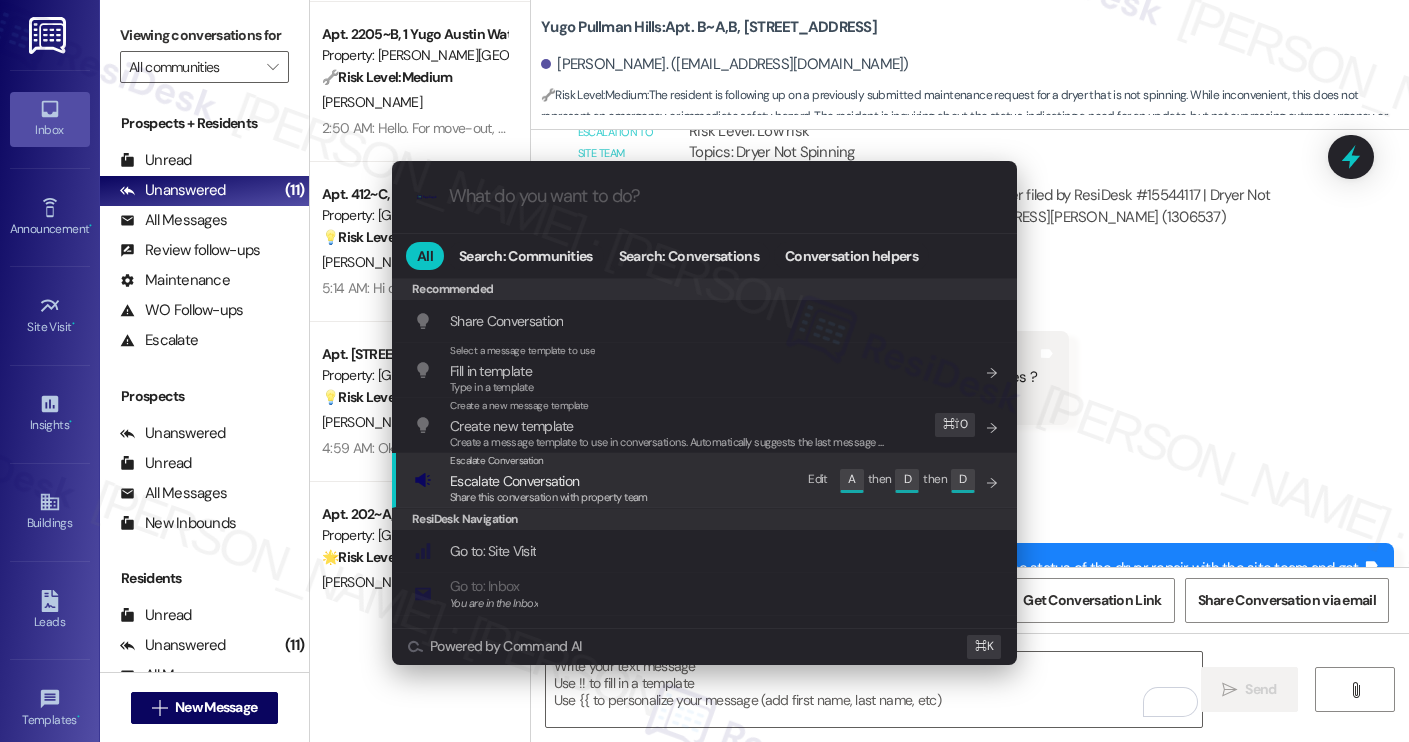 click on "Escalate Conversation Escalate Conversation Share this conversation with property team Edit A then D then D" at bounding box center (706, 480) 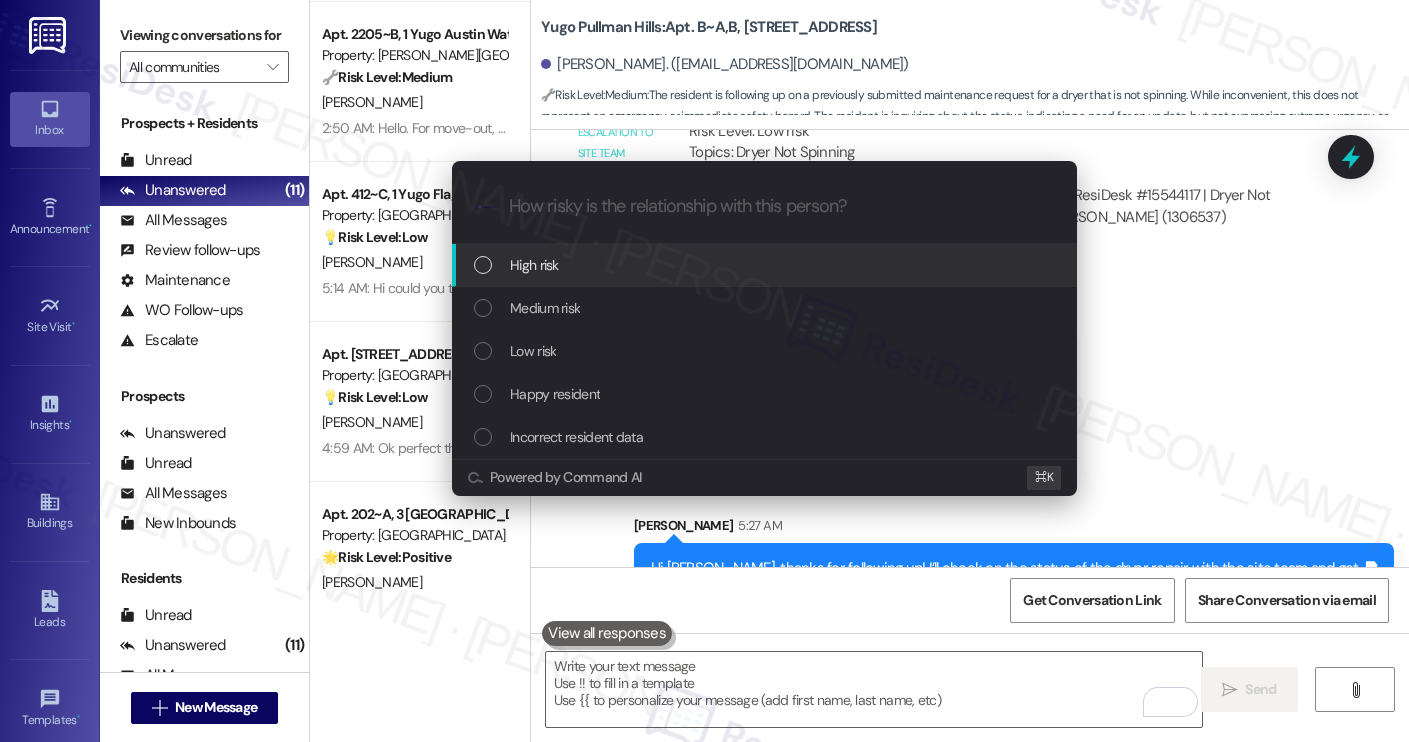 click on "High risk" at bounding box center [764, 265] 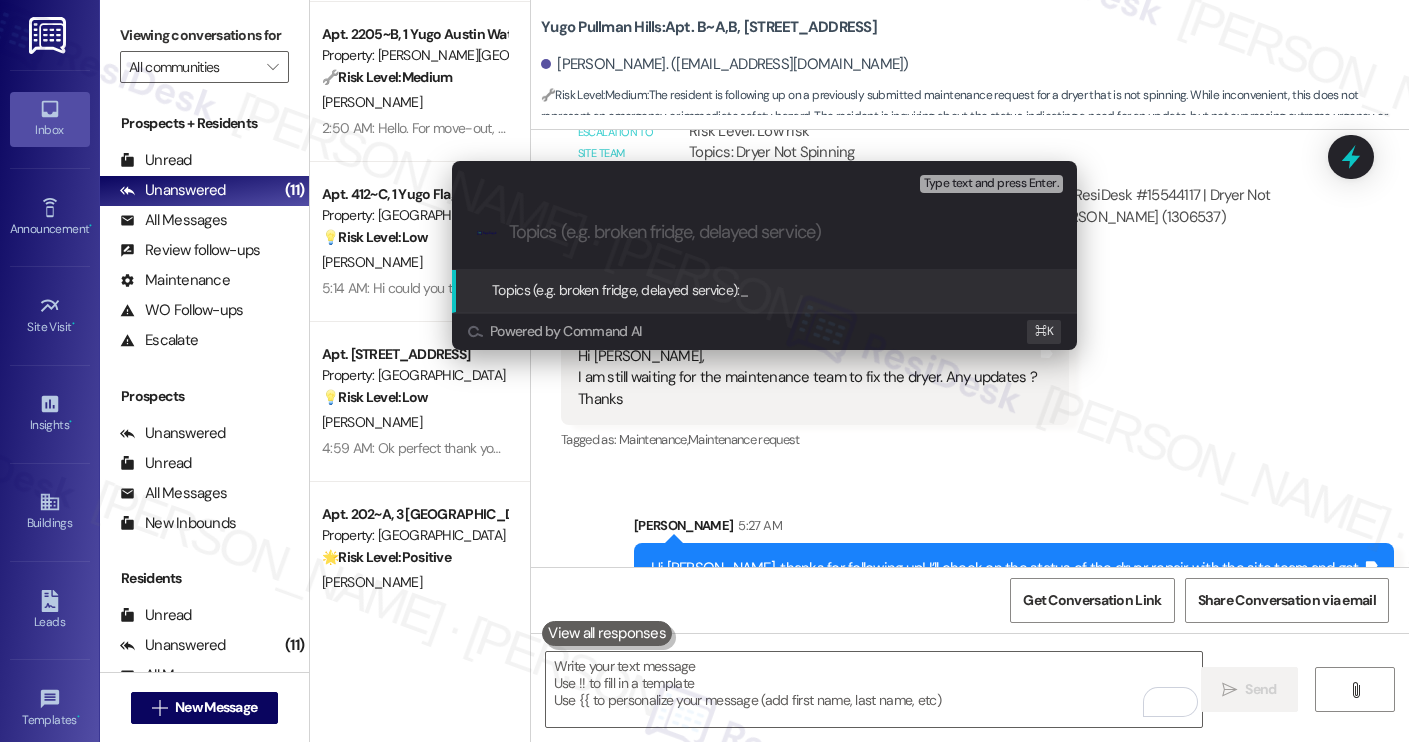 paste on "Follow up on WO#15544117 | Dryer Not Spinning" 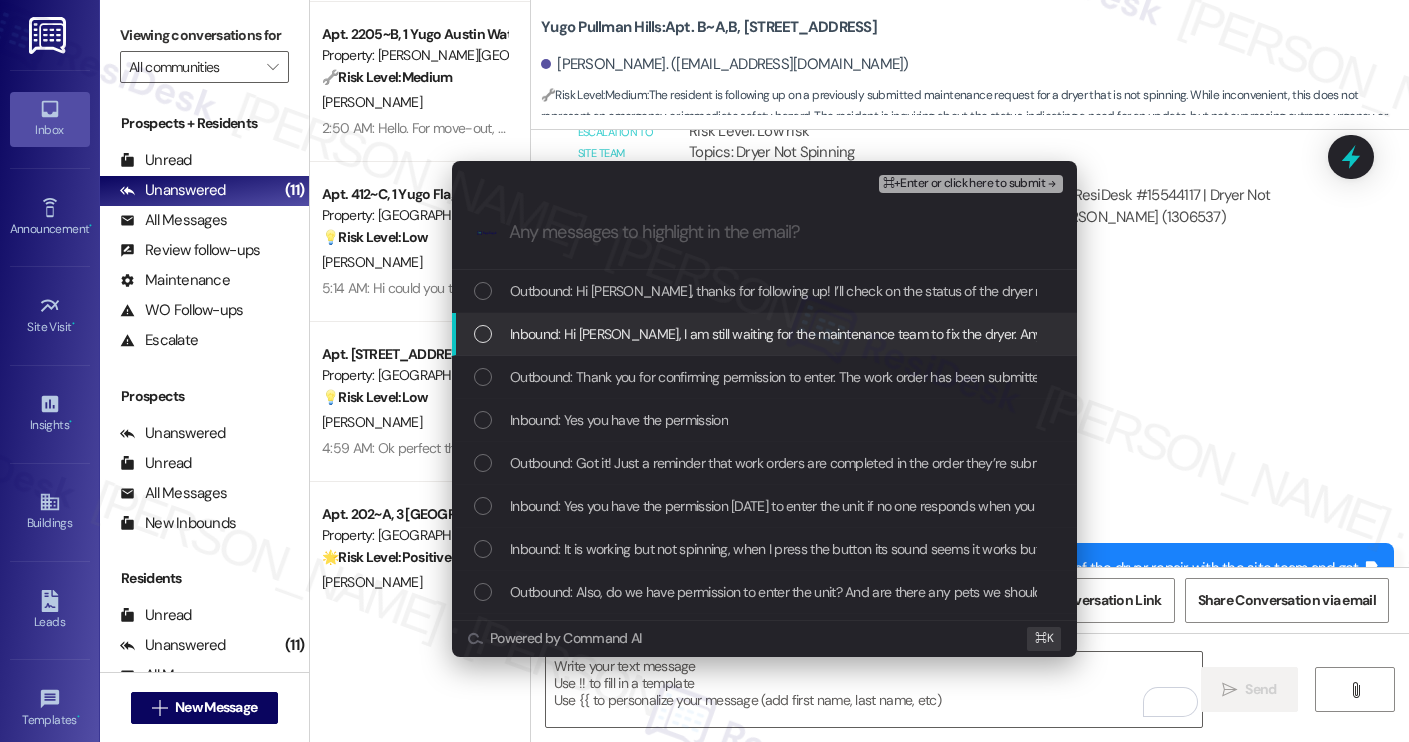 click on "Inbound: Hi Sarah,
I am still waiting for the maintenance team to fix the dryer. Any updates ?
Thanks" at bounding box center (830, 334) 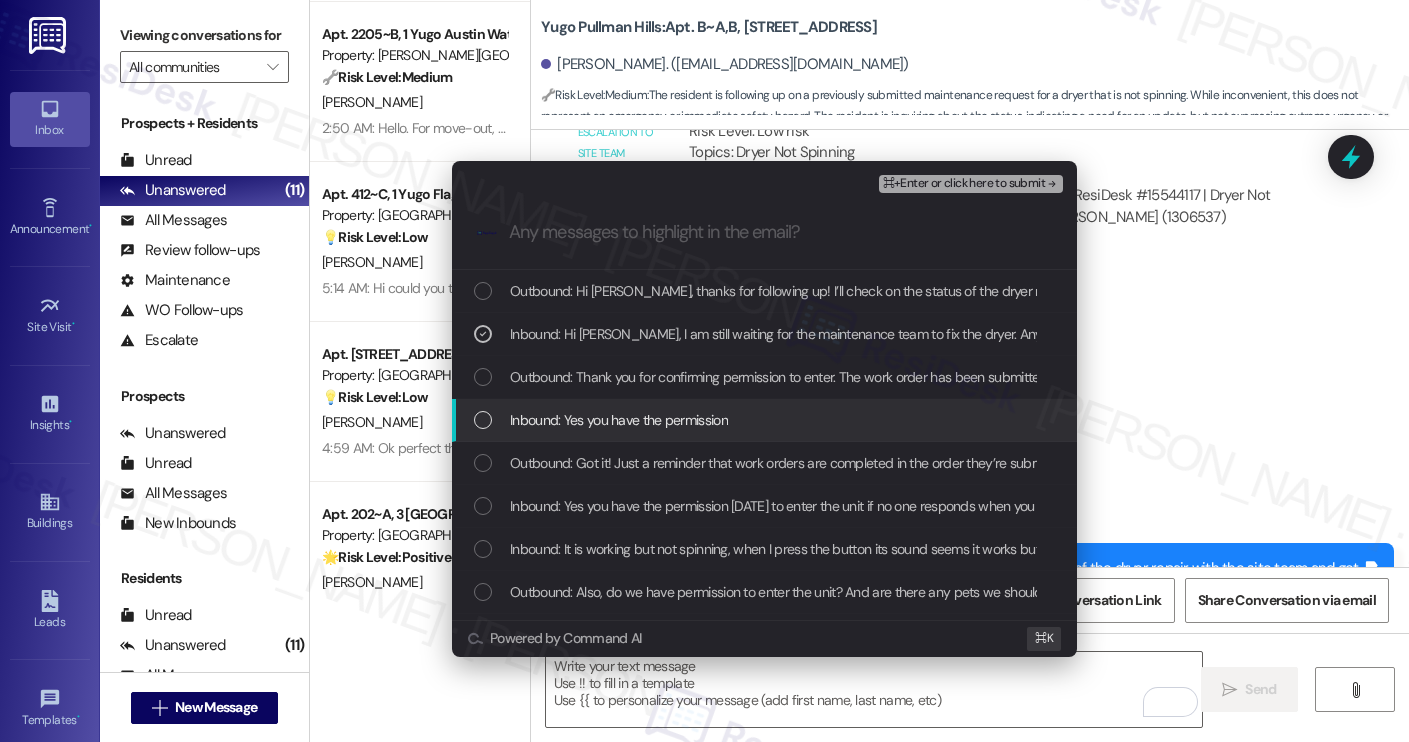 scroll, scrollTop: 16, scrollLeft: 0, axis: vertical 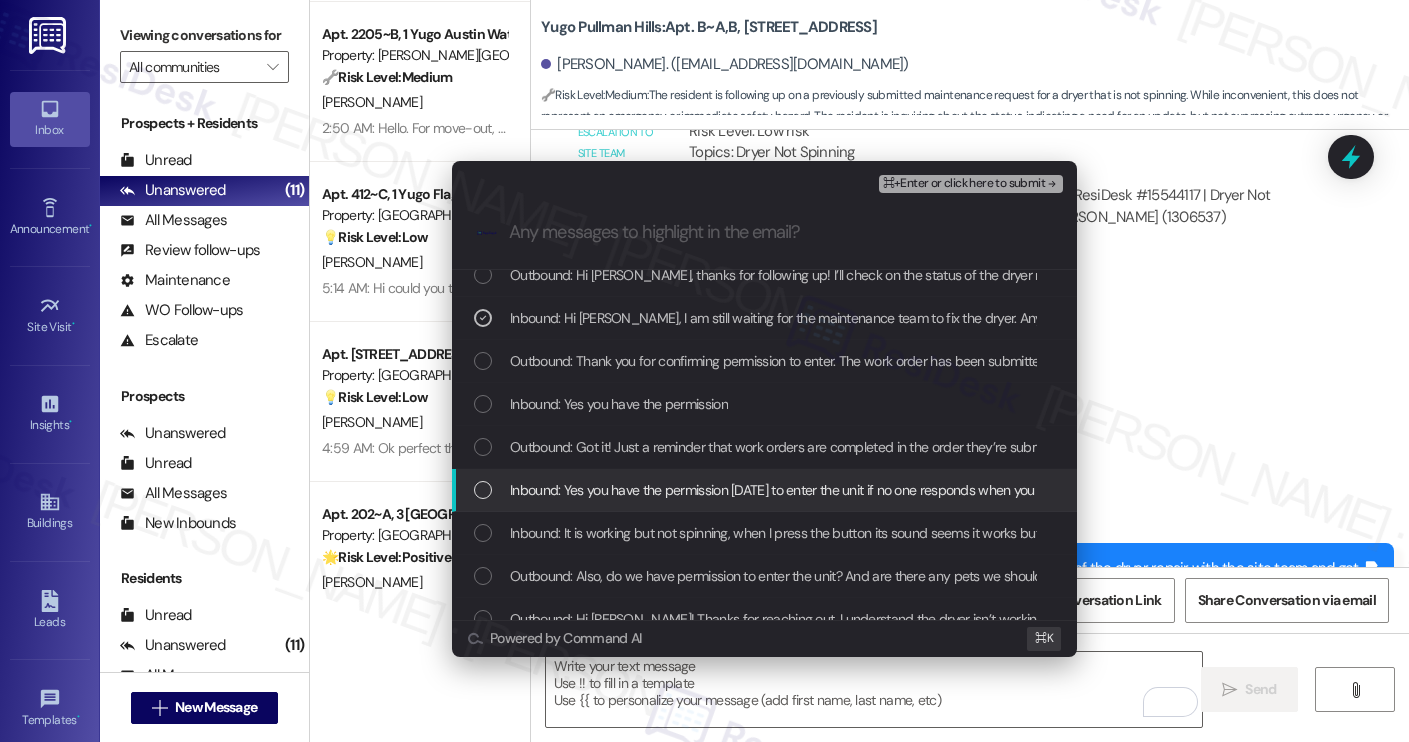 click on "Inbound: Yes you have the permission today to enter the unit if no one responds when you knock the door." at bounding box center [818, 490] 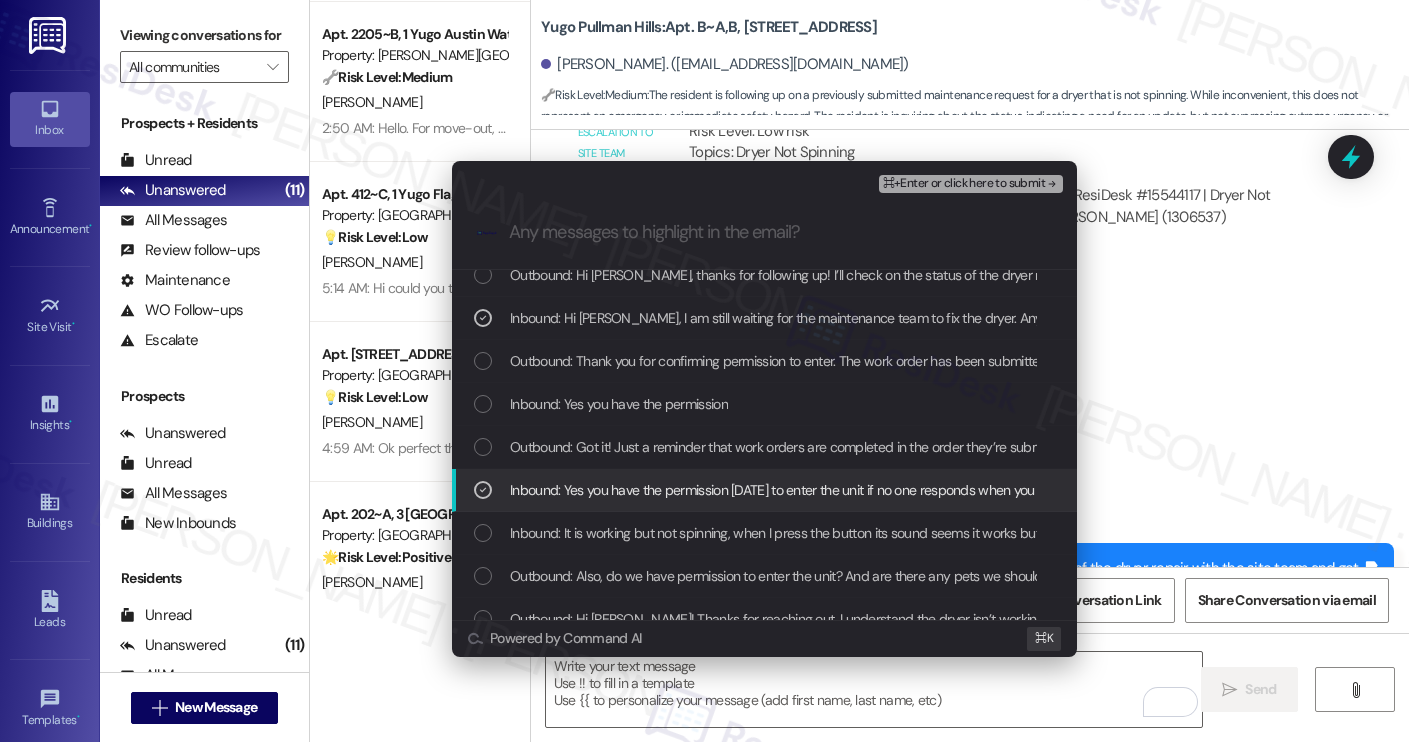 scroll, scrollTop: 43, scrollLeft: 0, axis: vertical 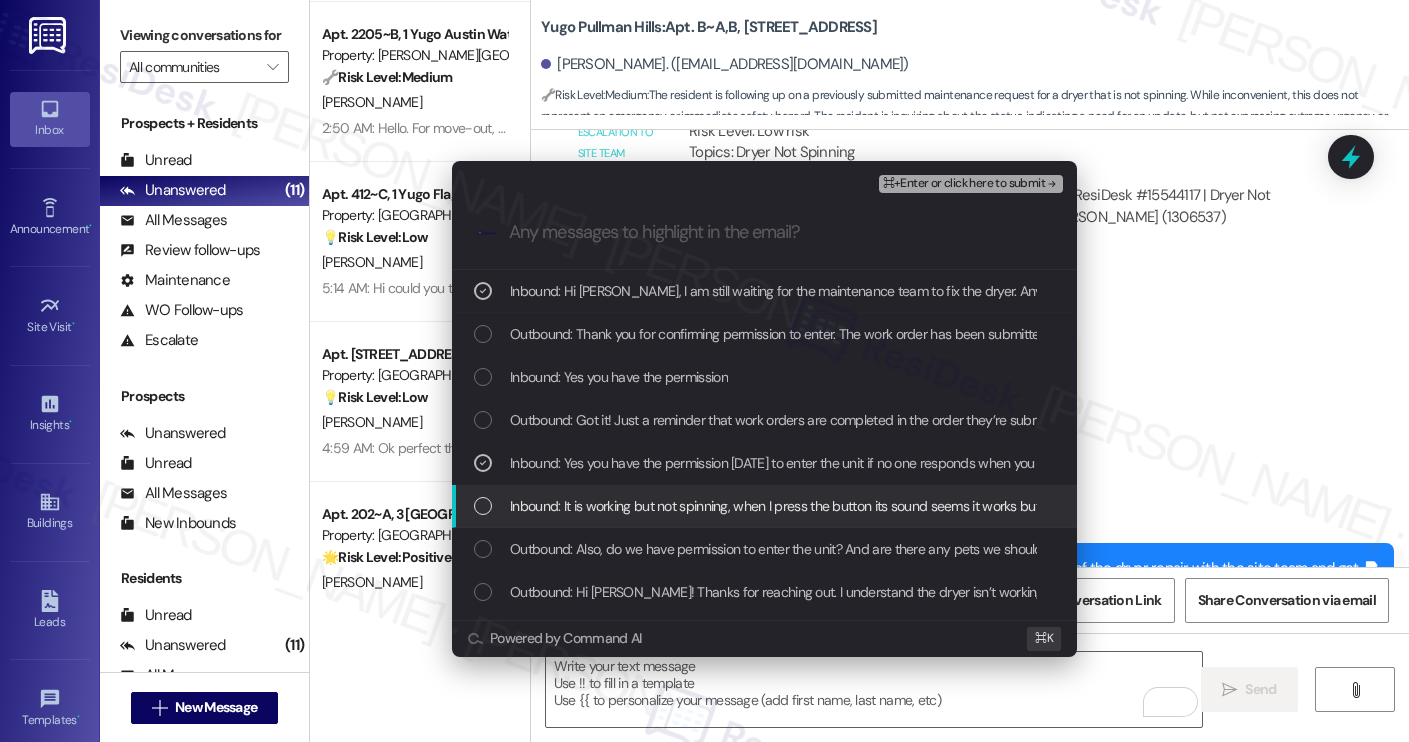 click on "Inbound: It is working but not spinning, when I press the button its sound seems it works but not spinning." at bounding box center [813, 506] 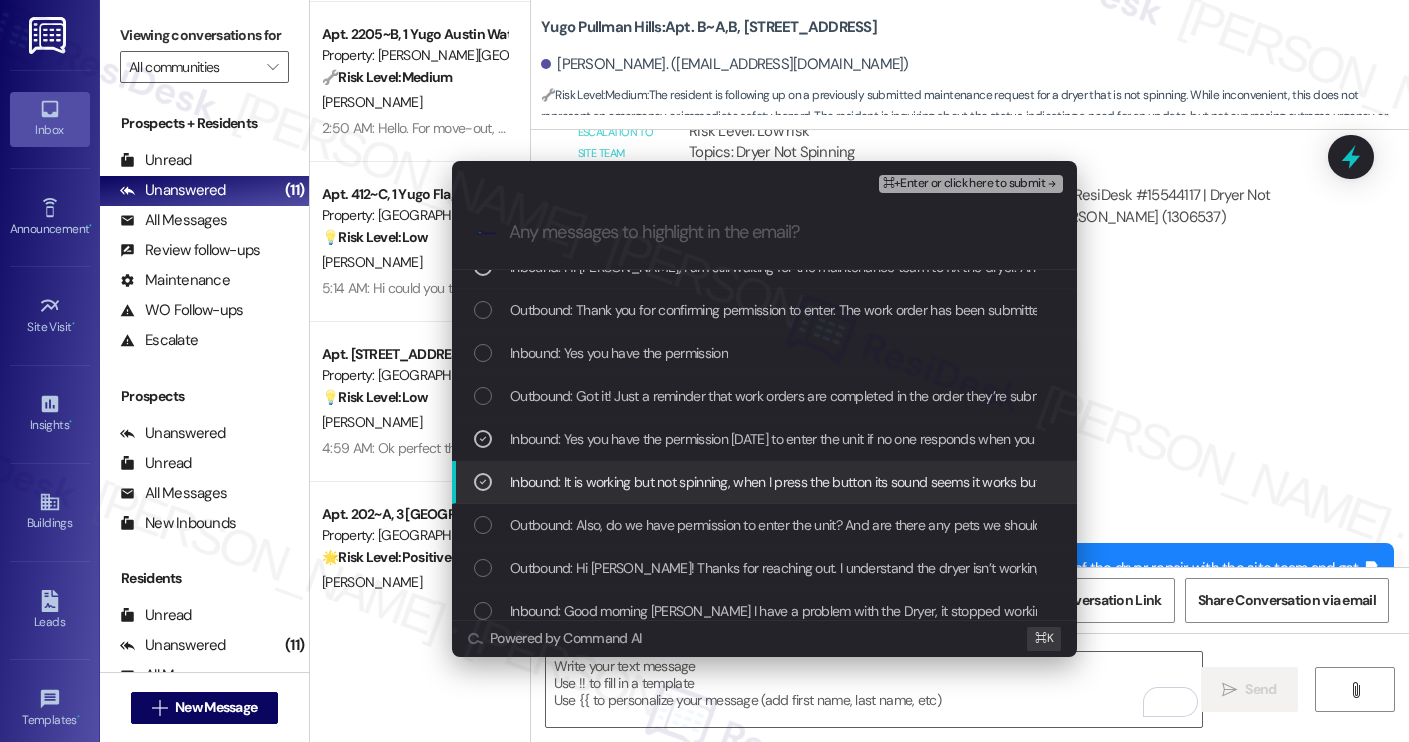 scroll, scrollTop: 118, scrollLeft: 0, axis: vertical 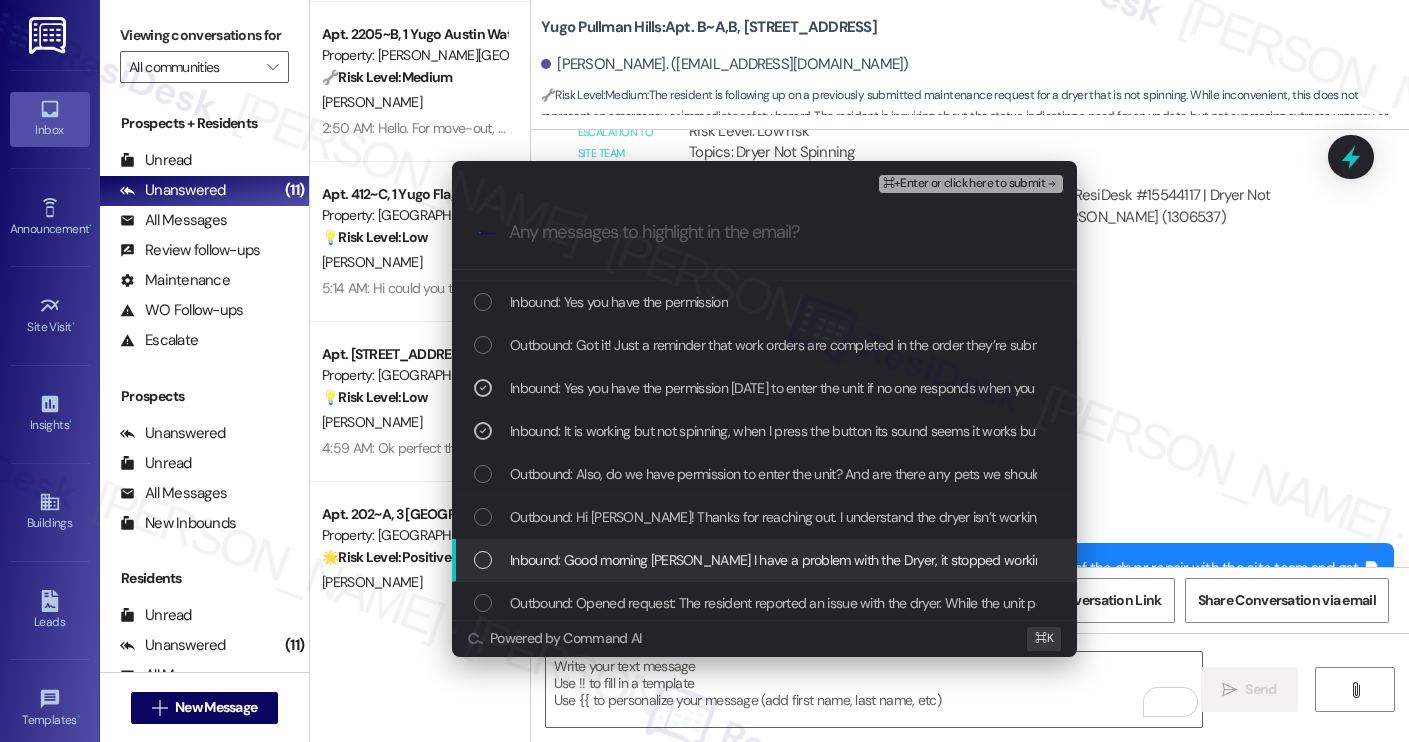 click on "Inbound: Good morning Sara
I have a problem with the Dryer, it stopped working yesterday." at bounding box center (801, 560) 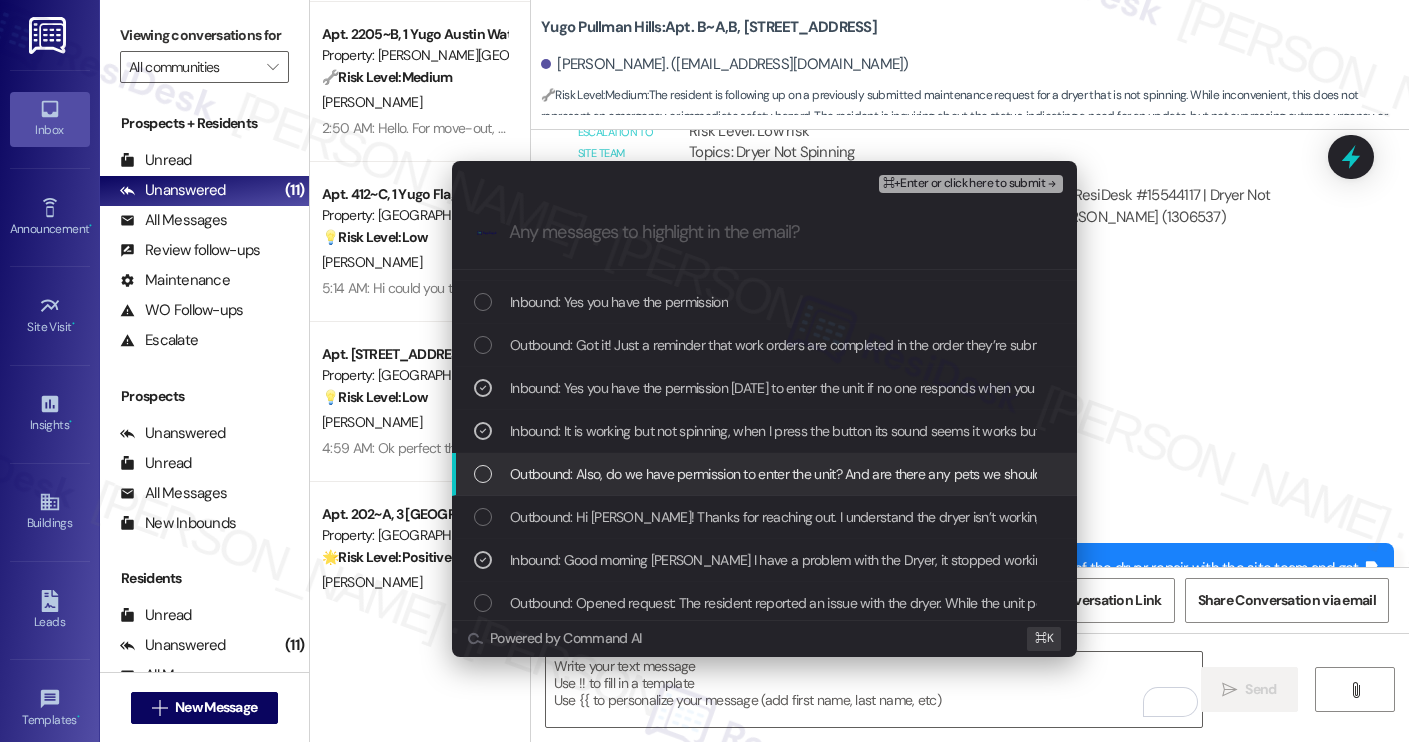 scroll, scrollTop: 0, scrollLeft: 0, axis: both 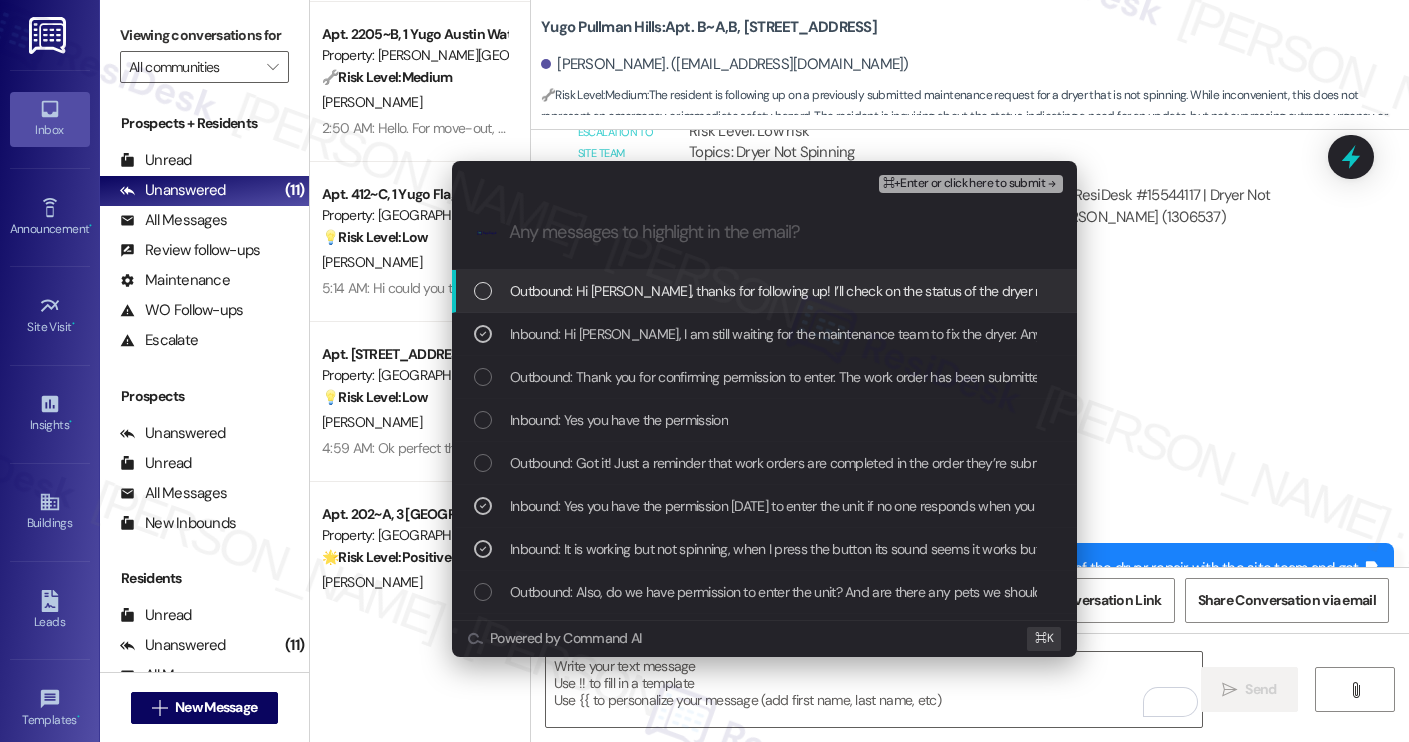 click on "⌘+Enter or click here to submit" at bounding box center [964, 184] 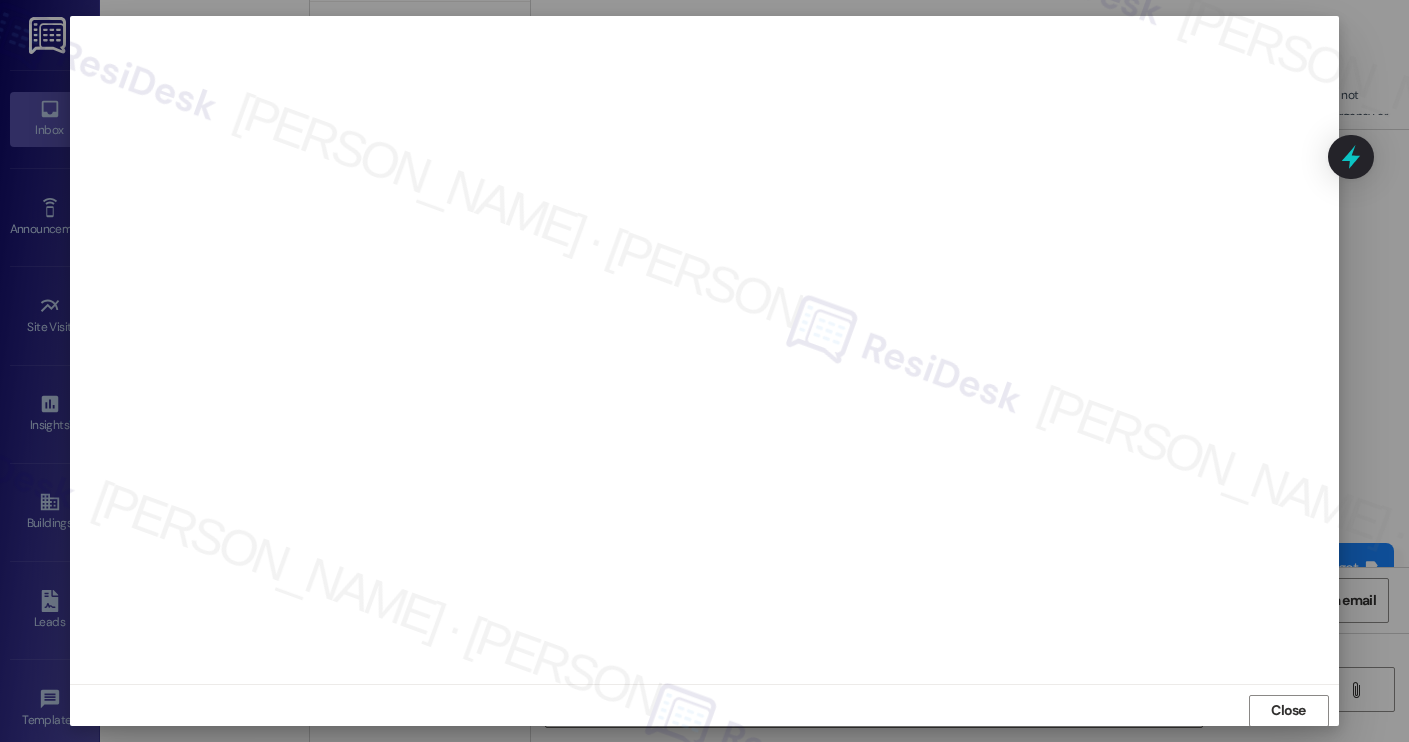 scroll, scrollTop: 1, scrollLeft: 0, axis: vertical 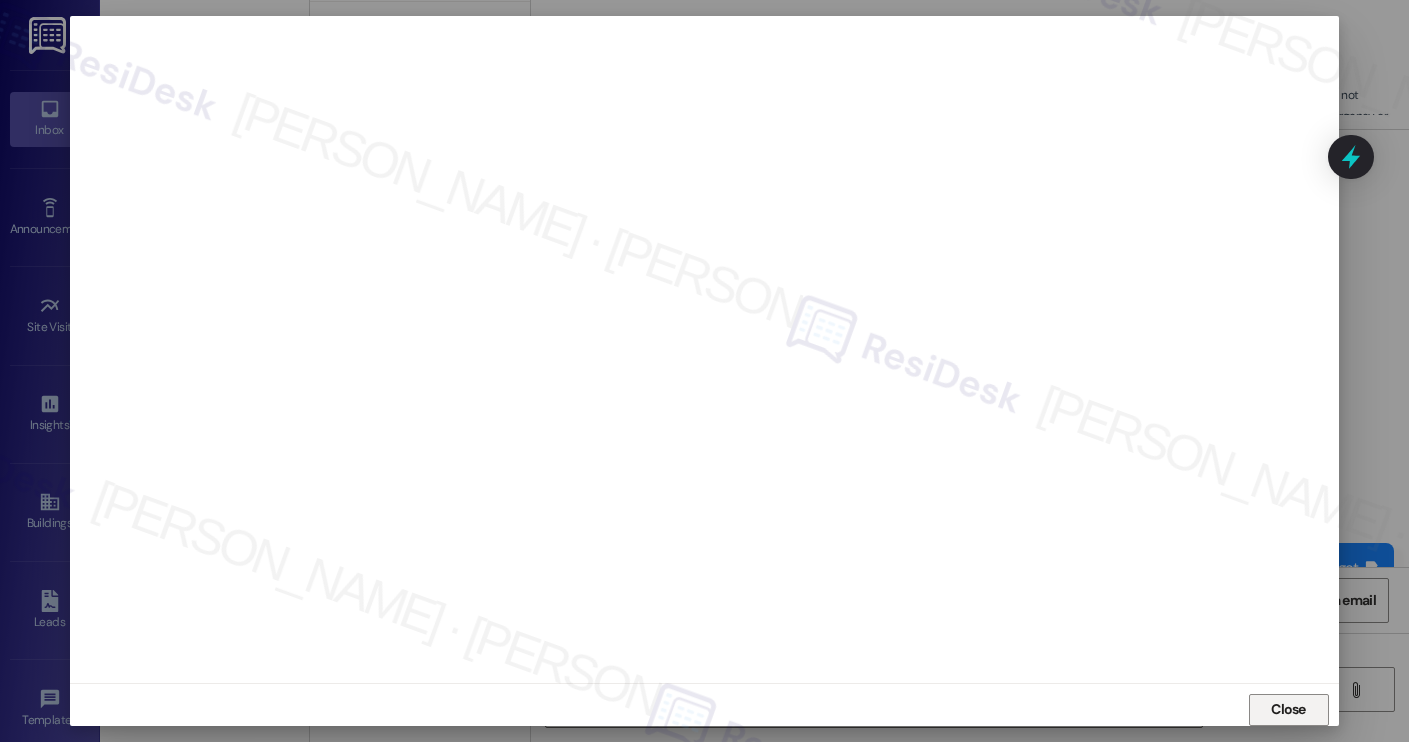 click on "Close" at bounding box center (1288, 709) 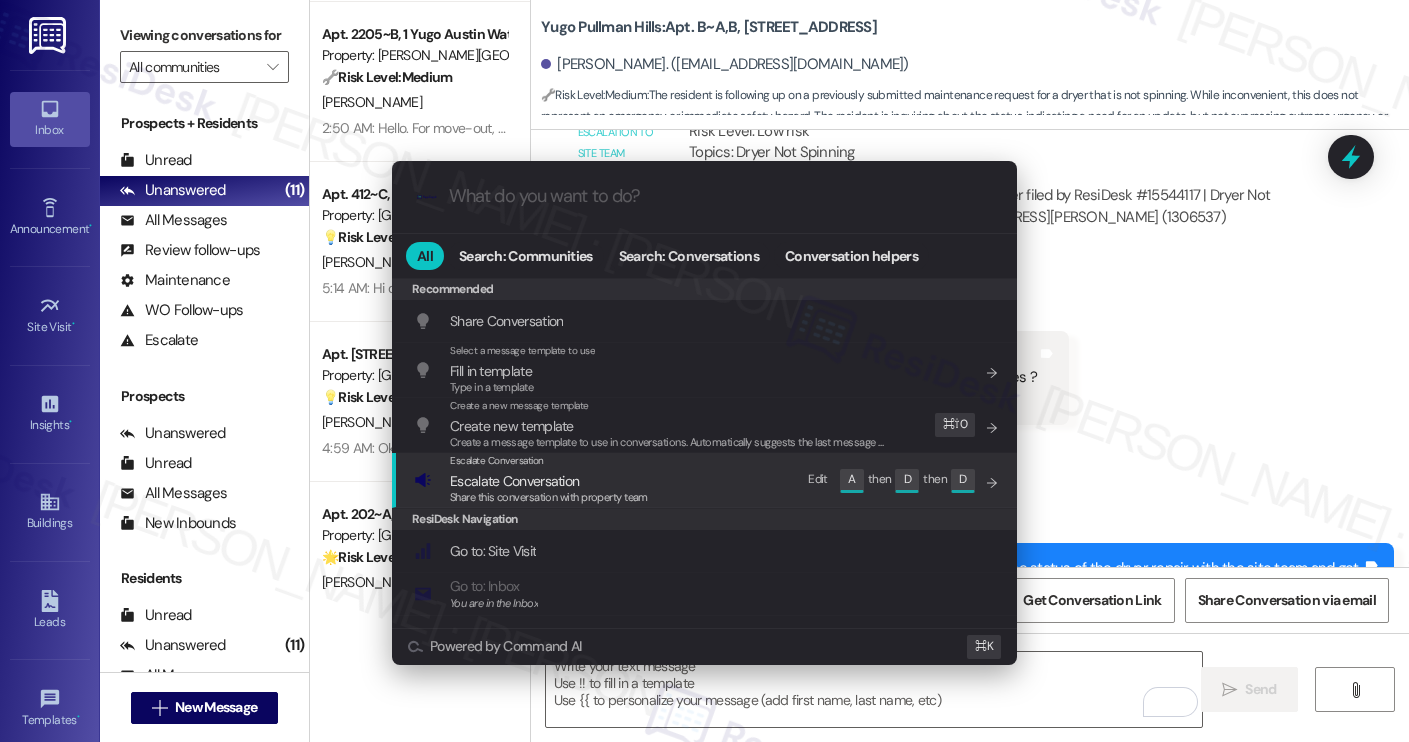 click on "Escalate Conversation Escalate Conversation Share this conversation with property team Edit A then D then D" at bounding box center (706, 480) 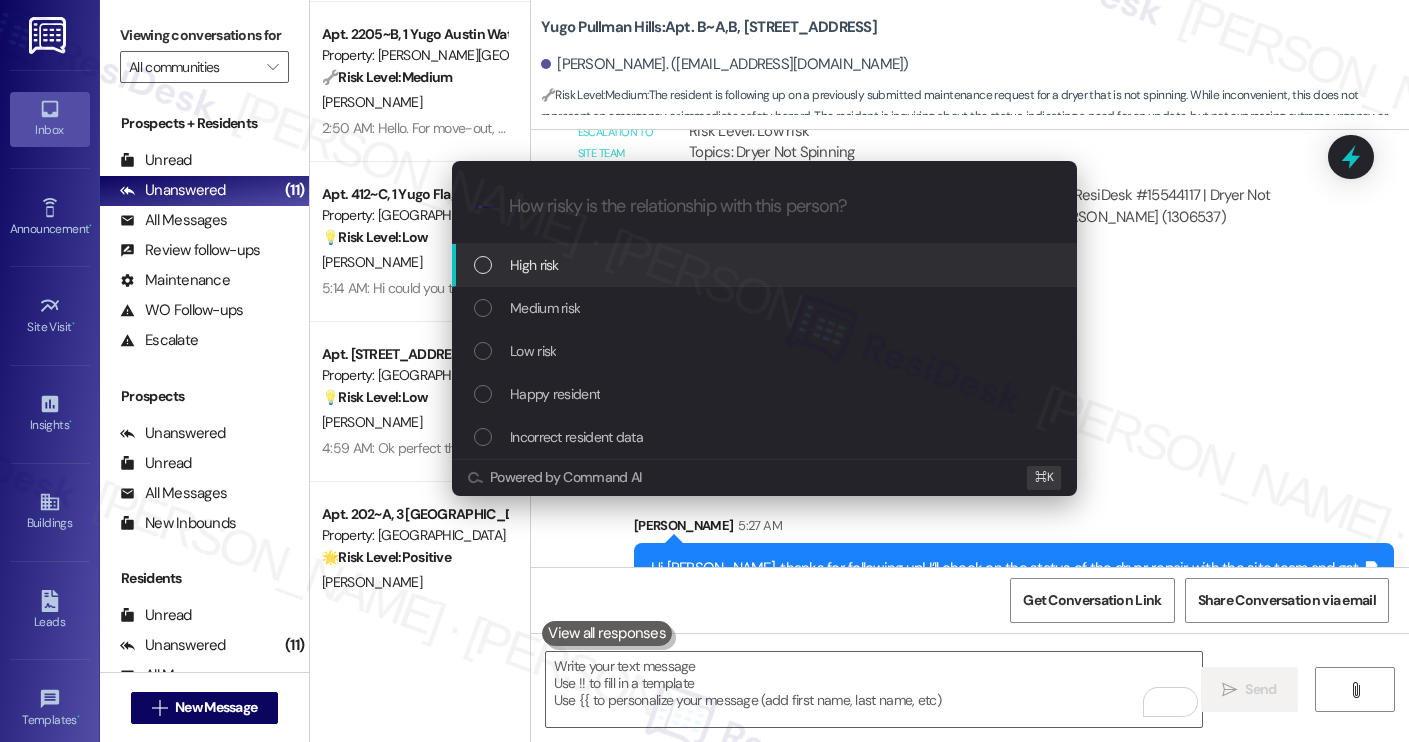 click on "High risk" at bounding box center (764, 265) 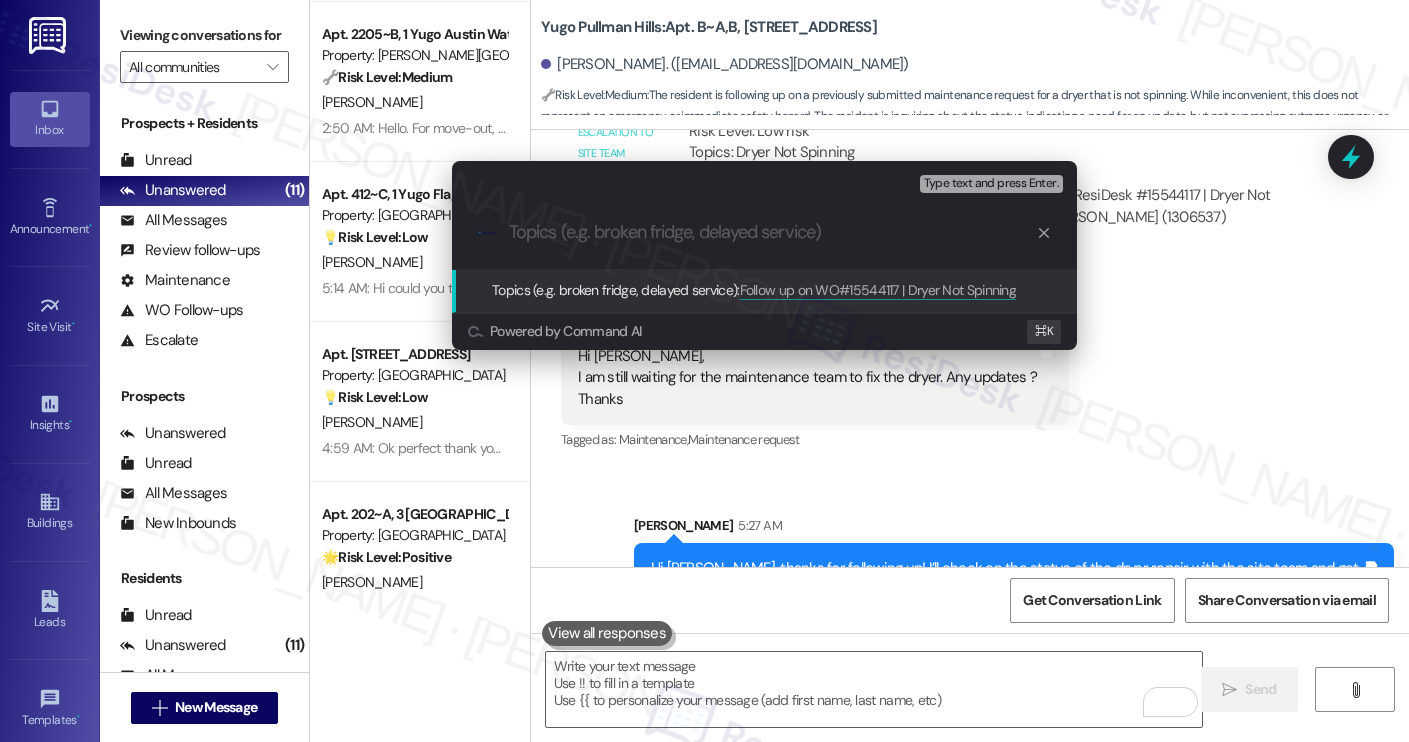 type on "Follow up on WO#15544117 | Dryer Not Spinning" 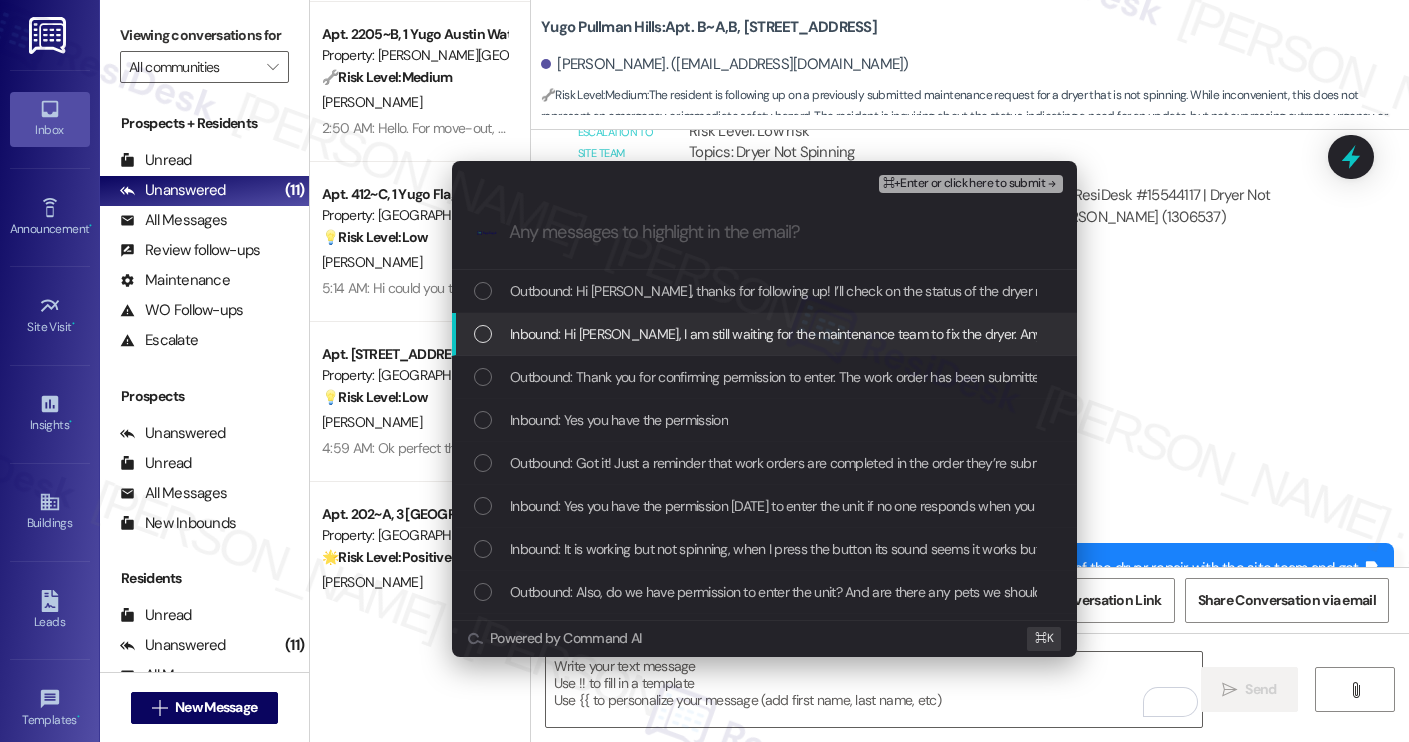 click on "Inbound: Hi Sarah,
I am still waiting for the maintenance team to fix the dryer. Any updates ?
Thanks" at bounding box center (830, 334) 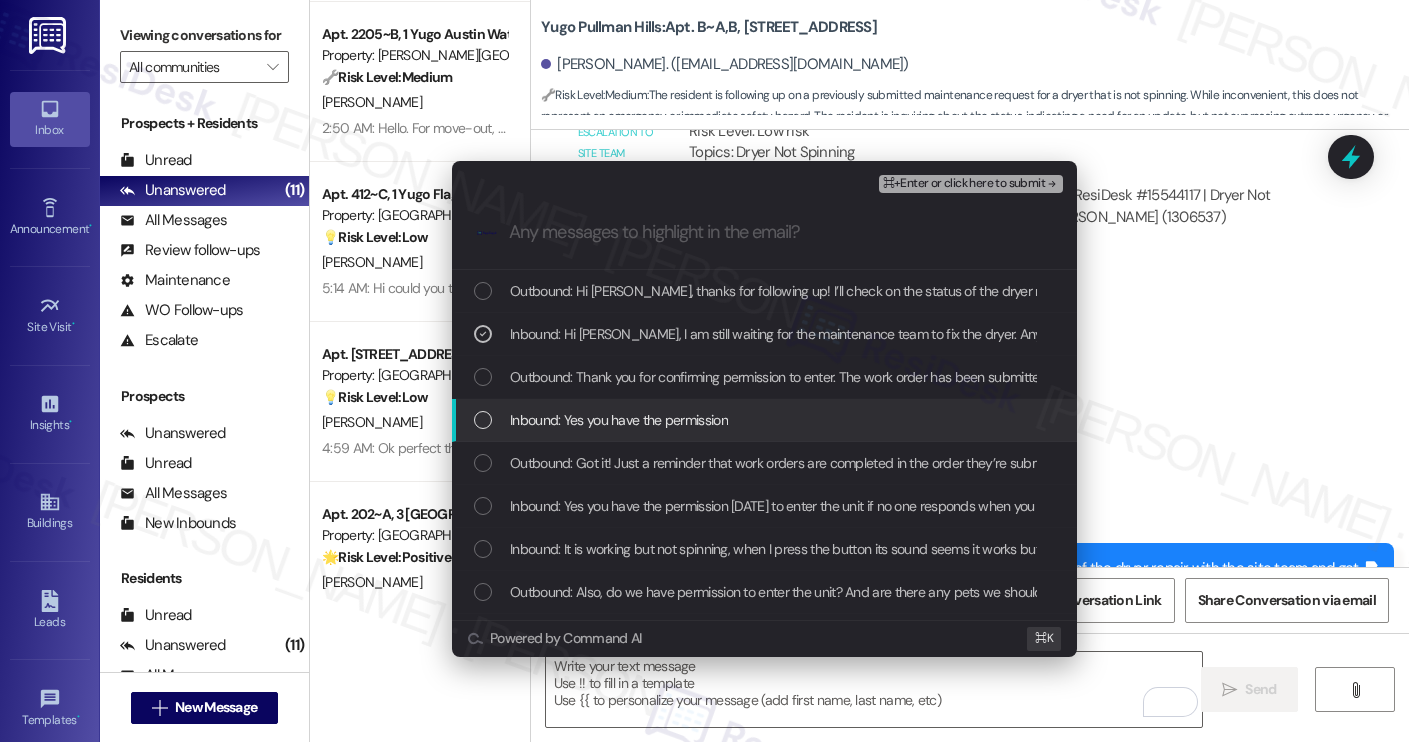 click on "Inbound: Yes you have the permission" at bounding box center (619, 420) 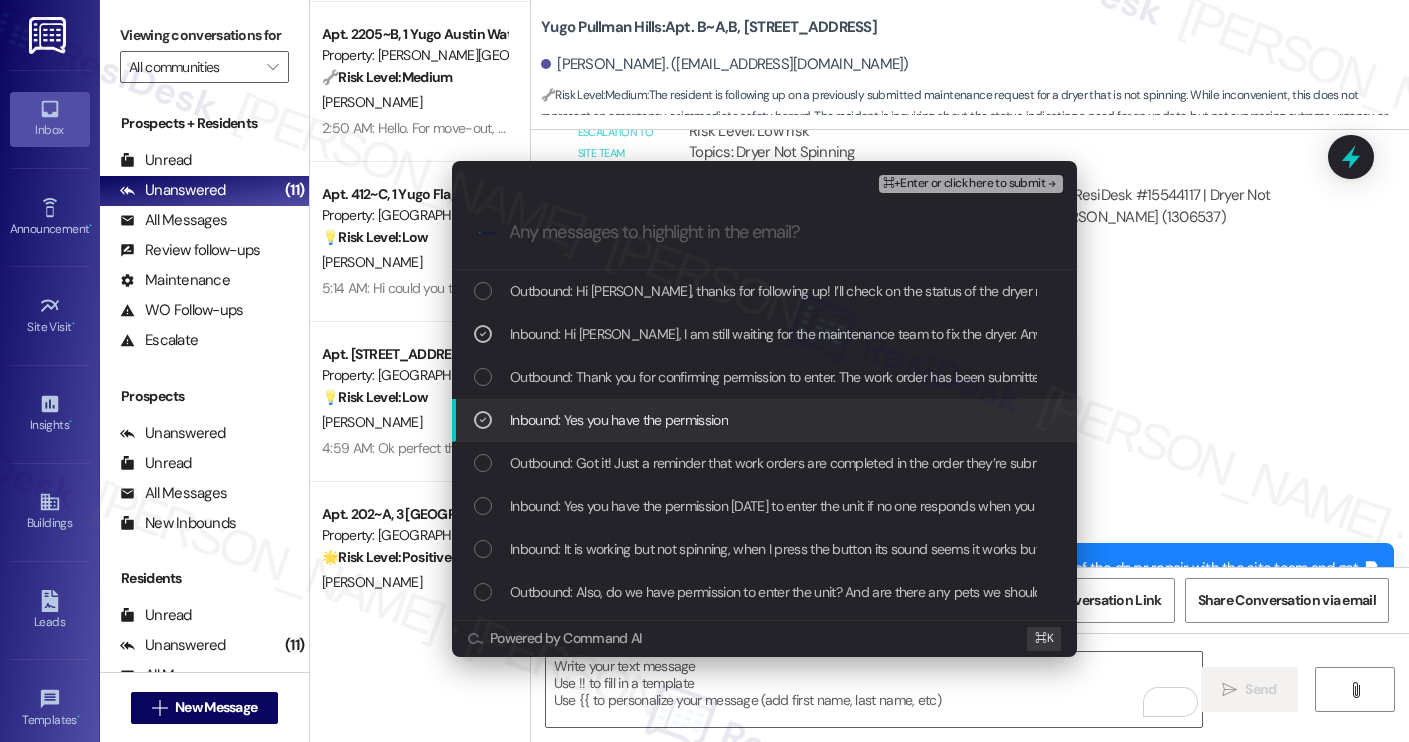 scroll, scrollTop: 45, scrollLeft: 0, axis: vertical 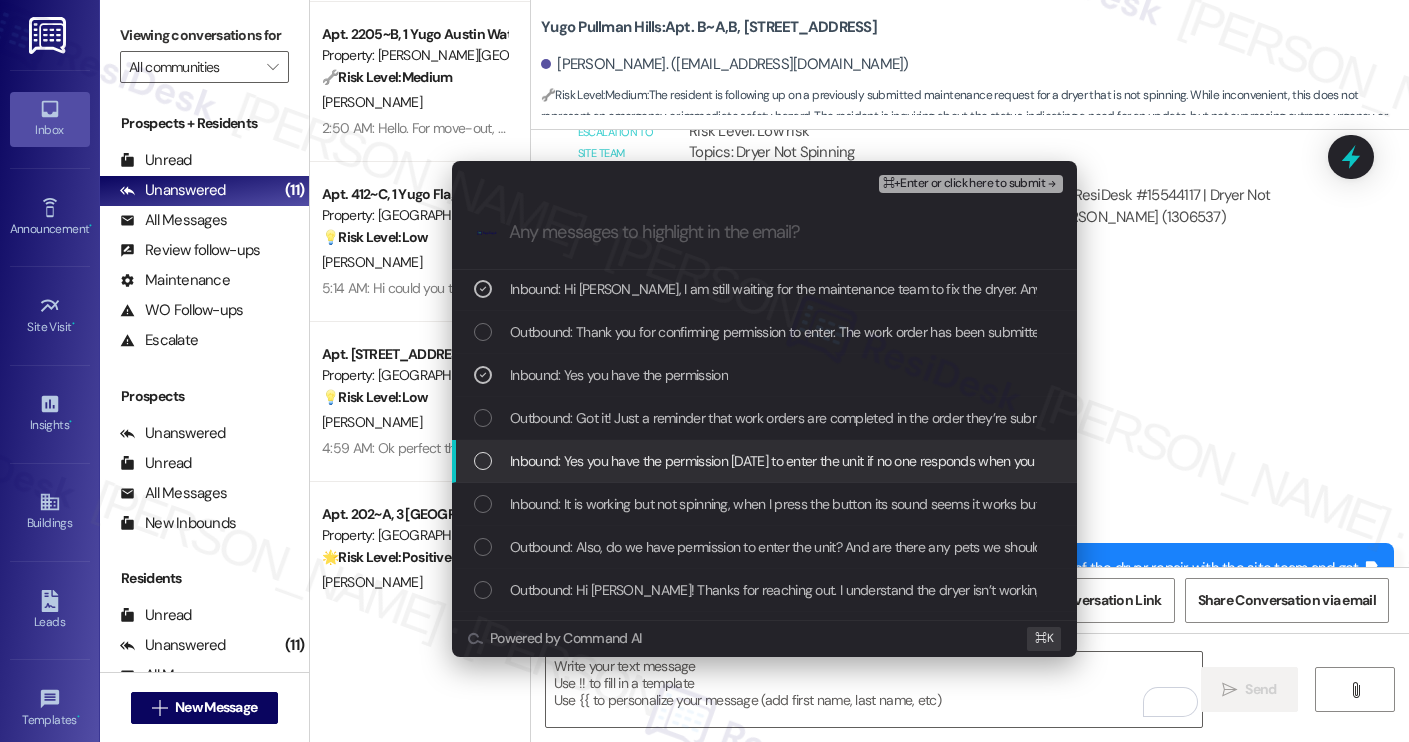 click on "Inbound: Yes you have the permission today to enter the unit if no one responds when you knock the door." at bounding box center (818, 461) 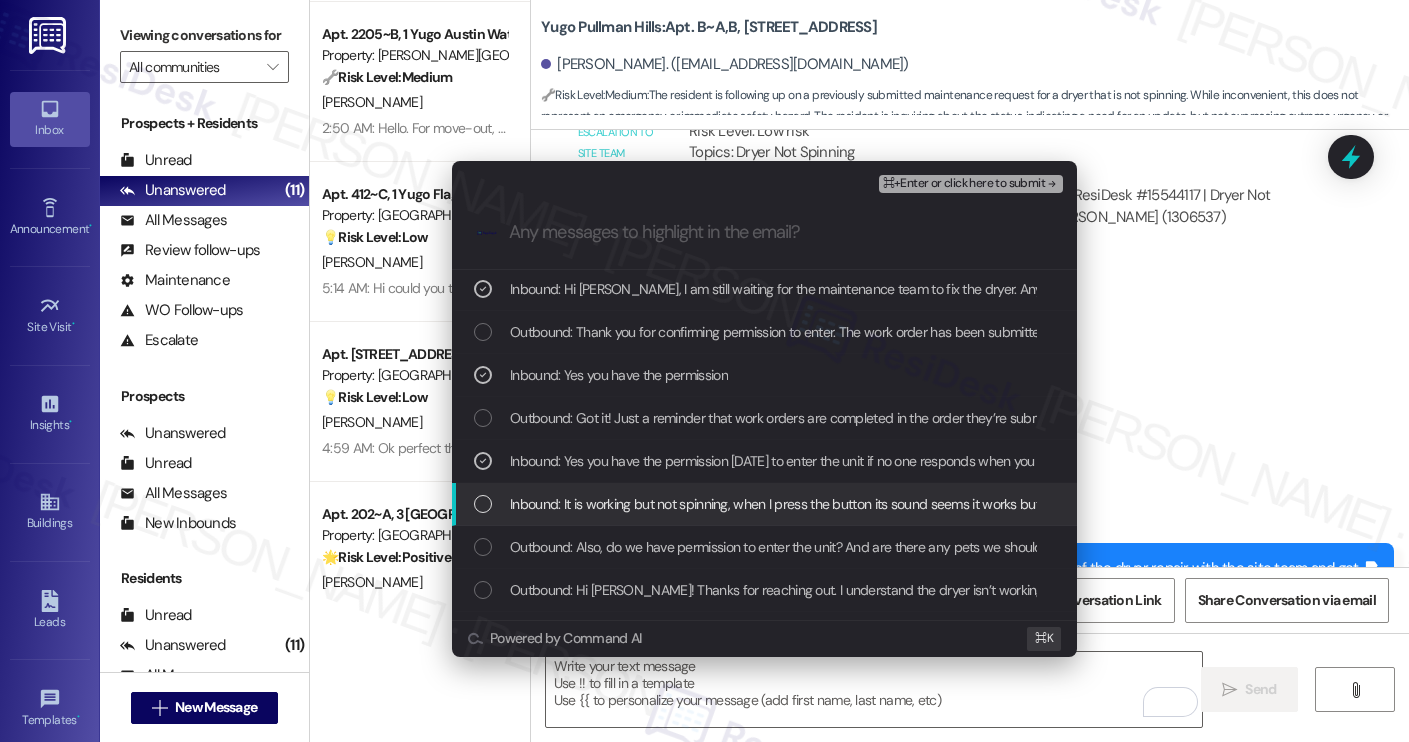 click on "Inbound: It is working but not spinning, when I press the button its sound seems it works but not spinning." at bounding box center [813, 504] 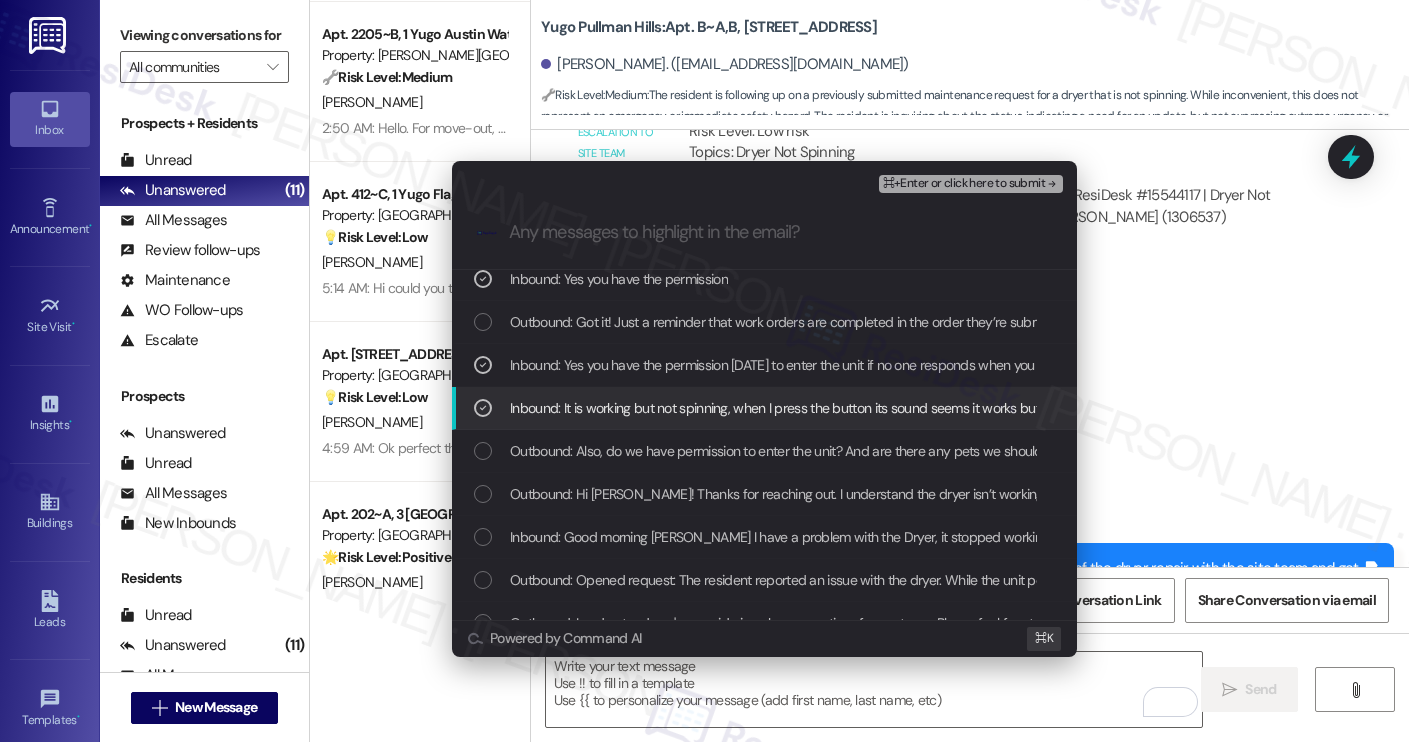 scroll, scrollTop: 143, scrollLeft: 0, axis: vertical 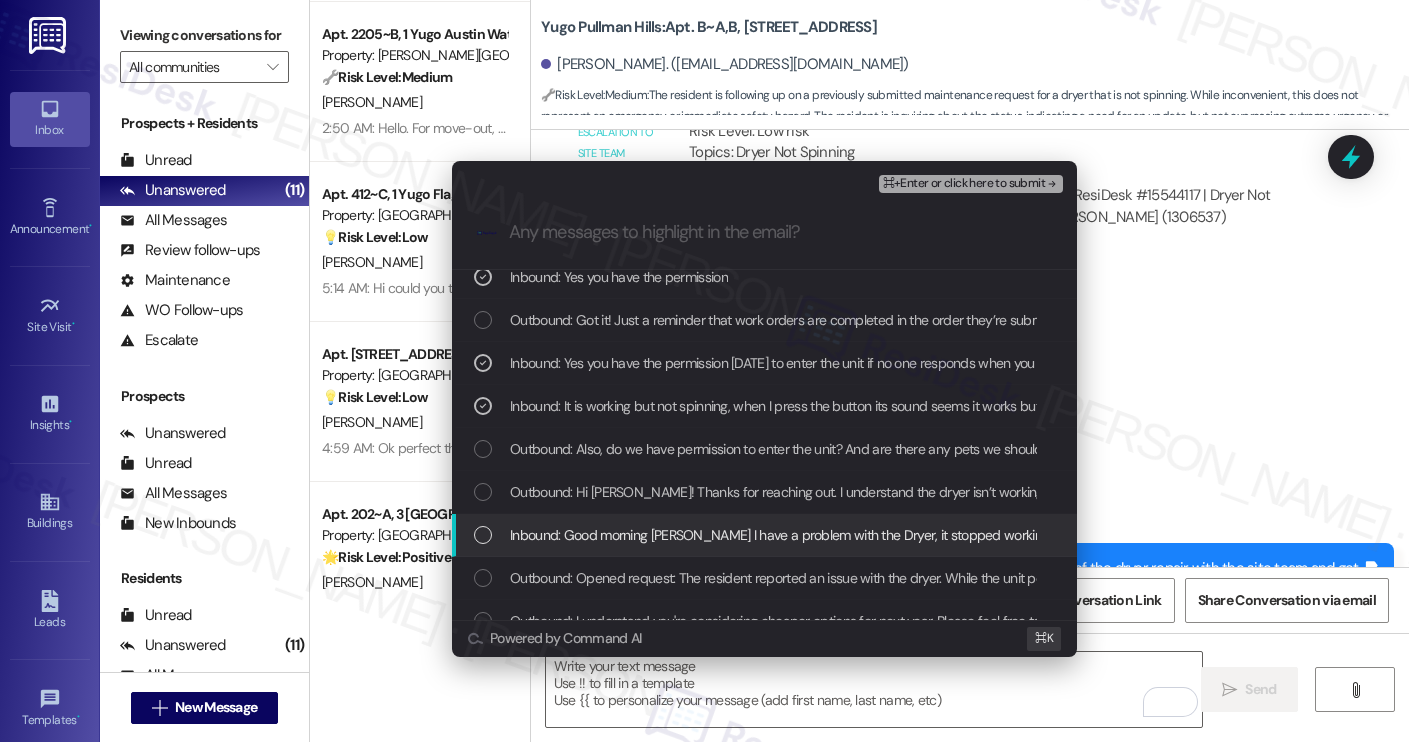 click on "Inbound: Good morning Sara
I have a problem with the Dryer, it stopped working yesterday." at bounding box center [801, 535] 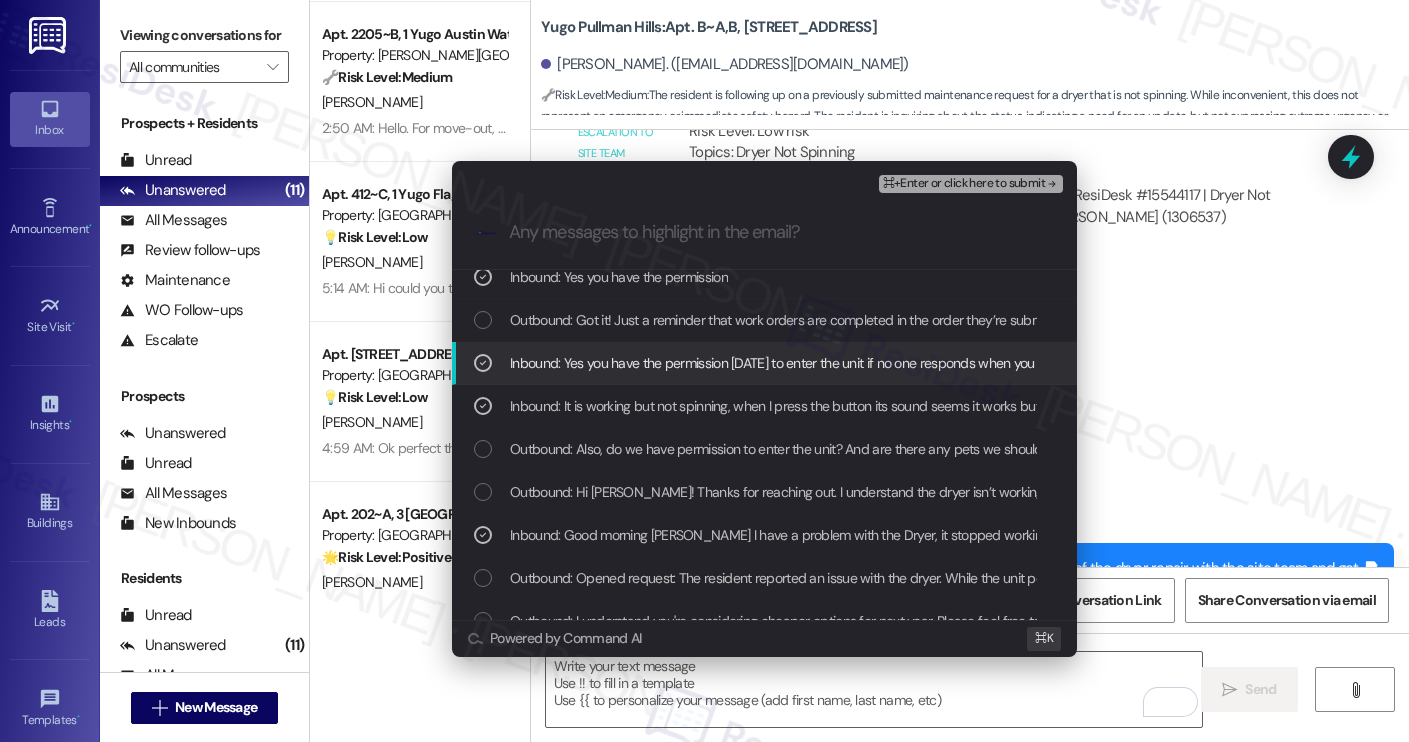 click on "⌘+Enter or click here to submit" at bounding box center (964, 184) 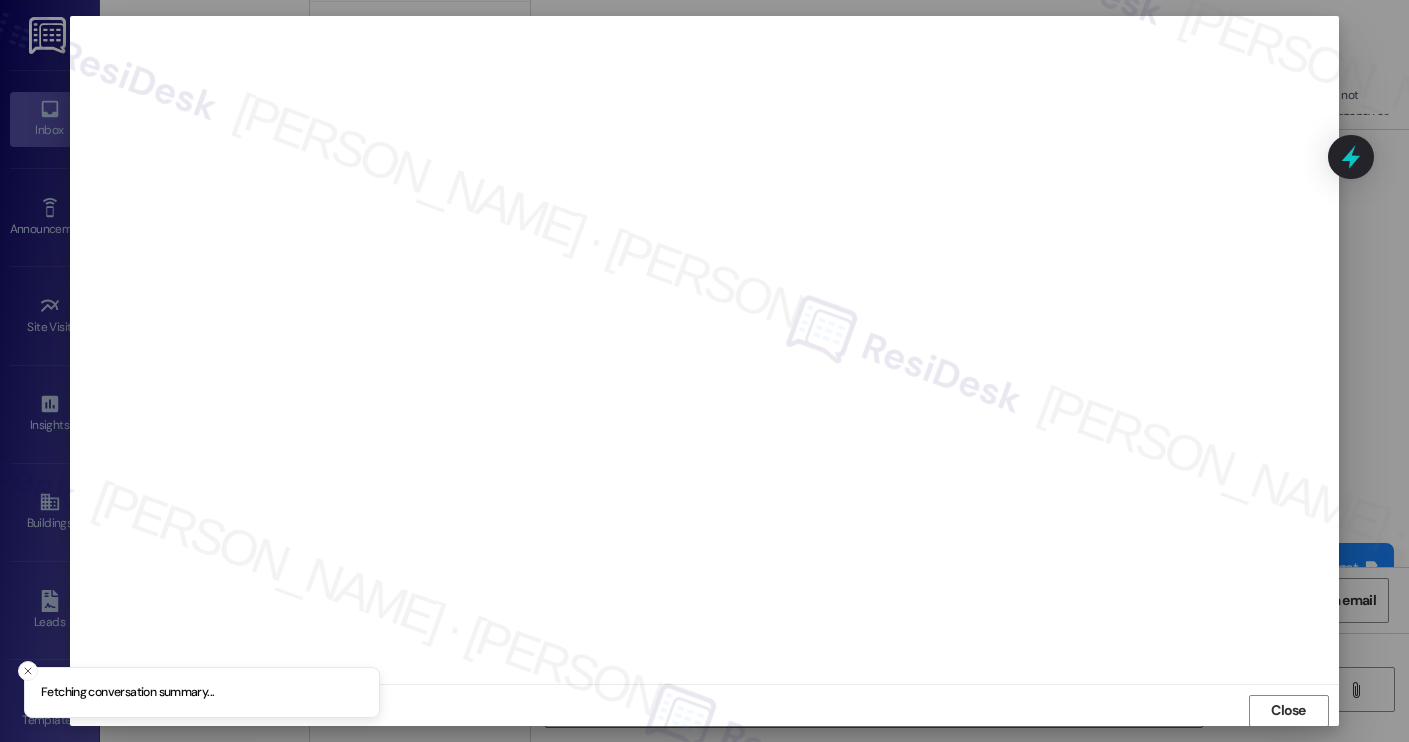 scroll, scrollTop: 1, scrollLeft: 0, axis: vertical 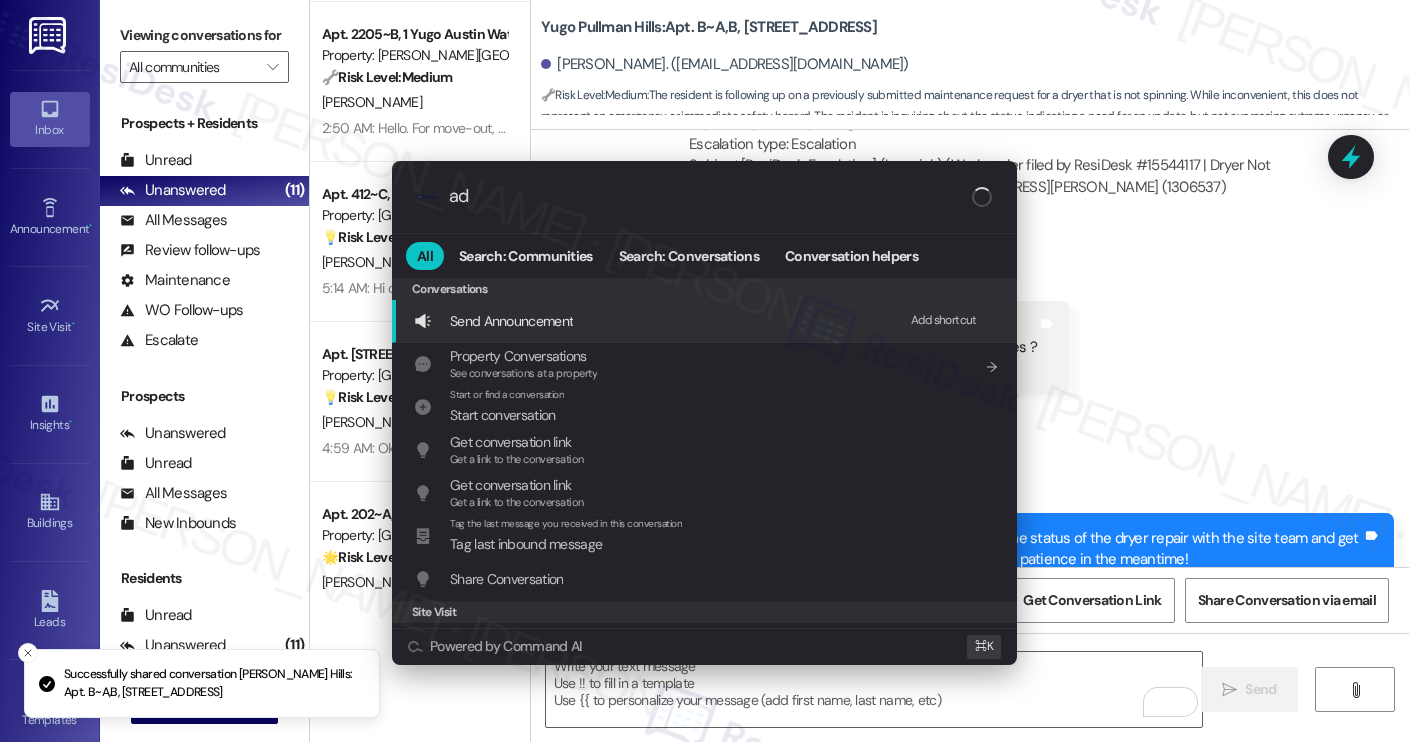 type on "add" 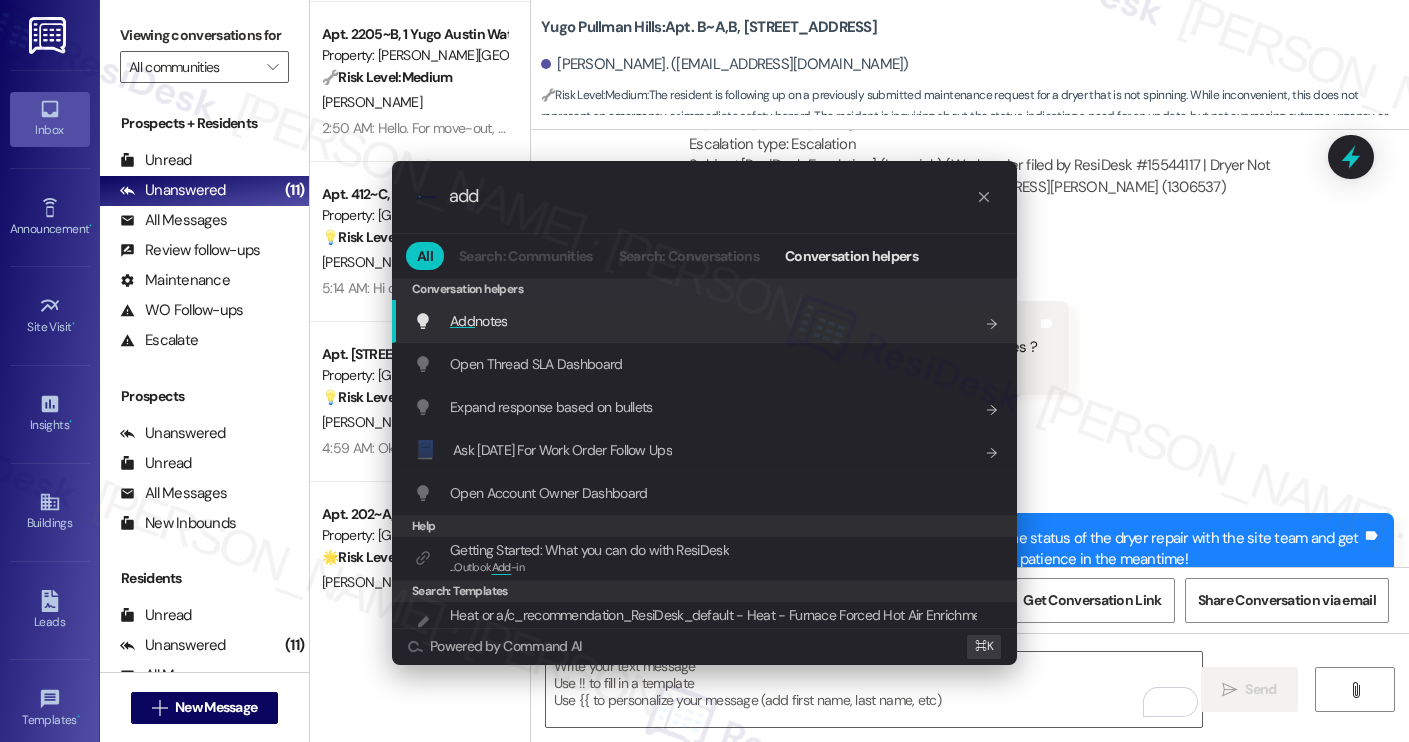 click on "Add  notes Add shortcut" at bounding box center (706, 321) 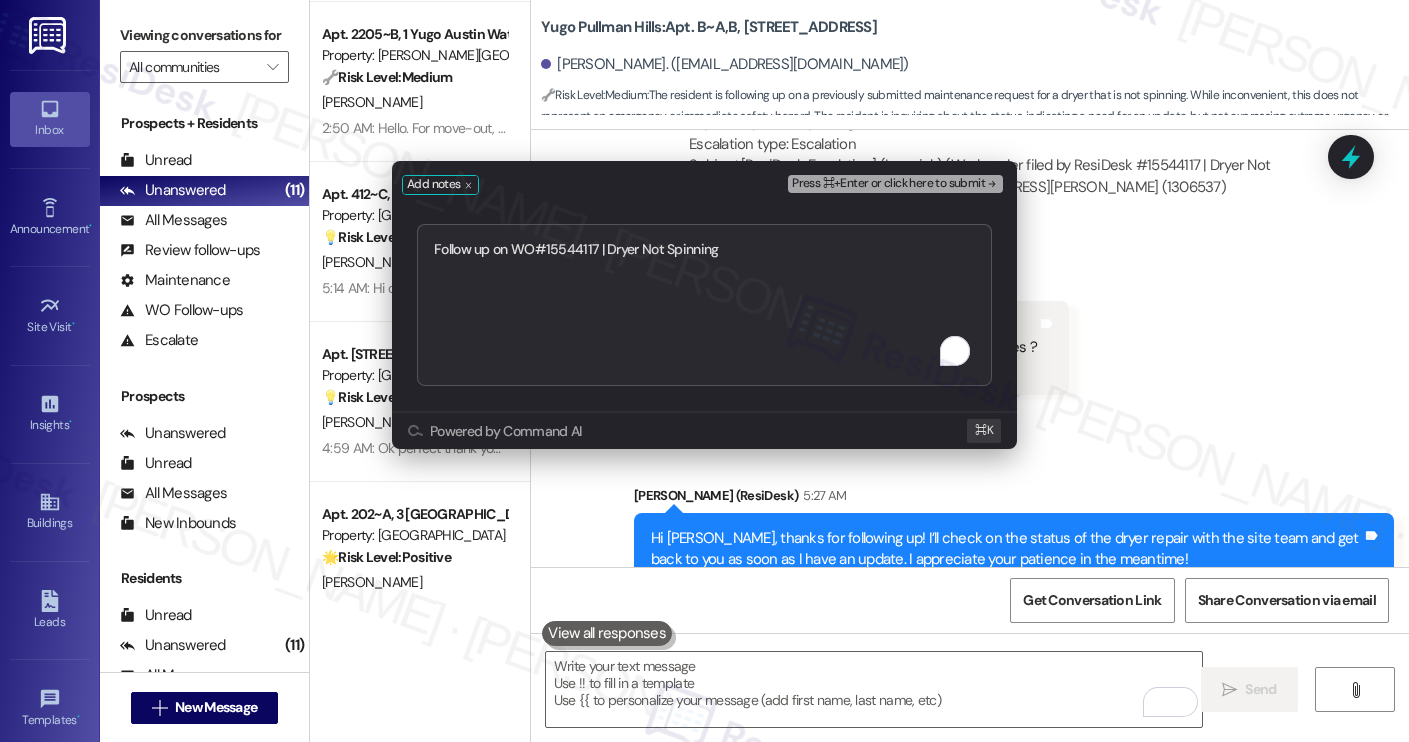 type on "Follow up on WO#15544117 | Dryer Not Spinning" 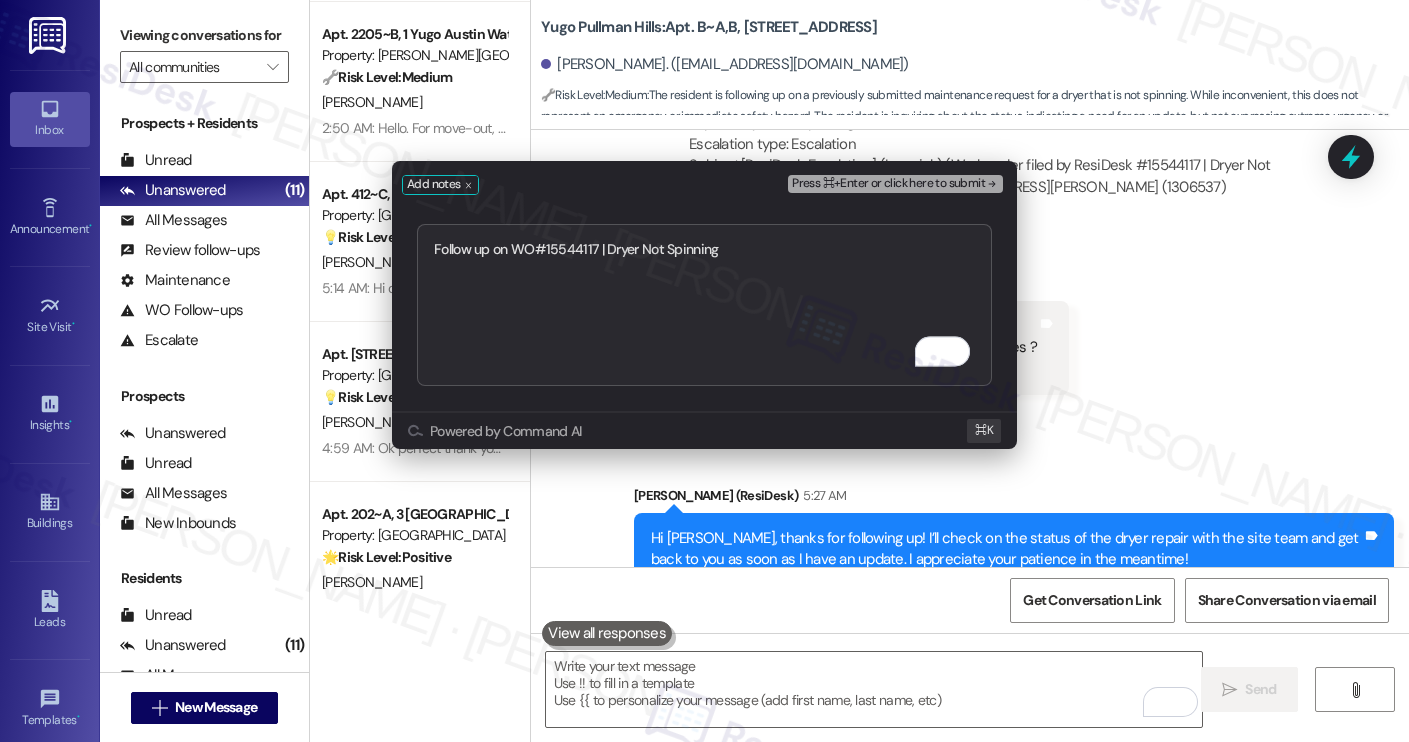 click on "Press ⌘+Enter or click here to submit" at bounding box center [888, 184] 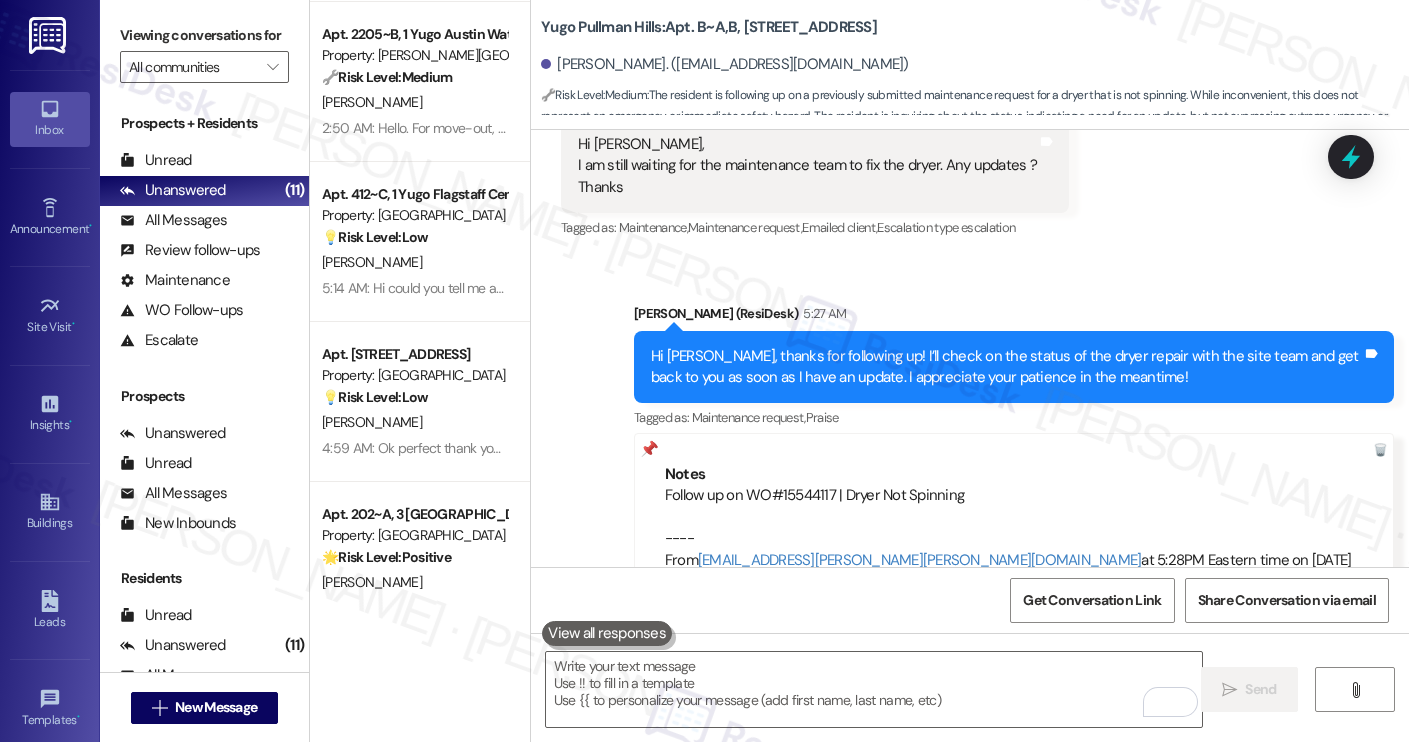scroll, scrollTop: 11855, scrollLeft: 0, axis: vertical 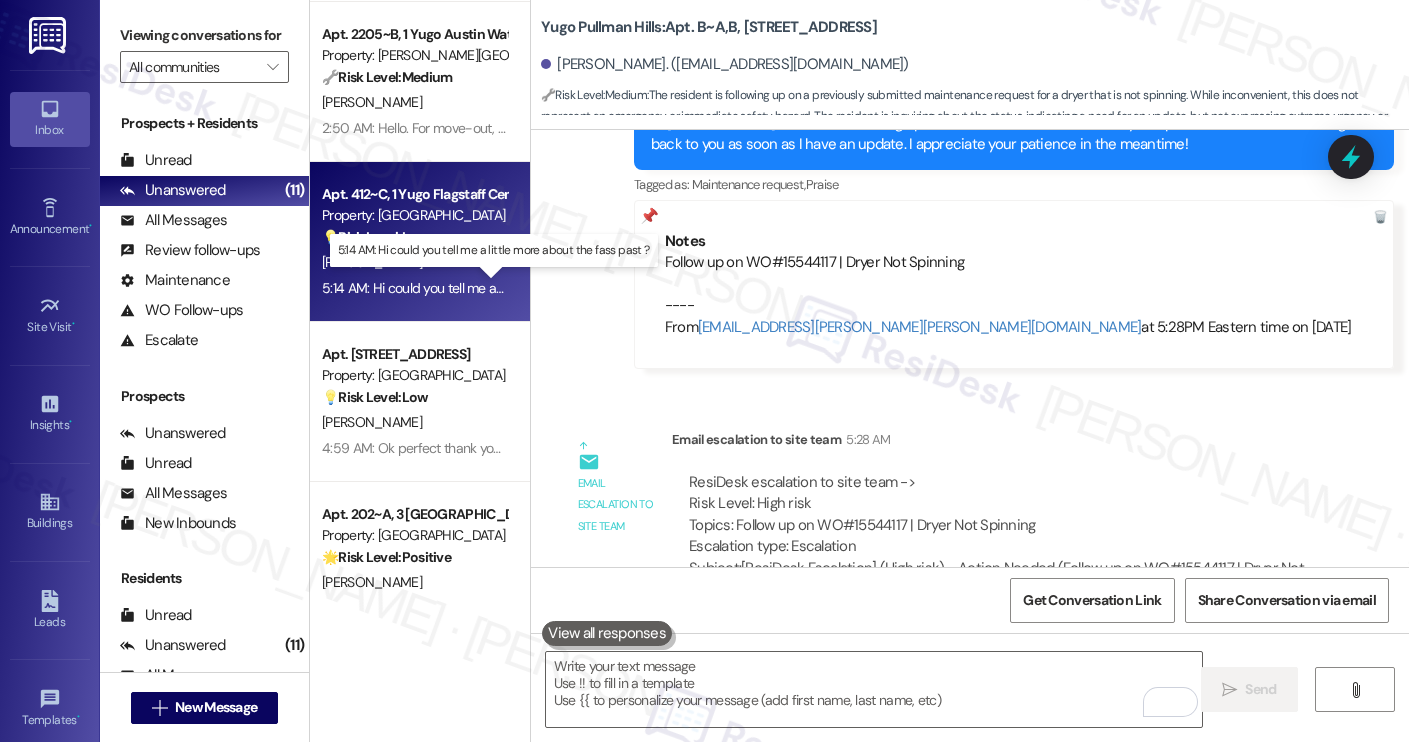 click on "5:14 AM: Hi could you tell me a little more about the fass past ?  5:14 AM: Hi could you tell me a little more about the fass past ?" at bounding box center [502, 288] 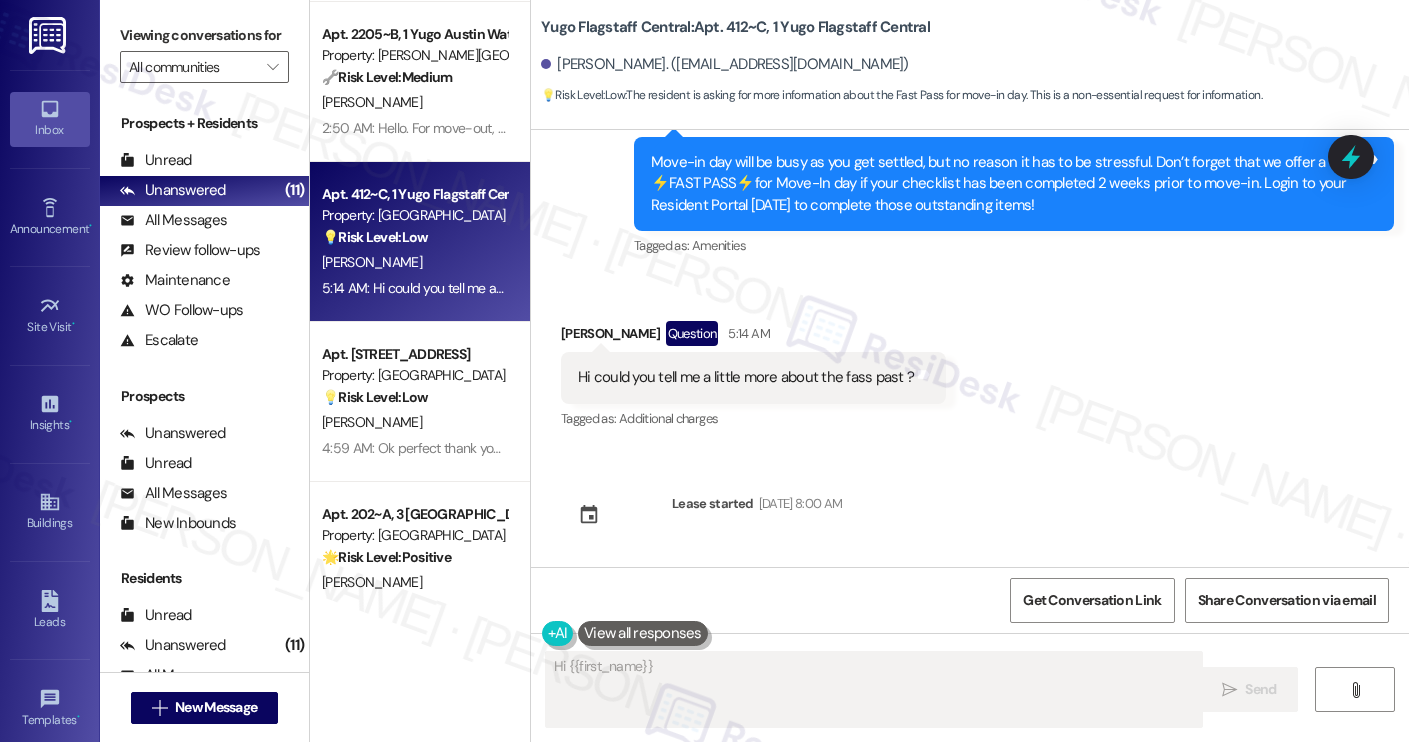 scroll, scrollTop: 1176, scrollLeft: 0, axis: vertical 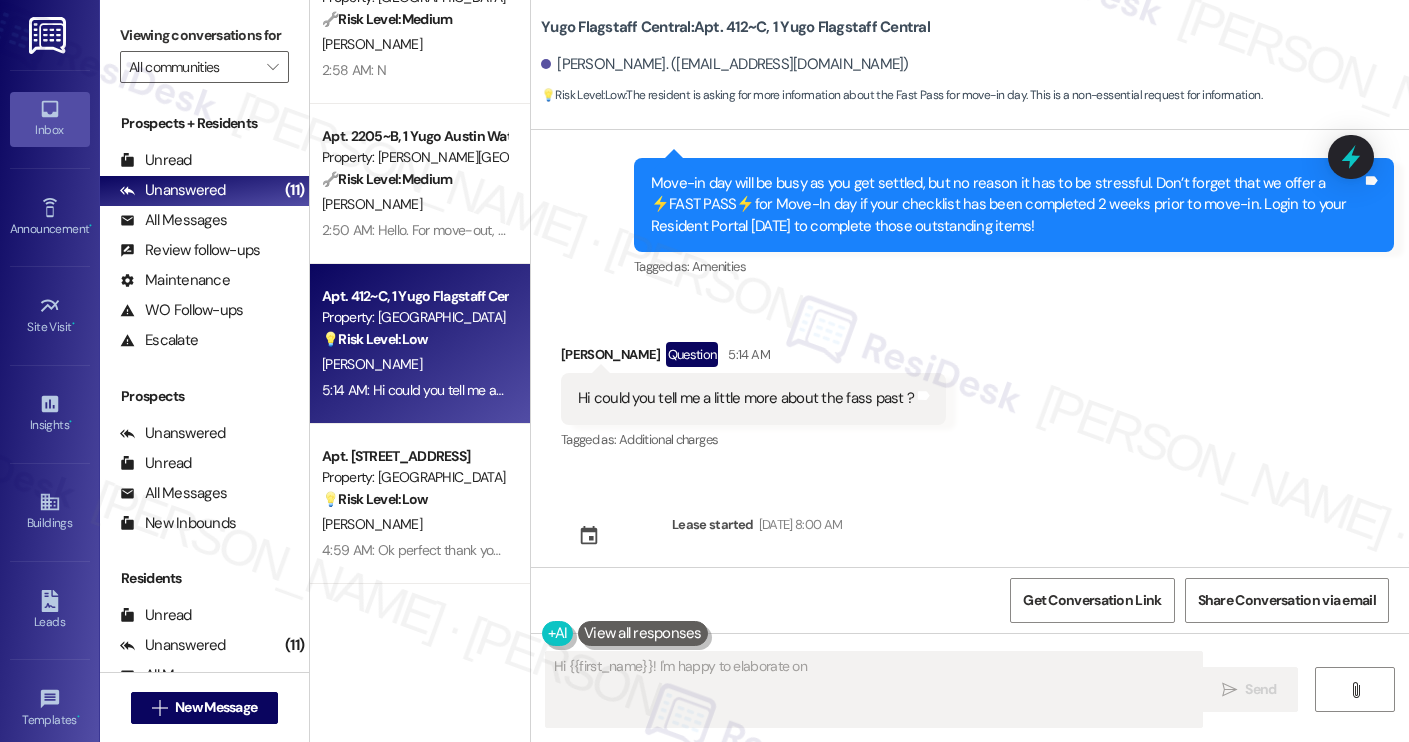 type on "Hi {{first_name}}! I'm happy to elaborate on the" 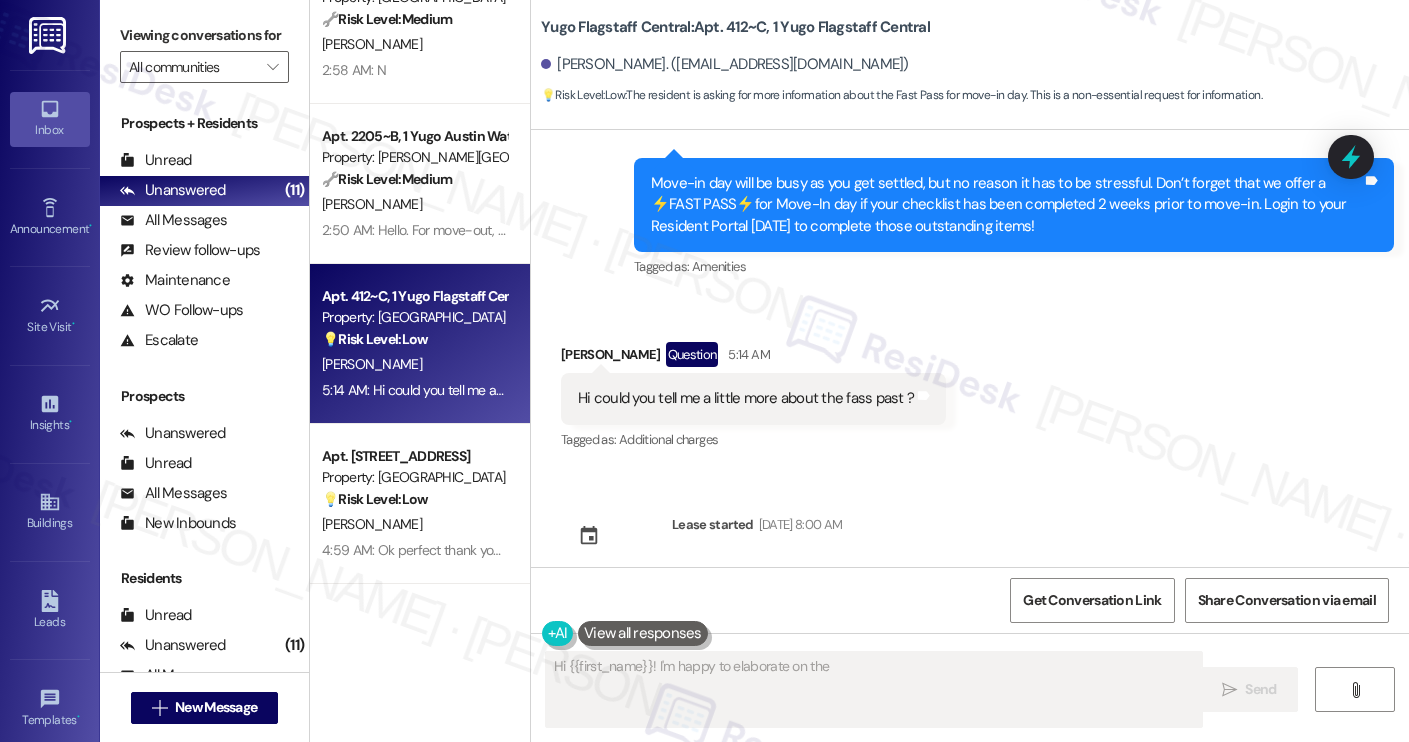 click on "2:50 AM: Hello. For move-out, will I drop off my key to the leasing office with someone there or in a drop off box? And when will the open hours be for July 30th and 31st? 2:50 AM: Hello. For move-out, will I drop off my key to the leasing office with someone there or in a drop off box? And when will the open hours be for July 30th and 31st?" at bounding box center (414, 230) 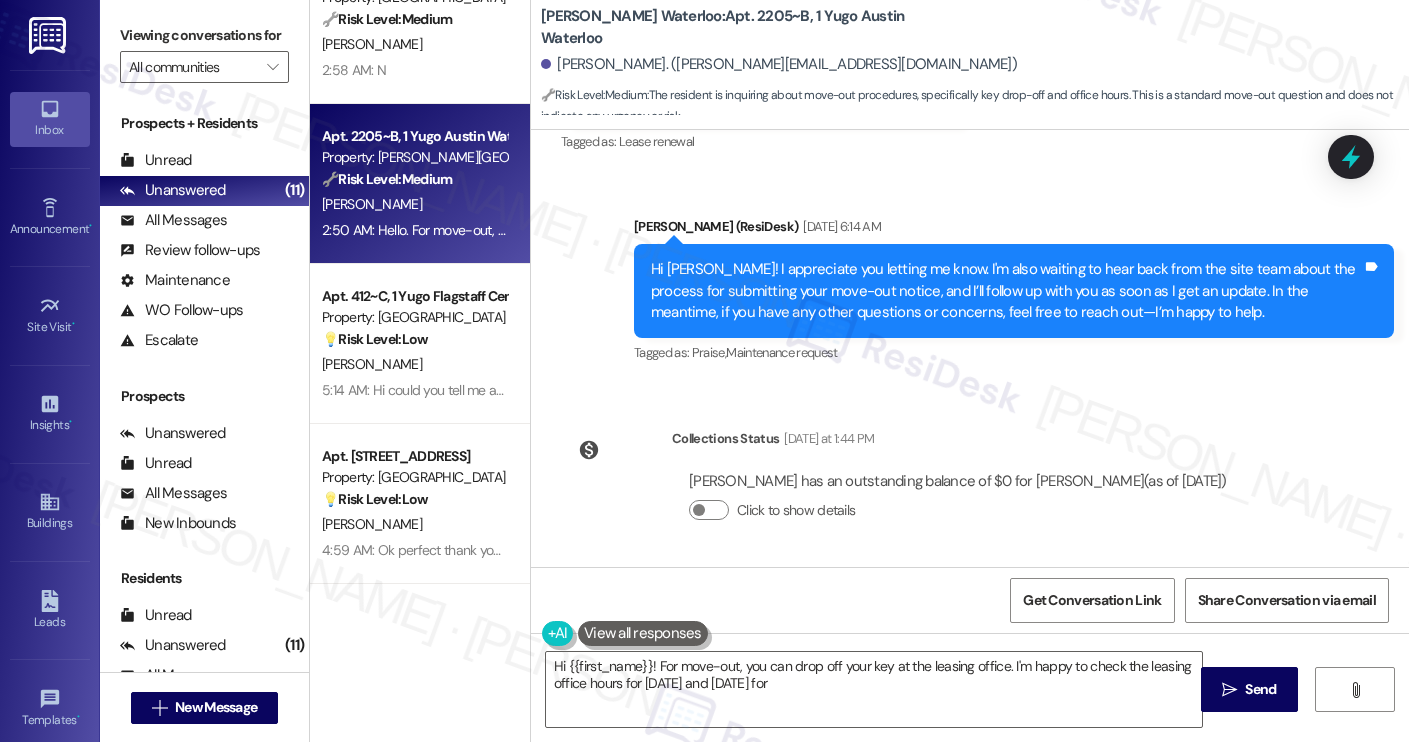 scroll, scrollTop: 2962, scrollLeft: 0, axis: vertical 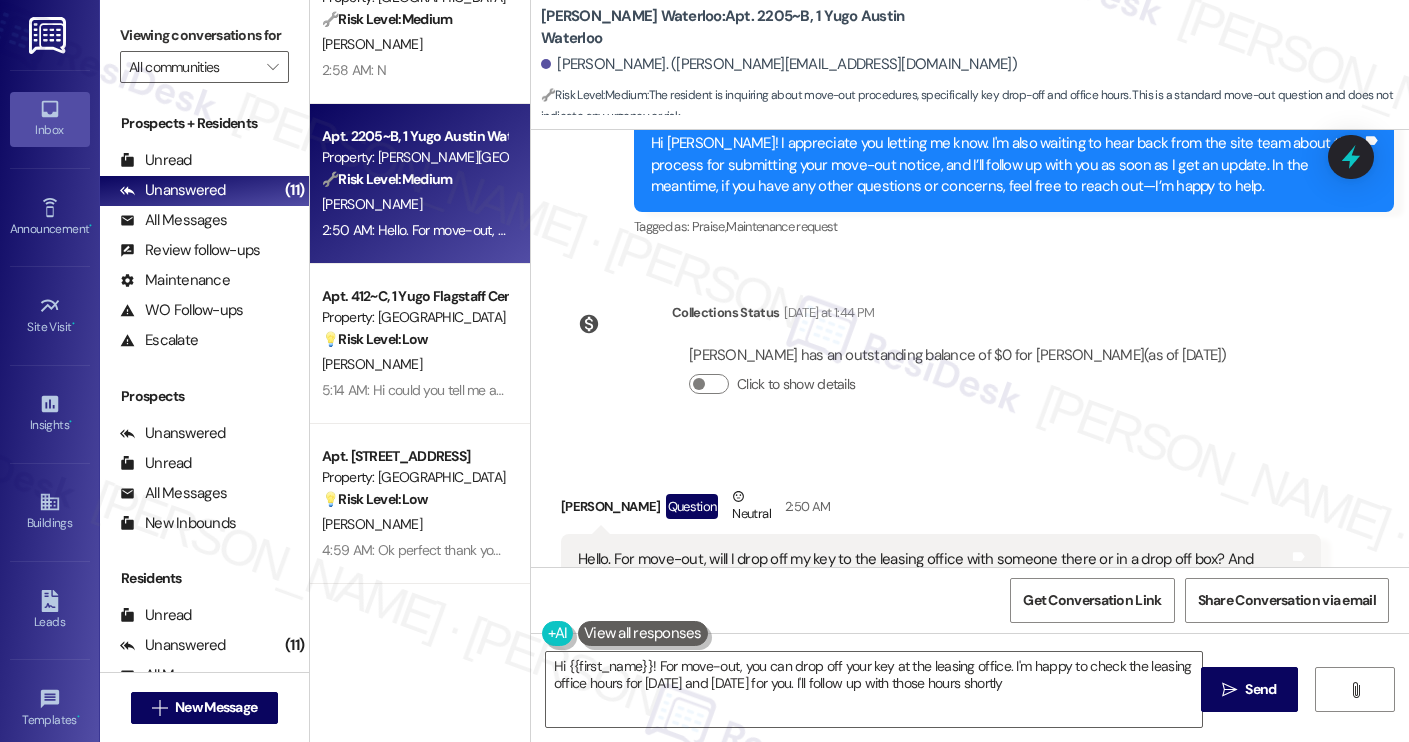 type on "Hi {{first_name}}! For move-out, you can drop off your key at the leasing office. I'm happy to check the leasing office hours for July 30th and 31st for you. I'll follow up with those hours shortly!" 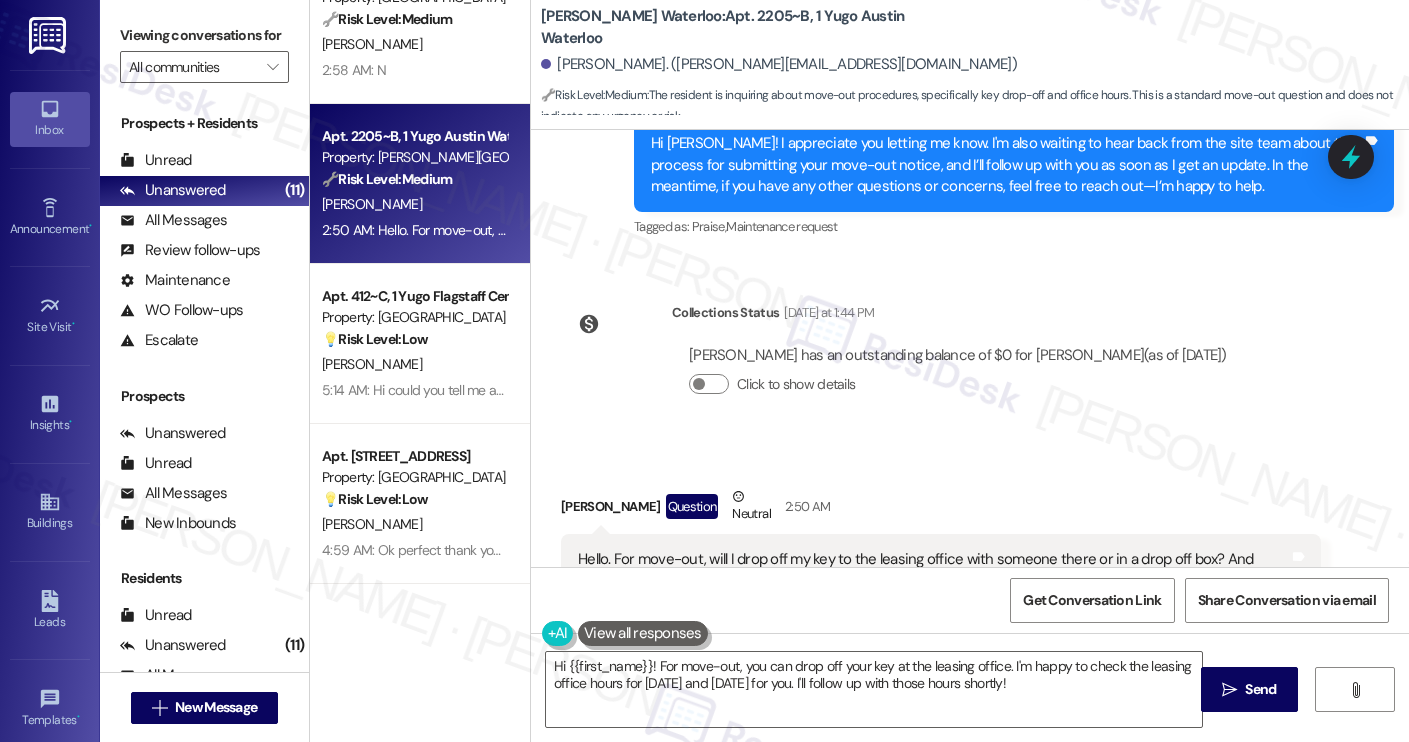 drag, startPoint x: 848, startPoint y: 497, endPoint x: 569, endPoint y: 477, distance: 279.71594 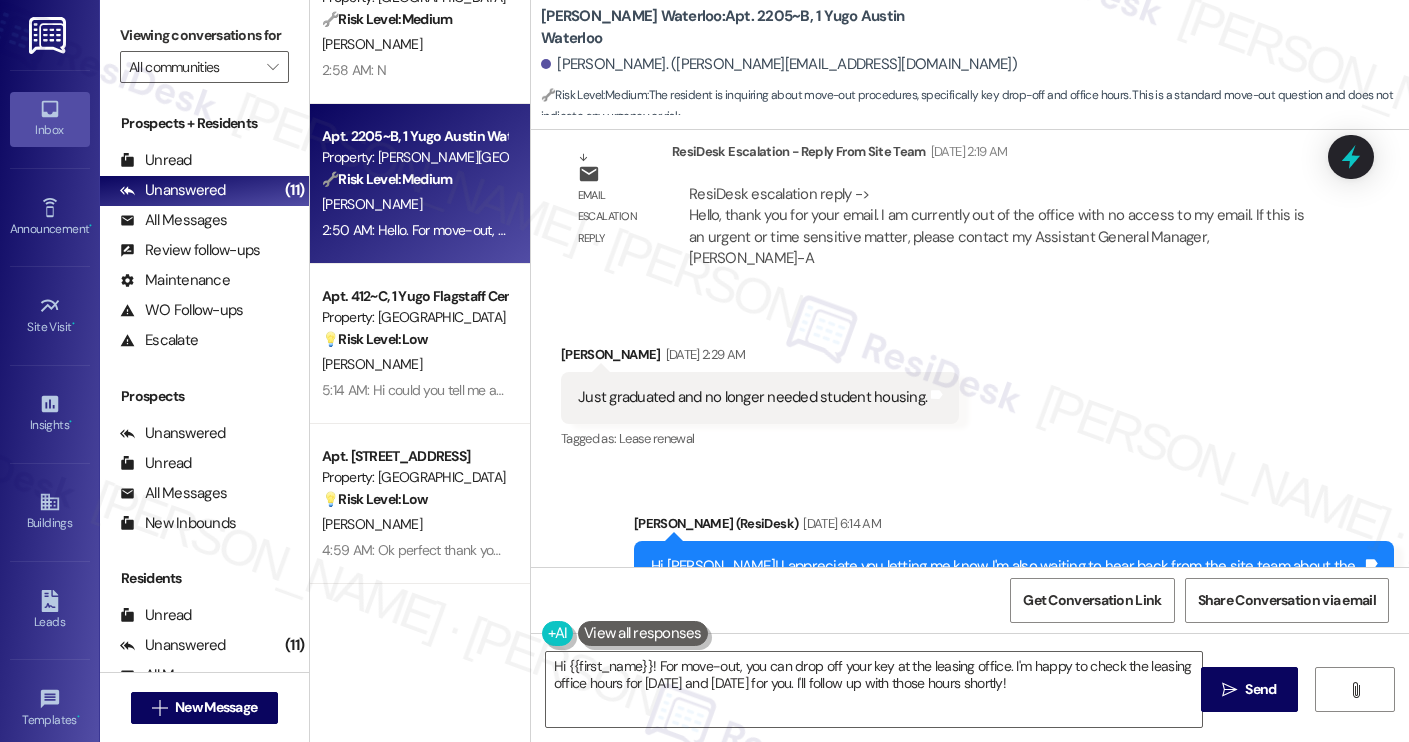 scroll, scrollTop: 2540, scrollLeft: 0, axis: vertical 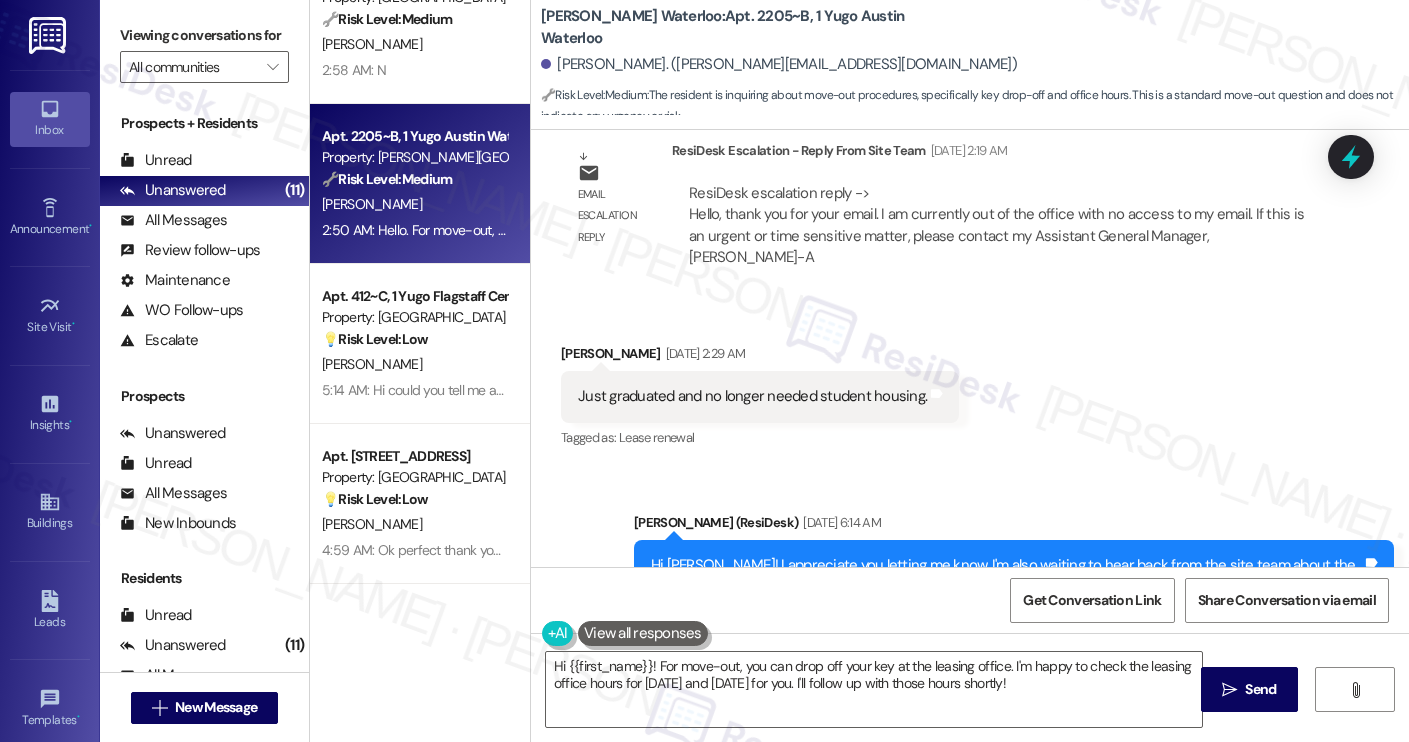 click on "Kaitlyn Stiers May 23, 2025 at 2:29 AM" at bounding box center [760, 357] 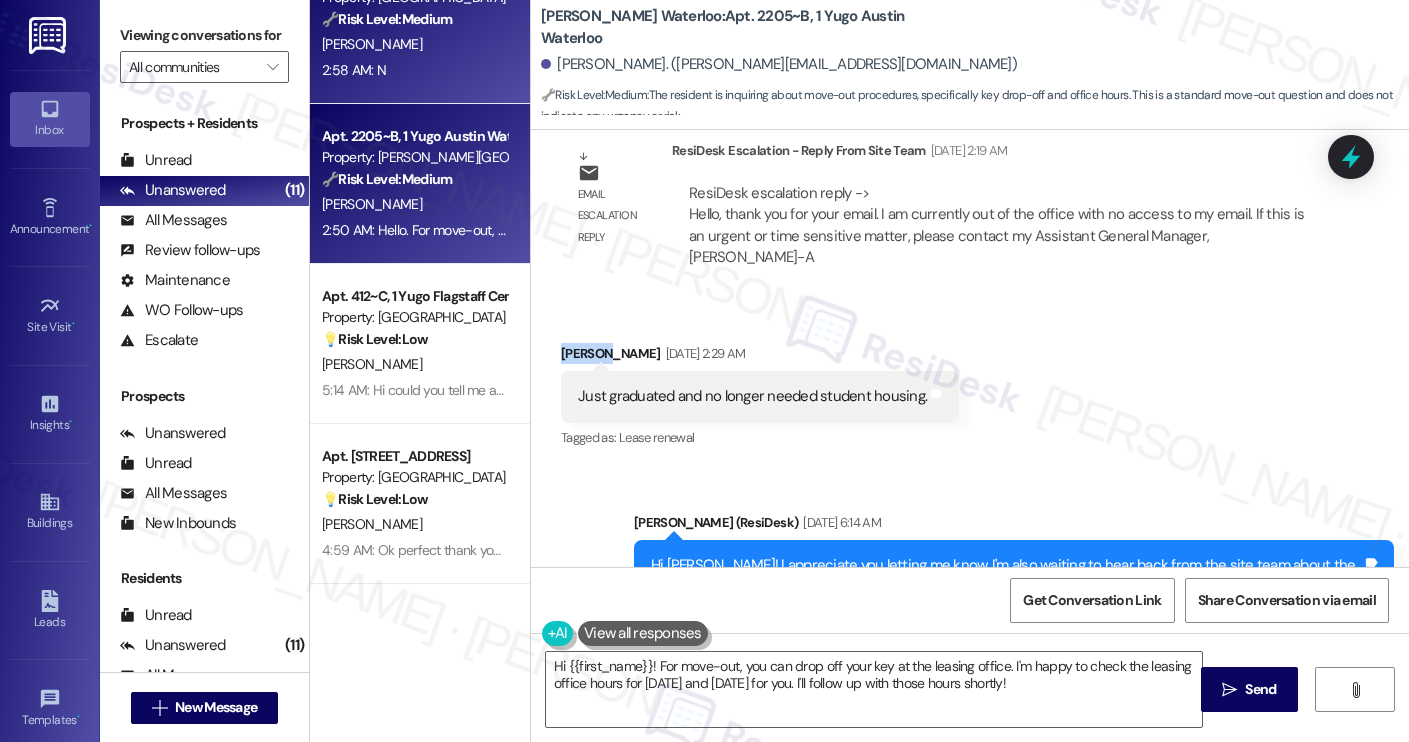 copy on "Kaitlyn" 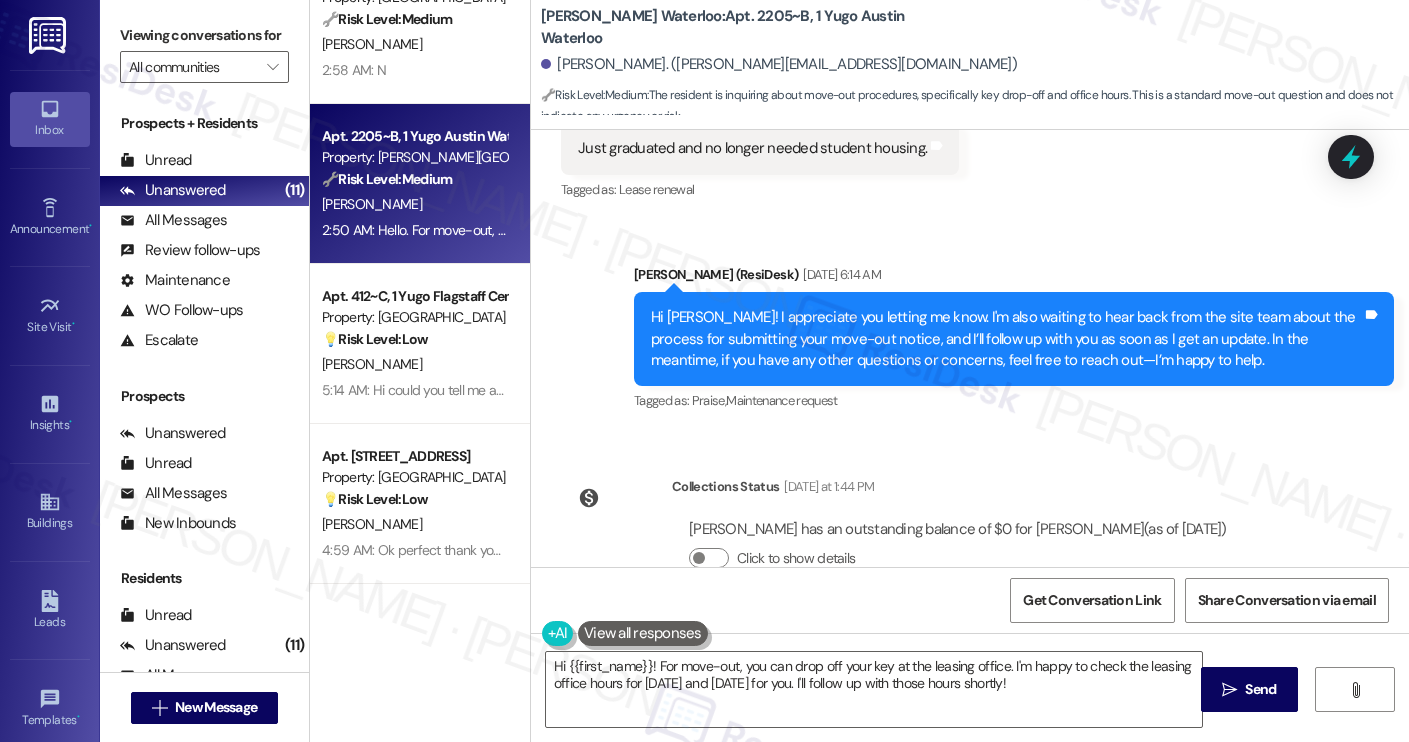 scroll, scrollTop: 2962, scrollLeft: 0, axis: vertical 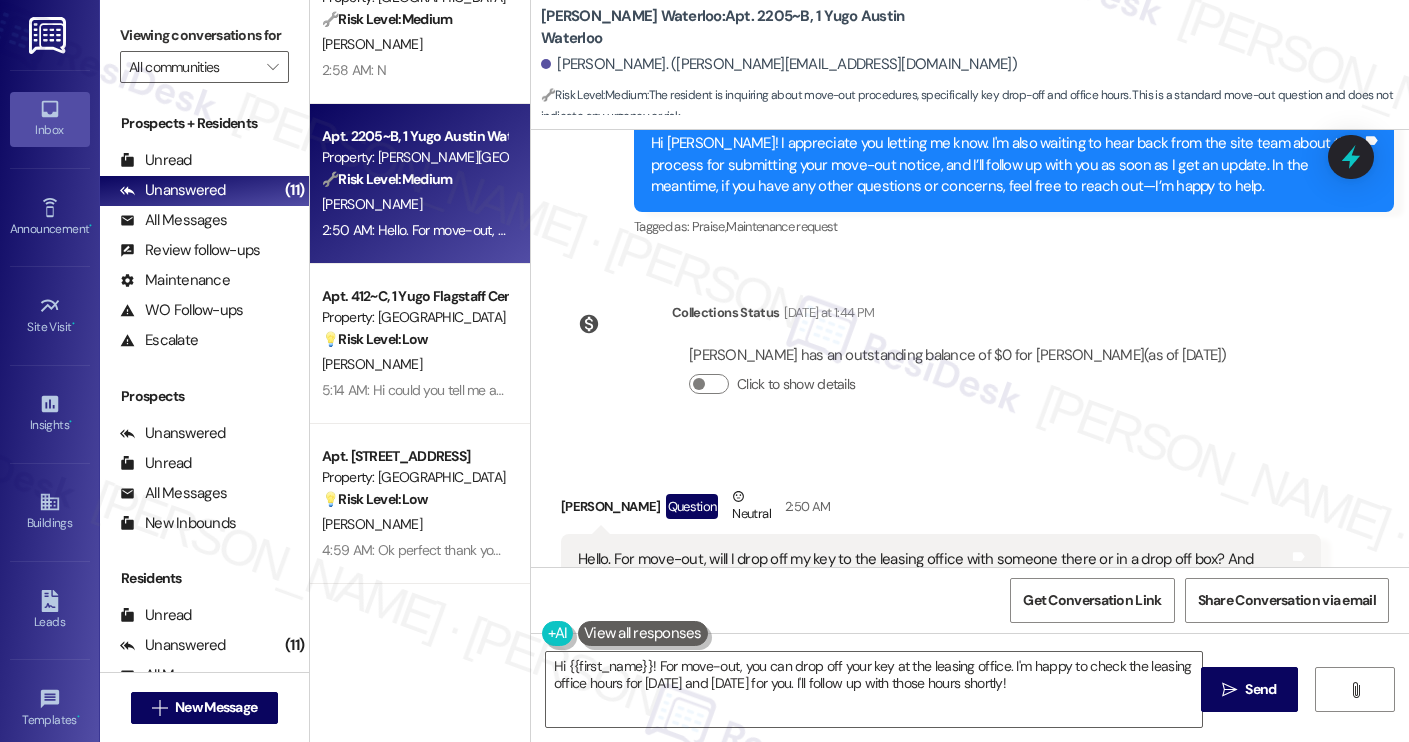 click at bounding box center (643, 633) 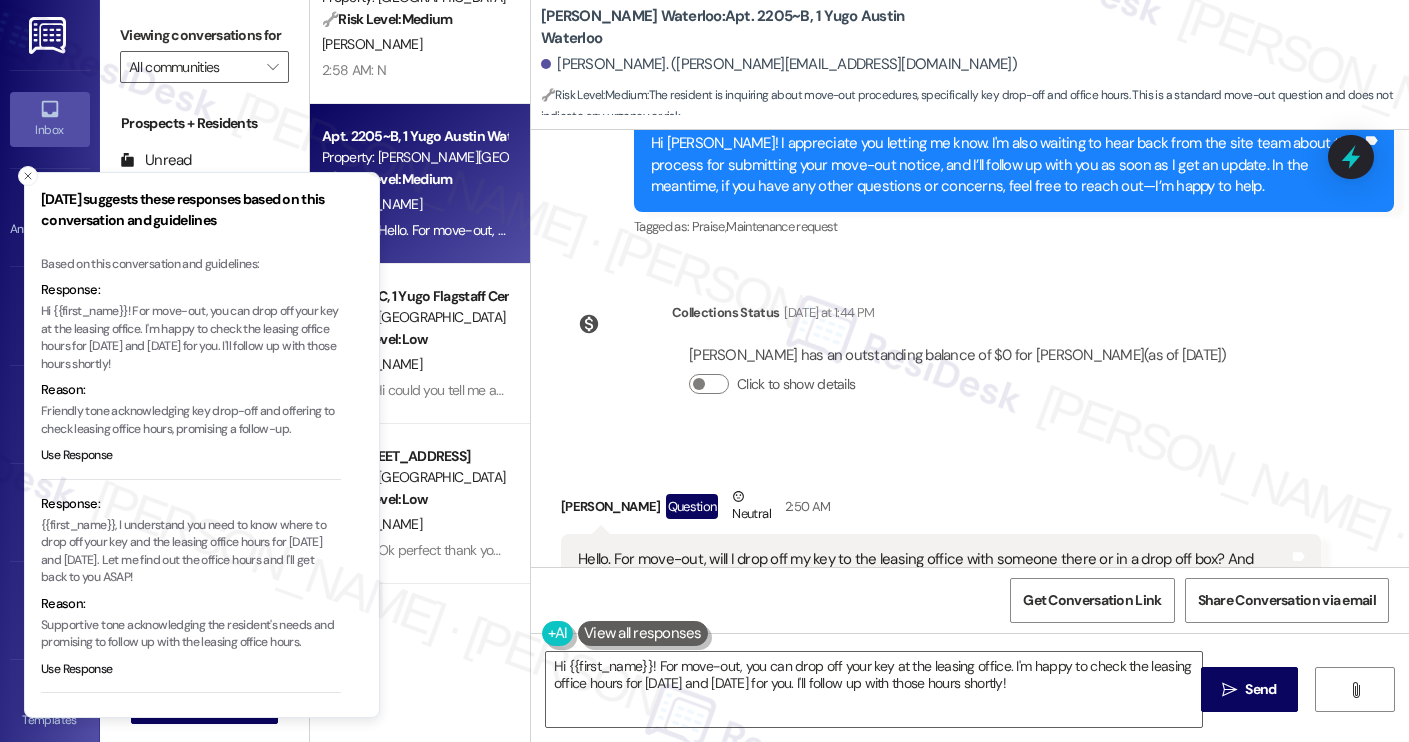 scroll, scrollTop: 29, scrollLeft: 0, axis: vertical 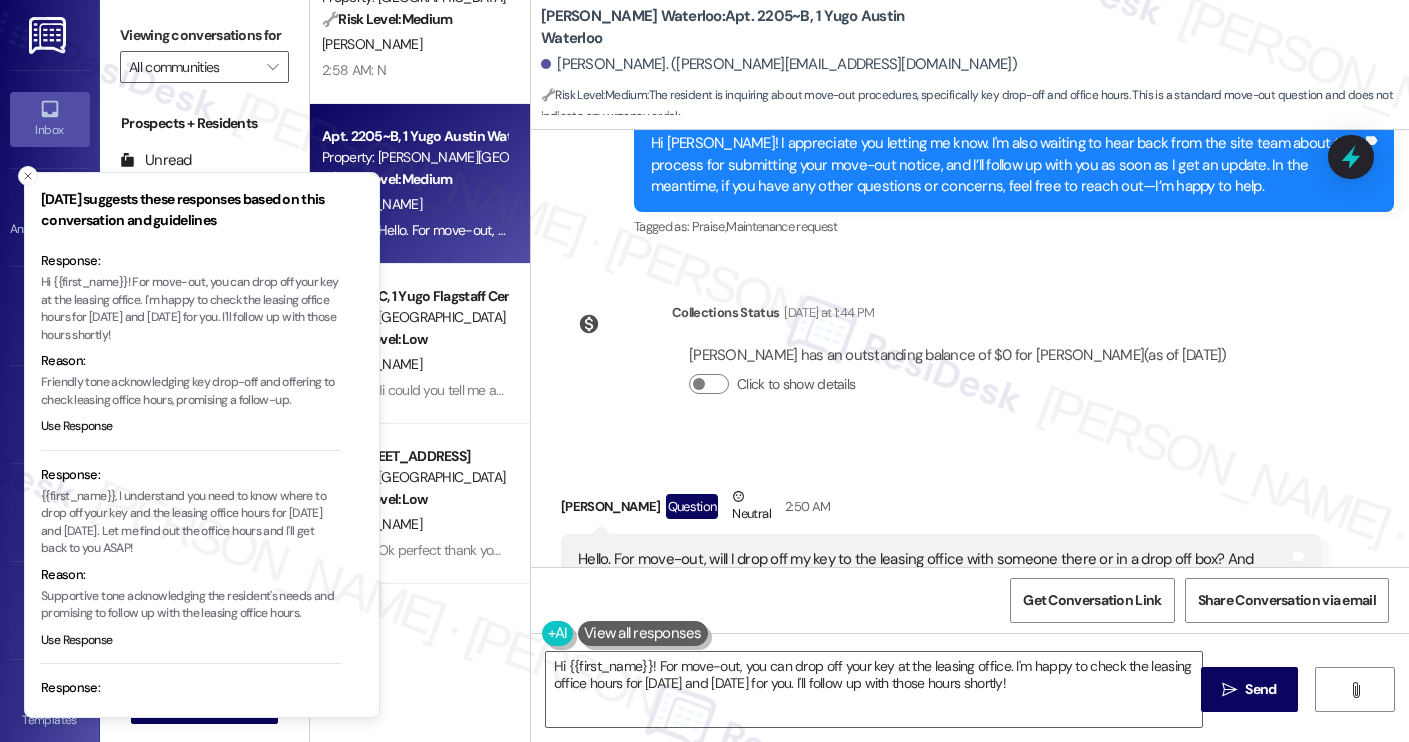 click on "{{first_name}}, I understand you need to know where to drop off your key and the leasing office hours for July 30th and 31st. Let me find out the office hours and I'll get back to you ASAP!" at bounding box center [191, 523] 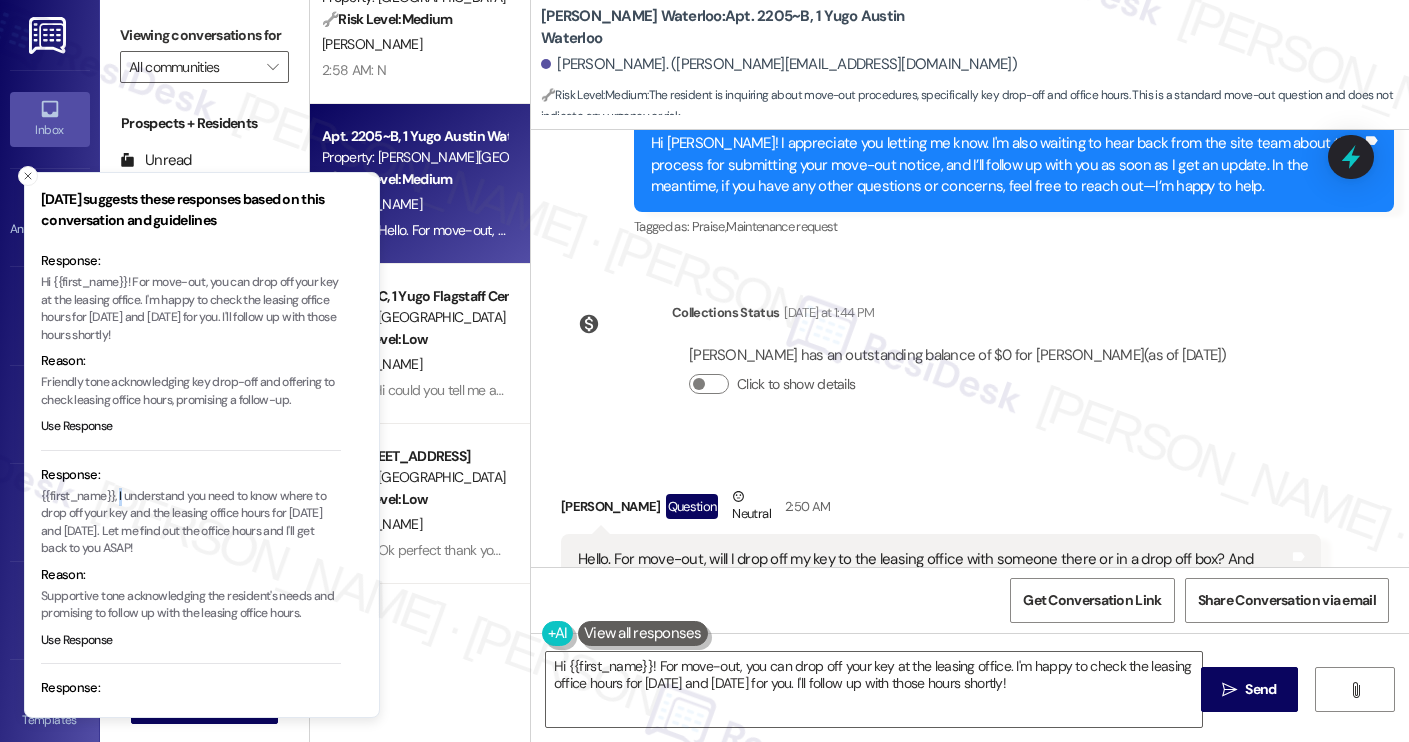 type 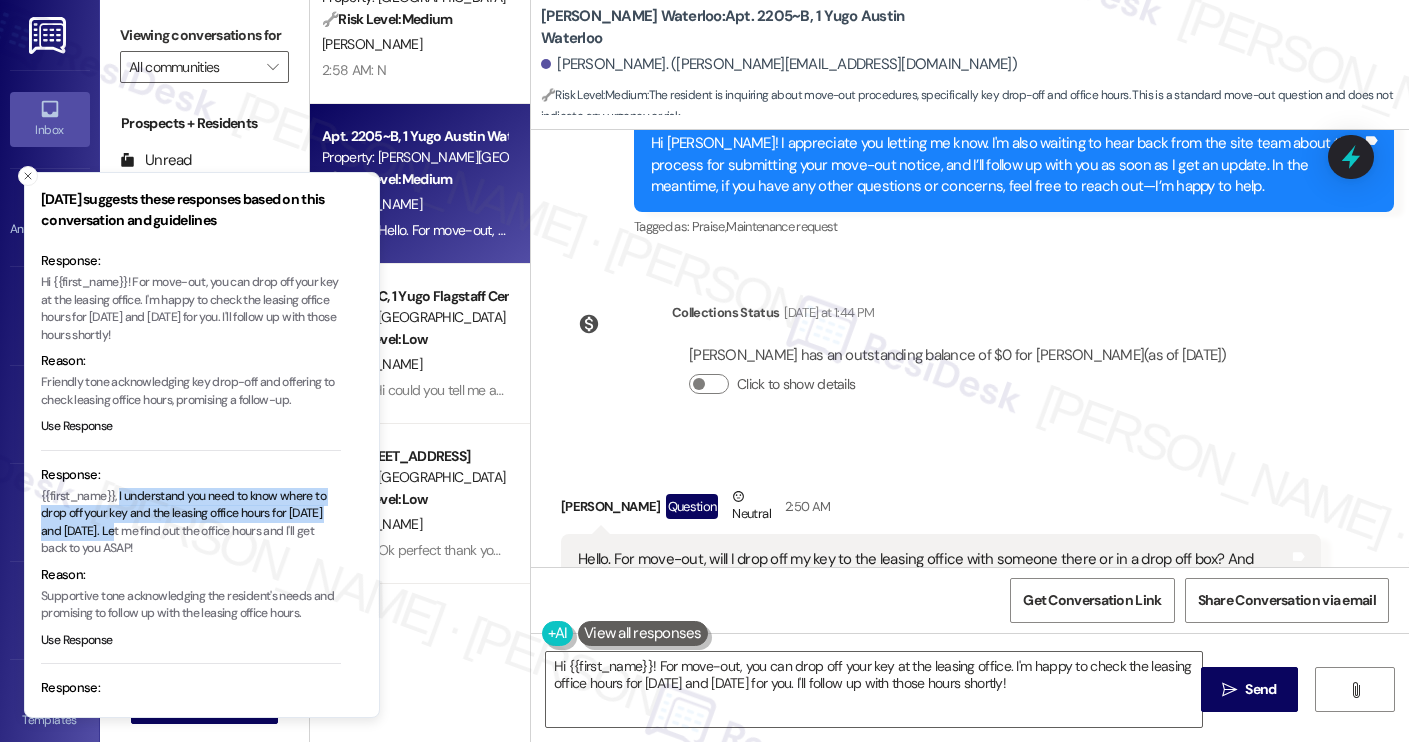 copy on "I understand you need to know where to drop off your key and the leasing office hours for July 30th and 31st. L" 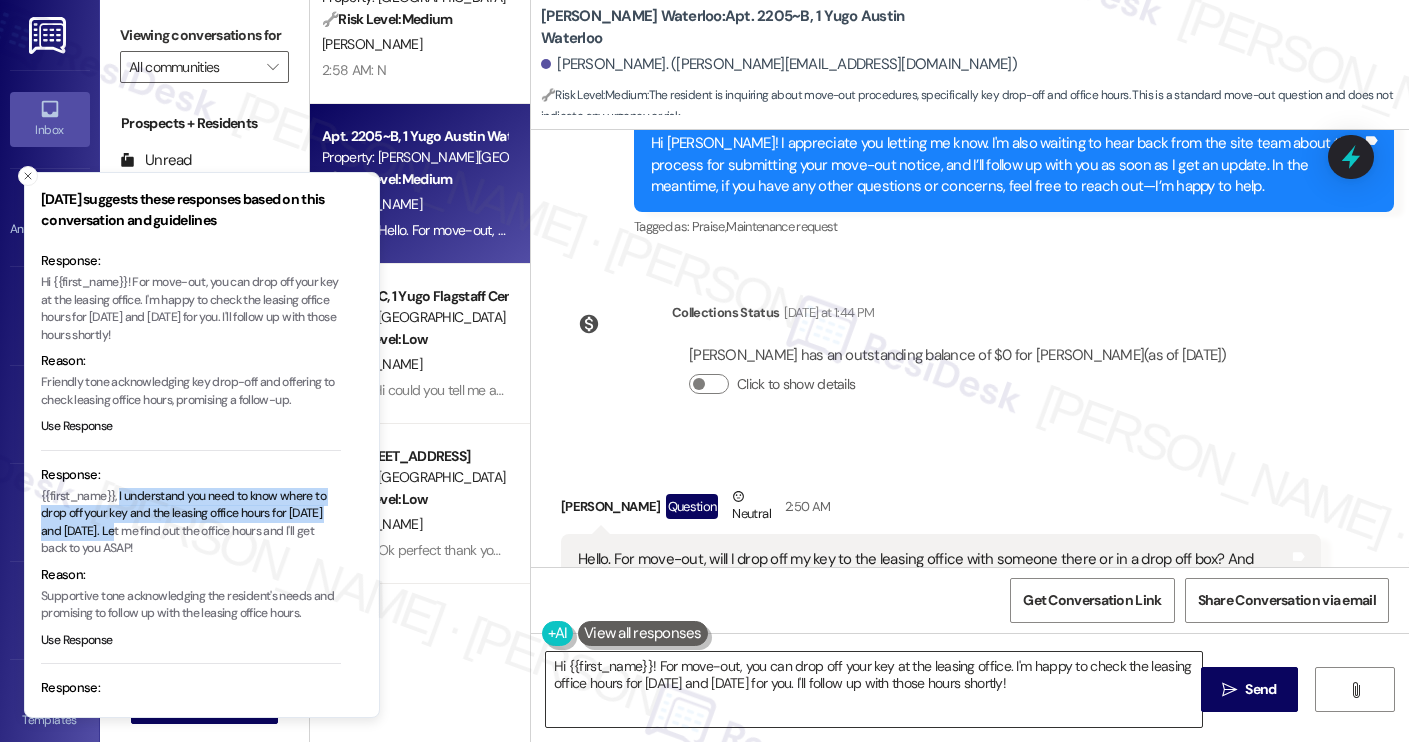click on "Hi {{first_name}}! For move-out, you can drop off your key at the leasing office. I'm happy to check the leasing office hours for July 30th and 31st for you. I'll follow up with those hours shortly!" at bounding box center (874, 689) 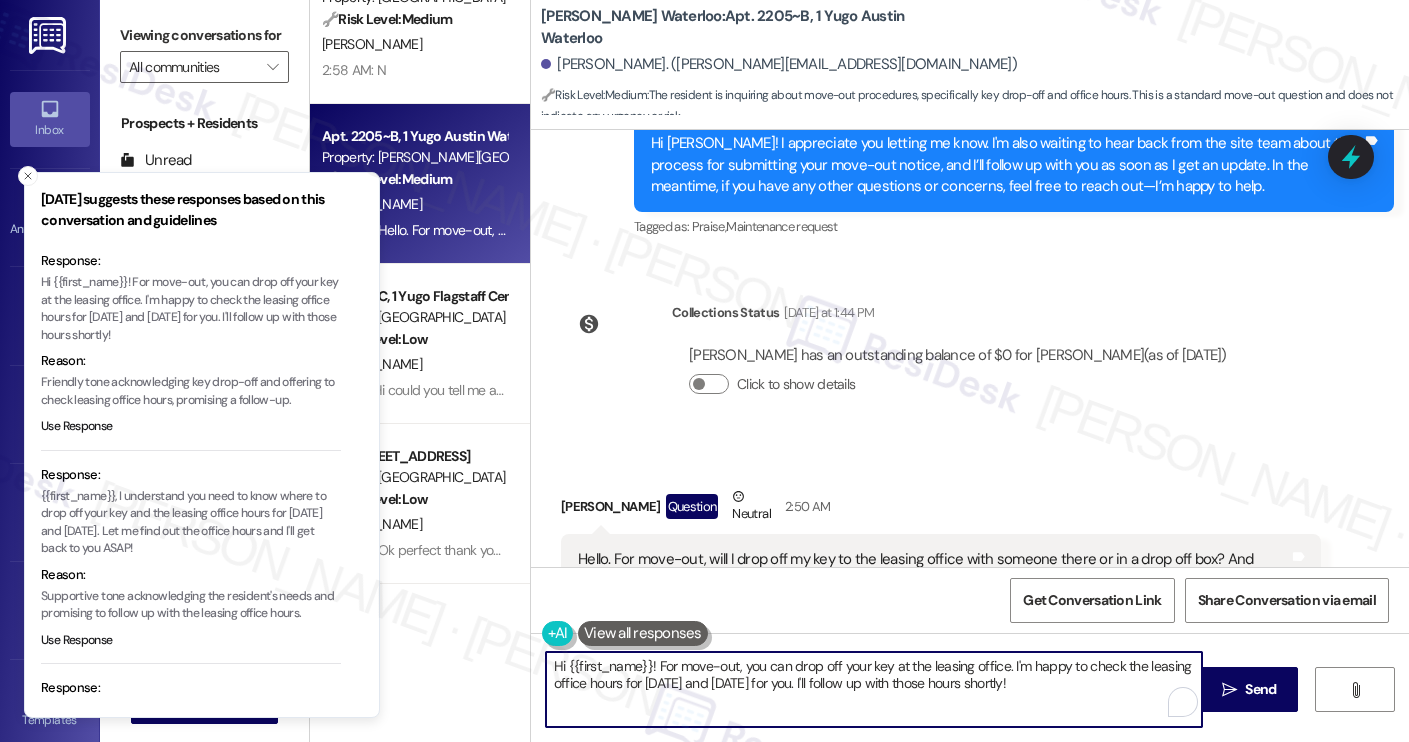 paste on "Kaitlyn! Thanks for reaching out. I’ll check with the site team about where to drop off your key and the leasing office hours for July 30th and 31st. I’ll follow up with you as soon as I hear back. Let me know if you have any other questions in the meantime" 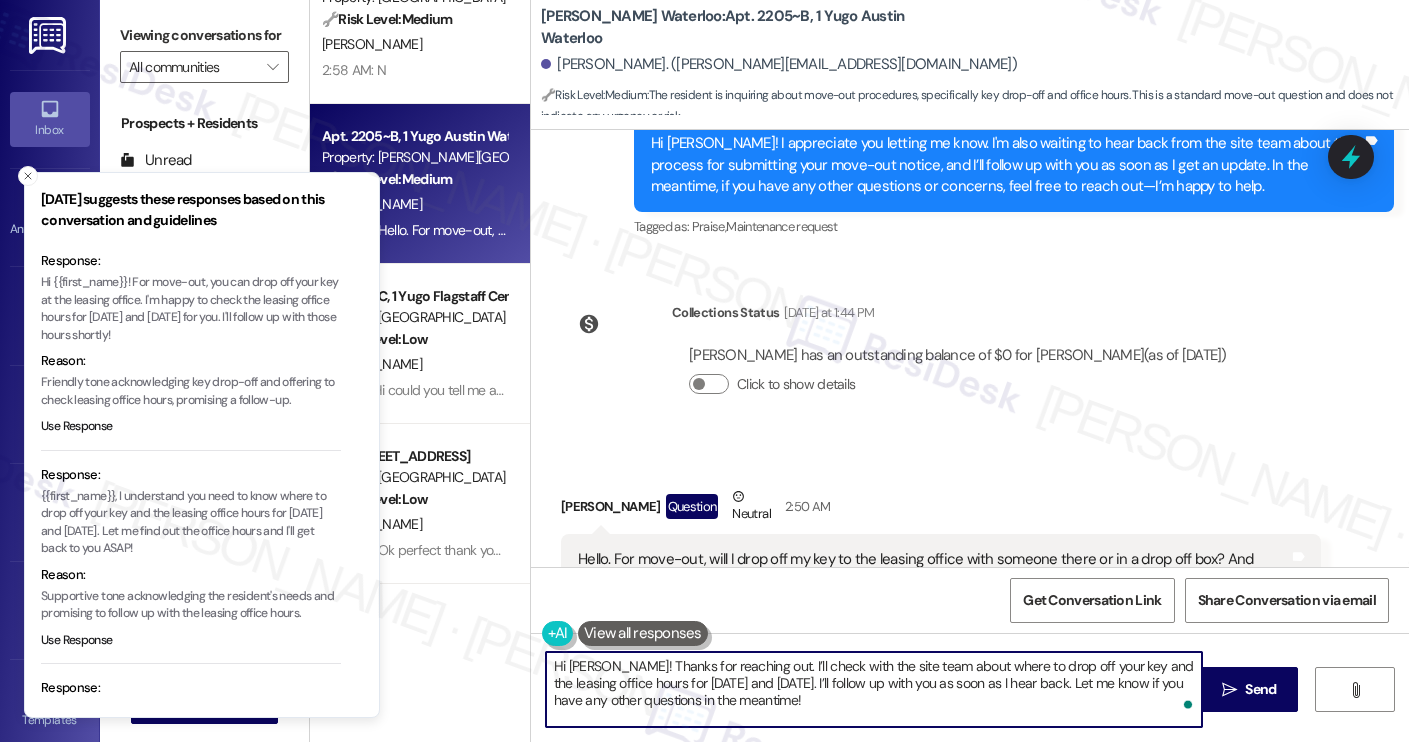 type on "Hi Kaitlyn! Thanks for reaching out. I’ll check with the site team about where to drop off your key and the leasing office hours for July 30th and 31st. I’ll follow up with you as soon as I hear back. Let me know if you have any other questions in the meantime!" 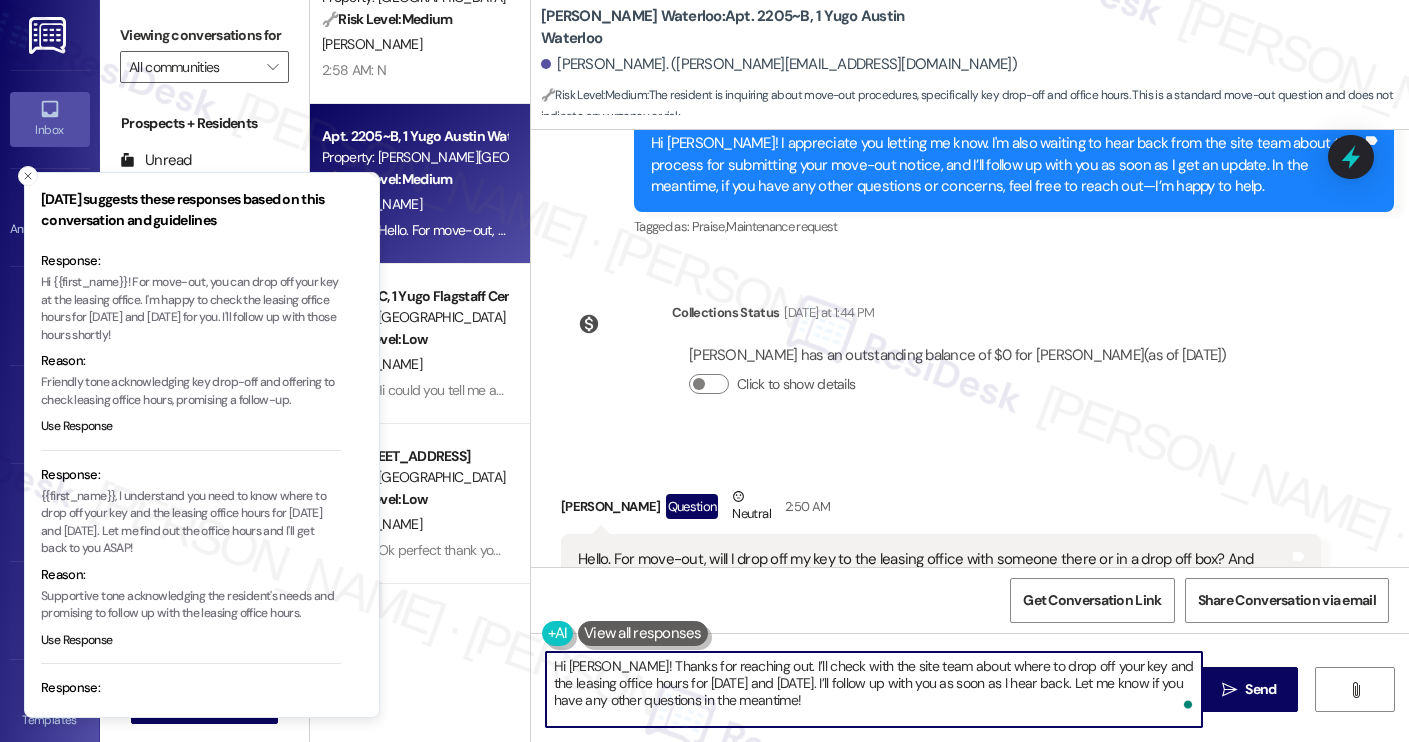 click on "Hi Kaitlyn! Thanks for reaching out. I’ll check with the site team about where to drop off your key and the leasing office hours for July 30th and 31st. I’ll follow up with you as soon as I hear back. Let me know if you have any other questions in the meantime!" at bounding box center [874, 689] 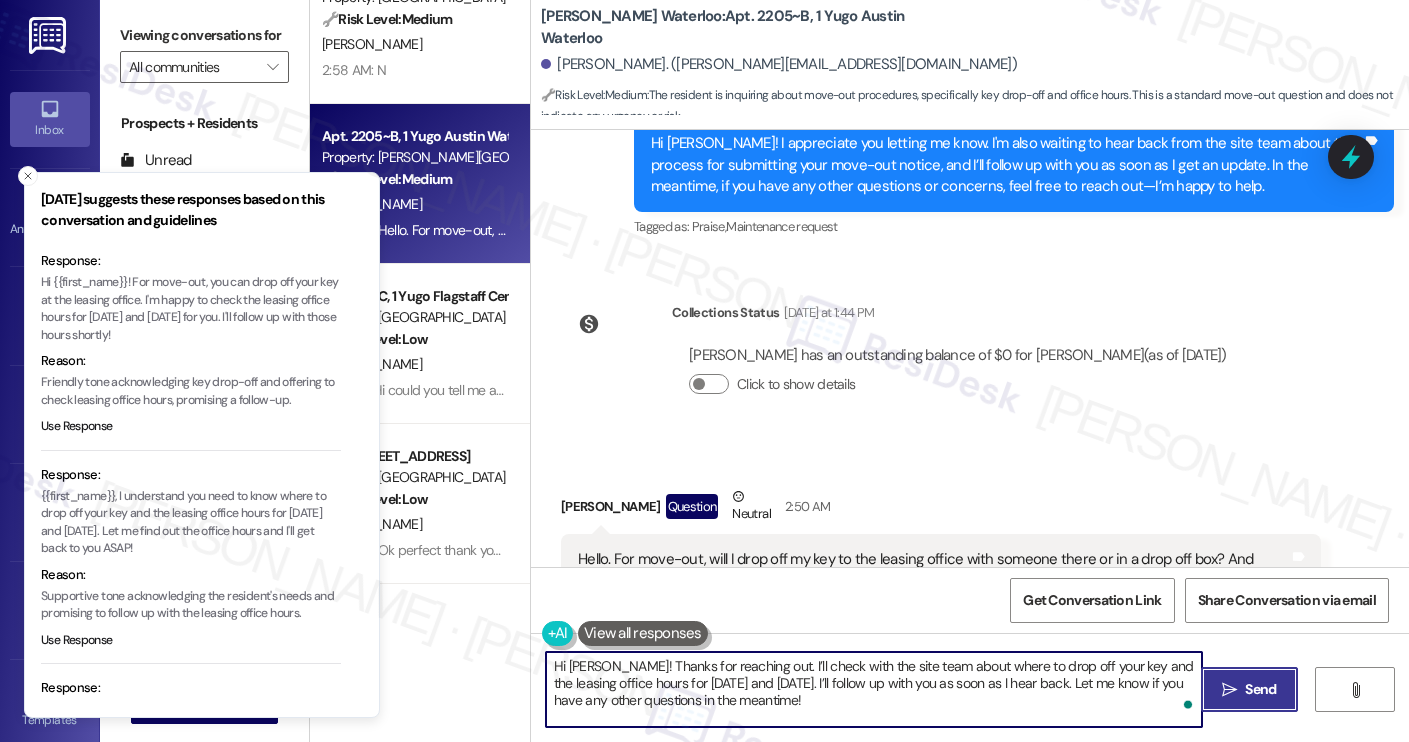 click on "" at bounding box center (1229, 690) 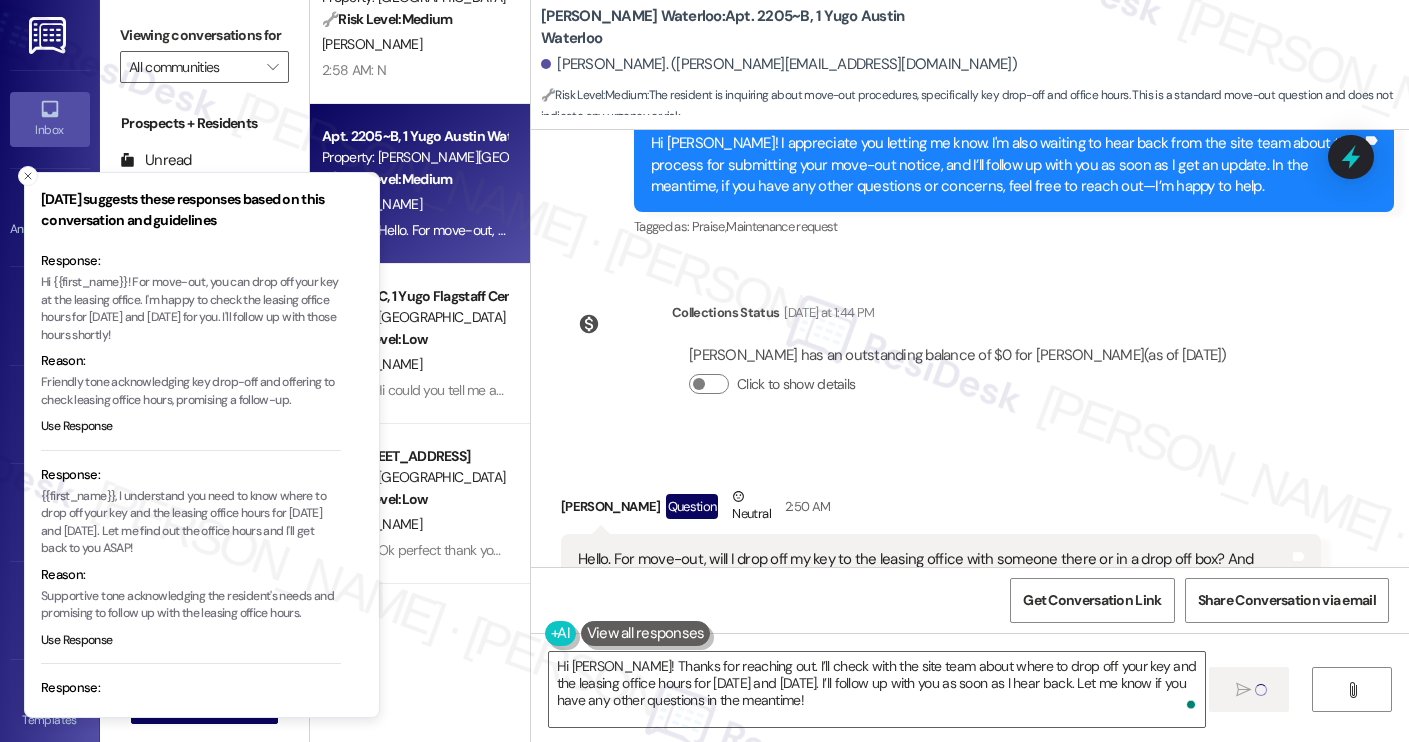 type 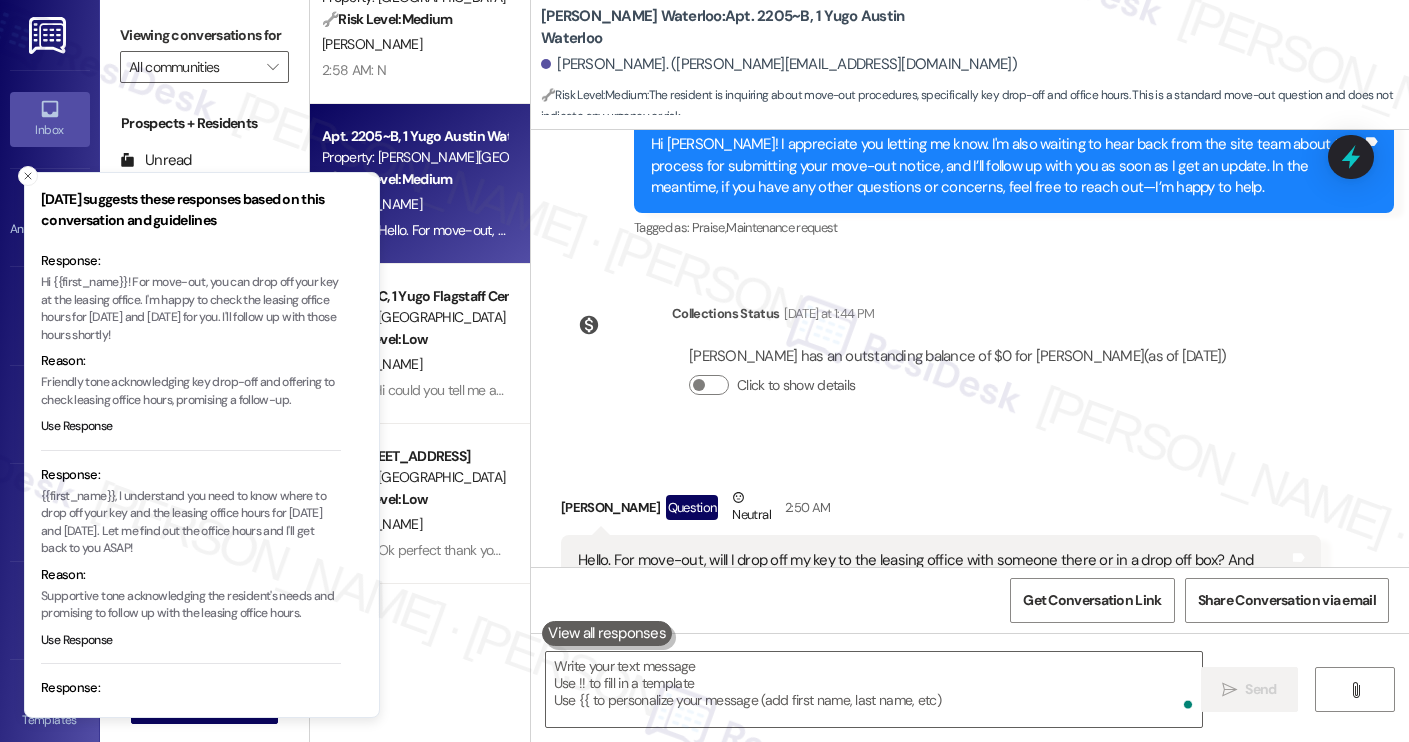 scroll, scrollTop: 3144, scrollLeft: 0, axis: vertical 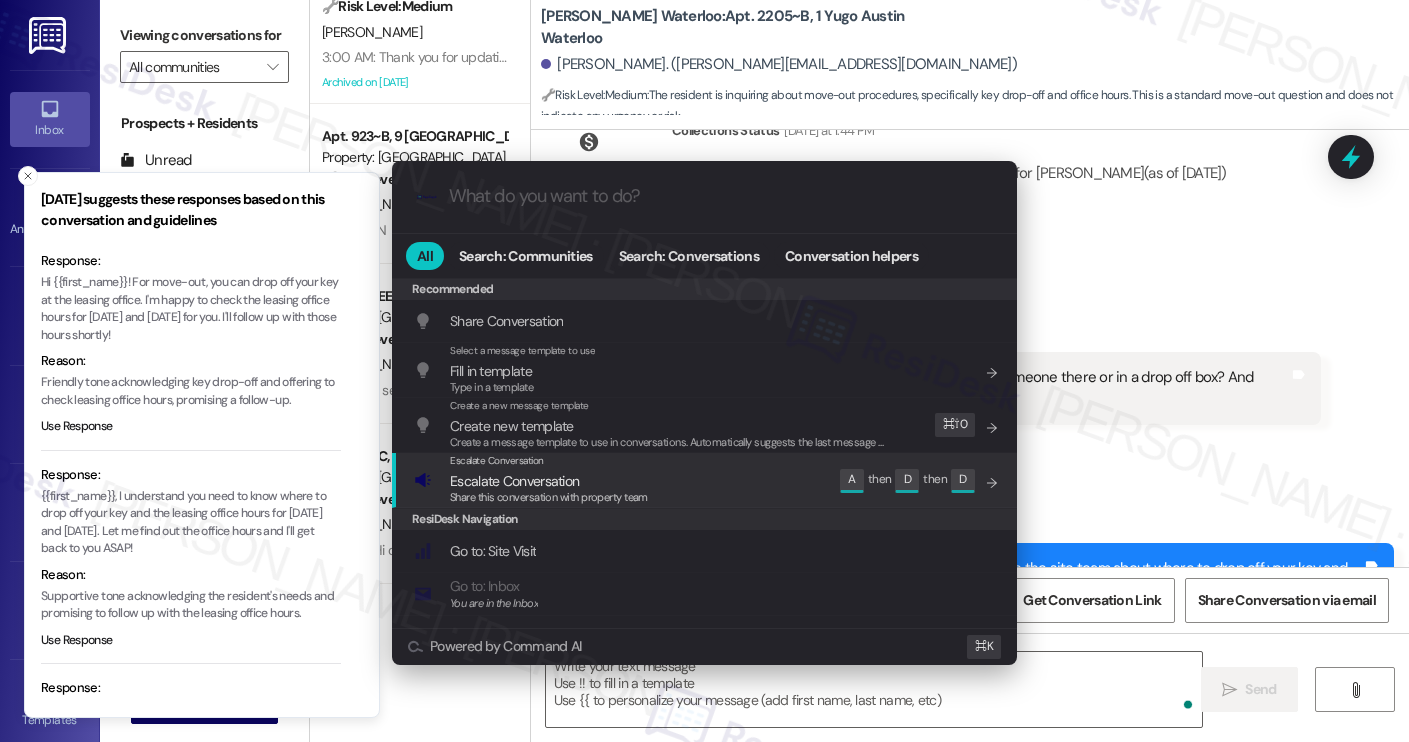 click on "Escalate Conversation Escalate Conversation Share this conversation with property team Edit A then D then D" at bounding box center (706, 480) 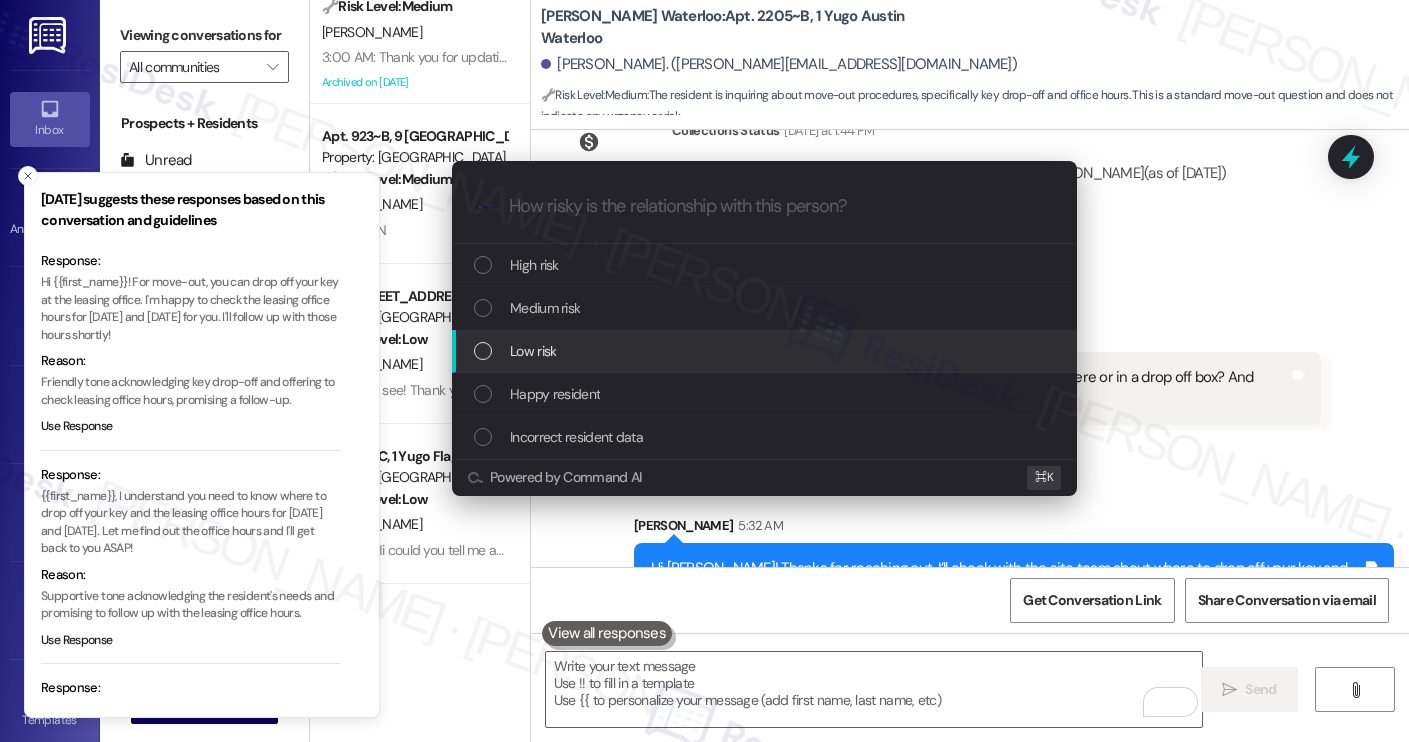 click on "Low risk" at bounding box center (764, 351) 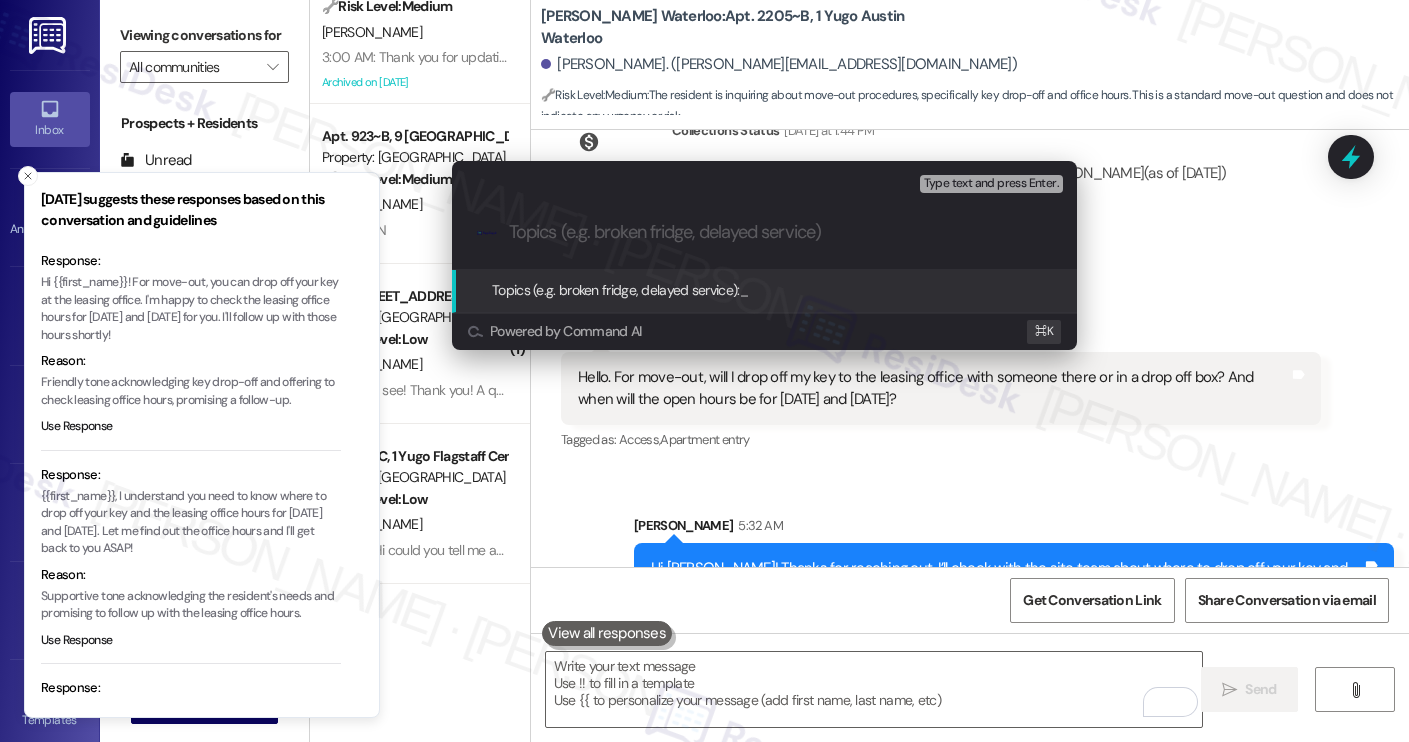 paste on "Move-Out Key Drop-Off and Leasing Office Hours for July 30–31" 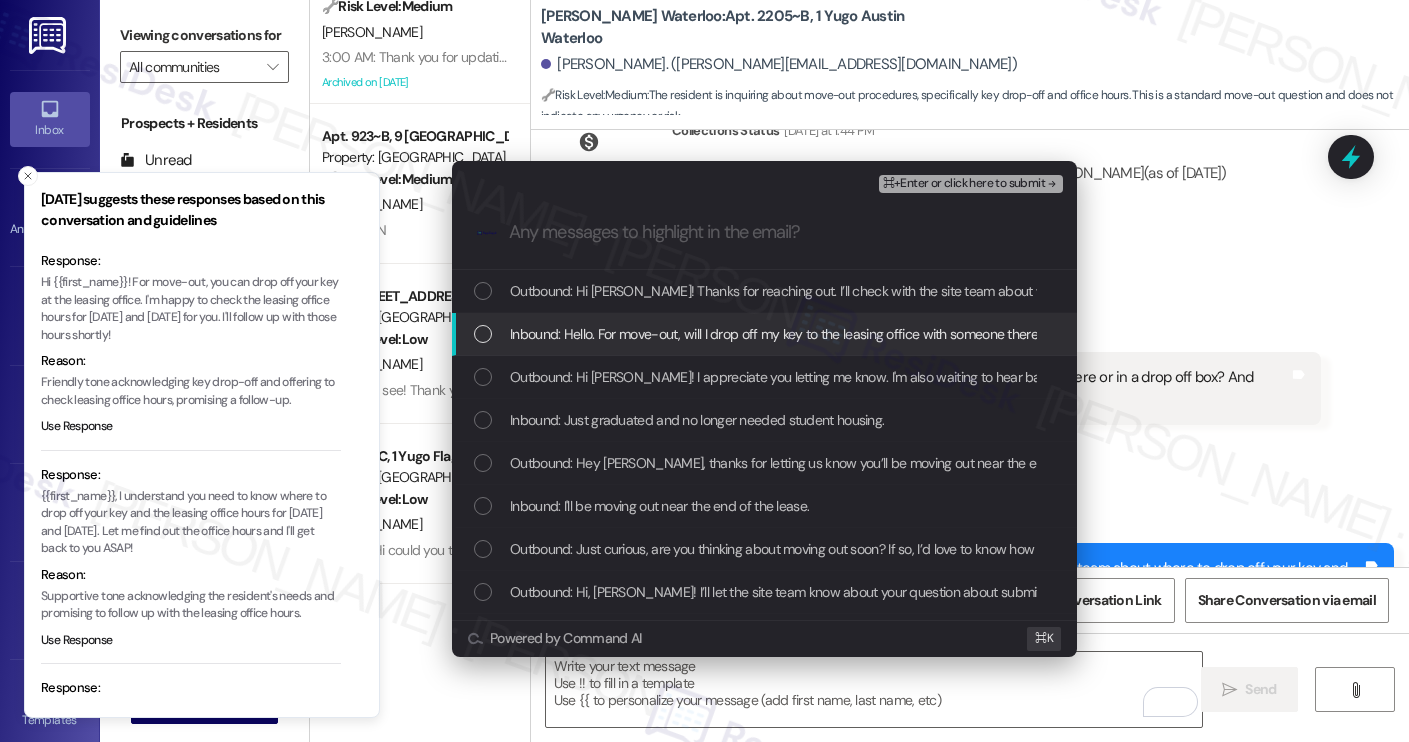 click on "Inbound: Hello. For move-out, will I drop off my key to the leasing office with someone there or in a drop off box? And when will the open hours be for July 30th and 31st?" at bounding box center (997, 334) 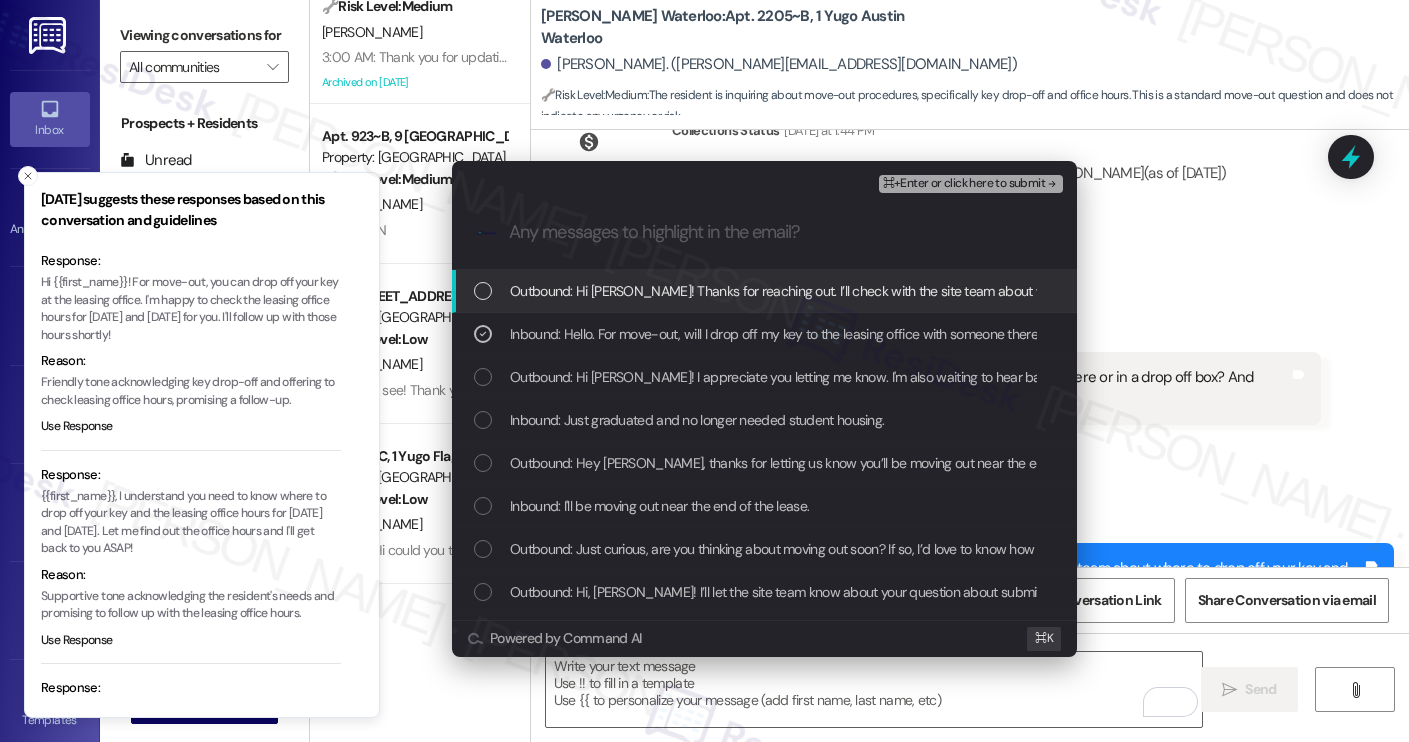 click on "⌘+Enter or click here to submit" at bounding box center [964, 184] 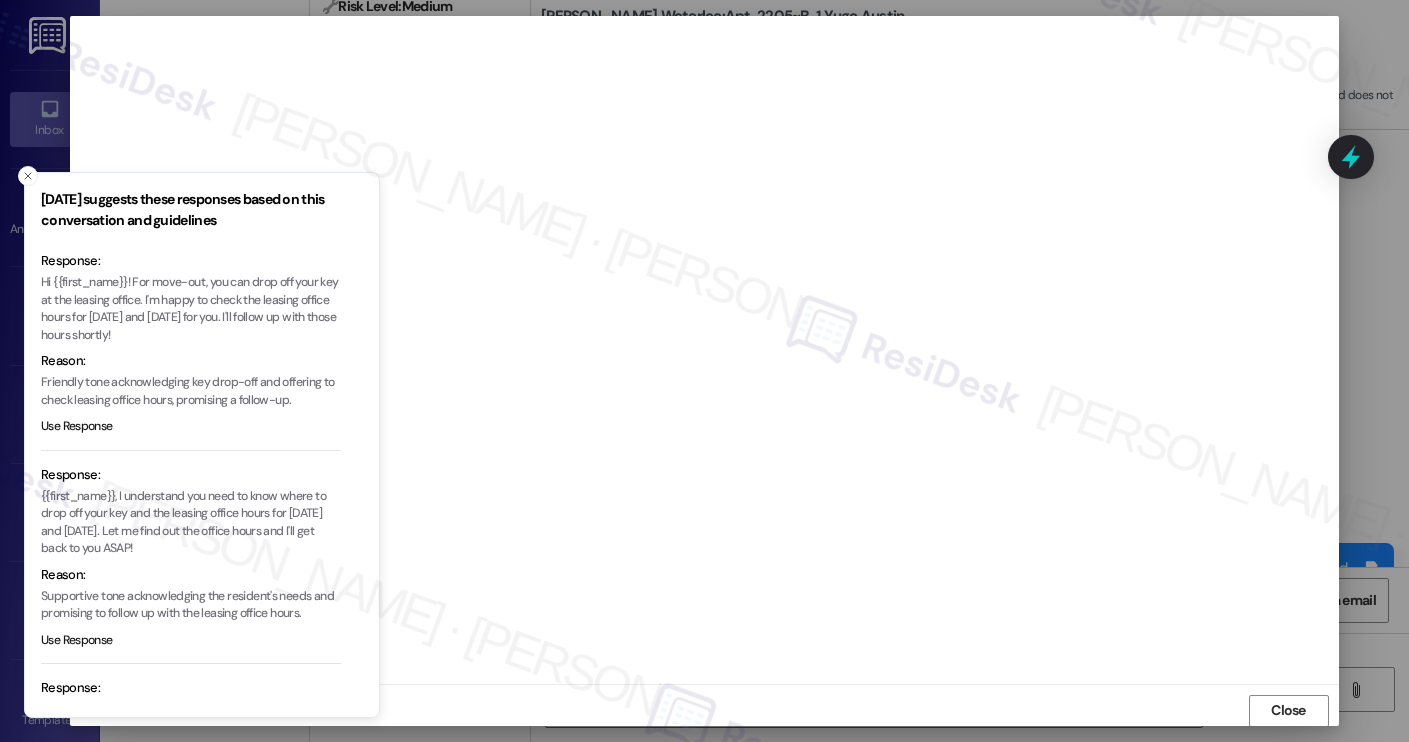 scroll, scrollTop: 1, scrollLeft: 0, axis: vertical 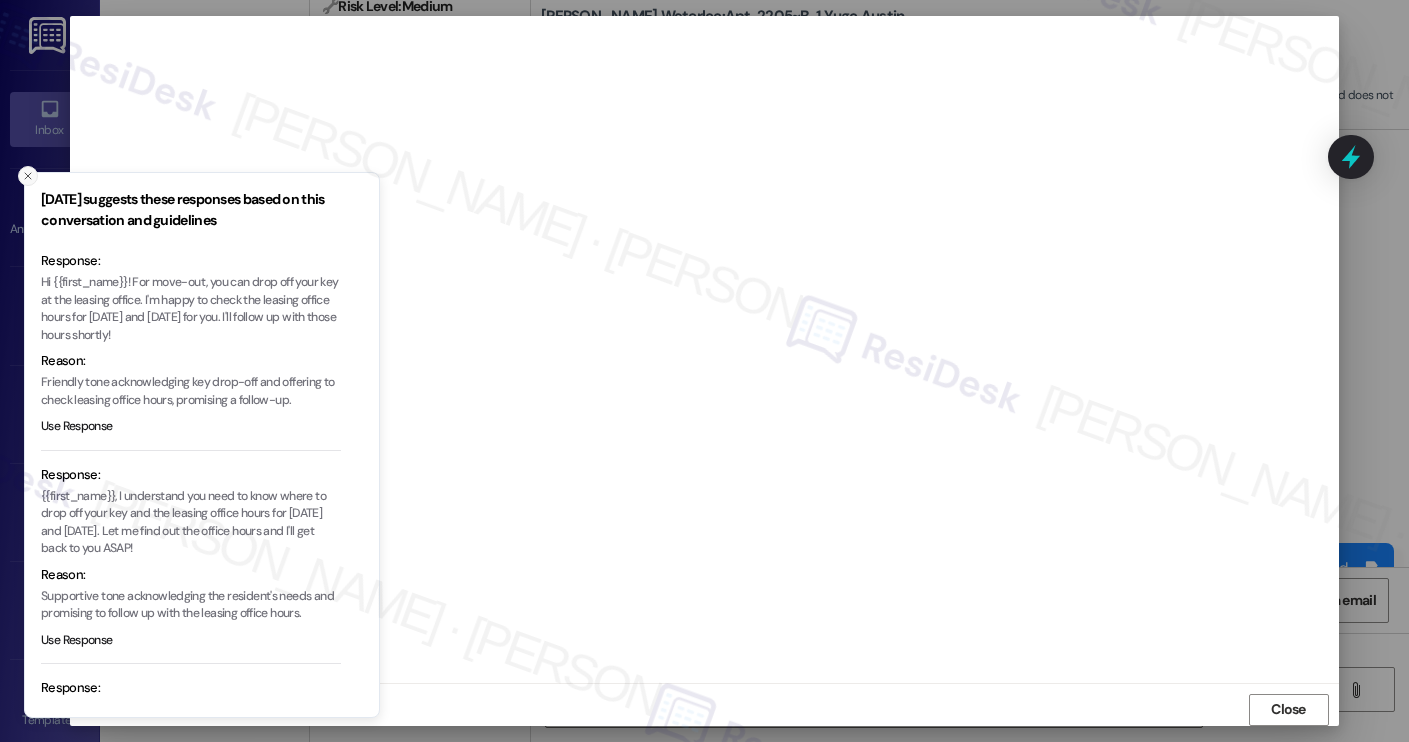 click 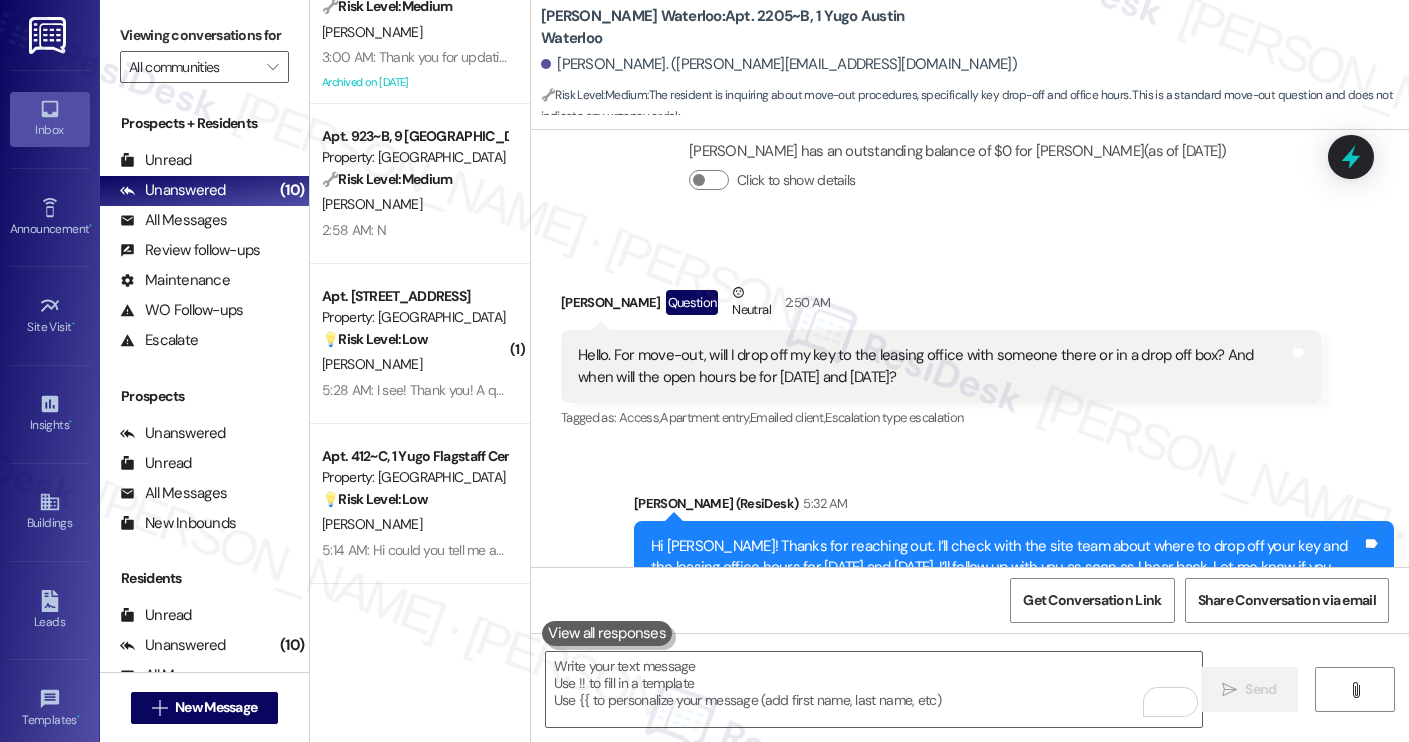scroll, scrollTop: 3174, scrollLeft: 0, axis: vertical 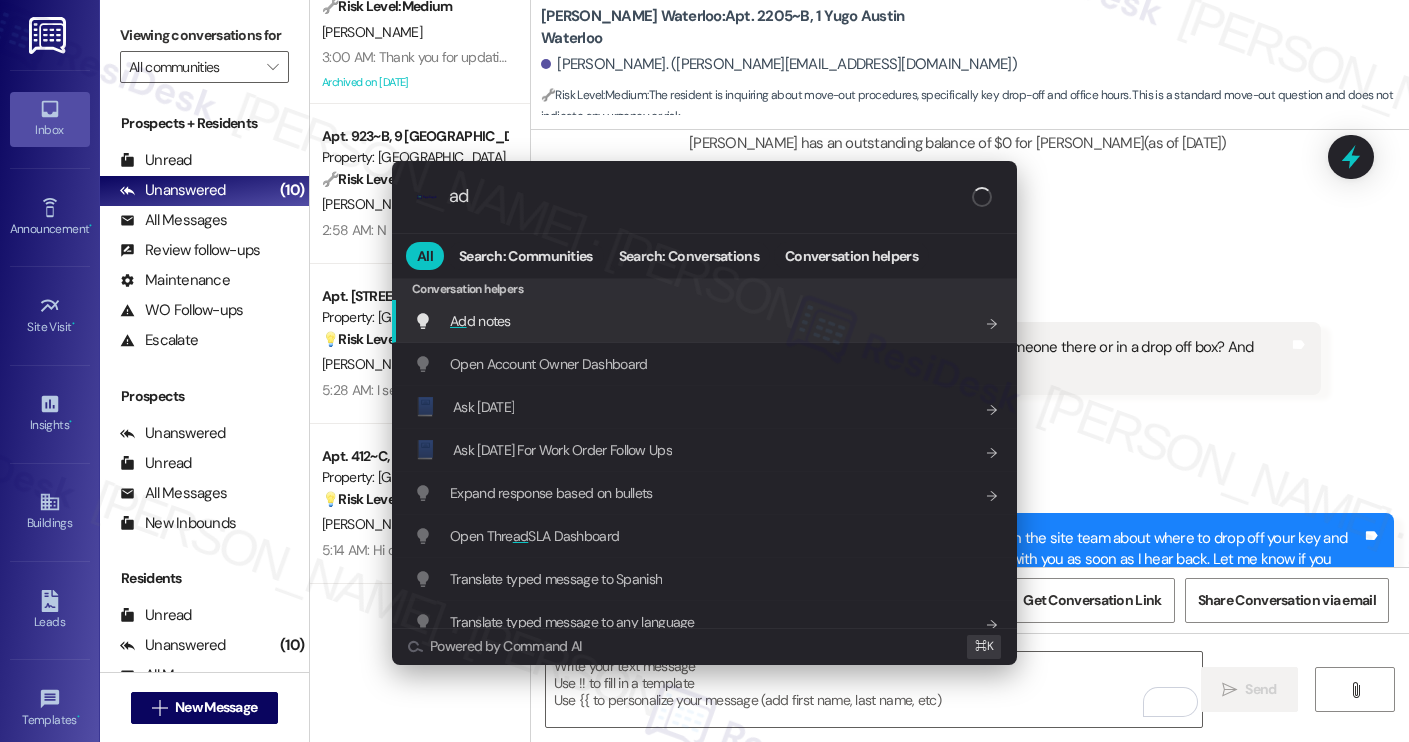 type on "add" 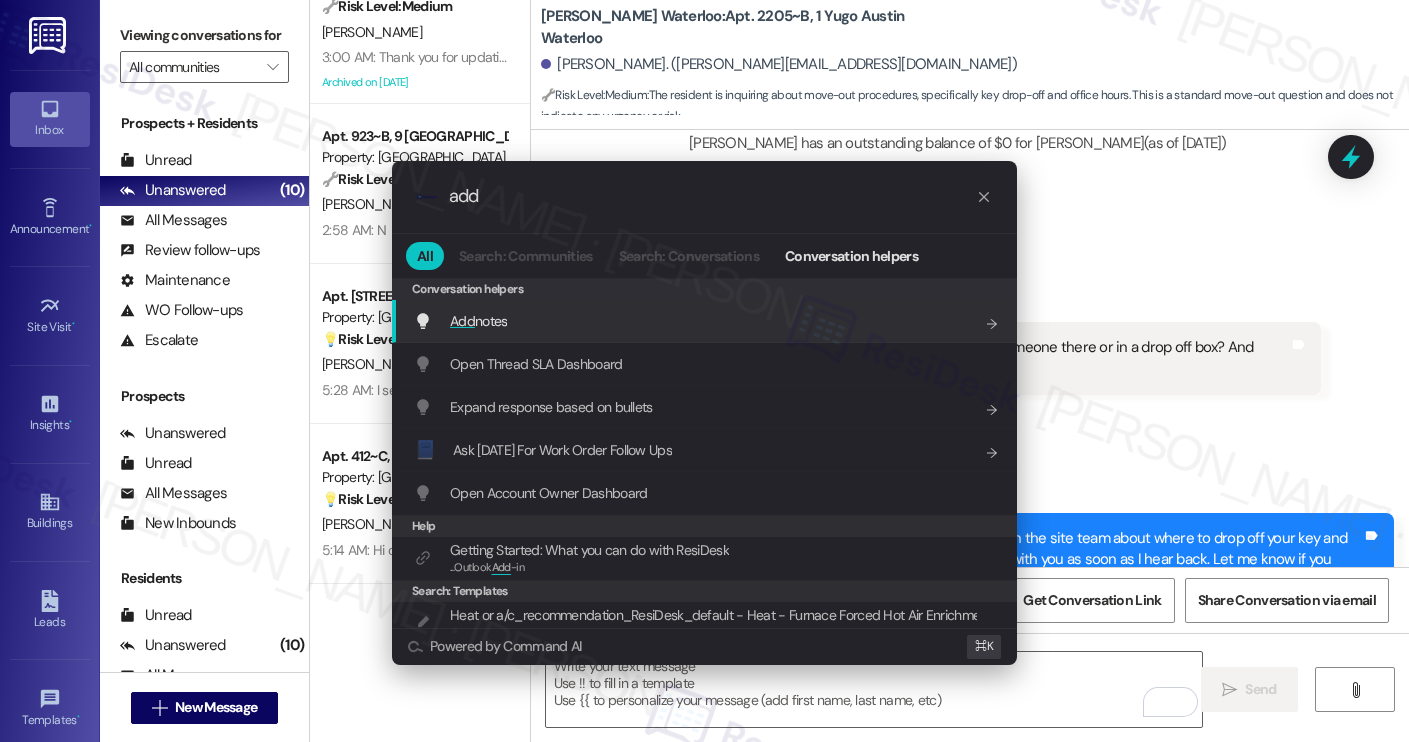 click on "Add  notes Add shortcut" at bounding box center [704, 321] 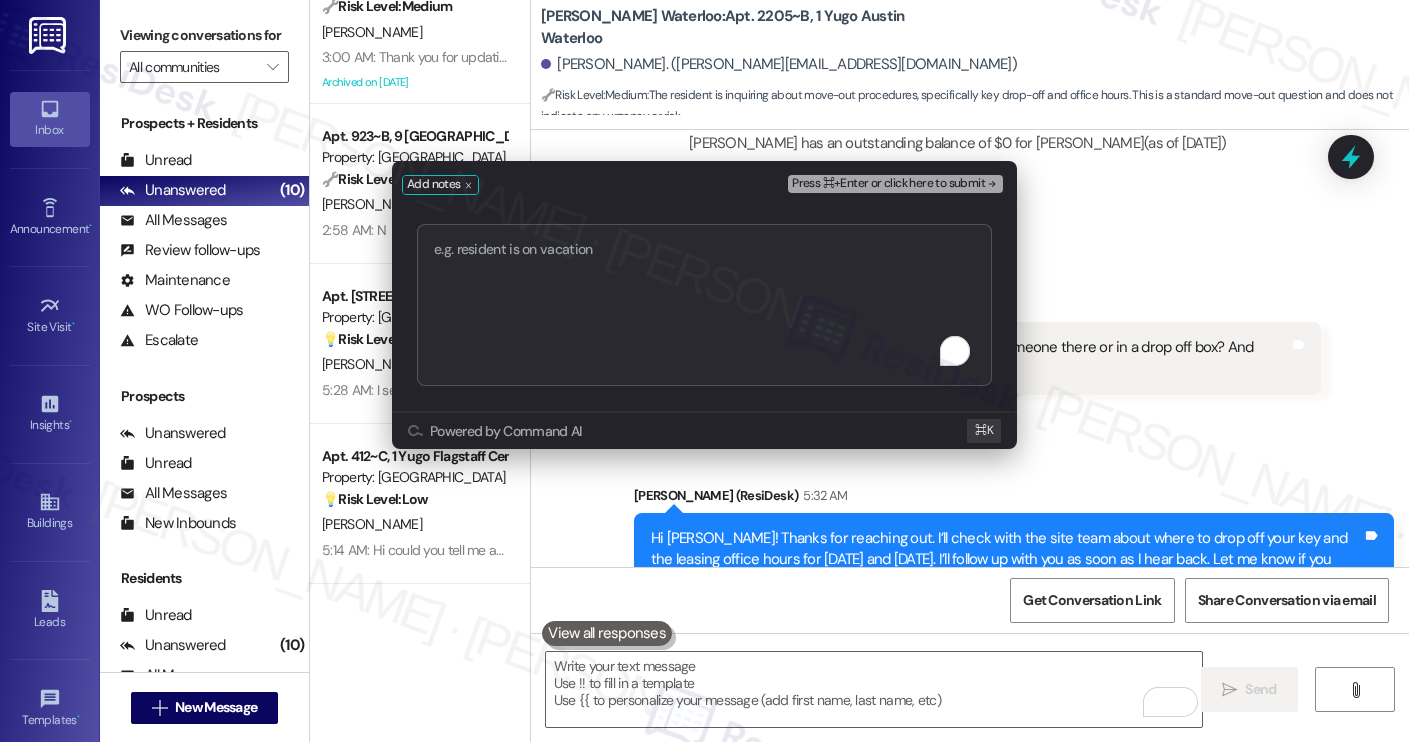 click at bounding box center (704, 305) 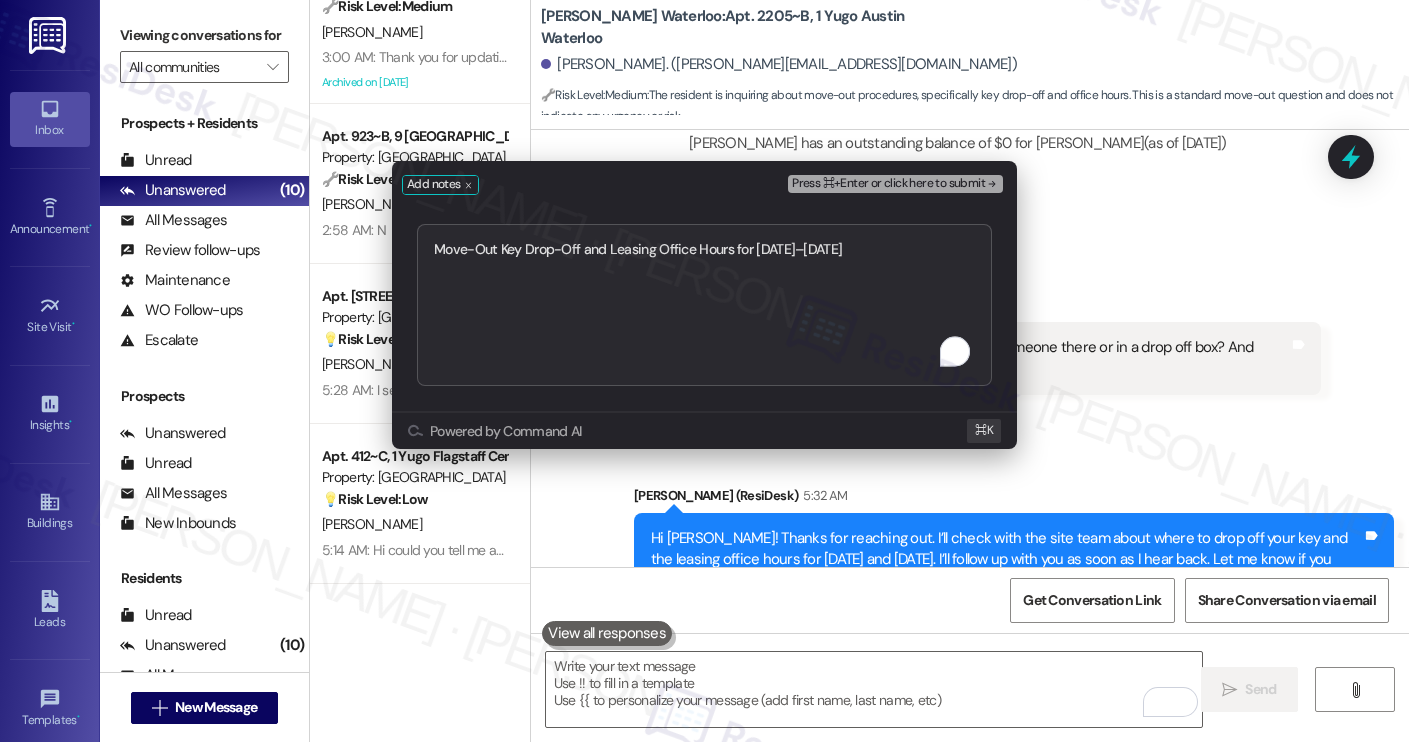 click on "Press ⌘+Enter or click here to submit" at bounding box center [888, 184] 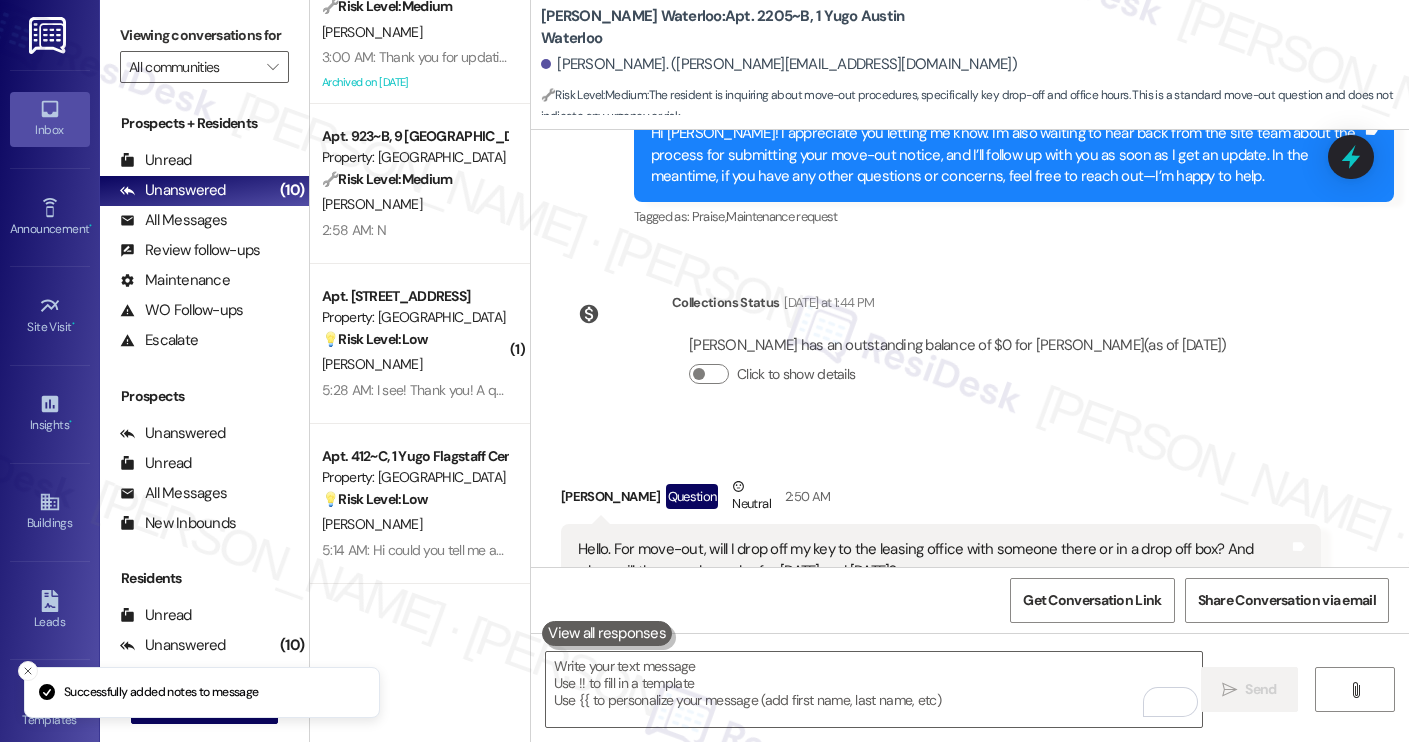 scroll, scrollTop: 3611, scrollLeft: 0, axis: vertical 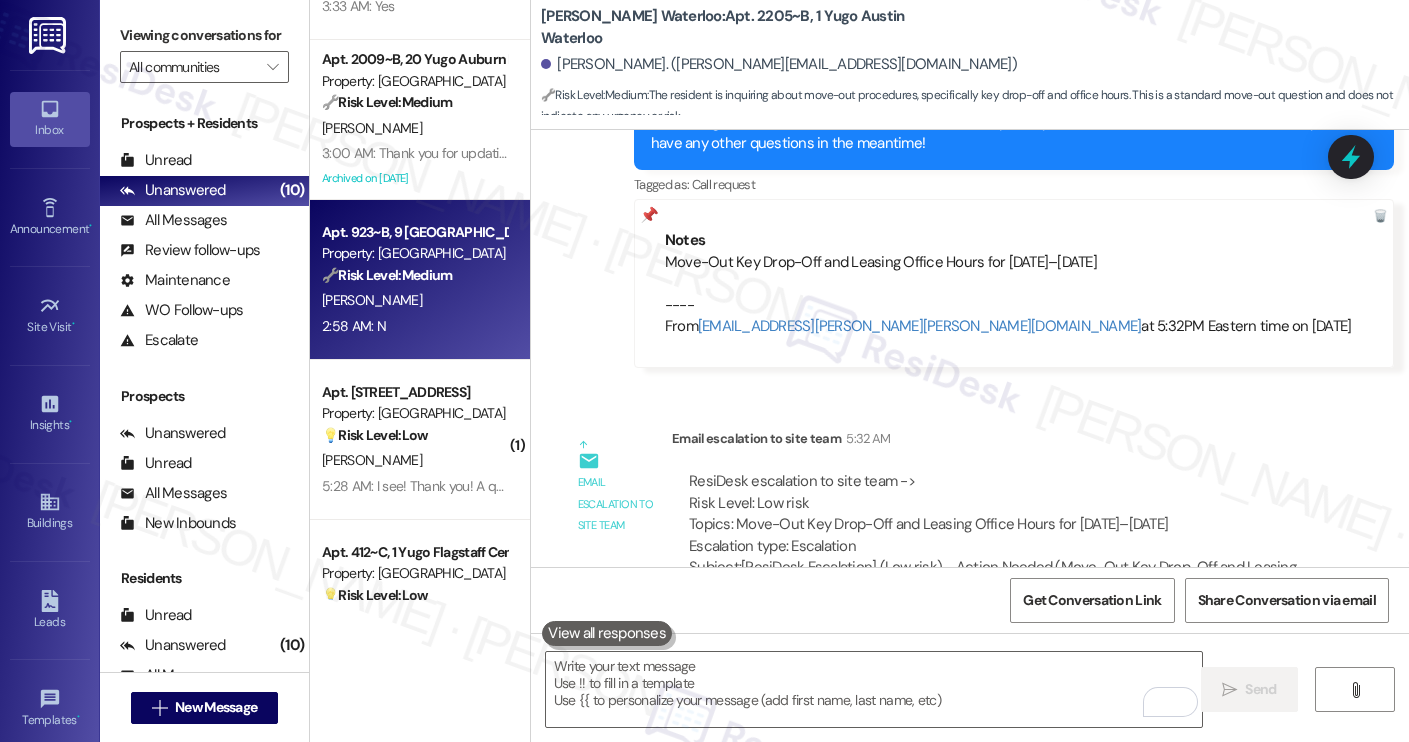 click on "B. D'Ambrosio" at bounding box center [414, 300] 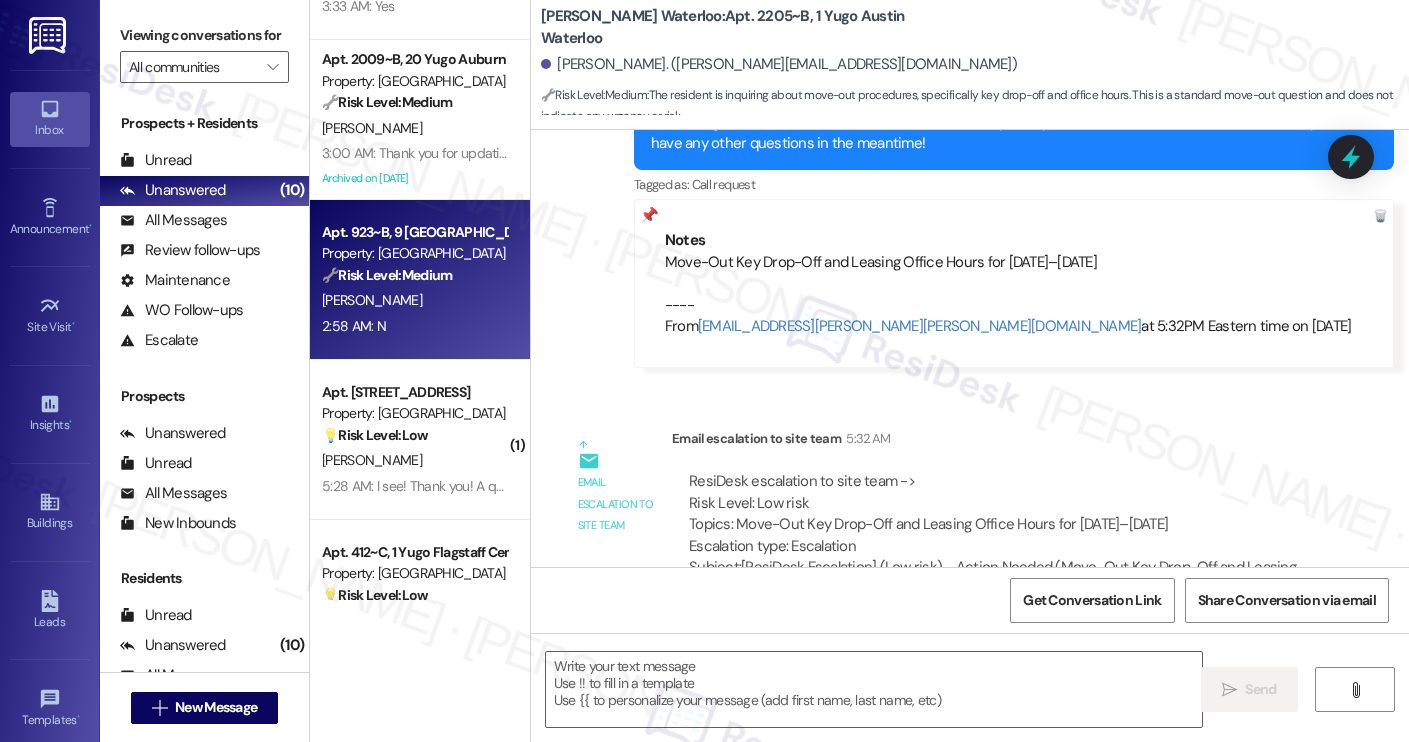 type on "Fetching suggested responses. Please feel free to read through the conversation in the meantime." 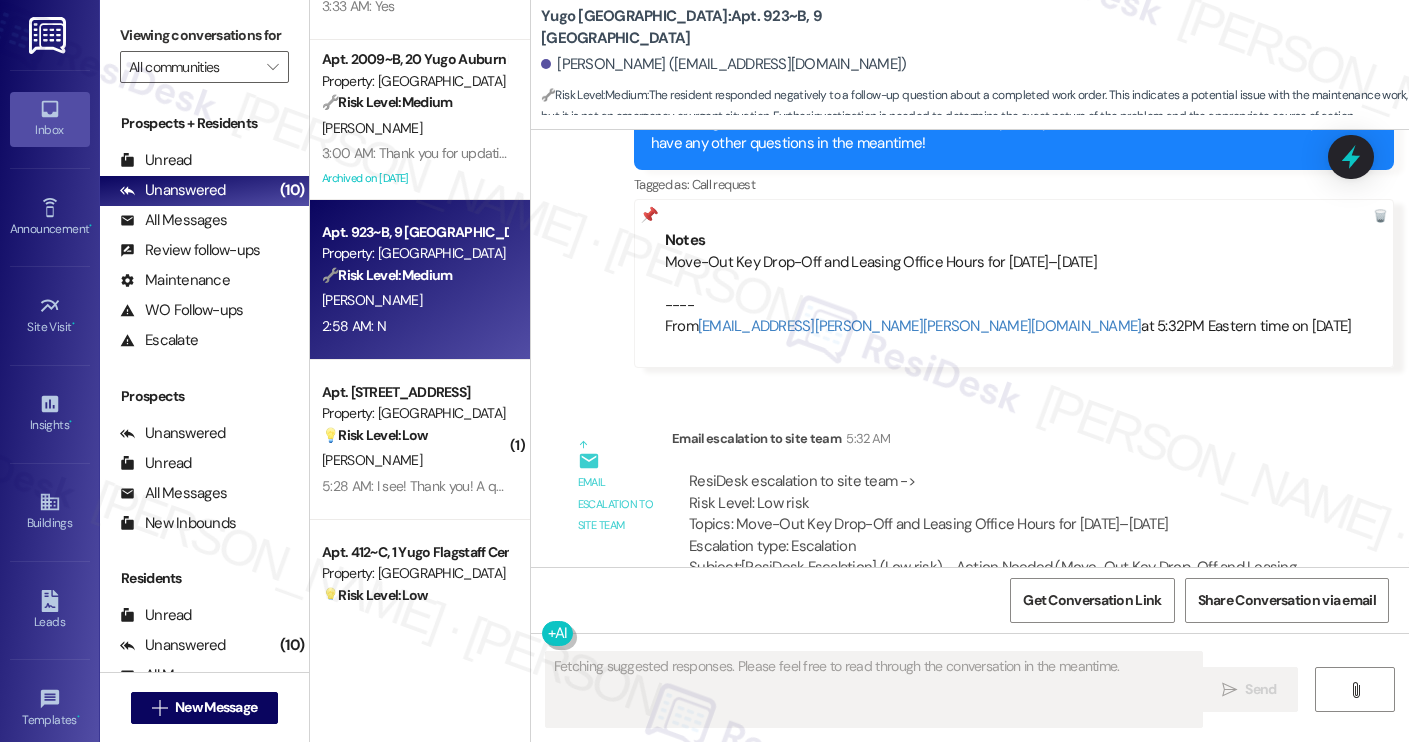 scroll, scrollTop: 1494, scrollLeft: 0, axis: vertical 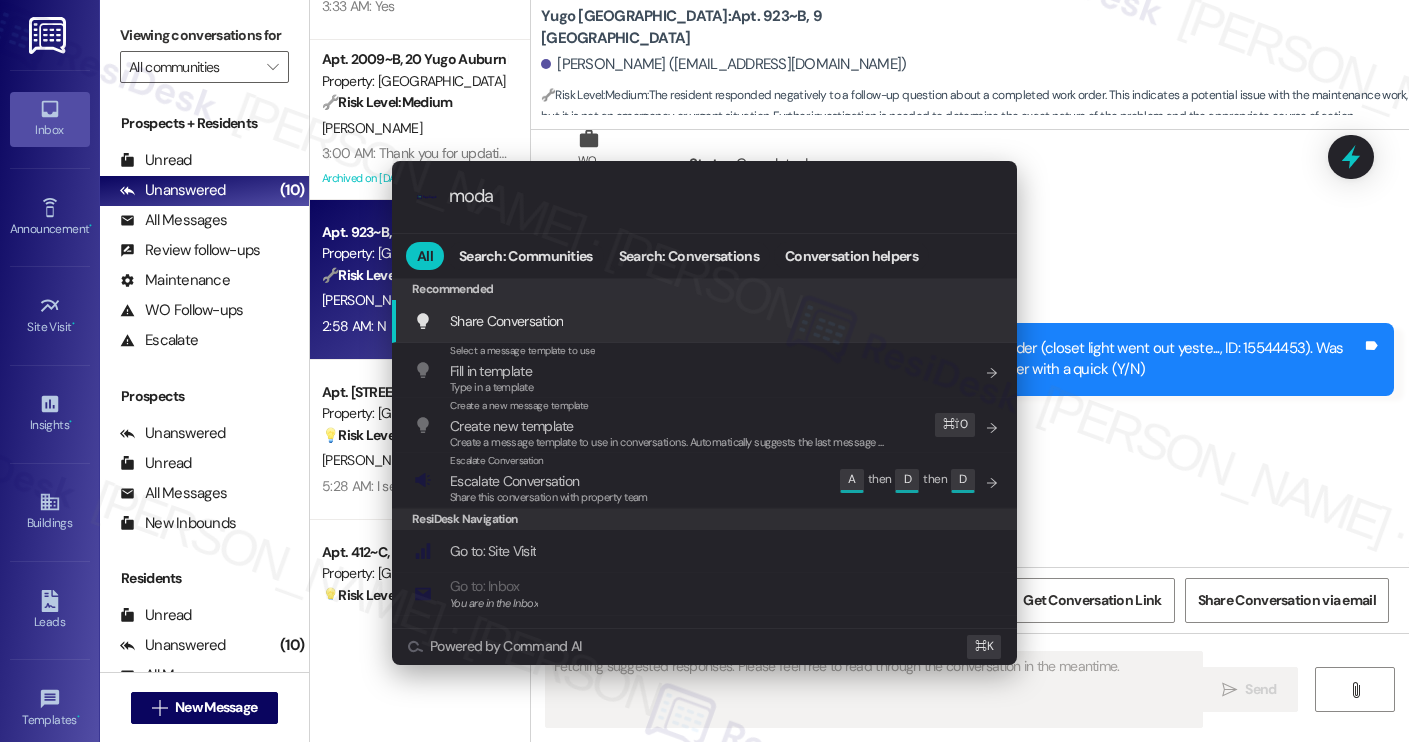 type on "modal" 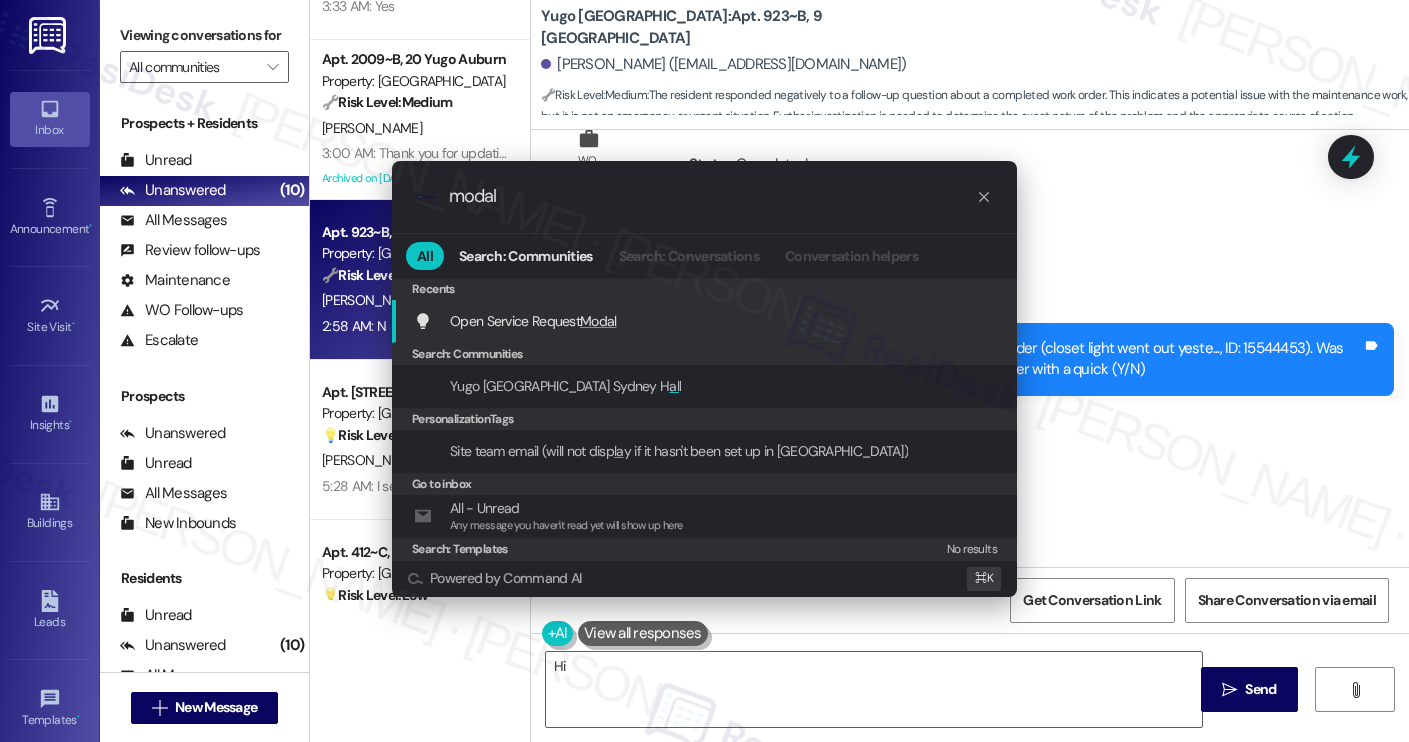 click on "Open Service Request  Modal Add shortcut" at bounding box center (706, 321) 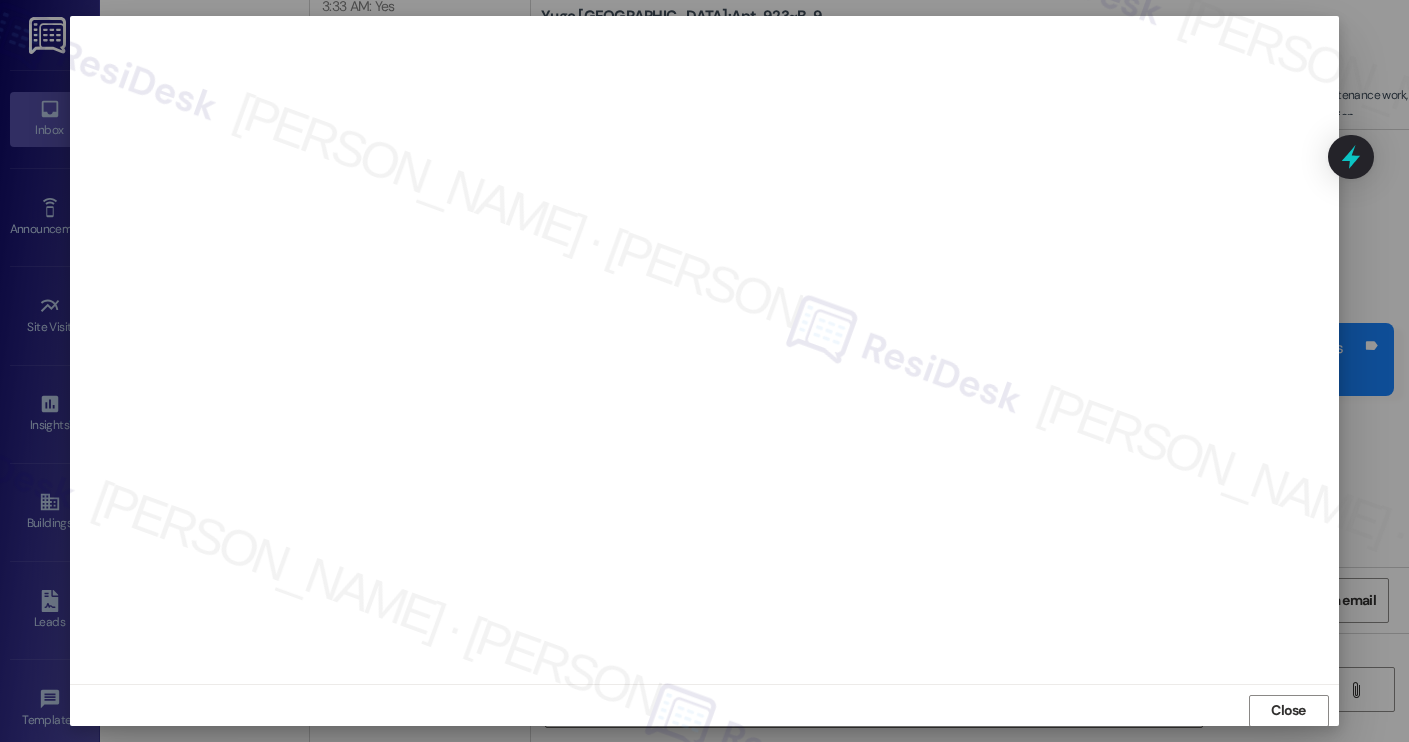 scroll, scrollTop: 1, scrollLeft: 0, axis: vertical 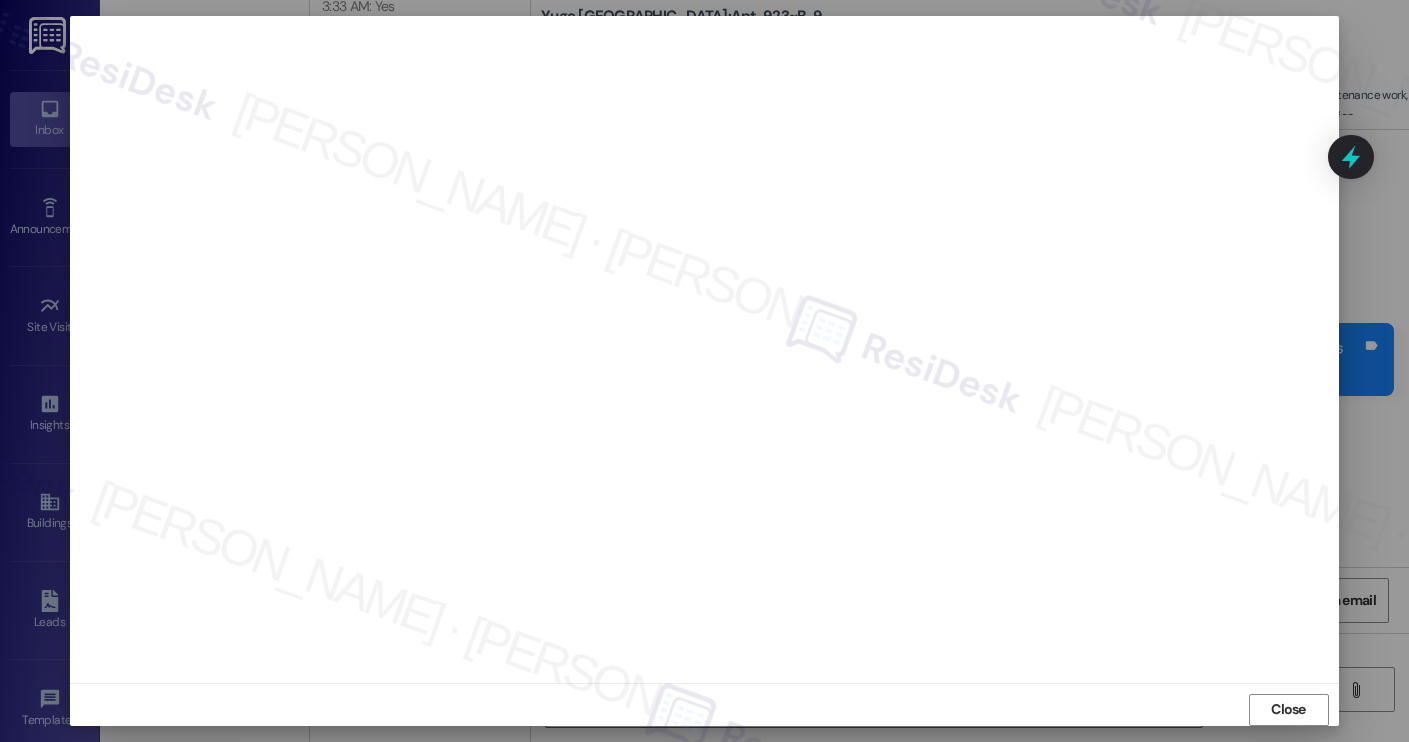 type on "Hi {{first_name}}, I understand that your recent work order (ID: 15544453) was not completed to your satisfaction. I'll follow up with our maintenance team immediately to understand what happened and find a solution." 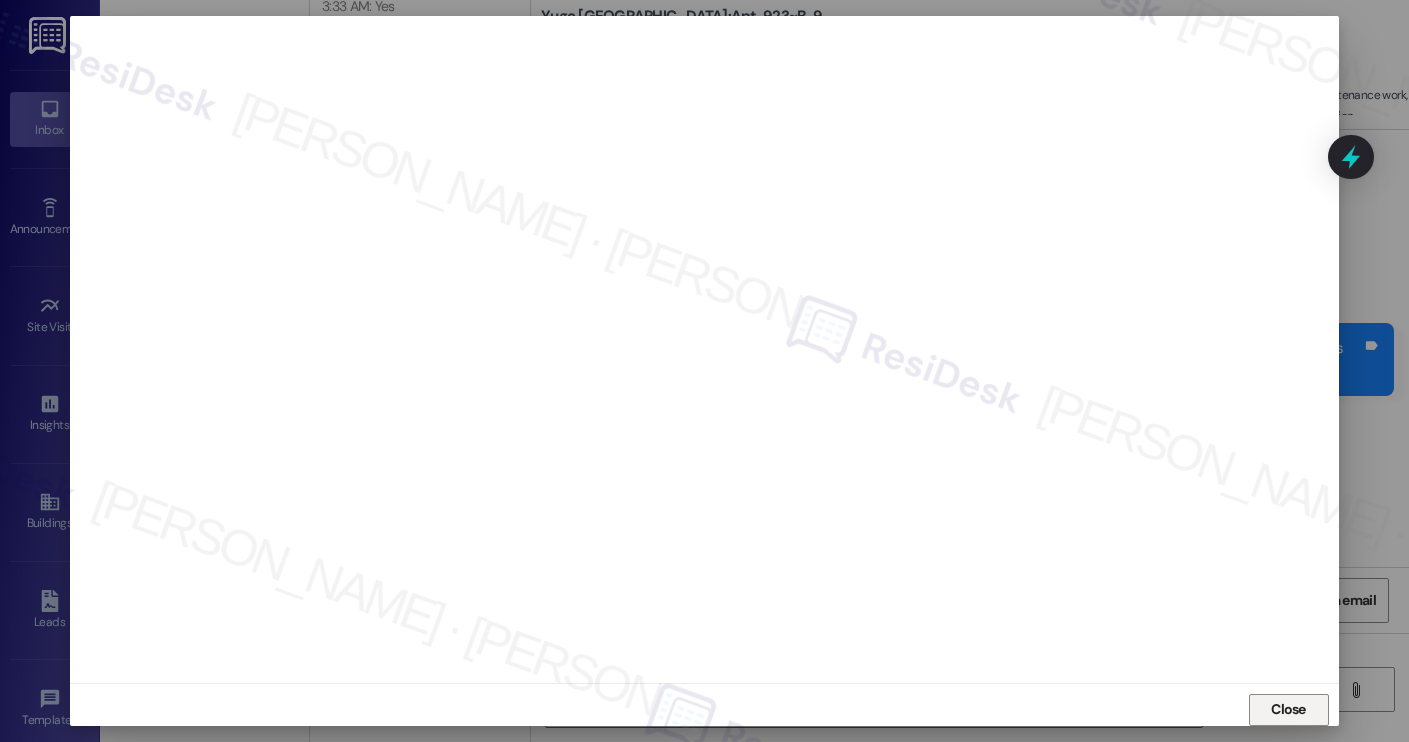 click on "Close" at bounding box center (1289, 710) 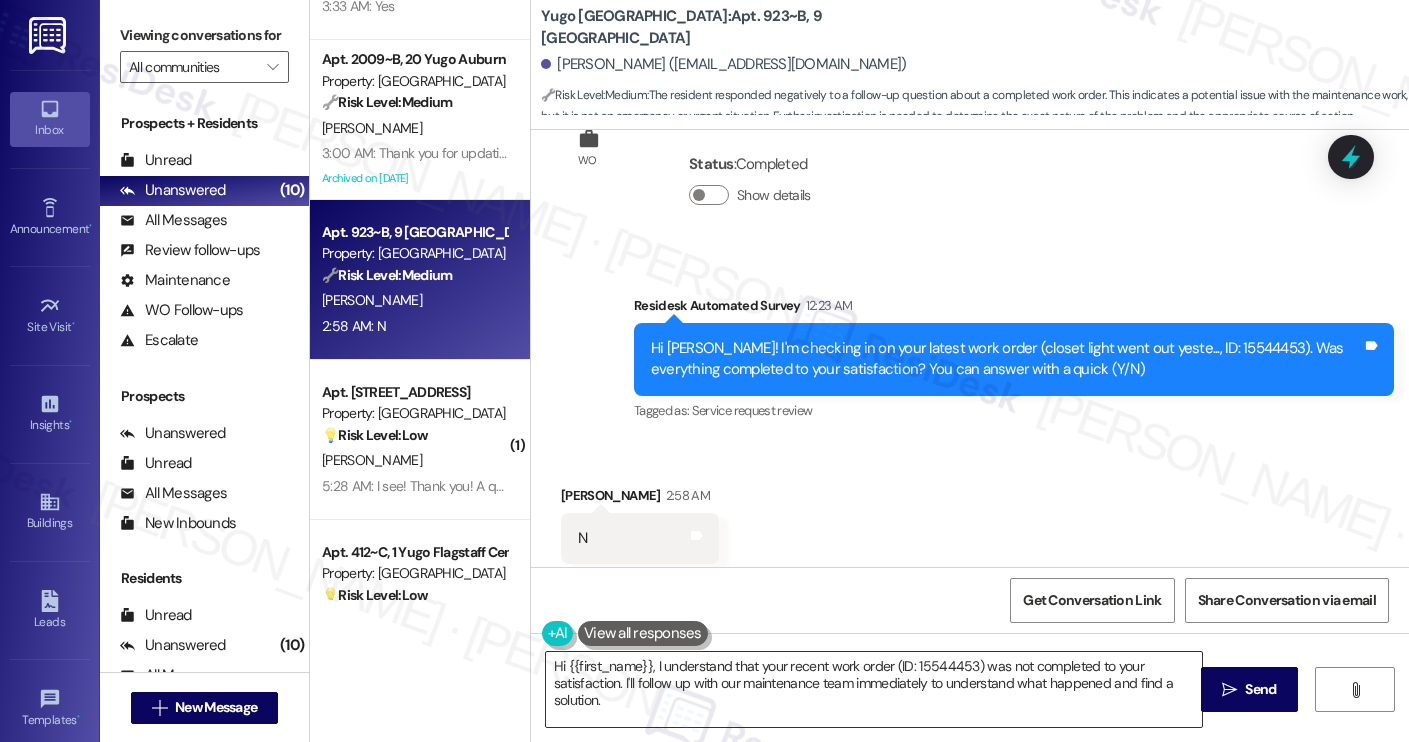 click on "Hi {{first_name}}, I understand that your recent work order (ID: 15544453) was not completed to your satisfaction. I'll follow up with our maintenance team immediately to understand what happened and find a solution." at bounding box center (874, 689) 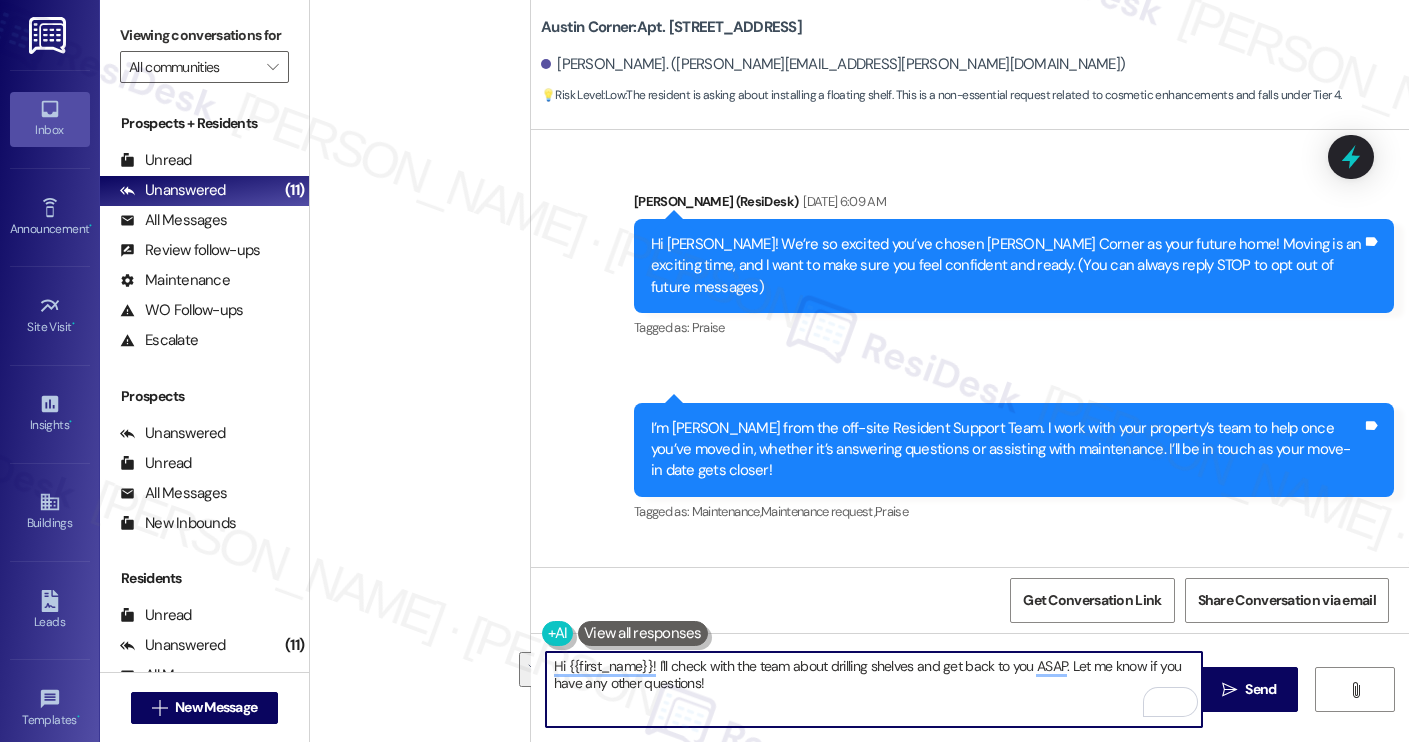scroll, scrollTop: 0, scrollLeft: 0, axis: both 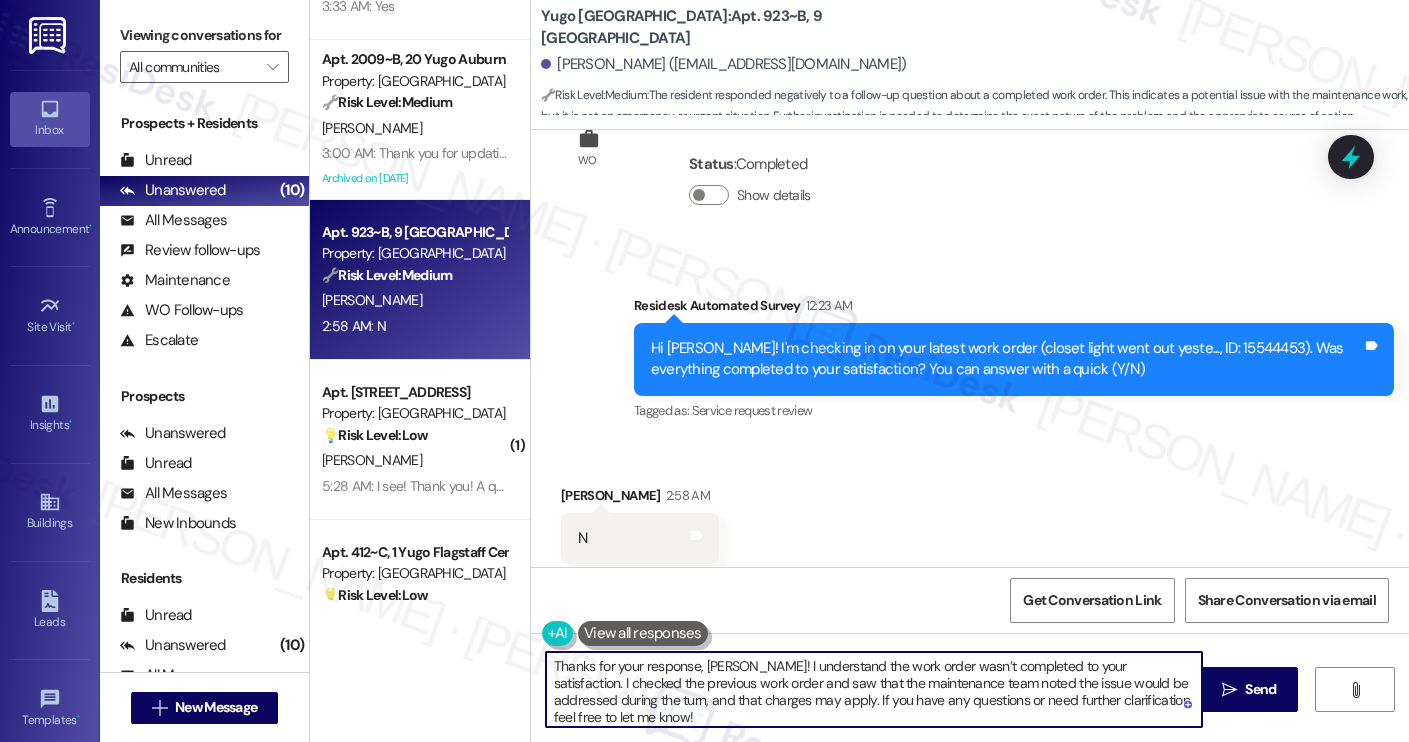 click on "Thanks for your response, [PERSON_NAME]! I understand the work order wasn’t completed to your satisfaction. I checked the previous work order and saw that the maintenance team noted the issue would be addressed during the turn, and that charges may apply. If you have any questions or need further clarification, feel free to let me know!" at bounding box center [874, 689] 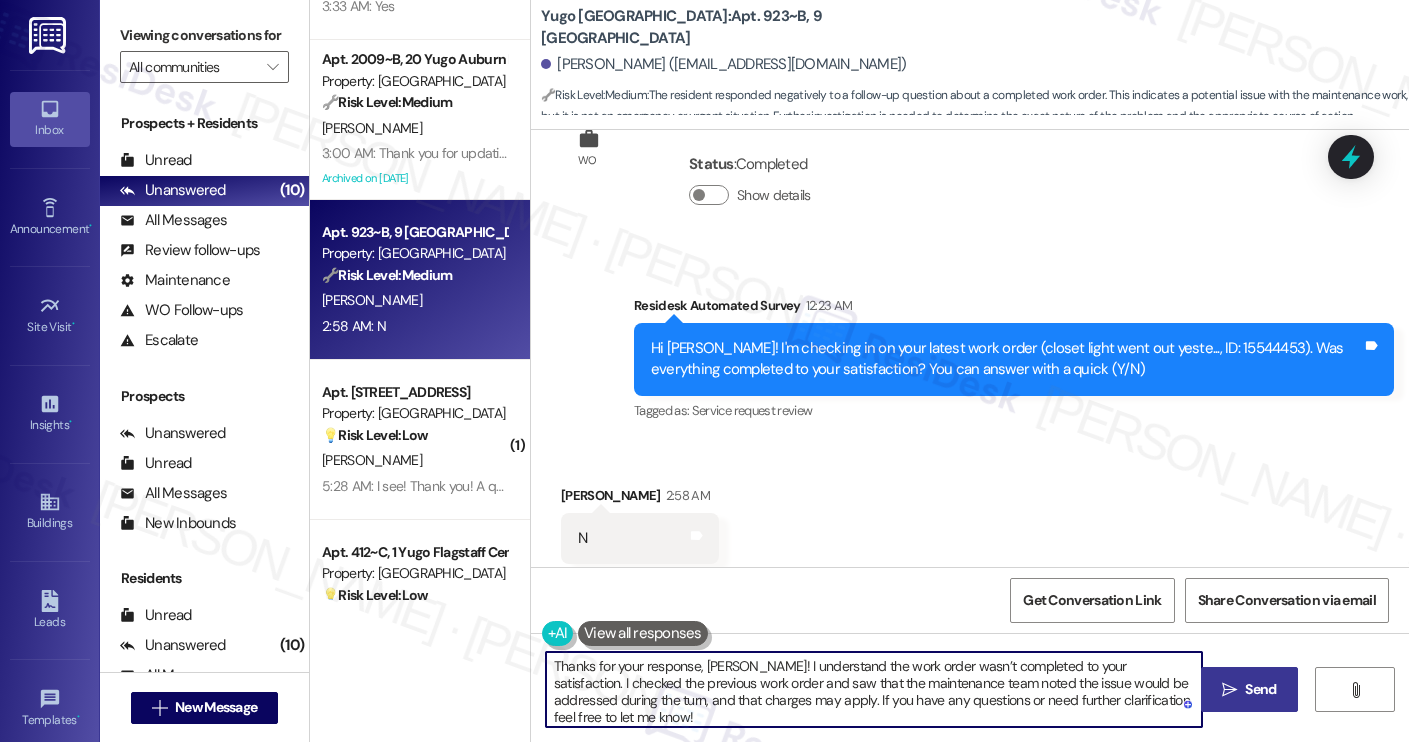 type on "Thanks for your response, [PERSON_NAME]! I understand the work order wasn’t completed to your satisfaction. I checked the previous work order and saw that the maintenance team noted the issue would be addressed during the turn, and that charges may apply. If you have any questions or need further clarification, feel free to let me know!" 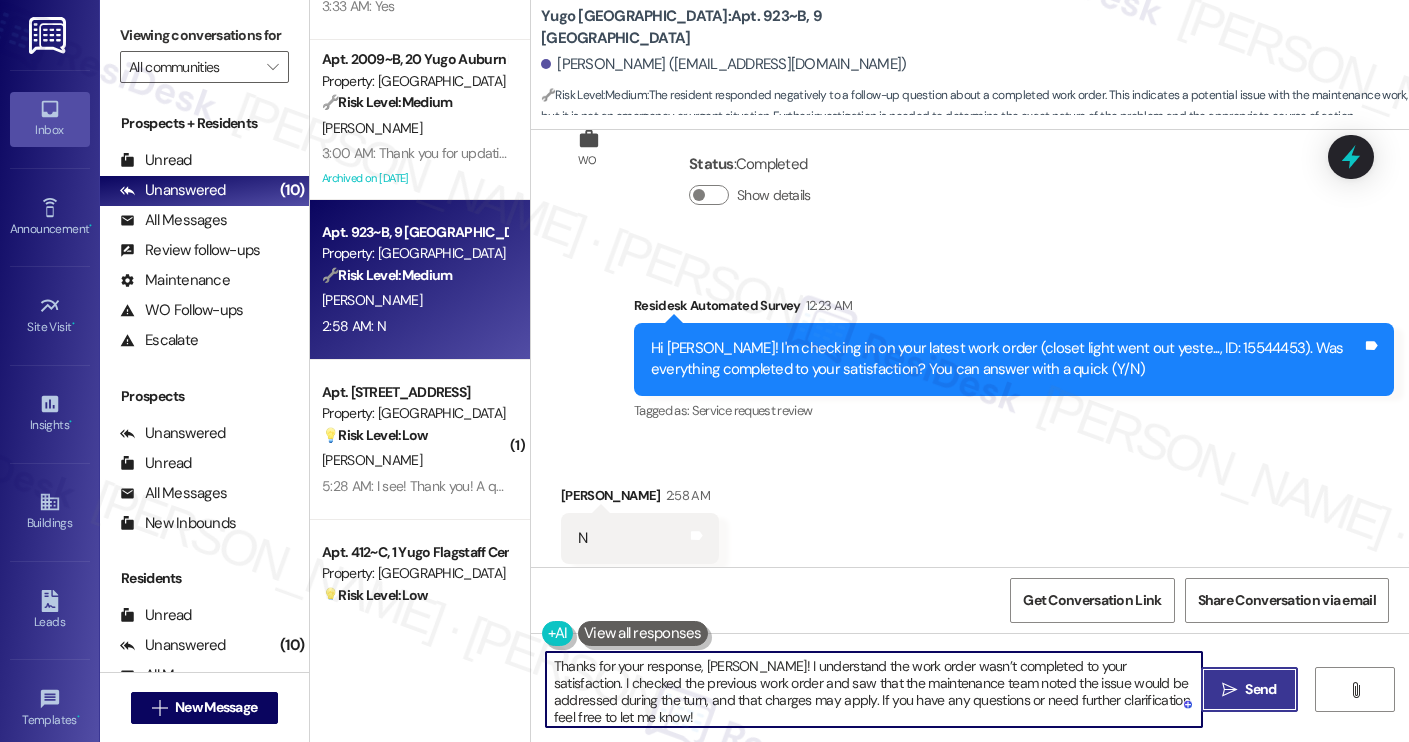 click on "" at bounding box center [1229, 690] 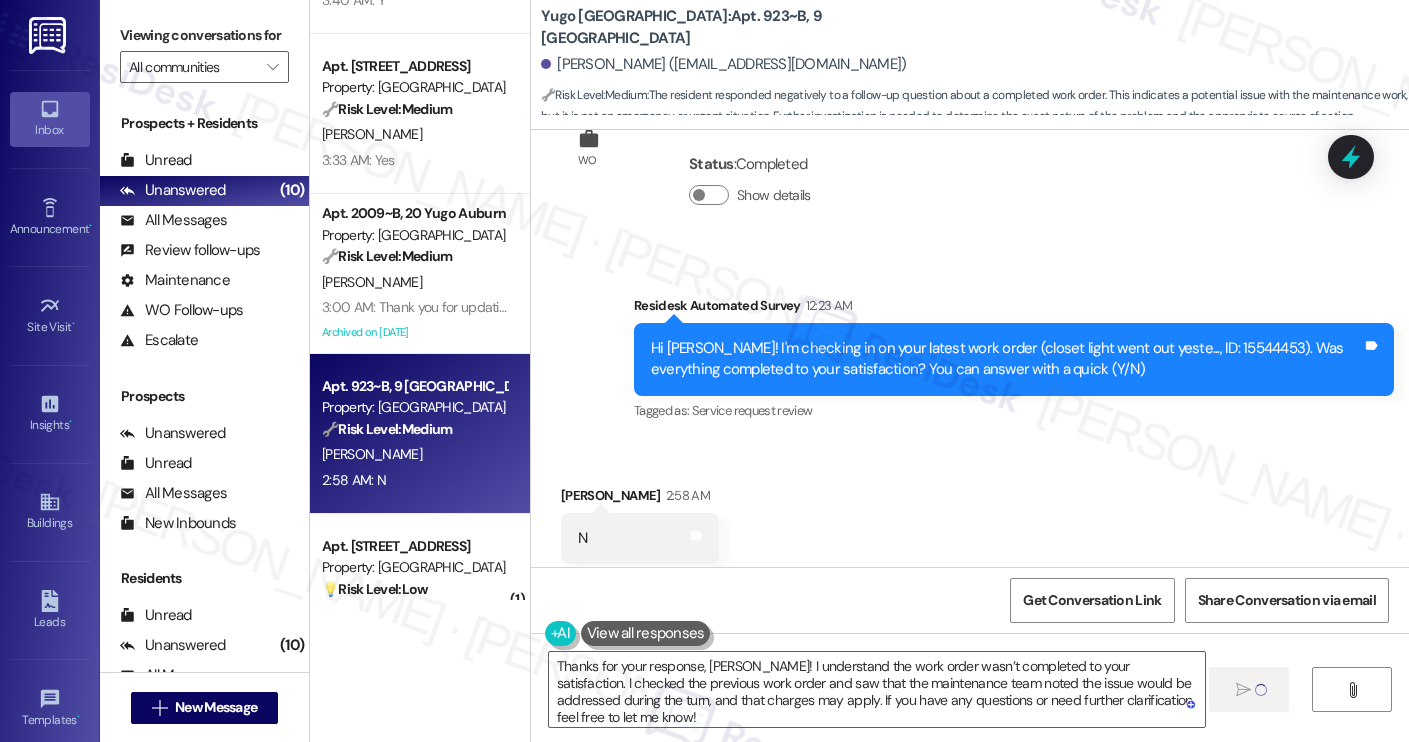 scroll, scrollTop: 917, scrollLeft: 0, axis: vertical 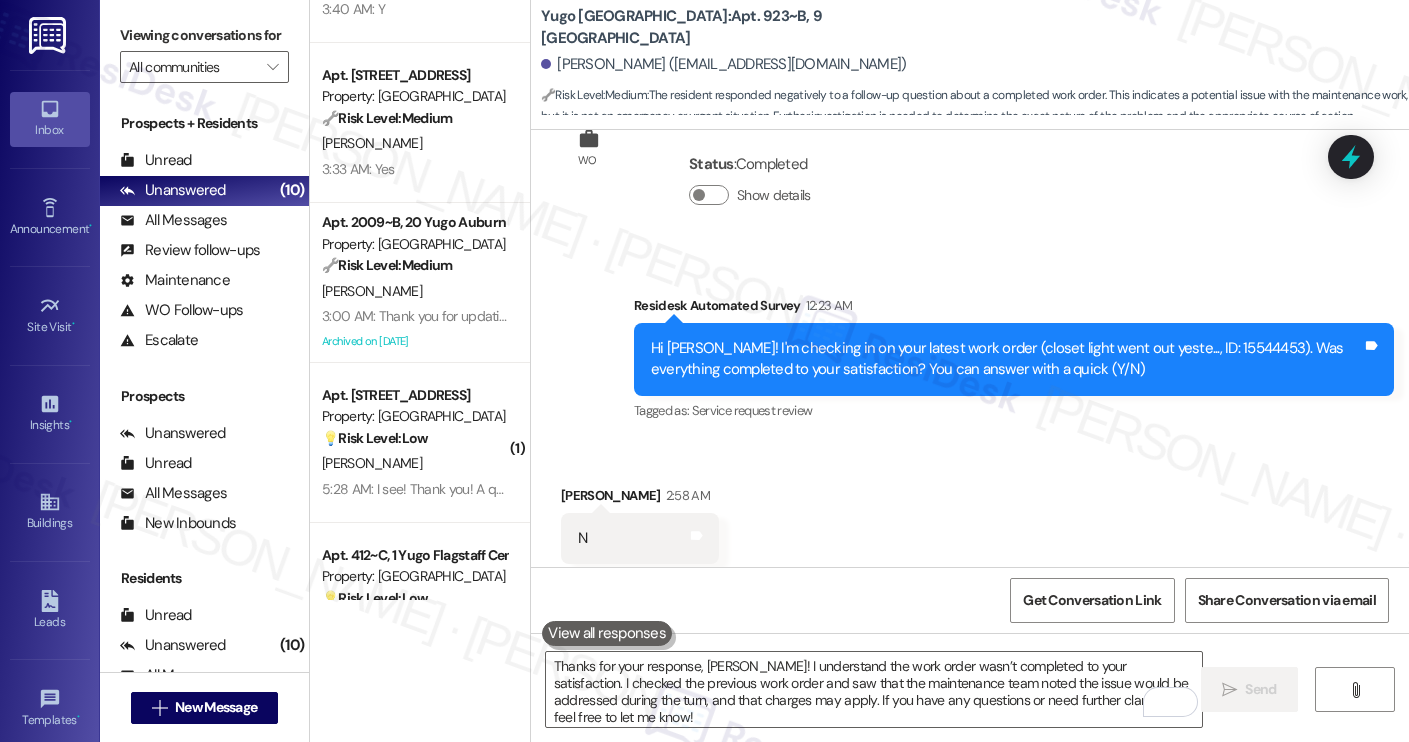 click on "3:00 AM: Thank you for updating me. Very much appreciated. Is there an approximate date of when it will be completed? 3:00 AM: Thank you for updating me. Very much appreciated. Is there an approximate date of when it will be completed?" at bounding box center (674, 316) 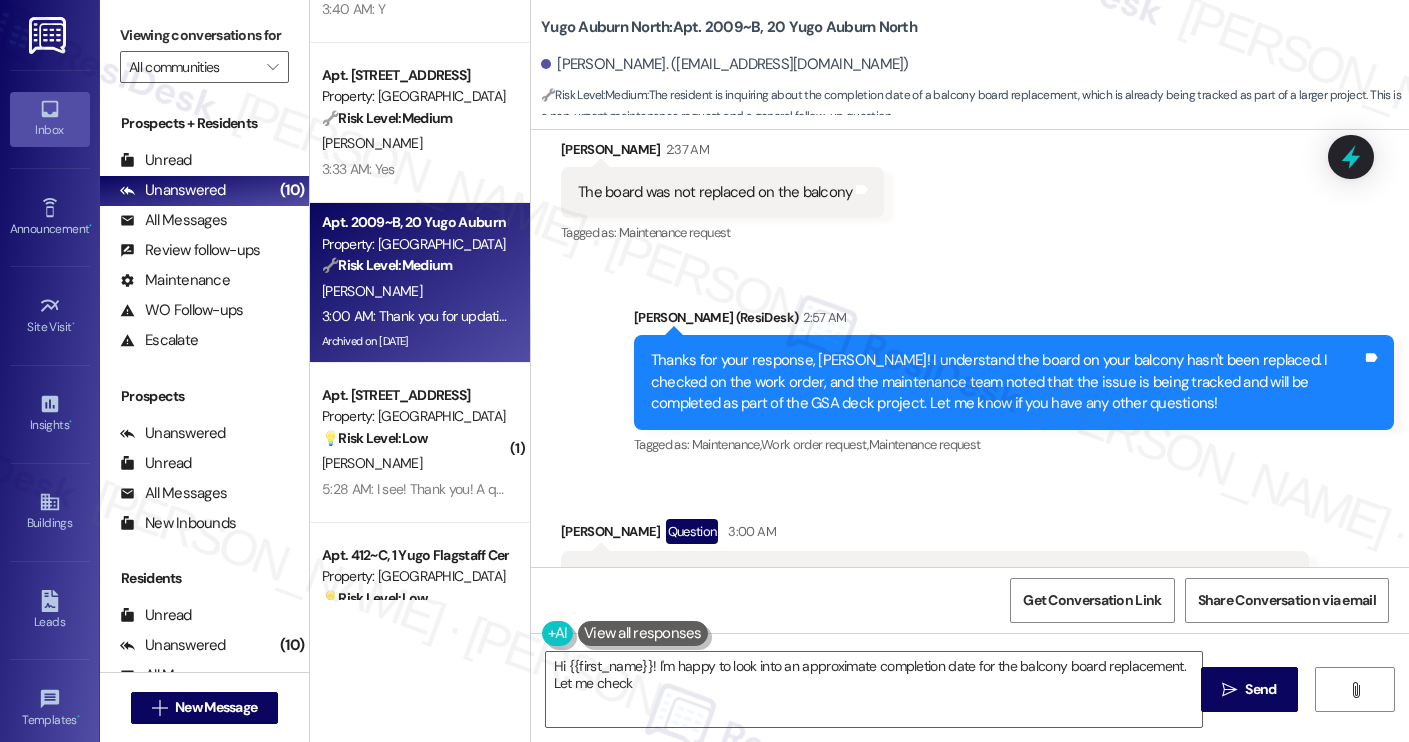 scroll, scrollTop: 5944, scrollLeft: 0, axis: vertical 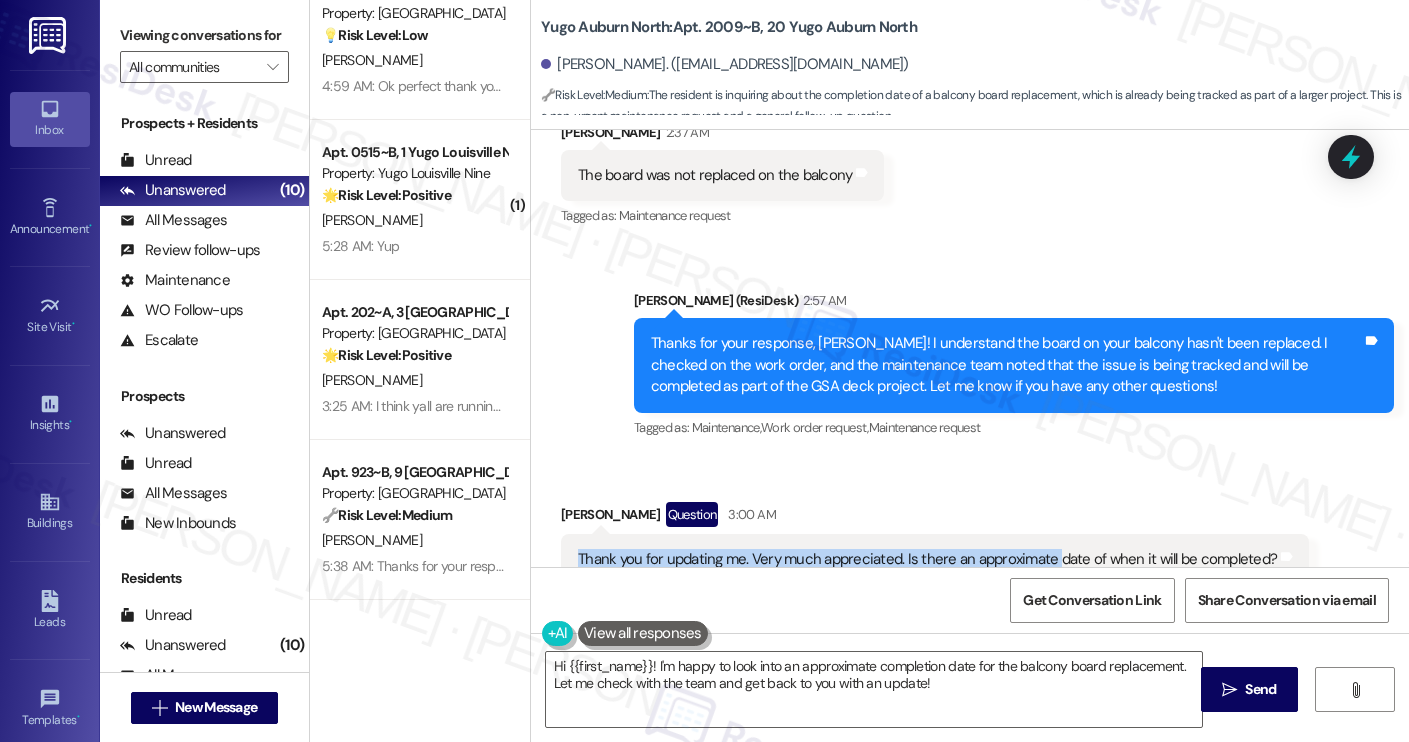drag, startPoint x: 569, startPoint y: 495, endPoint x: 1044, endPoint y: 500, distance: 475.0263 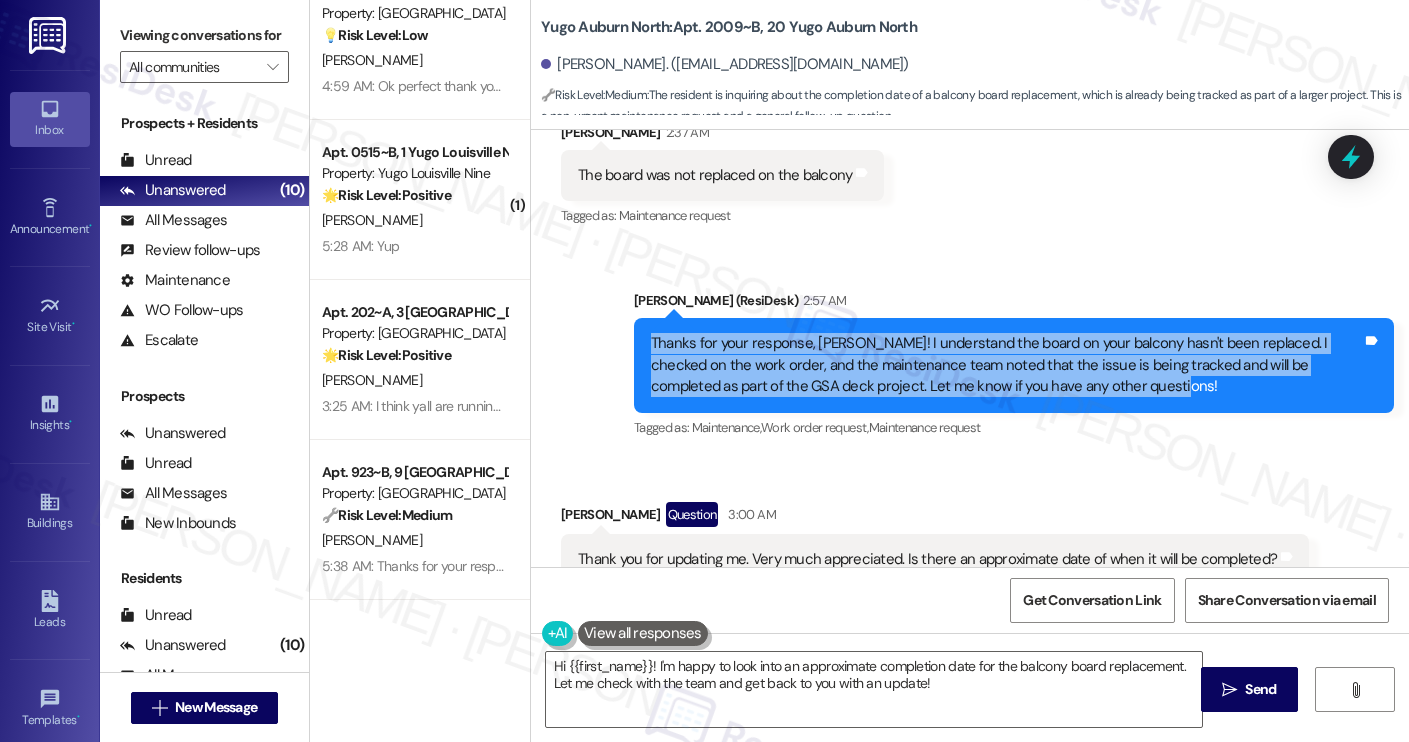 drag, startPoint x: 1045, startPoint y: 328, endPoint x: 638, endPoint y: 267, distance: 411.54587 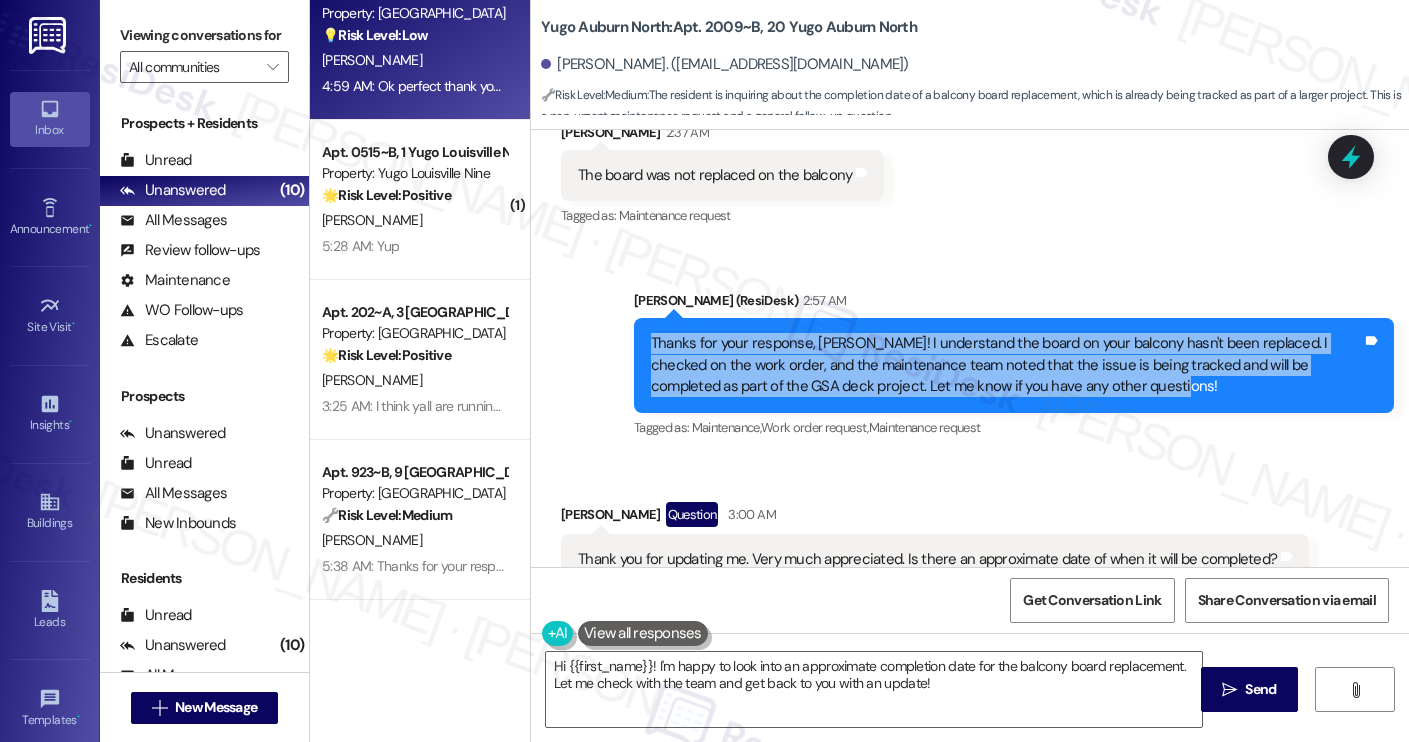 copy on "Thanks for your response, [PERSON_NAME]! I understand the board on your balcony hasn't been replaced. I checked on the work order, and the maintenance team noted that the issue is being tracked and will be completed as part of the GSA deck project. Let me know if you have any other questions!" 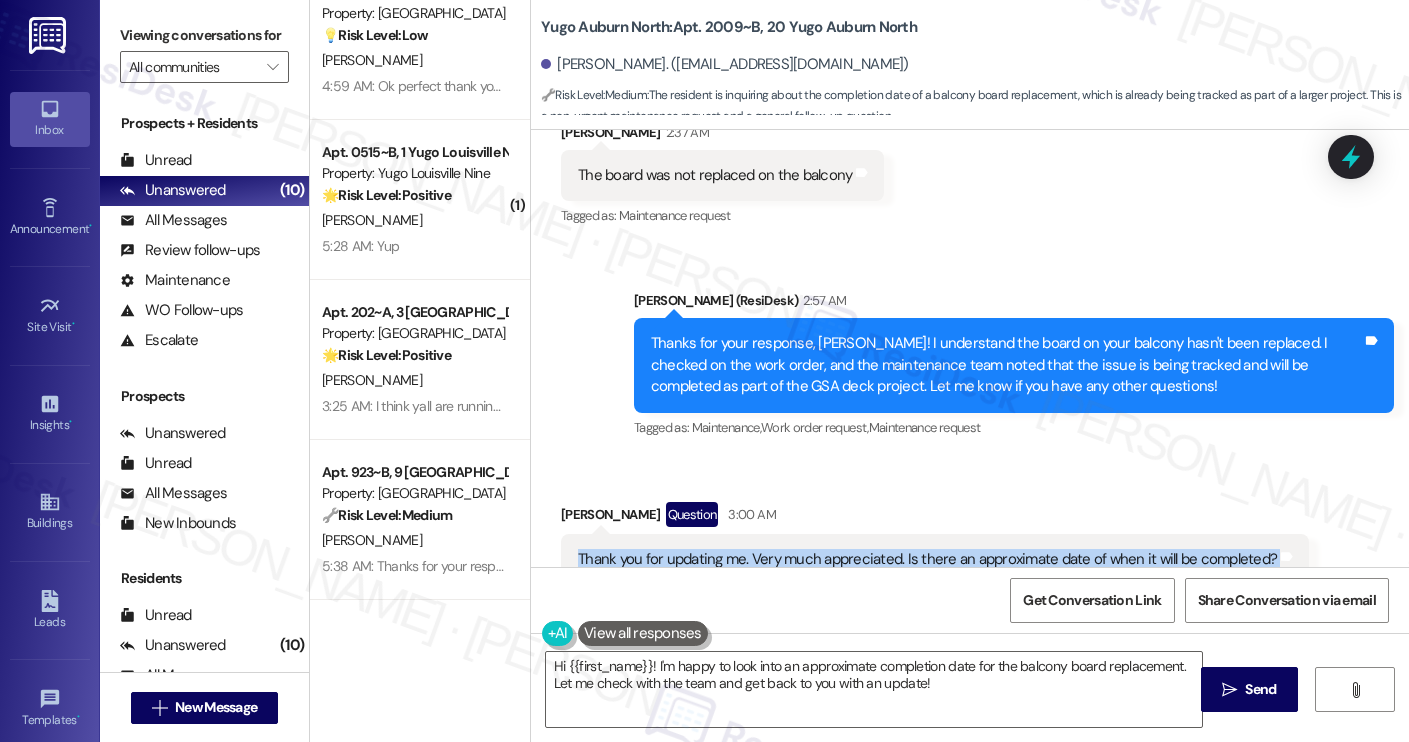drag, startPoint x: 564, startPoint y: 490, endPoint x: 1276, endPoint y: 482, distance: 712.0449 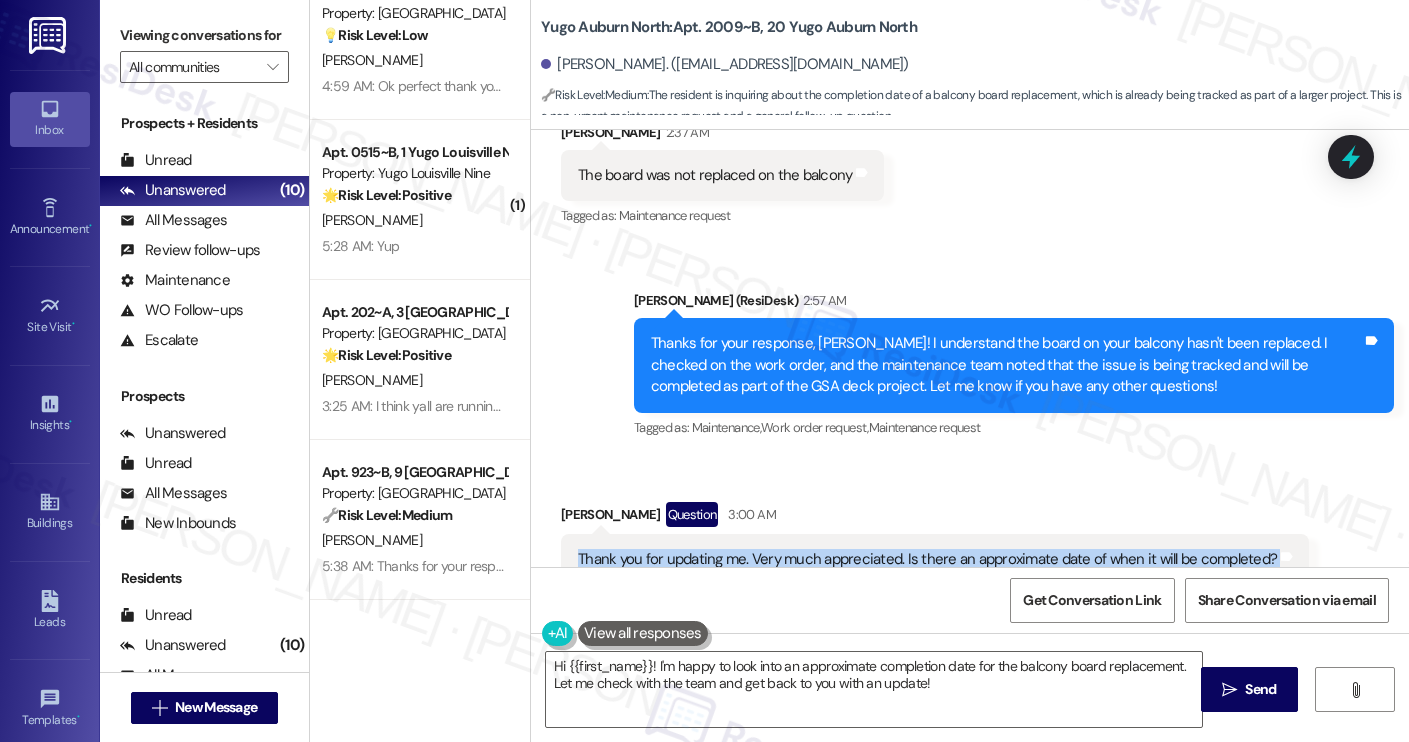 copy on "Thank you for updating me. Very much appreciated. Is there an approximate date of when it will be completed? Tags and notes" 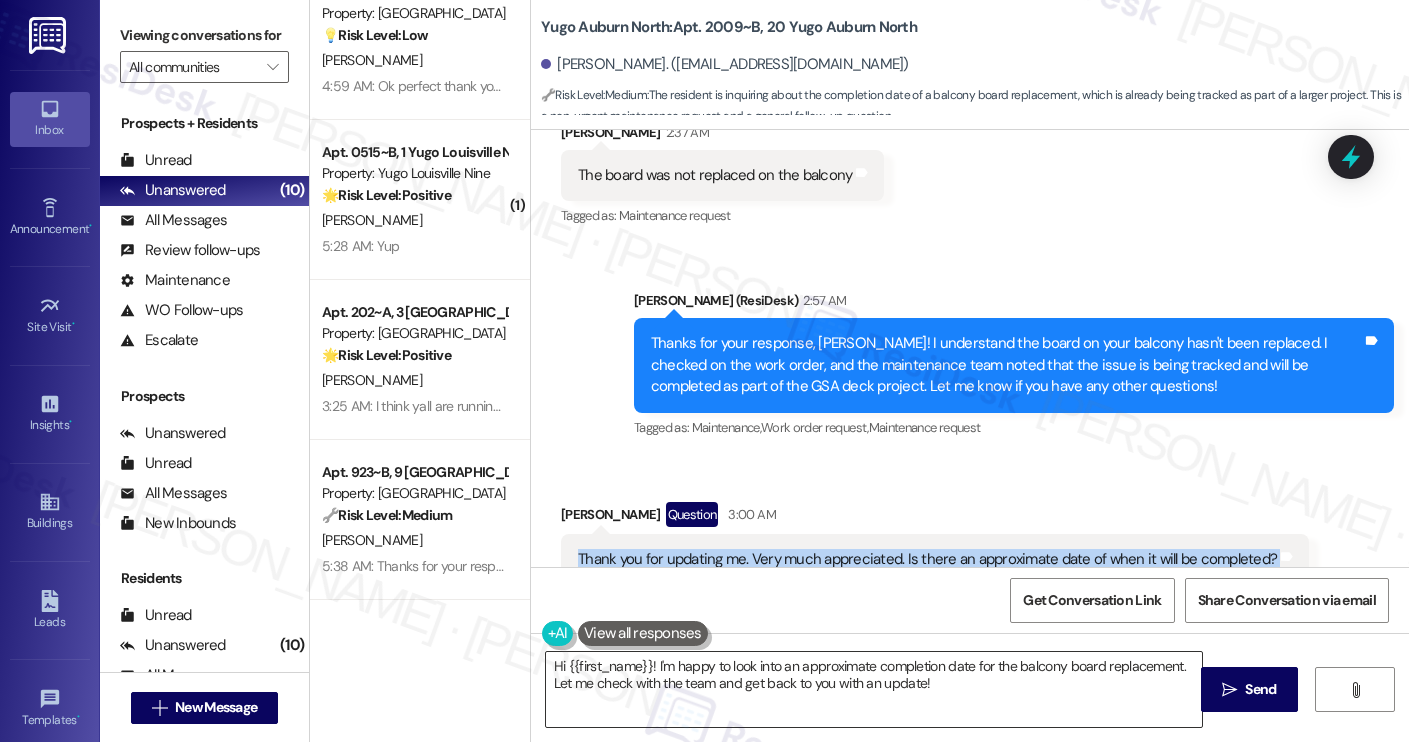 click on "Hi {{first_name}}! I'm happy to look into an approximate completion date for the balcony board replacement. Let me check with the team and get back to you with an update!" at bounding box center [874, 689] 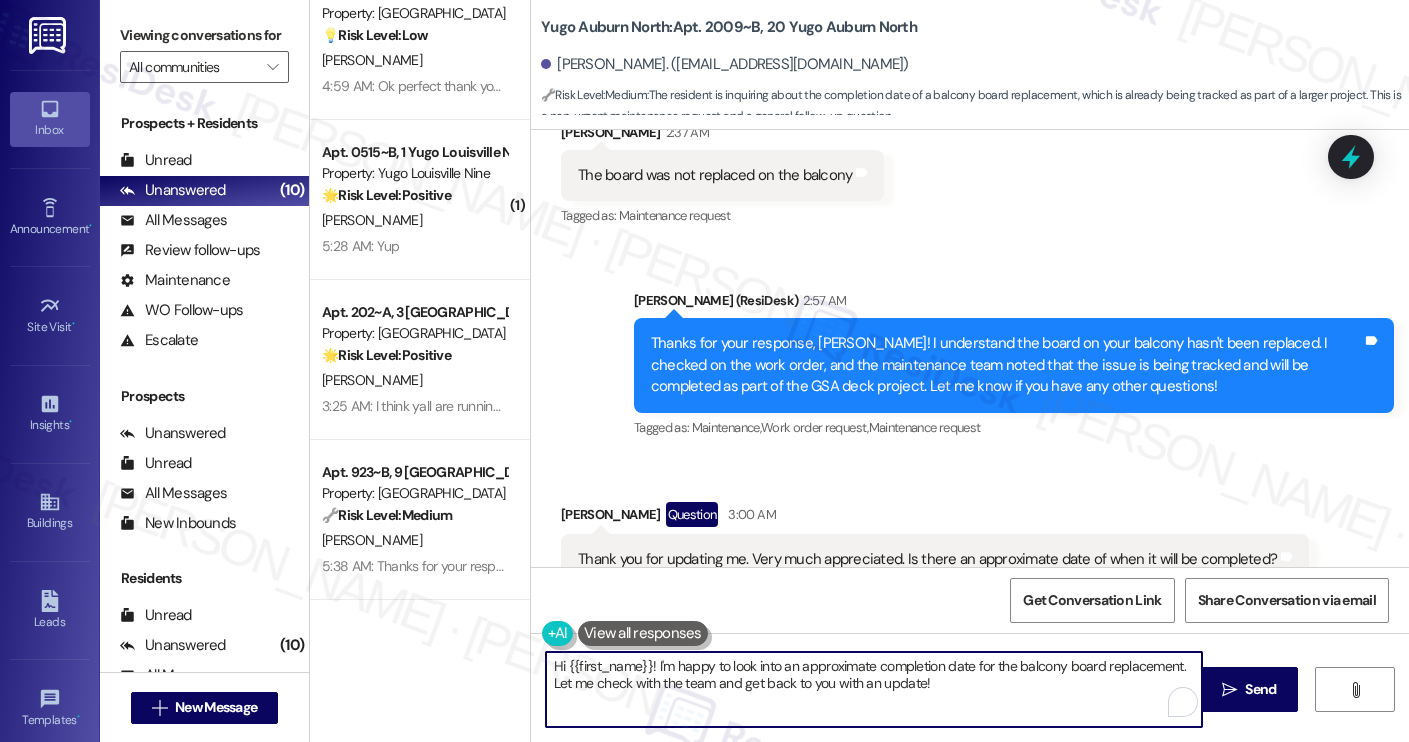 paste on "You're welcome, [PERSON_NAME]! I'm glad I could provide an update. I’ll follow up with the site team to see if there’s an estimated completion date for the GSA deck project, and I’ll let you know as soon as I hear back. Let me know if there’s anything else I can help with in the meantim" 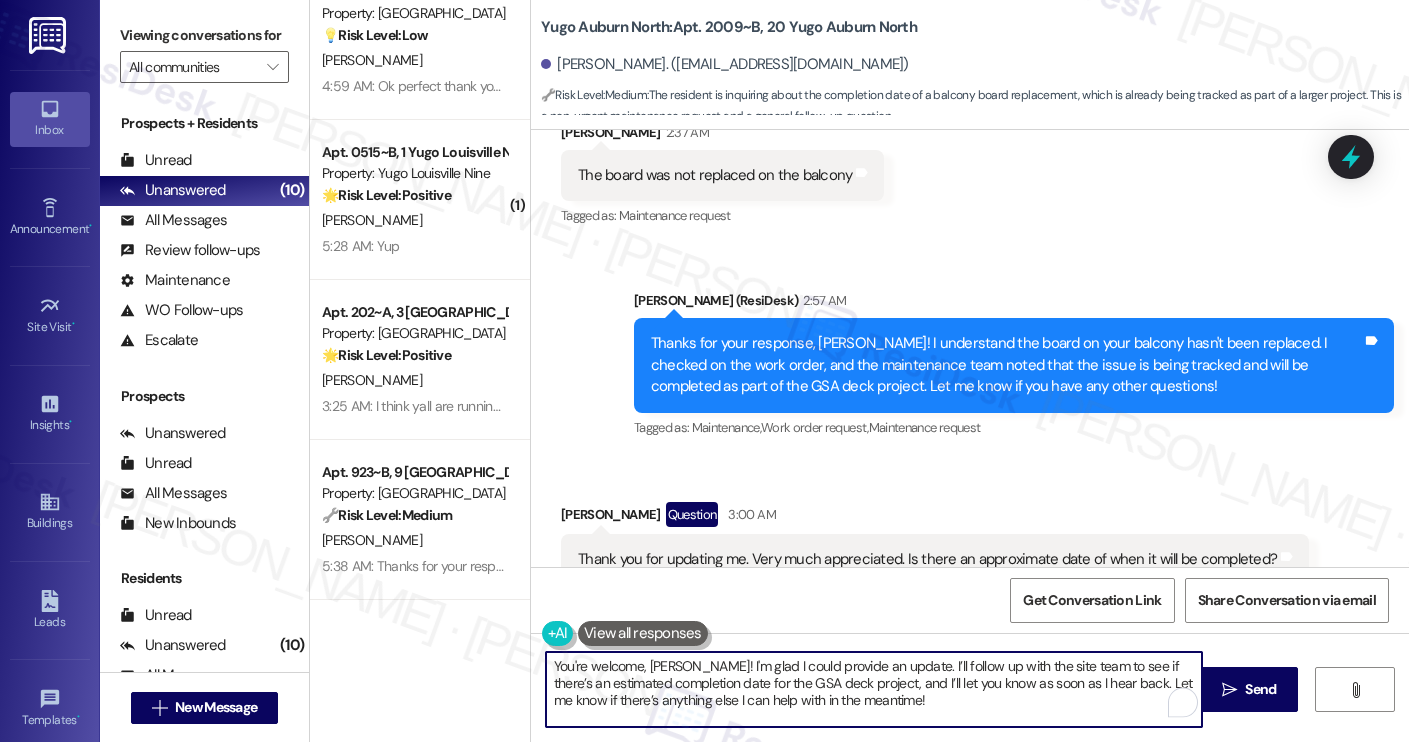 click on "You're welcome, [PERSON_NAME]! I'm glad I could provide an update. I’ll follow up with the site team to see if there’s an estimated completion date for the GSA deck project, and I’ll let you know as soon as I hear back. Let me know if there’s anything else I can help with in the meantime!" at bounding box center (874, 689) 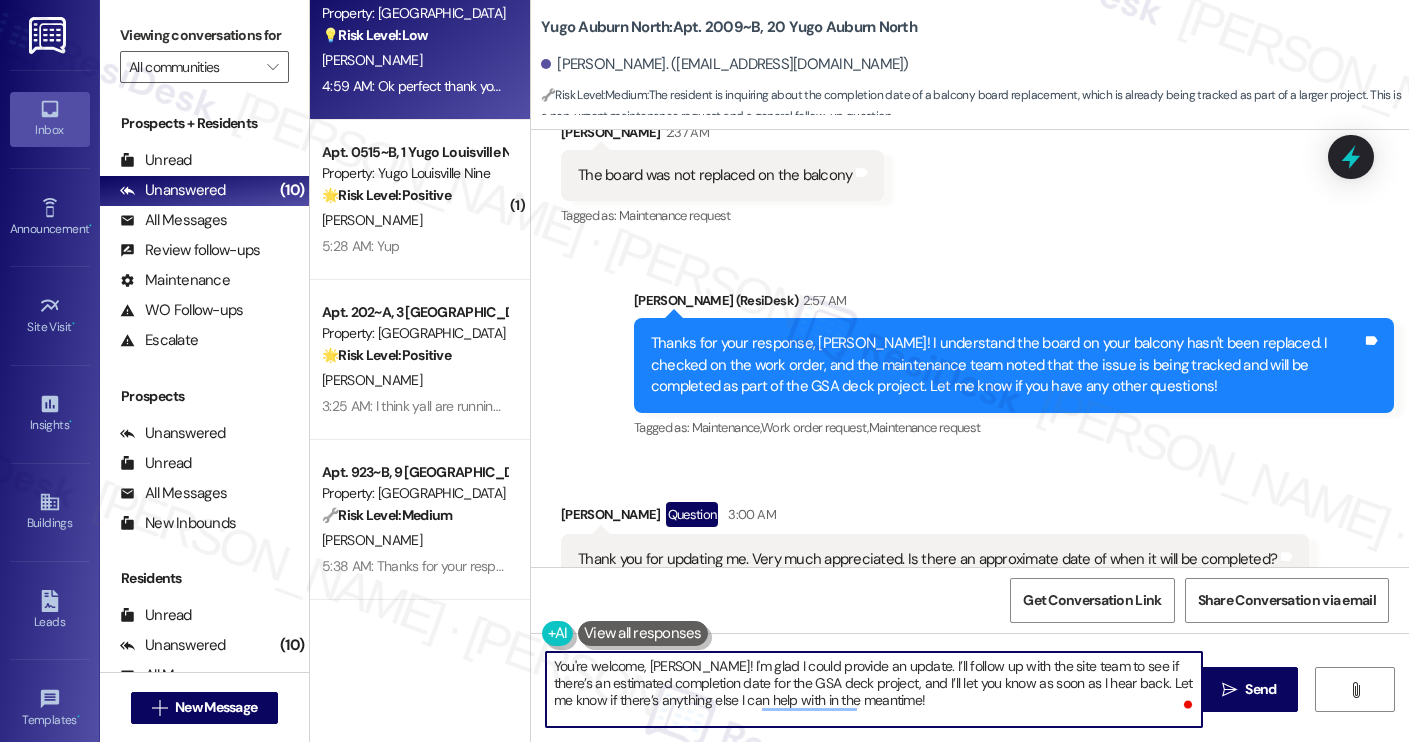 type on "You're welcome, [PERSON_NAME]! I'm glad I could provide an update. I’ll follow up with the site team to see if there’s an estimated completion date for the GSA deck project, and I’ll let you know as soon as I hear back. Let me know if there’s anything else I can help with in the meantime!" 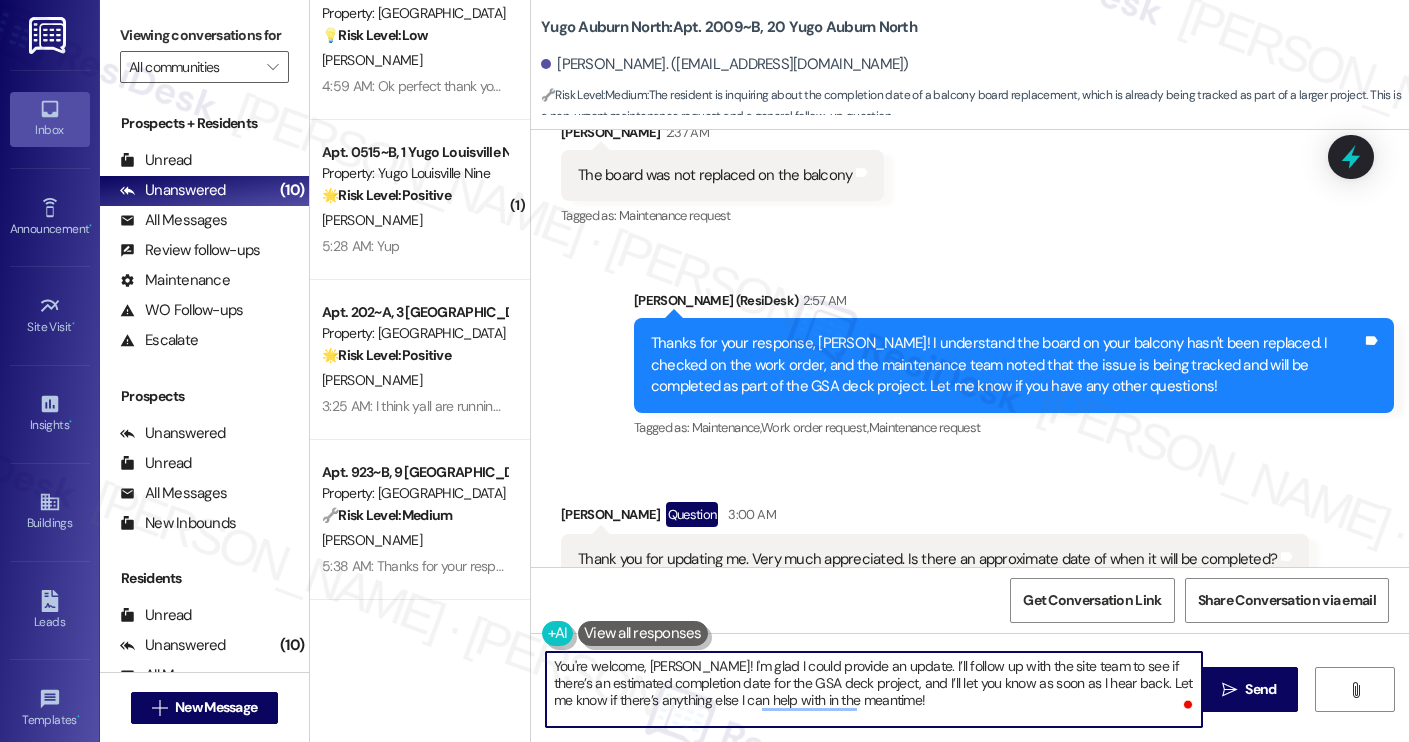 click on "You're welcome, [PERSON_NAME]! I'm glad I could provide an update. I’ll follow up with the site team to see if there’s an estimated completion date for the GSA deck project, and I’ll let you know as soon as I hear back. Let me know if there’s anything else I can help with in the meantime!" at bounding box center [874, 689] 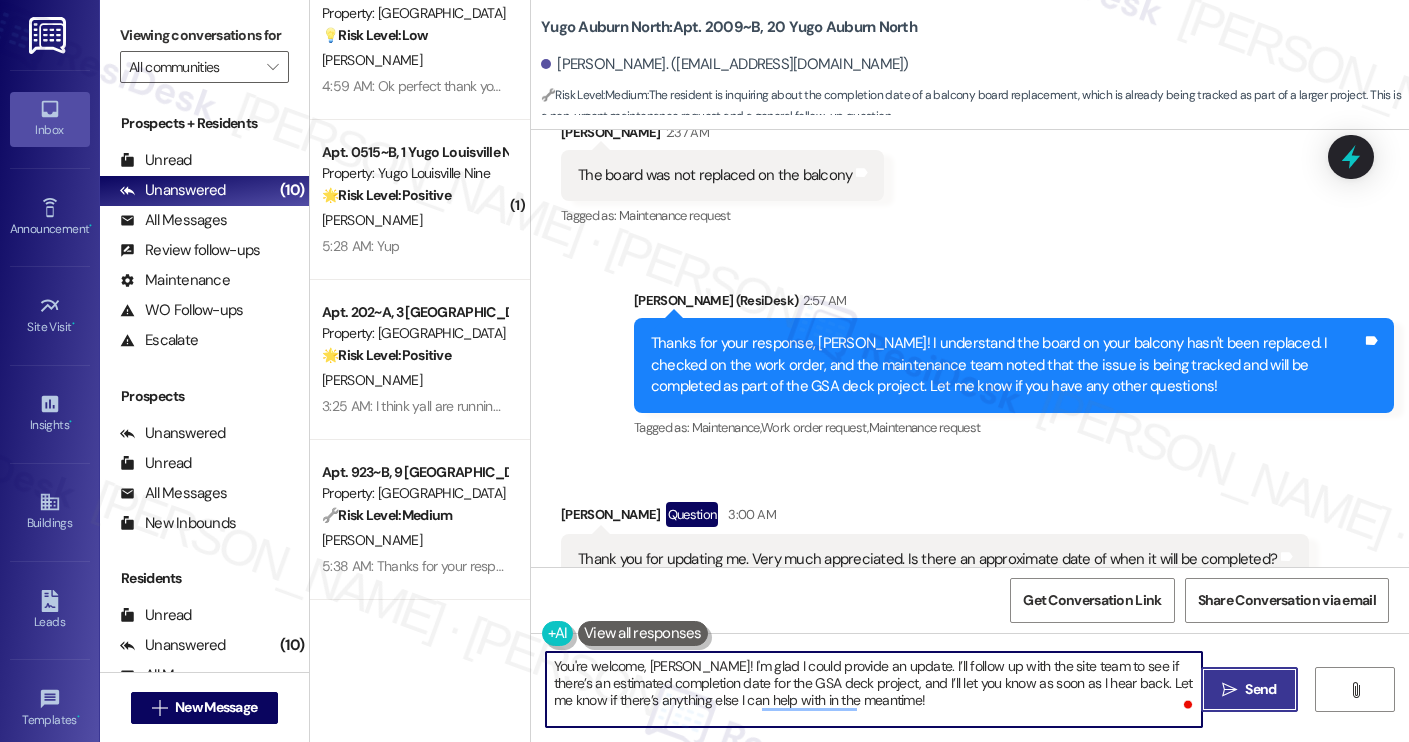 click on " Send" at bounding box center (1249, 689) 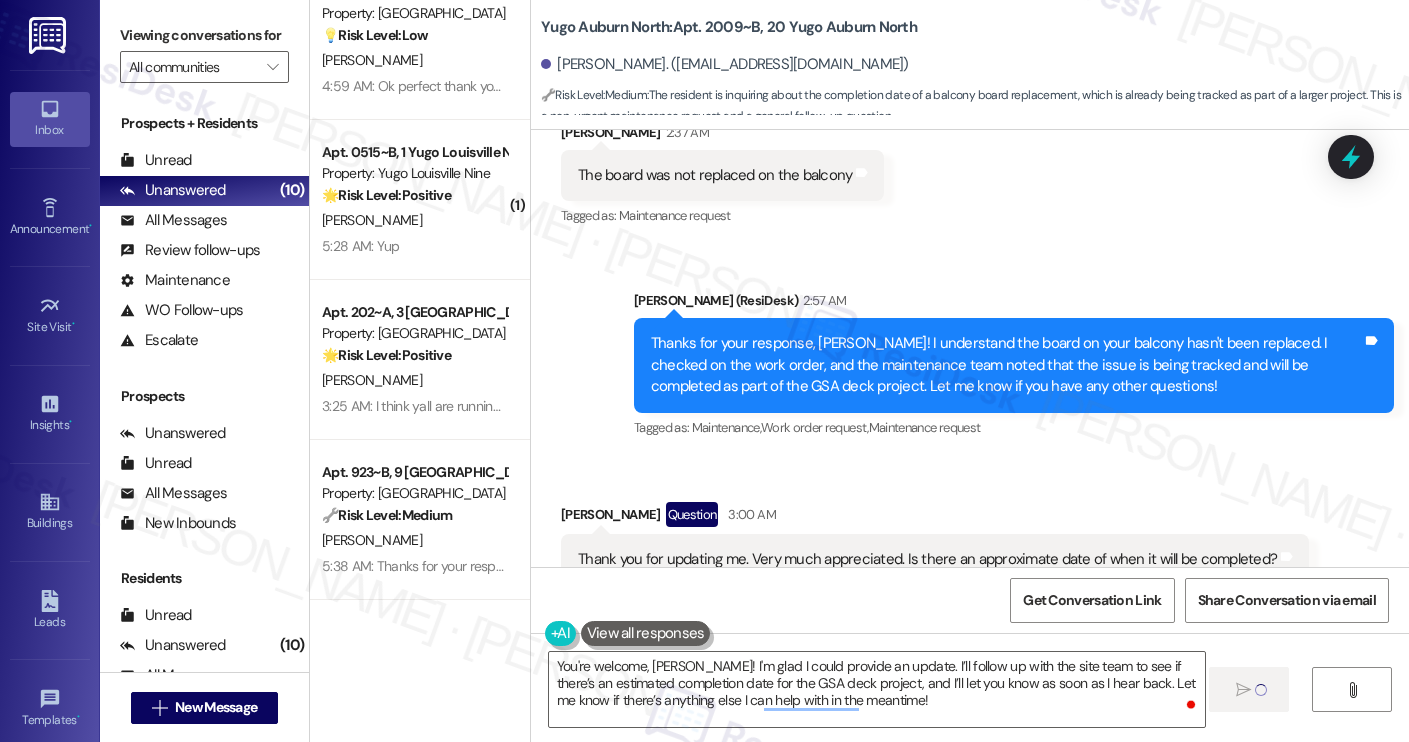 type 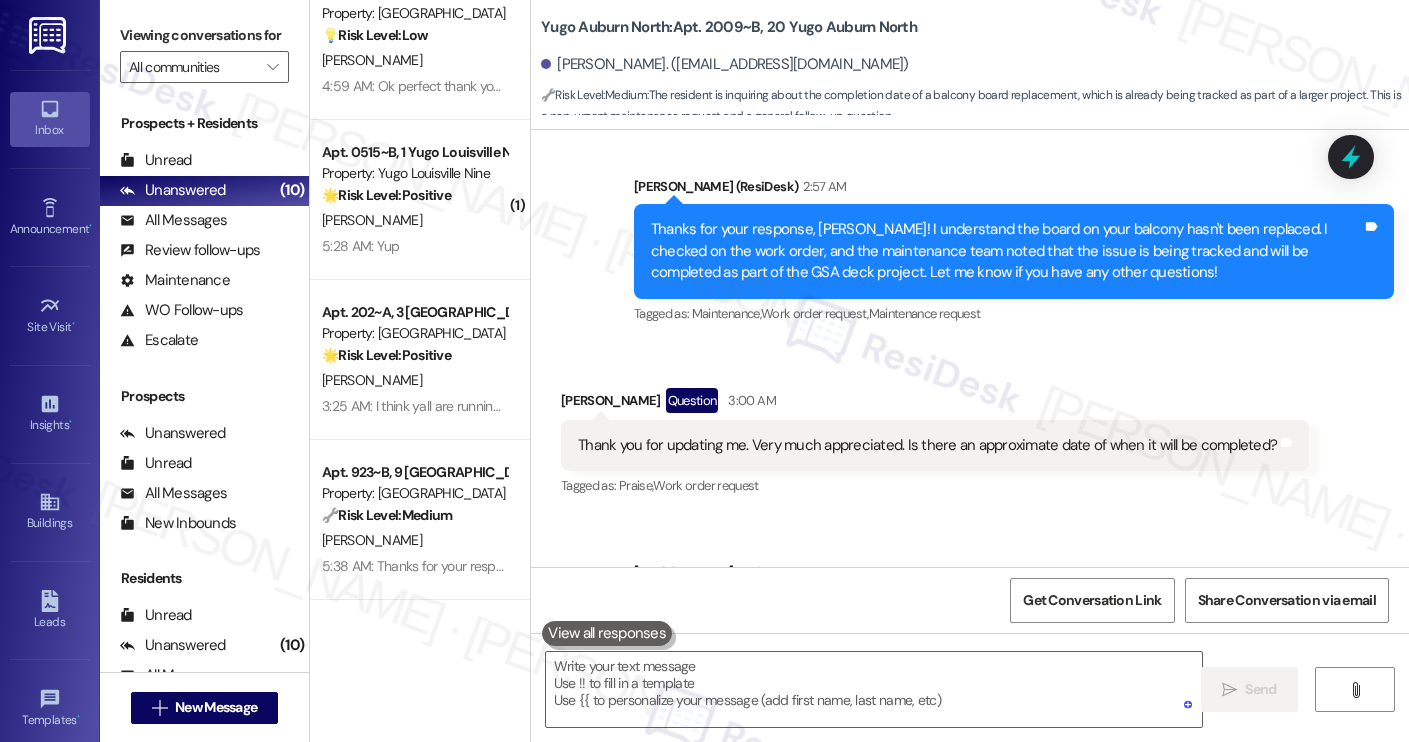 scroll, scrollTop: 6126, scrollLeft: 0, axis: vertical 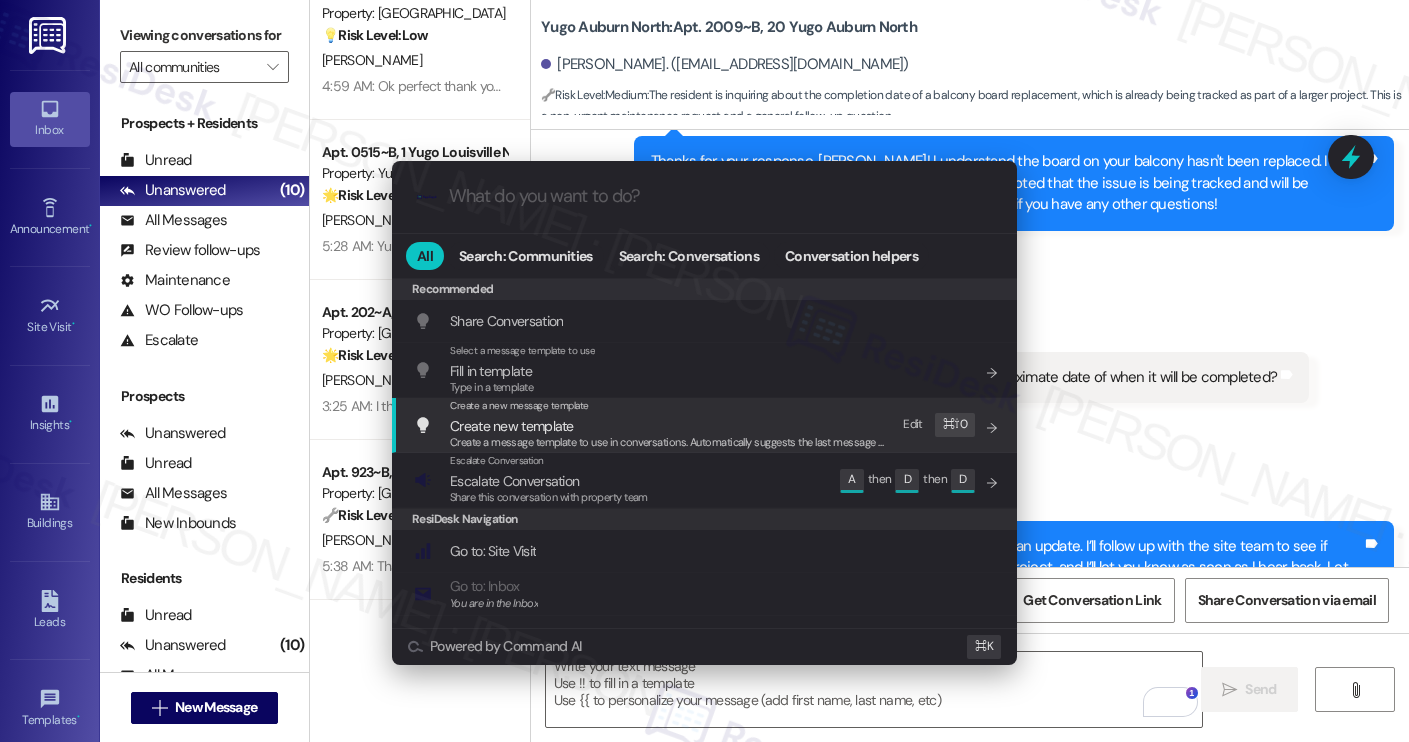 click on "Escalate Conversation Escalate Conversation Share this conversation with property team Edit A then D then D" at bounding box center [706, 480] 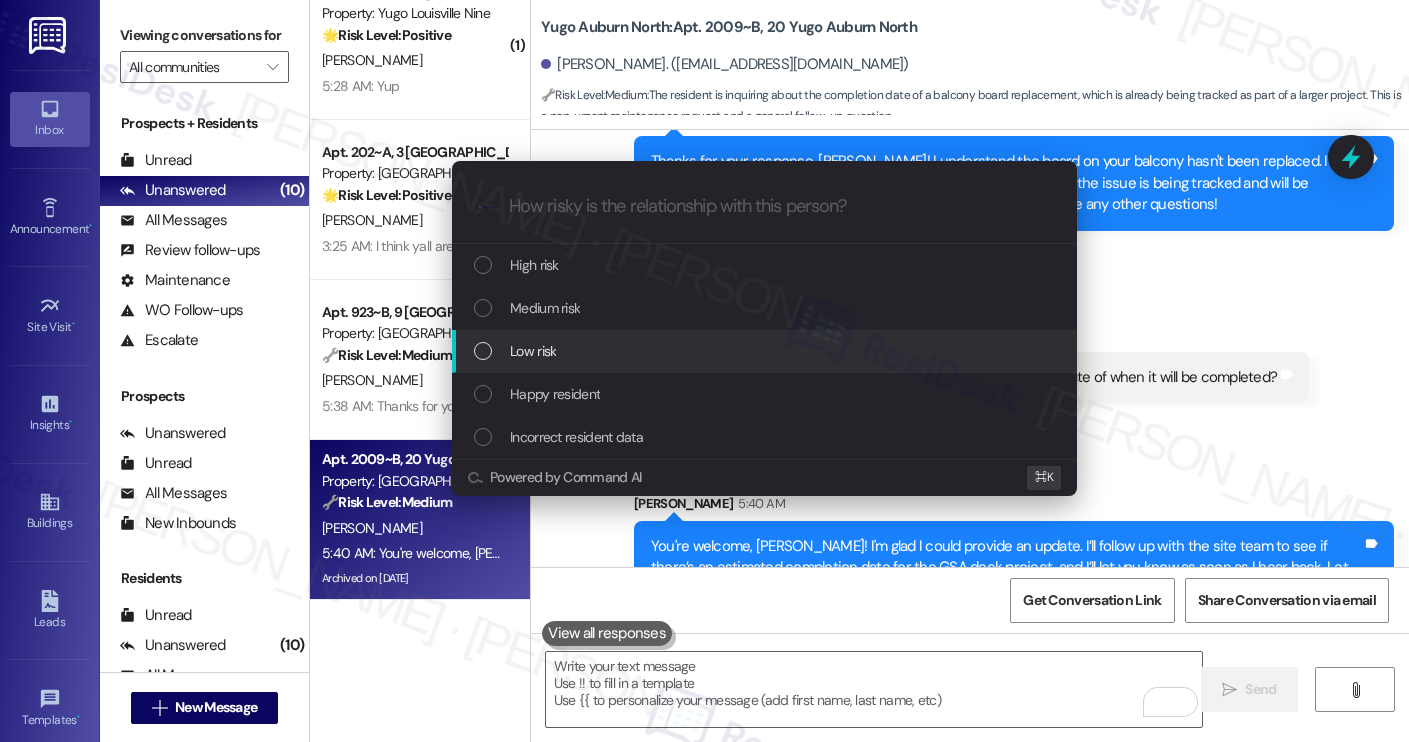 click on "Low risk" at bounding box center [764, 351] 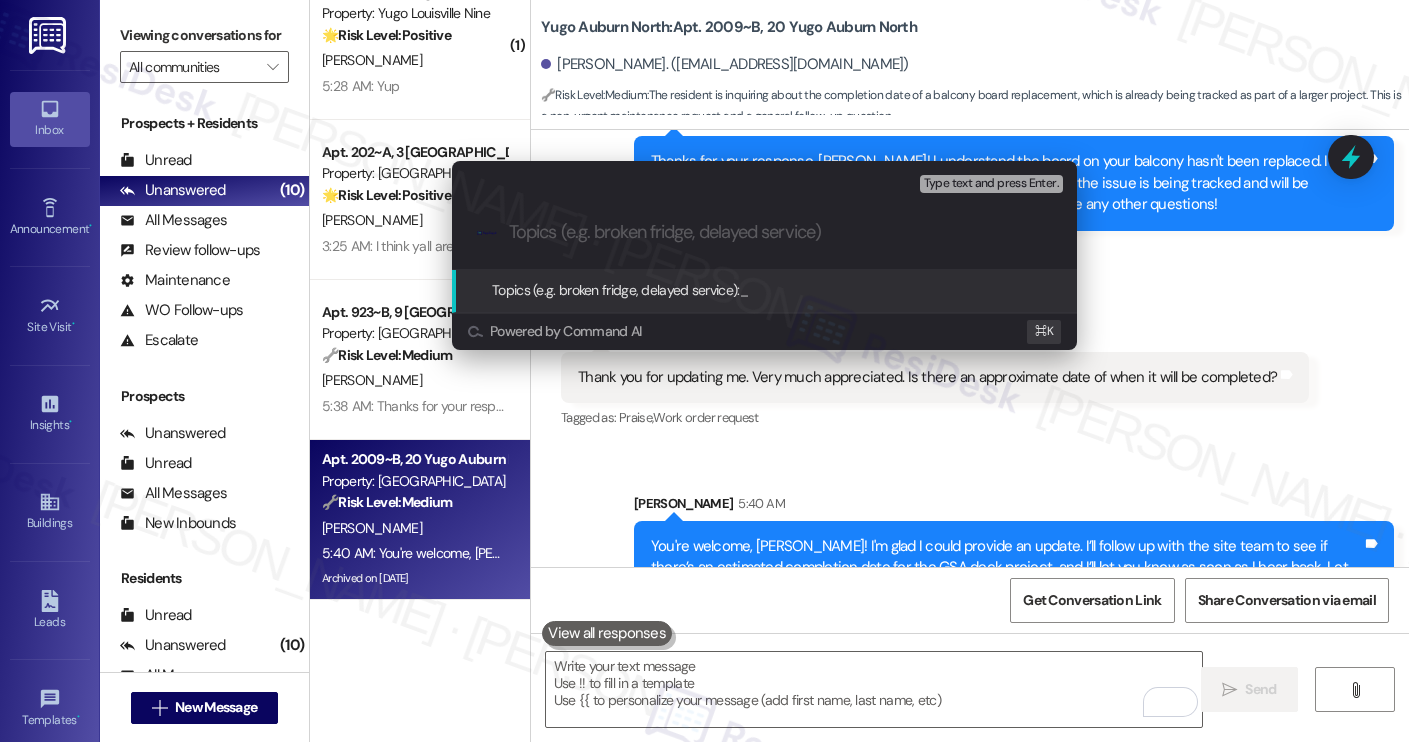 paste on "GSA Deck Project Timeline Inquiry" 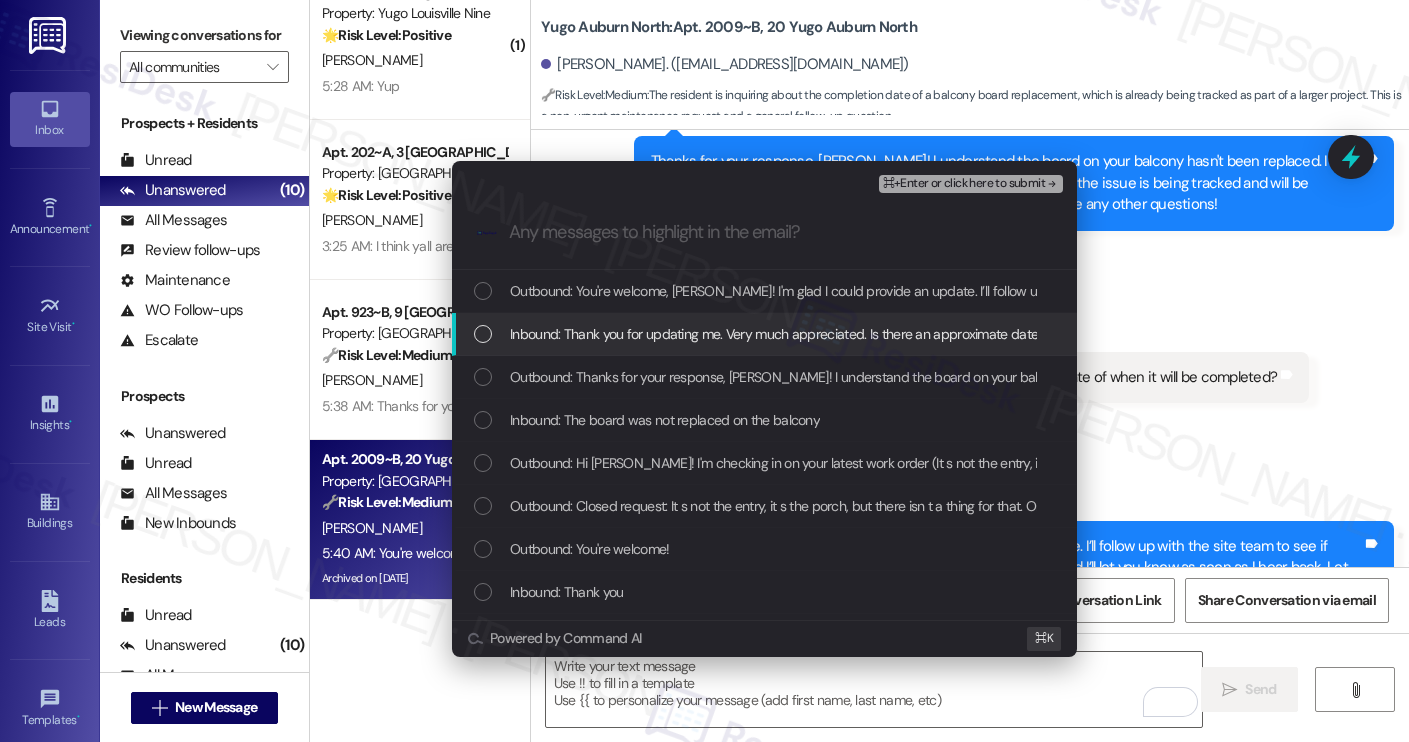 click on "Inbound: Thank you for updating me. Very much appreciated. Is there an approximate date of when it will be completed?" at bounding box center [764, 334] 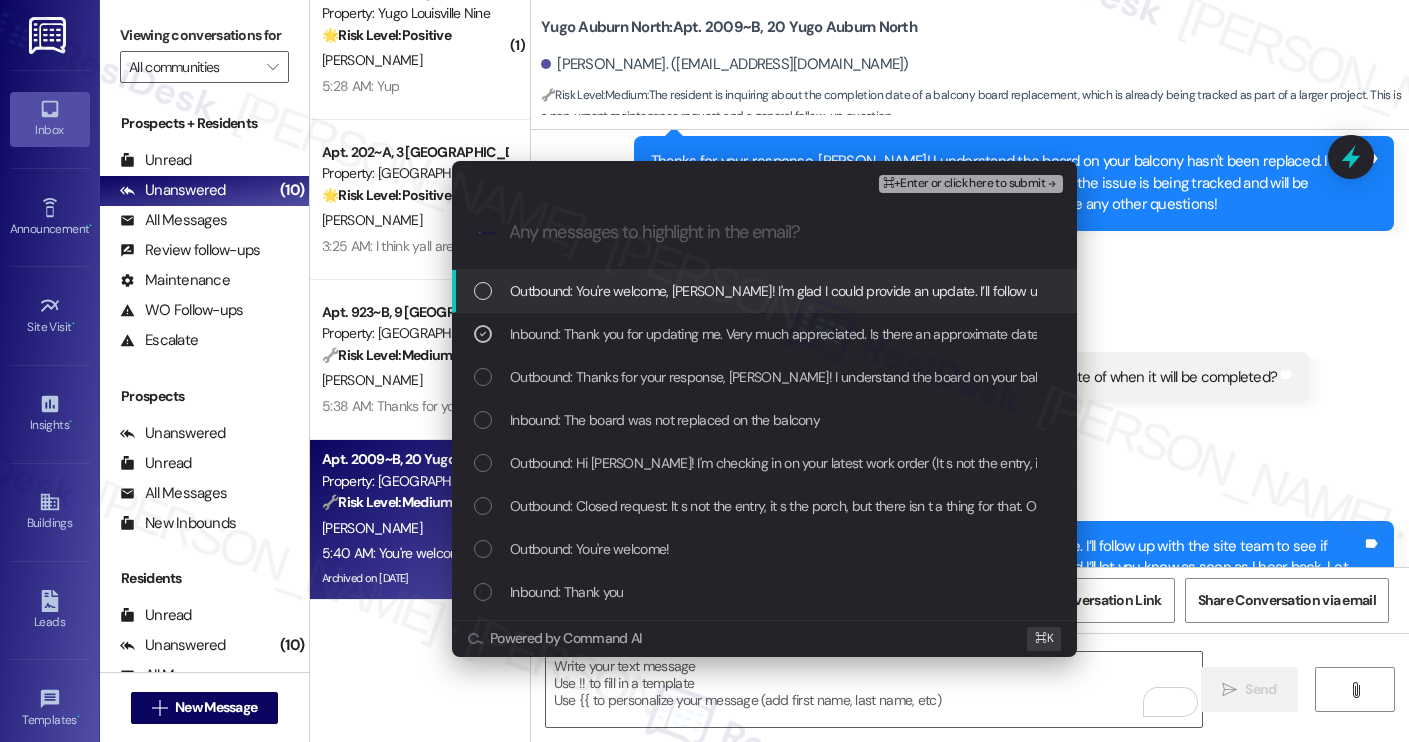 click on "⌘+Enter or click here to submit" at bounding box center [964, 184] 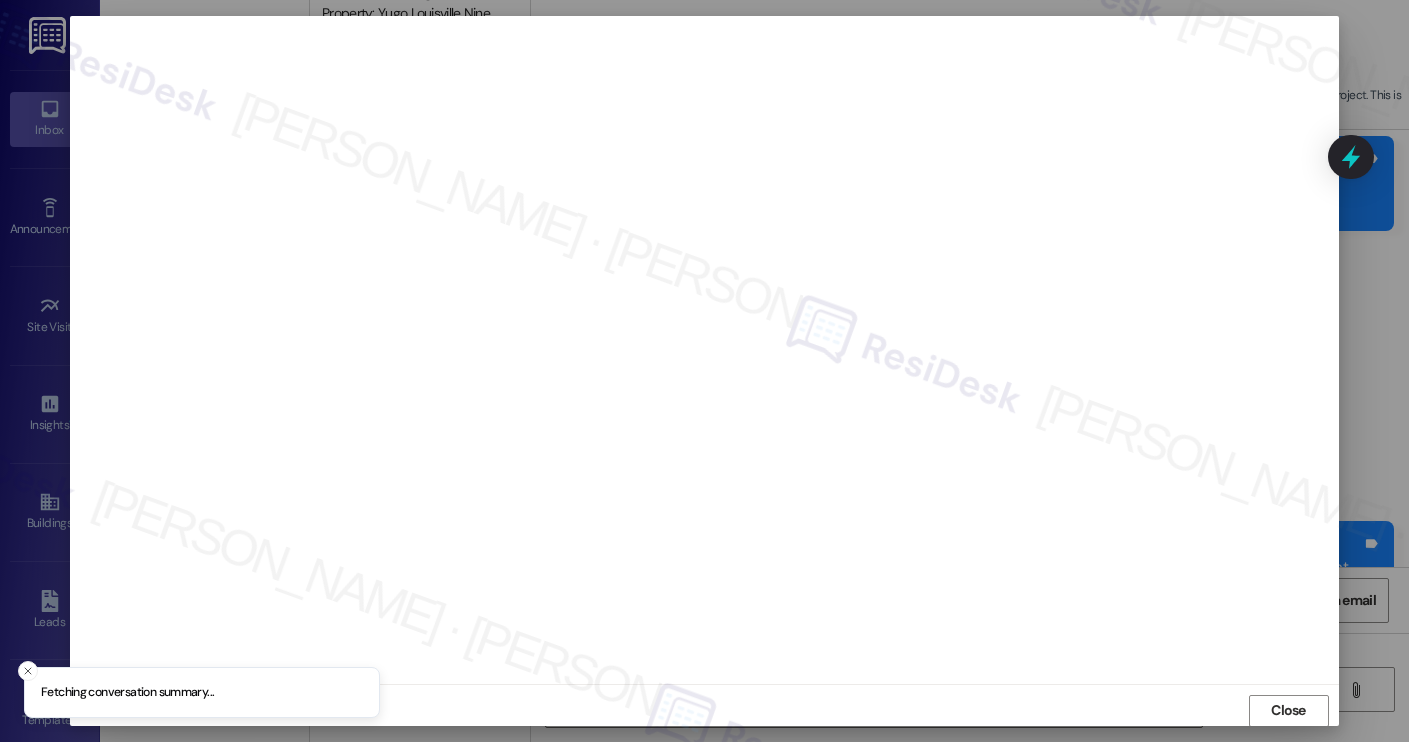 scroll, scrollTop: 1, scrollLeft: 0, axis: vertical 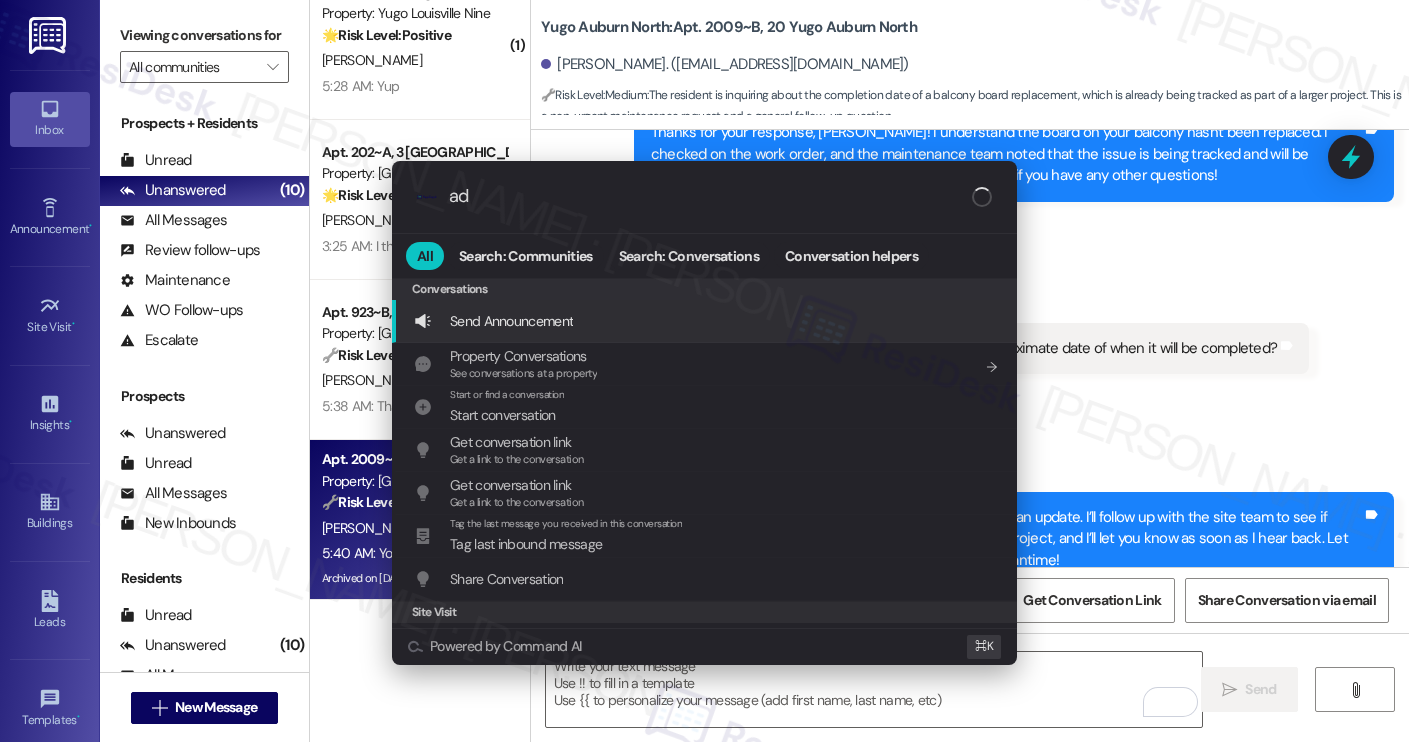type on "add" 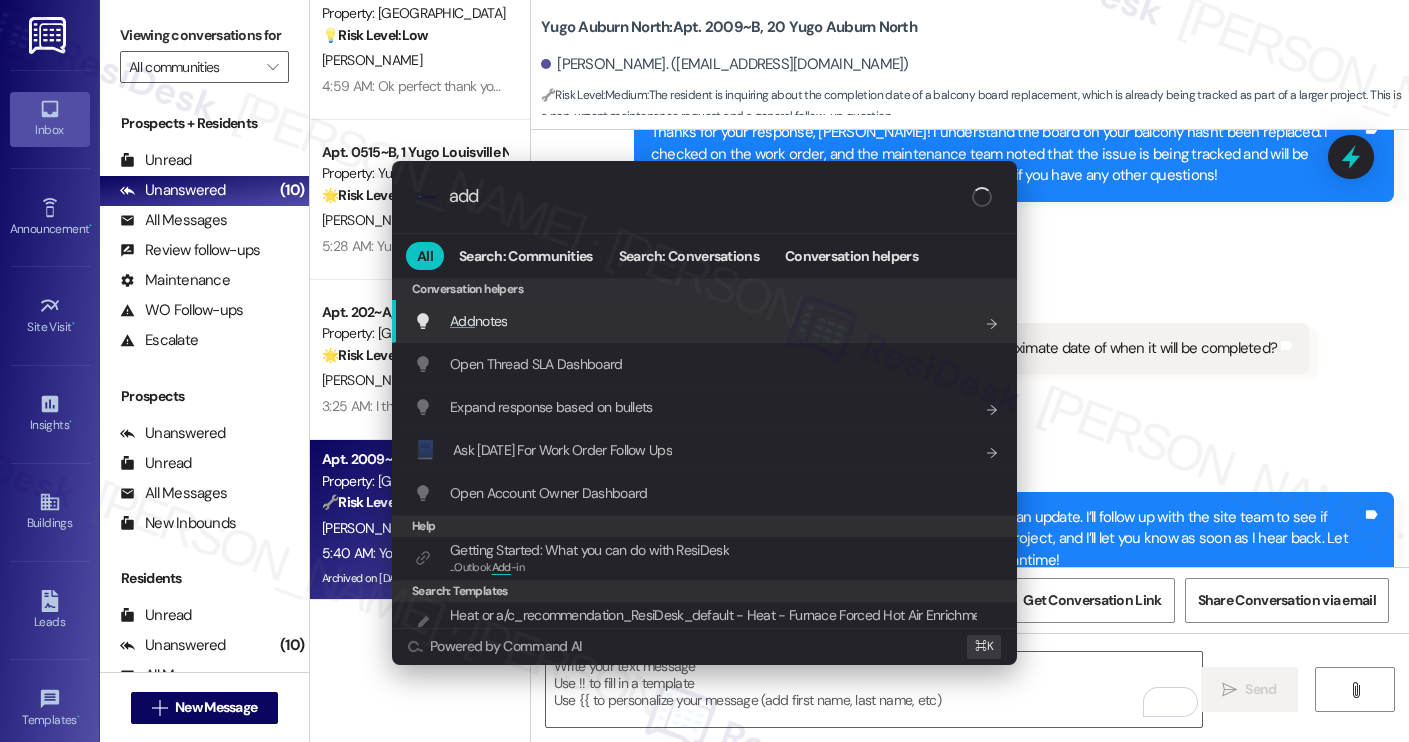 click on "Add  notes Add shortcut" at bounding box center (706, 321) 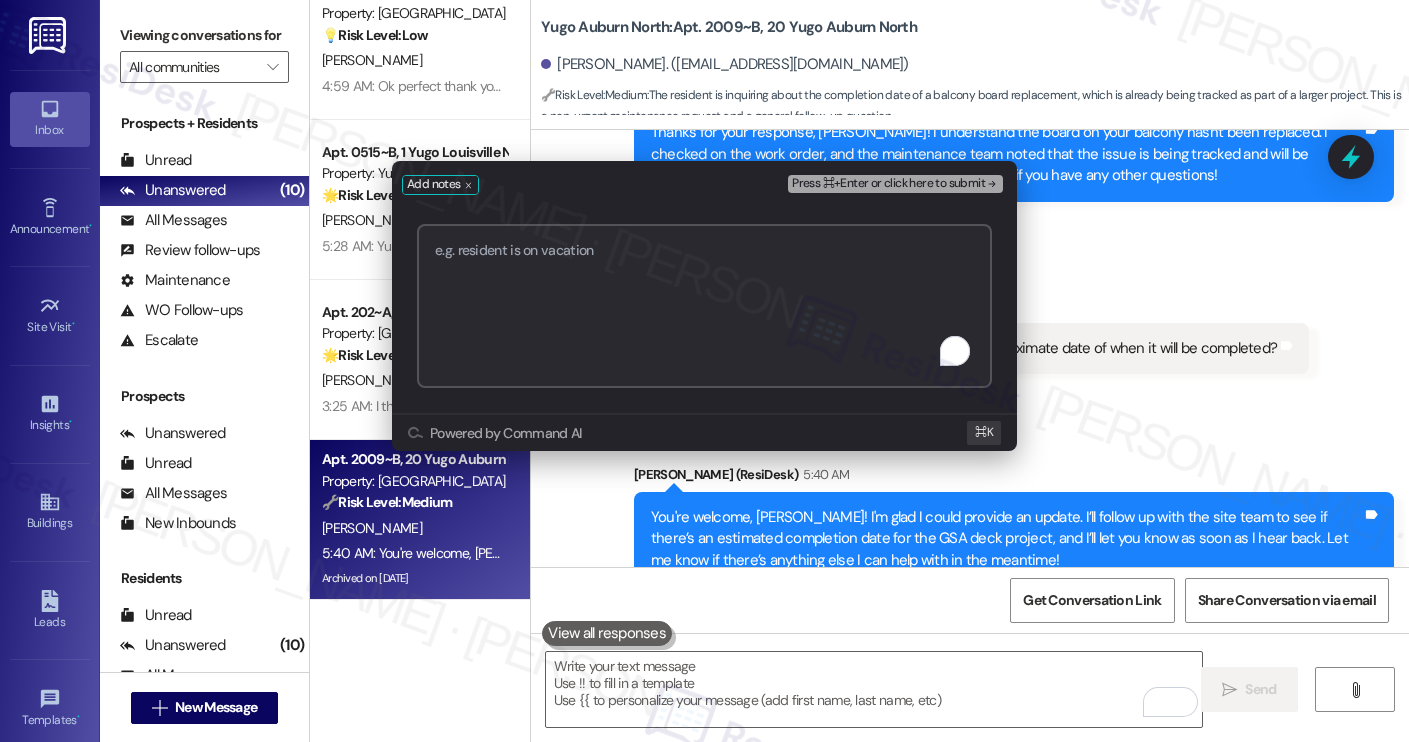 click at bounding box center [704, 306] 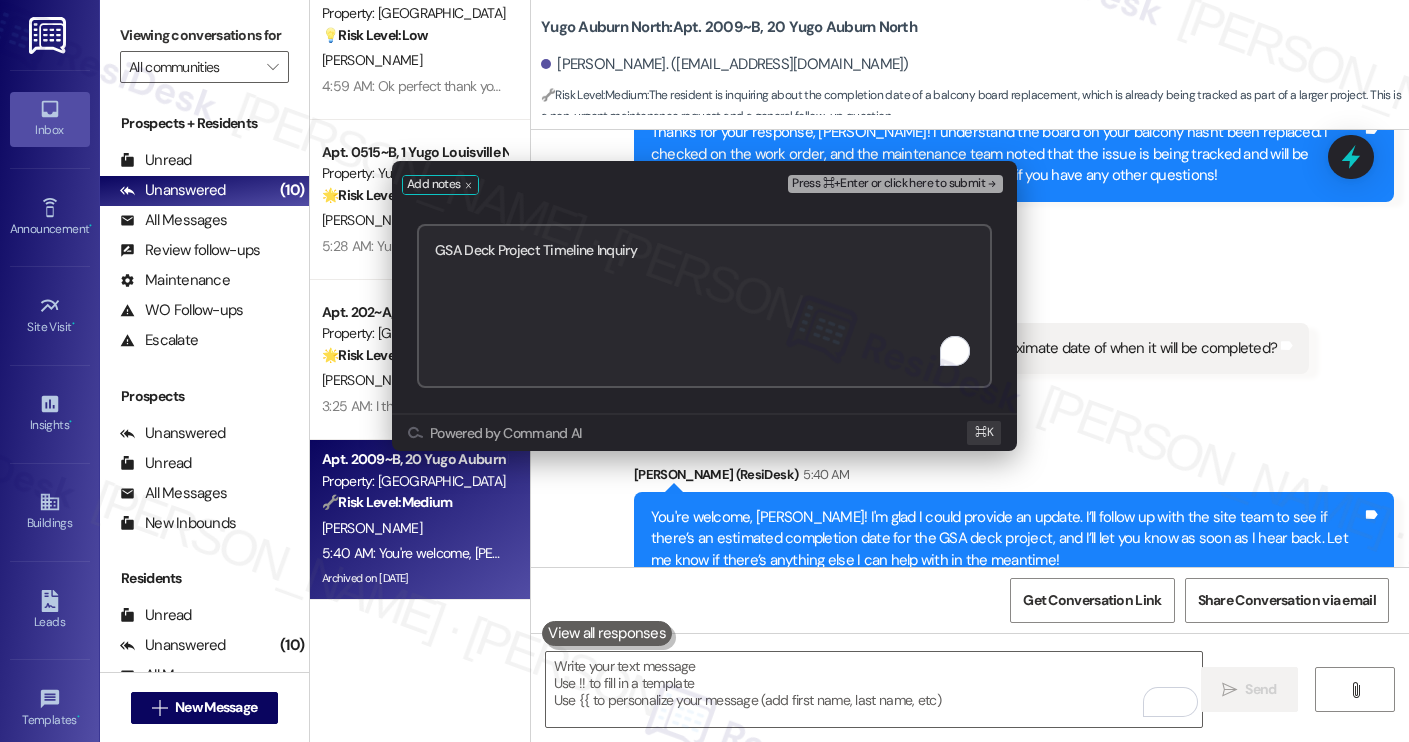 scroll, scrollTop: 1480, scrollLeft: 0, axis: vertical 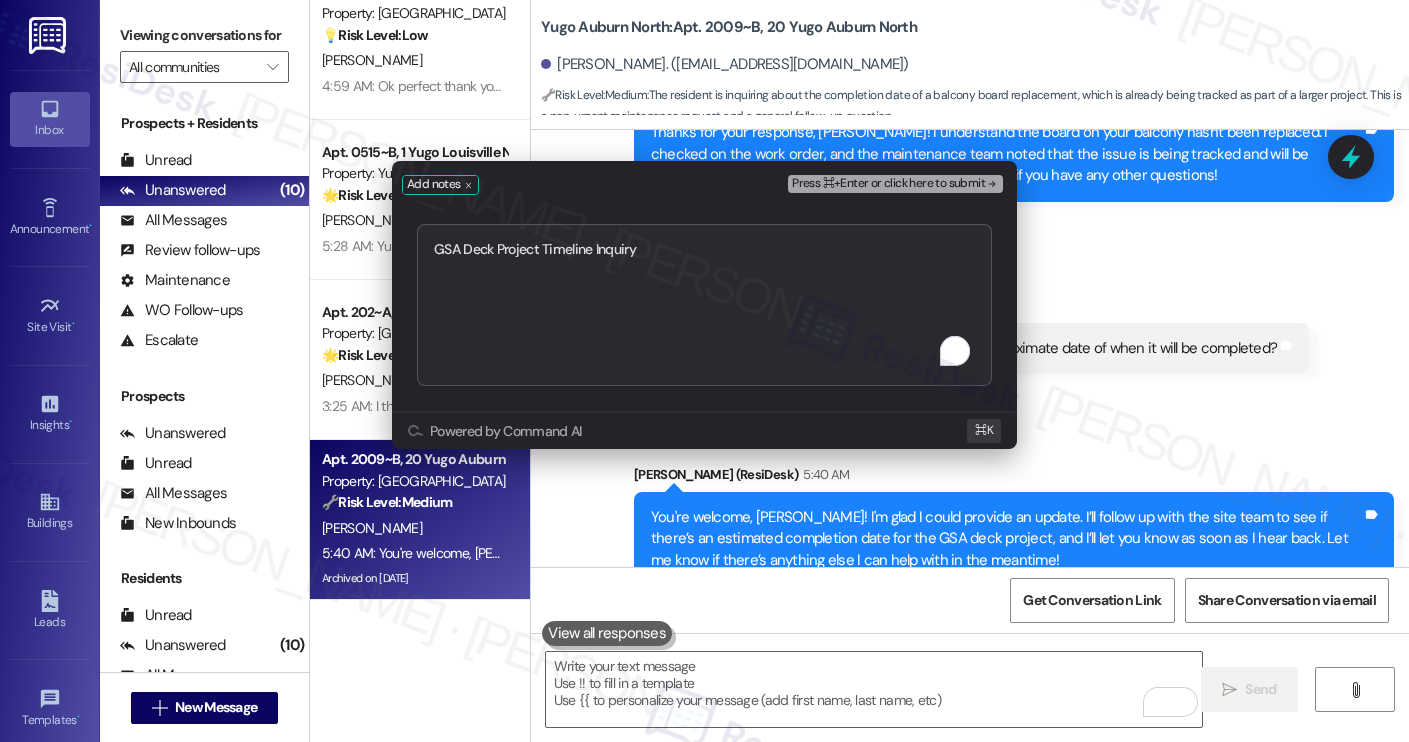 click on "Press ⌘+Enter or click here to submit" at bounding box center (888, 184) 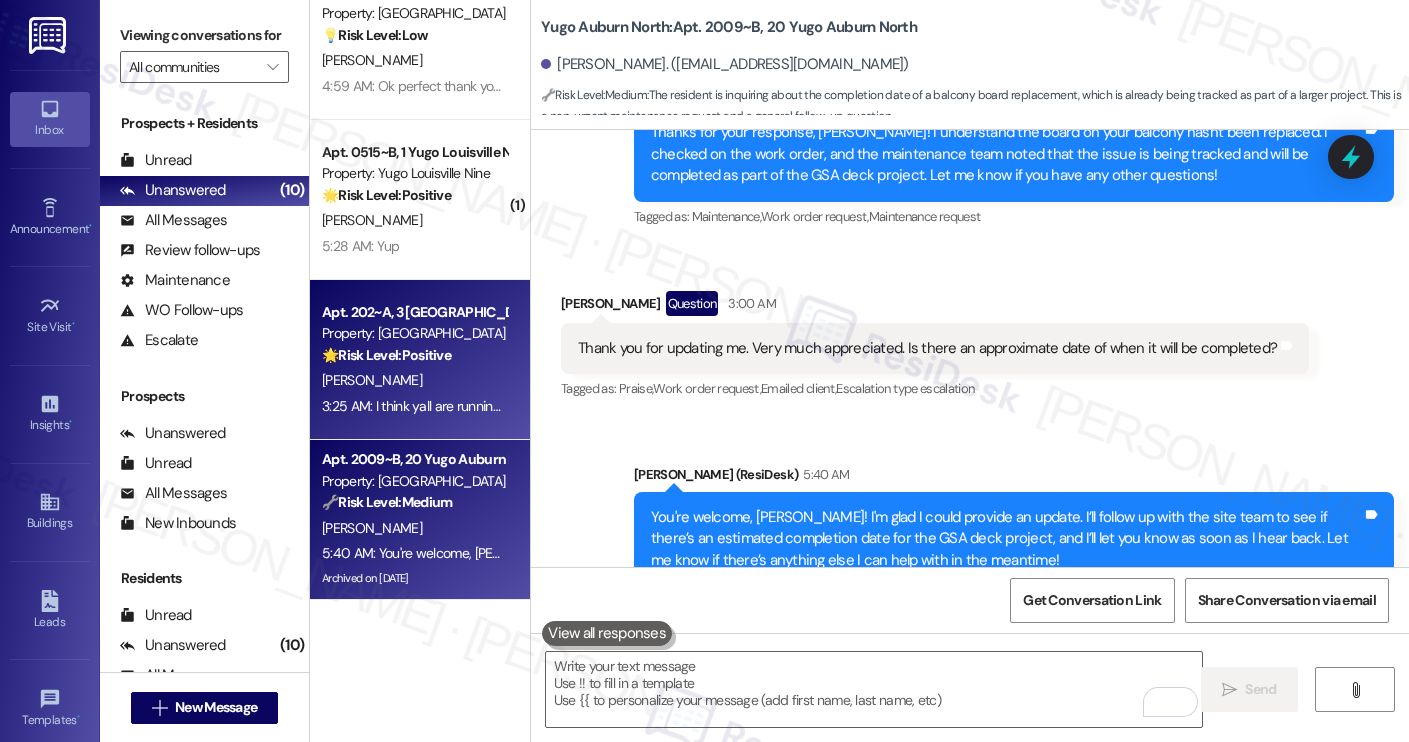 scroll, scrollTop: 5943, scrollLeft: 0, axis: vertical 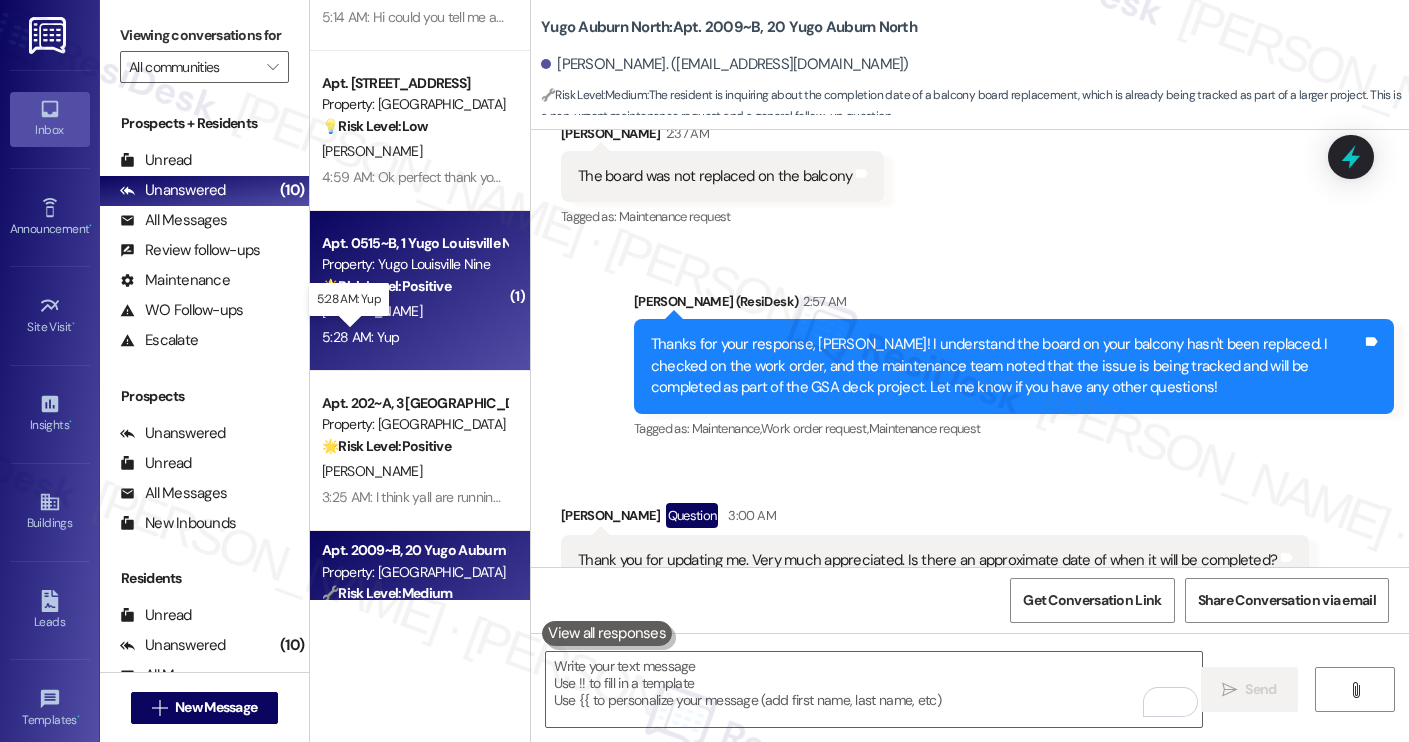 click on "5:28 AM: Yup 5:28 AM: Yup" at bounding box center (361, 337) 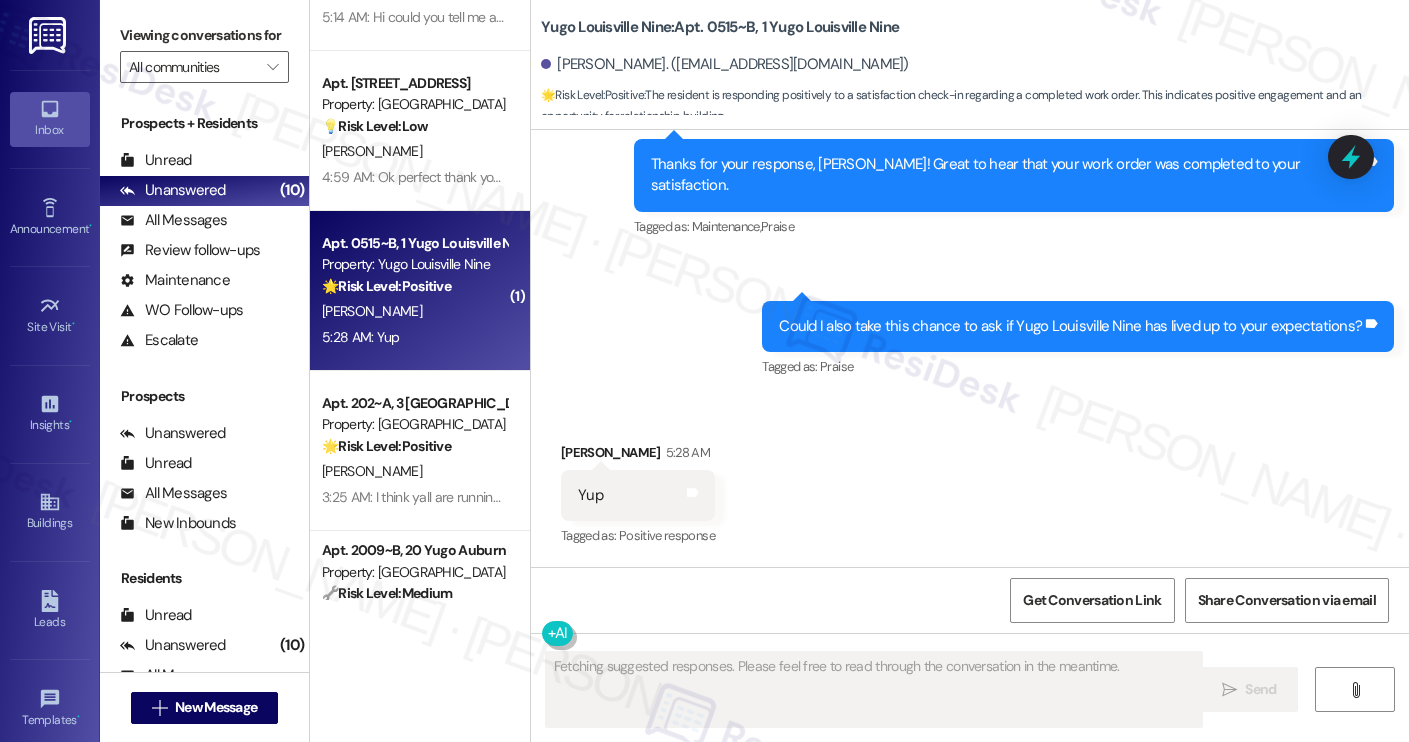 scroll, scrollTop: 4019, scrollLeft: 0, axis: vertical 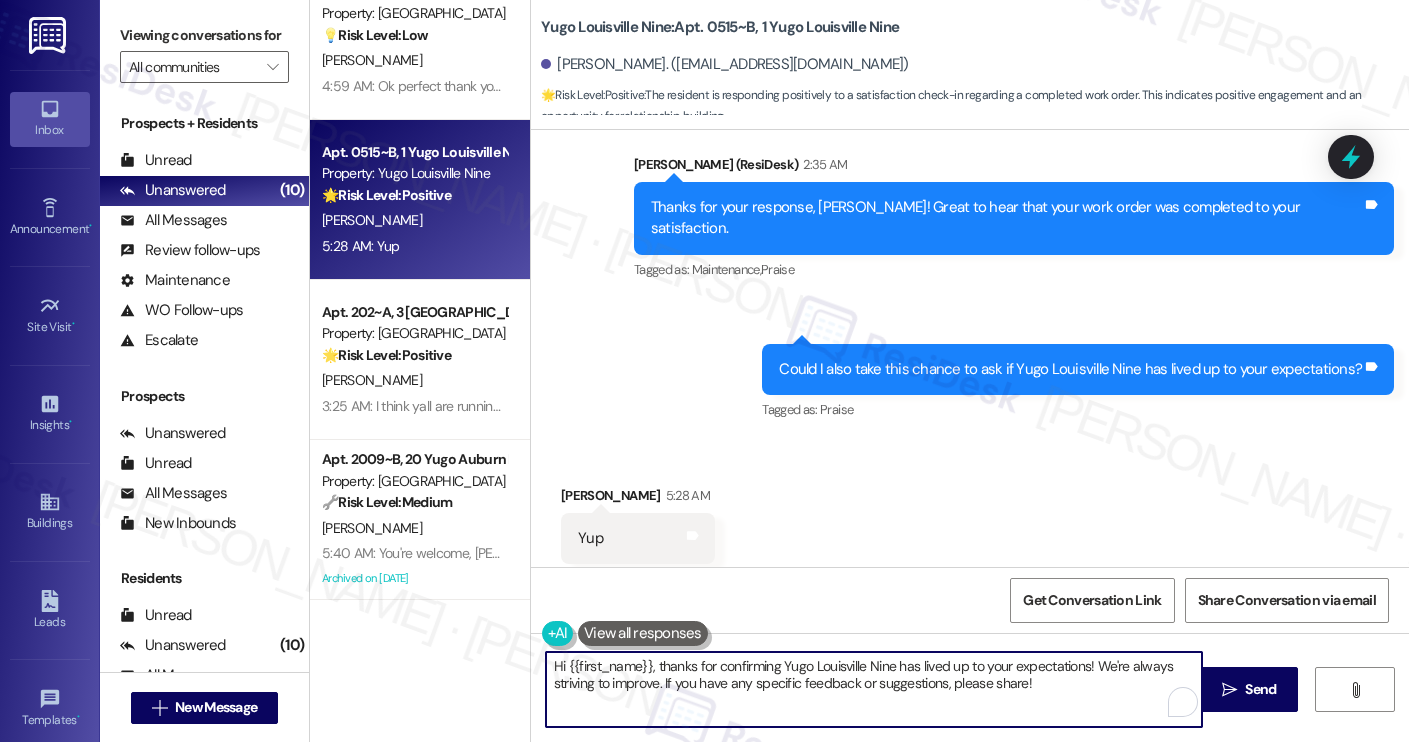 drag, startPoint x: 1088, startPoint y: 665, endPoint x: 1092, endPoint y: 687, distance: 22.36068 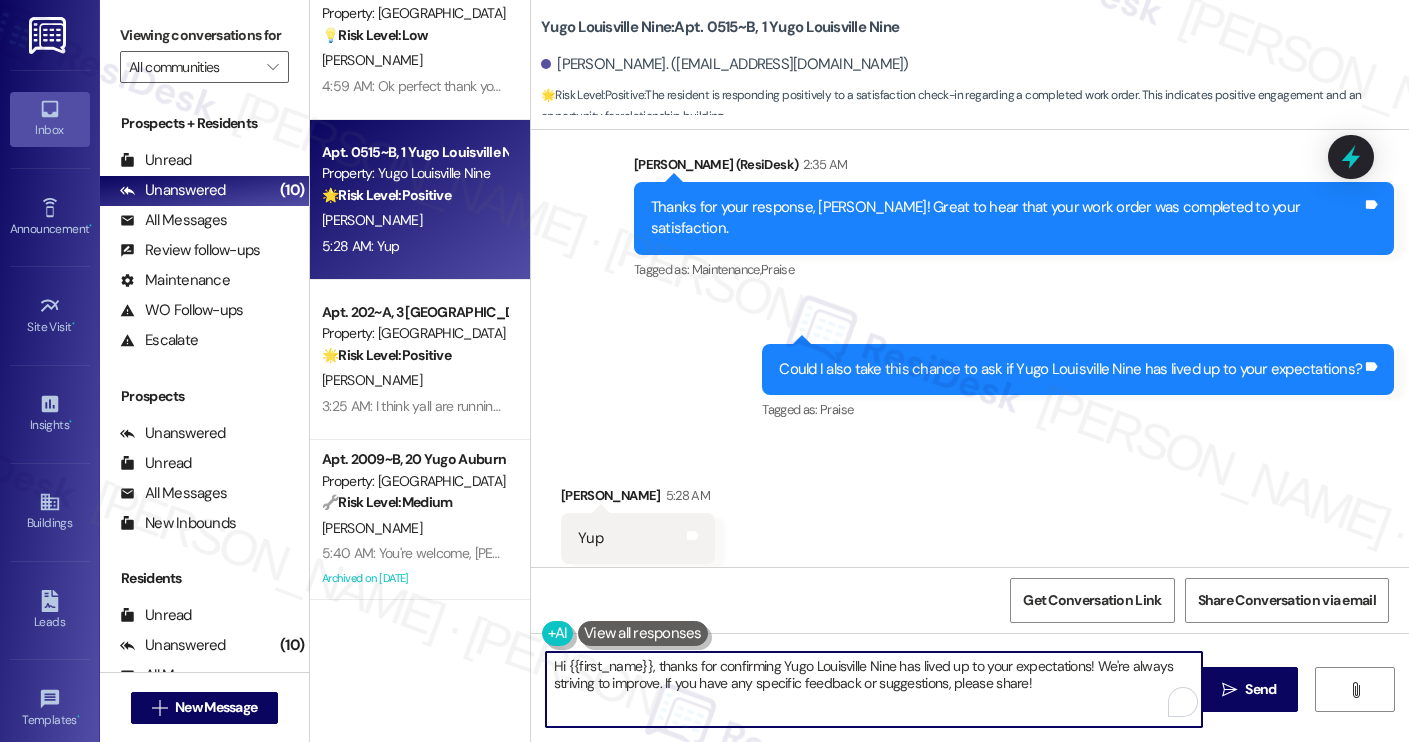 click on "Hi {{first_name}}, thanks for confirming Yugo Louisville Nine has lived up to your expectations! We're always striving to improve. If you have any specific feedback or suggestions, please share!" at bounding box center (874, 689) 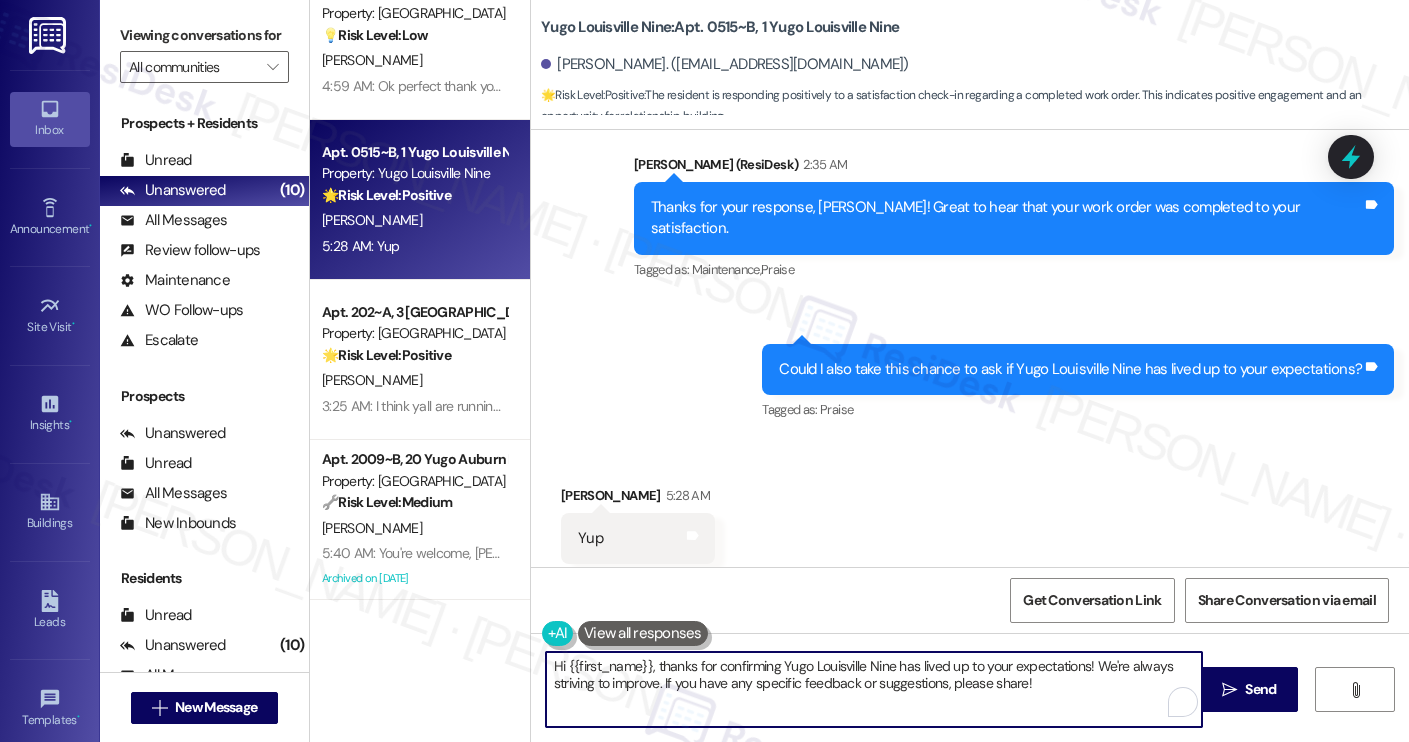 paste on "ould it be okay to ask a quick favor? Would you mind sharing your feedback in a Google review if you're open to it? No worries at all if it's not possible. Here’s the link:
I hope you can update me once you leave a review. It would really mean a lot to us." 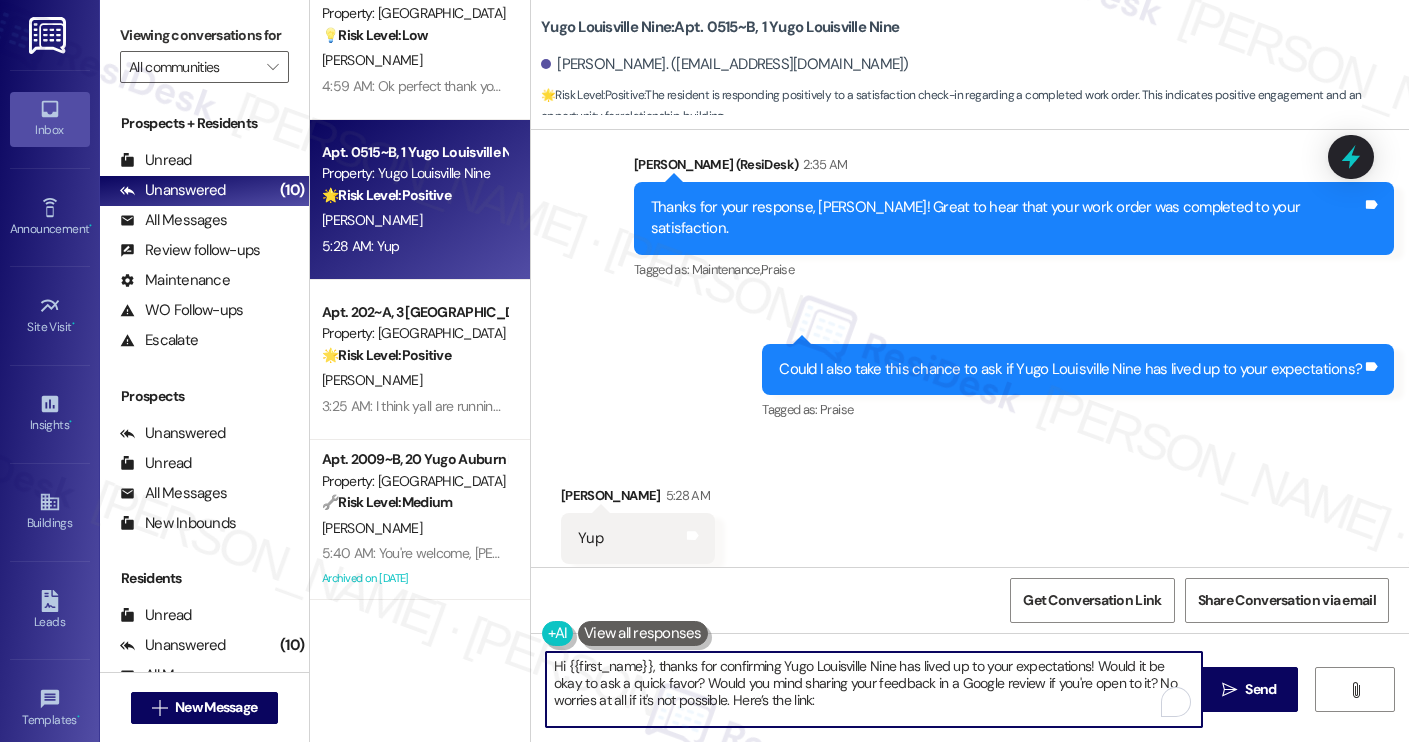 scroll, scrollTop: 51, scrollLeft: 0, axis: vertical 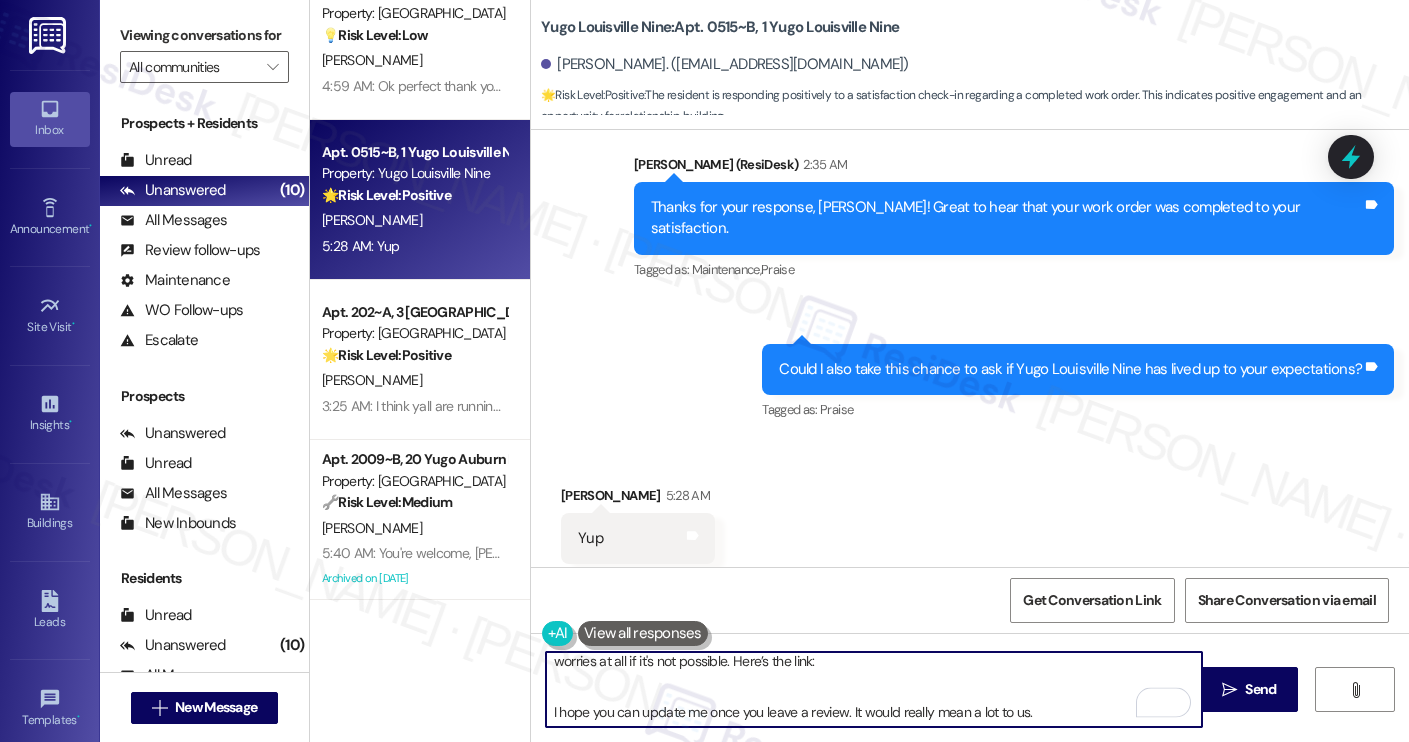 drag, startPoint x: 1061, startPoint y: 692, endPoint x: 602, endPoint y: 695, distance: 459.0098 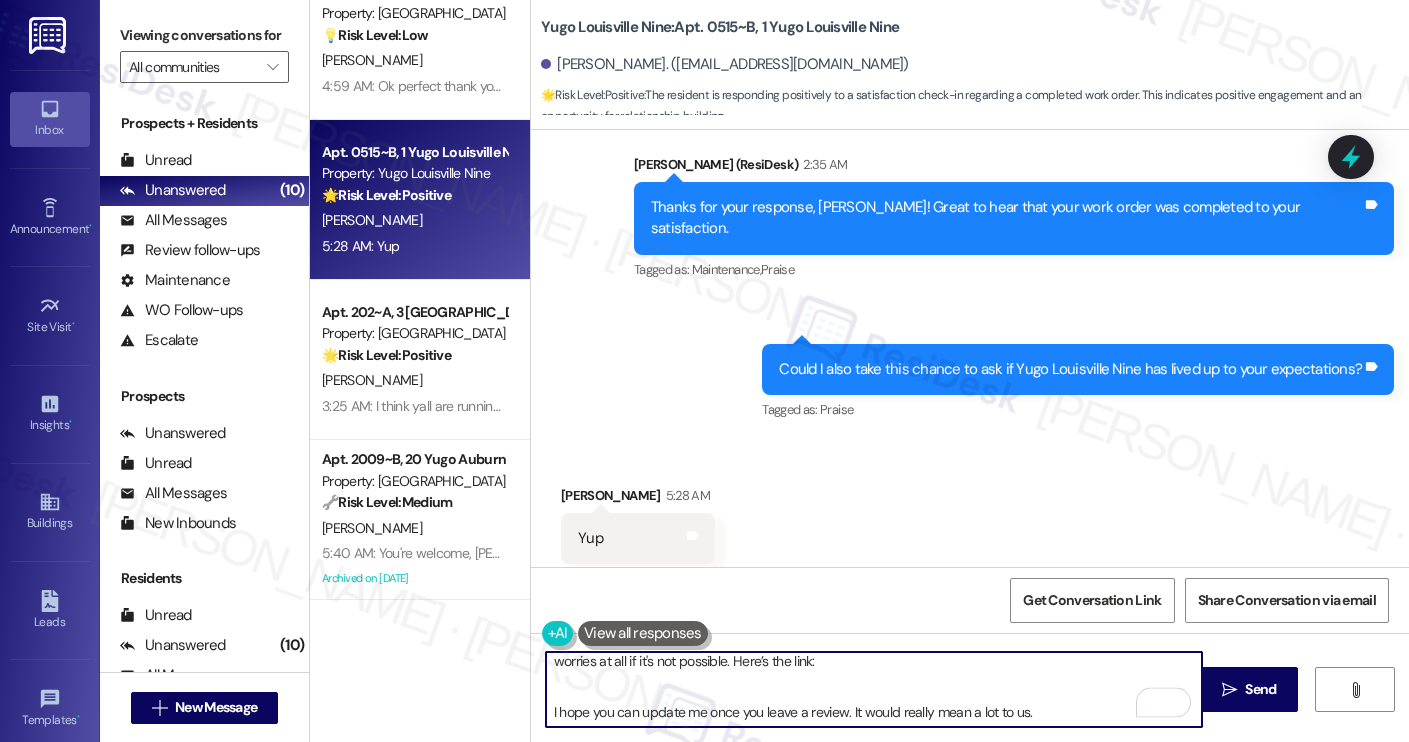 click on "Hi {{first_name}}, thanks for confirming Yugo Louisville Nine has lived up to your expectations! Would it be okay to ask a quick favor? Would you mind sharing your feedback in a Google review if you're open to it? No worries at all if it's not possible. Here’s the link:
I hope you can update me once you leave a review. It would really mean a lot to us." at bounding box center (874, 689) 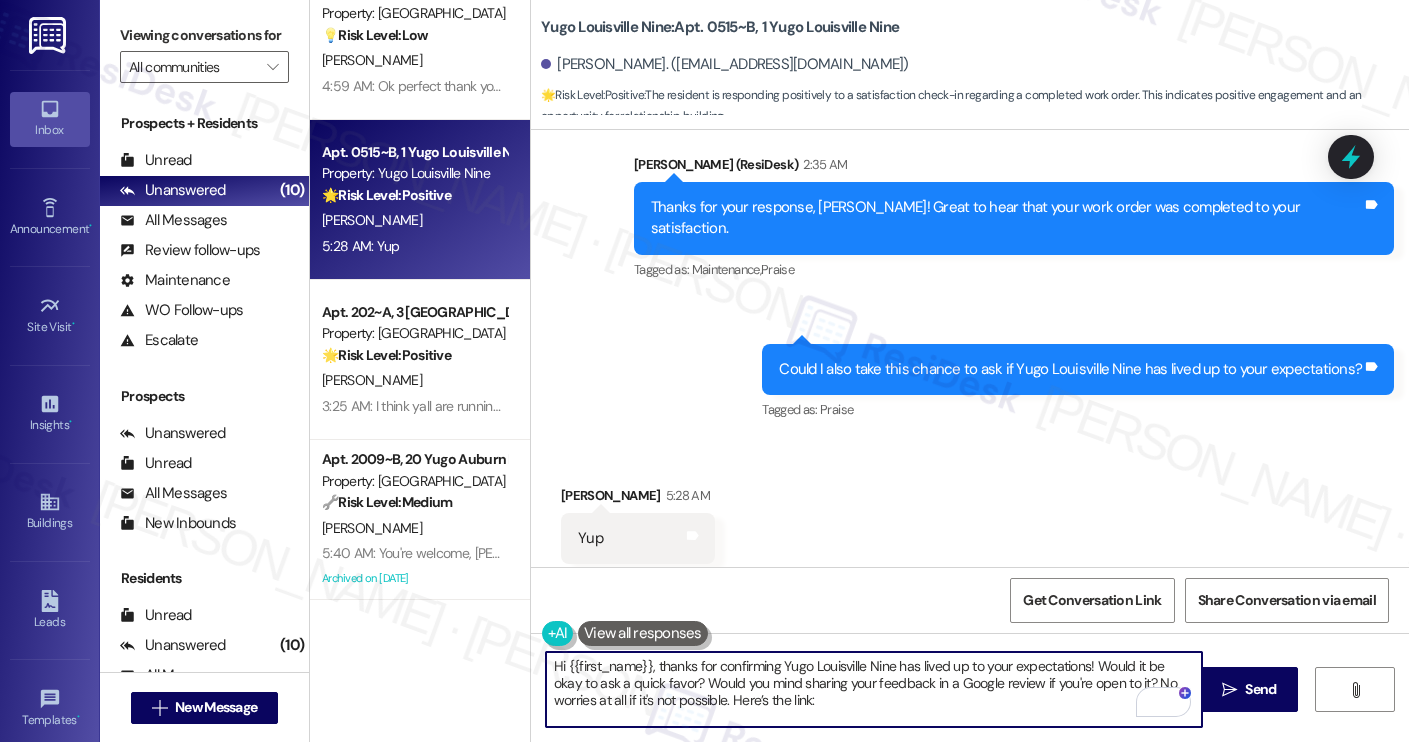 scroll, scrollTop: 39, scrollLeft: 0, axis: vertical 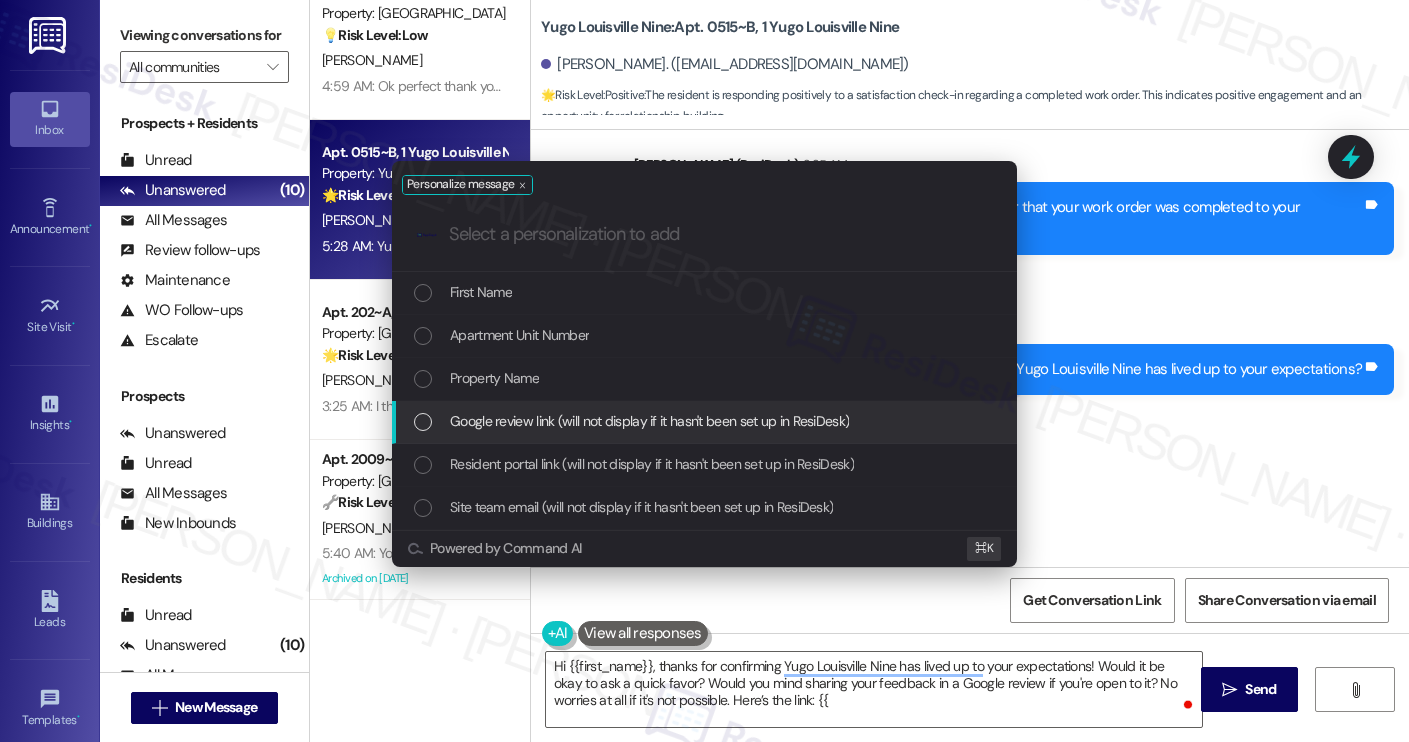 click on "Google review link (will not display if it hasn't been set up in ResiDesk)" at bounding box center [649, 421] 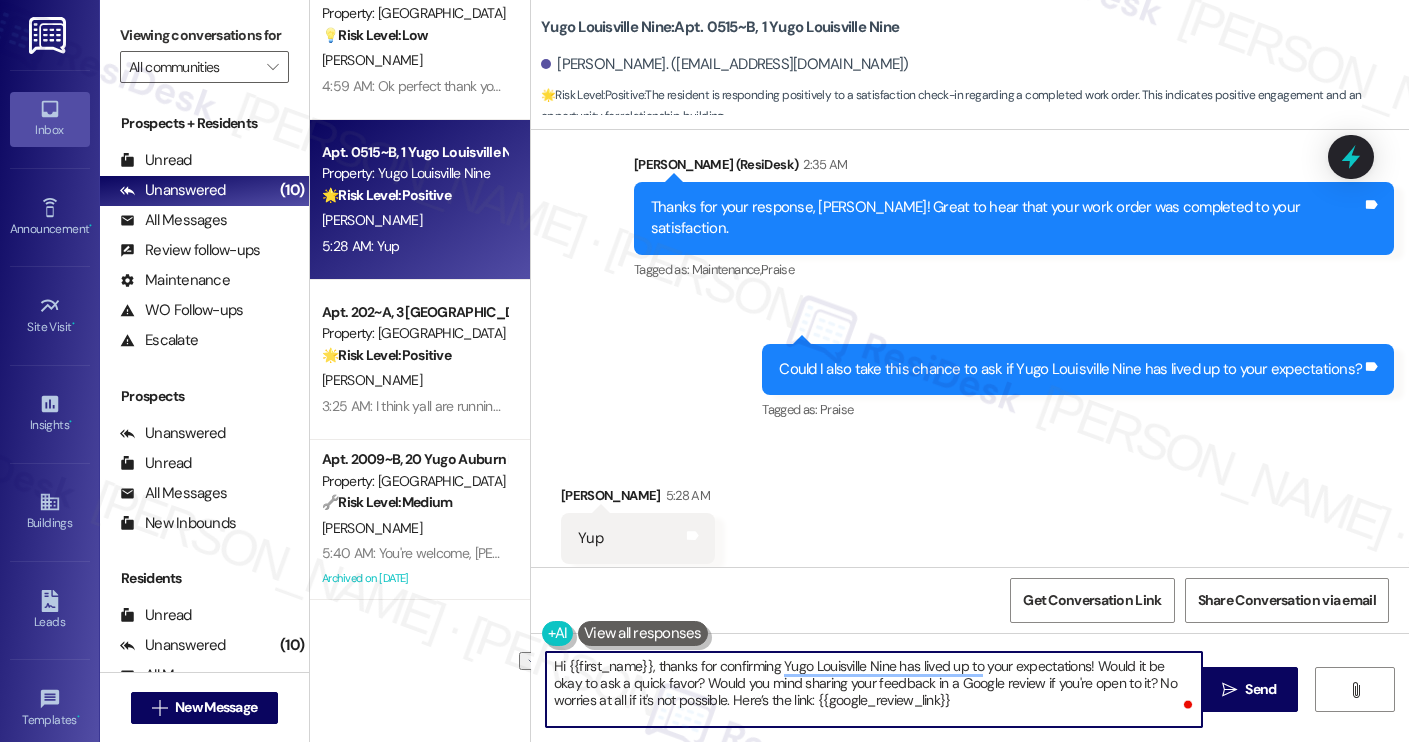 drag, startPoint x: 645, startPoint y: 664, endPoint x: 528, endPoint y: 660, distance: 117.06836 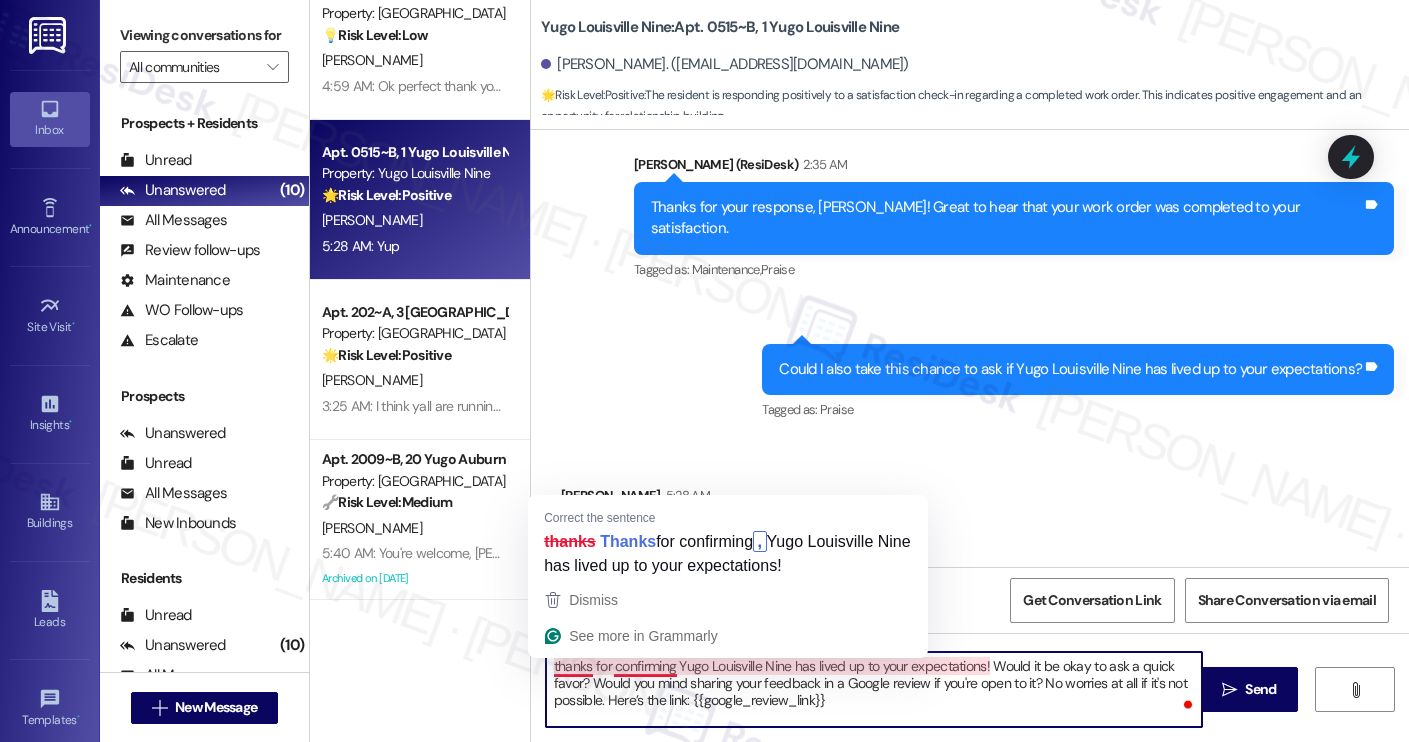 click on "thanks for confirming Yugo Louisville Nine has lived up to your expectations! Would it be okay to ask a quick favor? Would you mind sharing your feedback in a Google review if you're open to it? No worries at all if it's not possible. Here’s the link: {{google_review_link}}" at bounding box center [874, 689] 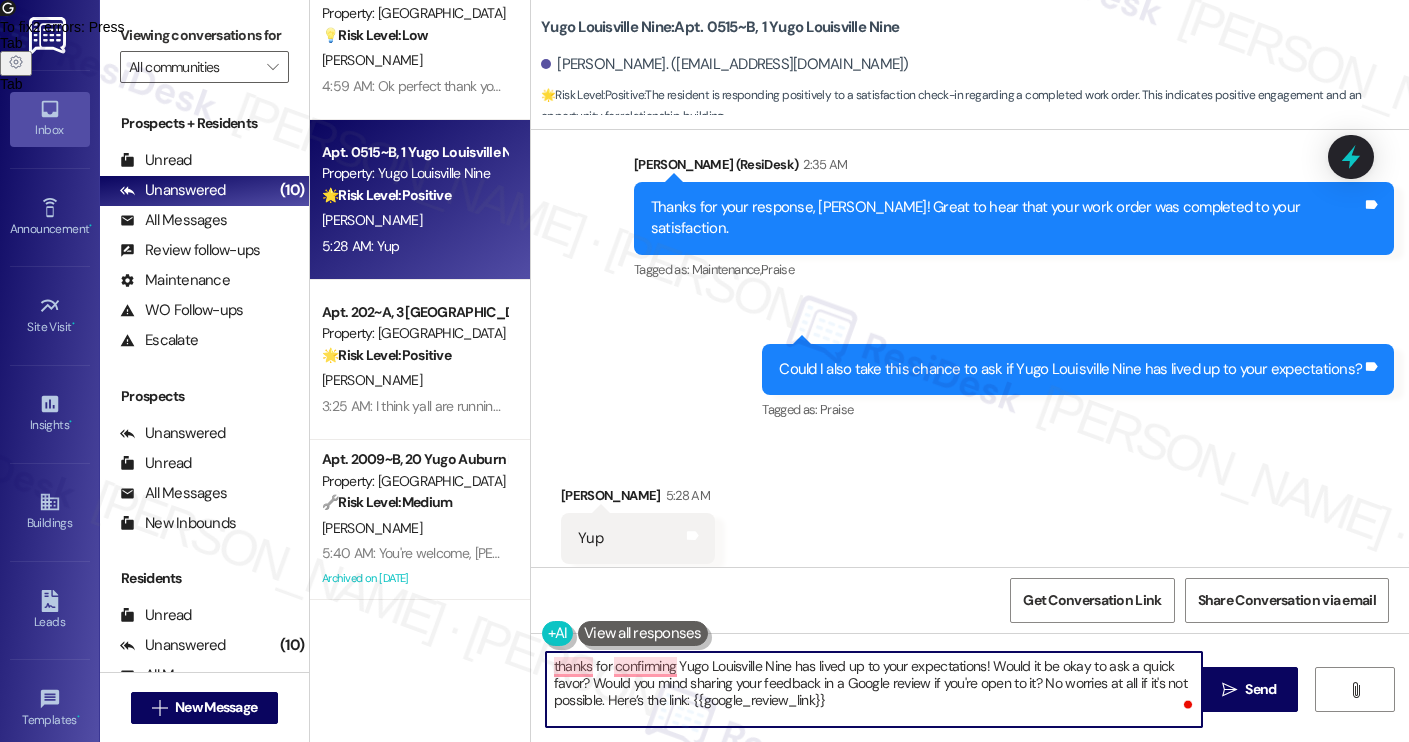 click on "Get Conversation Link Share Conversation via email" at bounding box center [970, 600] 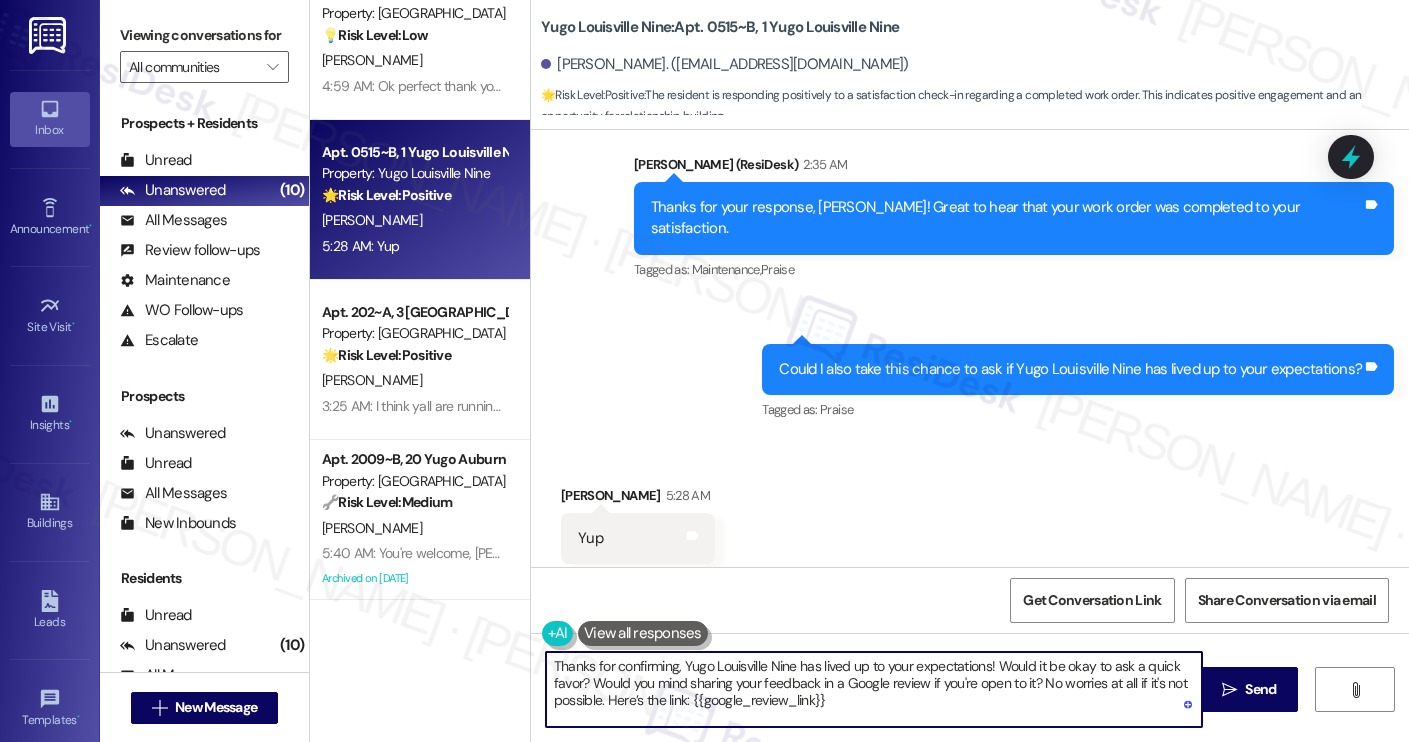 click on "Thanks for confirming, Yugo Louisville Nine has lived up to your expectations! Would it be okay to ask a quick favor? Would you mind sharing your feedback in a Google review if you're open to it? No worries at all if it's not possible. Here’s the link: {{google_review_link}}" at bounding box center [874, 689] 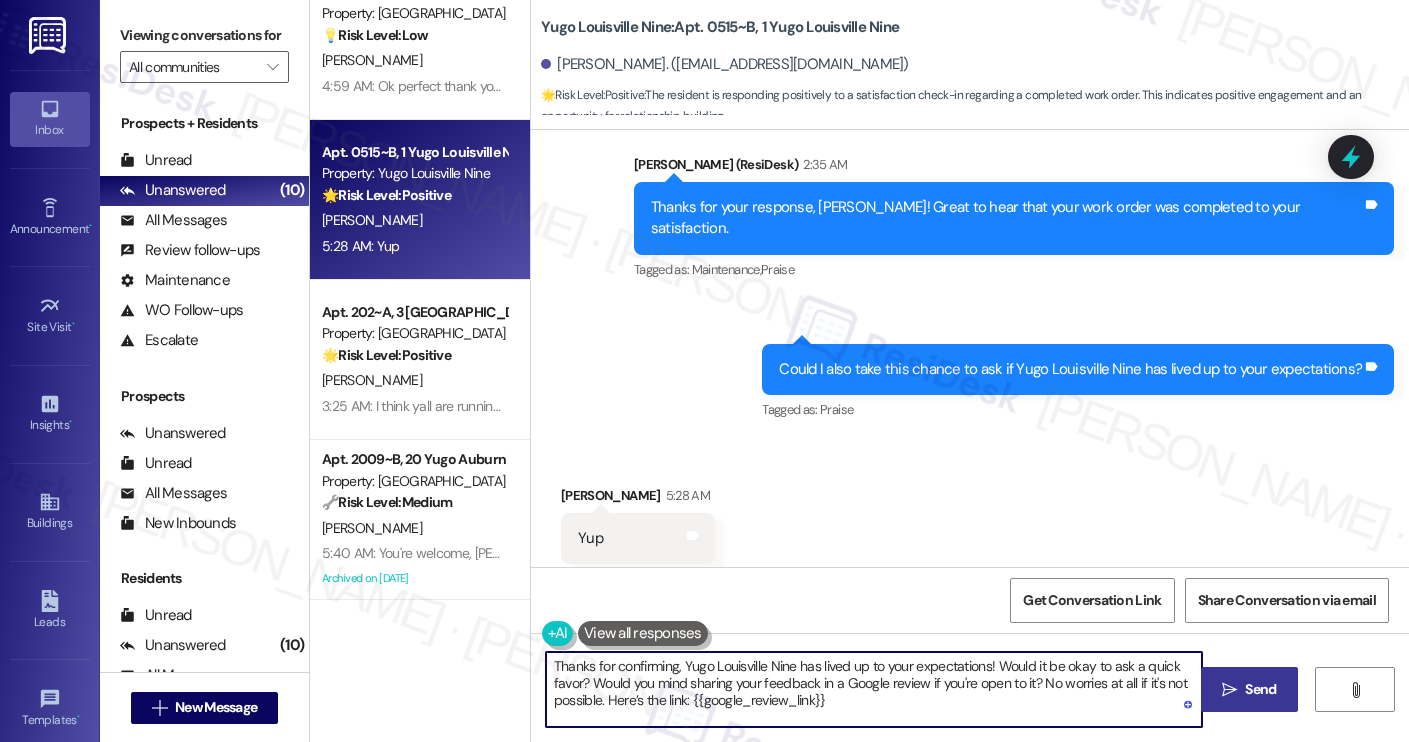 type on "Thanks for confirming, Yugo Louisville Nine has lived up to your expectations! Would it be okay to ask a quick favor? Would you mind sharing your feedback in a Google review if you're open to it? No worries at all if it's not possible. Here’s the link: {{google_review_link}}" 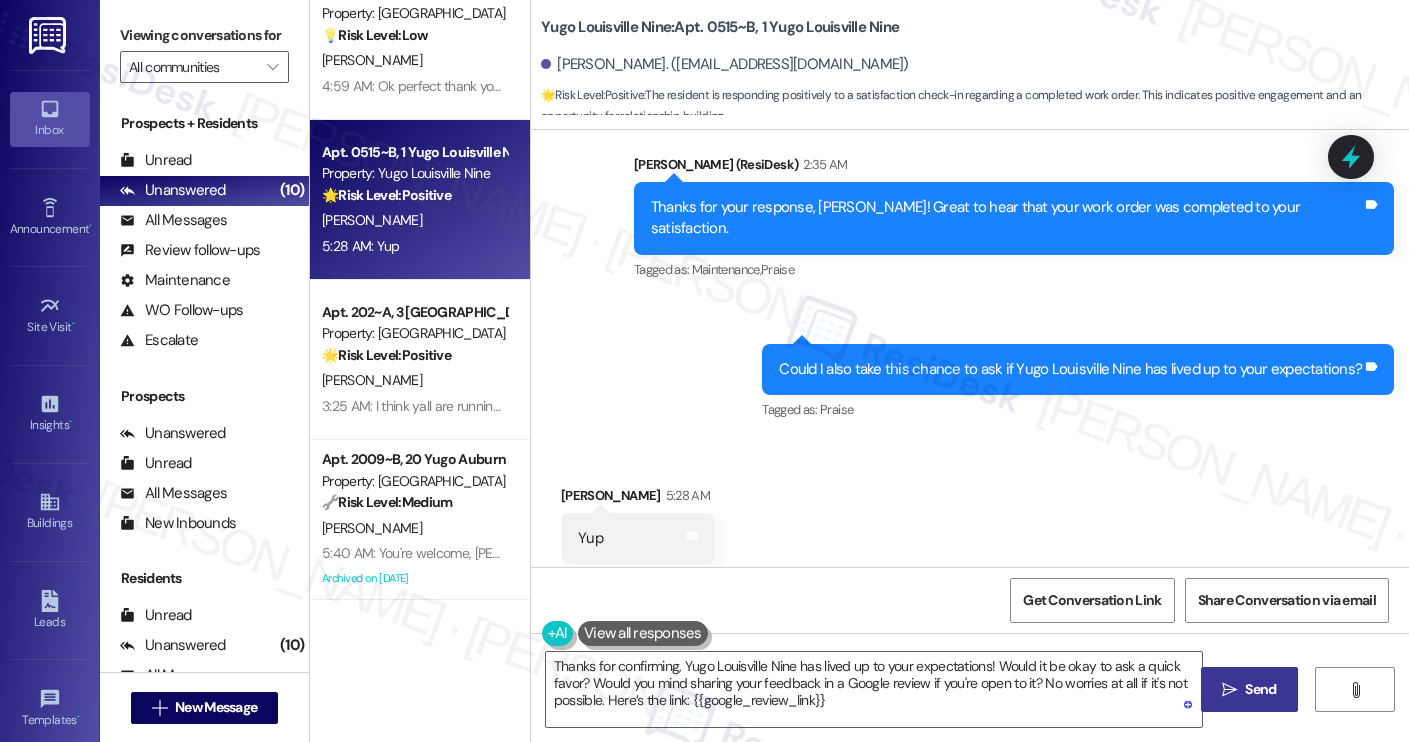 click on "Send" at bounding box center [1260, 689] 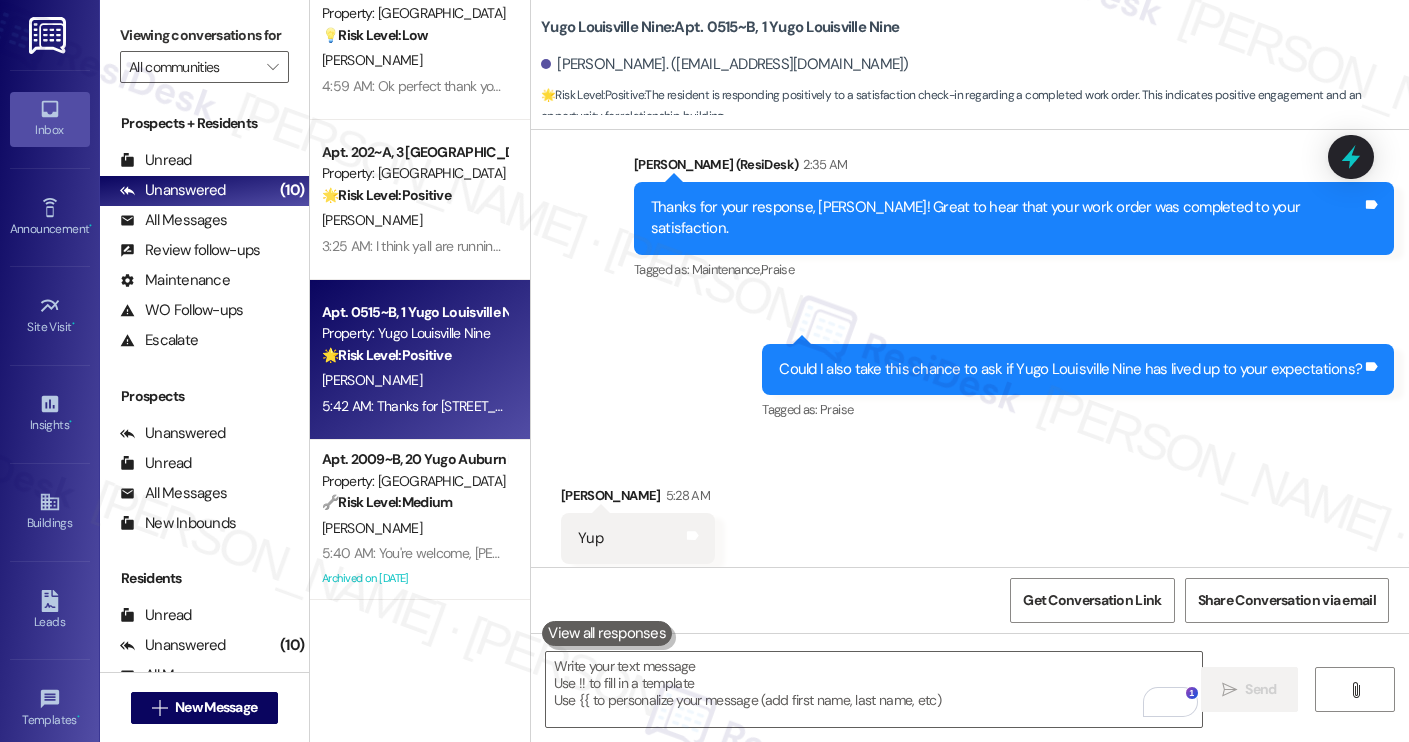 scroll, scrollTop: 4201, scrollLeft: 0, axis: vertical 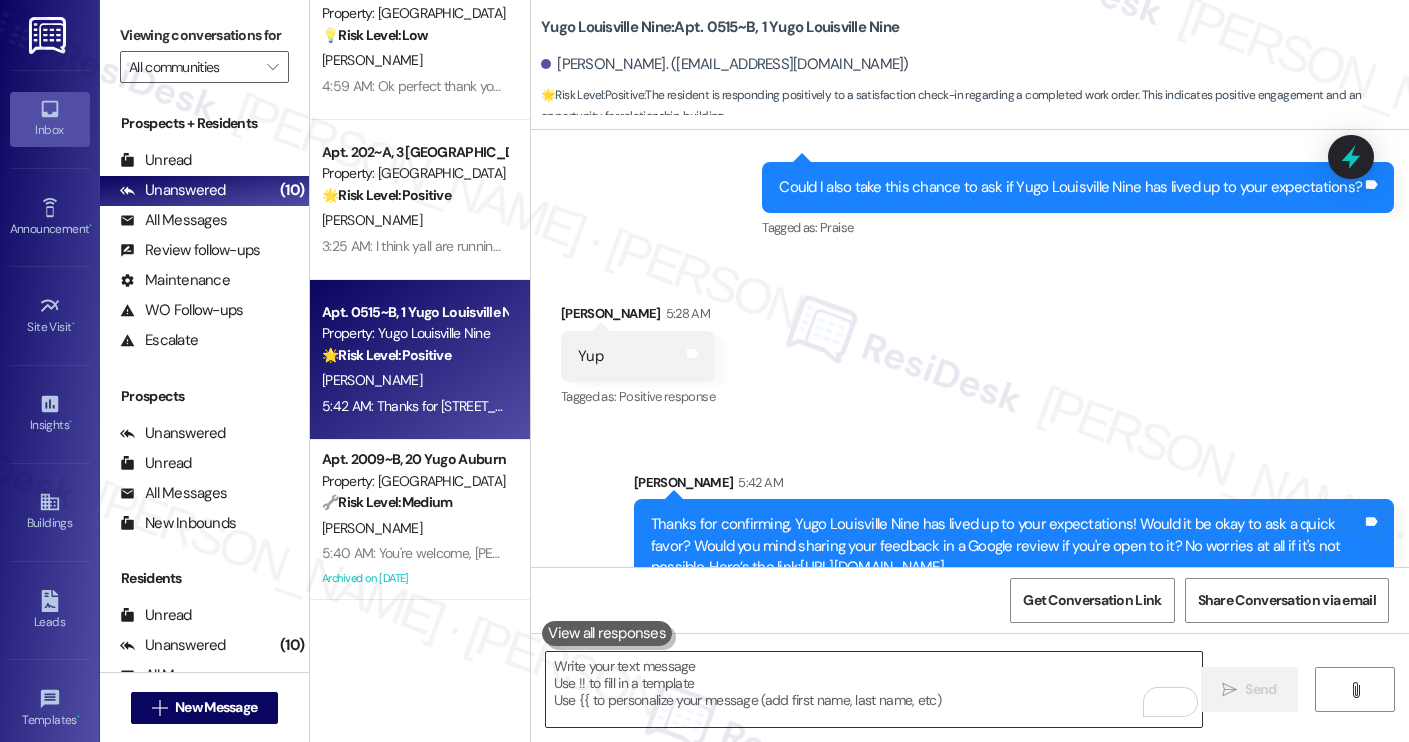 click at bounding box center (874, 689) 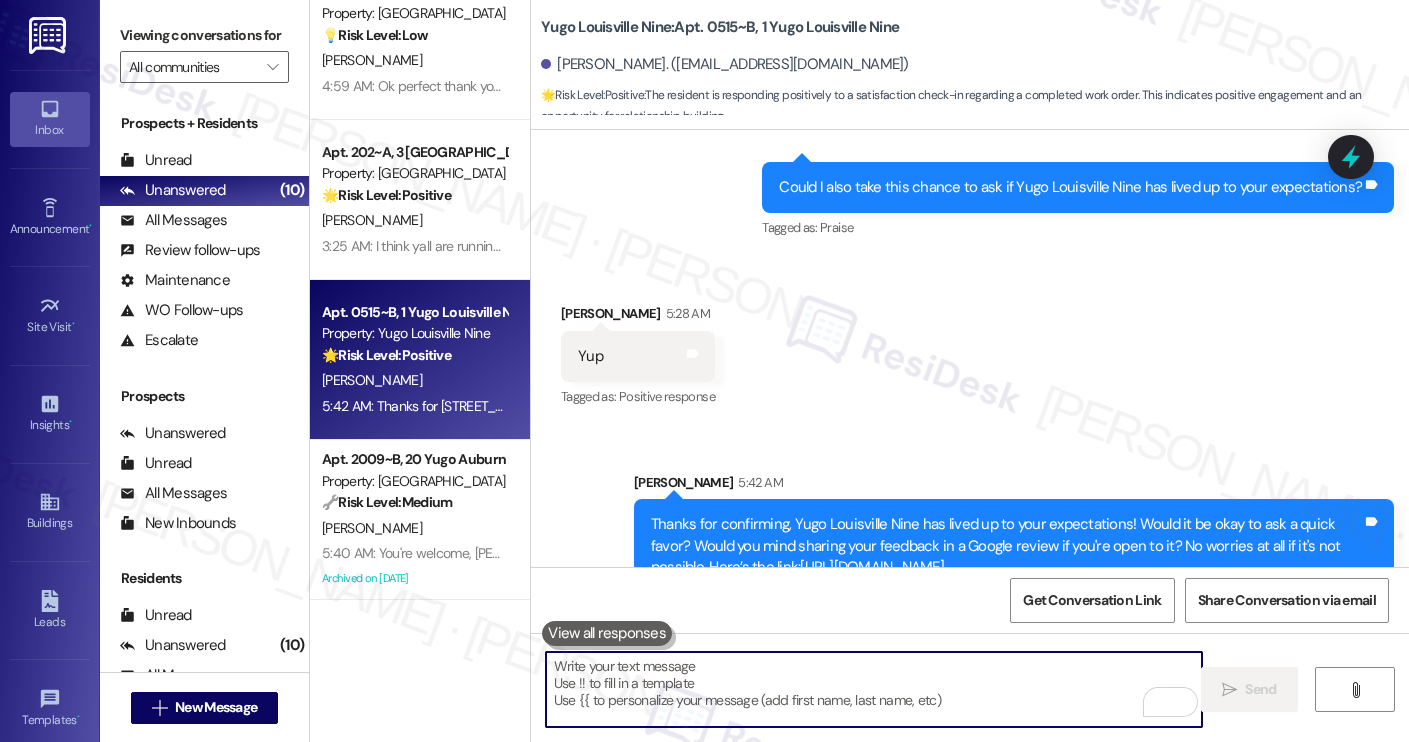 paste on "I hope you can update me once you leave a review. It would really mean a lot to us." 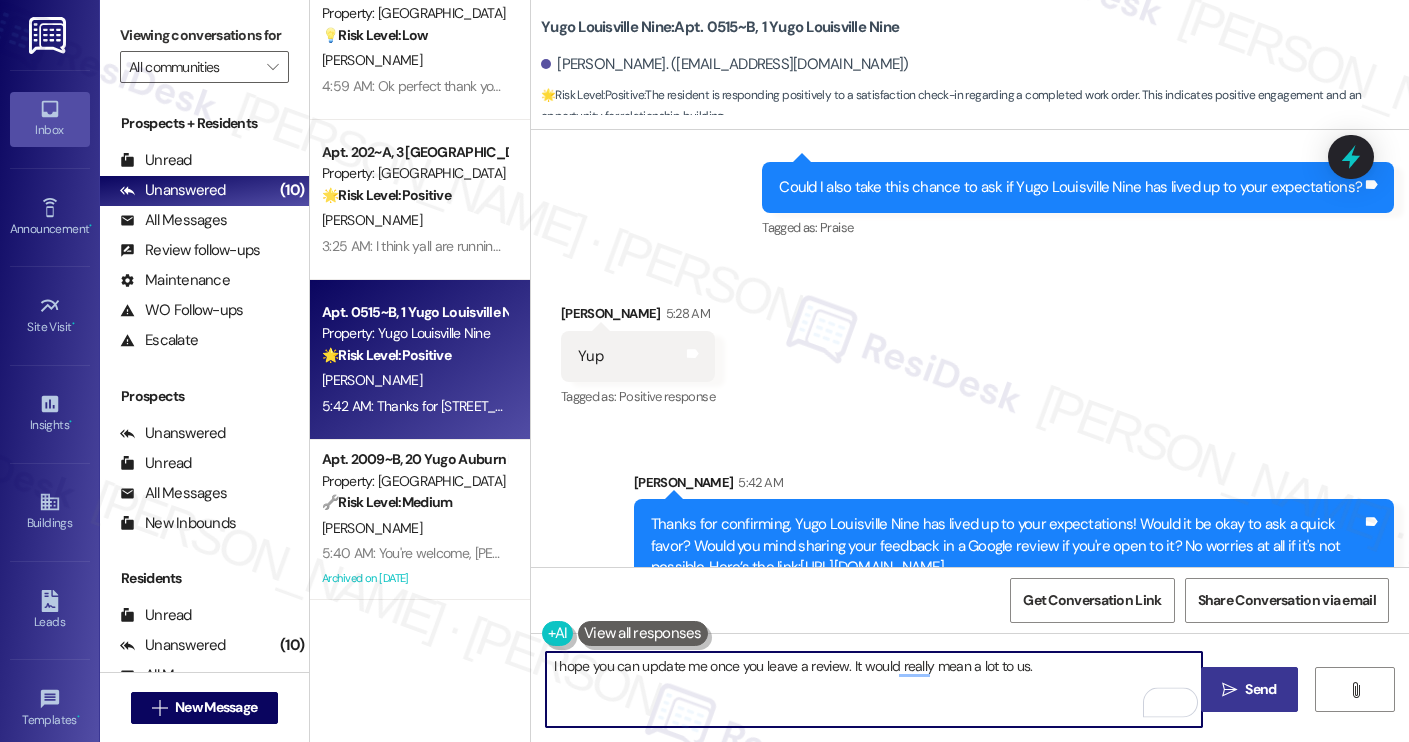 type on "I hope you can update me once you leave a review. It would really mean a lot to us." 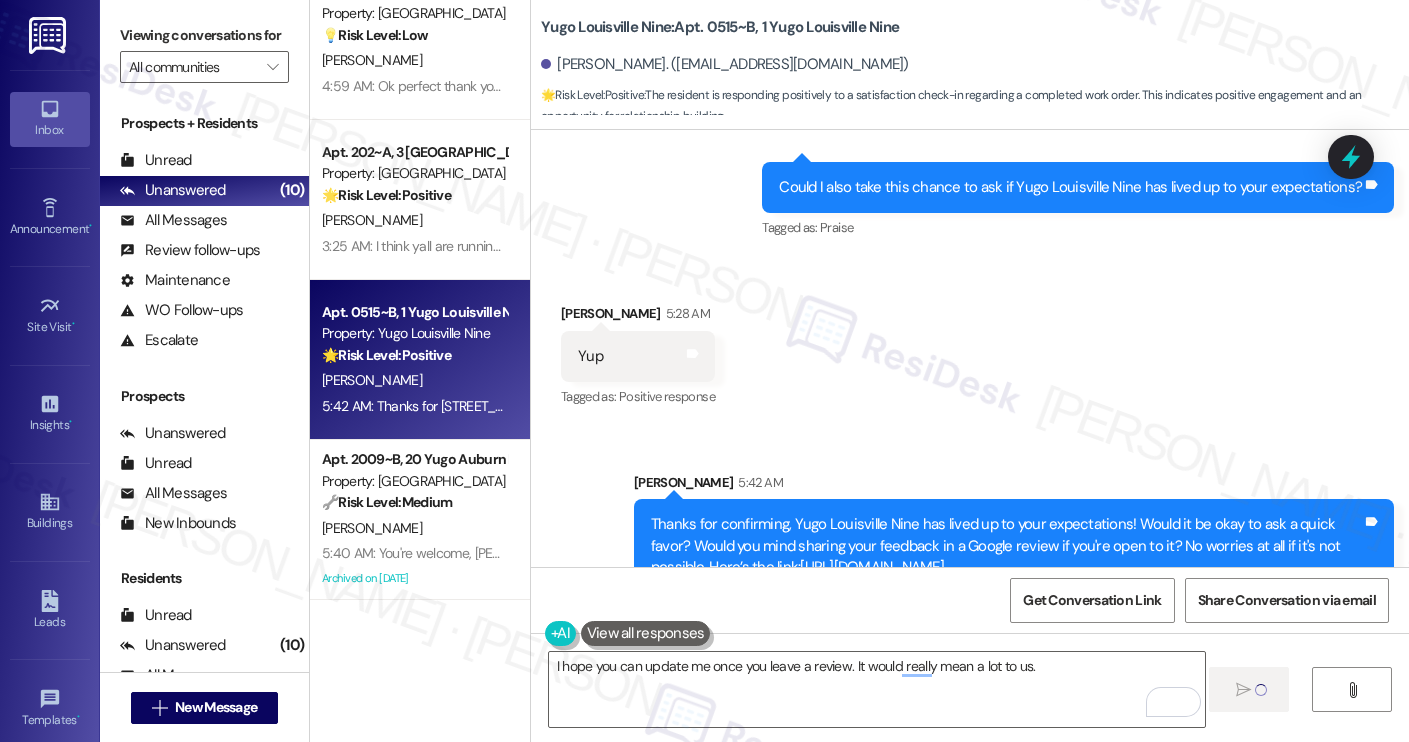type 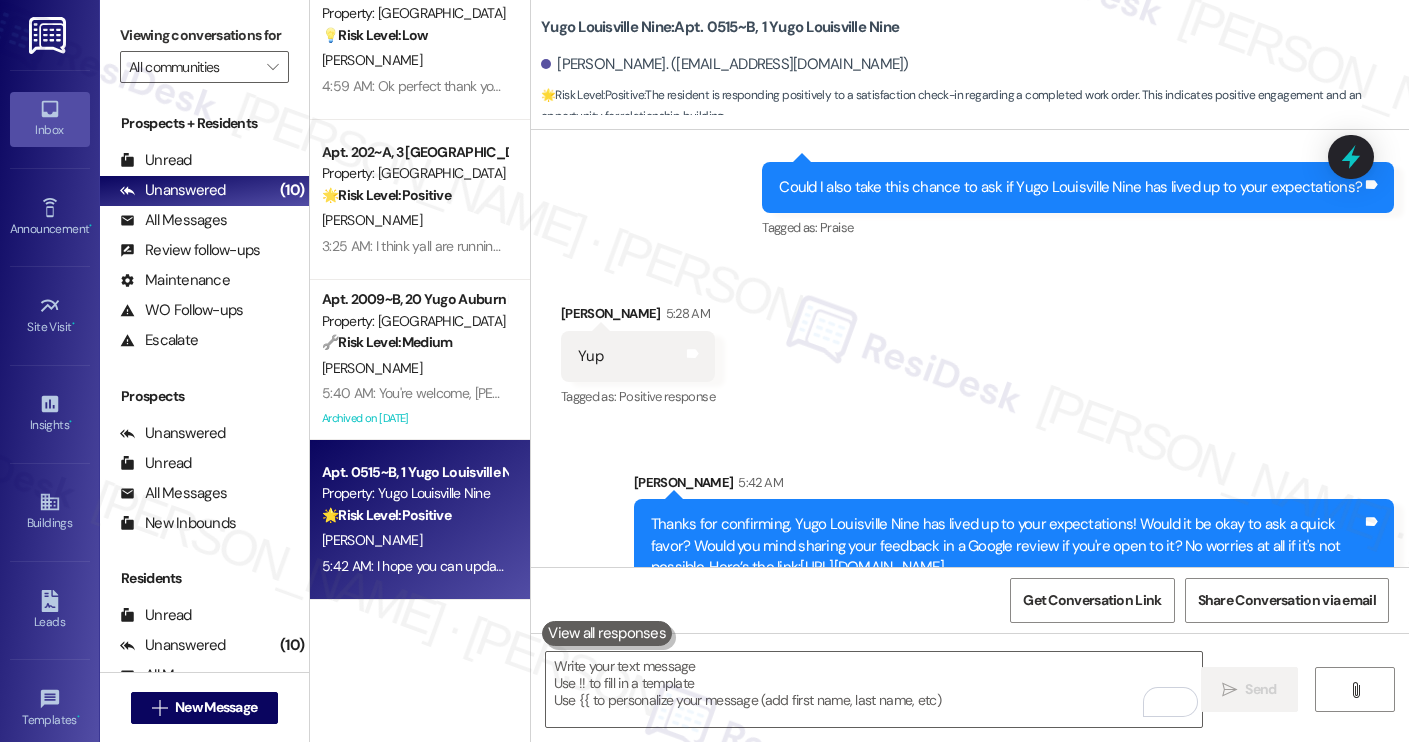 scroll, scrollTop: 4340, scrollLeft: 0, axis: vertical 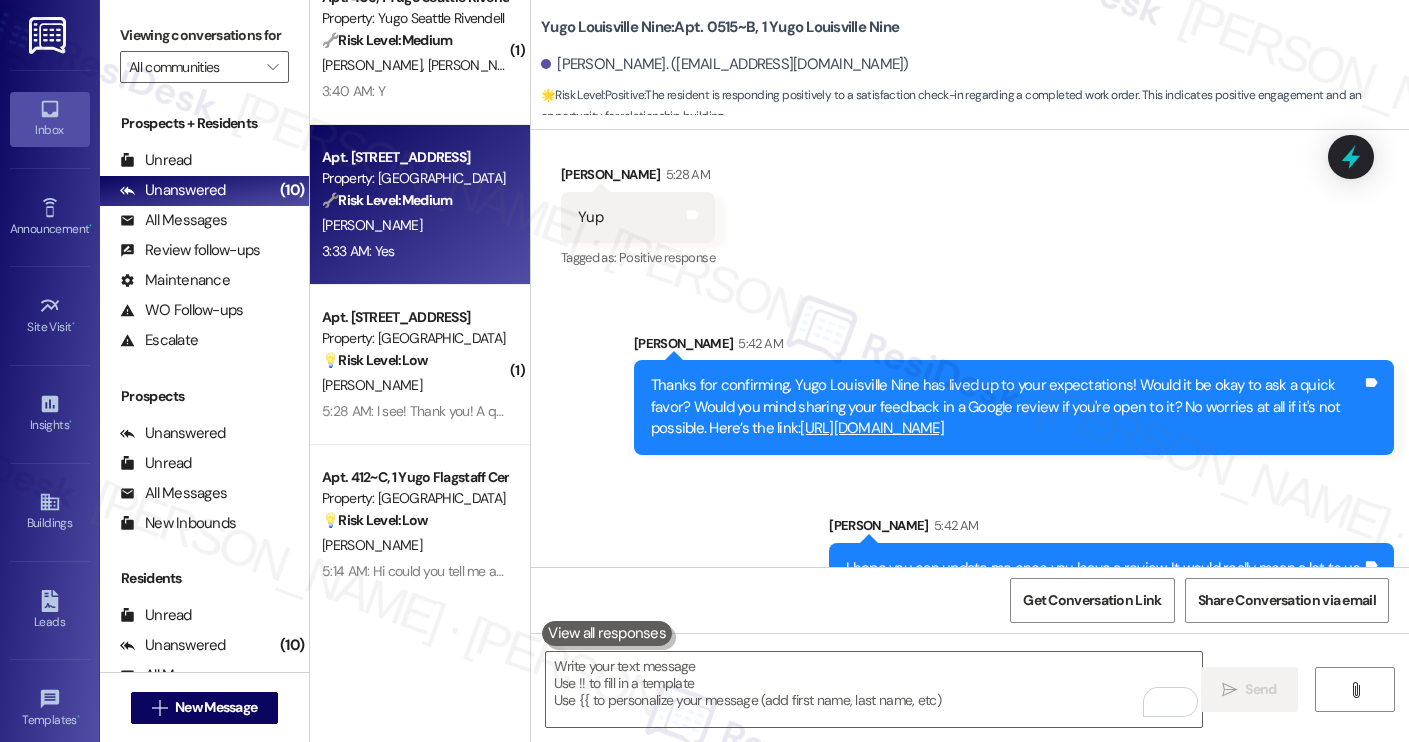 click on "[PERSON_NAME]" at bounding box center [414, 225] 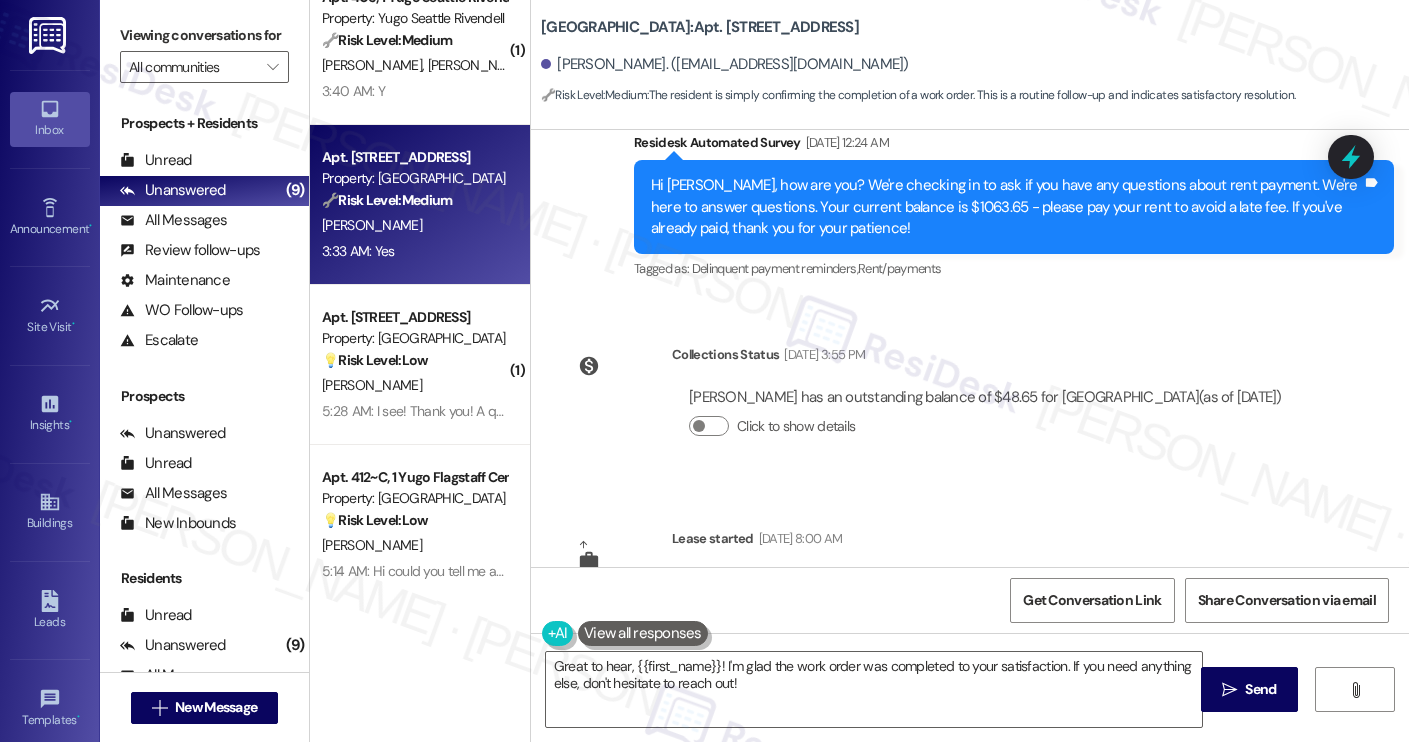 scroll, scrollTop: 3639, scrollLeft: 0, axis: vertical 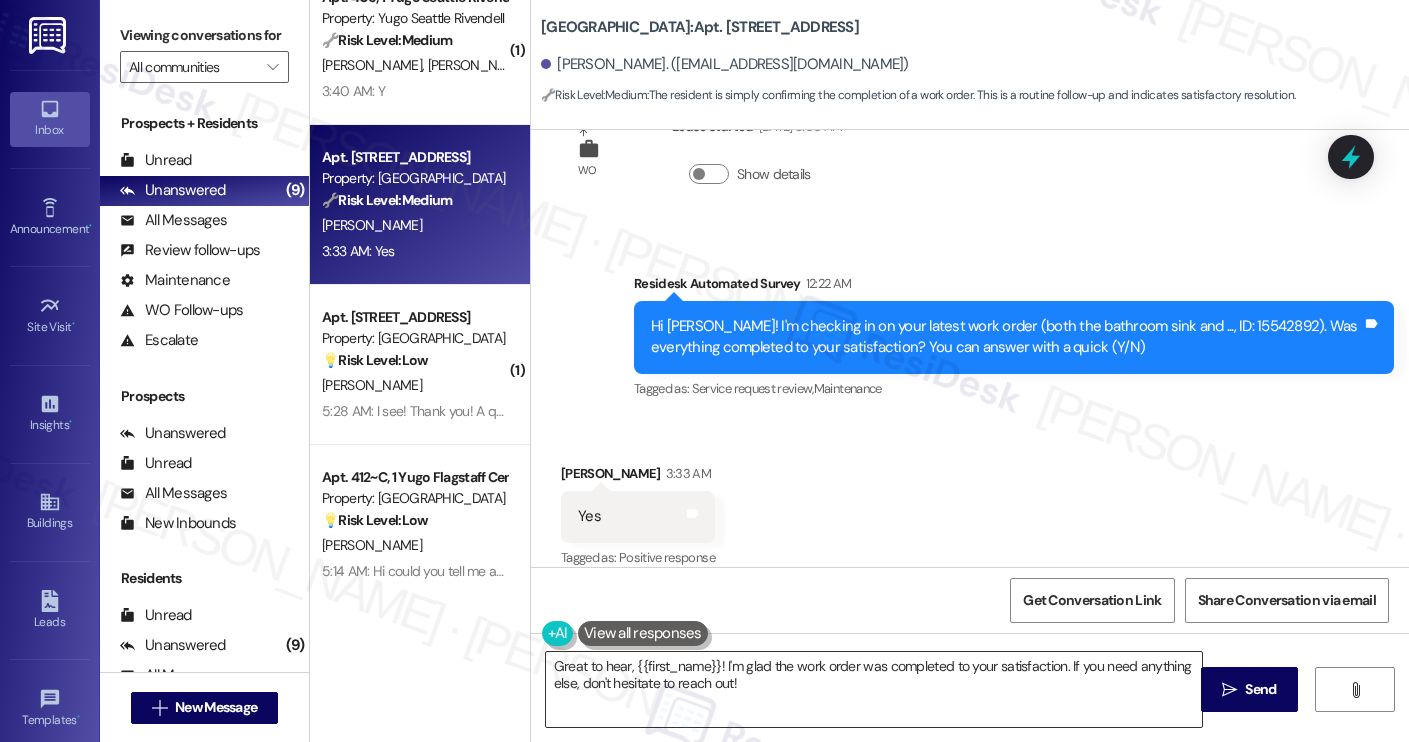 click on "Great to hear, {{first_name}}! I'm glad the work order was completed to your satisfaction. If you need anything else, don't hesitate to reach out!" at bounding box center [874, 689] 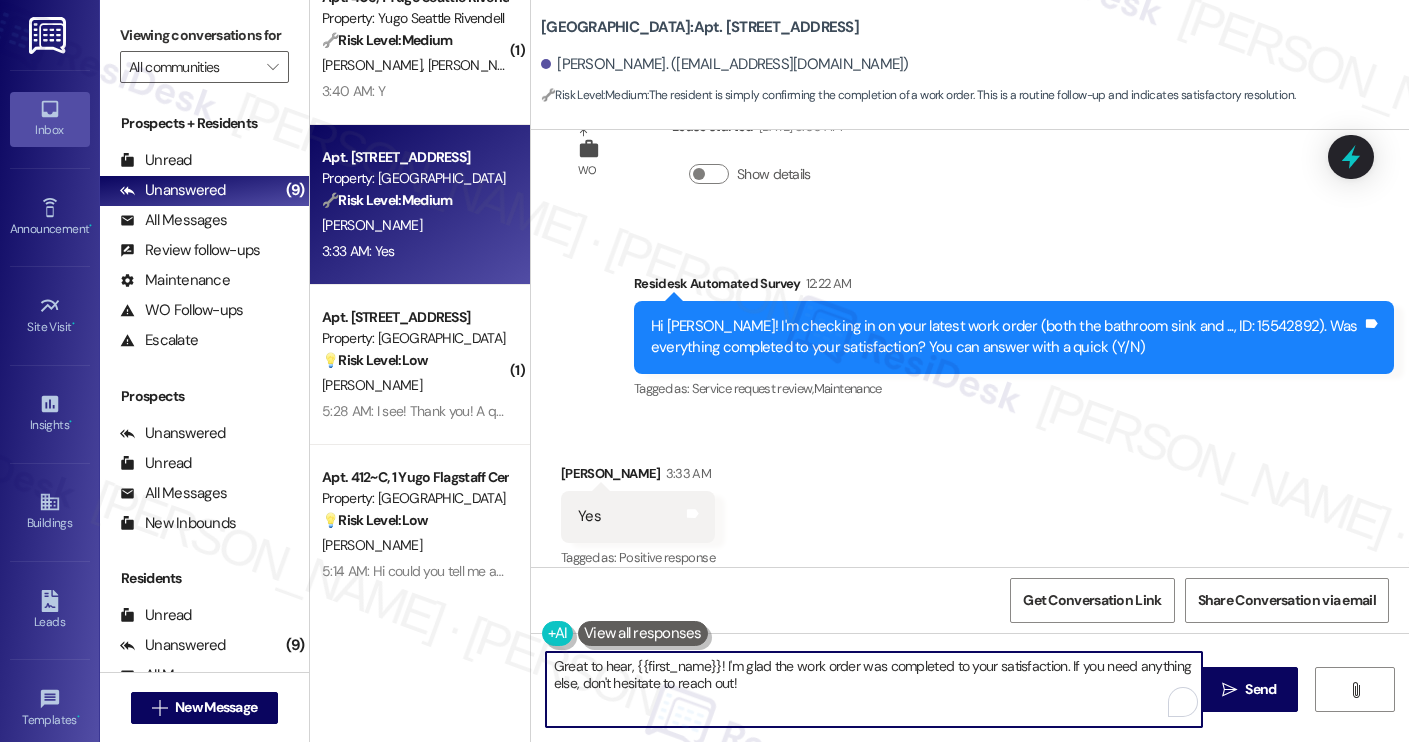 paste on "Thanks for your response, [PERSON_NAME]! Great to hear that your work order was completed to your satisfaction. Could I also take this chance to ask if [PERSON_NAME] has lived up to your expectations?" 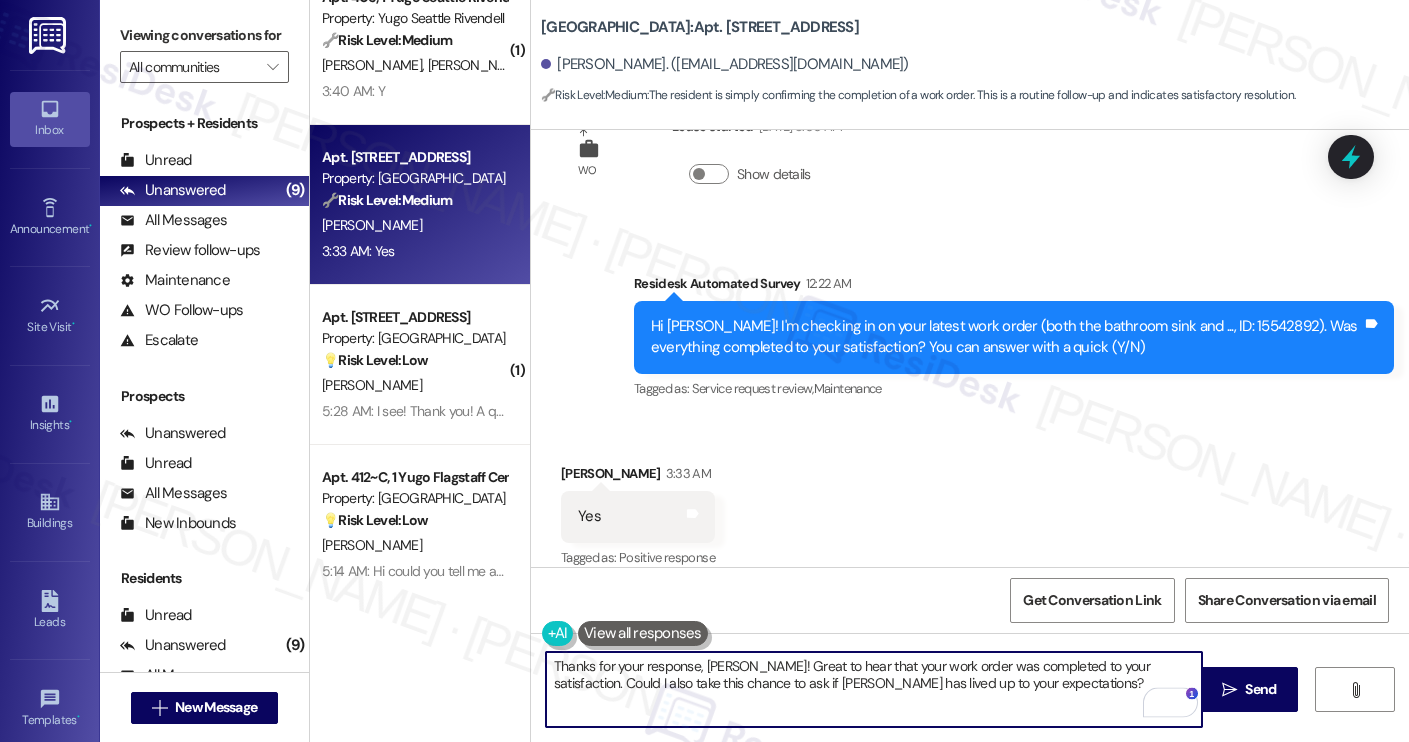 click on "Josephine Heyman 3:33 AM" at bounding box center [638, 477] 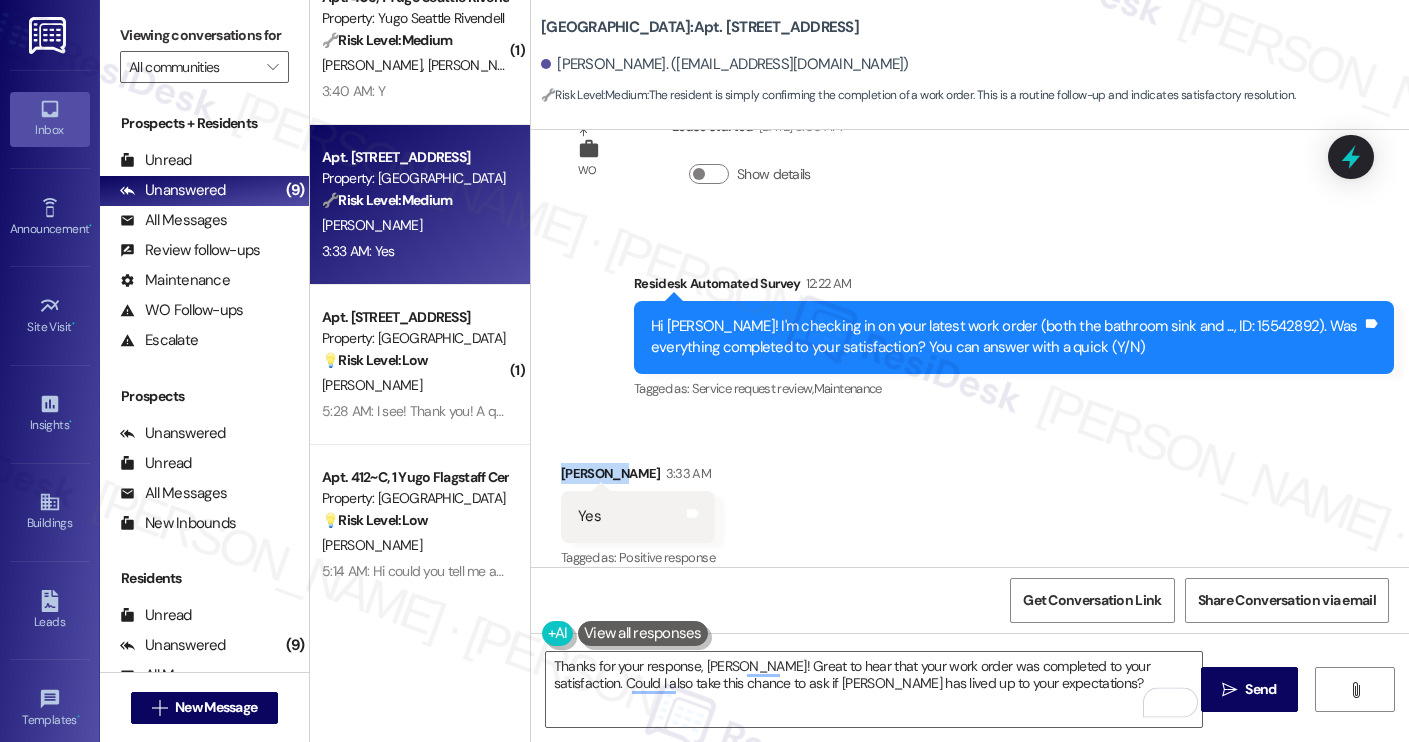 copy on "Josephine" 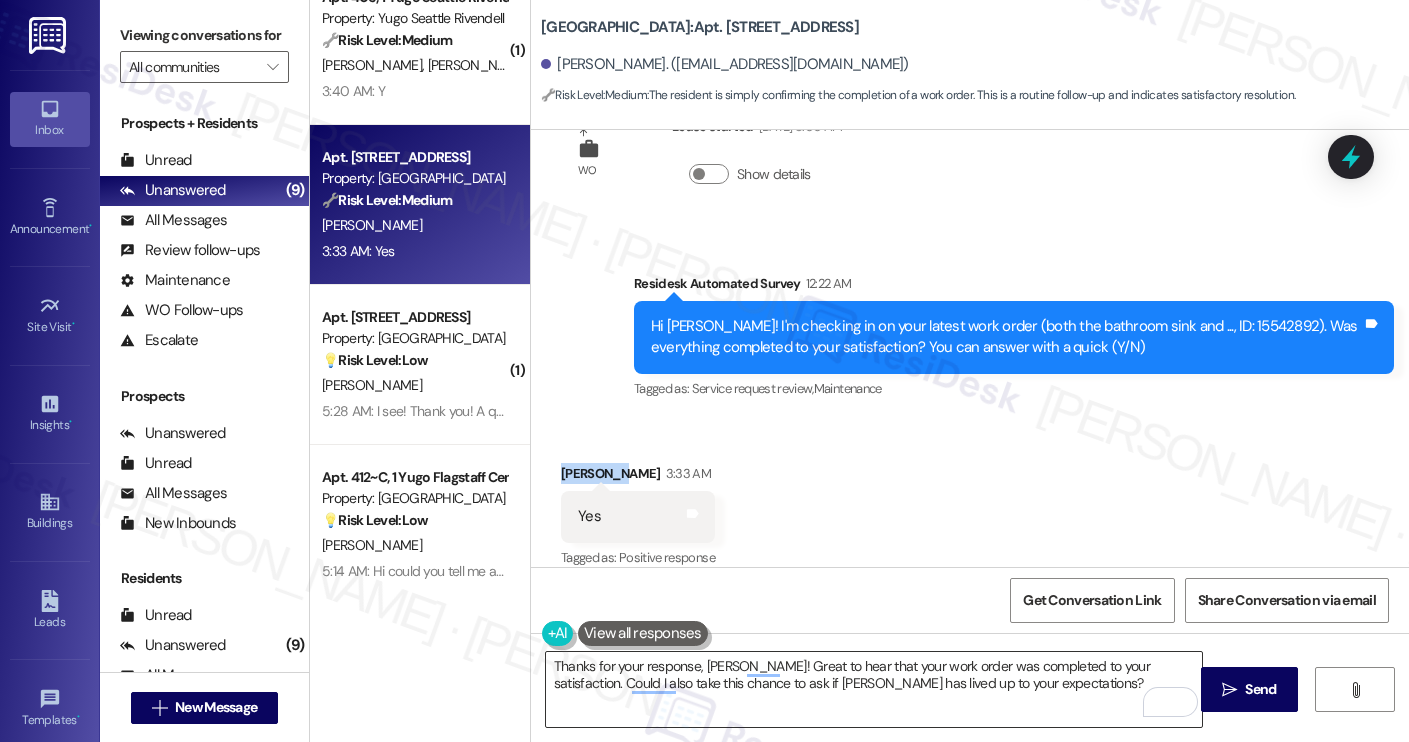 click on "Thanks for your response, [PERSON_NAME]! Great to hear that your work order was completed to your satisfaction. Could I also take this chance to ask if [PERSON_NAME] has lived up to your expectations?" at bounding box center [874, 689] 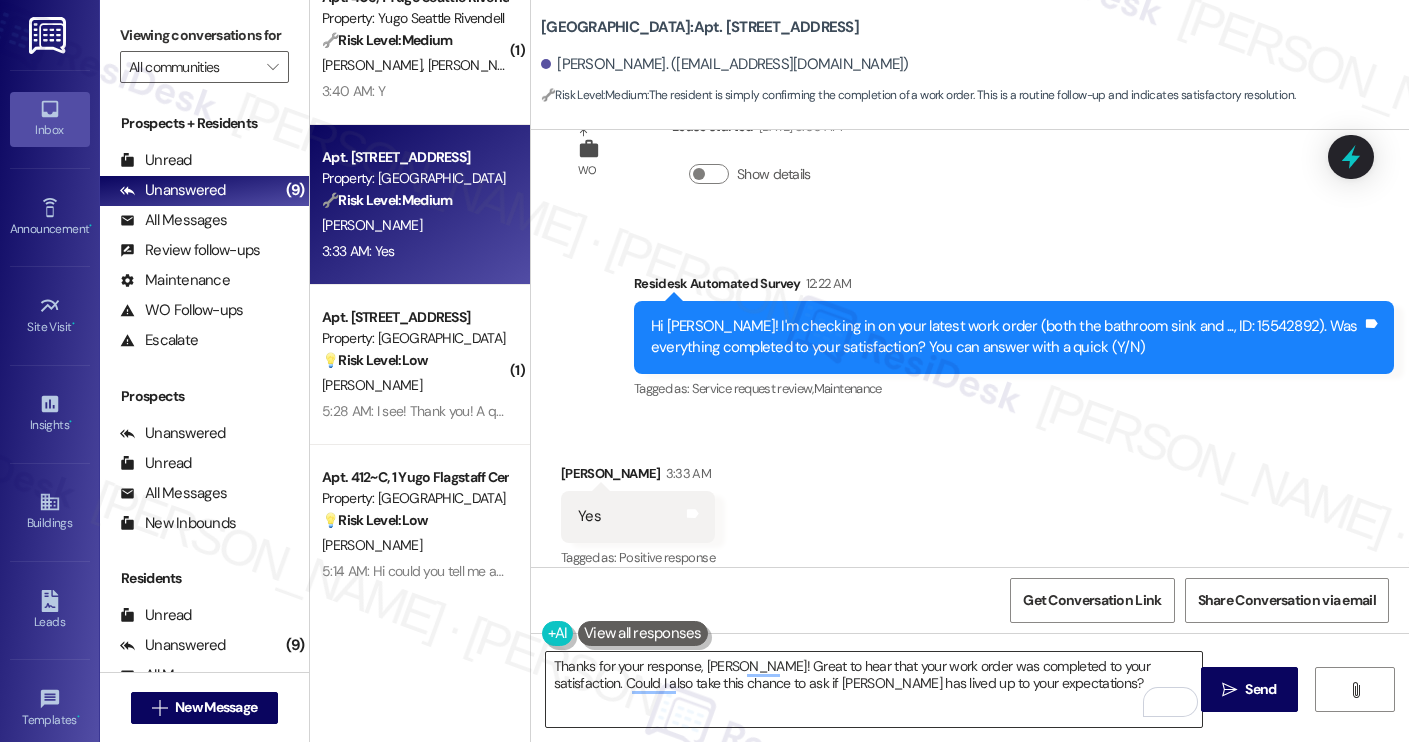 click on "Thanks for your response, [PERSON_NAME]! Great to hear that your work order was completed to your satisfaction. Could I also take this chance to ask if [PERSON_NAME] has lived up to your expectations?" at bounding box center [874, 689] 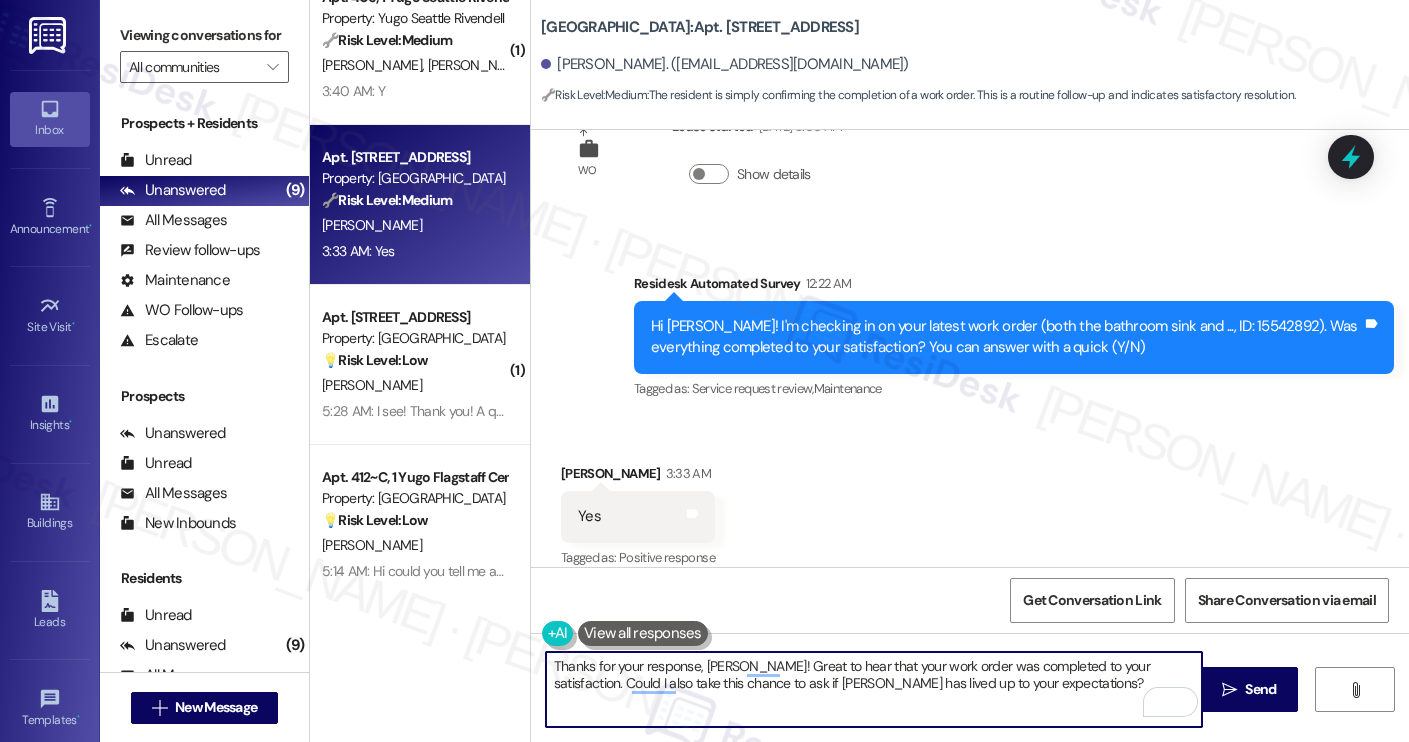 paste on "Josephine" 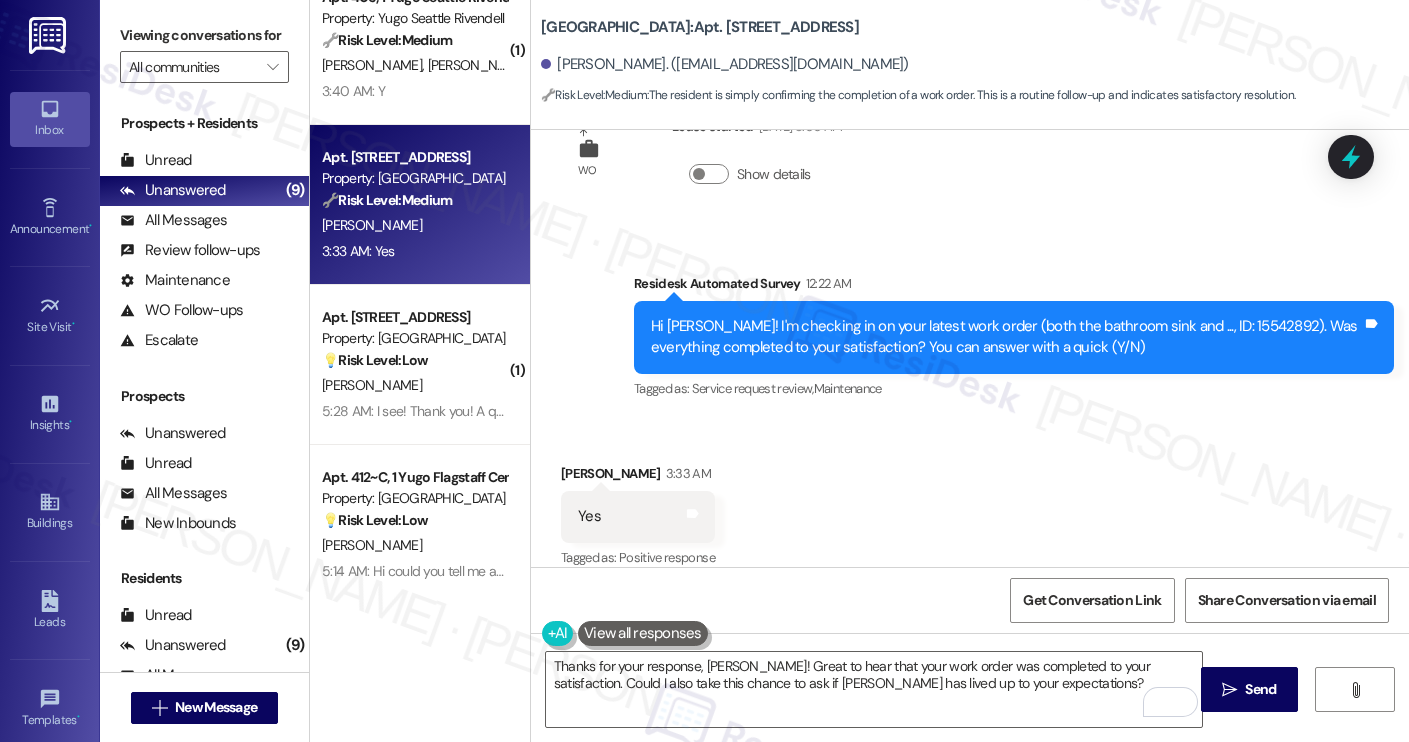 drag, startPoint x: 532, startPoint y: 13, endPoint x: 732, endPoint y: 21, distance: 200.15994 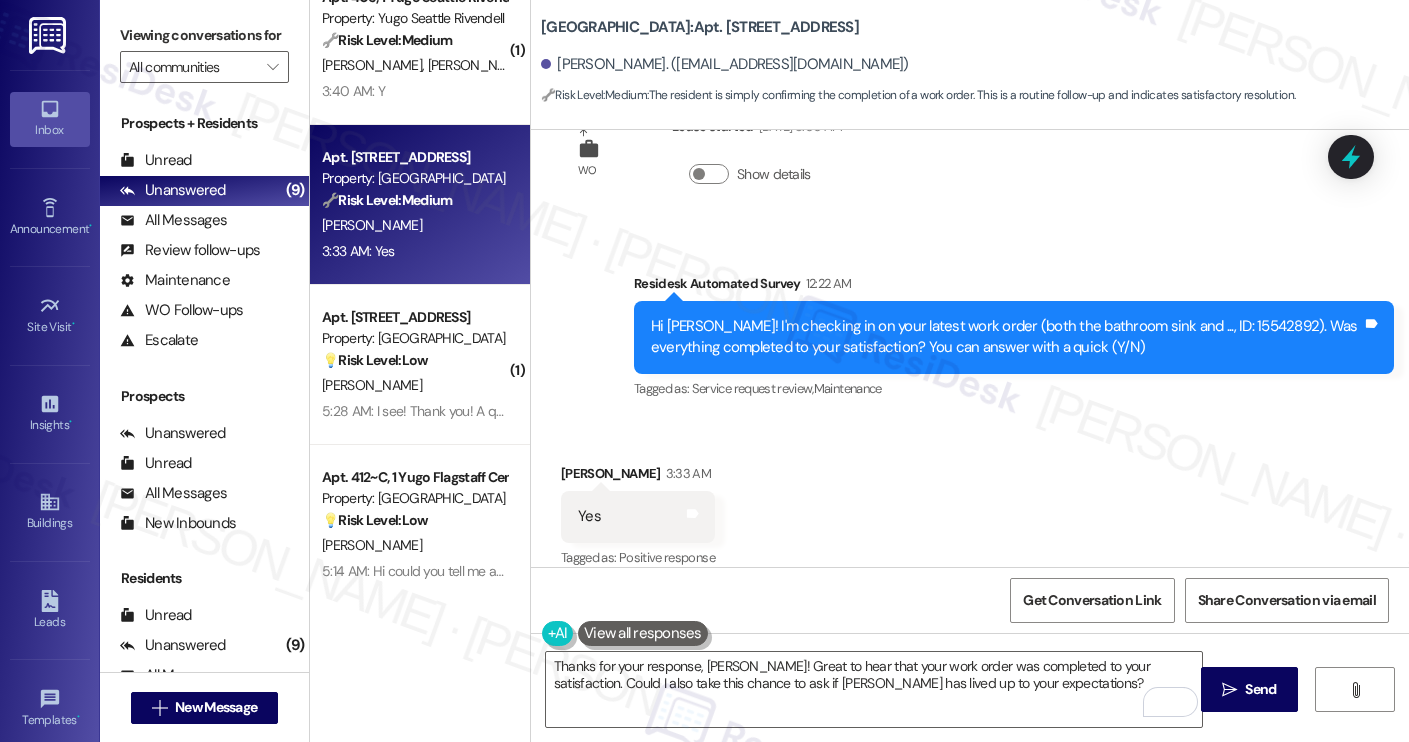 click on "Yugo Lexington Campus Court:  Apt. 2102, 2 Yugo Lexington Campus Court" at bounding box center [700, 27] 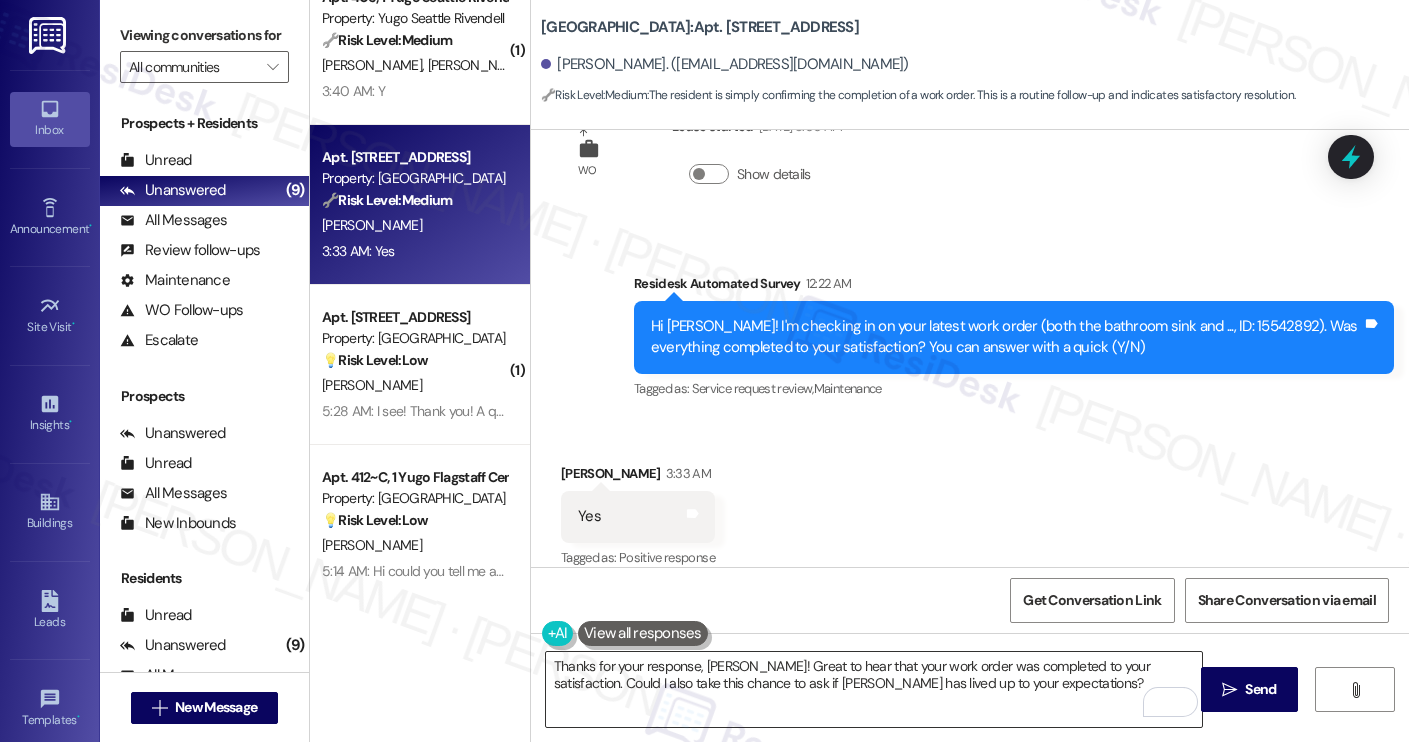click on "Thanks for your response, Josephine! Great to hear that your work order was completed to your satisfaction. Could I also take this chance to ask if Yugo Austin Waterloo has lived up to your expectations?" at bounding box center [874, 689] 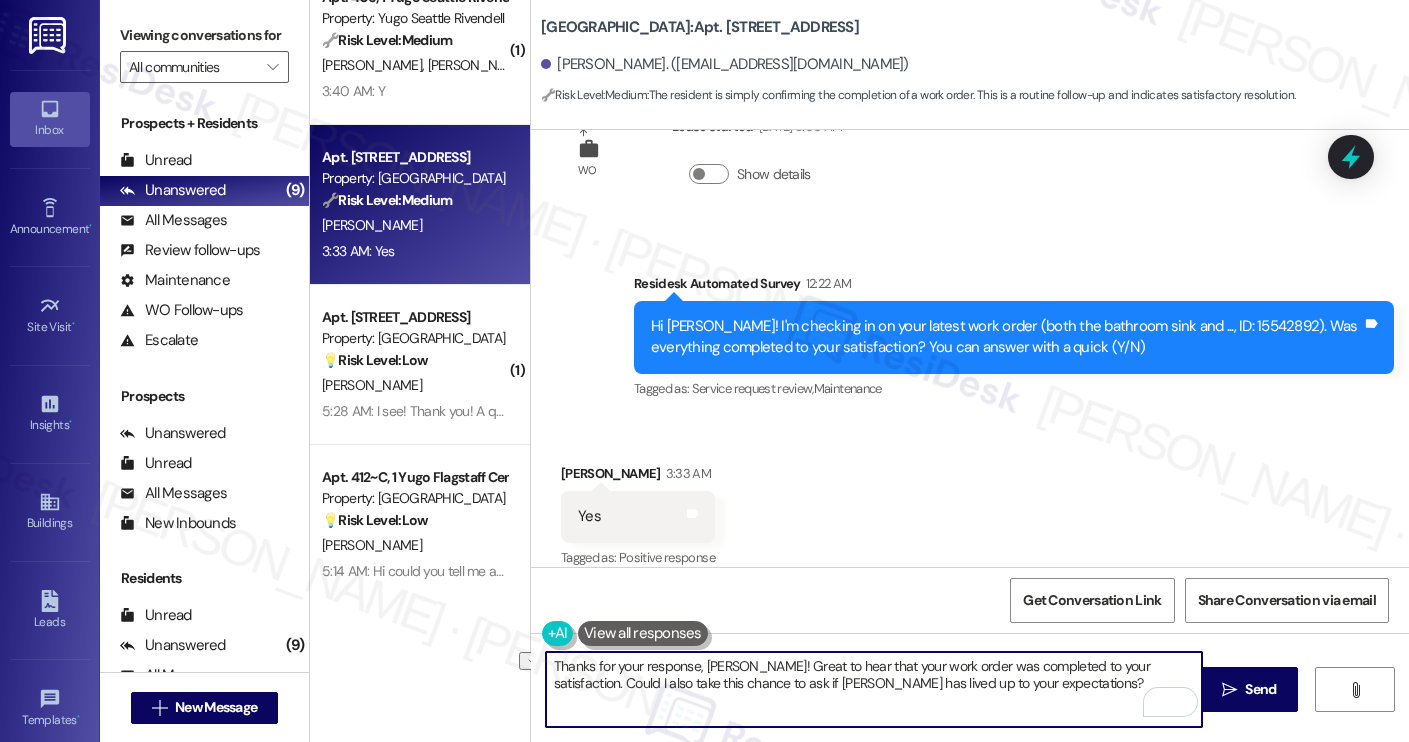 paste on "Lexington Campus Court" 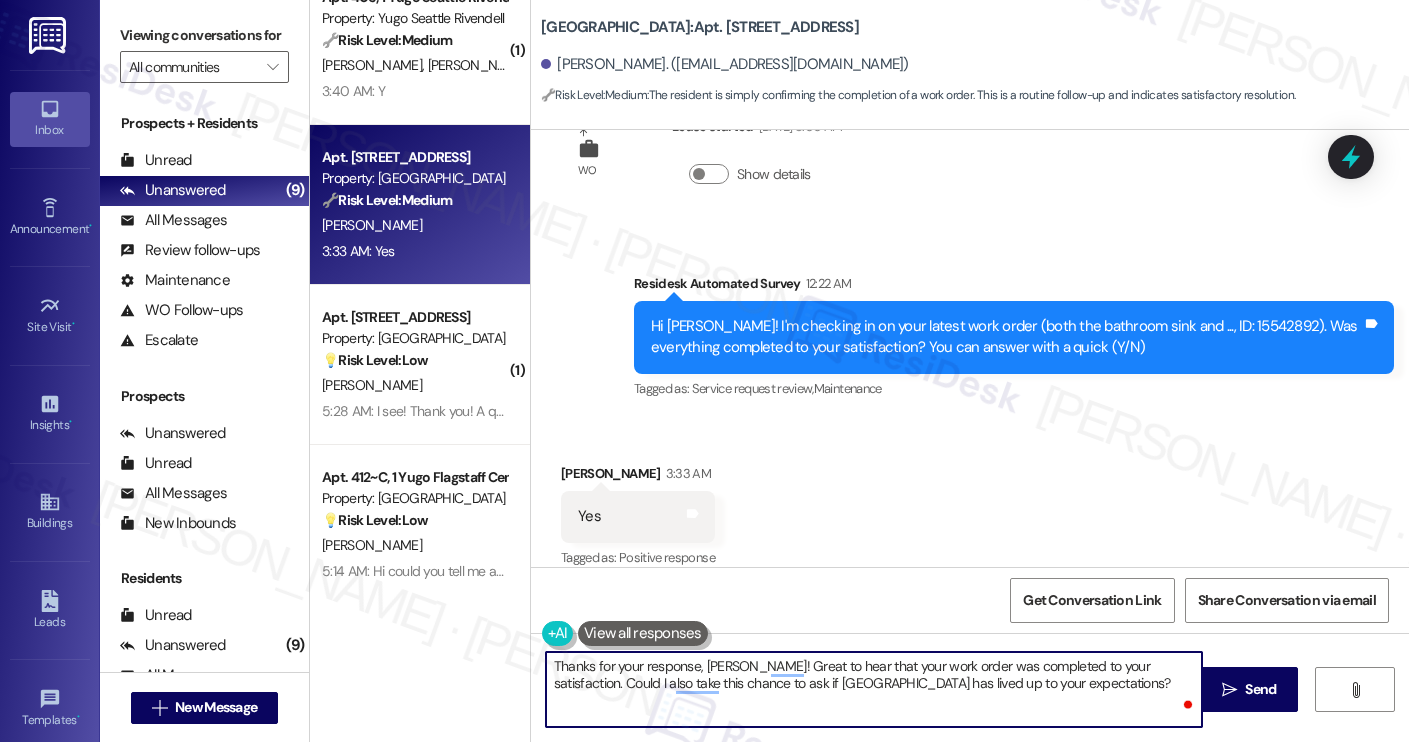 click on "Thanks for your response, Josephine! Great to hear that your work order was completed to your satisfaction. Could I also take this chance to ask if Yugo Lexington Campus Court has lived up to your expectations?" at bounding box center [874, 689] 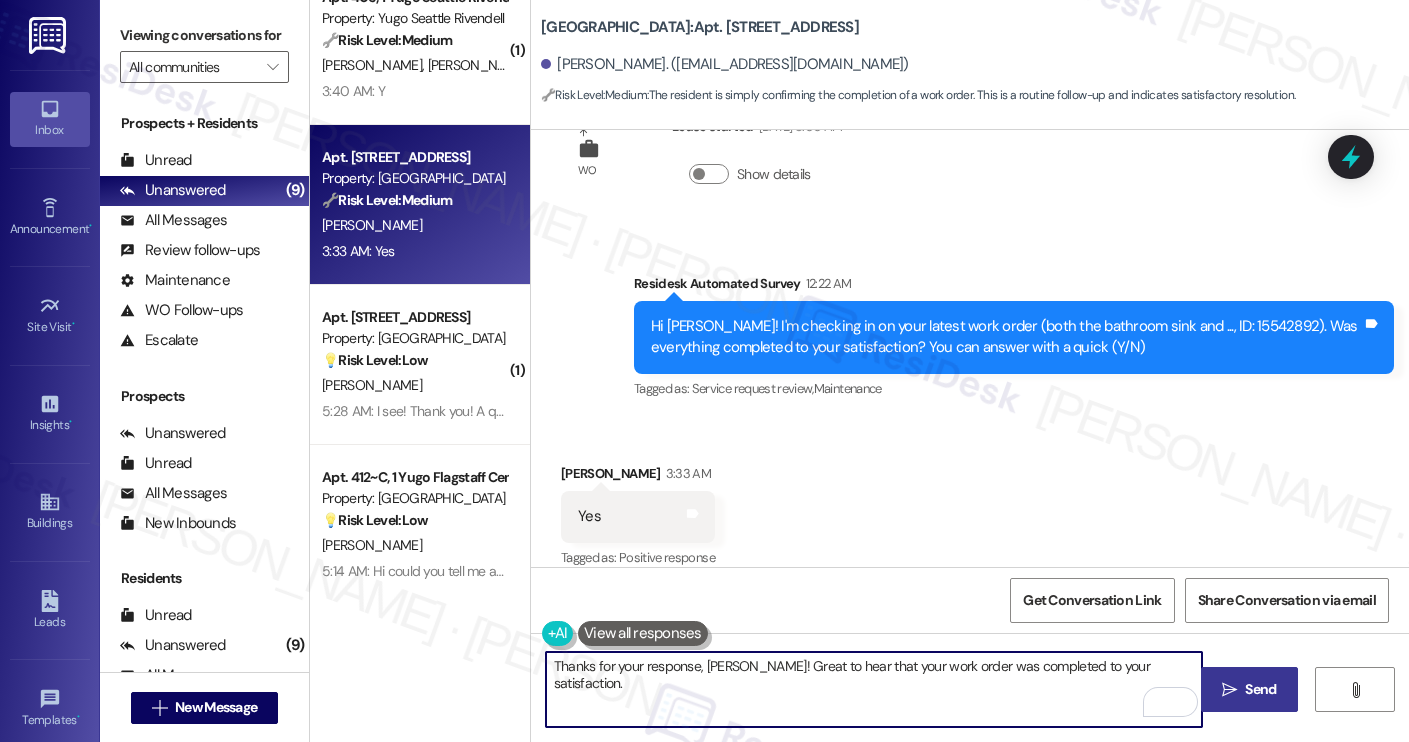 type on "Thanks for your response, Josephine! Great to hear that your work order was completed to your satisfaction." 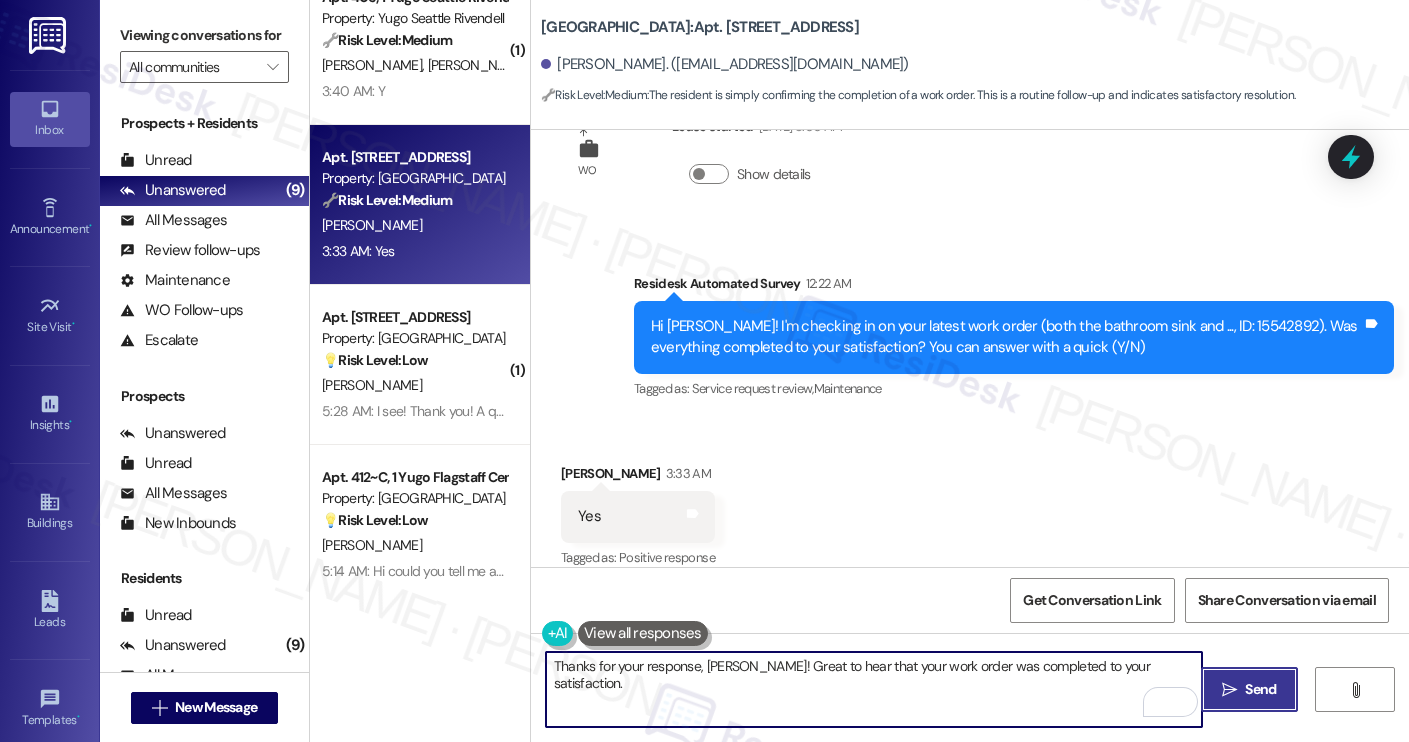 click on " Send" at bounding box center (1249, 689) 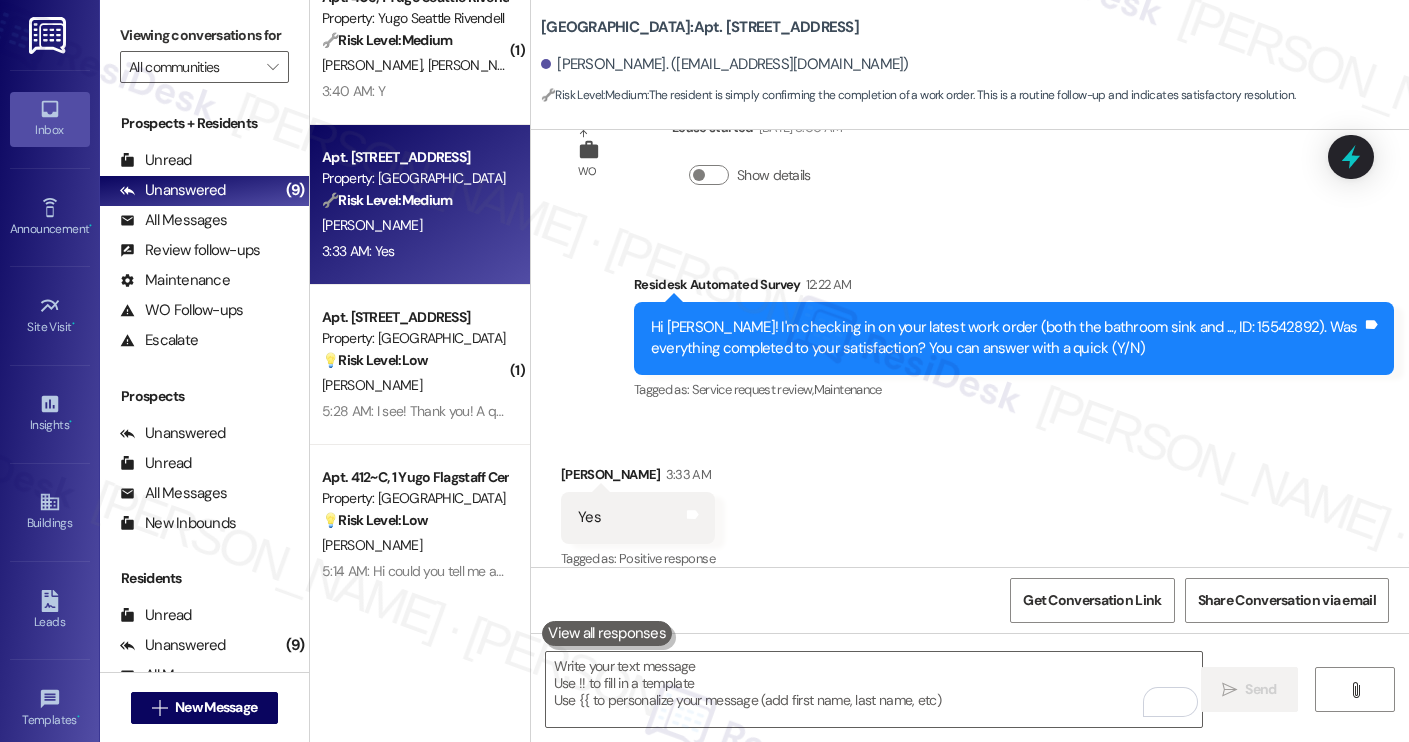 scroll, scrollTop: 3778, scrollLeft: 0, axis: vertical 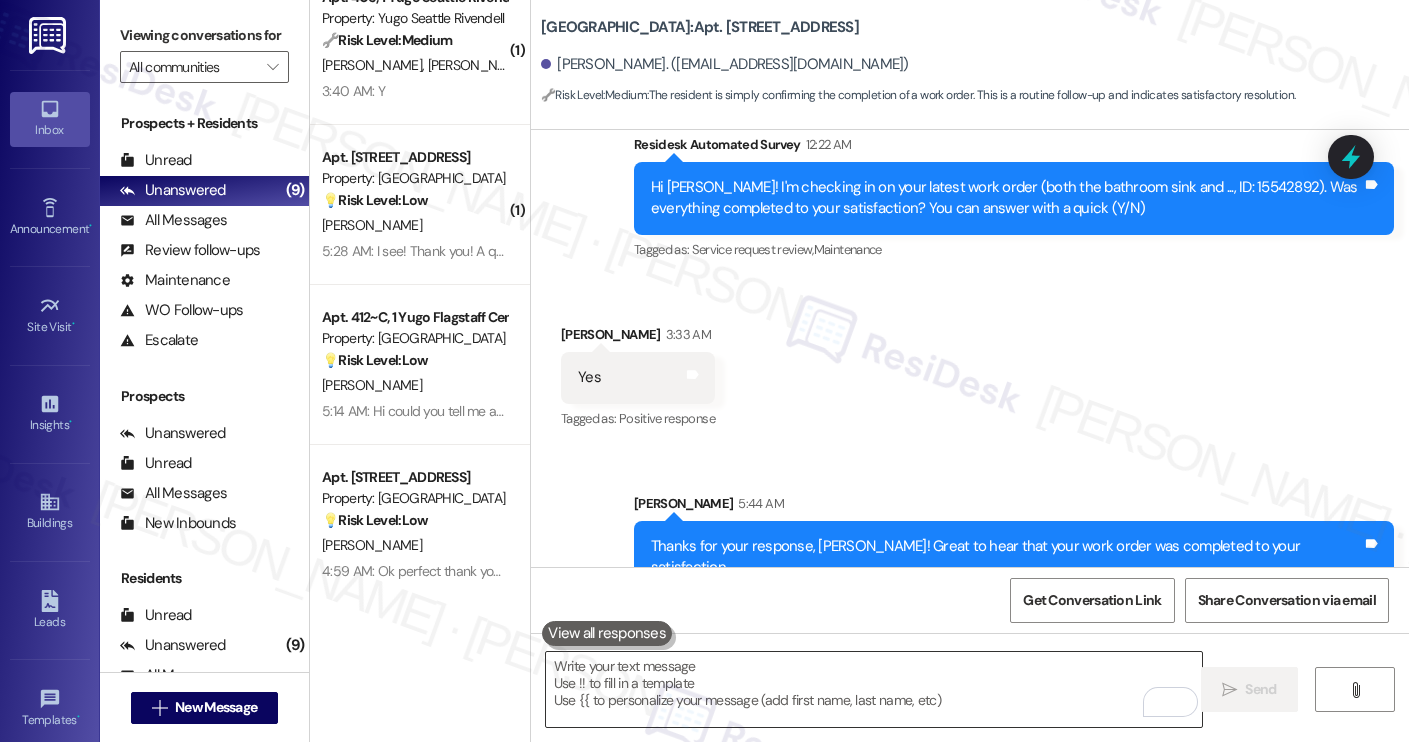click at bounding box center (874, 689) 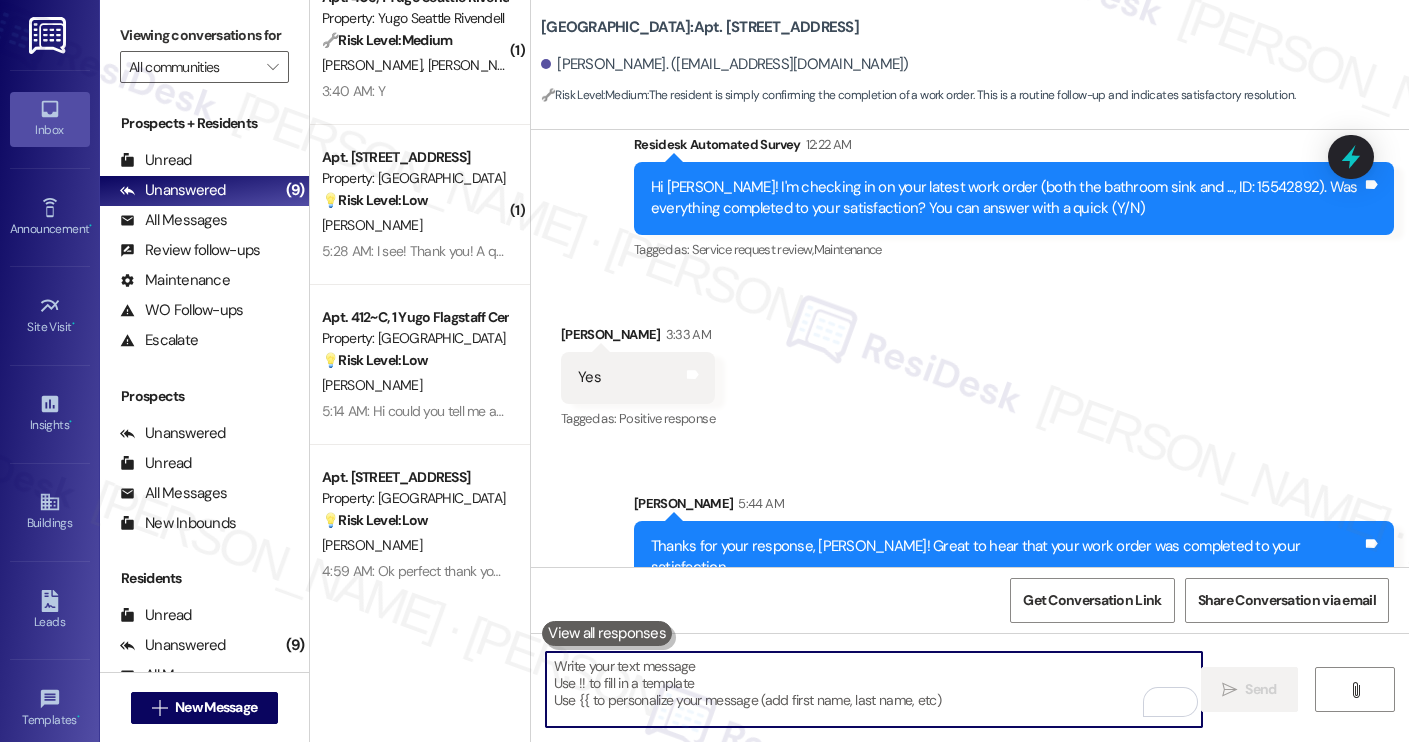 paste on "Could I also take this chance to ask if Yugo Lexington Campus Court has lived up to your expectations?" 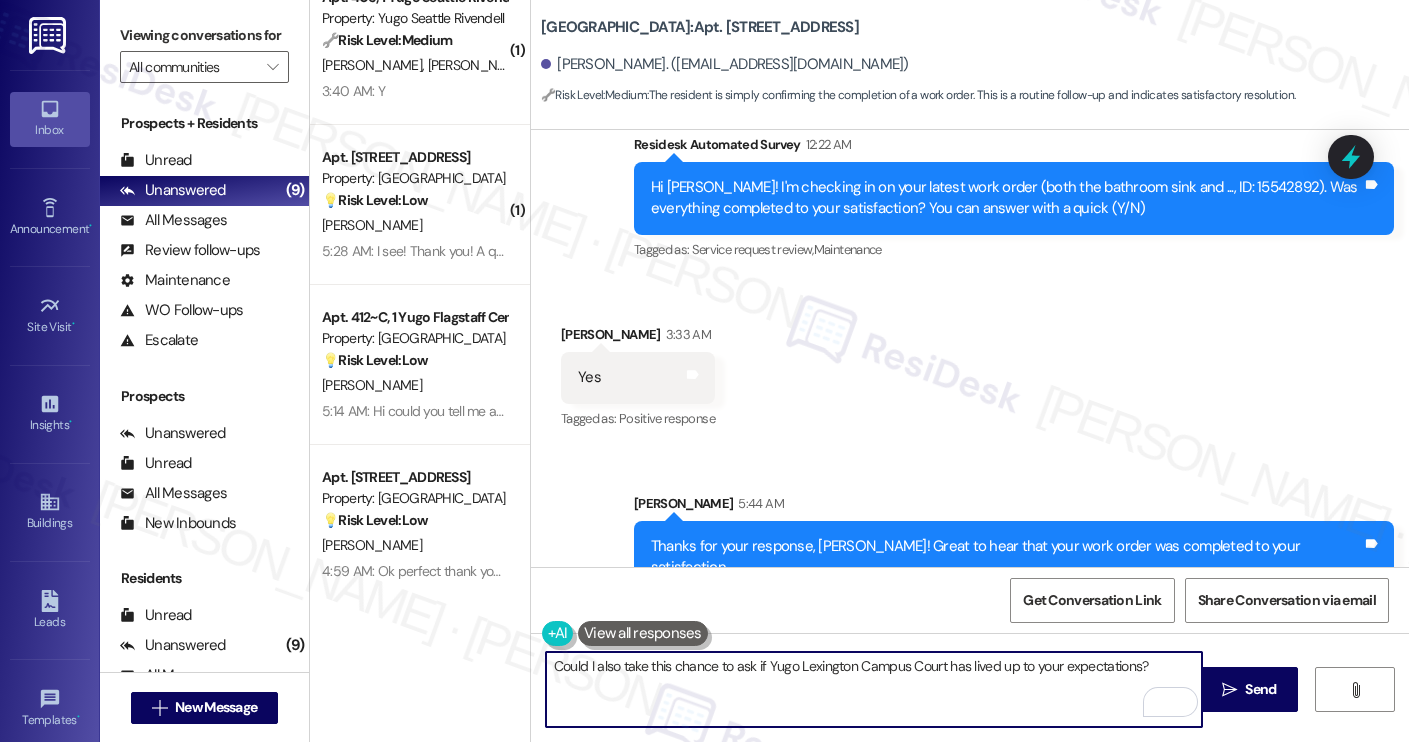 type on "Could I also take this chance to ask if Yugo Lexington Campus Court has lived up to your expectations?" 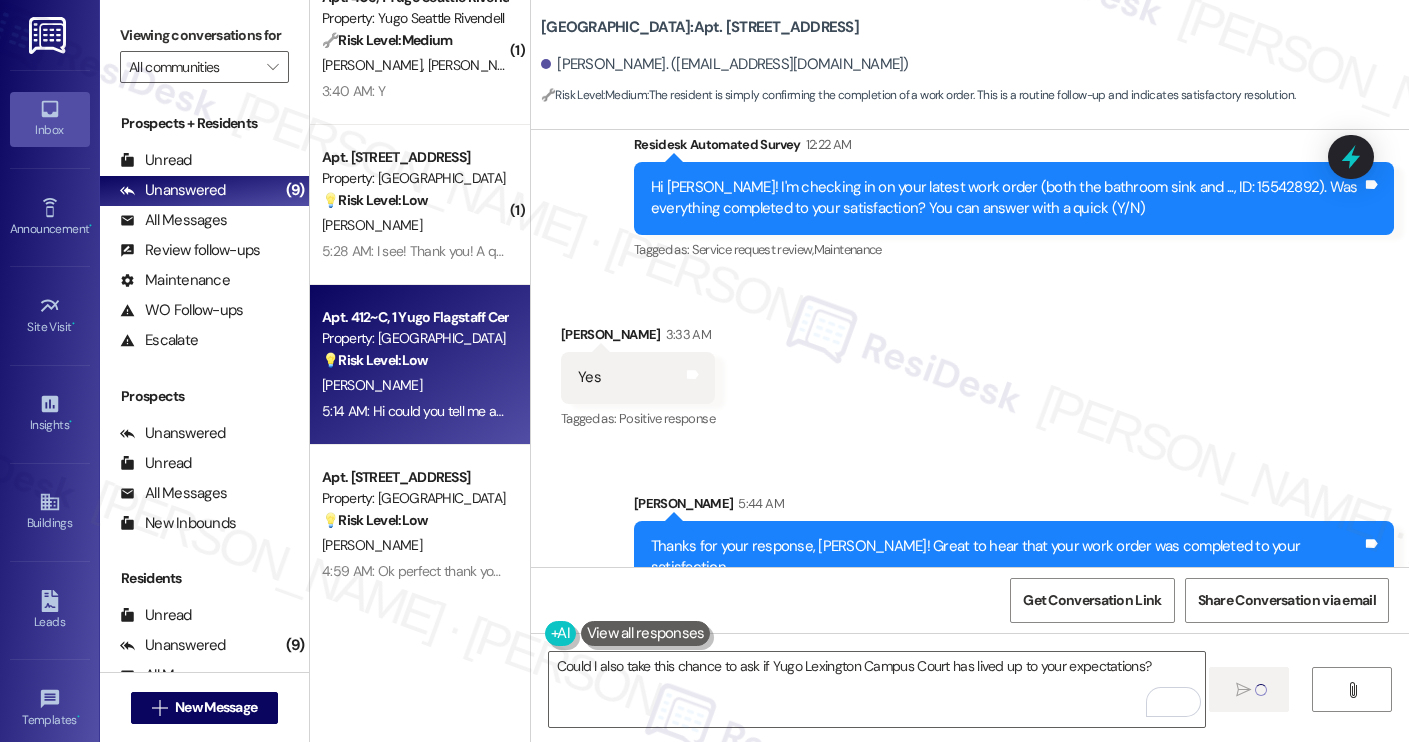type 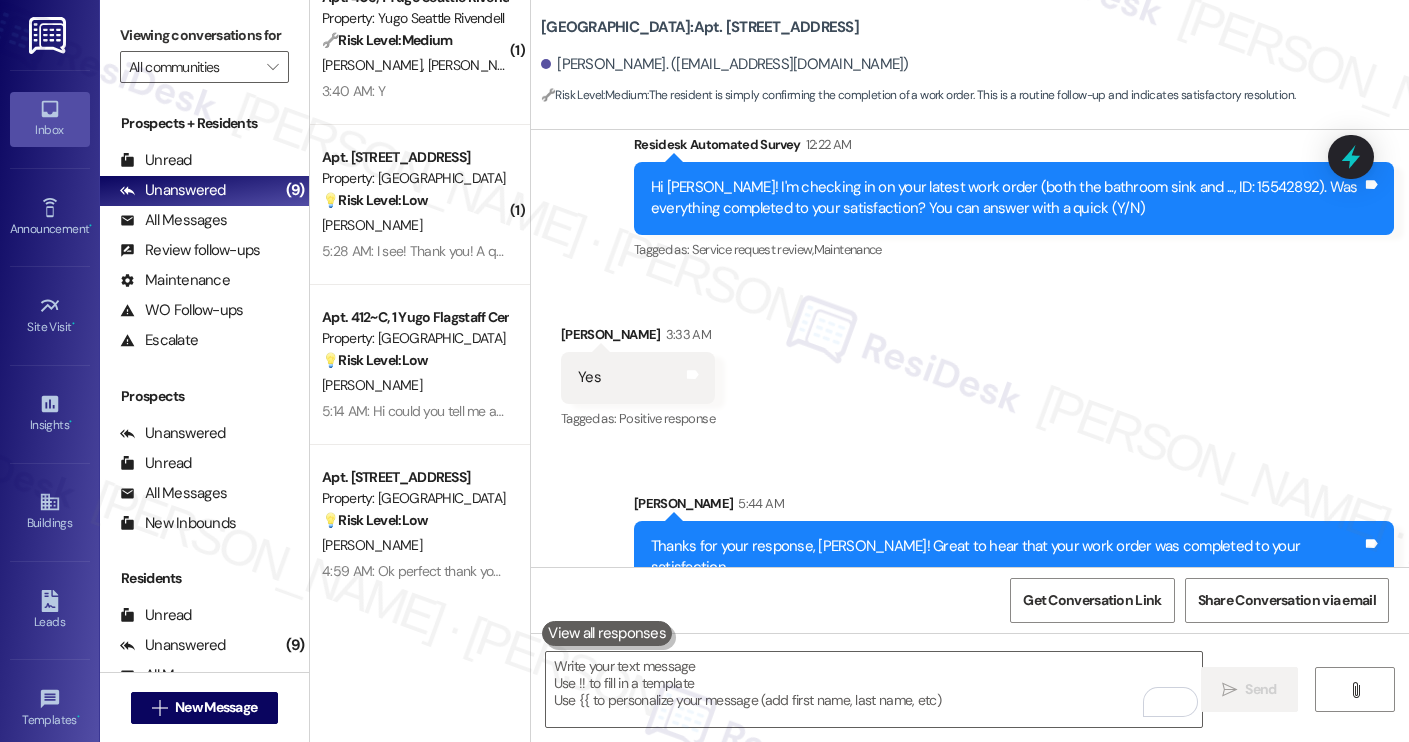 scroll, scrollTop: 3638, scrollLeft: 0, axis: vertical 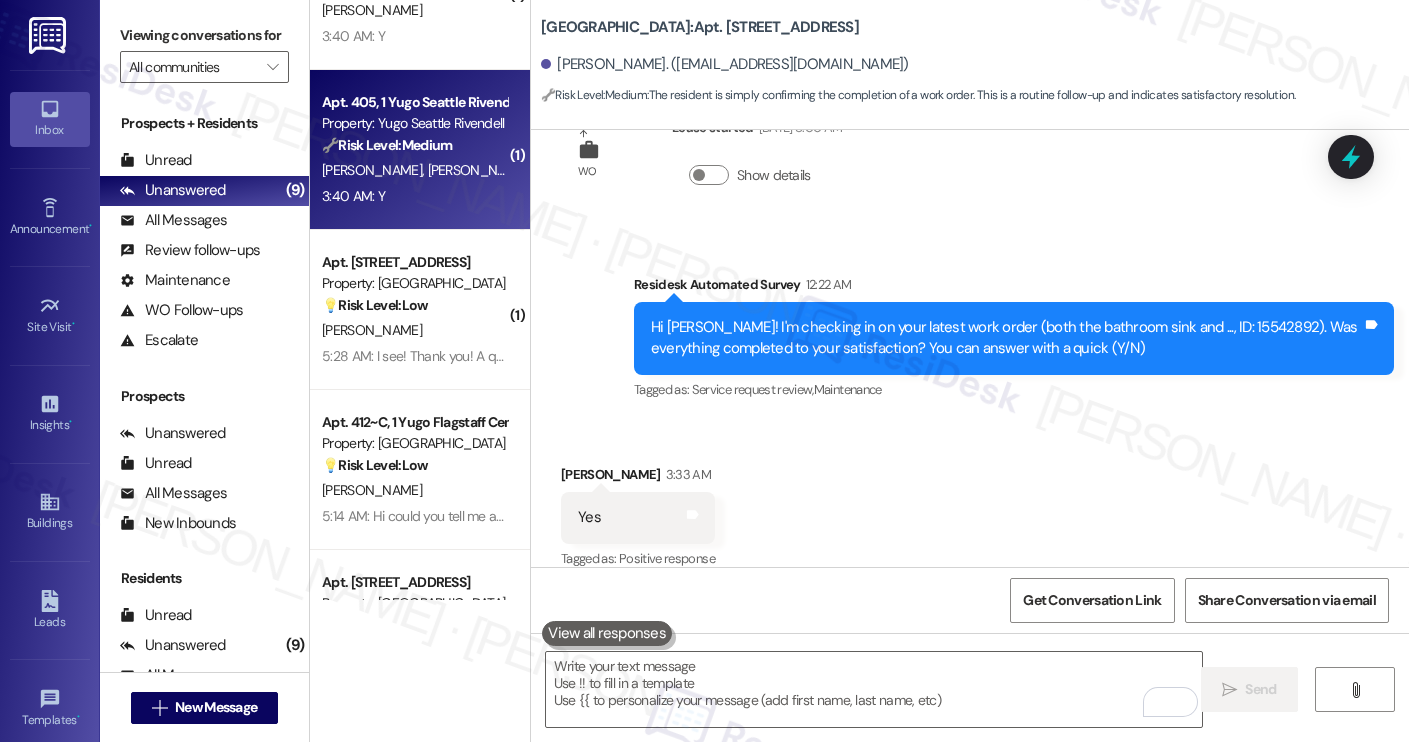 click on "B. Meighan S. Stone" at bounding box center [414, 170] 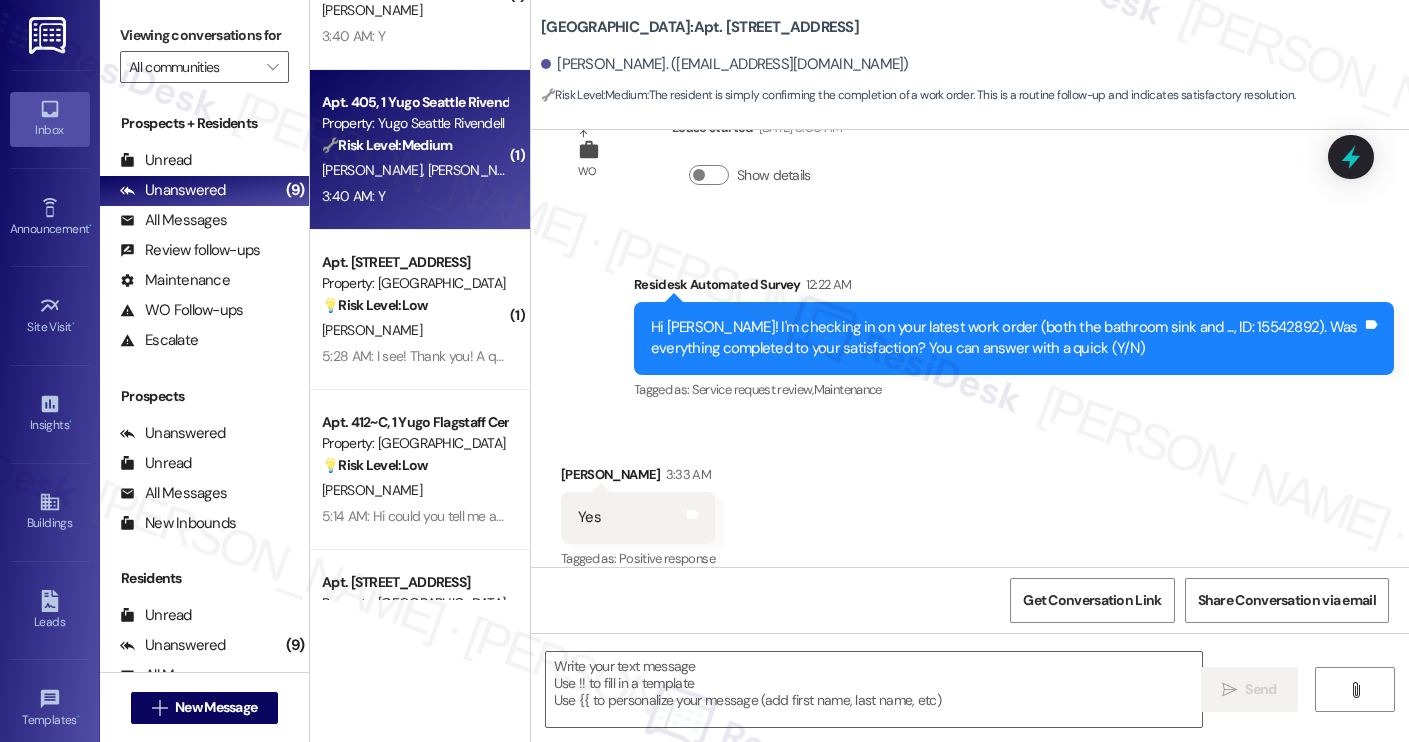 type on "Fetching suggested responses. Please feel free to read through the conversation in the meantime." 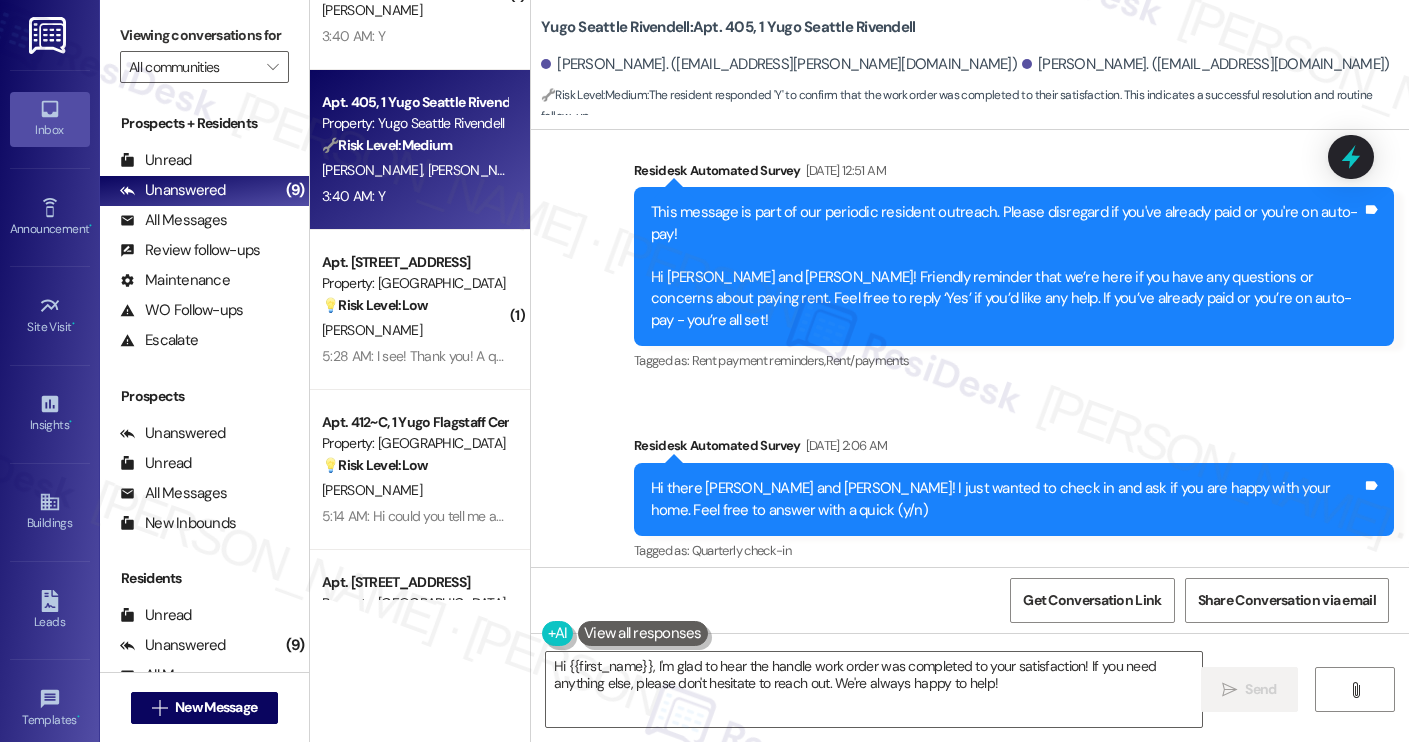 scroll, scrollTop: 10470, scrollLeft: 0, axis: vertical 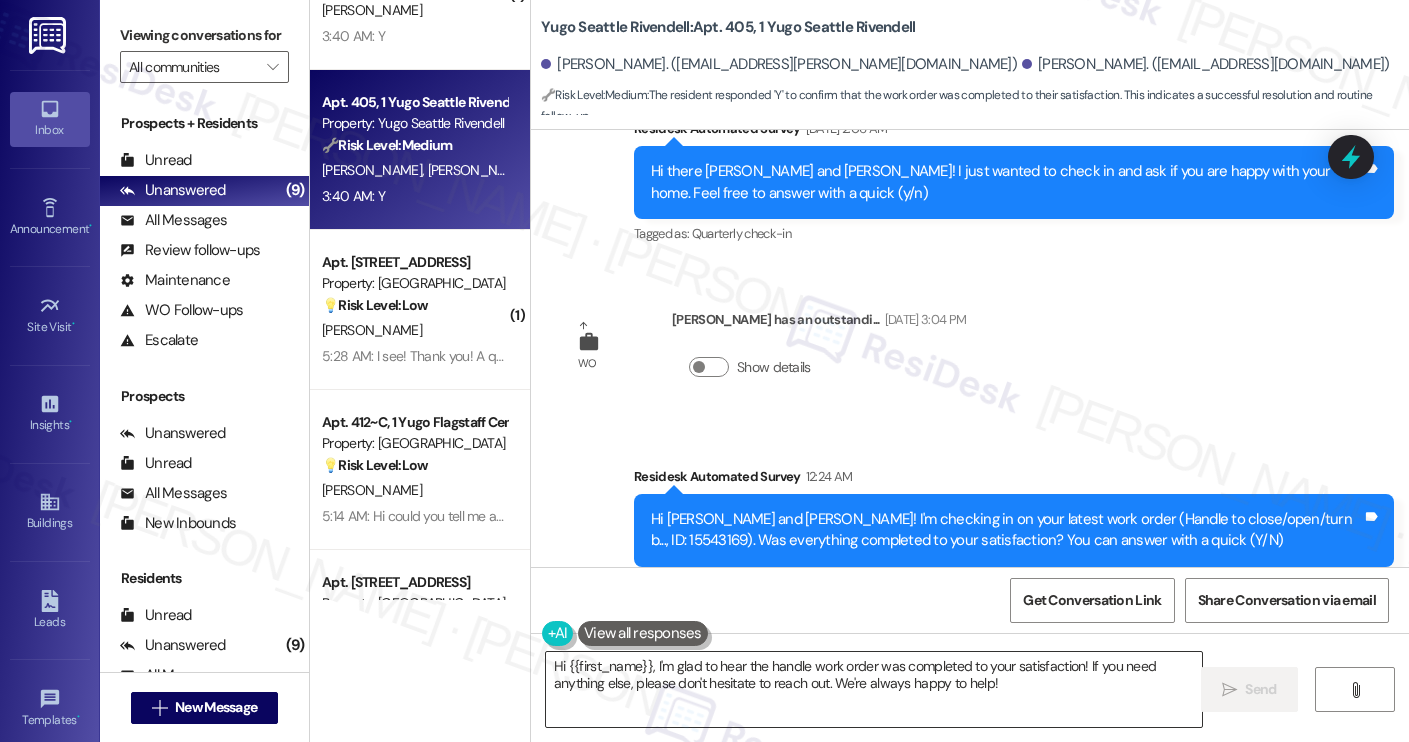 click on "Hi {{first_name}}, I'm glad to hear the handle work order was completed to your satisfaction! If you need anything else, please don't hesitate to reach out. We're always happy to help!" at bounding box center (874, 689) 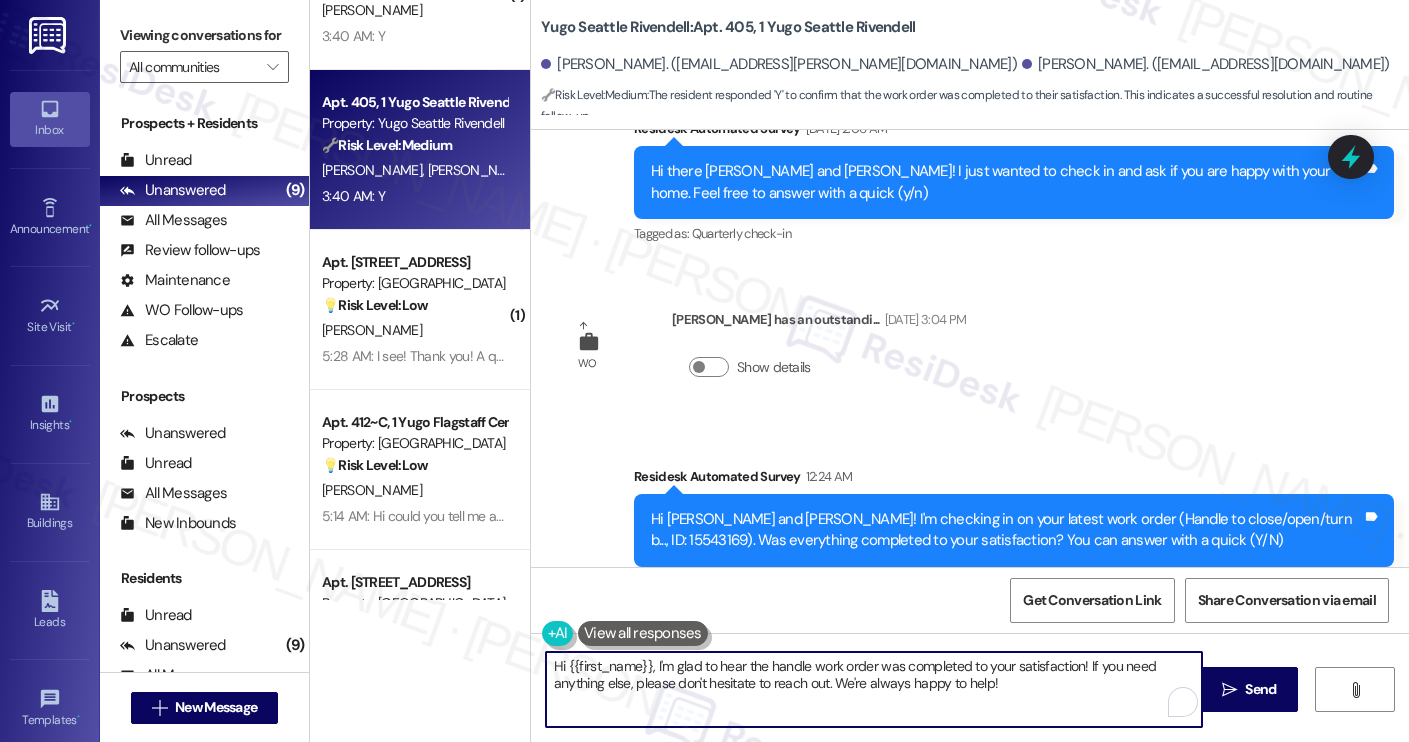 paste on "Thanks for your response, [PERSON_NAME]! Great to hear that your work order was completed to your satisfaction. Could I also take this chance to ask if [PERSON_NAME] has lived up to your expectations?" 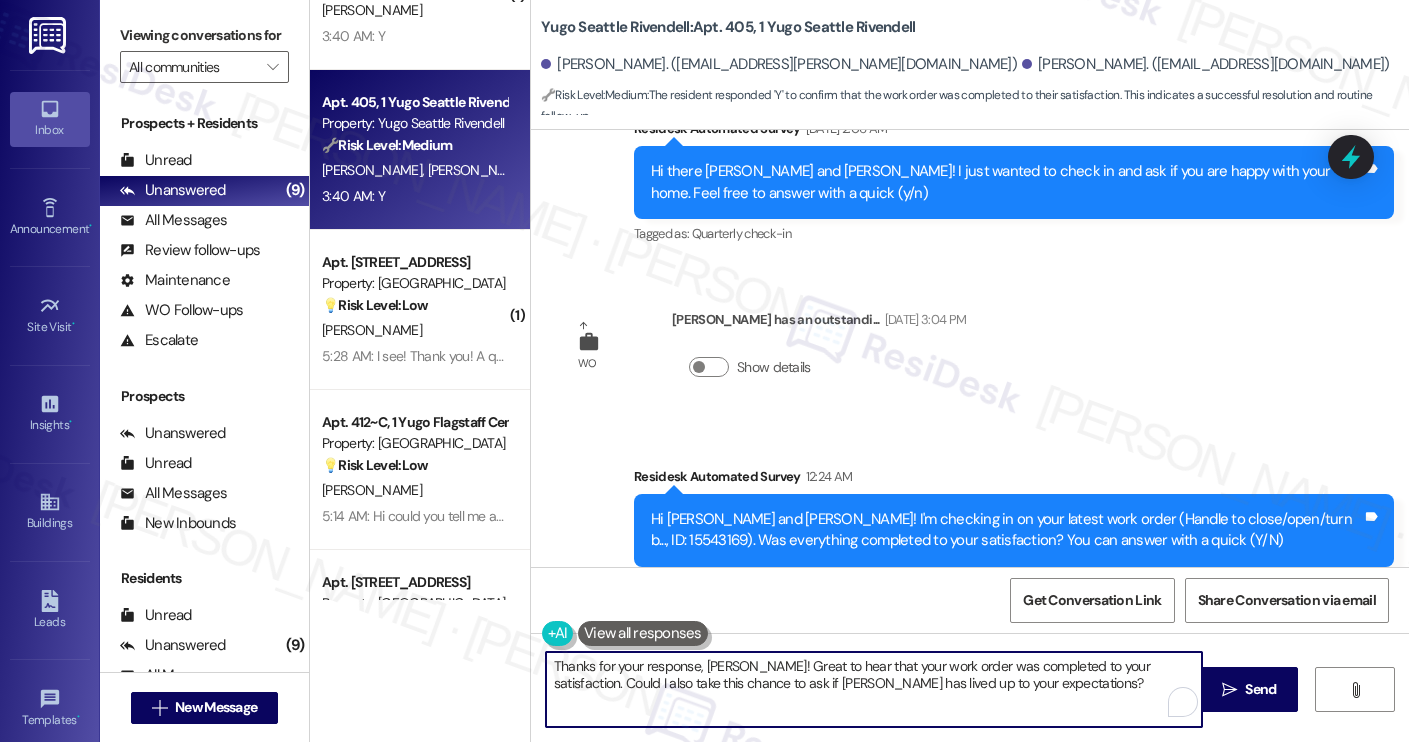 click on "Brennan Meighan 3:40 AM" at bounding box center (638, 670) 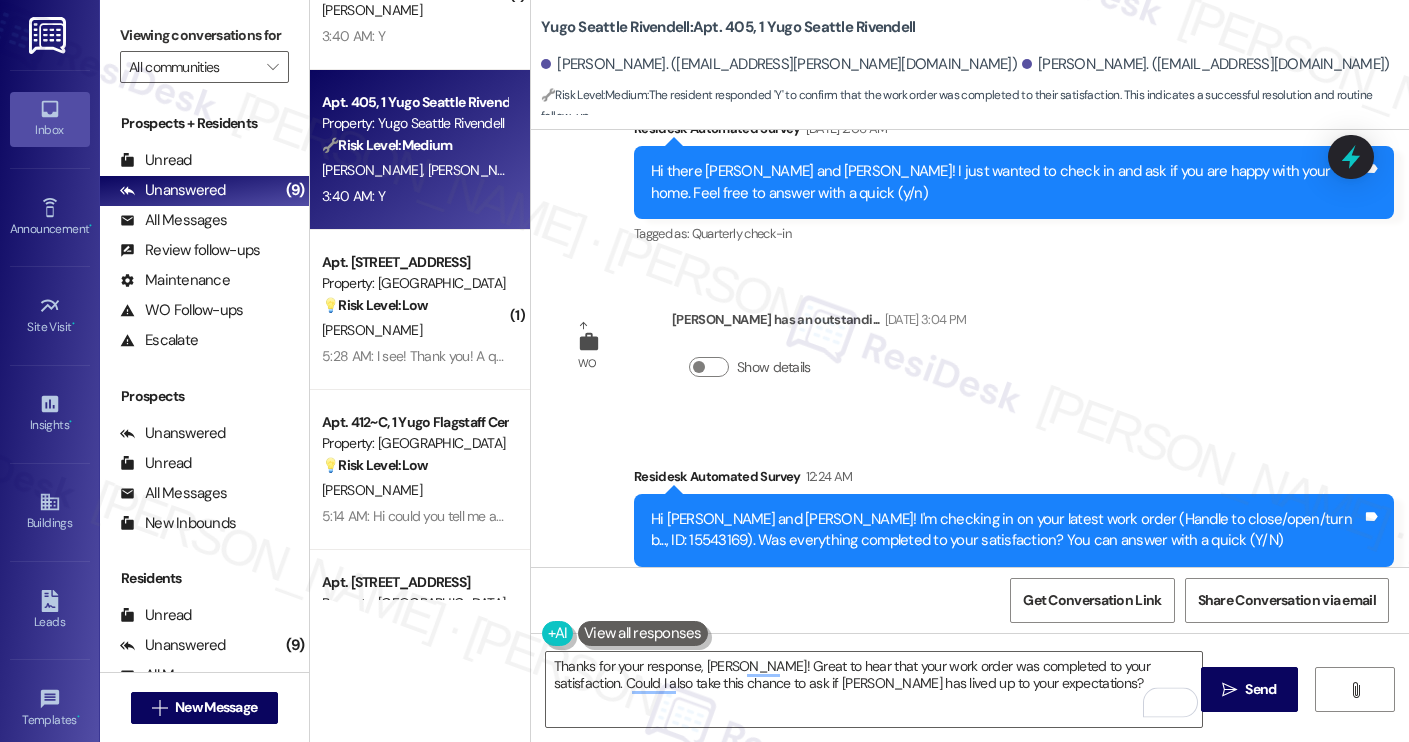 copy on "Brennan" 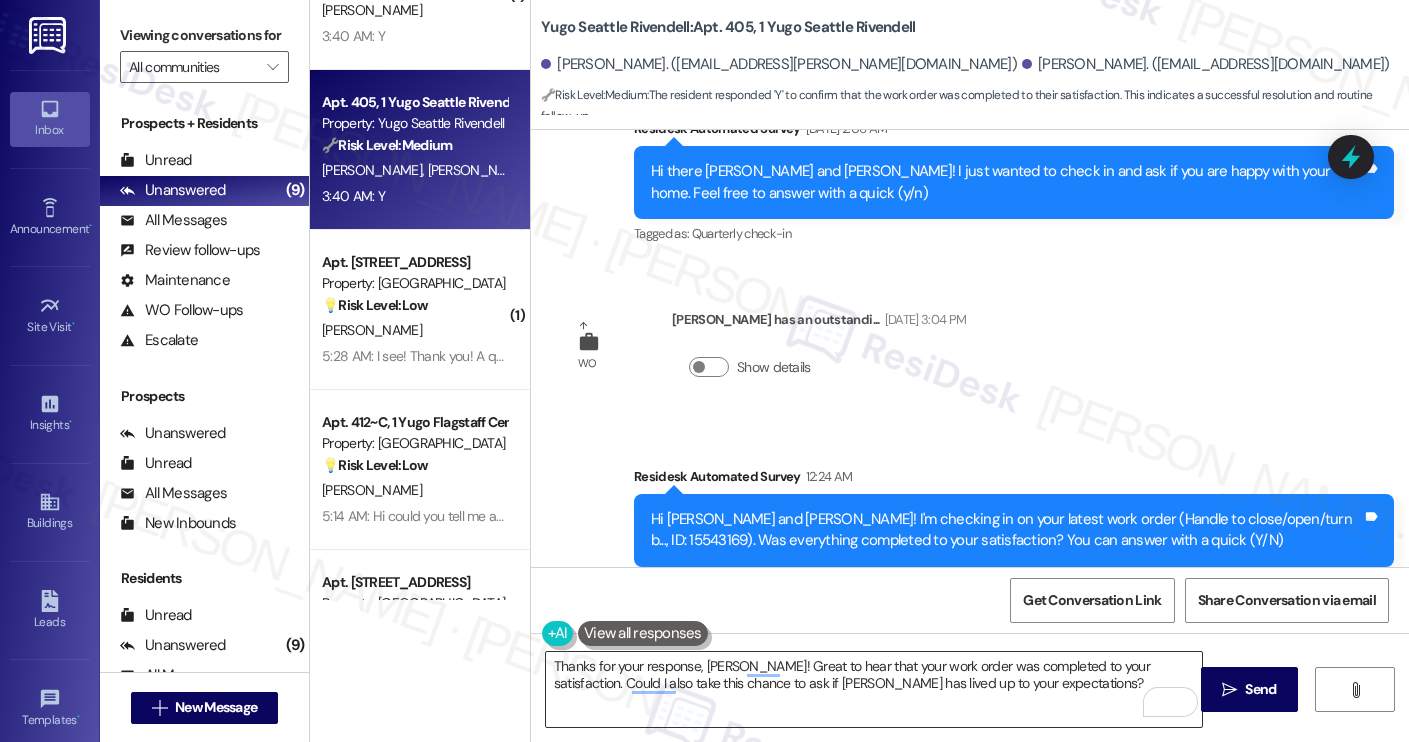 click on "Thanks for your response, [PERSON_NAME]! Great to hear that your work order was completed to your satisfaction. Could I also take this chance to ask if [PERSON_NAME] has lived up to your expectations?" at bounding box center [874, 689] 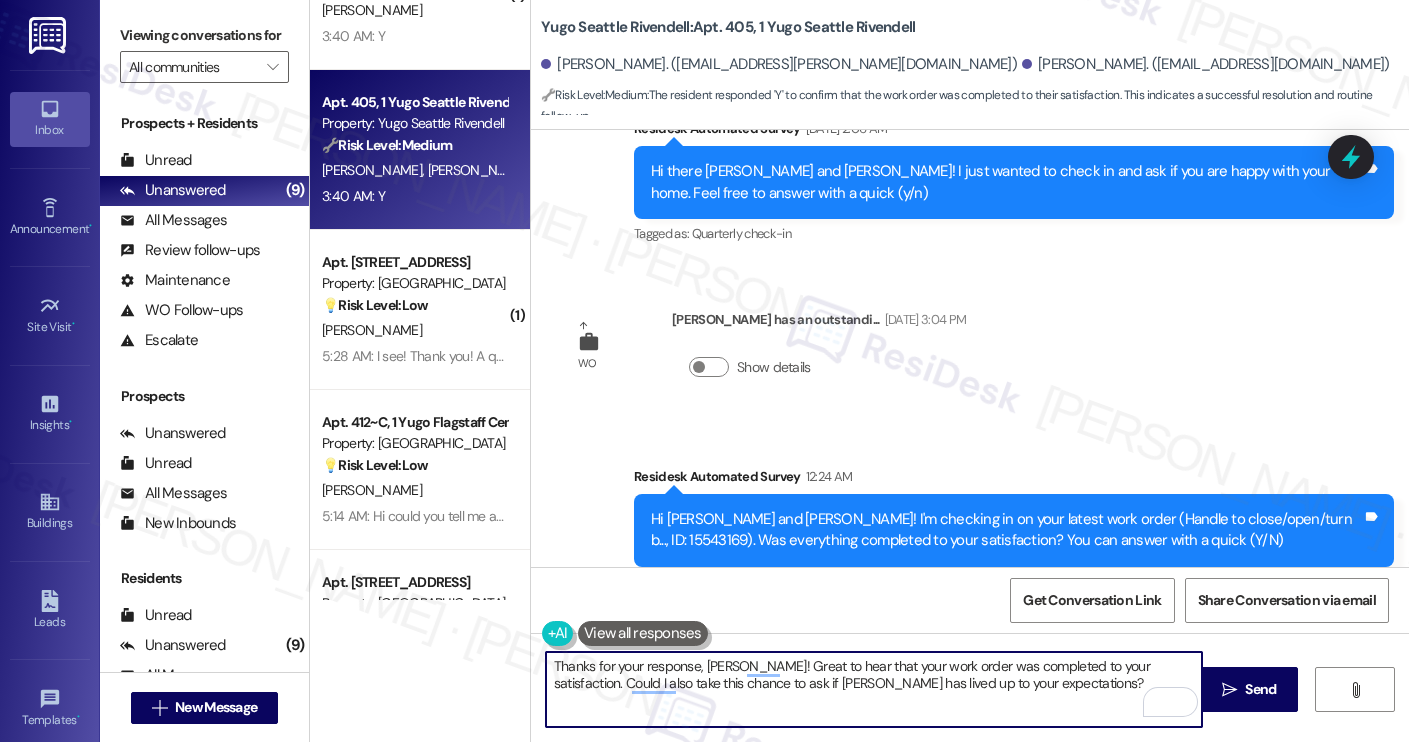 click on "Thanks for your response, [PERSON_NAME]! Great to hear that your work order was completed to your satisfaction. Could I also take this chance to ask if [PERSON_NAME] has lived up to your expectations?" at bounding box center (874, 689) 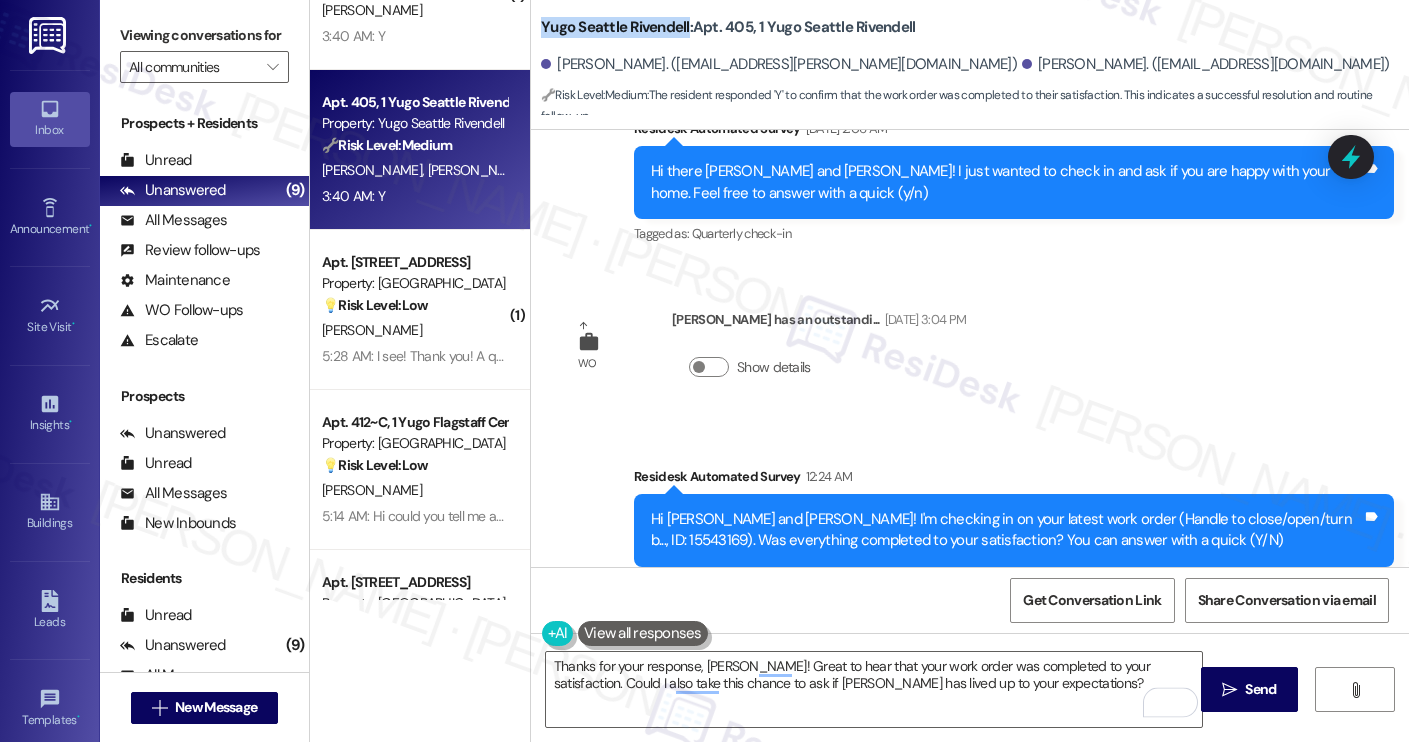 drag, startPoint x: 532, startPoint y: 25, endPoint x: 677, endPoint y: 33, distance: 145.22052 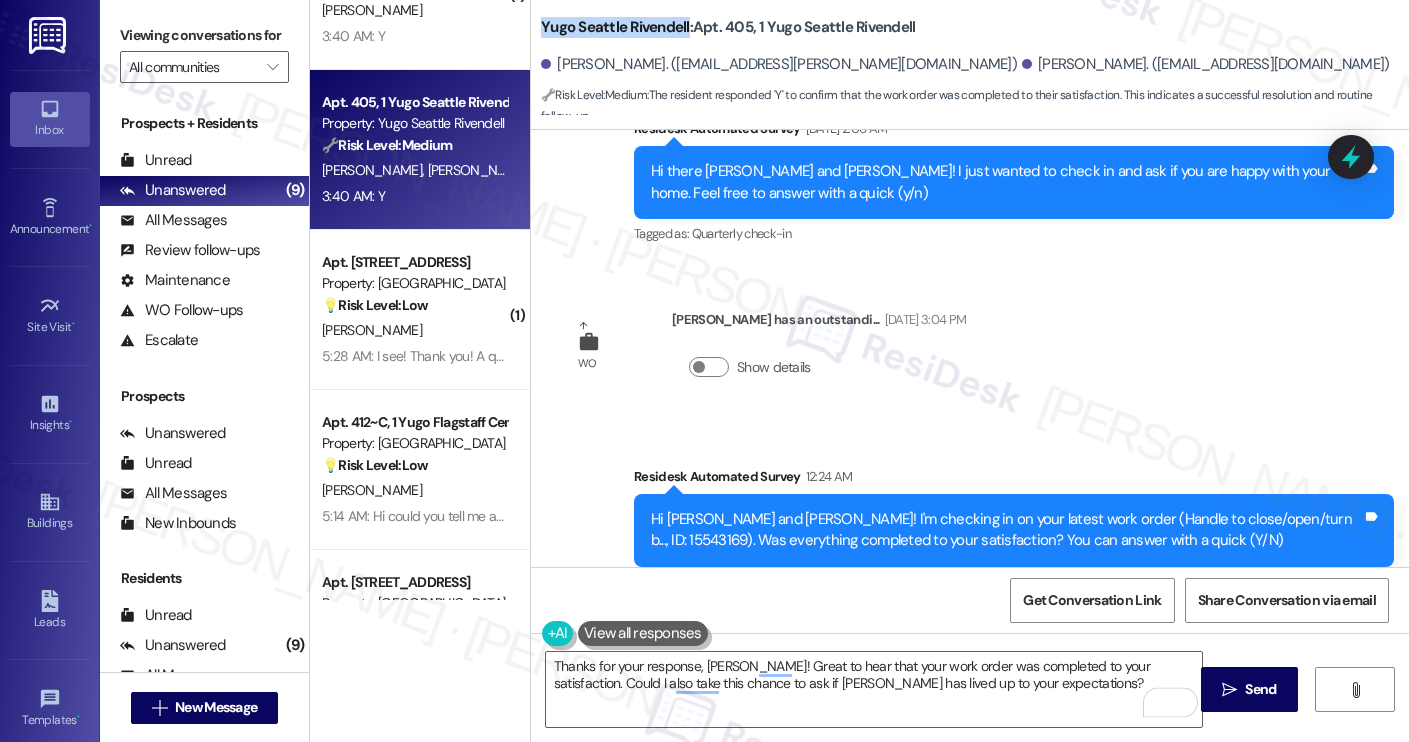 click on "Yugo Seattle Rivendell:  Apt. 405, 1 Yugo Seattle Rivendell" at bounding box center (728, 27) 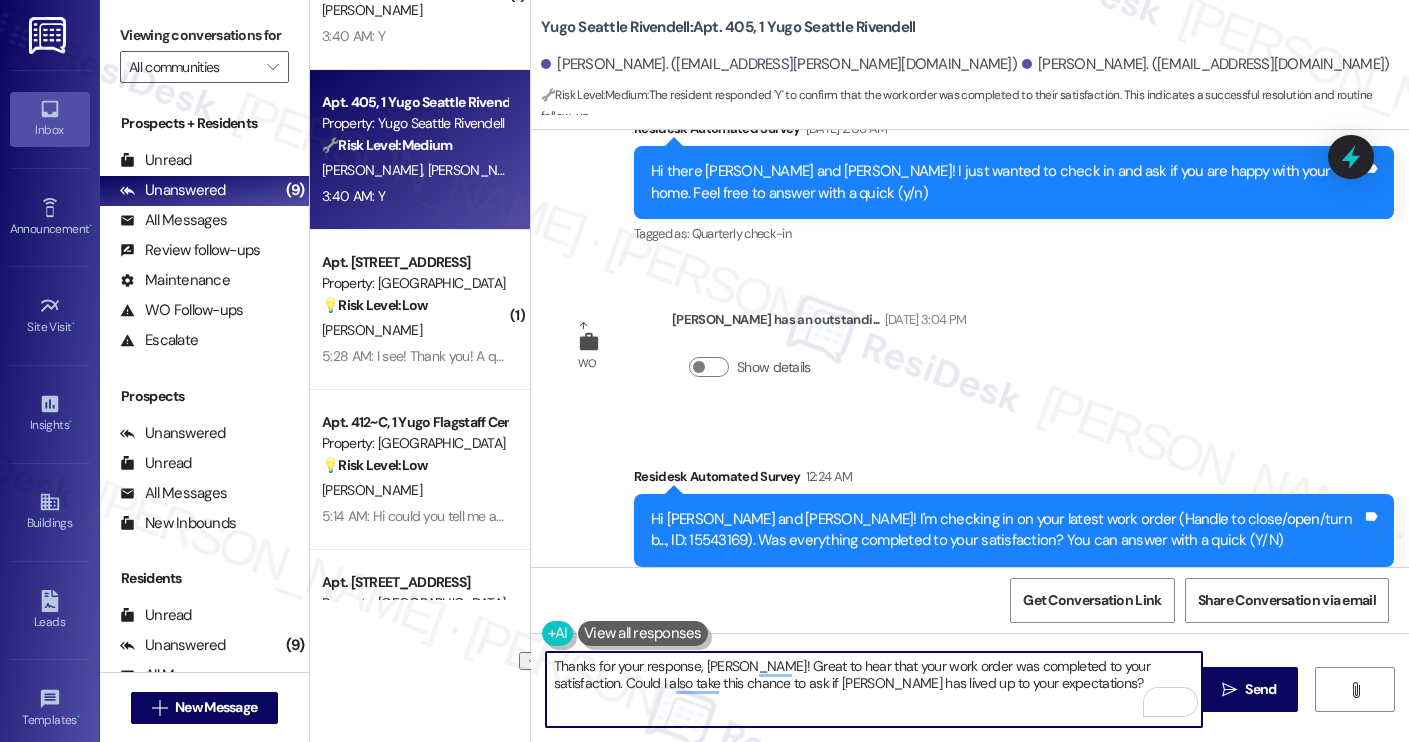 drag, startPoint x: 762, startPoint y: 689, endPoint x: 881, endPoint y: 690, distance: 119.0042 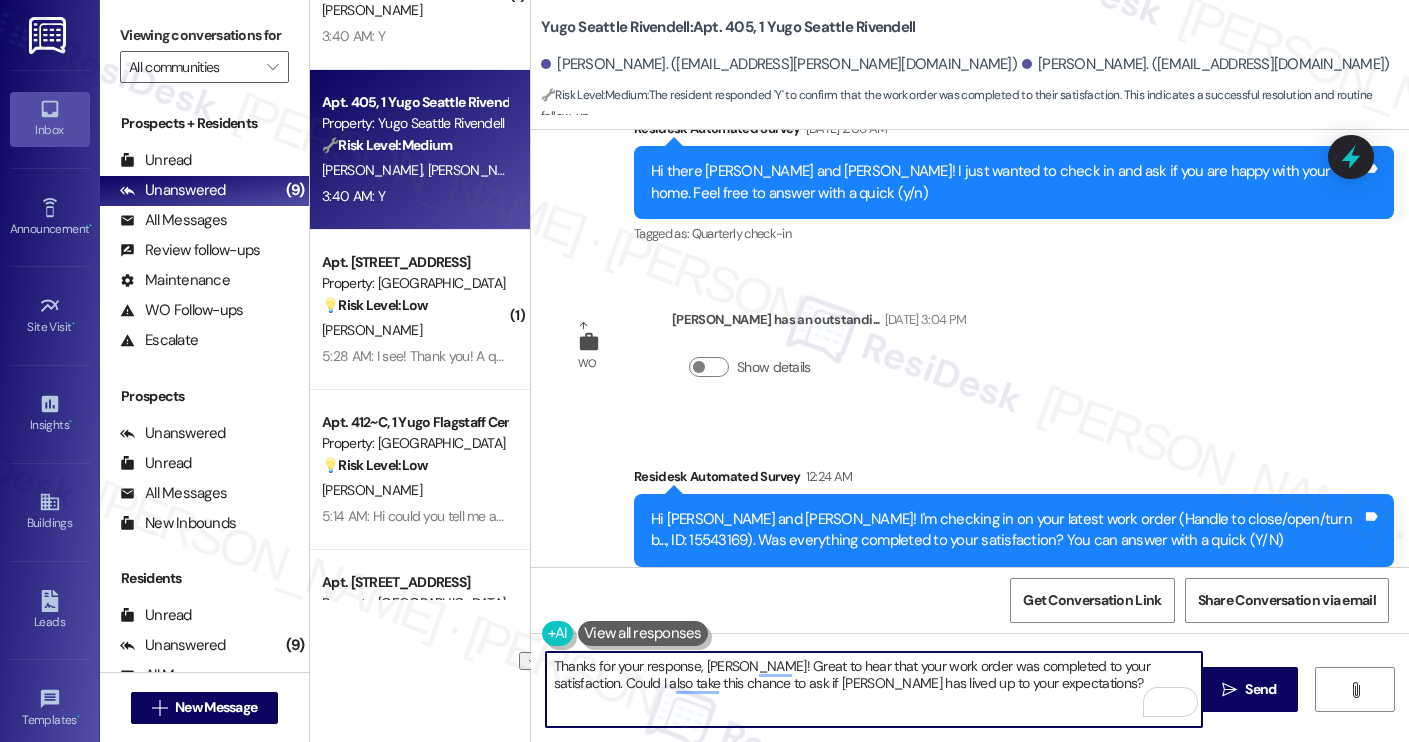 click on "Thanks for your response, Brennan! Great to hear that your work order was completed to your satisfaction. Could I also take this chance to ask if Yugo Austin Waterloo has lived up to your expectations?" at bounding box center [874, 689] 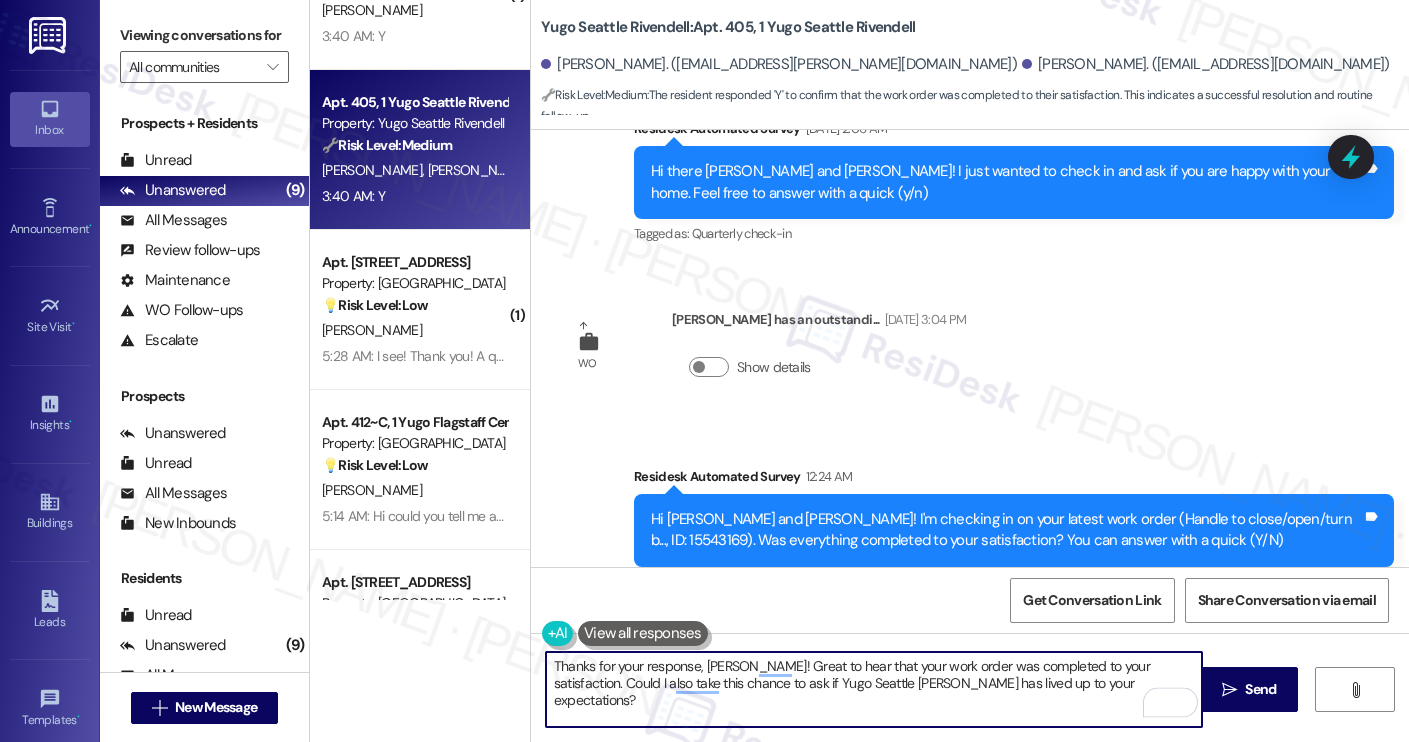 click on "Thanks for your response, Brennan! Great to hear that your work order was completed to your satisfaction. Could I also take this chance to ask if Yugo Seattle Rivendell has lived up to your expectations?" at bounding box center (874, 689) 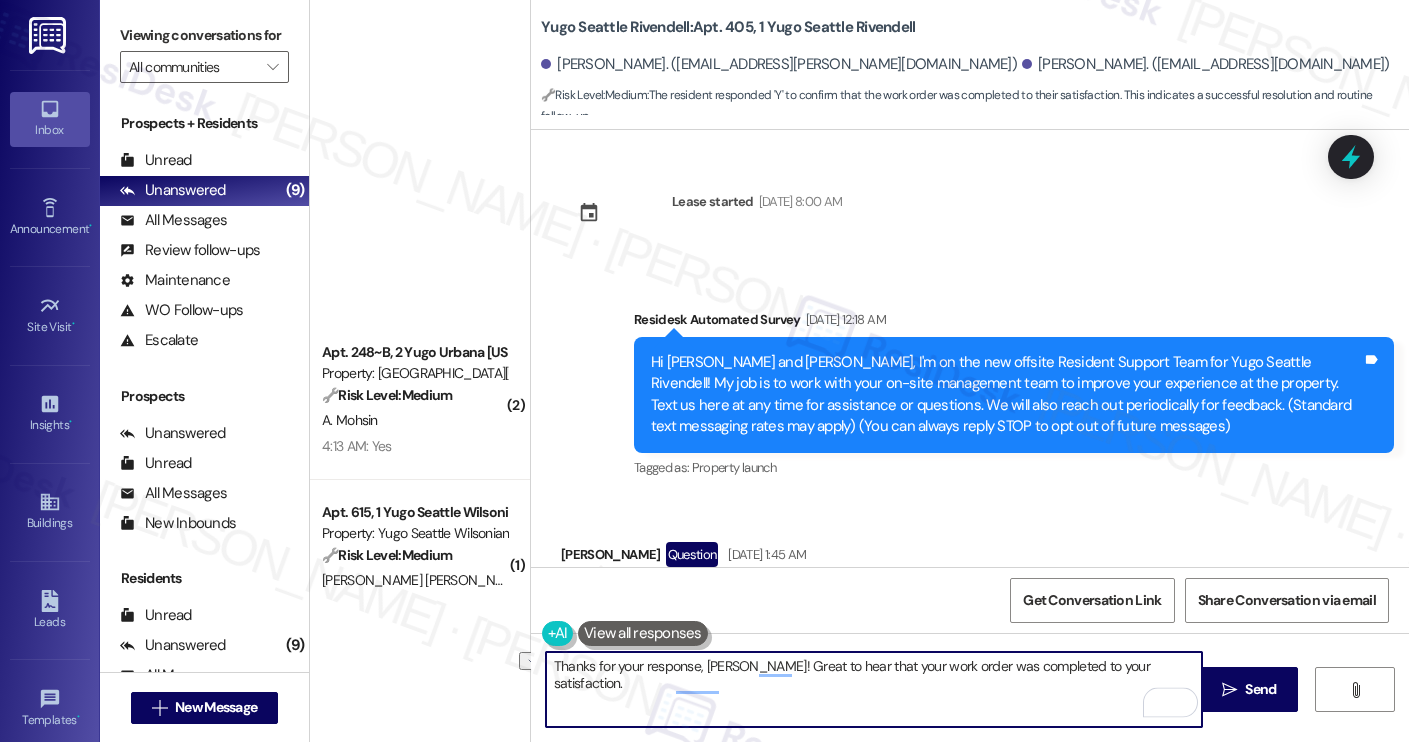 scroll, scrollTop: 0, scrollLeft: 0, axis: both 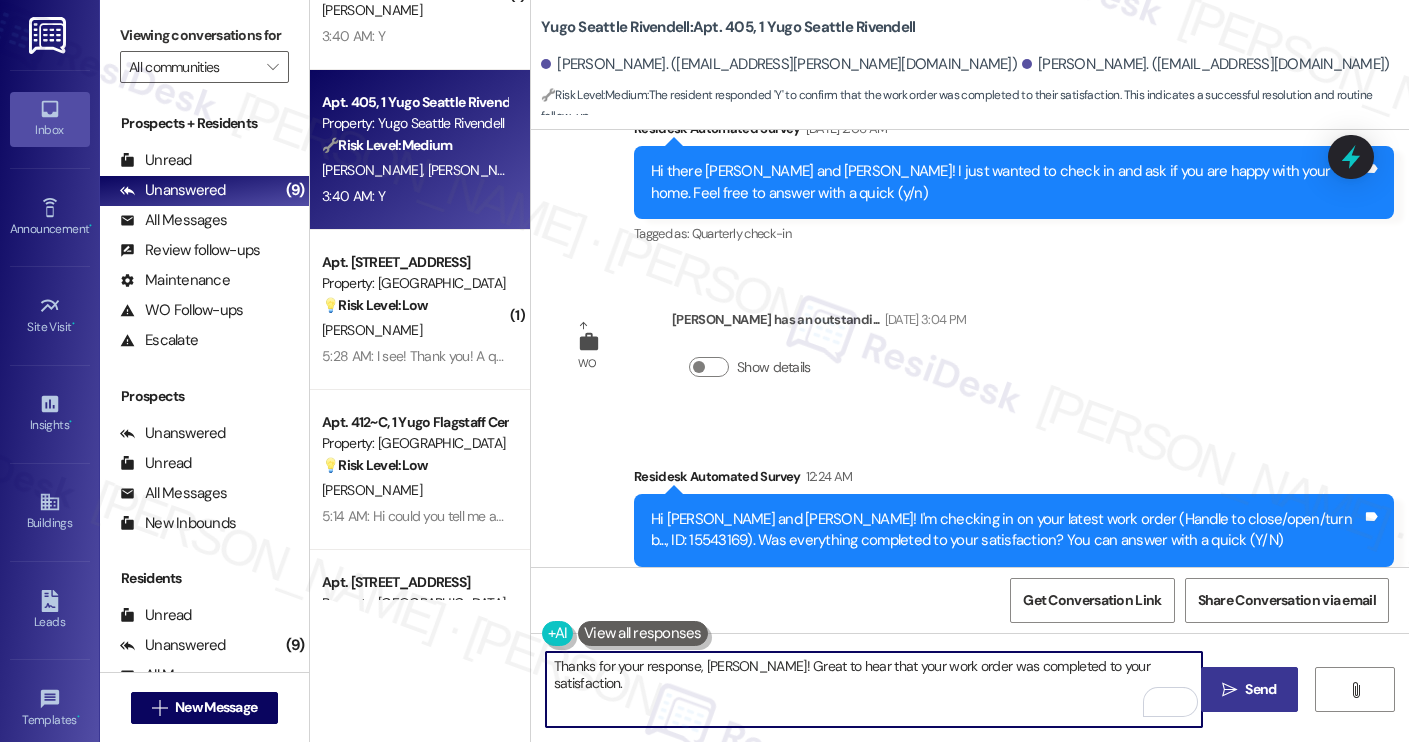 type on "Thanks for your response, [PERSON_NAME]! Great to hear that your work order was completed to your satisfaction." 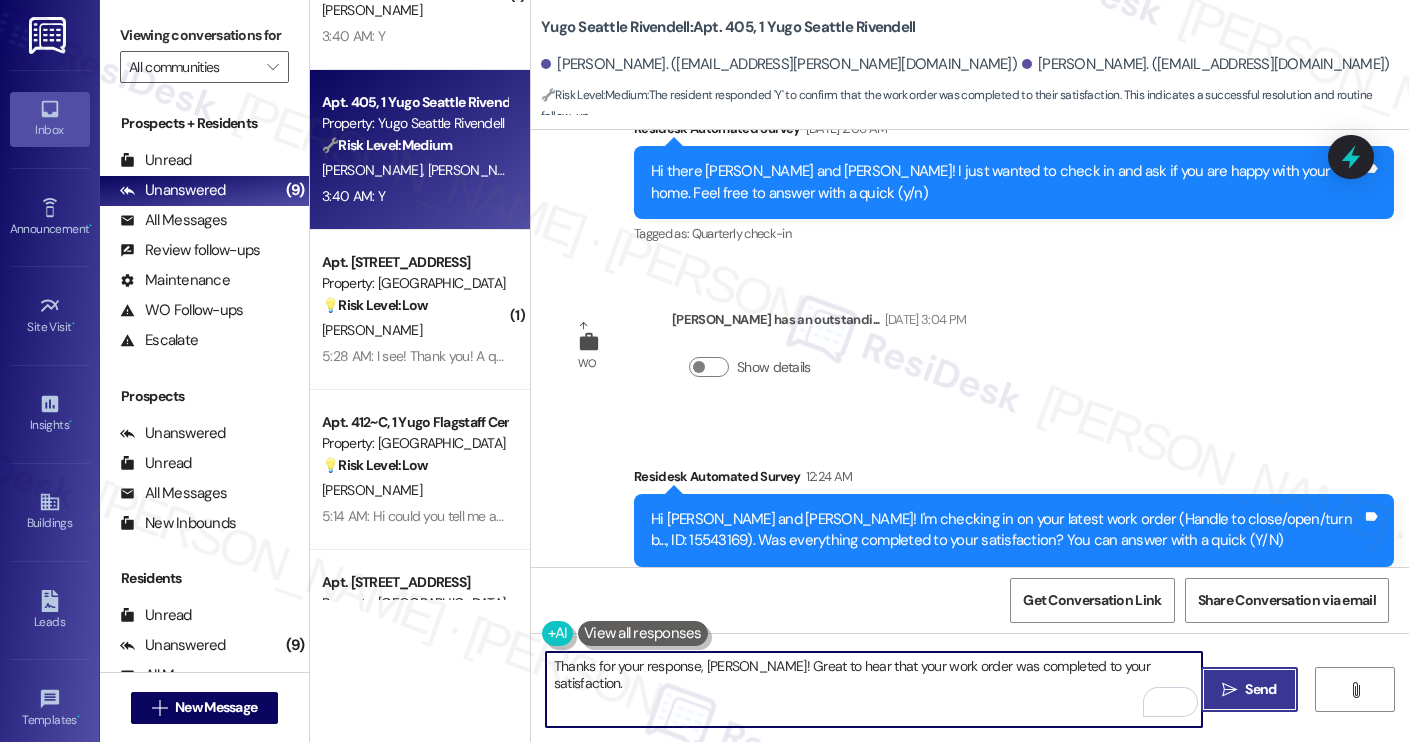 click on " Send" at bounding box center [1249, 689] 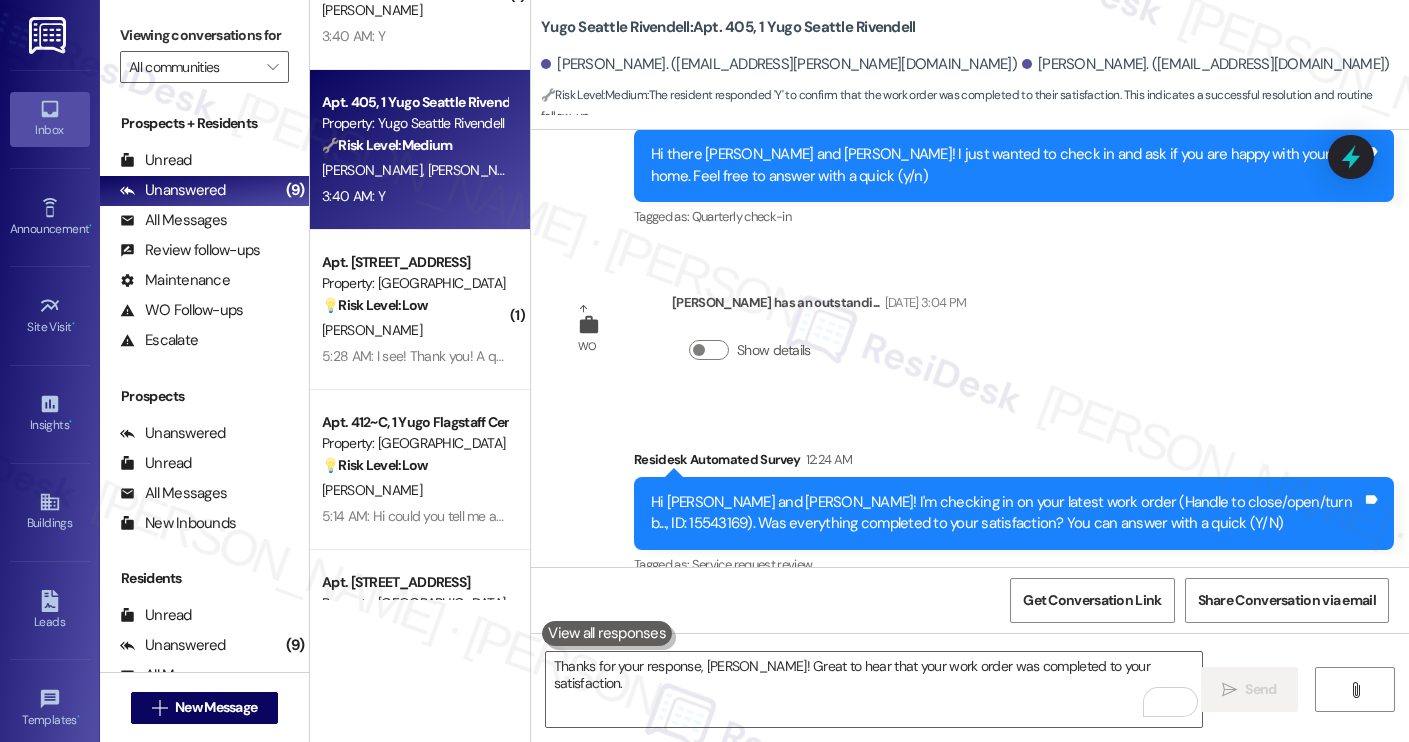 scroll, scrollTop: 10469, scrollLeft: 0, axis: vertical 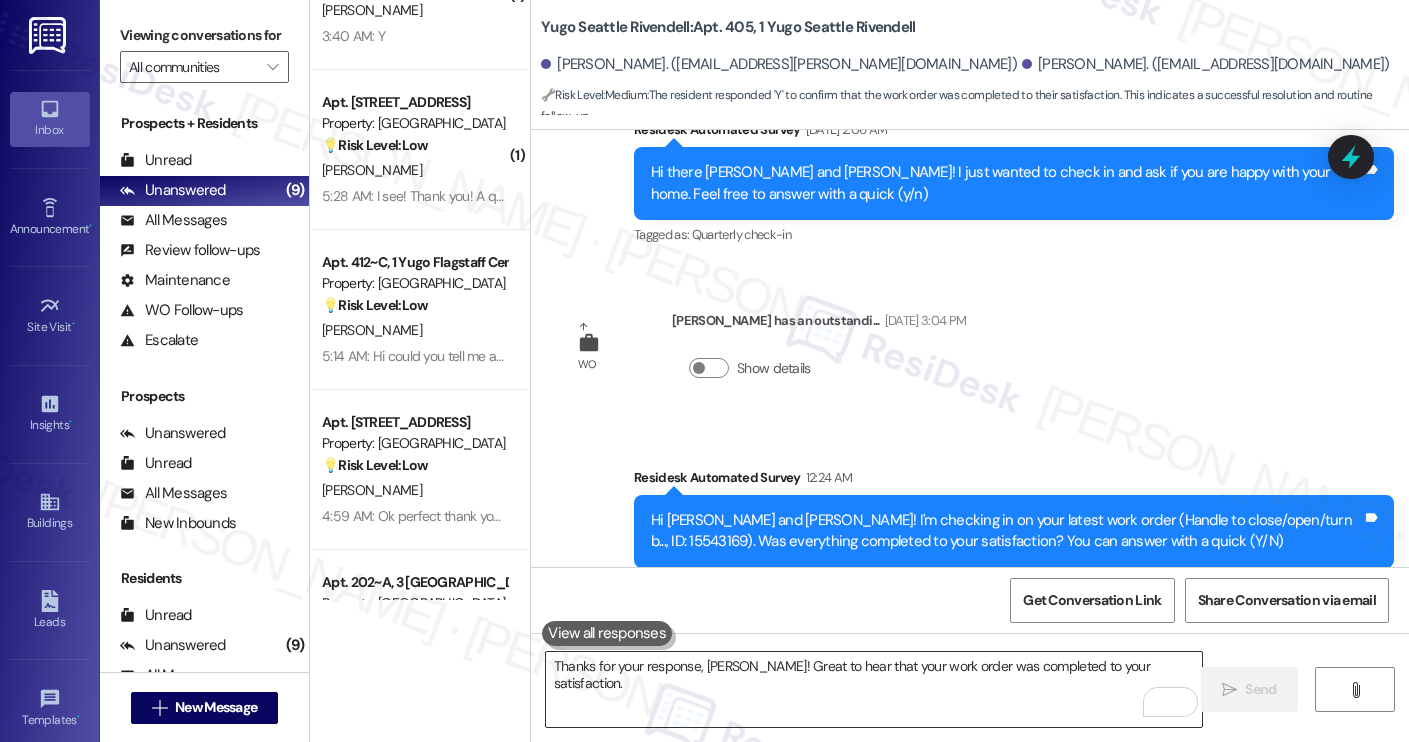 click on "Thanks for your response, [PERSON_NAME]! Great to hear that your work order was completed to your satisfaction." at bounding box center [874, 689] 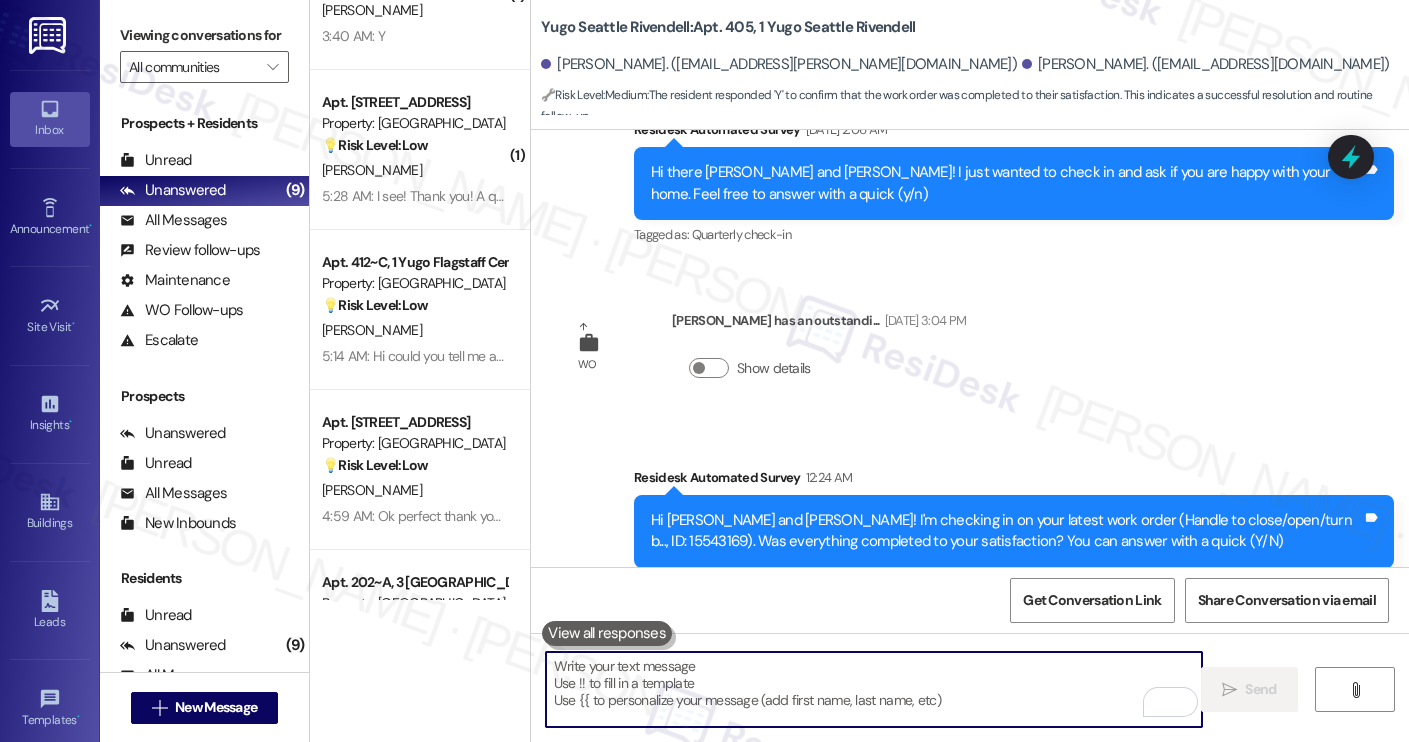 paste on "Could I also take this chance to ask if Yugo Seattle Rivendell has lived up to your expectations?" 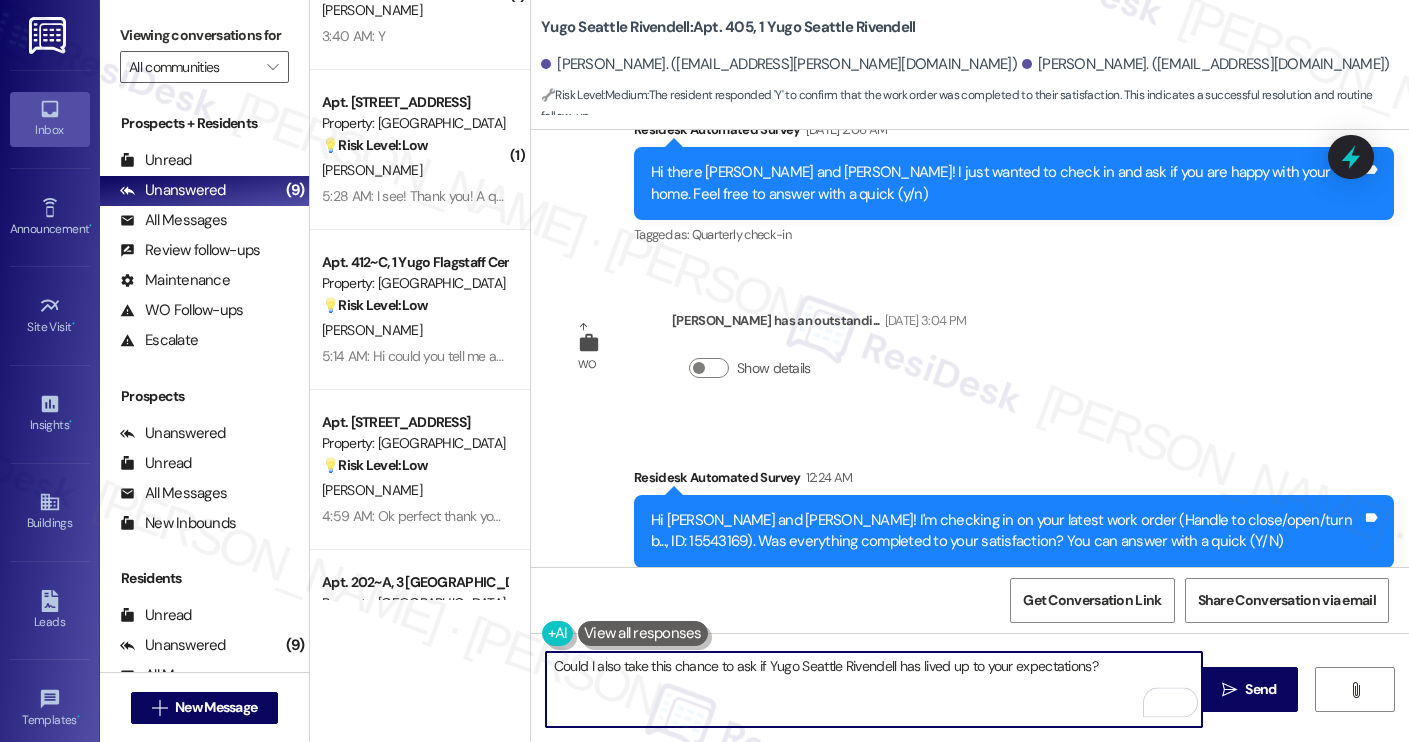scroll, scrollTop: 10609, scrollLeft: 0, axis: vertical 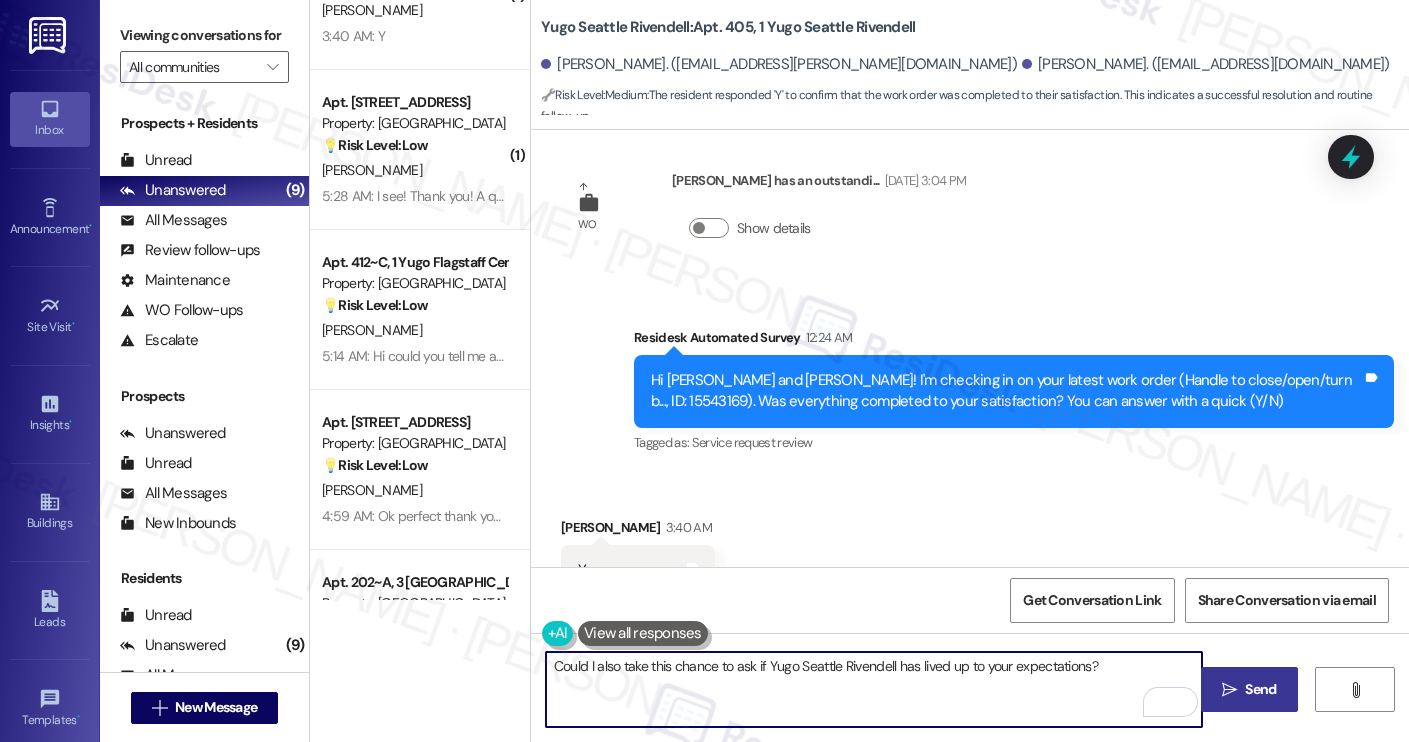 type on "Could I also take this chance to ask if Yugo Seattle Rivendell has lived up to your expectations?" 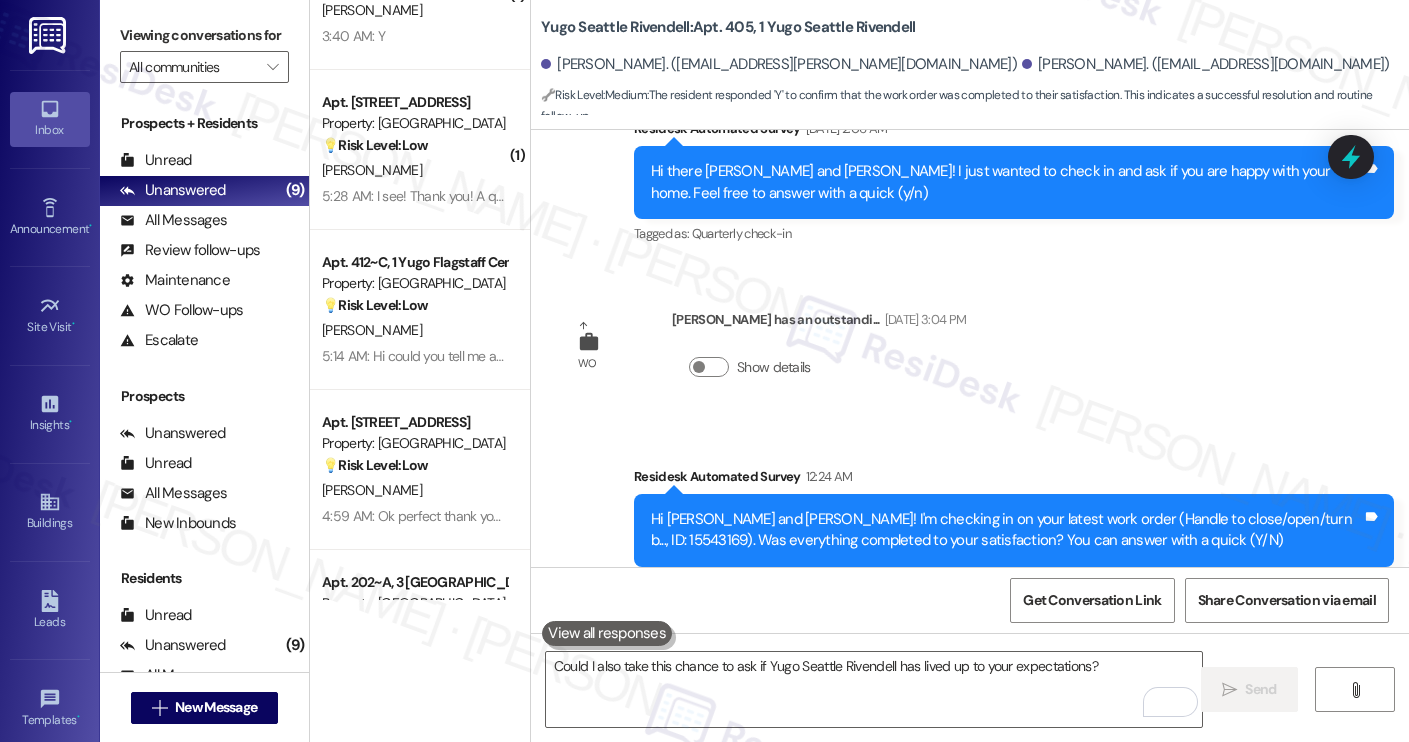scroll, scrollTop: 10469, scrollLeft: 0, axis: vertical 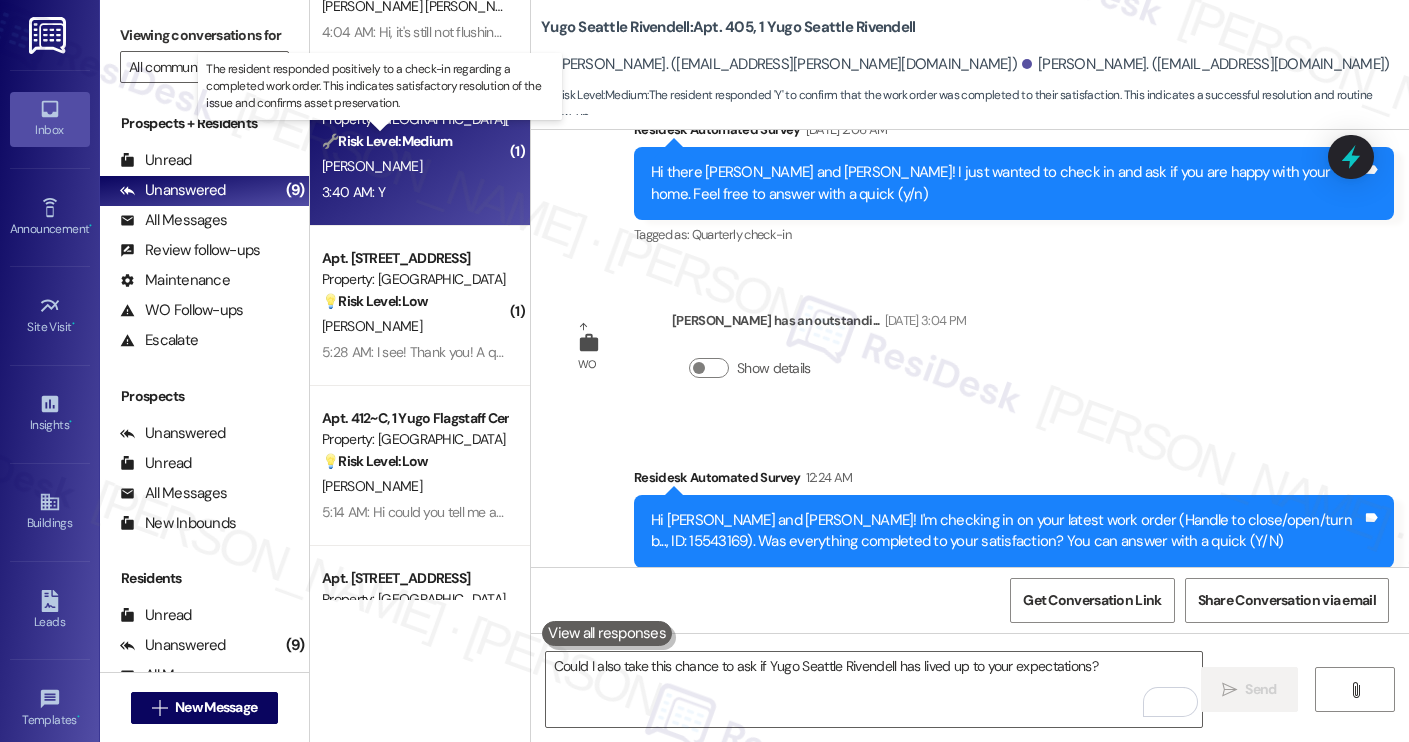 click on "🔧  Risk Level:  Medium" at bounding box center (387, 141) 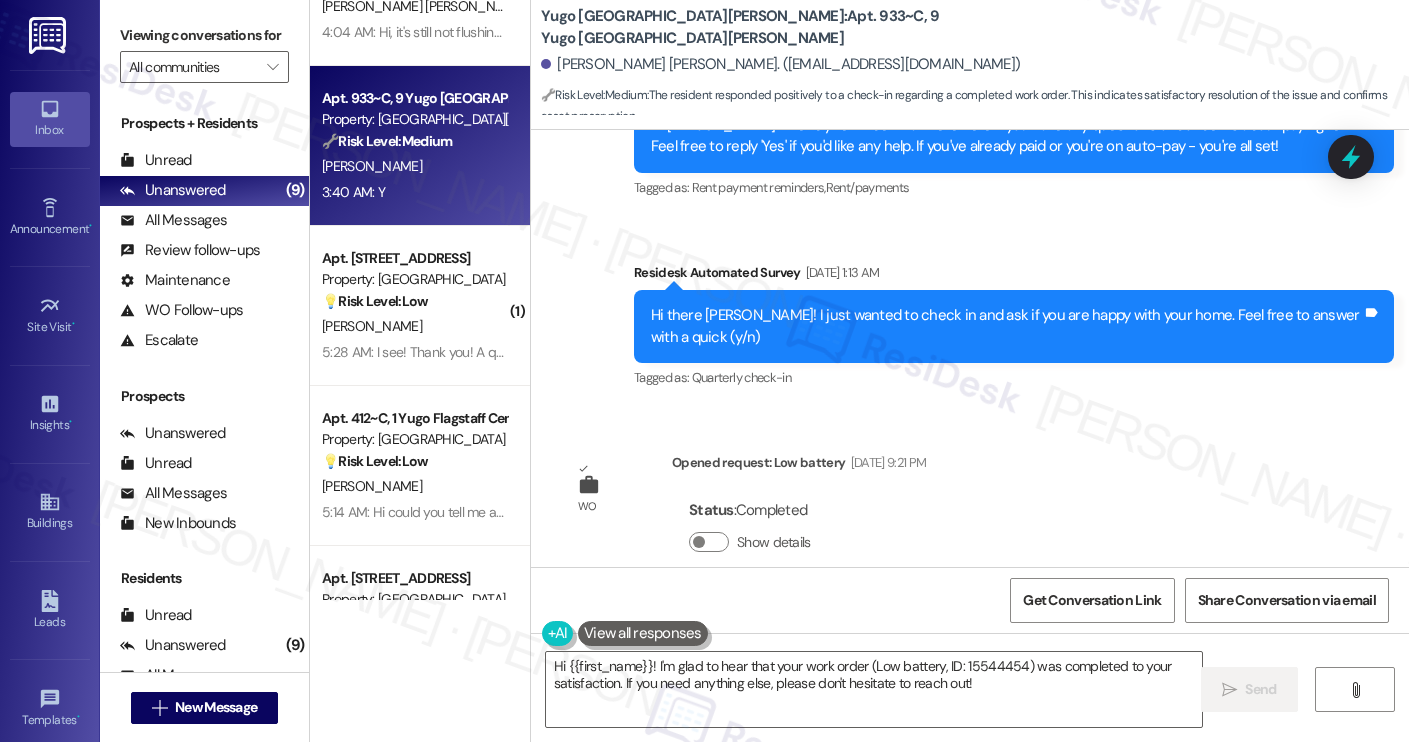 scroll, scrollTop: 1748, scrollLeft: 0, axis: vertical 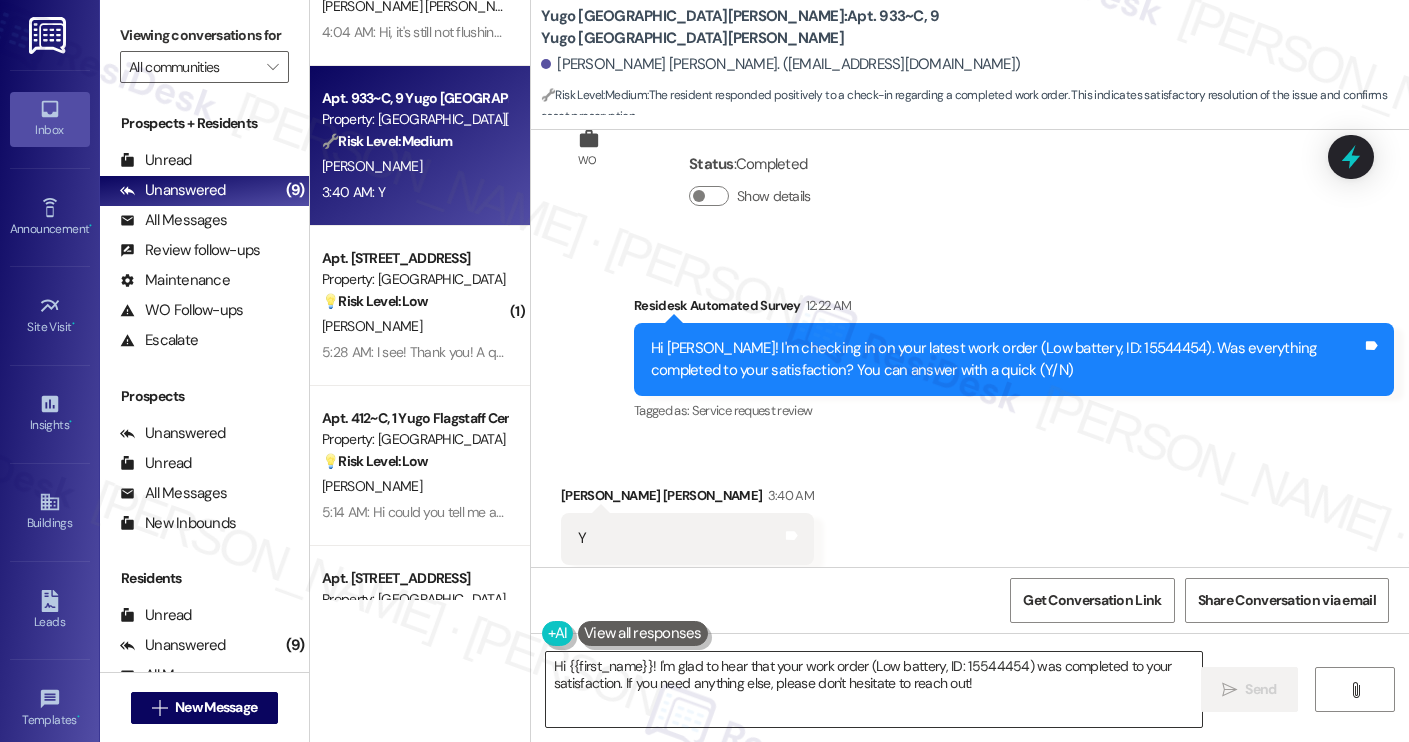 click on "Hi {{first_name}}! I'm glad to hear that your work order (Low battery, ID: 15544454) was completed to your satisfaction. If you need anything else, please don't hesitate to reach out!" at bounding box center [874, 689] 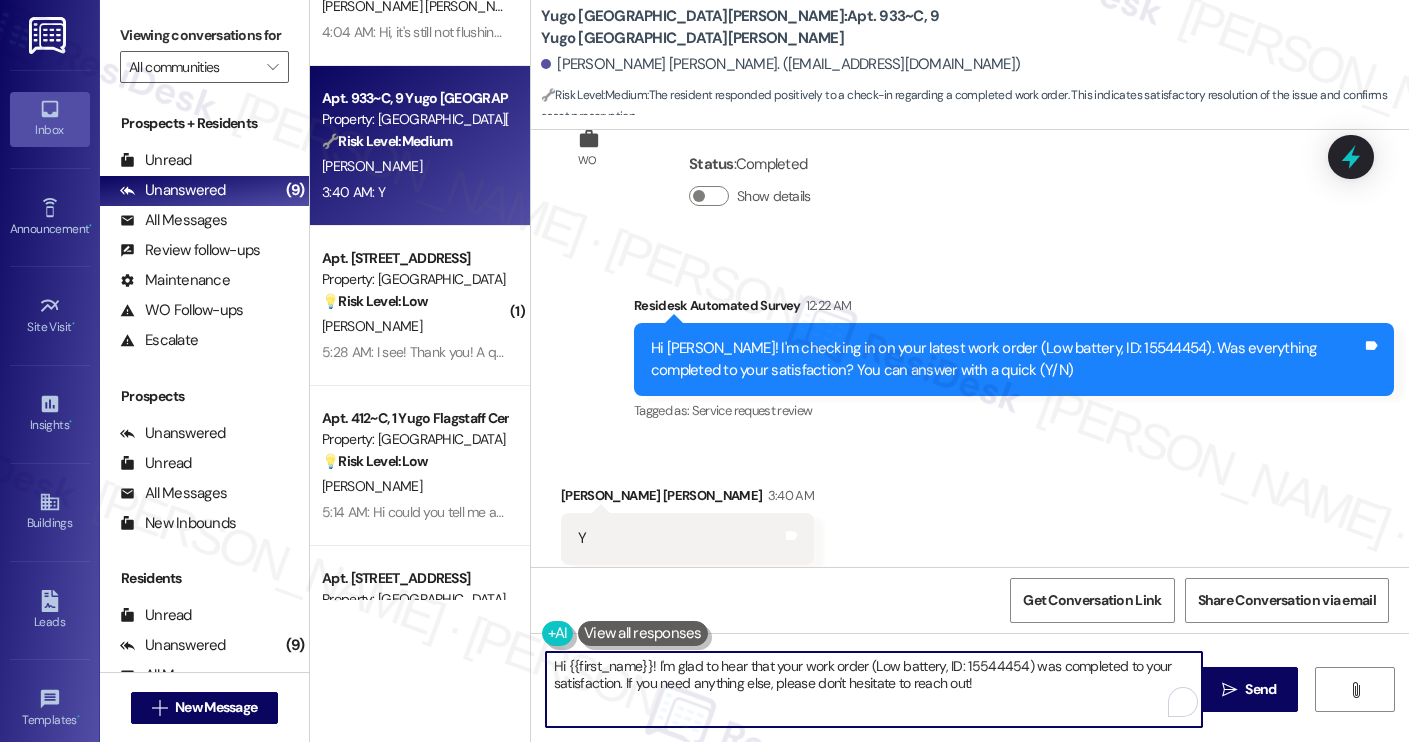 paste on "Thanks for your response, [PERSON_NAME]! Great to hear that your work order was completed to your satisfaction. Could I also take this chance to ask if [PERSON_NAME] has lived up to your expectations?" 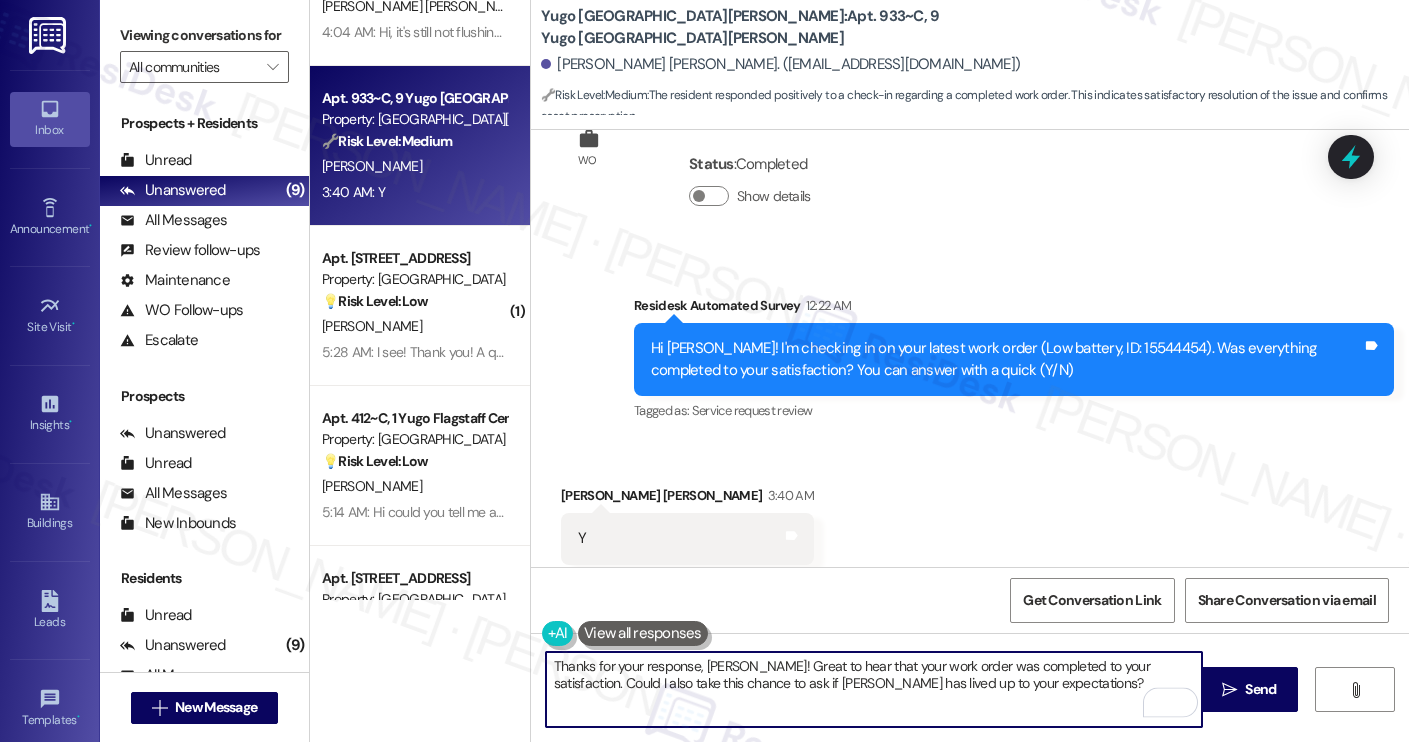 click on "Hi [PERSON_NAME]! I'm checking in on your latest work order (Low battery, ID: 15544454). Was everything completed to your satisfaction? You can answer with a quick (Y/N)" at bounding box center (1006, 359) 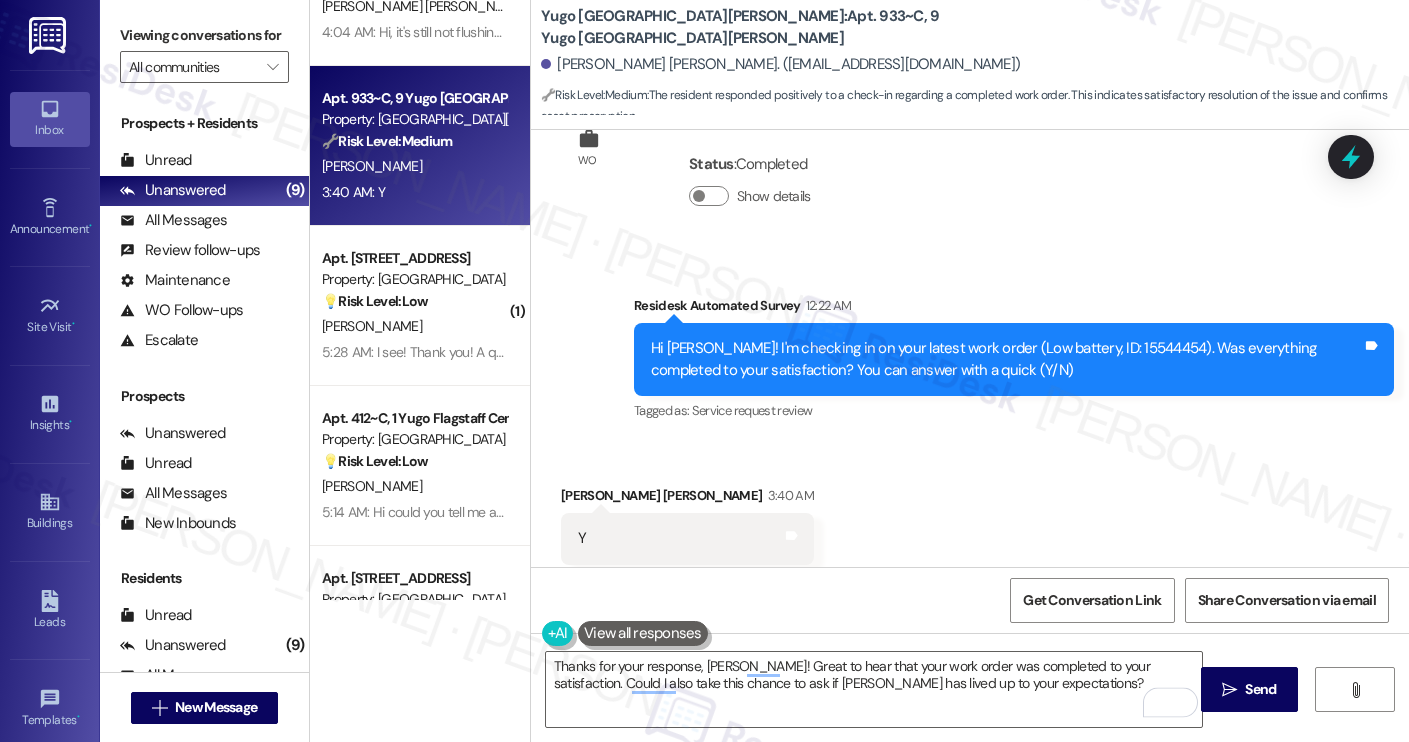 click on "Hi [PERSON_NAME]! I'm checking in on your latest work order (Low battery, ID: 15544454). Was everything completed to your satisfaction? You can answer with a quick (Y/N)" at bounding box center [1006, 359] 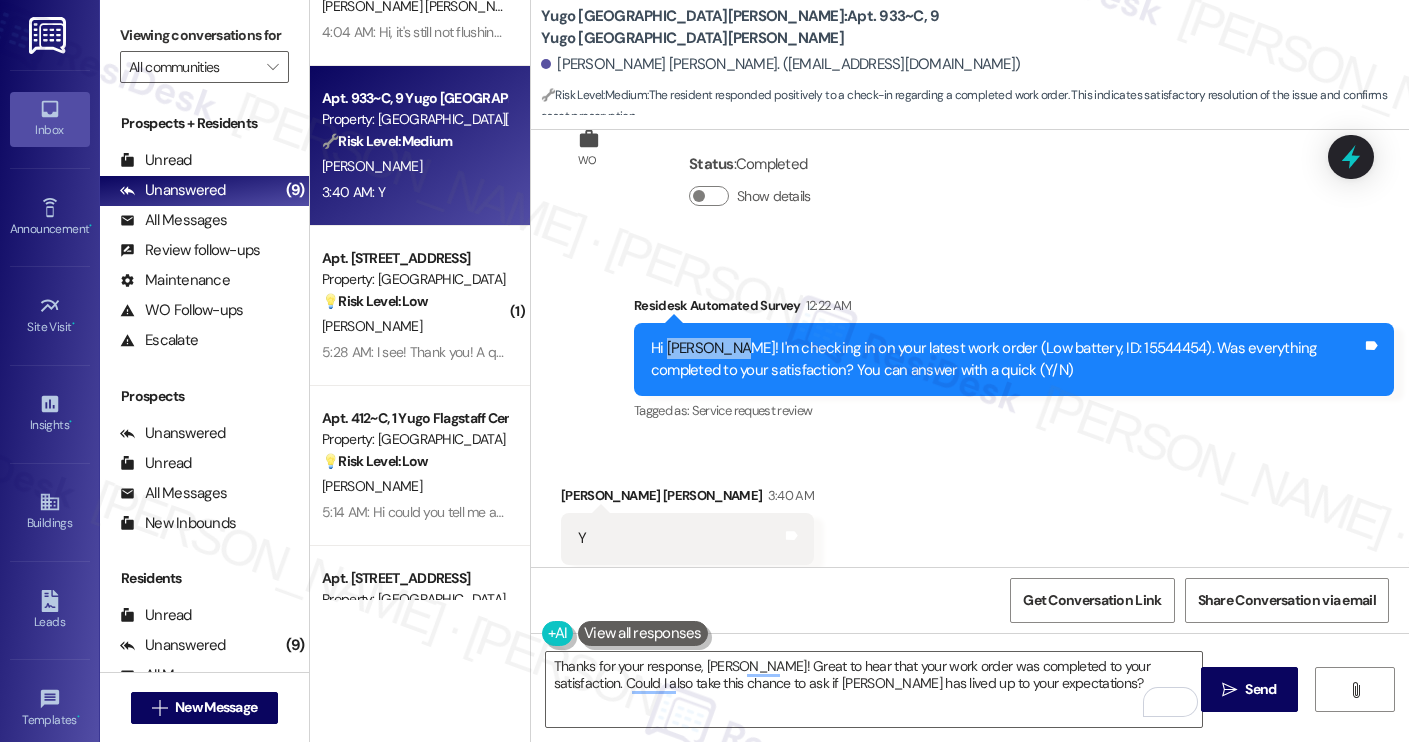 copy on "[PERSON_NAME]" 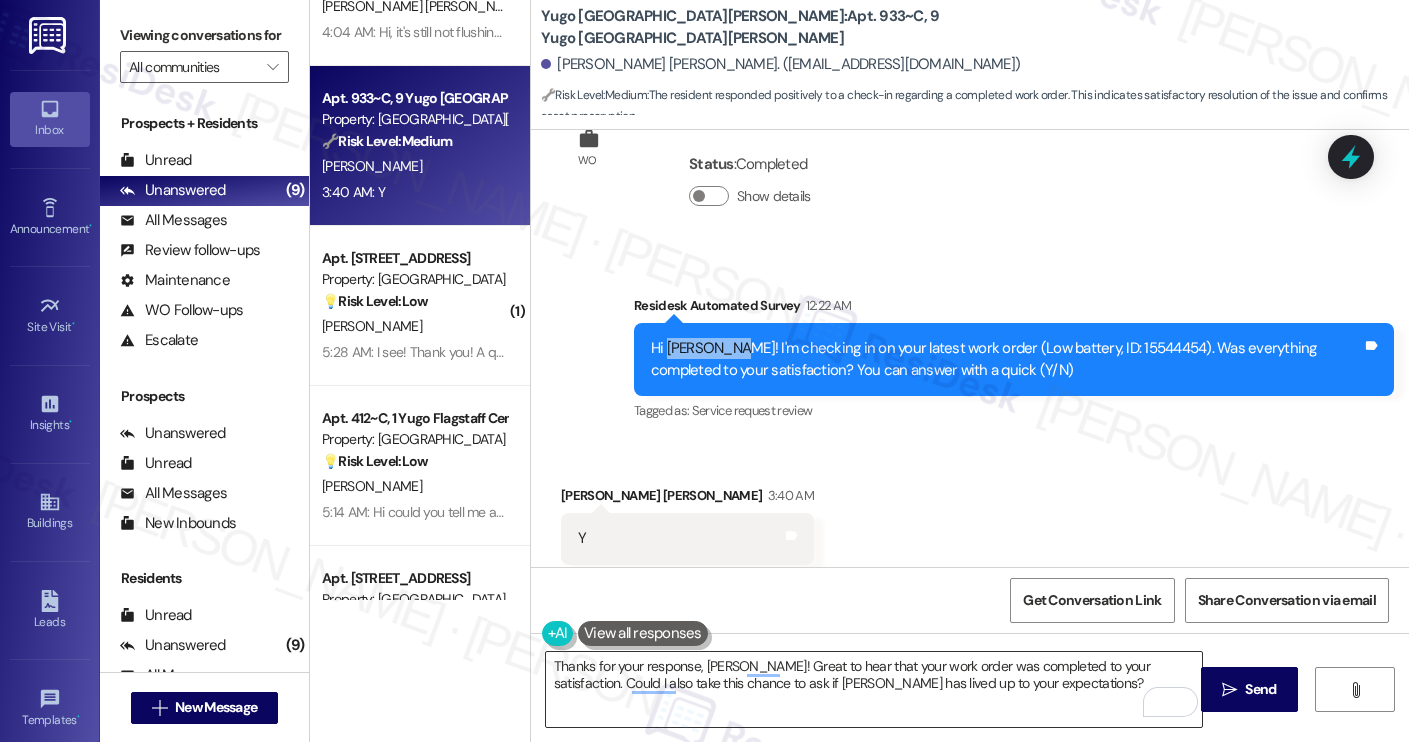 click on "Thanks for your response, [PERSON_NAME]! Great to hear that your work order was completed to your satisfaction. Could I also take this chance to ask if [PERSON_NAME] has lived up to your expectations?" at bounding box center (874, 689) 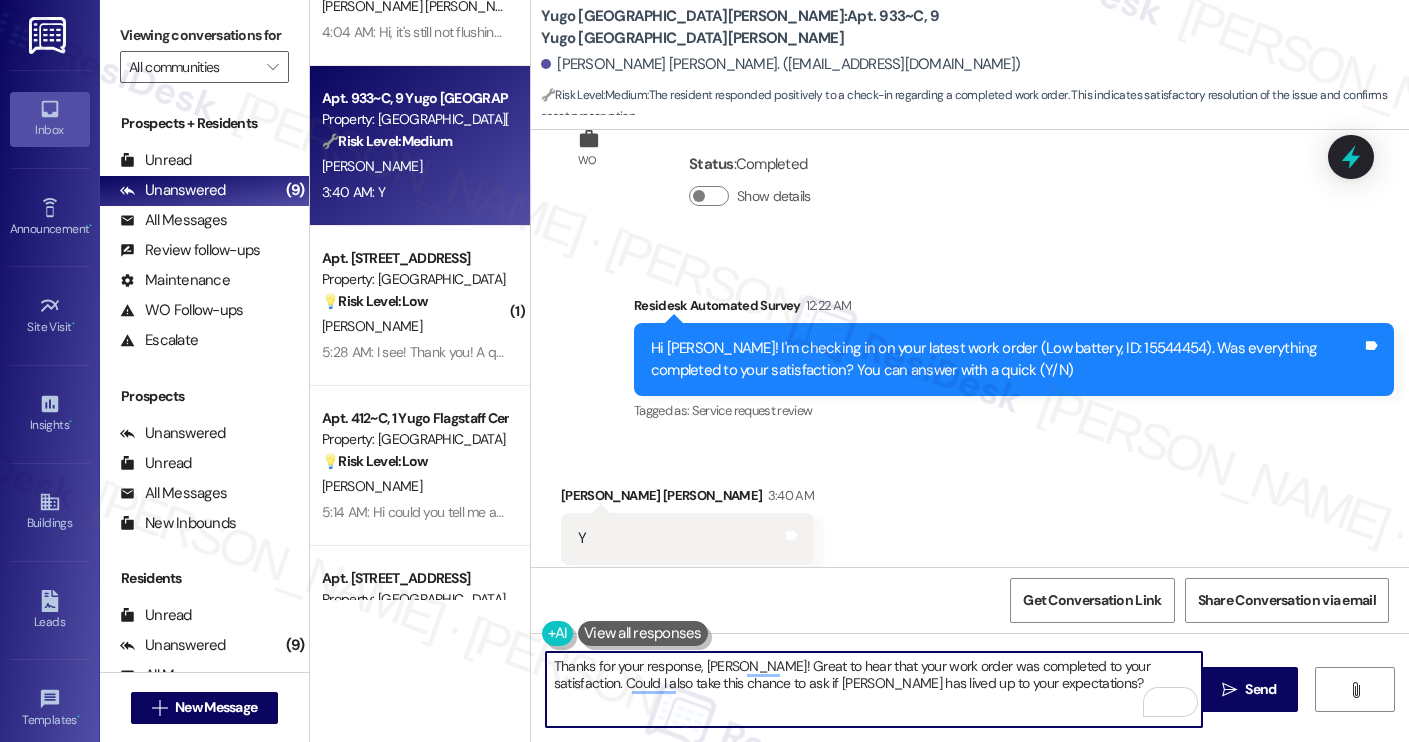 click on "Thanks for your response, [PERSON_NAME]! Great to hear that your work order was completed to your satisfaction. Could I also take this chance to ask if [PERSON_NAME] has lived up to your expectations?" at bounding box center (874, 689) 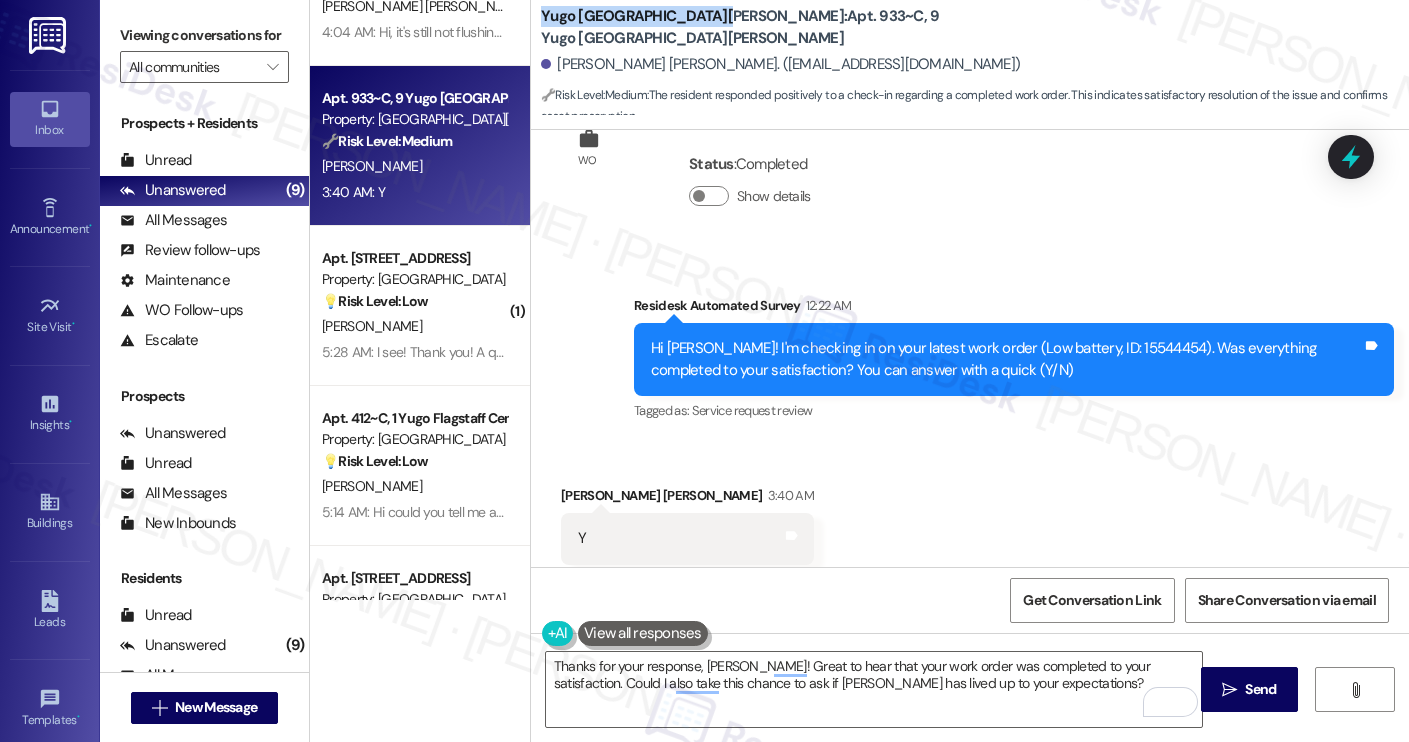 drag, startPoint x: 533, startPoint y: 10, endPoint x: 680, endPoint y: 11, distance: 147.0034 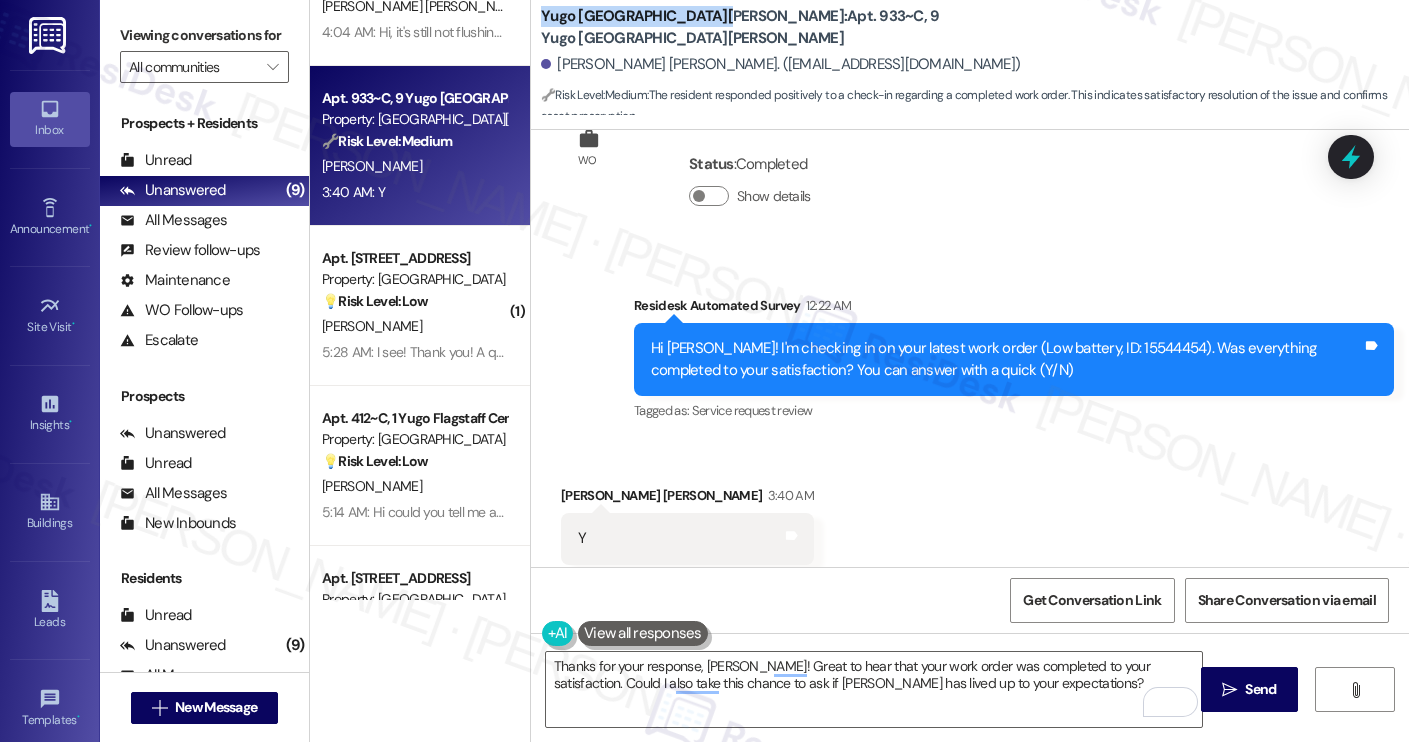 click on "Yugo [GEOGRAPHIC_DATA][PERSON_NAME]:  Apt. 933~C, [GEOGRAPHIC_DATA][PERSON_NAME]" at bounding box center (741, 27) 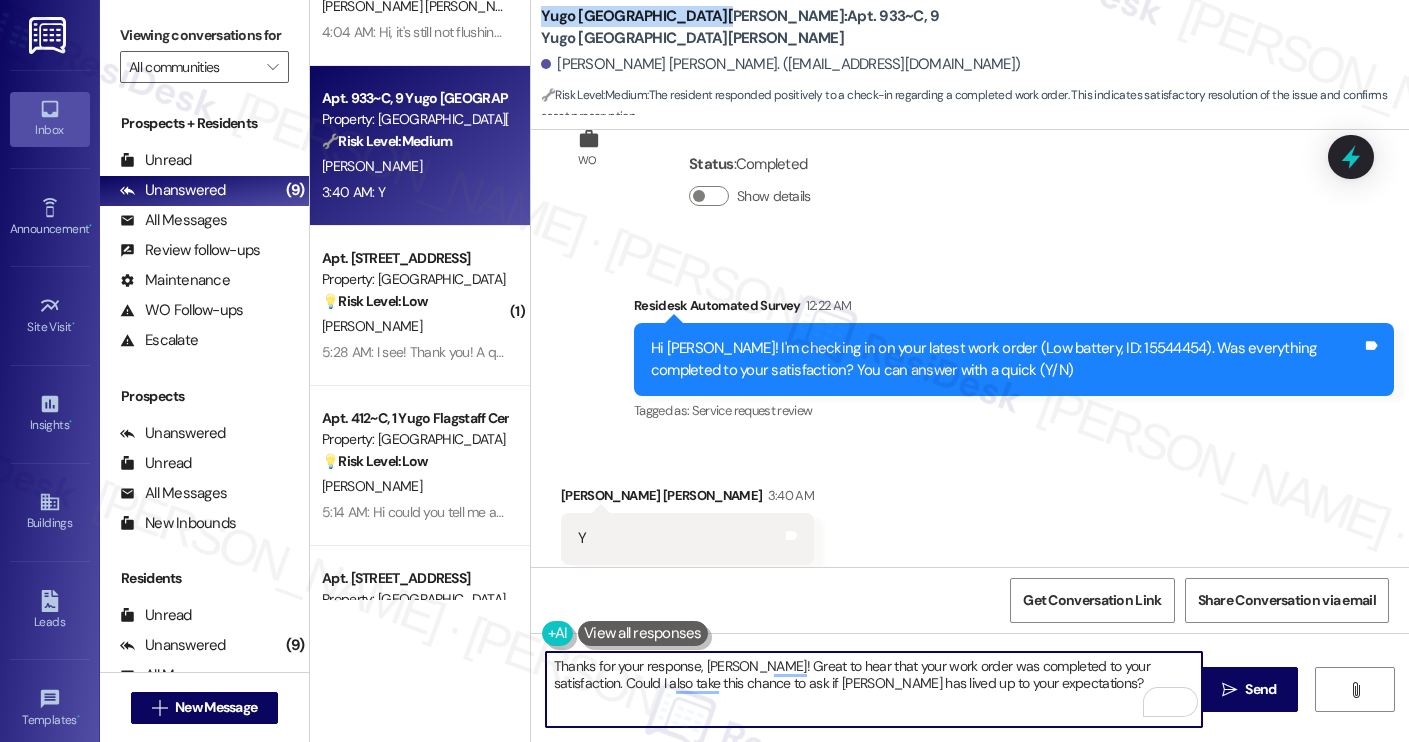 click on "Thanks for your response, [PERSON_NAME]! Great to hear that your work order was completed to your satisfaction. Could I also take this chance to ask if [PERSON_NAME] has lived up to your expectations?" at bounding box center [874, 689] 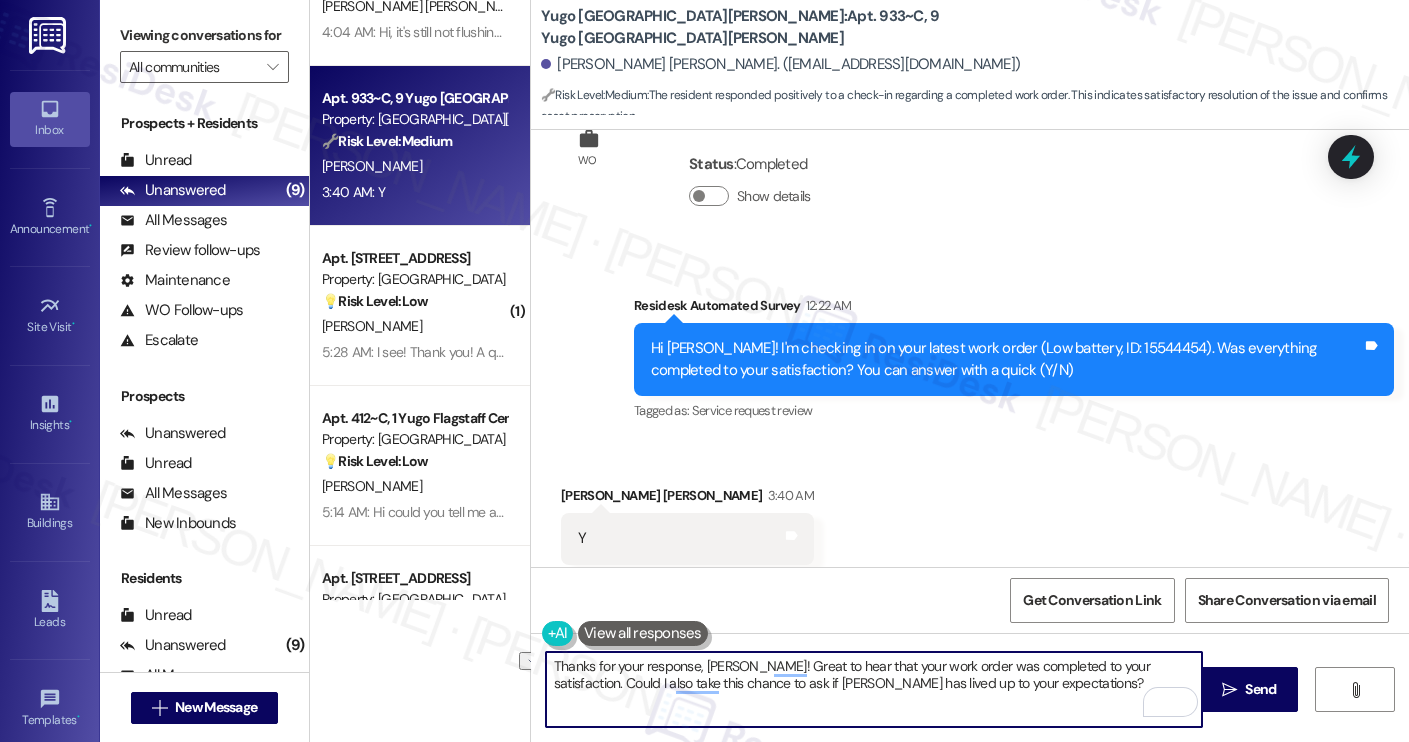paste on "[GEOGRAPHIC_DATA][PERSON_NAME]" 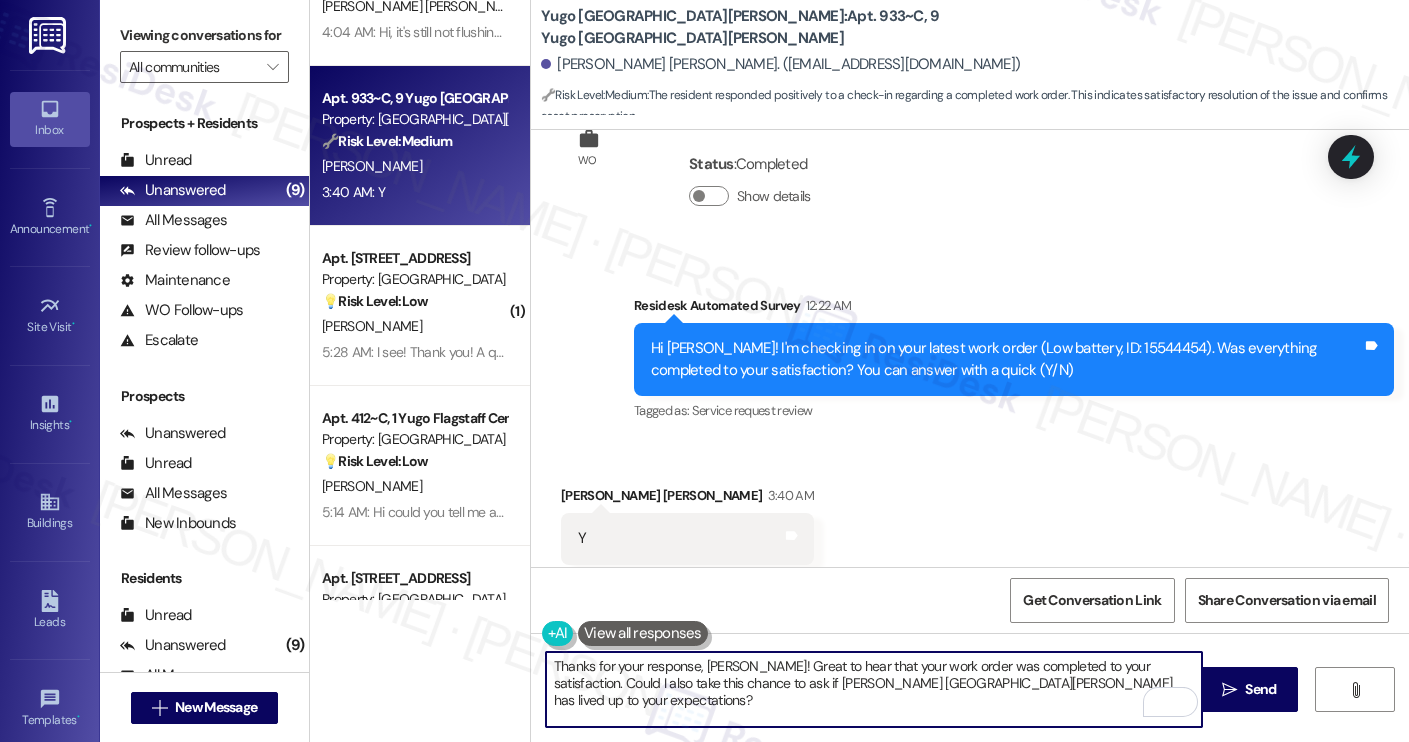 click on "Thanks for your response, [PERSON_NAME]! Great to hear that your work order was completed to your satisfaction. Could I also take this chance to ask if [PERSON_NAME] [GEOGRAPHIC_DATA][PERSON_NAME] has lived up to your expectations?" at bounding box center [874, 689] 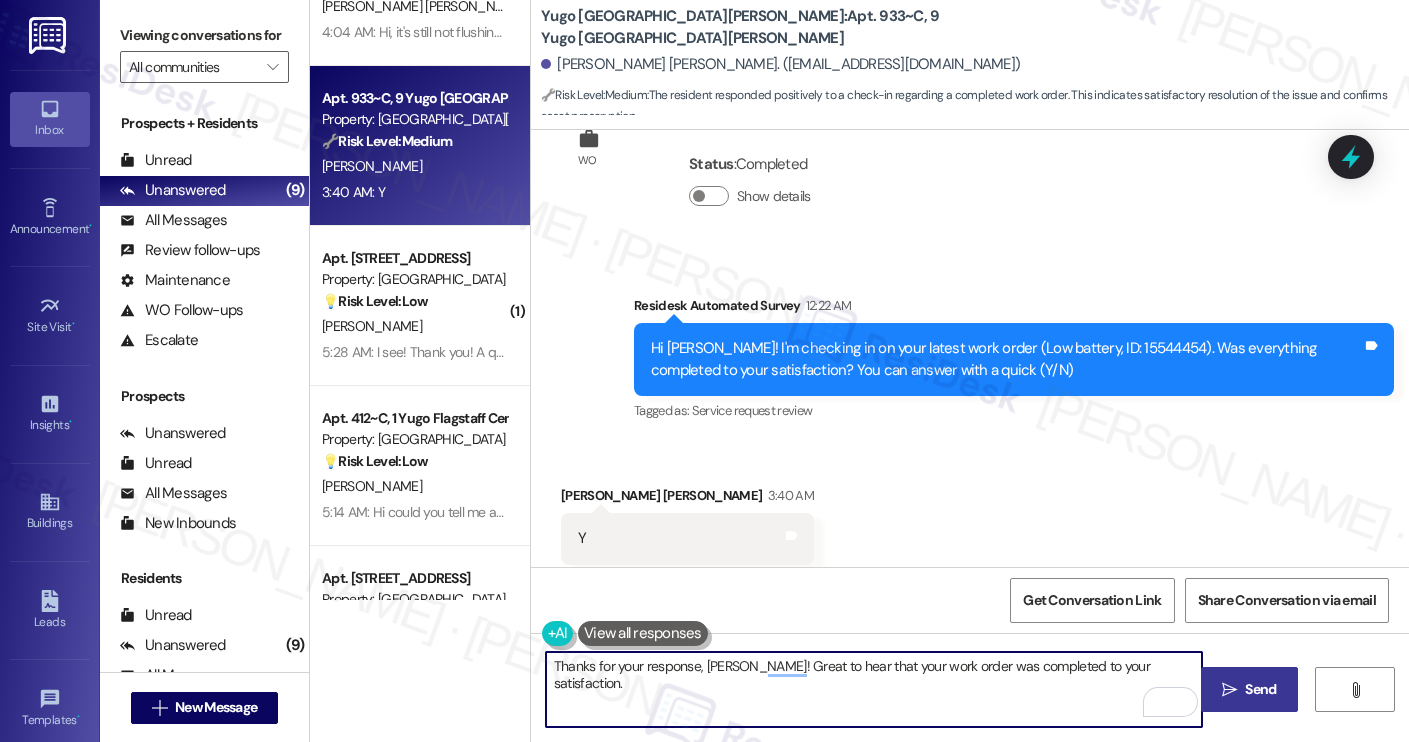 type on "Thanks for your response, [PERSON_NAME]! Great to hear that your work order was completed to your satisfaction." 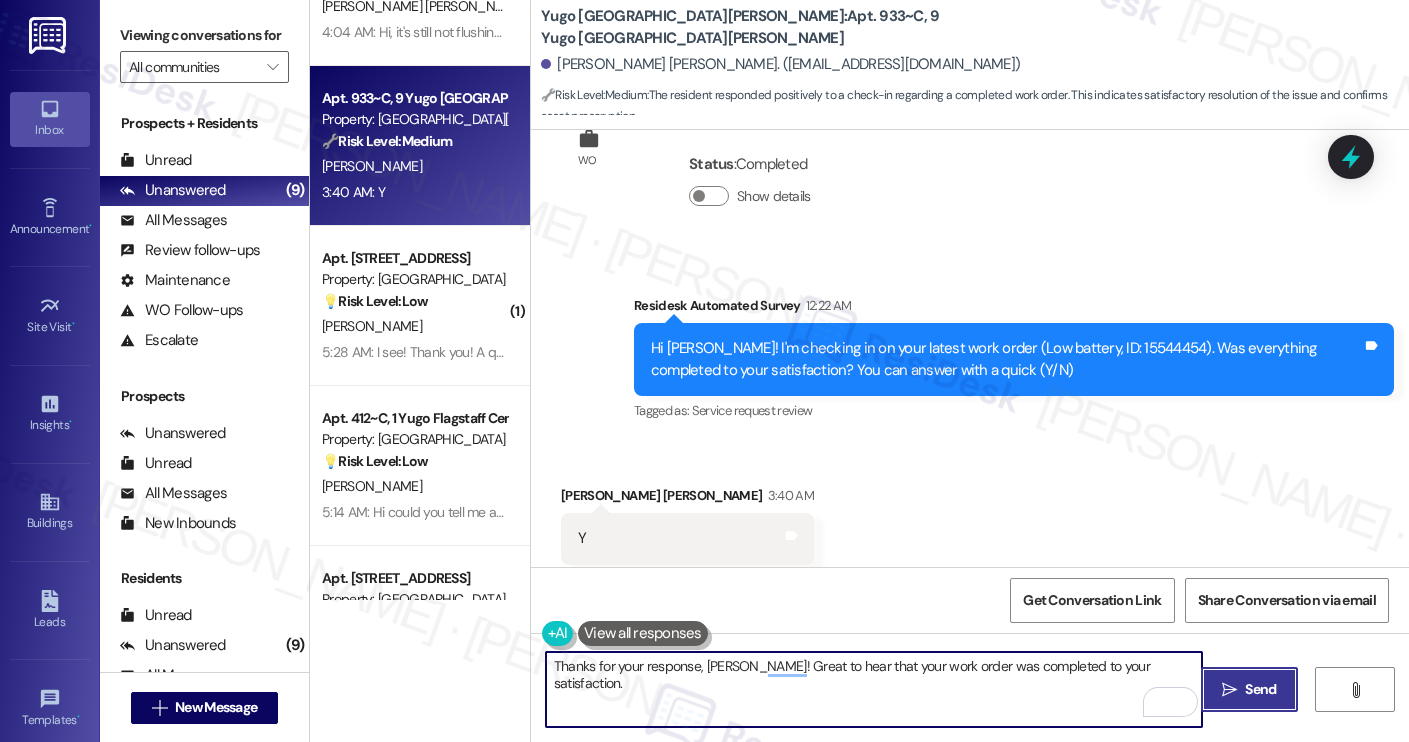 click on " Send" at bounding box center (1249, 689) 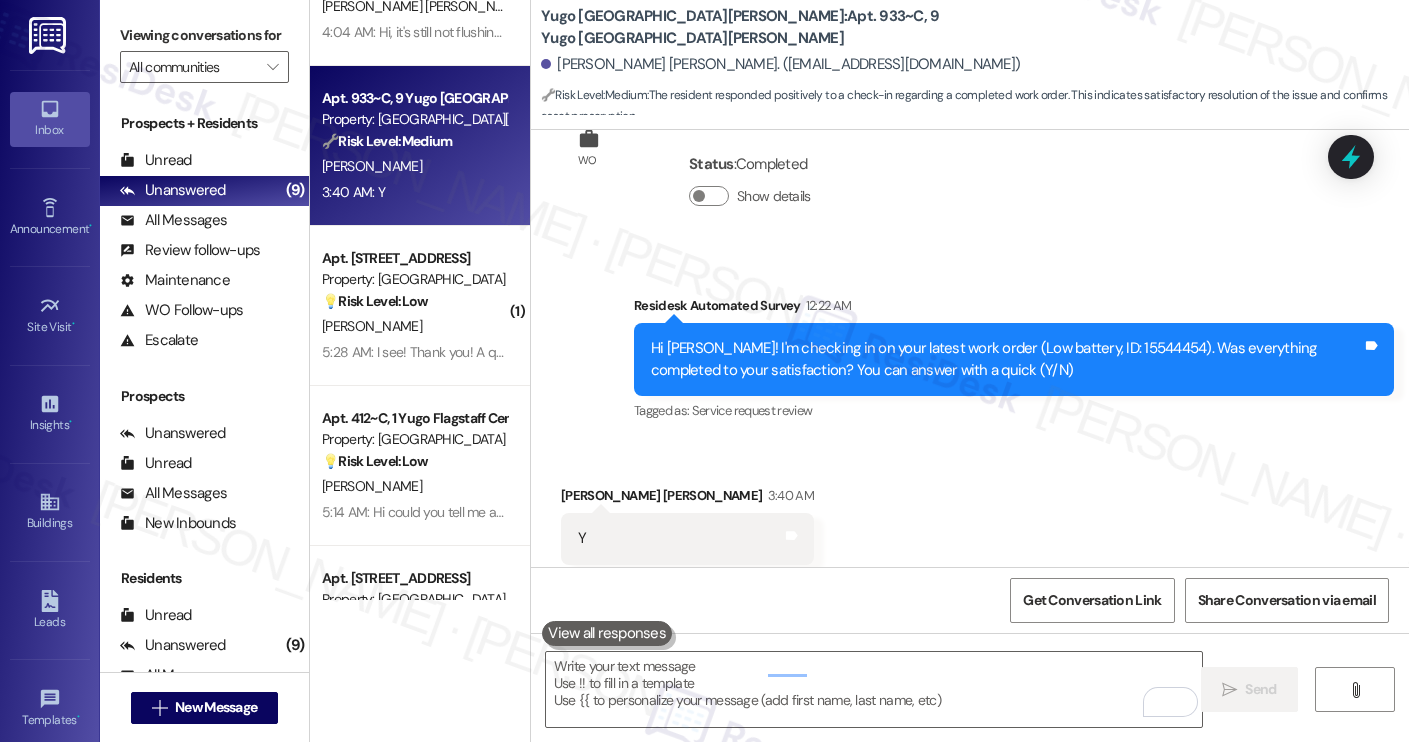 scroll, scrollTop: 1747, scrollLeft: 0, axis: vertical 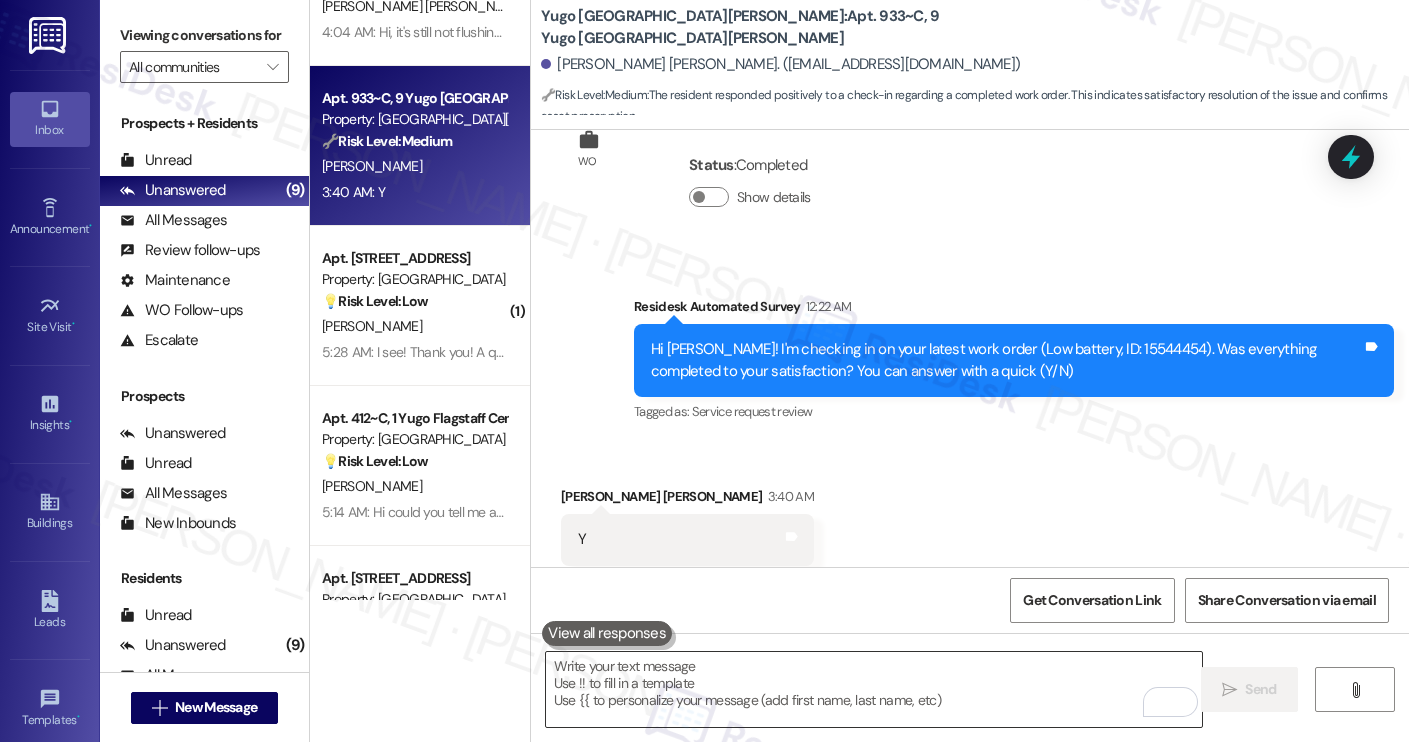 click at bounding box center [874, 689] 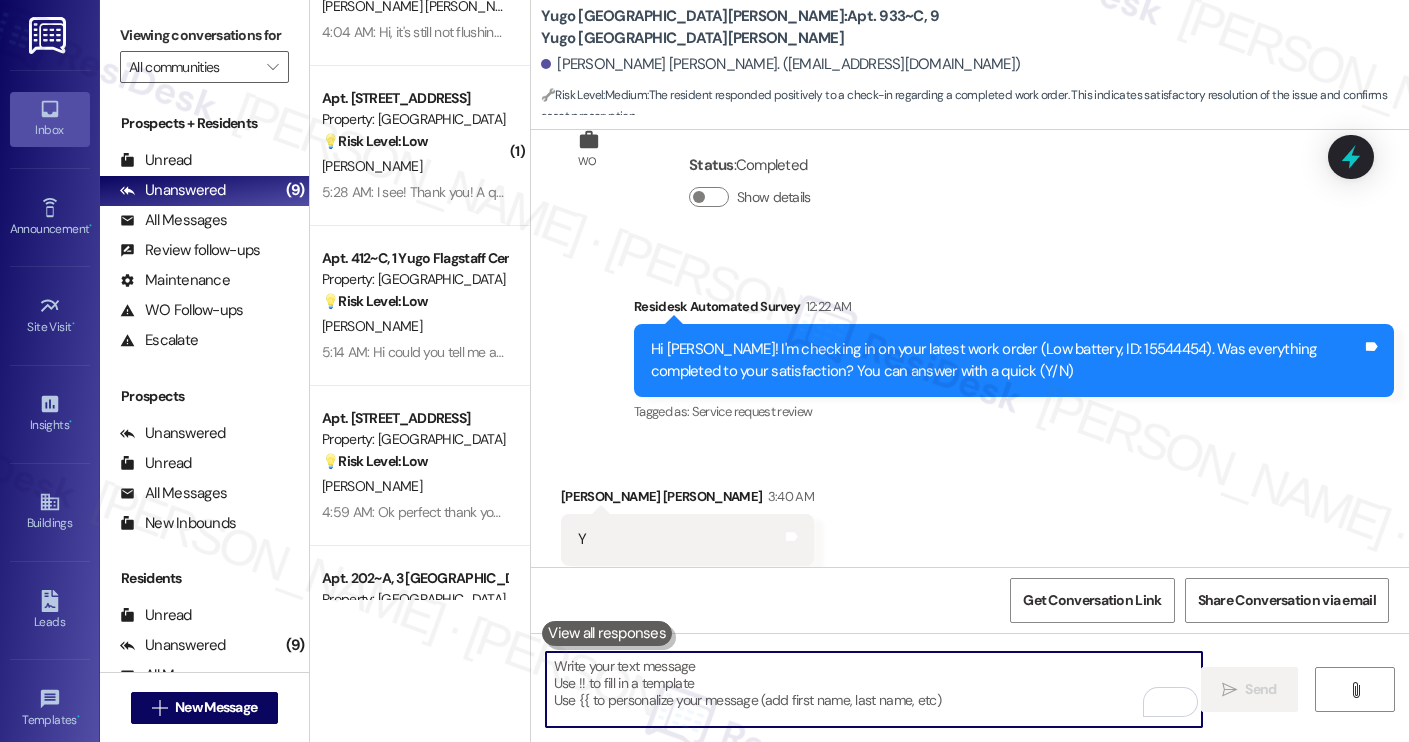 paste on "Could I also take this chance to ask if [PERSON_NAME] [GEOGRAPHIC_DATA][PERSON_NAME] has lived up to your expectations?" 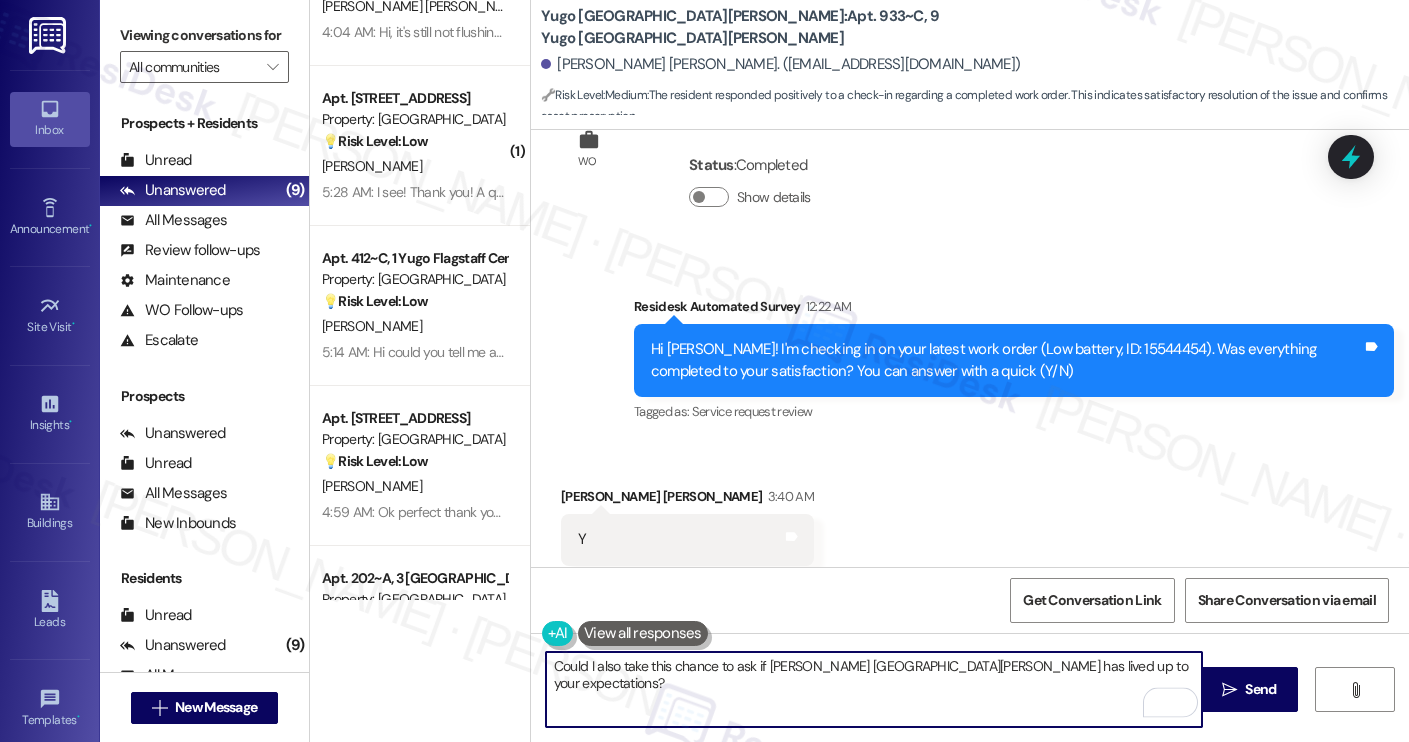 scroll, scrollTop: 1888, scrollLeft: 0, axis: vertical 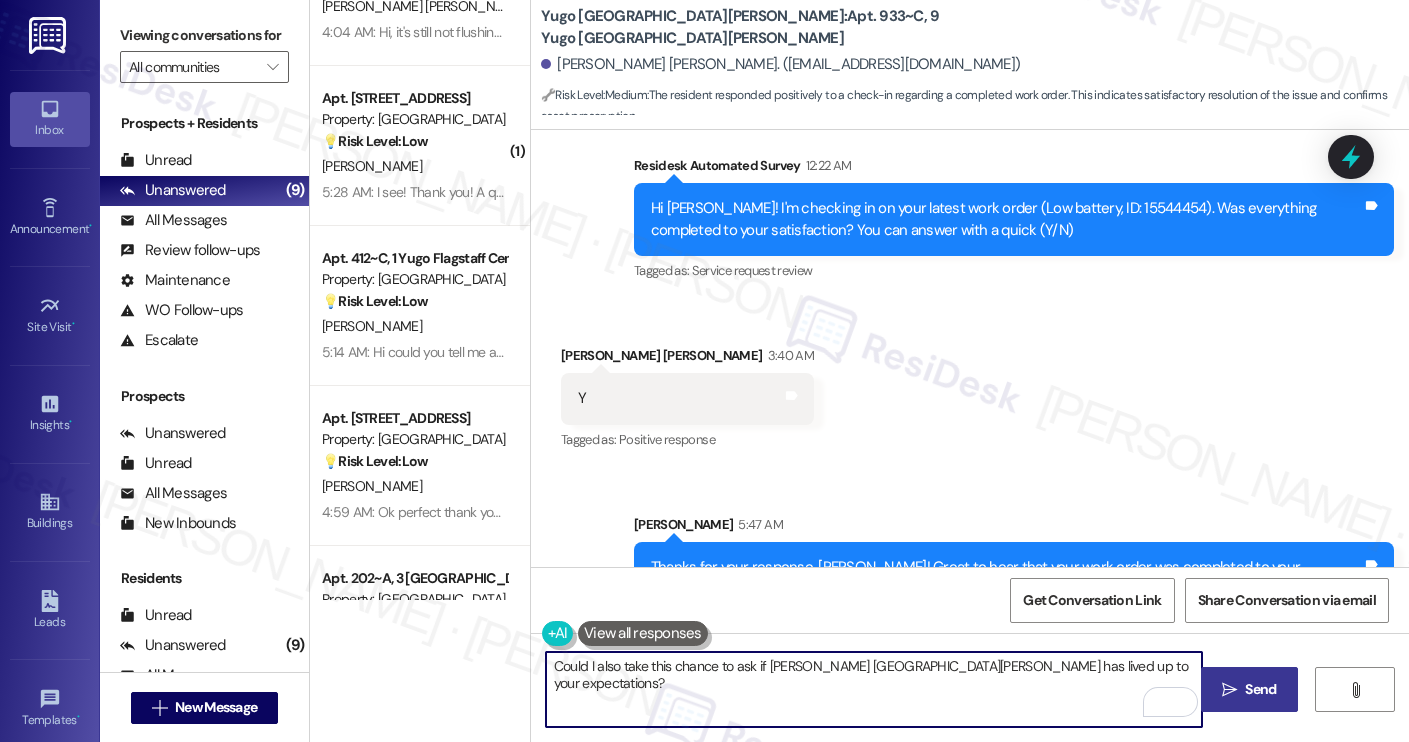 type on "Could I also take this chance to ask if [PERSON_NAME] [GEOGRAPHIC_DATA][PERSON_NAME] has lived up to your expectations?" 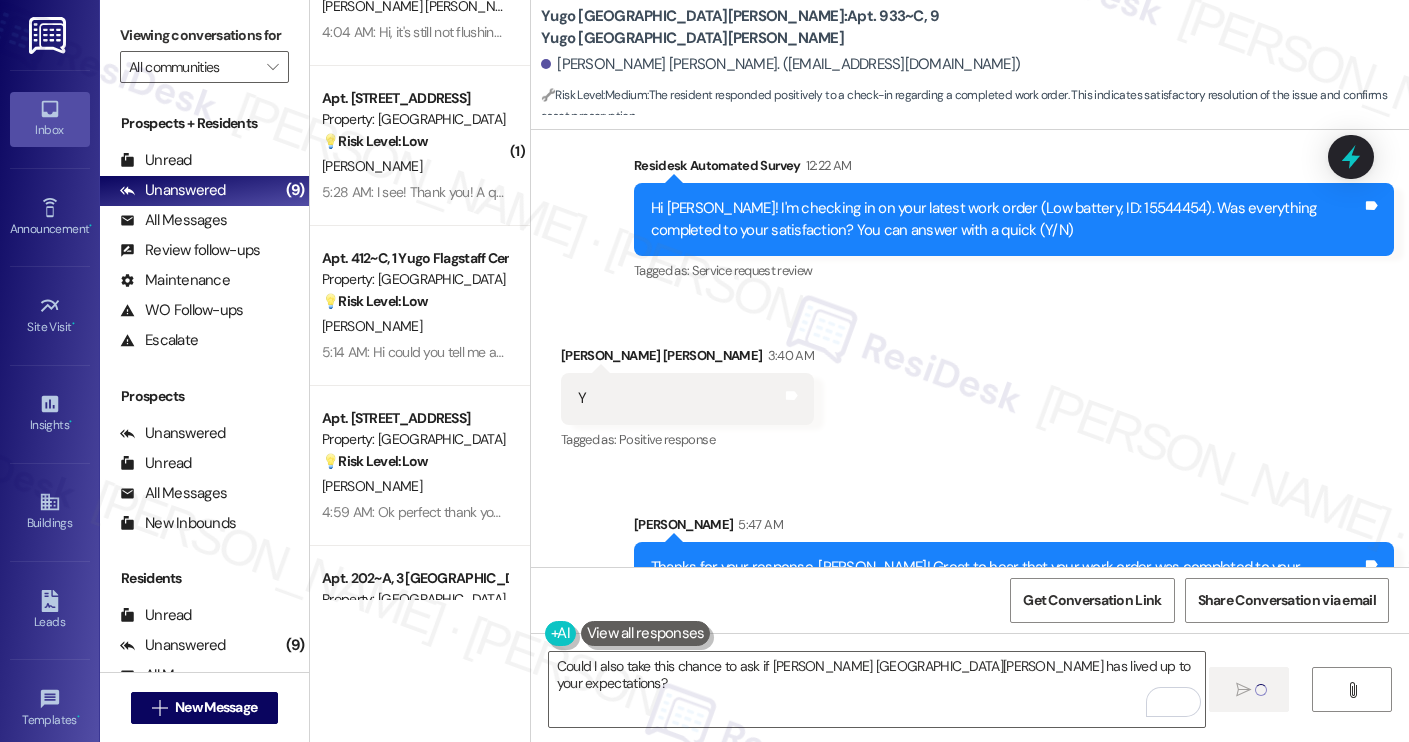 type 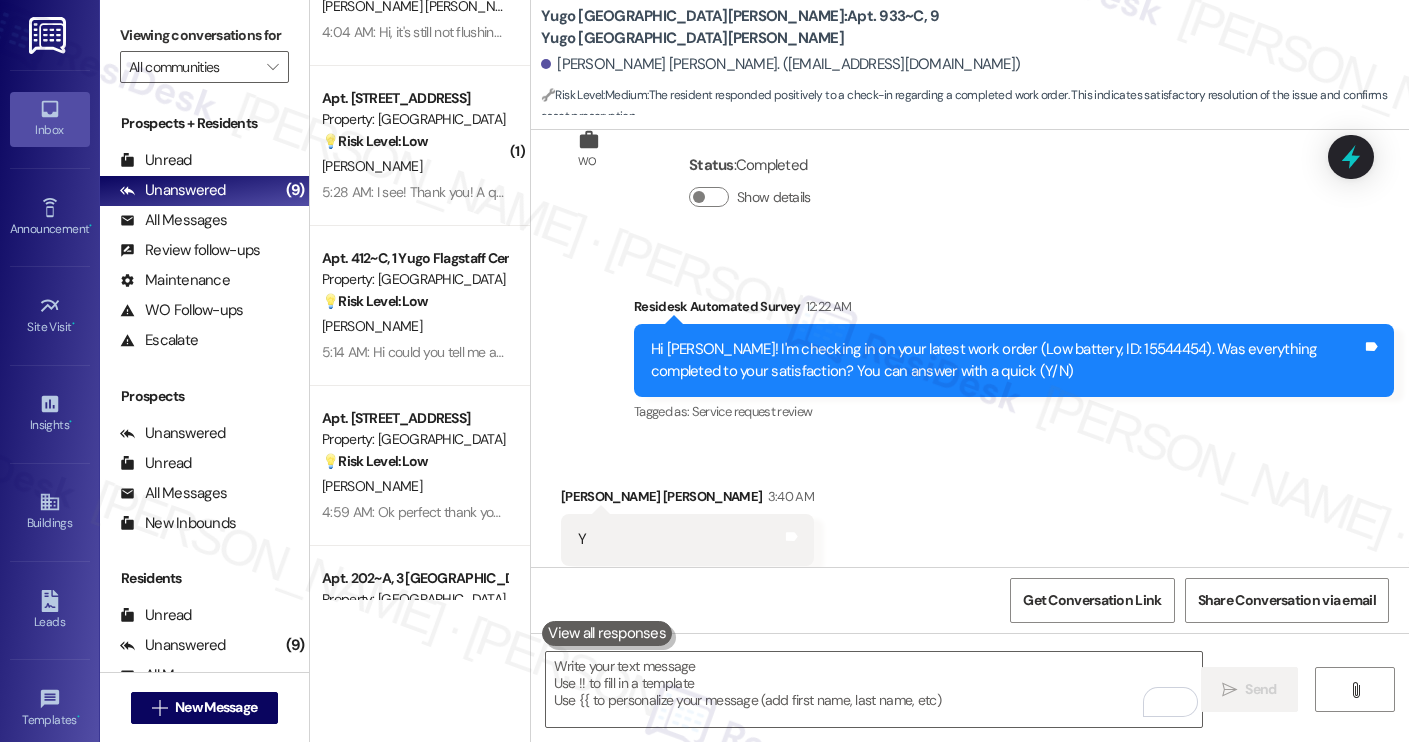 scroll, scrollTop: 2027, scrollLeft: 0, axis: vertical 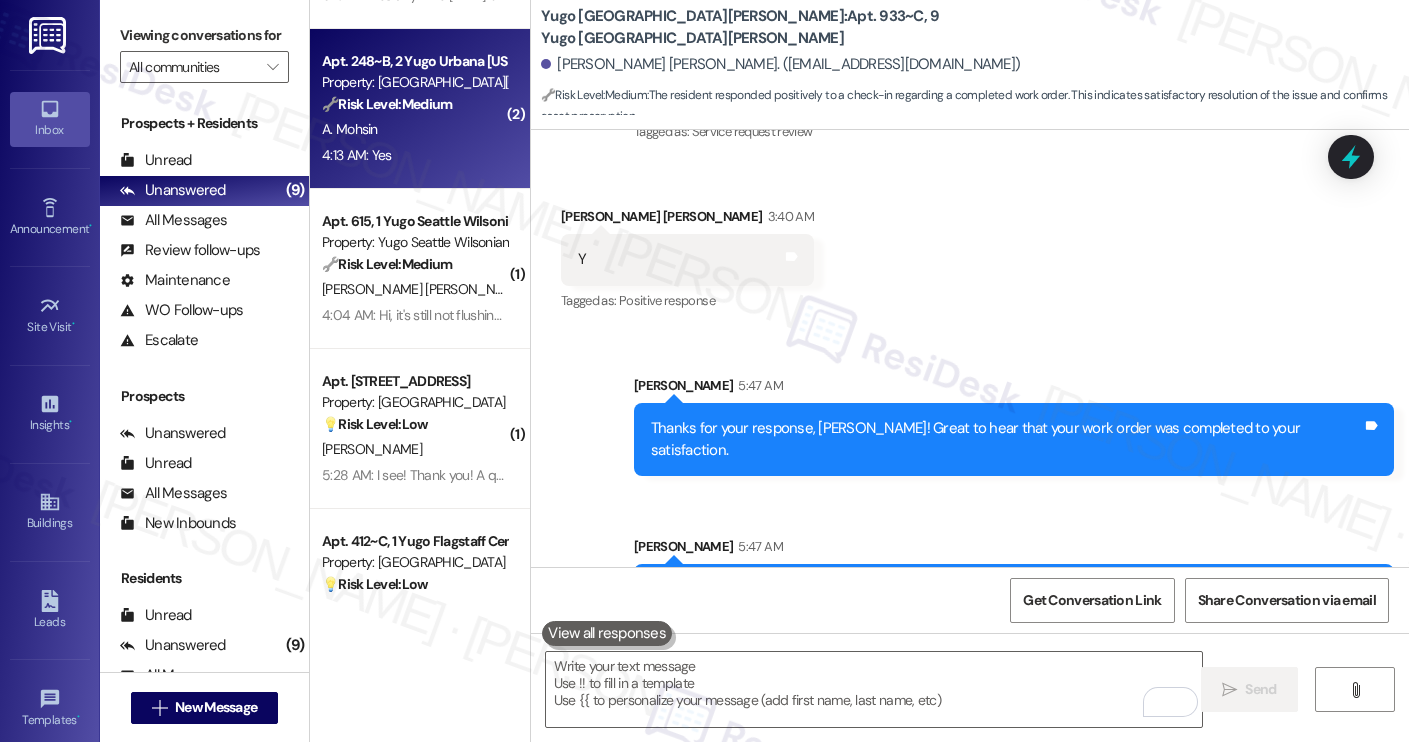 click on "4:13 AM: Yes  4:13 AM: Yes" at bounding box center [414, 155] 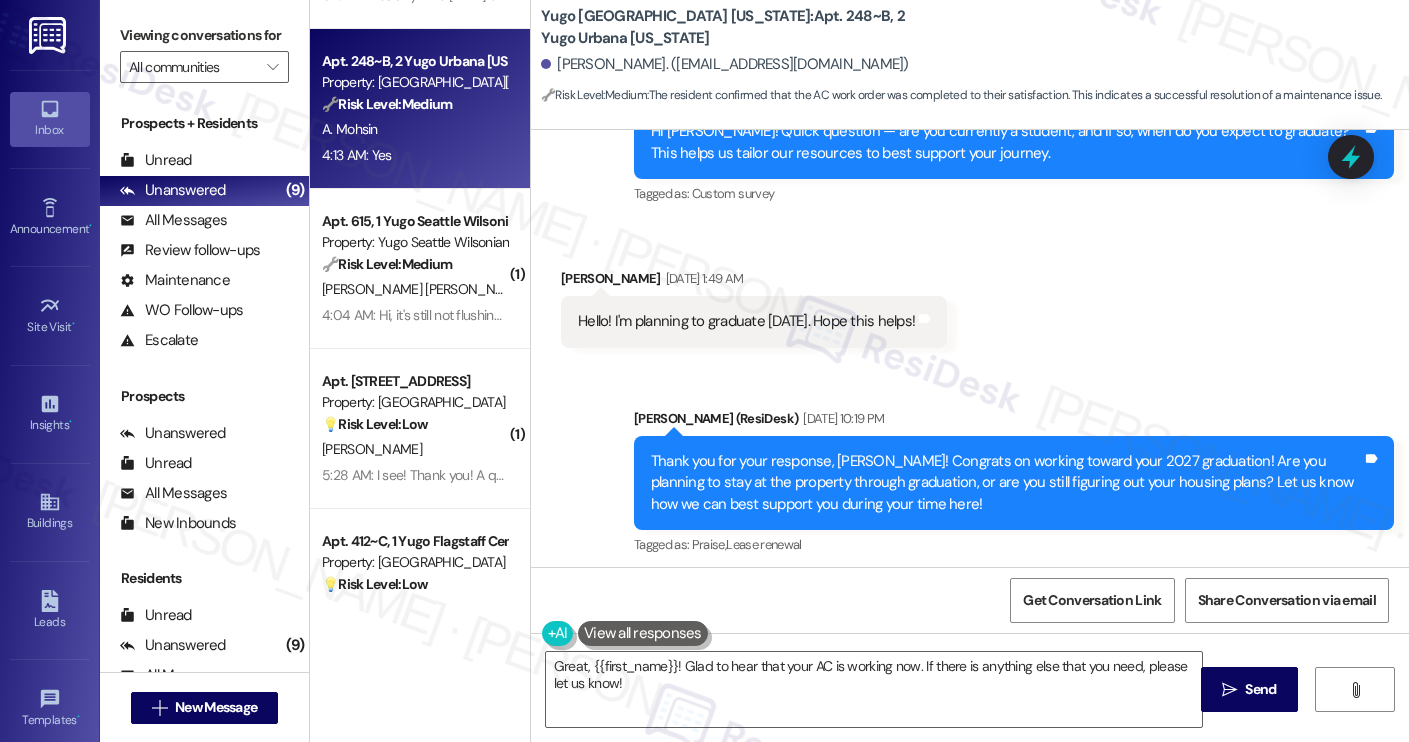 scroll, scrollTop: 666, scrollLeft: 0, axis: vertical 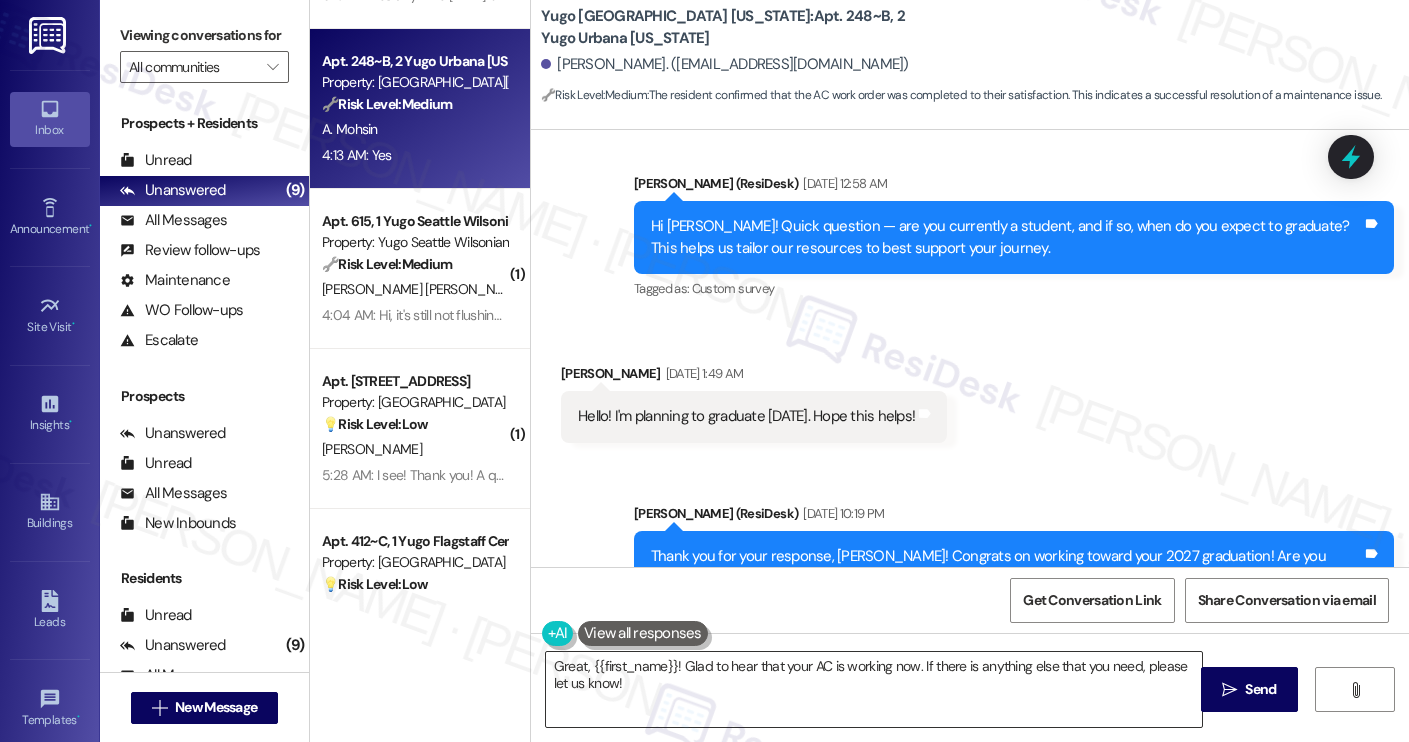 click on "Great, {{first_name}}! Glad to hear that your AC is working now. If there is anything else that you need, please let us know!" at bounding box center [874, 689] 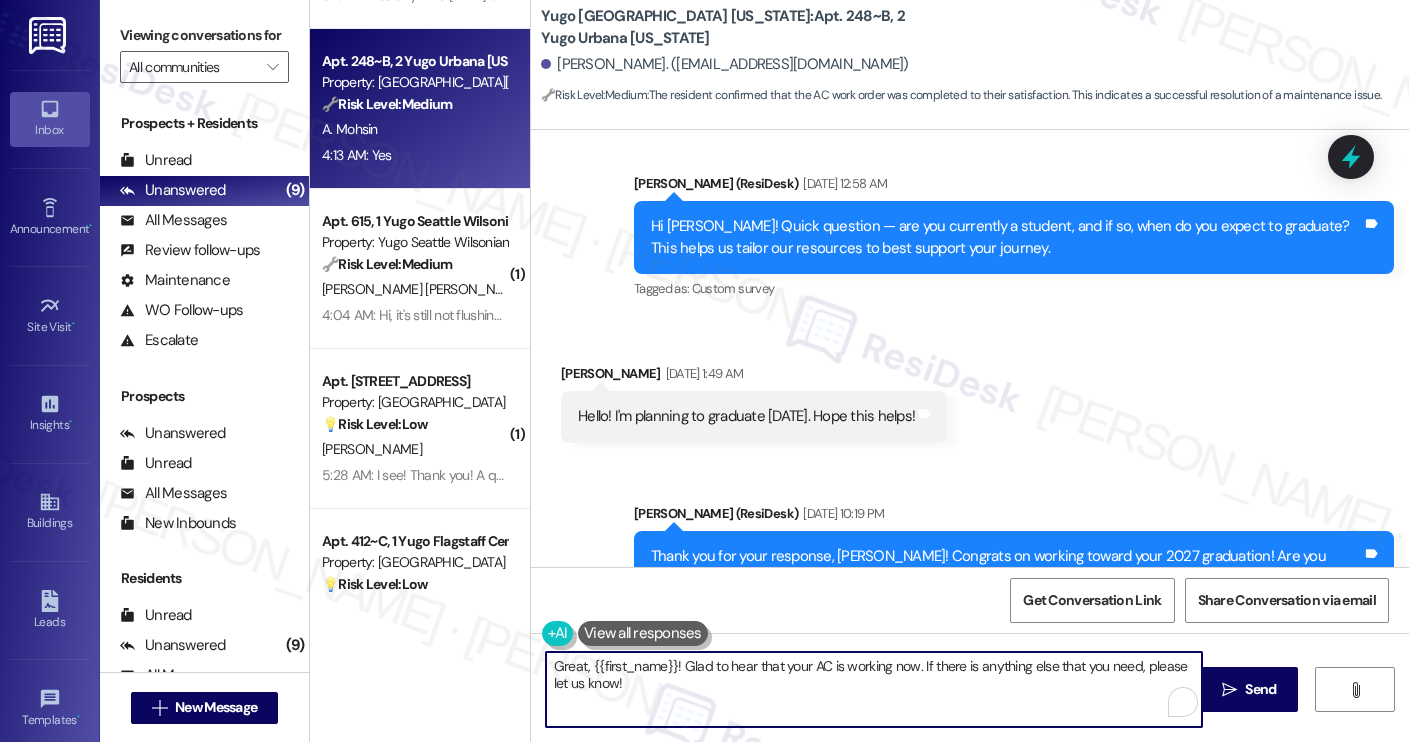 paste on "Thanks for your response, [PERSON_NAME]! Great to hear that your work order was completed to your satisfaction. Could I also take this chance to ask if [PERSON_NAME] has lived up to your expectations?" 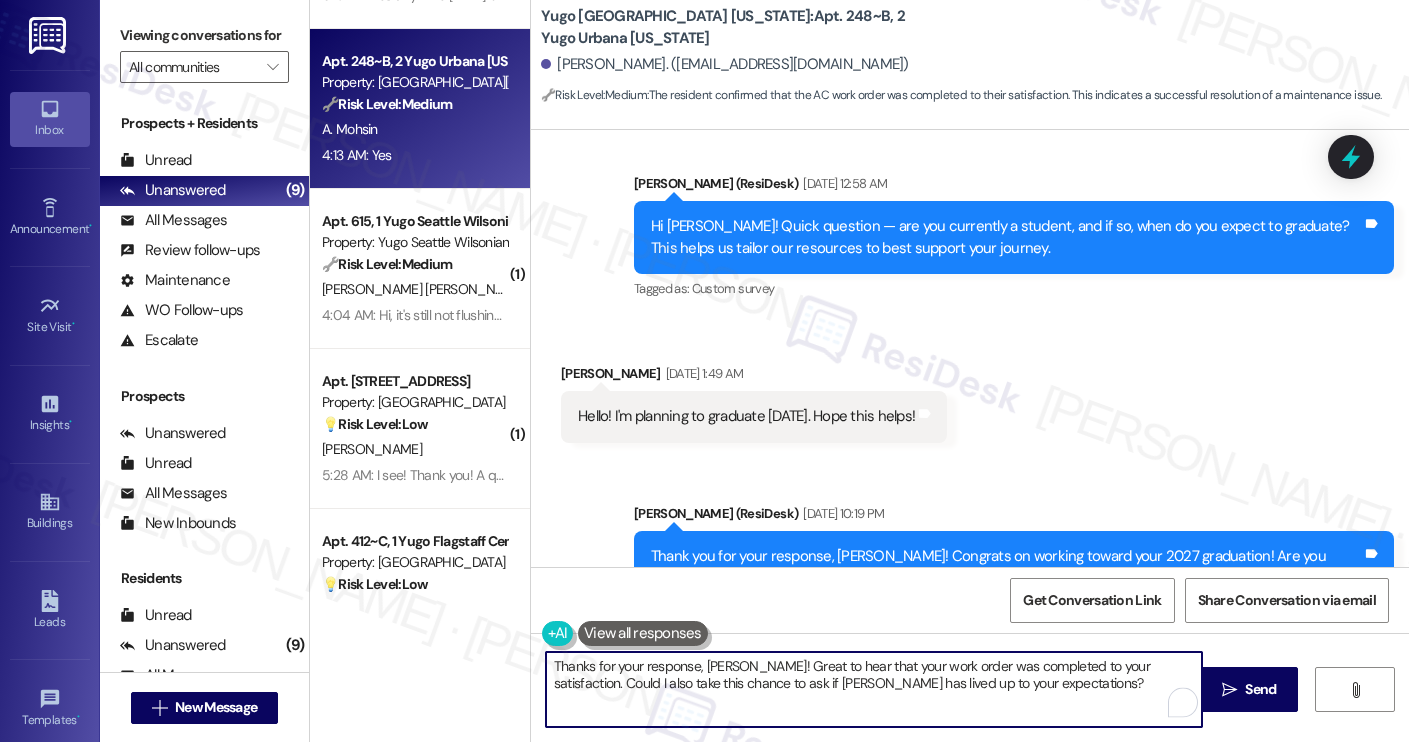 click on "[PERSON_NAME] [DATE] 1:49 AM" at bounding box center [754, 377] 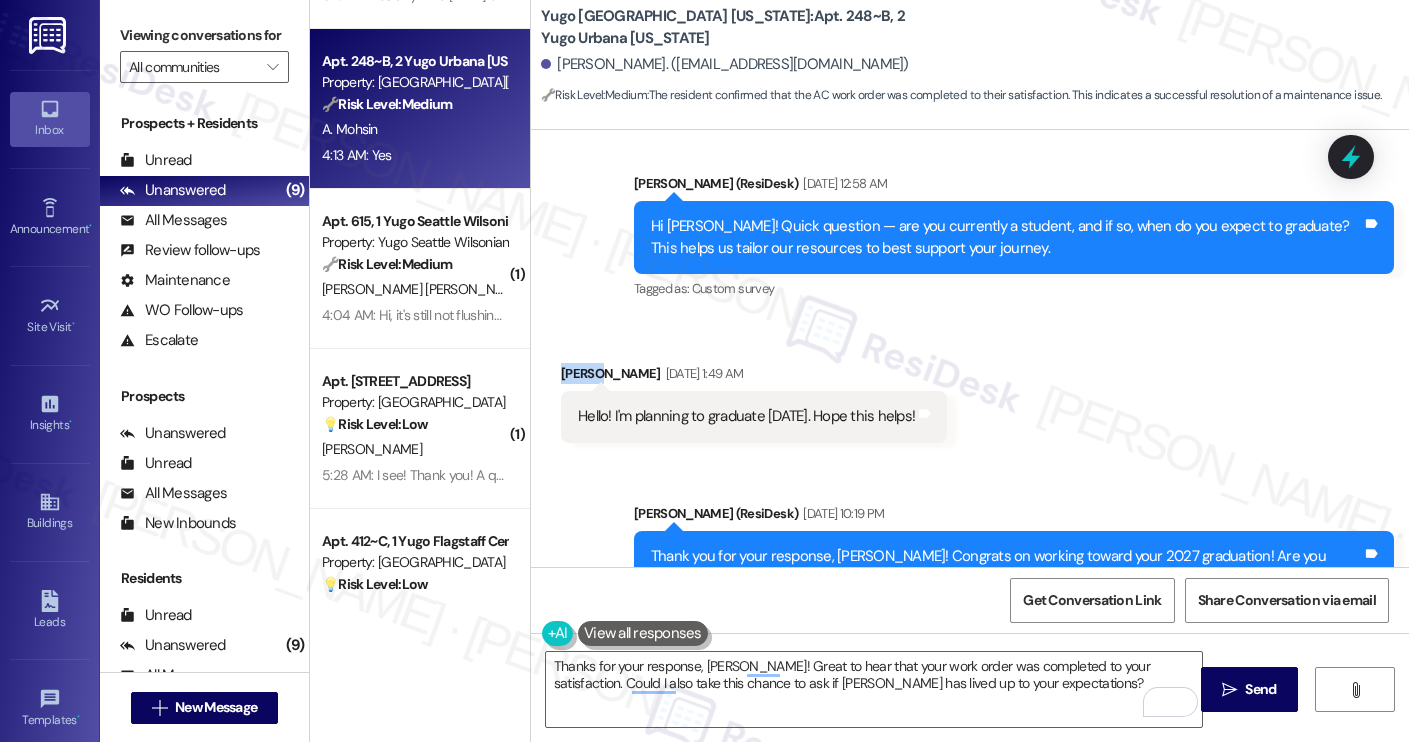 copy on "[PERSON_NAME]" 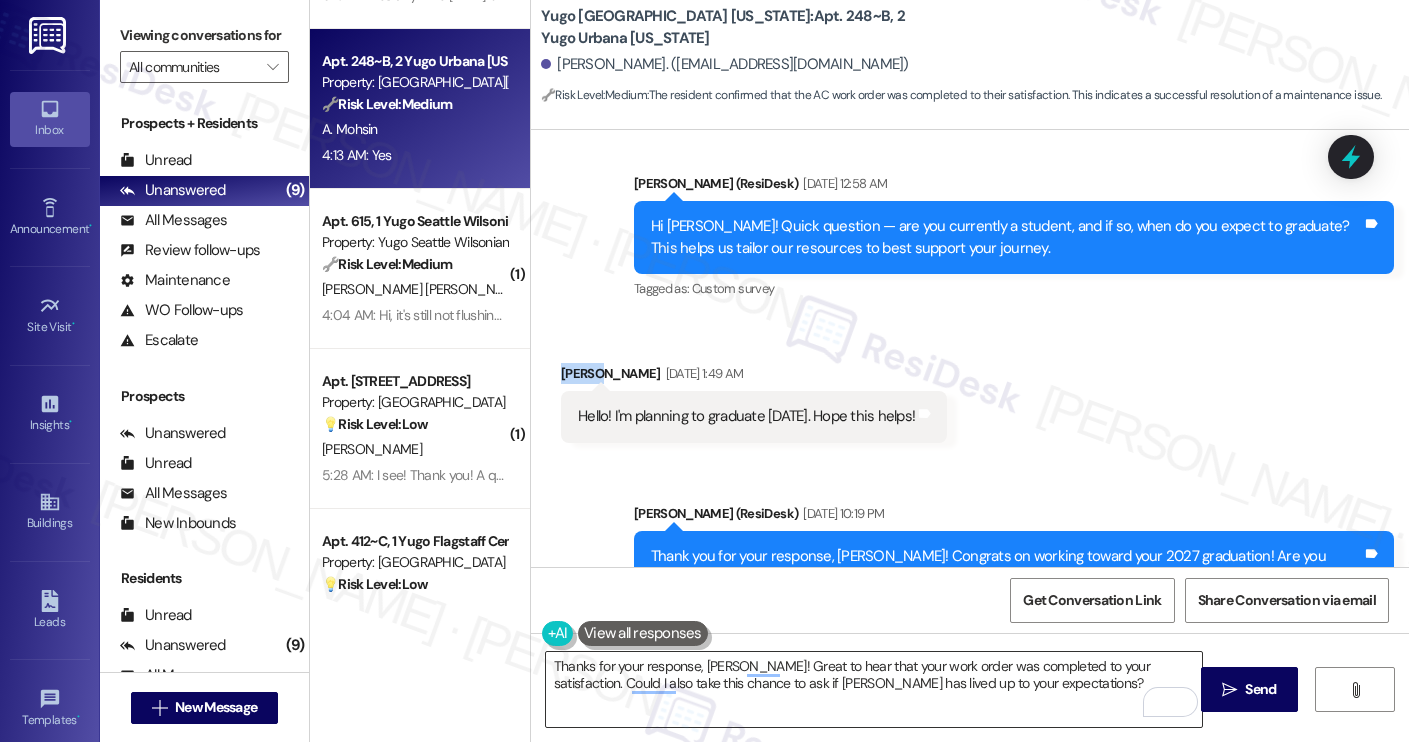 click on "Thanks for your response, [PERSON_NAME]! Great to hear that your work order was completed to your satisfaction. Could I also take this chance to ask if [PERSON_NAME] has lived up to your expectations?" at bounding box center (874, 689) 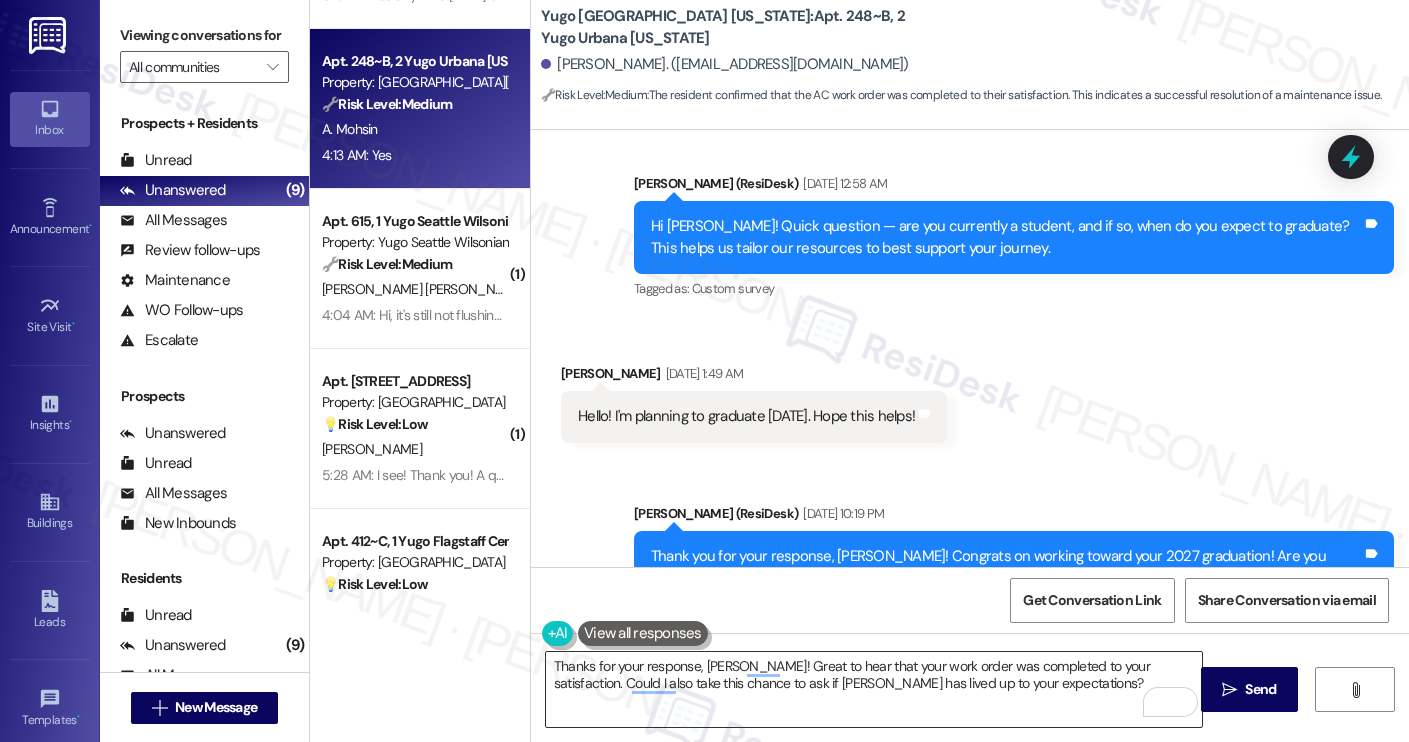 click on "Thanks for your response, [PERSON_NAME]! Great to hear that your work order was completed to your satisfaction. Could I also take this chance to ask if [PERSON_NAME] has lived up to your expectations?" at bounding box center (874, 689) 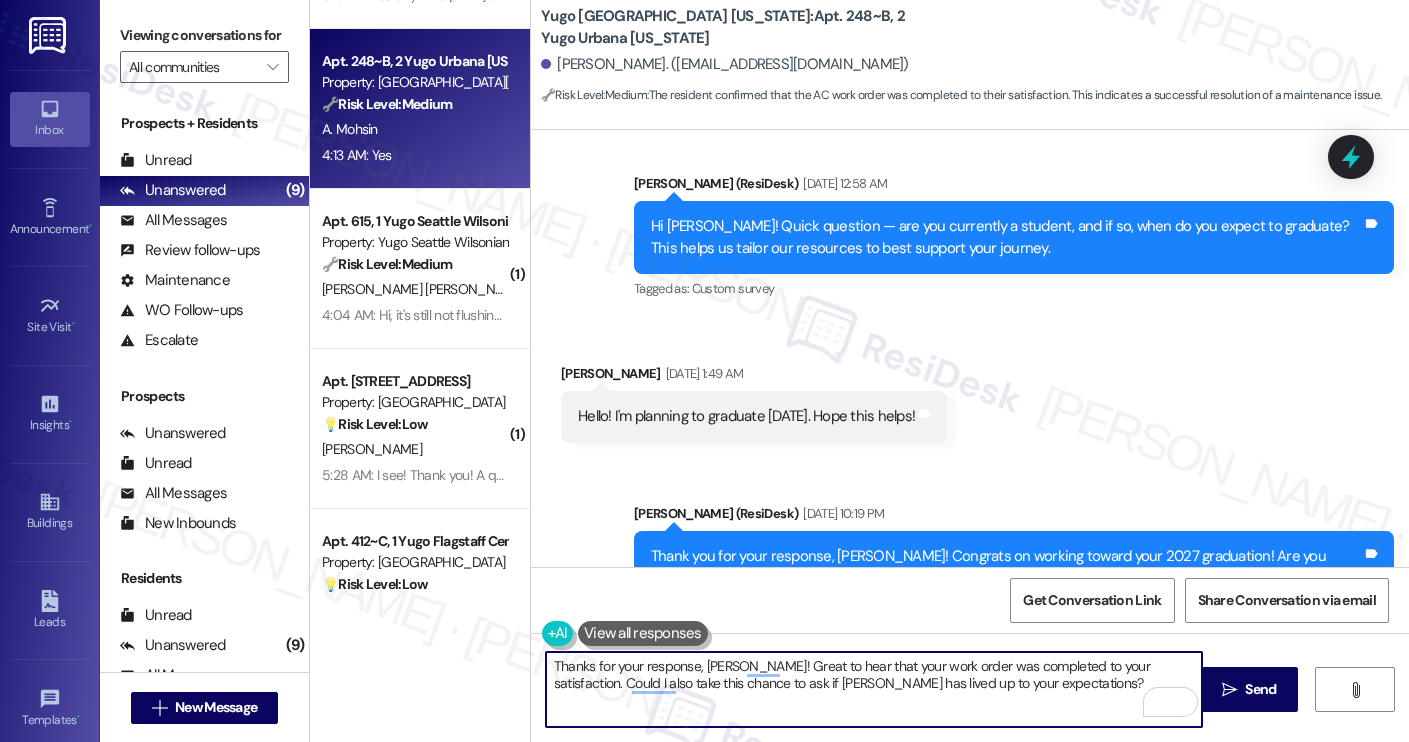 paste on "[PERSON_NAME]" 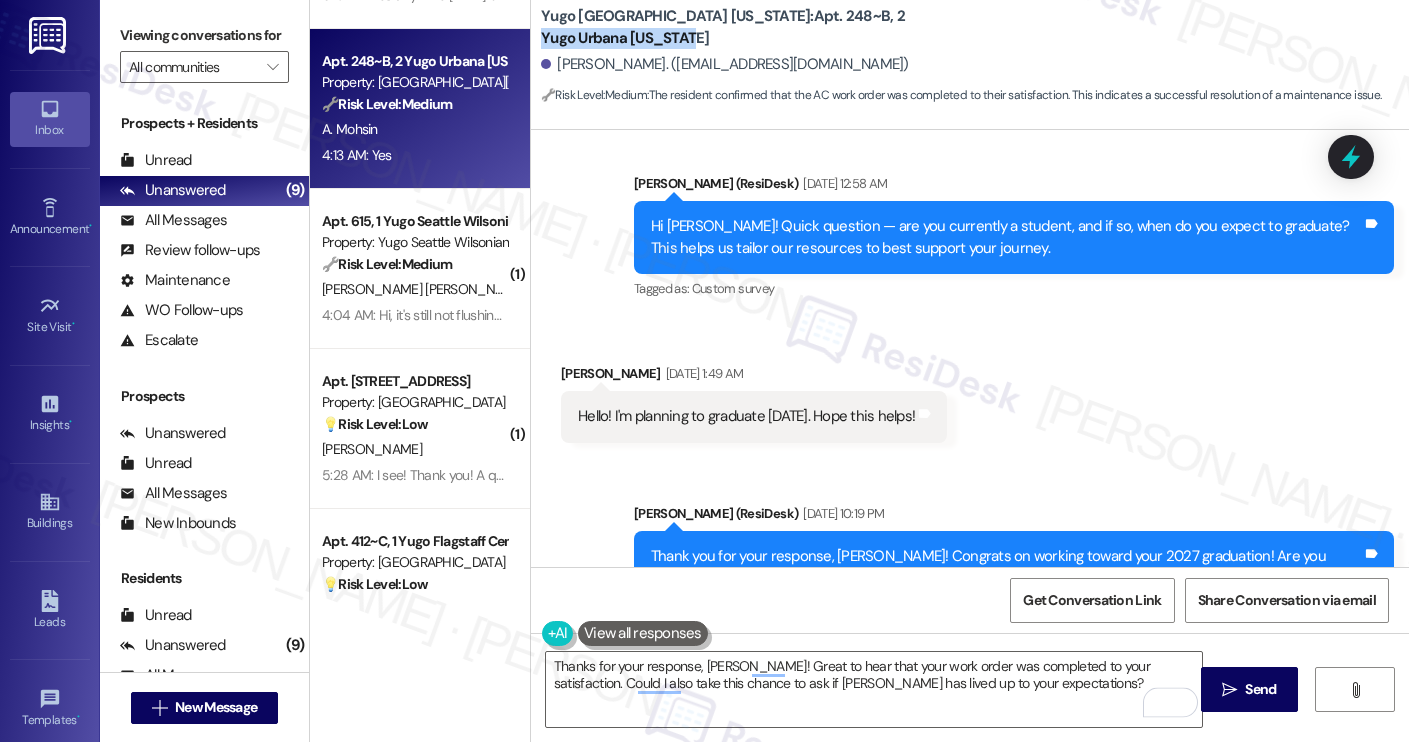drag, startPoint x: 755, startPoint y: 27, endPoint x: 915, endPoint y: 34, distance: 160.15305 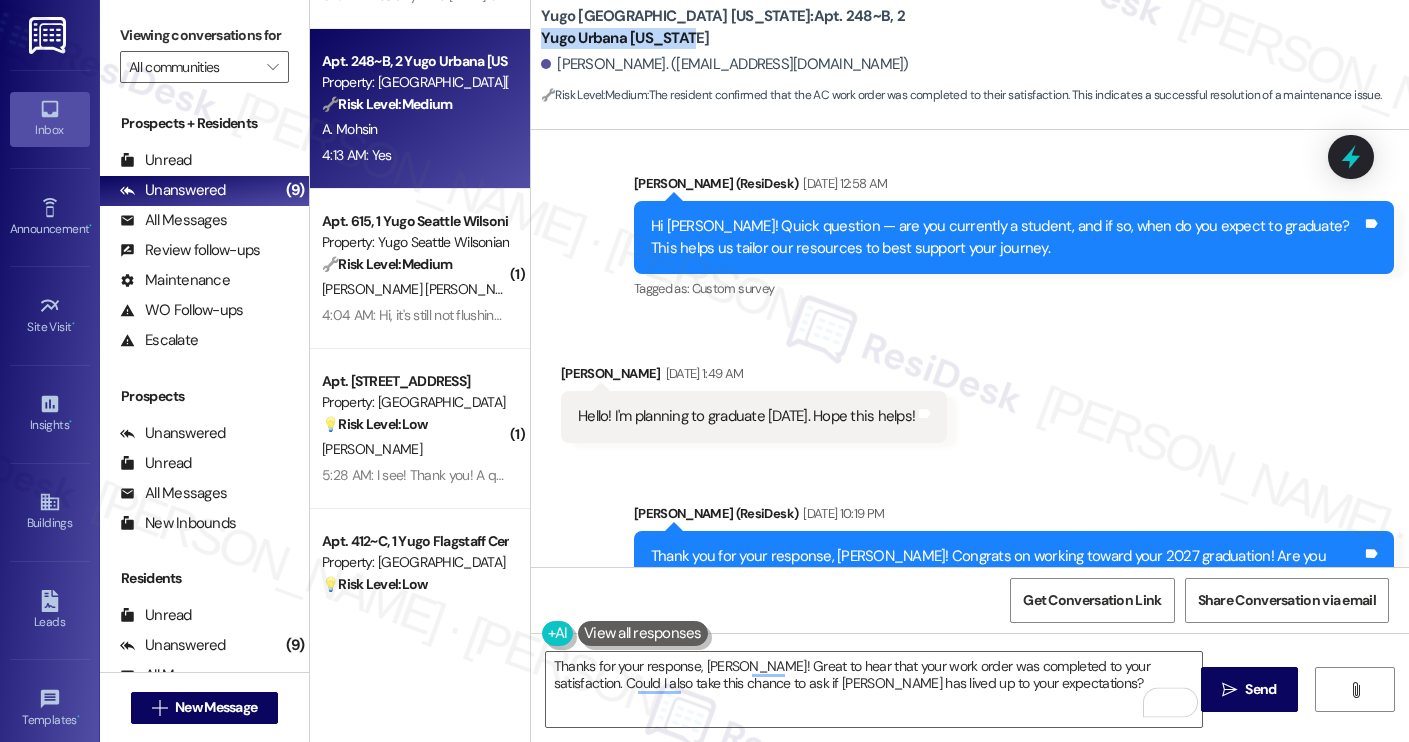 click on "Yugo [GEOGRAPHIC_DATA] [US_STATE]:  Apt. 248~B, 2 Yugo Urbana [US_STATE]" at bounding box center [741, 27] 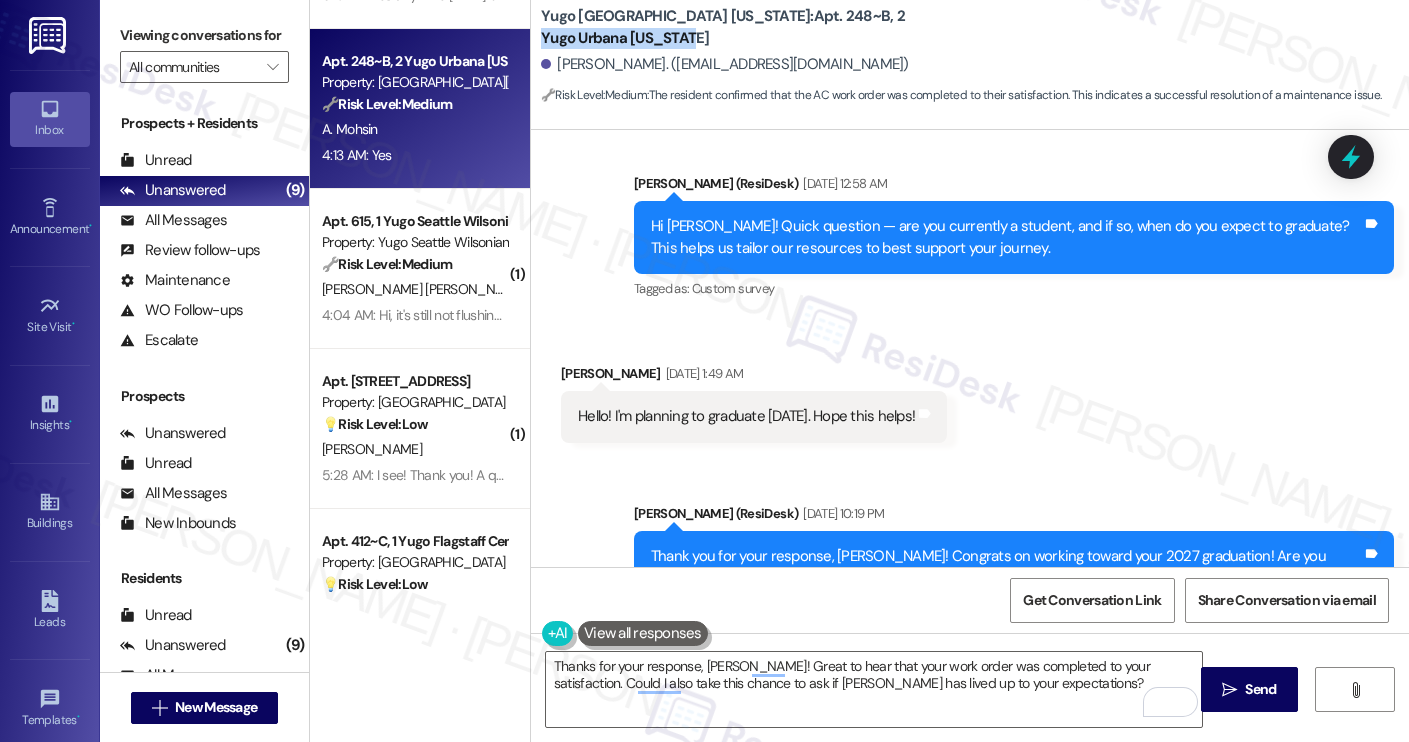 copy on "Yugo Urbana [US_STATE]" 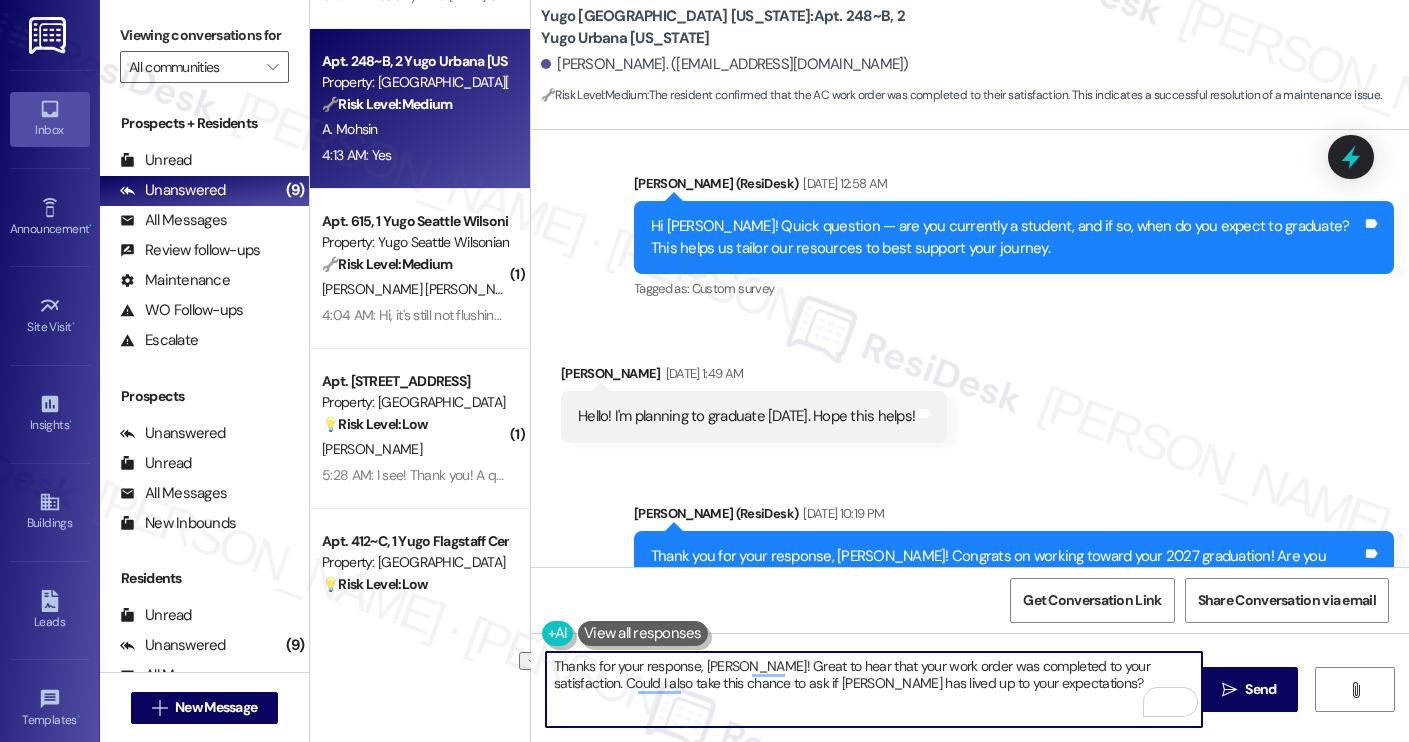 drag, startPoint x: 726, startPoint y: 684, endPoint x: 786, endPoint y: 695, distance: 61 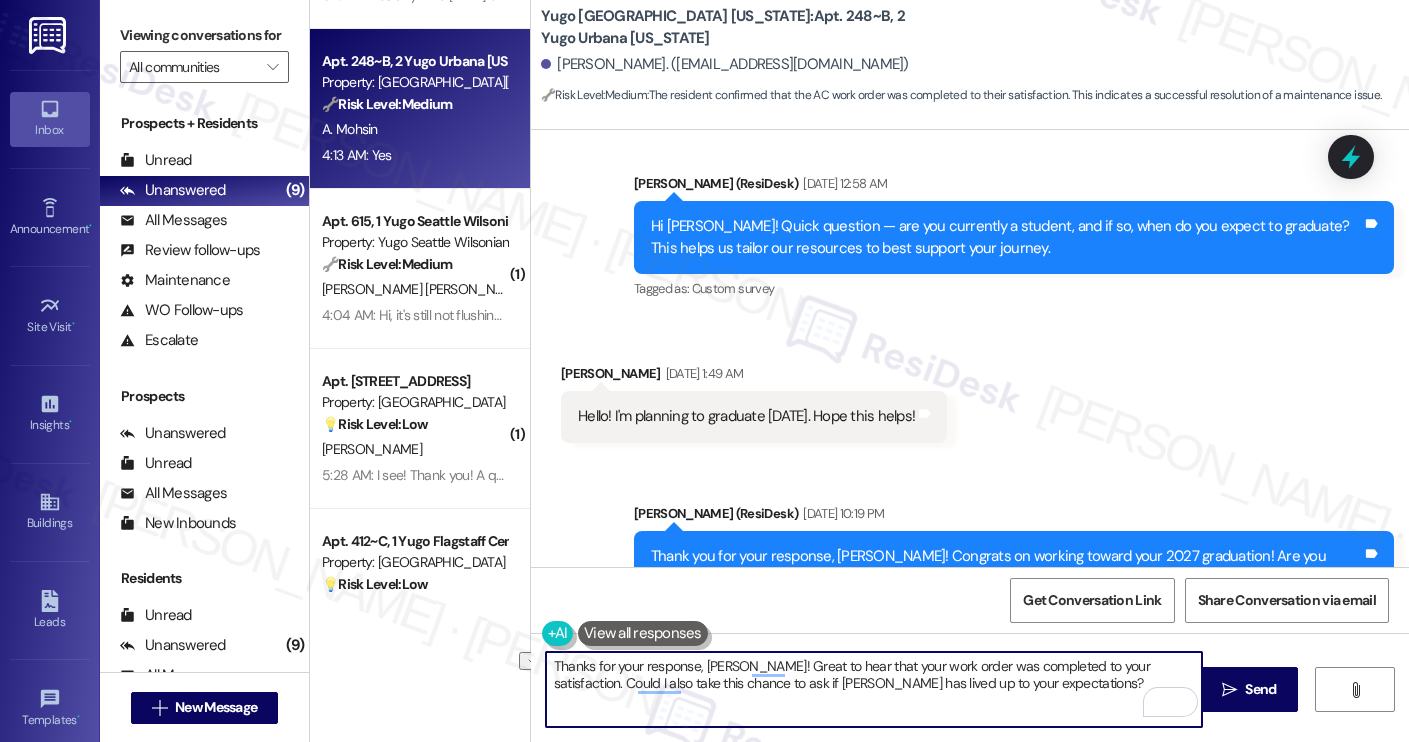 click on "Thanks for your response, [PERSON_NAME]! Great to hear that your work order was completed to your satisfaction. Could I also take this chance to ask if [PERSON_NAME] has lived up to your expectations?" at bounding box center [874, 689] 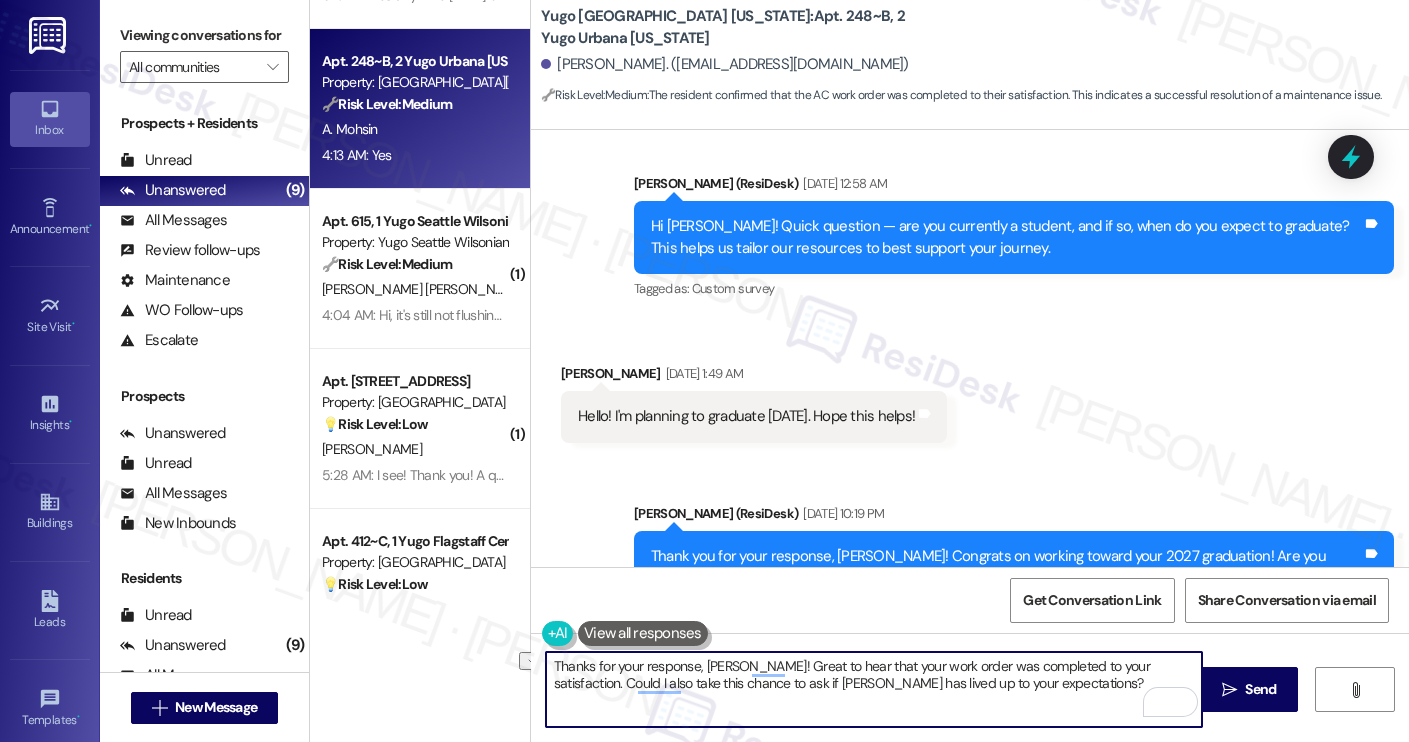 paste on "Urbana [US_STATE]" 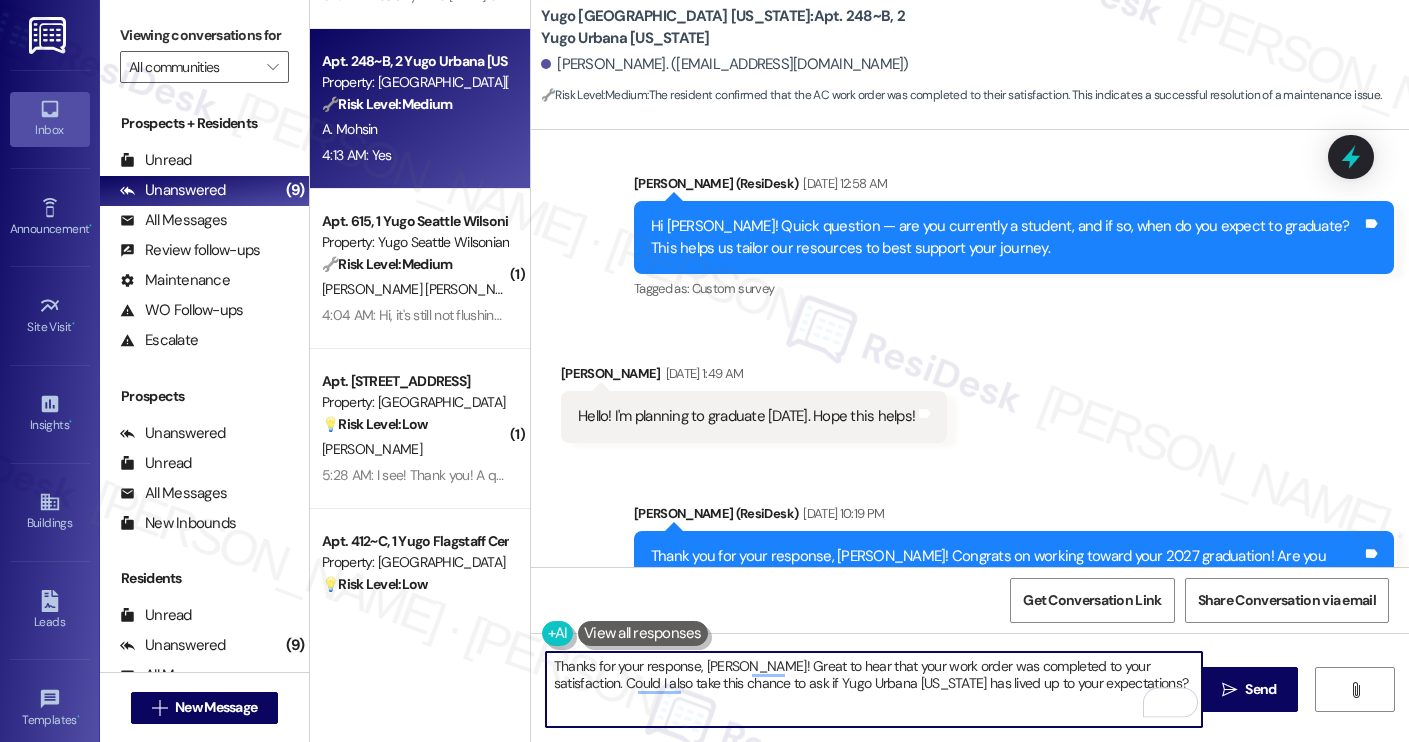 click on "Thanks for your response, [PERSON_NAME]! Great to hear that your work order was completed to your satisfaction. Could I also take this chance to ask if Yugo Urbana [US_STATE] has lived up to your expectations?" at bounding box center (874, 689) 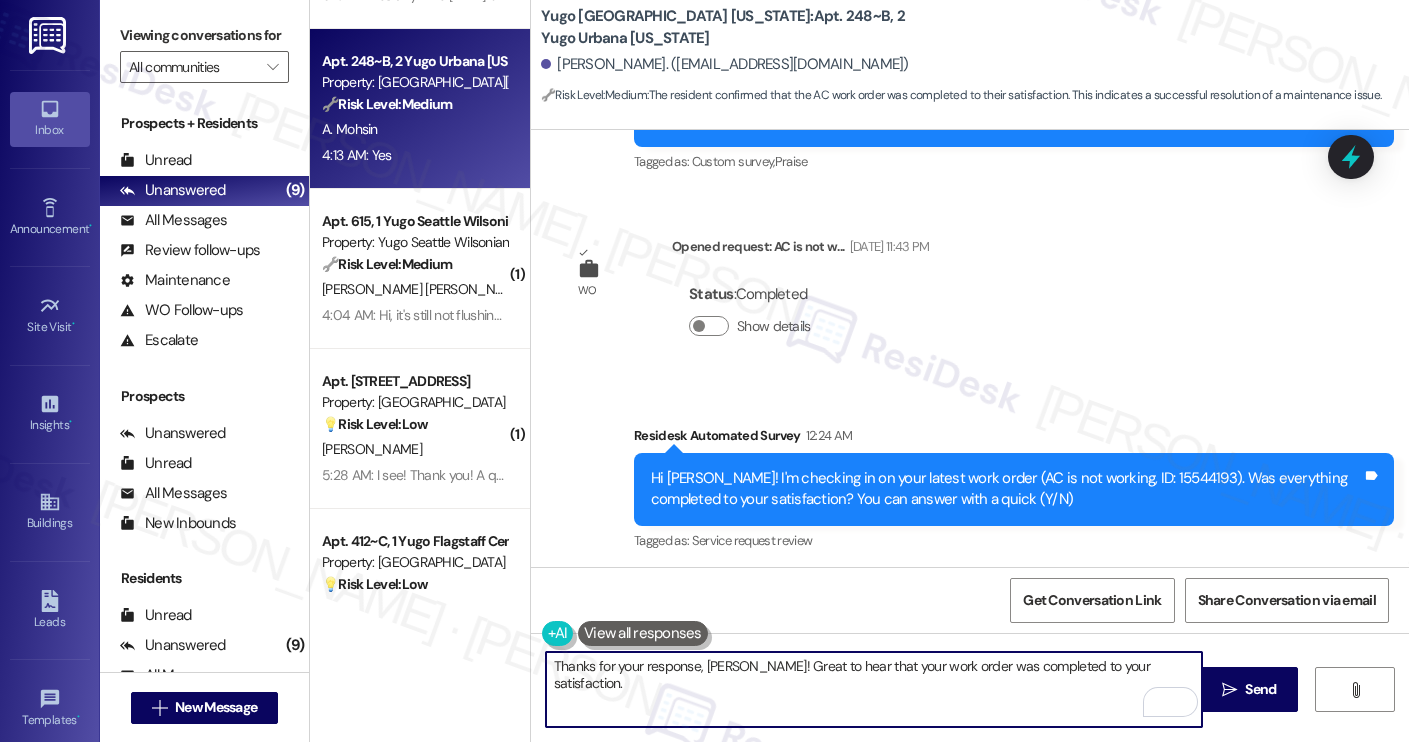 scroll, scrollTop: 2029, scrollLeft: 0, axis: vertical 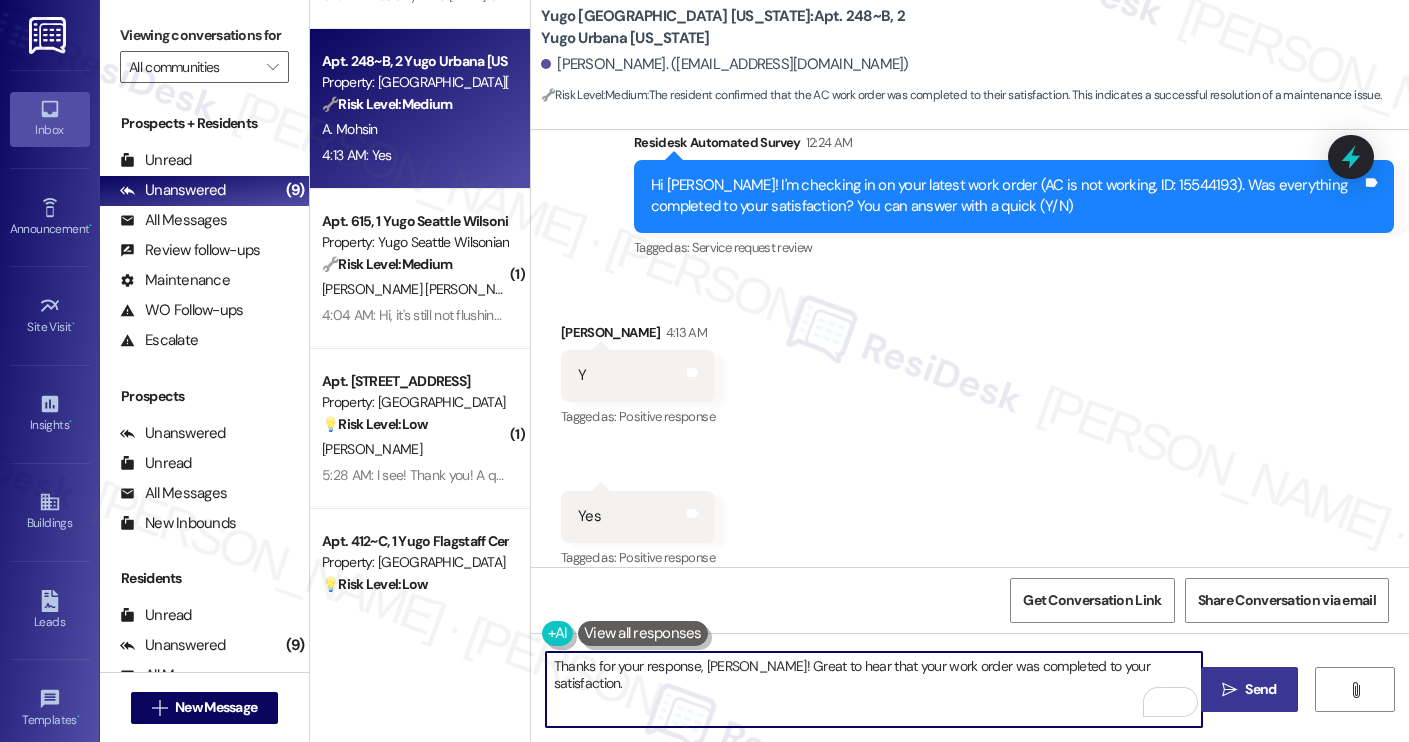 type on "Thanks for your response, [PERSON_NAME]! Great to hear that your work order was completed to your satisfaction." 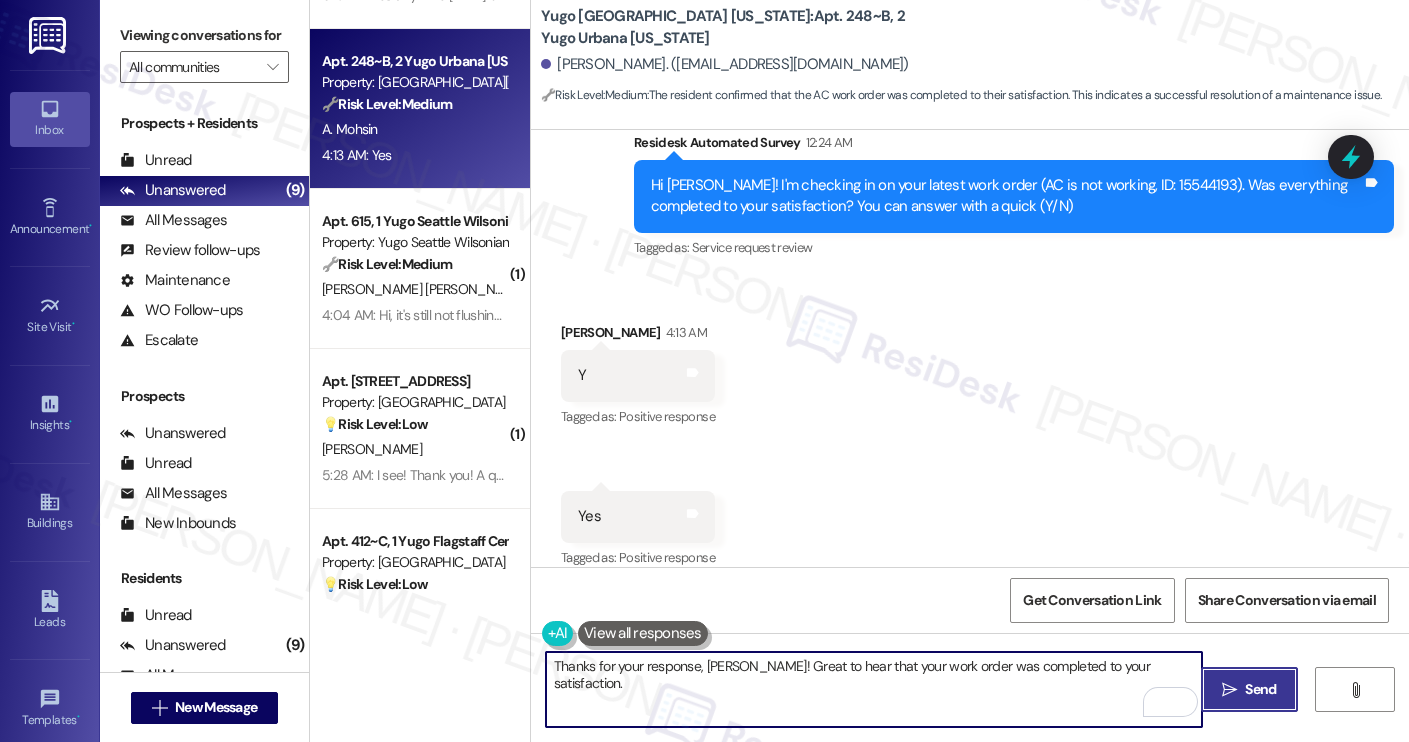 click on " Send" at bounding box center (1249, 689) 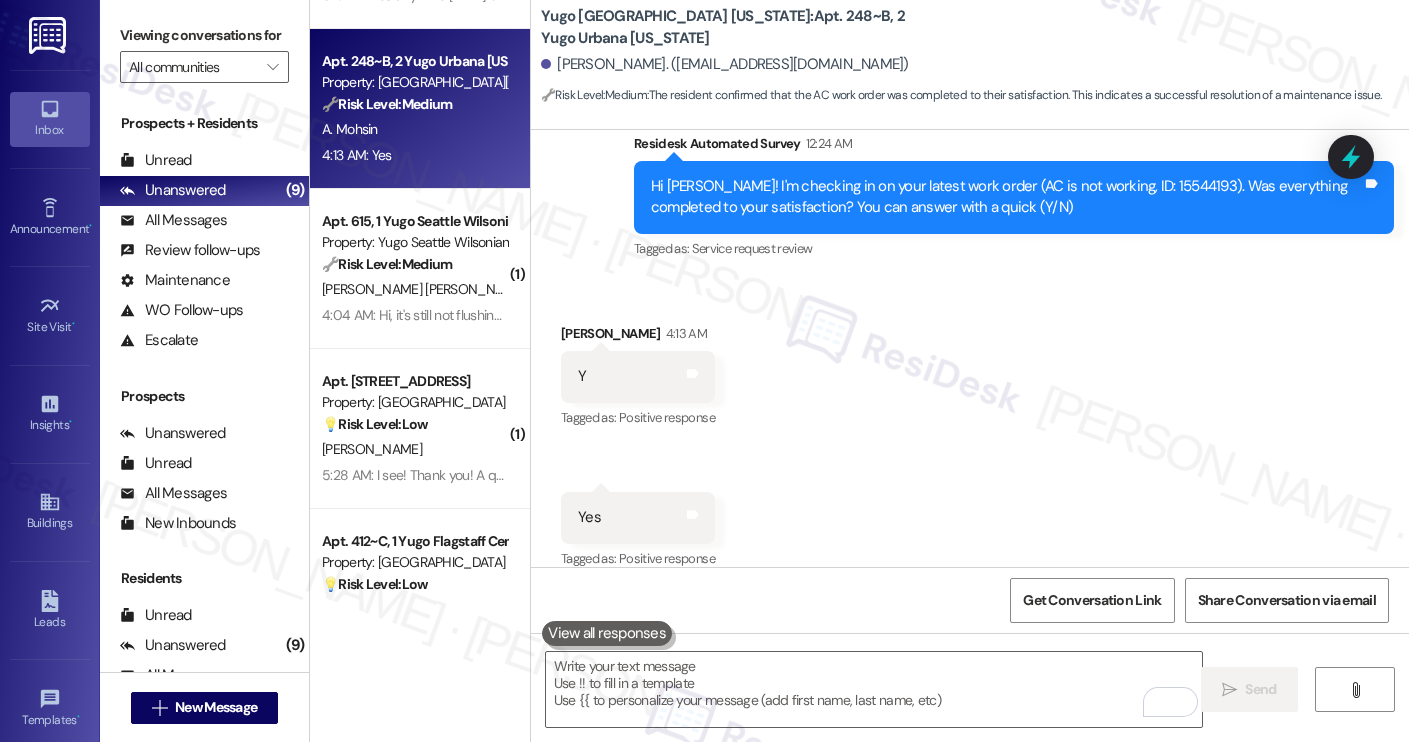 scroll, scrollTop: 2168, scrollLeft: 0, axis: vertical 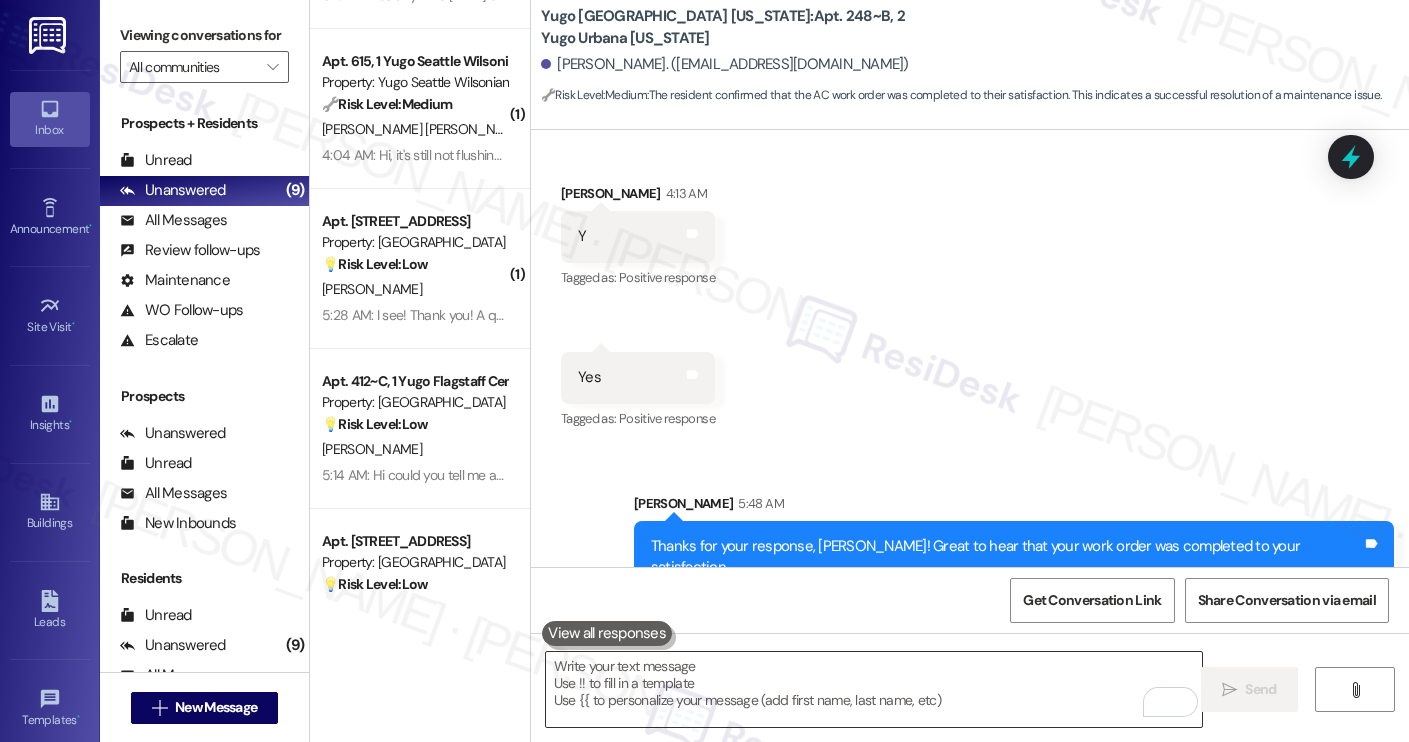 click at bounding box center [874, 689] 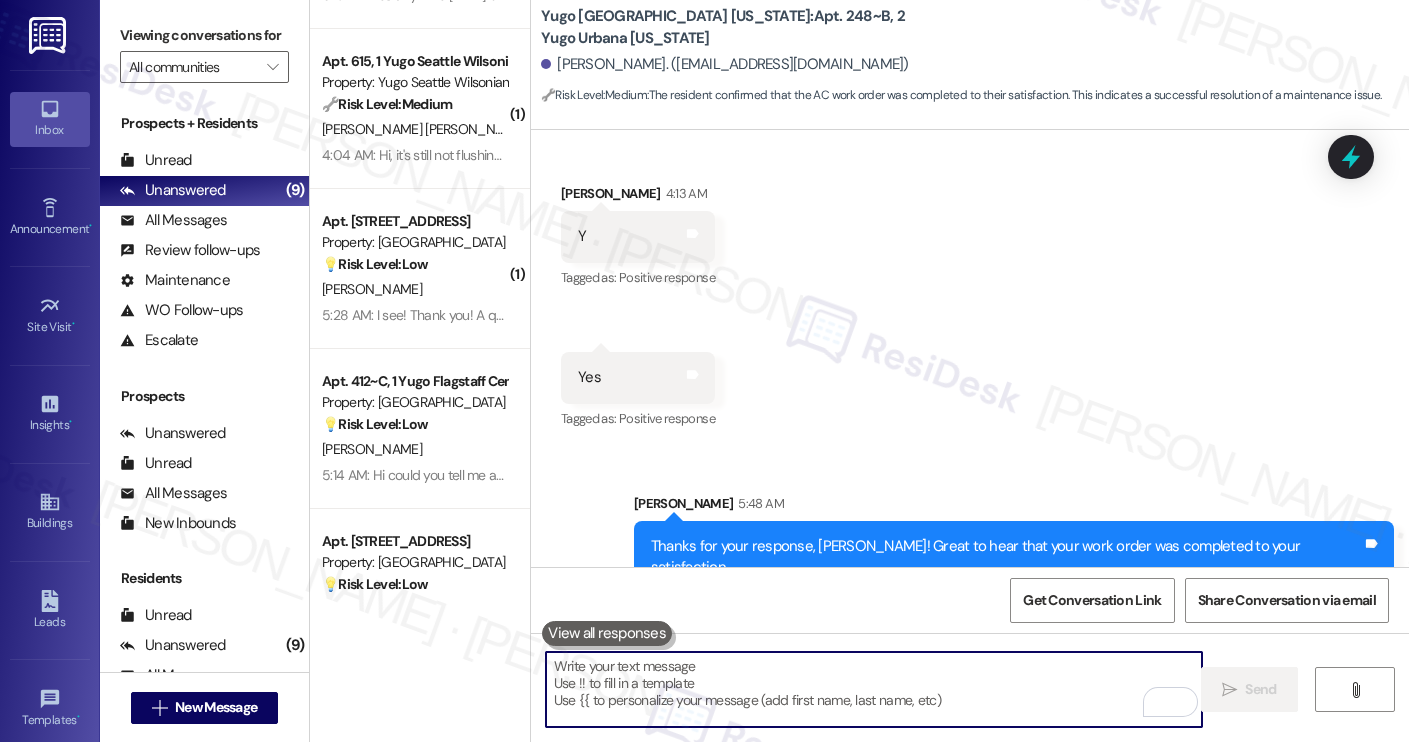 paste on "Could I also take this chance to ask if Yugo Urbana [US_STATE] has lived up to your expectations?" 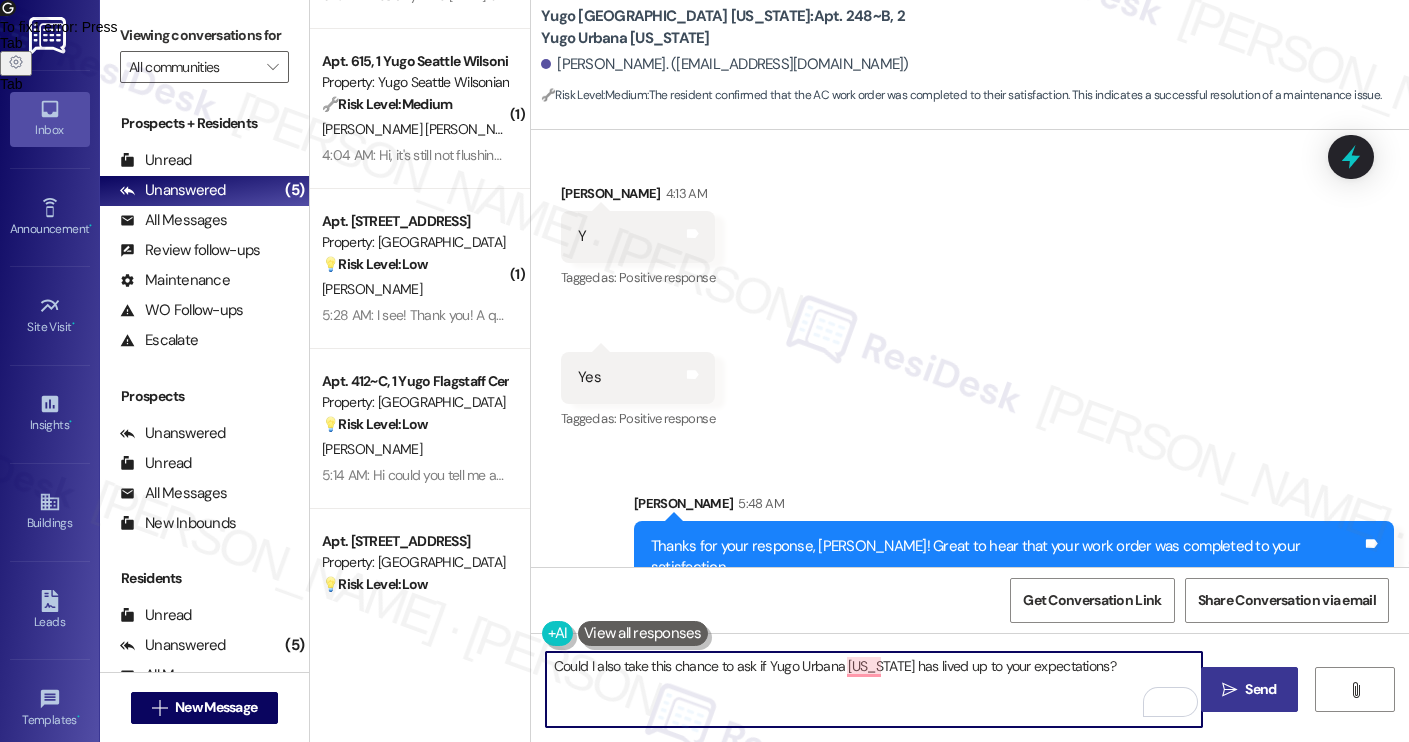 type on "Could I also take this chance to ask if Yugo Urbana [US_STATE] has lived up to your expectations?" 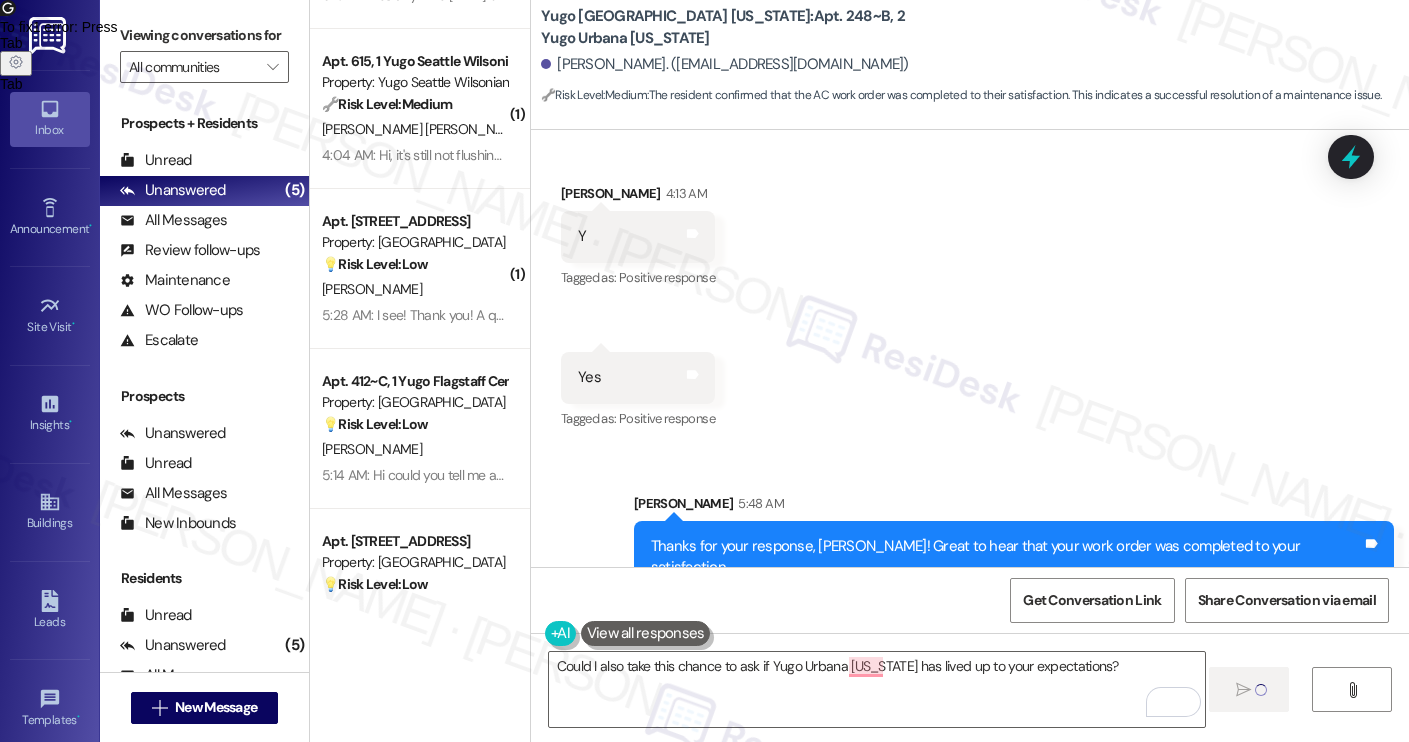 type 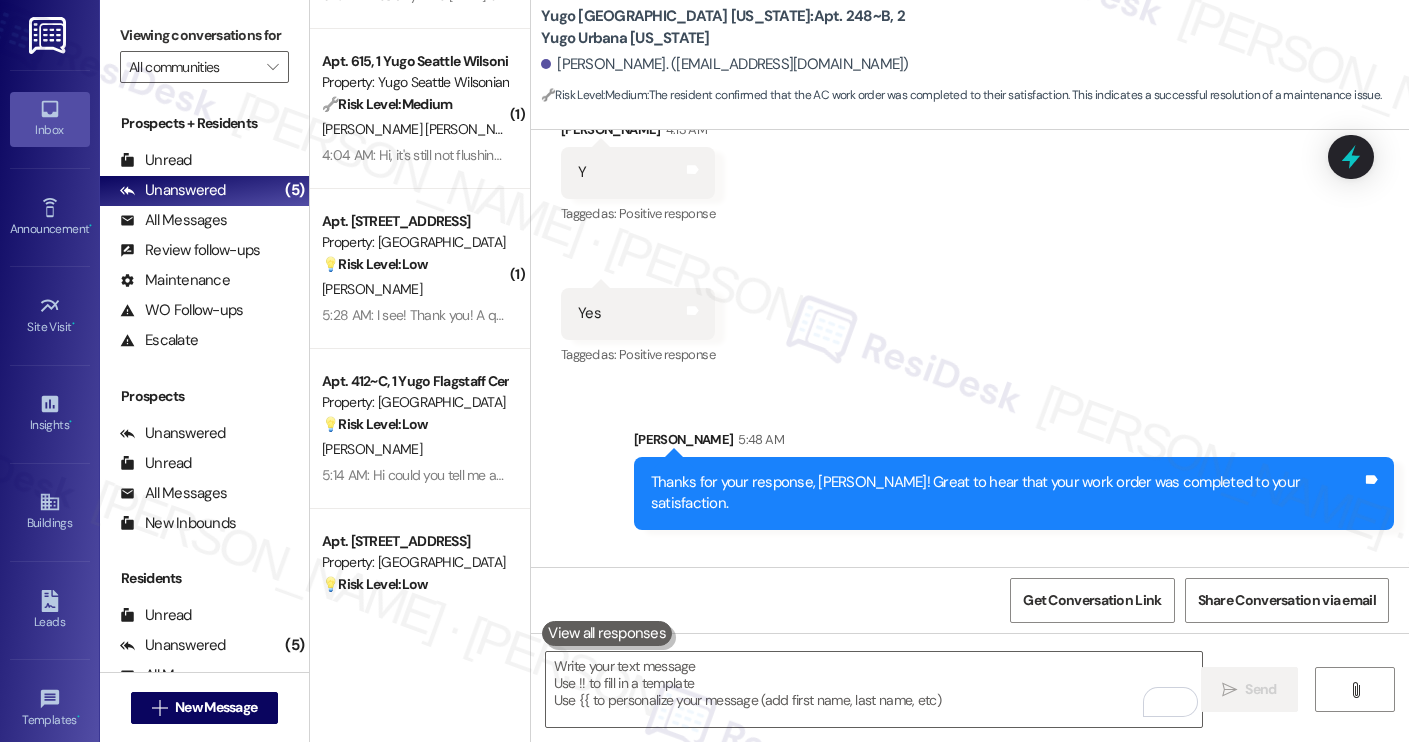 scroll, scrollTop: 2307, scrollLeft: 0, axis: vertical 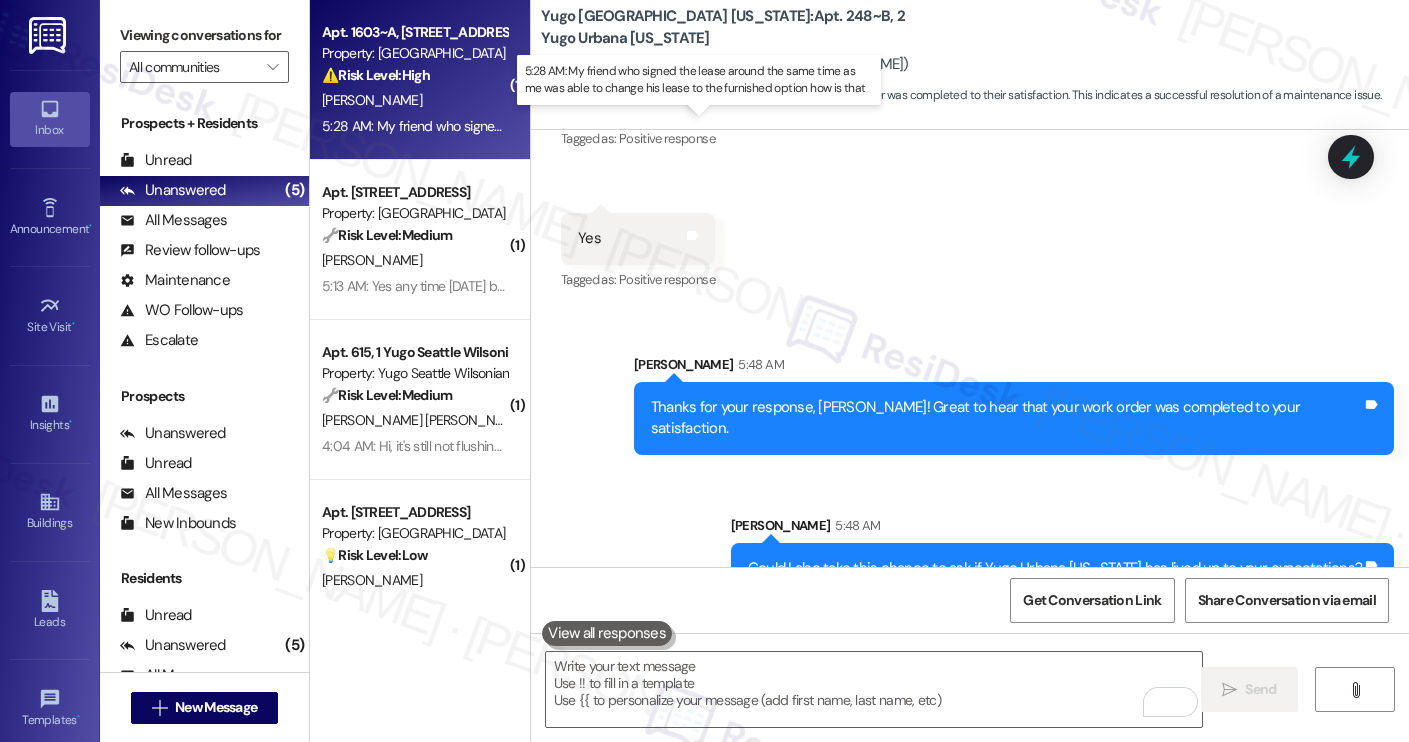 click on "5:28 AM: My friend who signed the lease around the same time as me was able to change his lease to the furnished option how is that 5:28 AM: My friend who signed the lease around the same time as me was able to change his lease to the furnished option how is that" at bounding box center (711, 126) 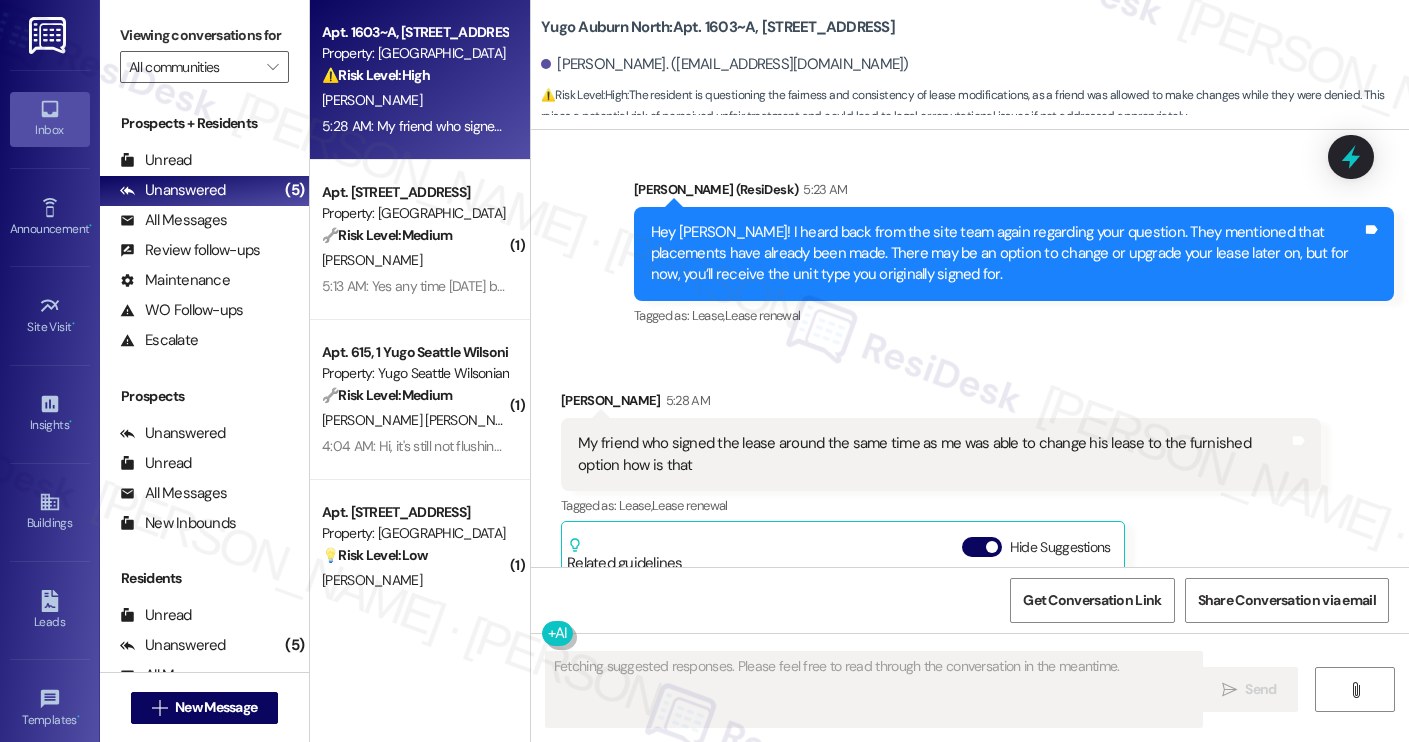 scroll, scrollTop: 2359, scrollLeft: 0, axis: vertical 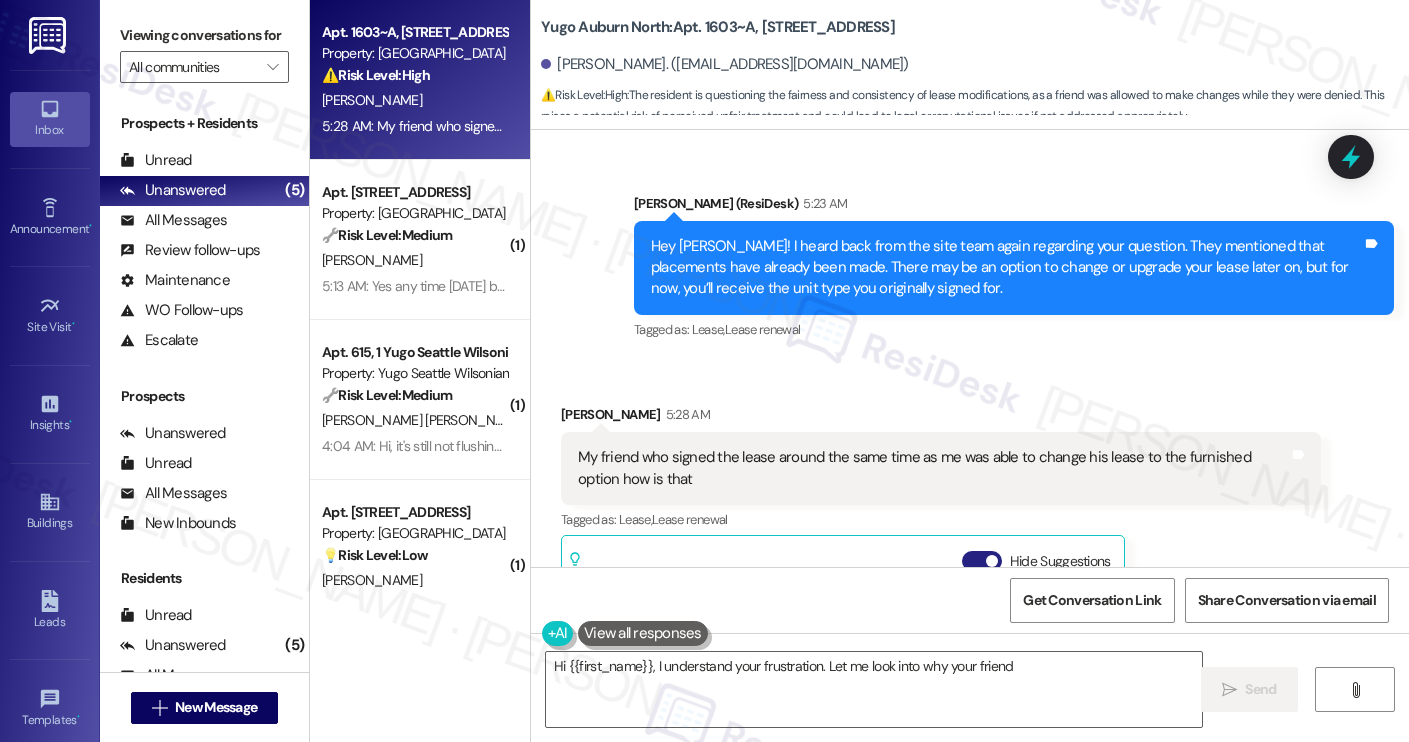 click on "Hide Suggestions" at bounding box center [982, 561] 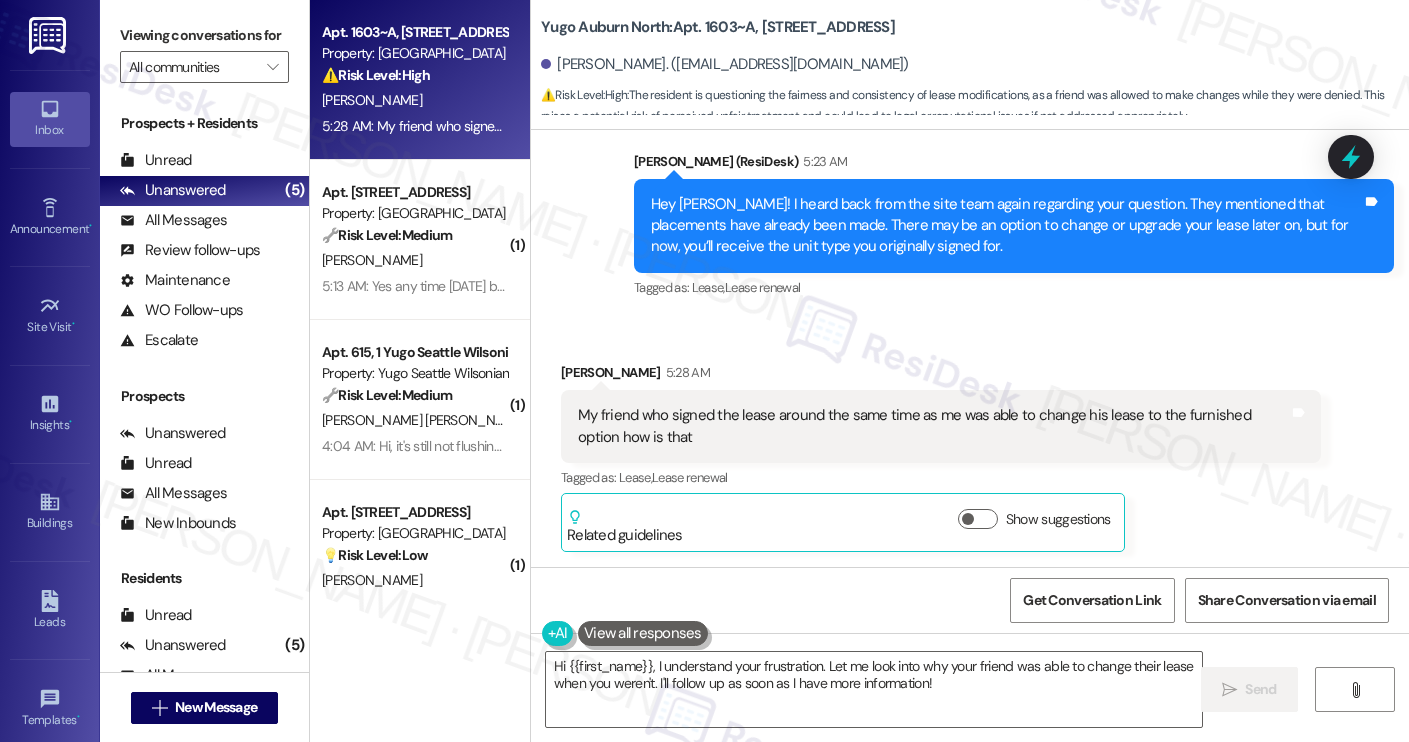scroll, scrollTop: 2417, scrollLeft: 0, axis: vertical 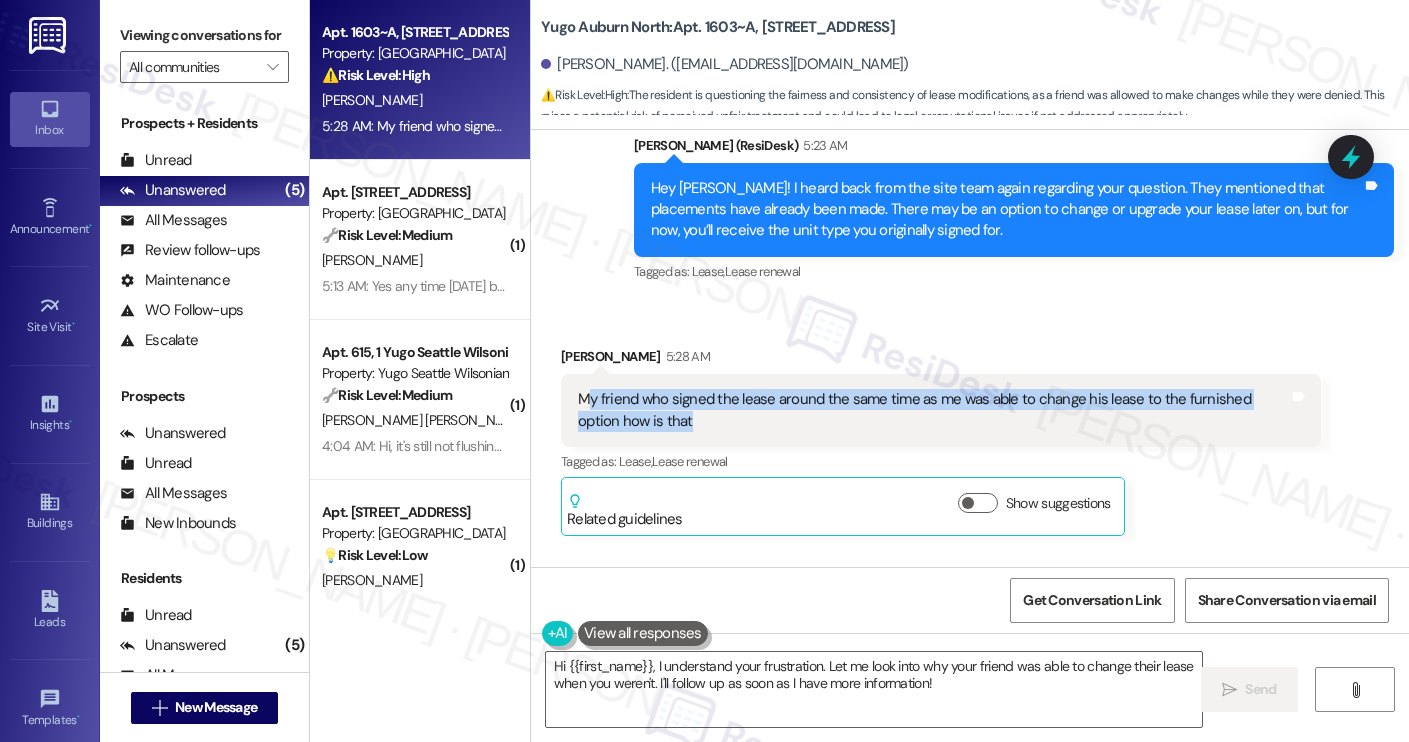 drag, startPoint x: 657, startPoint y: 379, endPoint x: 577, endPoint y: 360, distance: 82.2253 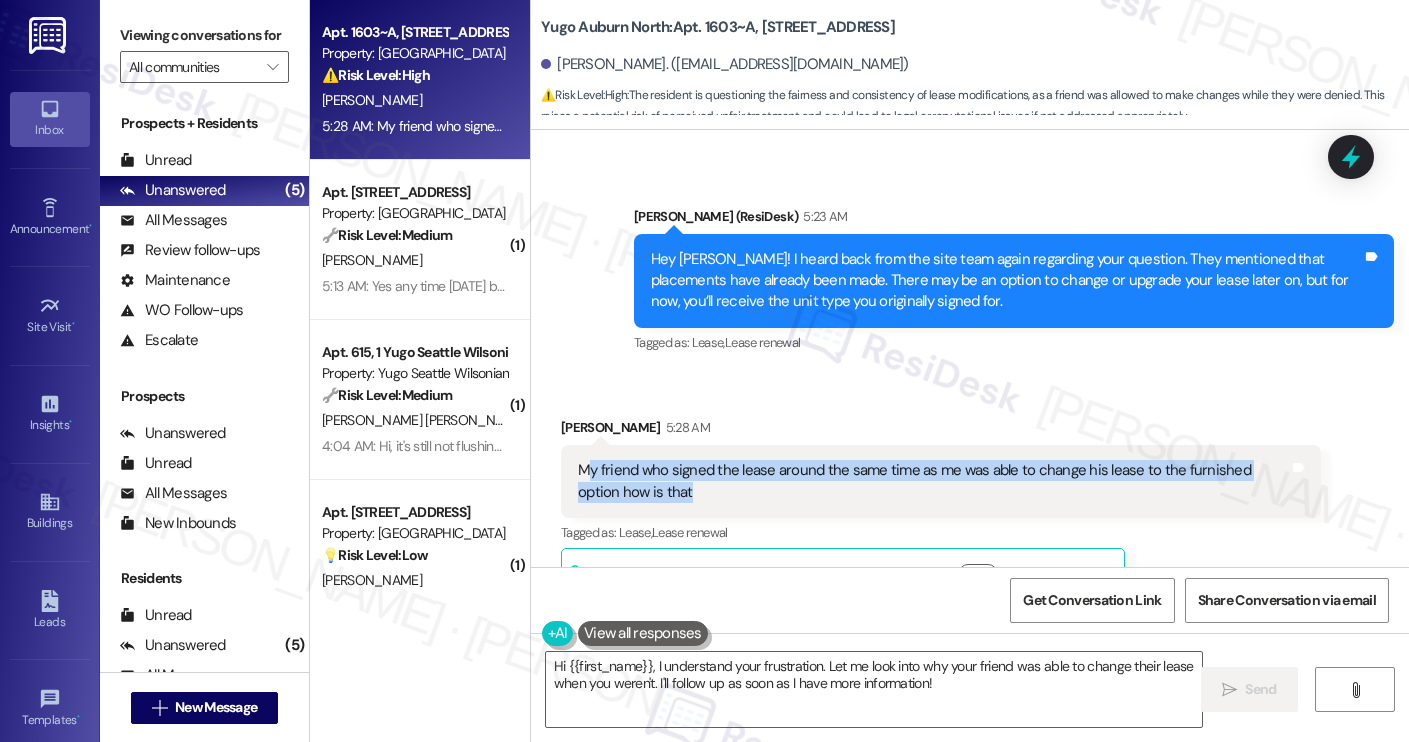 scroll, scrollTop: 2346, scrollLeft: 0, axis: vertical 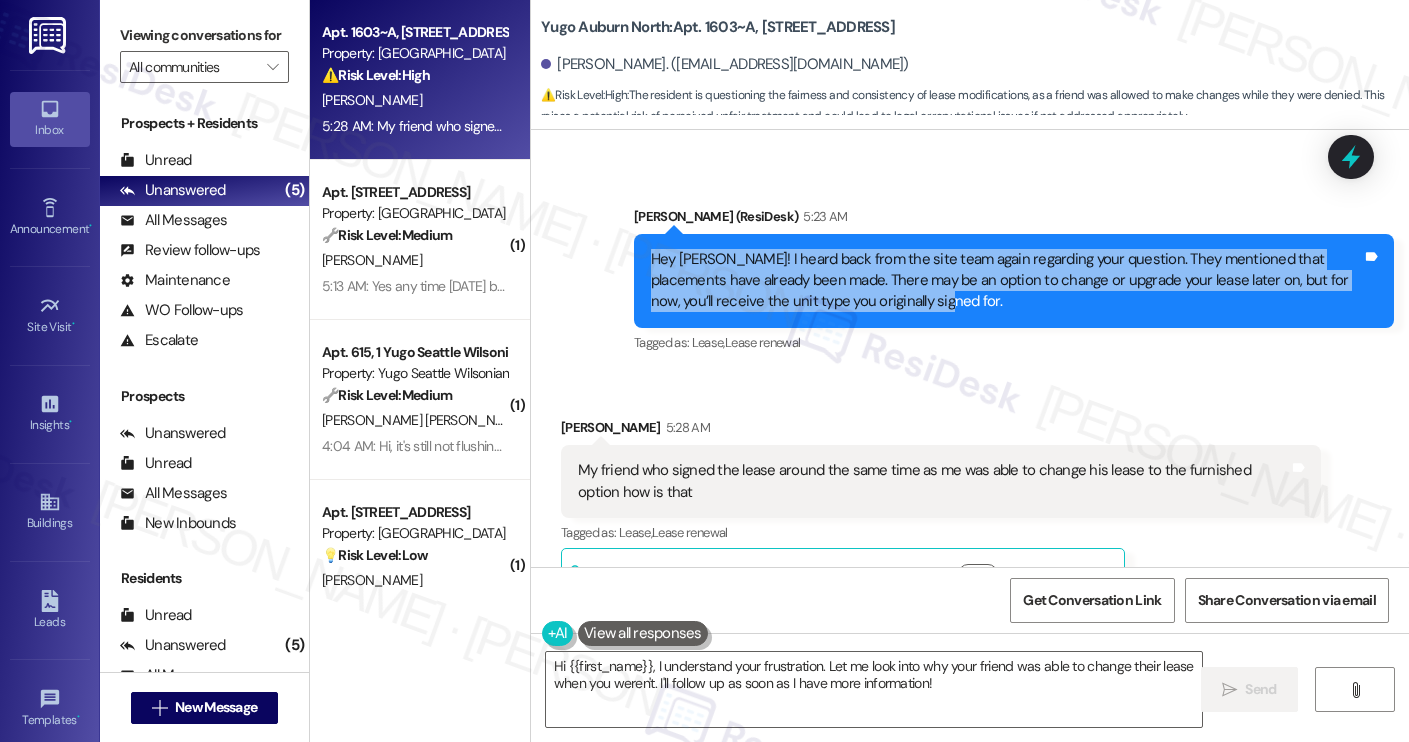 drag, startPoint x: 851, startPoint y: 259, endPoint x: 643, endPoint y: 215, distance: 212.60292 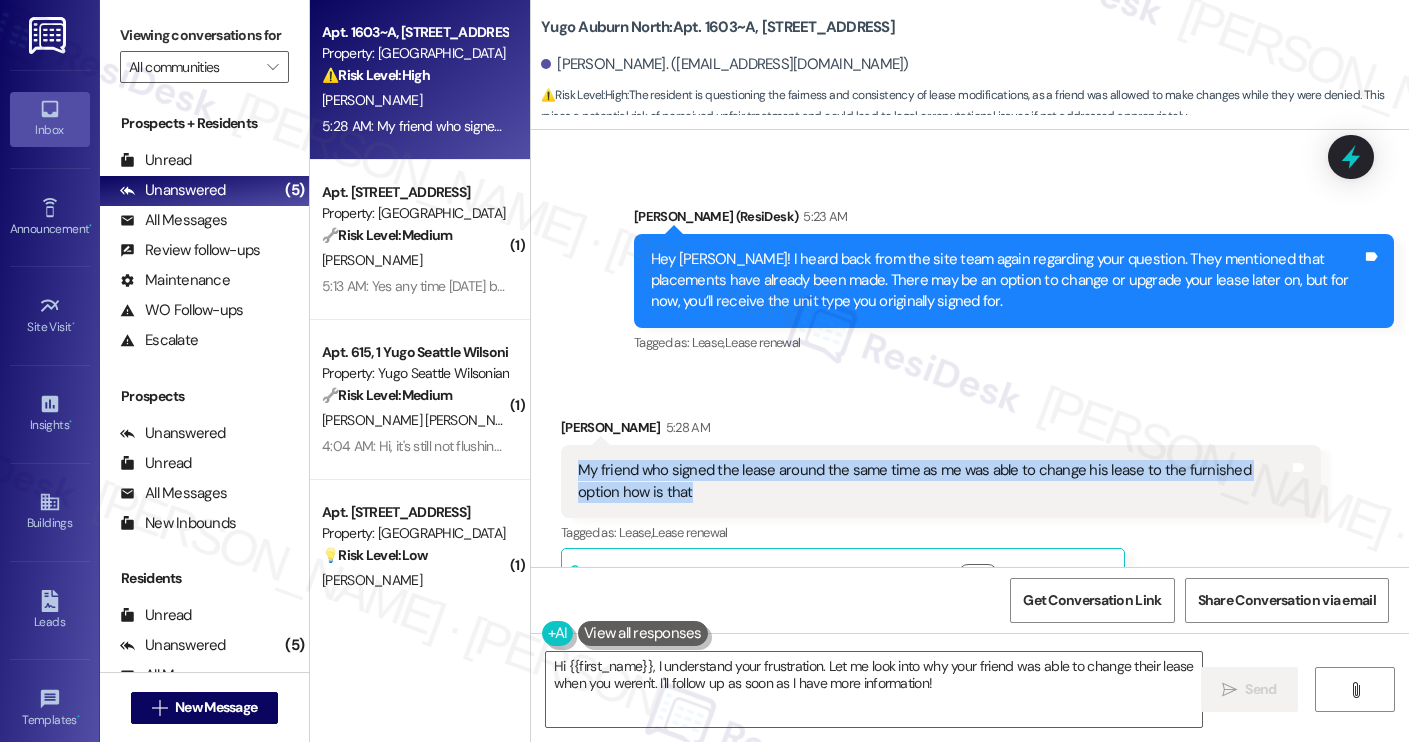 drag, startPoint x: 654, startPoint y: 451, endPoint x: 558, endPoint y: 423, distance: 100 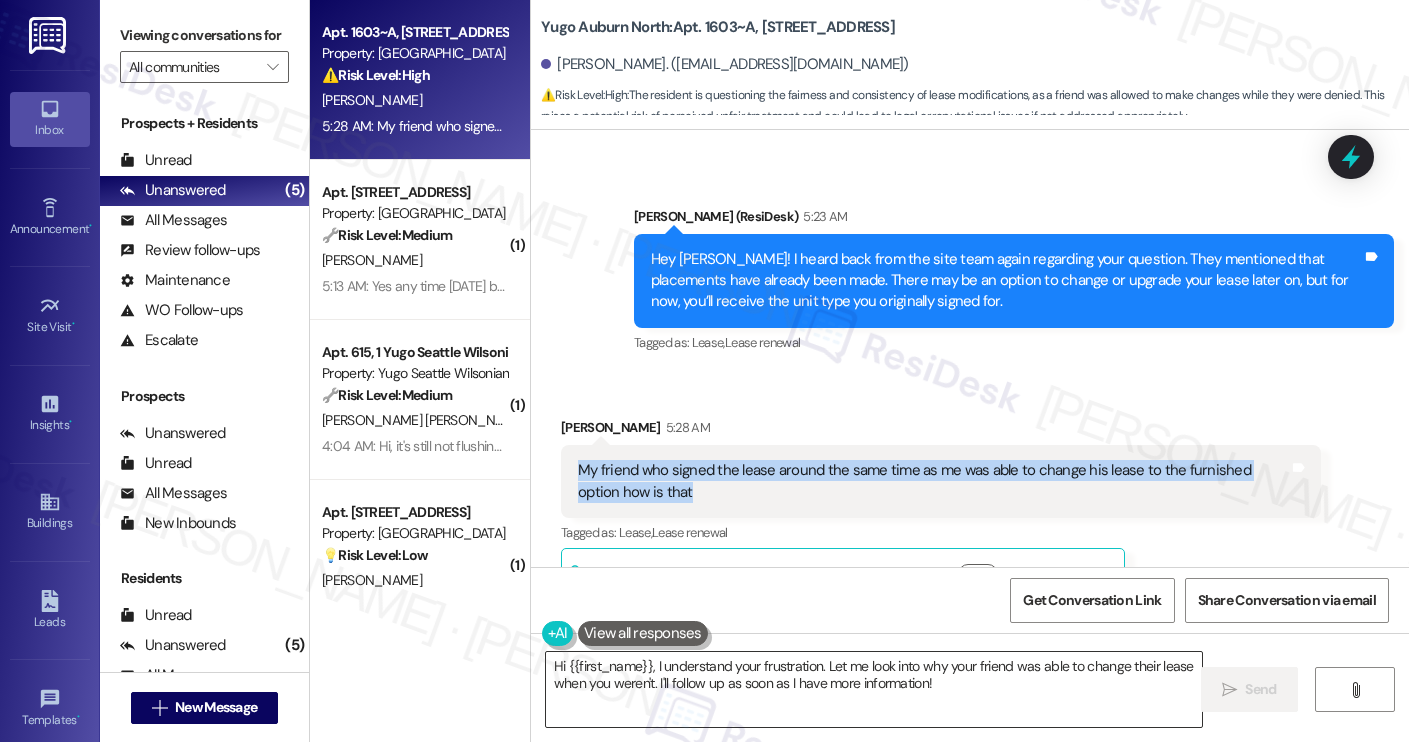 click on "Hi {{first_name}}, I understand your frustration. Let me look into why your friend was able to change their lease when you weren't. I'll follow up as soon as I have more information!" at bounding box center [874, 689] 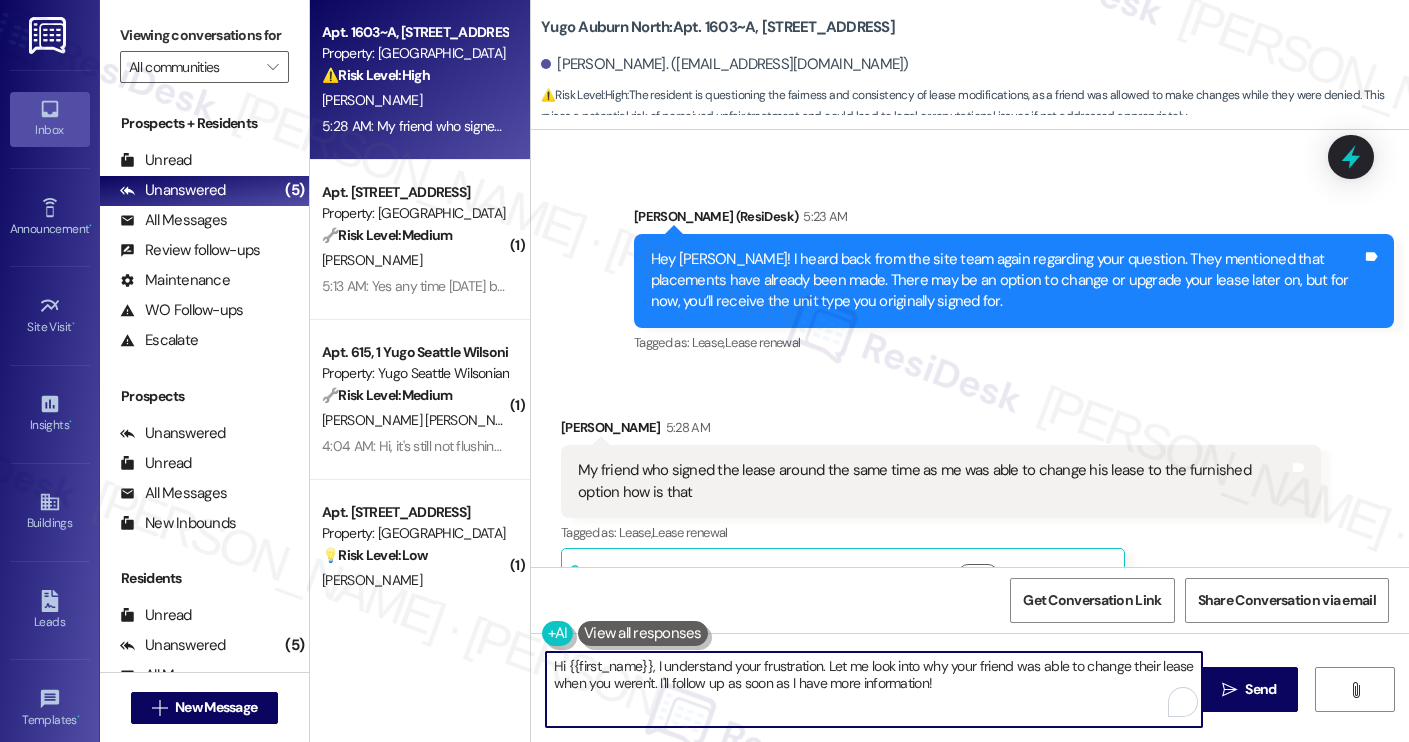 paste on "Thanks for letting me know. I can definitely follow up with the site team about that. Could you let me know their name so I can reference it when I follow up?" 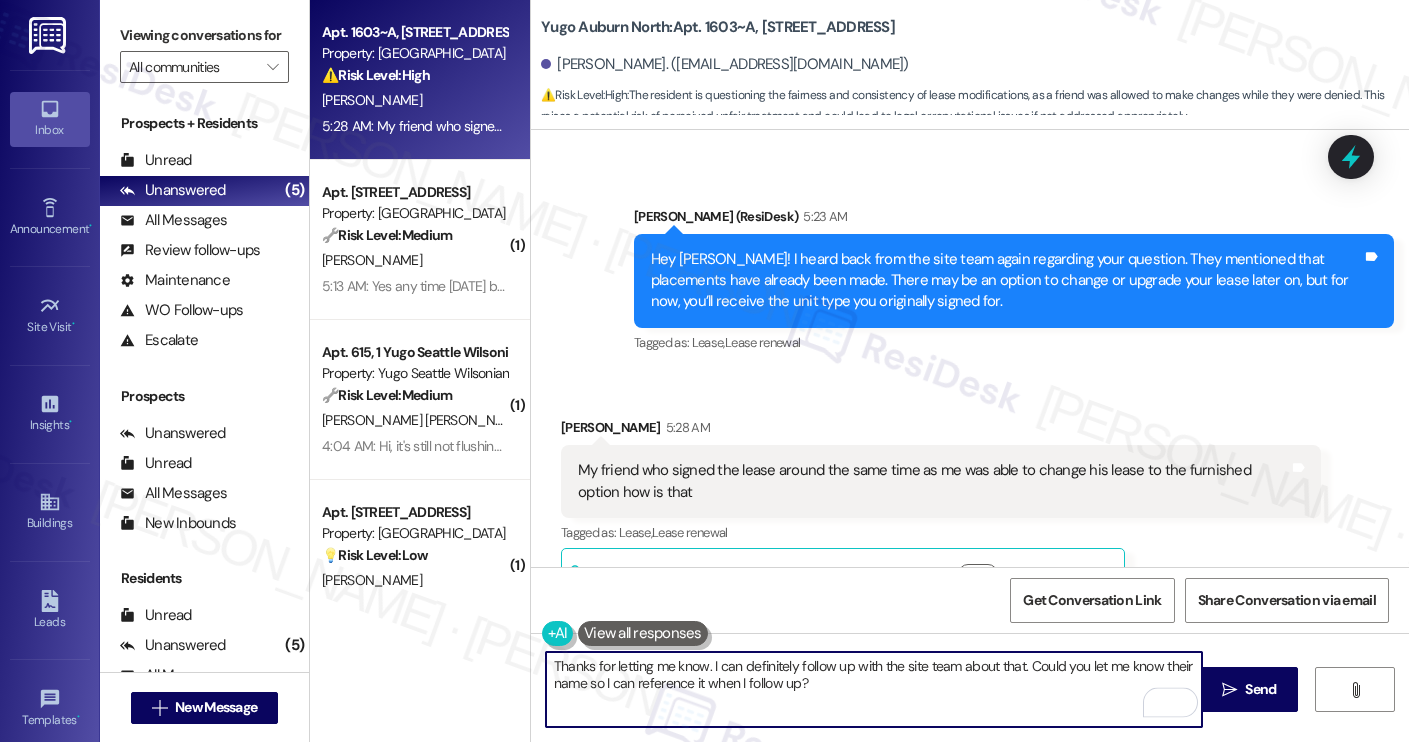 scroll, scrollTop: 2387, scrollLeft: 0, axis: vertical 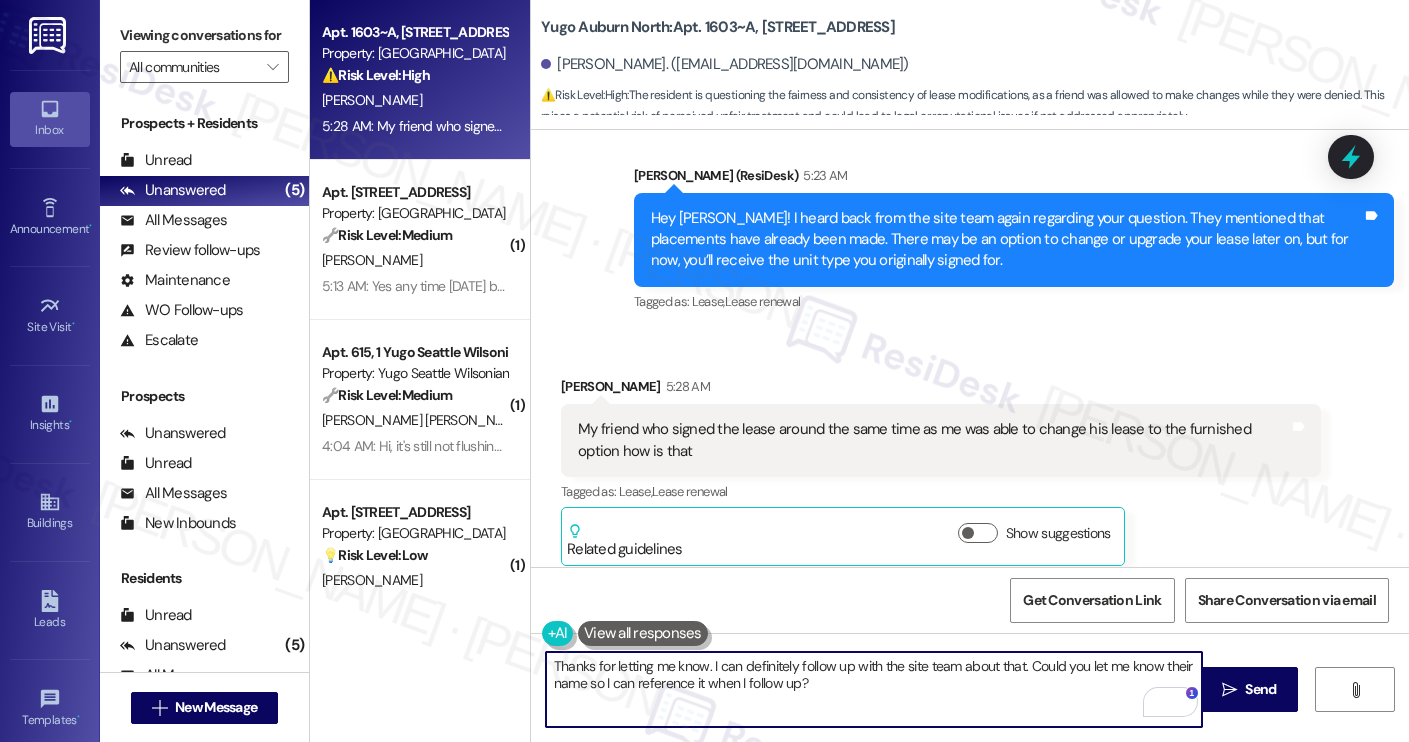 click on "Thanks for letting me know. I can definitely follow up with the site team about that. Could you let me know their name so I can reference it when I follow up?" at bounding box center (874, 689) 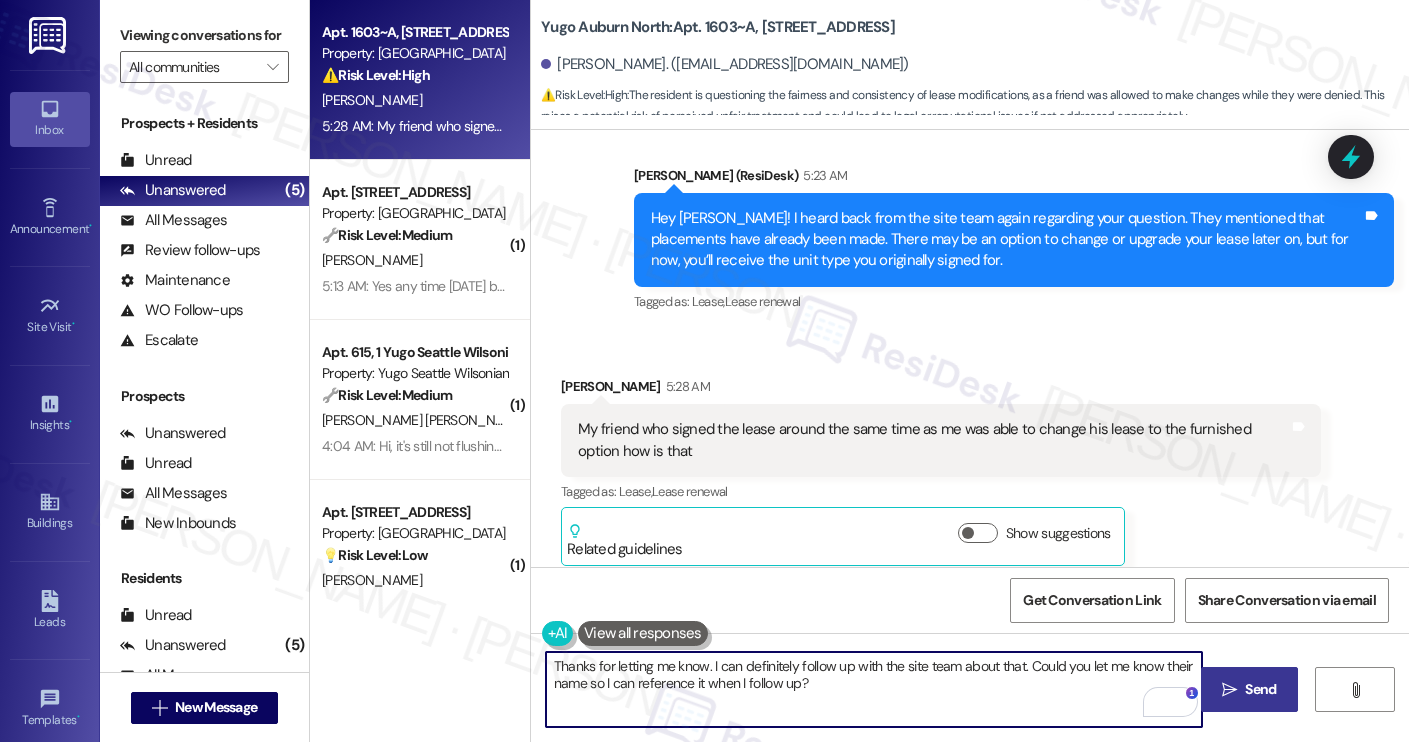 type on "Thanks for letting me know. I can definitely follow up with the site team about that. Could you let me know their name so I can reference it when I follow up?" 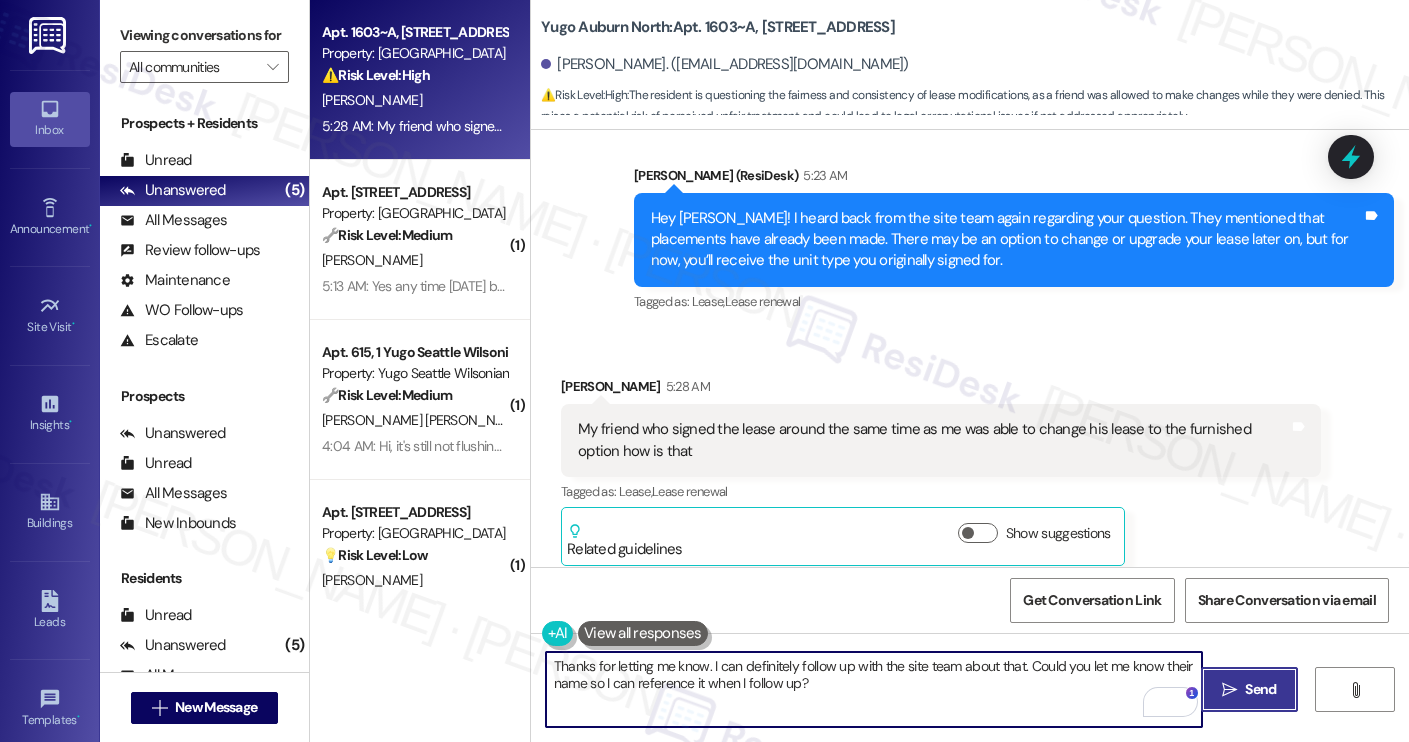 click on "" at bounding box center (1229, 690) 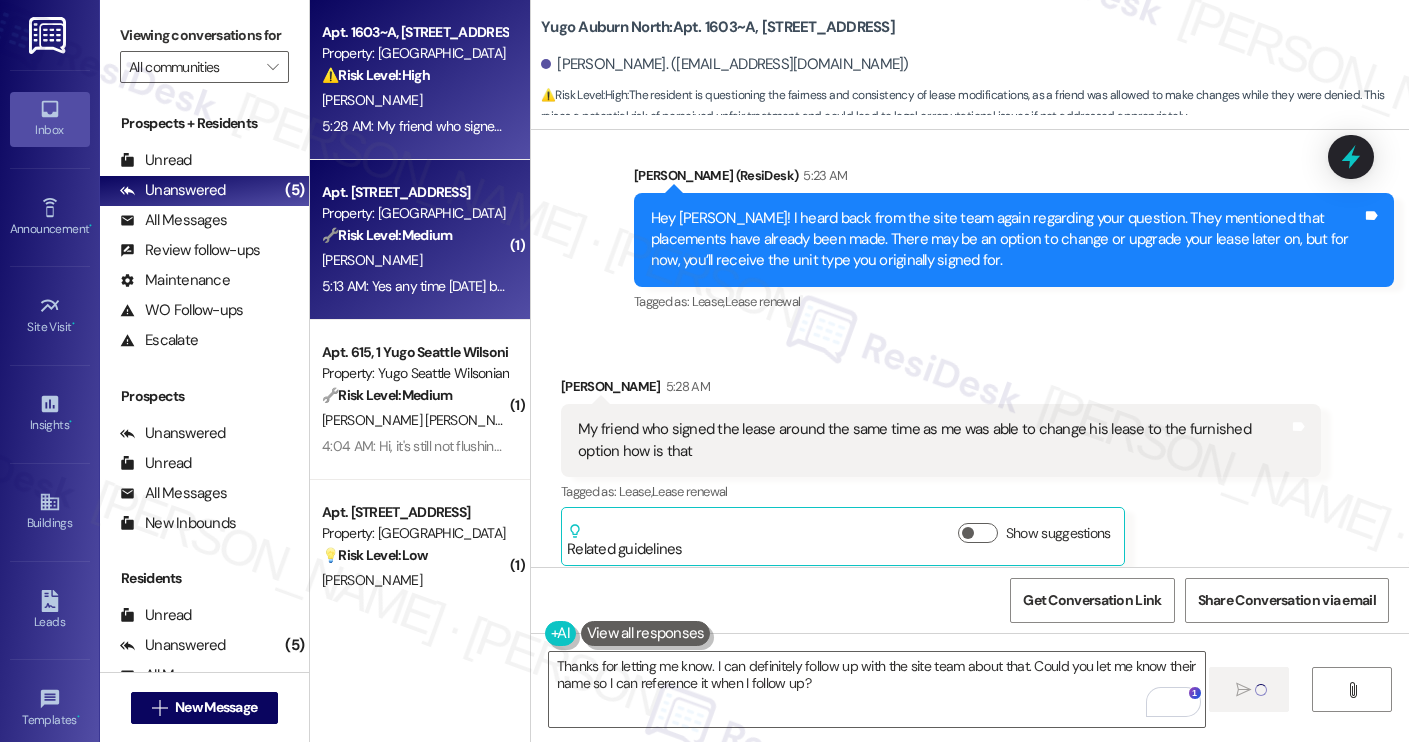 type 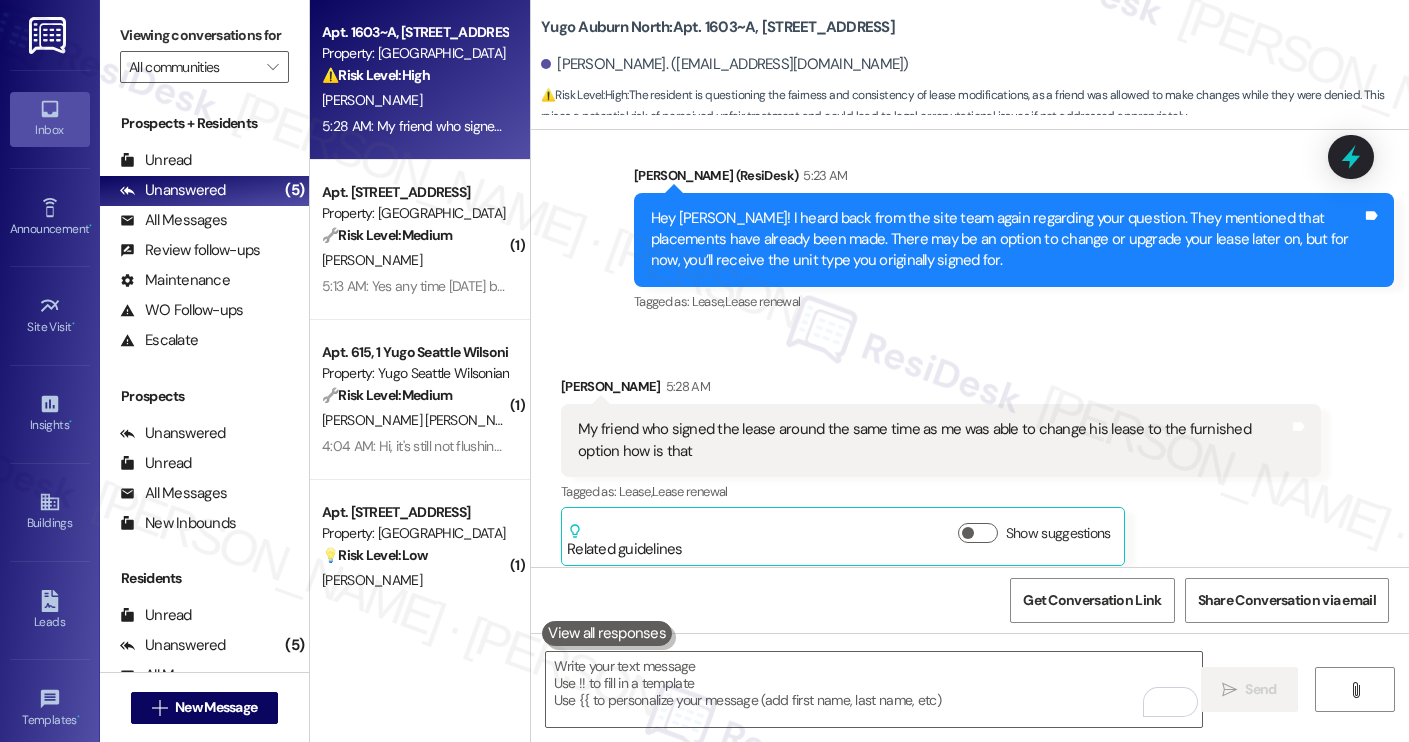 scroll, scrollTop: 2358, scrollLeft: 0, axis: vertical 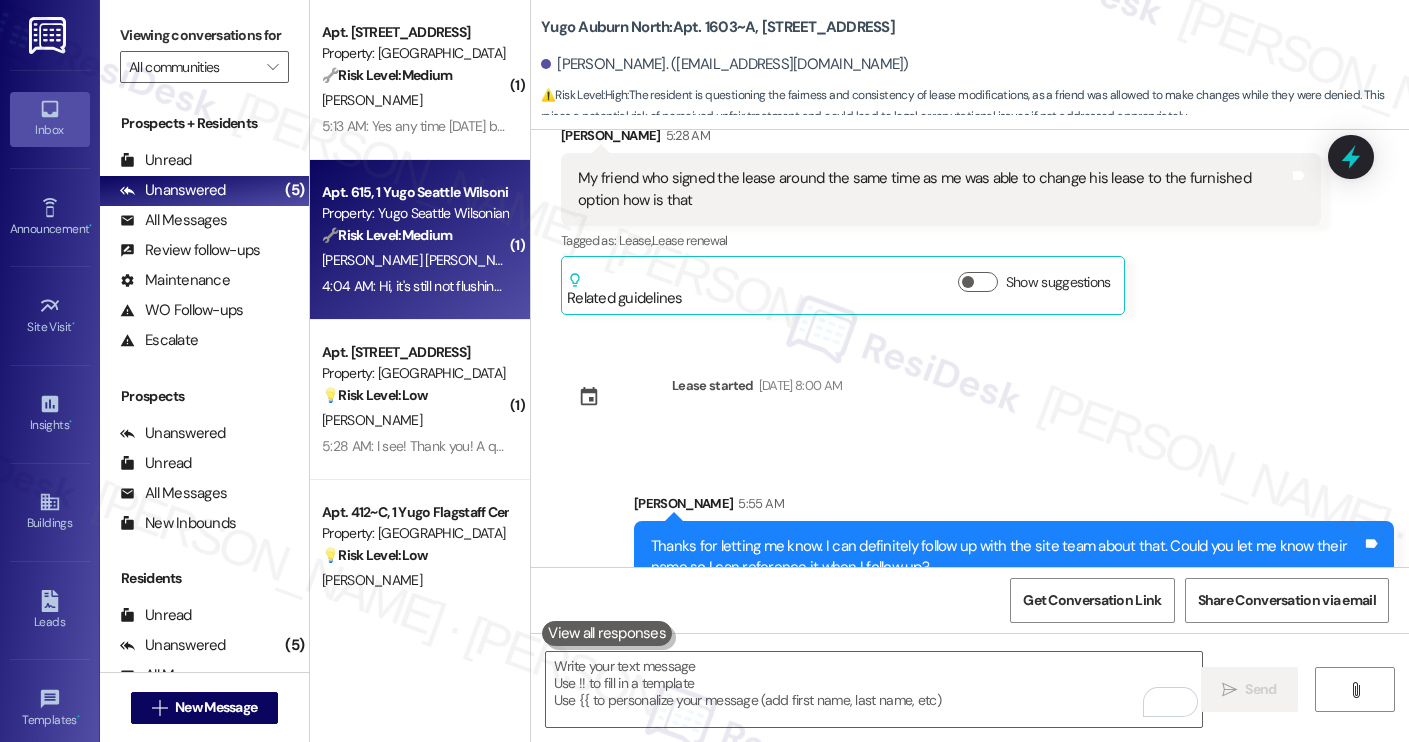 click on "[PERSON_NAME] [PERSON_NAME]" at bounding box center [414, 260] 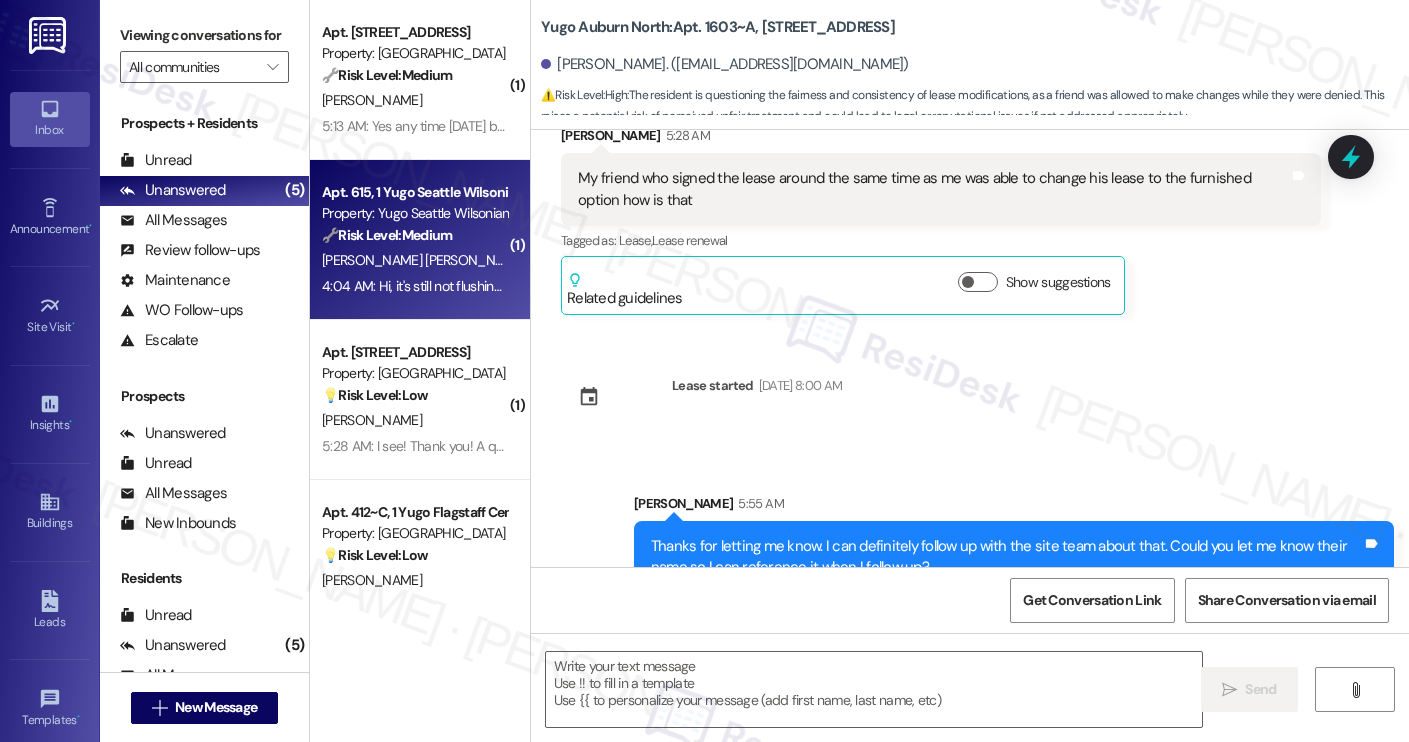 type on "Fetching suggested responses. Please feel free to read through the conversation in the meantime." 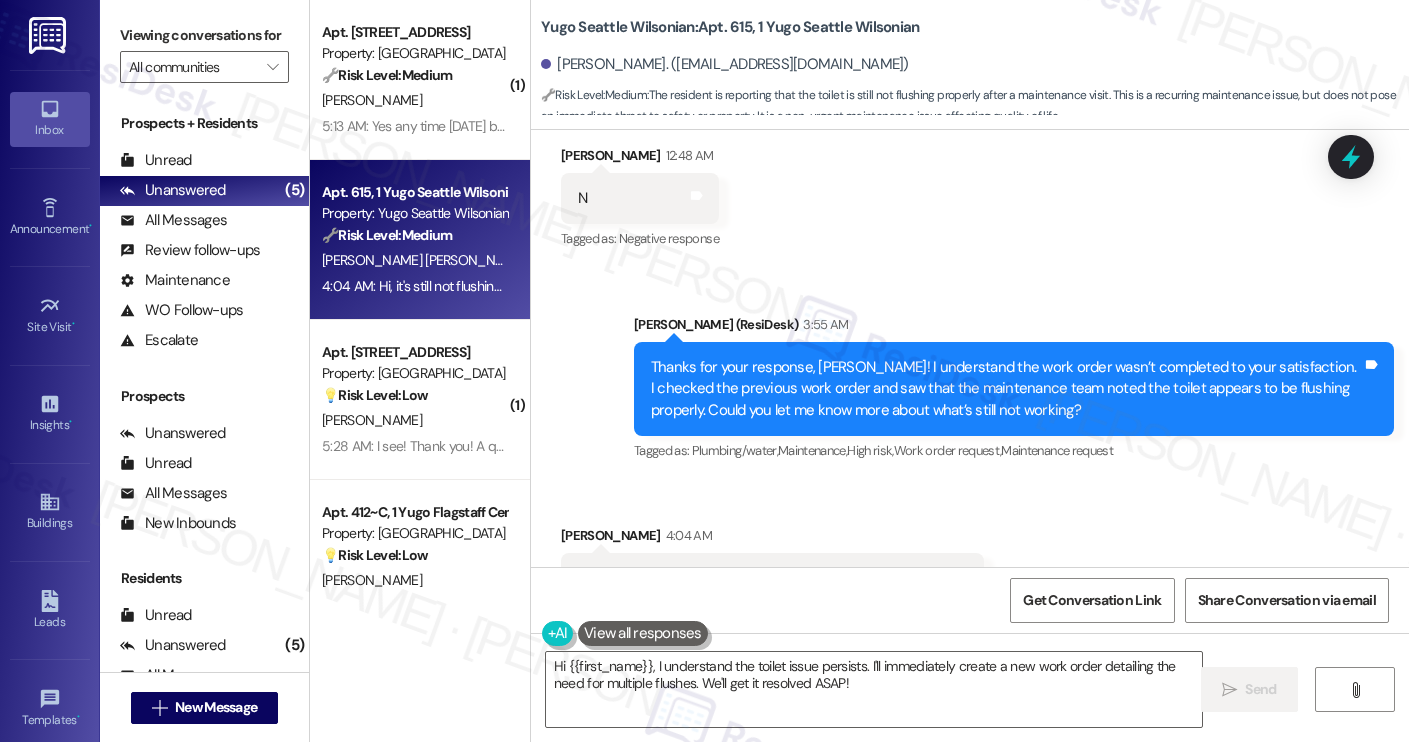 scroll, scrollTop: 1385, scrollLeft: 0, axis: vertical 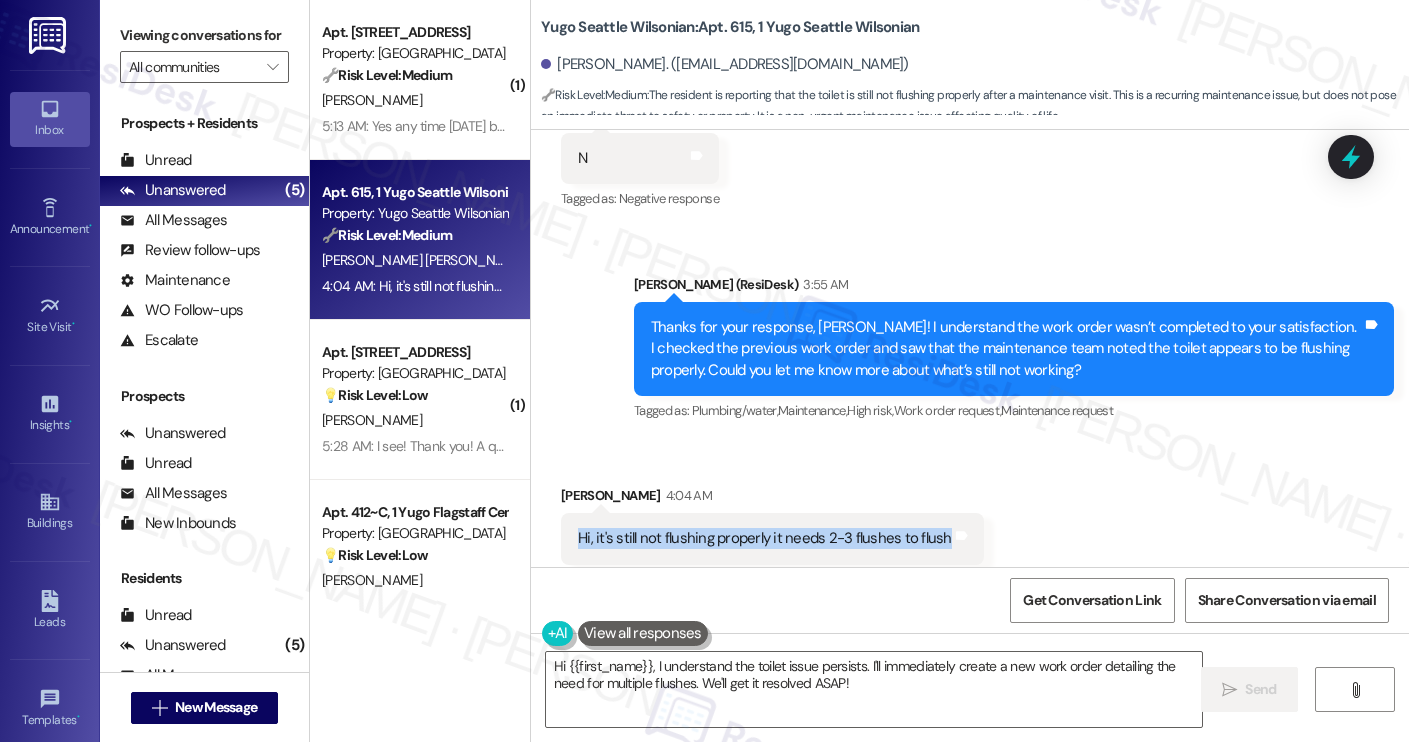 drag, startPoint x: 565, startPoint y: 499, endPoint x: 918, endPoint y: 508, distance: 353.11472 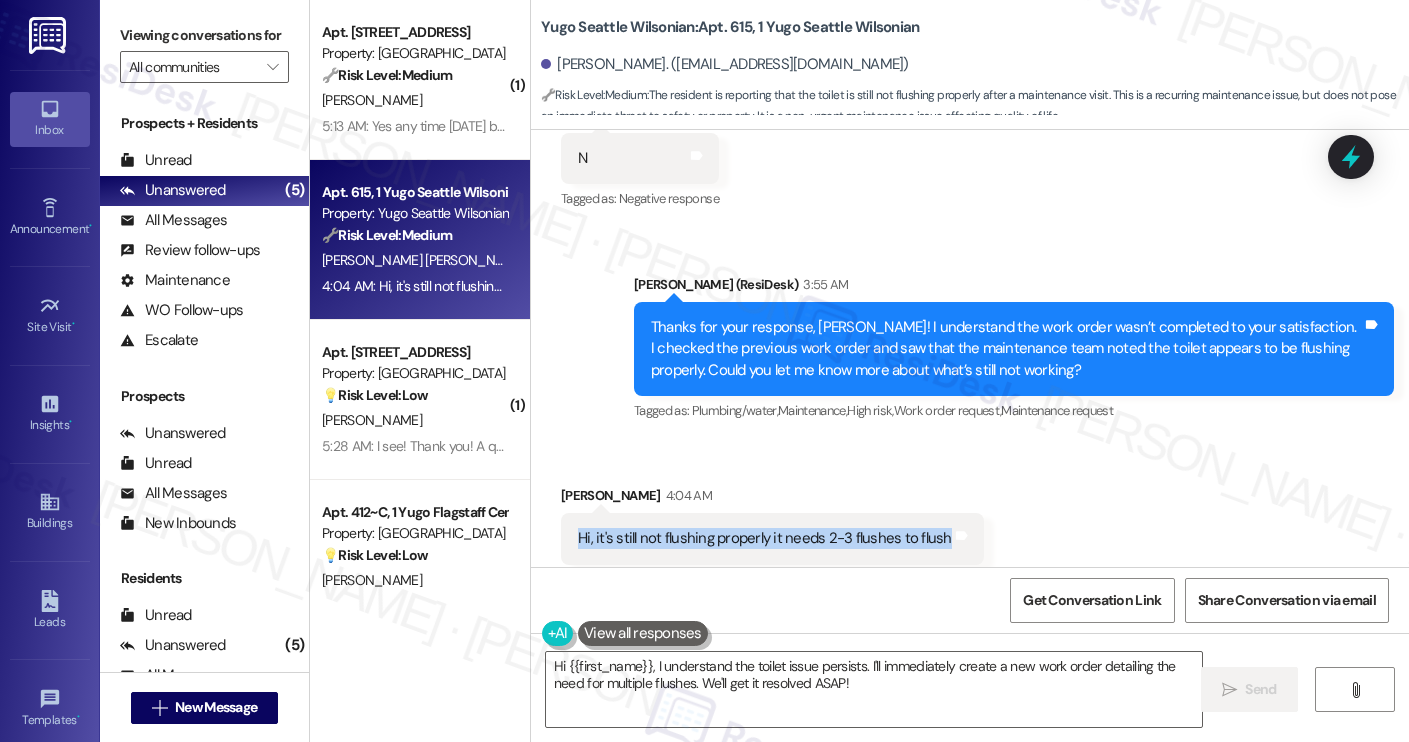 copy on "Hi, it's still not flushing properly it needs 2-3 flushes to flush" 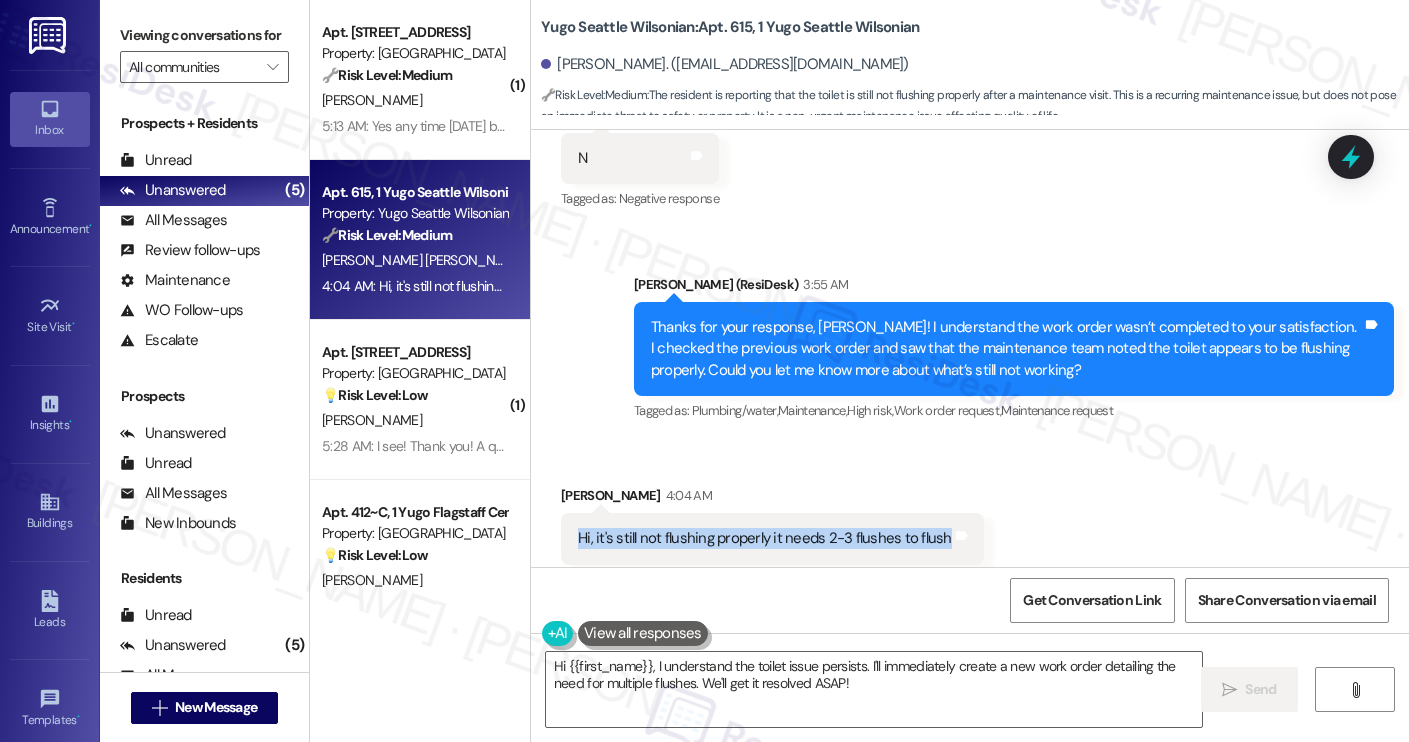 click on "Fabiola Garcia Perez. (fabiolagarciaper@gmail.com)" at bounding box center [725, 64] 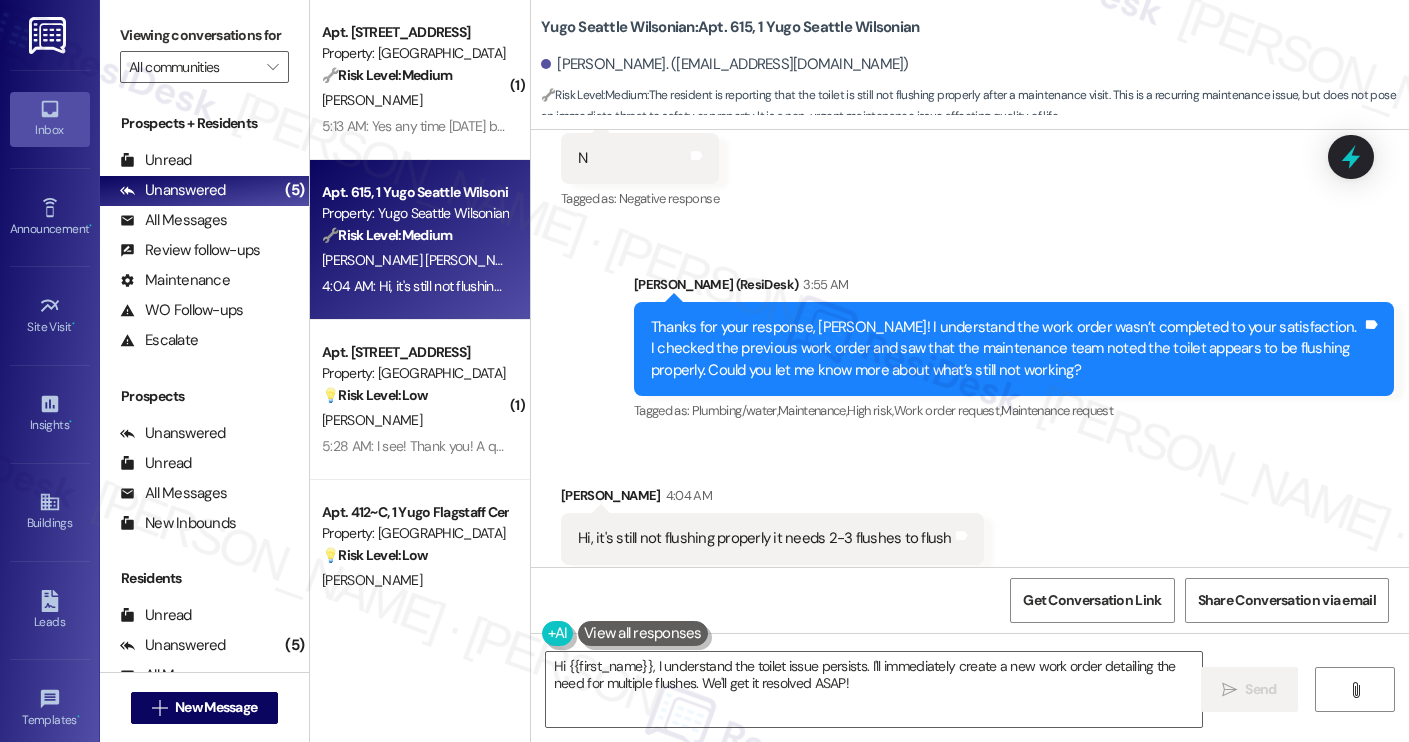 click on "Fabiola Garcia Perez. (fabiolagarciaper@gmail.com)" at bounding box center (725, 64) 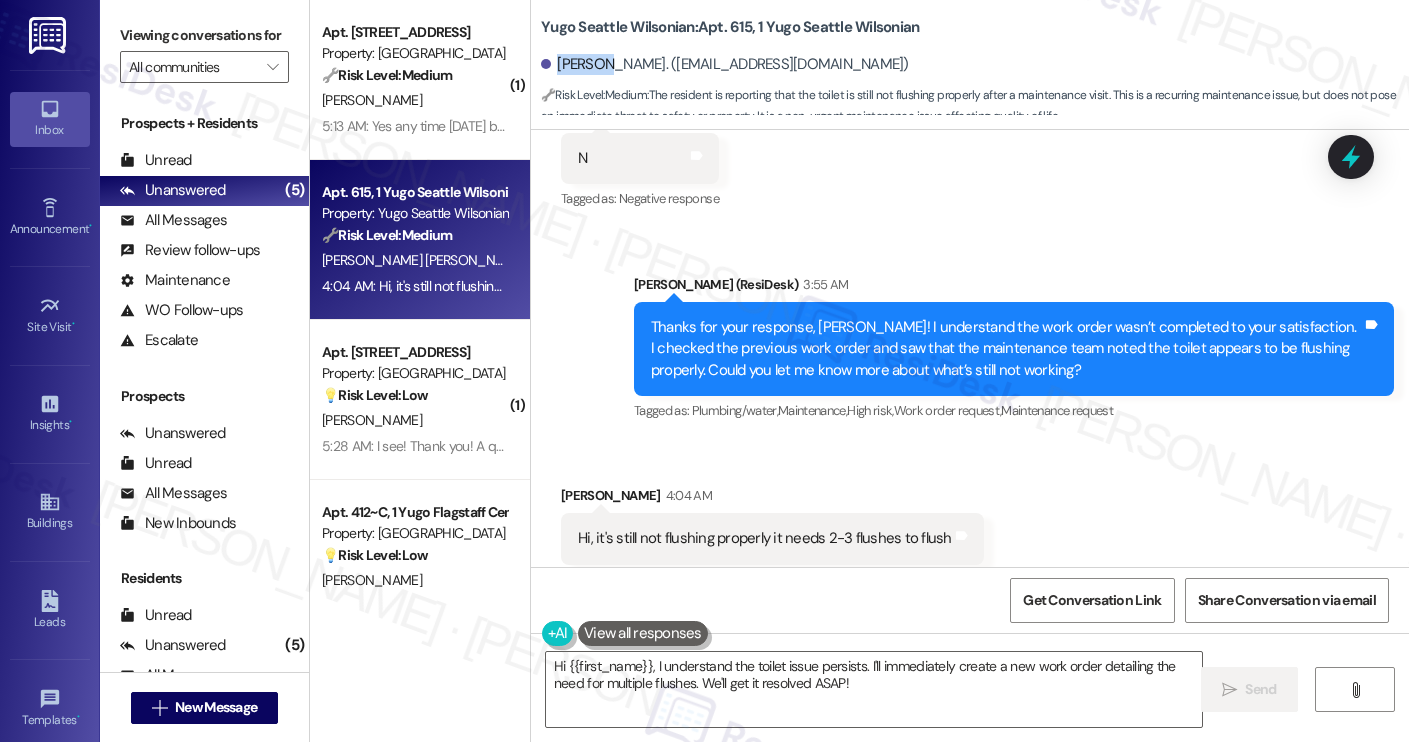 copy on "Fabiola" 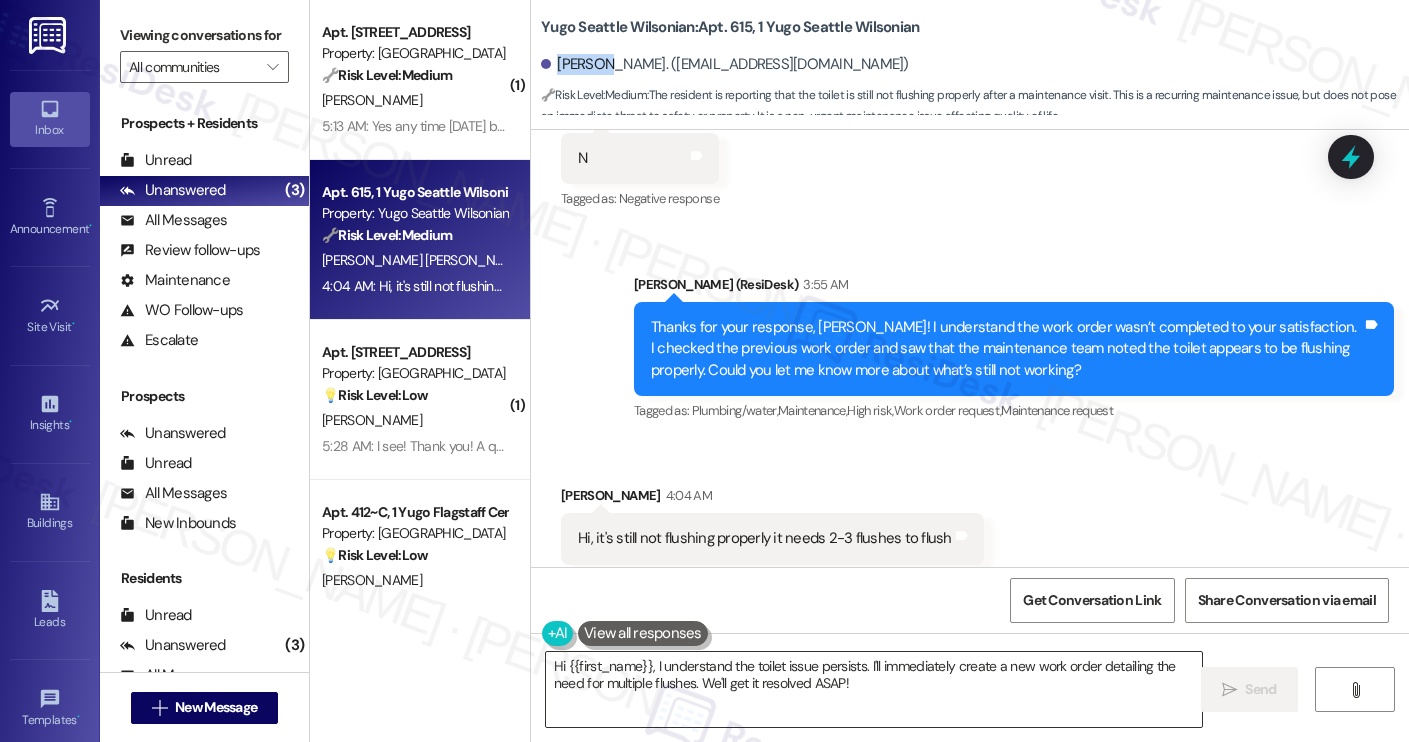 click on "Hi {{first_name}}, I understand the toilet issue persists. I'll immediately create a new work order detailing the need for multiple flushes. We'll get it resolved ASAP!" at bounding box center [874, 689] 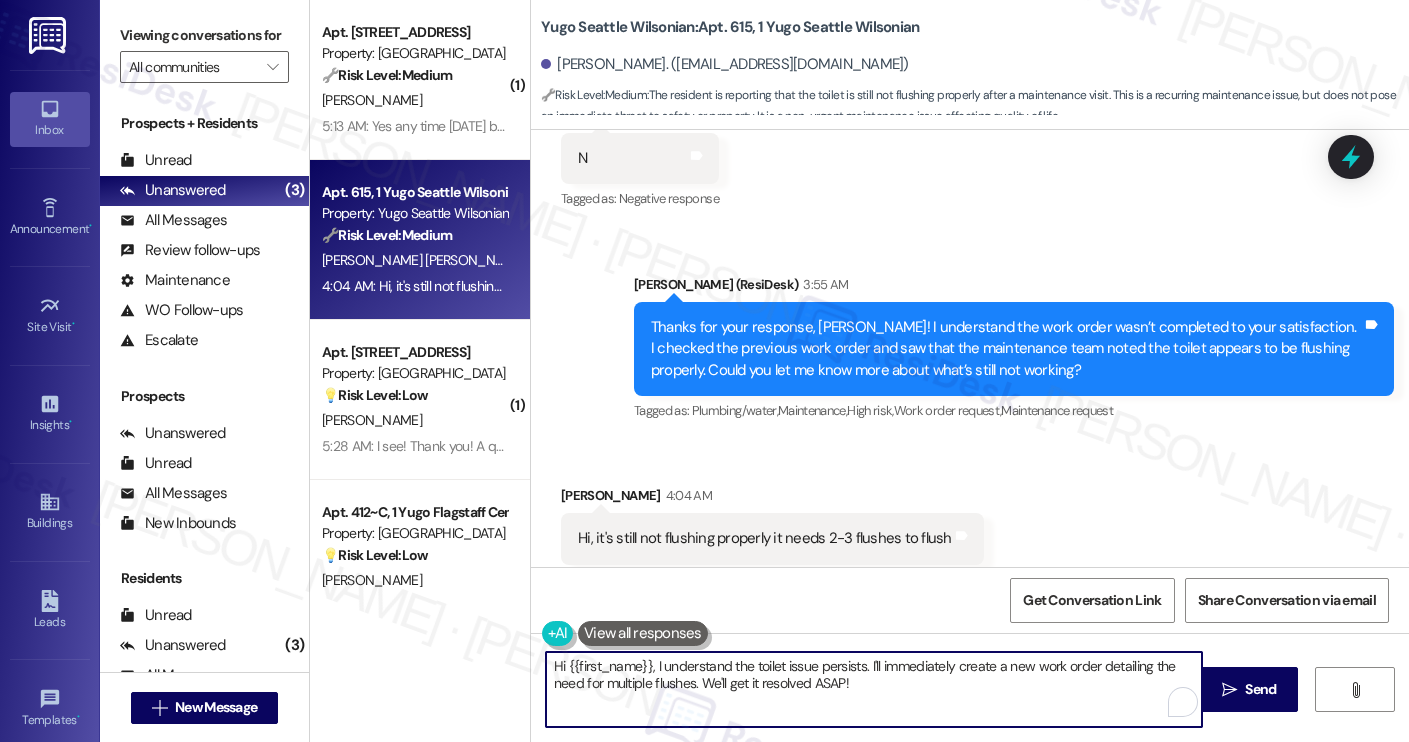paste on "Thanks for the update! I’ll go ahead and submit a new work order and let the site team know the toilet still isn’t flushing properly and needs 2–3 flushes. Do we have permission to enter your unit? And are there any pets we should know about?" 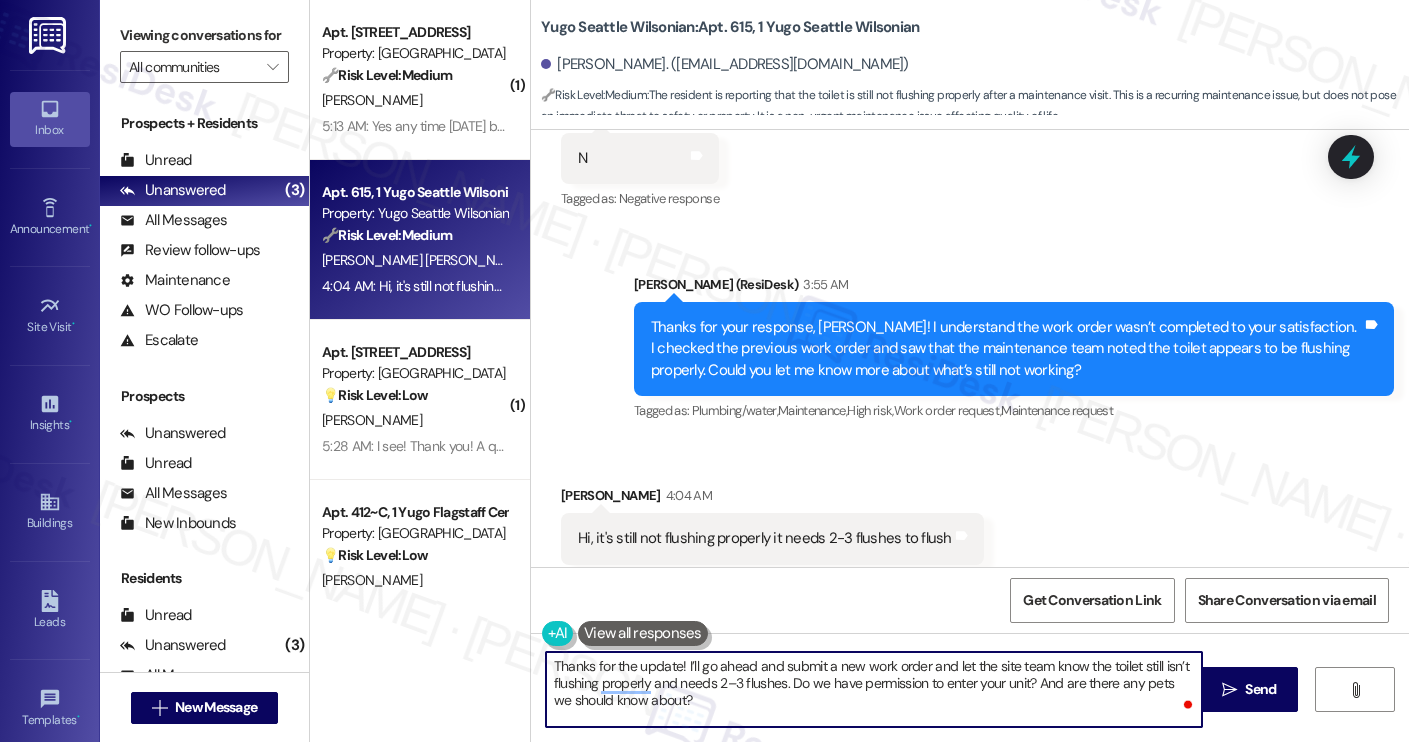click on "Thanks for the update! I’ll go ahead and submit a new work order and let the site team know the toilet still isn’t flushing properly and needs 2–3 flushes. Do we have permission to enter your unit? And are there any pets we should know about?" at bounding box center (874, 689) 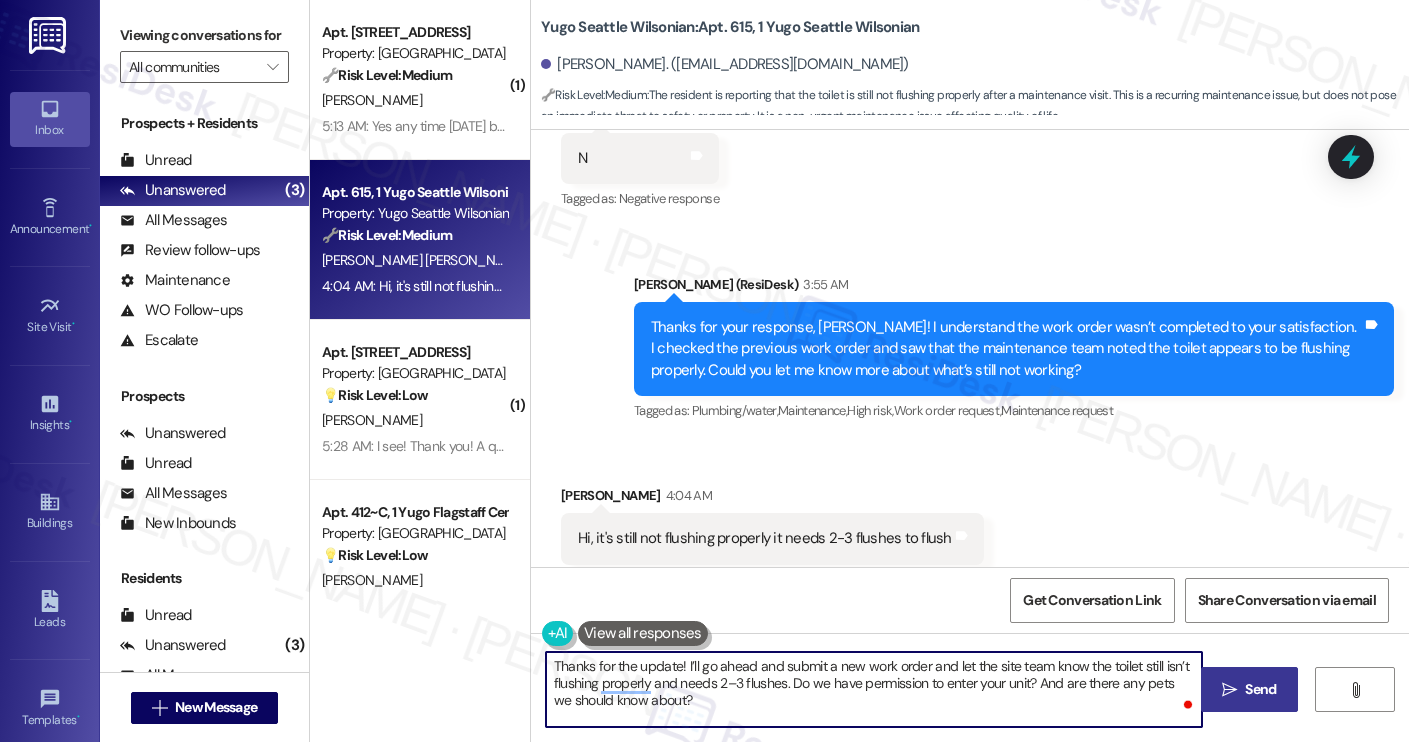 type on "Thanks for the update! I’ll go ahead and submit a new work order and let the site team know the toilet still isn’t flushing properly and needs 2–3 flushes. Do we have permission to enter your unit? And are there any pets we should know about?" 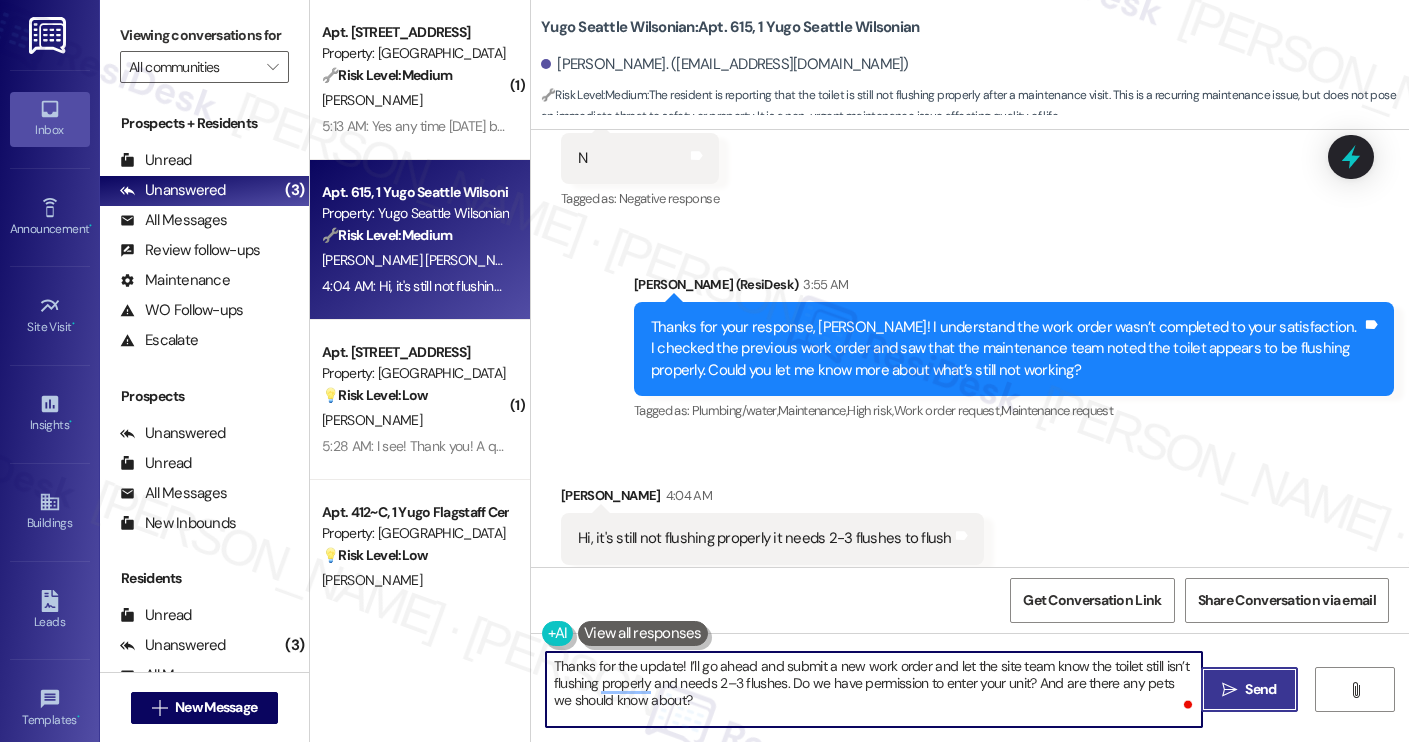 click on "Send" at bounding box center (1260, 689) 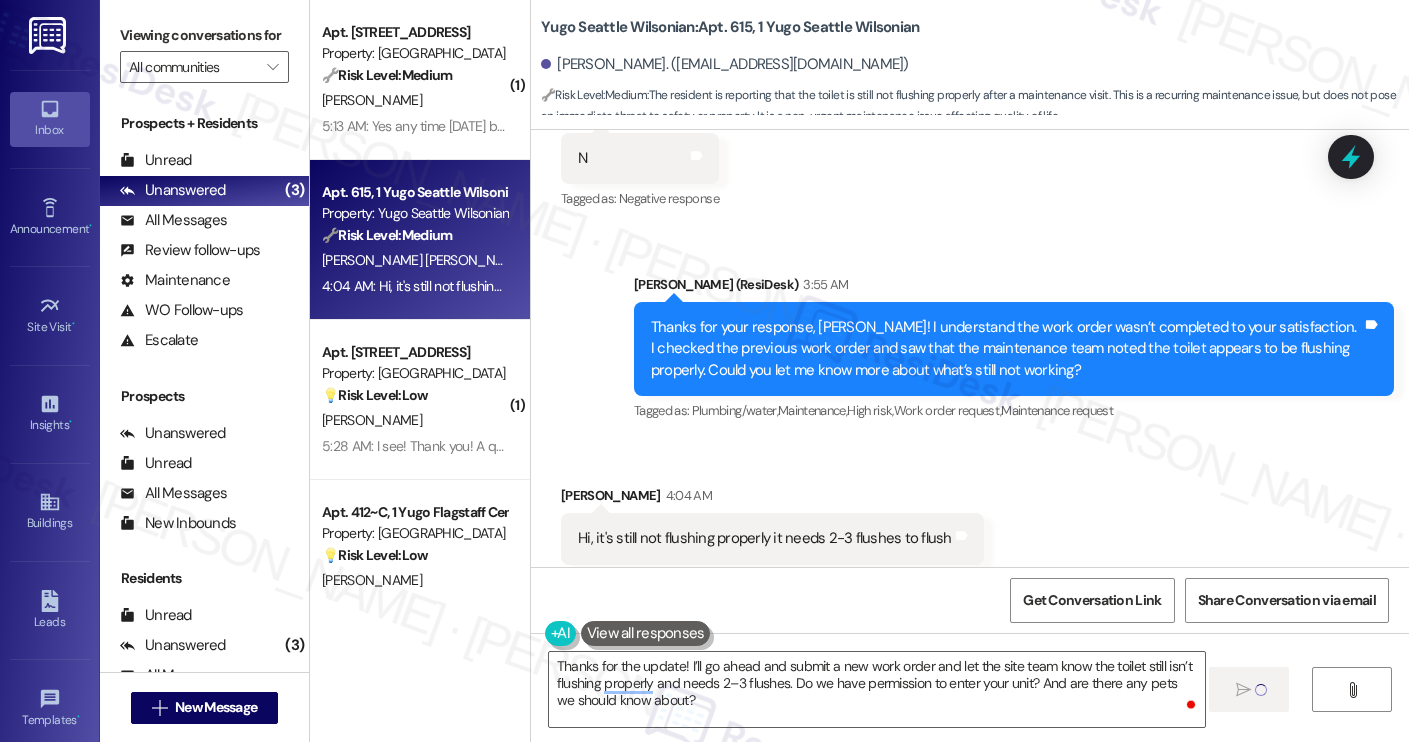 type 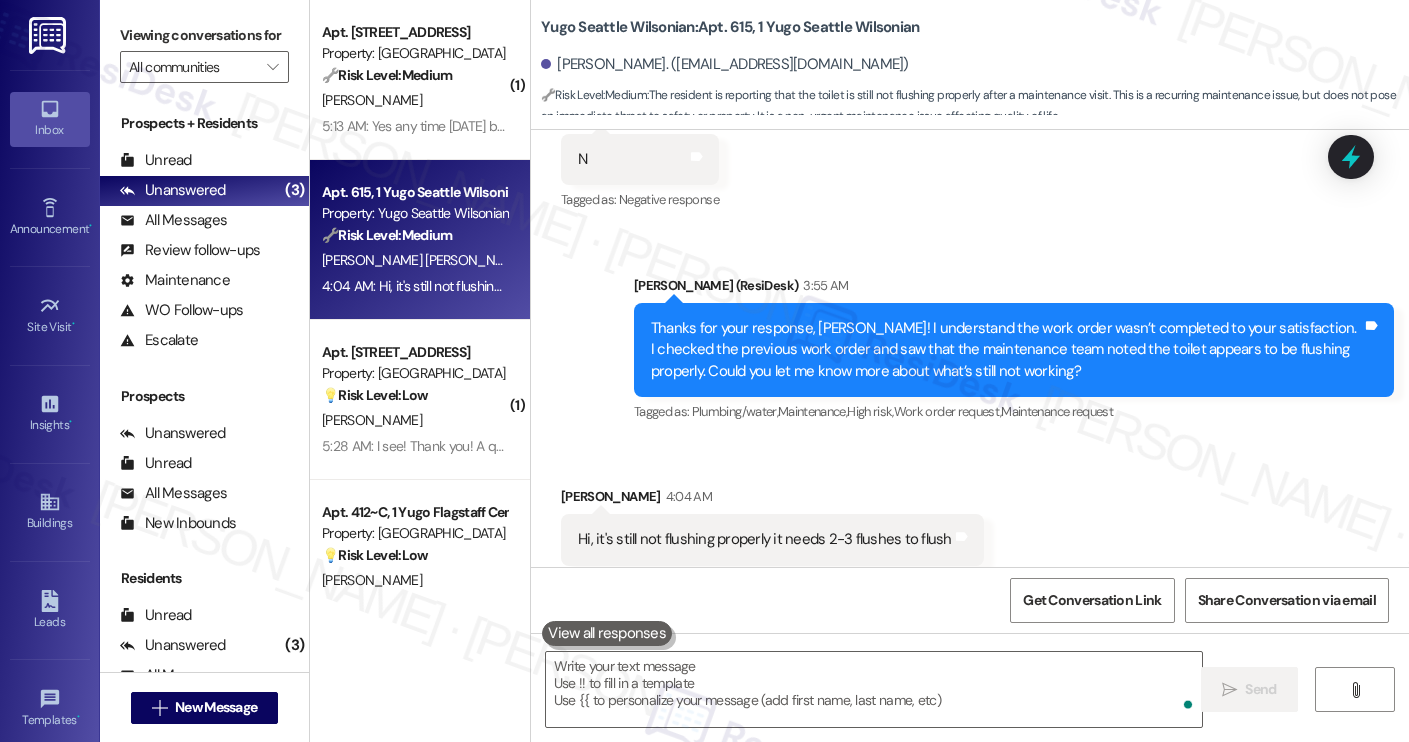 scroll, scrollTop: 1568, scrollLeft: 0, axis: vertical 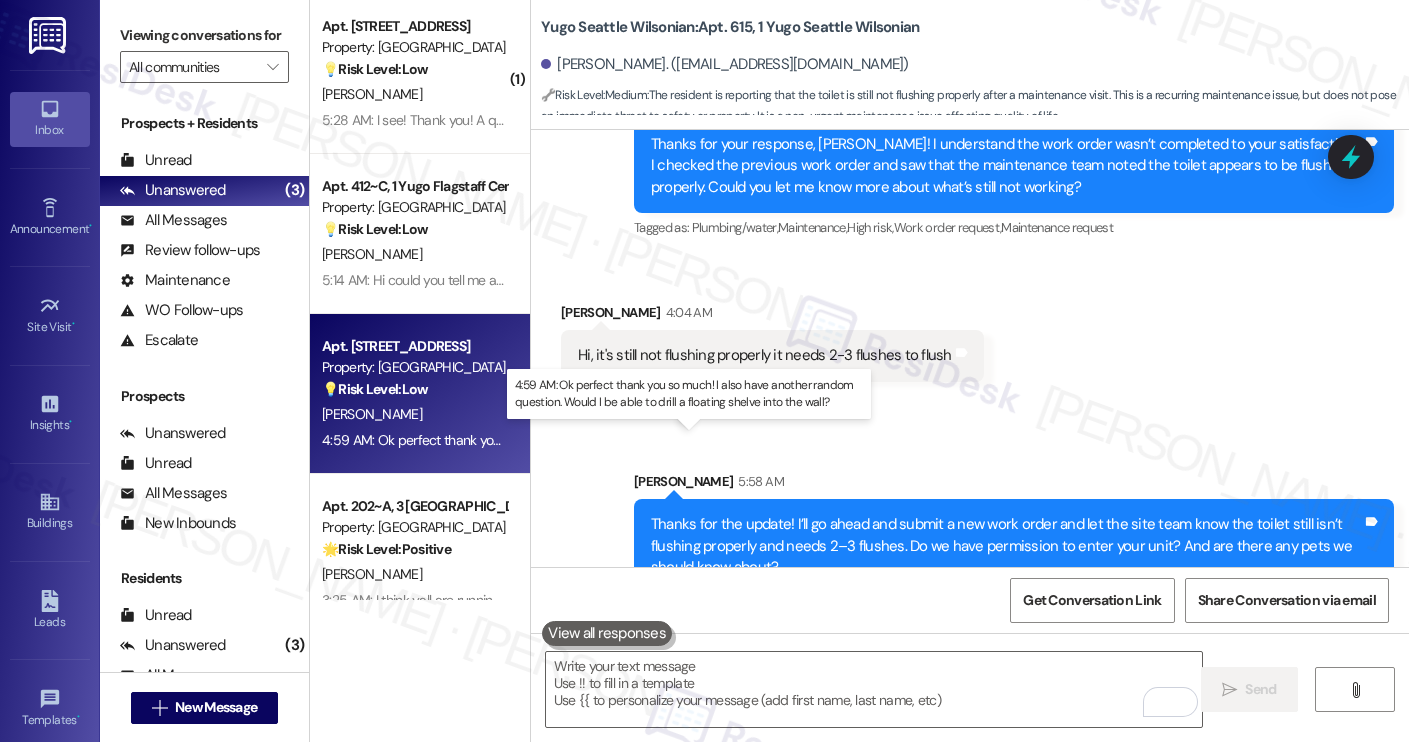 click on "4:59 AM: Ok perfect thank you so much! I also have another random question. Would I be able to drill a floating shelve into the wall?  4:59 AM: Ok perfect thank you so much! I also have another random question. Would I be able to drill a floating shelve into the wall?" at bounding box center [701, 440] 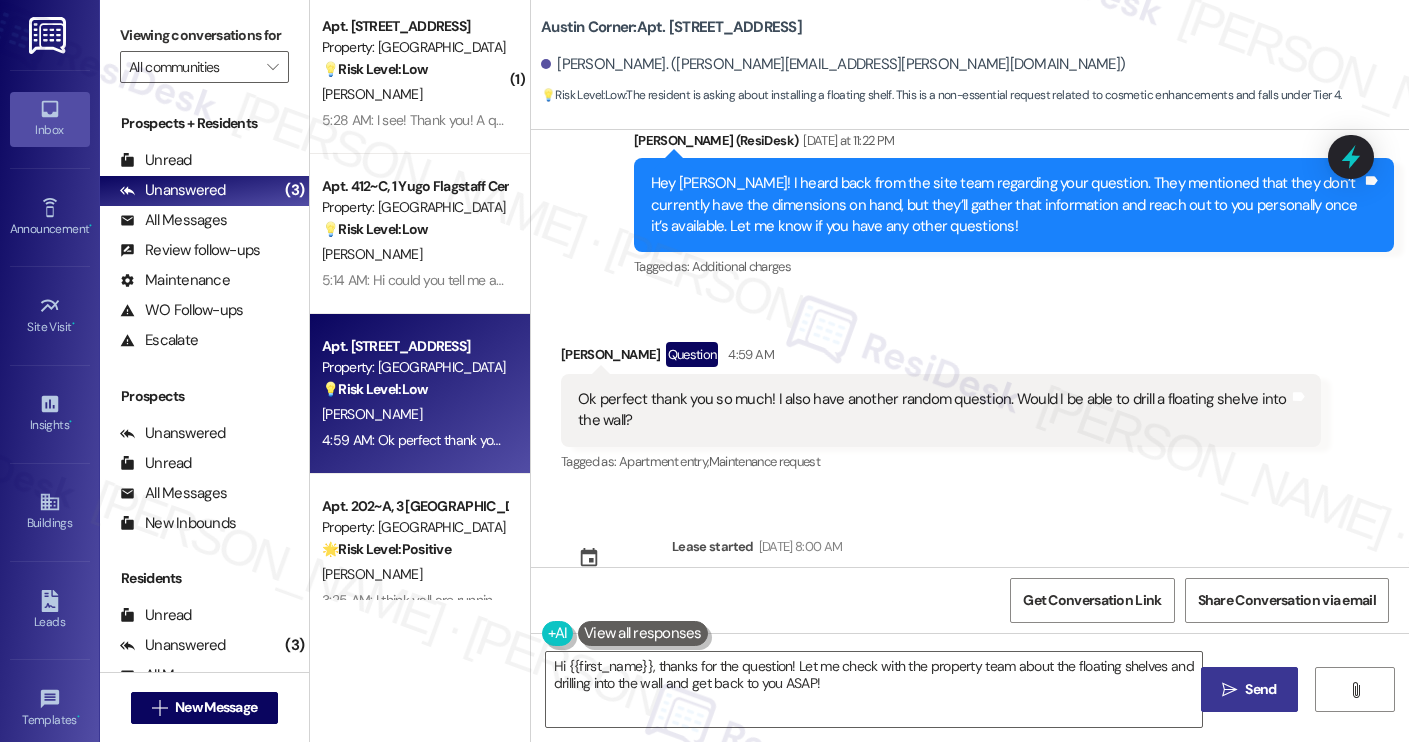 scroll, scrollTop: 2489, scrollLeft: 0, axis: vertical 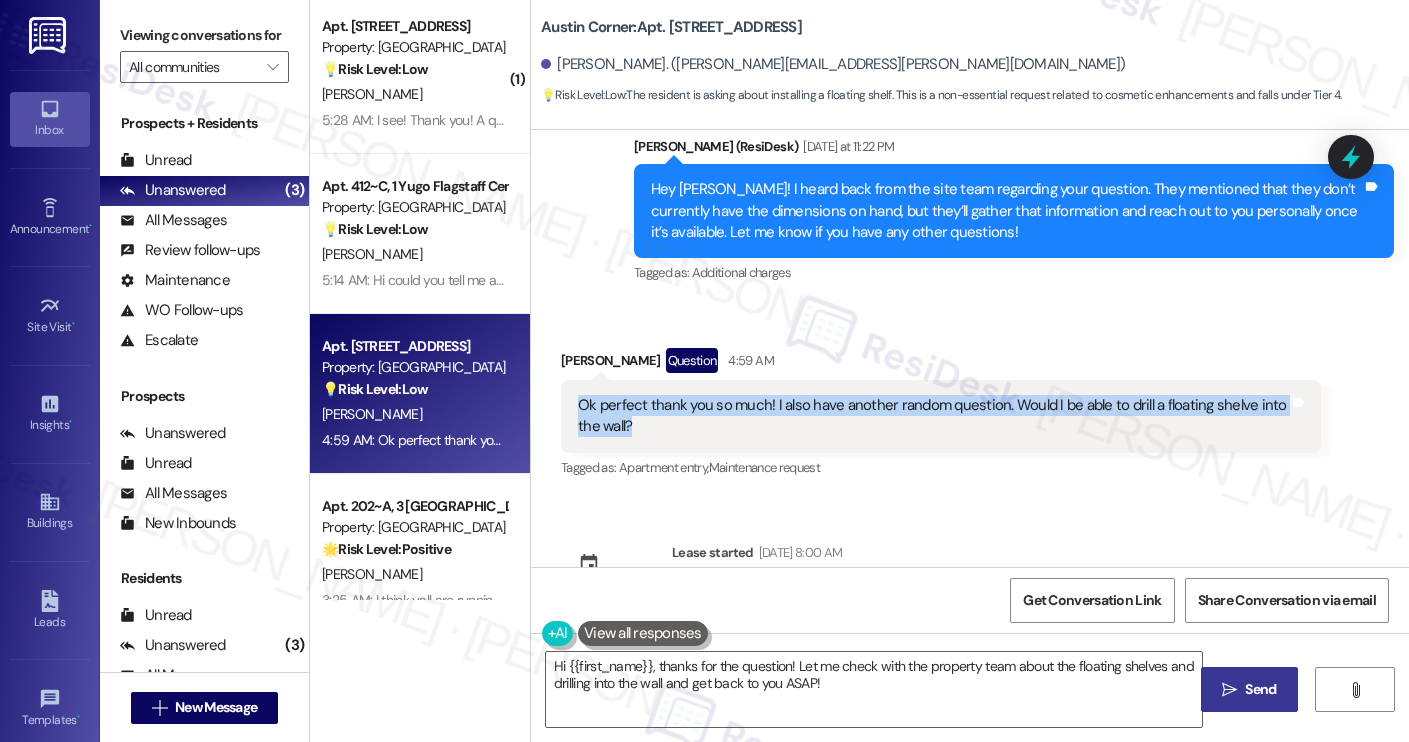 drag, startPoint x: 744, startPoint y: 387, endPoint x: 568, endPoint y: 367, distance: 177.13272 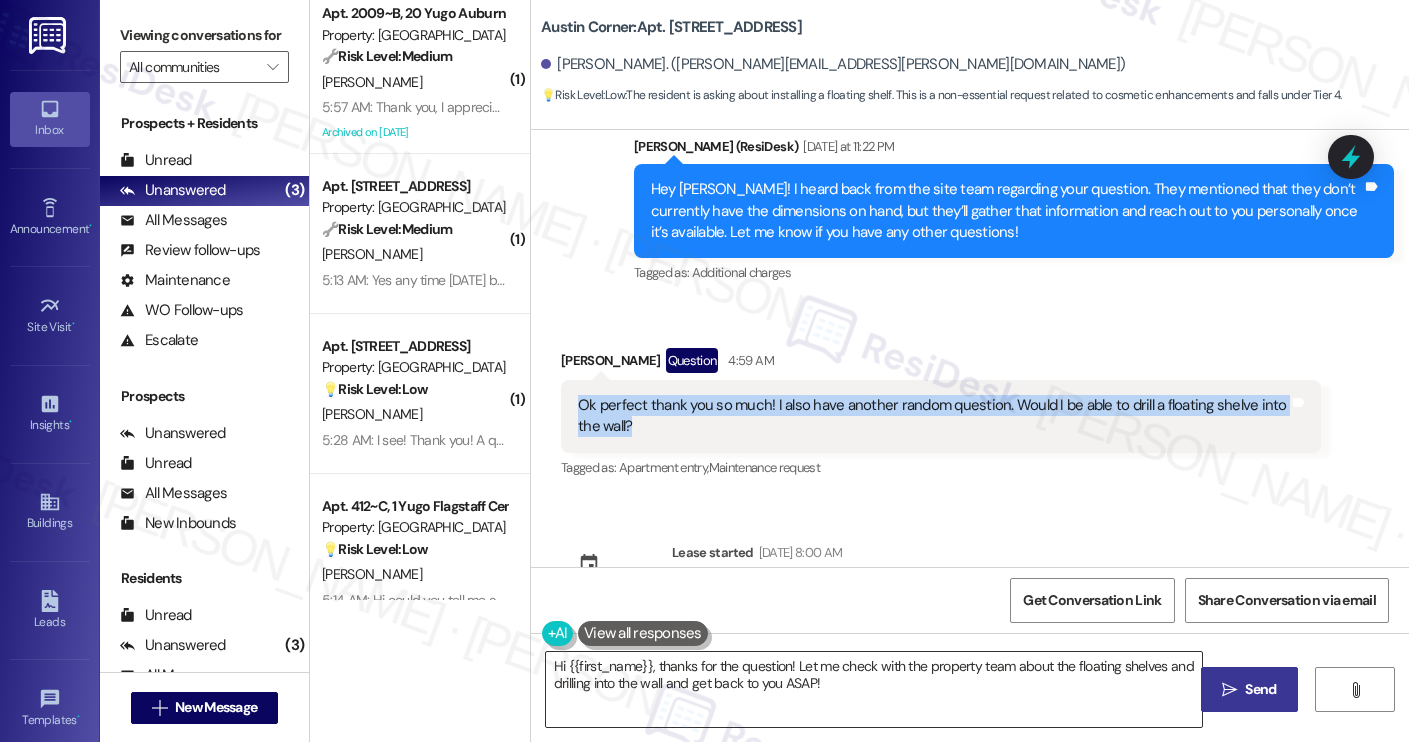 click on "Hi {{first_name}}, thanks for the question! Let me check with the property team about the floating shelves and drilling into the wall and get back to you ASAP!" at bounding box center (874, 689) 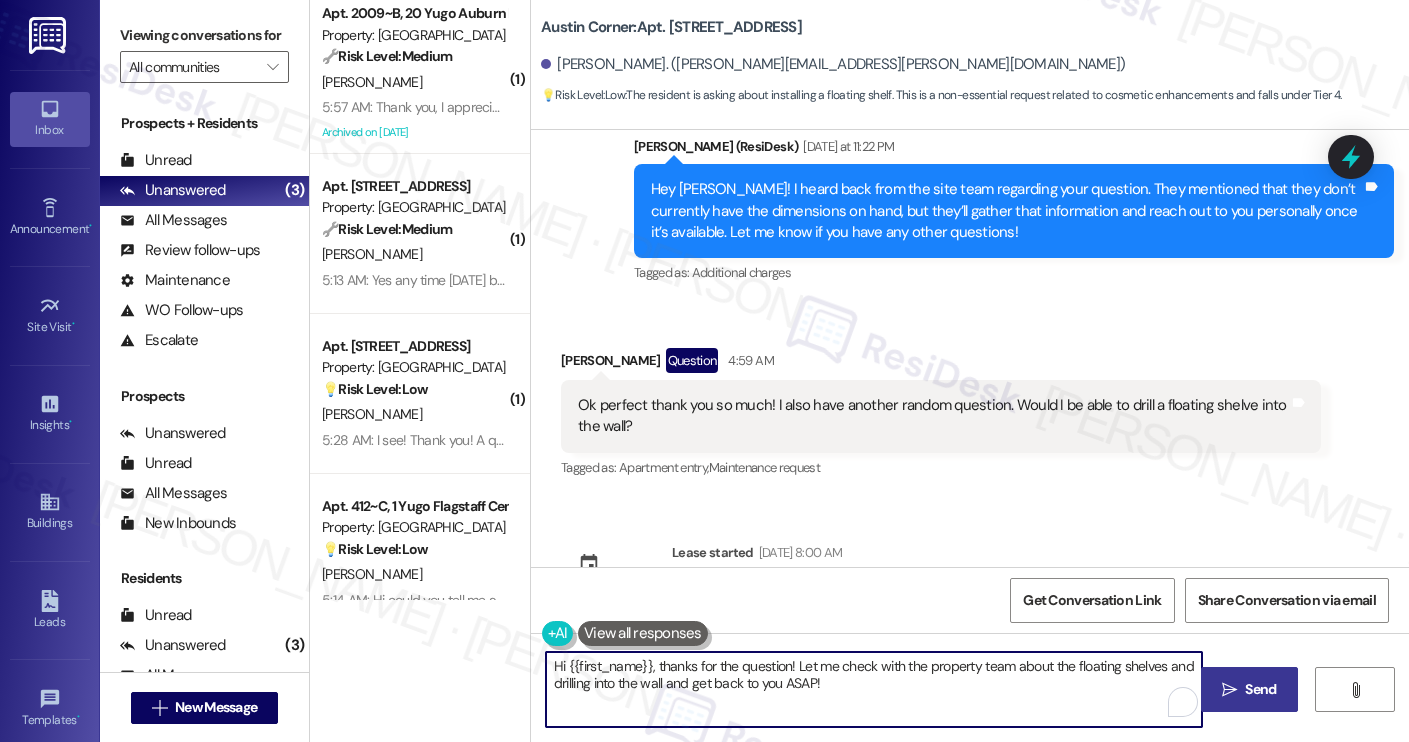 paste on "You're very welcome! And great question—I'd be happy to check on that for you. I’ll reach out to the site team and get back to you as soon as I hear from them. Let me know if there’s anything else in the meantime" 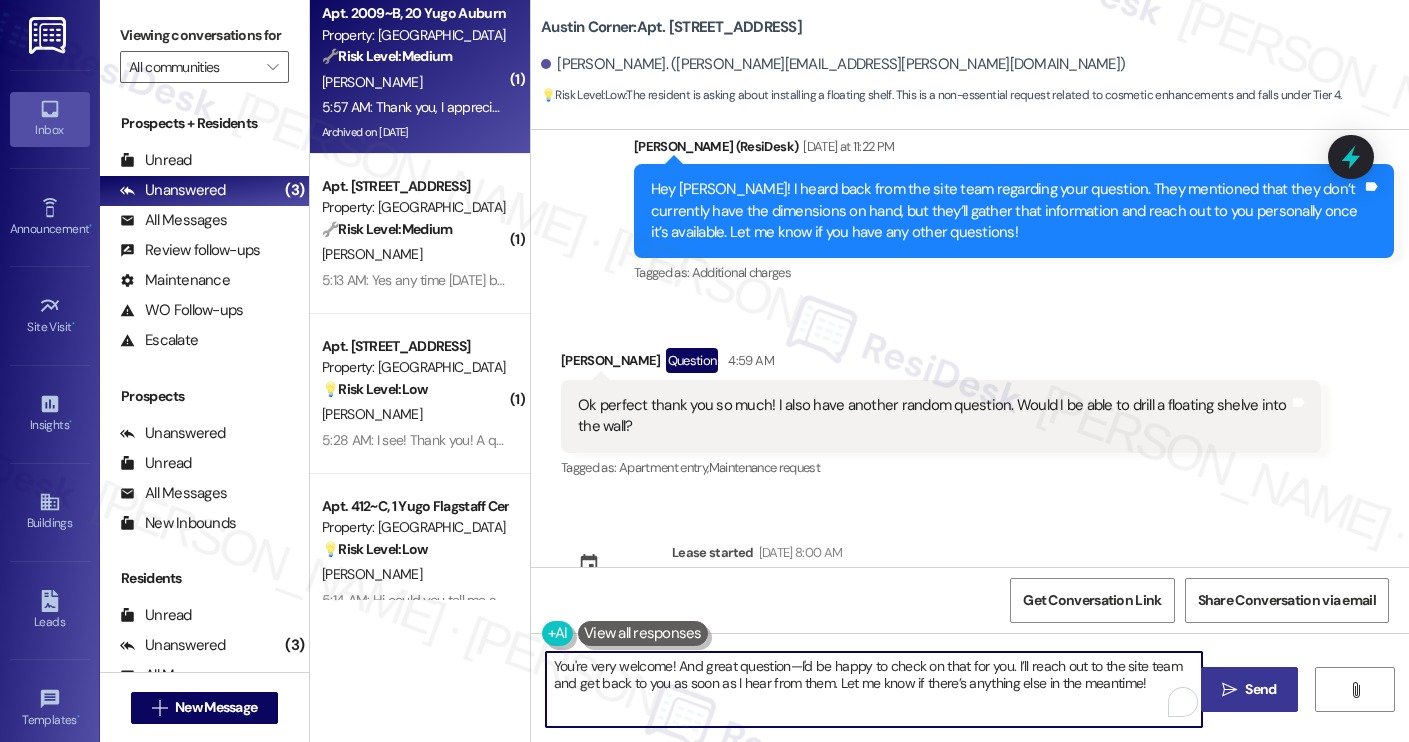 type on "You're very welcome! And great question—I'd be happy to check on that for you. I’ll reach out to the site team and get back to you as soon as I hear from them. Let me know if there’s anything else in the meantime!" 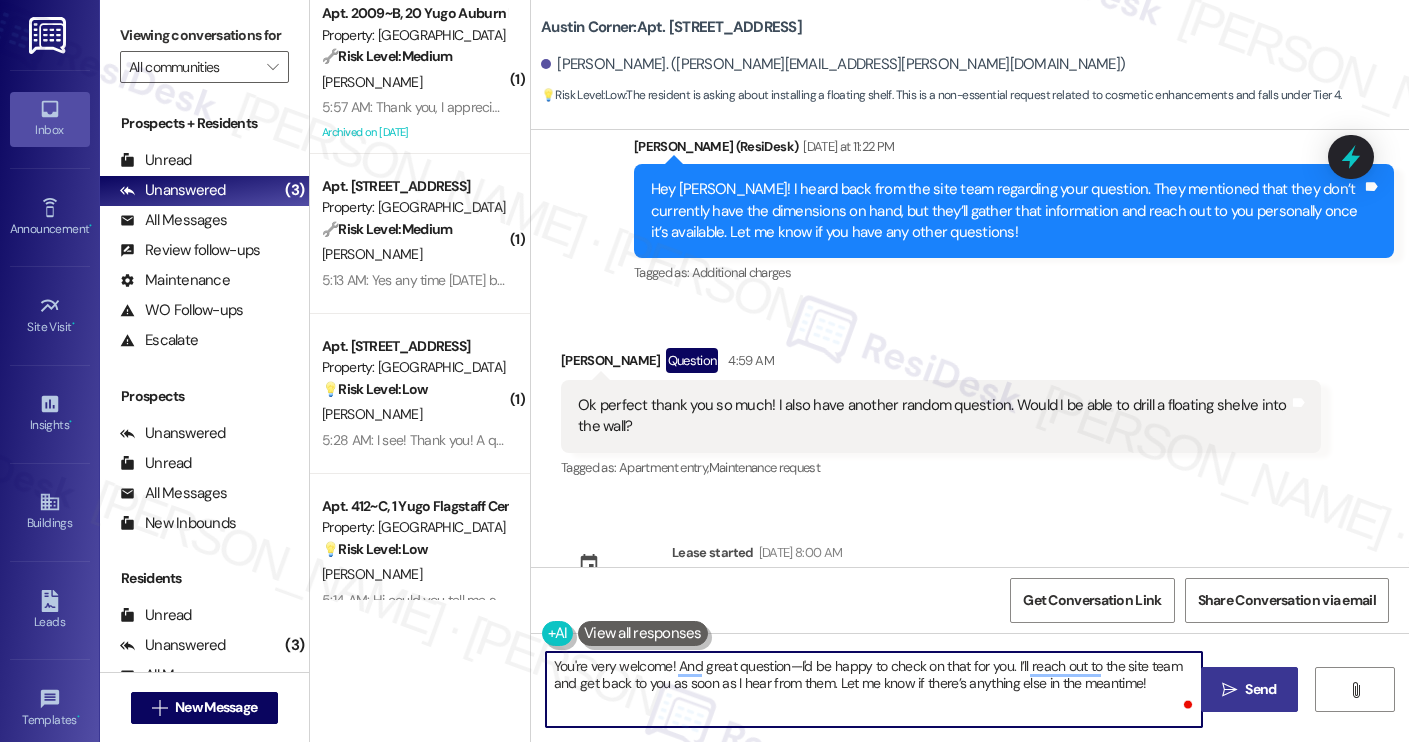 click on "You're very welcome! And great question—I'd be happy to check on that for you. I’ll reach out to the site team and get back to you as soon as I hear from them. Let me know if there’s anything else in the meantime!" at bounding box center (874, 689) 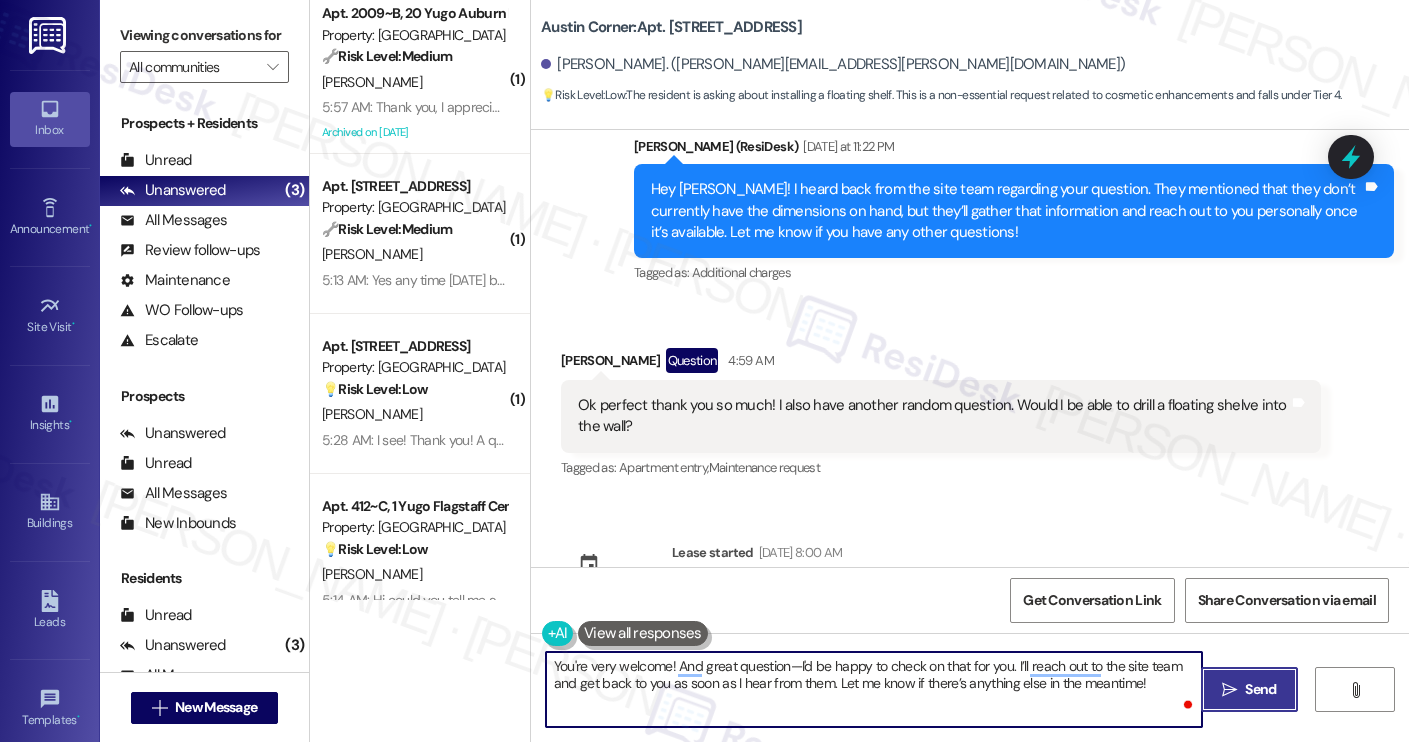 click on " Send" at bounding box center (1249, 689) 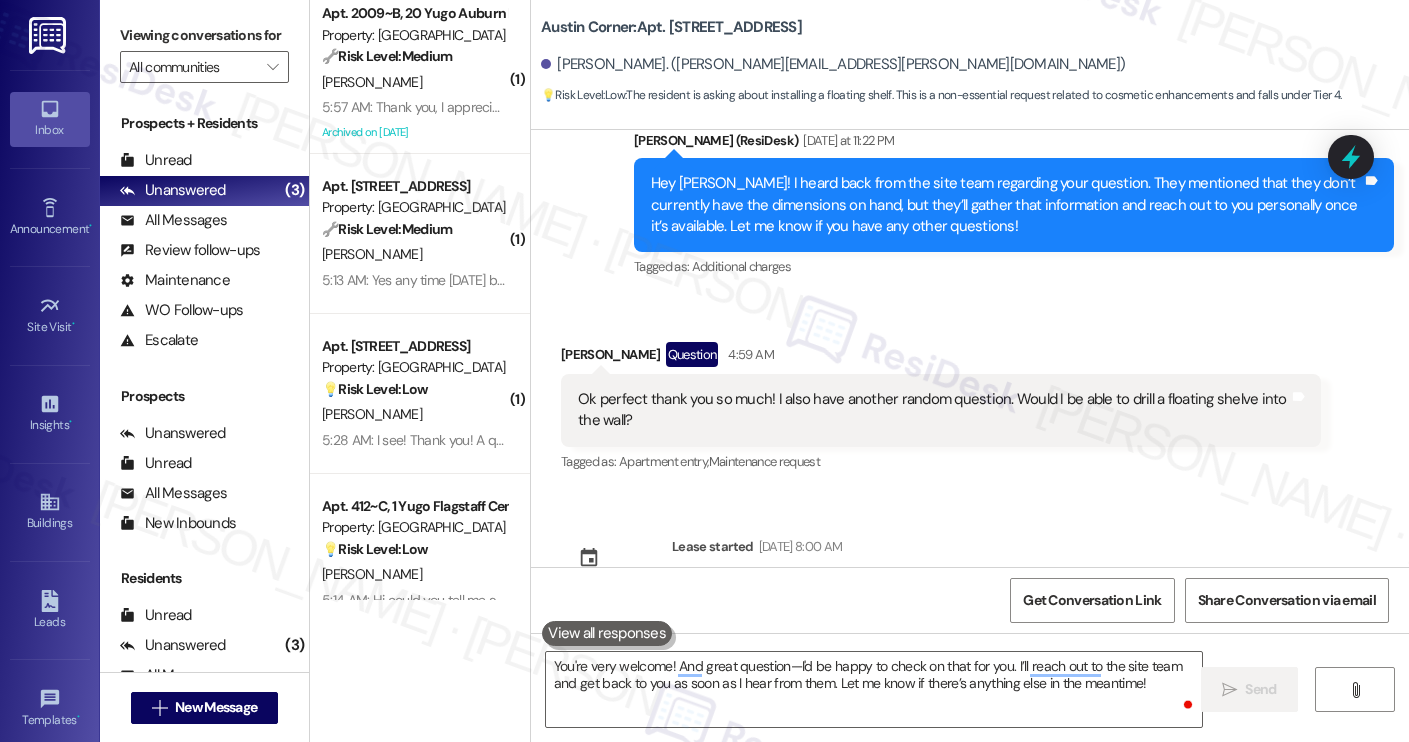 scroll, scrollTop: 2656, scrollLeft: 0, axis: vertical 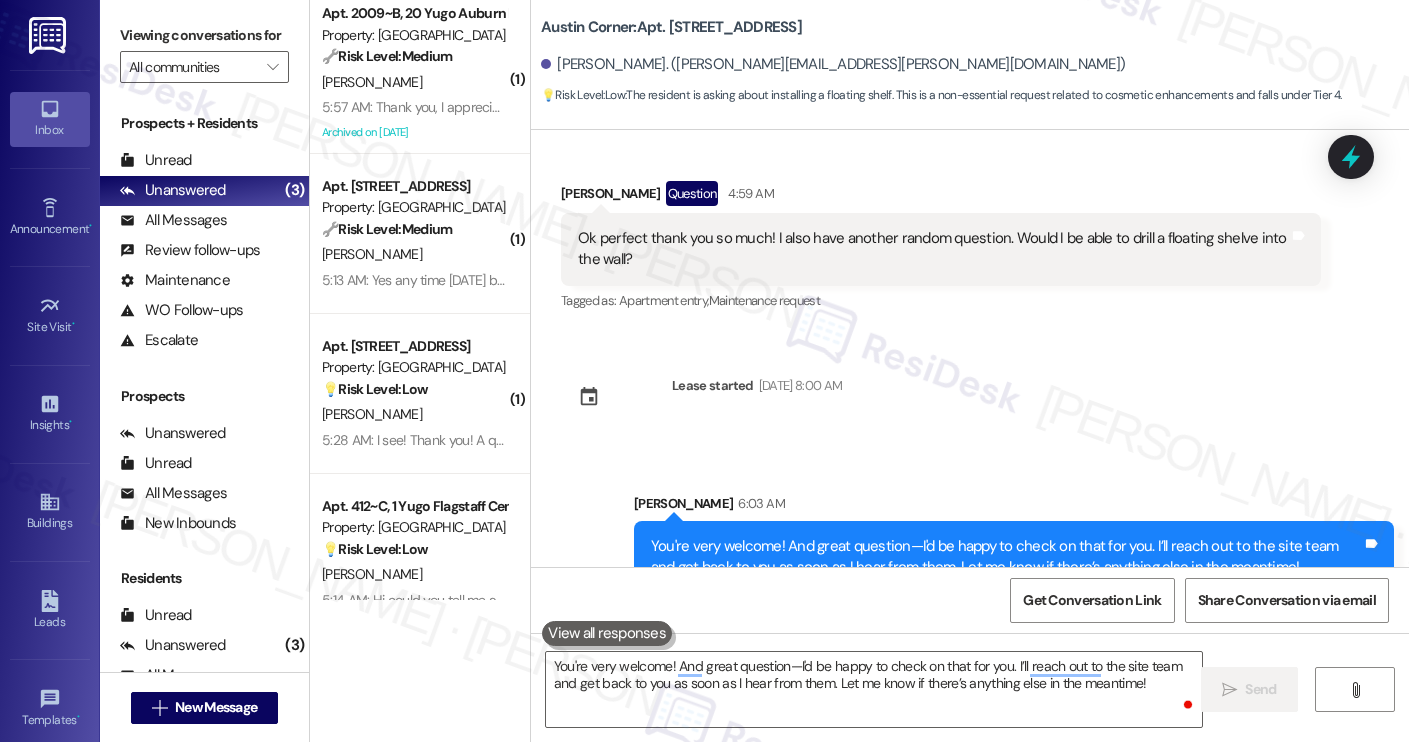 type 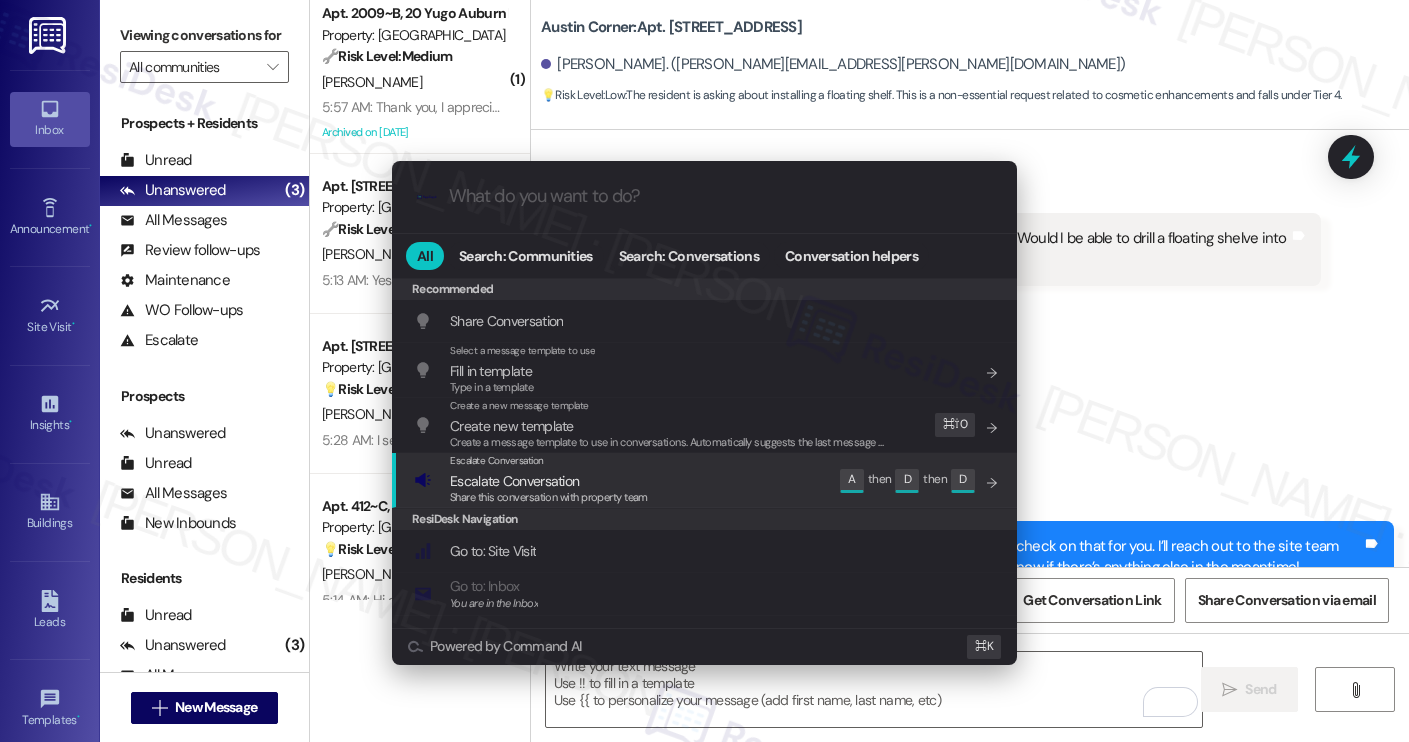 click on "Escalate Conversation Escalate Conversation Share this conversation with property team Edit A then D then D" at bounding box center (706, 480) 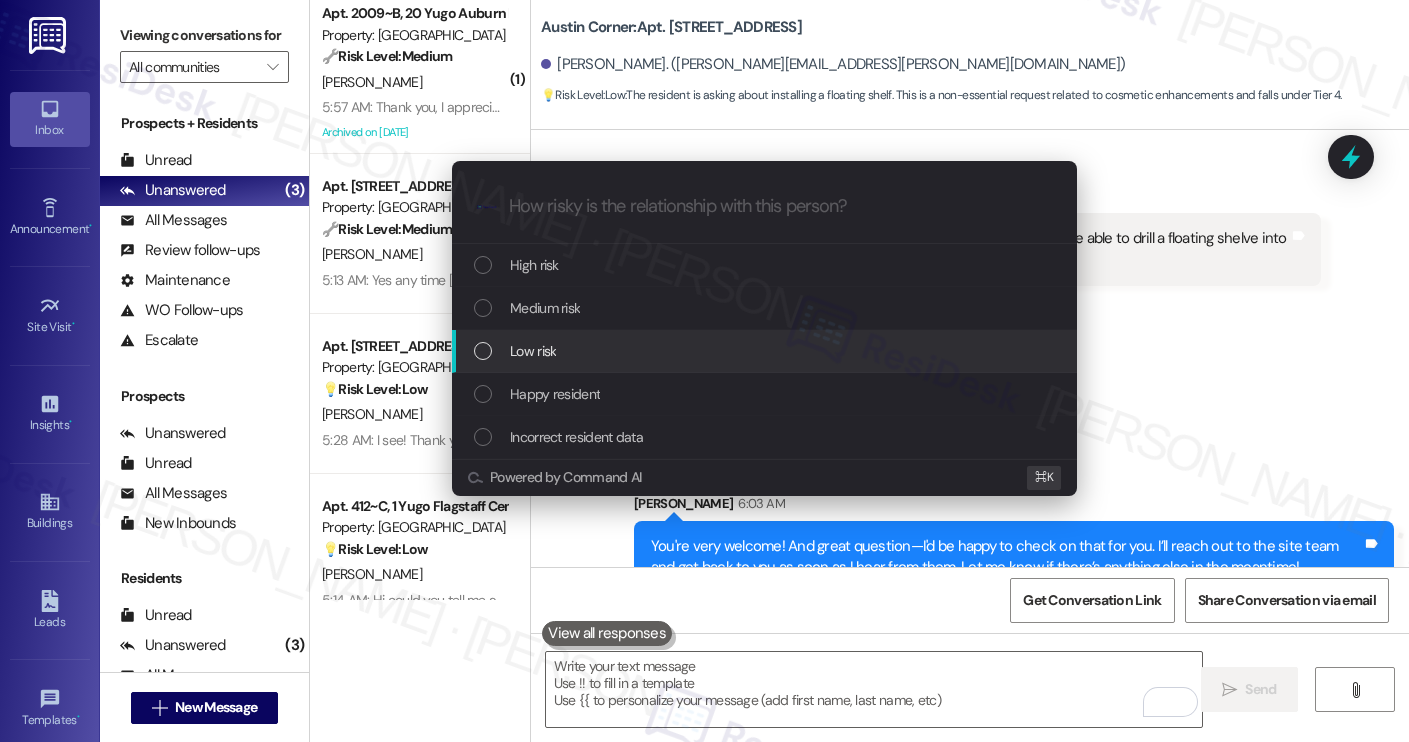 click on "Low risk" at bounding box center [764, 351] 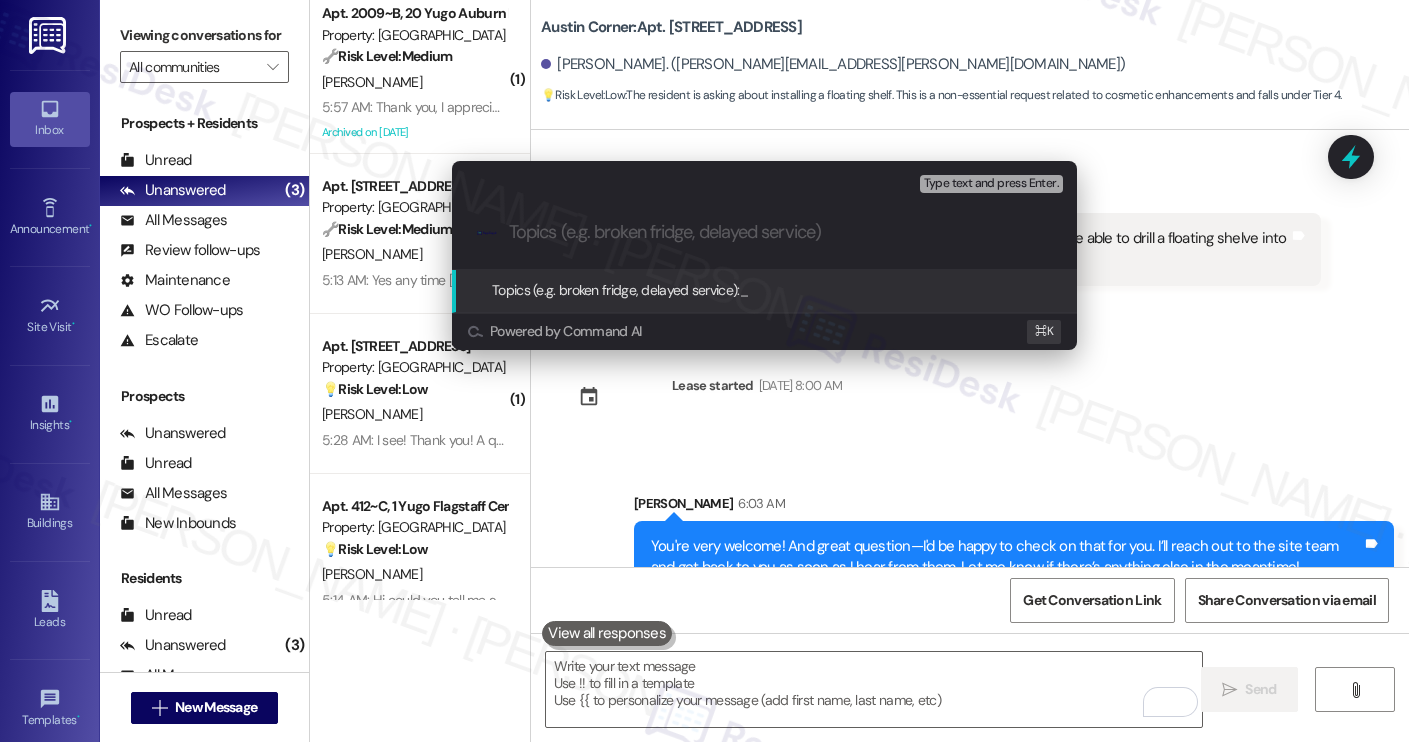paste on "Resident Inquiry: Drilling Floating Shelf" 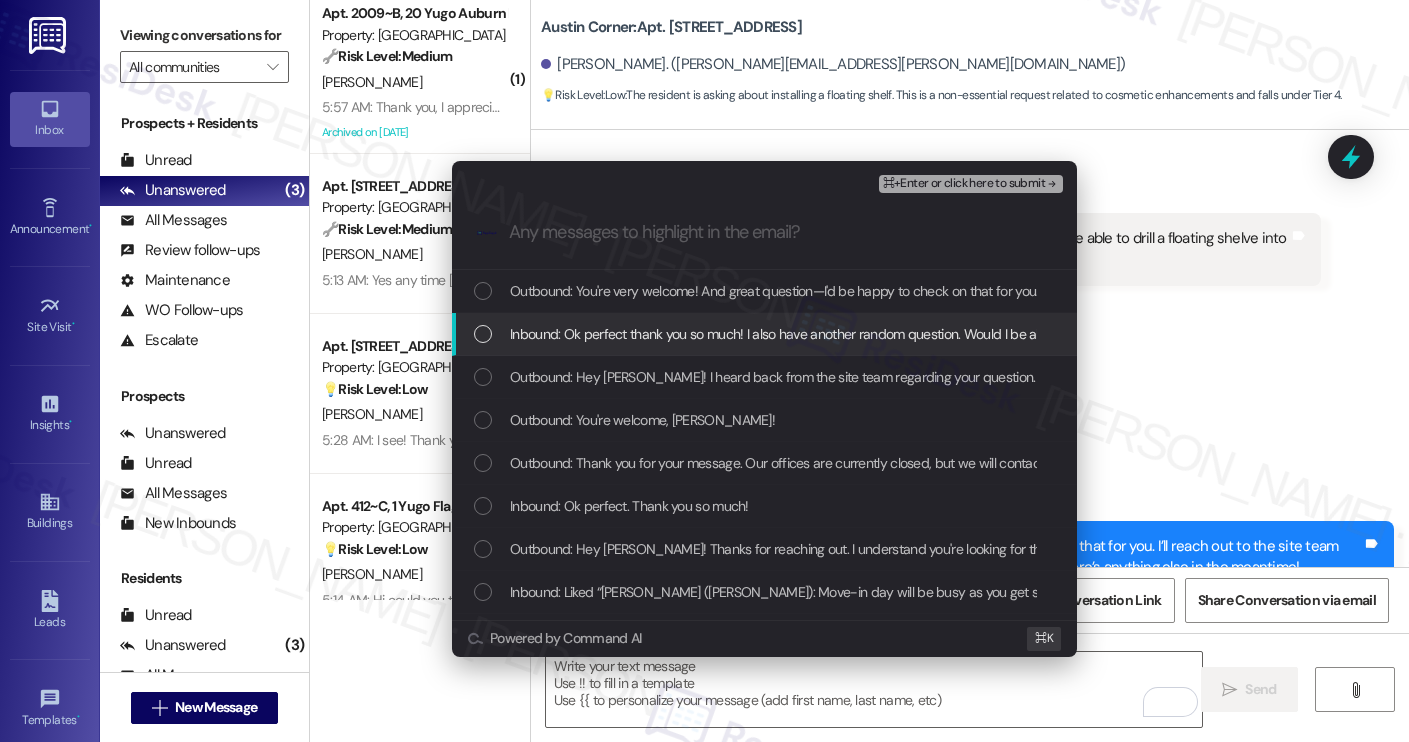 click on "Inbound: Ok perfect thank you so much! I also have another random question. Would I be able to drill a floating shelve into the wall?" at bounding box center (888, 334) 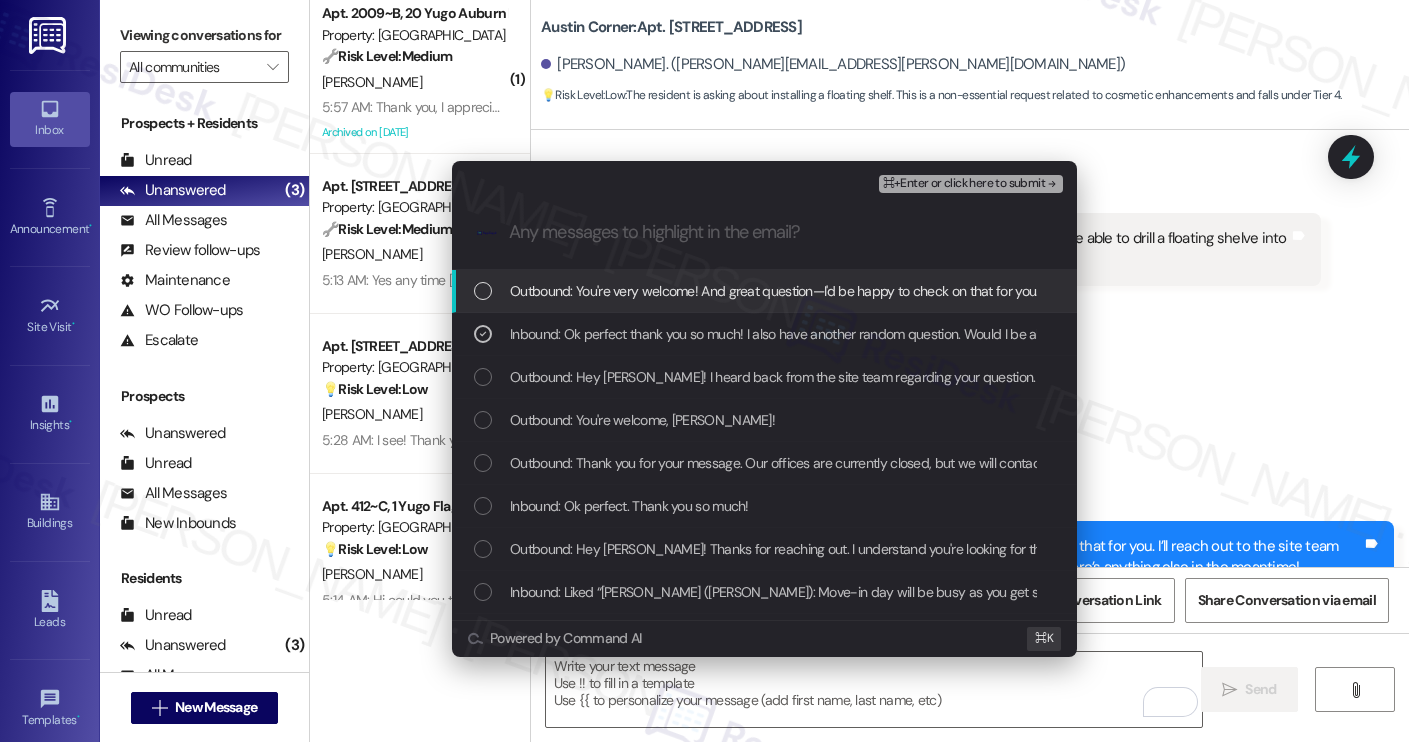 click on "⌘+Enter or click here to submit" at bounding box center [964, 184] 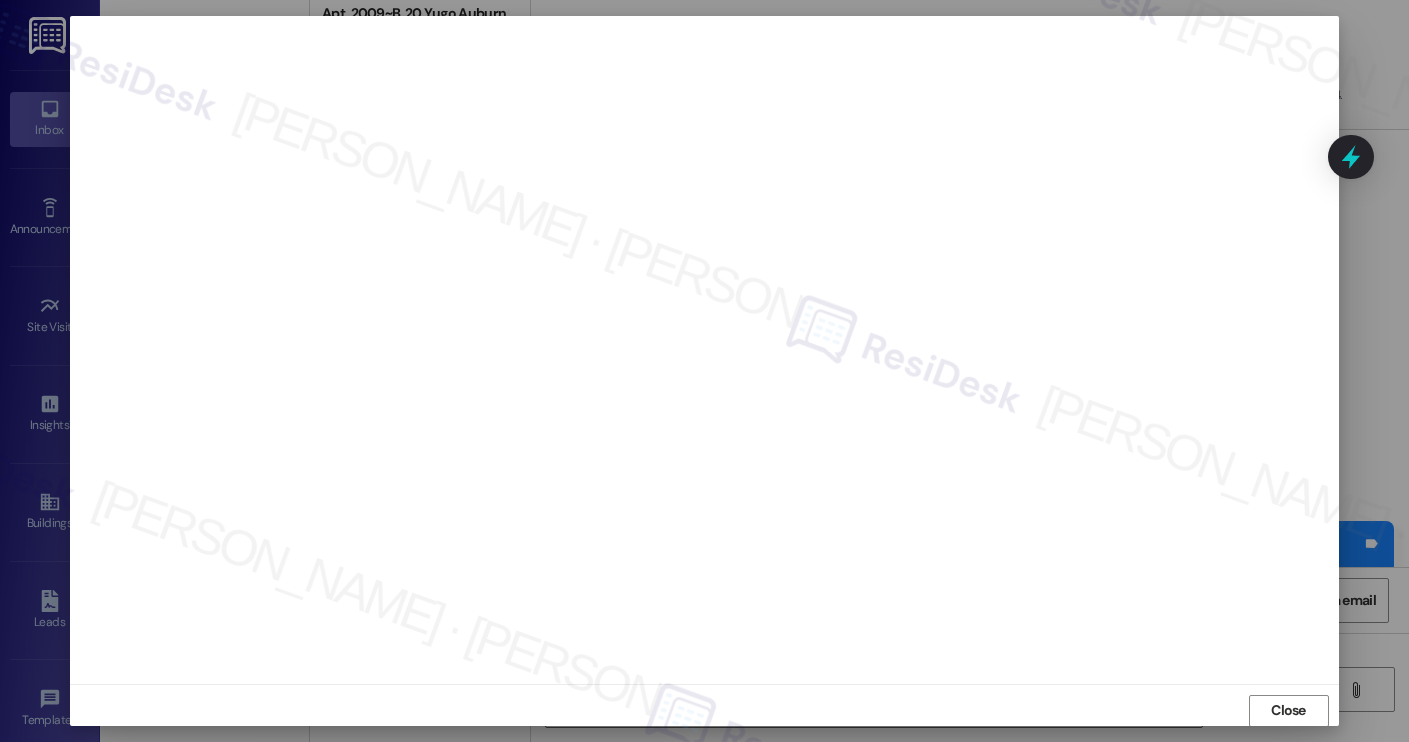 scroll, scrollTop: 1, scrollLeft: 0, axis: vertical 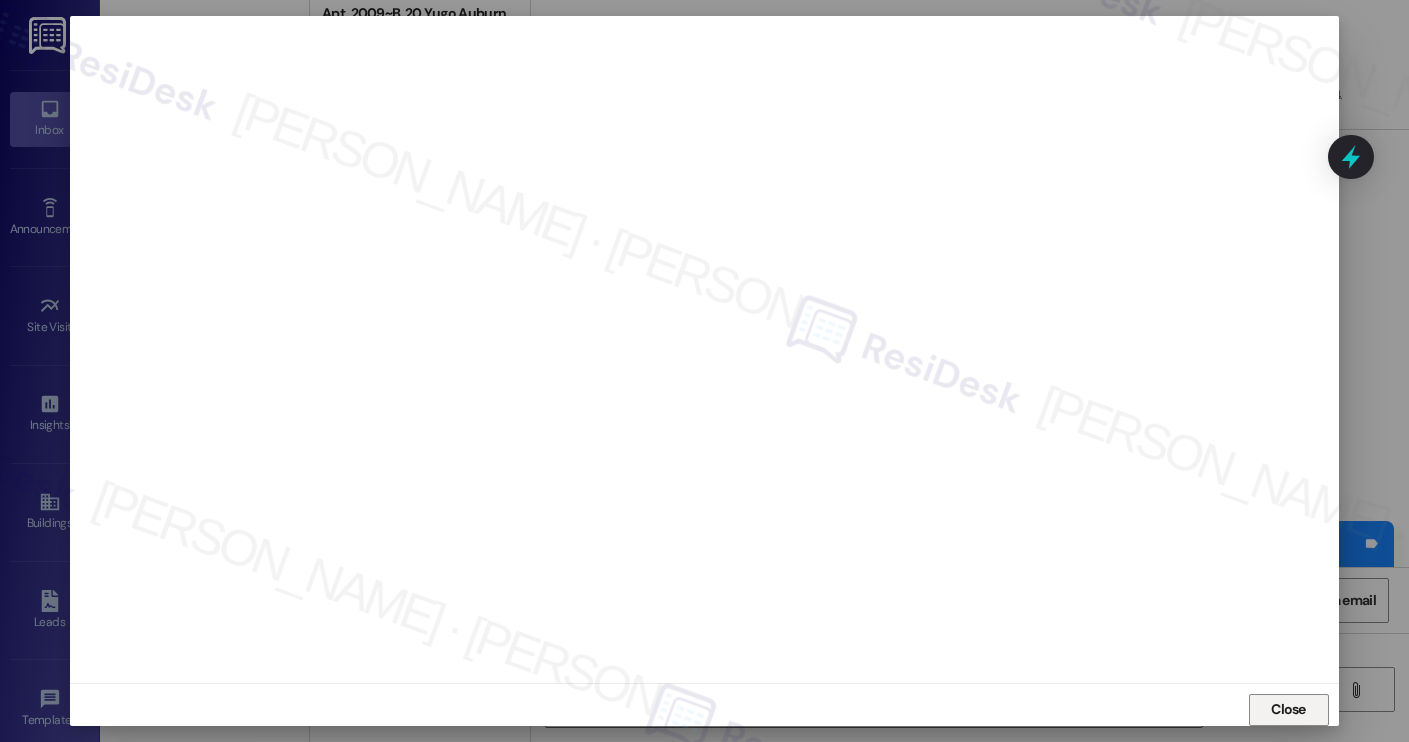 click on "Close" at bounding box center (1288, 709) 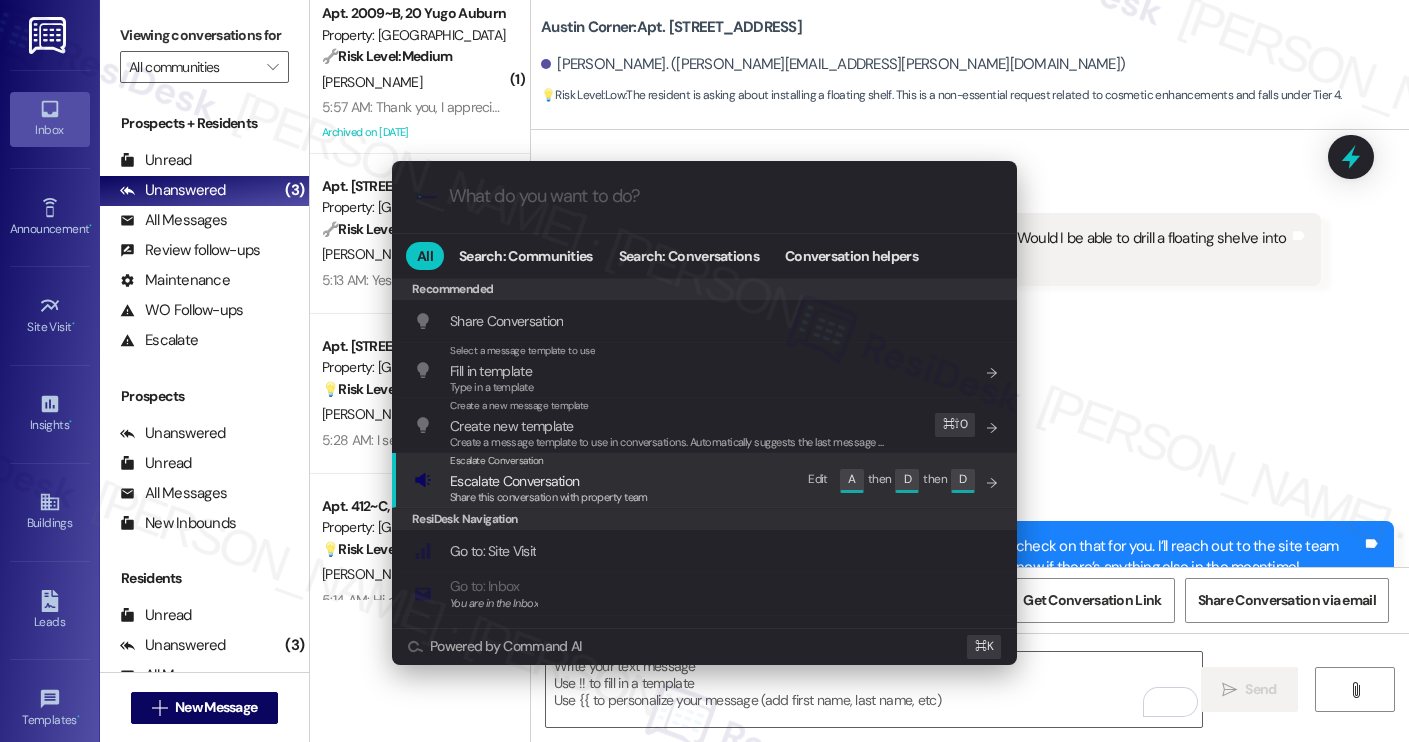 click on "Escalate Conversation Escalate Conversation Share this conversation with property team Edit A then D then D" at bounding box center (706, 480) 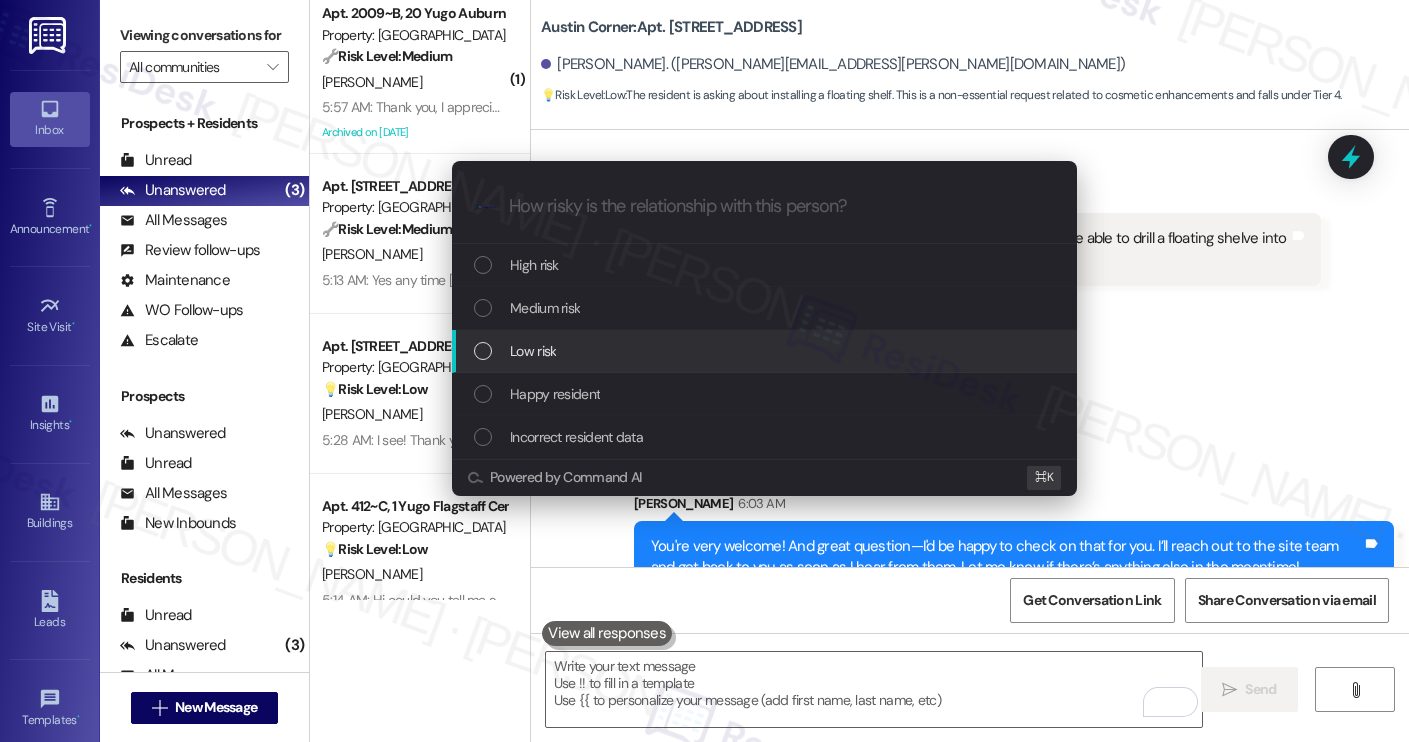 click on "Low risk" at bounding box center [764, 351] 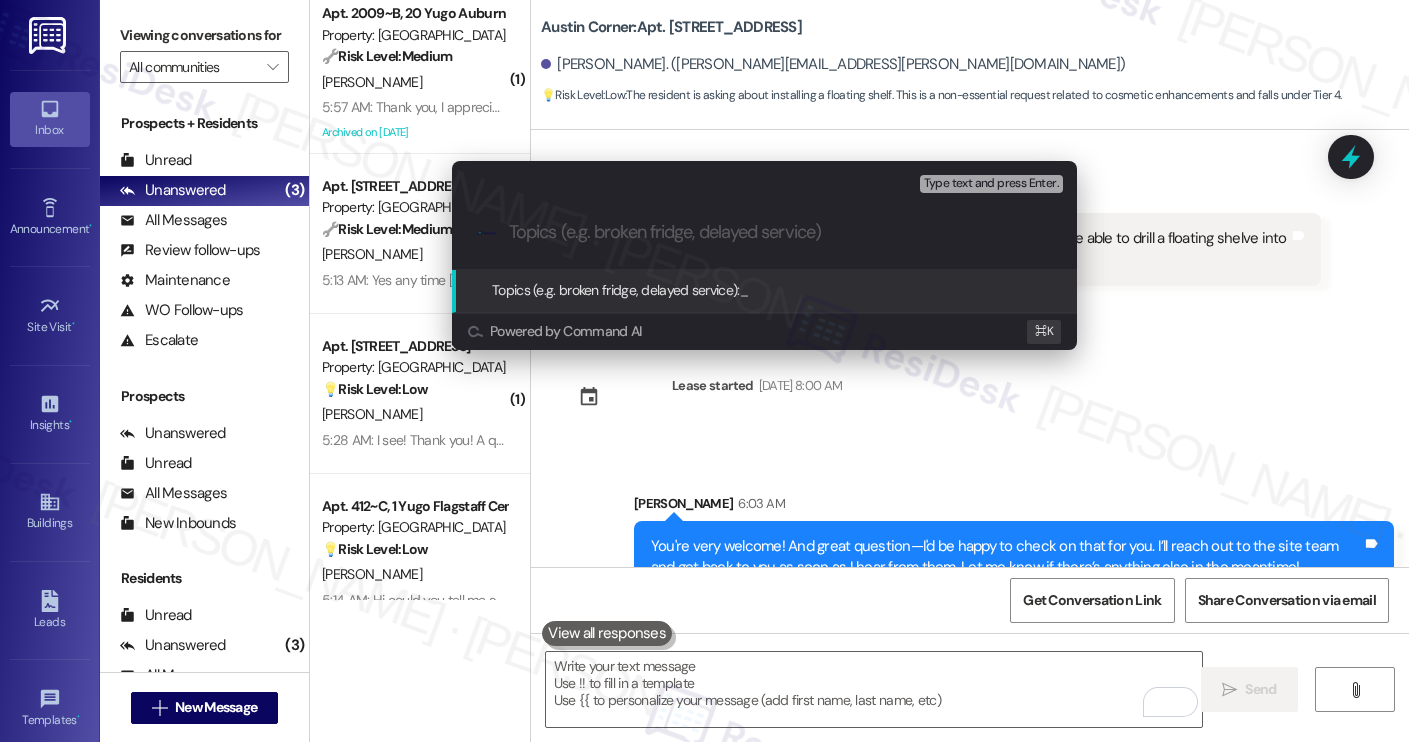 paste on "Resident Inquiry: Drilling Floating Shelf" 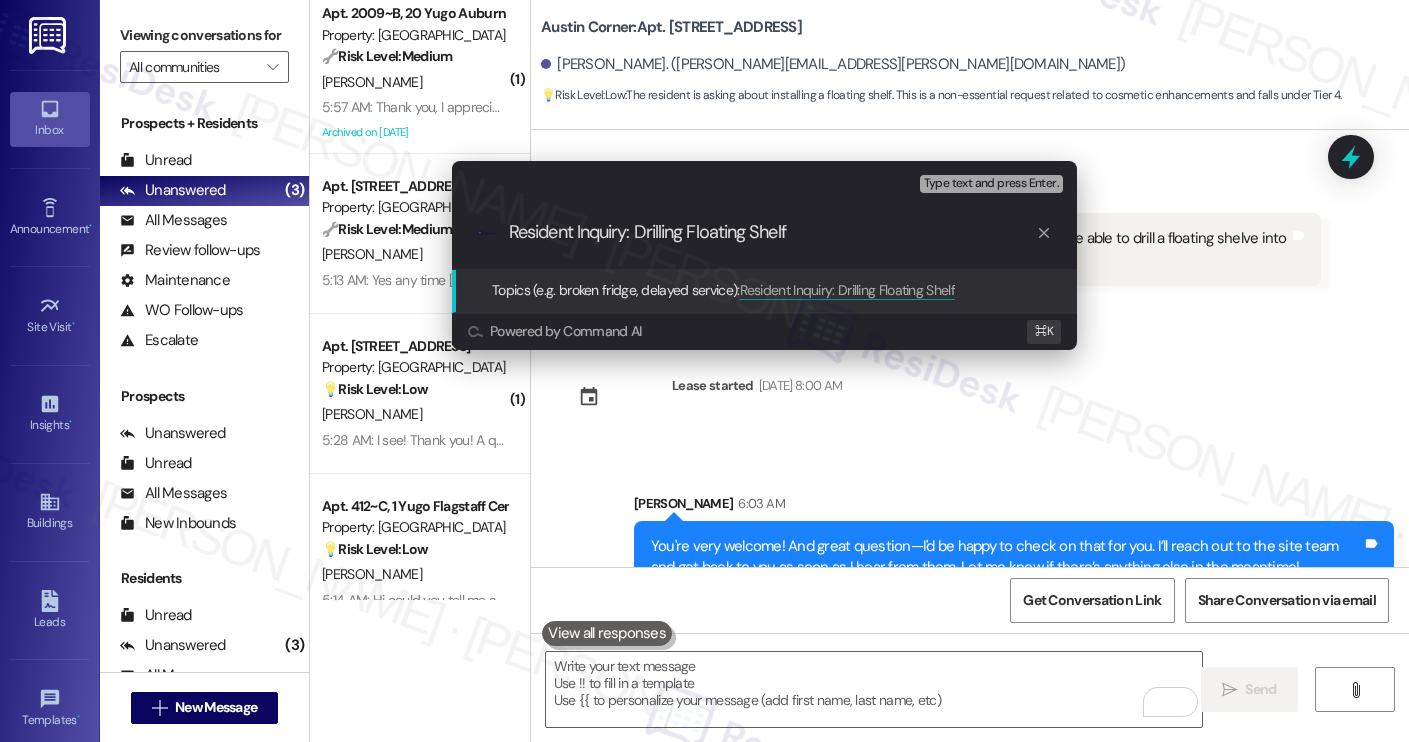 type 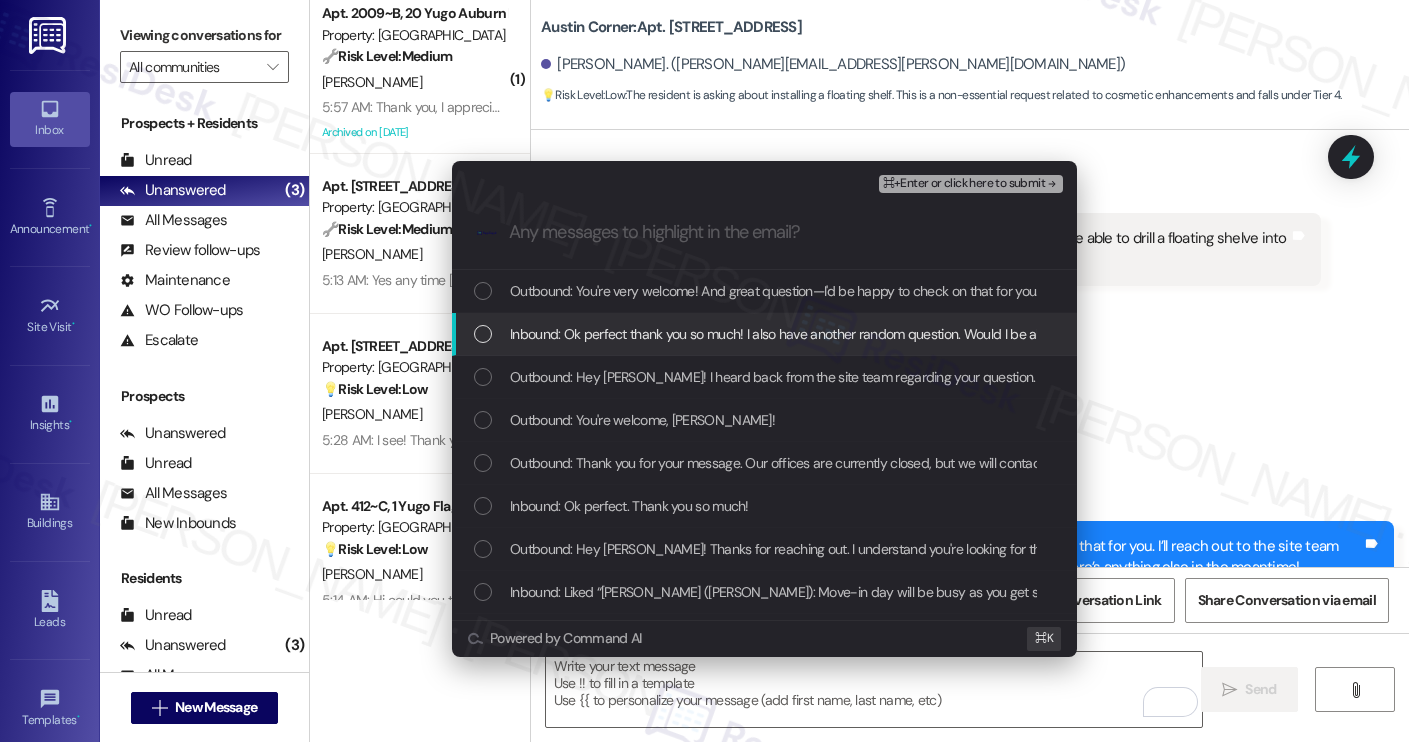 click on "Inbound: Ok perfect thank you so much! I also have another random question. Would I be able to drill a floating shelve into the wall?" at bounding box center [888, 334] 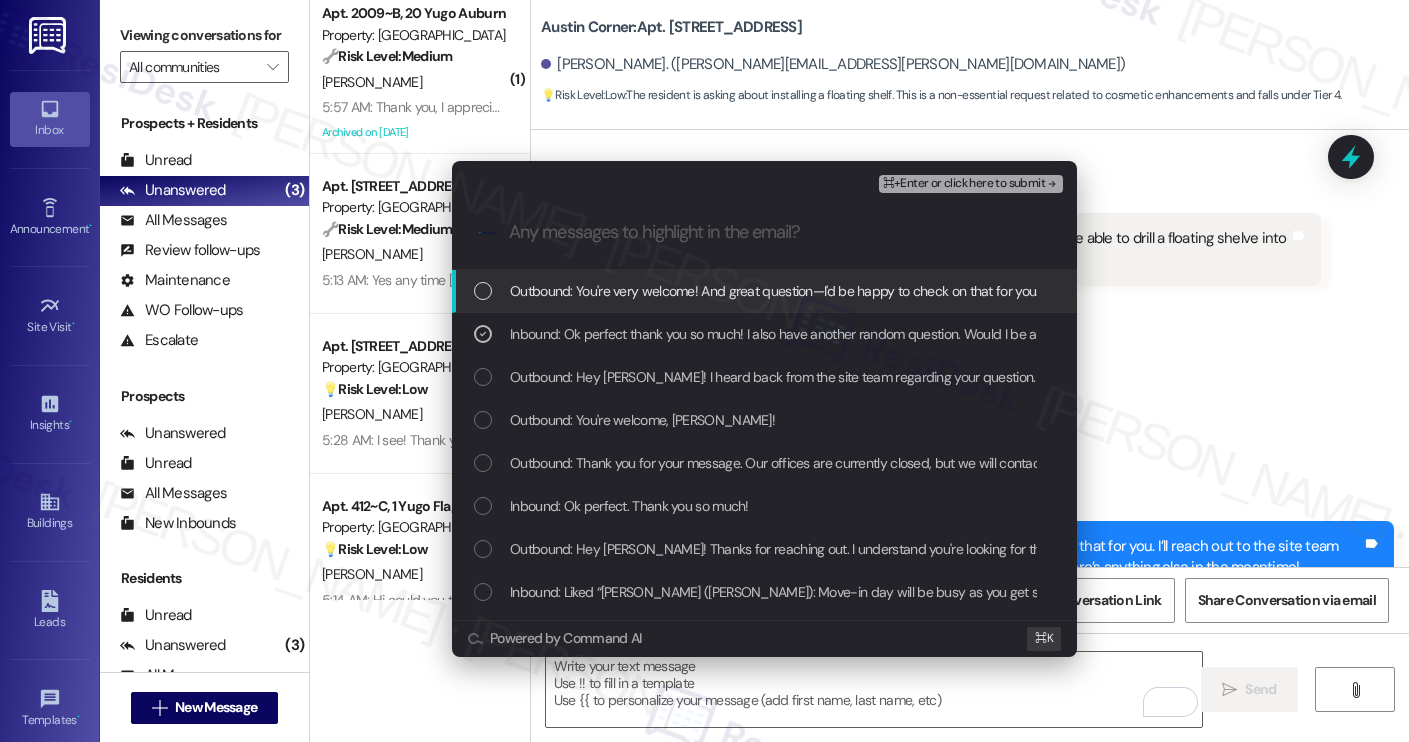 click on "⌘+Enter or click here to submit" at bounding box center [964, 184] 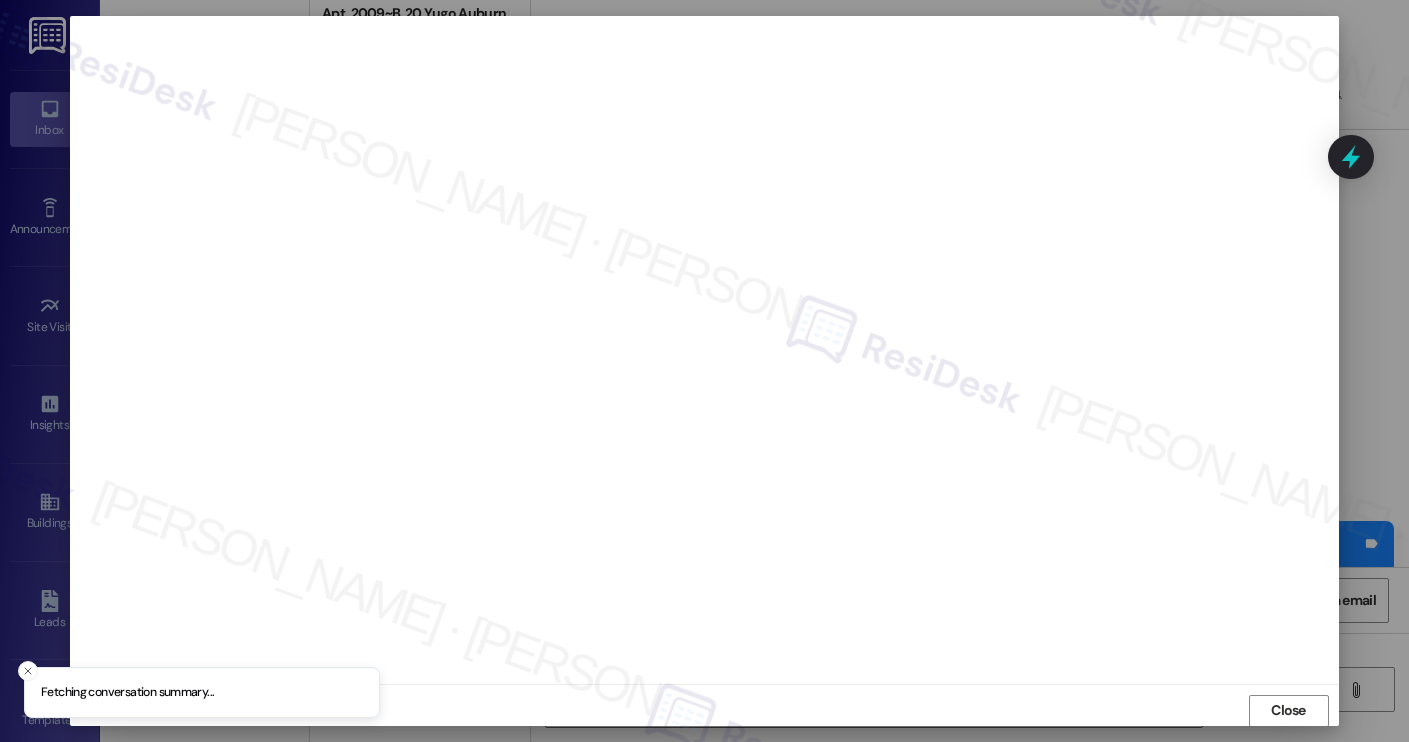 scroll, scrollTop: 1, scrollLeft: 0, axis: vertical 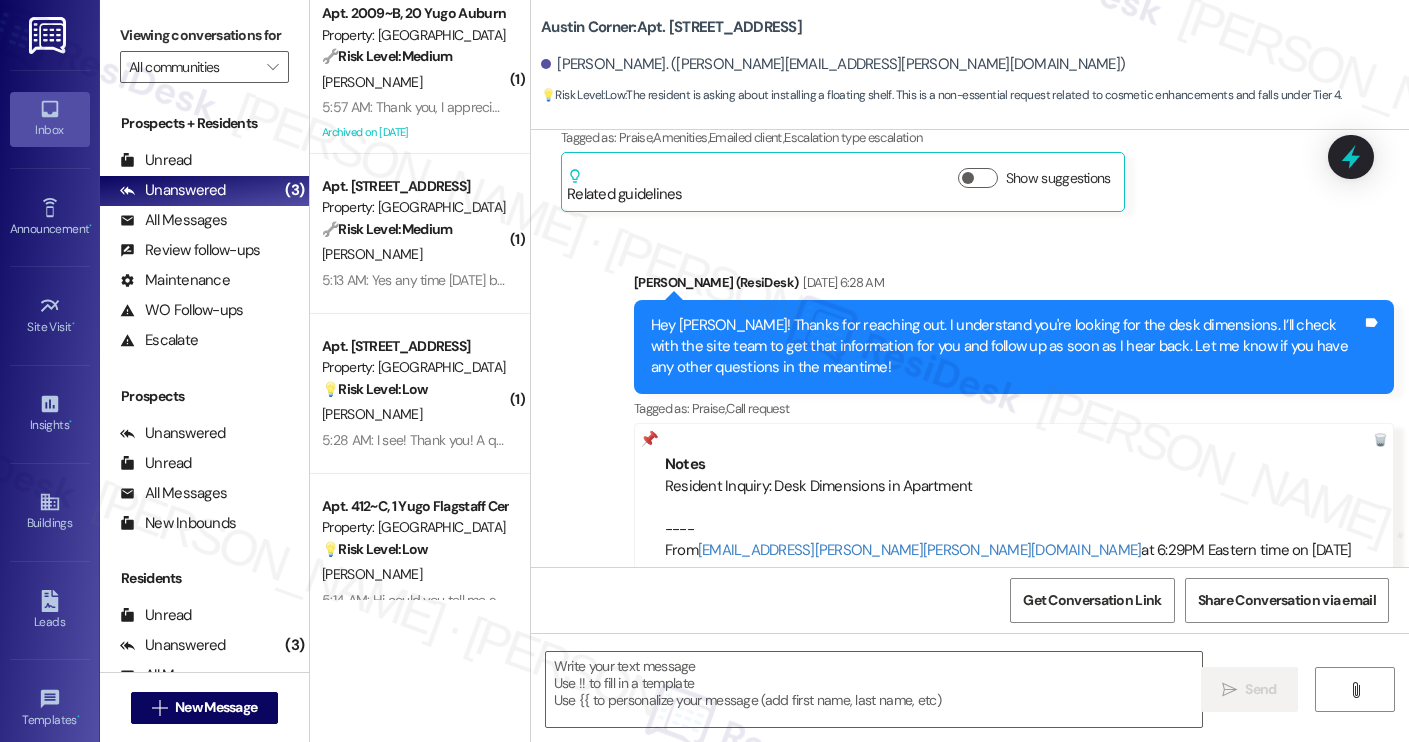 type on "Fetching suggested responses. Please feel free to read through the conversation in the meantime." 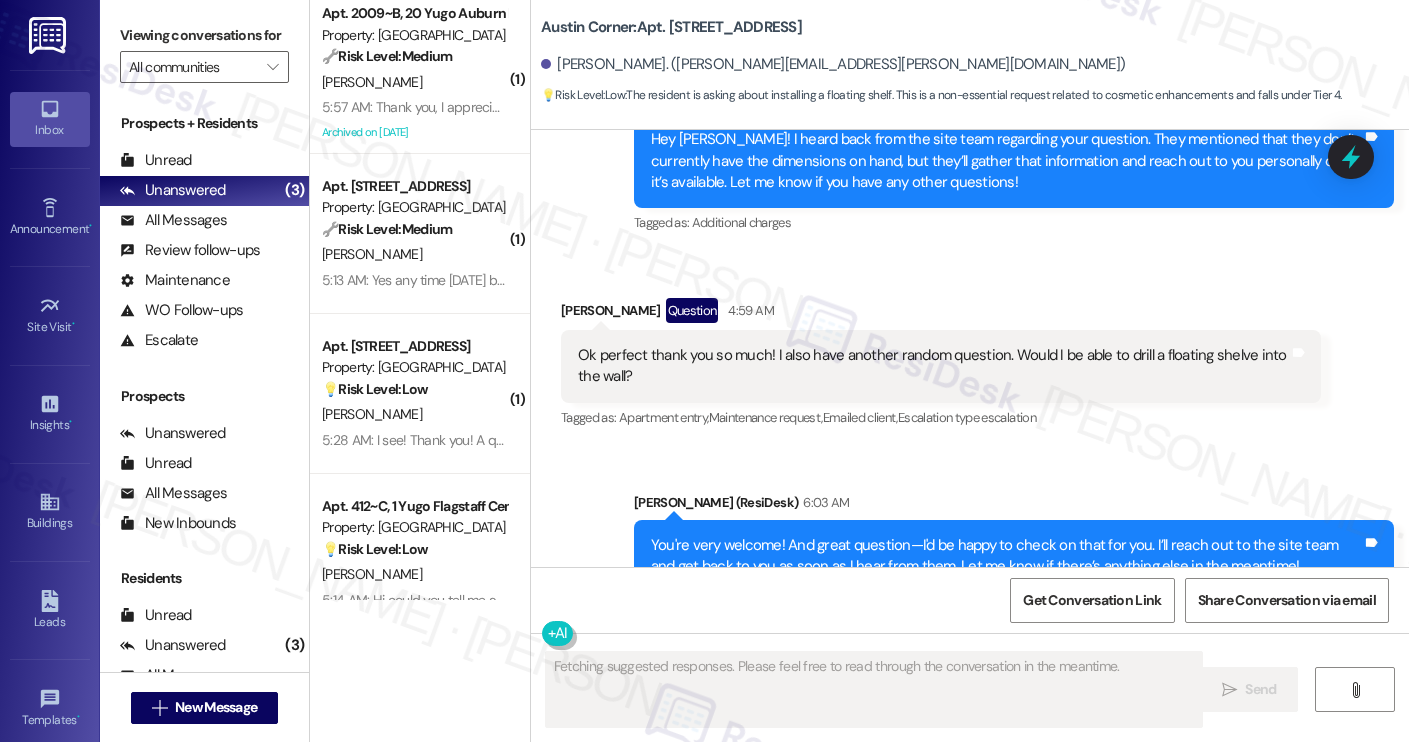 scroll, scrollTop: 2685, scrollLeft: 0, axis: vertical 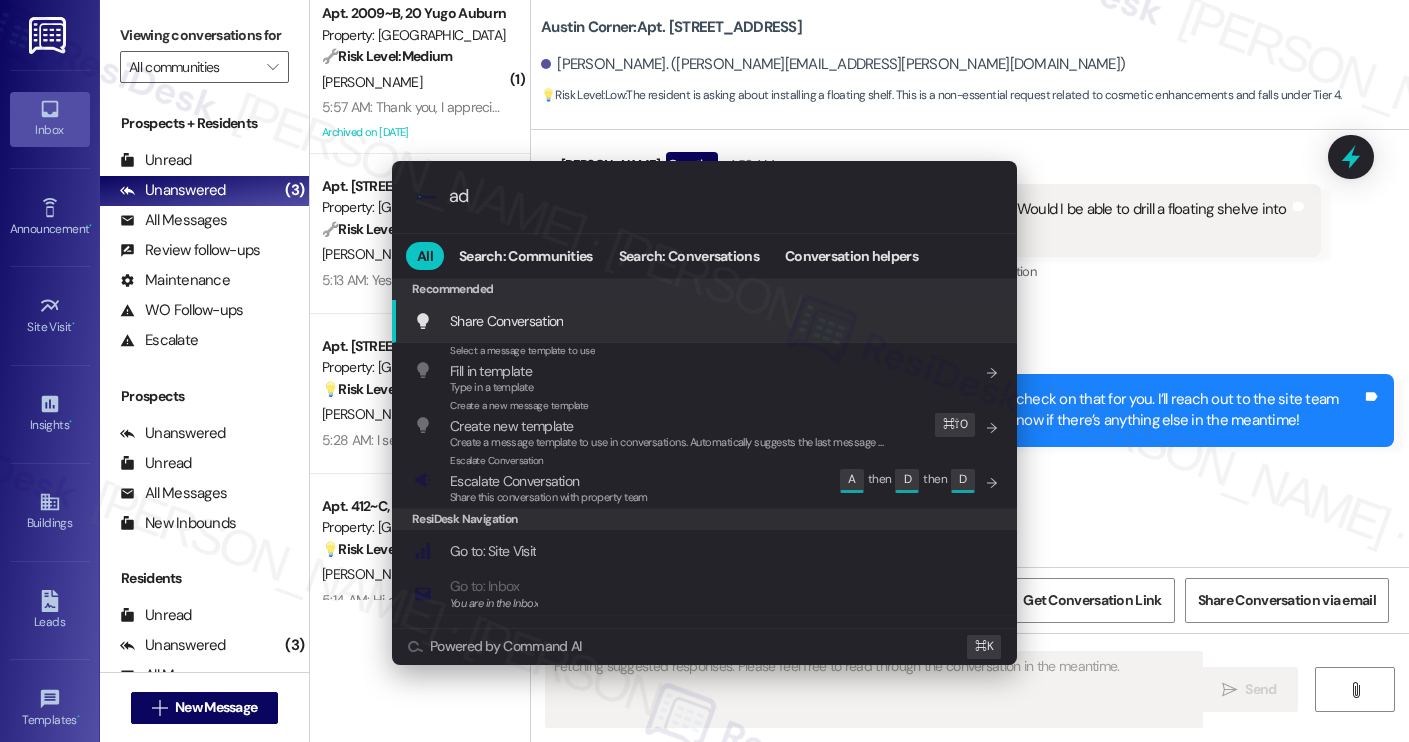 type on "add" 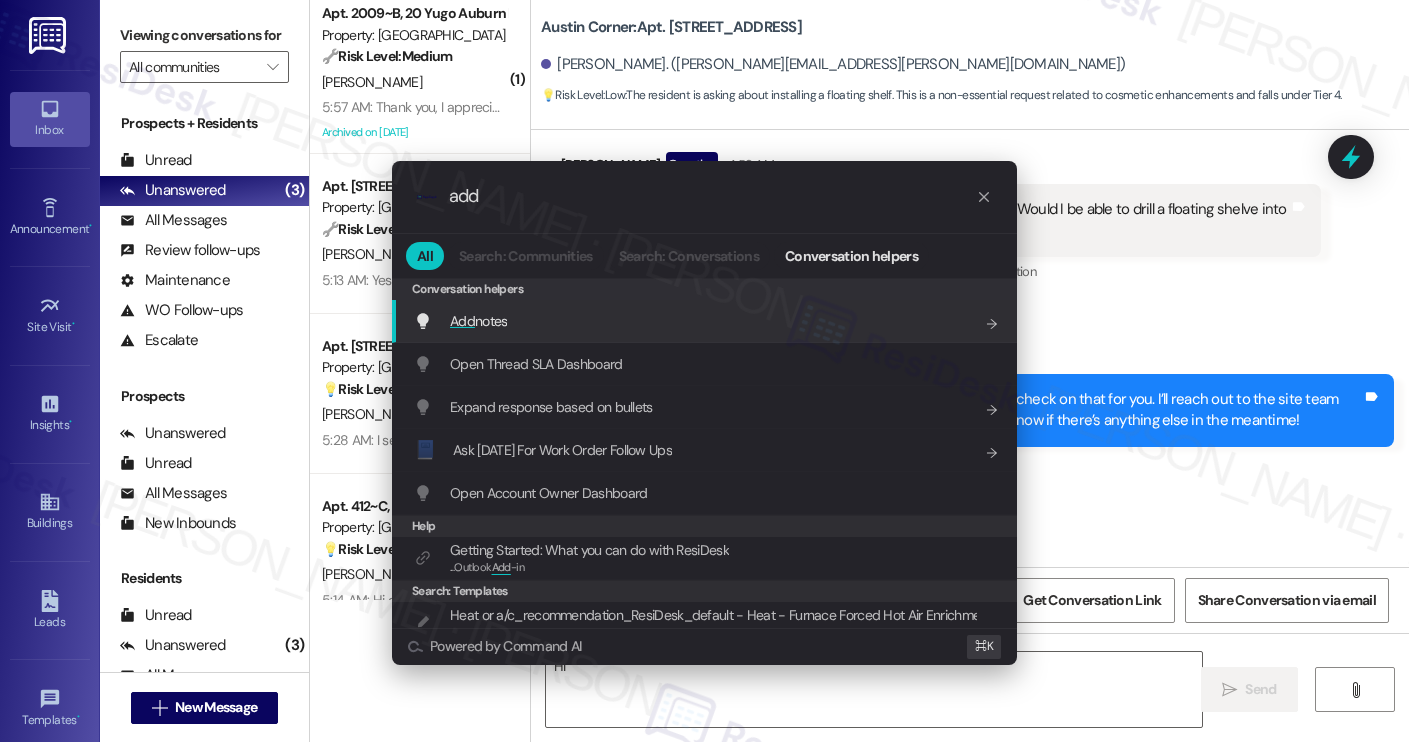 click on "Add  notes Add shortcut" at bounding box center (704, 321) 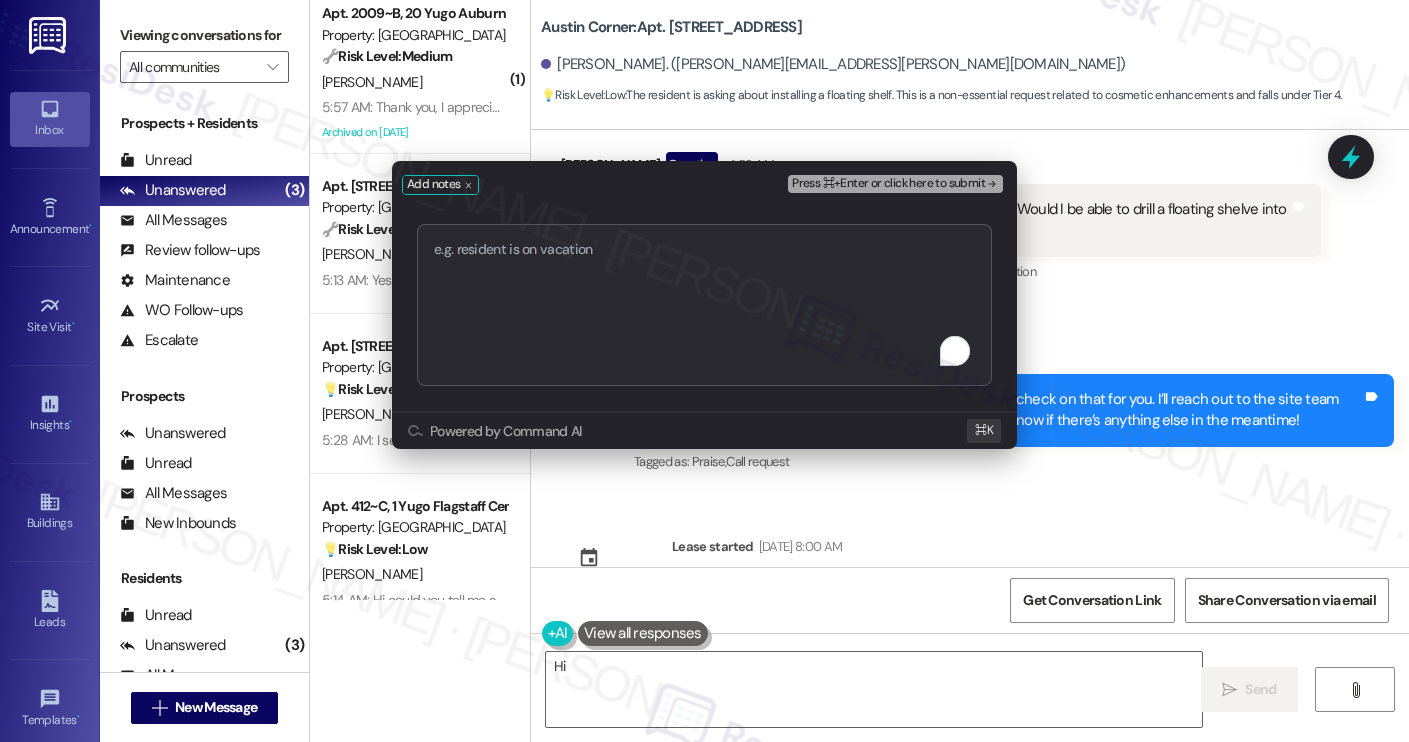 click at bounding box center [704, 305] 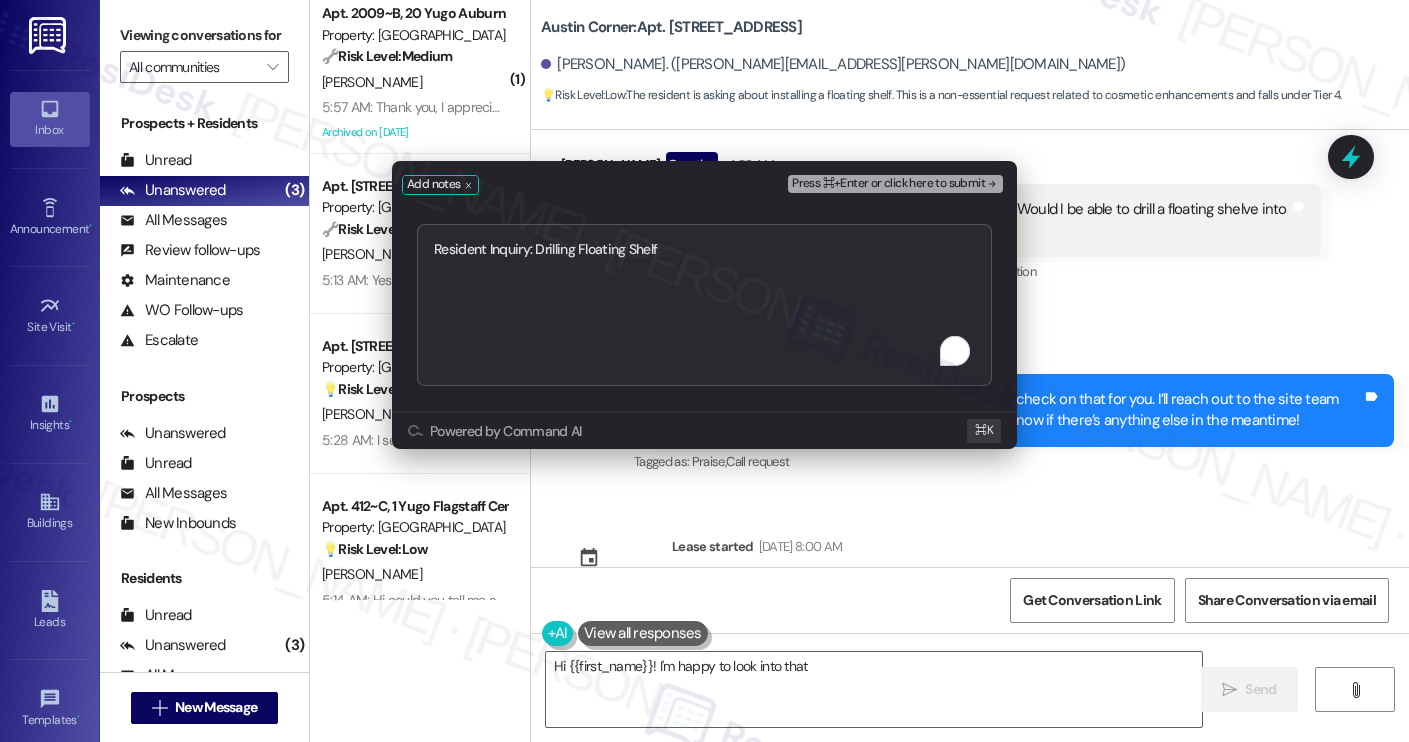 click on "Press ⌘+Enter or click here to submit" at bounding box center [888, 184] 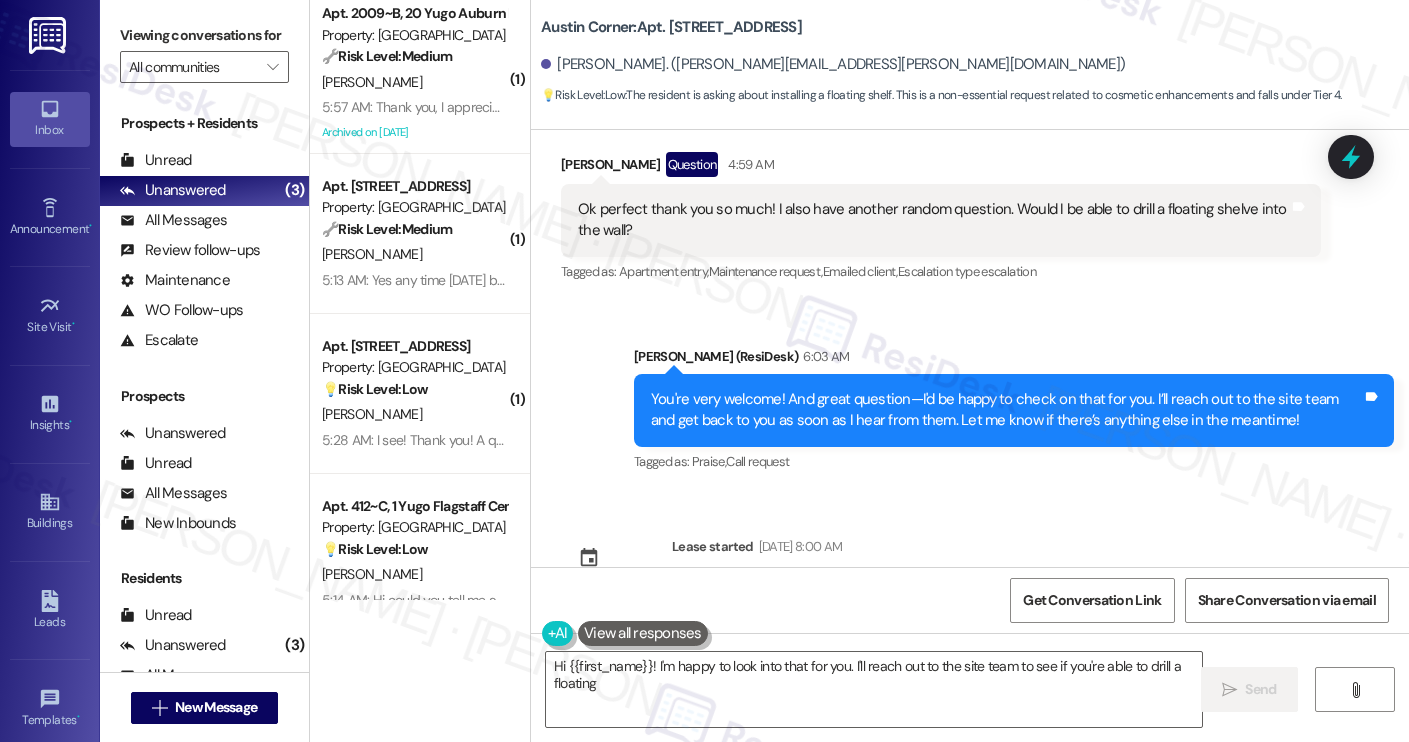 type on "Hi {{first_name}}! I'm happy to look into that for you. I'll reach out to the site team to see if you're able to drill a floating" 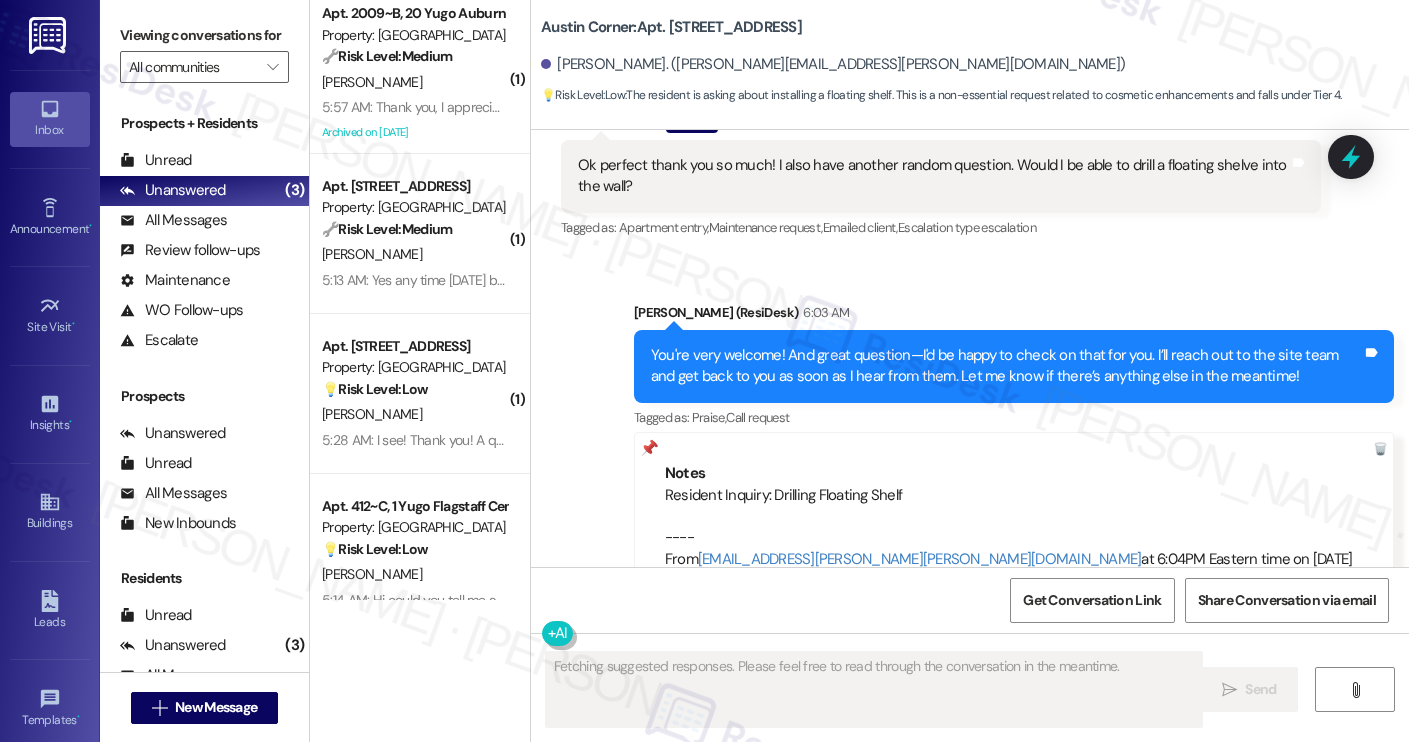 scroll, scrollTop: 3101, scrollLeft: 0, axis: vertical 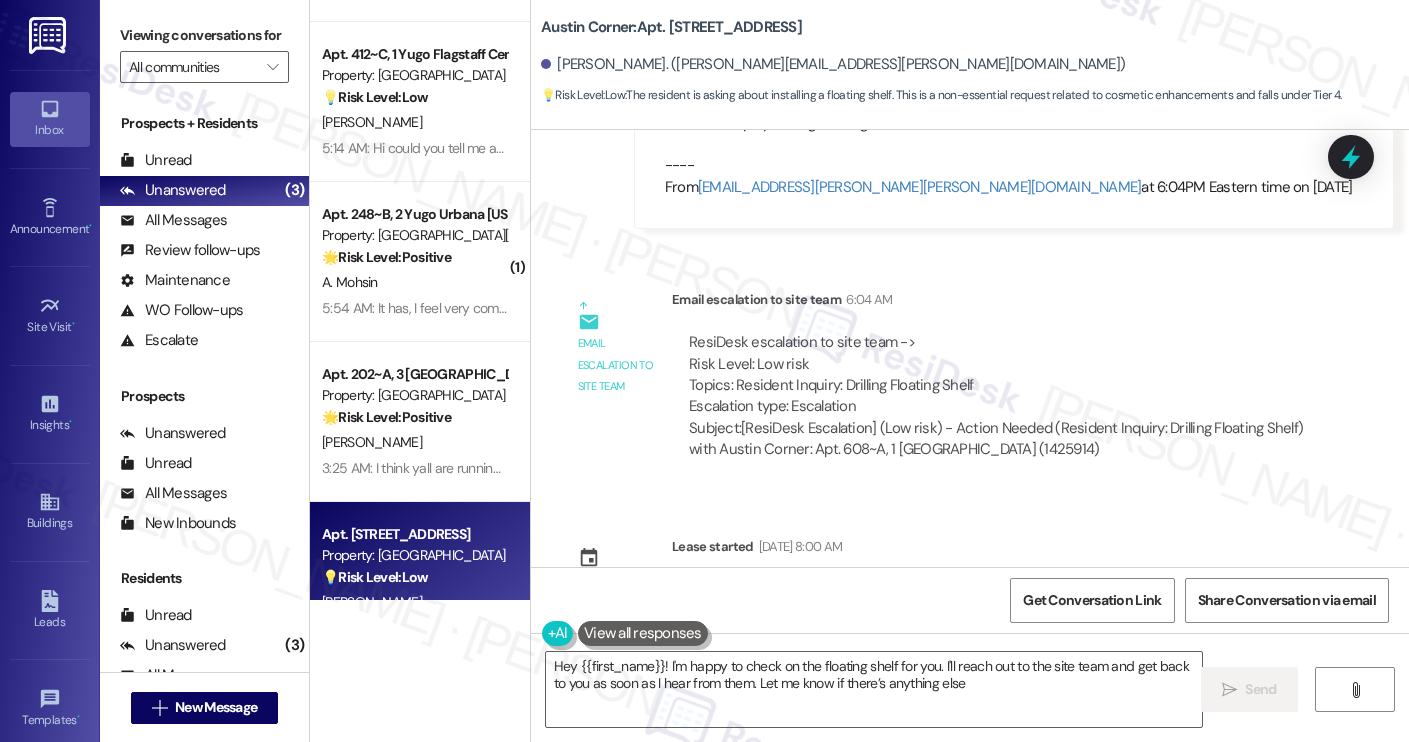 type on "Hey {{first_name}}! I'm happy to check on the floating shelf for you. I'll reach out to the site team and get back to you as soon as I hear from them. Let me know if there’s anything else!" 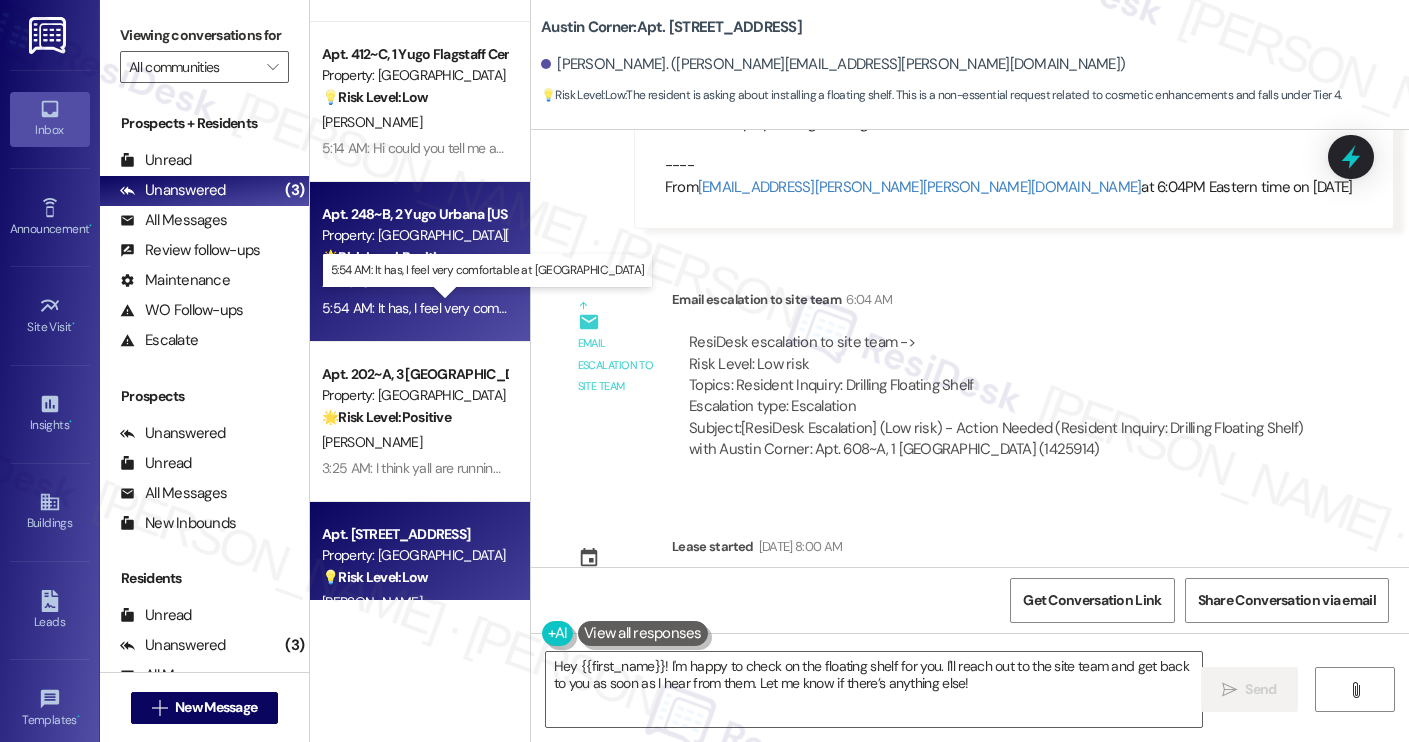 click on "5:54 AM: It has, I feel very comfortable at Yugo 5:54 AM: It has, I feel very comfortable at Yugo" at bounding box center (505, 308) 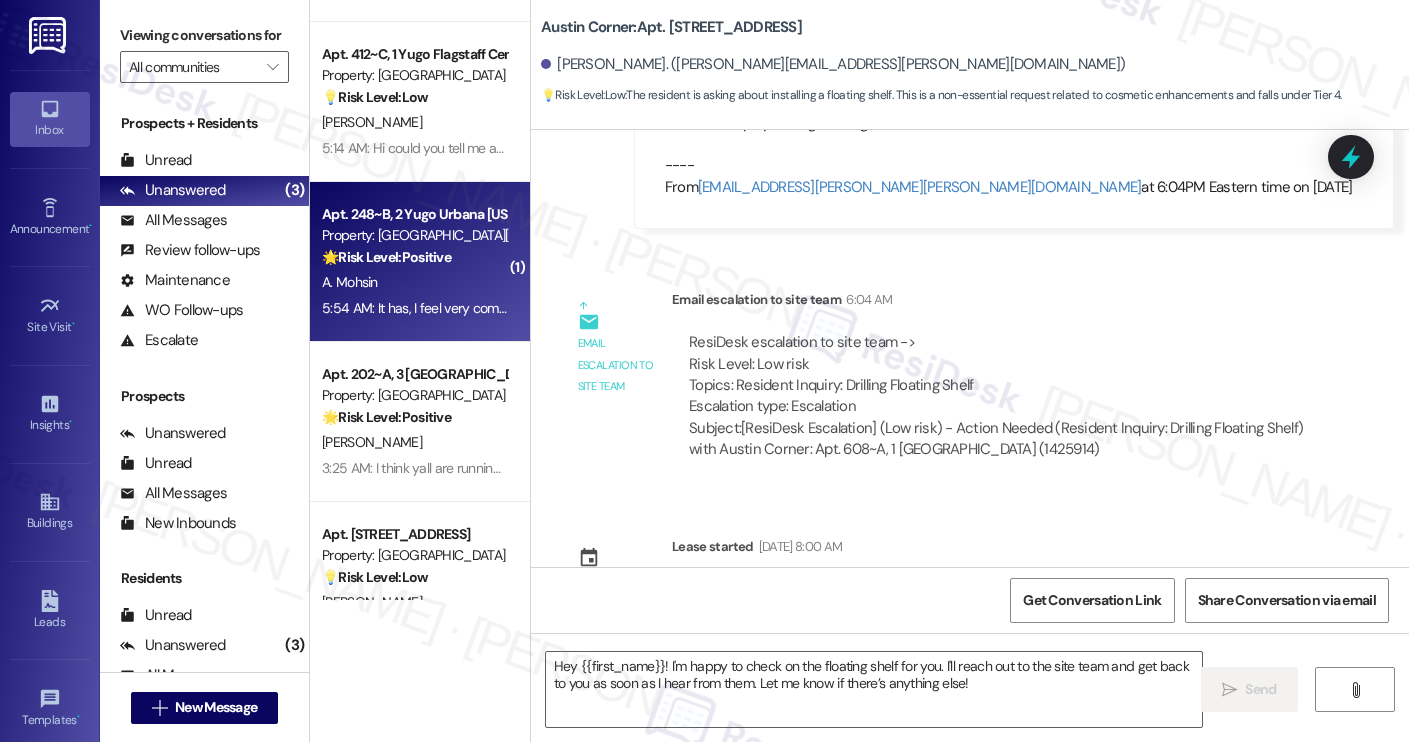 type on "Fetching suggested responses. Please feel free to read through the conversation in the meantime." 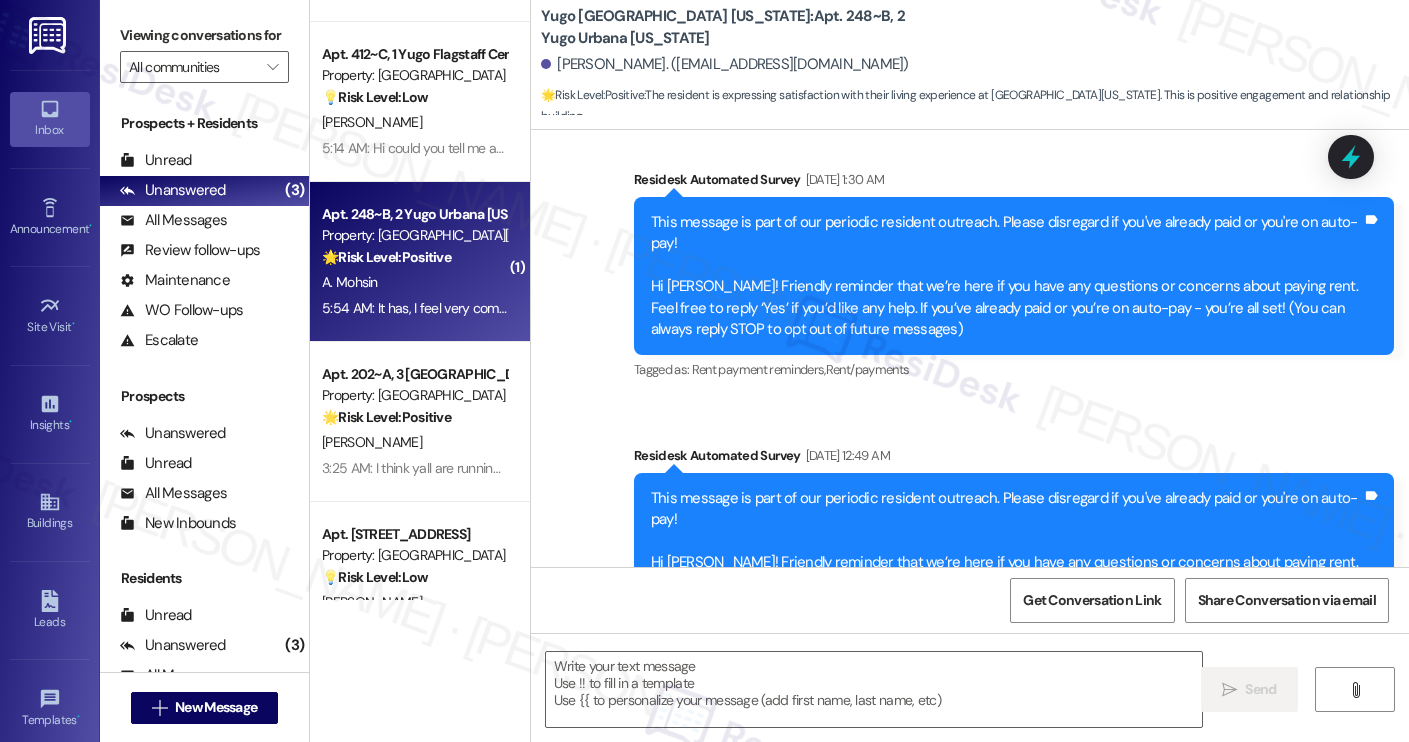 type on "Fetching suggested responses. Please feel free to read through the conversation in the meantime." 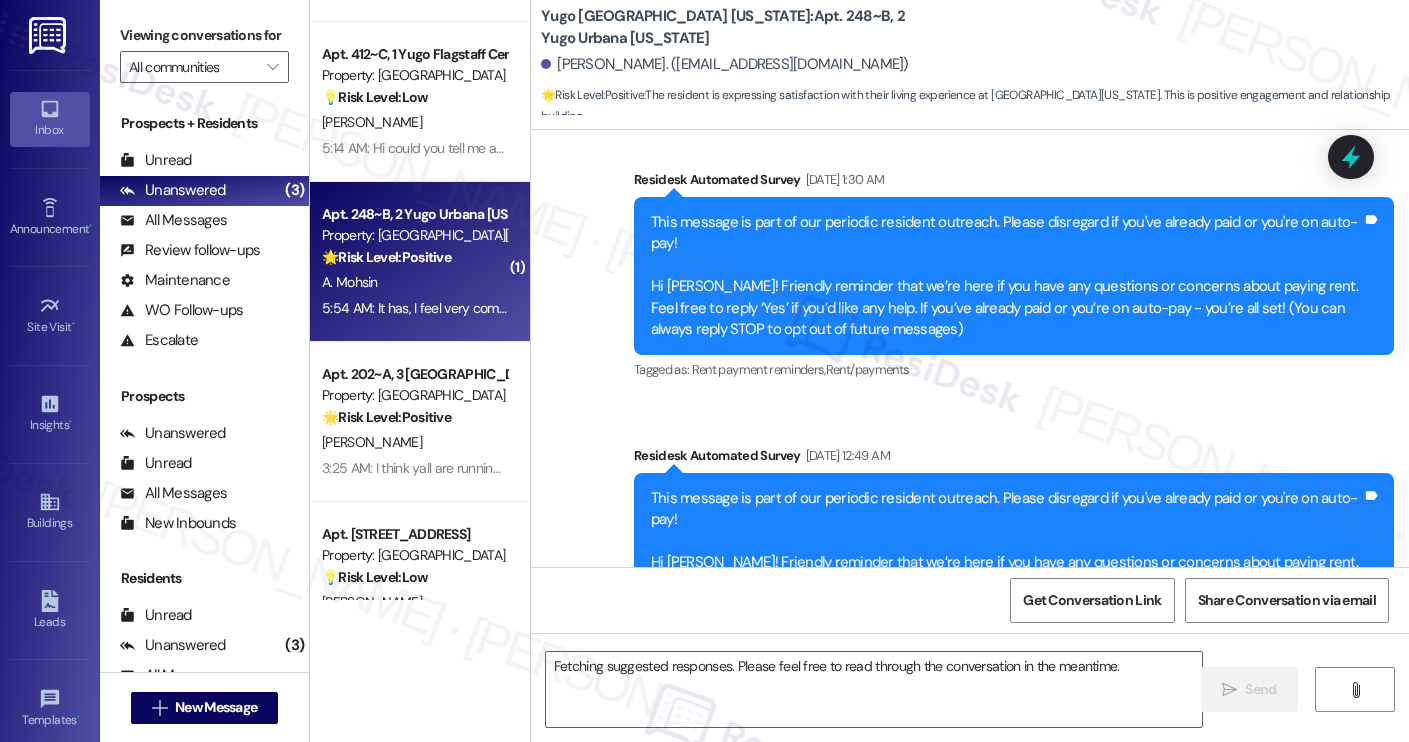 scroll, scrollTop: 1559, scrollLeft: 0, axis: vertical 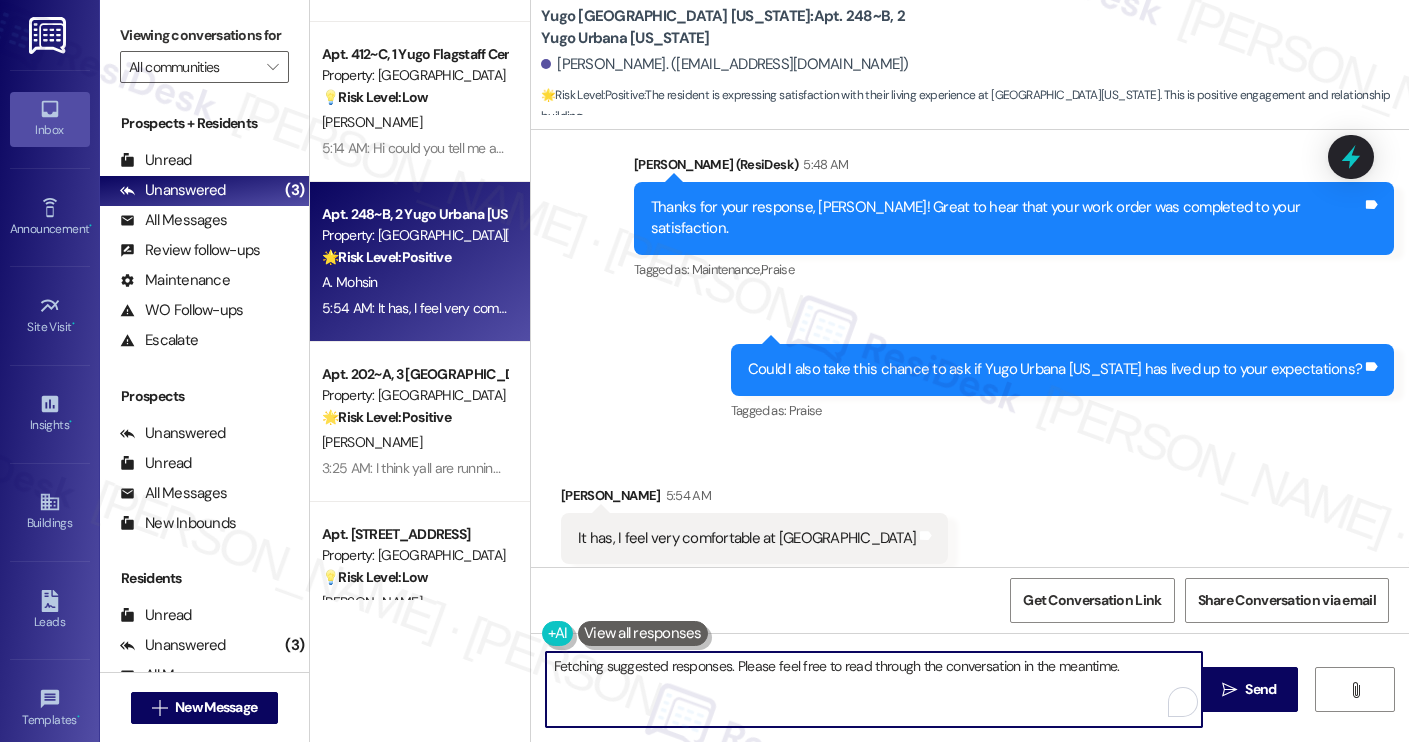 drag, startPoint x: 650, startPoint y: 668, endPoint x: 512, endPoint y: 669, distance: 138.00362 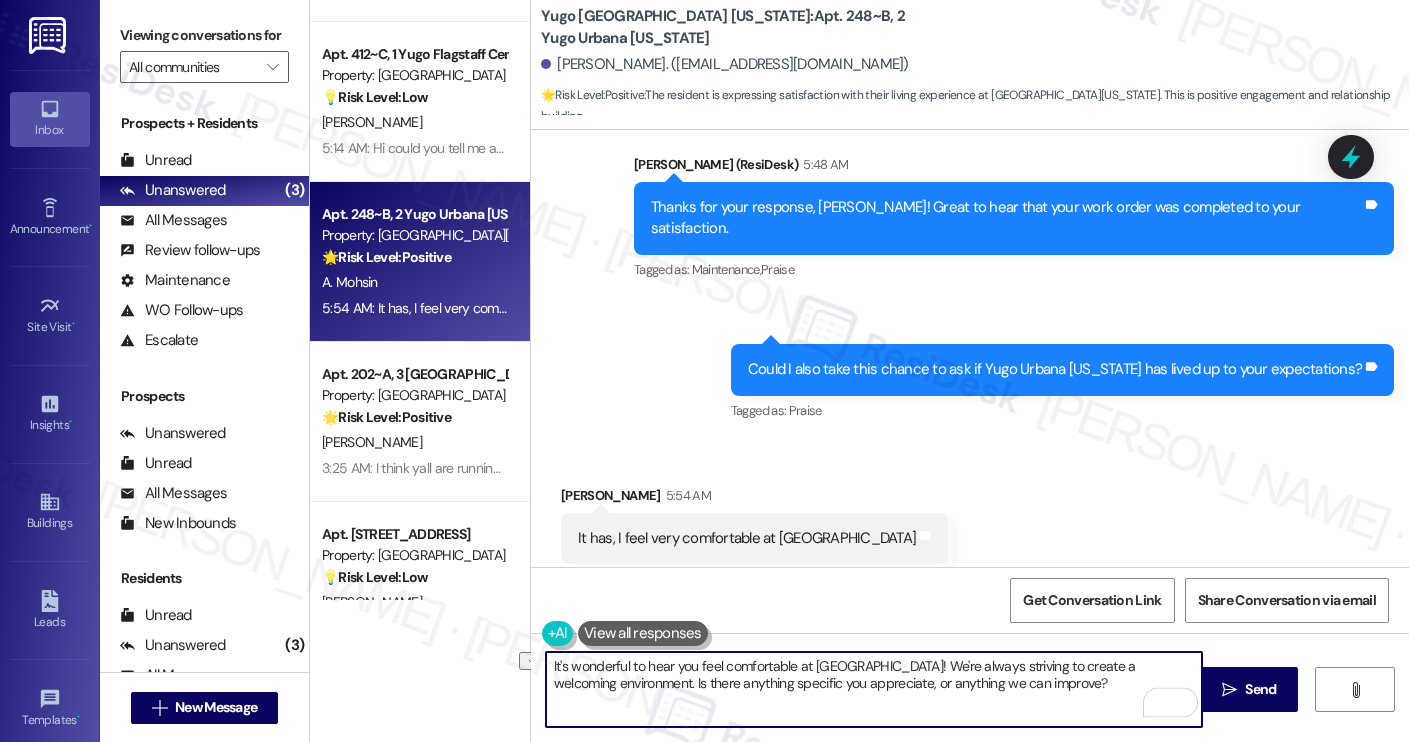 drag, startPoint x: 622, startPoint y: 683, endPoint x: 1039, endPoint y: 692, distance: 417.0971 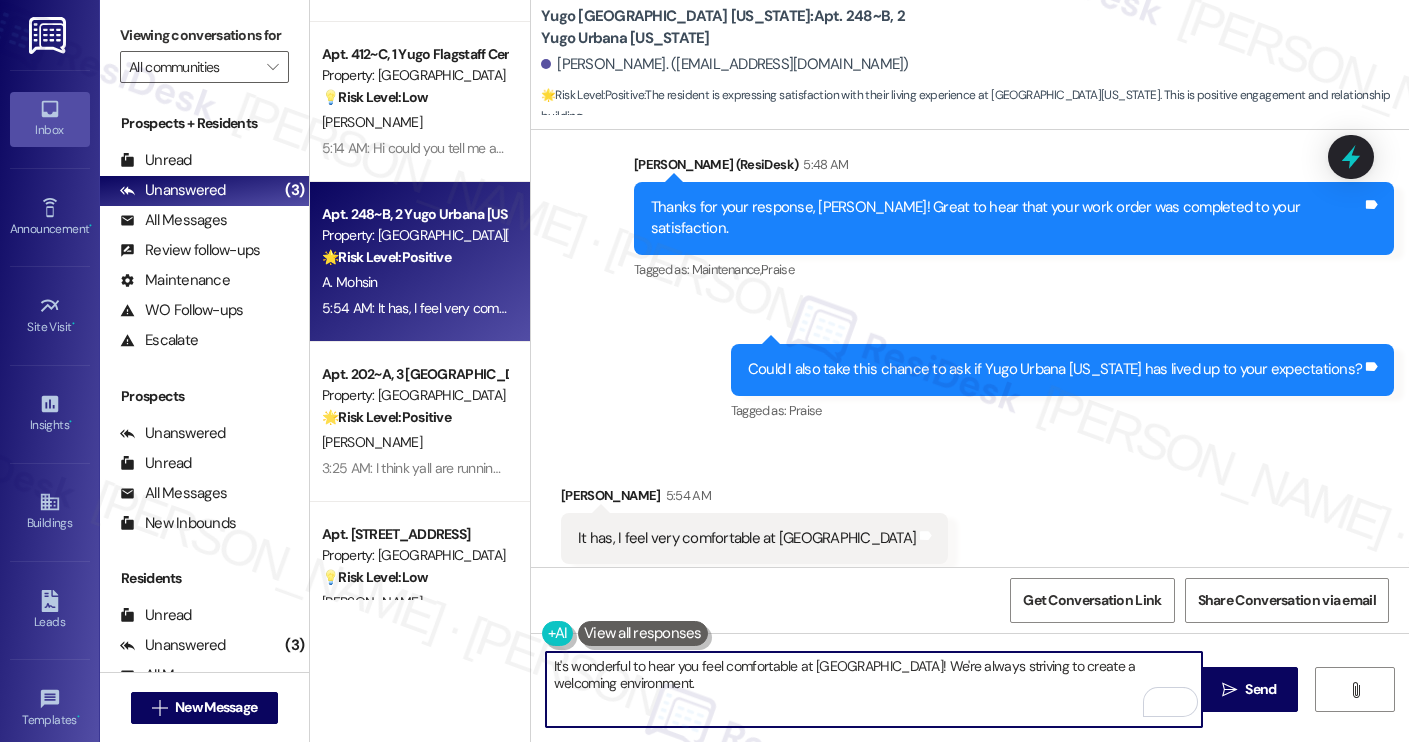 click on "It's wonderful to hear you feel comfortable at [GEOGRAPHIC_DATA]! We're always striving to create a welcoming environment." at bounding box center (874, 689) 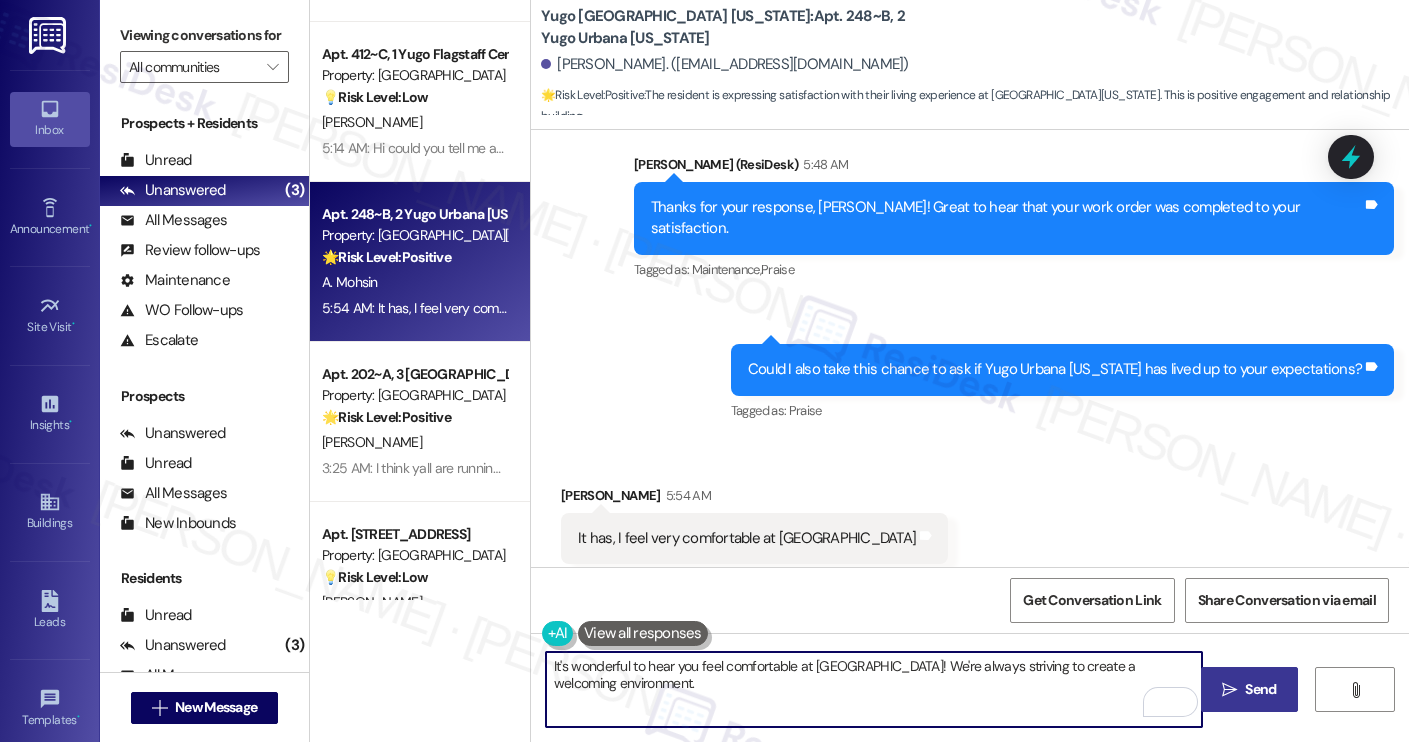 type on "It's wonderful to hear you feel comfortable at [GEOGRAPHIC_DATA]! We're always striving to create a welcoming environment." 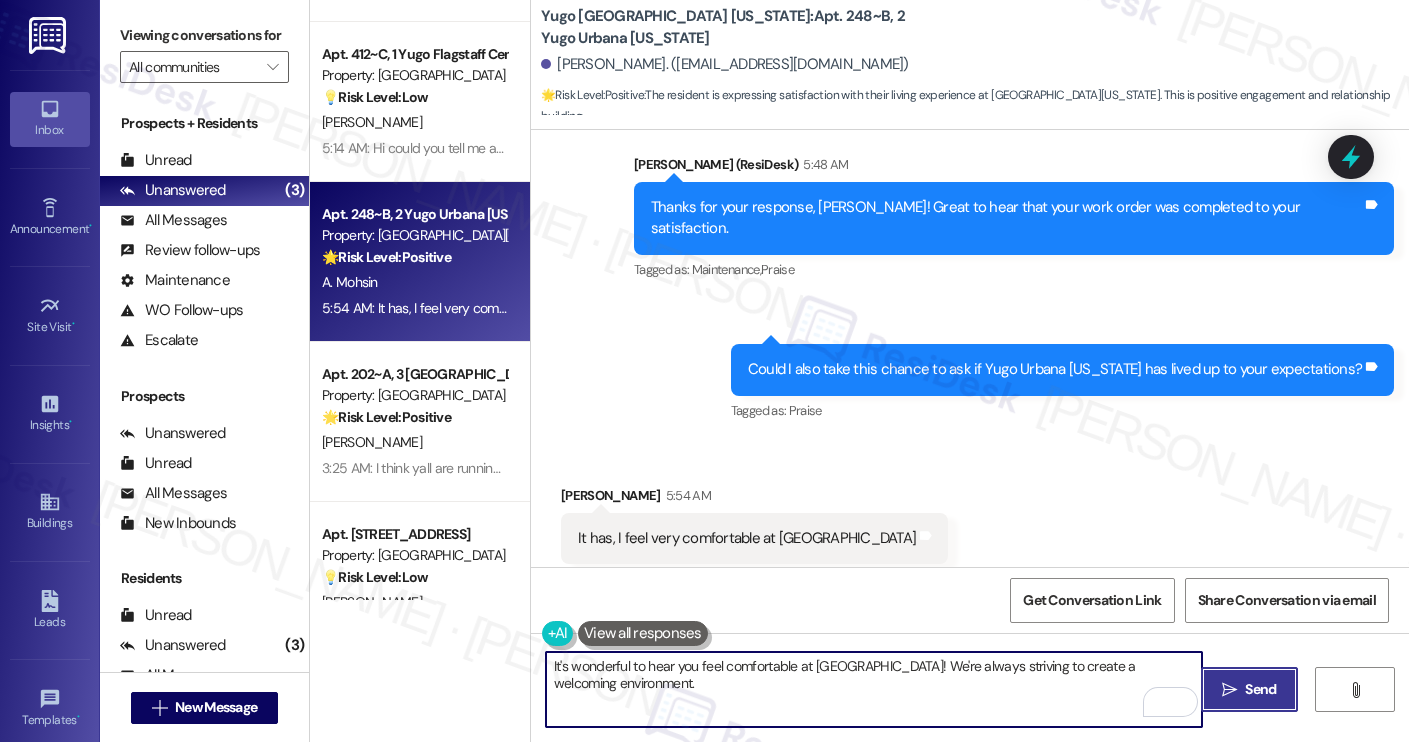 click on " Send" at bounding box center (1249, 689) 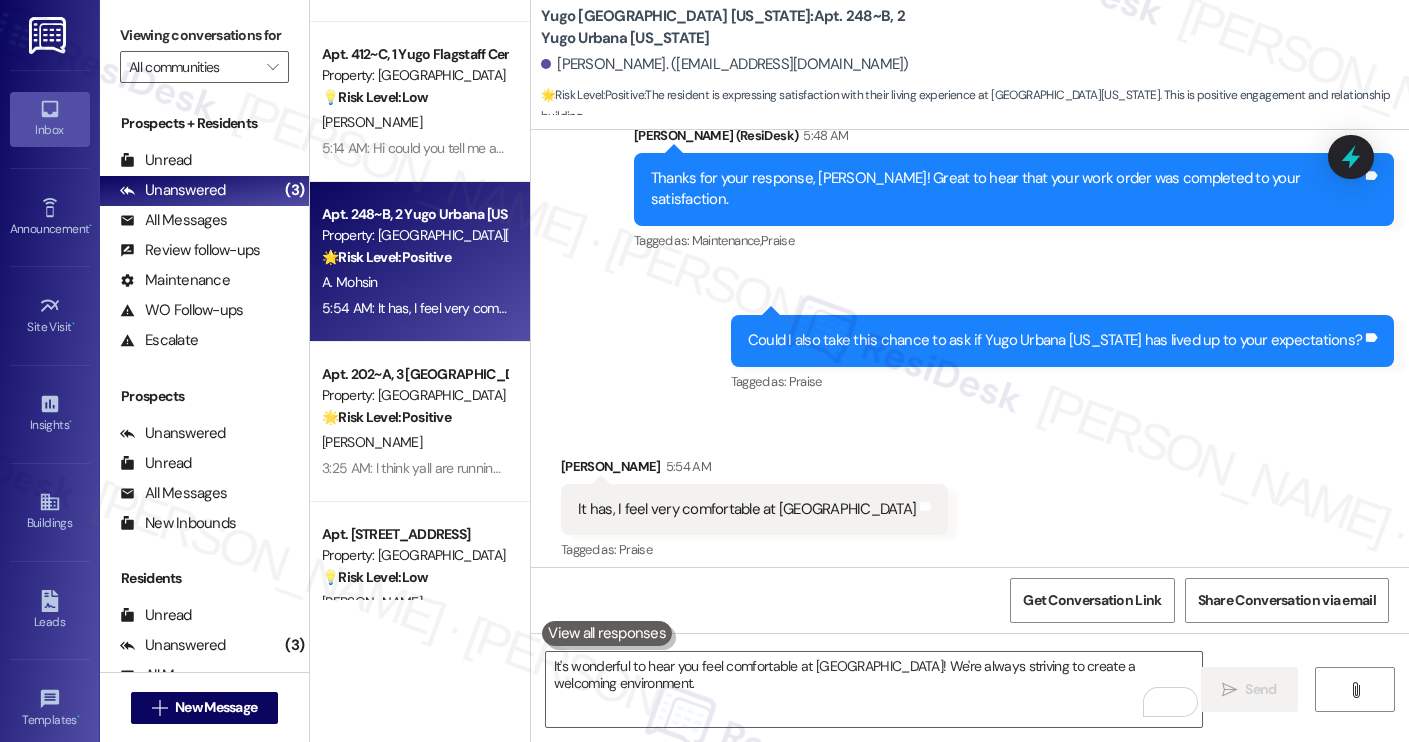 scroll, scrollTop: 2666, scrollLeft: 0, axis: vertical 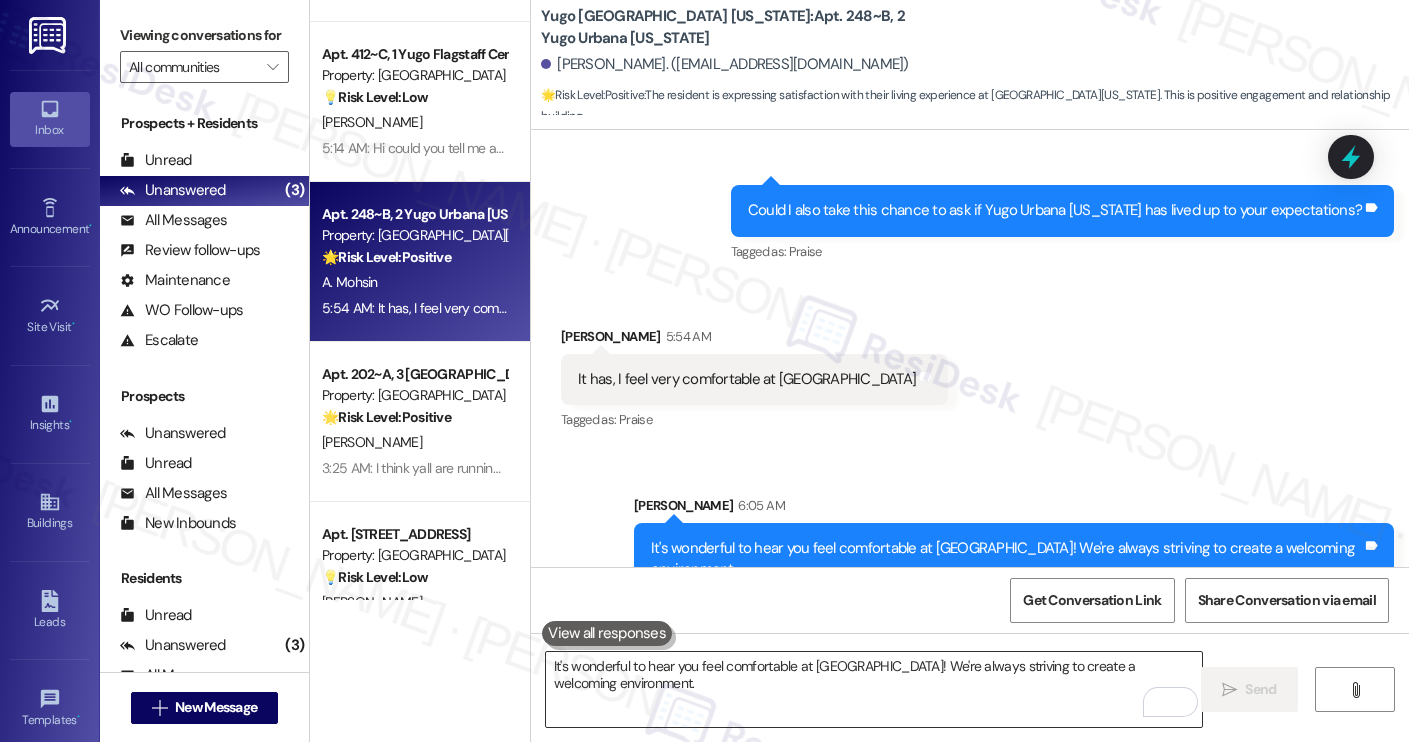 click on "It's wonderful to hear you feel comfortable at Yugo Urbana! We're always striving to create a welcoming environment." at bounding box center (874, 689) 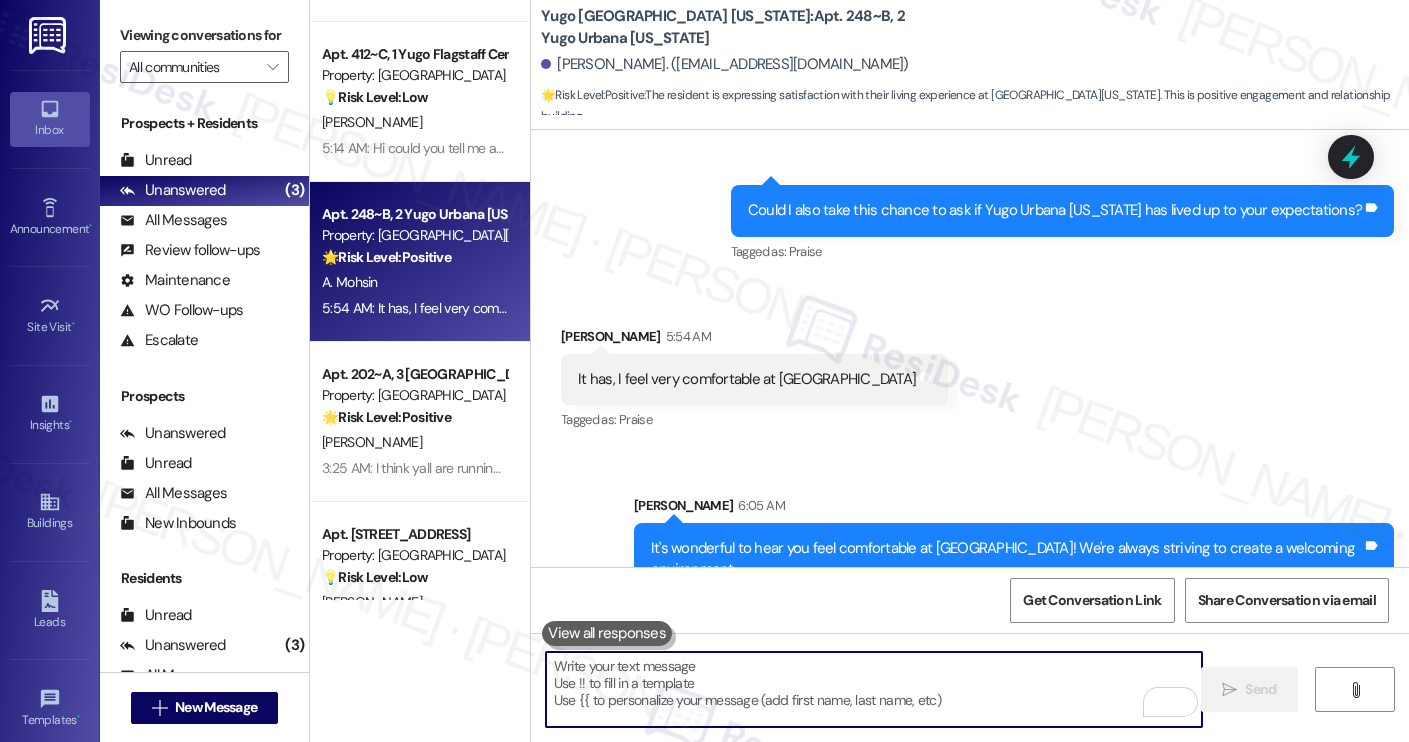 paste on "Would it be okay to ask a quick favor? Would you mind sharing your feedback in a Google review if you're open to it? No worries at all if it's not possible. Here’s the link:
I hope you can update me once you leave a review. It would really mean a lot to us." 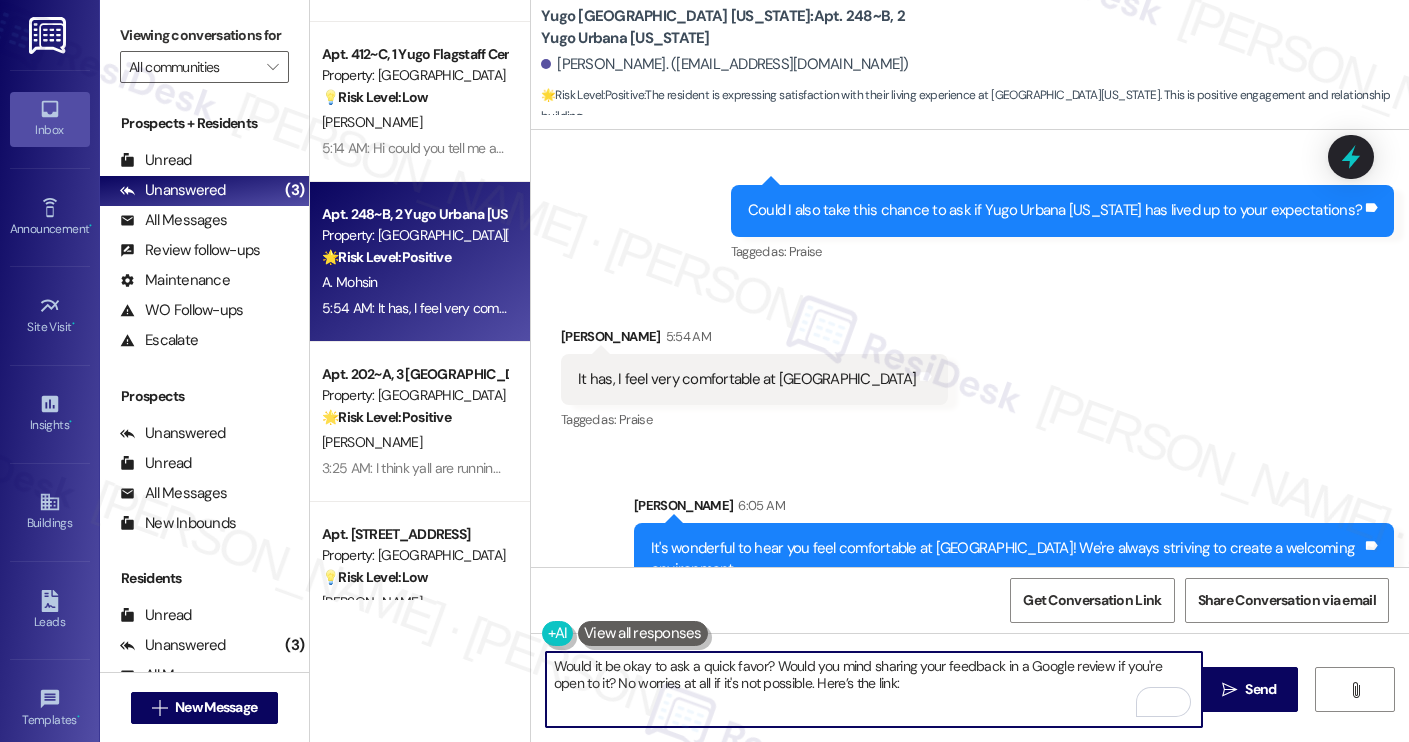 scroll, scrollTop: 34, scrollLeft: 0, axis: vertical 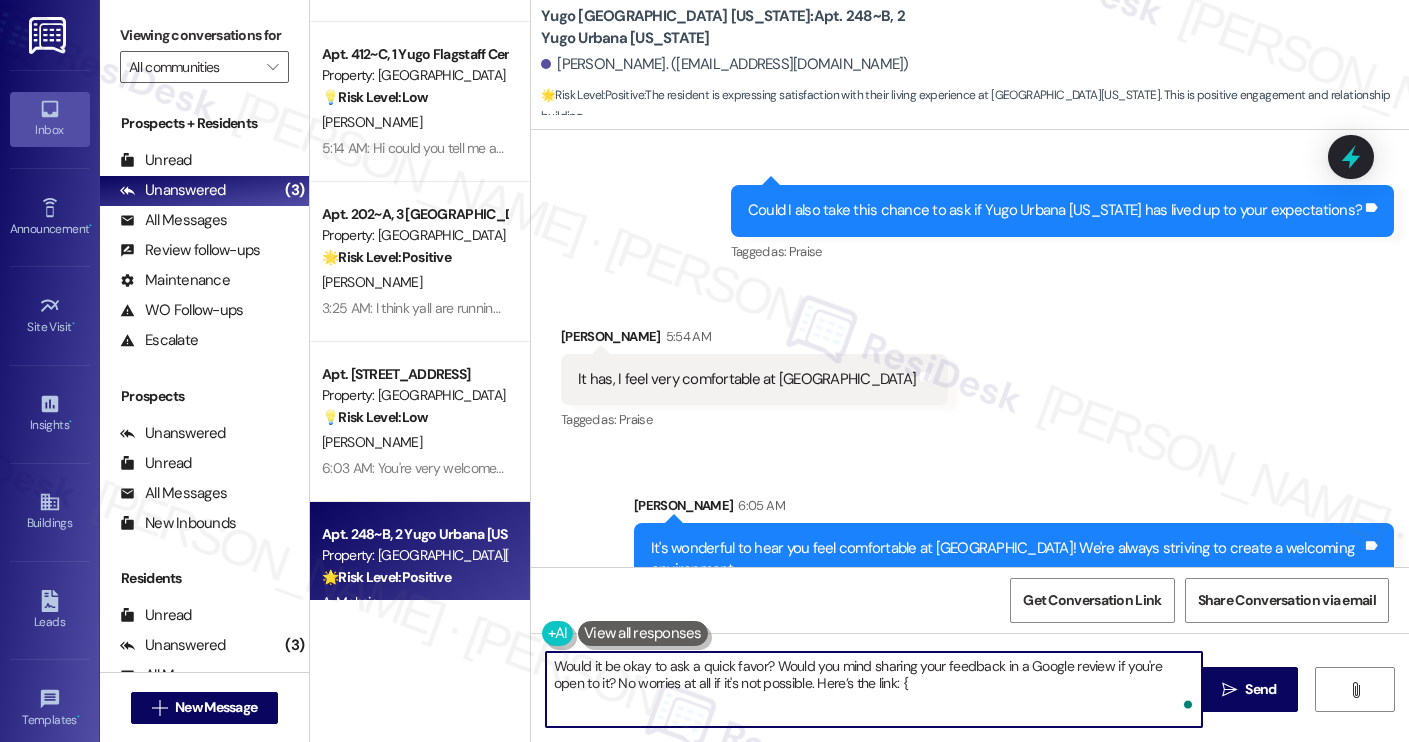 type on "Would it be okay to ask a quick favor? Would you mind sharing your feedback in a Google review if you're open to it? No worries at all if it's not possible. Here’s the link: {{" 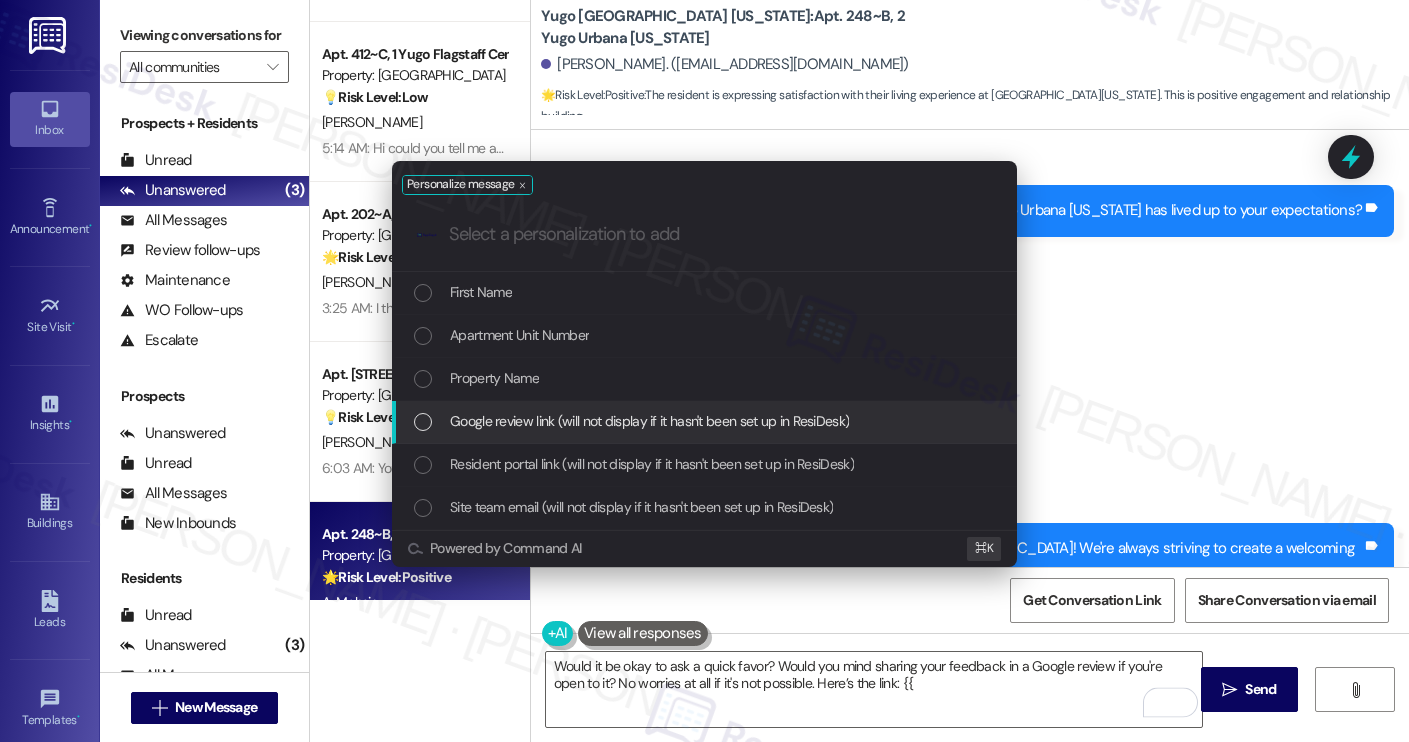 click on "Google review link (will not display if it hasn't been set up in ResiDesk)" at bounding box center (649, 421) 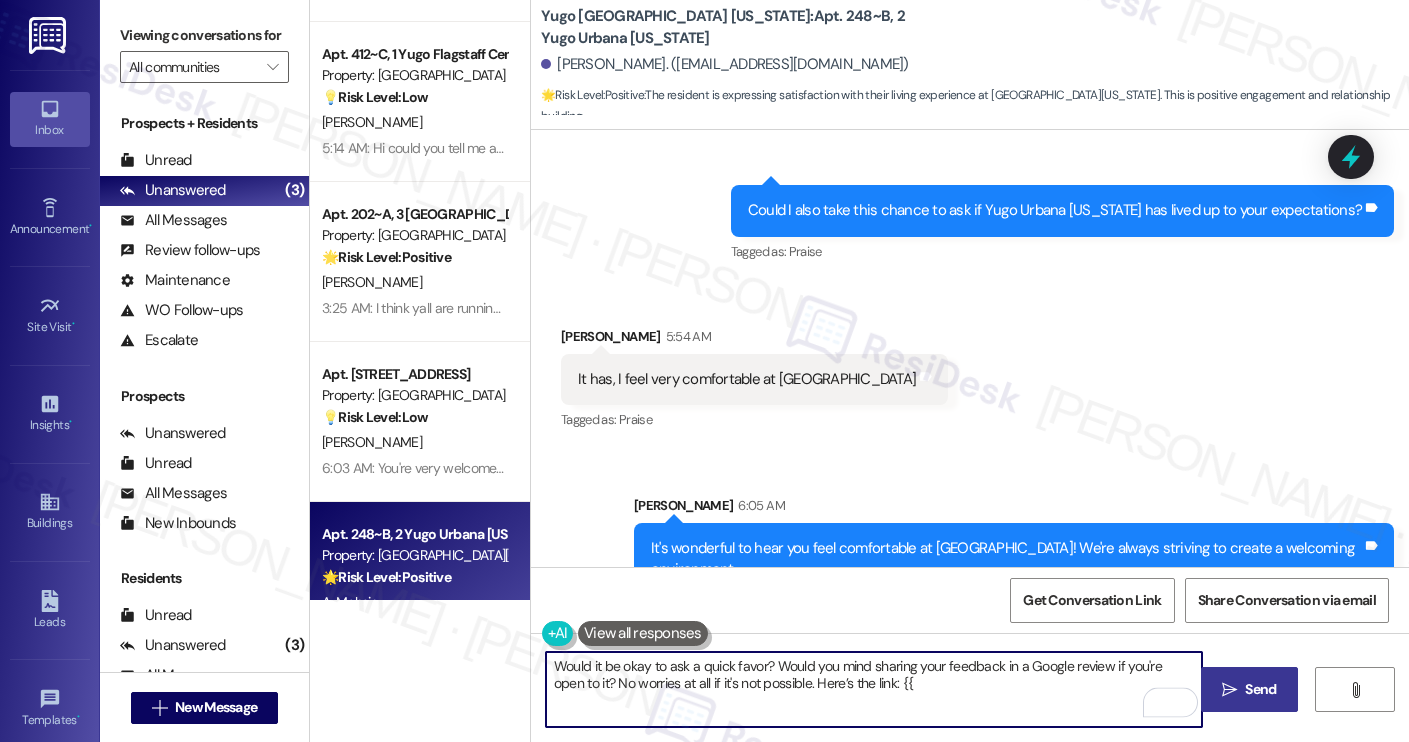 click on "" at bounding box center (1229, 690) 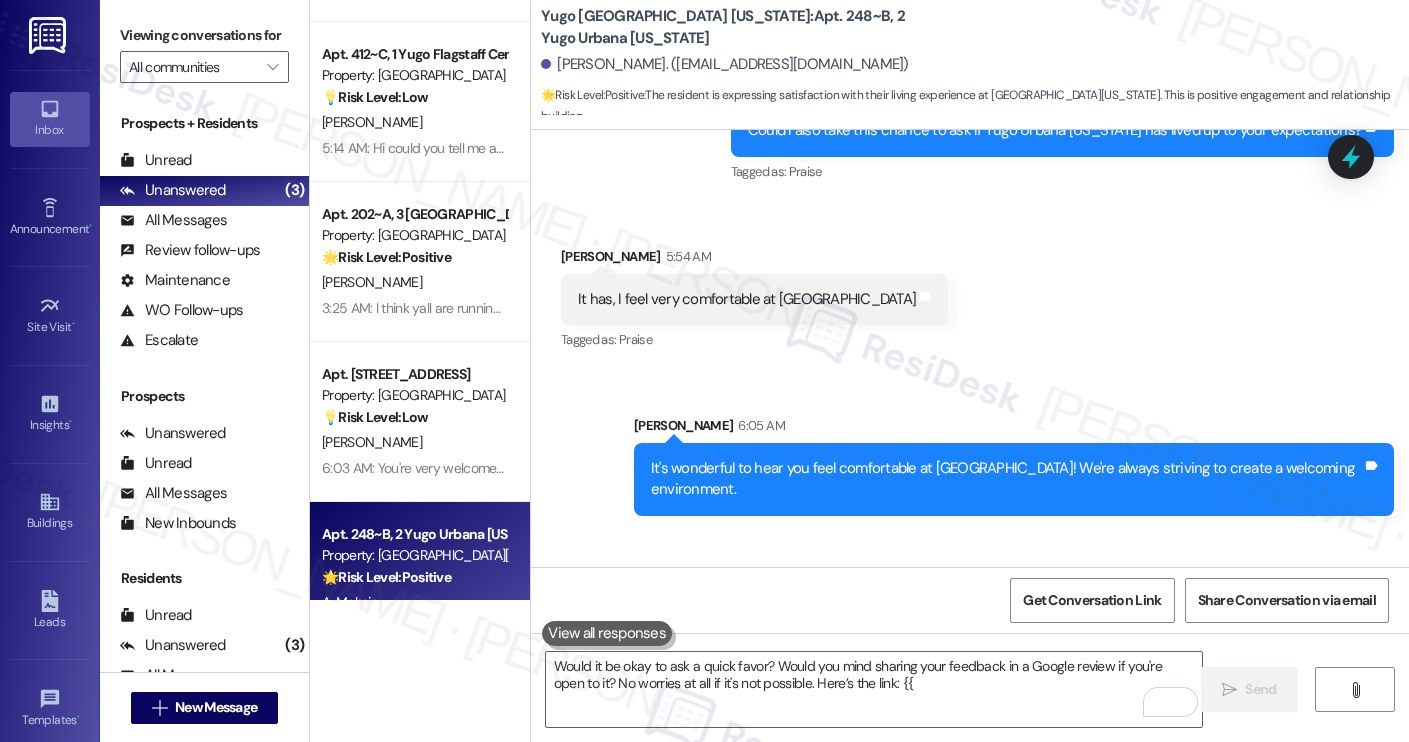 scroll, scrollTop: 2828, scrollLeft: 0, axis: vertical 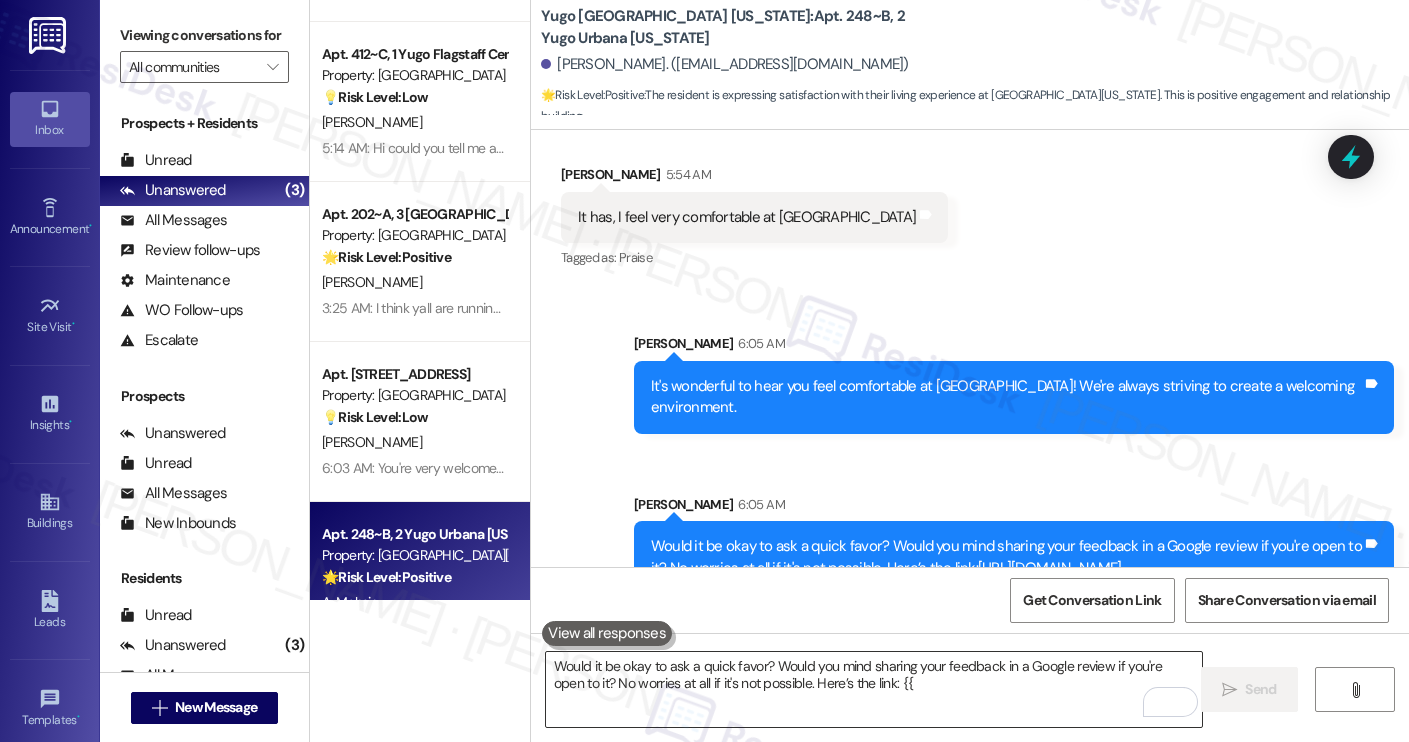 click on "Would it be okay to ask a quick favor? Would you mind sharing your feedback in a Google review if you're open to it? No worries at all if it's not possible. Here’s the link: {{" at bounding box center [874, 689] 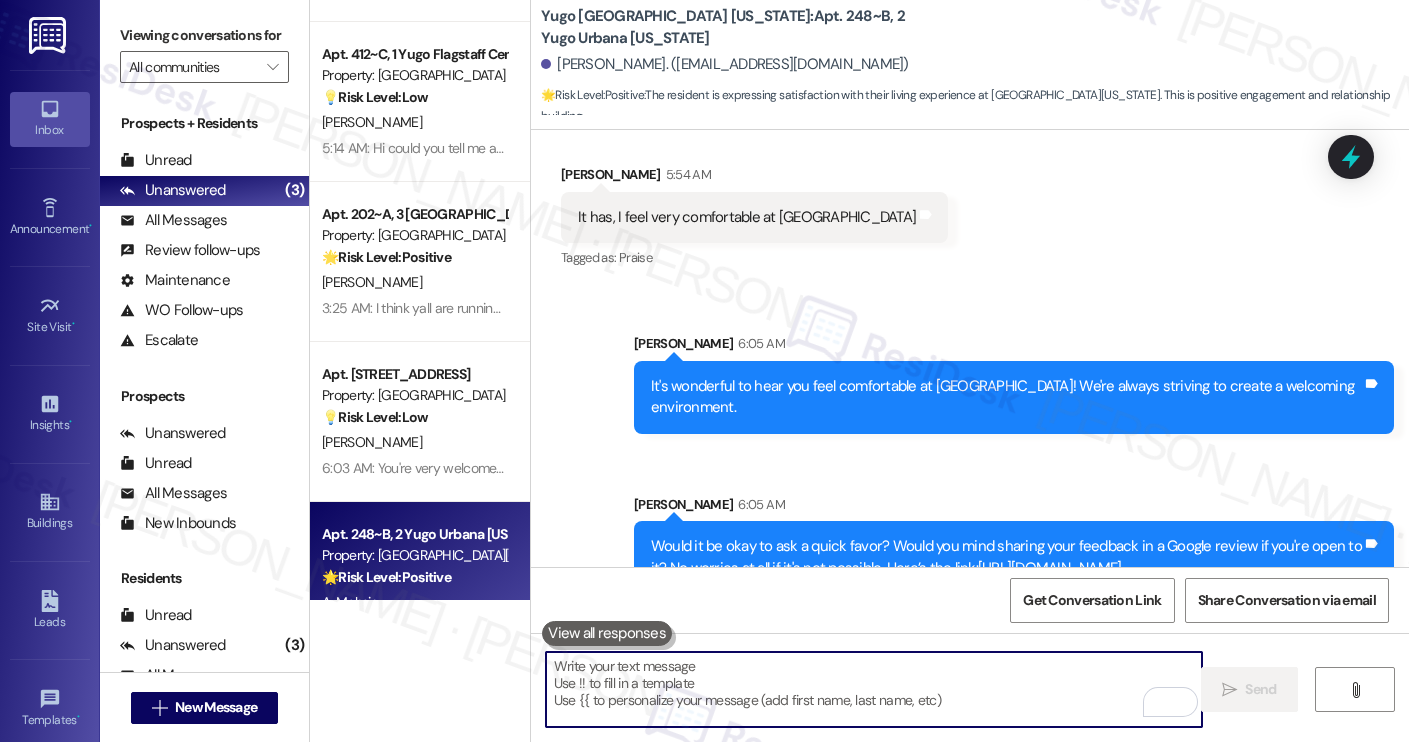 paste on "I hope you can update me once you leave a review. It would really mean a lot to us." 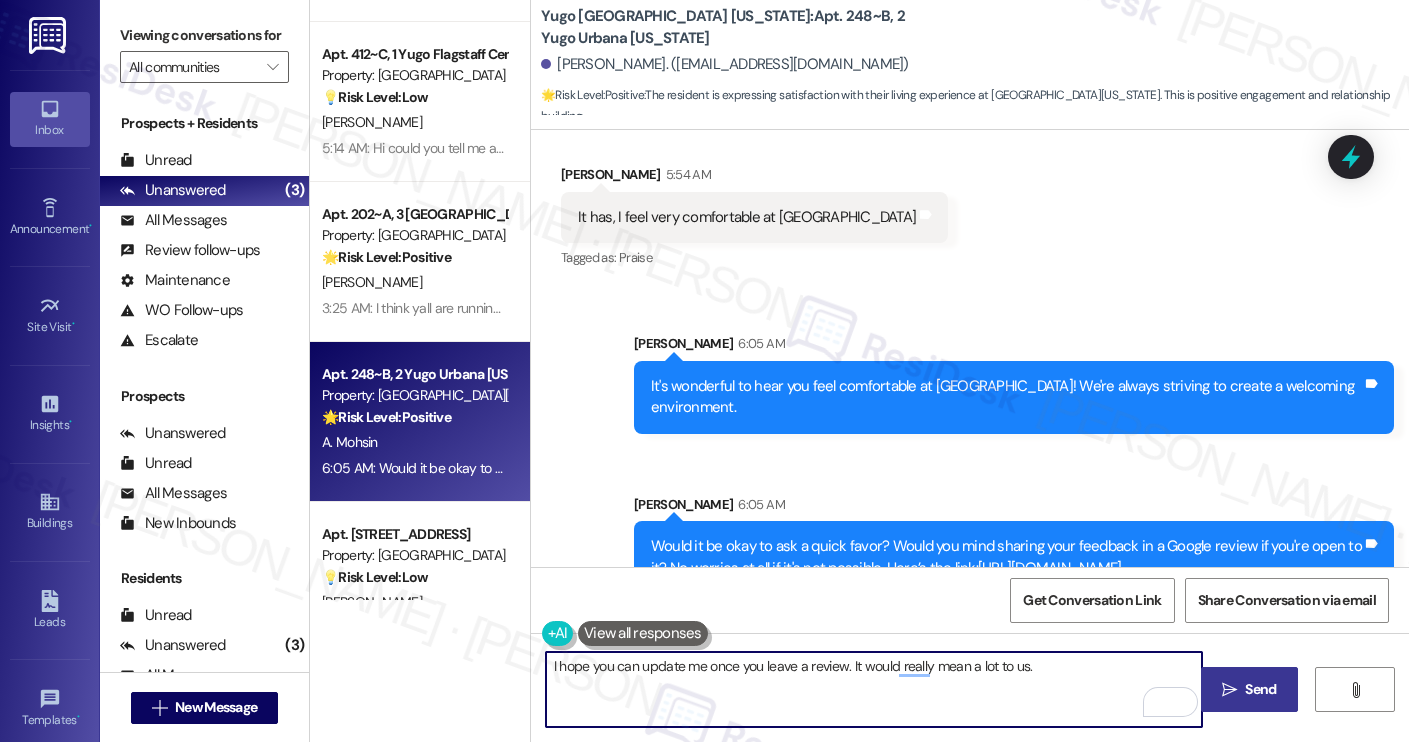 type on "I hope you can update me once you leave a review. It would really mean a lot to us." 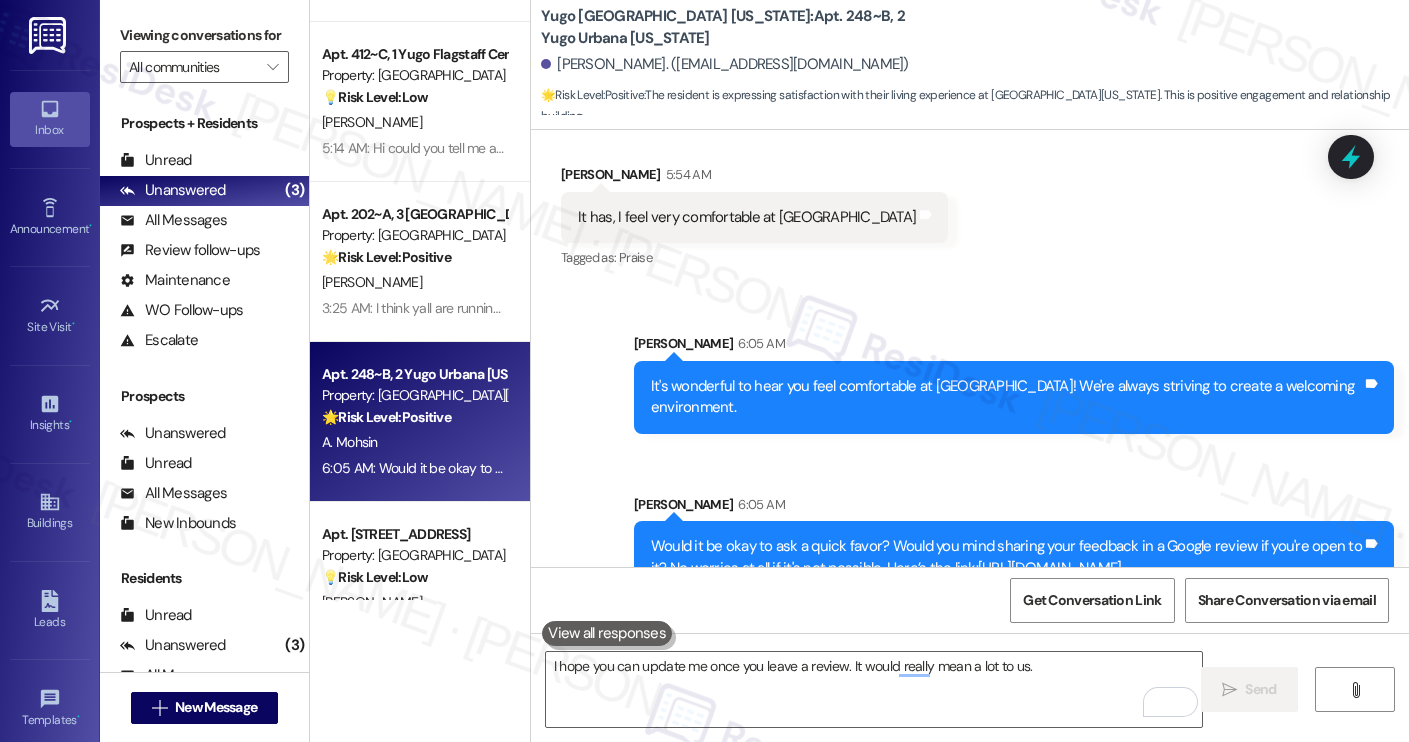 scroll, scrollTop: 2506, scrollLeft: 0, axis: vertical 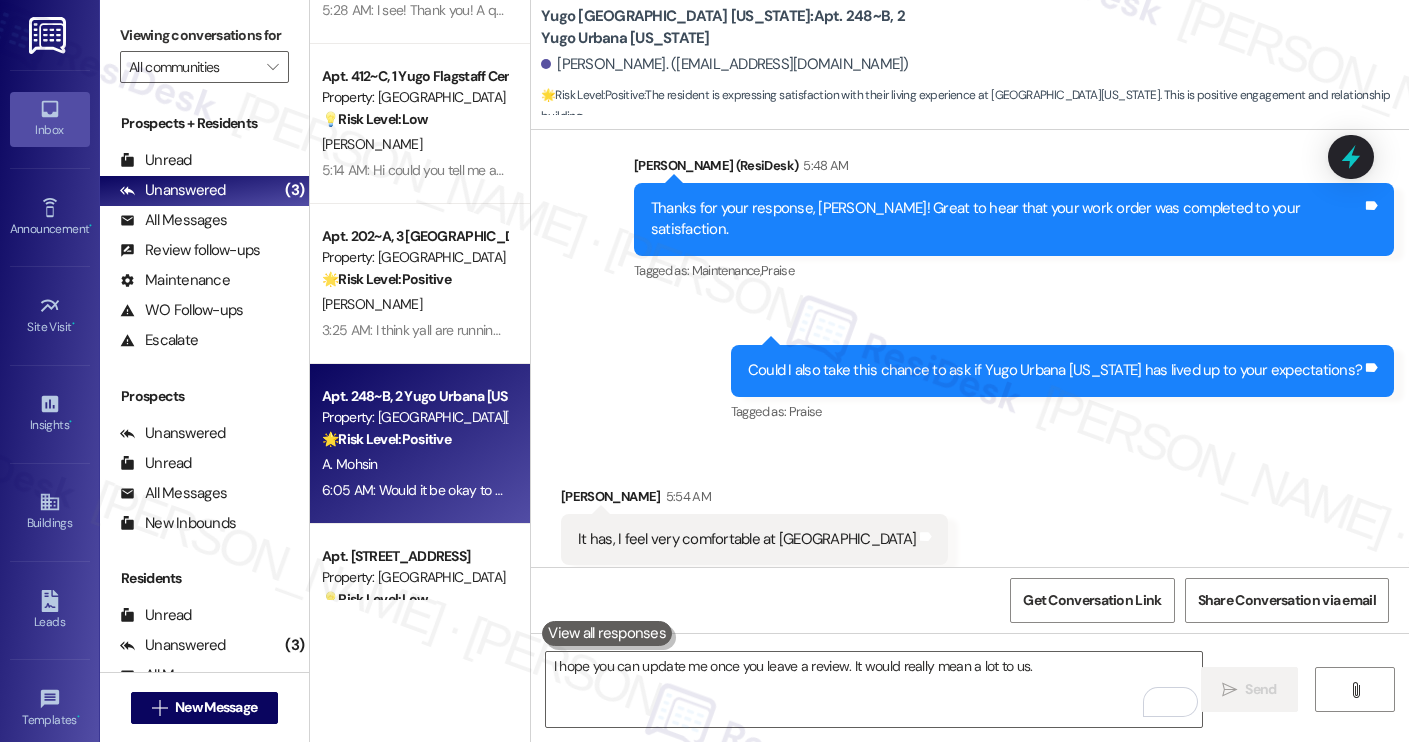 click on "C. Ledford" at bounding box center [414, 304] 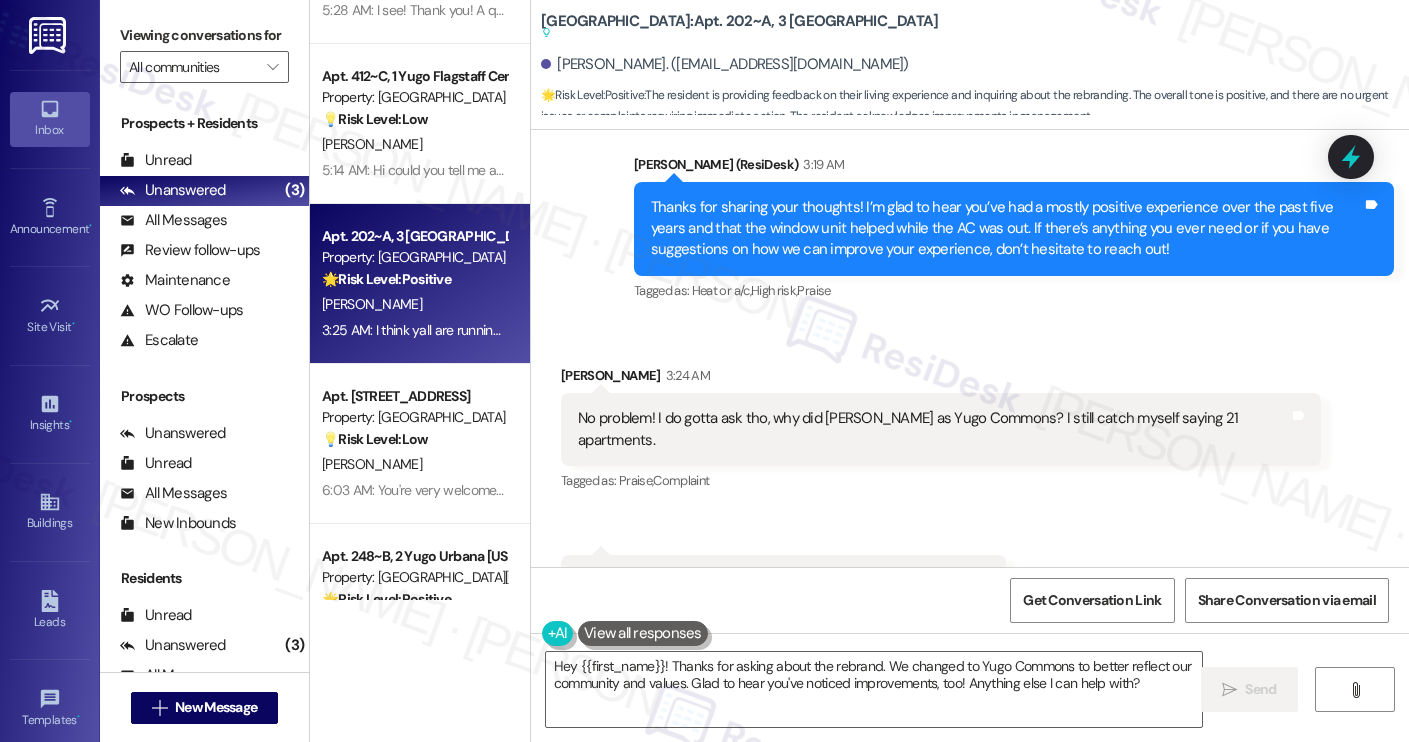 scroll, scrollTop: 2782, scrollLeft: 0, axis: vertical 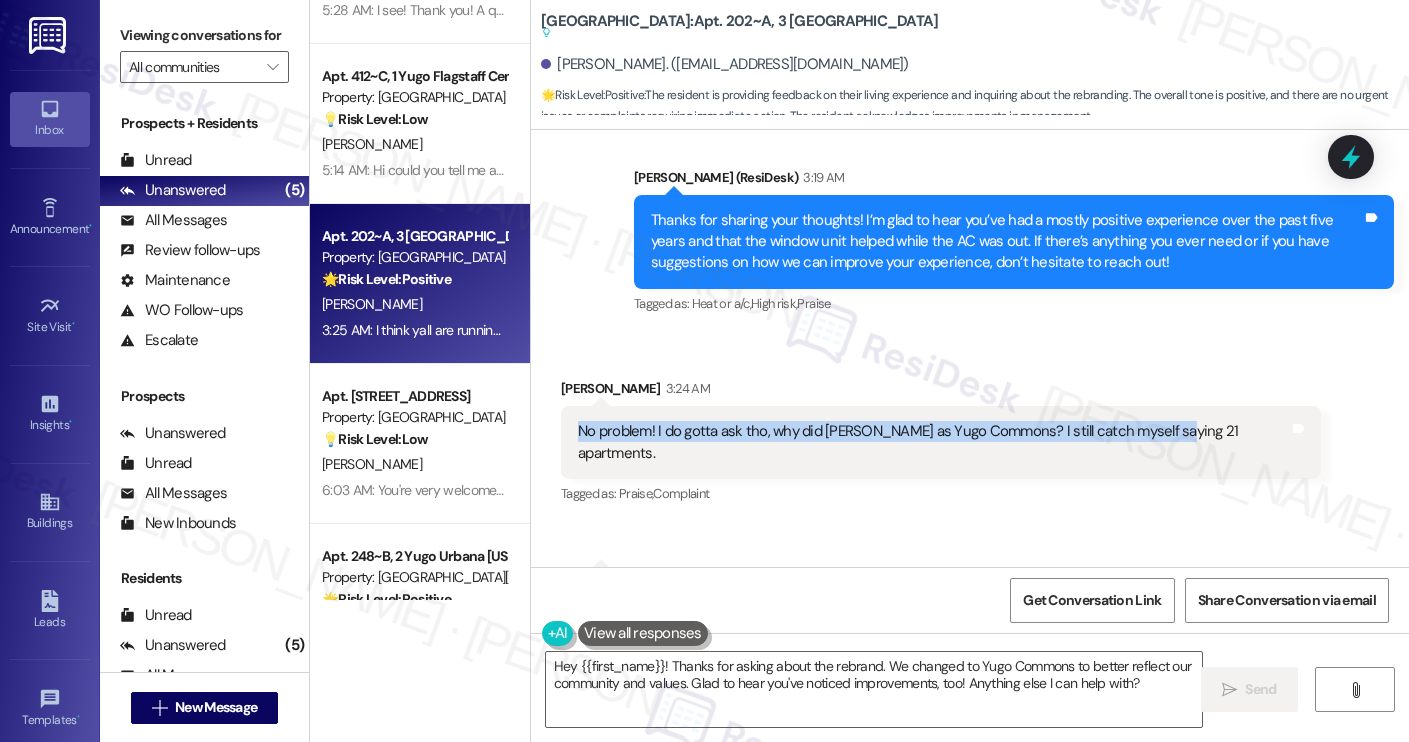 drag, startPoint x: 568, startPoint y: 359, endPoint x: 1151, endPoint y: 357, distance: 583.0034 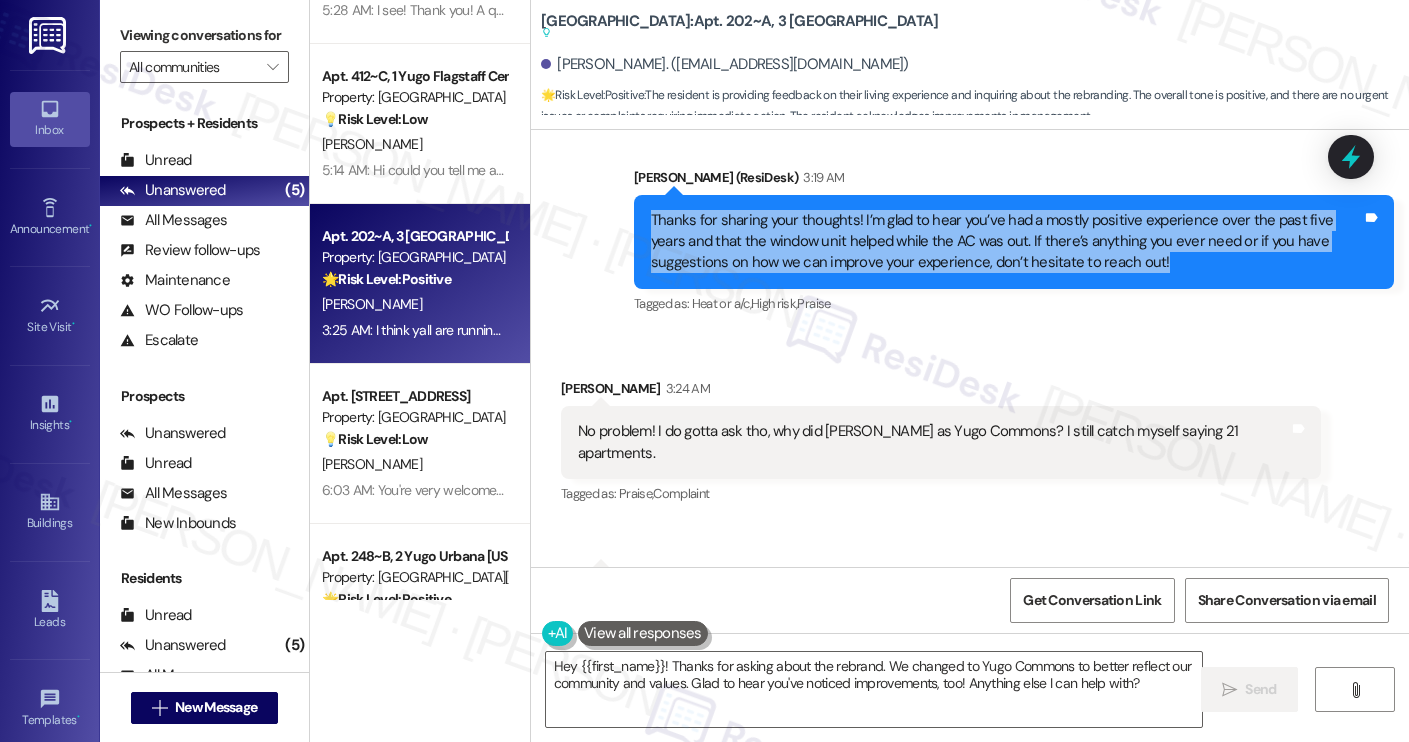 drag, startPoint x: 1077, startPoint y: 201, endPoint x: 637, endPoint y: 150, distance: 442.94583 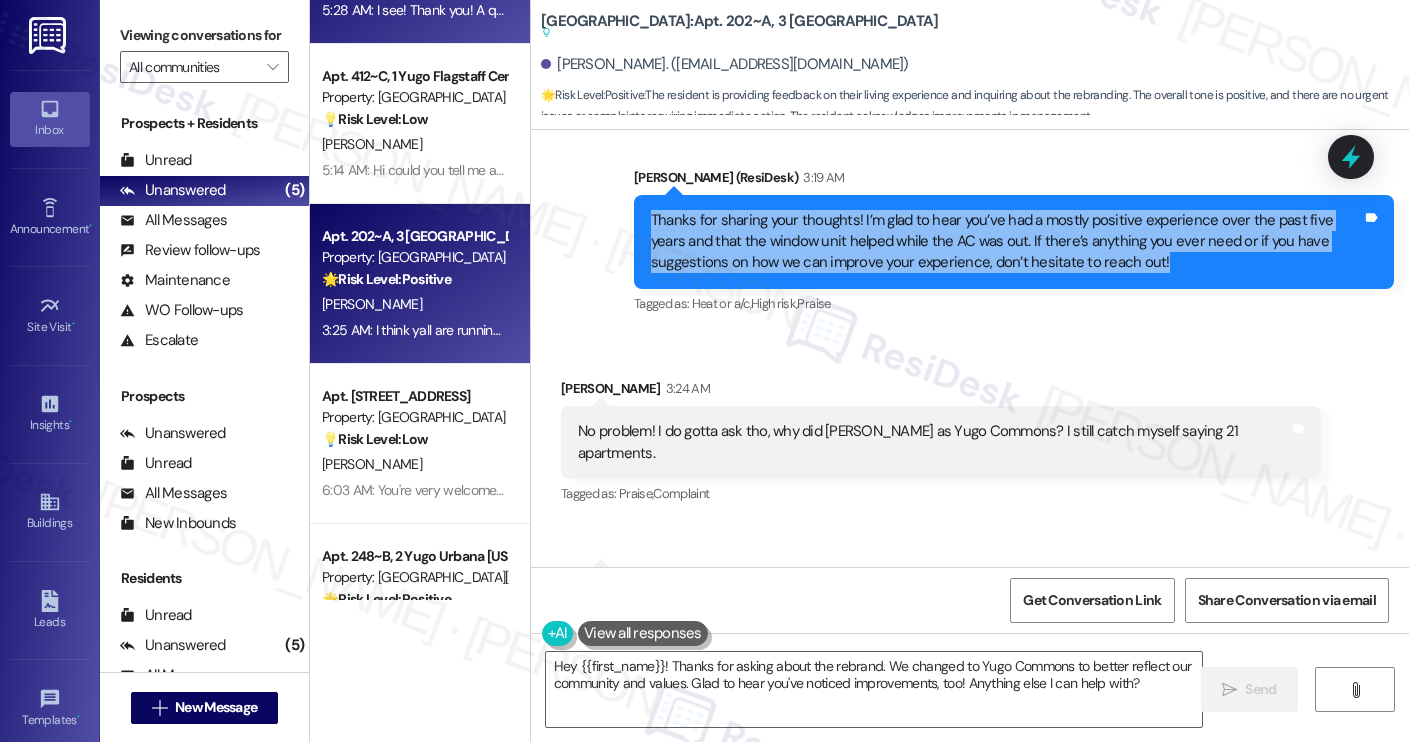 copy on "Thanks for sharing your thoughts! I’m glad to hear you’ve had a mostly positive experience over the past five years and that the window unit helped while the AC was out. If there’s anything you ever need or if you have suggestions on how we can improve your experience, don’t hesitate to reach out!" 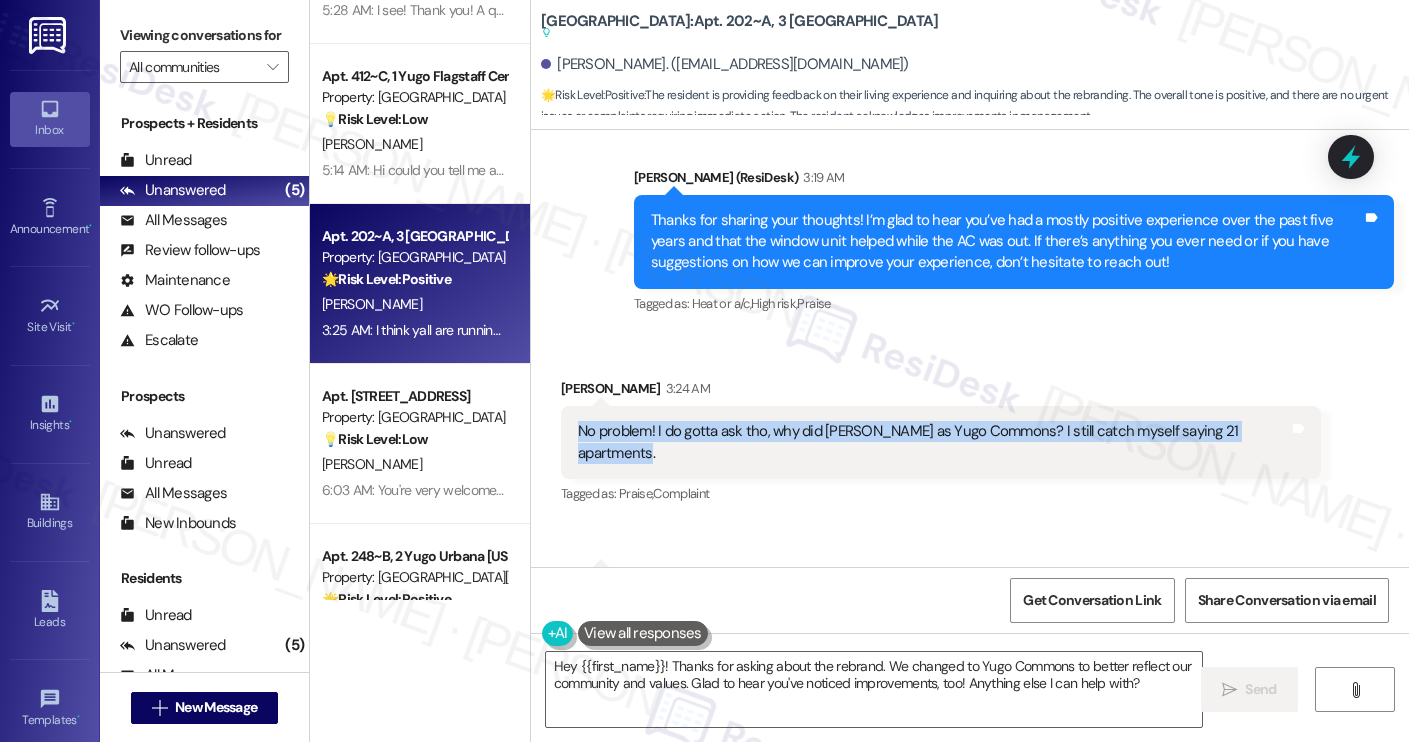 drag, startPoint x: 564, startPoint y: 361, endPoint x: 1228, endPoint y: 385, distance: 664.4336 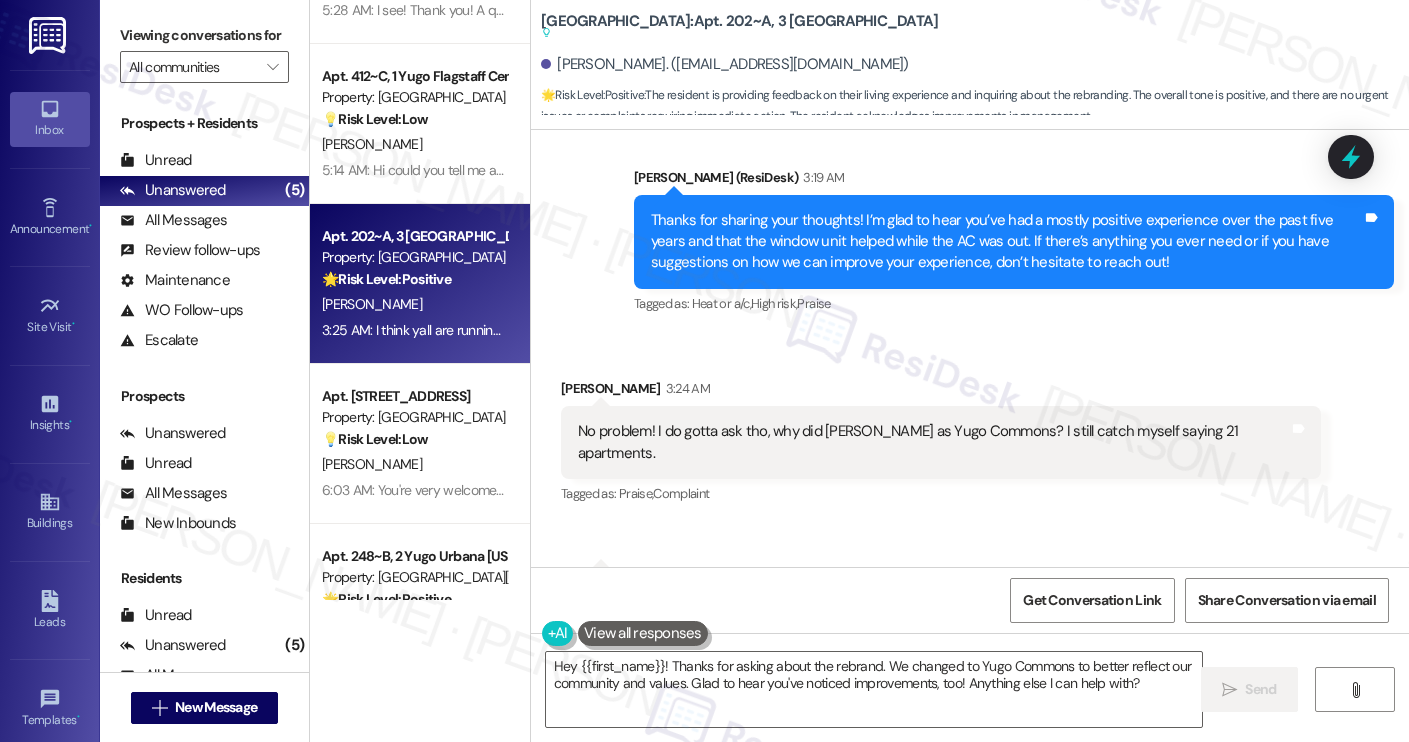 drag, startPoint x: 563, startPoint y: 508, endPoint x: 987, endPoint y: 510, distance: 424.00473 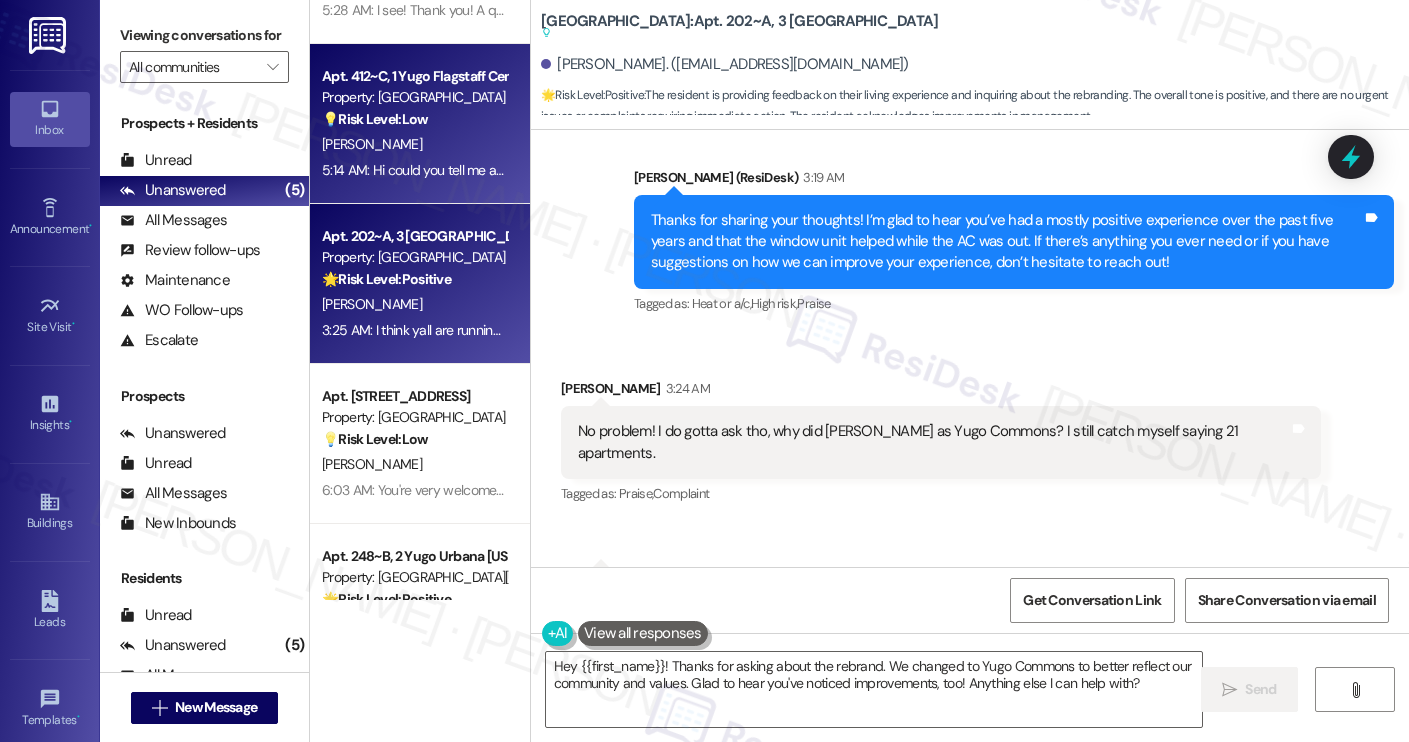 copy on "I think yall are running alot better now than before tho, for sure Tags and notes" 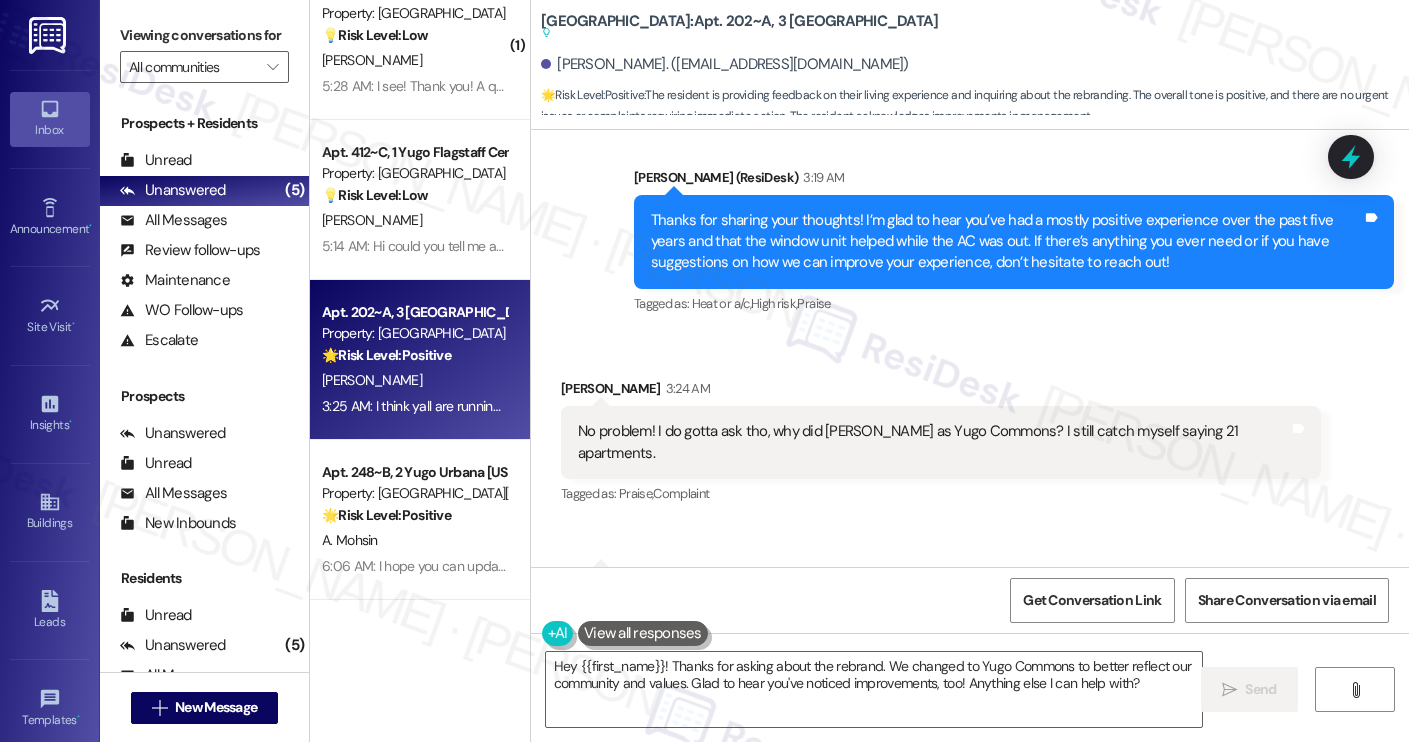 scroll, scrollTop: 520, scrollLeft: 0, axis: vertical 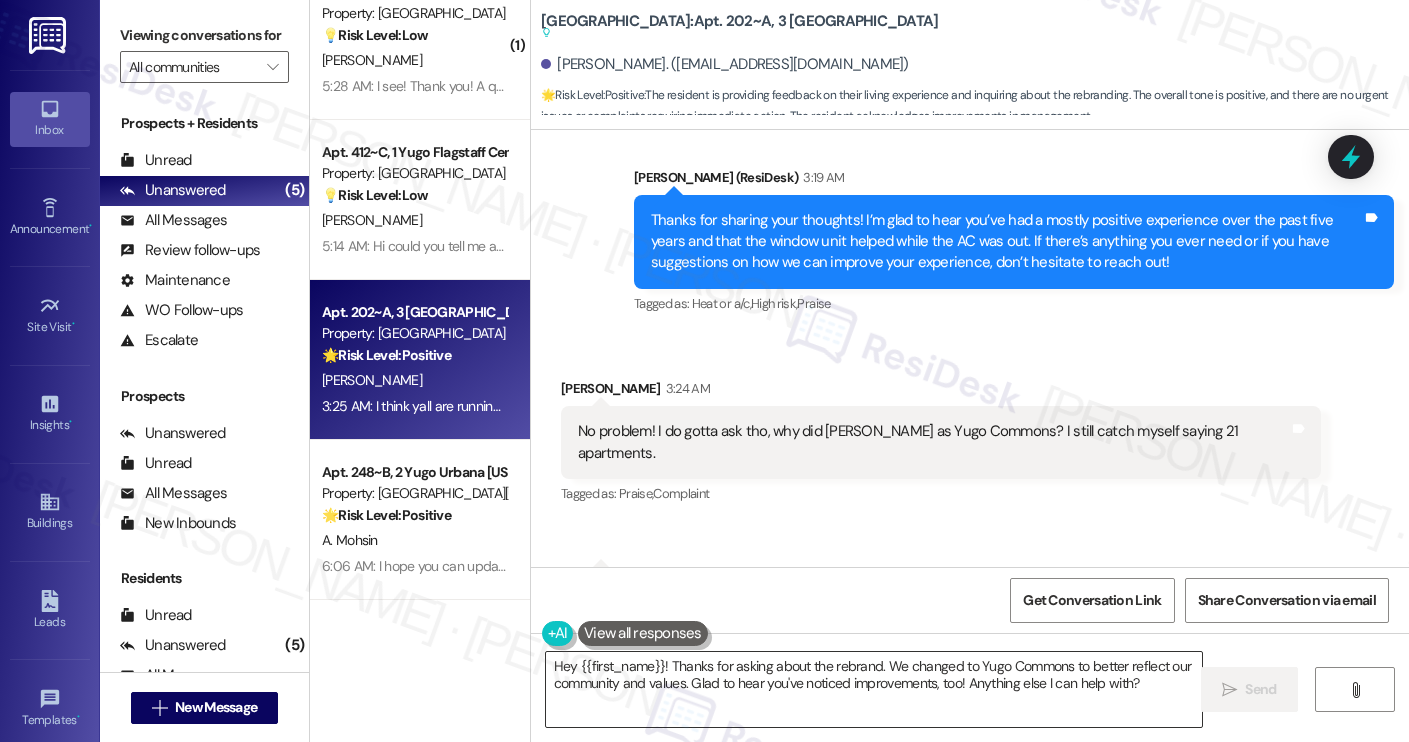 click on "Hey {{first_name}}! Thanks for asking about the rebrand. We changed to Yugo Commons to better reflect our community and values. Glad to hear you've noticed improvements, too! Anything else I can help with?" at bounding box center (874, 689) 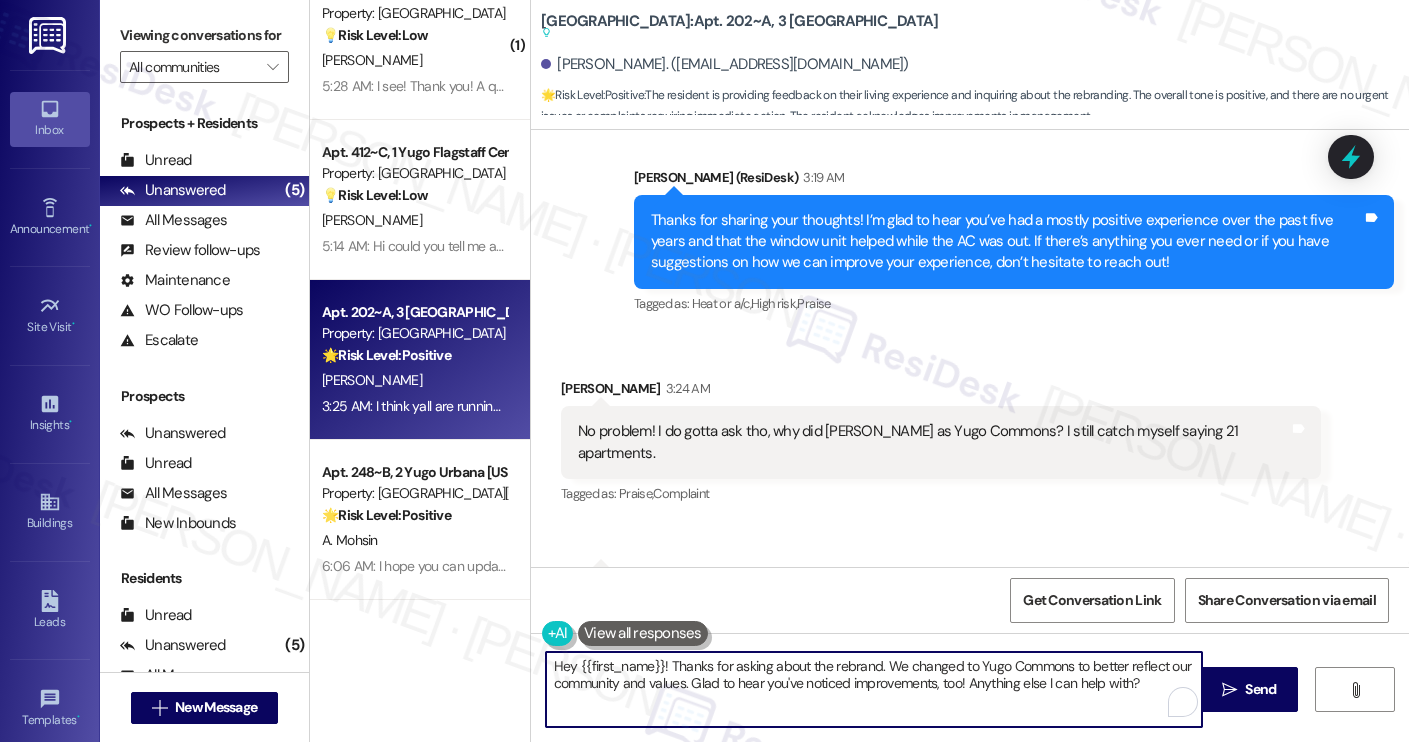 paste on "That’s a great question! I’m not entirely sure myself, so I’ll check in with the site team to get some clarification and make sure I give you the most accurate information. I’ll follow up with you as soon as I hear back!" 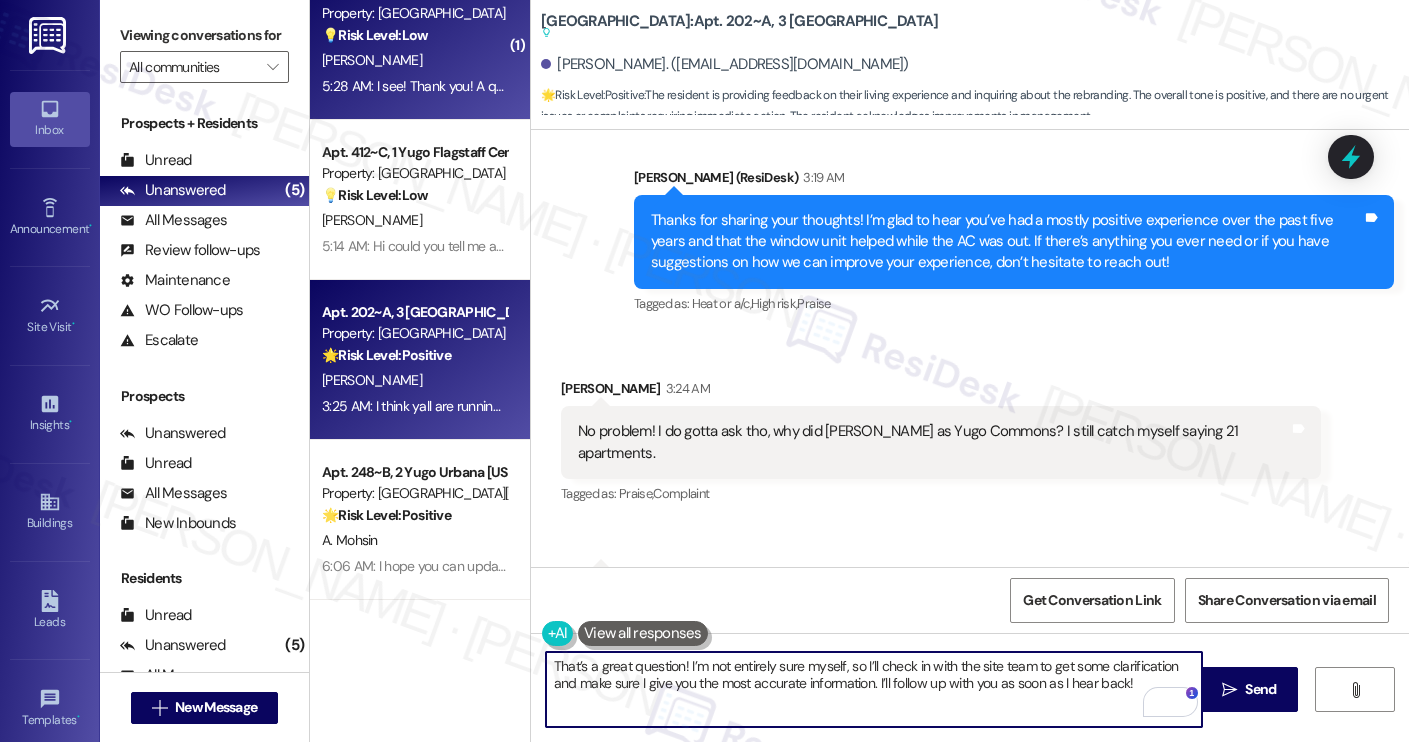 type on "That’s a great question! I’m not entirely sure myself, so I’ll check in with the site team to get some clarification and make sure I give you the most accurate information. I’ll follow up with you as soon as I hear back!" 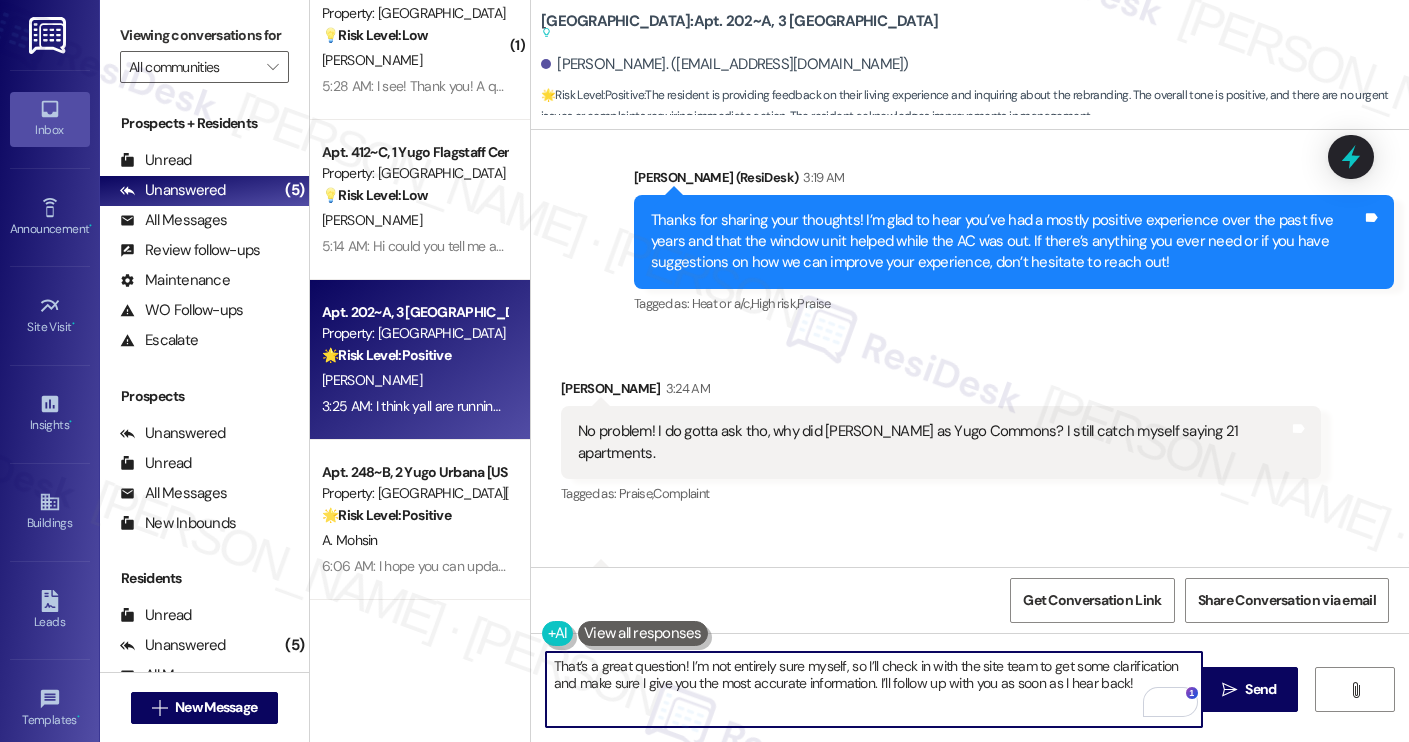 click on "That’s a great question! I’m not entirely sure myself, so I’ll check in with the site team to get some clarification and make sure I give you the most accurate information. I’ll follow up with you as soon as I hear back!" at bounding box center (874, 689) 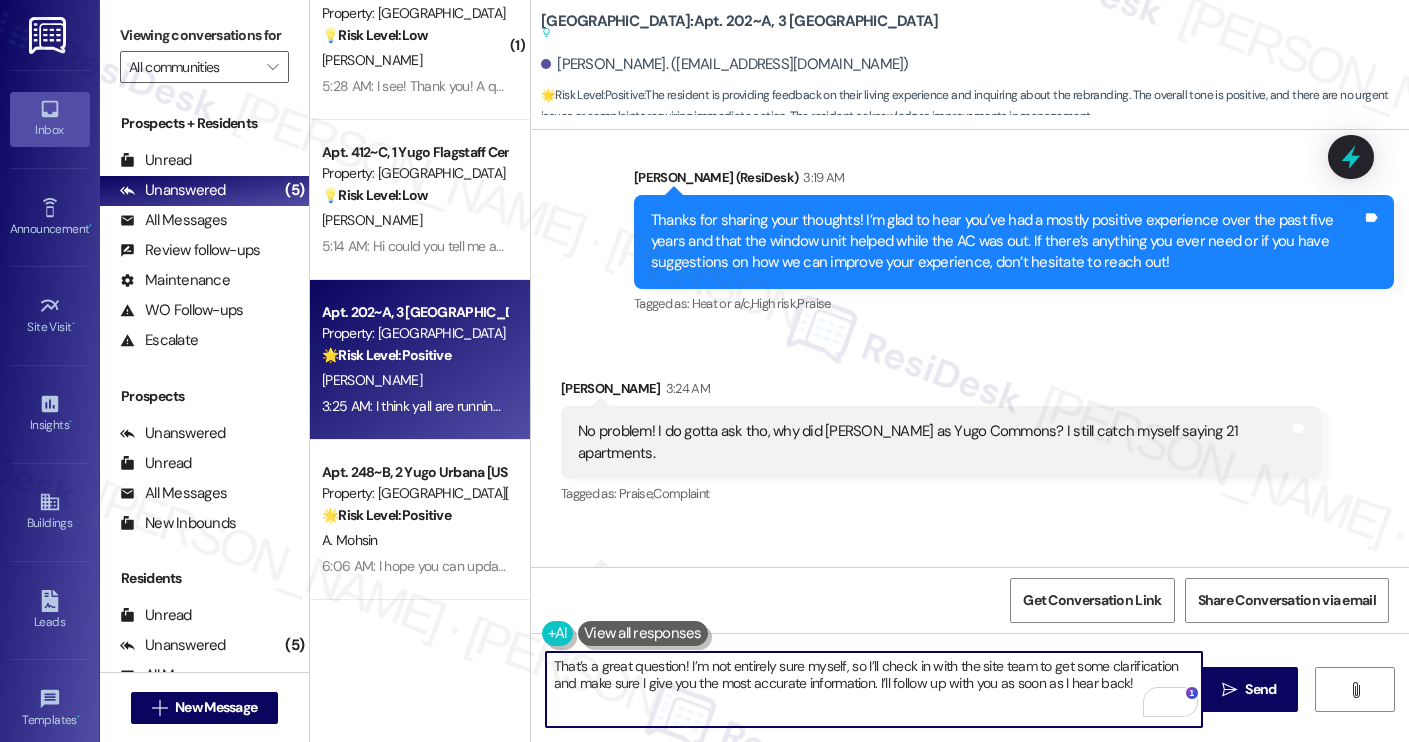 scroll, scrollTop: 2795, scrollLeft: 0, axis: vertical 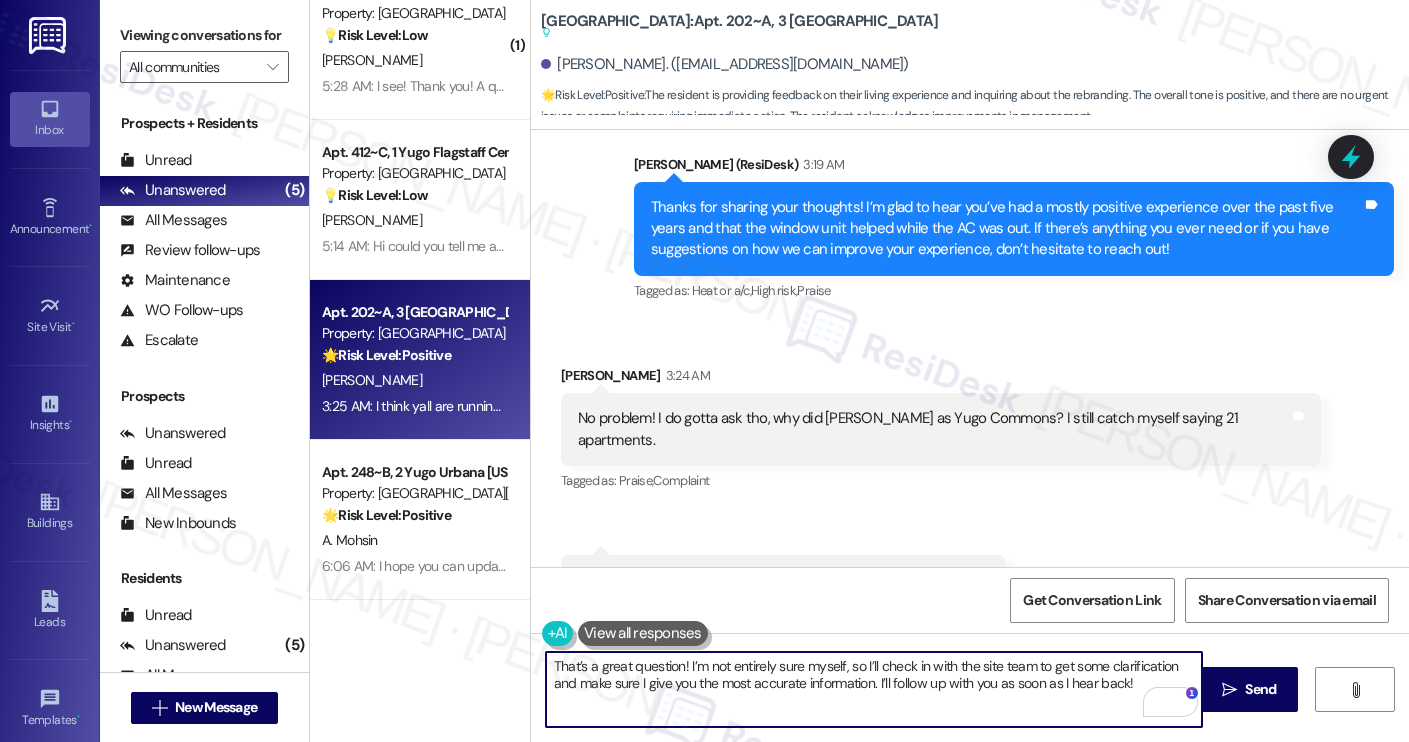 click on "That’s a great question! I’m not entirely sure myself, so I’ll check in with the site team to get some clarification and make sure I give you the most accurate information. I’ll follow up with you as soon as I hear back!" at bounding box center (874, 689) 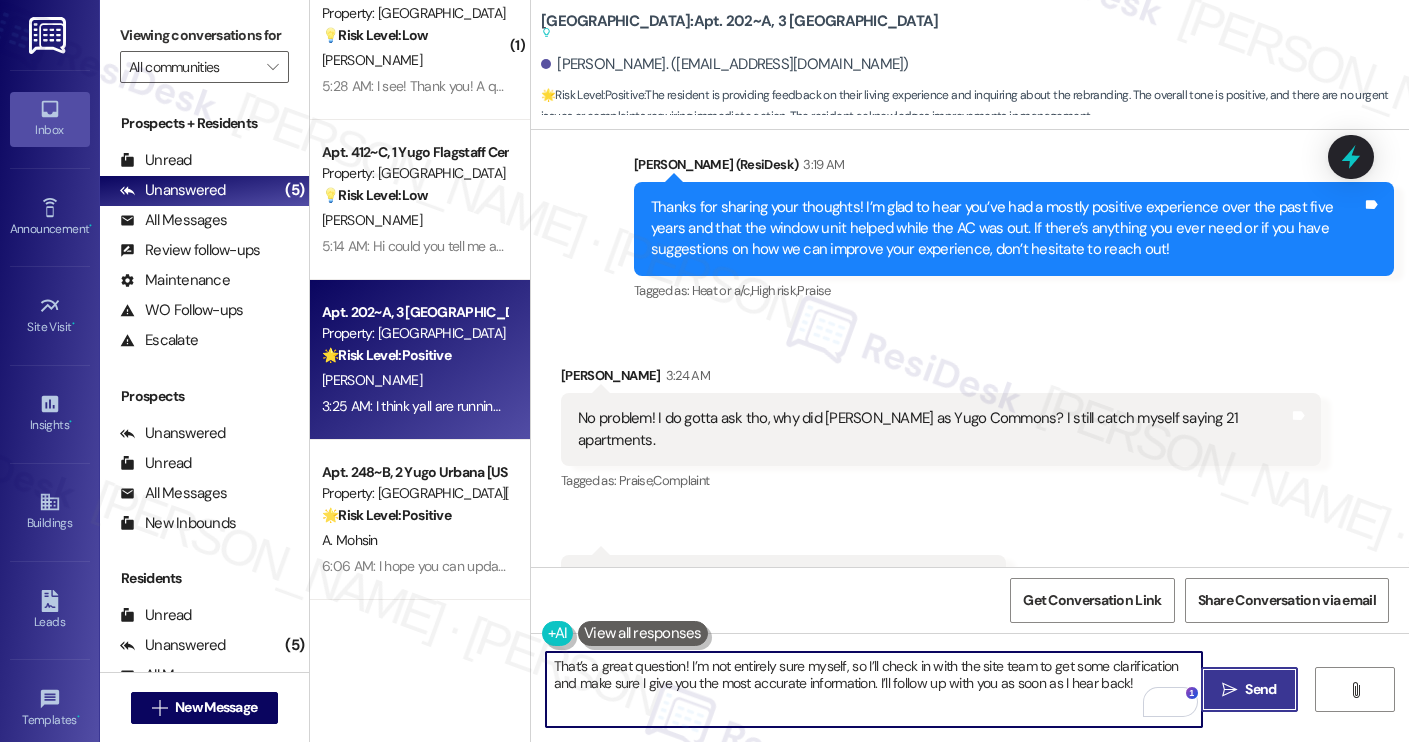 click on " Send" at bounding box center (1249, 689) 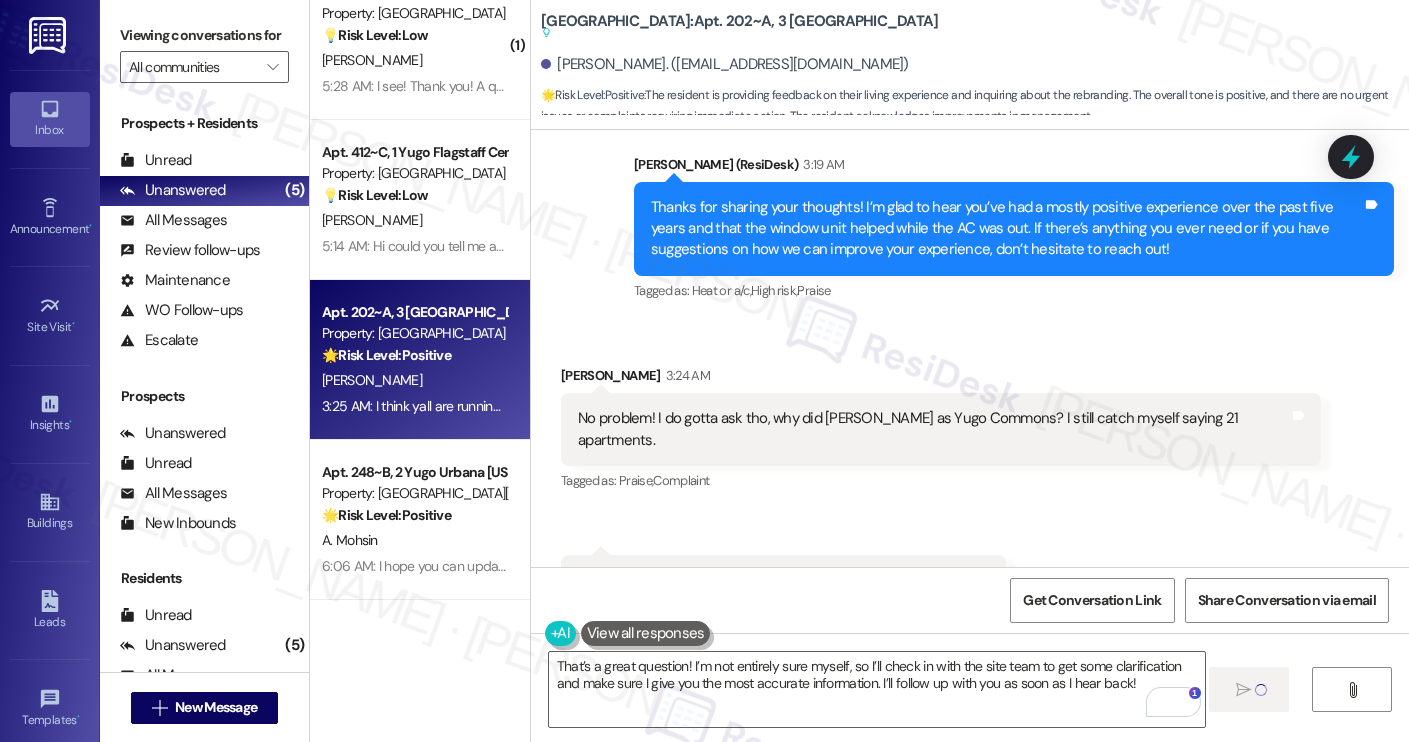 type 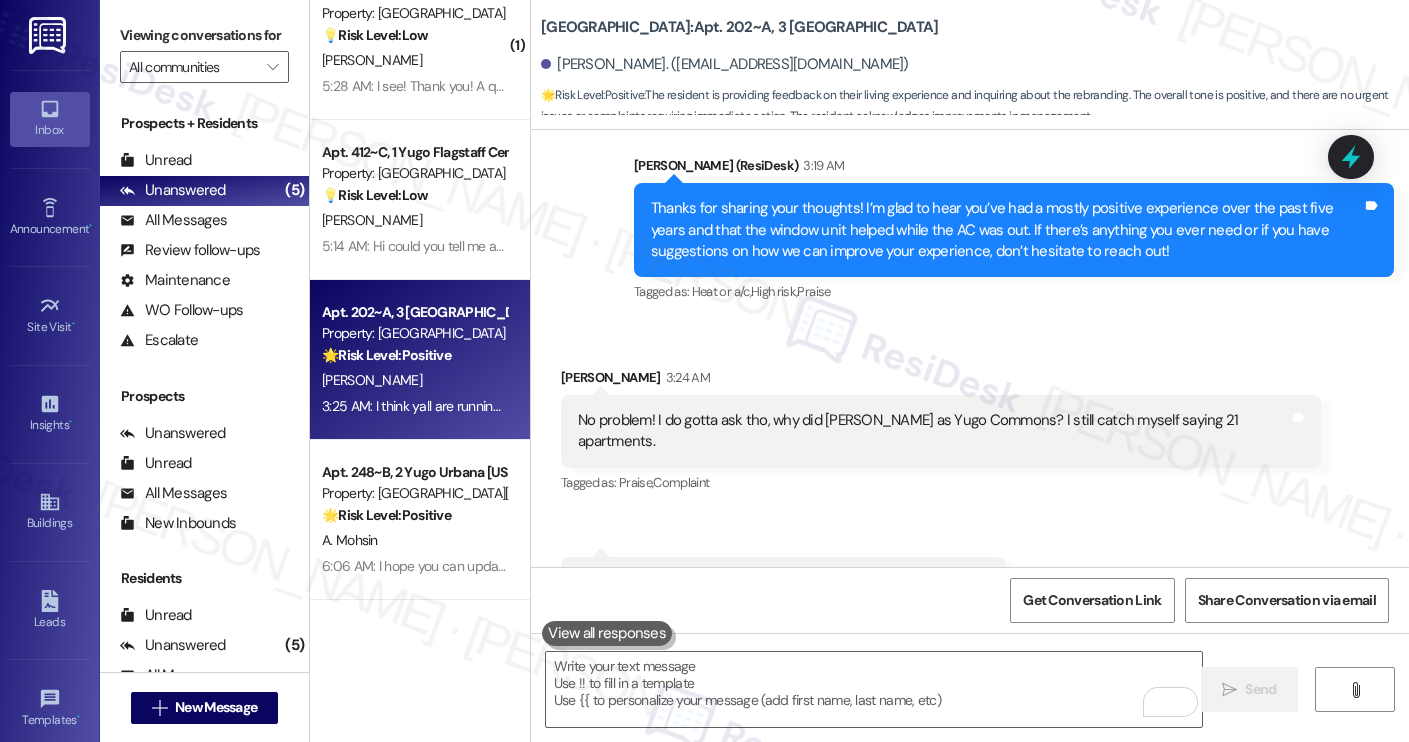scroll, scrollTop: 2896, scrollLeft: 0, axis: vertical 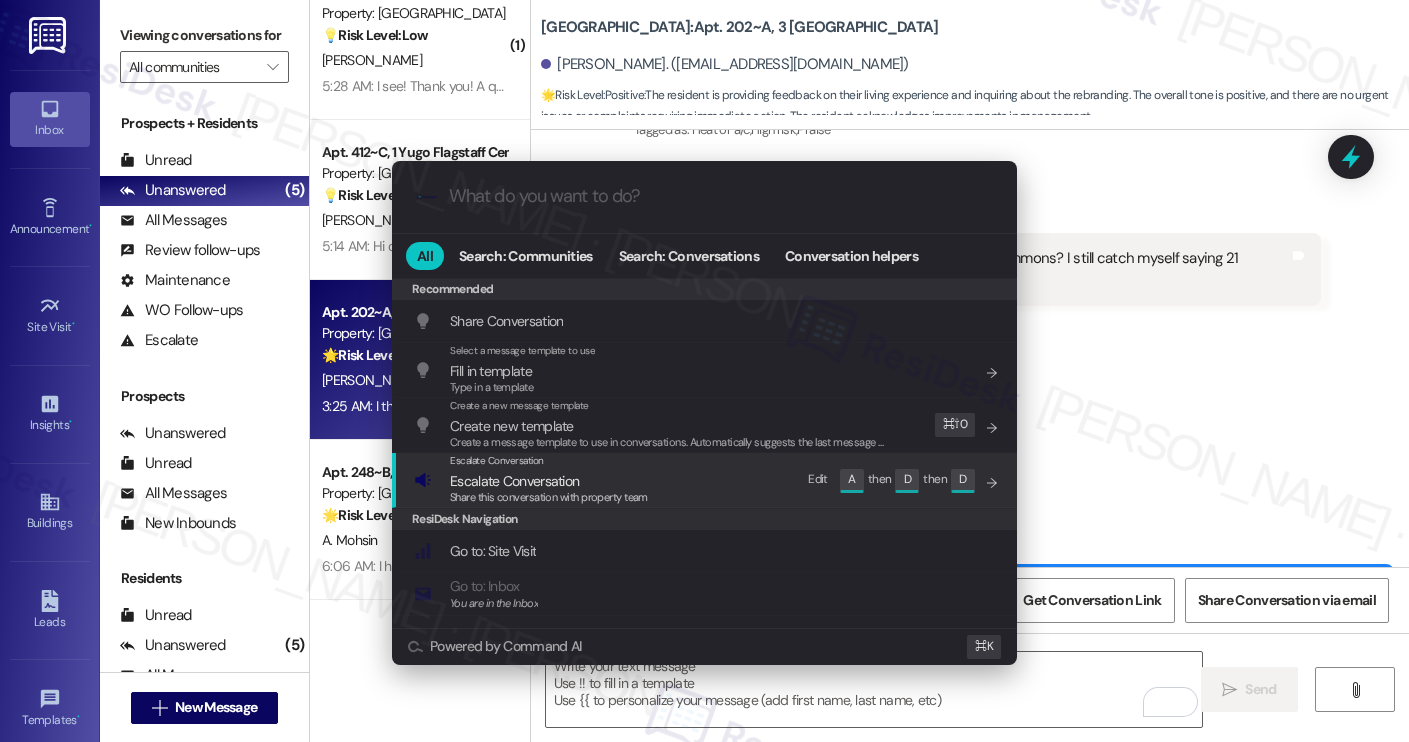 click on "Escalate Conversation Escalate Conversation Share this conversation with property team Edit A then D then D" at bounding box center [706, 480] 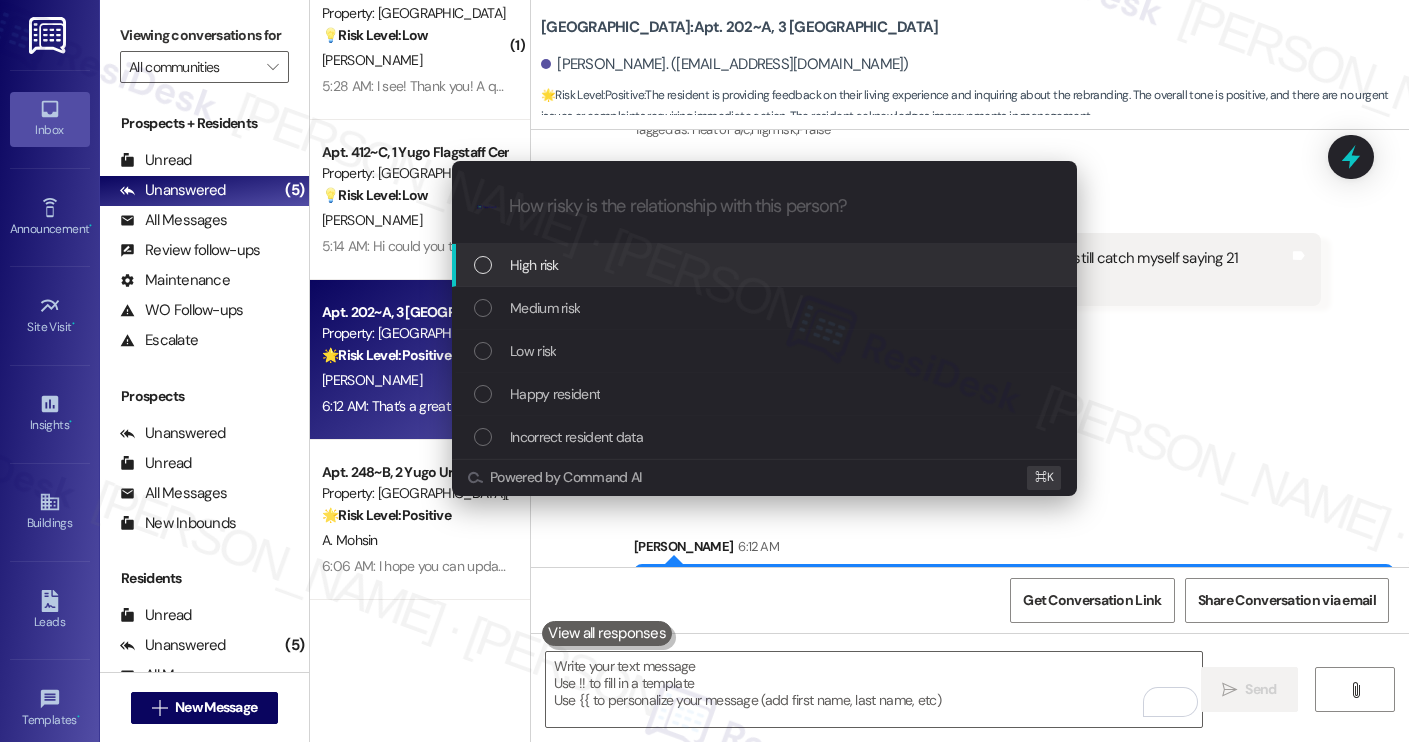 click on "Low risk" at bounding box center (766, 351) 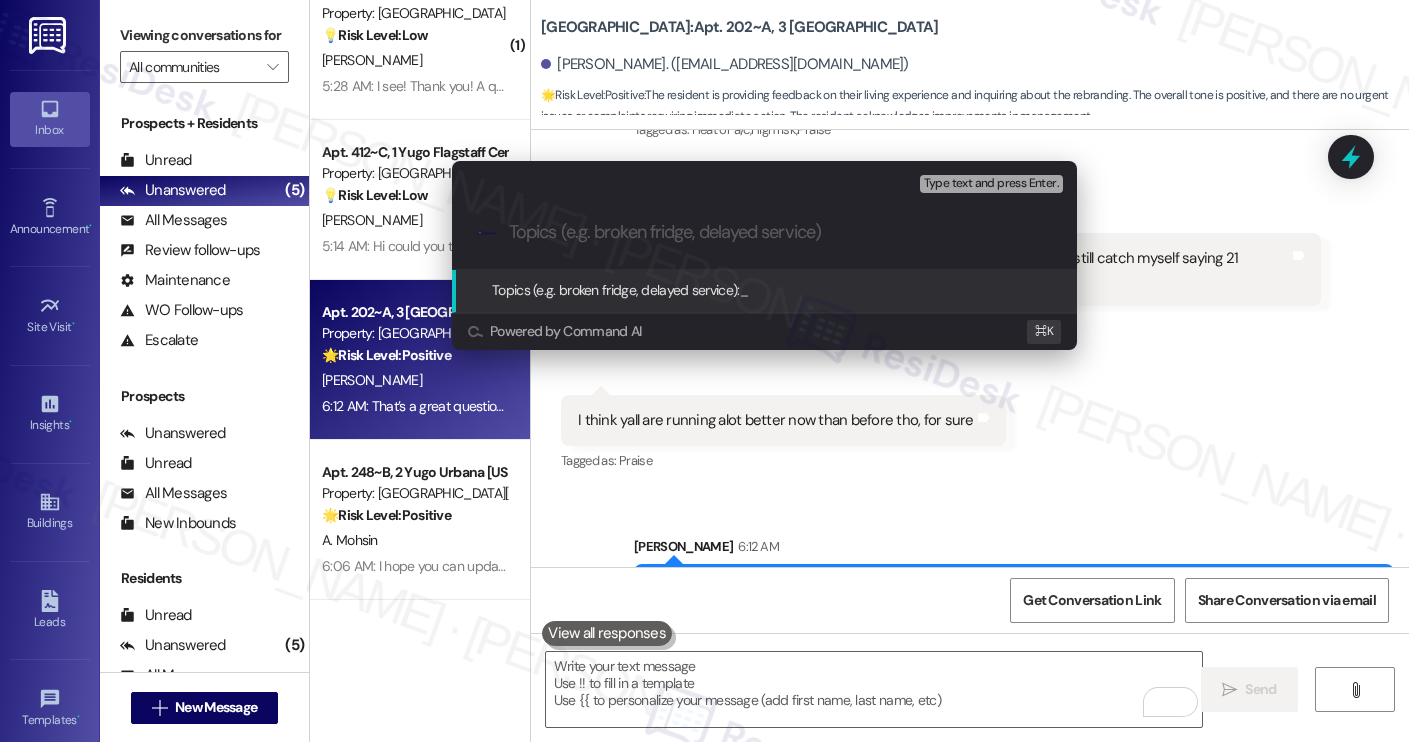 paste on "Clarification on Yugo Commons Rebranding" 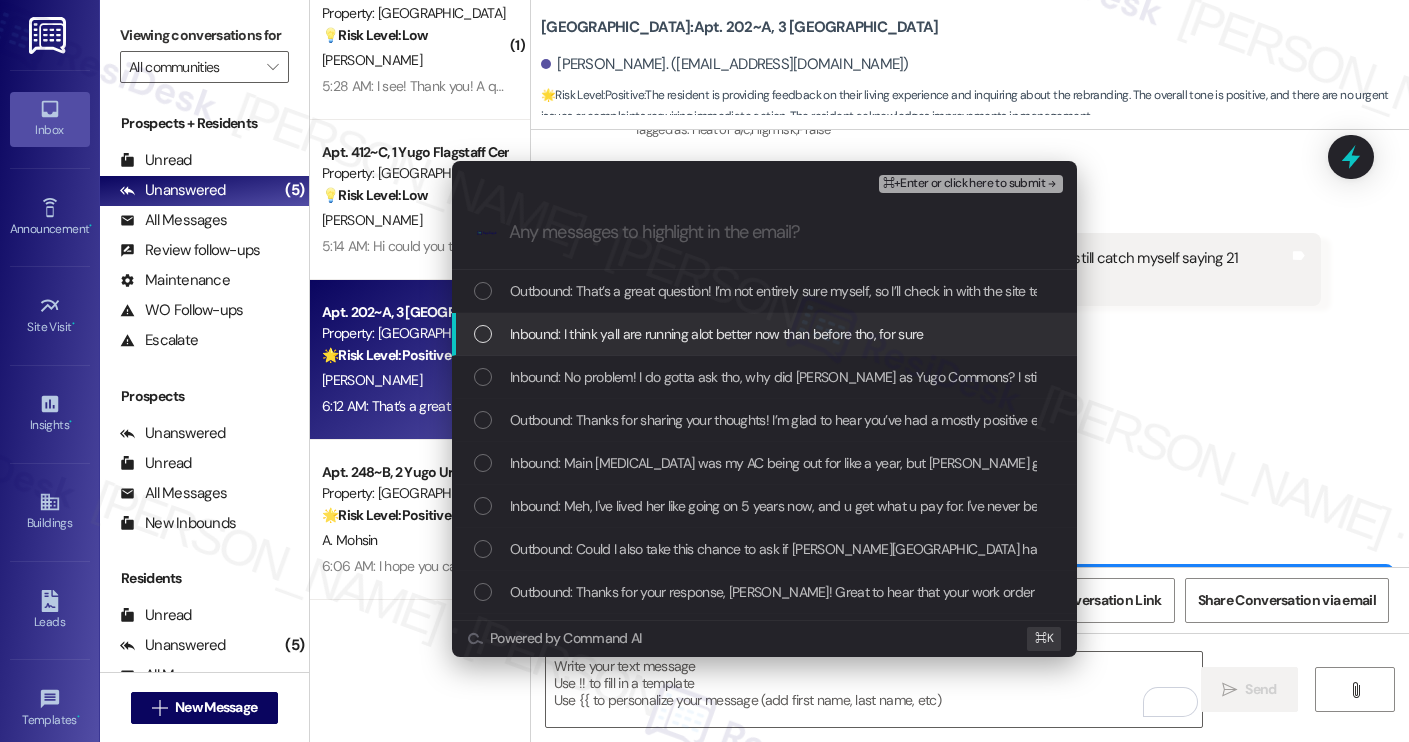 click on "Inbound: I think yall are running alot better now than before tho, for sure" at bounding box center (764, 334) 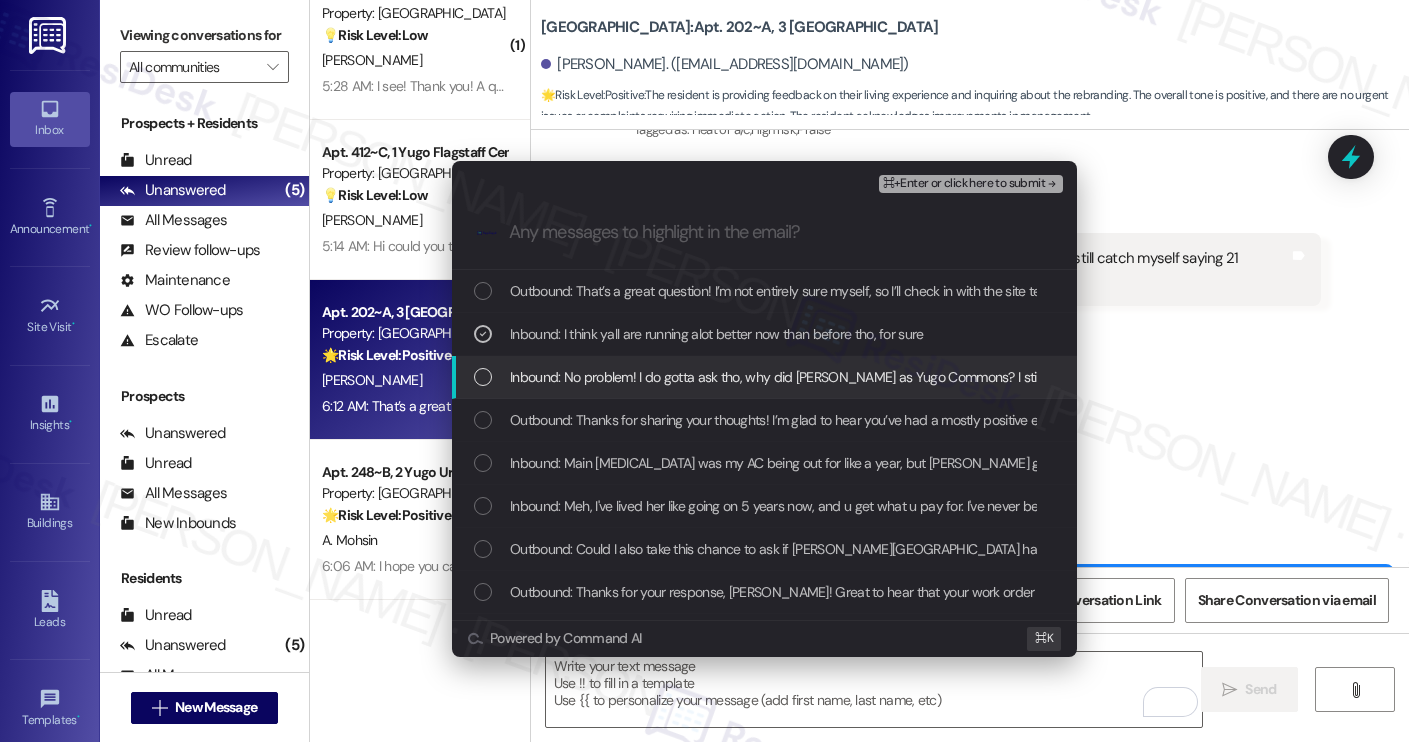 click on "Inbound: No problem! I do gotta ask tho, why did yall rebrand as Yugo Commons? I still catch myself saying 21 apartments." at bounding box center (879, 377) 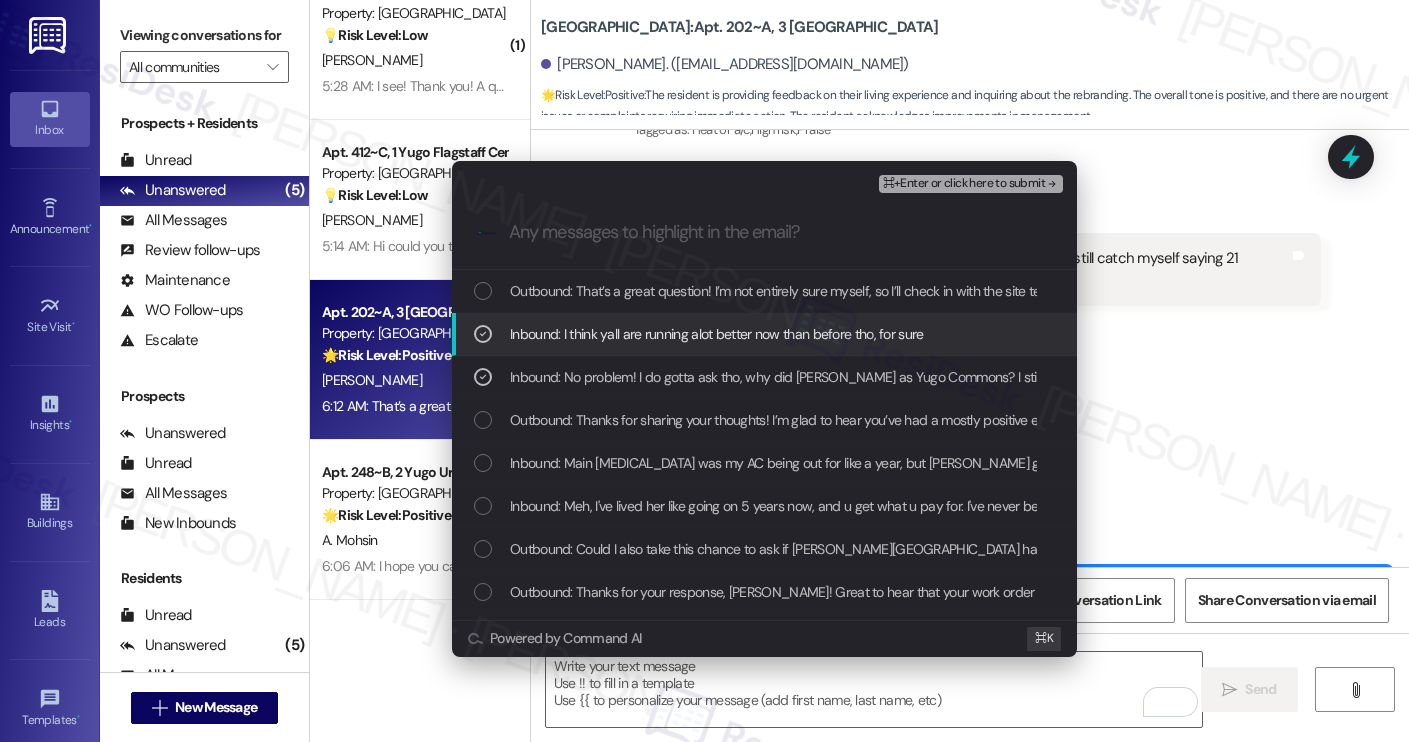 click on "⌘+Enter or click here to submit" at bounding box center [964, 184] 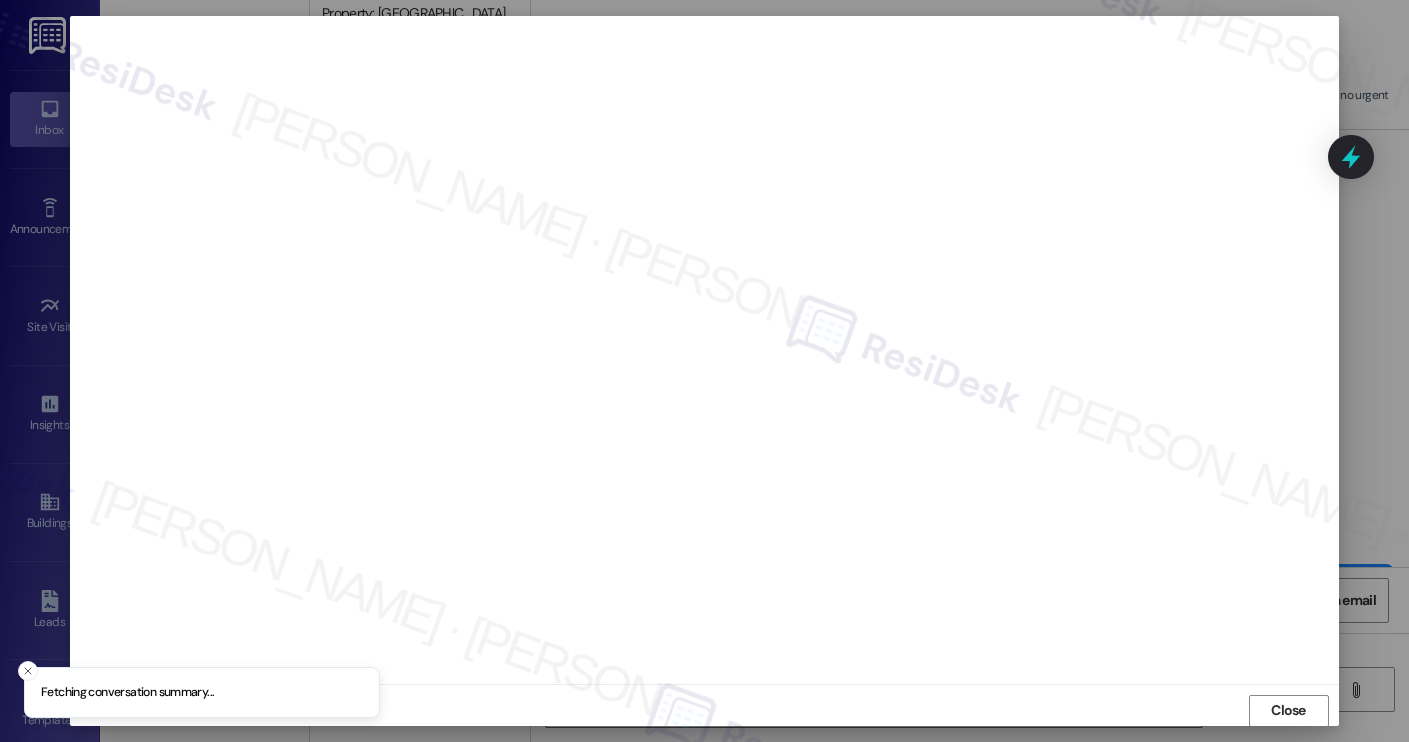 scroll, scrollTop: 1, scrollLeft: 0, axis: vertical 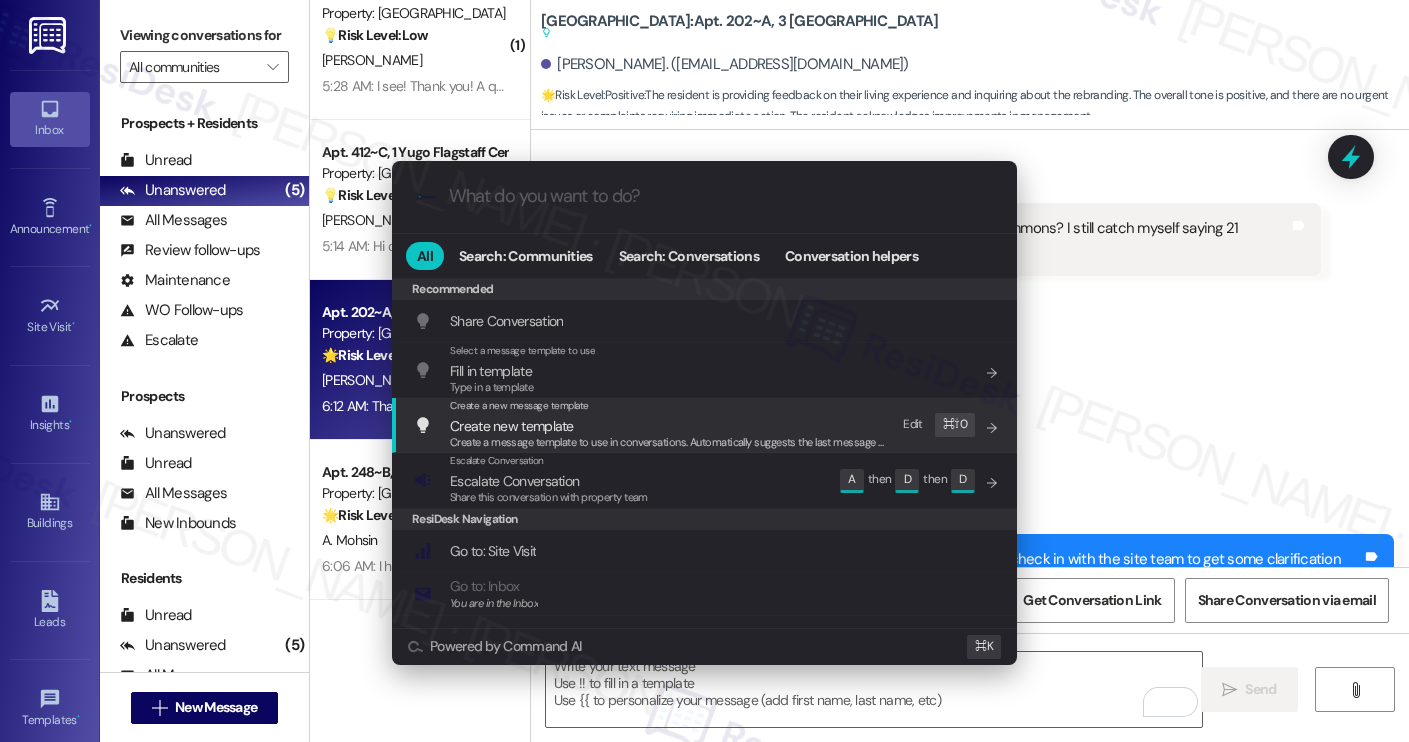 click on ".cls-1{fill:#0a055f;}.cls-2{fill:#0cc4c4;} resideskLogoBlueOrange All Search: Communities Search: Conversations Conversation helpers Recommended Recommended Share Conversation Add shortcut Select a message template to use Fill in template Type in a template Add shortcut Create a new message template Create new template Create a message template to use in conversations. Automatically suggests the last message you sent. Edit ⌘ ⇧ 0 Escalate Conversation Escalate Conversation Share this conversation with property team Edit A then D then D ResiDesk Navigation Go to: Site Visit Add shortcut Go to: Inbox You are in the Inbox Add shortcut Go to: Settings Add shortcut Go to: Message Templates Add shortcut Go to: Buildings Add shortcut Help Getting Started: What you can do with ResiDesk Add shortcut Settings Powered by Command AI ⌘ K" at bounding box center (704, 371) 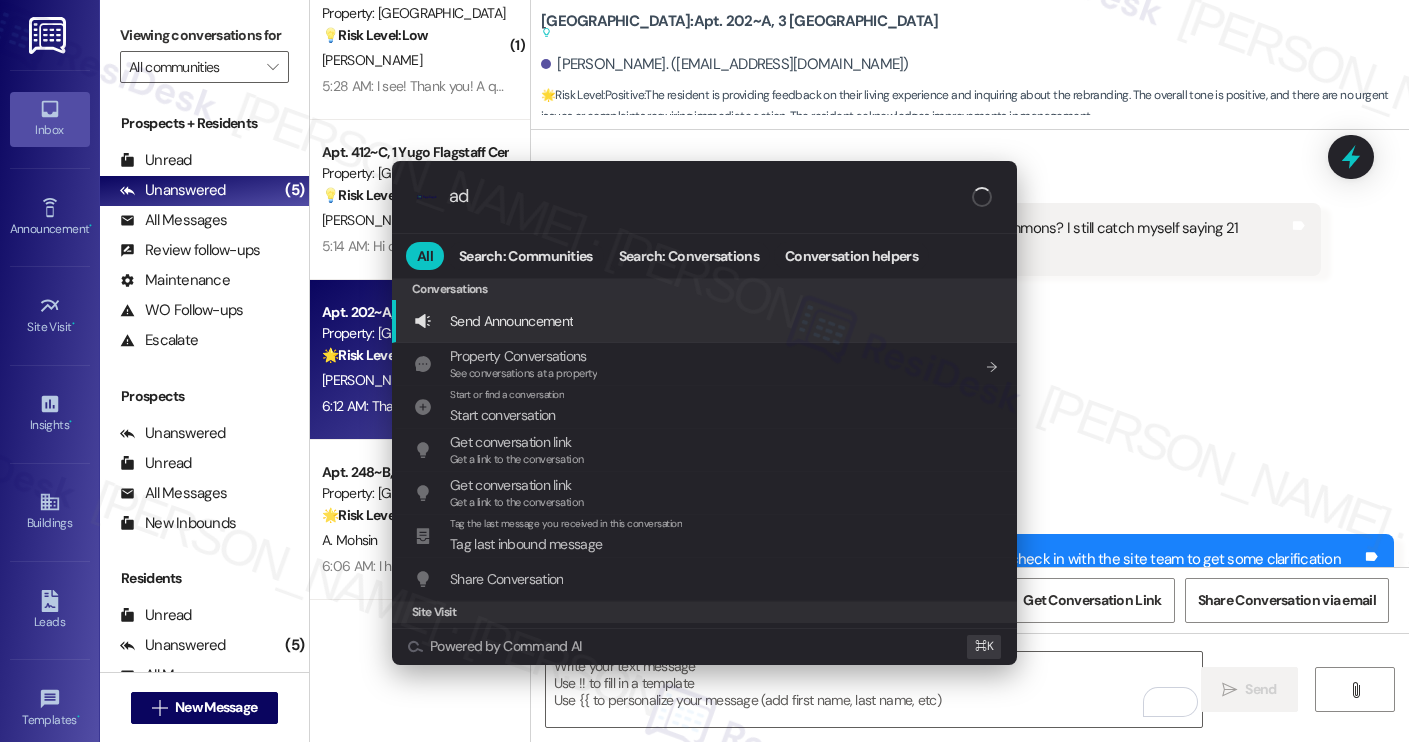 type on "add" 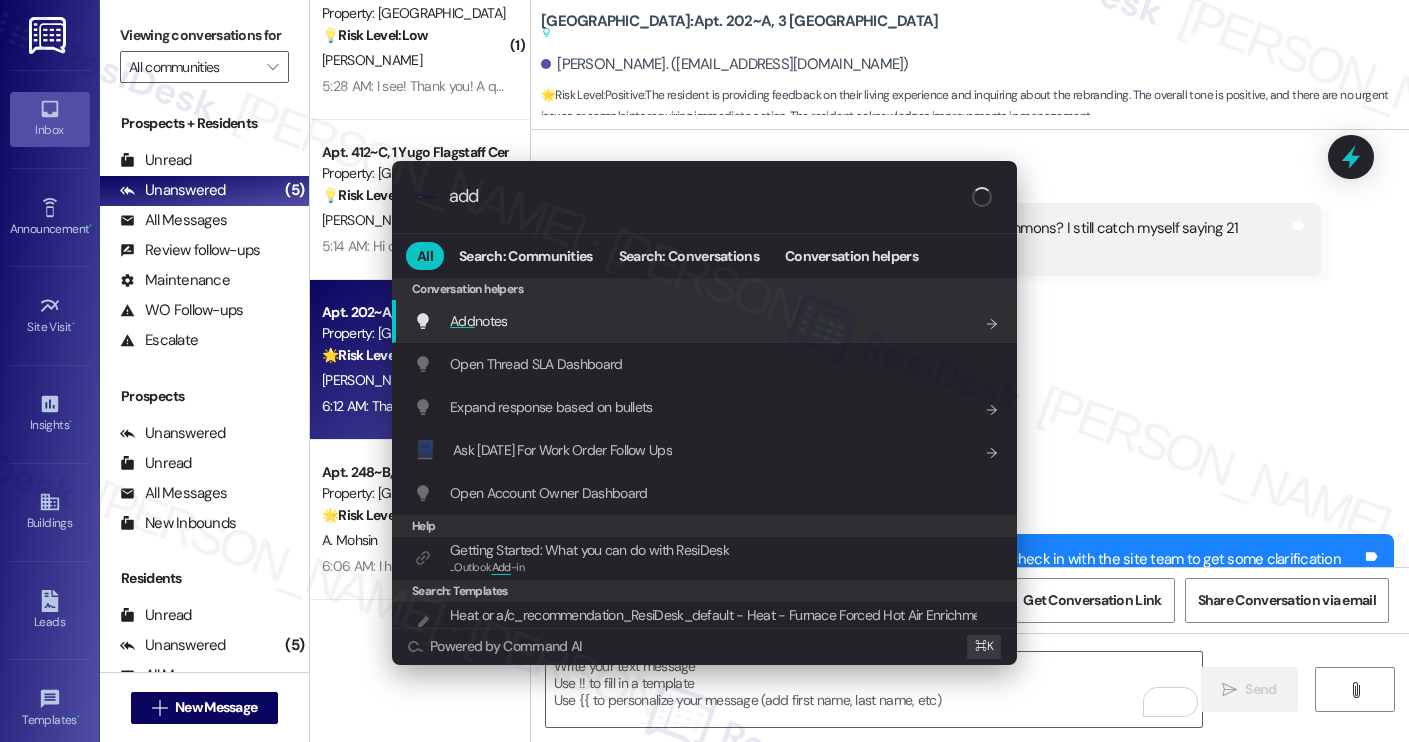 click on "Add  notes Add shortcut" at bounding box center (706, 321) 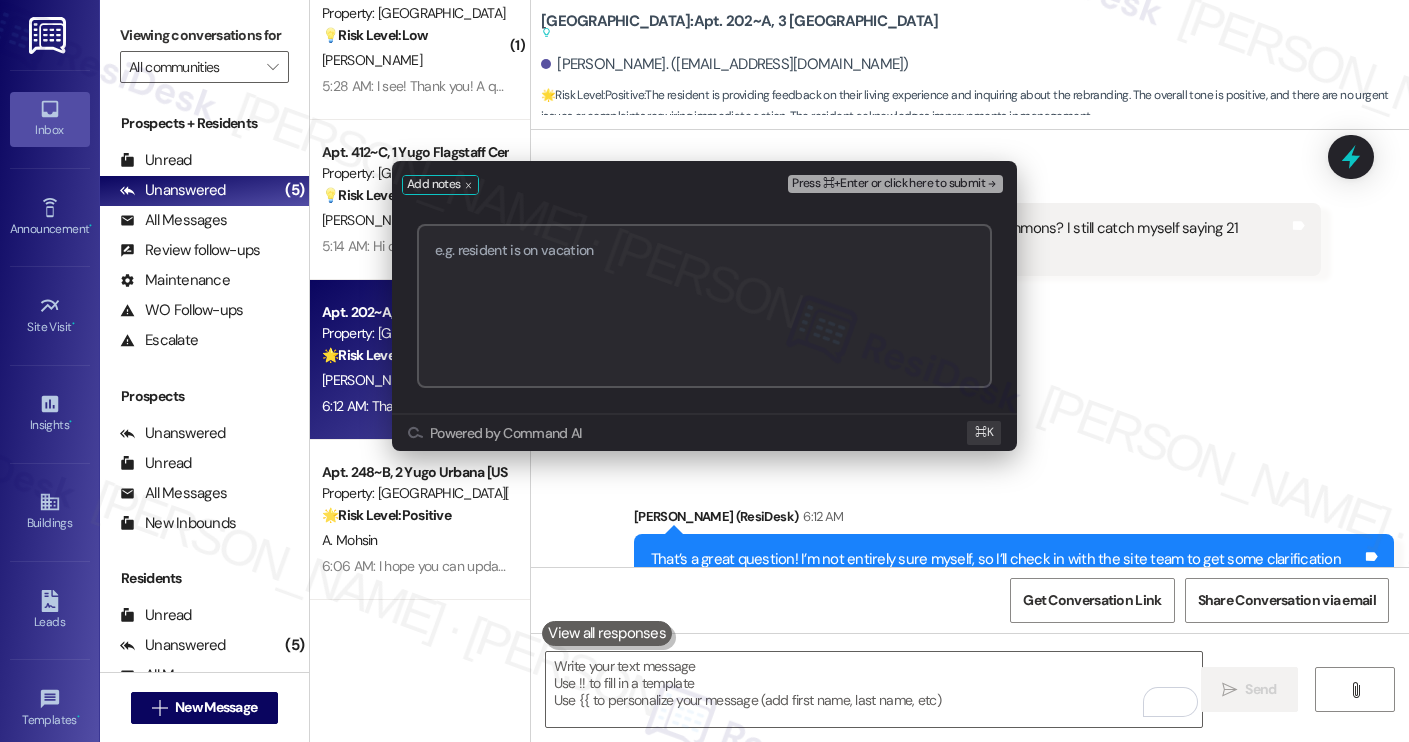 click at bounding box center [704, 306] 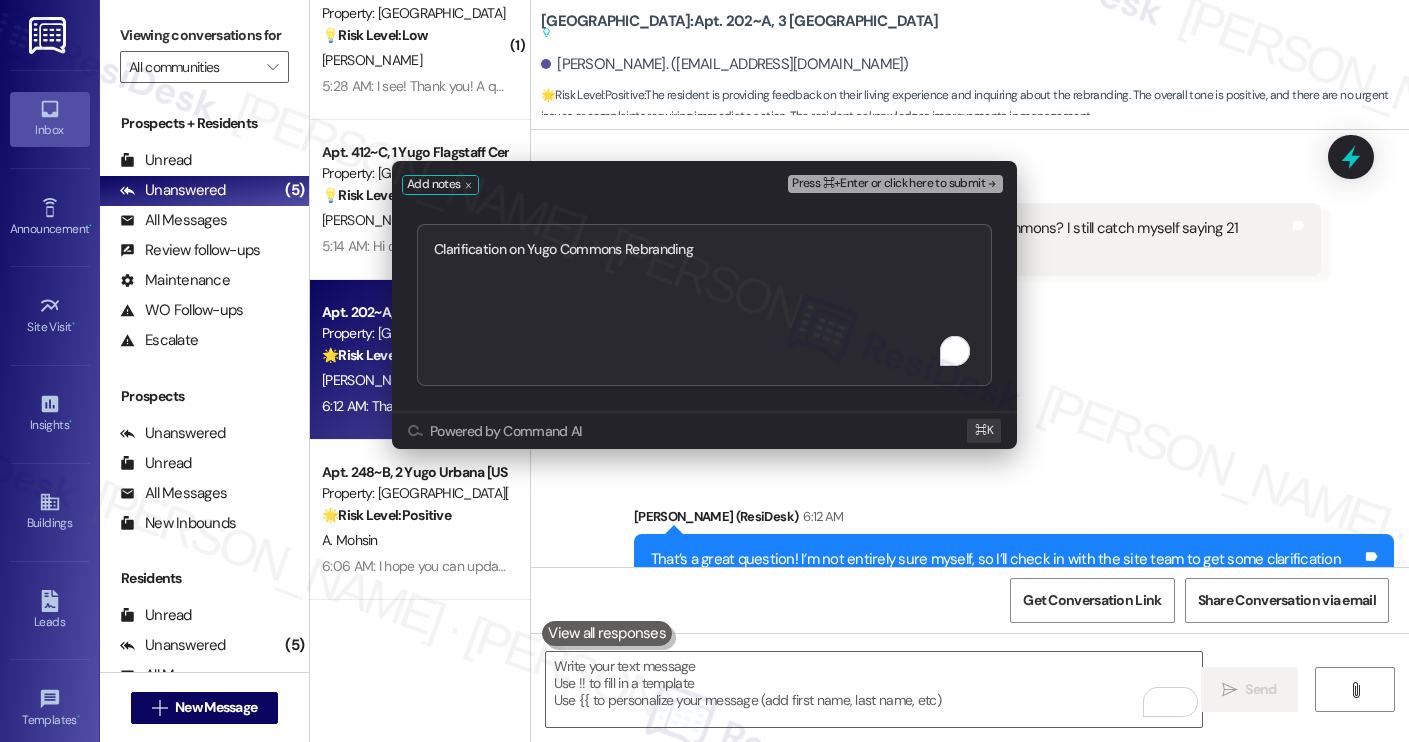 click on "Press ⌘+Enter or click here to submit" at bounding box center (888, 184) 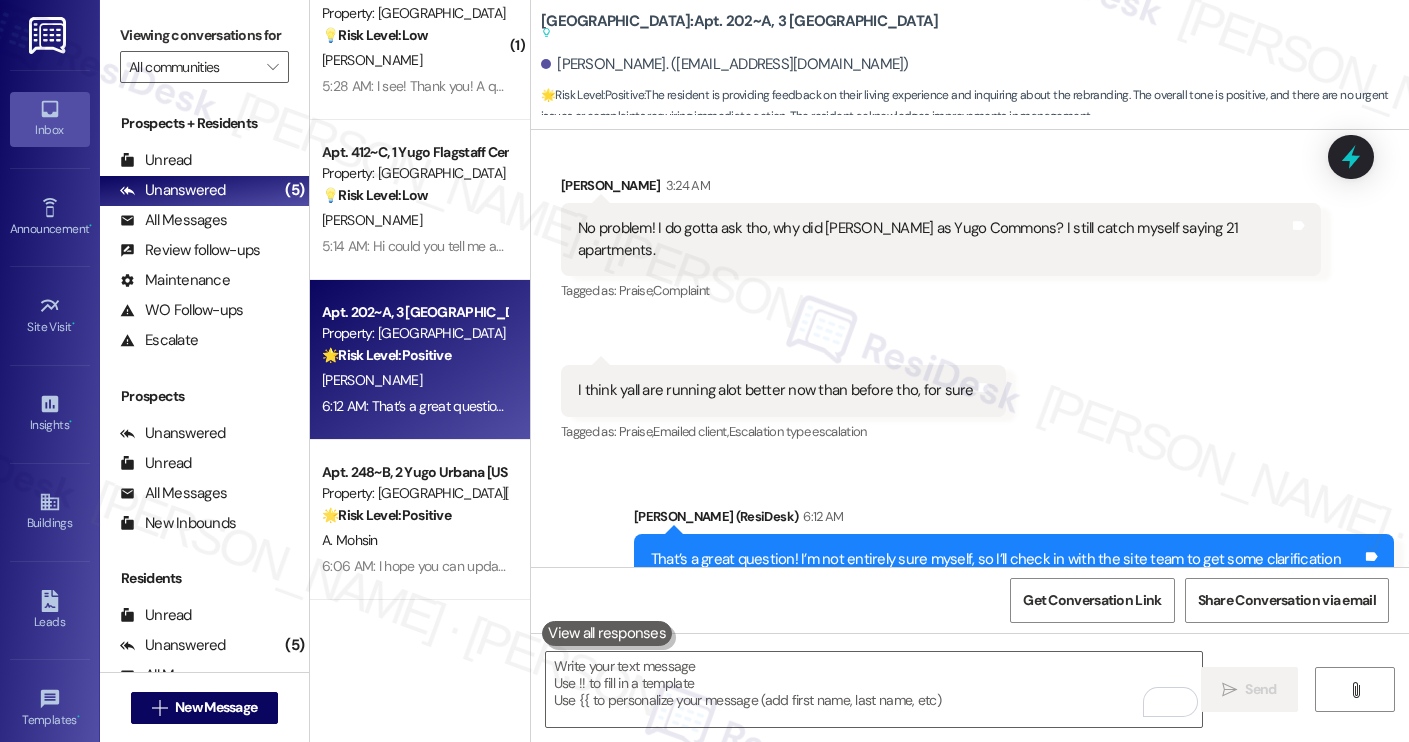 scroll, scrollTop: 3422, scrollLeft: 0, axis: vertical 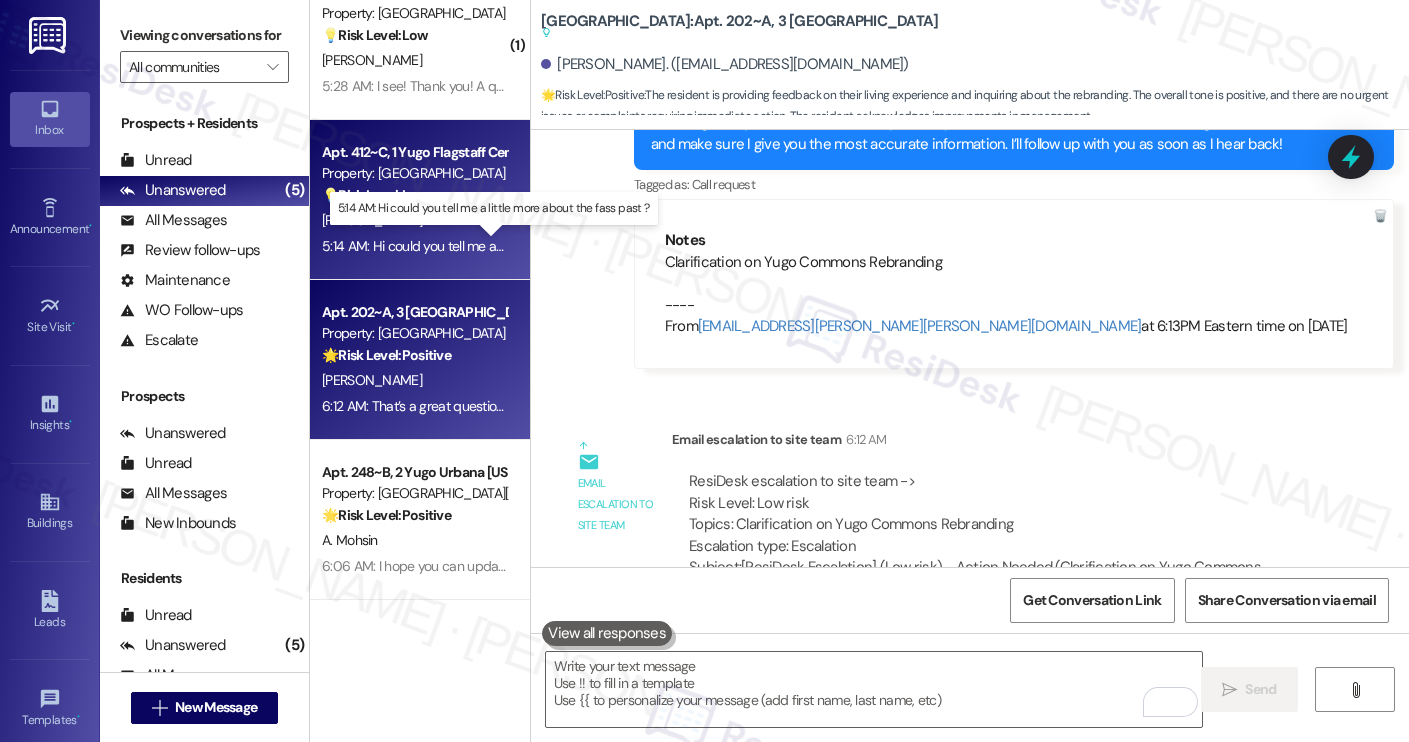 click on "5:14 AM: Hi could you tell me a little more about the fass past ?  5:14 AM: Hi could you tell me a little more about the fass past ?" at bounding box center [502, 246] 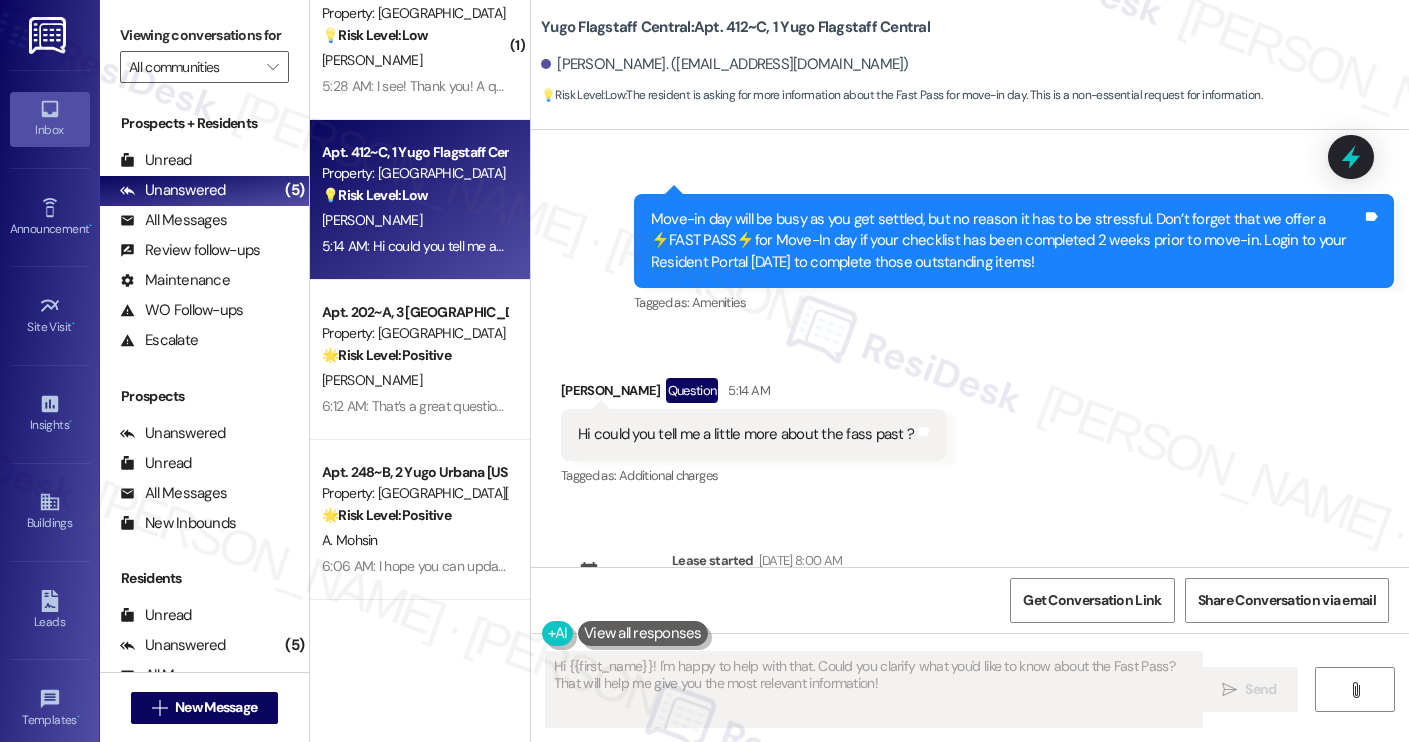 scroll, scrollTop: 407, scrollLeft: 0, axis: vertical 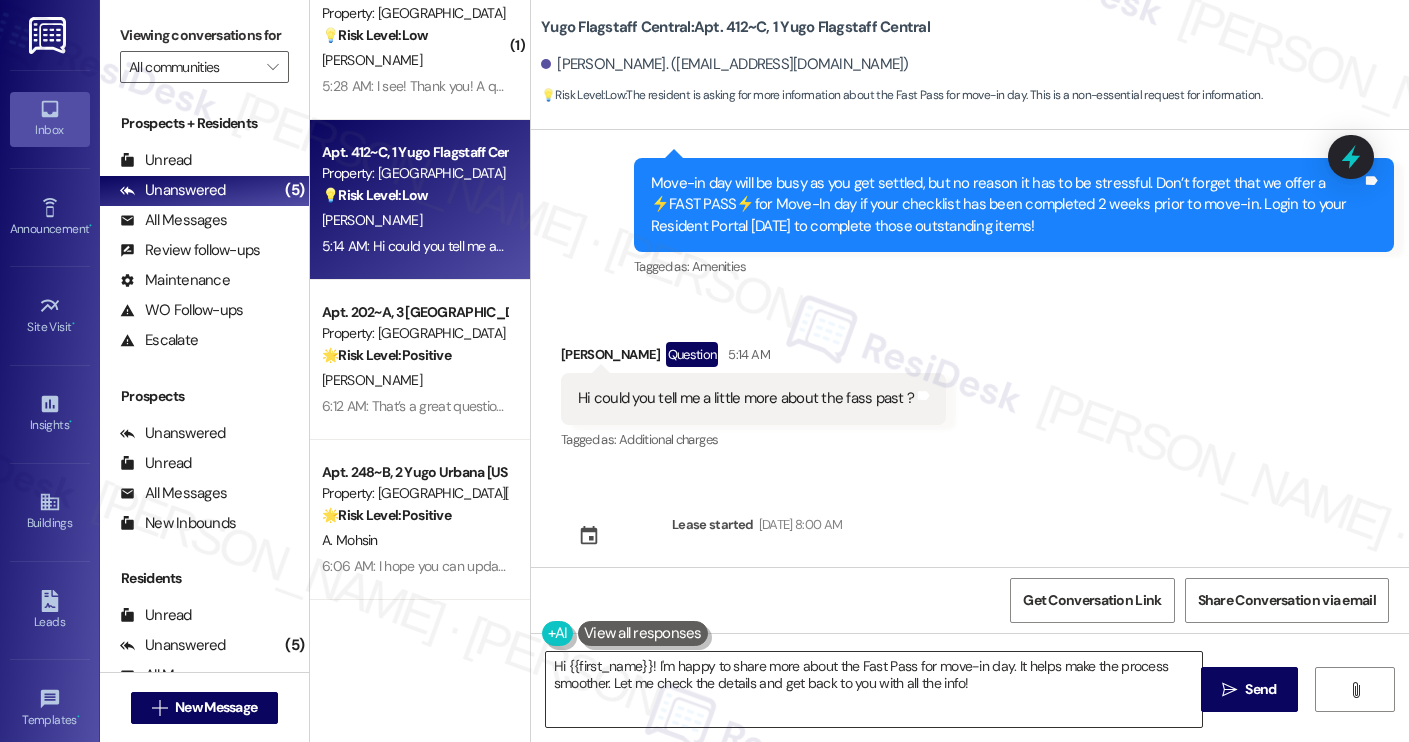 click on "Hi {{first_name}}! I'm happy to share more about the Fast Pass for move-in day. It helps make the process smoother. Let me check the details and get back to you with all the info!" at bounding box center (874, 689) 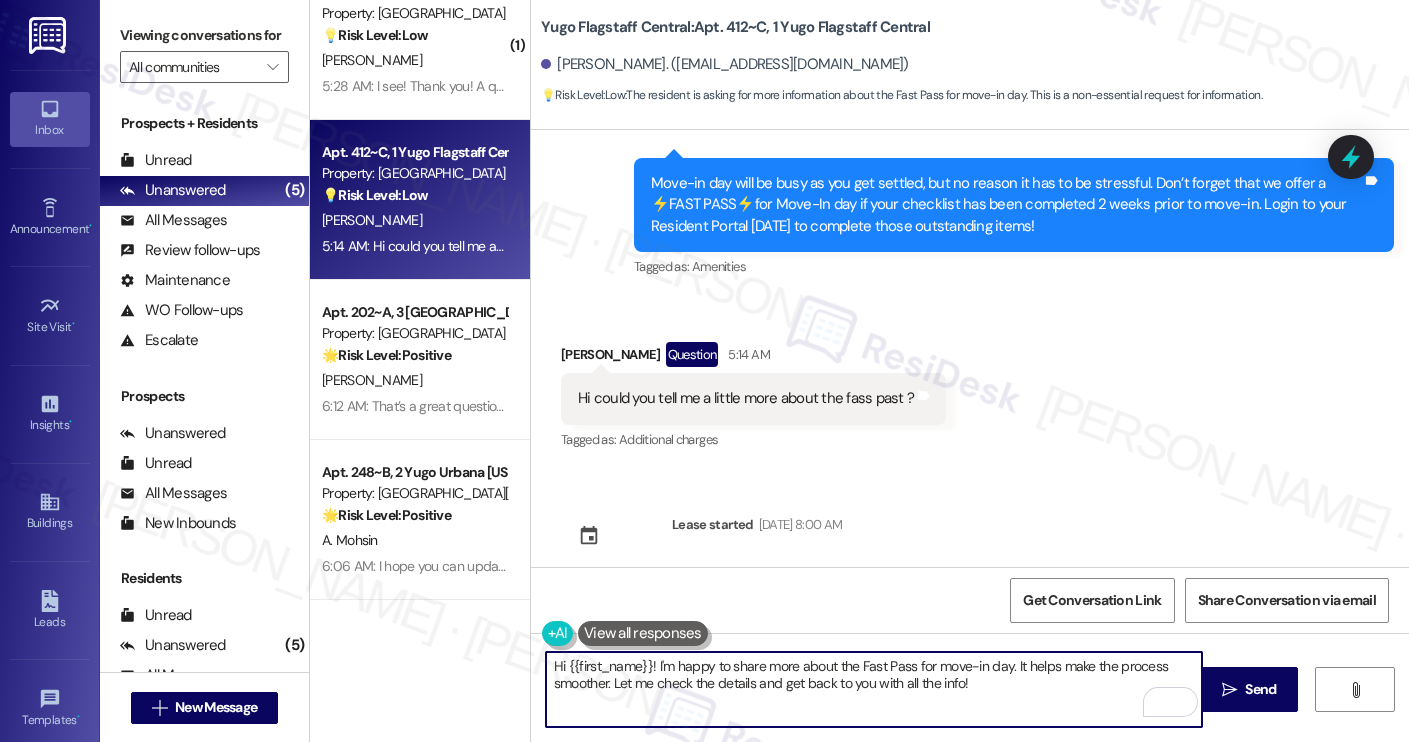 click on "Hi {{first_name}}! I'm happy to share more about the Fast Pass for move-in day. It helps make the process smoother. Let me check the details and get back to you with all the info!" at bounding box center (874, 689) 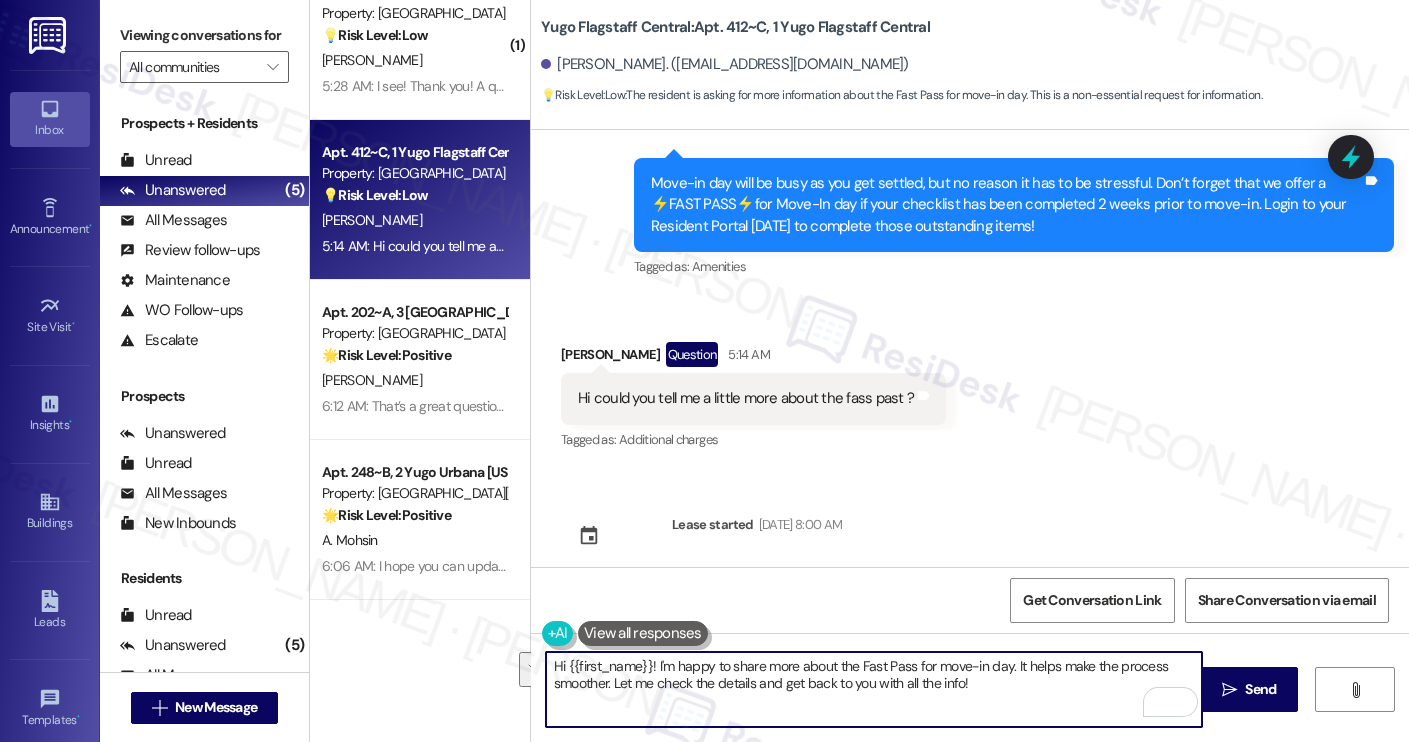 paste on "ey Zanaiyah! Thanks for reaching out. I understand you're curious about the Fast Pass. It's a way to speed up the move-in process and avoid waiting in lines. To qualify, just make sure all of your Move-In Checklist items are completed at least two weeks before your scheduled move-in date. Let me know if you have any other questions" 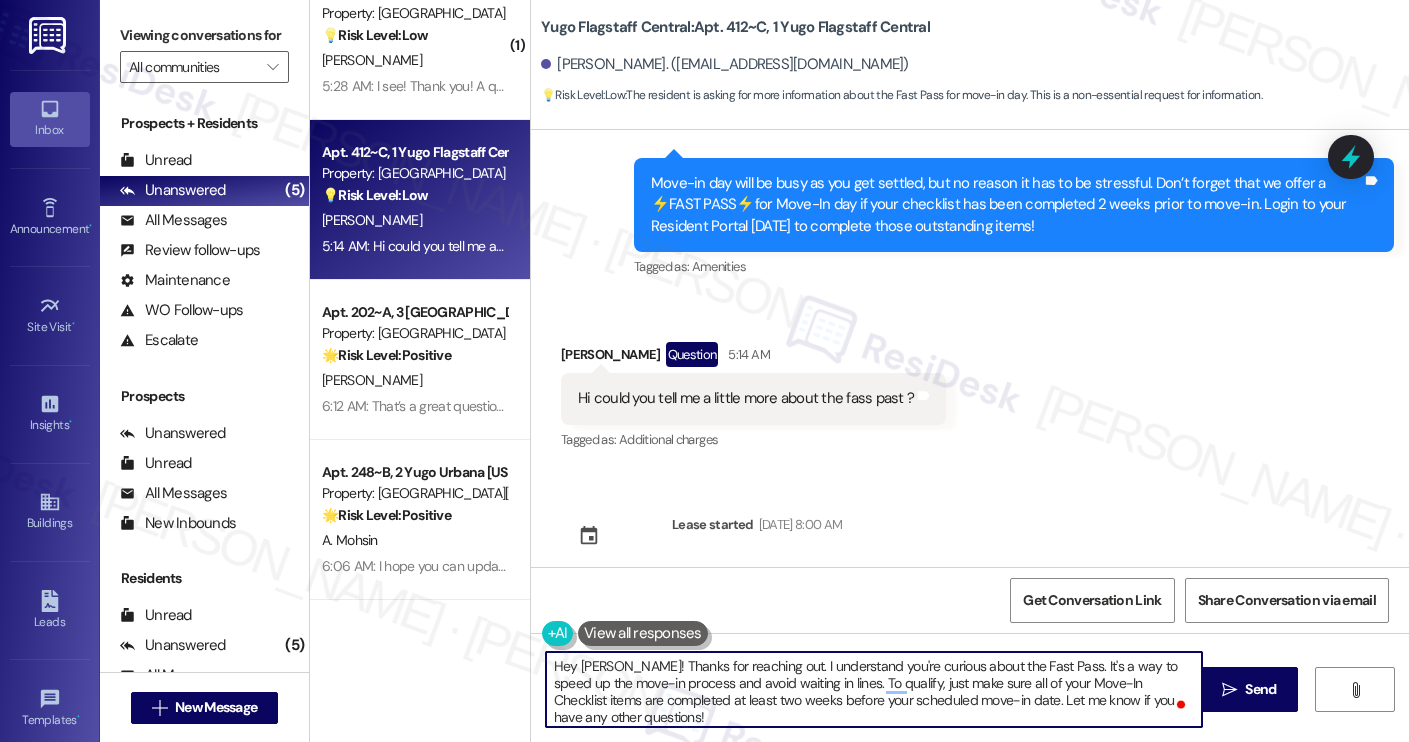 click on "April Valerio Question 5:14 AM" at bounding box center (753, 358) 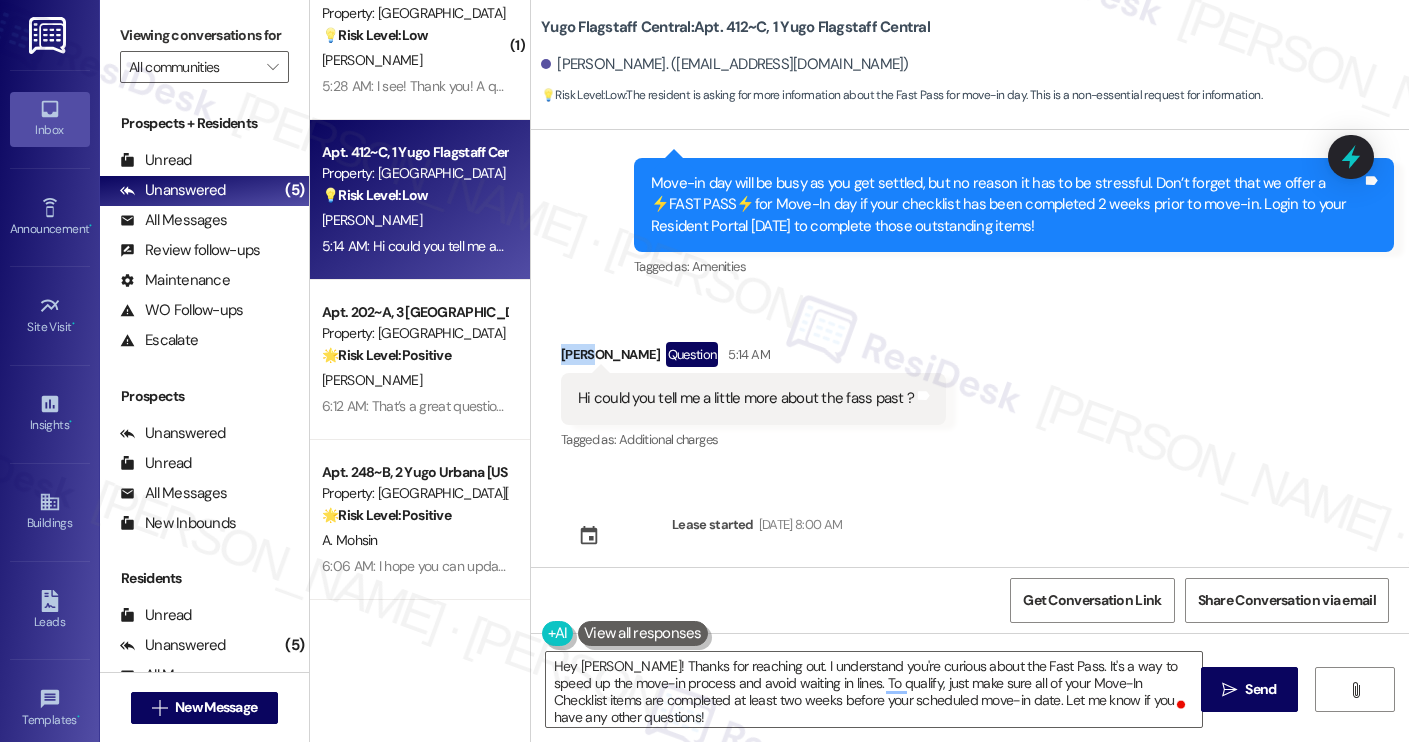copy on "April" 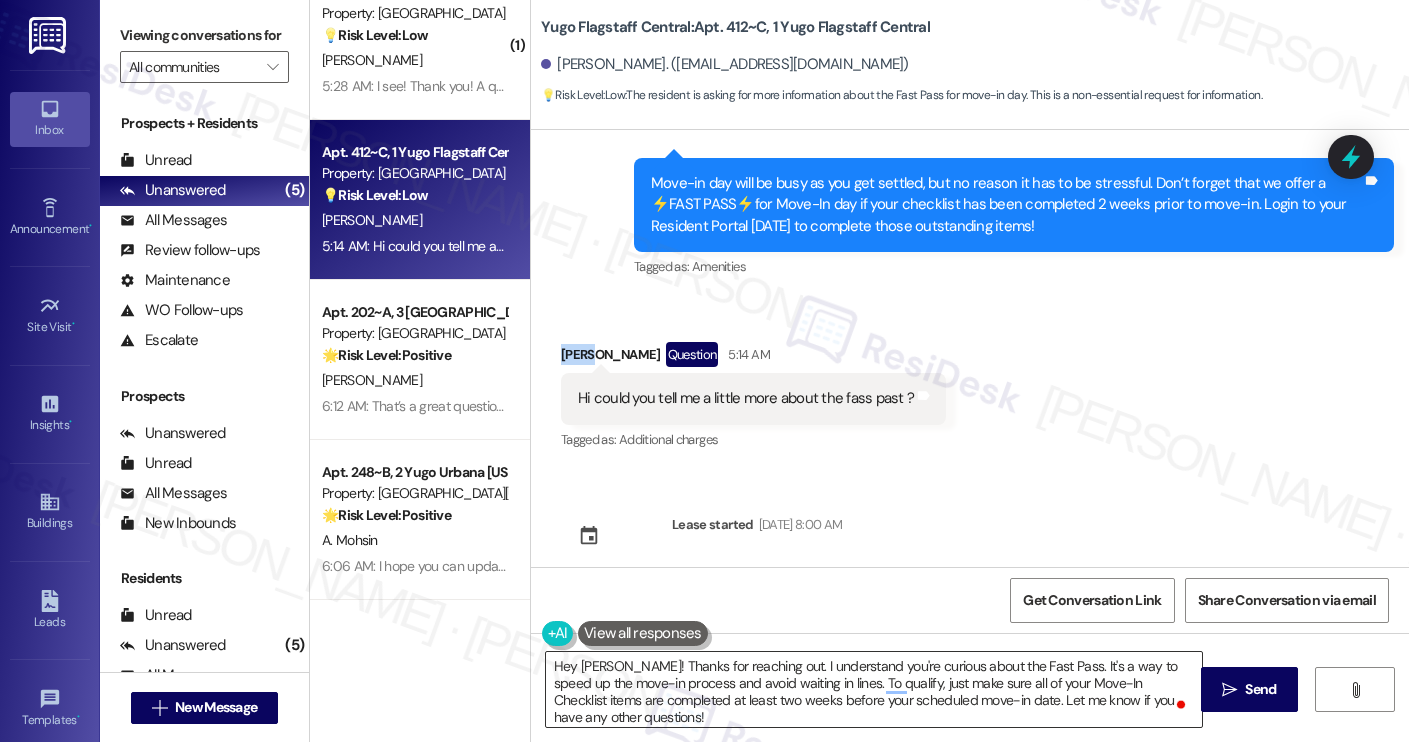 click on "Hey Zanaiyah! Thanks for reaching out. I understand you're curious about the Fast Pass. It's a way to speed up the move-in process and avoid waiting in lines. To qualify, just make sure all of your Move-In Checklist items are completed at least two weeks before your scheduled move-in date. Let me know if you have any other questions!" at bounding box center (874, 689) 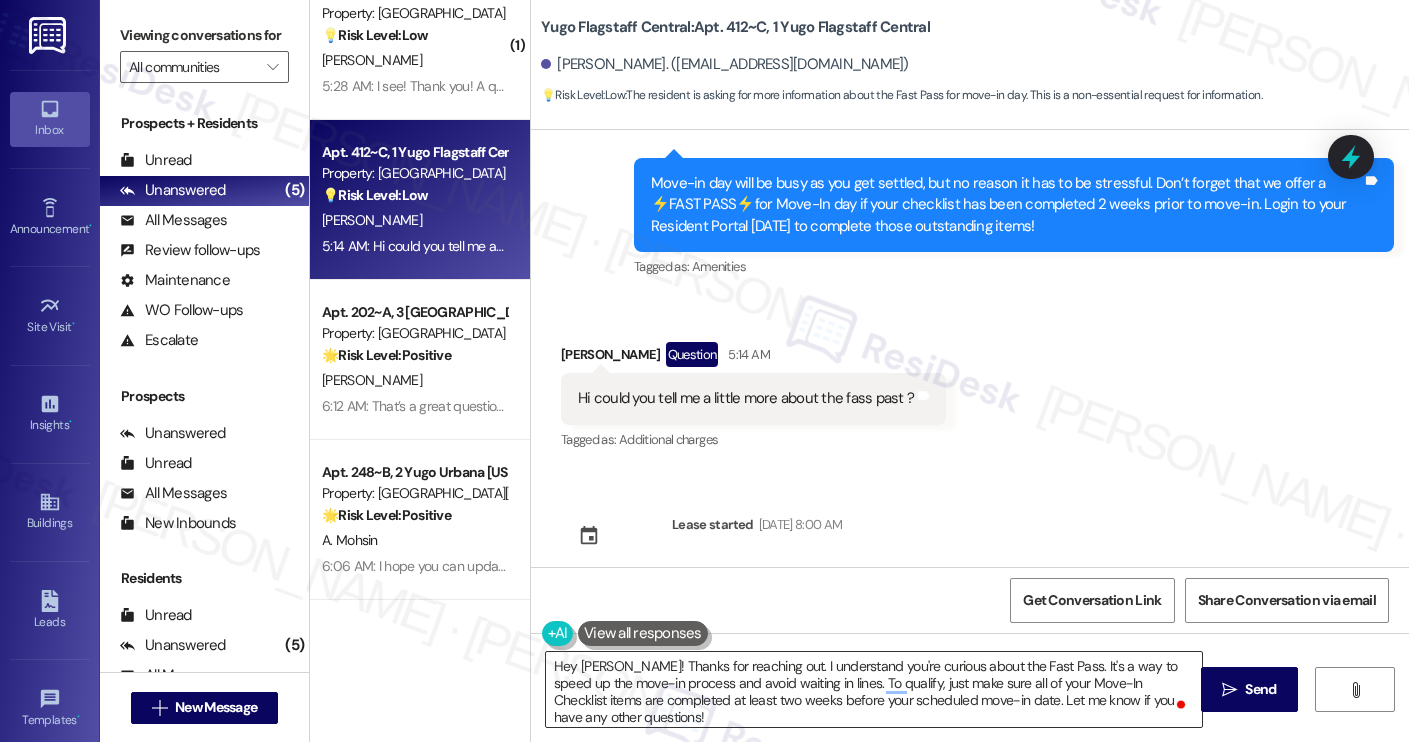 click on "Hey Zanaiyah! Thanks for reaching out. I understand you're curious about the Fast Pass. It's a way to speed up the move-in process and avoid waiting in lines. To qualify, just make sure all of your Move-In Checklist items are completed at least two weeks before your scheduled move-in date. Let me know if you have any other questions!" at bounding box center (874, 689) 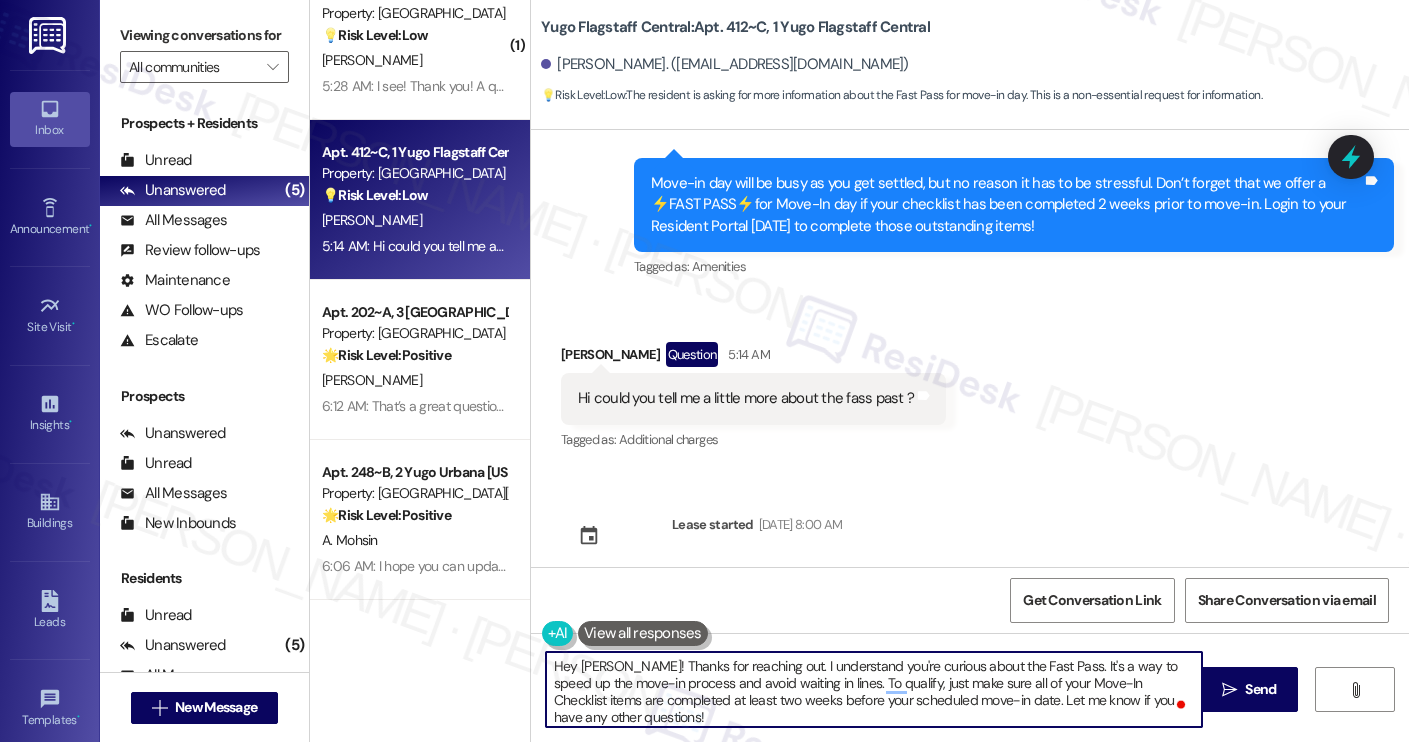 paste on "April" 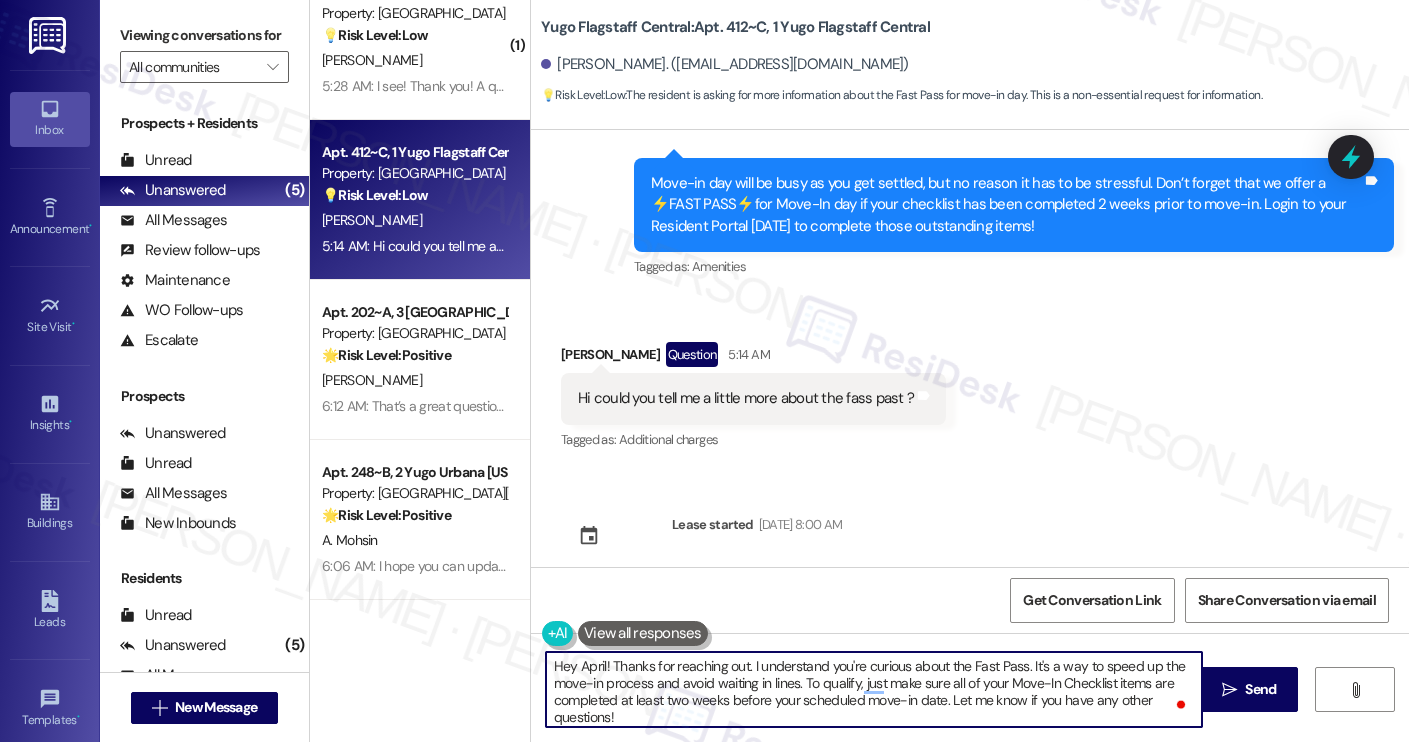 click on "Hey April! Thanks for reaching out. I understand you're curious about the Fast Pass. It's a way to speed up the move-in process and avoid waiting in lines. To qualify, just make sure all of your Move-In Checklist items are completed at least two weeks before your scheduled move-in date. Let me know if you have any other questions!" at bounding box center (874, 689) 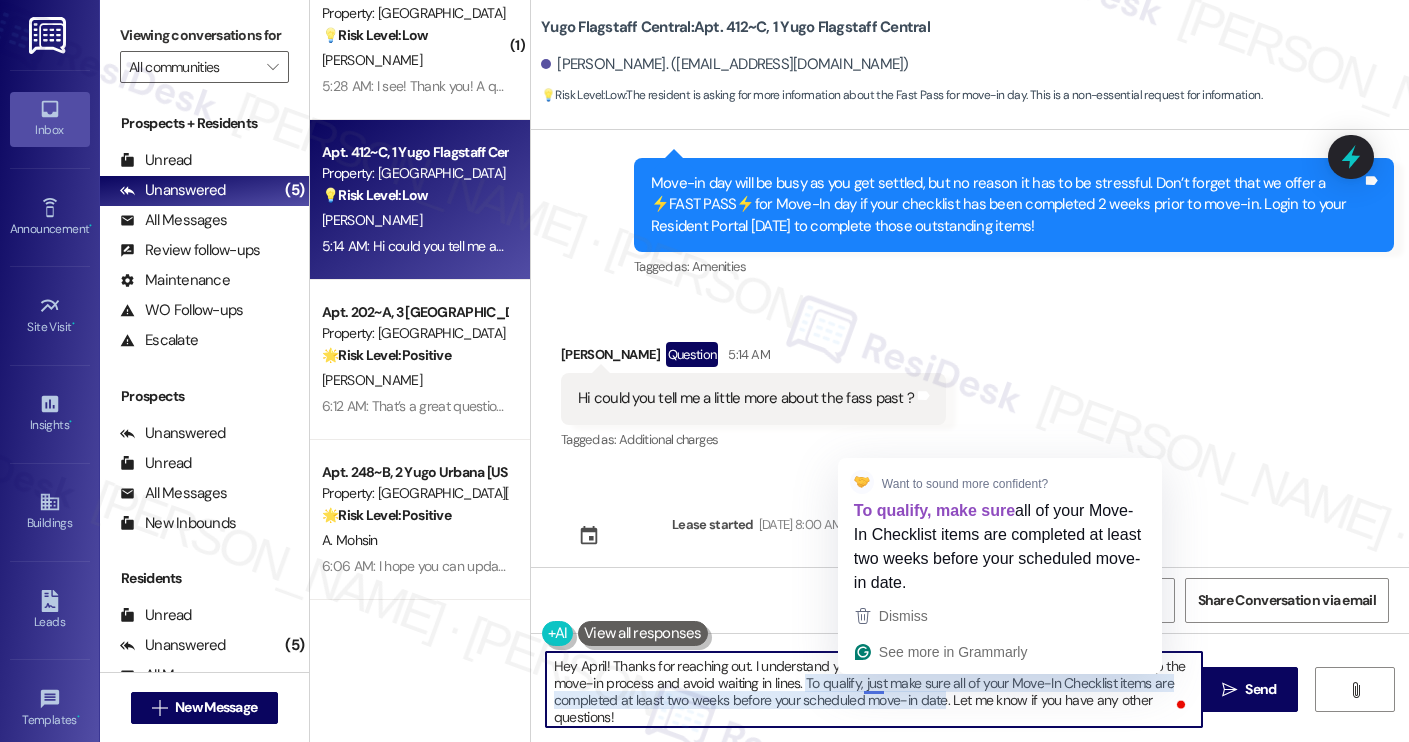 click on "Hey April! Thanks for reaching out. I understand you're curious about the Fast Pass. It's a way to speed up the move-in process and avoid waiting in lines. To qualify, just make sure all of your Move-In Checklist items are completed at least two weeks before your scheduled move-in date. Let me know if you have any other questions!" at bounding box center [874, 689] 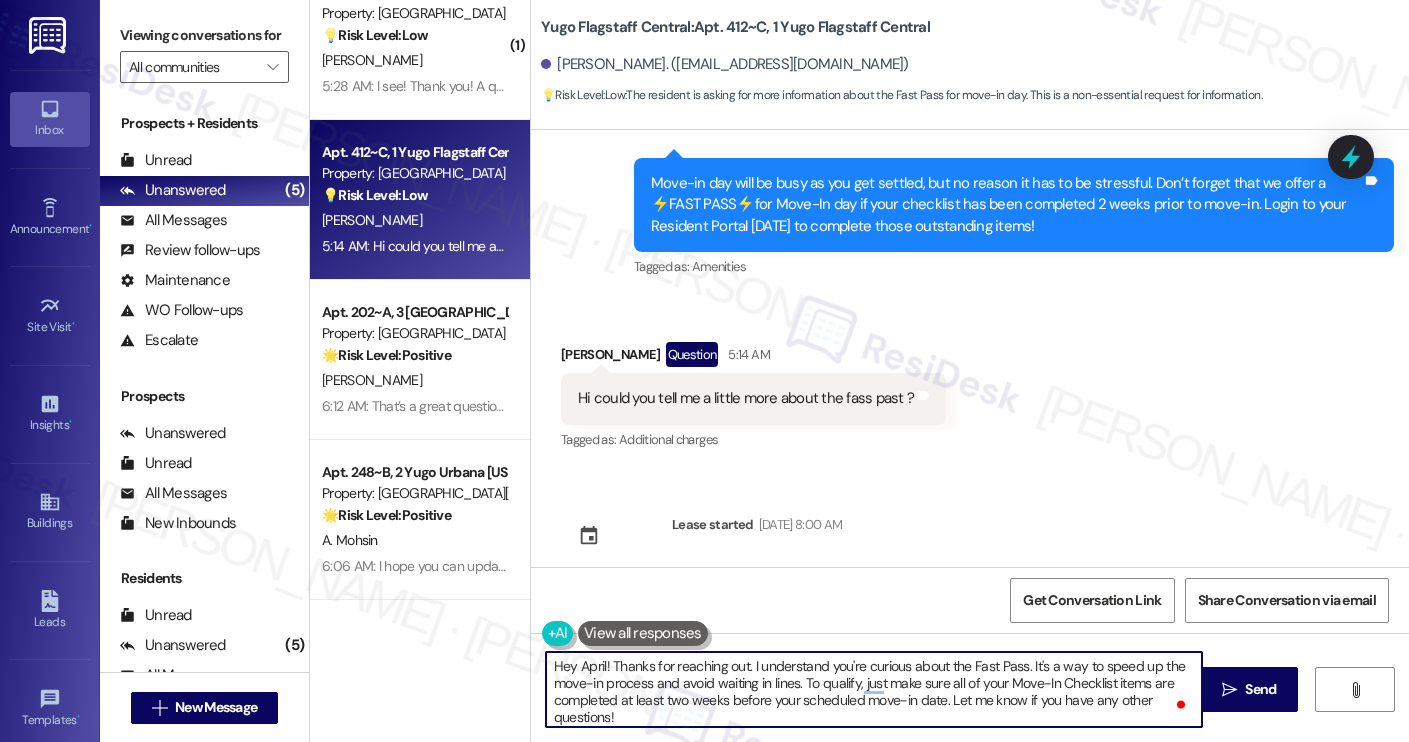 click on "Hey April! Thanks for reaching out. I understand you're curious about the Fast Pass. It's a way to speed up the move-in process and avoid waiting in lines. To qualify, just make sure all of your Move-In Checklist items are completed at least two weeks before your scheduled move-in date. Let me know if you have any other questions!" at bounding box center [874, 689] 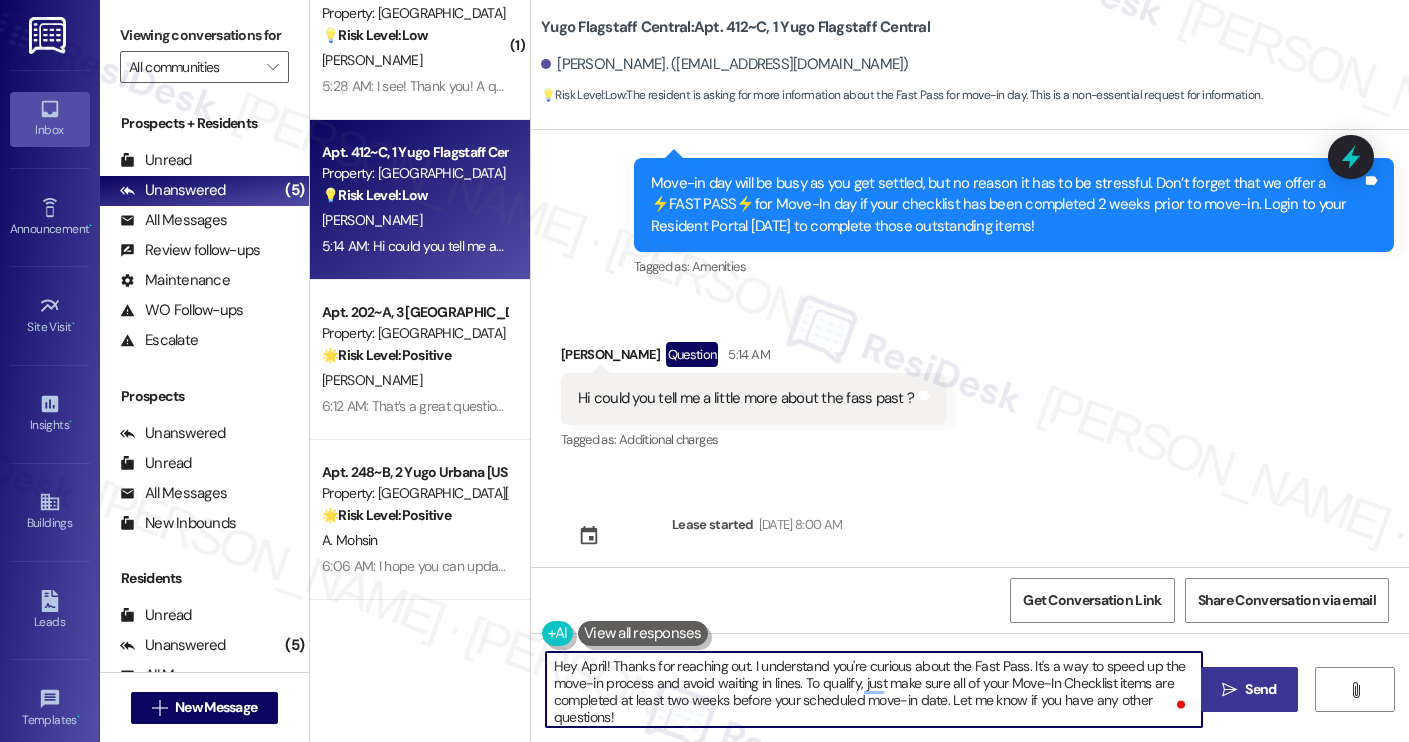 type on "Hey April! Thanks for reaching out. I understand you're curious about the Fast Pass. It's a way to speed up the move-in process and avoid waiting in lines. To qualify, just make sure all of your Move-In Checklist items are completed at least two weeks before your scheduled move-in date. Let me know if you have any other questions!" 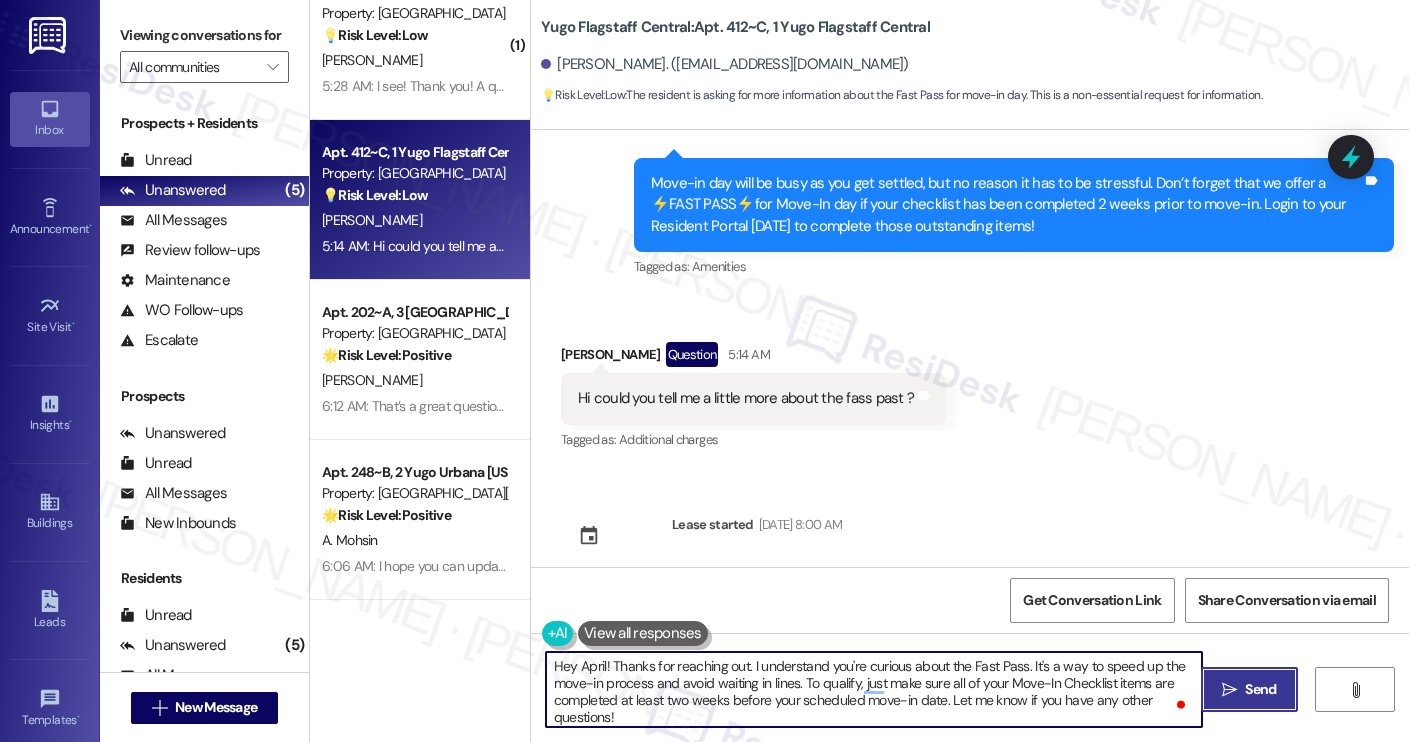 click on " Send" at bounding box center (1249, 689) 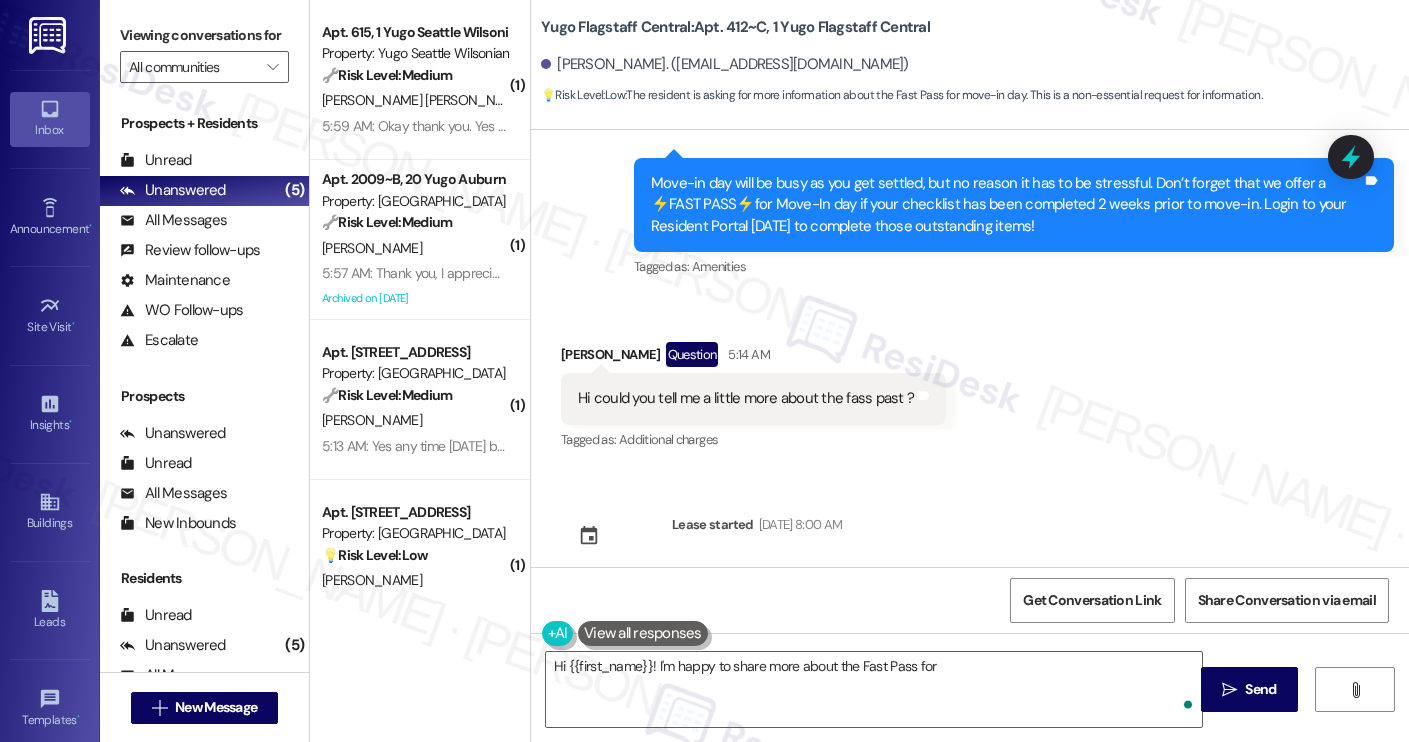 scroll, scrollTop: 126, scrollLeft: 0, axis: vertical 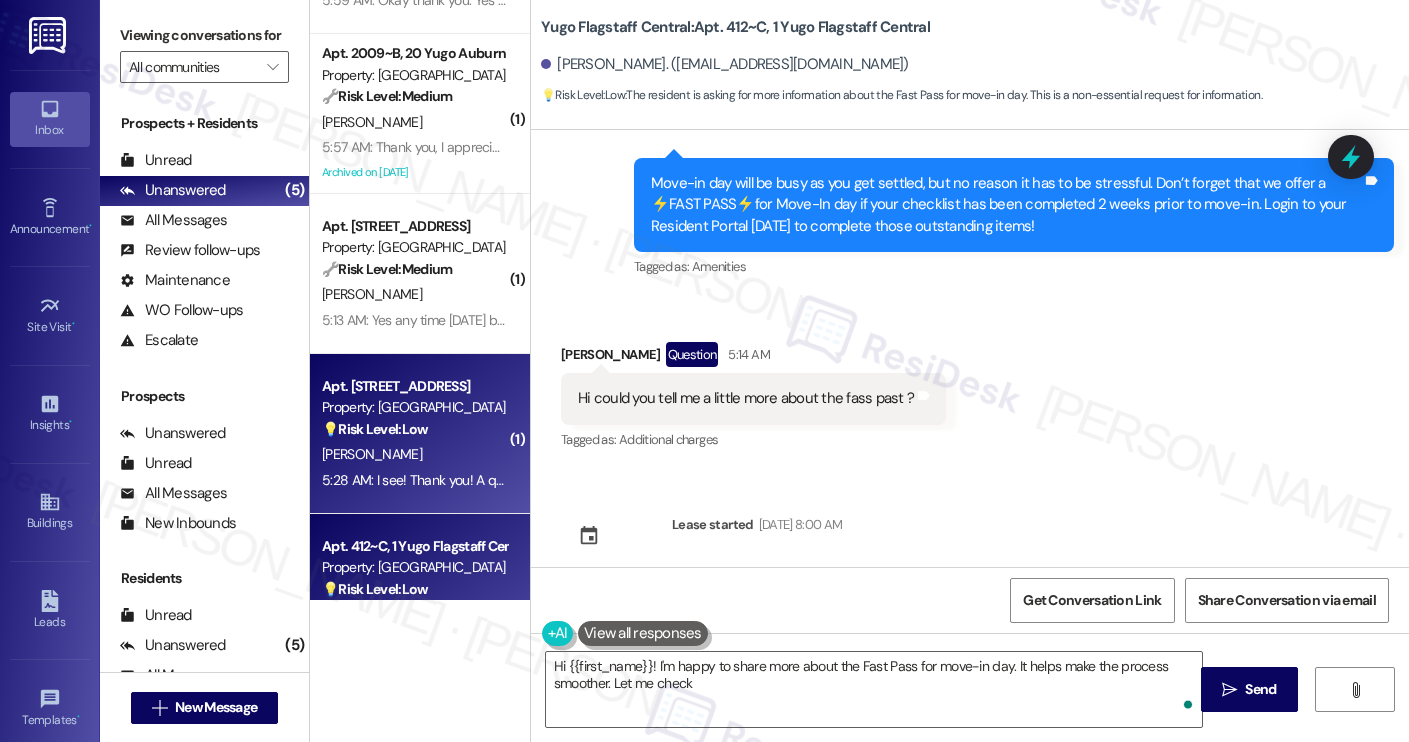 type on "Hi {{first_name}}! I'm happy to share more about the Fast Pass for move-in day. It helps make the process smoother. Let me check" 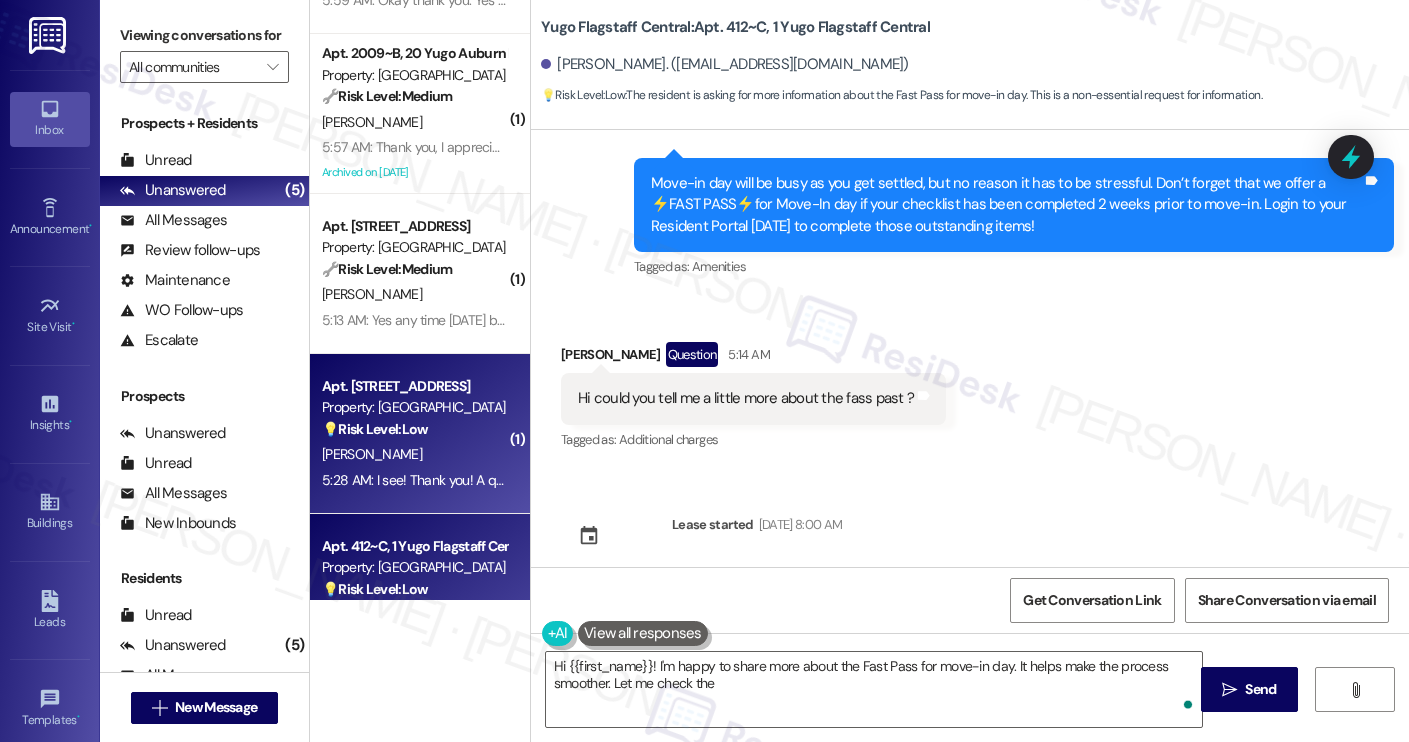 click on "Property: Yugo Flagstaff Central" at bounding box center [414, 407] 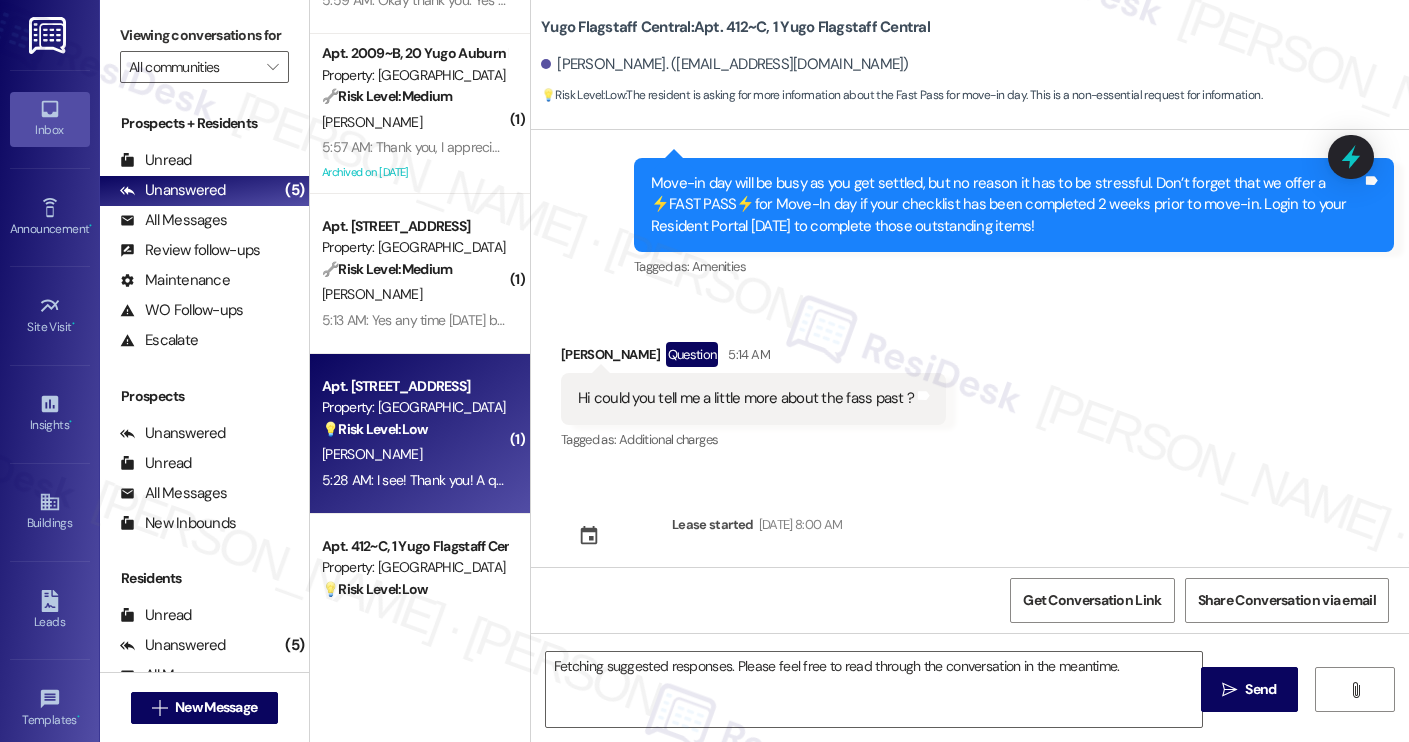 type on "Hi {{first_name}}! I'm happy to share more about the Fast Pass for move-in day. It helps make the process smoother. Let me check the details and get back to you with all the info!" 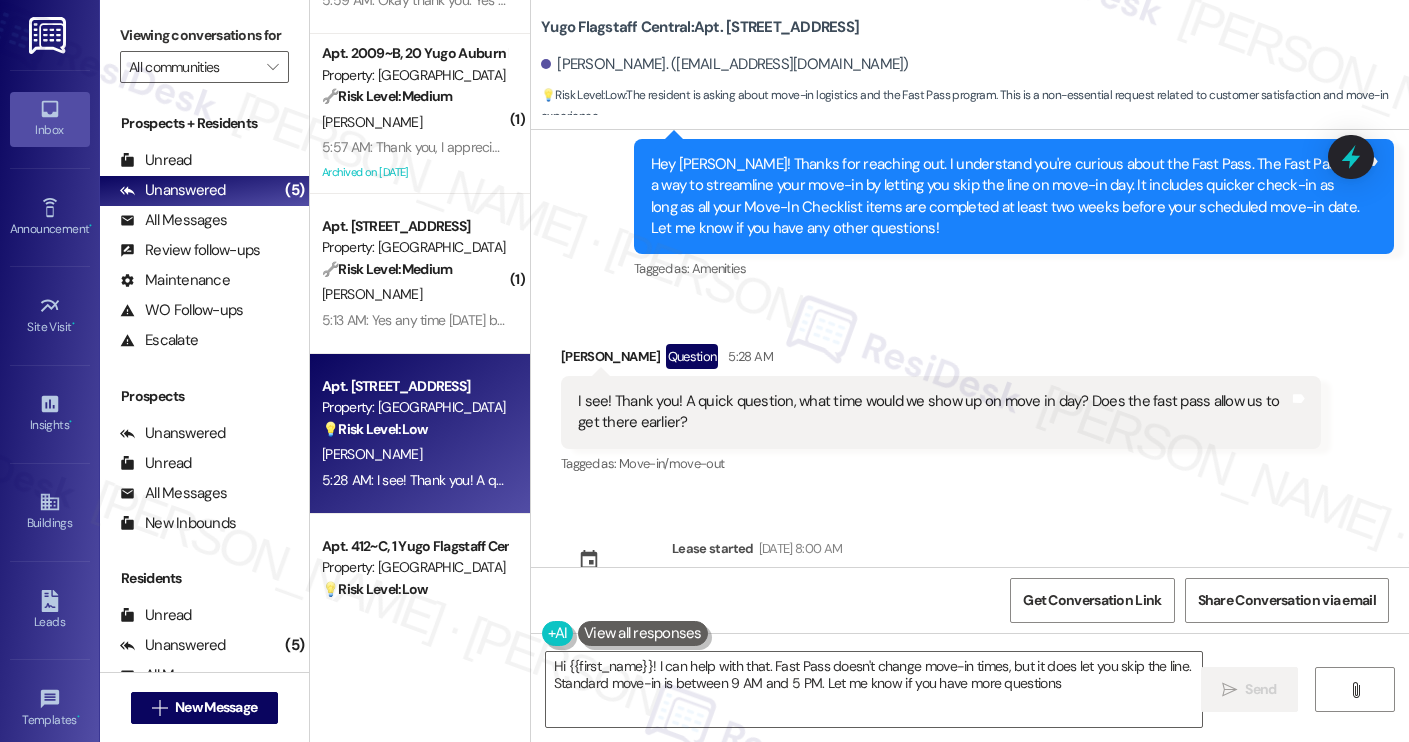 type on "Hi {{first_name}}! I can help with that. Fast Pass doesn't change move-in times, but it does let you skip the line. Standard move-in is between 9 AM and 5 PM. Let me know if you have more questions!" 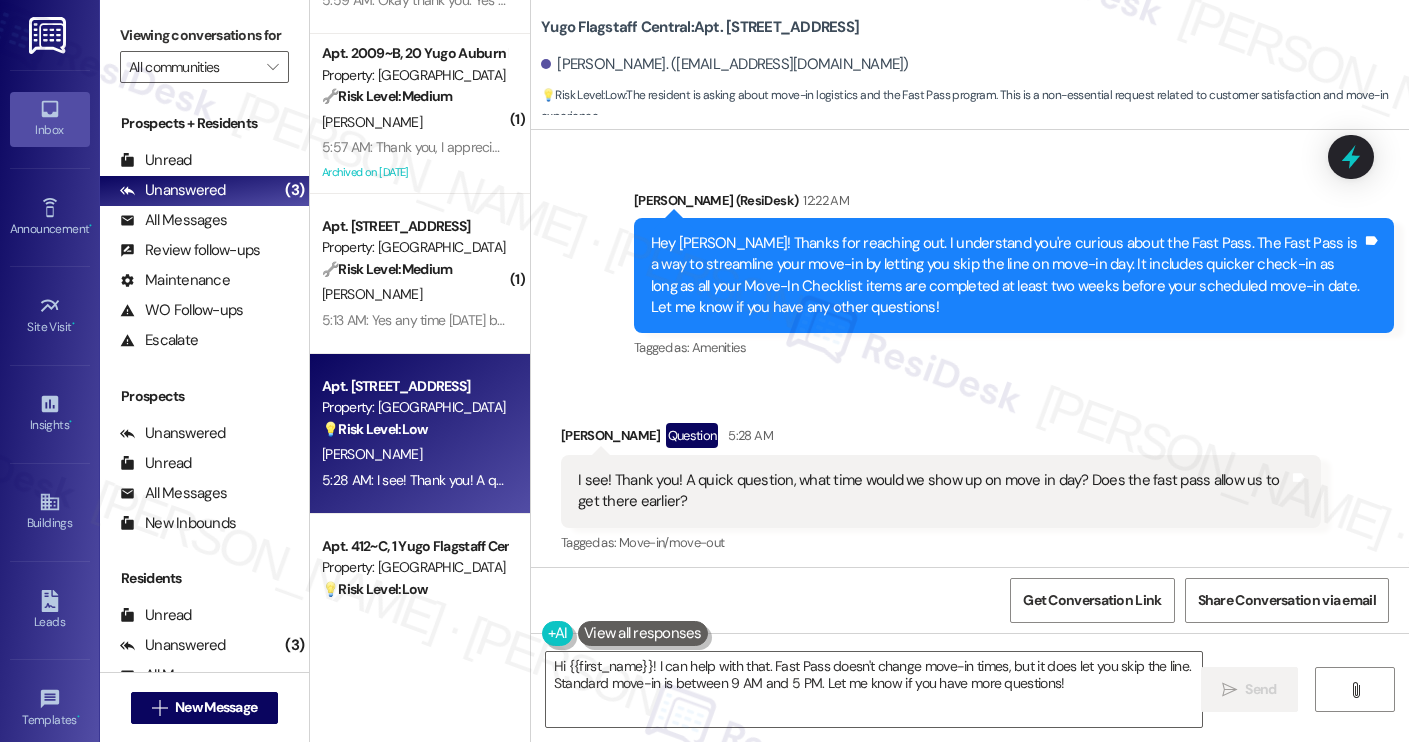 scroll, scrollTop: 730, scrollLeft: 0, axis: vertical 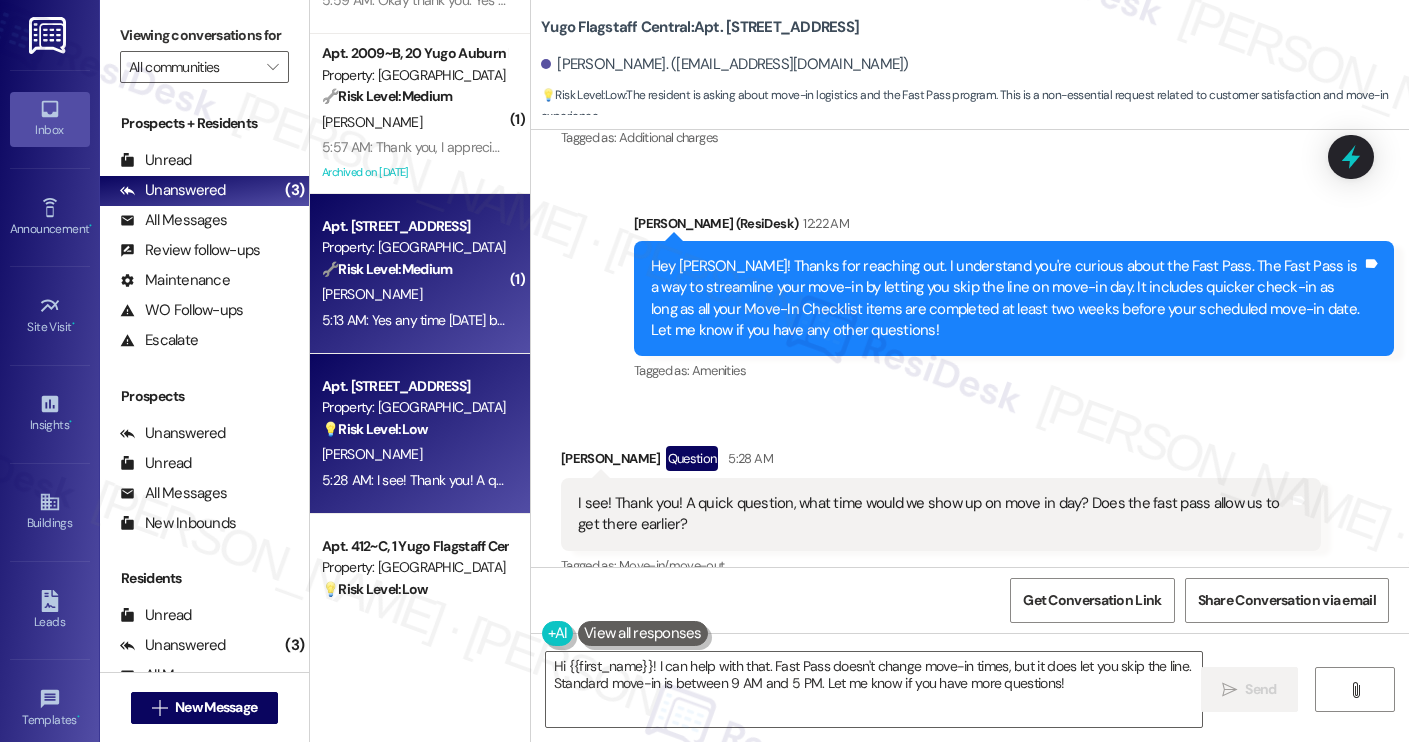 click on "M. Katz" at bounding box center (414, 294) 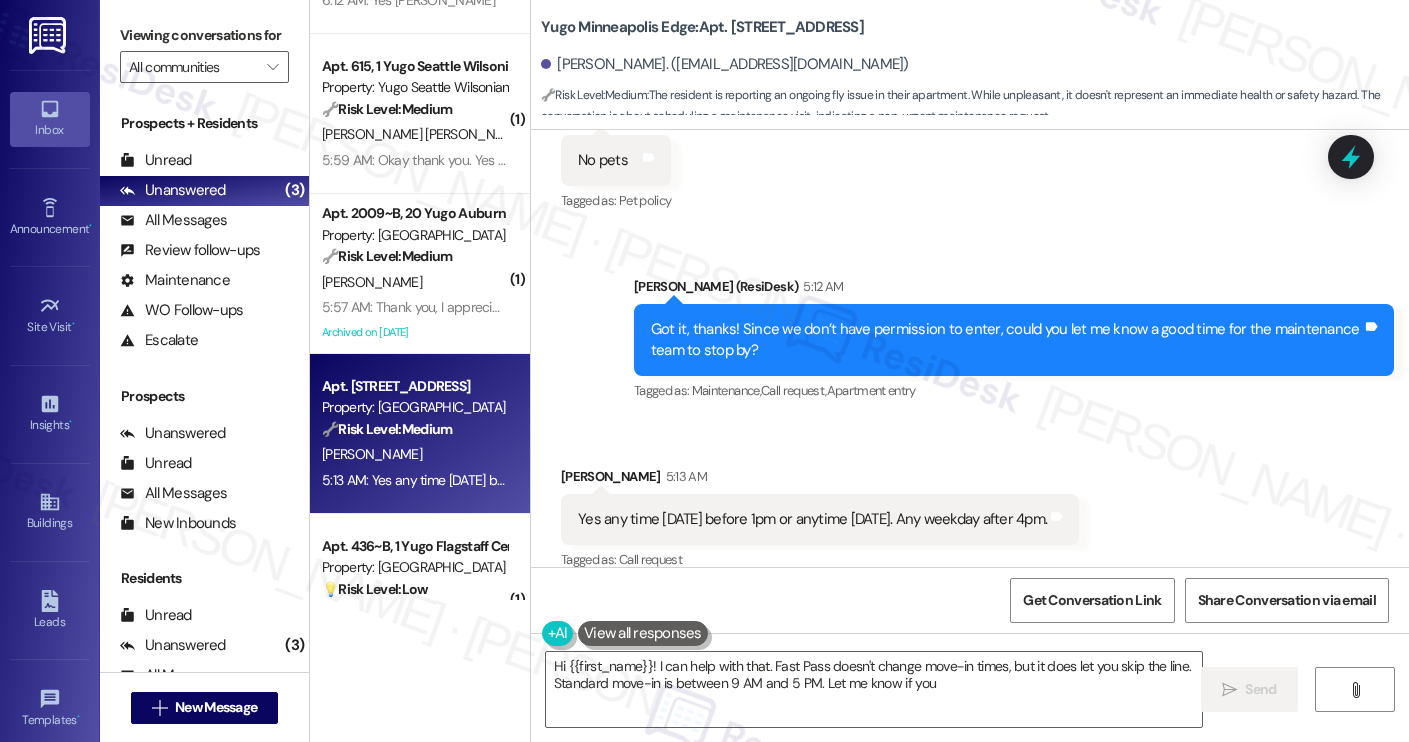 scroll, scrollTop: 2203, scrollLeft: 0, axis: vertical 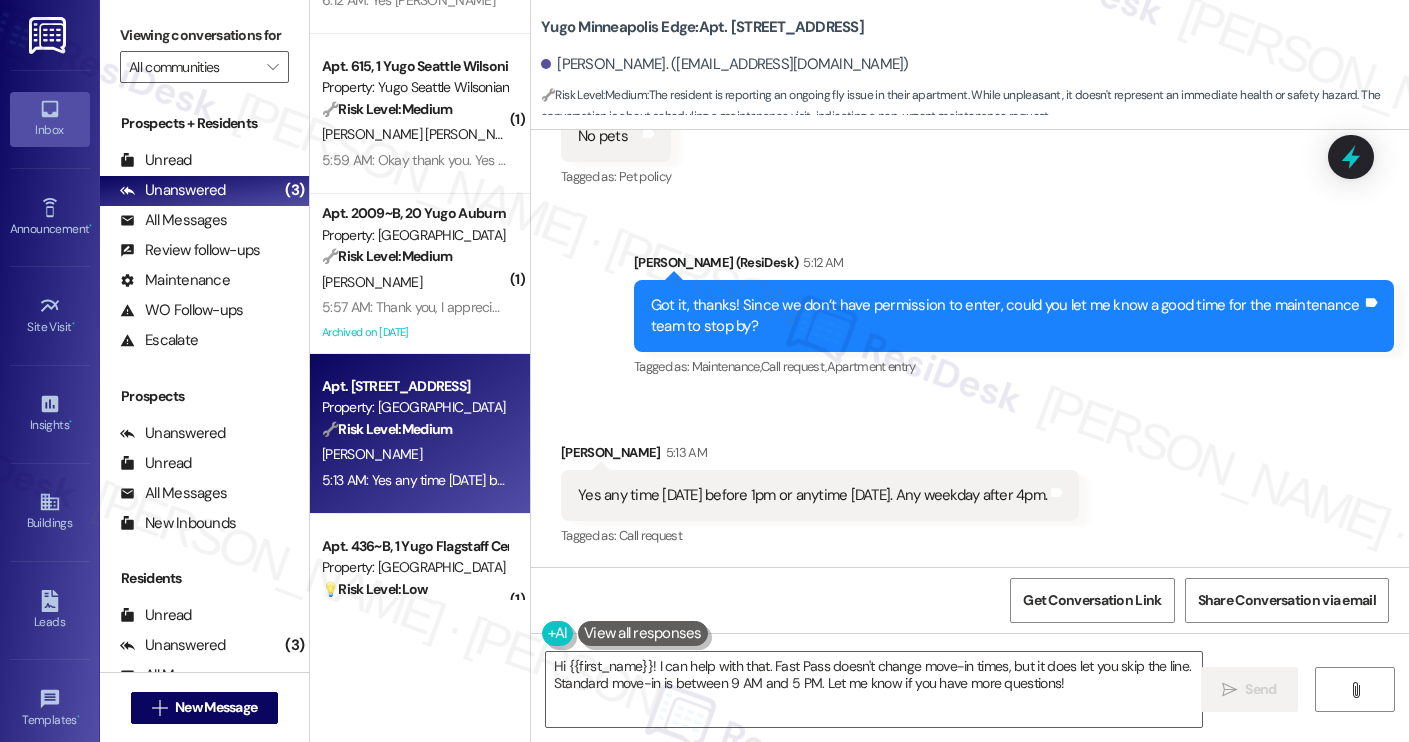 drag, startPoint x: 1058, startPoint y: 498, endPoint x: 569, endPoint y: 489, distance: 489.08282 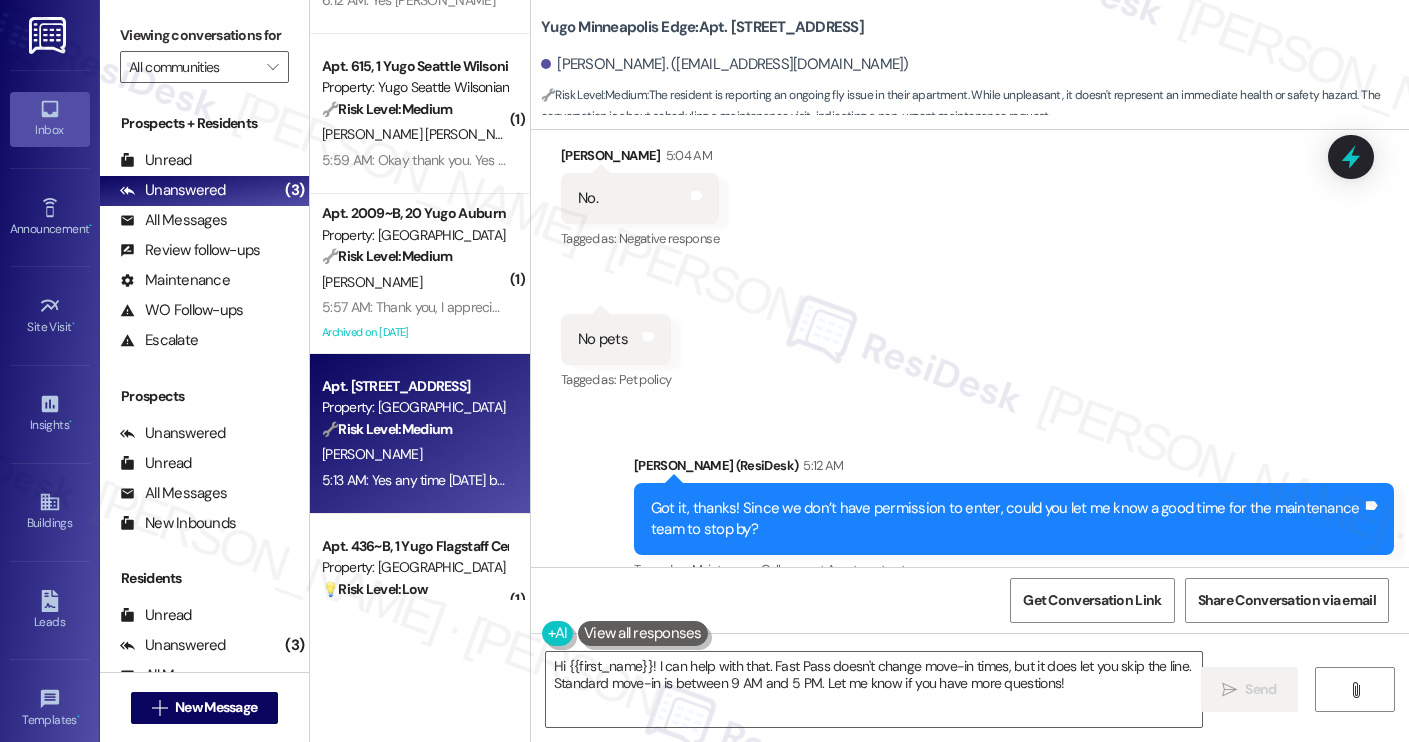 scroll, scrollTop: 2203, scrollLeft: 0, axis: vertical 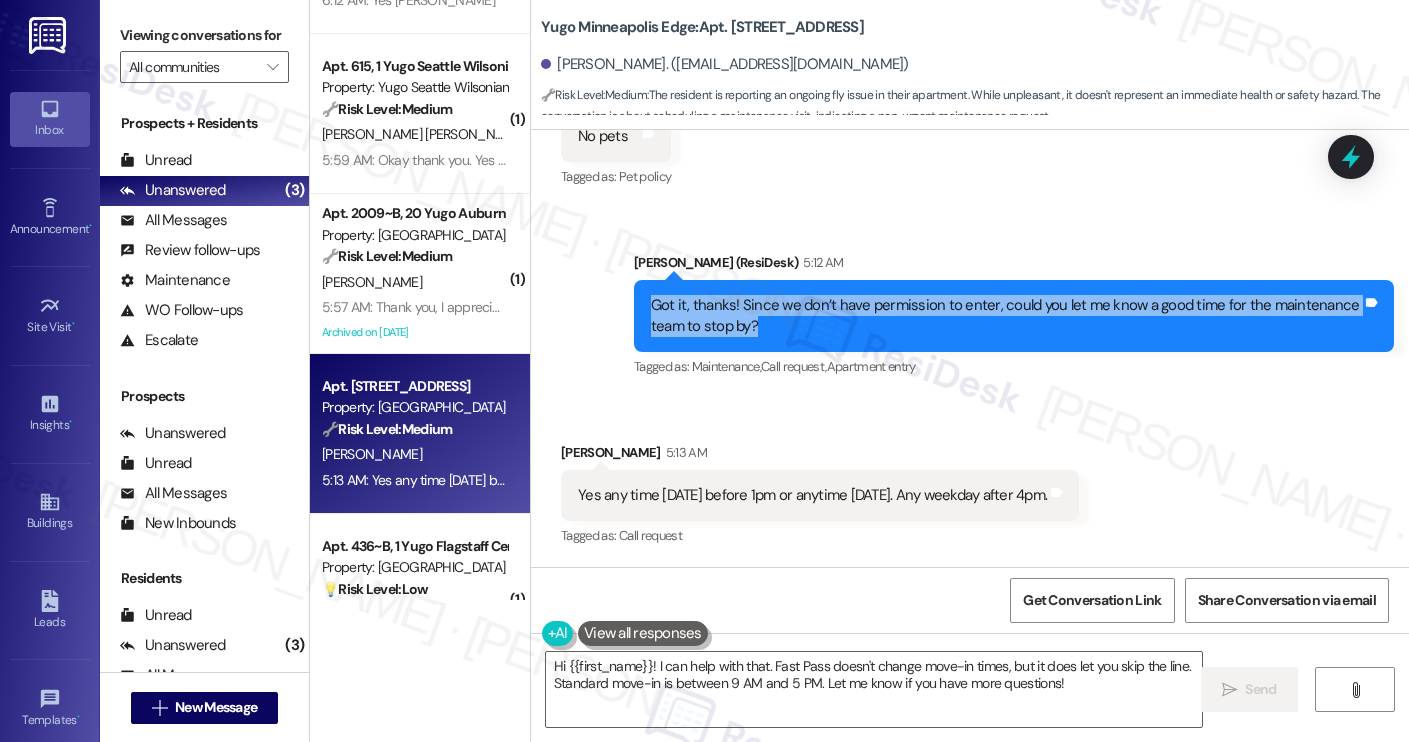 drag, startPoint x: 774, startPoint y: 330, endPoint x: 637, endPoint y: 311, distance: 138.31125 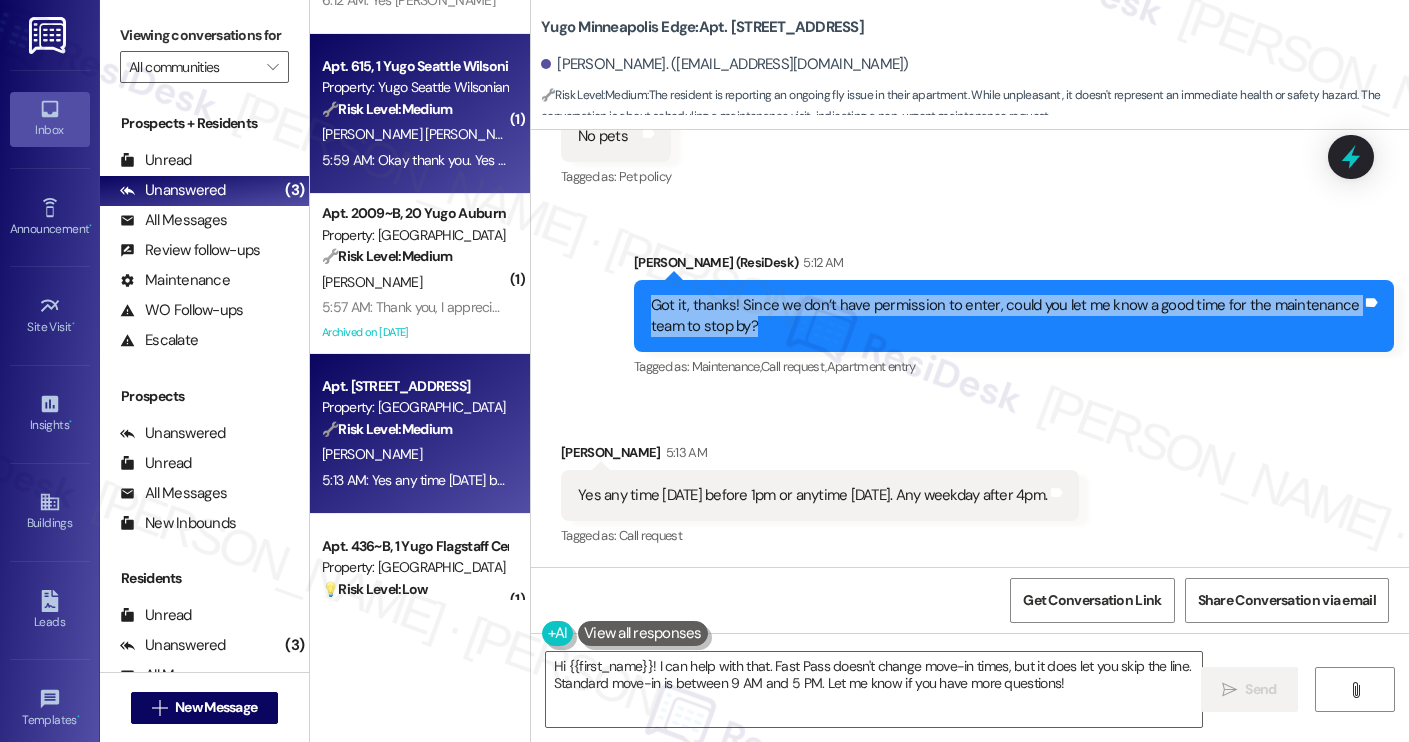 copy on "Got it, thanks! Since we don’t have permission to enter, could you let me know a good time for the maintenance team to stop by?" 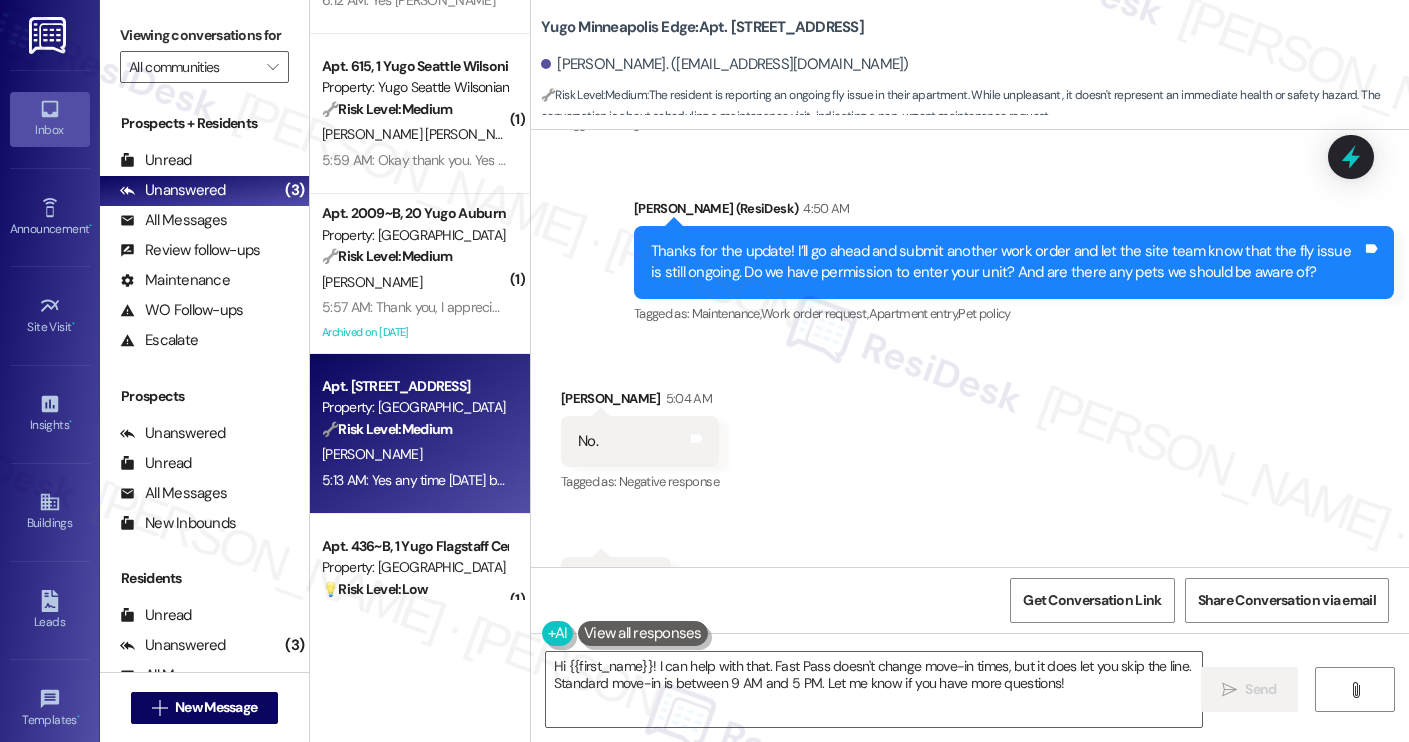 scroll, scrollTop: 2203, scrollLeft: 0, axis: vertical 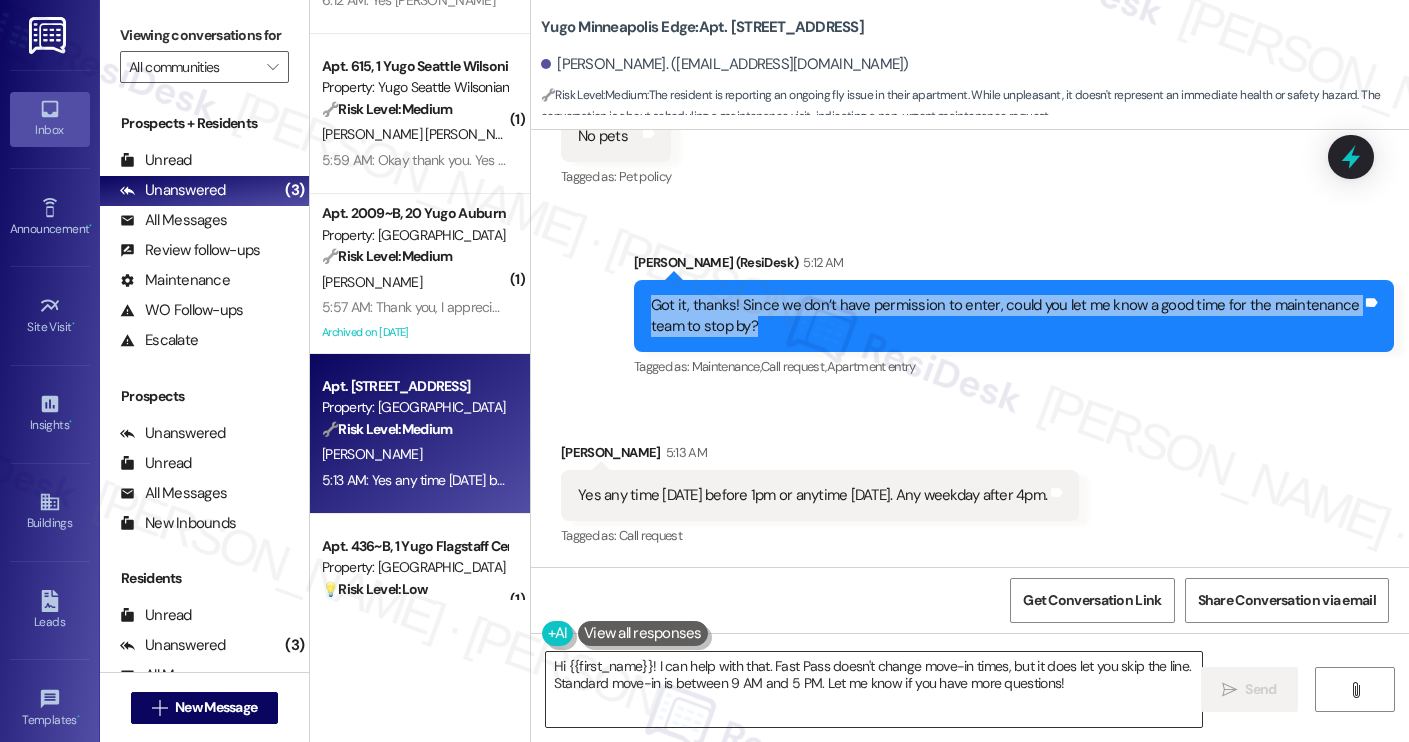 click on "Hi {{first_name}}! I can help with that. Fast Pass doesn't change move-in times, but it does let you skip the line. Standard move-in is between 9 AM and 5 PM. Let me know if you have more questions!" at bounding box center (874, 689) 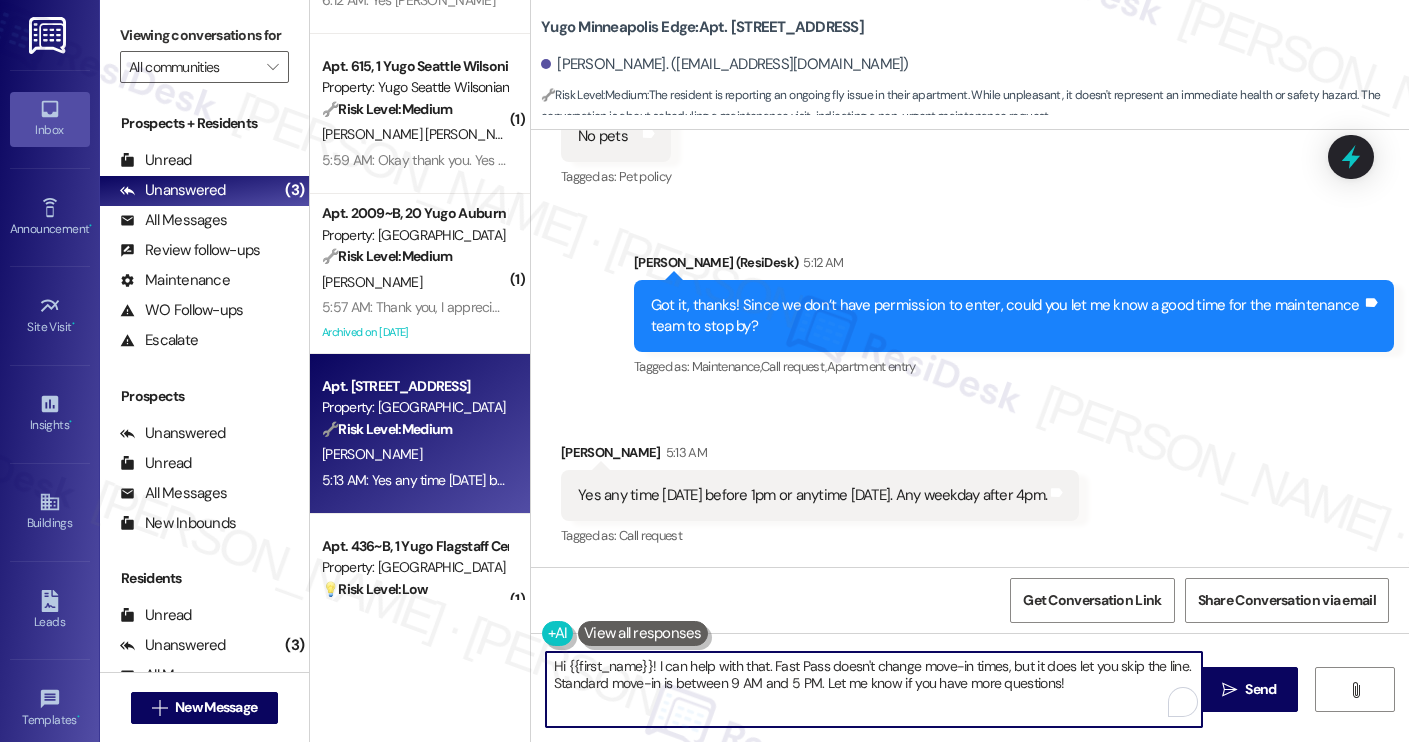 click on "Hi {{first_name}}! I can help with that. Fast Pass doesn't change move-in times, but it does let you skip the line. Standard move-in is between 9 AM and 5 PM. Let me know if you have more questions!" at bounding box center (874, 689) 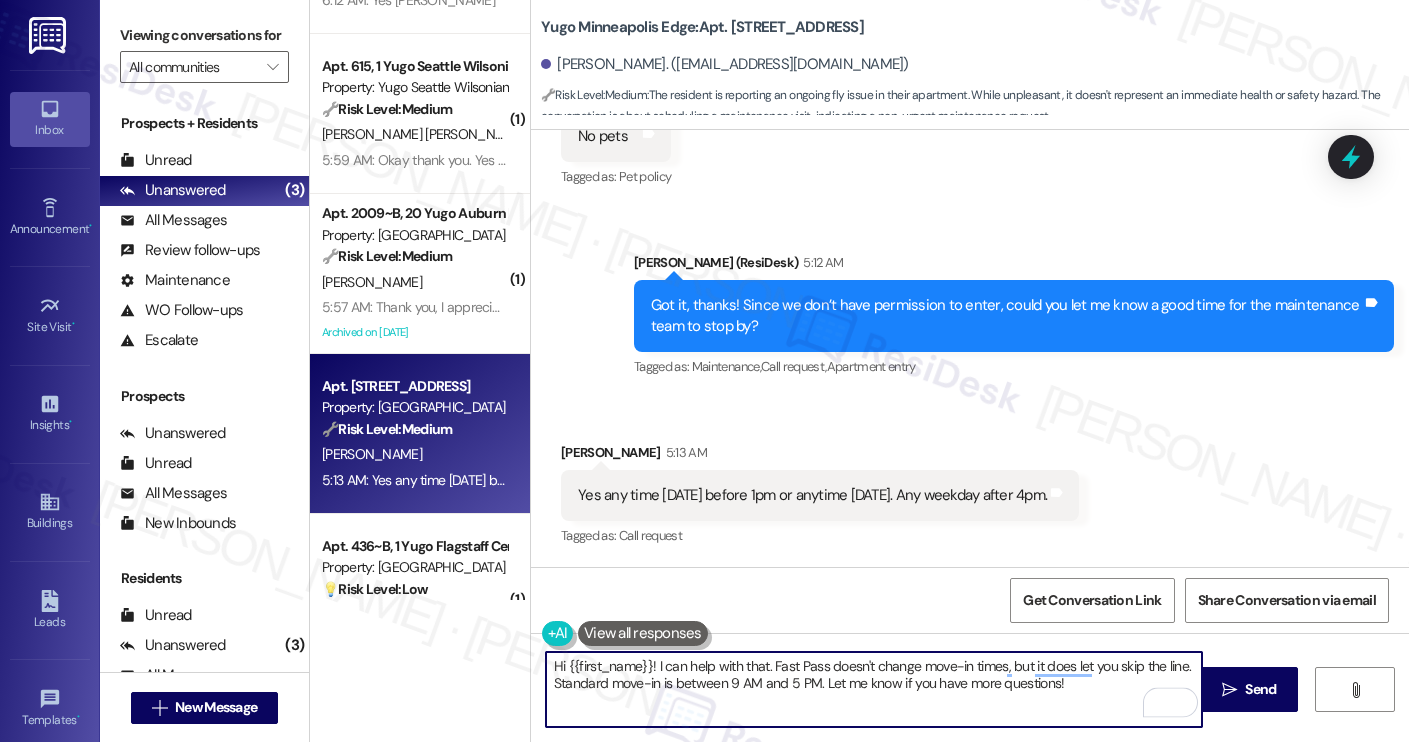 click on "Hi {{first_name}}! I can help with that. Fast Pass doesn't change move-in times, but it does let you skip the line. Standard move-in is between 9 AM and 5 PM. Let me know if you have more questions!" at bounding box center [874, 689] 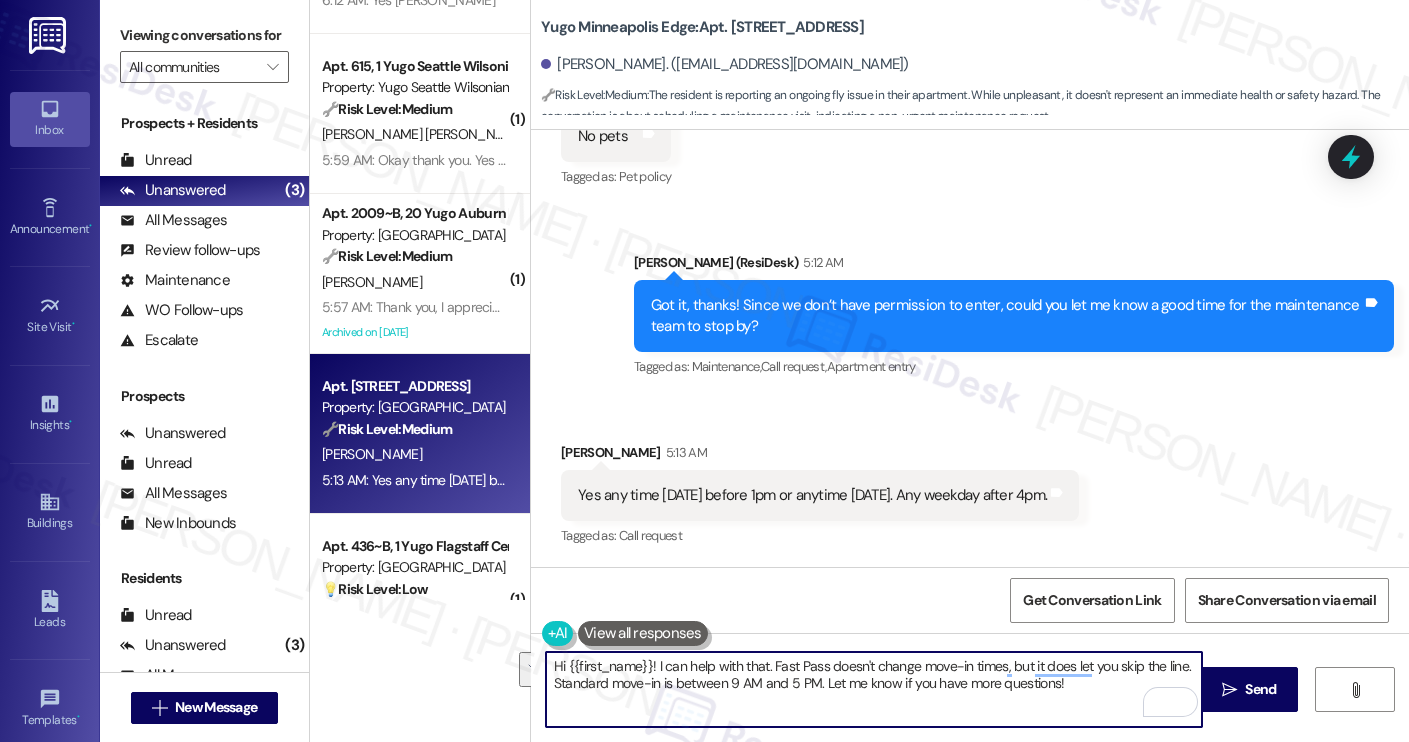 paste on "Thanks for the info! I’ll go ahead and share your availability with the site team so they can coordinate a time to stop by. Let me know if anything change" 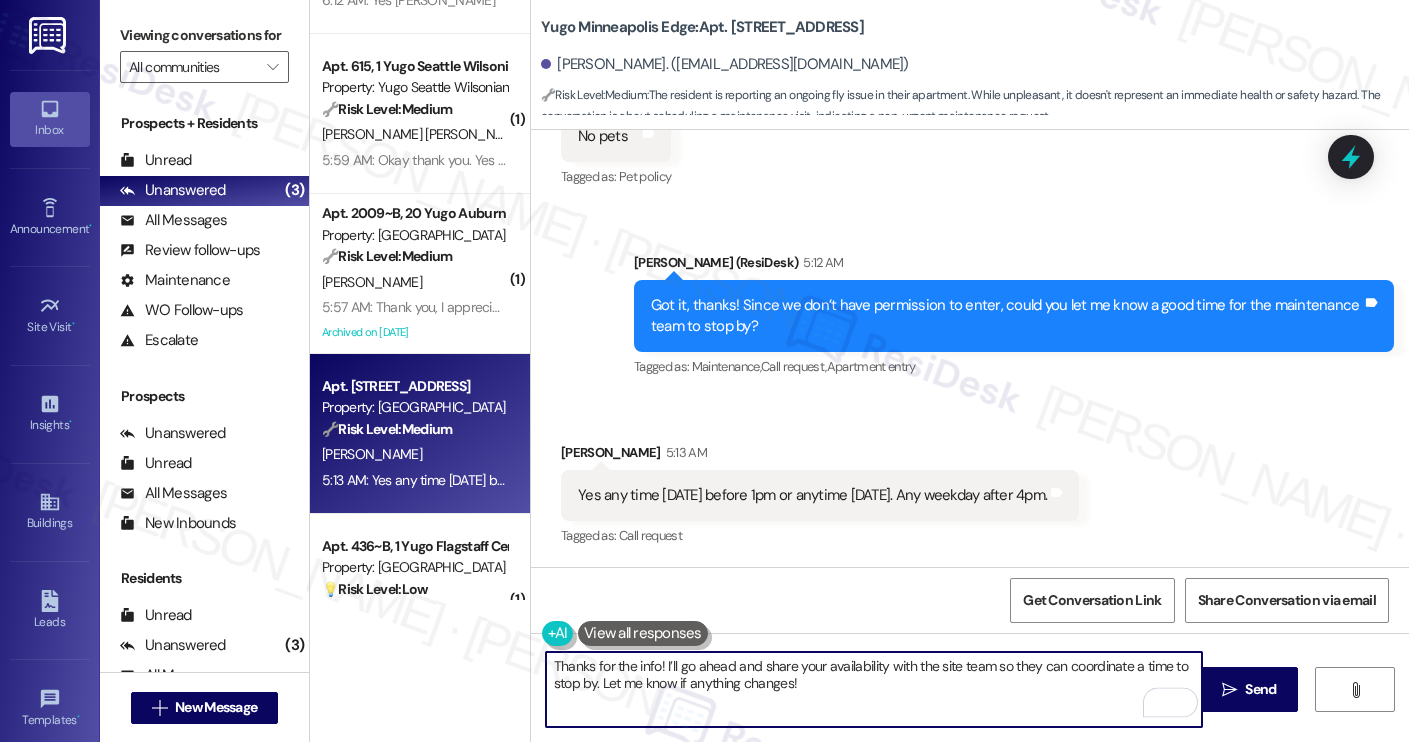 click on "Thanks for the info! I’ll go ahead and share your availability with the site team so they can coordinate a time to stop by. Let me know if anything changes!" at bounding box center (874, 689) 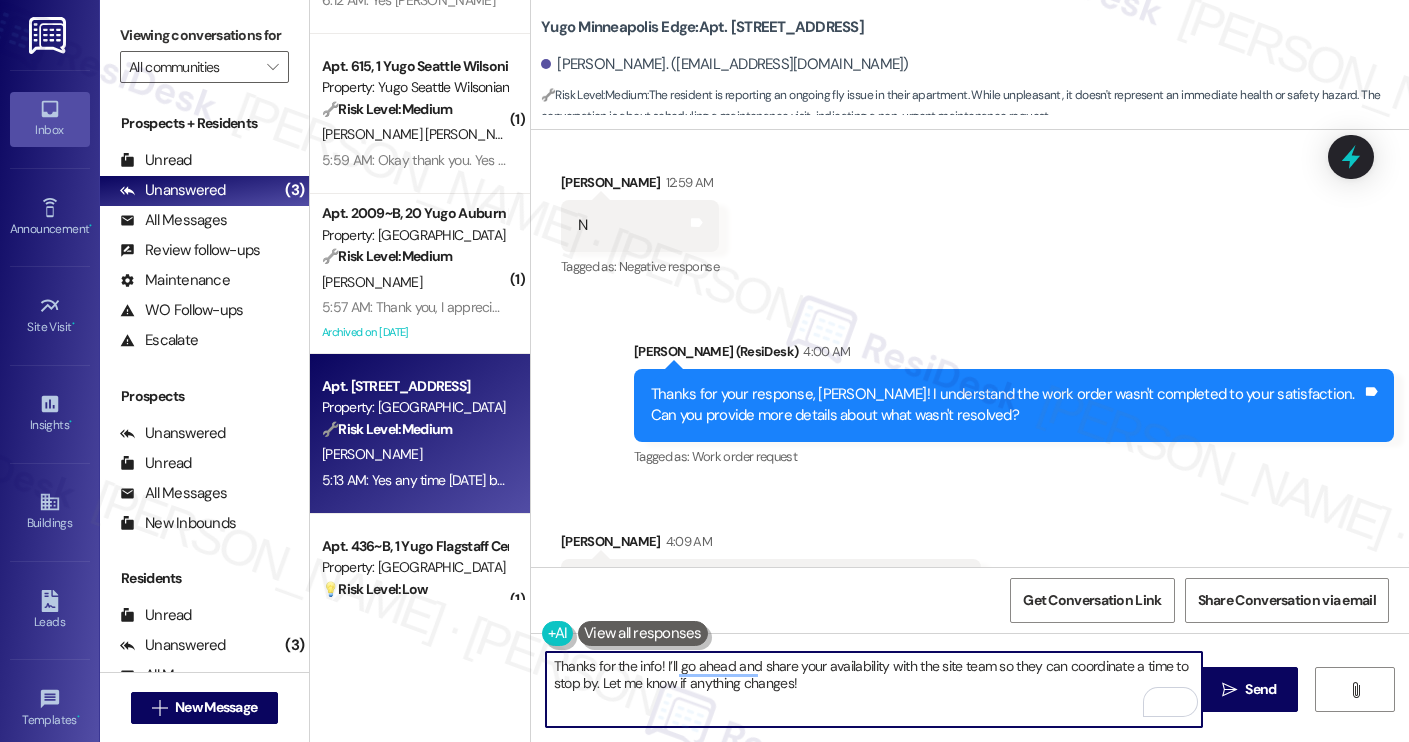 scroll, scrollTop: 1404, scrollLeft: 0, axis: vertical 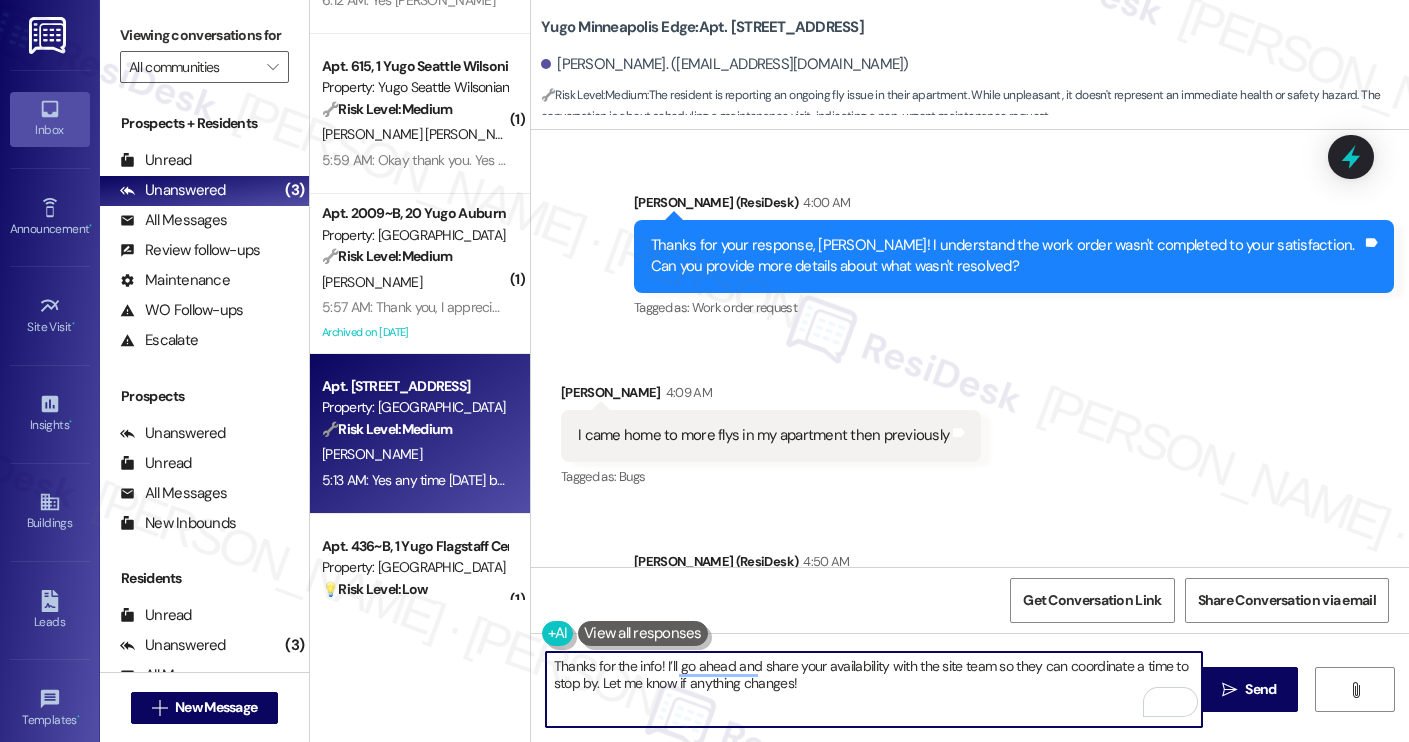 type on "Thanks for the info! I’ll go ahead and share your availability with the site team so they can coordinate a time to stop by. Let me know if anything changes!" 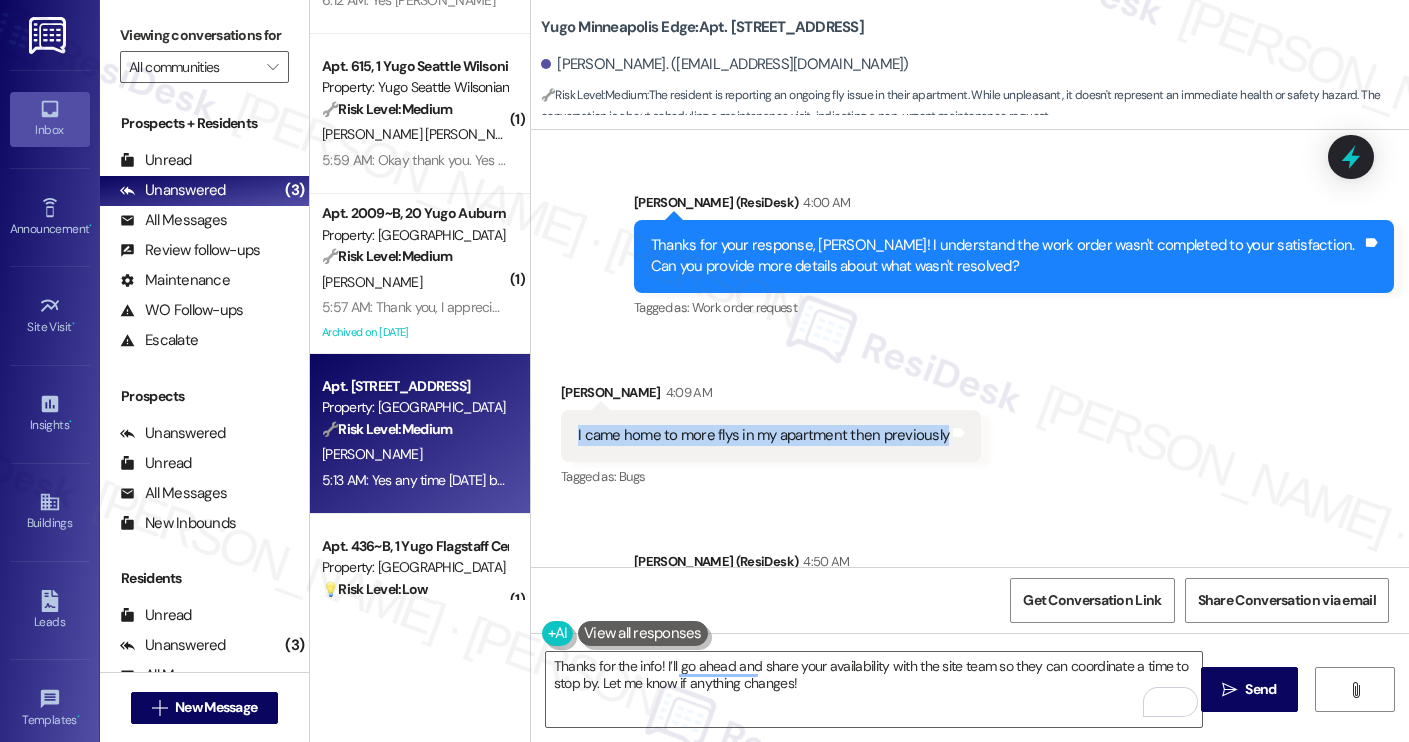 drag, startPoint x: 932, startPoint y: 441, endPoint x: 562, endPoint y: 432, distance: 370.10944 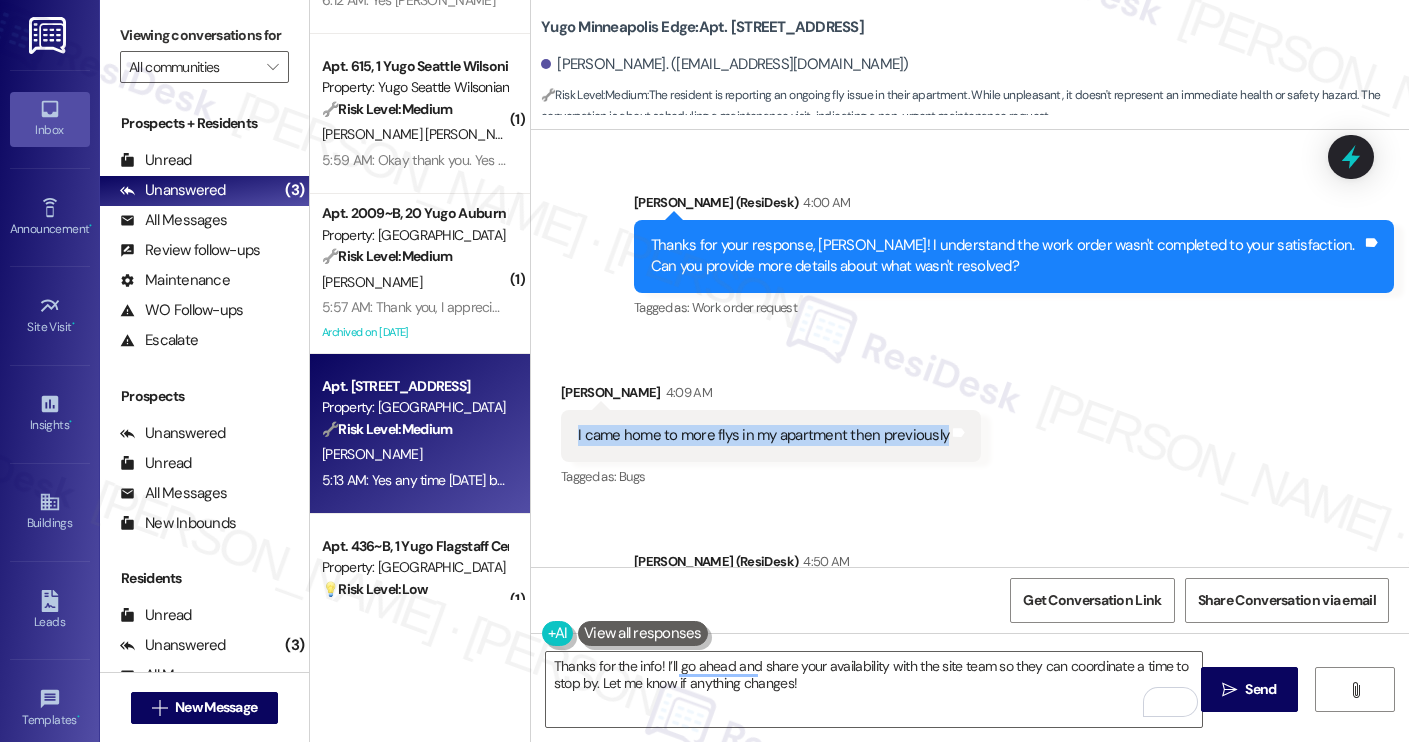 click on "I came home to more flys in my apartment then previously Tags and notes" at bounding box center (771, 435) 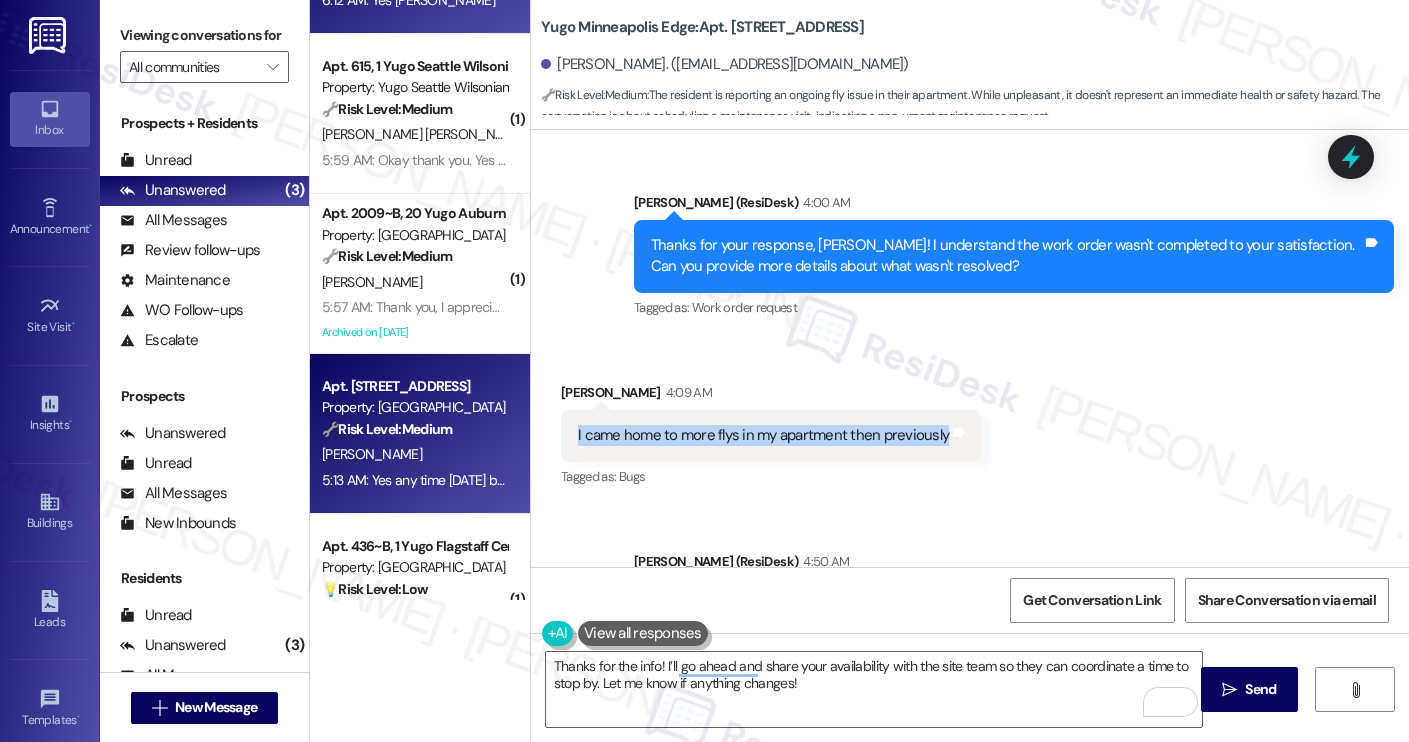 copy on "I came home to more flys in my apartment then previously" 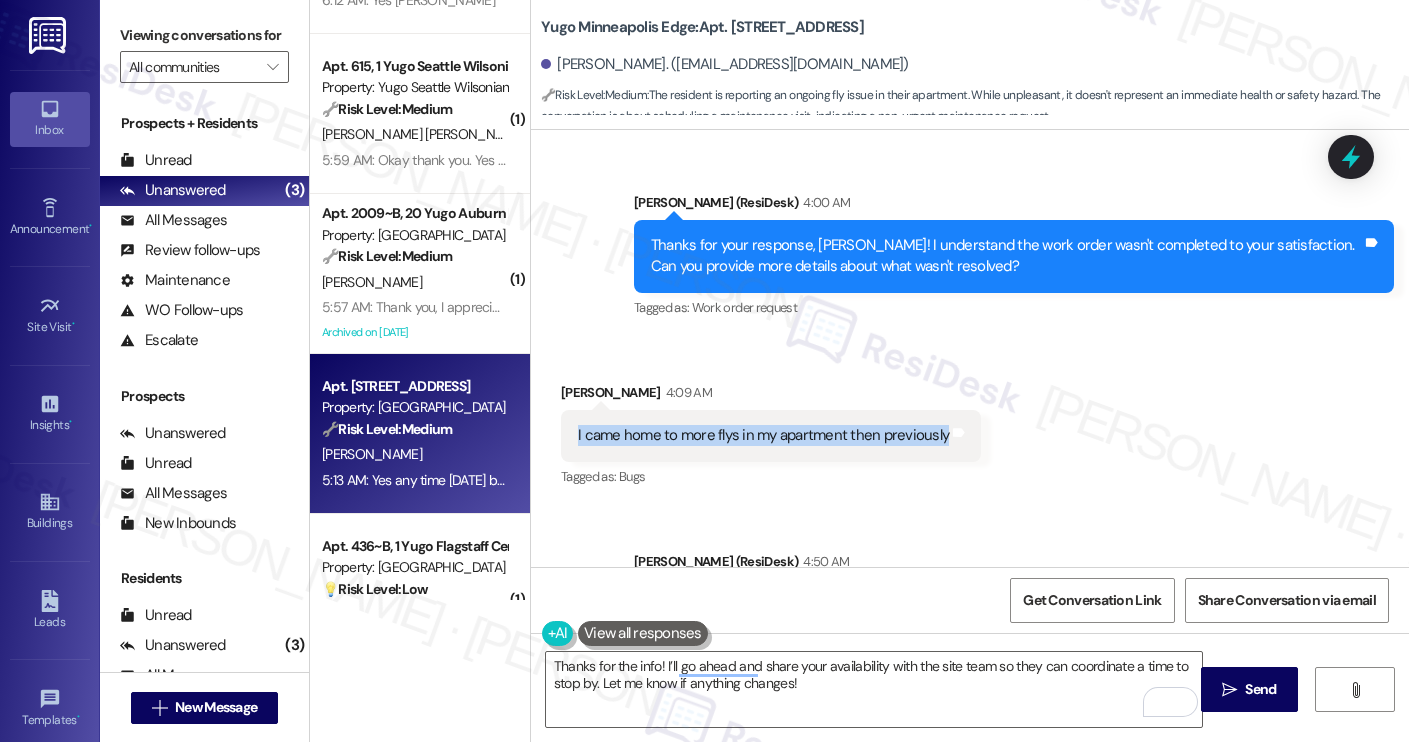 click on "Received via SMS Matthew Katz 4:09 AM I came home to more flys in my apartment then previously Tags and notes Tagged as:   Bugs Click to highlight conversations about Bugs" at bounding box center (771, 436) 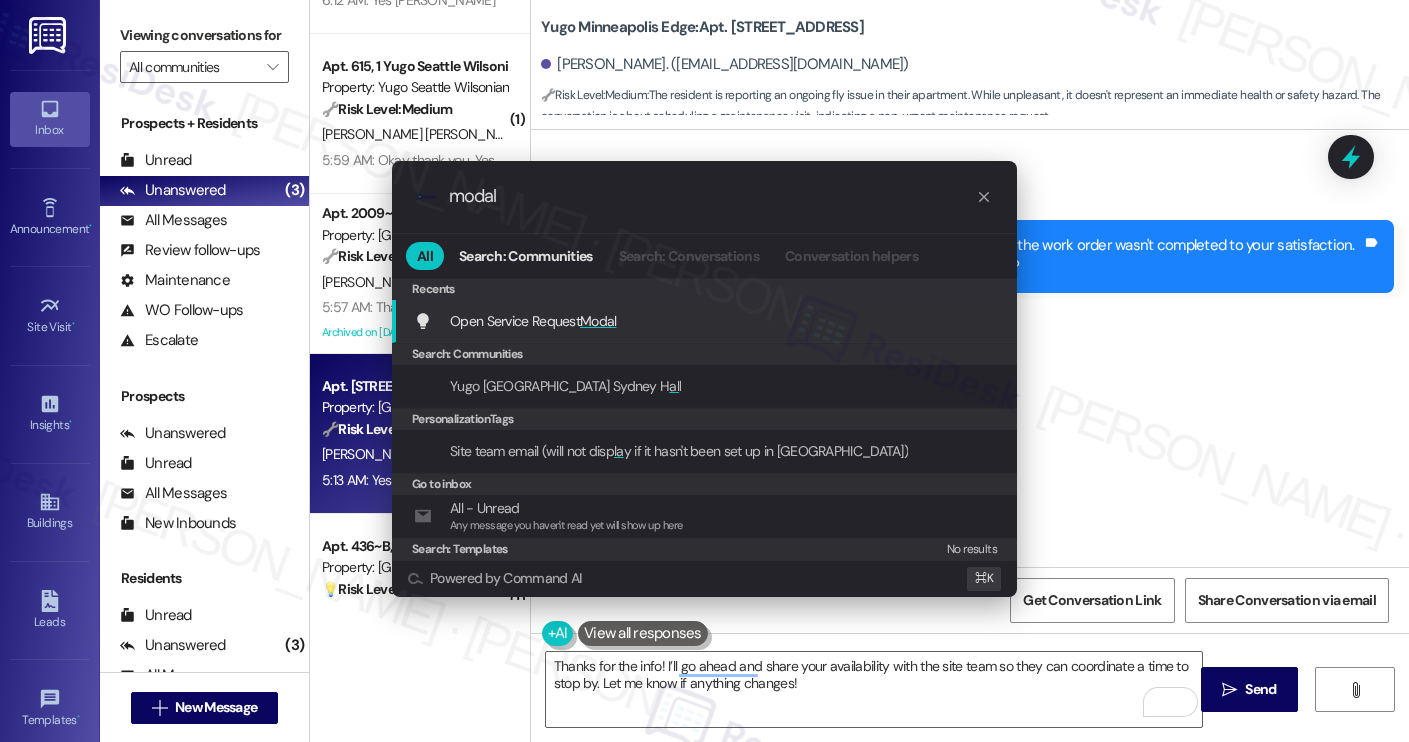 type on "modal" 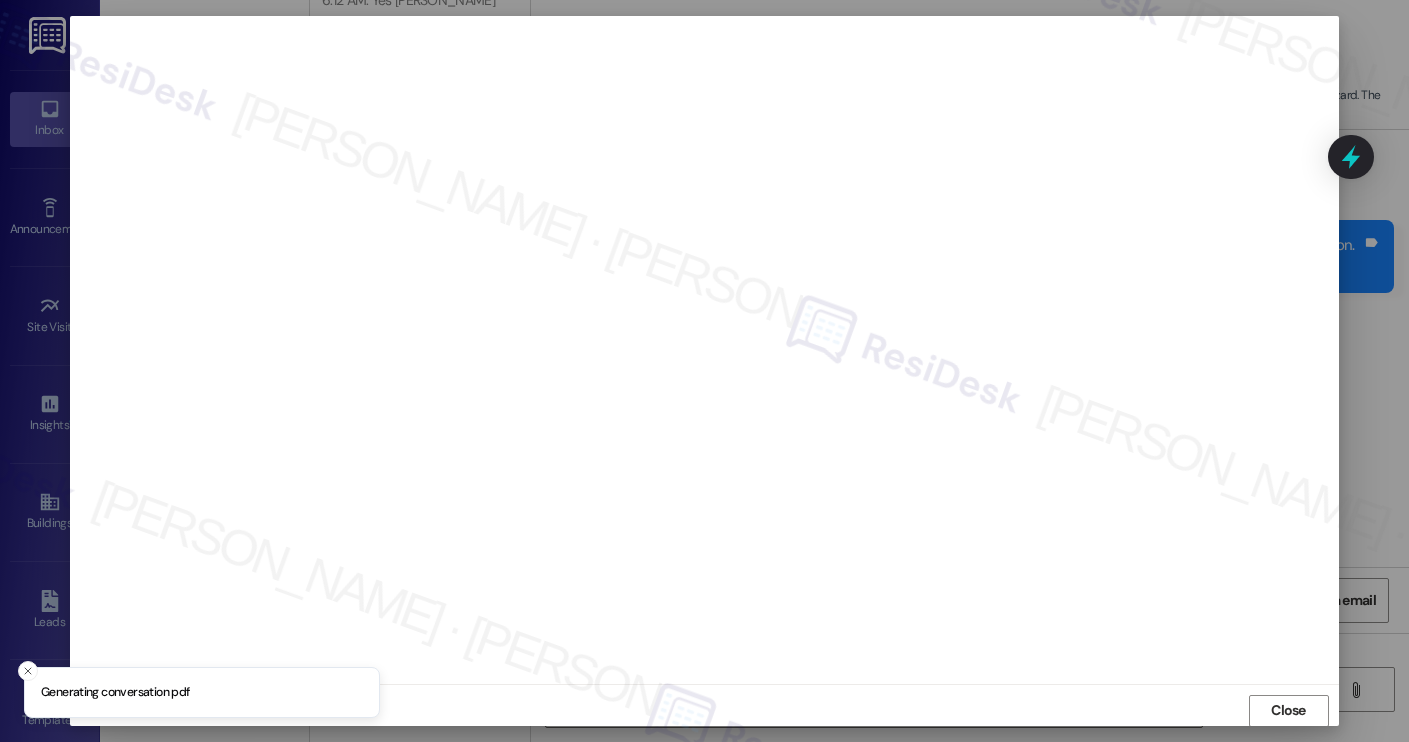 scroll, scrollTop: 1, scrollLeft: 0, axis: vertical 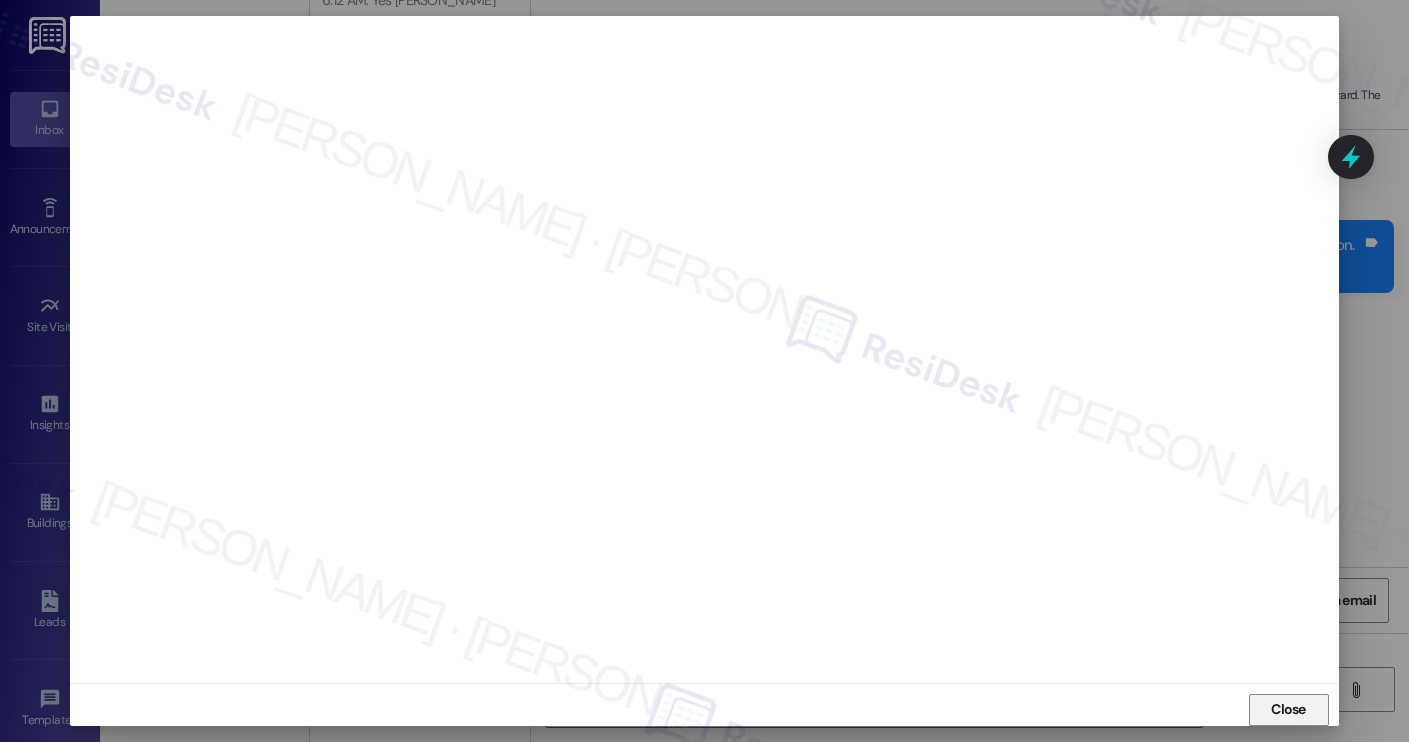 click on "Close" at bounding box center [1289, 710] 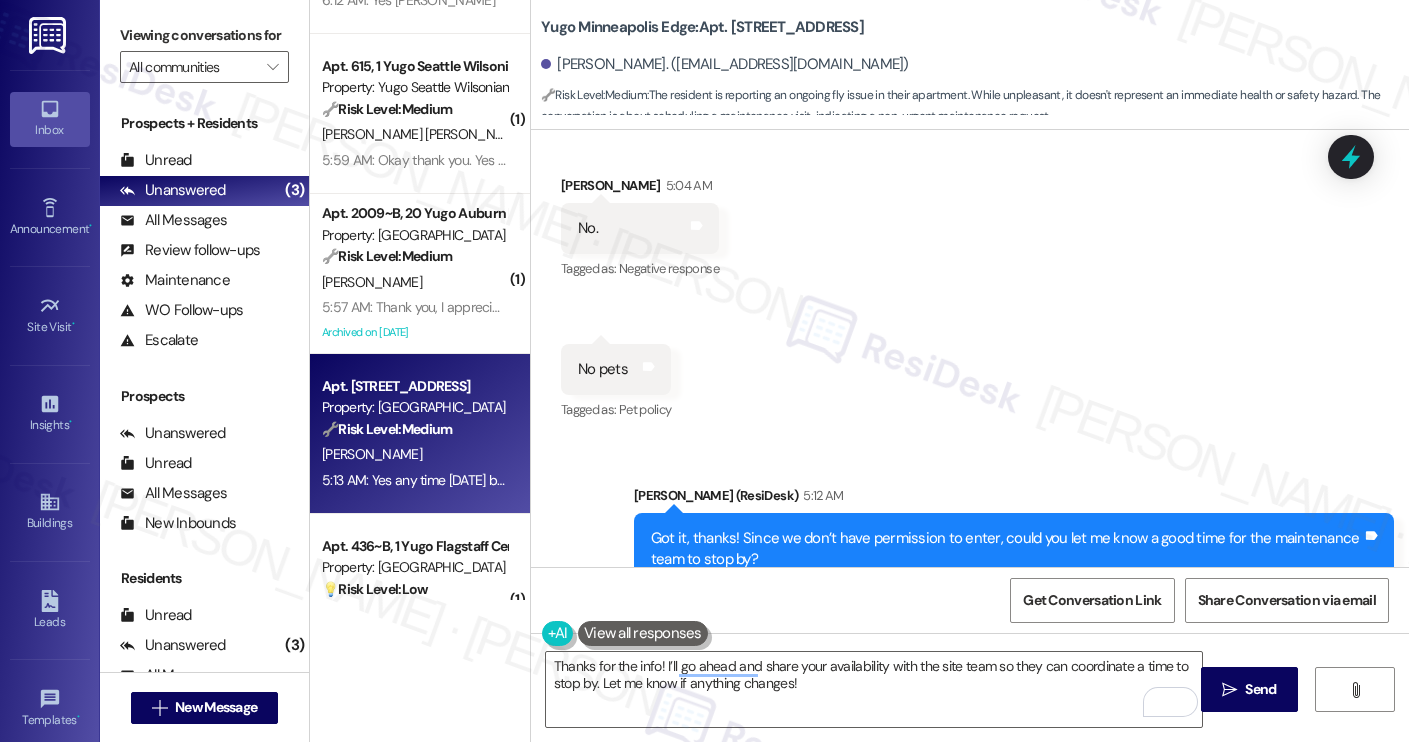 scroll, scrollTop: 1974, scrollLeft: 0, axis: vertical 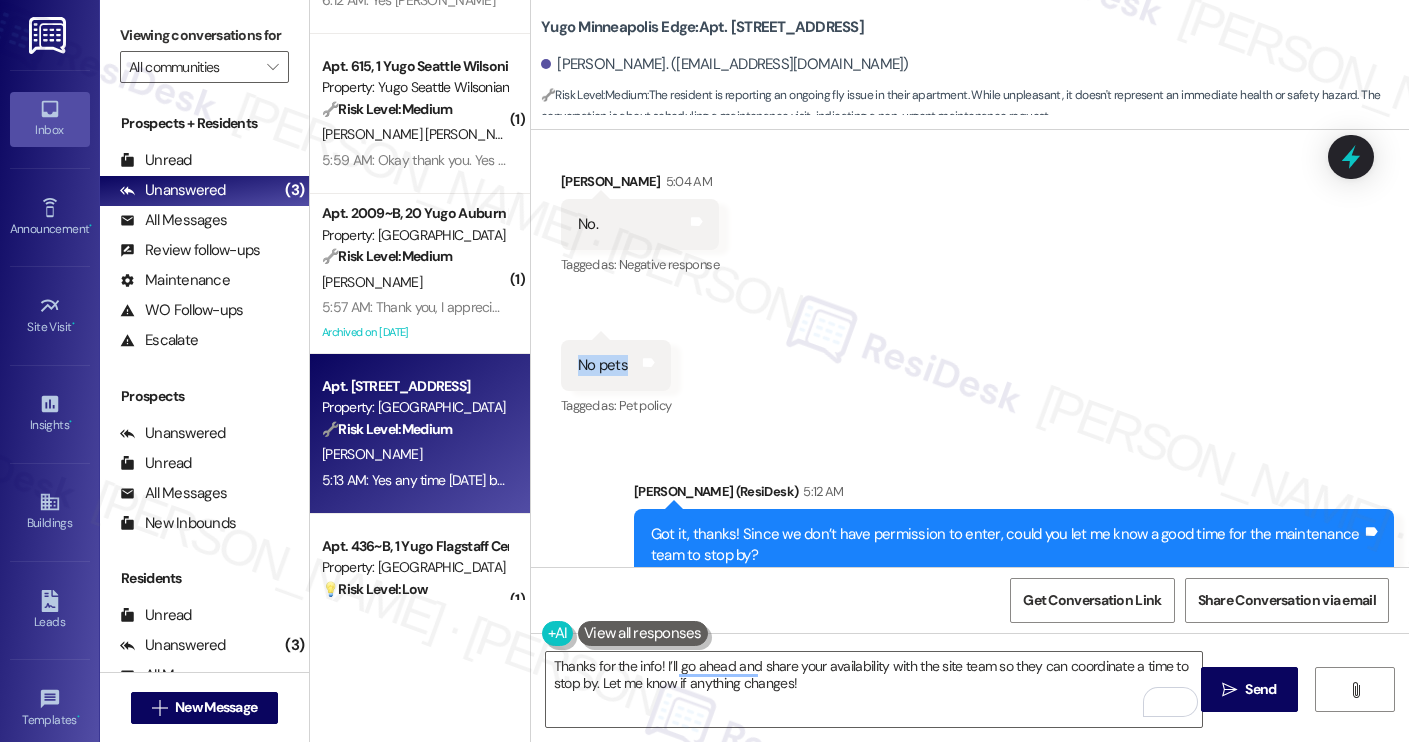 drag, startPoint x: 615, startPoint y: 364, endPoint x: 571, endPoint y: 363, distance: 44.011364 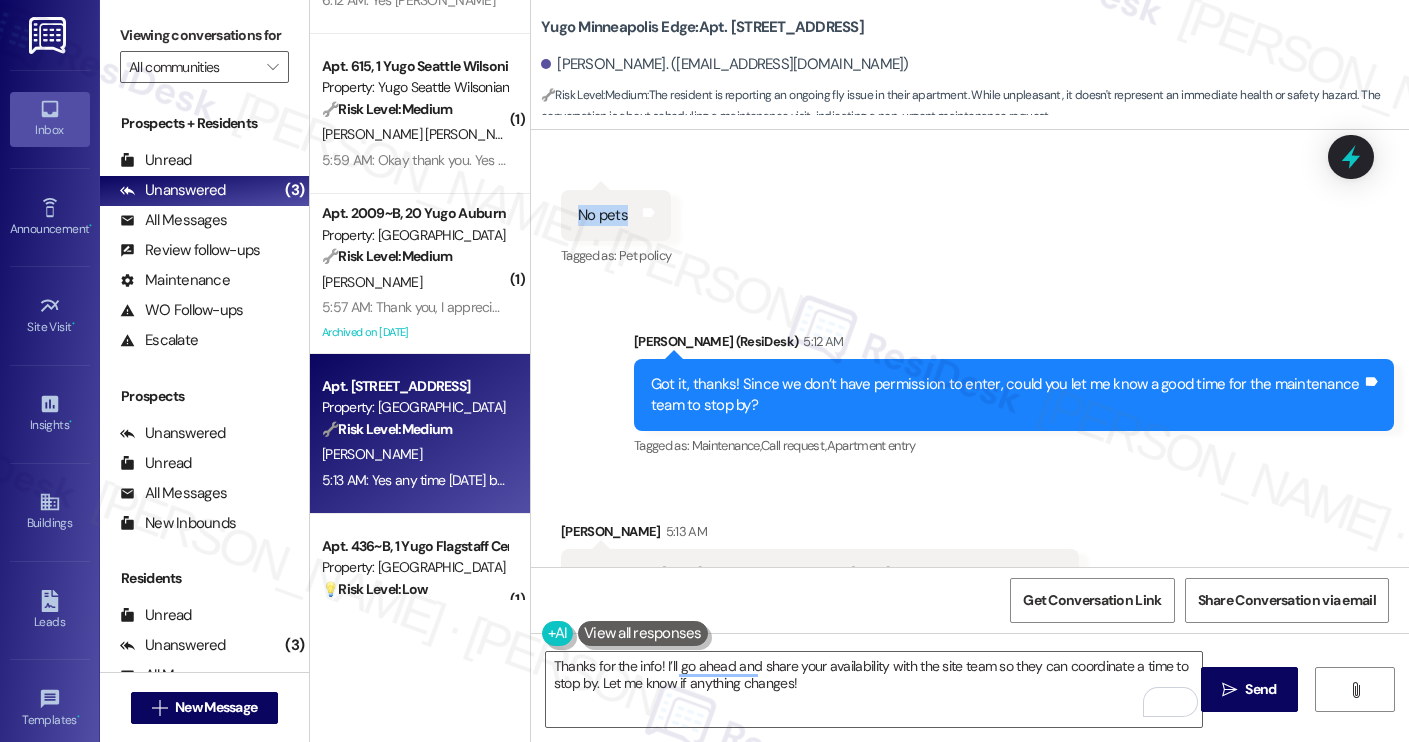 scroll, scrollTop: 2203, scrollLeft: 0, axis: vertical 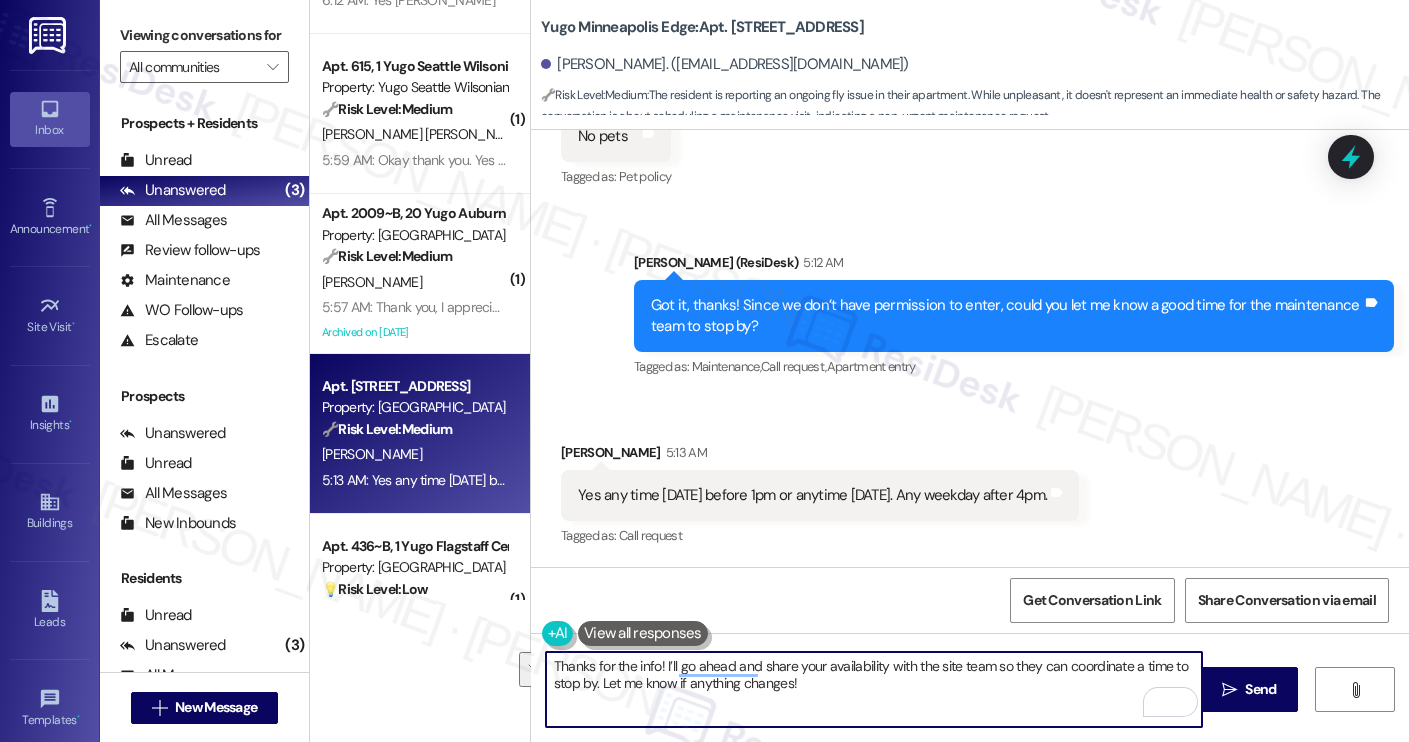 drag, startPoint x: 805, startPoint y: 687, endPoint x: 547, endPoint y: 651, distance: 260.4995 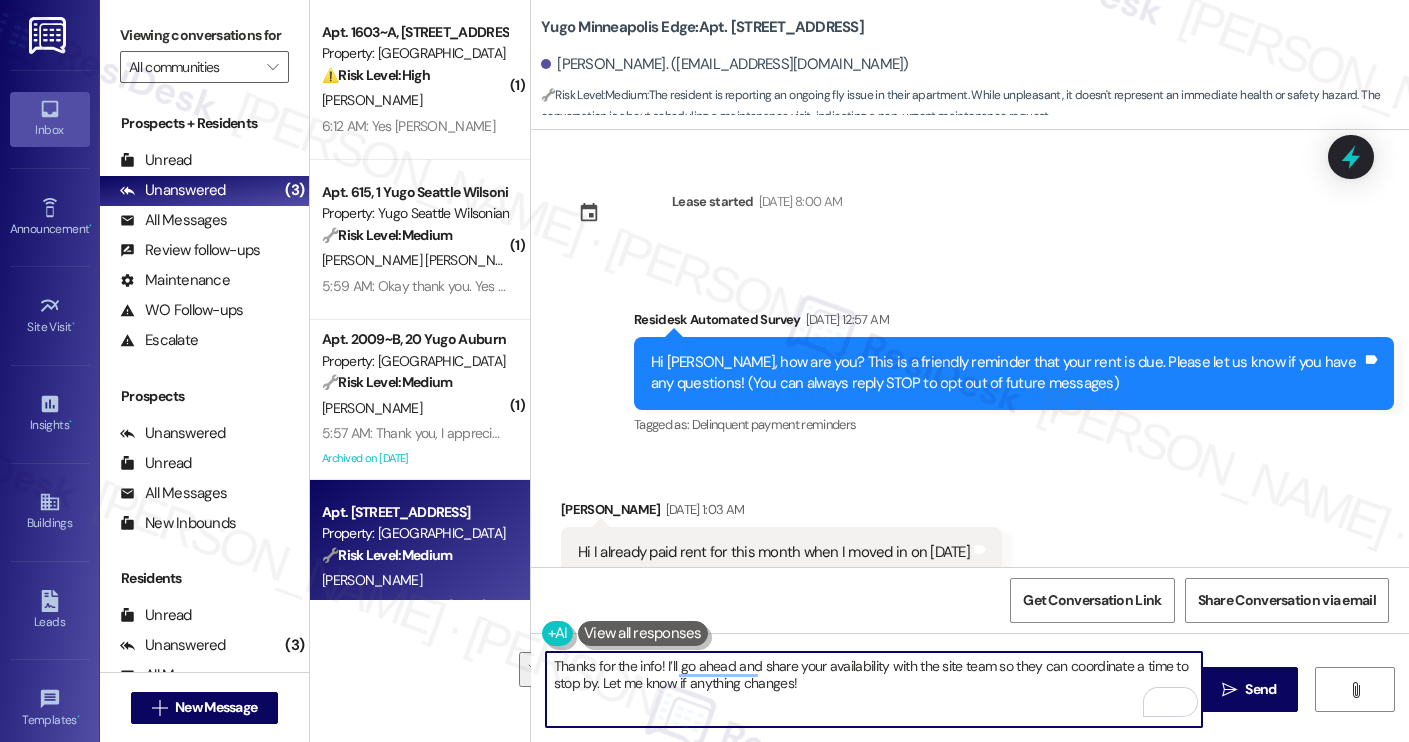 scroll, scrollTop: 0, scrollLeft: 0, axis: both 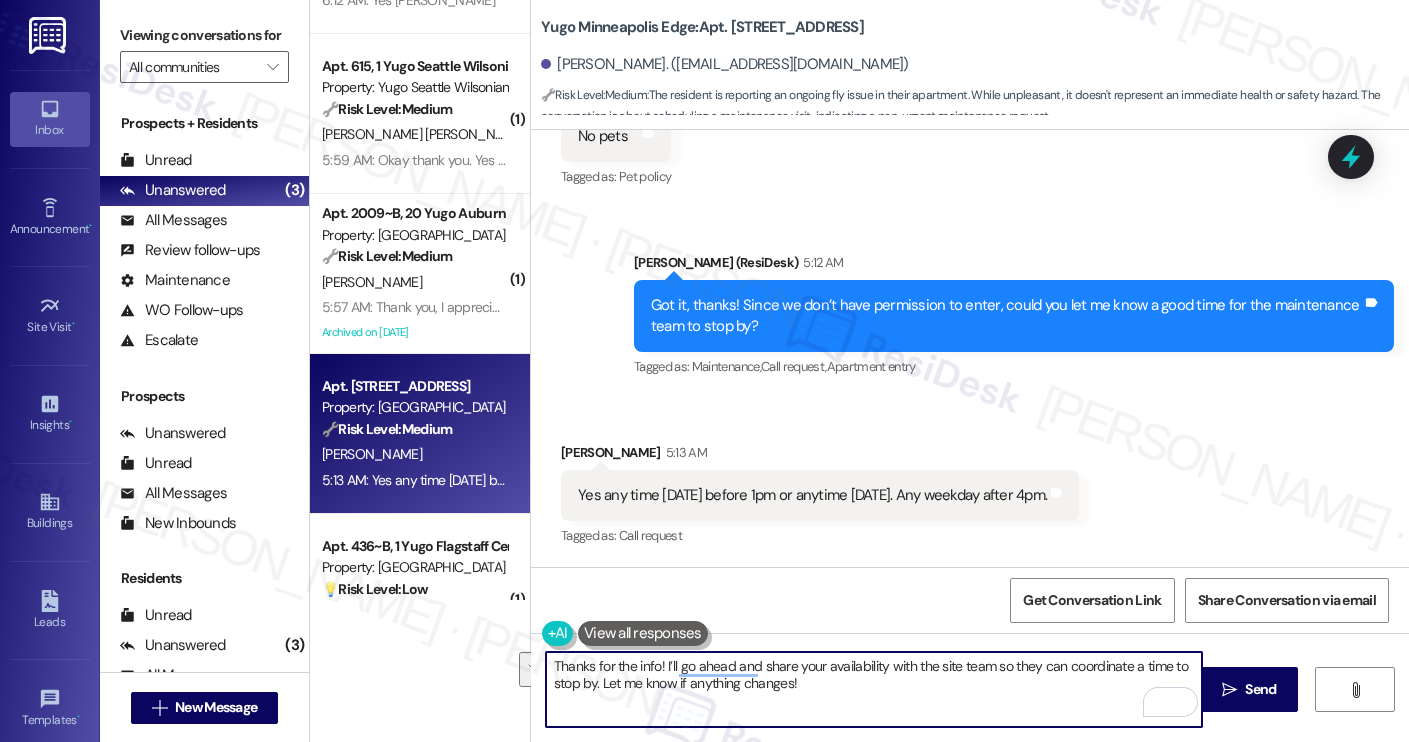 paste on "ve already submitted a work order for pest control and will share your availability with the site team so they can coordinate a time to stop by. Feel free to l" 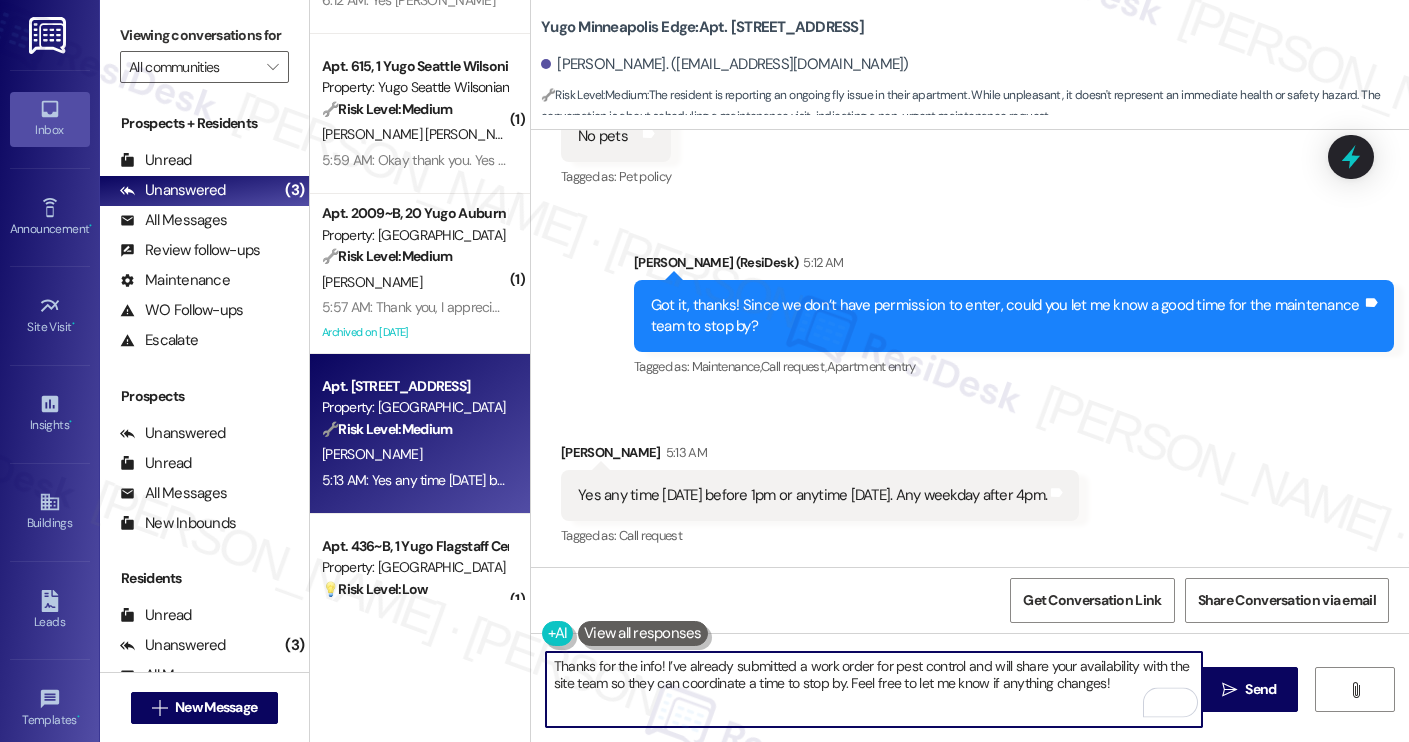type on "Thanks for the info! I’ve already submitted a work order for pest control and will share your availability with the site team so they can coordinate a time to stop by. Feel free to let me know if anything changes!" 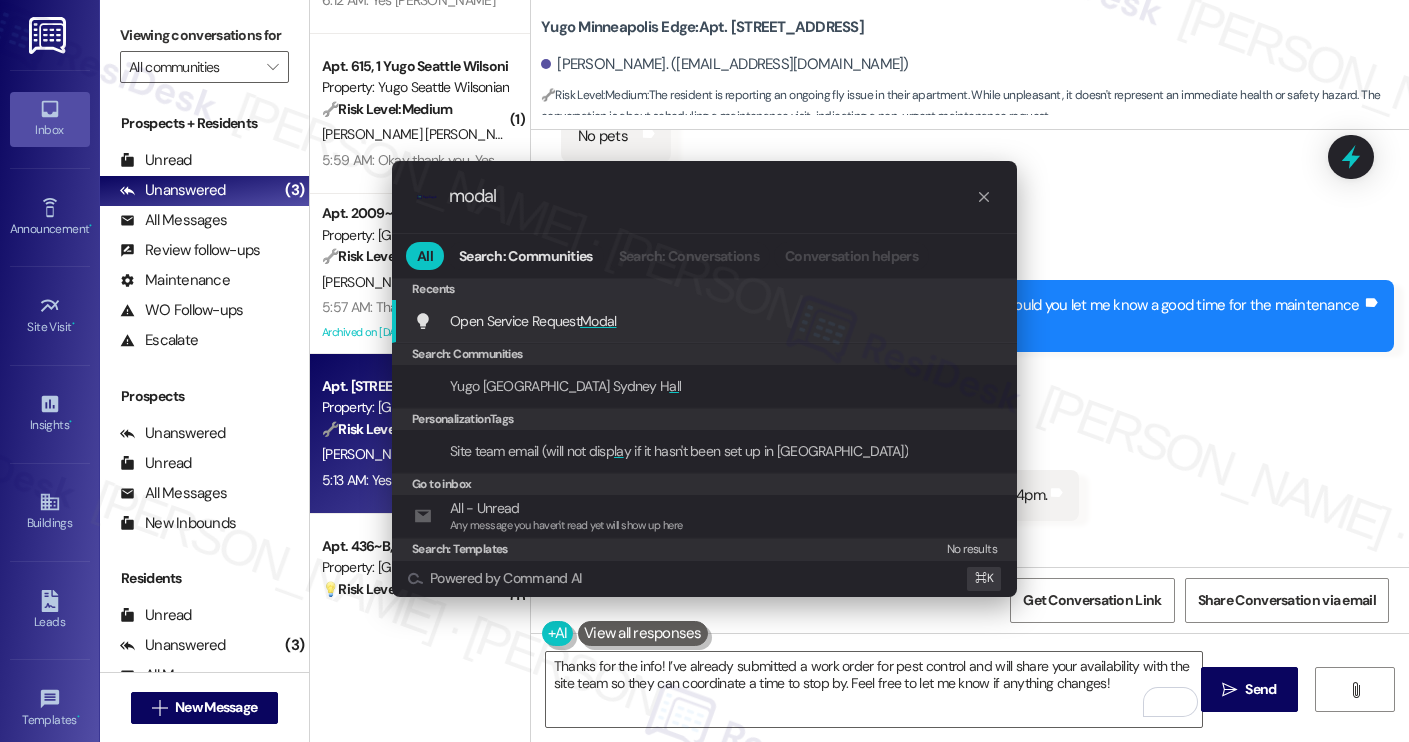 click on "Open Service Request  Modal Add shortcut" at bounding box center [706, 321] 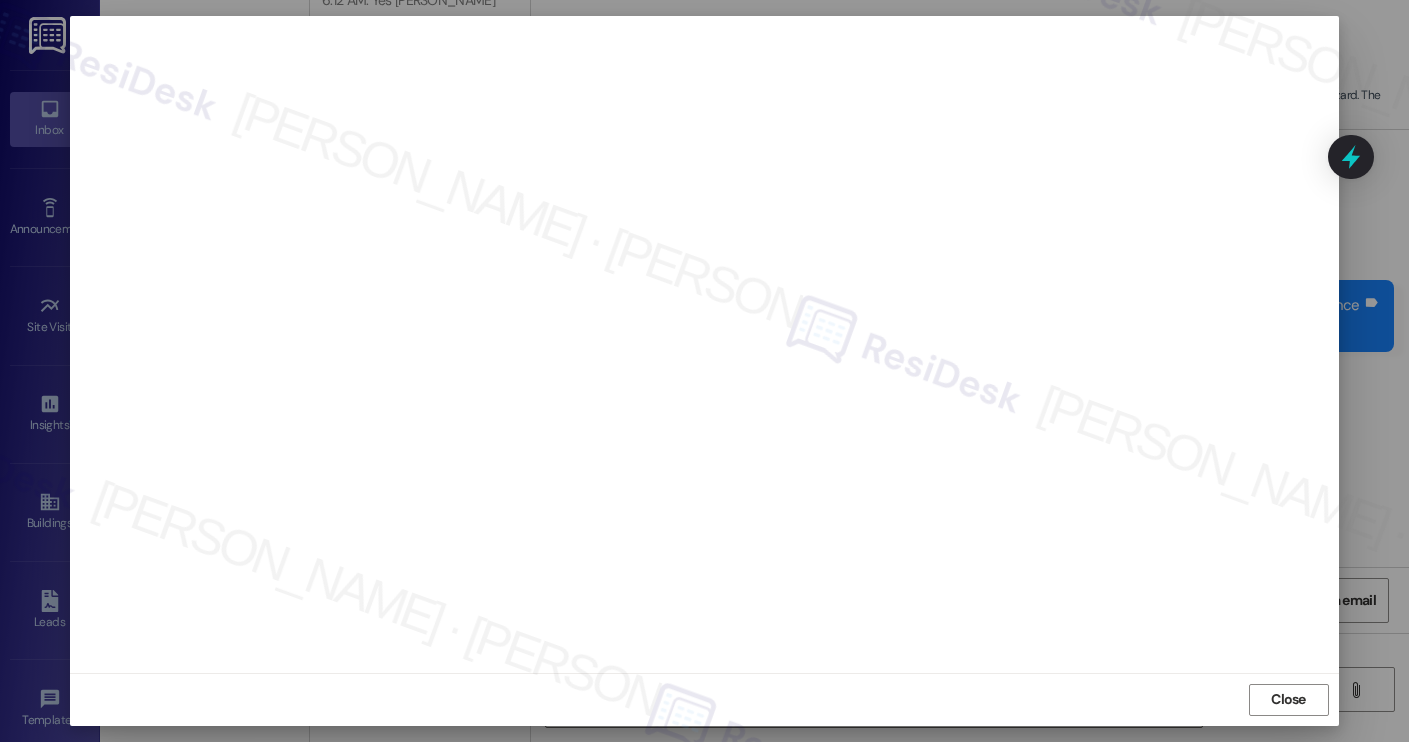scroll, scrollTop: 10, scrollLeft: 0, axis: vertical 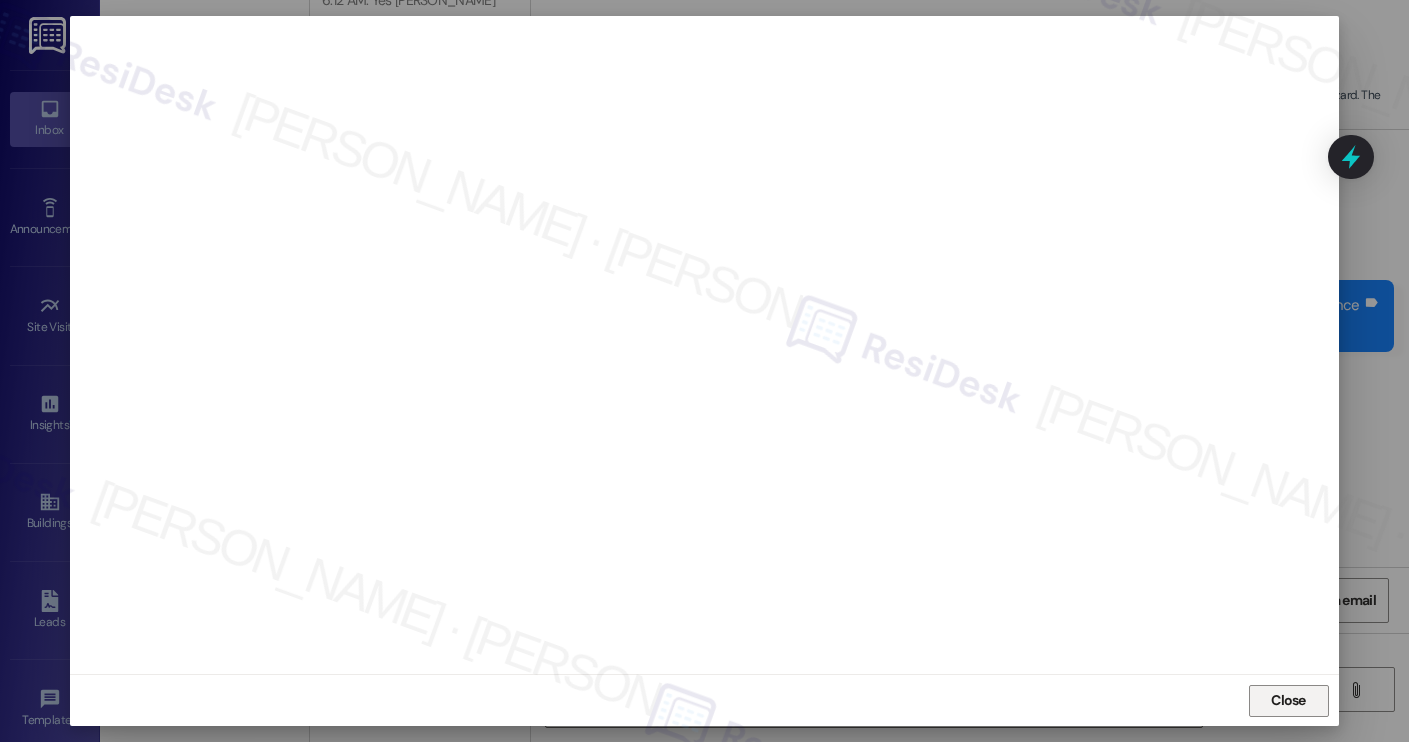 click on "Close" at bounding box center [1288, 700] 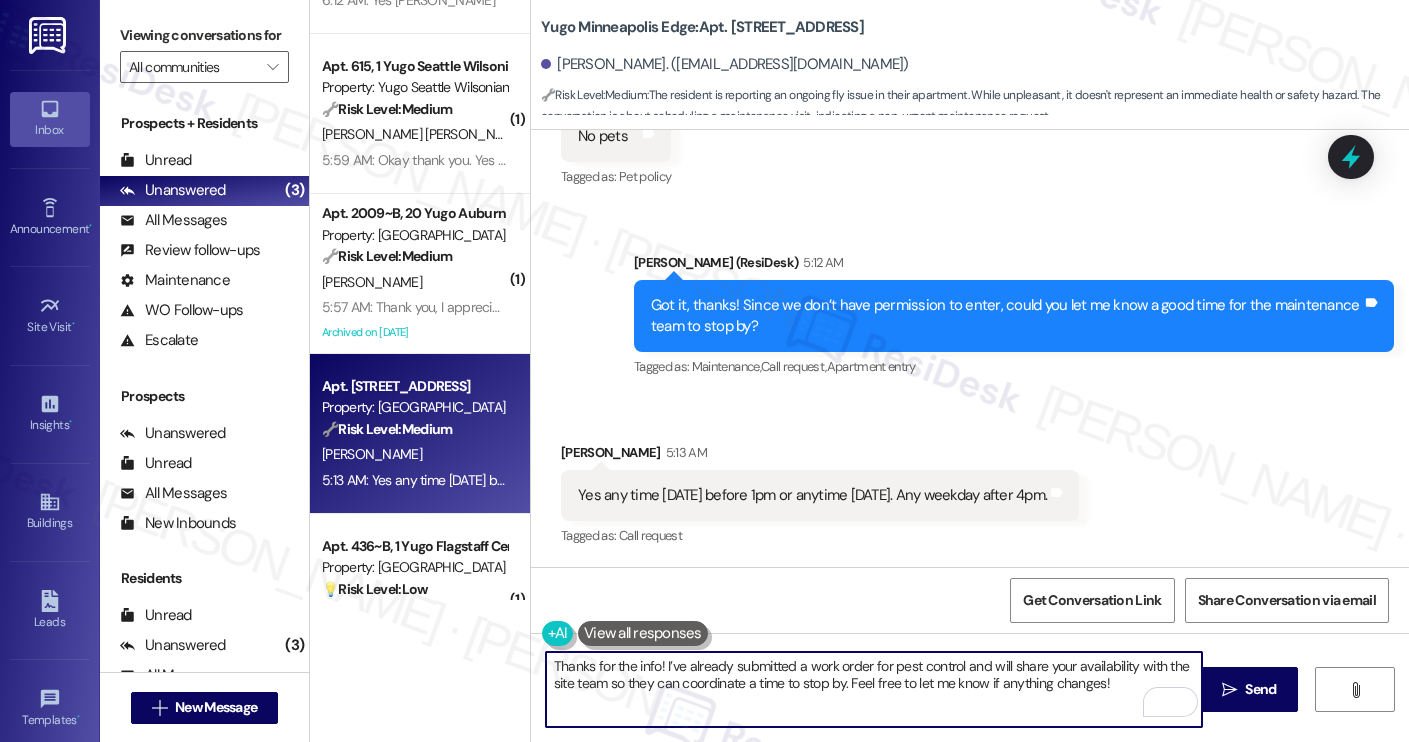 click on "Thanks for the info! I’ve already submitted a work order for pest control and will share your availability with the site team so they can coordinate a time to stop by. Feel free to let me know if anything changes!" at bounding box center (874, 689) 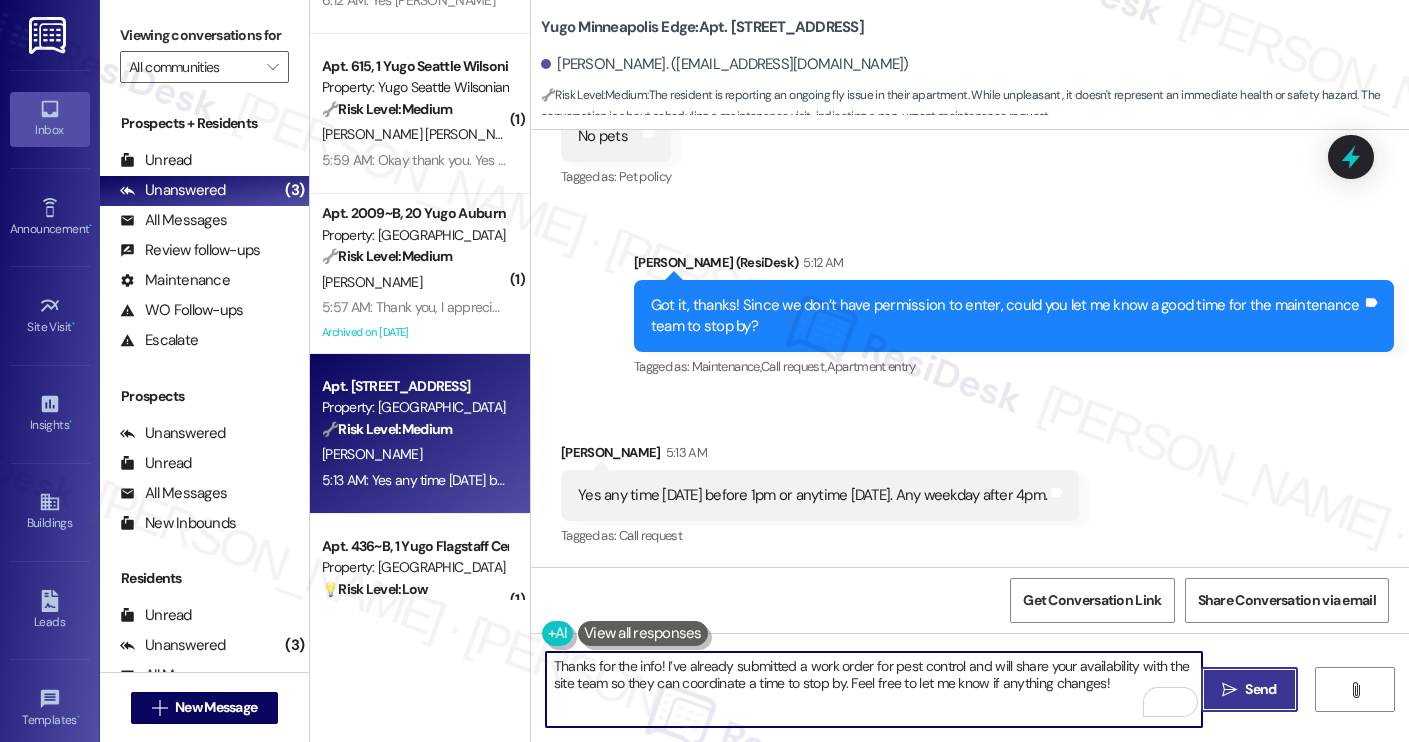 click on "Send" at bounding box center (1260, 689) 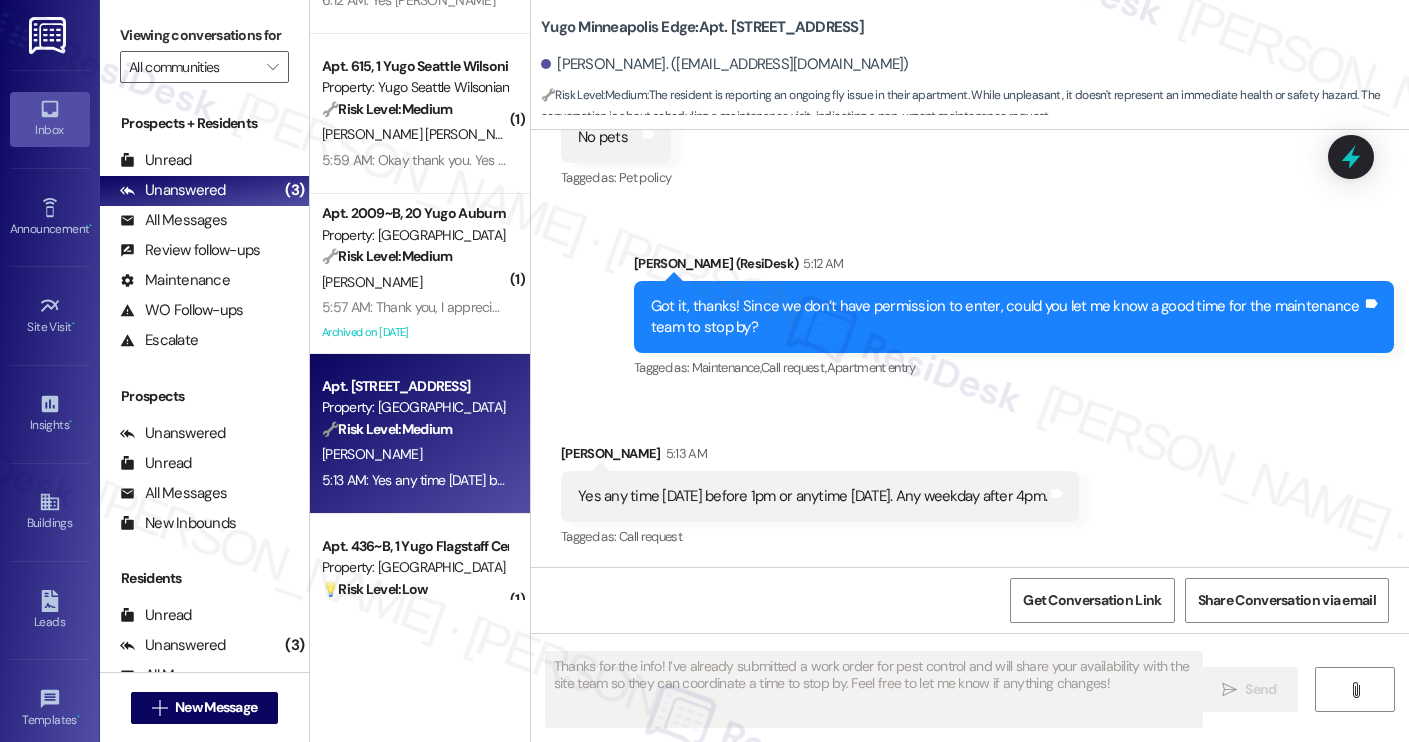 scroll, scrollTop: 2363, scrollLeft: 0, axis: vertical 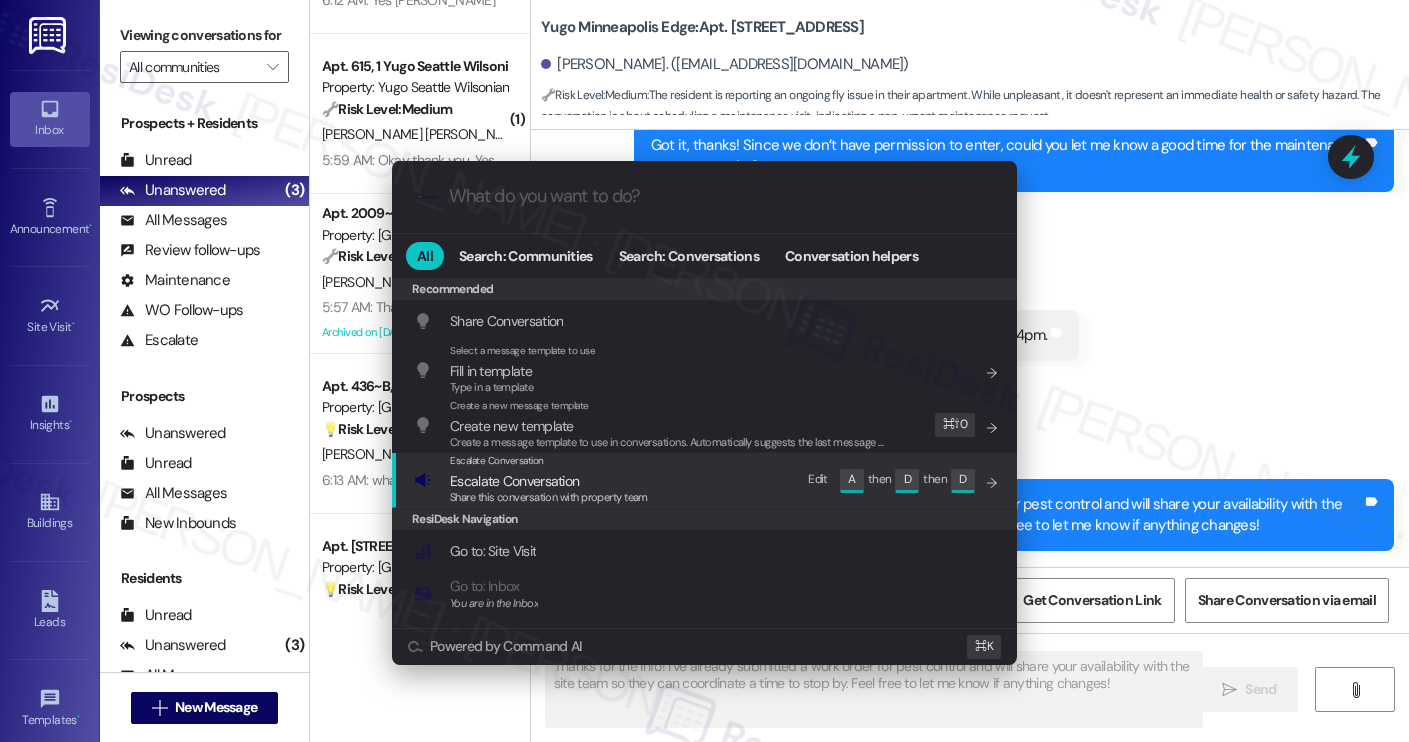 click on "Escalate Conversation Escalate Conversation Share this conversation with property team Edit A then D then D" at bounding box center [706, 480] 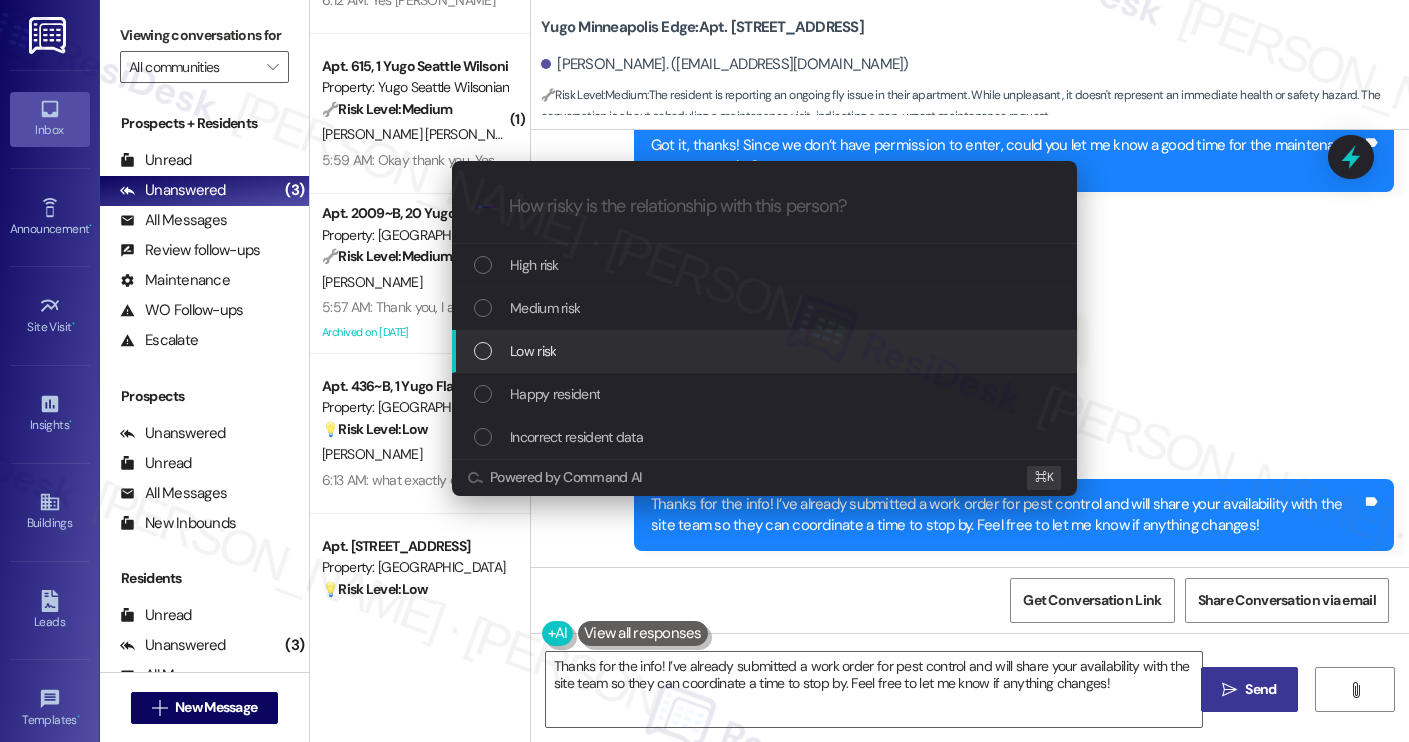 click on "Low risk" at bounding box center [766, 351] 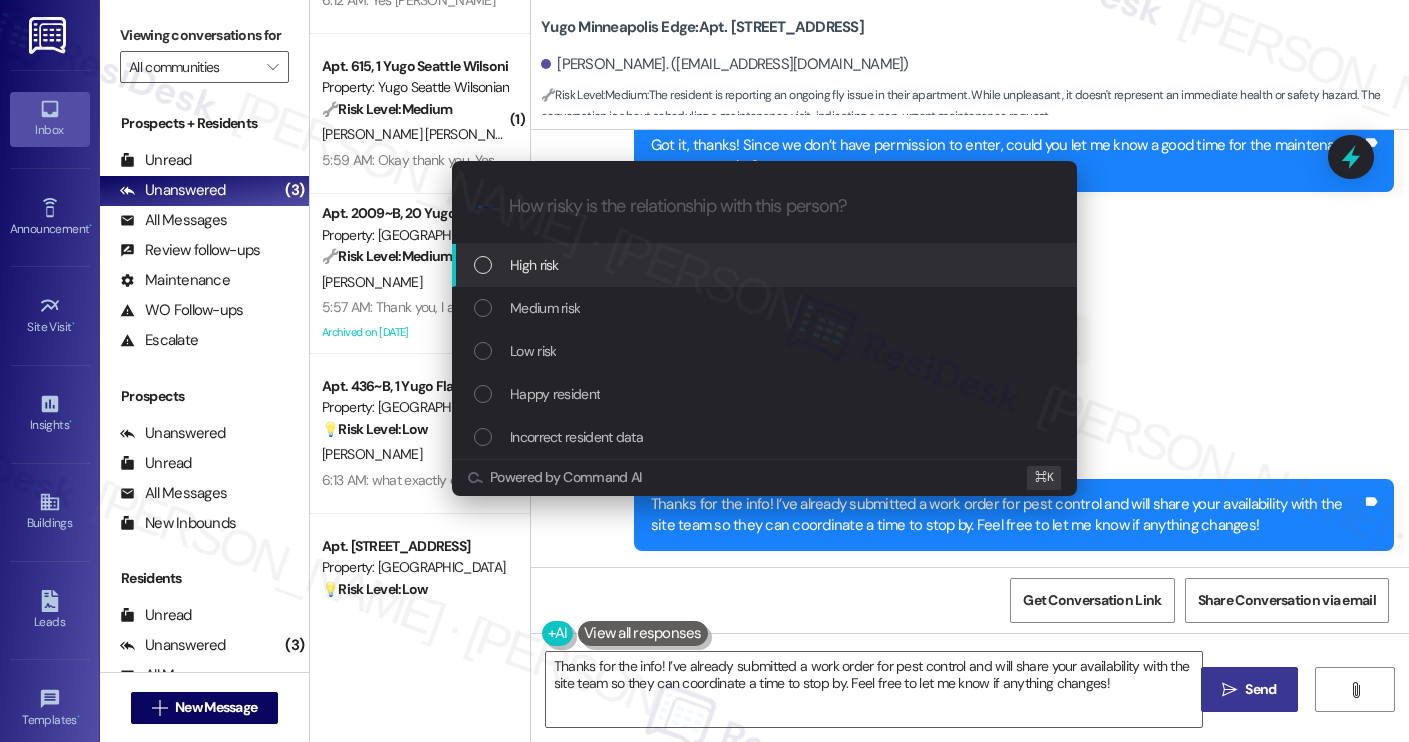 click on "High risk" at bounding box center (766, 265) 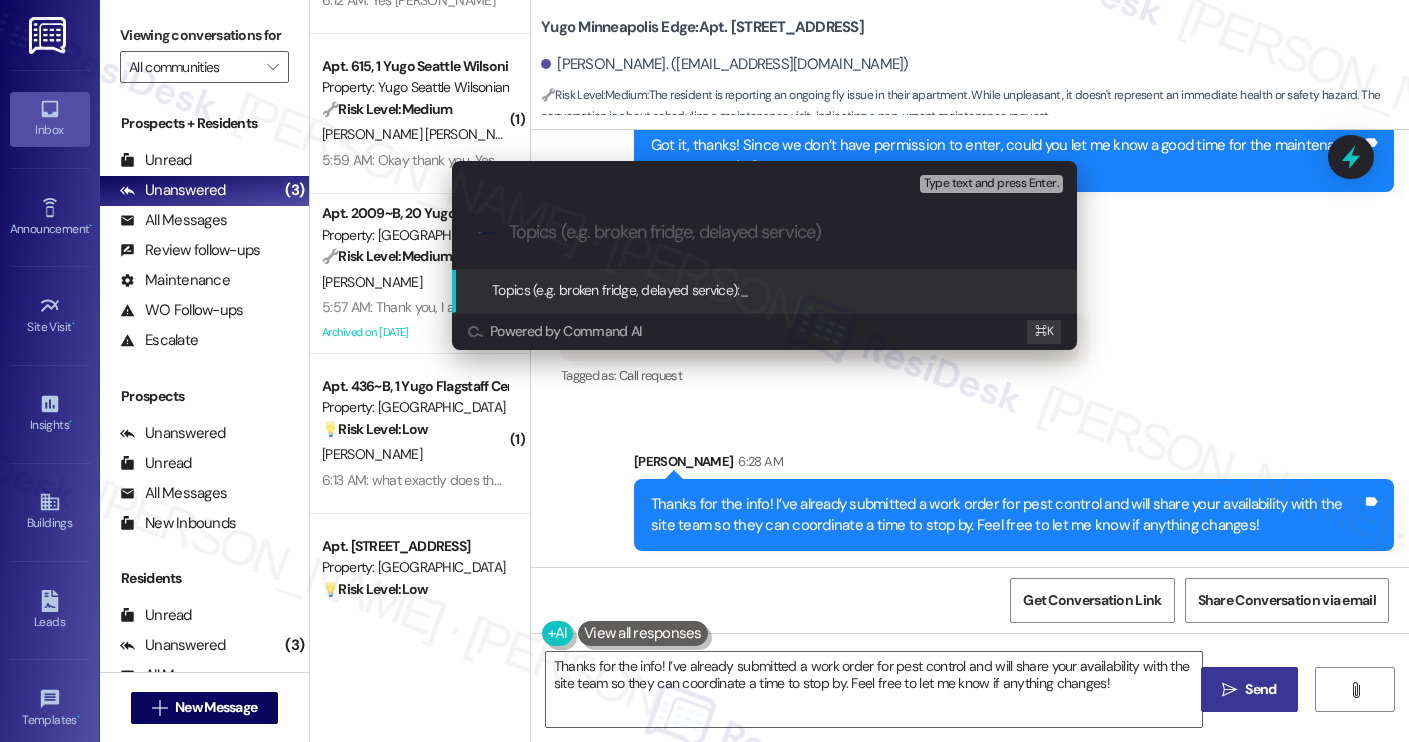 paste on "Work order filed by ResiDesk #15545662 | Persistent Fly Issue After Maintenance Visit" 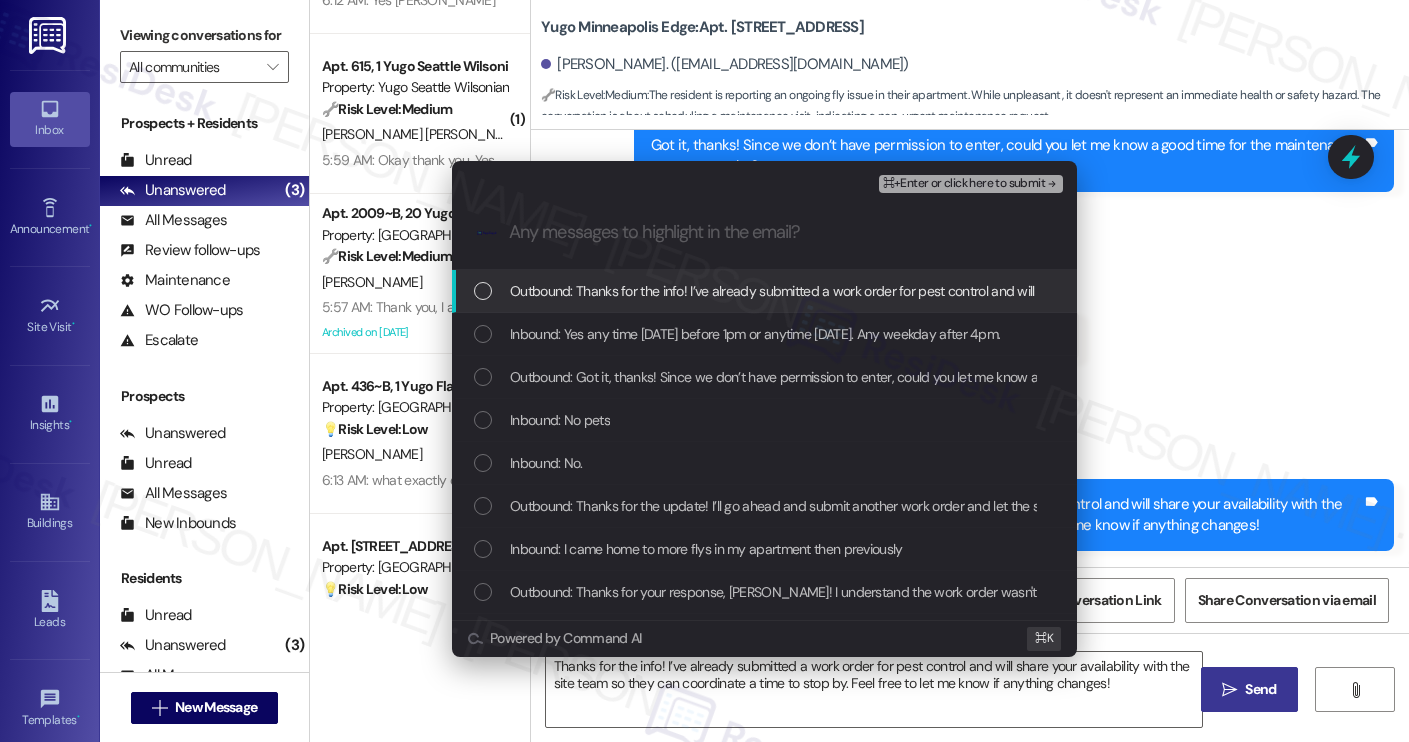 scroll, scrollTop: 0, scrollLeft: 0, axis: both 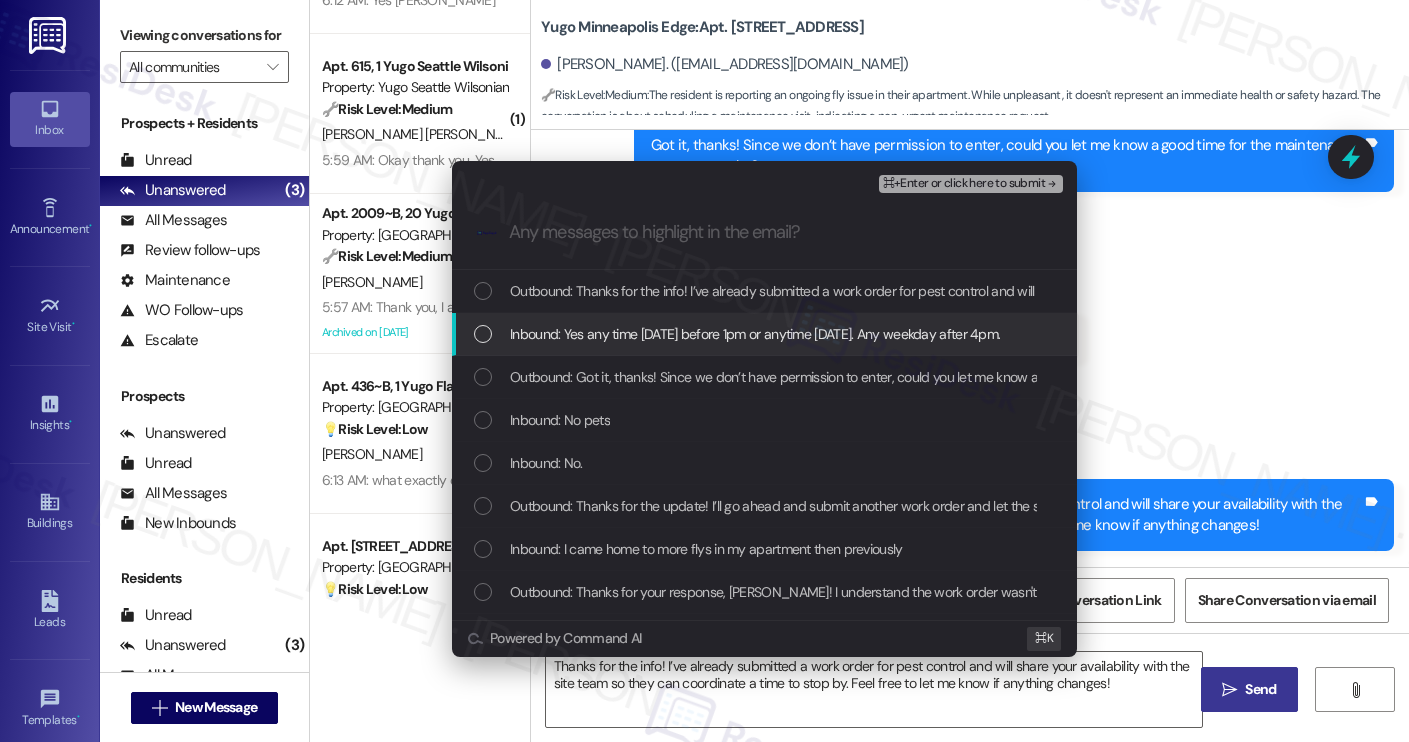 click on "Inbound: Yes any time [DATE] before 1pm or anytime [DATE]. Any weekday after 4pm." at bounding box center (755, 334) 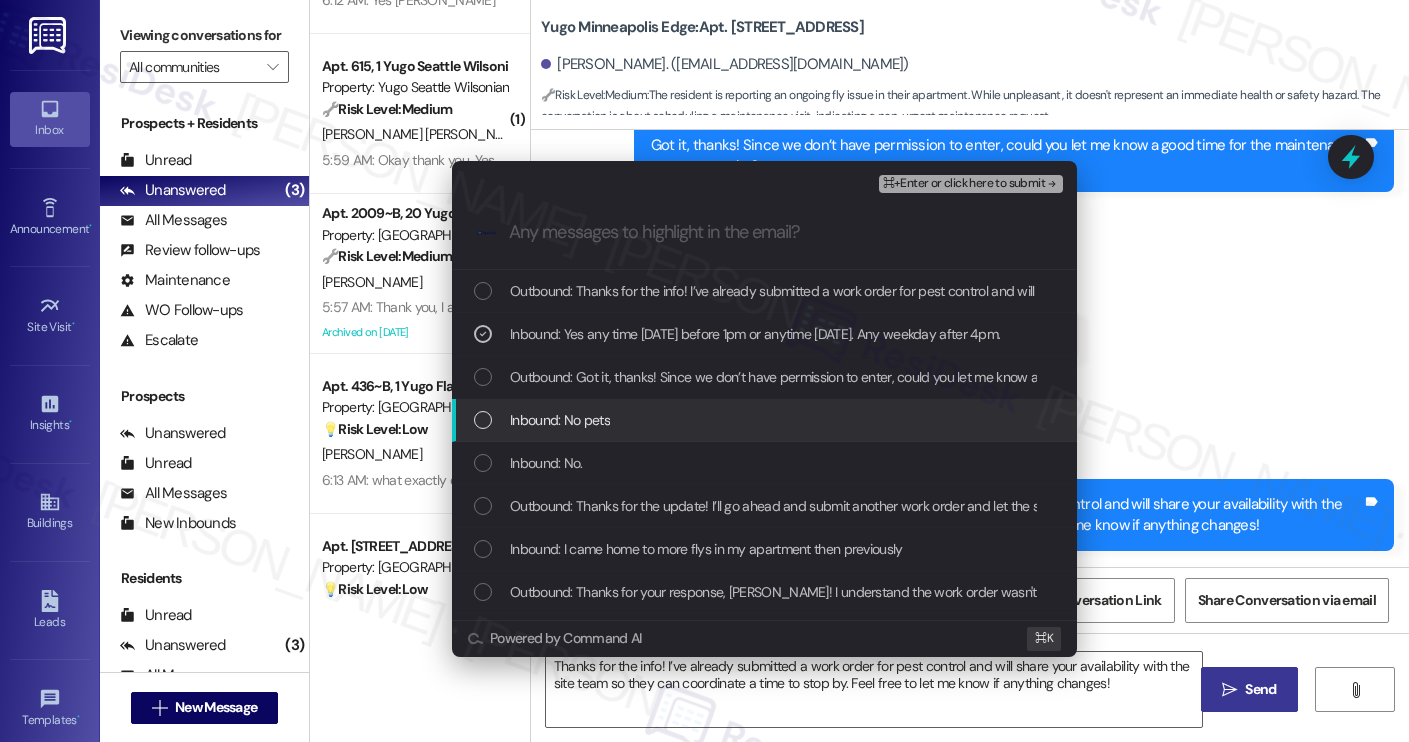 click on "Inbound: No pets" at bounding box center (766, 420) 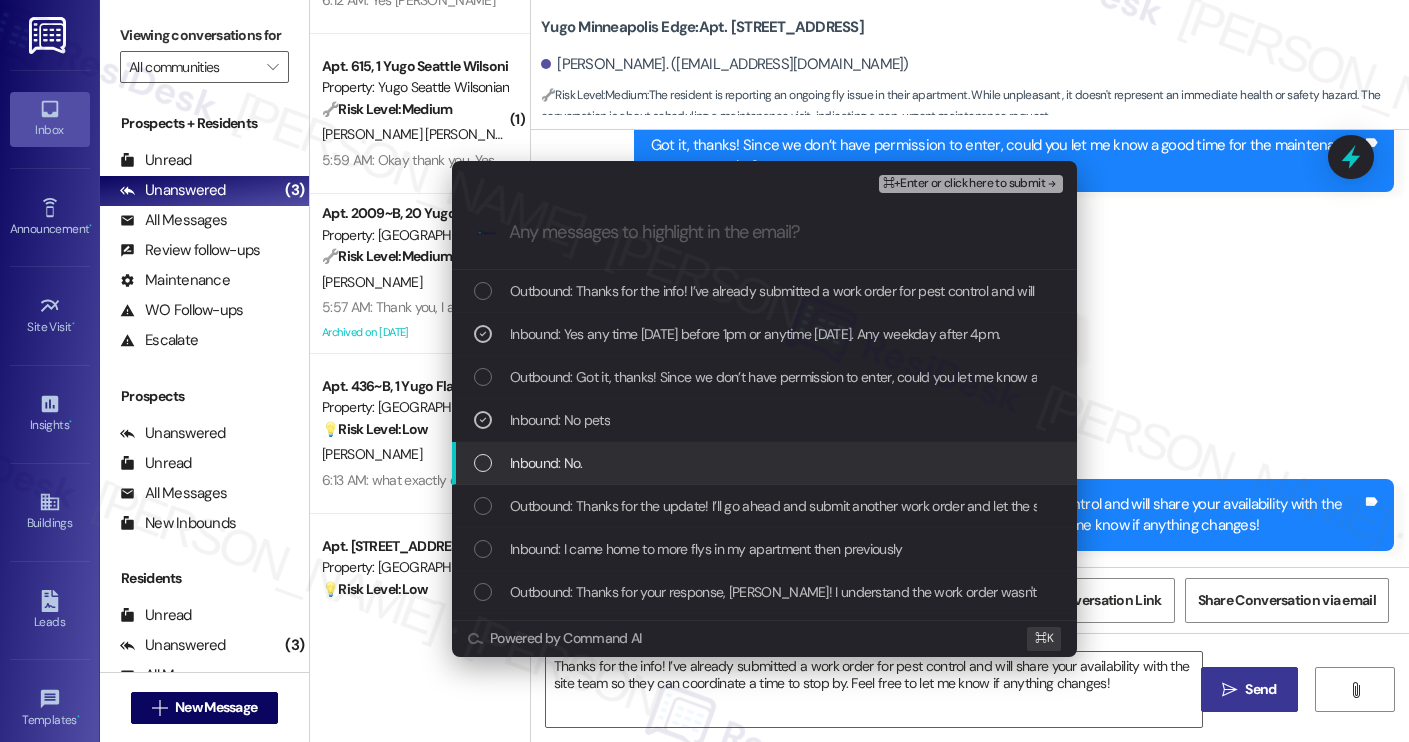 click on "Inbound: No." at bounding box center [766, 463] 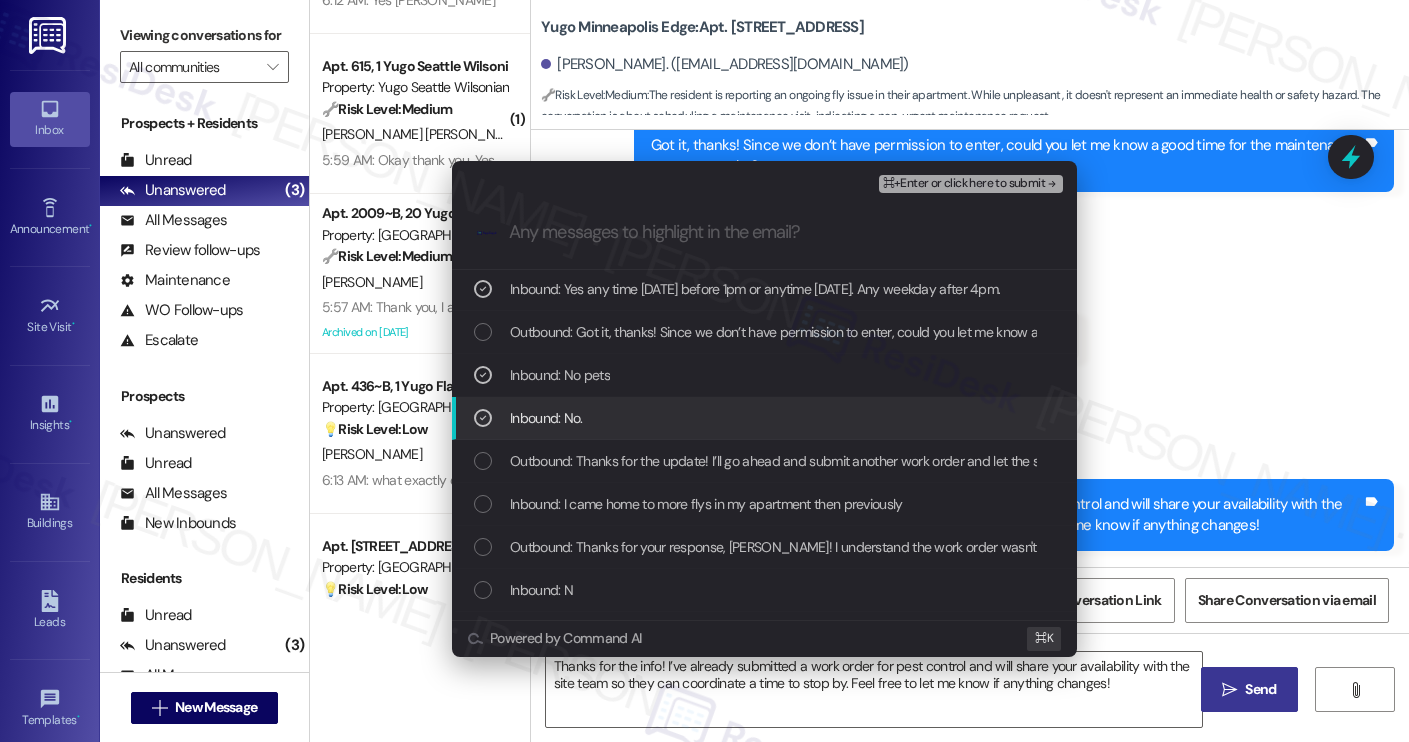 scroll, scrollTop: 47, scrollLeft: 0, axis: vertical 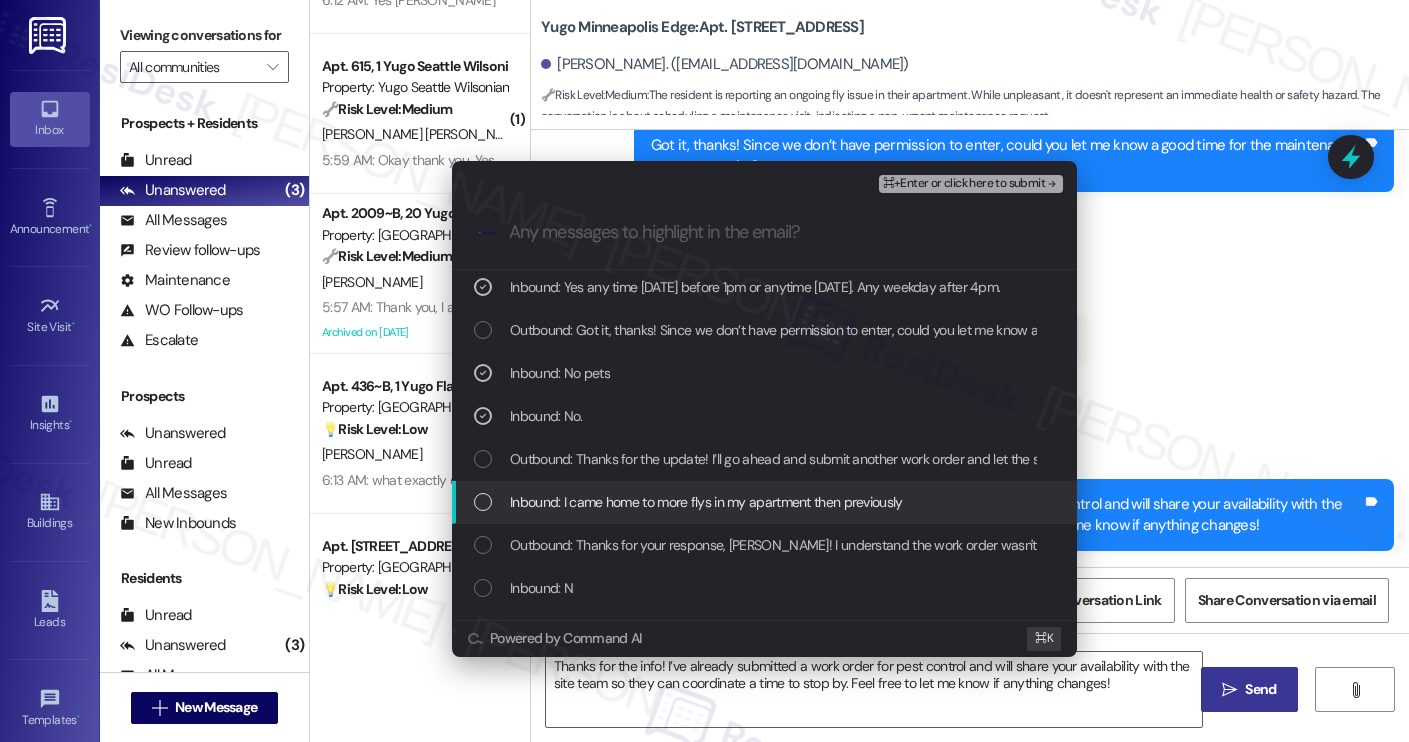 click on "Inbound: I came home to more flys in my apartment then previously" at bounding box center [706, 502] 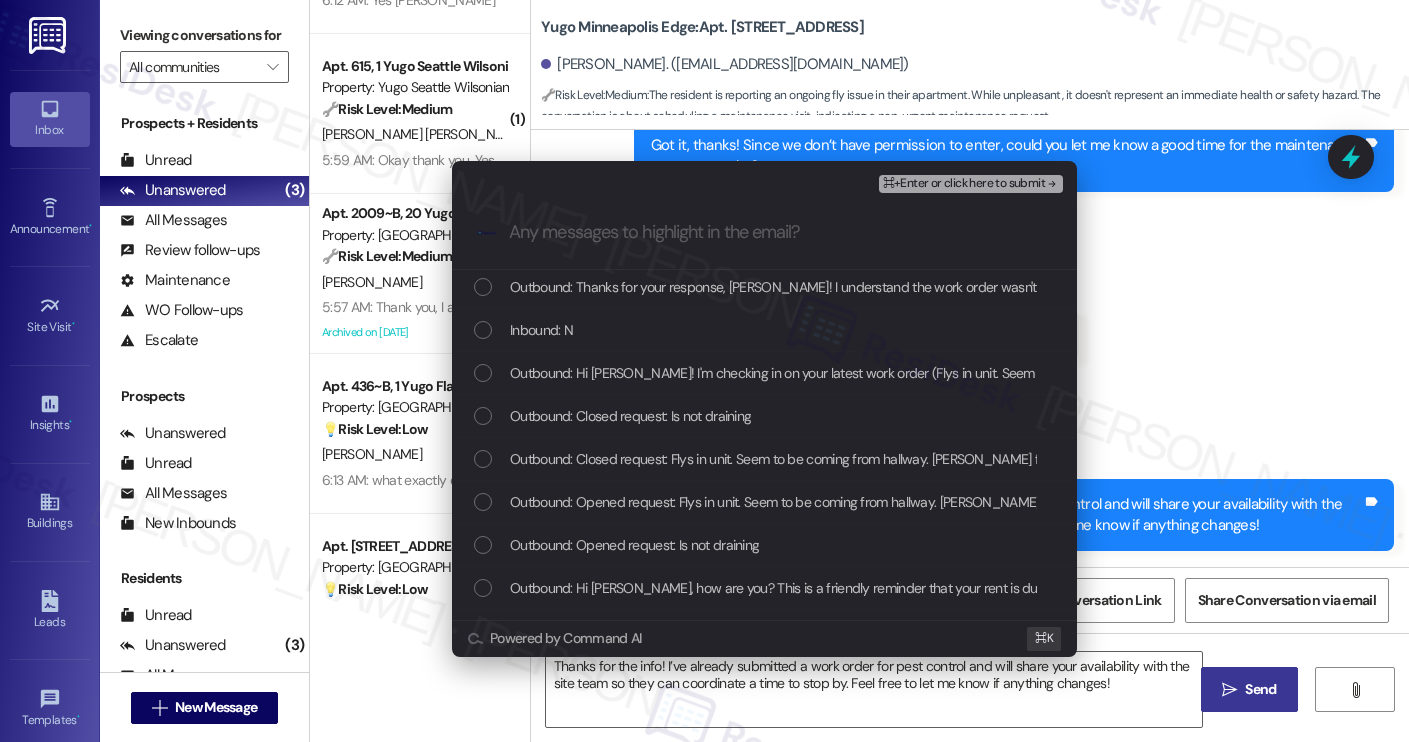 scroll, scrollTop: 328, scrollLeft: 0, axis: vertical 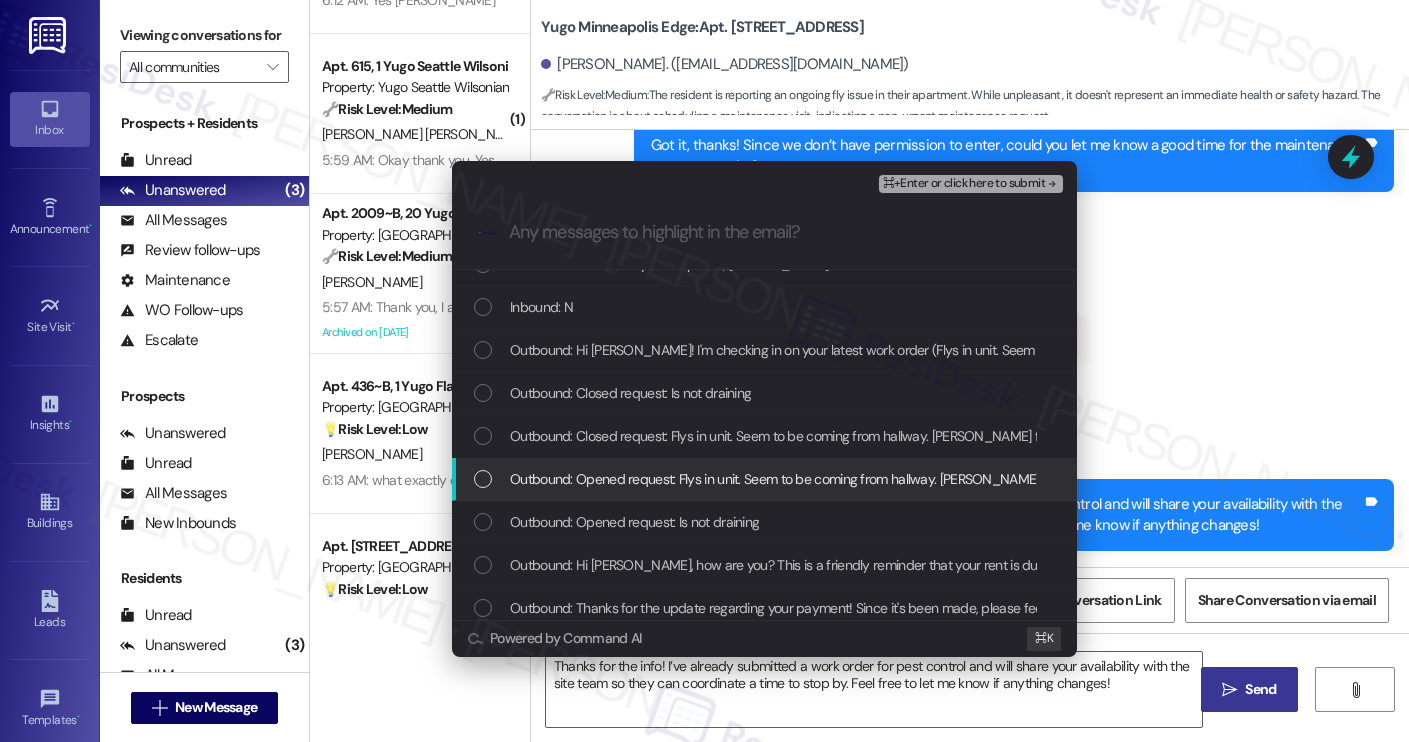 click on "⌘+Enter or click here to submit" at bounding box center (971, 184) 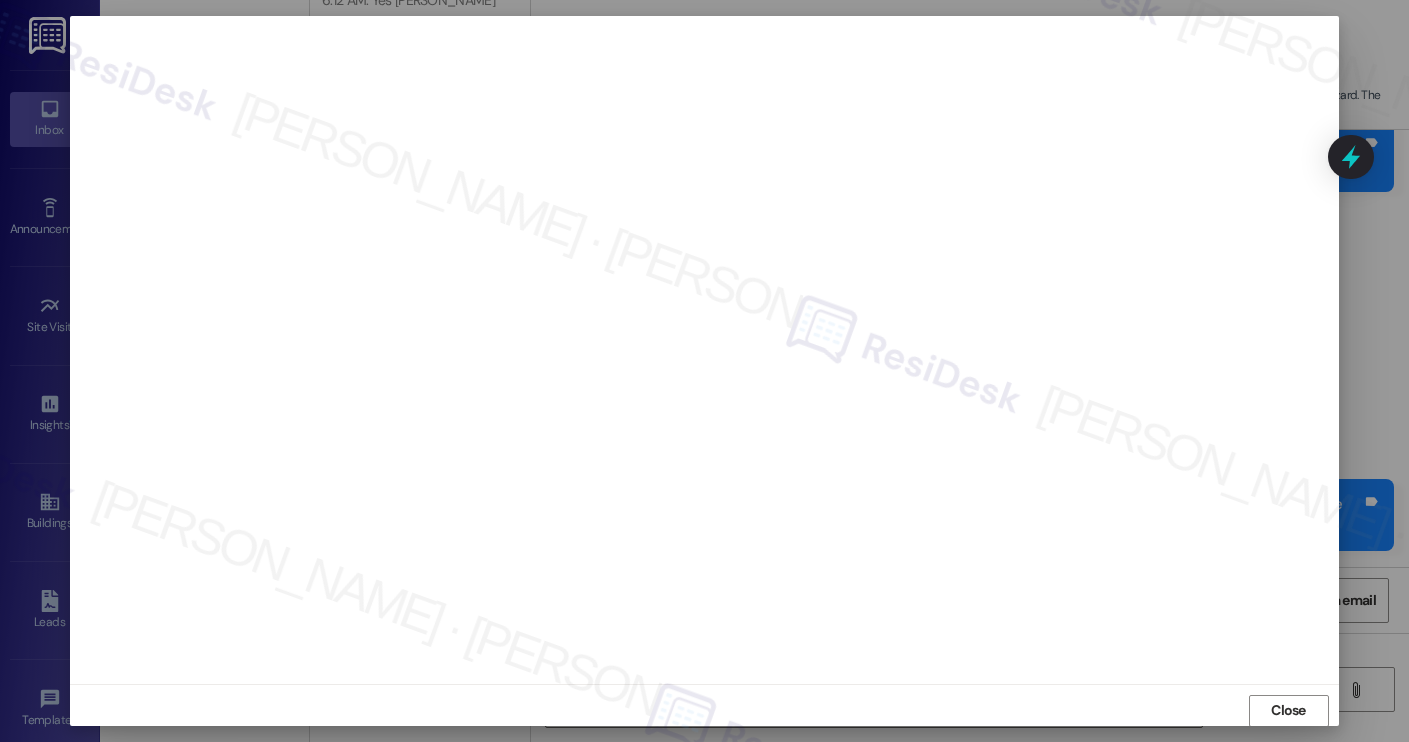 scroll, scrollTop: 1, scrollLeft: 0, axis: vertical 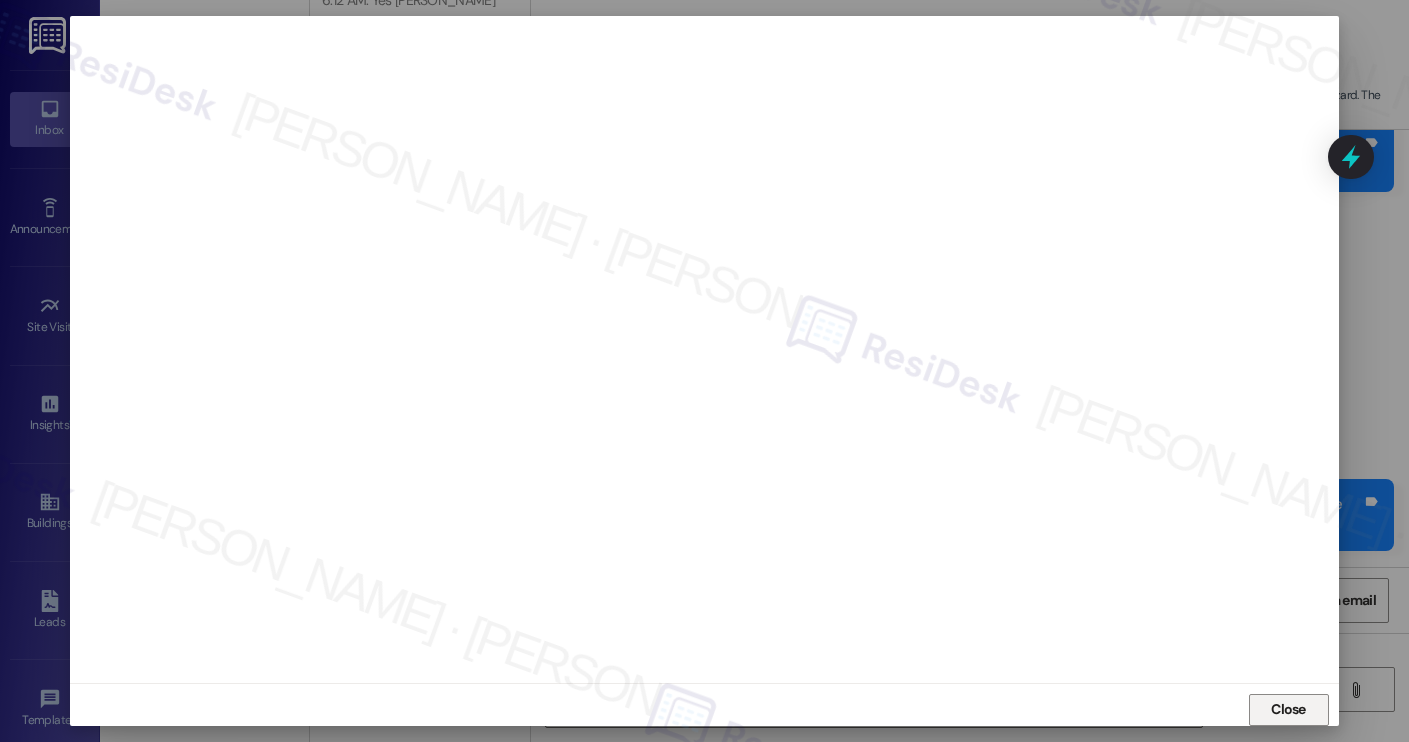 click on "Close" at bounding box center (1288, 709) 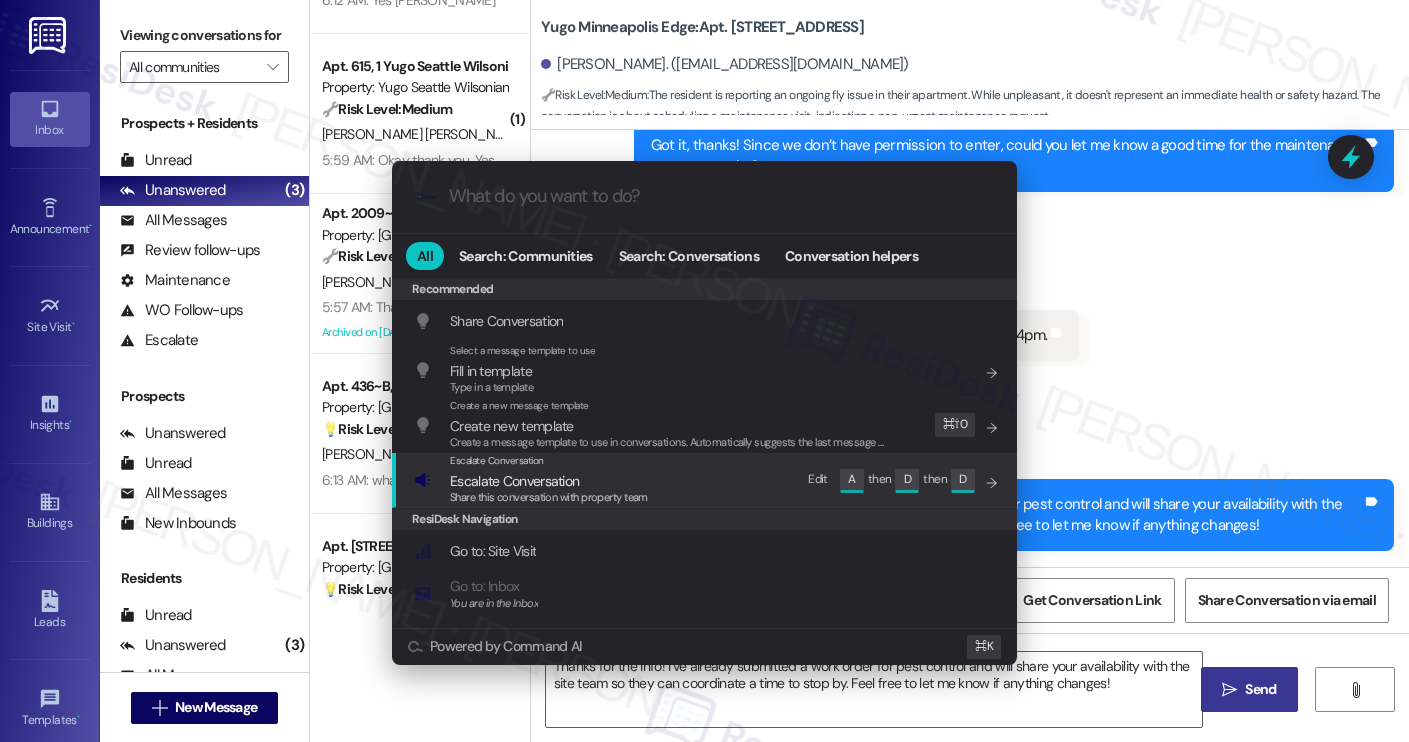 click on "Escalate Conversation Escalate Conversation Share this conversation with property team Edit A then D then D" at bounding box center (706, 480) 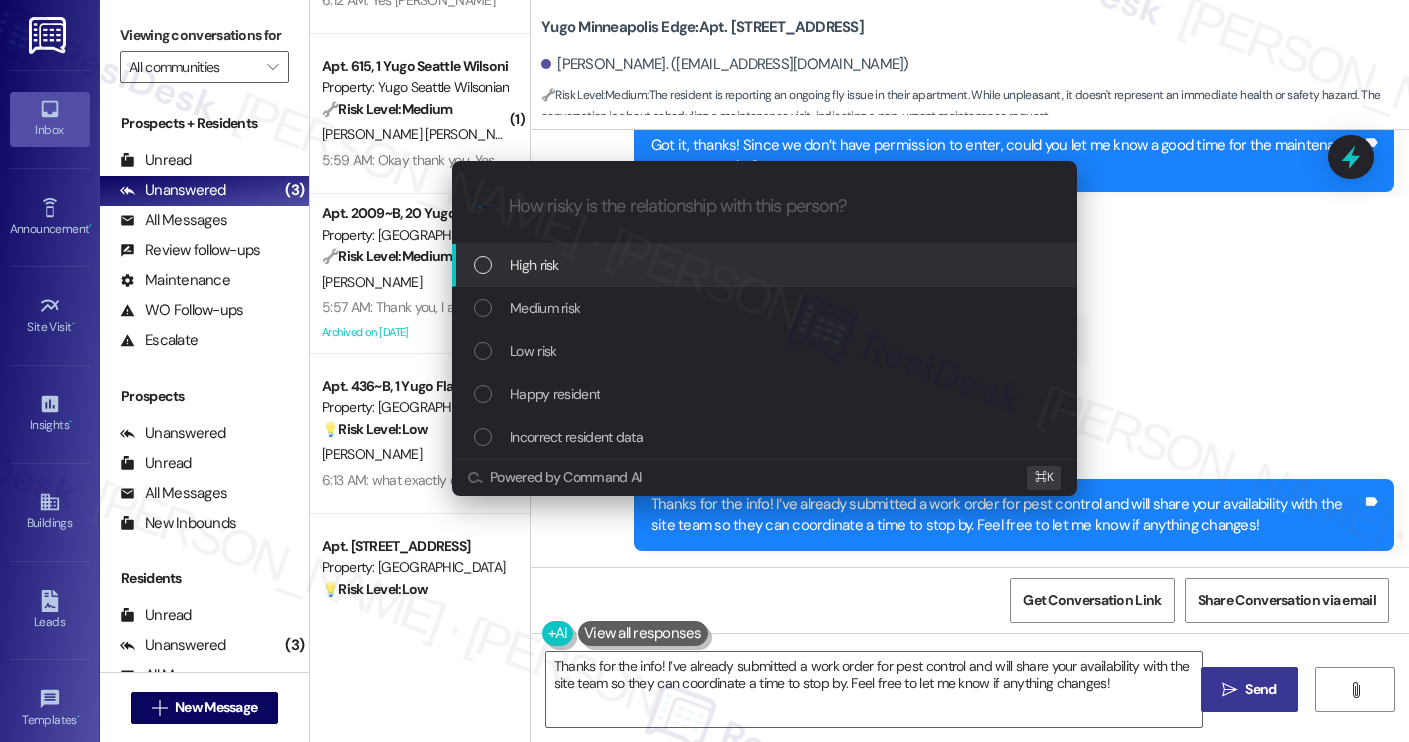 click on "High risk" at bounding box center (764, 265) 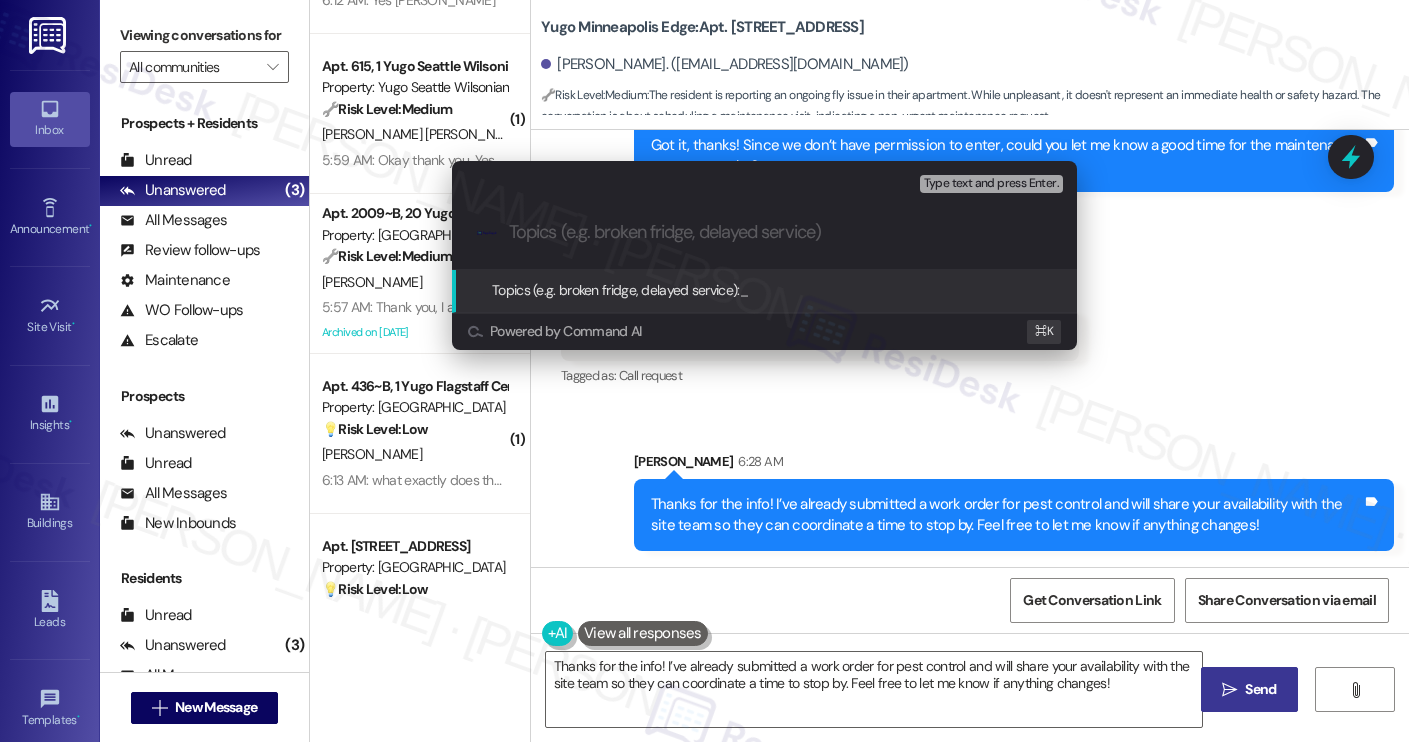 paste on "Work order filed by ResiDesk #15545662 | Persistent Fly Issue After Maintenance Visit" 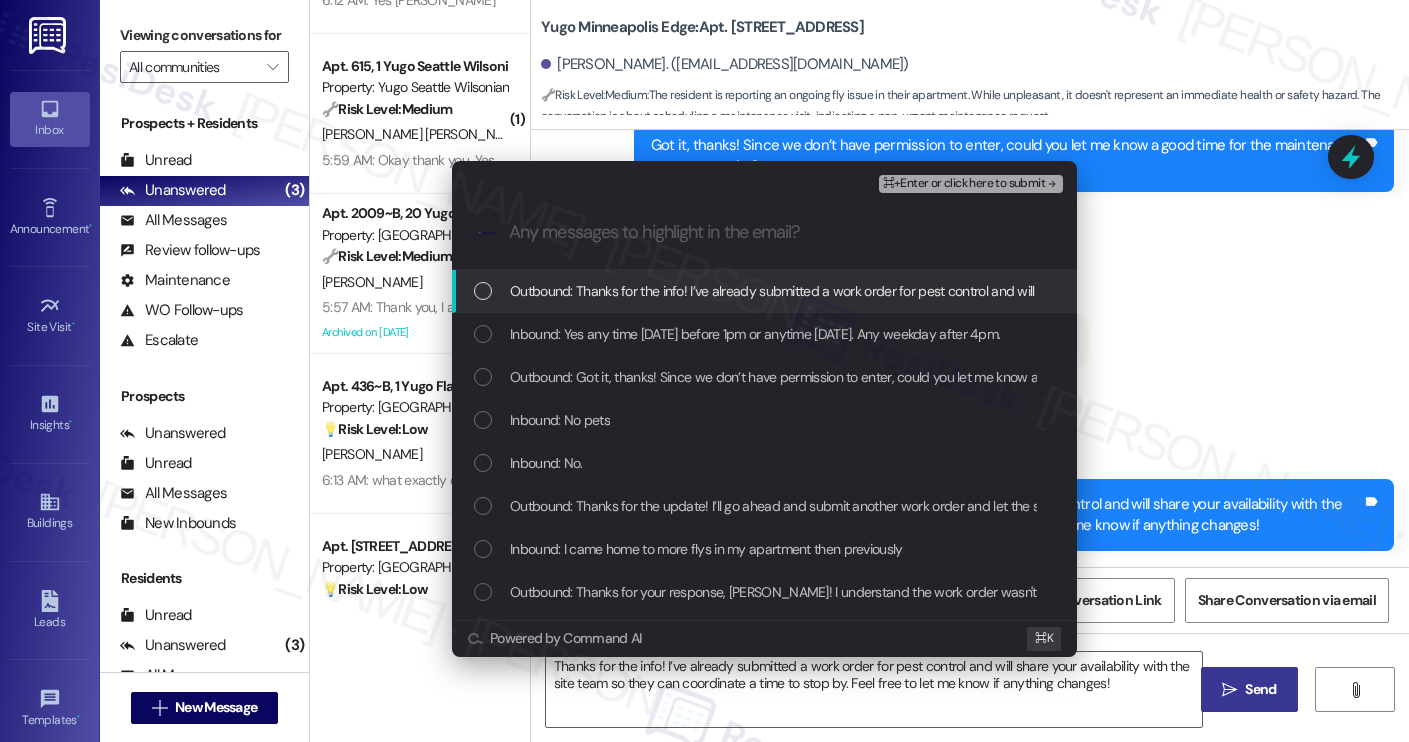 scroll, scrollTop: 0, scrollLeft: 0, axis: both 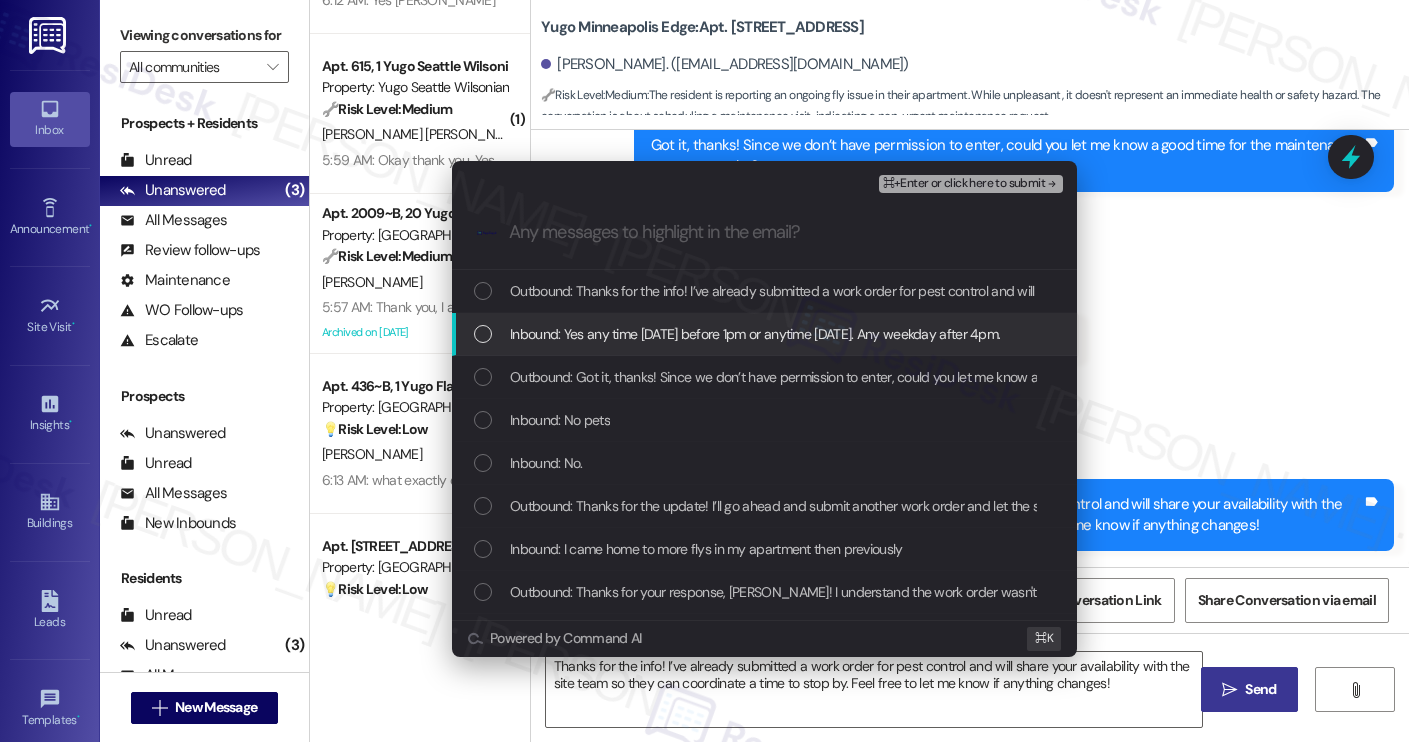 click on "Inbound: Yes any time tomorrow before 1pm or anytime Sunday. Any weekday after 4pm." at bounding box center (755, 334) 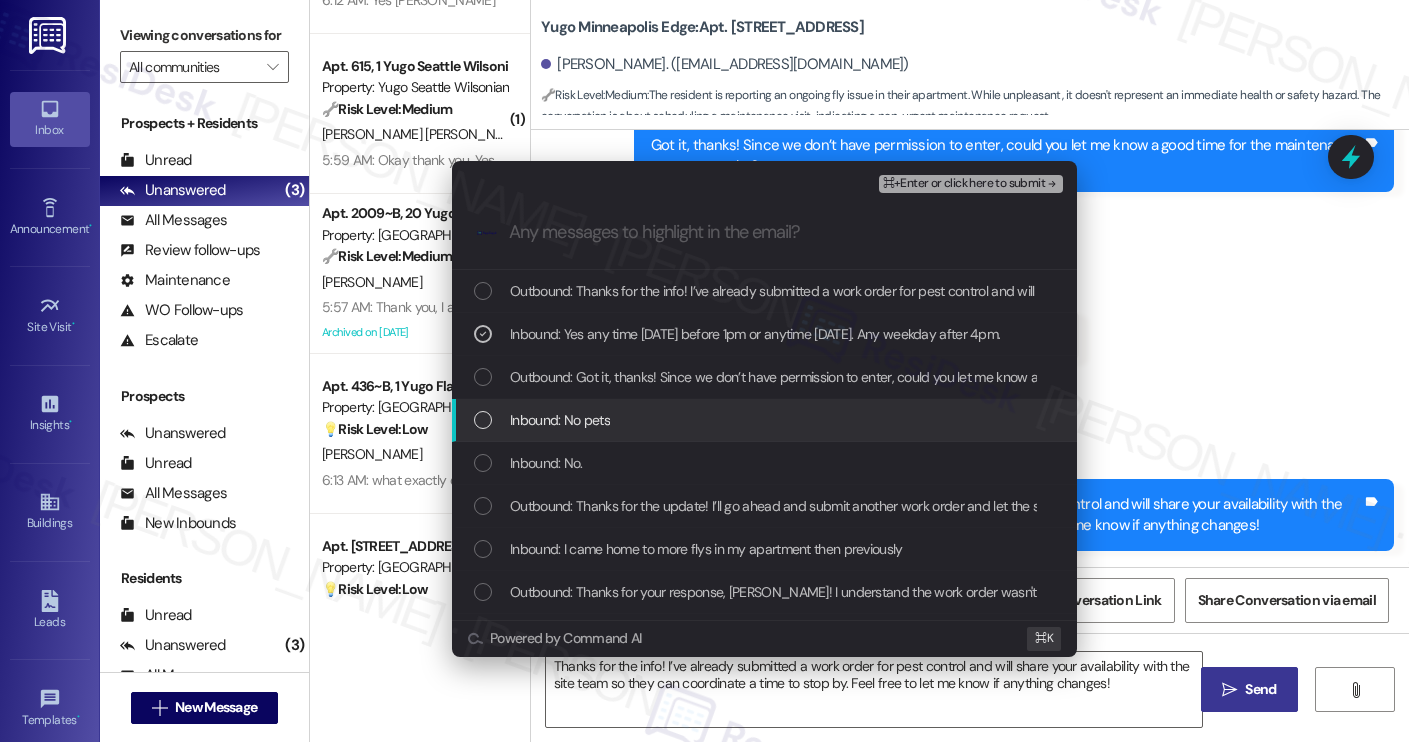 click on "Inbound: No pets" at bounding box center [766, 420] 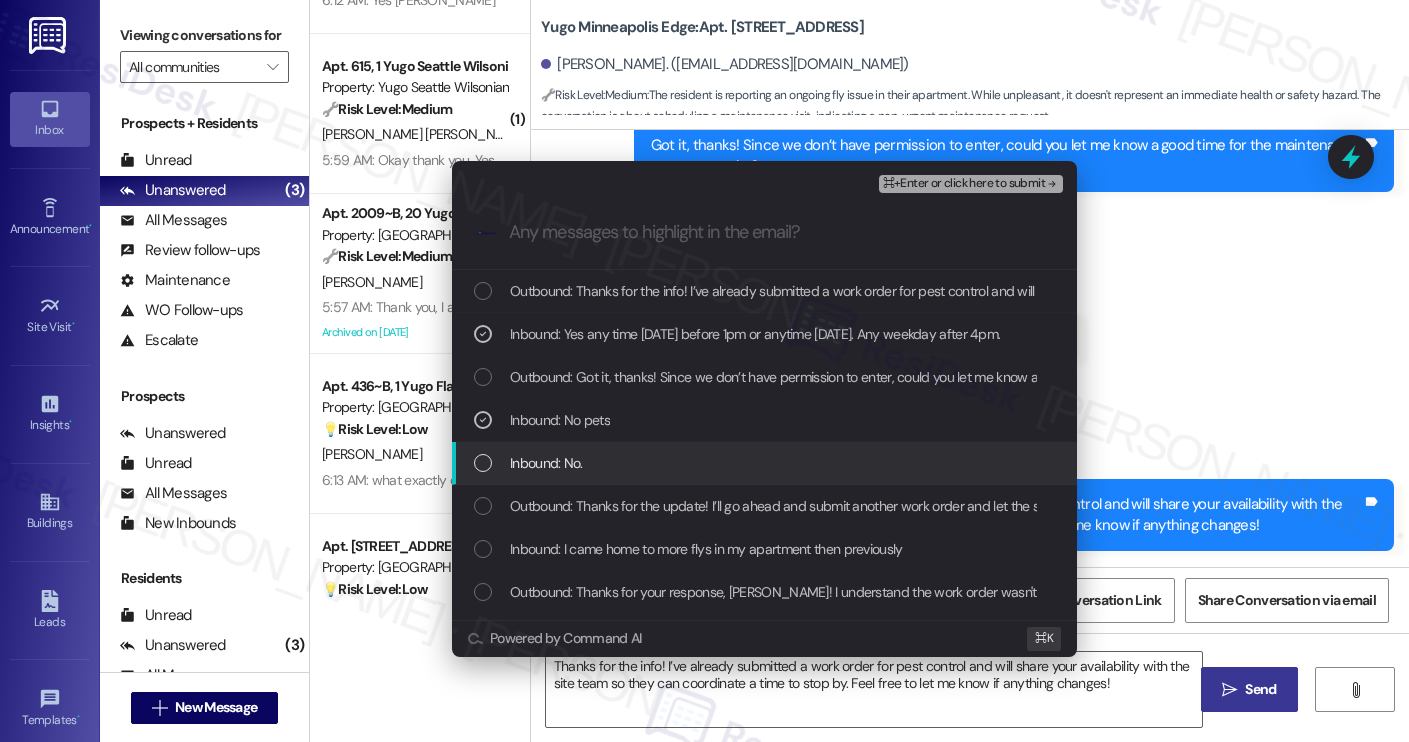 click on "Inbound: No." at bounding box center [766, 463] 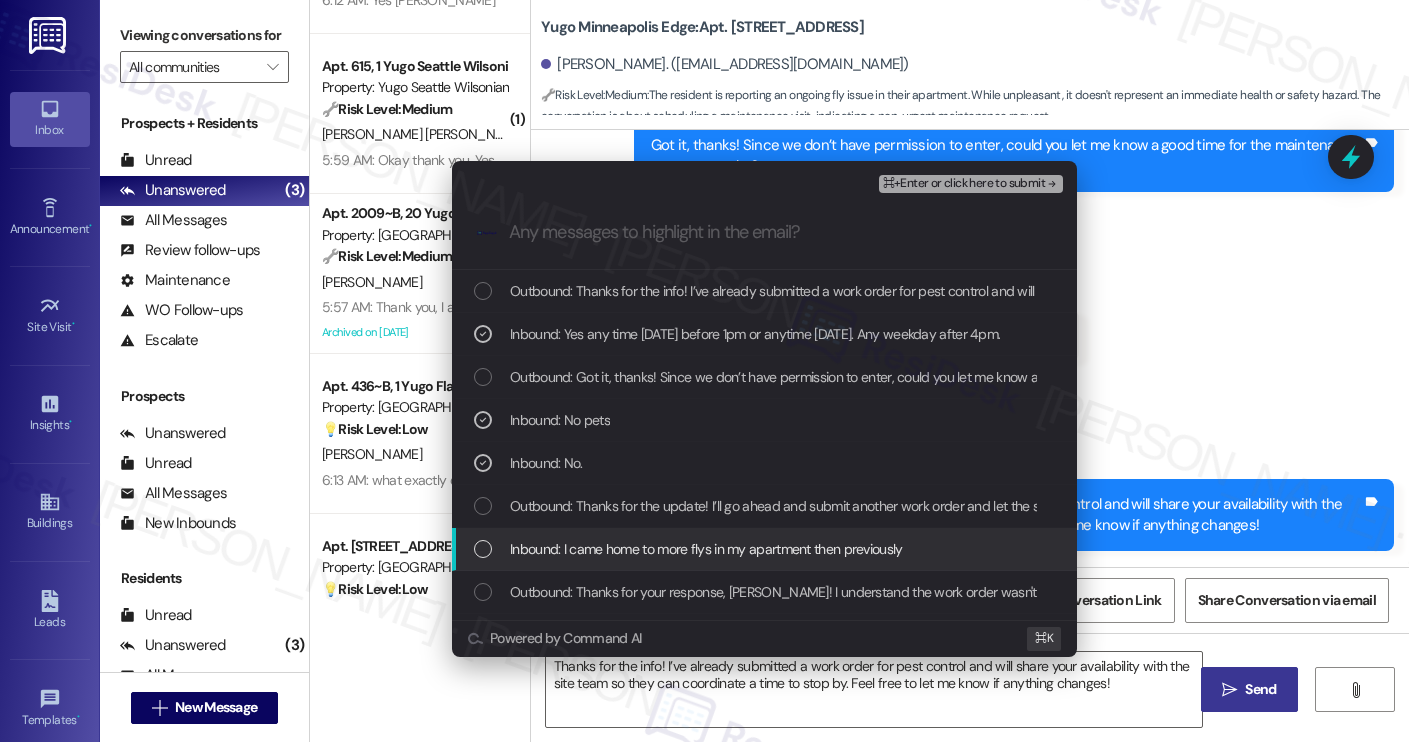 click on "Inbound: I came home to more flys in my apartment then previously" at bounding box center [706, 549] 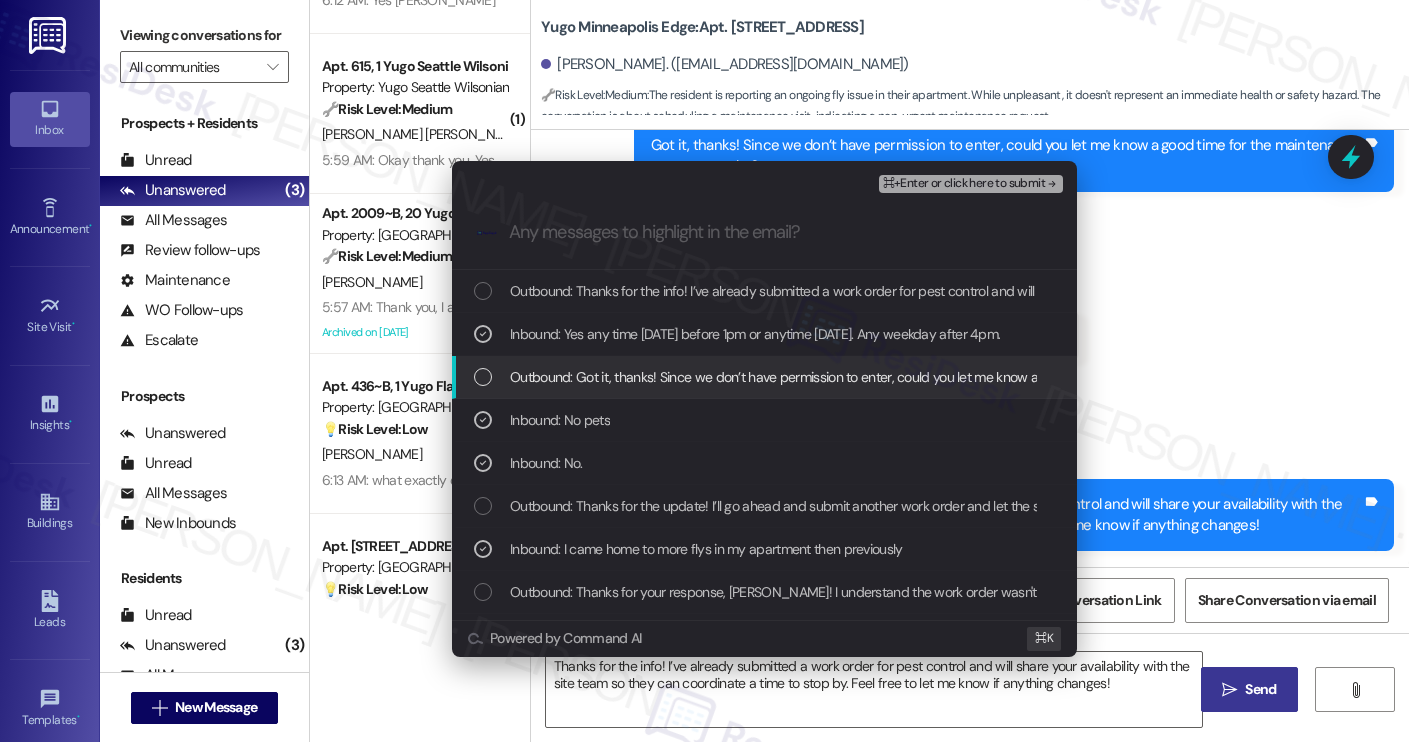 click on "⌘+Enter or click here to submit" at bounding box center (964, 184) 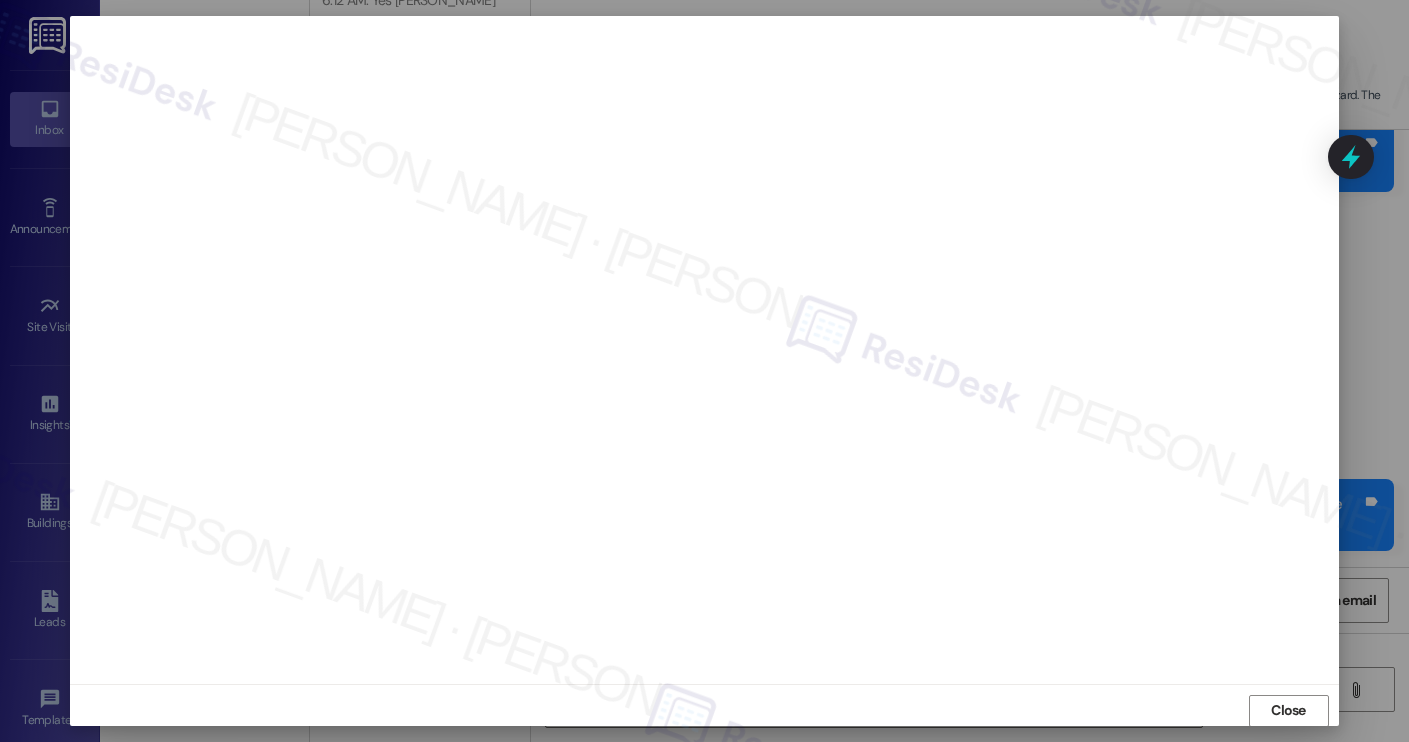 scroll, scrollTop: 1, scrollLeft: 0, axis: vertical 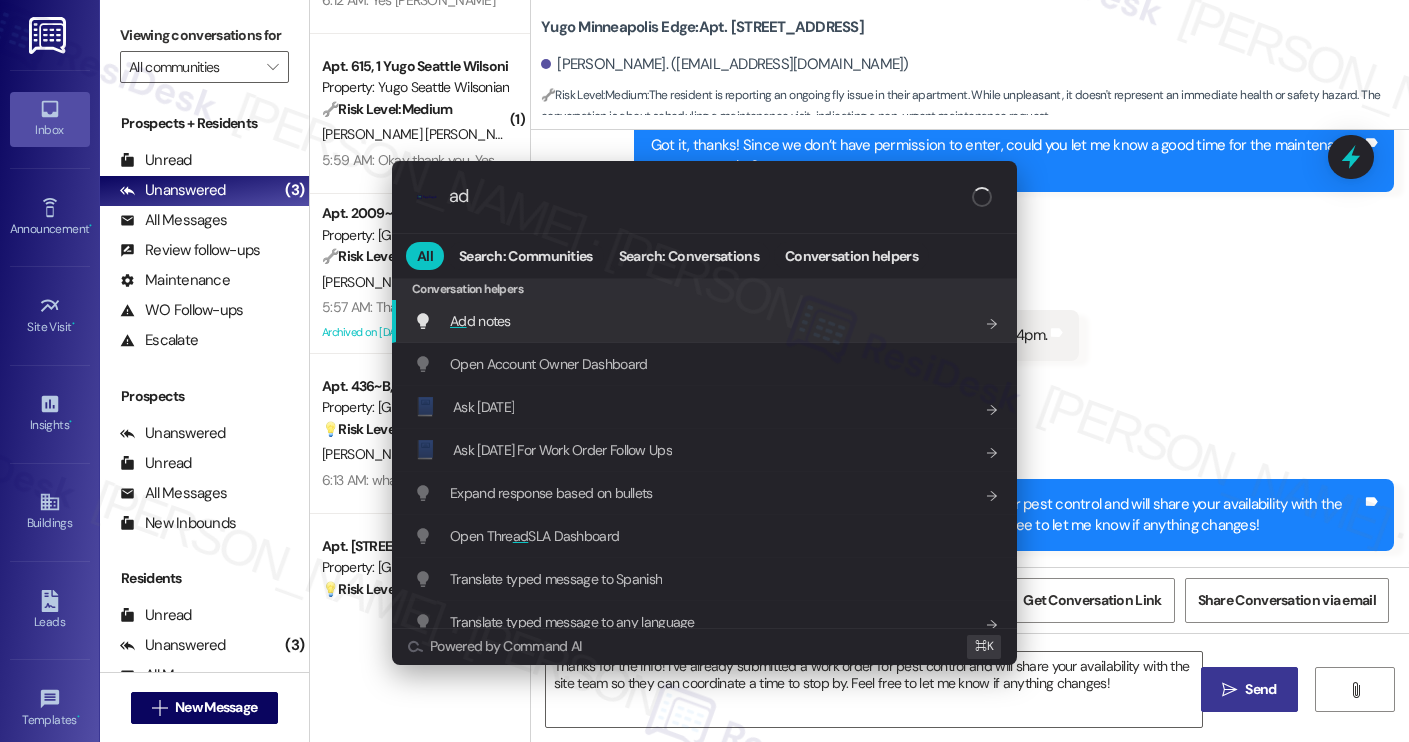 type on "add" 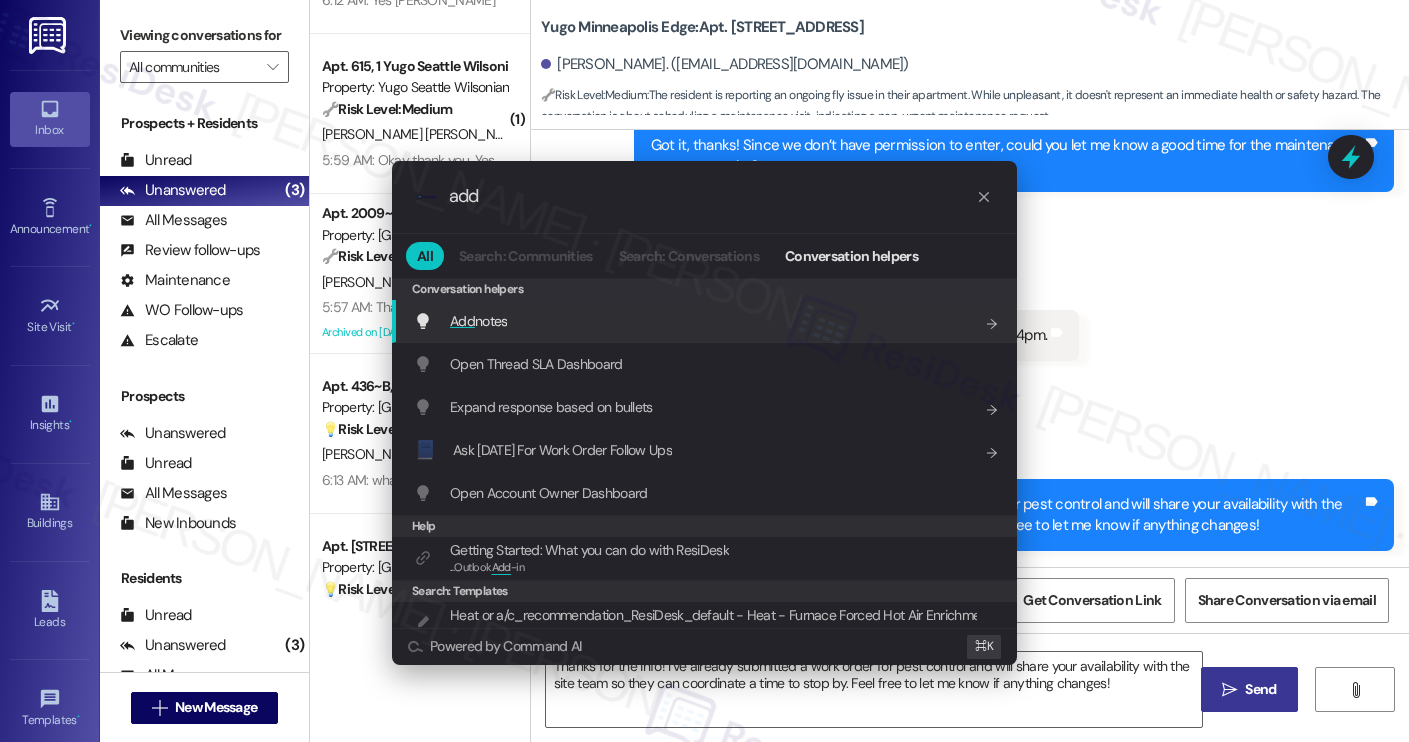 click on "Add  notes Add shortcut" at bounding box center (706, 321) 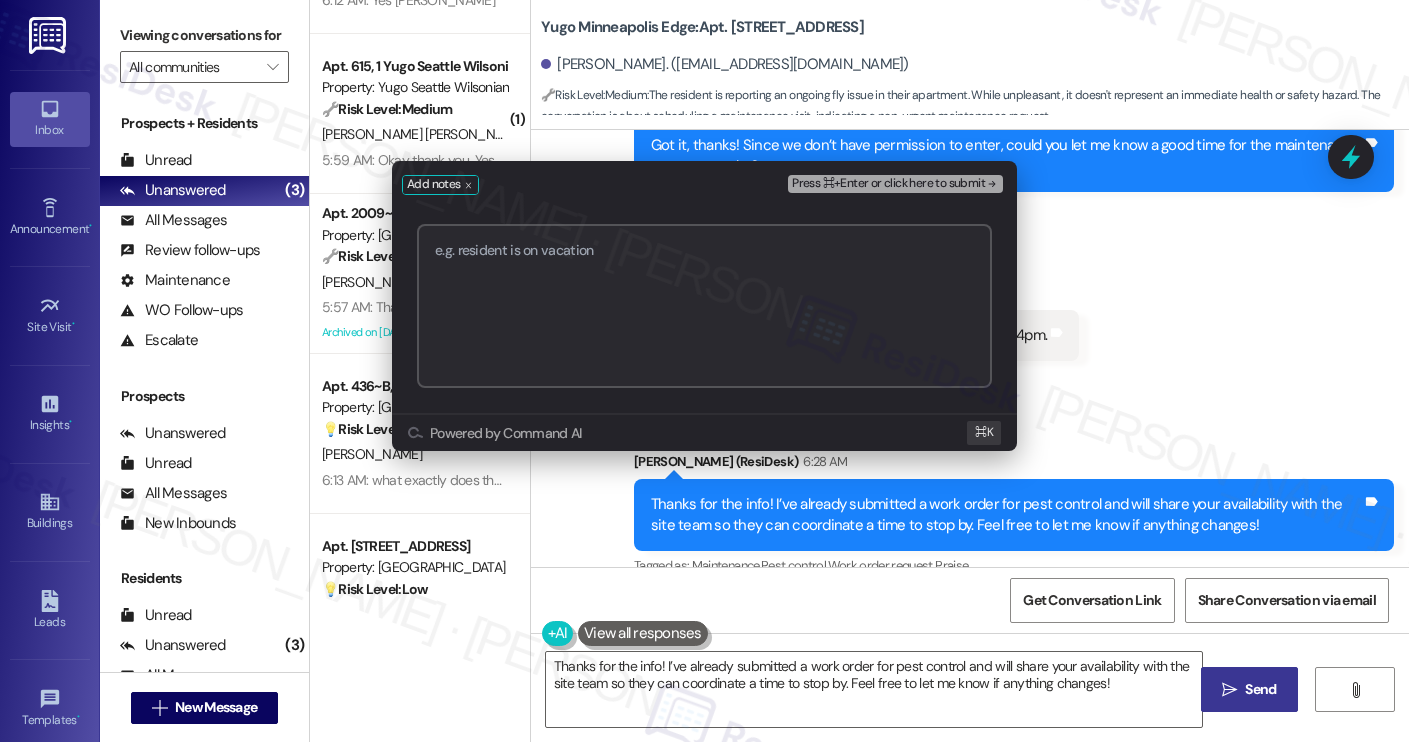 click at bounding box center (704, 306) 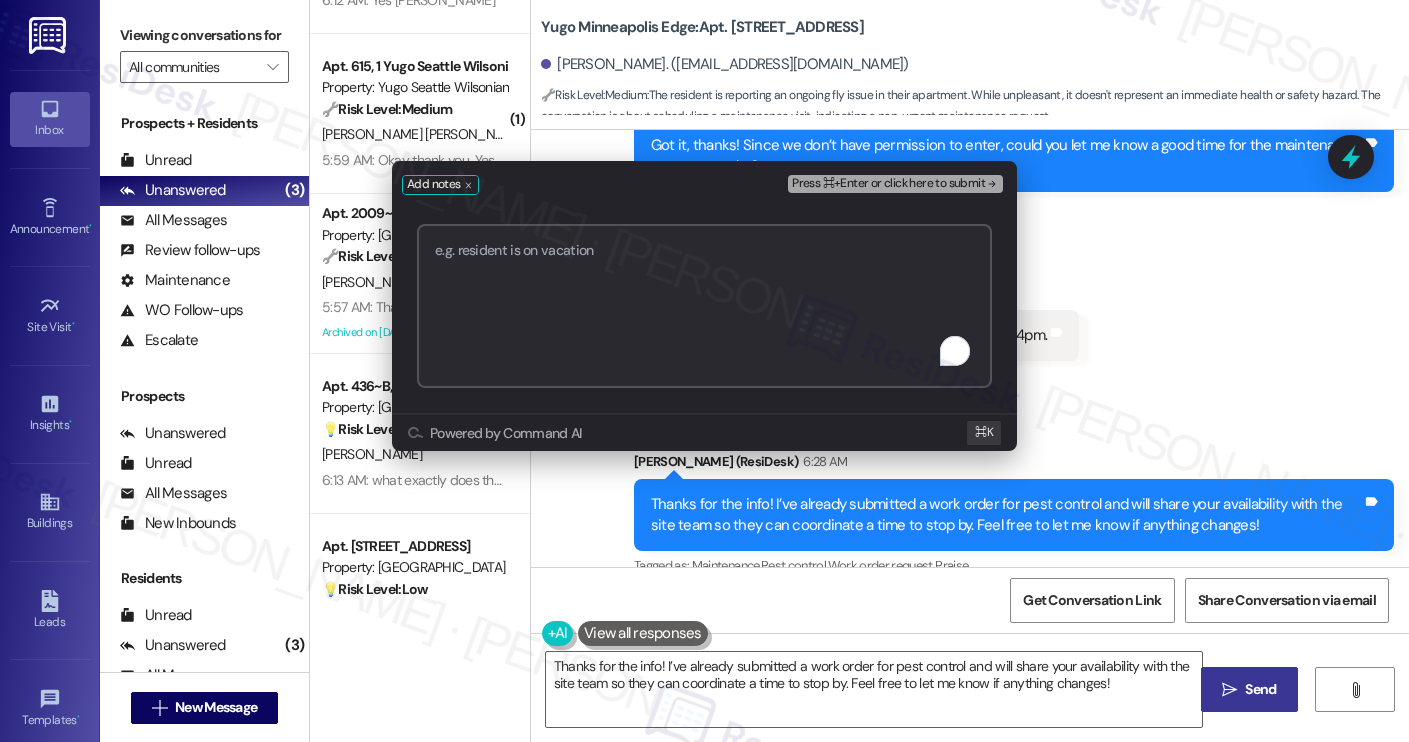 paste on "Work order filed by ResiDesk #15545662 | Persistent Fly Issue After Maintenance Visit" 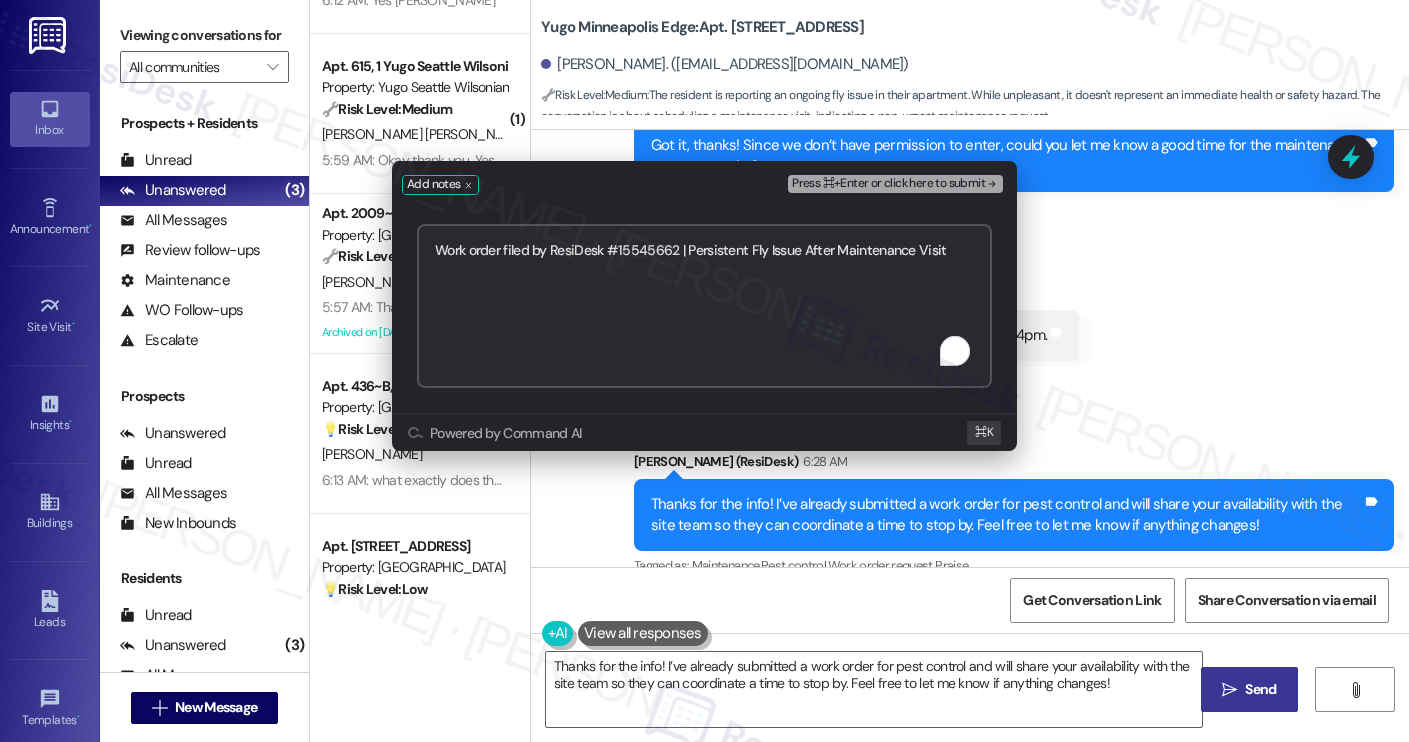 type on "Work order filed by ResiDesk #15545662 | Persistent Fly Issue After Maintenance Visit" 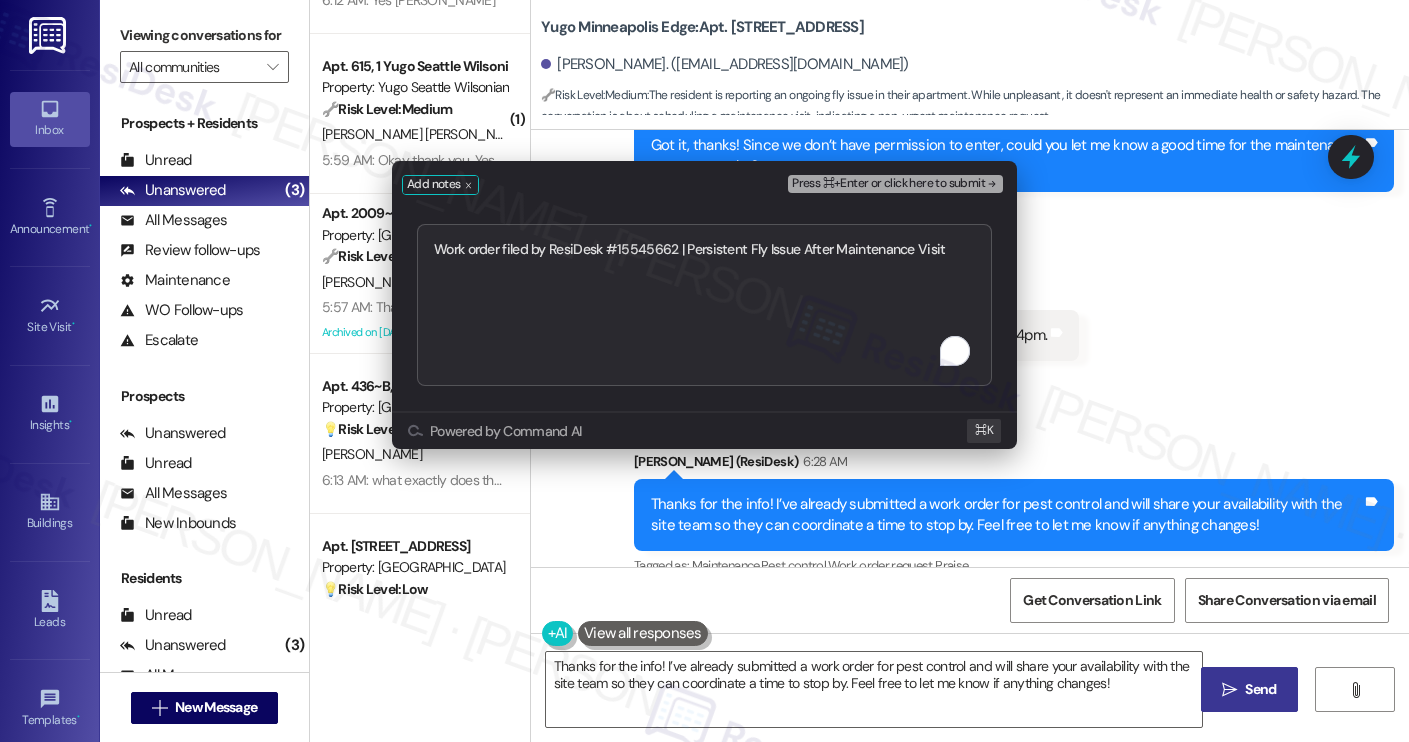 click on "Press ⌘+Enter or click here to submit" at bounding box center [888, 184] 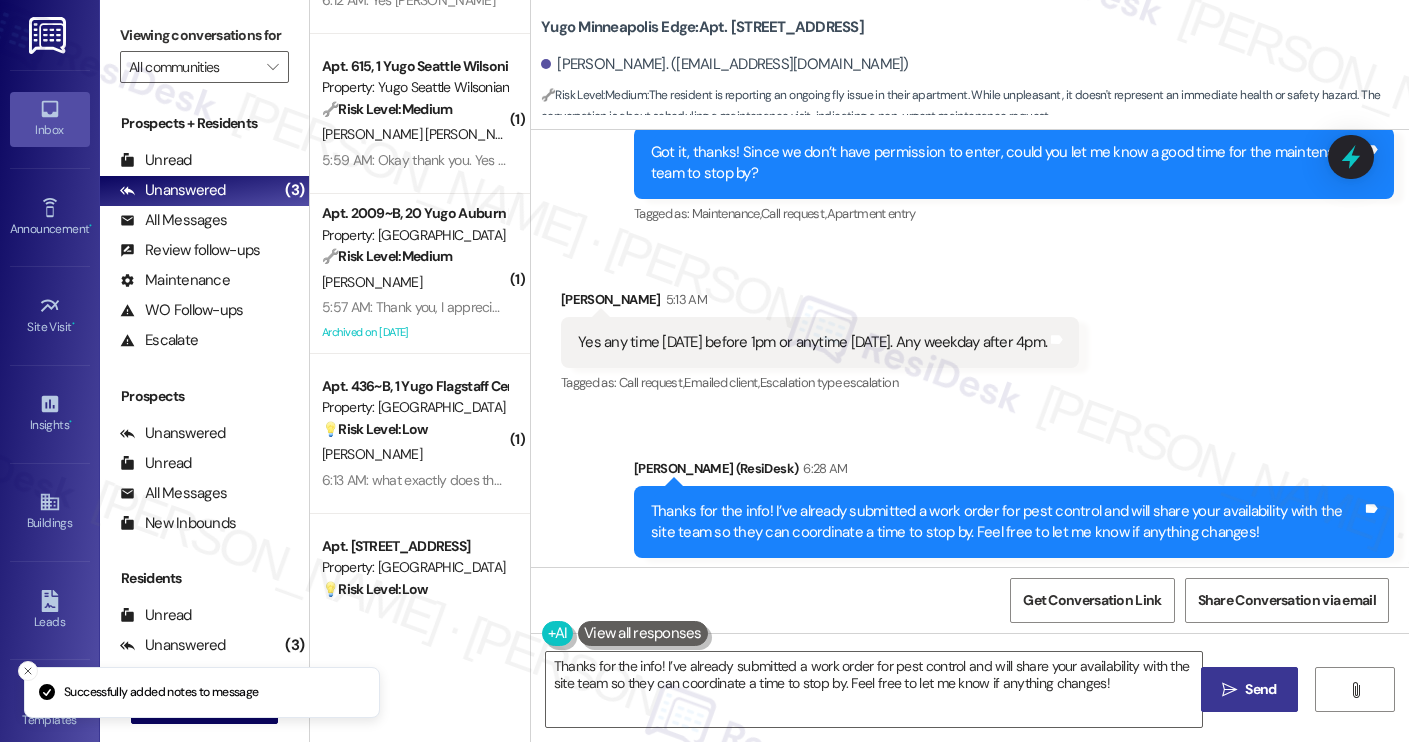 scroll, scrollTop: 2830, scrollLeft: 0, axis: vertical 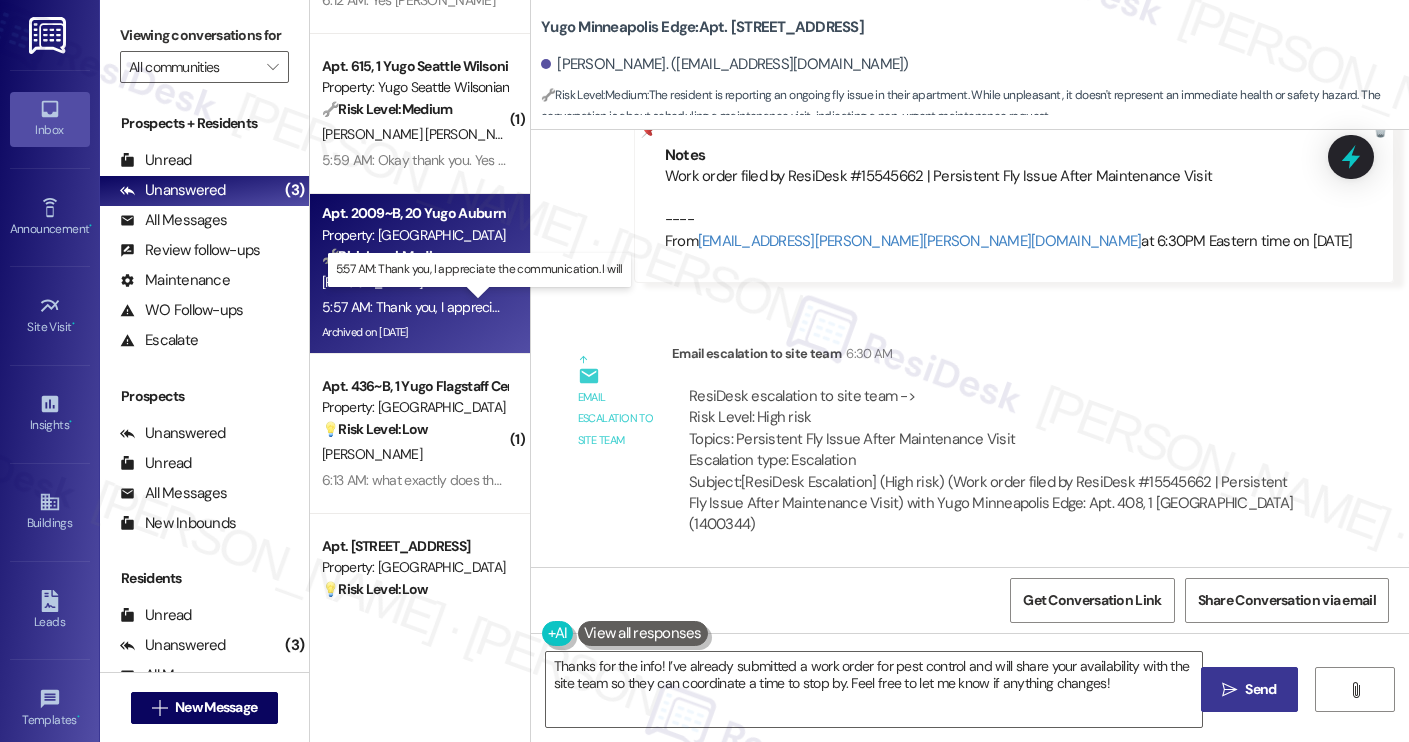 click on "5:57 AM: Thank you, I appreciate the communication. I will 5:57 AM: Thank you, I appreciate the communication. I will" at bounding box center (488, 307) 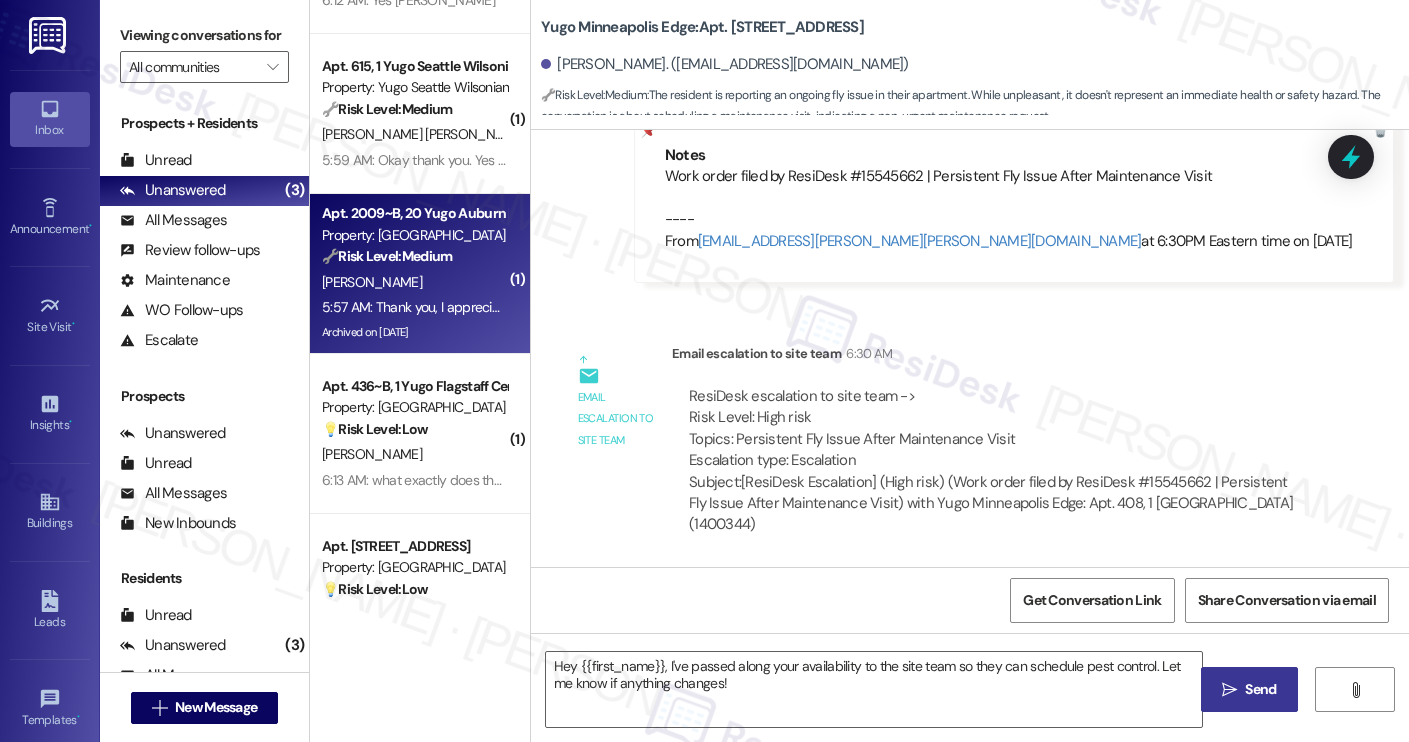 type on "Fetching suggested responses. Please feel free to read through the conversation in the meantime." 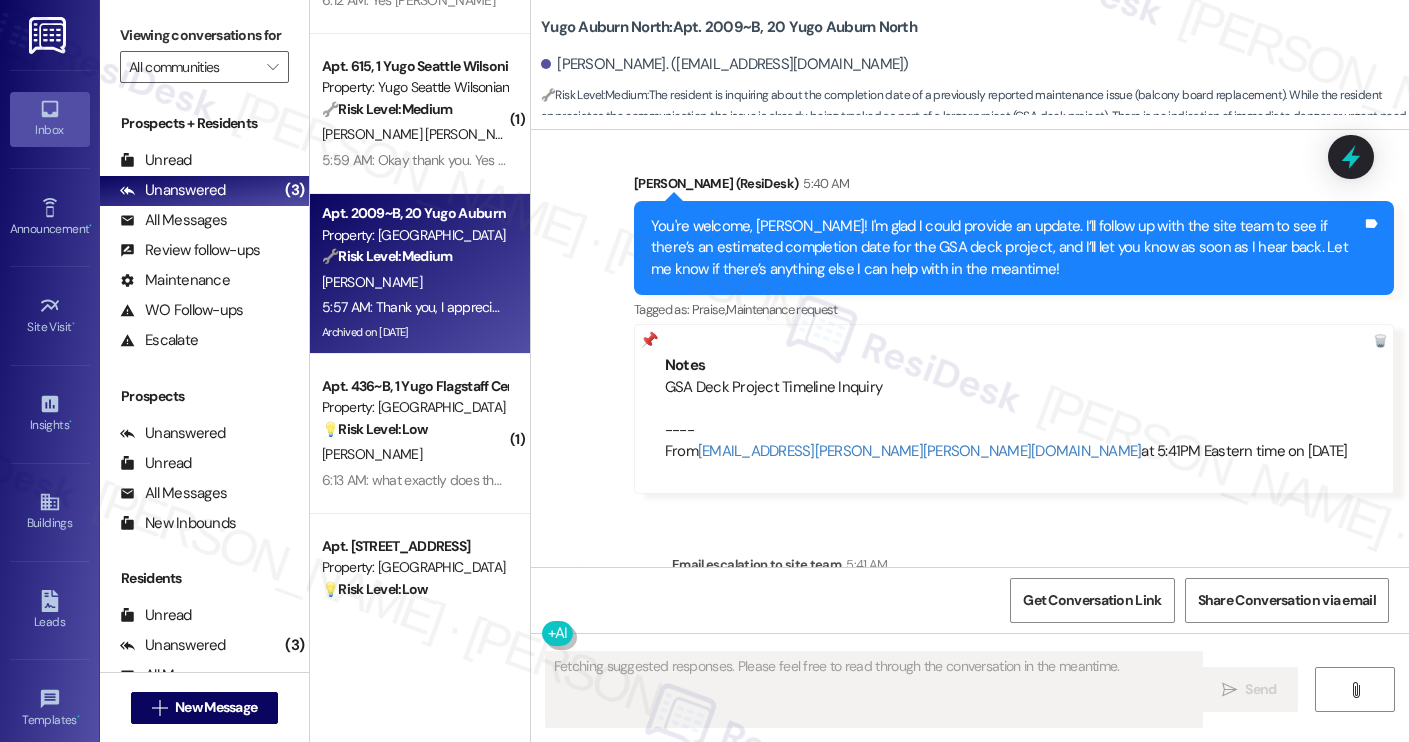 scroll, scrollTop: 6431, scrollLeft: 0, axis: vertical 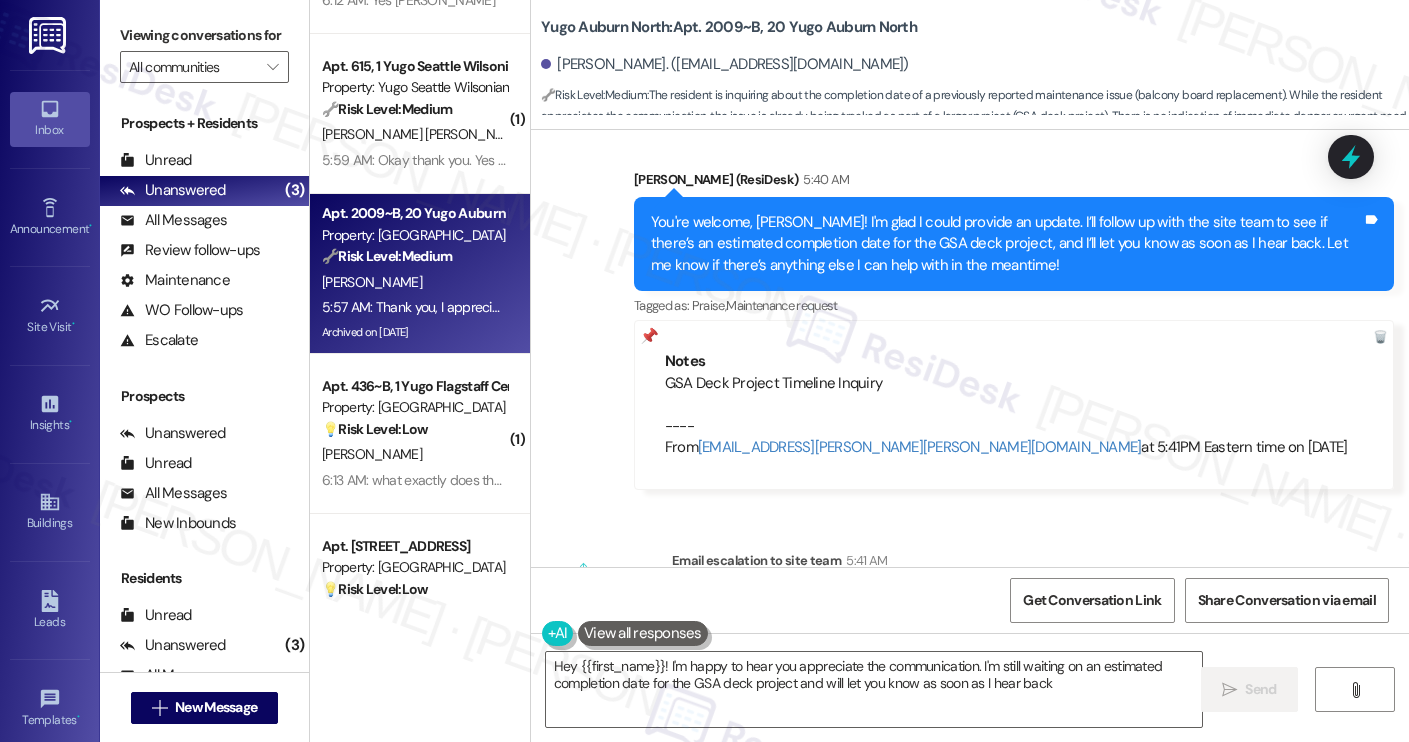 type on "Hey {{first_name}}! I'm happy to hear you appreciate the communication. I'm still waiting on an estimated completion date for the GSA deck project and will let you know as soon as I hear back!" 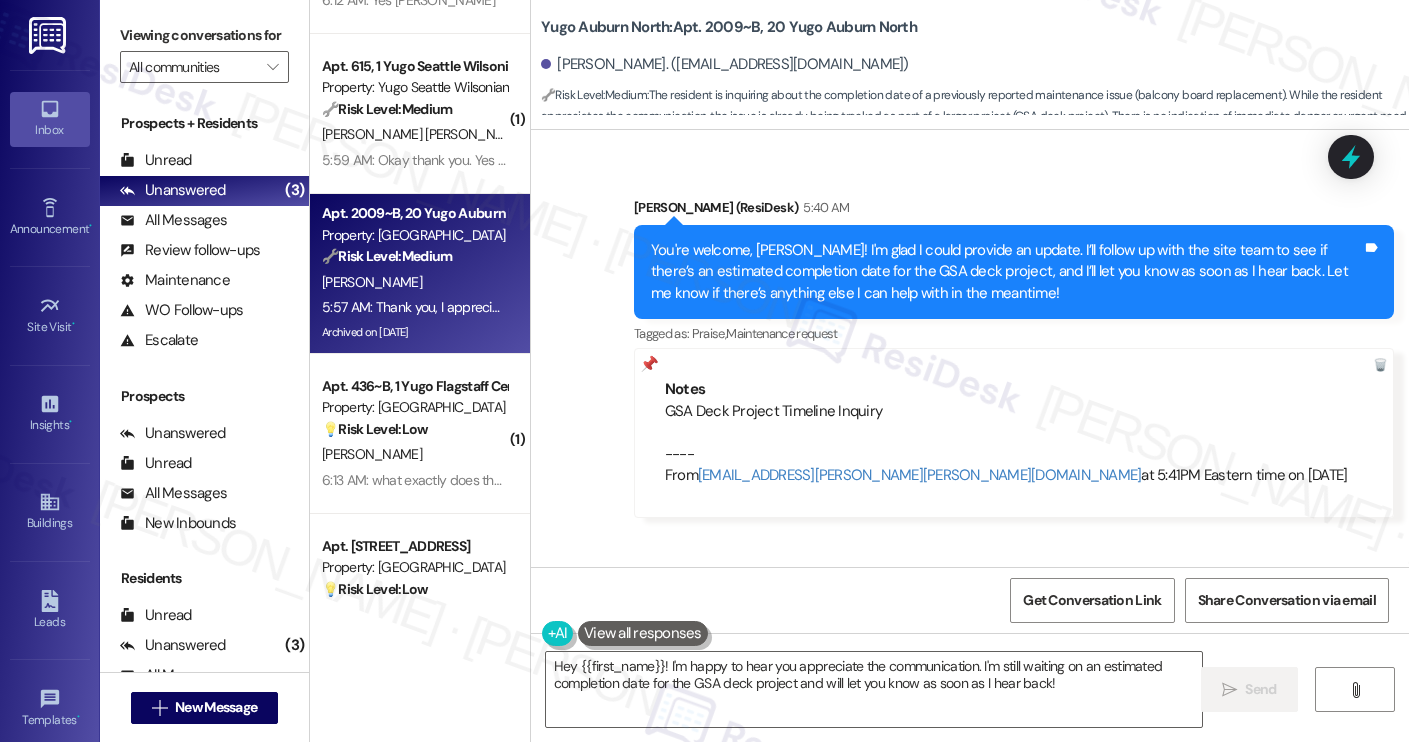 scroll, scrollTop: 6412, scrollLeft: 0, axis: vertical 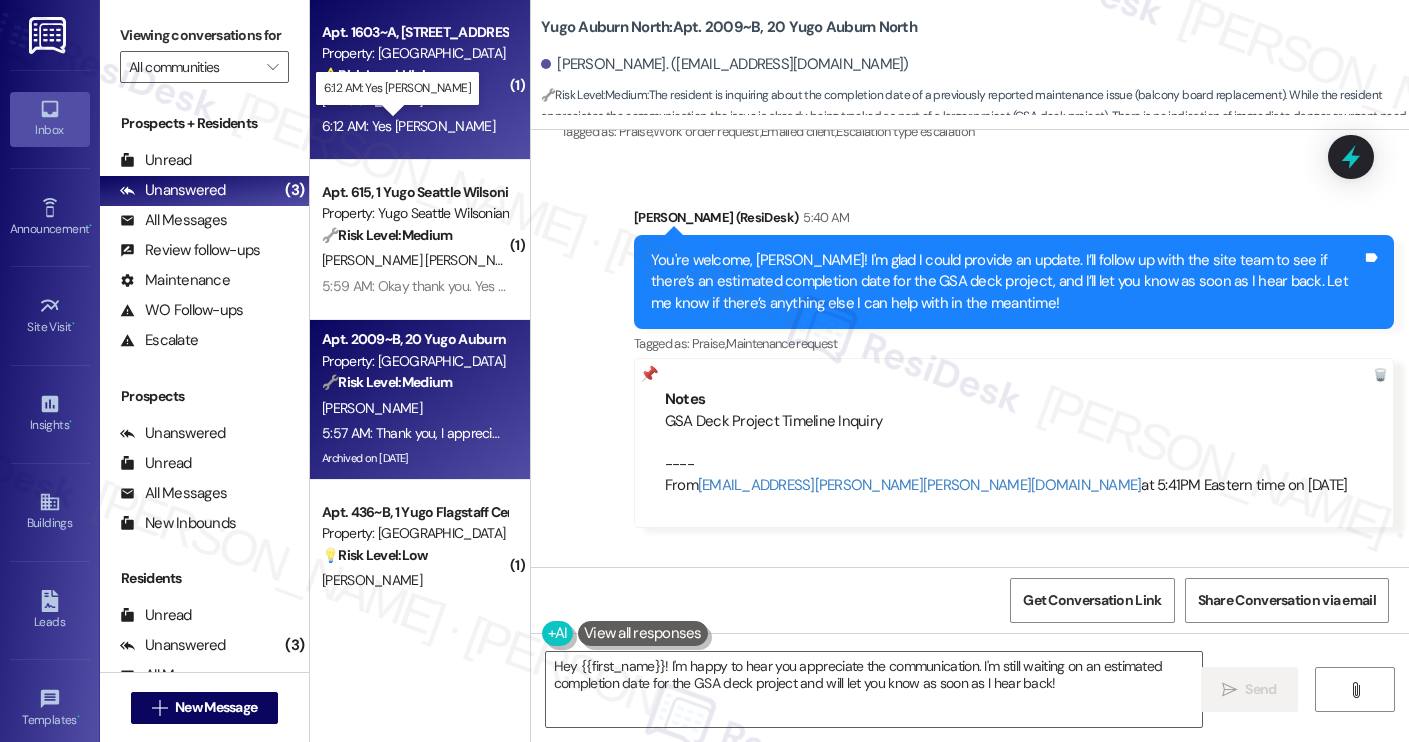 click on "6:12 AM: Yes tucker tommey 6:12 AM: Yes tucker tommey" at bounding box center [408, 126] 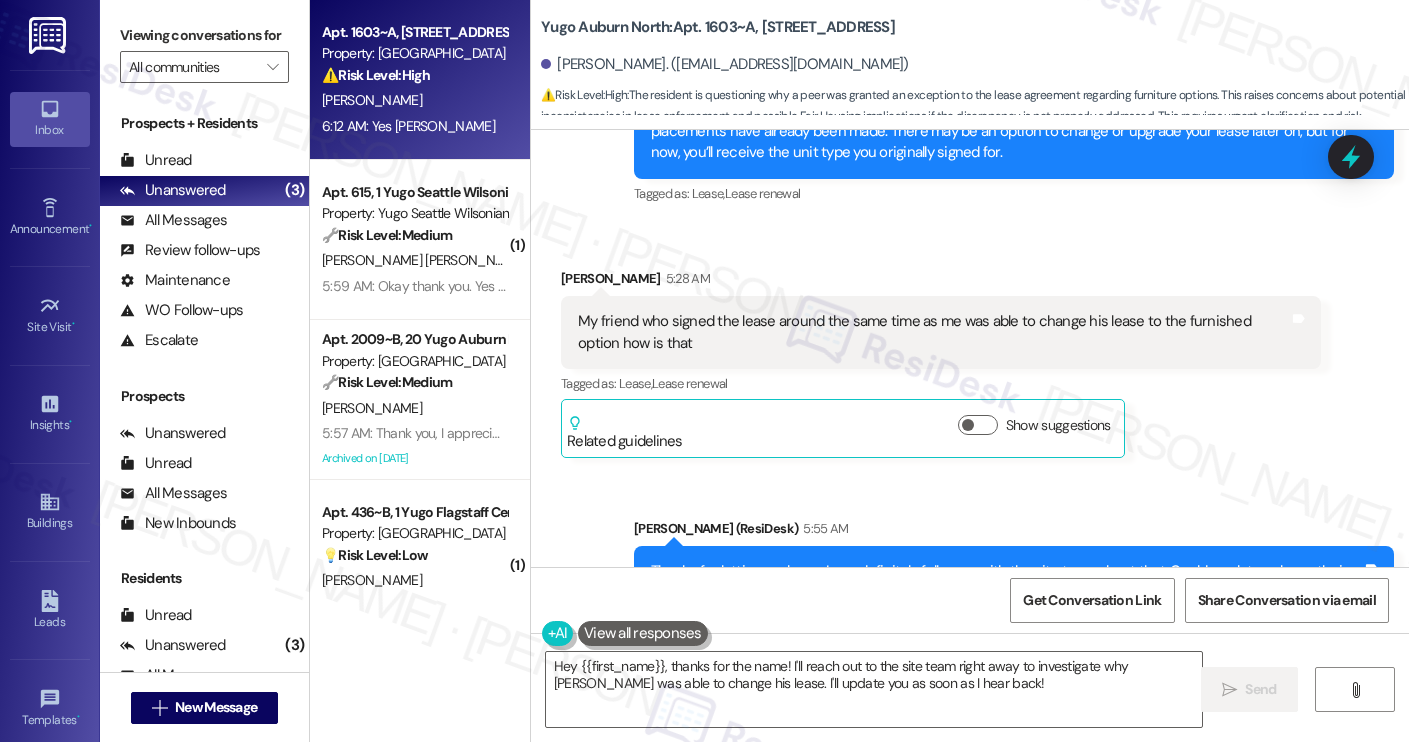 scroll, scrollTop: 2500, scrollLeft: 0, axis: vertical 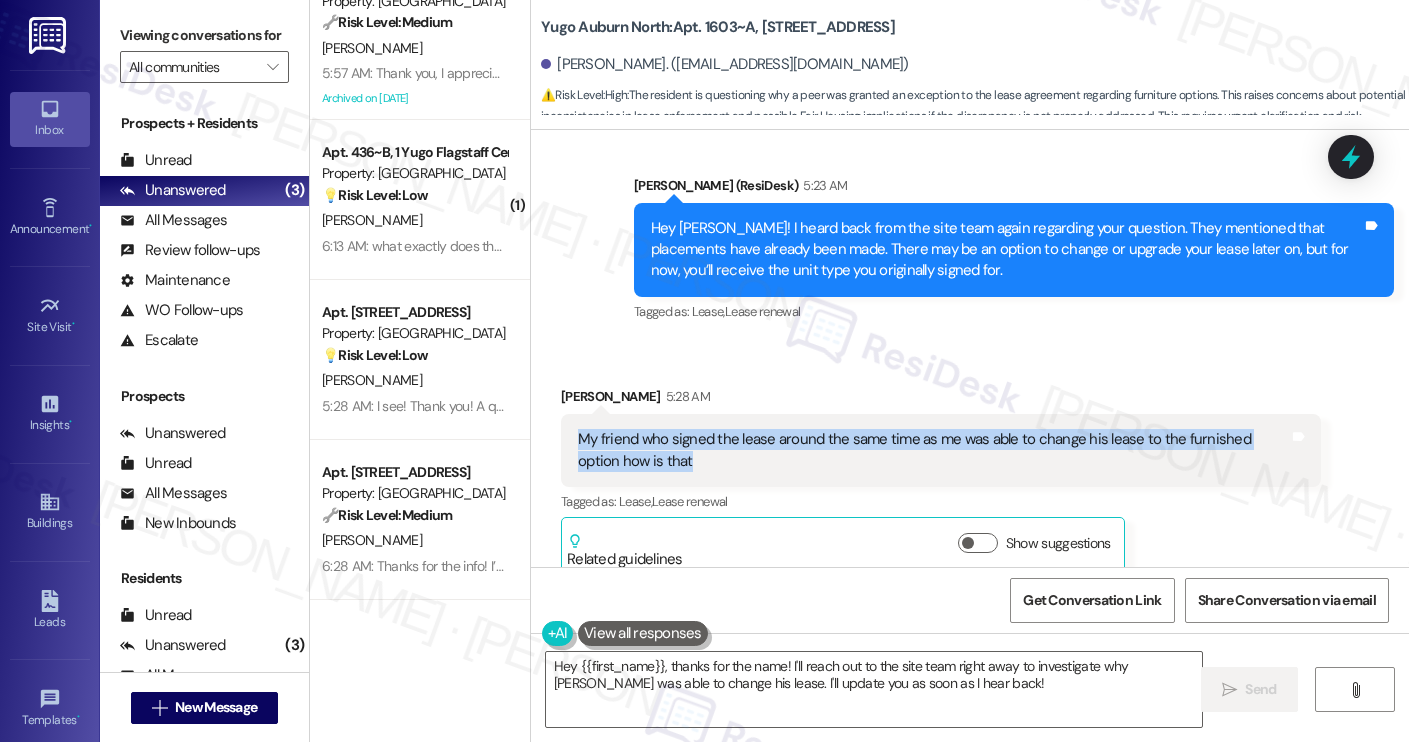 drag, startPoint x: 648, startPoint y: 418, endPoint x: 559, endPoint y: 400, distance: 90.80198 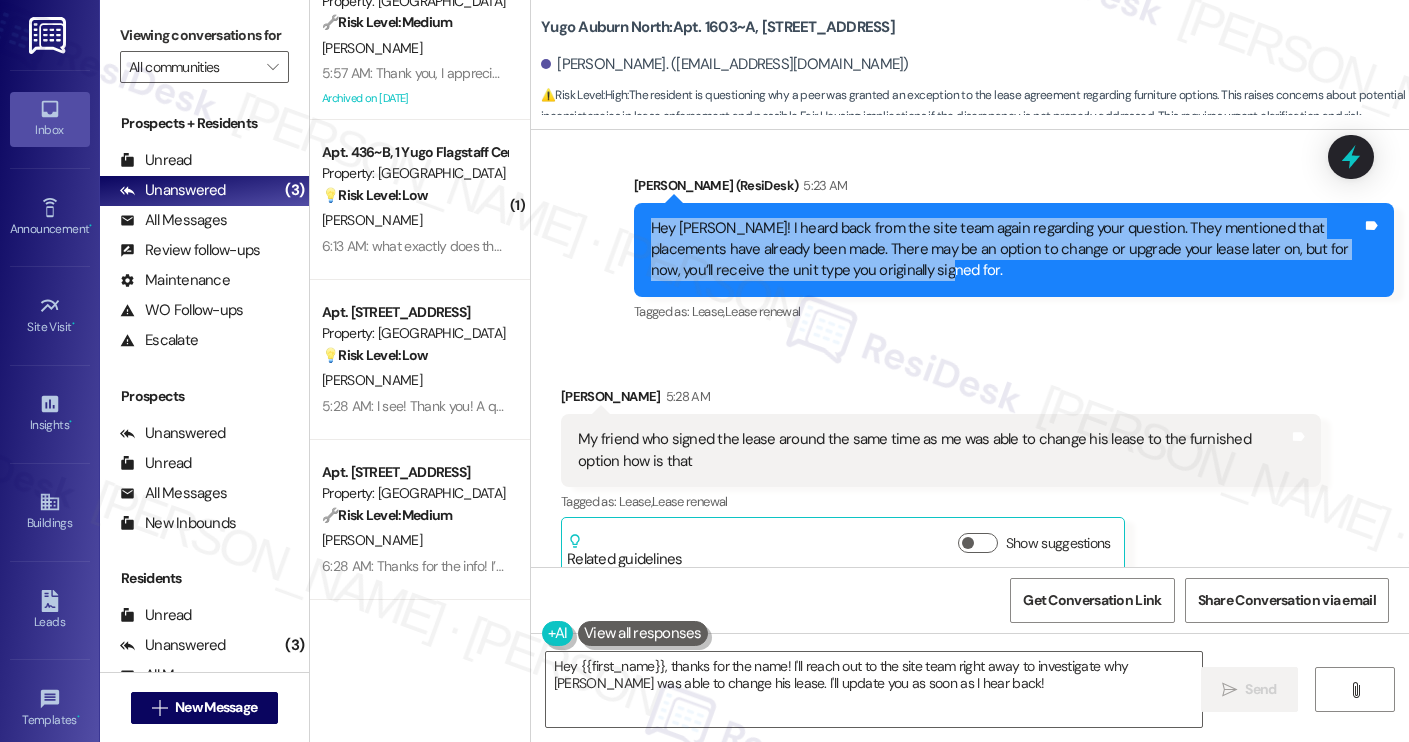 drag, startPoint x: 875, startPoint y: 228, endPoint x: 639, endPoint y: 186, distance: 239.70816 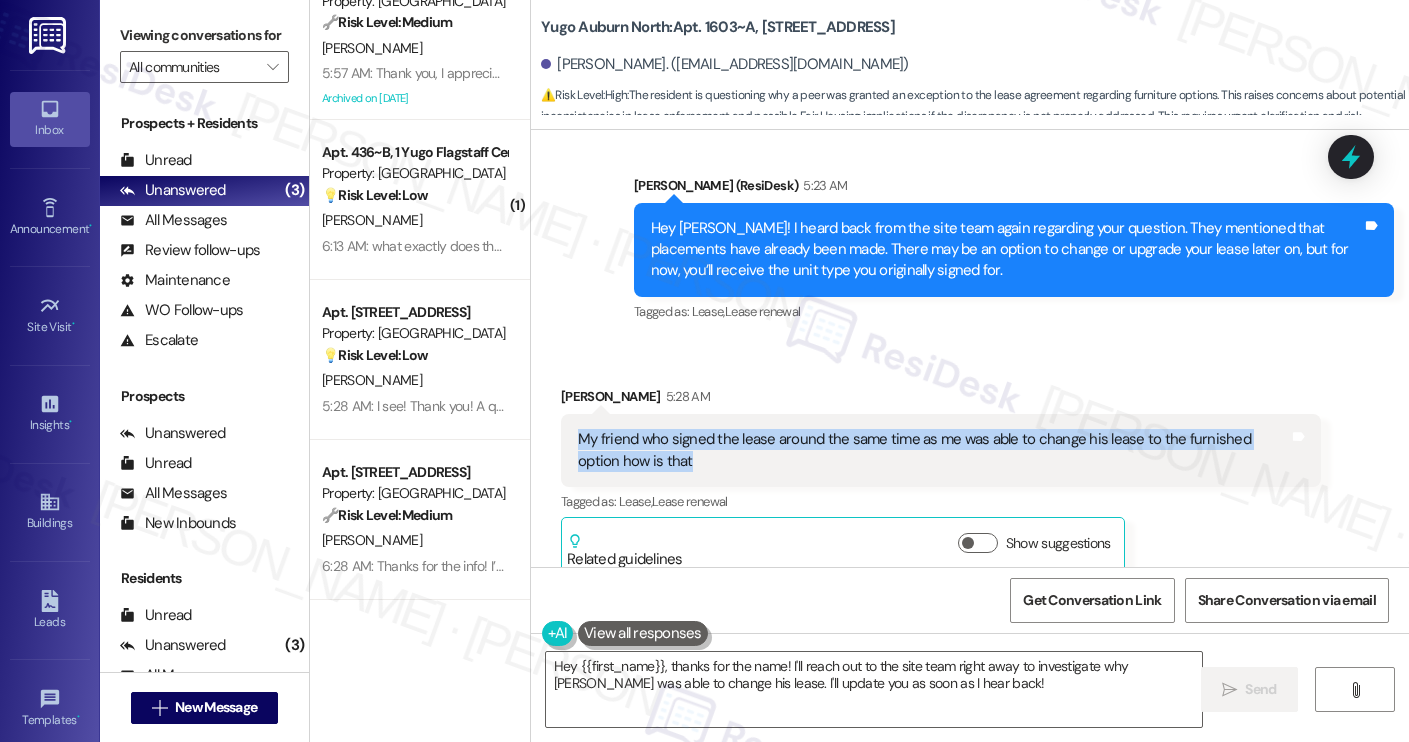 drag, startPoint x: 661, startPoint y: 422, endPoint x: 551, endPoint y: 395, distance: 113.265175 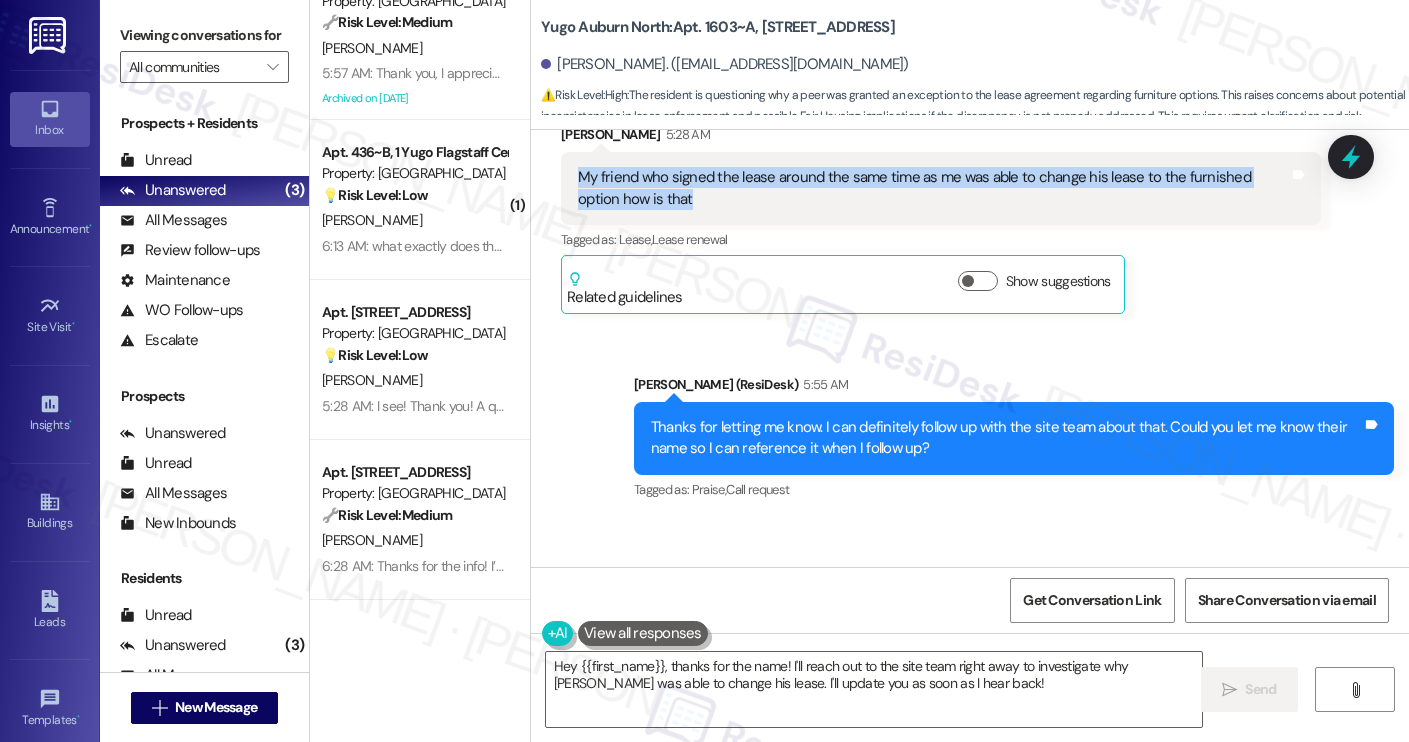 scroll, scrollTop: 2678, scrollLeft: 0, axis: vertical 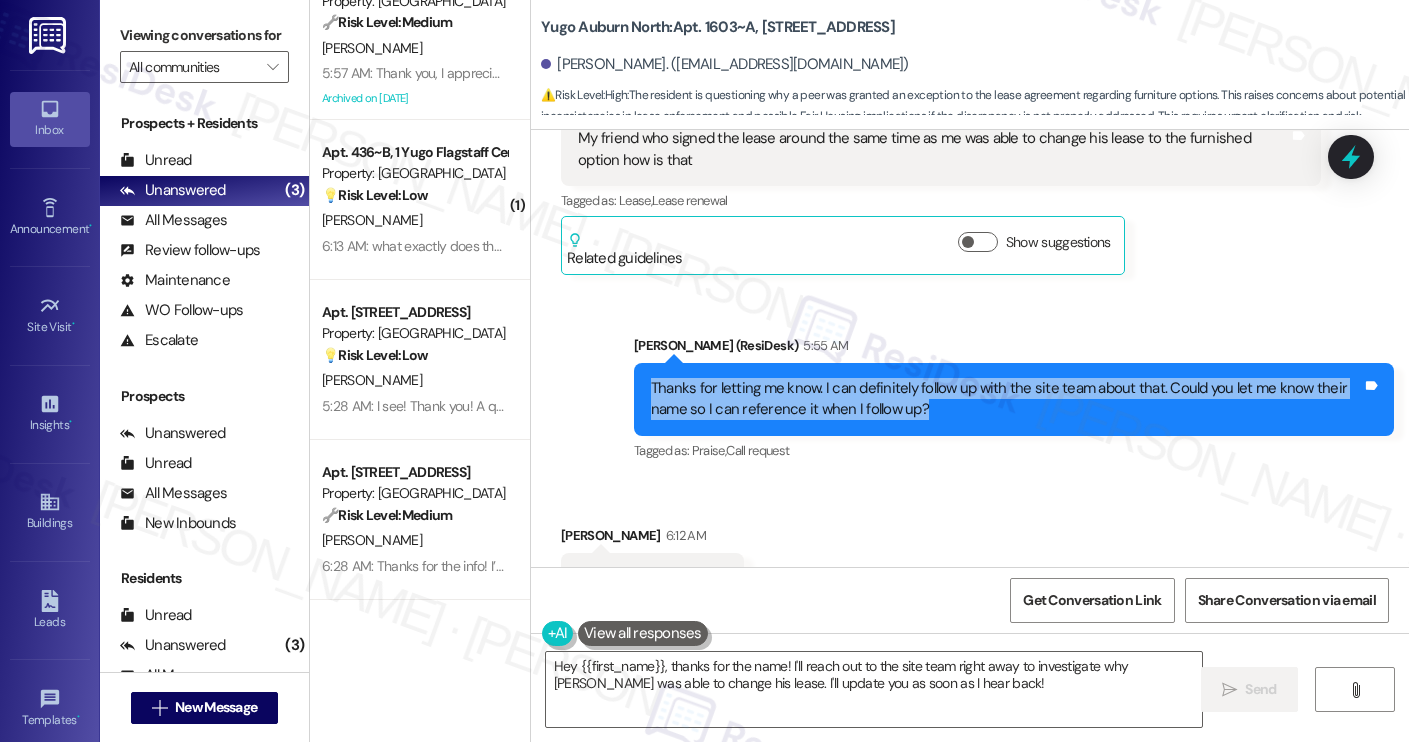 drag, startPoint x: 920, startPoint y: 368, endPoint x: 634, endPoint y: 350, distance: 286.5659 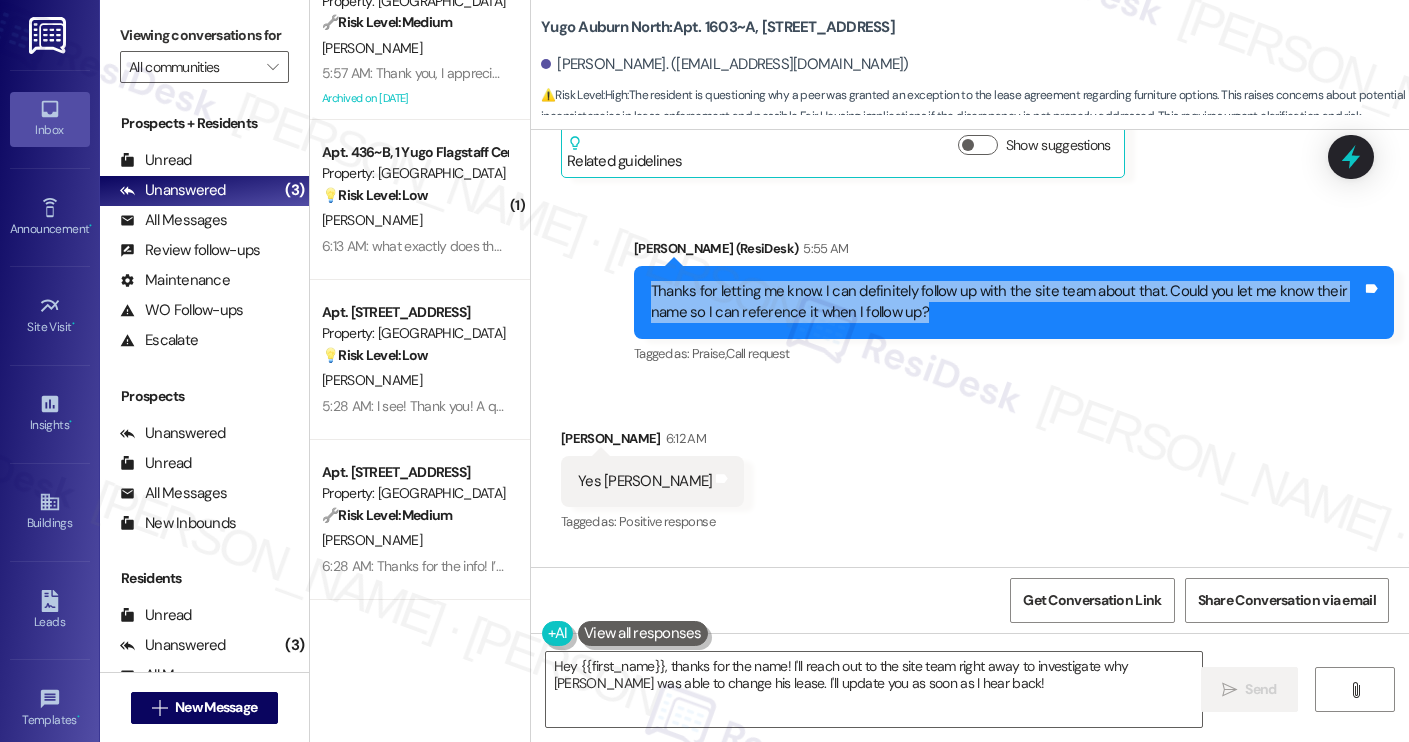 scroll, scrollTop: 2788, scrollLeft: 0, axis: vertical 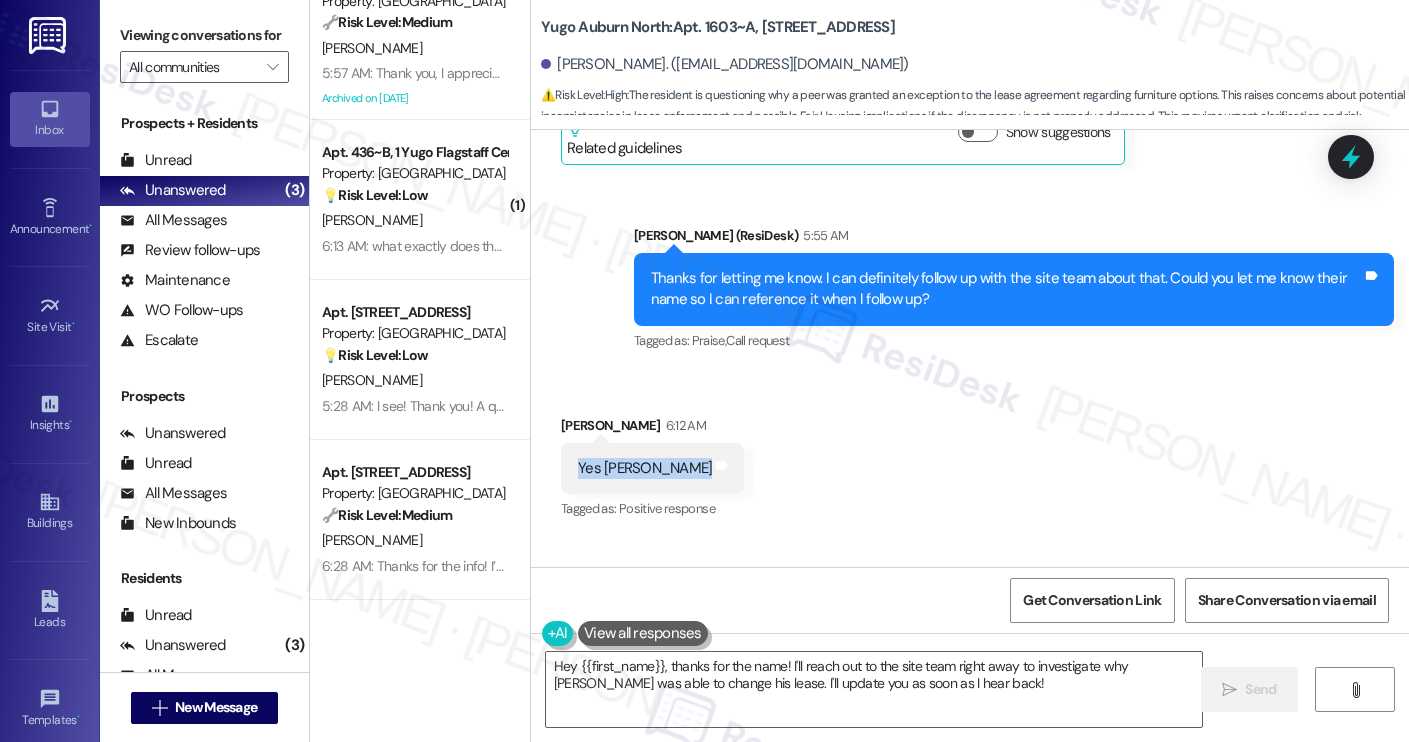 drag, startPoint x: 687, startPoint y: 423, endPoint x: 534, endPoint y: 424, distance: 153.00327 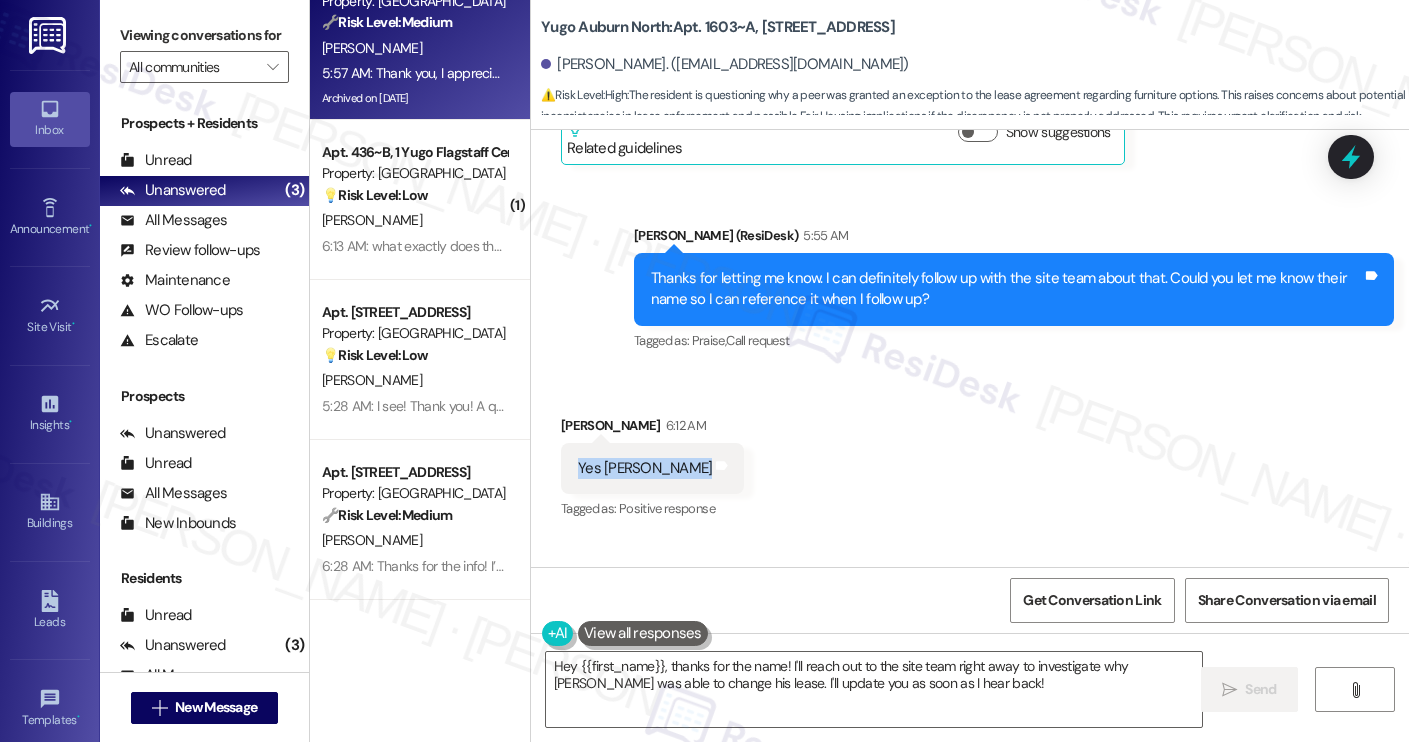 copy on "Yes [PERSON_NAME]" 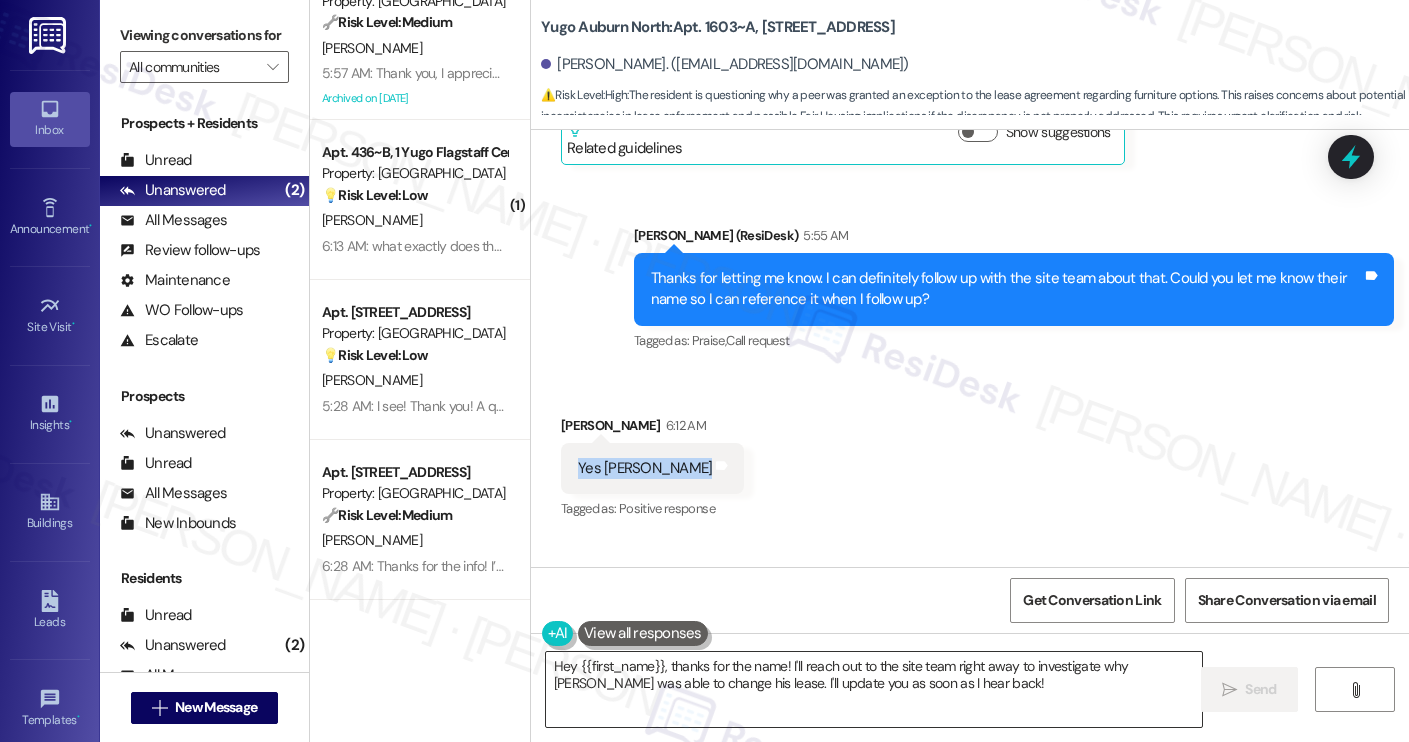 click on "Hey {{first_name}}, thanks for the name! I'll reach out to the site team right away to investigate why Tucker Tommey was able to change his lease. I'll update you as soon as I hear back!" at bounding box center (874, 689) 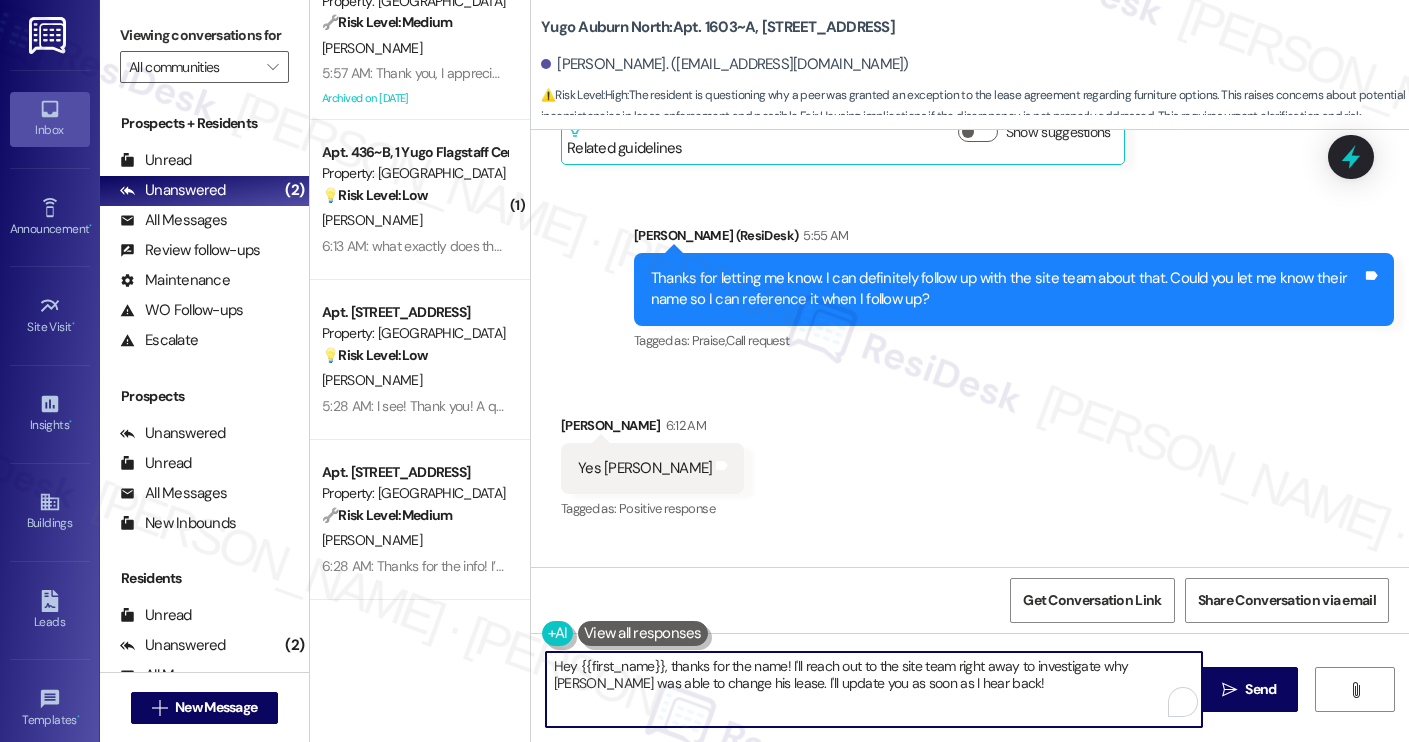 paste on "Thanks, Jacob! I appreciate you sharing that. I’ll go ahead and follow up with the site team and mention Tucker Tommey so they can look into it. I’ll let you know once" 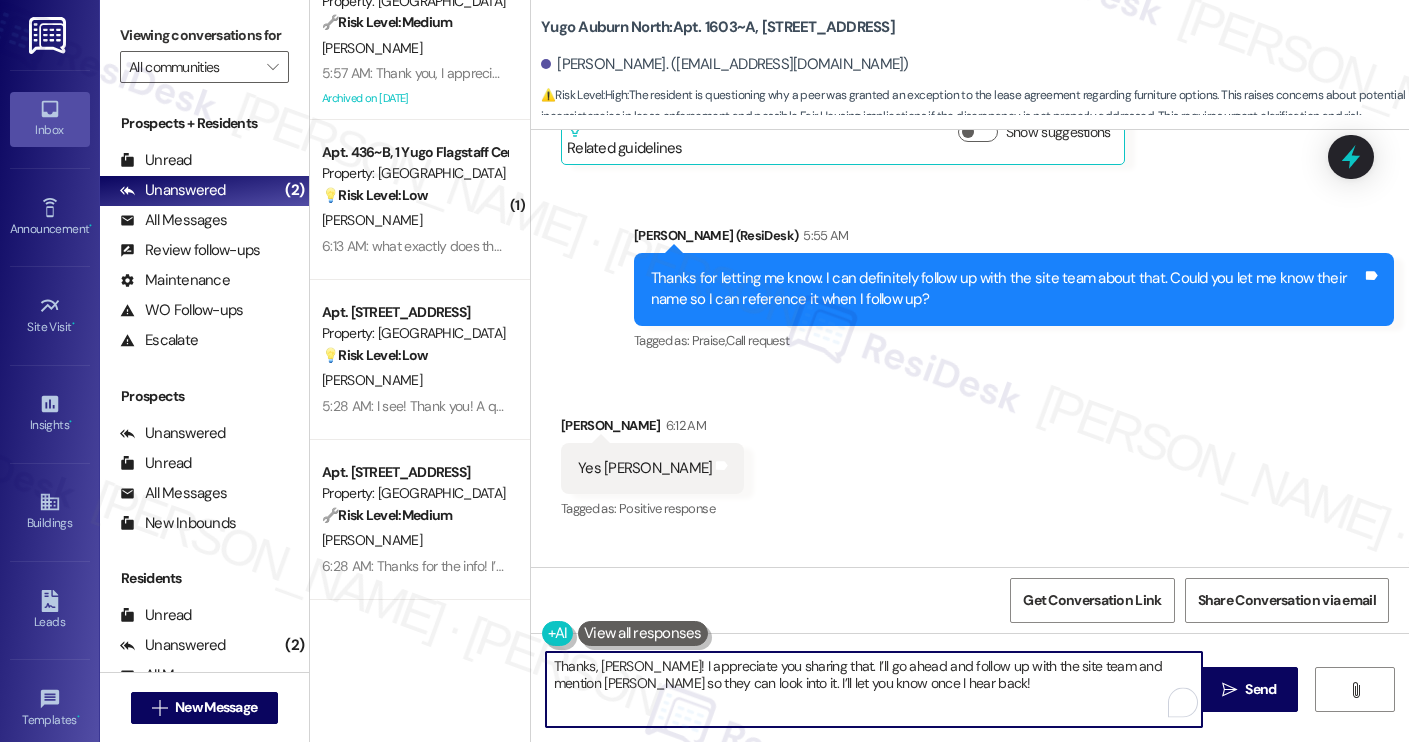 type on "Thanks, [PERSON_NAME]! I appreciate you sharing that. I’ll go ahead and follow up with the site team and mention [PERSON_NAME] so they can look into it. I’ll let you know once I hear back!" 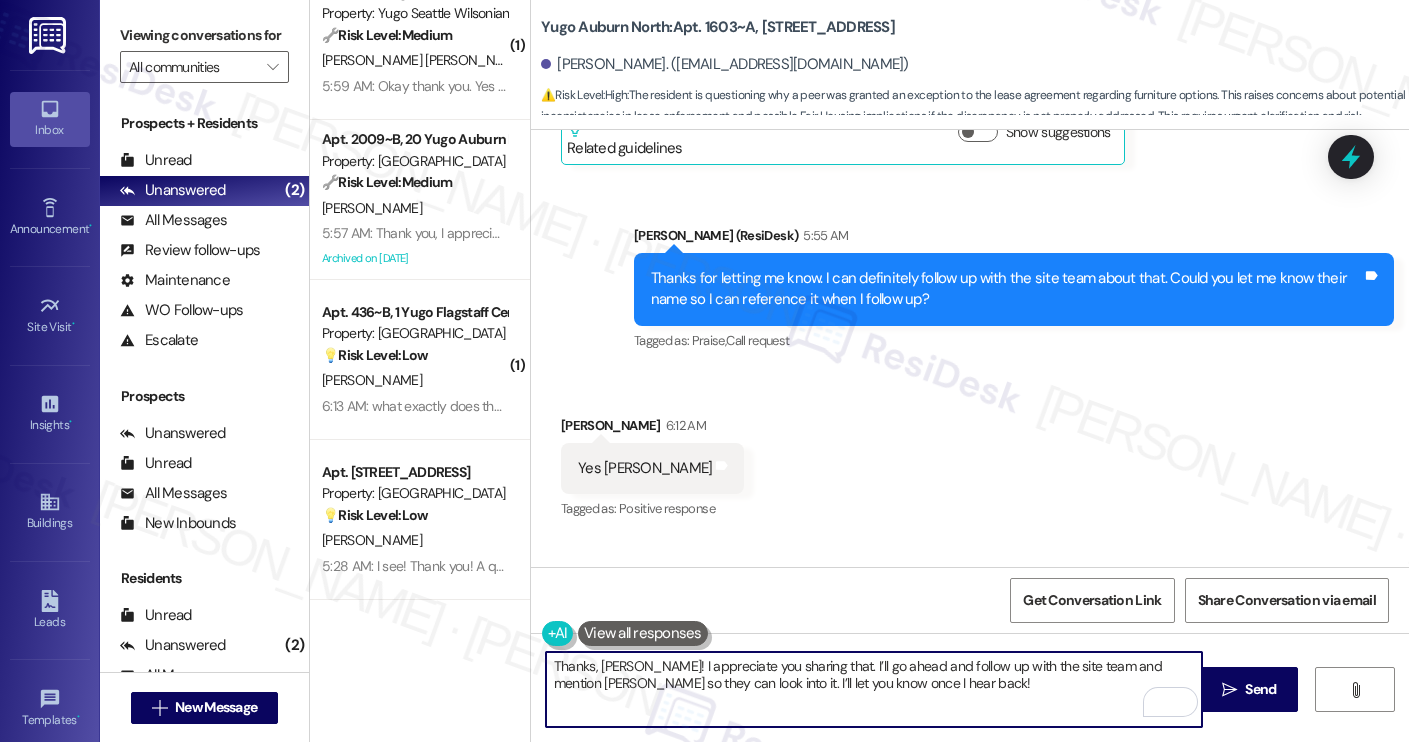 scroll, scrollTop: 200, scrollLeft: 0, axis: vertical 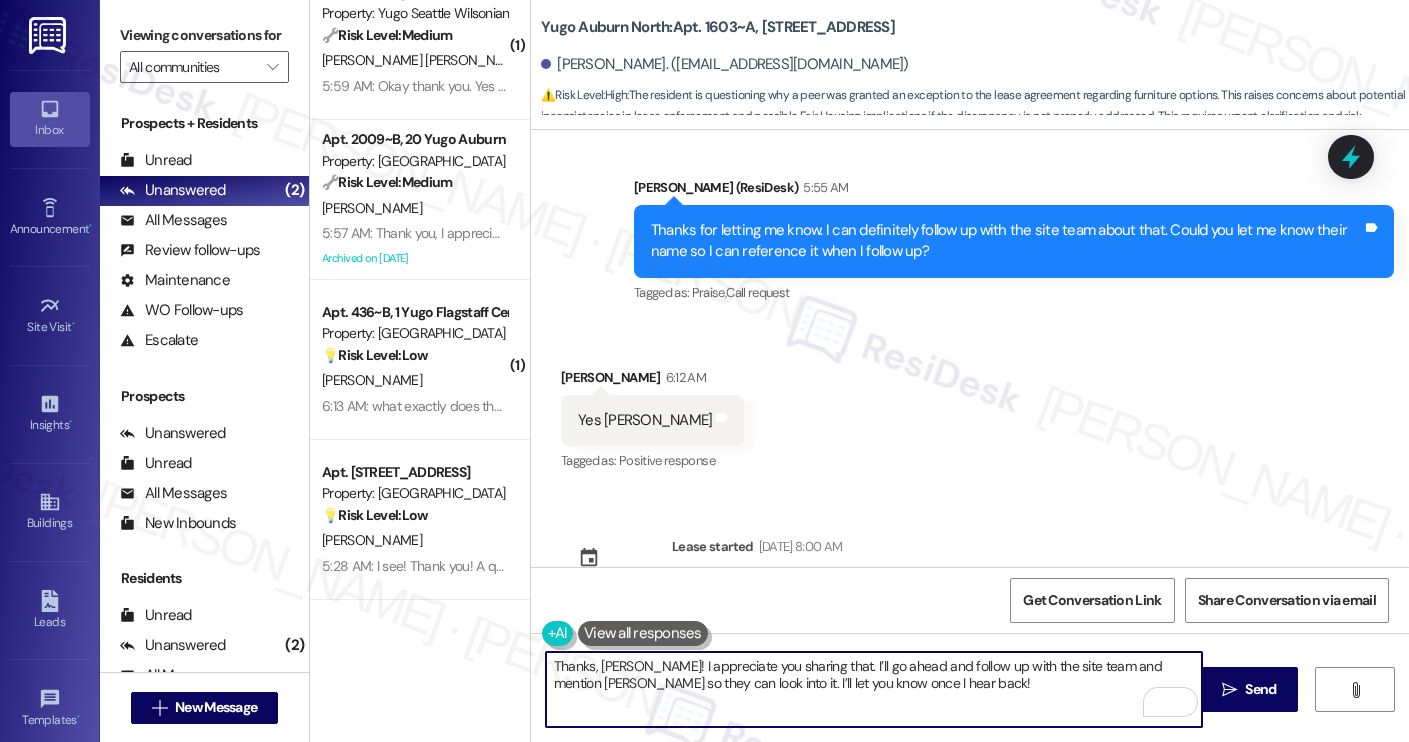 click on "Thanks, [PERSON_NAME]! I appreciate you sharing that. I’ll go ahead and follow up with the site team and mention [PERSON_NAME] so they can look into it. I’ll let you know once I hear back!" at bounding box center [874, 689] 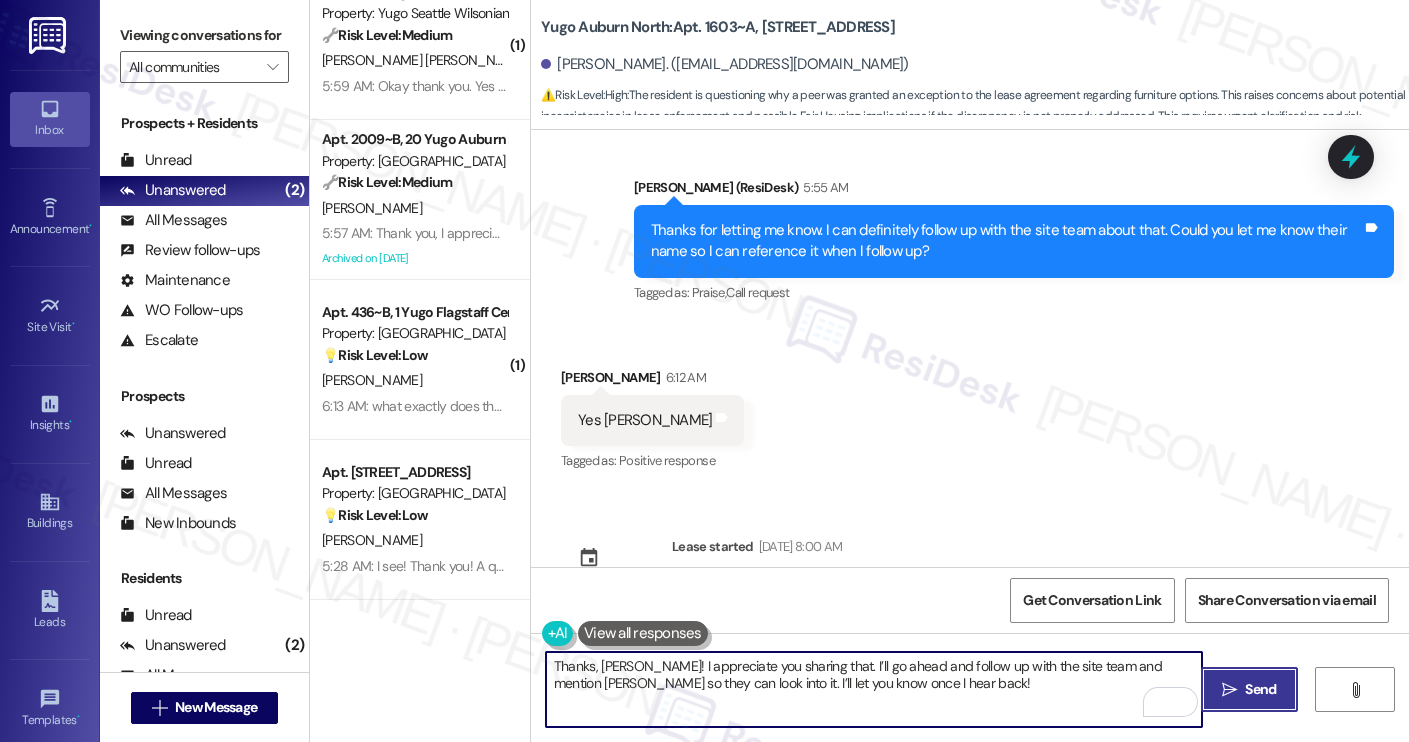 click on "Send" at bounding box center (1260, 689) 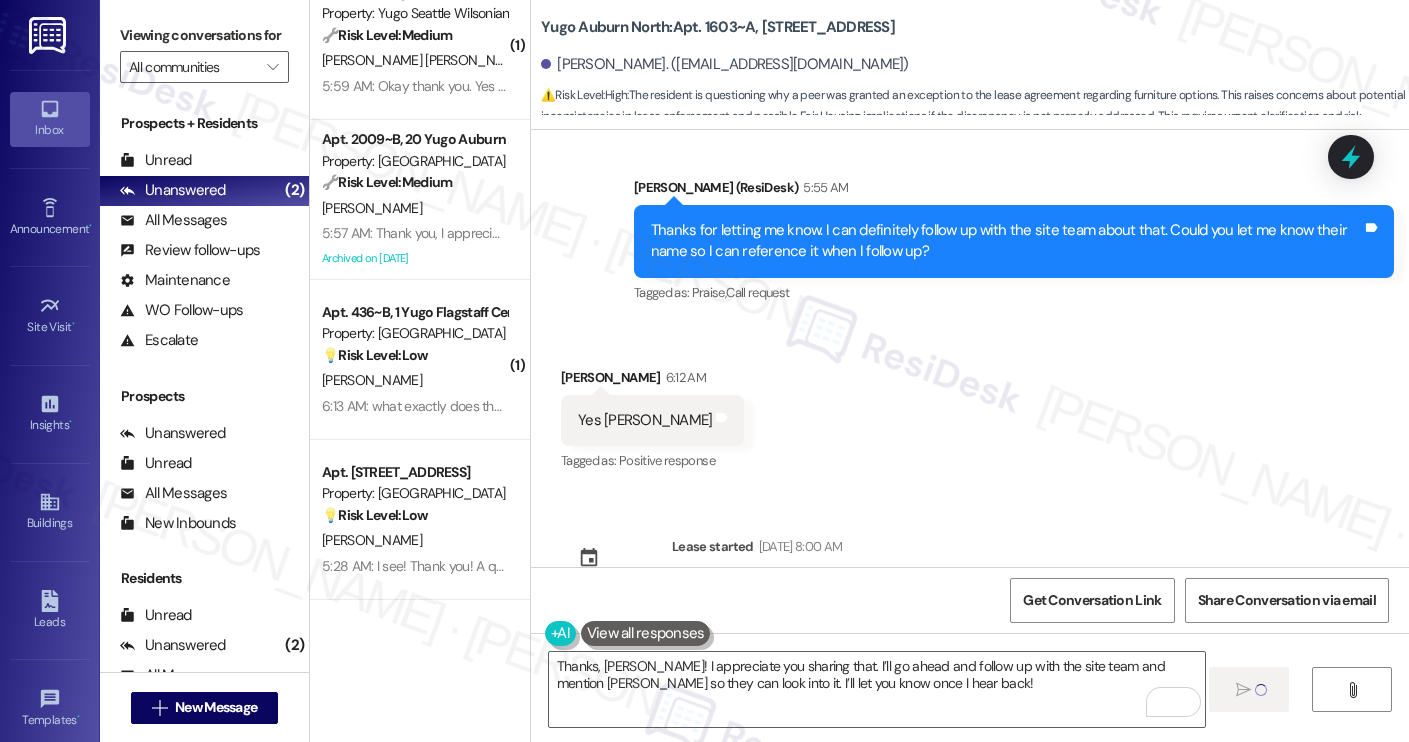 type 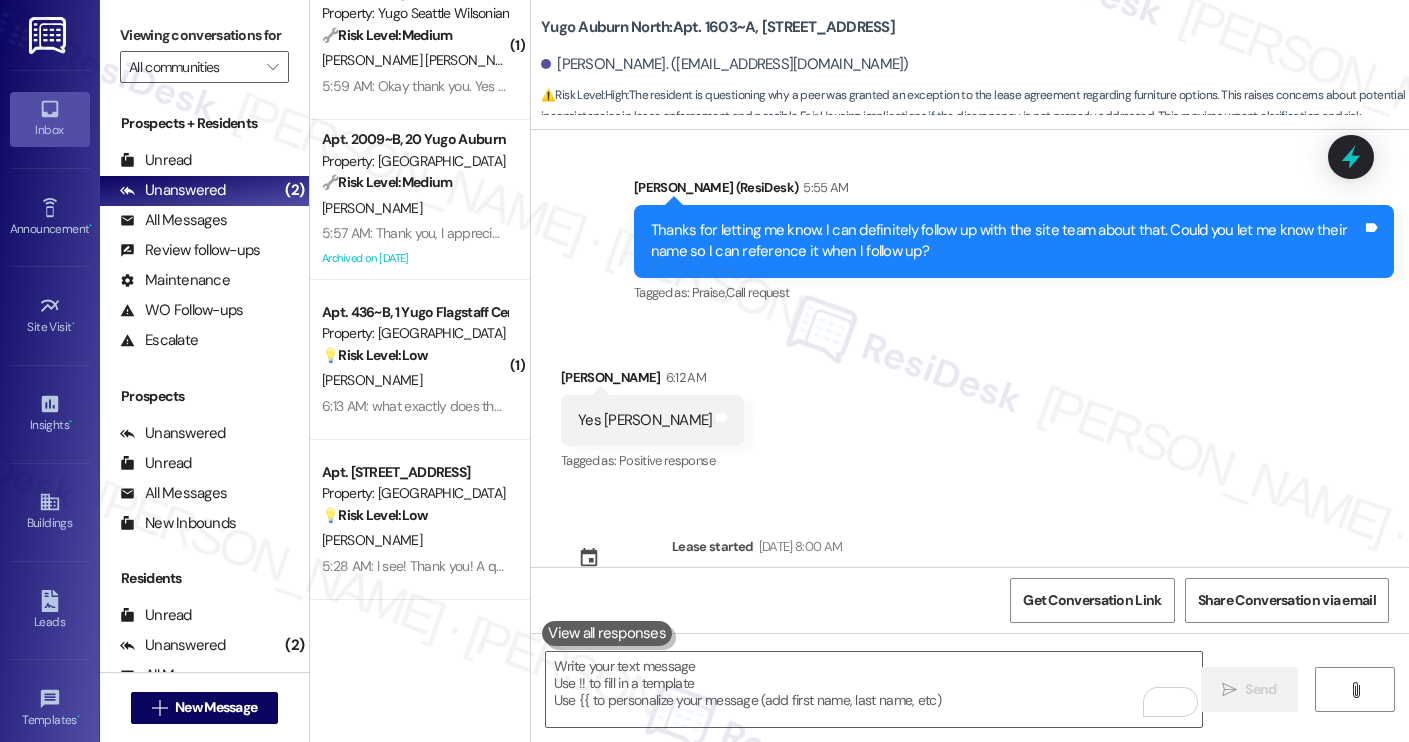 scroll, scrollTop: 2997, scrollLeft: 0, axis: vertical 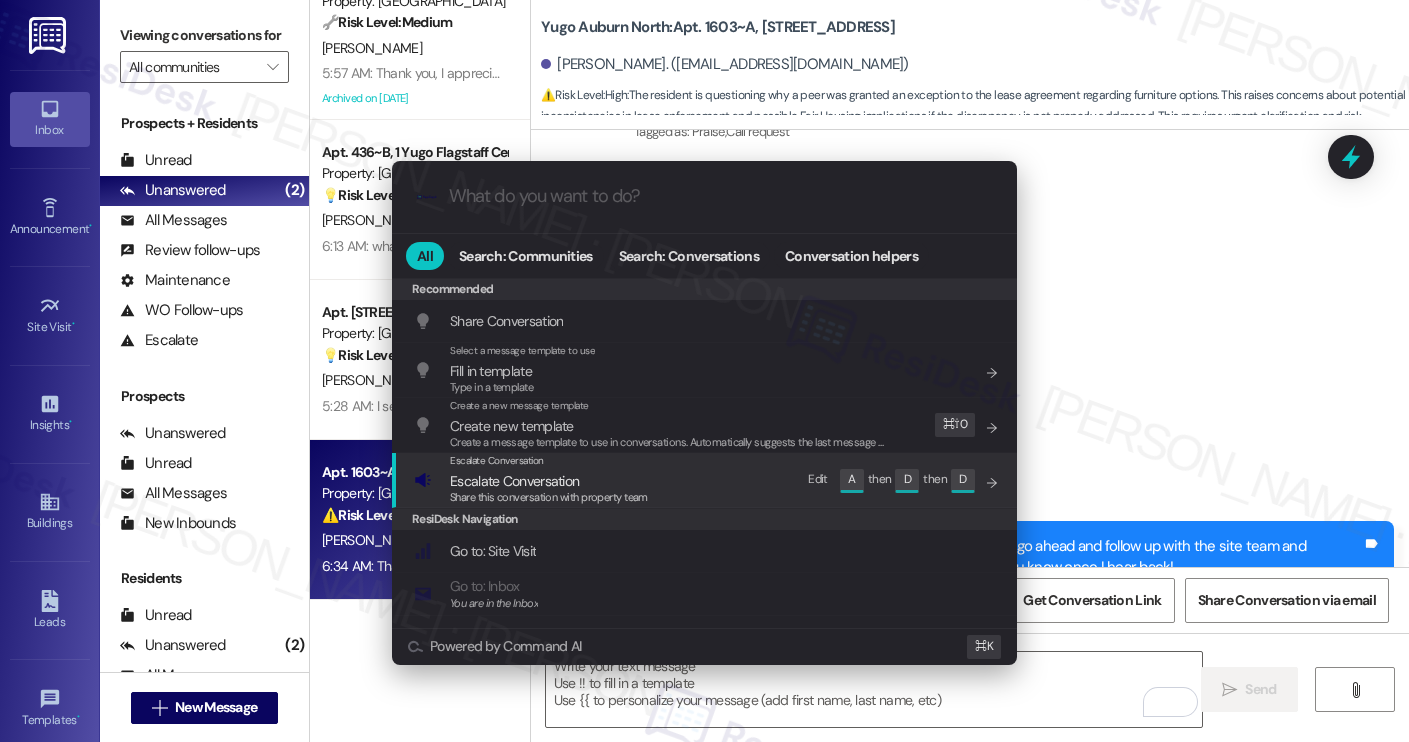 click on "Escalate Conversation Escalate Conversation Share this conversation with property team Edit A then D then D" at bounding box center (706, 480) 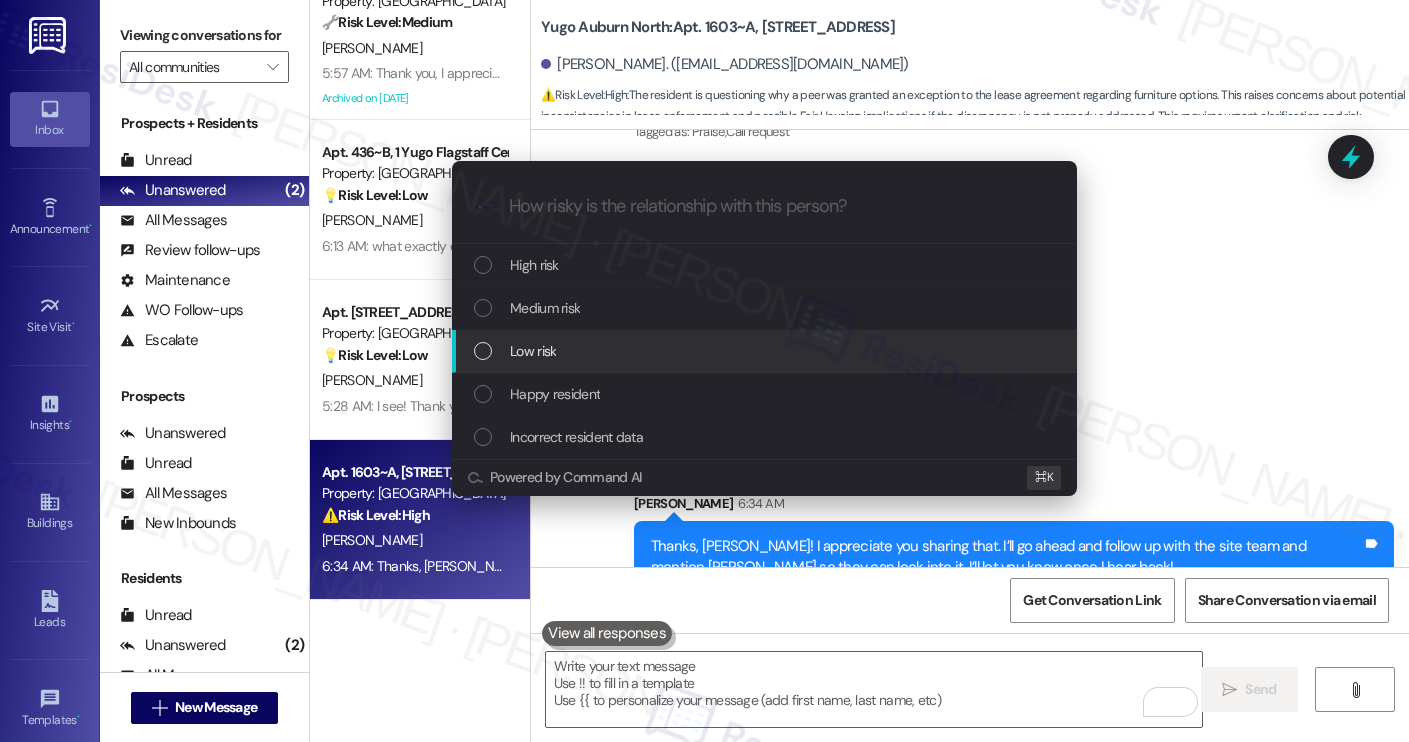 click on "Low risk" at bounding box center [766, 351] 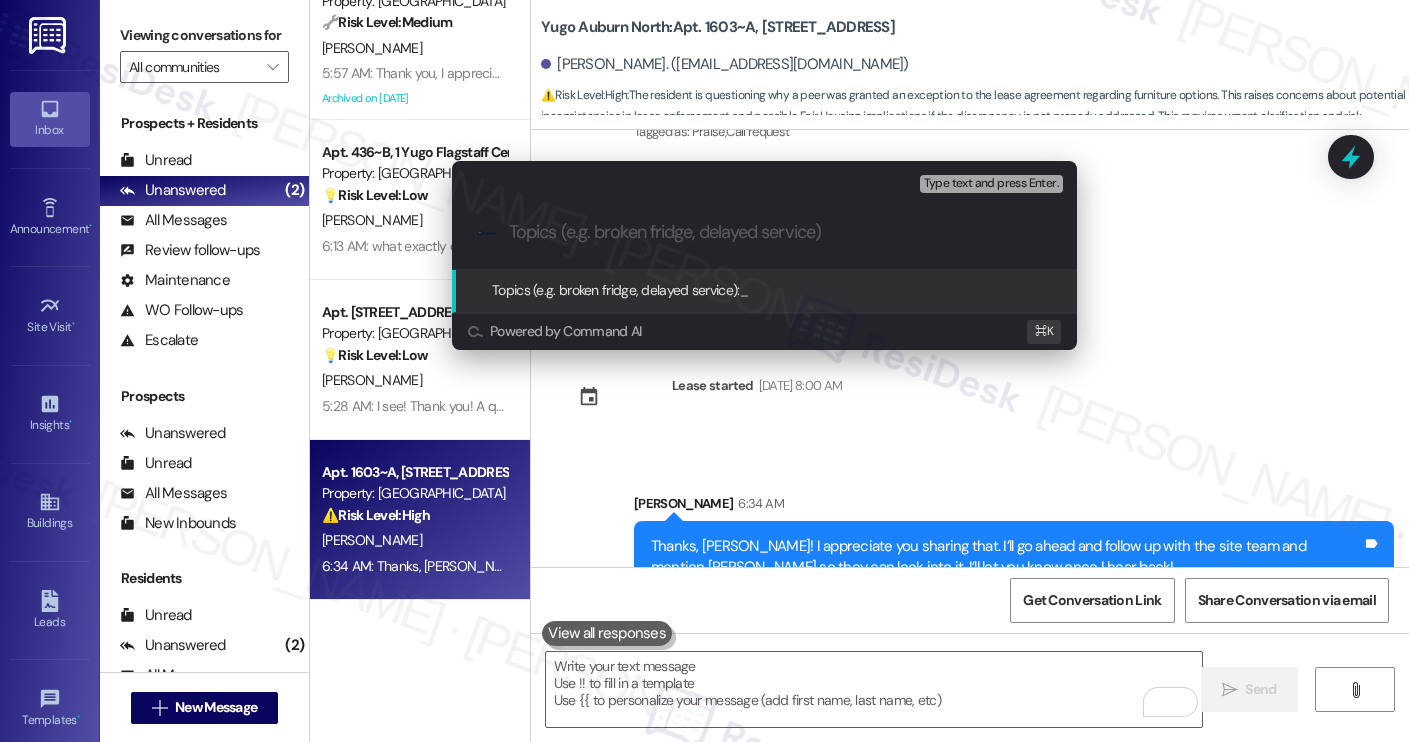 paste on "Lease Change Inquiry – Furnished Option Exception" 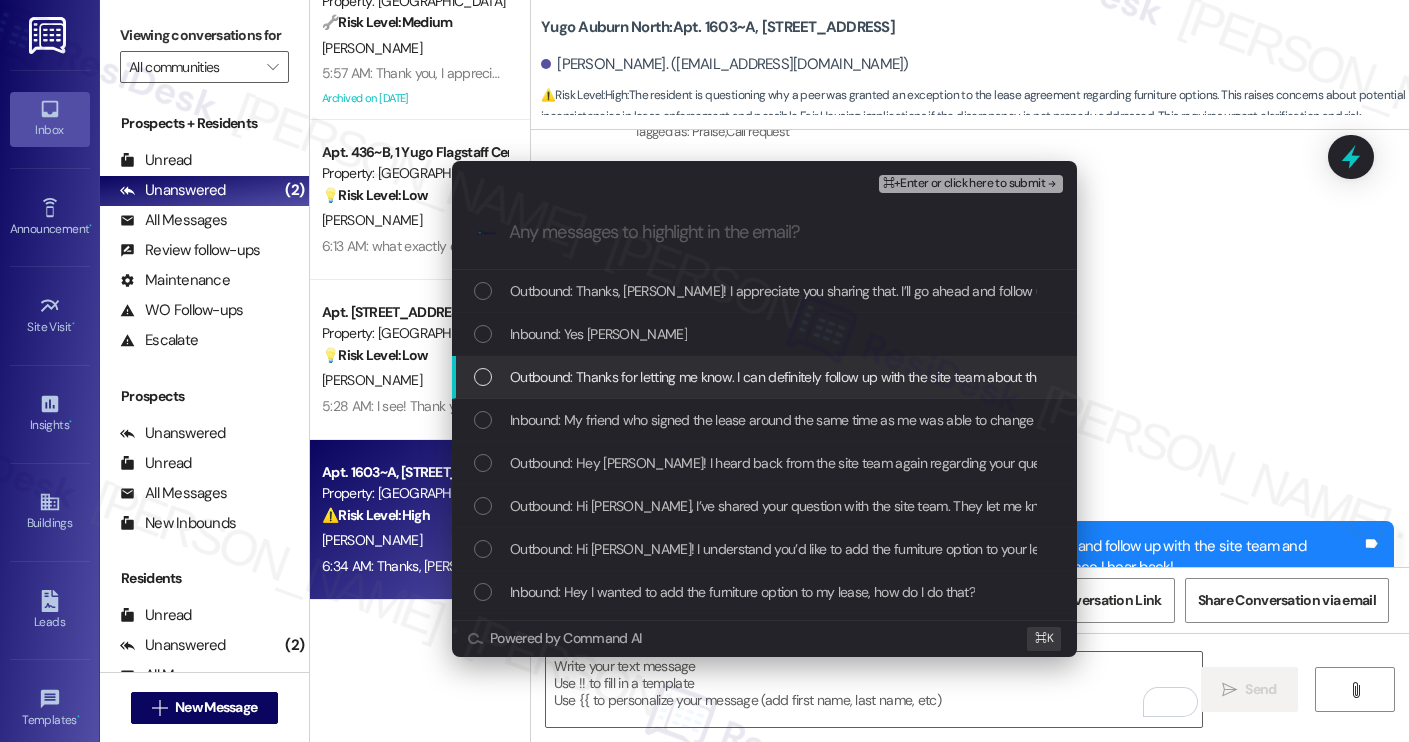 click on "Outbound: Thanks for letting me know. I can definitely follow up with the site team about that. Could you let me know their name so I can reference it when I follow up?" at bounding box center (764, 377) 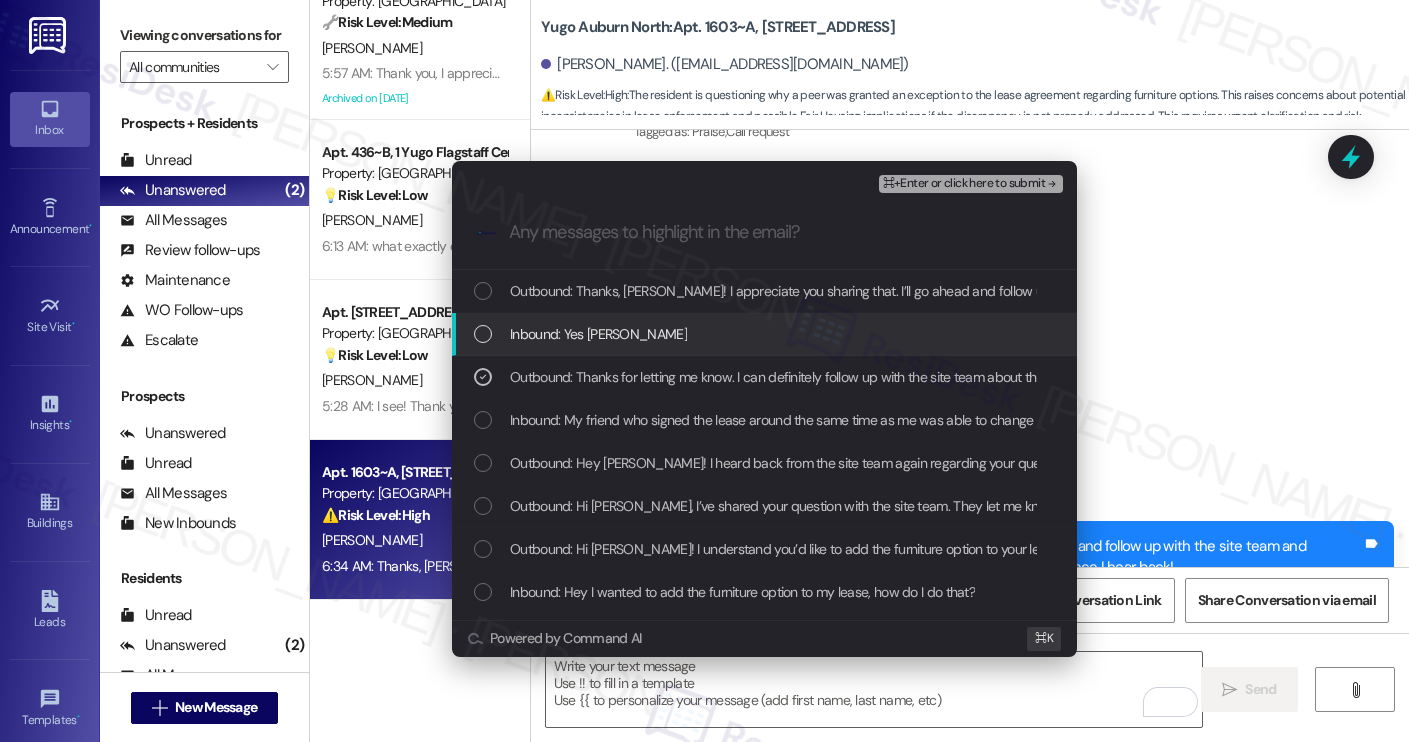 click on "Inbound: Yes tucker tommey" at bounding box center (766, 334) 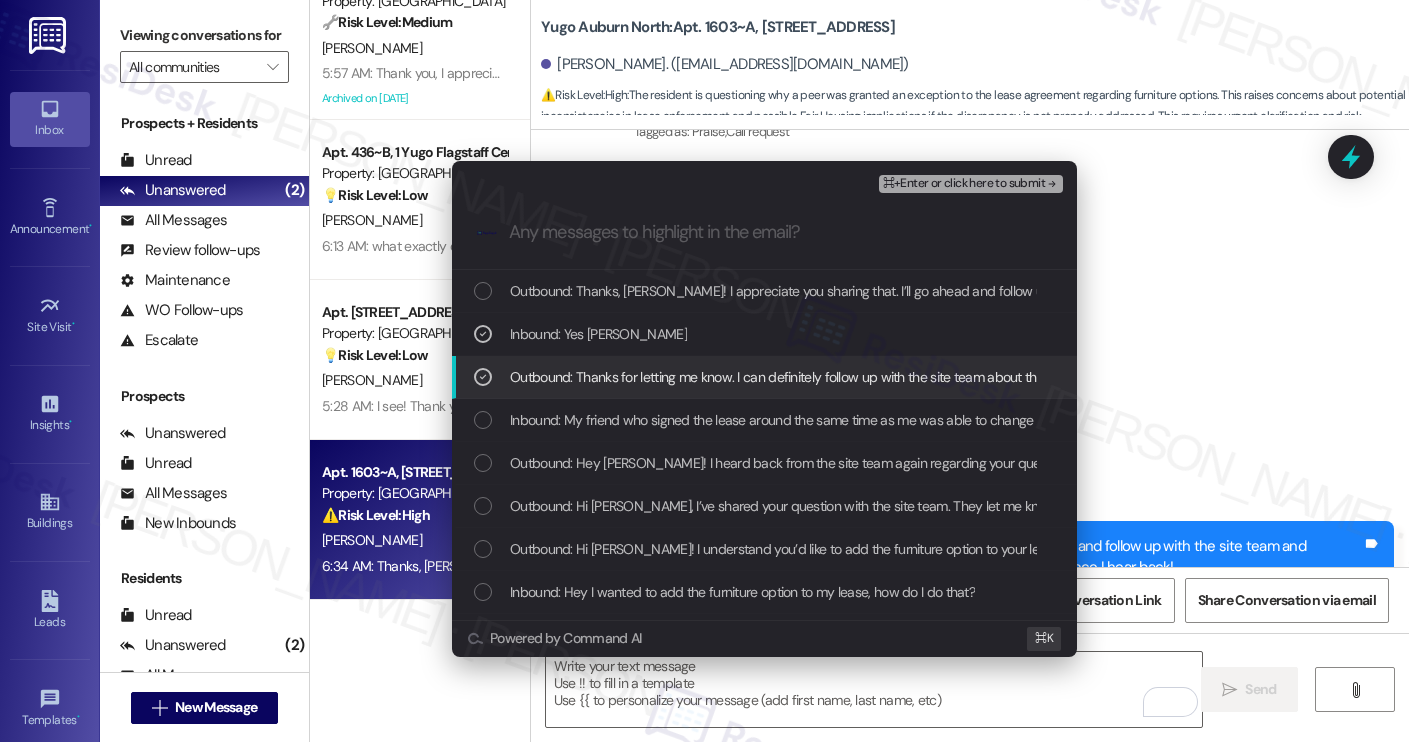 click on "Outbound: Thanks for letting me know. I can definitely follow up with the site team about that. Could you let me know their name so I can reference it when I follow up?" at bounding box center [991, 377] 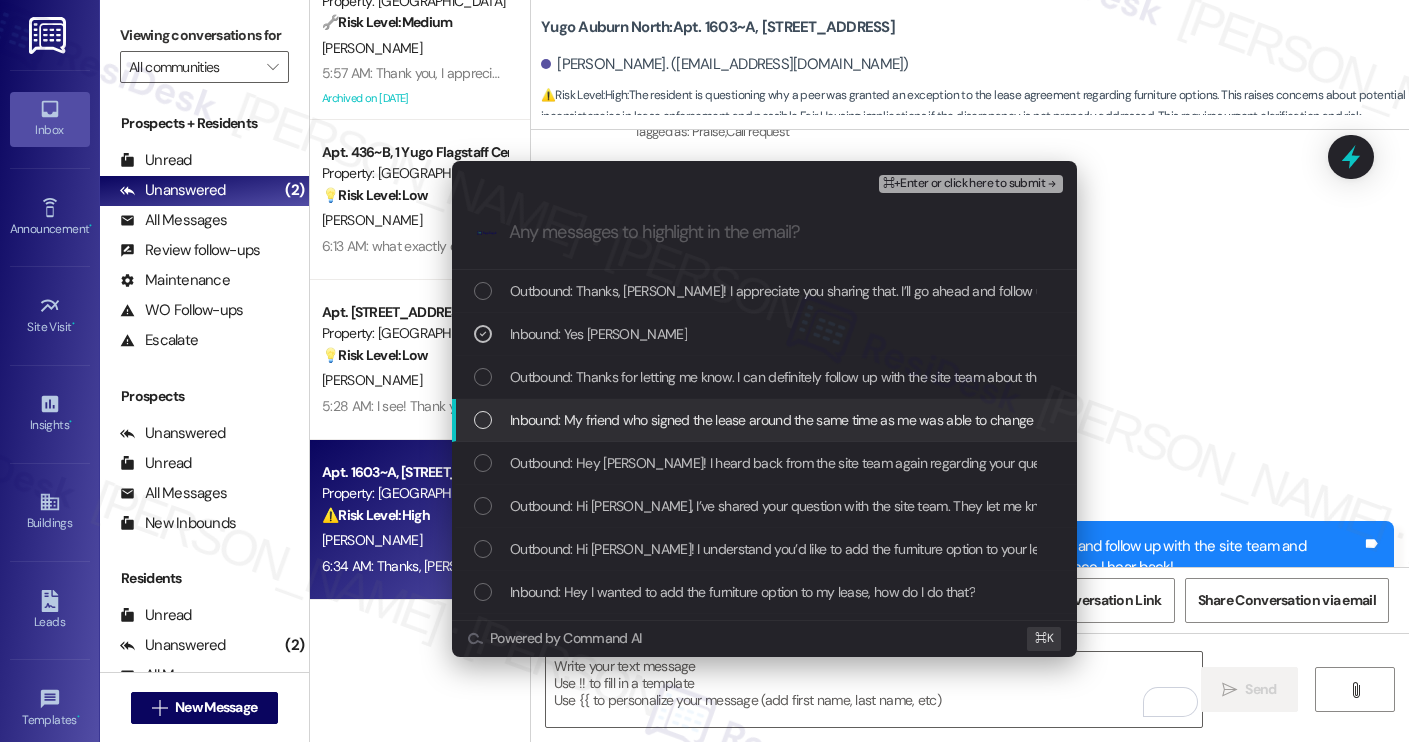 click on "Inbound: My friend who signed the lease around the same time as me was able to change his lease to the furnished option how is that" at bounding box center [764, 420] 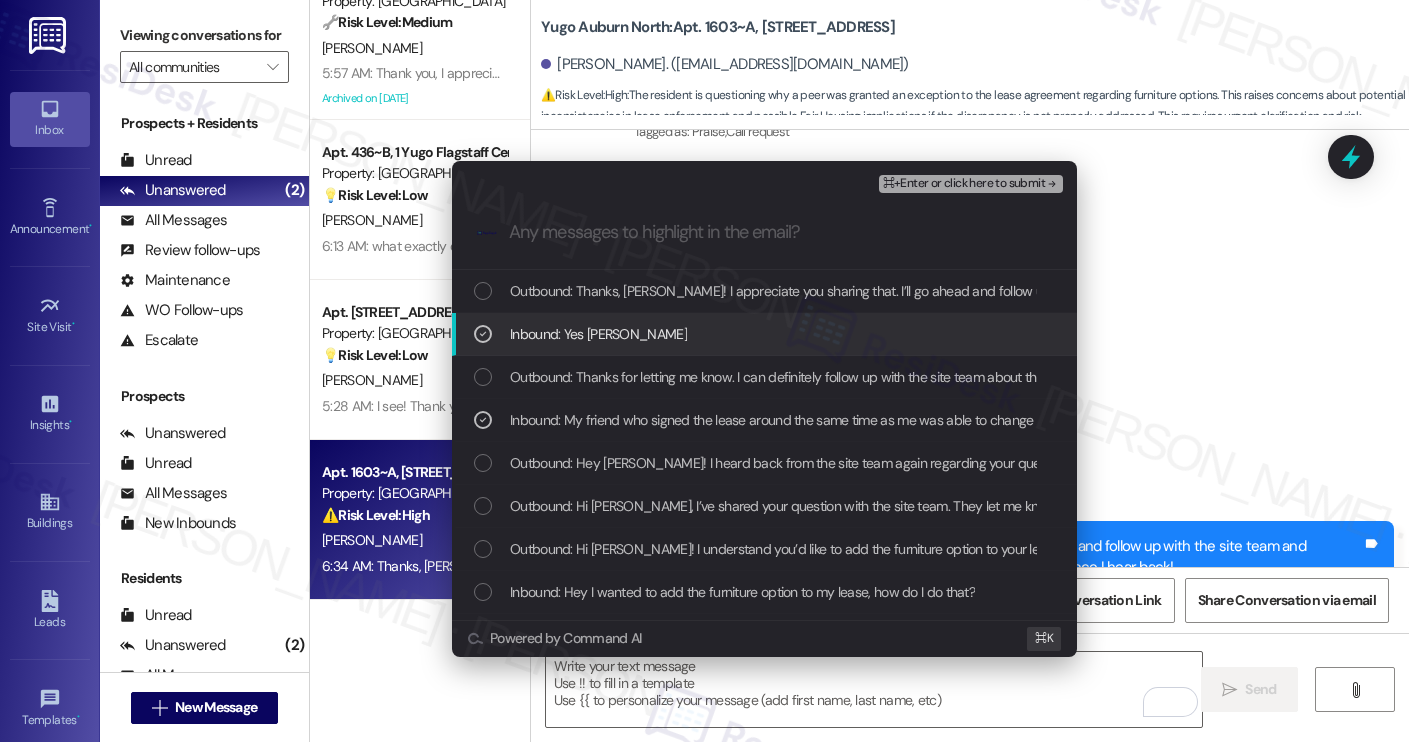 click on "⌘+Enter or click here to submit" at bounding box center (964, 184) 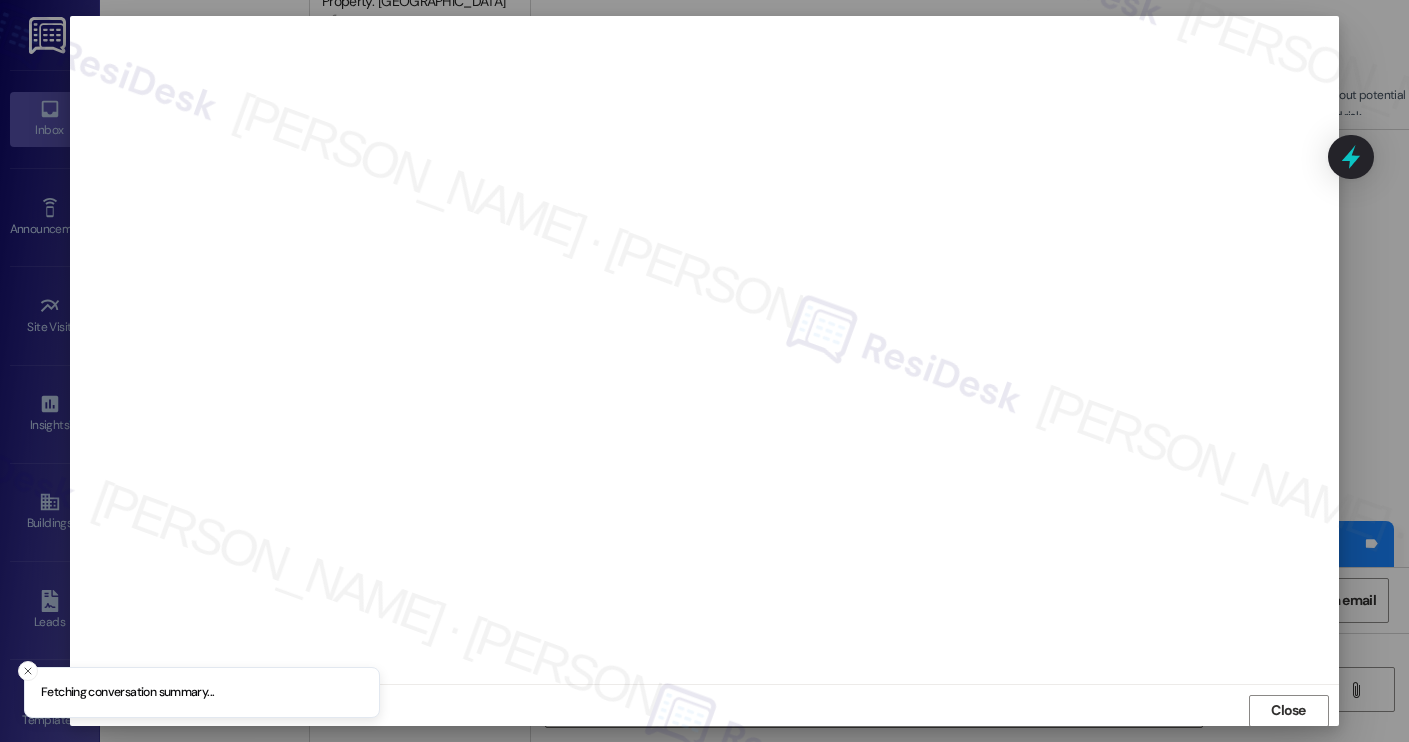 scroll, scrollTop: 1, scrollLeft: 0, axis: vertical 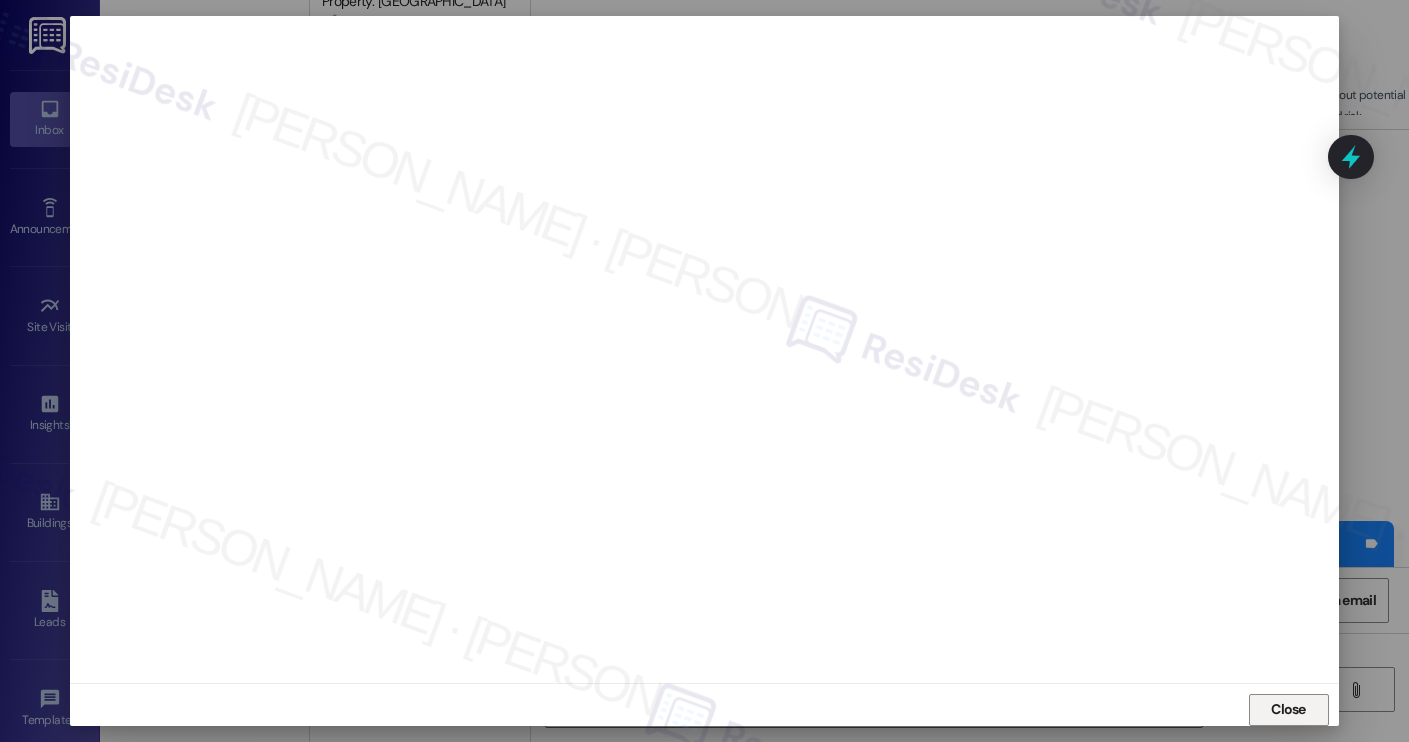 click on "Close" at bounding box center [1288, 709] 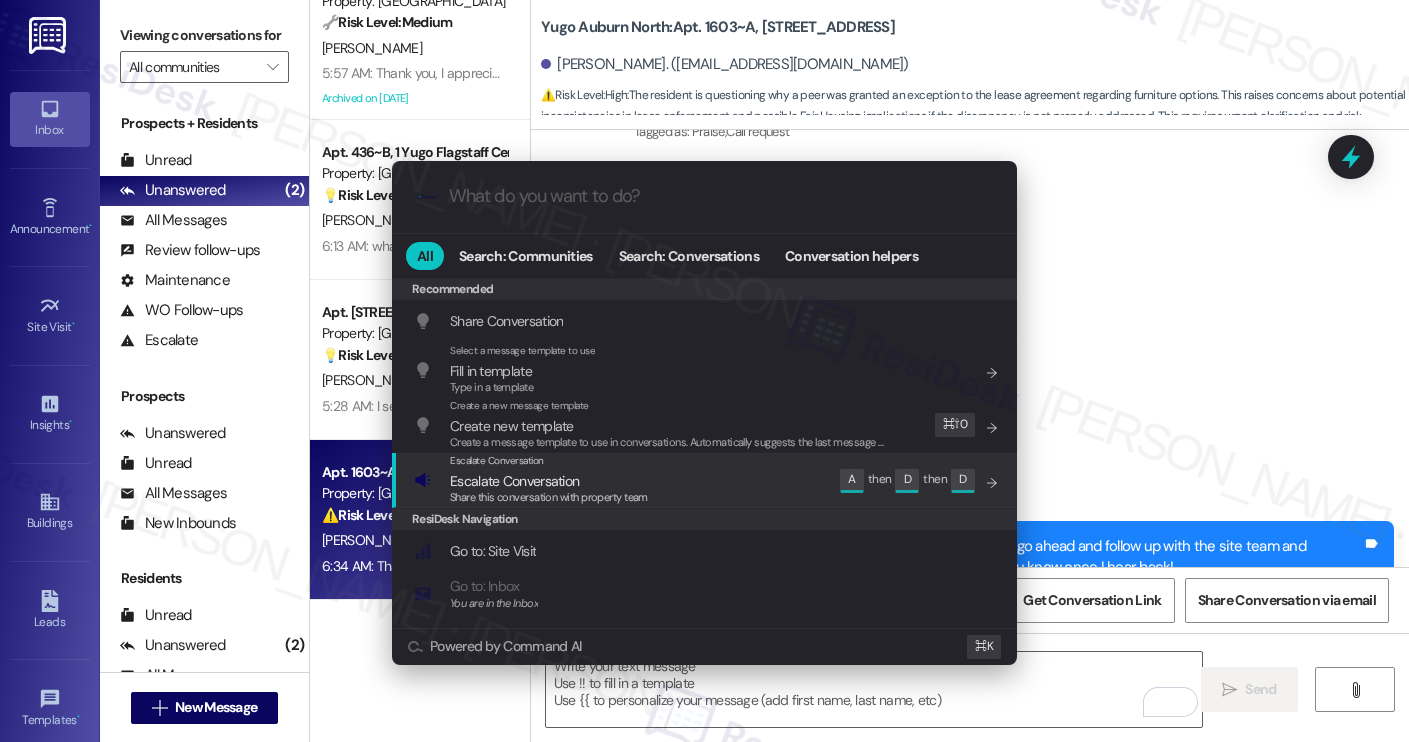 click on "Escalate Conversation Escalate Conversation Share this conversation with property team Edit A then D then D" at bounding box center [706, 480] 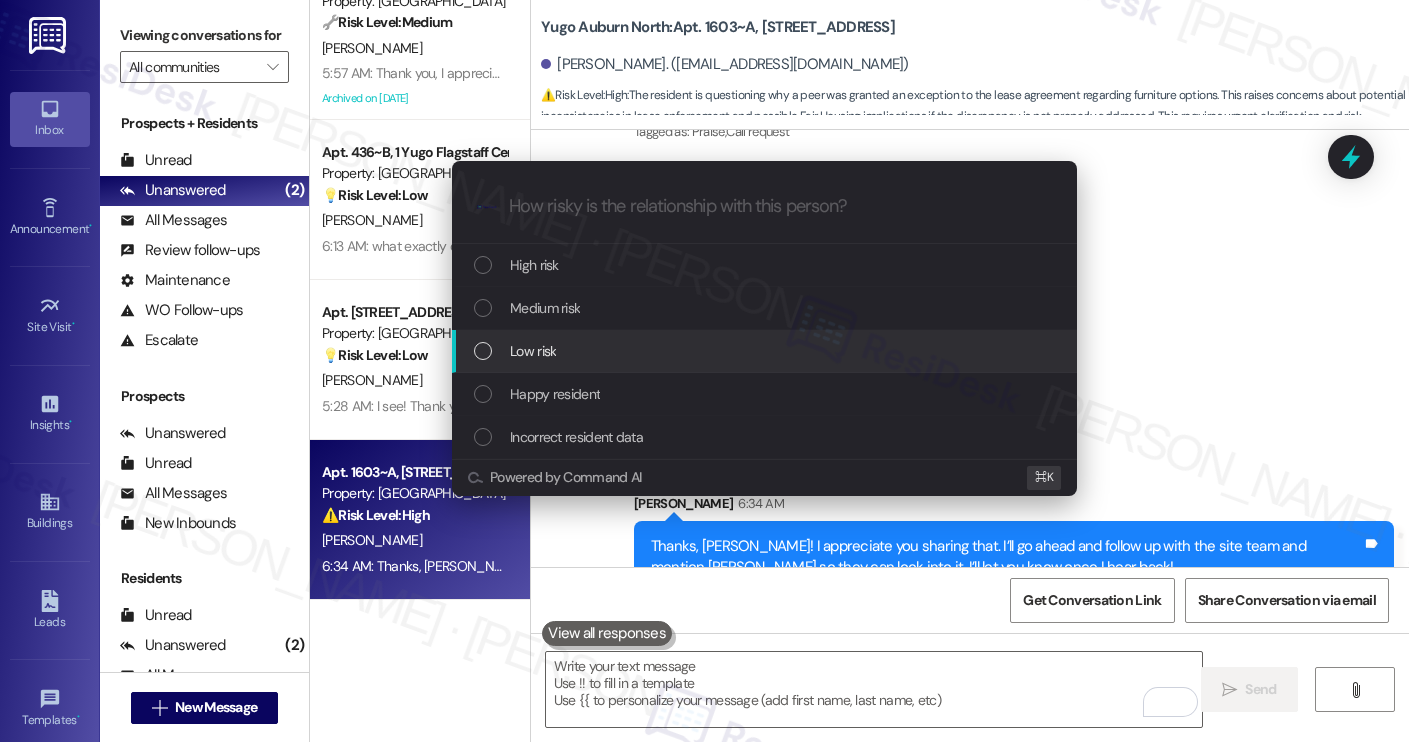 click on "Low risk" at bounding box center (766, 351) 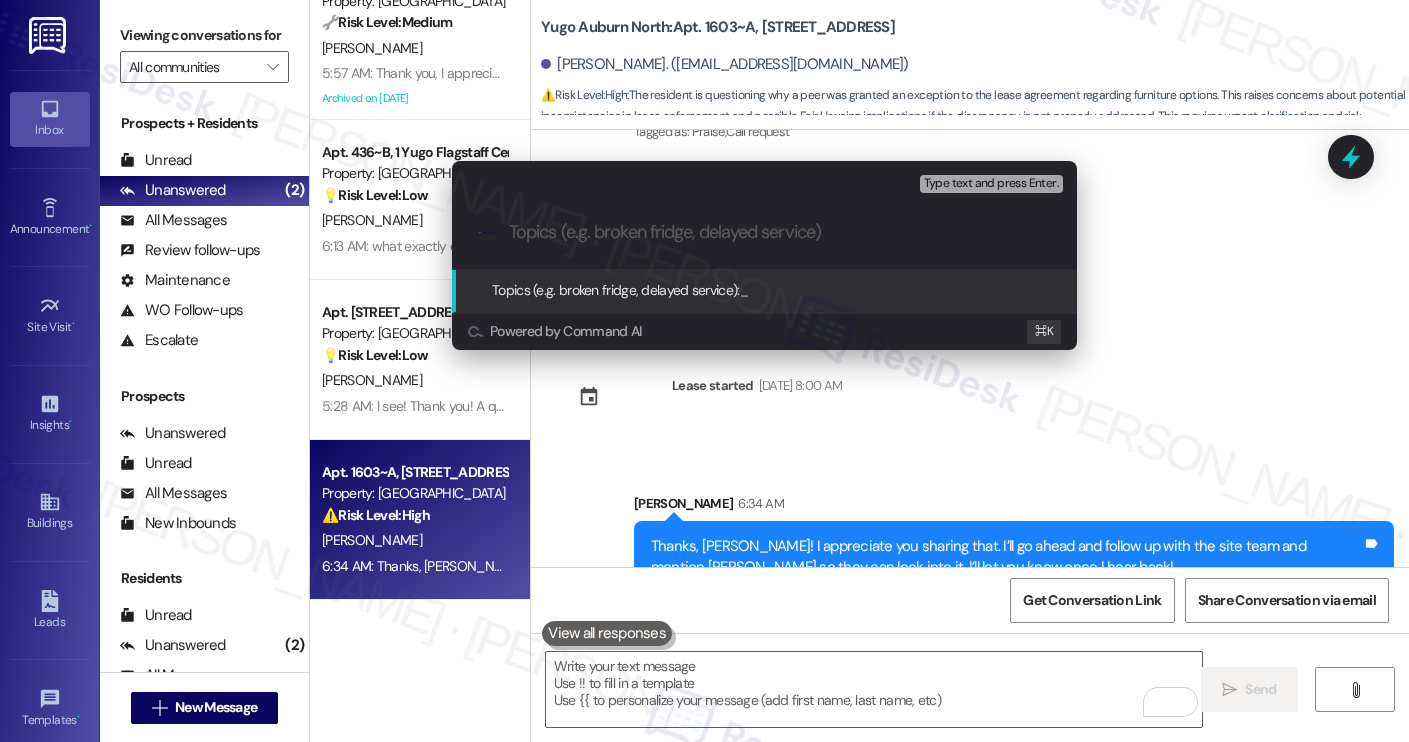 paste on "Lease Change Inquiry – Furnished Option Exception" 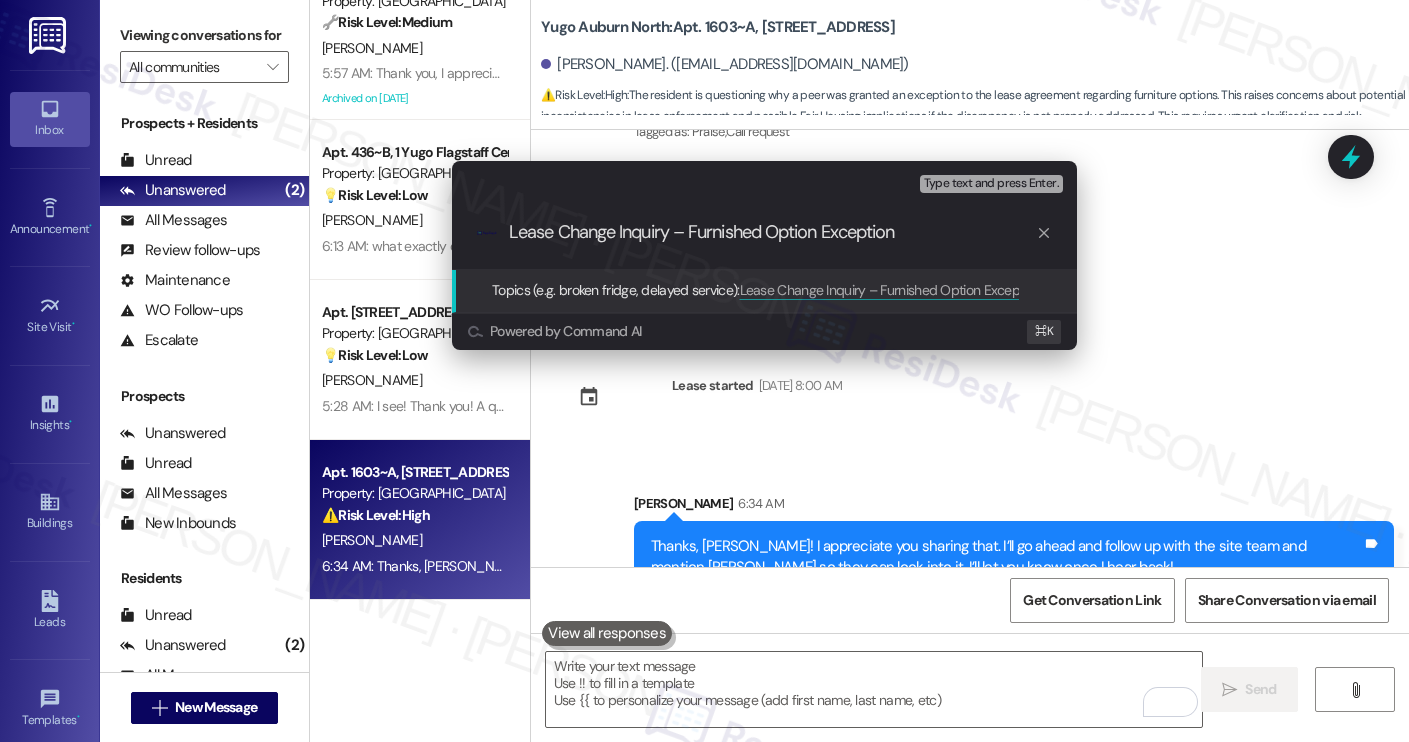 type 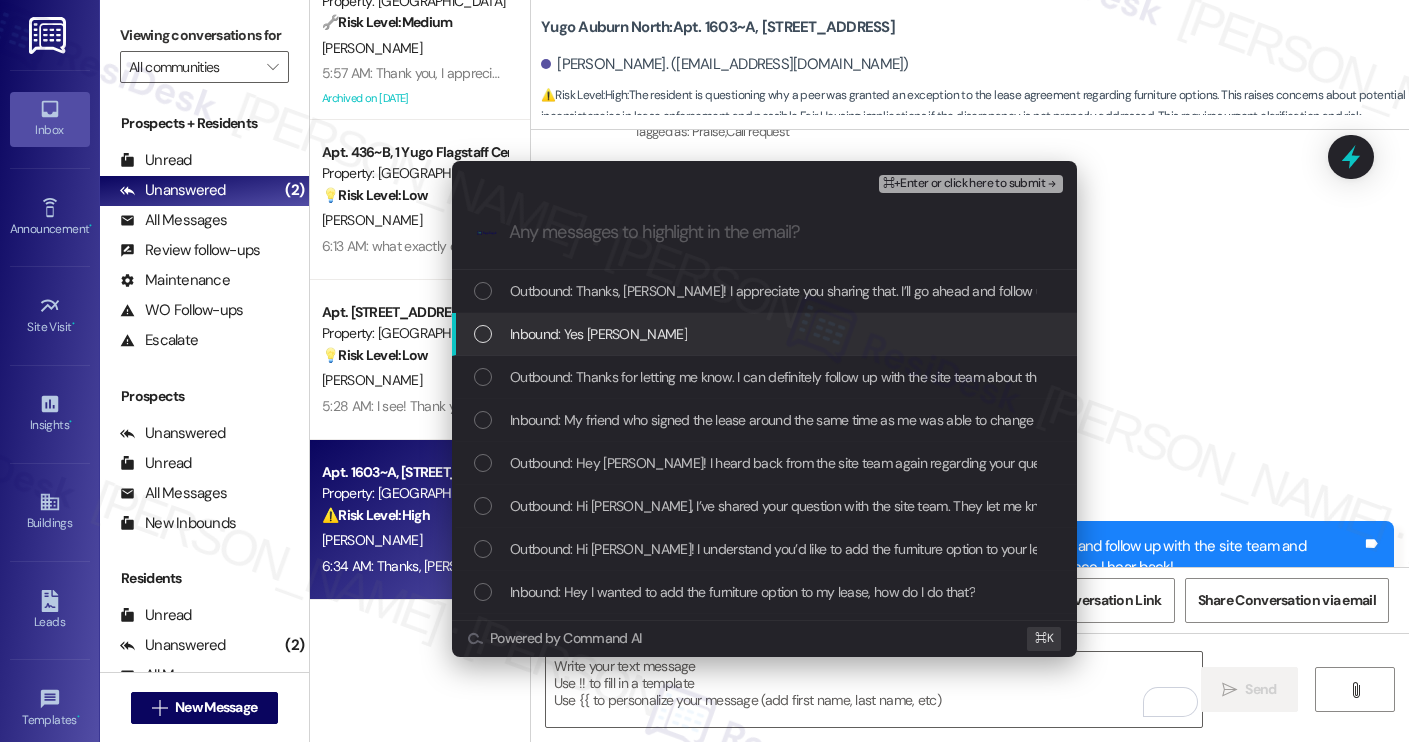 click on "Inbound: Yes tucker tommey" at bounding box center (764, 334) 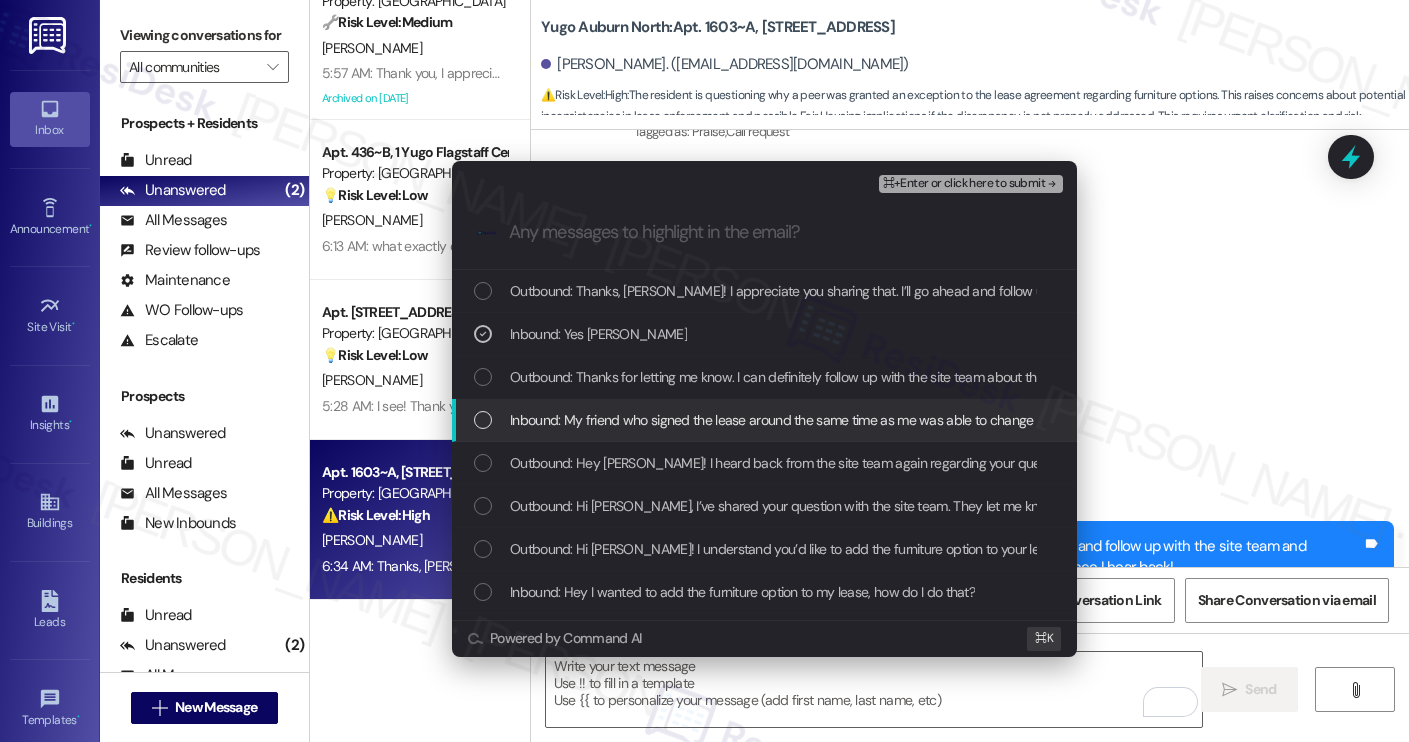 click on "Inbound: My friend who signed the lease around the same time as me was able to change his lease to the furnished option how is that" at bounding box center [899, 420] 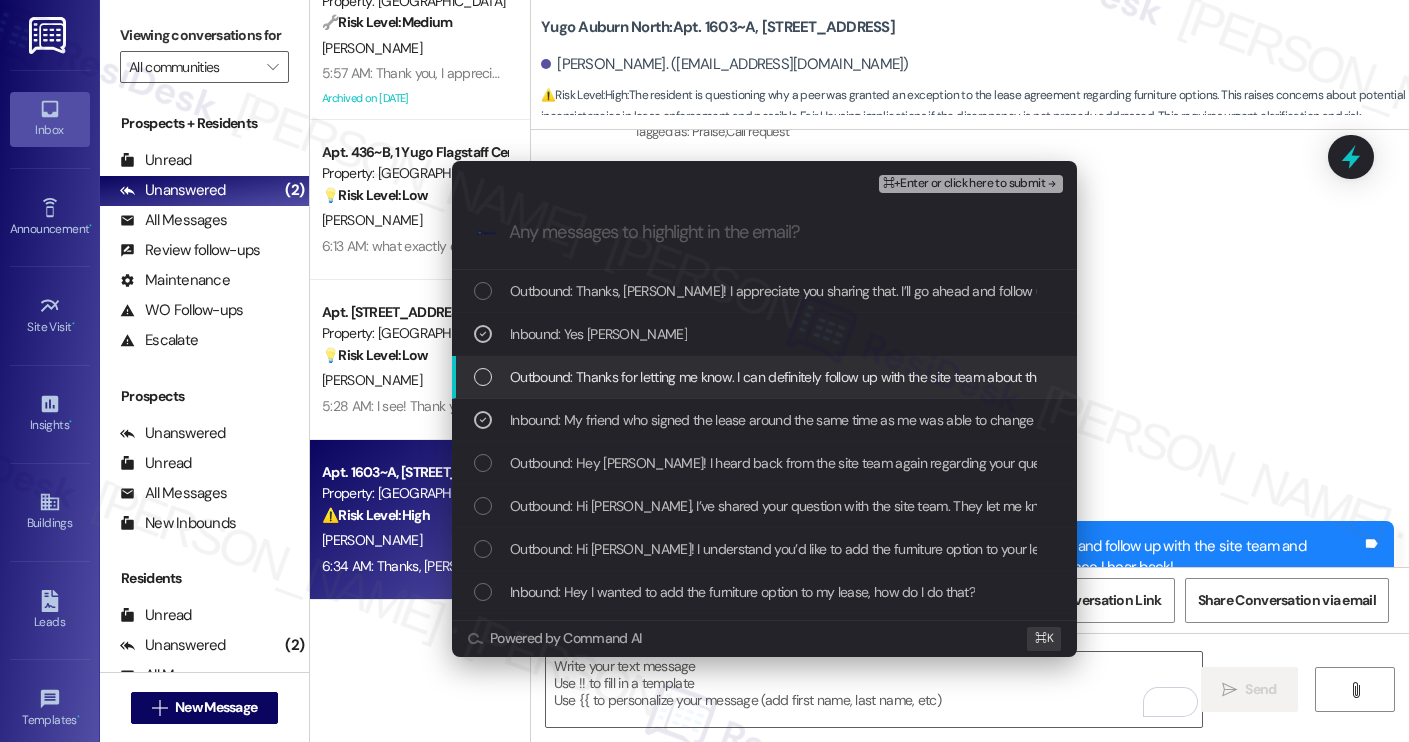 click on "⌘+Enter or click here to submit" at bounding box center [964, 184] 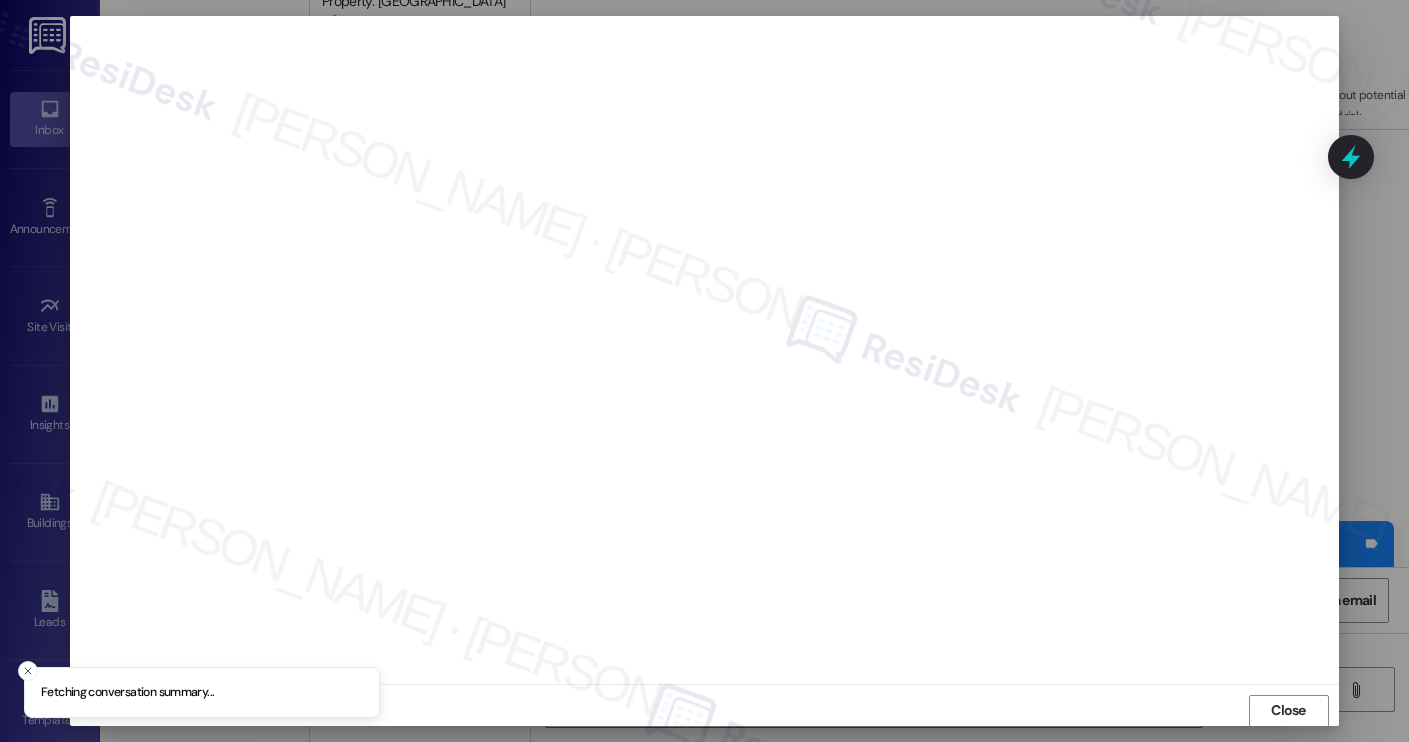 scroll, scrollTop: 1, scrollLeft: 0, axis: vertical 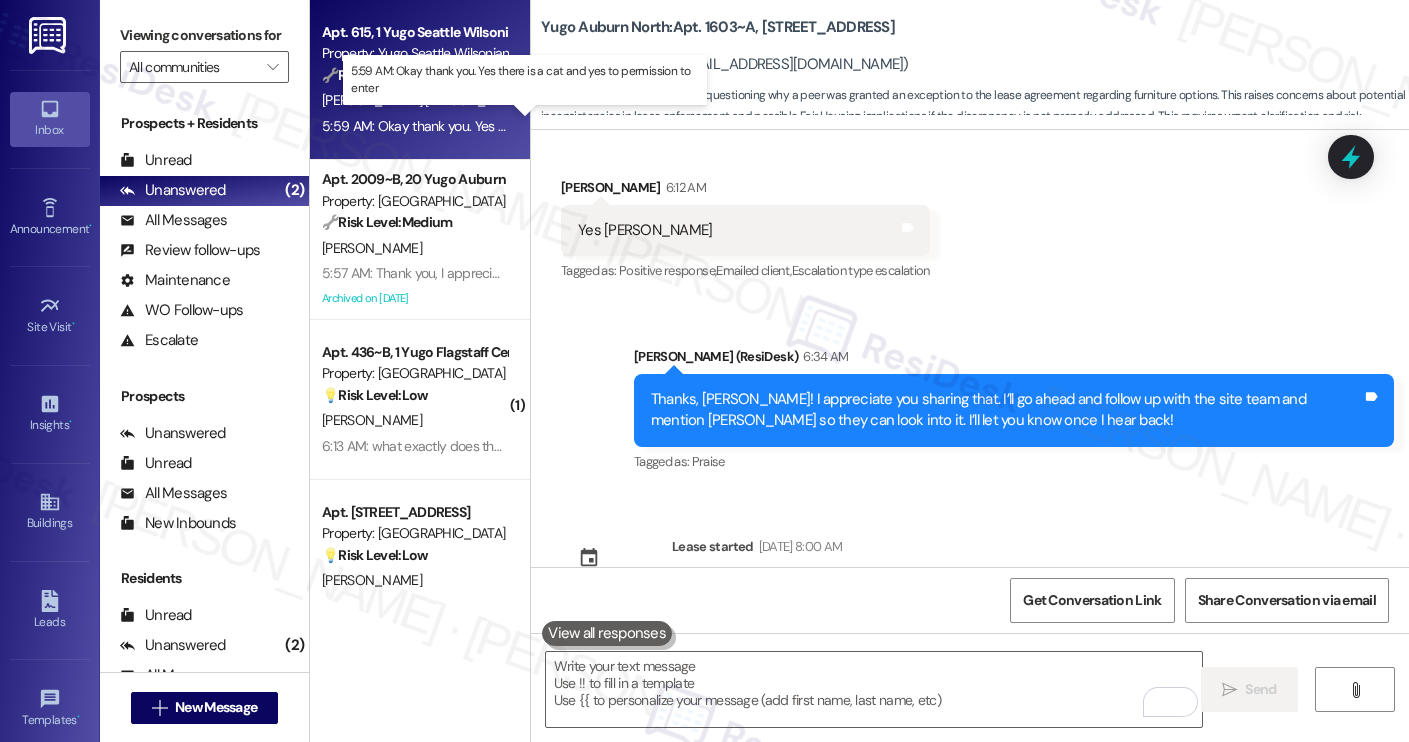 click on "5:59 AM: Okay thank you. Yes there is a cat and yes to permission to enter 5:59 AM: Okay thank you. Yes there is a cat and yes to permission to enter" at bounding box center (537, 126) 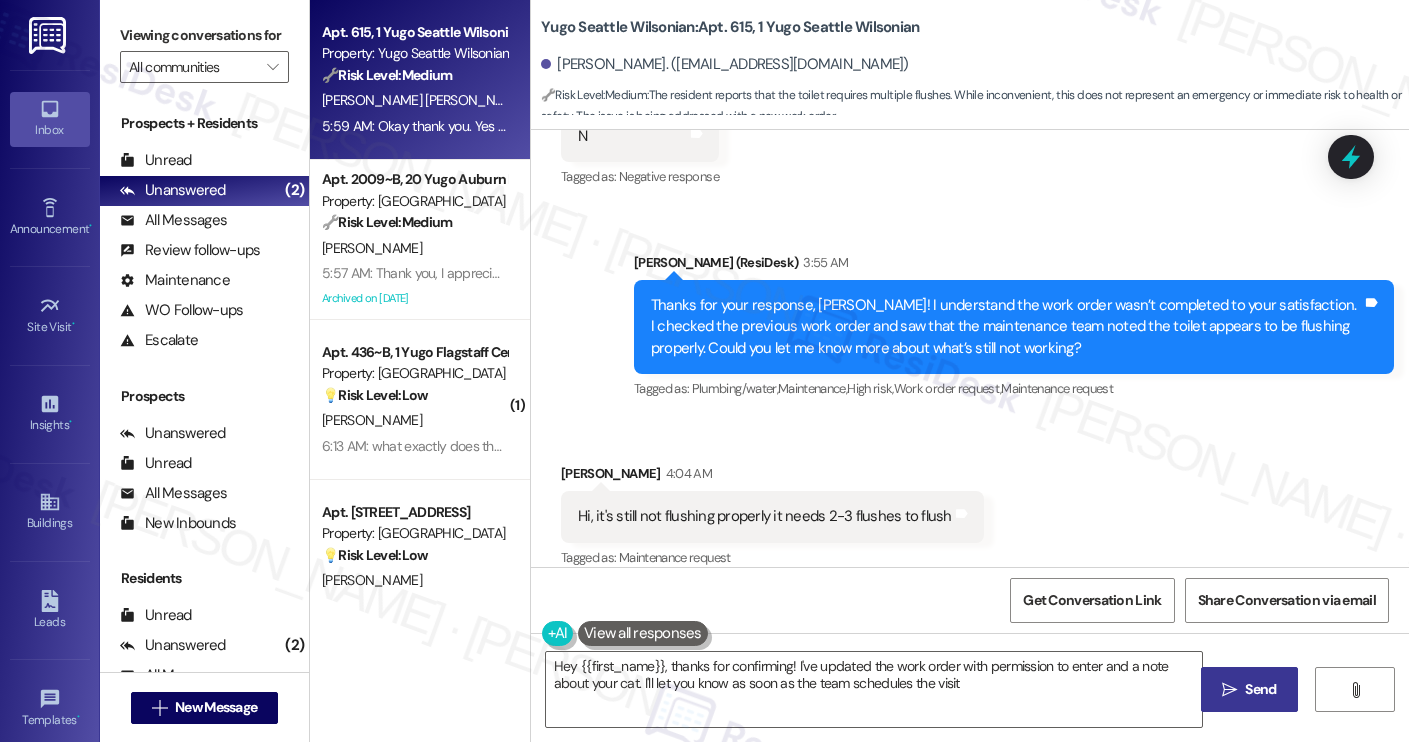 type on "Hey {{first_name}}, thanks for confirming! I've updated the work order with permission to enter and a note about your cat. I'll let you know as soon as the team schedules the visit!" 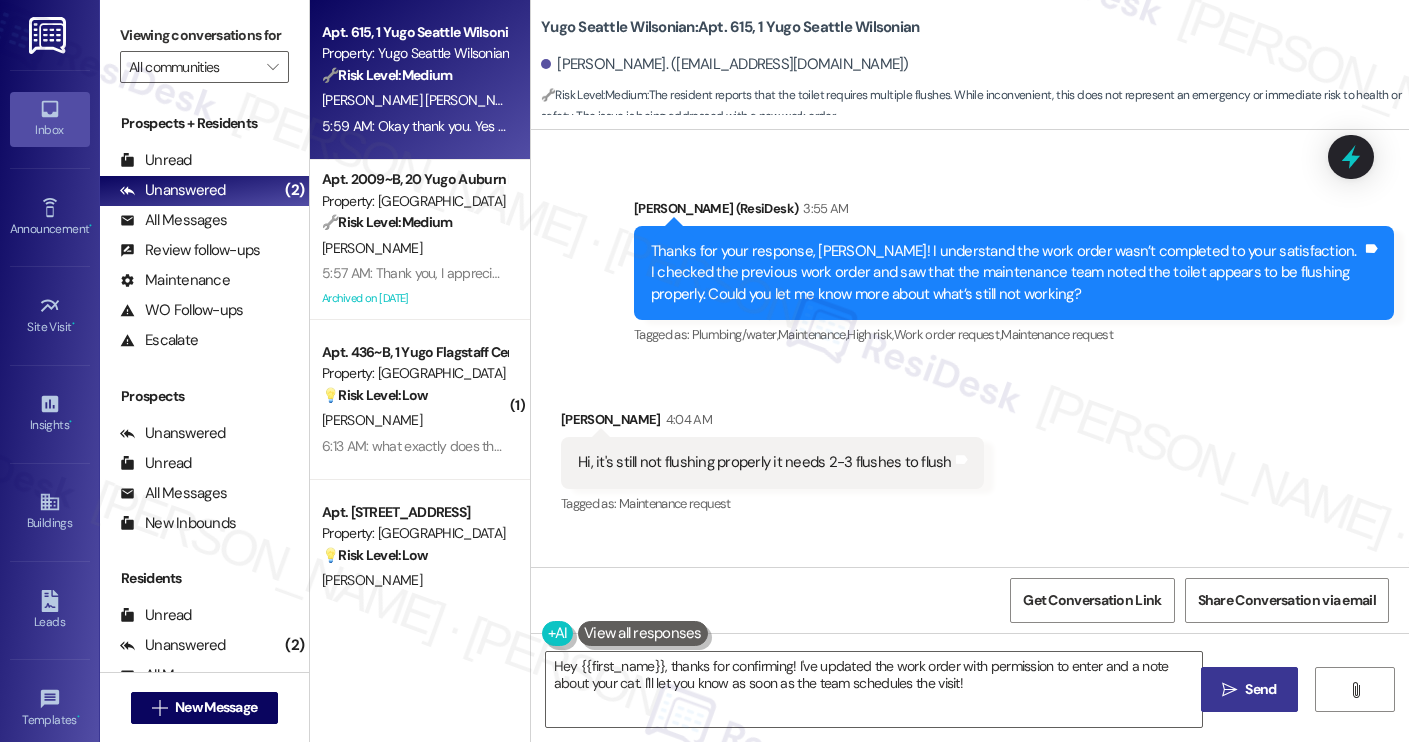 scroll, scrollTop: 1479, scrollLeft: 0, axis: vertical 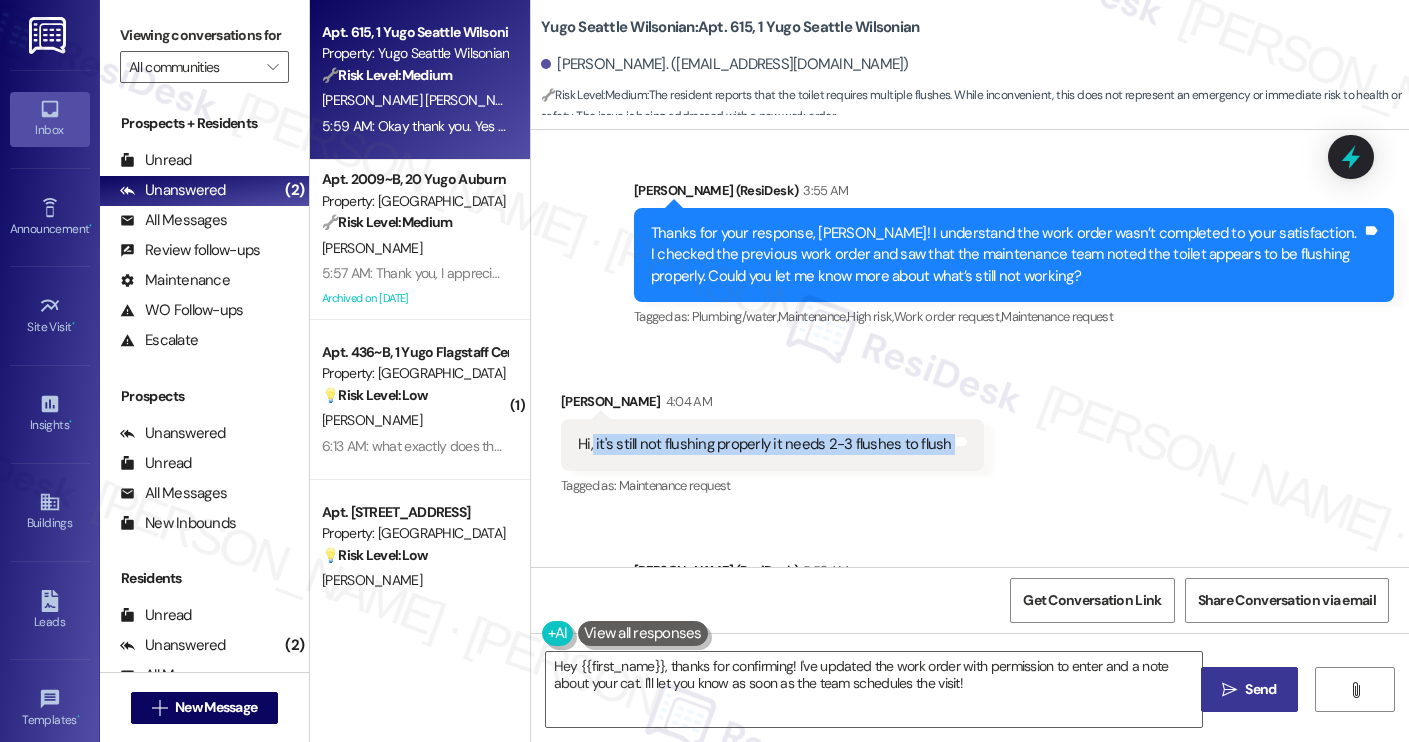 drag, startPoint x: 582, startPoint y: 399, endPoint x: 981, endPoint y: 428, distance: 400.0525 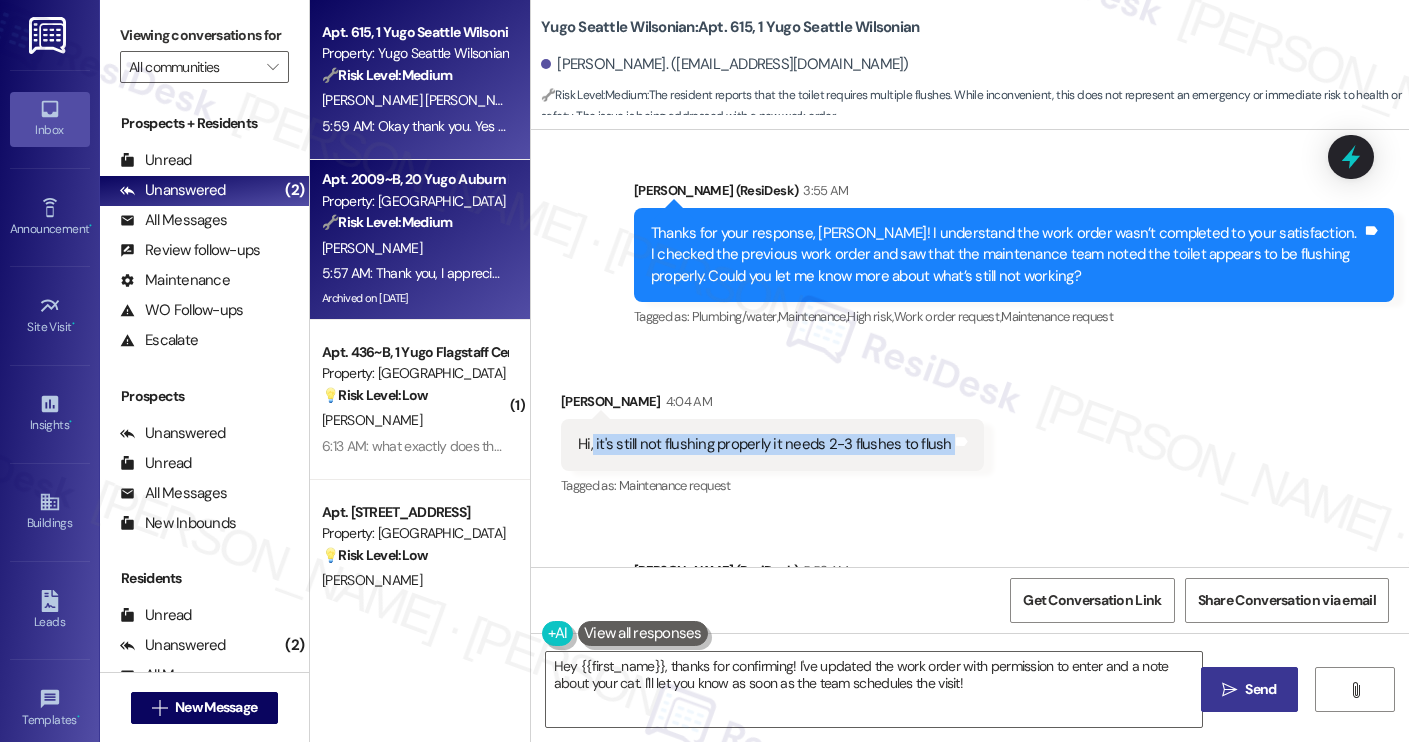 copy on "it's still not flushing properly it needs 2-3 flushes to flush  Tags and notes" 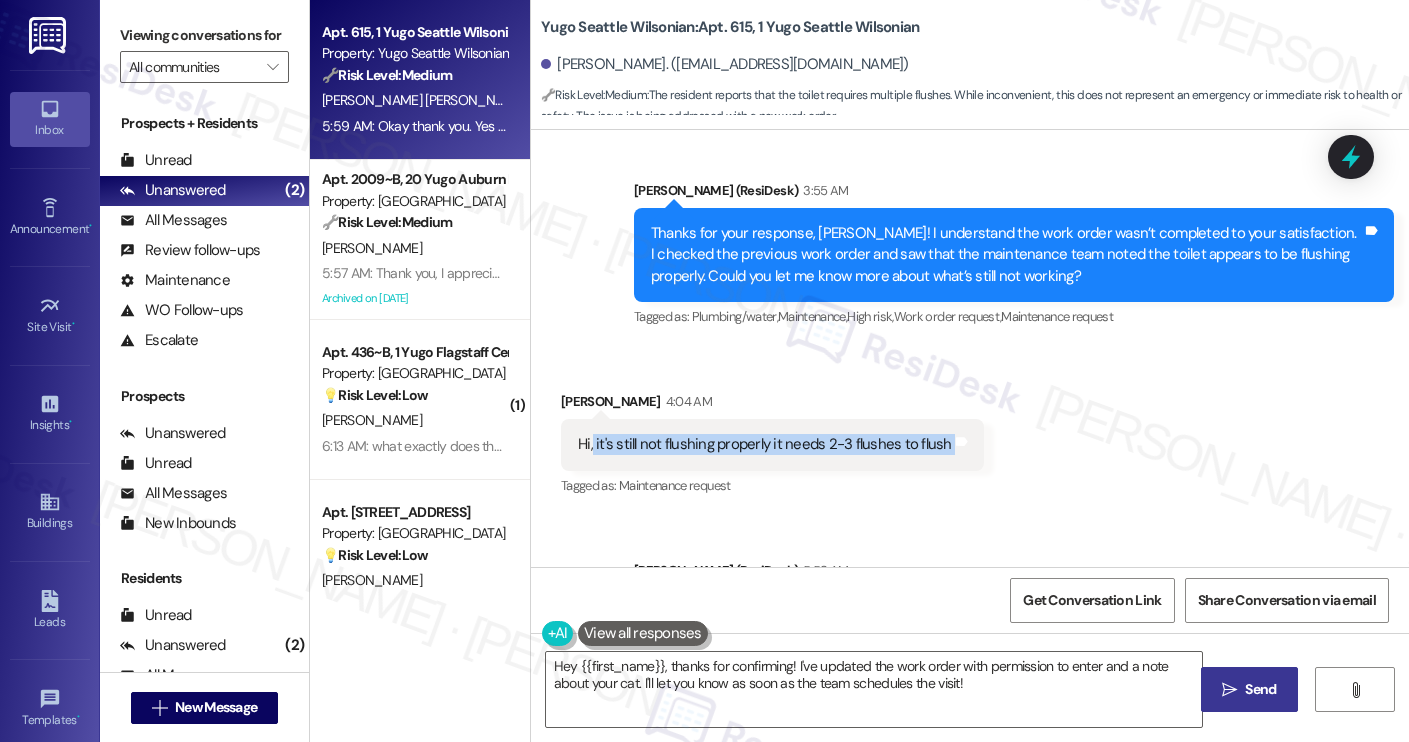 scroll, scrollTop: 1766, scrollLeft: 0, axis: vertical 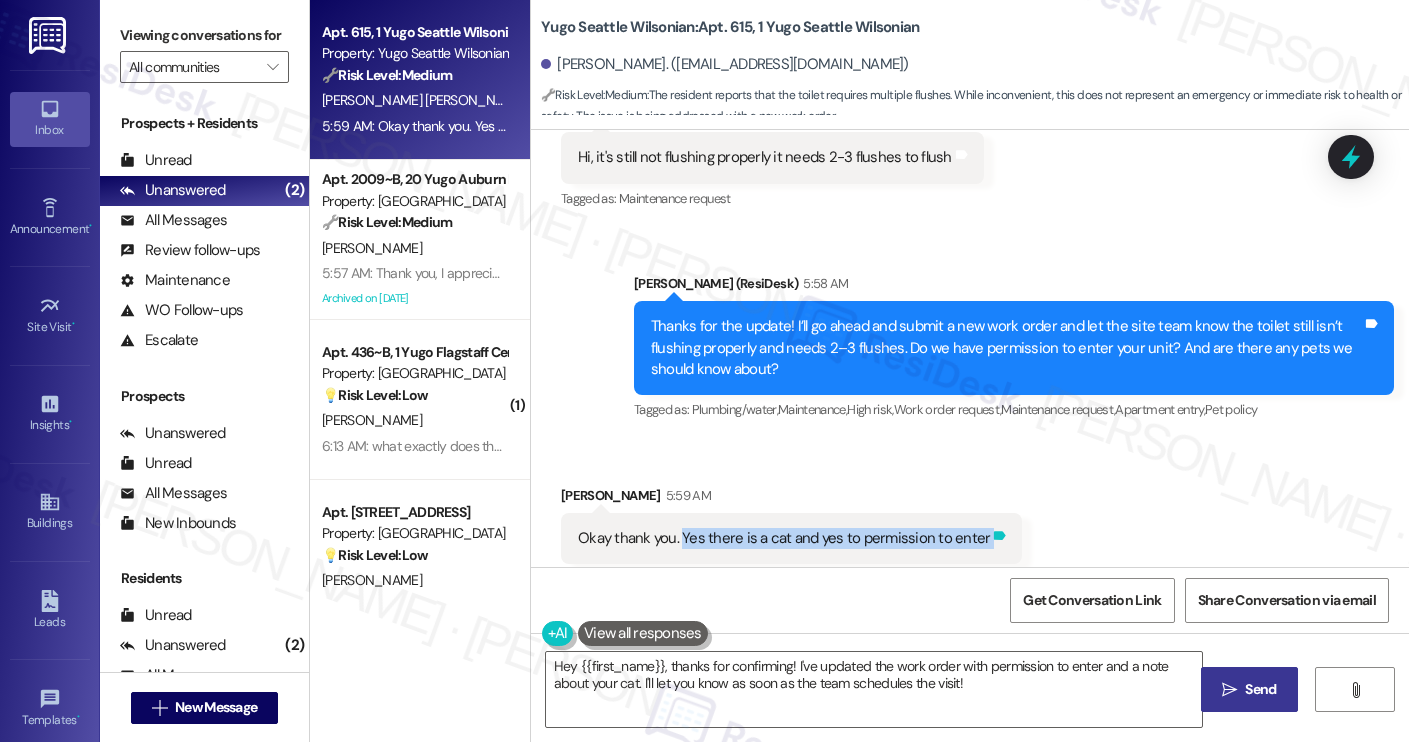 drag, startPoint x: 669, startPoint y: 491, endPoint x: 974, endPoint y: 496, distance: 305.041 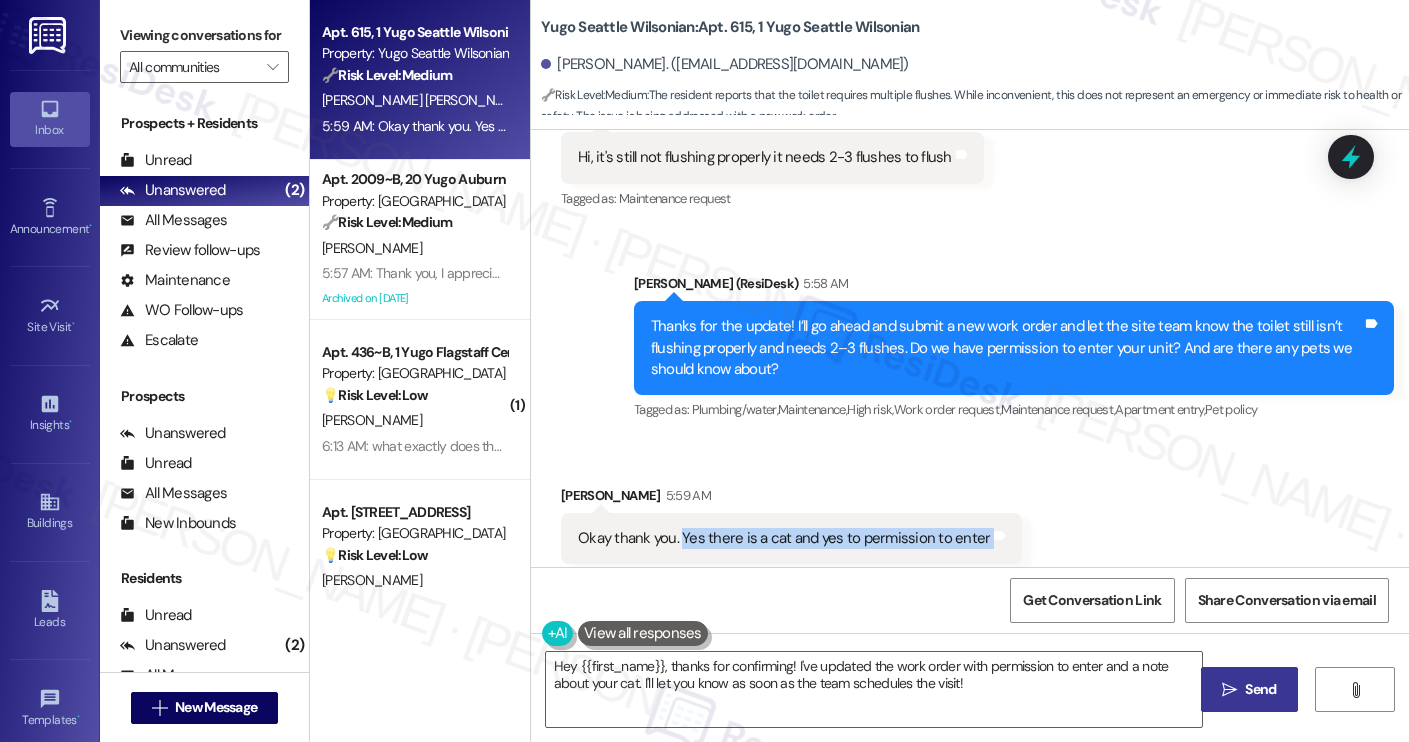 copy on "Yes there is a cat and yes to permission to enter Tags and notes" 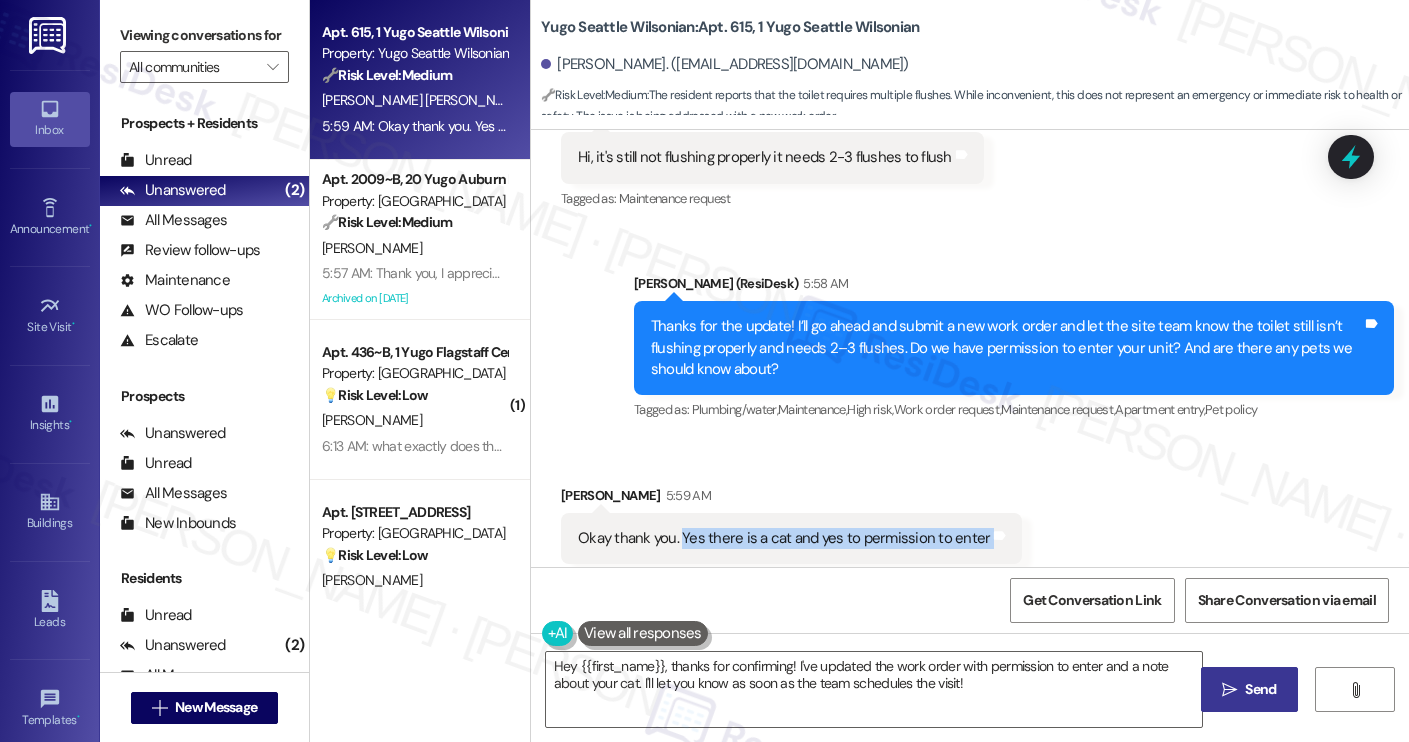 click on "Received via SMS Fabiola Garcia Perez 5:59 AM Okay thank you. Yes there is a cat and yes to permission to enter Tags and notes Tagged as:   Positive response ,  Click to highlight conversations about Positive response Pet policy Click to highlight conversations about Pet policy" at bounding box center [970, 524] 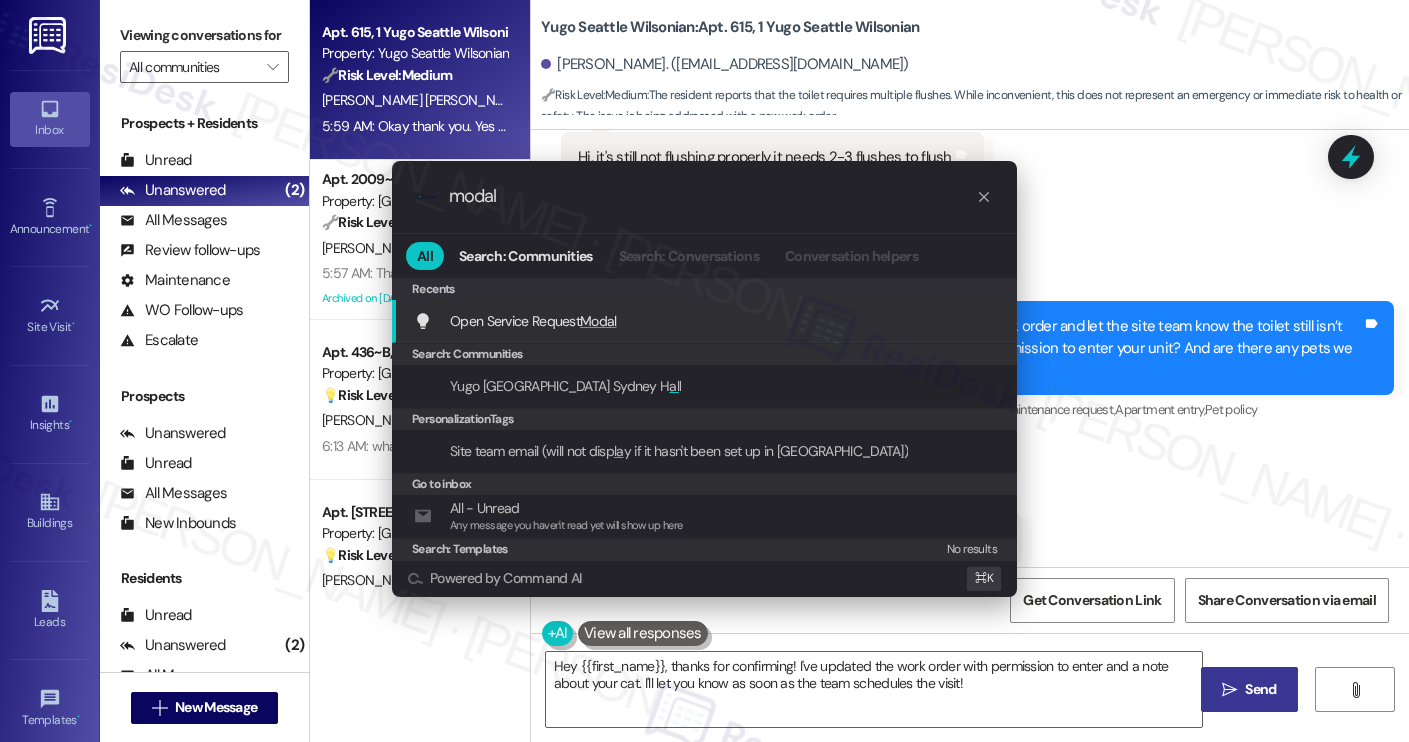 type on "modal" 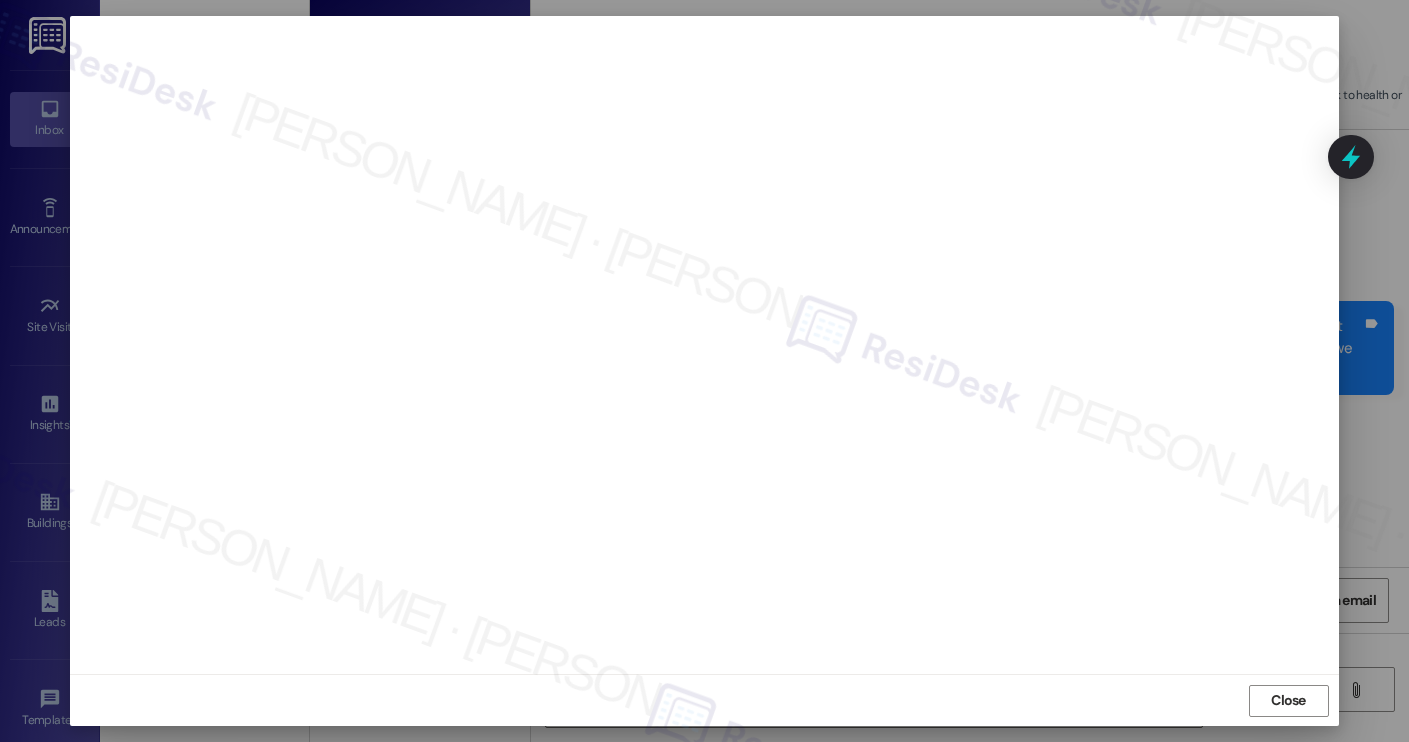 scroll, scrollTop: 11, scrollLeft: 0, axis: vertical 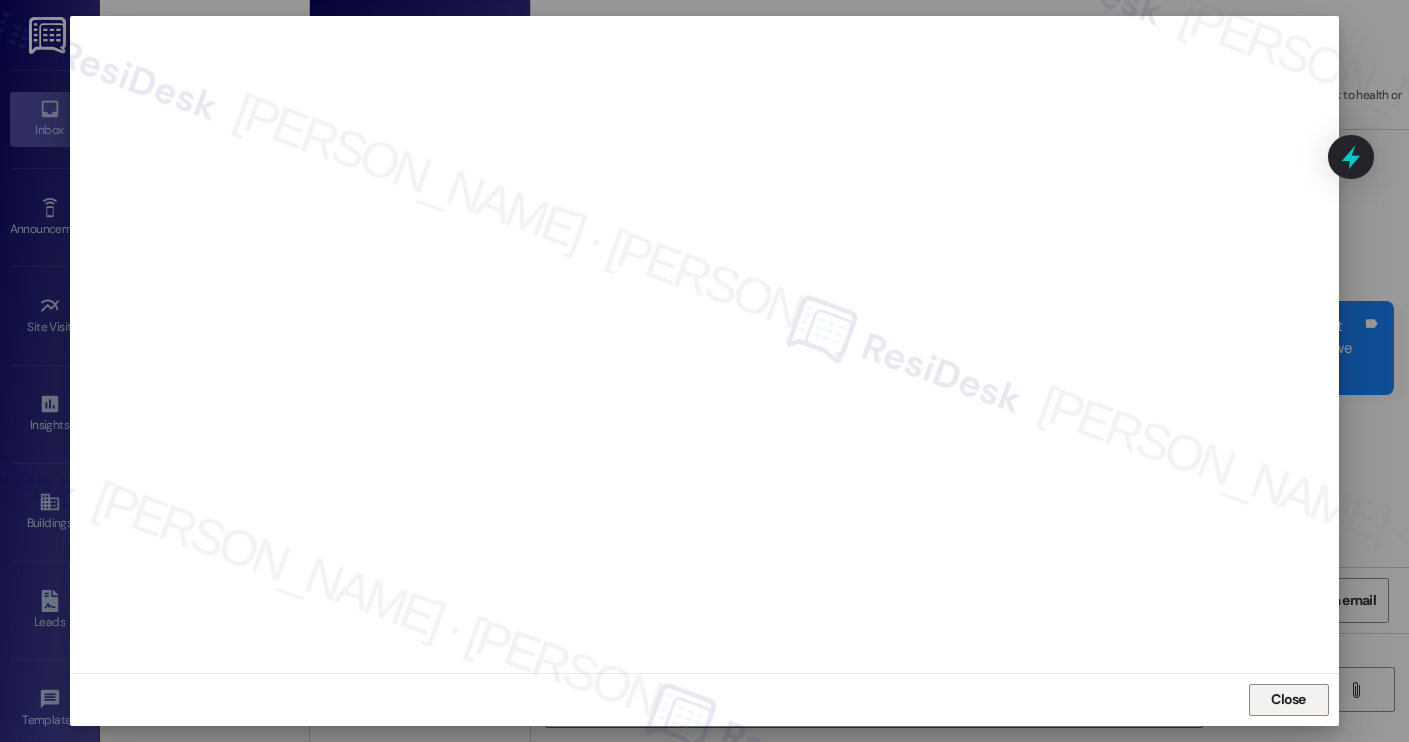click on "Close" at bounding box center [1288, 699] 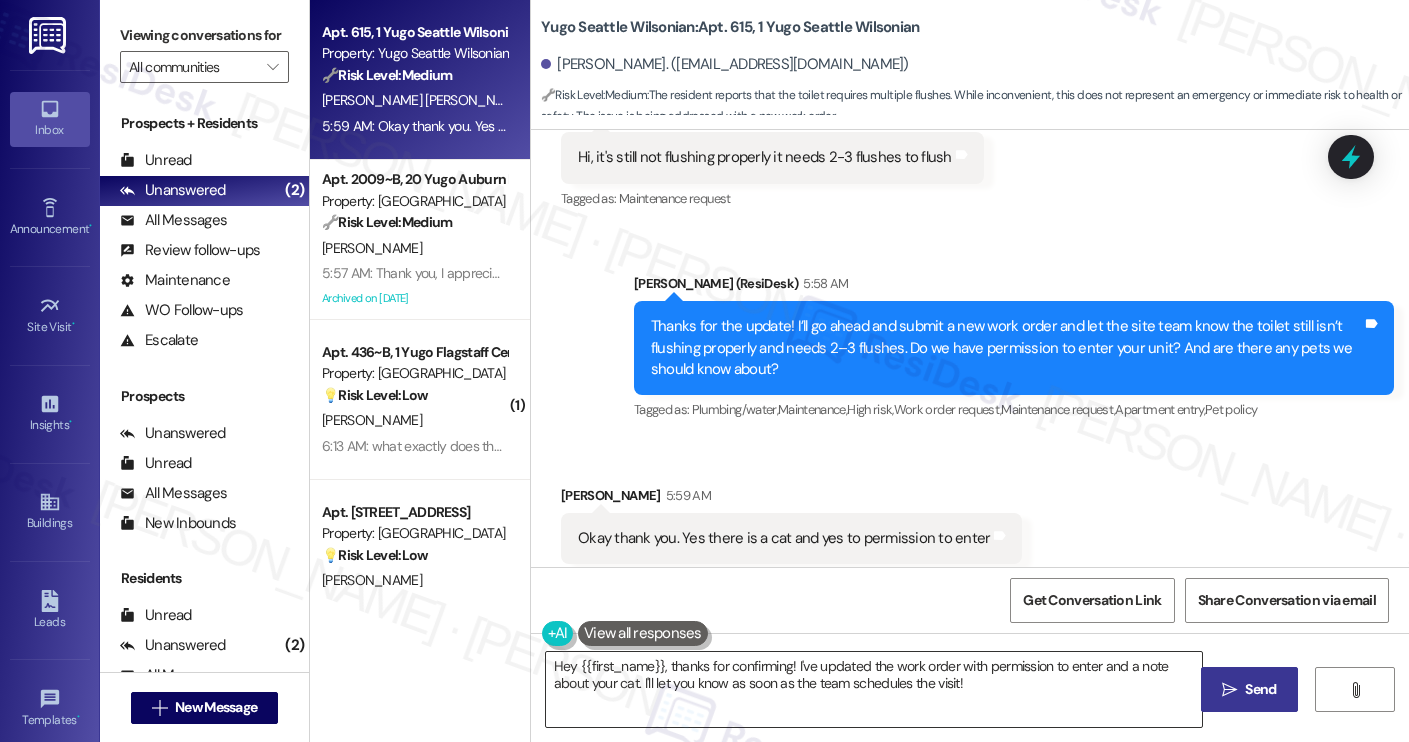 click on "Hey {{first_name}}, thanks for confirming! I've updated the work order with permission to enter and a note about your cat. I'll let you know as soon as the team schedules the visit!" at bounding box center (874, 689) 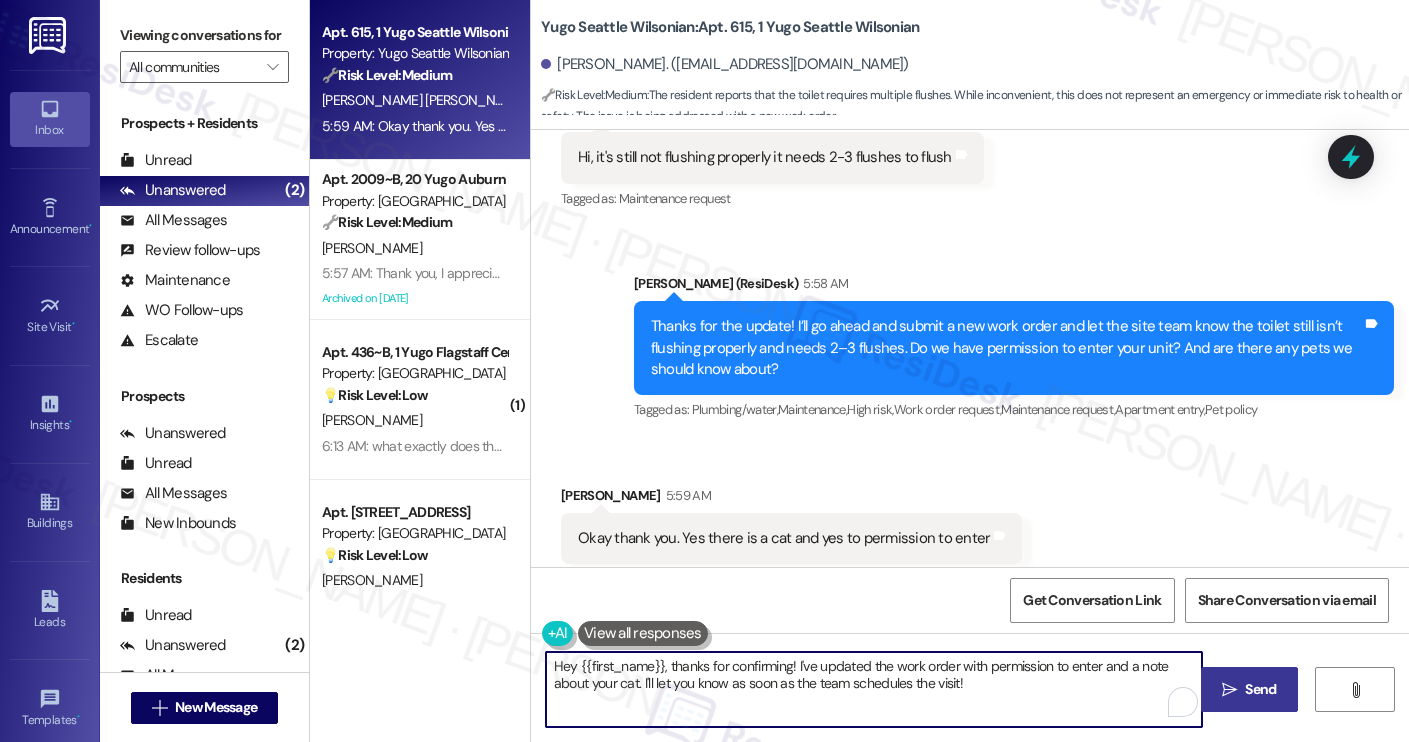 paste on "Thank you for confirming permission to enter. The new work order has been submitted and reported to the site team. If you need anything else, feel free to reach out anytime." 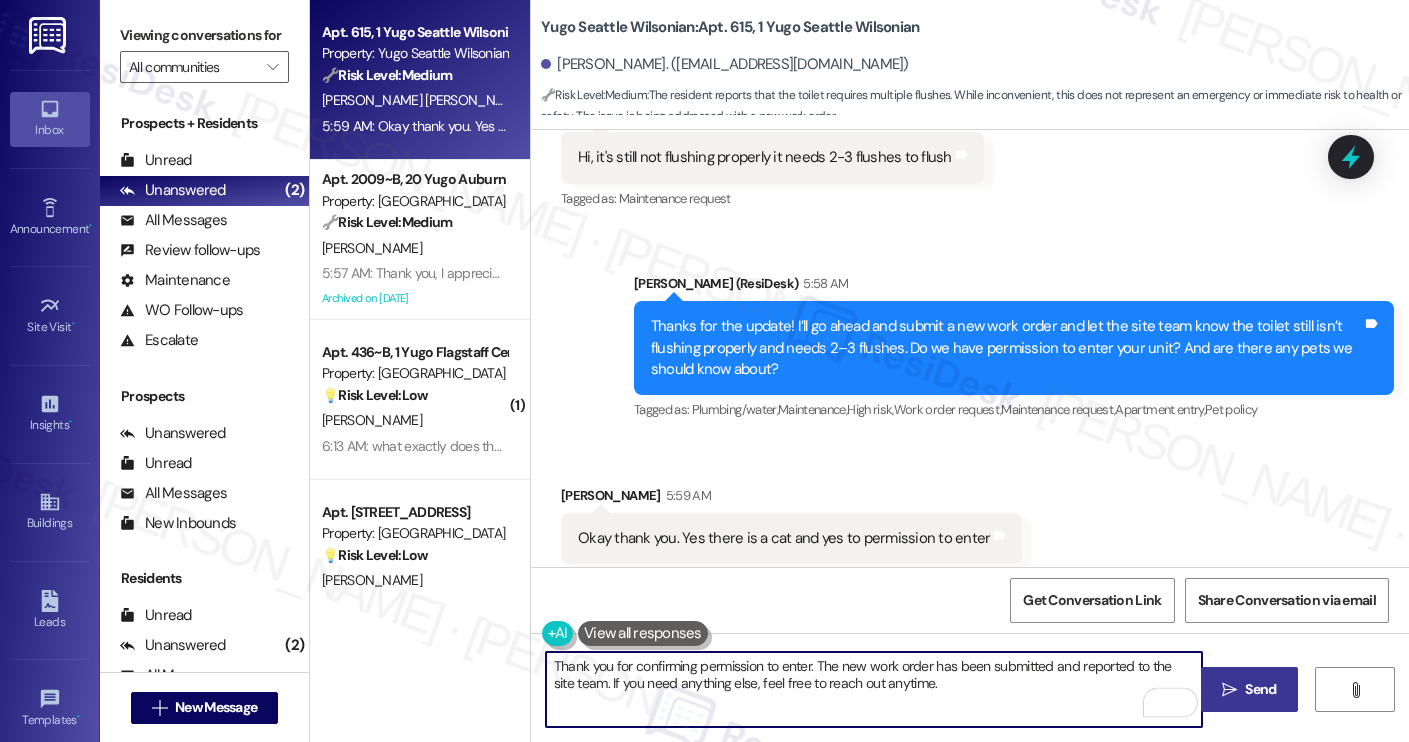 click on "Thank you for confirming permission to enter. The new work order has been submitted and reported to the site team. If you need anything else, feel free to reach out anytime." at bounding box center [874, 689] 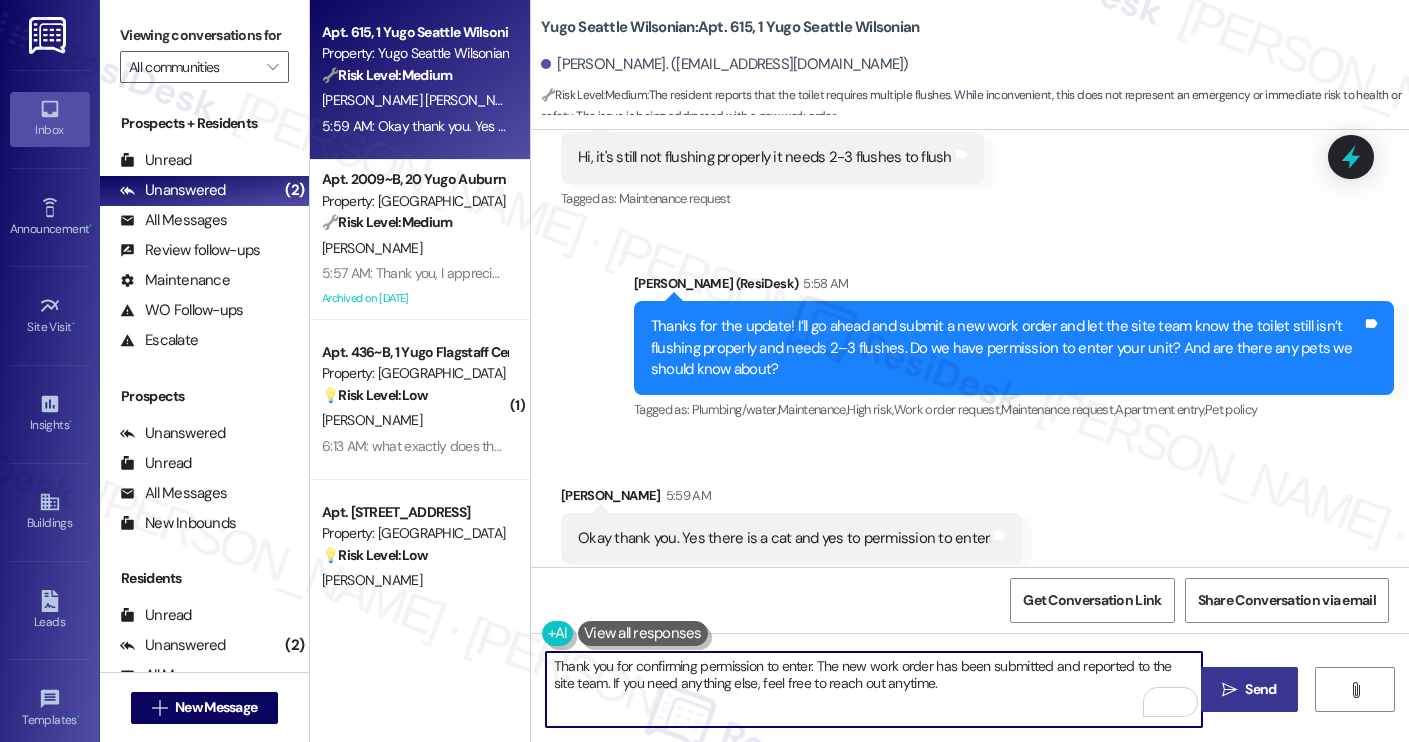 type on "Thank you for confirming permission to enter. The new work order has been submitted and reported to the site team. If you need anything else, feel free to reach out anytime." 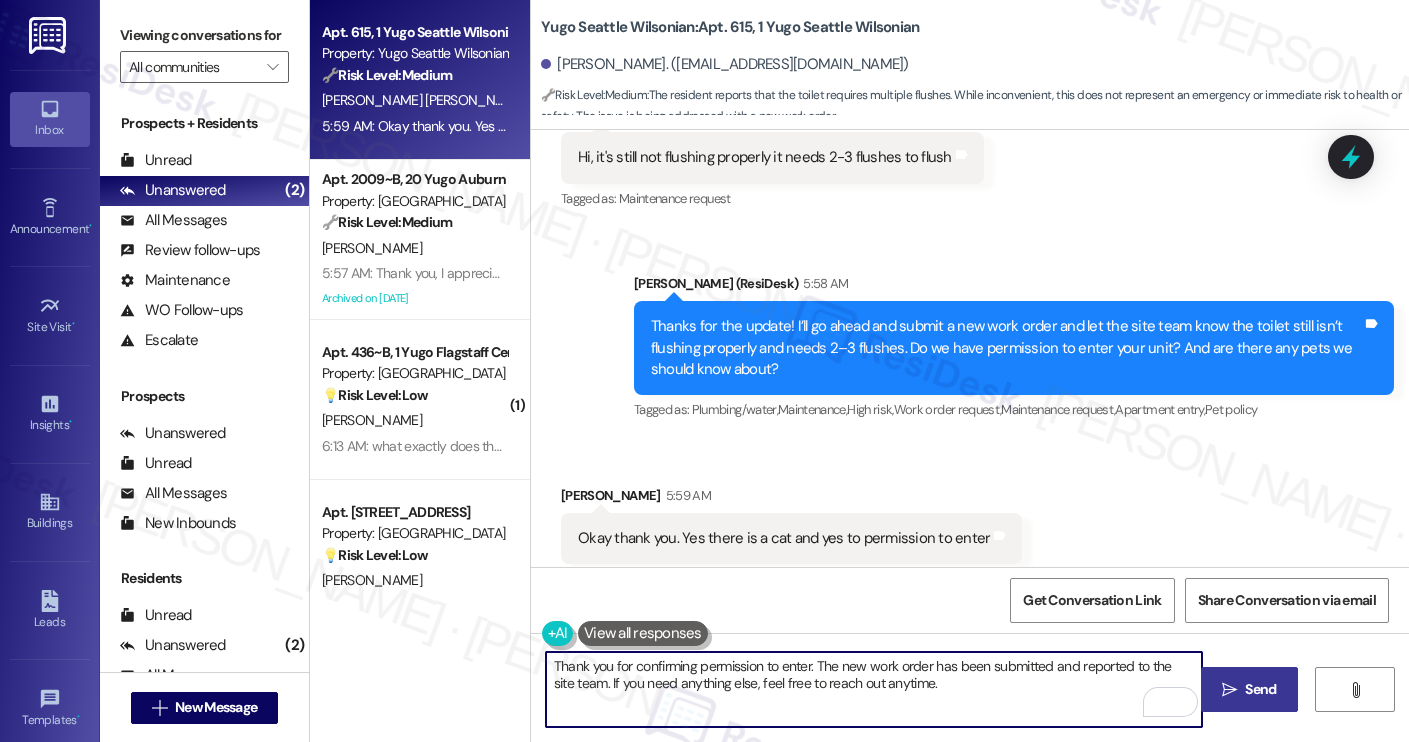 click on "Thank you for confirming permission to enter. The new work order has been submitted and reported to the site team. If you need anything else, feel free to reach out anytime." at bounding box center (874, 689) 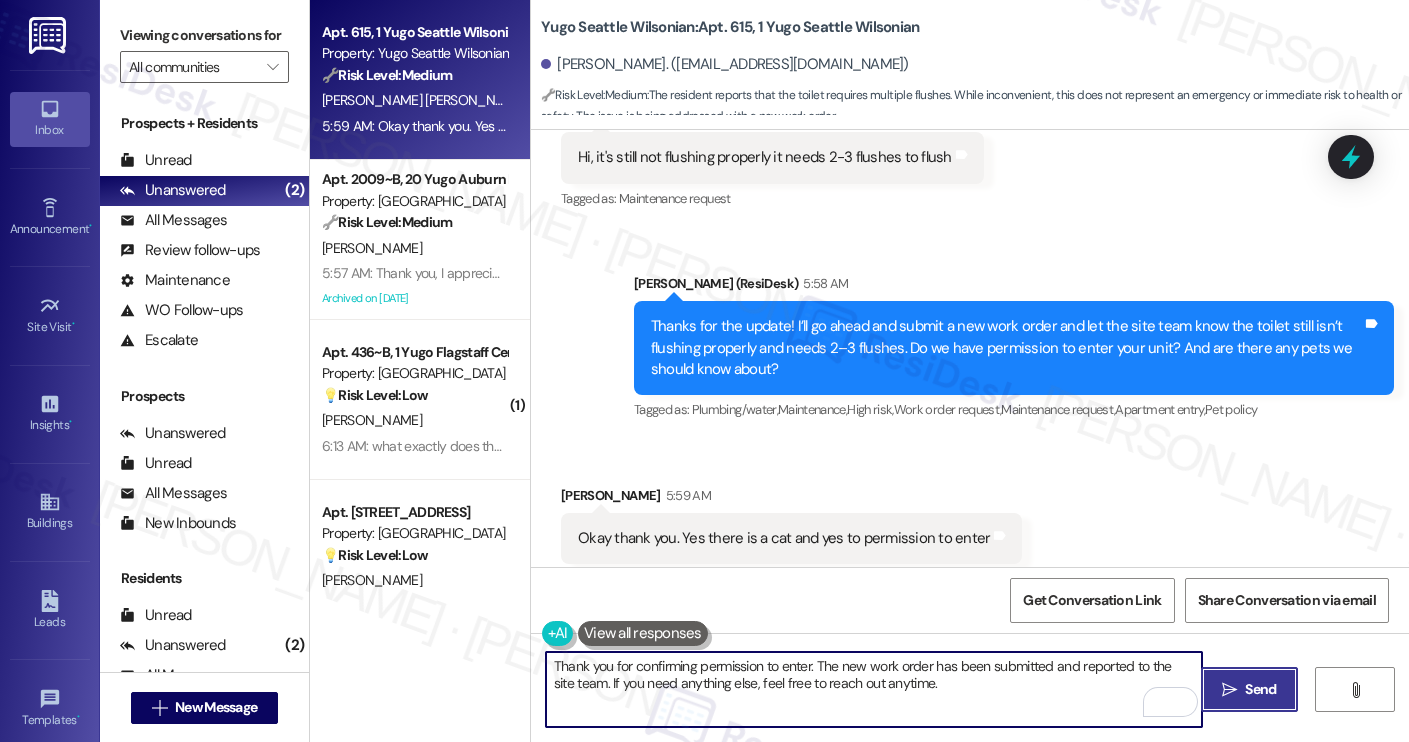 click on "Send" at bounding box center (1260, 689) 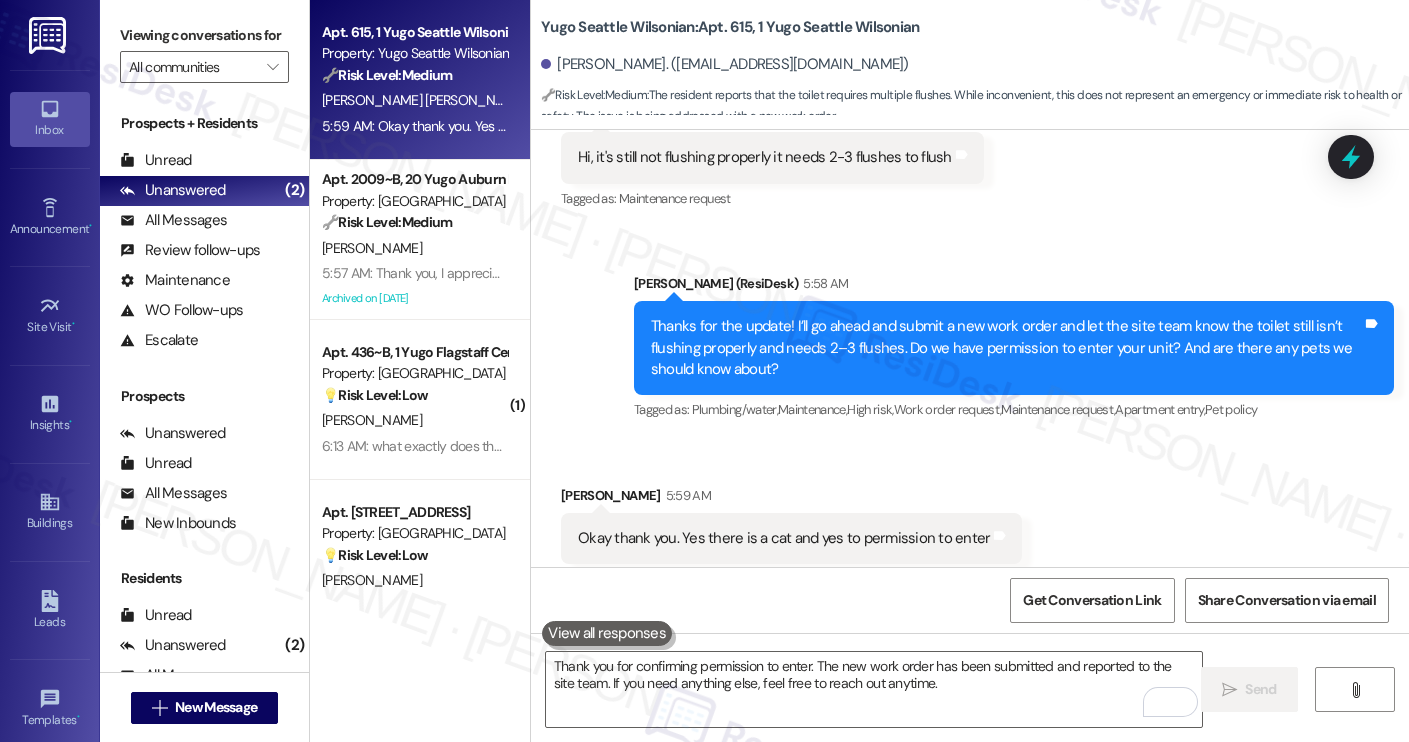 type 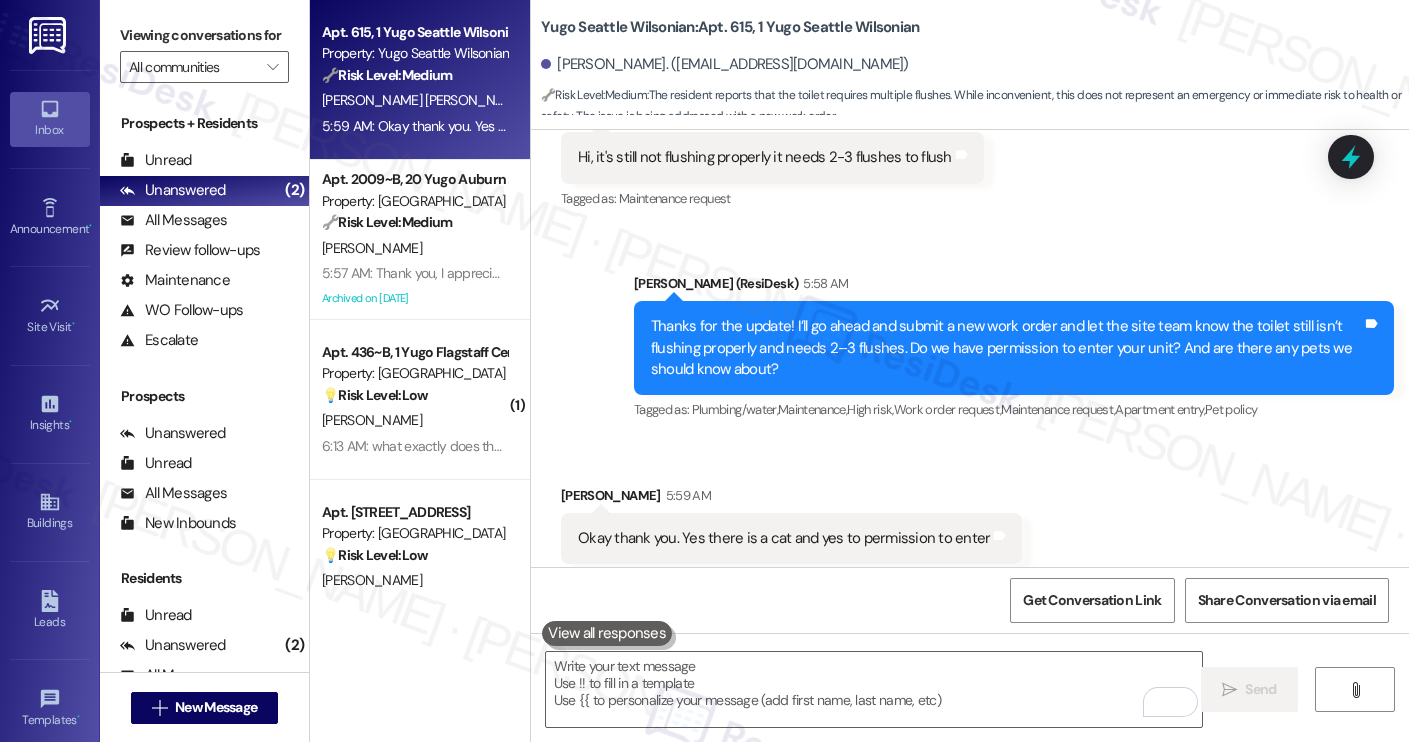 scroll, scrollTop: 1926, scrollLeft: 0, axis: vertical 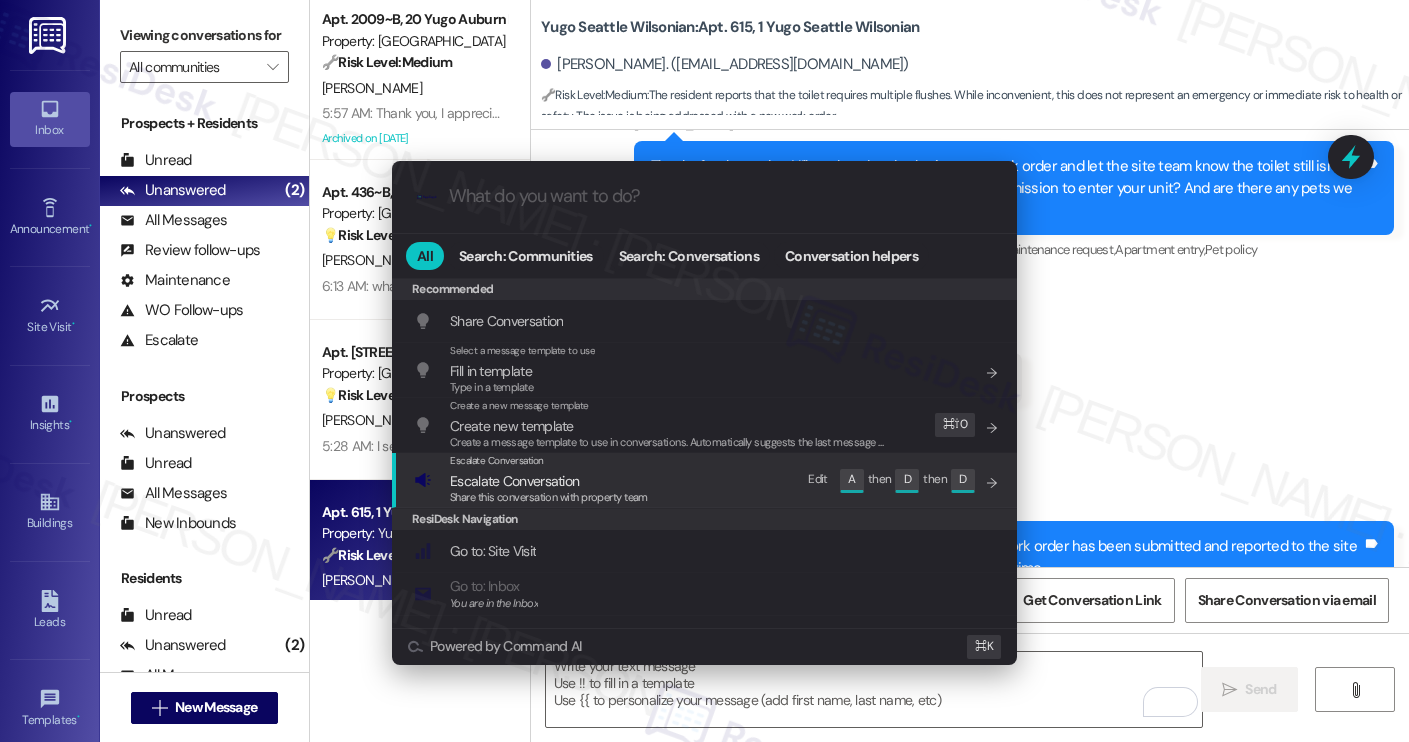 click on "Escalate Conversation Escalate Conversation Share this conversation with property team Edit A then D then D" at bounding box center (706, 480) 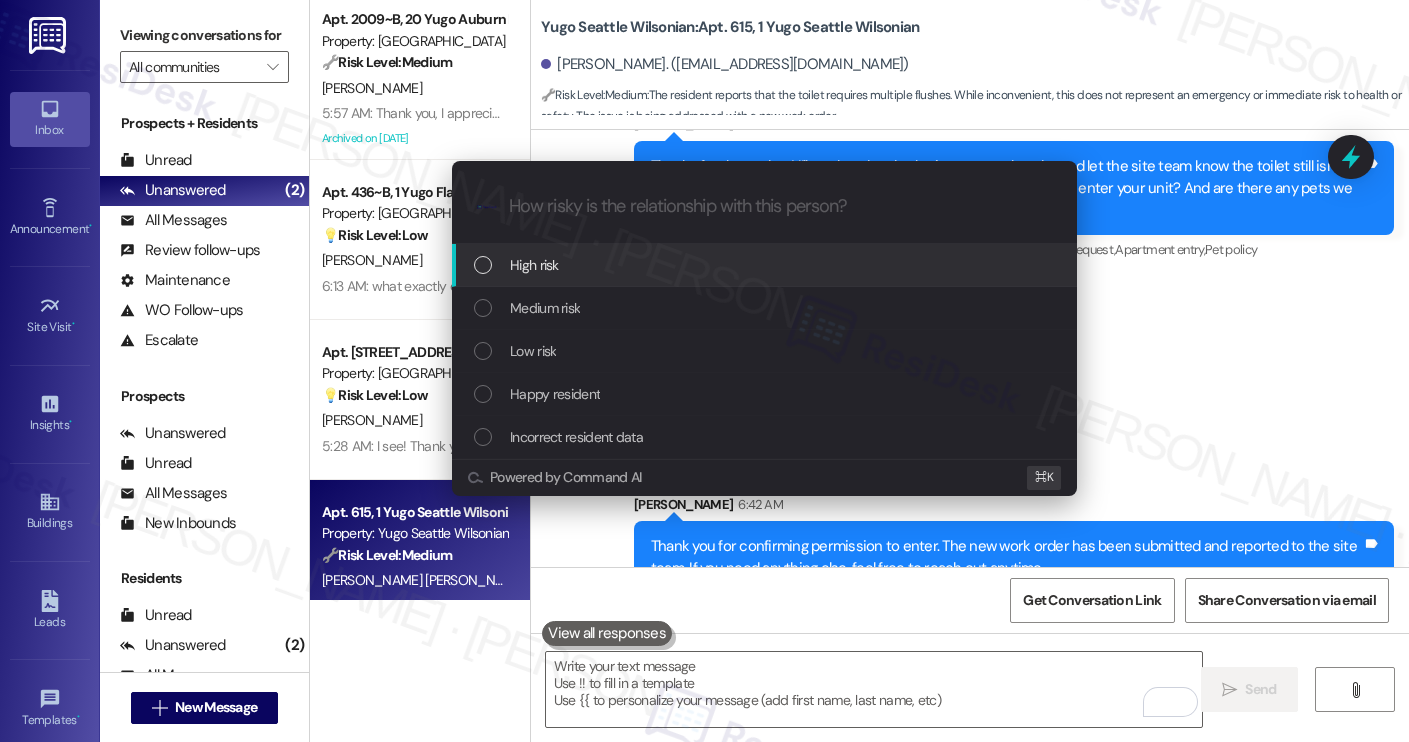 click on "High risk" at bounding box center [766, 265] 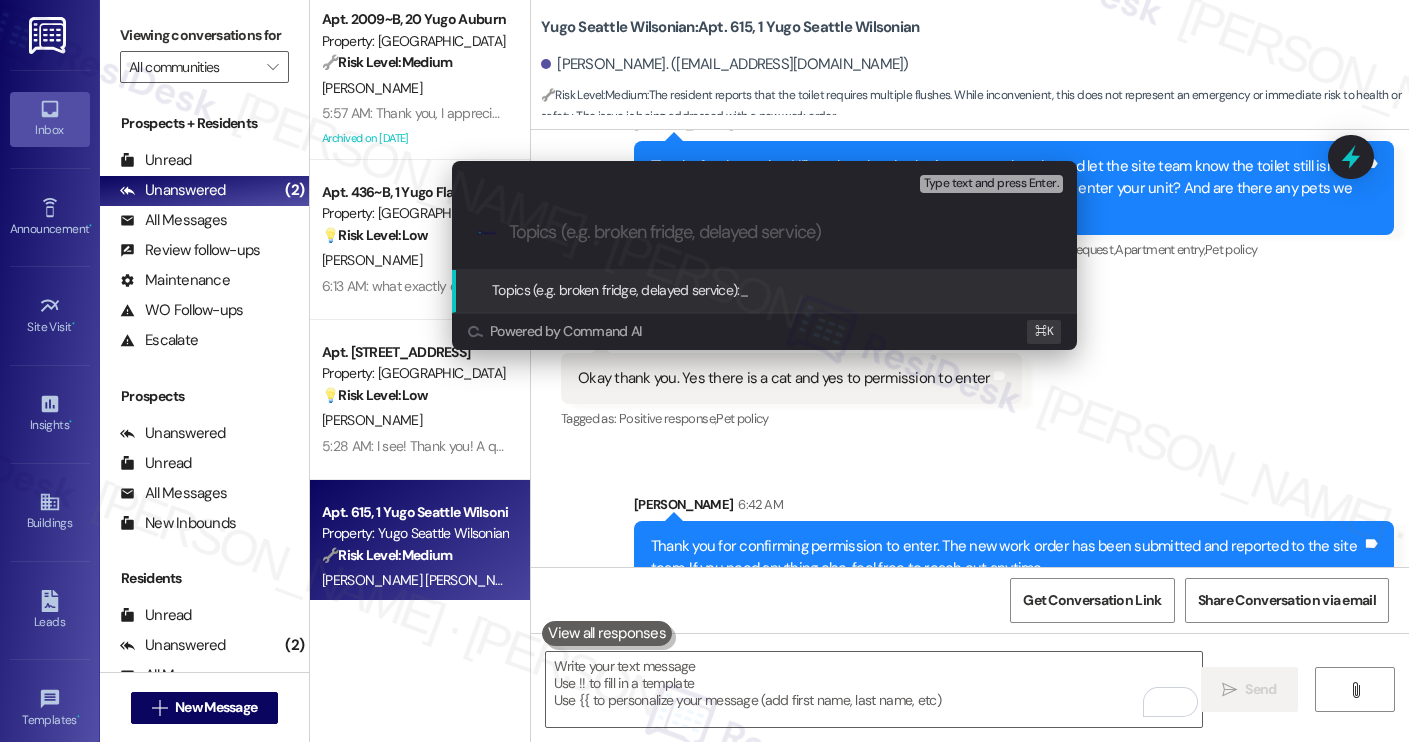 paste on "Work order filed by ResiDesk #15545663 | Ongoing Toilet Flushing Issue After Maintenance Visit" 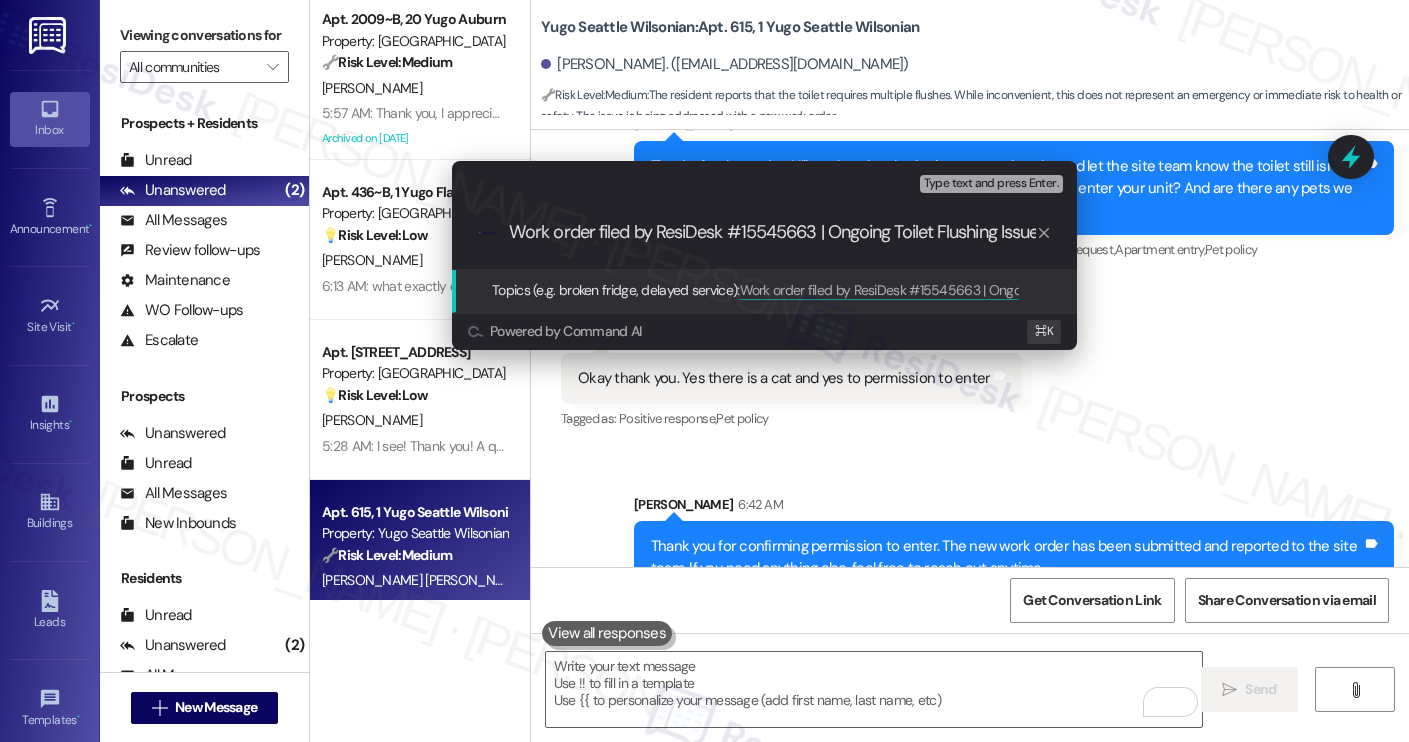 scroll, scrollTop: 0, scrollLeft: 189, axis: horizontal 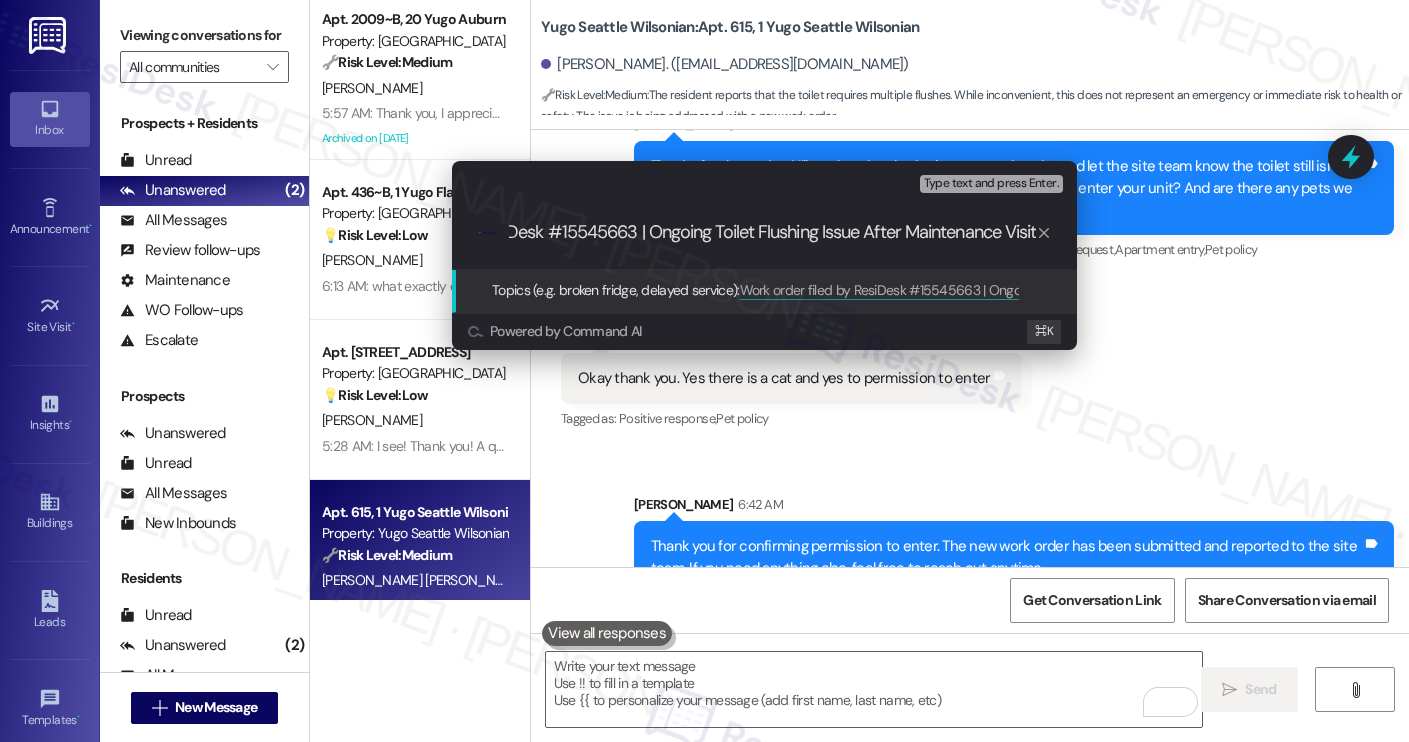 type 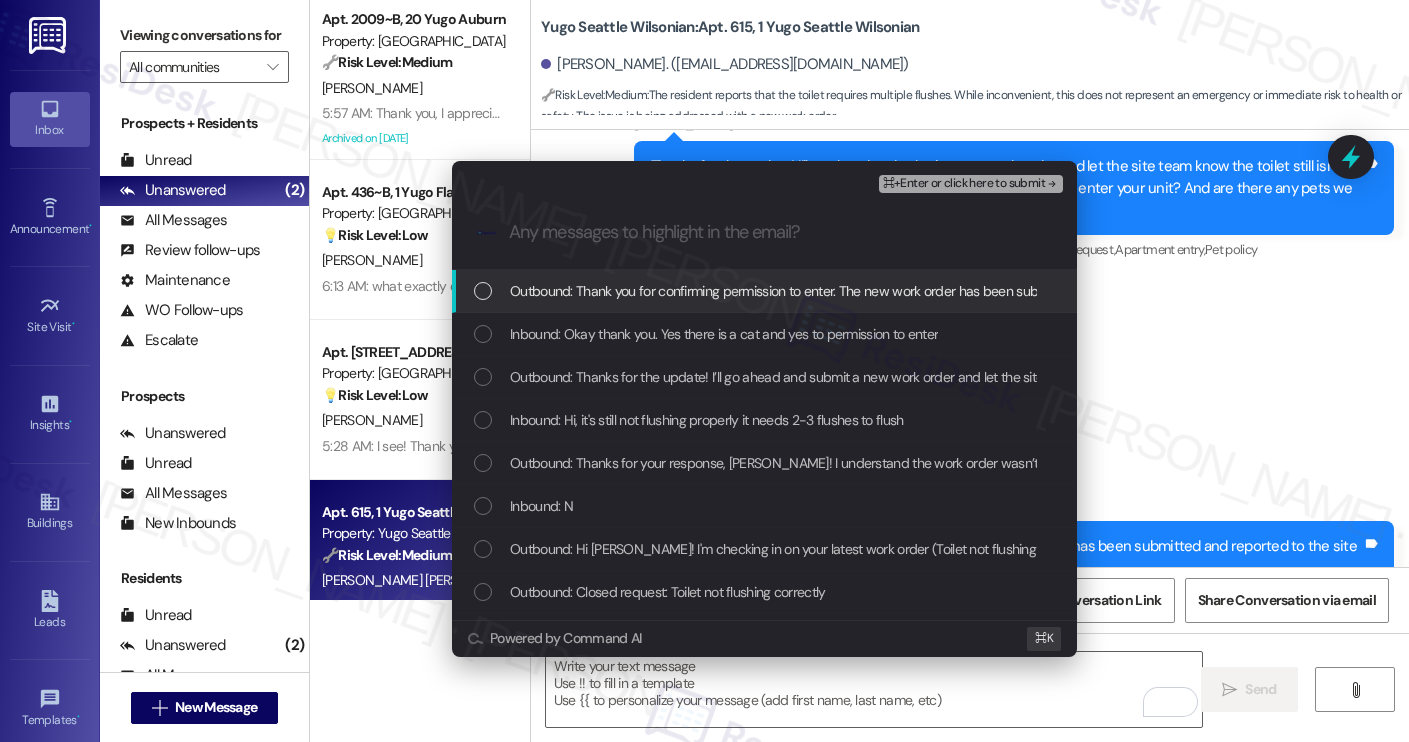 scroll, scrollTop: 0, scrollLeft: 0, axis: both 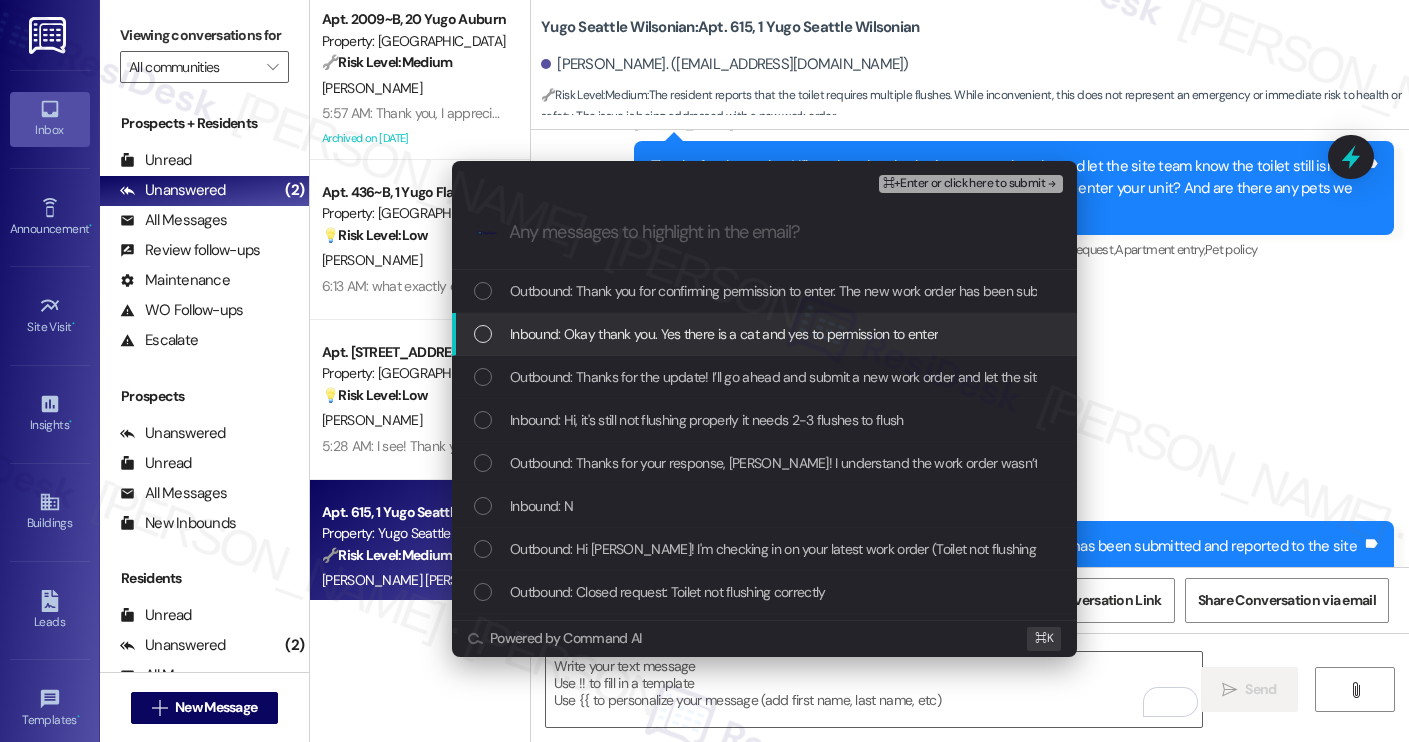 click on "Inbound: Okay thank you. Yes there is a cat and yes to permission to enter" at bounding box center [724, 334] 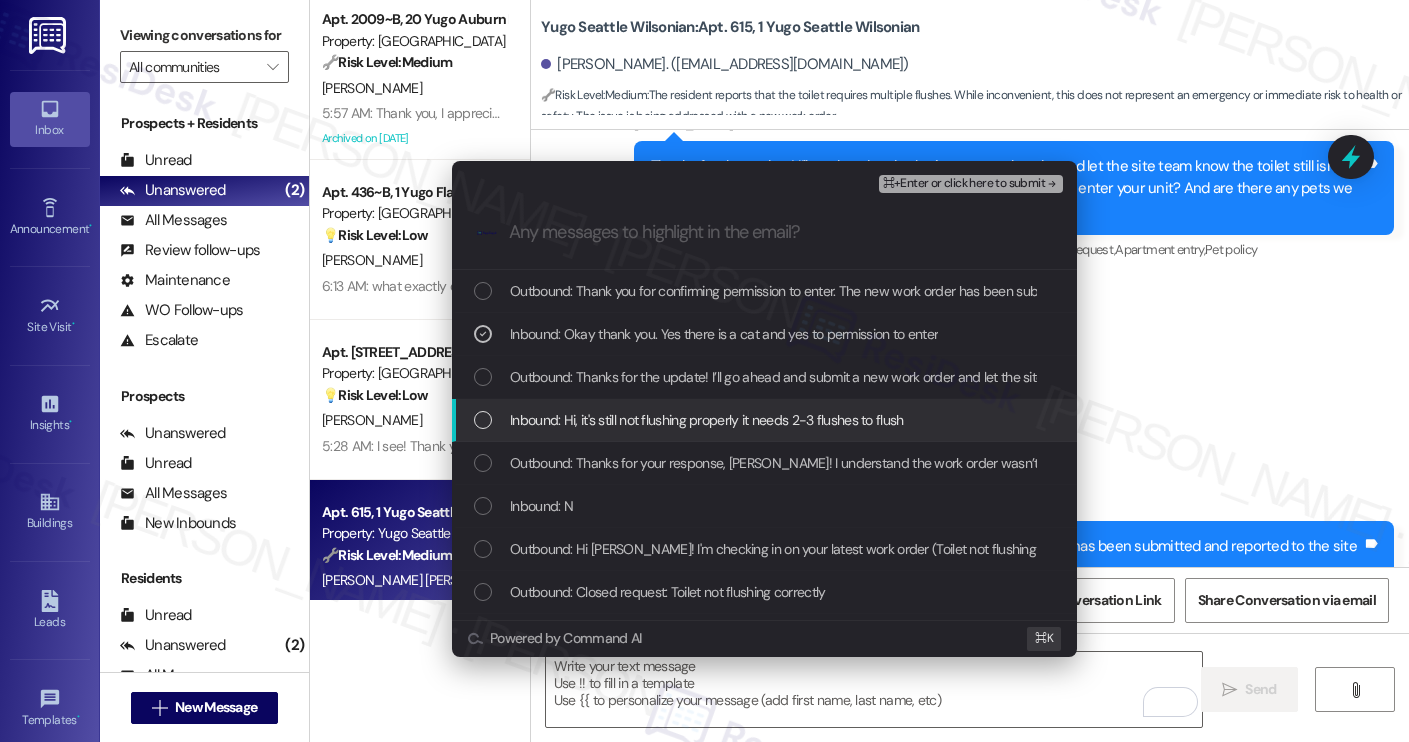 click on "Inbound: Hi, it's still not flushing properly it needs 2-3 flushes to flush" at bounding box center [707, 420] 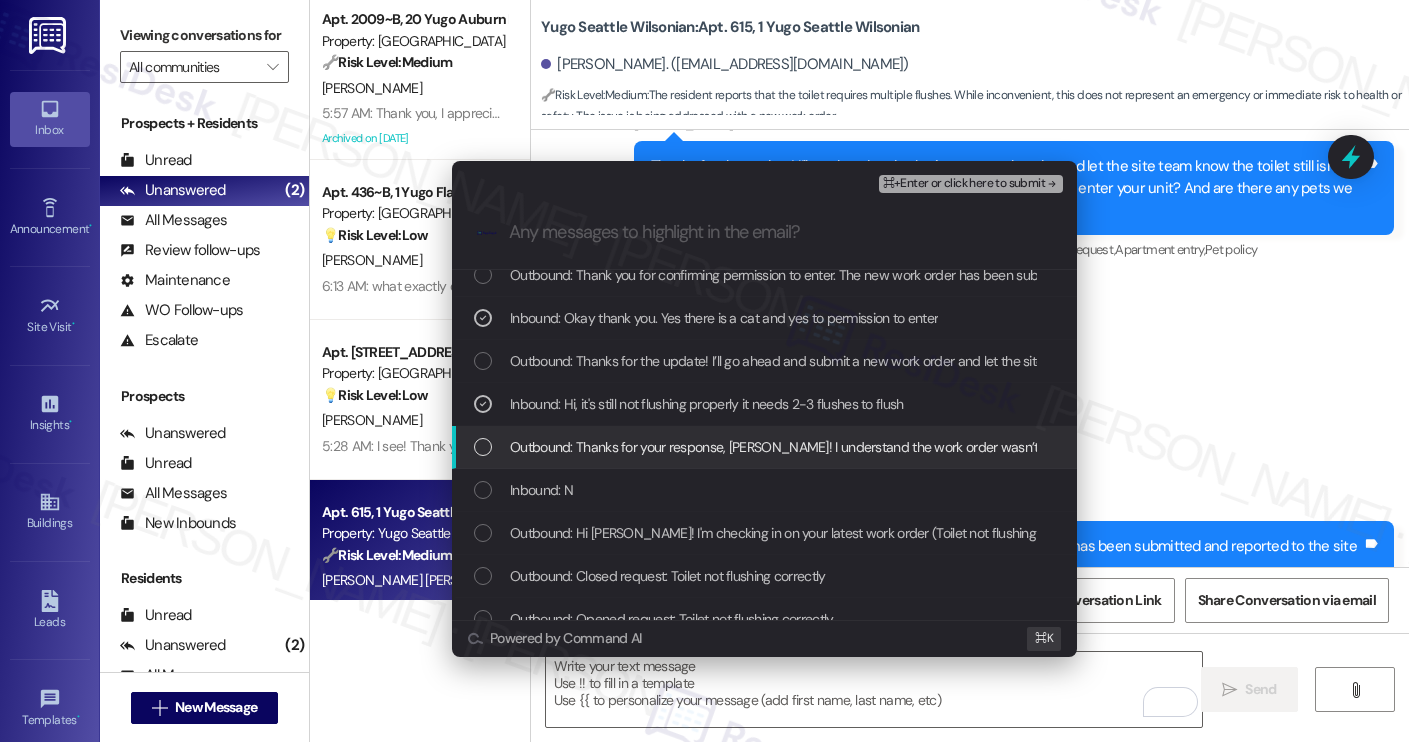 scroll, scrollTop: 17, scrollLeft: 0, axis: vertical 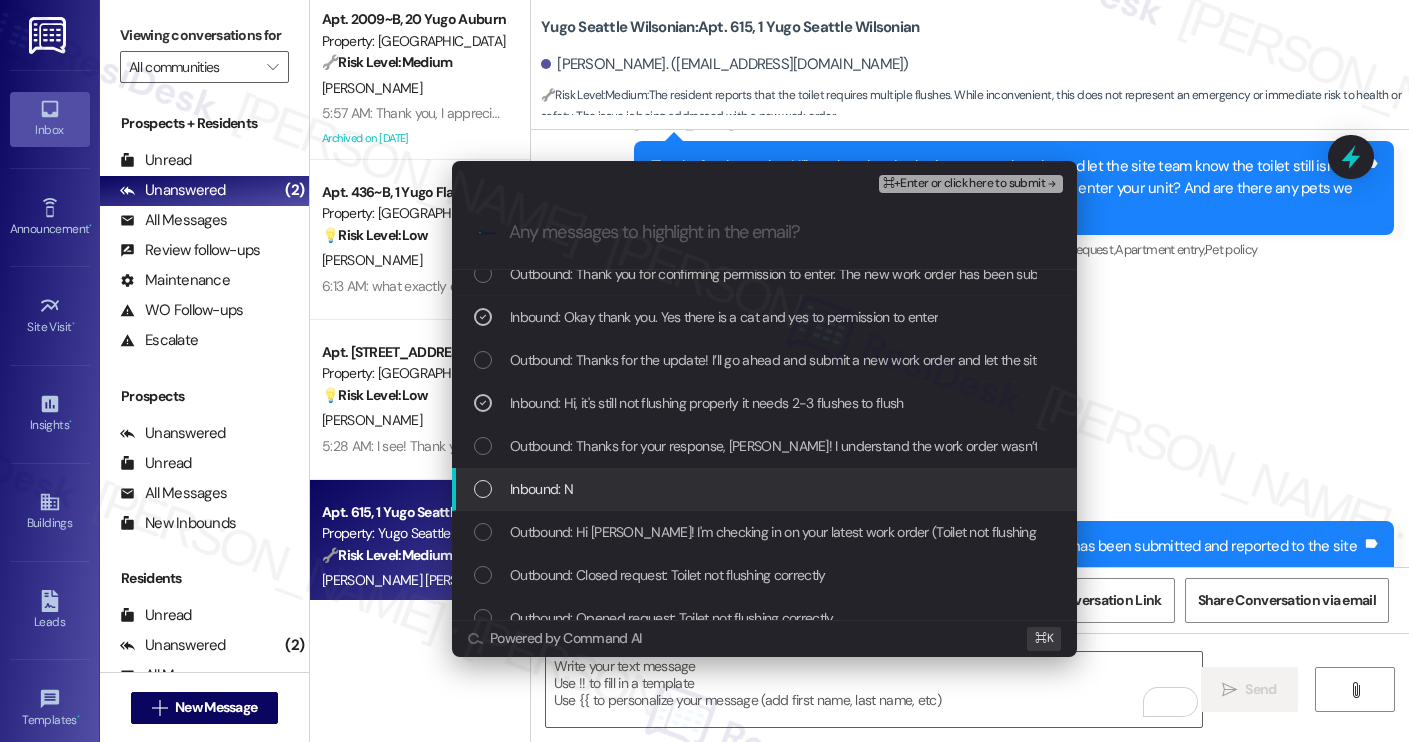 click on "Inbound: N" at bounding box center [766, 489] 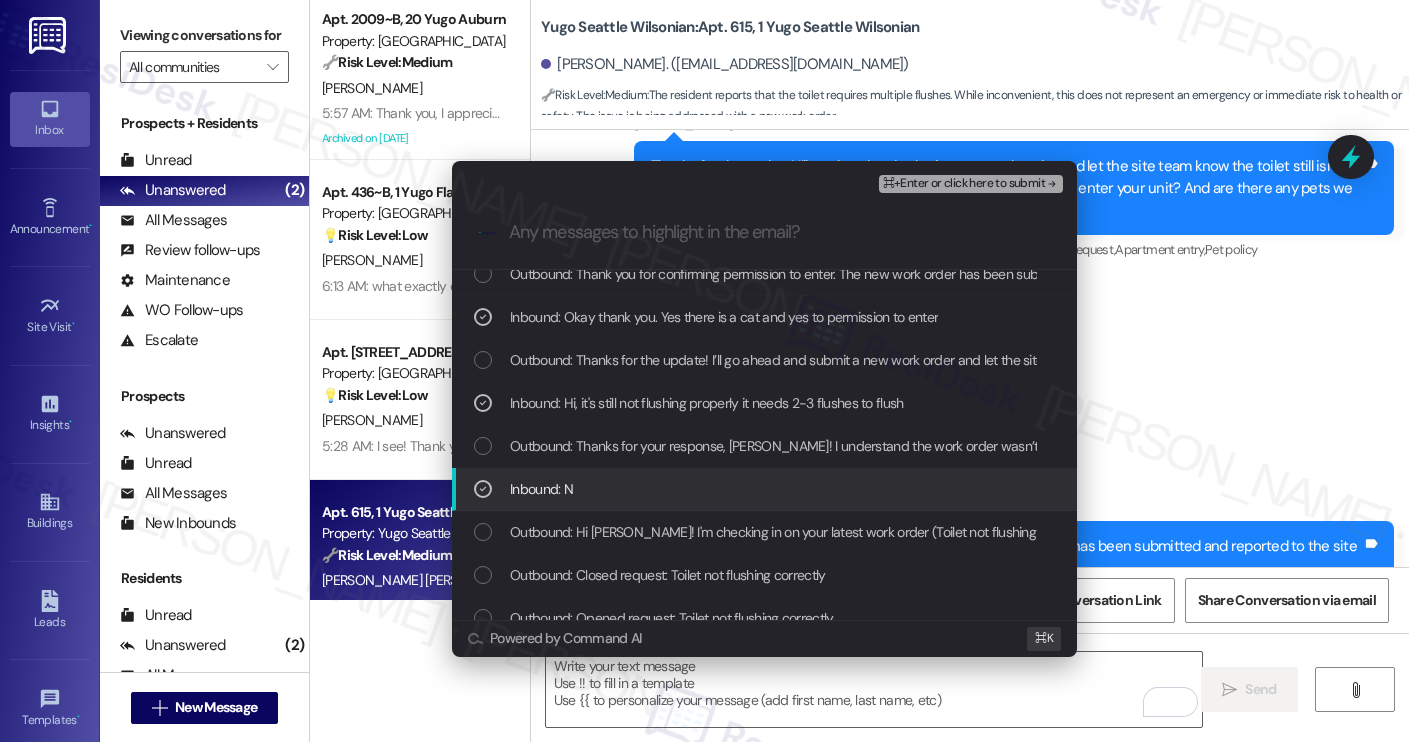 scroll, scrollTop: 0, scrollLeft: 0, axis: both 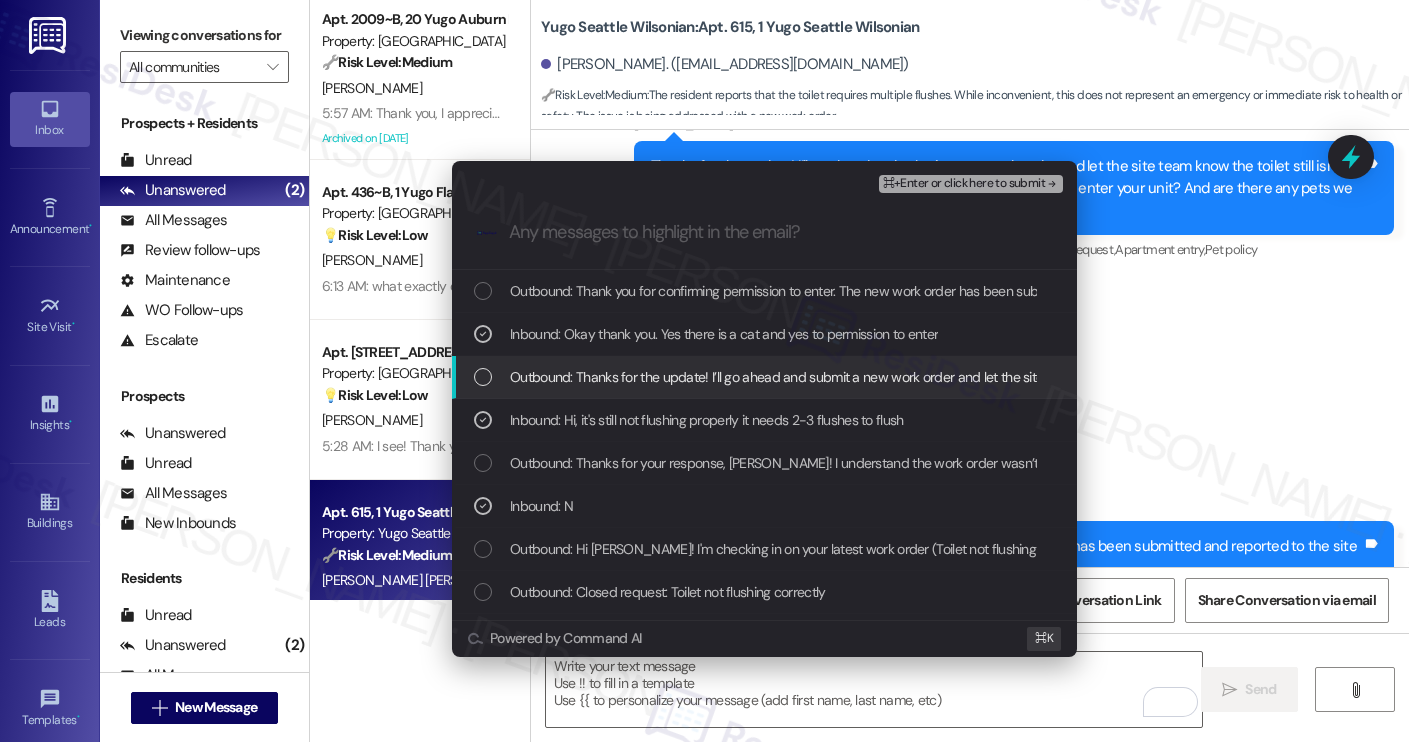 click on "⌘+Enter or click here to submit" at bounding box center (964, 184) 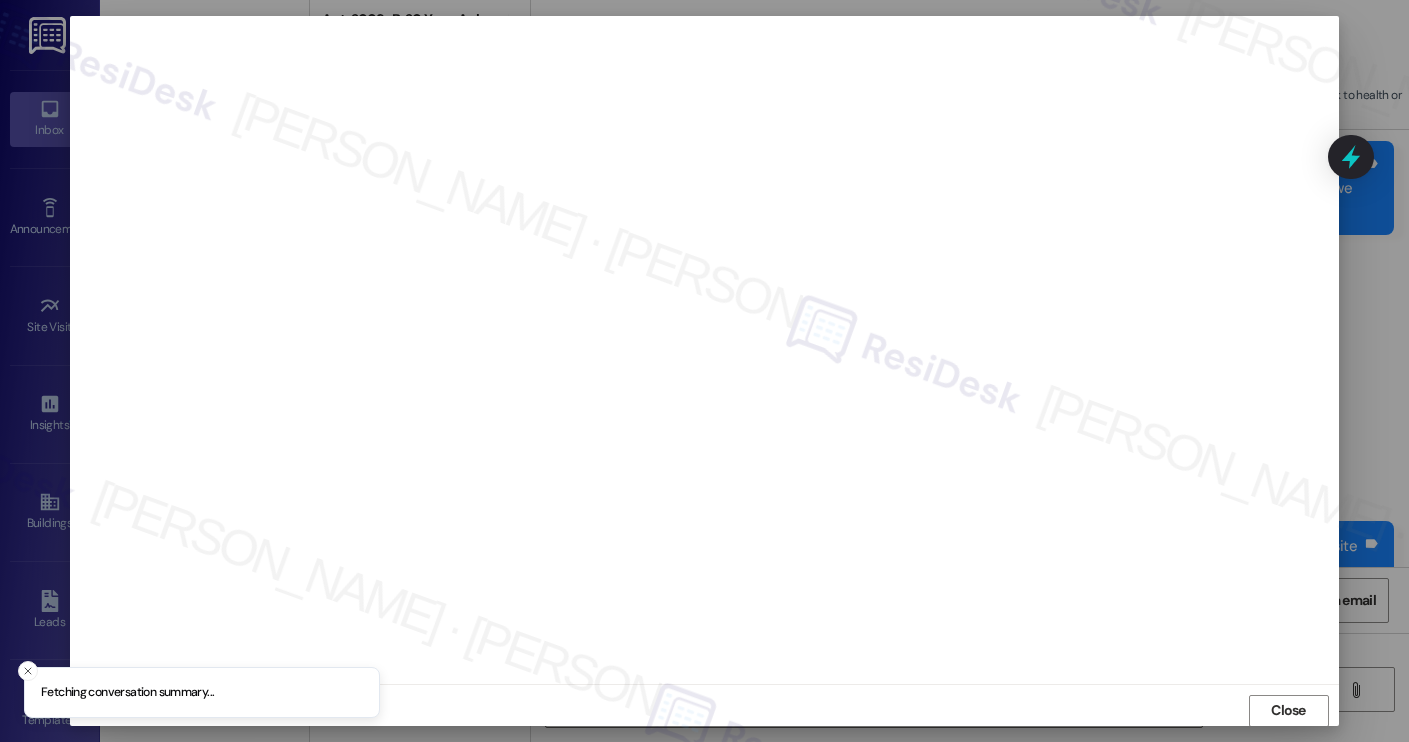 scroll, scrollTop: 1, scrollLeft: 0, axis: vertical 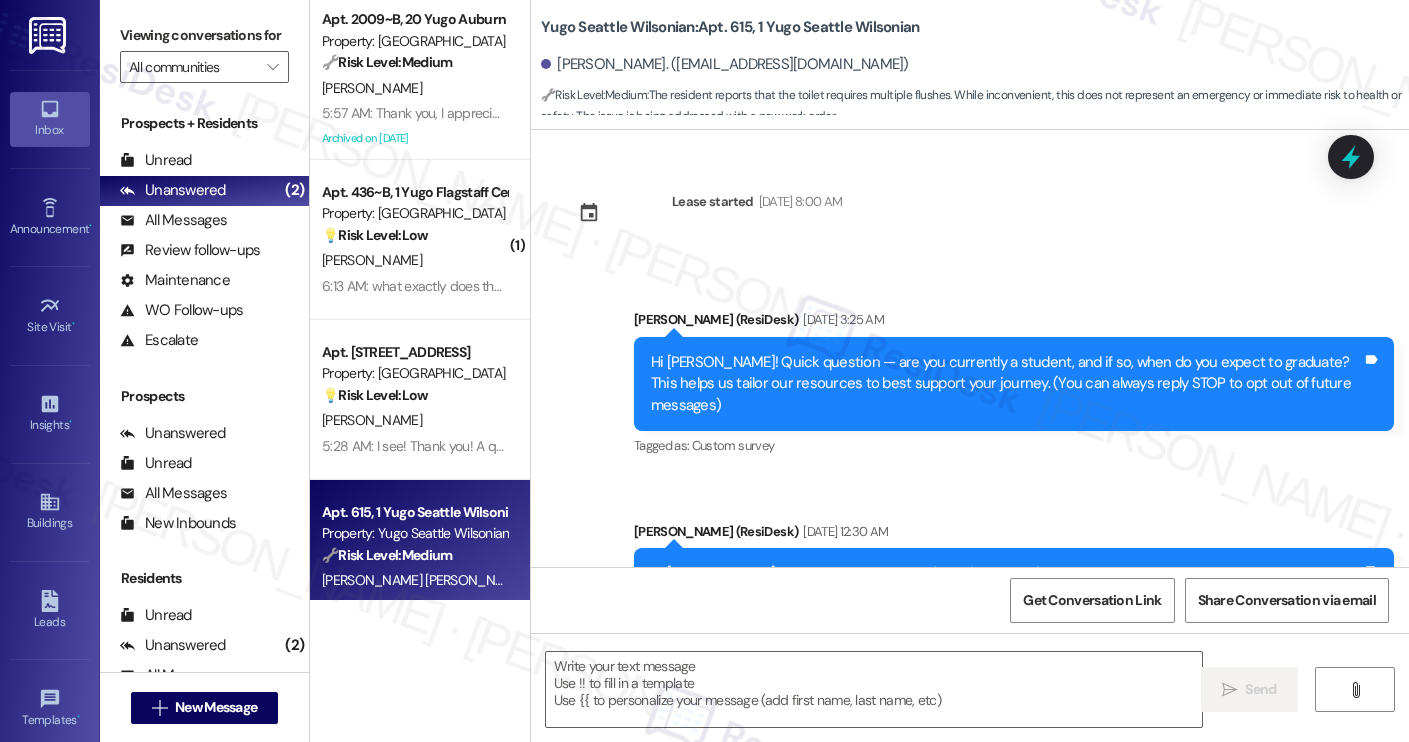 type on "Fetching suggested responses. Please feel free to read through the conversation in the meantime." 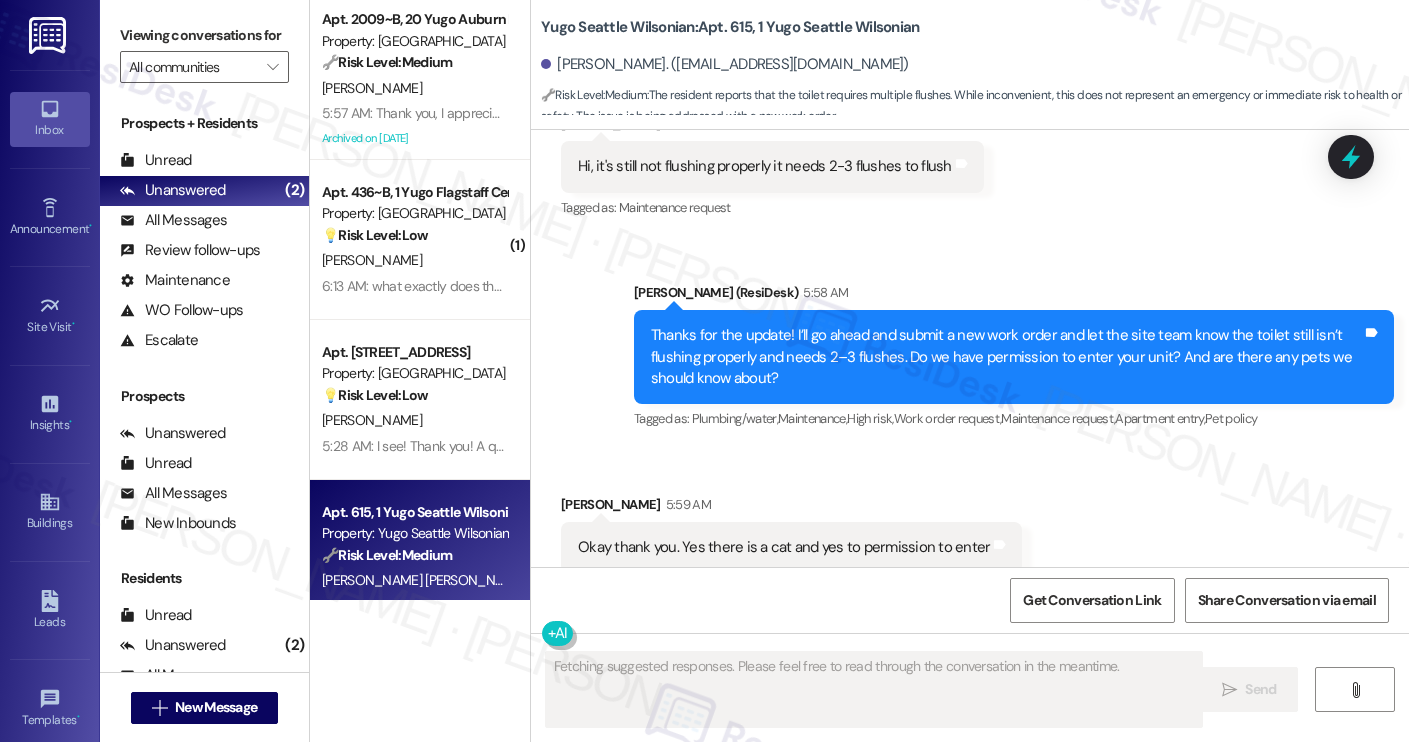 scroll, scrollTop: 1956, scrollLeft: 0, axis: vertical 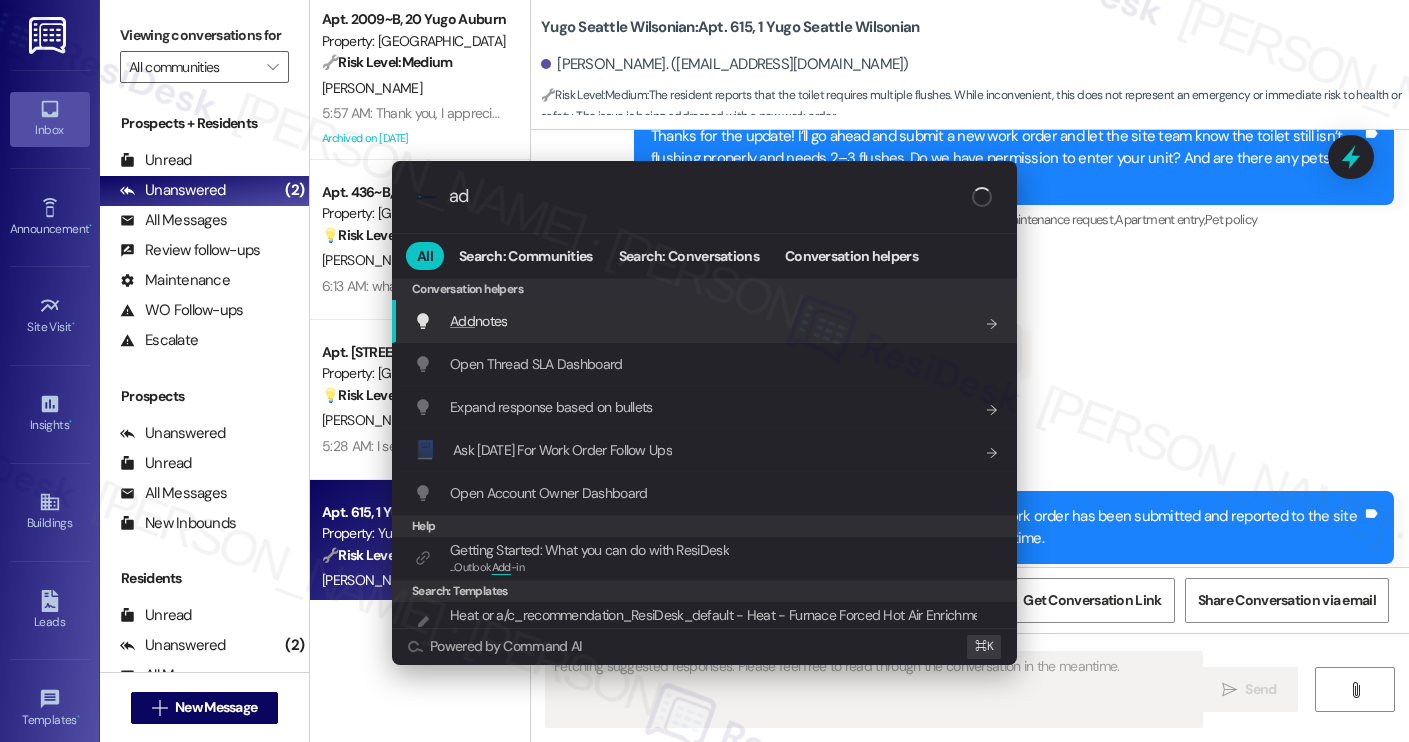 type on "add" 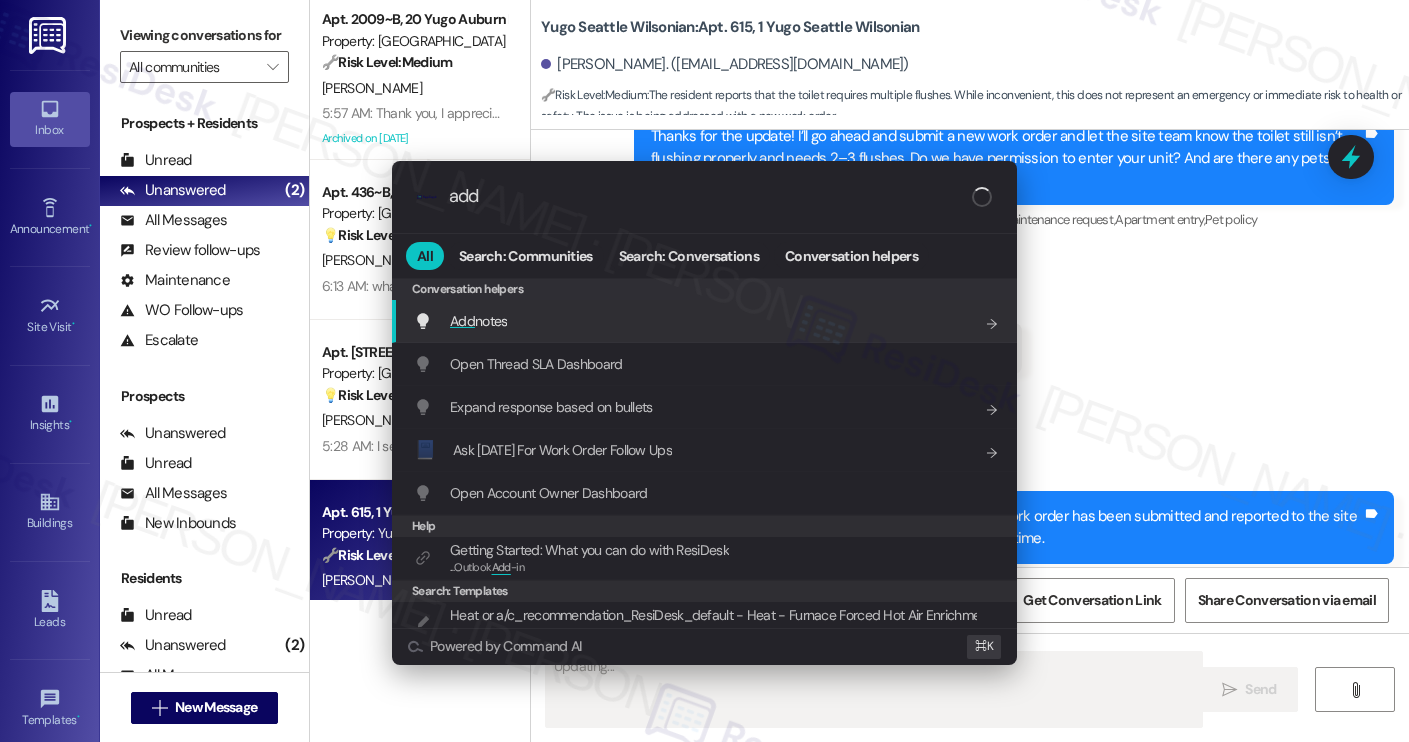 click on "Add  notes Add shortcut" at bounding box center [706, 321] 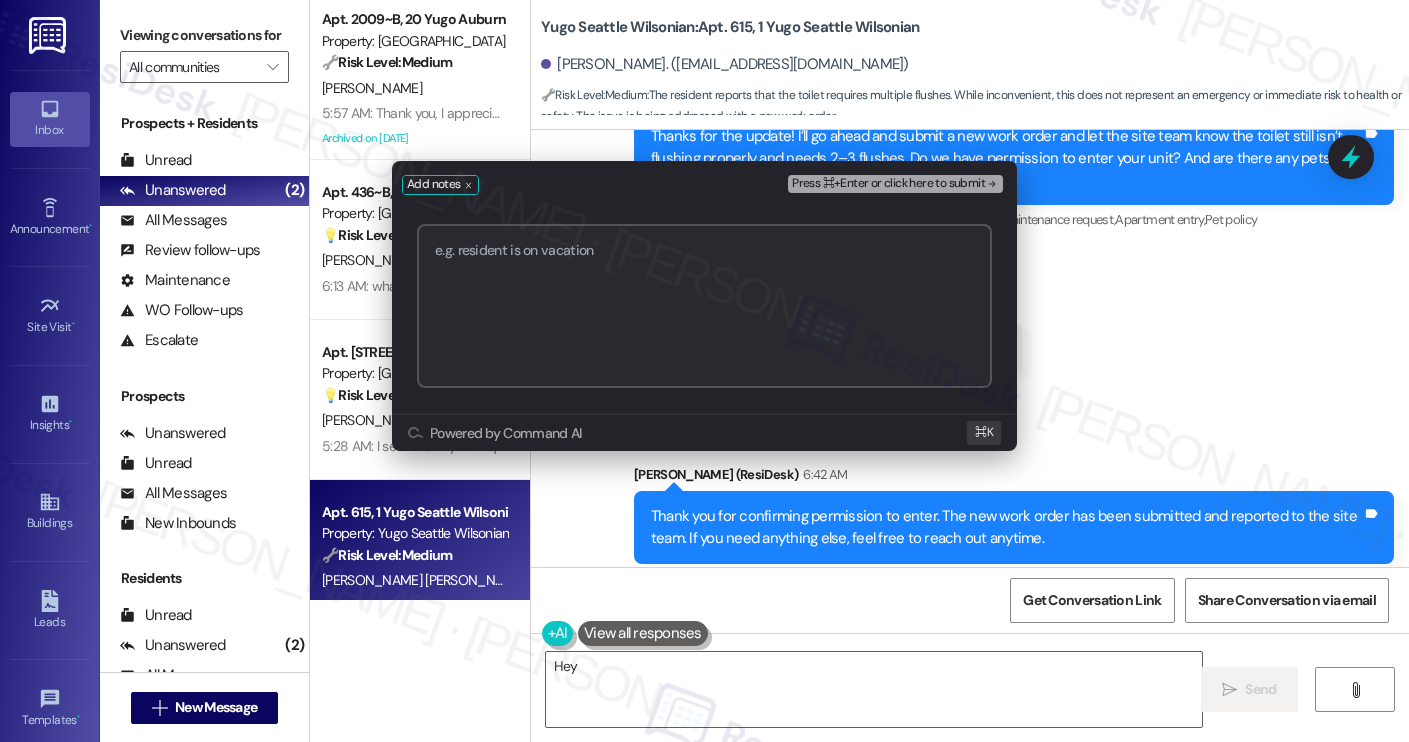 click at bounding box center [704, 306] 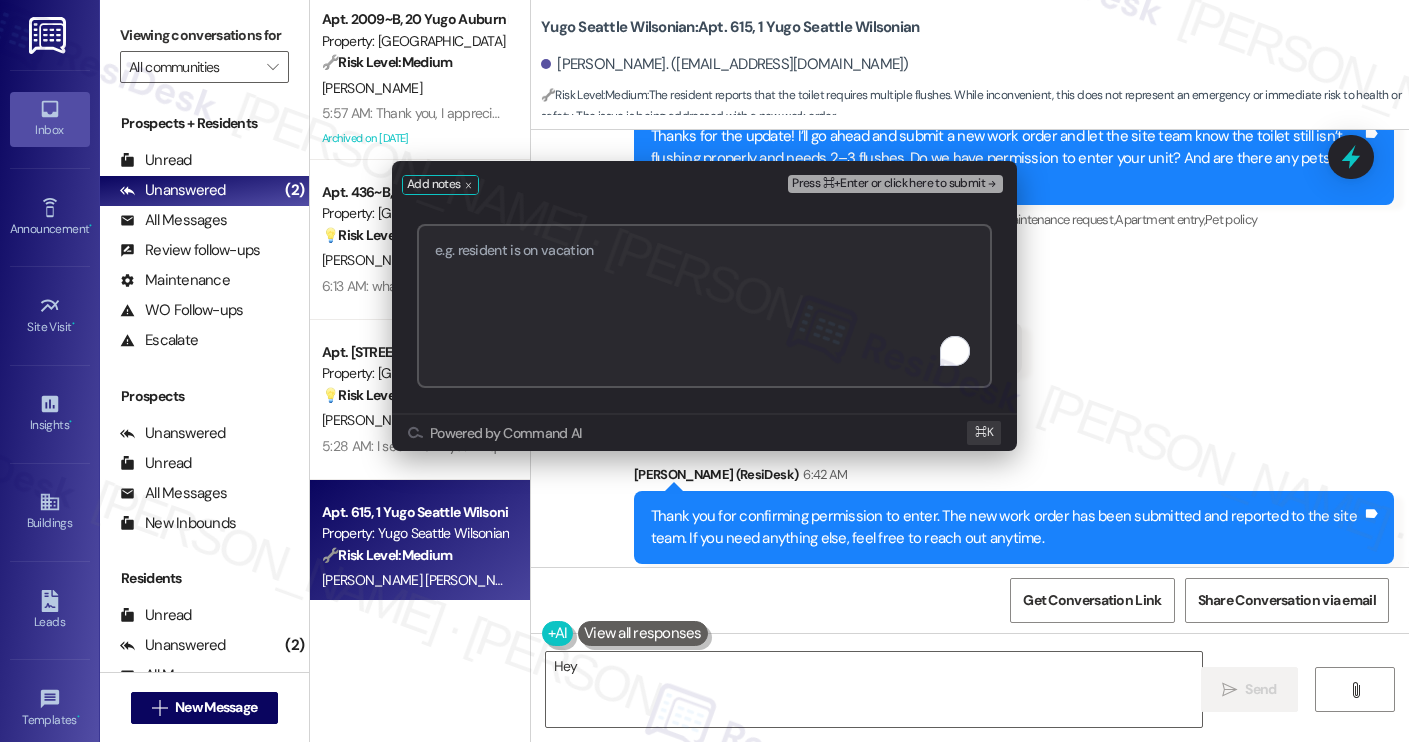 type on "Hey" 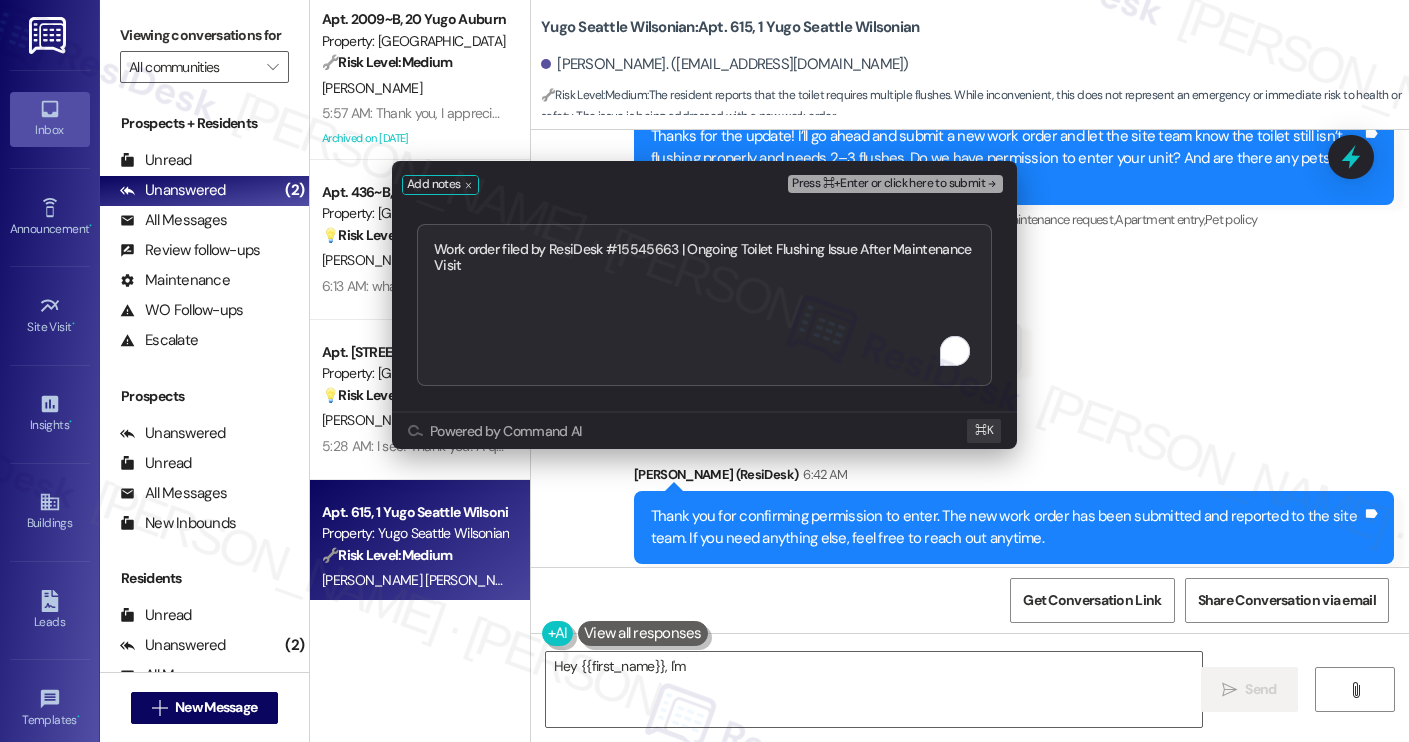 click on "Press ⌘+Enter or click here to submit" at bounding box center [888, 184] 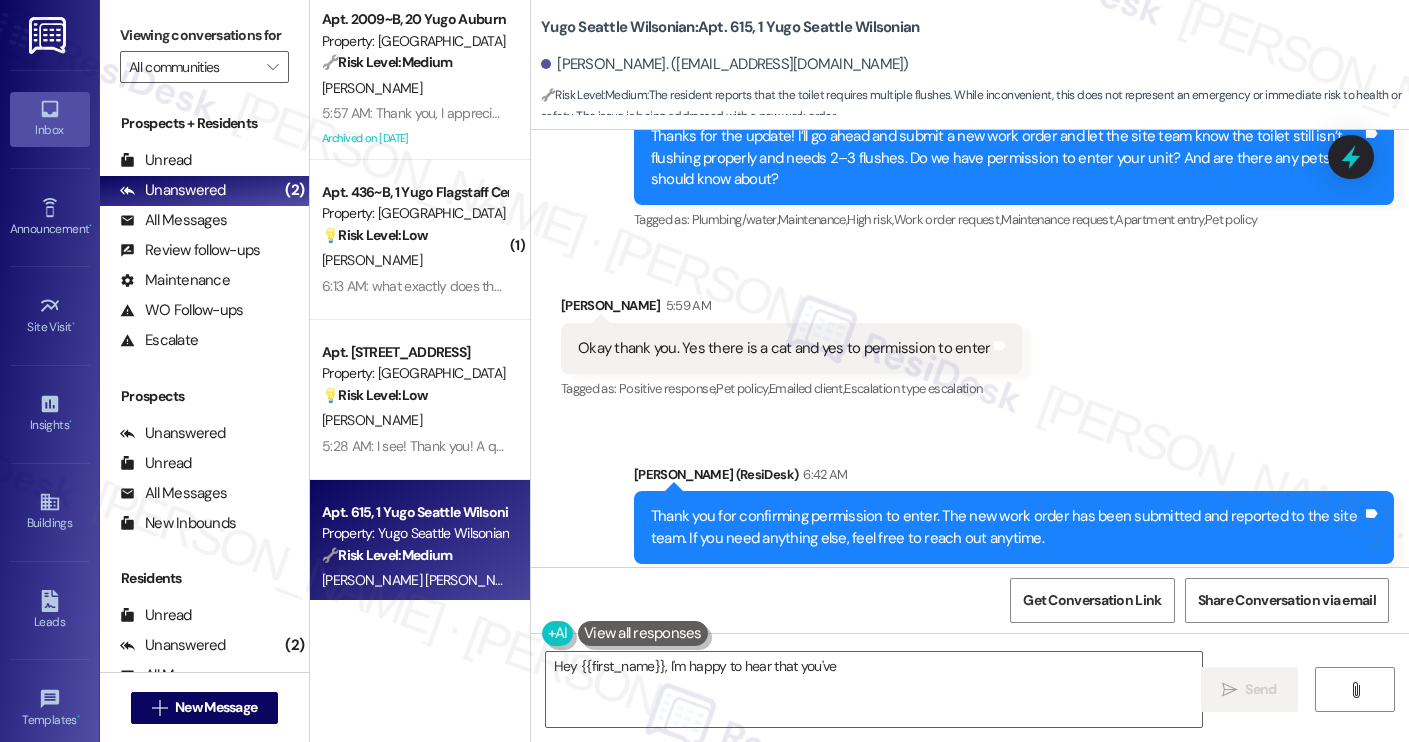 type on "Hey {{first_name}}, I'm happy to hear that you've confirmed" 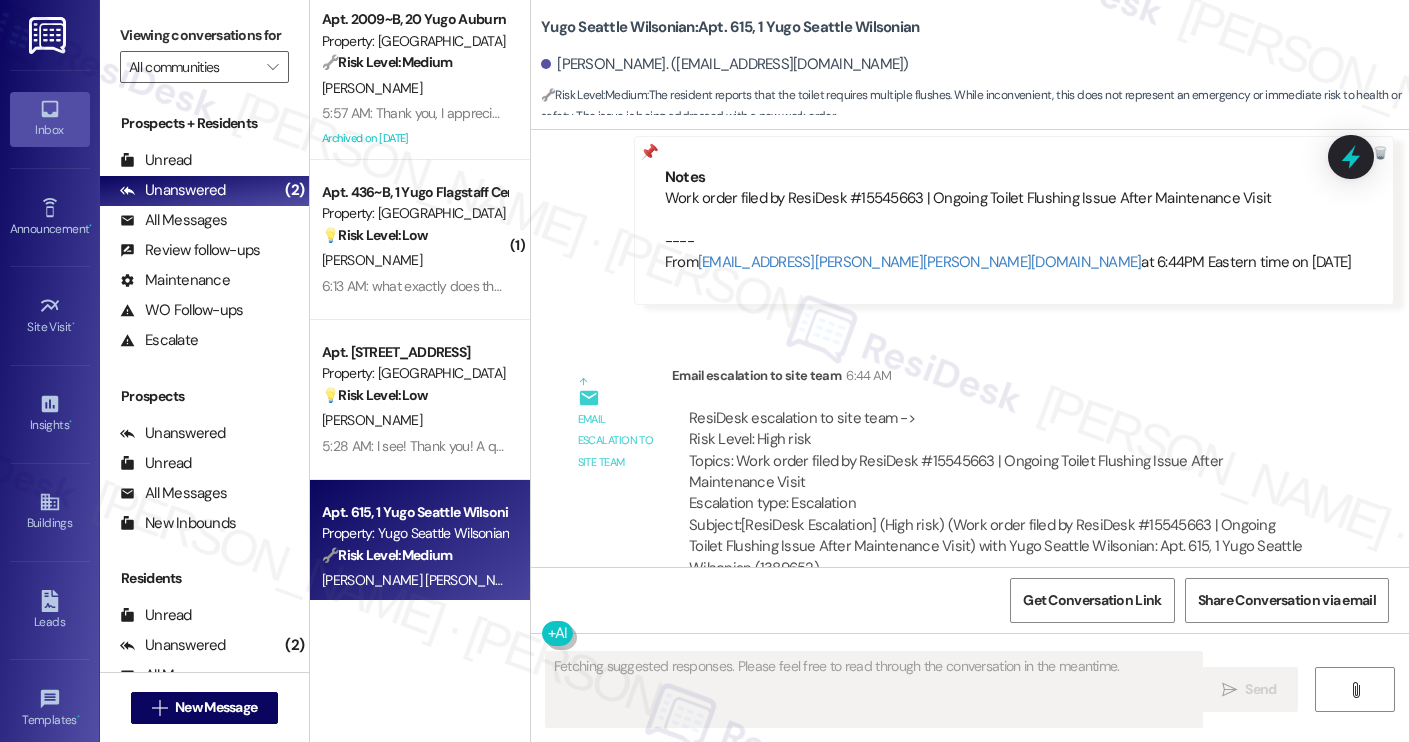 scroll, scrollTop: 2290, scrollLeft: 0, axis: vertical 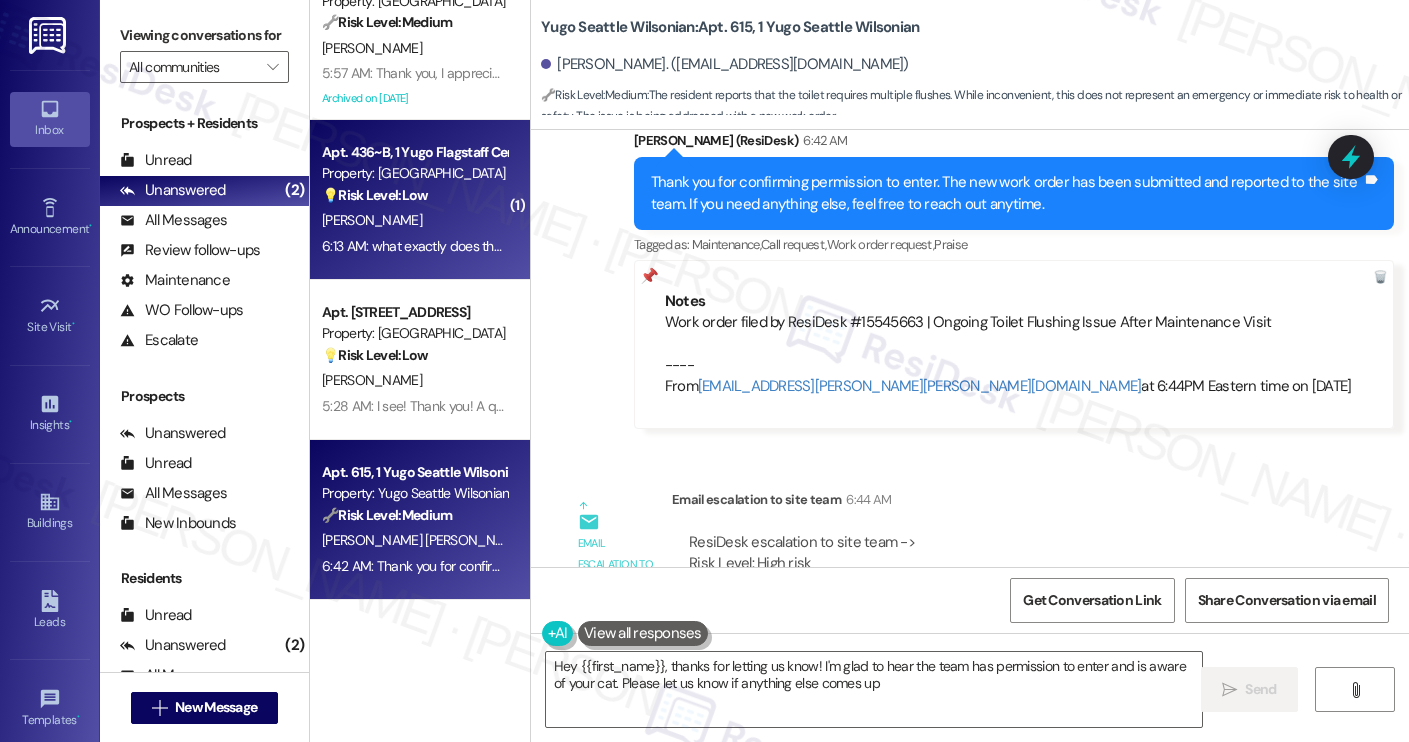 type on "Hey {{first_name}}, thanks for letting us know! I'm glad to hear the team has permission to enter and is aware of your cat. Please let us know if anything else comes up!" 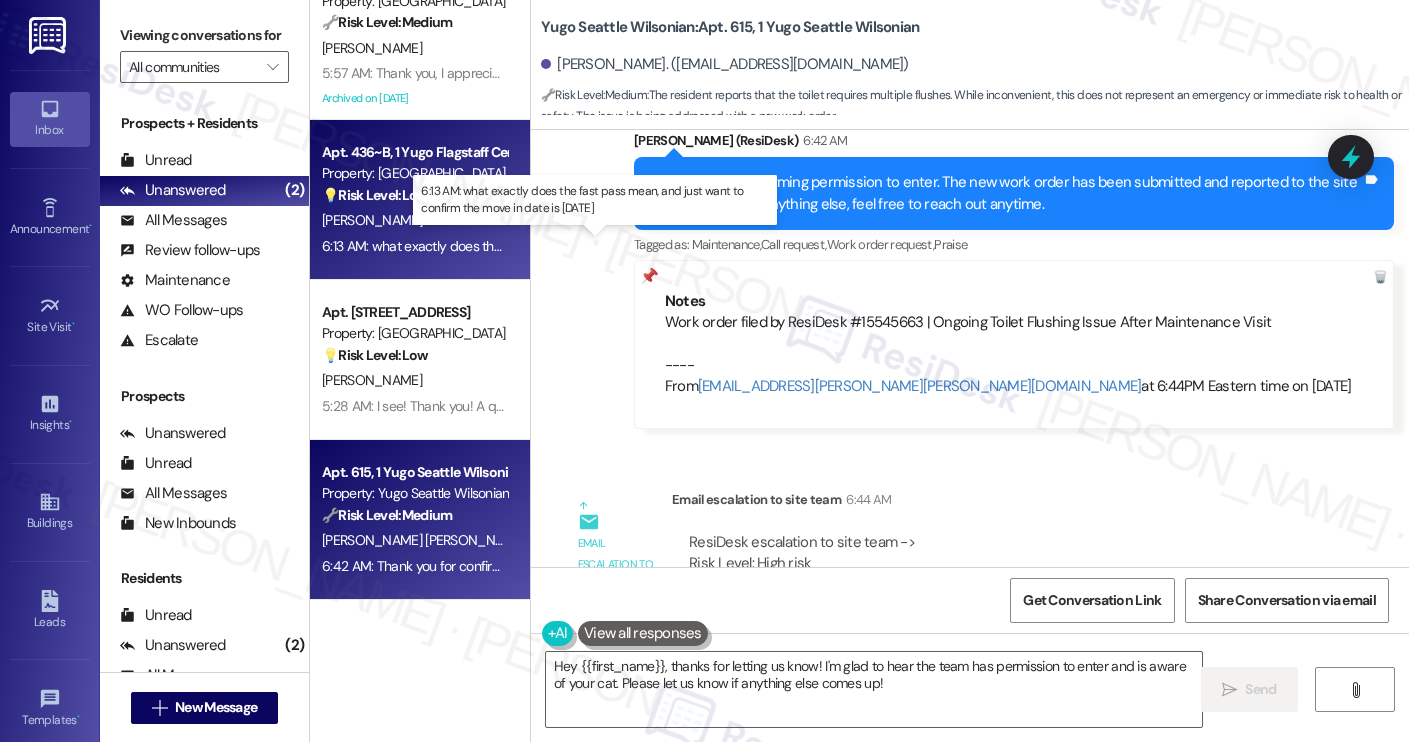scroll, scrollTop: 0, scrollLeft: 0, axis: both 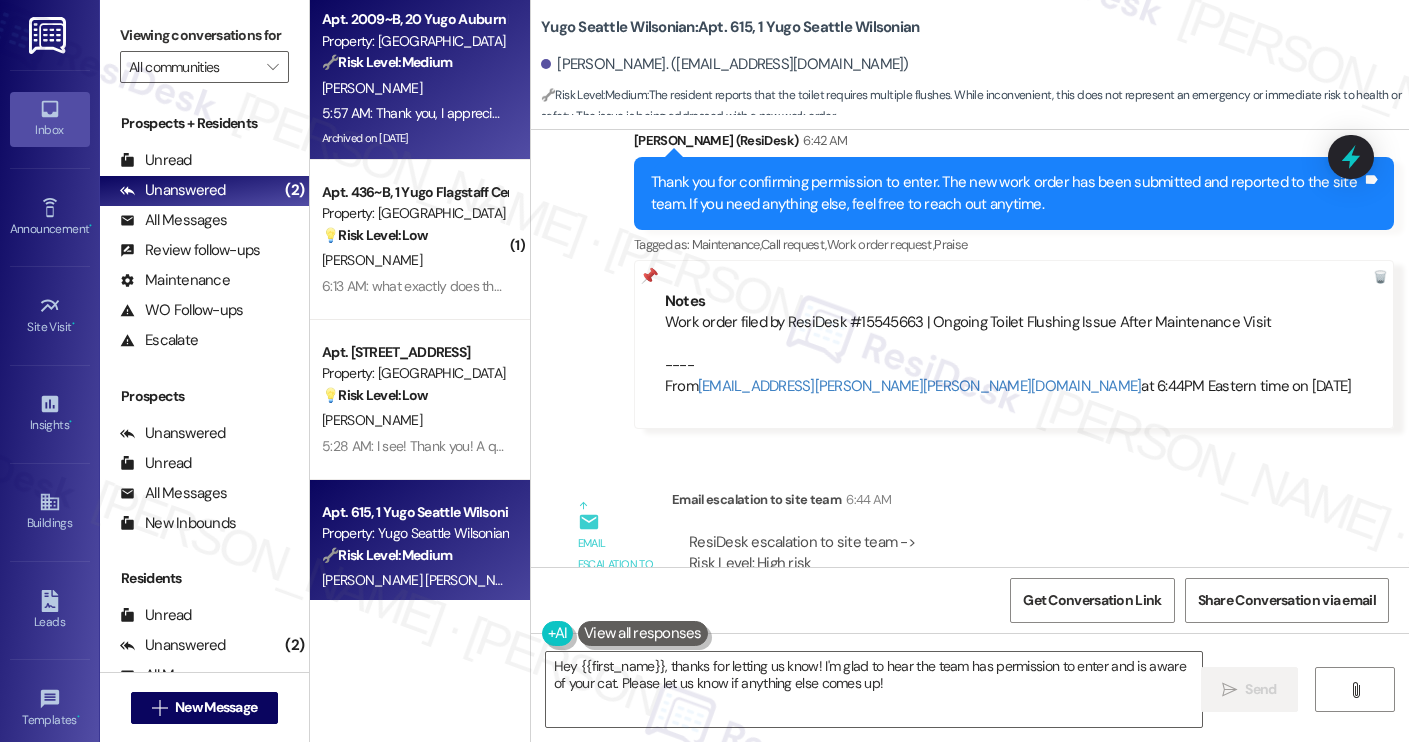 click on "5:57 AM: Thank you, I appreciate the communication. I will 5:57 AM: Thank you, I appreciate the communication. I will" at bounding box center [414, 113] 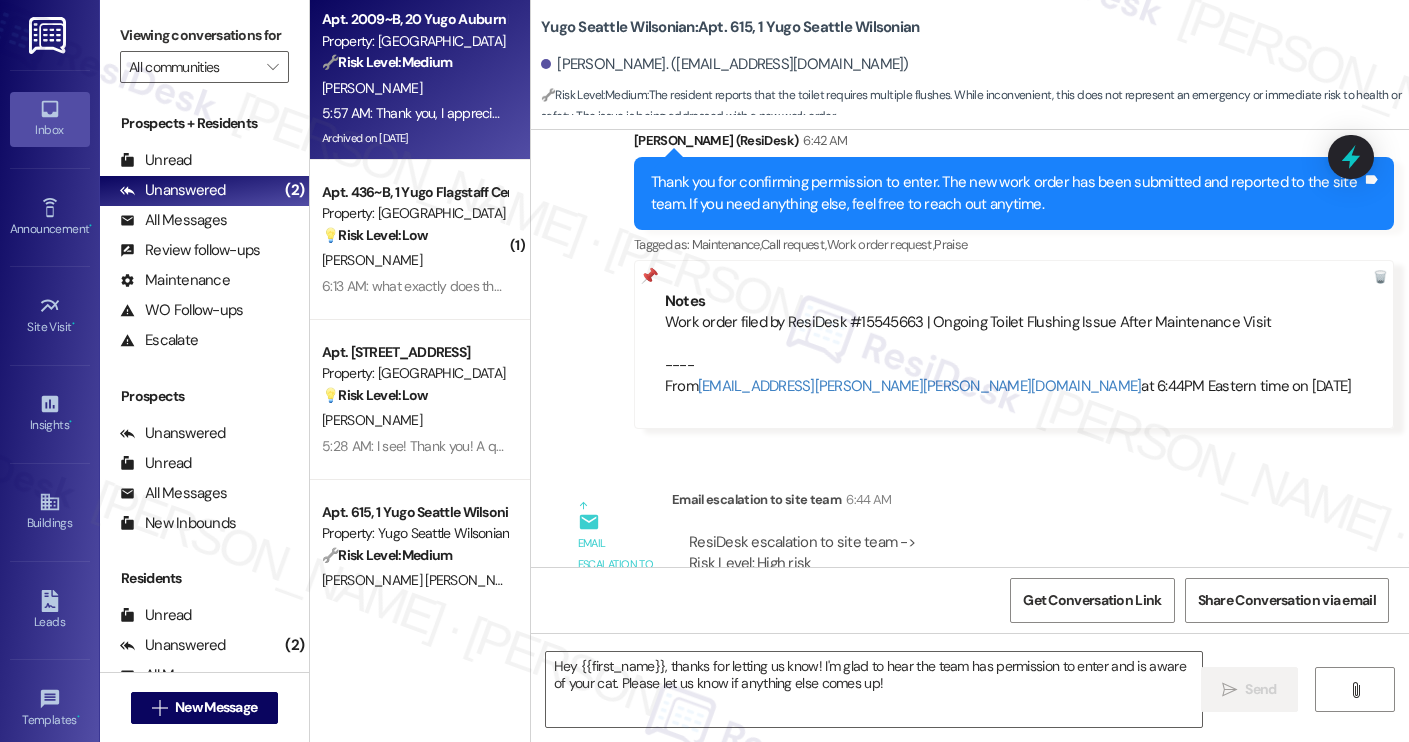 type on "Fetching suggested responses. Please feel free to read through the conversation in the meantime." 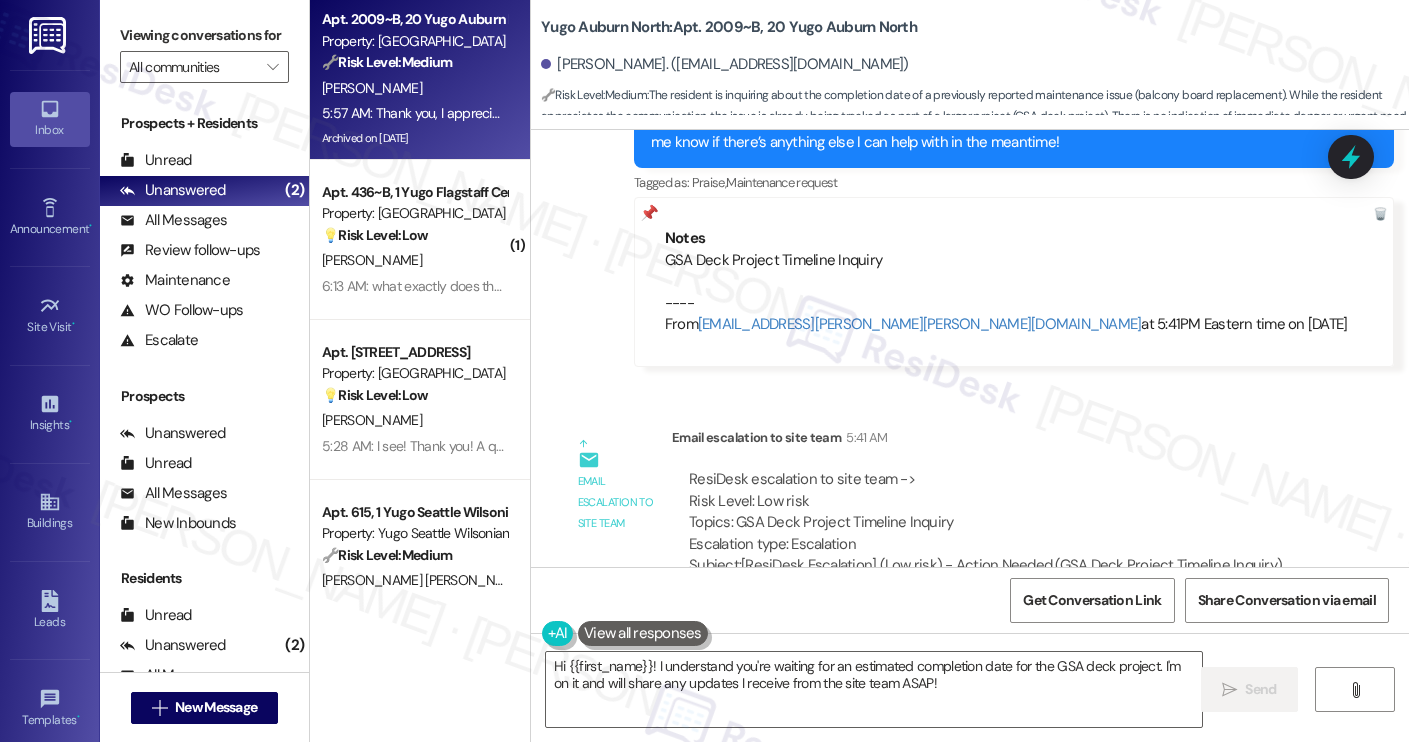 scroll, scrollTop: 6739, scrollLeft: 0, axis: vertical 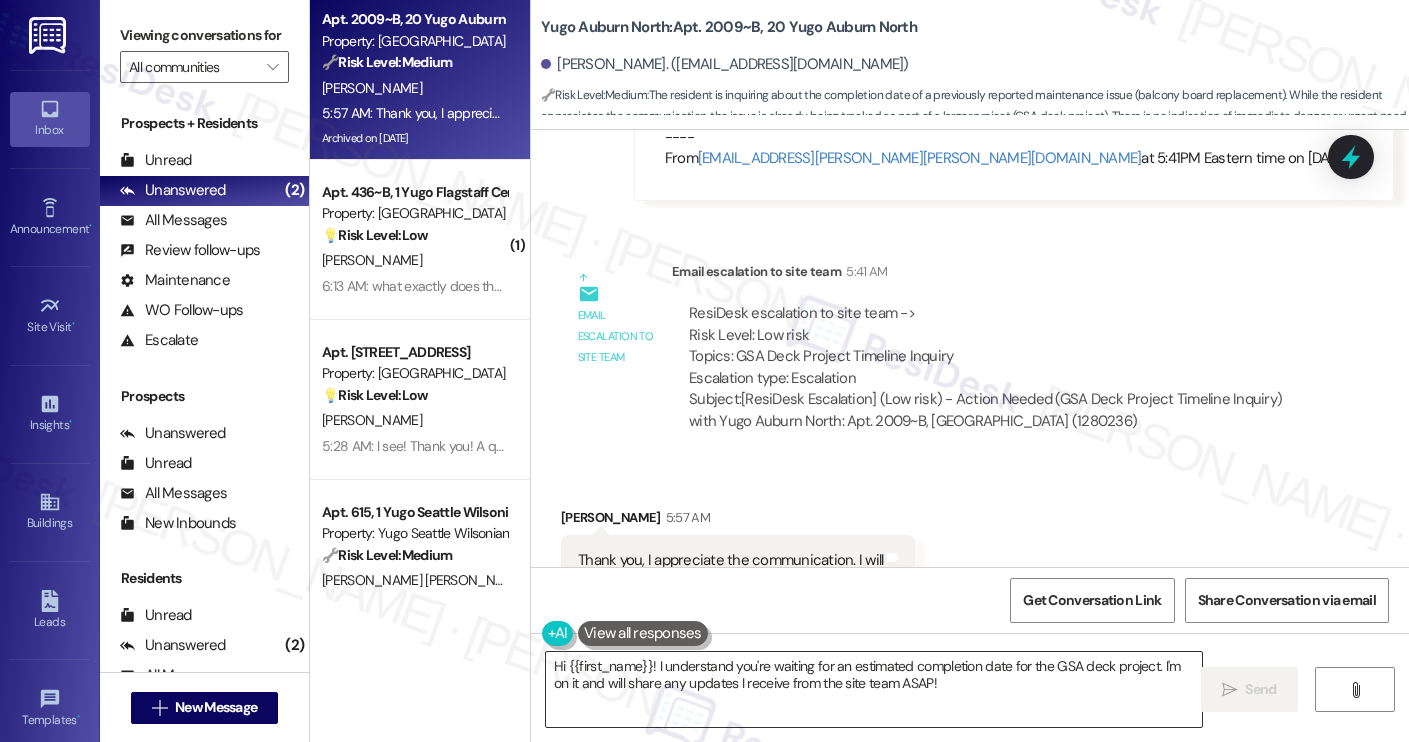 click on "Hi {{first_name}}! I understand you're waiting for an estimated completion date for the GSA deck project. I'm on it and will share any updates I receive from the site team ASAP!" at bounding box center [874, 689] 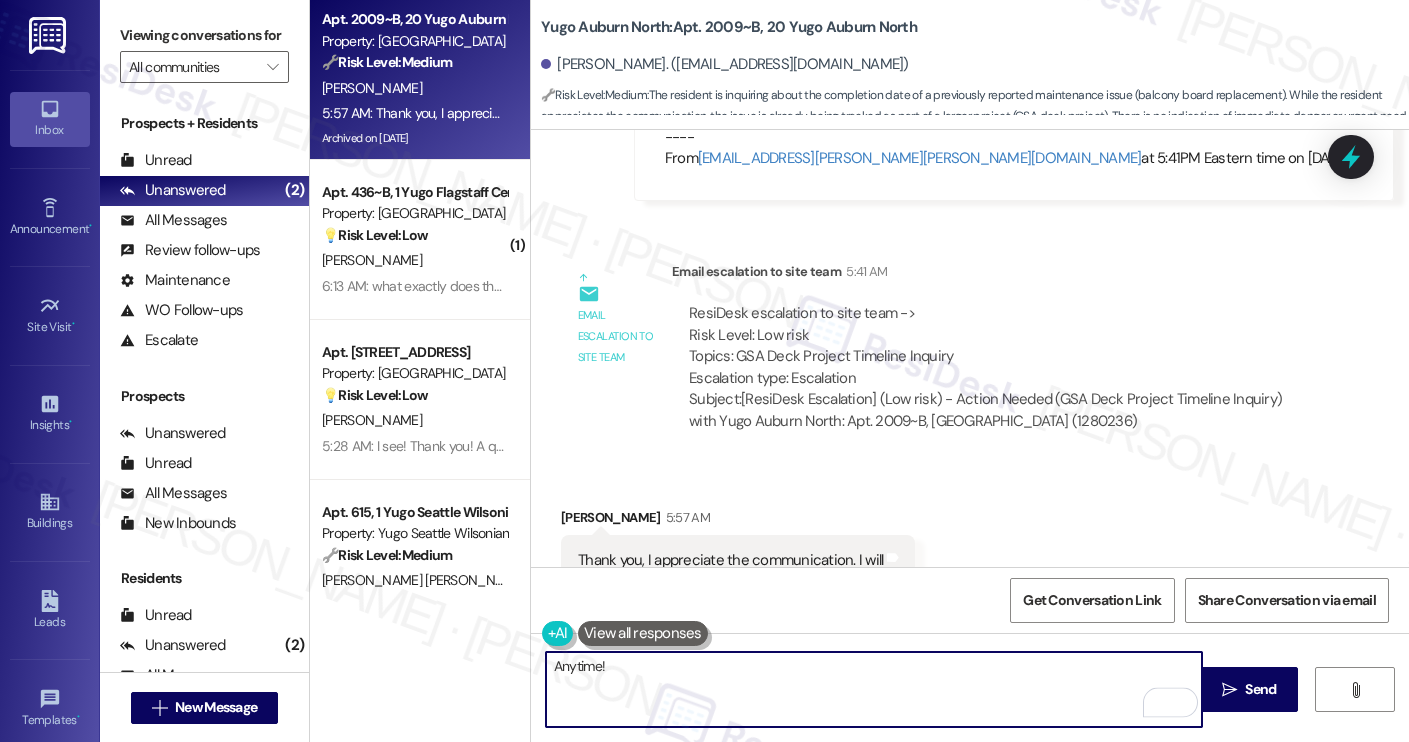 type on "Anytime!" 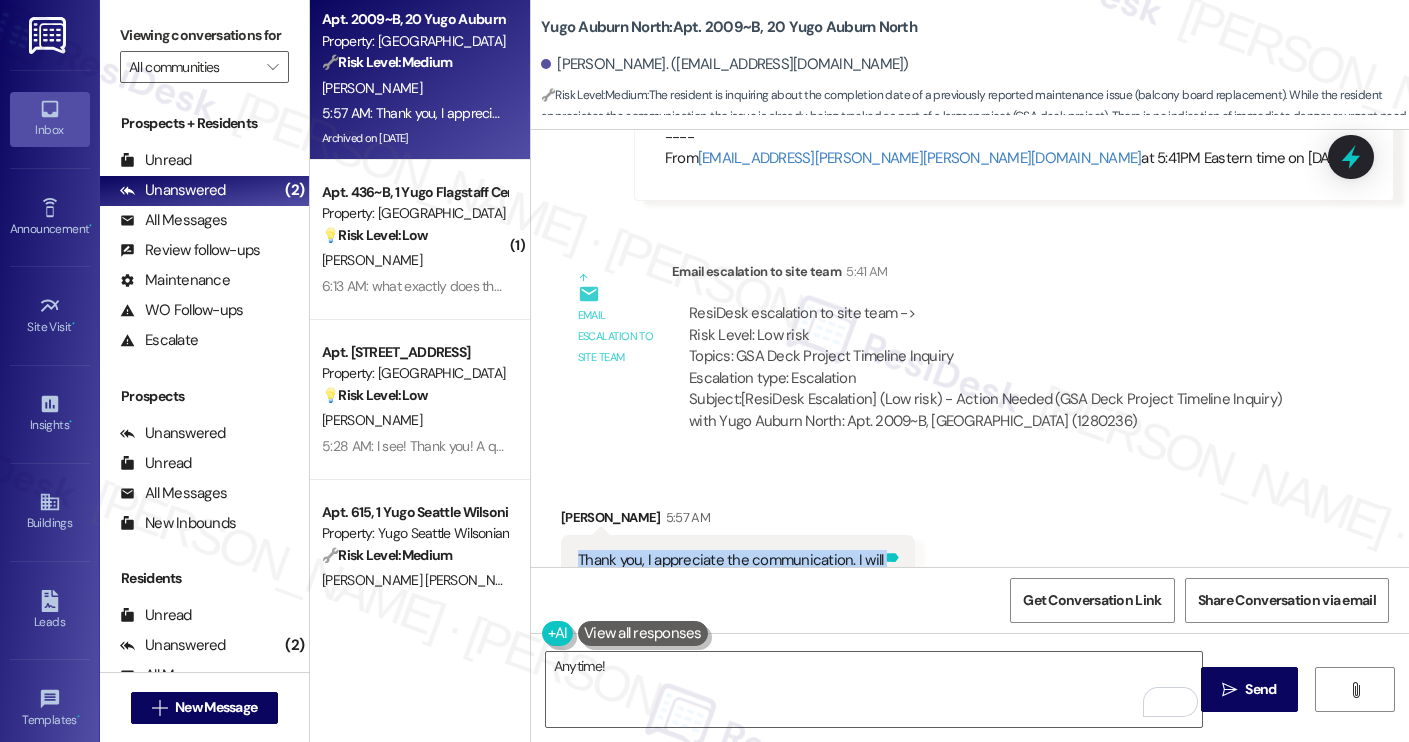 drag, startPoint x: 563, startPoint y: 497, endPoint x: 879, endPoint y: 491, distance: 316.05695 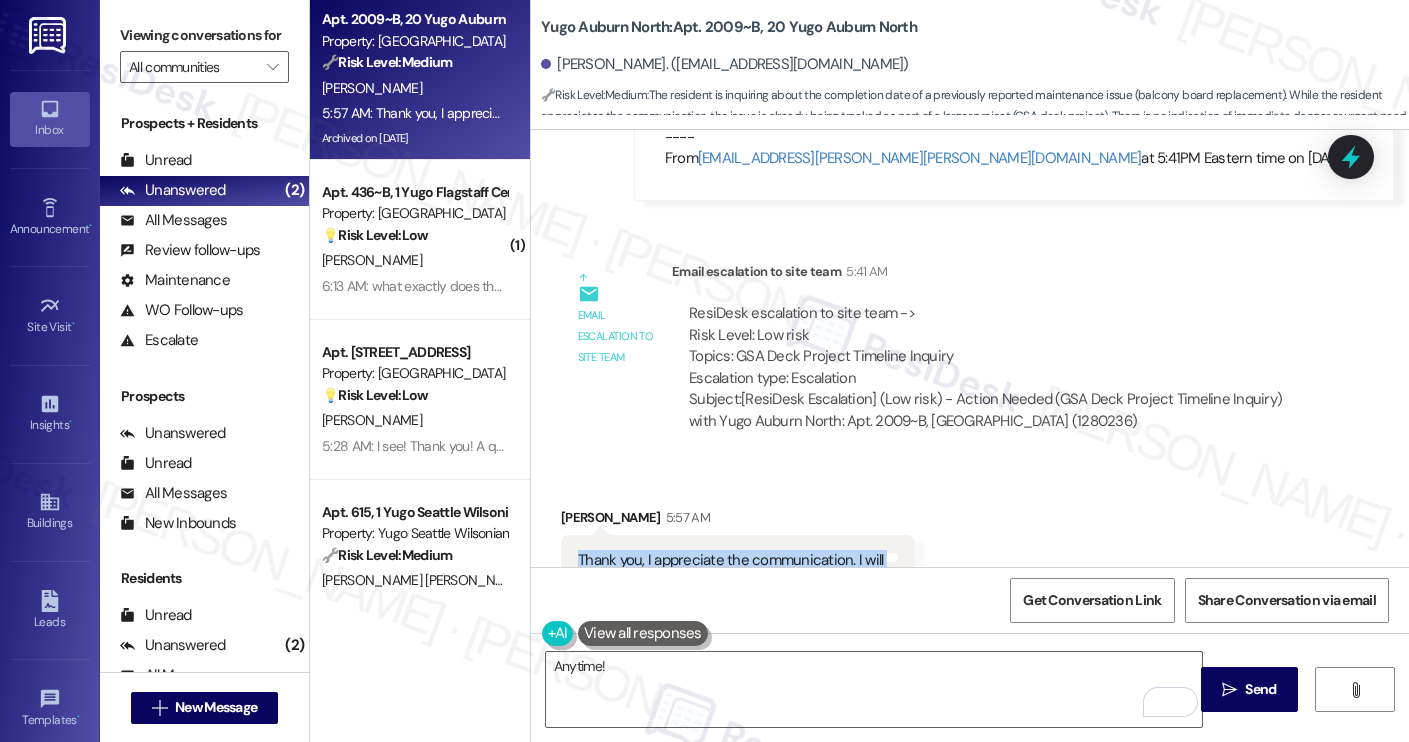 copy on "Thank you, I appreciate the communication. I will Tags and notes" 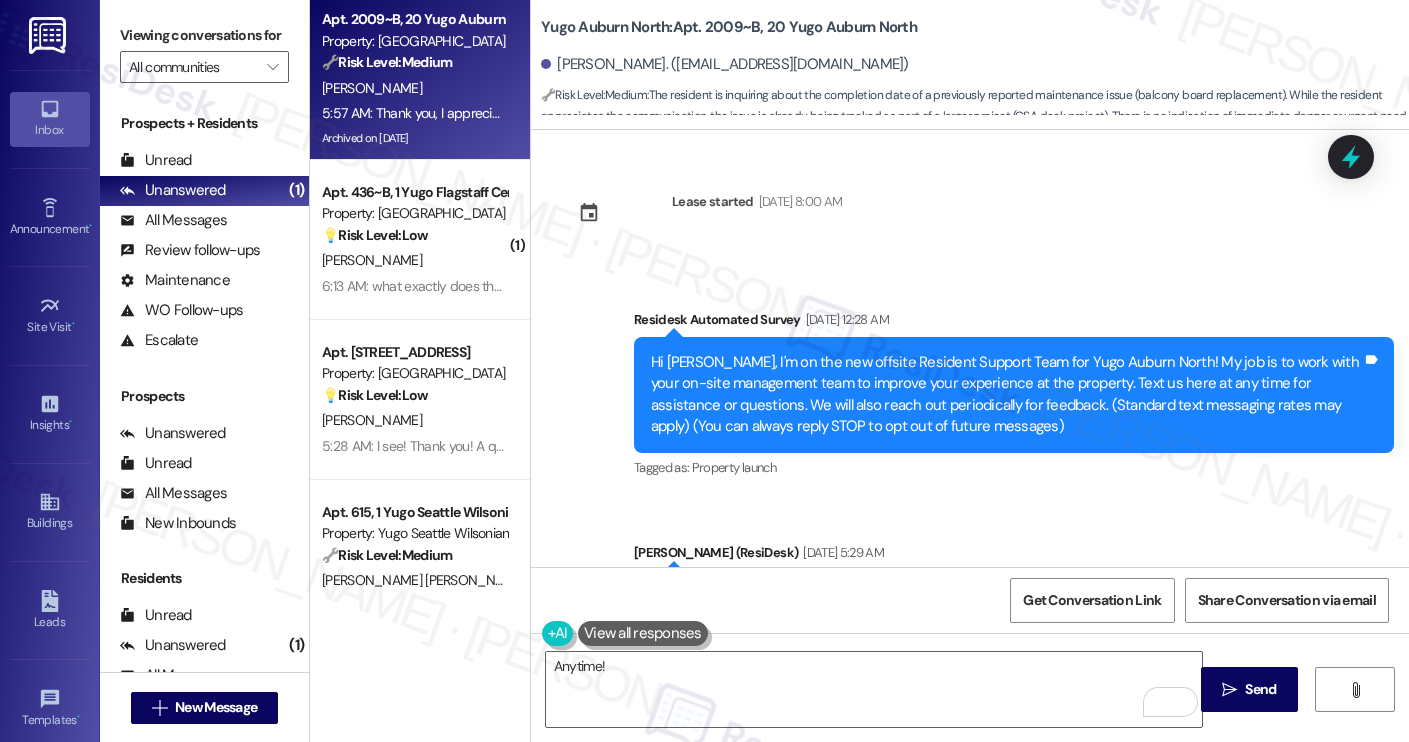 scroll, scrollTop: 0, scrollLeft: 0, axis: both 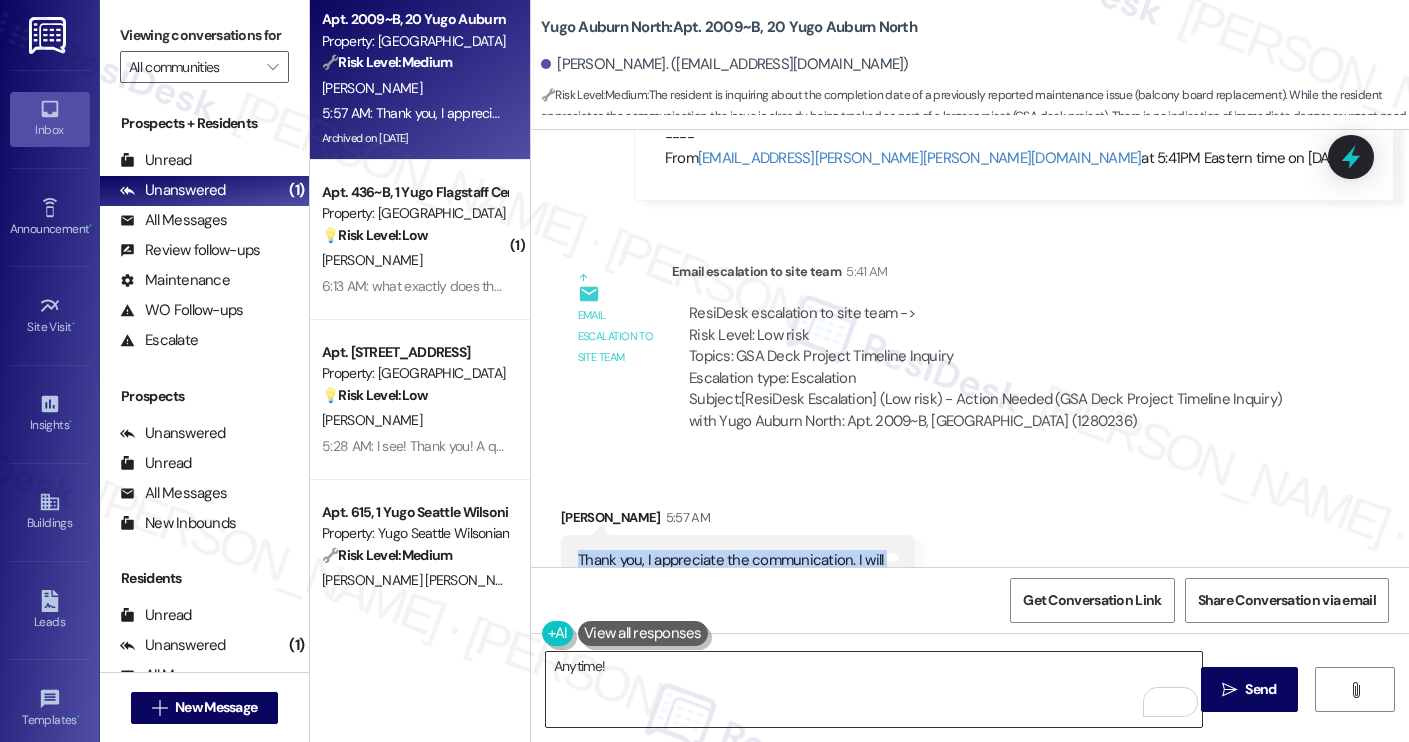 click on "Anytime!" at bounding box center (874, 689) 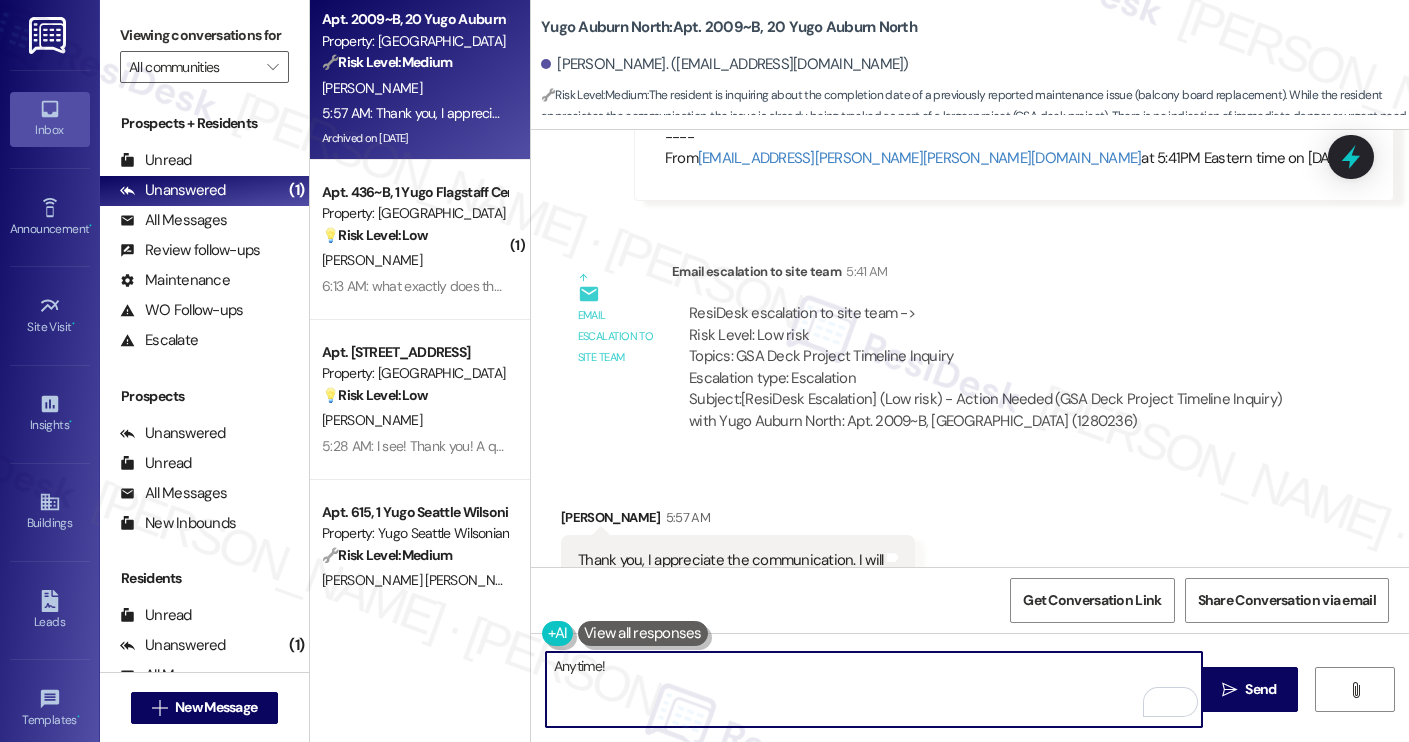 paste on "You're very welcome! I'm glad to help" 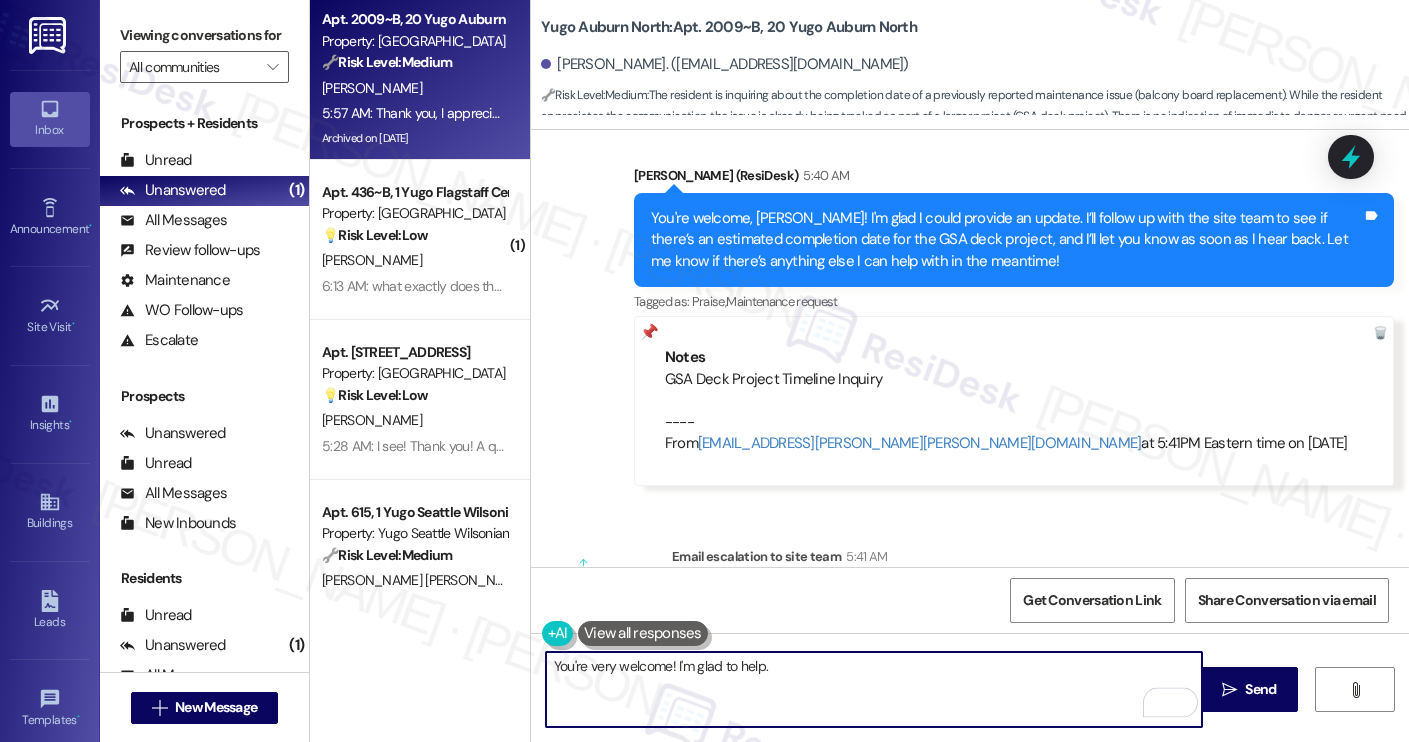 scroll, scrollTop: 6739, scrollLeft: 0, axis: vertical 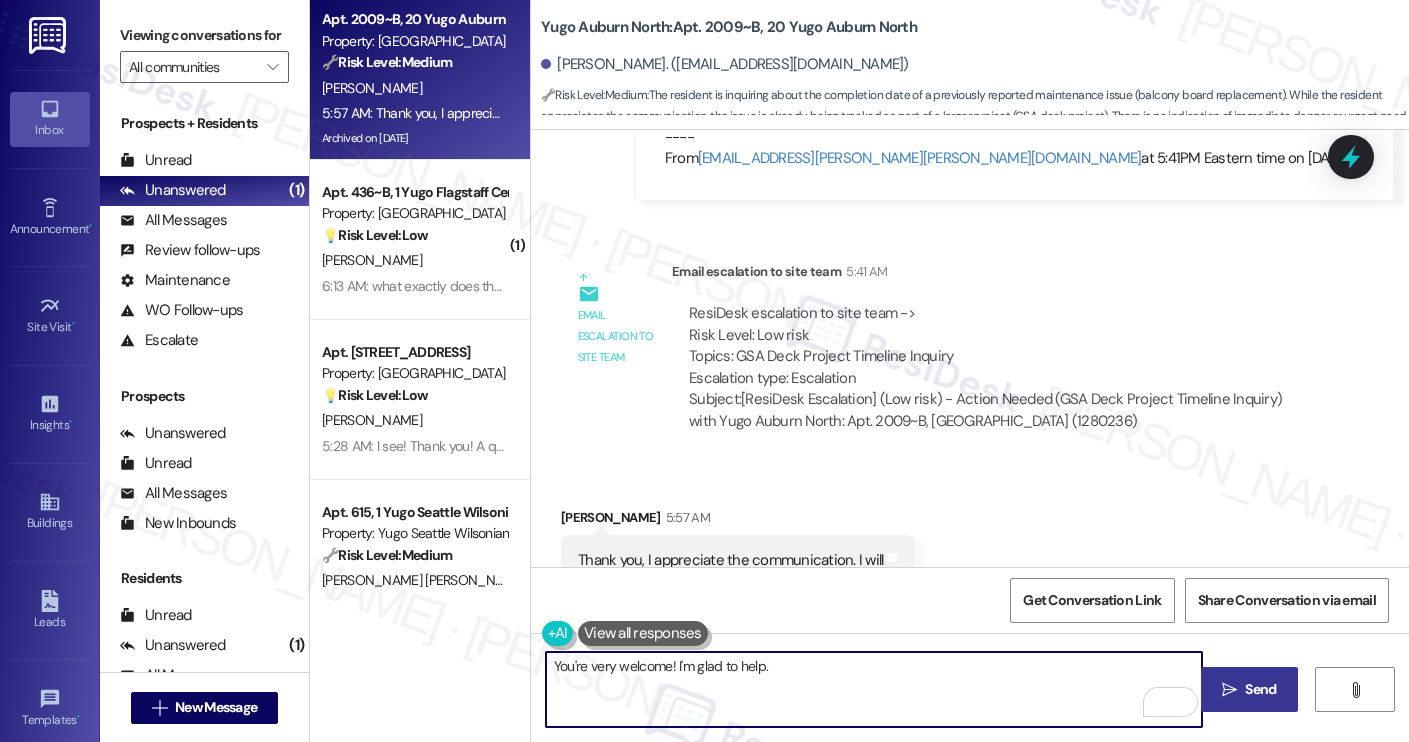 type on "You're very welcome! I'm glad to help." 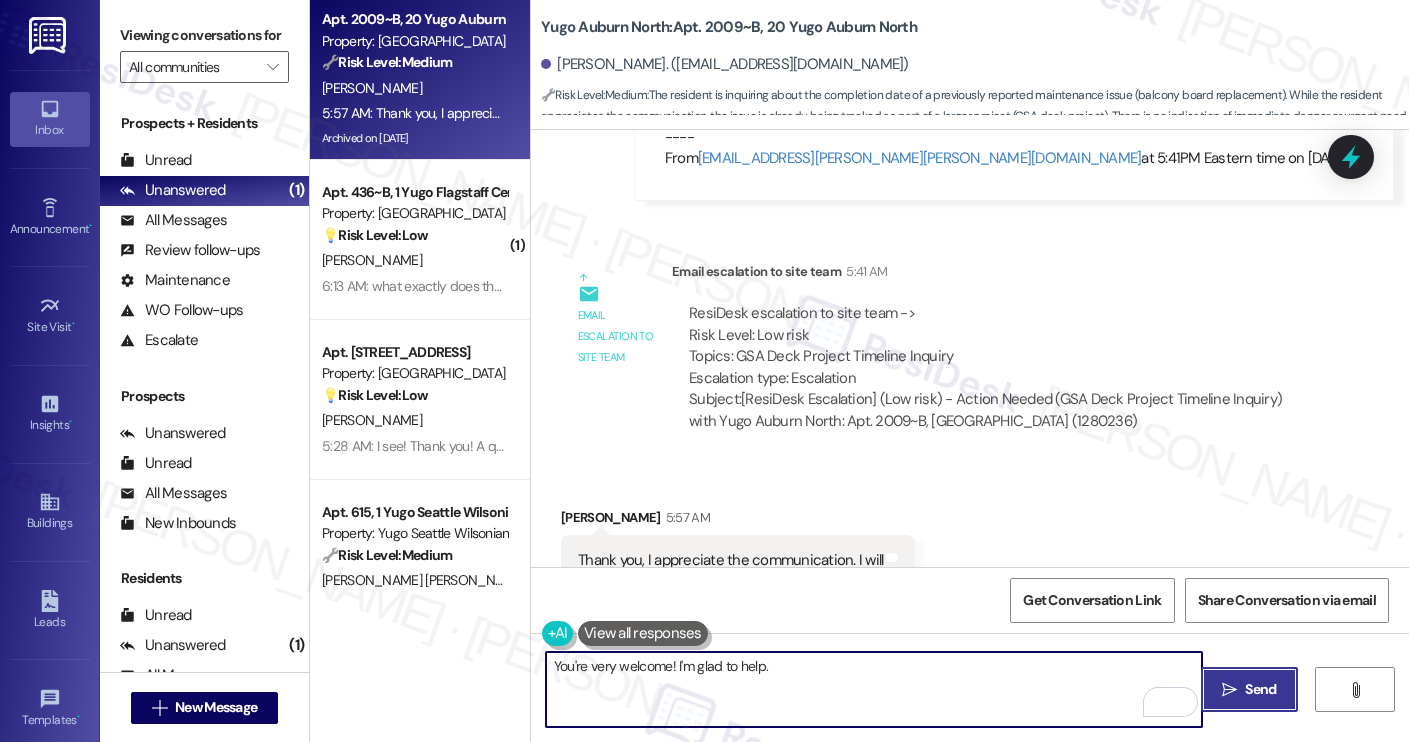 click on "" at bounding box center (1229, 690) 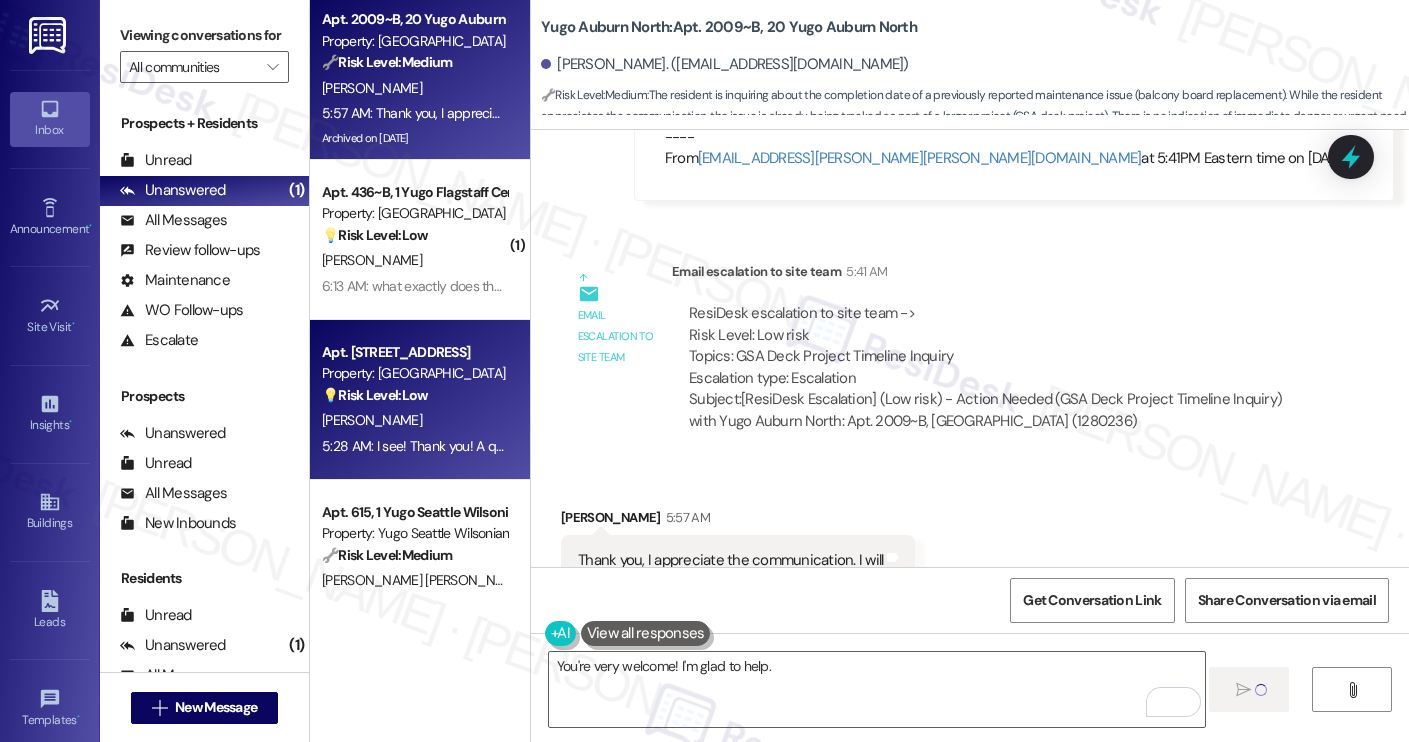 scroll, scrollTop: 40, scrollLeft: 0, axis: vertical 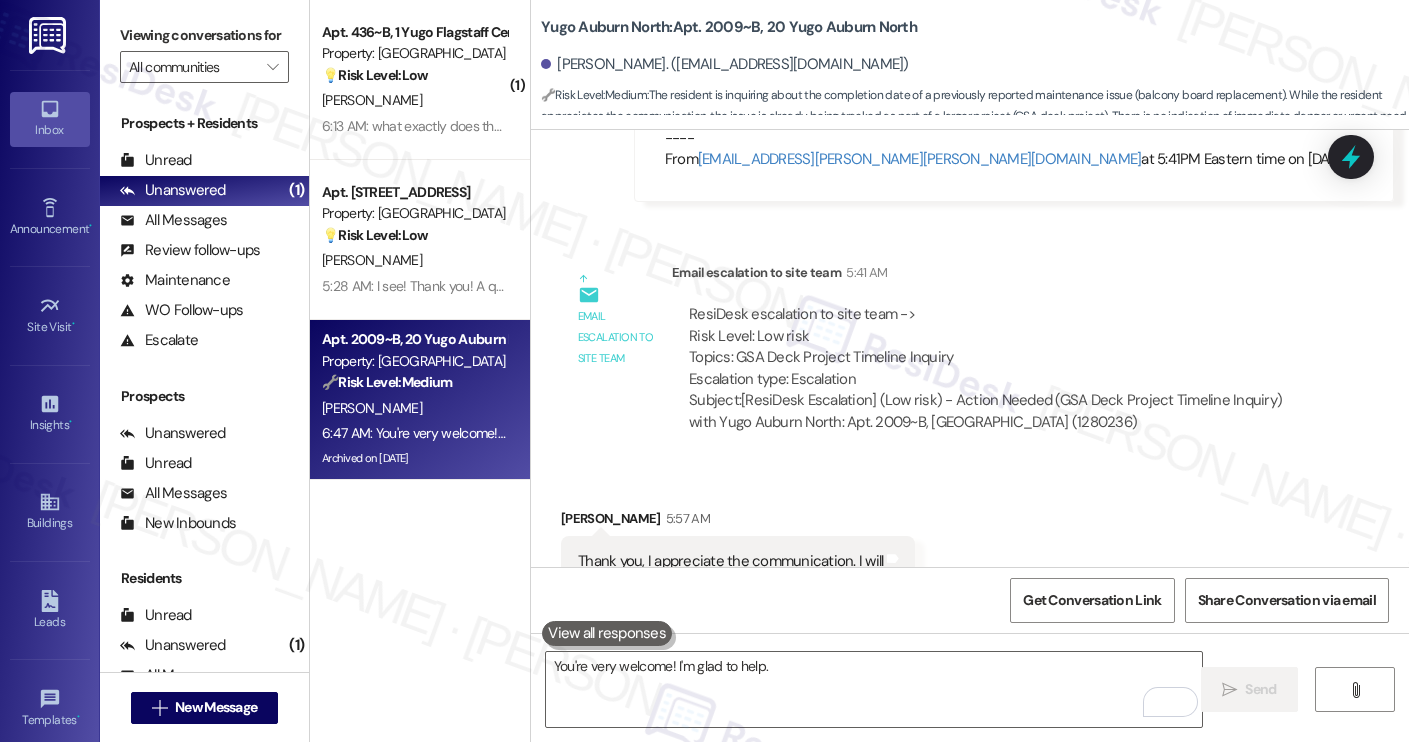 click on "🔧  Risk Level:  Medium The resident is inquiring about the completion date of a previously reported maintenance issue (balcony board replacement). While the resident appreciates the communication, the issue is already being tracked as part of a larger project (GSA deck project). There is no indication of immediate danger or urgent need for repair. This falls under non-urgent maintenance and asset preservation." at bounding box center (414, 382) 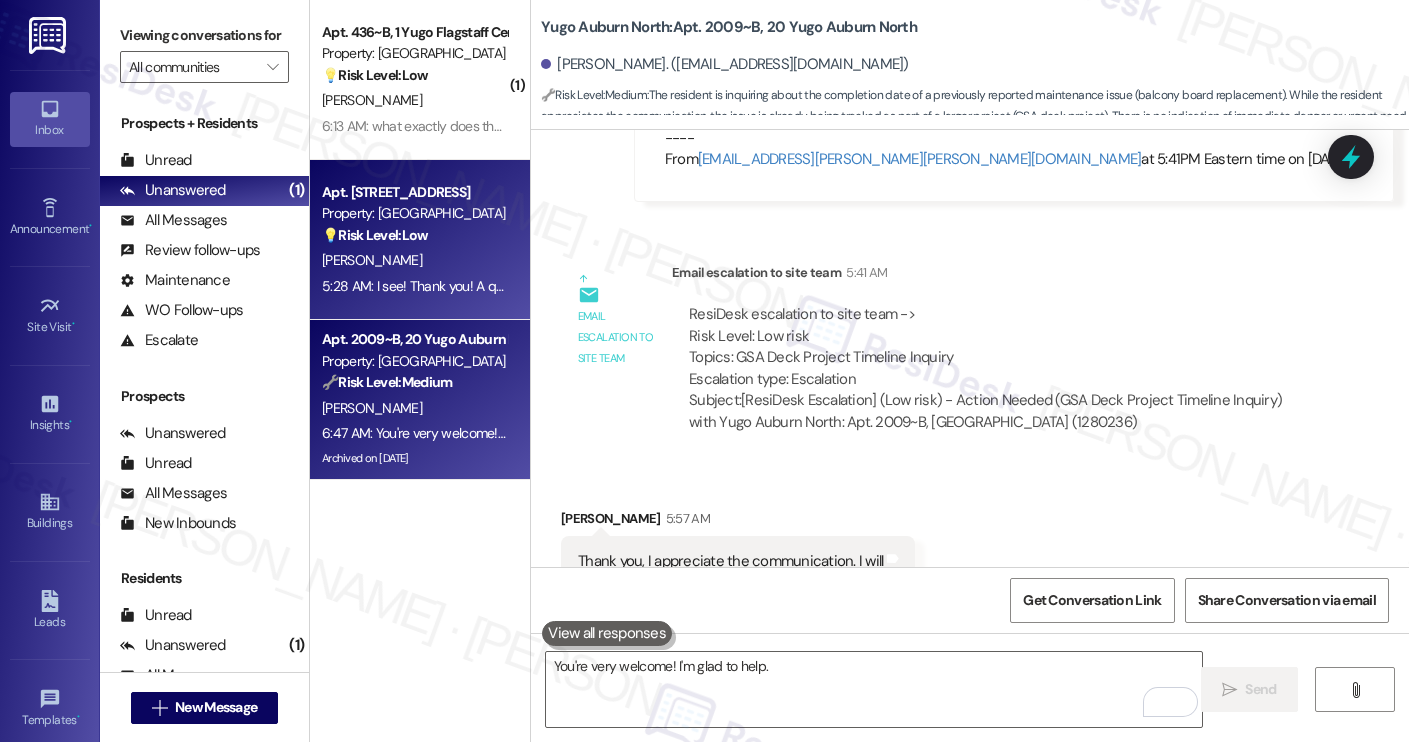 click on "5:28 AM: I see! Thank you! A quick question, what time would we show up on move in day? Does the fast pass allow us to get there earlier?  5:28 AM: I see! Thank you! A quick question, what time would we show up on move in day? Does the fast pass allow us to get there earlier?" at bounding box center (724, 286) 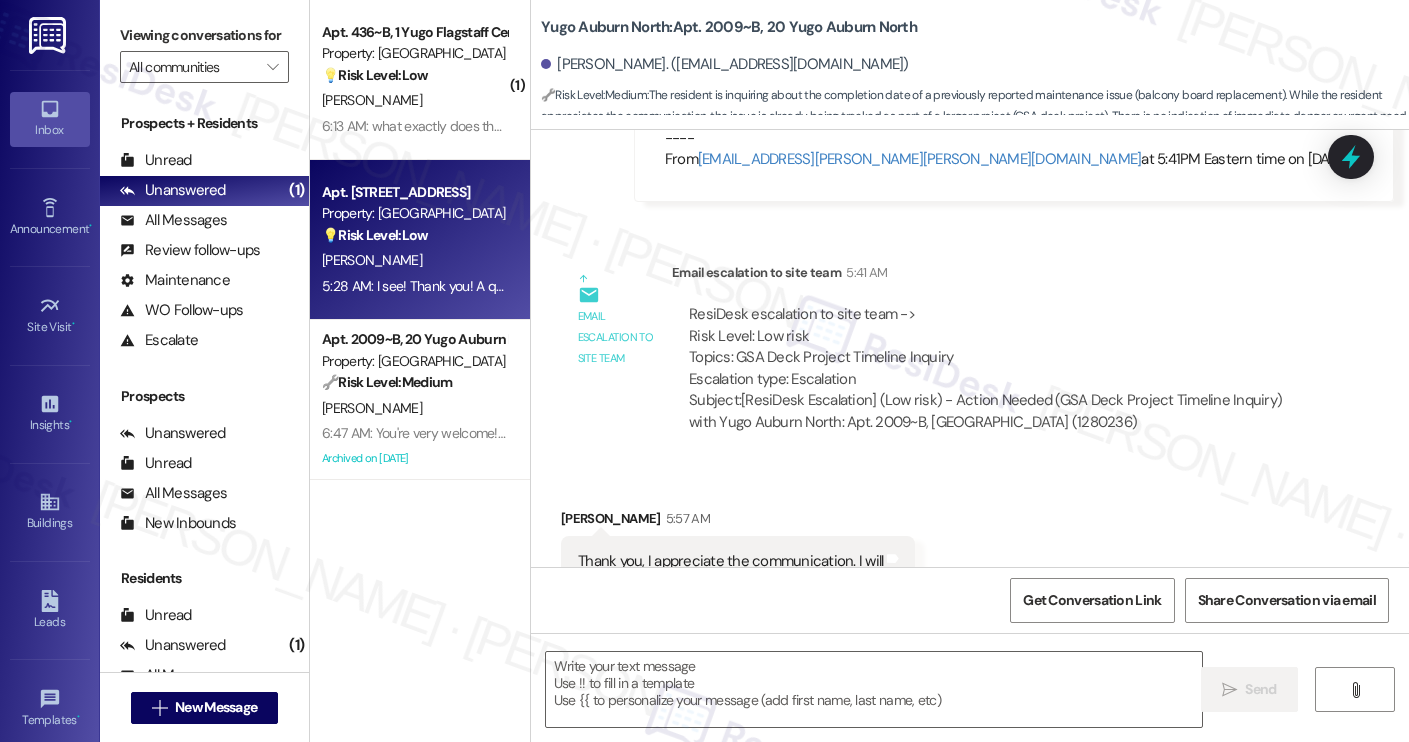 type on "Fetching suggested responses. Please feel free to read through the conversation in the meantime." 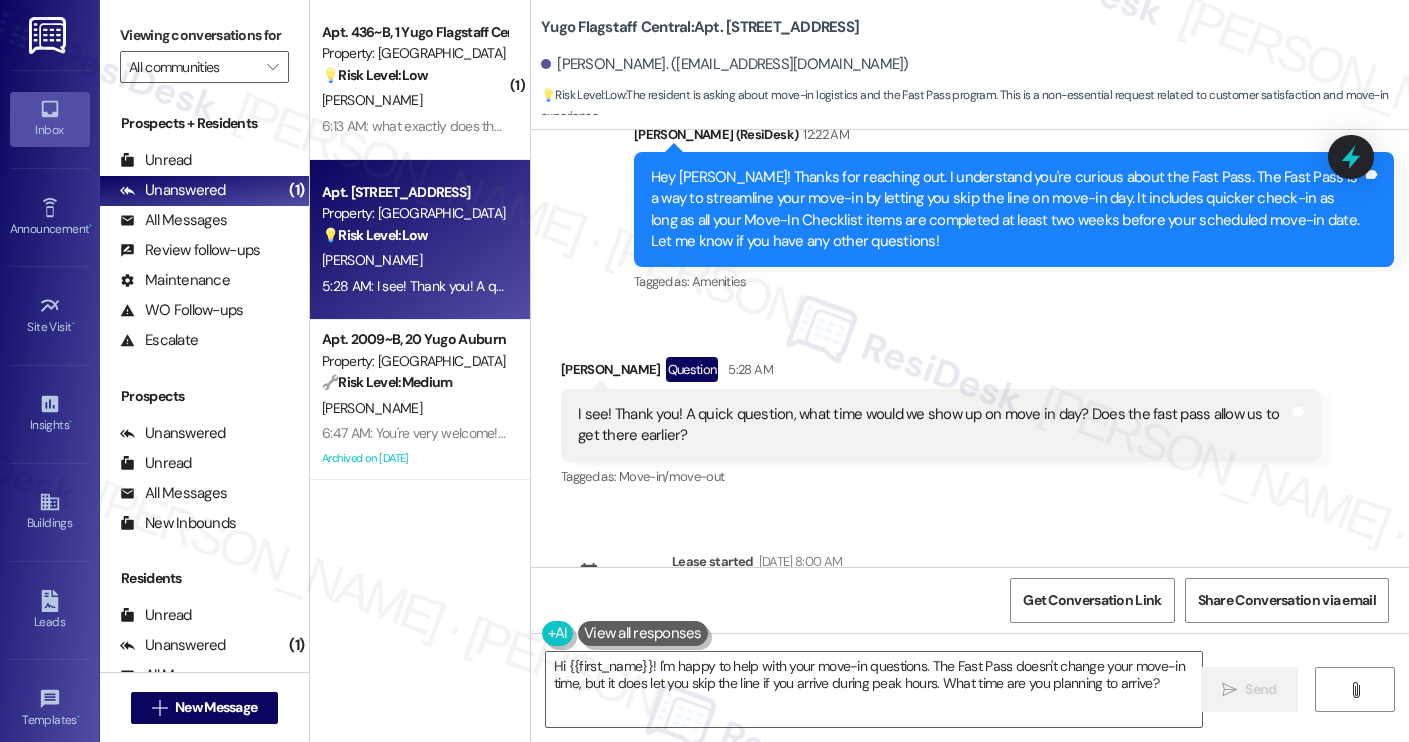 scroll, scrollTop: 820, scrollLeft: 0, axis: vertical 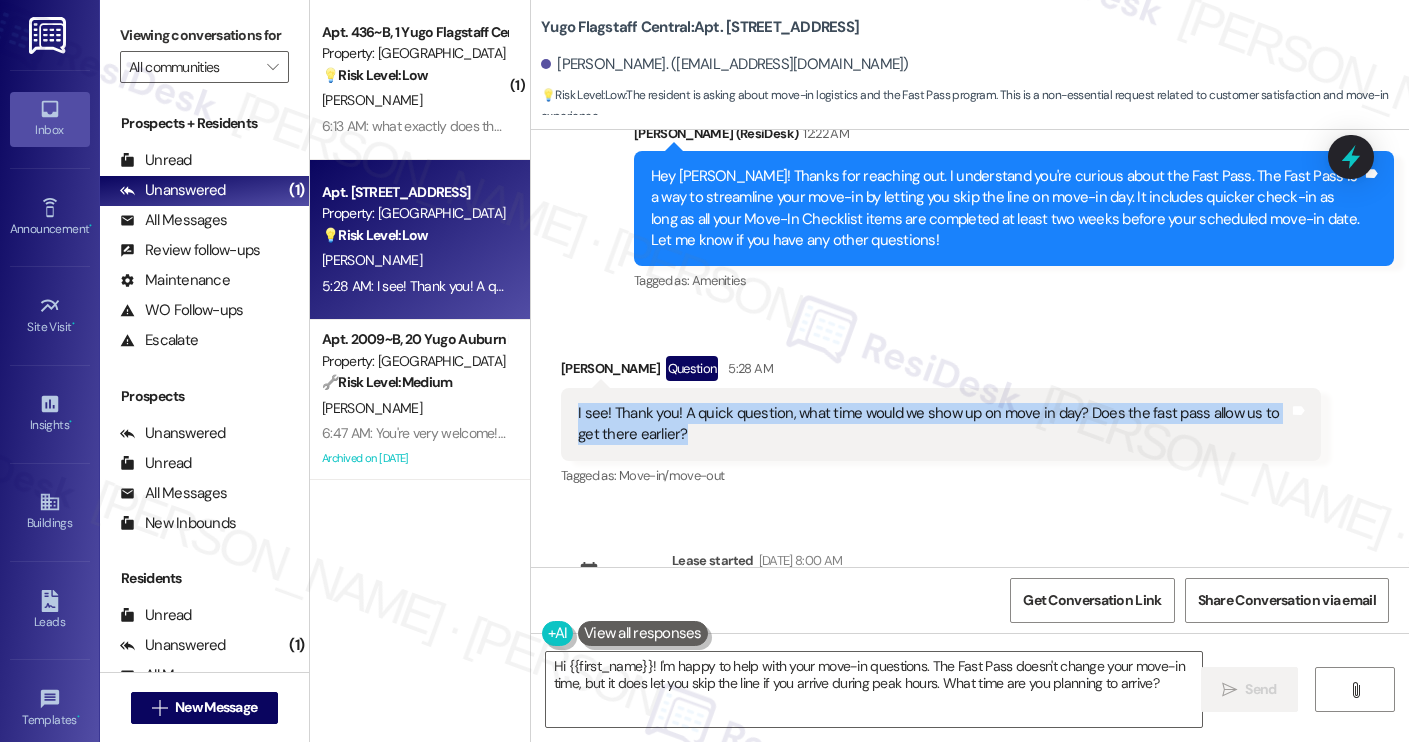 drag, startPoint x: 655, startPoint y: 387, endPoint x: 547, endPoint y: 366, distance: 110.02273 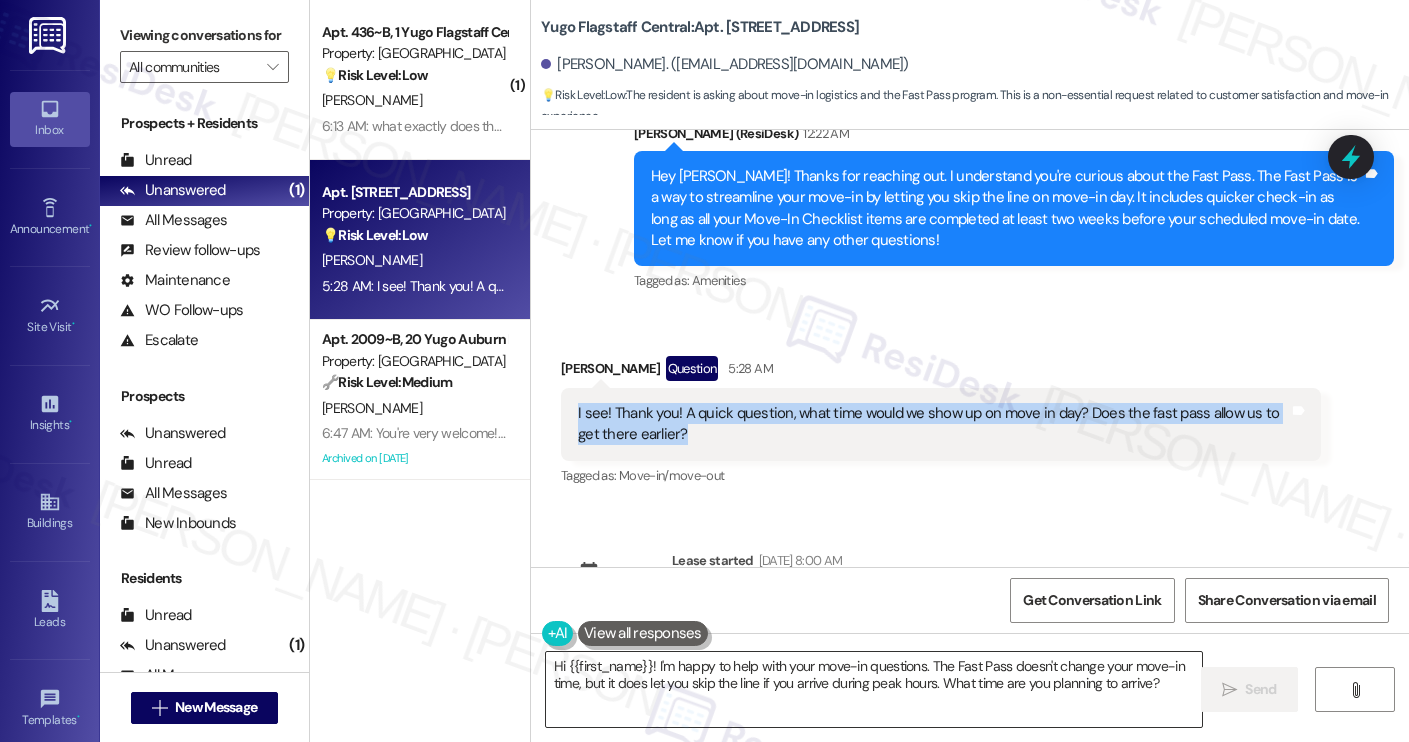 click on "Hi {{first_name}}! I'm happy to help with your move-in questions. The Fast Pass doesn't change your move-in time, but it does let you skip the line if you arrive during peak hours. What time are you planning to arrive?" at bounding box center [874, 689] 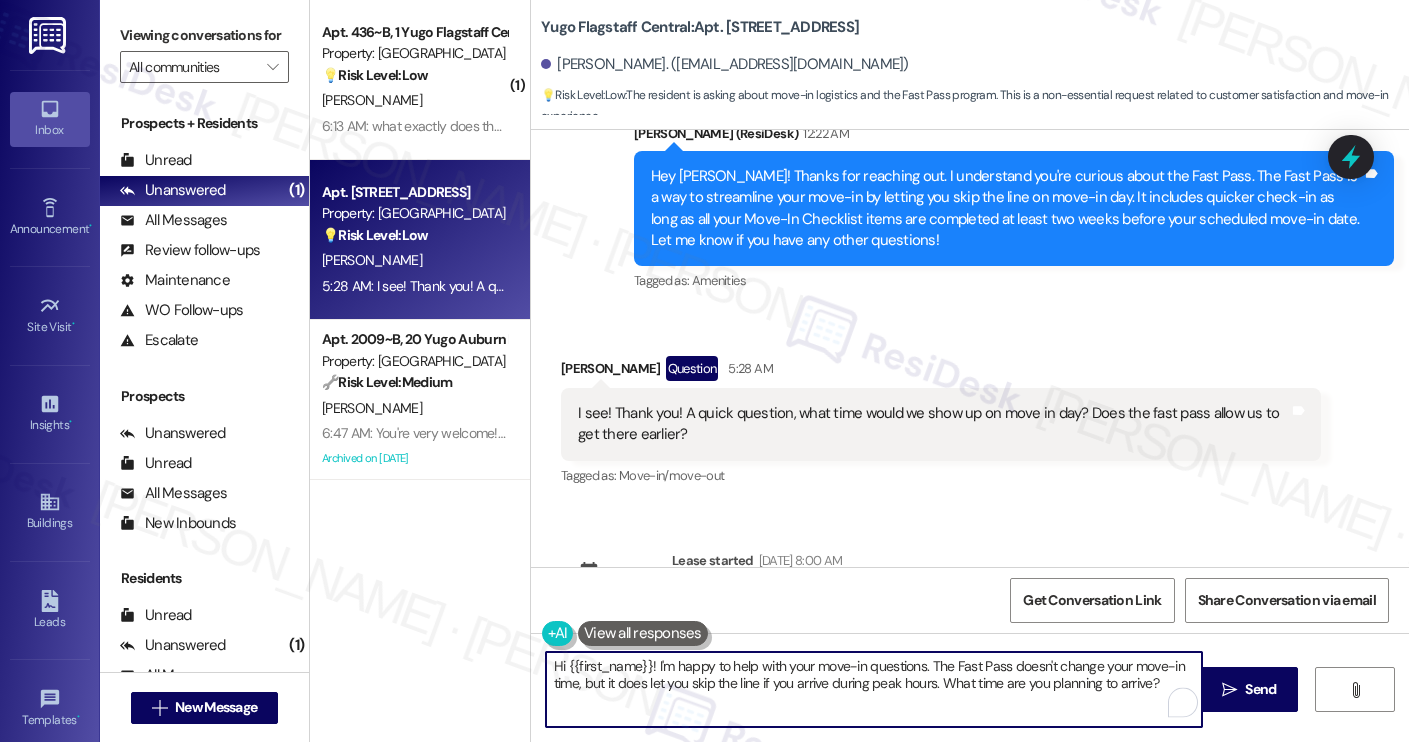 scroll, scrollTop: 805, scrollLeft: 0, axis: vertical 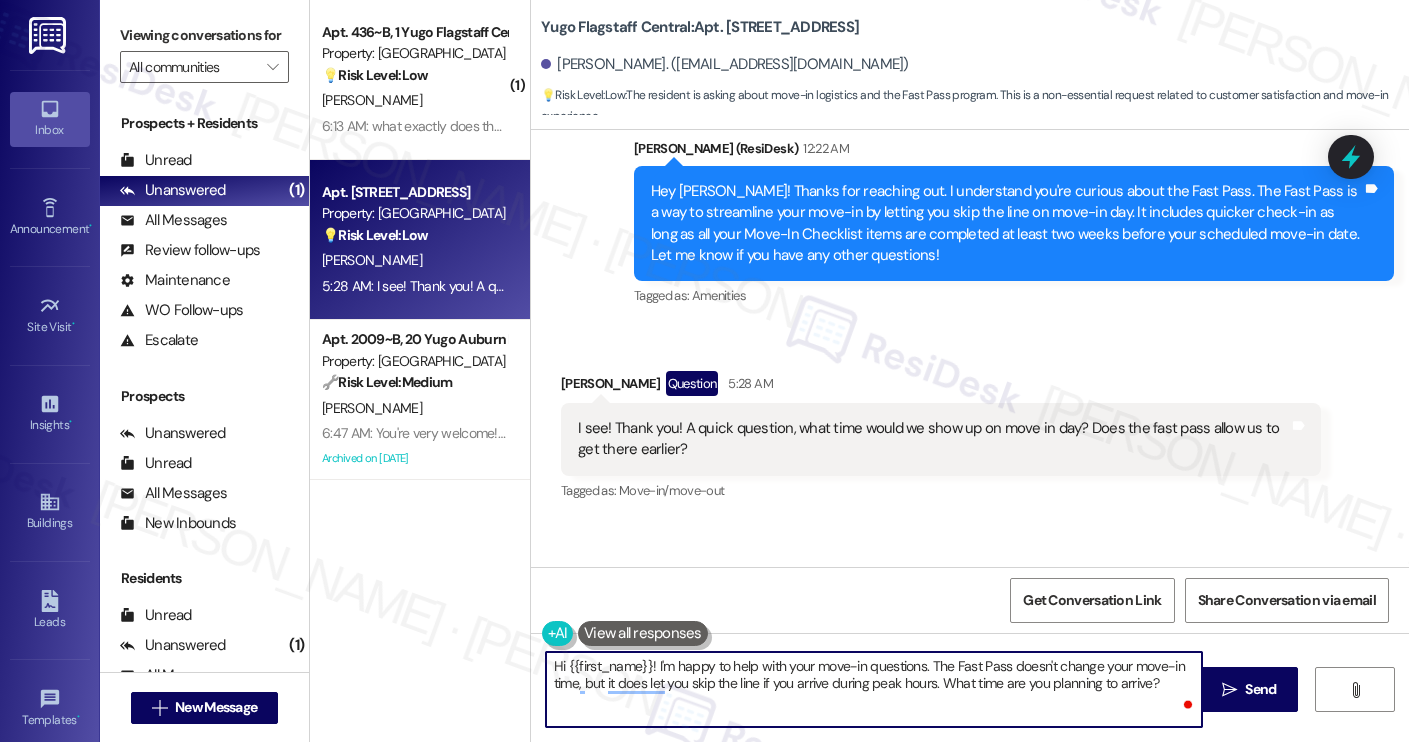 click on "Hi {{first_name}}! I'm happy to help with your move-in questions. The Fast Pass doesn't change your move-in time, but it does let you skip the line if you arrive during peak hours. What time are you planning to arrive?" at bounding box center (874, 689) 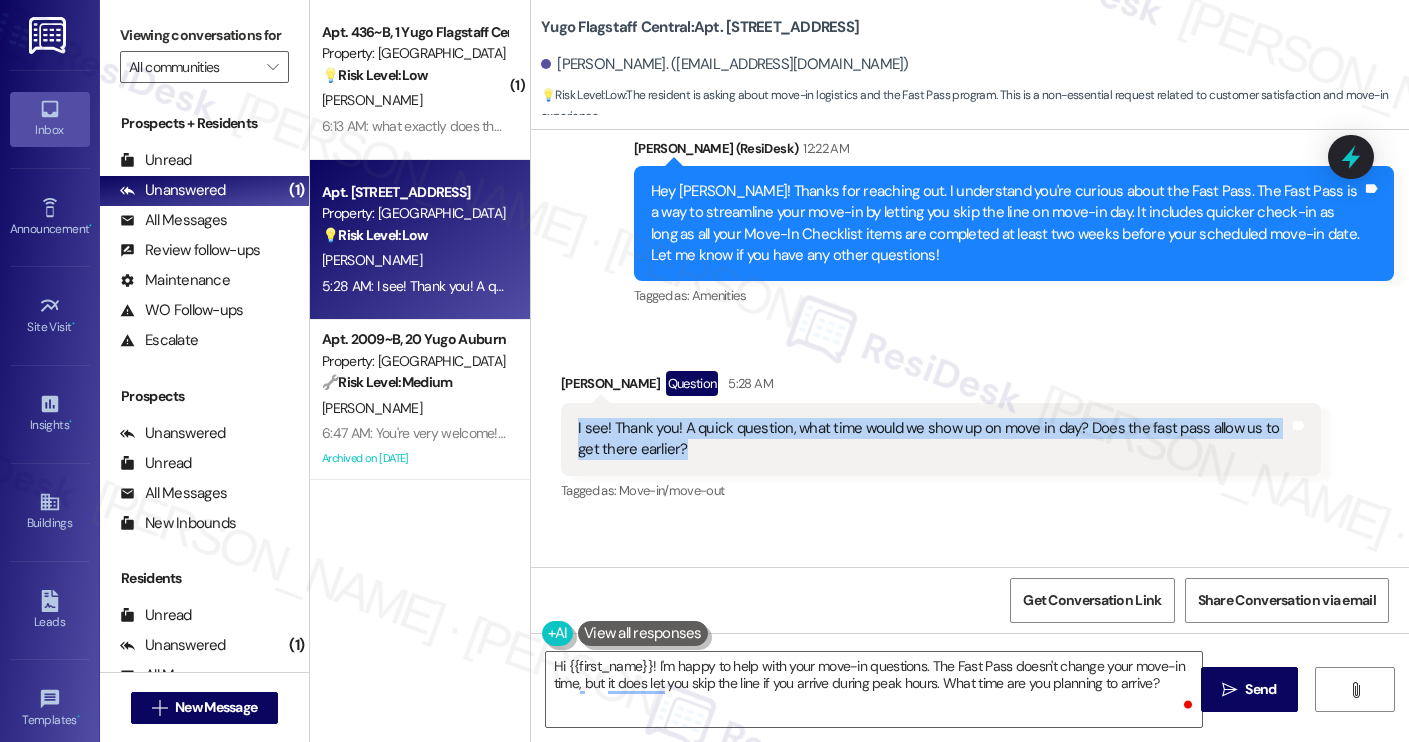 drag, startPoint x: 662, startPoint y: 404, endPoint x: 564, endPoint y: 389, distance: 99.14131 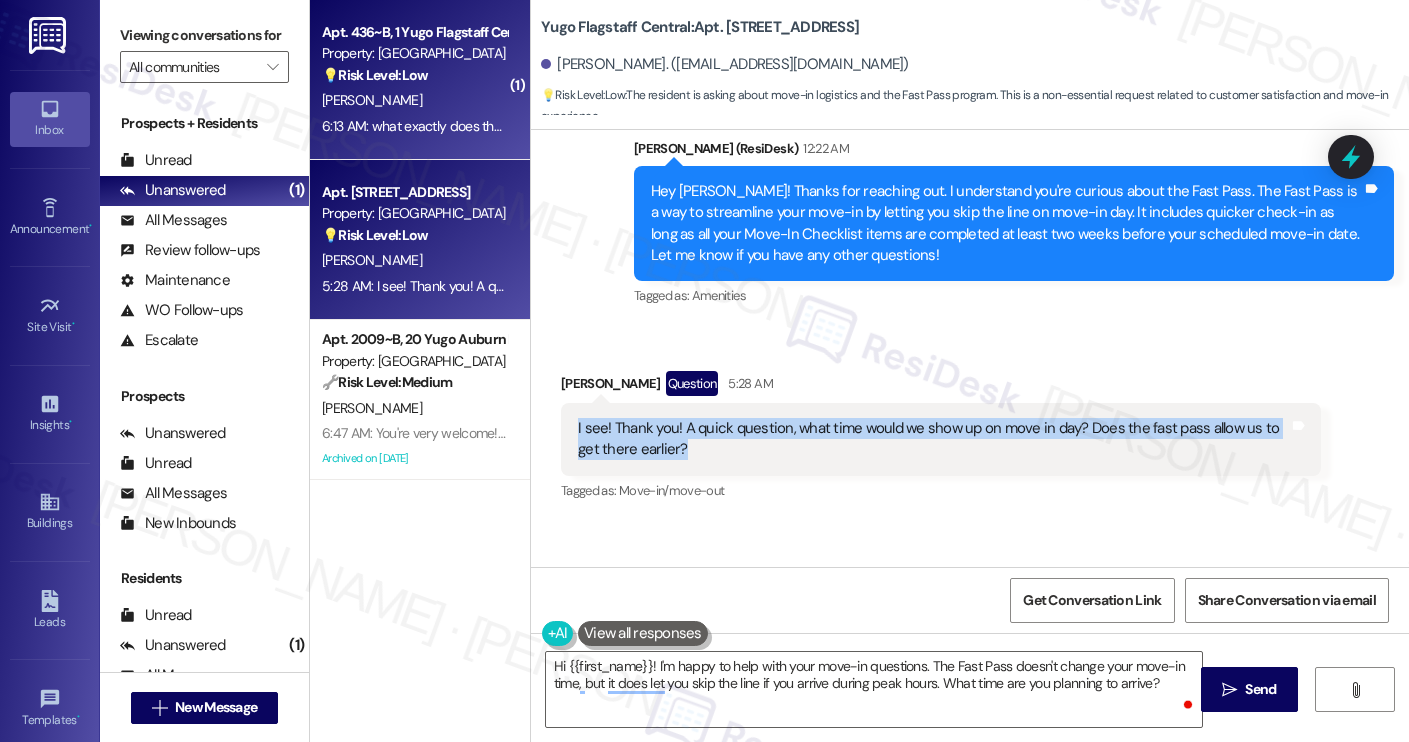 copy on "I see! Thank you! A quick question, what time would we show up on move in day? Does the fast pass allow us to get there earlier?" 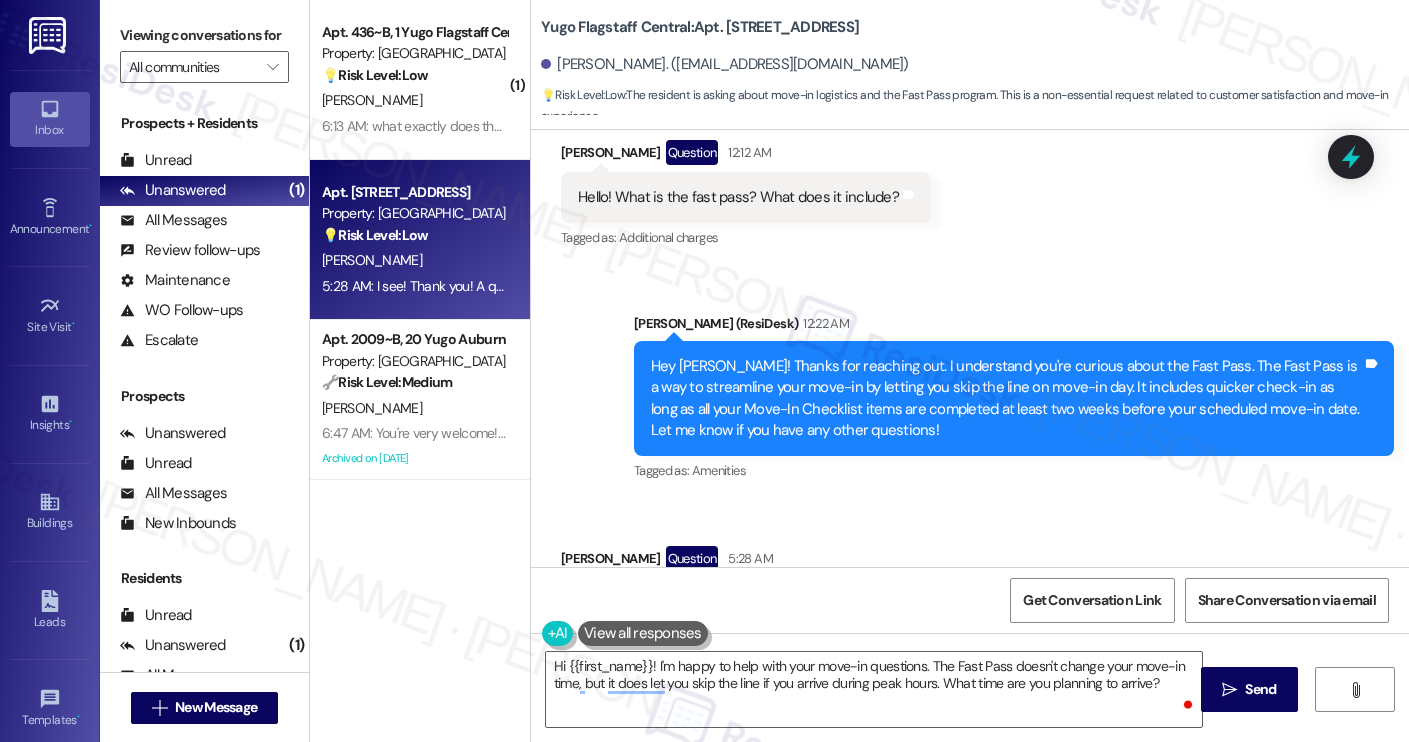 scroll, scrollTop: 834, scrollLeft: 0, axis: vertical 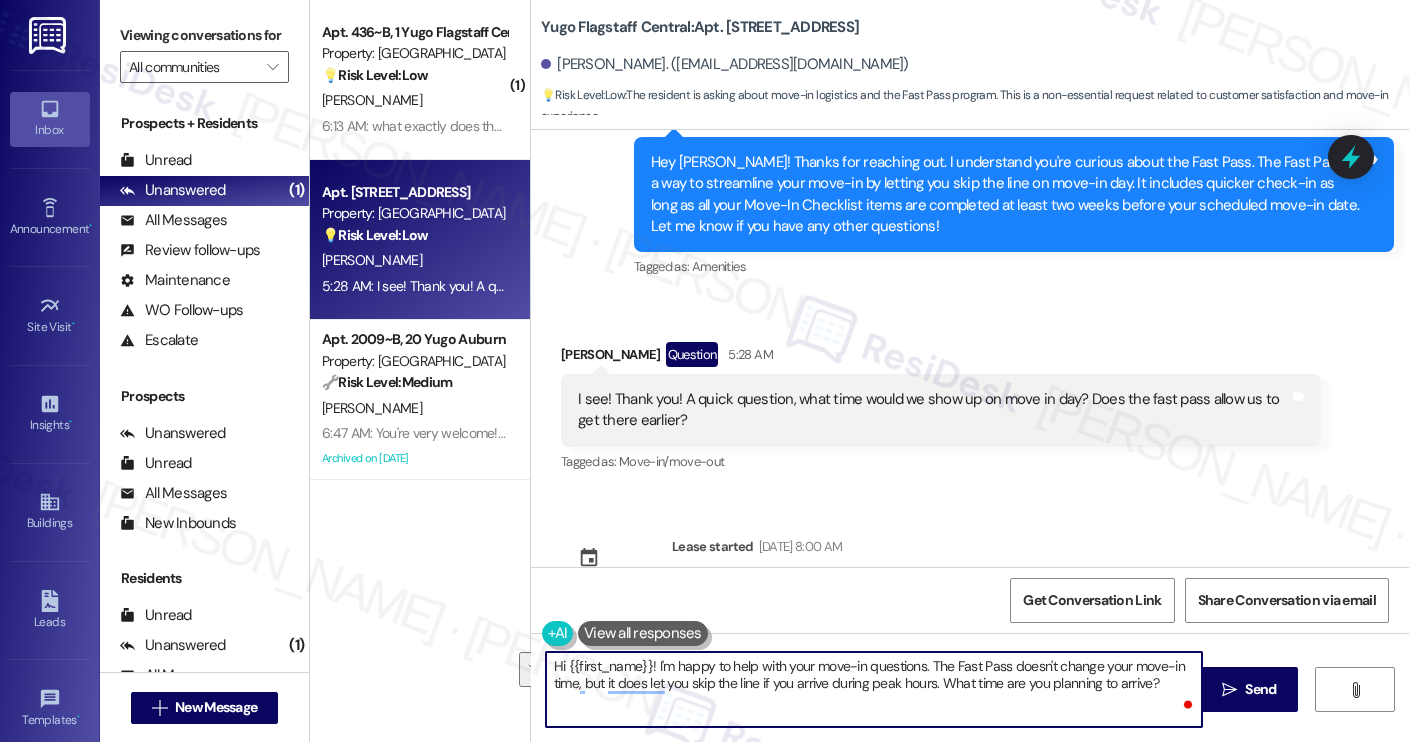 drag, startPoint x: 925, startPoint y: 670, endPoint x: 927, endPoint y: 680, distance: 10.198039 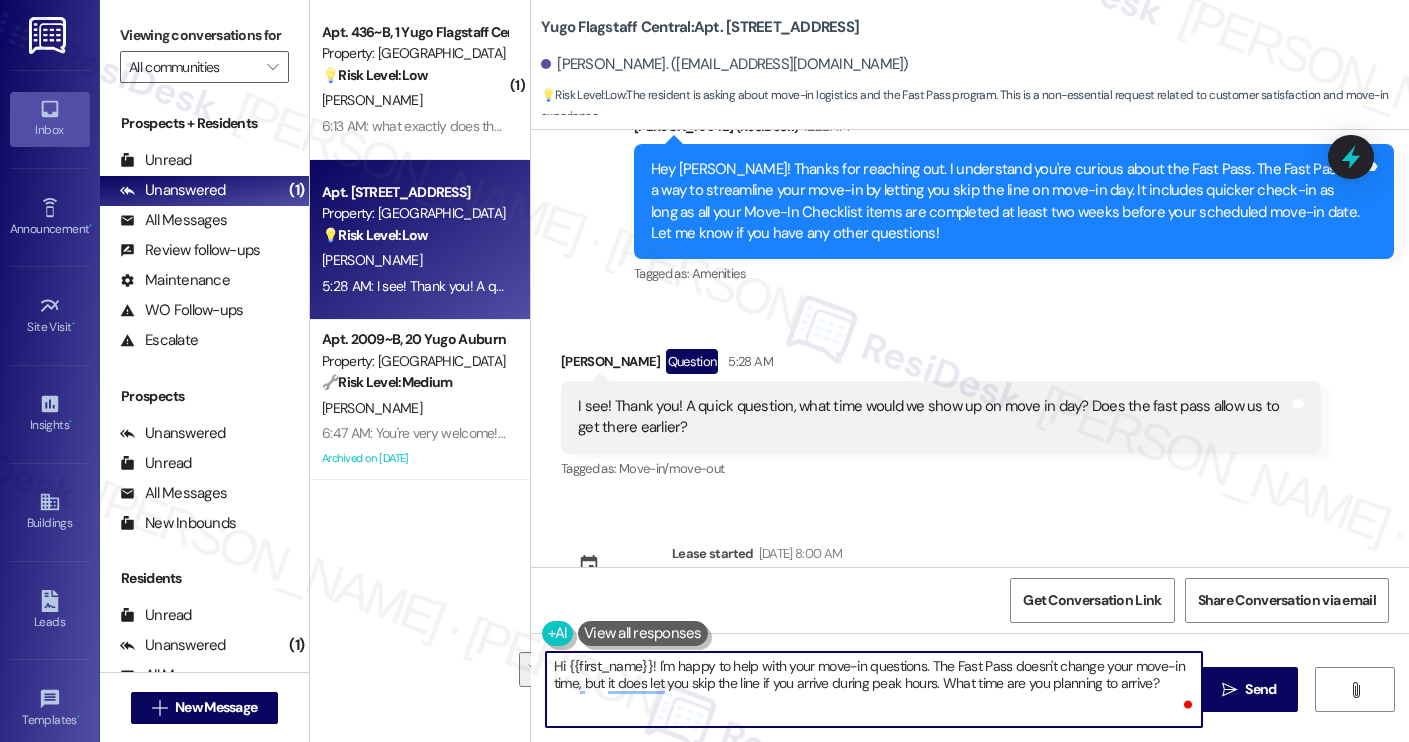 scroll, scrollTop: 834, scrollLeft: 0, axis: vertical 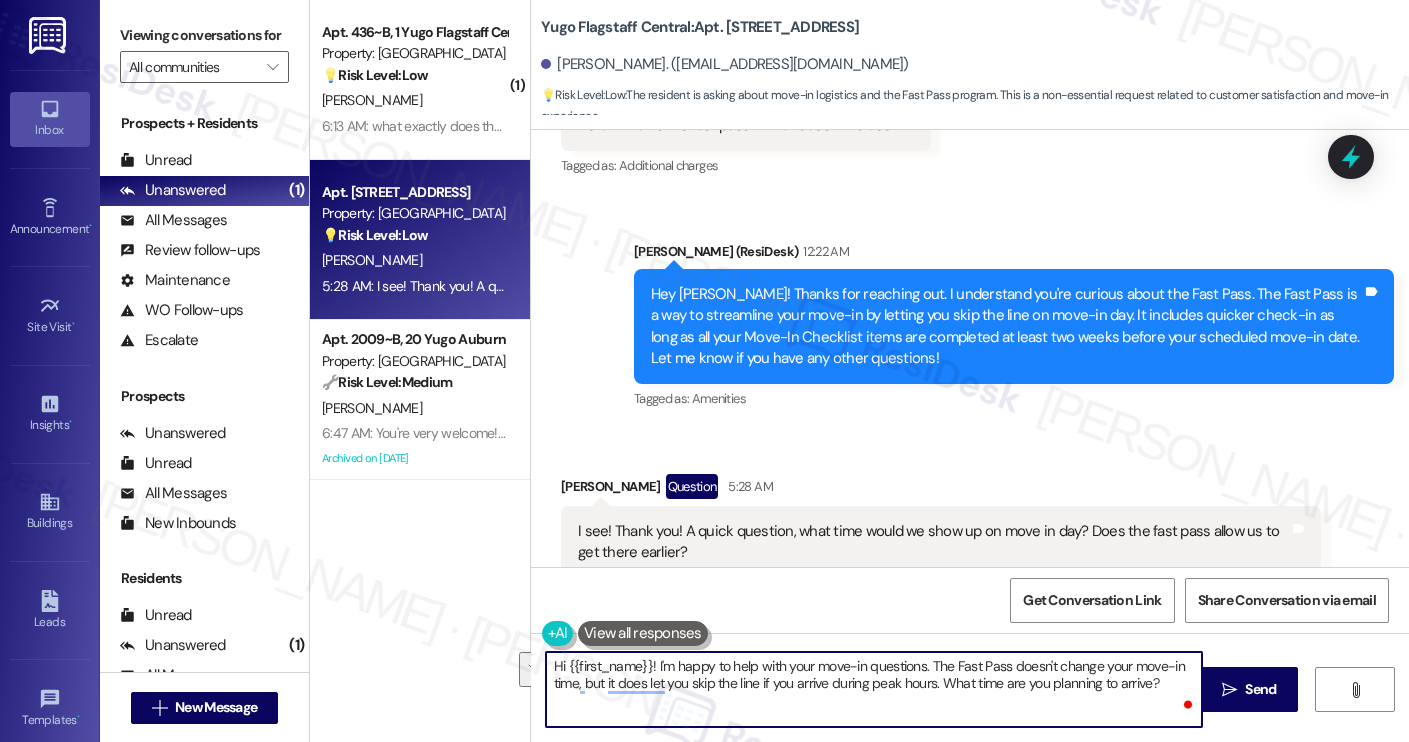 click on "Hi {{first_name}}! I'm happy to help with your move-in questions. The Fast Pass doesn't change your move-in time, but it does let you skip the line if you arrive during peak hours. What time are you planning to arrive?" at bounding box center (874, 689) 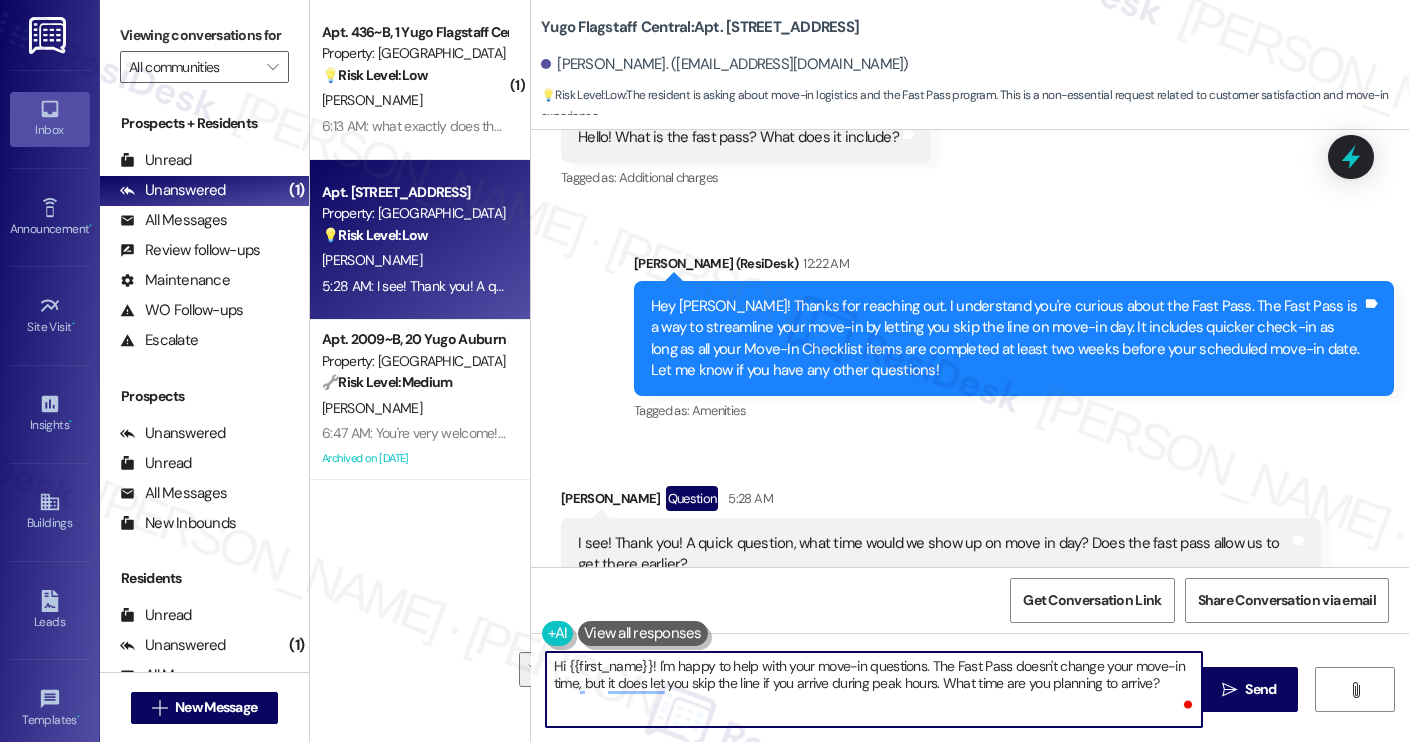 scroll, scrollTop: 724, scrollLeft: 0, axis: vertical 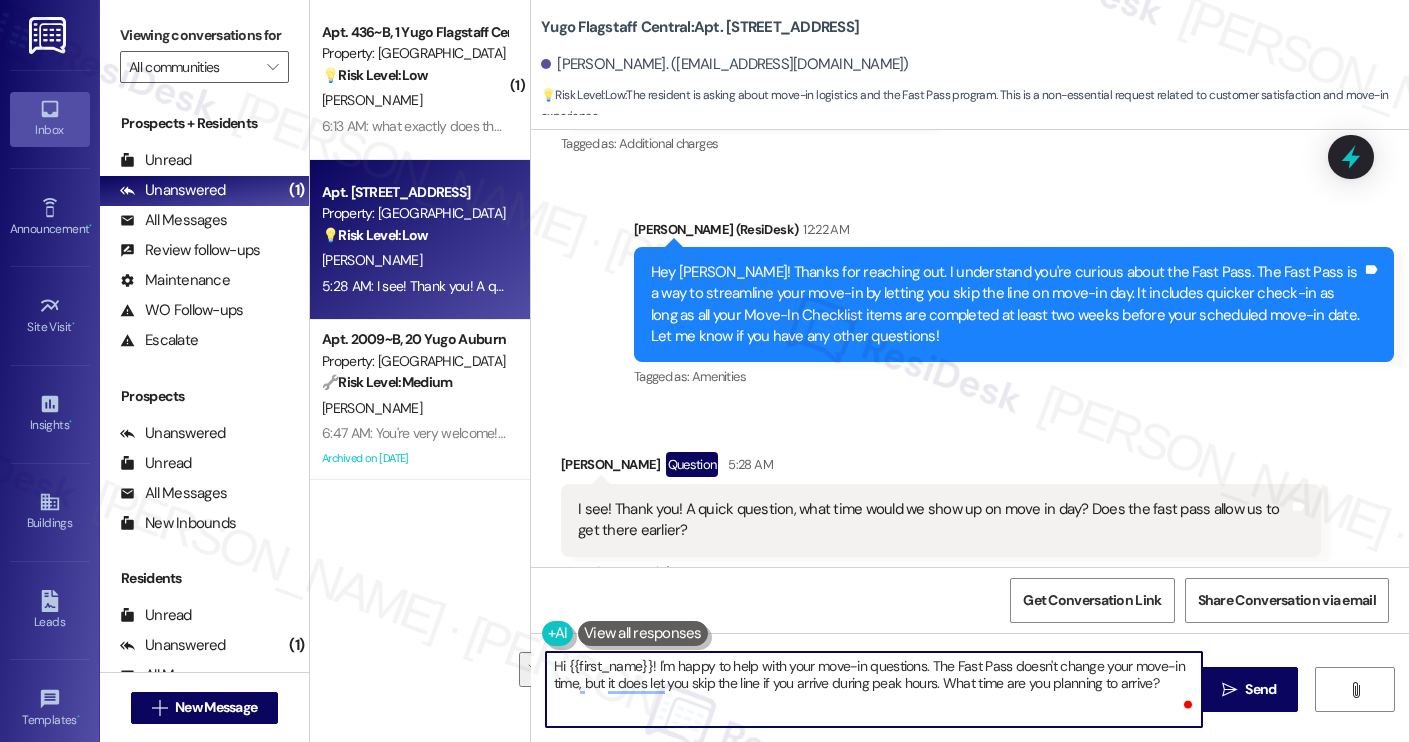paste on "You're welcome! Great question—your Fast Pass doesn’t change your assigned move-in time, but it does let you skip the line if you arrive during peak hours. As for your move-in time, I’ll check in with the site team to confirm and will update you once I hear back from them." 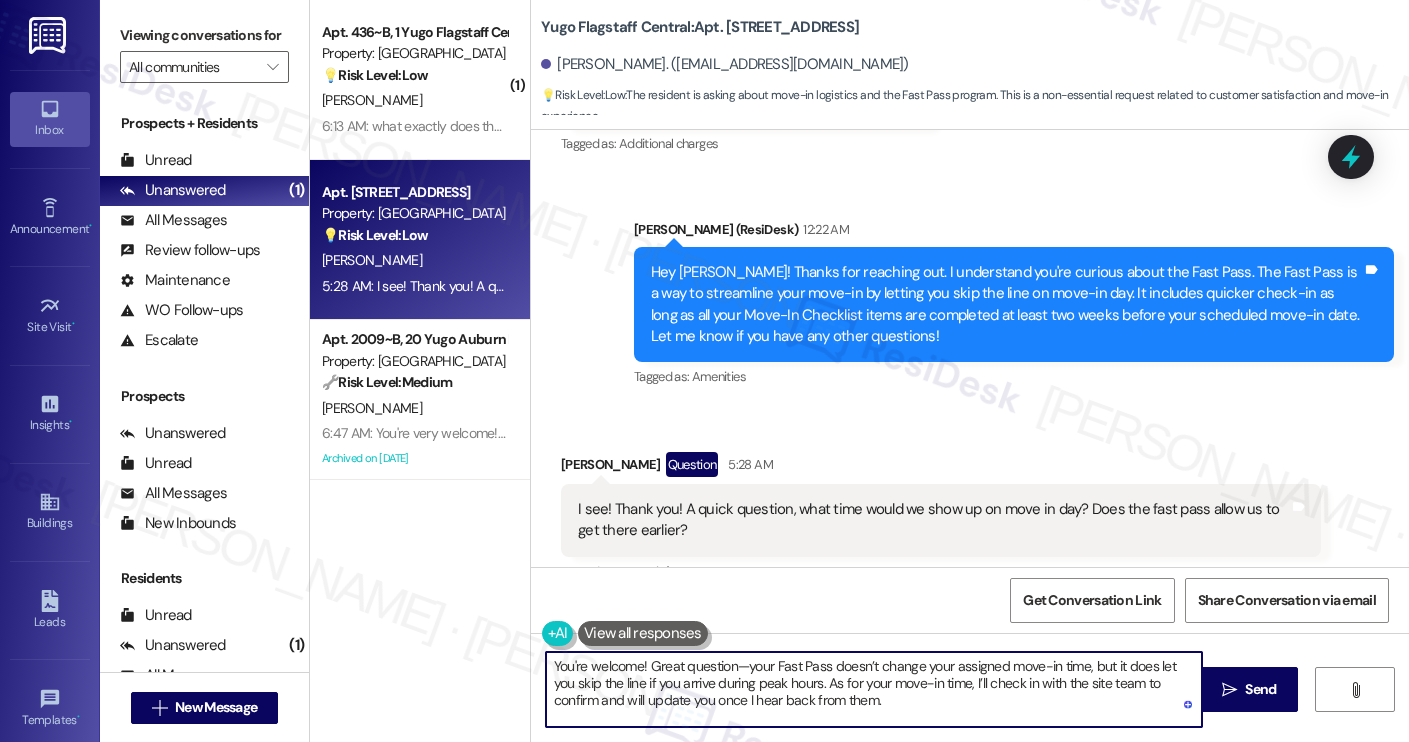 click on "You're welcome! Great question—your Fast Pass doesn’t change your assigned move-in time, but it does let you skip the line if you arrive during peak hours. As for your move-in time, I’ll check in with the site team to confirm and will update you once I hear back from them." at bounding box center [874, 689] 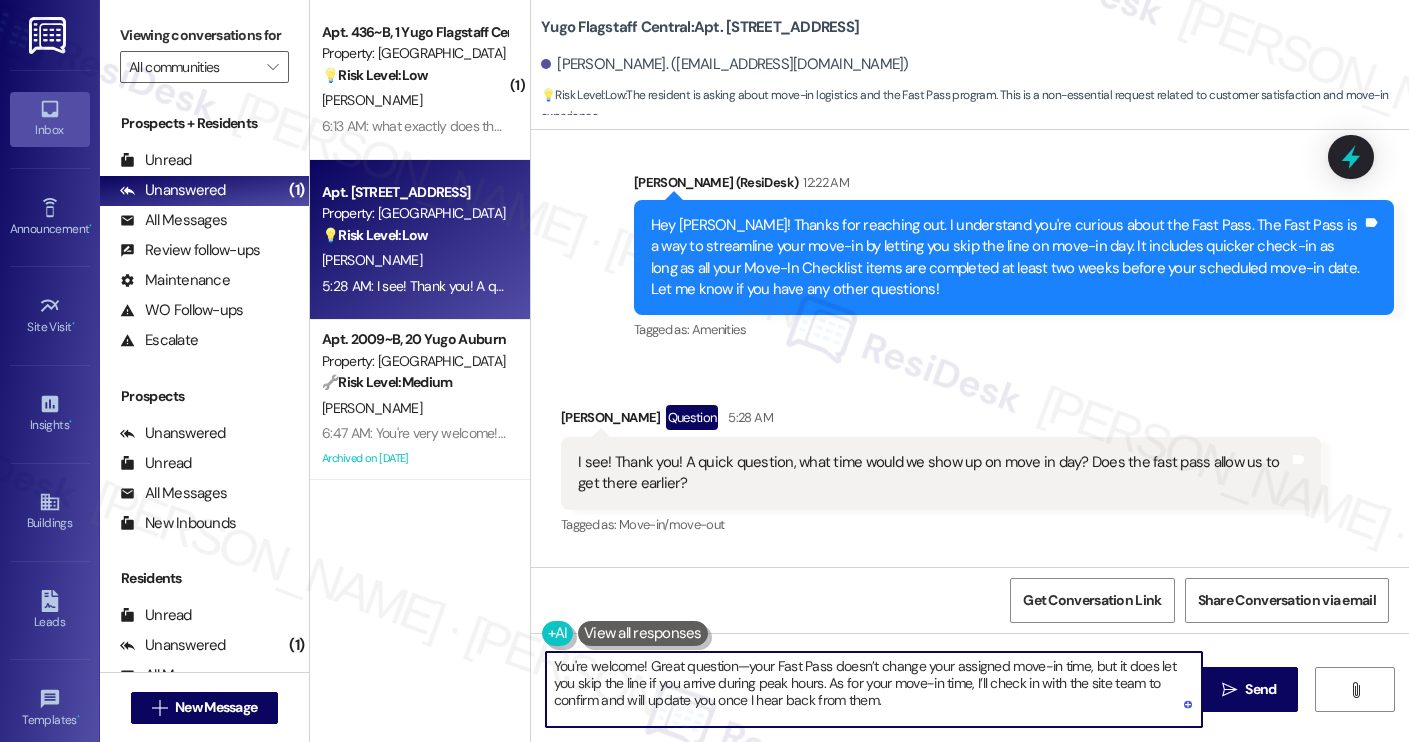 click on "You're welcome! Great question—your Fast Pass doesn’t change your assigned move-in time, but it does let you skip the line if you arrive during peak hours. As for your move-in time, I’ll check in with the site team to confirm and will update you once I hear back from them." at bounding box center (874, 689) 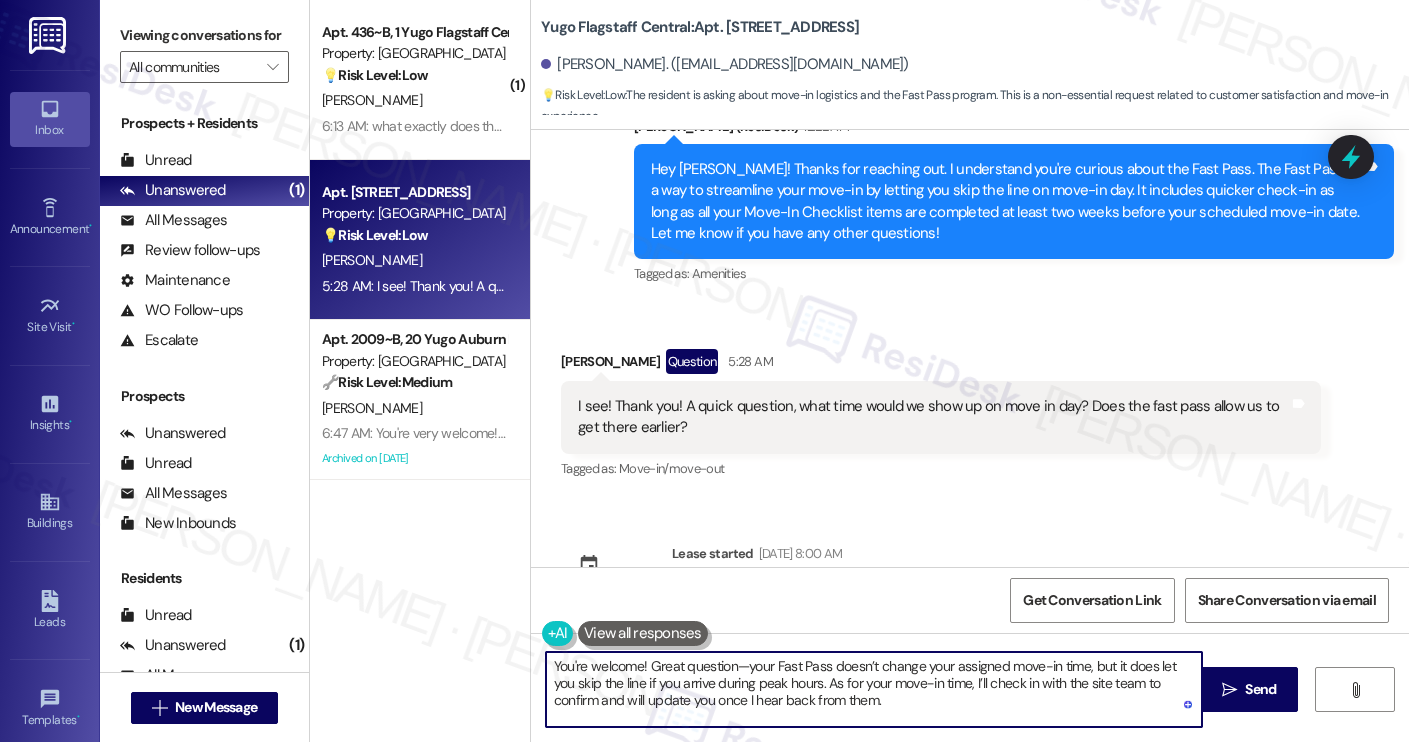 scroll, scrollTop: 834, scrollLeft: 0, axis: vertical 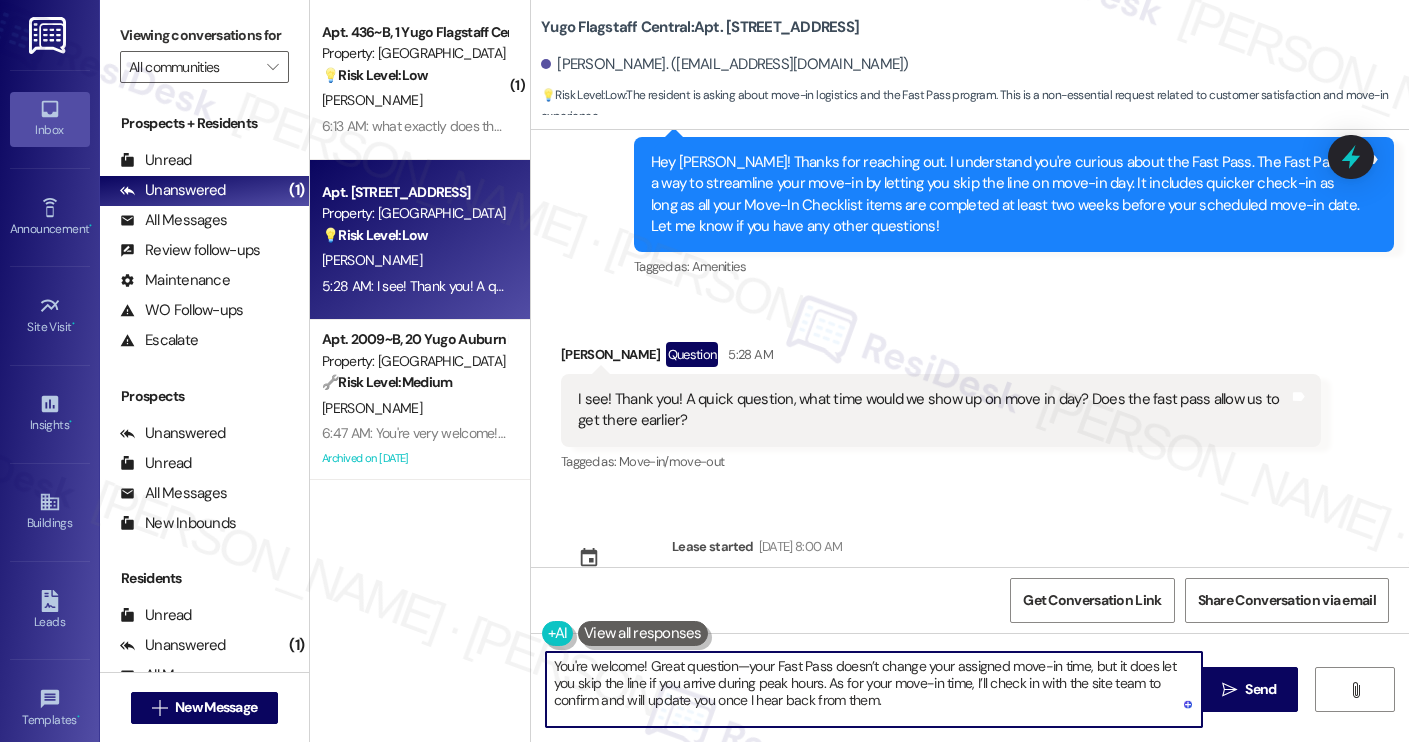 click on "You're welcome! Great question—your Fast Pass doesn’t change your assigned move-in time, but it does let you skip the line if you arrive during peak hours. As for your move-in time, I’ll check in with the site team to confirm and will update you once I hear back from them." at bounding box center (874, 689) 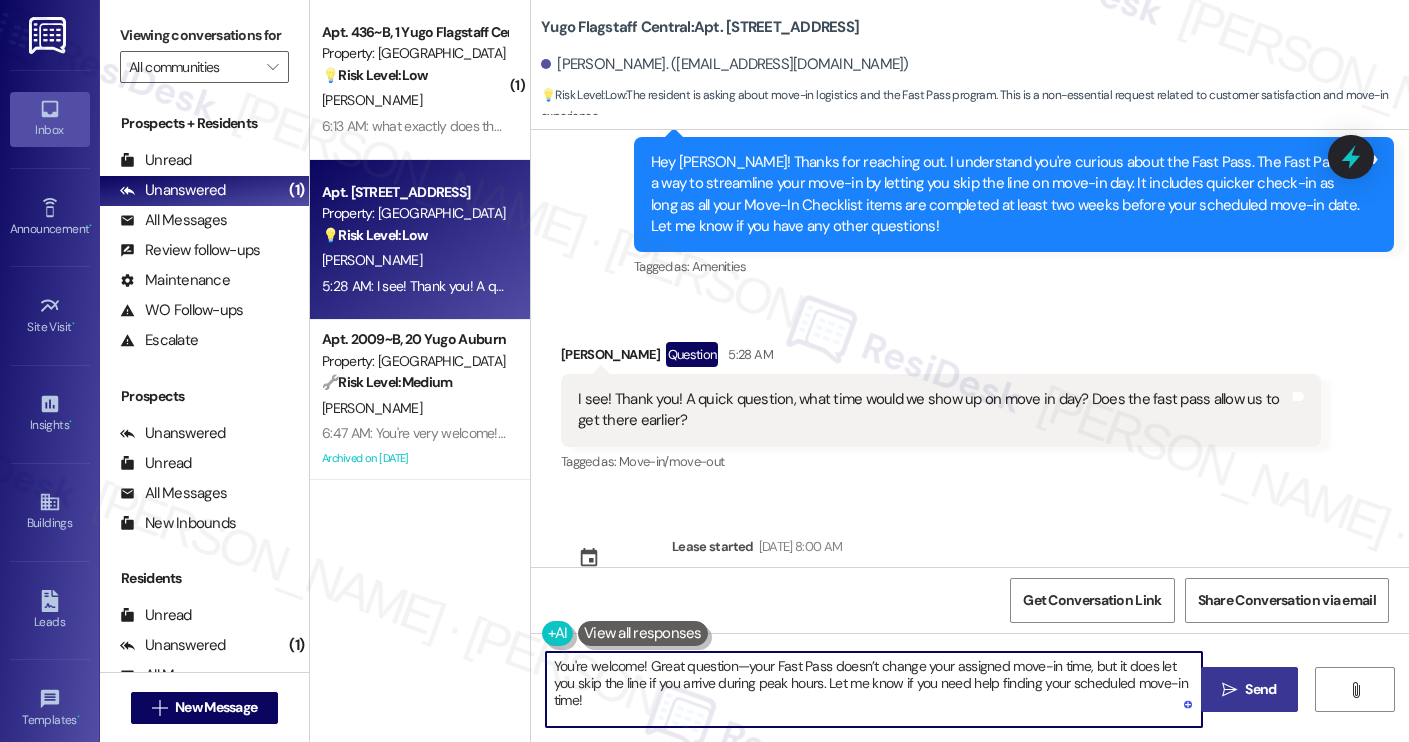 type on "You're welcome! Great question—your Fast Pass doesn’t change your assigned move-in time, but it does let you skip the line if you arrive during peak hours. Let me know if you need help finding your scheduled move-in time!" 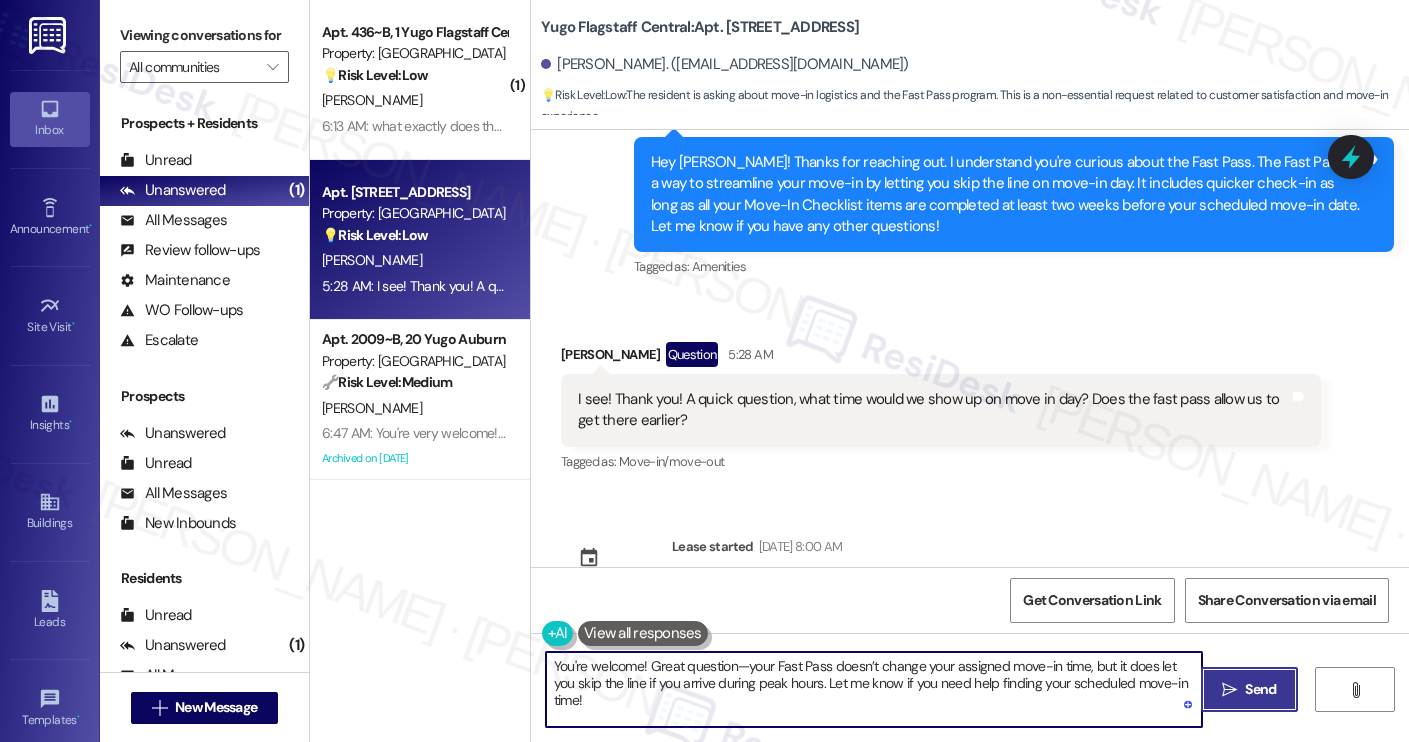 click on "Send" at bounding box center [1260, 689] 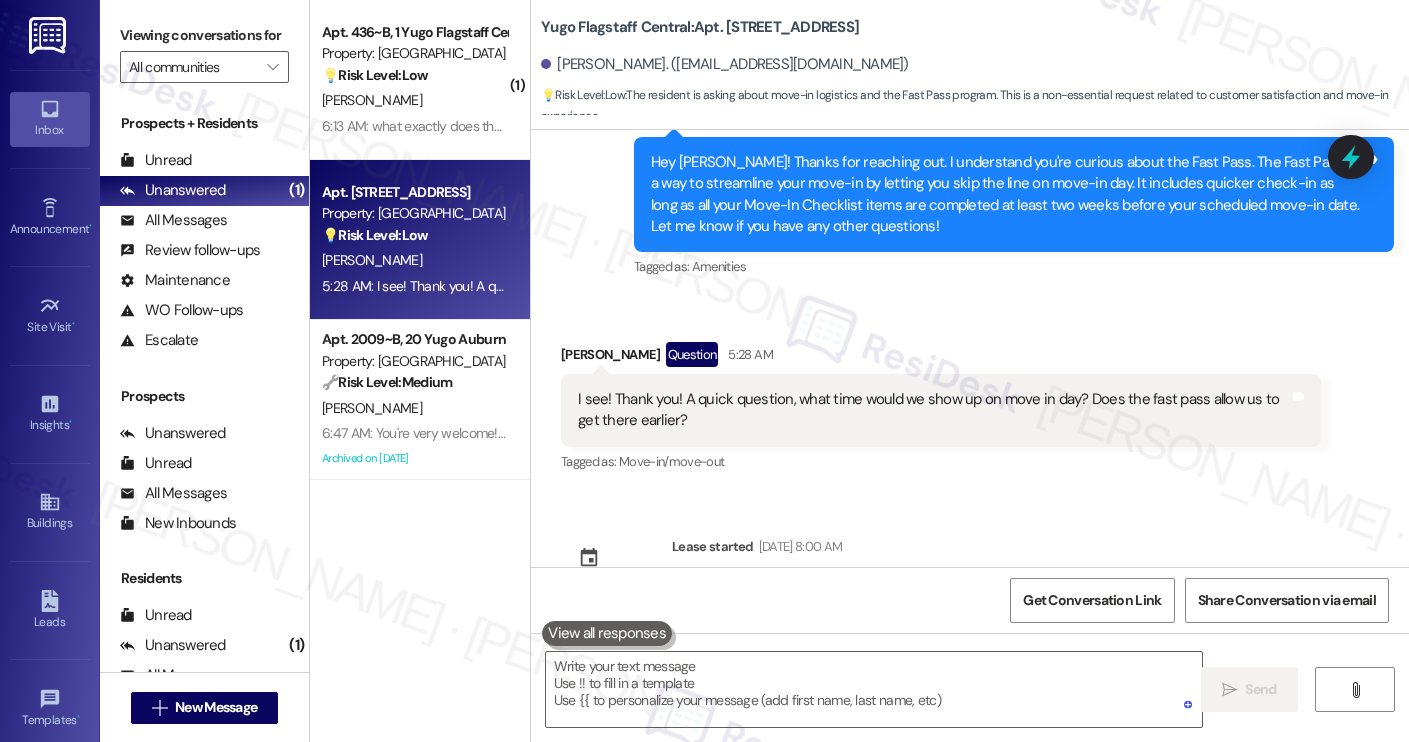 type on "Fetching suggested responses. Please feel free to read through the conversation in the meantime." 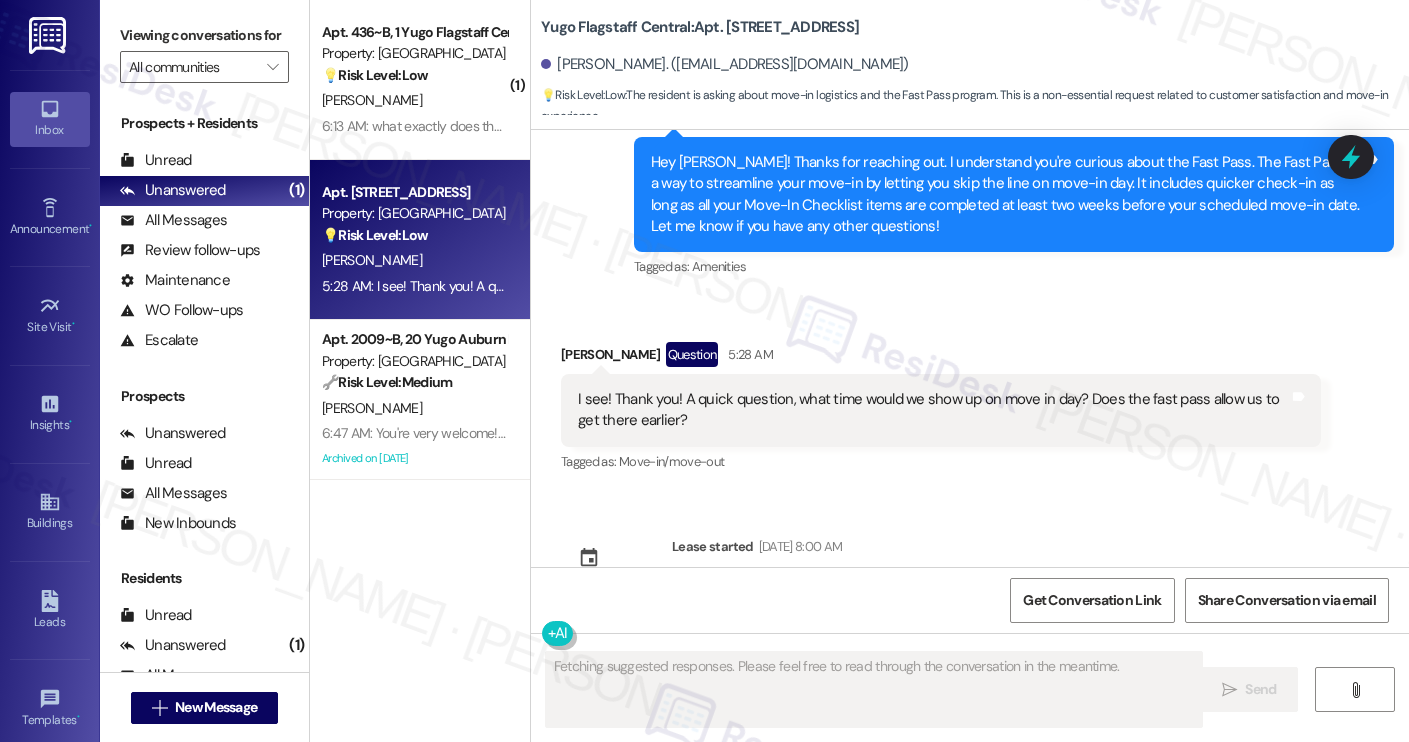 scroll, scrollTop: 995, scrollLeft: 0, axis: vertical 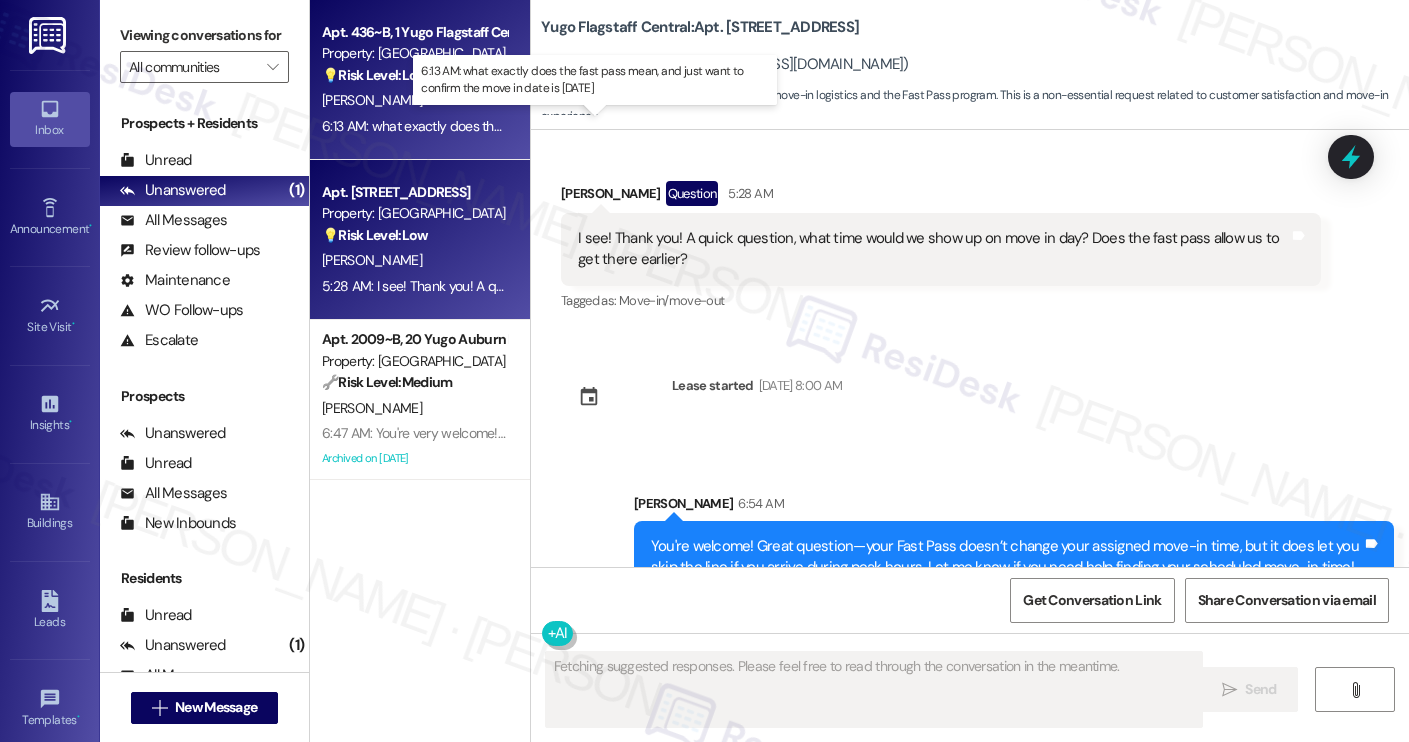 click on "6:13 AM: what exactly does the fast pass mean, and just want to confirm the move in date is aug 15 6:13 AM: what exactly does the fast pass mean, and just want to confirm the move in date is aug 15" at bounding box center [608, 126] 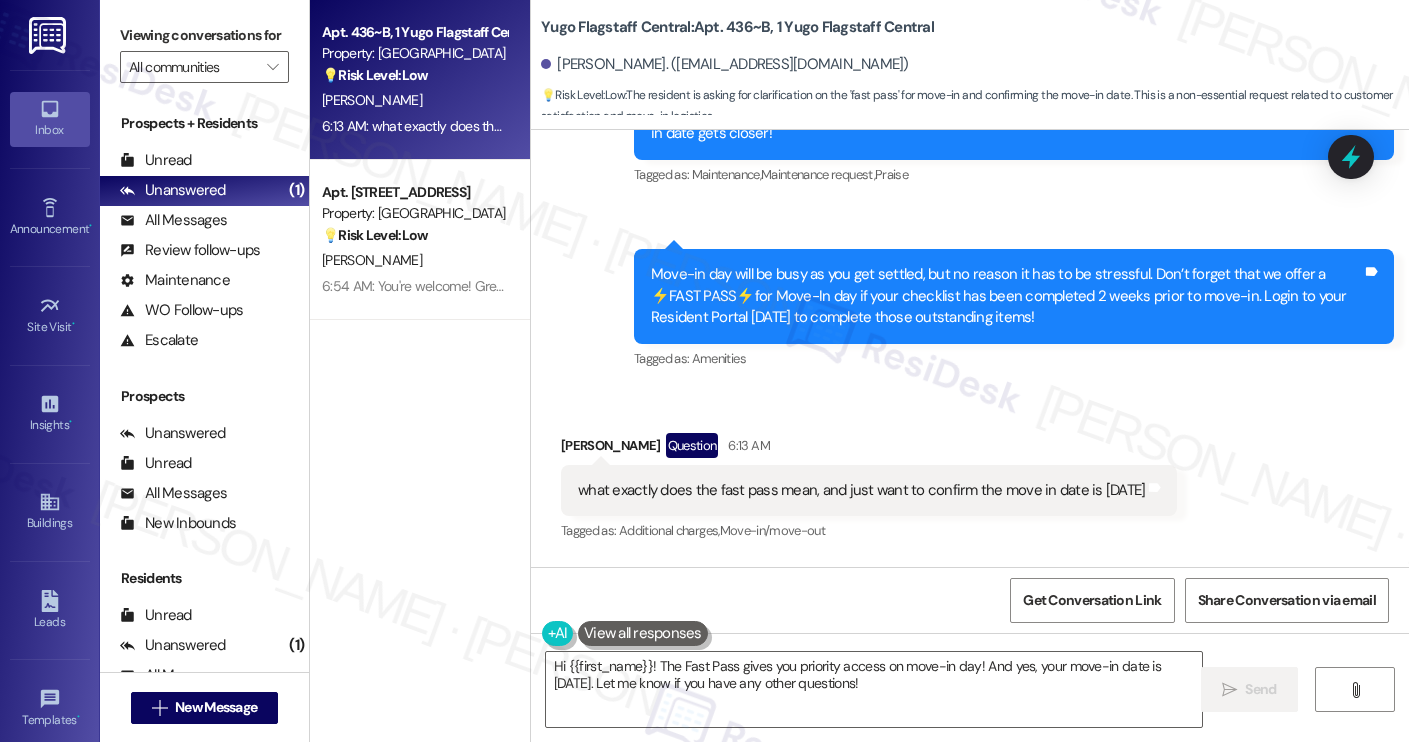 scroll, scrollTop: 385, scrollLeft: 0, axis: vertical 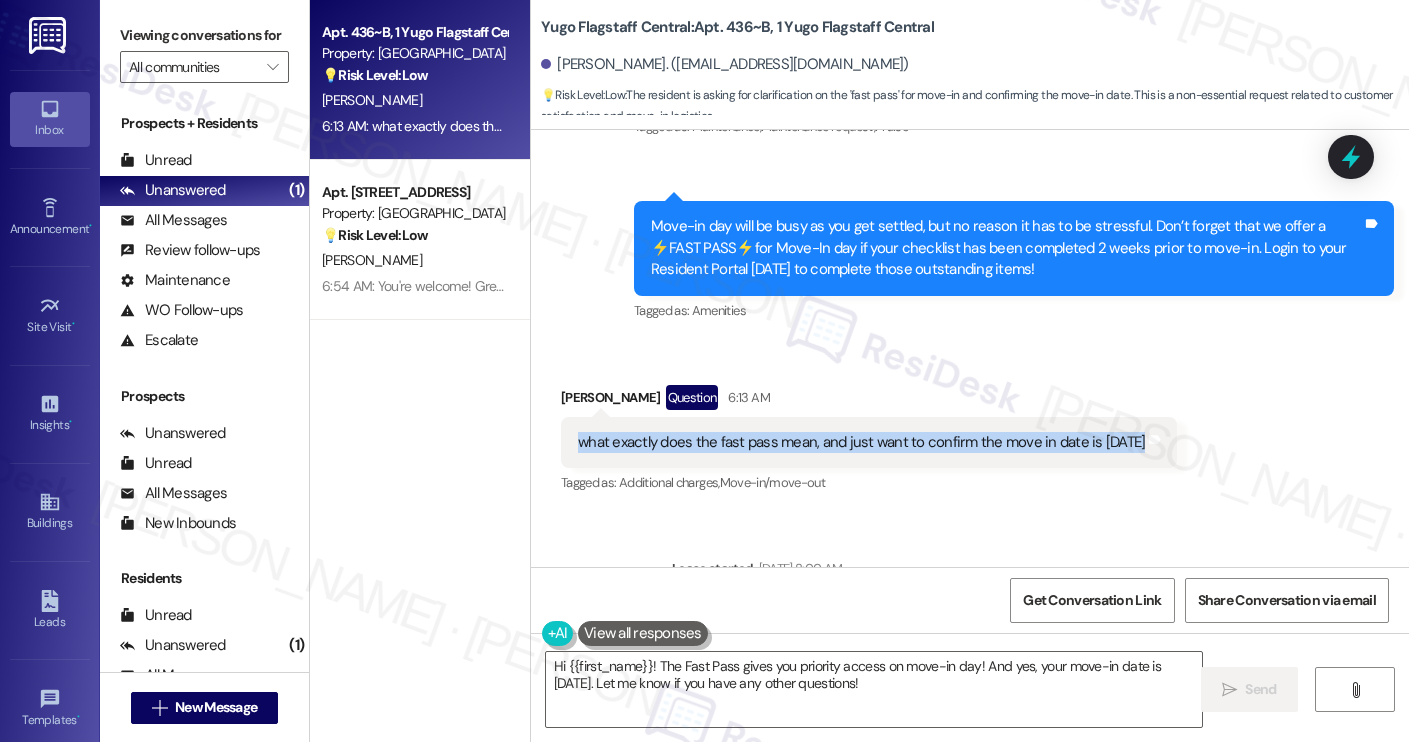 drag, startPoint x: 570, startPoint y: 398, endPoint x: 1122, endPoint y: 417, distance: 552.3269 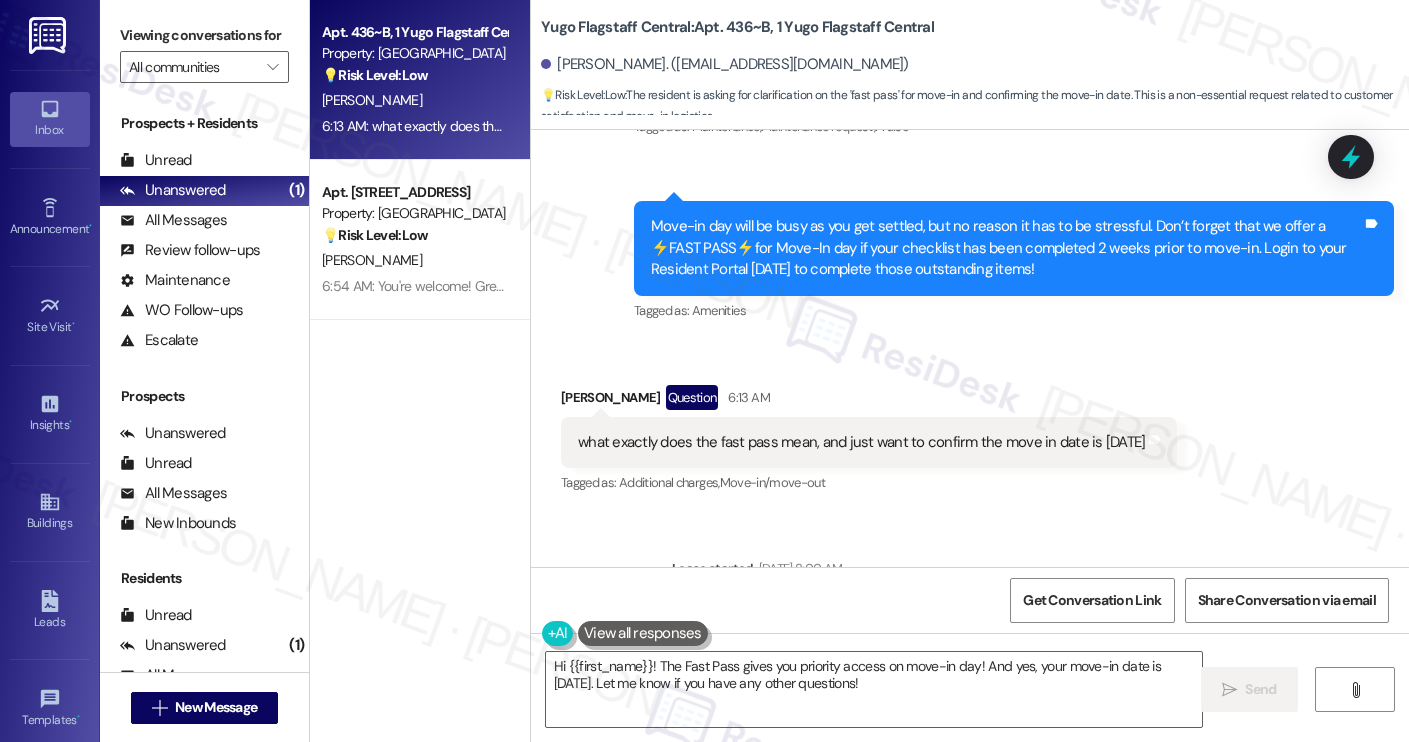 click on "Logan Johnson Question 6:13 AM" at bounding box center [869, 401] 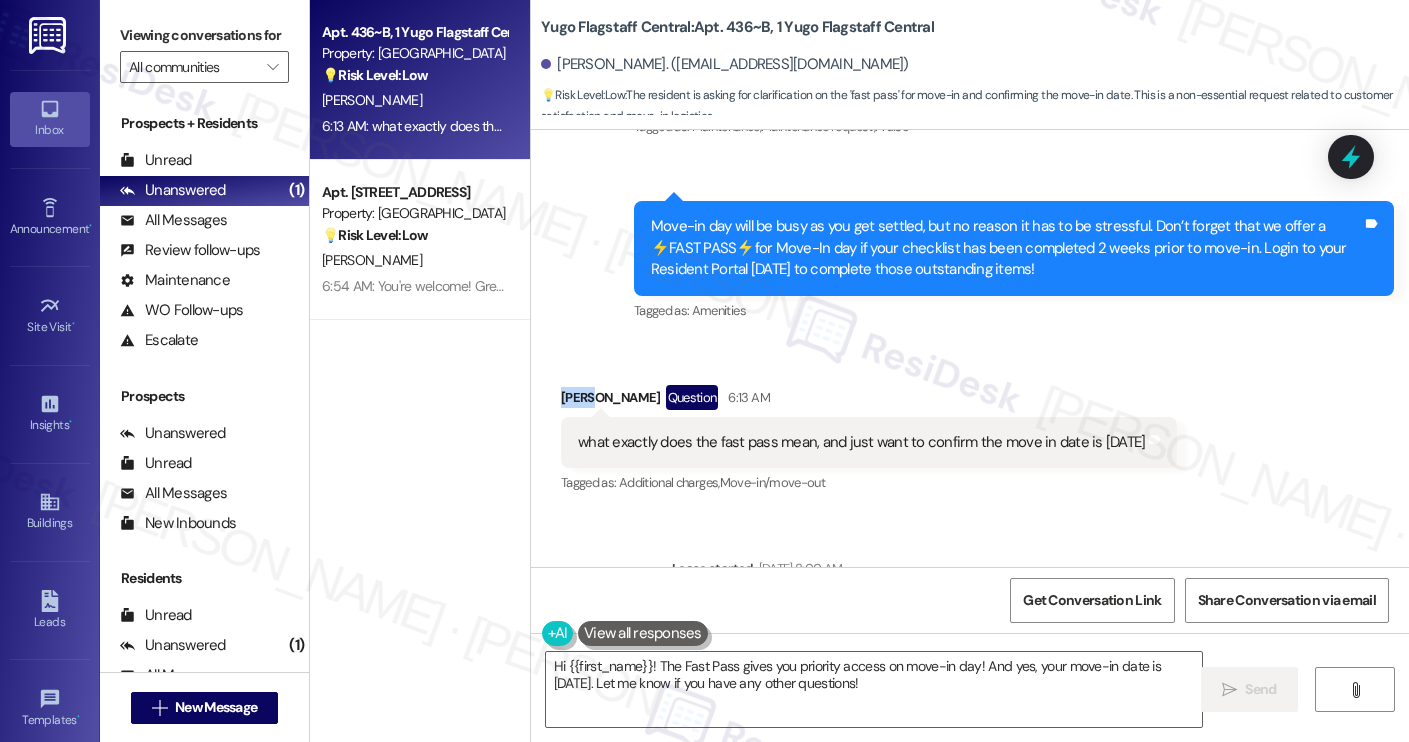 copy on "Logan" 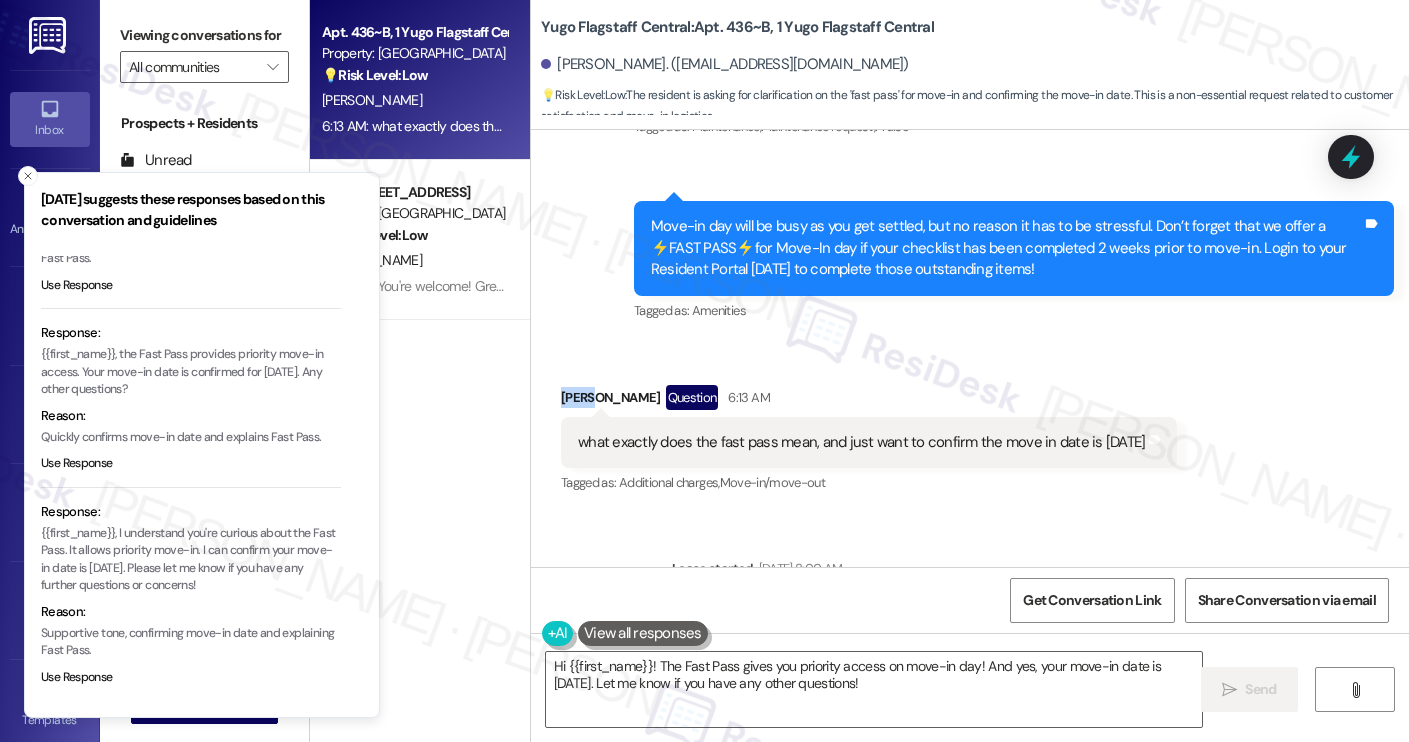 scroll, scrollTop: 170, scrollLeft: 0, axis: vertical 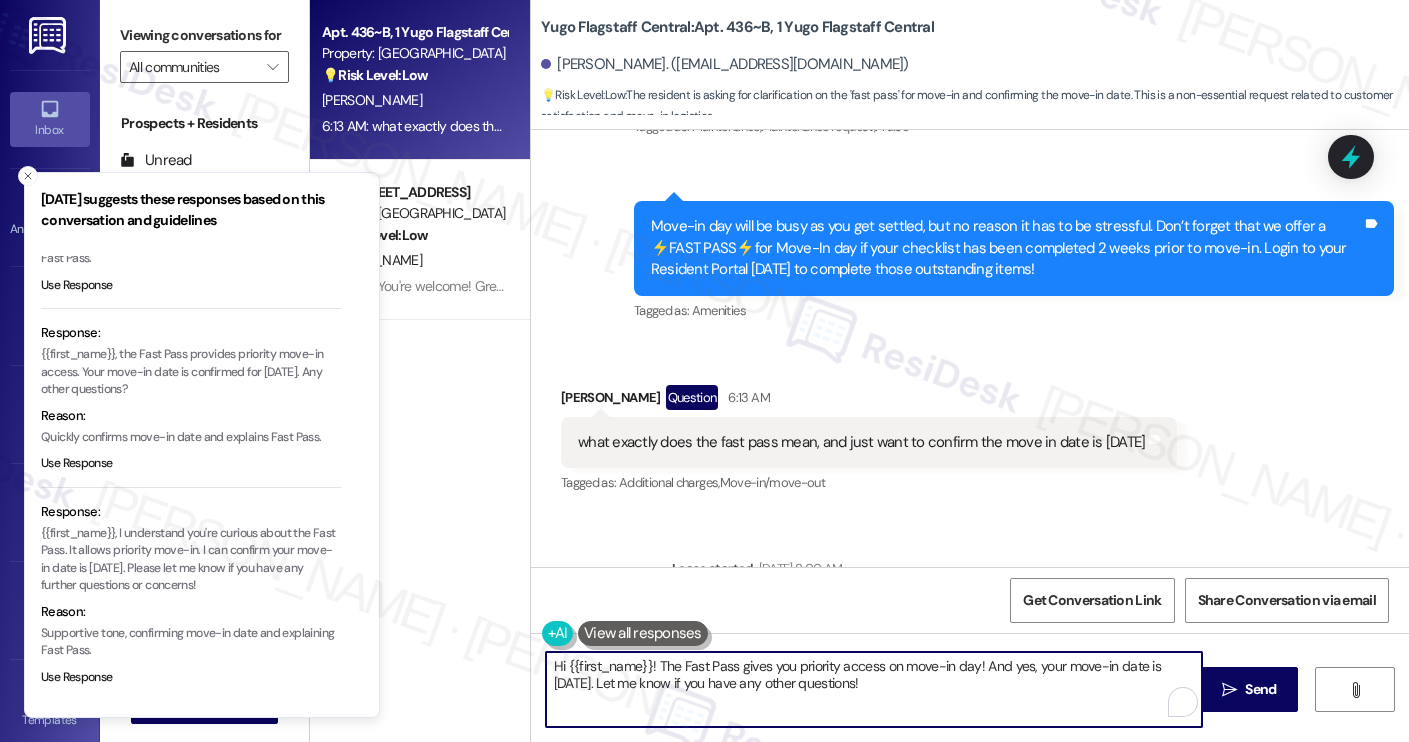 drag, startPoint x: 570, startPoint y: 687, endPoint x: 978, endPoint y: 667, distance: 408.4899 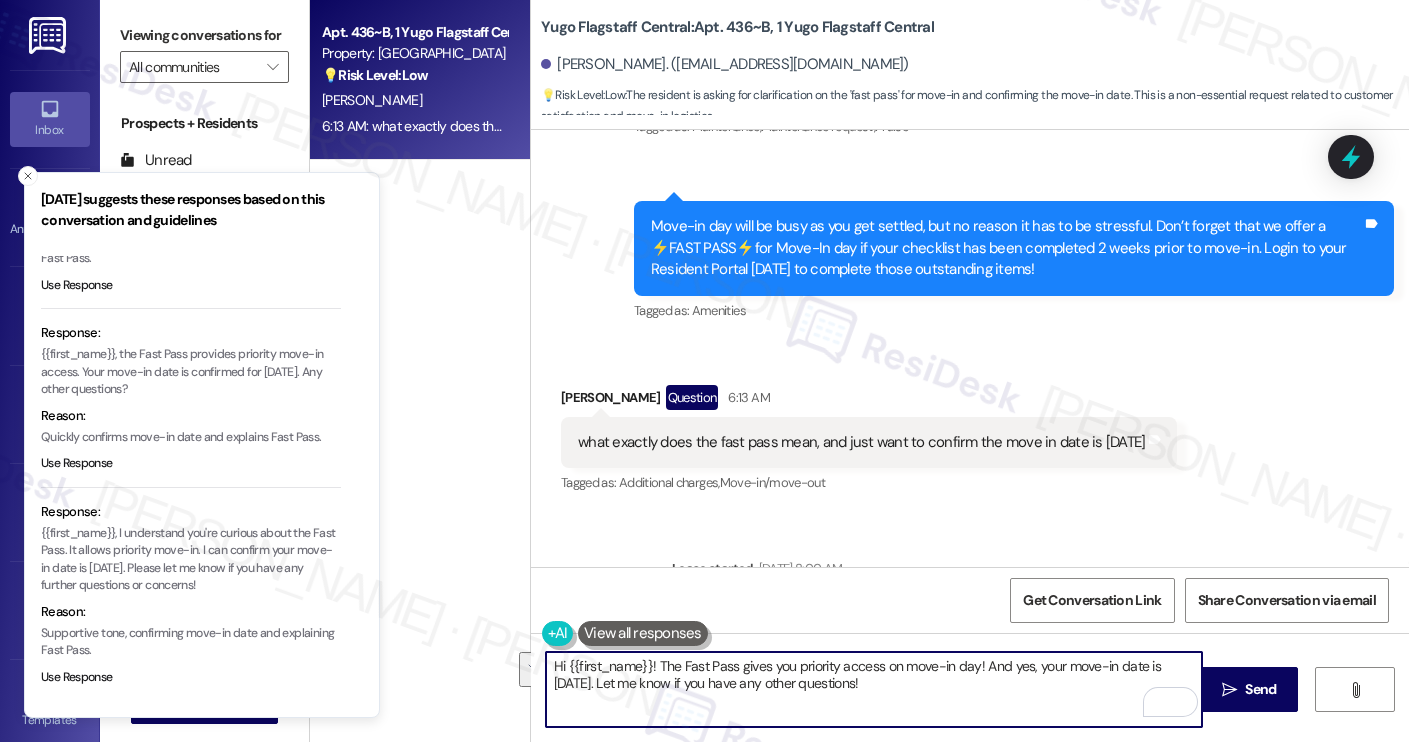 click on "Hi {{first_name}}! The Fast Pass gives you priority access on move-in day! And yes, your move-in date is August 15th. Let me know if you have any other questions!" at bounding box center (874, 689) 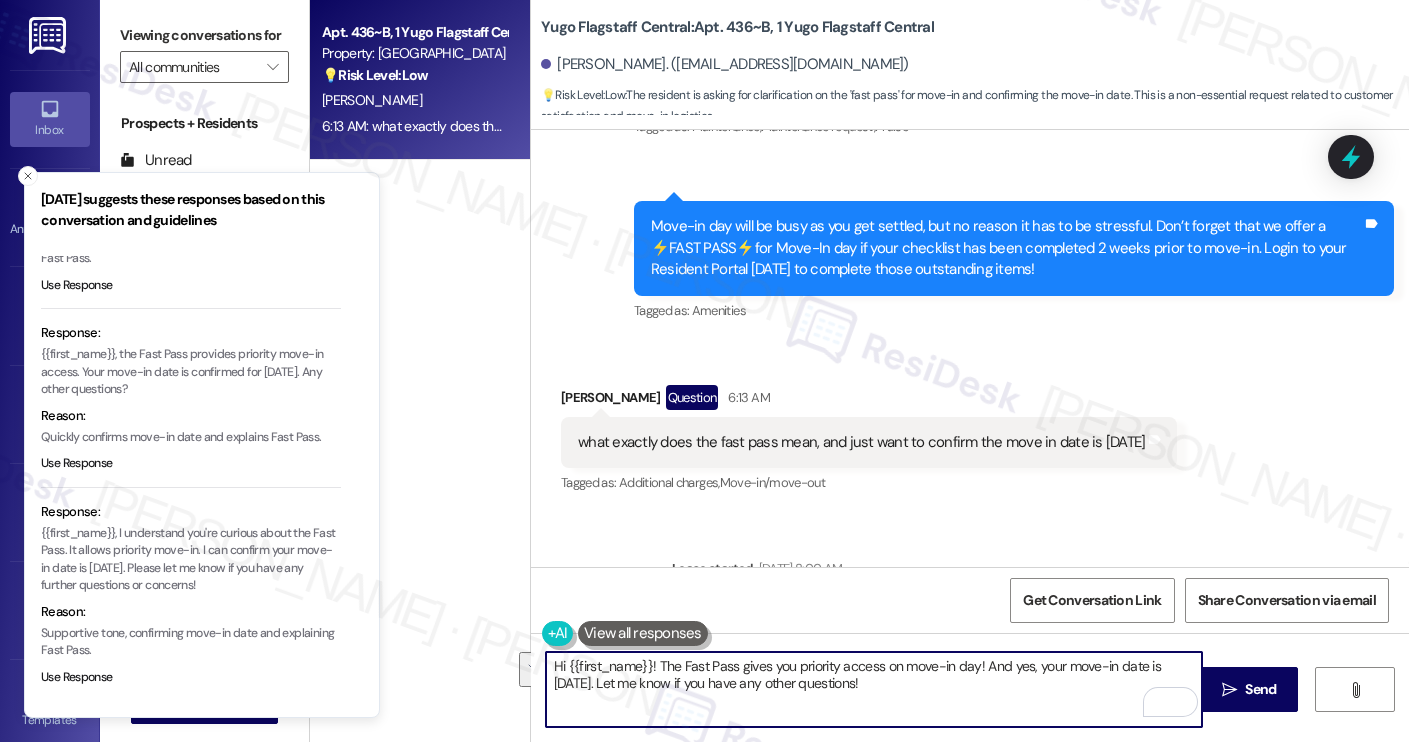 paste on "ey Logan! Thanks for reaching out. The Fast Pass is a way to speed up the move-in process and skip the line when you arrive—just make sure all your Move-In Checklist items are completed at least two weeks before your scheduled move-in date. And yes, your move-in date is confirmed for August 15th. Let me know if you have any other questions!" 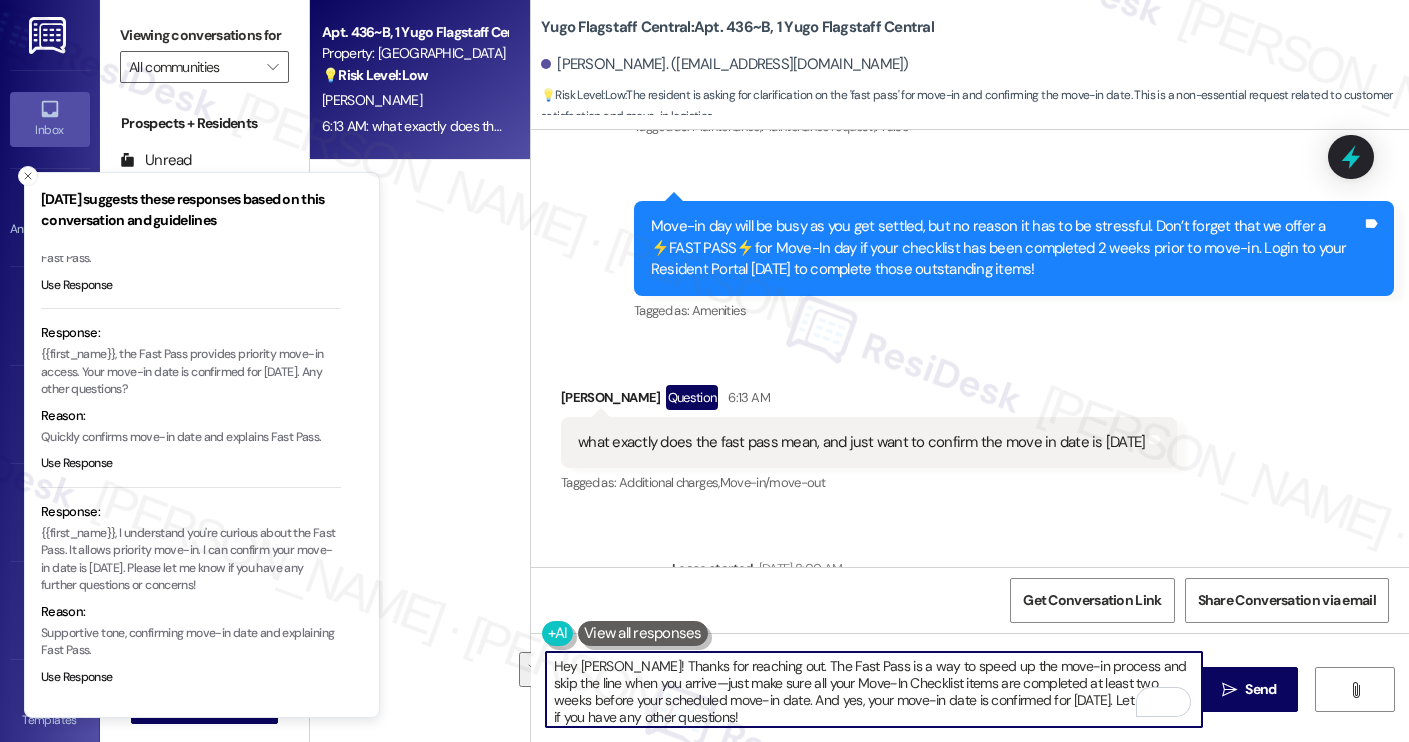scroll, scrollTop: 34, scrollLeft: 0, axis: vertical 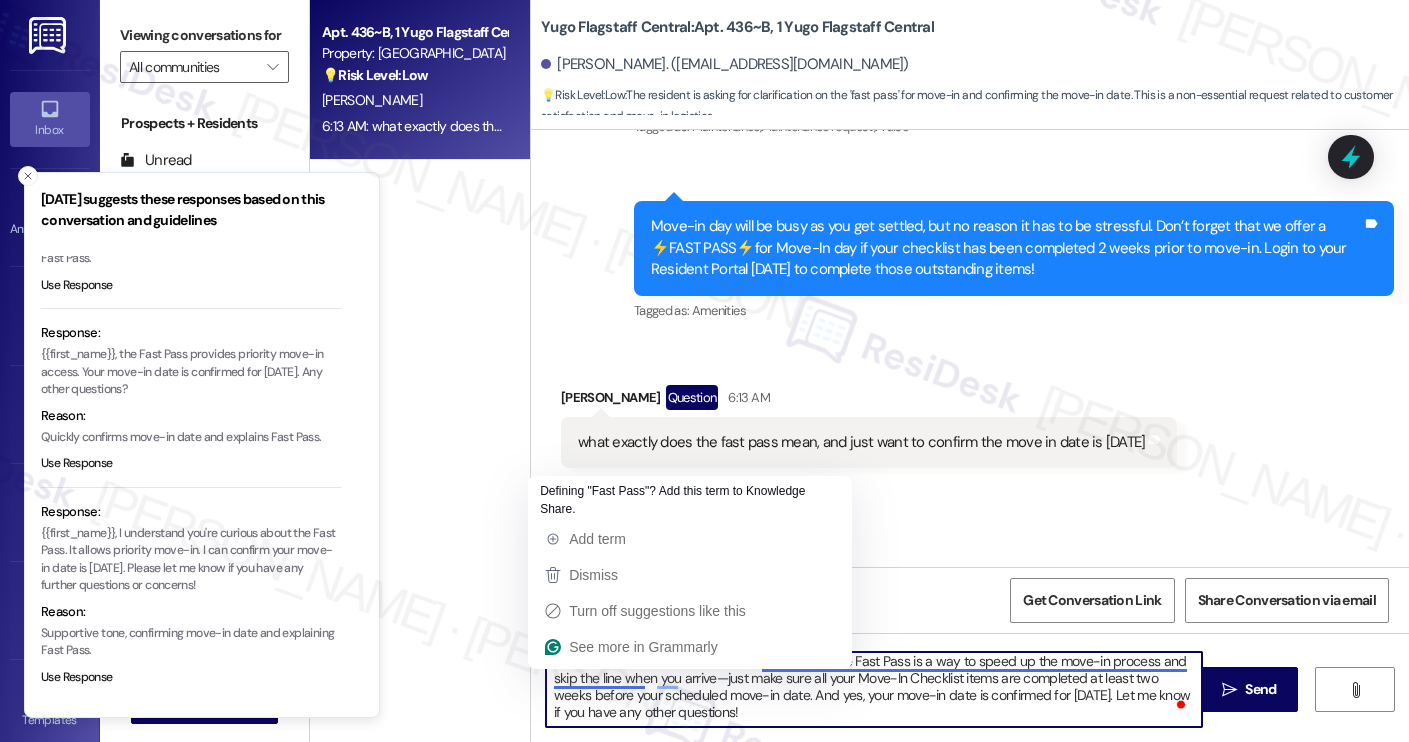 click on "Hey Logan! Thanks for reaching out. The Fast Pass is a way to speed up the move-in process and skip the line when you arrive—just make sure all your Move-In Checklist items are completed at least two weeks before your scheduled move-in date. And yes, your move-in date is confirmed for August 15th. Let me know if you have any other questions!" at bounding box center [874, 689] 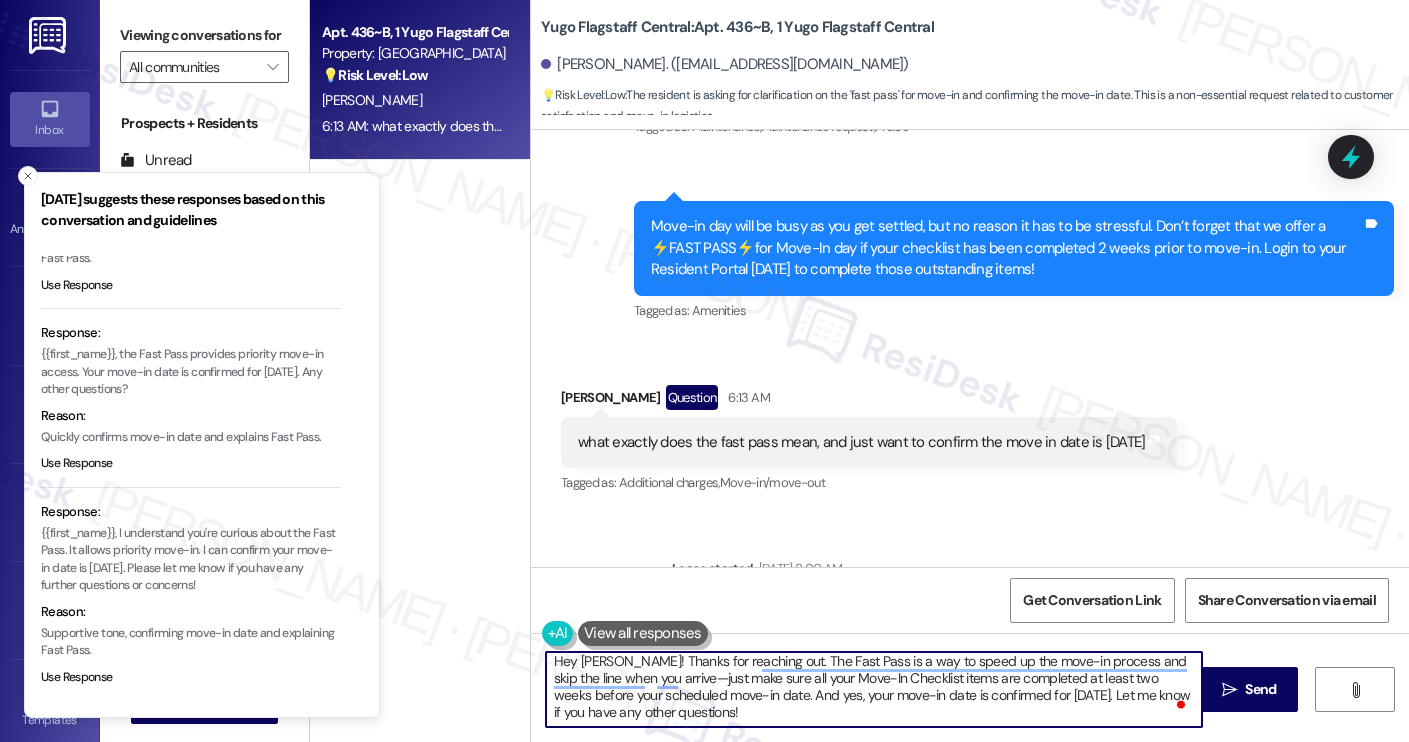 click on "Hey Logan! Thanks for reaching out. The Fast Pass is a way to speed up the move-in process and skip the line when you arrive—just make sure all your Move-In Checklist items are completed at least two weeks before your scheduled move-in date. And yes, your move-in date is confirmed for August 15th. Let me know if you have any other questions!" at bounding box center (874, 689) 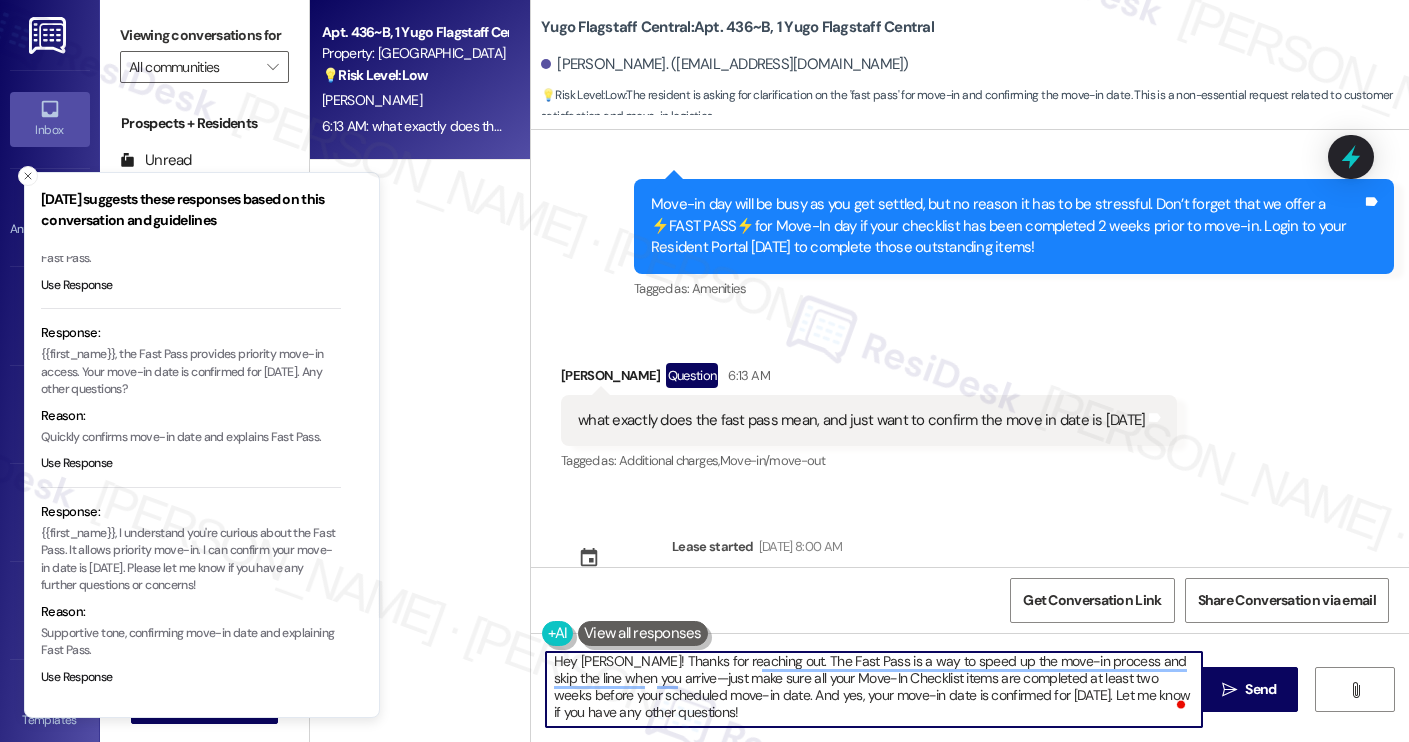 type on "Hey Logan! Thanks for reaching out. The Fast Pass is a way to speed up the move-in process and skip the line when you arrive—just make sure all your Move-In Checklist items are completed at least two weeks before your scheduled move-in date. And yes, your move-in date is confirmed for August 15th. Let me know if you have any other questions!" 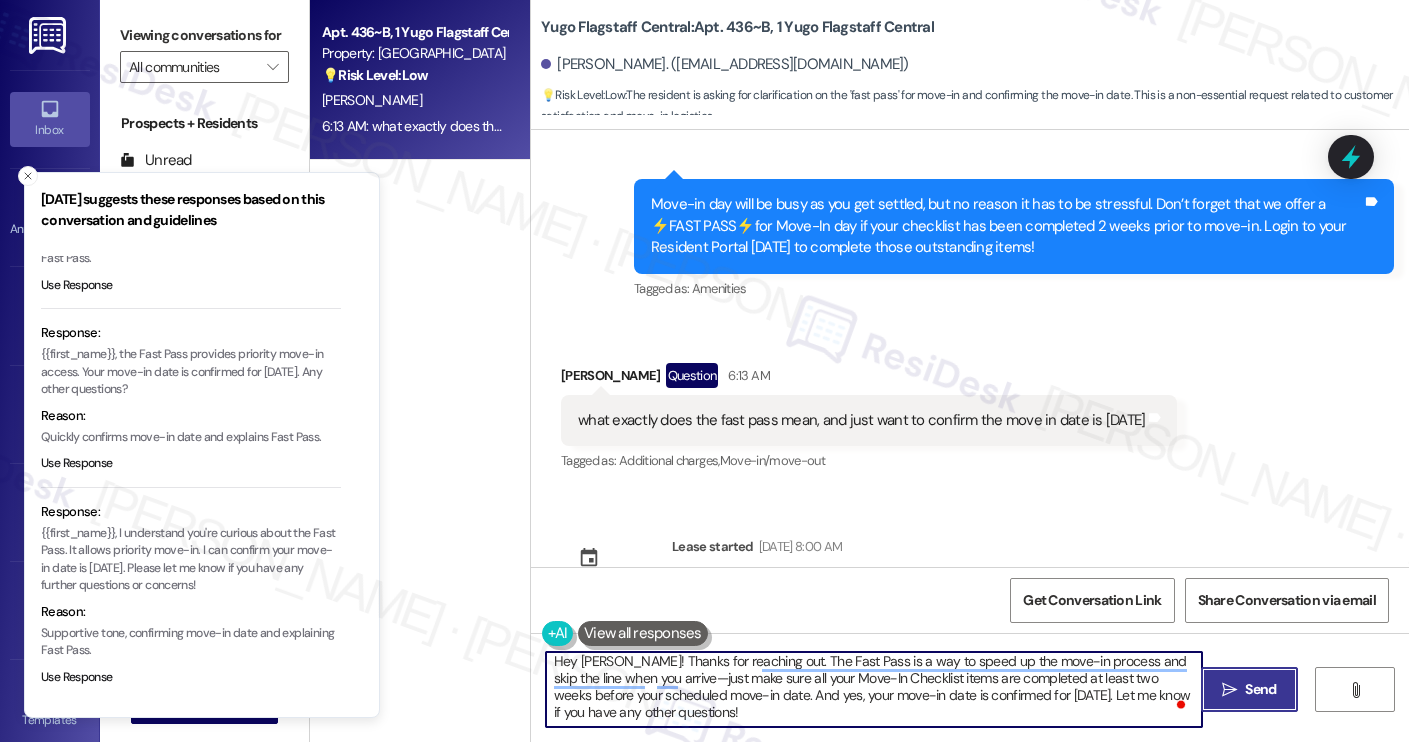 click on "Send" at bounding box center (1260, 689) 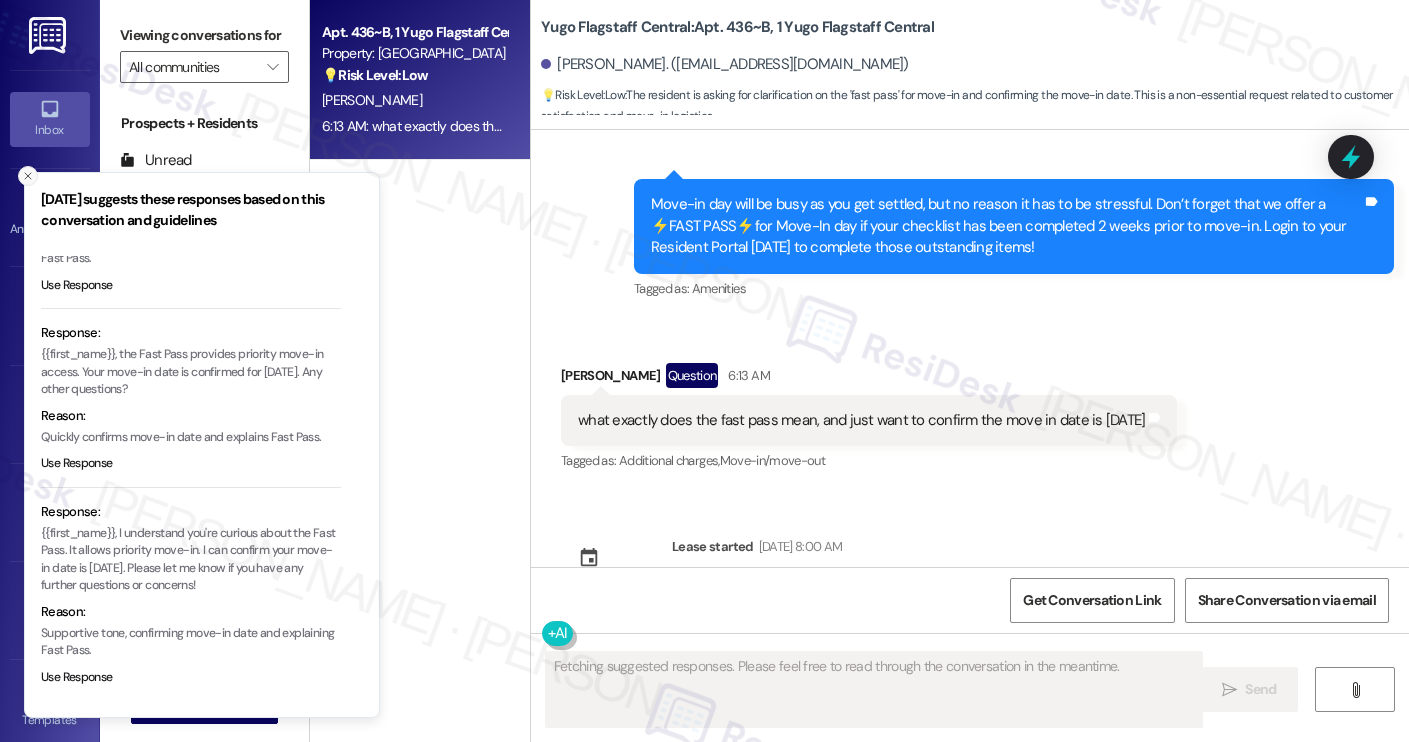 scroll, scrollTop: 0, scrollLeft: 0, axis: both 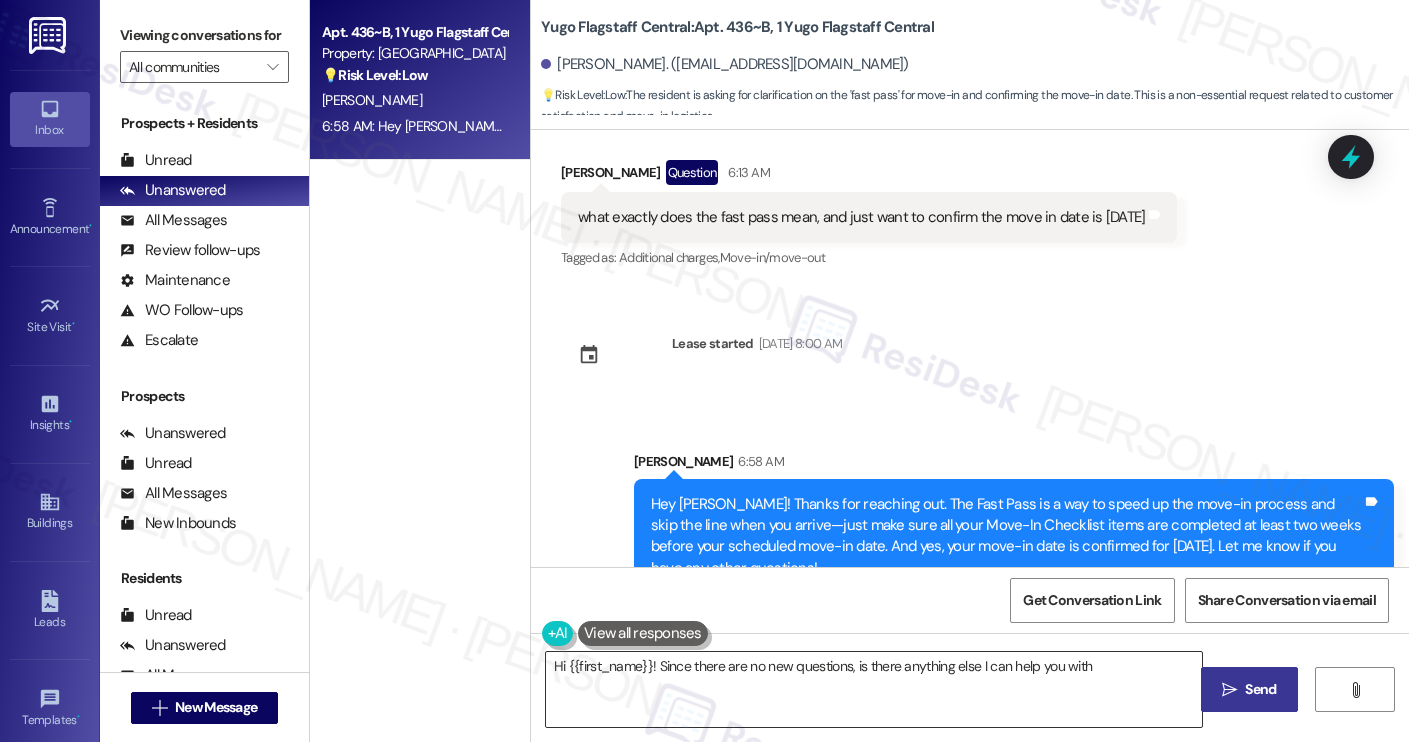 type on "Hi {{first_name}}! Since there are no new questions, is there anything else I can help you with?" 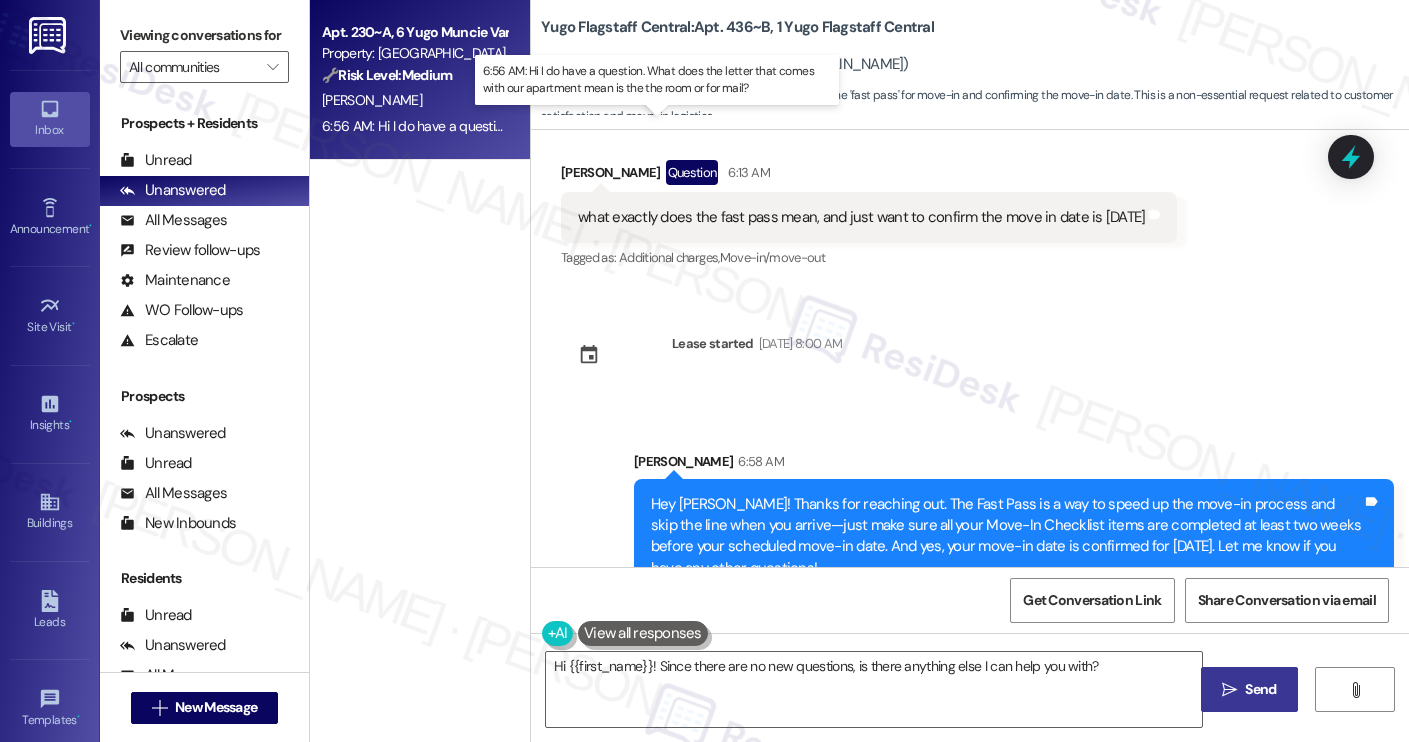 click on "6:56 AM: Hi I do have a question. What does the letter that comes with our apartment mean is the the room or for mail?  6:56 AM: Hi I do have a question. What does the letter that comes with our apartment mean is the the room or for mail?" at bounding box center [667, 126] 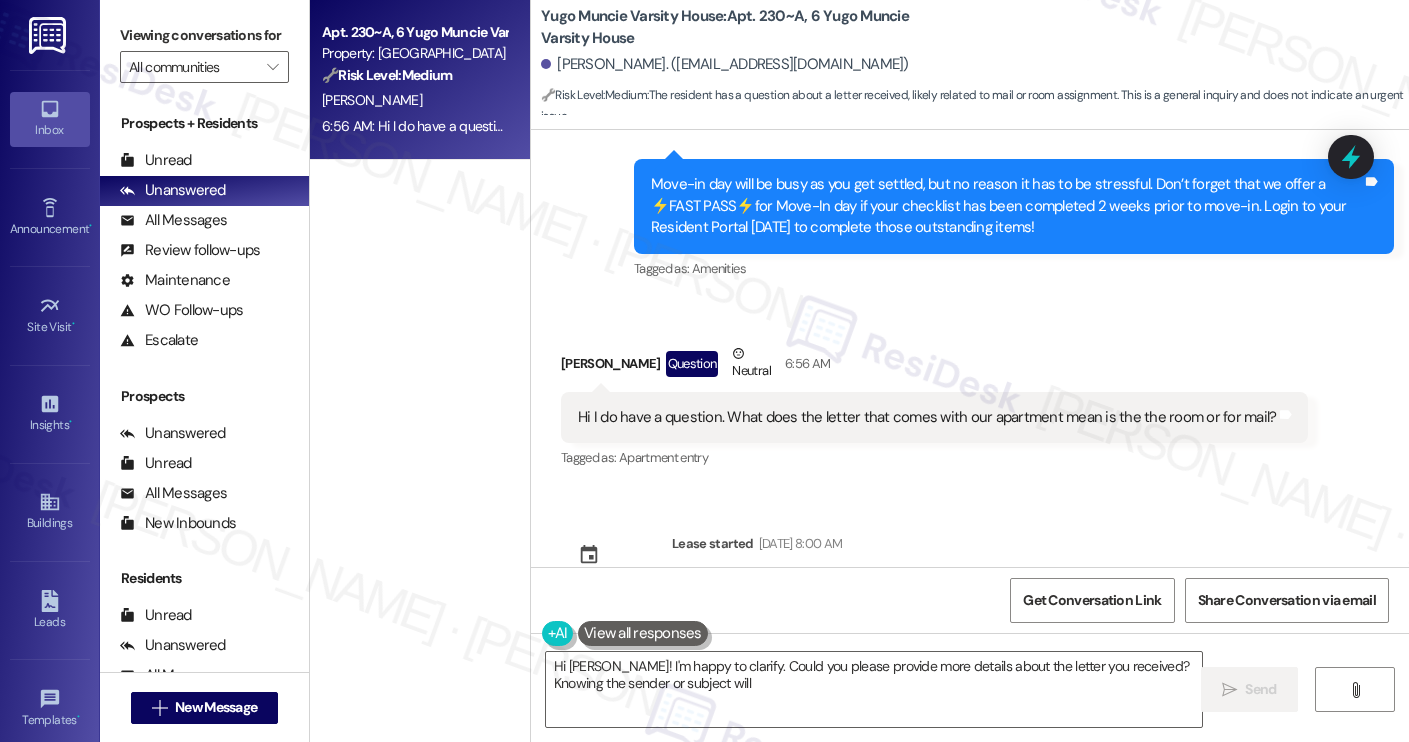 scroll, scrollTop: 445, scrollLeft: 0, axis: vertical 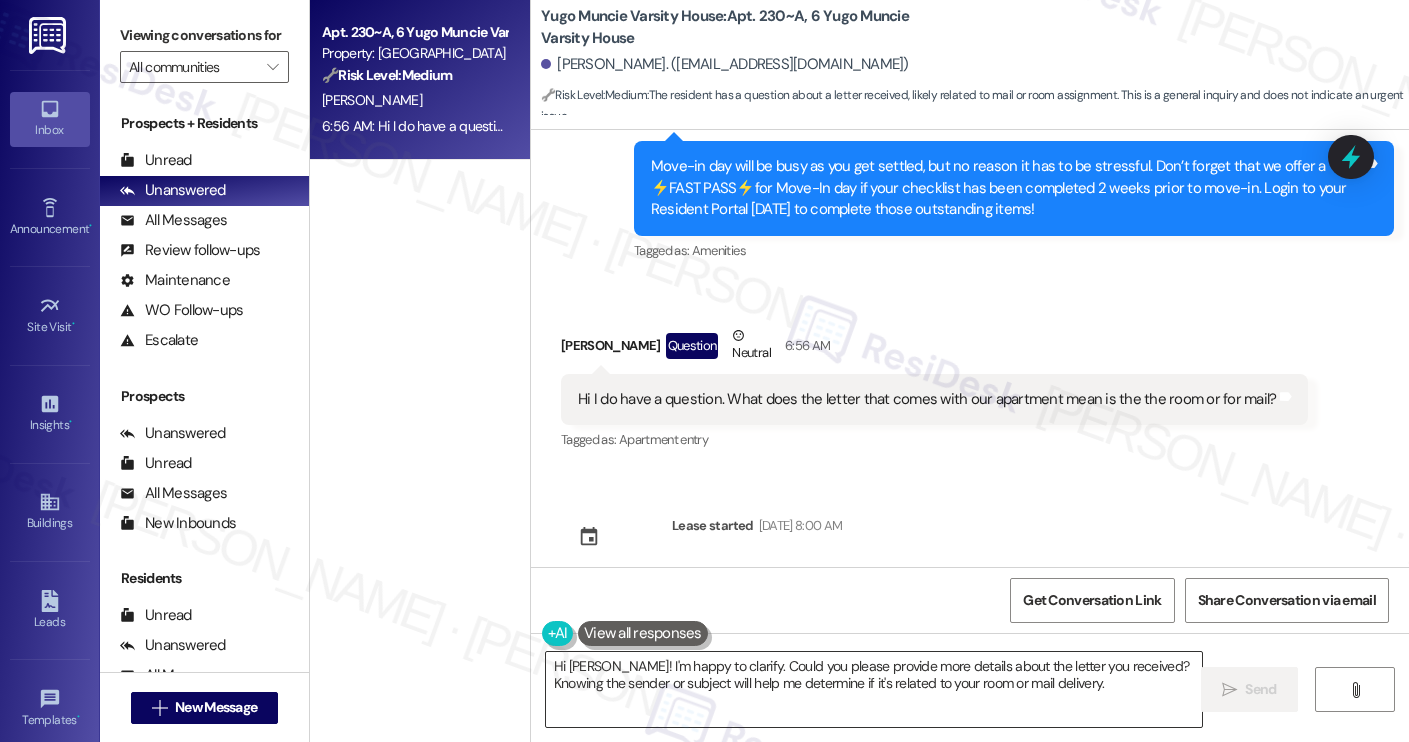 click on "Hi Isabelle! I'm happy to clarify. Could you please provide more details about the letter you received? Knowing the sender or subject will help me determine if it's related to your room or mail delivery." at bounding box center [874, 689] 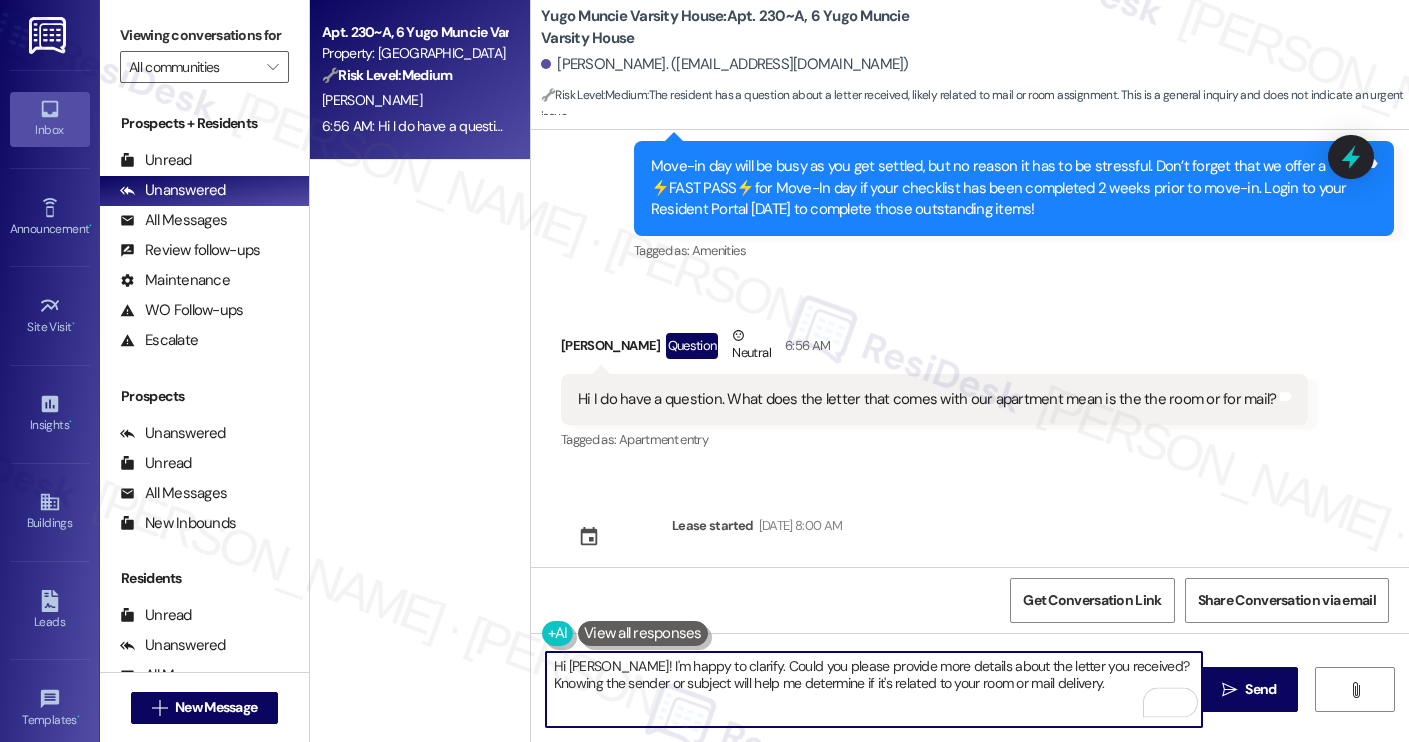 click on "Hi Isabelle! I'm happy to clarify. Could you please provide more details about the letter you received? Knowing the sender or subject will help me determine if it's related to your room or mail delivery." at bounding box center (874, 689) 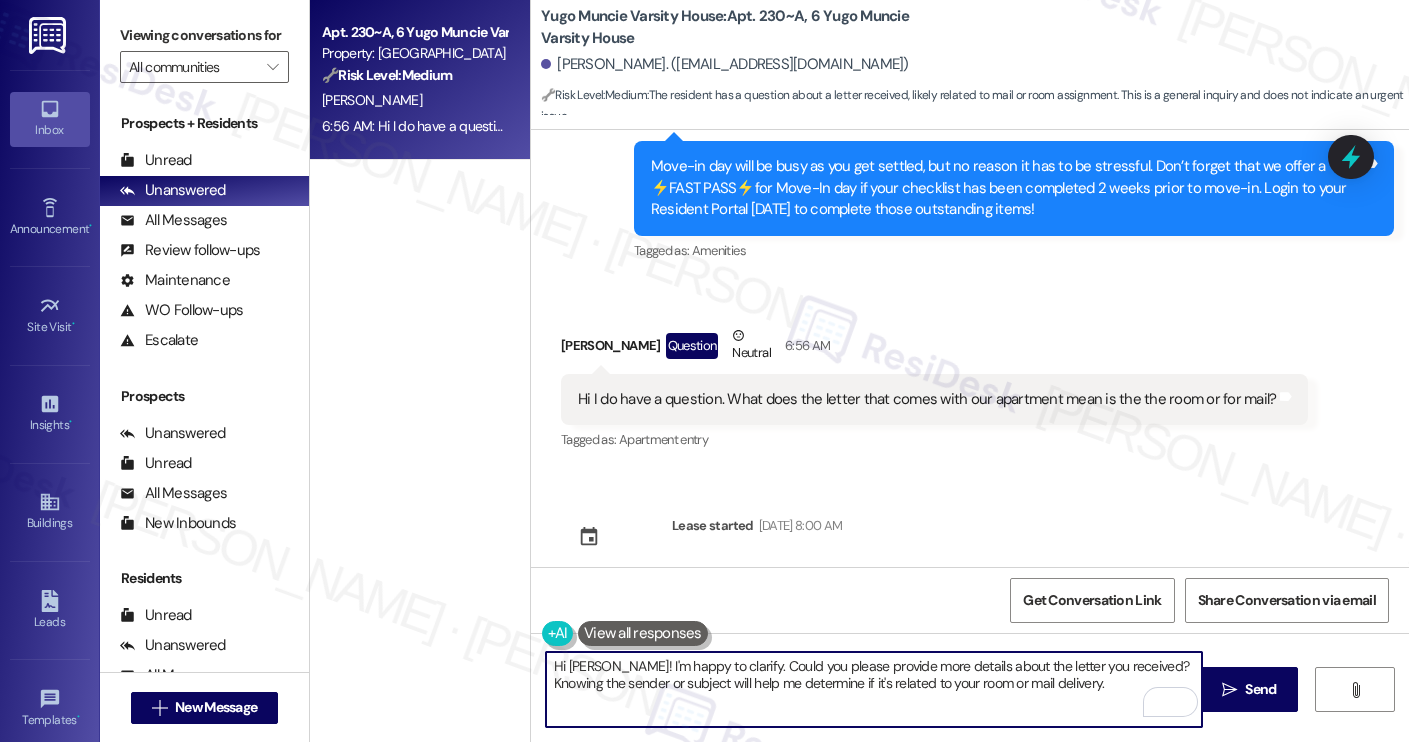 click on "Hi Isabelle! I'm happy to clarify. Could you please provide more details about the letter you received? Knowing the sender or subject will help me determine if it's related to your room or mail delivery." at bounding box center (874, 689) 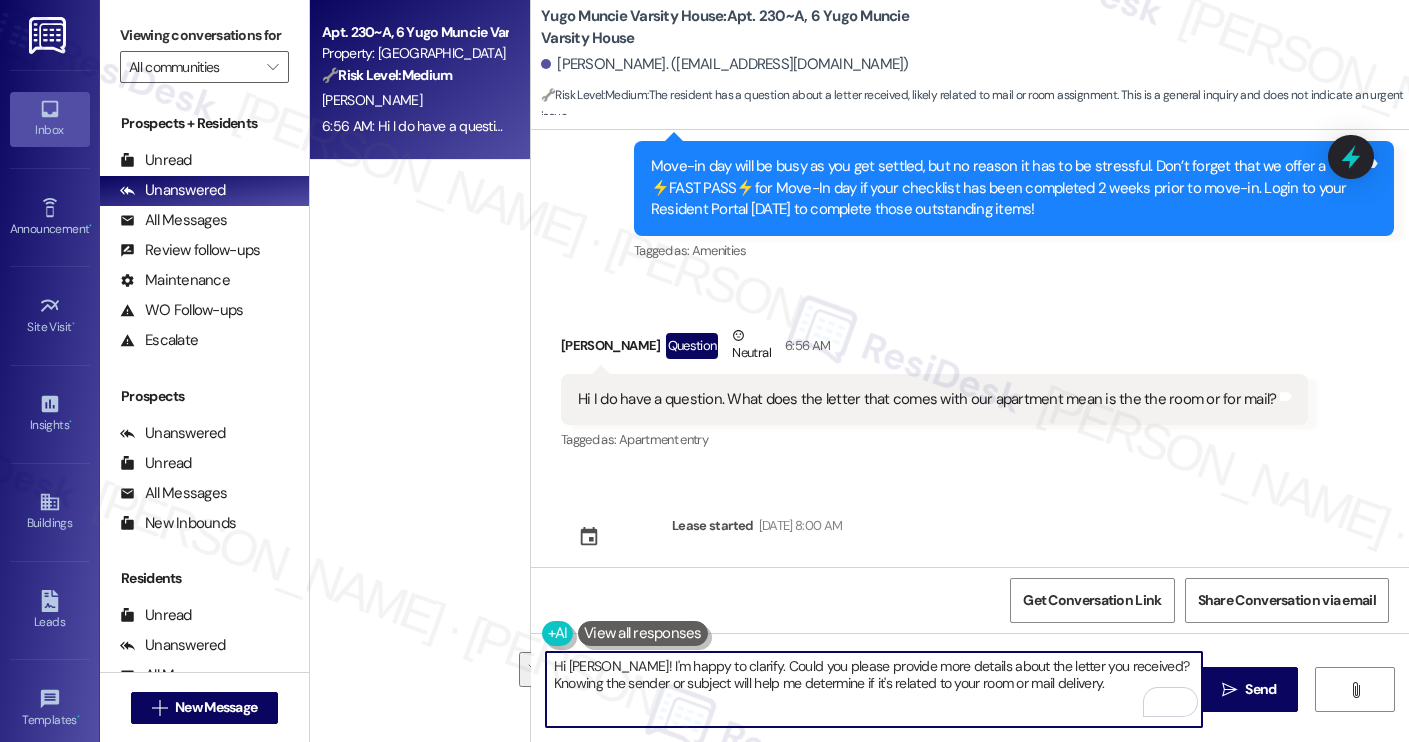 drag, startPoint x: 1122, startPoint y: 669, endPoint x: 1118, endPoint y: 693, distance: 24.33105 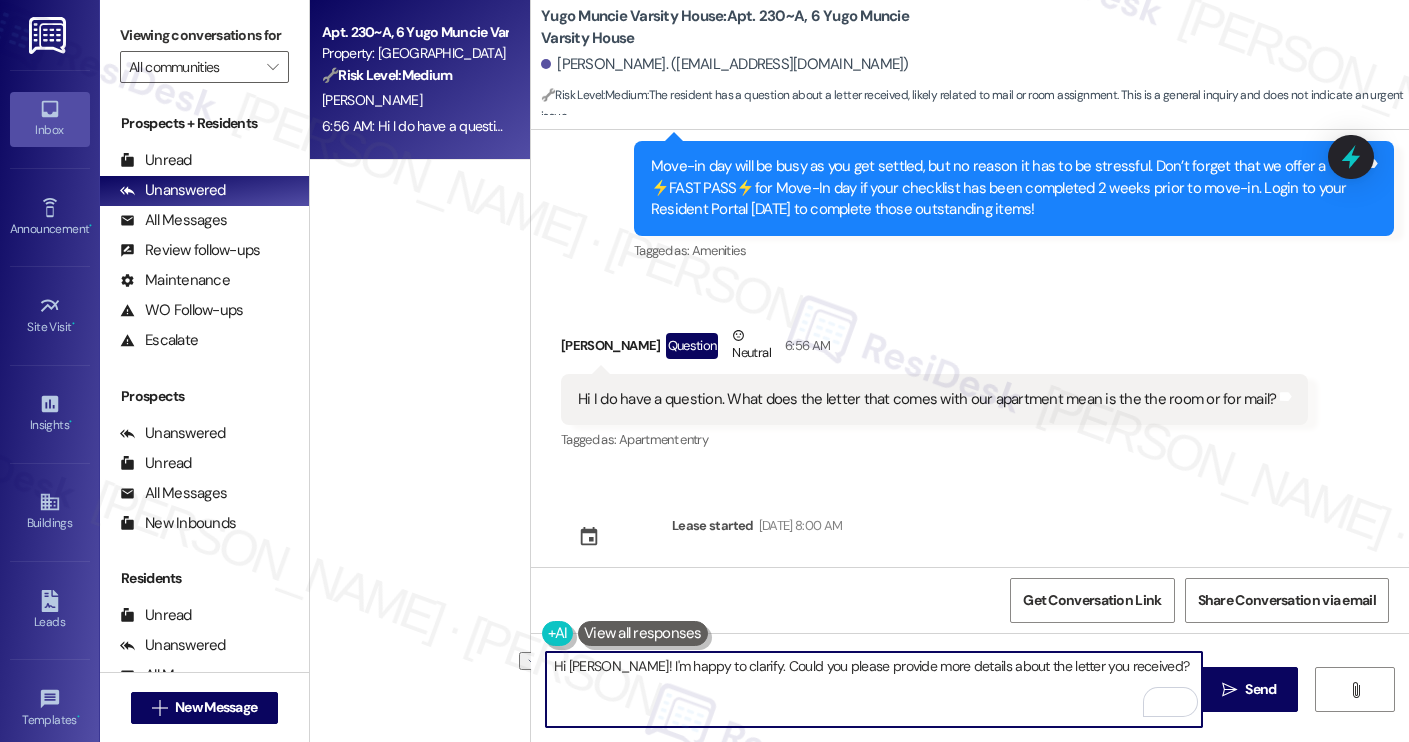 drag, startPoint x: 717, startPoint y: 669, endPoint x: 526, endPoint y: 671, distance: 191.01047 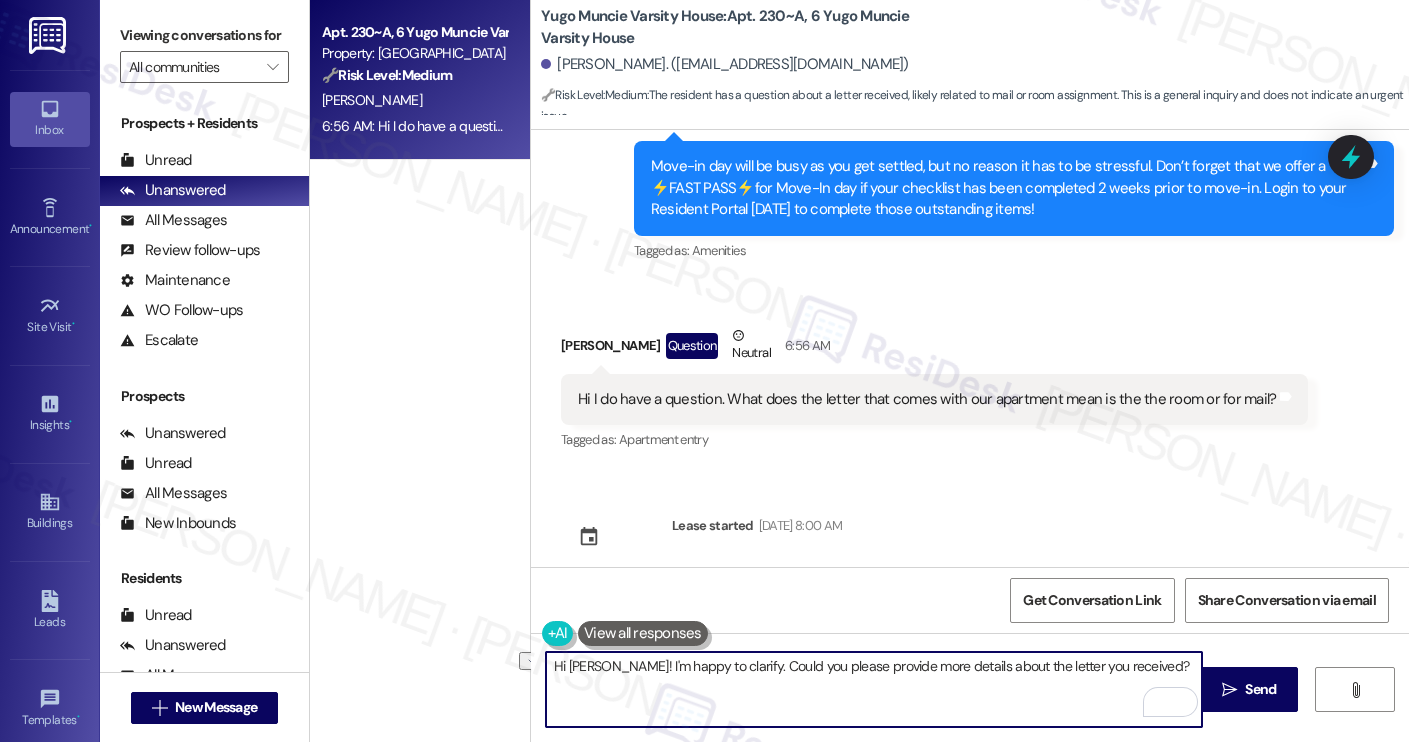 click on "Hi Isabelle! I'm happy to clarify. Could you please provide more details about the letter you received?" at bounding box center [864, 689] 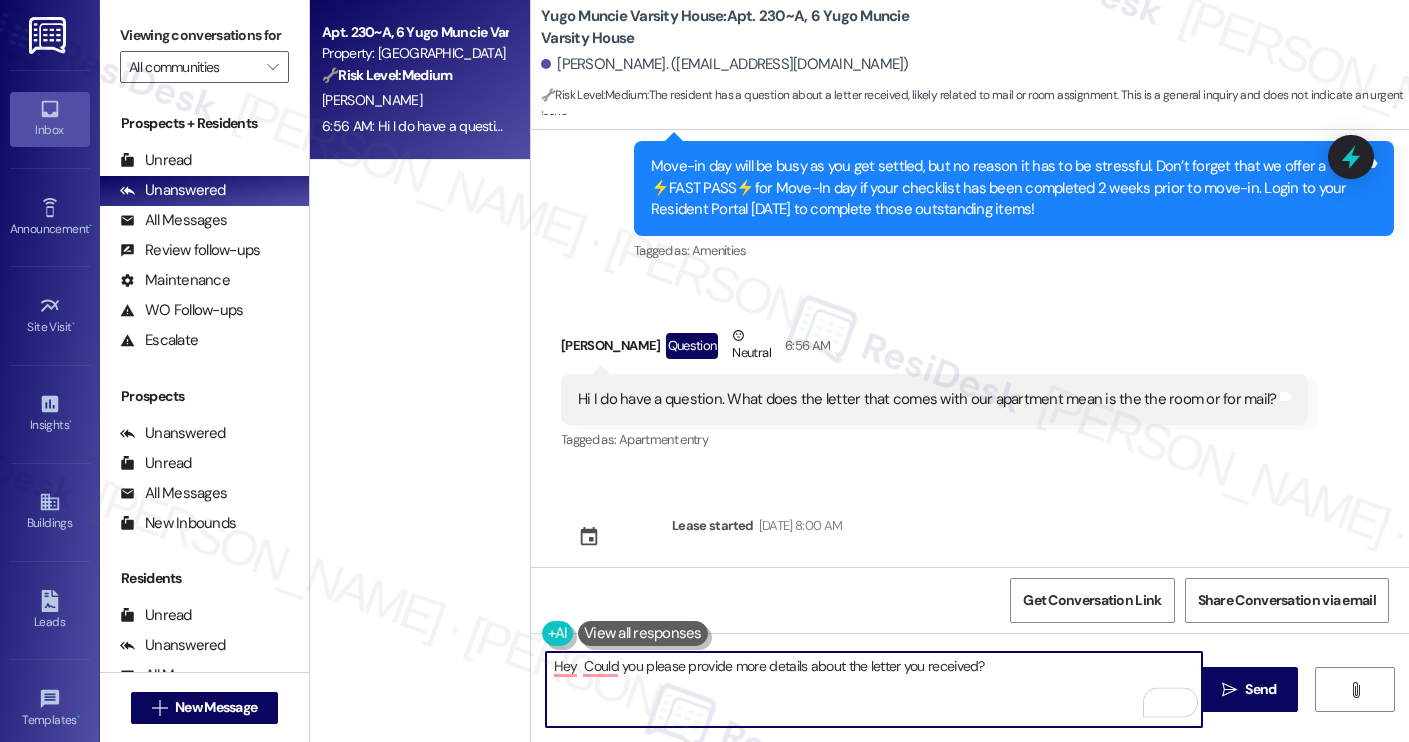 click on "Isabelle Dominisse Question   Neutral 6:56 AM" at bounding box center (934, 349) 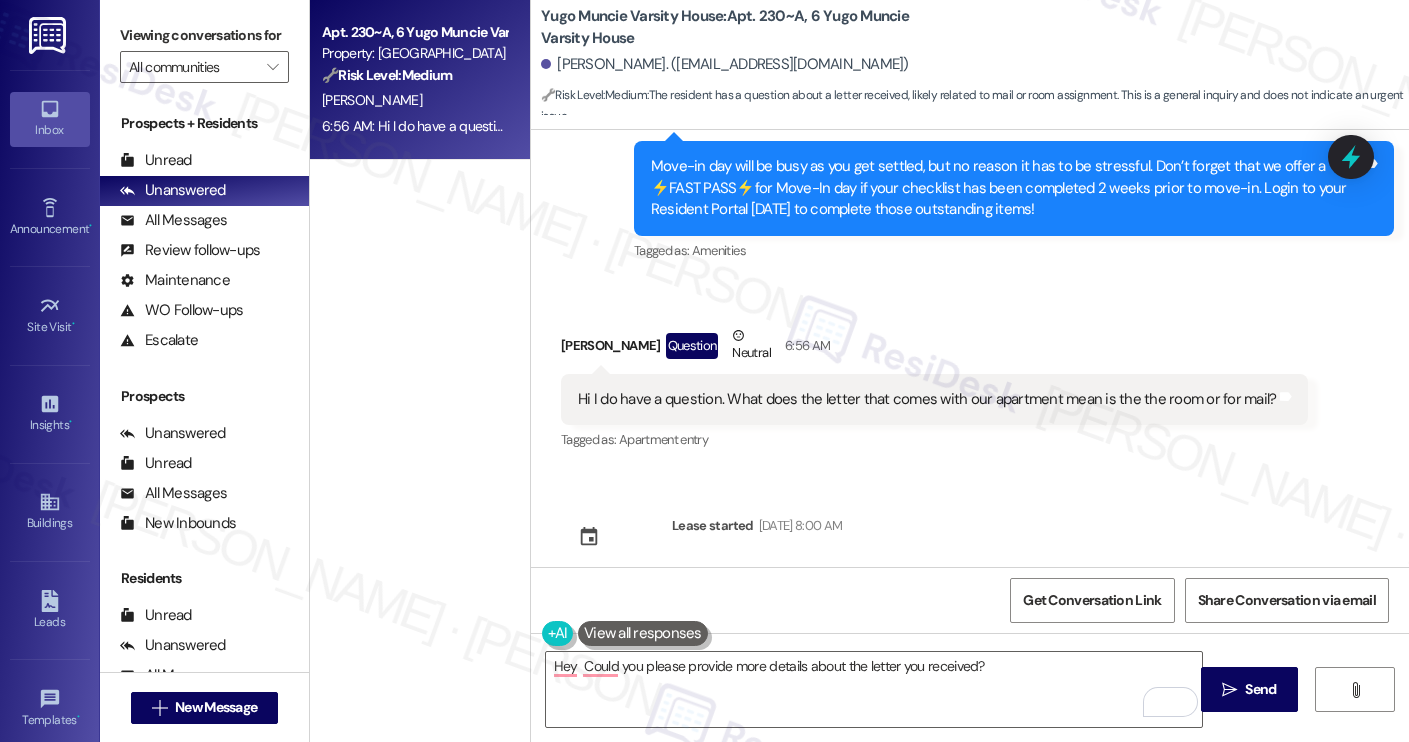 click on "Isabelle Dominisse Question   Neutral 6:56 AM" at bounding box center (934, 349) 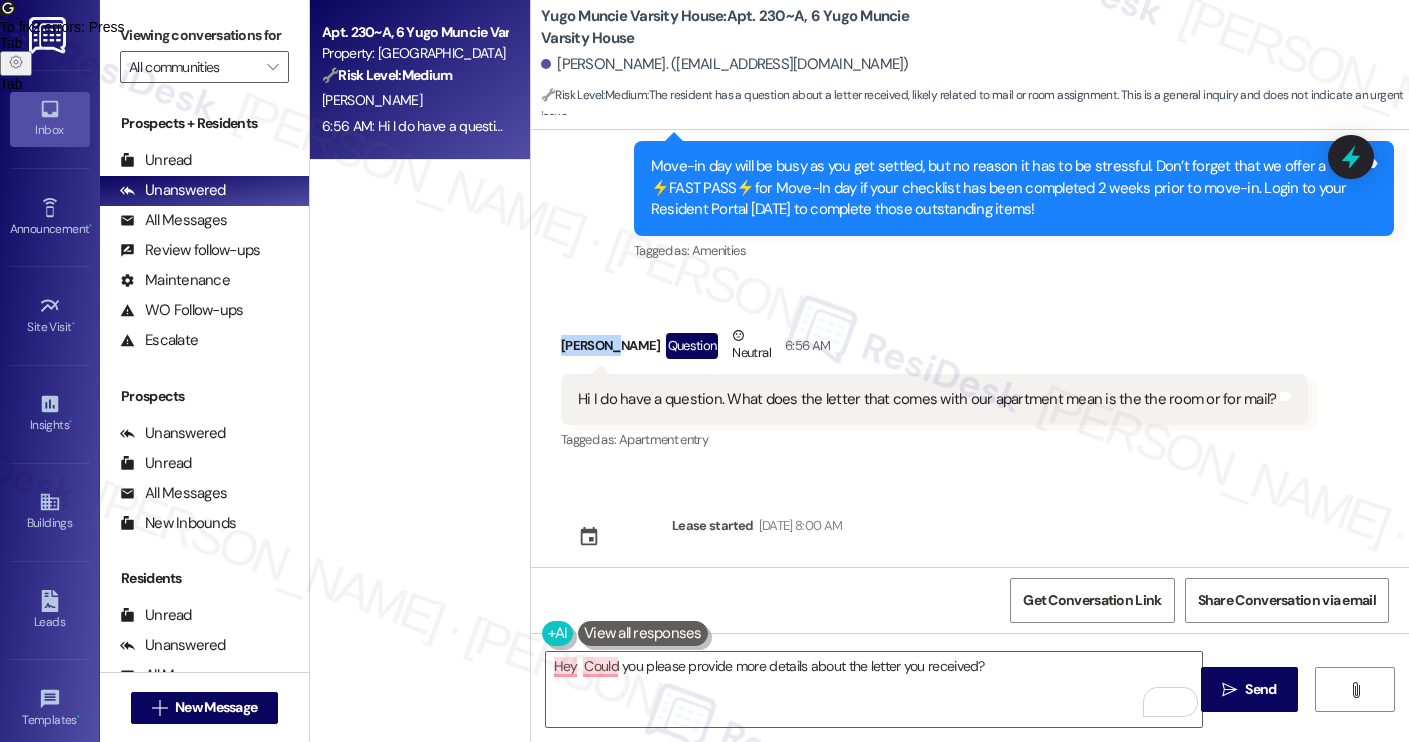 copy on "Isabelle" 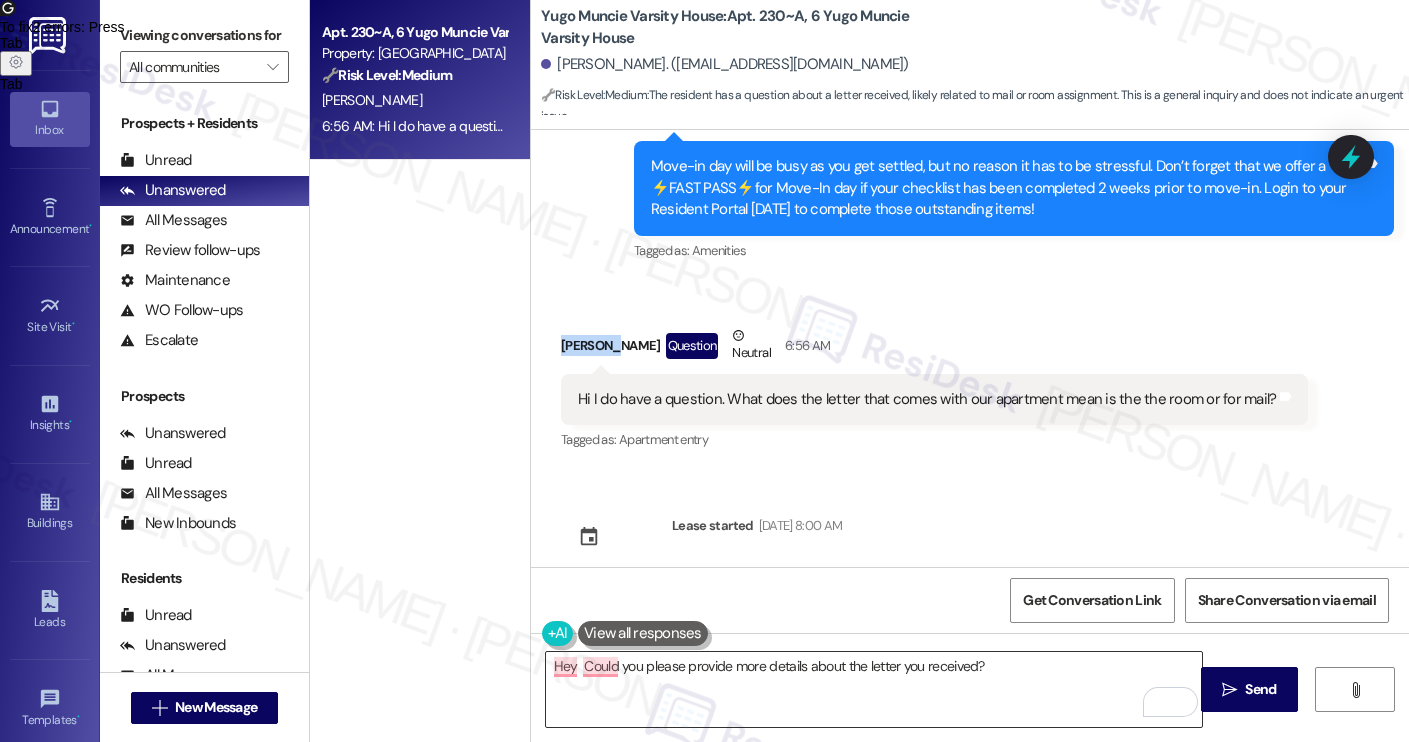 click on "Hey  Could you please provide more details about the letter you received?" at bounding box center [874, 689] 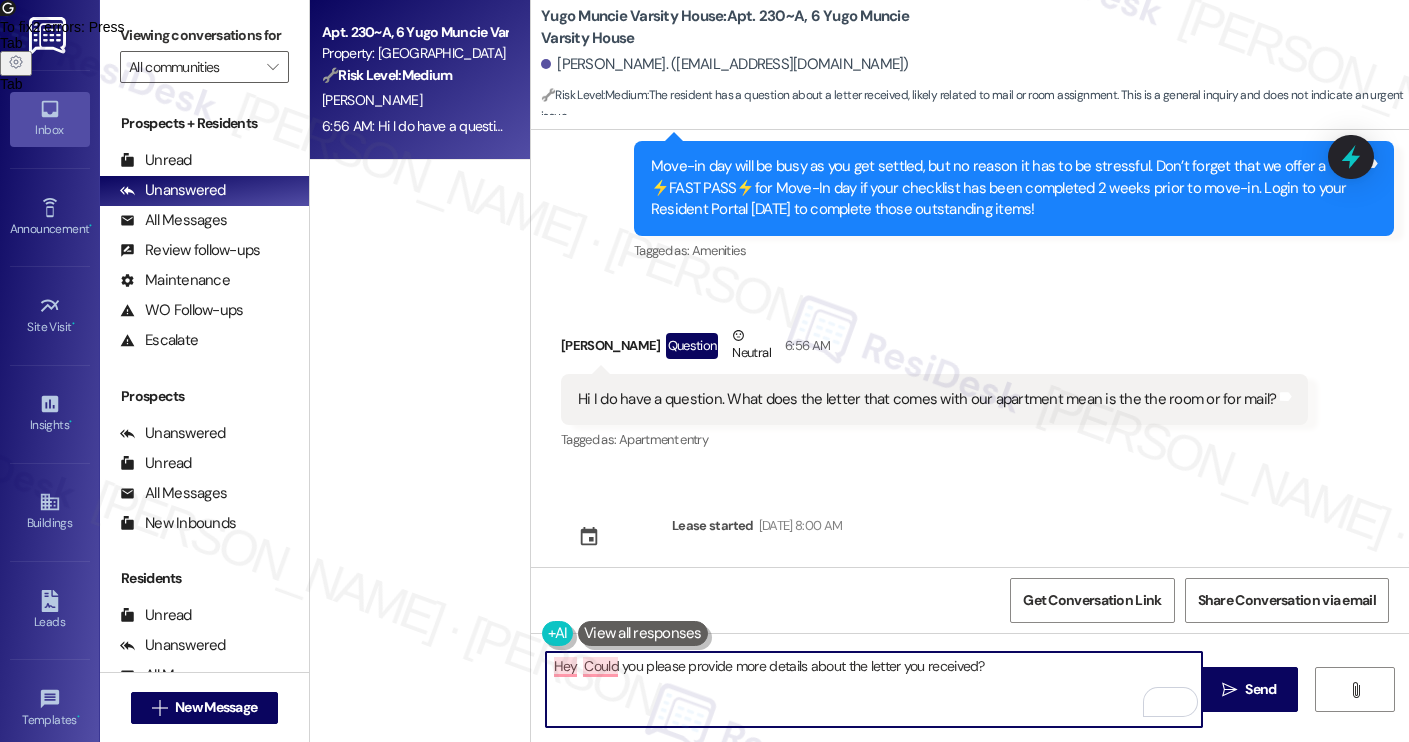 paste on "Isabelle" 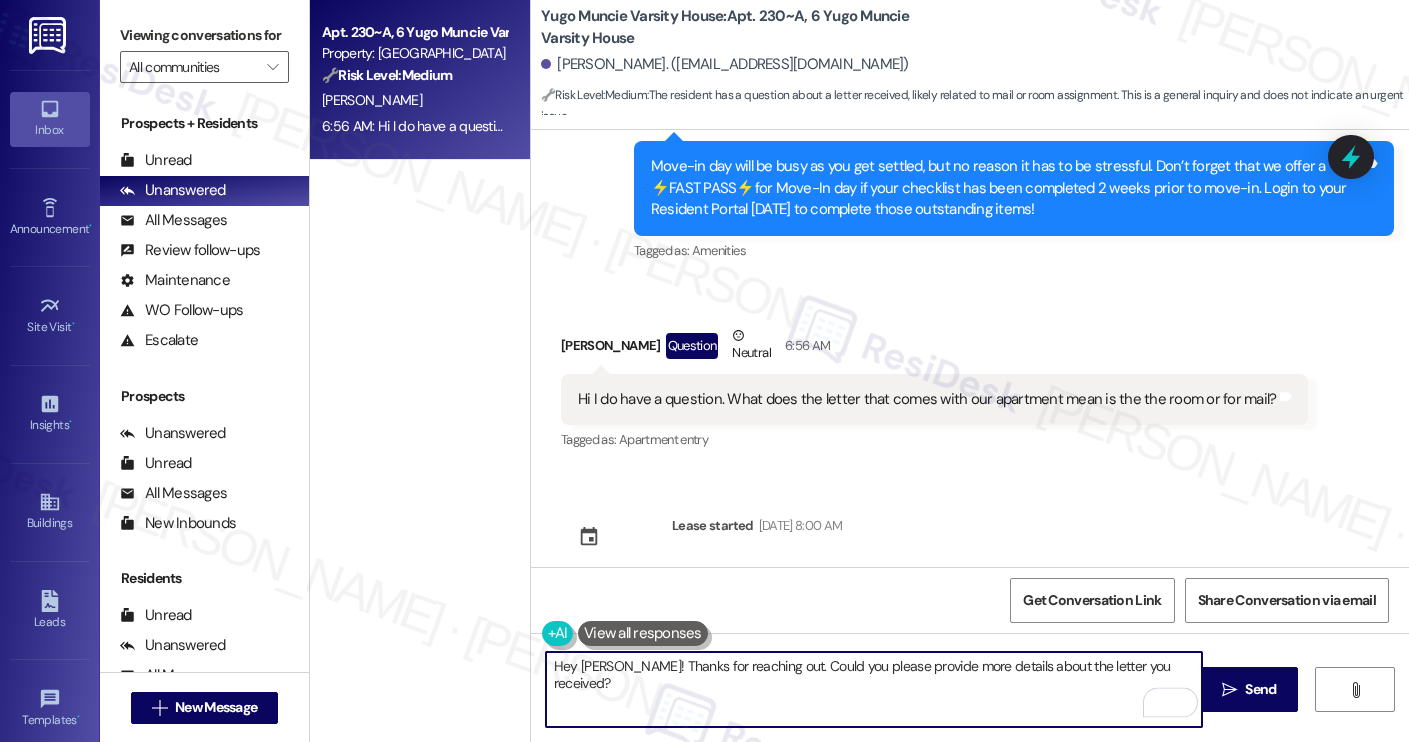 click on "Hey Isabelle! Thanks for reaching out. Could you please provide more details about the letter you received?" at bounding box center (874, 689) 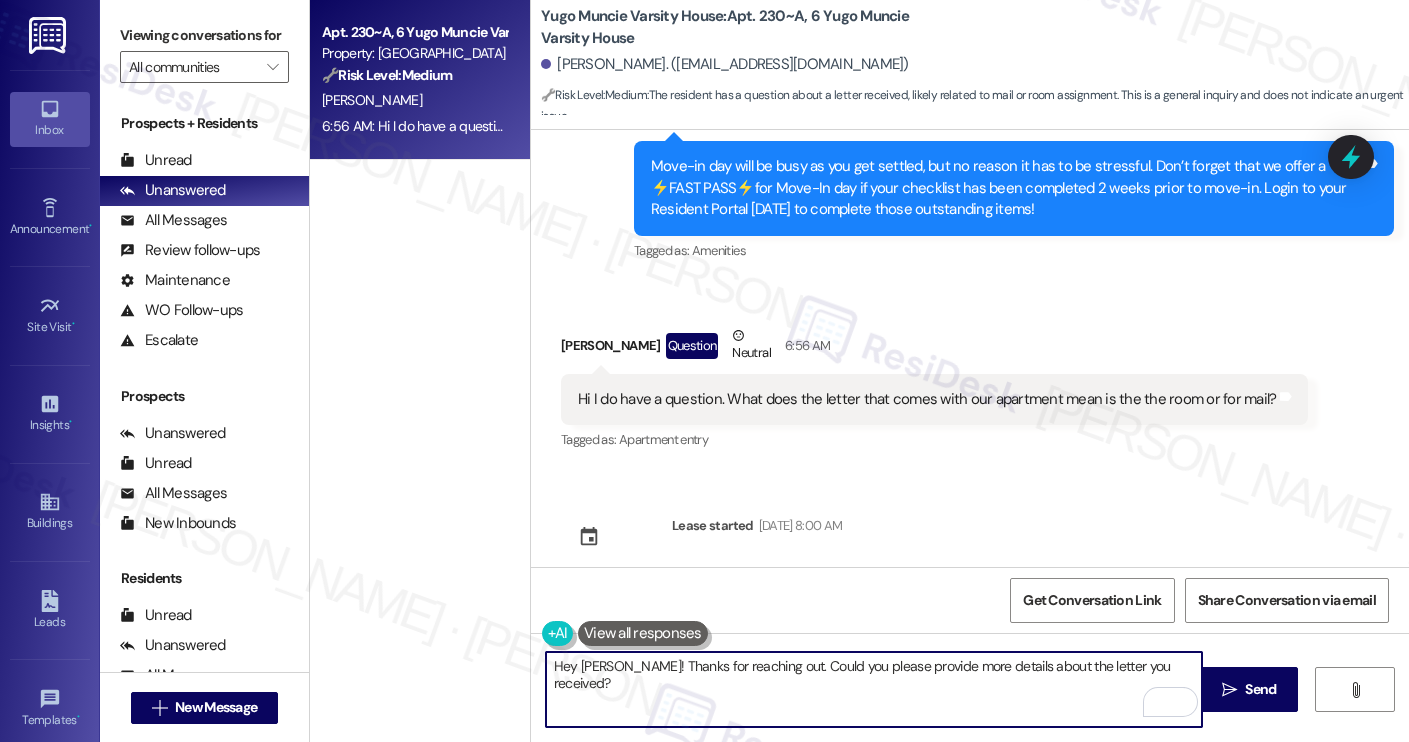 click on "Hey Isabelle! Thanks for reaching out. Could you please provide more details about the letter you received?" at bounding box center (874, 689) 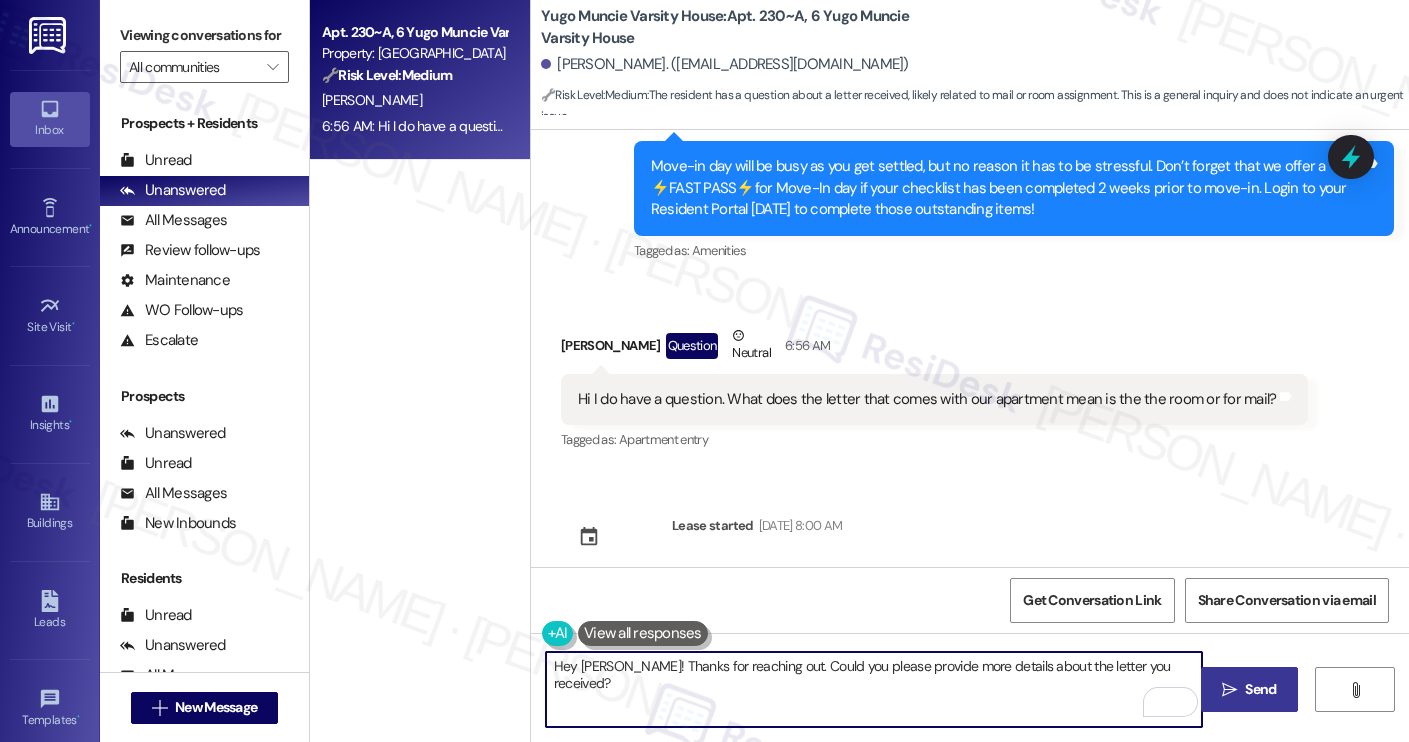 type on "Hey Isabelle! Thanks for reaching out. Could you please provide more details about the letter you received?" 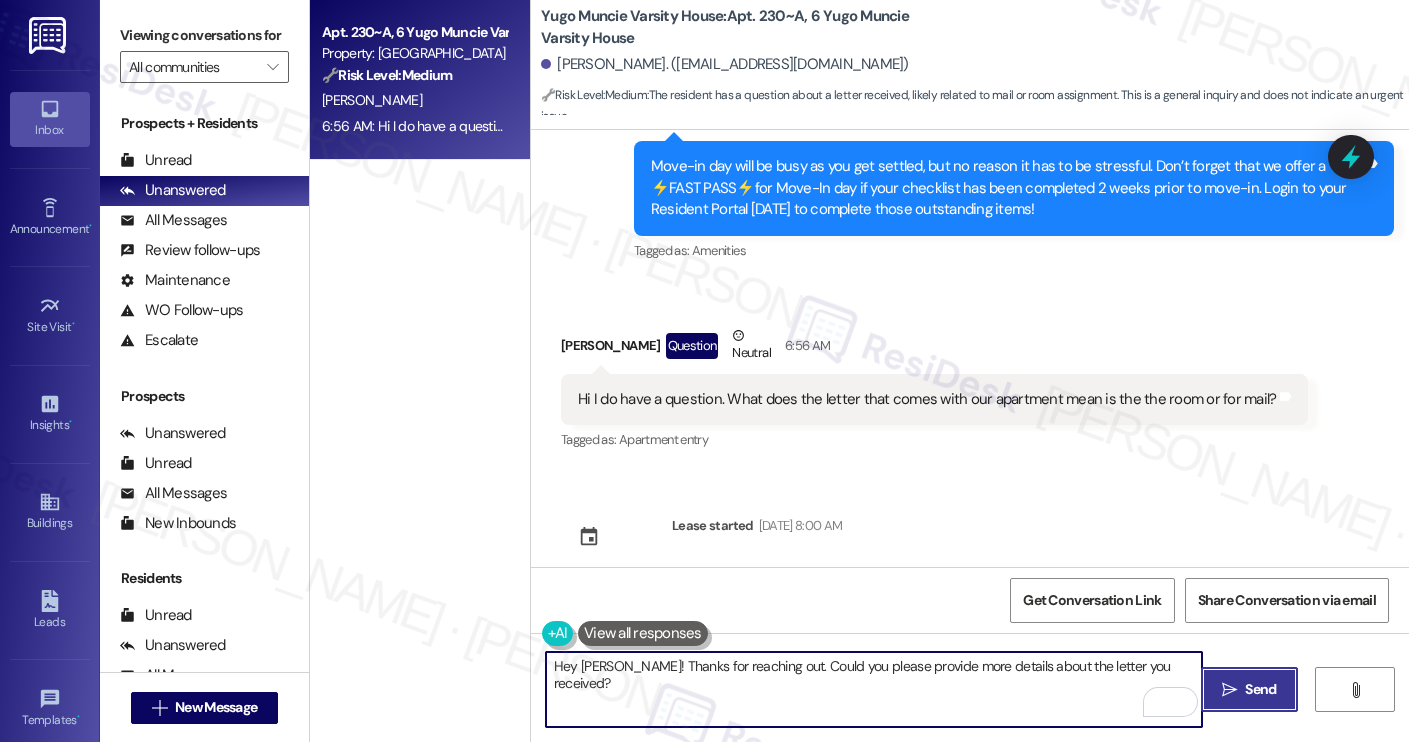 click on "Send" at bounding box center (1260, 689) 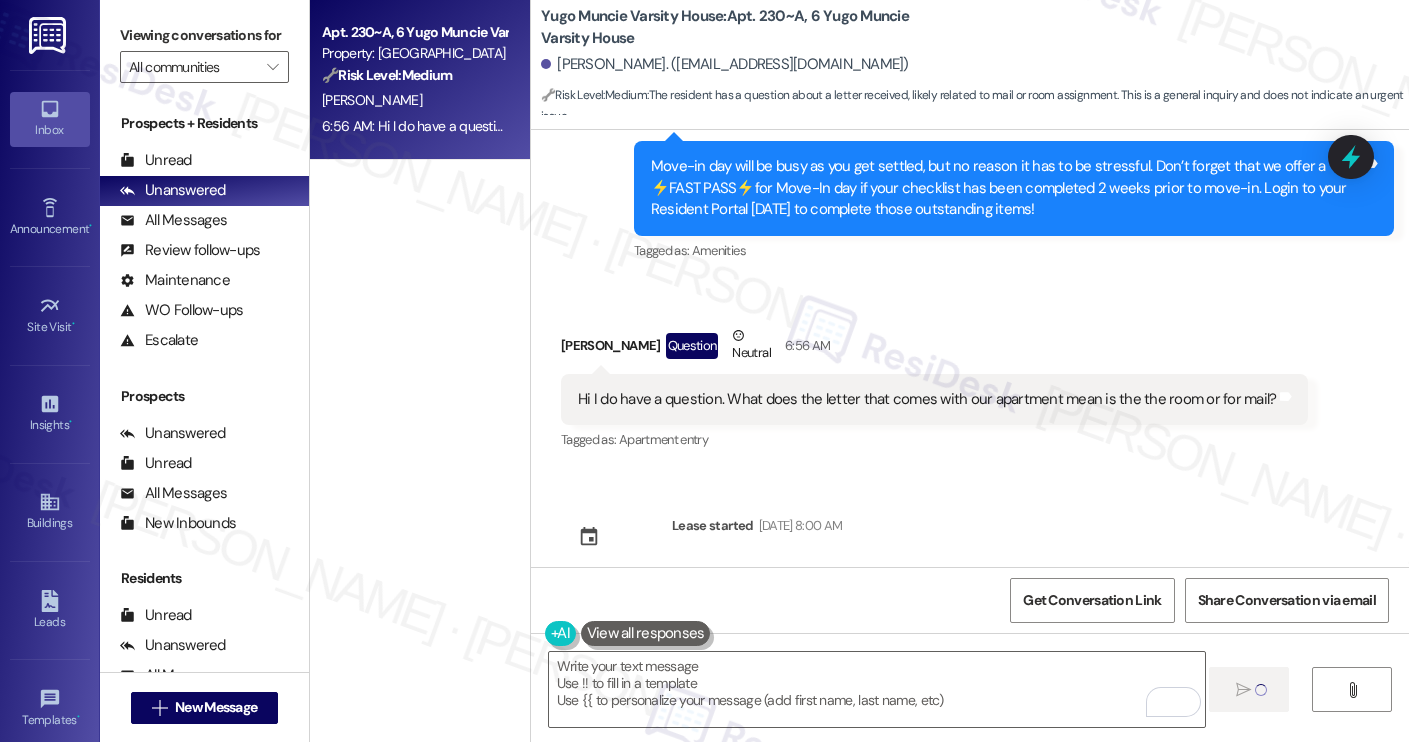 type on "Fetching suggested responses. Please feel free to read through the conversation in the meantime." 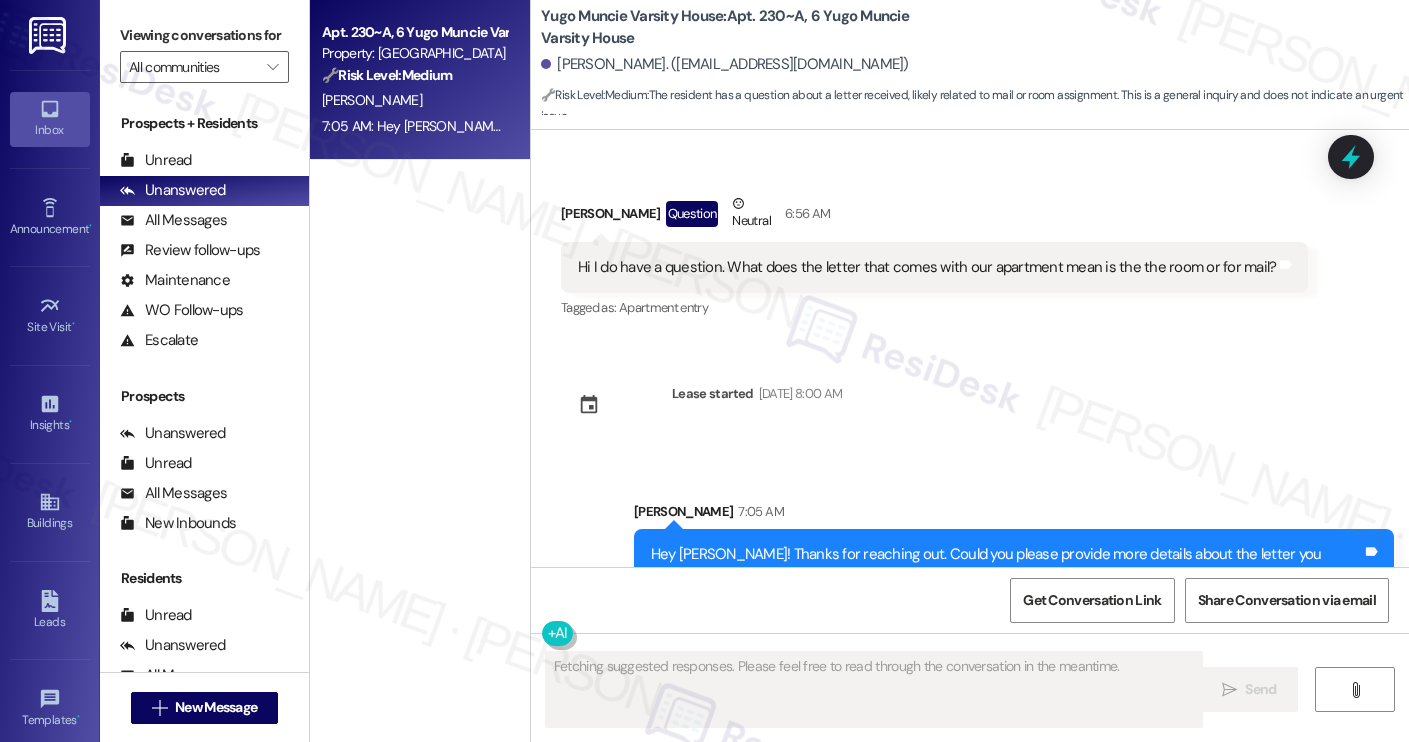 scroll, scrollTop: 585, scrollLeft: 0, axis: vertical 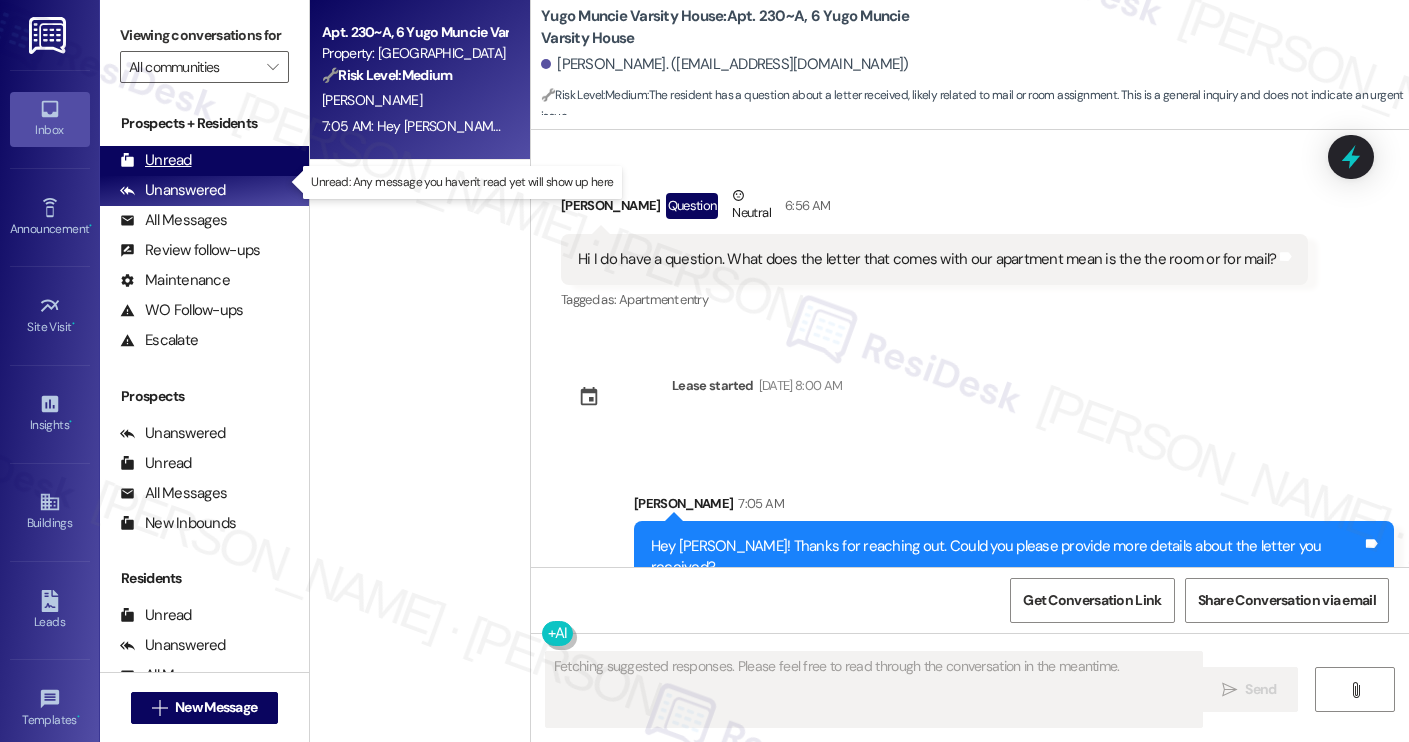 click on "Unread (0)" at bounding box center [204, 161] 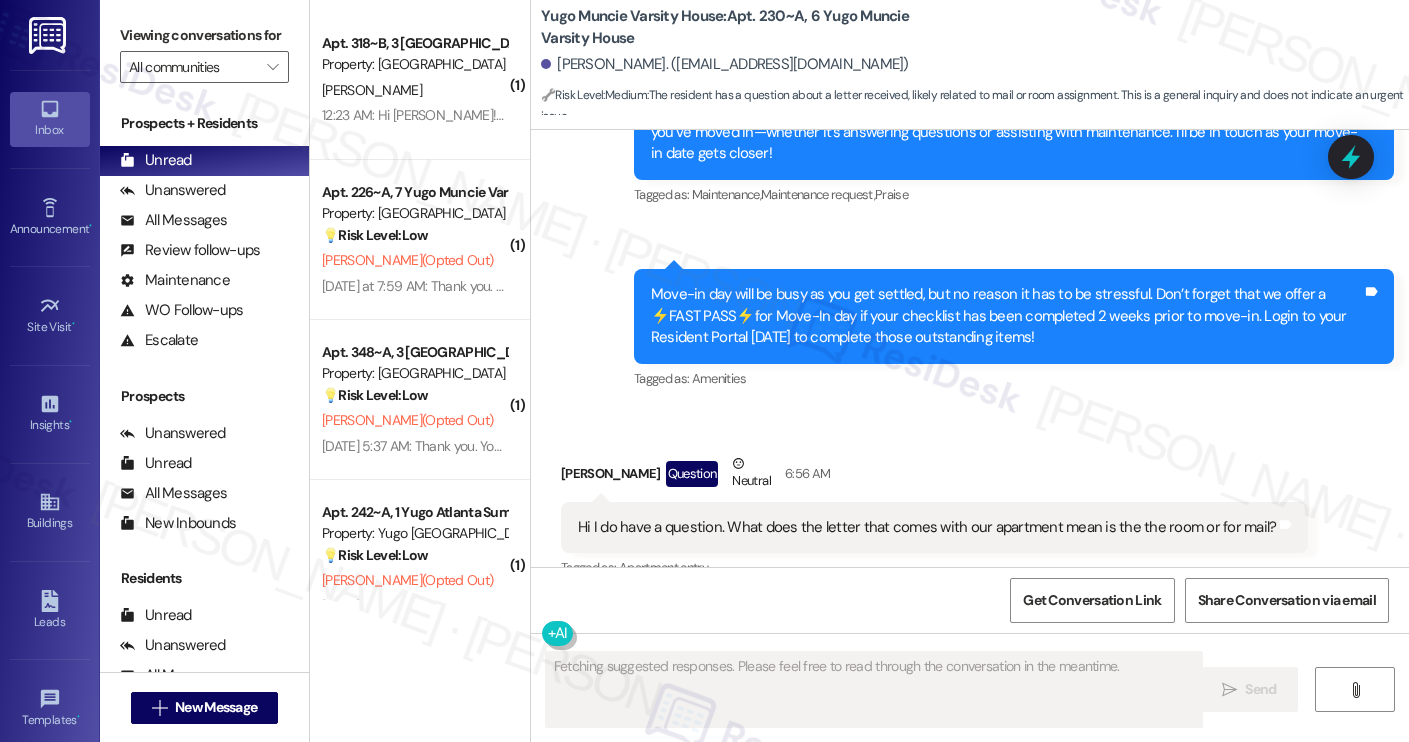scroll, scrollTop: 326, scrollLeft: 0, axis: vertical 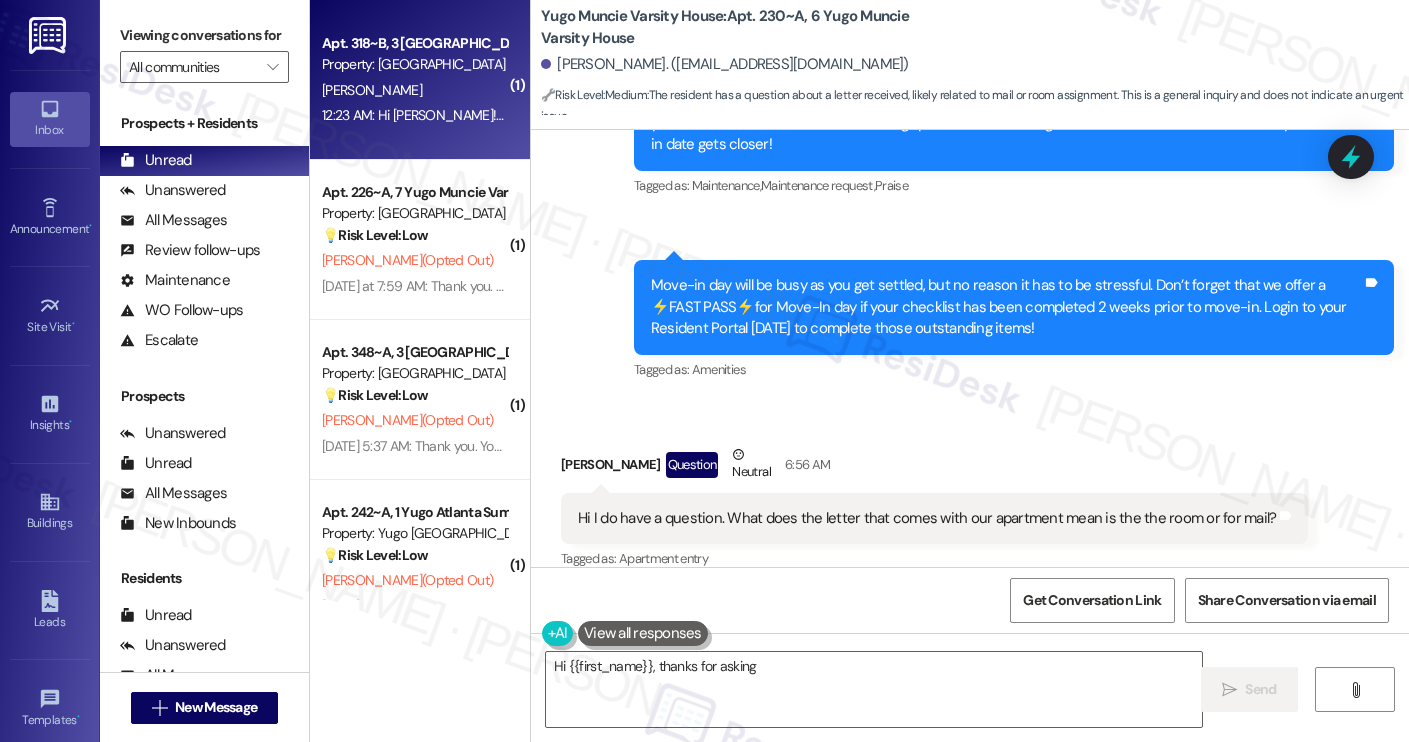 type on "Hi {{first_name}}, thanks for asking!" 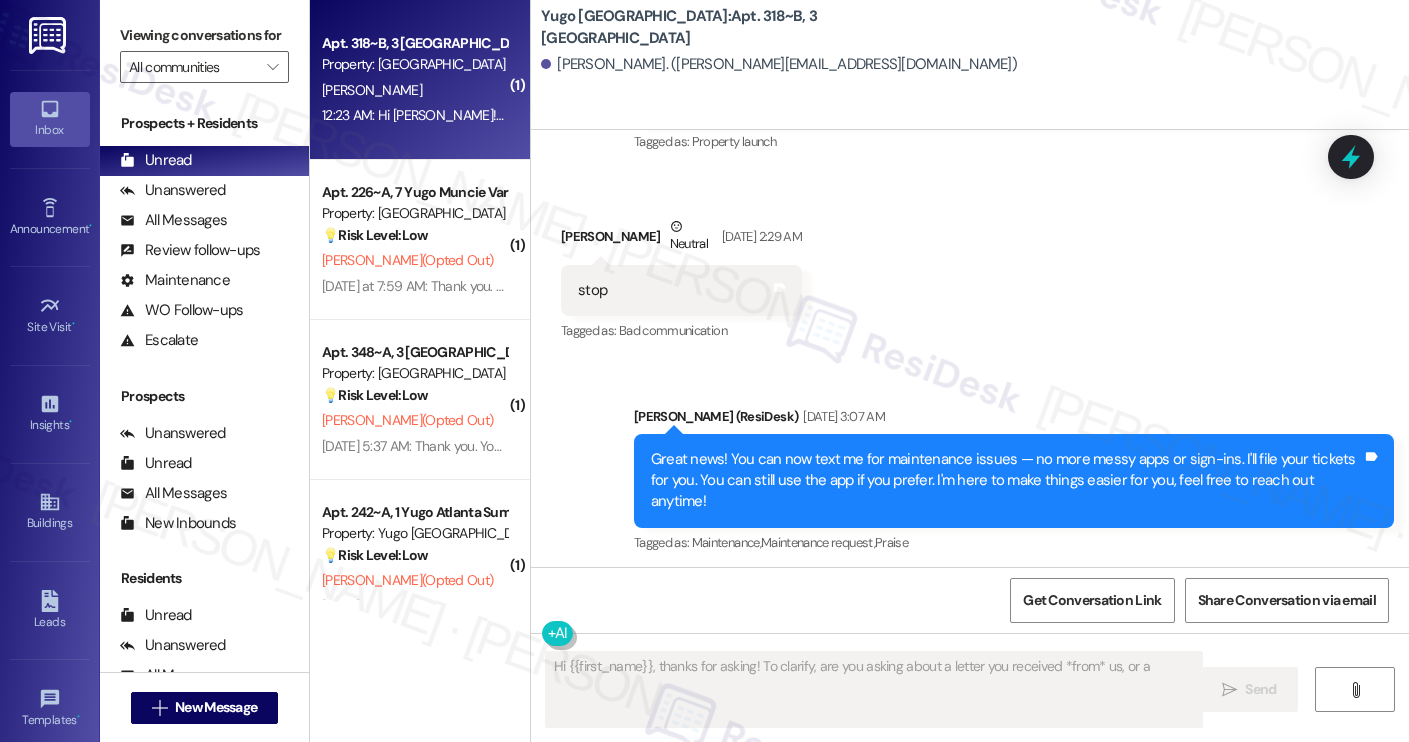 scroll, scrollTop: 0, scrollLeft: 0, axis: both 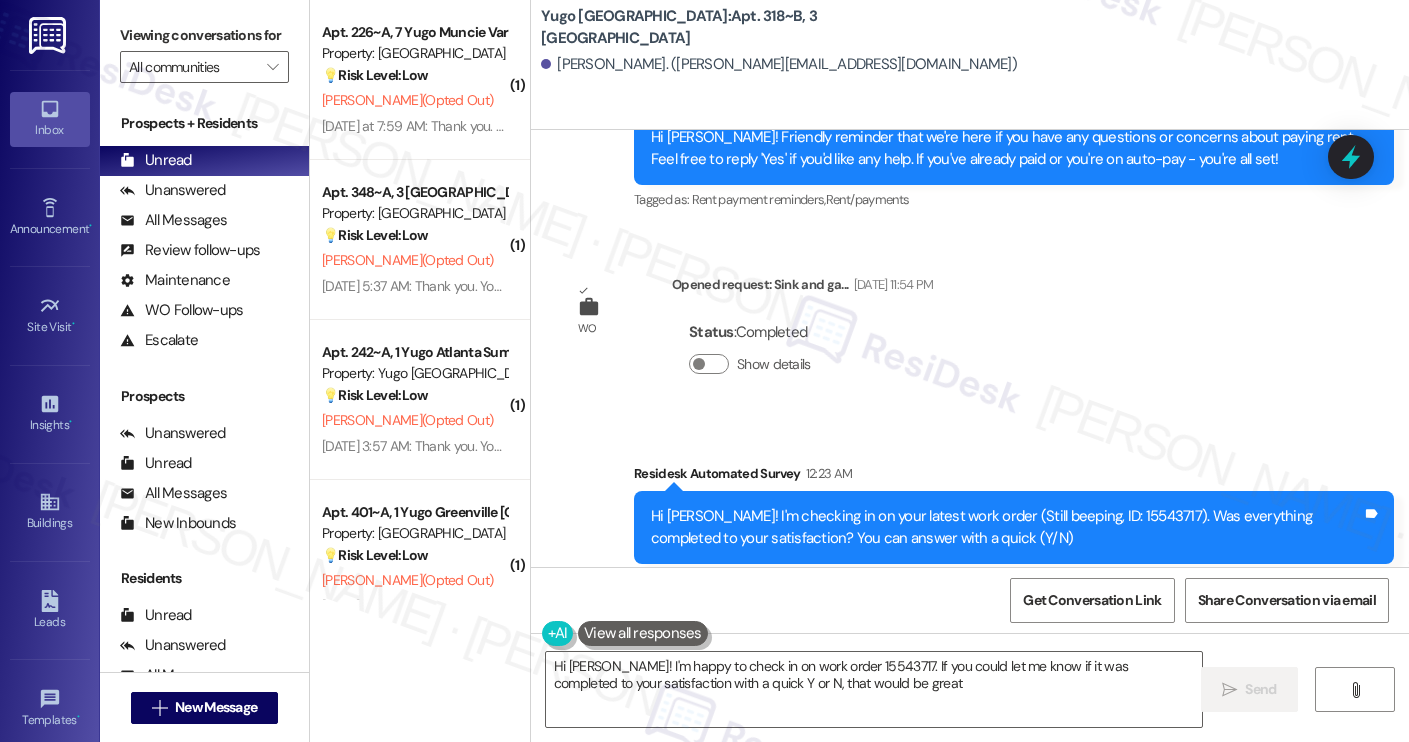 type on "Hi Avery! I'm happy to check in on work order 15543717. If you could let me know if it was completed to your satisfaction with a quick Y or N, that would be great!" 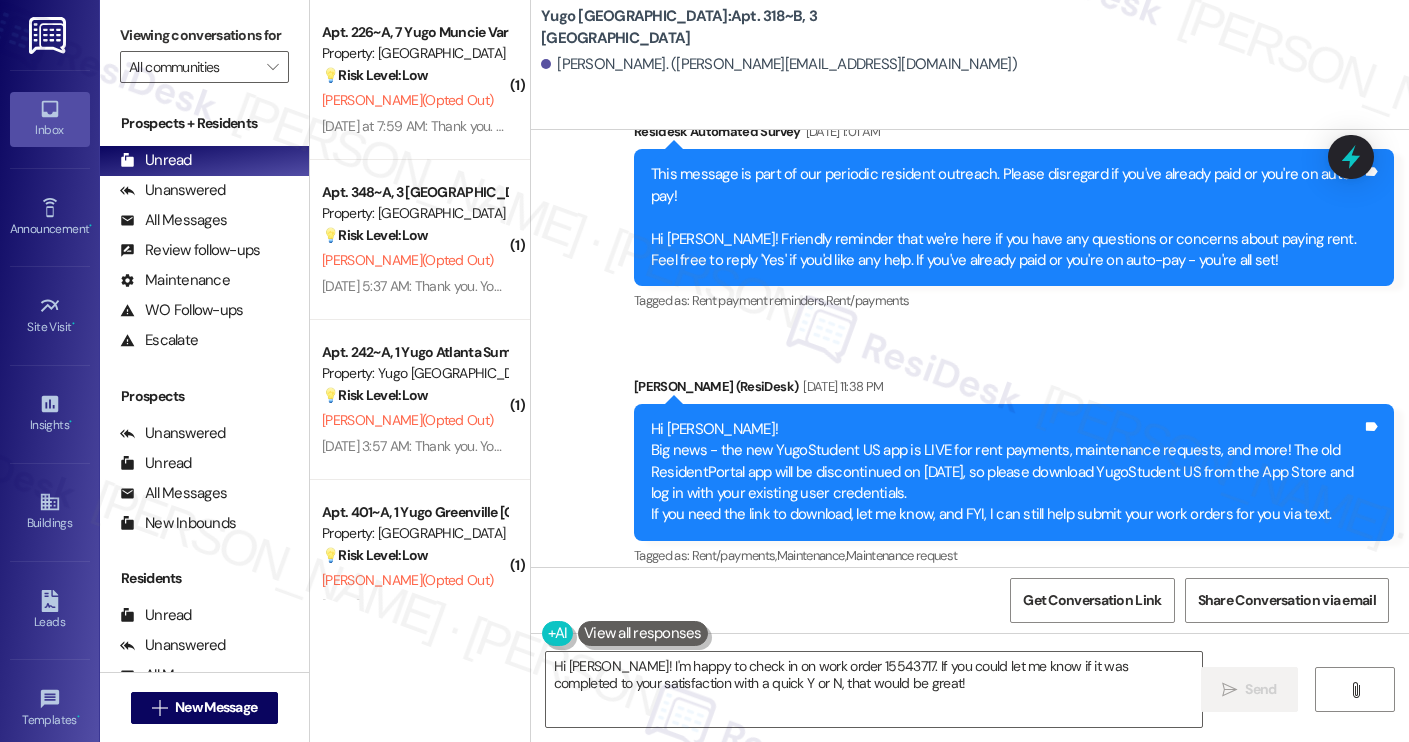 scroll, scrollTop: 724, scrollLeft: 0, axis: vertical 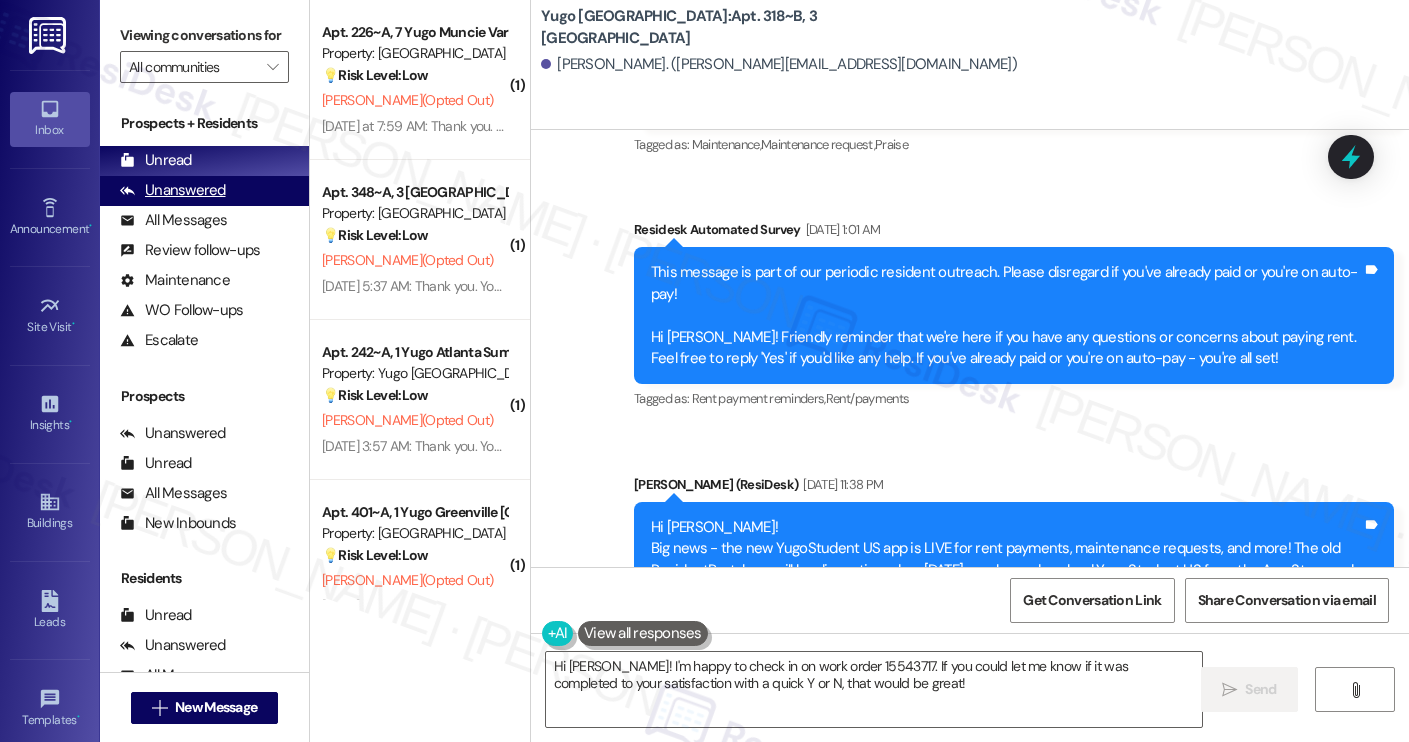 click on "Unanswered" at bounding box center (173, 190) 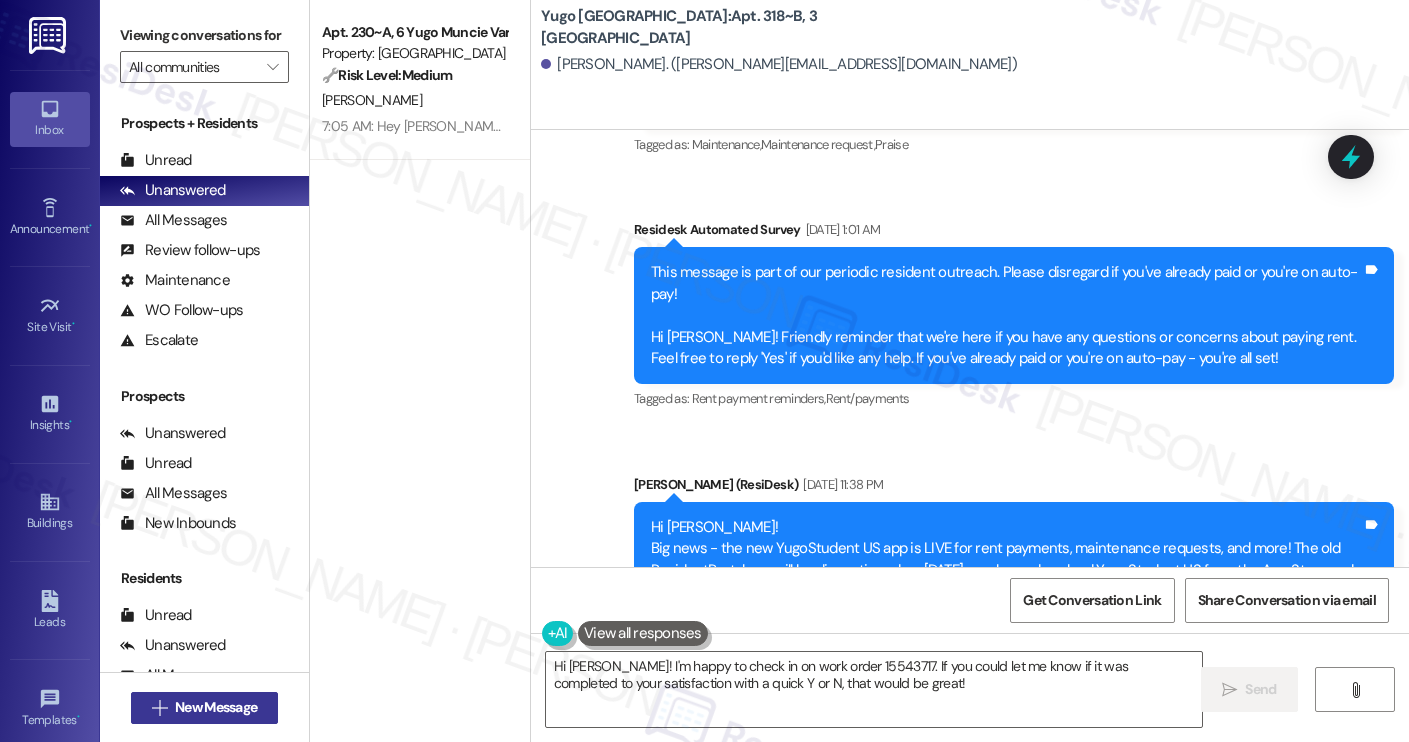 click on "New Message" at bounding box center (216, 707) 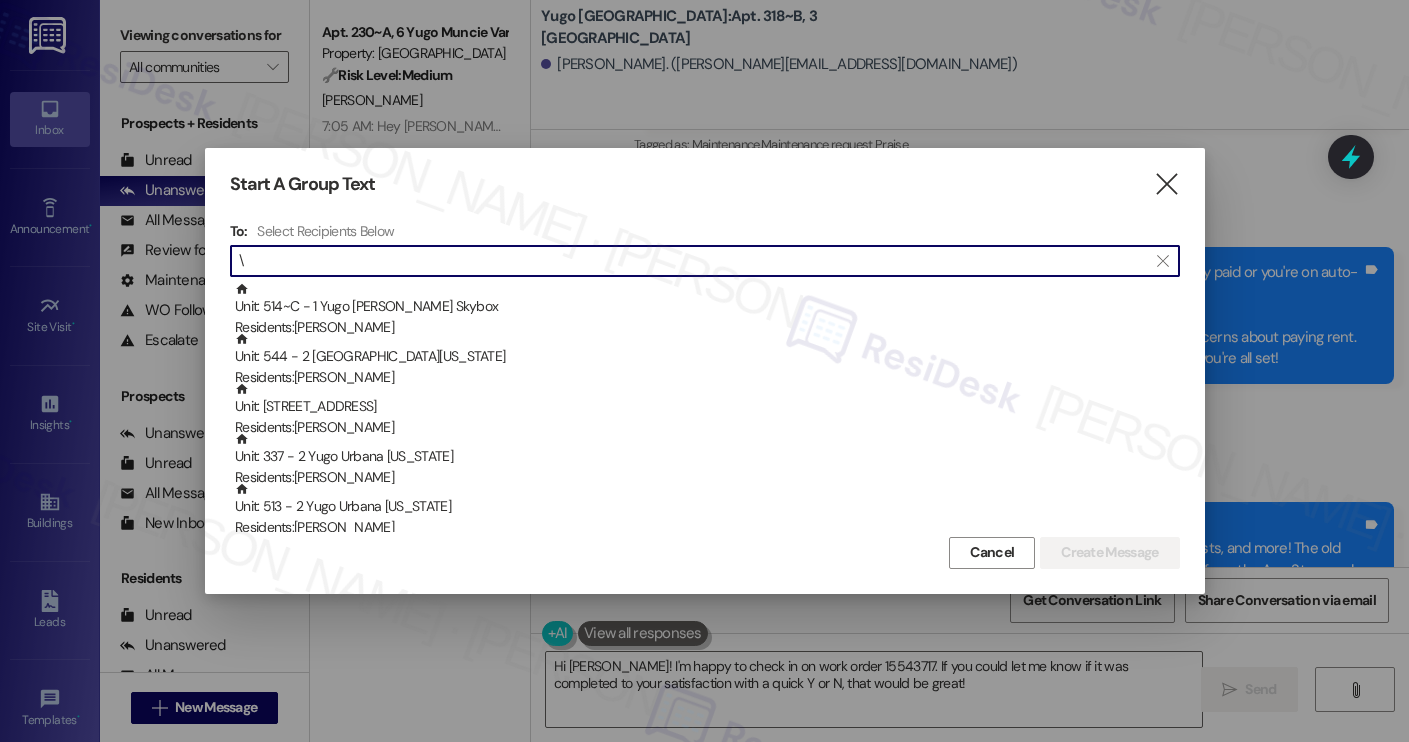 type on "\" 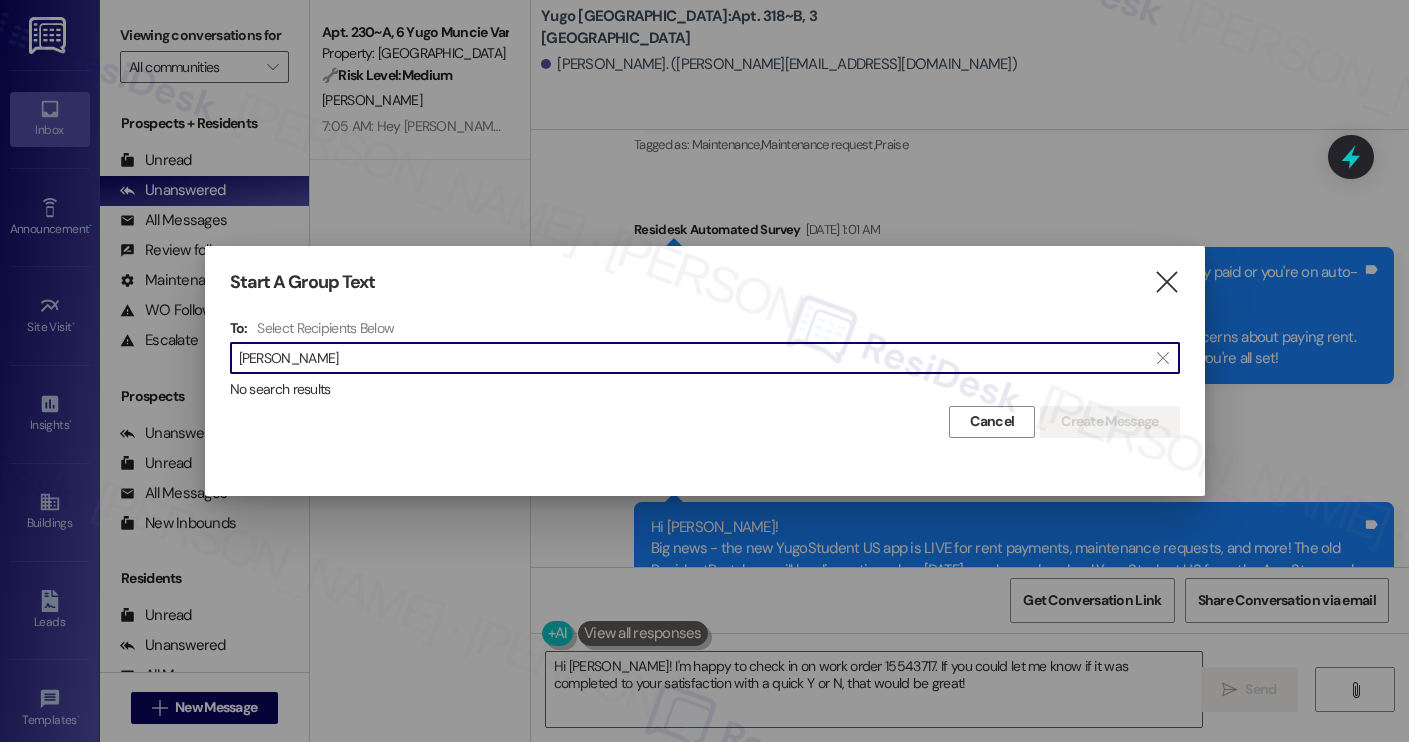 type on "gabriel balle" 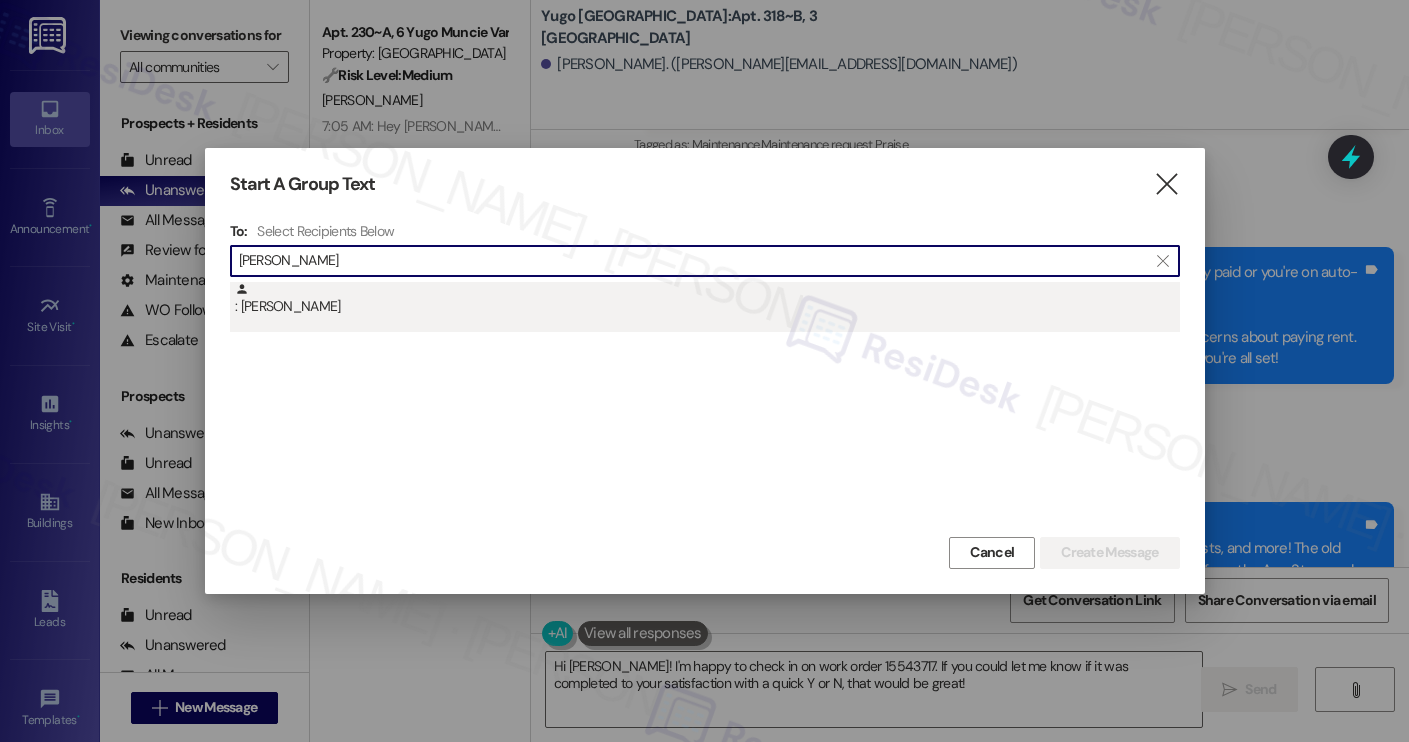 type on "emery brun" 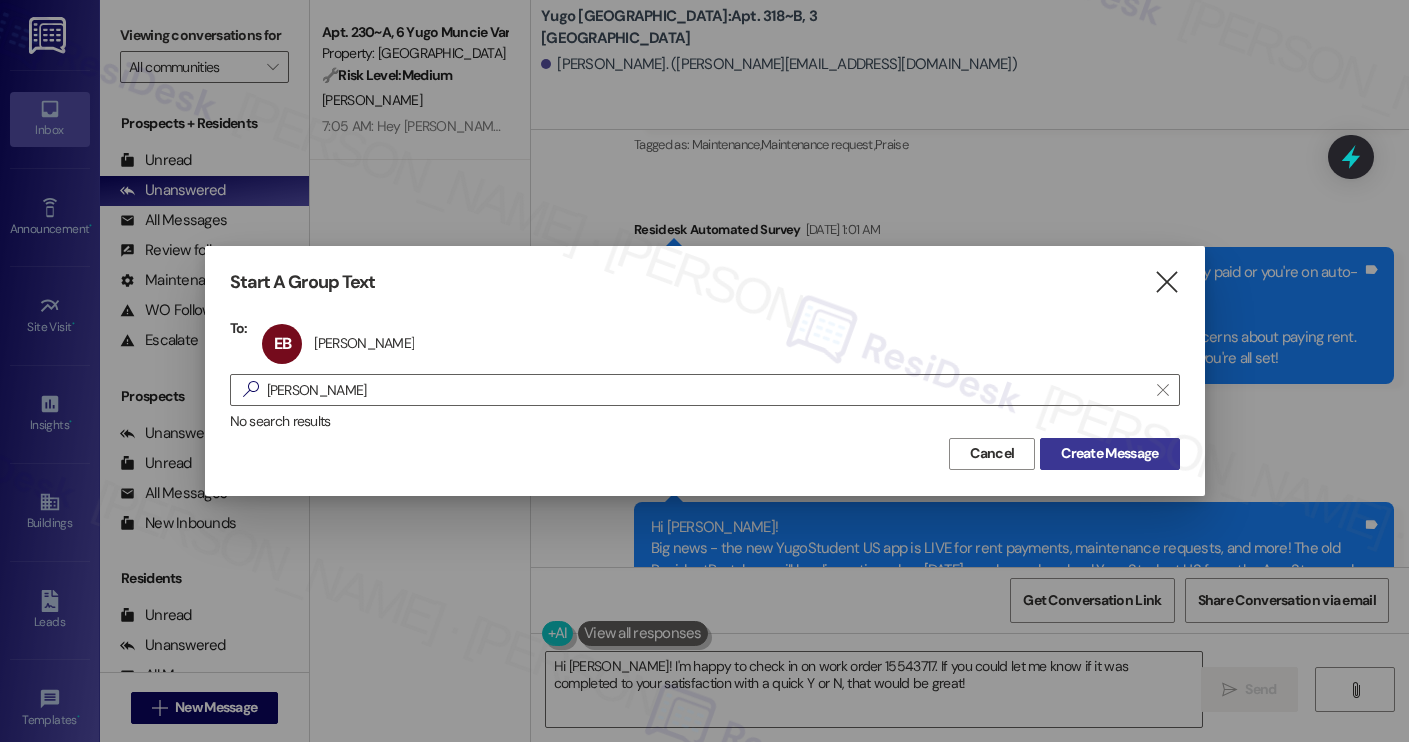 click on "Create Message" at bounding box center (1109, 453) 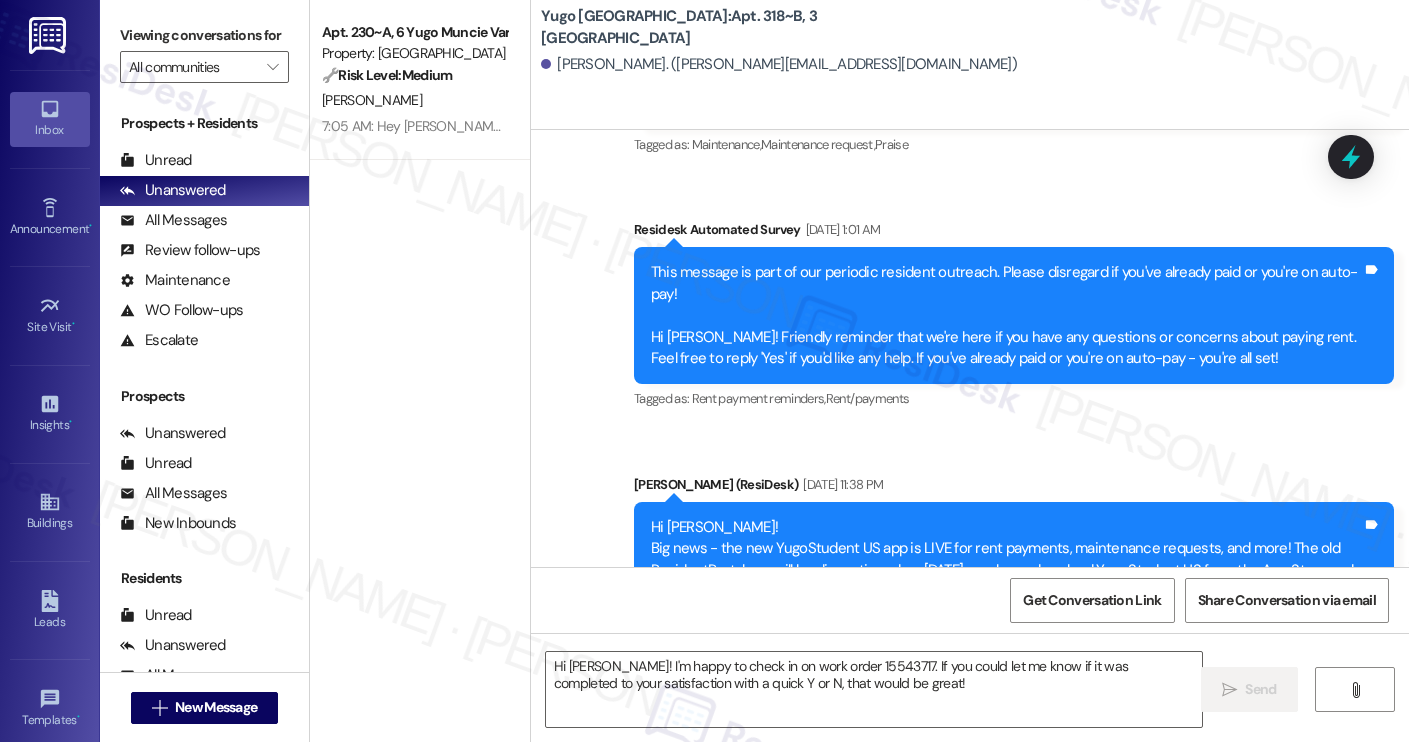 type on "Fetching suggested responses. Please feel free to read through the conversation in the meantime." 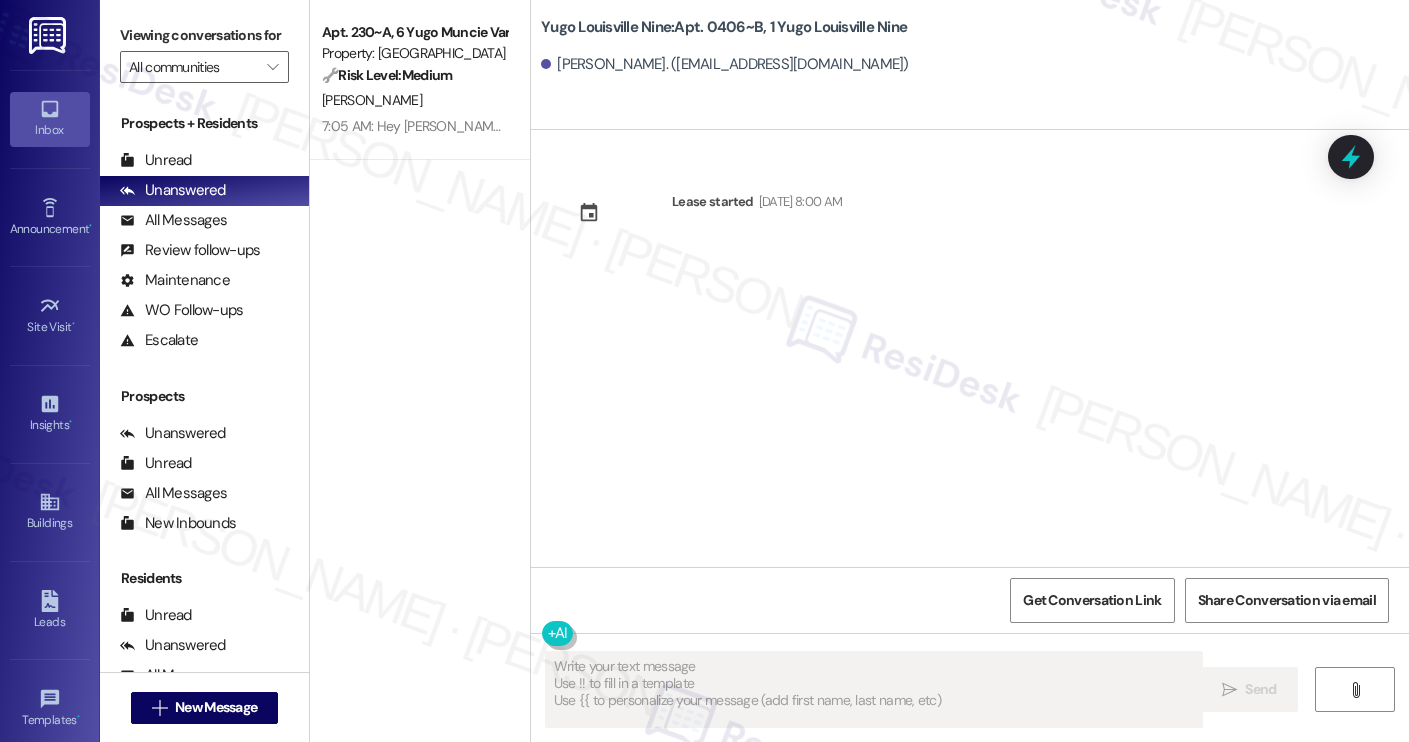 scroll, scrollTop: 0, scrollLeft: 0, axis: both 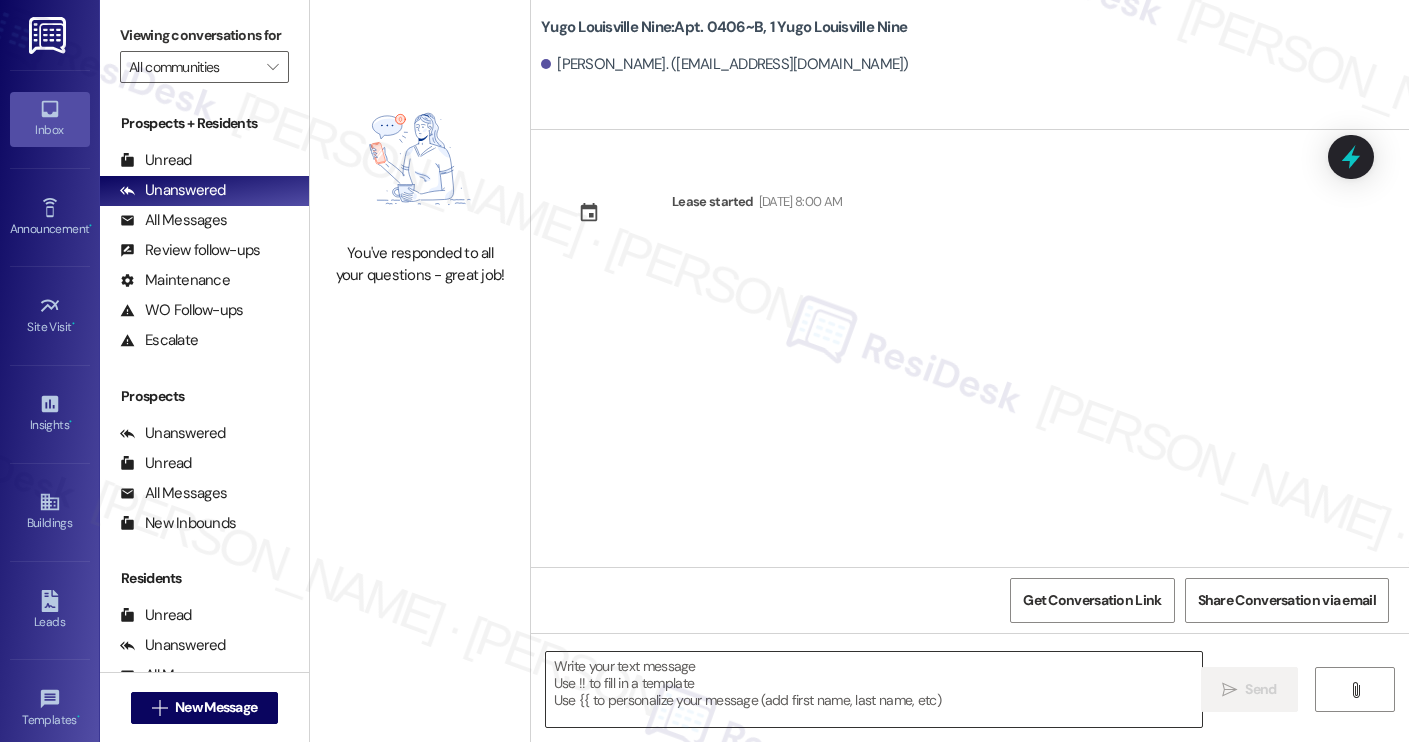 click at bounding box center [874, 689] 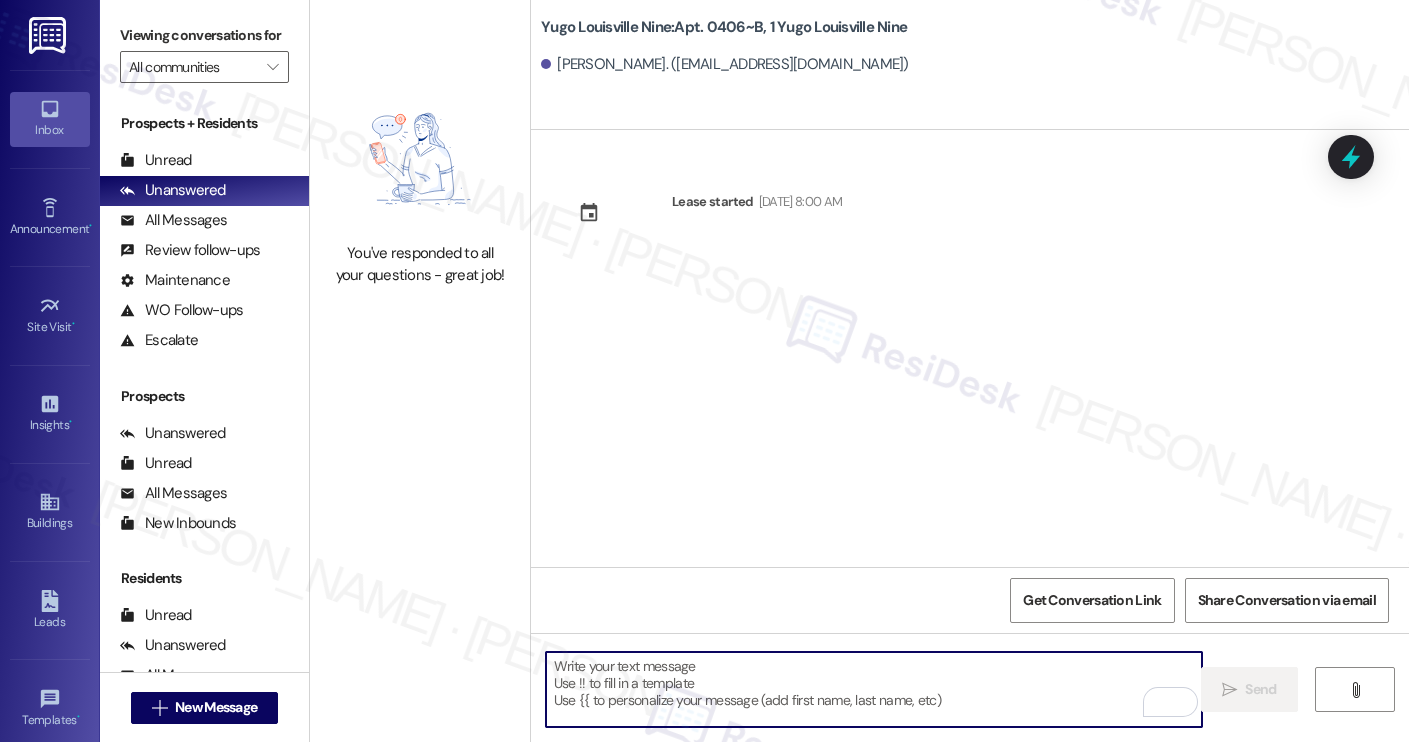 click at bounding box center (874, 689) 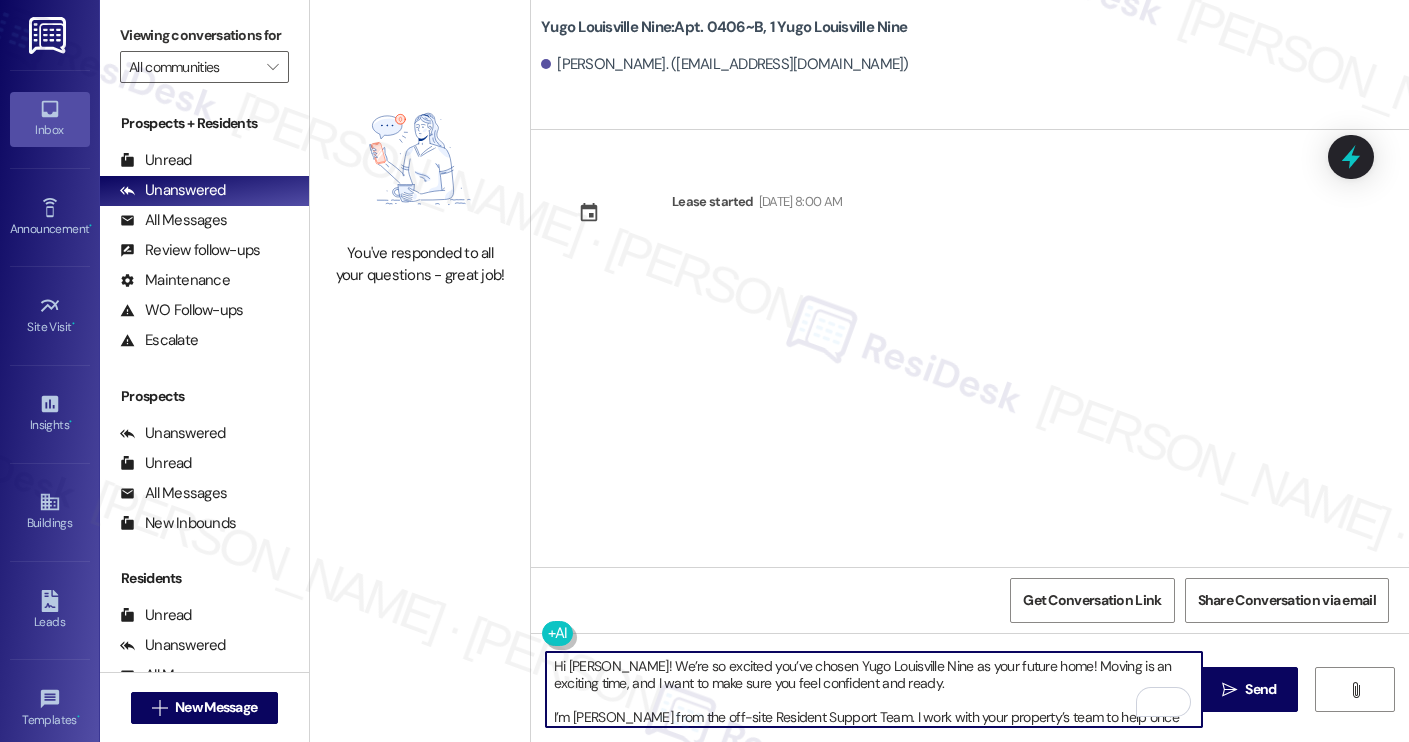 scroll, scrollTop: 119, scrollLeft: 0, axis: vertical 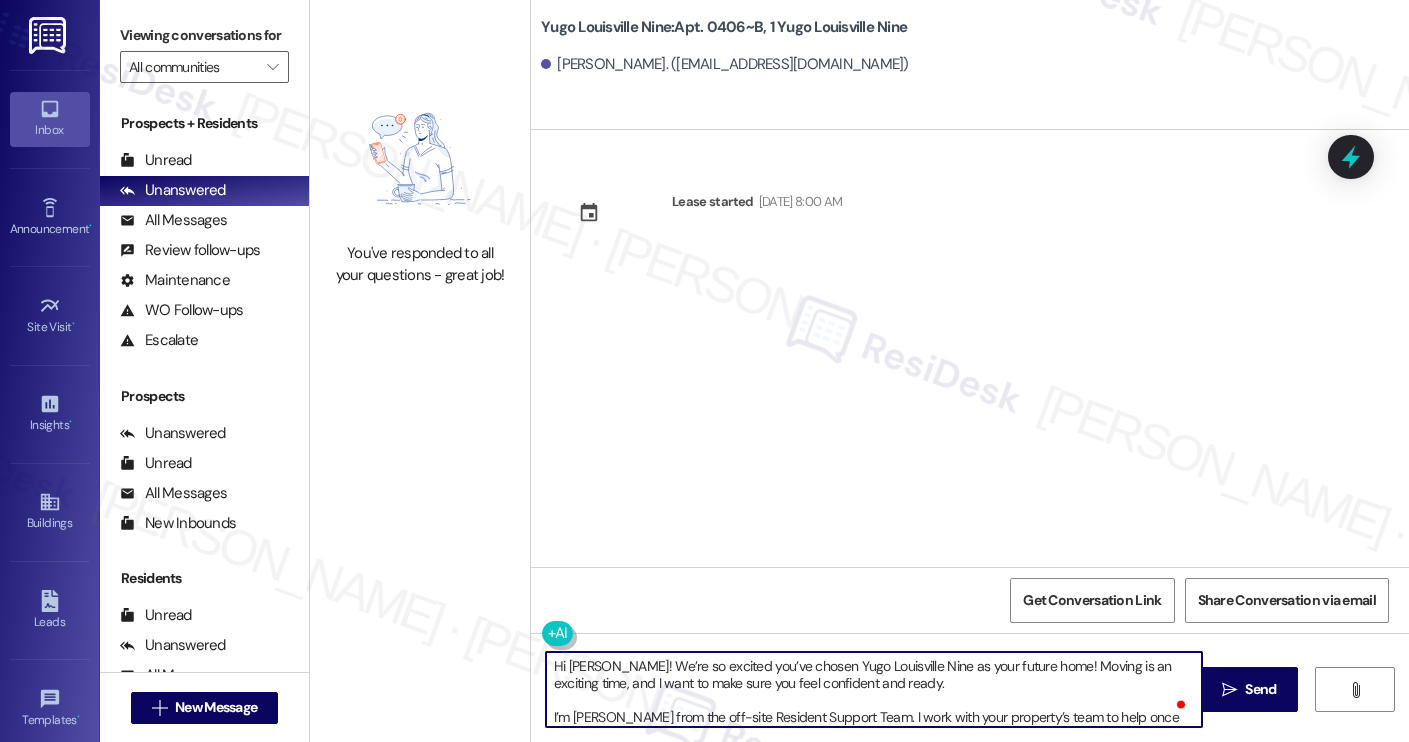 click on "Emery Bruni. (elbrun03@louisville.edu)" at bounding box center [725, 64] 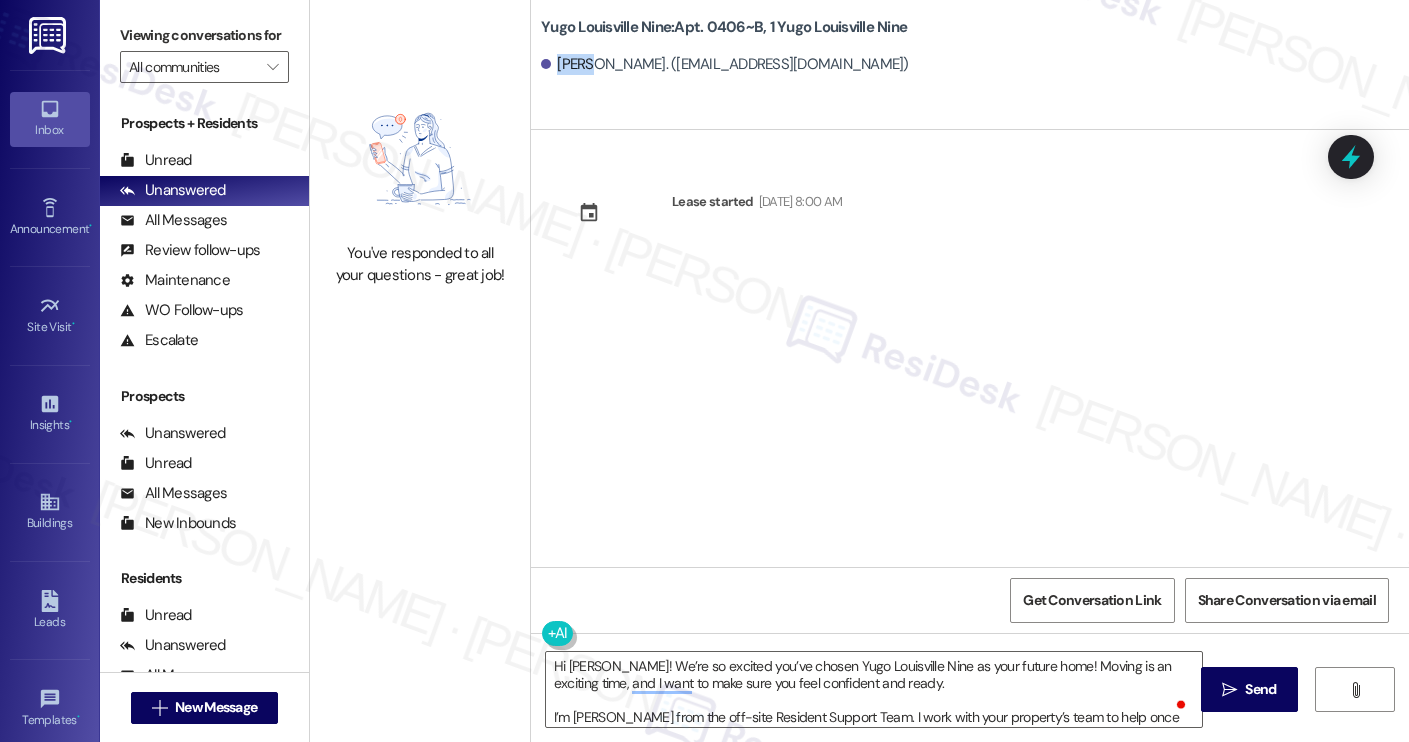 copy on "Emery" 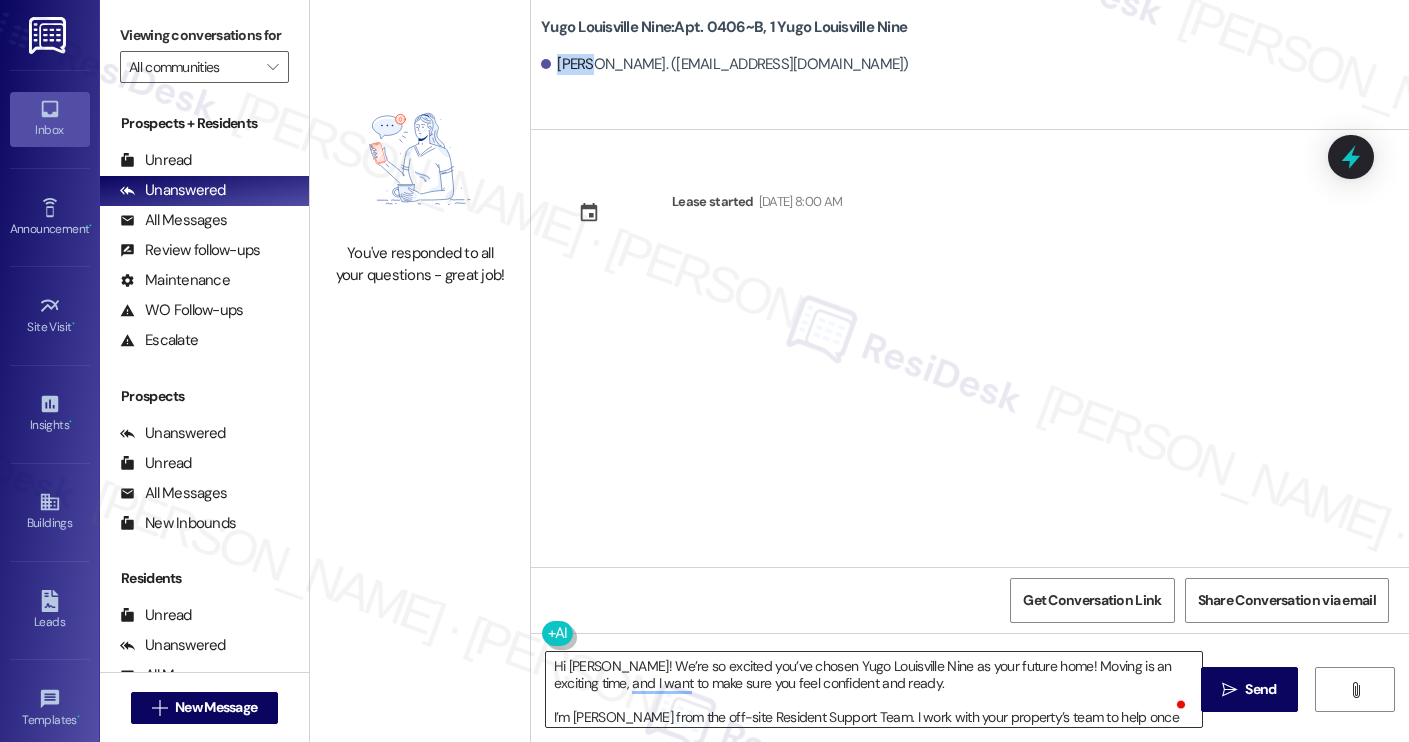 click on "Hi Isabella! We’re so excited you’ve chosen Yugo Louisville Nine as your future home! Moving is an exciting time, and I want to make sure you feel confident and ready.
I’m Sarah from the off-site Resident Support Team. I work with your property’s team to help once you’ve moved in, whether it’s answering questions or assisting with maintenance. I’ll be in touch as your move-in date gets closer!
Move-in day will be busy as you get settled, but no reason it has to be stressful. Don’t forget that we offer a ⚡FAST PASS⚡for Move-In day if your checklist has been completed 2 weeks prior to move-in. Login to your ResidentPortal today to complete those outstanding items!" at bounding box center (874, 689) 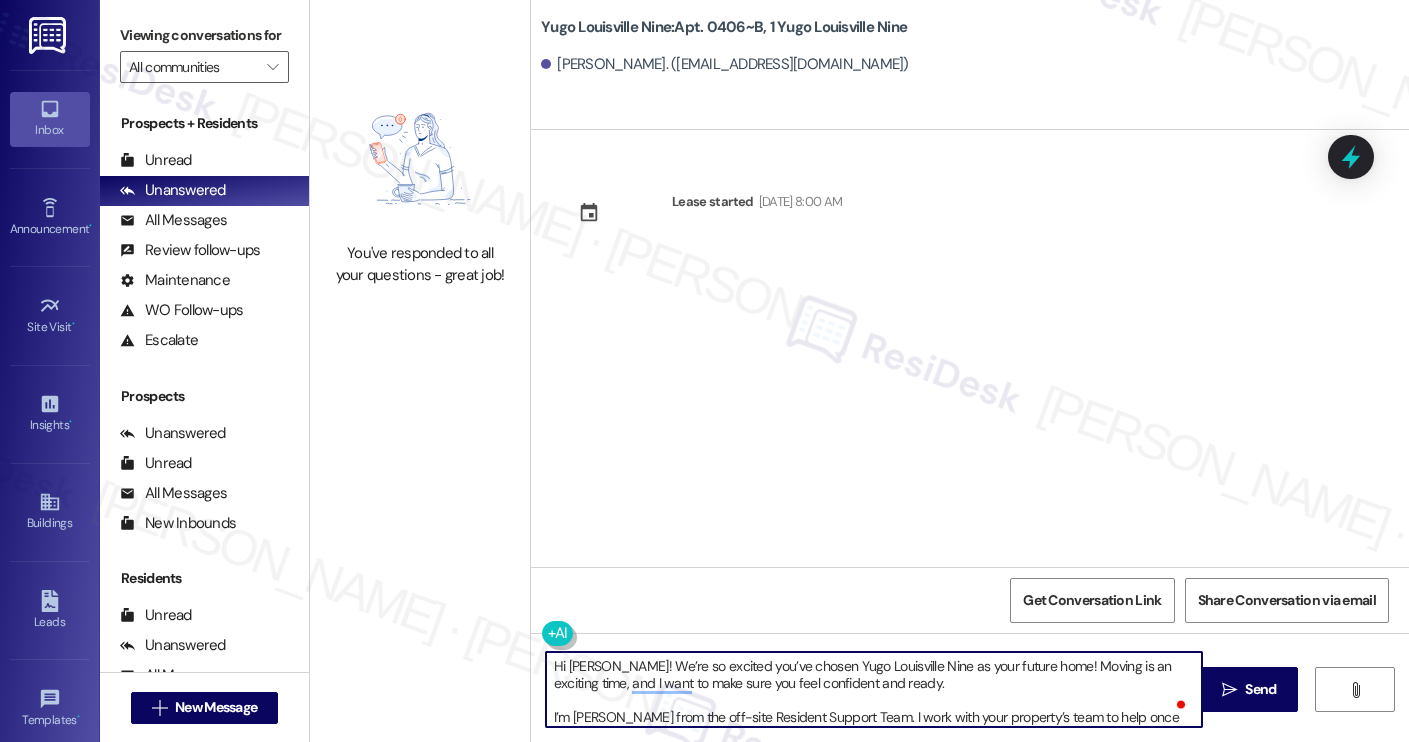 click on "Hi Isabella! We’re so excited you’ve chosen Yugo Louisville Nine as your future home! Moving is an exciting time, and I want to make sure you feel confident and ready.
I’m Sarah from the off-site Resident Support Team. I work with your property’s team to help once you’ve moved in, whether it’s answering questions or assisting with maintenance. I’ll be in touch as your move-in date gets closer!
Move-in day will be busy as you get settled, but no reason it has to be stressful. Don’t forget that we offer a ⚡FAST PASS⚡for Move-In day if your checklist has been completed 2 weeks prior to move-in. Login to your ResidentPortal today to complete those outstanding items!" at bounding box center (874, 689) 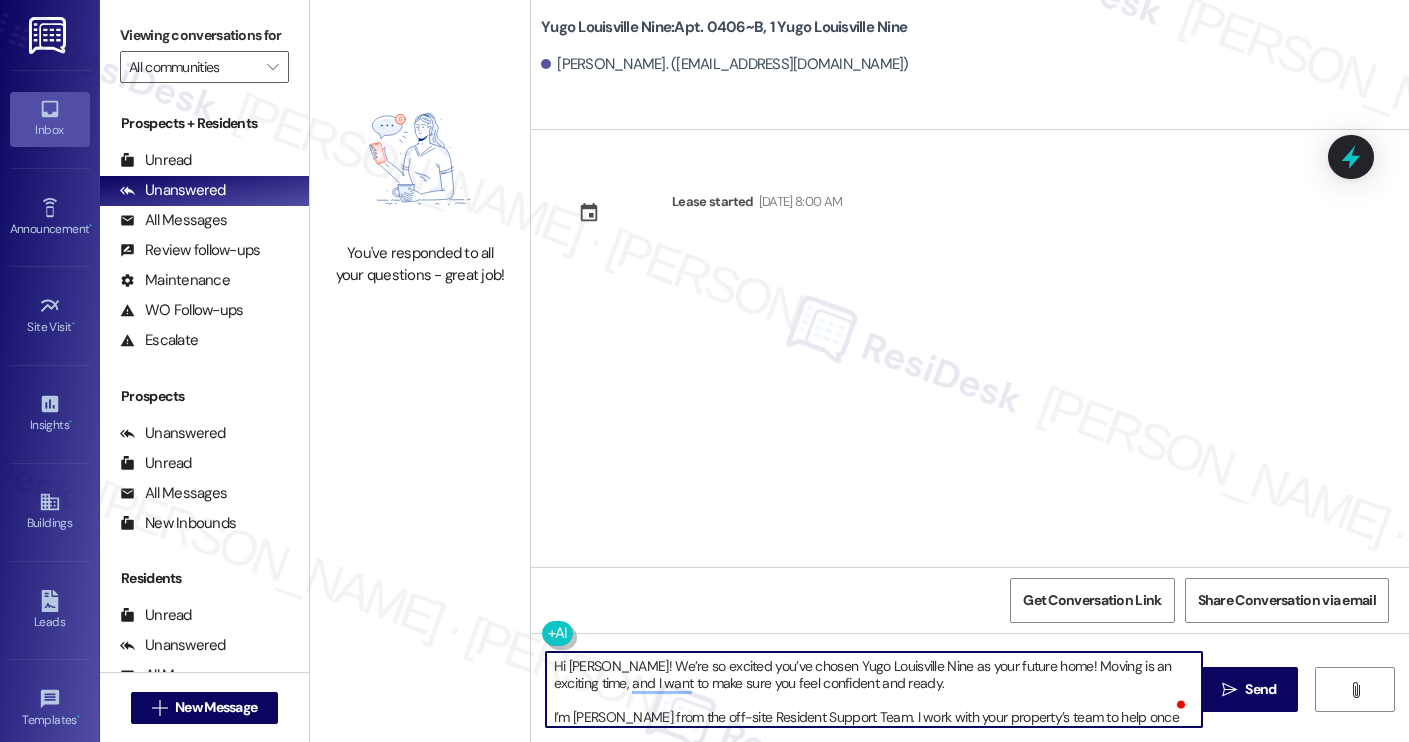 click on "Hi Emery! We’re so excited you’ve chosen Yugo Louisville Nine as your future home! Moving is an exciting time, and I want to make sure you feel confident and ready.
I’m Sarah from the off-site Resident Support Team. I work with your property’s team to help once you’ve moved in, whether it’s answering questions or assisting with maintenance. I’ll be in touch as your move-in date gets closer!
Move-in day will be busy as you get settled, but no reason it has to be stressful. Don’t forget that we offer a ⚡FAST PASS⚡for Move-In day if your checklist has been completed 2 weeks prior to move-in. Login to your ResidentPortal today to complete those outstanding items!" at bounding box center (874, 689) 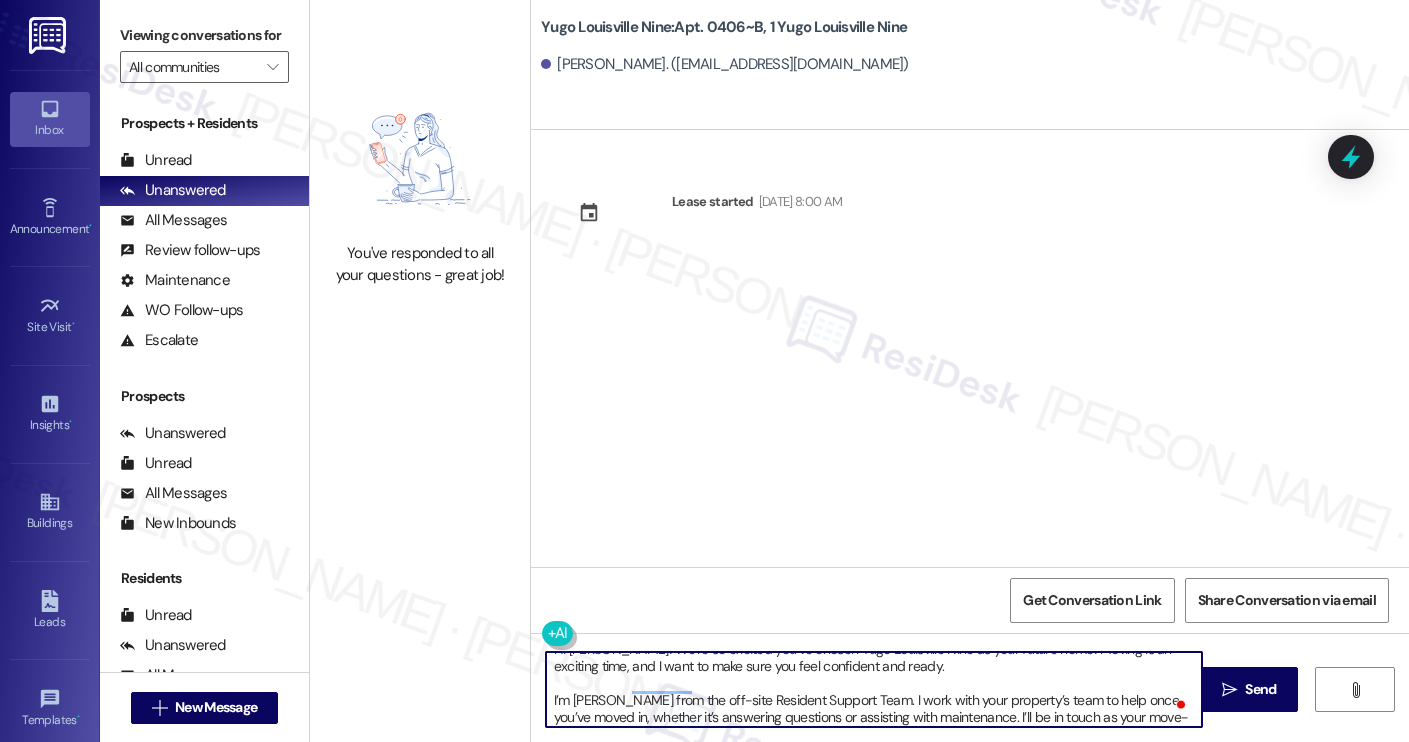 scroll, scrollTop: 17, scrollLeft: 0, axis: vertical 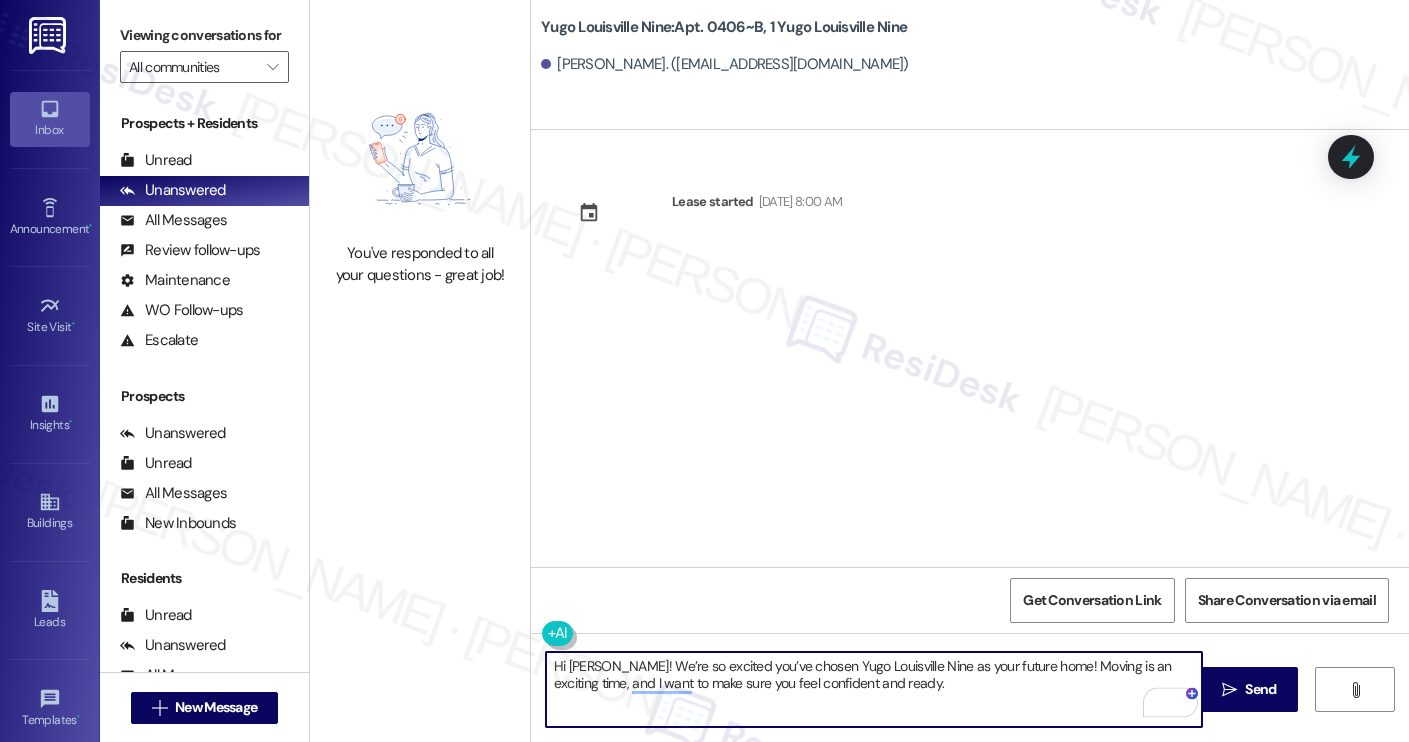click on "Hi Emery! We’re so excited you’ve chosen Yugo Louisville Nine as your future home! Moving is an exciting time, and I want to make sure you feel confident and ready." at bounding box center [874, 689] 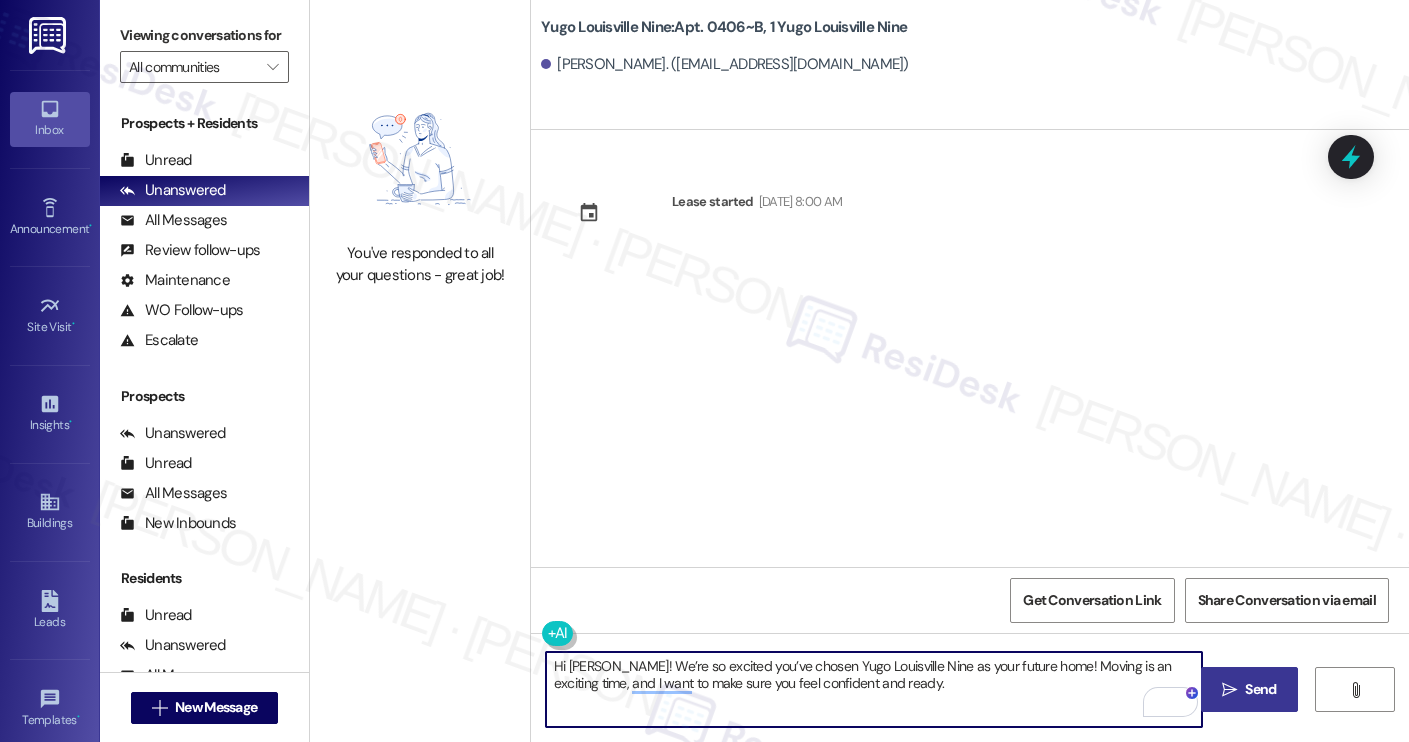 type on "Hi Emery! We’re so excited you’ve chosen Yugo Louisville Nine as your future home! Moving is an exciting time, and I want to make sure you feel confident and ready." 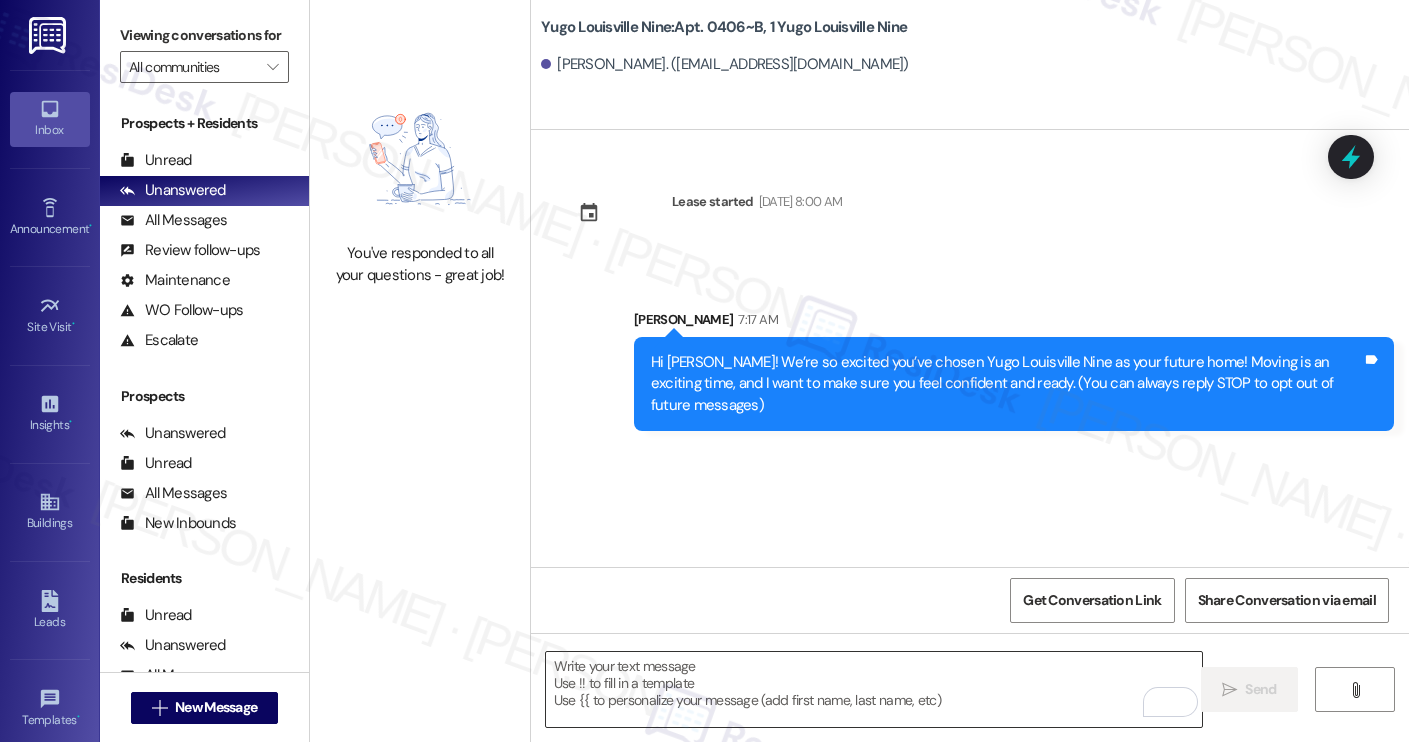 click at bounding box center [874, 689] 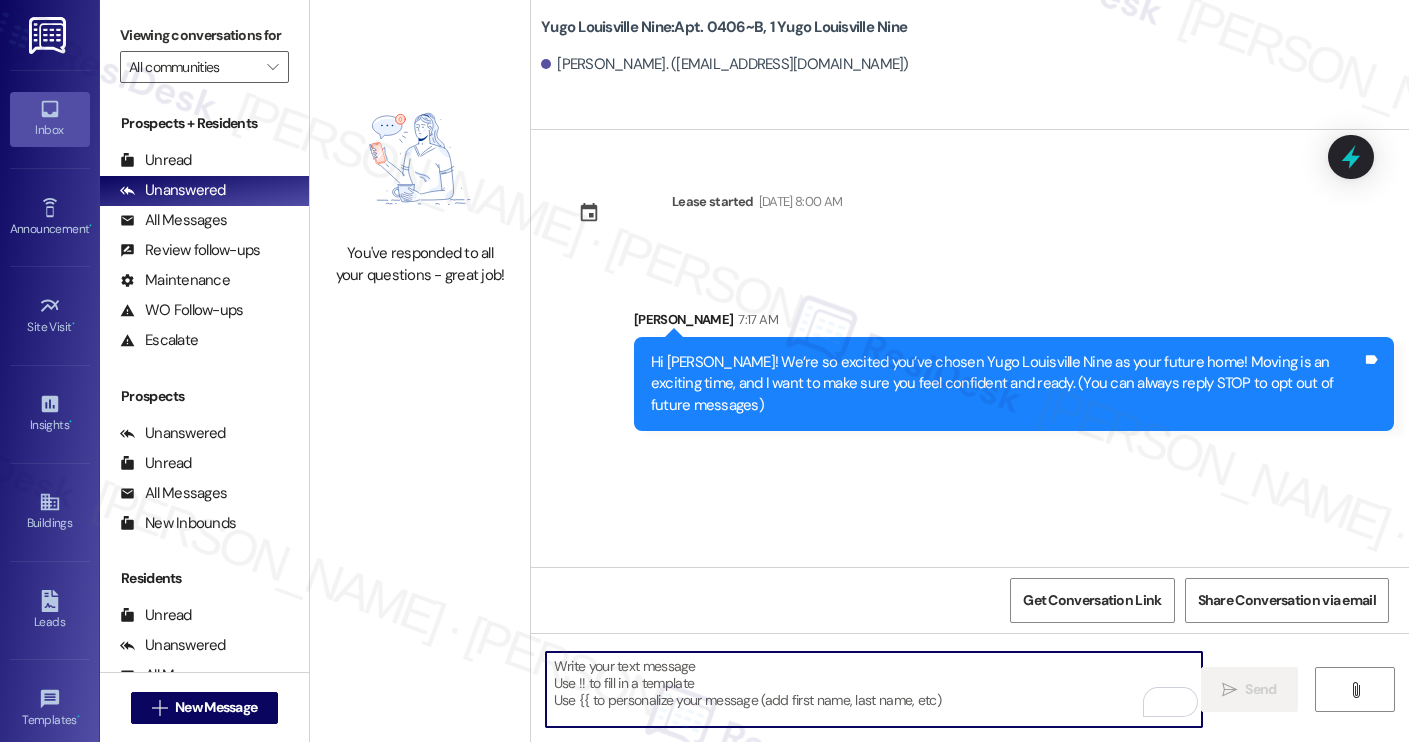 paste on "I’m Sarah from the off-site Resident Support Team. I work with your property’s team to help once you’ve moved in, whether it’s answering questions or assisting with maintenance. I’ll be in touch as your move-in date gets closer!
Move-in day will be busy as you get settled, but no reason it has to be stressful. Don’t forget that we offer a ⚡FAST PASS⚡for Move-In day if your checklist has been completed 2 weeks prior to move-in. Login to your ResidentPortal today to complete those outstanding items!" 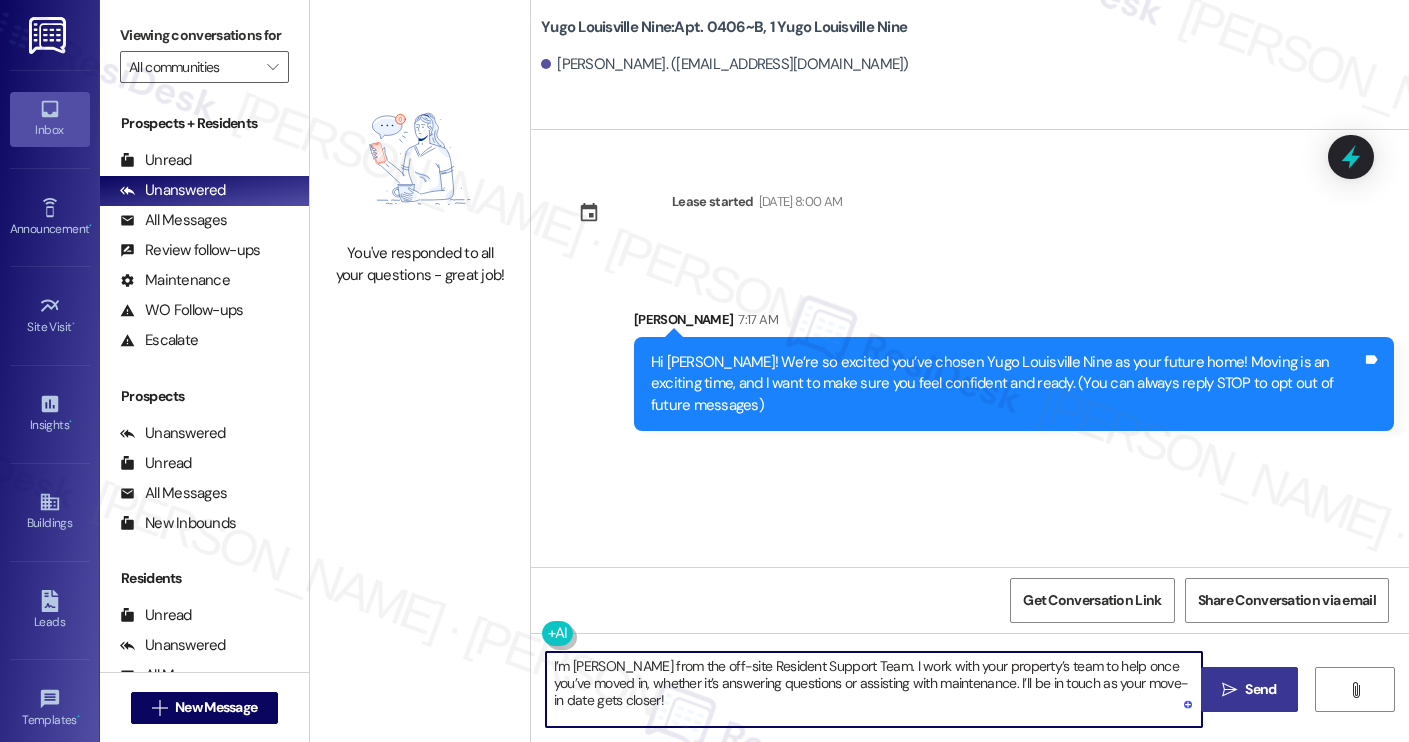 type on "I’m [PERSON_NAME] from the off-site Resident Support Team. I work with your property’s team to help once you’ve moved in, whether it’s answering questions or assisting with maintenance. I’ll be in touch as your move-in date gets closer!" 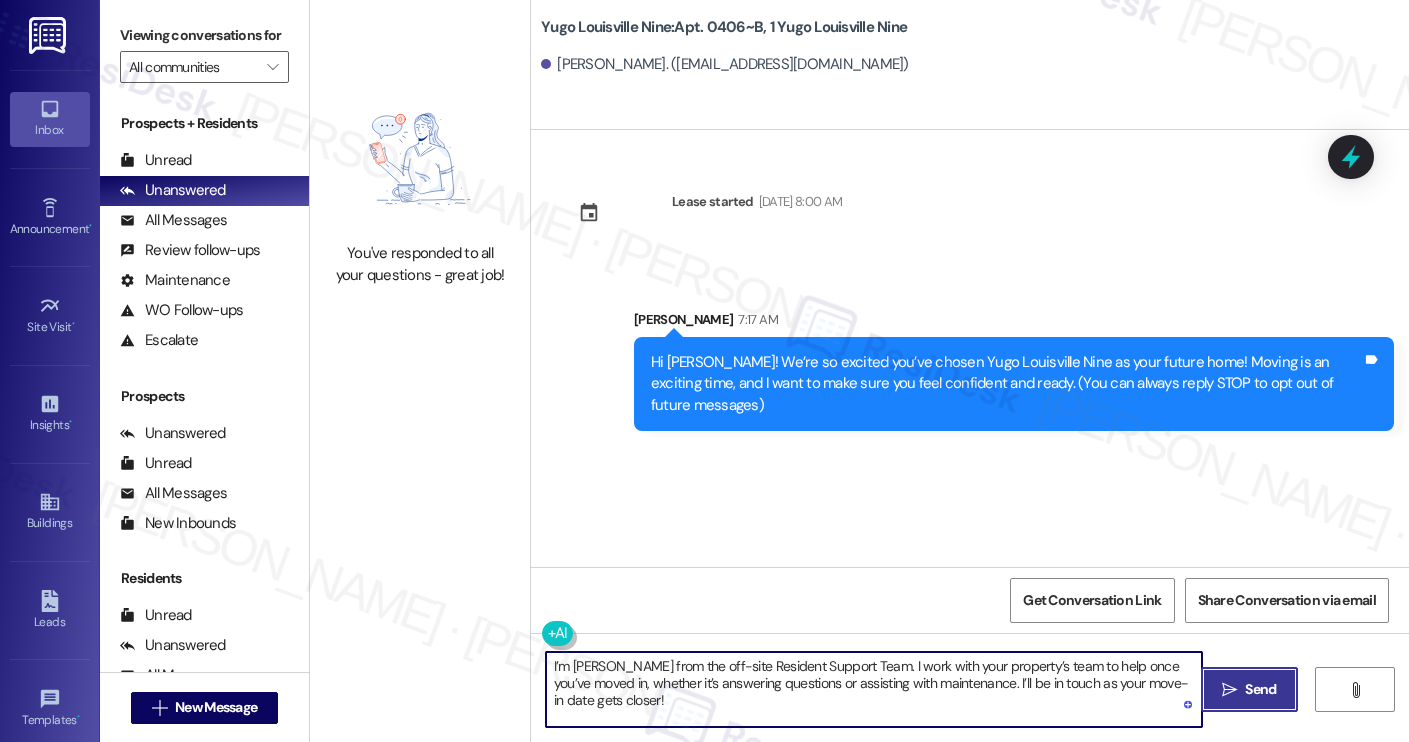 click on "" at bounding box center [1229, 690] 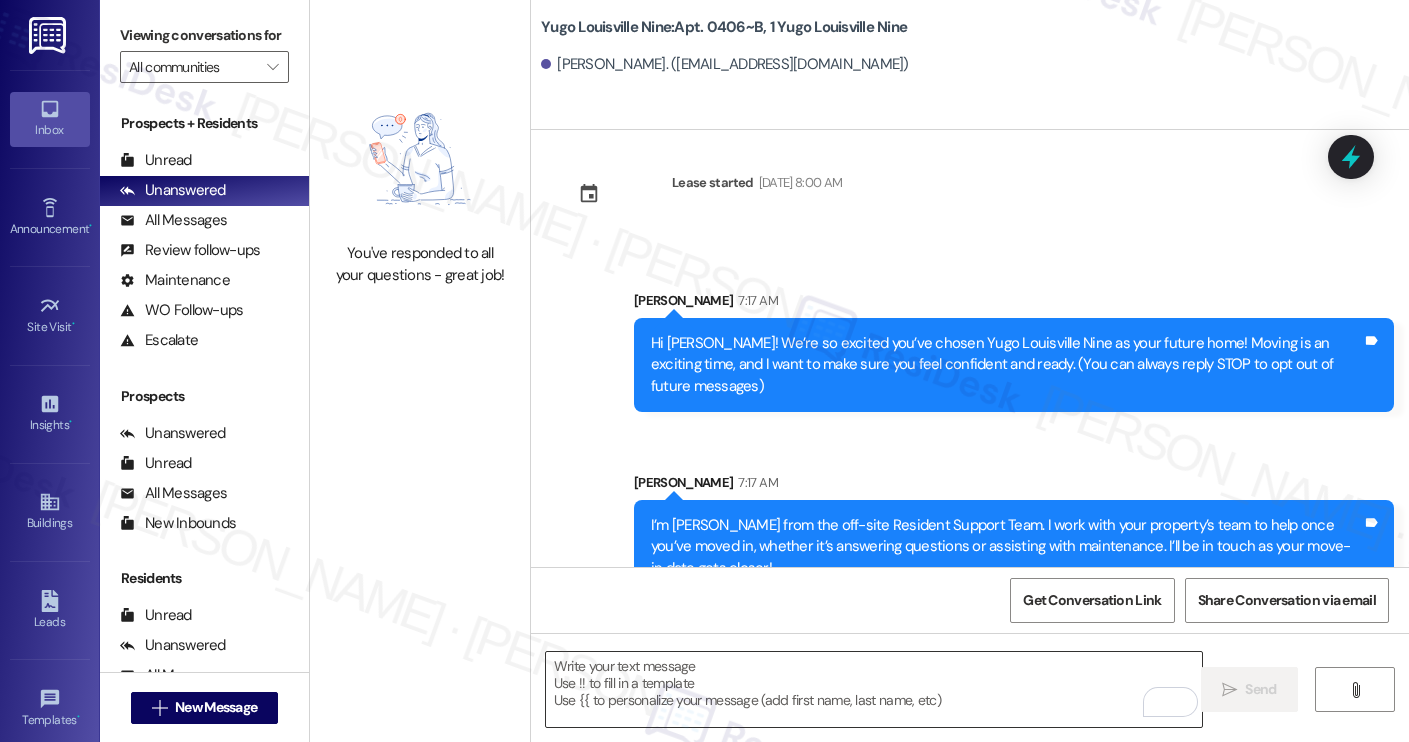 click at bounding box center [874, 689] 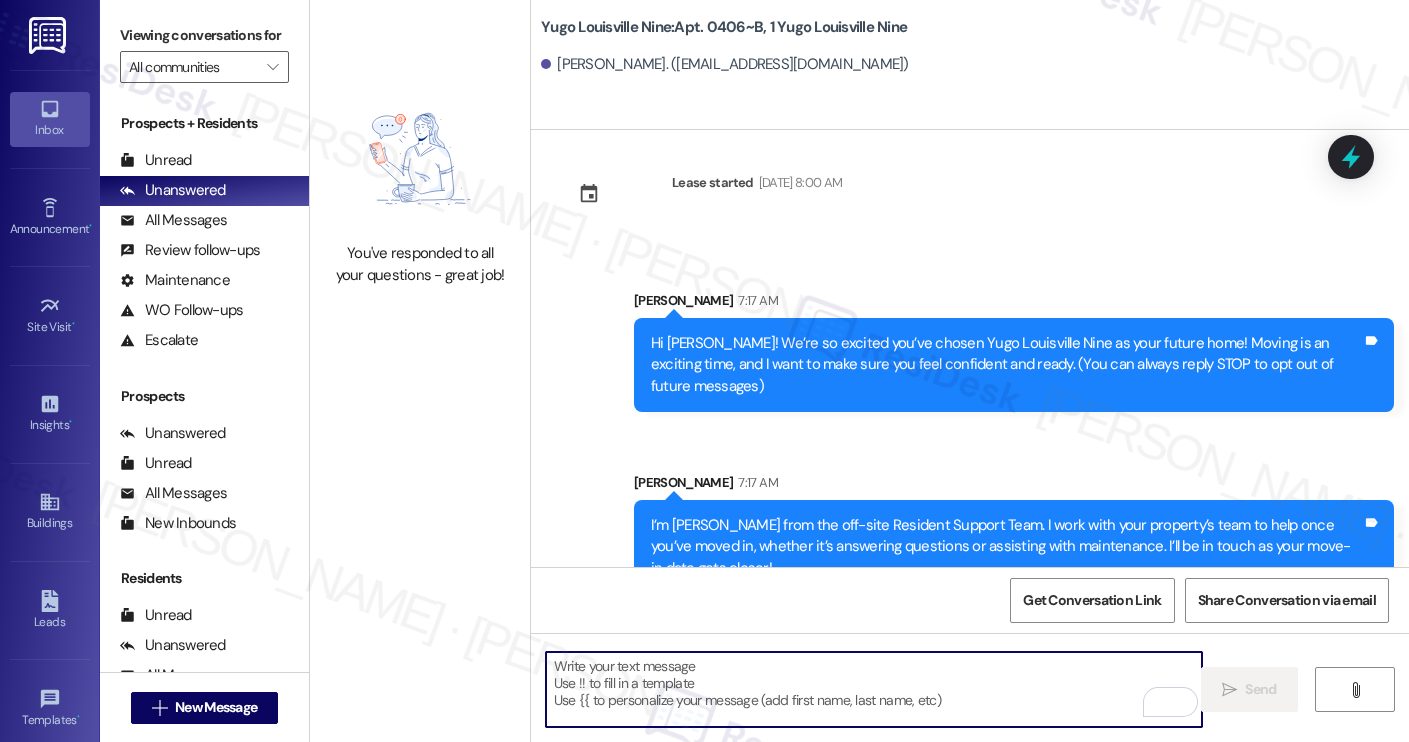 paste on "Move-in day will be busy as you get settled, but no reason it has to be stressful. Don’t forget that we offer a ⚡FAST PASS⚡for Move-In day if your checklist has been completed 2 weeks prior to move-in. Login to your ResidentPortal today to complete those outstanding items!" 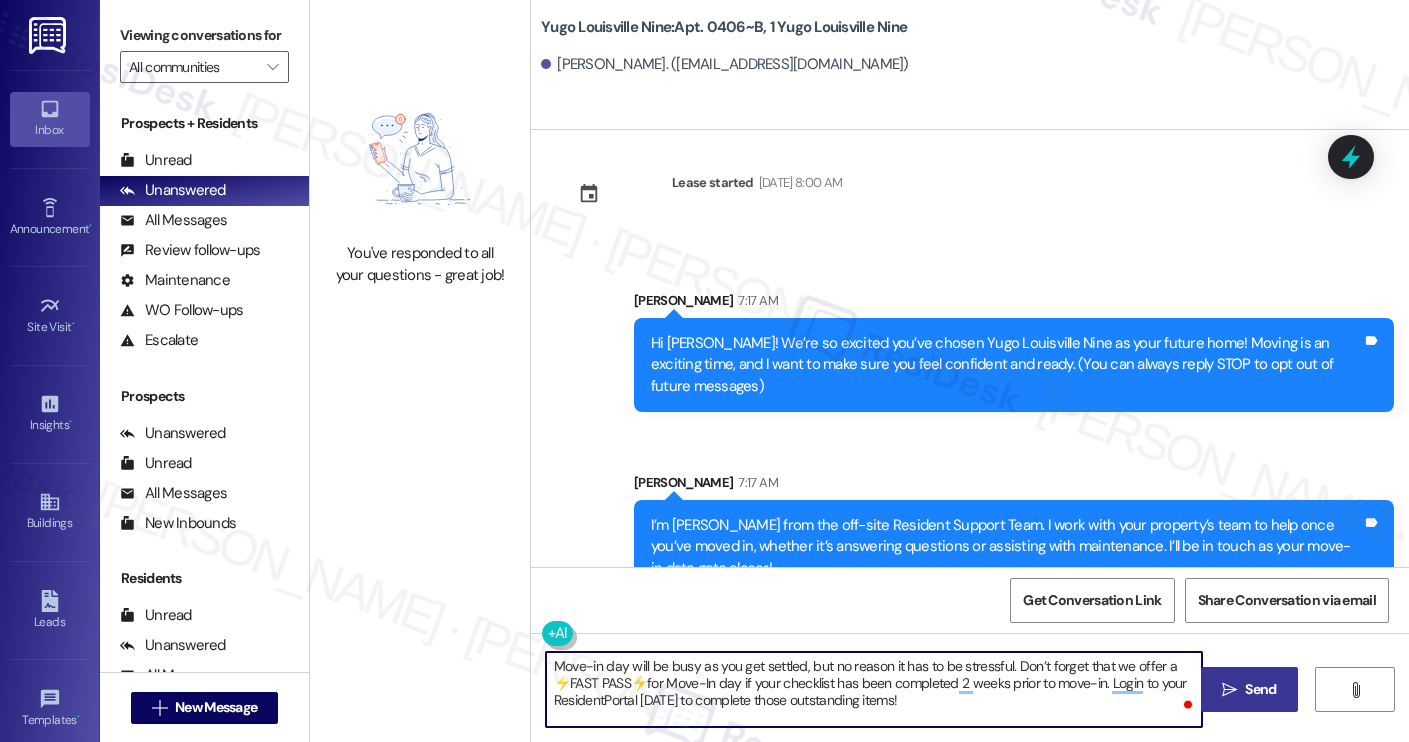 type on "Move-in day will be busy as you get settled, but no reason it has to be stressful. Don’t forget that we offer a ⚡FAST PASS⚡for Move-In day if your checklist has been completed 2 weeks prior to move-in. Login to your ResidentPortal today to complete those outstanding items!" 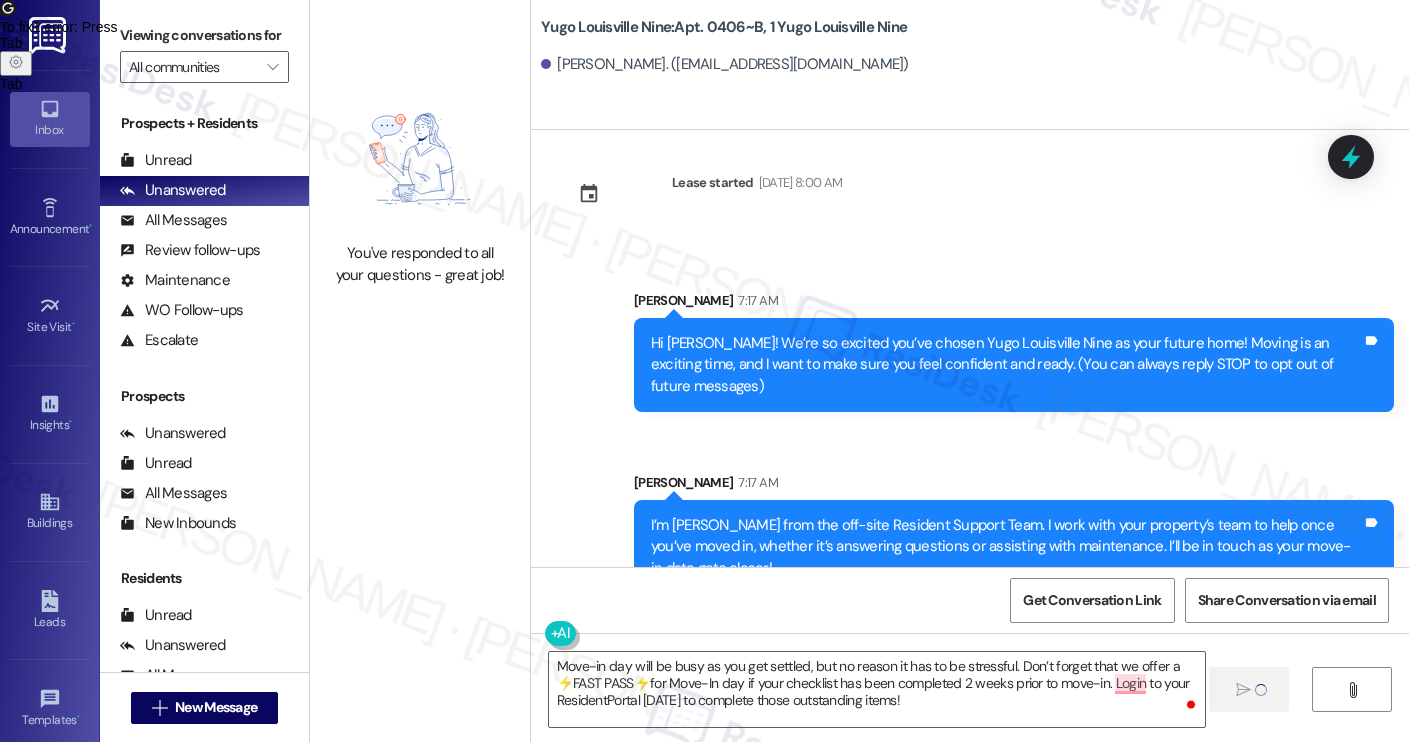type 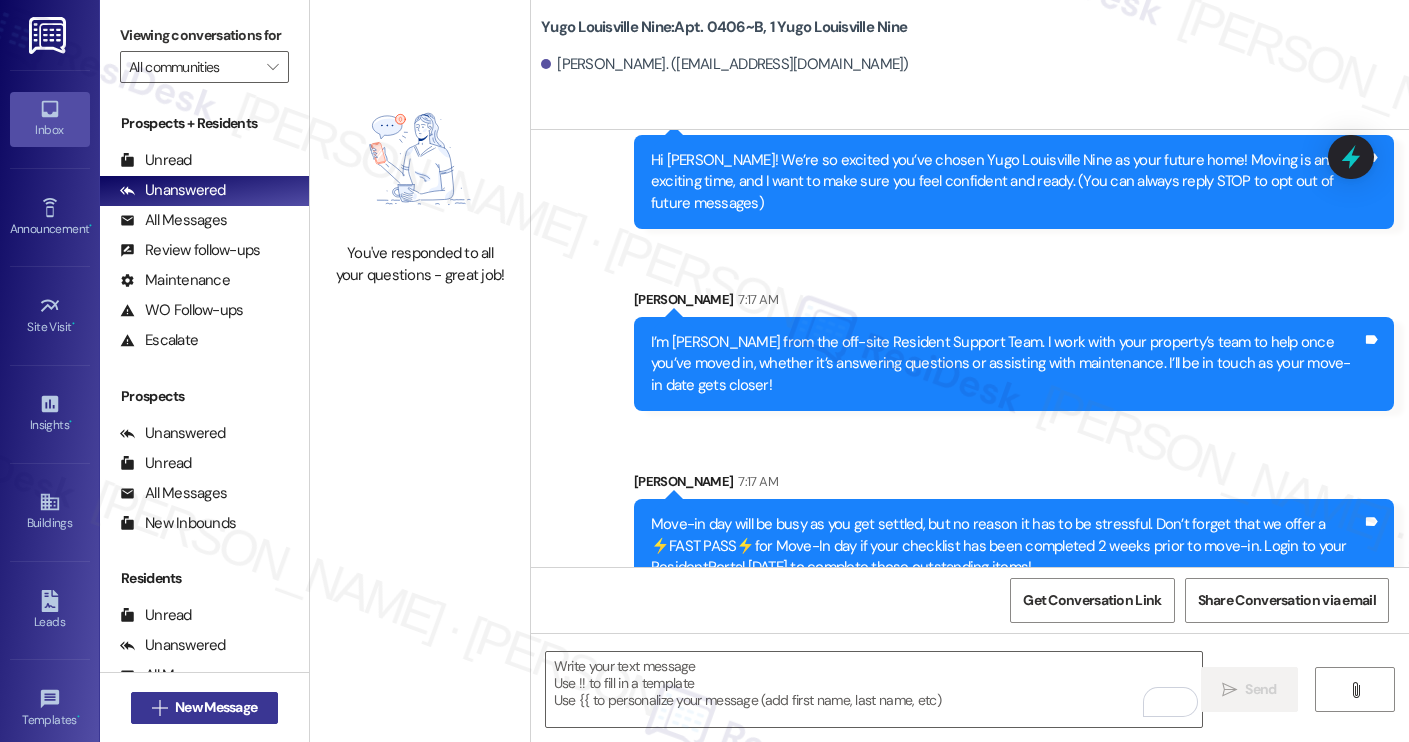 click on "New Message" at bounding box center (216, 707) 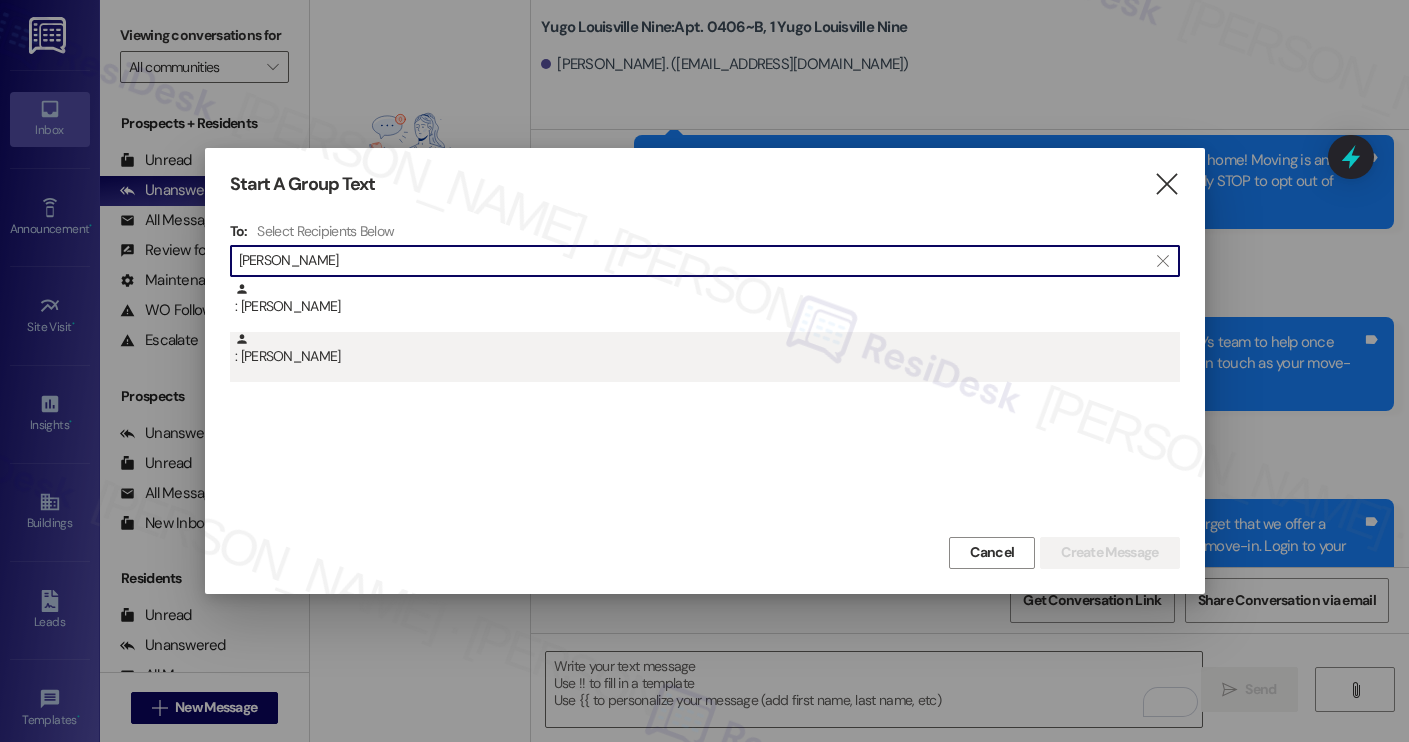 type on "elizabeth pul" 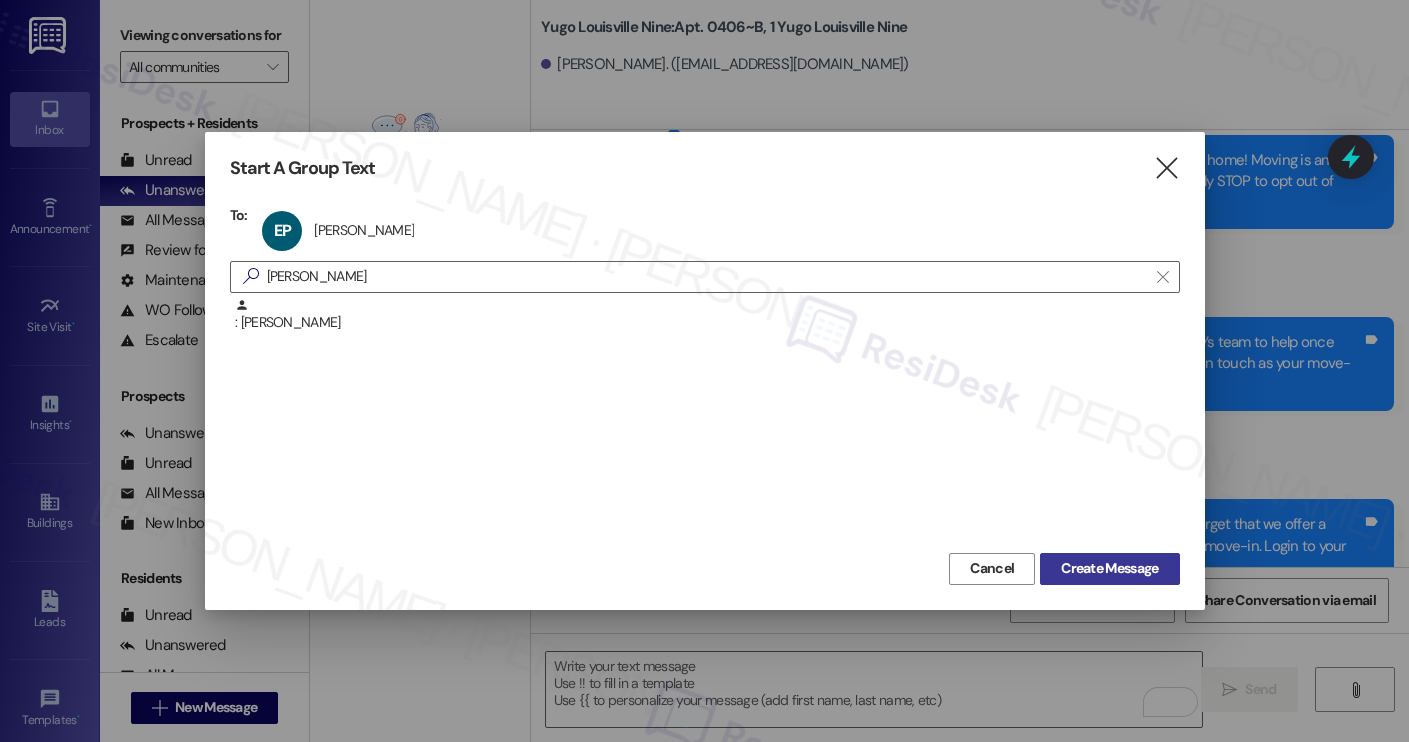 click on "Create Message" at bounding box center [1109, 568] 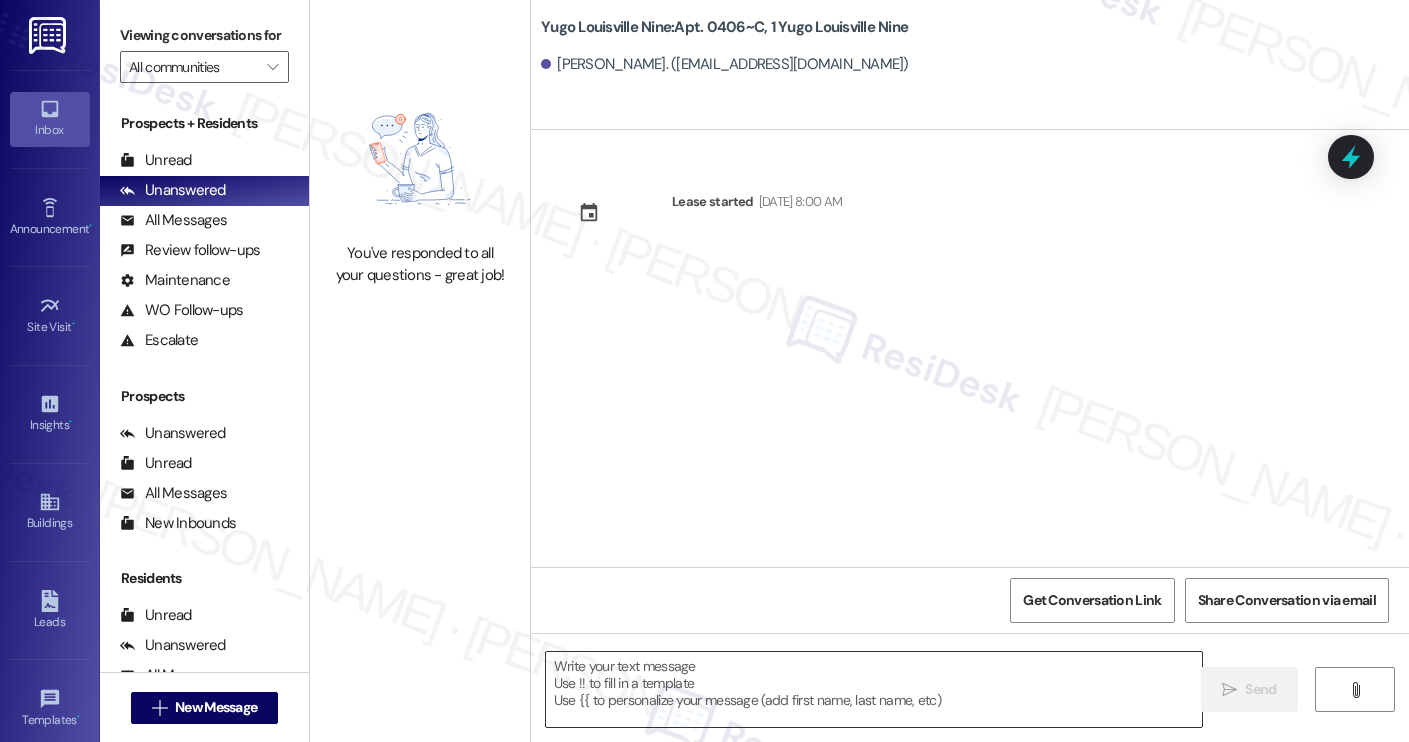 click at bounding box center [874, 689] 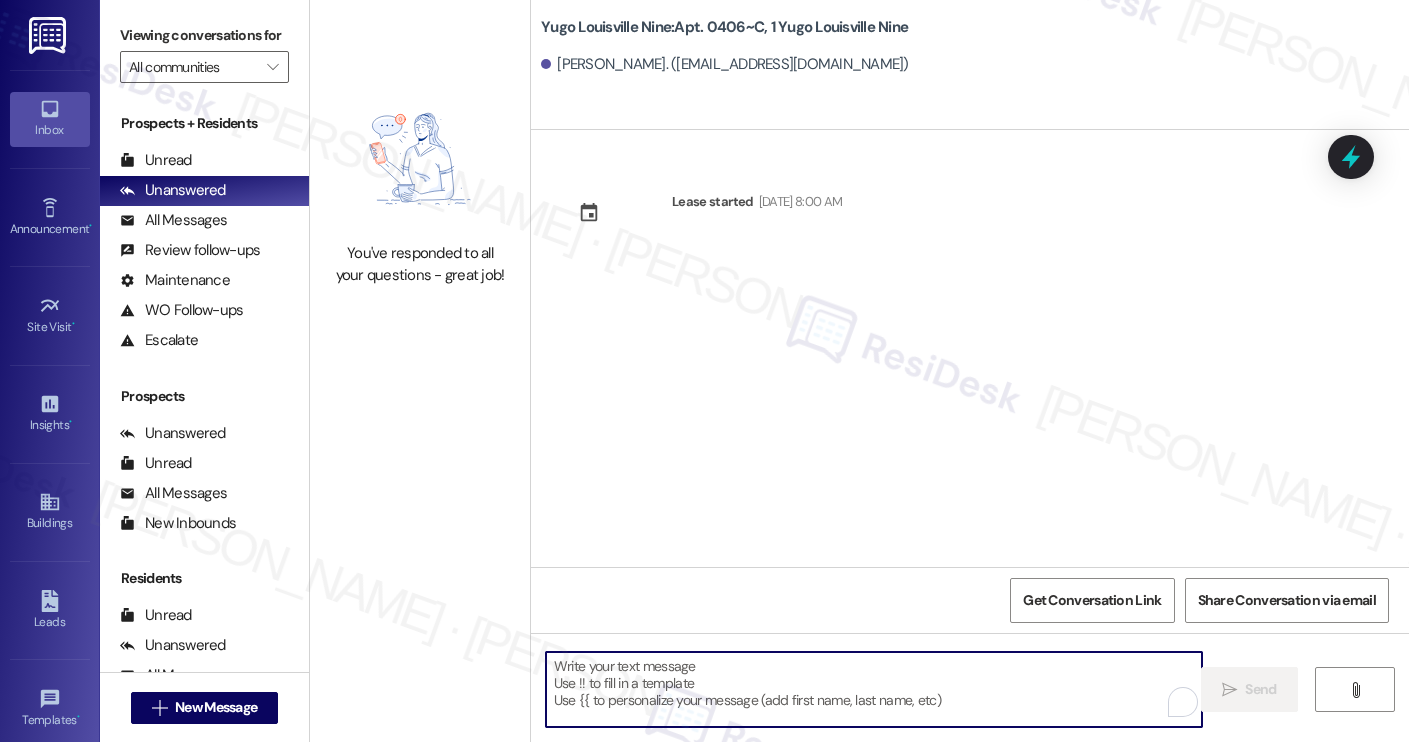 paste on "Hi Isabella! We’re so excited you’ve chosen Yugo Louisville Nine as your future home! Moving is an exciting time, and I want to make sure you feel confident and ready.
I’m Sarah from the off-site Resident Support Team. I work with your property’s team to help once you’ve moved in, whether it’s answering questions or assisting with maintenance. I’ll be in touch as your move-in date gets closer!
Move-in day will be busy as you get settled, but no reason it has to be stressful. Don’t forget that we offer a ⚡FAST PASS⚡for Move-In day if your checklist has been completed 2 weeks prior to move-in. Login to your ResidentPortal today to complete those outstanding items!" 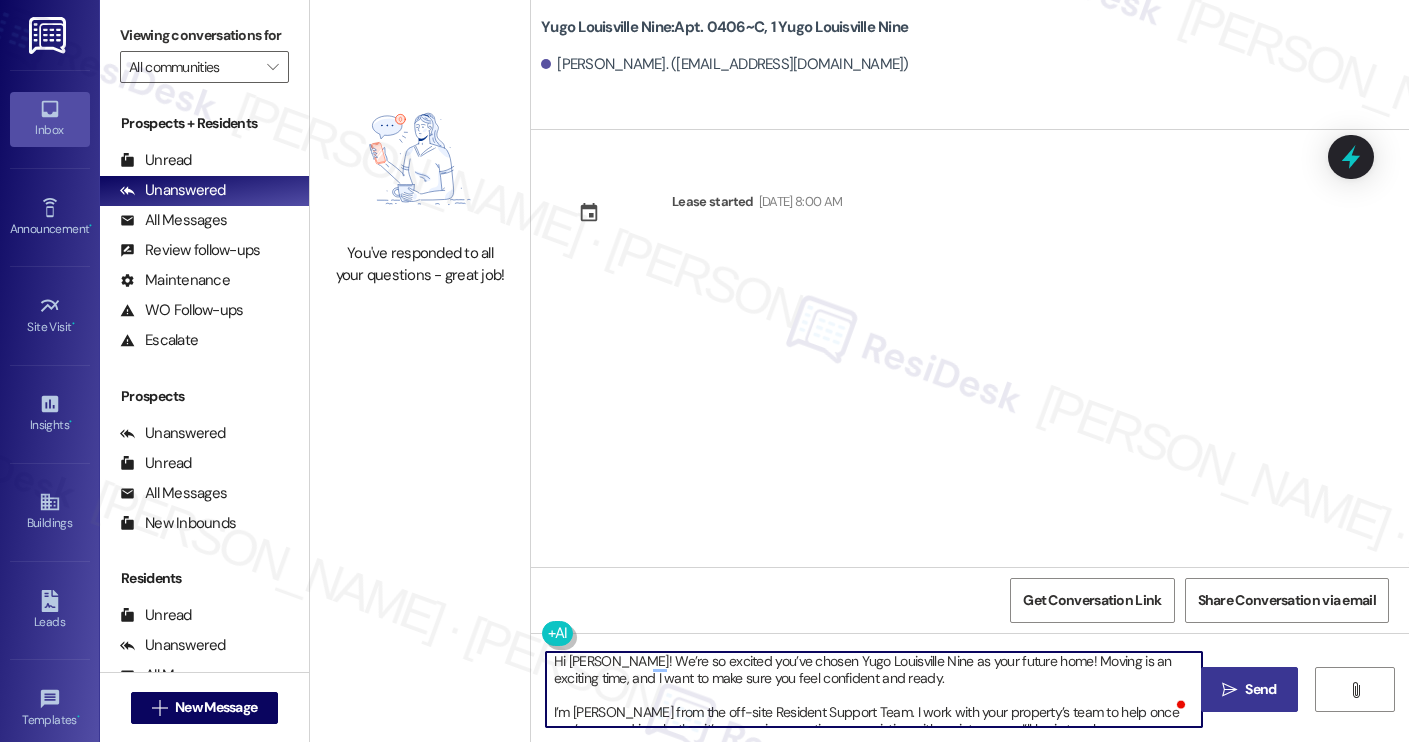 click on "Elizabeth Pulliam. (ecpull03@louisville.edu)" at bounding box center [725, 64] 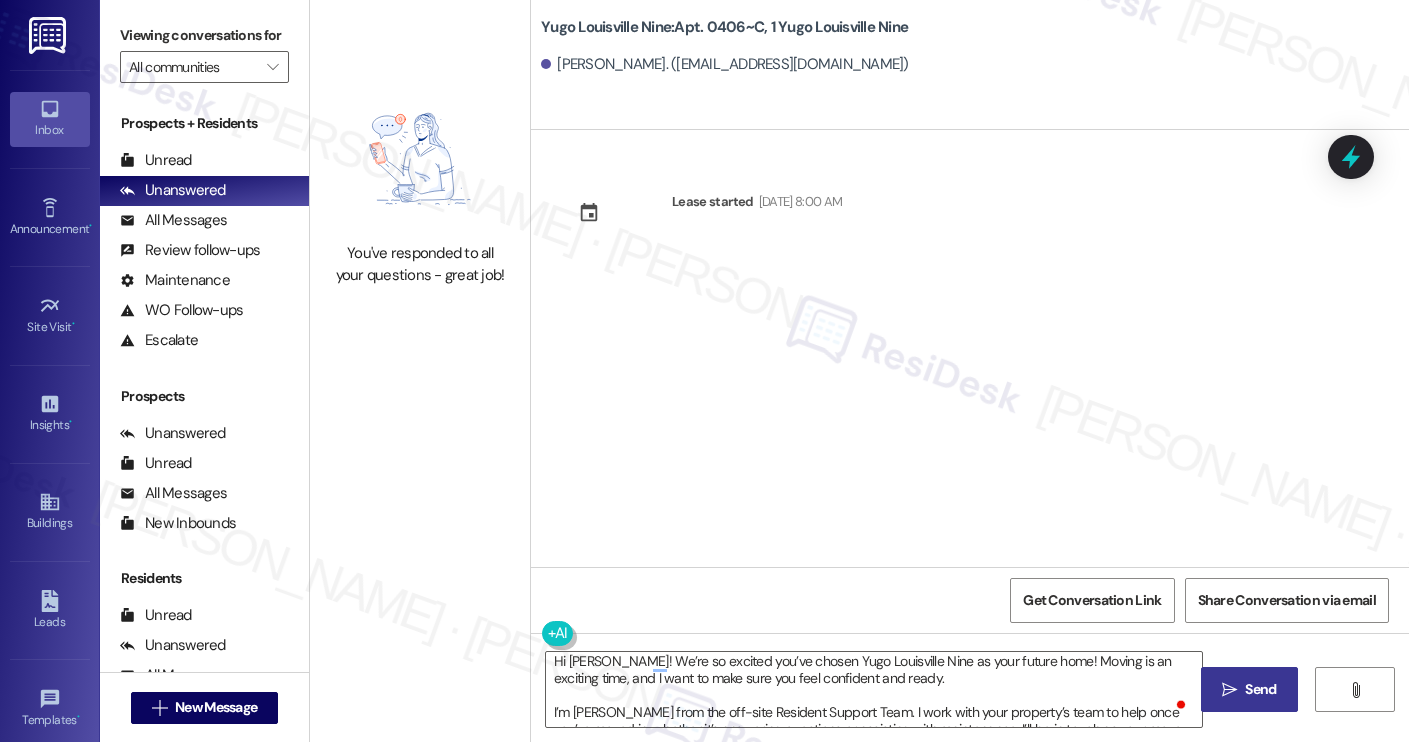 click on "Elizabeth Pulliam. (ecpull03@louisville.edu)" at bounding box center [725, 64] 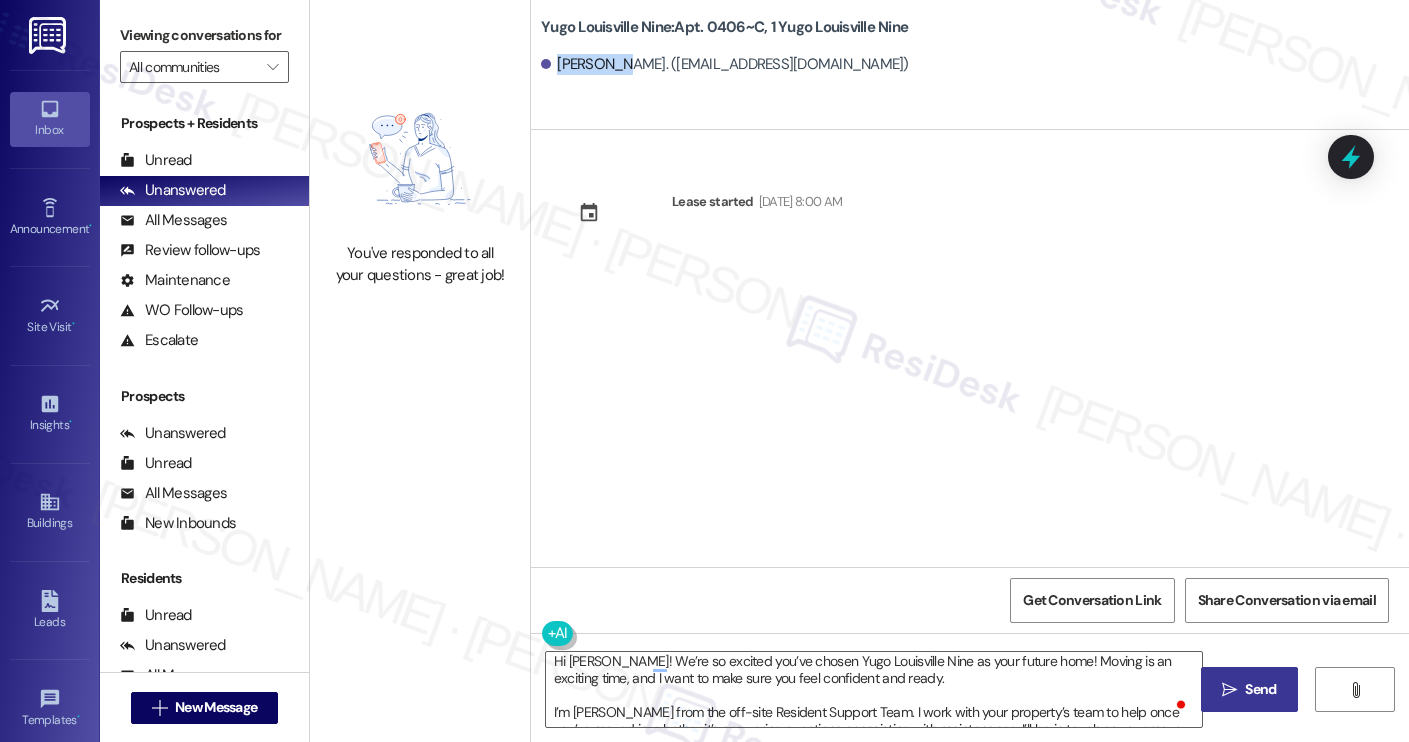 copy on "Elizabeth" 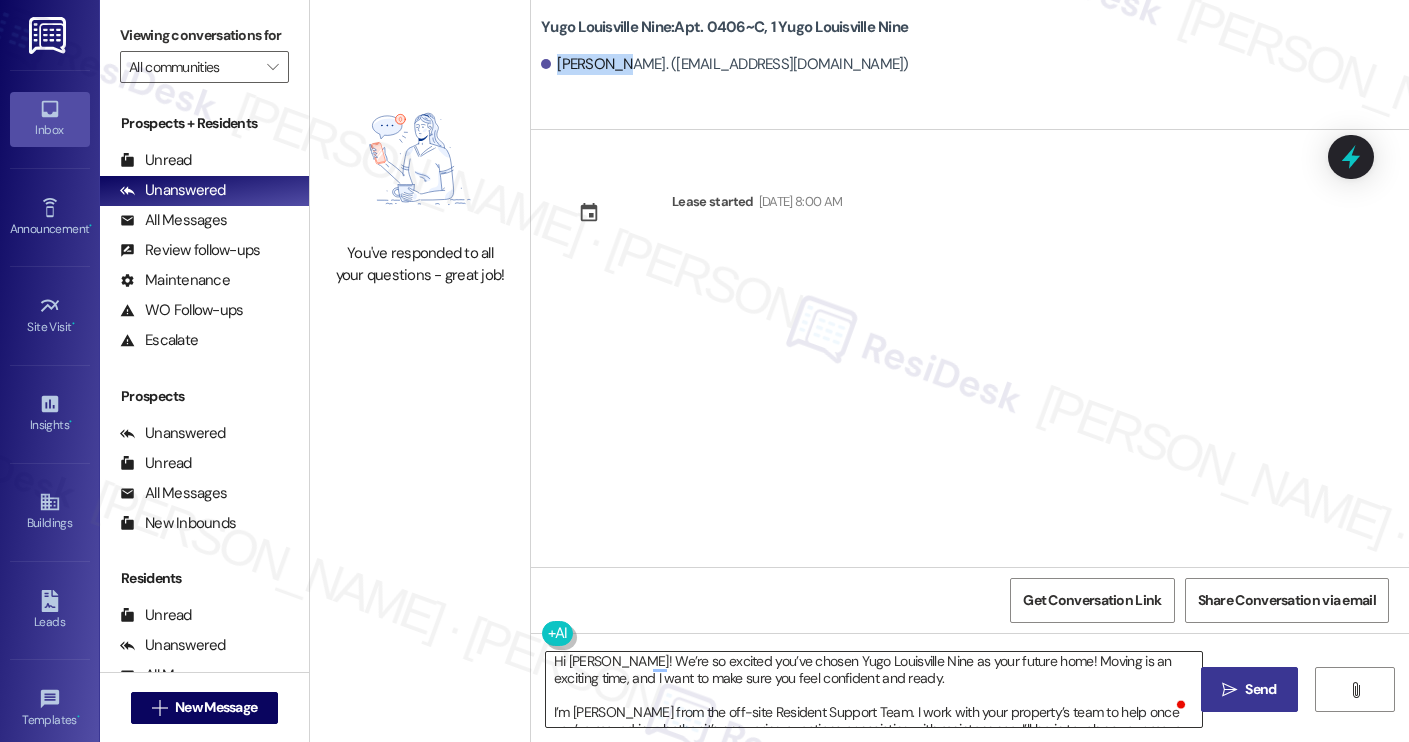 click on "Hi Isabella! We’re so excited you’ve chosen Yugo Louisville Nine as your future home! Moving is an exciting time, and I want to make sure you feel confident and ready.
I’m Sarah from the off-site Resident Support Team. I work with your property’s team to help once you’ve moved in, whether it’s answering questions or assisting with maintenance. I’ll be in touch as your move-in date gets closer!
Move-in day will be busy as you get settled, but no reason it has to be stressful. Don’t forget that we offer a ⚡FAST PASS⚡for Move-In day if your checklist has been completed 2 weeks prior to move-in. Login to your ResidentPortal today to complete those outstanding items!" at bounding box center (874, 689) 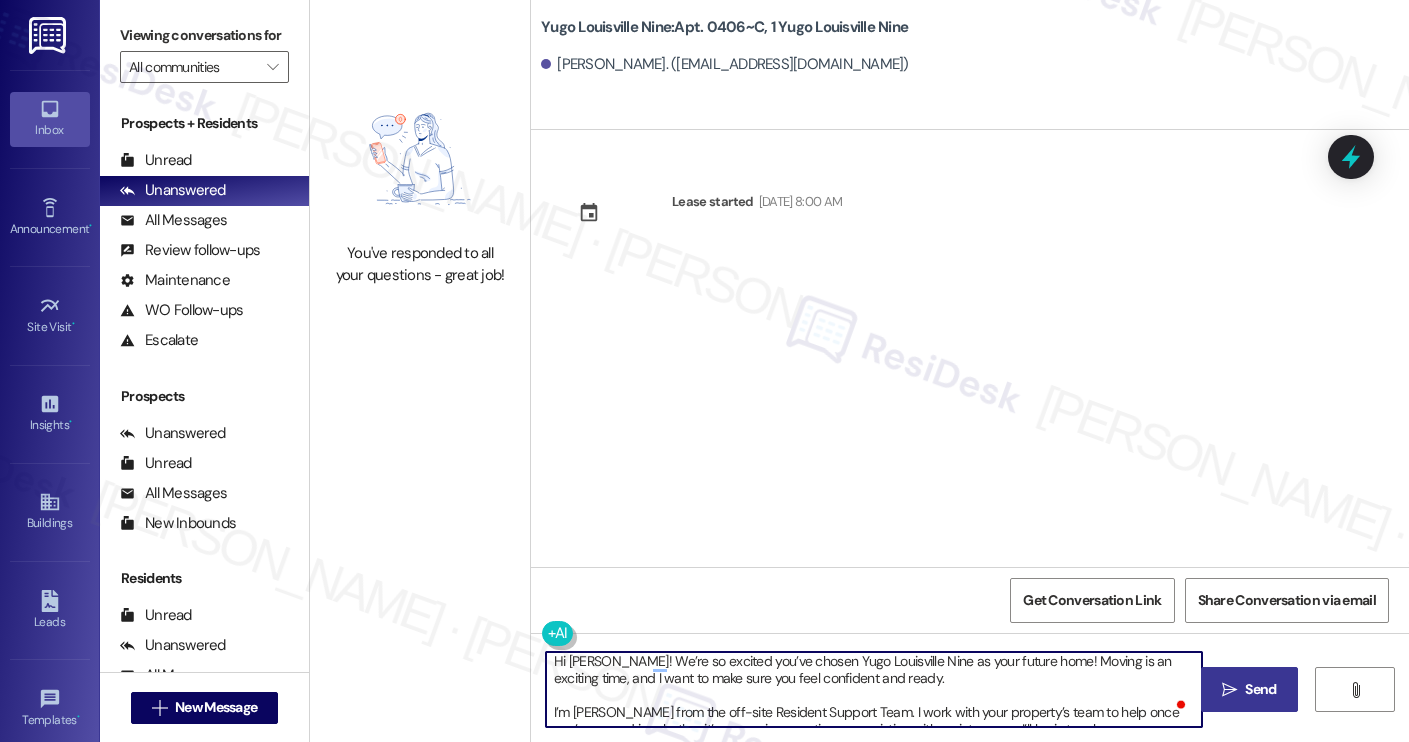 click on "Hi Isabella! We’re so excited you’ve chosen Yugo Louisville Nine as your future home! Moving is an exciting time, and I want to make sure you feel confident and ready.
I’m Sarah from the off-site Resident Support Team. I work with your property’s team to help once you’ve moved in, whether it’s answering questions or assisting with maintenance. I’ll be in touch as your move-in date gets closer!
Move-in day will be busy as you get settled, but no reason it has to be stressful. Don’t forget that we offer a ⚡FAST PASS⚡for Move-In day if your checklist has been completed 2 weeks prior to move-in. Login to your ResidentPortal today to complete those outstanding items!" at bounding box center (874, 689) 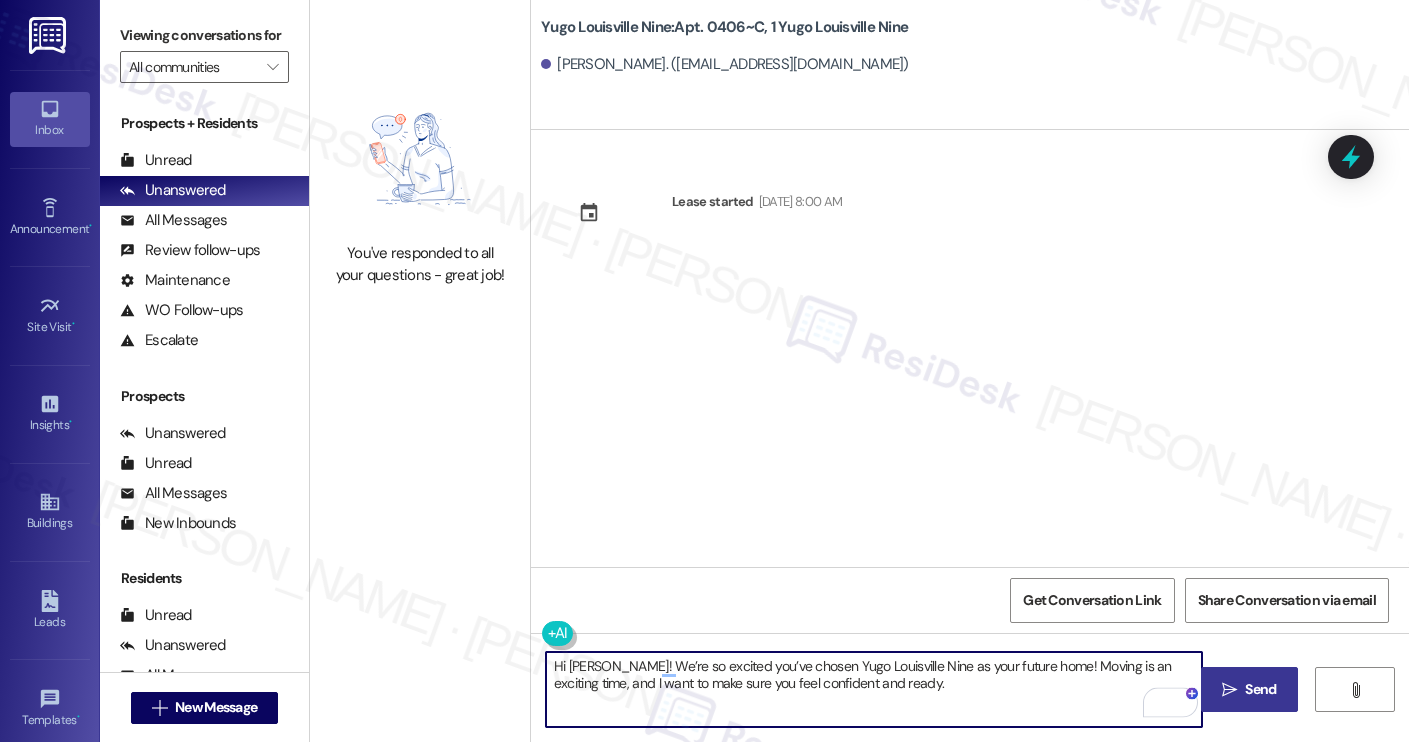 type on "Hi Elizabeth! We’re so excited you’ve chosen Yugo Louisville Nine as your future home! Moving is an exciting time, and I want to make sure you feel confident and ready." 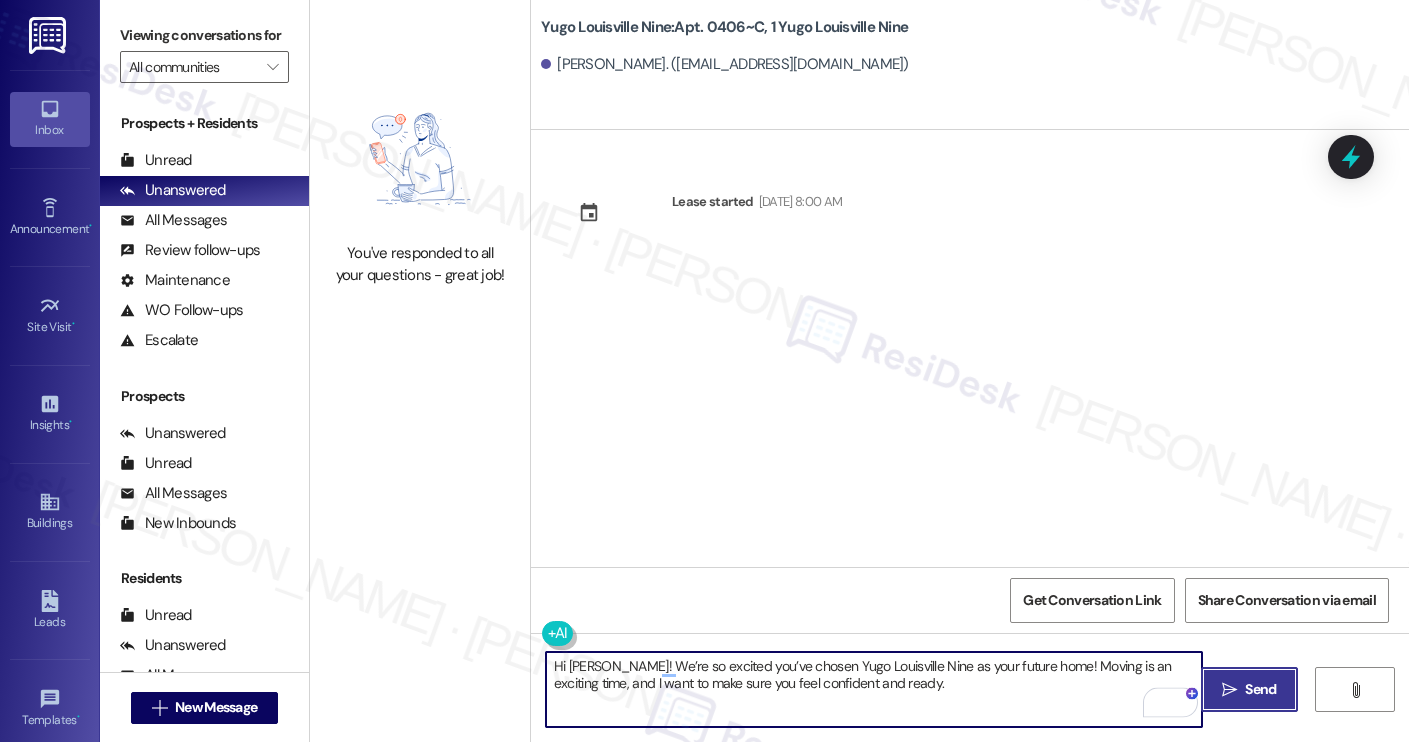click on "" at bounding box center [1229, 690] 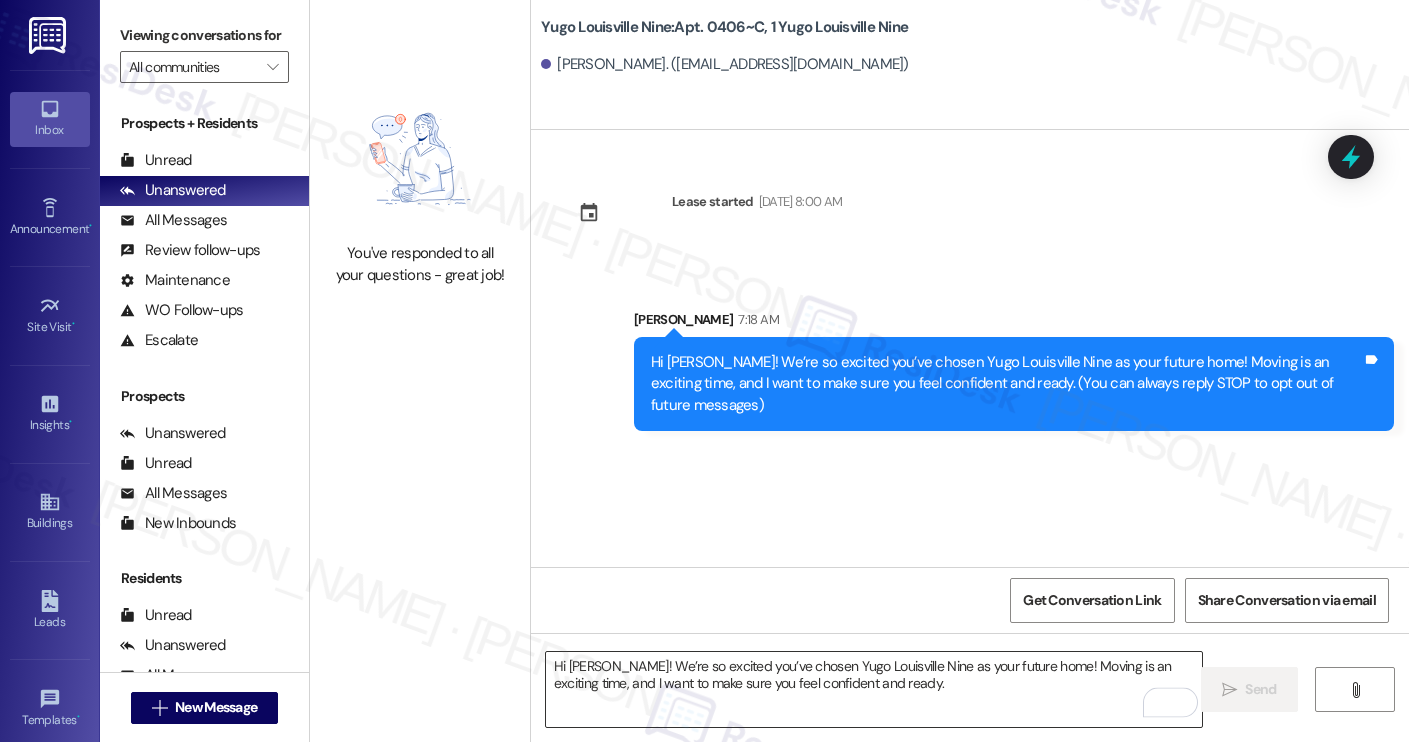 click on "Hi Elizabeth! We’re so excited you’ve chosen Yugo Louisville Nine as your future home! Moving is an exciting time, and I want to make sure you feel confident and ready." at bounding box center [874, 689] 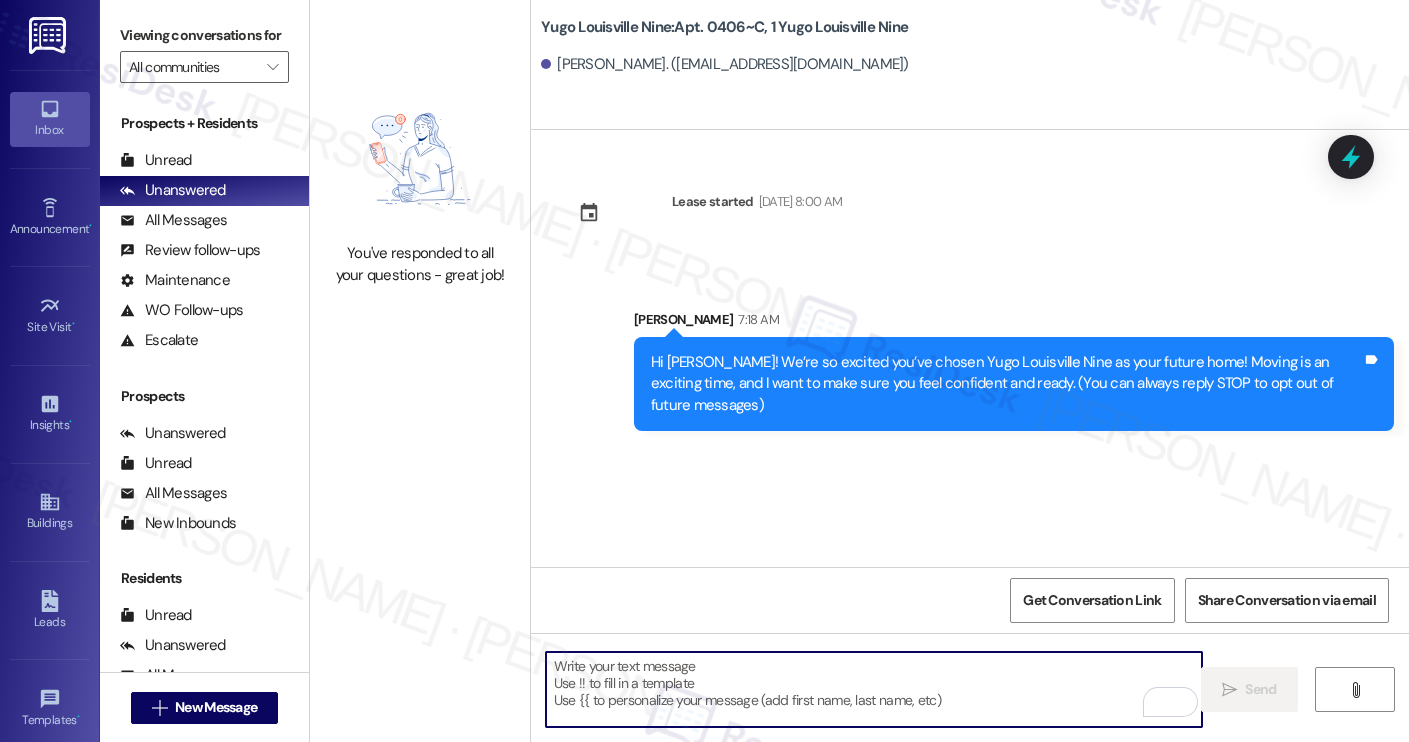 paste on "I’m Sarah from the off-site Resident Support Team. I work with your property’s team to help once you’ve moved in, whether it’s answering questions or assisting with maintenance. I’ll be in touch as your move-in date gets closer!
Move-in day will be busy as you get settled, but no reason it has to be stressful. Don’t forget that we offer a ⚡FAST PASS⚡for Move-In day if your checklist has been completed 2 weeks prior to move-in. Login to your ResidentPortal today to complete those outstanding items!" 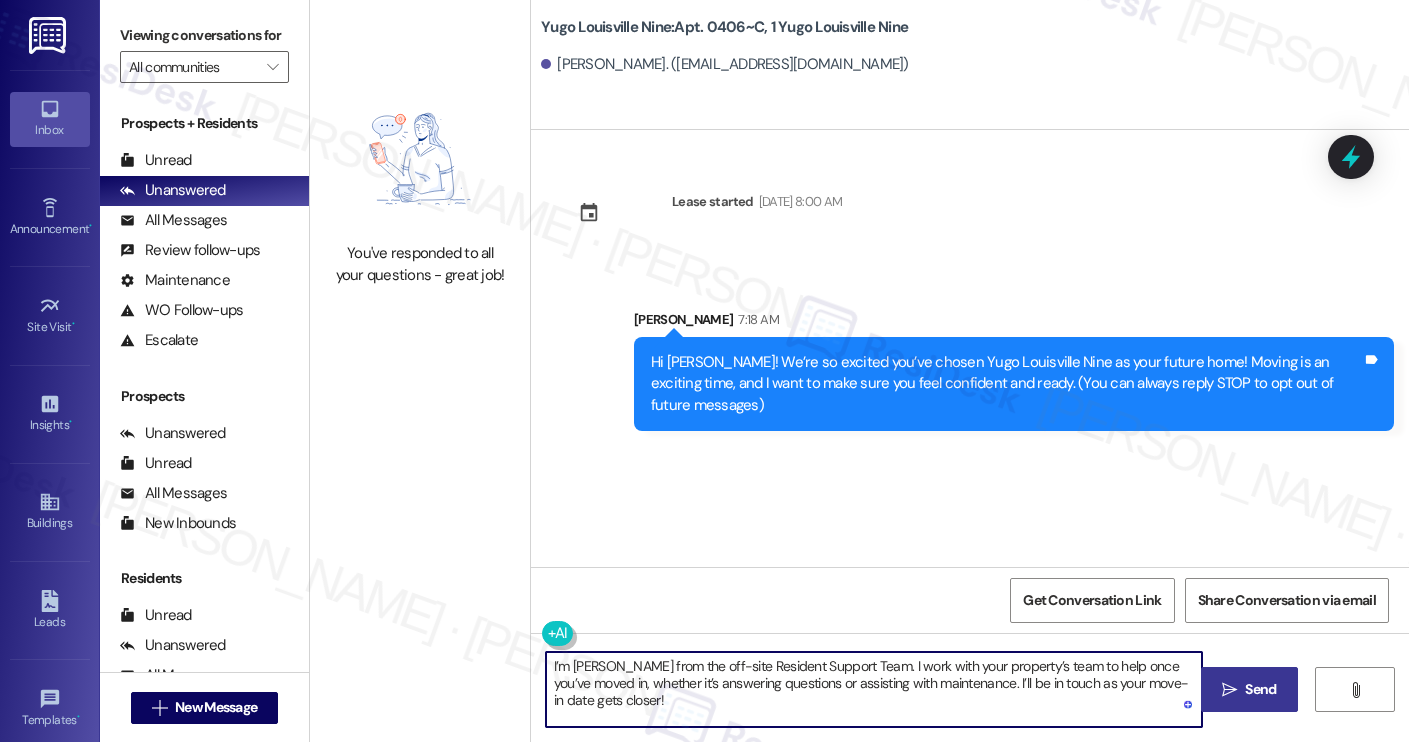 type on "I’m [PERSON_NAME] from the off-site Resident Support Team. I work with your property’s team to help once you’ve moved in, whether it’s answering questions or assisting with maintenance. I’ll be in touch as your move-in date gets closer!" 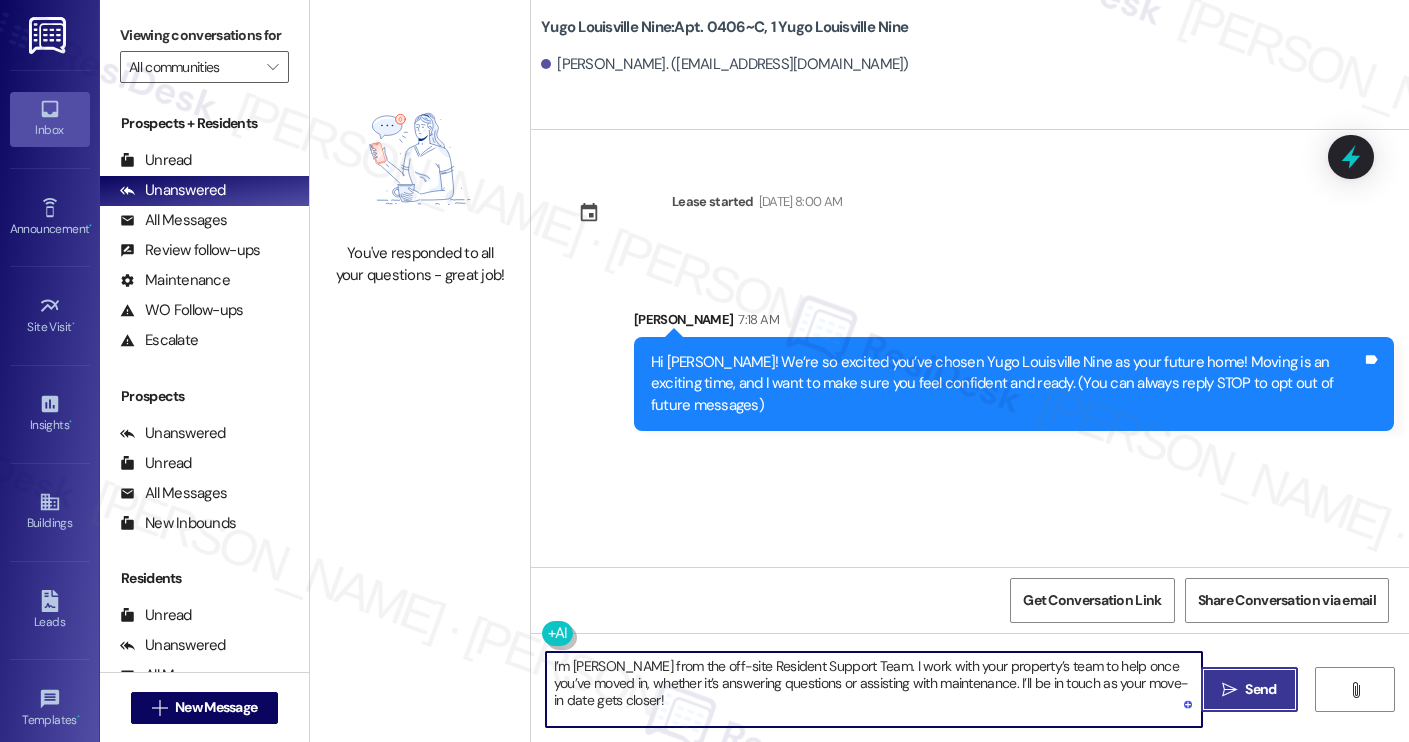 click on "Send" at bounding box center [1260, 689] 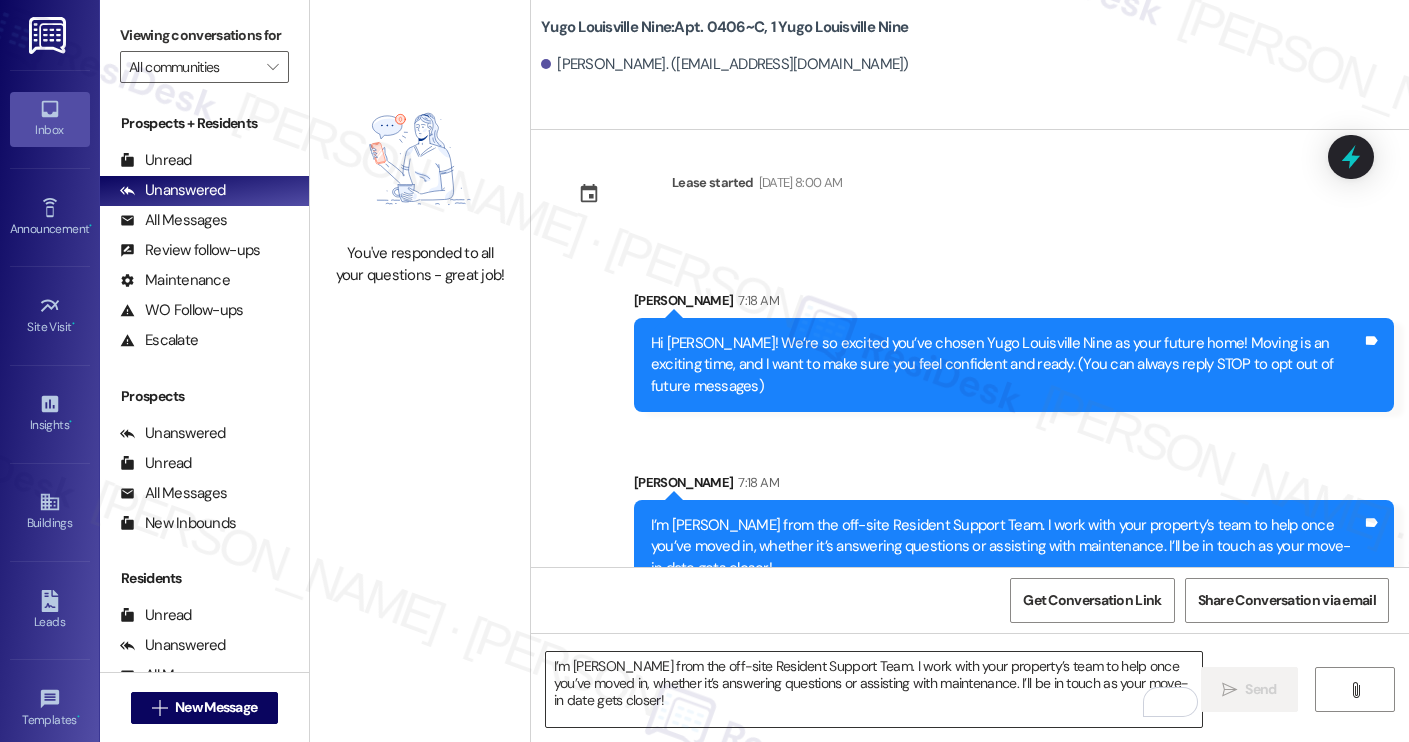 click on "I’m [PERSON_NAME] from the off-site Resident Support Team. I work with your property’s team to help once you’ve moved in, whether it’s answering questions or assisting with maintenance. I’ll be in touch as your move-in date gets closer!" at bounding box center [874, 689] 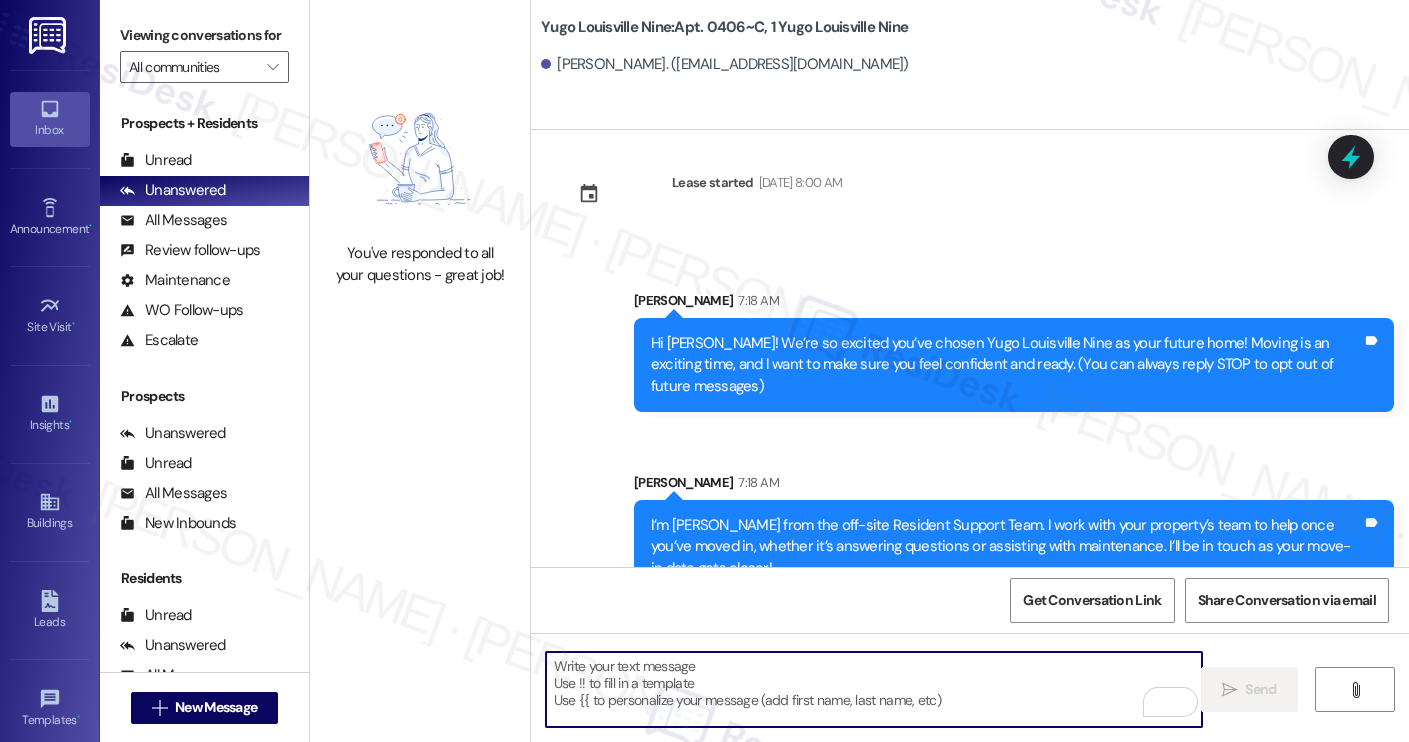 paste on "Move-in day will be busy as you get settled, but no reason it has to be stressful. Don’t forget that we offer a ⚡FAST PASS⚡for Move-In day if your checklist has been completed 2 weeks prior to move-in. Login to your ResidentPortal today to complete those outstanding items!" 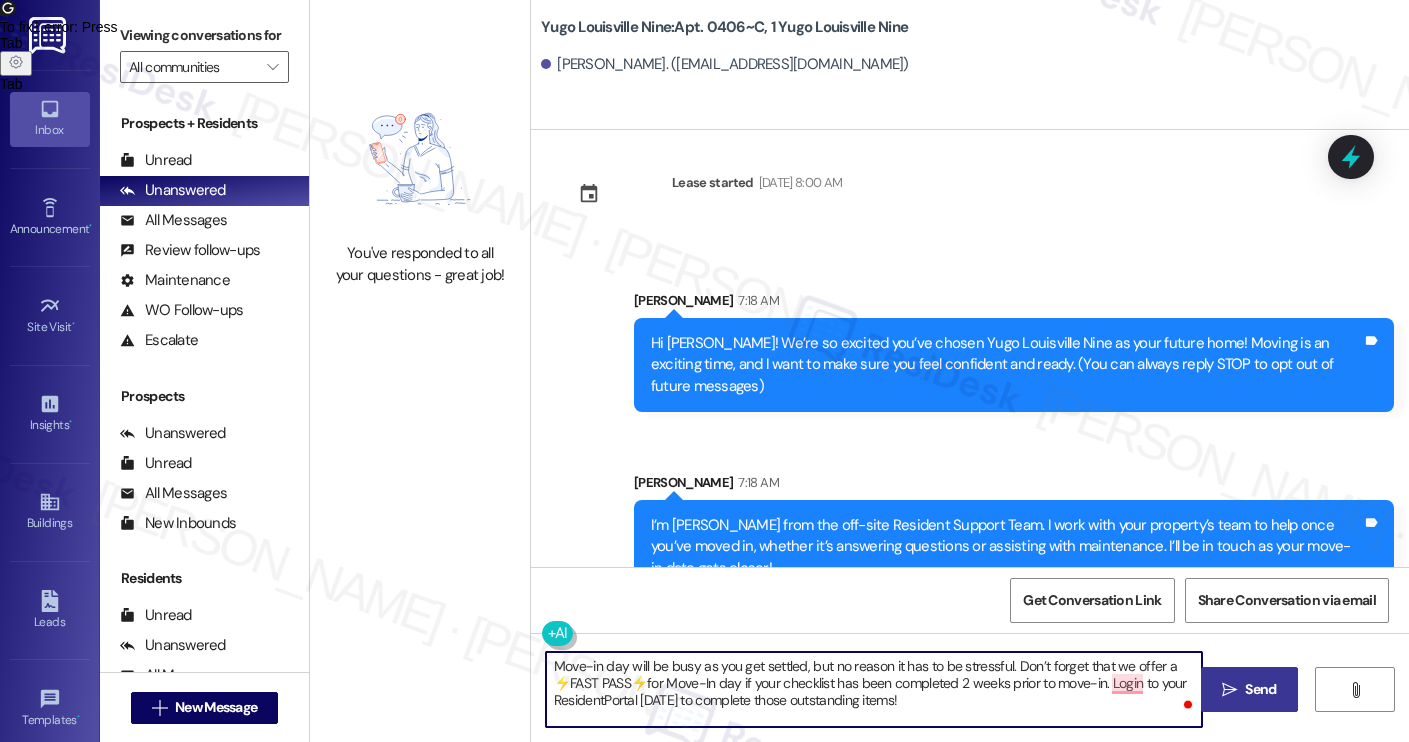 type on "Move-in day will be busy as you get settled, but no reason it has to be stressful. Don’t forget that we offer a ⚡FAST PASS⚡for Move-In day if your checklist has been completed 2 weeks prior to move-in. Login to your ResidentPortal today to complete those outstanding items!" 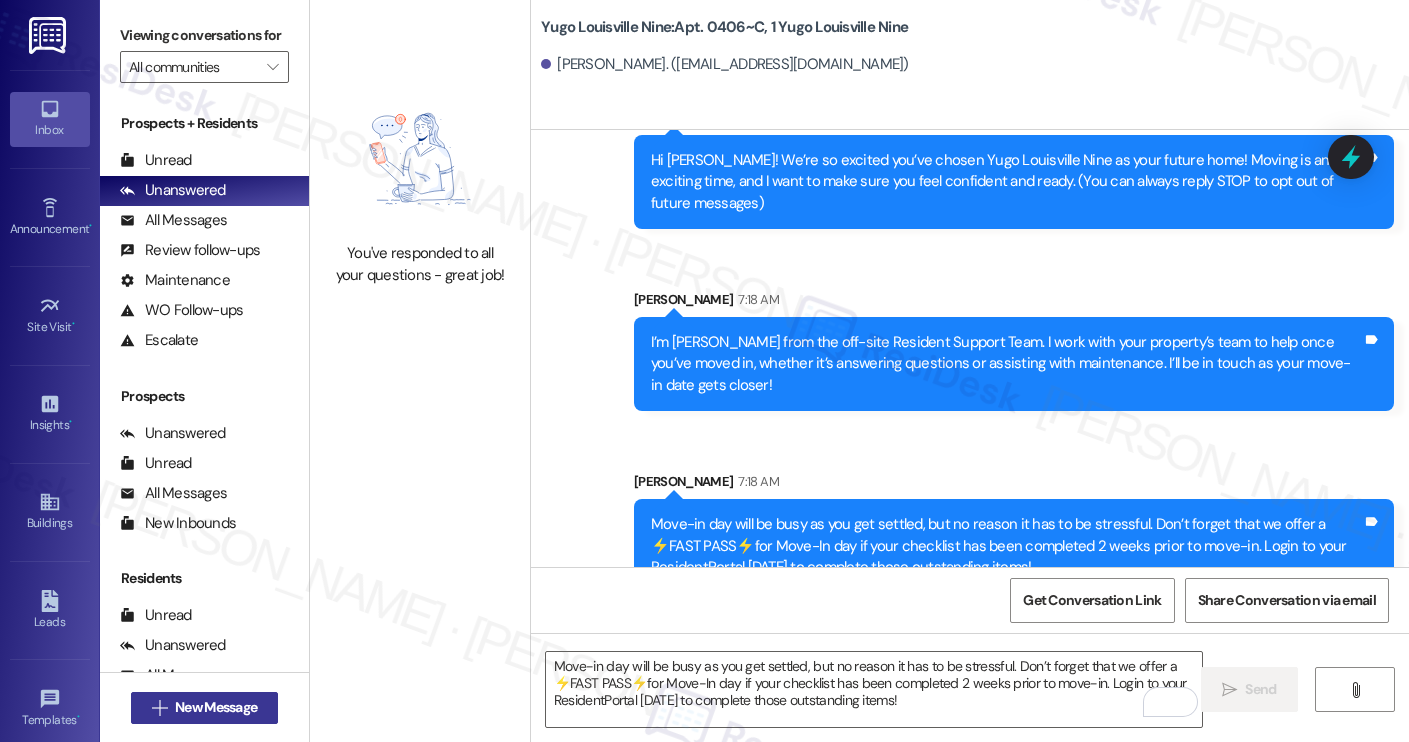 click on "New Message" at bounding box center (216, 707) 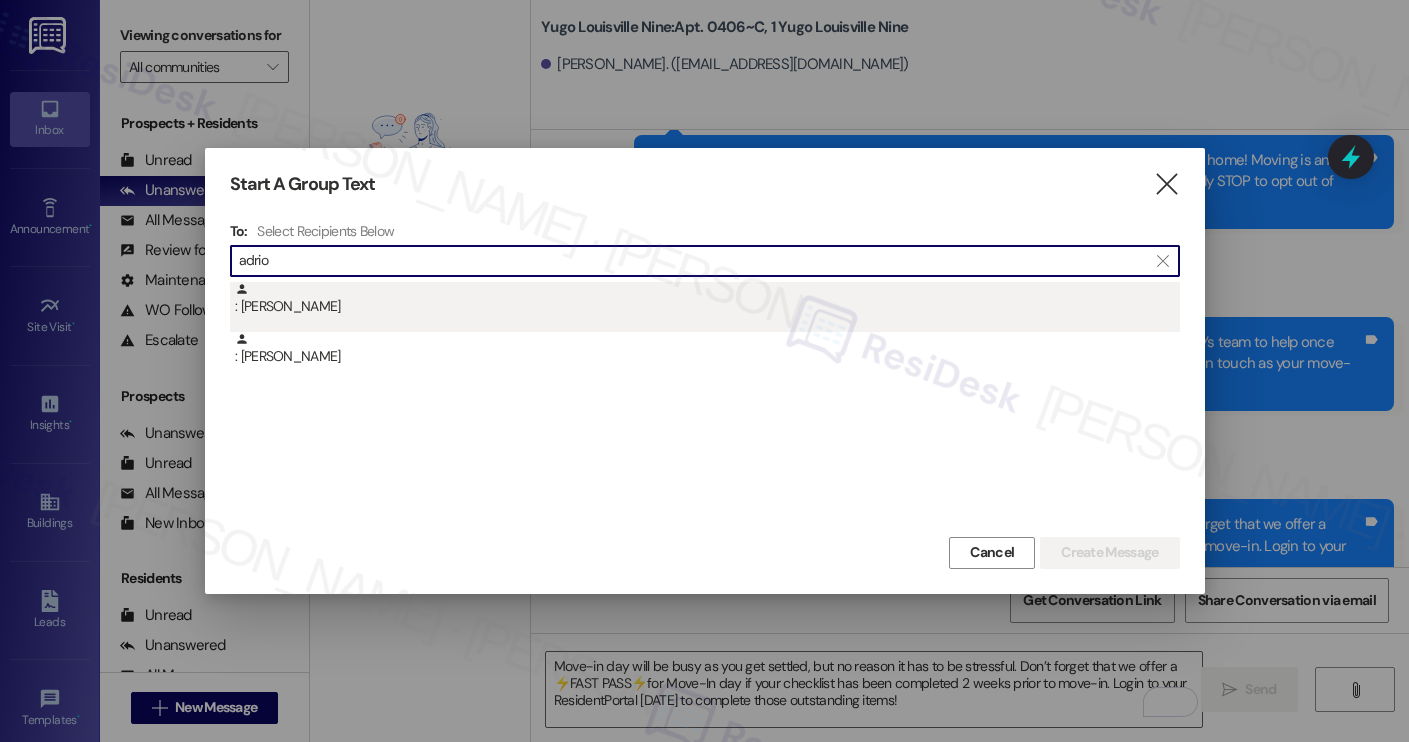type on "adrio" 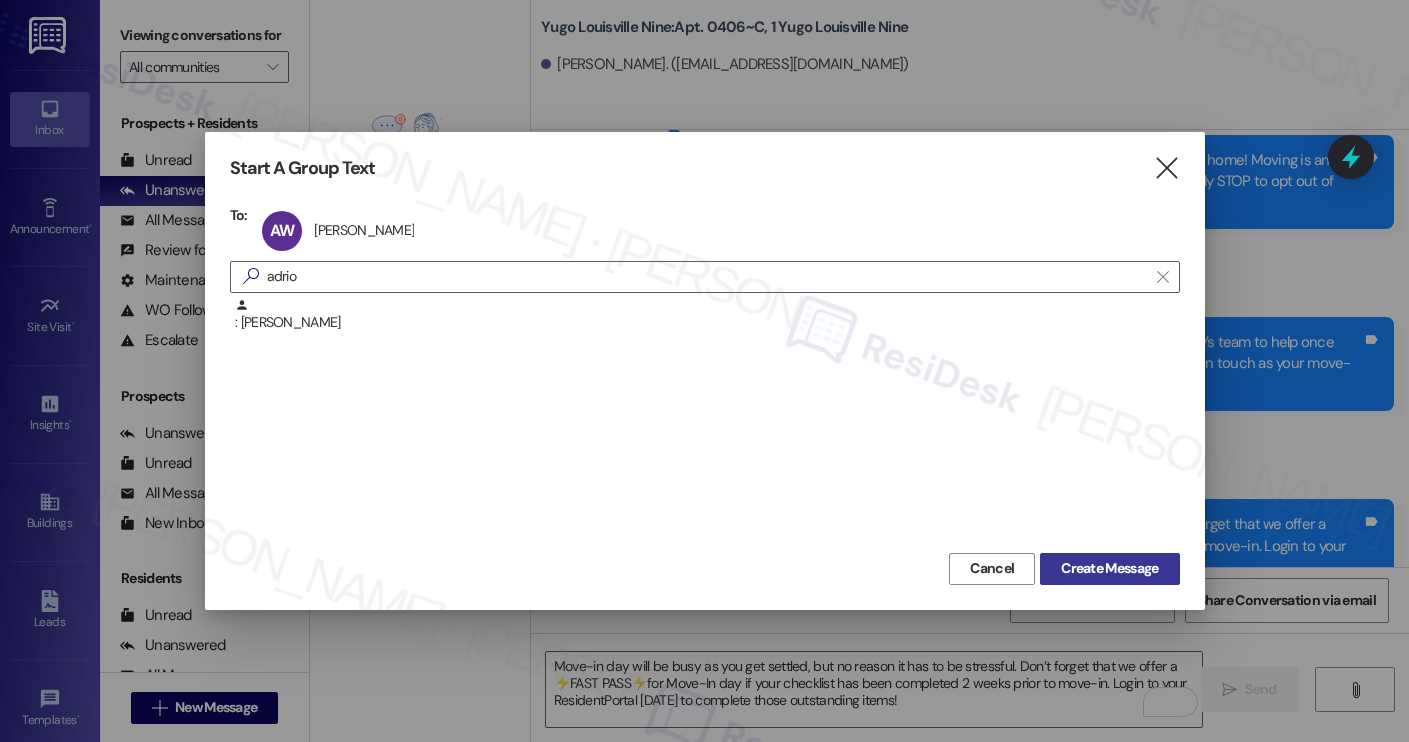 click on "Create Message" at bounding box center [1109, 568] 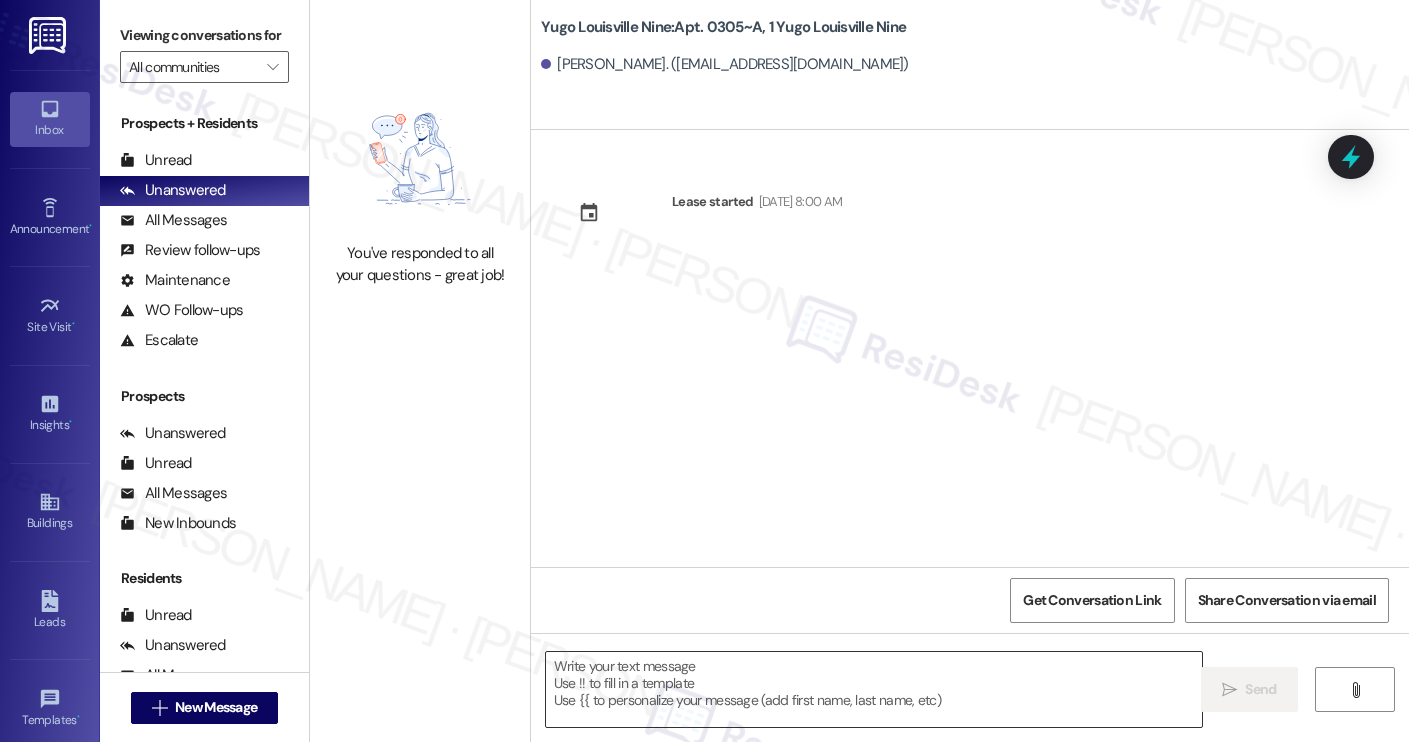 click at bounding box center (874, 689) 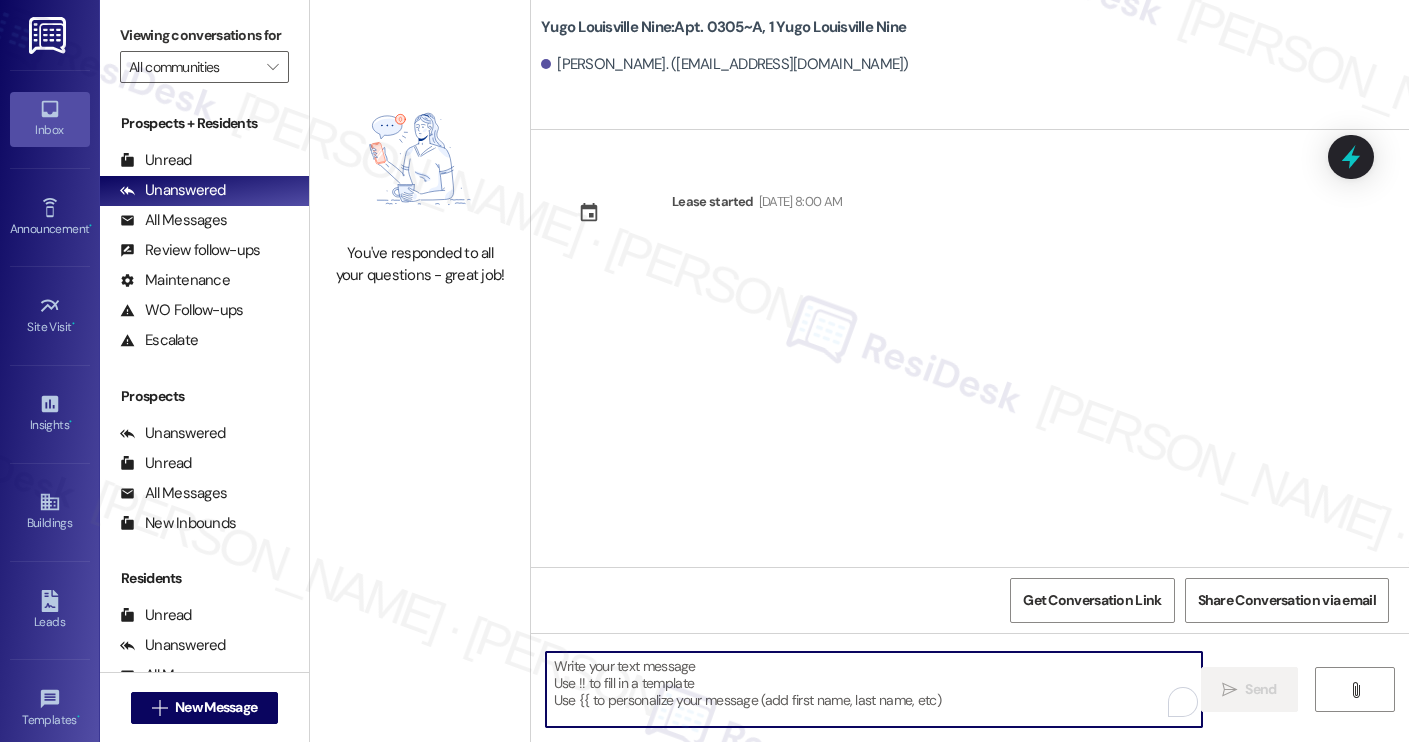 paste on "Hi Isabella! We’re so excited you’ve chosen Yugo Louisville Nine as your future home! Moving is an exciting time, and I want to make sure you feel confident and ready.
I’m Sarah from the off-site Resident Support Team. I work with your property’s team to help once you’ve moved in, whether it’s answering questions or assisting with maintenance. I’ll be in touch as your move-in date gets closer!
Move-in day will be busy as you get settled, but no reason it has to be stressful. Don’t forget that we offer a ⚡FAST PASS⚡for Move-In day if your checklist has been completed 2 weeks prior to move-in. Login to your ResidentPortal today to complete those outstanding items!" 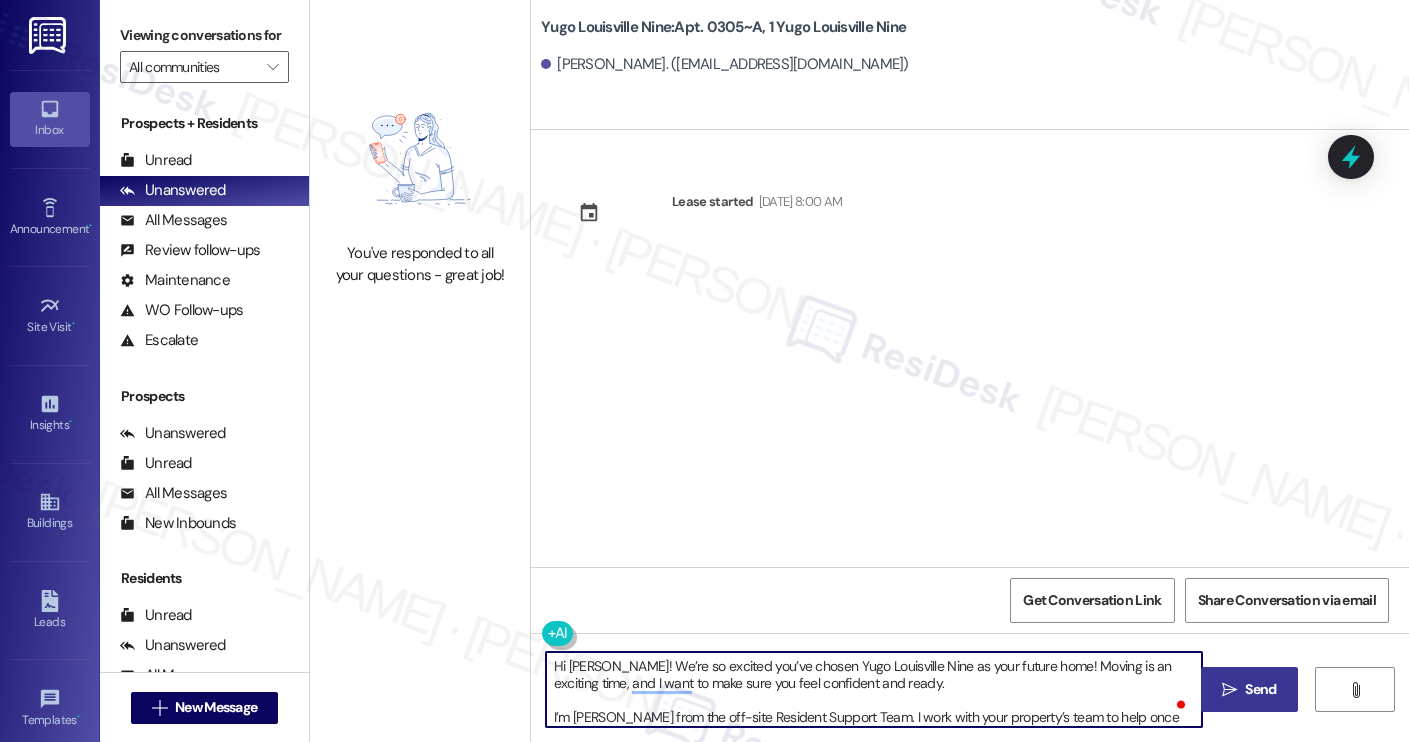 type on "Hi Isabella! We’re so excited you’ve chosen Yugo Louisville Nine as your future home! Moving is an exciting time, and I want to make sure you feel confident and ready.
I’m Sarah from the off-site Resident Support Team. I work with your property’s team to help once you’ve moved in, whether it’s answering questions or assisting with maintenance. I’ll be in touch as your move-in date gets closer!
Move-in day will be busy as you get settled, but no reason it has to be stressful. Don’t forget that we offer a ⚡FAST PASS⚡for Move-In day if your checklist has been completed 2 weeks prior to move-in. Login to your ResidentPortal today to complete those outstanding items!" 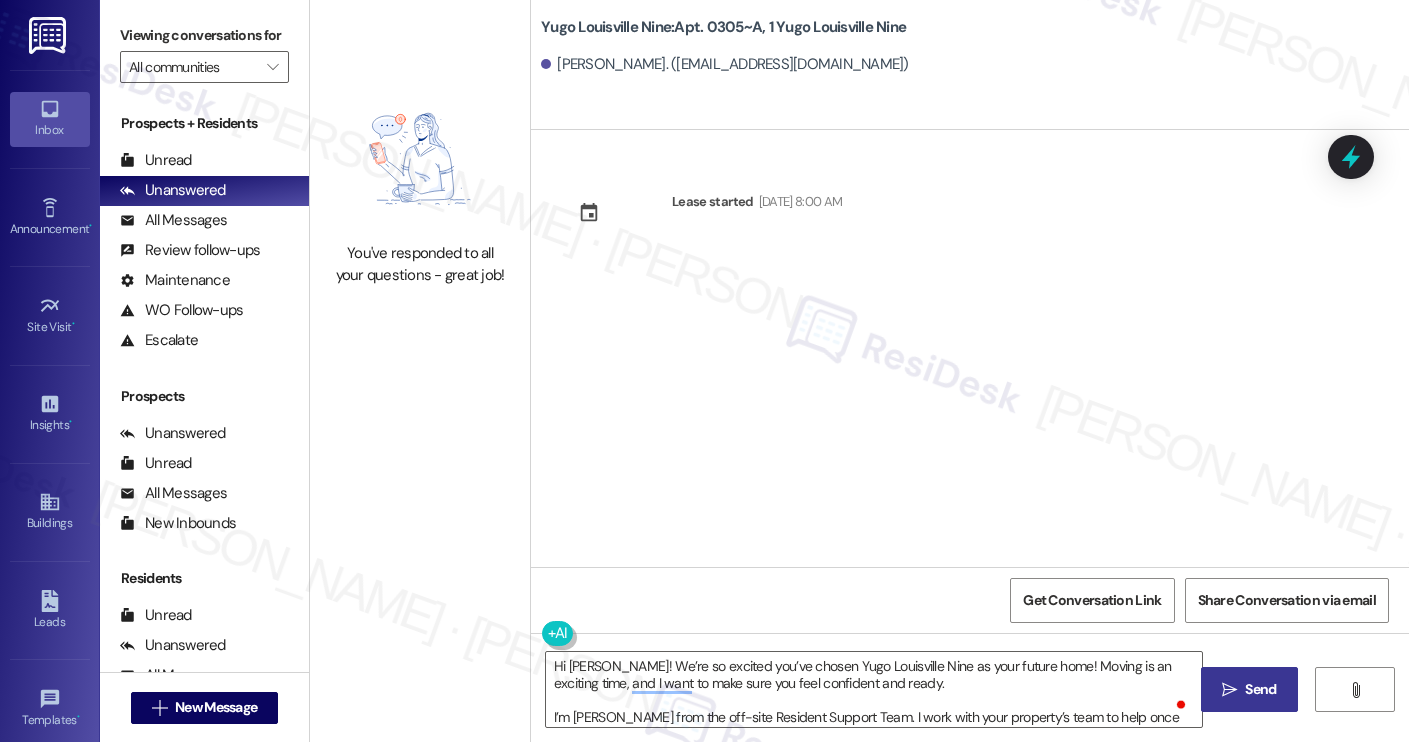 click on "Adrionna Wheeler. (a0whee05@louisville.edu)" at bounding box center (725, 64) 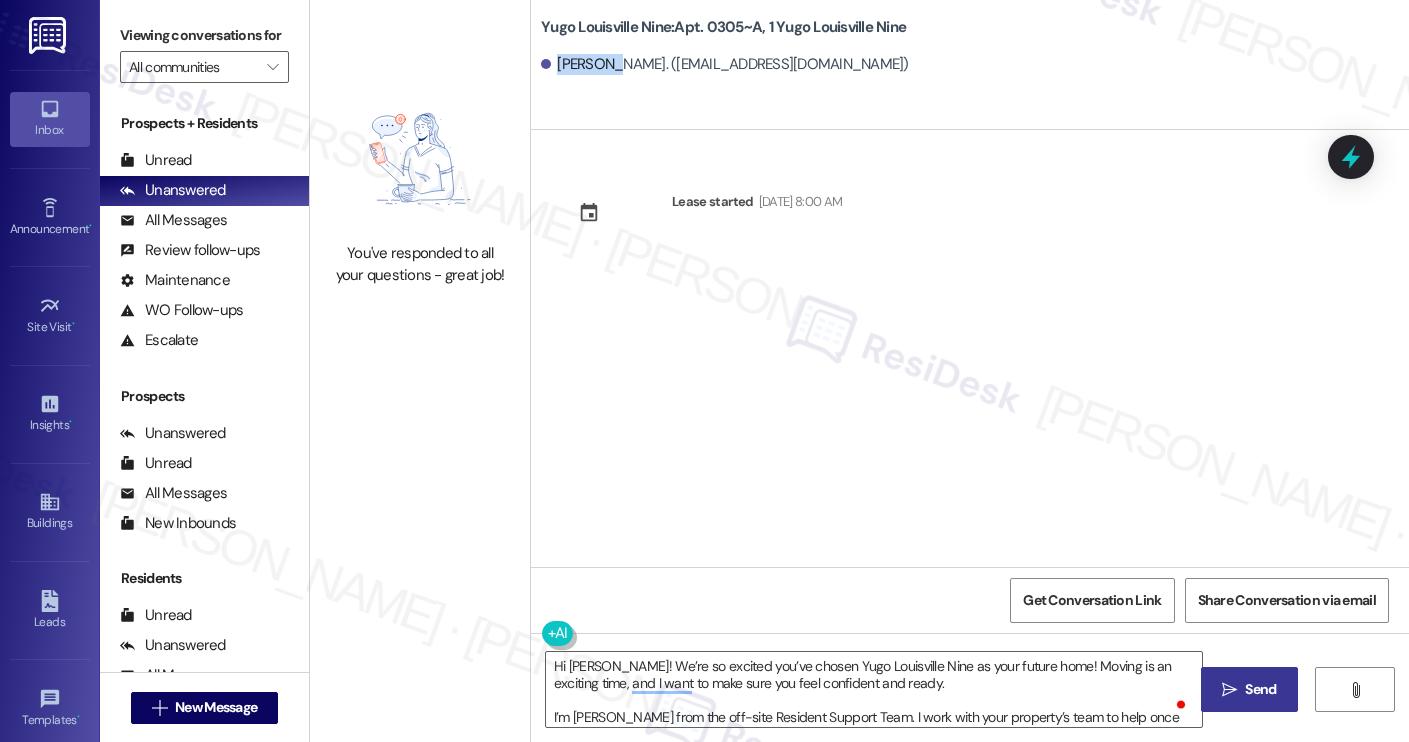 copy on "Adrionna" 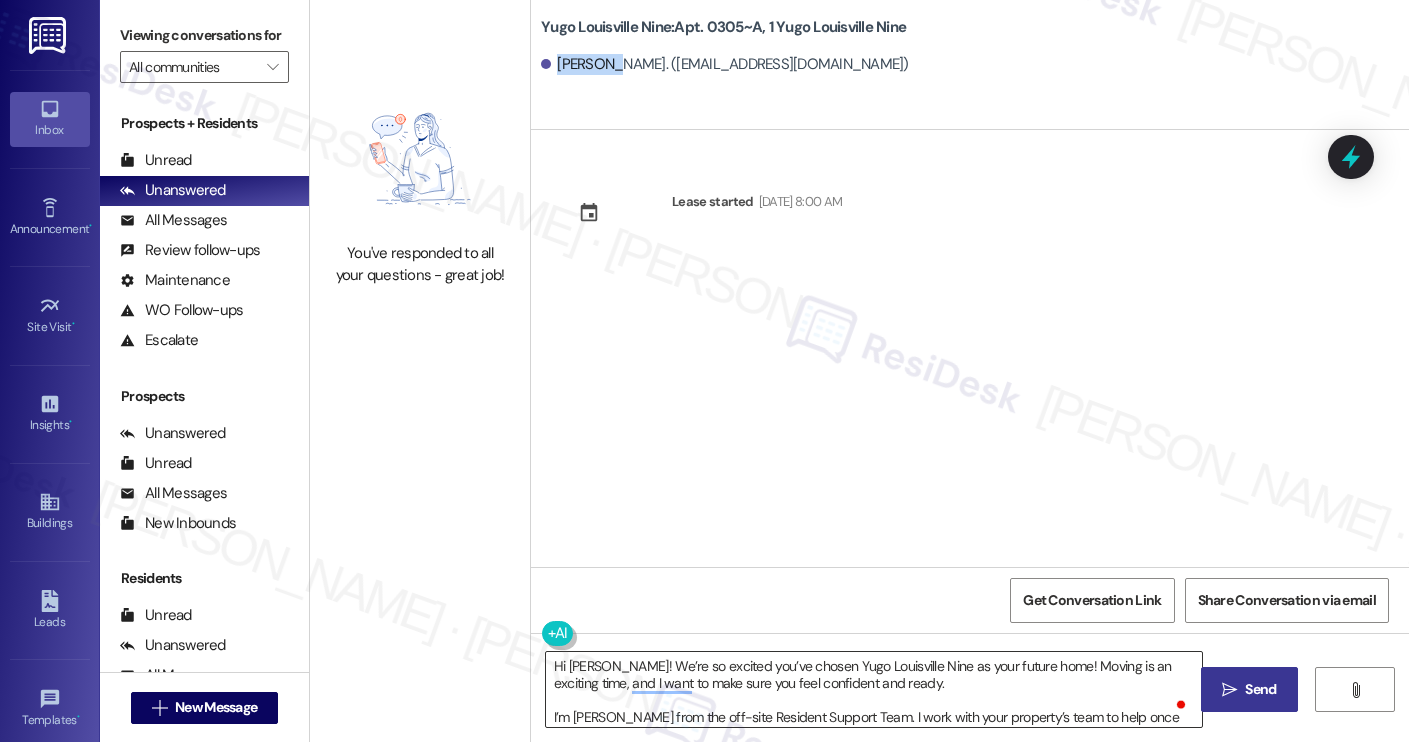 click on "Hi Isabella! We’re so excited you’ve chosen Yugo Louisville Nine as your future home! Moving is an exciting time, and I want to make sure you feel confident and ready.
I’m Sarah from the off-site Resident Support Team. I work with your property’s team to help once you’ve moved in, whether it’s answering questions or assisting with maintenance. I’ll be in touch as your move-in date gets closer!
Move-in day will be busy as you get settled, but no reason it has to be stressful. Don’t forget that we offer a ⚡FAST PASS⚡for Move-In day if your checklist has been completed 2 weeks prior to move-in. Login to your ResidentPortal today to complete those outstanding items!" at bounding box center [874, 689] 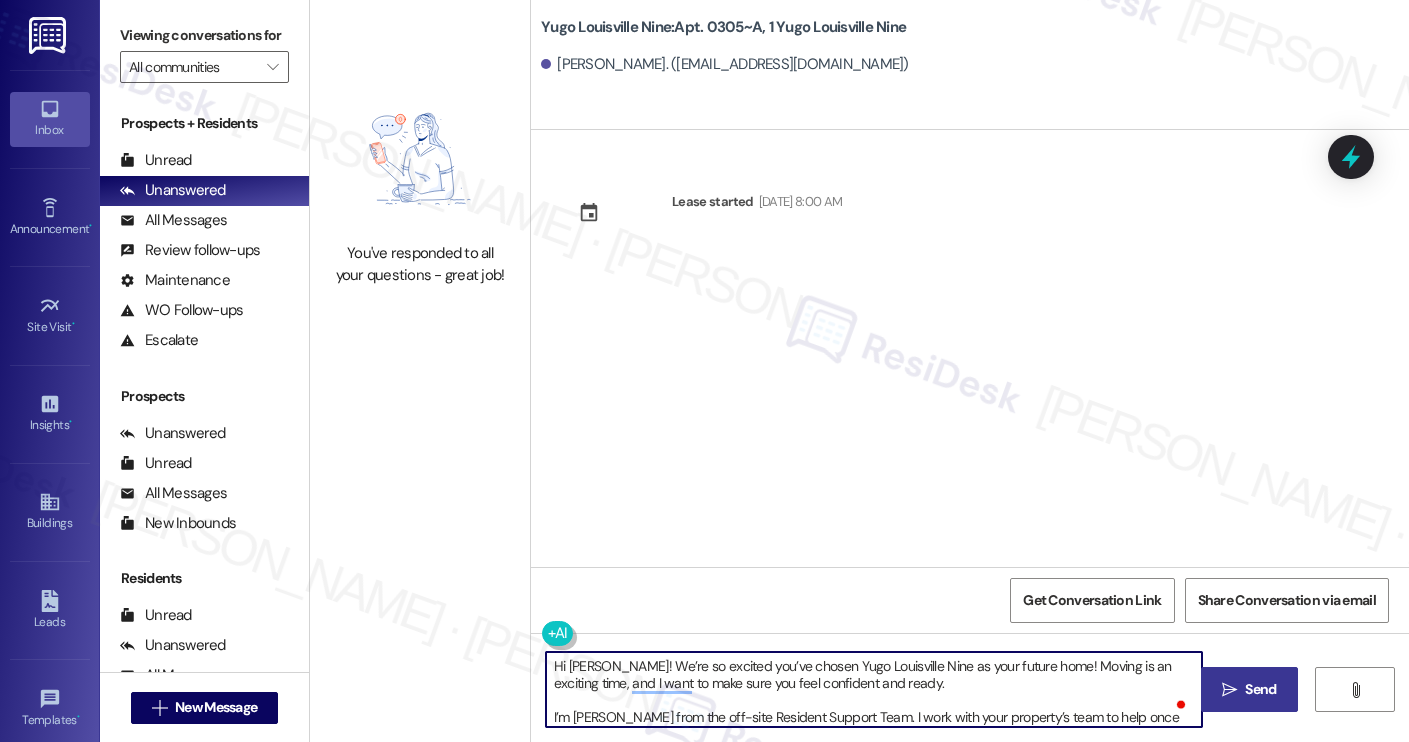 click on "Hi Isabella! We’re so excited you’ve chosen Yugo Louisville Nine as your future home! Moving is an exciting time, and I want to make sure you feel confident and ready.
I’m Sarah from the off-site Resident Support Team. I work with your property’s team to help once you’ve moved in, whether it’s answering questions or assisting with maintenance. I’ll be in touch as your move-in date gets closer!
Move-in day will be busy as you get settled, but no reason it has to be stressful. Don’t forget that we offer a ⚡FAST PASS⚡for Move-In day if your checklist has been completed 2 weeks prior to move-in. Login to your ResidentPortal today to complete those outstanding items!" at bounding box center (874, 689) 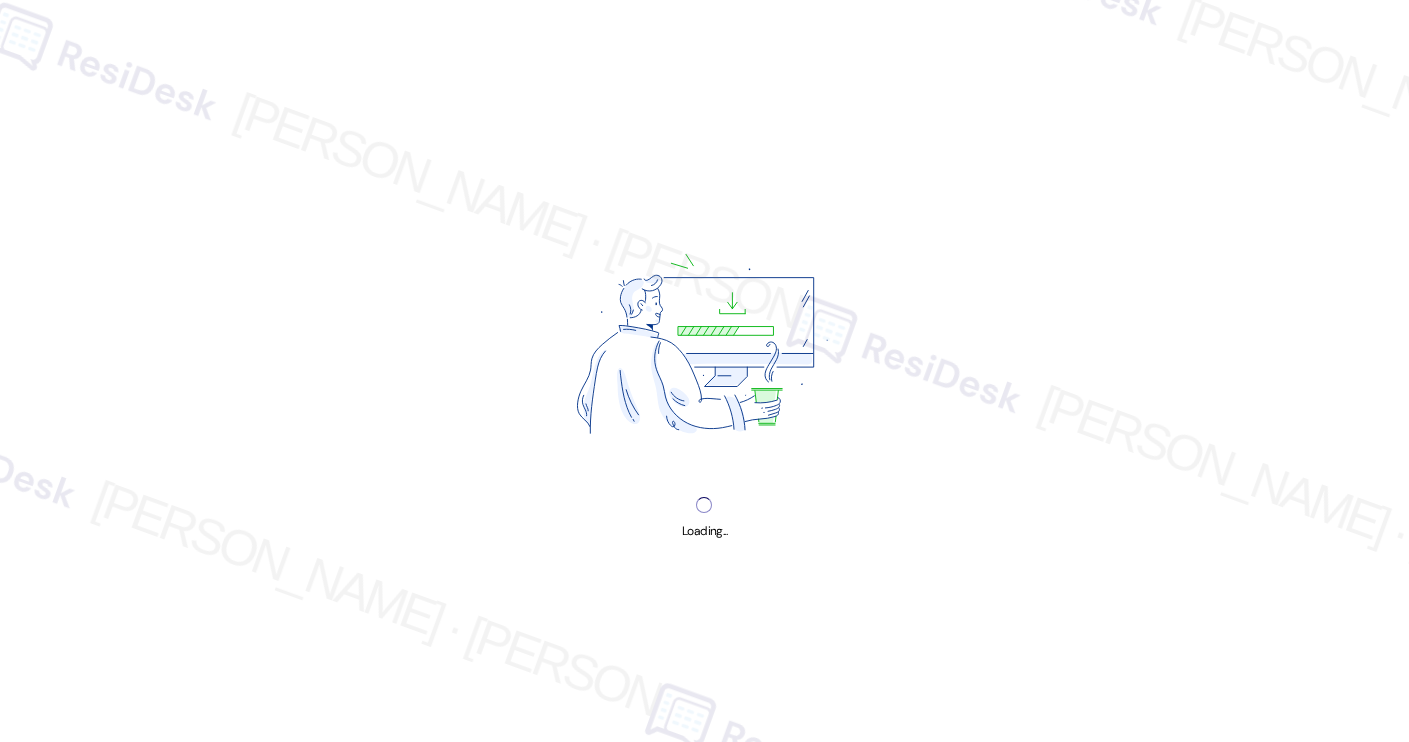 scroll, scrollTop: 0, scrollLeft: 0, axis: both 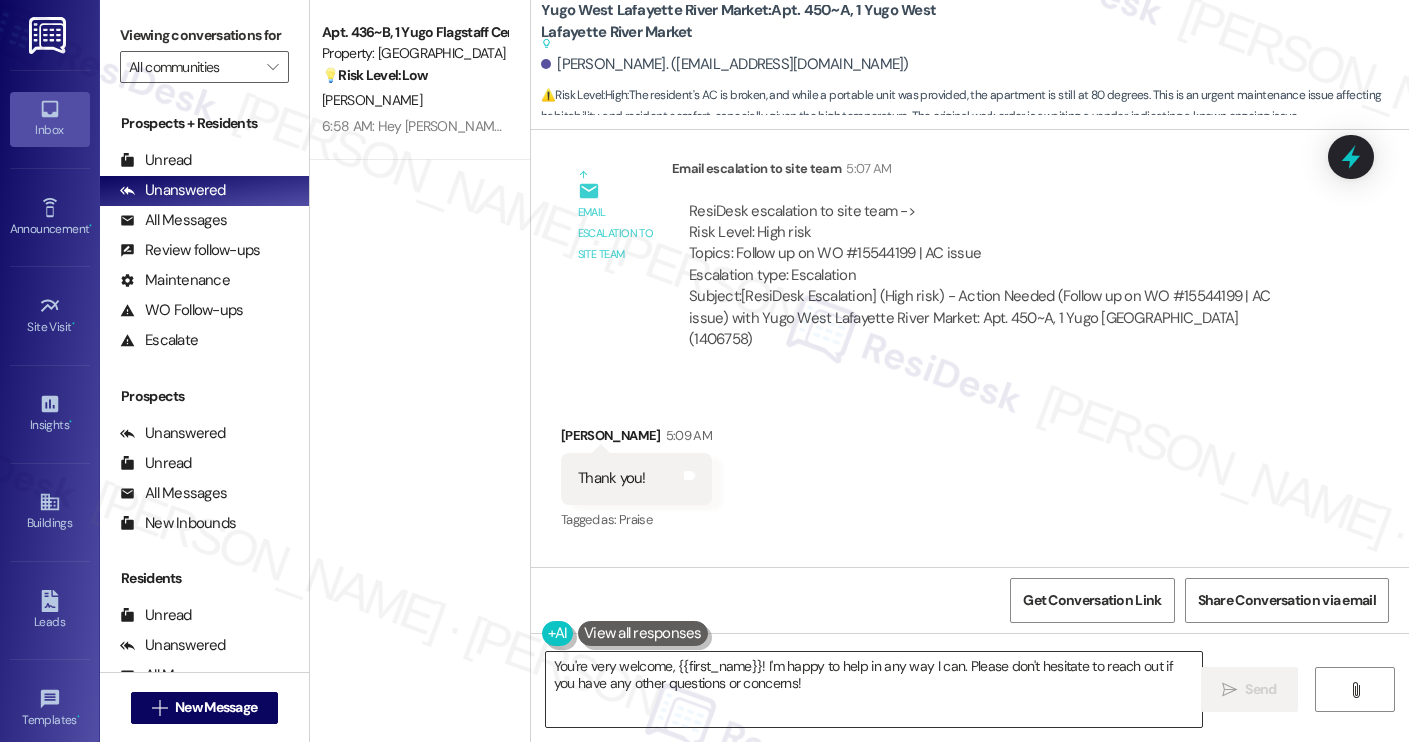click on "You're very welcome, {{first_name}}! I'm happy to help in any way I can. Please don't hesitate to reach out if you have any other questions or concerns!" at bounding box center [874, 689] 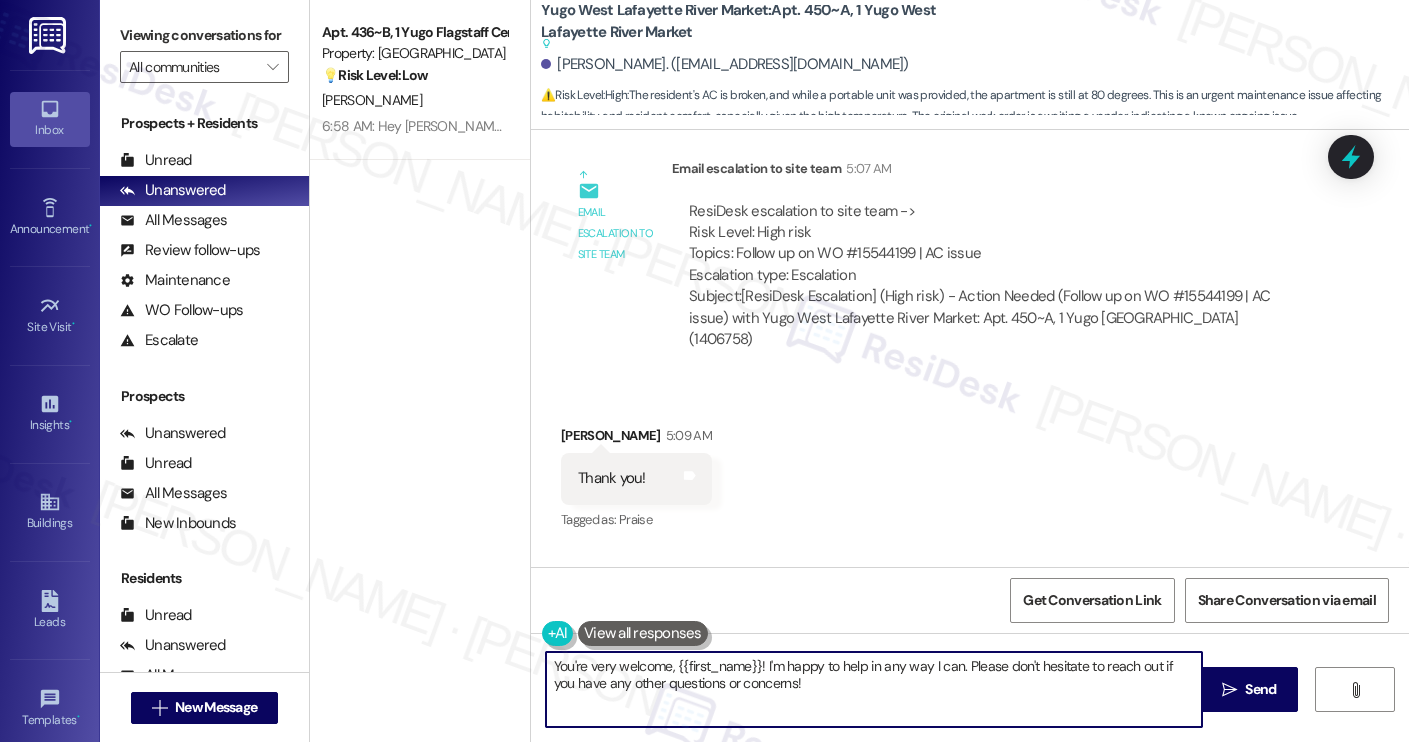 paste on "I heard back from the site team regarding your AC issue. They mentioned that maintenance is currently waiting on a service technician to come out and take a look at the unit for repairs. I’ll keep you updated as soon as I hear more, but feel free to reach out in the meantime if you have any other questio" 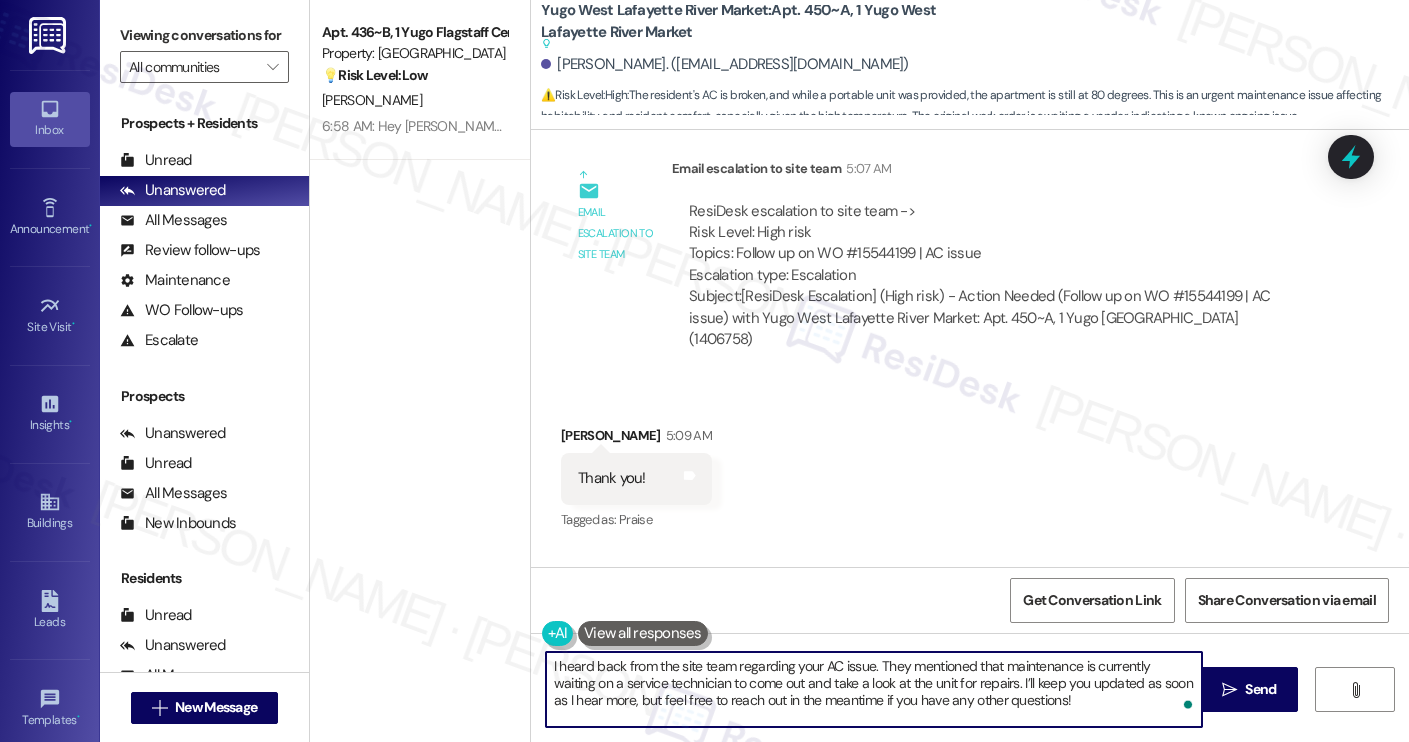 click on "[PERSON_NAME] 5:09 AM" at bounding box center (636, 439) 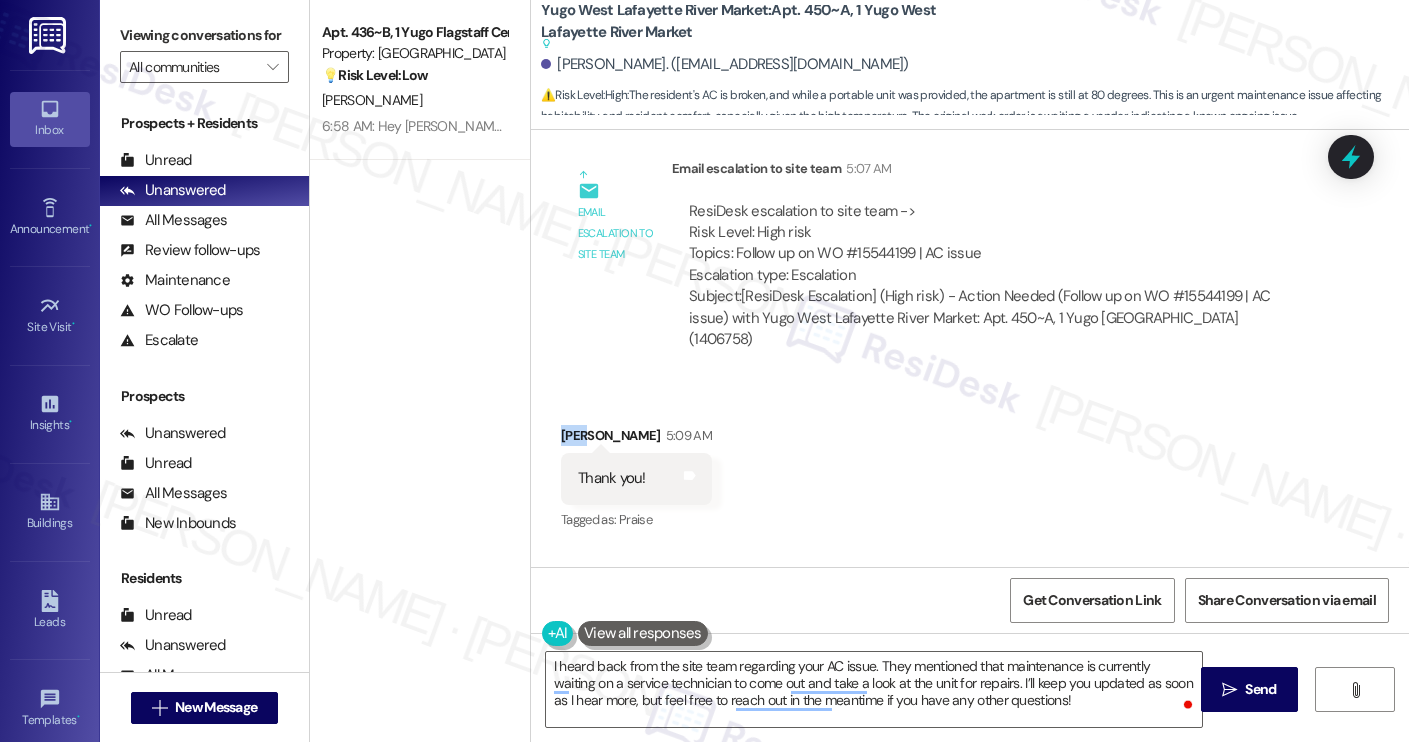 copy on "[PERSON_NAME]" 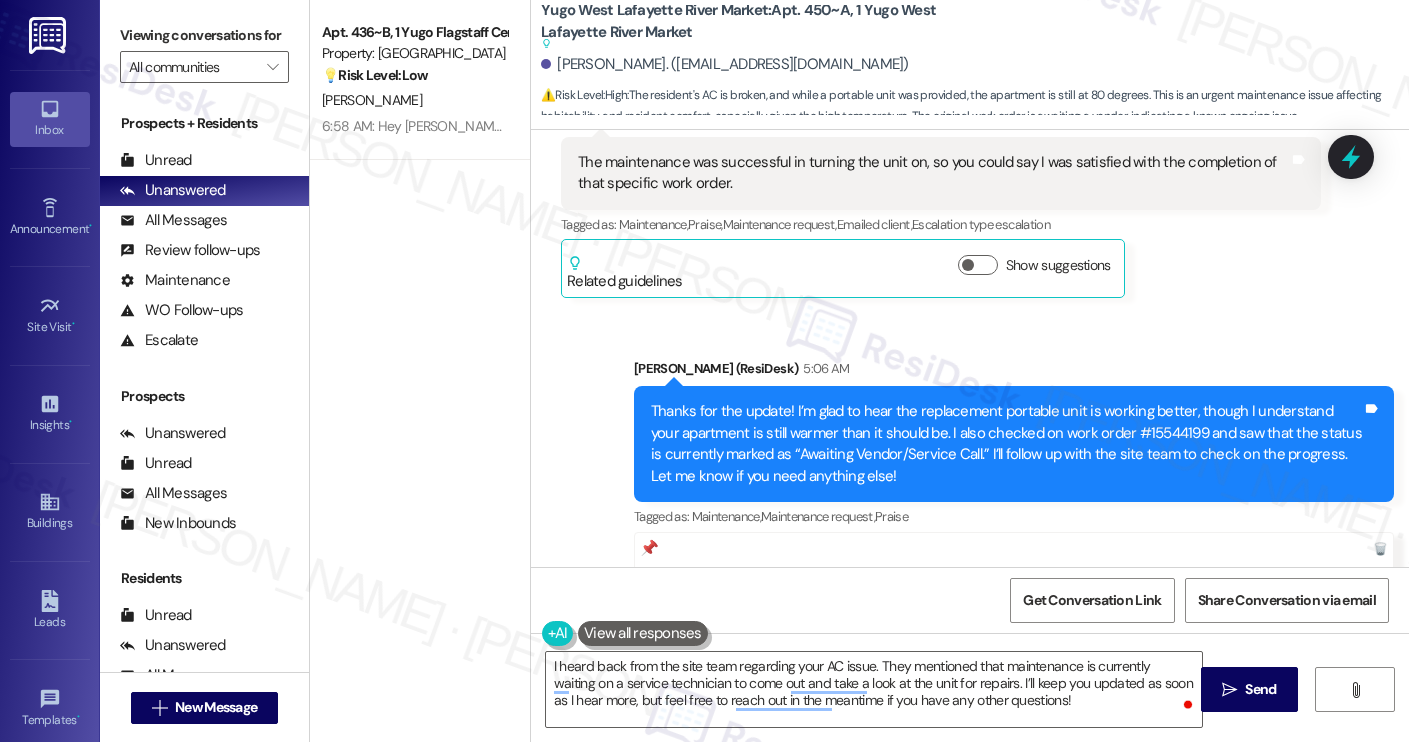 scroll, scrollTop: 1093, scrollLeft: 0, axis: vertical 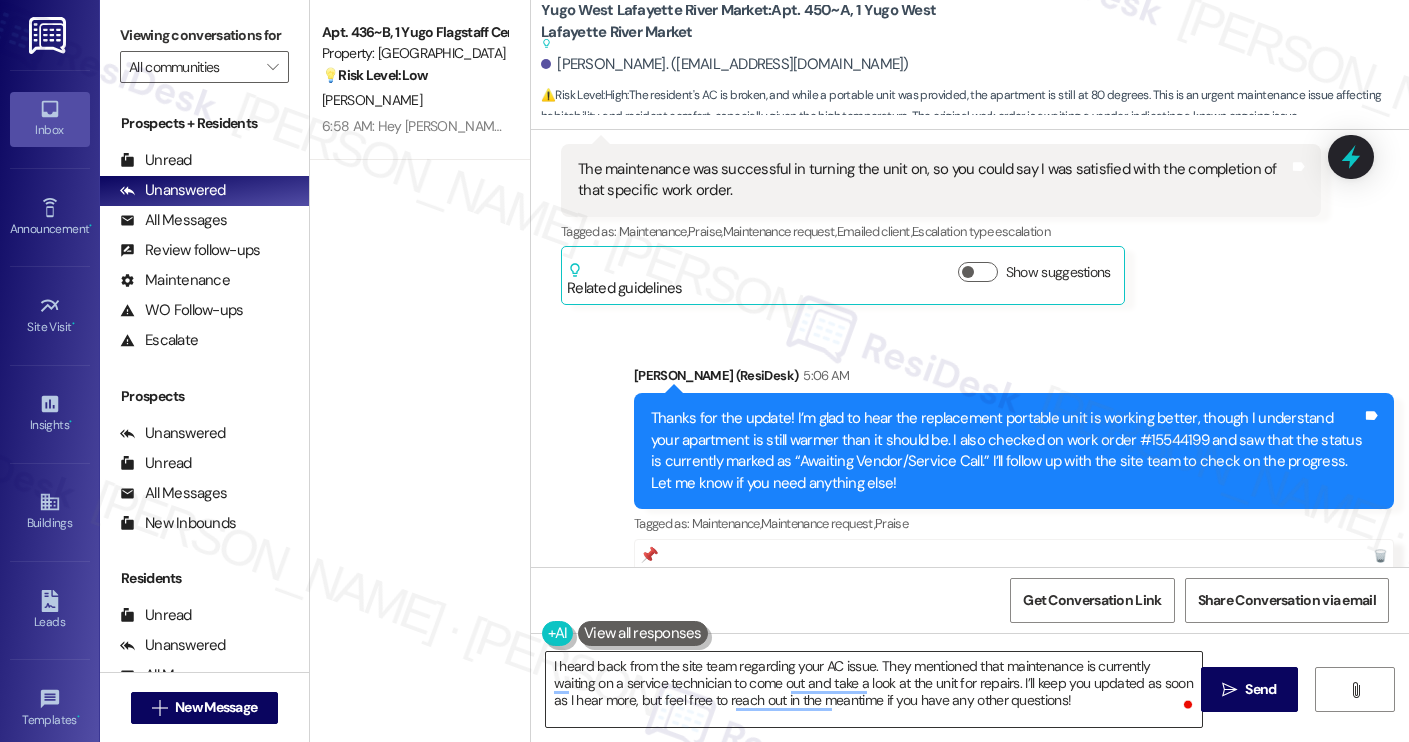 click on "I heard back from the site team regarding your AC issue. They mentioned that maintenance is currently waiting on a service technician to come out and take a look at the unit for repairs. I’ll keep you updated as soon as I hear more, but feel free to reach out in the meantime if you have any other questions!" at bounding box center (874, 689) 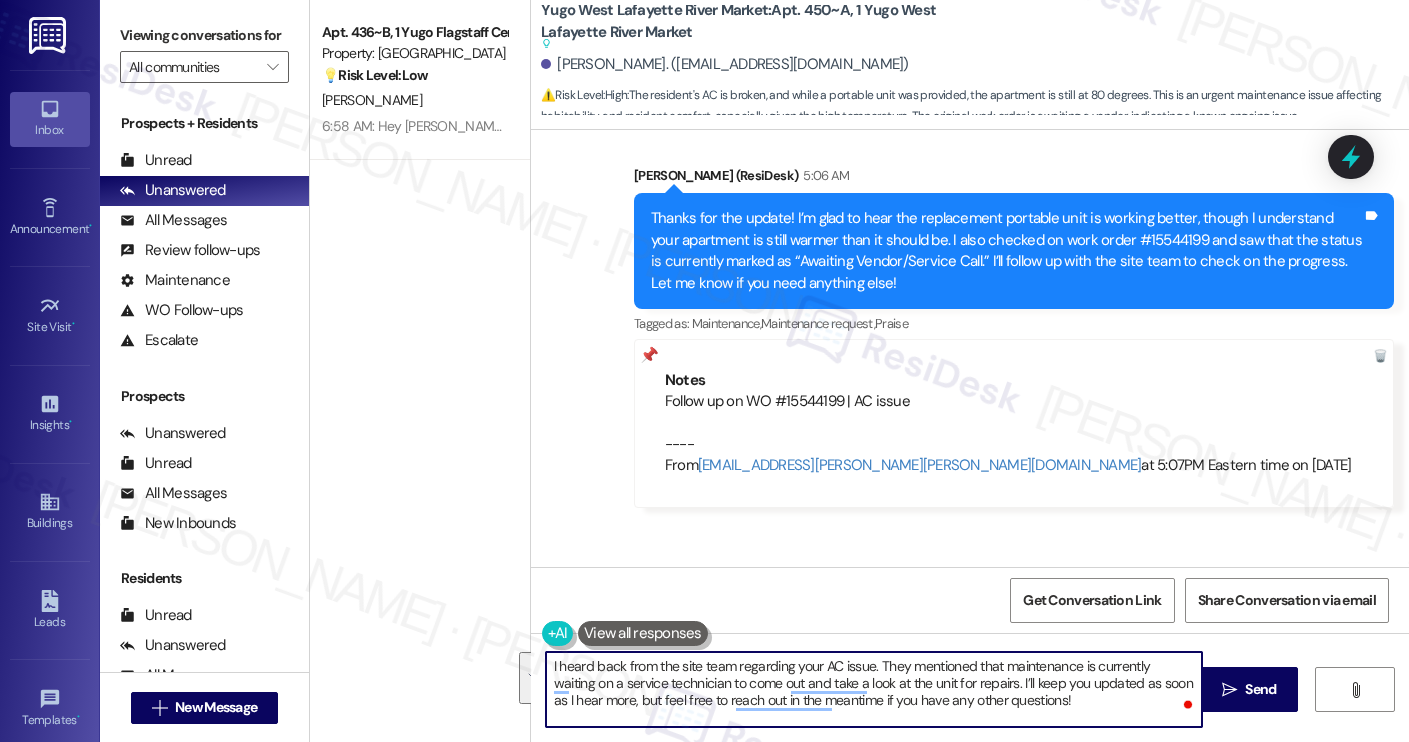 scroll, scrollTop: 1387, scrollLeft: 0, axis: vertical 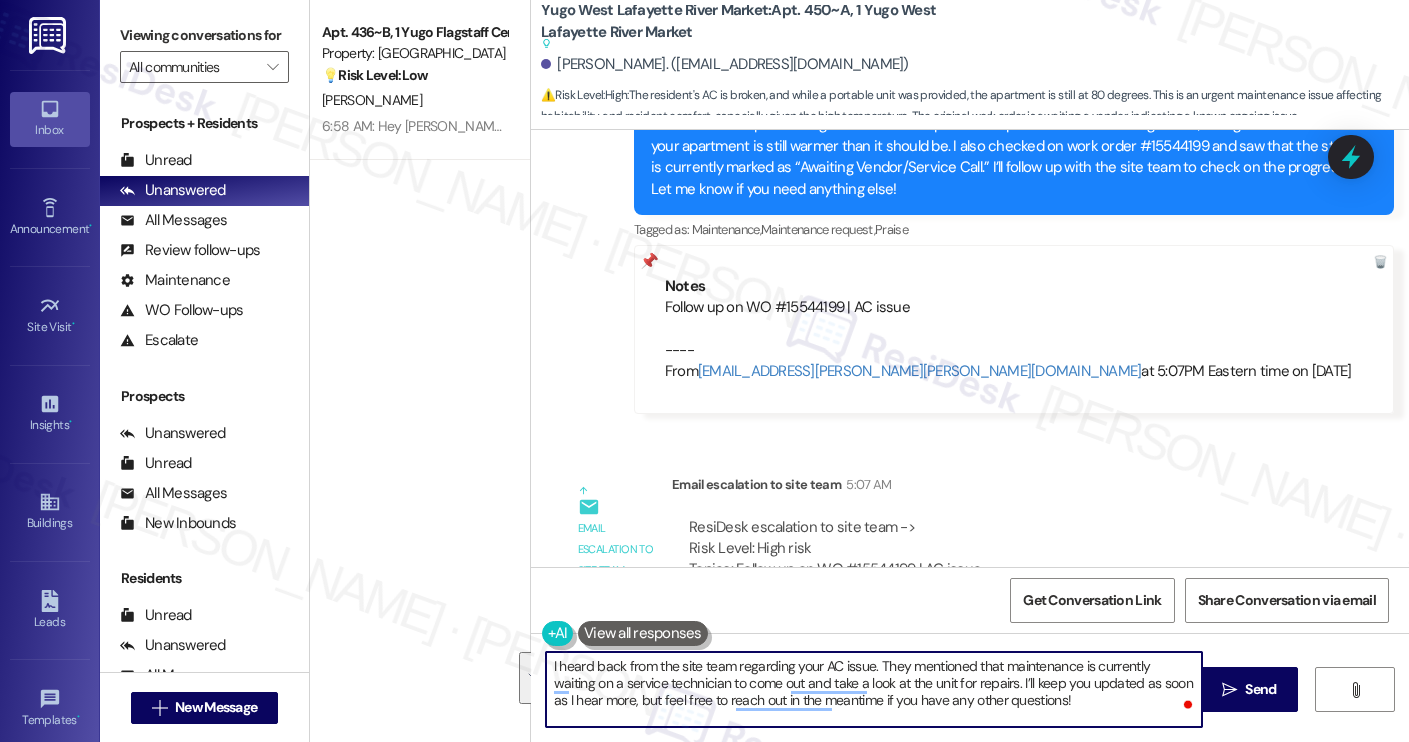 click on "I heard back from the site team regarding your AC issue. They mentioned that maintenance is currently waiting on a service technician to come out and take a look at the unit for repairs. I’ll keep you updated as soon as I hear more, but feel free to reach out in the meantime if you have any other questions!" at bounding box center (874, 689) 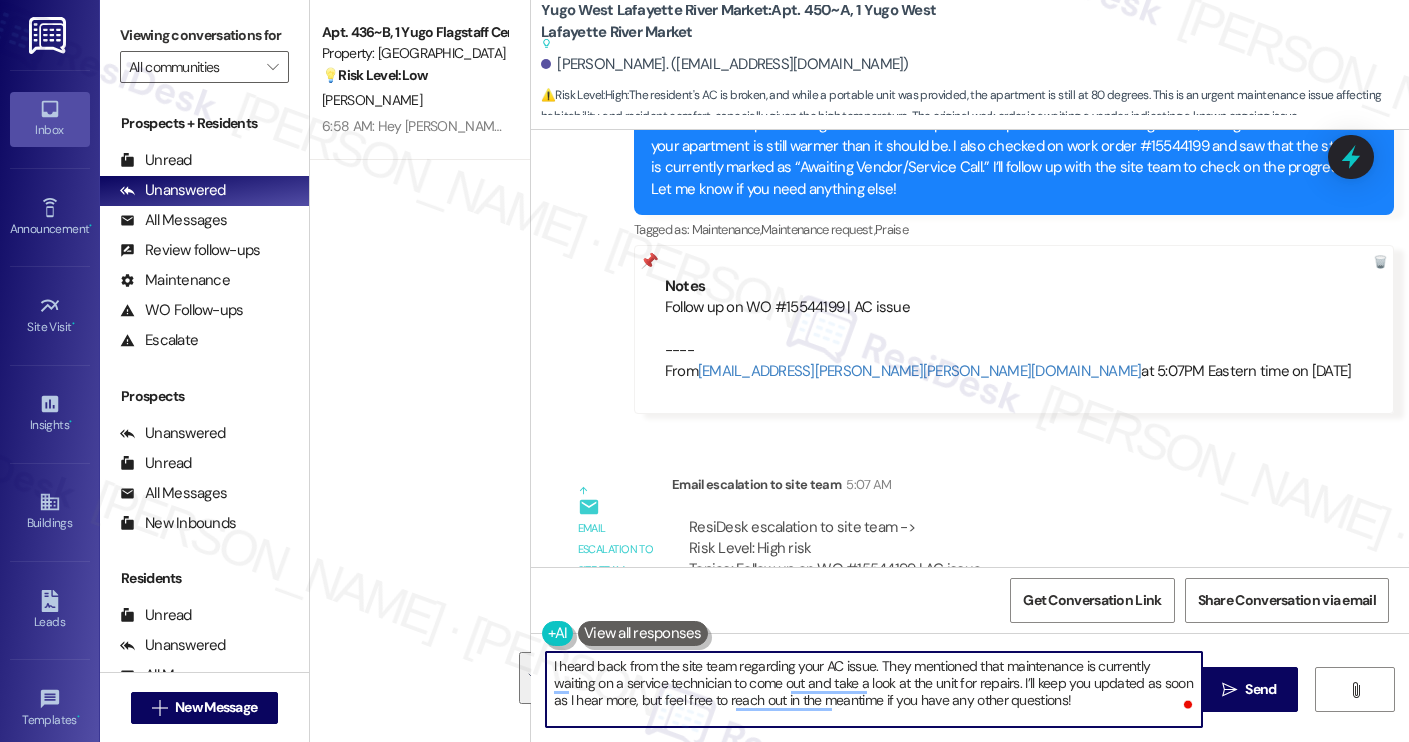 paste on "Hi [PERSON_NAME], I’ve shared your concern with the site team. They let me know that maintenance is currently waiting for a service technician to come out and inspec" 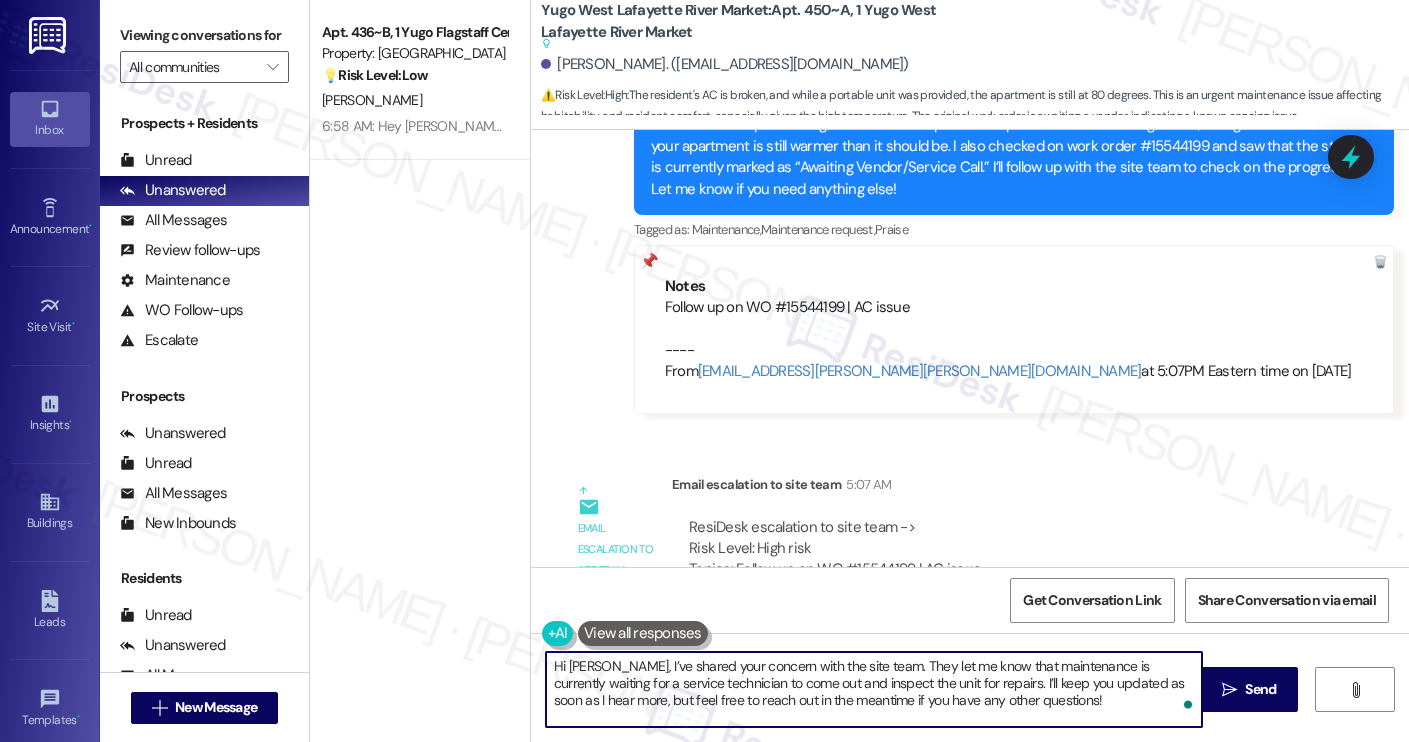 click on "Hi [PERSON_NAME], I’ve shared your concern with the site team. They let me know that maintenance is currently waiting for a service technician to come out and inspect the unit for repairs. I’ll keep you updated as soon as I hear more, but feel free to reach out in the meantime if you have any other questions!" at bounding box center [874, 689] 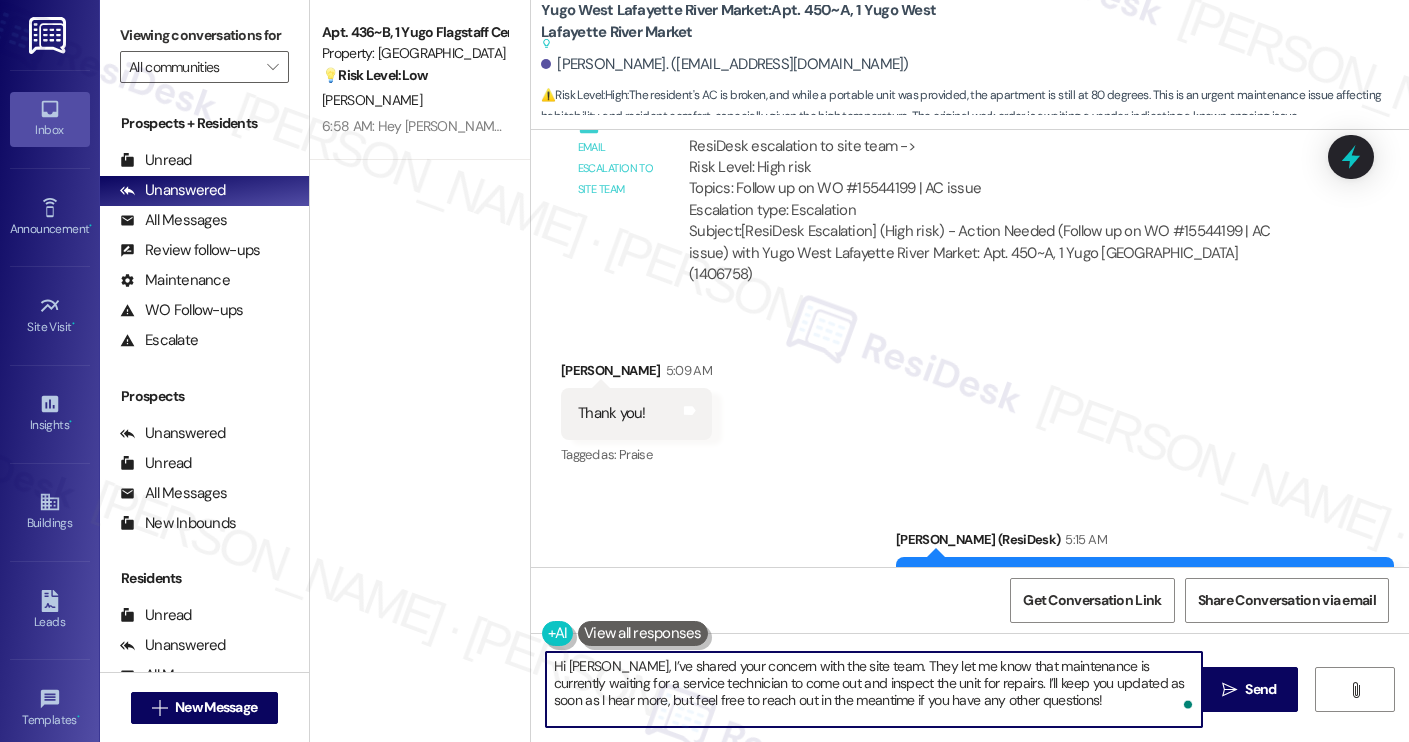 scroll, scrollTop: 1770, scrollLeft: 0, axis: vertical 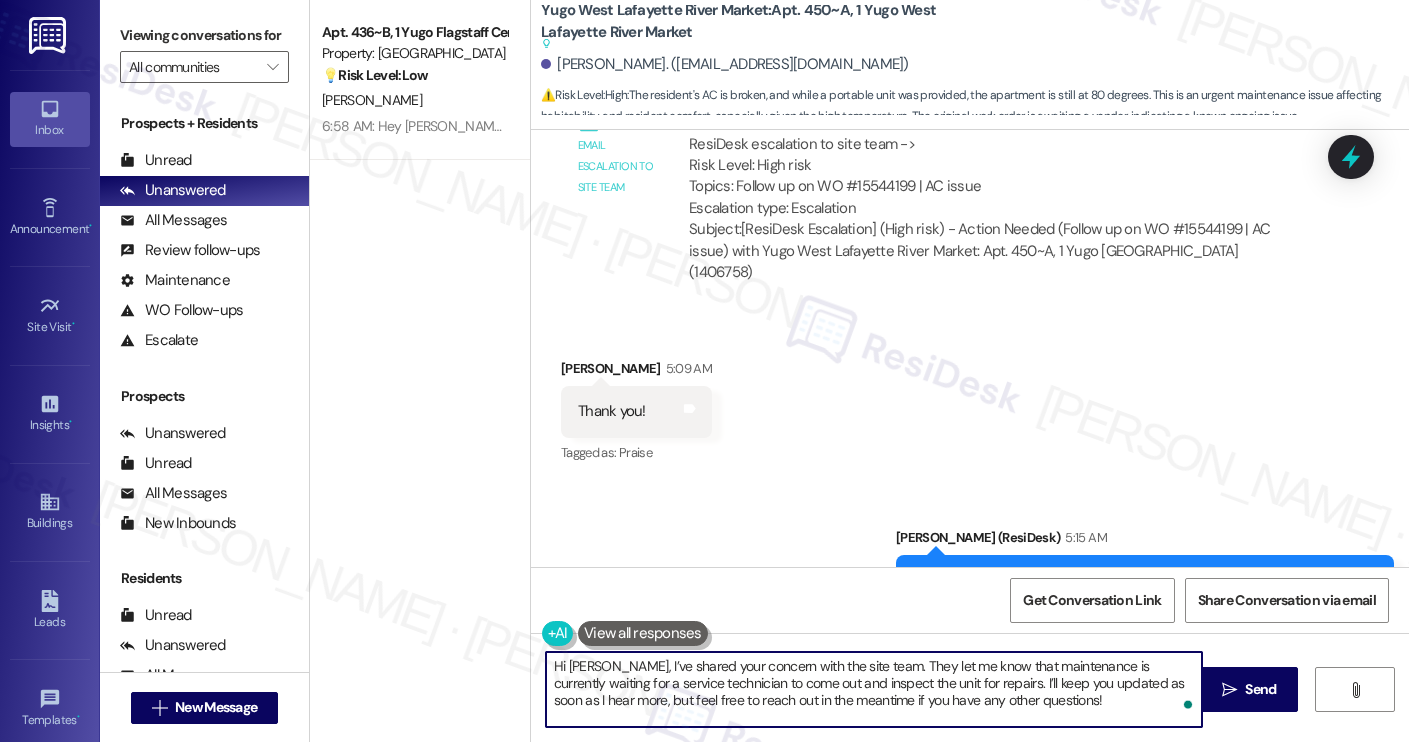 click on "Hi [PERSON_NAME], I’ve shared your concern with the site team. They let me know that maintenance is currently waiting for a service technician to come out and inspect the unit for repairs. I’ll keep you updated as soon as I hear more, but feel free to reach out in the meantime if you have any other questions!" at bounding box center [874, 689] 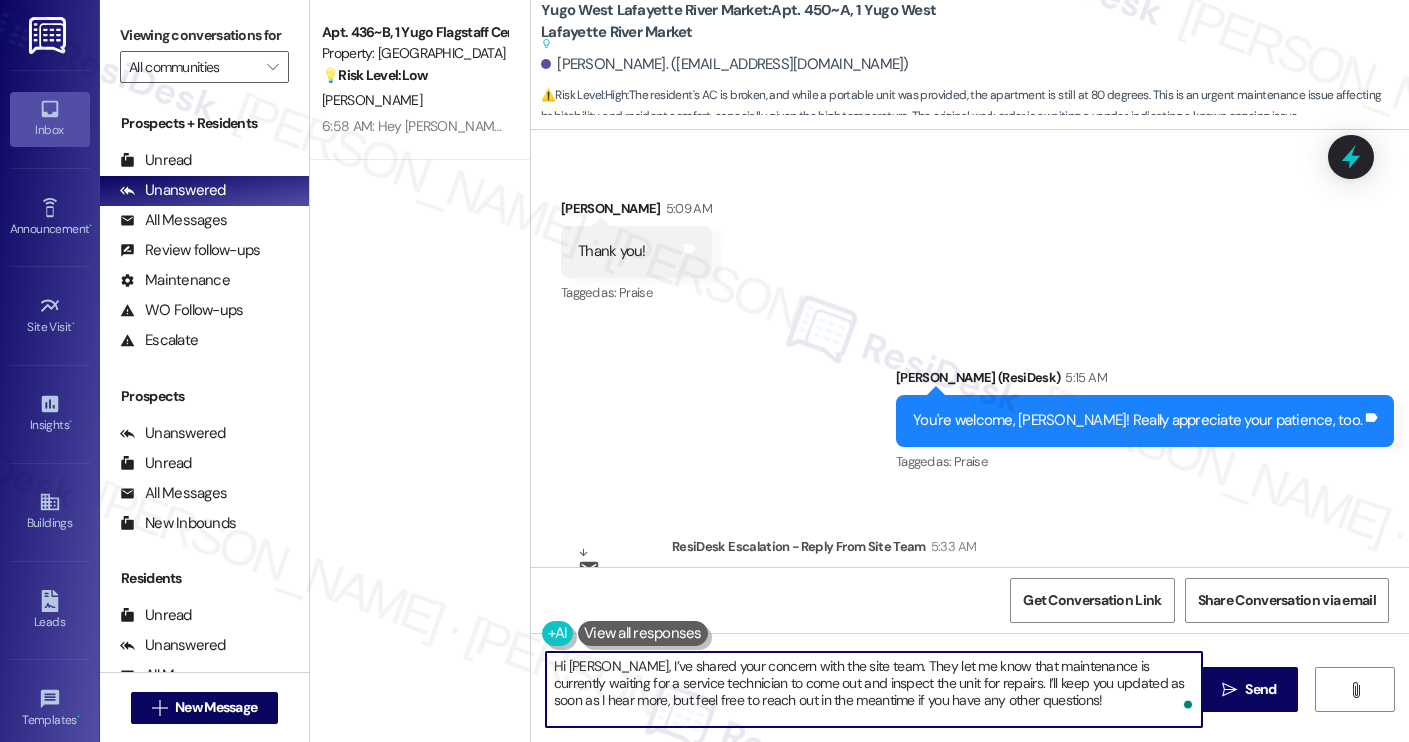 scroll, scrollTop: 2016, scrollLeft: 0, axis: vertical 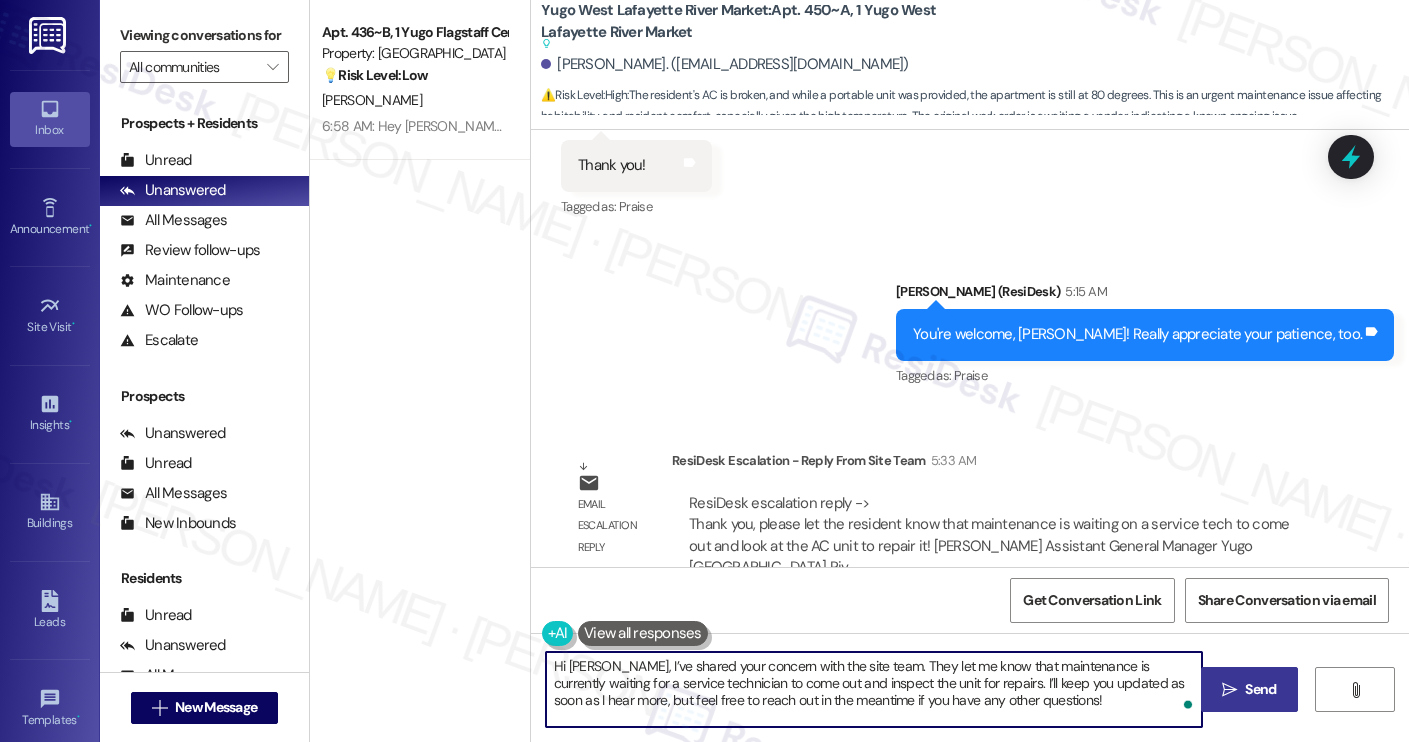 type on "Hi [PERSON_NAME], I’ve shared your concern with the site team. They let me know that maintenance is currently waiting for a service technician to come out and inspect the unit for repairs. I’ll keep you updated as soon as I hear more, but feel free to reach out in the meantime if you have any other questions!" 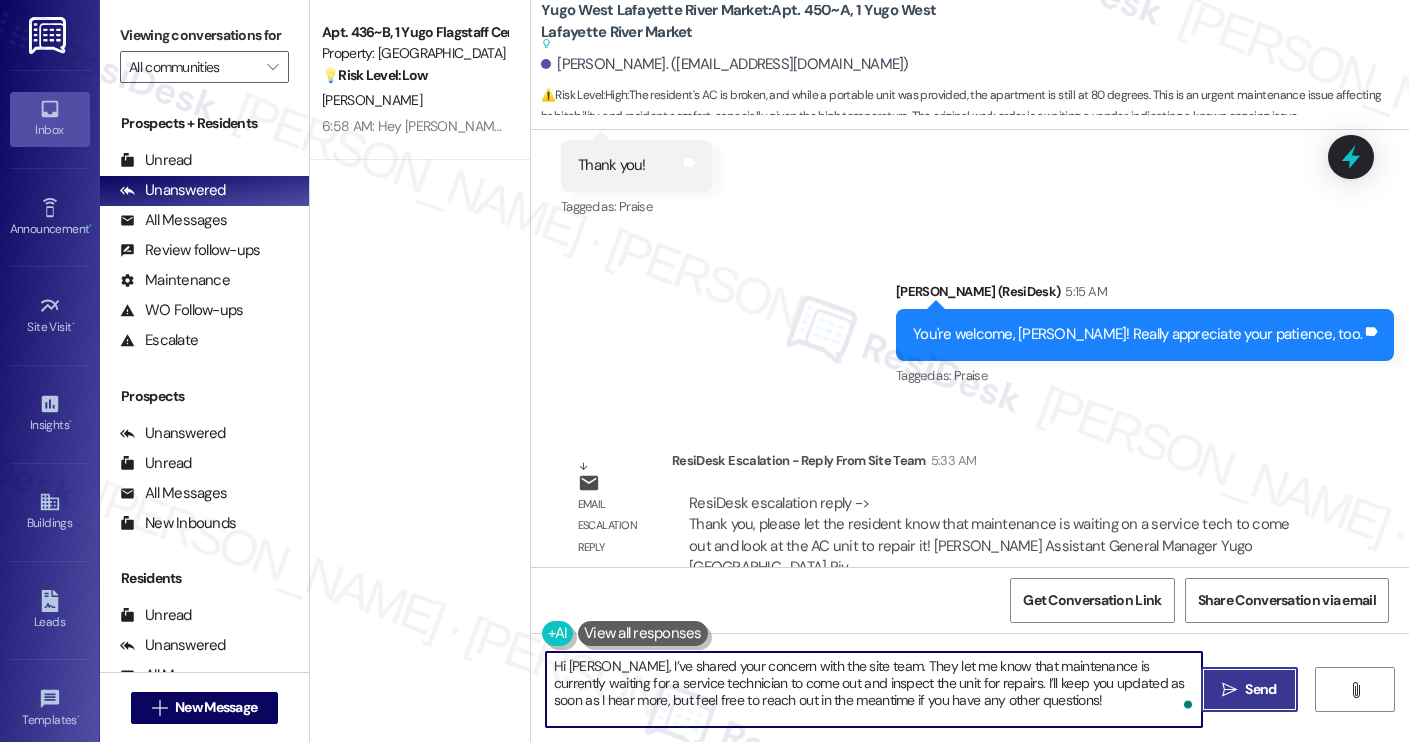 click on "Send" at bounding box center [1260, 689] 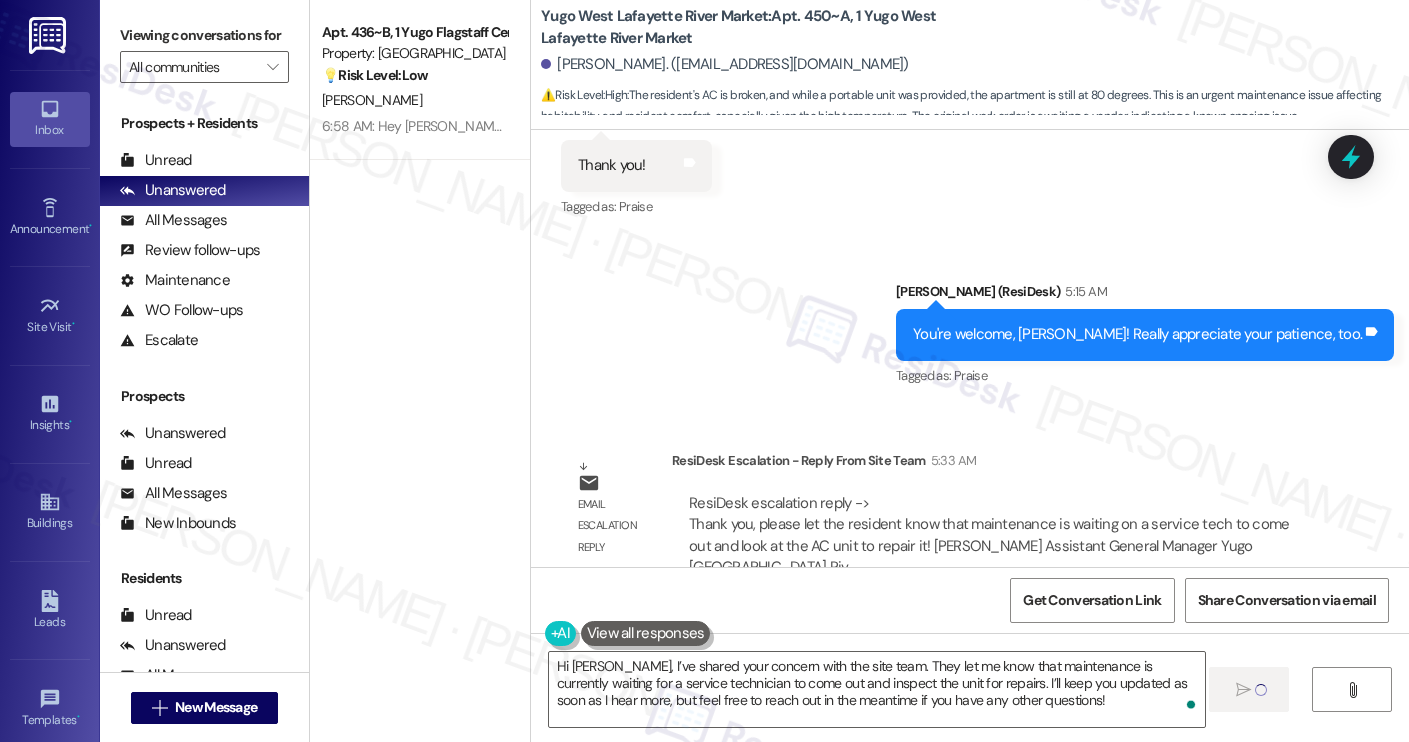 type 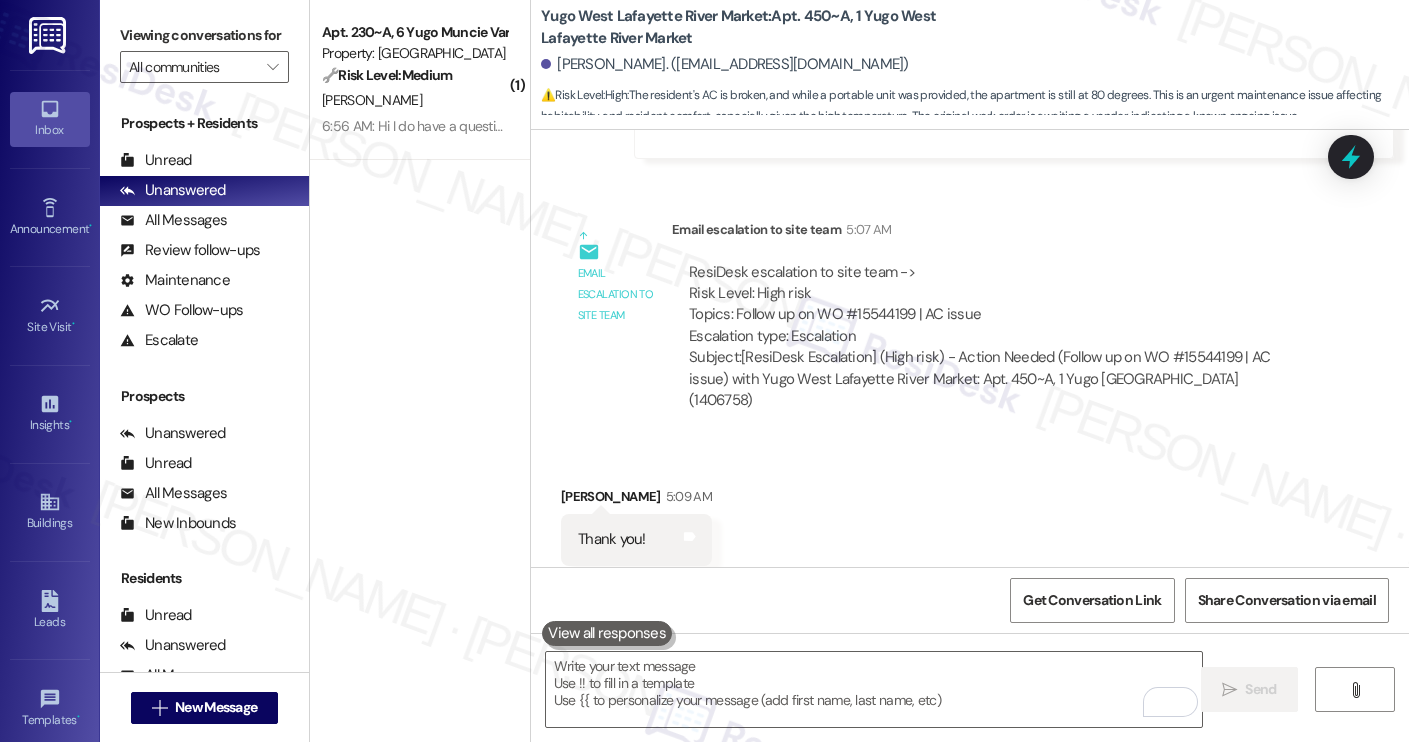 scroll, scrollTop: 2198, scrollLeft: 0, axis: vertical 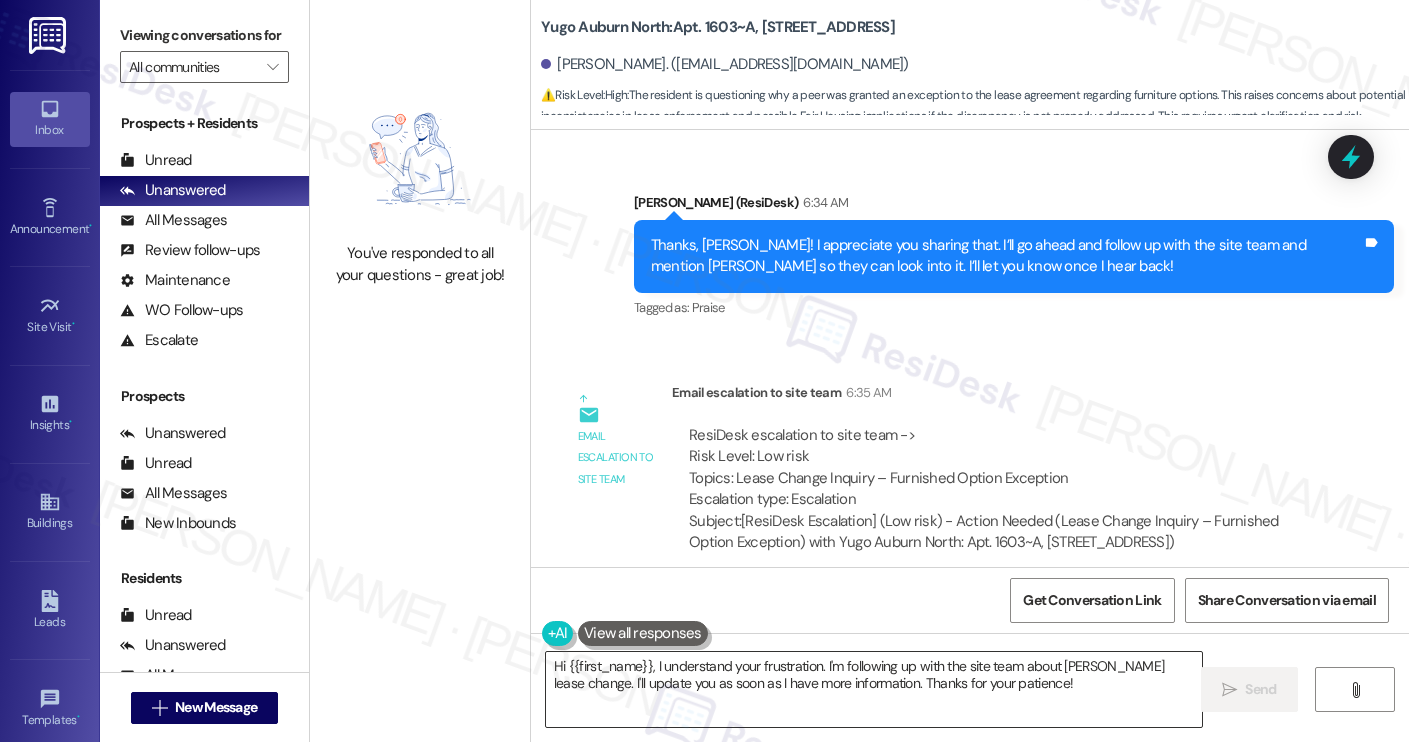 click on "Hi {{first_name}}, I understand your frustration. I'm following up with the site team about [PERSON_NAME] lease change. I'll update you as soon as I have more information. Thanks for your patience!" at bounding box center (874, 689) 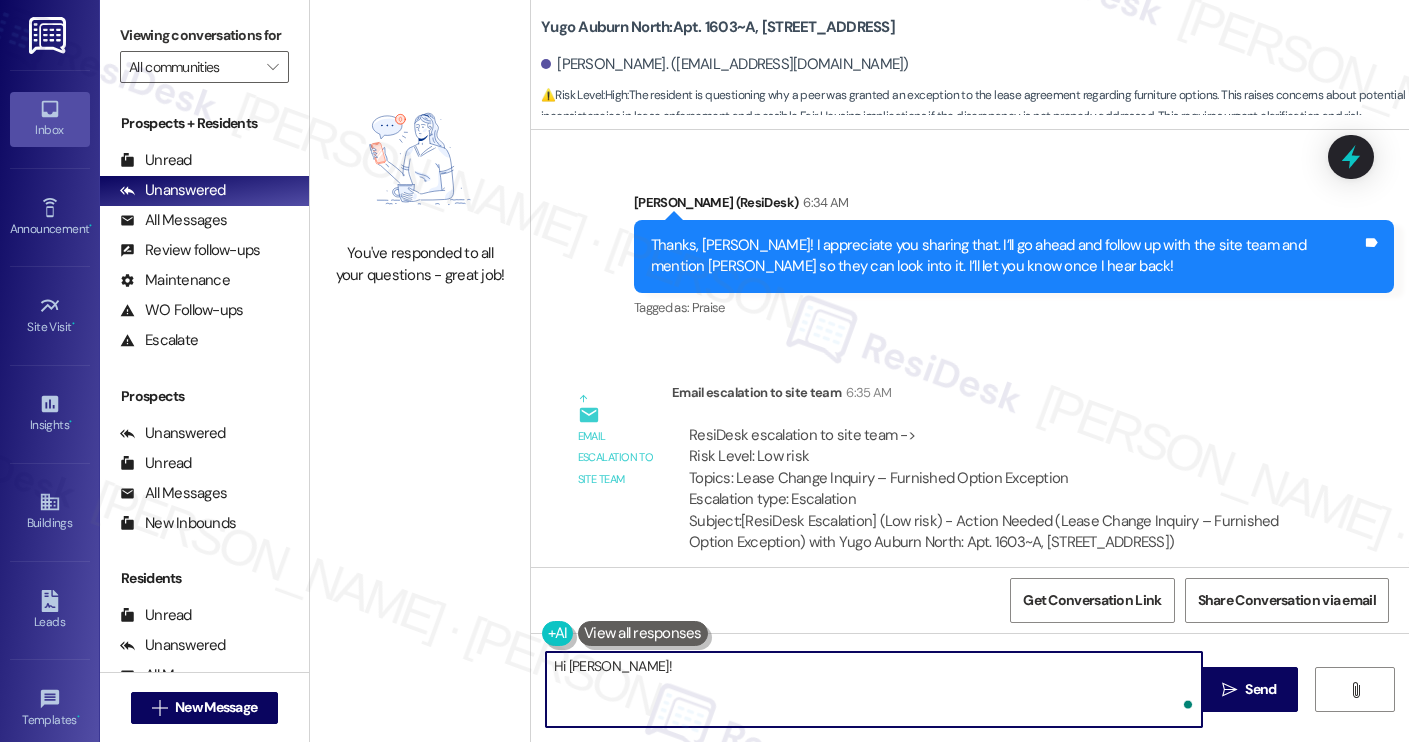 paste on "I received an update from the site team regarding your question. The team confirmed that as of [DATE], no further placement changes will be made, and furniture is provided on a first come, first serve basis." 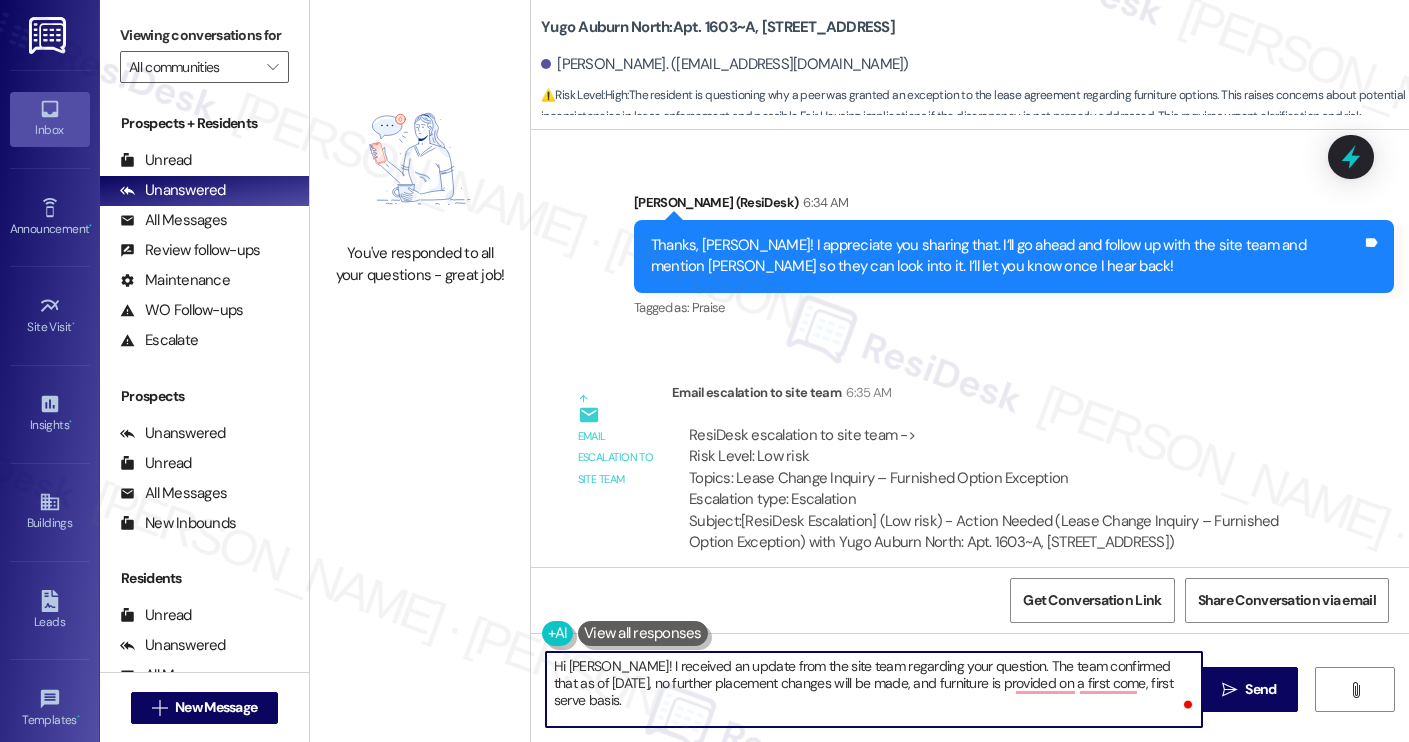 click on "Hi [PERSON_NAME]! I received an update from the site team regarding your question. The team confirmed that as of [DATE], no further placement changes will be made, and furniture is provided on a first come, first serve basis." at bounding box center (874, 689) 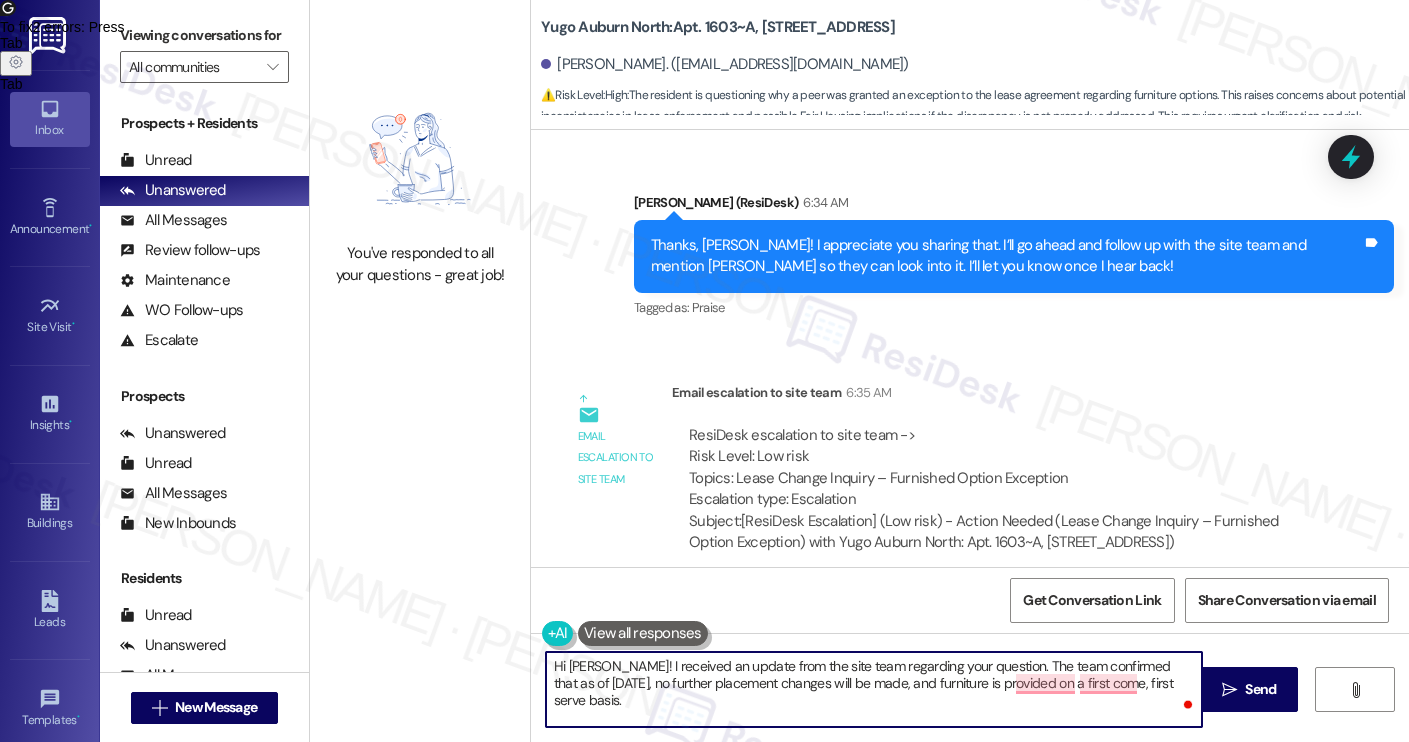 click on "Hi [PERSON_NAME]! I received an update from the site team regarding your question. The team confirmed that as of [DATE], no further placement changes will be made, and furniture is provided on a first come, first serve basis." at bounding box center [874, 689] 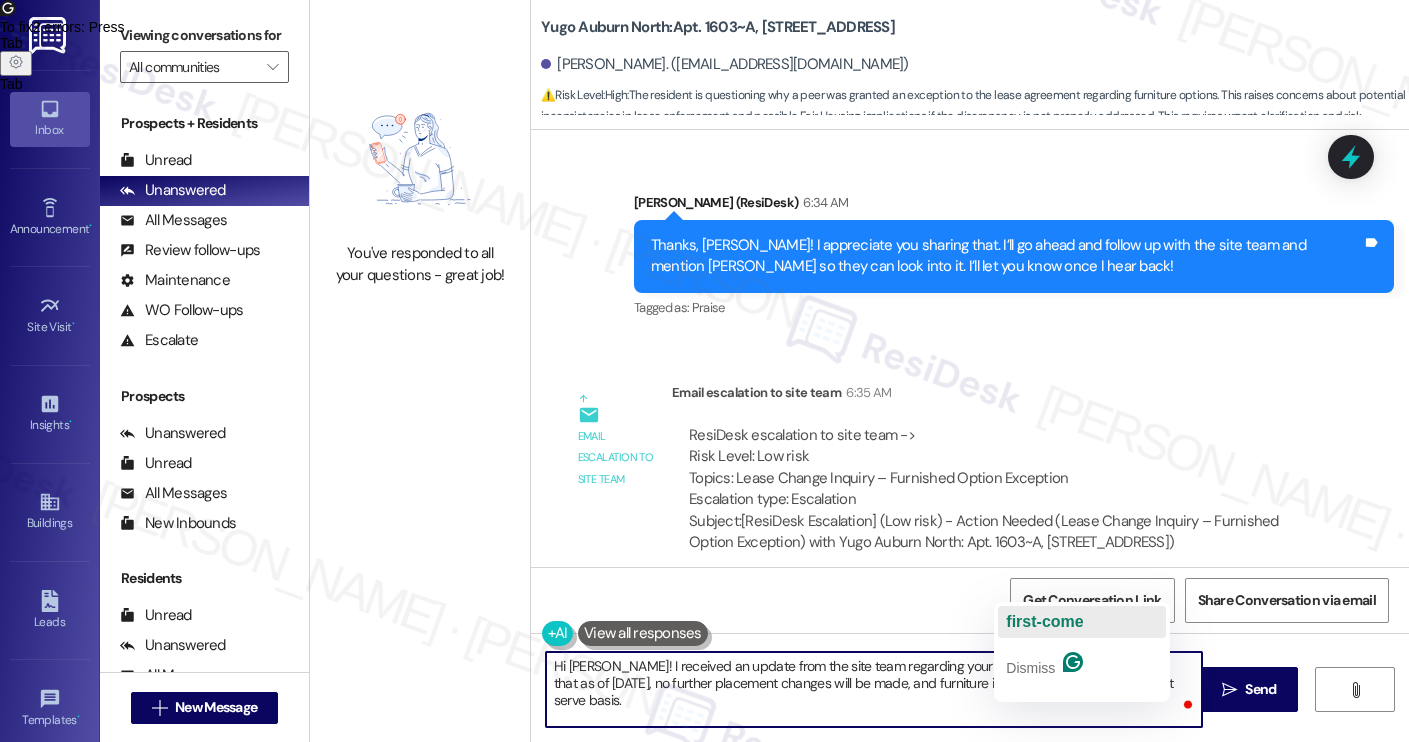click on "first-come" 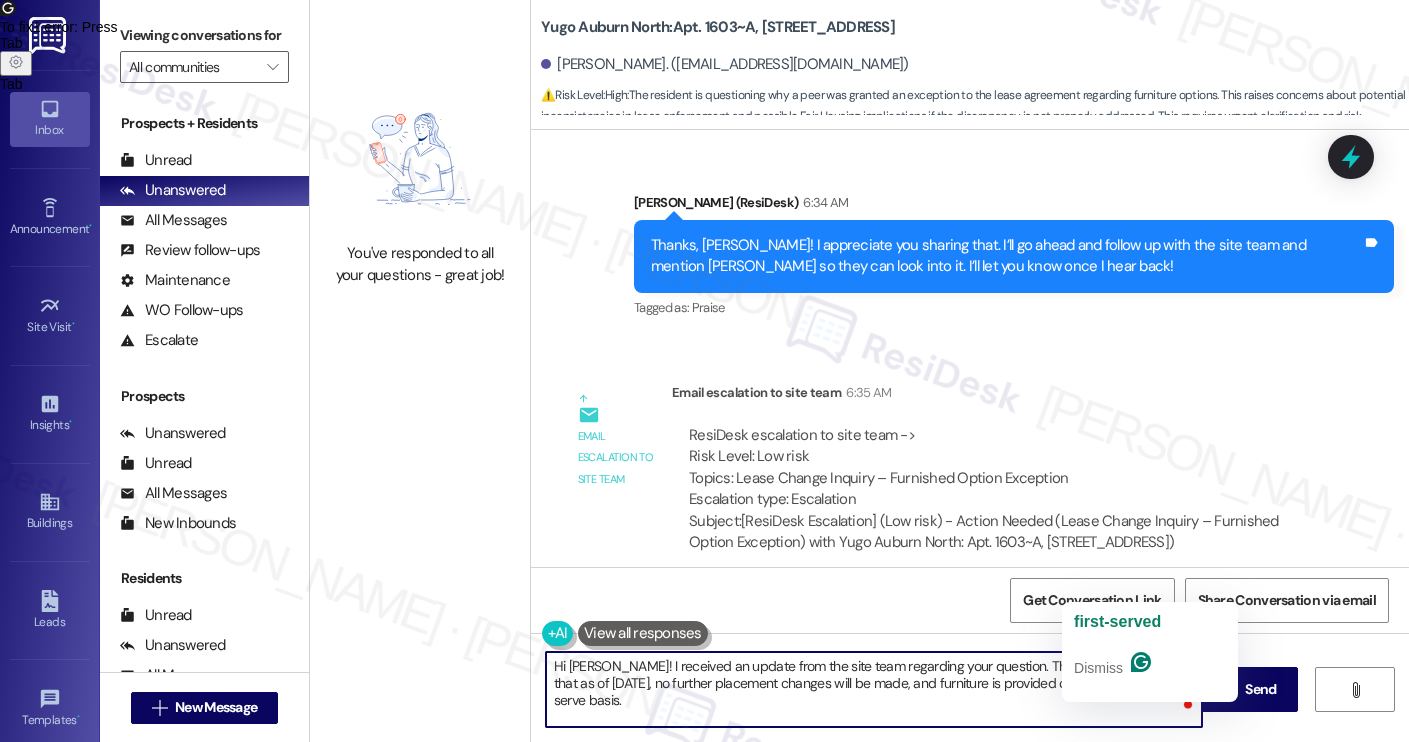 click on "first-served" 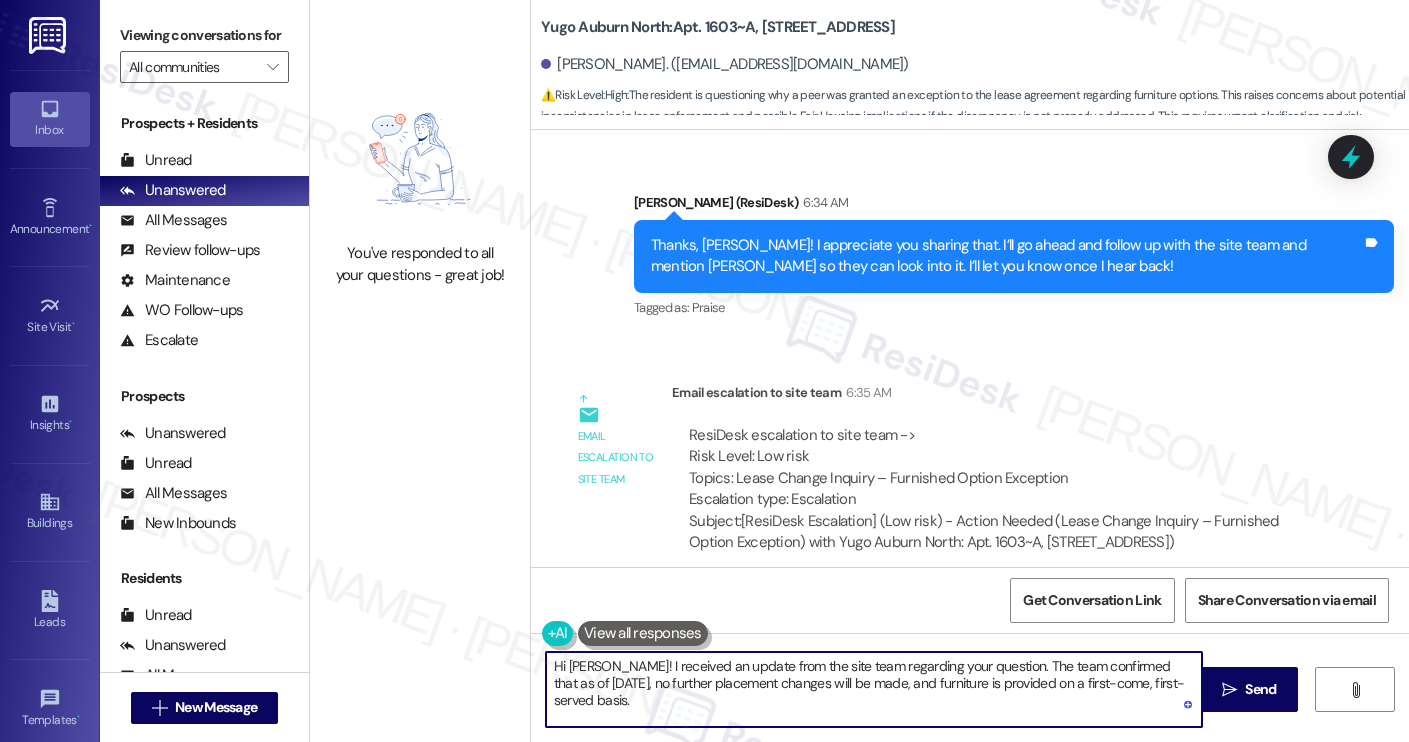 type on "Hi [PERSON_NAME]! I received an update from the site team regarding your question. The team confirmed that as of [DATE], no further placement changes will be made, and furniture is provided on a first-come, first-served basis." 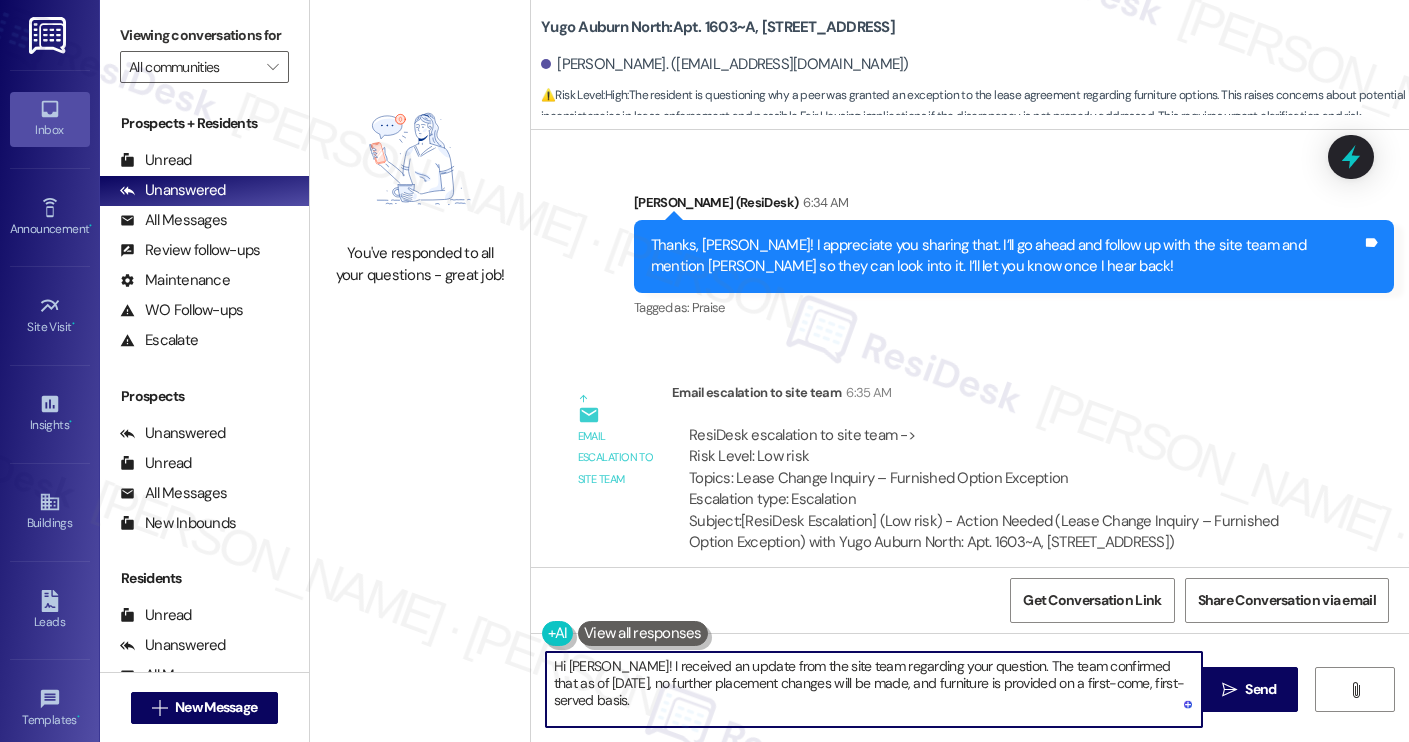 click on "Hi [PERSON_NAME]! I received an update from the site team regarding your question. The team confirmed that as of [DATE], no further placement changes will be made, and furniture is provided on a first-come, first-served basis." at bounding box center [874, 689] 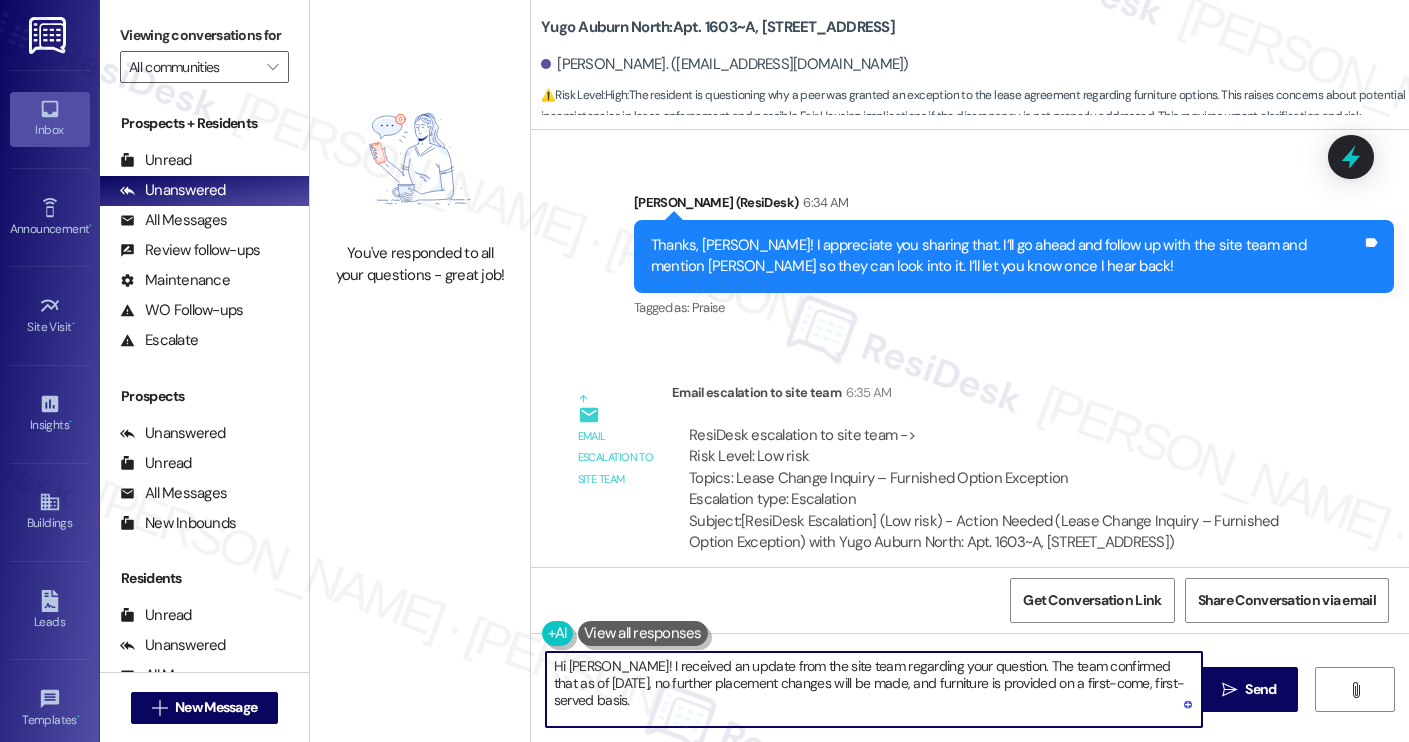scroll, scrollTop: 3476, scrollLeft: 0, axis: vertical 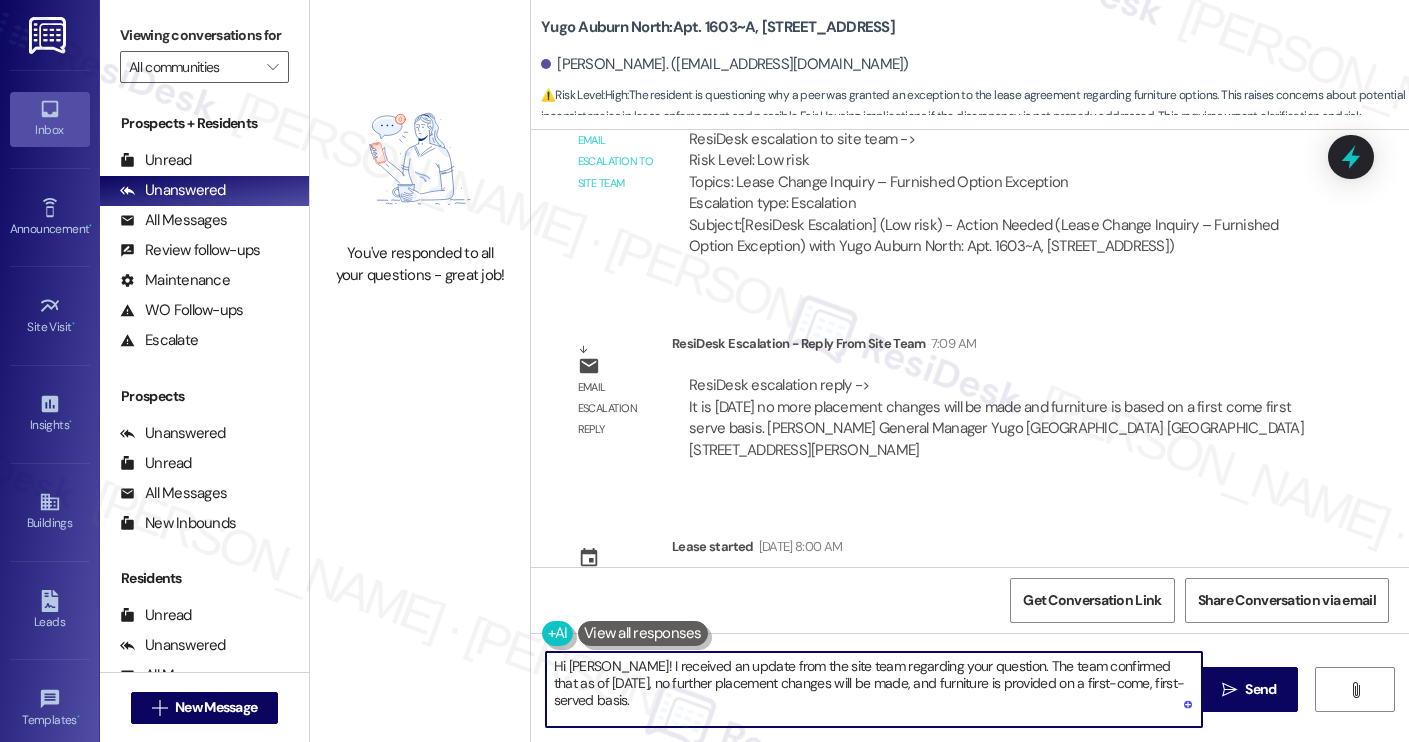 click on "Hi [PERSON_NAME]! I received an update from the site team regarding your question. The team confirmed that as of [DATE], no further placement changes will be made, and furniture is provided on a first-come, first-served basis." at bounding box center (874, 689) 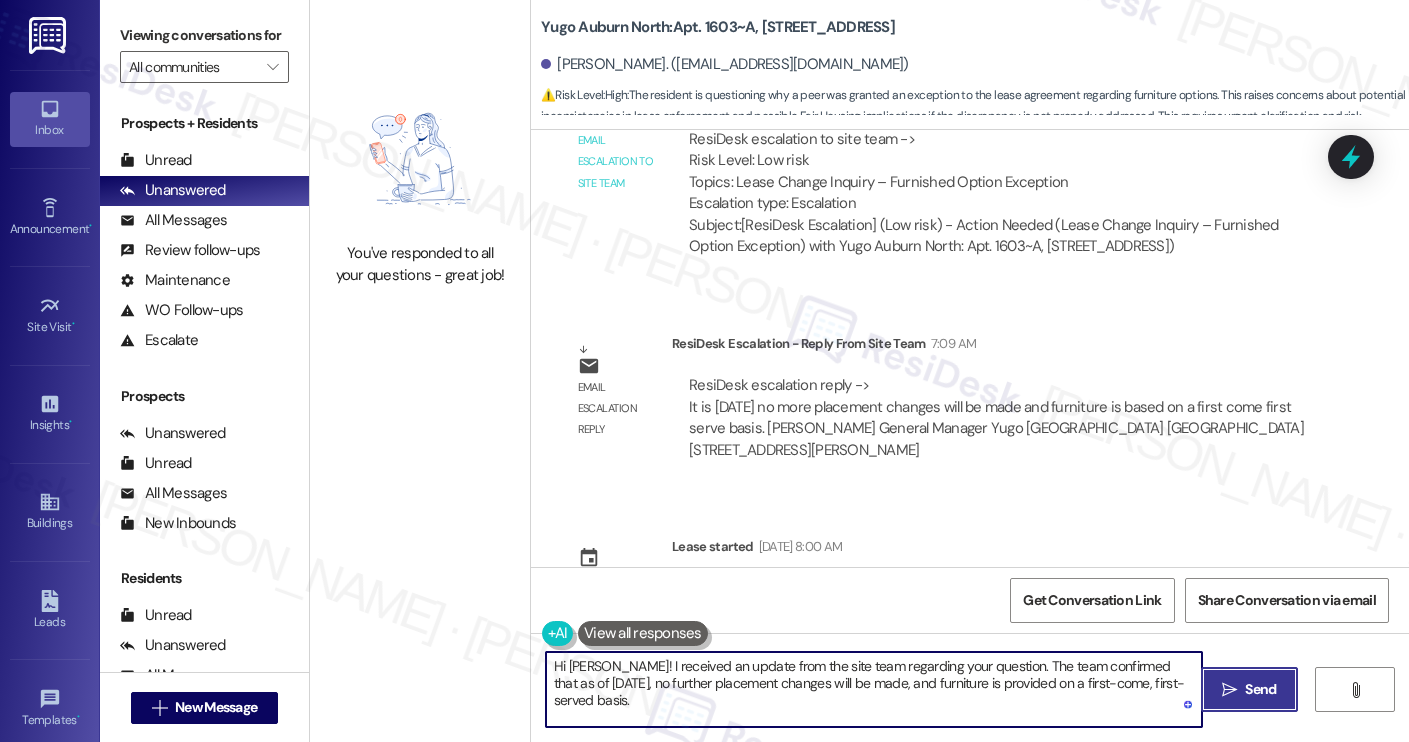 click on " Send" at bounding box center [1249, 689] 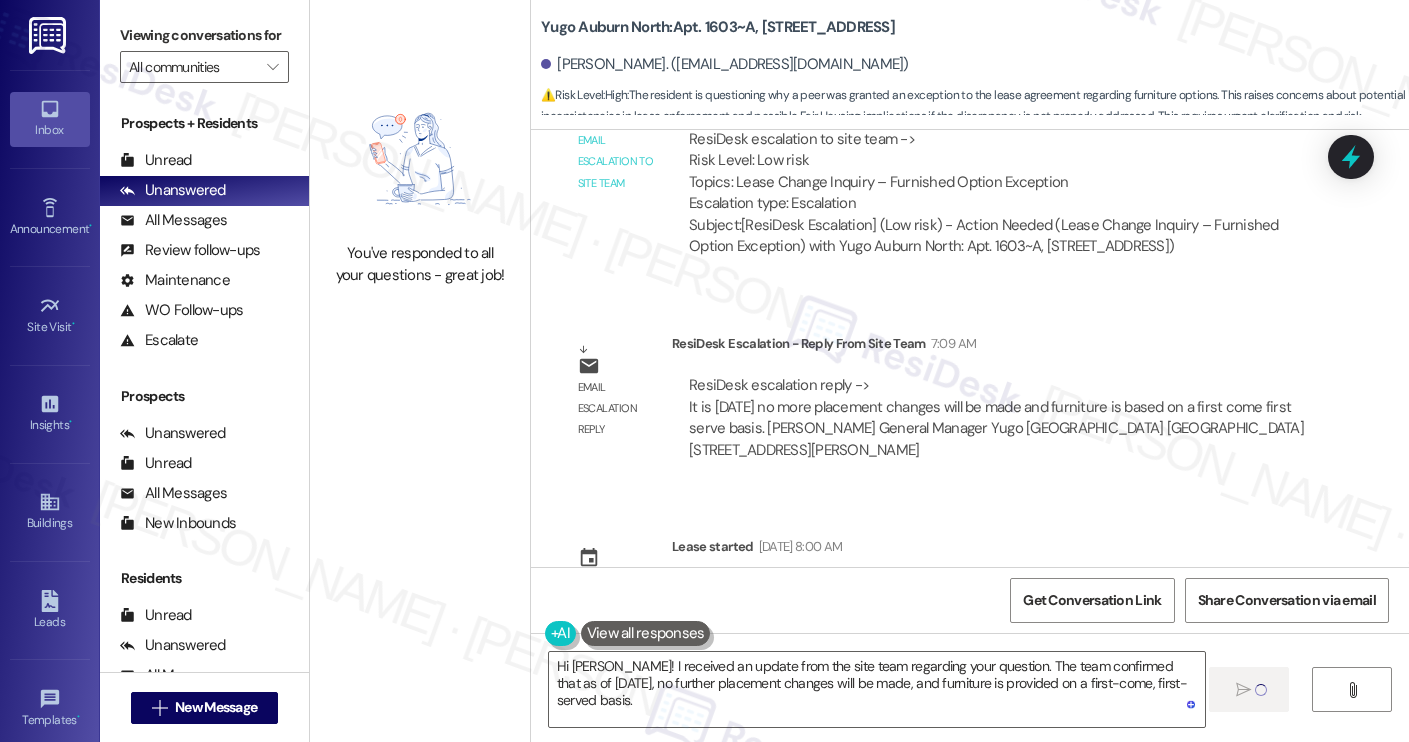 type 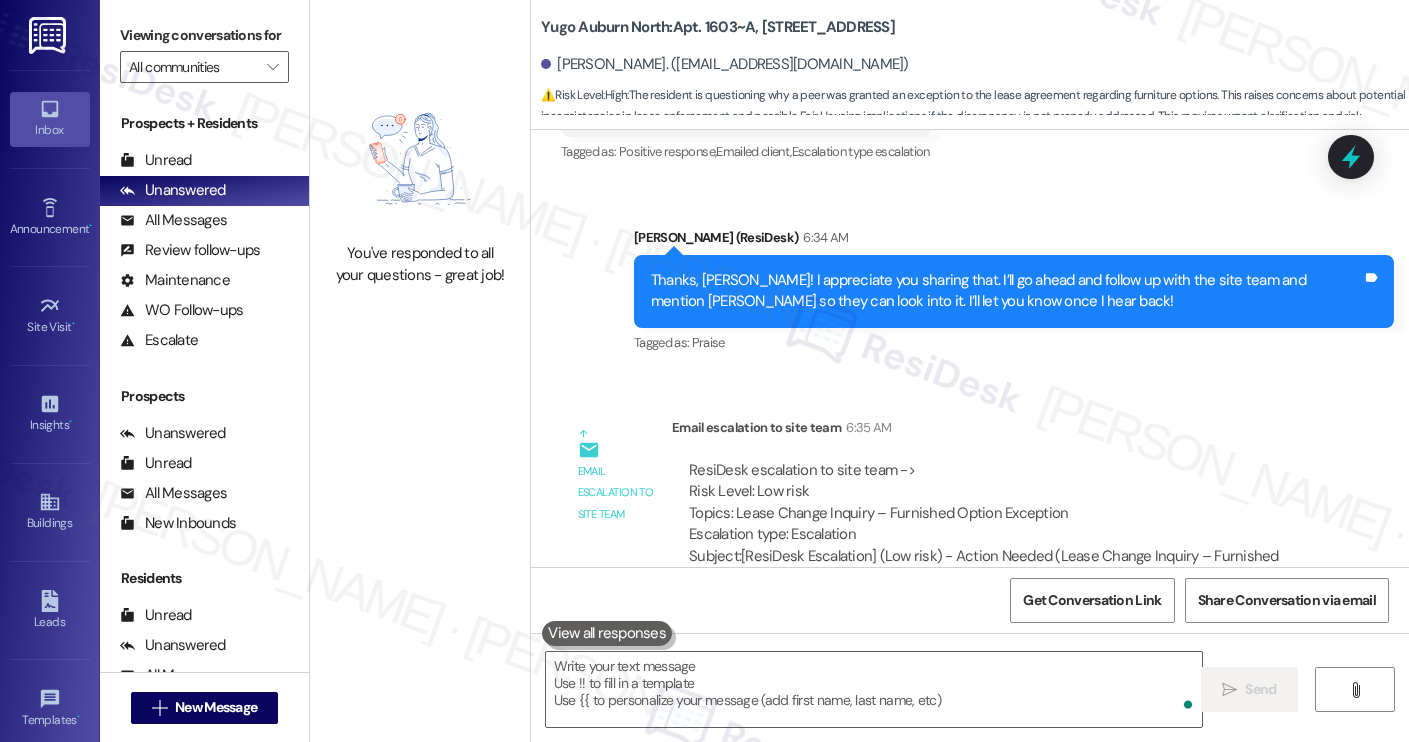 scroll, scrollTop: 3637, scrollLeft: 0, axis: vertical 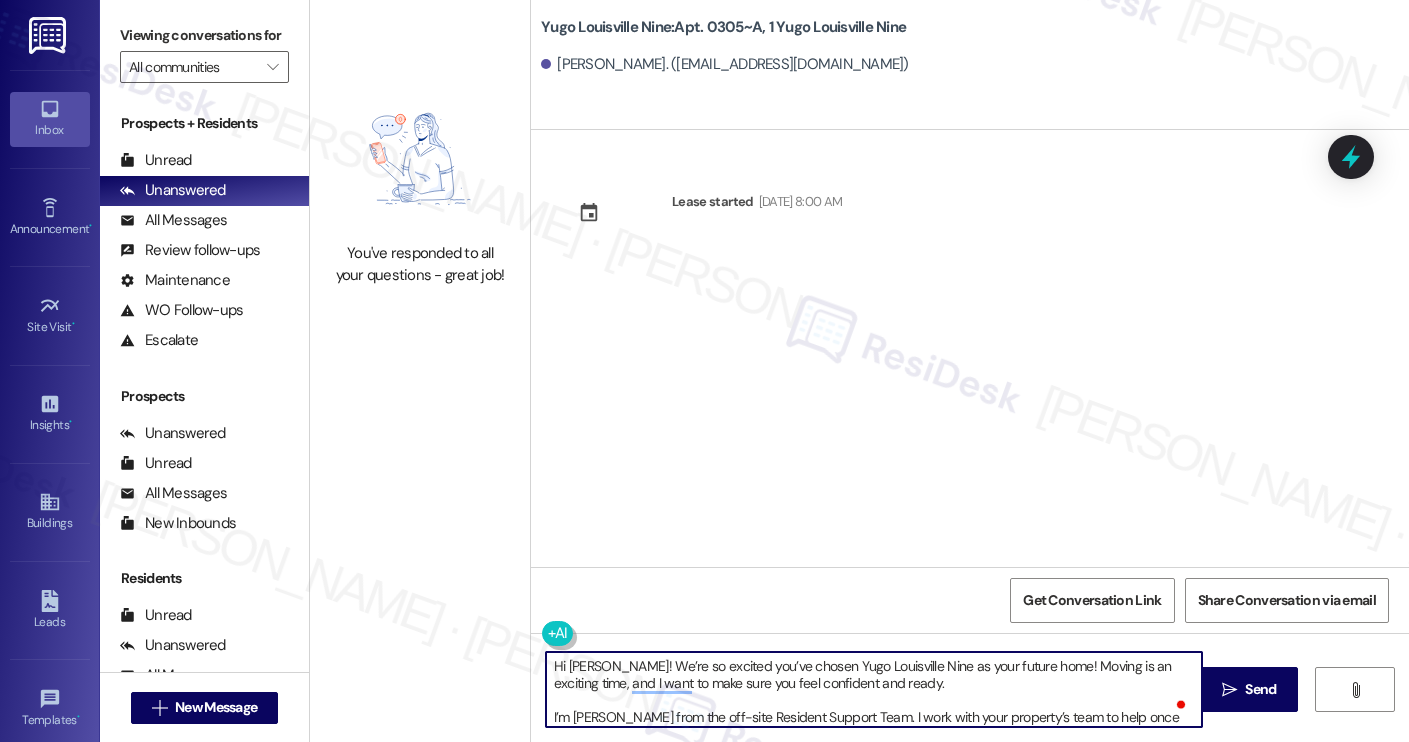 click on "Hi [PERSON_NAME]! We’re so excited you’ve chosen Yugo Louisville Nine as your future home! Moving is an exciting time, and I want to make sure you feel confident and ready.
I’m [PERSON_NAME] from the off-site Resident Support Team. I work with your property’s team to help once you’ve moved in, whether it’s answering questions or assisting with maintenance. I’ll be in touch as your move-in date gets closer!
Move-in day will be busy as you get settled, but no reason it has to be stressful. Don’t forget that we offer a ⚡FAST PASS⚡for Move-In day if your checklist has been completed 2 weeks prior to move-in. Login to your ResidentPortal [DATE] to complete those outstanding items!" at bounding box center [874, 689] 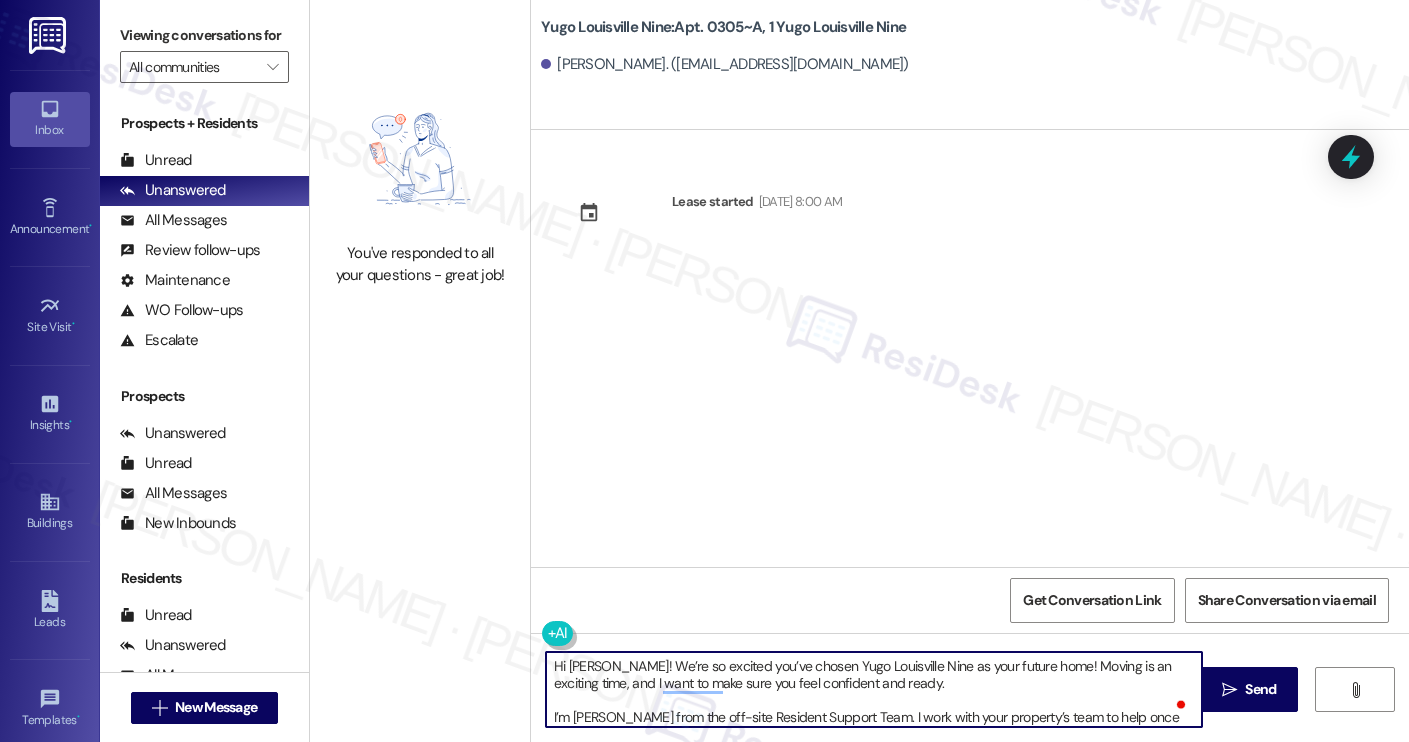 click on "Hi [PERSON_NAME]! We’re so excited you’ve chosen Yugo Louisville Nine as your future home! Moving is an exciting time, and I want to make sure you feel confident and ready.
I’m [PERSON_NAME] from the off-site Resident Support Team. I work with your property’s team to help once you’ve moved in, whether it’s answering questions or assisting with maintenance. I’ll be in touch as your move-in date gets closer!
Move-in day will be busy as you get settled, but no reason it has to be stressful. Don’t forget that we offer a ⚡FAST PASS⚡for Move-In day if your checklist has been completed 2 weeks prior to move-in. Login to your ResidentPortal [DATE] to complete those outstanding items!" at bounding box center (874, 689) 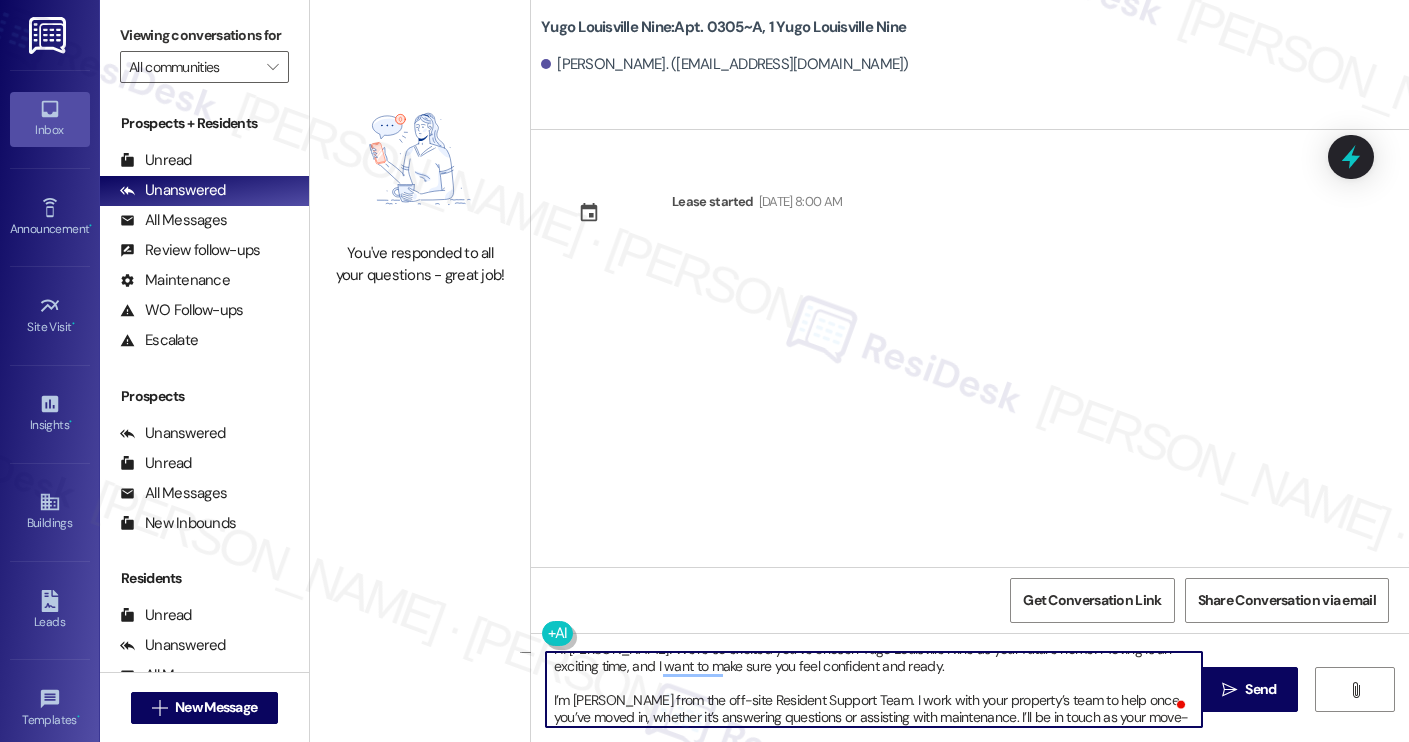scroll, scrollTop: 51, scrollLeft: 0, axis: vertical 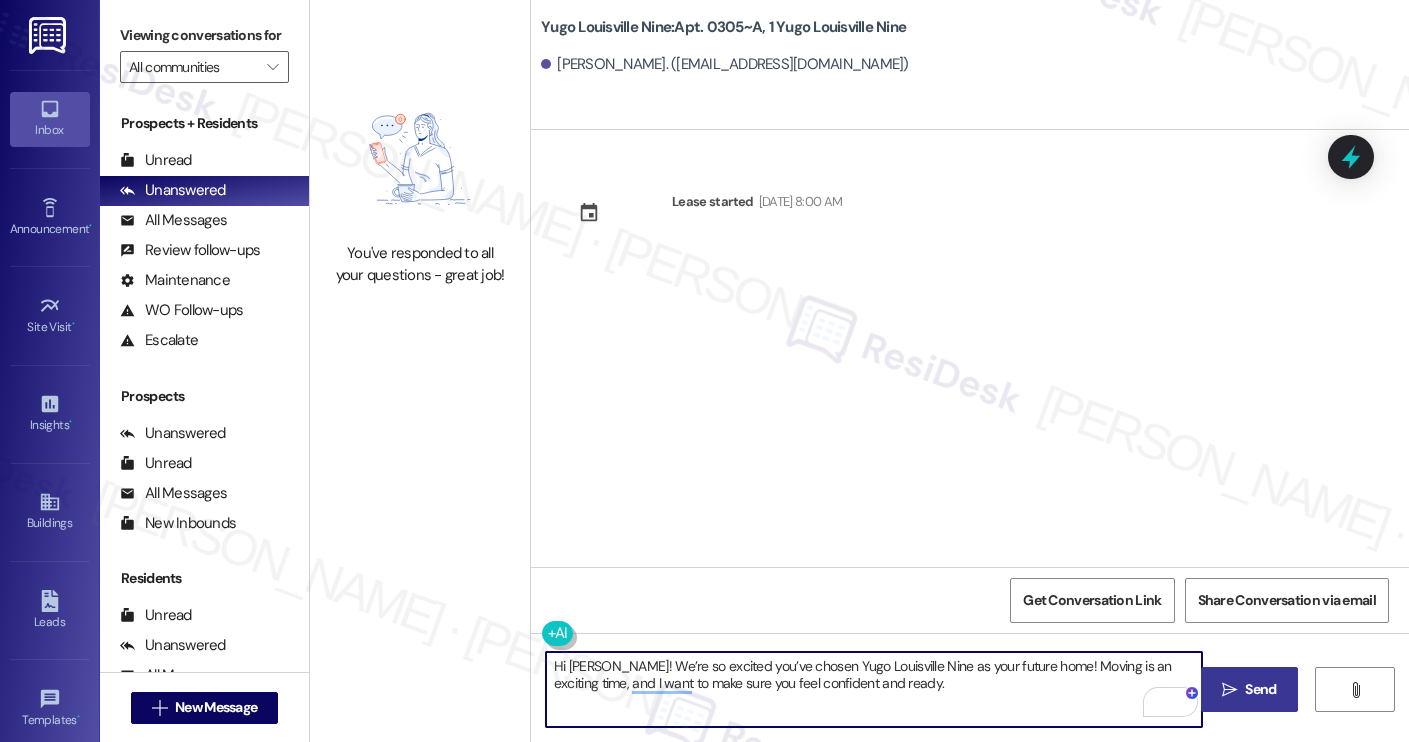 type on "Hi [PERSON_NAME]! We’re so excited you’ve chosen Yugo Louisville Nine as your future home! Moving is an exciting time, and I want to make sure you feel confident and ready." 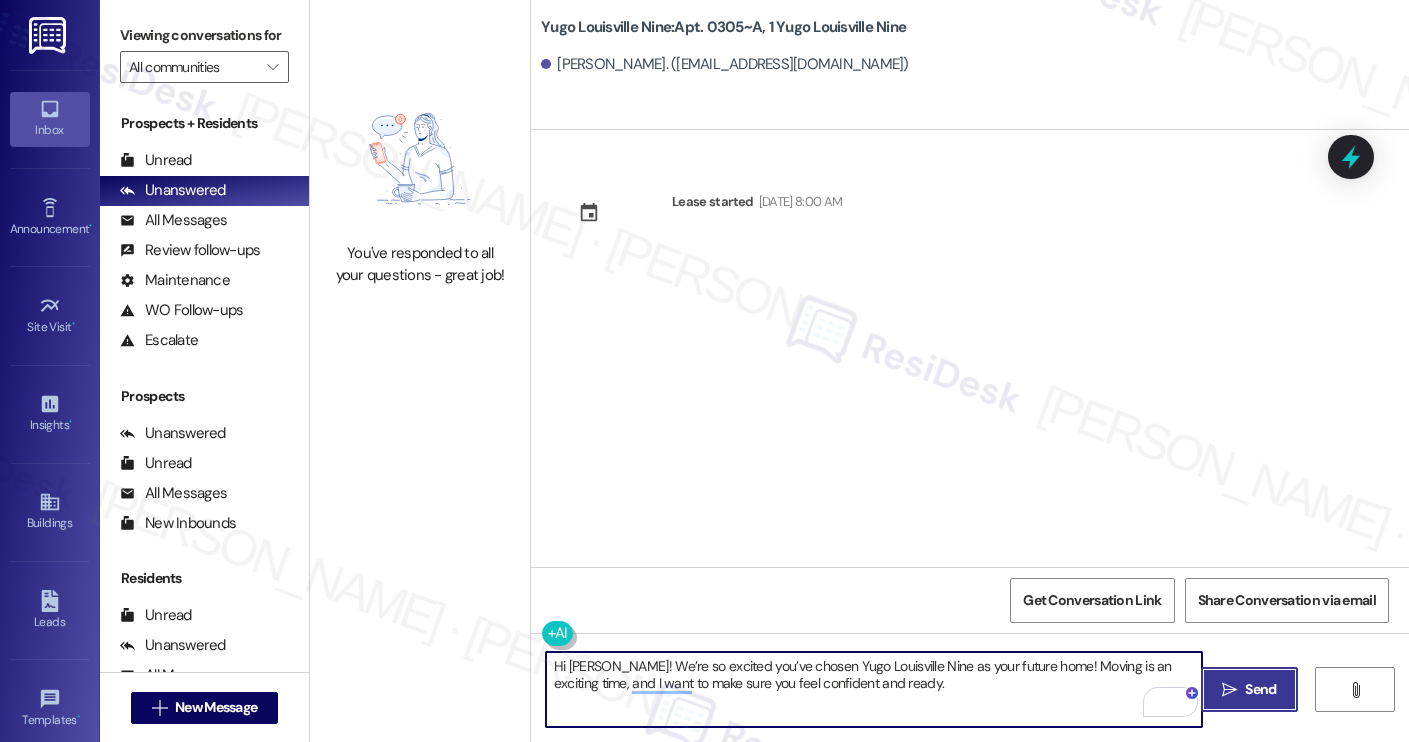 click on " Send" at bounding box center (1249, 689) 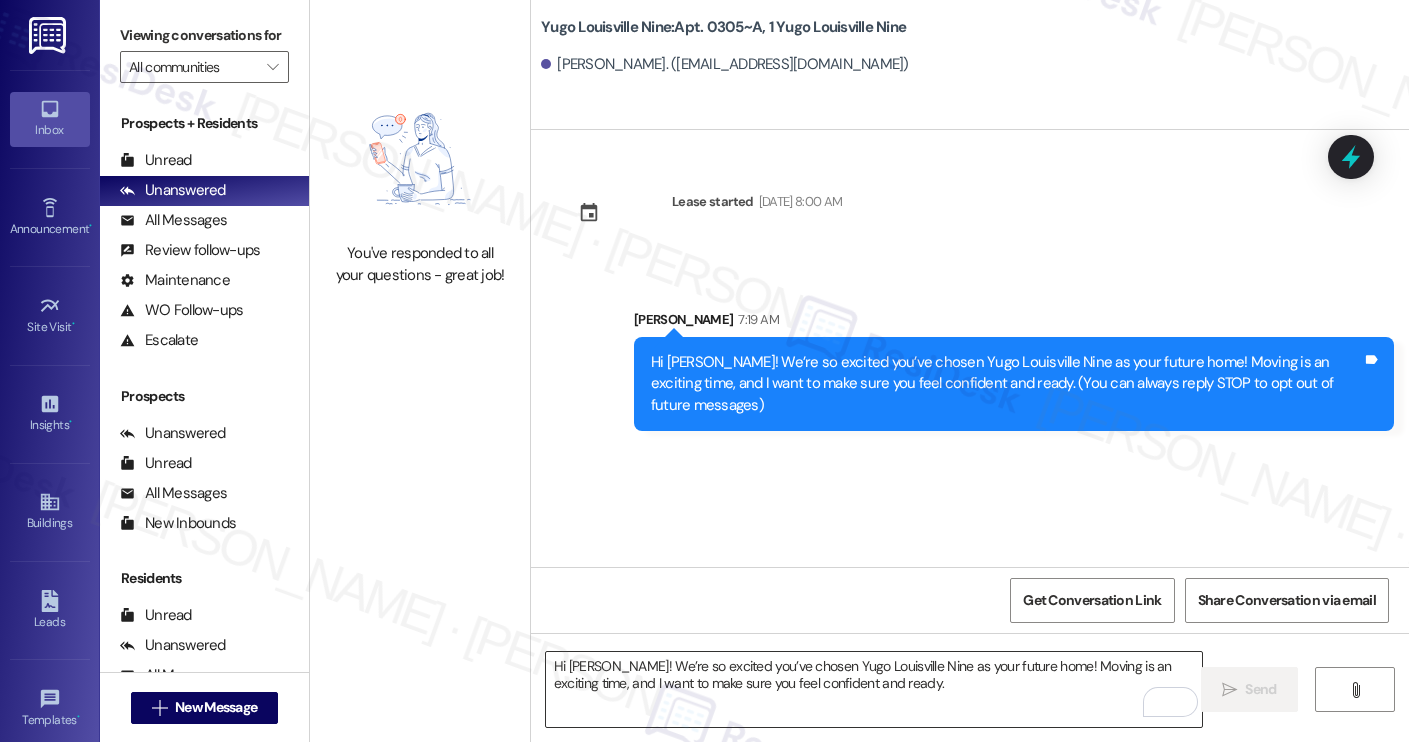 click on "Hi [PERSON_NAME]! We’re so excited you’ve chosen Yugo Louisville Nine as your future home! Moving is an exciting time, and I want to make sure you feel confident and ready." at bounding box center (874, 689) 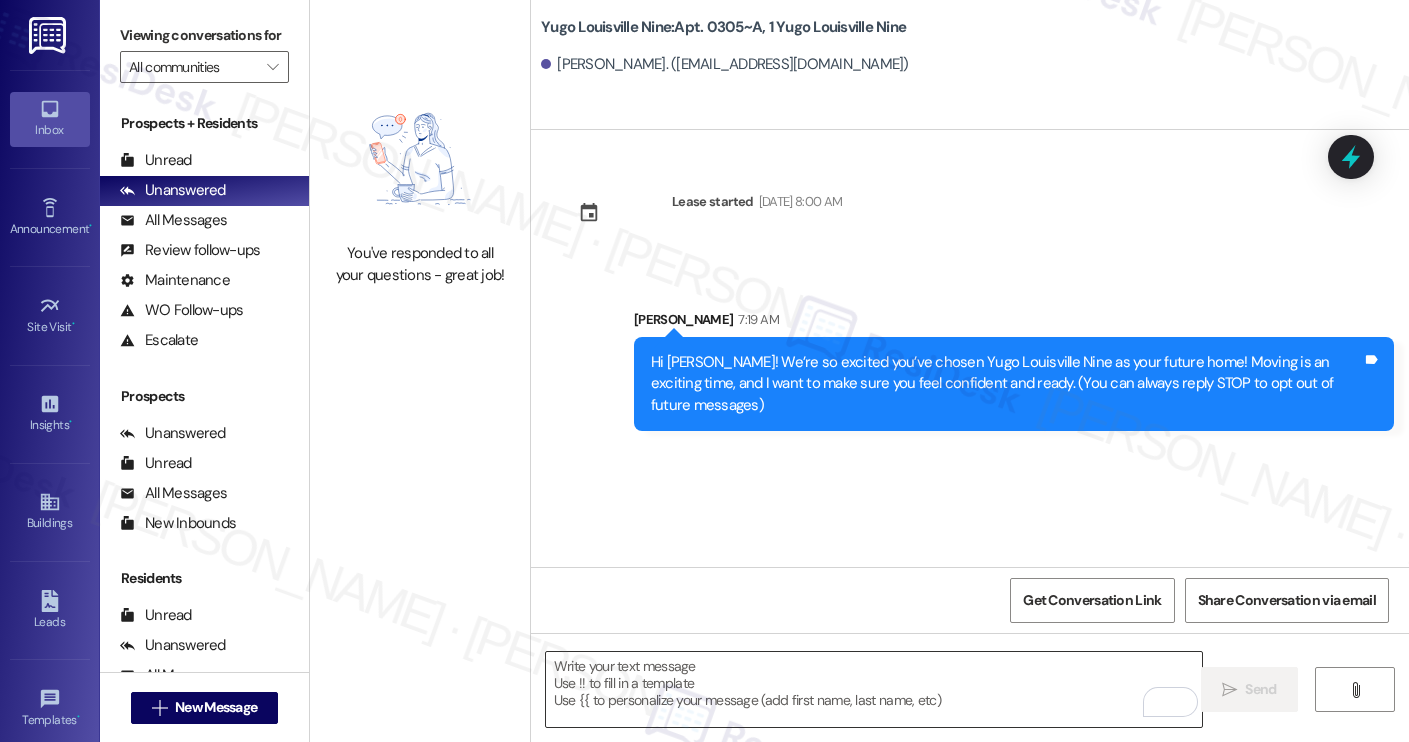 paste on "I’m [PERSON_NAME] from the off-site Resident Support Team. I work with your property’s team to help once you’ve moved in, whether it’s answering questions or assisting with maintenance. I’ll be in touch as your move-in date gets closer!
Move-in day will be busy as you get settled, but no reason it has to be stressful. Don’t forget that we offer a ⚡FAST PASS⚡for Move-In day if your checklist has been completed 2 weeks prior to move-in. Login to your ResidentPortal [DATE] to complete those outstanding items!" 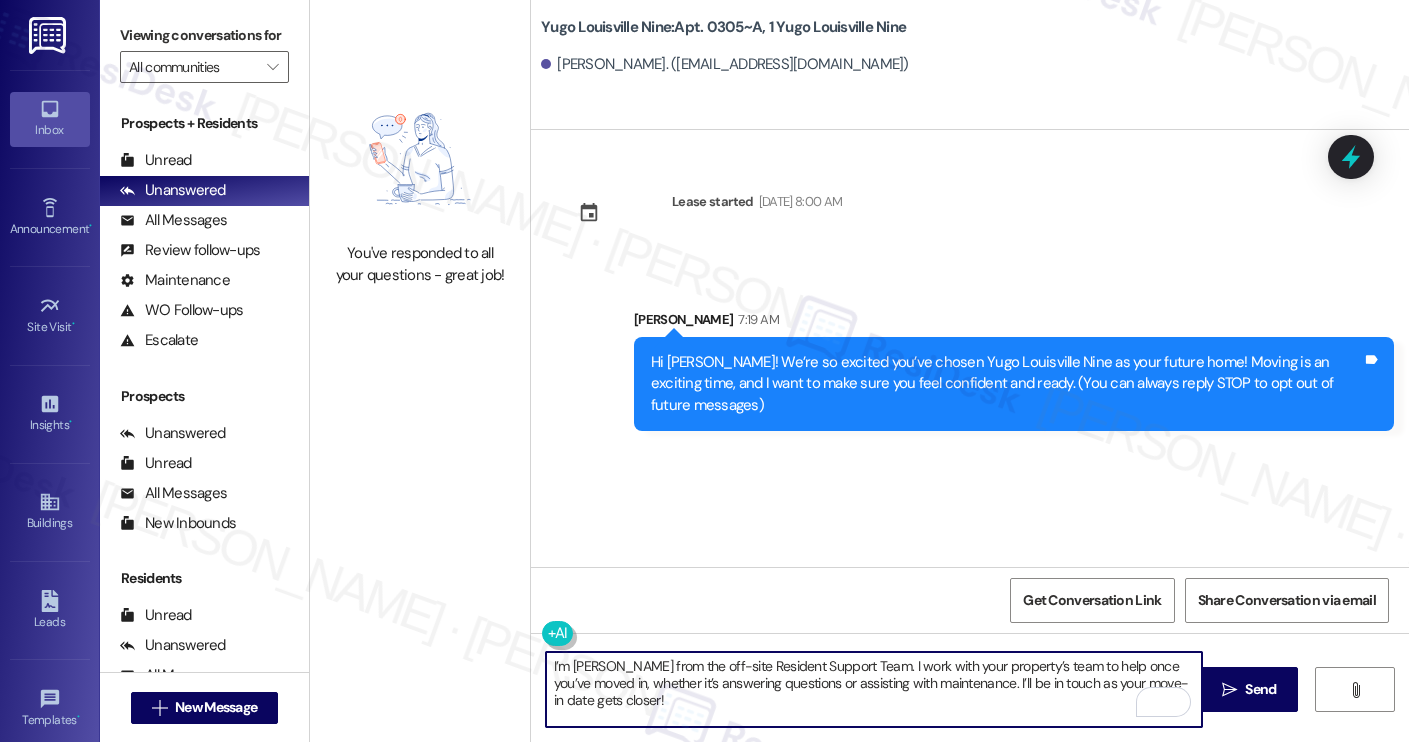 scroll, scrollTop: 68, scrollLeft: 0, axis: vertical 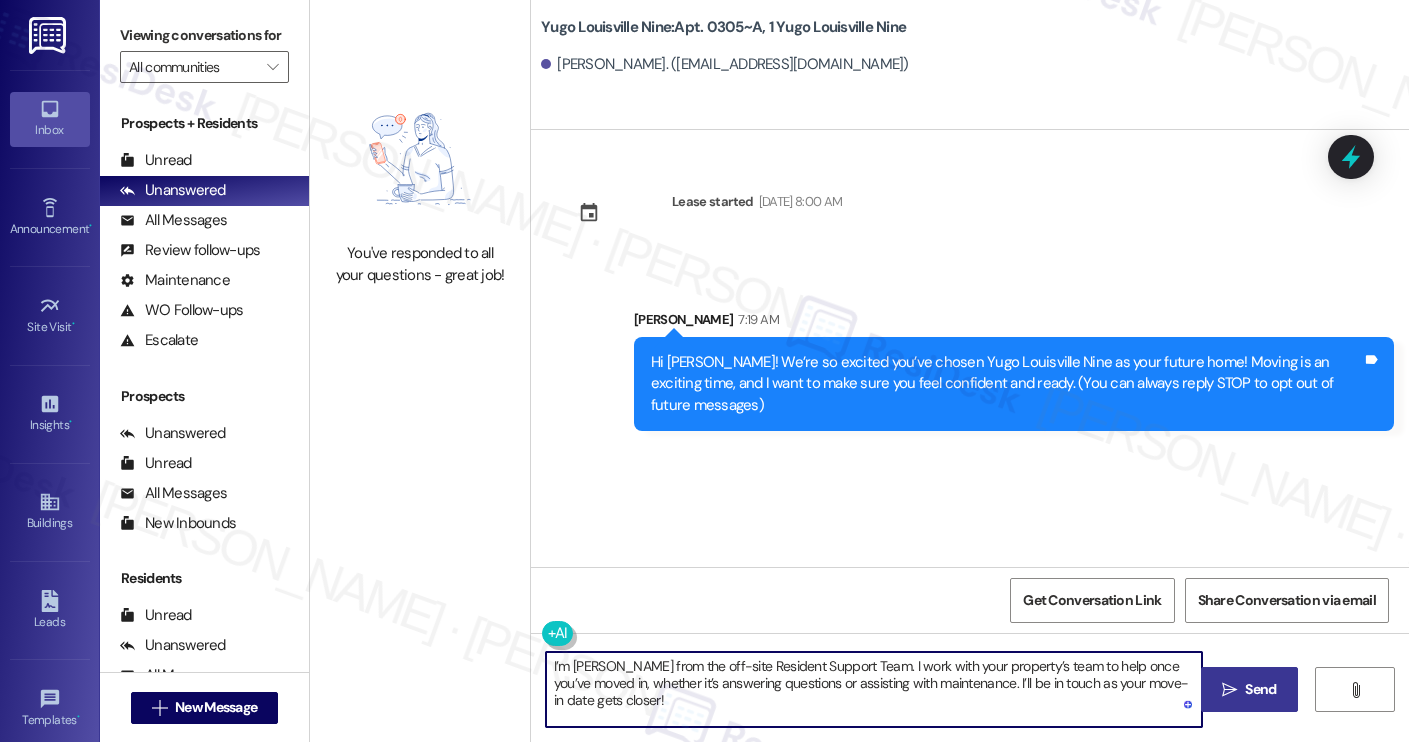type on "I’m [PERSON_NAME] from the off-site Resident Support Team. I work with your property’s team to help once you’ve moved in, whether it’s answering questions or assisting with maintenance. I’ll be in touch as your move-in date gets closer!" 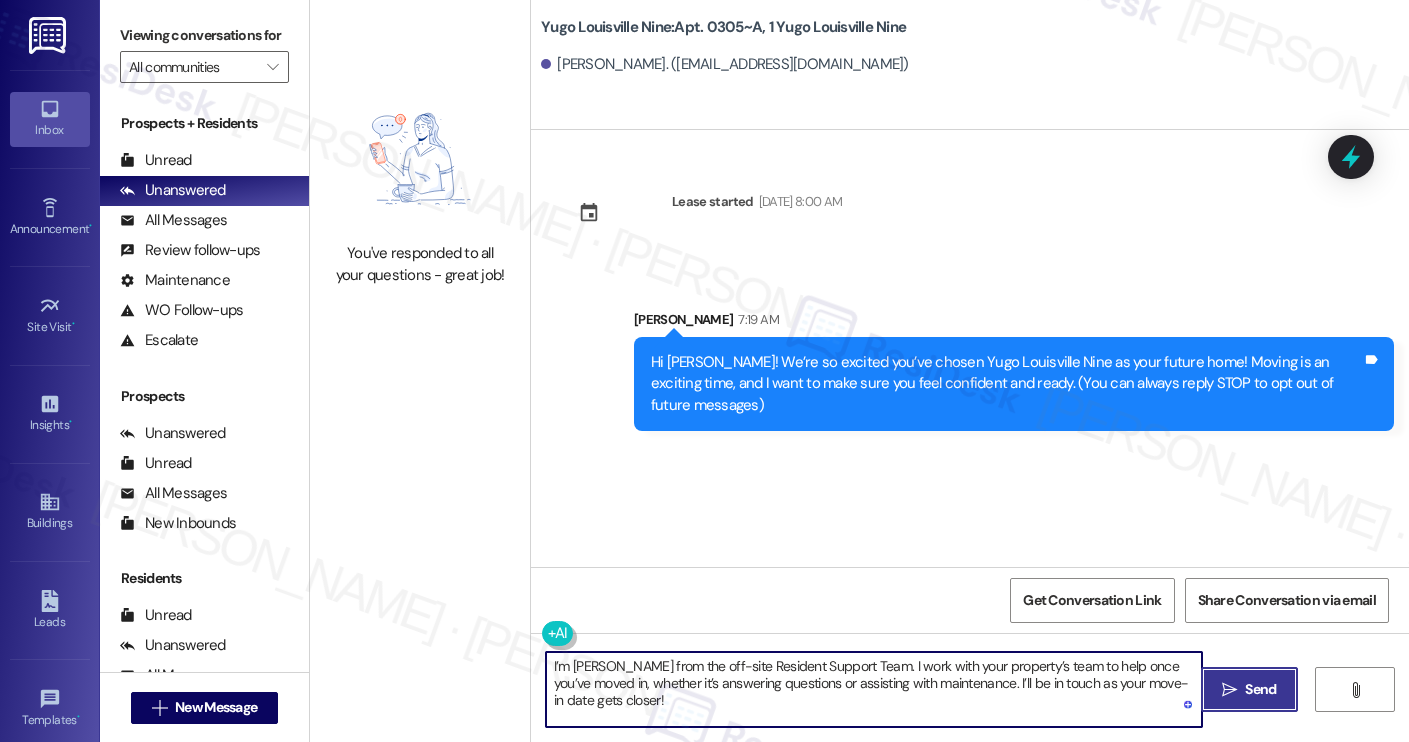 click on "Send" at bounding box center [1260, 689] 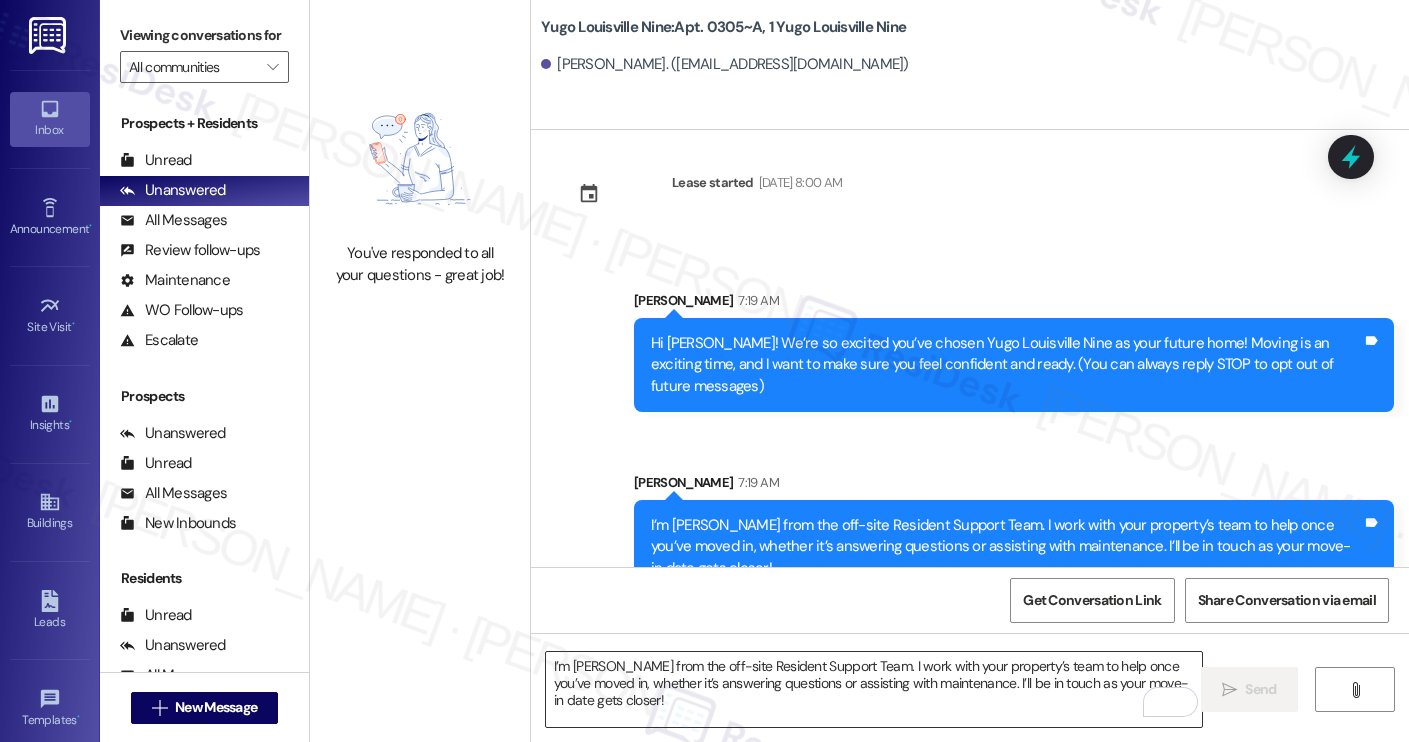 click on "I’m [PERSON_NAME] from the off-site Resident Support Team. I work with your property’s team to help once you’ve moved in, whether it’s answering questions or assisting with maintenance. I’ll be in touch as your move-in date gets closer!" at bounding box center (874, 689) 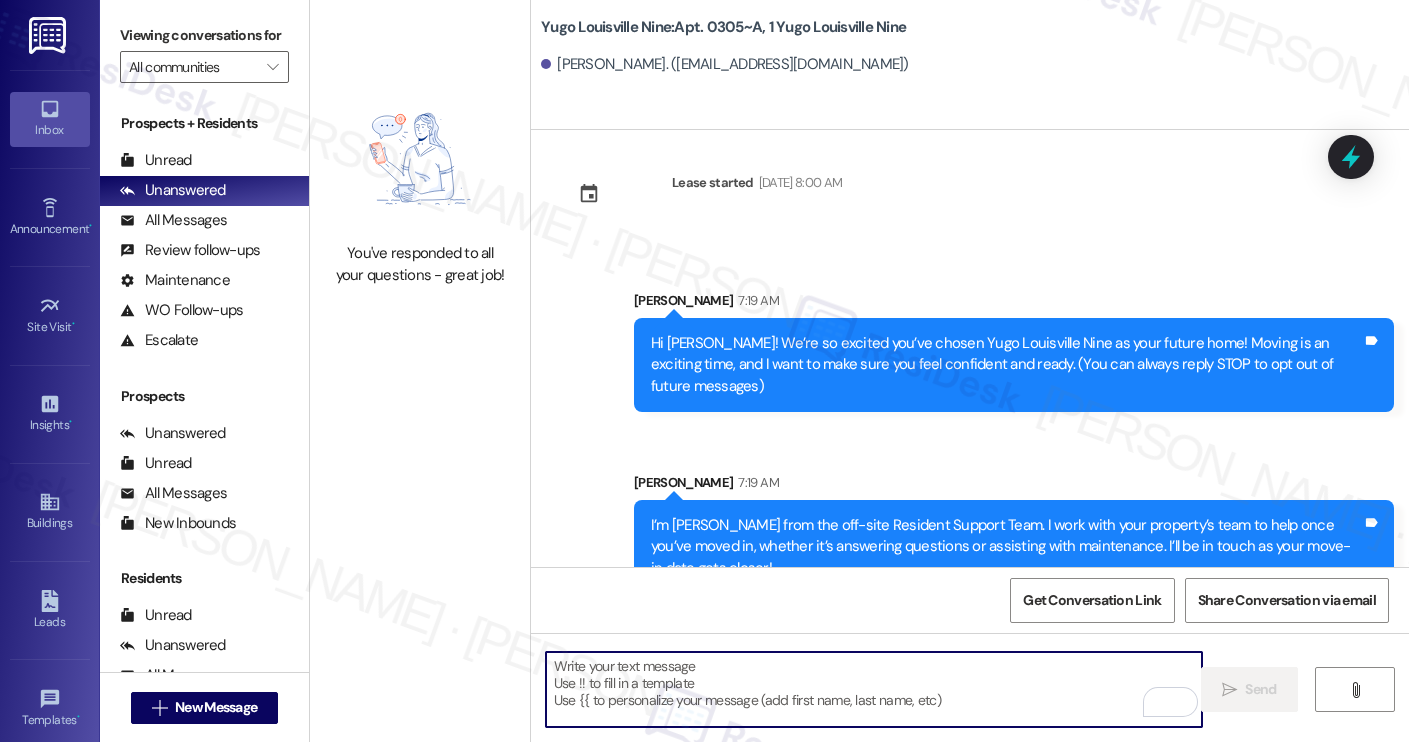 paste on "Move-in day will be busy as you get settled, but no reason it has to be stressful. Don’t forget that we offer a ⚡FAST PASS⚡for Move-In day if your checklist has been completed 2 weeks prior to move-in. Login to your ResidentPortal [DATE] to complete those outstanding items!" 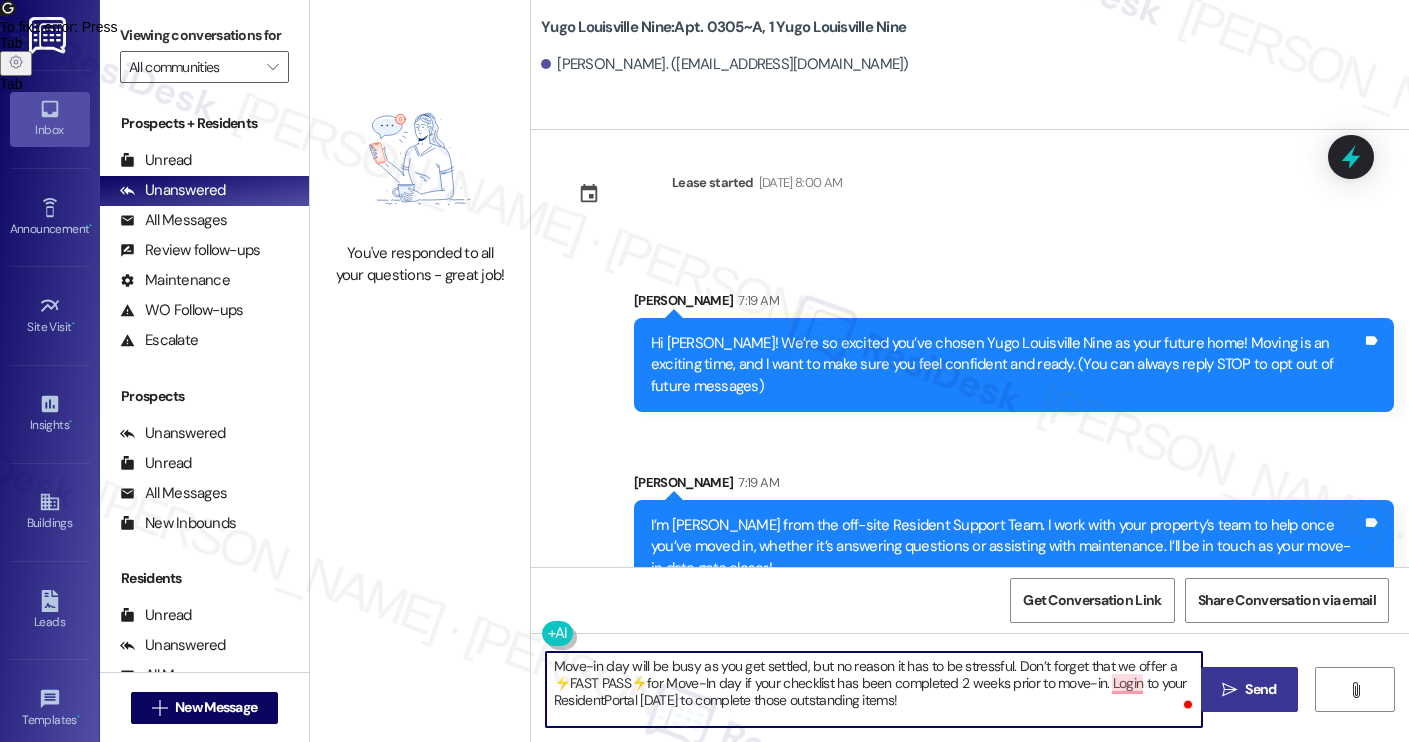 type on "Move-in day will be busy as you get settled, but no reason it has to be stressful. Don’t forget that we offer a ⚡FAST PASS⚡for Move-In day if your checklist has been completed 2 weeks prior to move-in. Login to your ResidentPortal [DATE] to complete those outstanding items!" 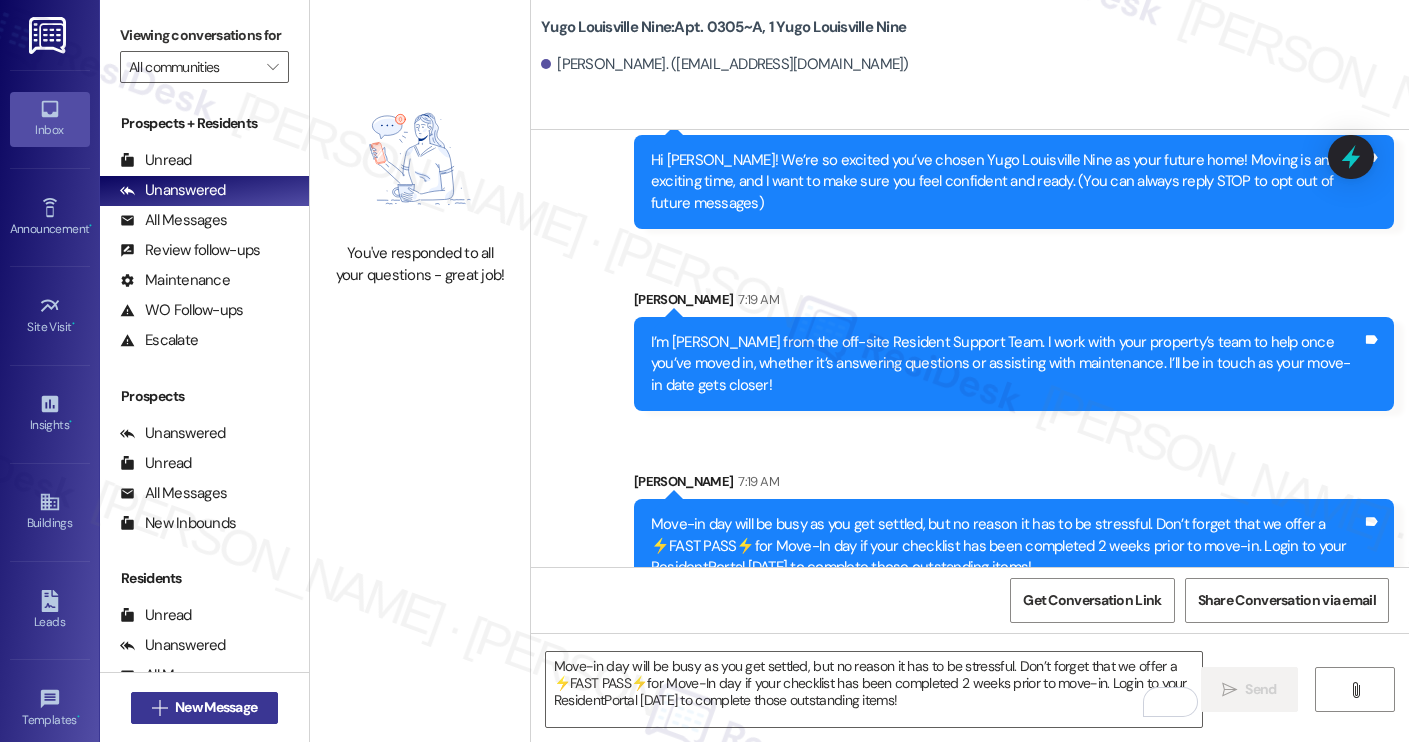 click on "New Message" at bounding box center (216, 707) 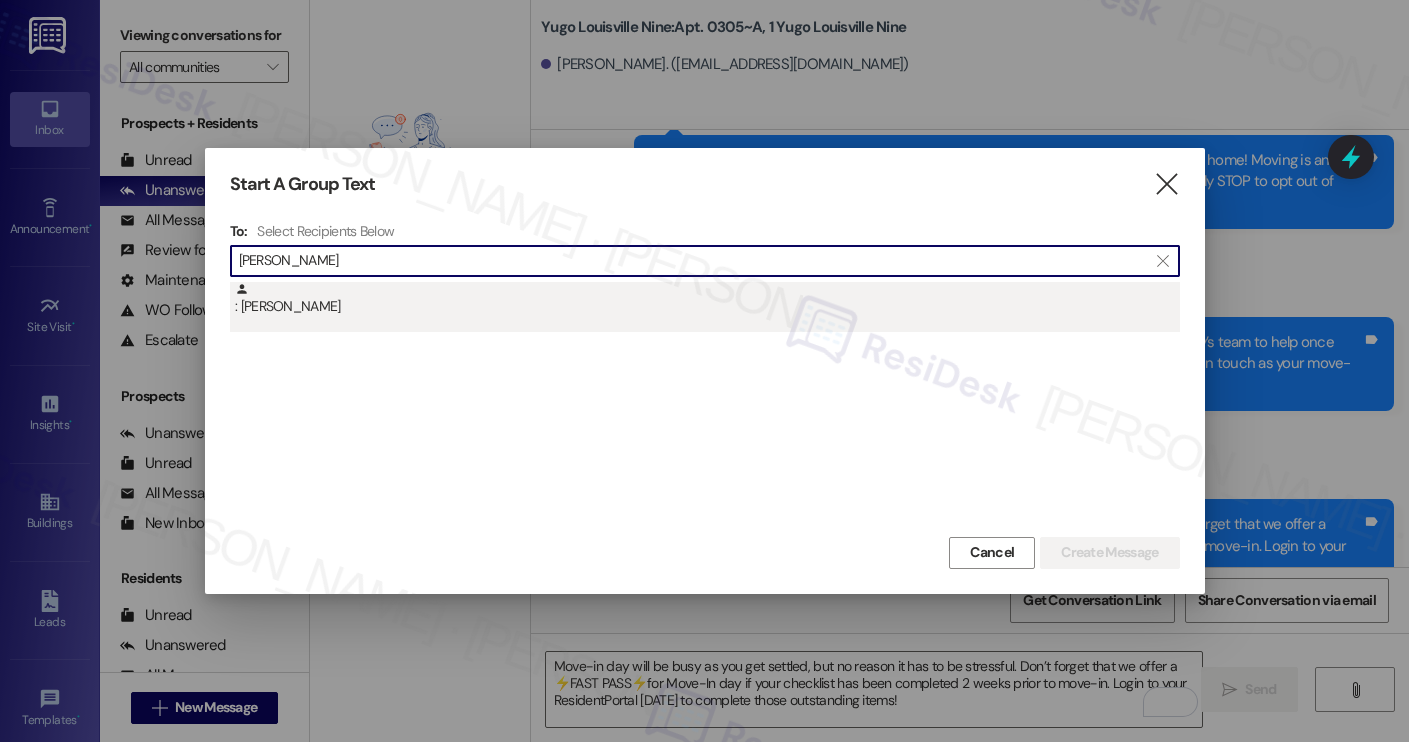 type on "[PERSON_NAME]" 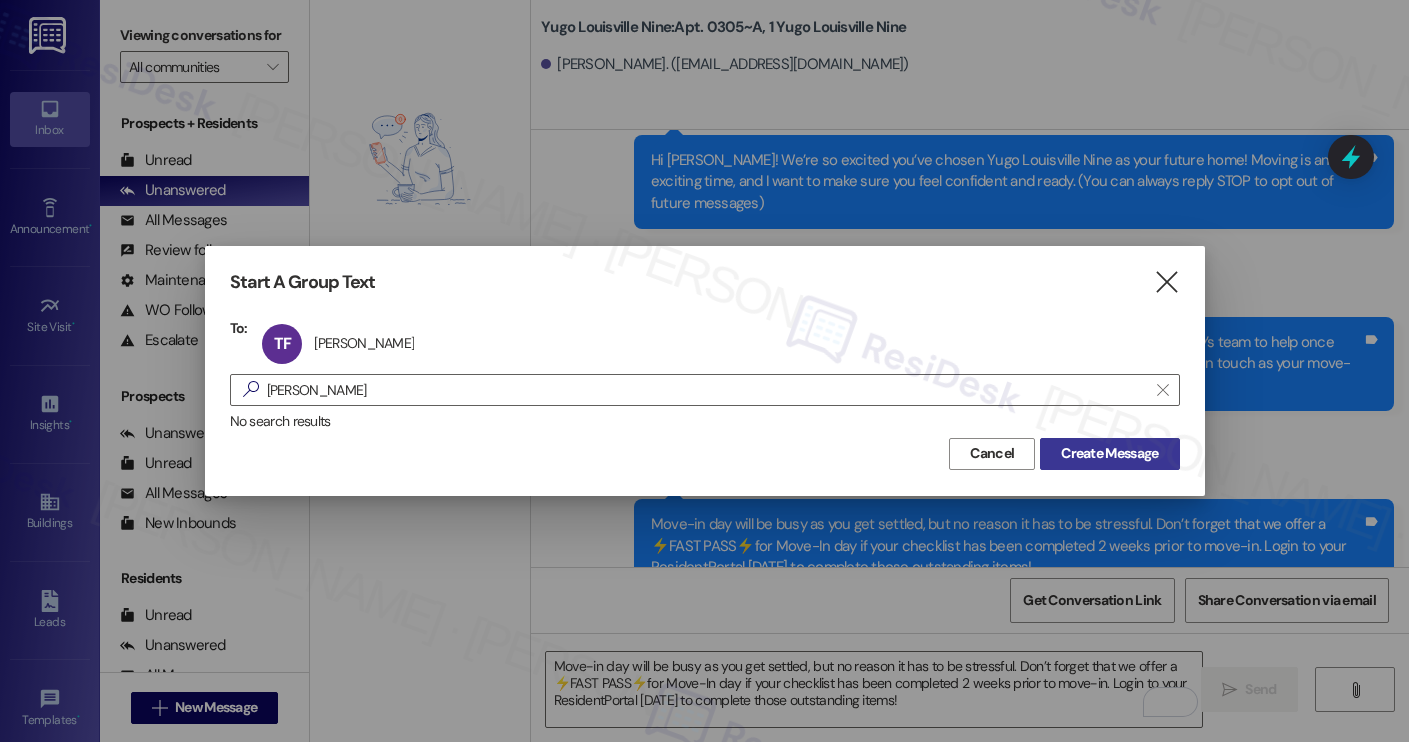 click on "Create Message" at bounding box center (1109, 453) 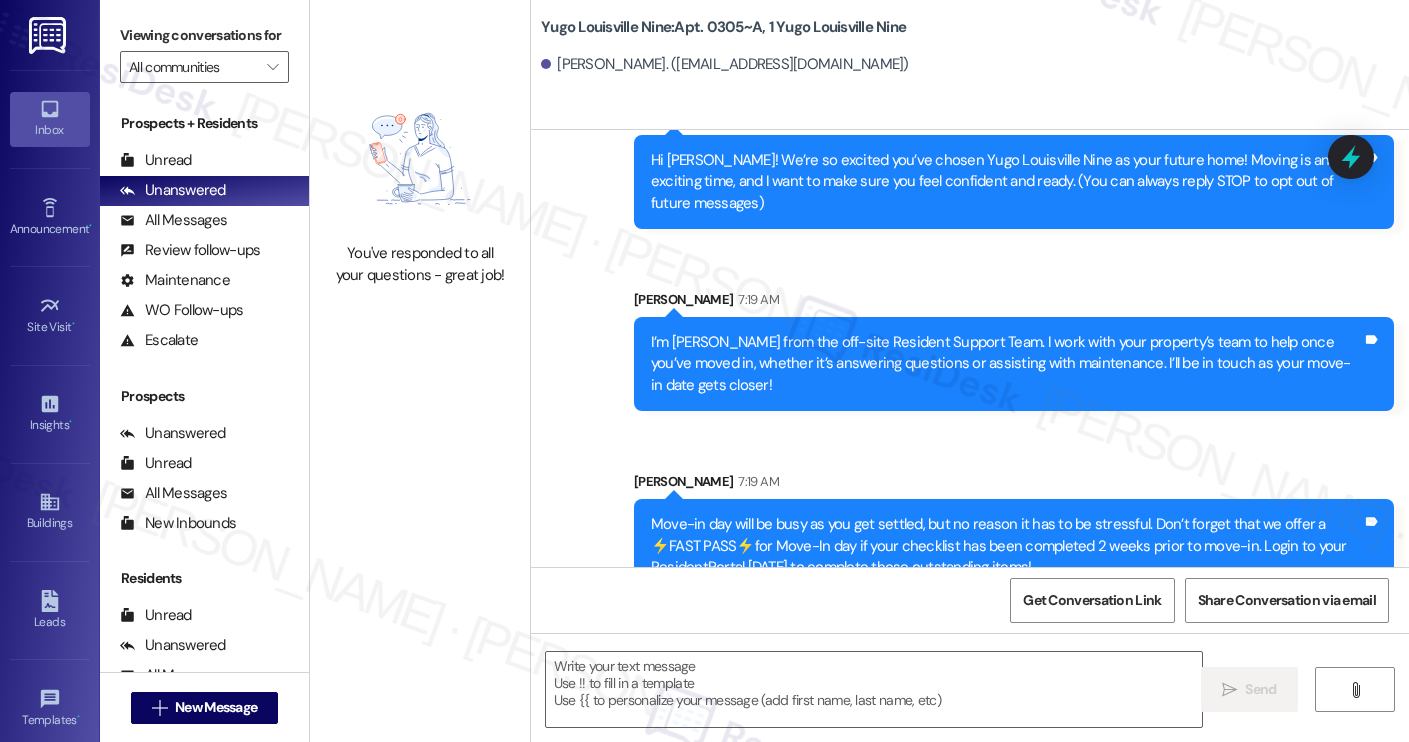 type on "Fetching suggested responses. Please feel free to read through the conversation in the meantime." 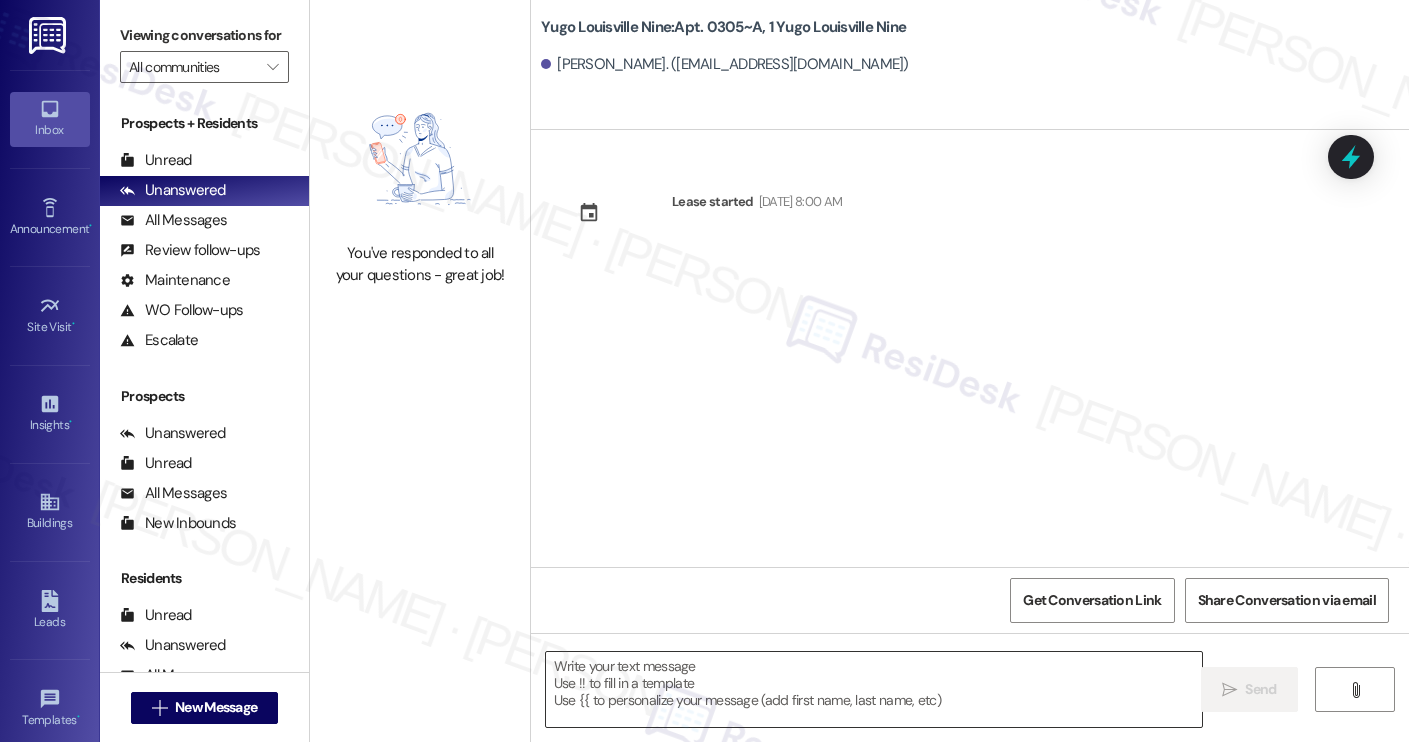 click at bounding box center (874, 689) 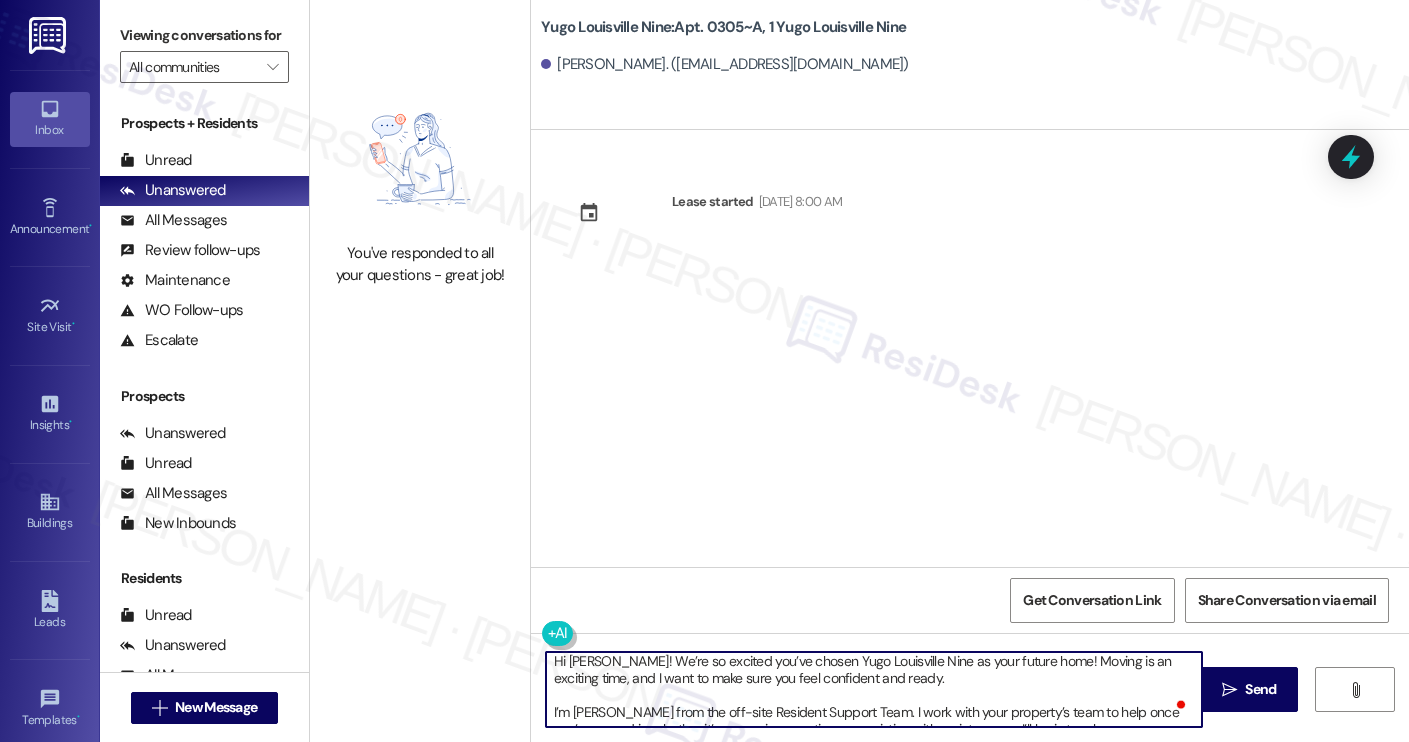 click on "[PERSON_NAME]. ([EMAIL_ADDRESS][DOMAIN_NAME])" at bounding box center (725, 64) 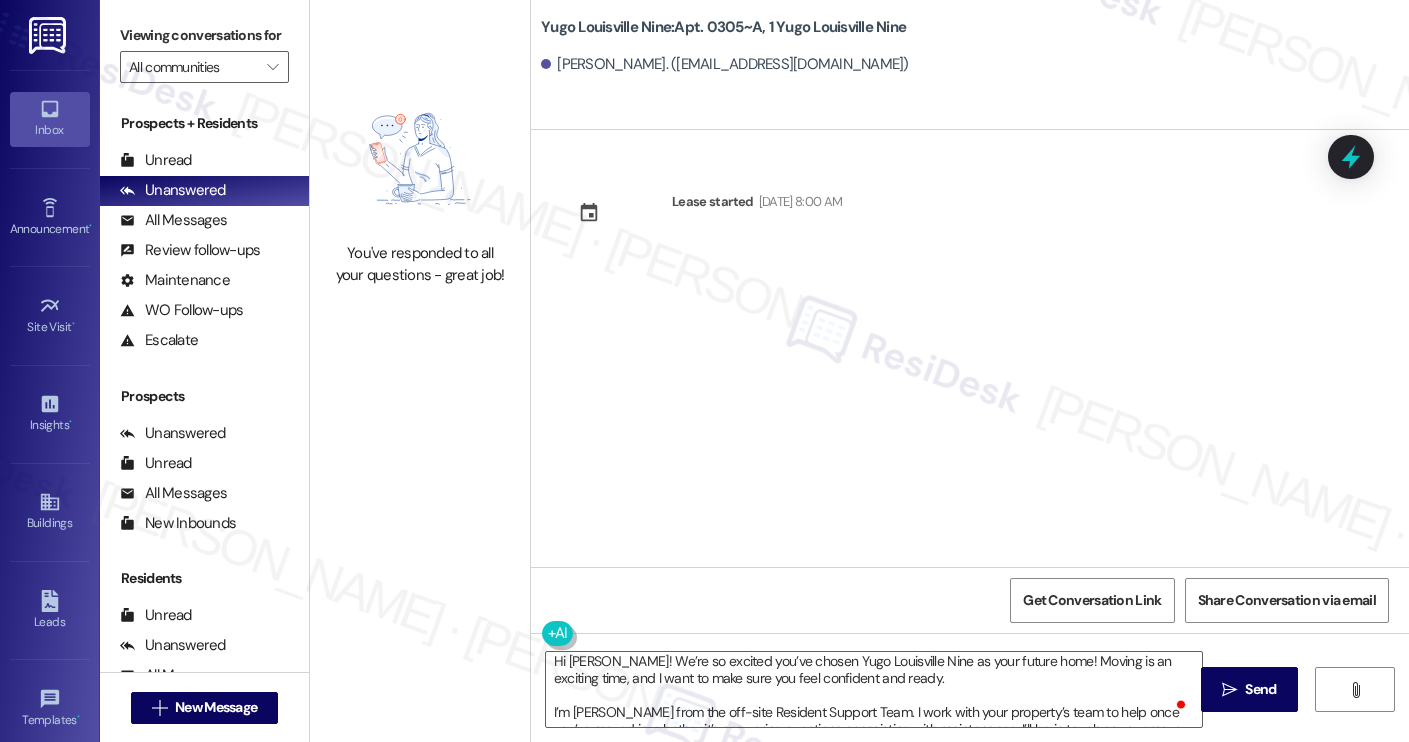 click on "[PERSON_NAME]. ([EMAIL_ADDRESS][DOMAIN_NAME])" at bounding box center (725, 64) 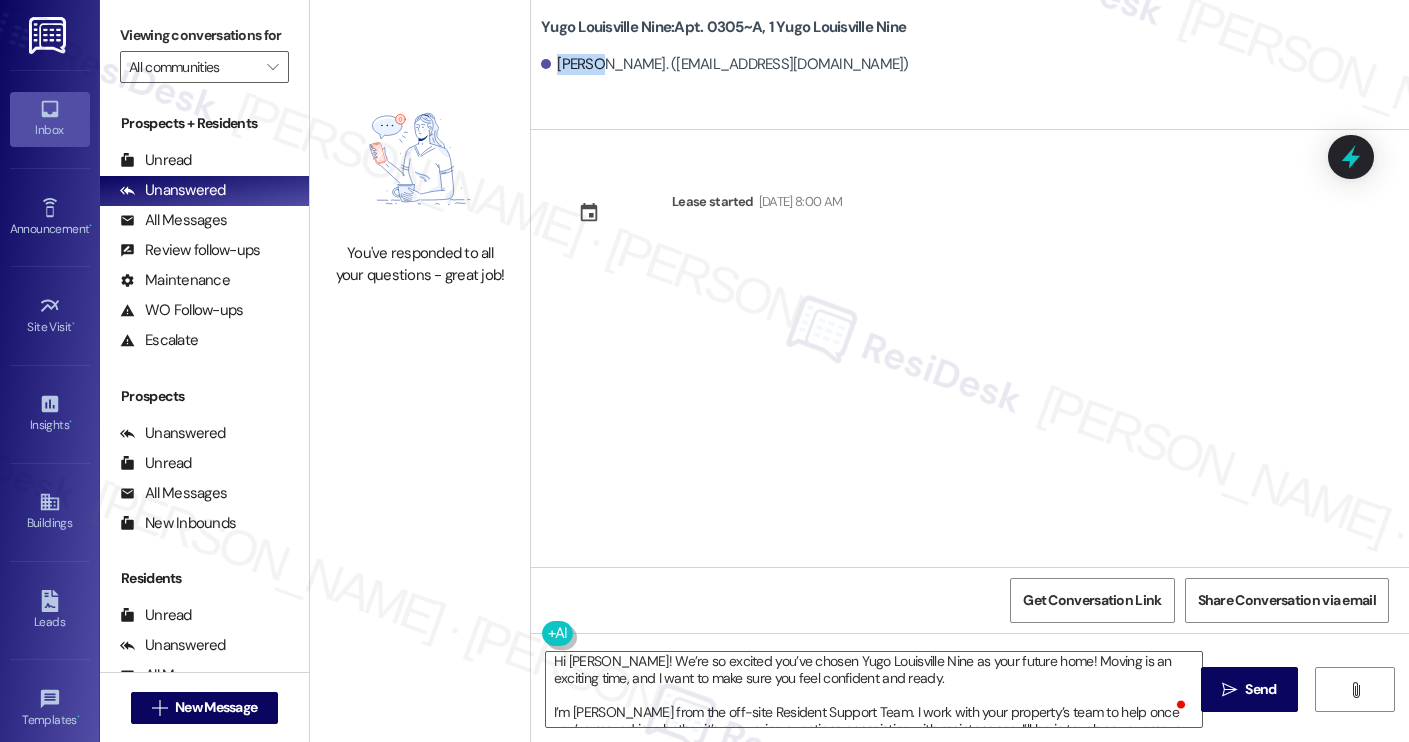 copy on "[PERSON_NAME]" 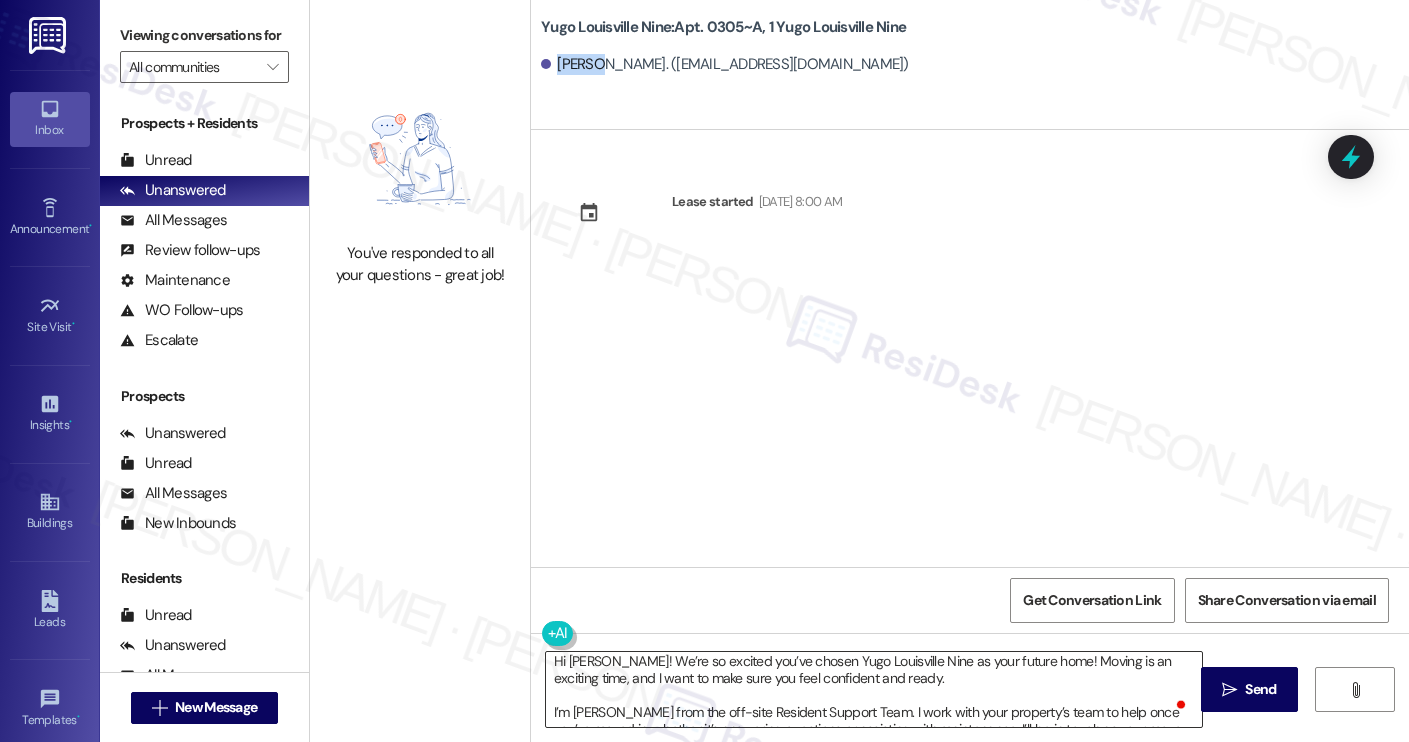 click on "Hi [PERSON_NAME]! We’re so excited you’ve chosen Yugo Louisville Nine as your future home! Moving is an exciting time, and I want to make sure you feel confident and ready.
I’m [PERSON_NAME] from the off-site Resident Support Team. I work with your property’s team to help once you’ve moved in, whether it’s answering questions or assisting with maintenance. I’ll be in touch as your move-in date gets closer!
Move-in day will be busy as you get settled, but no reason it has to be stressful. Don’t forget that we offer a ⚡FAST PASS⚡for Move-In day if your checklist has been completed 2 weeks prior to move-in. Login to your ResidentPortal [DATE] to complete those outstanding items!" at bounding box center (874, 689) 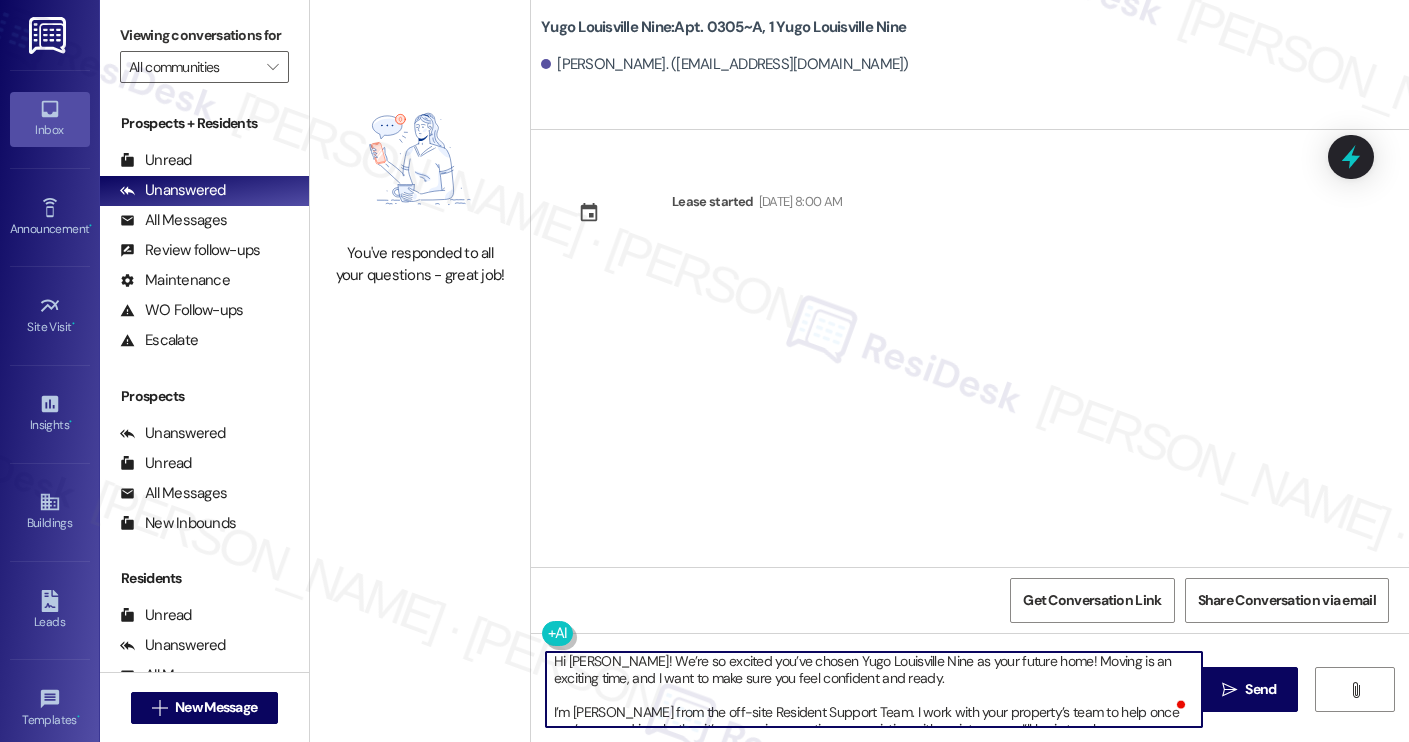 click on "Hi [PERSON_NAME]! We’re so excited you’ve chosen Yugo Louisville Nine as your future home! Moving is an exciting time, and I want to make sure you feel confident and ready.
I’m [PERSON_NAME] from the off-site Resident Support Team. I work with your property’s team to help once you’ve moved in, whether it’s answering questions or assisting with maintenance. I’ll be in touch as your move-in date gets closer!
Move-in day will be busy as you get settled, but no reason it has to be stressful. Don’t forget that we offer a ⚡FAST PASS⚡for Move-In day if your checklist has been completed 2 weeks prior to move-in. Login to your ResidentPortal [DATE] to complete those outstanding items!" at bounding box center [874, 689] 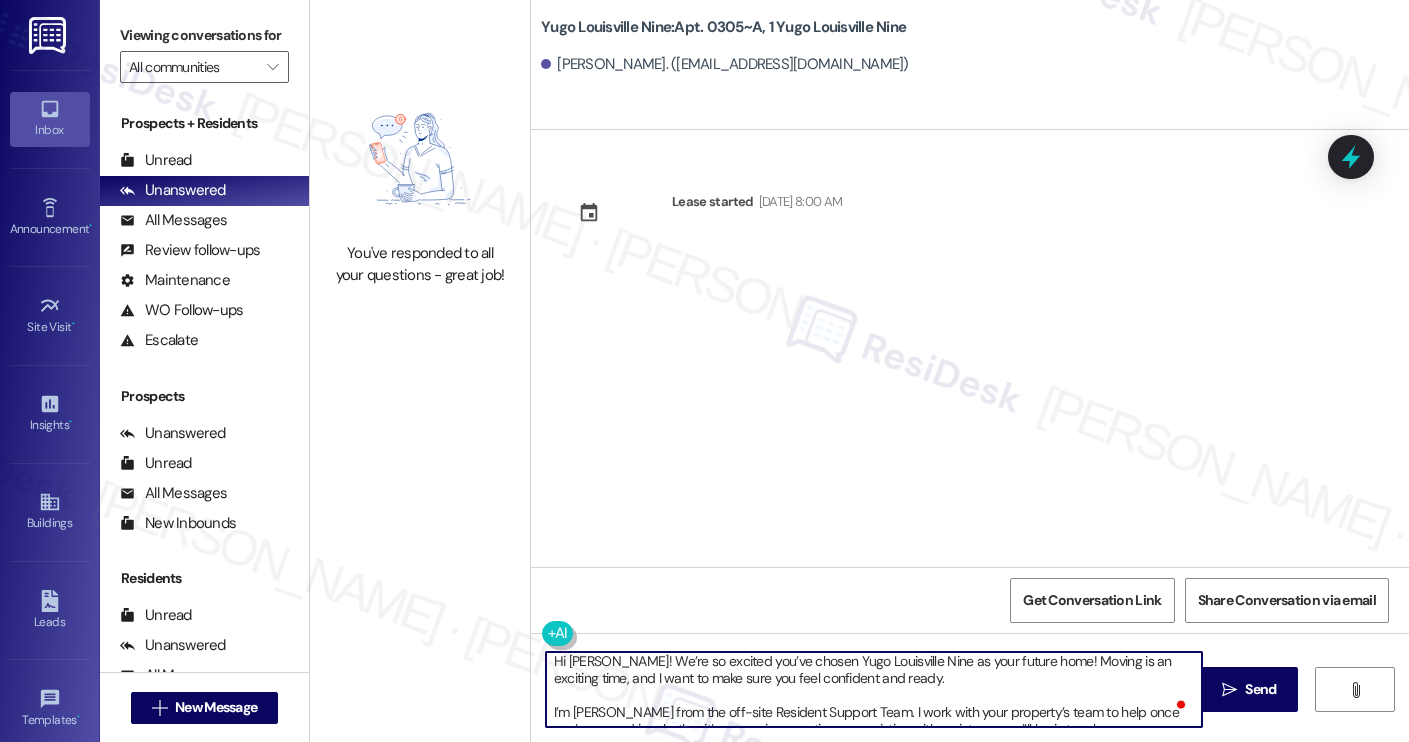 click on "Hi Isabella! We’re so excited you’ve chosen Yugo Louisville Nine as your future home! Moving is an exciting time, and I want to make sure you feel confident and ready.
I’m Sarah from the off-site Resident Support Team. I work with your property’s team to help once you’ve moved in, whether it’s answering questions or assisting with maintenance. I’ll be in touch as your move-in date gets closer!
Move-in day will be busy as you get settled, but no reason it has to be stressful. Don’t forget that we offer a ⚡FAST PASS⚡for Move-In day if your checklist has been completed 2 weeks prior to move-in. Login to your ResidentPortal today to complete those outstanding items!" at bounding box center [874, 689] 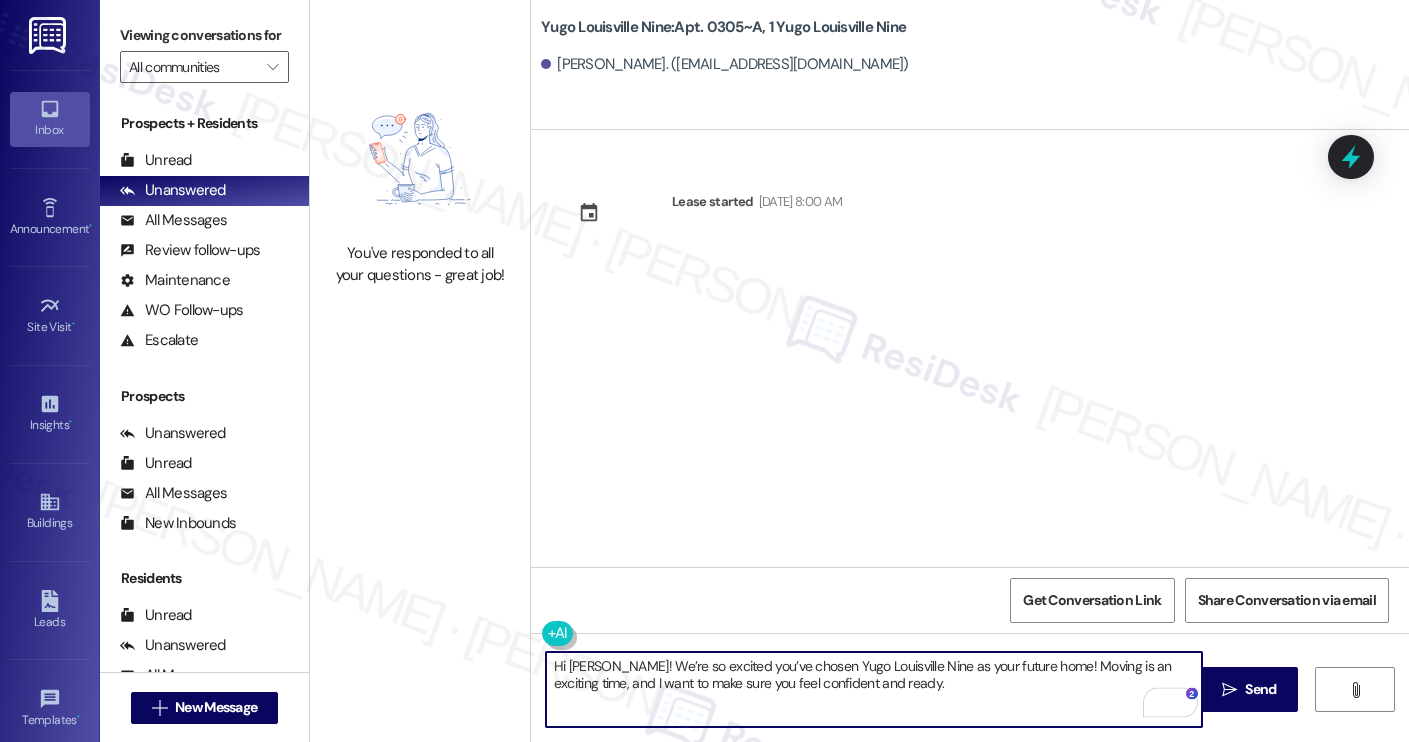 type on "Hi Thomas! We’re so excited you’ve chosen Yugo Louisville Nine as your future home! Moving is an exciting time, and I want to make sure you feel confident and ready." 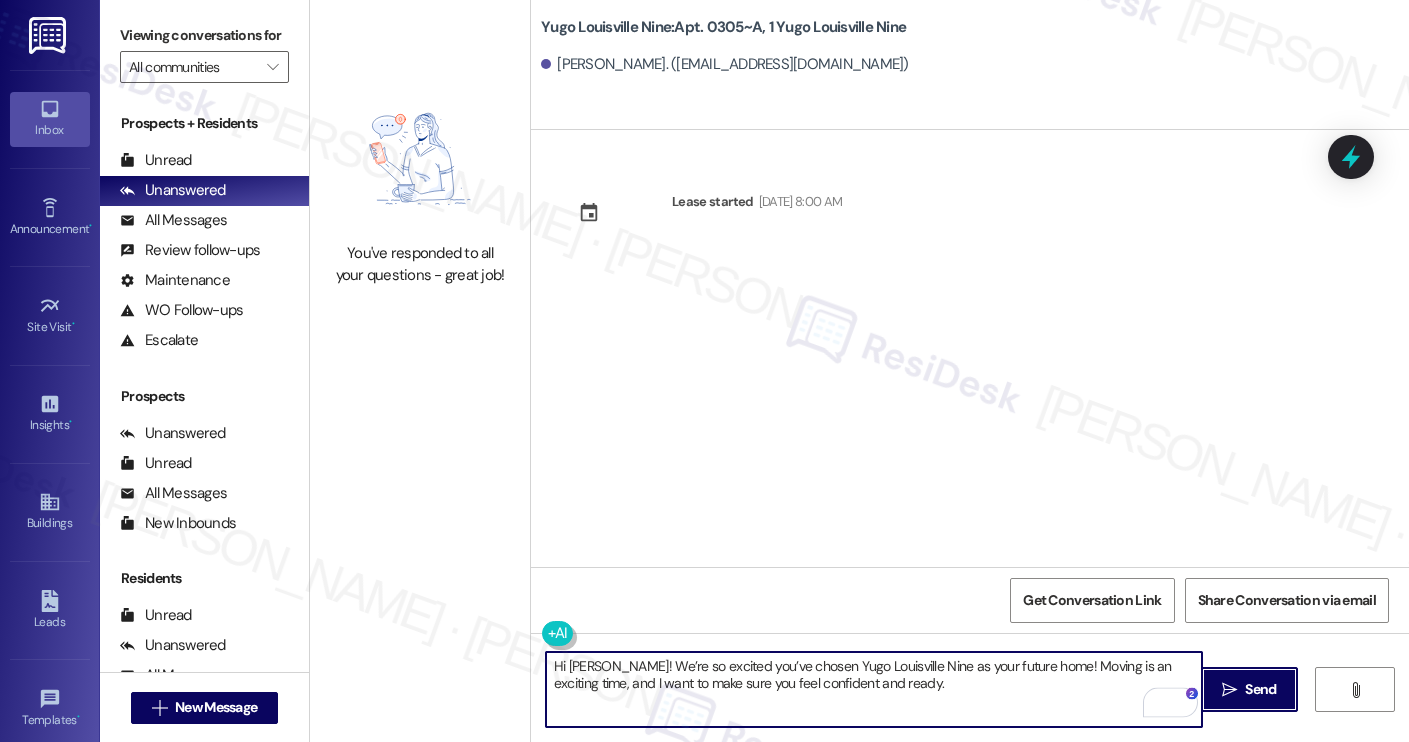 click on "" at bounding box center (1229, 690) 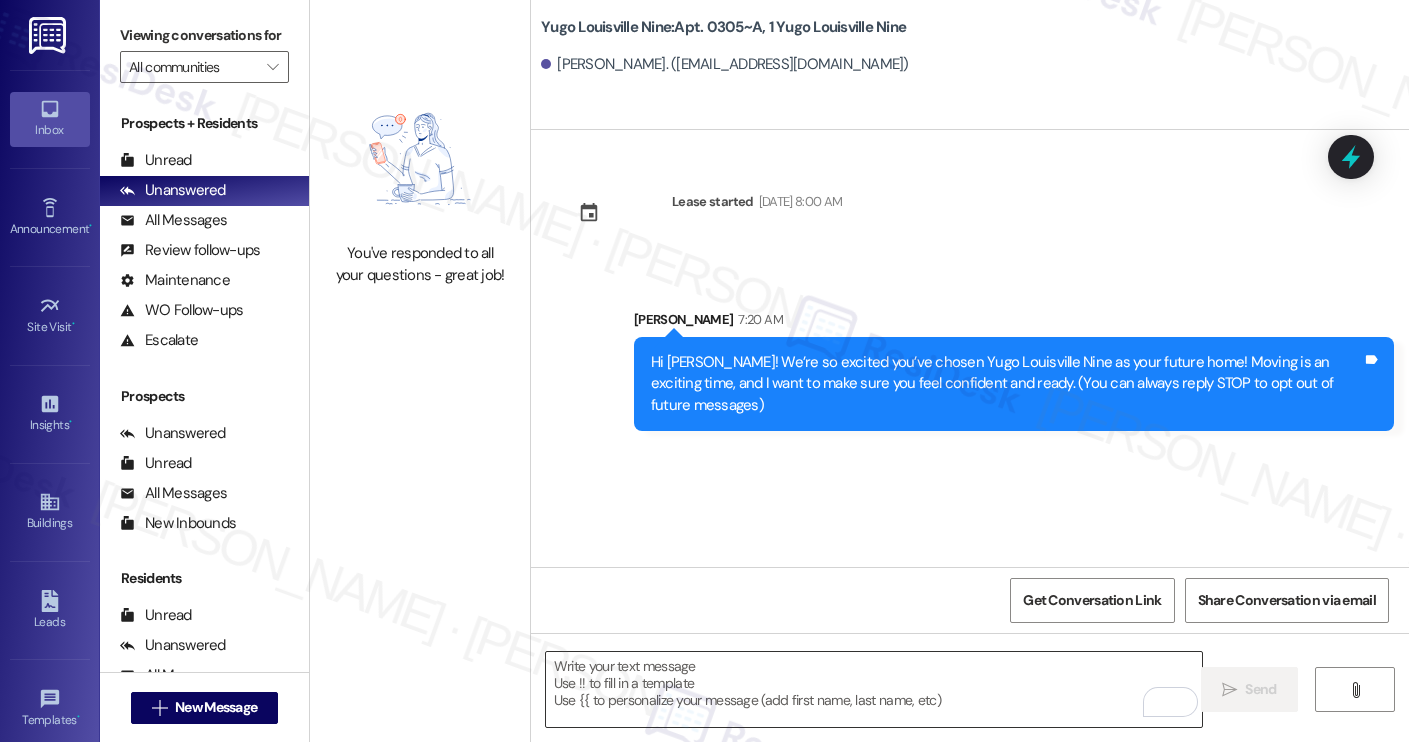 click at bounding box center [874, 689] 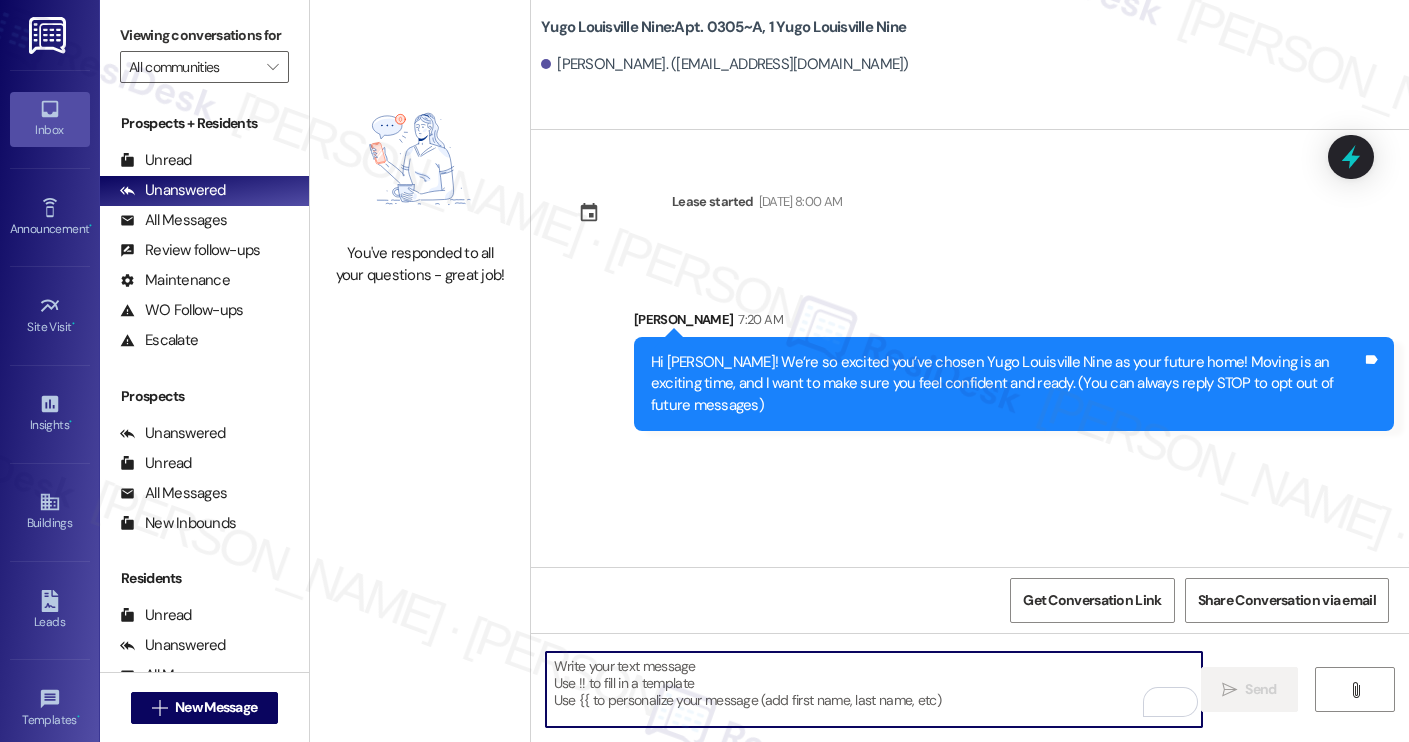 paste on "I’m Sarah from the off-site Resident Support Team. I work with your property’s team to help once you’ve moved in, whether it’s answering questions or assisting with maintenance. I’ll be in touch as your move-in date gets closer!
Move-in day will be busy as you get settled, but no reason it has to be stressful. Don’t forget that we offer a ⚡FAST PASS⚡for Move-In day if your checklist has been completed 2 weeks prior to move-in. Login to your ResidentPortal today to complete those outstanding items!" 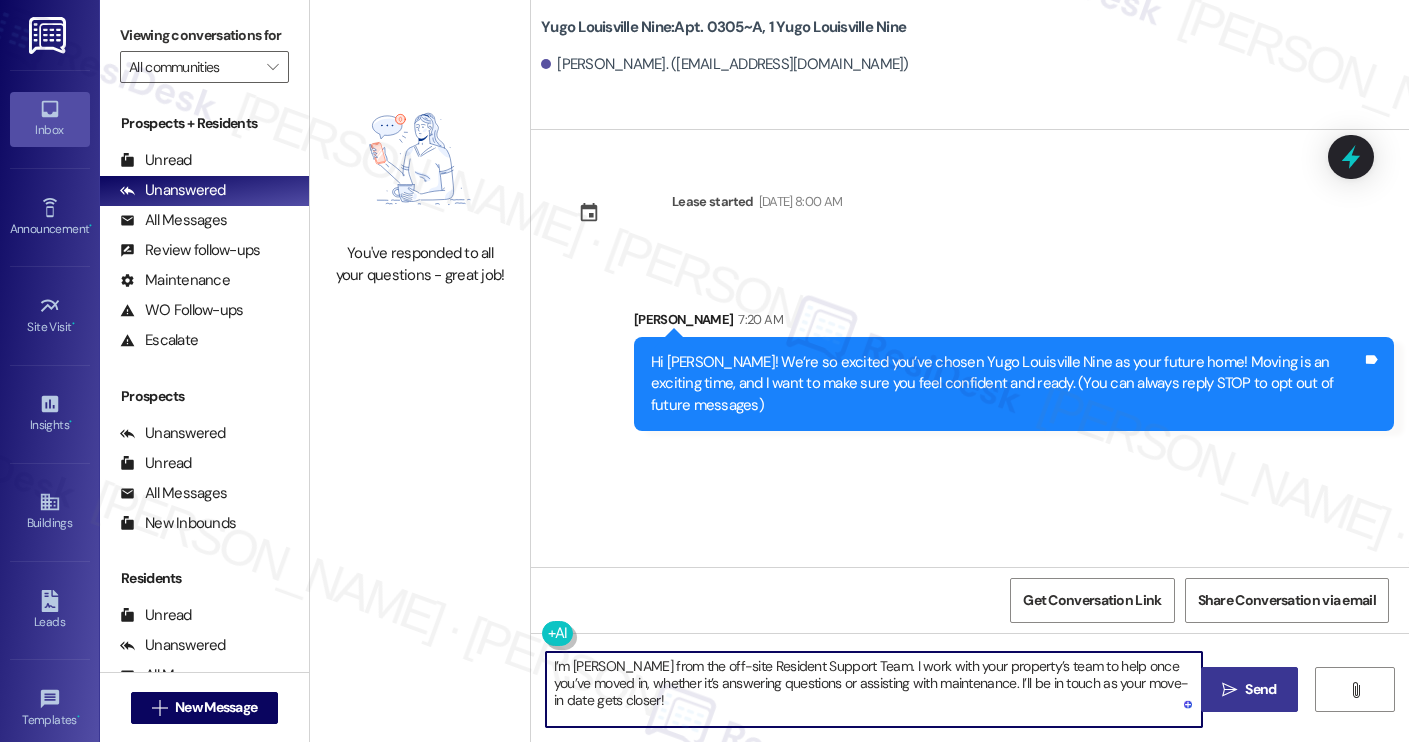 type on "I’m [PERSON_NAME] from the off-site Resident Support Team. I work with your property’s team to help once you’ve moved in, whether it’s answering questions or assisting with maintenance. I’ll be in touch as your move-in date gets closer!" 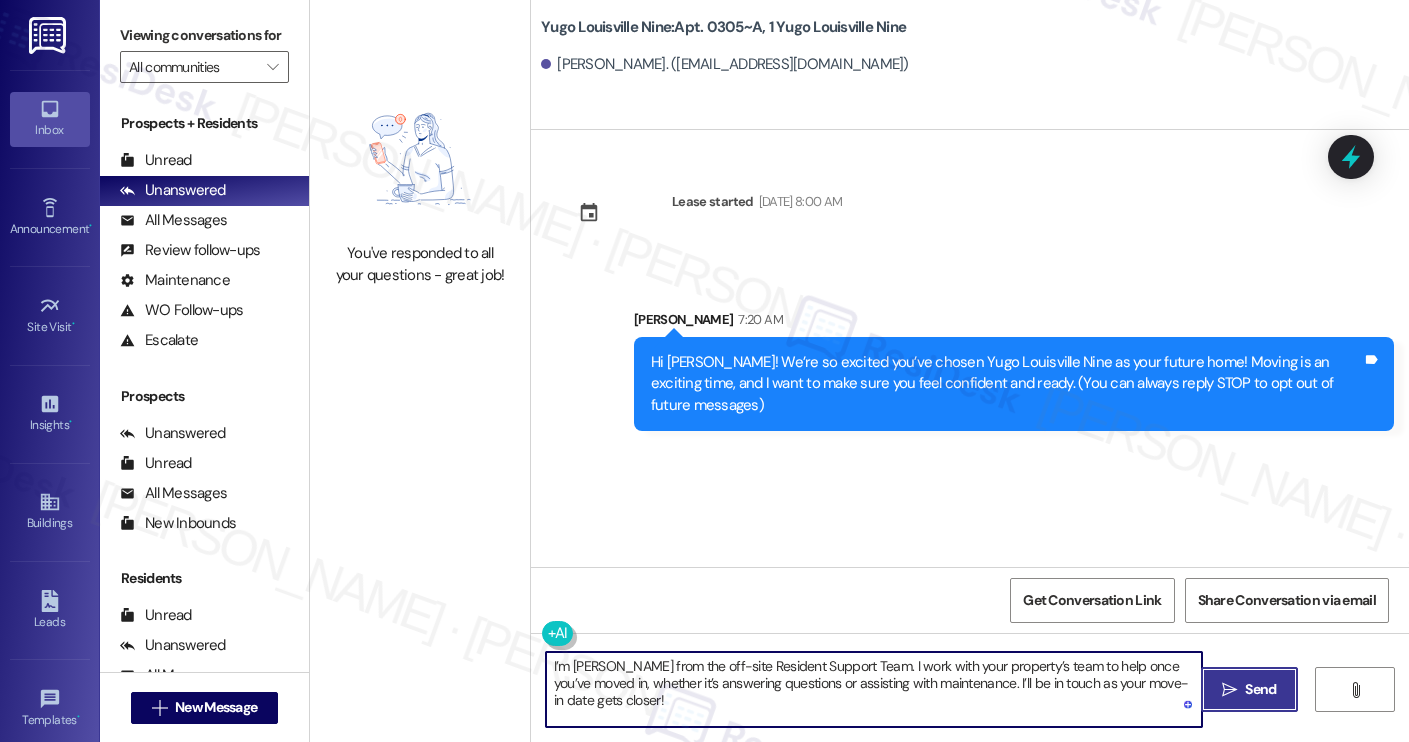 click on "Send" at bounding box center [1260, 689] 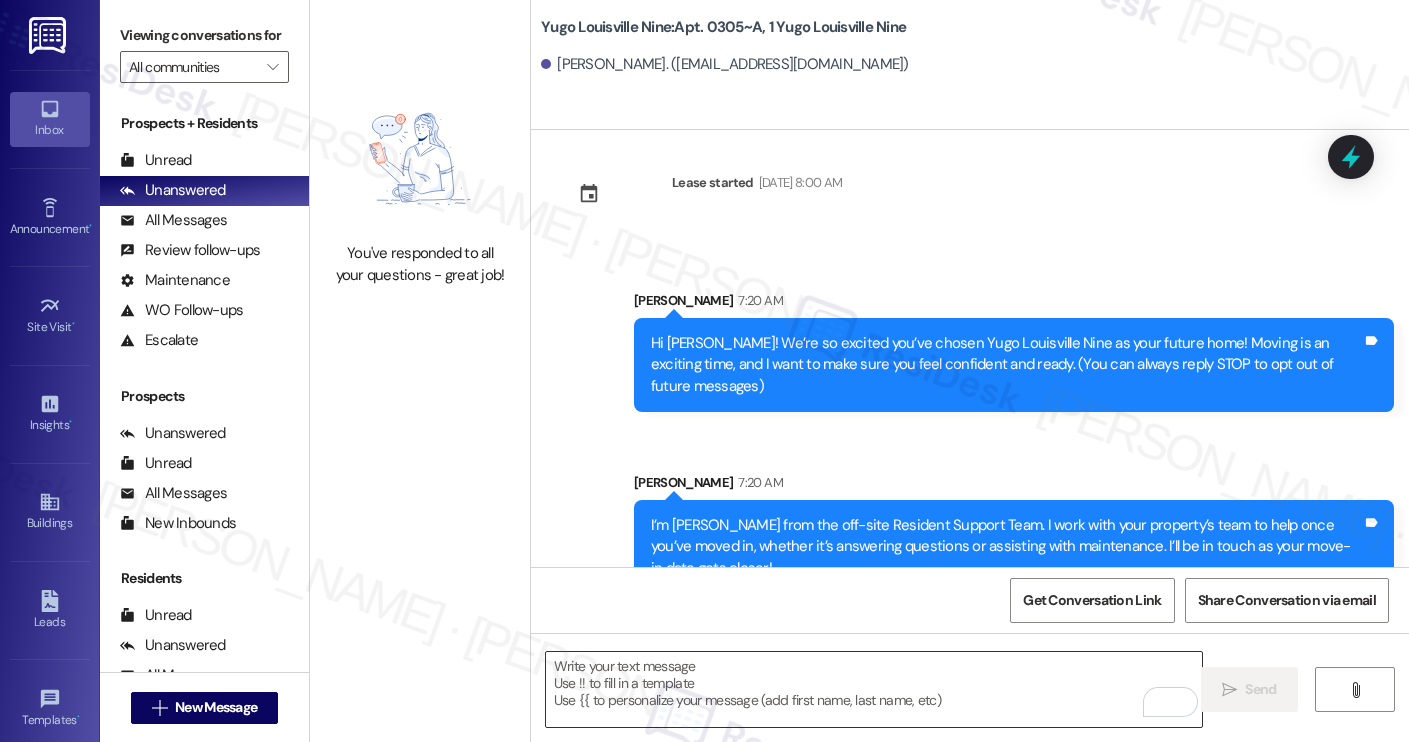 click at bounding box center [874, 689] 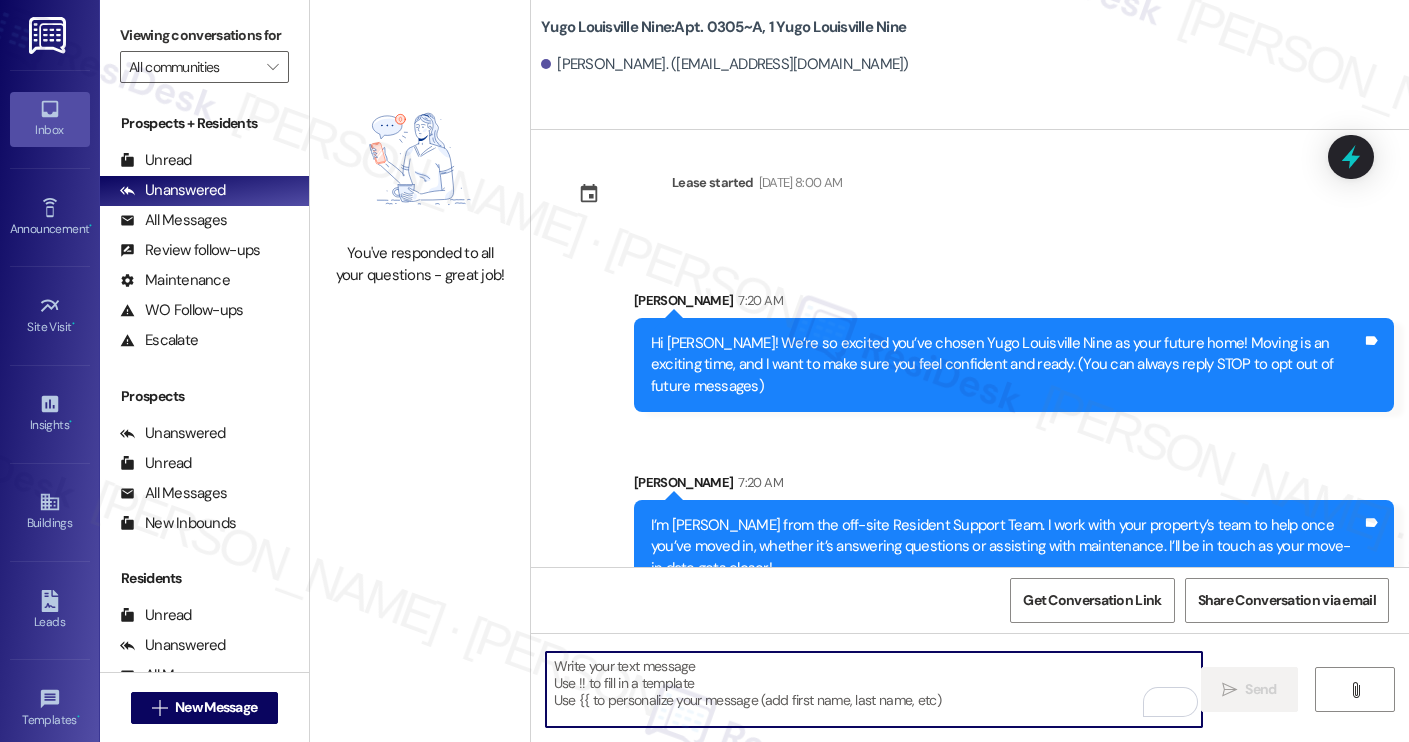 paste on "Move-in day will be busy as you get settled, but no reason it has to be stressful. Don’t forget that we offer a ⚡FAST PASS⚡for Move-In day if your checklist has been completed 2 weeks prior to move-in. Login to your ResidentPortal today to complete those outstanding items!" 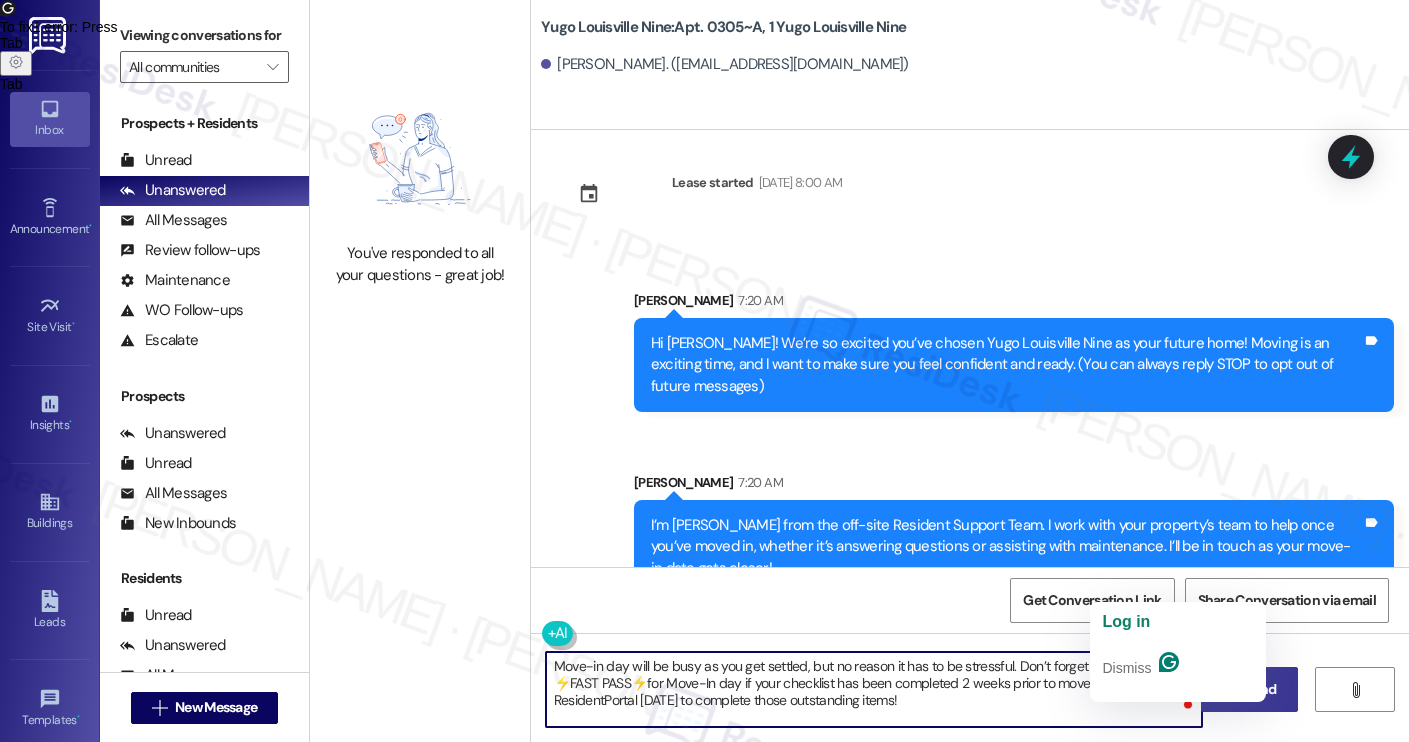 click on "Move-in day will be busy as you get settled, but no reason it has to be stressful. Don’t forget that we offer a ⚡FAST PASS⚡for Move-In day if your checklist has been completed 2 weeks prior to move-in. Login to your ResidentPortal today to complete those outstanding items!" at bounding box center [874, 689] 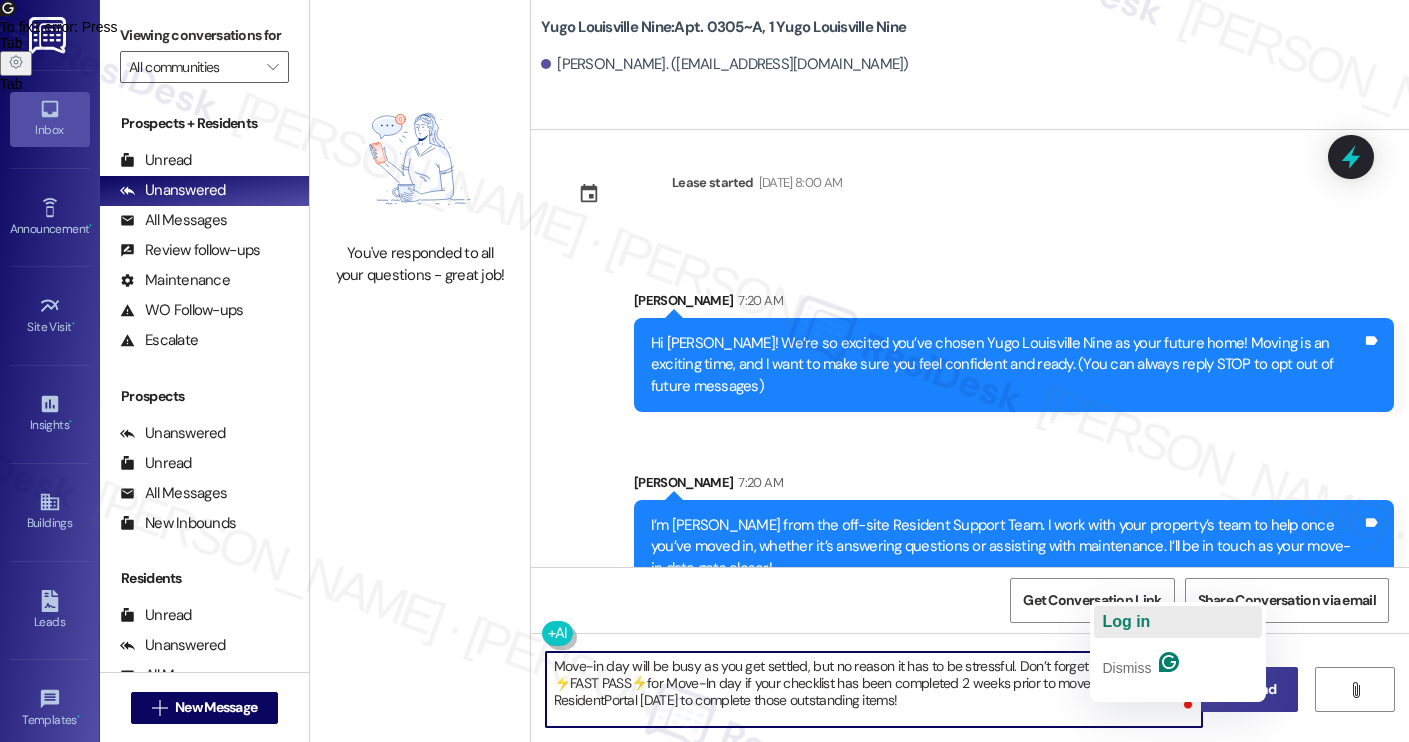 click on "Log in" 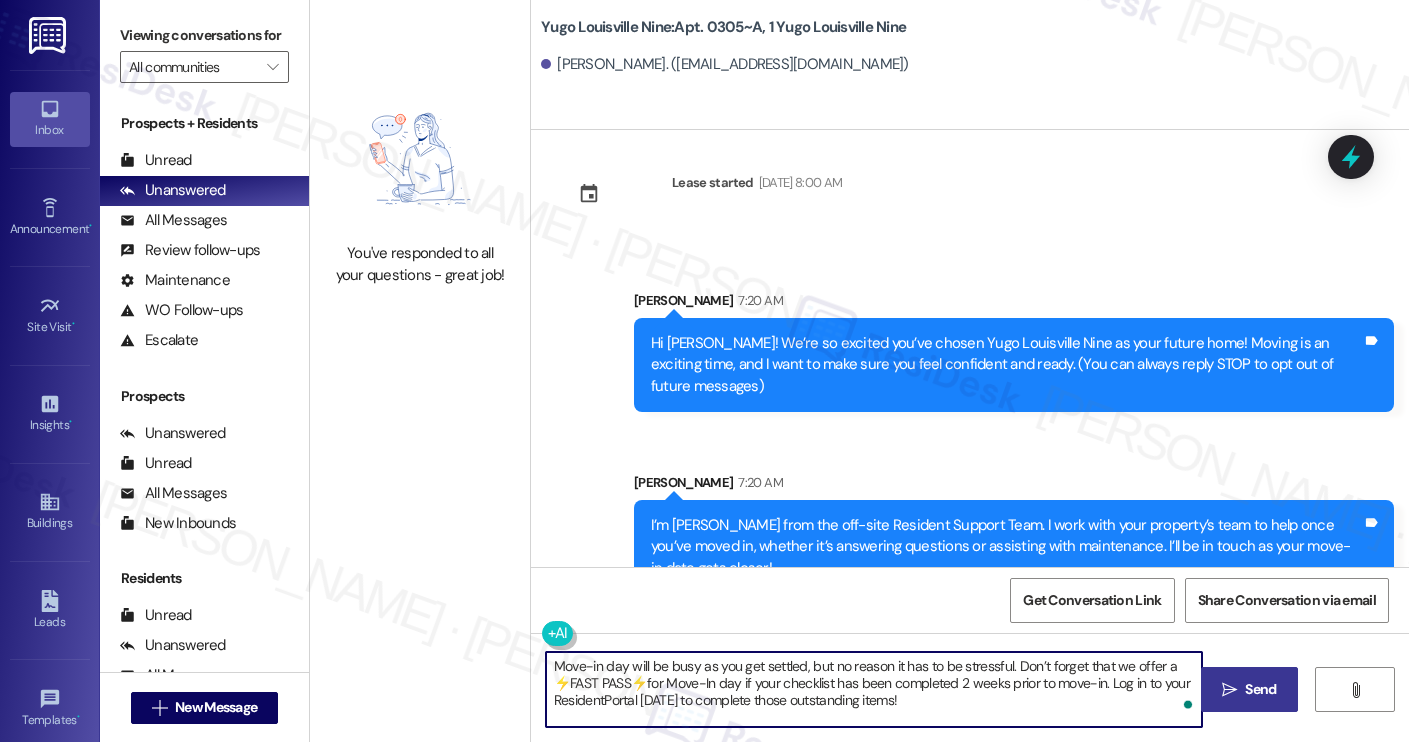 click on "Move-in day will be busy as you get settled, but no reason it has to be stressful. Don’t forget that we offer a ⚡FAST PASS⚡for Move-In day if your checklist has been completed 2 weeks prior to move-in. Log in to your ResidentPortal [DATE] to complete those outstanding items!" at bounding box center [874, 689] 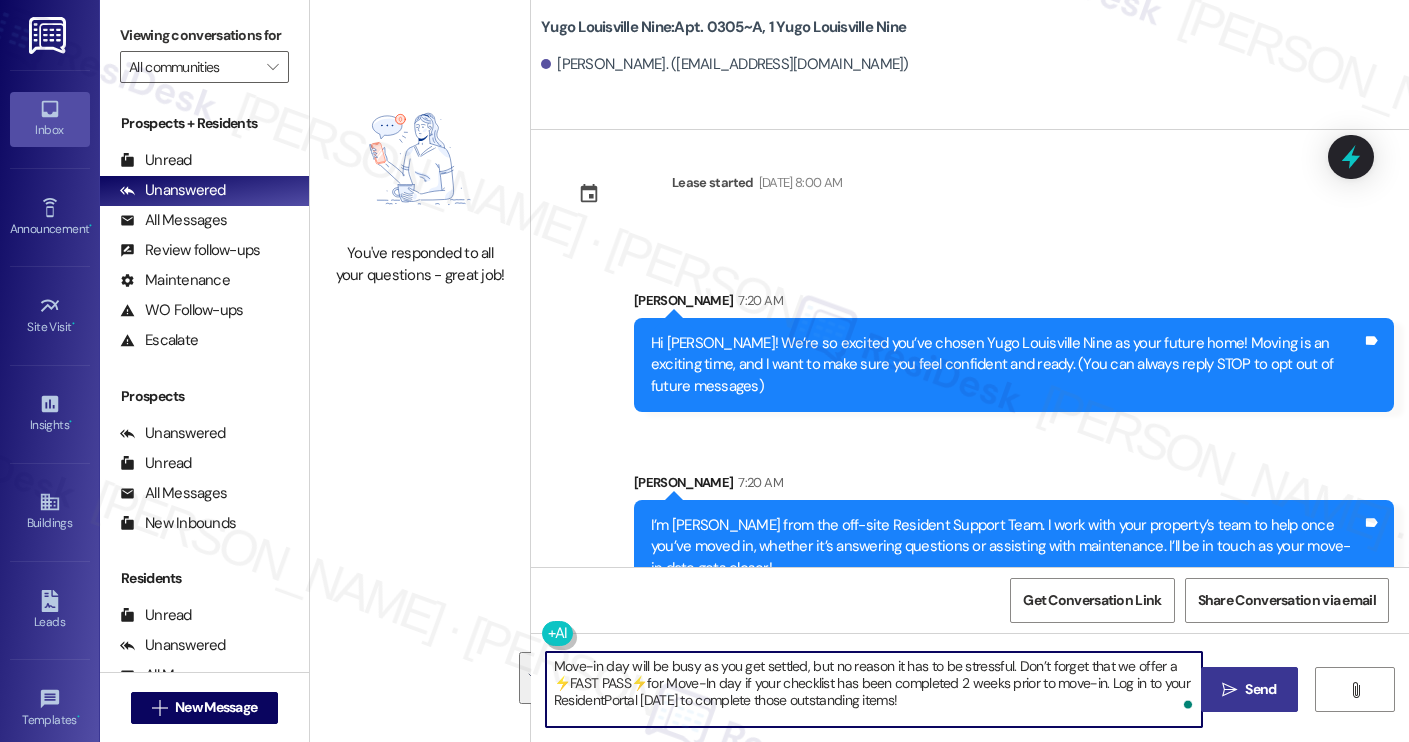 type on "Move-in day will be busy as you get settled, but no reason it has to be stressful. Don’t forget that we offer a ⚡FAST PASS⚡for Move-In day if your checklist has been completed 2 weeks prior to move-in. Log in to your ResidentPortal [DATE] to complete those outstanding items!" 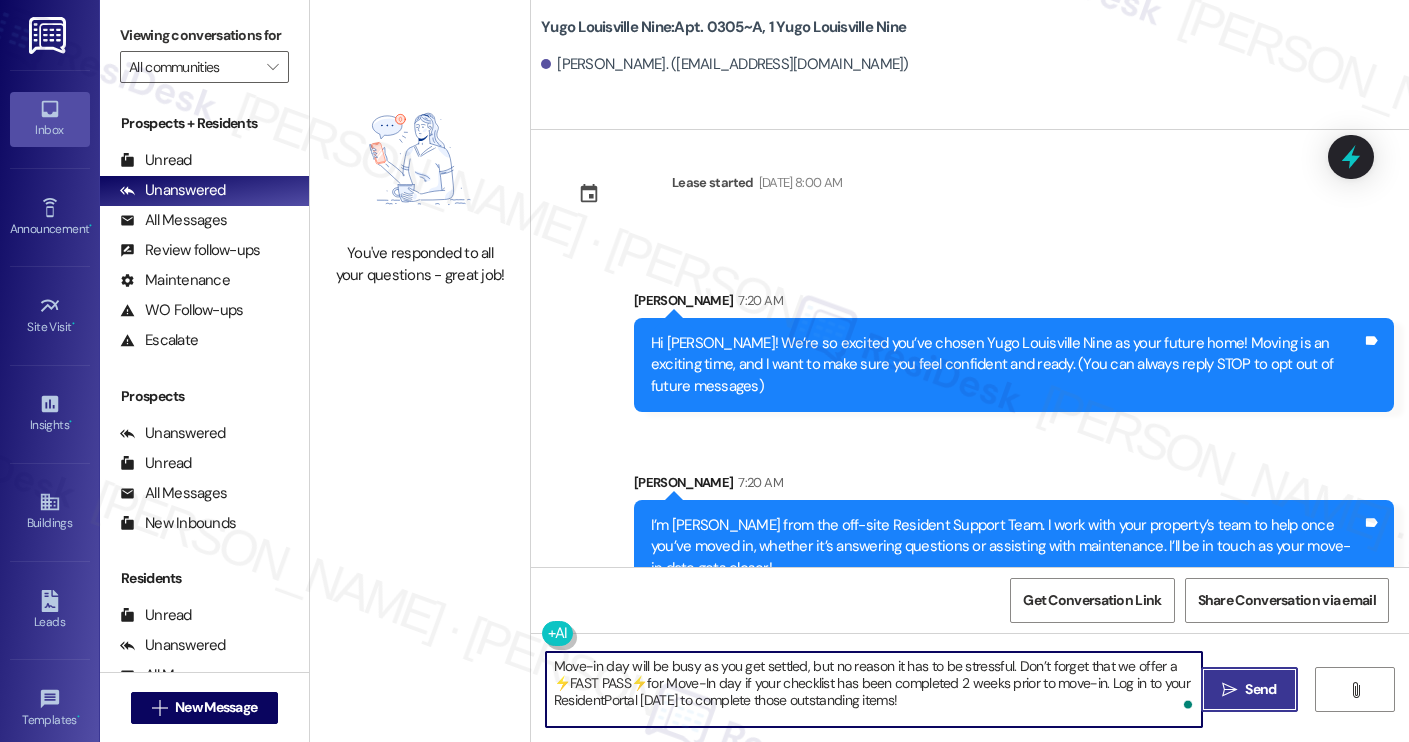 click on " Send" at bounding box center (1249, 689) 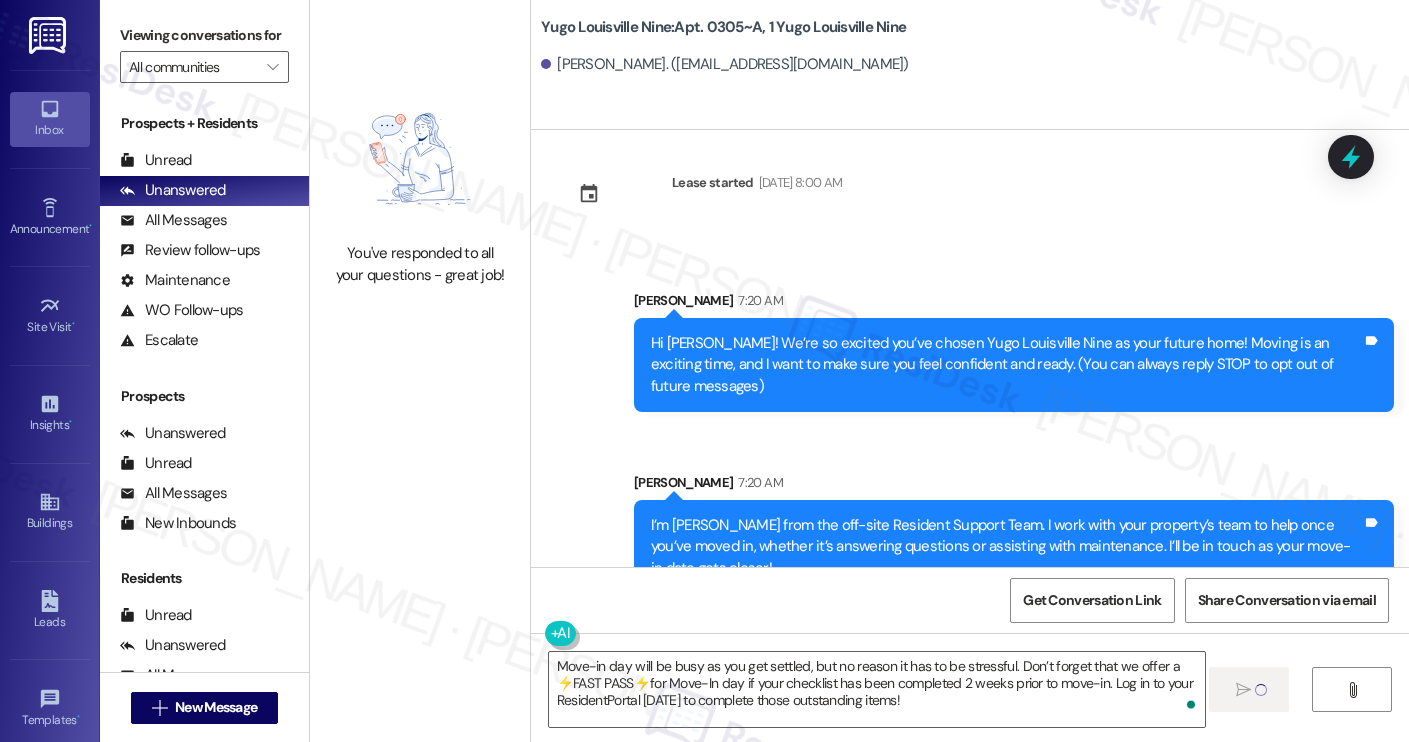 type 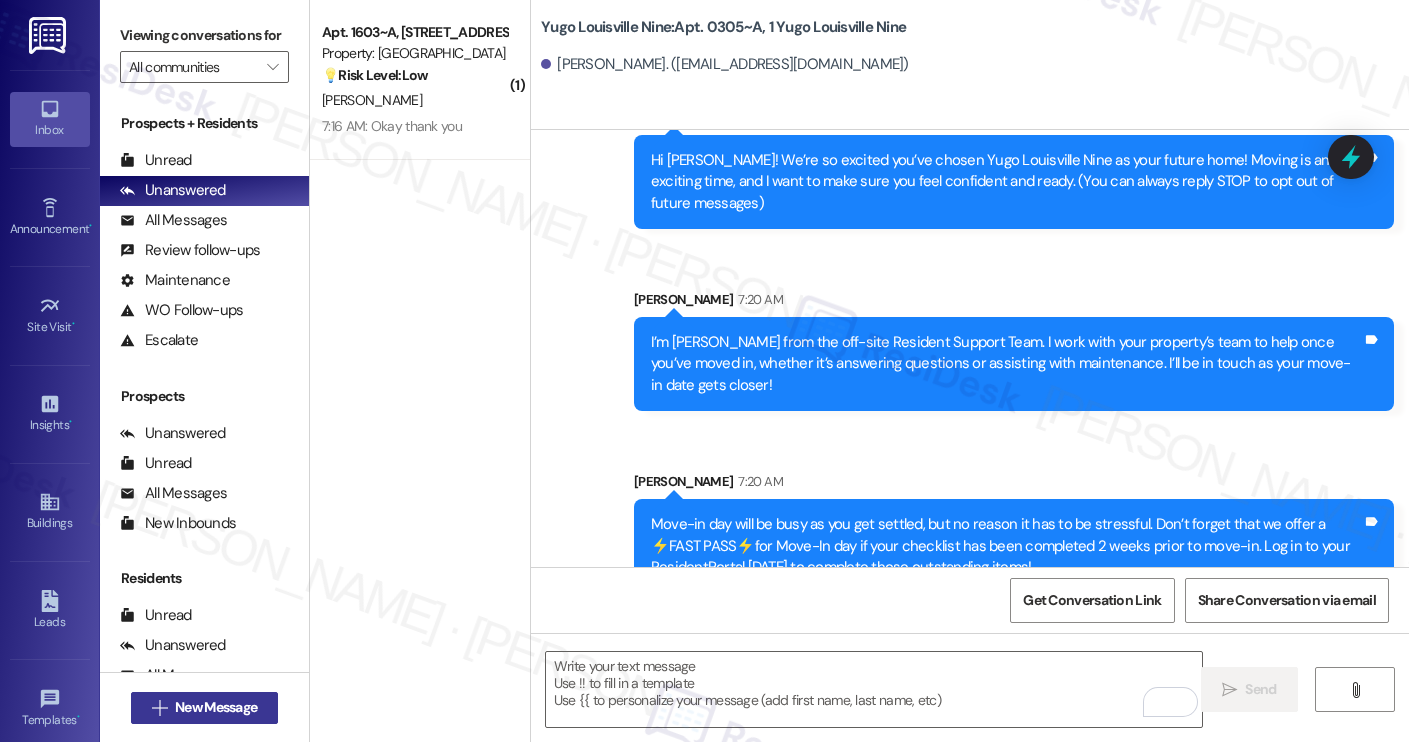 click on "New Message" at bounding box center [216, 707] 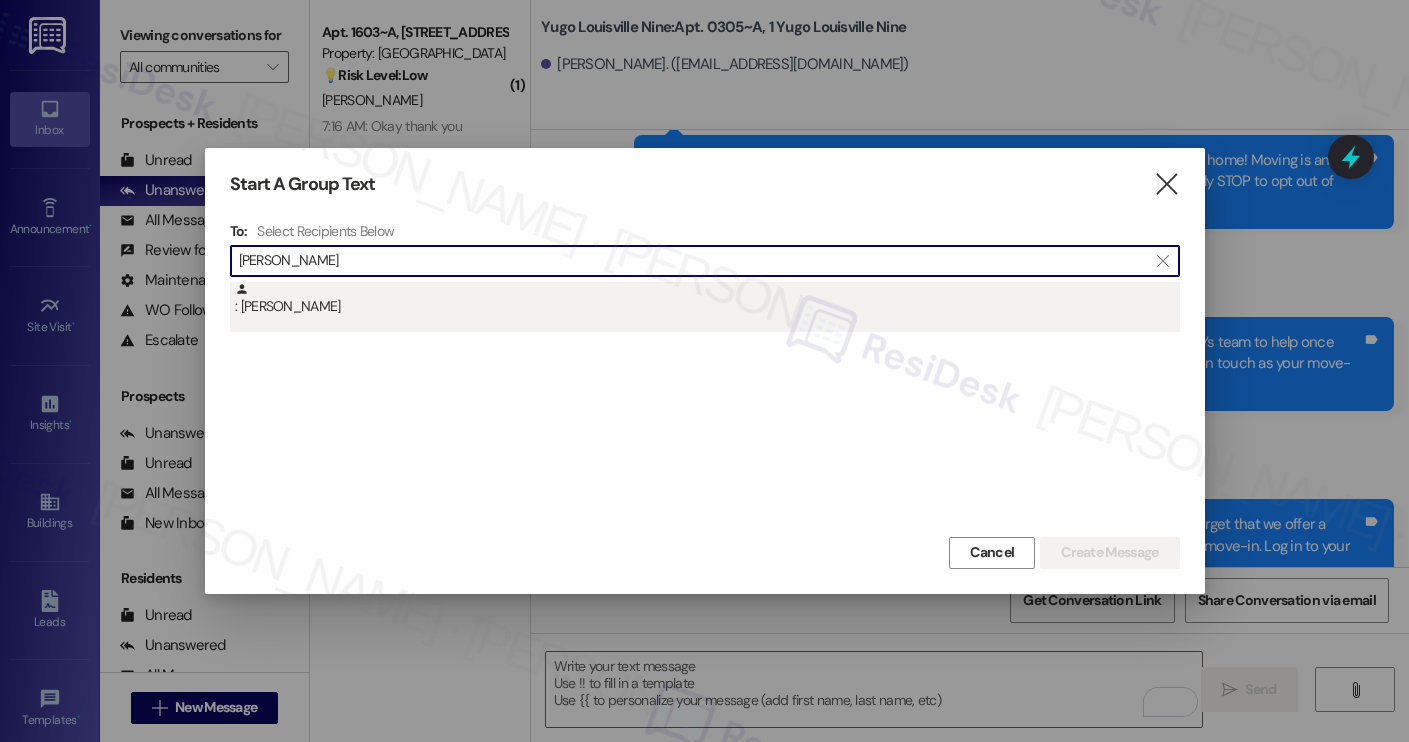 type on "morgan owens" 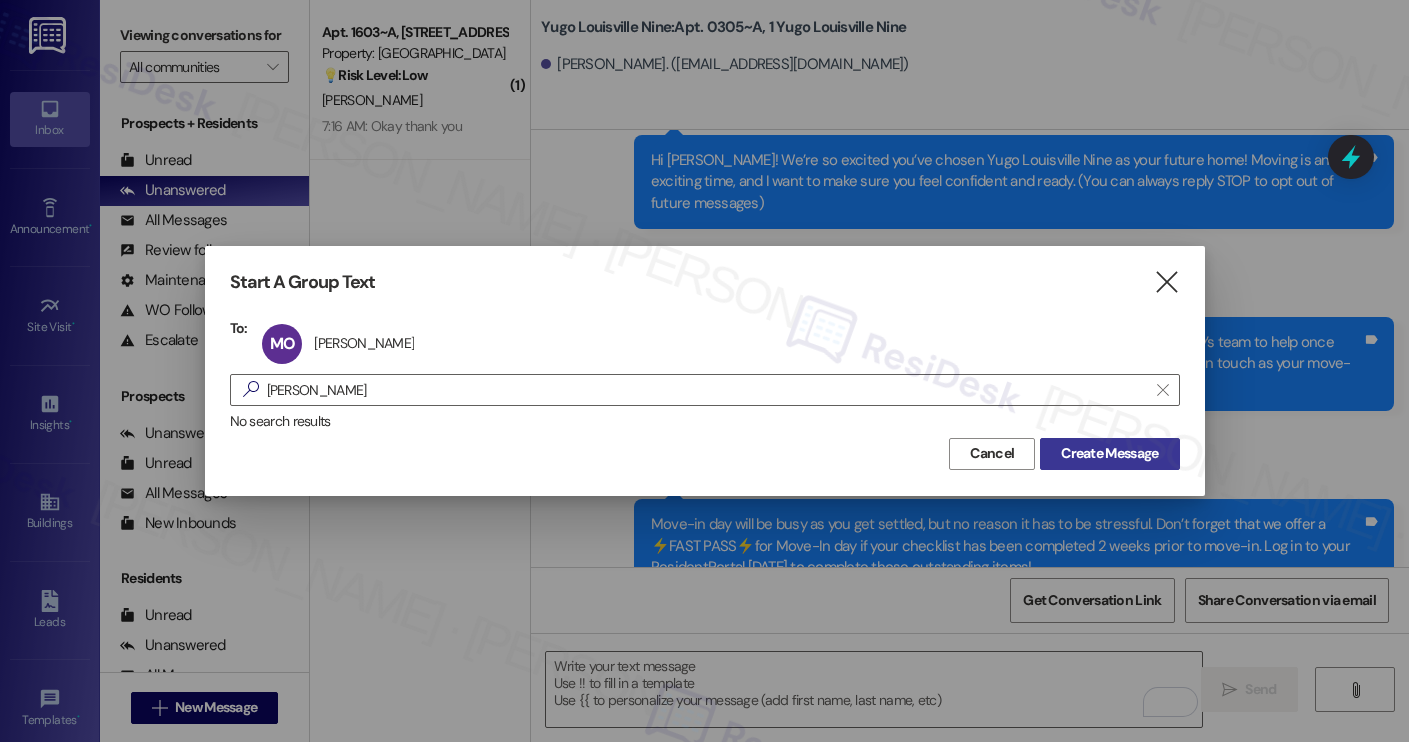 click on "Create Message" at bounding box center [1109, 453] 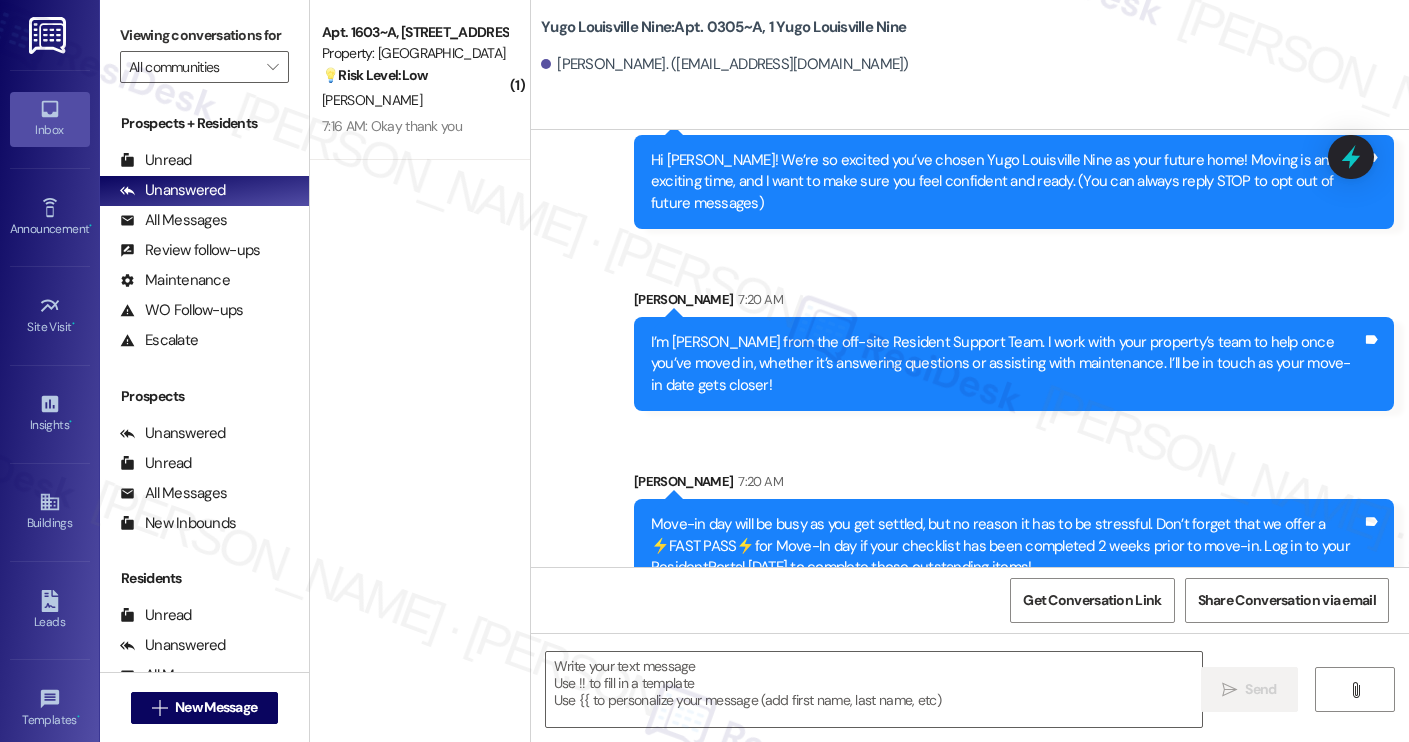 type on "Fetching suggested responses. Please feel free to read through the conversation in the meantime." 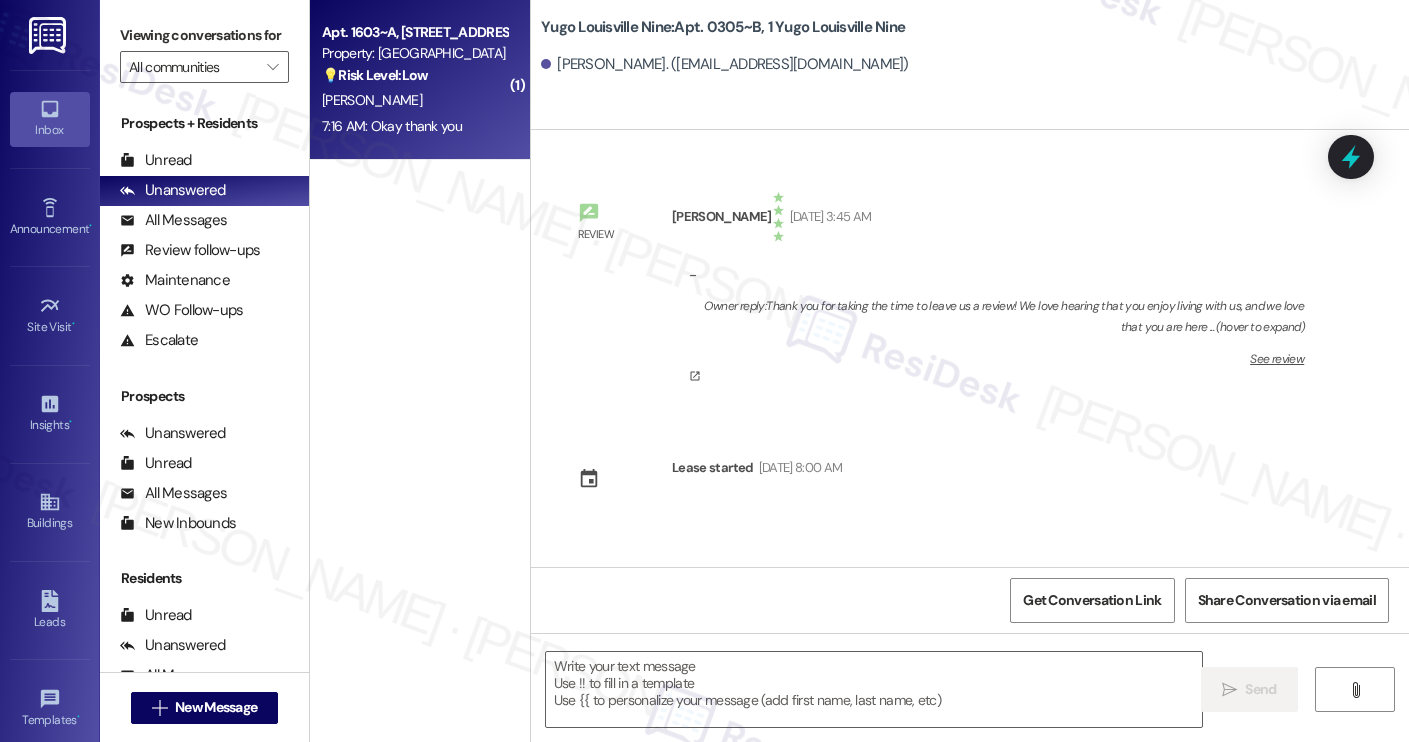 type on "Fetching suggested responses. Please feel free to read through the conversation in the meantime." 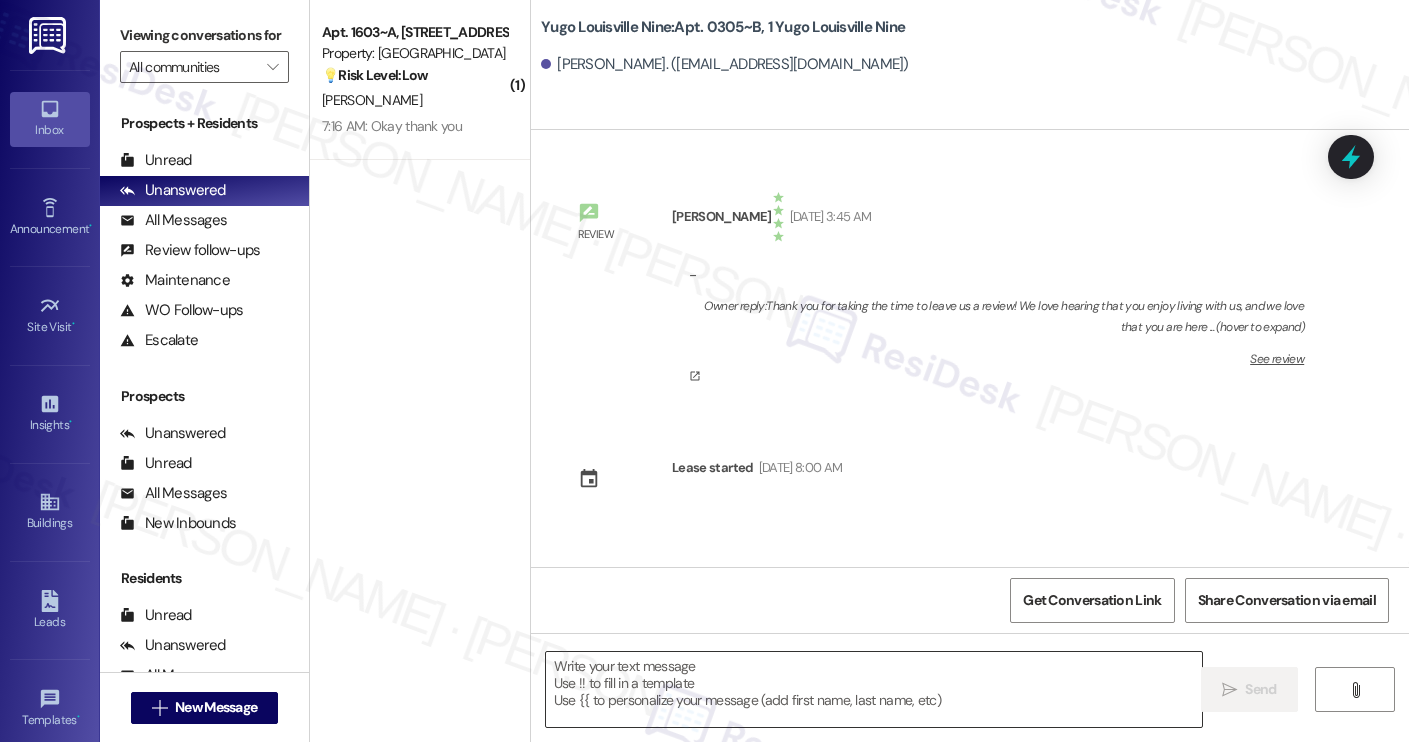 click at bounding box center (874, 689) 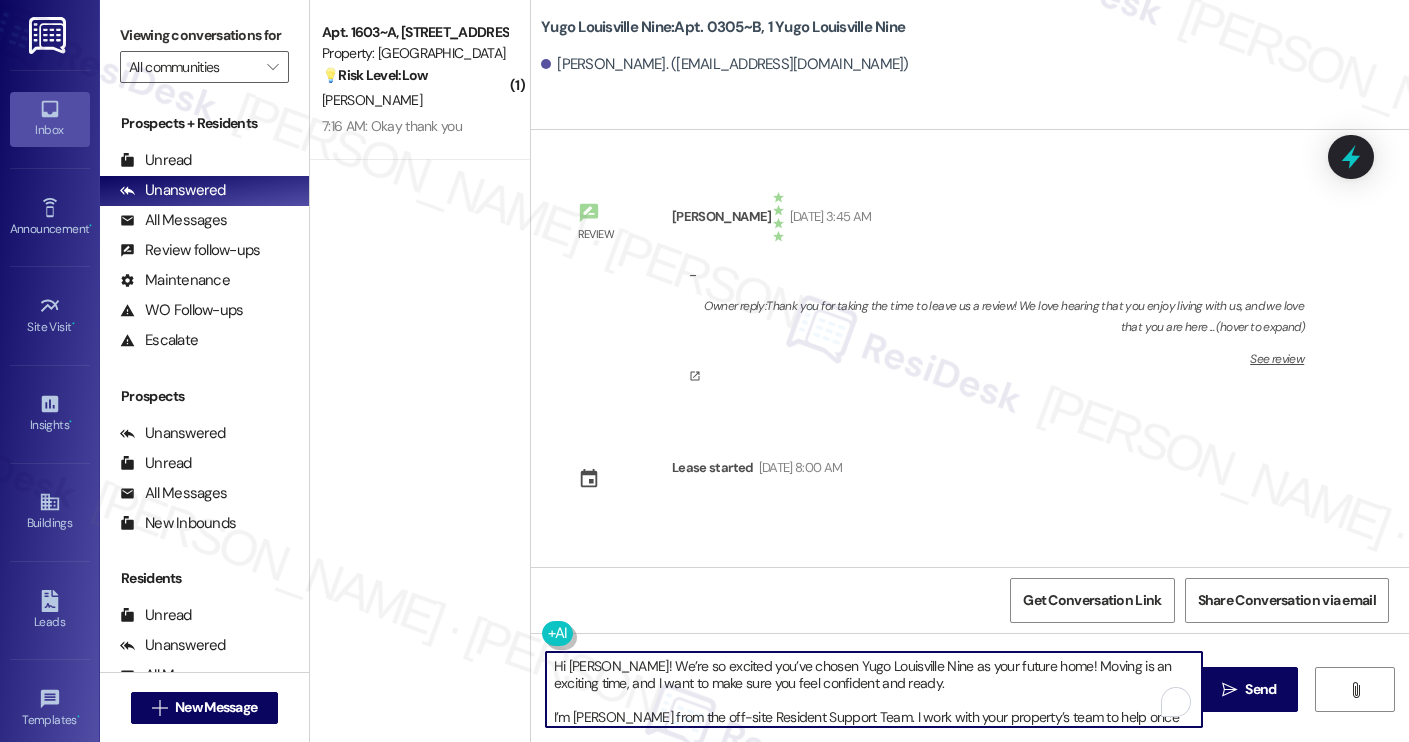 scroll, scrollTop: 119, scrollLeft: 0, axis: vertical 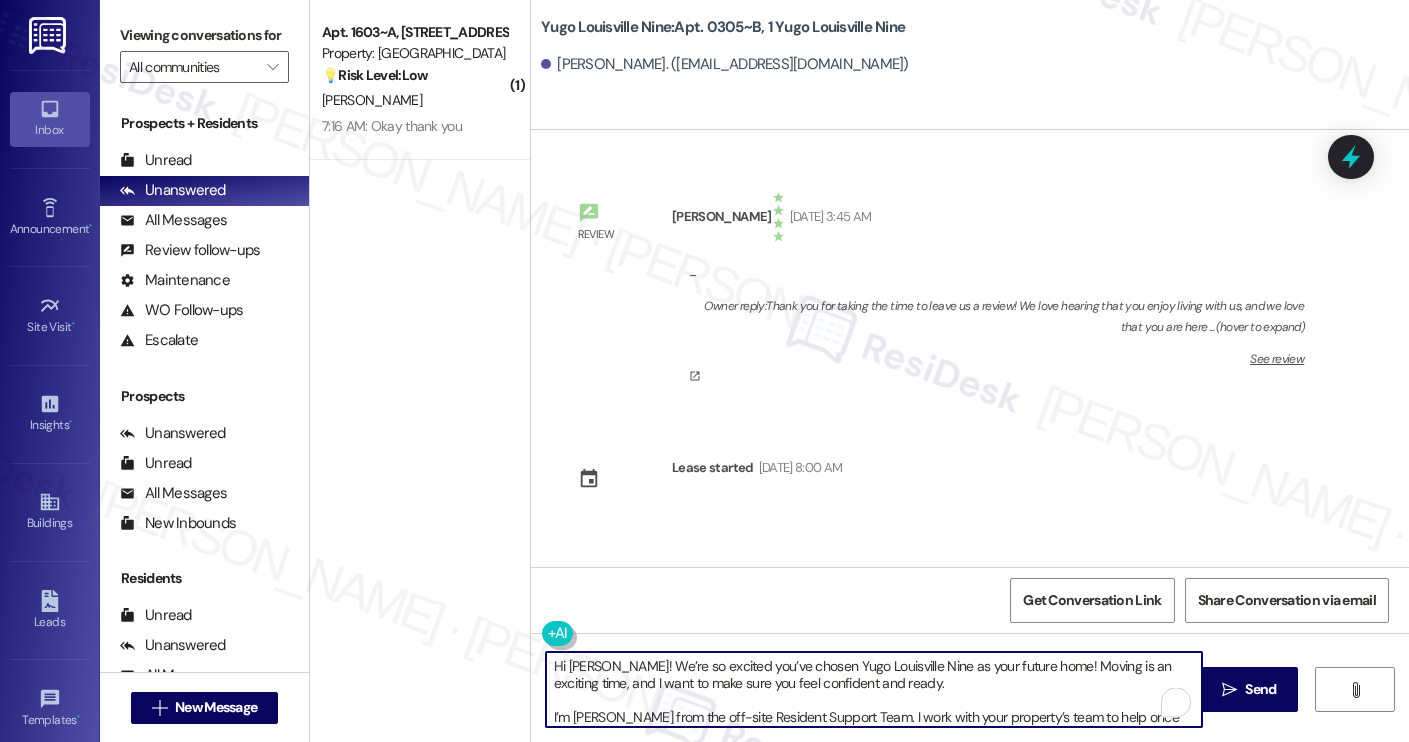 click on "[PERSON_NAME]. ([EMAIL_ADDRESS][DOMAIN_NAME])" at bounding box center (725, 64) 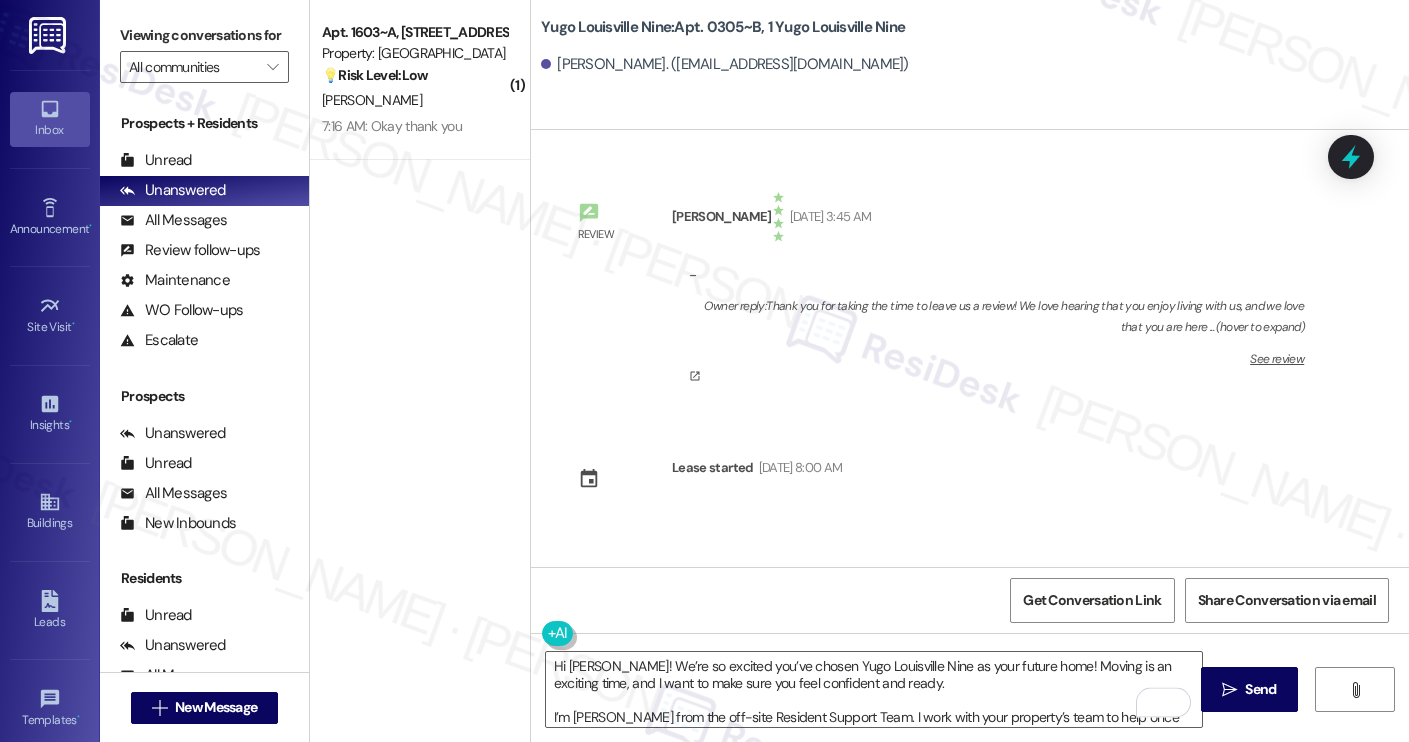 click on "[PERSON_NAME]. ([EMAIL_ADDRESS][DOMAIN_NAME])" at bounding box center (725, 64) 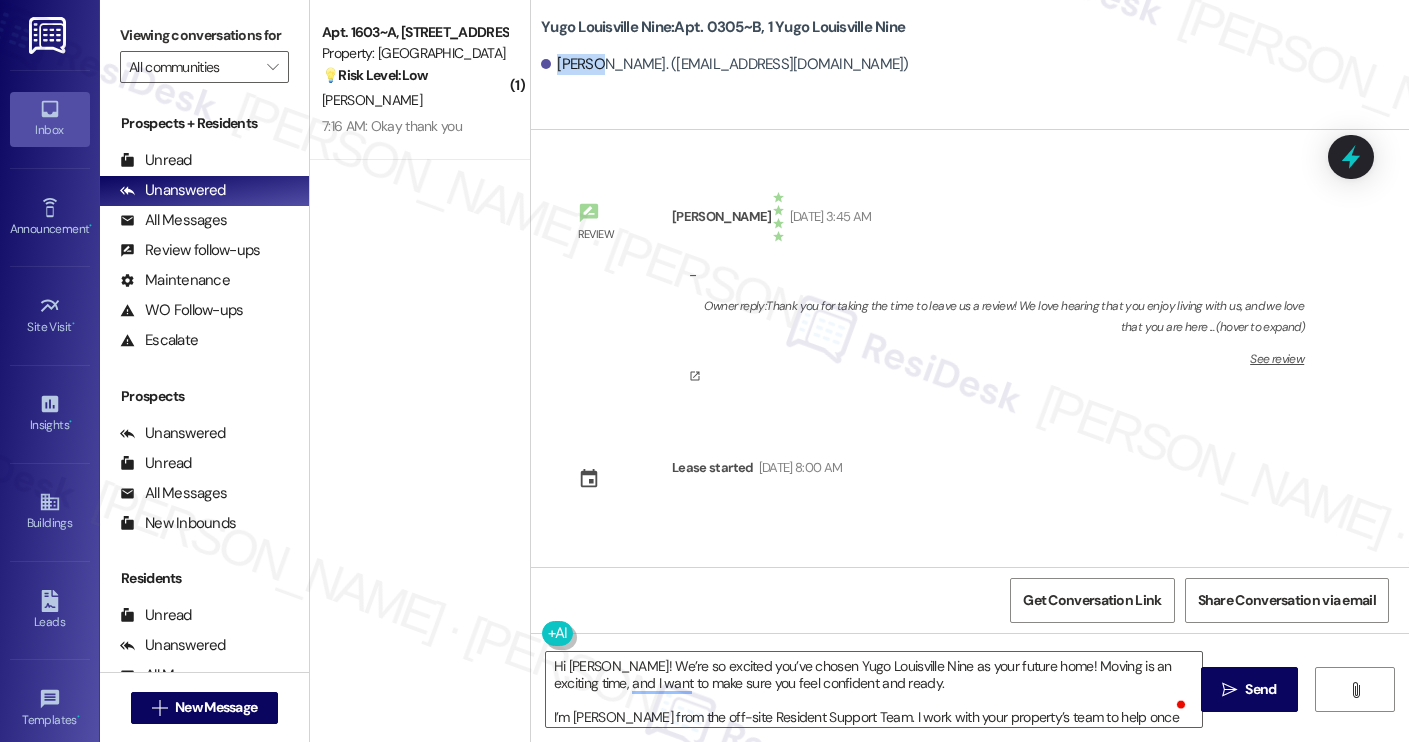 copy on "Morgan" 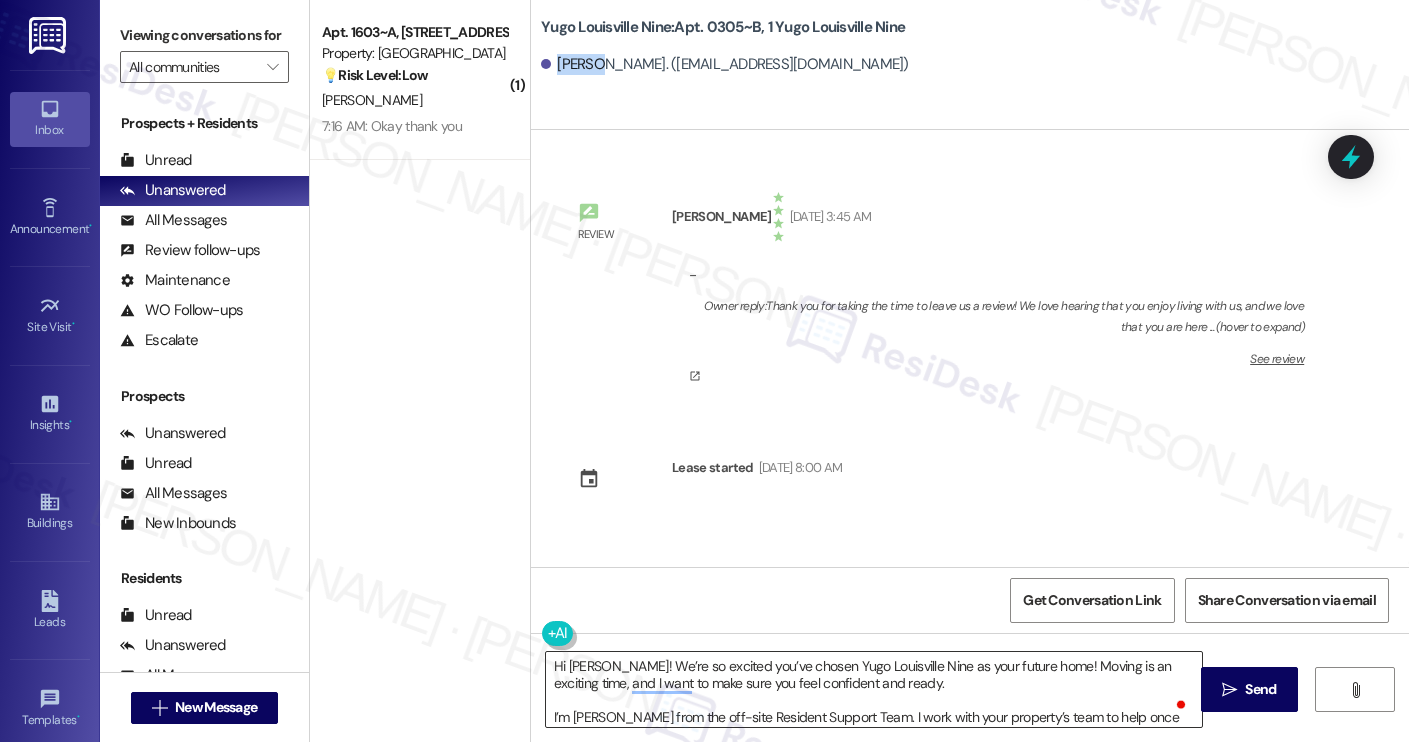 click on "Hi [PERSON_NAME]! We’re so excited you’ve chosen Yugo Louisville Nine as your future home! Moving is an exciting time, and I want to make sure you feel confident and ready.
I’m [PERSON_NAME] from the off-site Resident Support Team. I work with your property’s team to help once you’ve moved in, whether it’s answering questions or assisting with maintenance. I’ll be in touch as your move-in date gets closer!
Move-in day will be busy as you get settled, but no reason it has to be stressful. Don’t forget that we offer a ⚡FAST PASS⚡for Move-In day if your checklist has been completed 2 weeks prior to move-in. Log in to your ResidentPortal [DATE] to complete those outstanding items!" at bounding box center (874, 689) 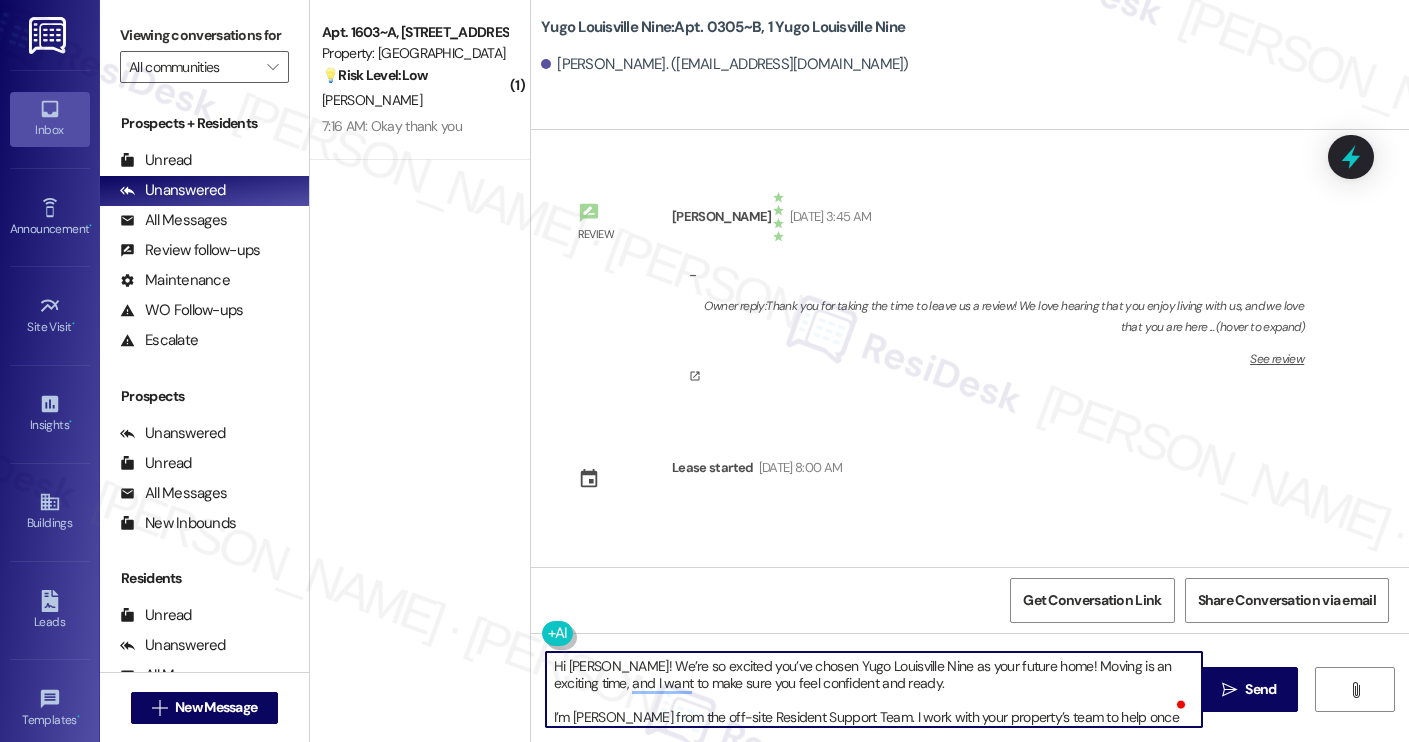 click on "Hi [PERSON_NAME]! We’re so excited you’ve chosen Yugo Louisville Nine as your future home! Moving is an exciting time, and I want to make sure you feel confident and ready.
I’m [PERSON_NAME] from the off-site Resident Support Team. I work with your property’s team to help once you’ve moved in, whether it’s answering questions or assisting with maintenance. I’ll be in touch as your move-in date gets closer!
Move-in day will be busy as you get settled, but no reason it has to be stressful. Don’t forget that we offer a ⚡FAST PASS⚡for Move-In day if your checklist has been completed 2 weeks prior to move-in. Log in to your ResidentPortal [DATE] to complete those outstanding items!" at bounding box center [874, 689] 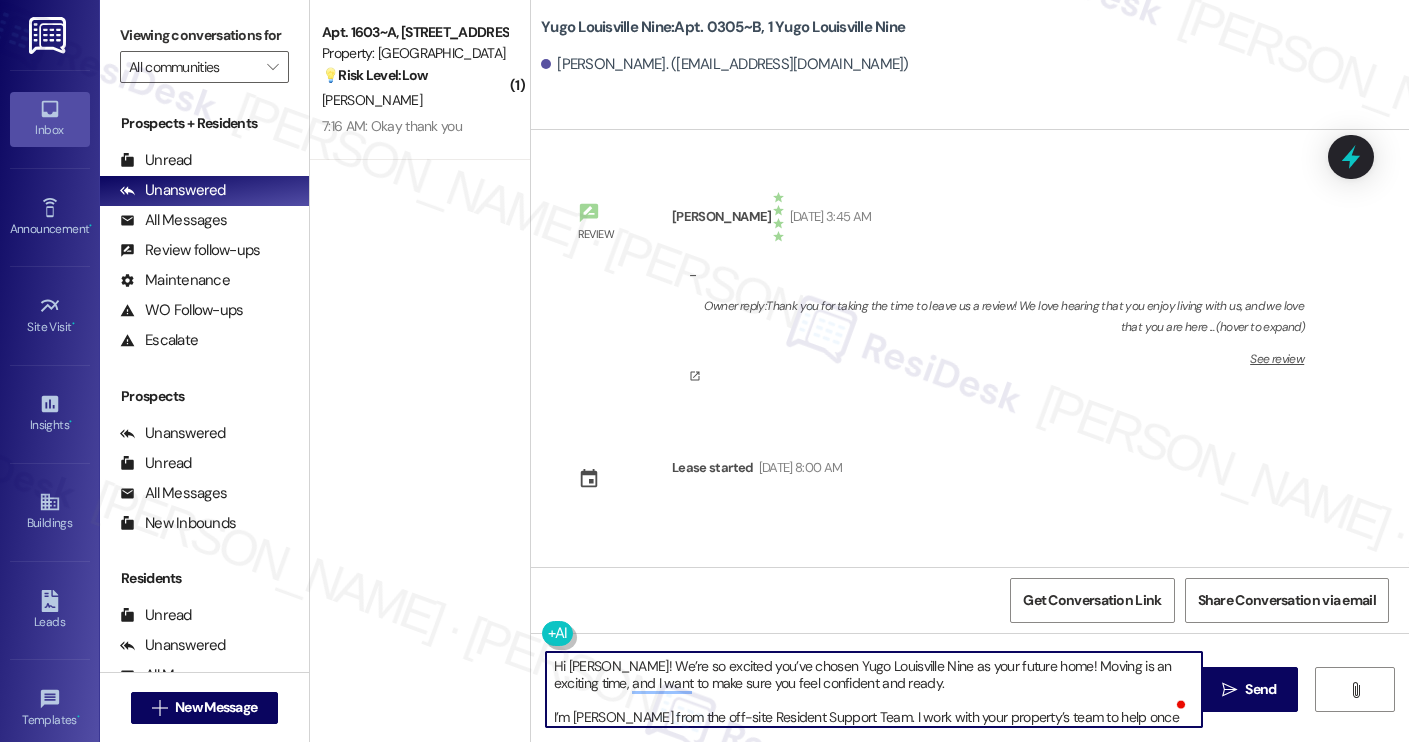 scroll, scrollTop: 17, scrollLeft: 0, axis: vertical 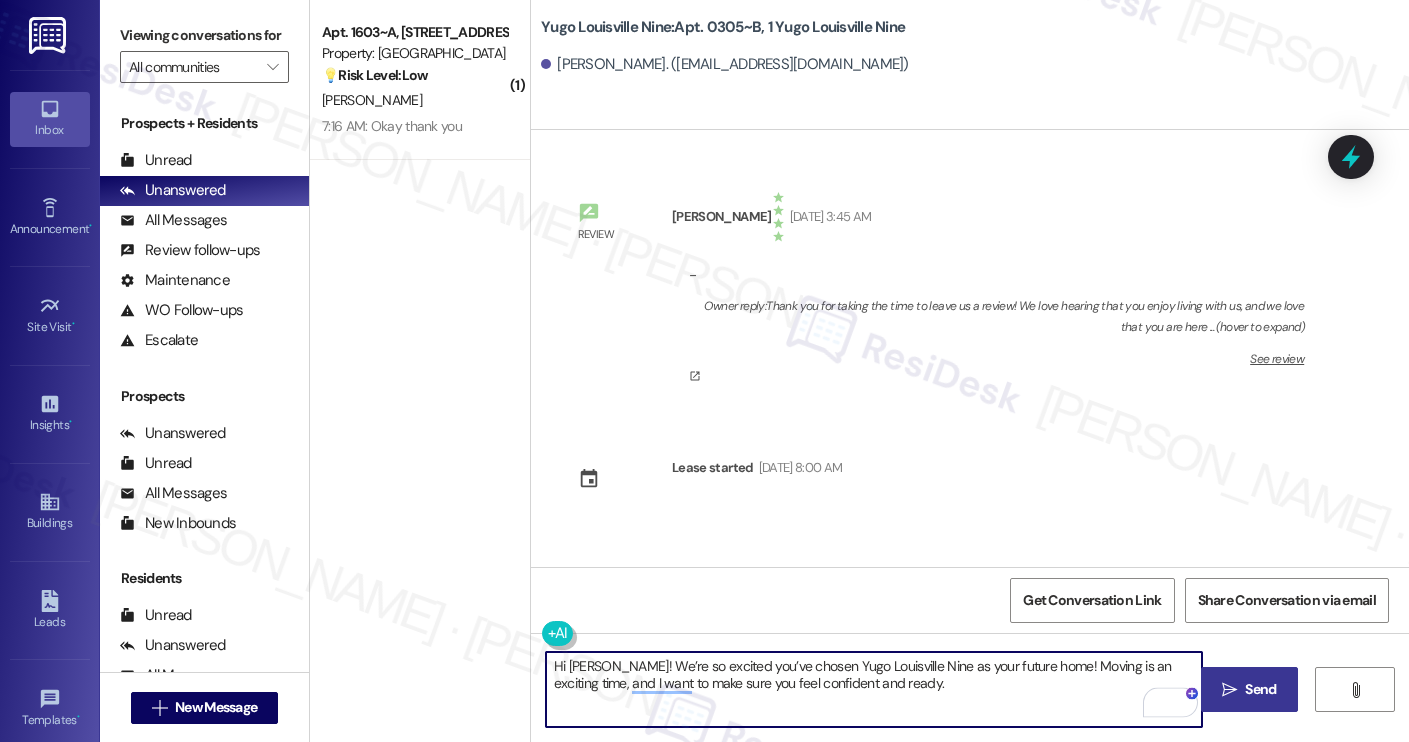 type on "Hi Morgan! We’re so excited you’ve chosen Yugo Louisville Nine as your future home! Moving is an exciting time, and I want to make sure you feel confident and ready." 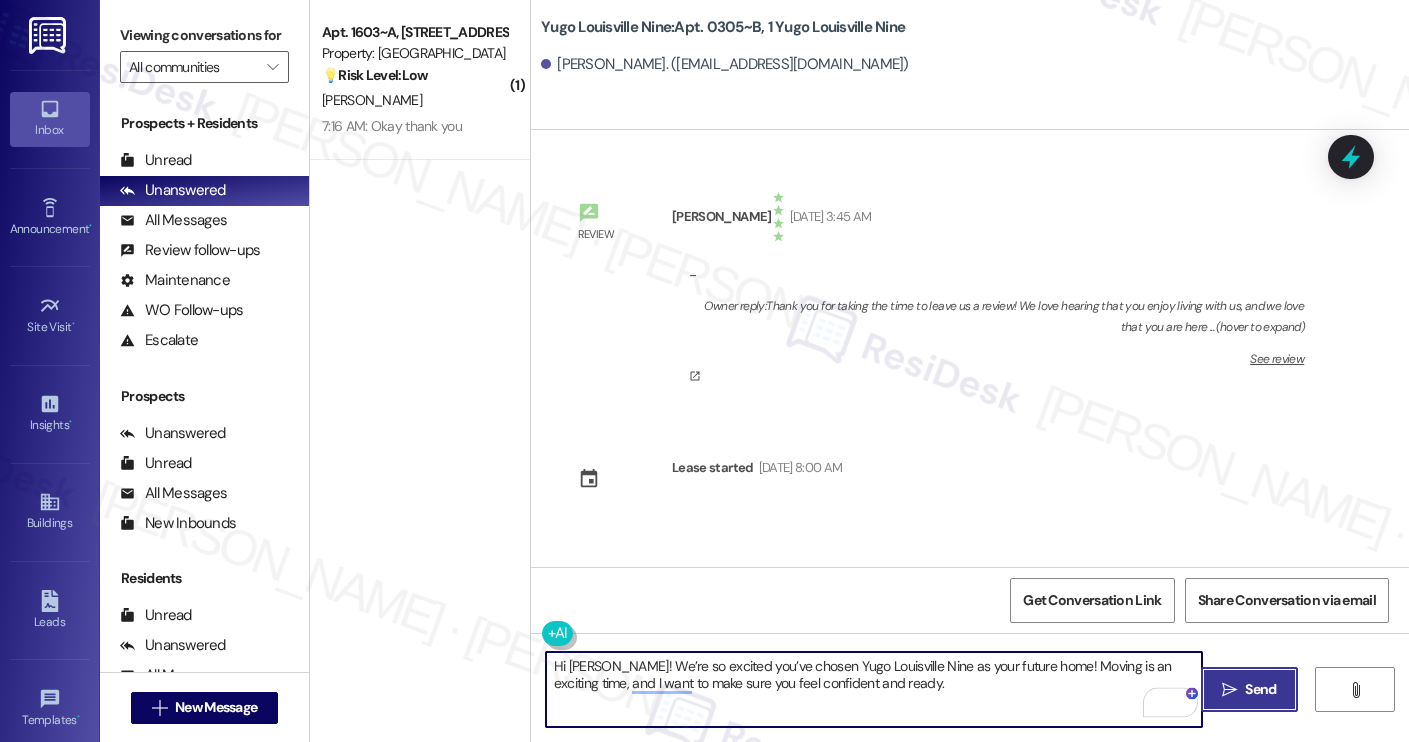 click on " Send" at bounding box center [1249, 689] 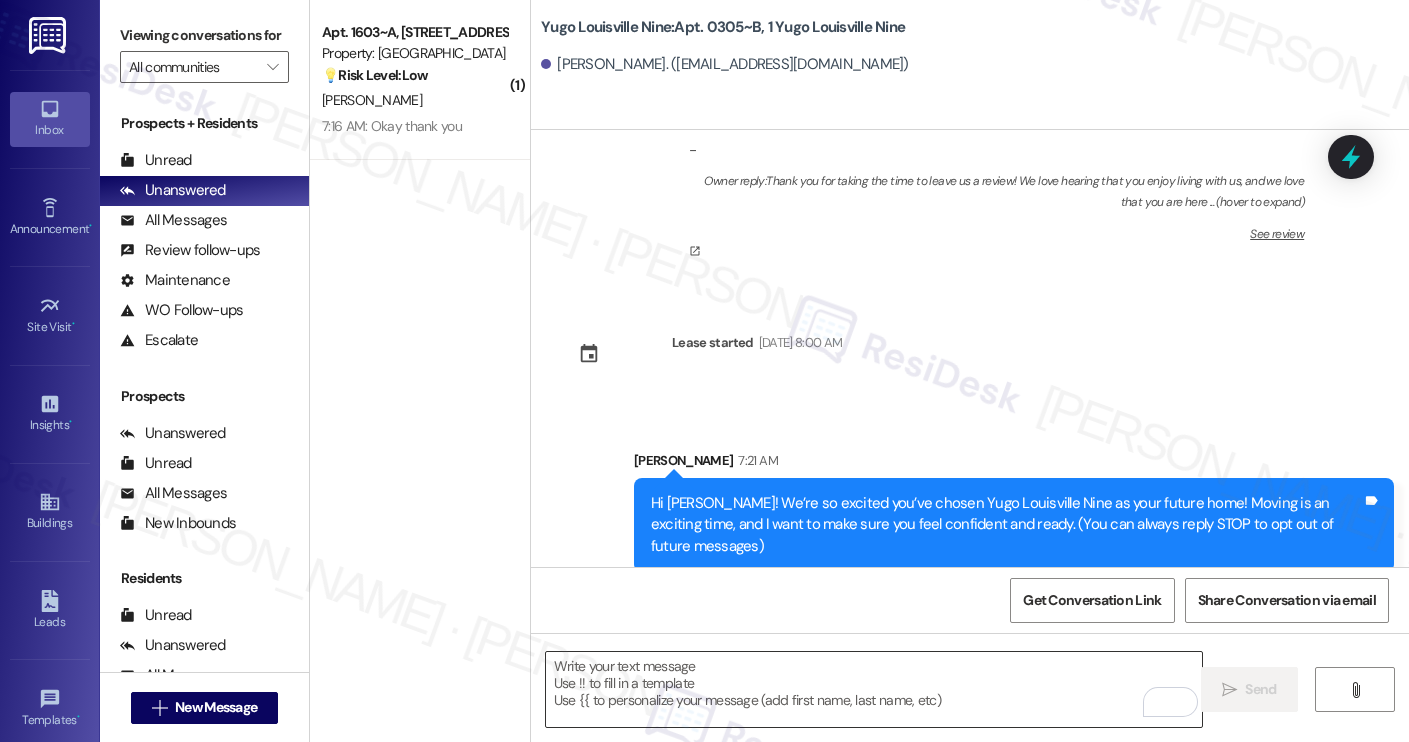 click at bounding box center (874, 689) 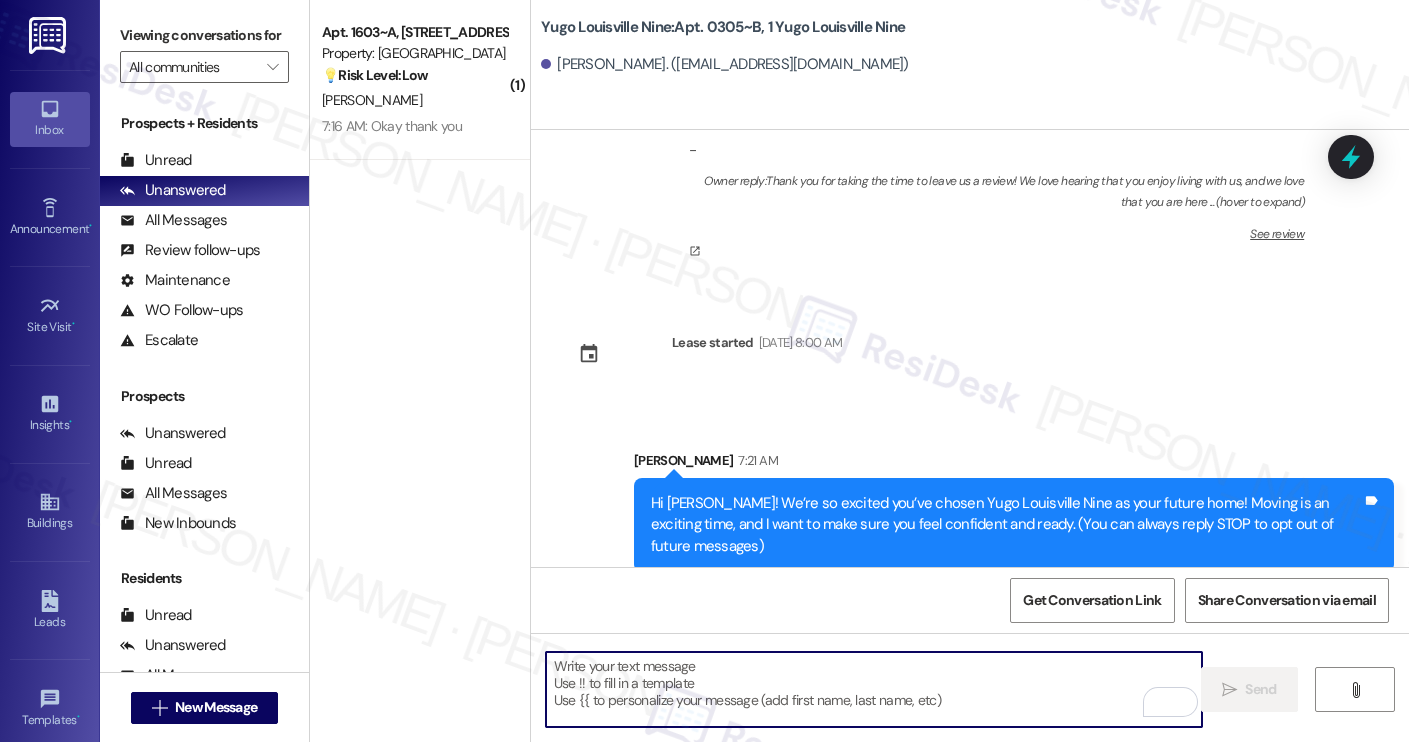 paste on "I’m [PERSON_NAME] from the off-site Resident Support Team. I work with your property’s team to help once you’ve moved in, whether it’s answering questions or assisting with maintenance. I’ll be in touch as your move-in date gets closer!
Move-in day will be busy as you get settled, but no reason it has to be stressful. Don’t forget that we offer a ⚡FAST PASS⚡for Move-In day if your checklist has been completed 2 weeks prior to move-in. Log in to your ResidentPortal [DATE] to complete those outstanding items!" 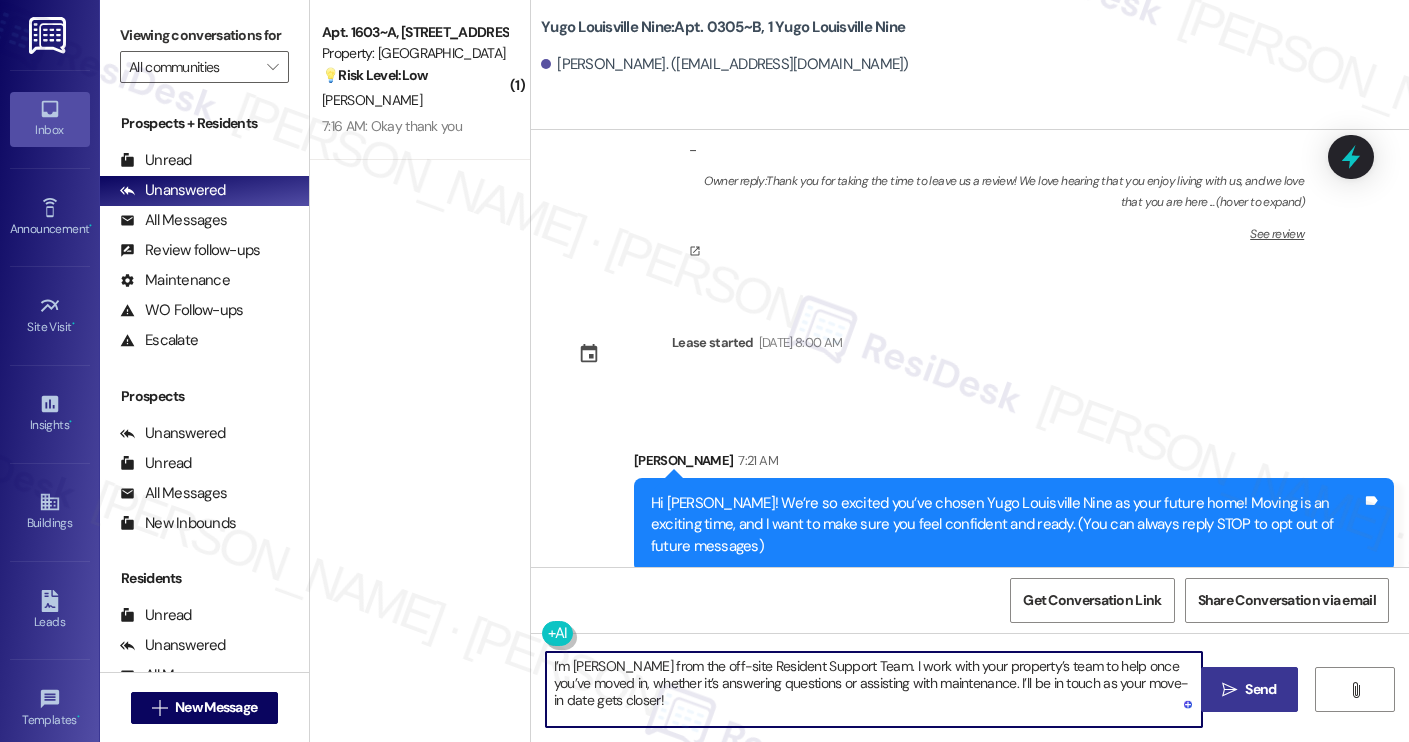 type on "I’m [PERSON_NAME] from the off-site Resident Support Team. I work with your property’s team to help once you’ve moved in, whether it’s answering questions or assisting with maintenance. I’ll be in touch as your move-in date gets closer!" 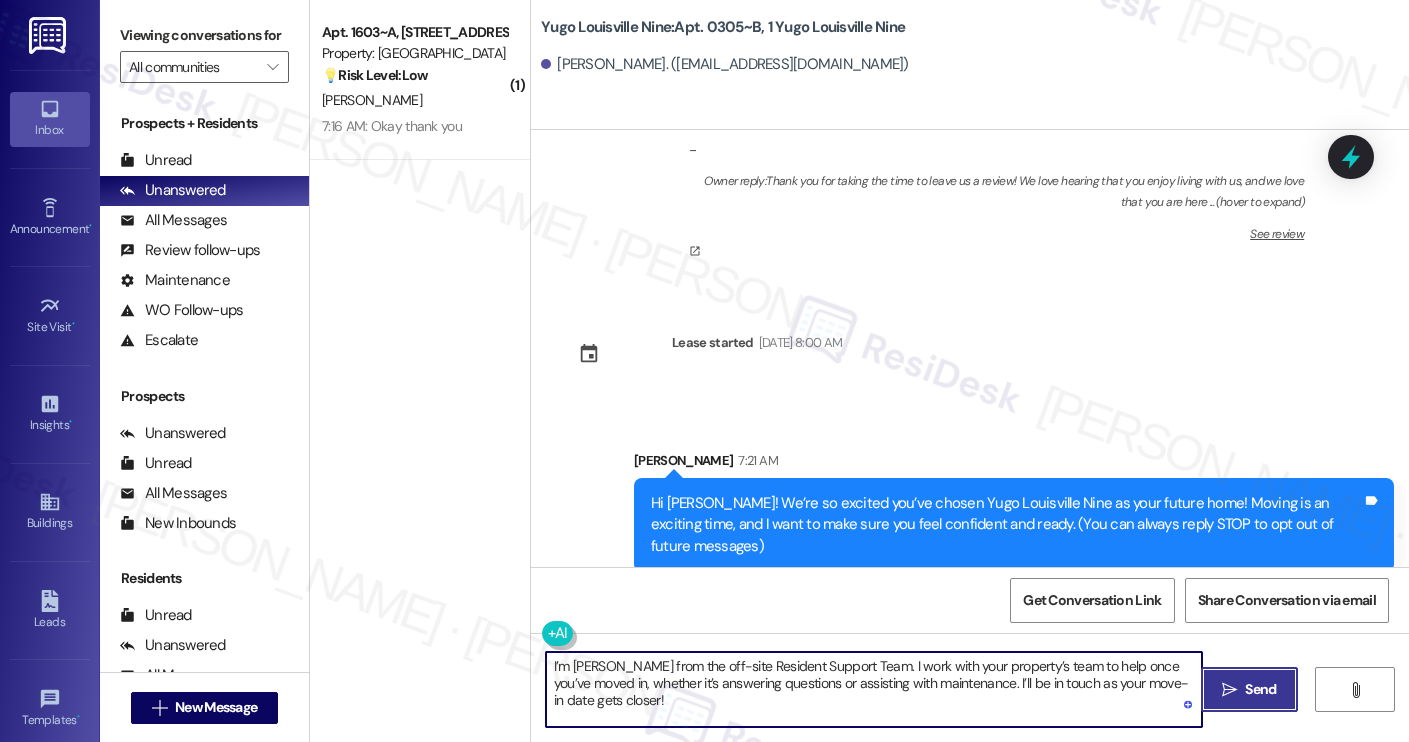 click on "Send" at bounding box center (1260, 689) 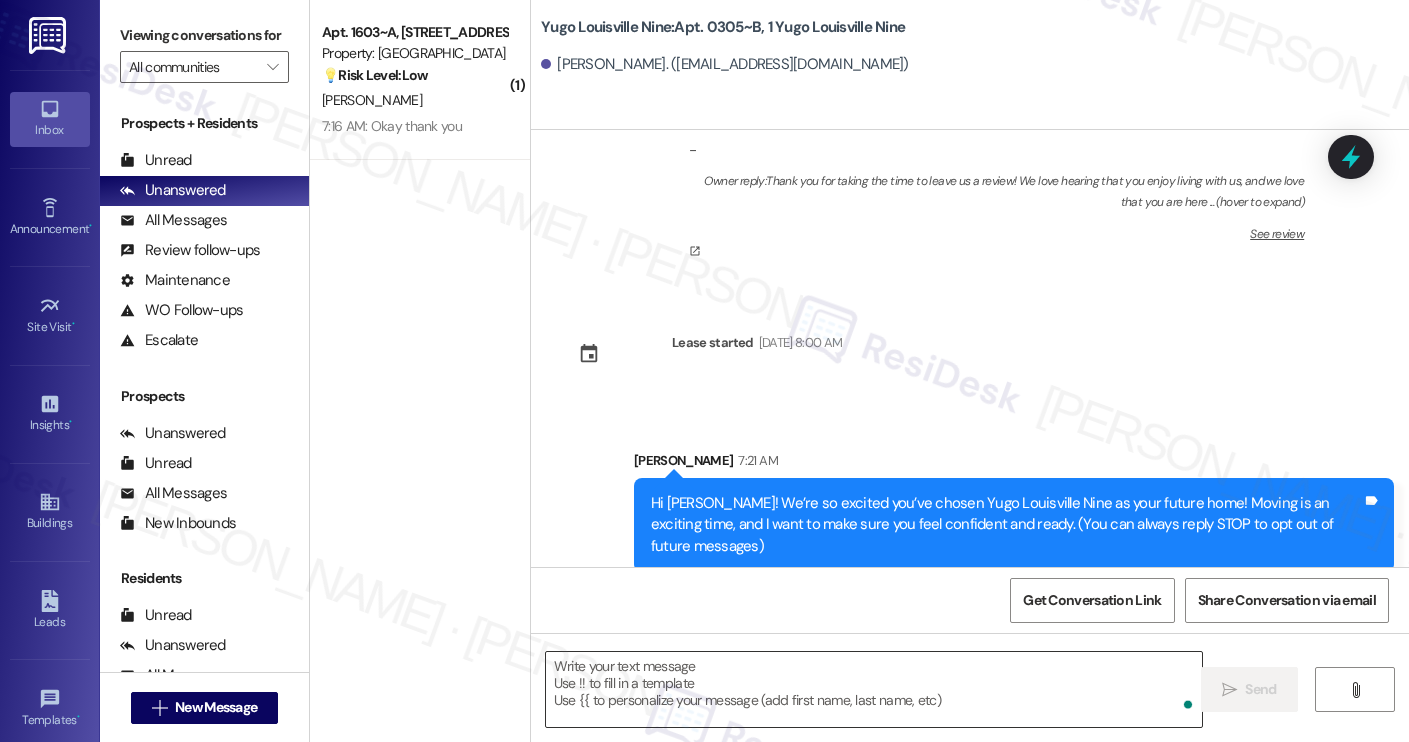 click at bounding box center [874, 689] 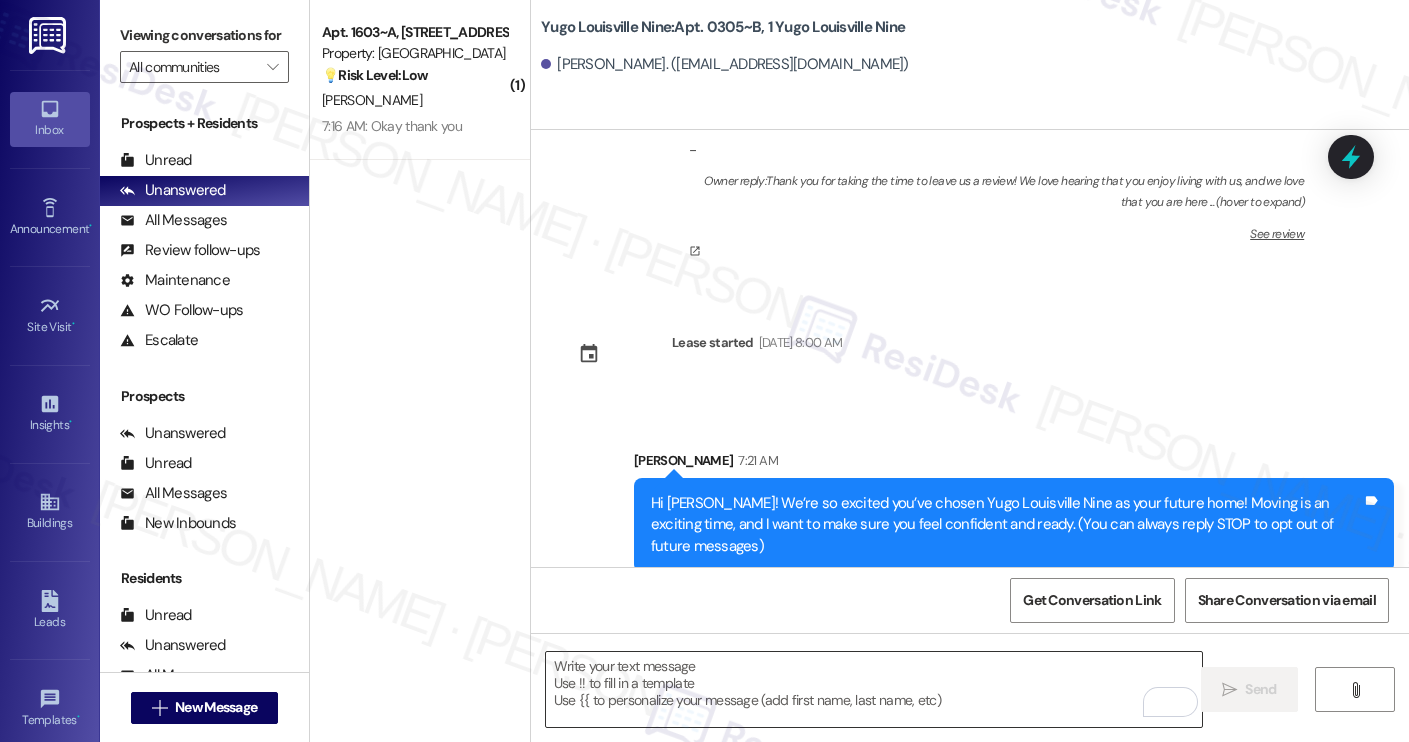 click at bounding box center [874, 689] 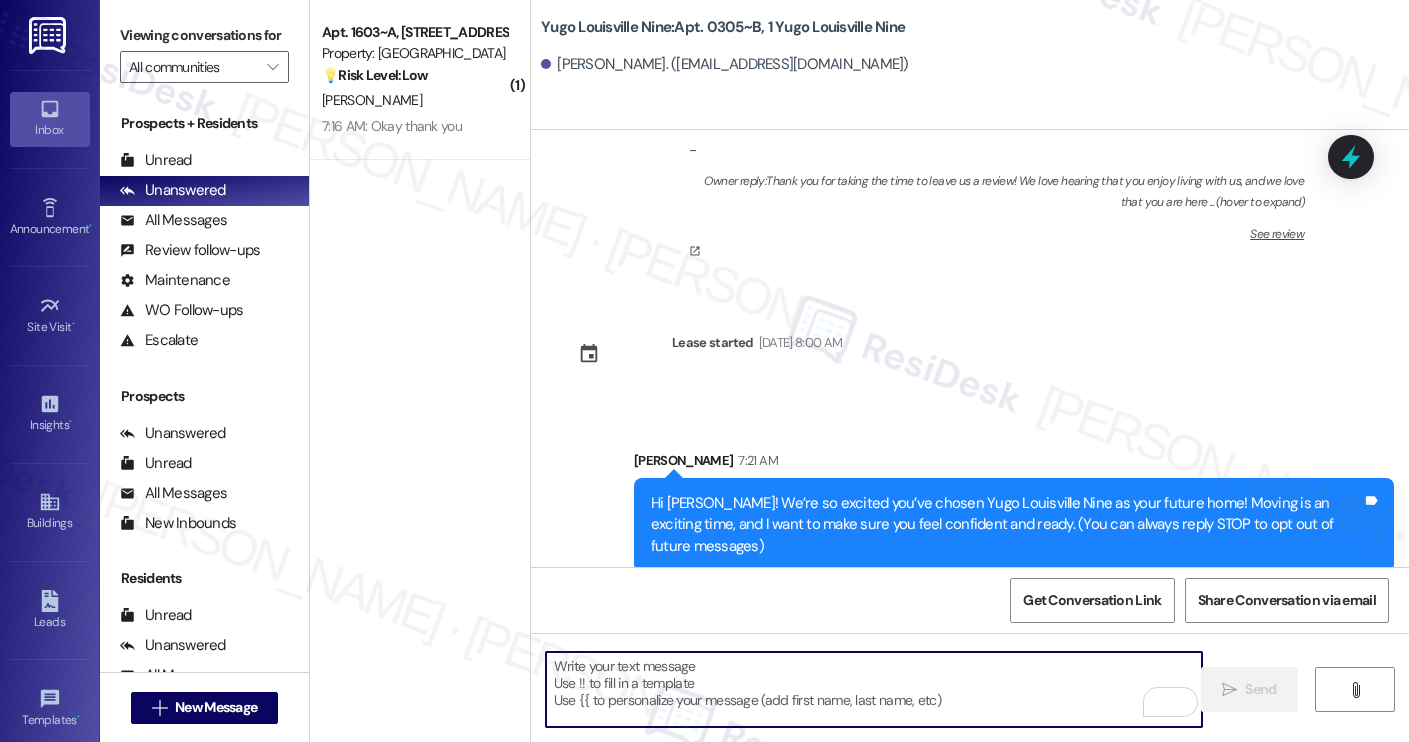 paste on "Move-in day will be busy as you get settled, but no reason it has to be stressful. Don’t forget that we offer a ⚡FAST PASS⚡for Move-In day if your checklist has been completed 2 weeks prior to move-in. Log in to your ResidentPortal [DATE] to complete those outstanding items!" 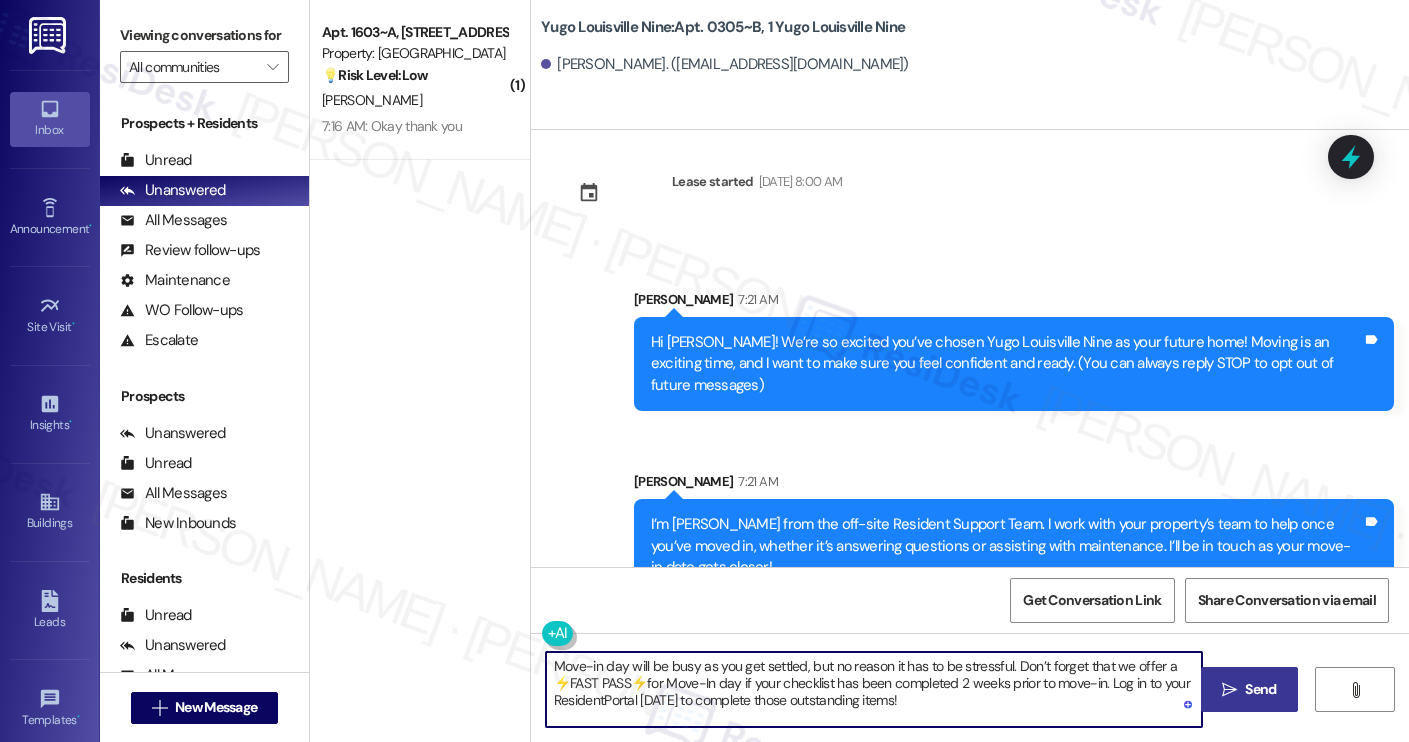 type on "Move-in day will be busy as you get settled, but no reason it has to be stressful. Don’t forget that we offer a ⚡FAST PASS⚡for Move-In day if your checklist has been completed 2 weeks prior to move-in. Log in to your ResidentPortal [DATE] to complete those outstanding items!" 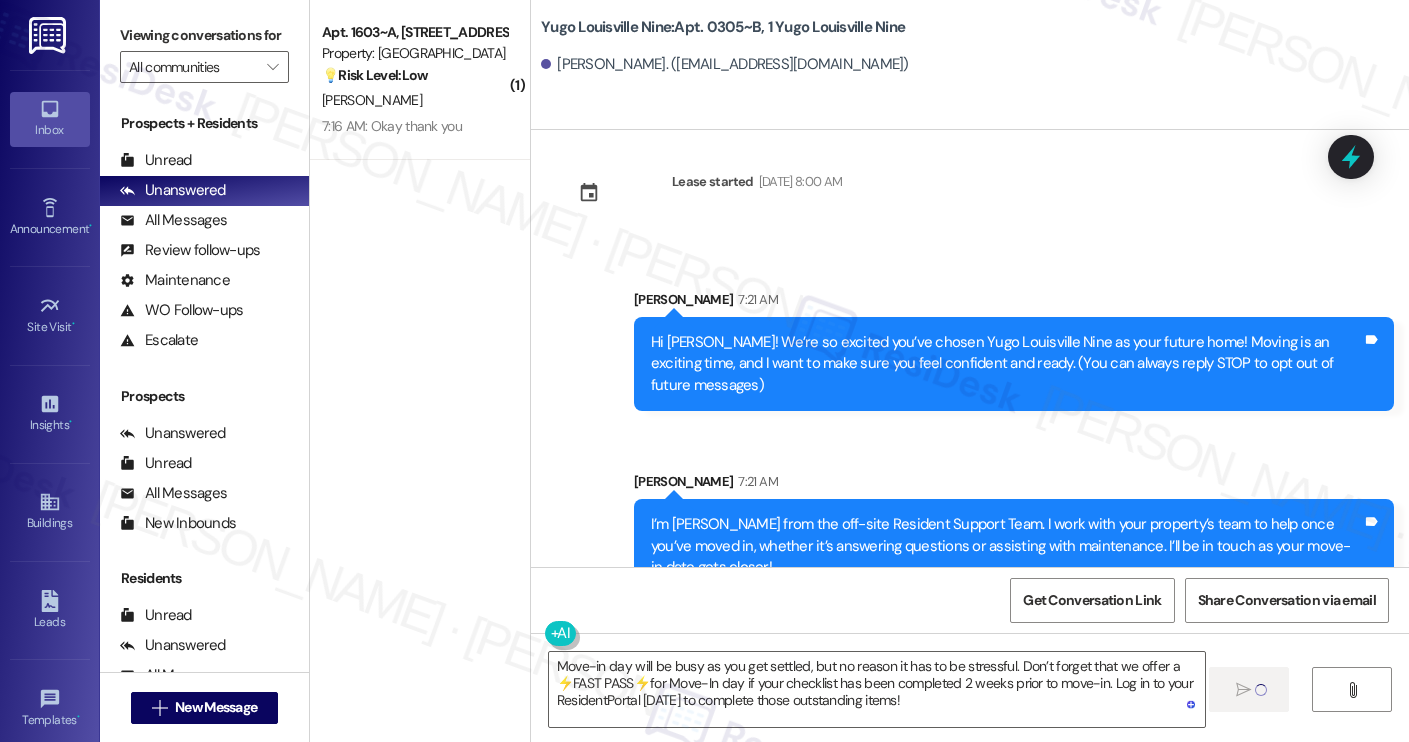 type 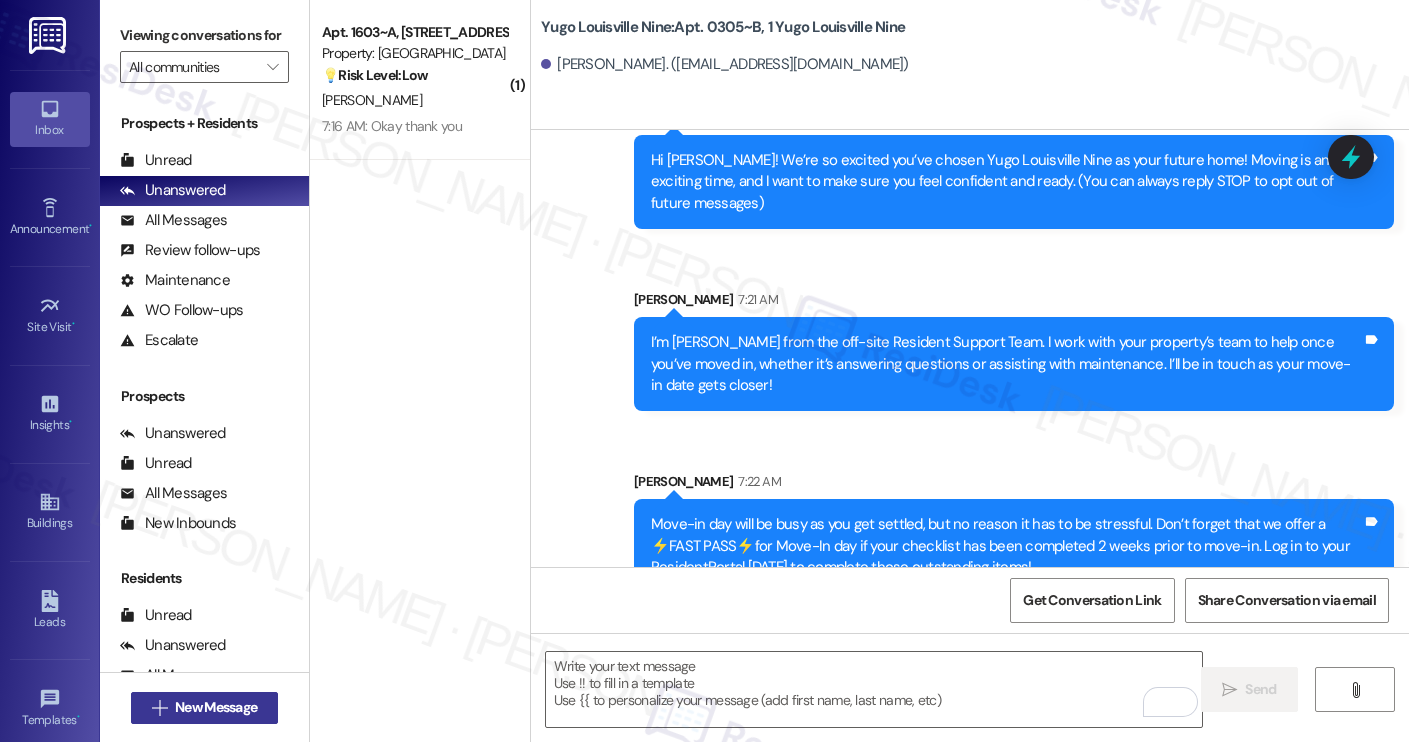 click on "New Message" at bounding box center (216, 707) 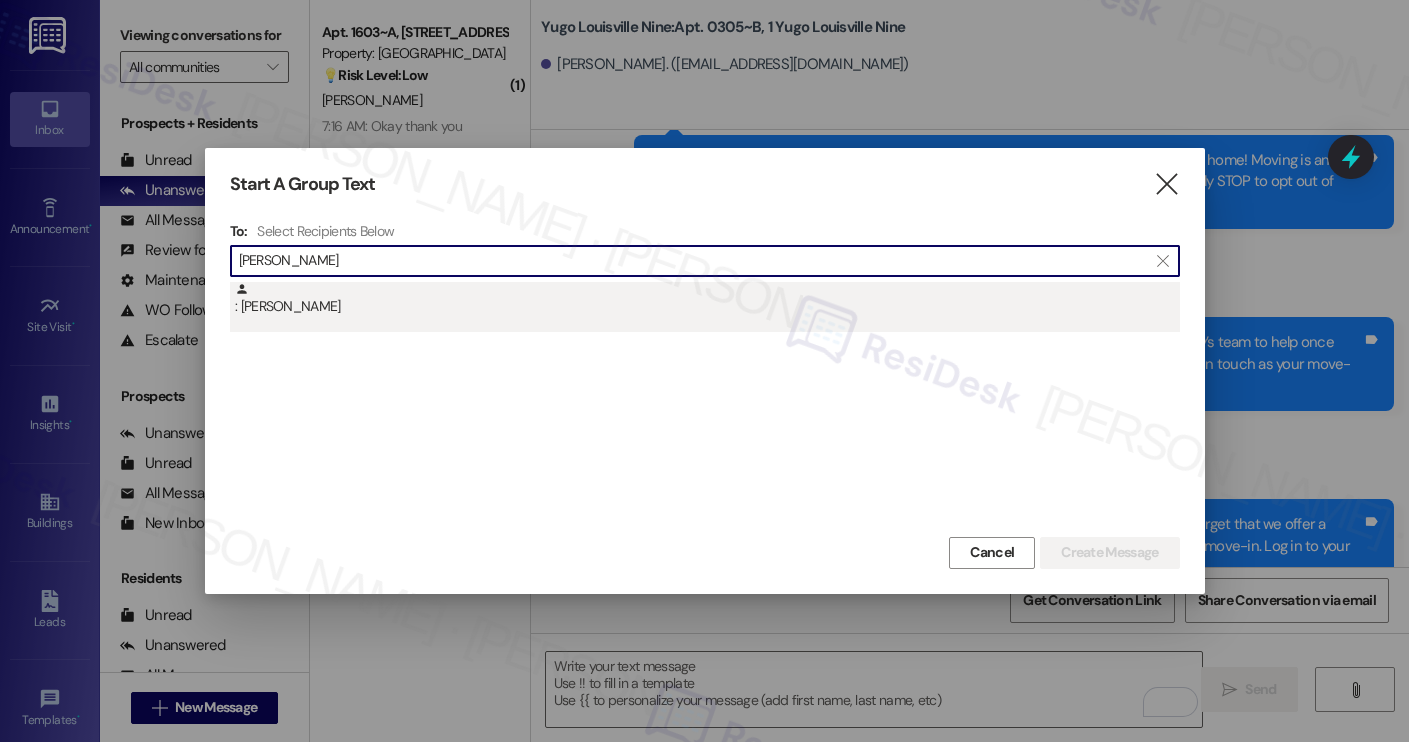 type on "shaylyn" 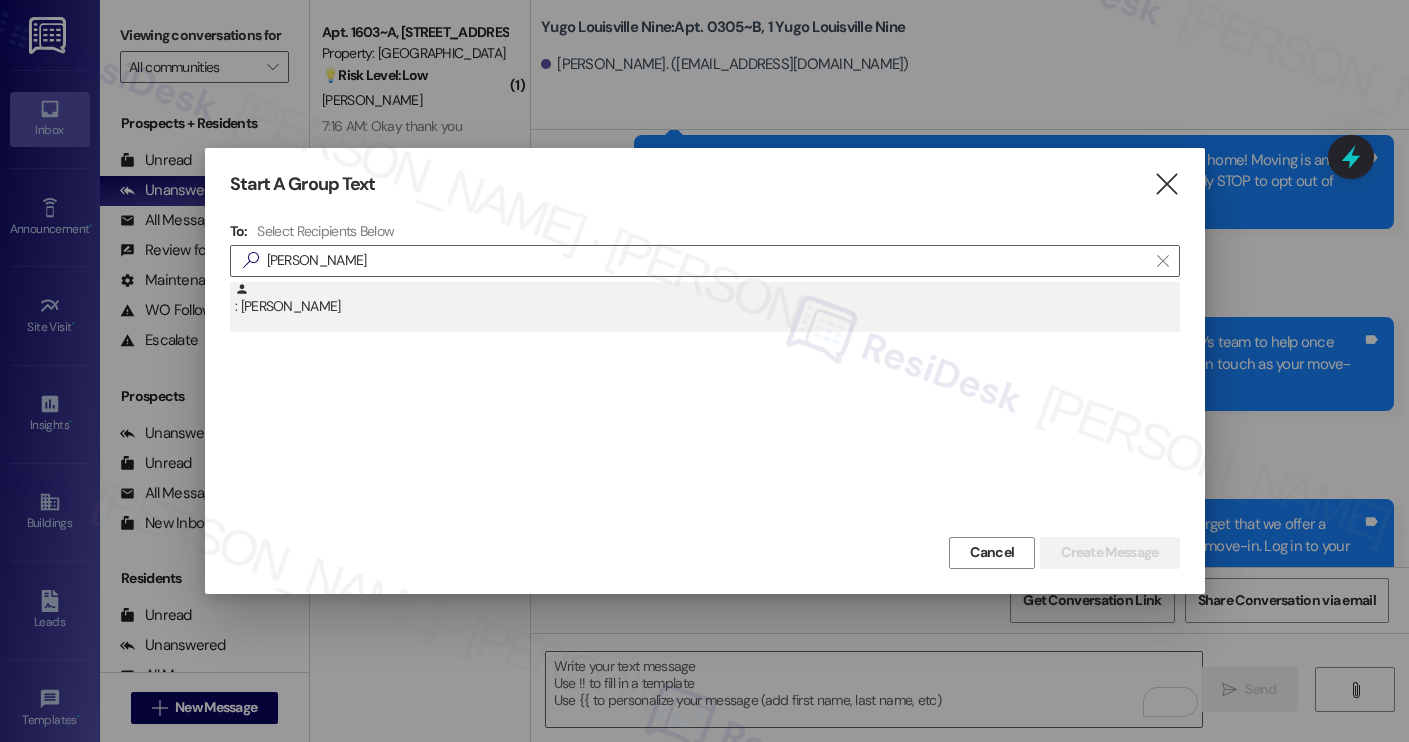 click on ": Shaylyn Shaw" at bounding box center [707, 299] 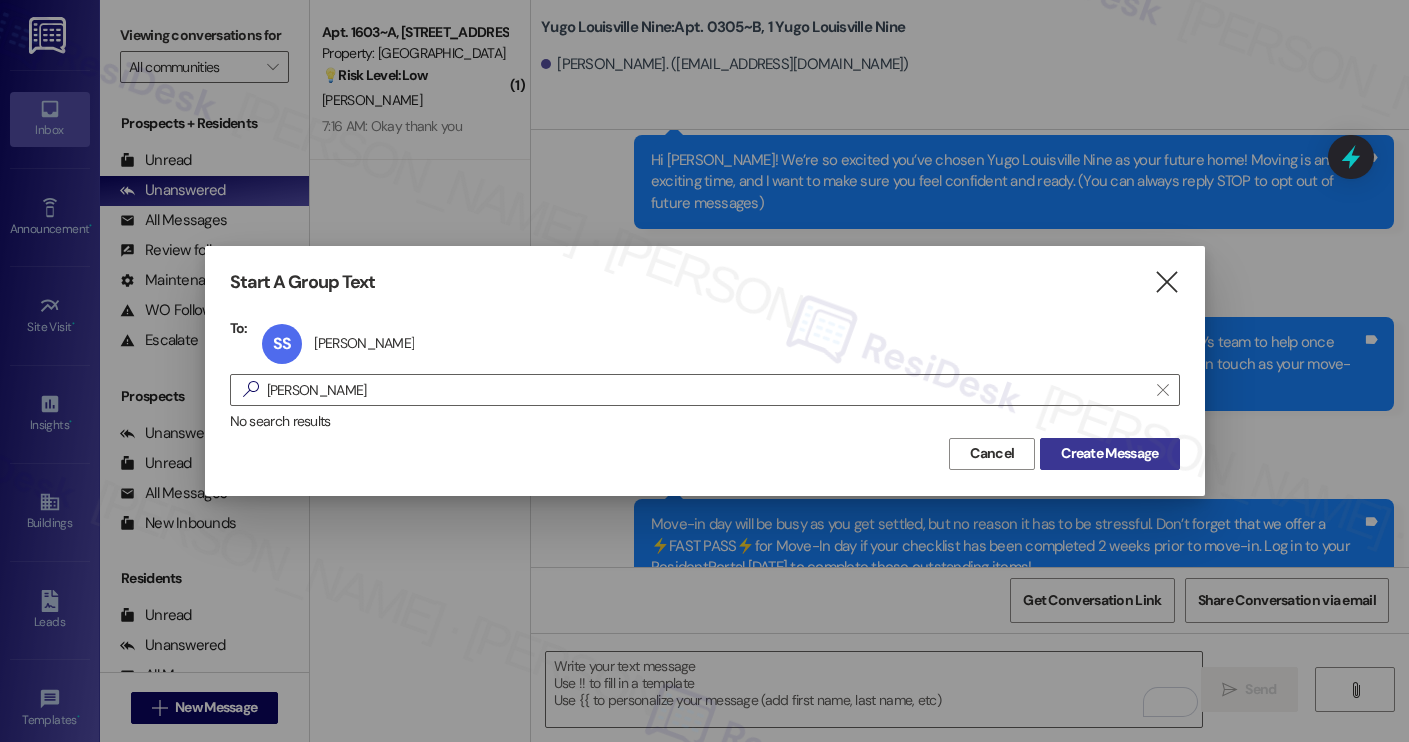 click on "Create Message" at bounding box center (1109, 453) 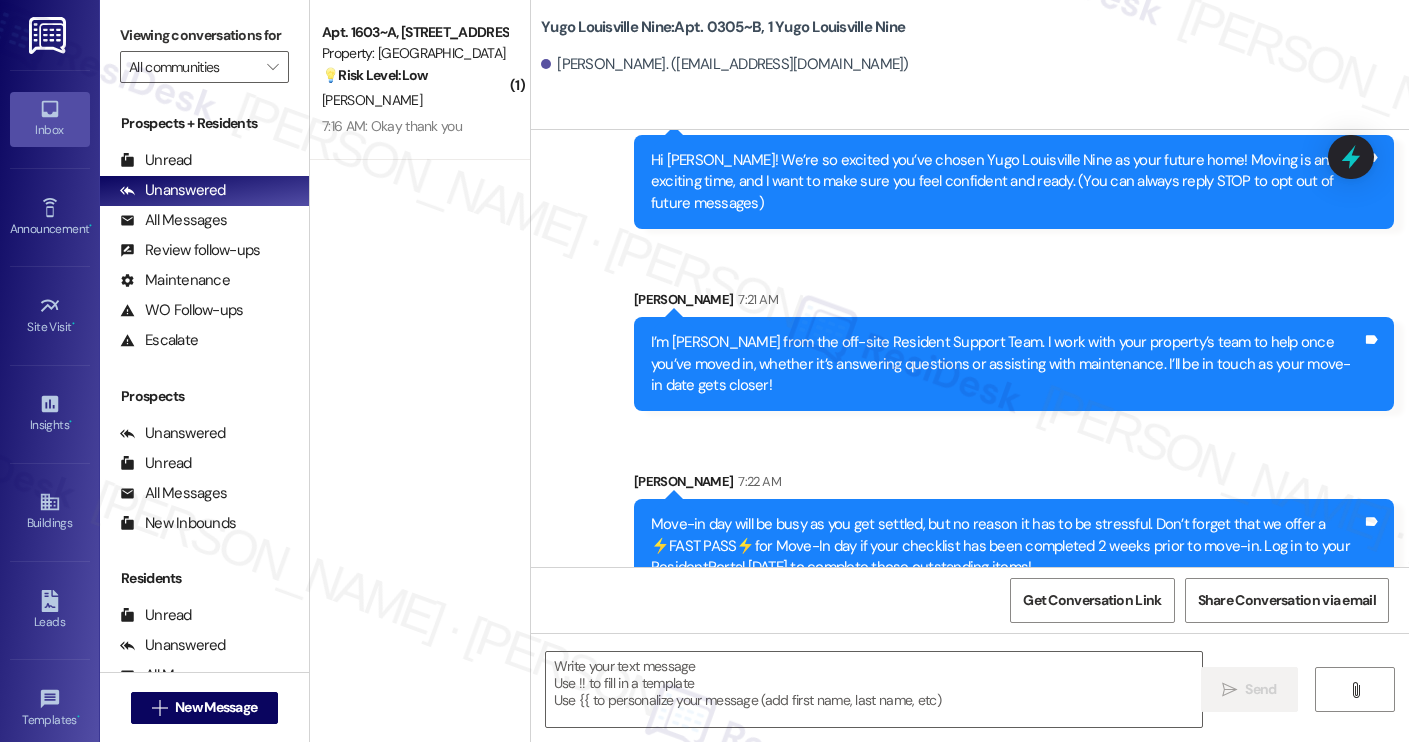 type on "Fetching suggested responses. Please feel free to read through the conversation in the meantime." 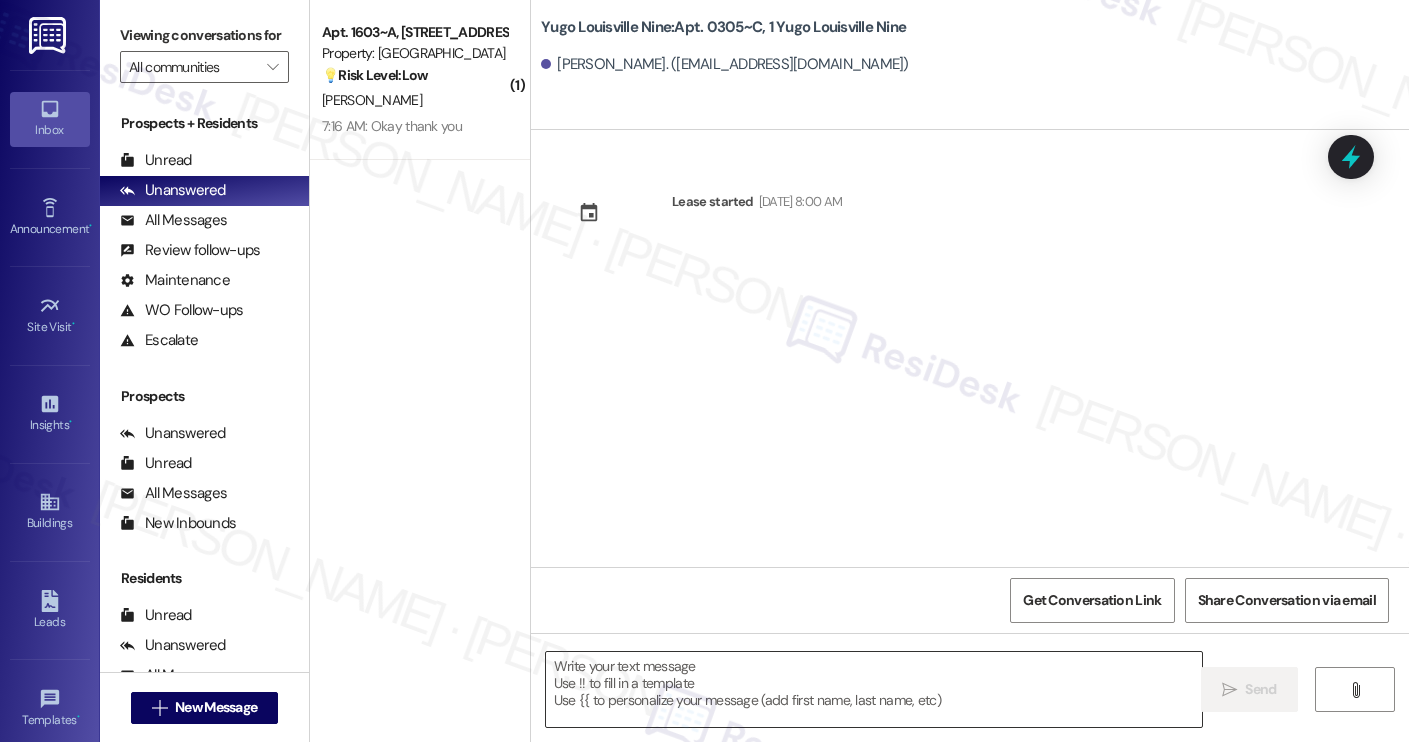 click at bounding box center (874, 689) 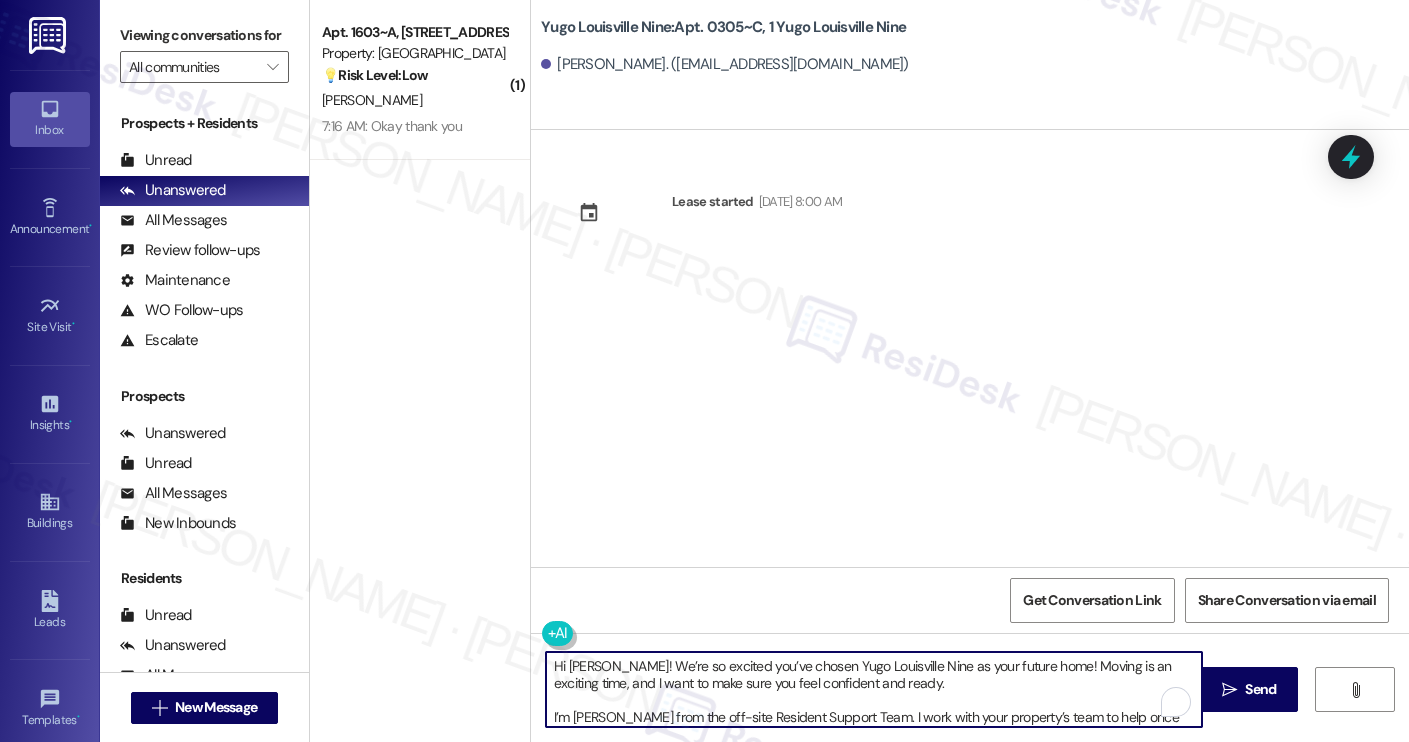 click on "Shaylyn Shaw. (sjshaw06@louisville.edu)" at bounding box center (725, 64) 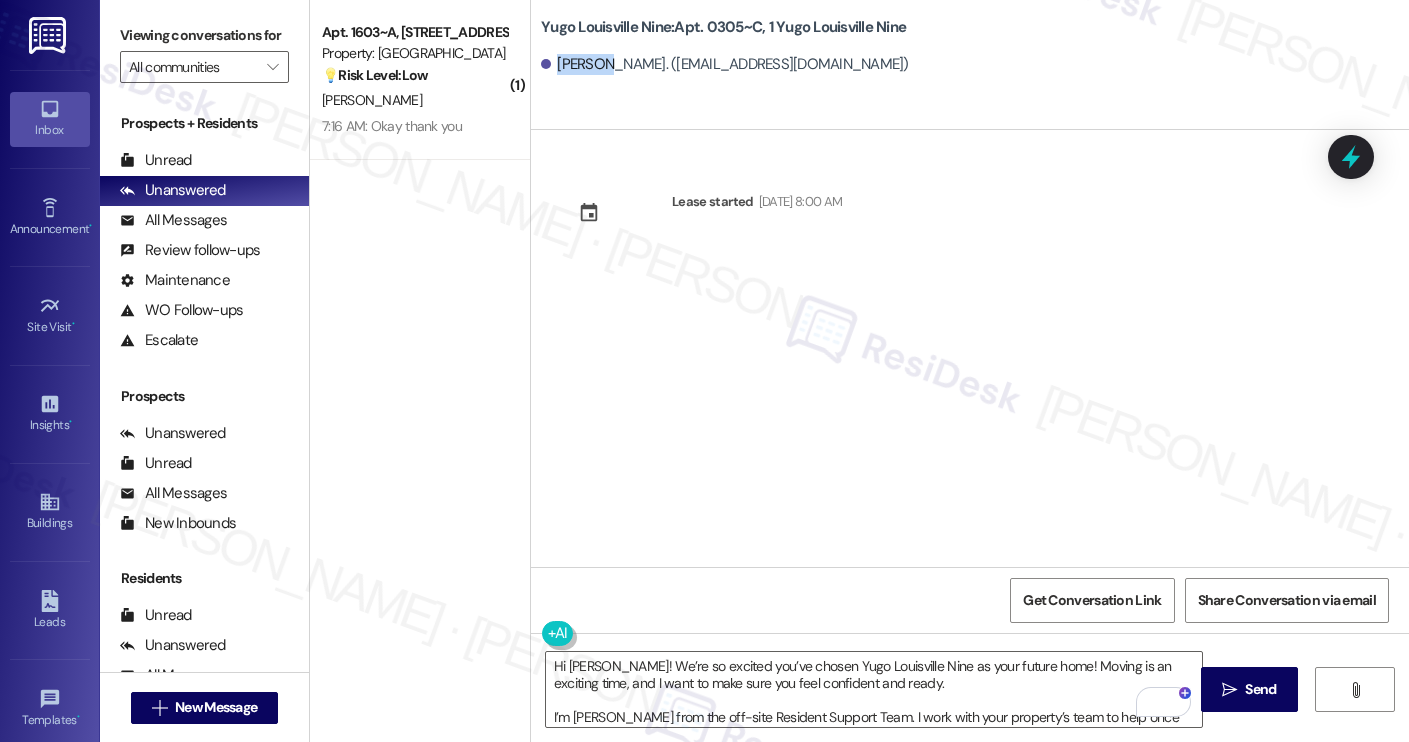 copy on "Shaylyn" 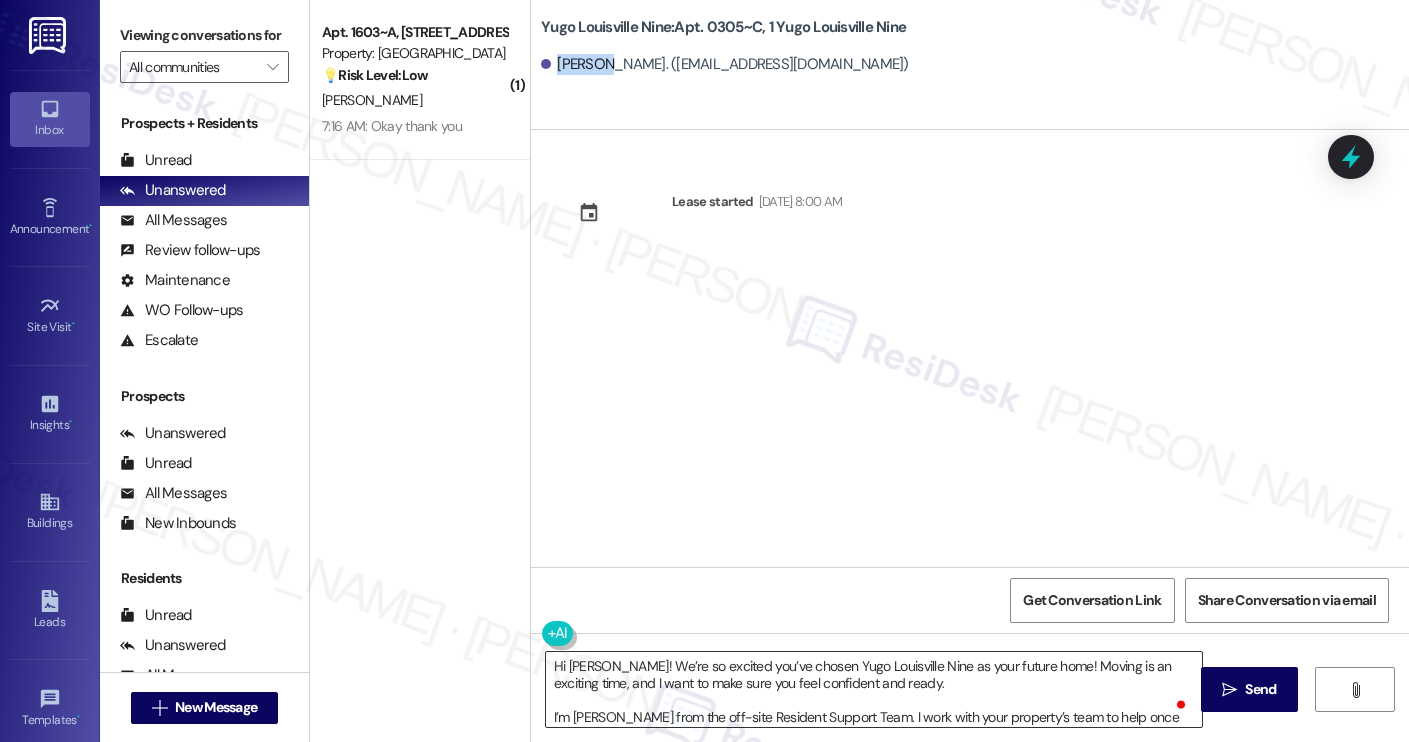 click on "Hi [PERSON_NAME]! We’re so excited you’ve chosen Yugo Louisville Nine as your future home! Moving is an exciting time, and I want to make sure you feel confident and ready.
I’m [PERSON_NAME] from the off-site Resident Support Team. I work with your property’s team to help once you’ve moved in, whether it’s answering questions or assisting with maintenance. I’ll be in touch as your move-in date gets closer!
Move-in day will be busy as you get settled, but no reason it has to be stressful. Don’t forget that we offer a ⚡FAST PASS⚡for Move-In day if your checklist has been completed 2 weeks prior to move-in. Log in to your ResidentPortal [DATE] to complete those outstanding items!" at bounding box center (874, 689) 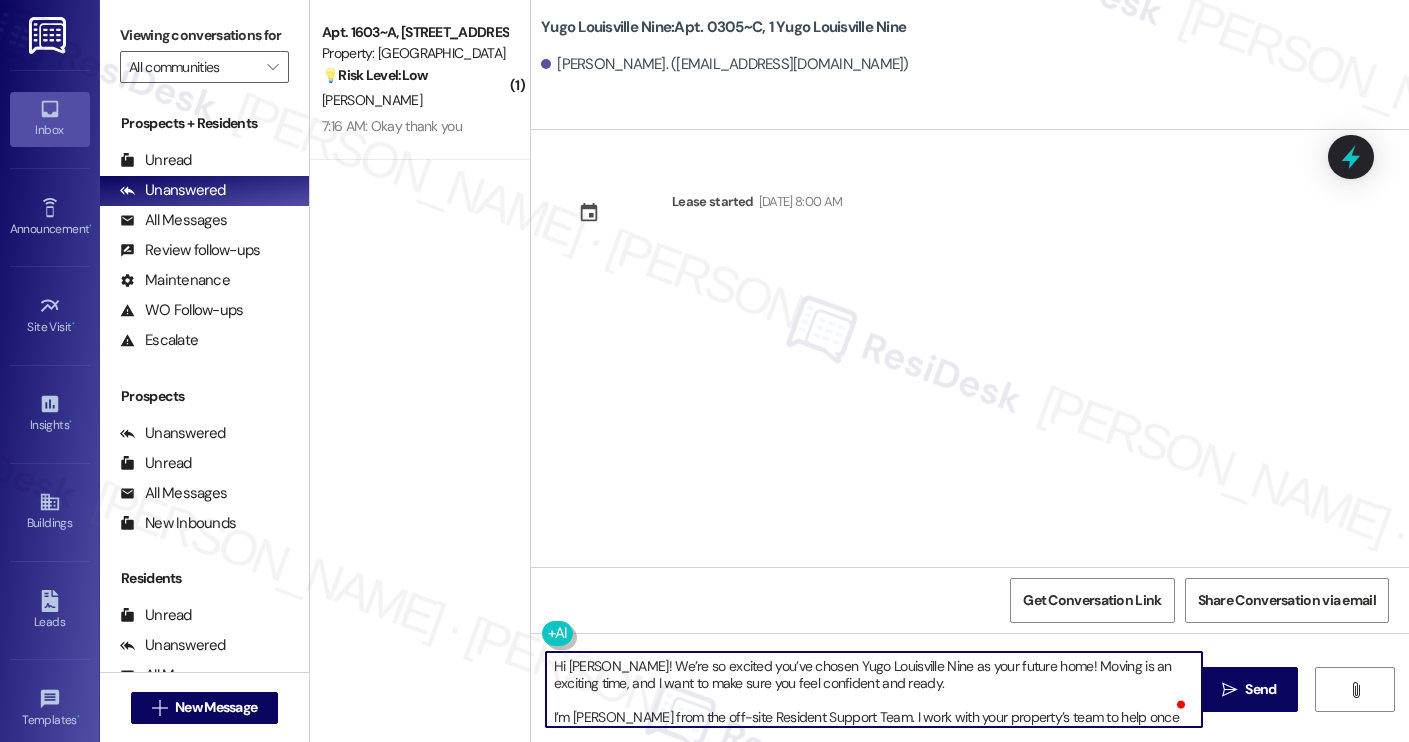 click on "Hi [PERSON_NAME]! We’re so excited you’ve chosen Yugo Louisville Nine as your future home! Moving is an exciting time, and I want to make sure you feel confident and ready.
I’m [PERSON_NAME] from the off-site Resident Support Team. I work with your property’s team to help once you’ve moved in, whether it’s answering questions or assisting with maintenance. I’ll be in touch as your move-in date gets closer!
Move-in day will be busy as you get settled, but no reason it has to be stressful. Don’t forget that we offer a ⚡FAST PASS⚡for Move-In day if your checklist has been completed 2 weeks prior to move-in. Log in to your ResidentPortal [DATE] to complete those outstanding items!" at bounding box center (874, 689) 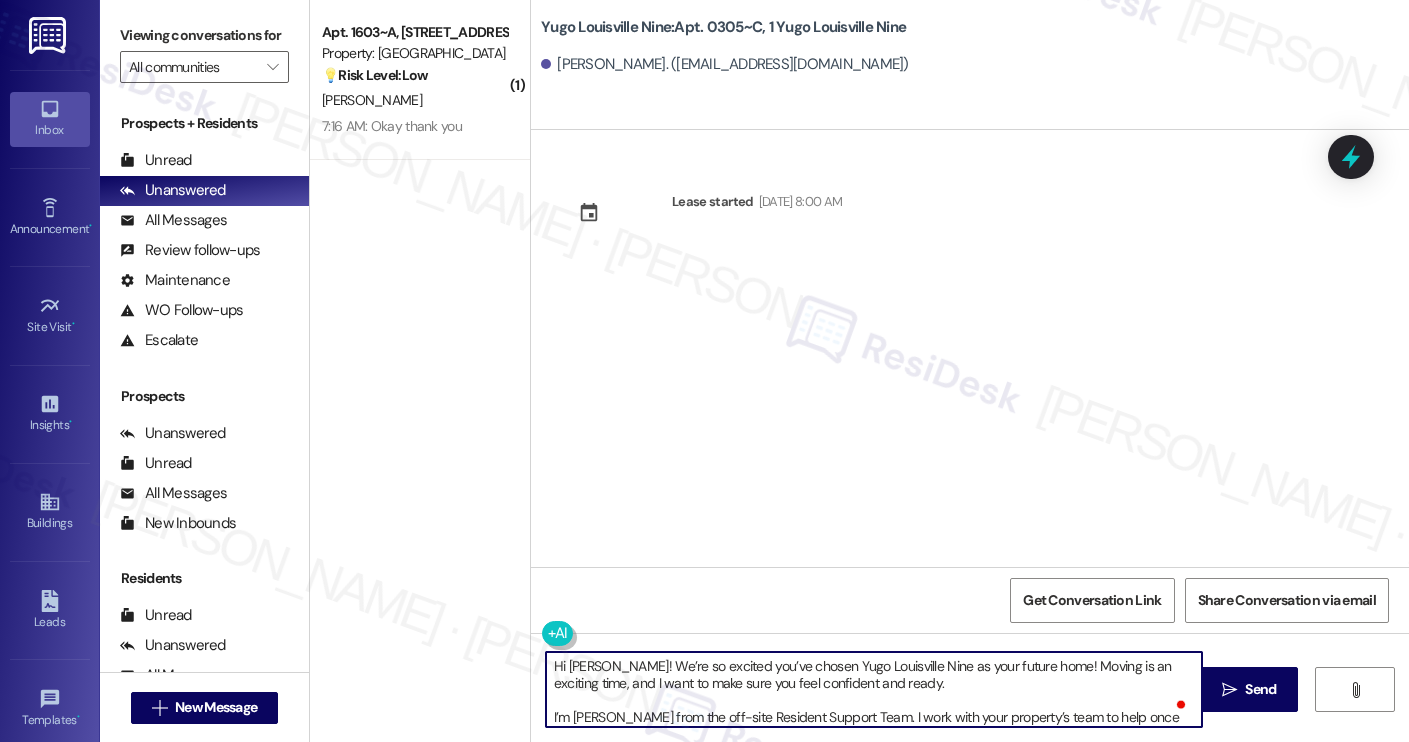 scroll, scrollTop: 17, scrollLeft: 0, axis: vertical 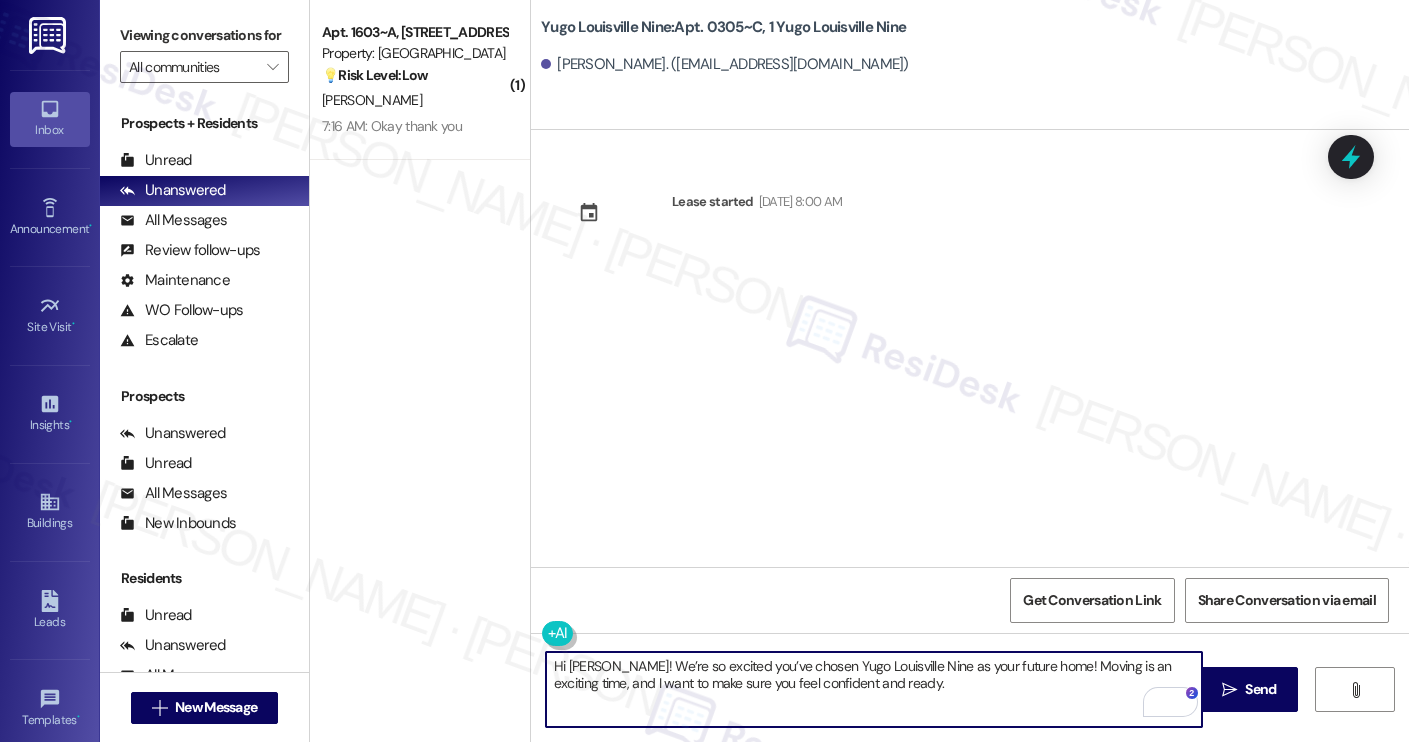 type on "Hi Shaylyn! We’re so excited you’ve chosen Yugo Louisville Nine as your future home! Moving is an exciting time, and I want to make sure you feel confident and ready." 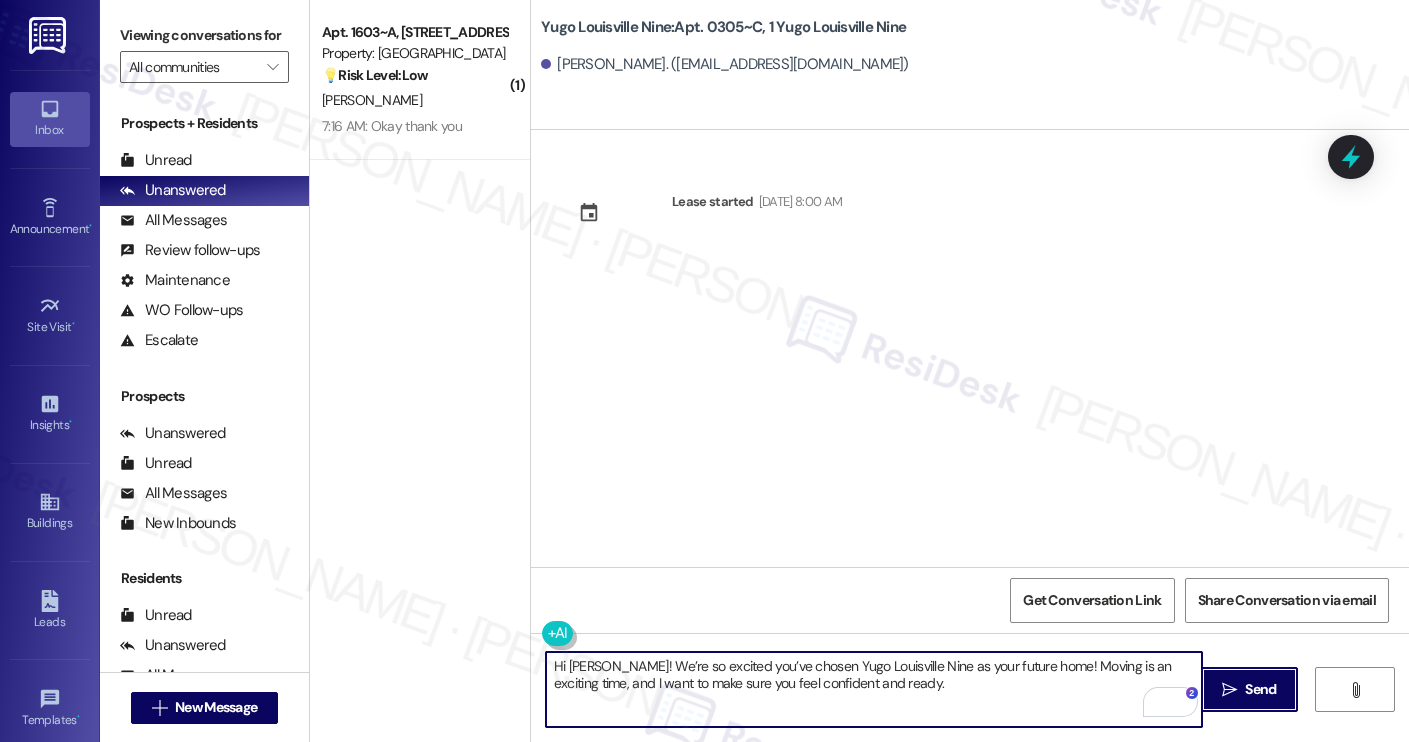 click on " Send" at bounding box center (1249, 689) 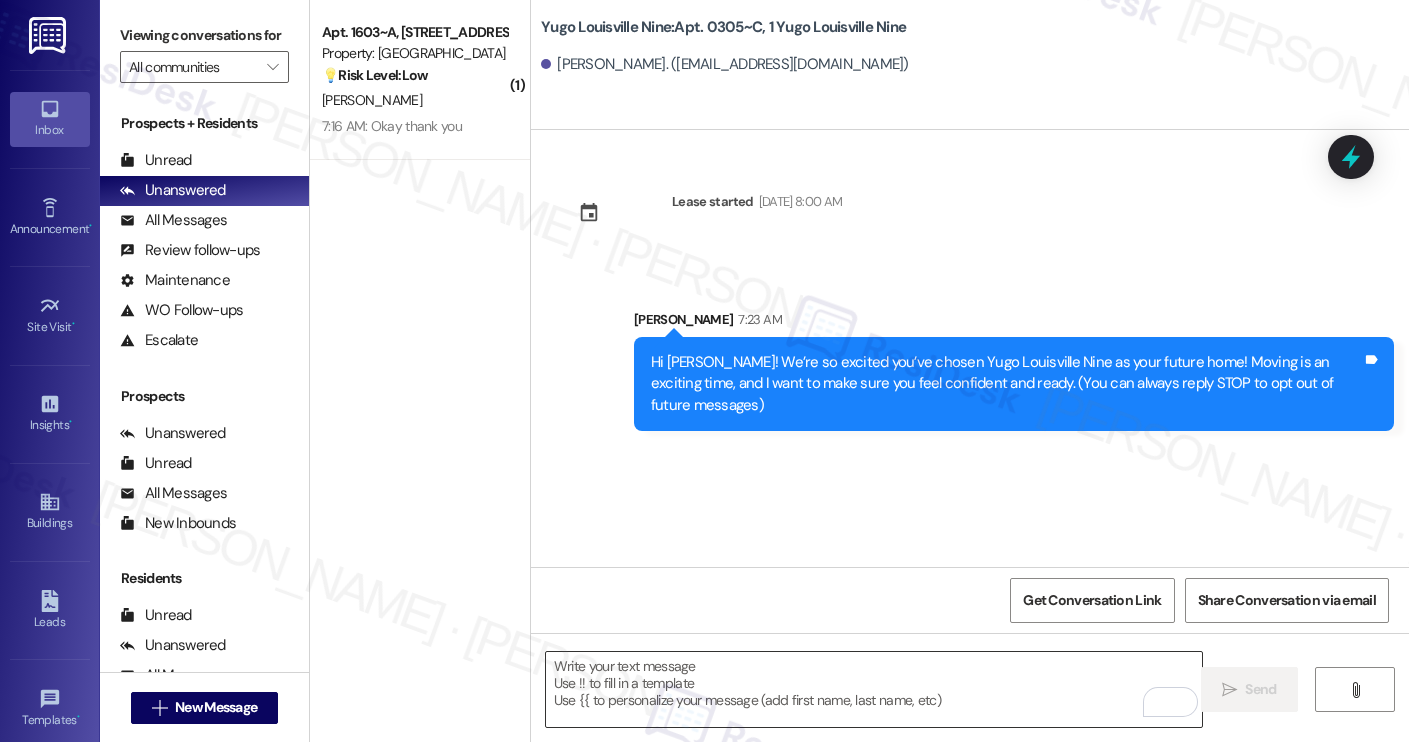 click at bounding box center [874, 689] 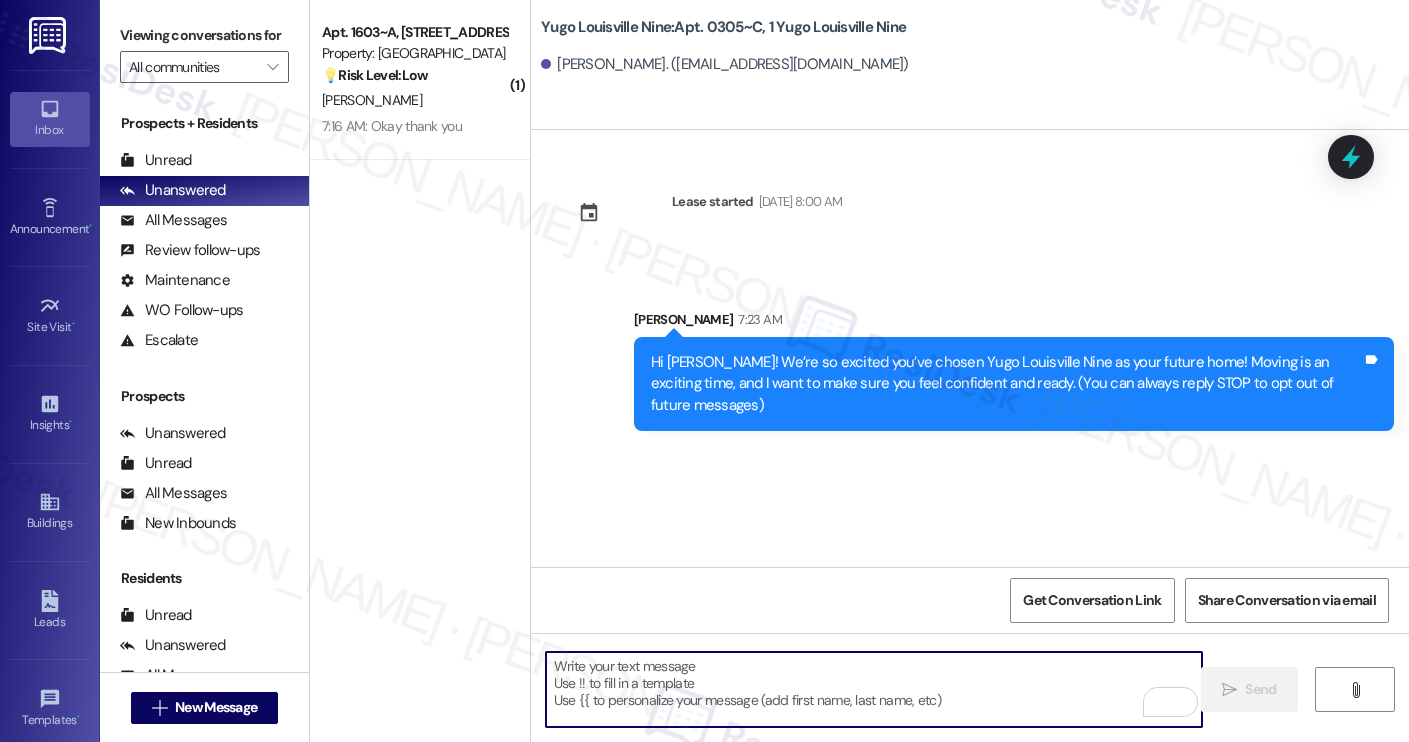 paste on "I’m [PERSON_NAME] from the off-site Resident Support Team. I work with your property’s team to help once you’ve moved in, whether it’s answering questions or assisting with maintenance. I’ll be in touch as your move-in date gets closer!
Move-in day will be busy as you get settled, but no reason it has to be stressful. Don’t forget that we offer a ⚡FAST PASS⚡for Move-In day if your checklist has been completed 2 weeks prior to move-in. Log in to your ResidentPortal [DATE] to complete those outstanding items!" 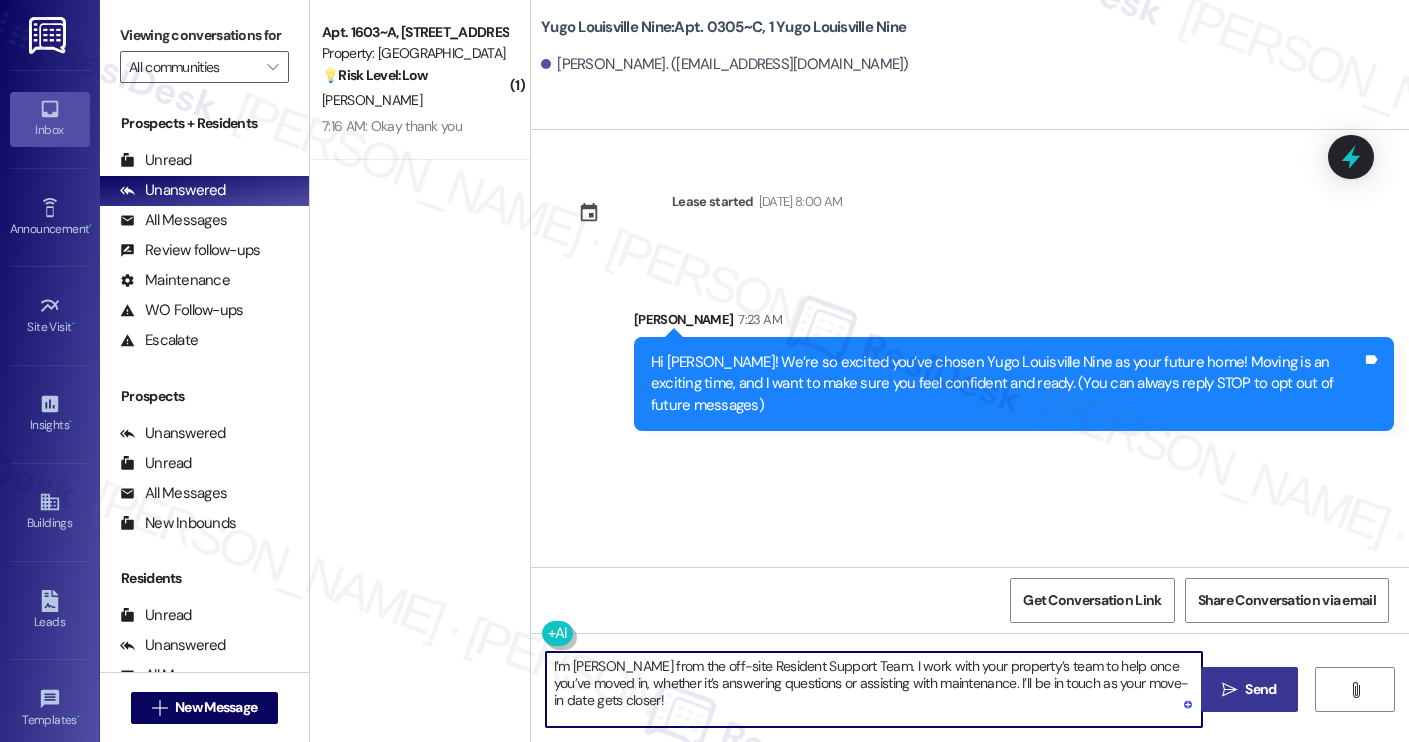 type on "I’m [PERSON_NAME] from the off-site Resident Support Team. I work with your property’s team to help once you’ve moved in, whether it’s answering questions or assisting with maintenance. I’ll be in touch as your move-in date gets closer!" 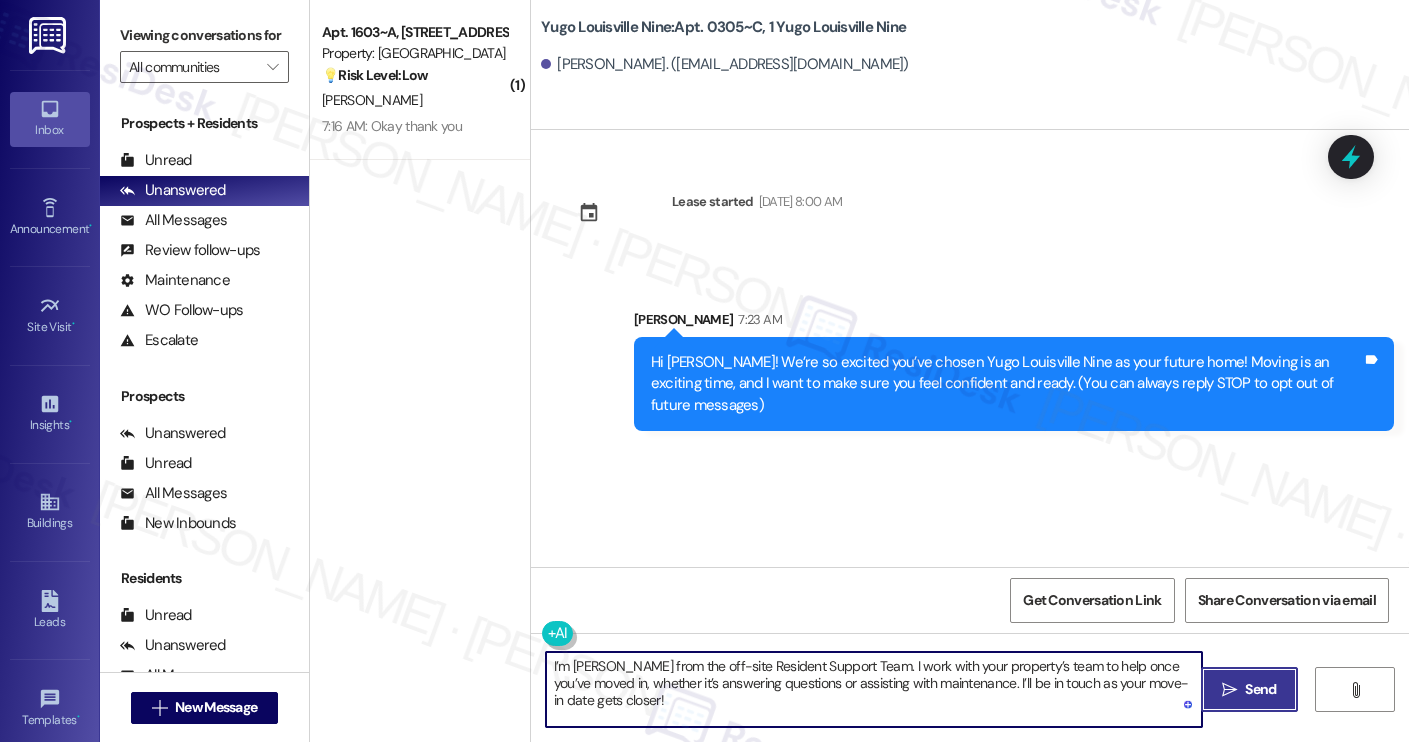 click on "" at bounding box center [1229, 690] 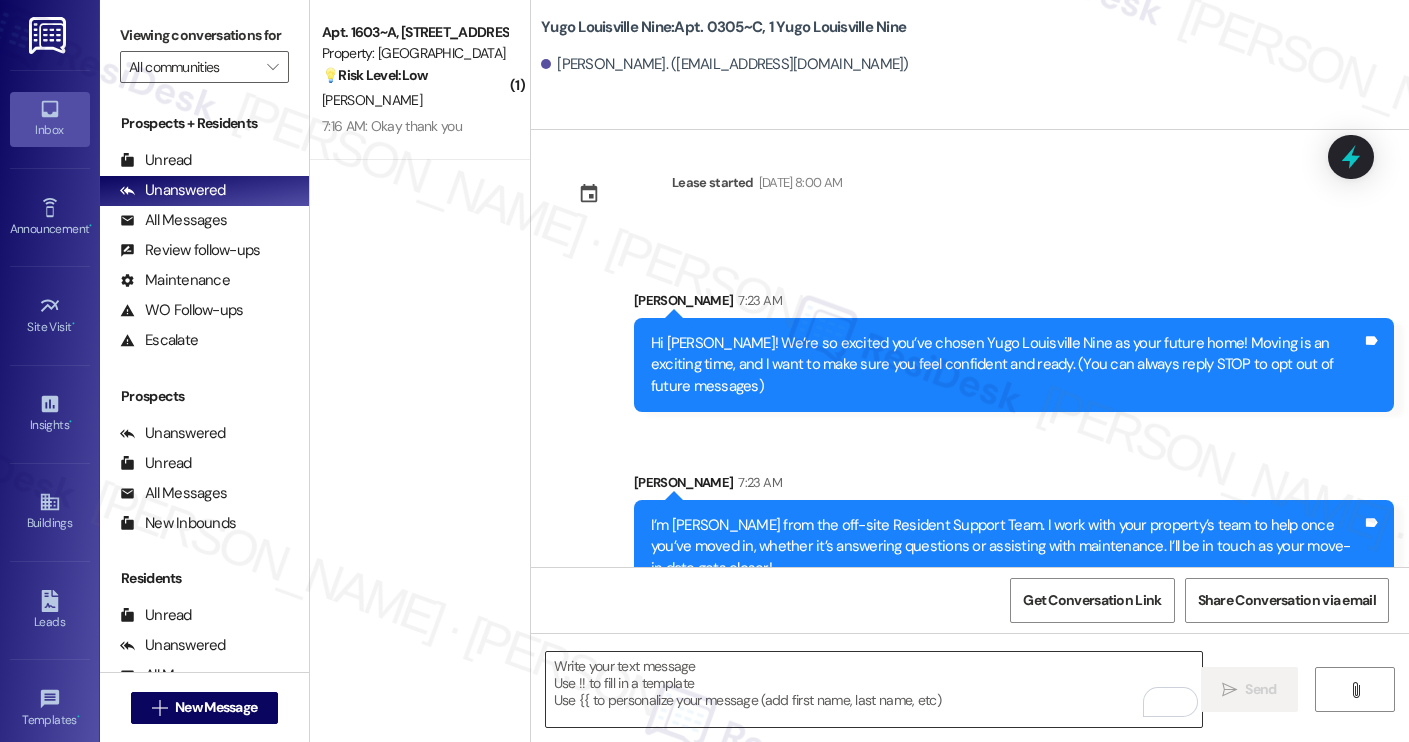 click at bounding box center [874, 689] 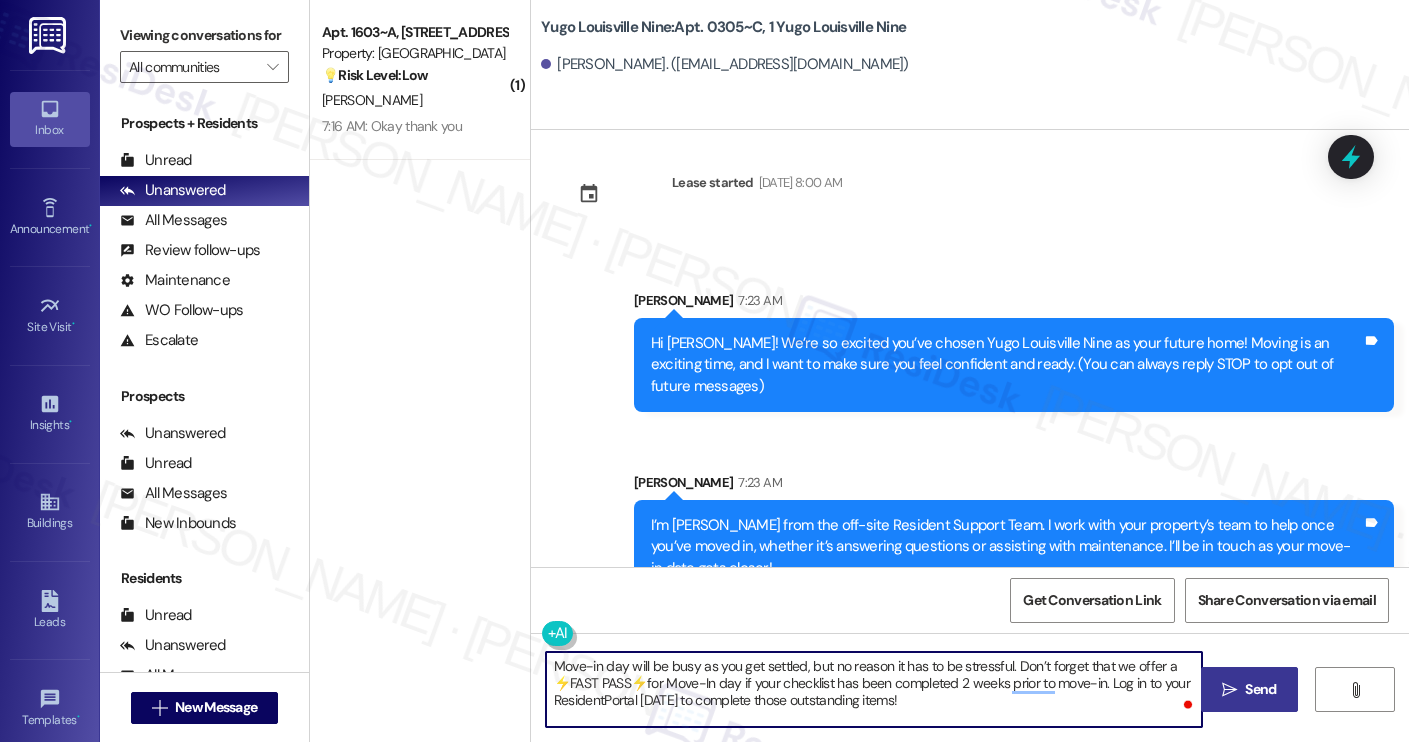 type on "Move-in day will be busy as you get settled, but no reason it has to be stressful. Don’t forget that we offer a ⚡FAST PASS⚡for Move-In day if your checklist has been completed 2 weeks prior to move-in. Log in to your ResidentPortal [DATE] to complete those outstanding items!" 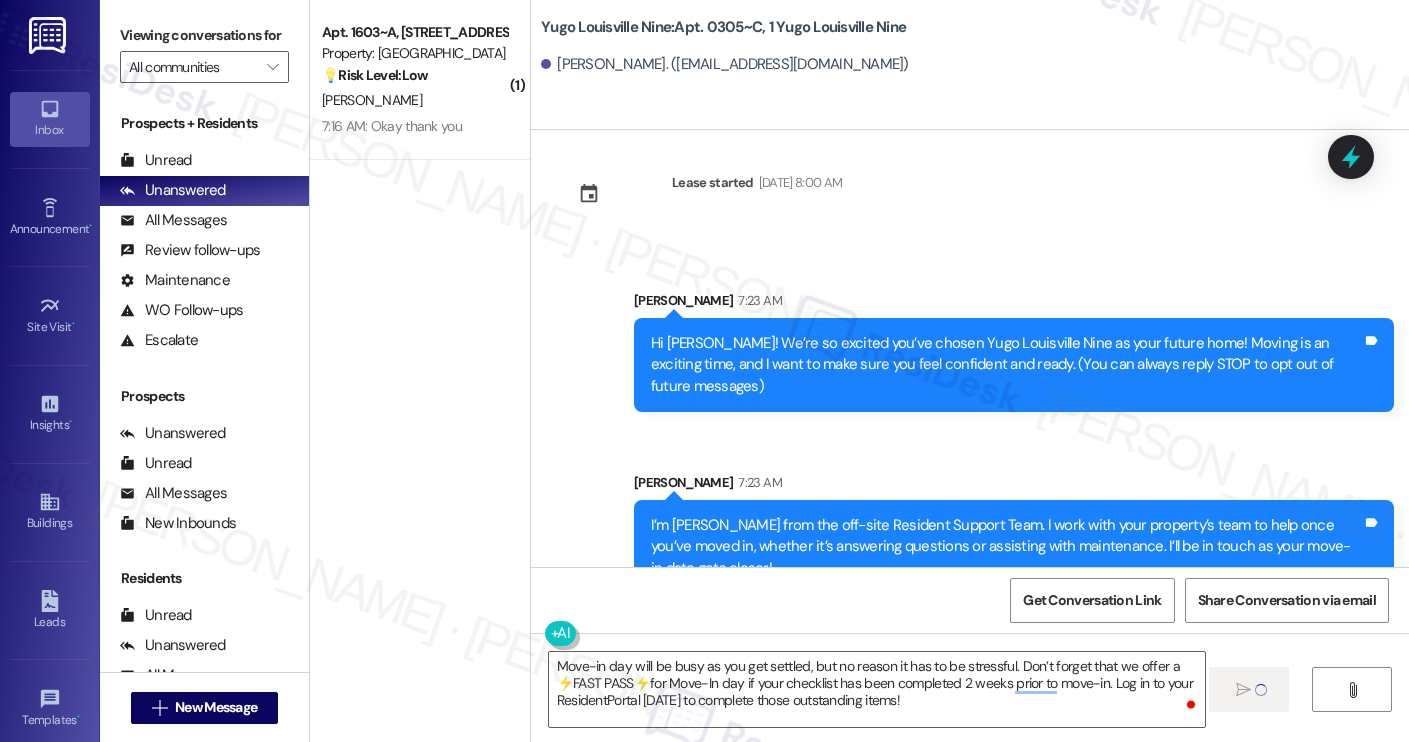 type 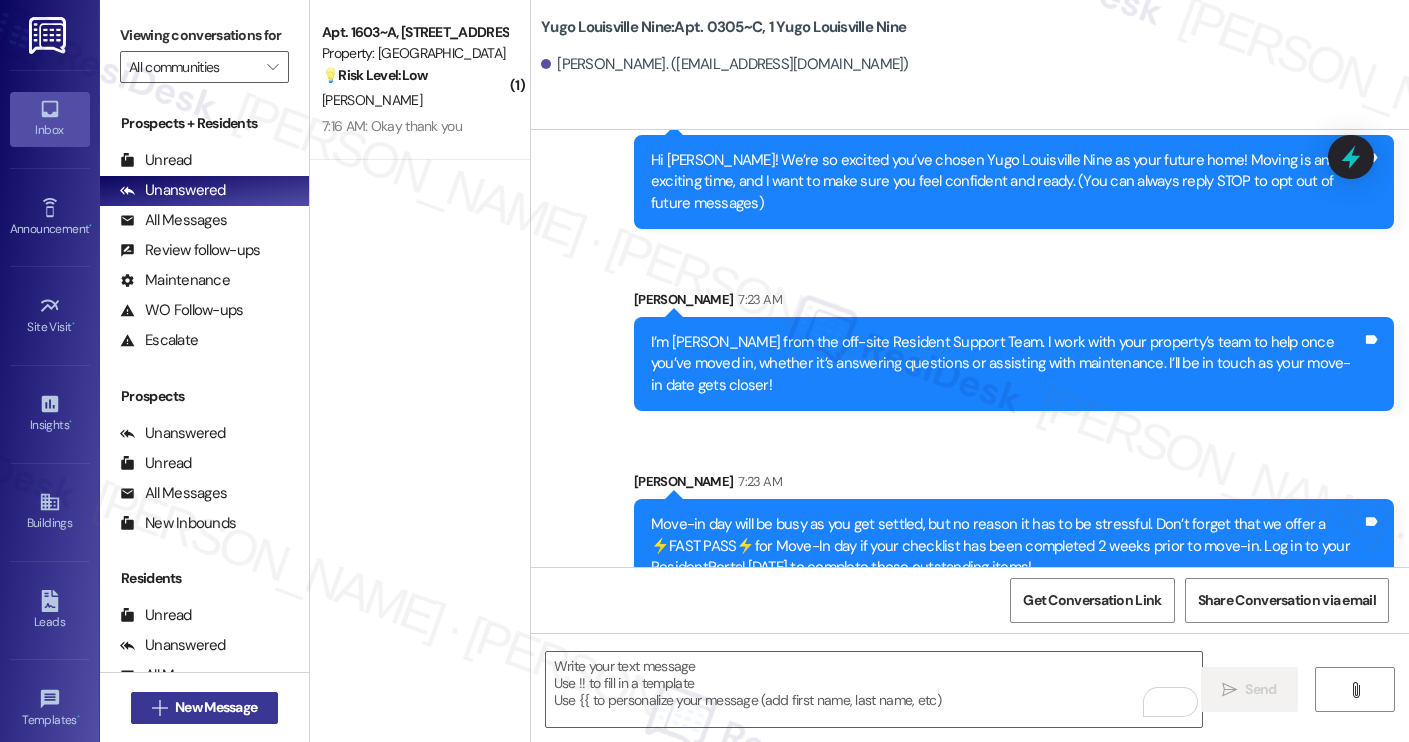 click on " New Message" at bounding box center (205, 708) 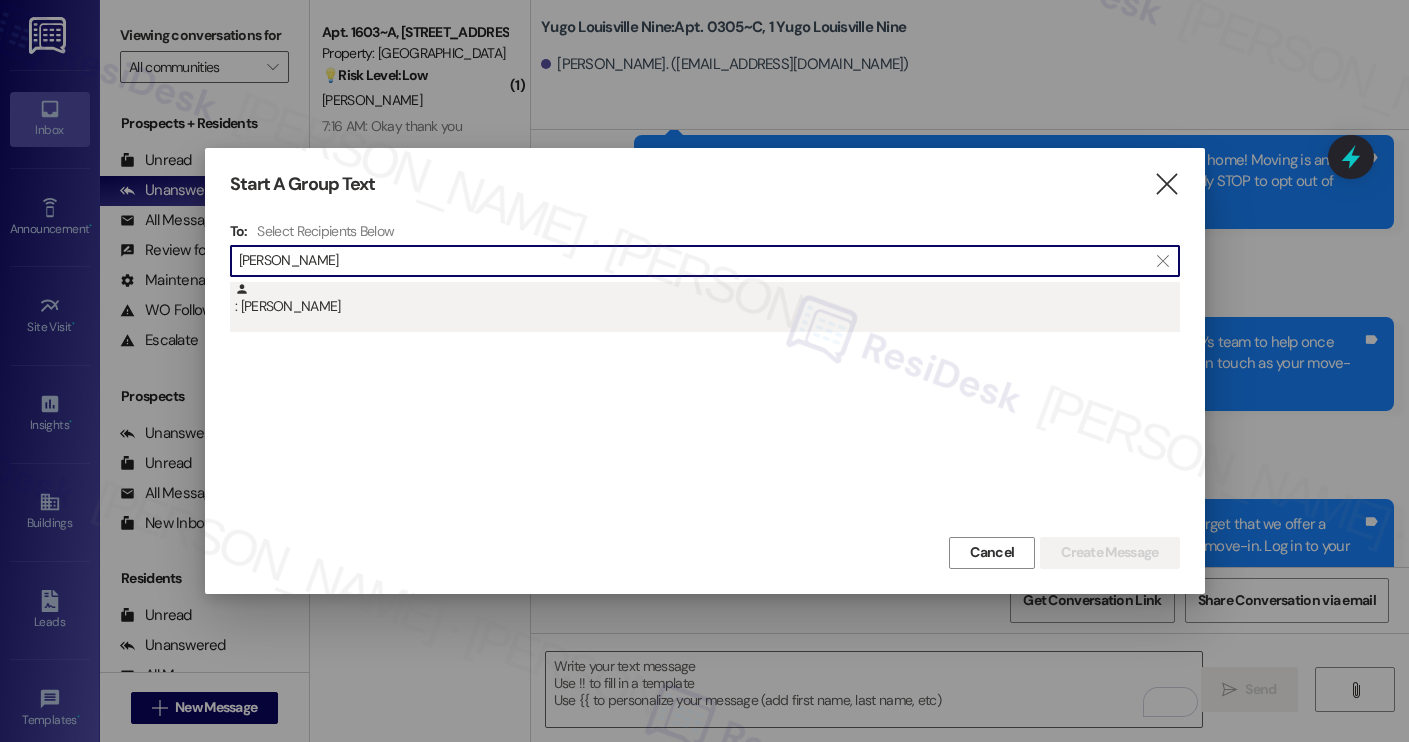 type on "anna davies" 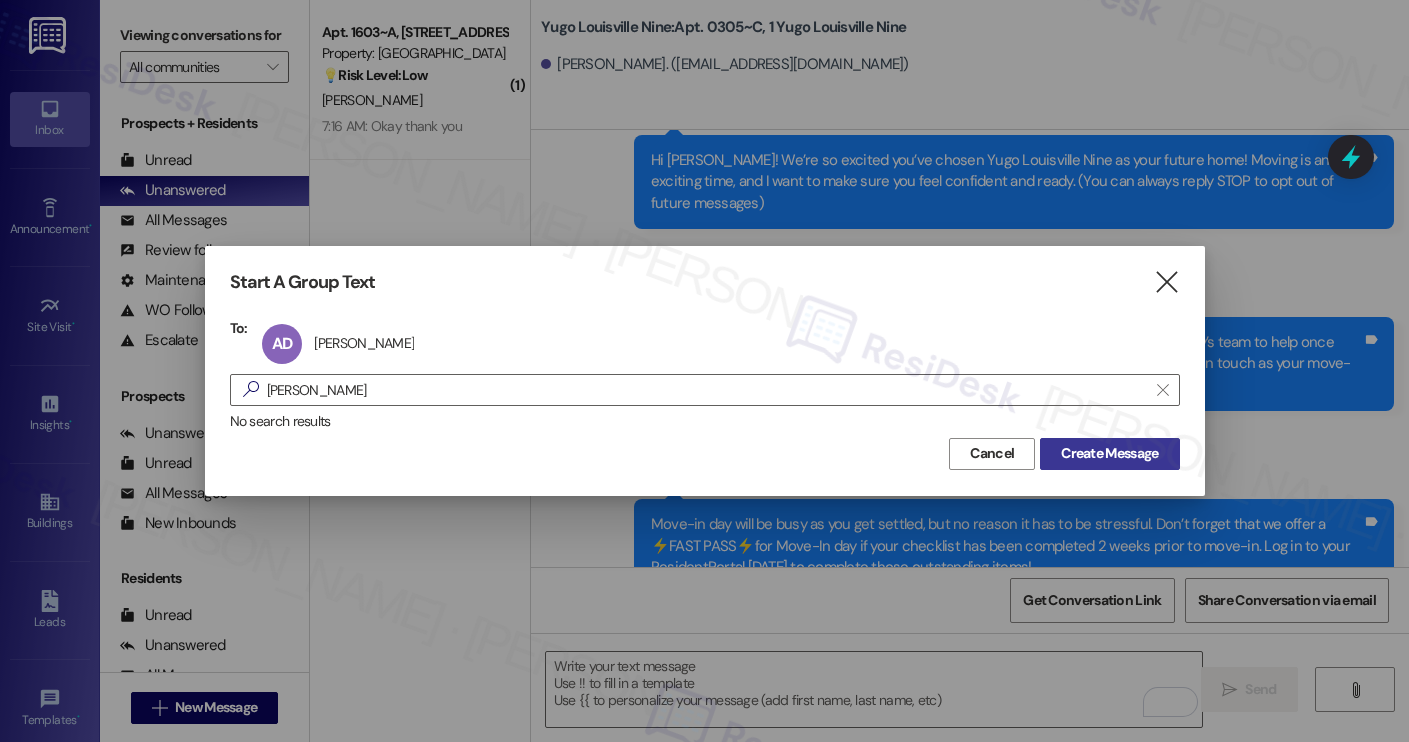 click on "Create Message" at bounding box center (1109, 453) 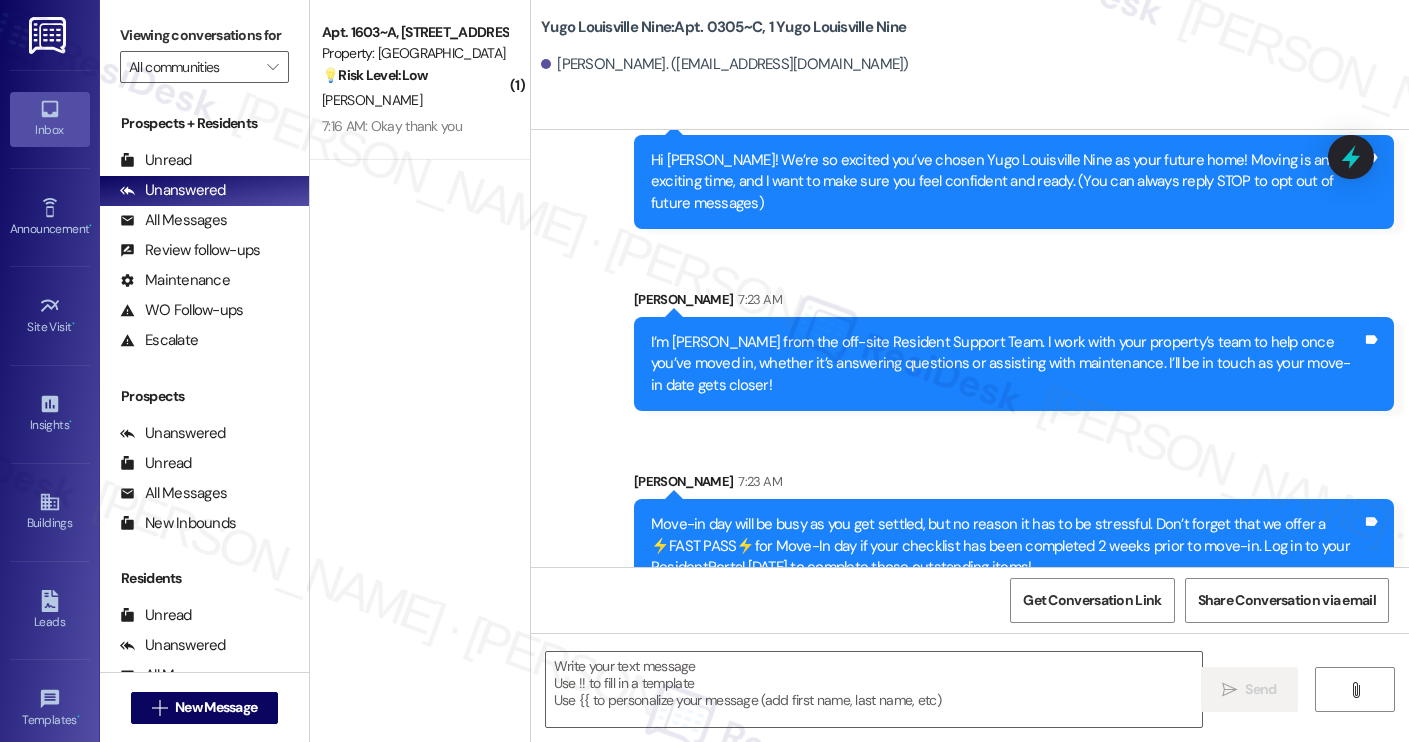 type on "Fetching suggested responses. Please feel free to read through the conversation in the meantime." 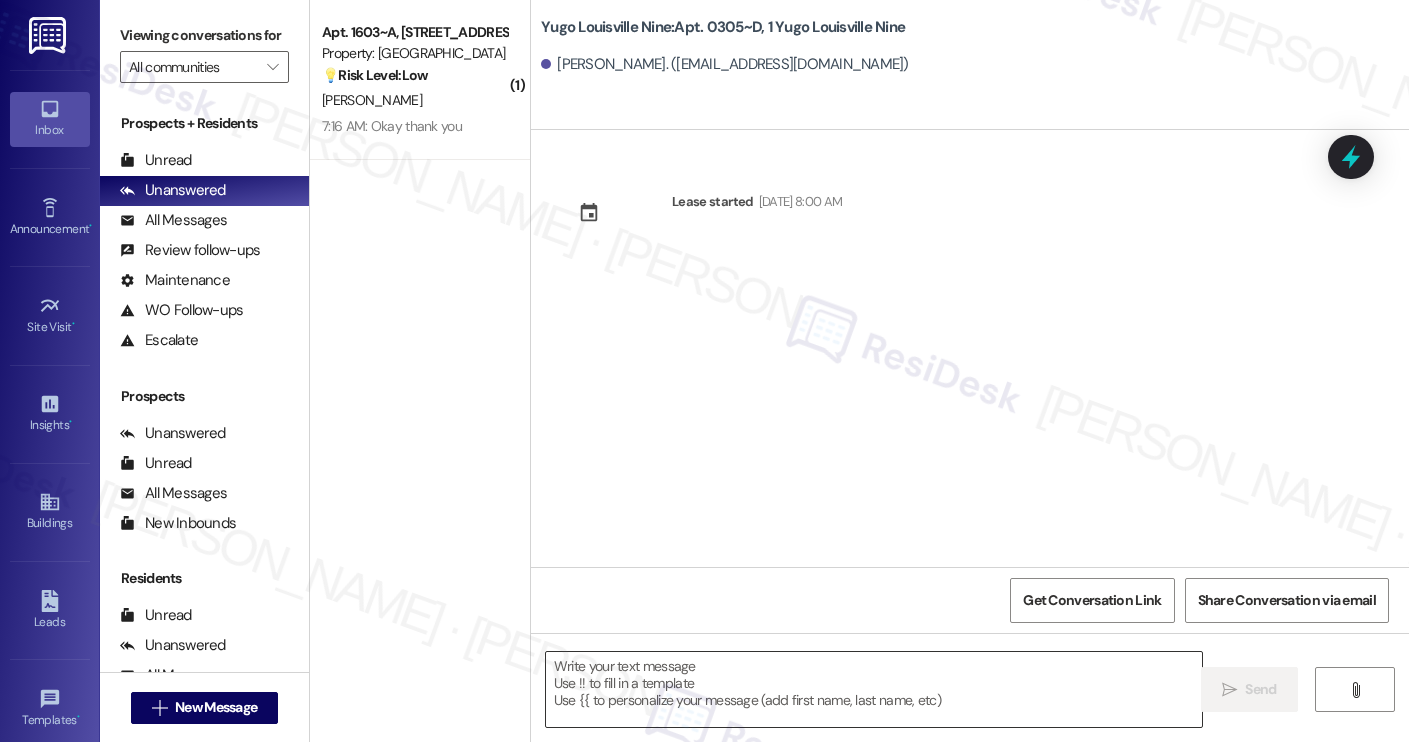 click at bounding box center (874, 689) 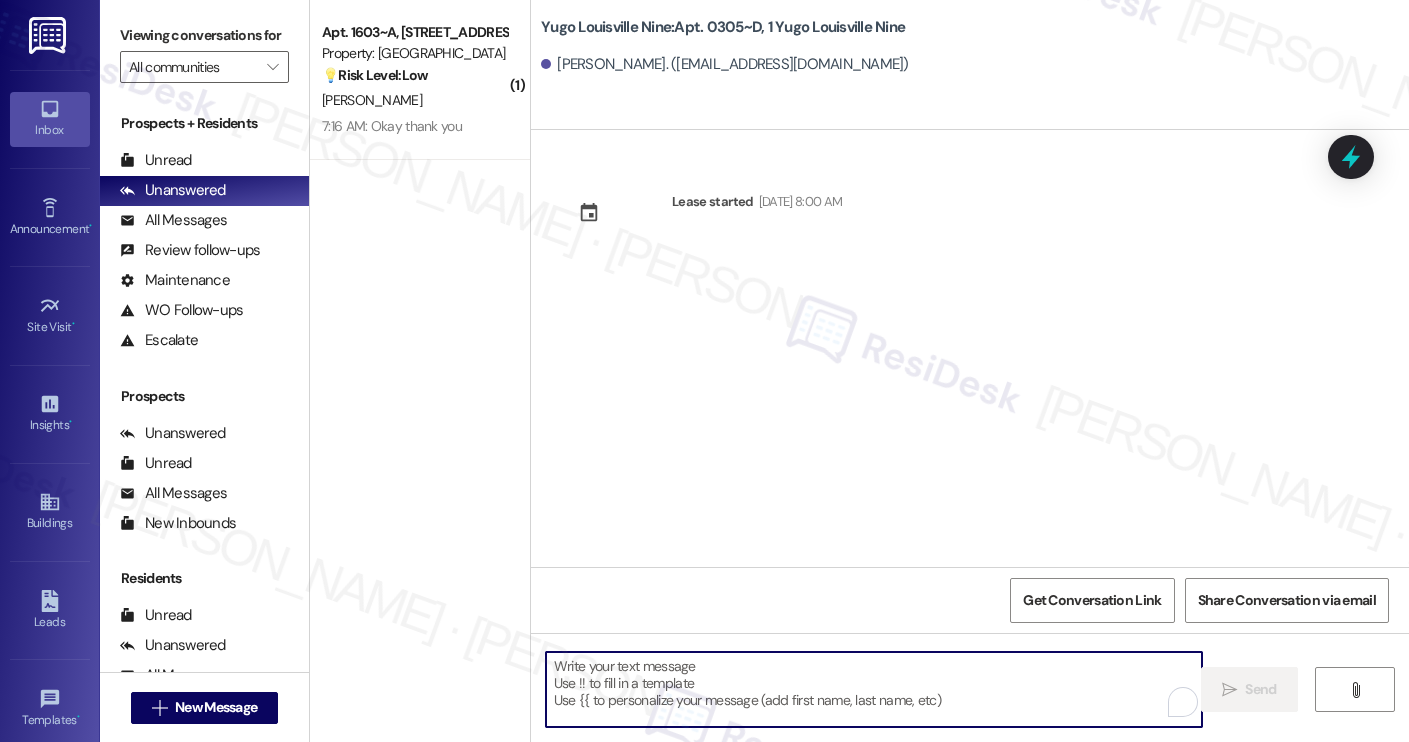 paste on "Hi [PERSON_NAME]! We’re so excited you’ve chosen Yugo Louisville Nine as your future home! Moving is an exciting time, and I want to make sure you feel confident and ready.
I’m [PERSON_NAME] from the off-site Resident Support Team. I work with your property’s team to help once you’ve moved in, whether it’s answering questions or assisting with maintenance. I’ll be in touch as your move-in date gets closer!
Move-in day will be busy as you get settled, but no reason it has to be stressful. Don’t forget that we offer a ⚡FAST PASS⚡for Move-In day if your checklist has been completed 2 weeks prior to move-in. Log in to your ResidentPortal [DATE] to complete those outstanding items!" 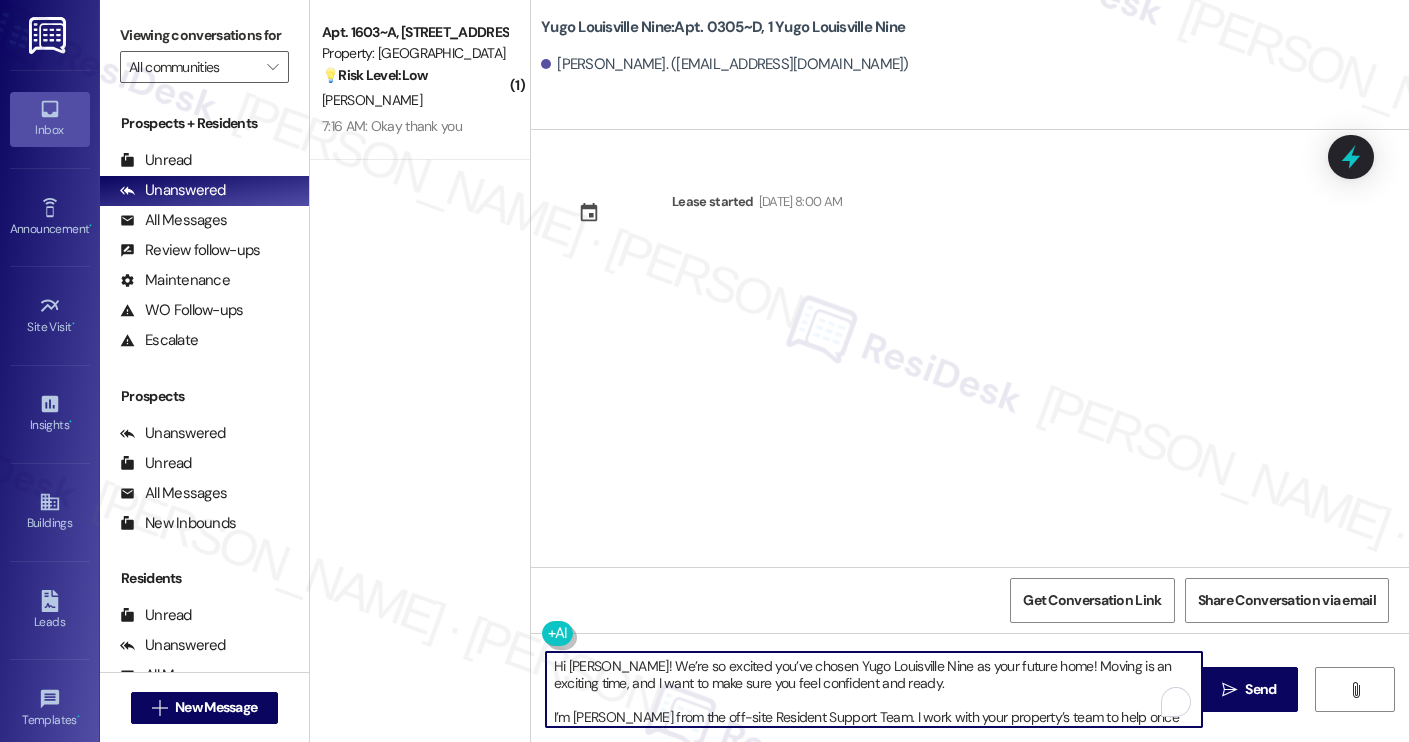 scroll, scrollTop: 119, scrollLeft: 0, axis: vertical 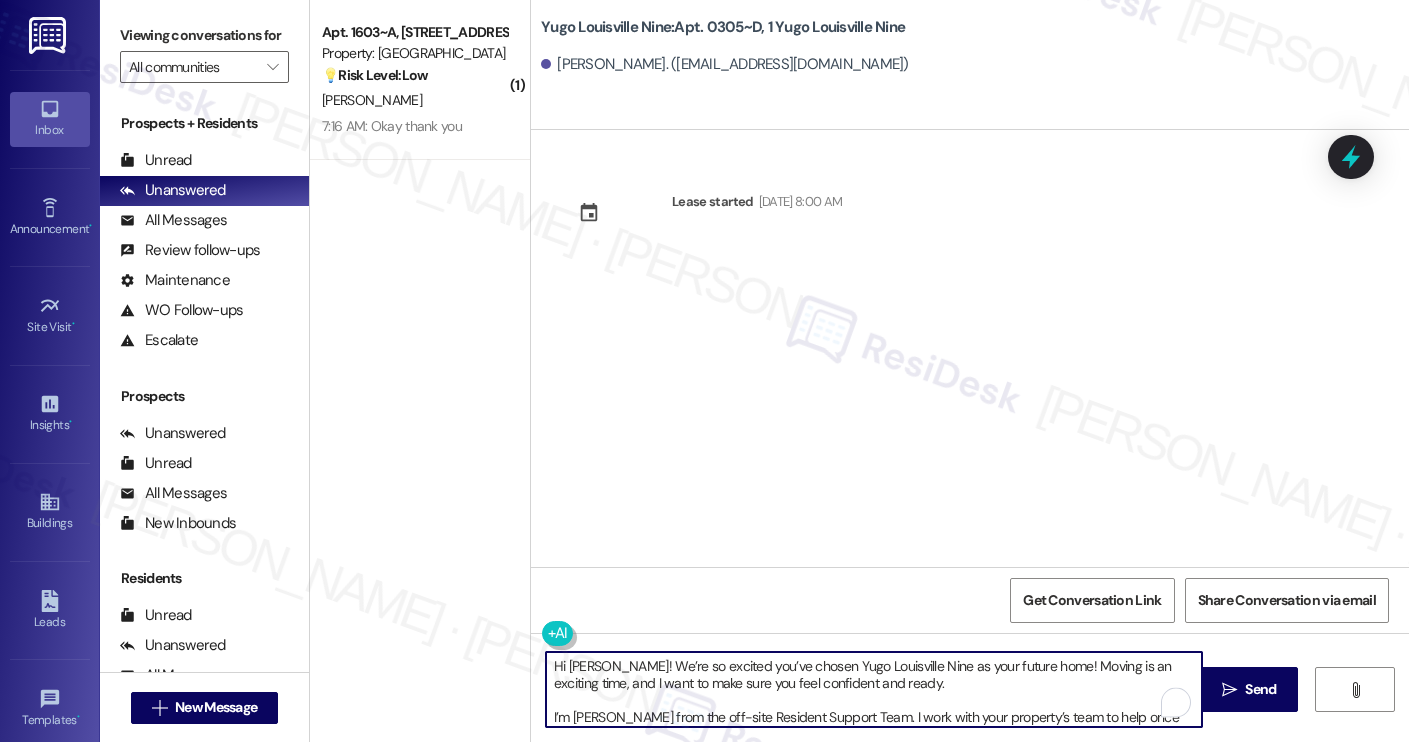 click on "Anna Davies. (annajeannette2006@gmail.com)" at bounding box center [725, 64] 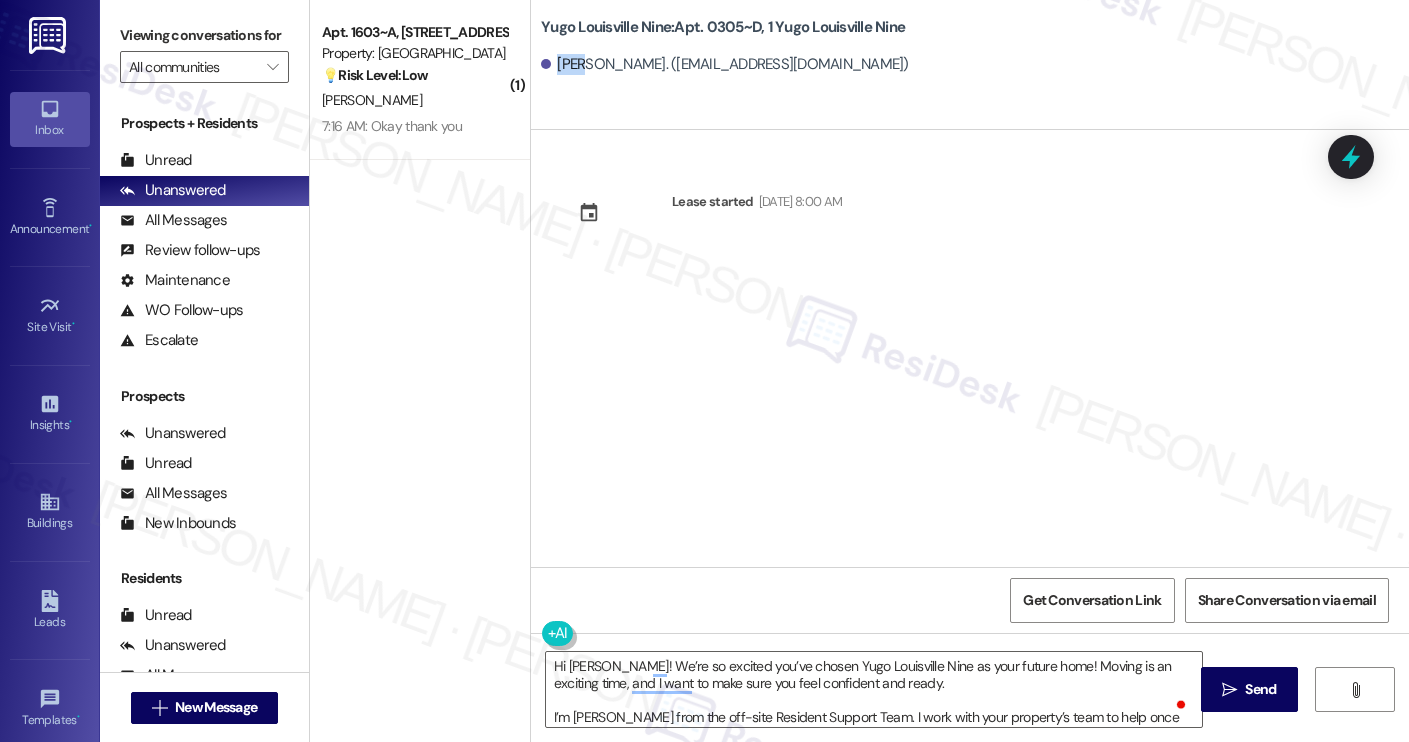 copy on "Anna" 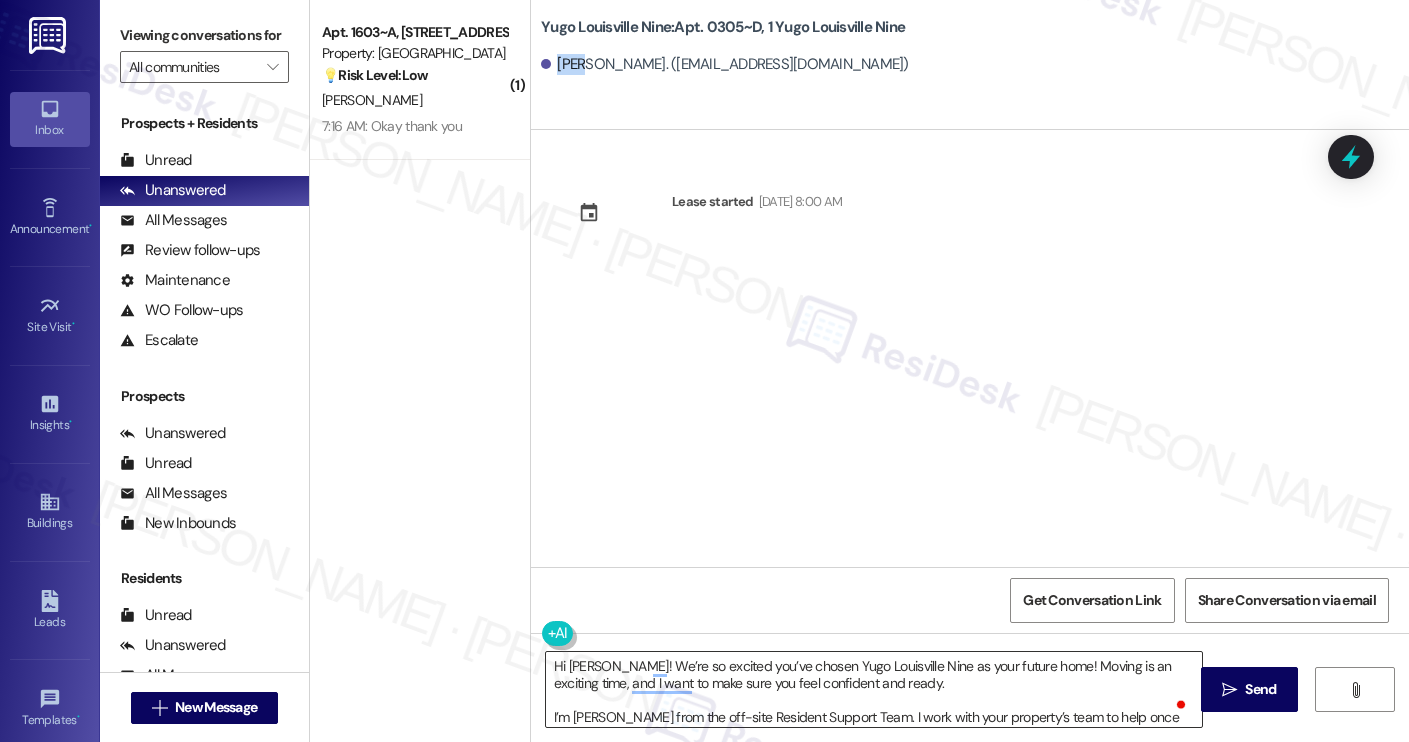 click on "Hi [PERSON_NAME]! We’re so excited you’ve chosen Yugo Louisville Nine as your future home! Moving is an exciting time, and I want to make sure you feel confident and ready.
I’m [PERSON_NAME] from the off-site Resident Support Team. I work with your property’s team to help once you’ve moved in, whether it’s answering questions or assisting with maintenance. I’ll be in touch as your move-in date gets closer!
Move-in day will be busy as you get settled, but no reason it has to be stressful. Don’t forget that we offer a ⚡FAST PASS⚡for Move-In day if your checklist has been completed 2 weeks prior to move-in. Log in to your ResidentPortal [DATE] to complete those outstanding items!" at bounding box center [874, 689] 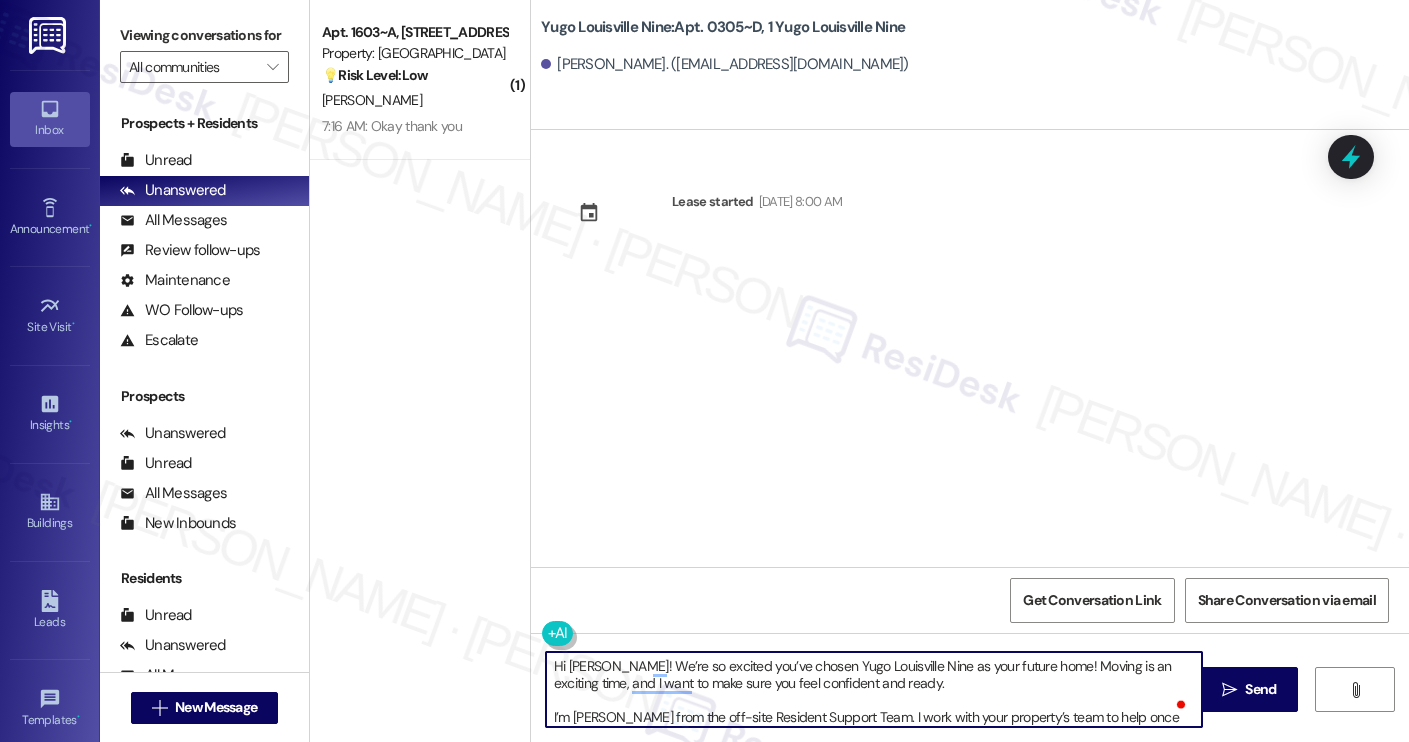 click on "Hi [PERSON_NAME]! We’re so excited you’ve chosen Yugo Louisville Nine as your future home! Moving is an exciting time, and I want to make sure you feel confident and ready.
I’m [PERSON_NAME] from the off-site Resident Support Team. I work with your property’s team to help once you’ve moved in, whether it’s answering questions or assisting with maintenance. I’ll be in touch as your move-in date gets closer!
Move-in day will be busy as you get settled, but no reason it has to be stressful. Don’t forget that we offer a ⚡FAST PASS⚡for Move-In day if your checklist has been completed 2 weeks prior to move-in. Log in to your ResidentPortal [DATE] to complete those outstanding items!" at bounding box center (874, 689) 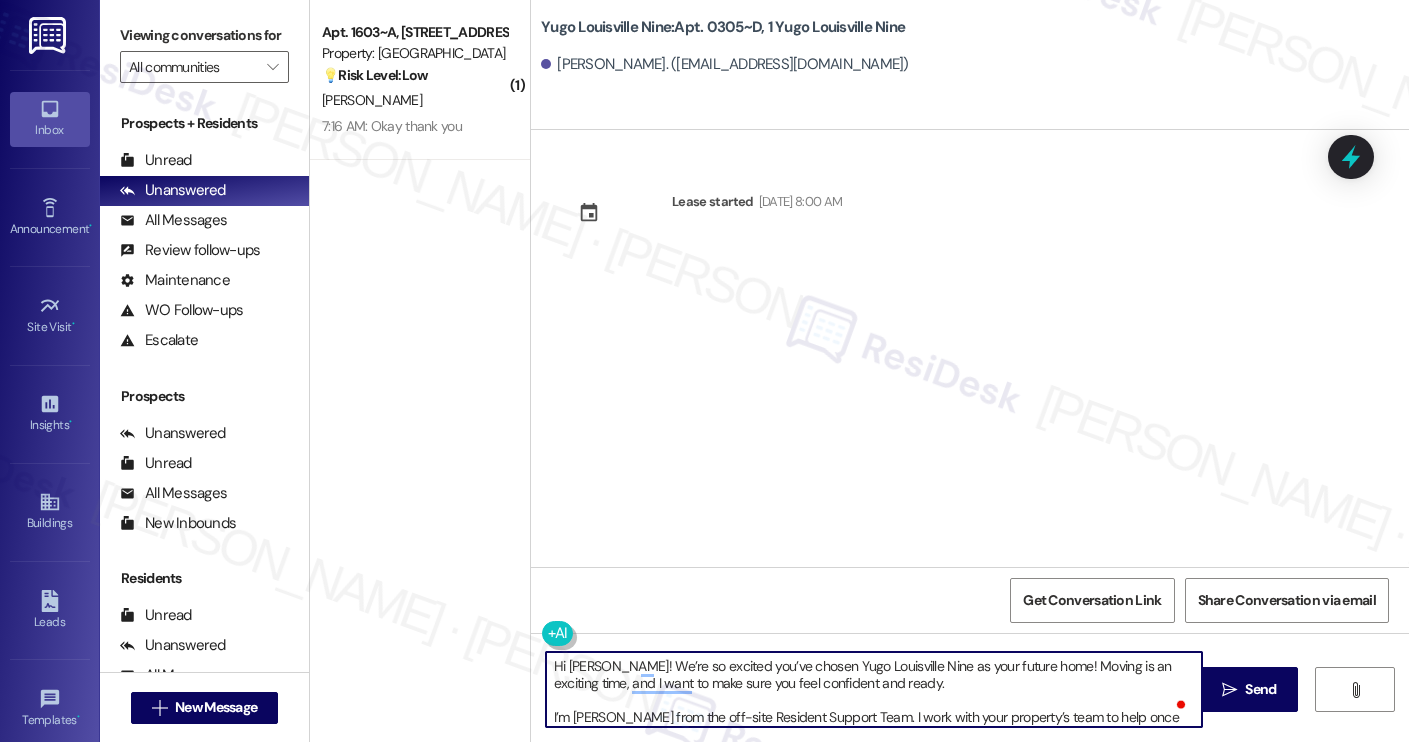 scroll, scrollTop: 17, scrollLeft: 0, axis: vertical 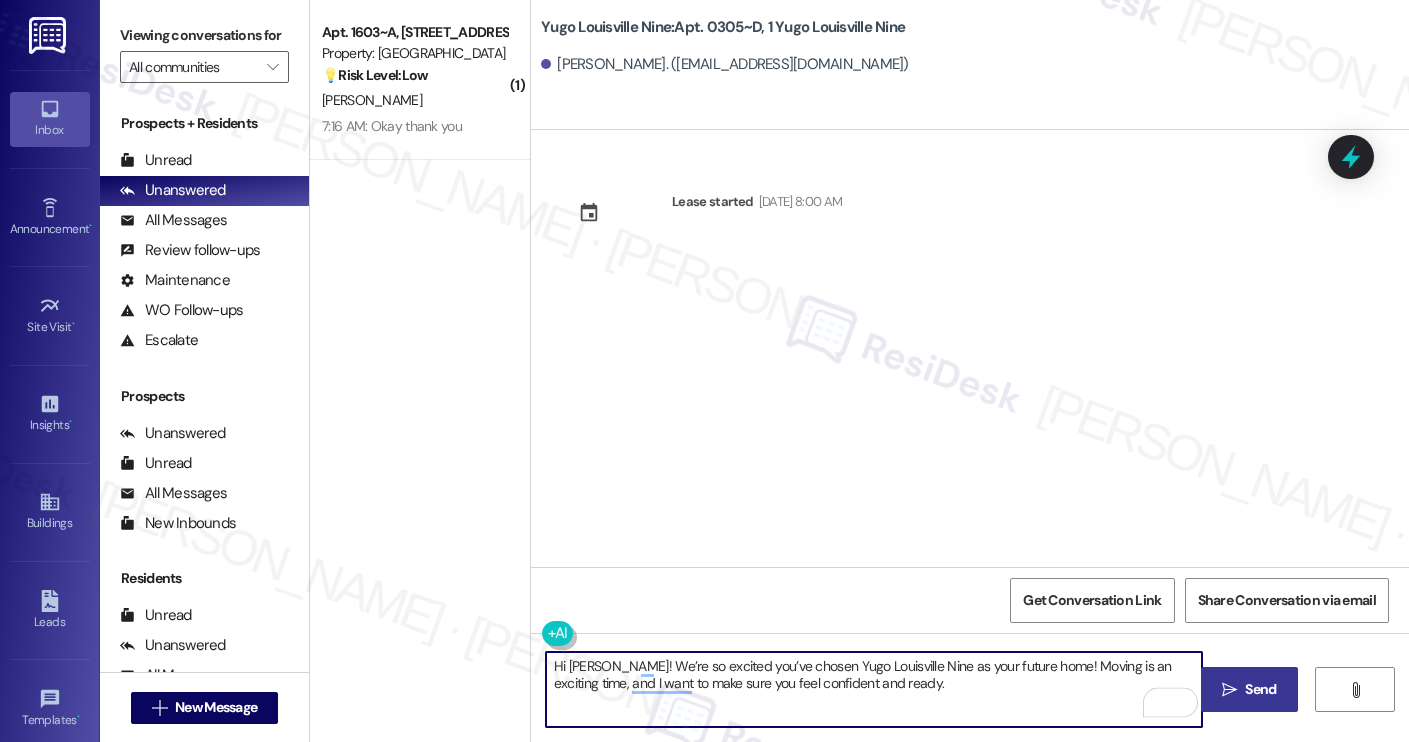 type on "Hi Anna! We’re so excited you’ve chosen Yugo Louisville Nine as your future home! Moving is an exciting time, and I want to make sure you feel confident and ready." 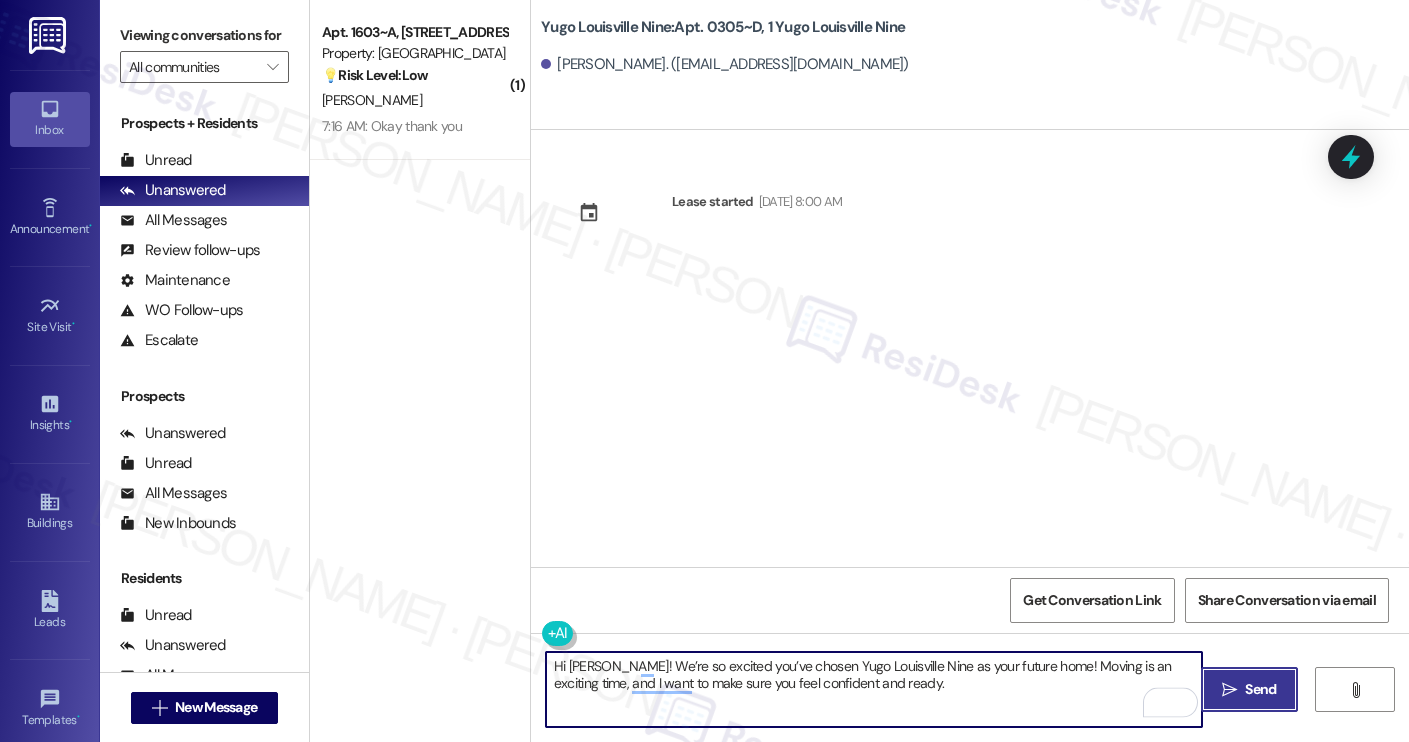 click on "" at bounding box center [1229, 690] 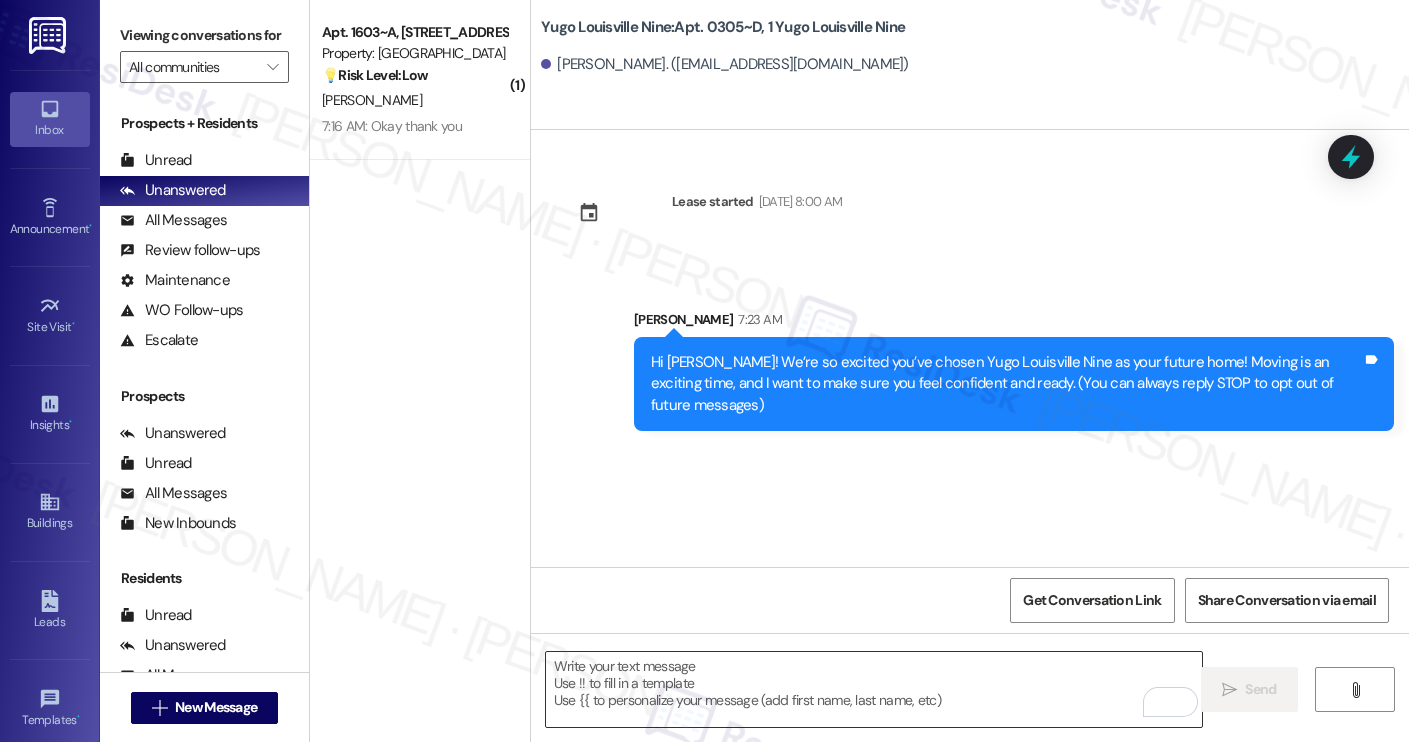 click at bounding box center (874, 689) 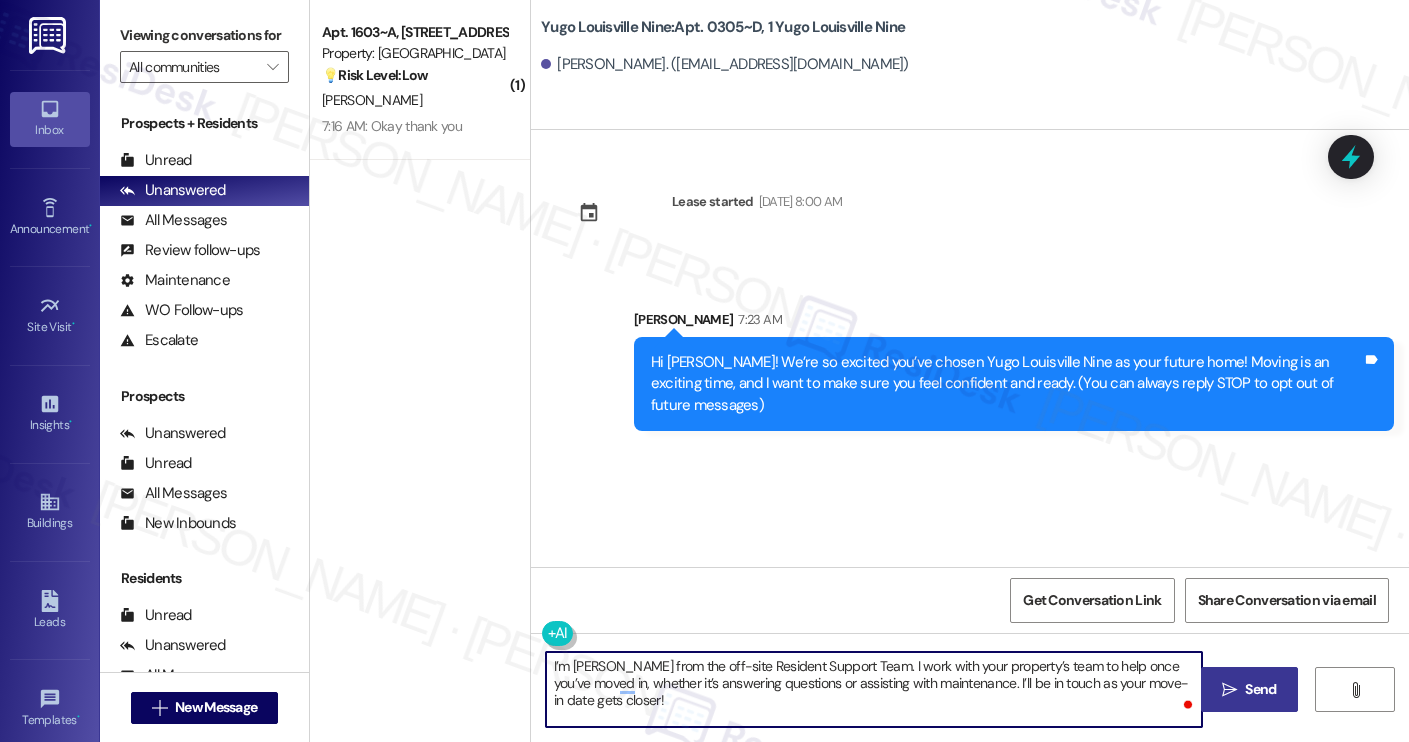 type on "I’m [PERSON_NAME] from the off-site Resident Support Team. I work with your property’s team to help once you’ve moved in, whether it’s answering questions or assisting with maintenance. I’ll be in touch as your move-in date gets closer!" 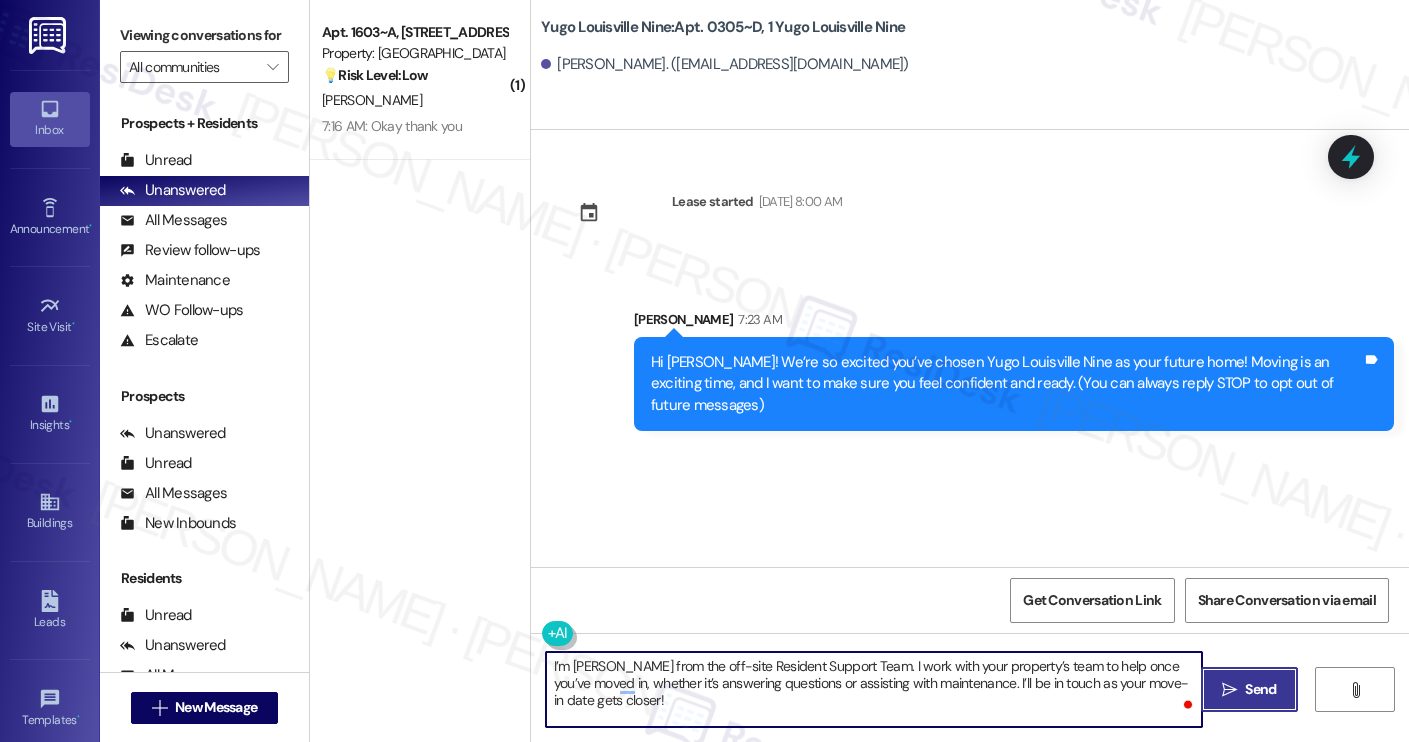 click on " Send" at bounding box center (1249, 689) 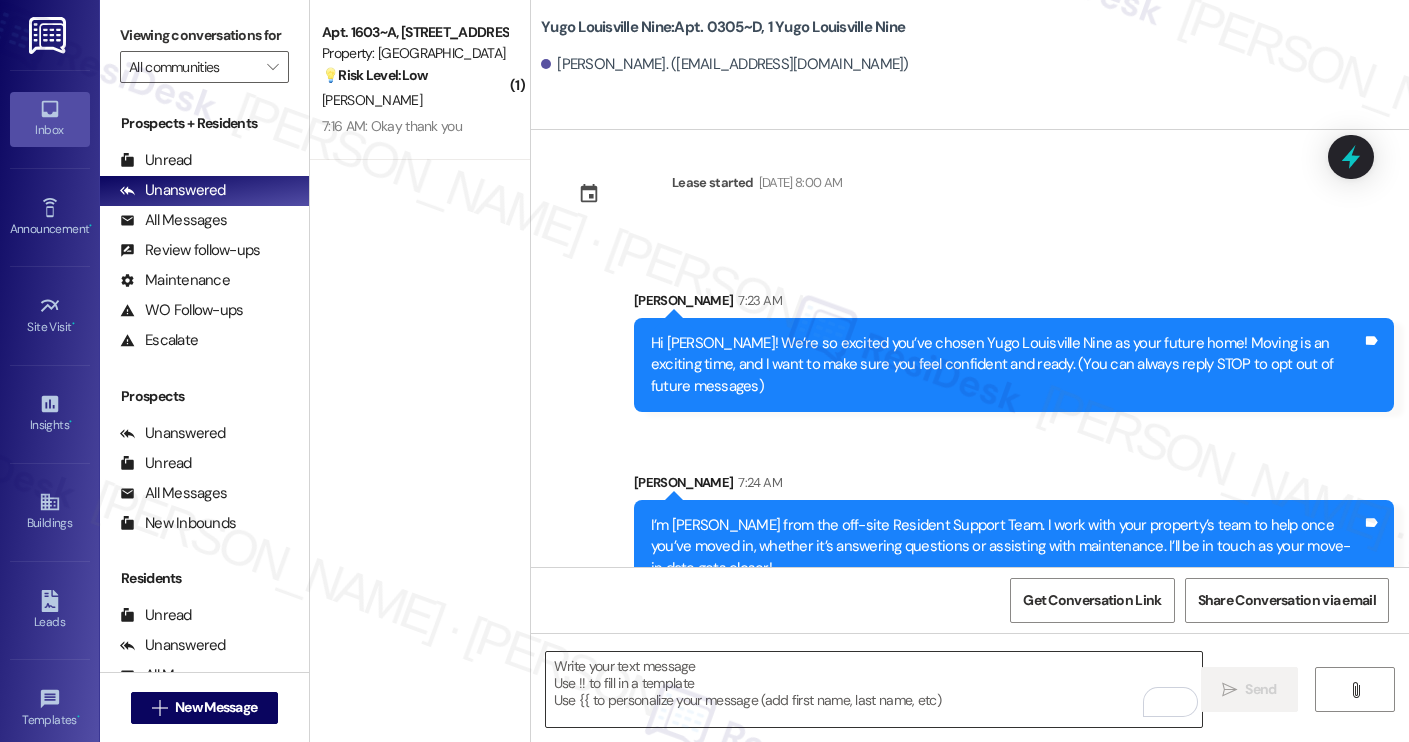 click at bounding box center (874, 689) 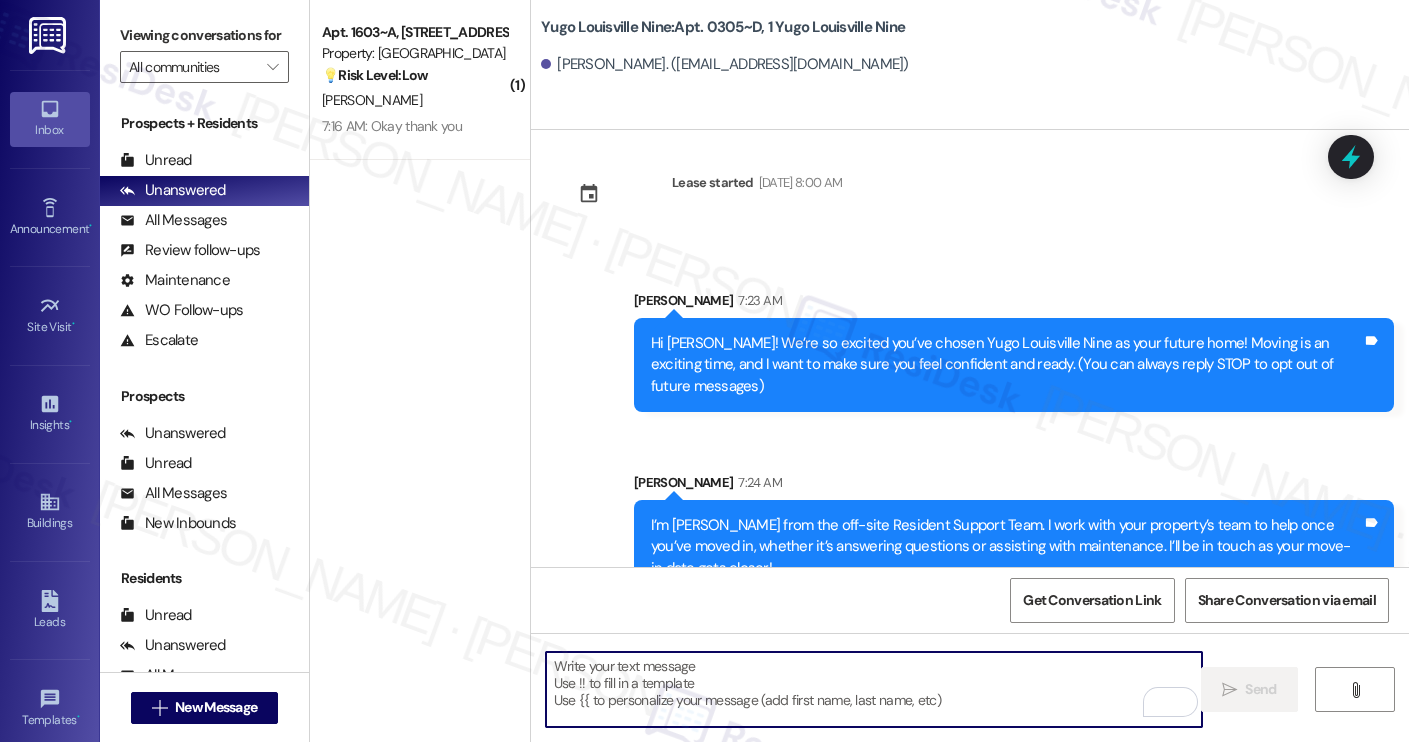 paste on "Move-in day will be busy as you get settled, but no reason it has to be stressful. Don’t forget that we offer a ⚡FAST PASS⚡for Move-In day if your checklist has been completed 2 weeks prior to move-in. Log in to your ResidentPortal [DATE] to complete those outstanding items!" 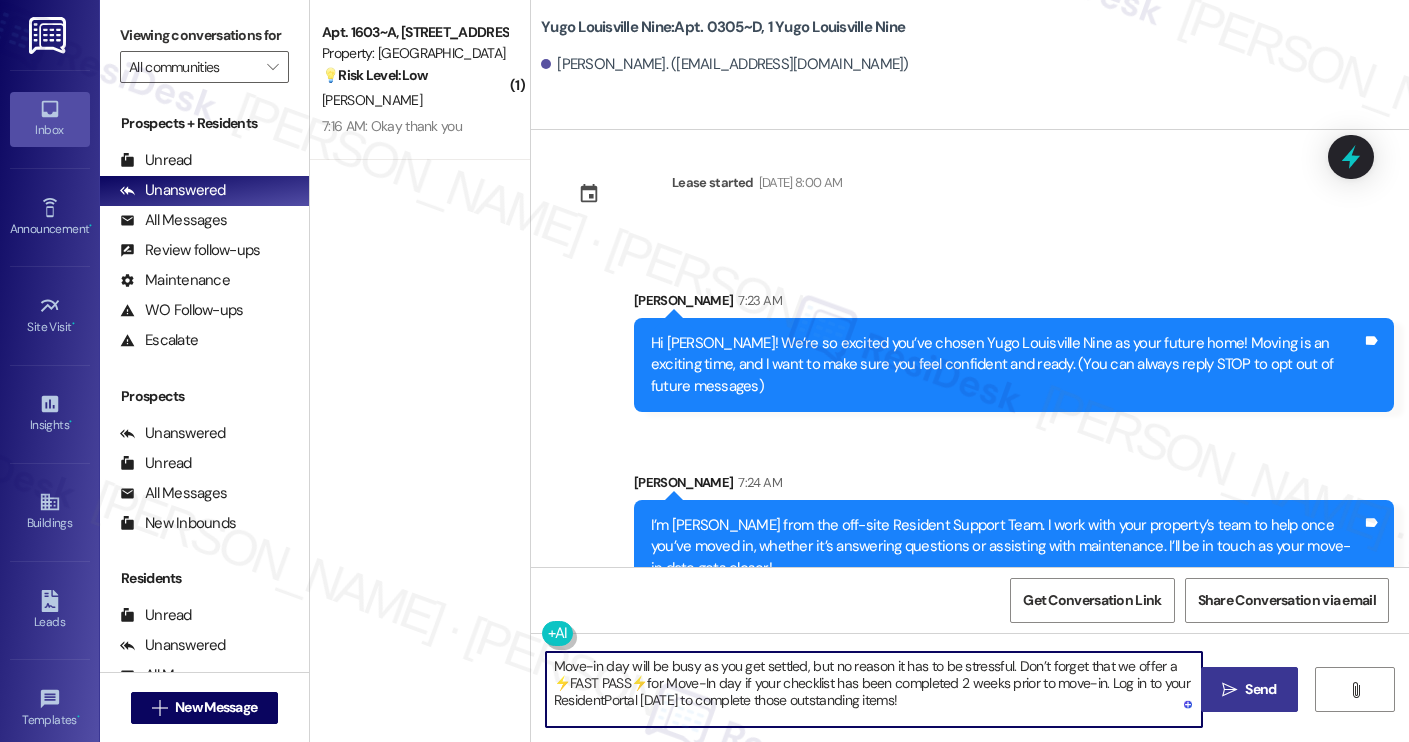 type on "Move-in day will be busy as you get settled, but no reason it has to be stressful. Don’t forget that we offer a ⚡FAST PASS⚡for Move-In day if your checklist has been completed 2 weeks prior to move-in. Log in to your ResidentPortal [DATE] to complete those outstanding items!" 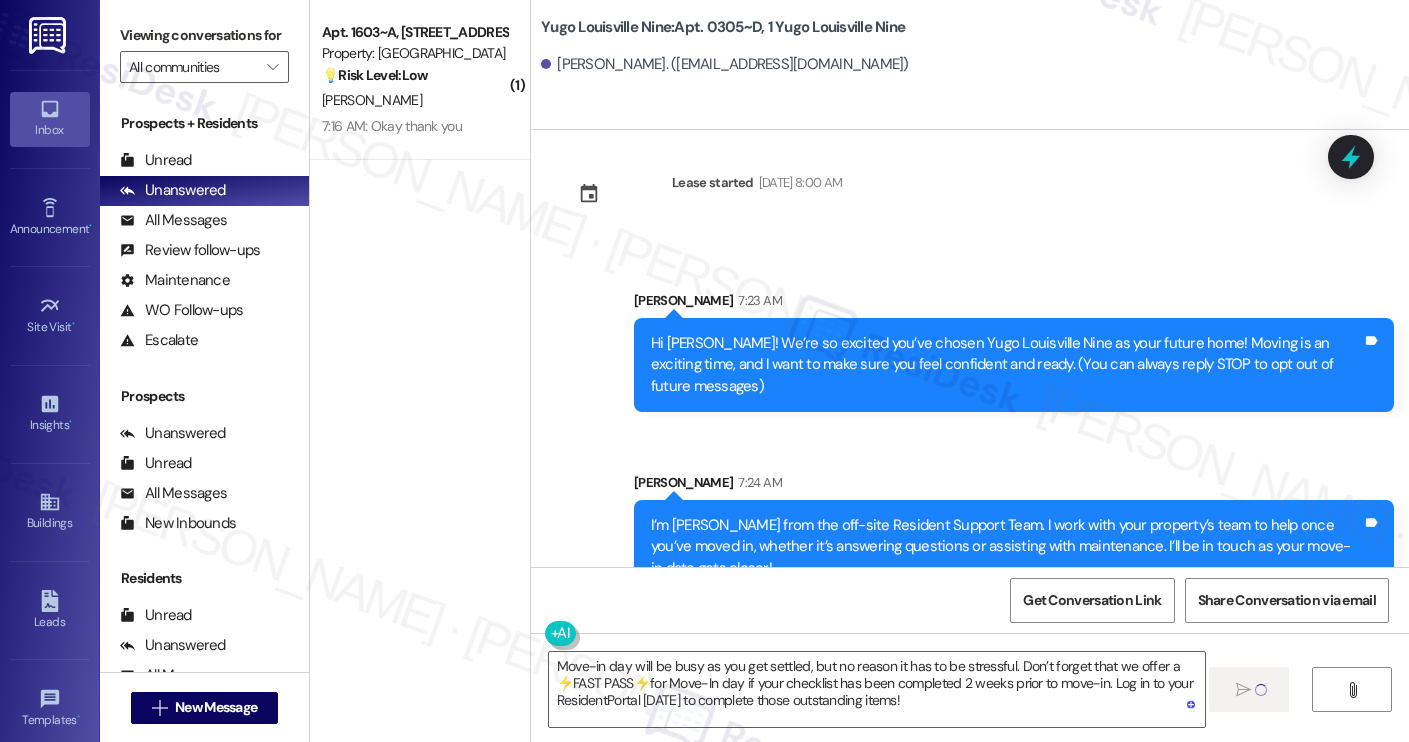 type 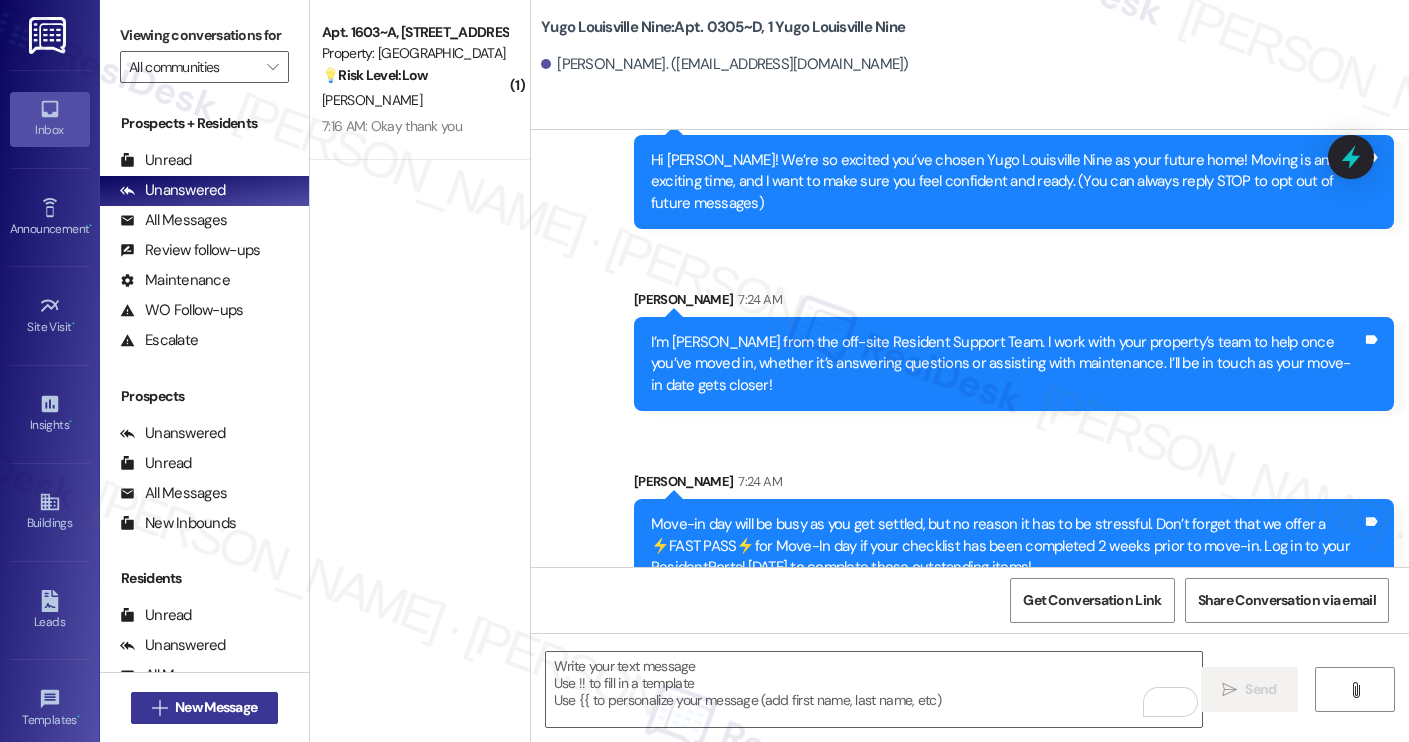 click on "New Message" at bounding box center [216, 707] 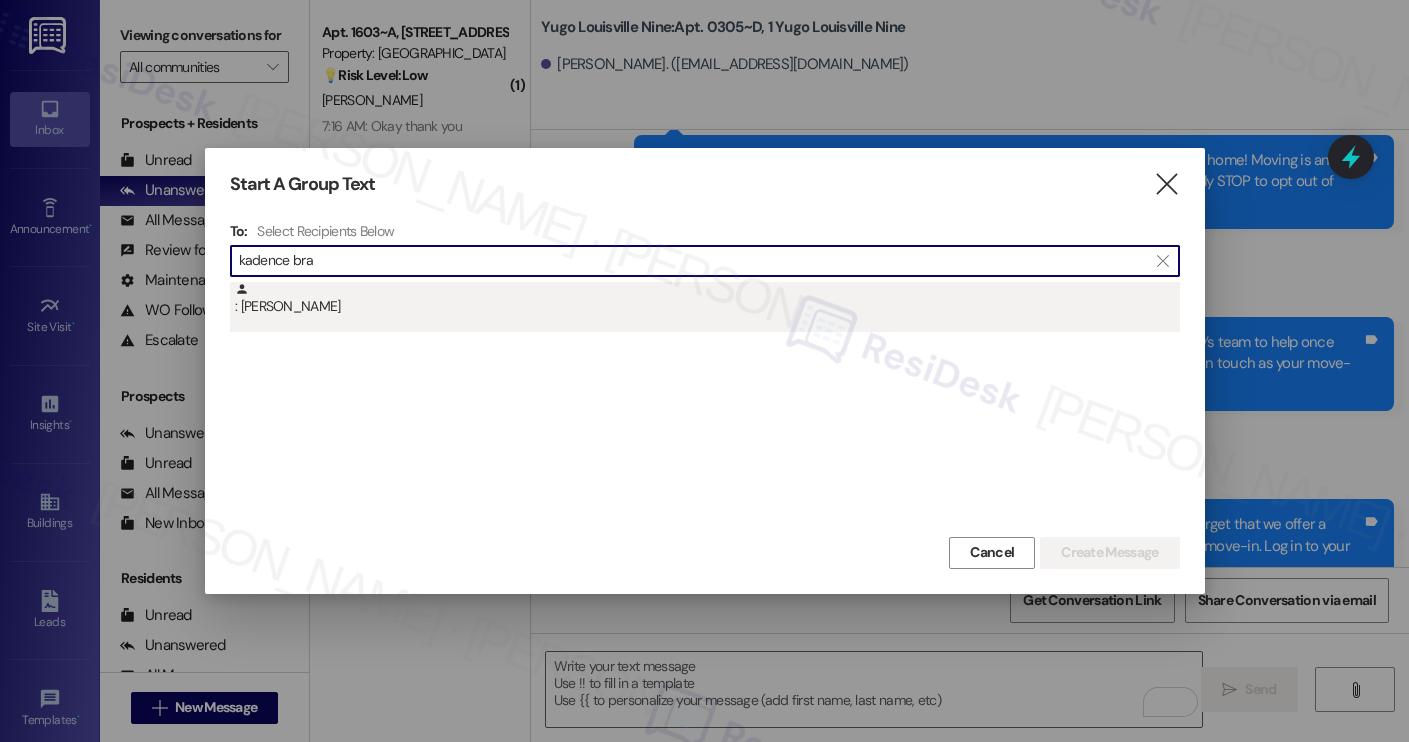 type on "kadence bra" 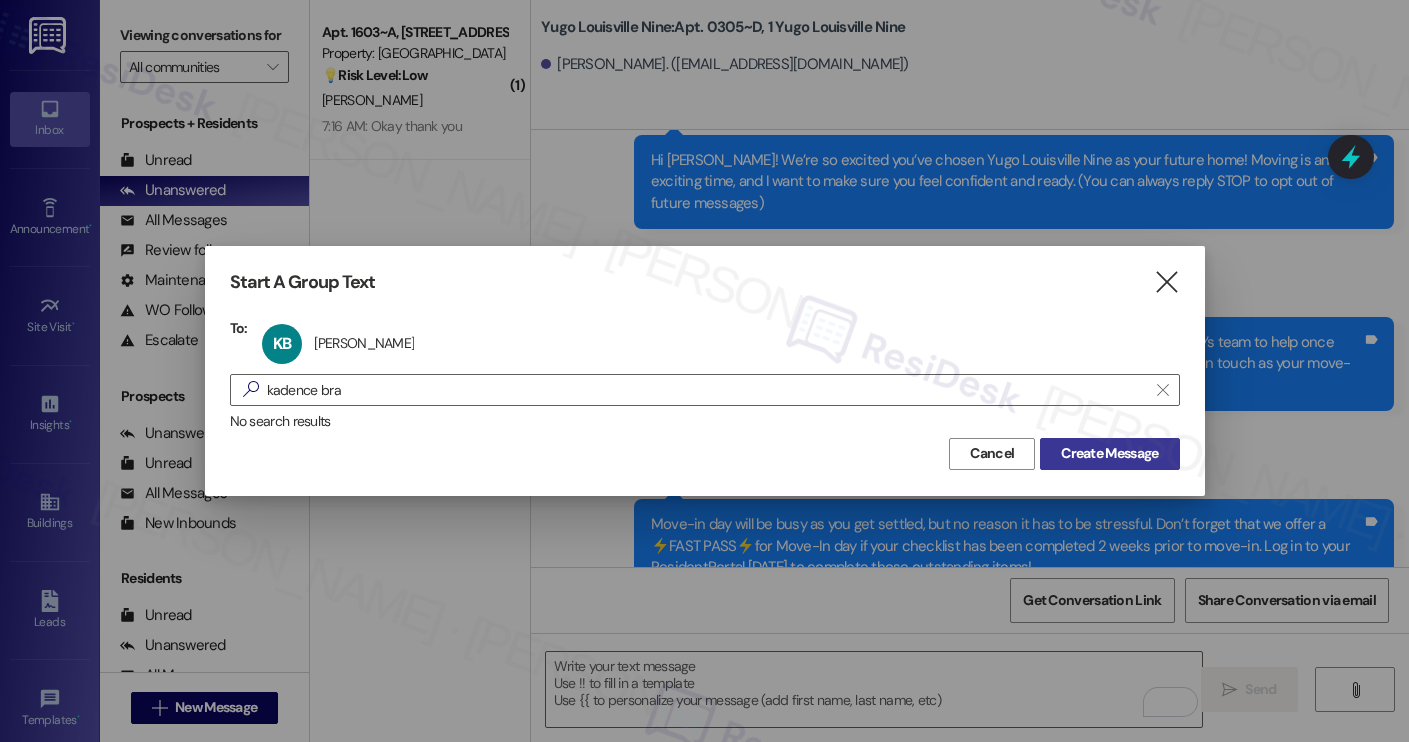 click on "Create Message" at bounding box center [1109, 453] 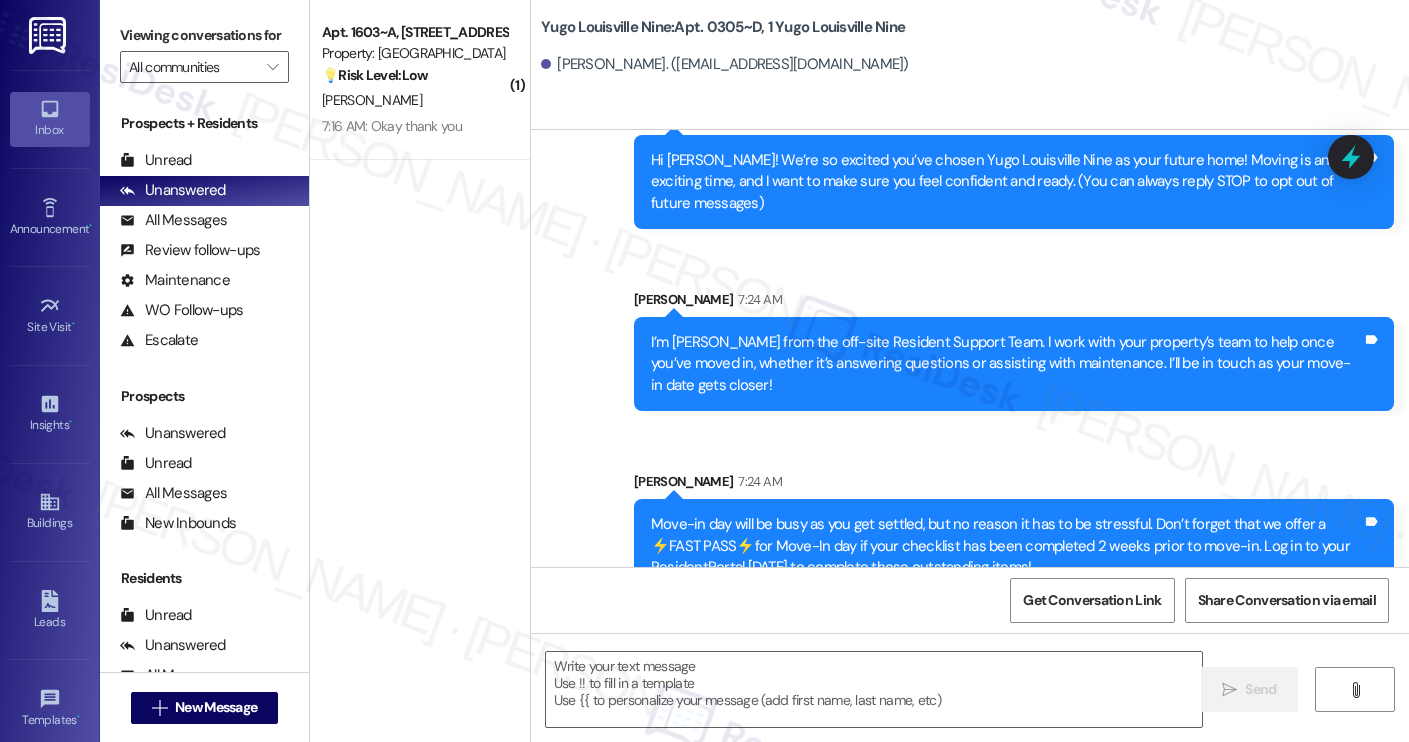 type on "Fetching suggested responses. Please feel free to read through the conversation in the meantime." 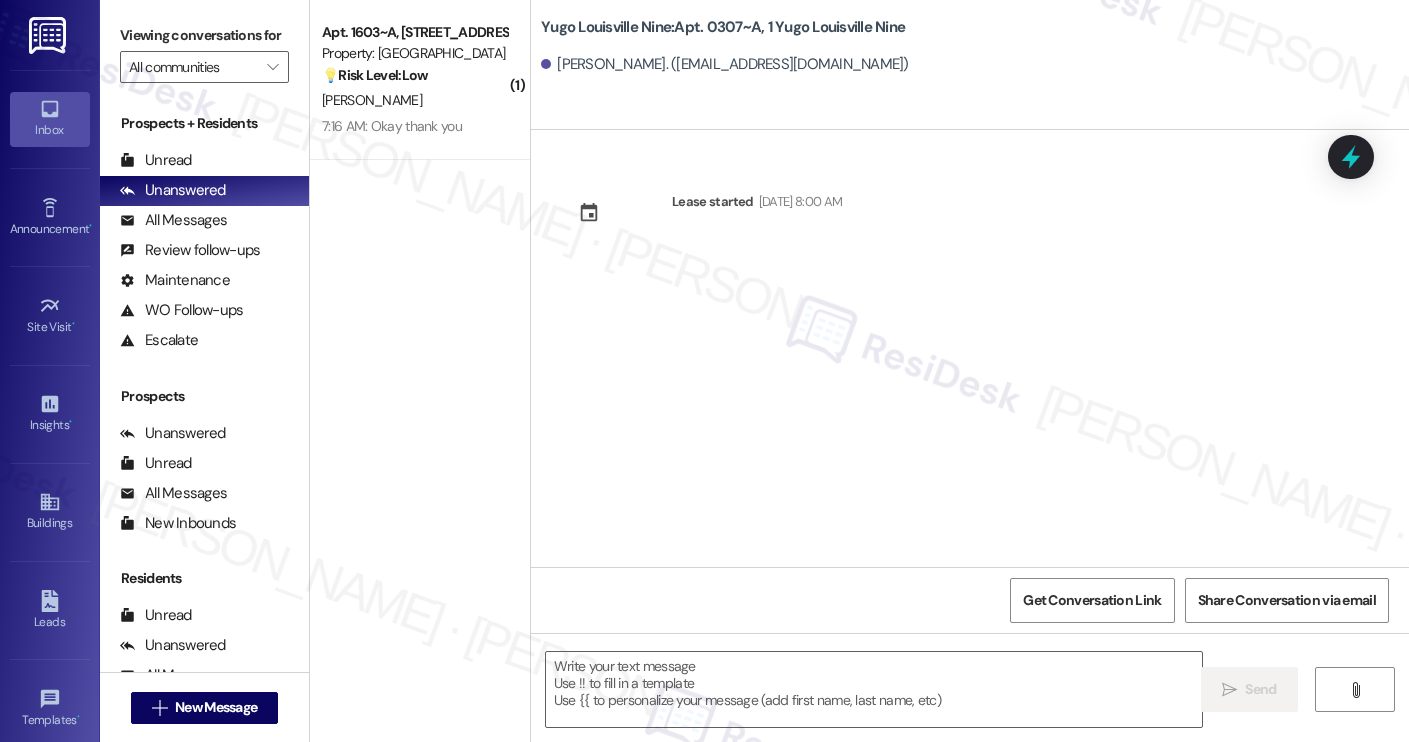 type on "Fetching suggested responses. Please feel free to read through the conversation in the meantime." 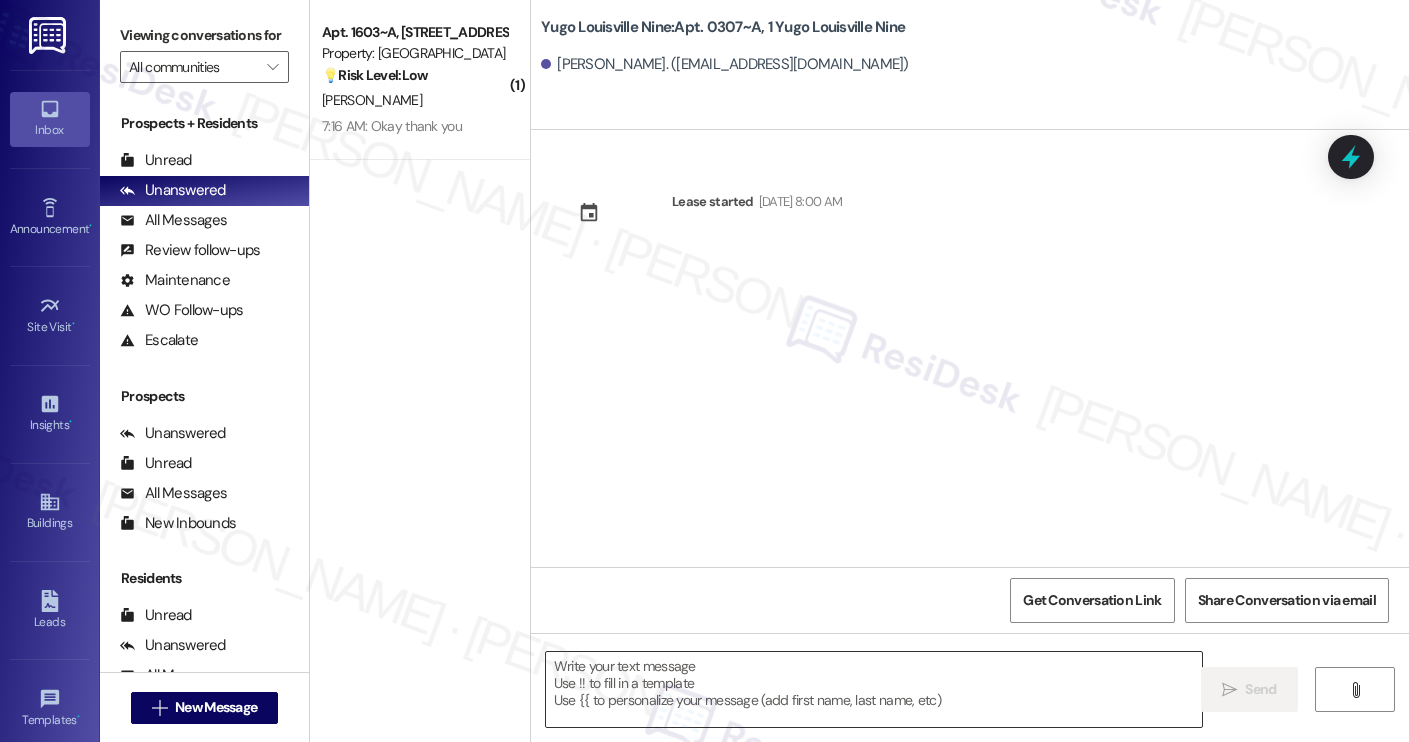 click at bounding box center (874, 689) 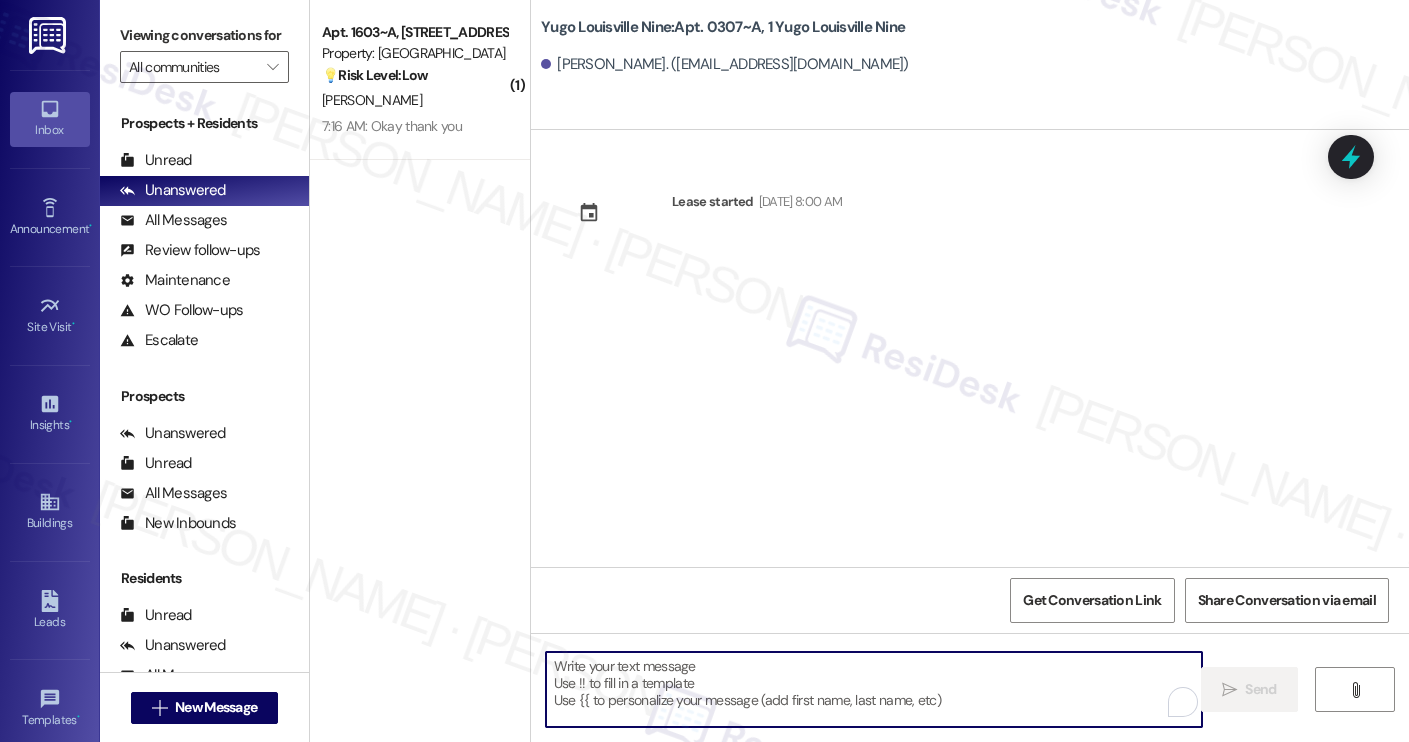 paste on "Hi [PERSON_NAME]! We’re so excited you’ve chosen Yugo Louisville Nine as your future home! Moving is an exciting time, and I want to make sure you feel confident and ready.
I’m [PERSON_NAME] from the off-site Resident Support Team. I work with your property’s team to help once you’ve moved in, whether it’s answering questions or assisting with maintenance. I’ll be in touch as your move-in date gets closer!
Move-in day will be busy as you get settled, but no reason it has to be stressful. Don’t forget that we offer a ⚡FAST PASS⚡for Move-In day if your checklist has been completed 2 weeks prior to move-in. Log in to your ResidentPortal [DATE] to complete those outstanding items!" 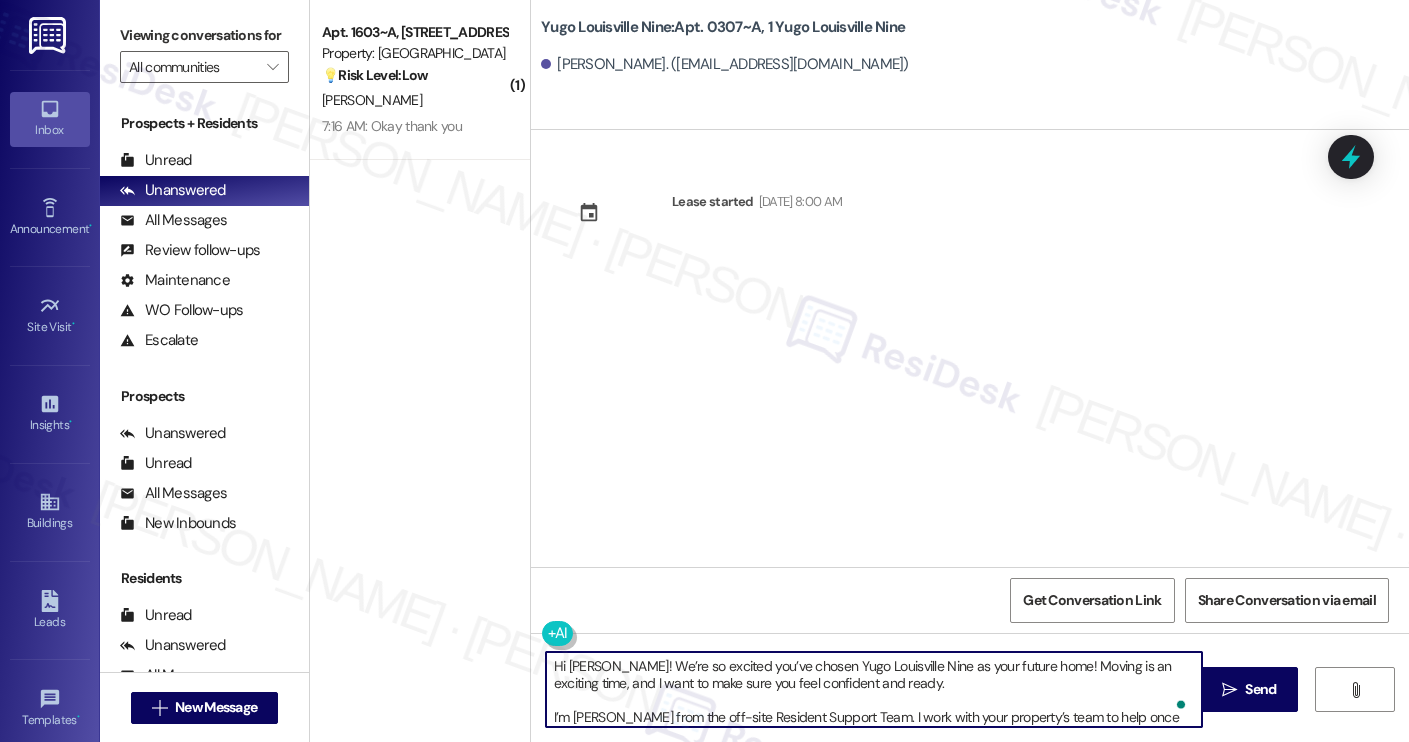 click on "Kadence Bradford. (kabrad10@louisville.edu)" at bounding box center (725, 64) 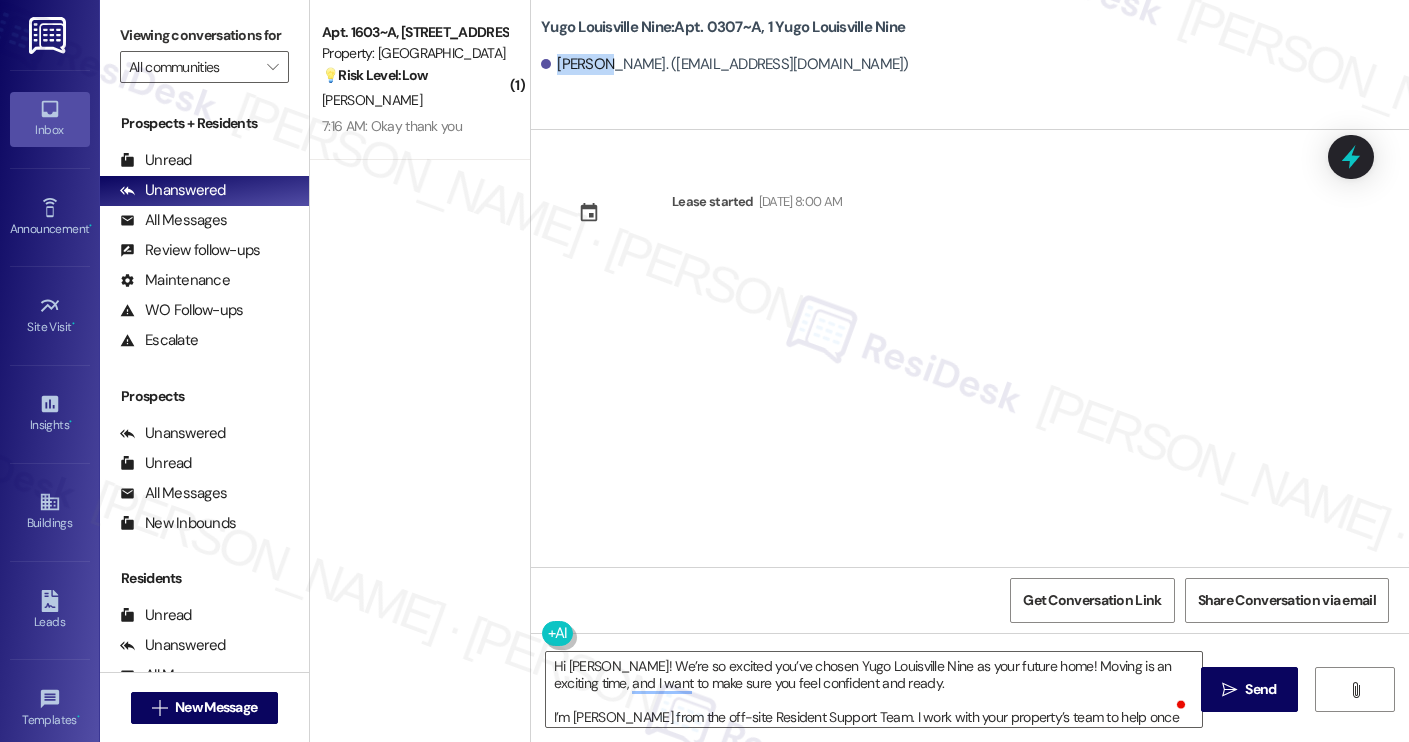 copy on "Kadence" 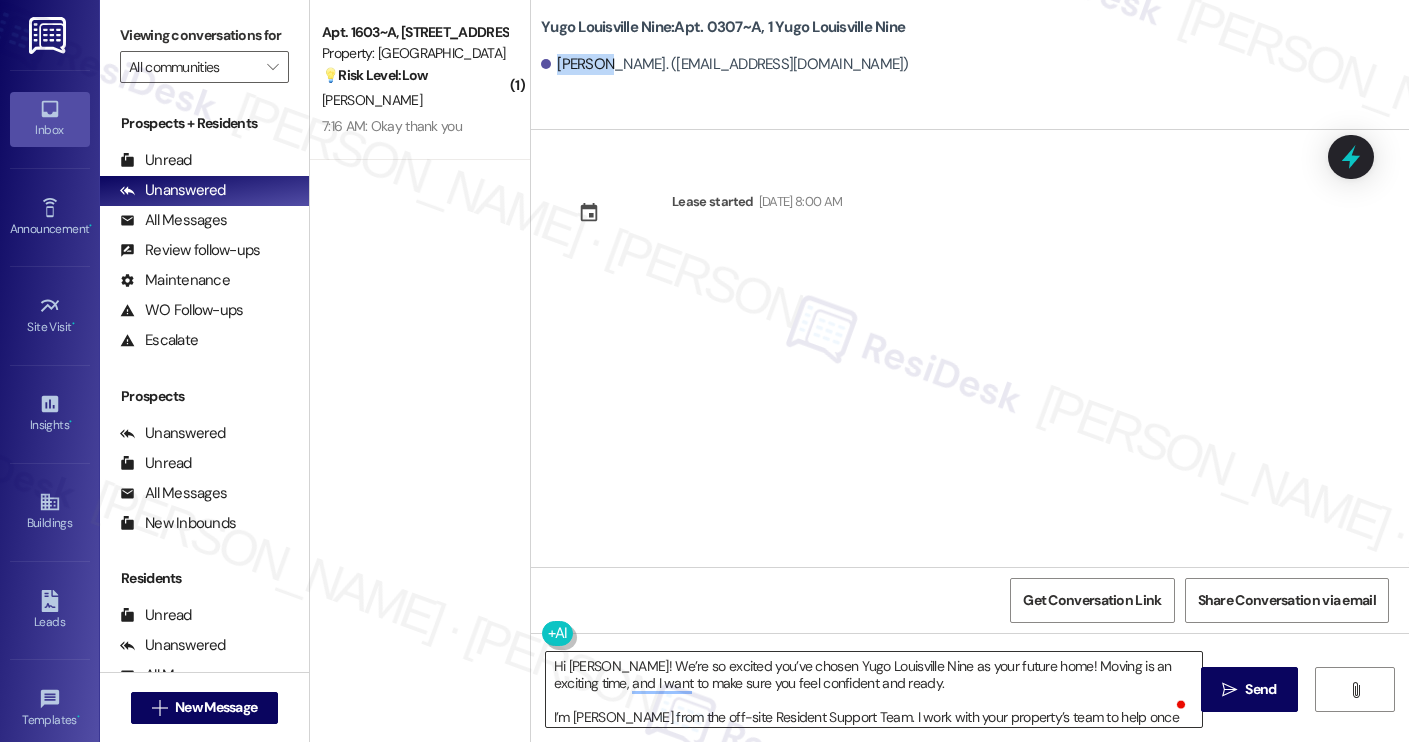click on "Hi [PERSON_NAME]! We’re so excited you’ve chosen Yugo Louisville Nine as your future home! Moving is an exciting time, and I want to make sure you feel confident and ready.
I’m [PERSON_NAME] from the off-site Resident Support Team. I work with your property’s team to help once you’ve moved in, whether it’s answering questions or assisting with maintenance. I’ll be in touch as your move-in date gets closer!
Move-in day will be busy as you get settled, but no reason it has to be stressful. Don’t forget that we offer a ⚡FAST PASS⚡for Move-In day if your checklist has been completed 2 weeks prior to move-in. Log in to your ResidentPortal [DATE] to complete those outstanding items!" at bounding box center [874, 689] 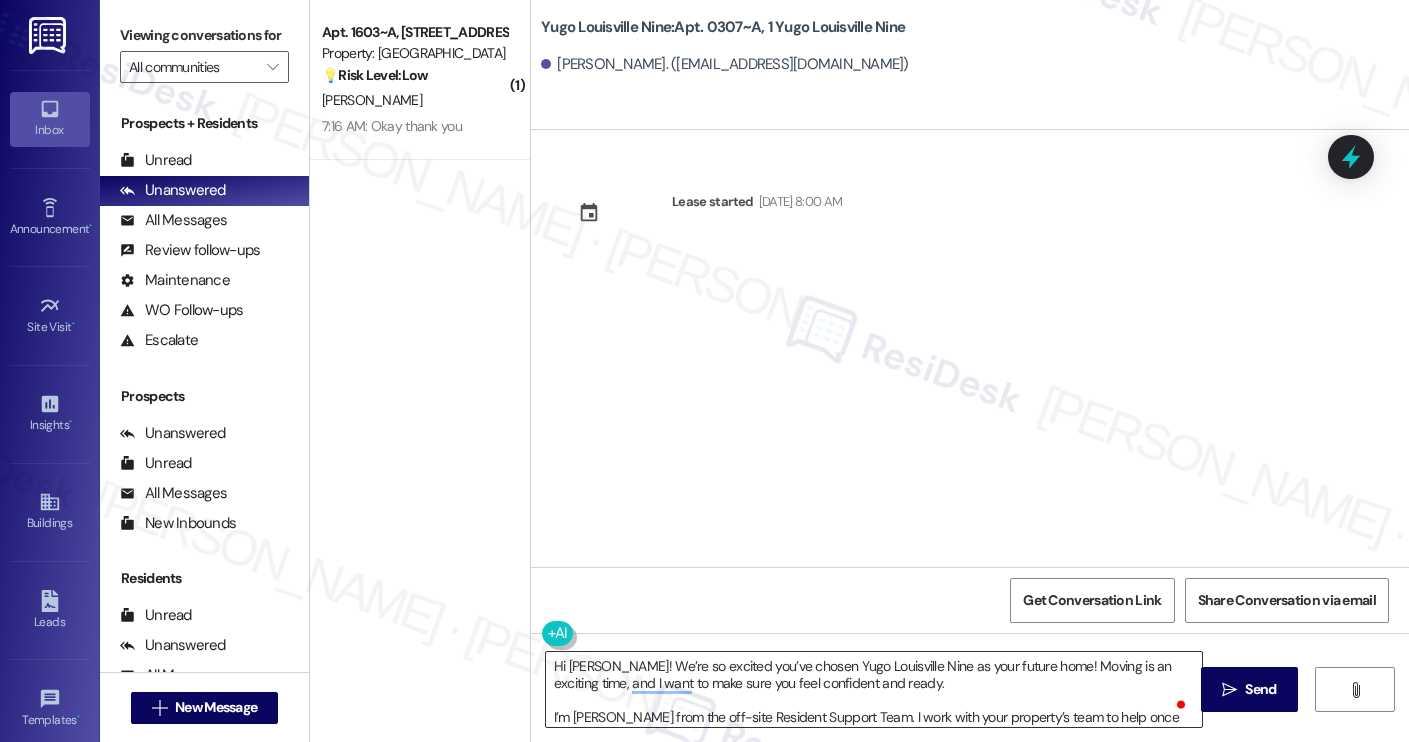 click on "Hi [PERSON_NAME]! We’re so excited you’ve chosen Yugo Louisville Nine as your future home! Moving is an exciting time, and I want to make sure you feel confident and ready.
I’m [PERSON_NAME] from the off-site Resident Support Team. I work with your property’s team to help once you’ve moved in, whether it’s answering questions or assisting with maintenance. I’ll be in touch as your move-in date gets closer!
Move-in day will be busy as you get settled, but no reason it has to be stressful. Don’t forget that we offer a ⚡FAST PASS⚡for Move-In day if your checklist has been completed 2 weeks prior to move-in. Log in to your ResidentPortal [DATE] to complete those outstanding items!" at bounding box center [874, 689] 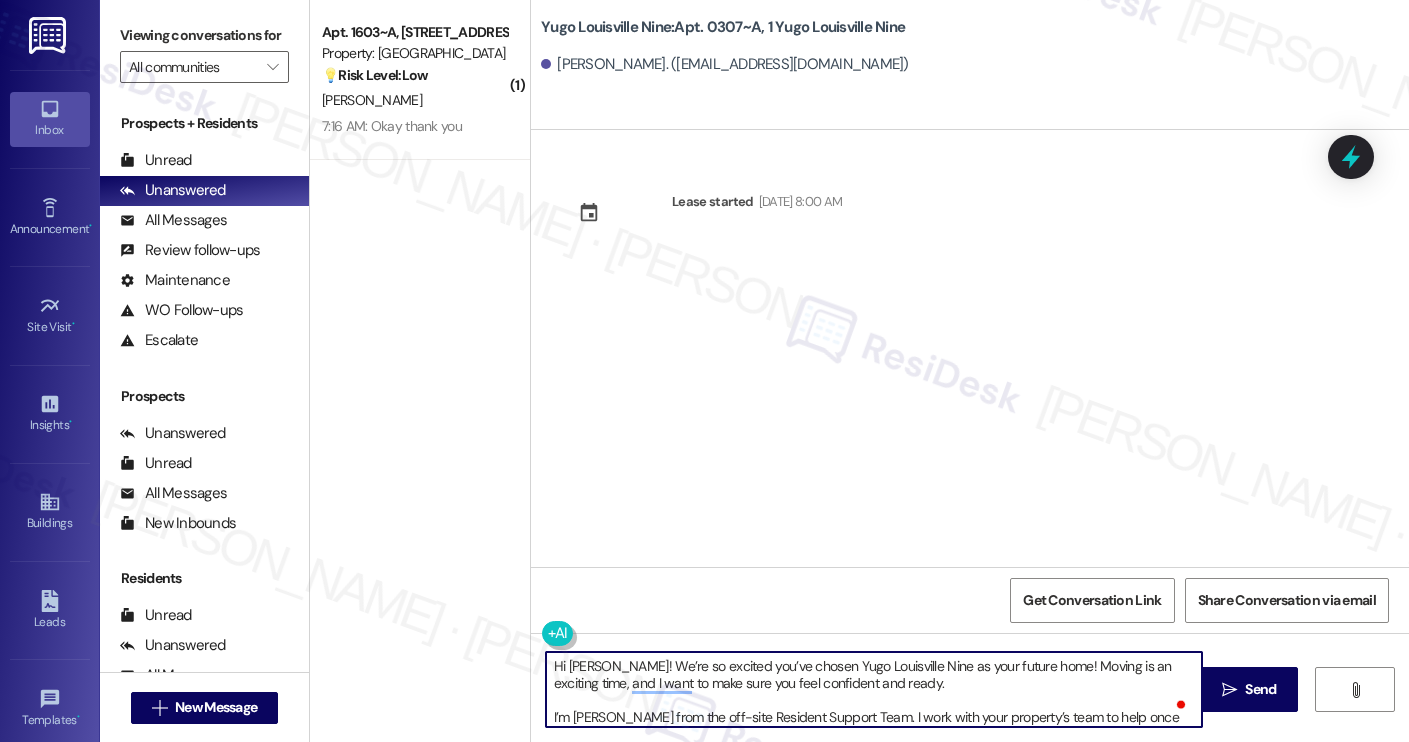 paste on "Kadence" 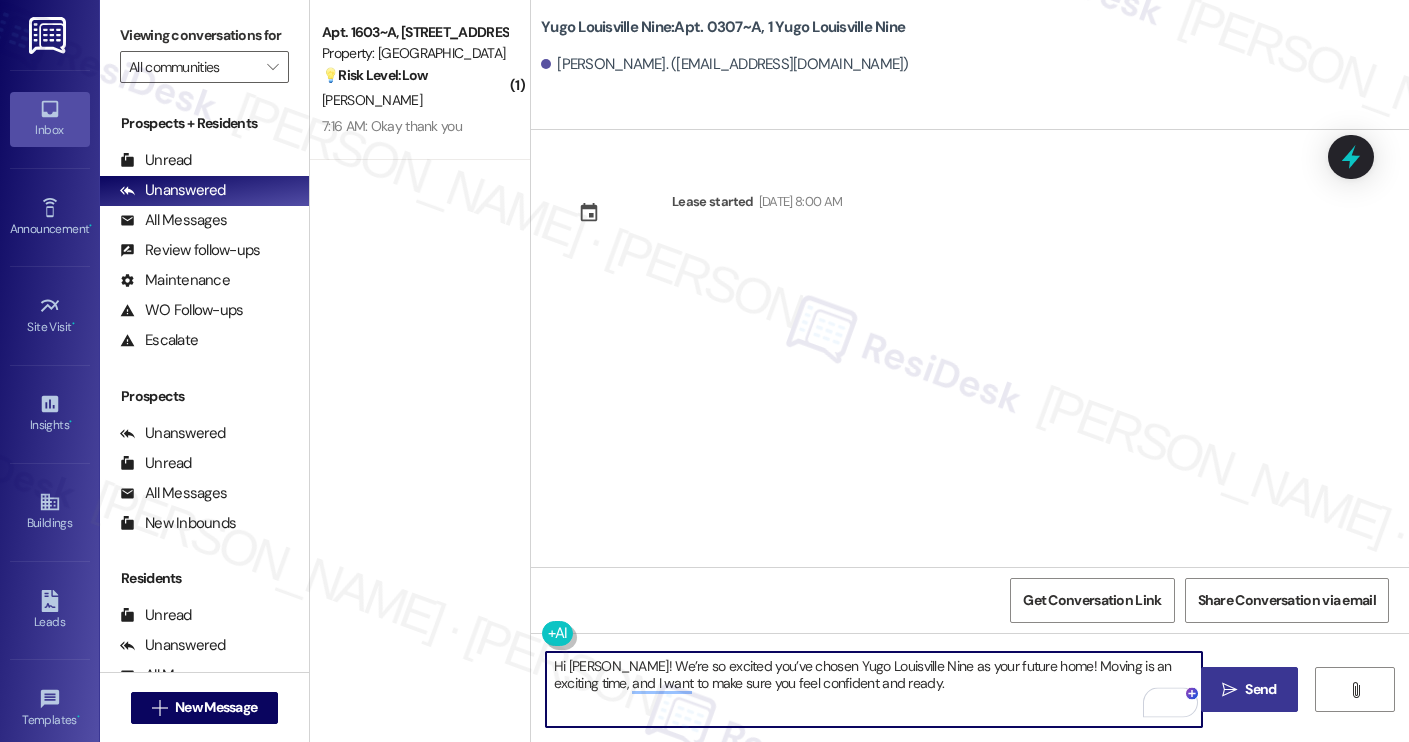 type on "Hi Kadence! We’re so excited you’ve chosen Yugo Louisville Nine as your future home! Moving is an exciting time, and I want to make sure you feel confident and ready." 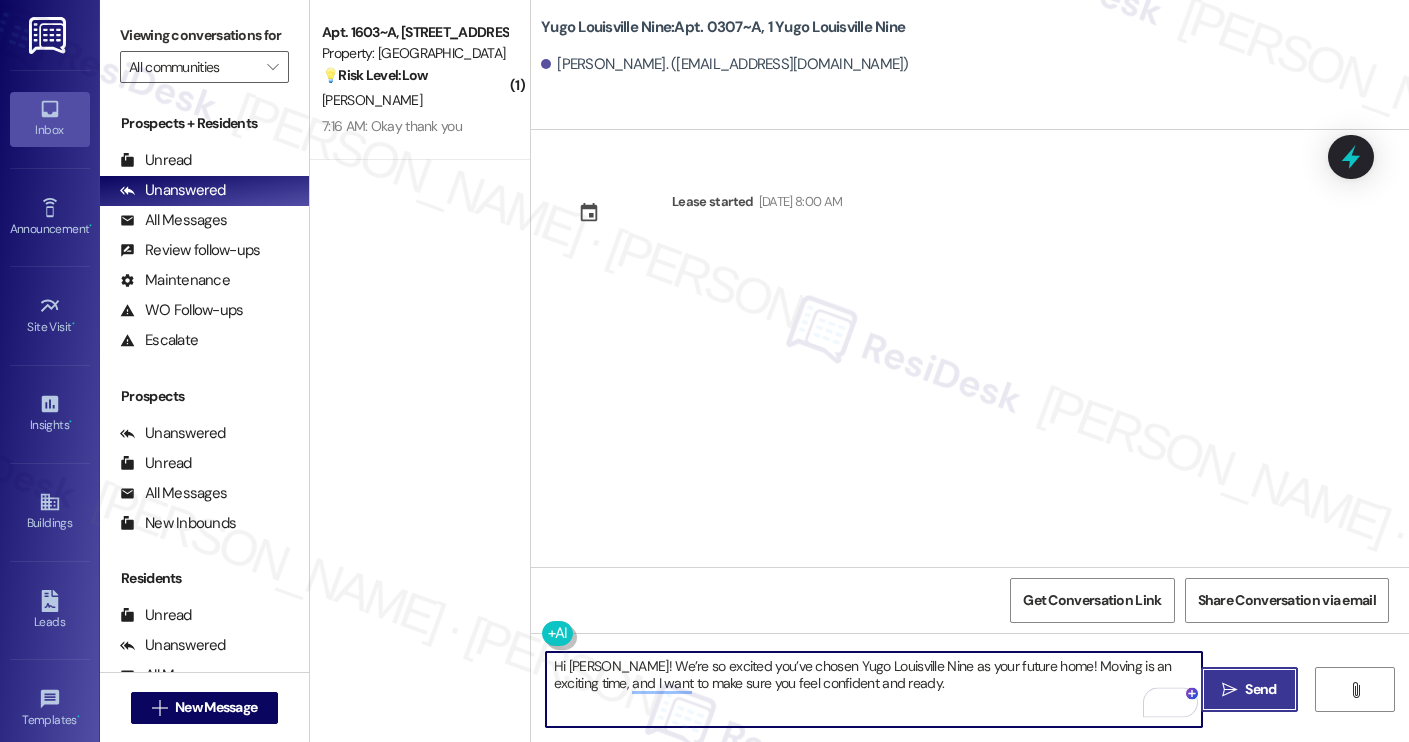 click on "Send" at bounding box center [1260, 689] 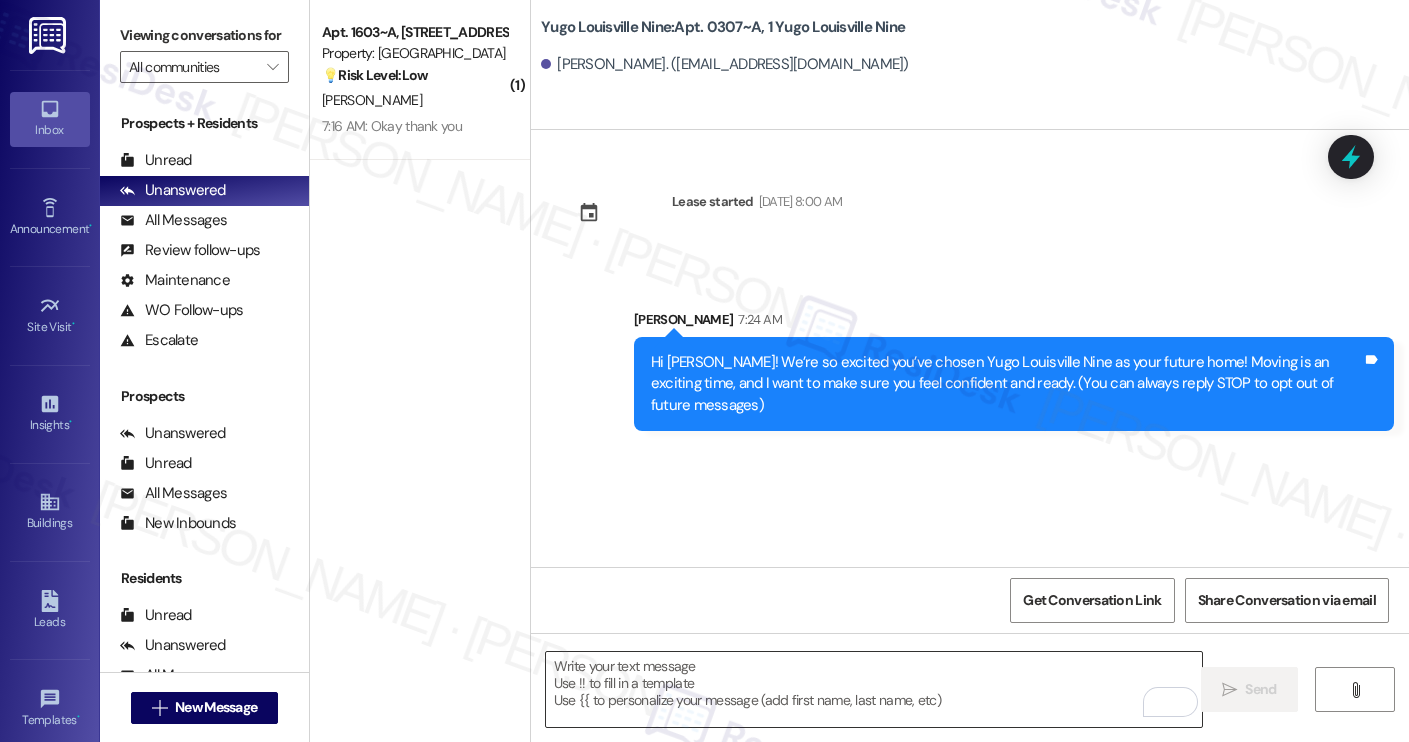 click at bounding box center (874, 689) 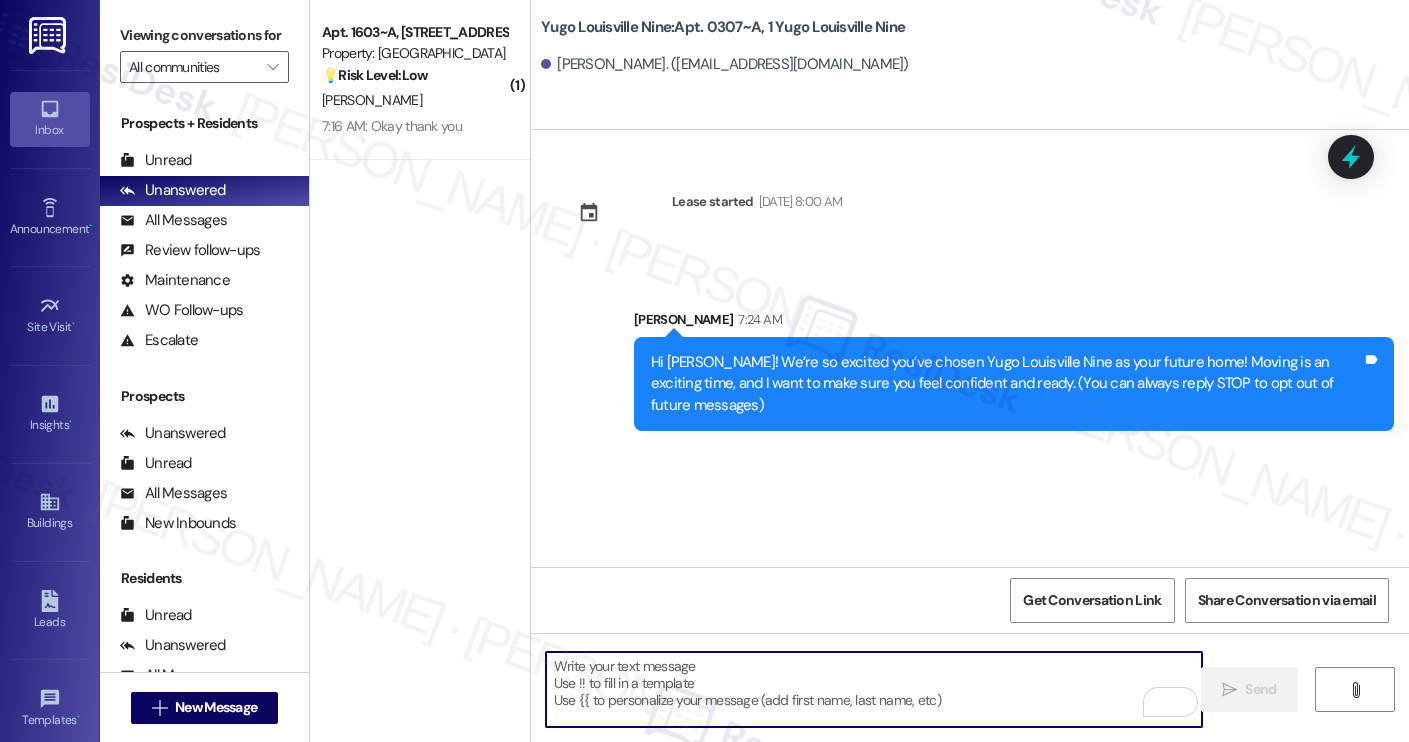 paste on "I’m [PERSON_NAME] from the off-site Resident Support Team. I work with your property’s team to help once you’ve moved in, whether it’s answering questions or assisting with maintenance. I’ll be in touch as your move-in date gets closer!
Move-in day will be busy as you get settled, but no reason it has to be stressful. Don’t forget that we offer a ⚡FAST PASS⚡for Move-In day if your checklist has been completed 2 weeks prior to move-in. Log in to your ResidentPortal [DATE] to complete those outstanding items!" 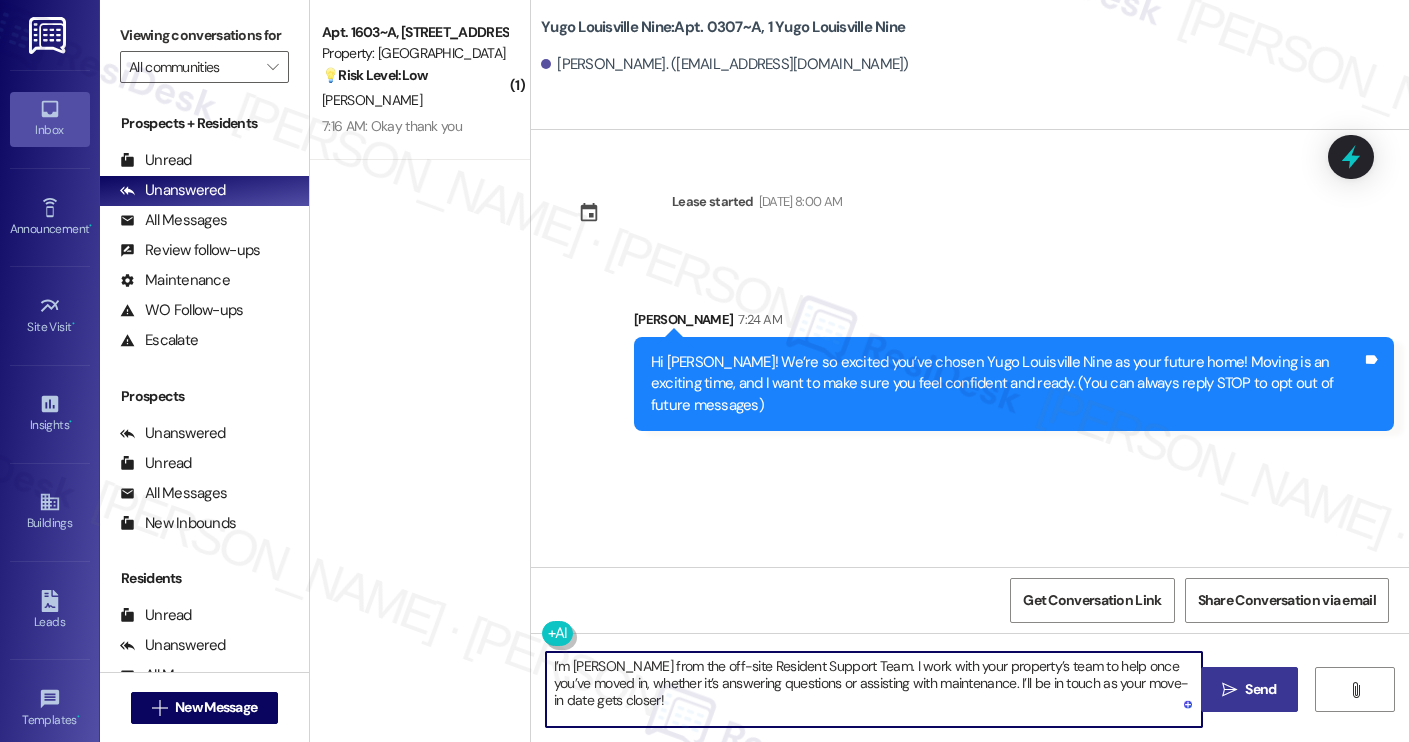 type on "I’m [PERSON_NAME] from the off-site Resident Support Team. I work with your property’s team to help once you’ve moved in, whether it’s answering questions or assisting with maintenance. I’ll be in touch as your move-in date gets closer!" 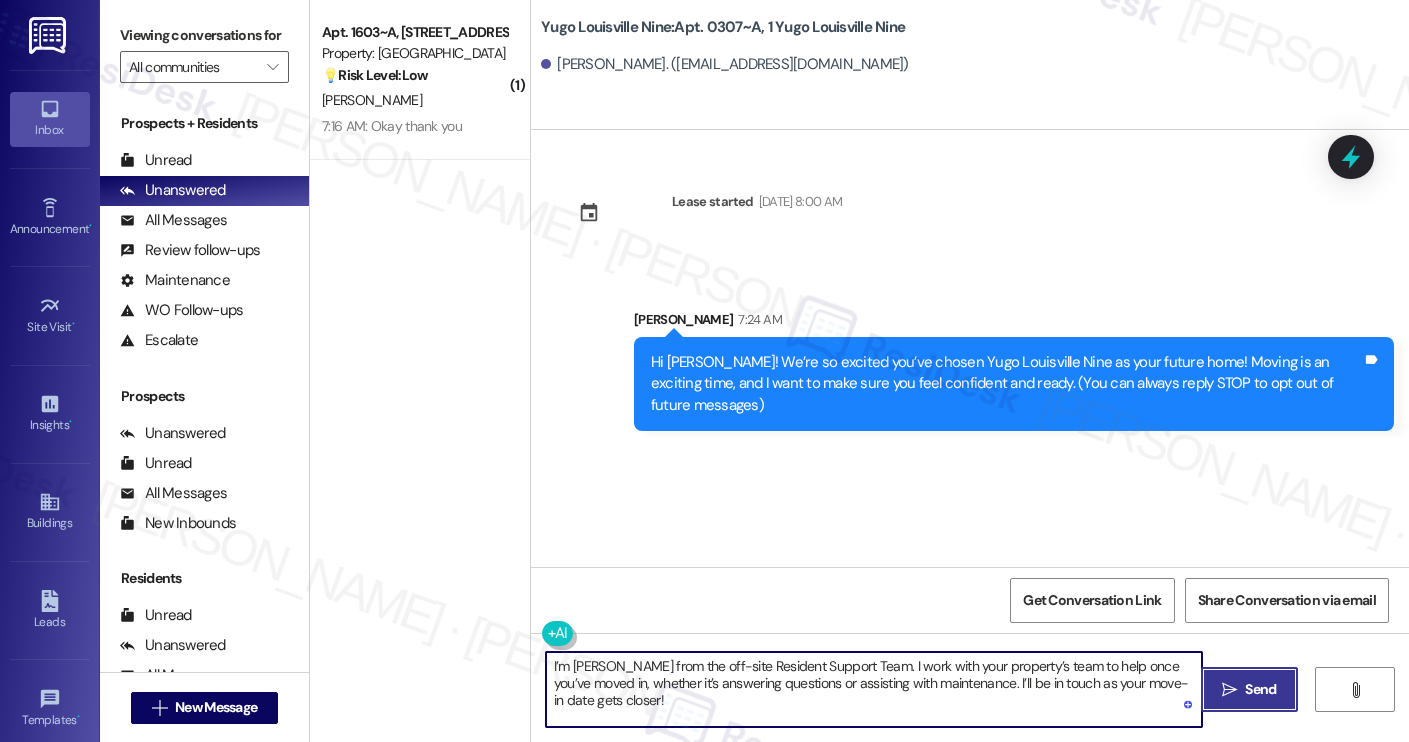 click on "" at bounding box center (1229, 690) 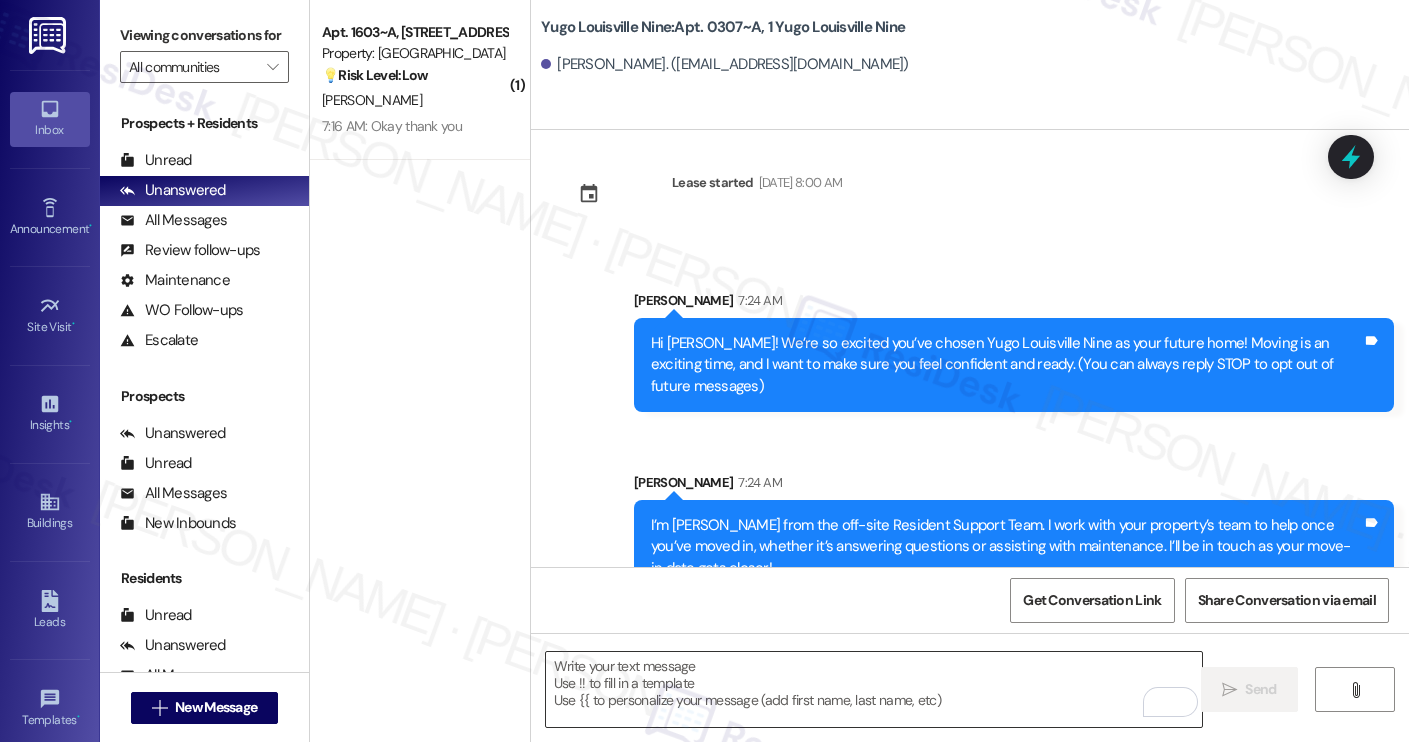 click at bounding box center [874, 689] 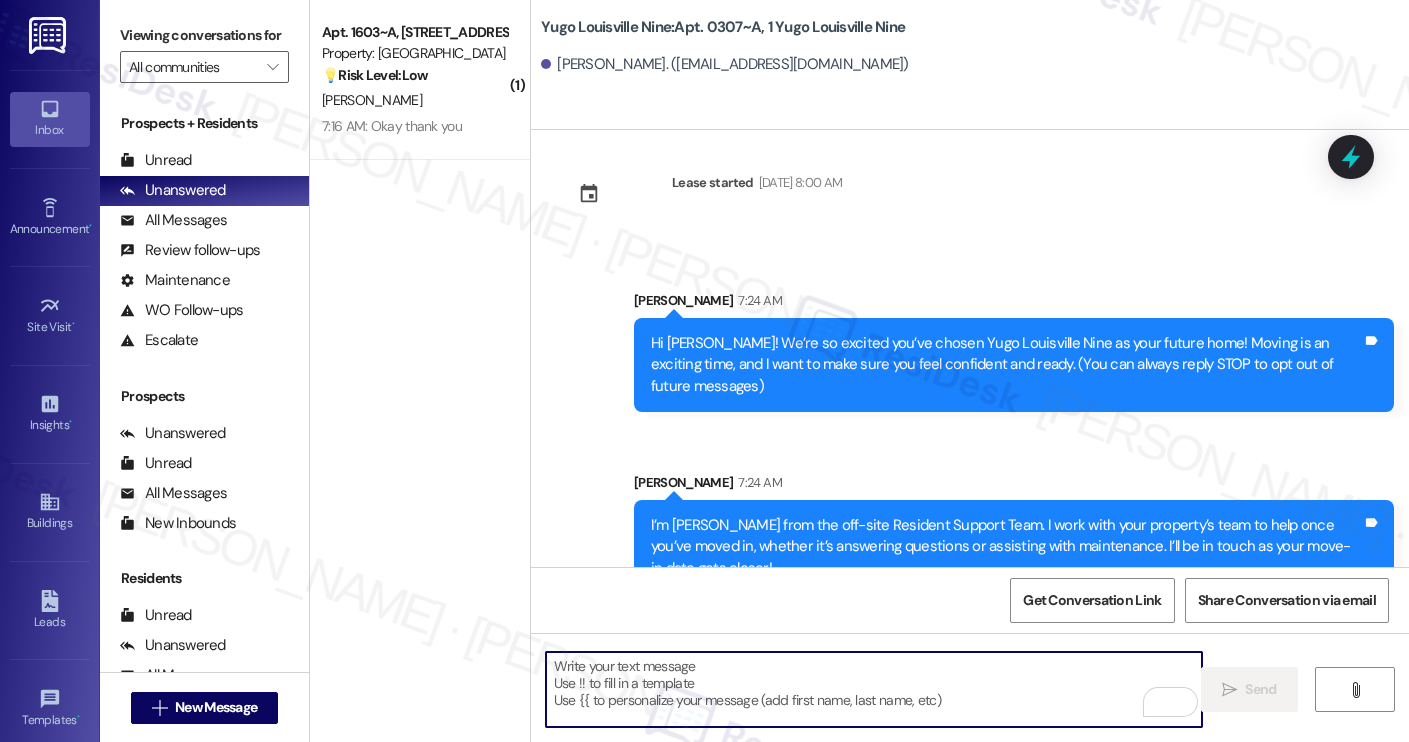 paste on "Move-in day will be busy as you get settled, but no reason it has to be stressful. Don’t forget that we offer a ⚡FAST PASS⚡for Move-In day if your checklist has been completed 2 weeks prior to move-in. Log in to your ResidentPortal [DATE] to complete those outstanding items!" 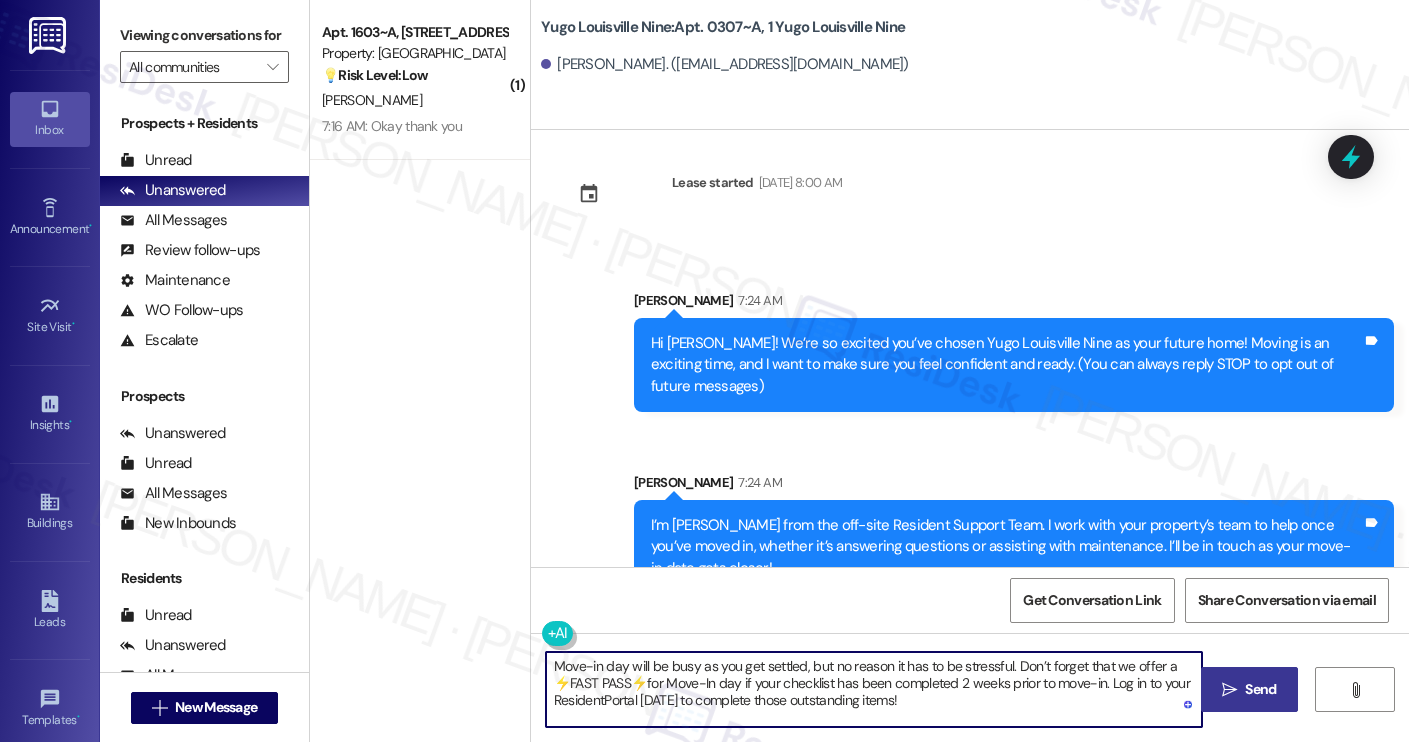 type on "Move-in day will be busy as you get settled, but no reason it has to be stressful. Don’t forget that we offer a ⚡FAST PASS⚡for Move-In day if your checklist has been completed 2 weeks prior to move-in. Log in to your ResidentPortal [DATE] to complete those outstanding items!" 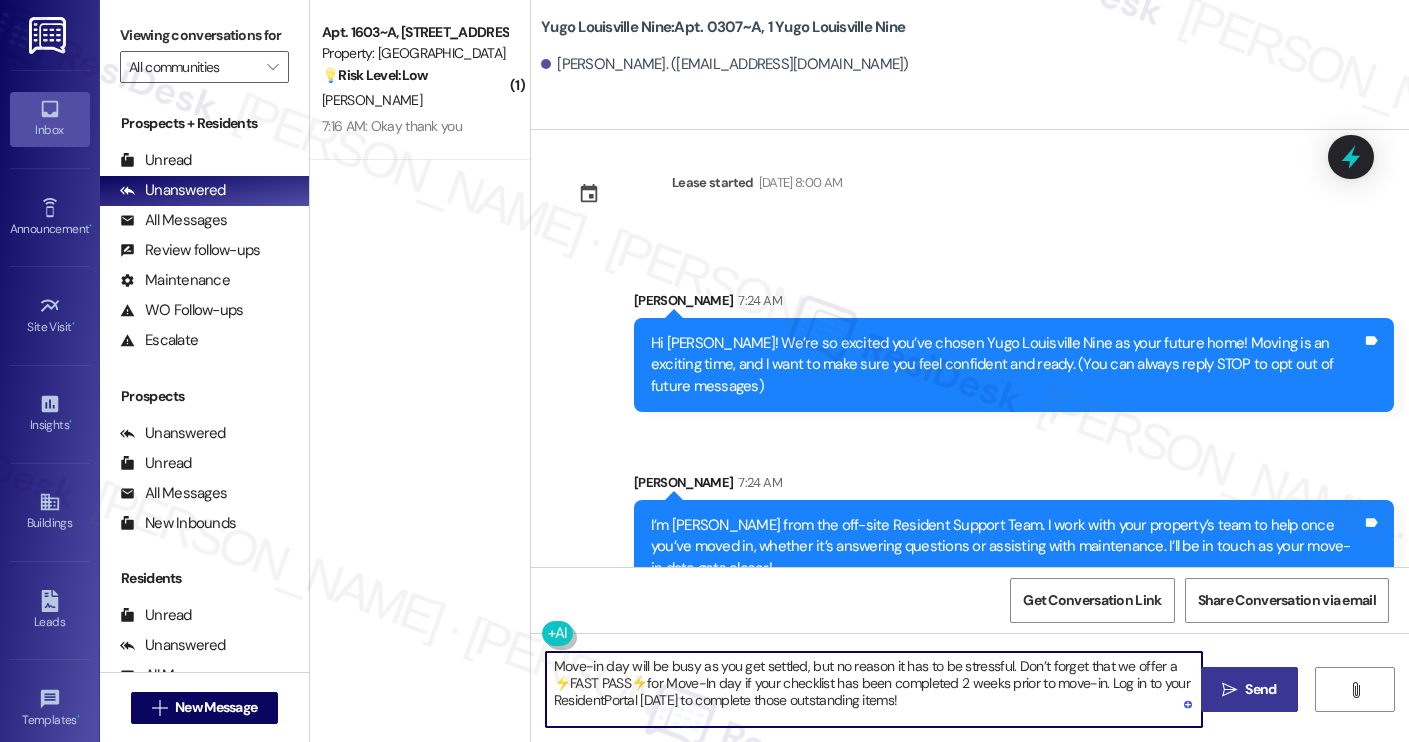 click on "" at bounding box center (1229, 690) 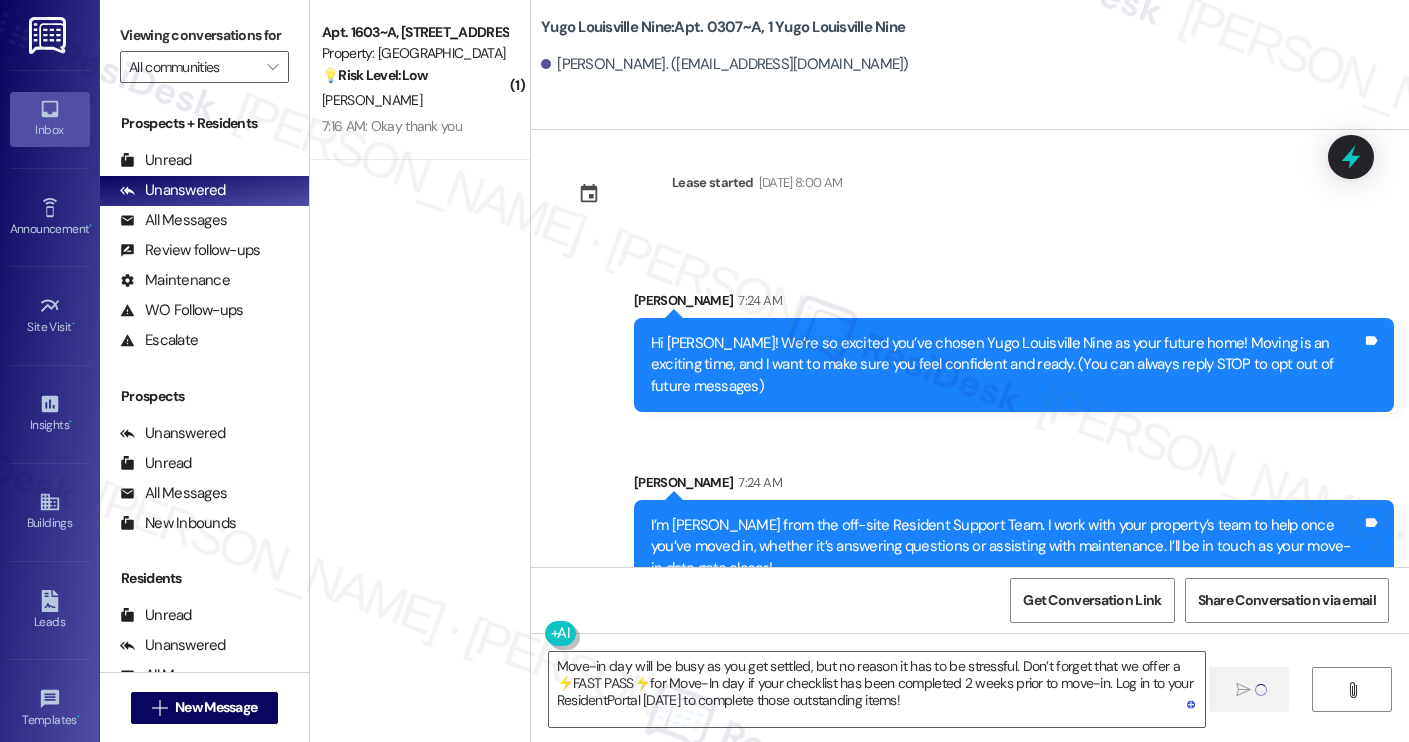 type 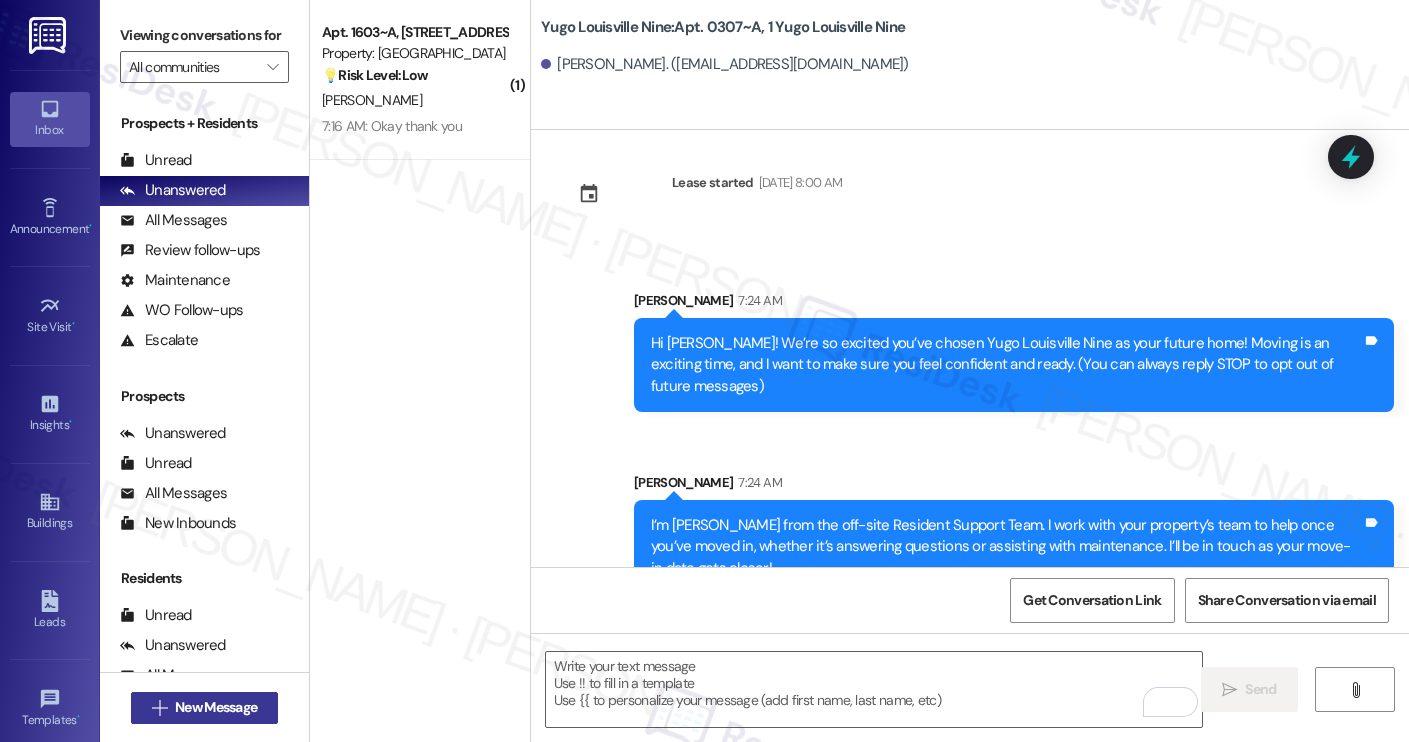 click on "New Message" at bounding box center (216, 707) 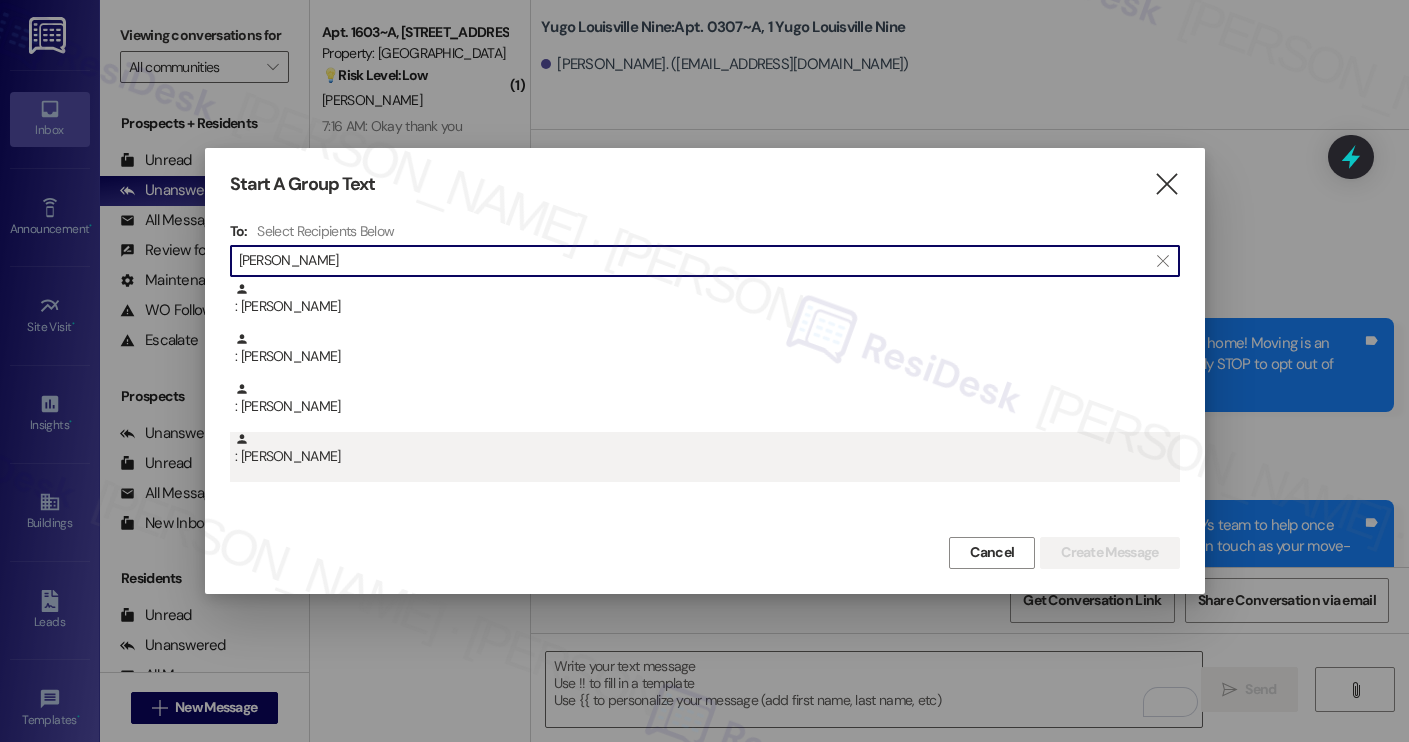 type on "maya hill" 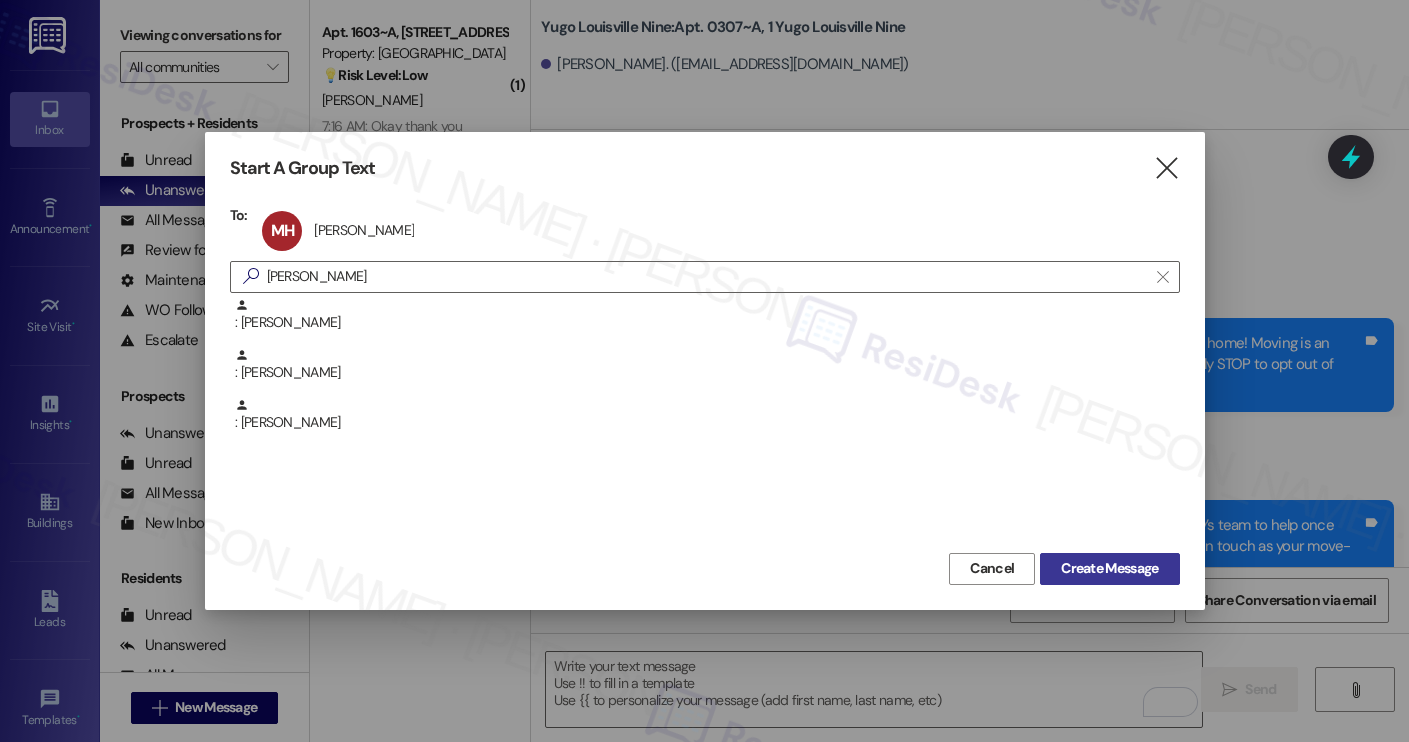 click on "Create Message" at bounding box center (1109, 568) 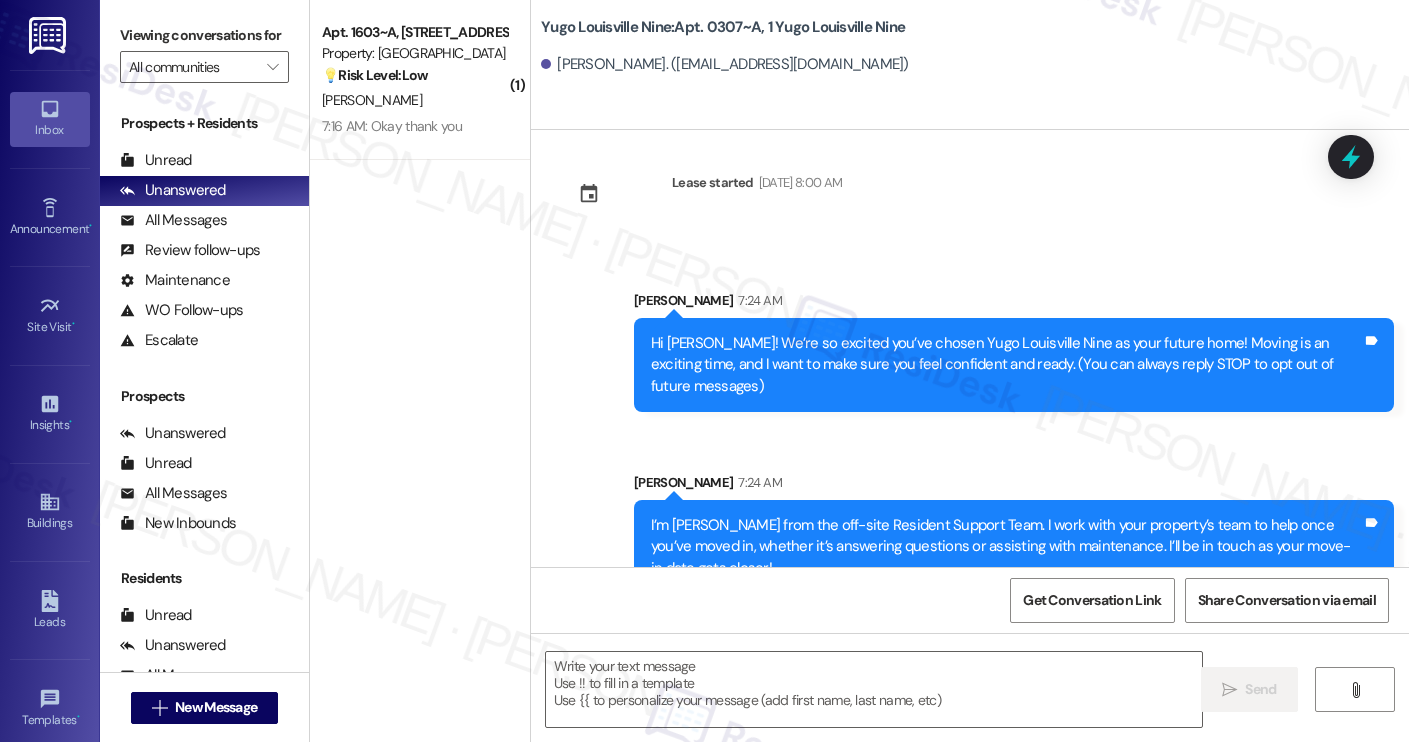 type on "Fetching suggested responses. Please feel free to read through the conversation in the meantime." 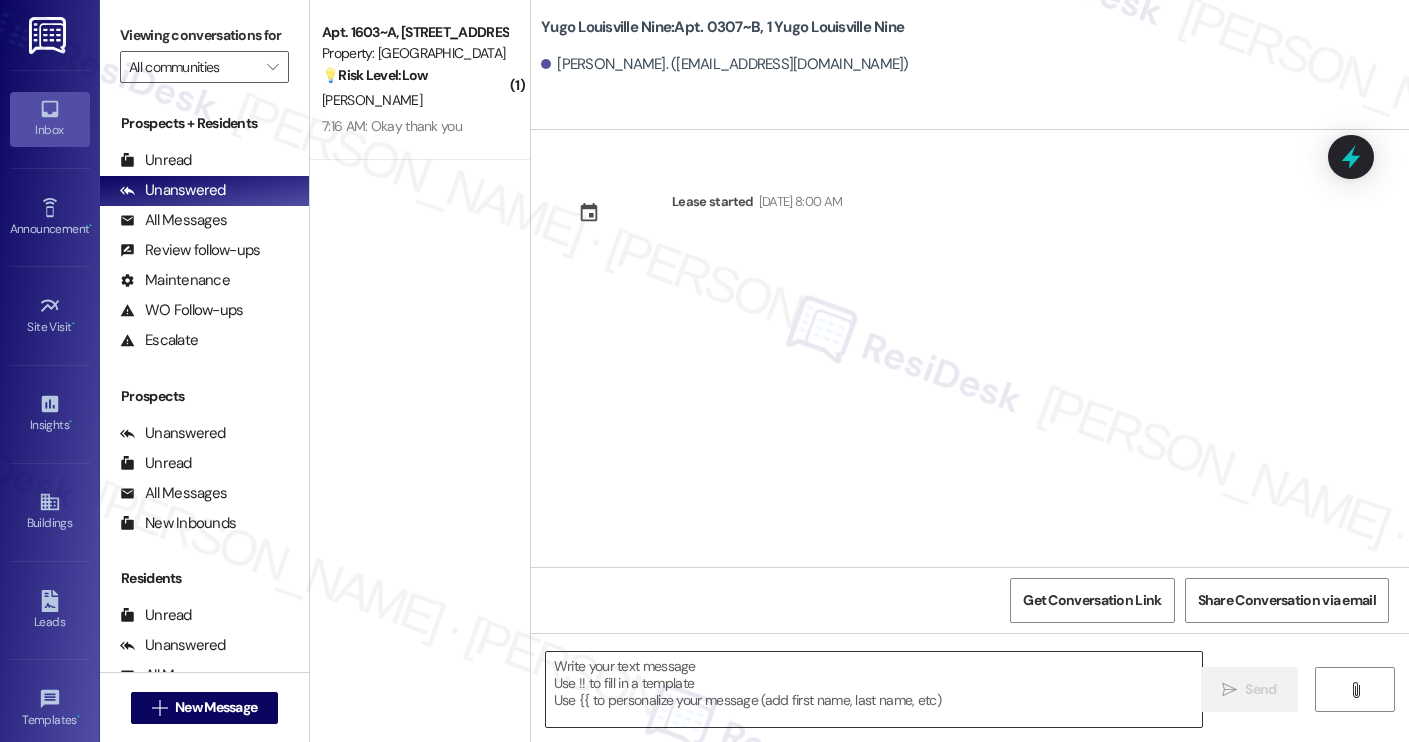 click at bounding box center (874, 689) 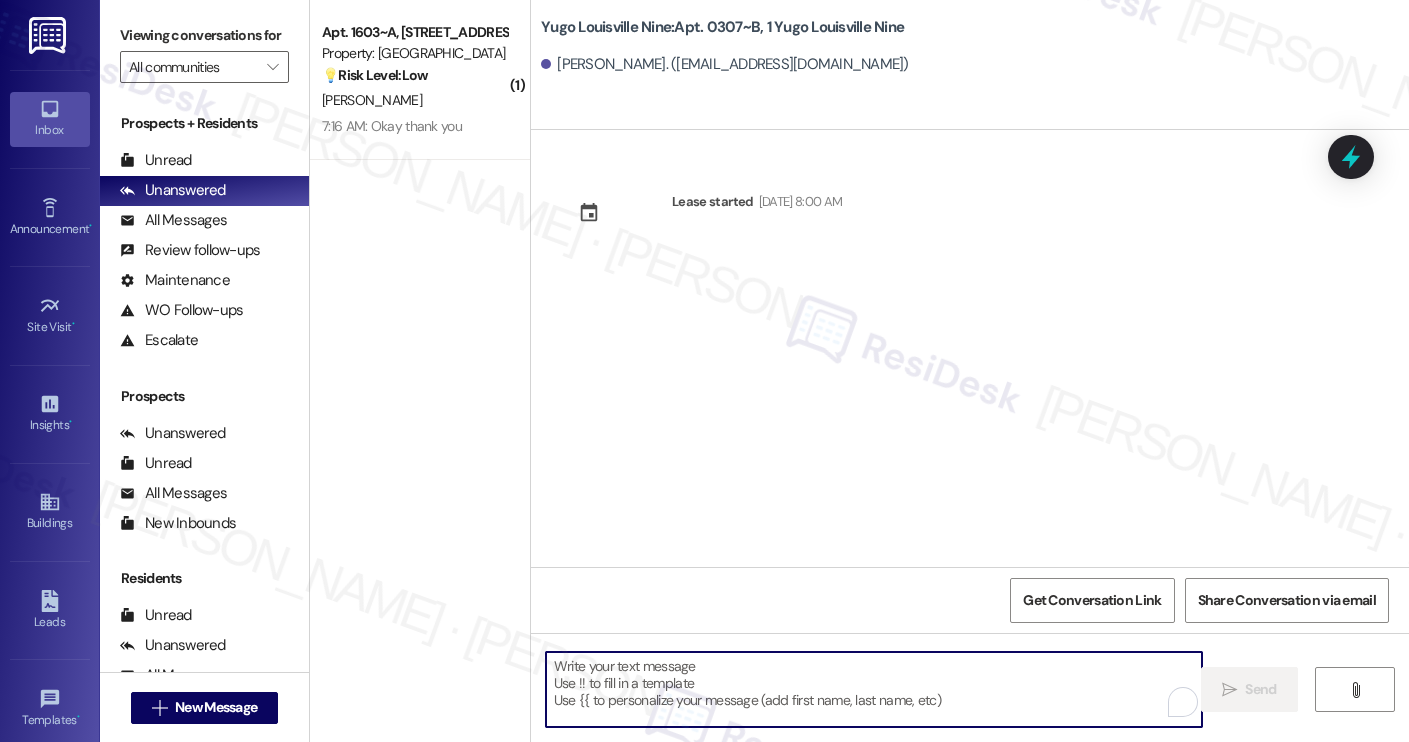 paste on "Hi [PERSON_NAME]! We’re so excited you’ve chosen Yugo Louisville Nine as your future home! Moving is an exciting time, and I want to make sure you feel confident and ready.
I’m [PERSON_NAME] from the off-site Resident Support Team. I work with your property’s team to help once you’ve moved in, whether it’s answering questions or assisting with maintenance. I’ll be in touch as your move-in date gets closer!
Move-in day will be busy as you get settled, but no reason it has to be stressful. Don’t forget that we offer a ⚡FAST PASS⚡for Move-In day if your checklist has been completed 2 weeks prior to move-in. Log in to your ResidentPortal [DATE] to complete those outstanding items!" 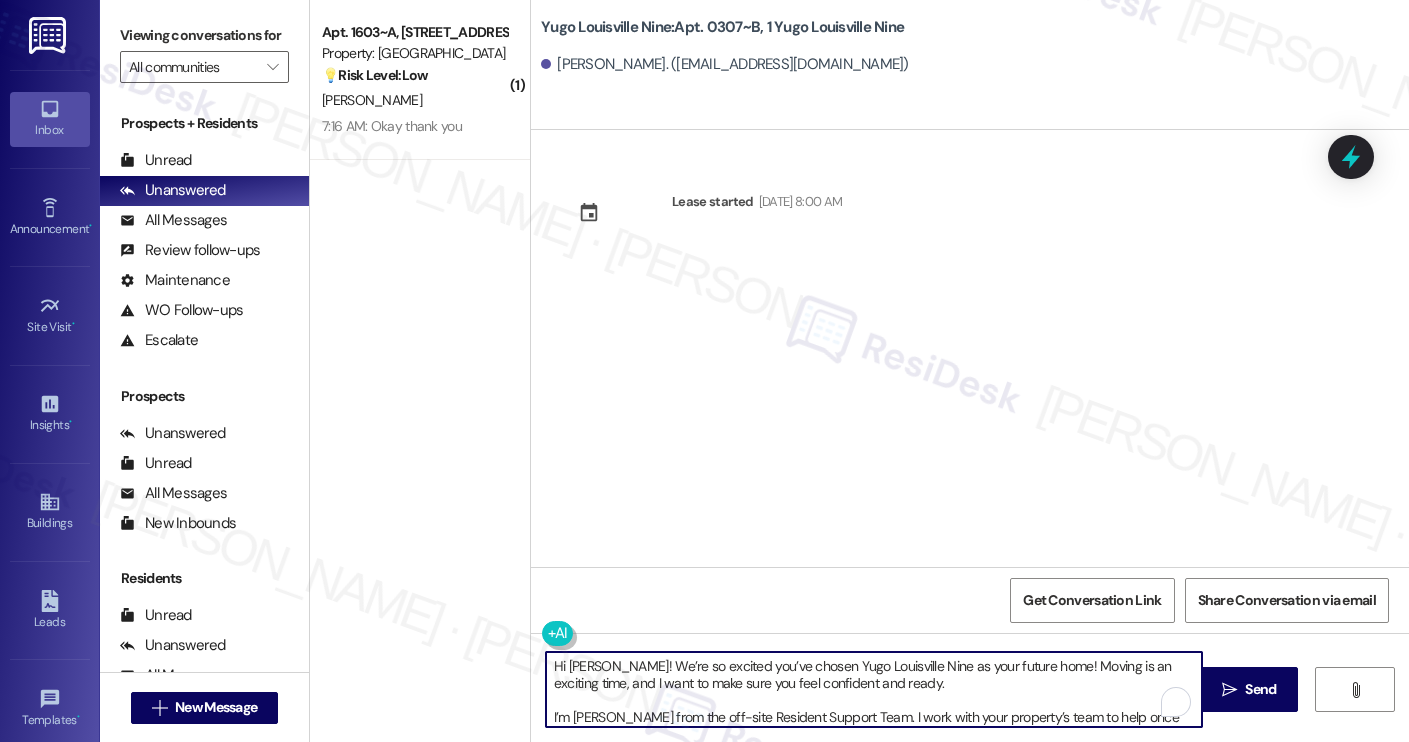 click on "[PERSON_NAME]. ([EMAIL_ADDRESS][DOMAIN_NAME])" at bounding box center (725, 64) 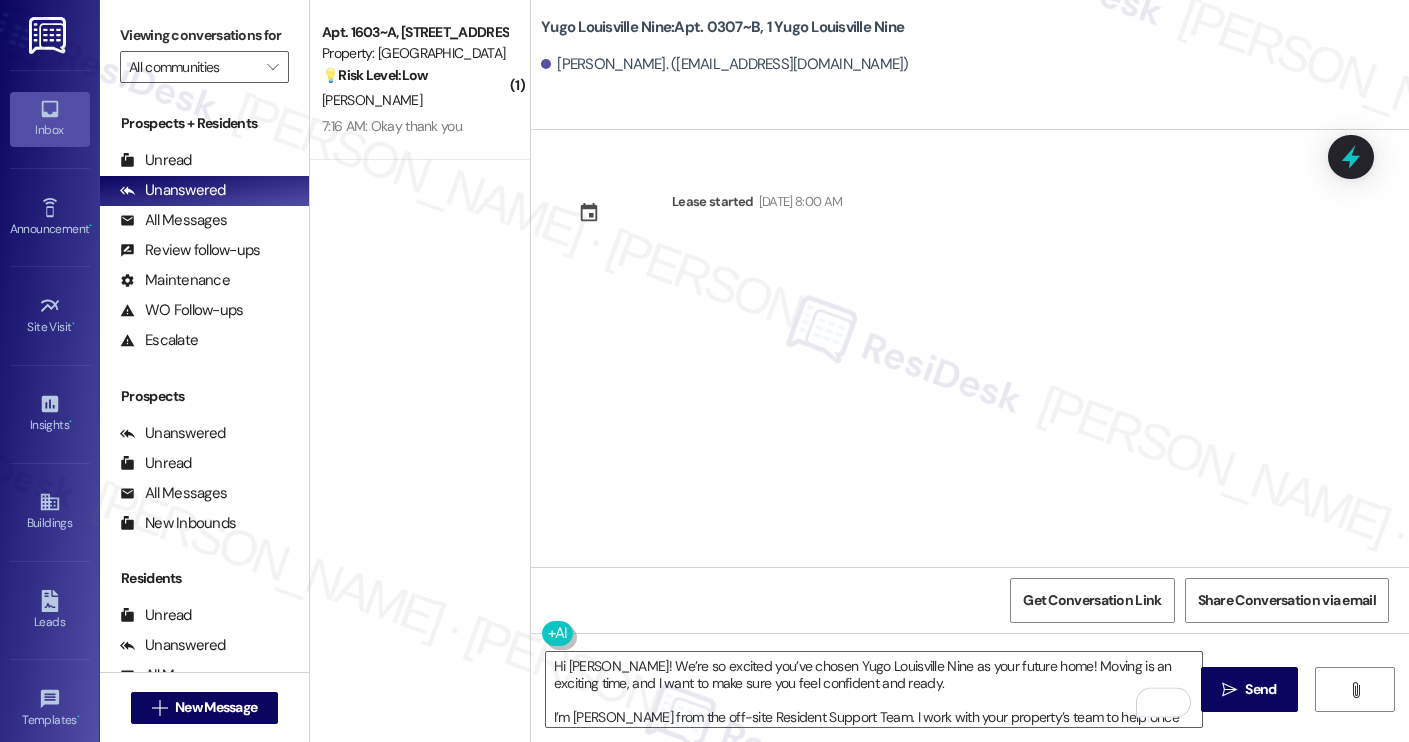 click on "[PERSON_NAME]. ([EMAIL_ADDRESS][DOMAIN_NAME])" at bounding box center [725, 64] 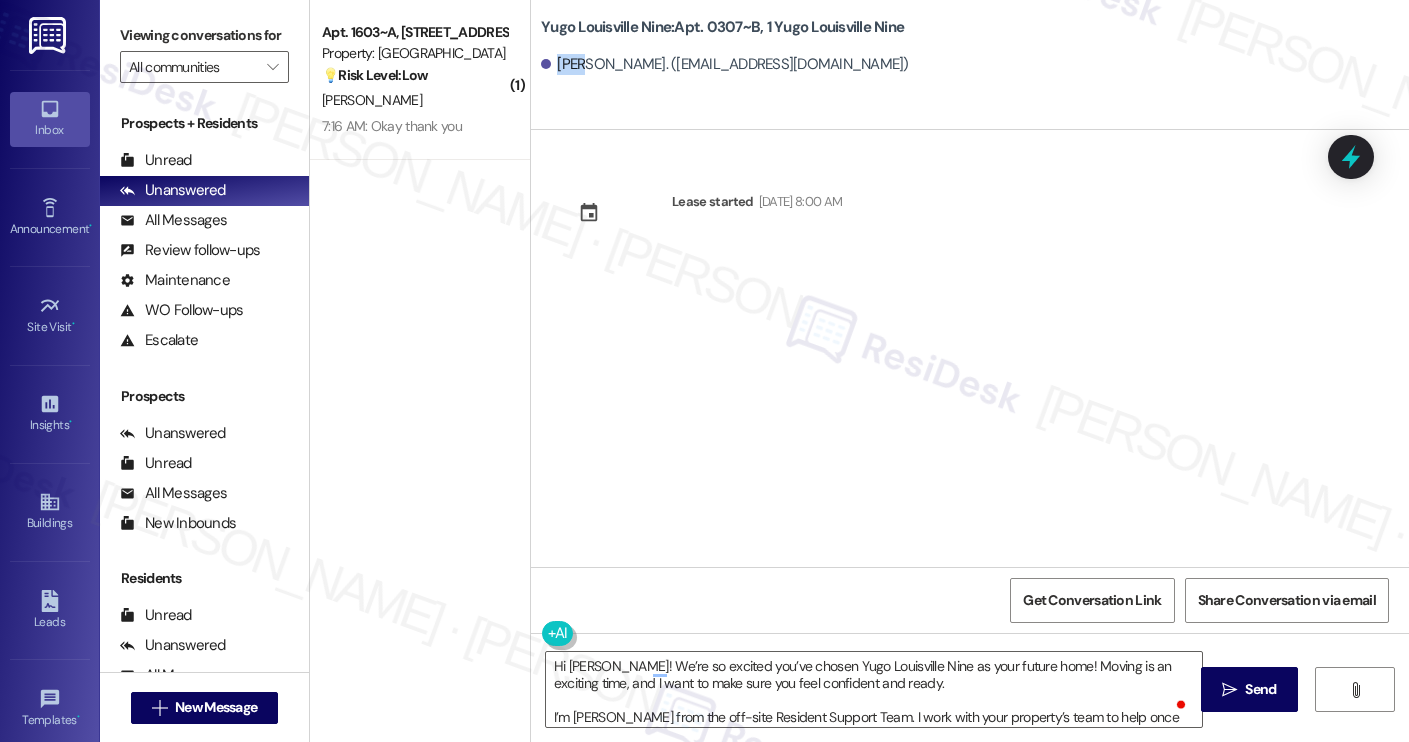 copy on "Maya" 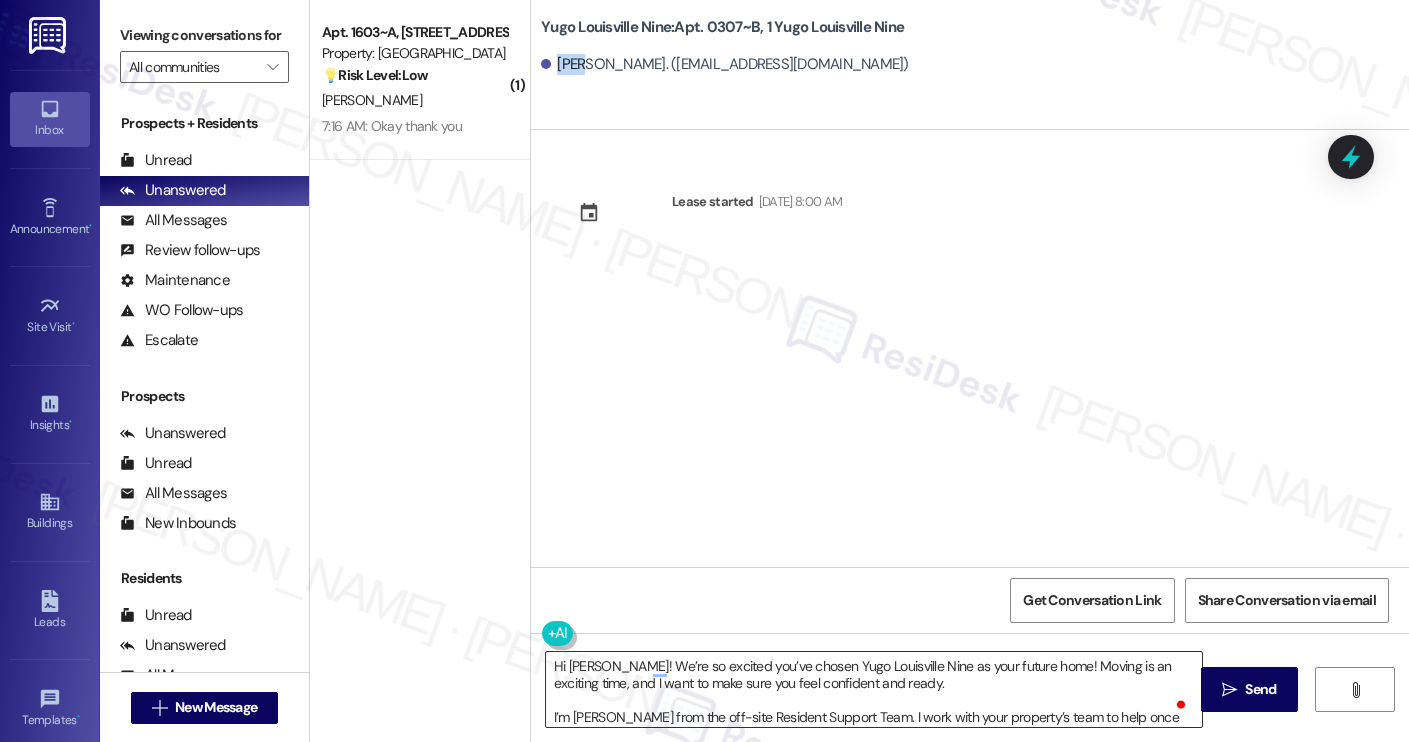 click on "Hi [PERSON_NAME]! We’re so excited you’ve chosen Yugo Louisville Nine as your future home! Moving is an exciting time, and I want to make sure you feel confident and ready.
I’m [PERSON_NAME] from the off-site Resident Support Team. I work with your property’s team to help once you’ve moved in, whether it’s answering questions or assisting with maintenance. I’ll be in touch as your move-in date gets closer!
Move-in day will be busy as you get settled, but no reason it has to be stressful. Don’t forget that we offer a ⚡FAST PASS⚡for Move-In day if your checklist has been completed 2 weeks prior to move-in. Log in to your ResidentPortal [DATE] to complete those outstanding items!" at bounding box center (874, 689) 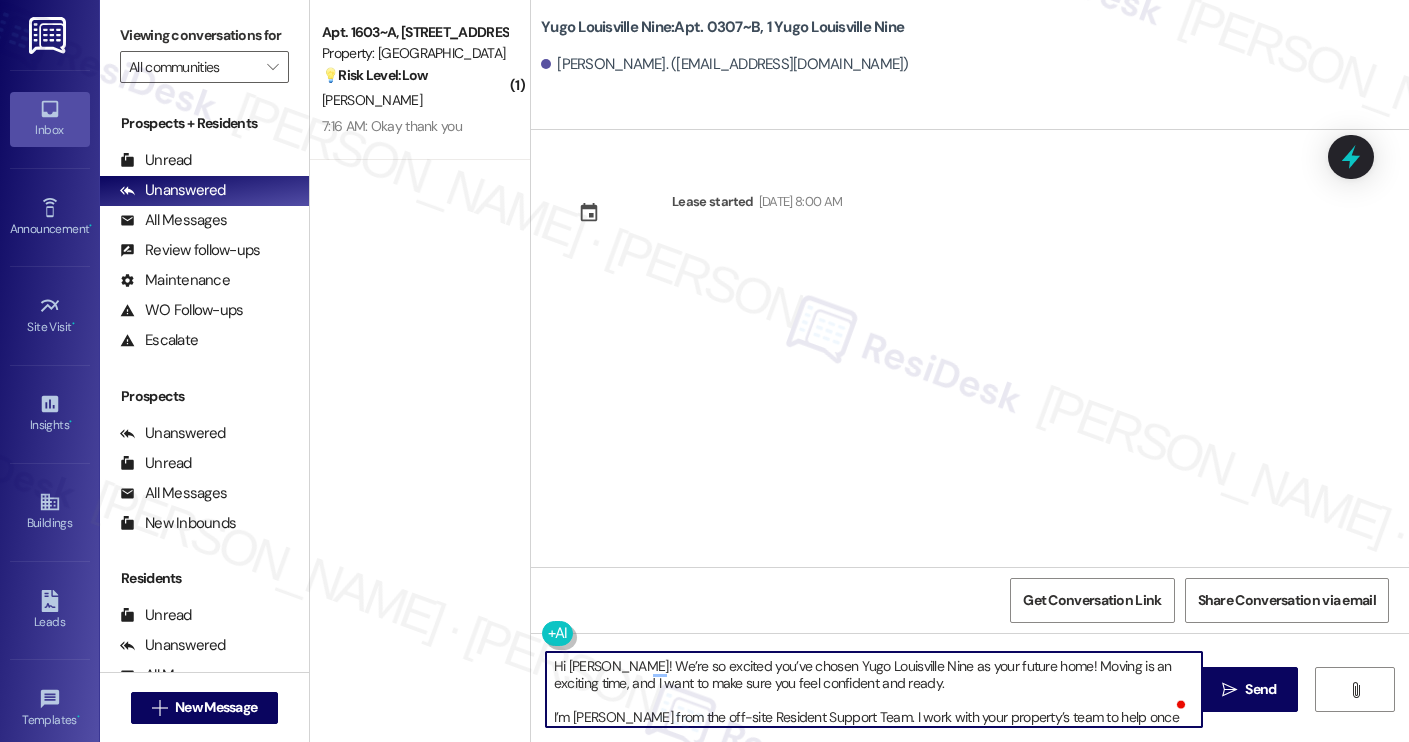 click on "Hi [PERSON_NAME]! We’re so excited you’ve chosen Yugo Louisville Nine as your future home! Moving is an exciting time, and I want to make sure you feel confident and ready.
I’m [PERSON_NAME] from the off-site Resident Support Team. I work with your property’s team to help once you’ve moved in, whether it’s answering questions or assisting with maintenance. I’ll be in touch as your move-in date gets closer!
Move-in day will be busy as you get settled, but no reason it has to be stressful. Don’t forget that we offer a ⚡FAST PASS⚡for Move-In day if your checklist has been completed 2 weeks prior to move-in. Log in to your ResidentPortal [DATE] to complete those outstanding items!" at bounding box center [874, 689] 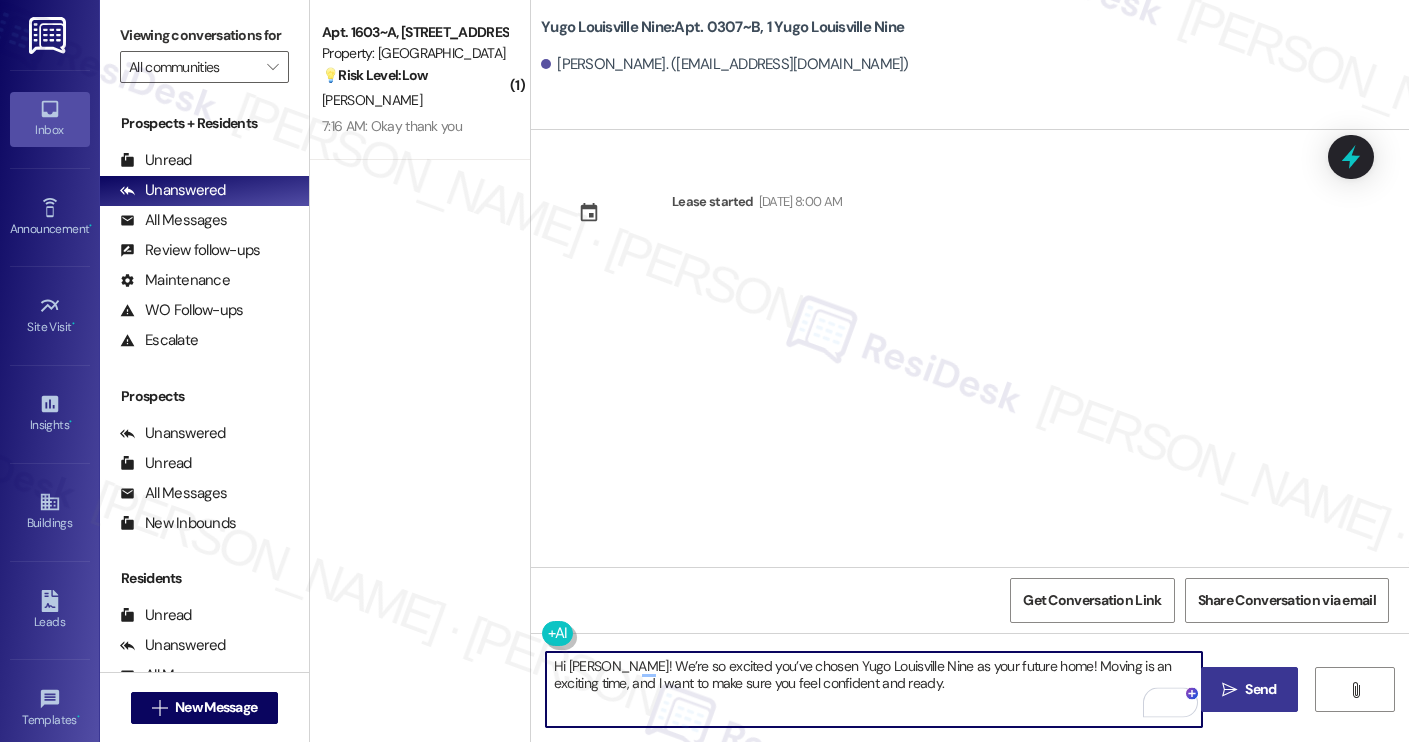 type on "Hi Maya! We’re so excited you’ve chosen Yugo Louisville Nine as your future home! Moving is an exciting time, and I want to make sure you feel confident and ready." 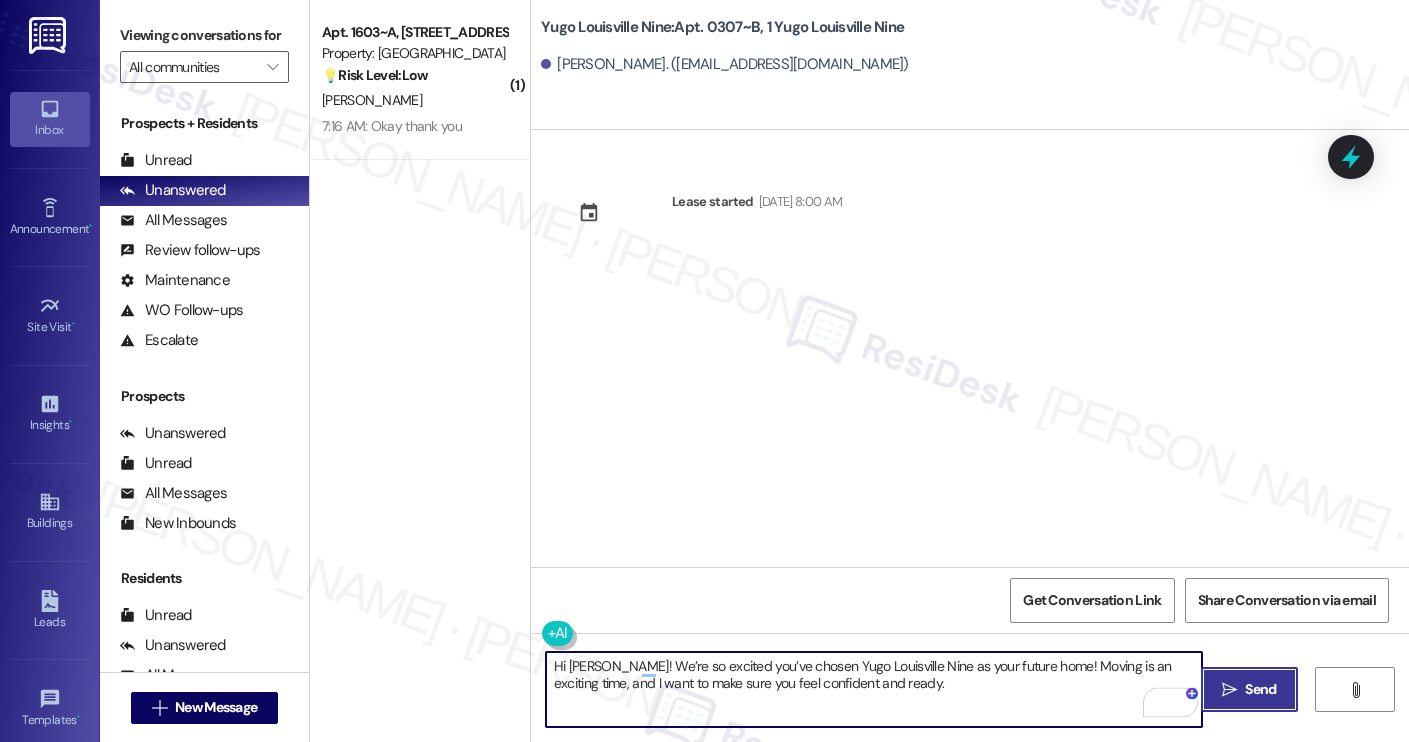 click on " Send" at bounding box center [1249, 689] 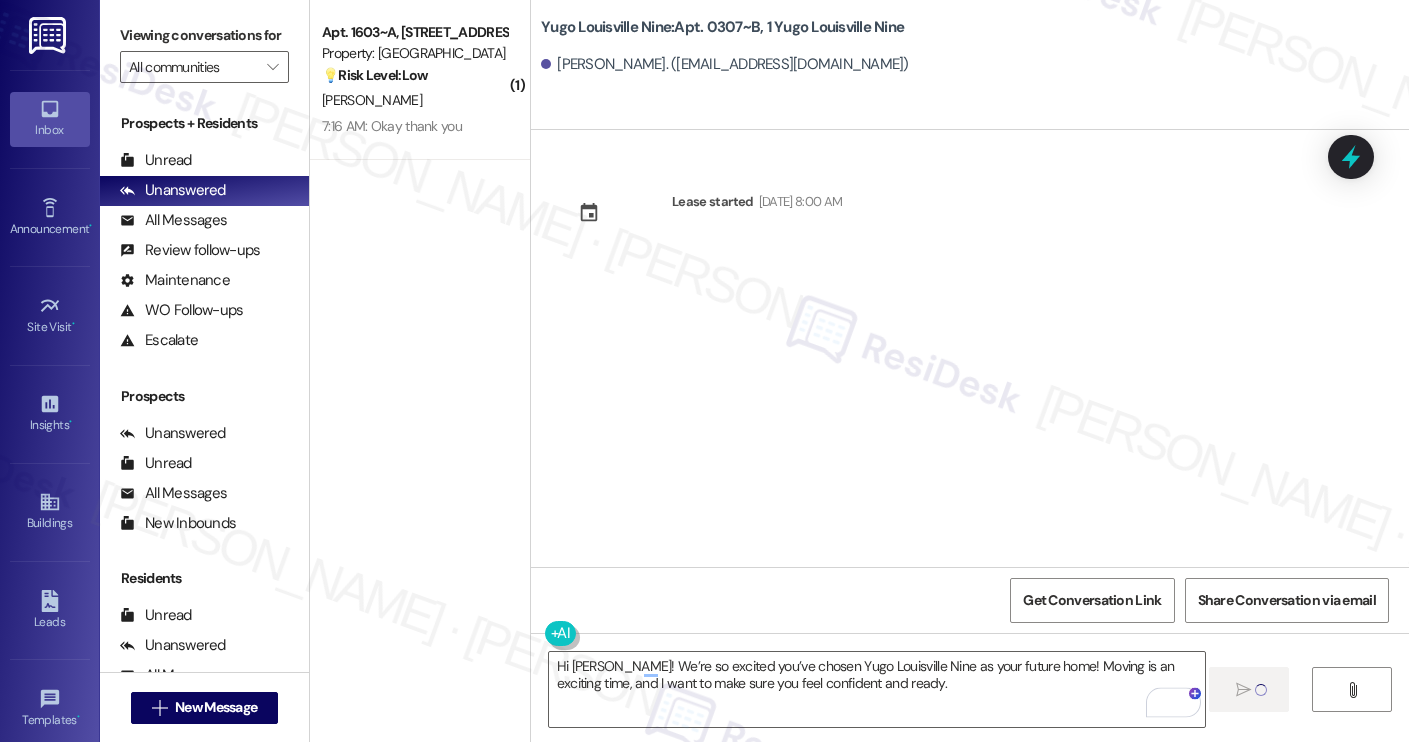 type 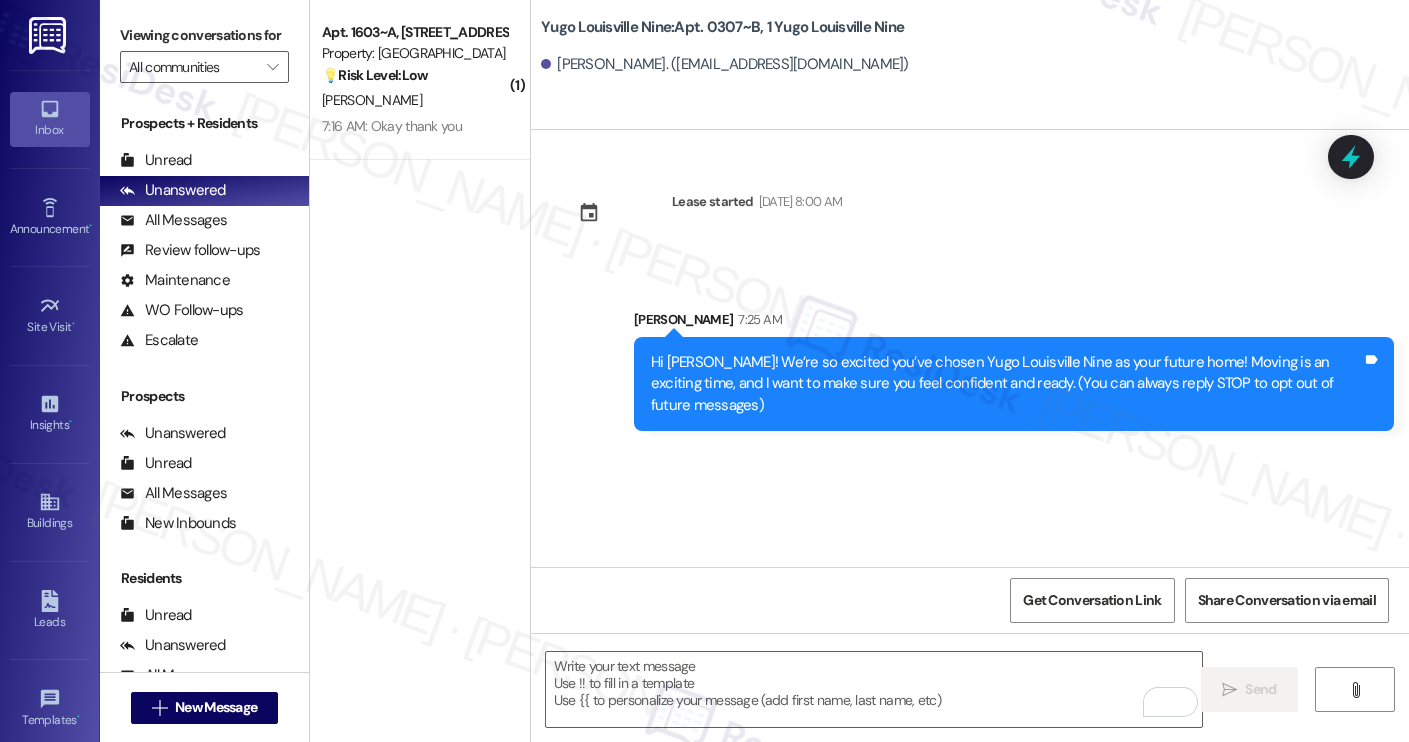 scroll, scrollTop: 0, scrollLeft: 0, axis: both 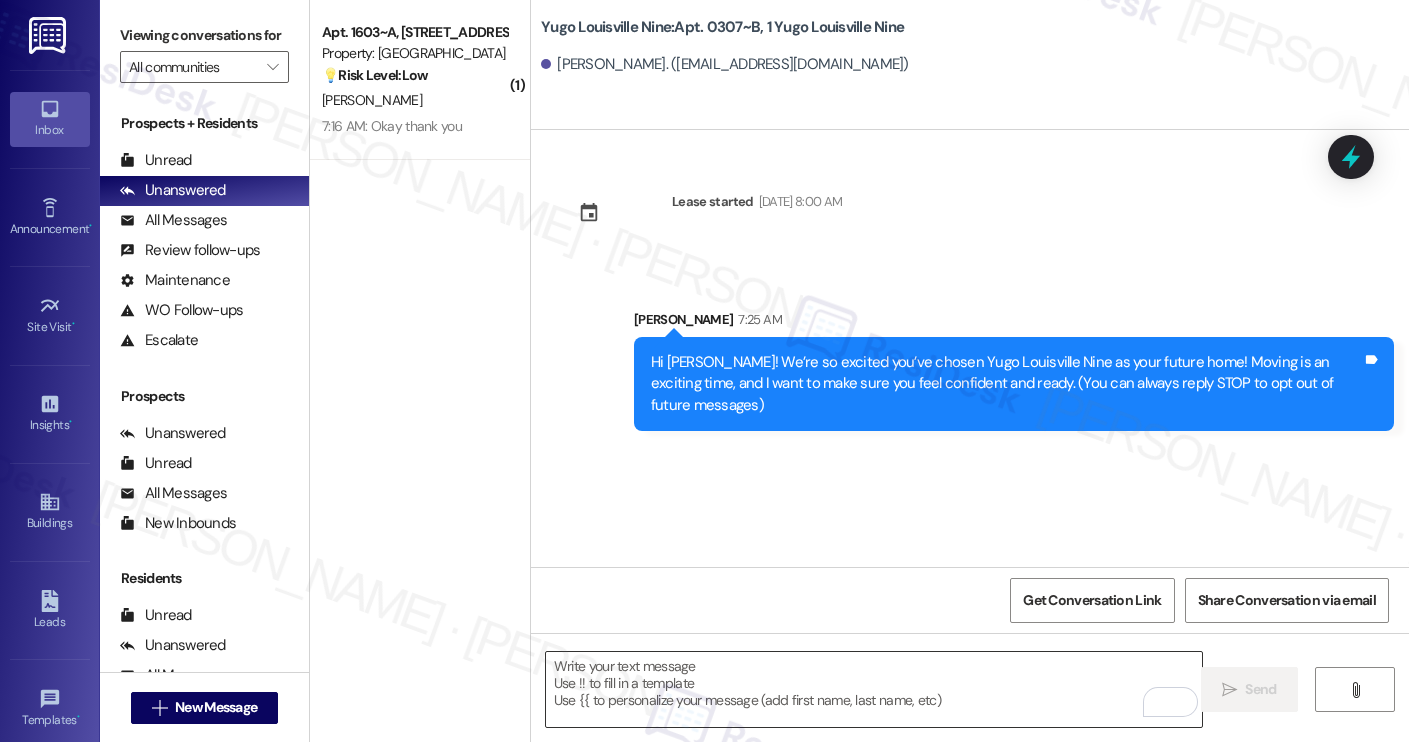 click at bounding box center [874, 689] 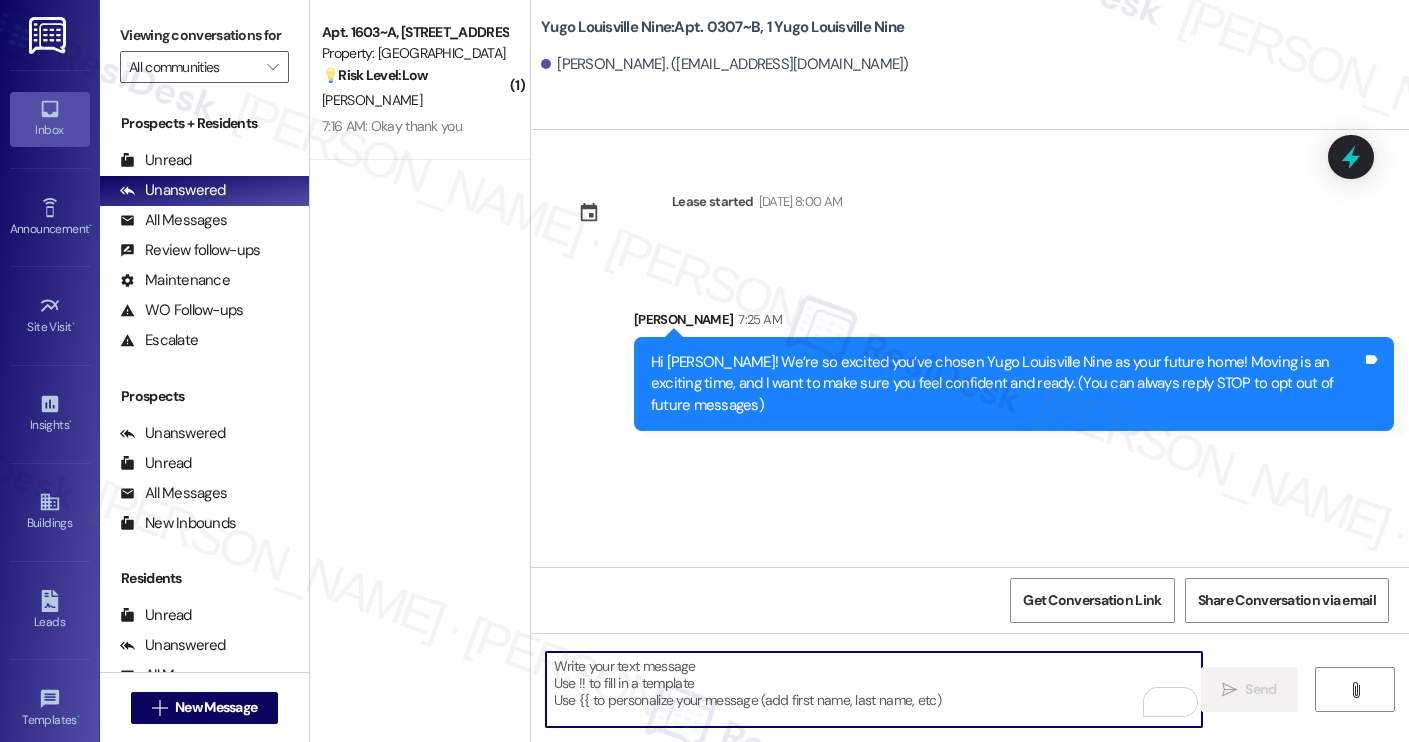 paste on "I’m [PERSON_NAME] from the off-site Resident Support Team. I work with your property’s team to help once you’ve moved in, whether it’s answering questions or assisting with maintenance. I’ll be in touch as your move-in date gets closer!
Move-in day will be busy as you get settled, but no reason it has to be stressful. Don’t forget that we offer a ⚡FAST PASS⚡for Move-In day if your checklist has been completed 2 weeks prior to move-in. Log in to your ResidentPortal [DATE] to complete those outstanding items!" 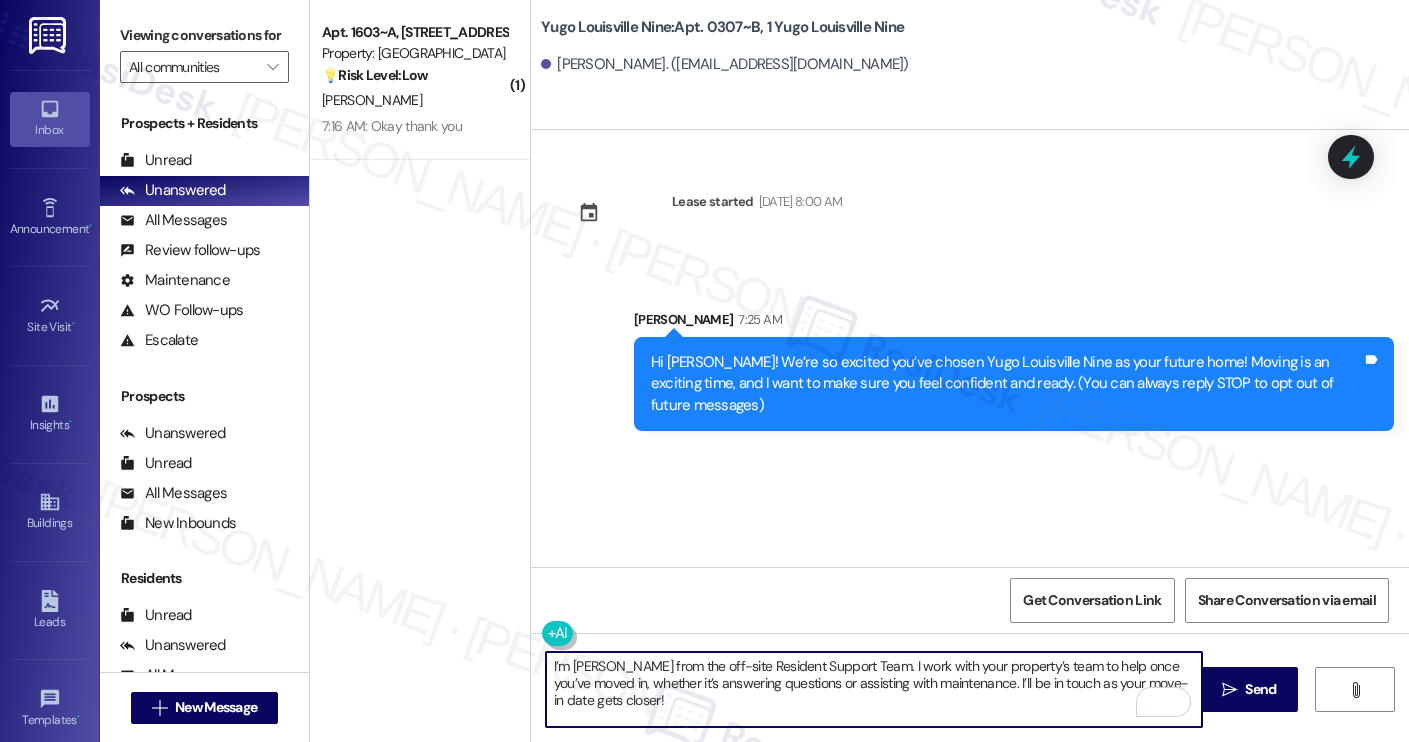 scroll, scrollTop: 68, scrollLeft: 0, axis: vertical 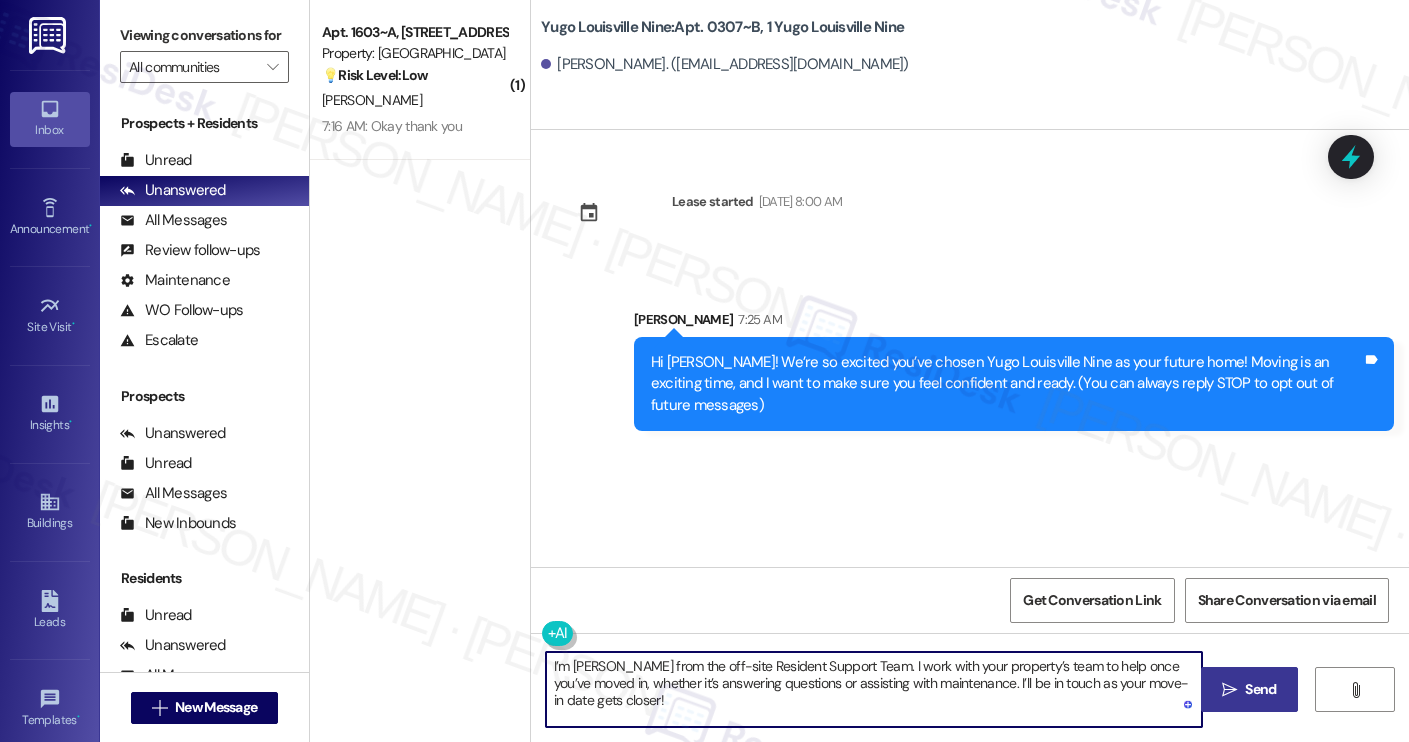 type on "I’m [PERSON_NAME] from the off-site Resident Support Team. I work with your property’s team to help once you’ve moved in, whether it’s answering questions or assisting with maintenance. I’ll be in touch as your move-in date gets closer!" 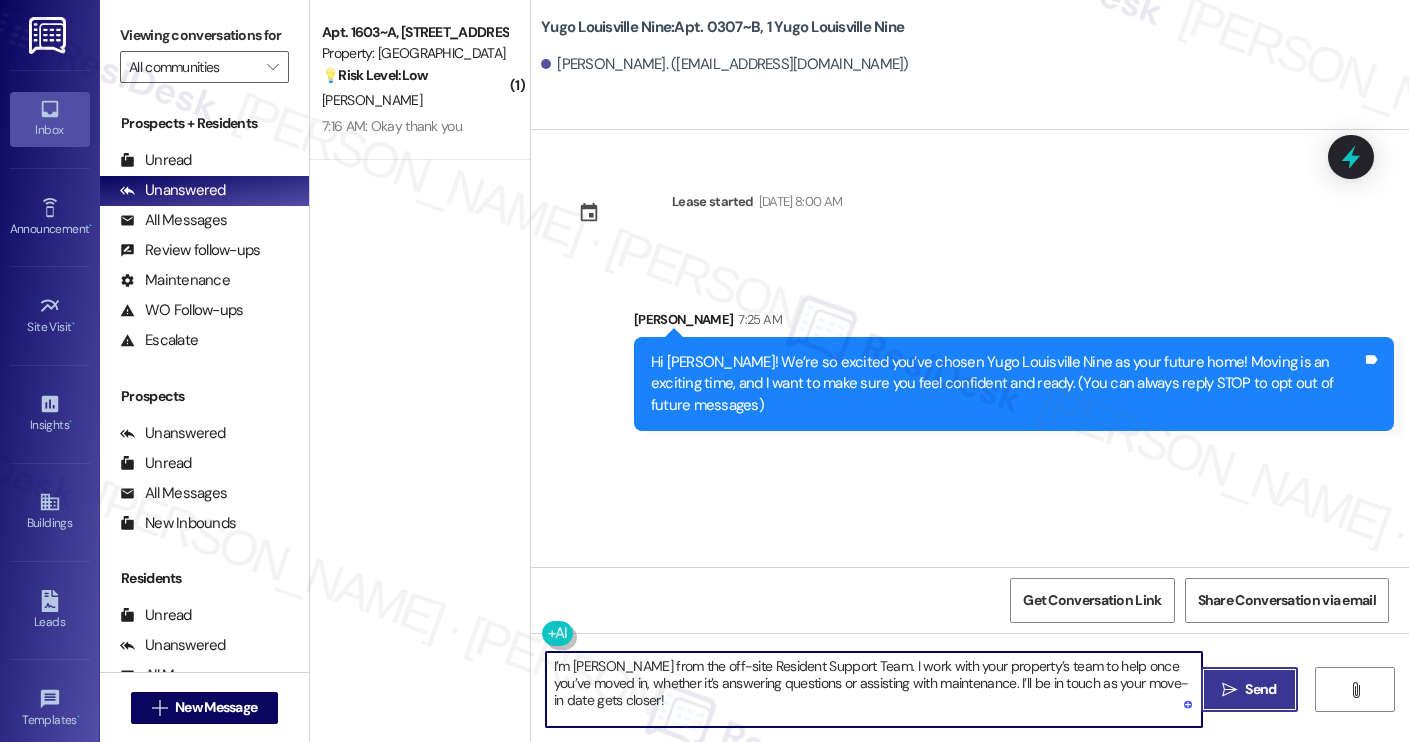 click on " Send" at bounding box center [1249, 689] 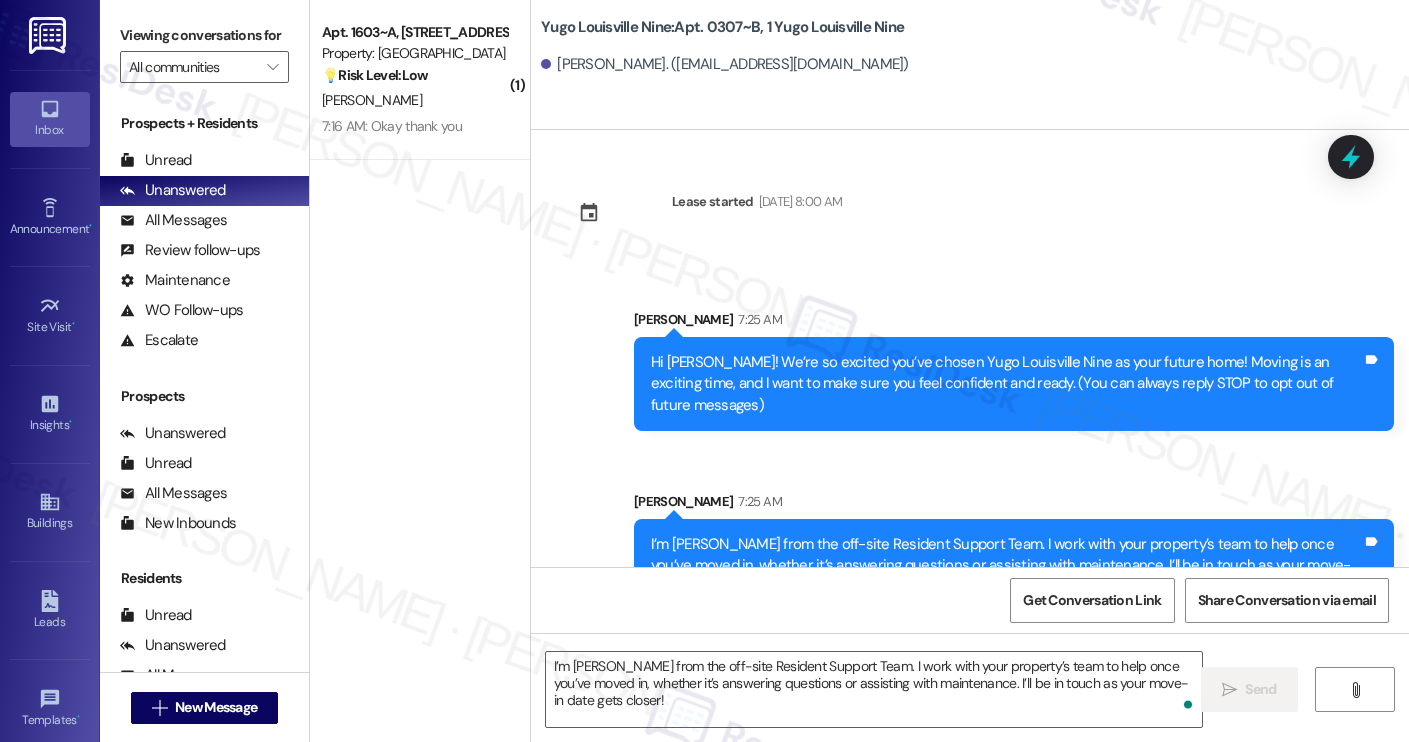 scroll, scrollTop: 19, scrollLeft: 0, axis: vertical 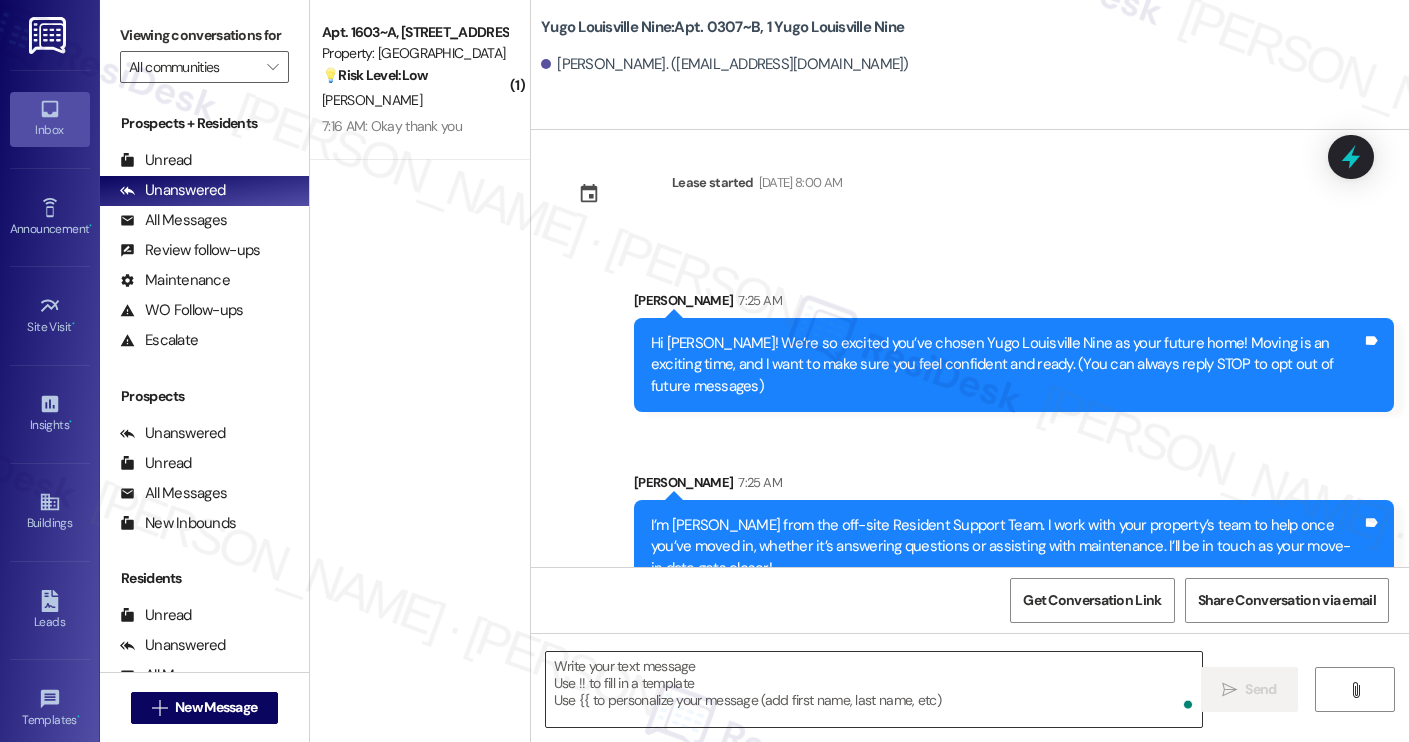 click at bounding box center [874, 689] 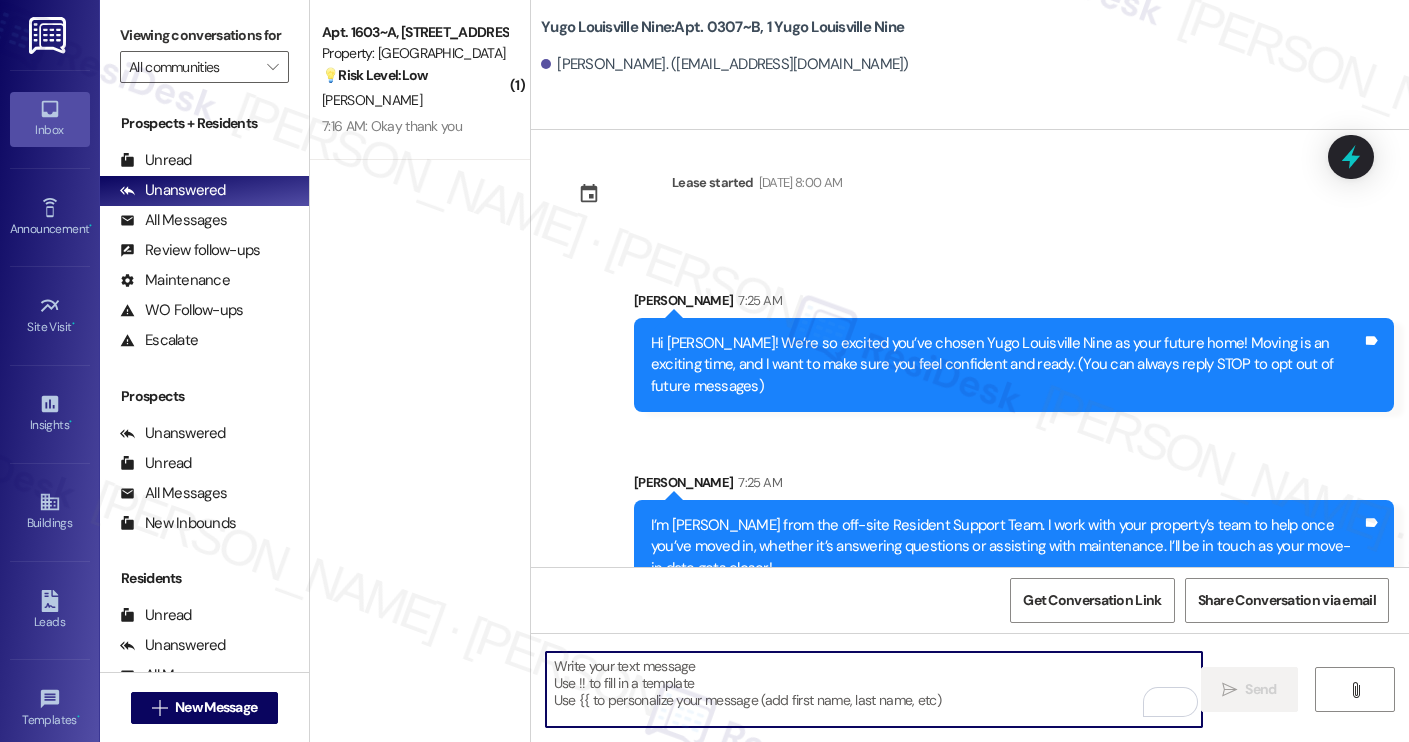 paste on "Move-in day will be busy as you get settled, but no reason it has to be stressful. Don’t forget that we offer a ⚡FAST PASS⚡for Move-In day if your checklist has been completed 2 weeks prior to move-in. Log in to your ResidentPortal [DATE] to complete those outstanding items!" 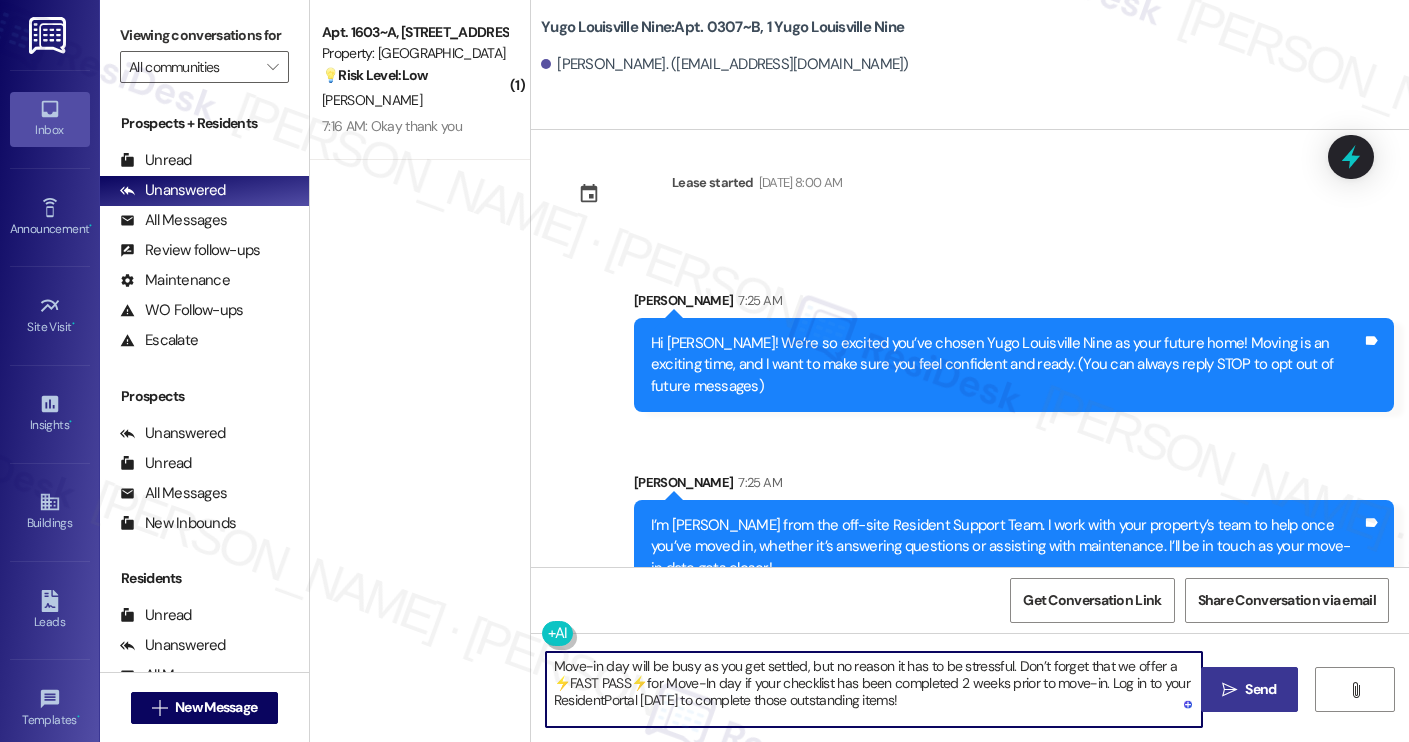 type on "Move-in day will be busy as you get settled, but no reason it has to be stressful. Don’t forget that we offer a ⚡FAST PASS⚡for Move-In day if your checklist has been completed 2 weeks prior to move-in. Log in to your ResidentPortal [DATE] to complete those outstanding items!" 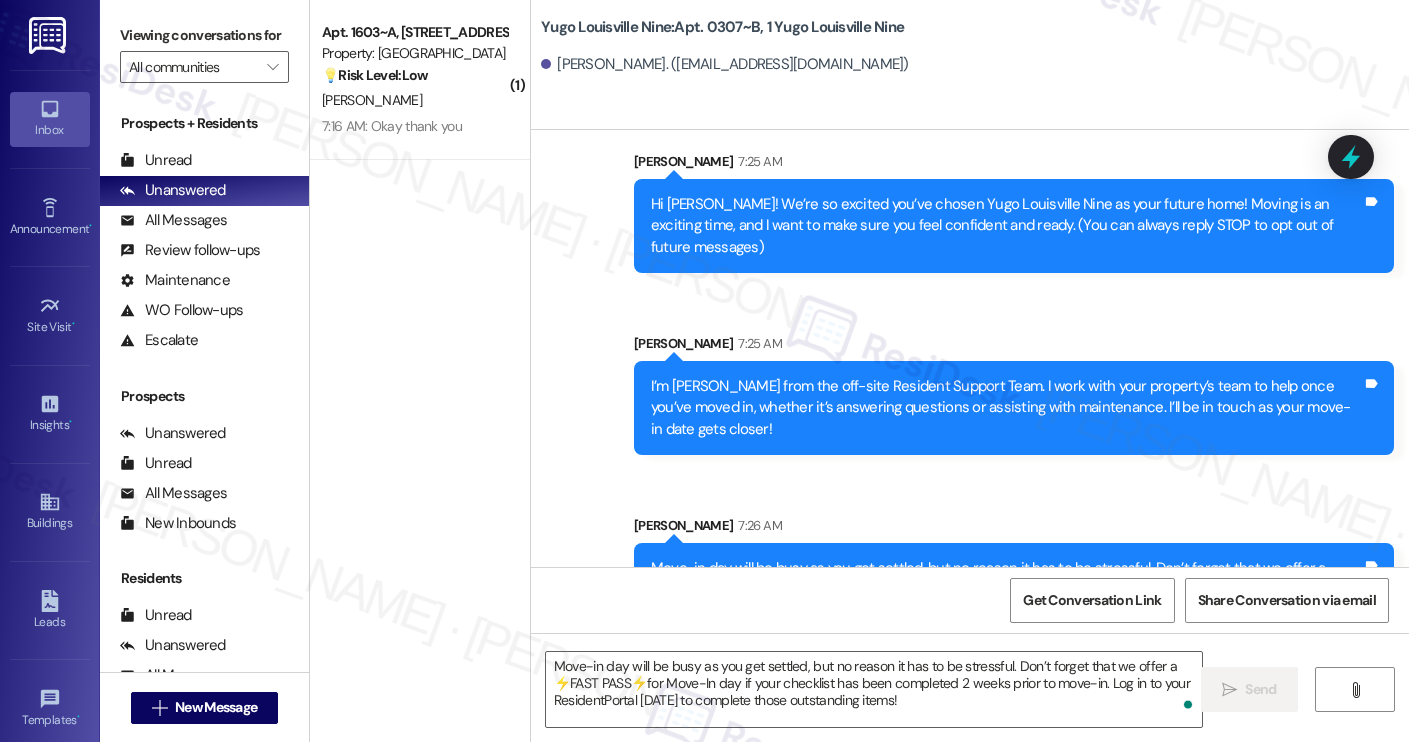 scroll, scrollTop: 202, scrollLeft: 0, axis: vertical 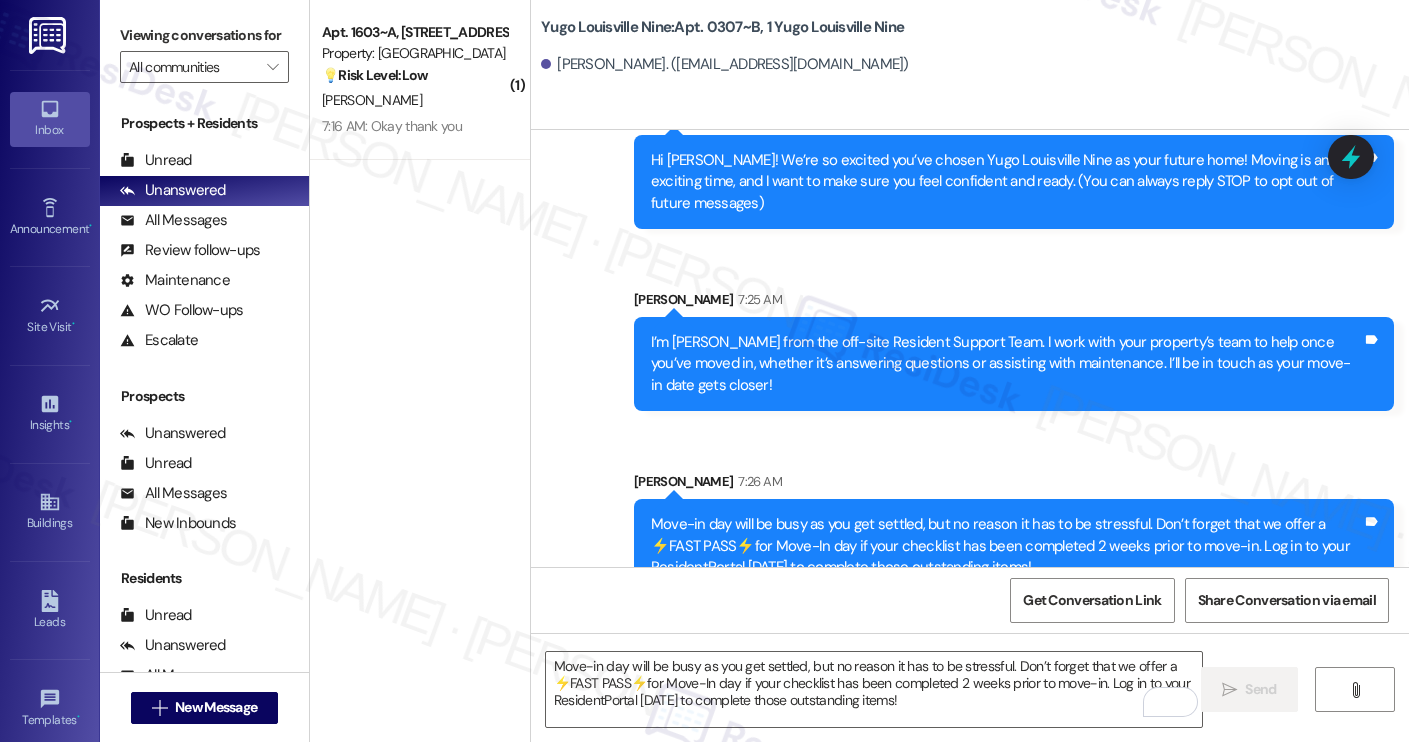click on " New Message" at bounding box center [205, 708] 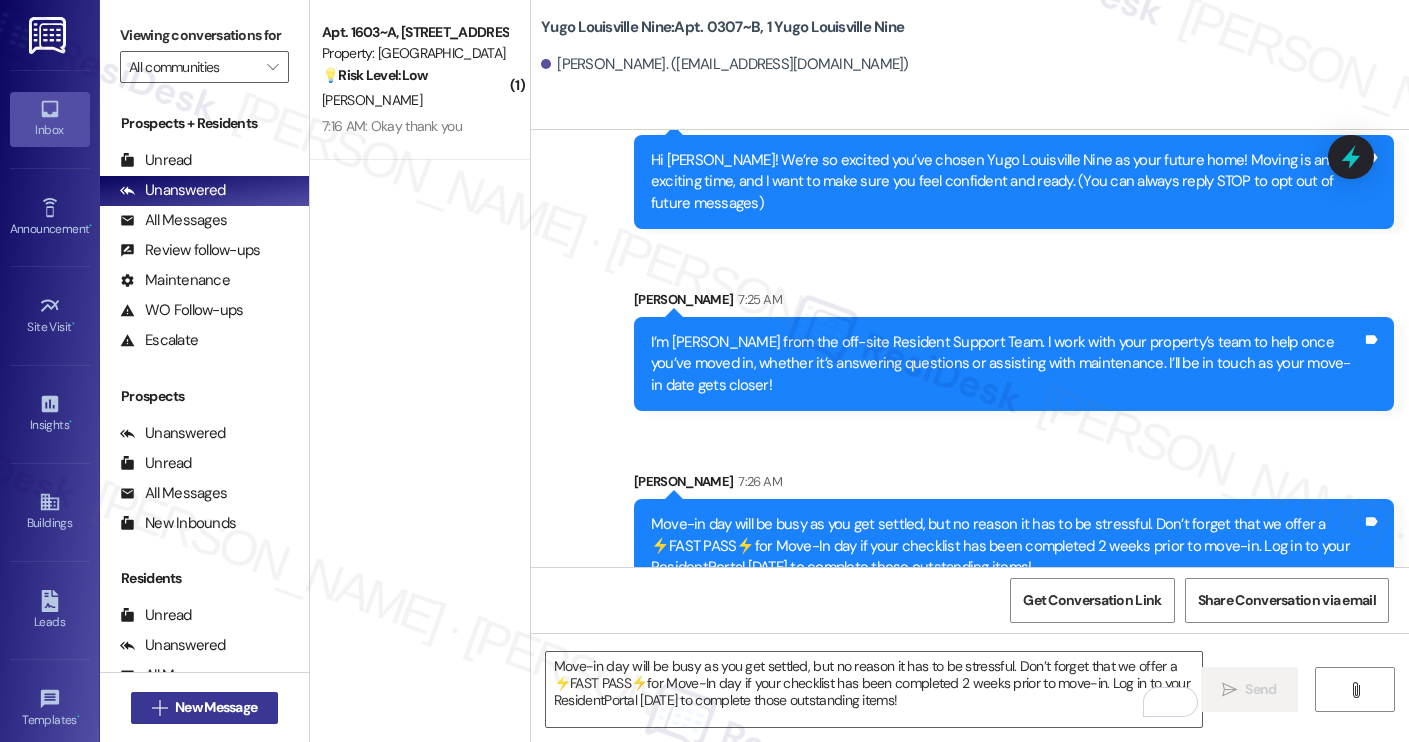 click on "New Message" at bounding box center [216, 707] 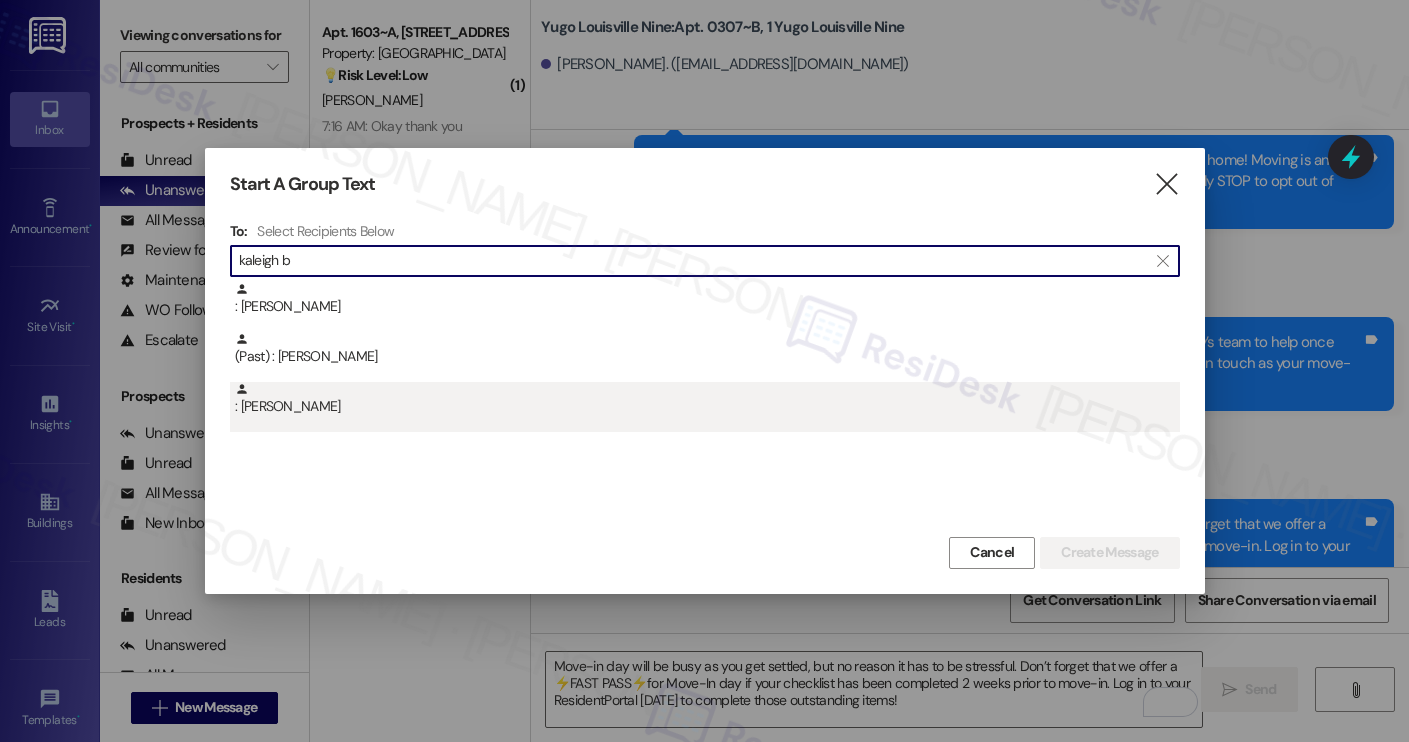 type on "kaleigh b" 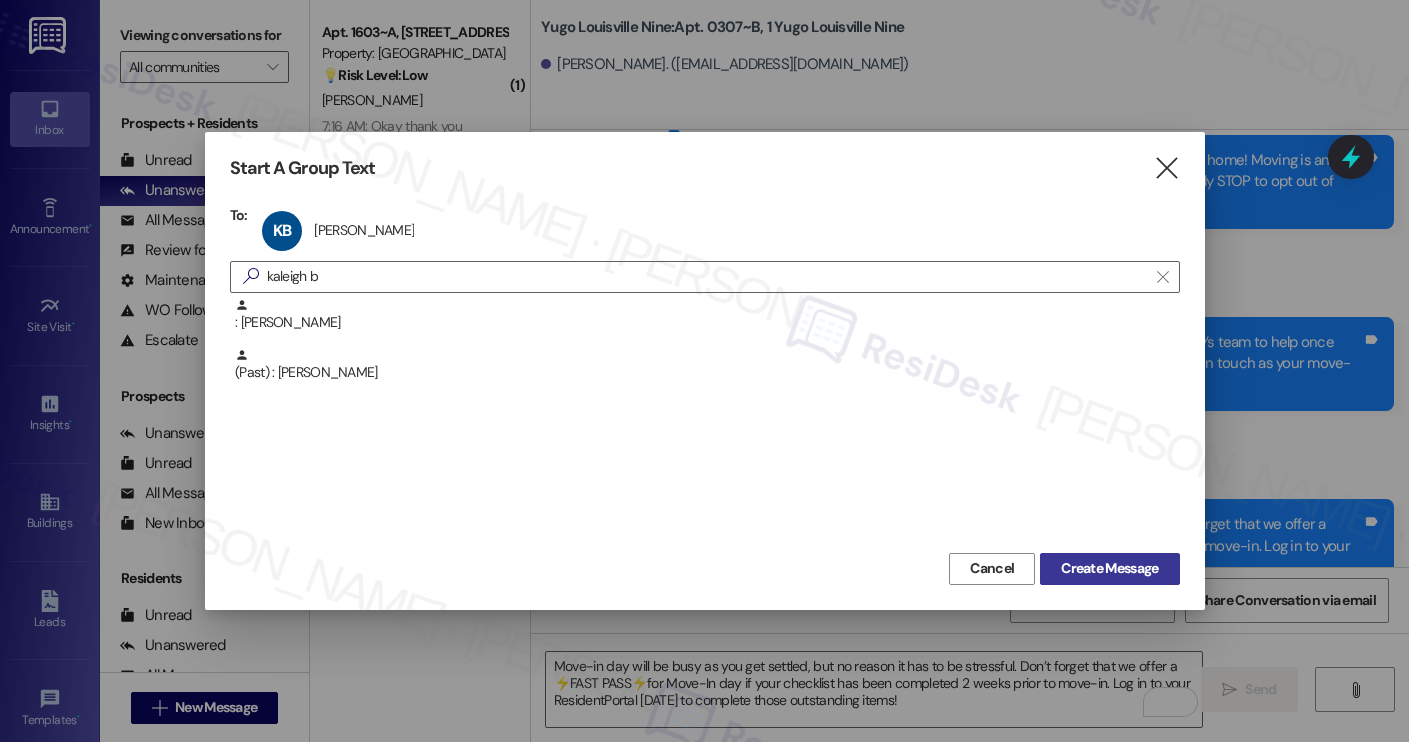 click on "Create Message" at bounding box center [1109, 568] 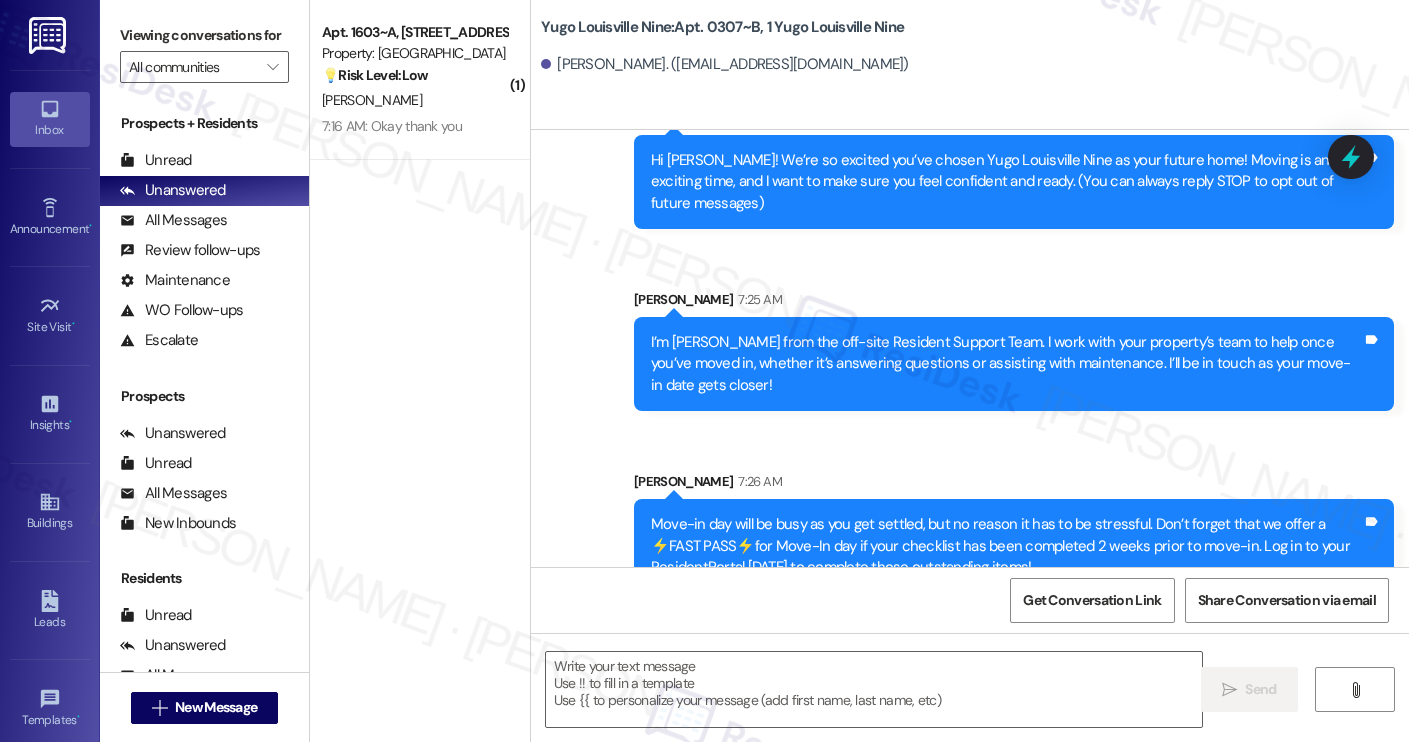type on "Fetching suggested responses. Please feel free to read through the conversation in the meantime." 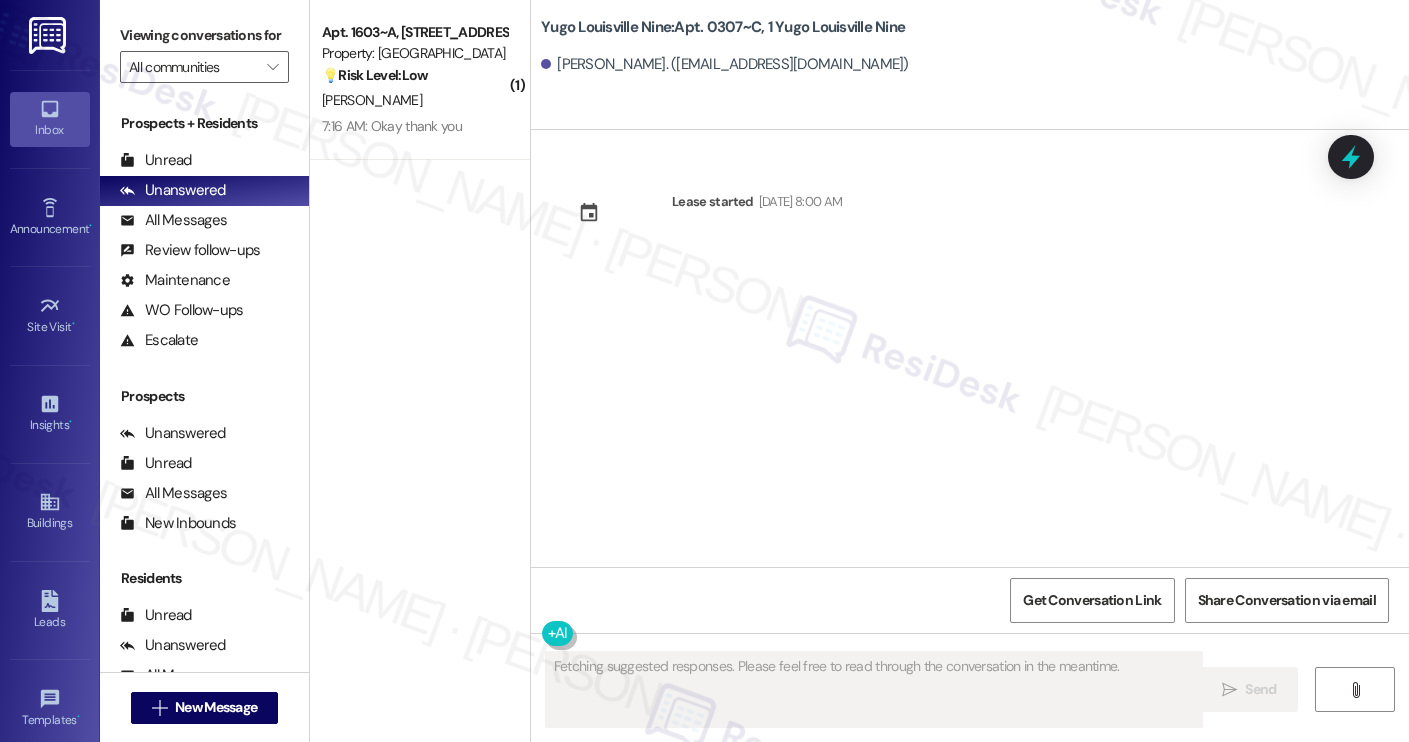 scroll, scrollTop: 0, scrollLeft: 0, axis: both 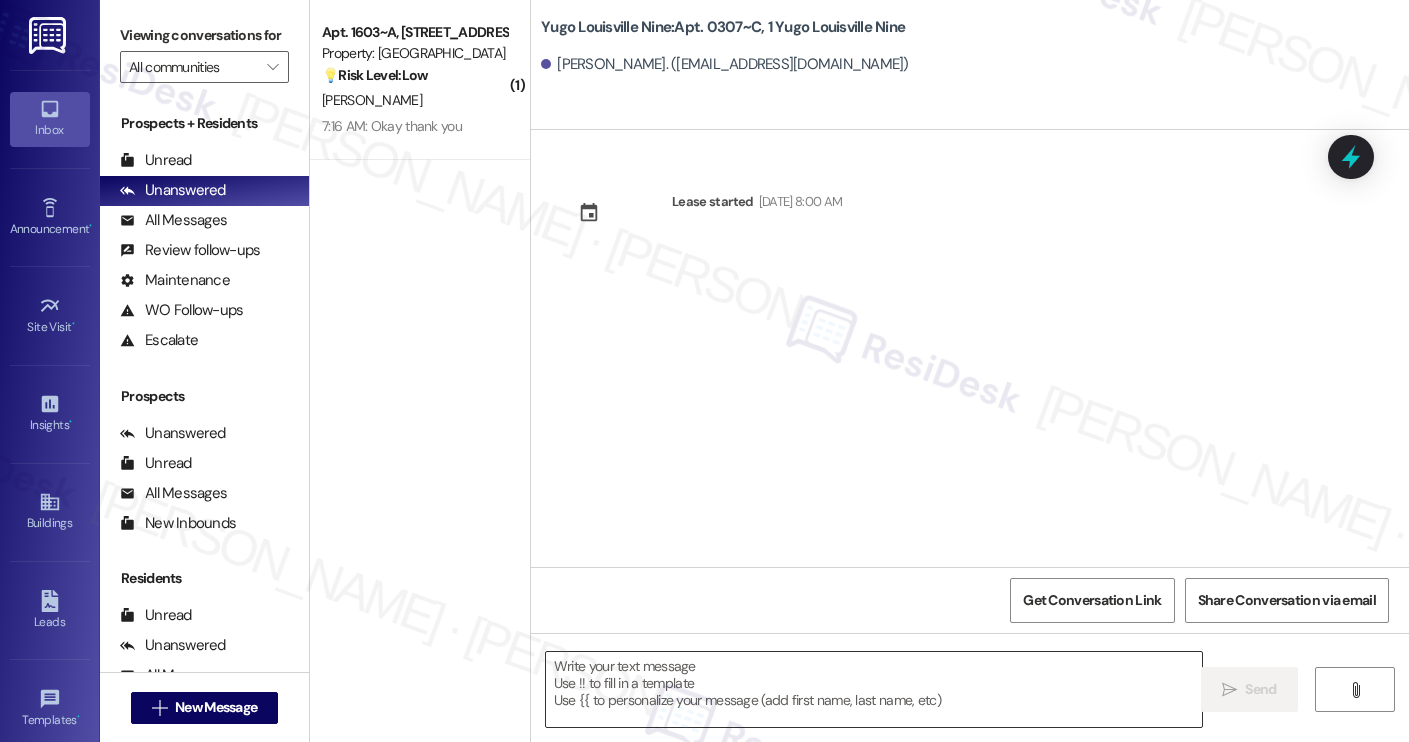 click at bounding box center [874, 689] 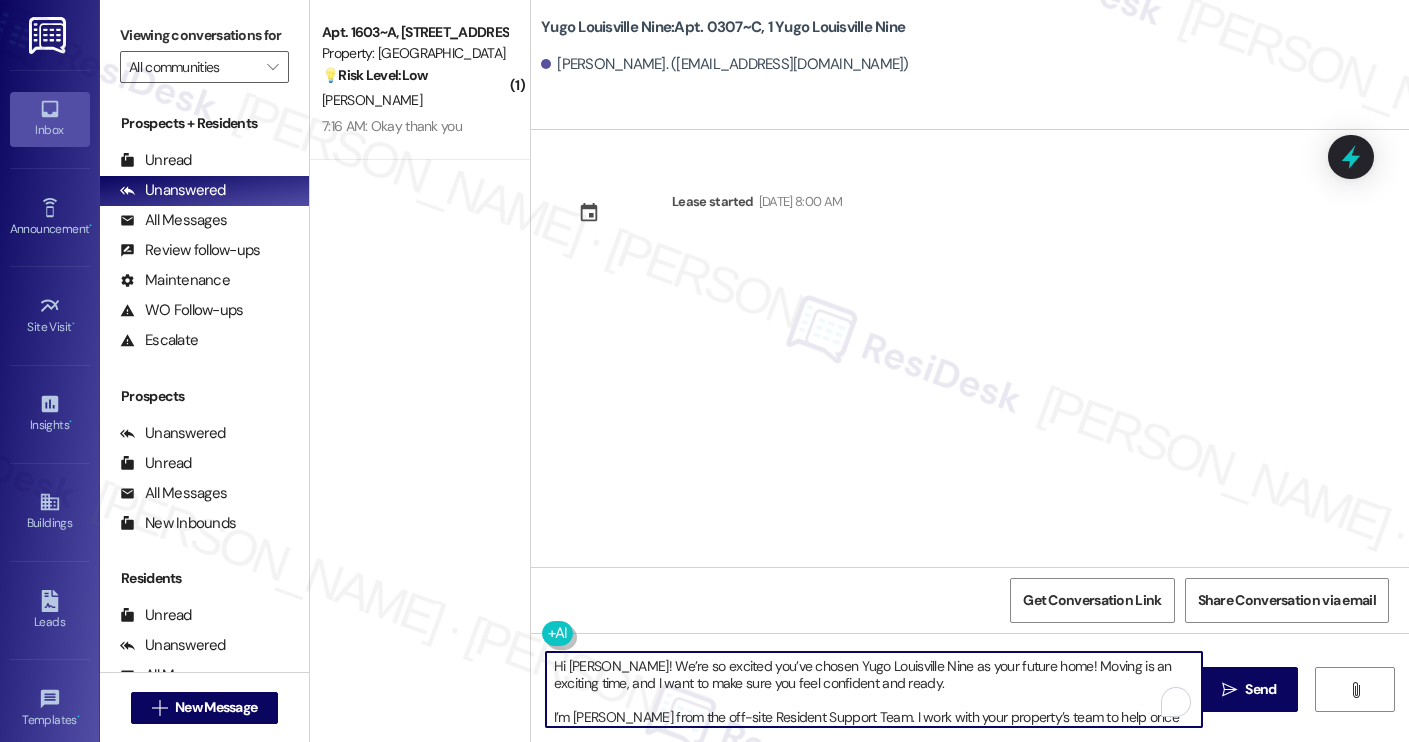 scroll, scrollTop: 119, scrollLeft: 0, axis: vertical 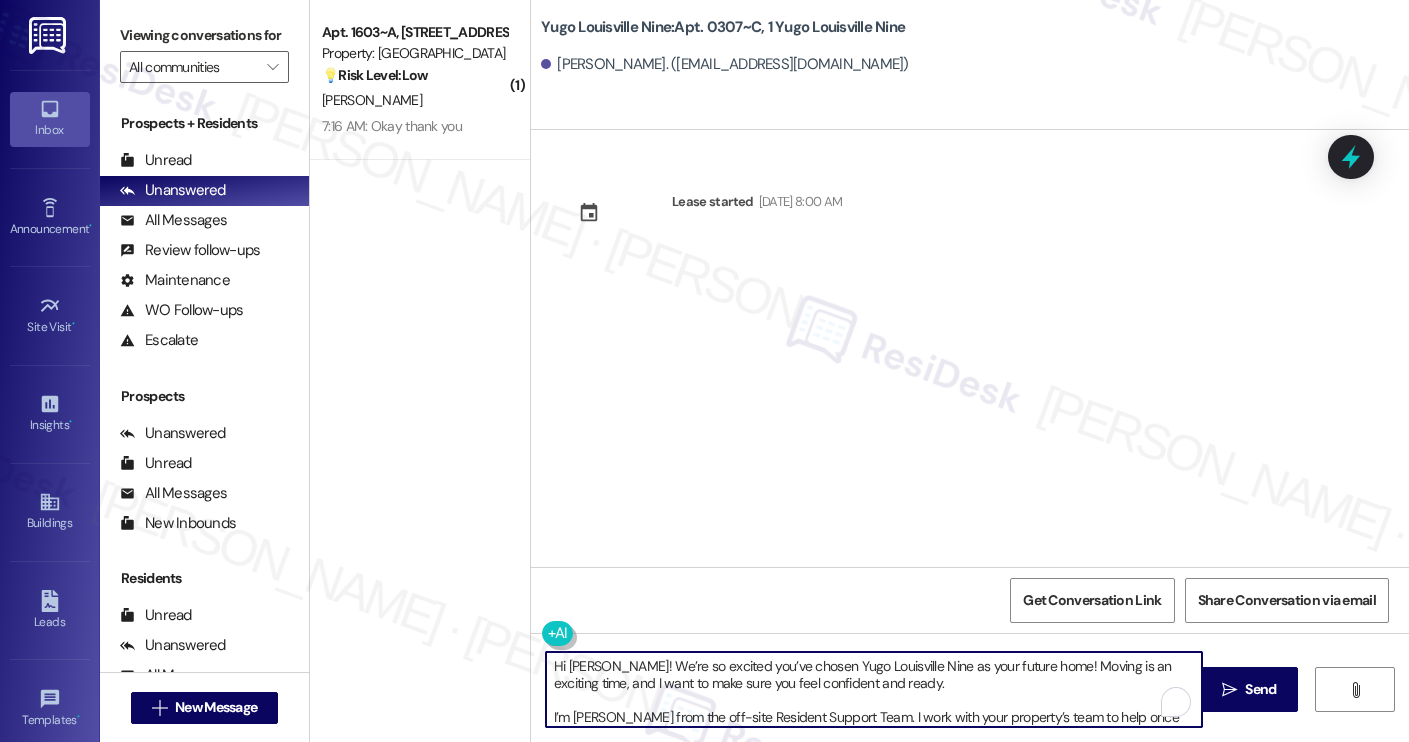 click on "[PERSON_NAME]. ([EMAIL_ADDRESS][DOMAIN_NAME])" at bounding box center (725, 64) 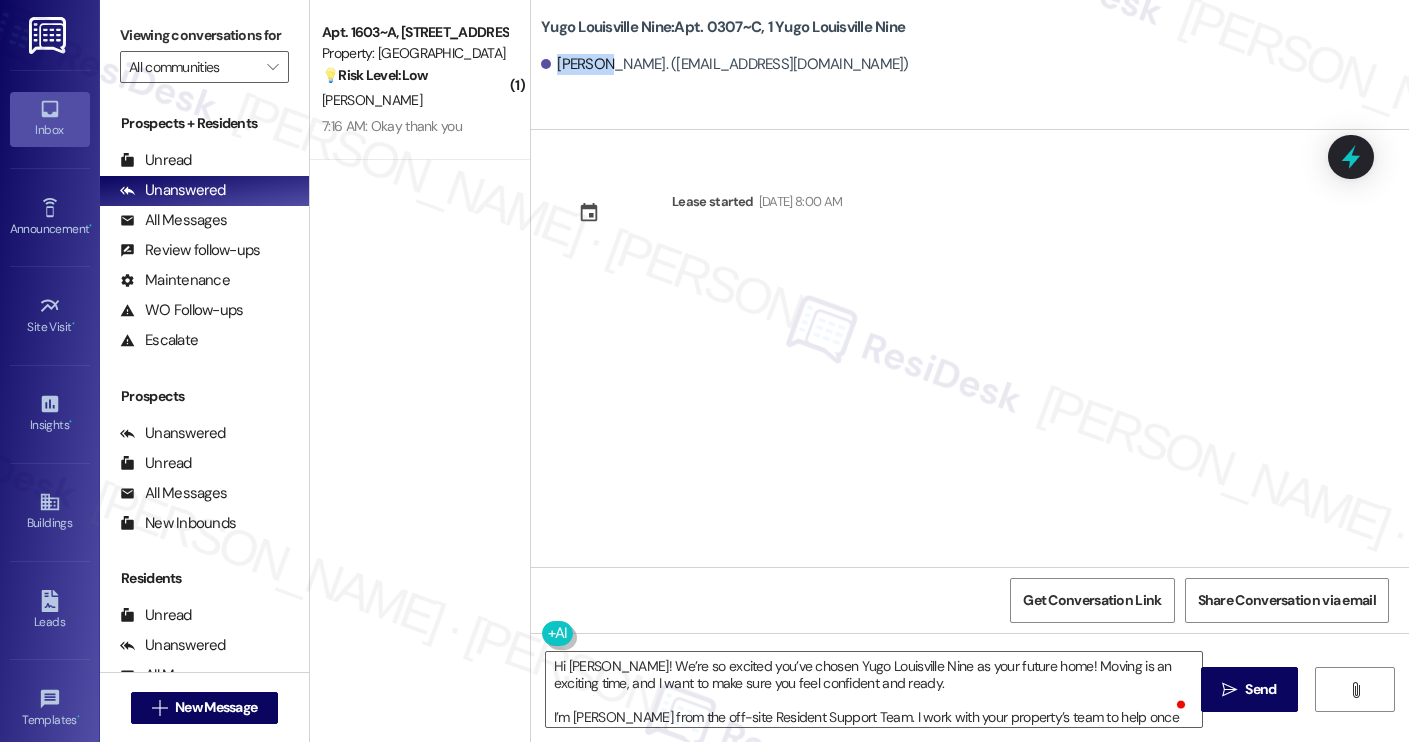 copy on "Kaleigh" 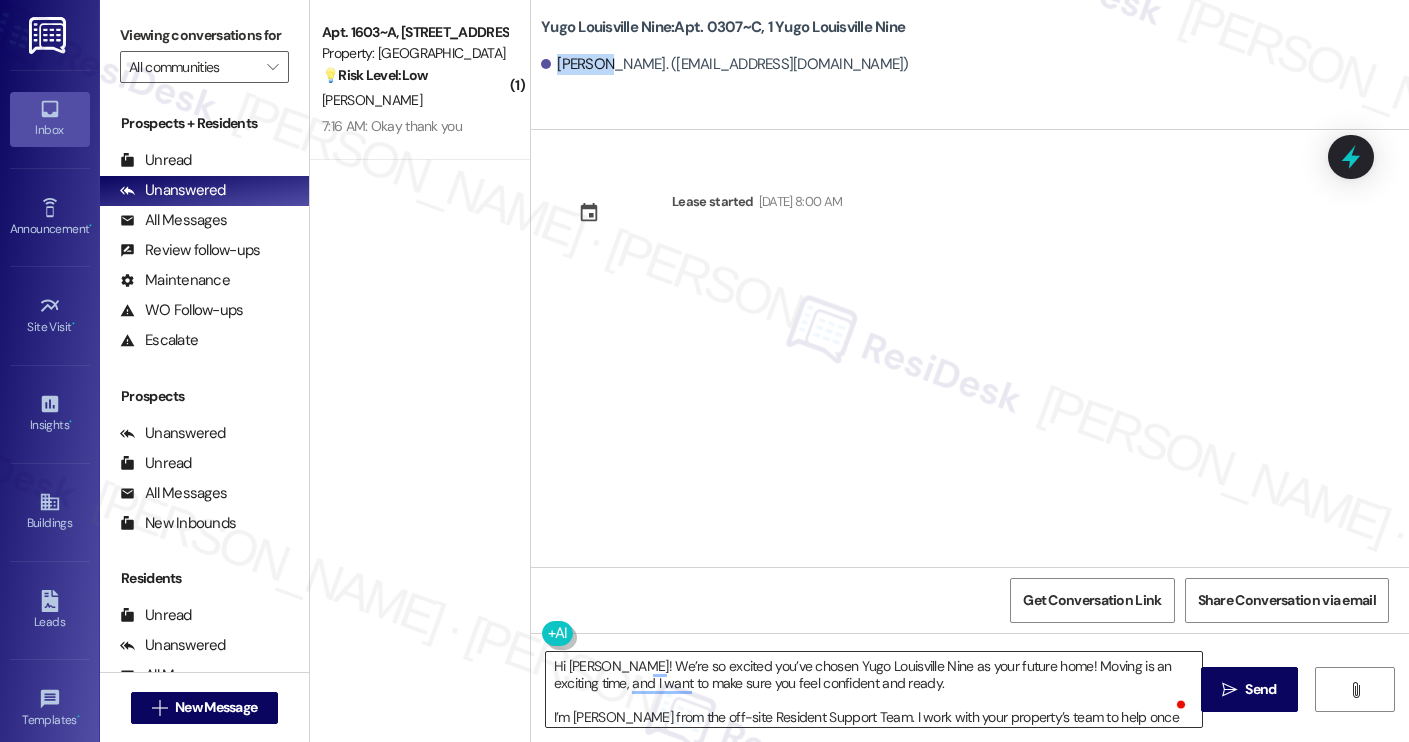click on "Hi [PERSON_NAME]! We’re so excited you’ve chosen Yugo Louisville Nine as your future home! Moving is an exciting time, and I want to make sure you feel confident and ready.
I’m [PERSON_NAME] from the off-site Resident Support Team. I work with your property’s team to help once you’ve moved in, whether it’s answering questions or assisting with maintenance. I’ll be in touch as your move-in date gets closer!
Move-in day will be busy as you get settled, but no reason it has to be stressful. Don’t forget that we offer a ⚡FAST PASS⚡for Move-In day if your checklist has been completed 2 weeks prior to move-in. Log in to your ResidentPortal [DATE] to complete those outstanding items!" at bounding box center [874, 689] 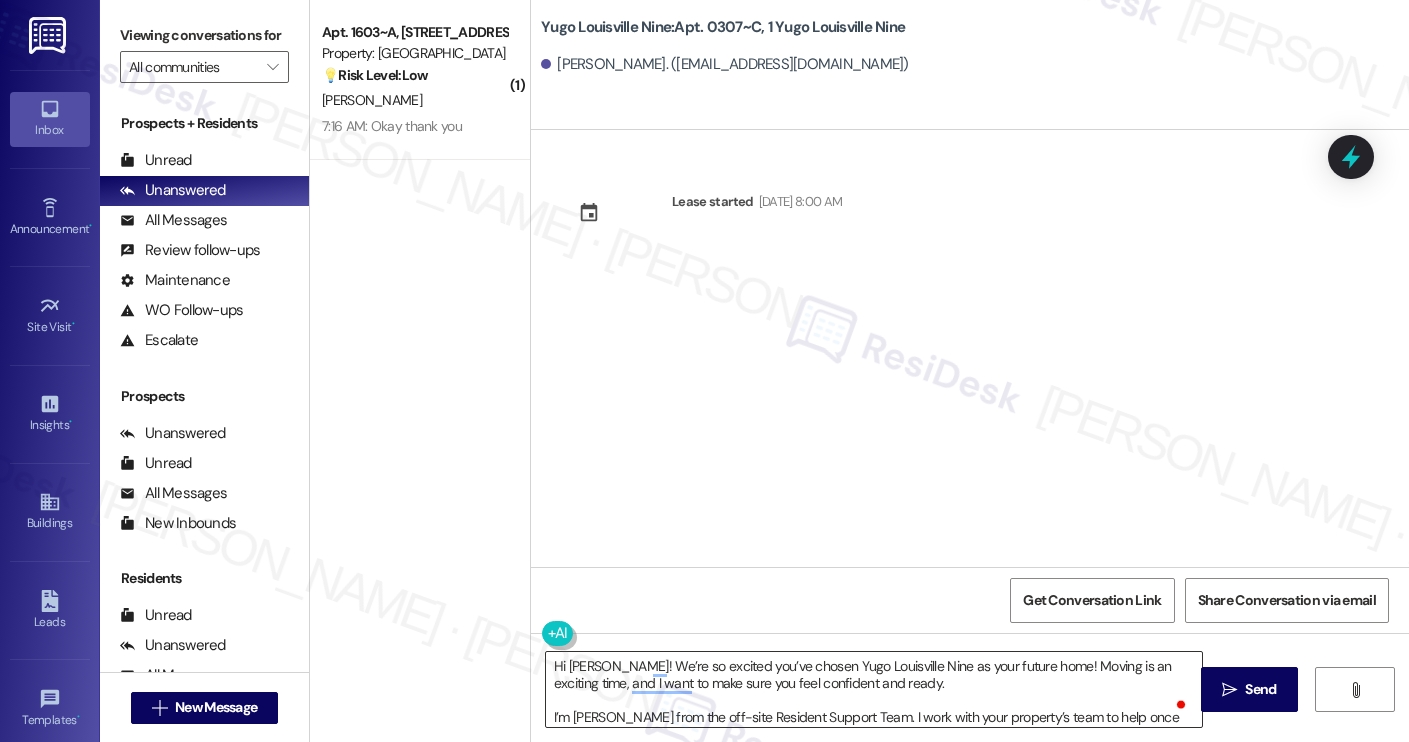 click on "Hi [PERSON_NAME]! We’re so excited you’ve chosen Yugo Louisville Nine as your future home! Moving is an exciting time, and I want to make sure you feel confident and ready.
I’m [PERSON_NAME] from the off-site Resident Support Team. I work with your property’s team to help once you’ve moved in, whether it’s answering questions or assisting with maintenance. I’ll be in touch as your move-in date gets closer!
Move-in day will be busy as you get settled, but no reason it has to be stressful. Don’t forget that we offer a ⚡FAST PASS⚡for Move-In day if your checklist has been completed 2 weeks prior to move-in. Log in to your ResidentPortal [DATE] to complete those outstanding items!" at bounding box center (874, 689) 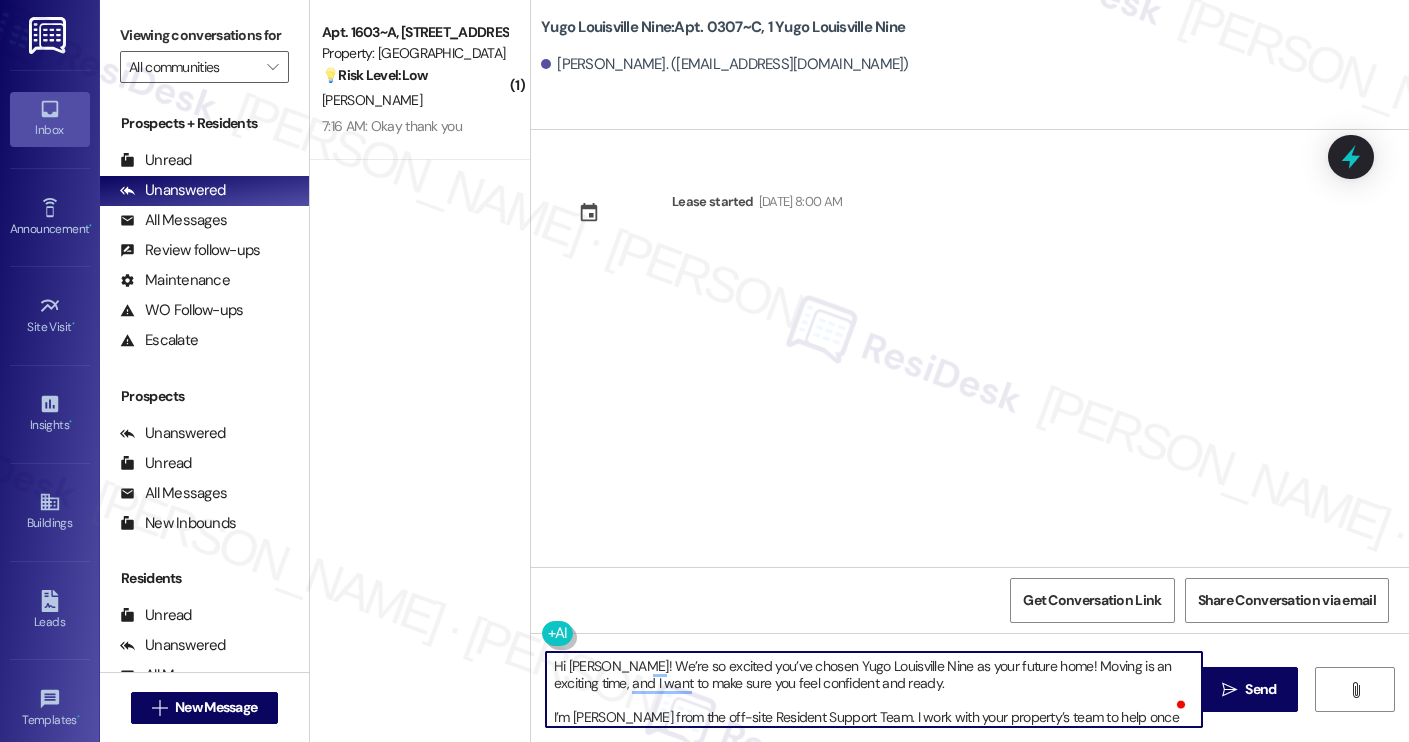 paste on "Kaleigh" 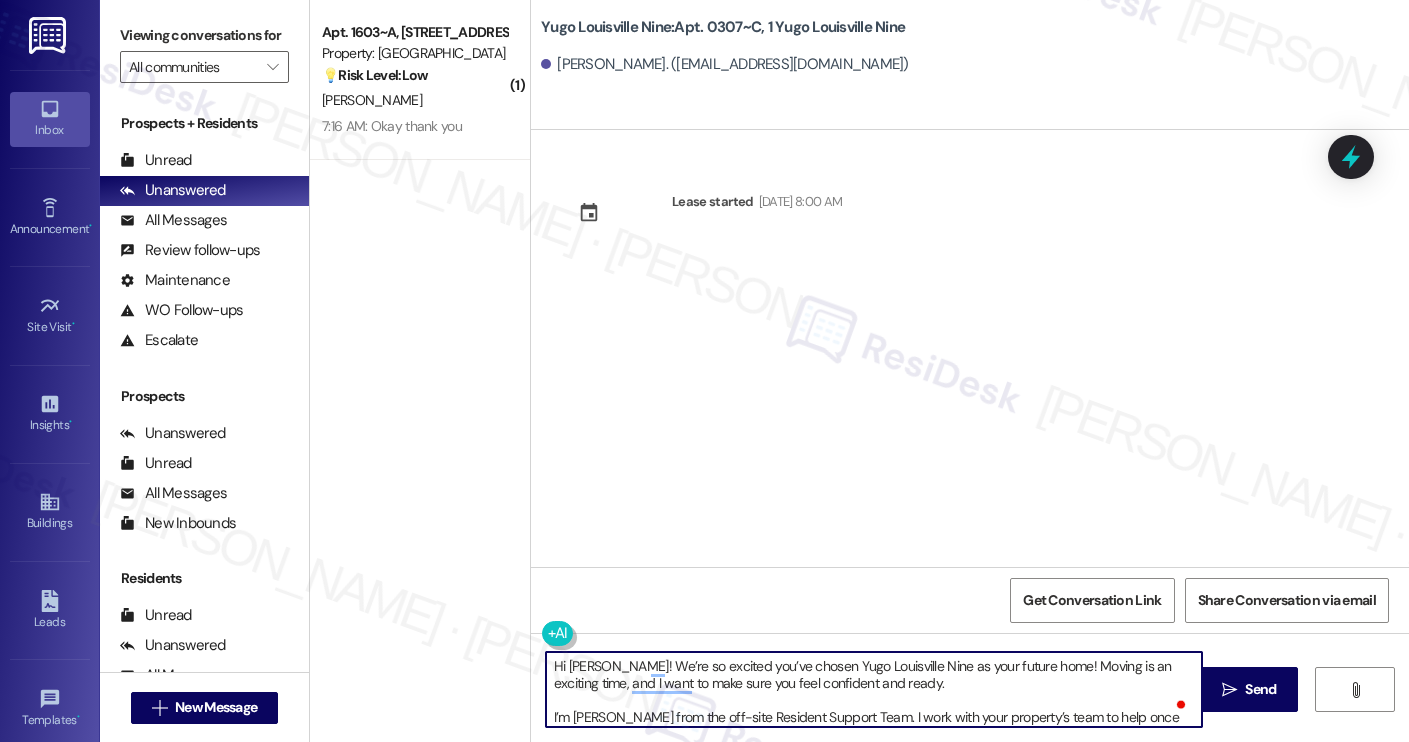 scroll, scrollTop: 17, scrollLeft: 0, axis: vertical 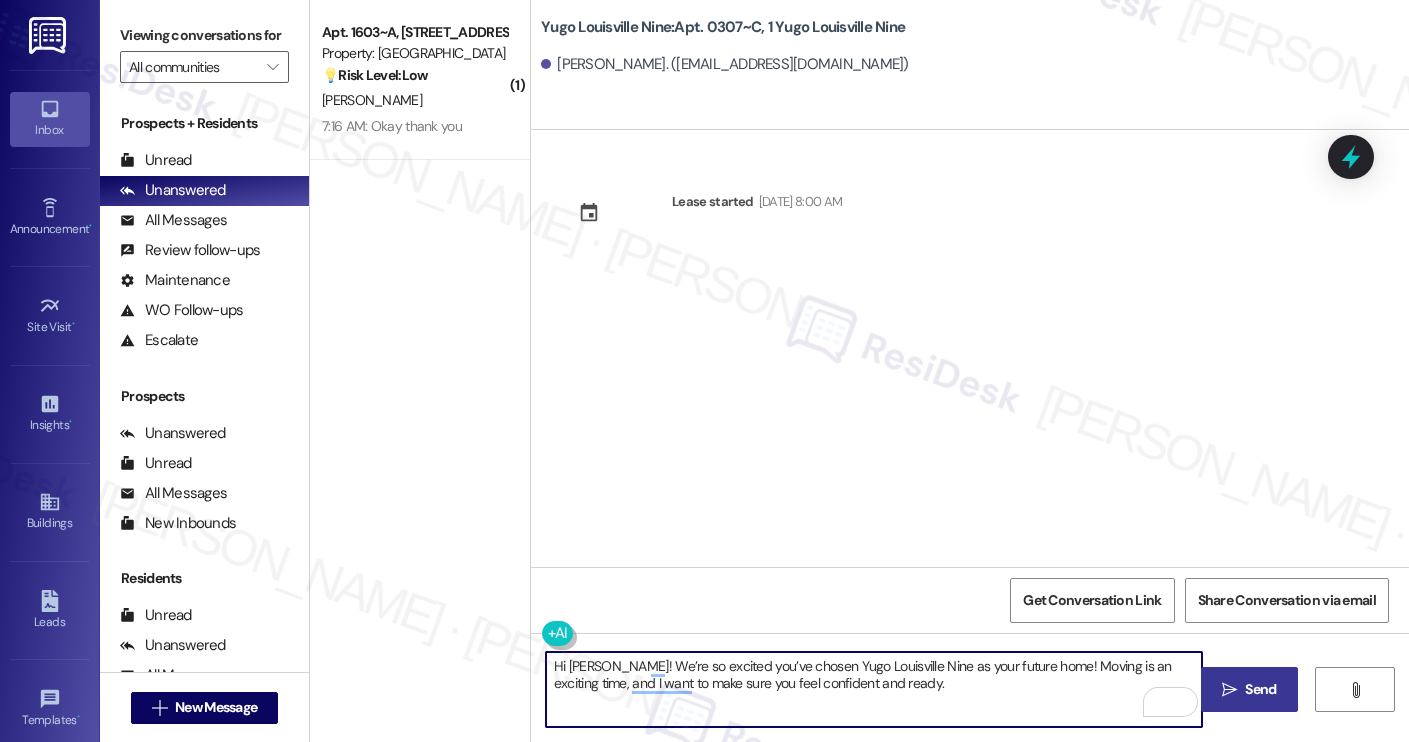 type on "Hi [PERSON_NAME]! We’re so excited you’ve chosen Yugo Louisville Nine as your future home! Moving is an exciting time, and I want to make sure you feel confident and ready." 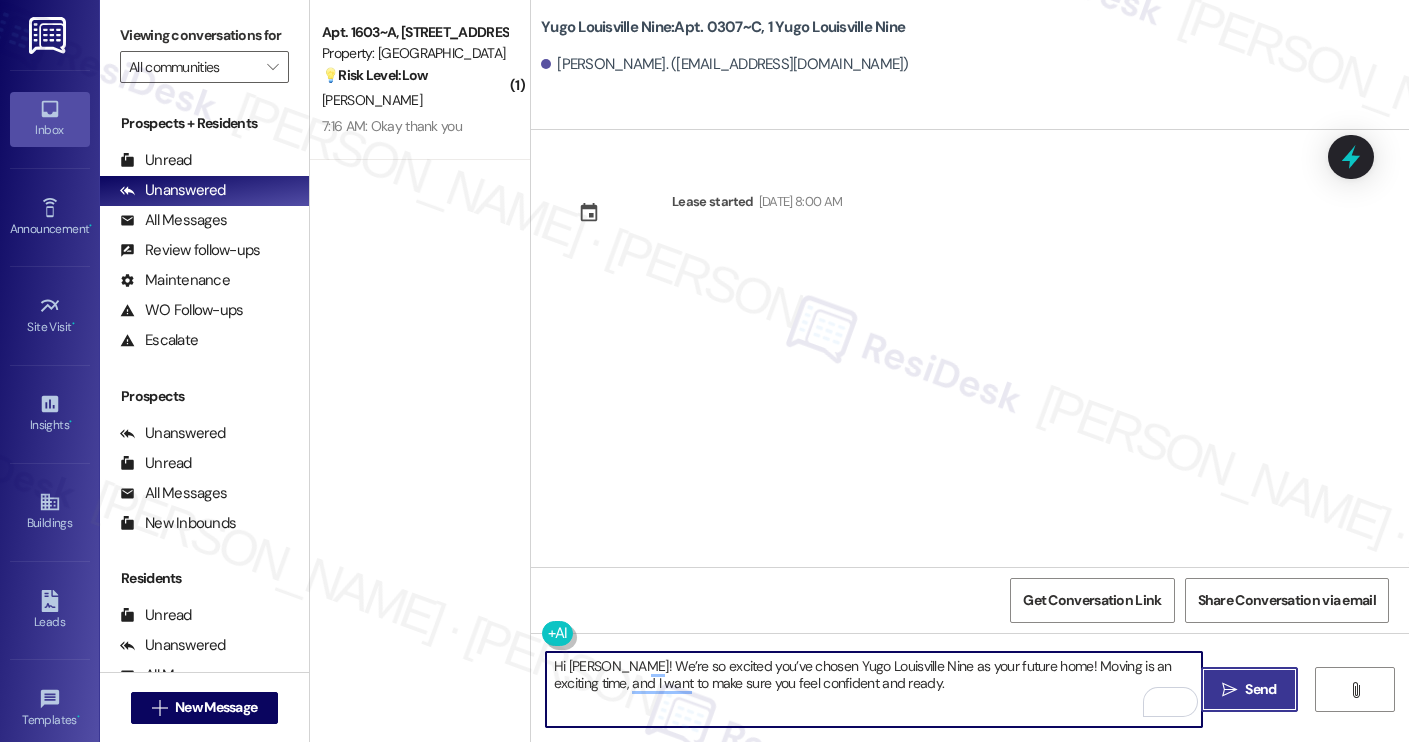 click on "" at bounding box center [1229, 690] 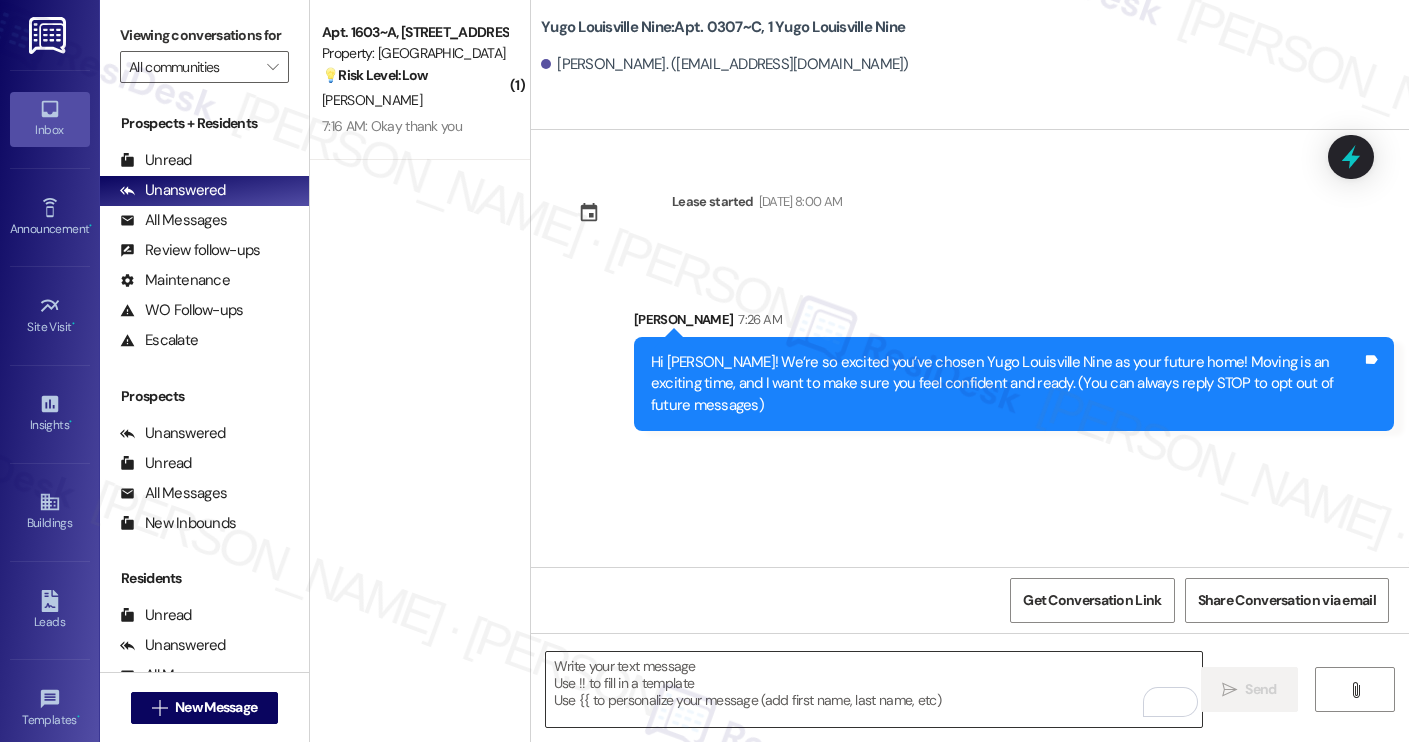 click at bounding box center [874, 689] 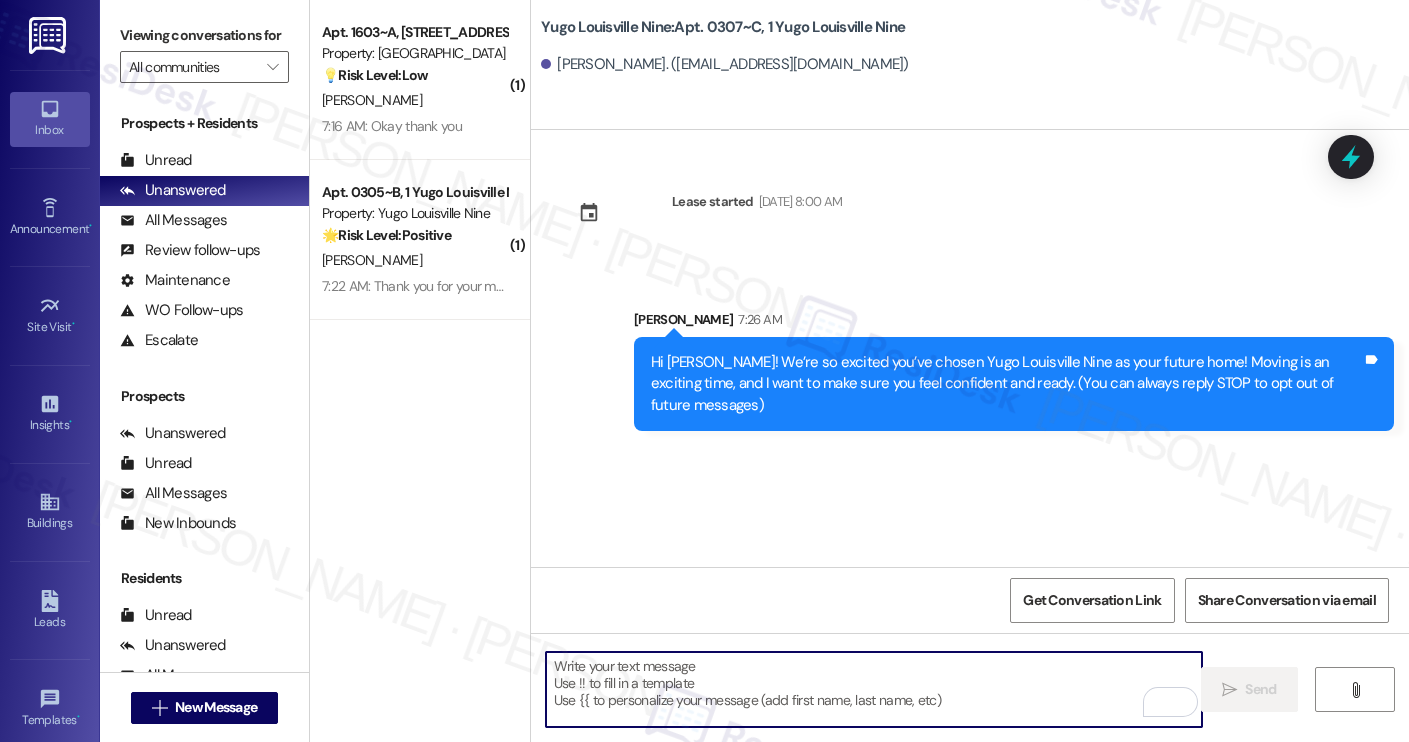 paste on "I’m [PERSON_NAME] from the off-site Resident Support Team. I work with your property’s team to help once you’ve moved in, whether it’s answering questions or assisting with maintenance. I’ll be in touch as your move-in date gets closer!
Move-in day will be busy as you get settled, but no reason it has to be stressful. Don’t forget that we offer a ⚡FAST PASS⚡for Move-In day if your checklist has been completed 2 weeks prior to move-in. Log in to your ResidentPortal [DATE] to complete those outstanding items!" 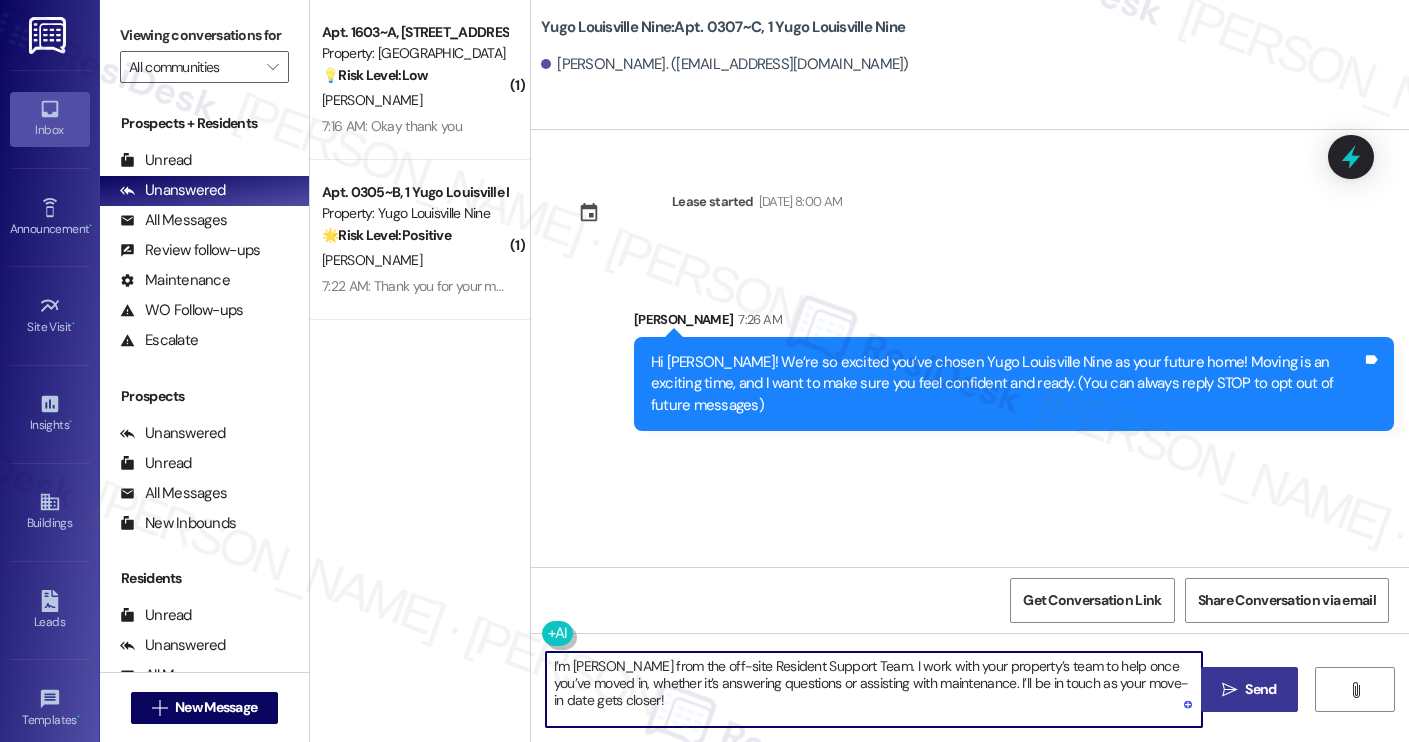 type on "I’m [PERSON_NAME] from the off-site Resident Support Team. I work with your property’s team to help once you’ve moved in, whether it’s answering questions or assisting with maintenance. I’ll be in touch as your move-in date gets closer!" 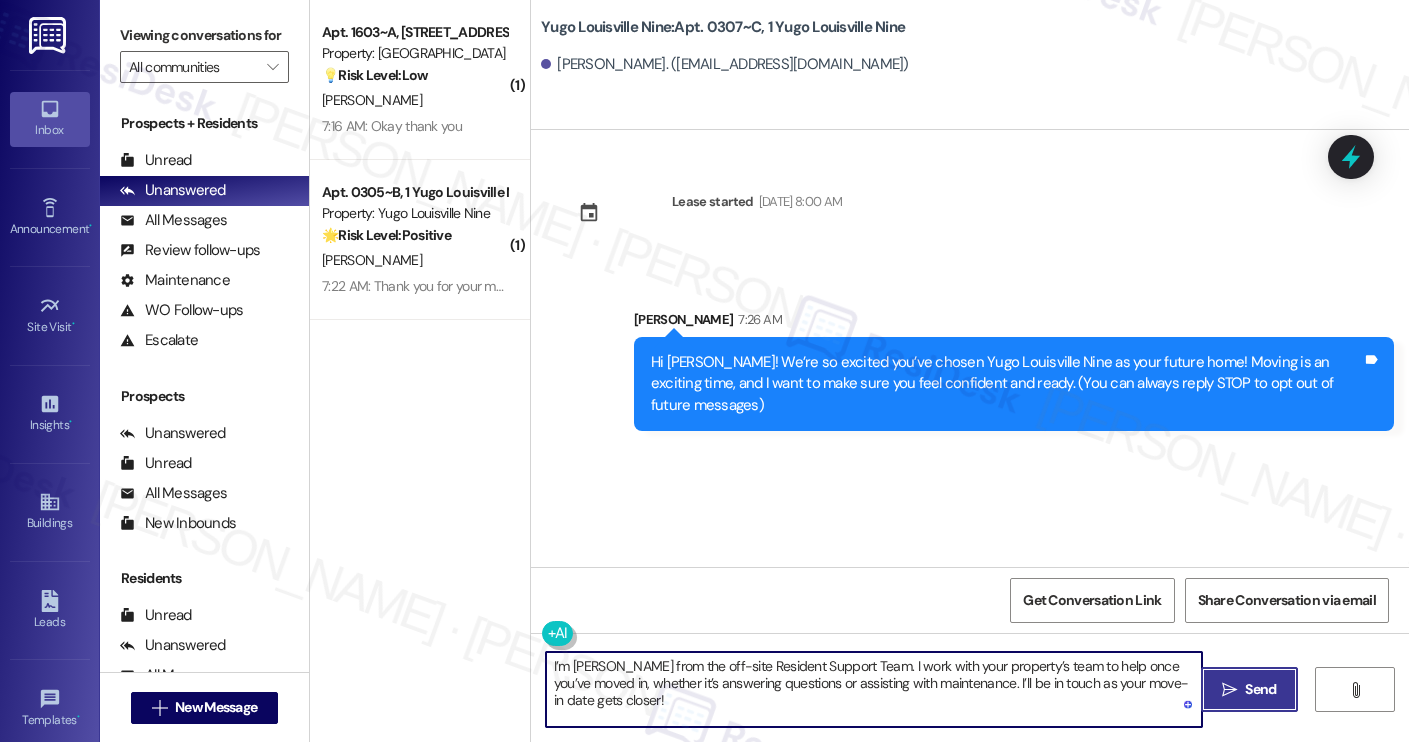 click on "" at bounding box center [1229, 690] 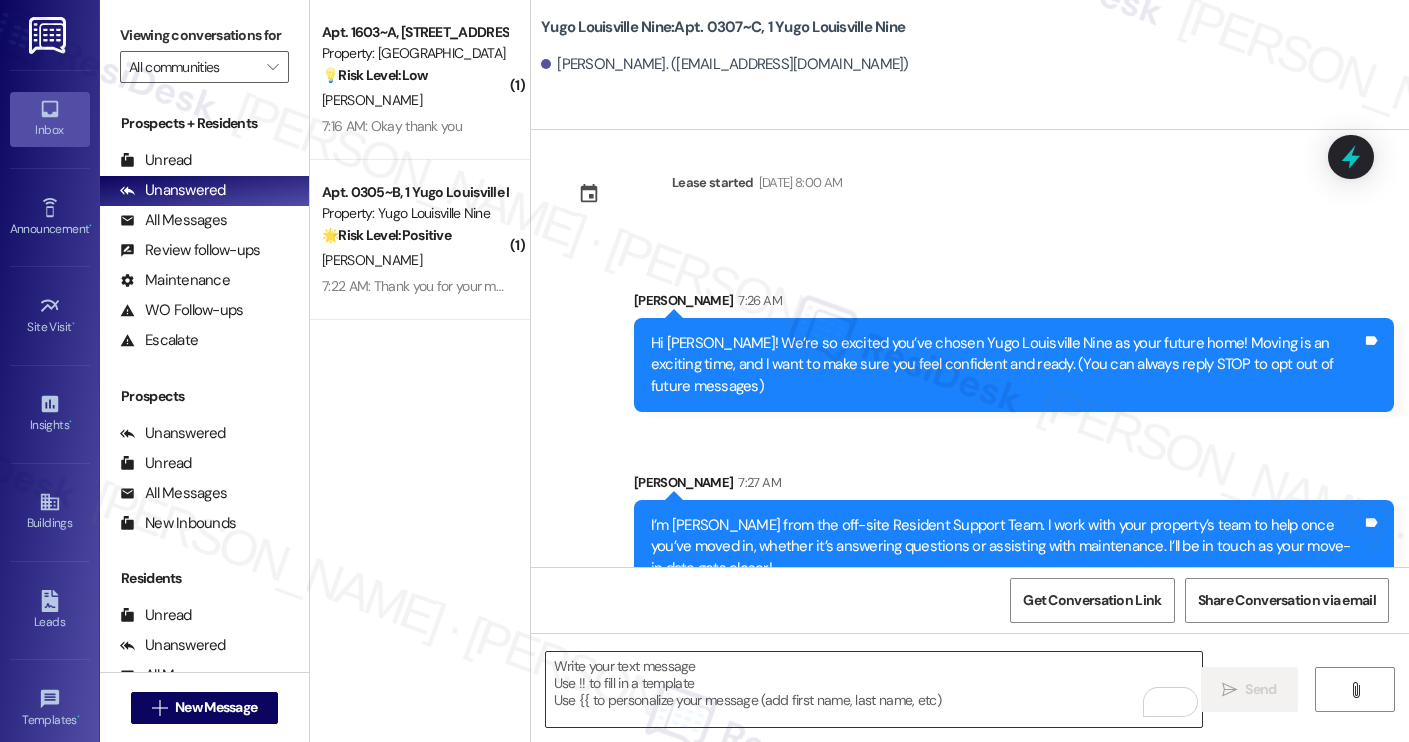 click at bounding box center [874, 689] 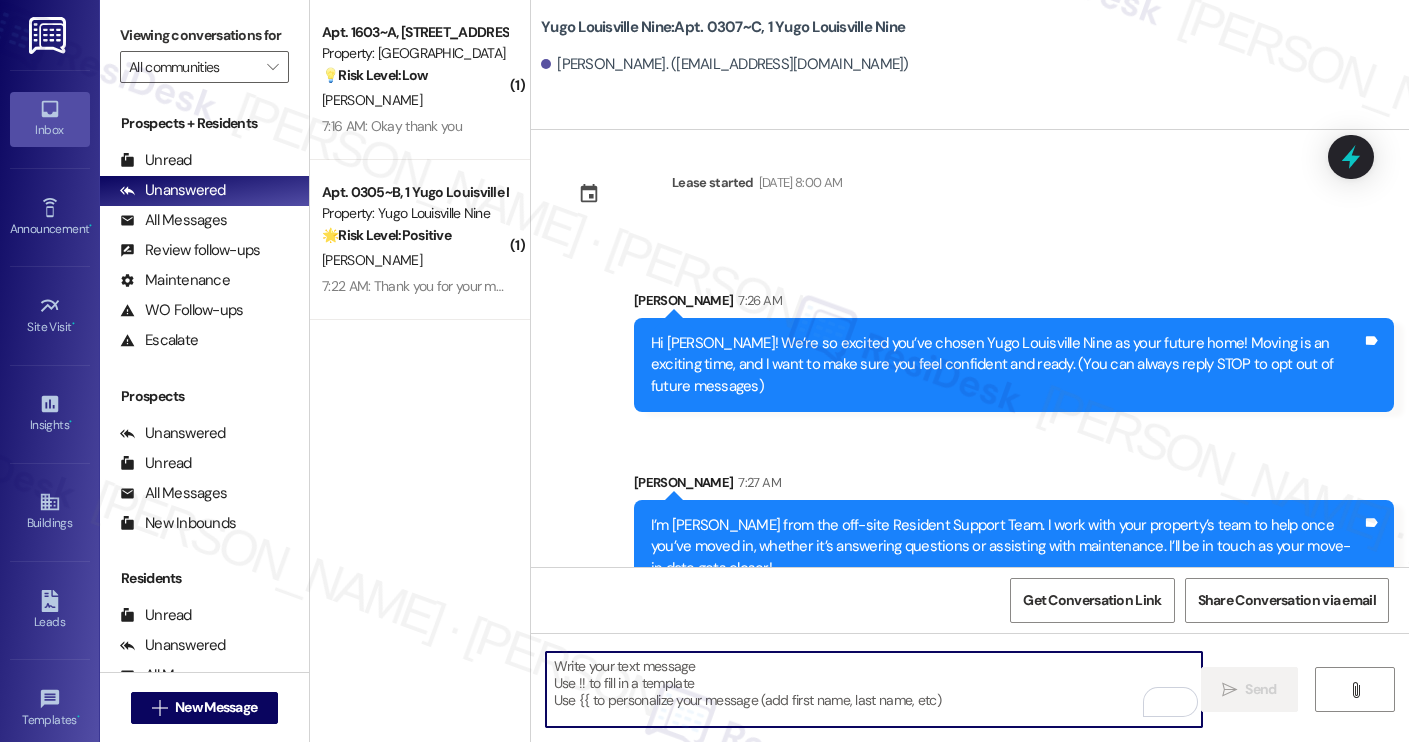paste on "Move-in day will be busy as you get settled, but no reason it has to be stressful. Don’t forget that we offer a ⚡FAST PASS⚡for Move-In day if your checklist has been completed 2 weeks prior to move-in. Log in to your ResidentPortal [DATE] to complete those outstanding items!" 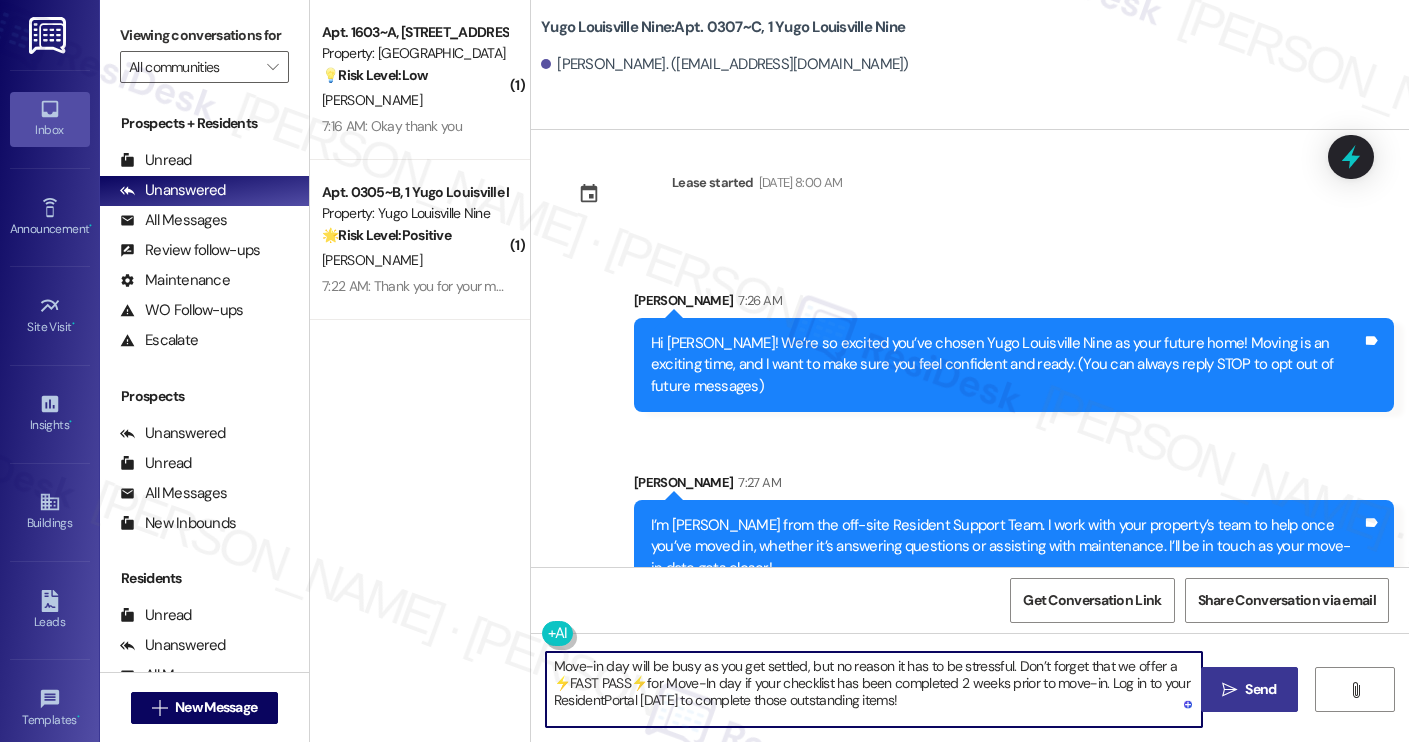 type on "Move-in day will be busy as you get settled, but no reason it has to be stressful. Don’t forget that we offer a ⚡FAST PASS⚡for Move-In day if your checklist has been completed 2 weeks prior to move-in. Log in to your ResidentPortal [DATE] to complete those outstanding items!" 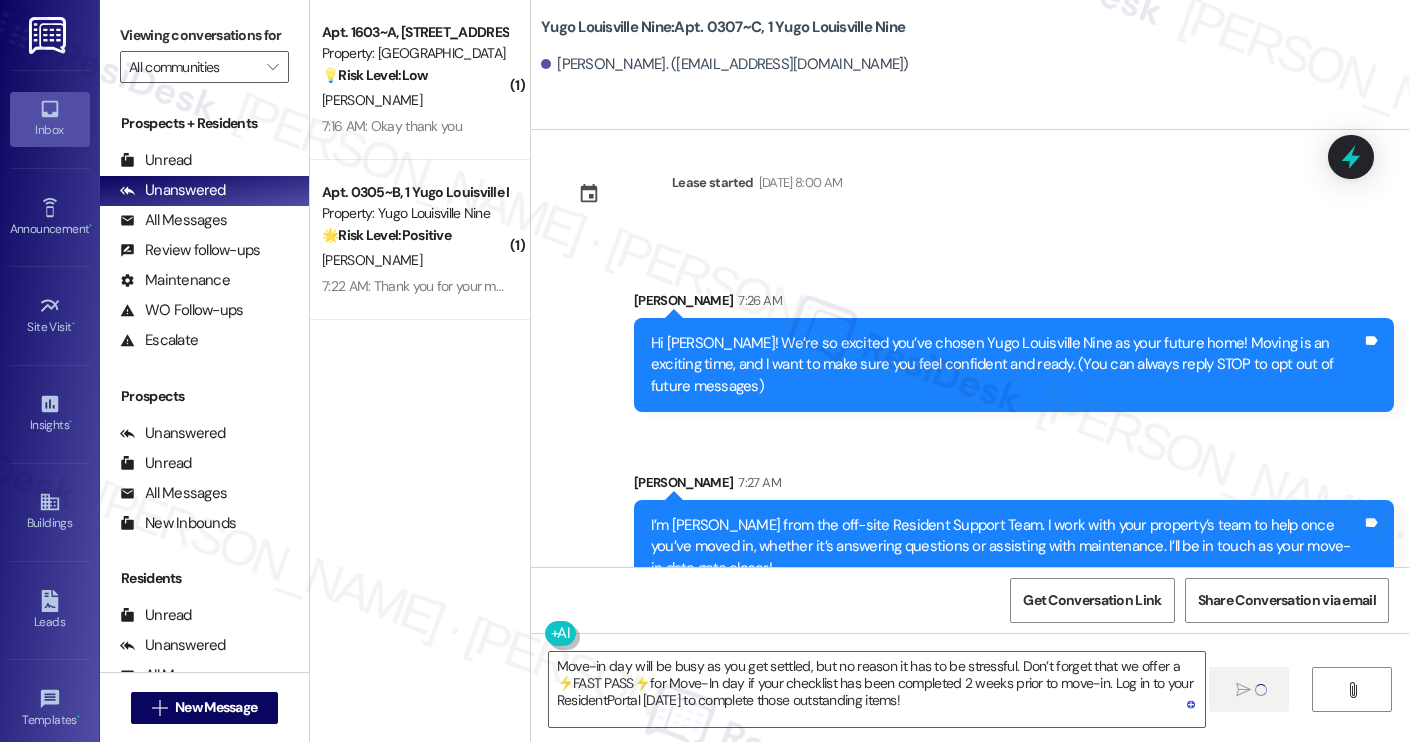 type 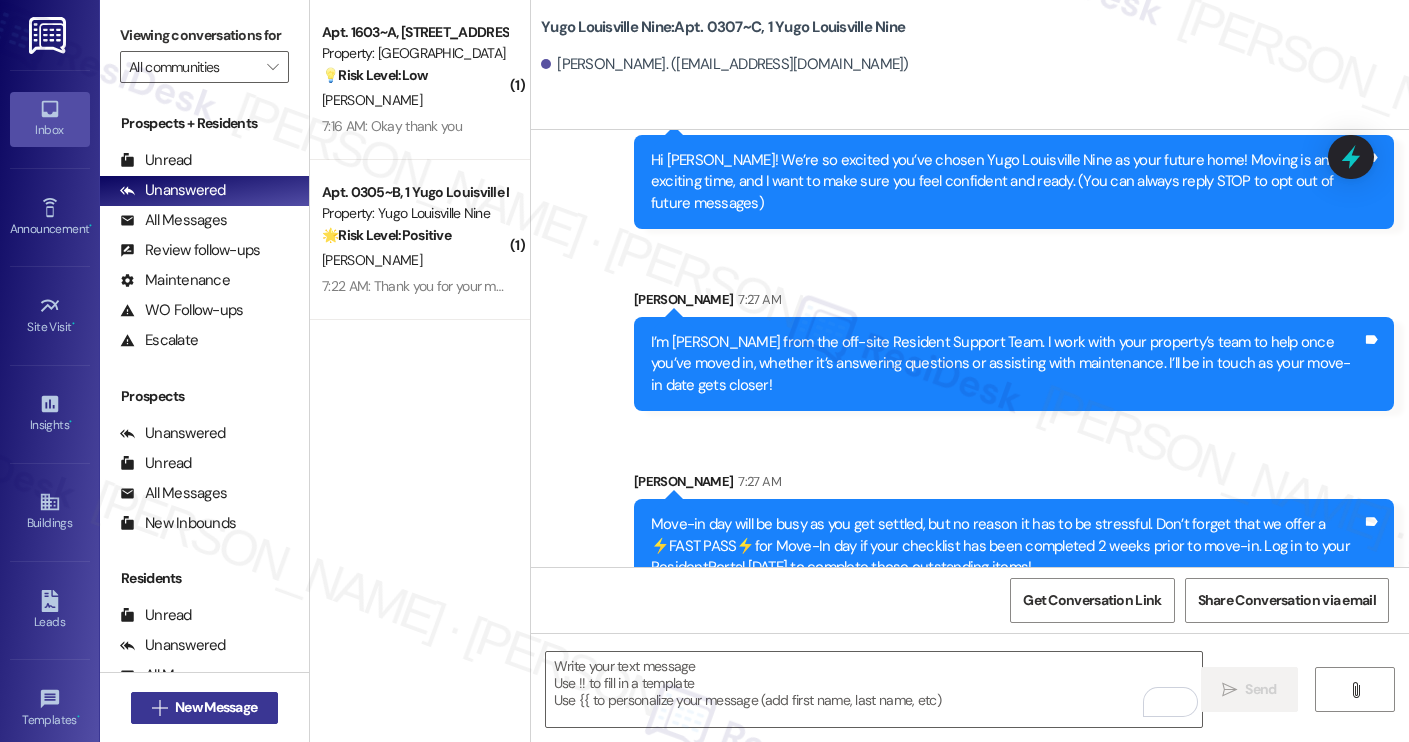 click on " New Message" at bounding box center (205, 708) 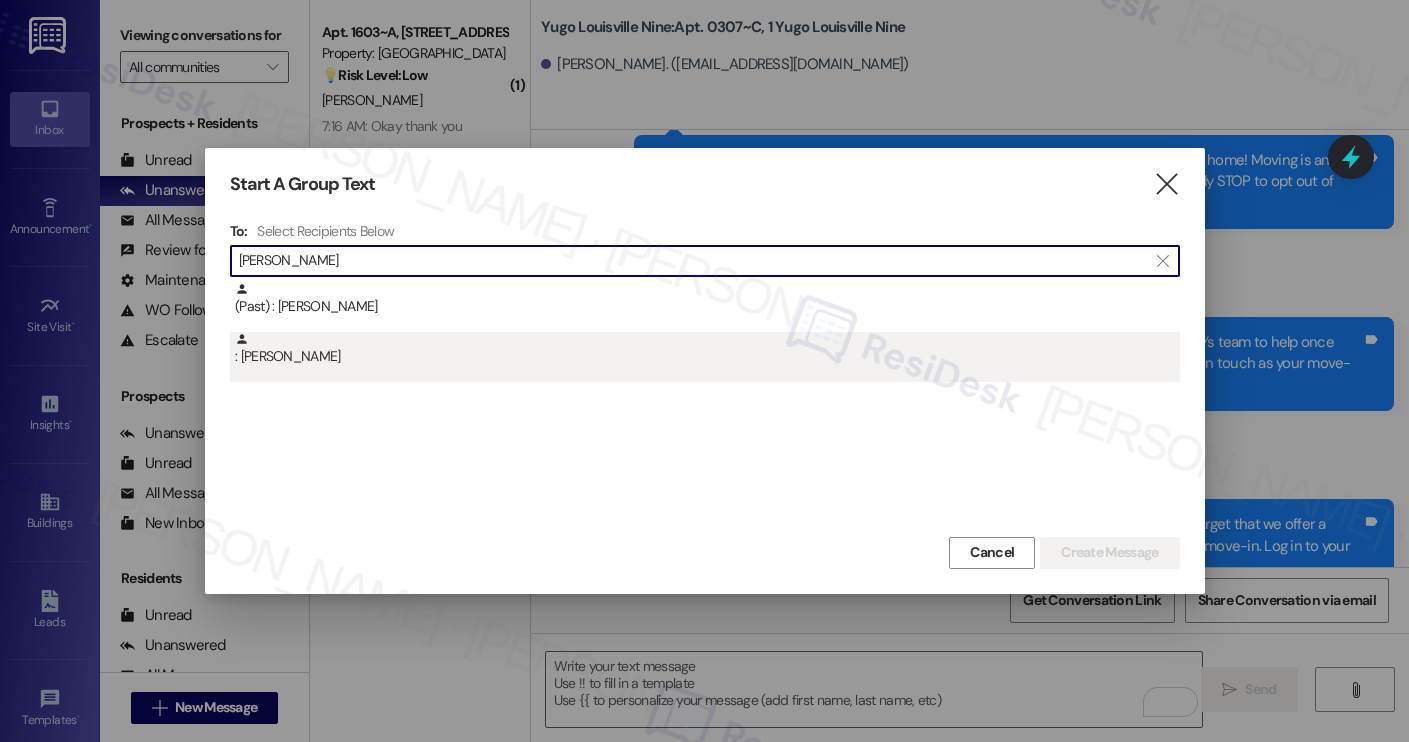 type on "[PERSON_NAME]" 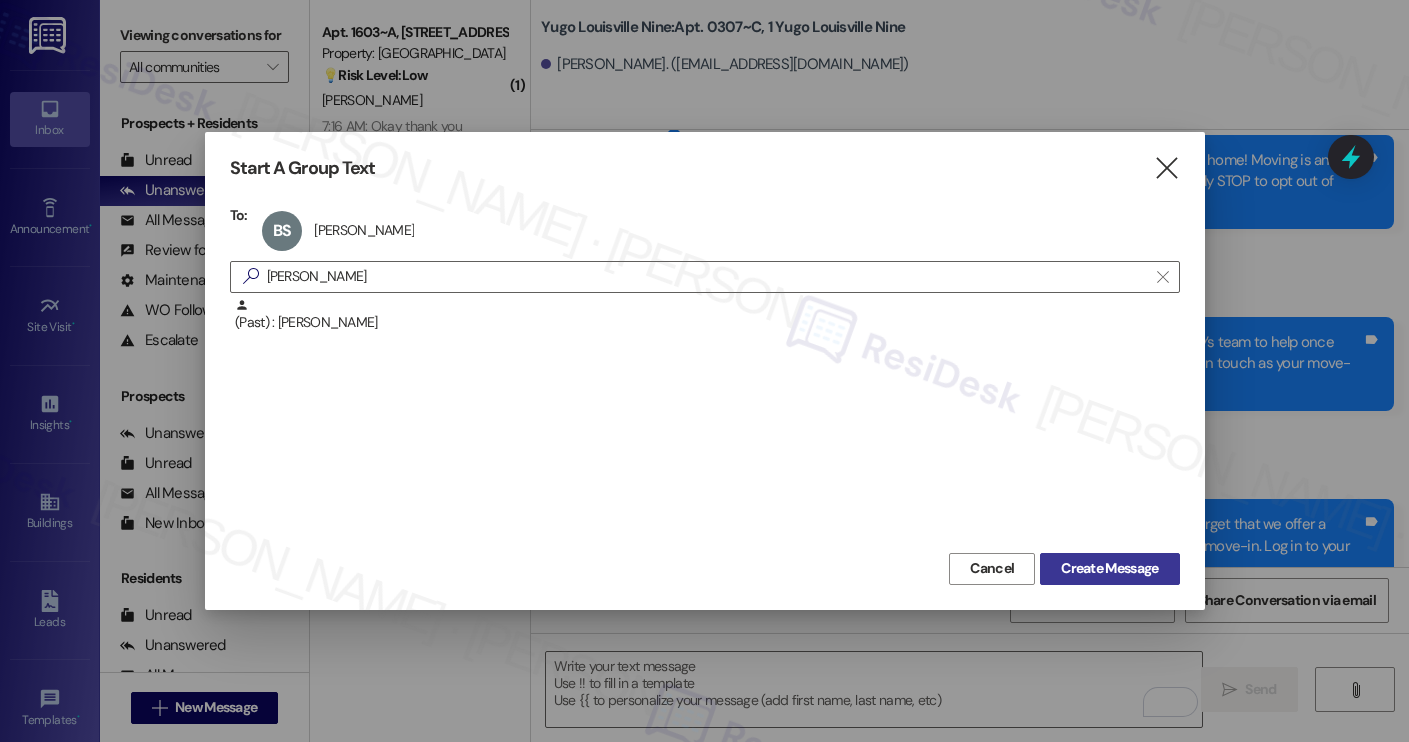 click on "Create Message" at bounding box center (1109, 568) 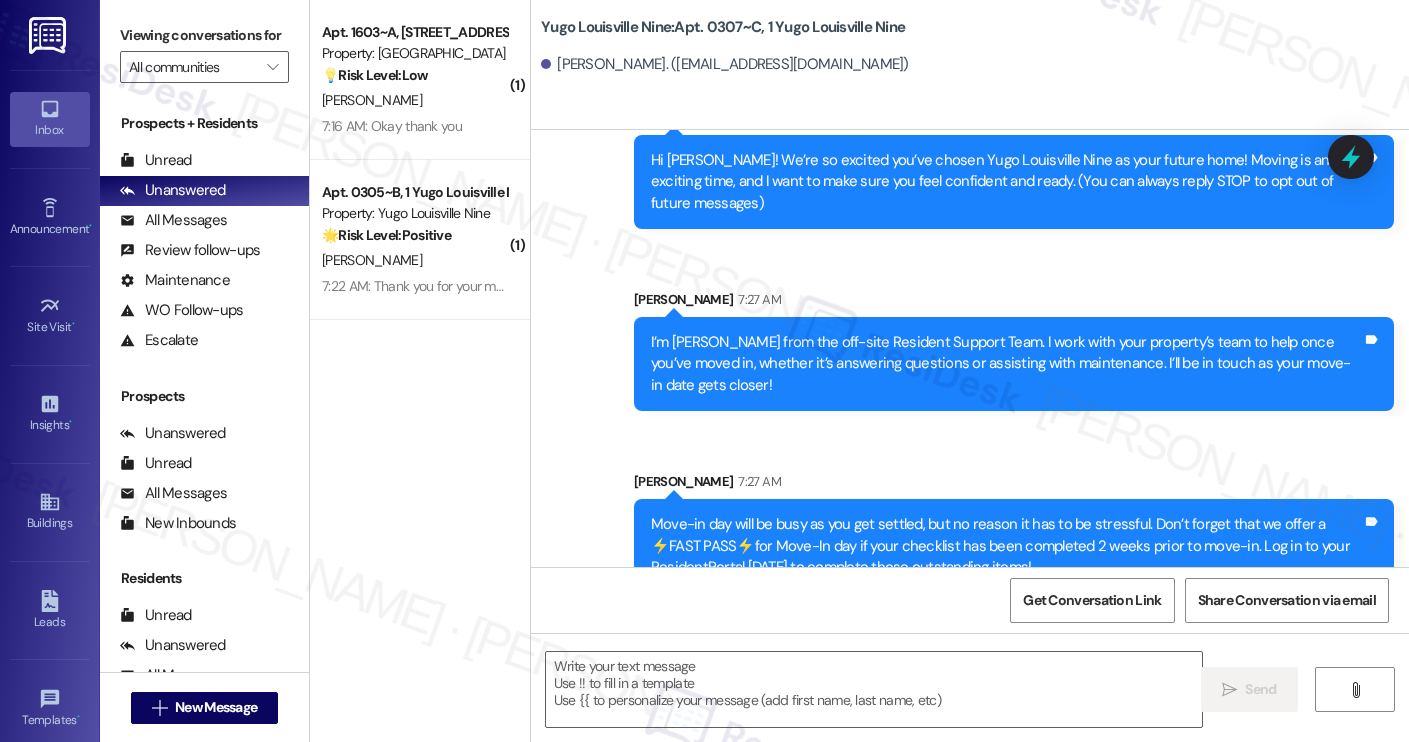 type on "Fetching suggested responses. Please feel free to read through the conversation in the meantime." 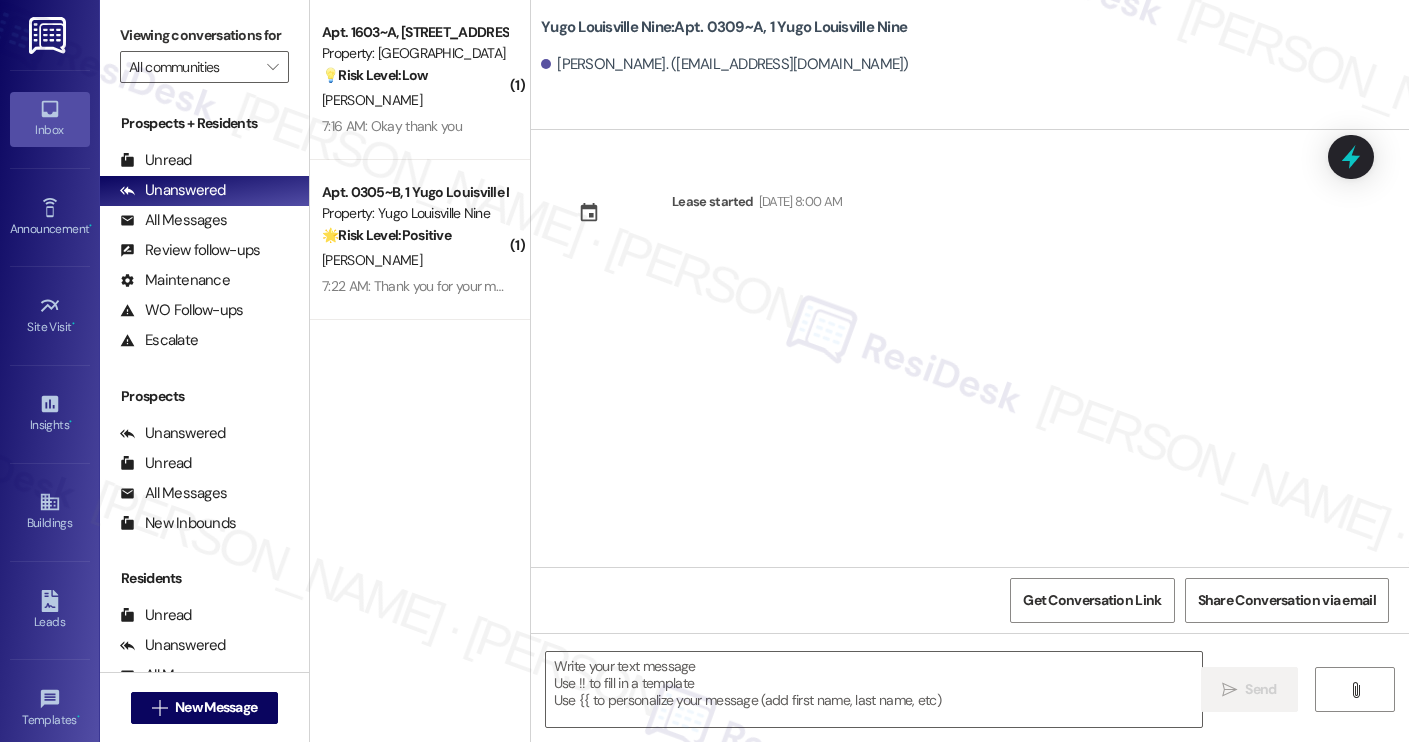 type on "Fetching suggested responses. Please feel free to read through the conversation in the meantime." 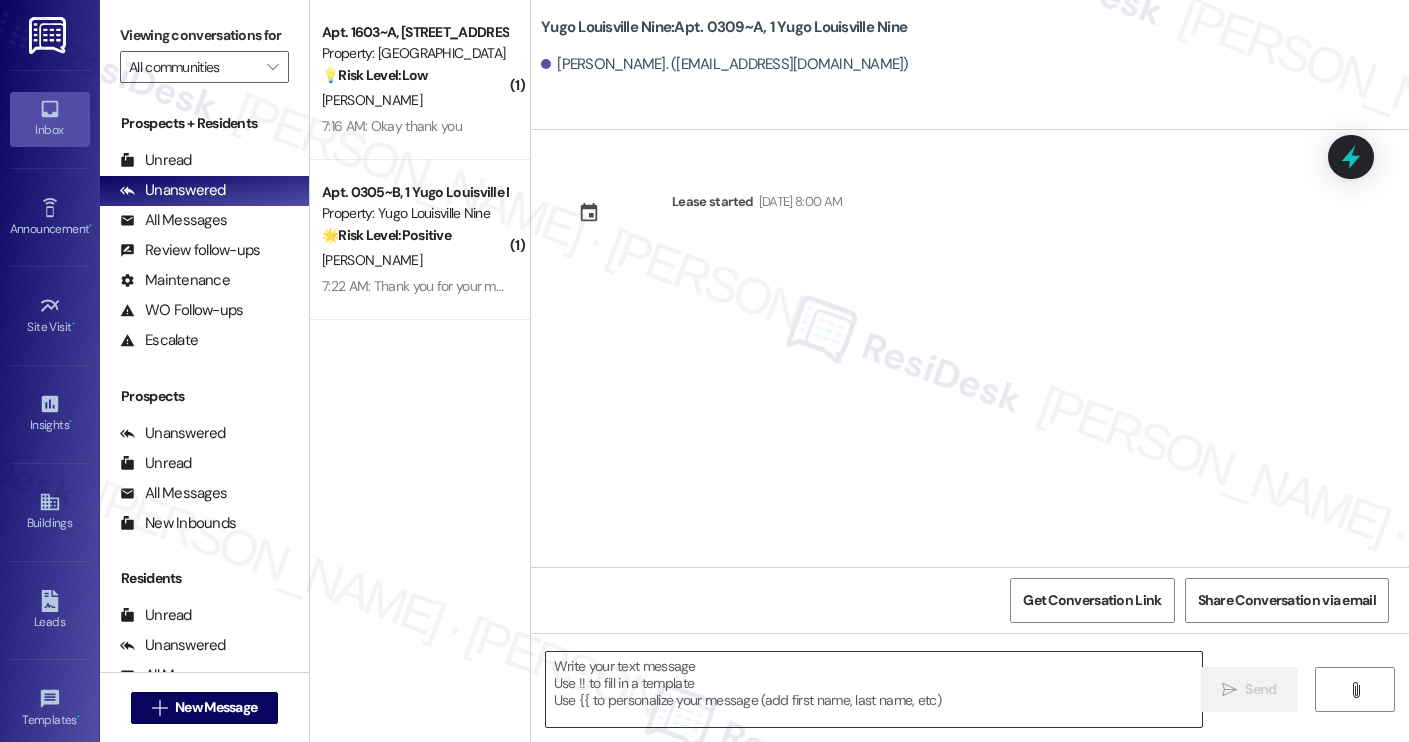 click at bounding box center [874, 689] 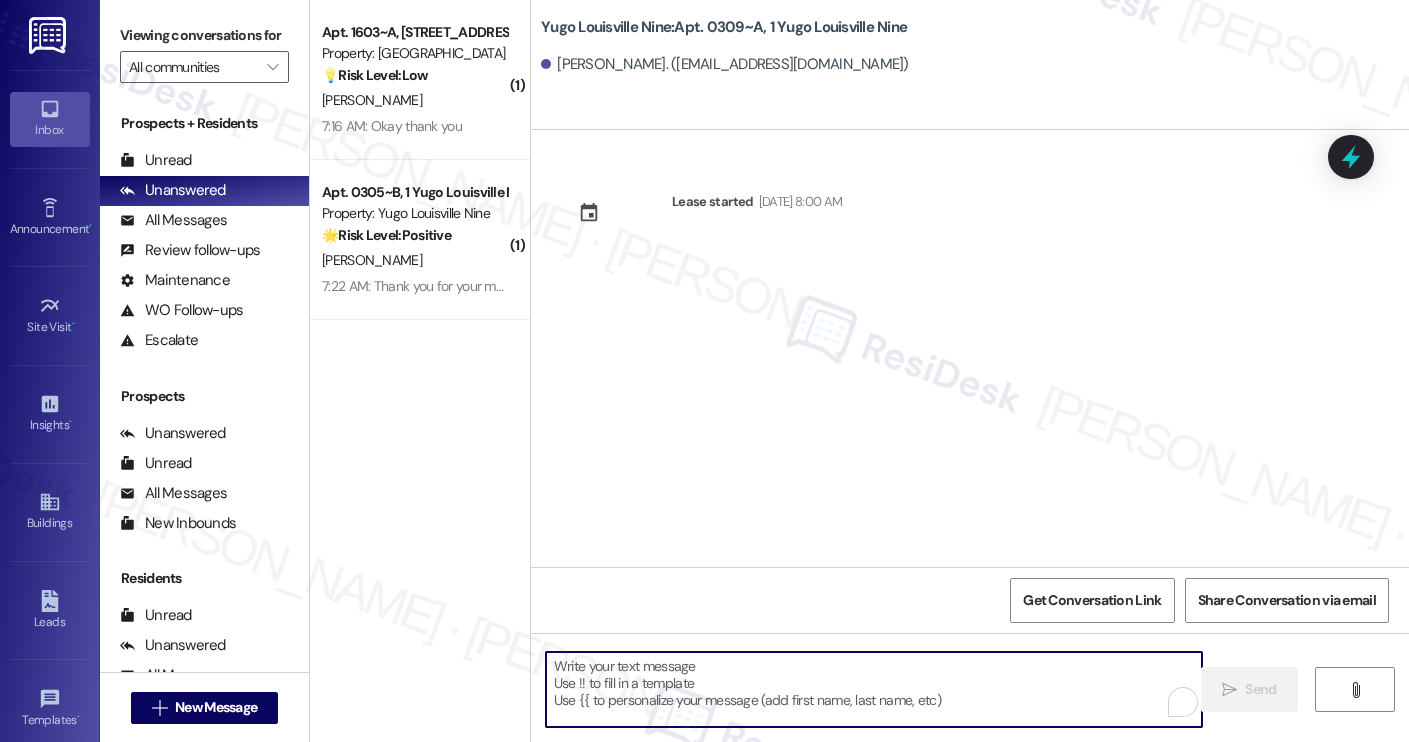click at bounding box center [874, 689] 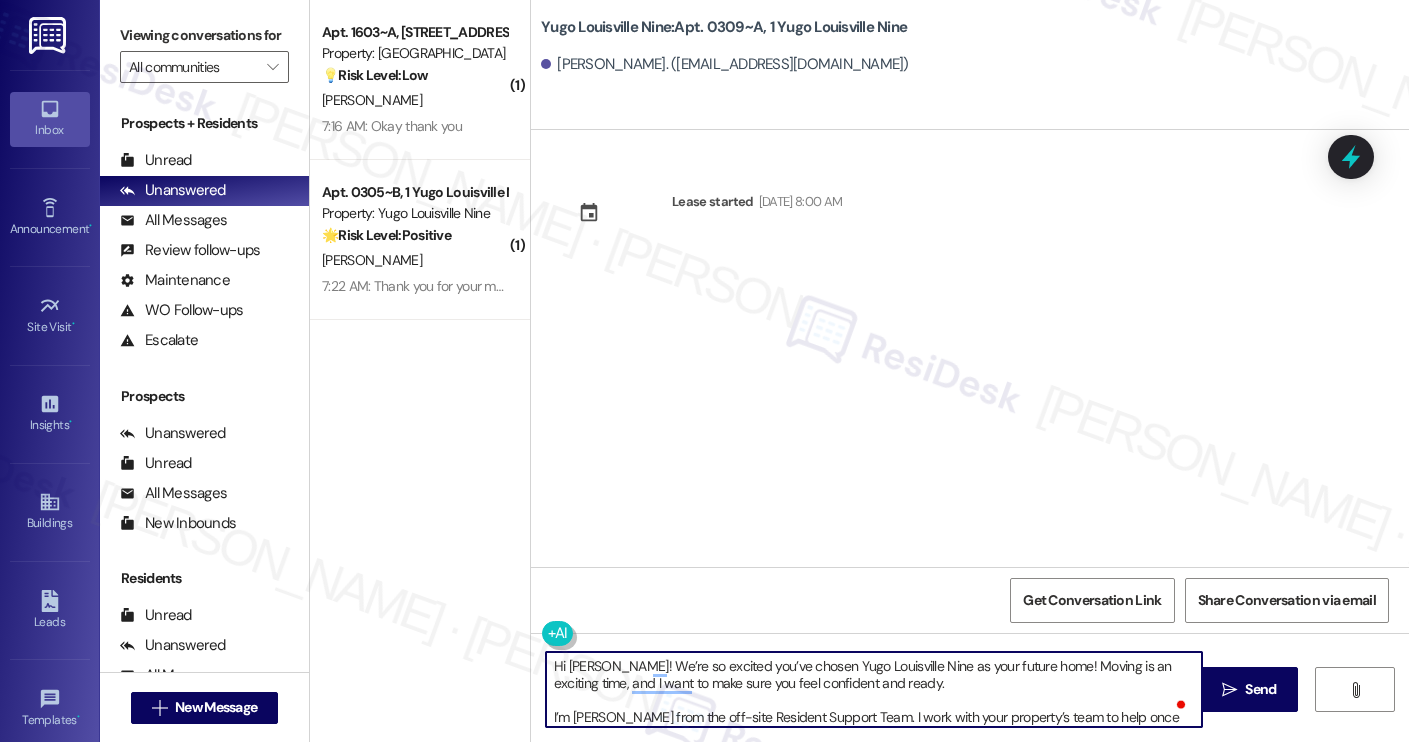 click on "[PERSON_NAME]. ([EMAIL_ADDRESS][DOMAIN_NAME])" at bounding box center (725, 64) 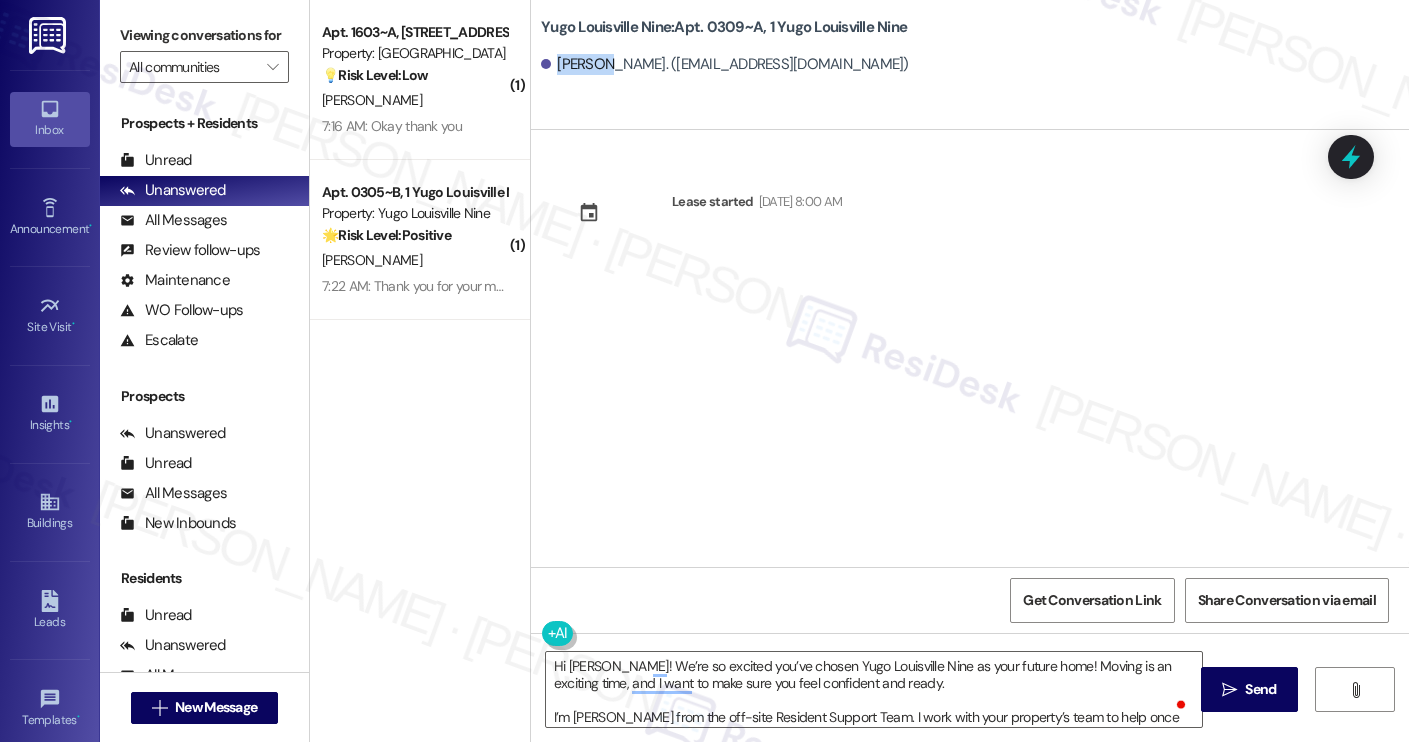copy on "[PERSON_NAME]" 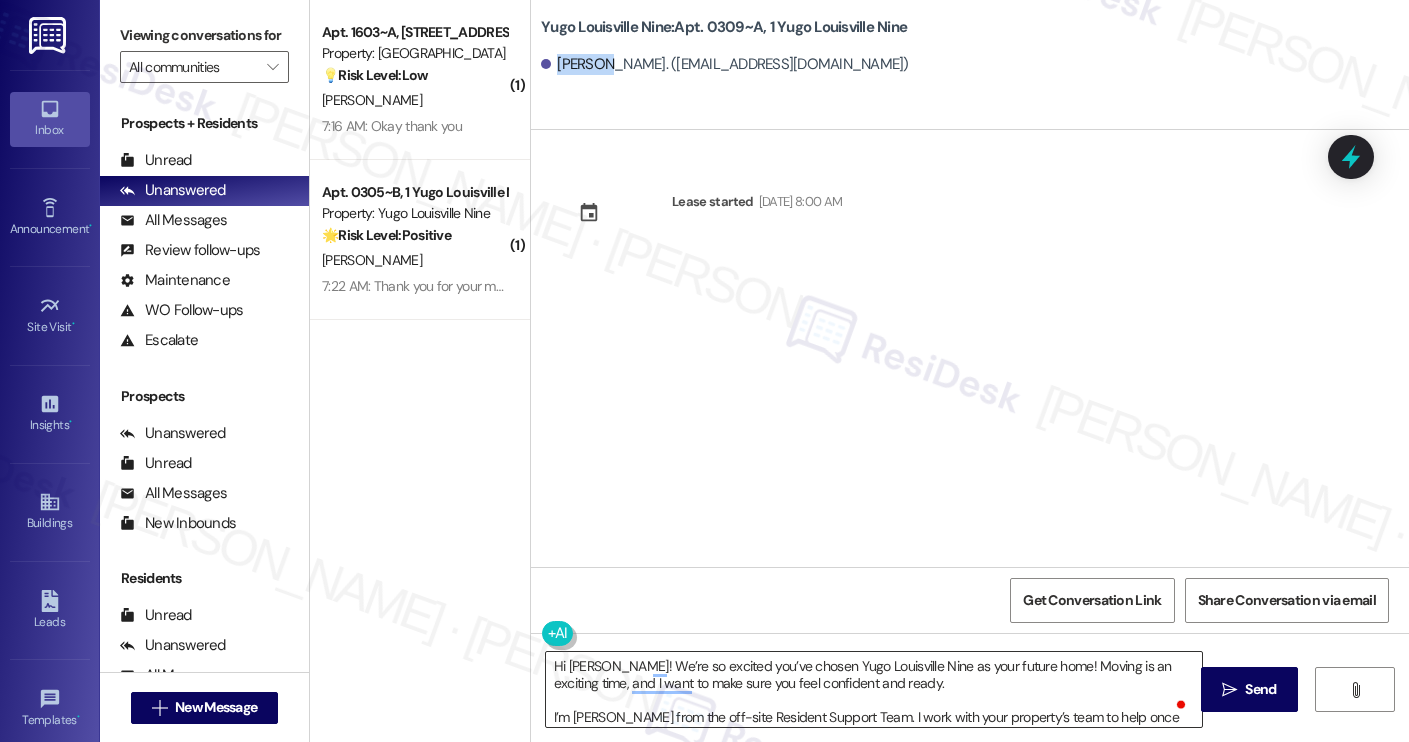 click on "Hi [PERSON_NAME]! We’re so excited you’ve chosen Yugo Louisville Nine as your future home! Moving is an exciting time, and I want to make sure you feel confident and ready.
I’m [PERSON_NAME] from the off-site Resident Support Team. I work with your property’s team to help once you’ve moved in, whether it’s answering questions or assisting with maintenance. I’ll be in touch as your move-in date gets closer!
Move-in day will be busy as you get settled, but no reason it has to be stressful. Don’t forget that we offer a ⚡FAST PASS⚡for Move-In day if your checklist has been completed 2 weeks prior to move-in. Log in to your ResidentPortal [DATE] to complete those outstanding items!" at bounding box center (874, 689) 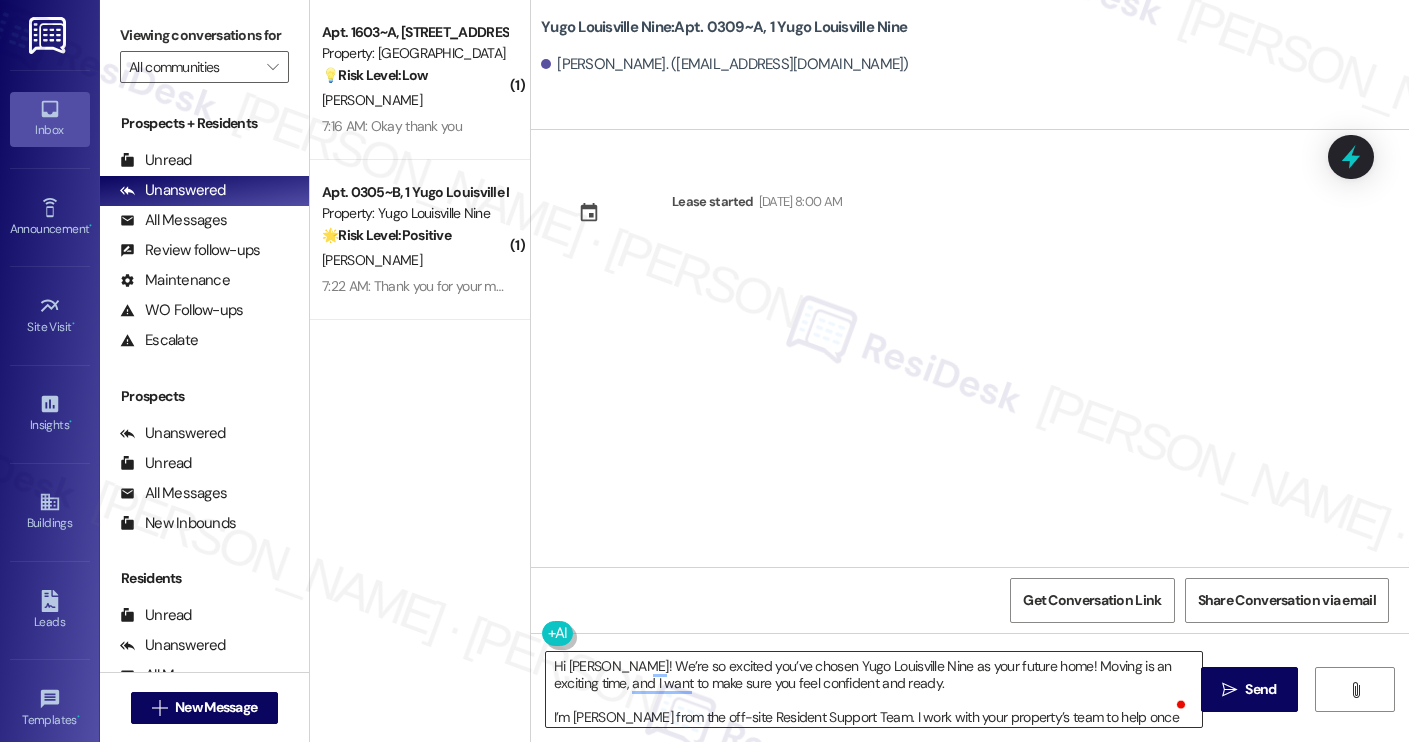 click on "Hi [PERSON_NAME]! We’re so excited you’ve chosen Yugo Louisville Nine as your future home! Moving is an exciting time, and I want to make sure you feel confident and ready.
I’m [PERSON_NAME] from the off-site Resident Support Team. I work with your property’s team to help once you’ve moved in, whether it’s answering questions or assisting with maintenance. I’ll be in touch as your move-in date gets closer!
Move-in day will be busy as you get settled, but no reason it has to be stressful. Don’t forget that we offer a ⚡FAST PASS⚡for Move-In day if your checklist has been completed 2 weeks prior to move-in. Log in to your ResidentPortal [DATE] to complete those outstanding items!" at bounding box center [874, 689] 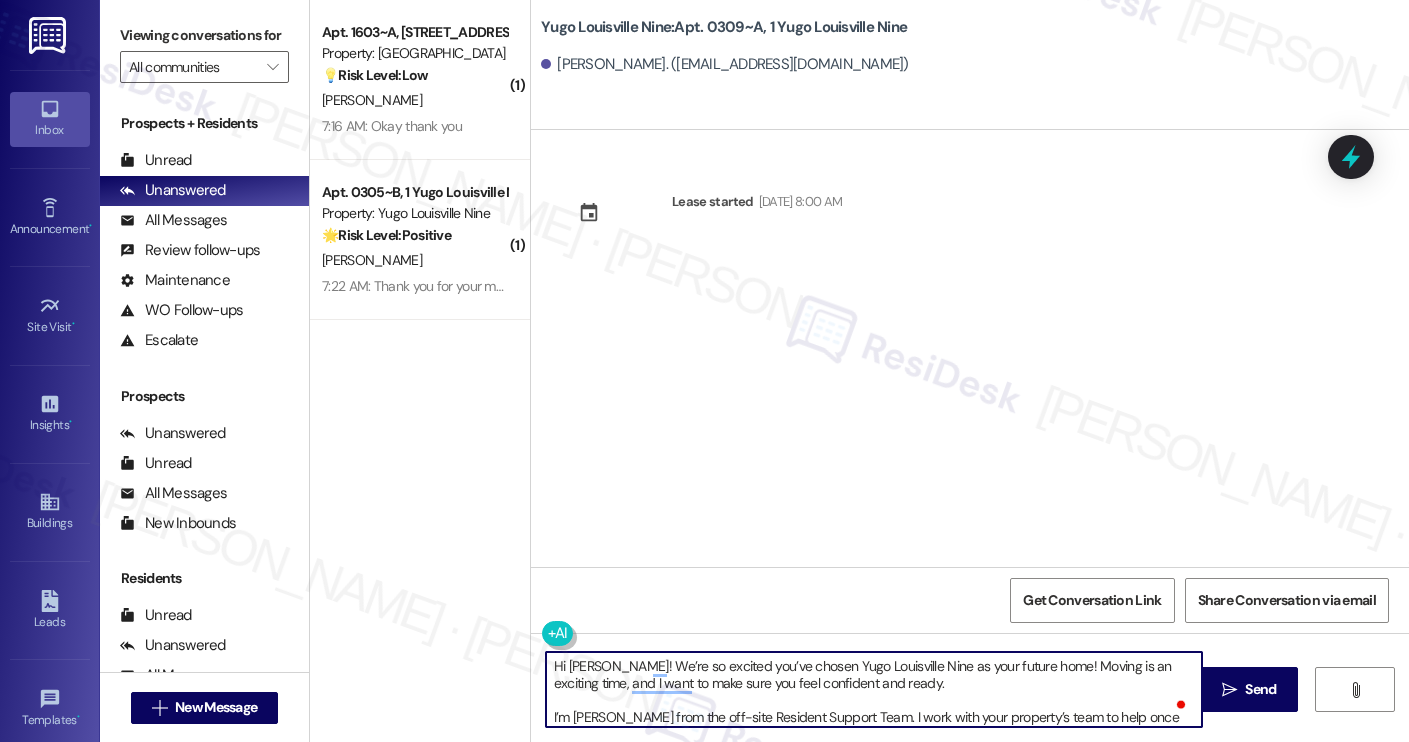 paste on "[PERSON_NAME]" 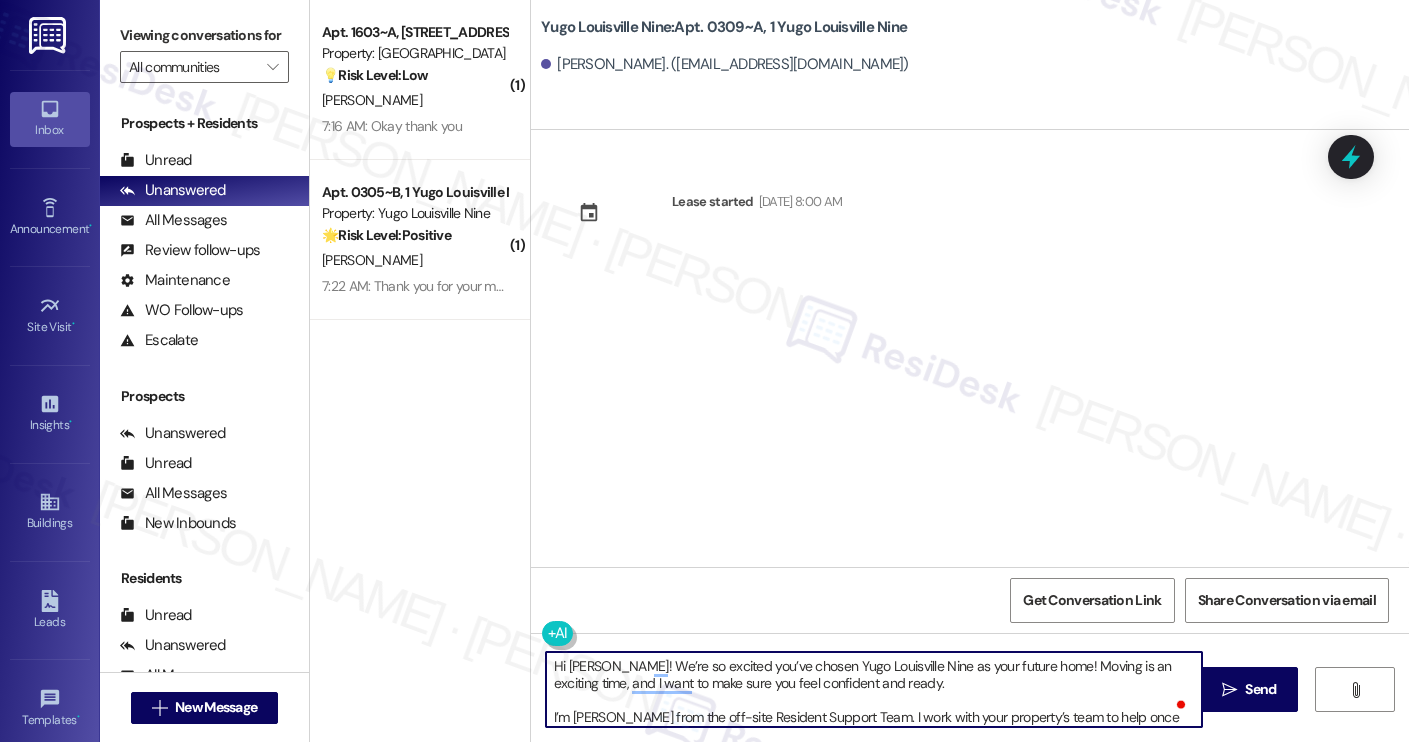 scroll, scrollTop: 17, scrollLeft: 0, axis: vertical 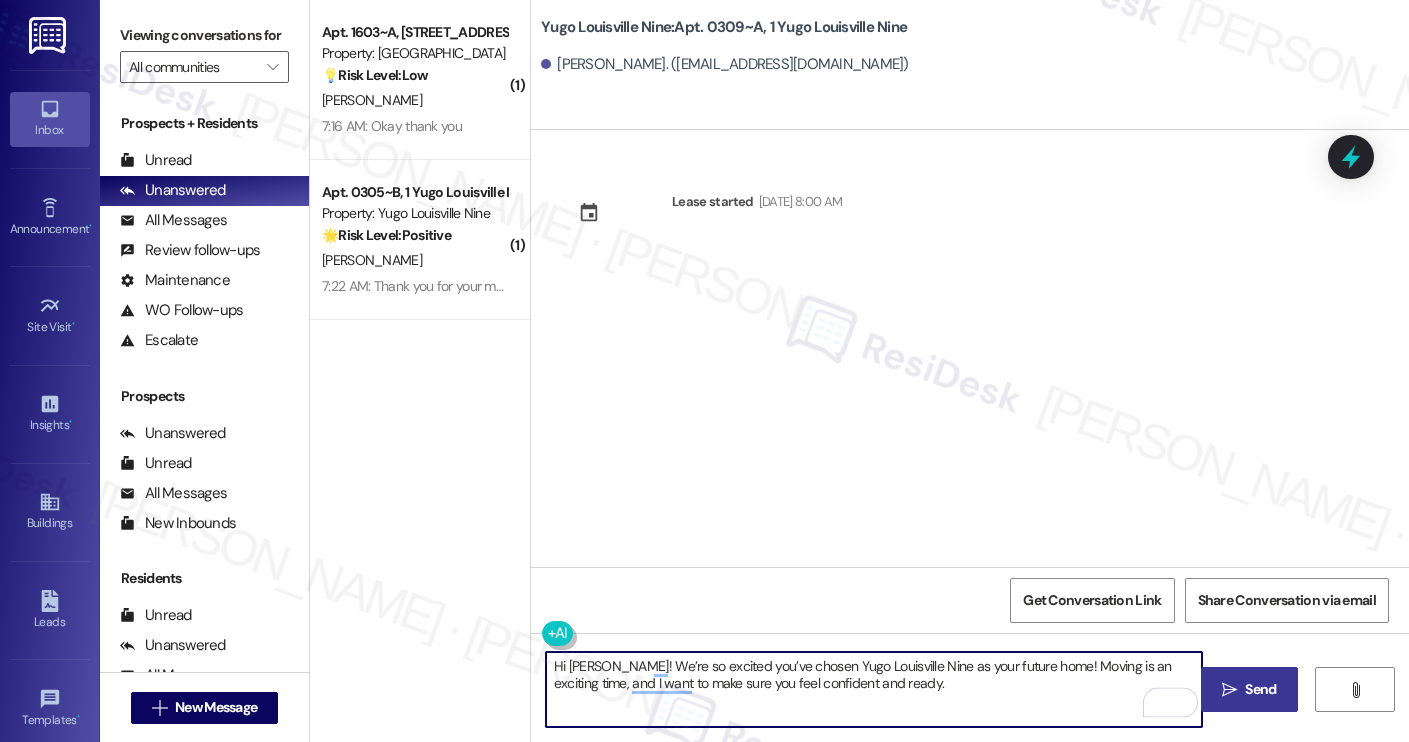 type on "Hi [PERSON_NAME]! We’re so excited you’ve chosen Yugo Louisville Nine as your future home! Moving is an exciting time, and I want to make sure you feel confident and ready." 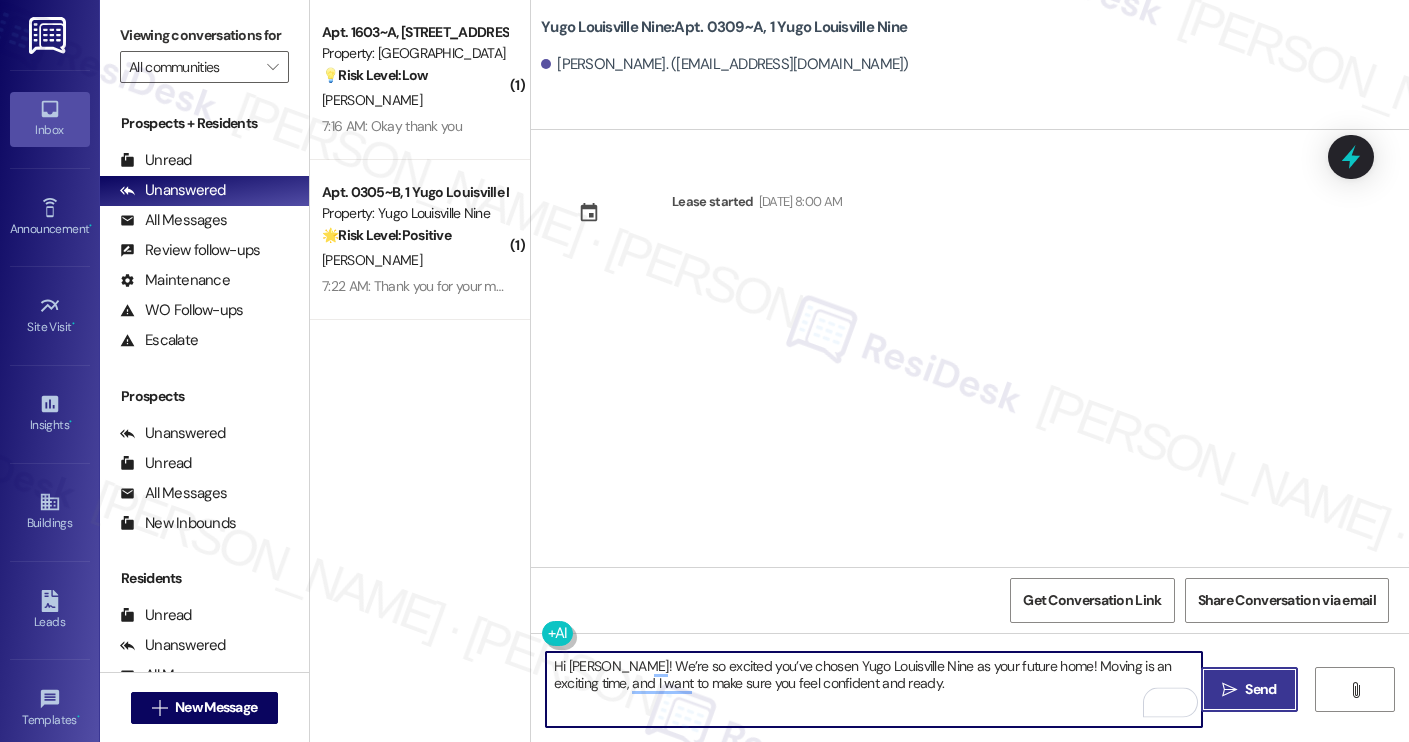click on "" at bounding box center (1229, 690) 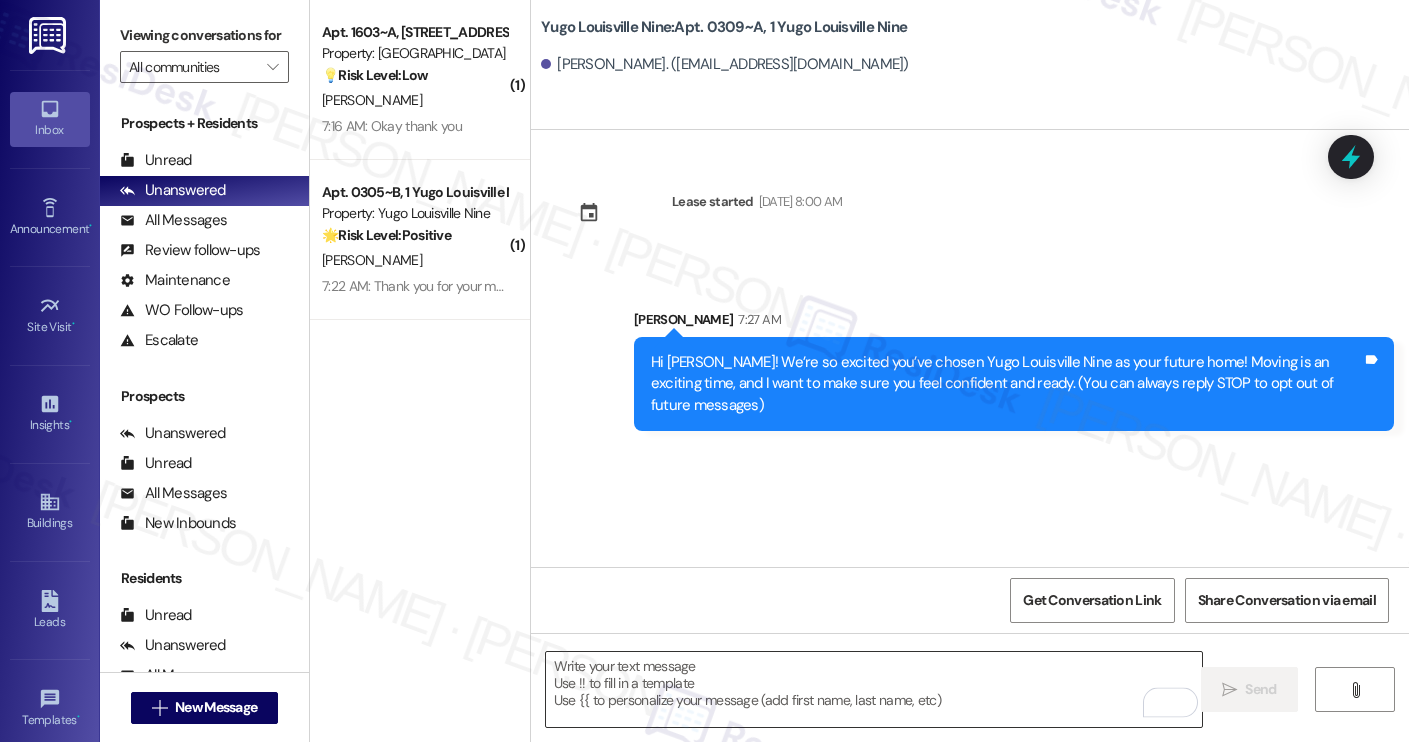 click at bounding box center [874, 689] 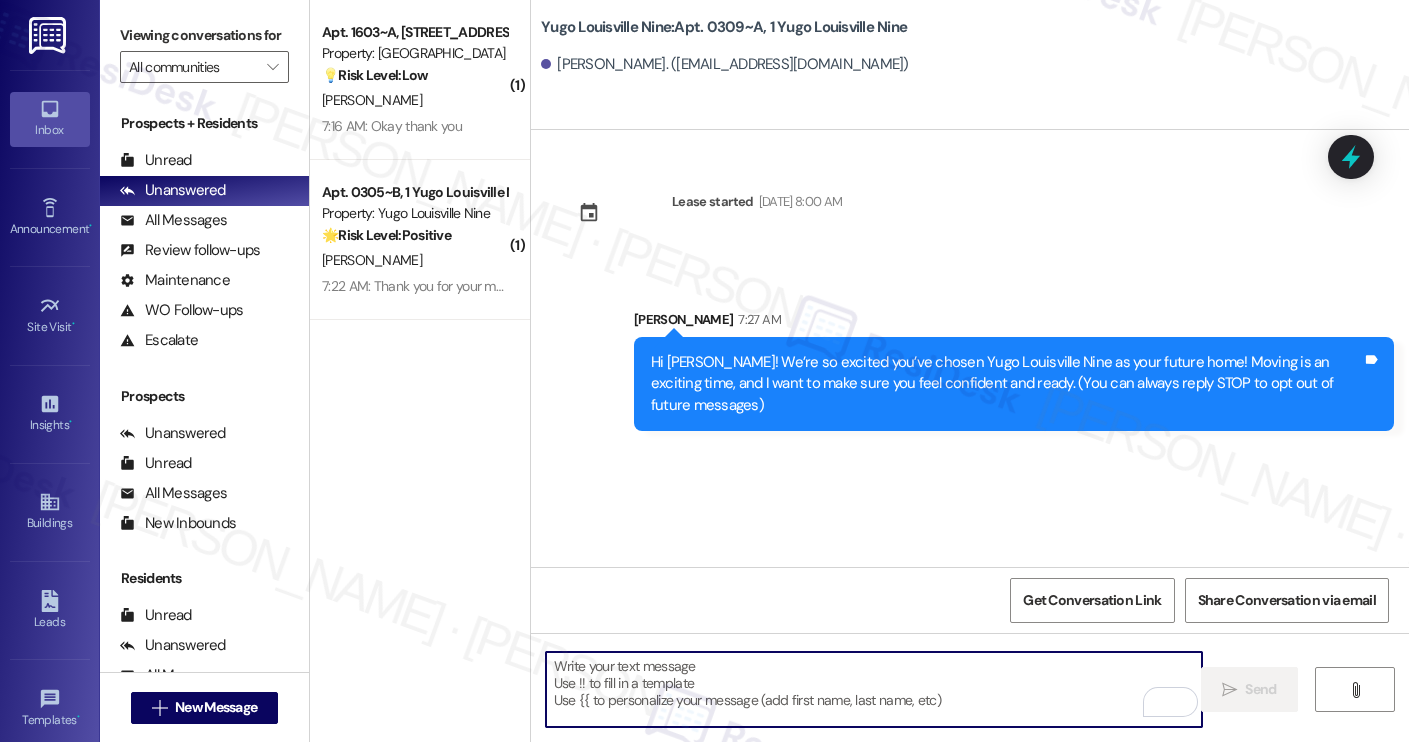 paste on "I’m [PERSON_NAME] from the off-site Resident Support Team. I work with your property’s team to help once you’ve moved in, whether it’s answering questions or assisting with maintenance. I’ll be in touch as your move-in date gets closer!
Move-in day will be busy as you get settled, but no reason it has to be stressful. Don’t forget that we offer a ⚡FAST PASS⚡for Move-In day if your checklist has been completed 2 weeks prior to move-in. Log in to your ResidentPortal [DATE] to complete those outstanding items!" 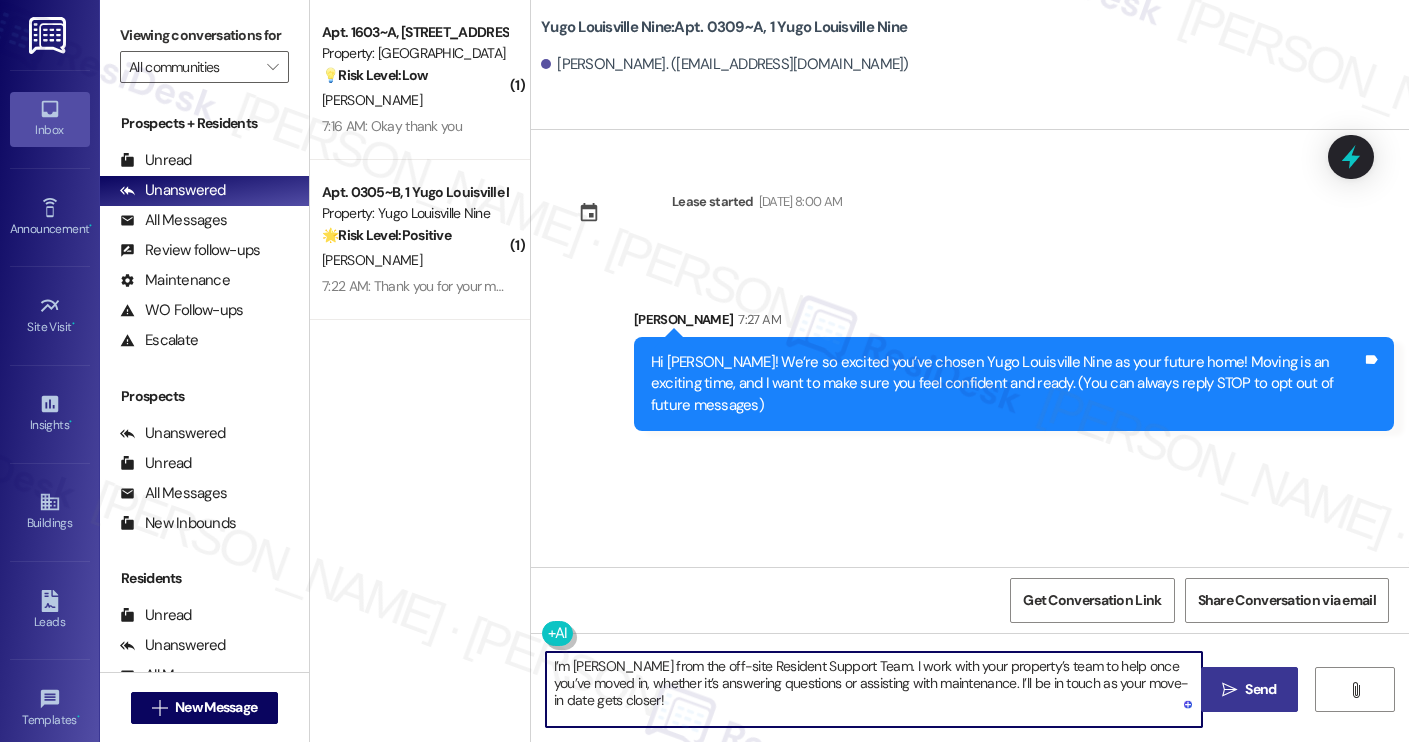 type on "I’m [PERSON_NAME] from the off-site Resident Support Team. I work with your property’s team to help once you’ve moved in, whether it’s answering questions or assisting with maintenance. I’ll be in touch as your move-in date gets closer!" 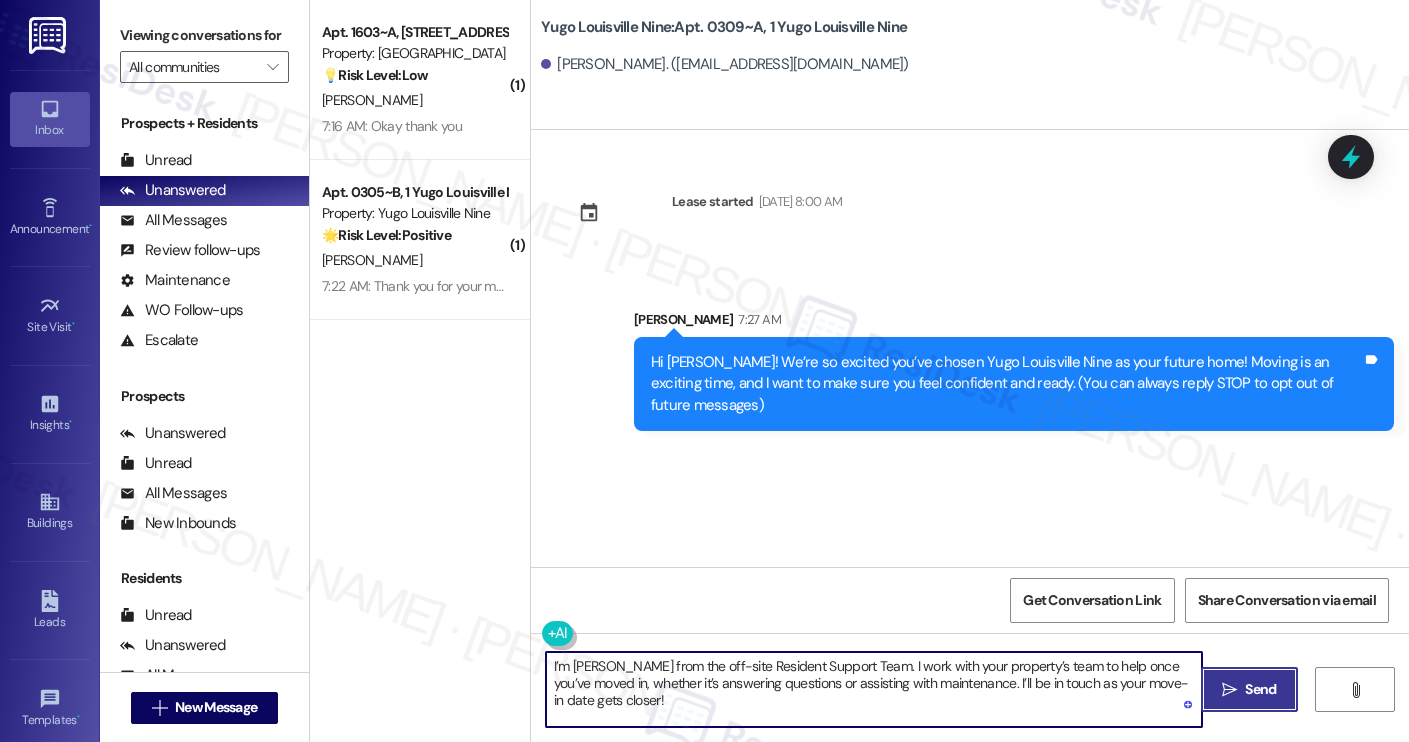 click on "" at bounding box center [1229, 690] 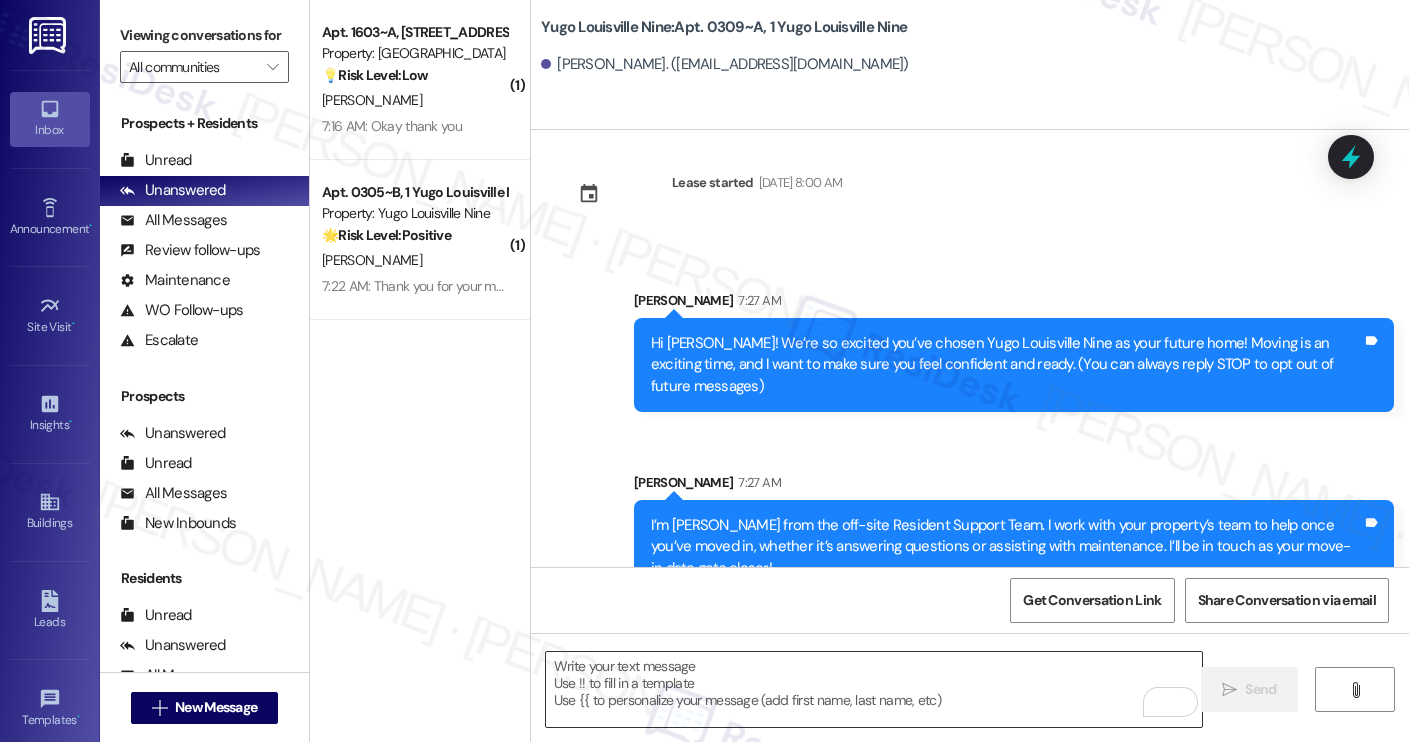 click at bounding box center [874, 689] 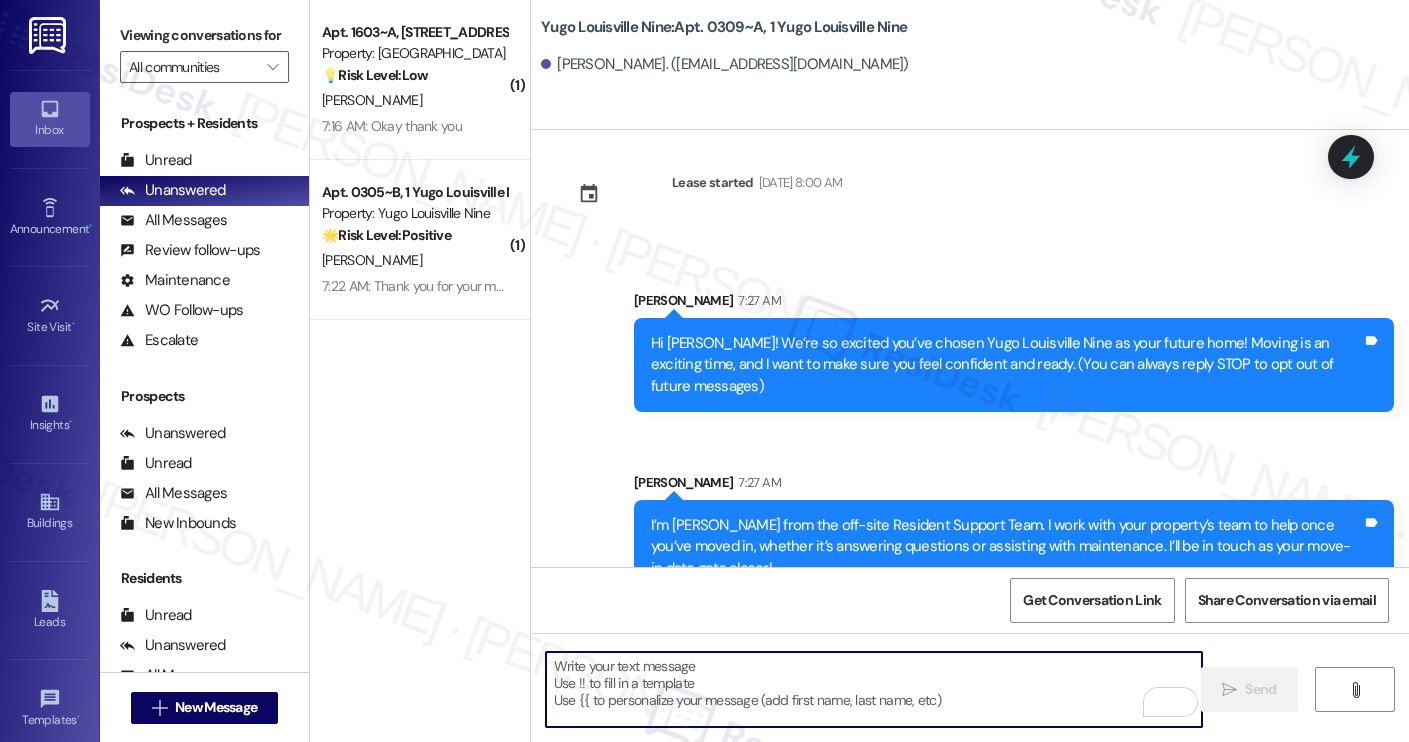 paste on "Move-in day will be busy as you get settled, but no reason it has to be stressful. Don’t forget that we offer a ⚡FAST PASS⚡for Move-In day if your checklist has been completed 2 weeks prior to move-in. Log in to your ResidentPortal [DATE] to complete those outstanding items!" 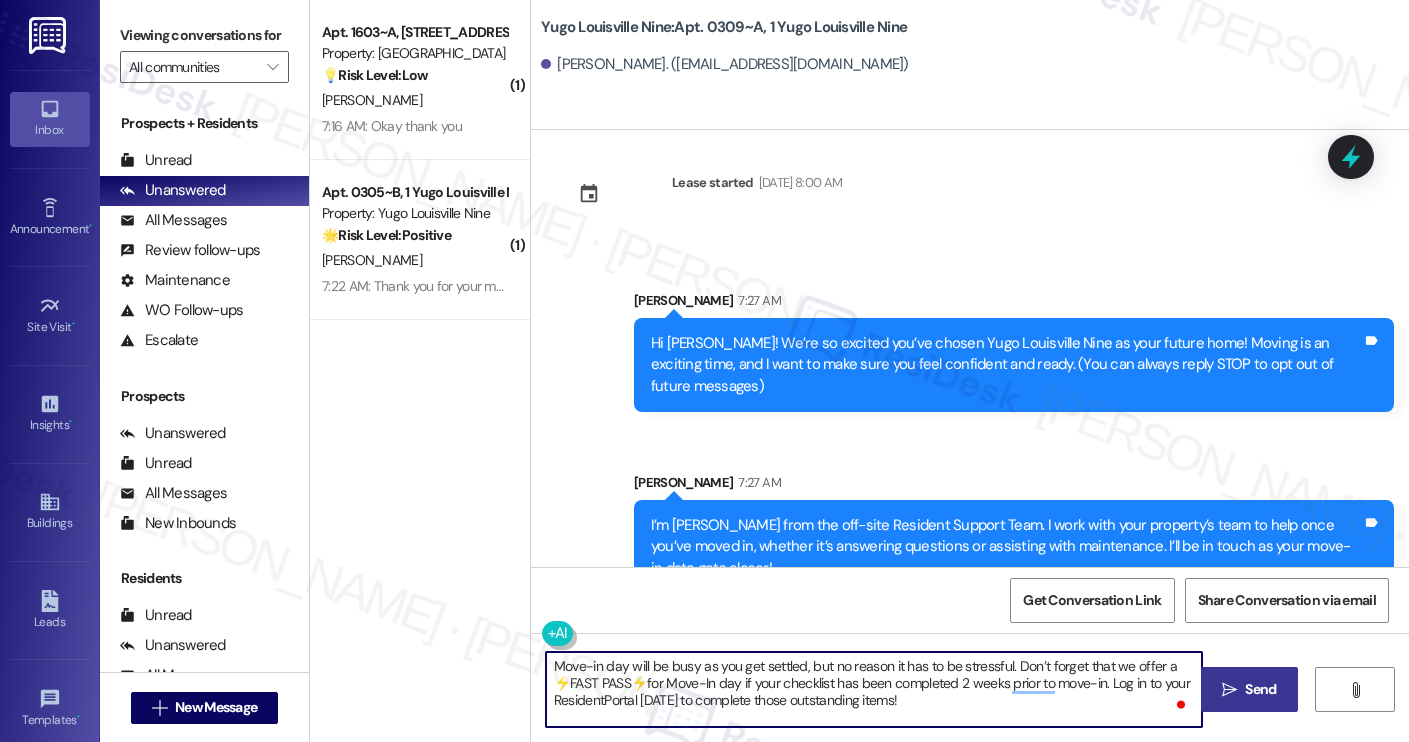type on "Move-in day will be busy as you get settled, but no reason it has to be stressful. Don’t forget that we offer a ⚡FAST PASS⚡for Move-In day if your checklist has been completed 2 weeks prior to move-in. Log in to your ResidentPortal [DATE] to complete those outstanding items!" 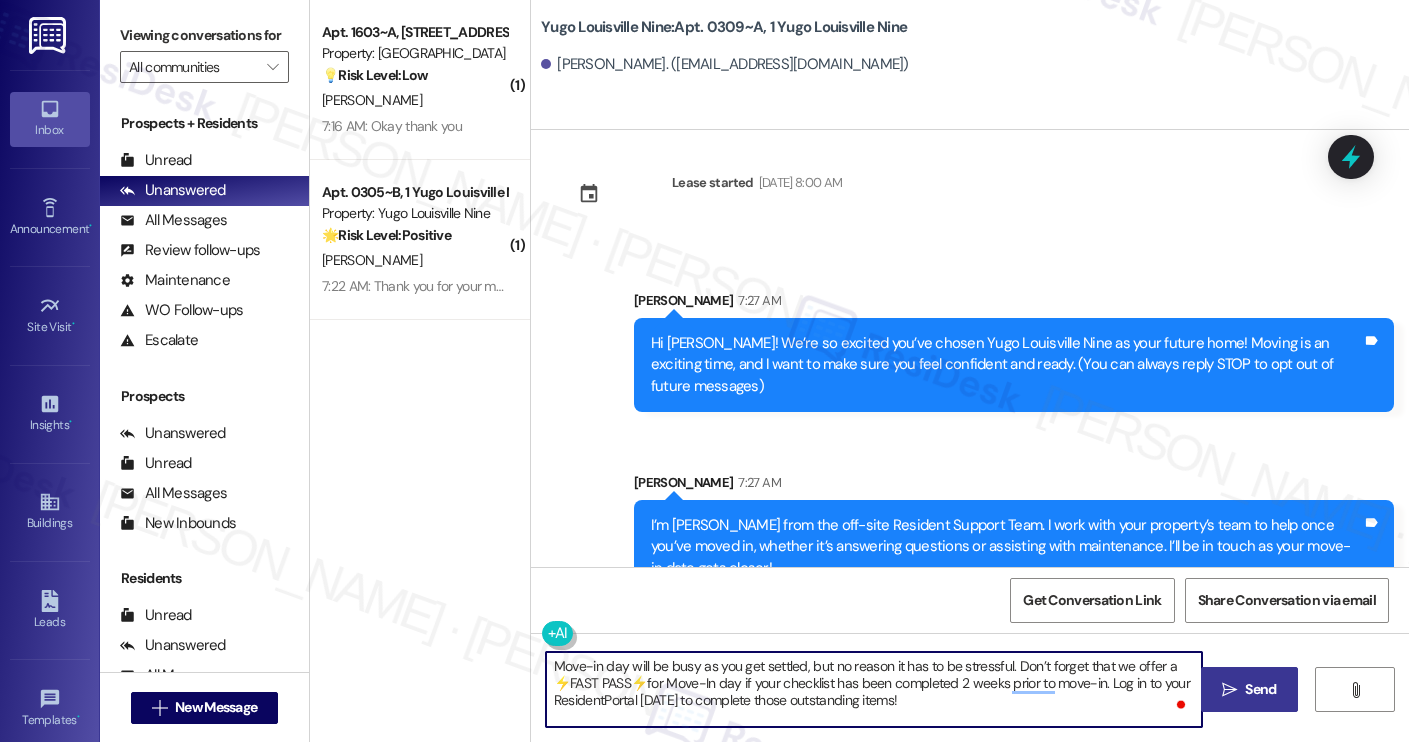 click on "" at bounding box center [1229, 690] 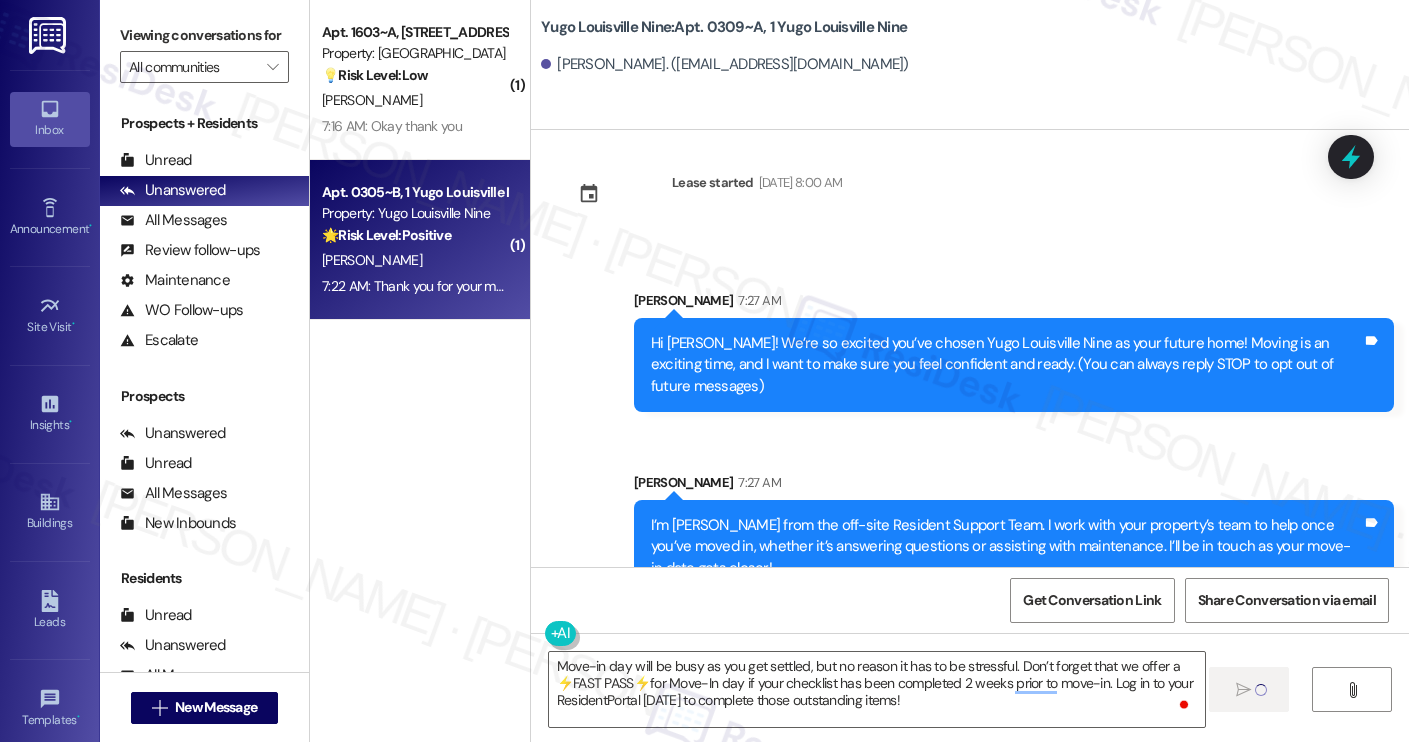 type 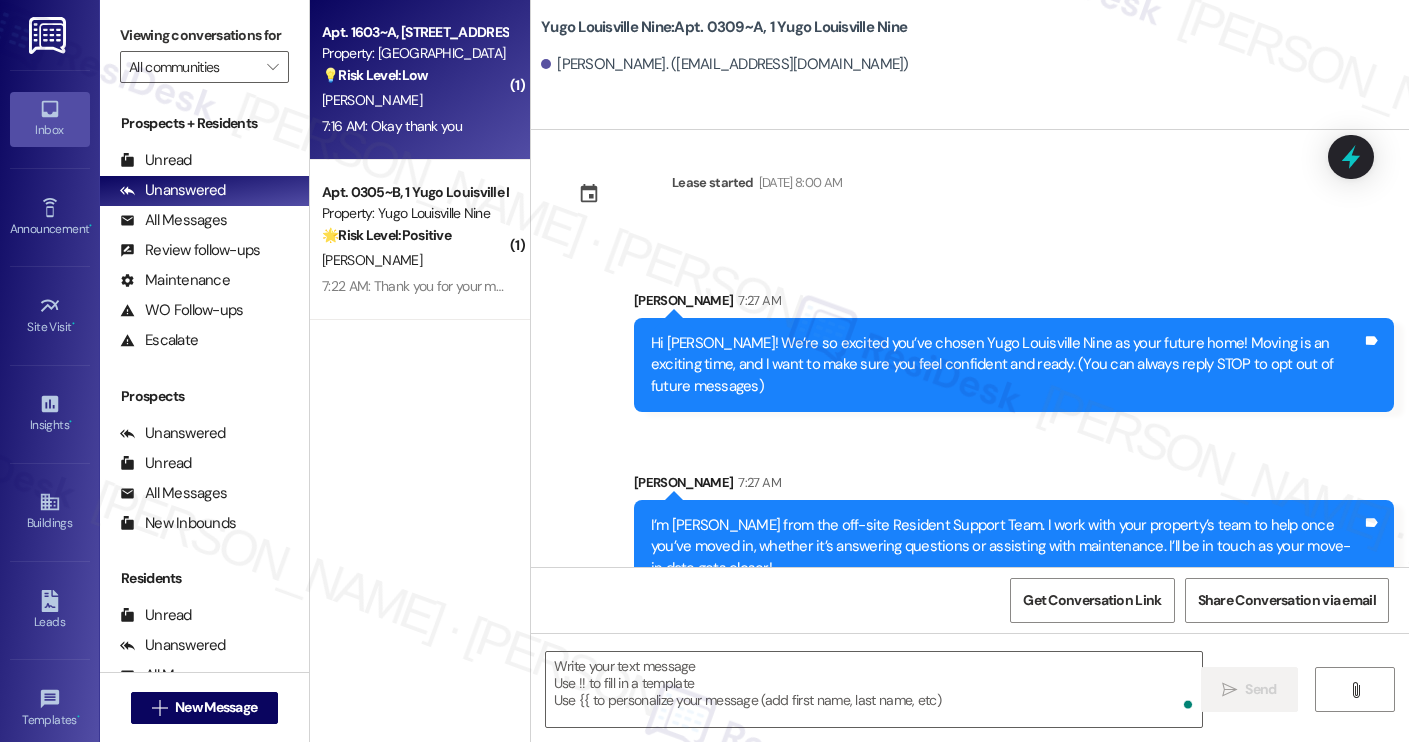click on "7:16 AM: Okay thank you 7:16 AM: Okay thank you" at bounding box center [392, 126] 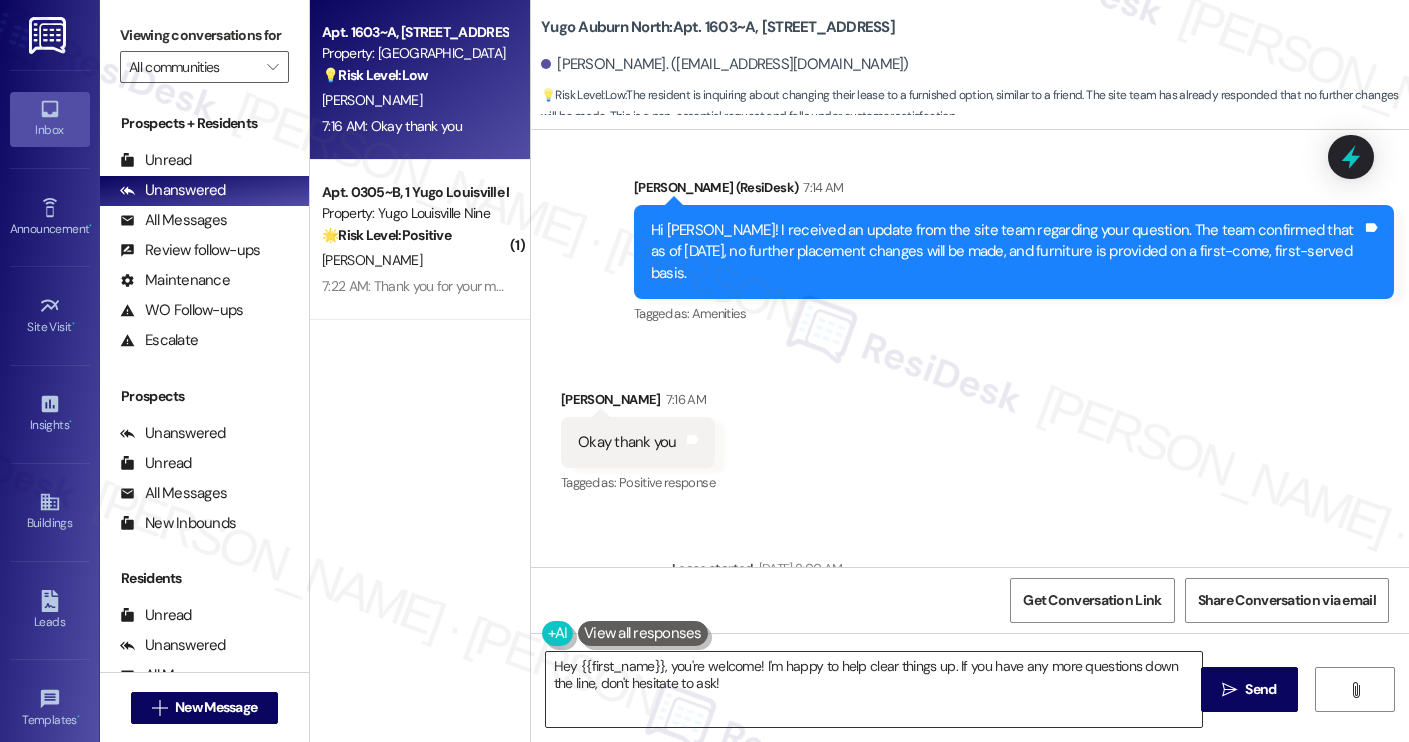 click on "Hey {{first_name}}, you're welcome! I'm happy to help clear things up. If you have any more questions down the line, don't hesitate to ask!" at bounding box center [874, 689] 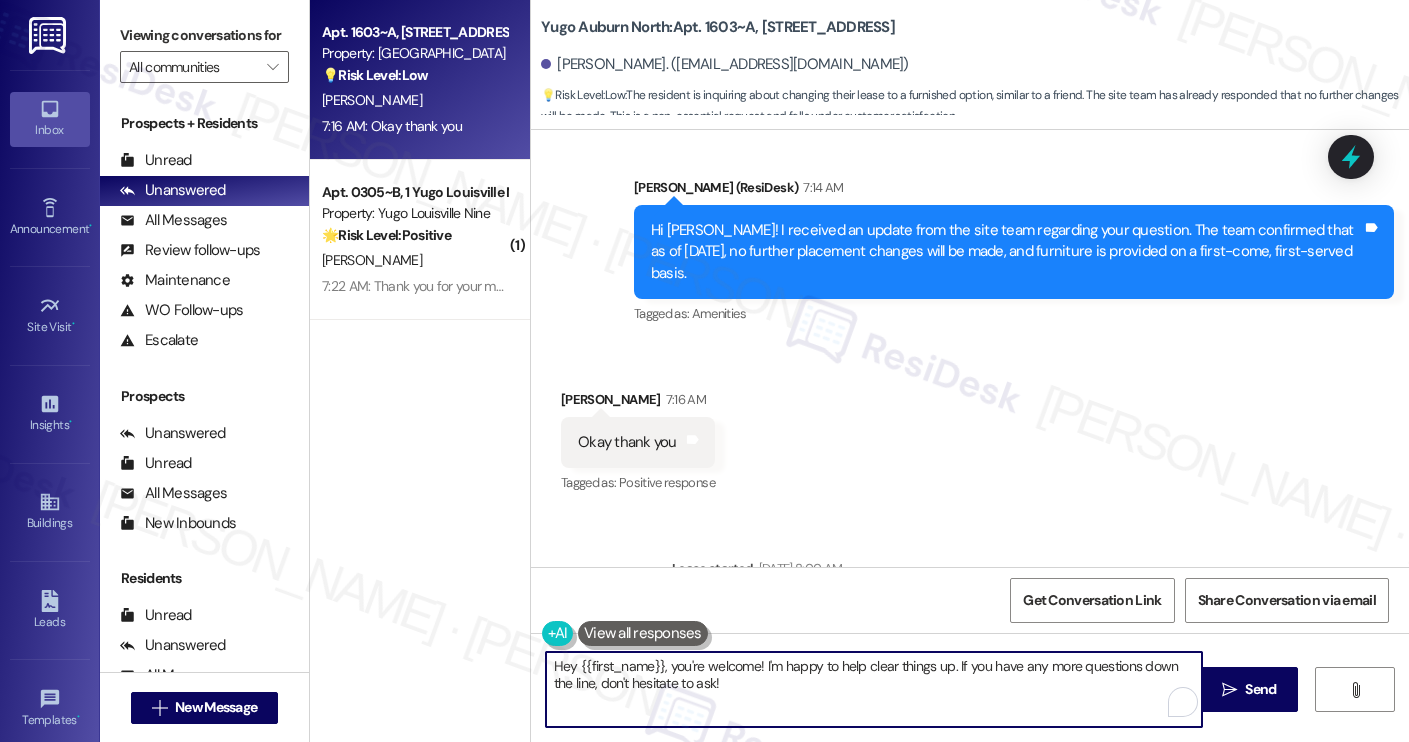 type on "T" 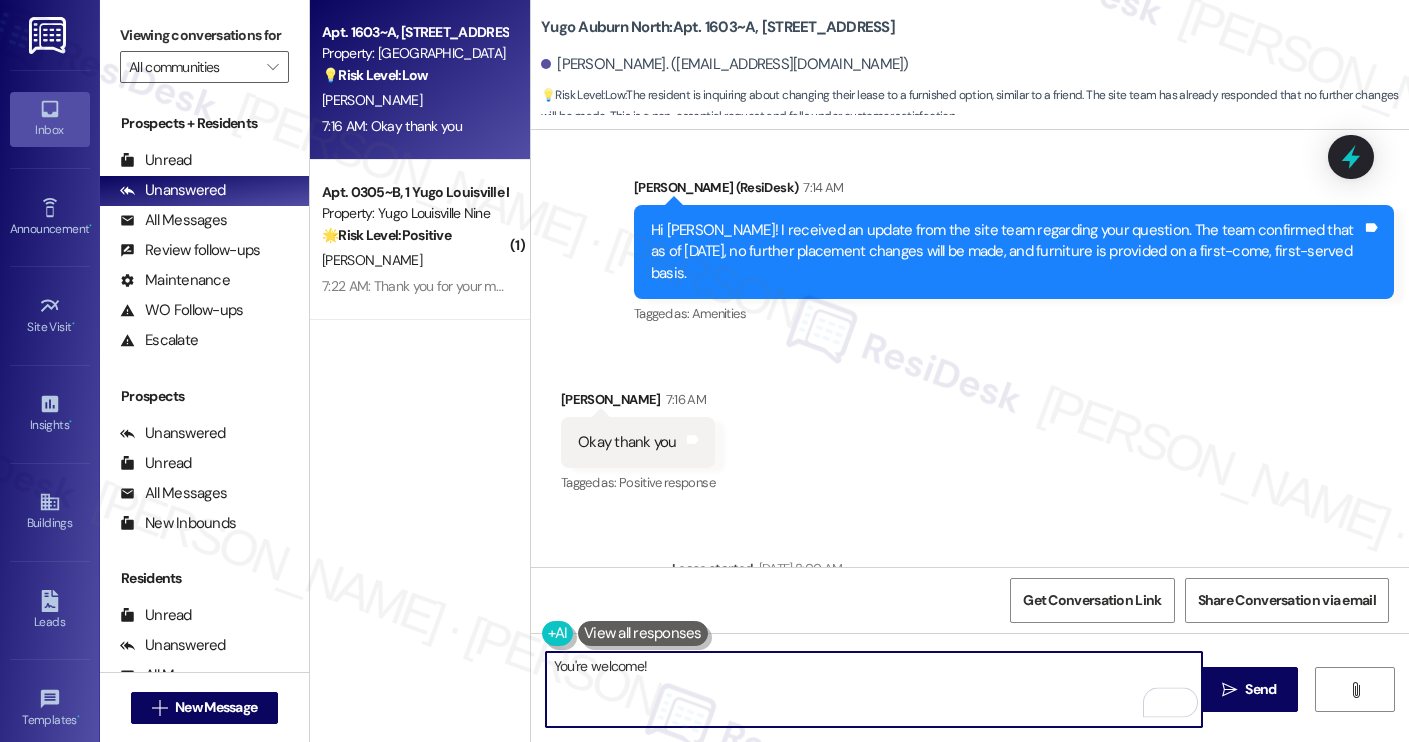 type on "You're welcome!" 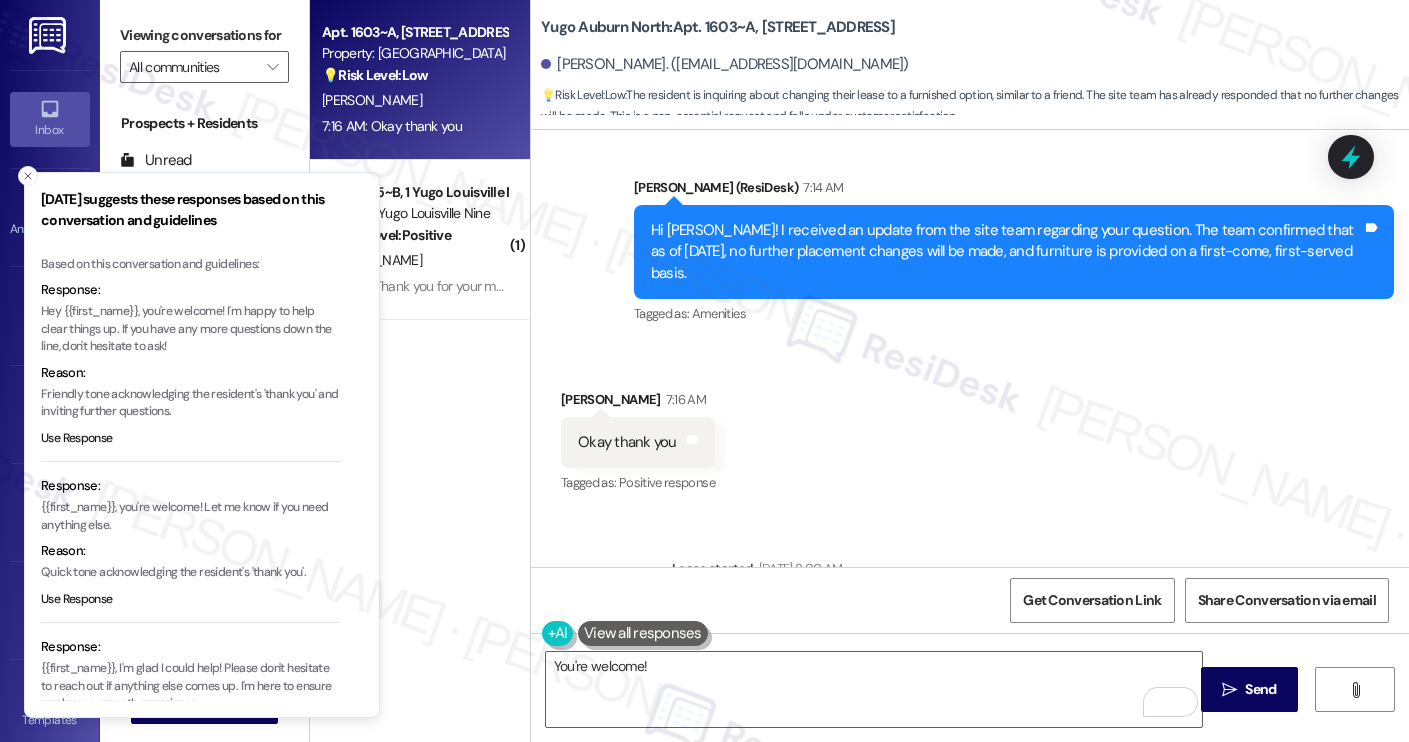 click on "Hey {{first_name}}, you're welcome! I'm happy to help clear things up. If you have any more questions down the line, don't hesitate to ask!" at bounding box center [191, 329] 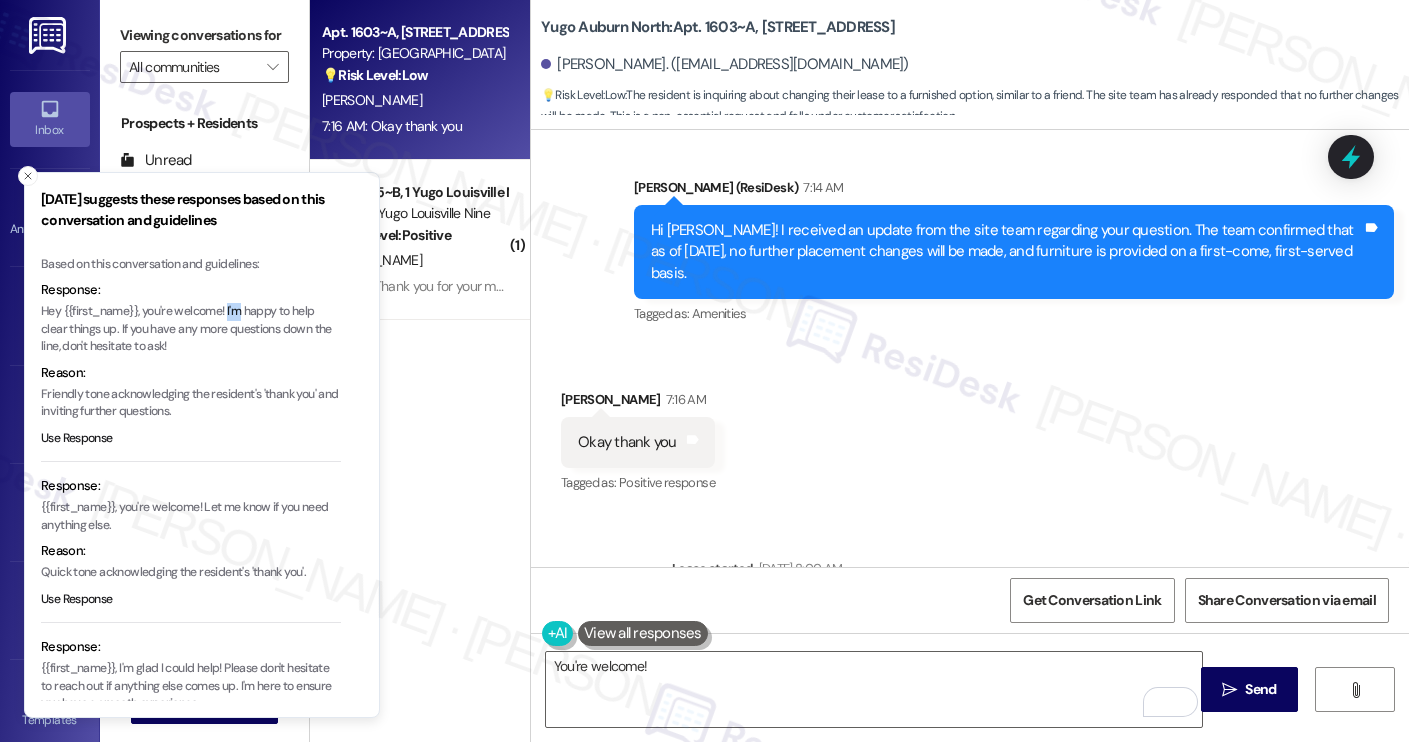 type 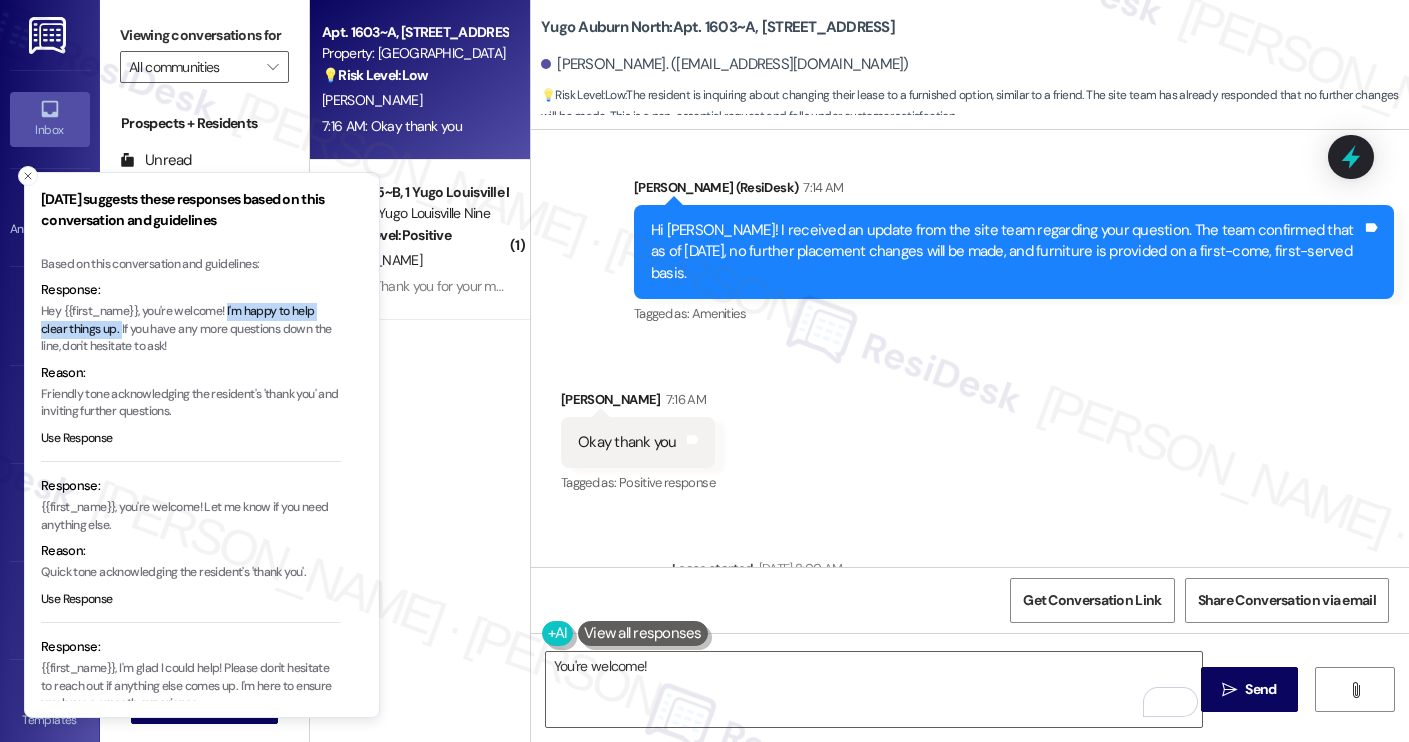 copy on "I'm happy to help clear things up." 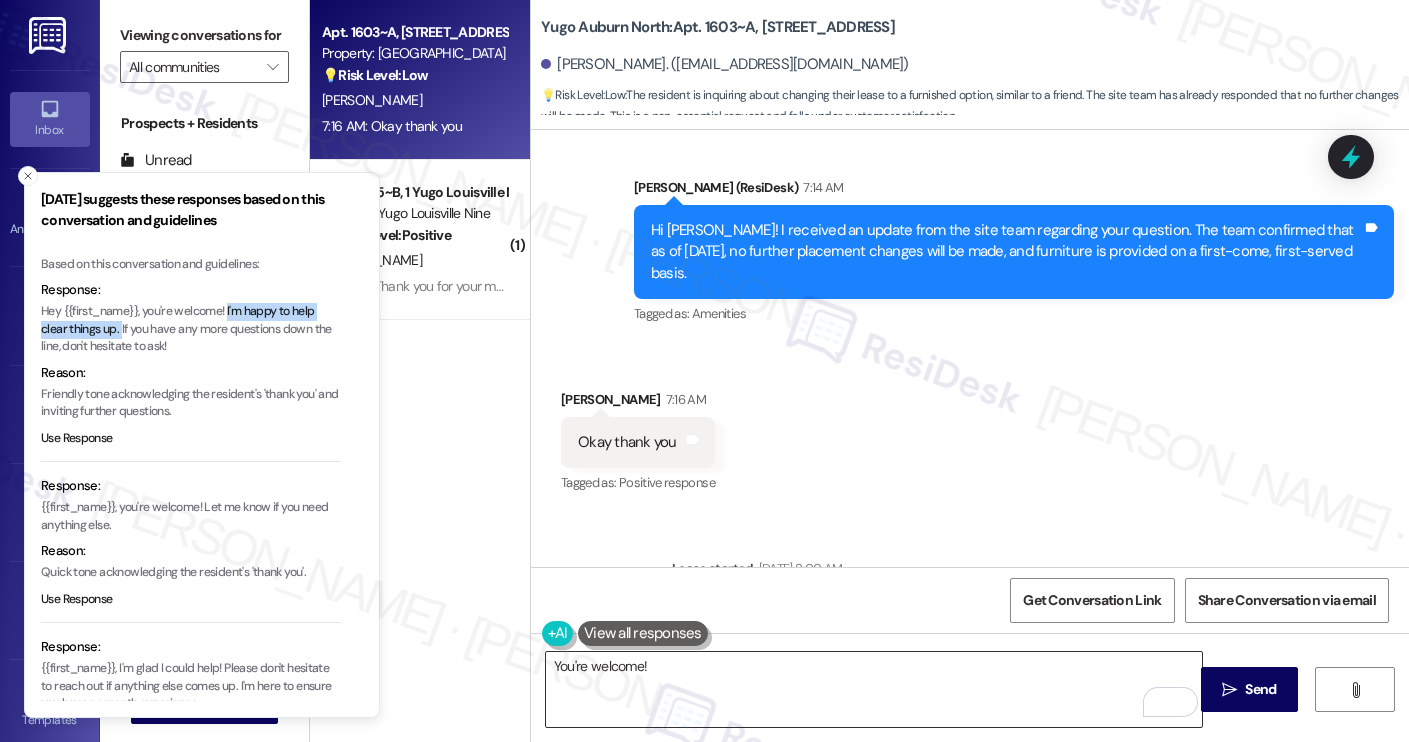 click on "You're welcome!" at bounding box center (874, 689) 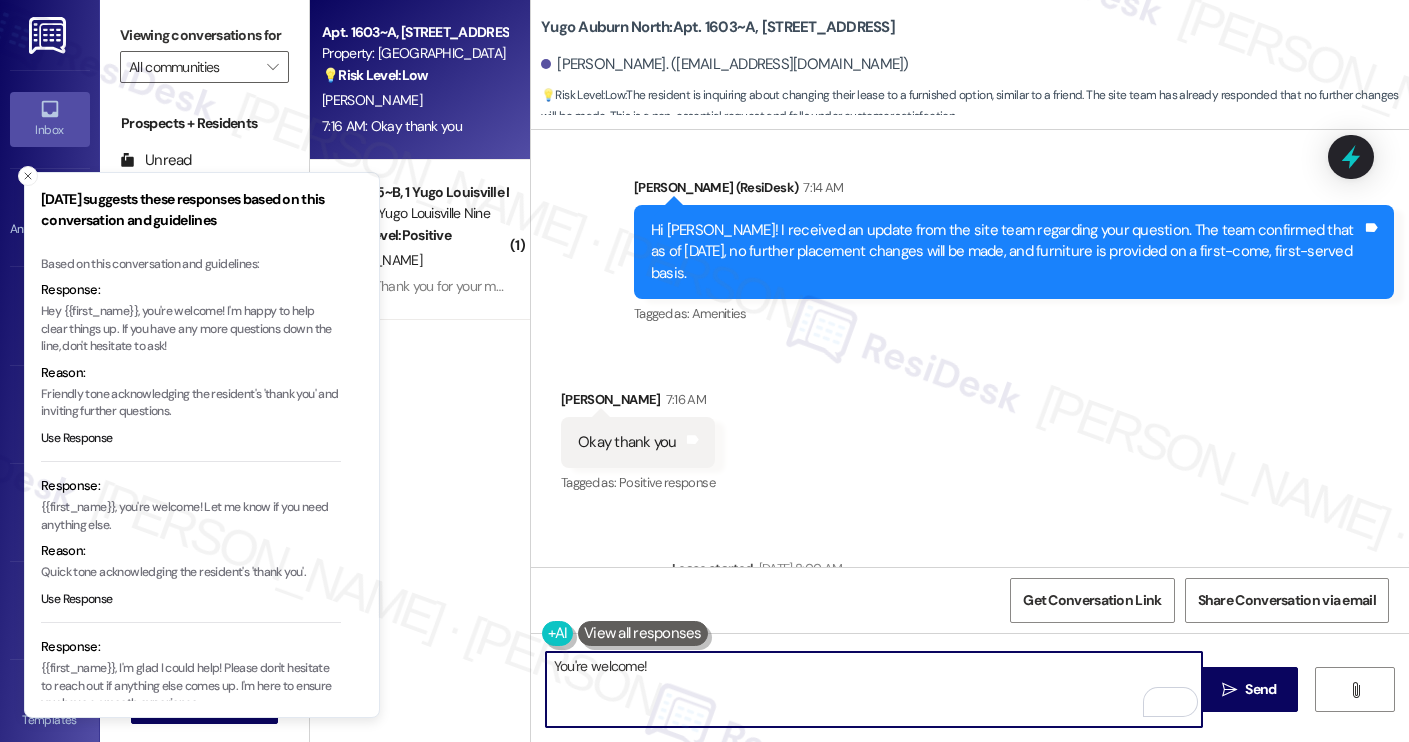 paste on "I'm happy to help clear things up." 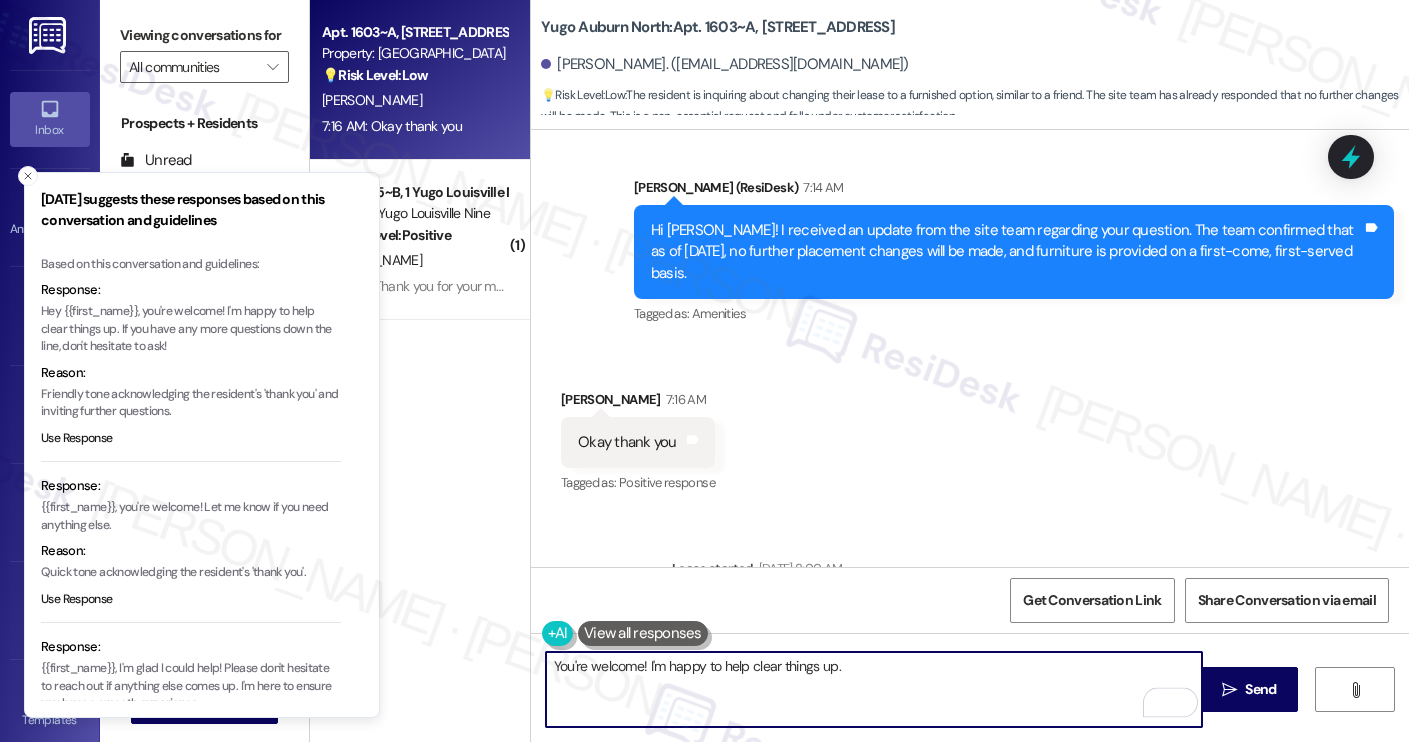 click on "You're welcome! I'm happy to help clear things up." at bounding box center [874, 689] 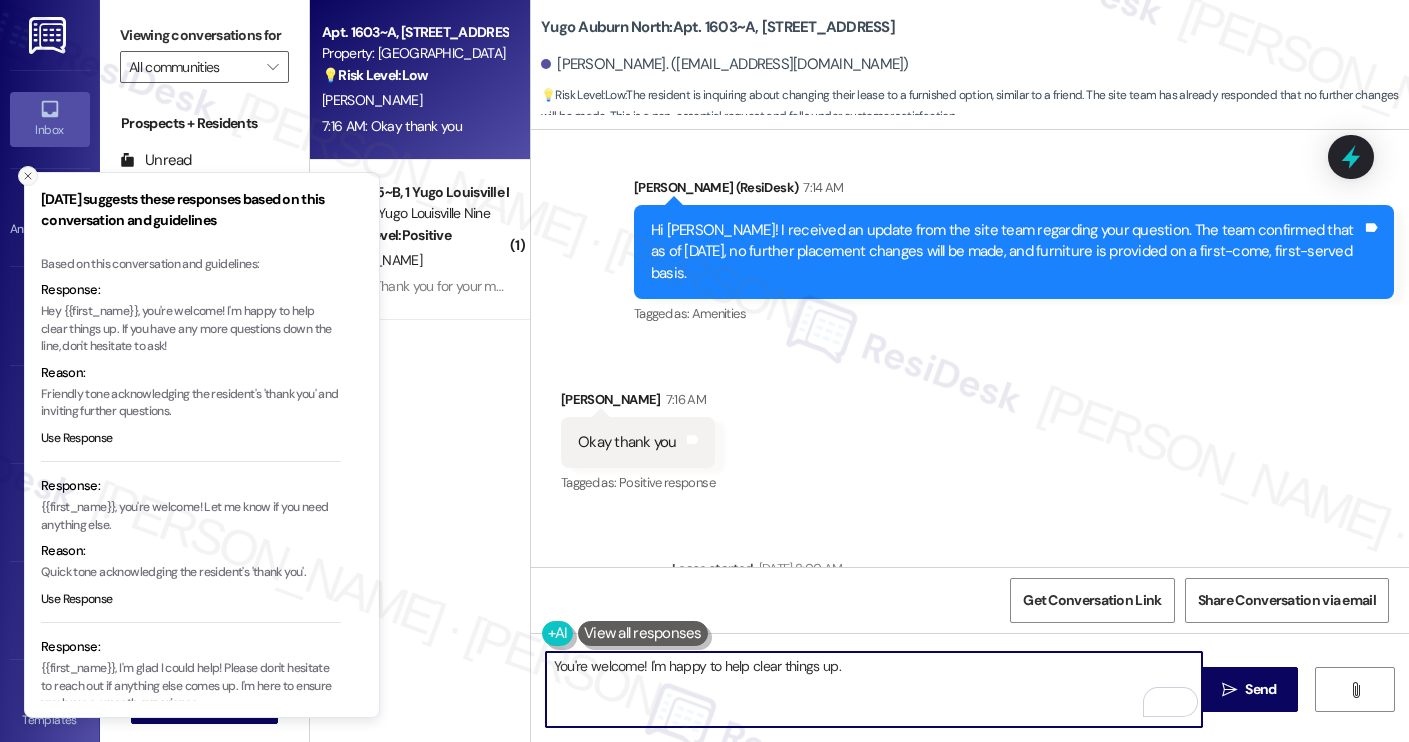 type on "You're welcome! I'm happy to help clear things up." 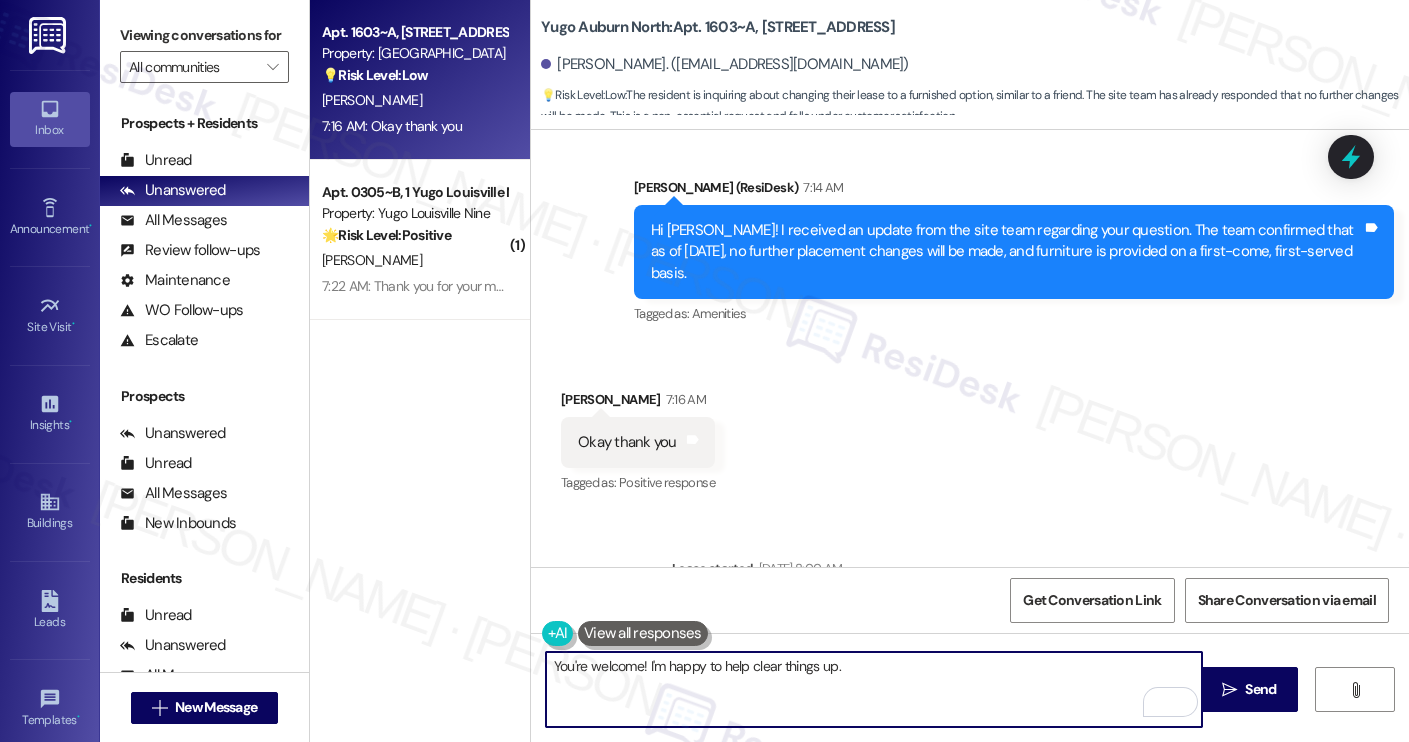 click on "You're welcome! I'm happy to help clear things up." at bounding box center (874, 689) 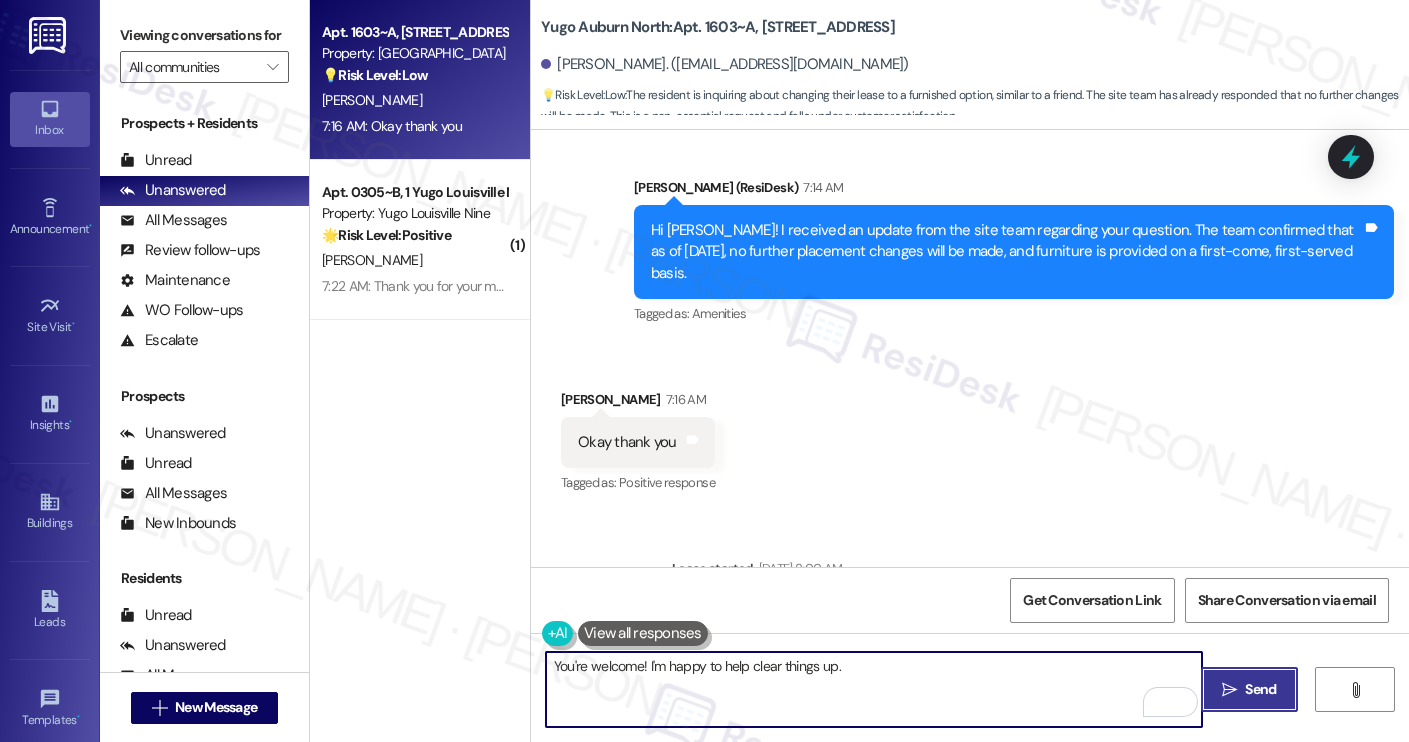 click on "" at bounding box center [1229, 690] 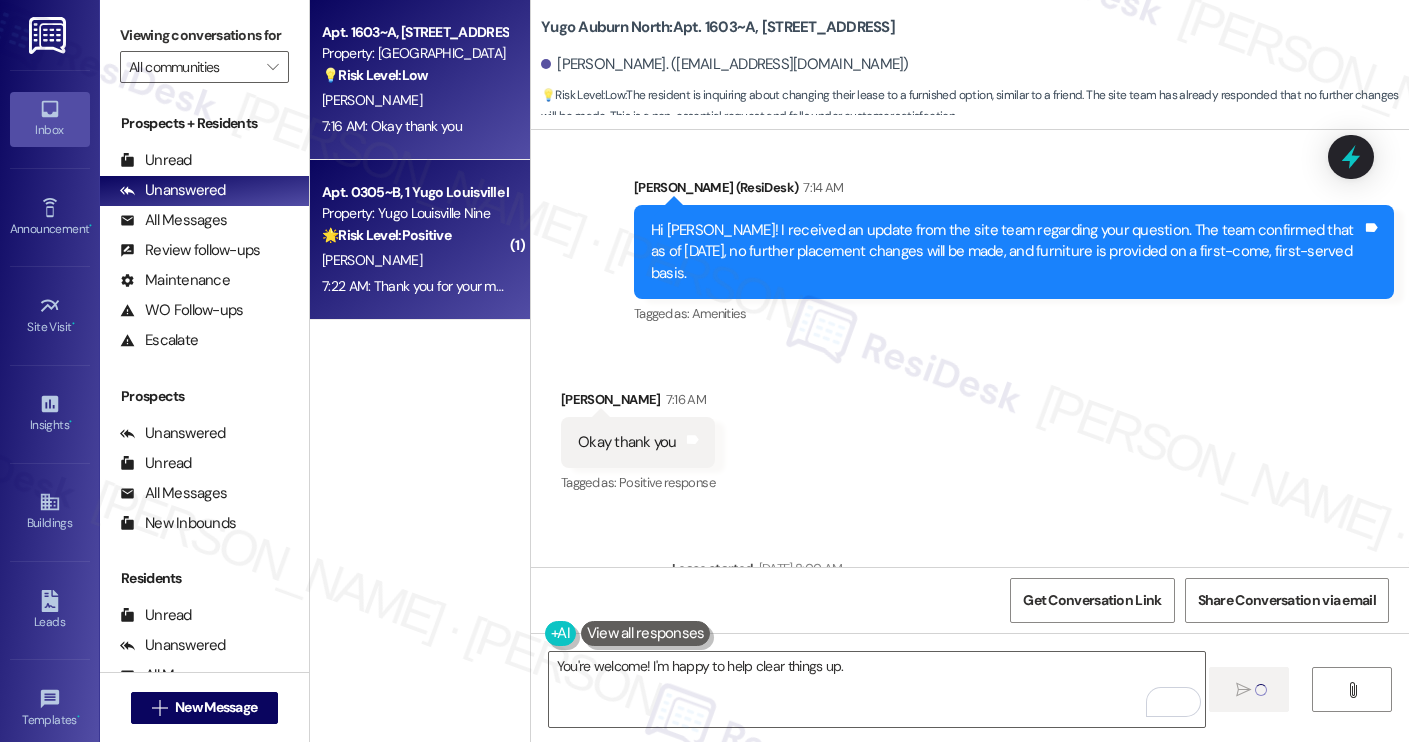 type 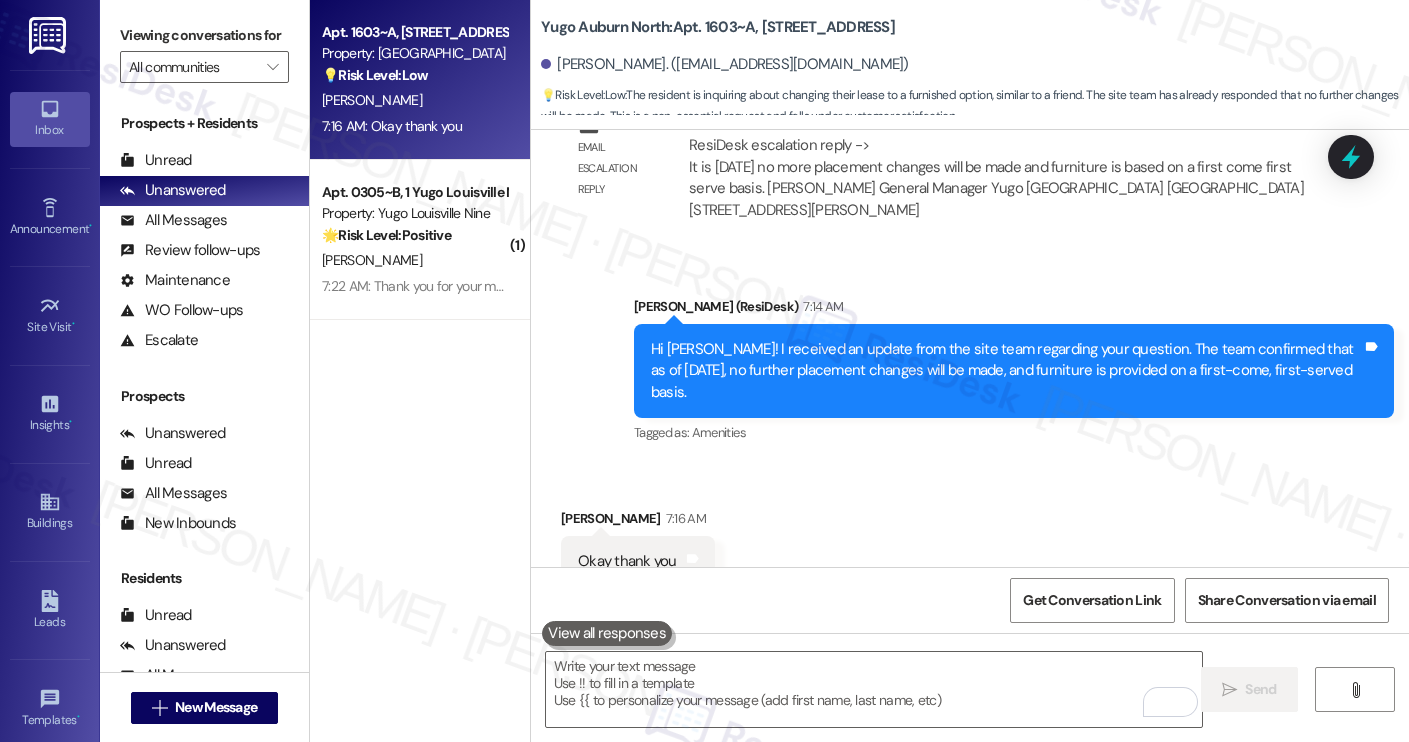 click on "Apt. 0305~B, 1 Yugo Louisville Nine" at bounding box center [414, 192] 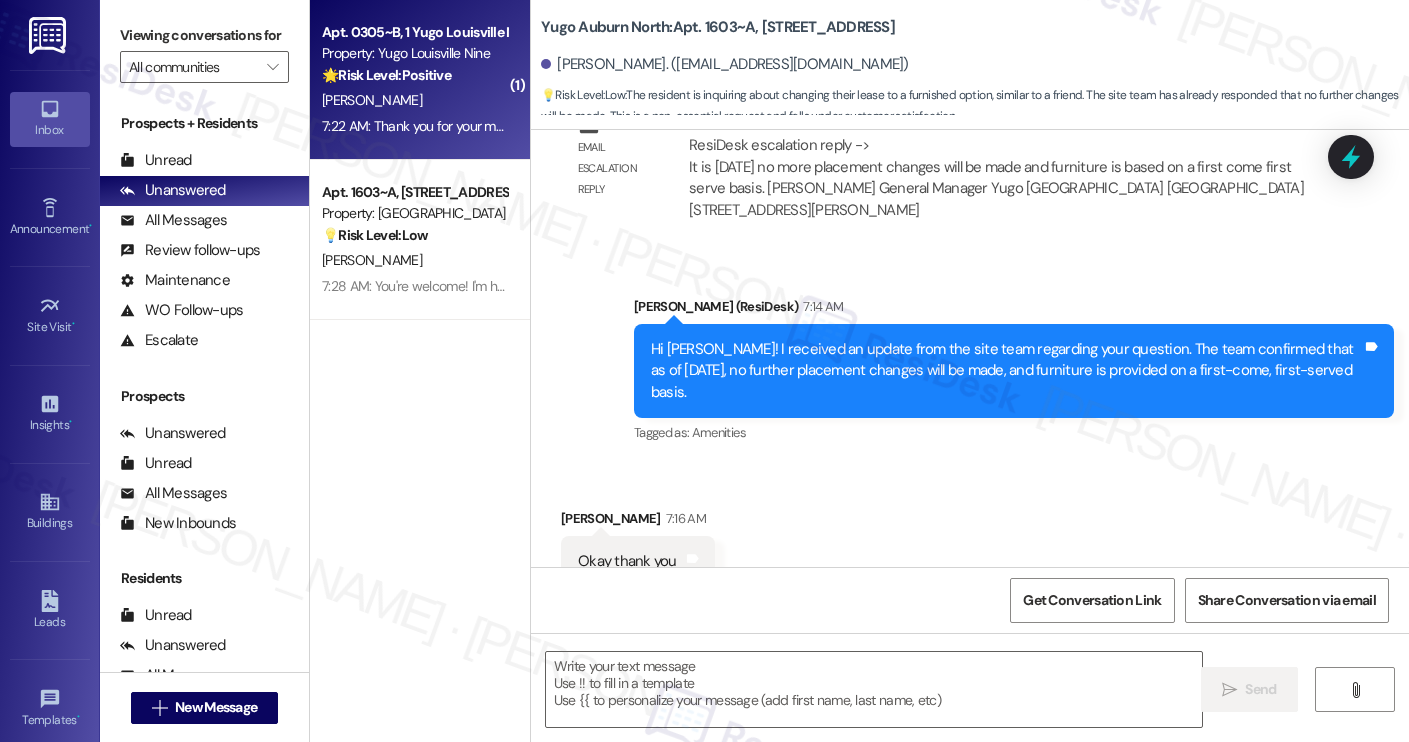 type on "Fetching suggested responses. Please feel free to read through the conversation in the meantime." 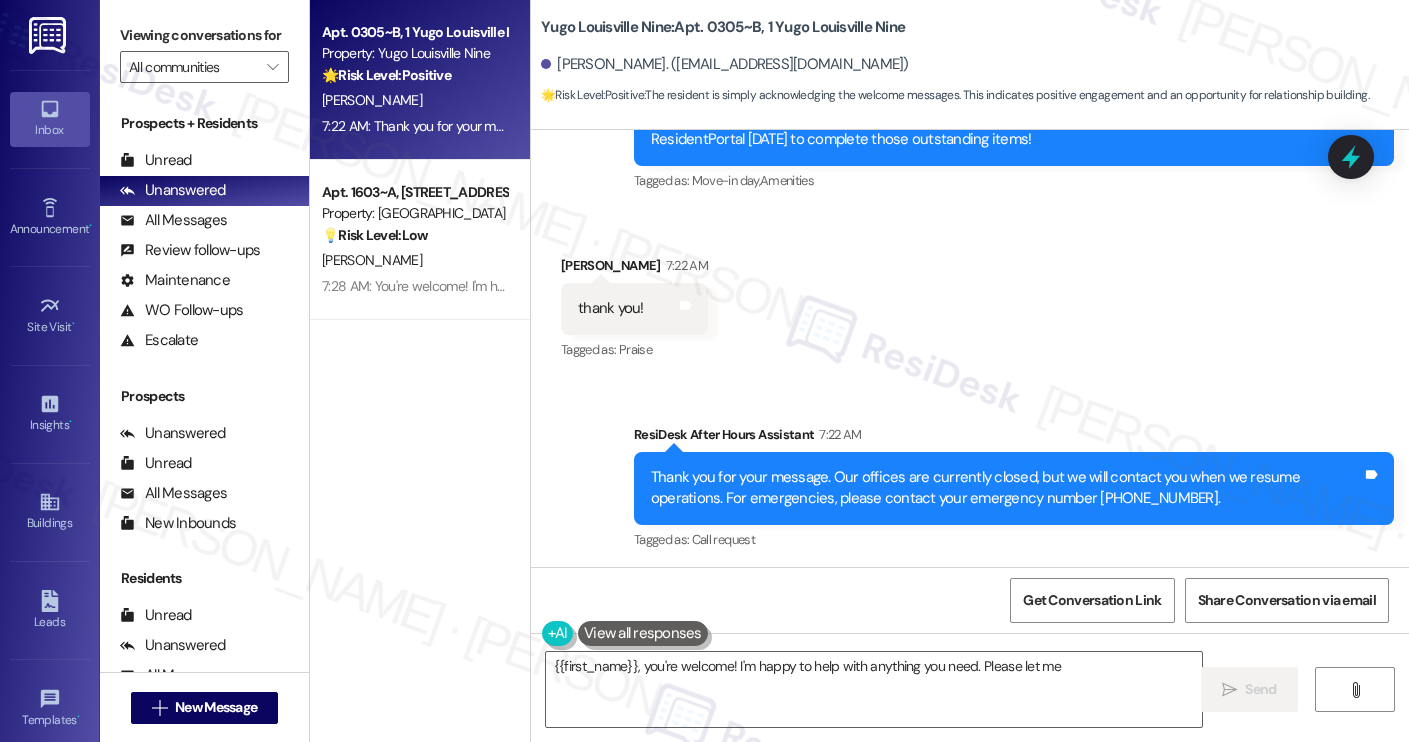 scroll, scrollTop: 711, scrollLeft: 0, axis: vertical 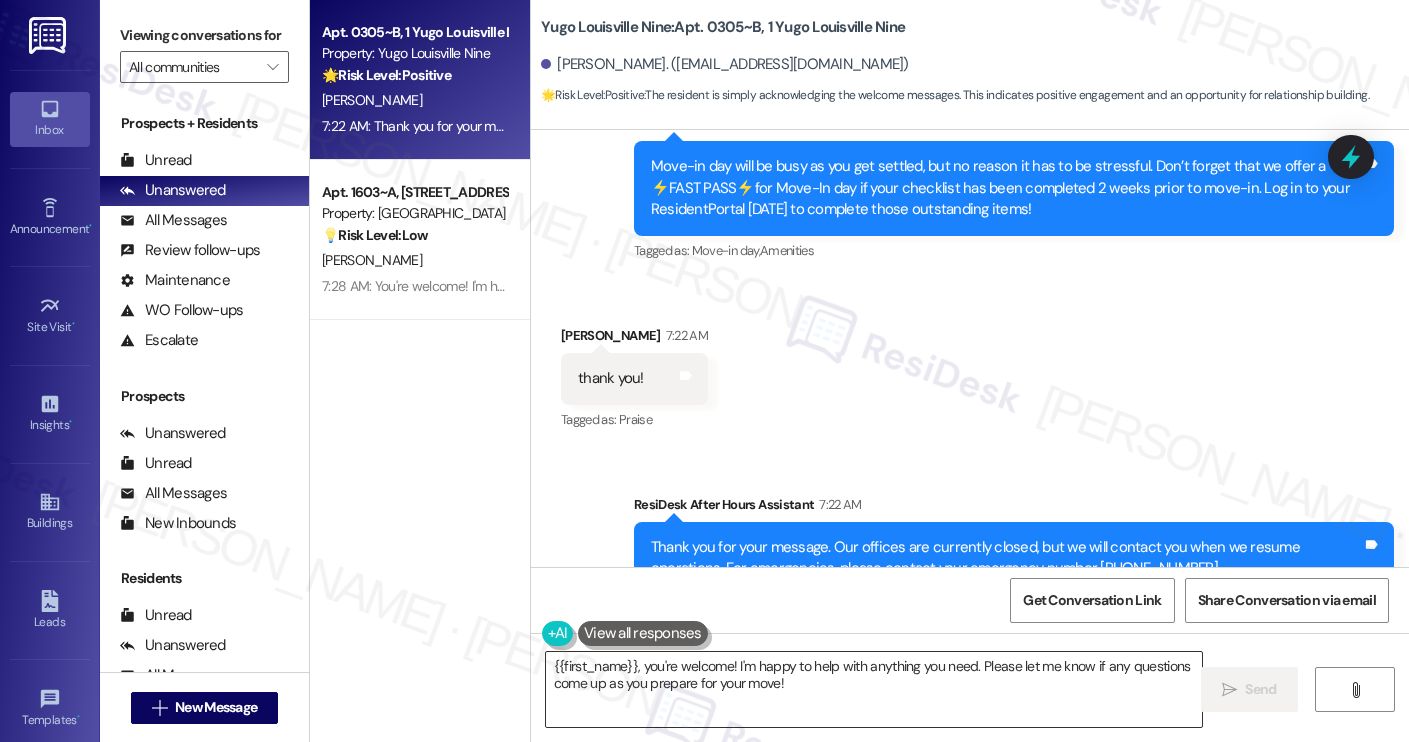 click on "{{first_name}}, you're welcome! I'm happy to help with anything you need. Please let me know if any questions come up as you prepare for your" at bounding box center [874, 689] 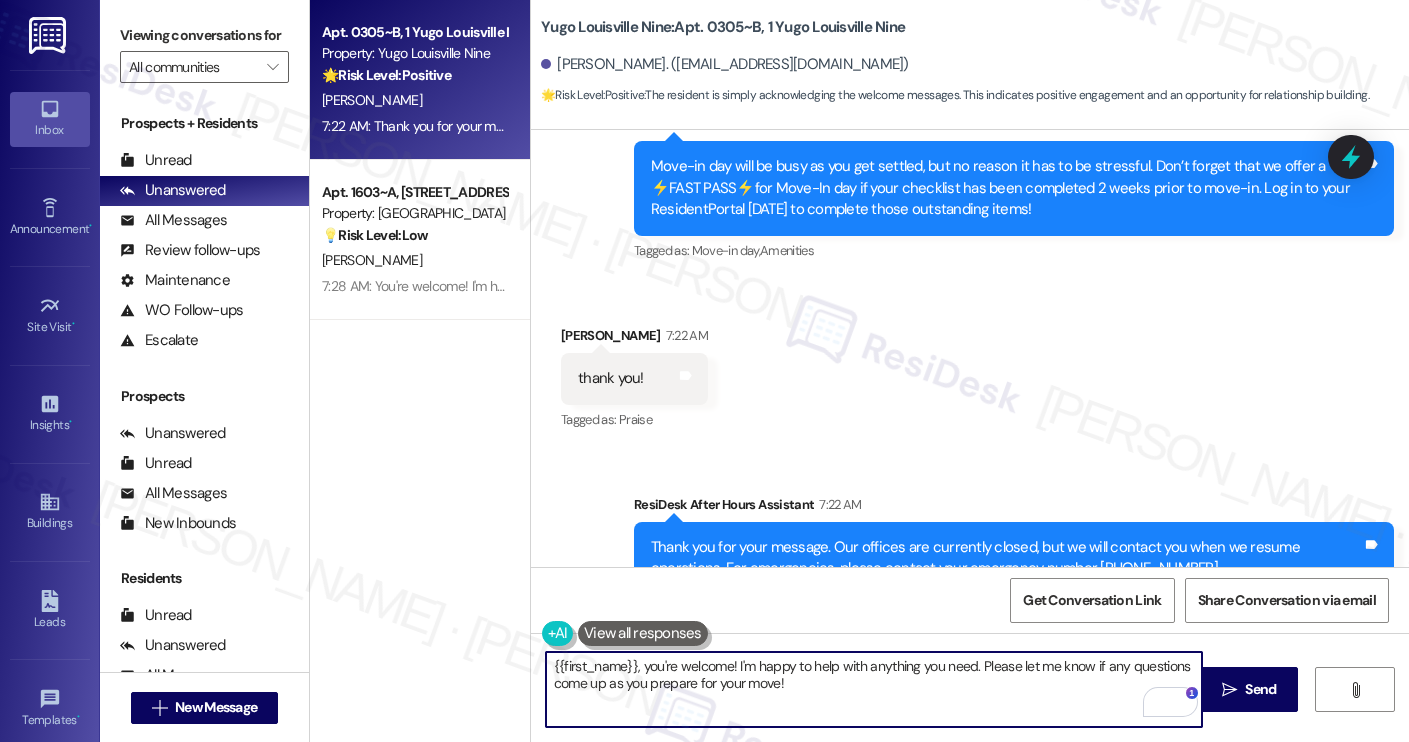 drag, startPoint x: 636, startPoint y: 665, endPoint x: 531, endPoint y: 655, distance: 105.47511 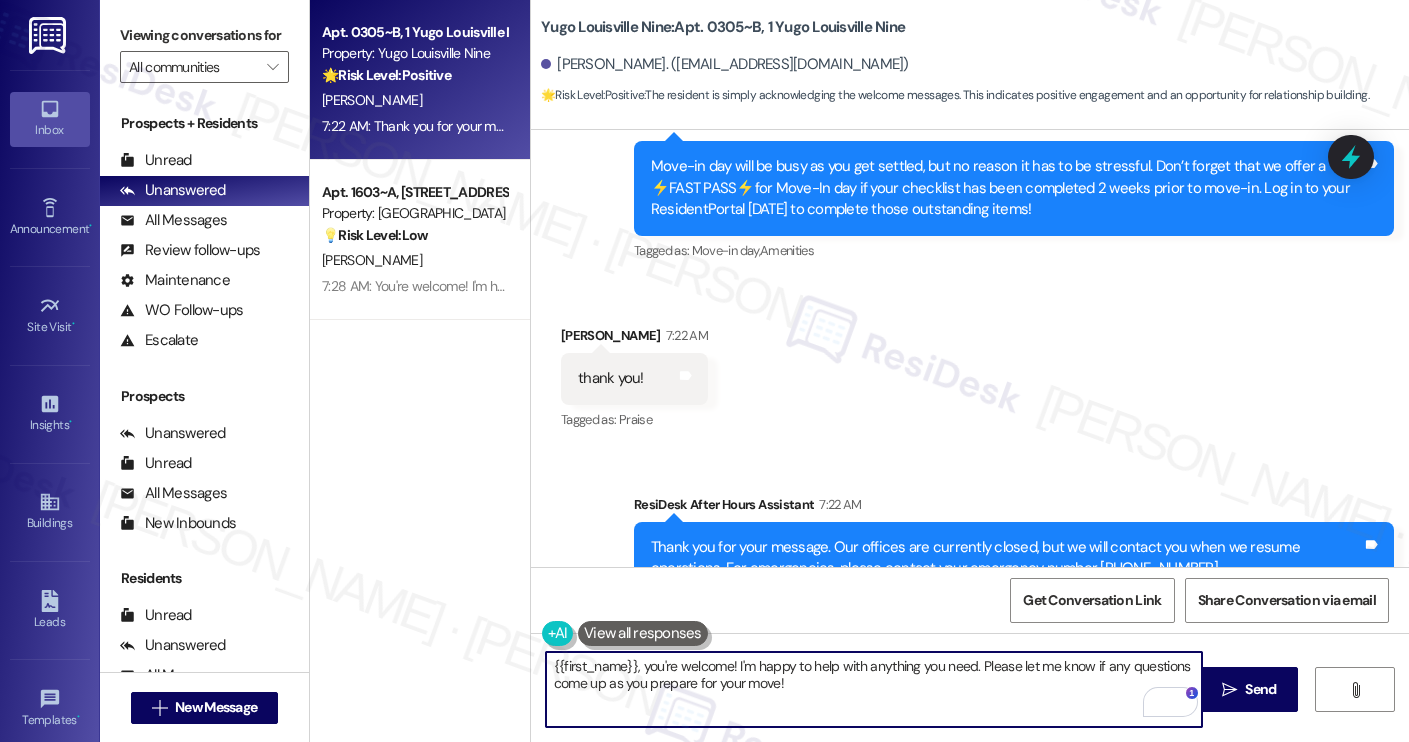 click on "{{first_name}}, you're welcome! I'm happy to help with anything you need. Please let me know if any questions come up as you prepare for your move!" at bounding box center [864, 689] 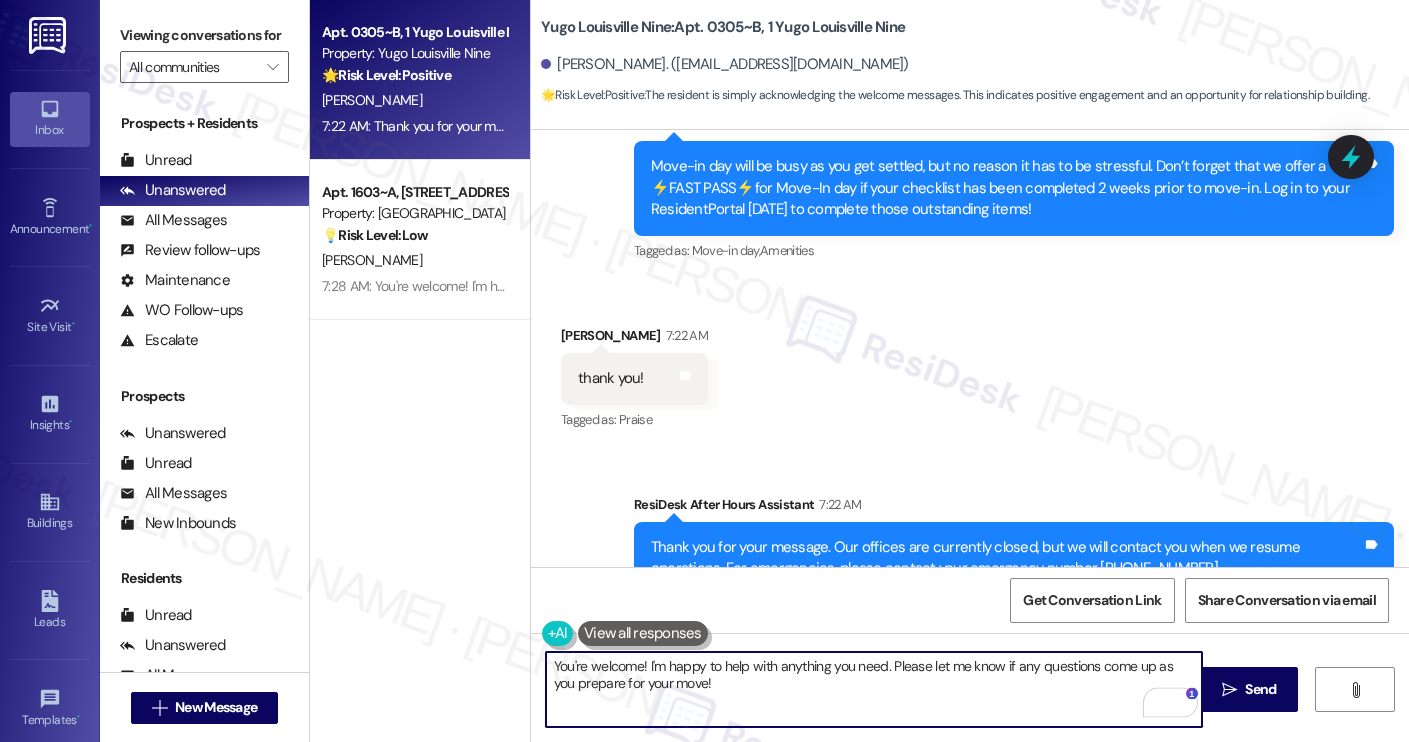 click on "You're welcome! I'm happy to help with anything you need. Please let me know if any questions come up as you prepare for your move!" at bounding box center (874, 689) 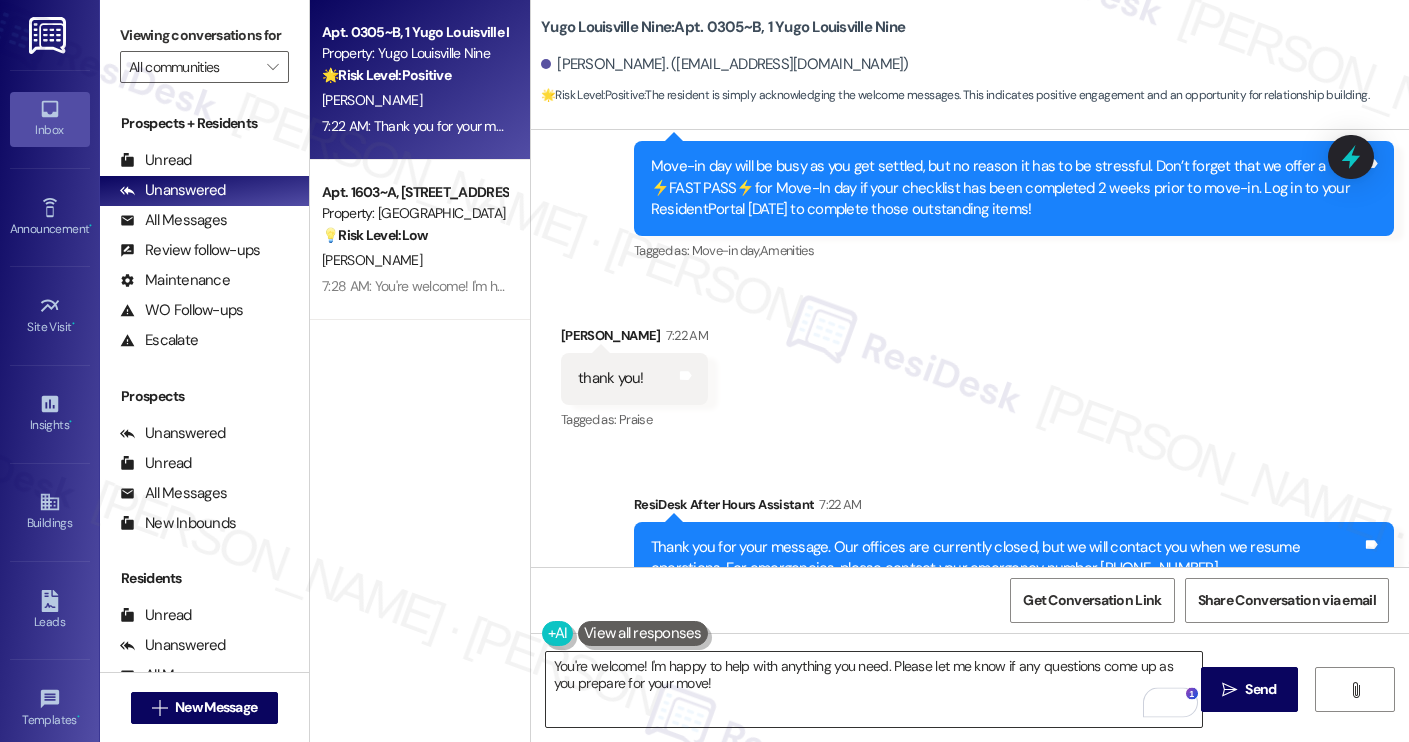 click on "You're welcome! I'm happy to help with anything you need. Please let me know if any questions come up as you prepare for your move!" at bounding box center [874, 689] 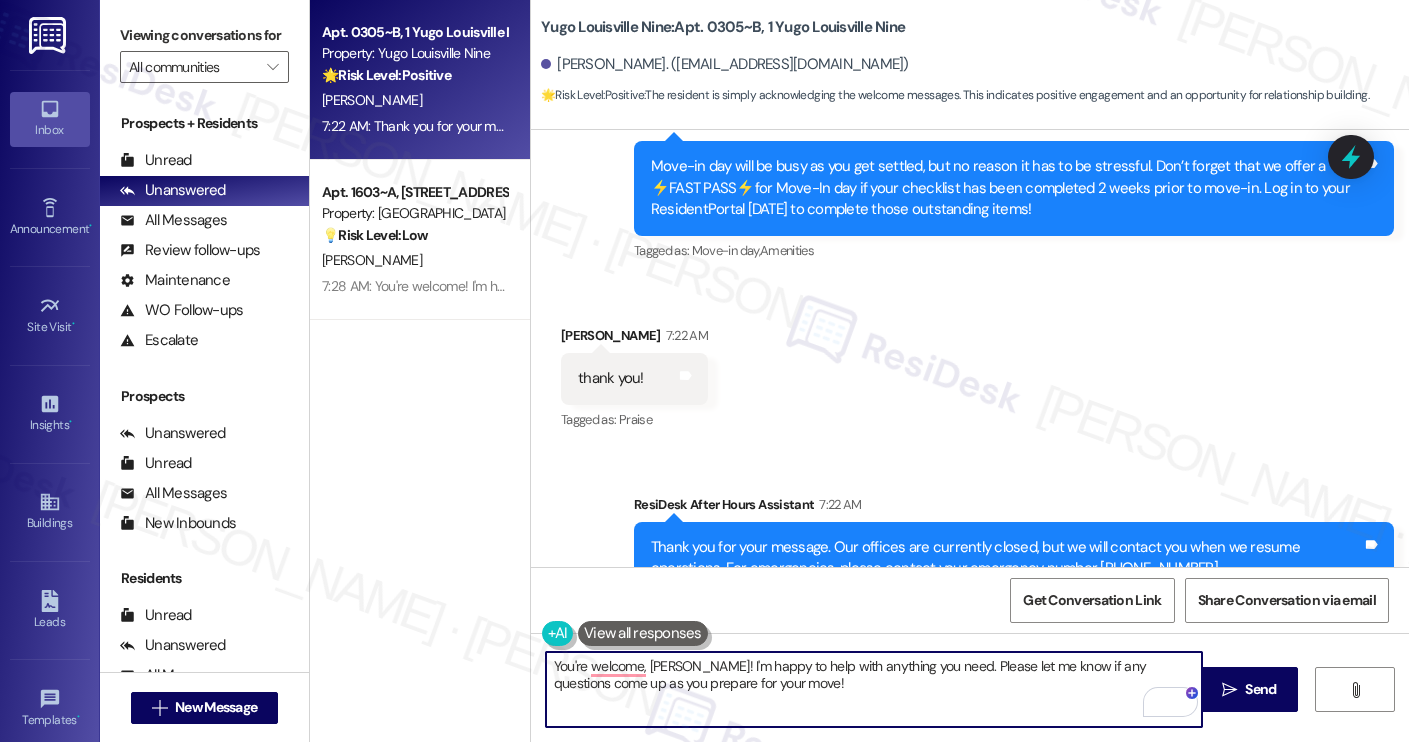 click on "You're welcome, [PERSON_NAME]! I'm happy to help with anything you need. Please let me know if any questions come up as you prepare for your move!" at bounding box center (874, 689) 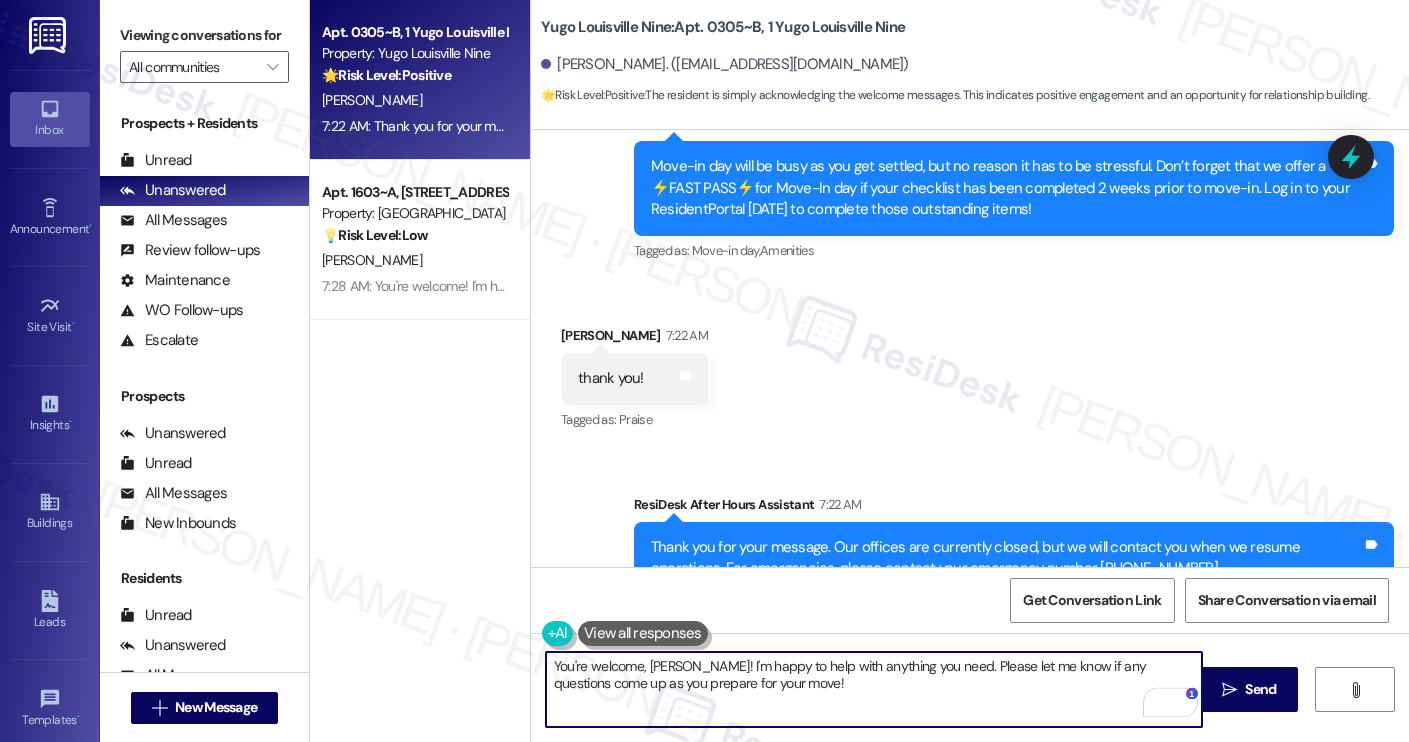 click on "You're welcome, [PERSON_NAME]! I'm happy to help with anything you need. Please let me know if any questions come up as you prepare for your move!" at bounding box center [874, 689] 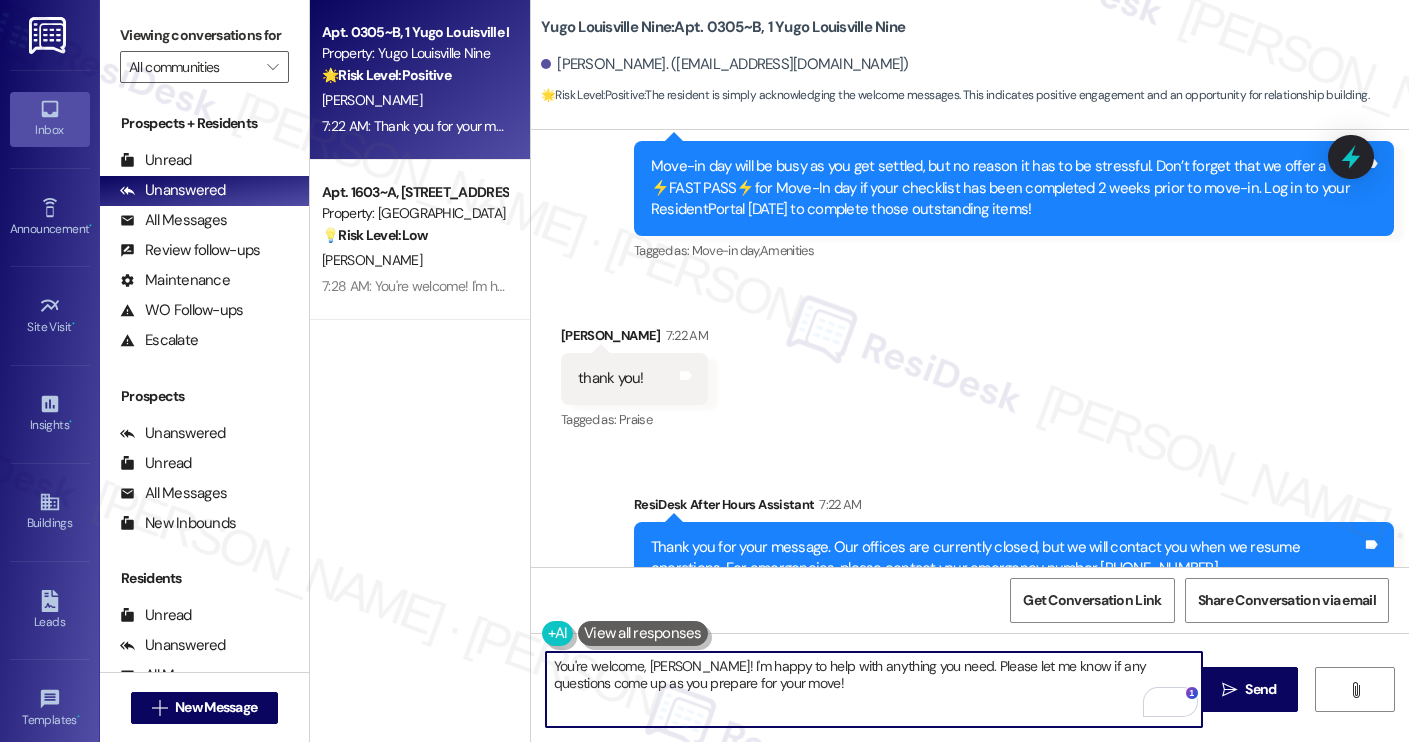 scroll, scrollTop: 859, scrollLeft: 0, axis: vertical 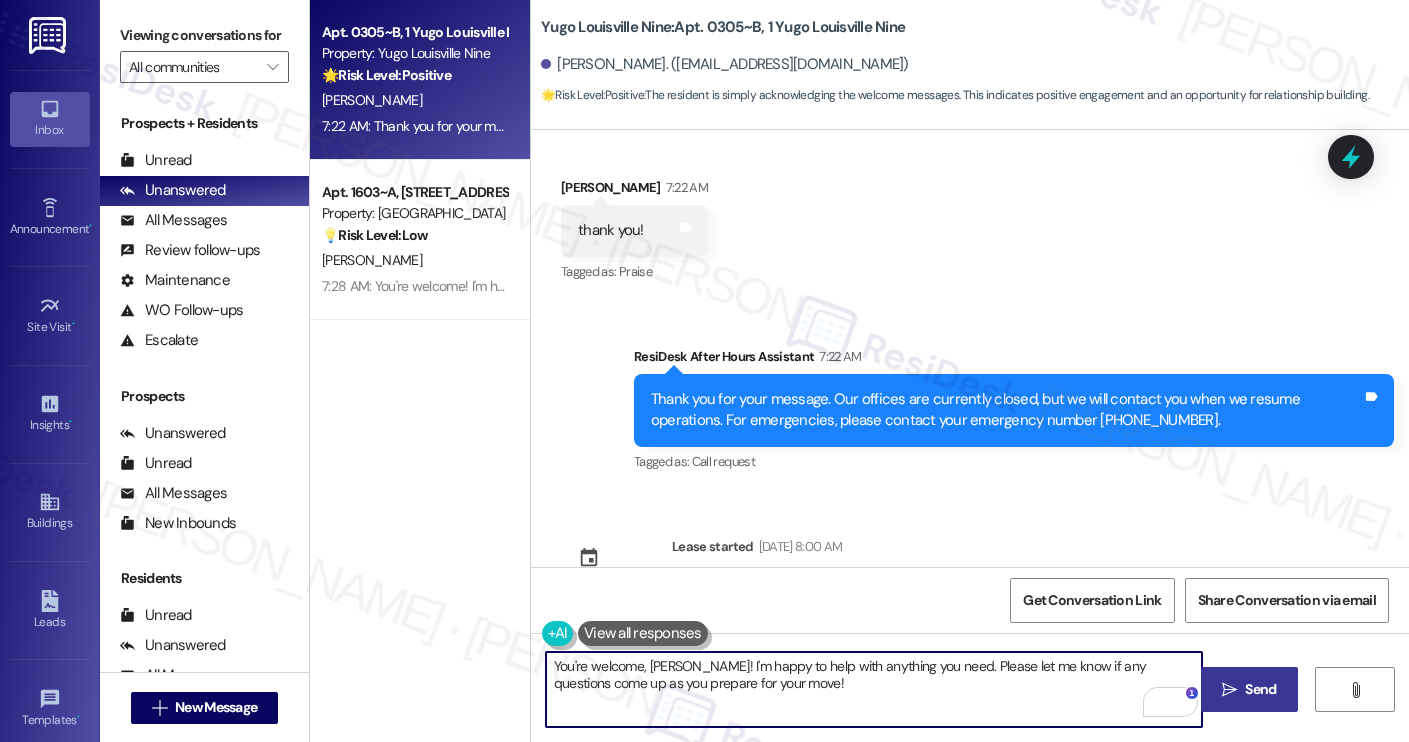 type on "You're welcome, [PERSON_NAME]! I'm happy to help with anything you need. Please let me know if any questions come up as you prepare for your move!" 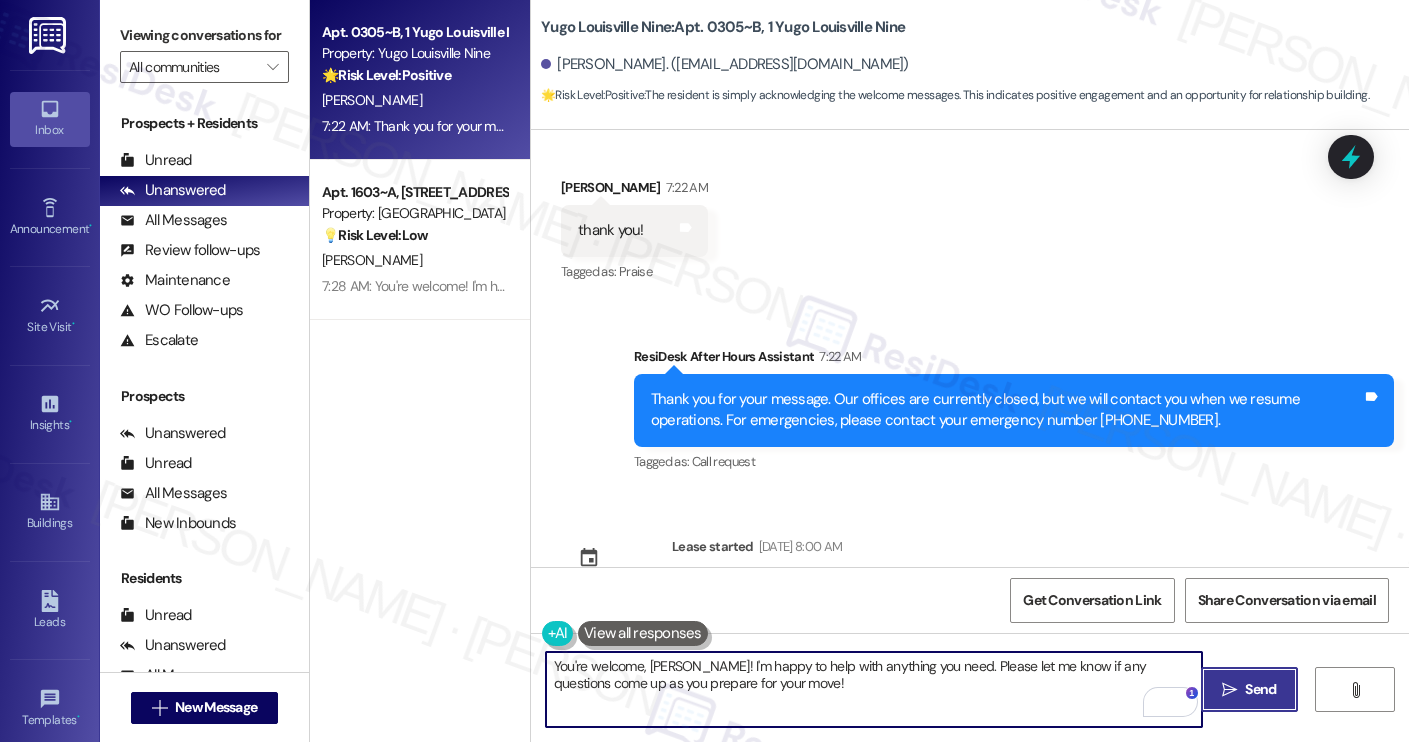 click on " Send" at bounding box center [1249, 689] 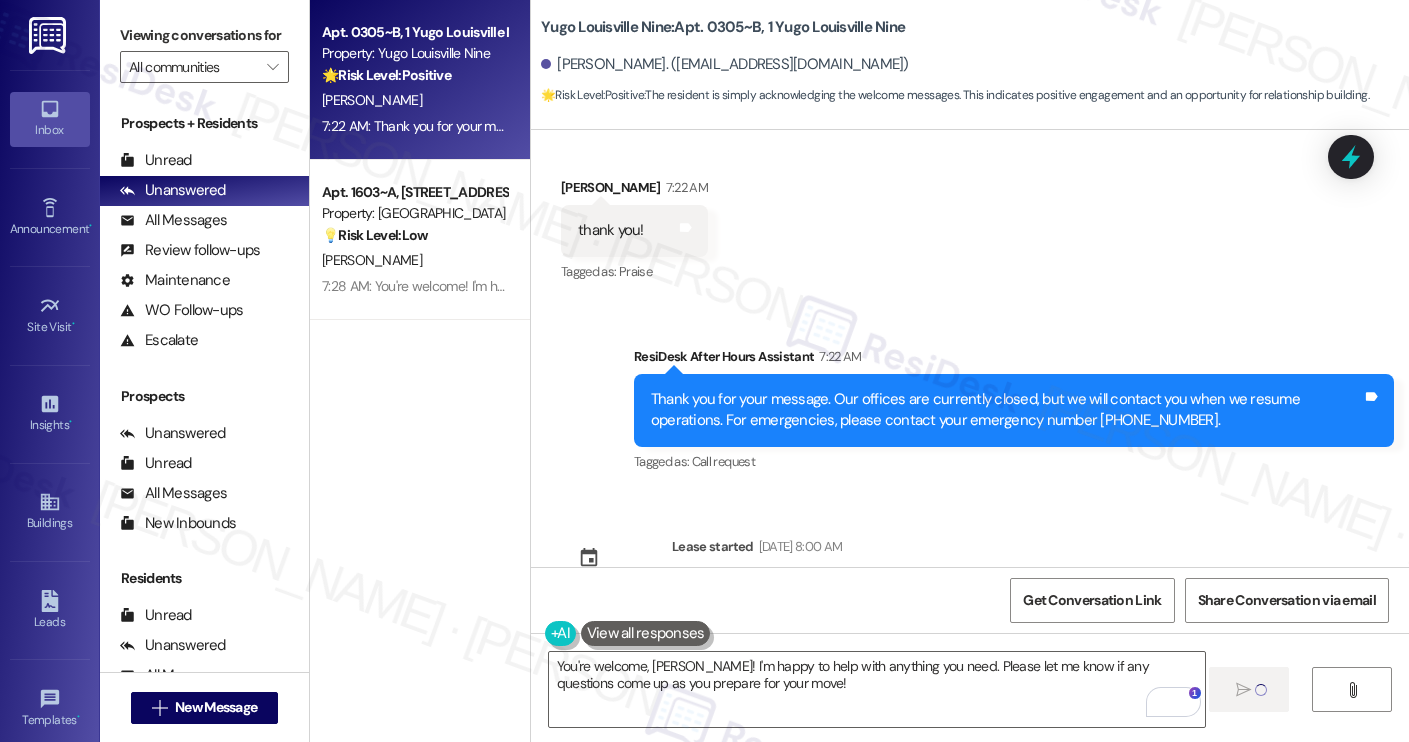 type 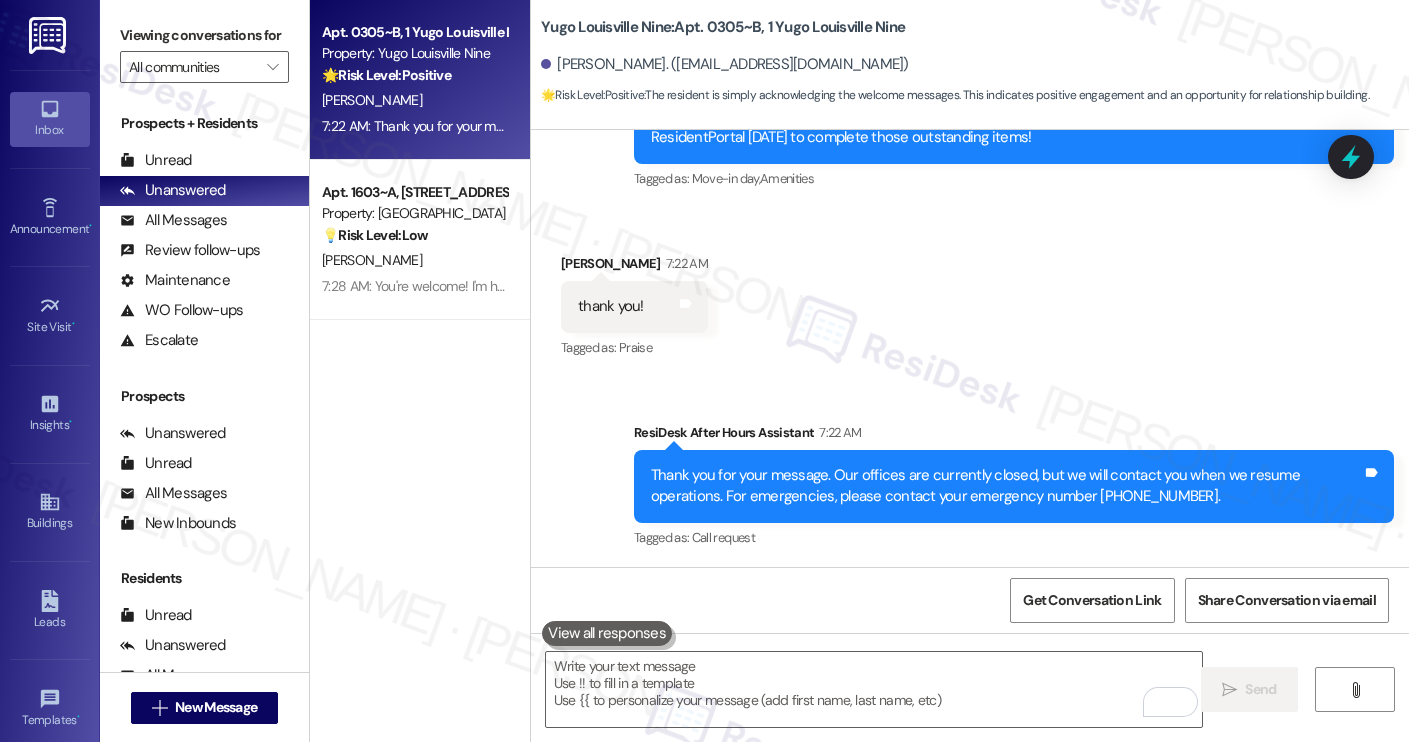 scroll, scrollTop: 550, scrollLeft: 0, axis: vertical 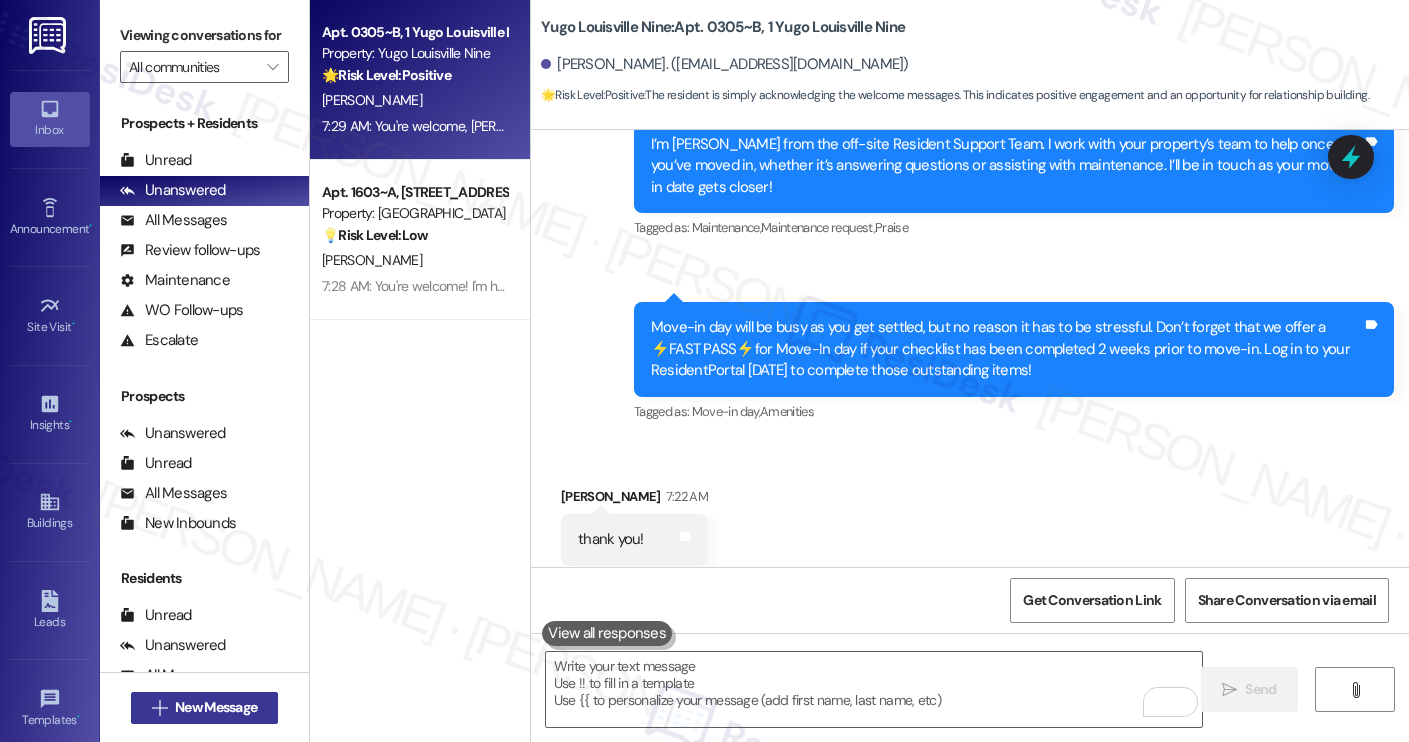 click on "New Message" at bounding box center [216, 707] 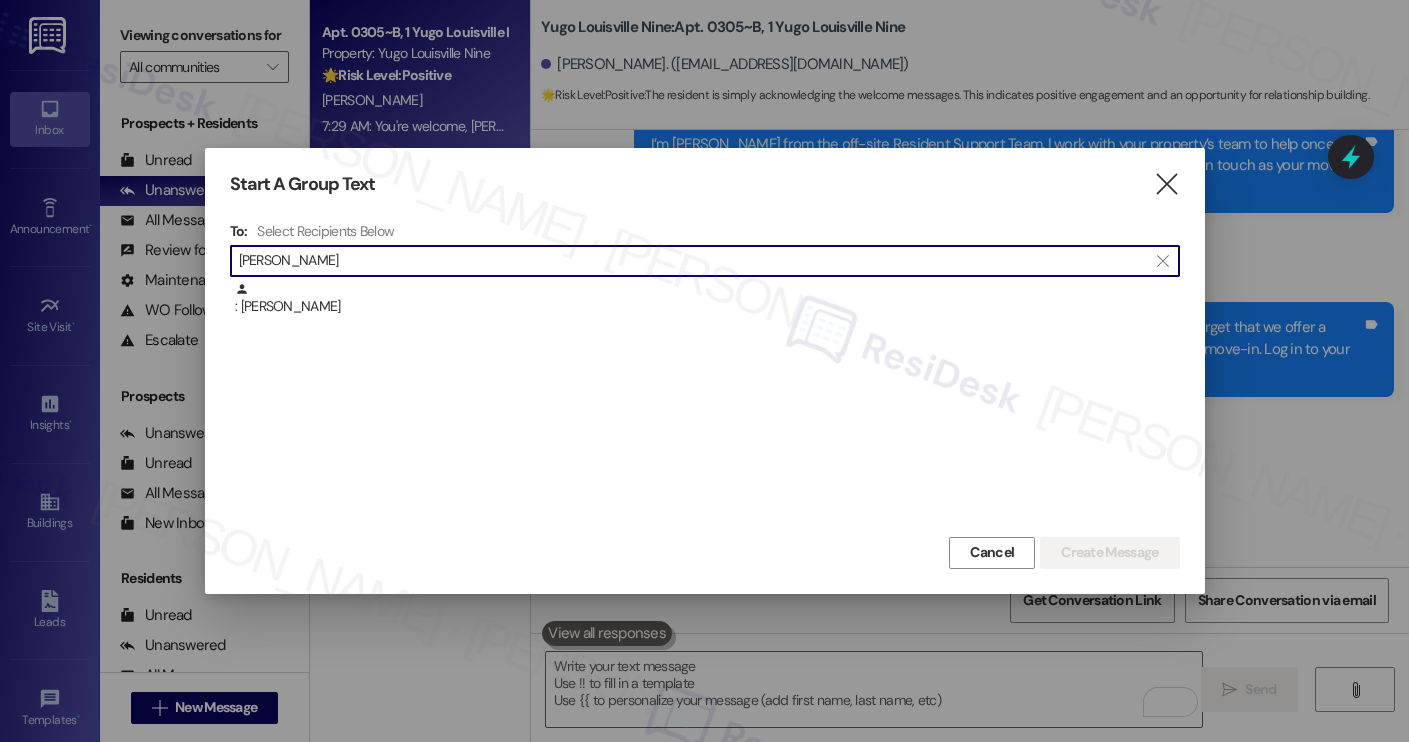 type on "[PERSON_NAME]" 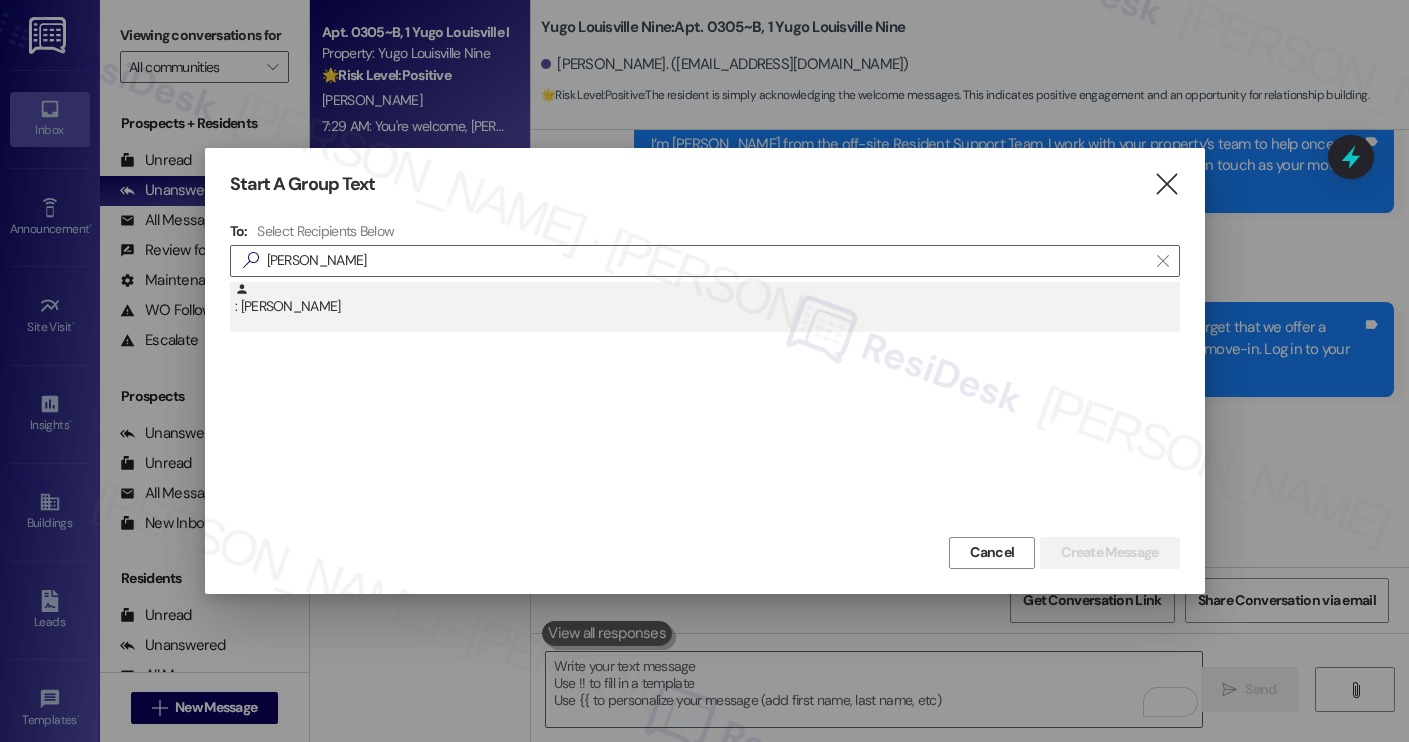 click on ": [PERSON_NAME]" at bounding box center (707, 299) 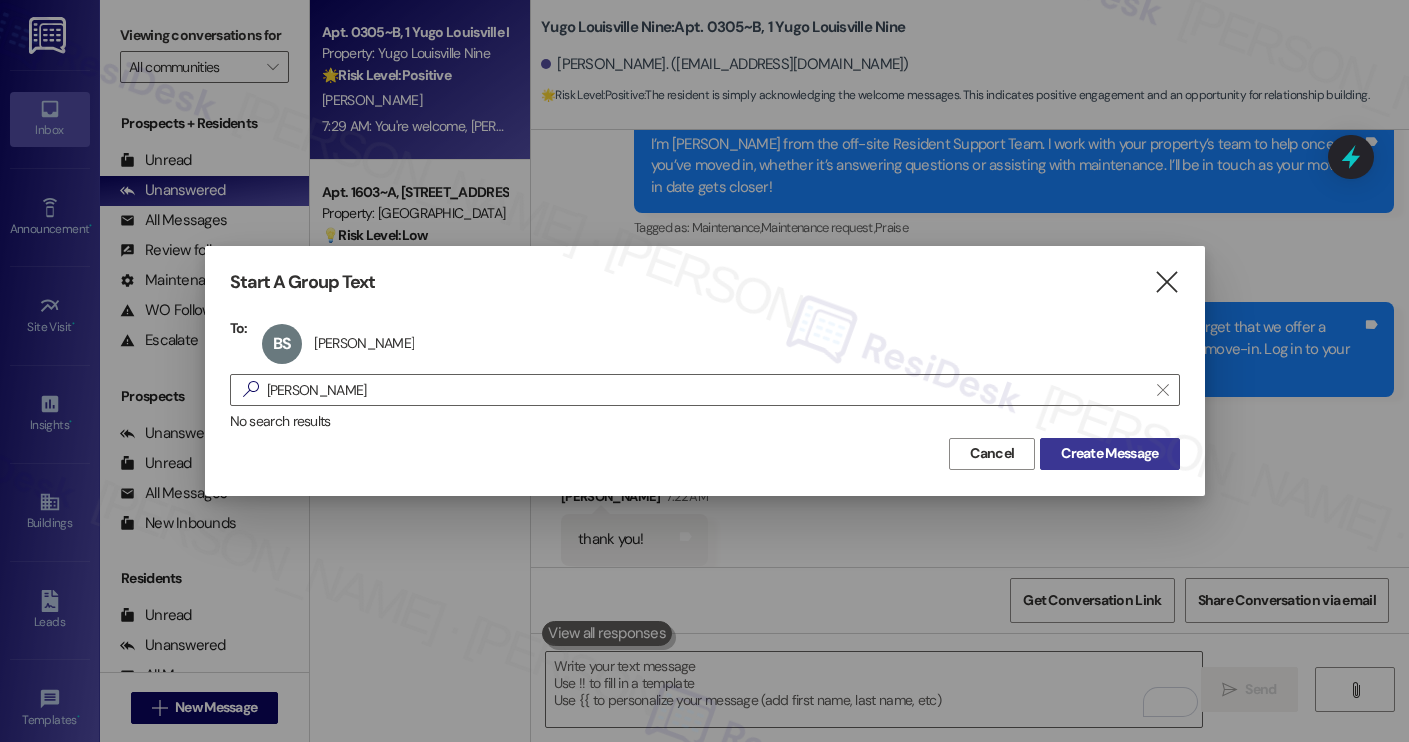 click on "Create Message" at bounding box center (1109, 453) 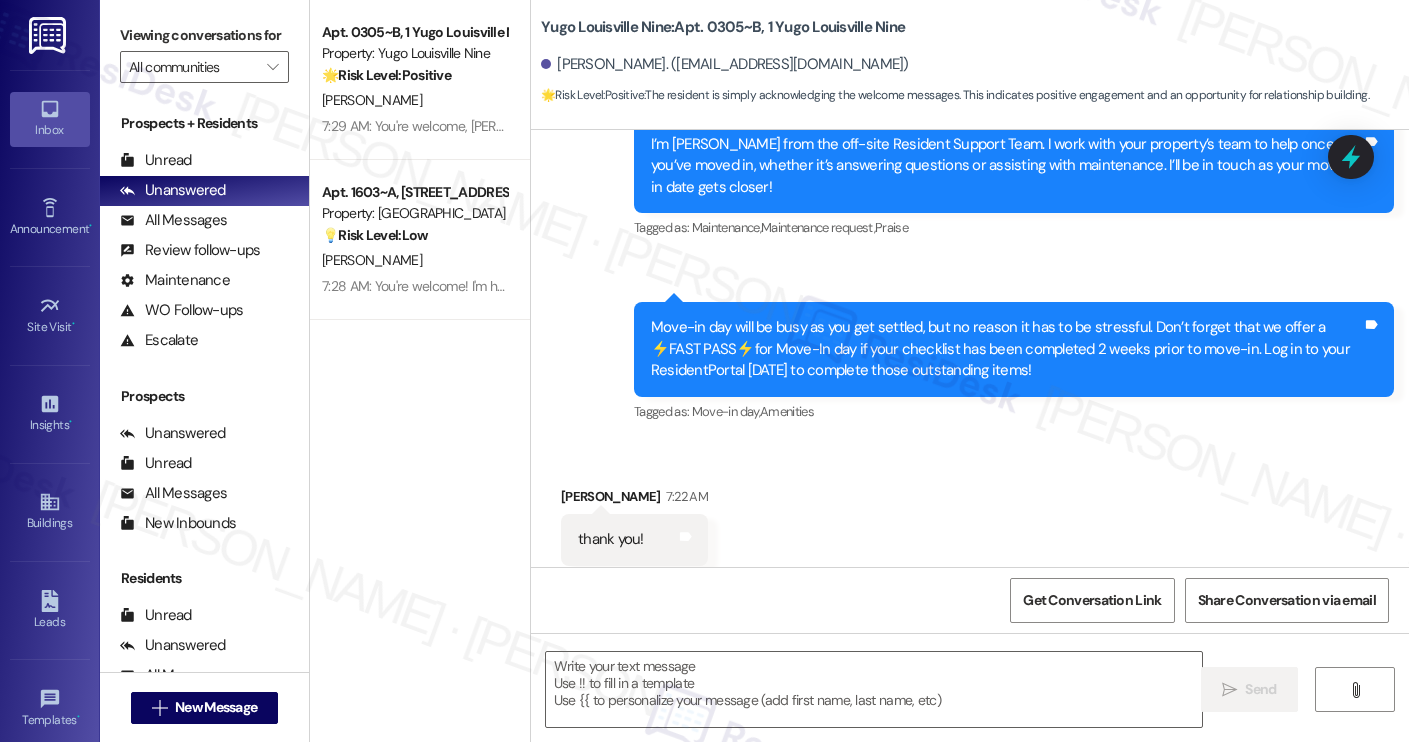 type on "Fetching suggested responses. Please feel free to read through the conversation in the meantime." 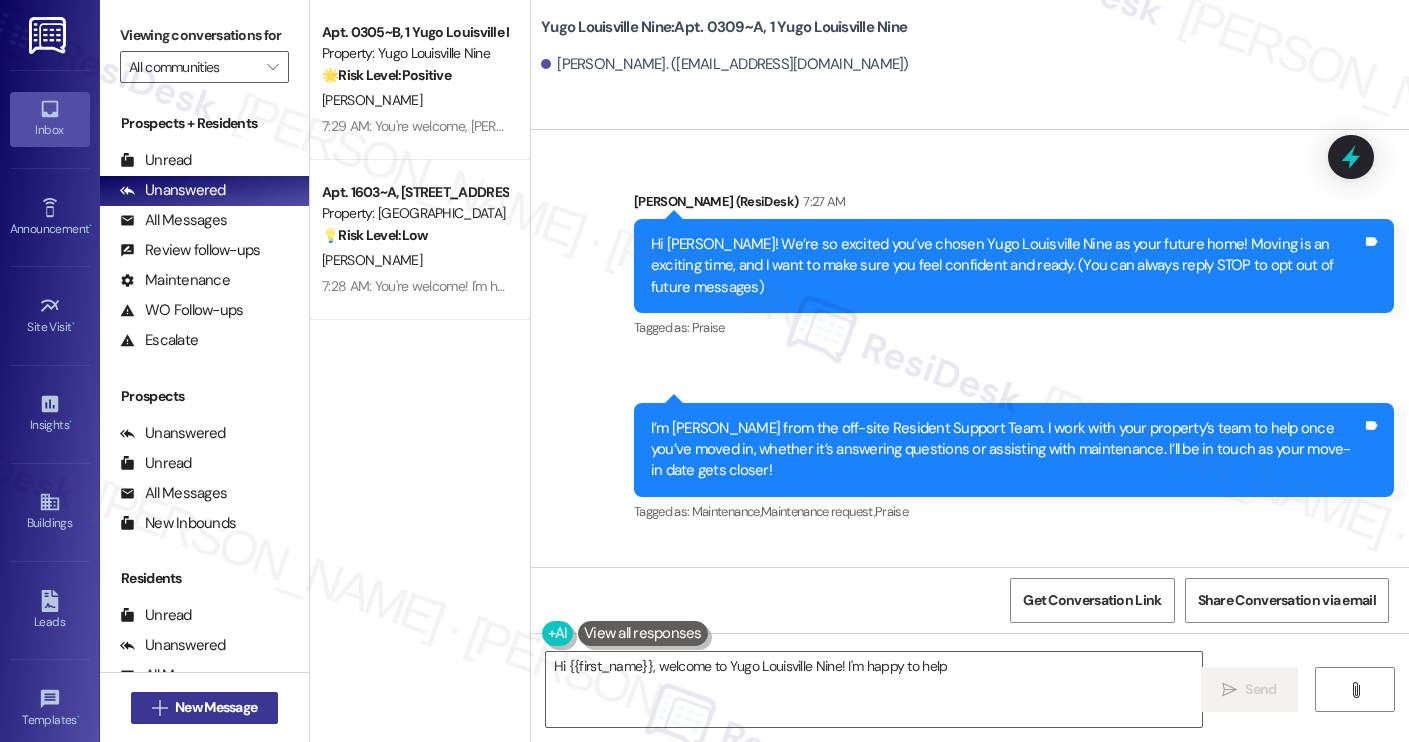 click on "New Message" at bounding box center (216, 707) 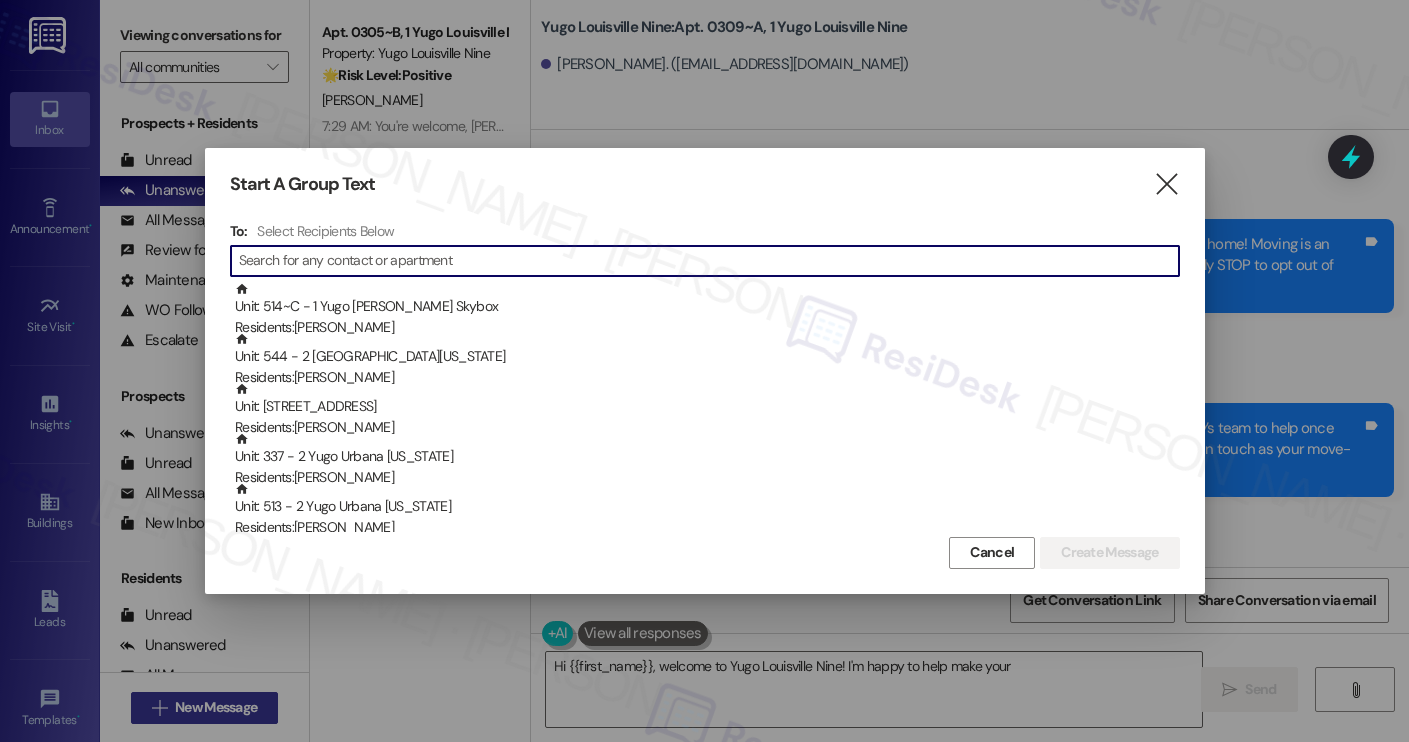 type on "Hi {{first_name}}, welcome to Yugo Louisville Nine! I'm happy to help make your move-in" 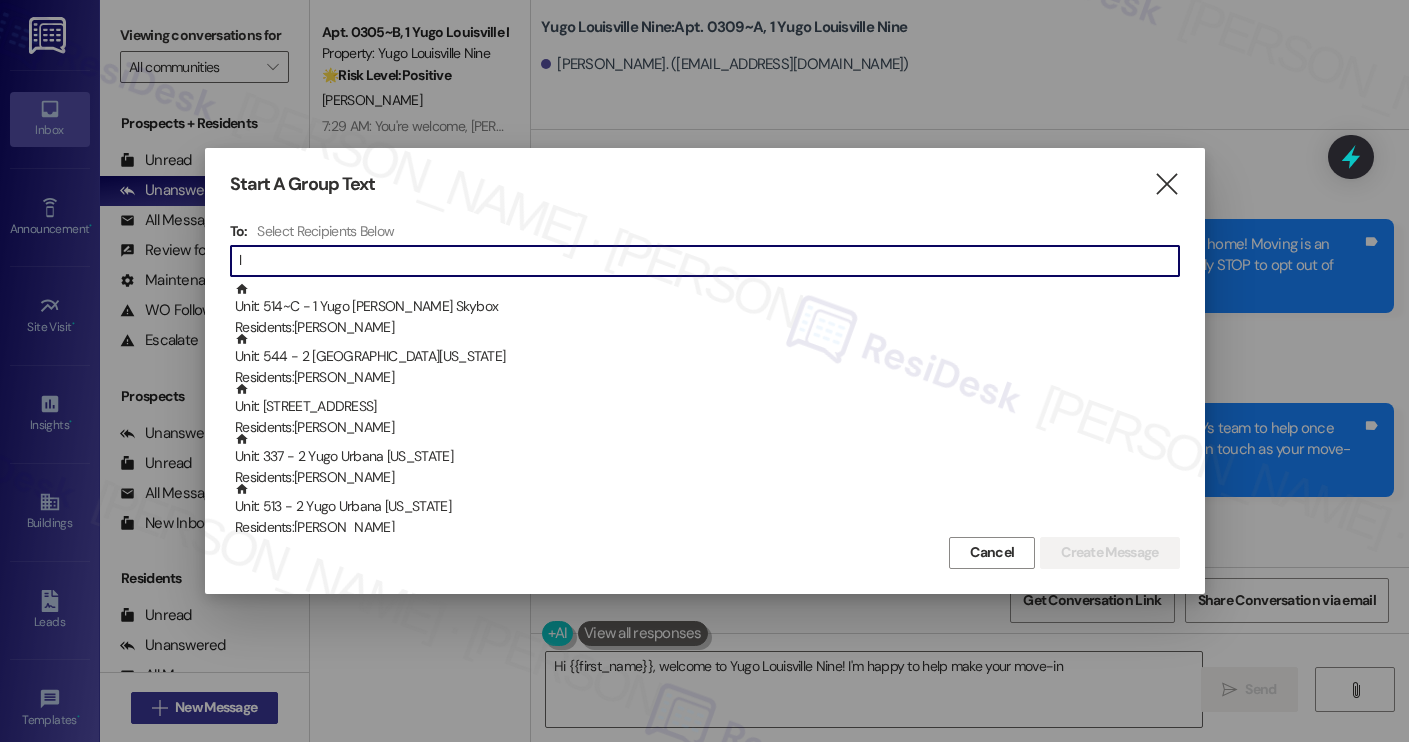 type on "le" 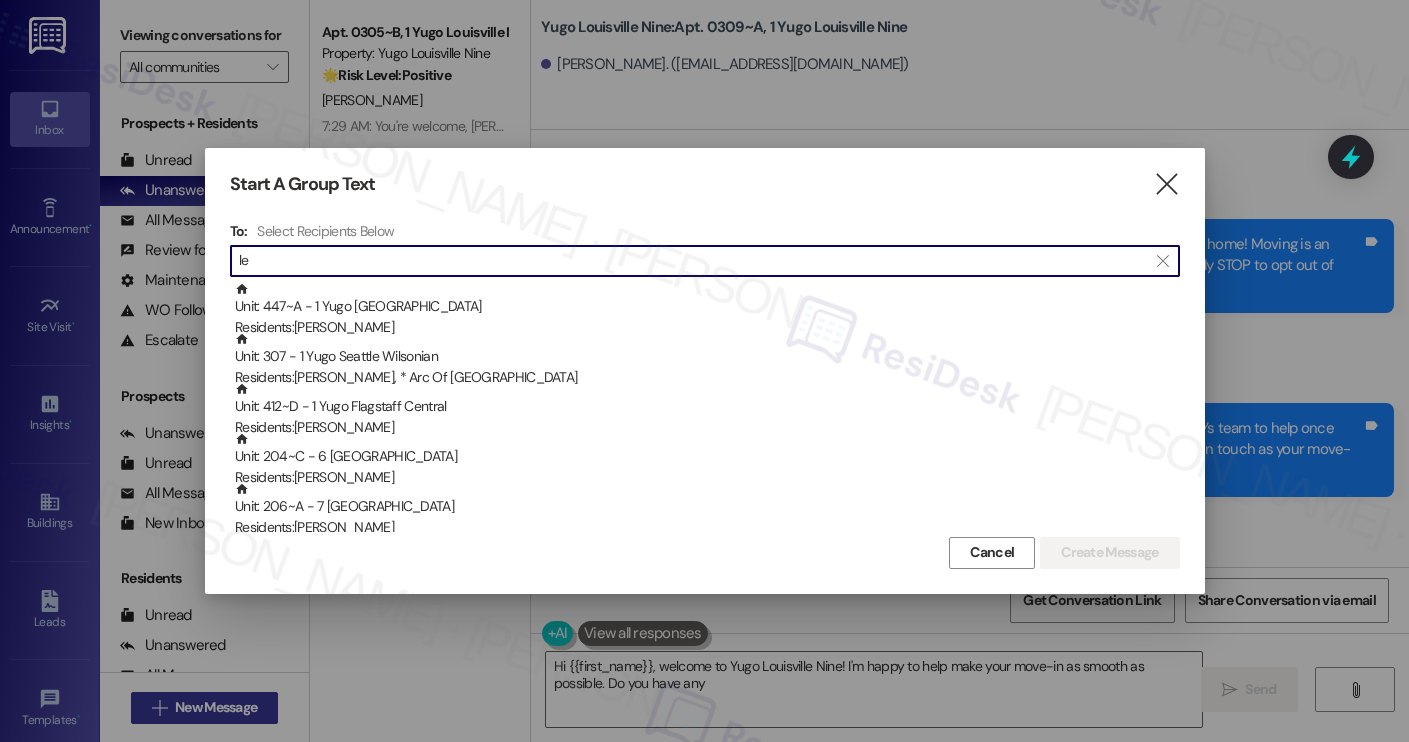 type on "Hi {{first_name}}, welcome to Yugo Louisville Nine! I'm happy to help make your move-in as smooth as possible. Do you have any" 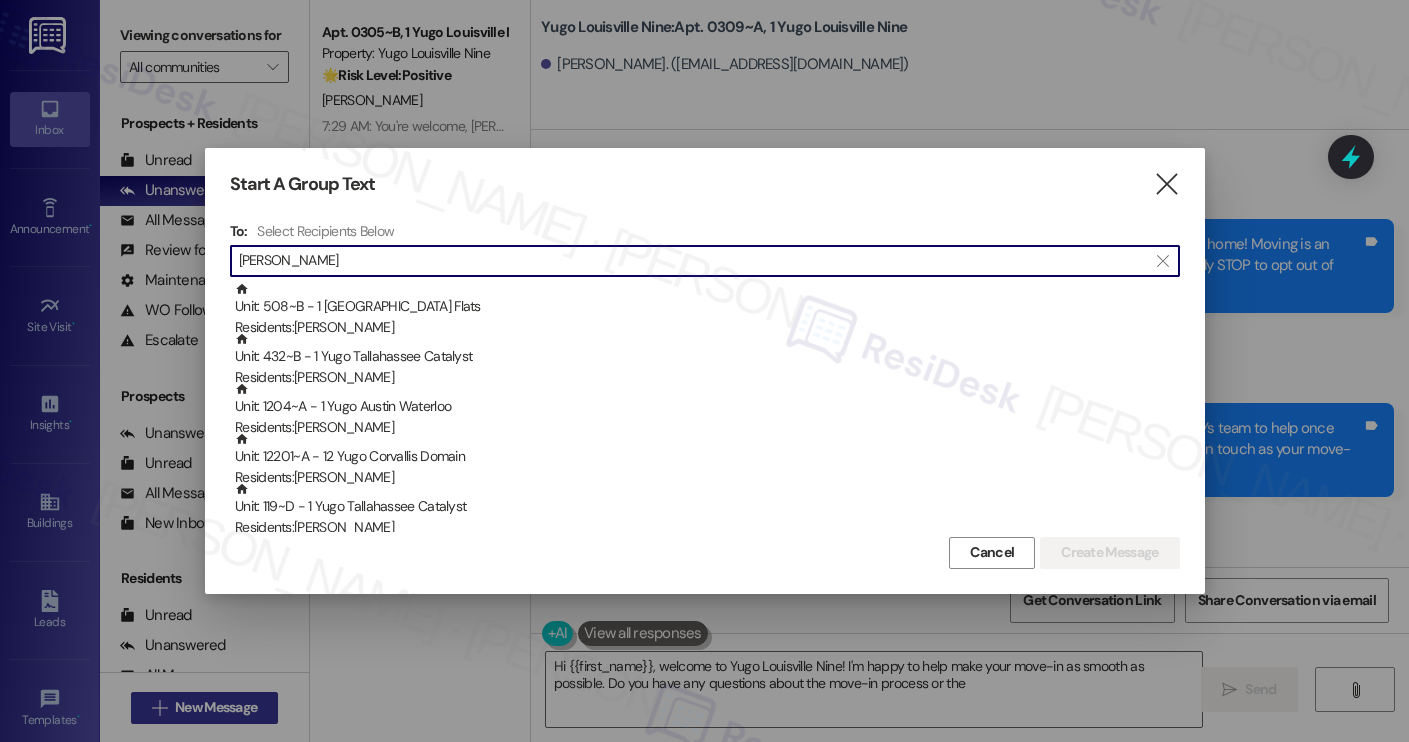 type on "Hi {{first_name}}, welcome to Yugo Louisville Nine! I'm happy to help make your move-in as smooth as possible. Do you have any questions about the move-in process or the Fast" 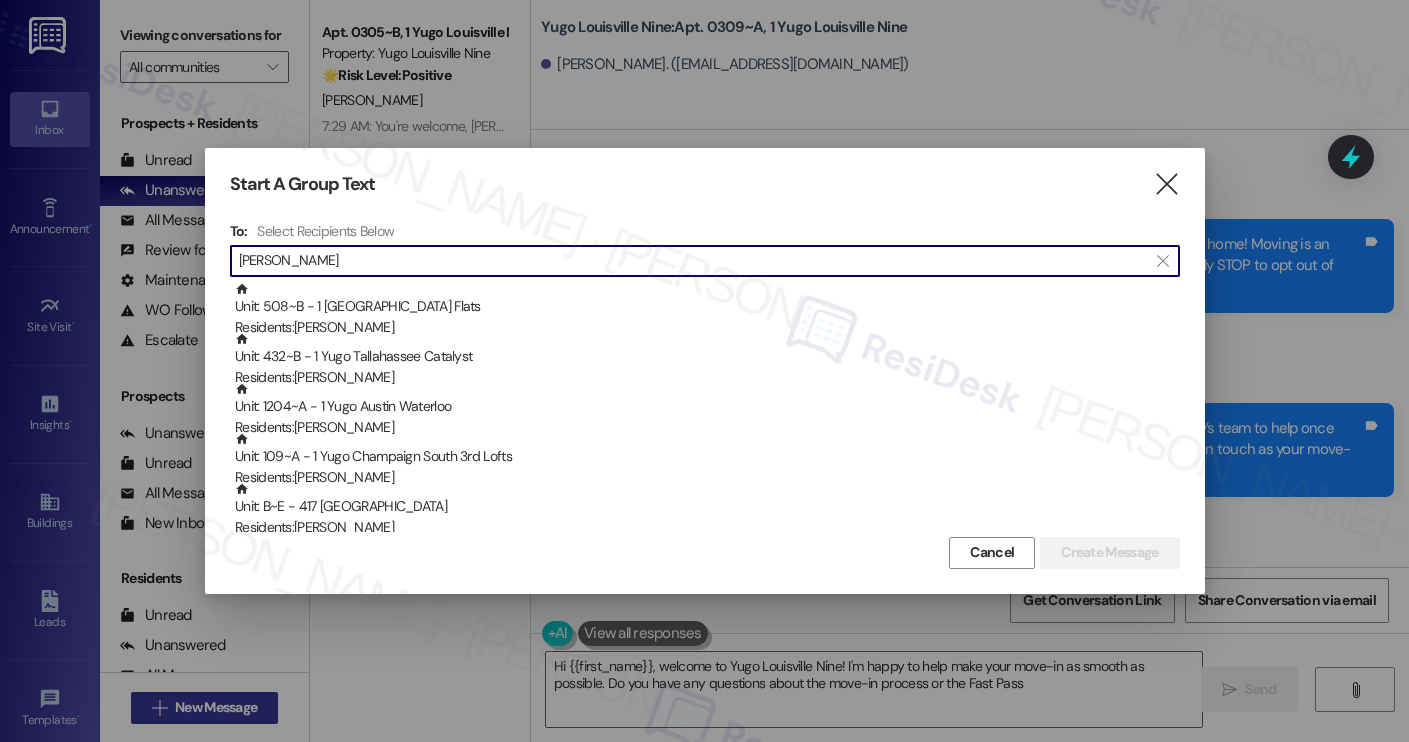 type on "Hi {{first_name}}, welcome to Yugo Louisville Nine! I'm happy to help make your move-in as smooth as possible. Do you have any questions about the move-in process or the Fast Pass?" 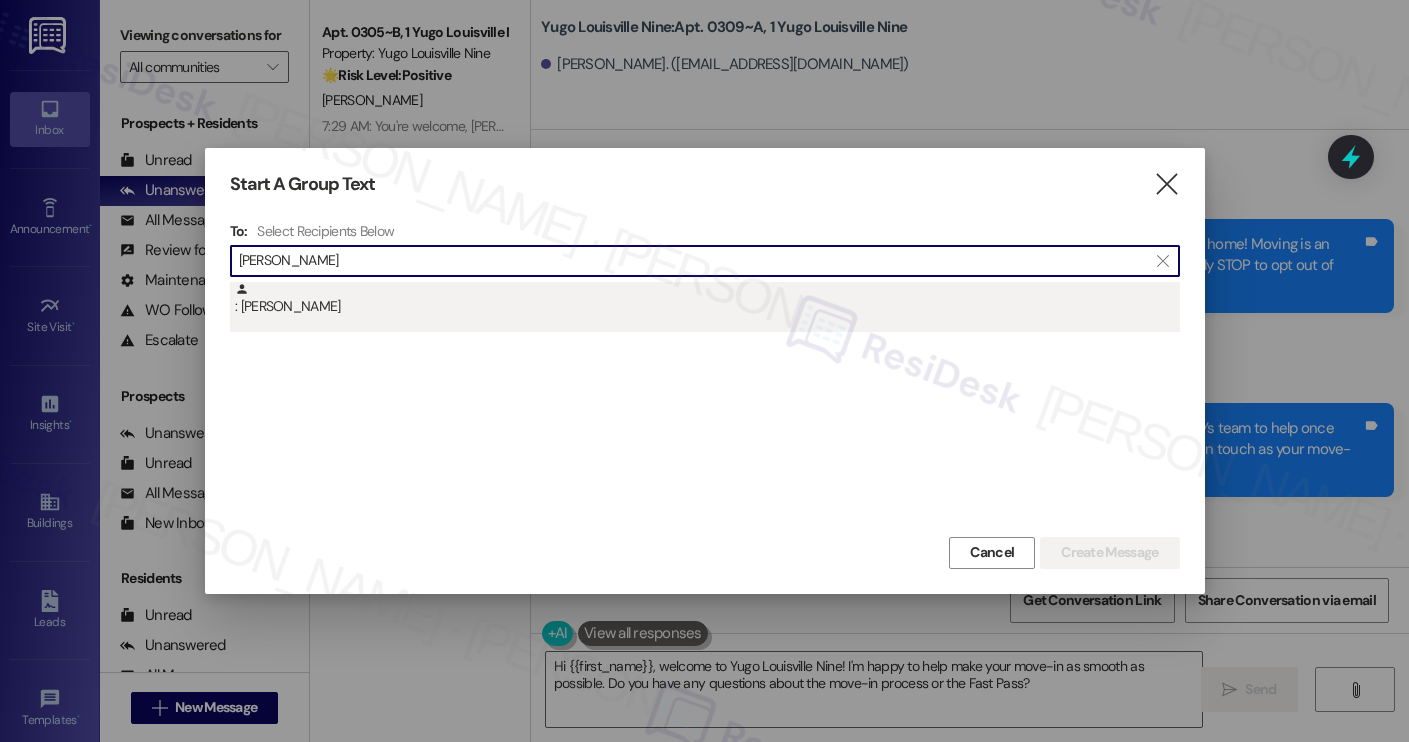 type on "leonor s" 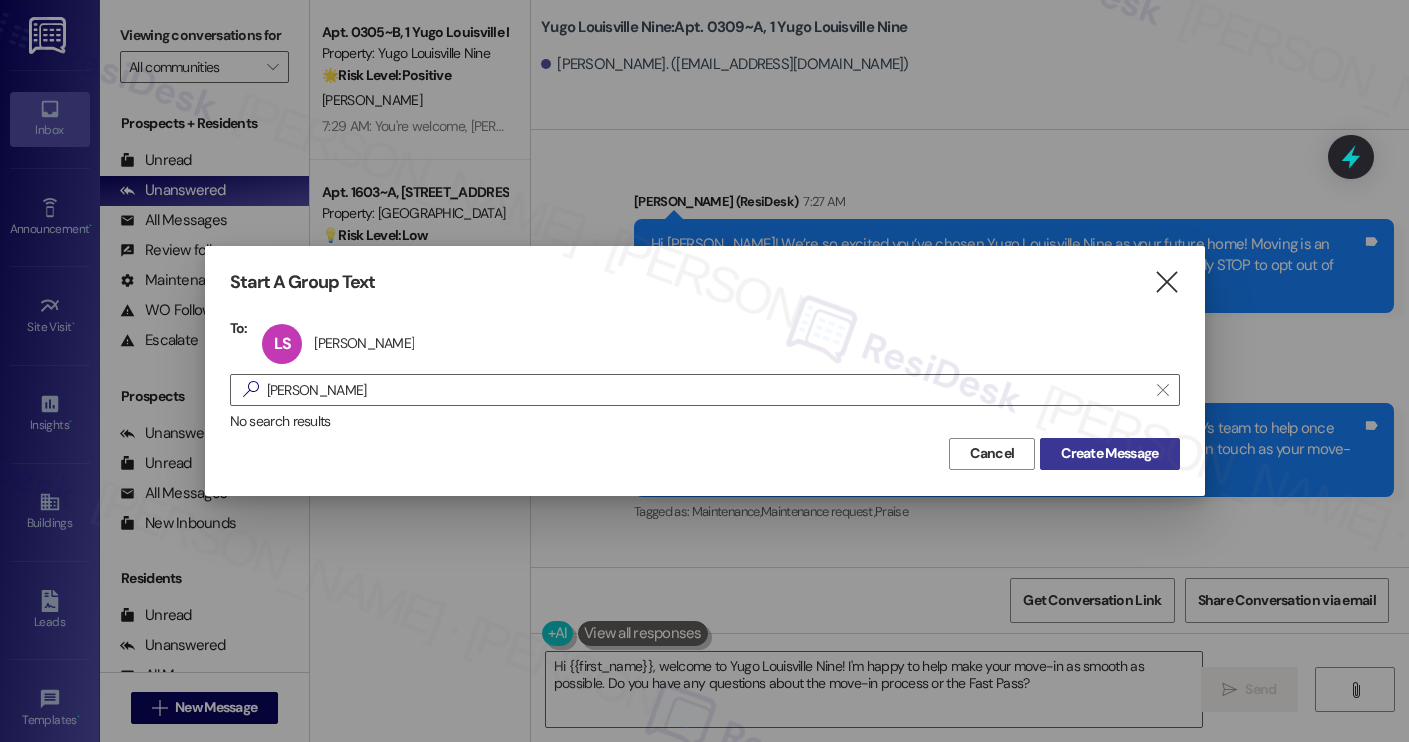 click on "Create Message" at bounding box center (1109, 453) 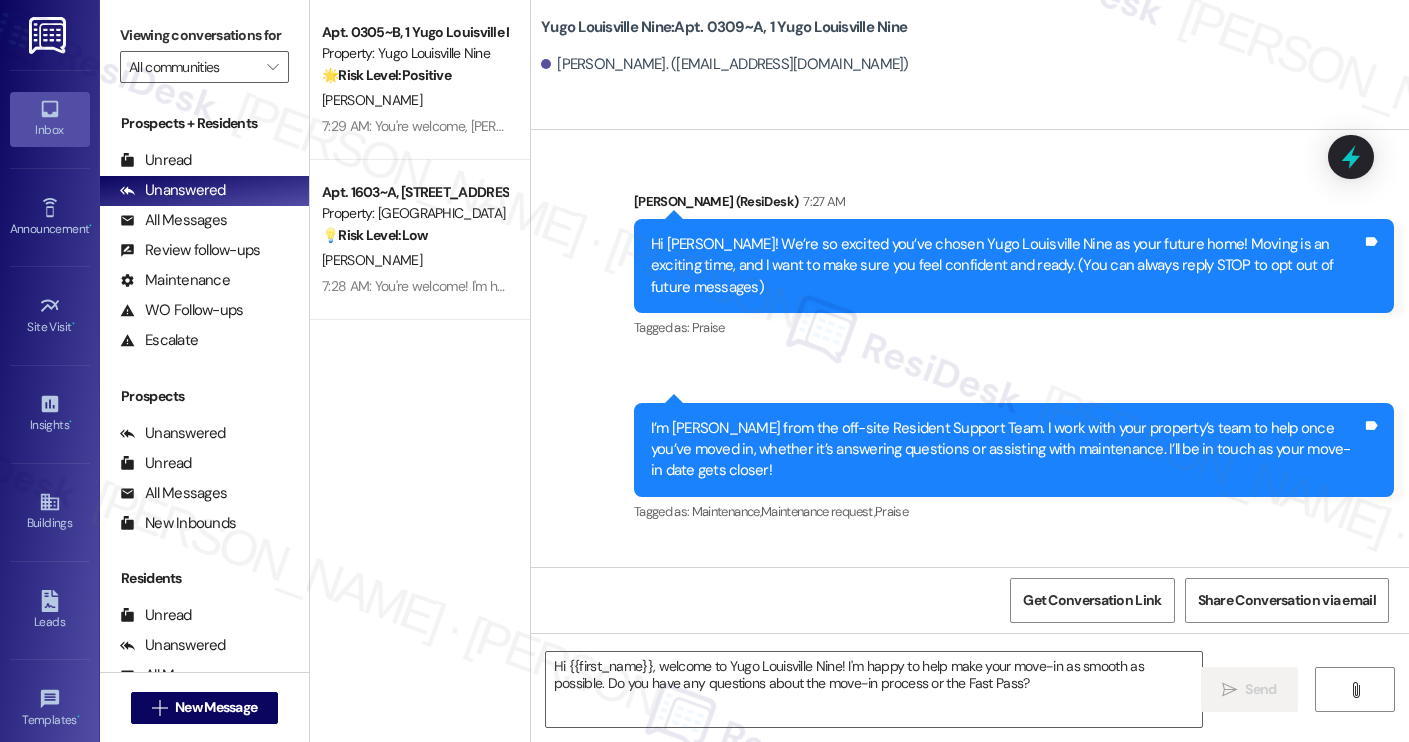type on "Fetching suggested responses. Please feel free to read through the conversation in the meantime." 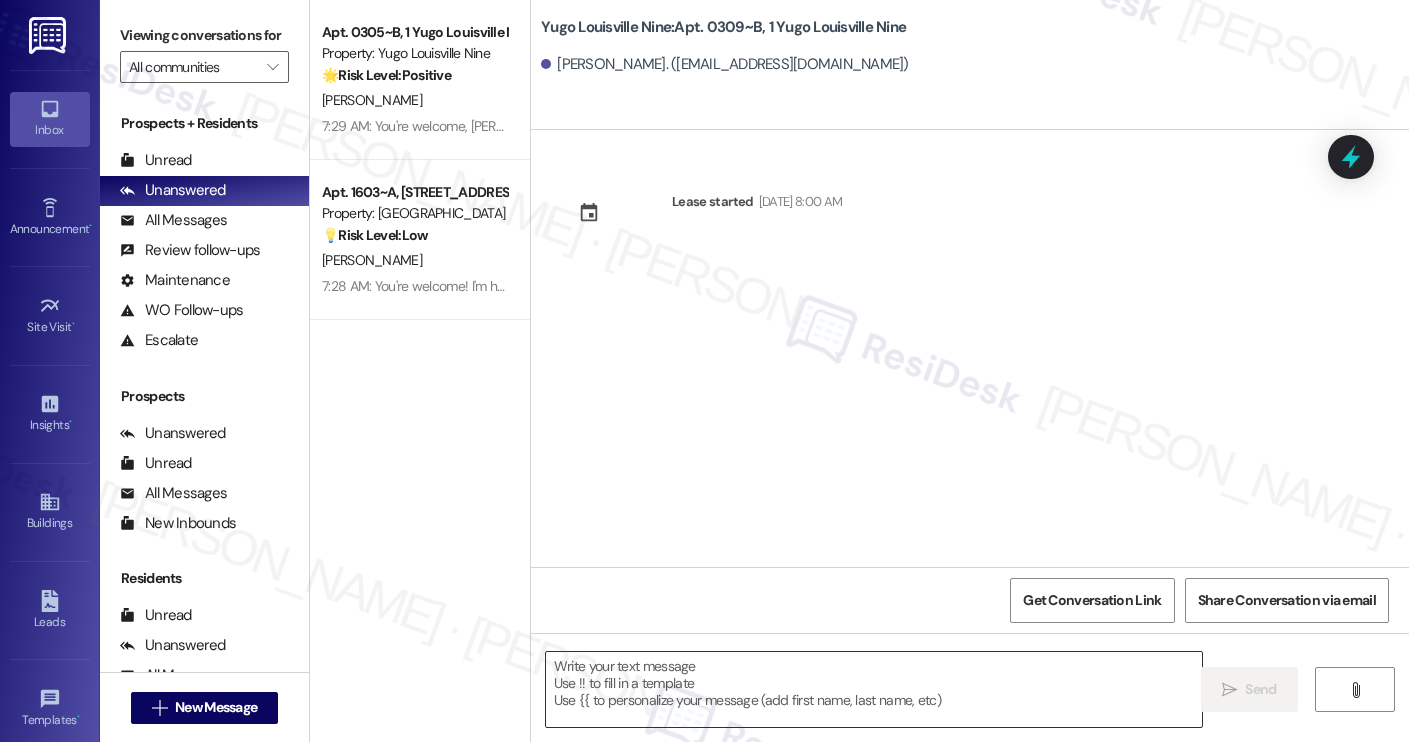 click at bounding box center (874, 689) 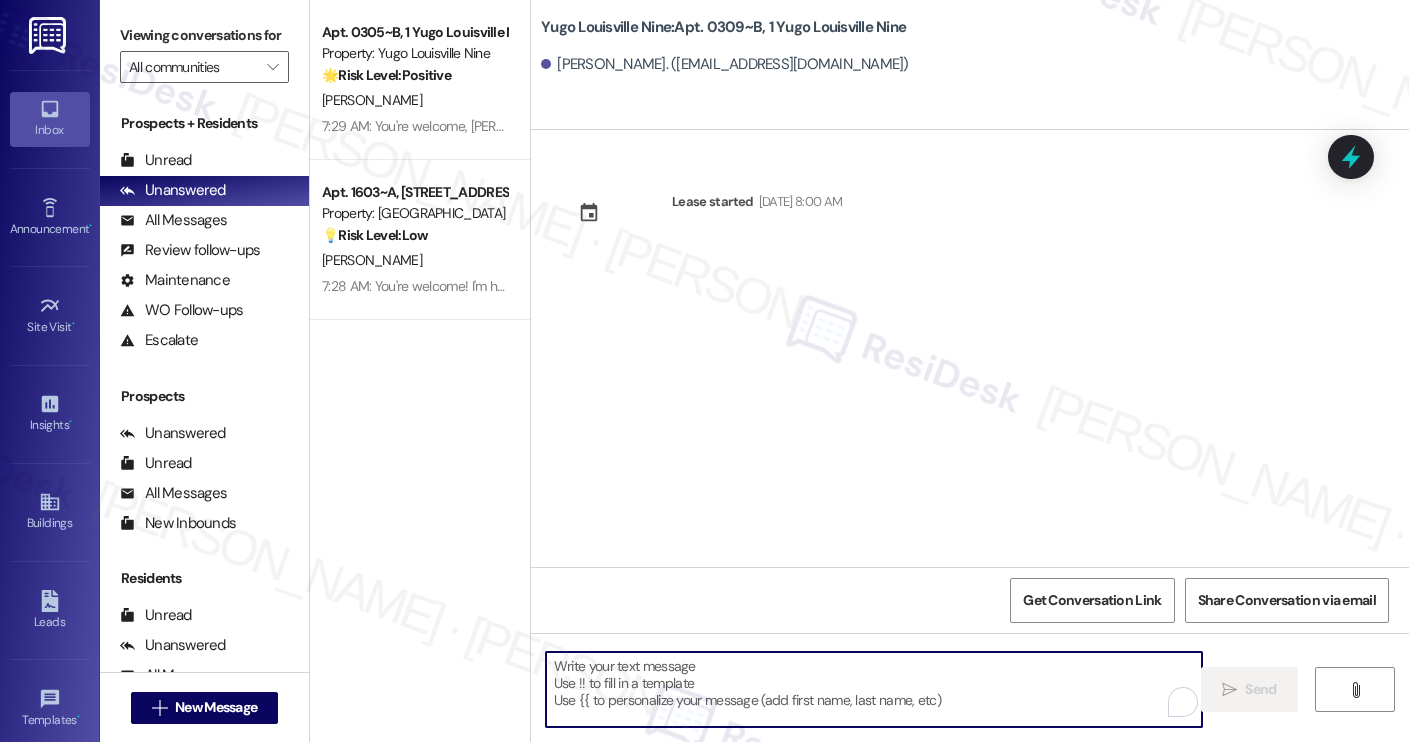 paste on "Hi [PERSON_NAME]! We’re so excited you’ve chosen Yugo Louisville Nine as your future home! Moving is an exciting time, and I want to make sure you feel confident and ready.
I’m [PERSON_NAME] from the off-site Resident Support Team. I work with your property’s team to help once you’ve moved in, whether it’s answering questions or assisting with maintenance. I’ll be in touch as your move-in date gets closer!
Move-in day will be busy as you get settled, but no reason it has to be stressful. Don’t forget that we offer a ⚡FAST PASS⚡for Move-In day if your checklist has been completed 2 weeks prior to move-in. Log in to your ResidentPortal [DATE] to complete those outstanding items!" 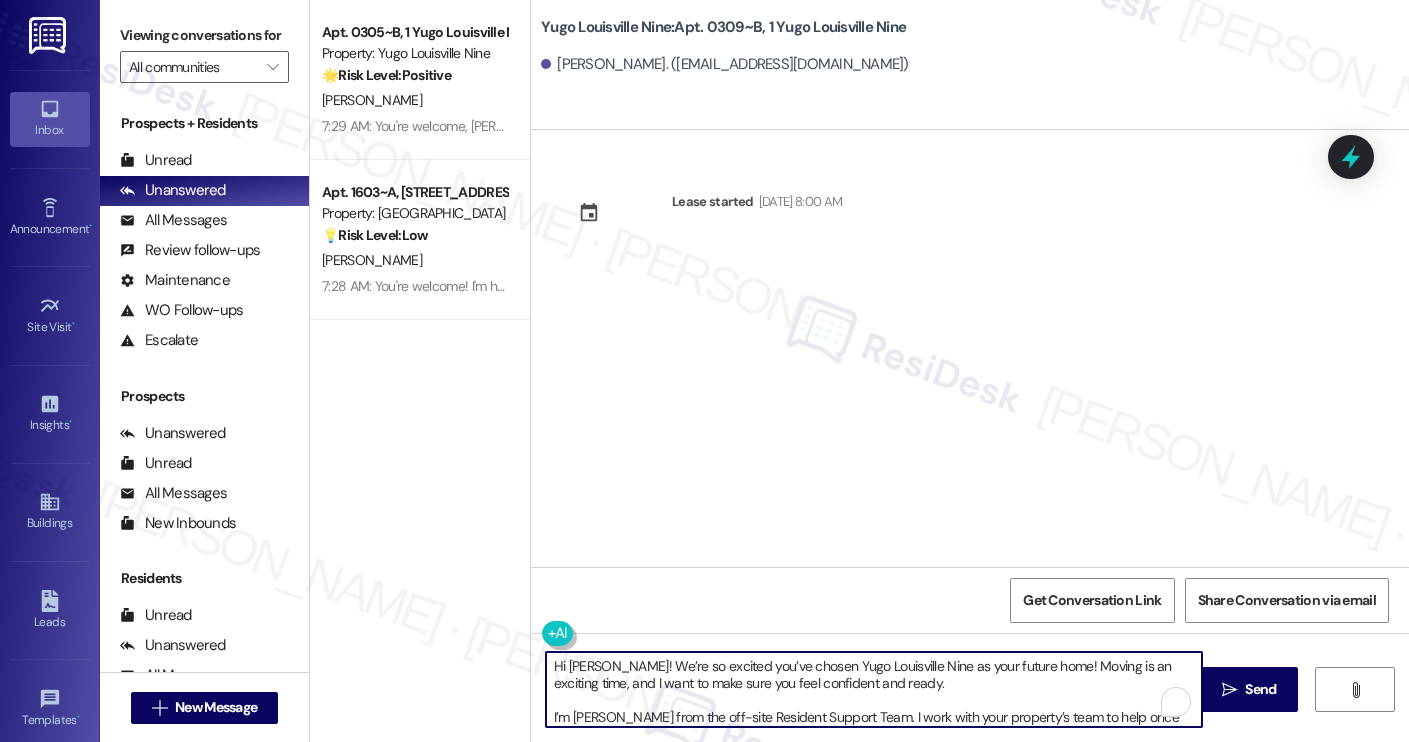 scroll, scrollTop: 119, scrollLeft: 0, axis: vertical 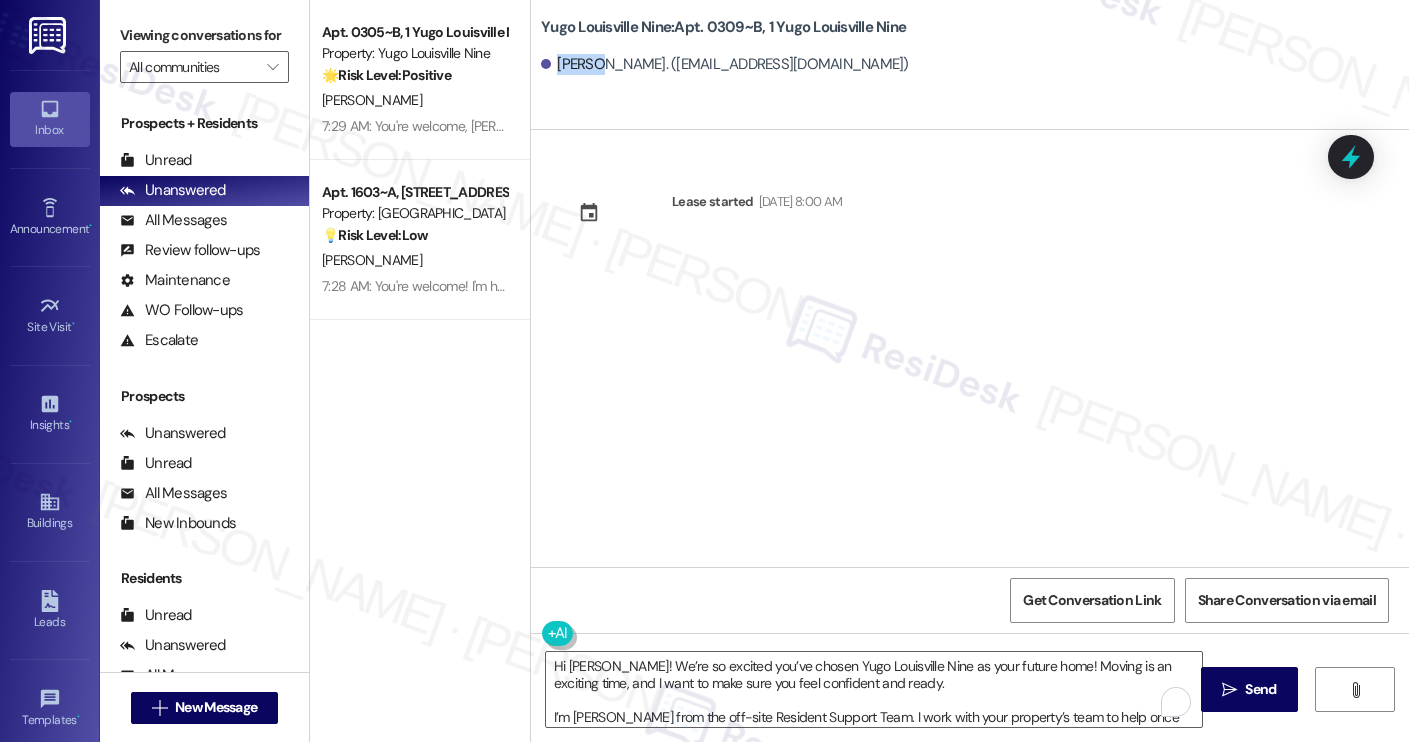 copy on "Leonor" 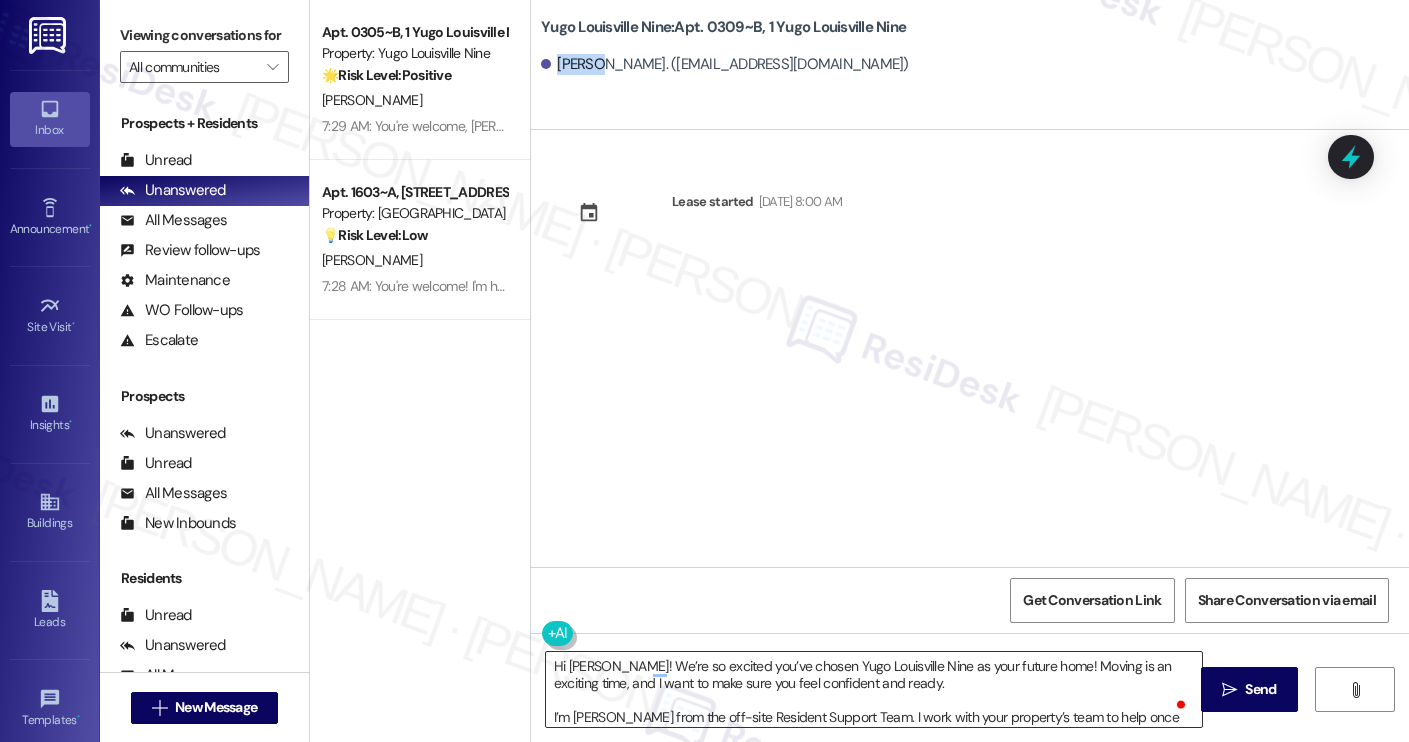 click on "Hi [PERSON_NAME]! We’re so excited you’ve chosen Yugo Louisville Nine as your future home! Moving is an exciting time, and I want to make sure you feel confident and ready.
I’m [PERSON_NAME] from the off-site Resident Support Team. I work with your property’s team to help once you’ve moved in, whether it’s answering questions or assisting with maintenance. I’ll be in touch as your move-in date gets closer!
Move-in day will be busy as you get settled, but no reason it has to be stressful. Don’t forget that we offer a ⚡FAST PASS⚡for Move-In day if your checklist has been completed 2 weeks prior to move-in. Log in to your ResidentPortal [DATE] to complete those outstanding items!" at bounding box center (874, 689) 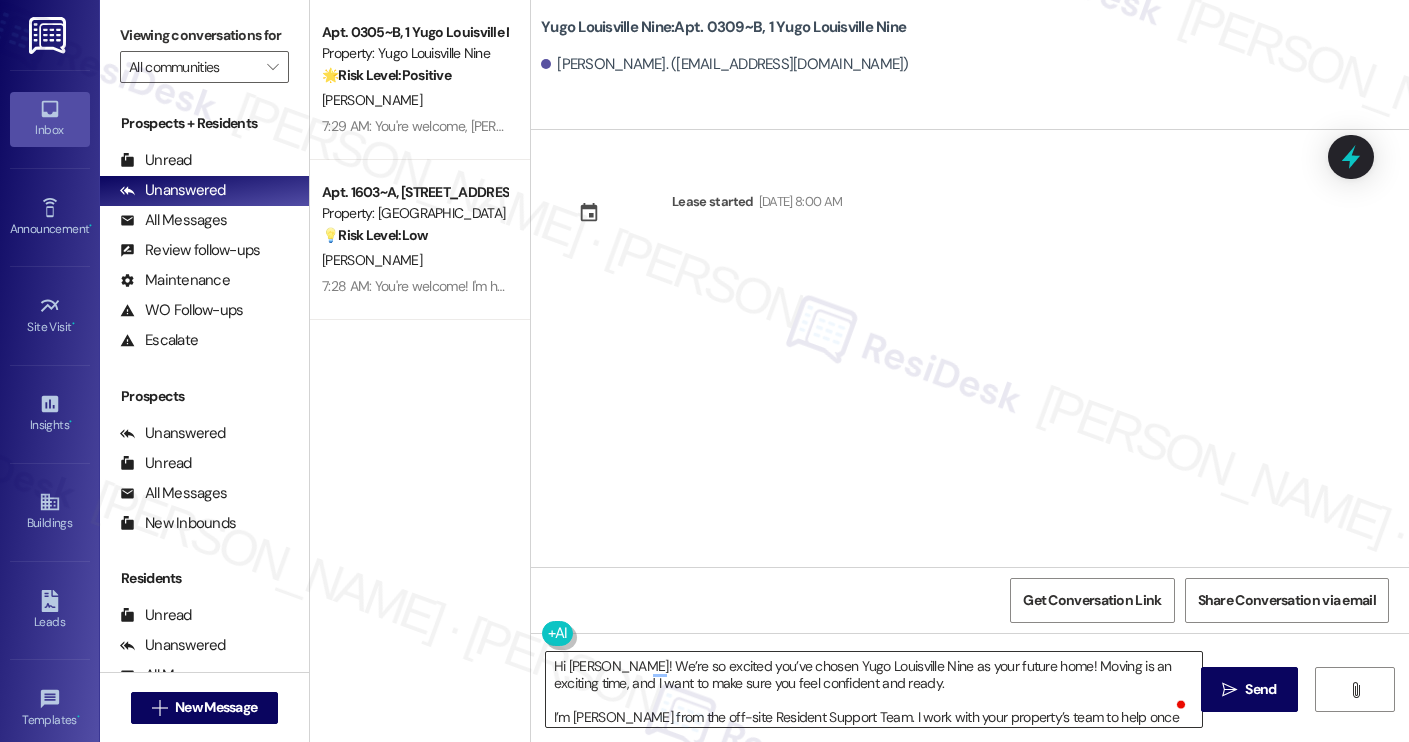 click on "Hi [PERSON_NAME]! We’re so excited you’ve chosen Yugo Louisville Nine as your future home! Moving is an exciting time, and I want to make sure you feel confident and ready.
I’m [PERSON_NAME] from the off-site Resident Support Team. I work with your property’s team to help once you’ve moved in, whether it’s answering questions or assisting with maintenance. I’ll be in touch as your move-in date gets closer!
Move-in day will be busy as you get settled, but no reason it has to be stressful. Don’t forget that we offer a ⚡FAST PASS⚡for Move-In day if your checklist has been completed 2 weeks prior to move-in. Log in to your ResidentPortal [DATE] to complete those outstanding items!" at bounding box center [874, 689] 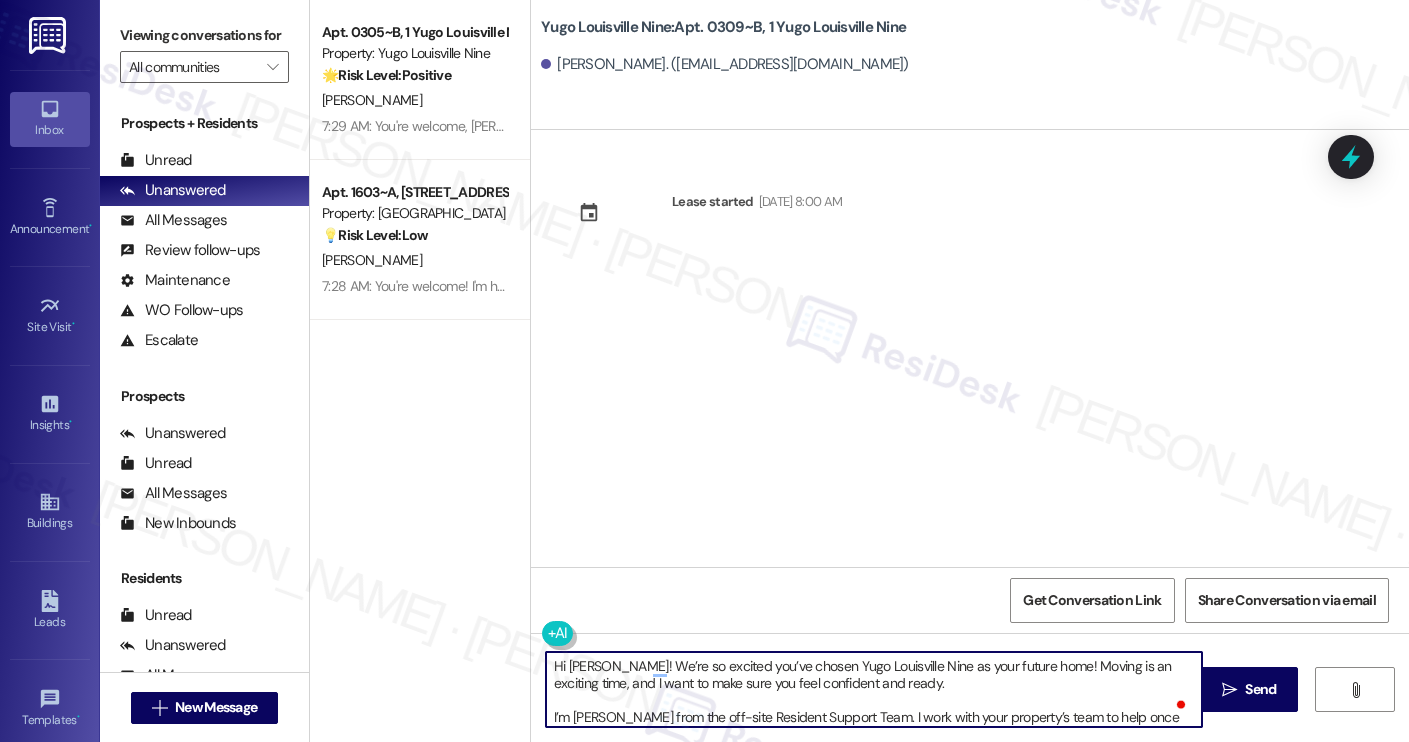 paste on "Leonor" 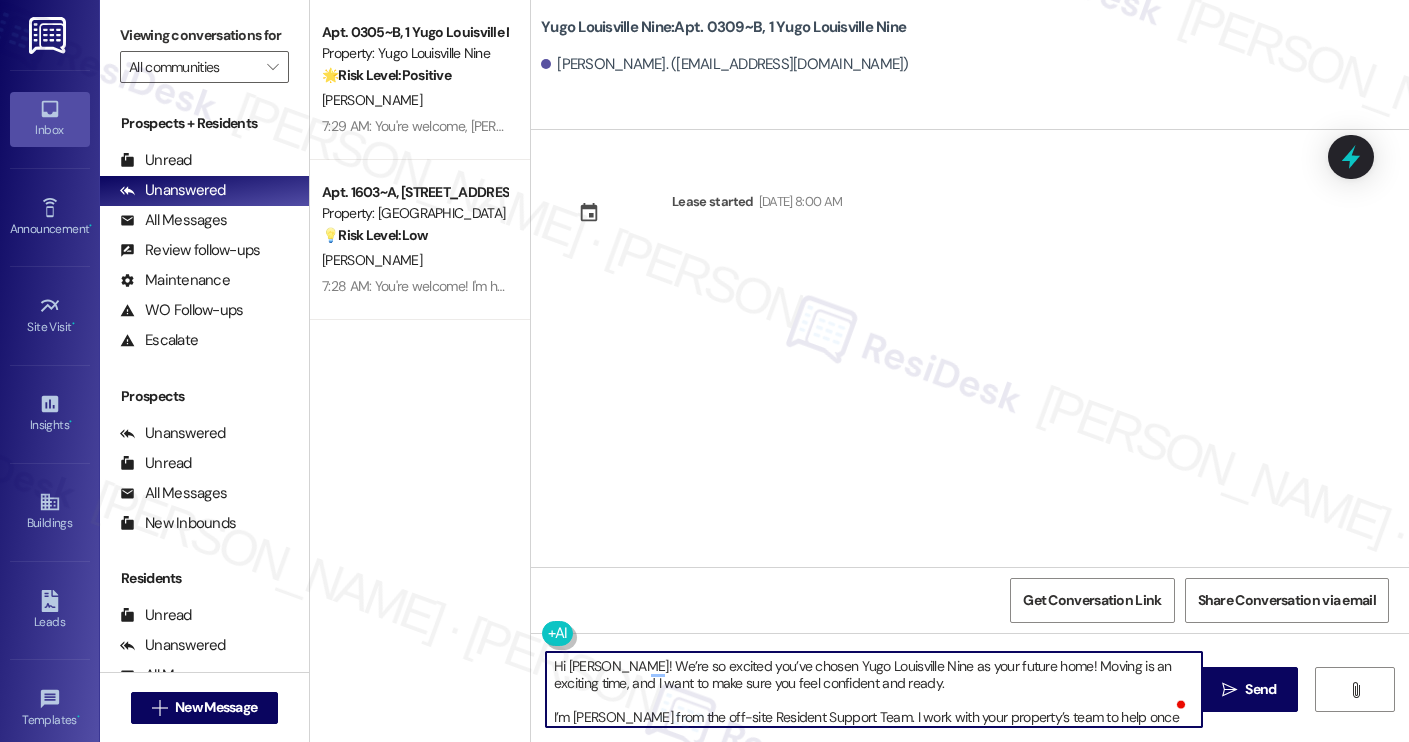 scroll, scrollTop: 17, scrollLeft: 0, axis: vertical 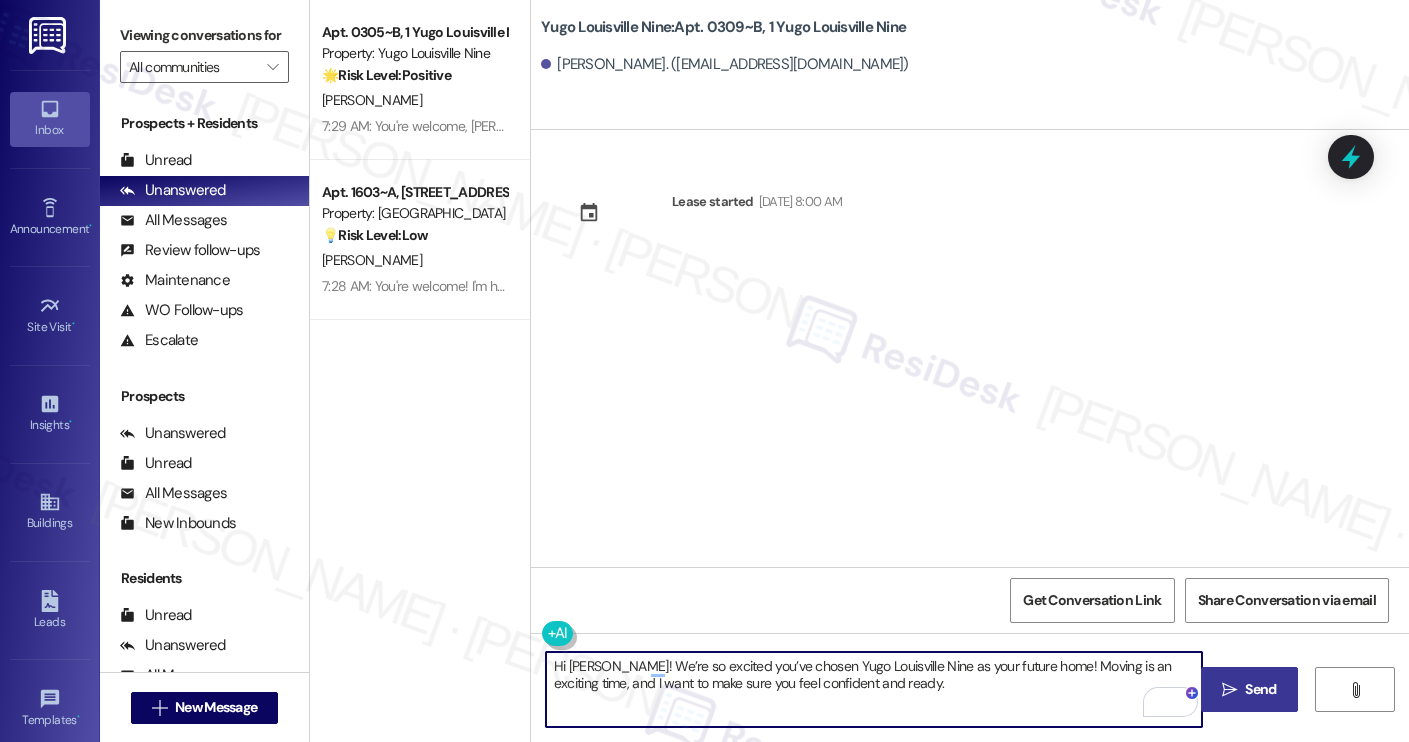 type on "Hi Leonor! We’re so excited you’ve chosen Yugo Louisville Nine as your future home! Moving is an exciting time, and I want to make sure you feel confident and ready." 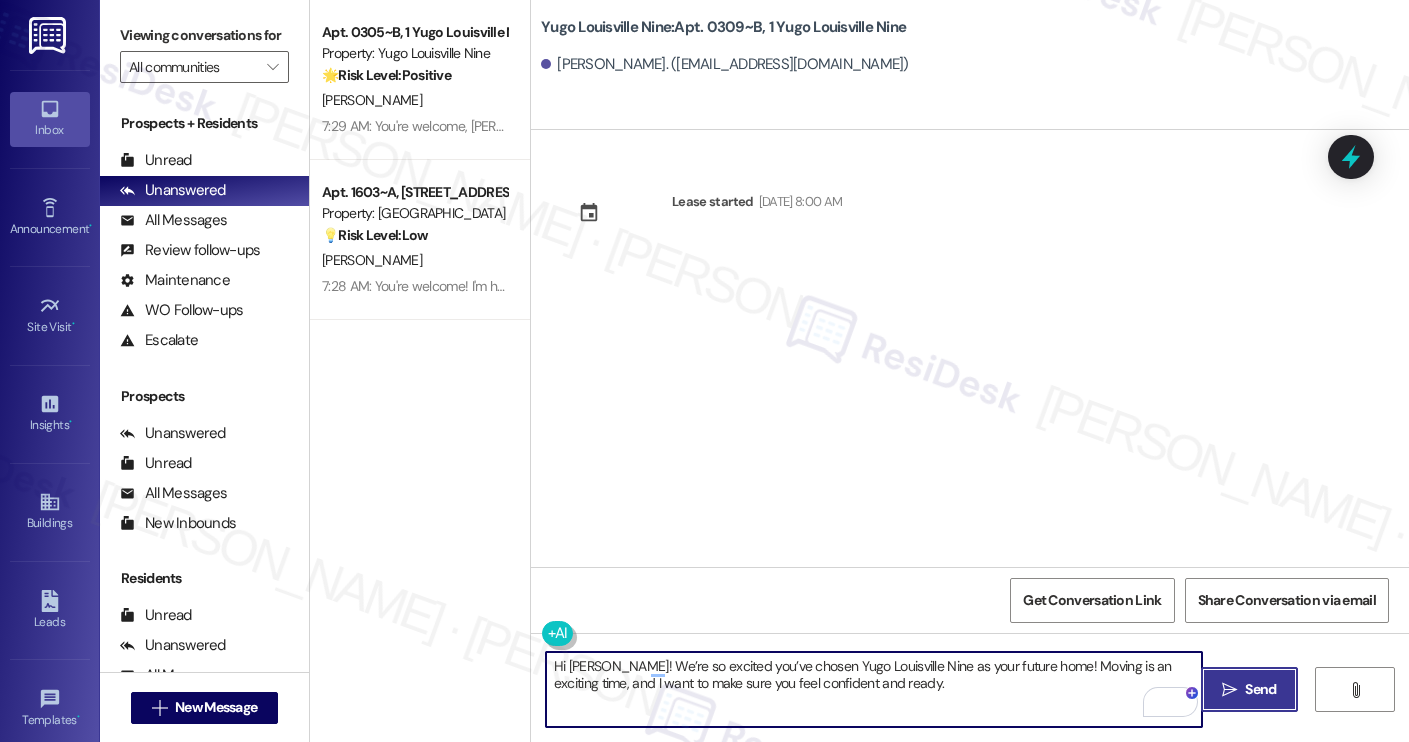 click on "" at bounding box center (1229, 690) 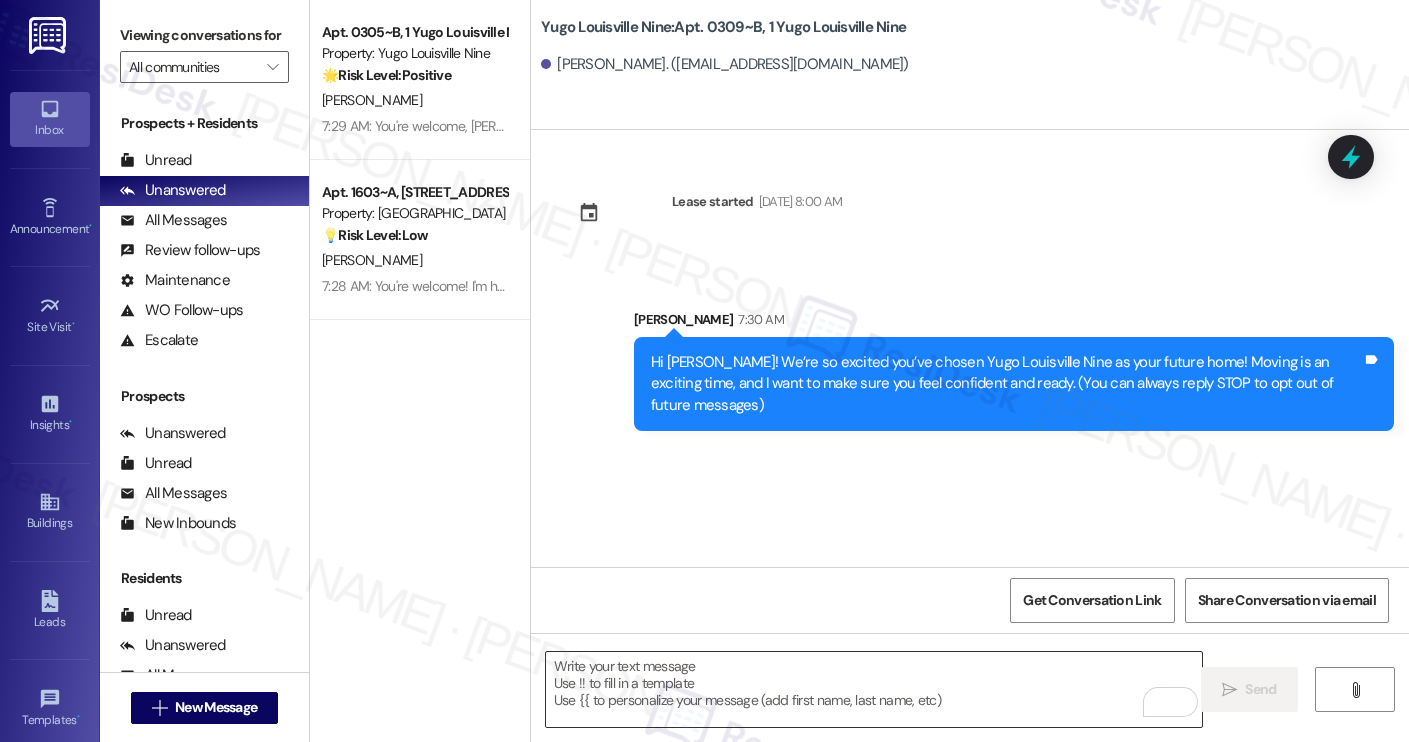 click at bounding box center [874, 689] 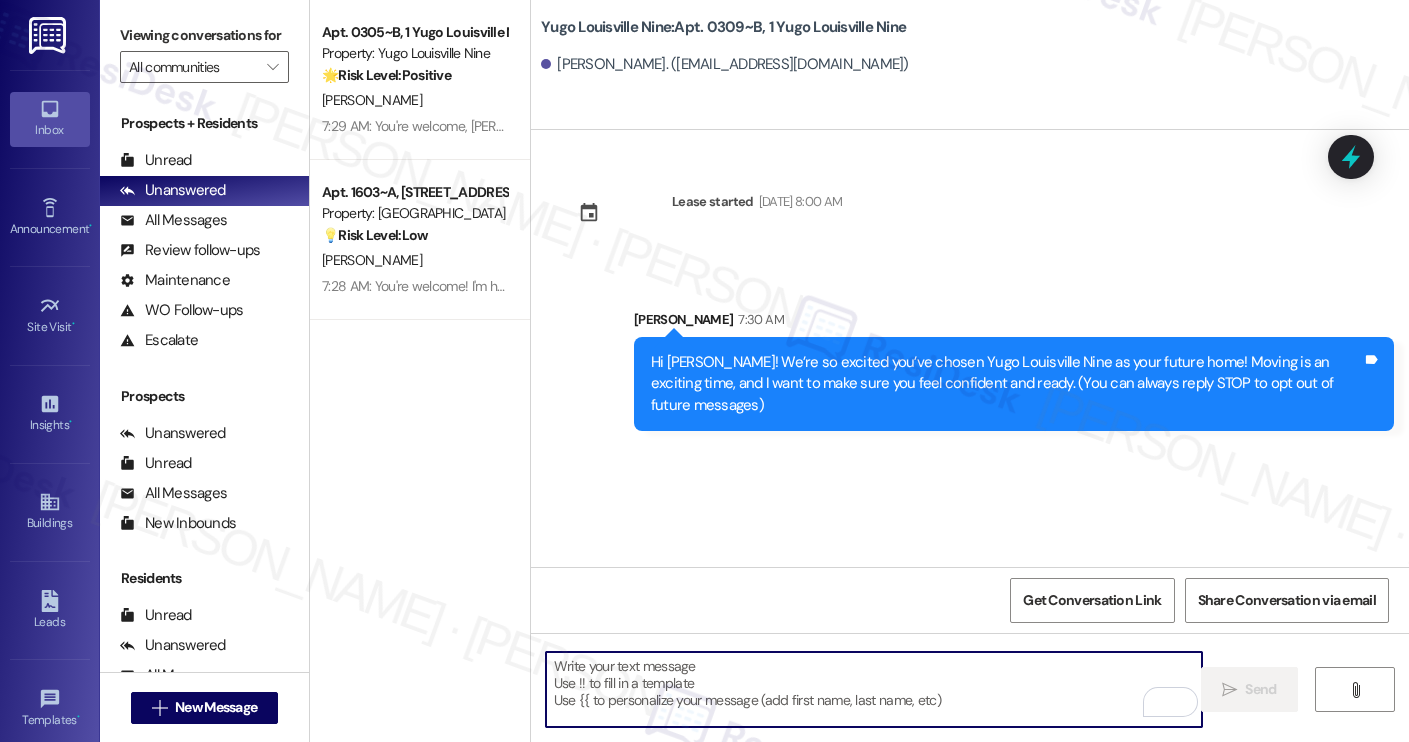 paste on "I’m [PERSON_NAME] from the off-site Resident Support Team. I work with your property’s team to help once you’ve moved in, whether it’s answering questions or assisting with maintenance. I’ll be in touch as your move-in date gets closer!
Move-in day will be busy as you get settled, but no reason it has to be stressful. Don’t forget that we offer a ⚡FAST PASS⚡for Move-In day if your checklist has been completed 2 weeks prior to move-in. Log in to your ResidentPortal [DATE] to complete those outstanding items!" 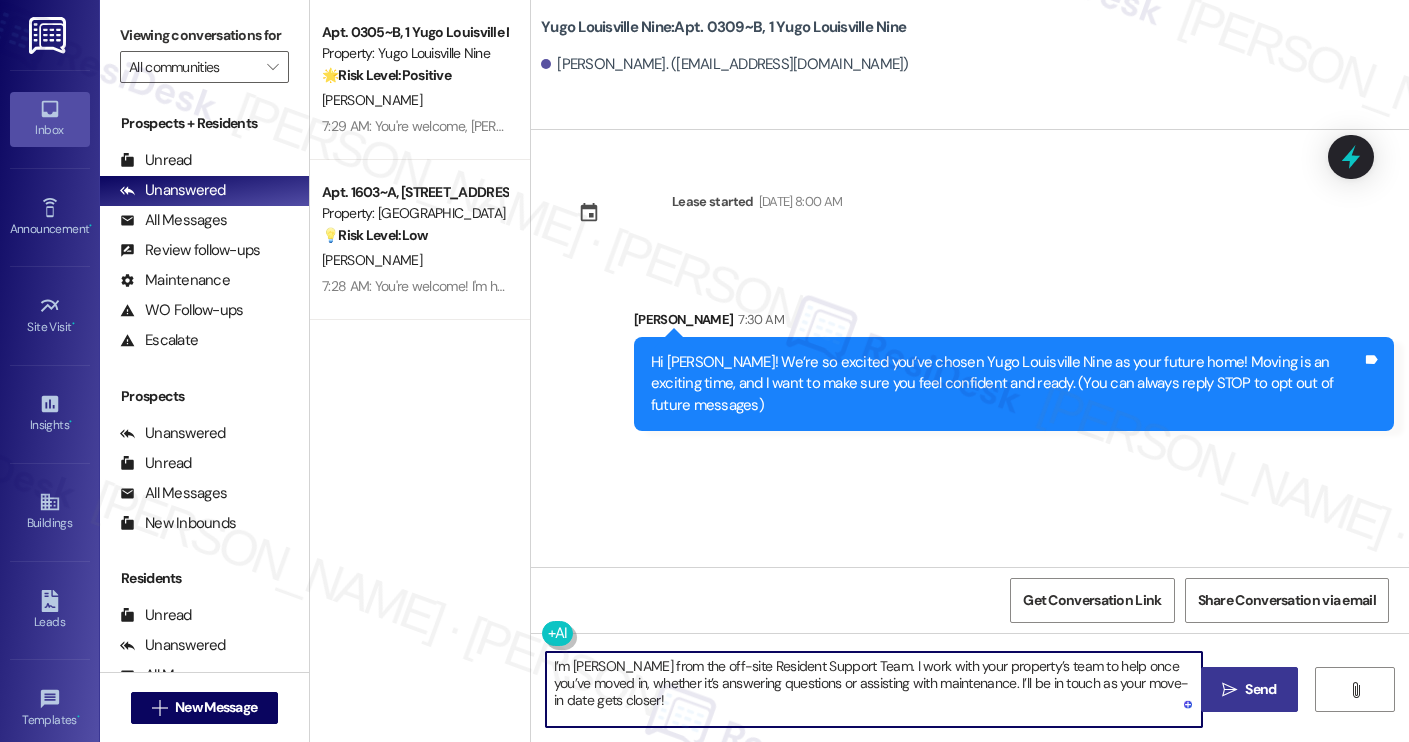 type on "I’m [PERSON_NAME] from the off-site Resident Support Team. I work with your property’s team to help once you’ve moved in, whether it’s answering questions or assisting with maintenance. I’ll be in touch as your move-in date gets closer!" 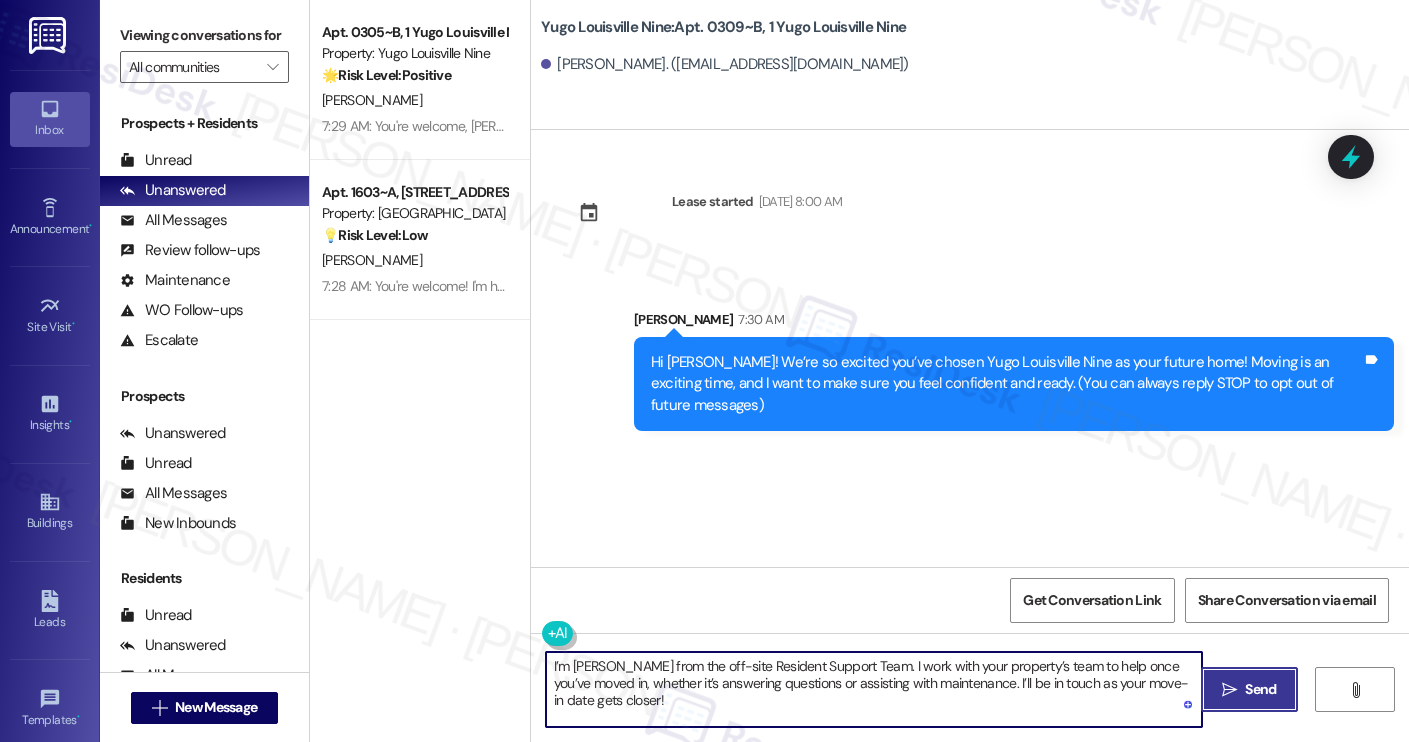 click on "" at bounding box center (1229, 690) 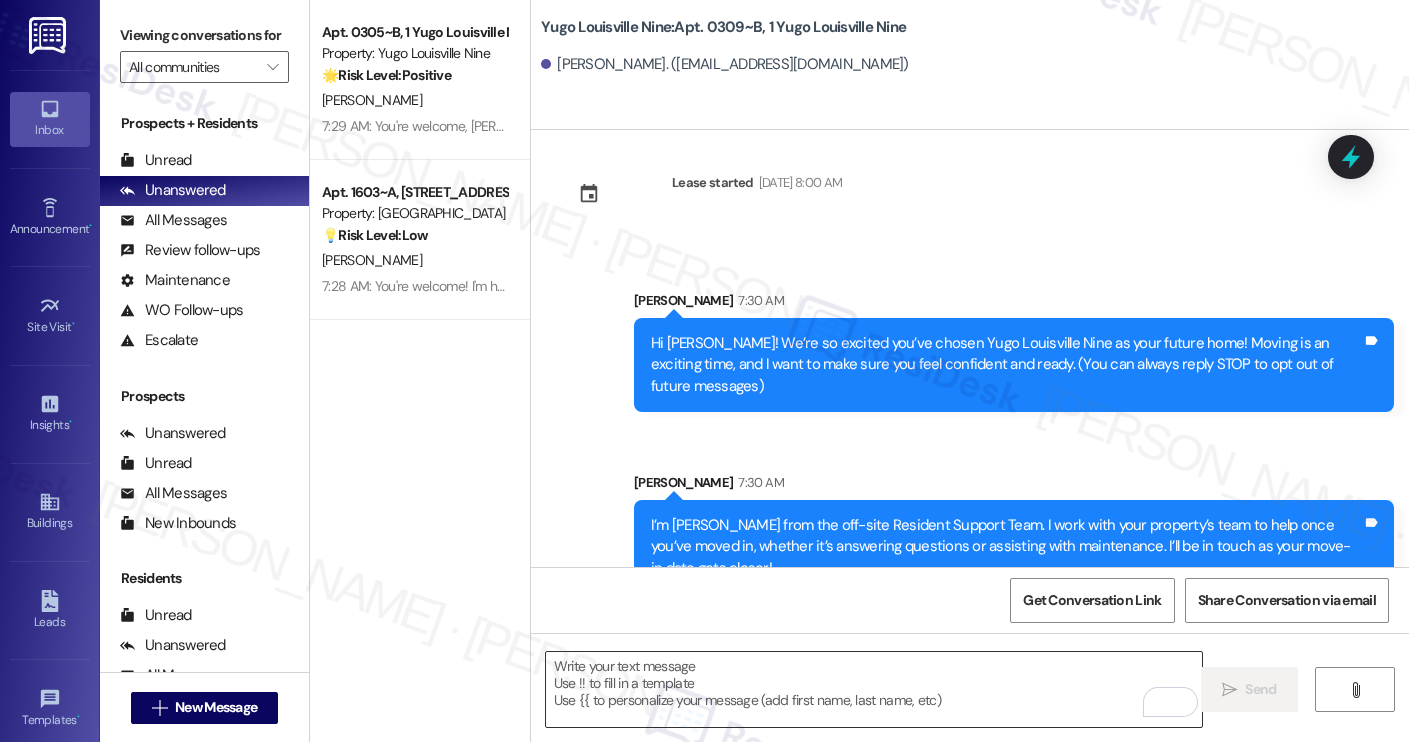 click at bounding box center (874, 689) 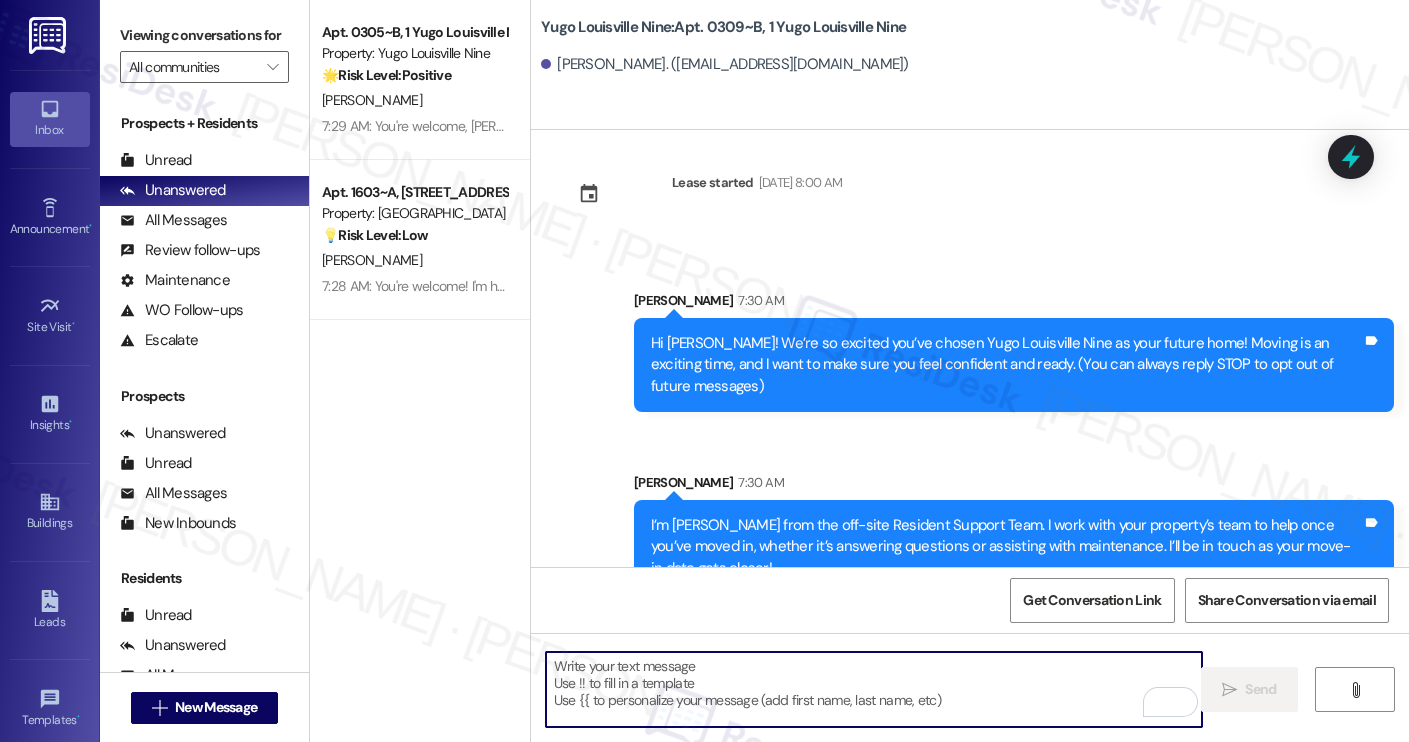 paste on "Move-in day will be busy as you get settled, but no reason it has to be stressful. Don’t forget that we offer a ⚡FAST PASS⚡for Move-In day if your checklist has been completed 2 weeks prior to move-in. Log in to your ResidentPortal [DATE] to complete those outstanding items!" 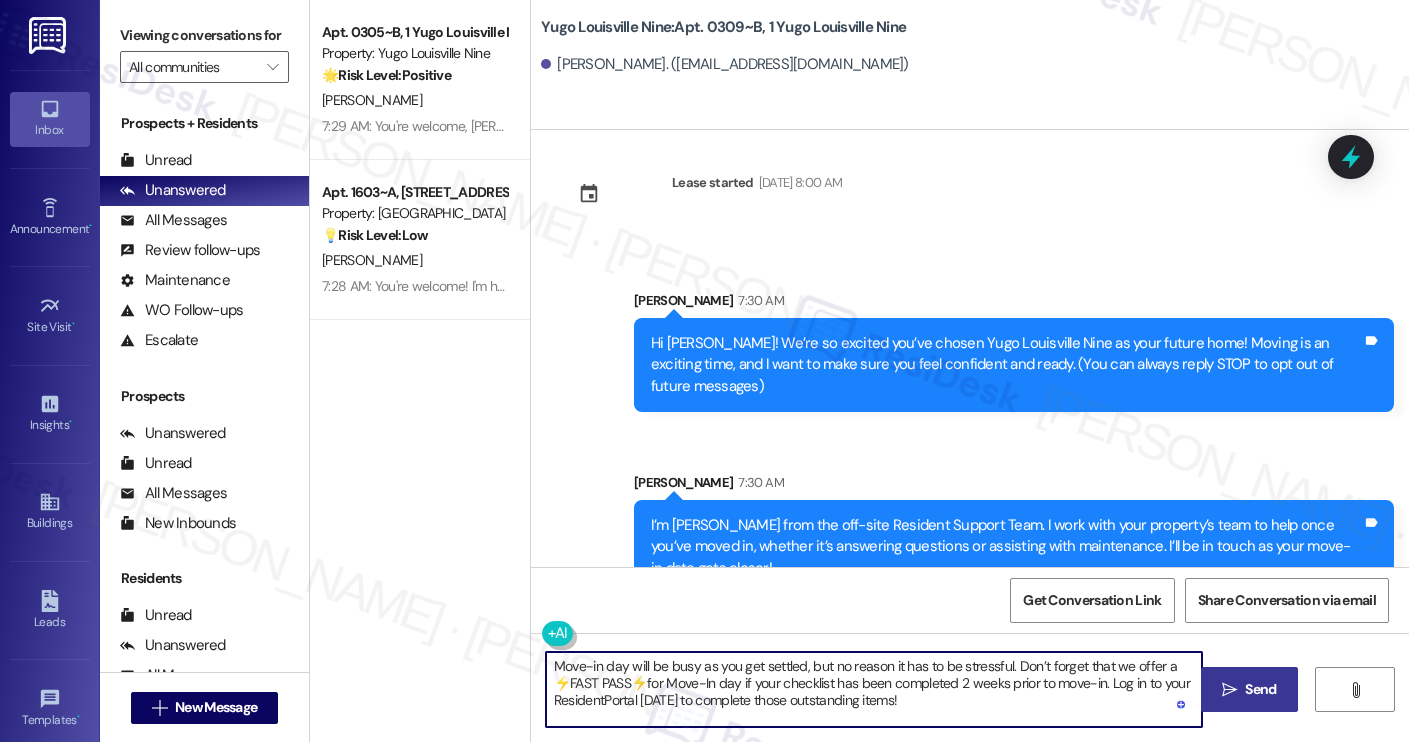 type on "Move-in day will be busy as you get settled, but no reason it has to be stressful. Don’t forget that we offer a ⚡FAST PASS⚡for Move-In day if your checklist has been completed 2 weeks prior to move-in. Log in to your ResidentPortal [DATE] to complete those outstanding items!" 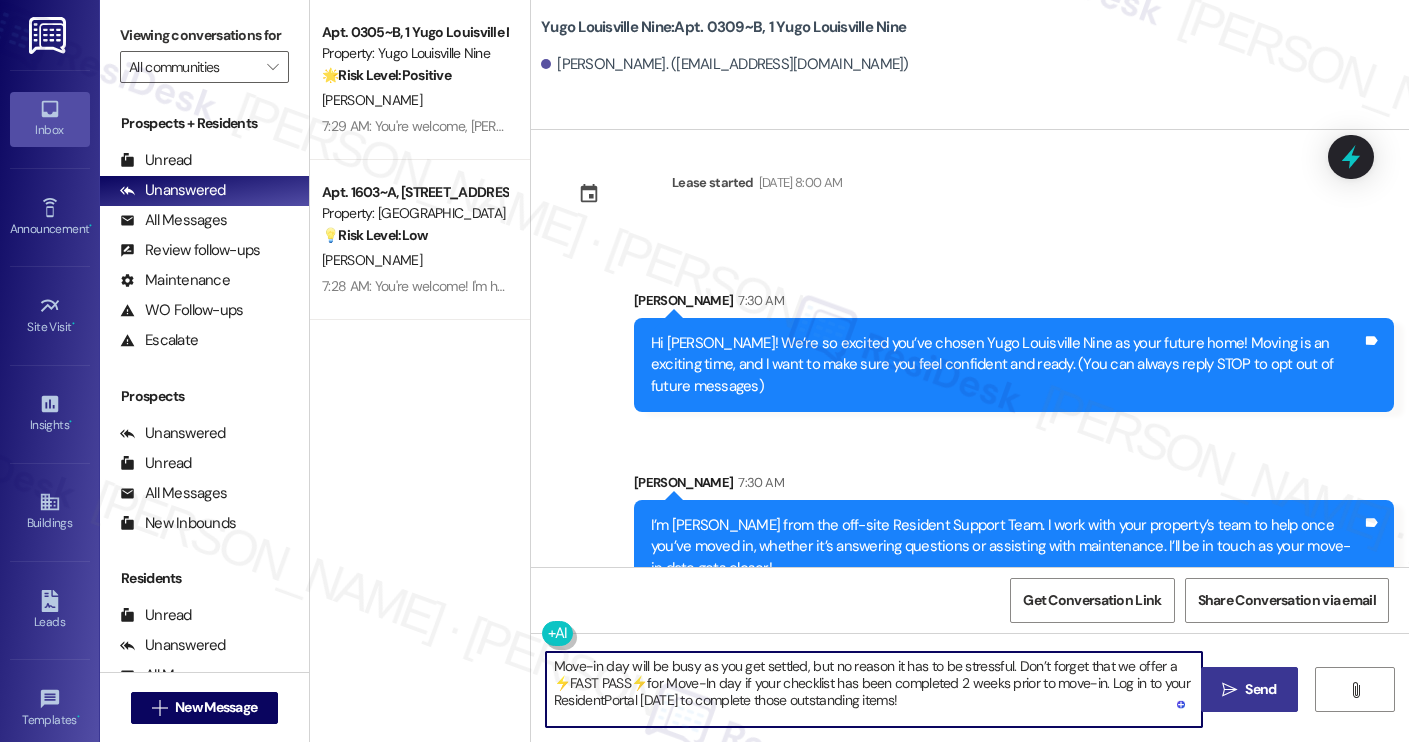 click on " Send" at bounding box center (1249, 689) 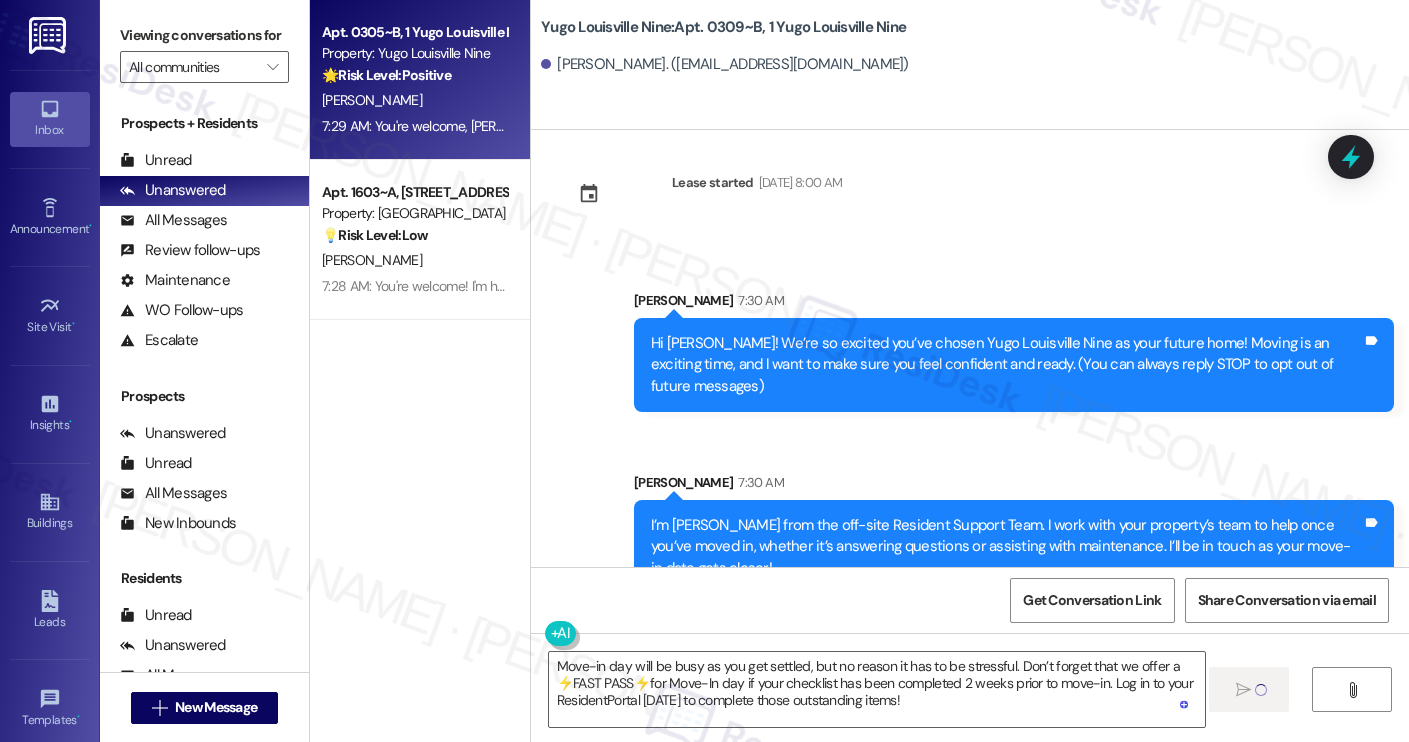 type 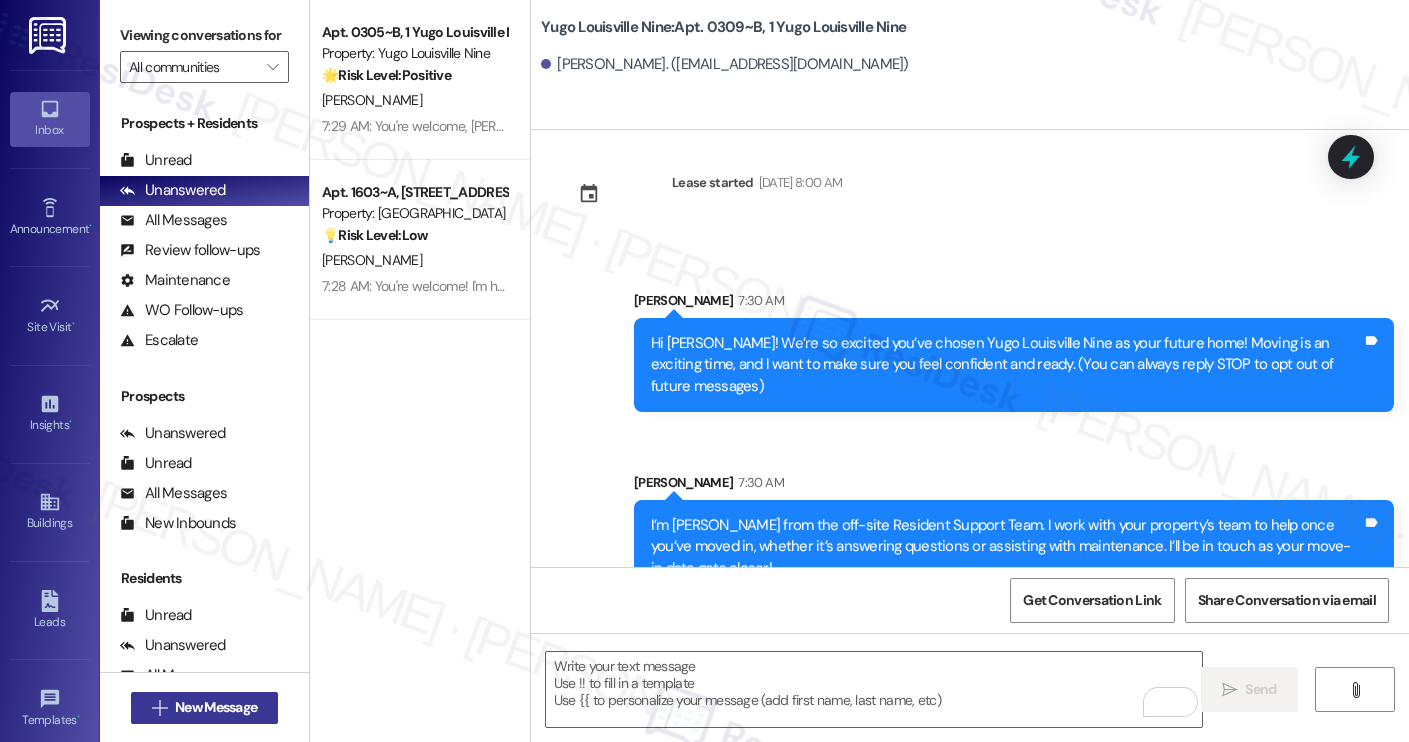 click on "New Message" at bounding box center [216, 707] 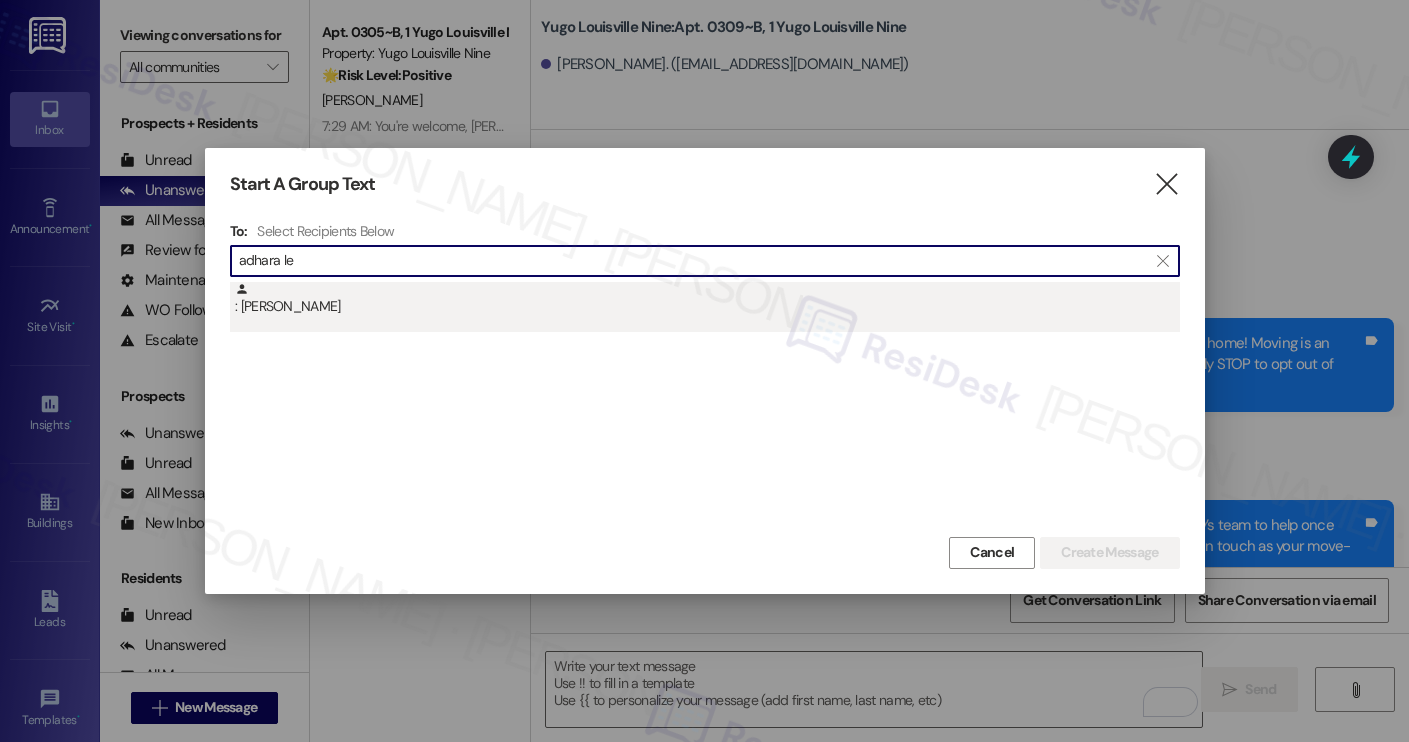 type on "adhara le" 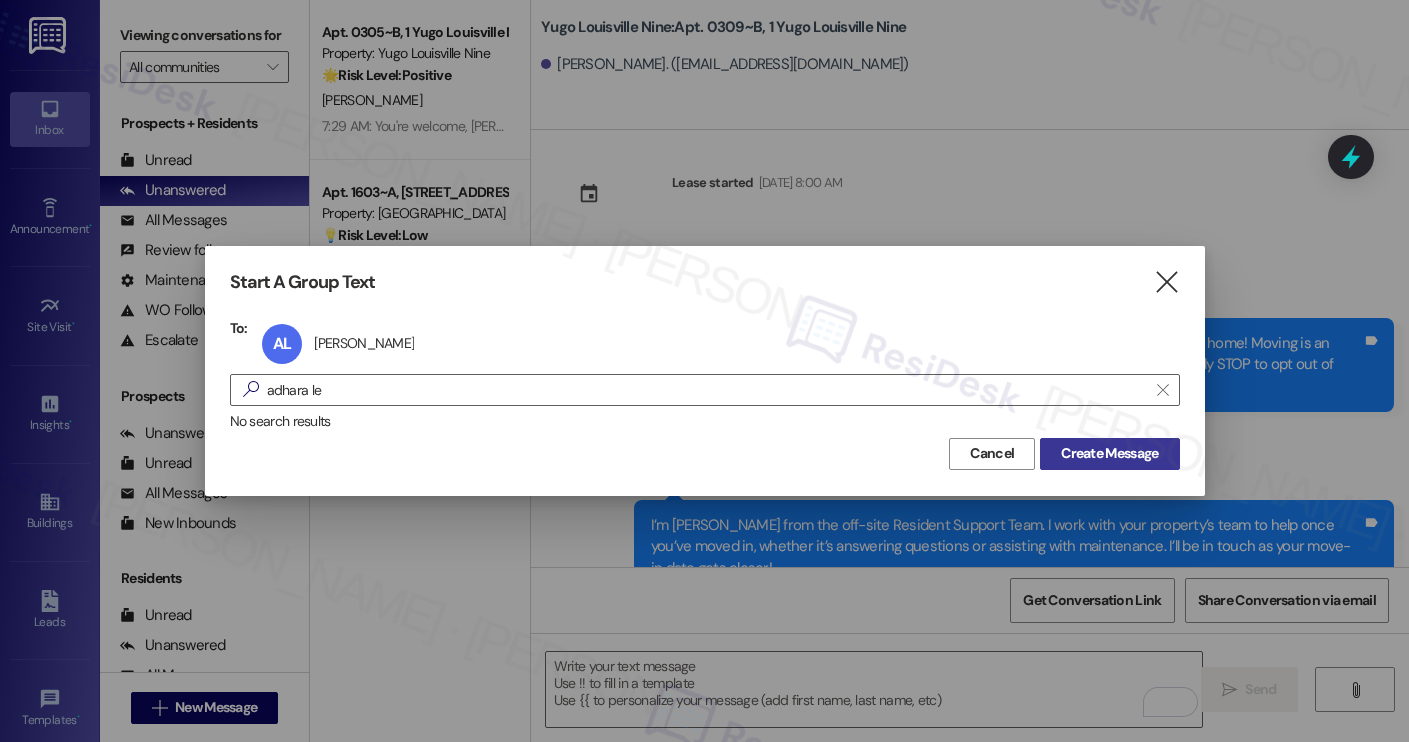 click on "Create Message" at bounding box center [1109, 453] 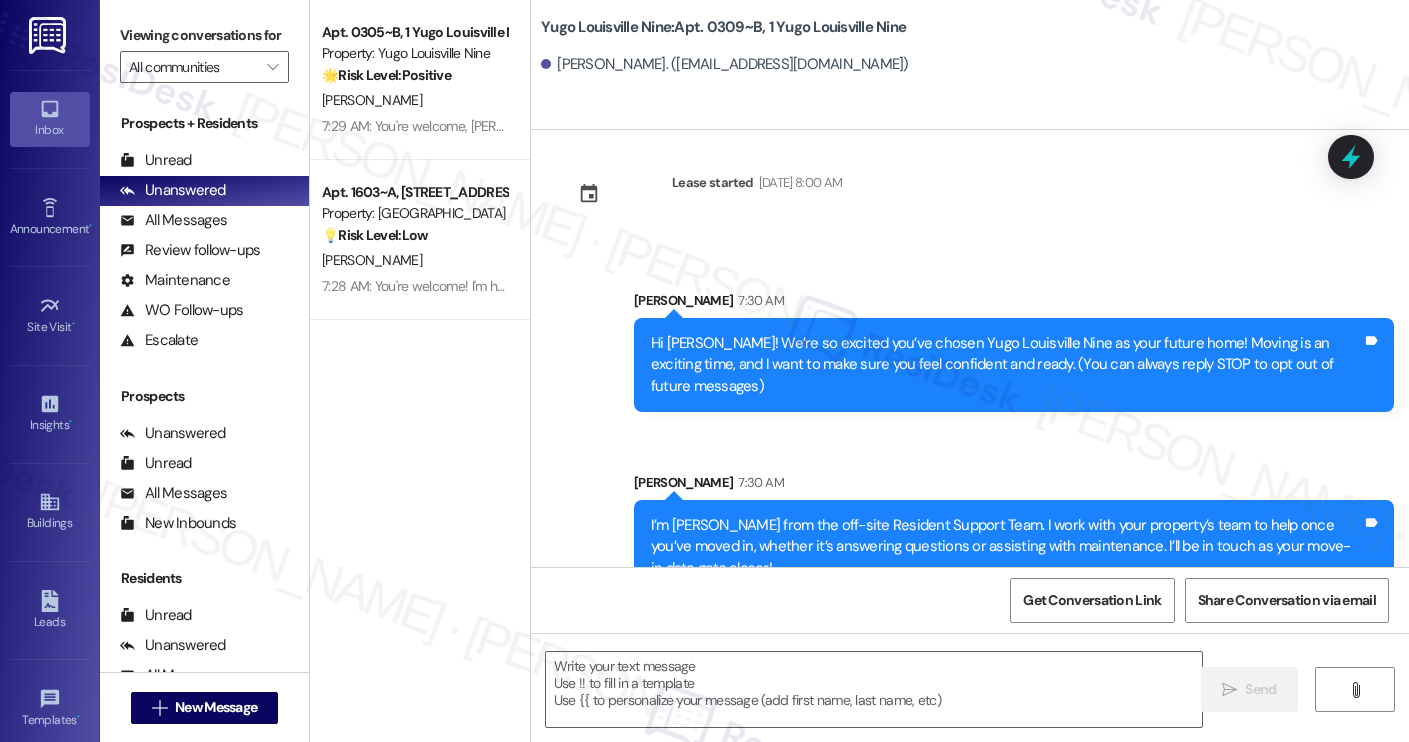 type on "Fetching suggested responses. Please feel free to read through the conversation in the meantime." 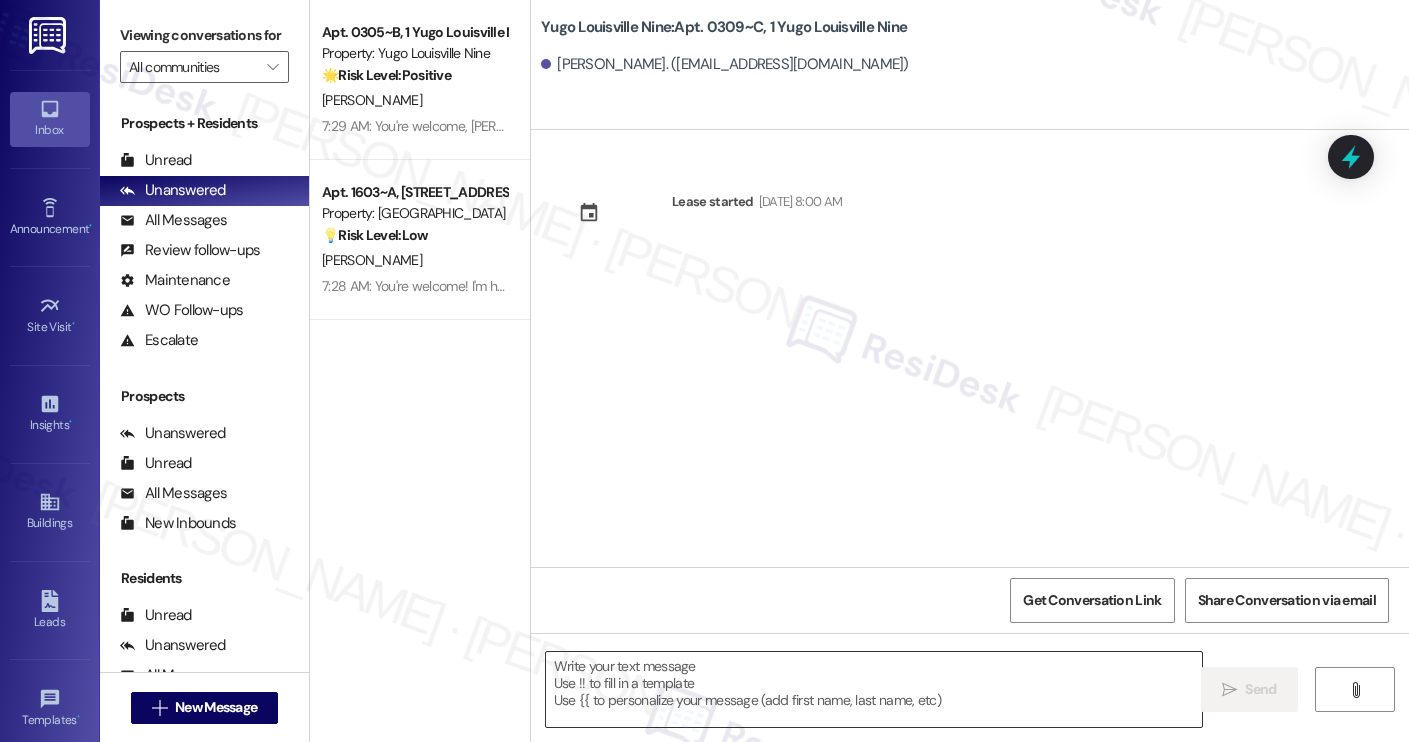 click at bounding box center [874, 689] 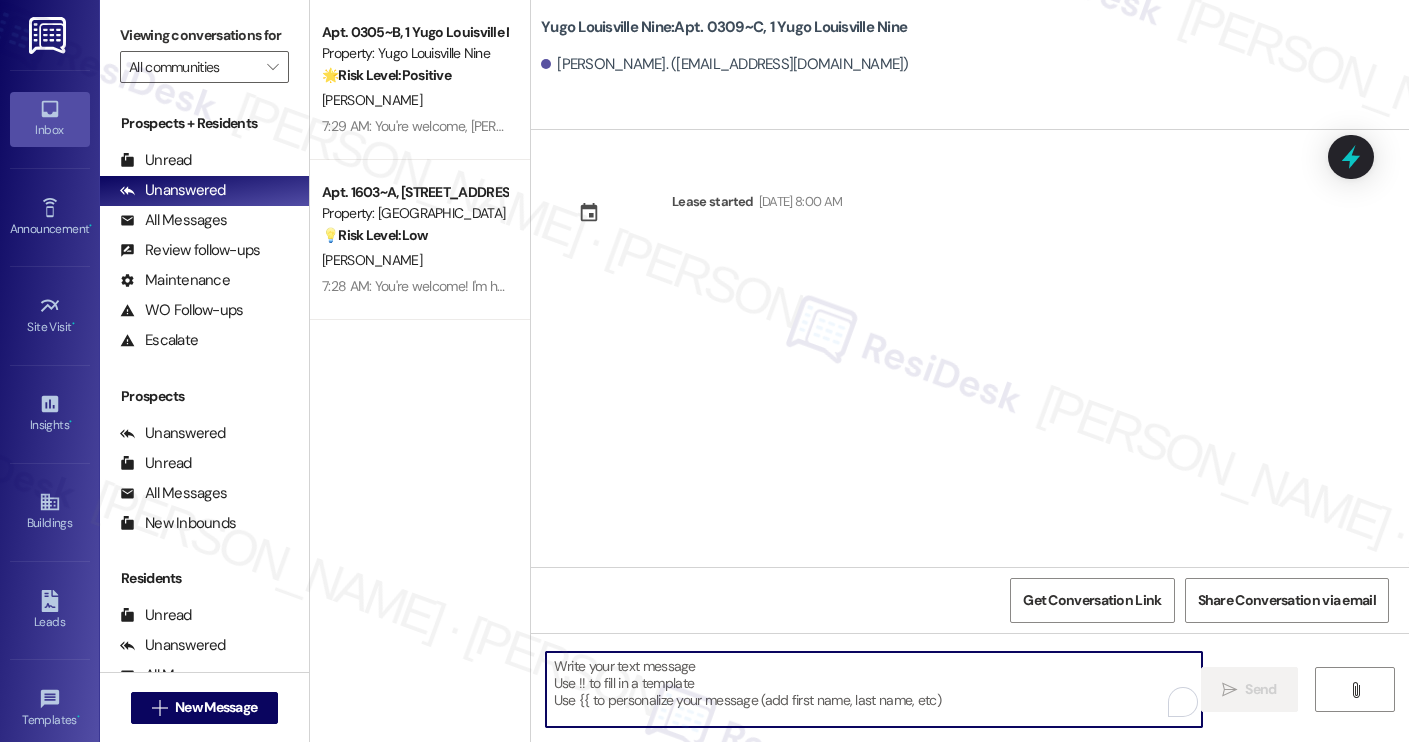 click at bounding box center (874, 689) 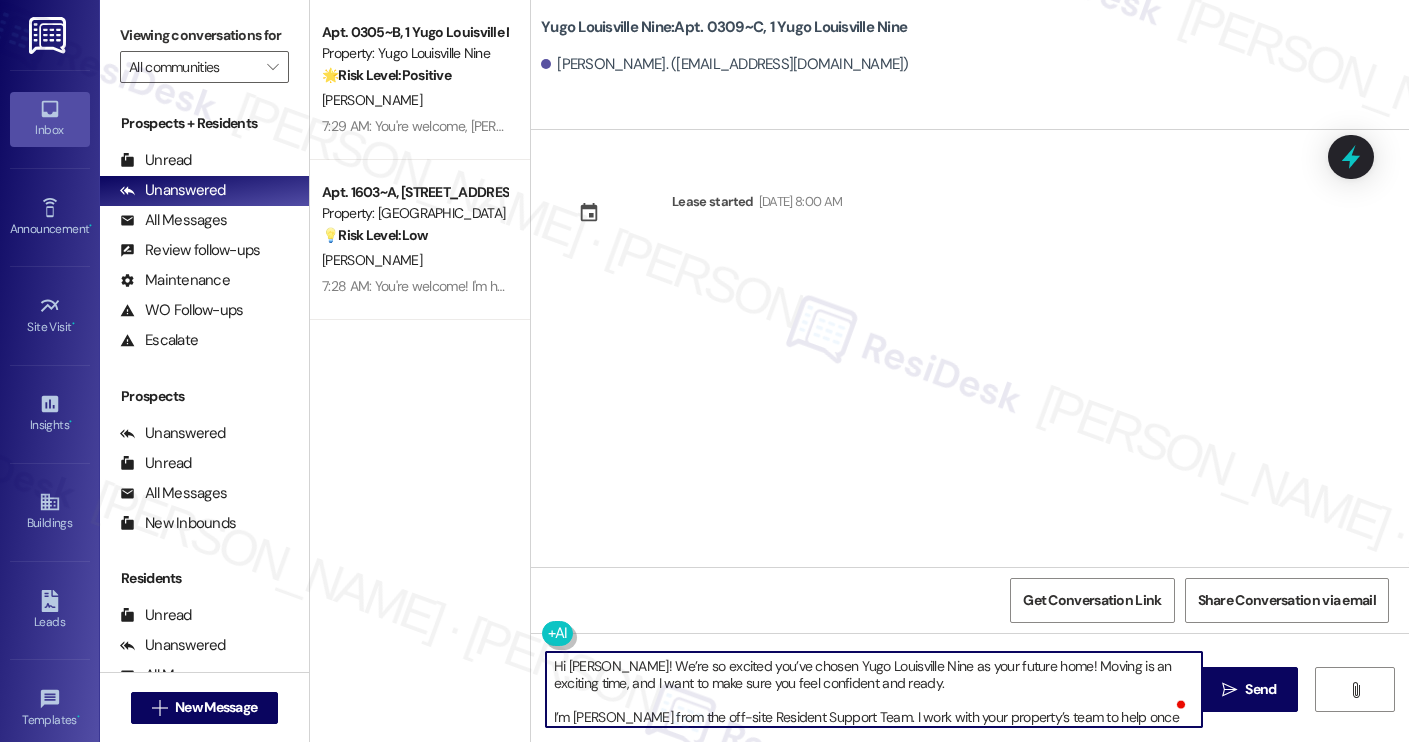 click on "Adhara Leon. (adhara2205@gmail.com)" at bounding box center (725, 64) 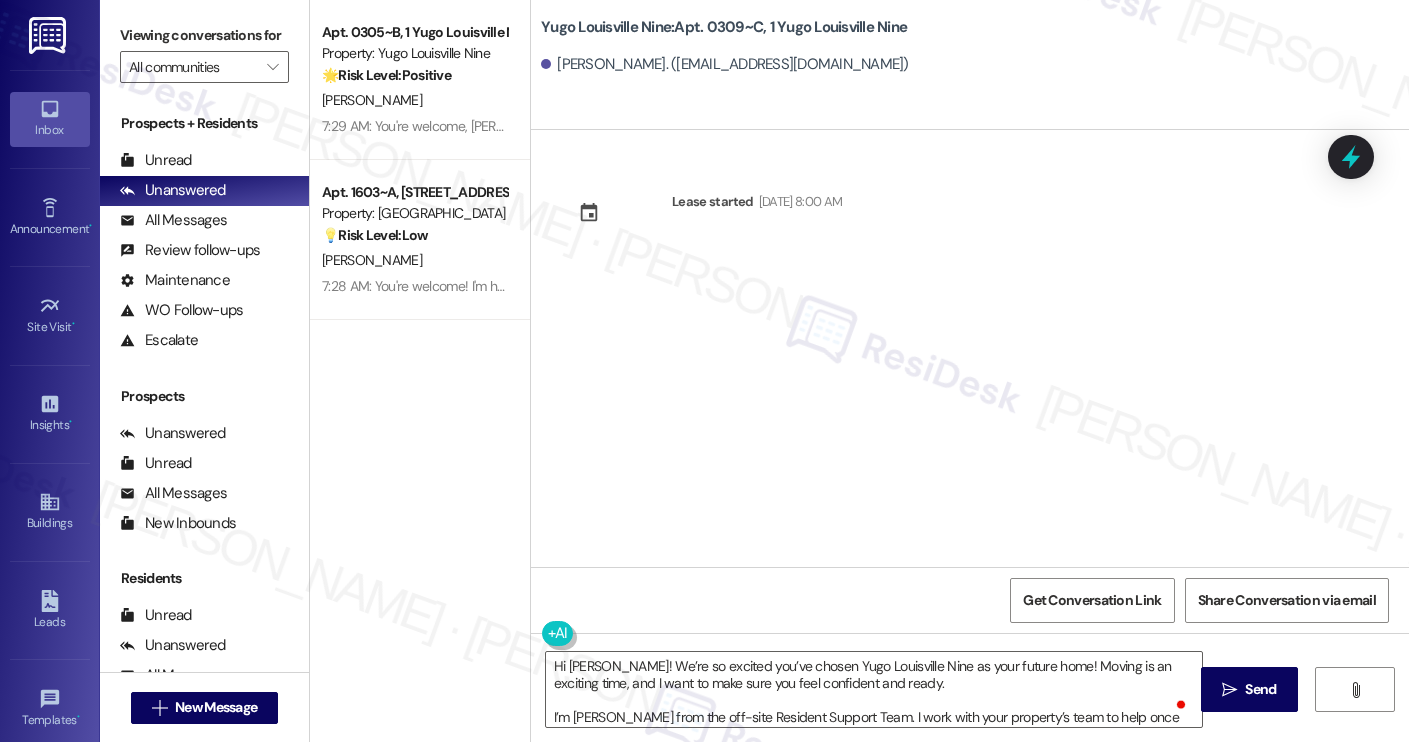 click on "Adhara Leon. (adhara2205@gmail.com)" at bounding box center (725, 64) 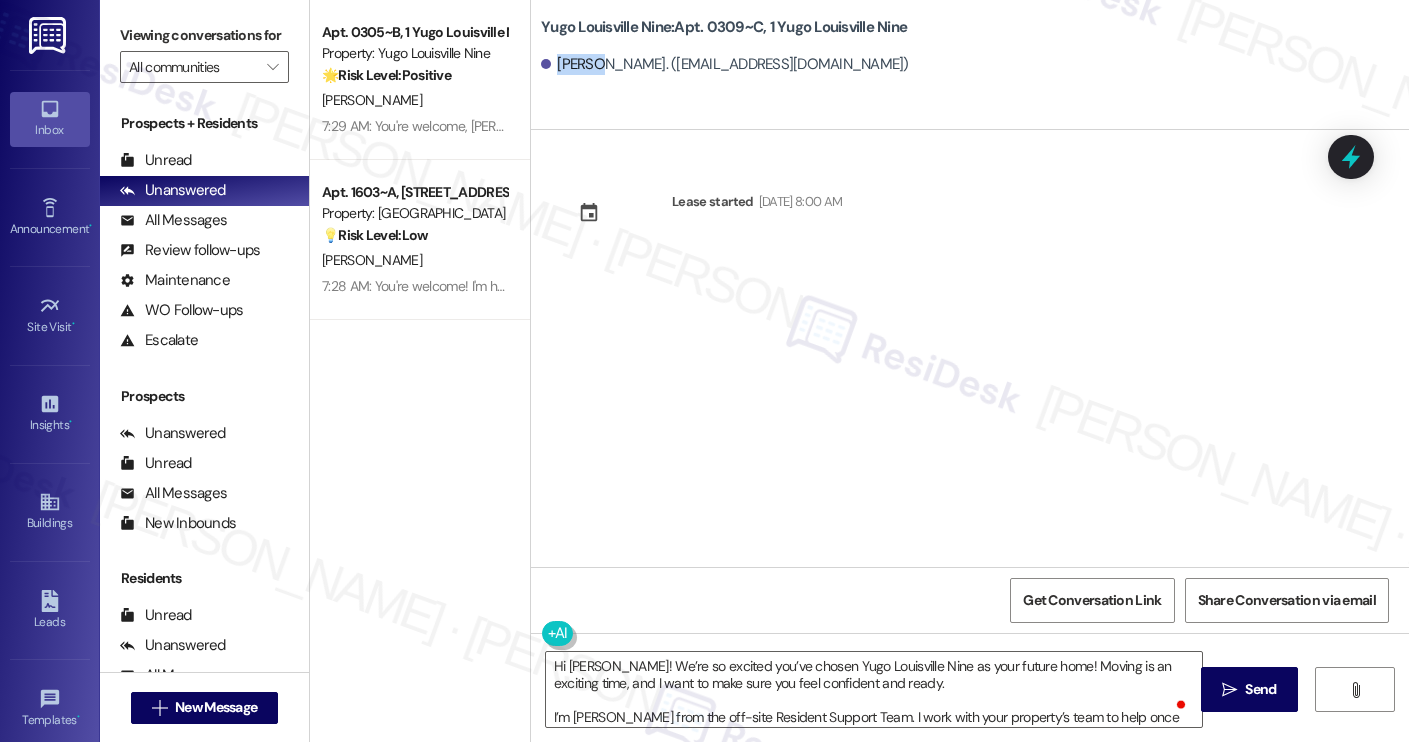 copy on "Adhara" 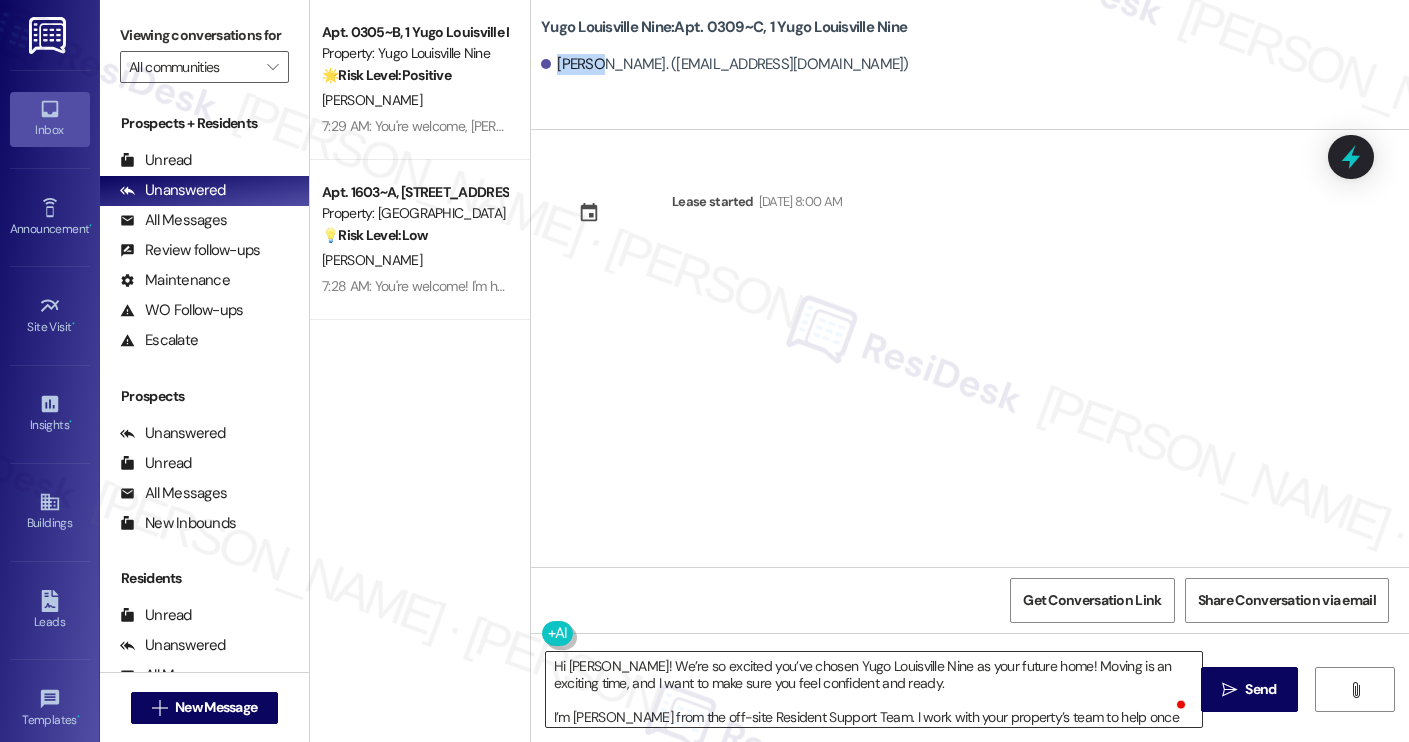 click on "Hi [PERSON_NAME]! We’re so excited you’ve chosen Yugo Louisville Nine as your future home! Moving is an exciting time, and I want to make sure you feel confident and ready.
I’m [PERSON_NAME] from the off-site Resident Support Team. I work with your property’s team to help once you’ve moved in, whether it’s answering questions or assisting with maintenance. I’ll be in touch as your move-in date gets closer!
Move-in day will be busy as you get settled, but no reason it has to be stressful. Don’t forget that we offer a ⚡FAST PASS⚡for Move-In day if your checklist has been completed 2 weeks prior to move-in. Log in to your ResidentPortal [DATE] to complete those outstanding items!" at bounding box center [874, 689] 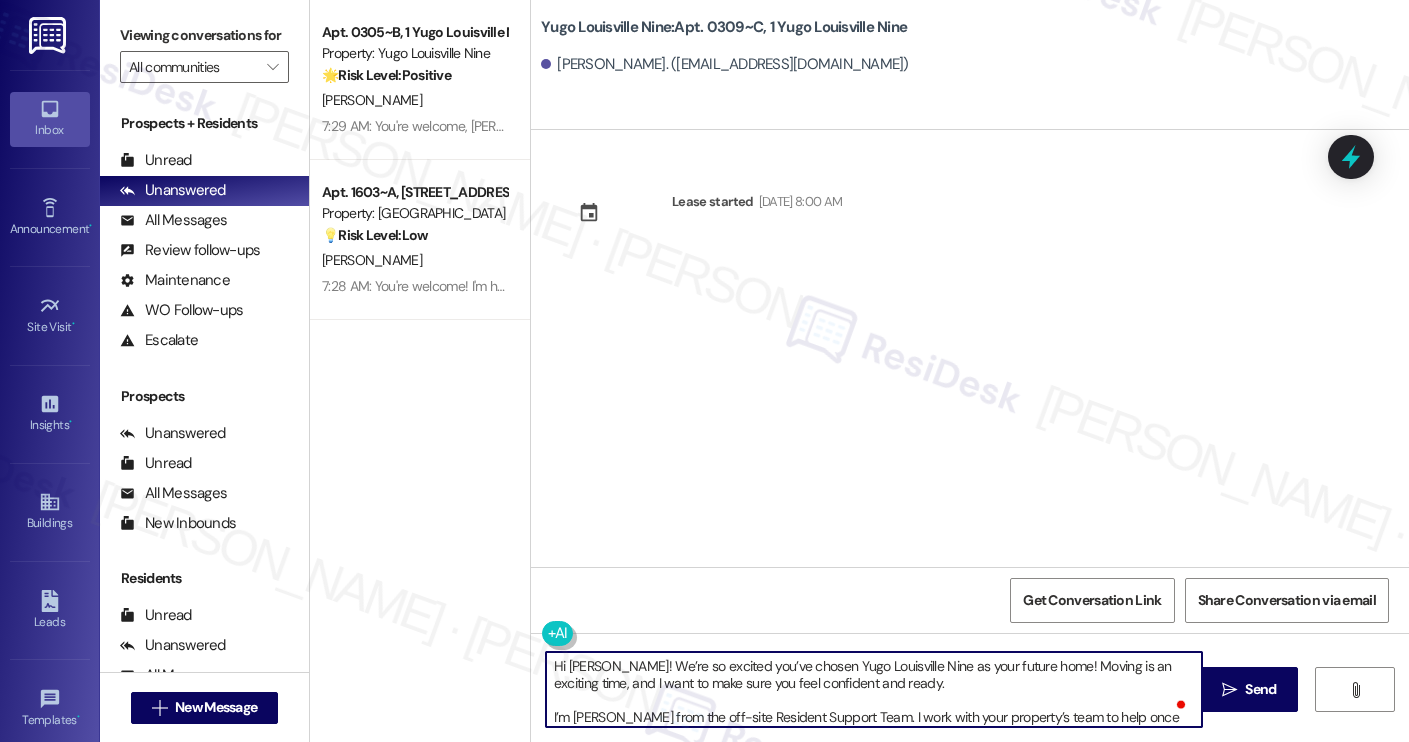 click on "Hi [PERSON_NAME]! We’re so excited you’ve chosen Yugo Louisville Nine as your future home! Moving is an exciting time, and I want to make sure you feel confident and ready.
I’m [PERSON_NAME] from the off-site Resident Support Team. I work with your property’s team to help once you’ve moved in, whether it’s answering questions or assisting with maintenance. I’ll be in touch as your move-in date gets closer!
Move-in day will be busy as you get settled, but no reason it has to be stressful. Don’t forget that we offer a ⚡FAST PASS⚡for Move-In day if your checklist has been completed 2 weeks prior to move-in. Log in to your ResidentPortal [DATE] to complete those outstanding items!" at bounding box center (874, 689) 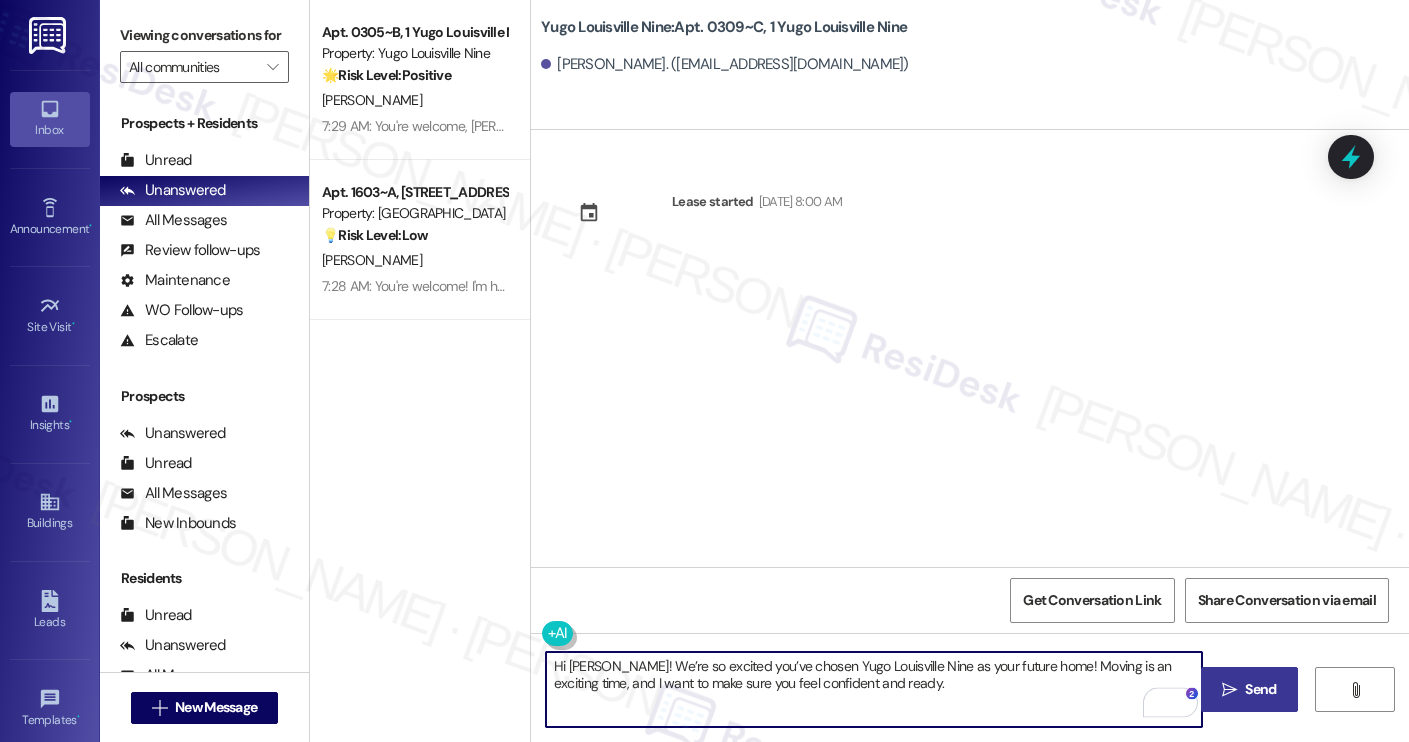 type on "Hi Adhara! We’re so excited you’ve chosen Yugo Louisville Nine as your future home! Moving is an exciting time, and I want to make sure you feel confident and ready." 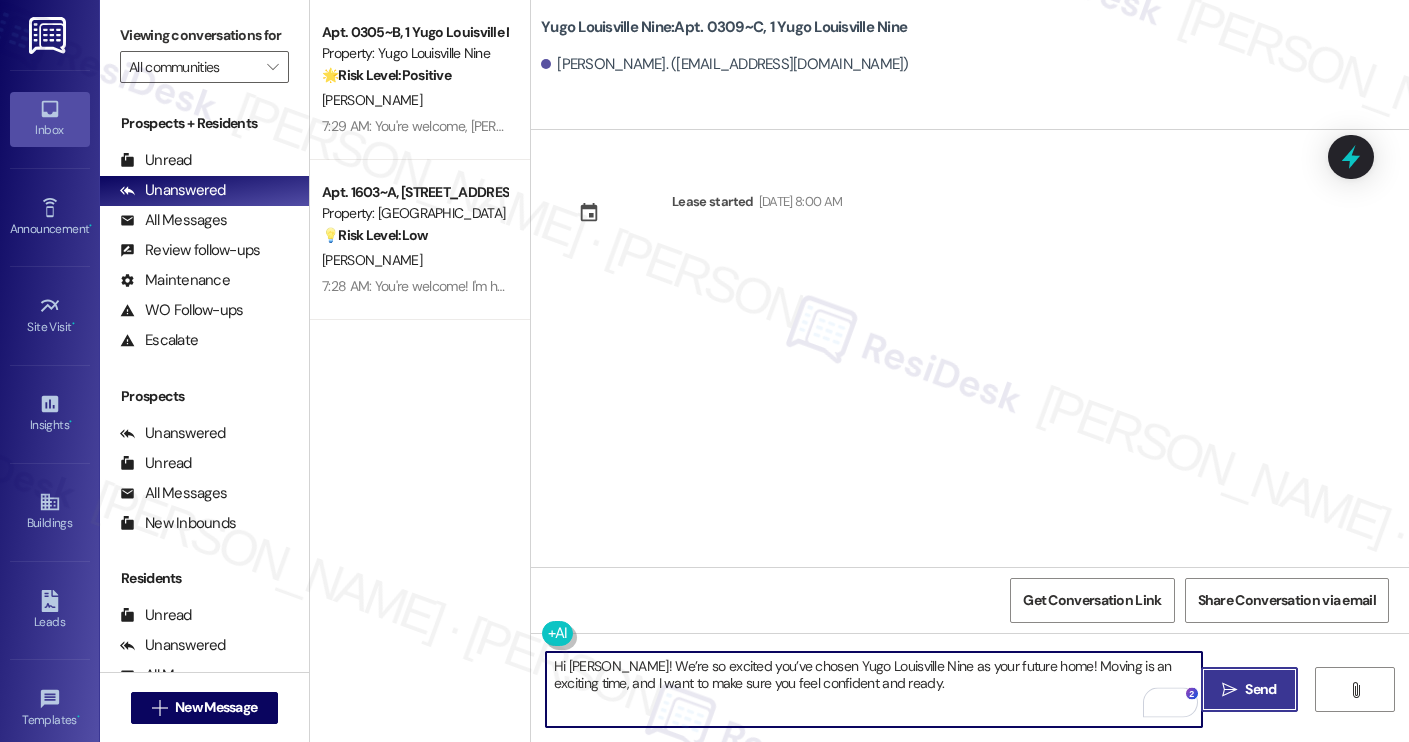 click on "Send" at bounding box center (1260, 689) 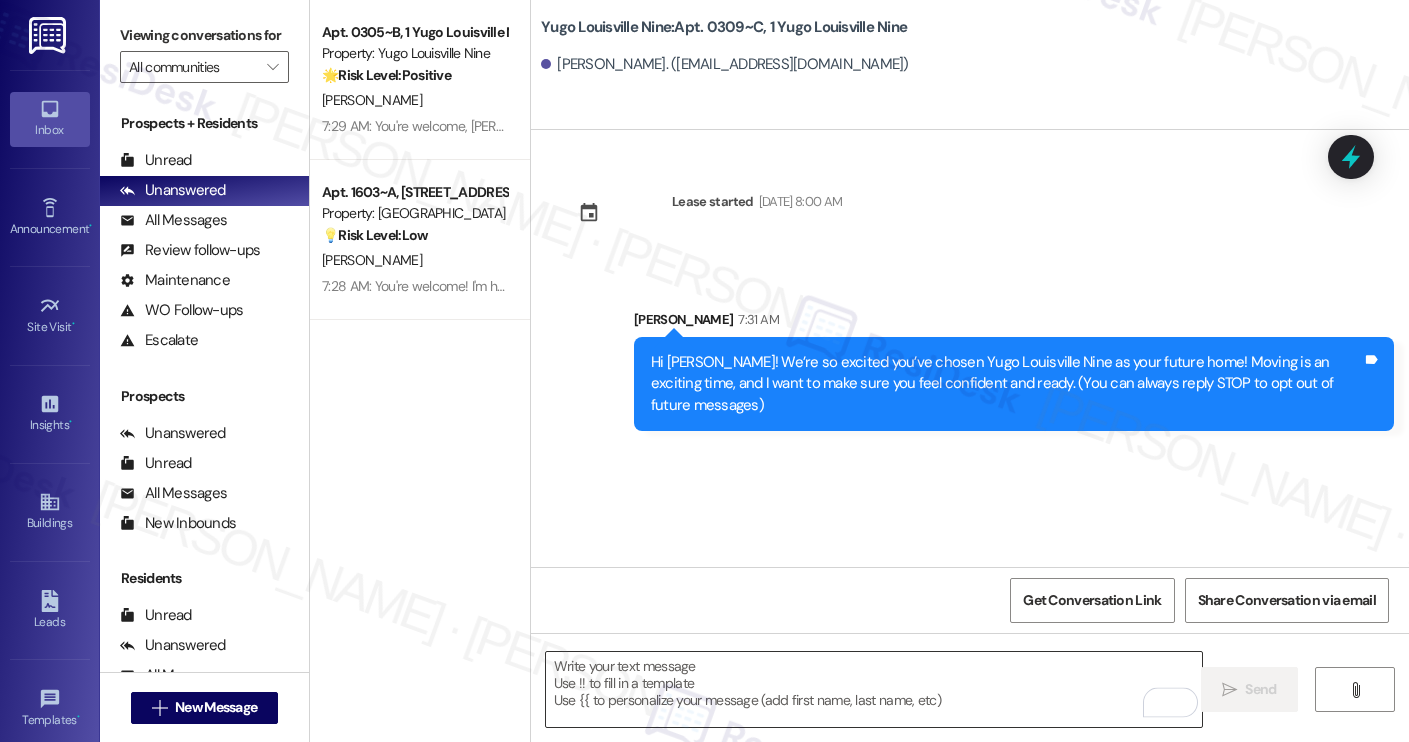 click at bounding box center (874, 689) 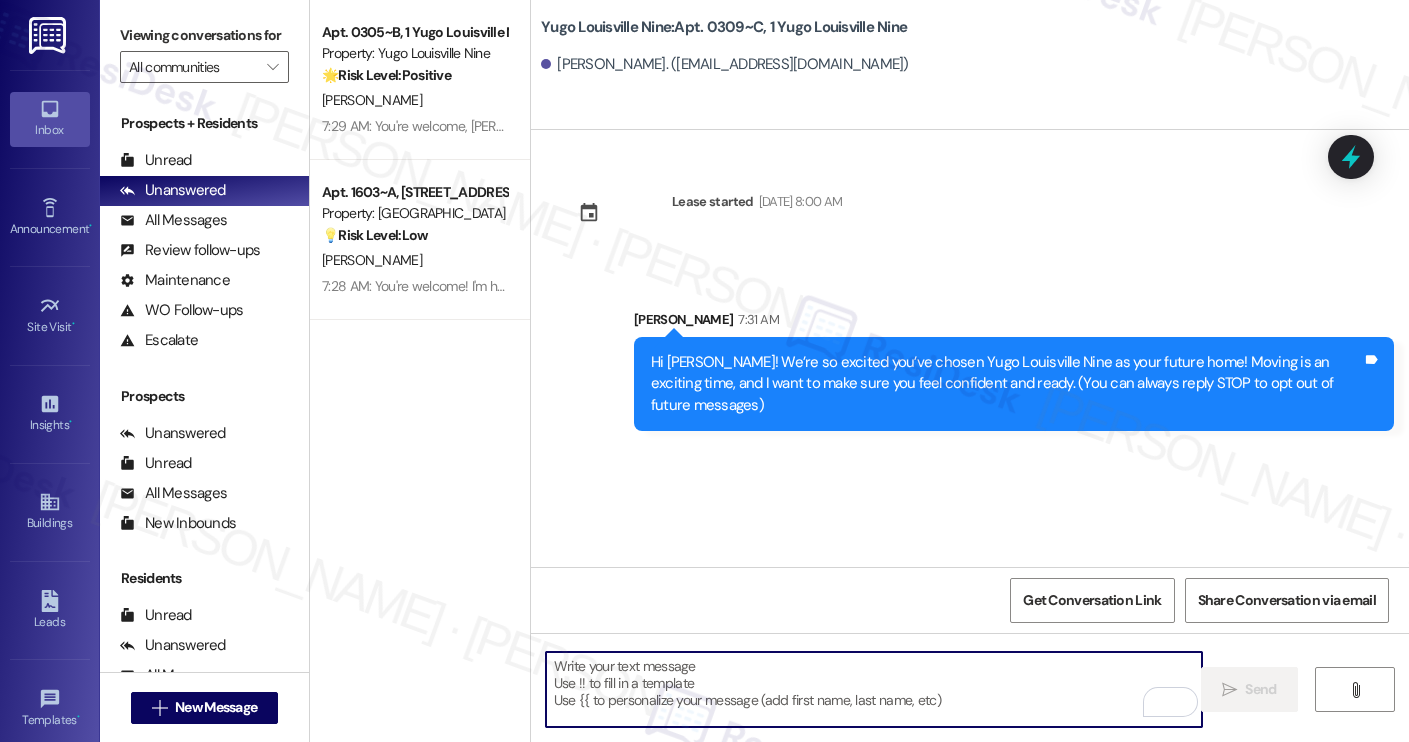 paste on "I’m [PERSON_NAME] from the off-site Resident Support Team. I work with your property’s team to help once you’ve moved in, whether it’s answering questions or assisting with maintenance. I’ll be in touch as your move-in date gets closer!
Move-in day will be busy as you get settled, but no reason it has to be stressful. Don’t forget that we offer a ⚡FAST PASS⚡for Move-In day if your checklist has been completed 2 weeks prior to move-in. Log in to your ResidentPortal [DATE] to complete those outstanding items!" 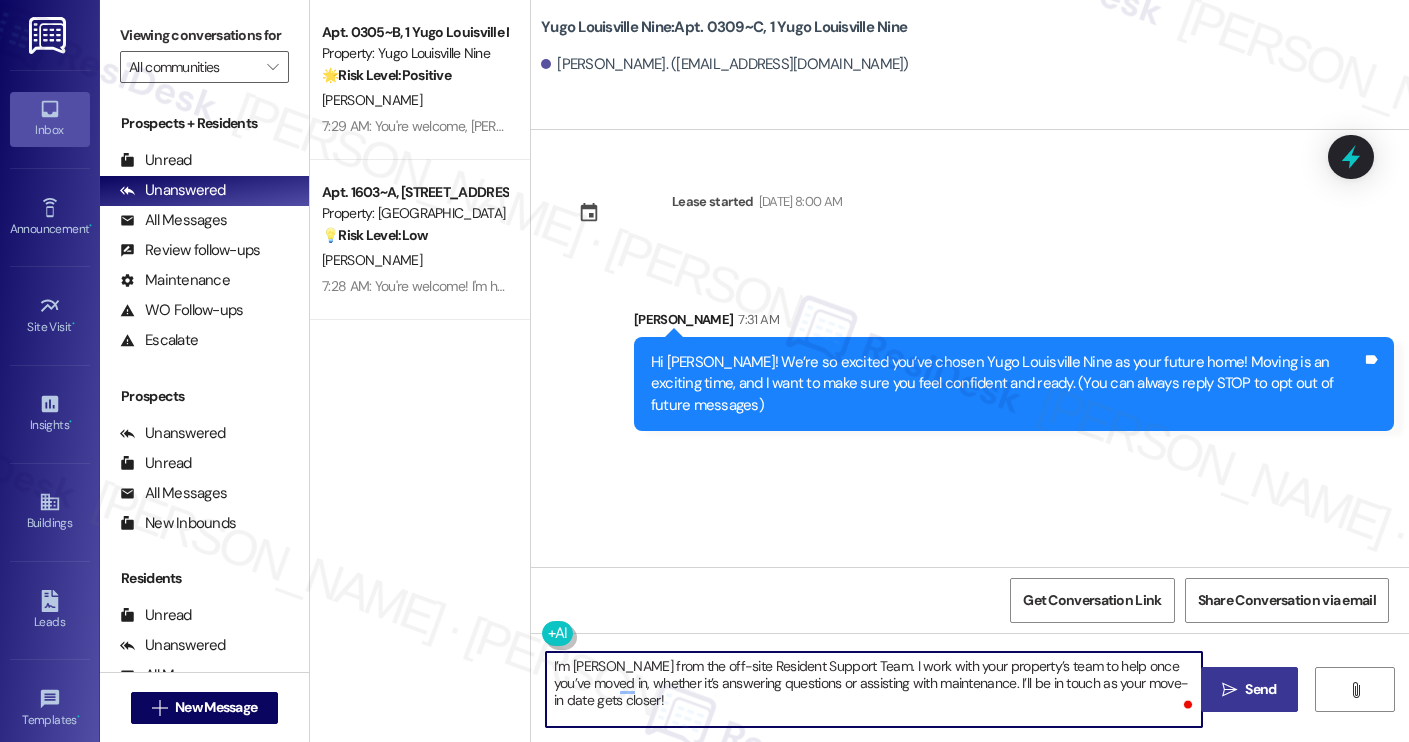 type on "I’m [PERSON_NAME] from the off-site Resident Support Team. I work with your property’s team to help once you’ve moved in, whether it’s answering questions or assisting with maintenance. I’ll be in touch as your move-in date gets closer!" 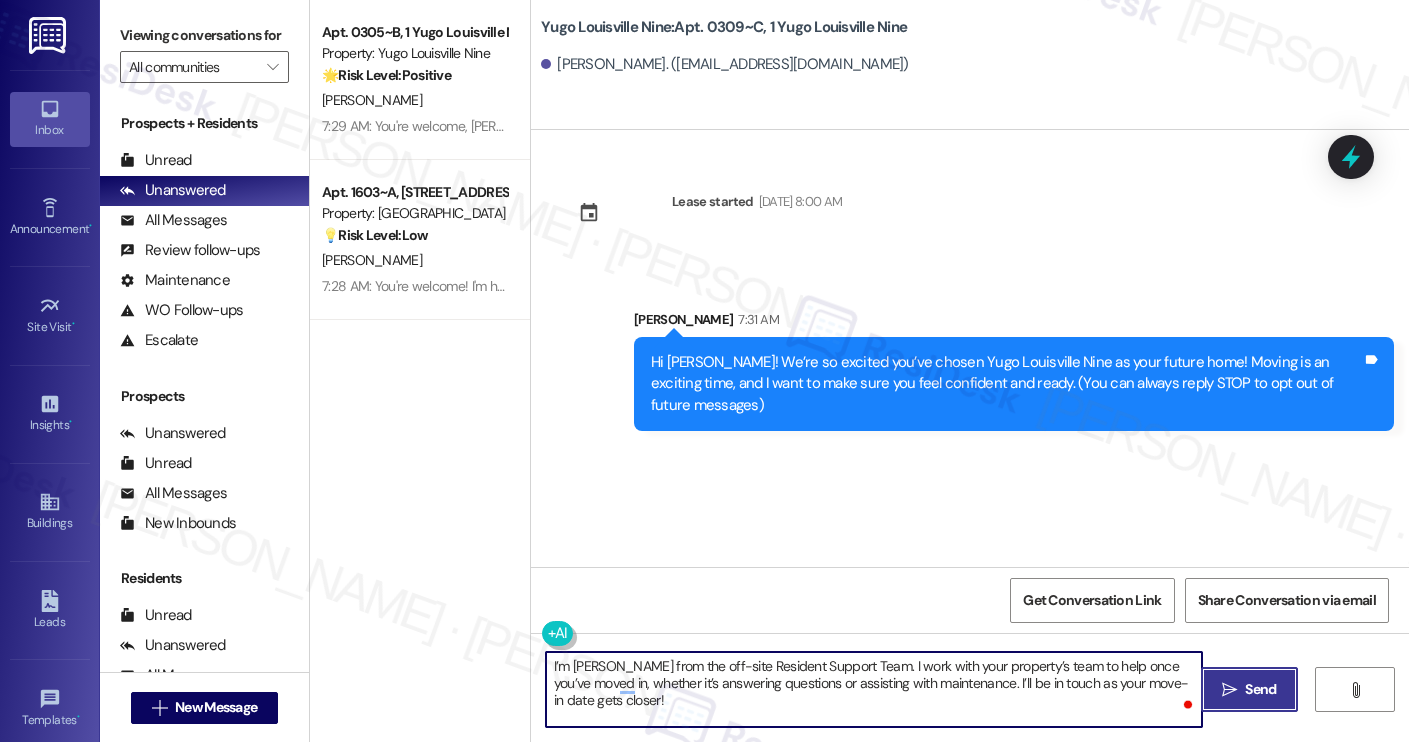 click on "Send" at bounding box center [1260, 689] 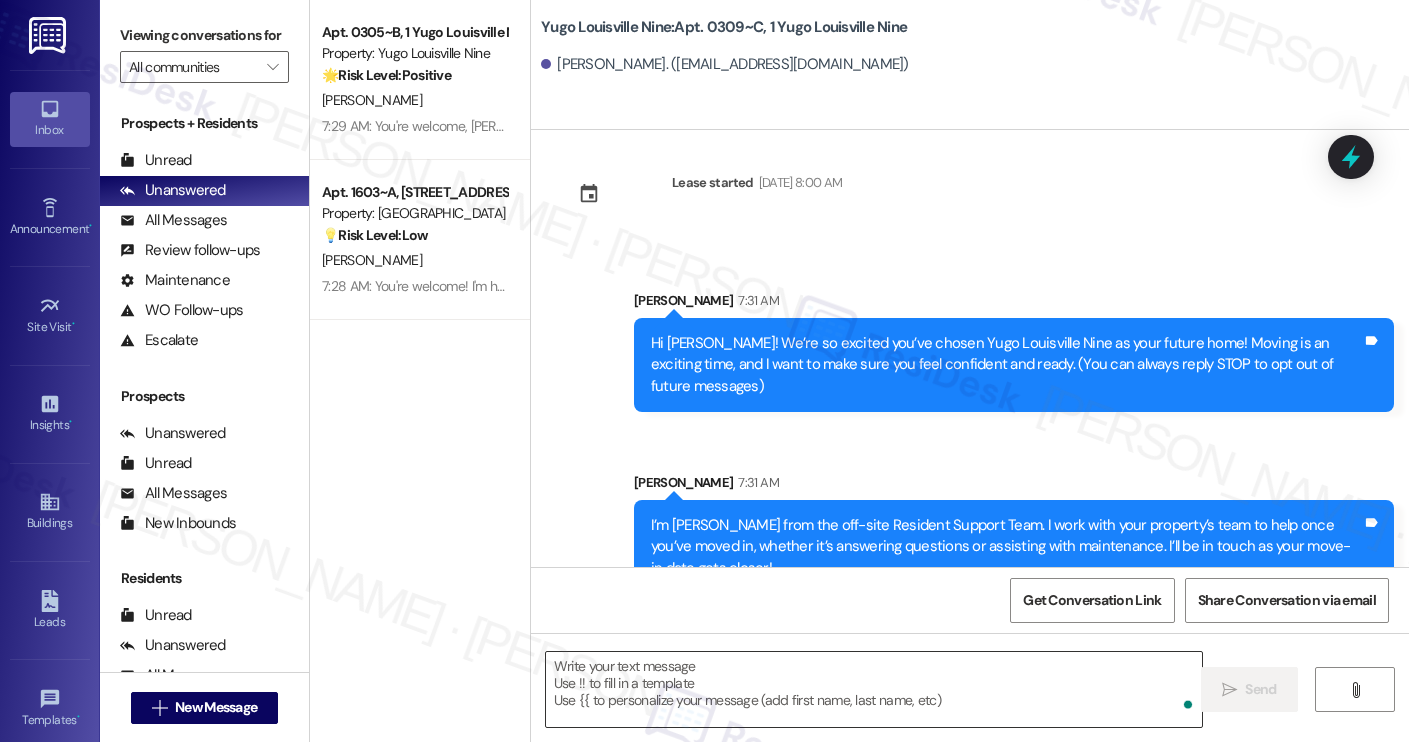 click at bounding box center [874, 689] 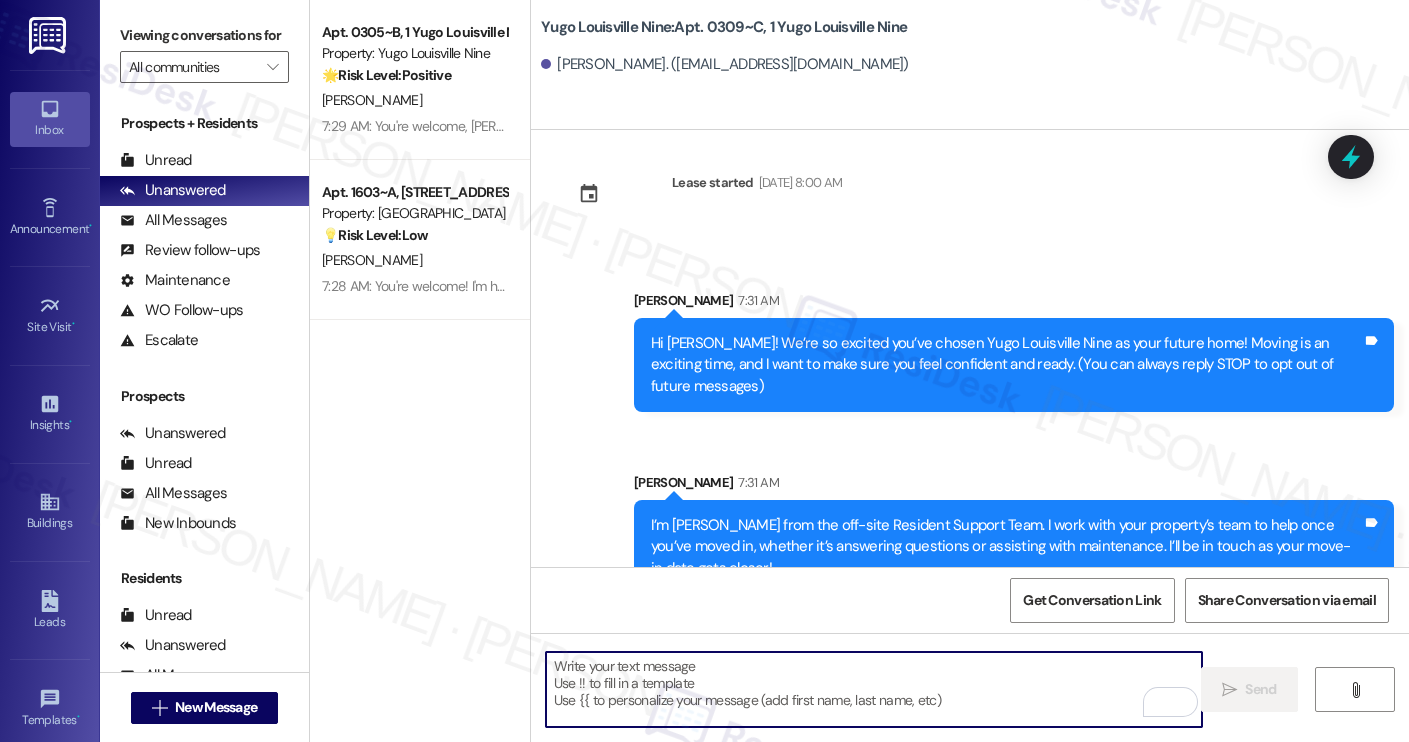 paste on "Move-in day will be busy as you get settled, but no reason it has to be stressful. Don’t forget that we offer a ⚡FAST PASS⚡for Move-In day if your checklist has been completed 2 weeks prior to move-in. Log in to your ResidentPortal [DATE] to complete those outstanding items!" 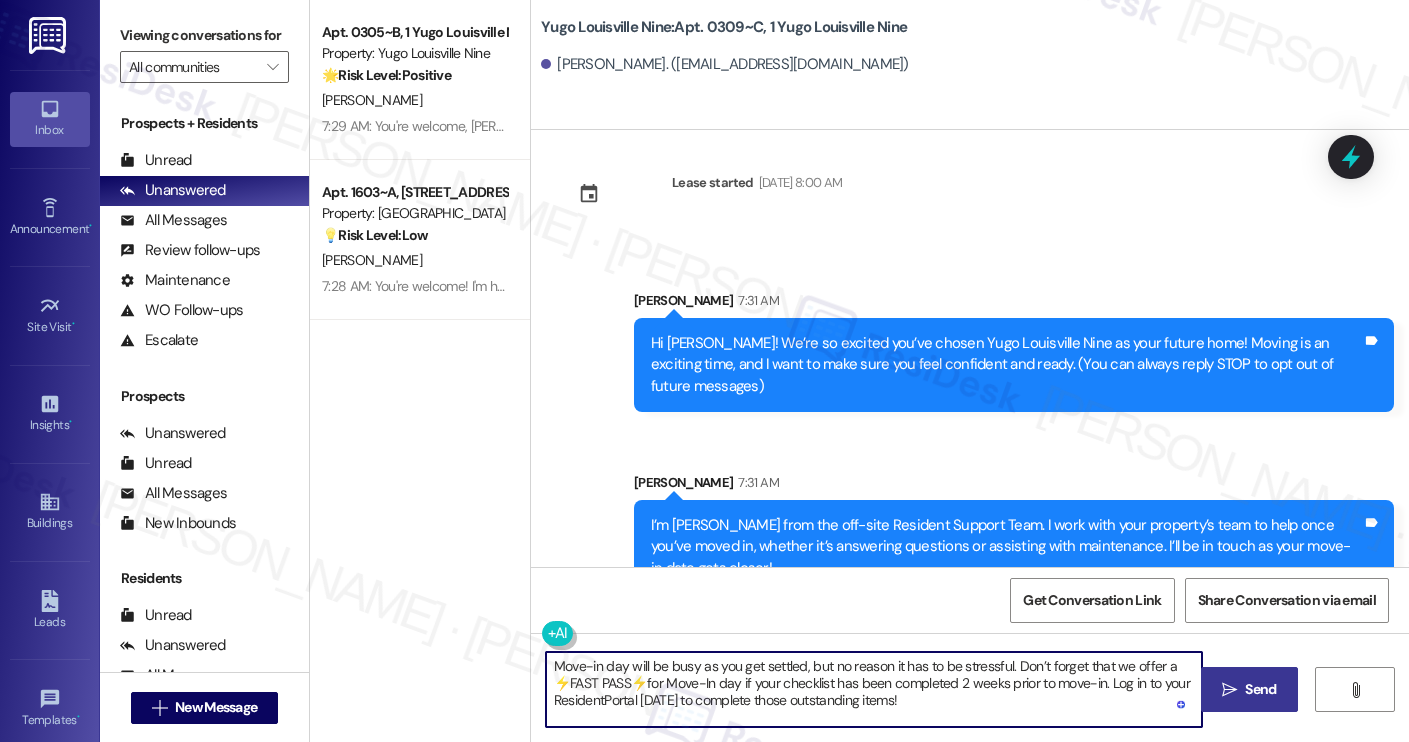 type on "Move-in day will be busy as you get settled, but no reason it has to be stressful. Don’t forget that we offer a ⚡FAST PASS⚡for Move-In day if your checklist has been completed 2 weeks prior to move-in. Log in to your ResidentPortal [DATE] to complete those outstanding items!" 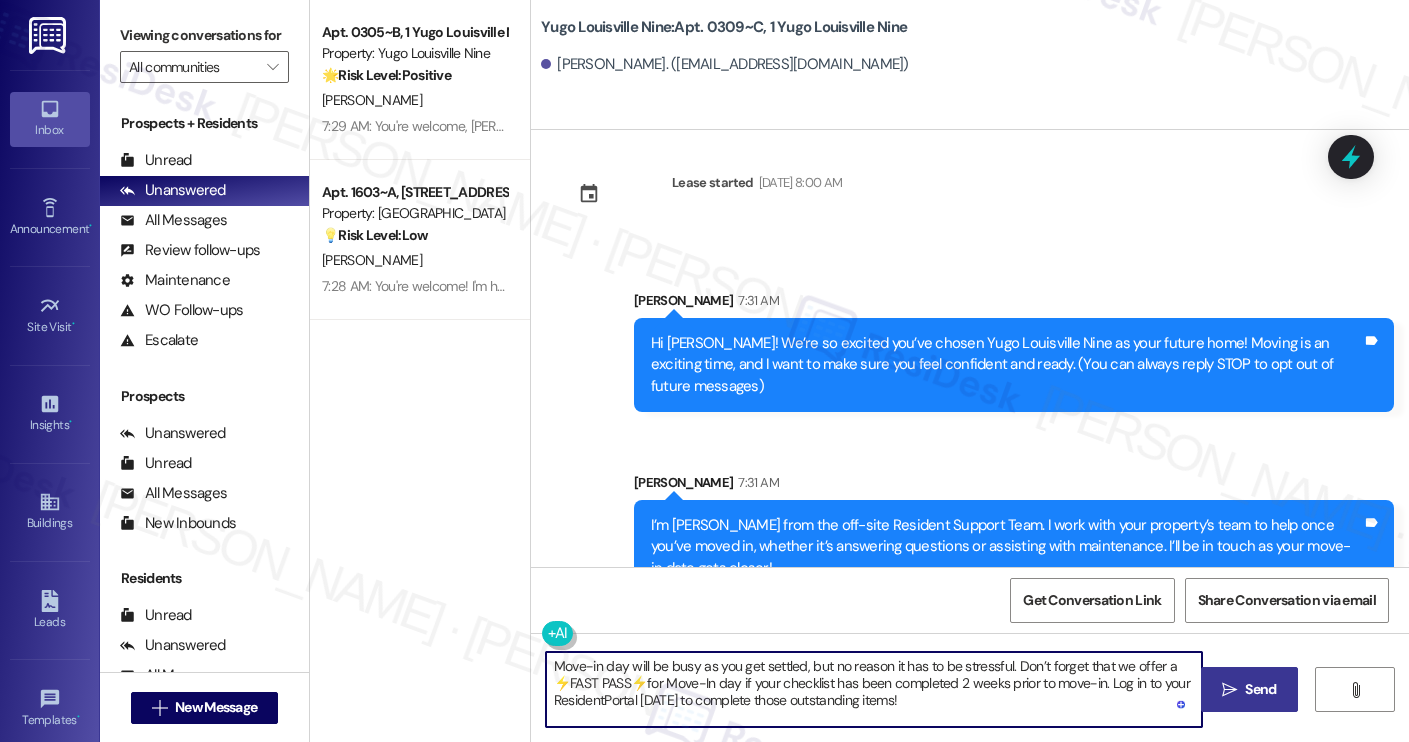 click on " Send" at bounding box center [1249, 689] 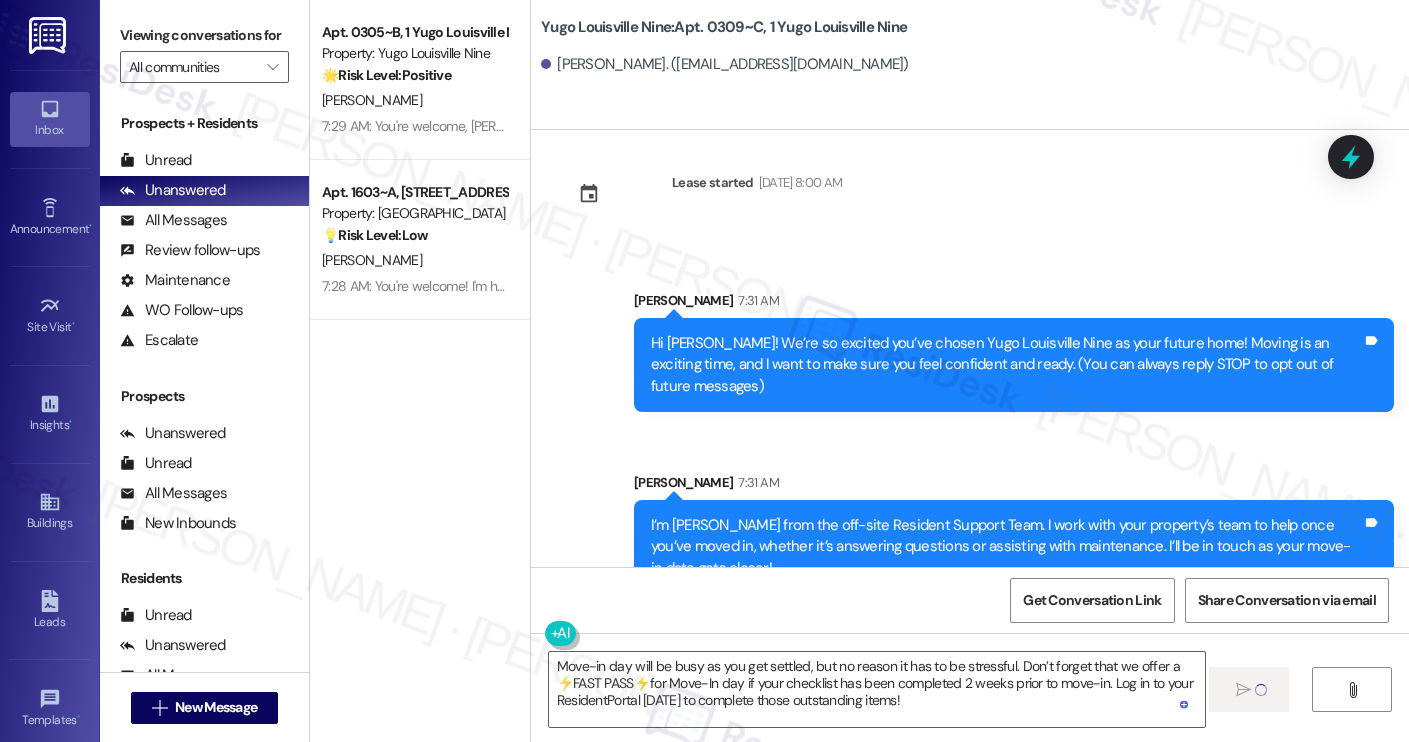 type 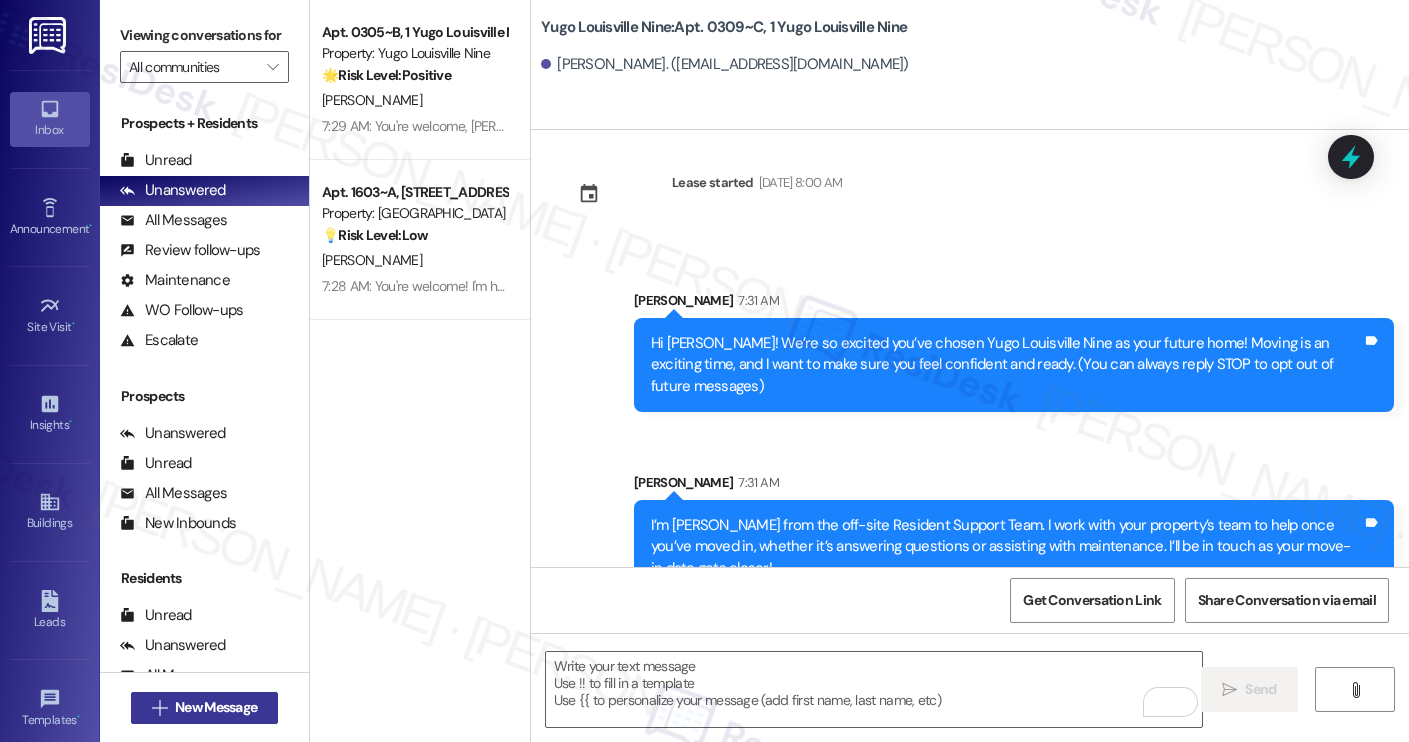 click on "New Message" at bounding box center [216, 707] 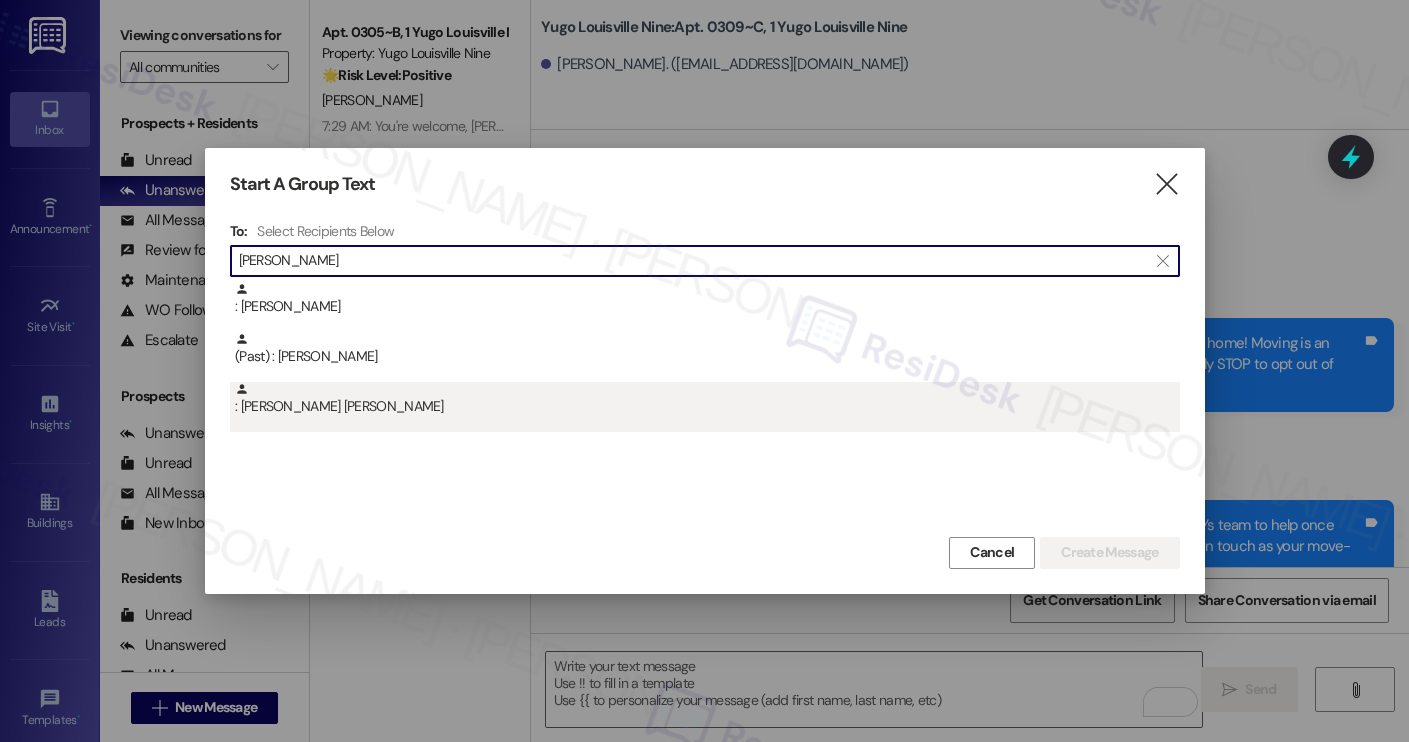 type on "amisha" 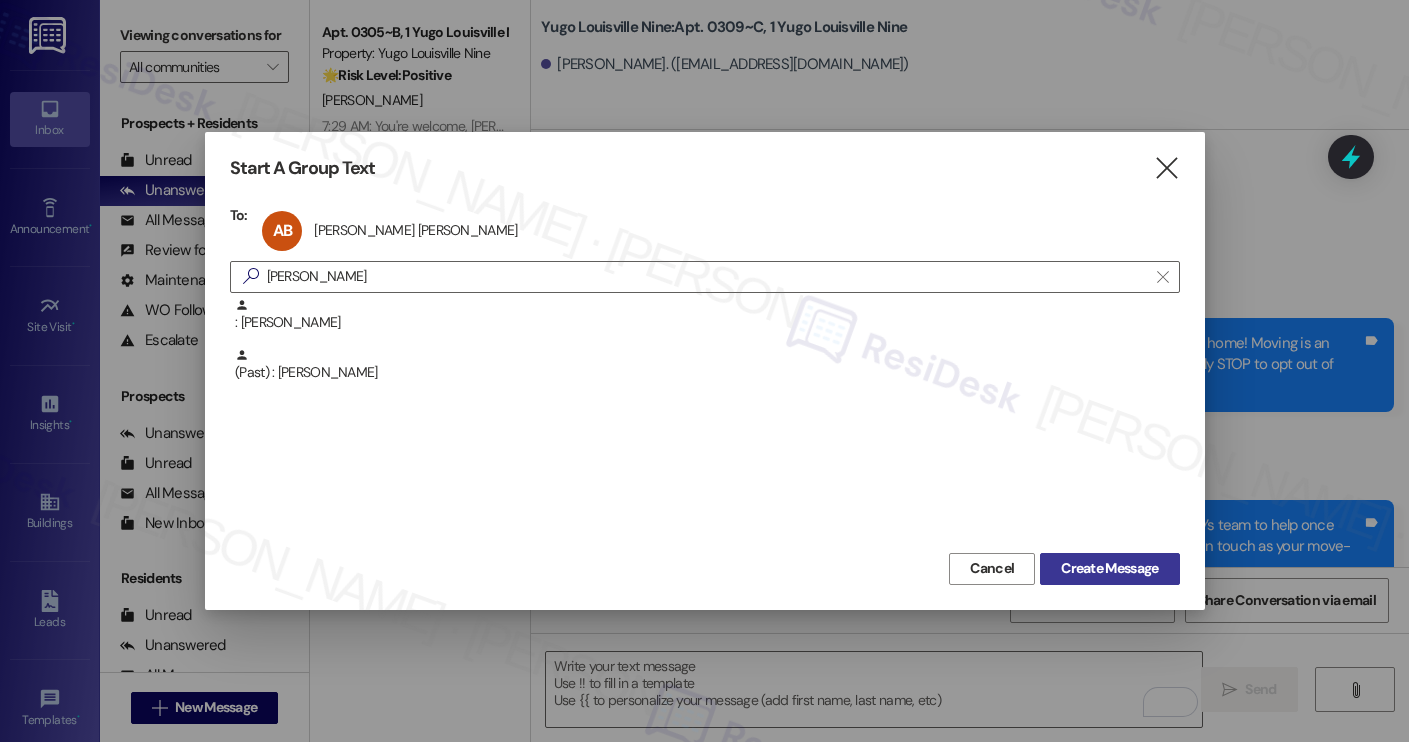 click on "Create Message" at bounding box center (1109, 568) 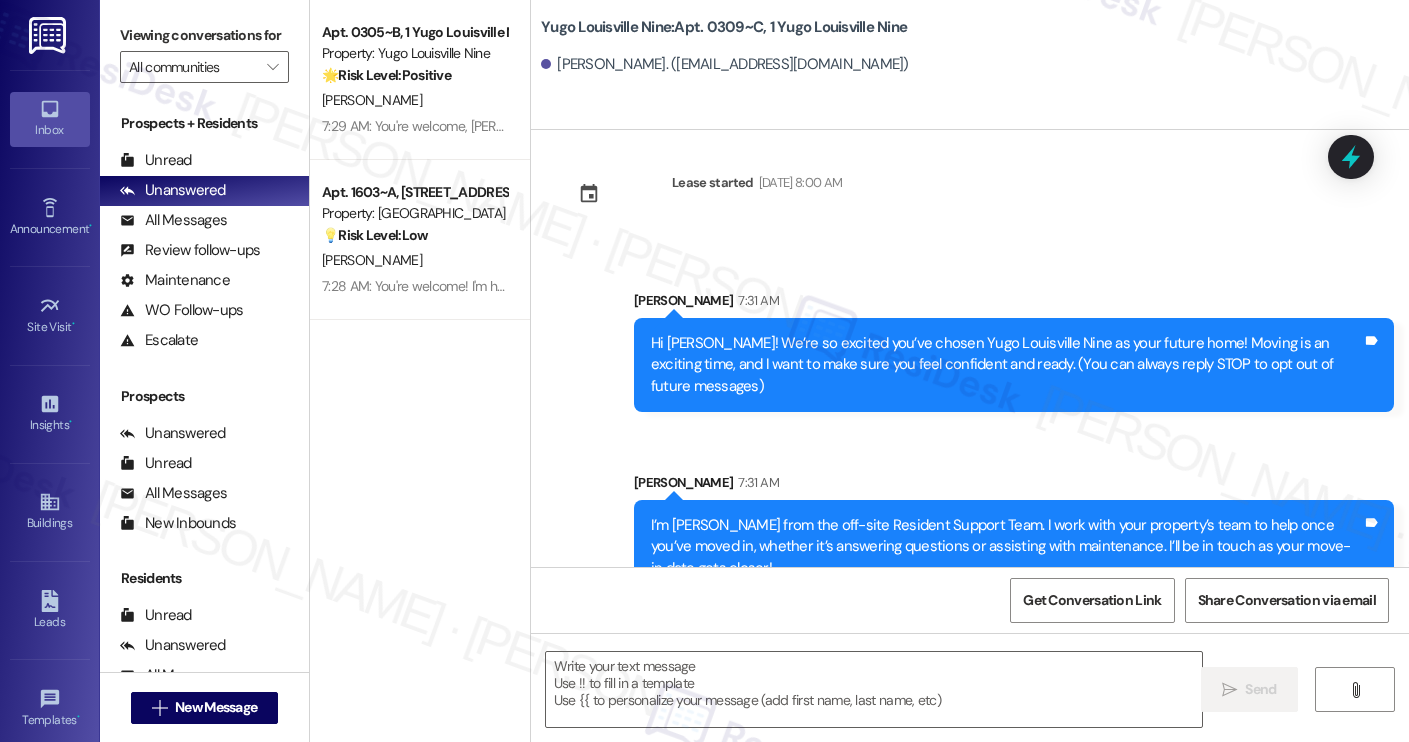 type on "Fetching suggested responses. Please feel free to read through the conversation in the meantime." 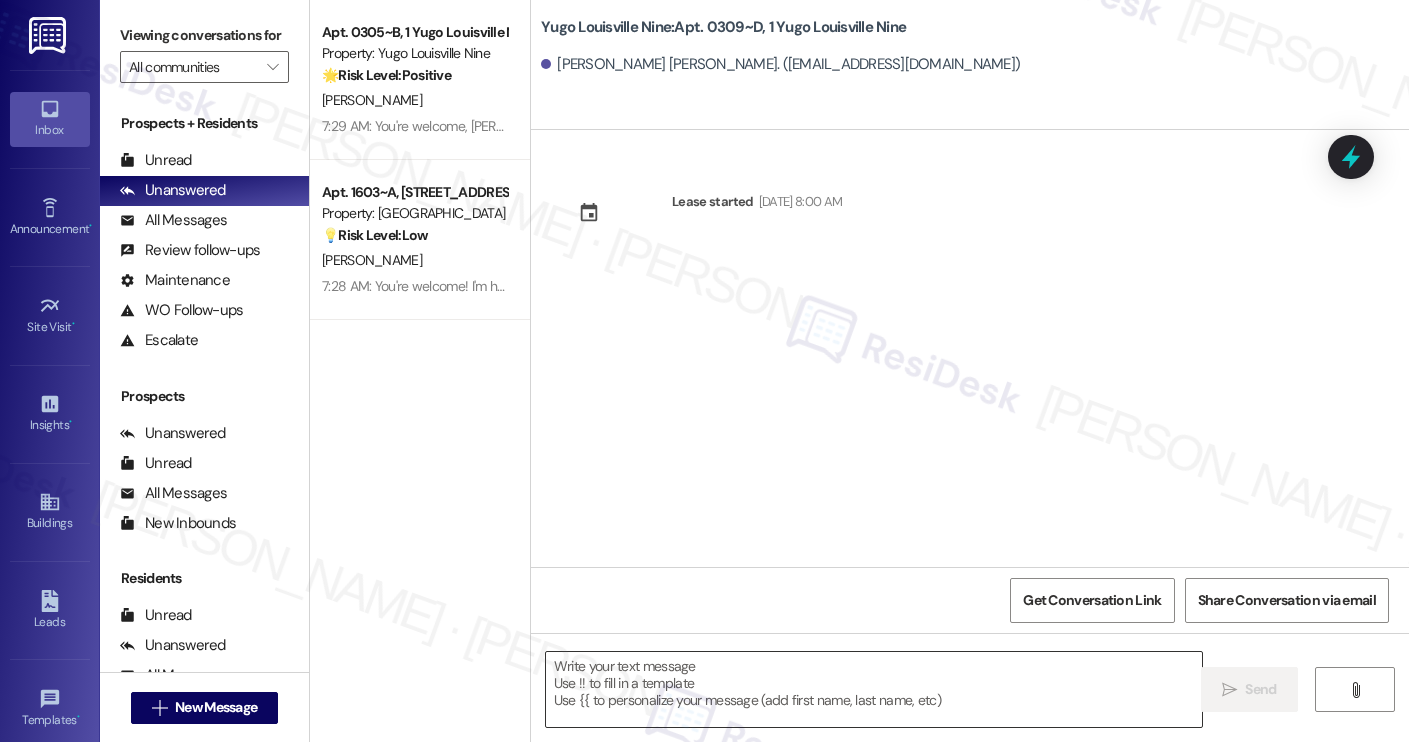 click at bounding box center (874, 689) 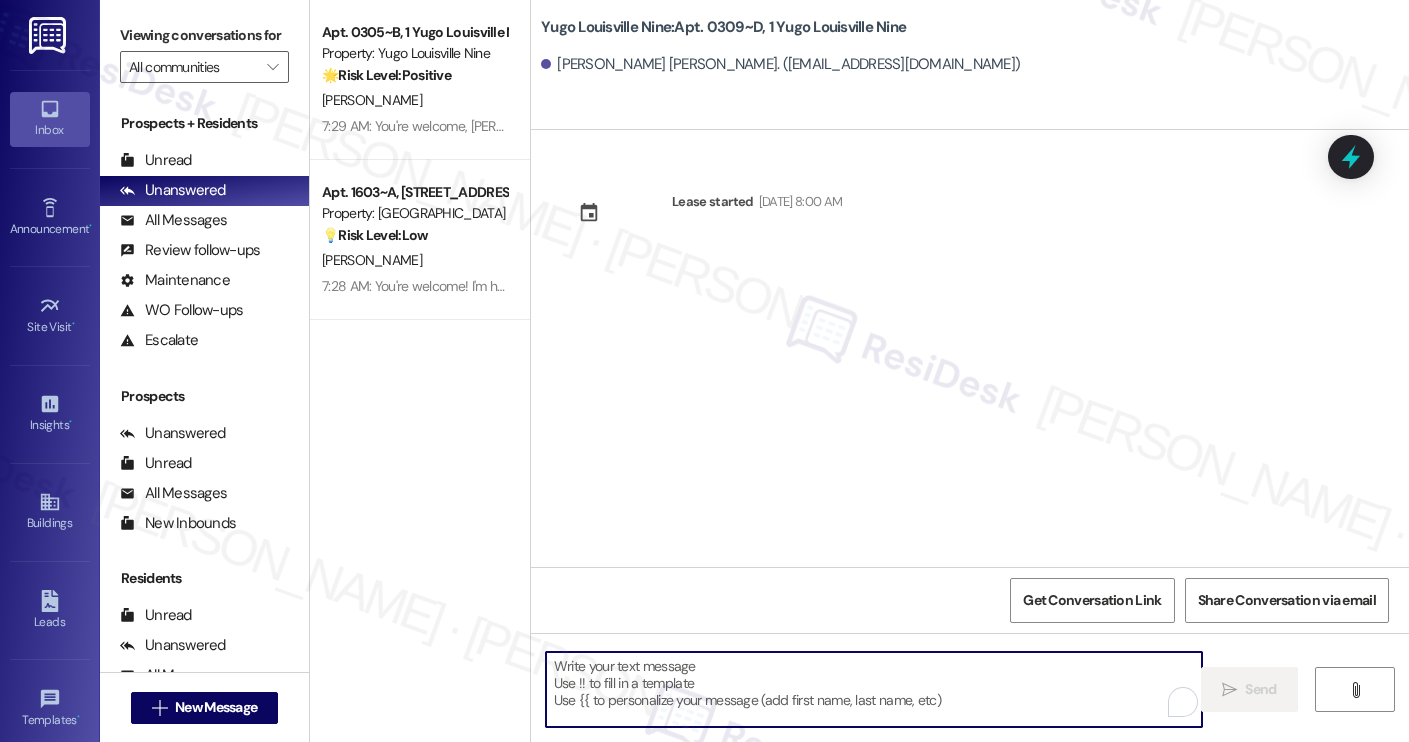 paste on "Move-in day will be busy as you get settled, but no reason it has to be stressful. Don’t forget that we offer a ⚡FAST PASS⚡for Move-In day if your checklist has been completed 2 weeks prior to move-in. Log in to your ResidentPortal [DATE] to complete those outstanding items!" 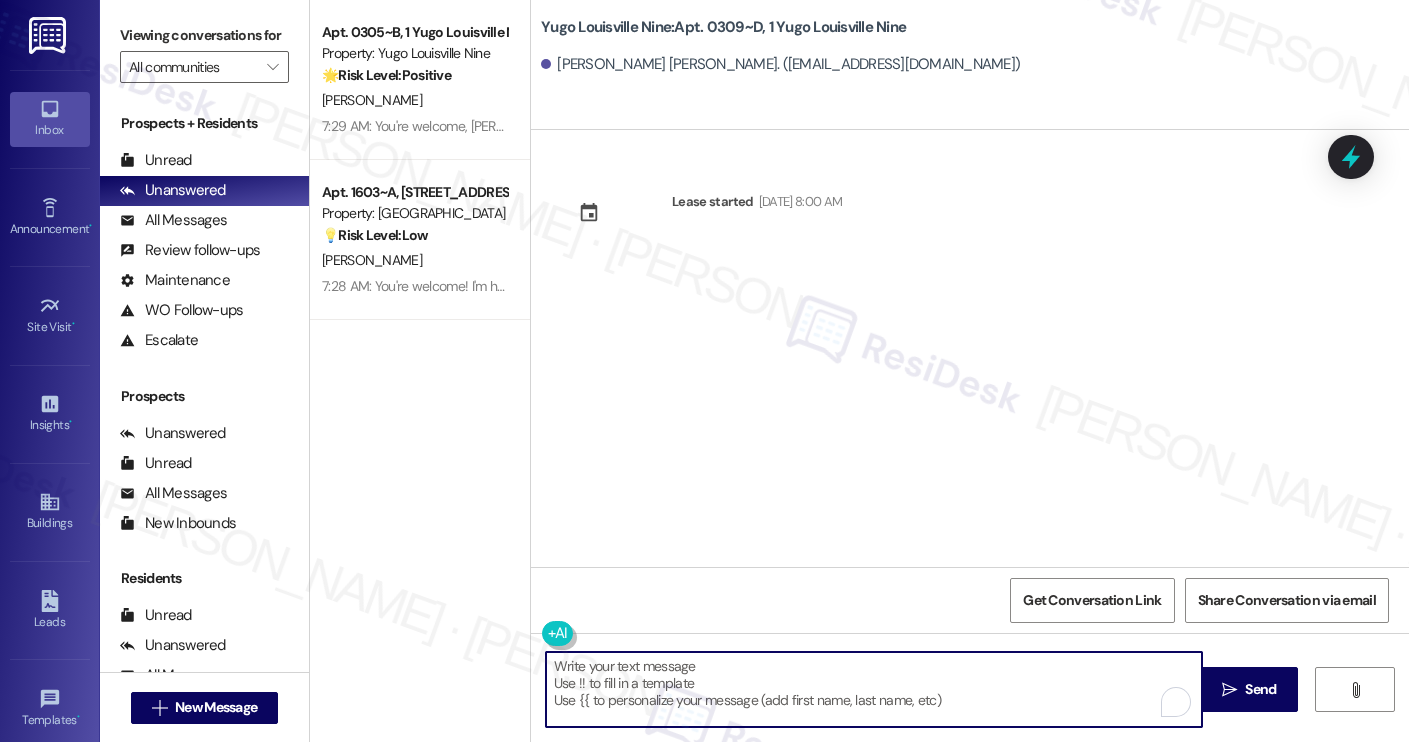 type on "Move-in day will be busy as you get settled, but no reason it has to be stressful. Don’t forget that we offer a ⚡FAST PASS⚡for Move-In day if your checklist has been completed 2 weeks prior to move-in. Log in to your ResidentPortal [DATE] to complete those outstanding items!" 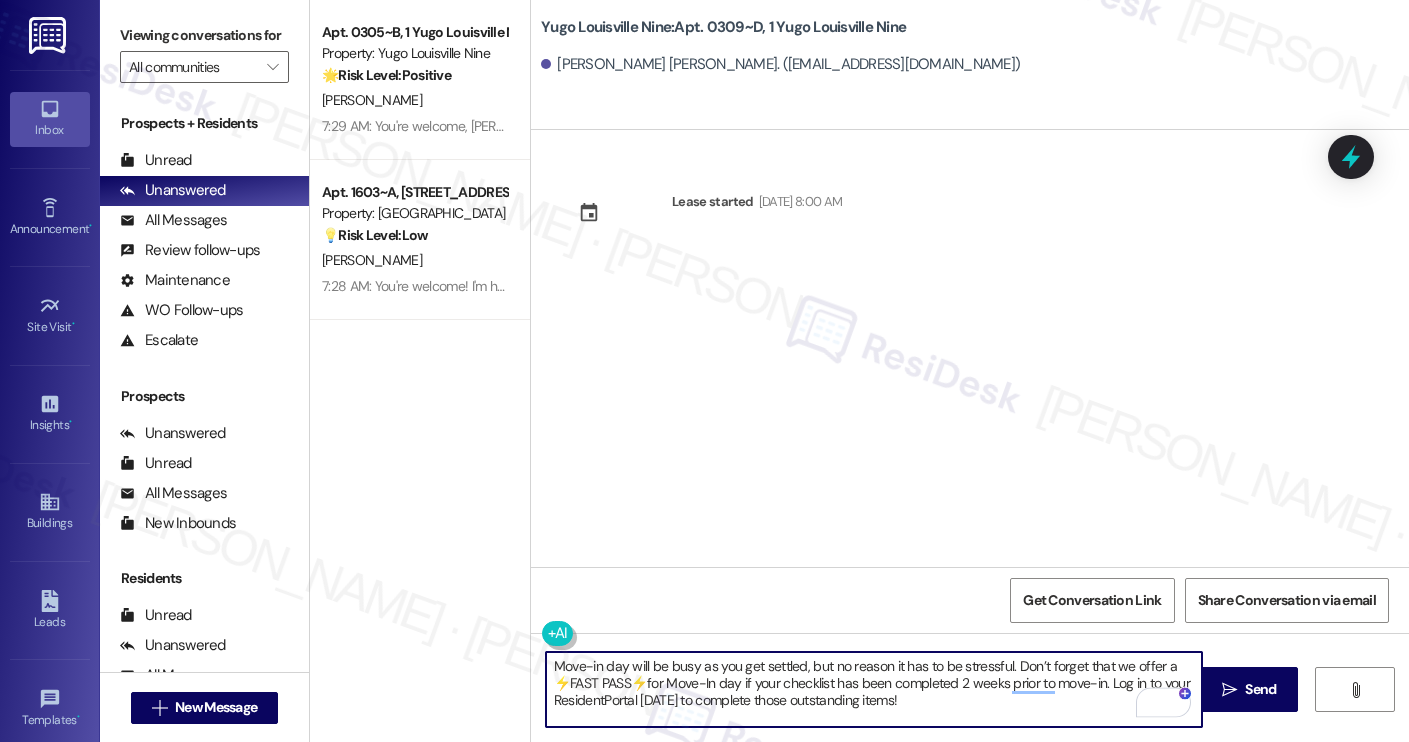type 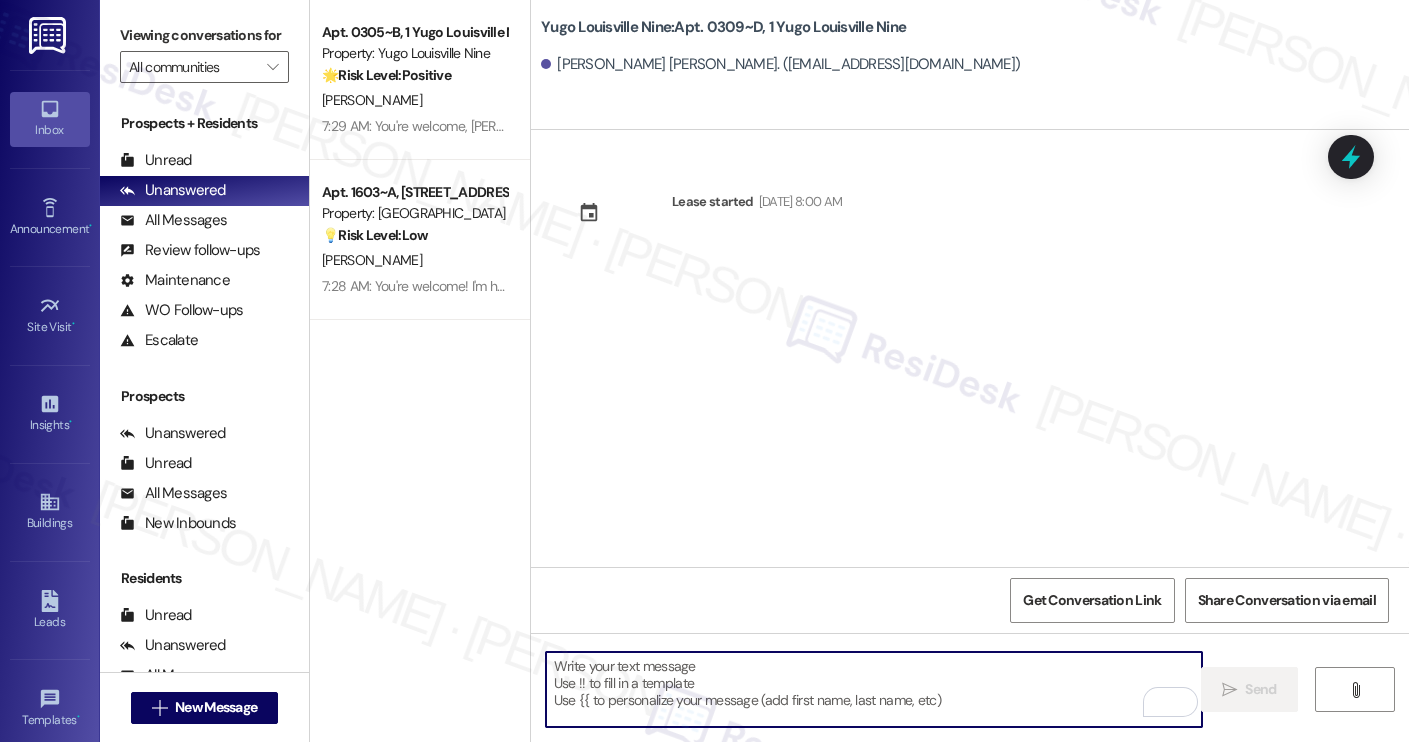 scroll, scrollTop: 0, scrollLeft: 0, axis: both 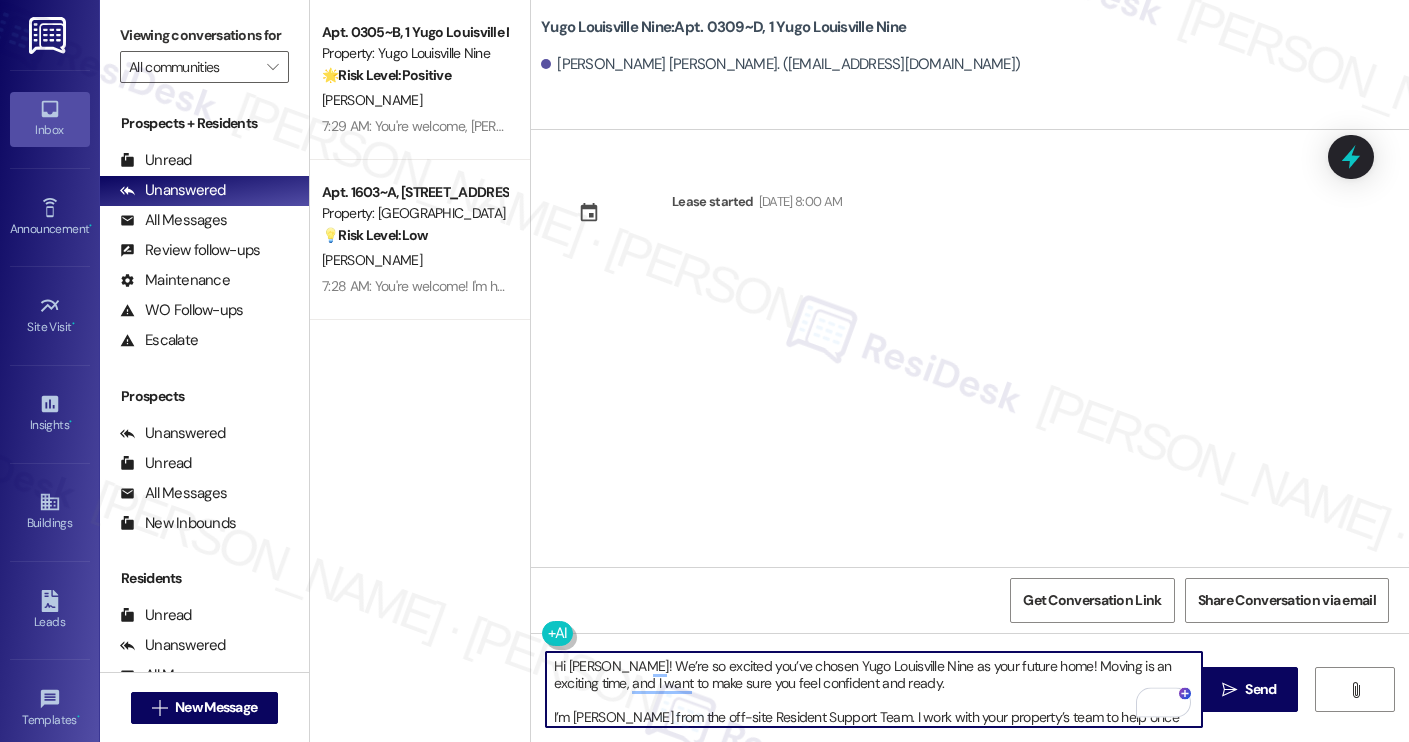 click on "Amisha Bhagchandani Chatani. (amisha2005b@gmail.com)" at bounding box center [780, 64] 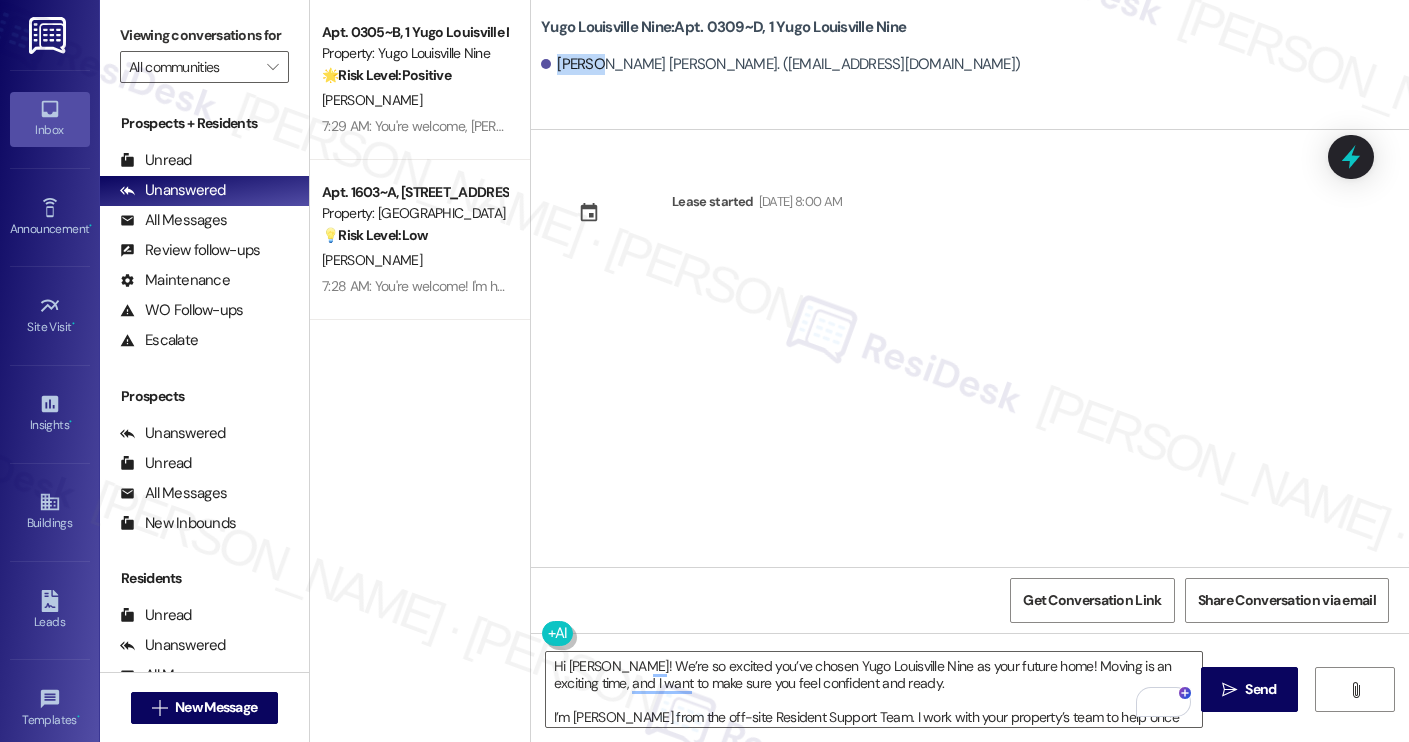 copy on "Amisha" 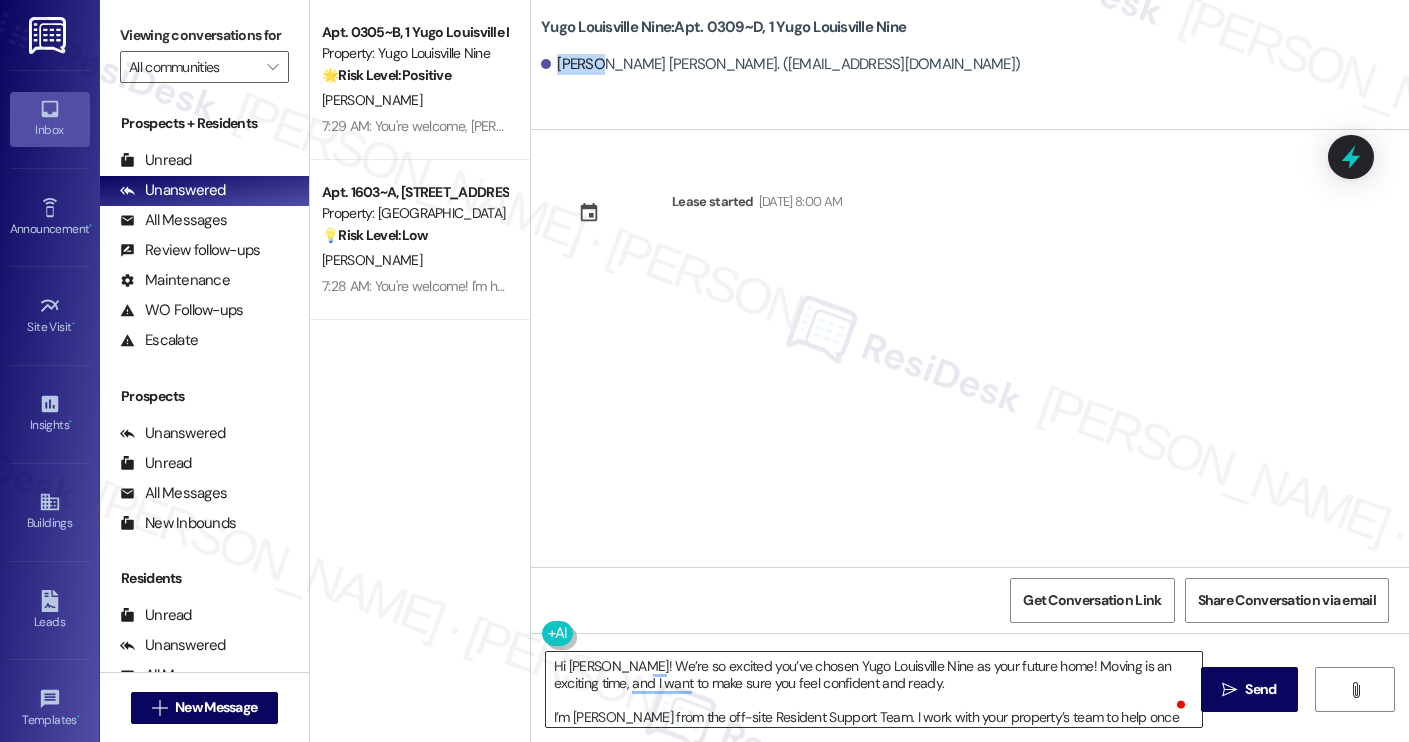 click on "Hi [PERSON_NAME]! We’re so excited you’ve chosen Yugo Louisville Nine as your future home! Moving is an exciting time, and I want to make sure you feel confident and ready.
I’m [PERSON_NAME] from the off-site Resident Support Team. I work with your property’s team to help once you’ve moved in, whether it’s answering questions or assisting with maintenance. I’ll be in touch as your move-in date gets closer!
Move-in day will be busy as you get settled, but no reason it has to be stressful. Don’t forget that we offer a ⚡FAST PASS⚡for Move-In day if your checklist has been completed 2 weeks prior to move-in. Log in to your ResidentPortal [DATE] to complete those outstanding items!" at bounding box center (874, 689) 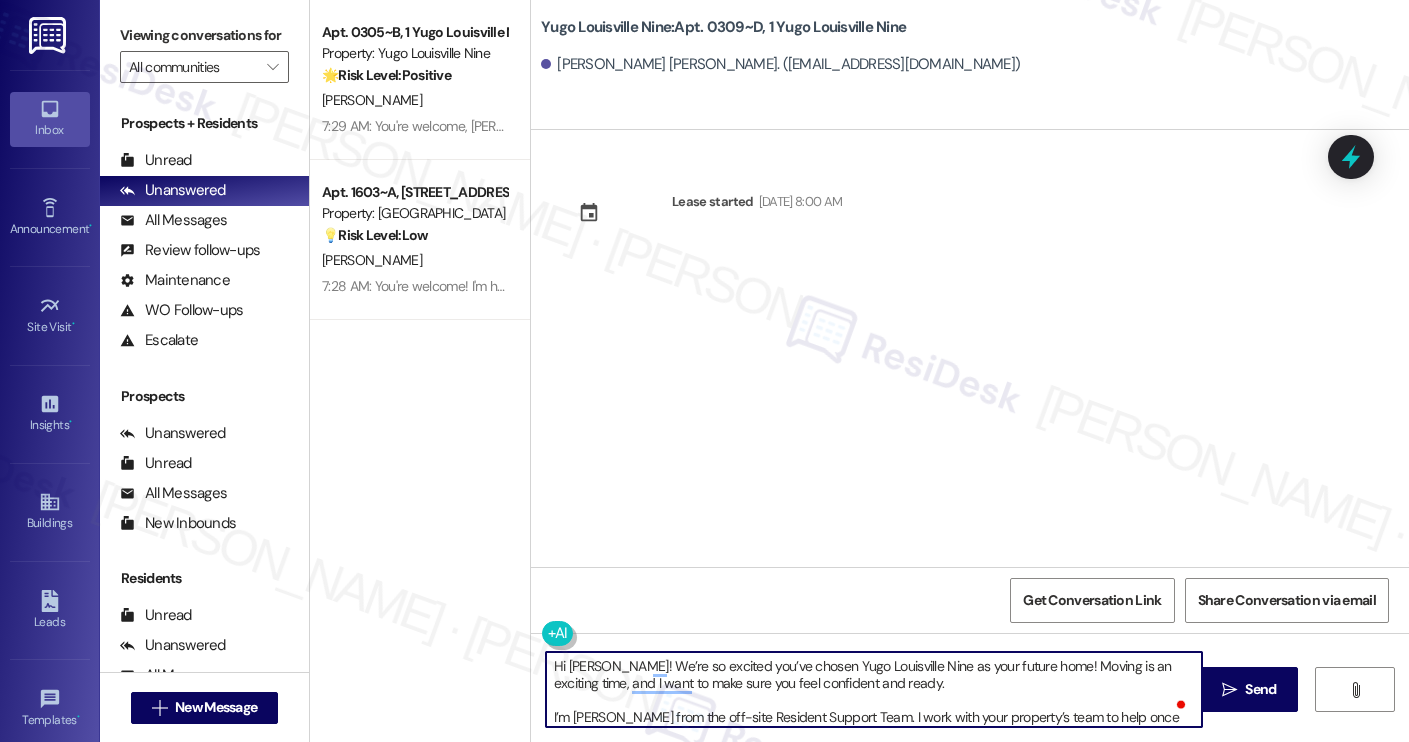 click on "Hi [PERSON_NAME]! We’re so excited you’ve chosen Yugo Louisville Nine as your future home! Moving is an exciting time, and I want to make sure you feel confident and ready.
I’m [PERSON_NAME] from the off-site Resident Support Team. I work with your property’s team to help once you’ve moved in, whether it’s answering questions or assisting with maintenance. I’ll be in touch as your move-in date gets closer!
Move-in day will be busy as you get settled, but no reason it has to be stressful. Don’t forget that we offer a ⚡FAST PASS⚡for Move-In day if your checklist has been completed 2 weeks prior to move-in. Log in to your ResidentPortal [DATE] to complete those outstanding items!" at bounding box center [874, 689] 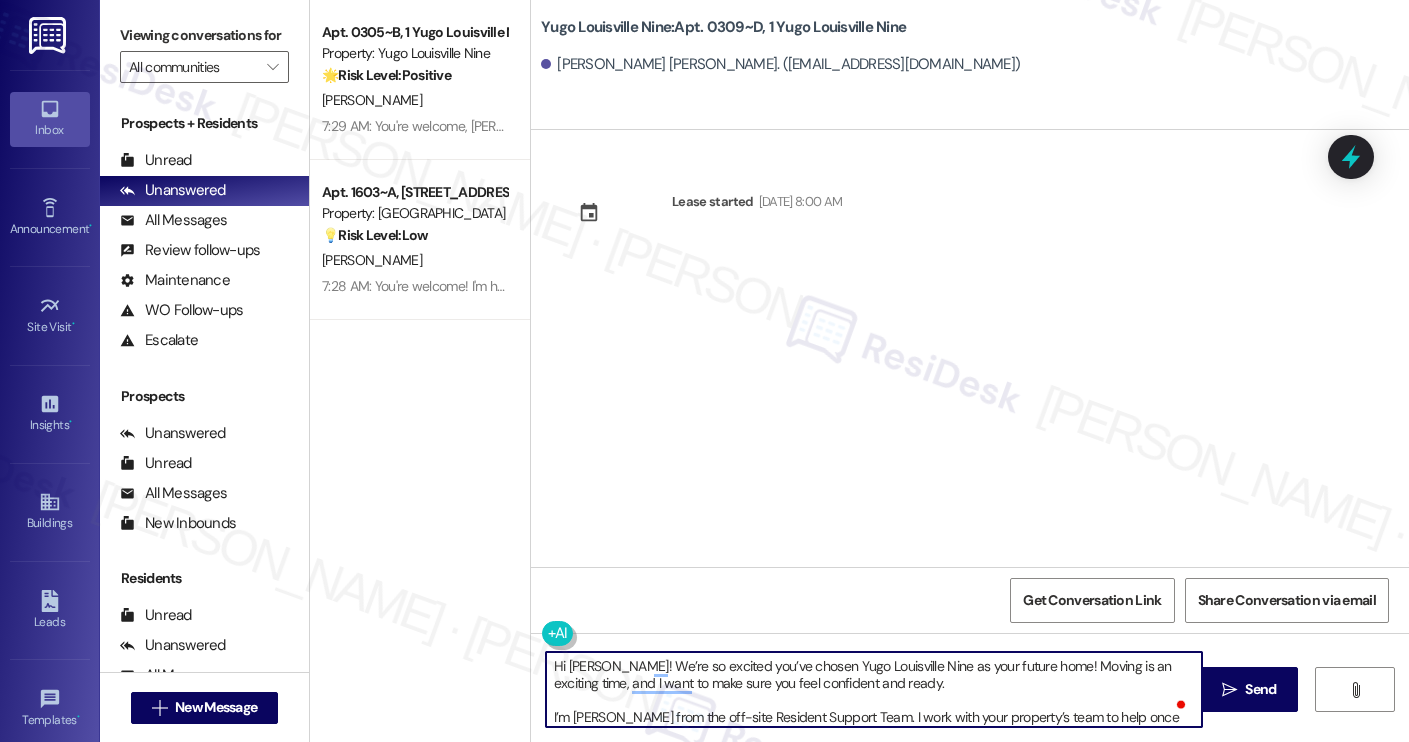 scroll, scrollTop: 17, scrollLeft: 0, axis: vertical 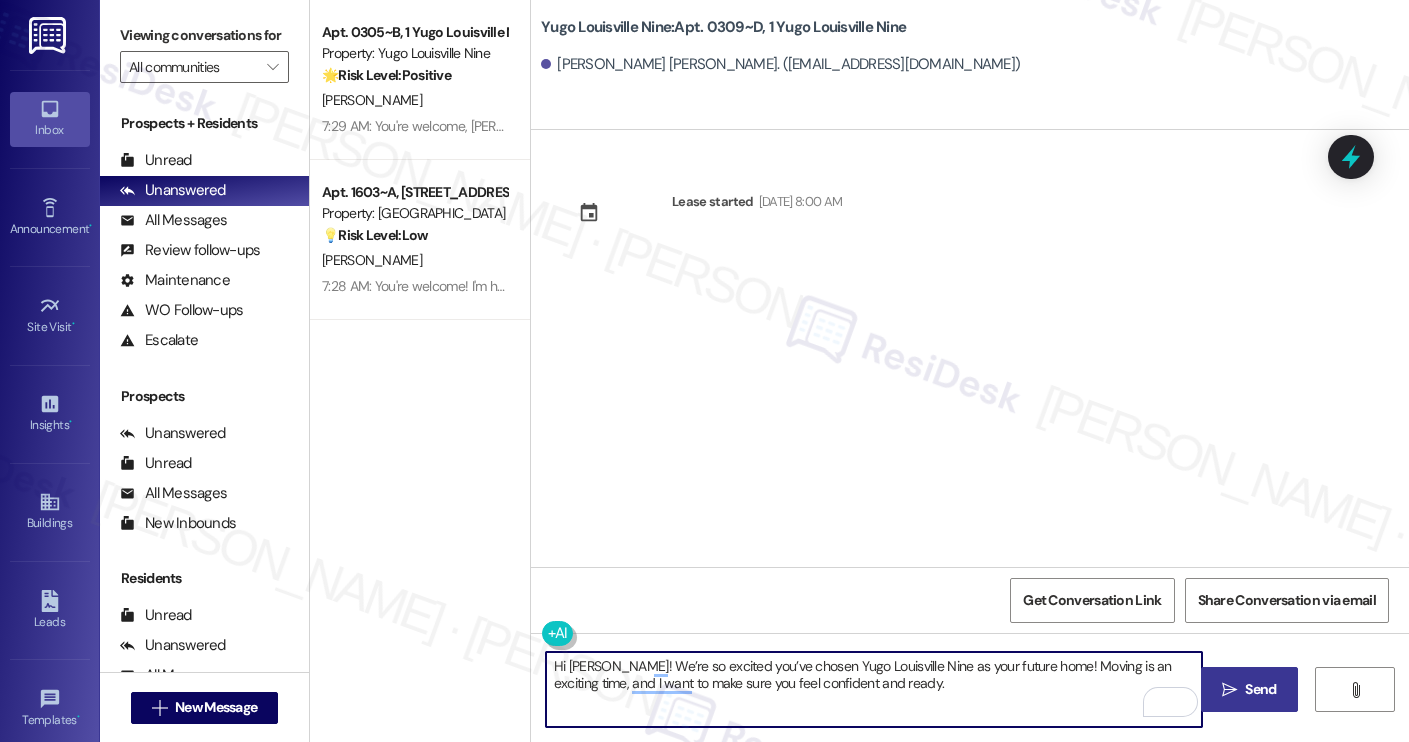 type on "Hi Amisha! We’re so excited you’ve chosen Yugo Louisville Nine as your future home! Moving is an exciting time, and I want to make sure you feel confident and ready." 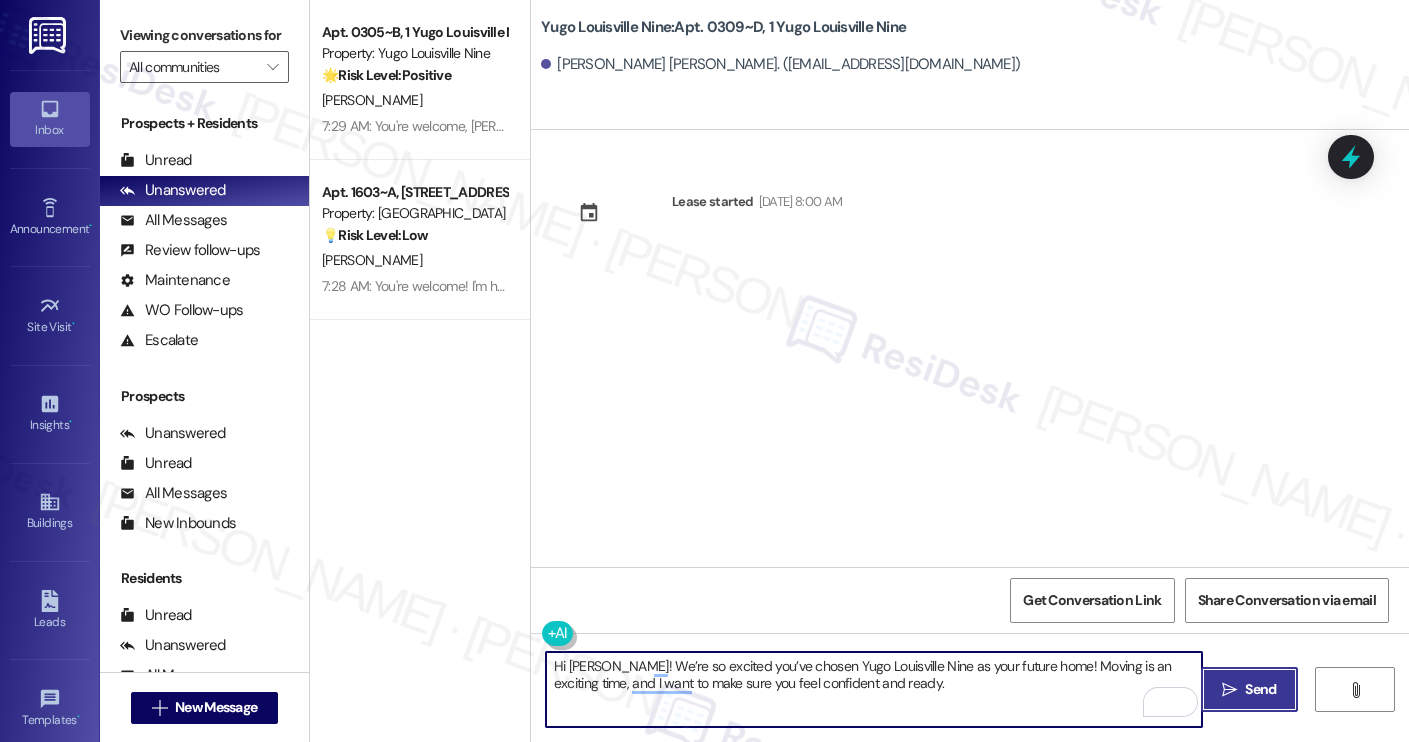 click on " Send" at bounding box center (1249, 689) 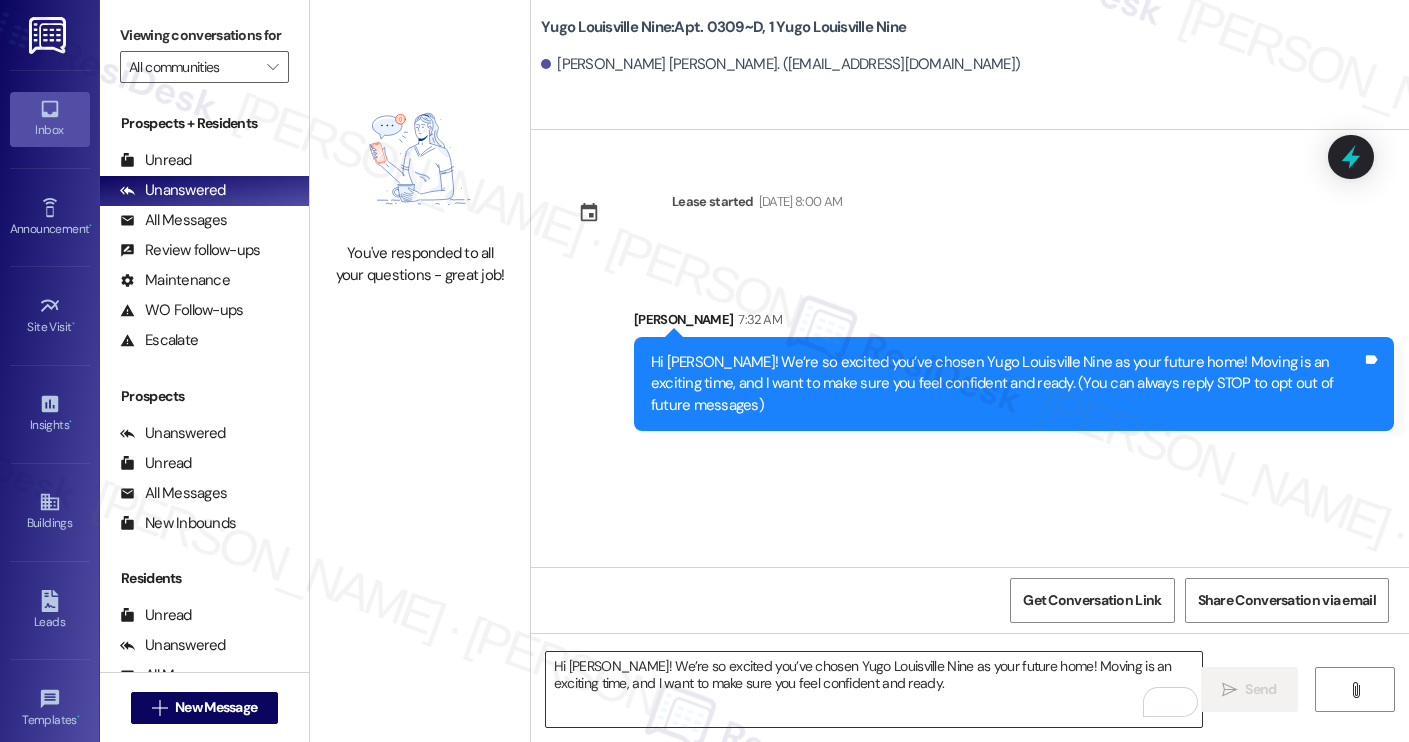 click on "Hi Amisha! We’re so excited you’ve chosen Yugo Louisville Nine as your future home! Moving is an exciting time, and I want to make sure you feel confident and ready." at bounding box center (874, 689) 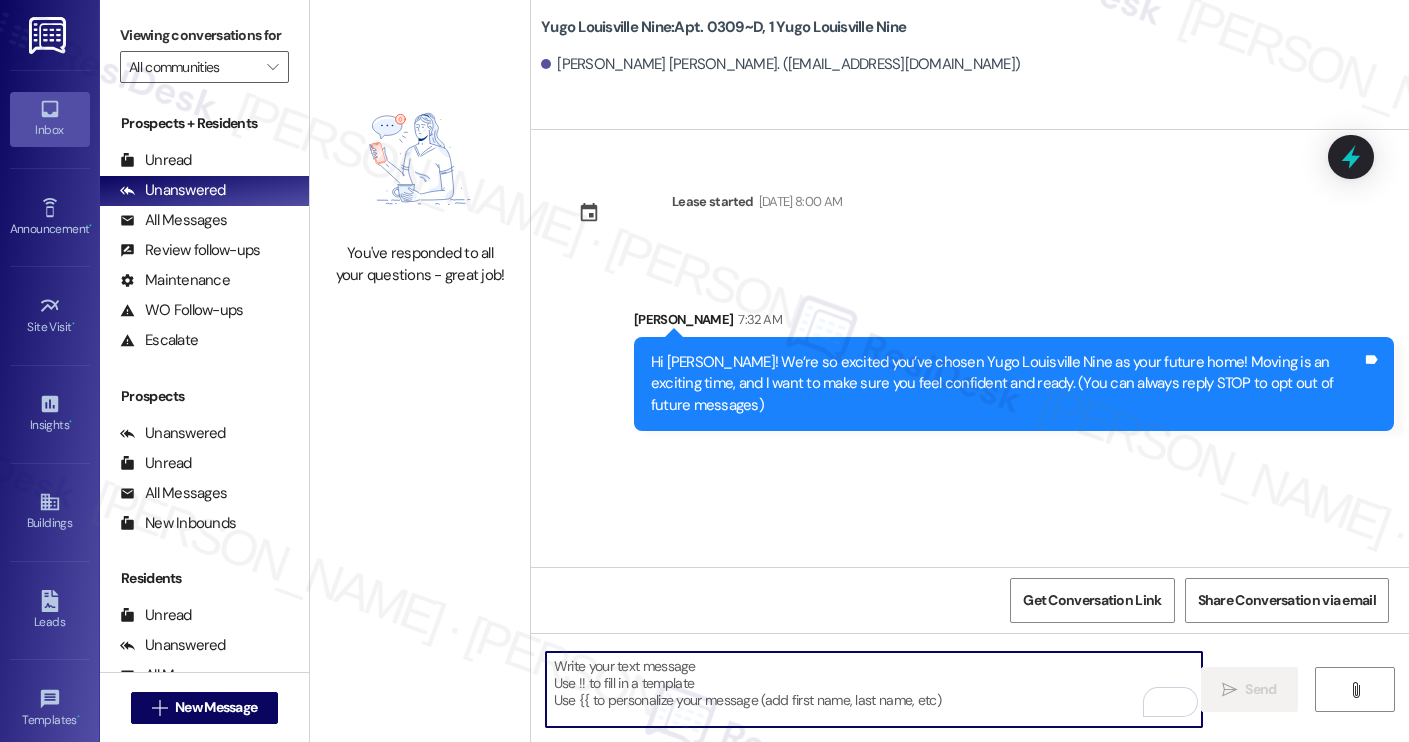 paste on "I’m Sarah from the off-site Resident Support Team. I work with your property’s team to help once you’ve moved in, whether it’s answering questions or assisting with maintenance. I’ll be in touch as your move-in date gets closer!
Move-in day will be busy as you get settled, but no reason it has to be stressful. Don’t forget that we offer a ⚡FAST PASS⚡for Move-In day if your checklist has been completed 2 weeks prior to move-in. Log in to your ResidentPortal today to complete those outstanding items!" 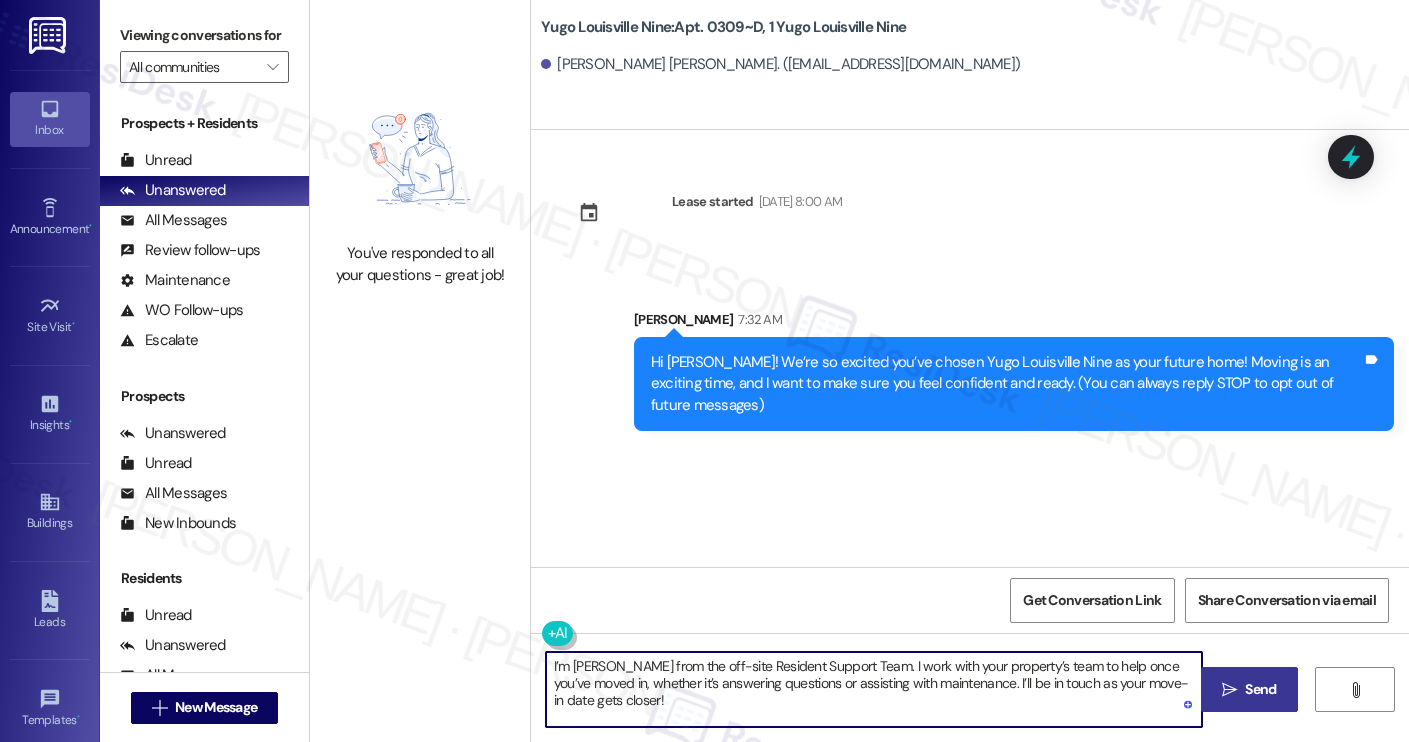 type on "I’m Sarah from the off-site Resident Support Team. I work with your property’s team to help once you’ve moved in, whether it’s answering questions or assisting with maintenance. I’ll be in touch as your move-in date gets closer!" 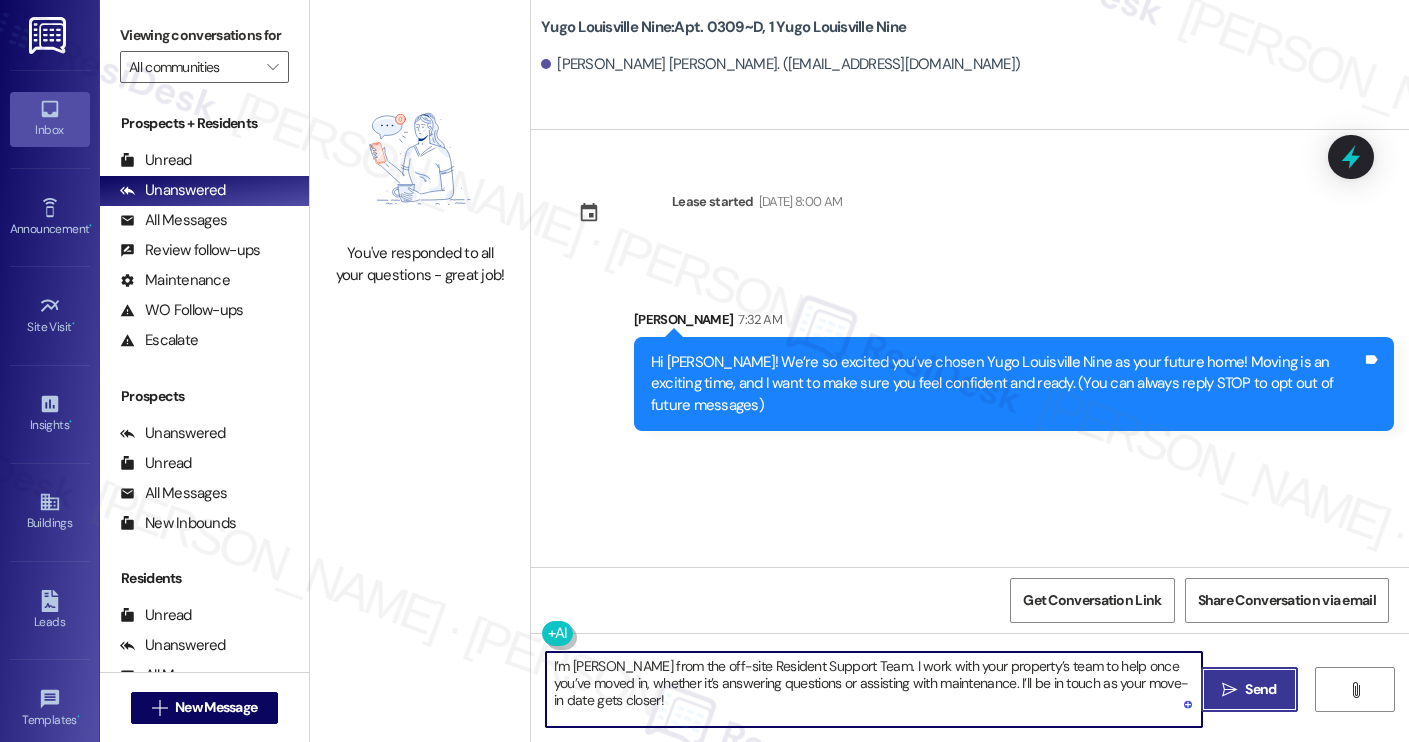 click on " Send" at bounding box center [1249, 689] 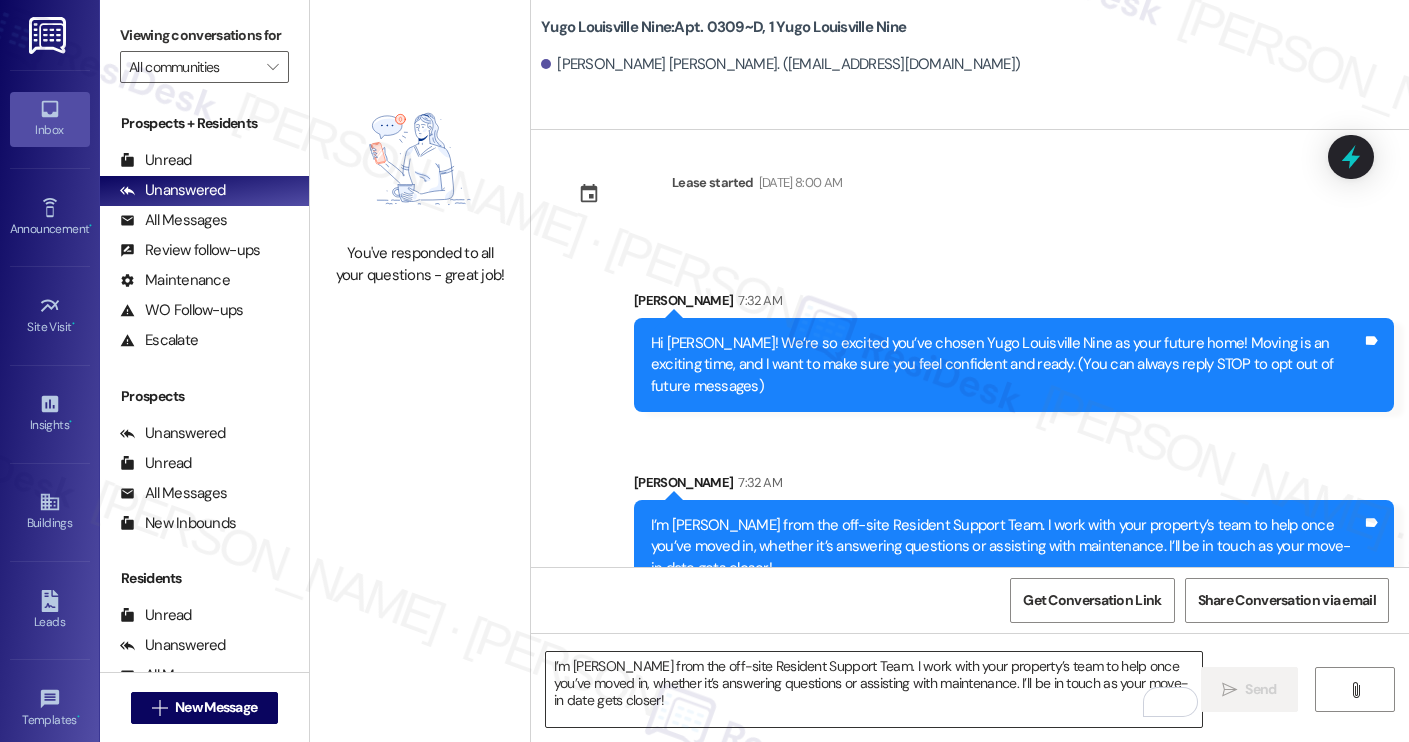 click on "I’m Sarah from the off-site Resident Support Team. I work with your property’s team to help once you’ve moved in, whether it’s answering questions or assisting with maintenance. I’ll be in touch as your move-in date gets closer!" at bounding box center (874, 689) 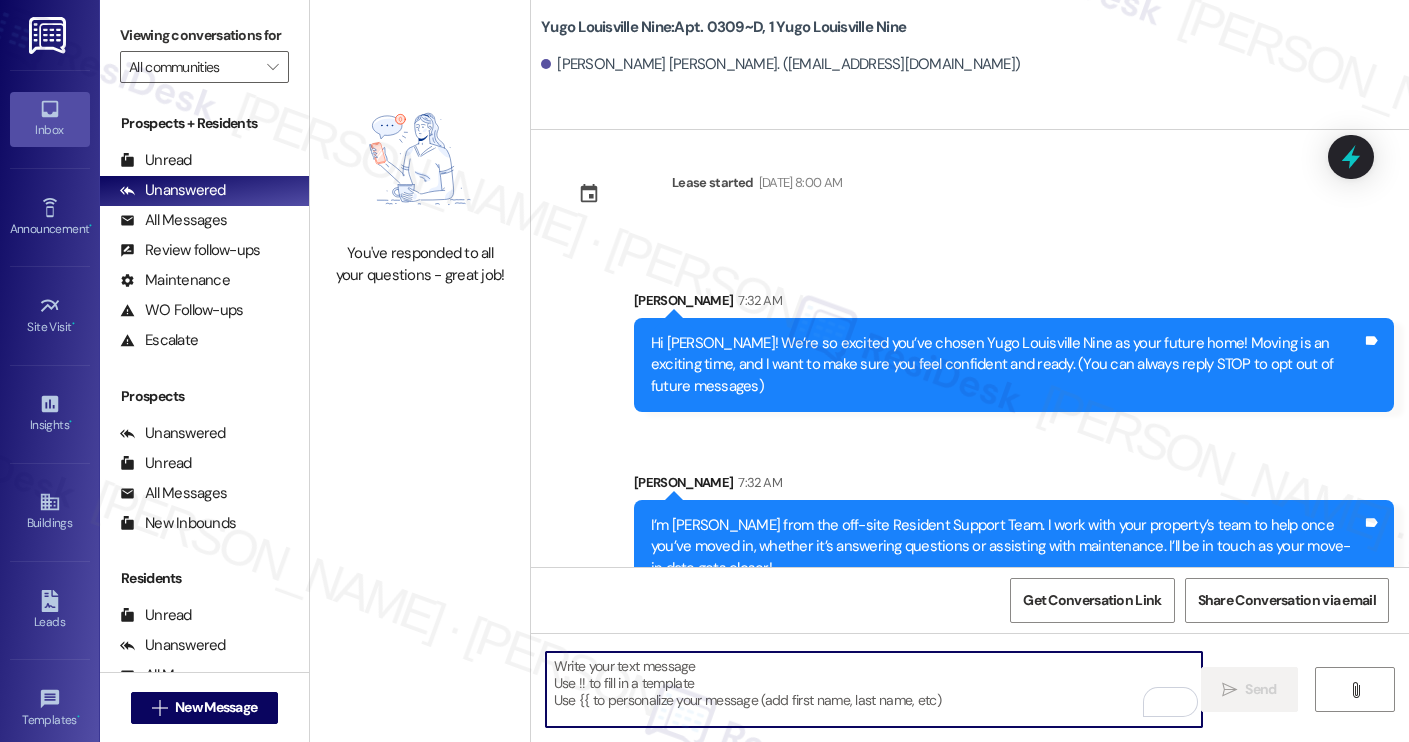 paste on "Move-in day will be busy as you get settled, but no reason it has to be stressful. Don’t forget that we offer a ⚡FAST PASS⚡for Move-In day if your checklist has been completed 2 weeks prior to move-in. Log in to your ResidentPortal today to complete those outstanding items!" 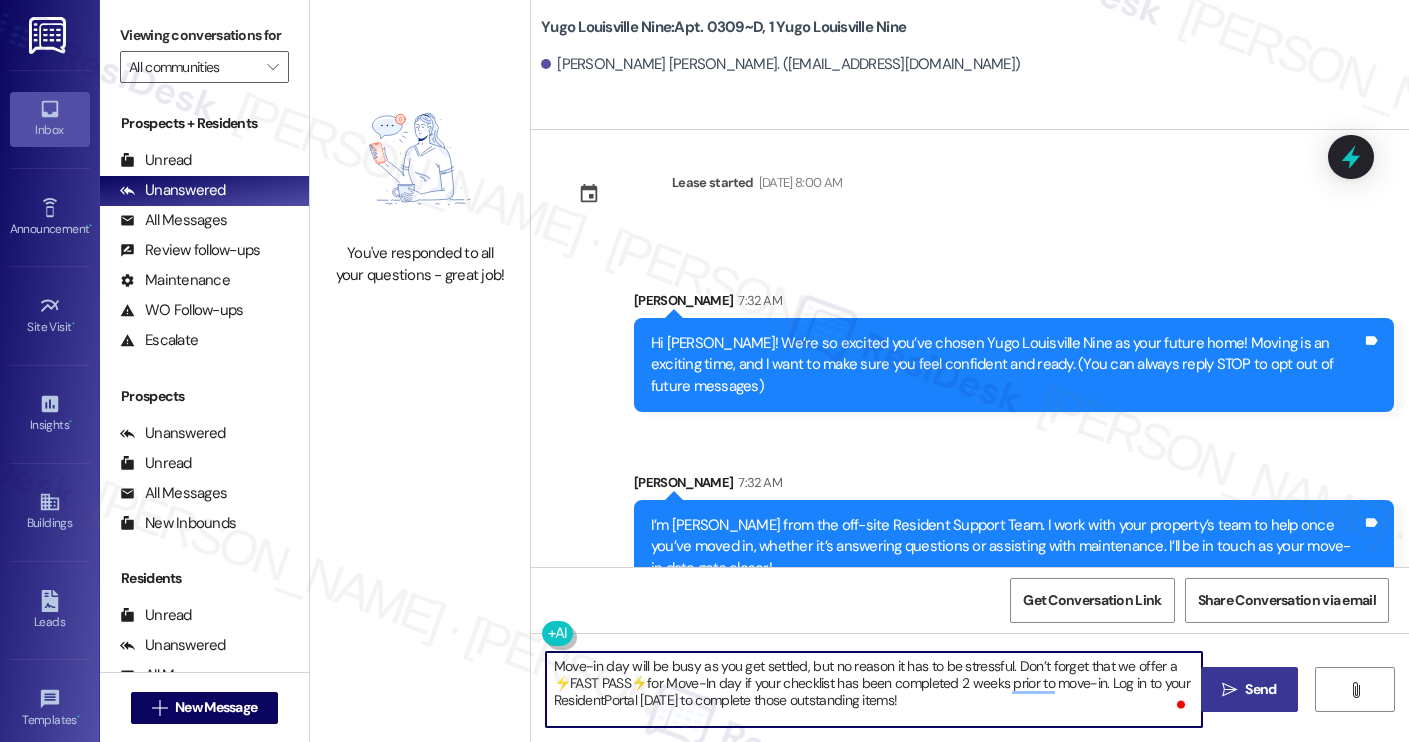 type on "Move-in day will be busy as you get settled, but no reason it has to be stressful. Don’t forget that we offer a ⚡FAST PASS⚡for Move-In day if your checklist has been completed 2 weeks prior to move-in. Log in to your ResidentPortal today to complete those outstanding items!" 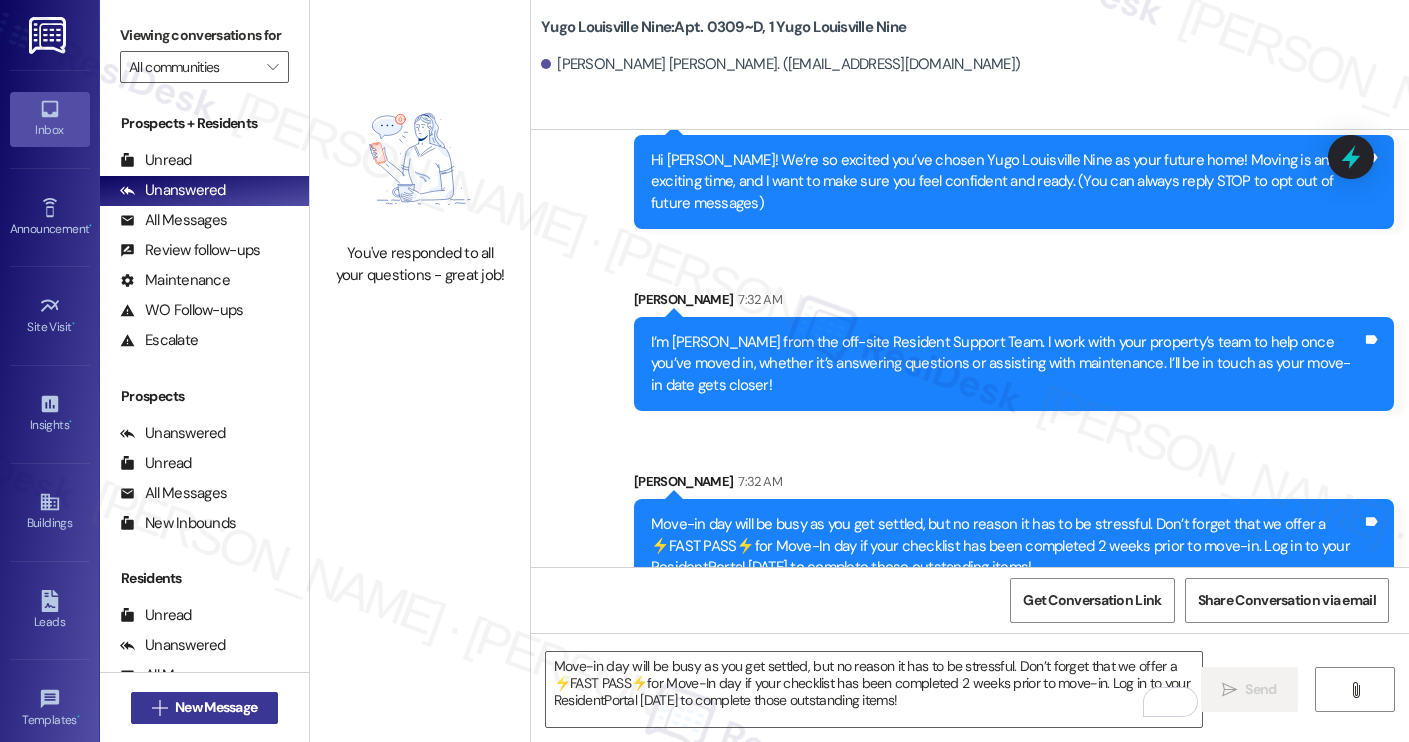 click on "New Message" at bounding box center (216, 707) 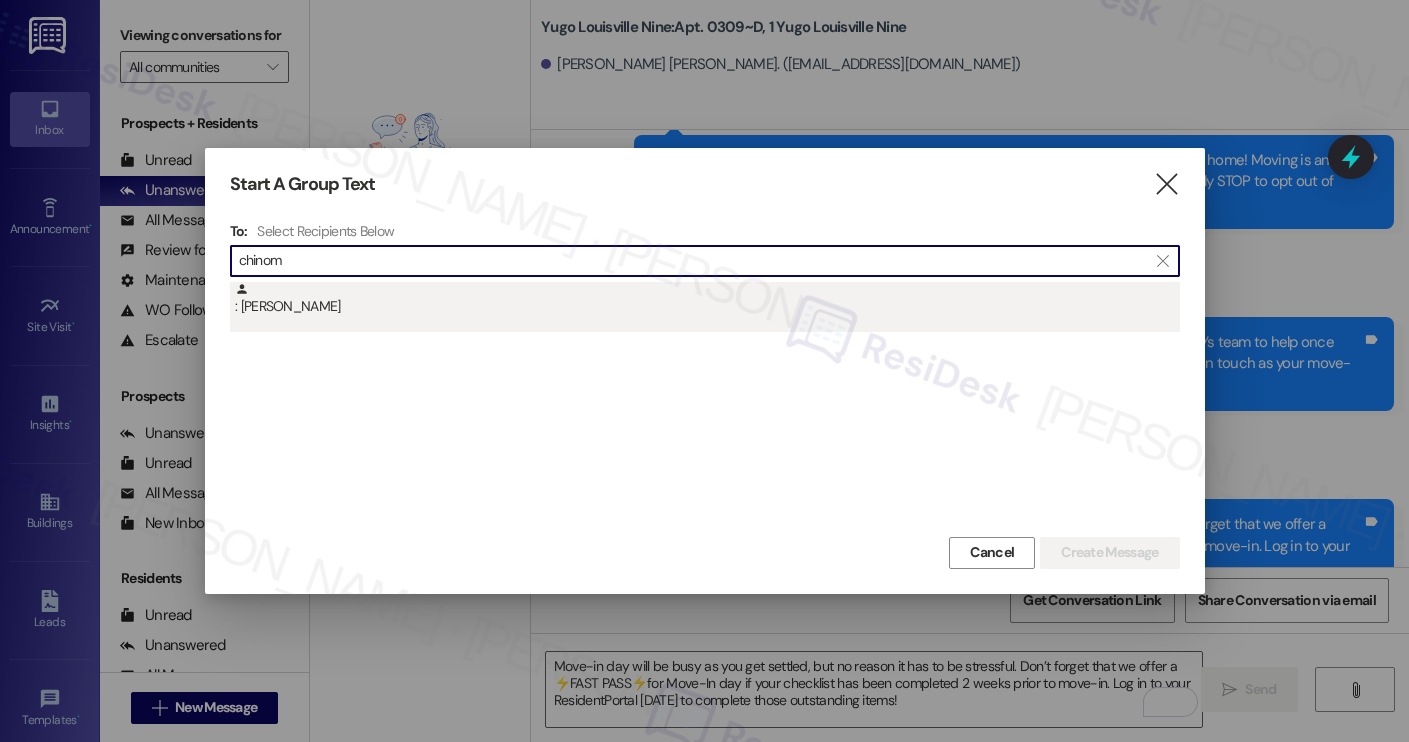 type on "chinom" 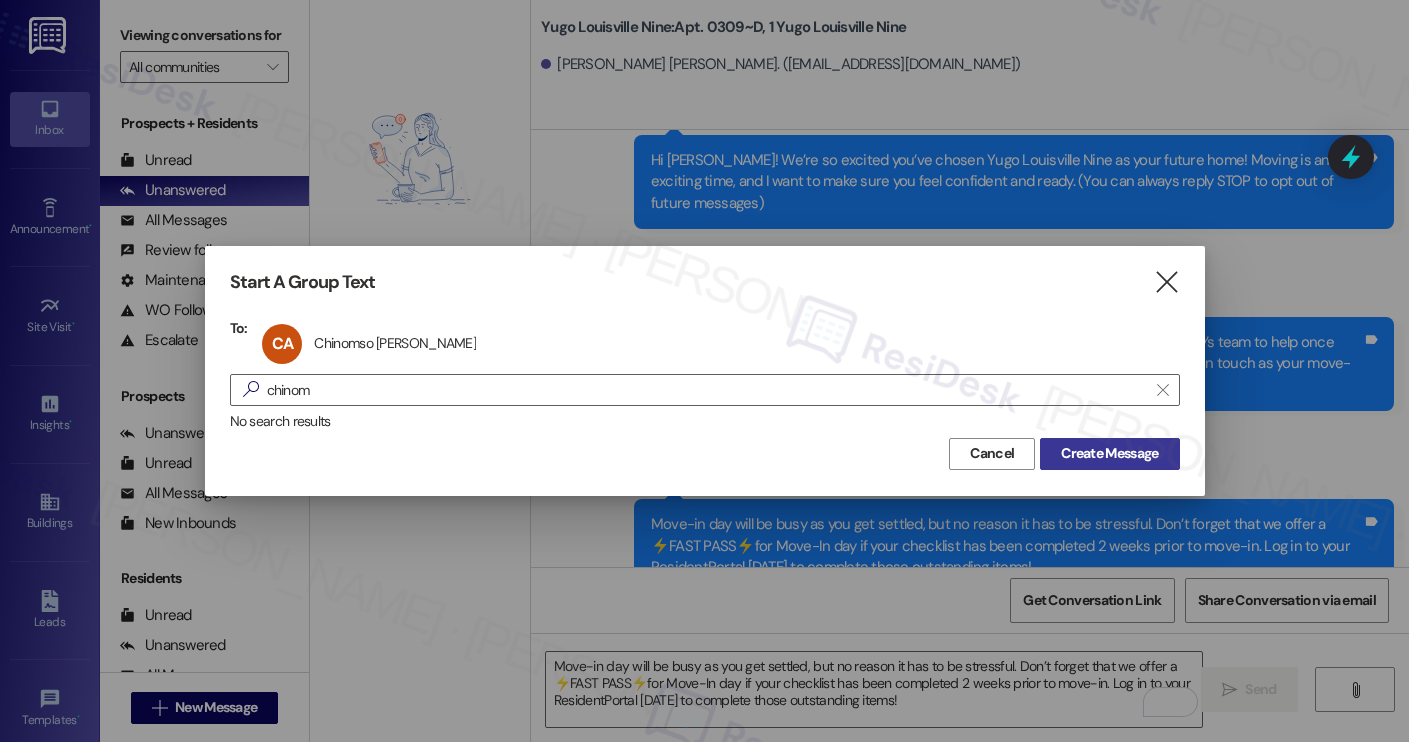 click on "Create Message" at bounding box center (1109, 453) 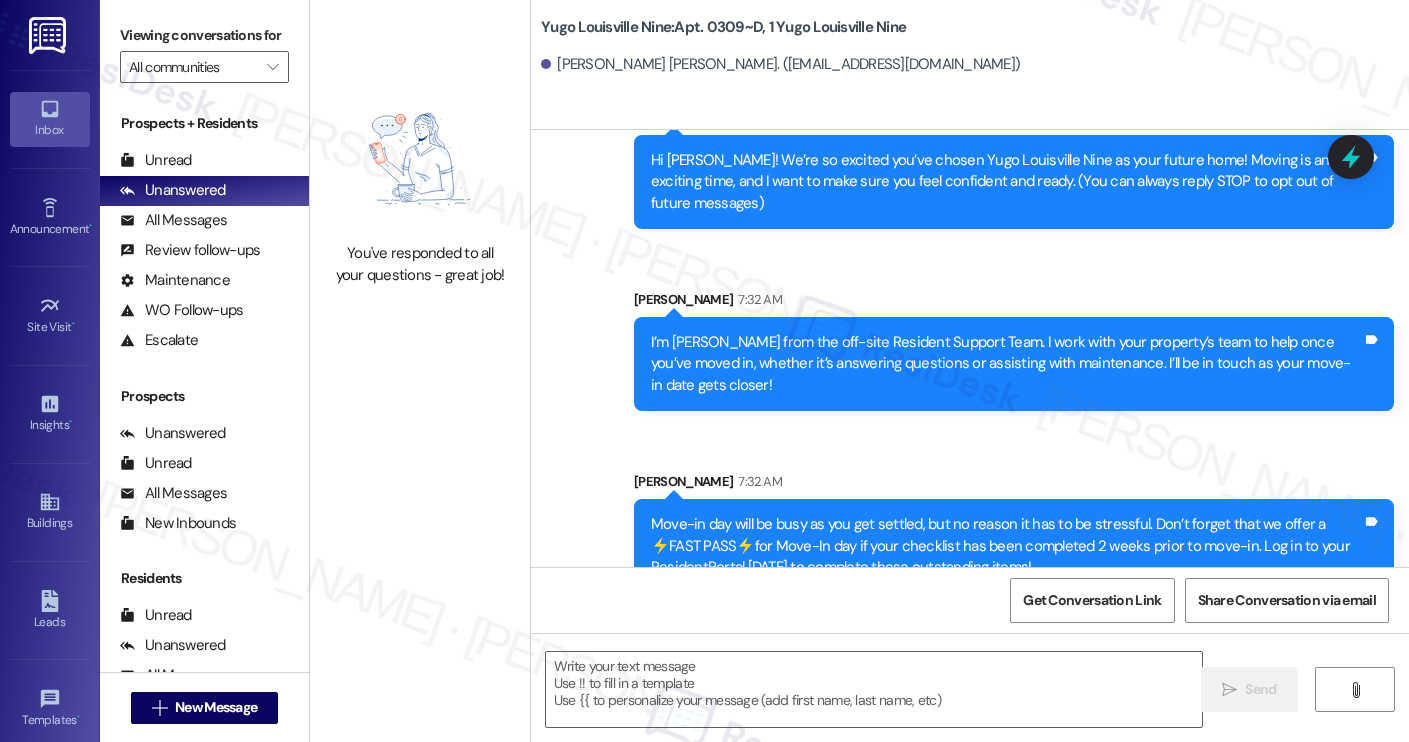 type on "Fetching suggested responses. Please feel free to read through the conversation in the meantime." 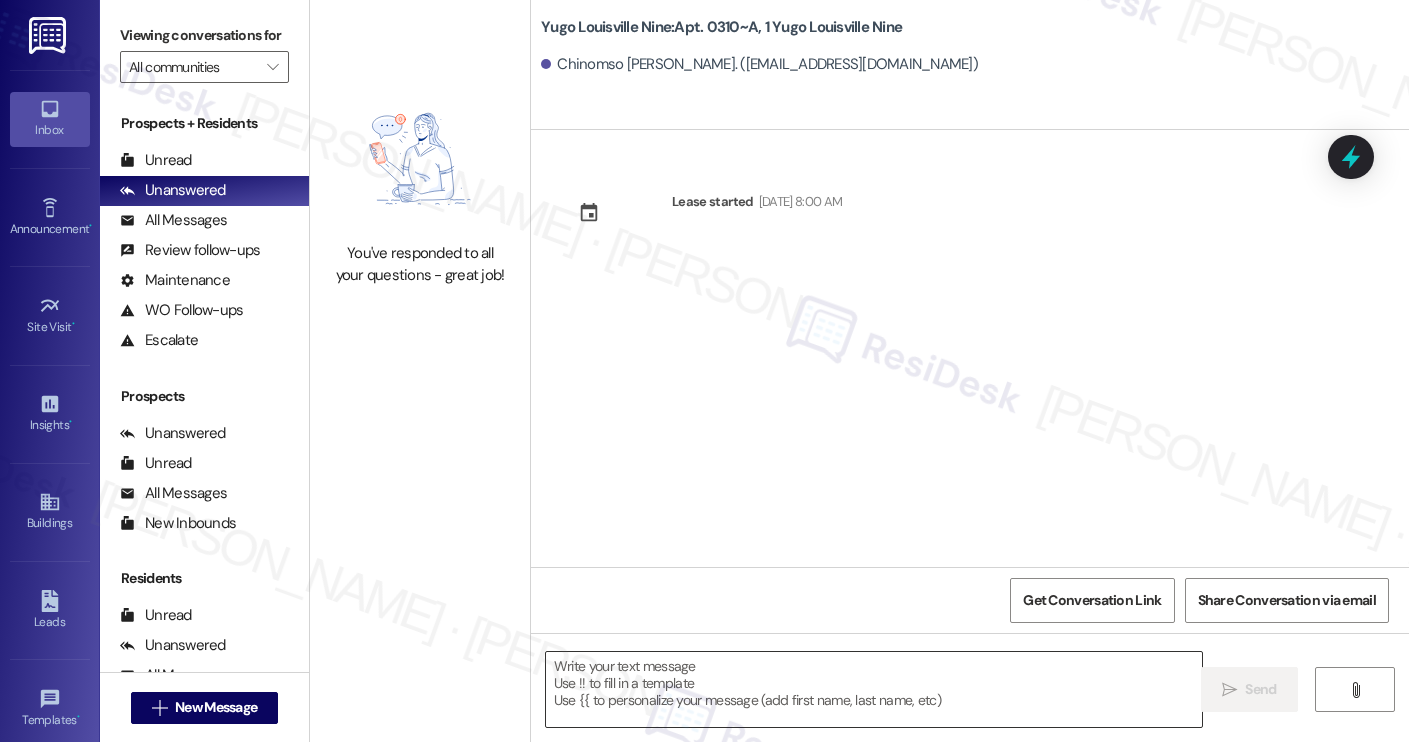 click at bounding box center (874, 689) 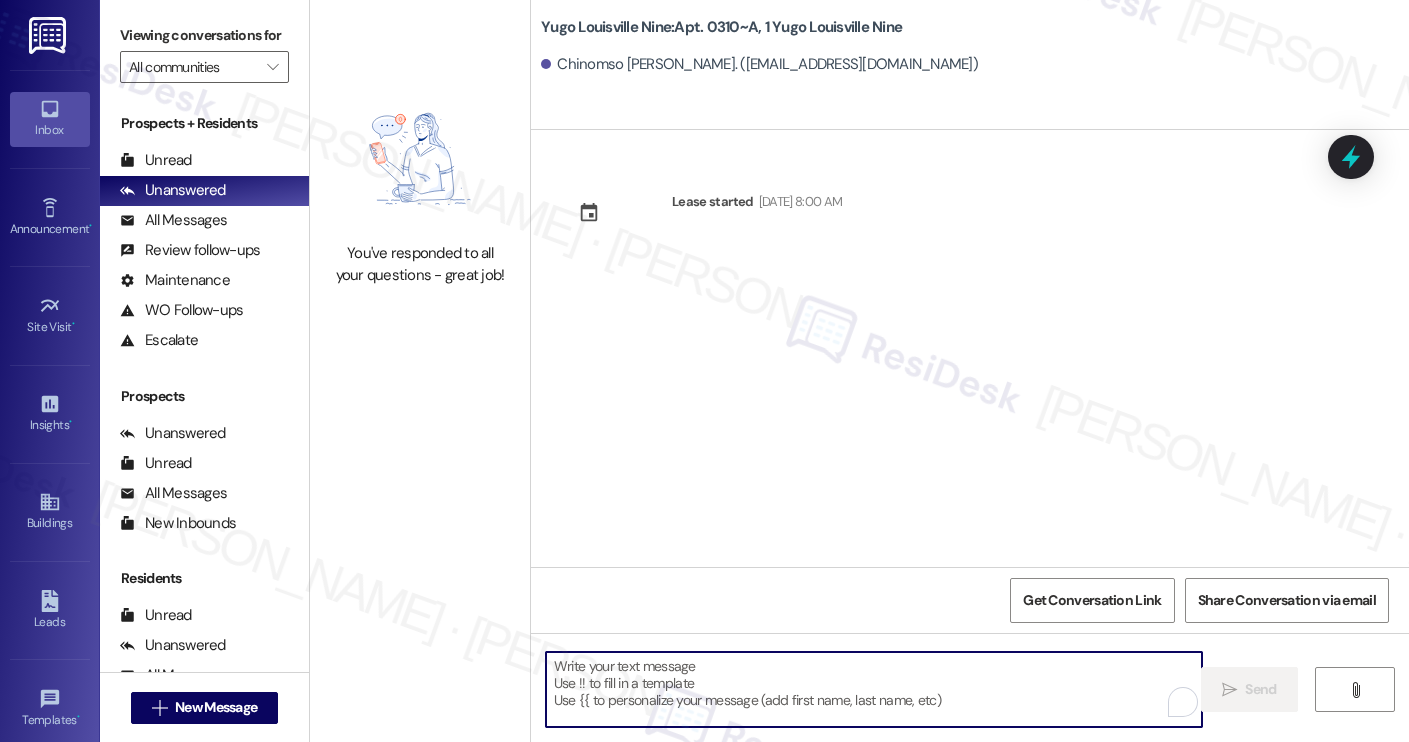 paste on "Hi Isabella! We’re so excited you’ve chosen Yugo Louisville Nine as your future home! Moving is an exciting time, and I want to make sure you feel confident and ready.
I’m Sarah from the off-site Resident Support Team. I work with your property’s team to help once you’ve moved in, whether it’s answering questions or assisting with maintenance. I’ll be in touch as your move-in date gets closer!
Move-in day will be busy as you get settled, but no reason it has to be stressful. Don’t forget that we offer a ⚡FAST PASS⚡for Move-In day if your checklist has been completed 2 weeks prior to move-in. Log in to your ResidentPortal today to complete those outstanding items!" 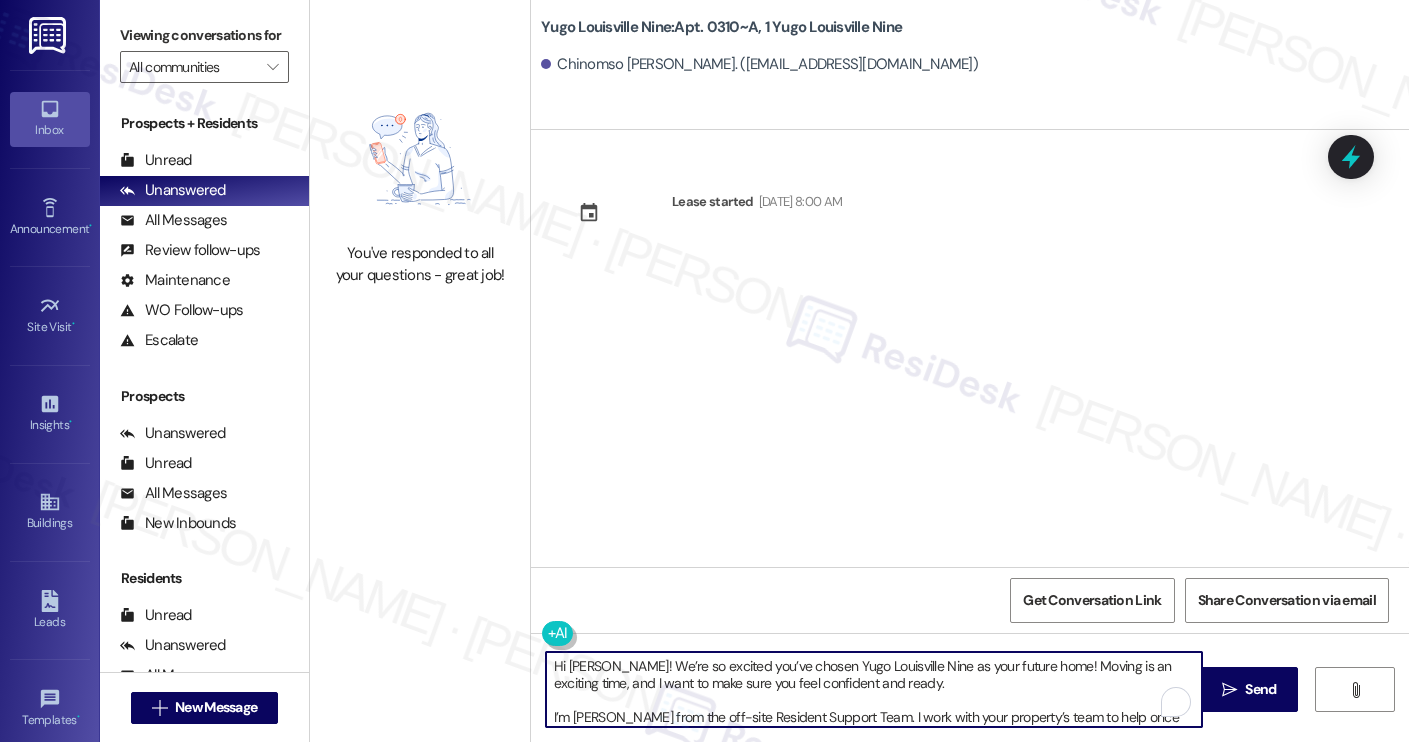 click on "Chinomso Anyanwu. (coanya01@louisville.edu)" at bounding box center (759, 64) 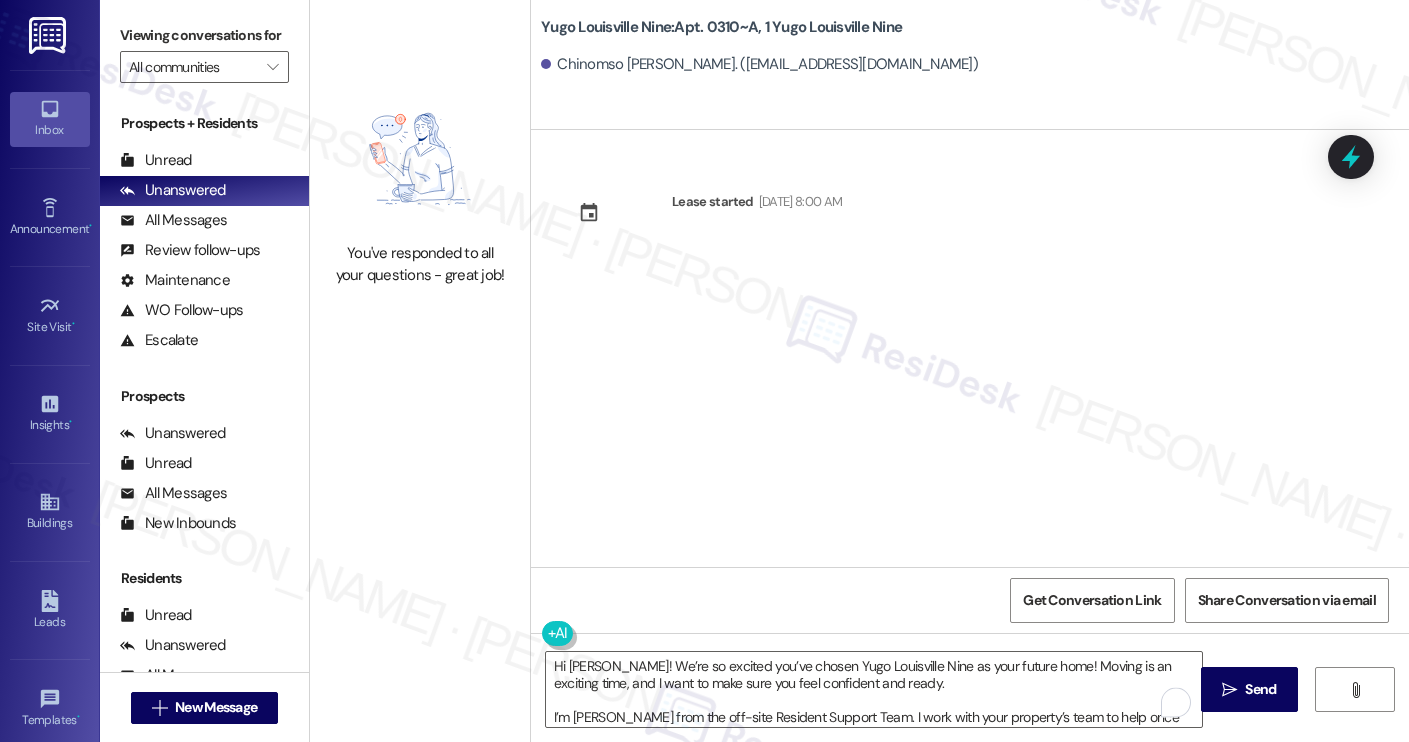 click on "Chinomso Anyanwu. (coanya01@louisville.edu)" at bounding box center [759, 64] 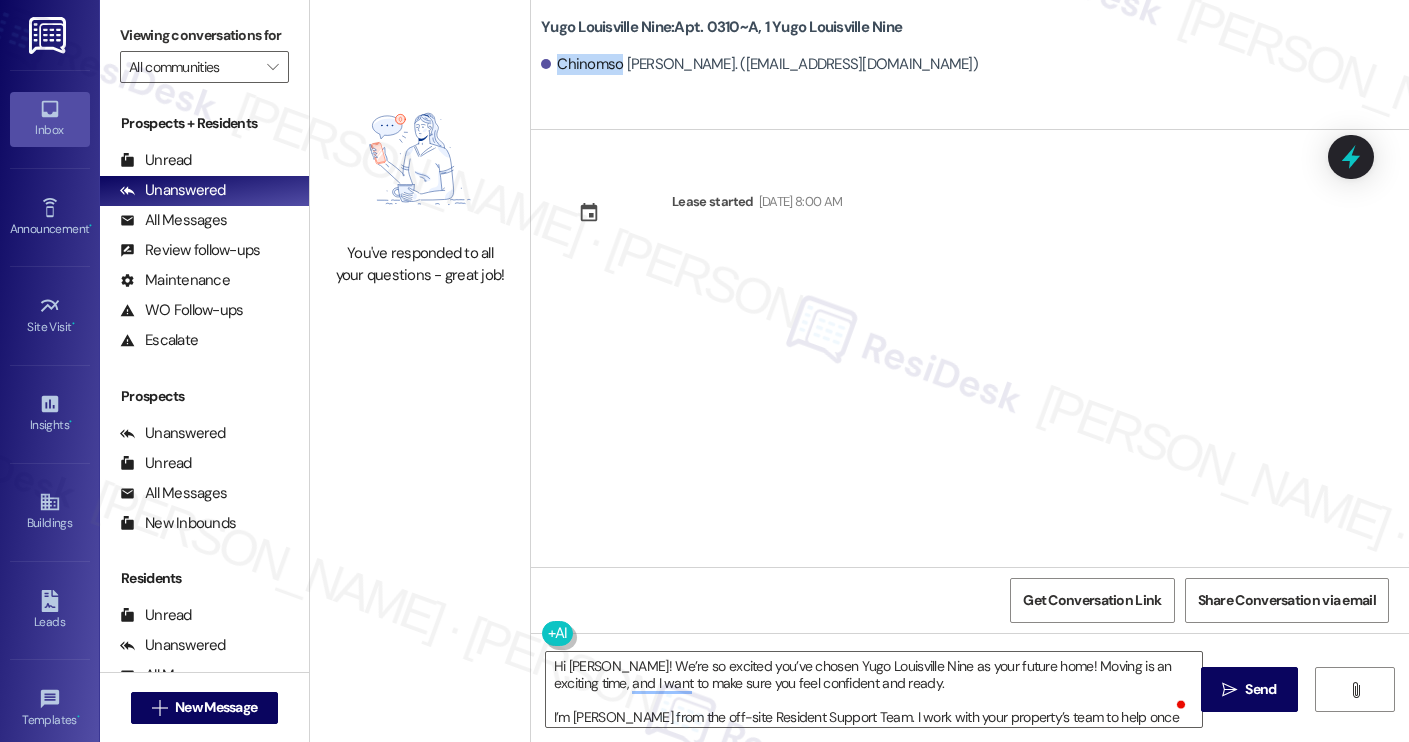 copy on "Chinomso" 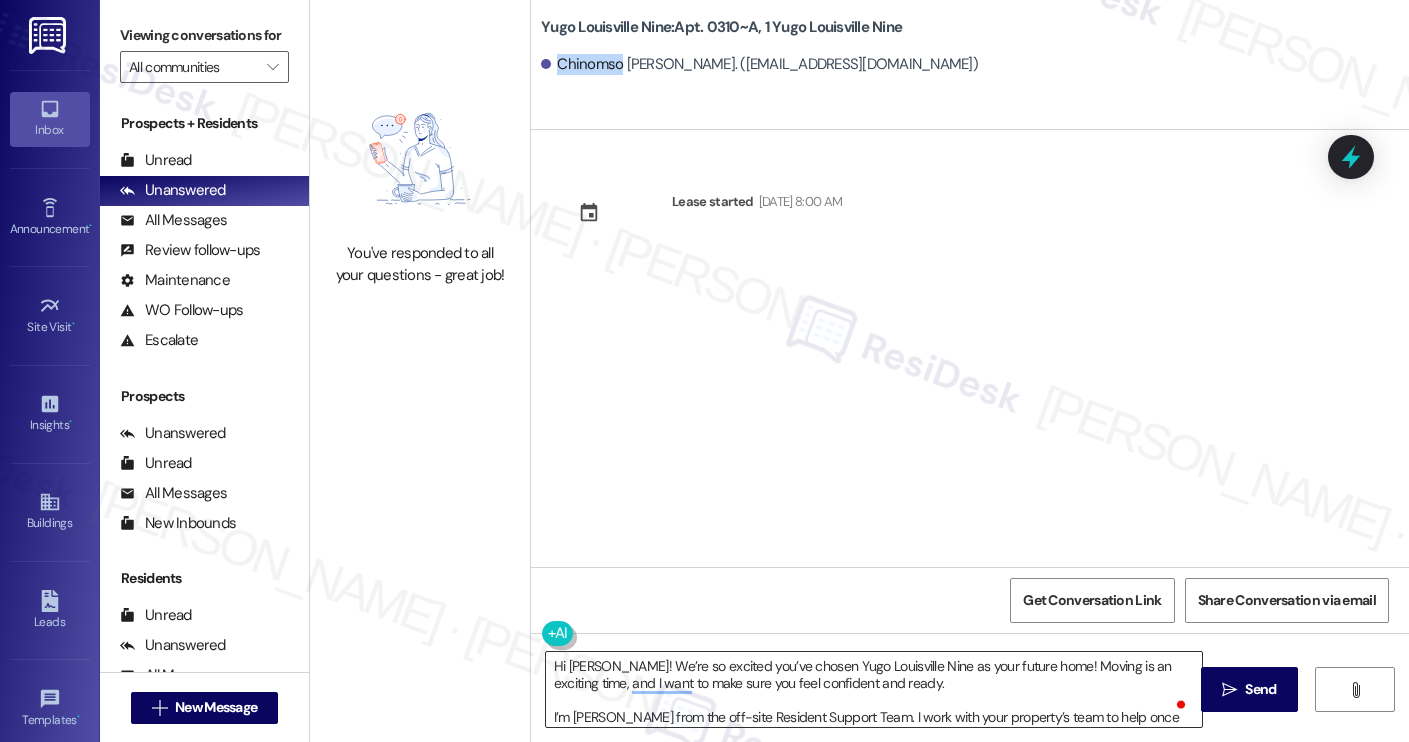 click on "Hi Isabella! We’re so excited you’ve chosen Yugo Louisville Nine as your future home! Moving is an exciting time, and I want to make sure you feel confident and ready.
I’m Sarah from the off-site Resident Support Team. I work with your property’s team to help once you’ve moved in, whether it’s answering questions or assisting with maintenance. I’ll be in touch as your move-in date gets closer!
Move-in day will be busy as you get settled, but no reason it has to be stressful. Don’t forget that we offer a ⚡FAST PASS⚡for Move-In day if your checklist has been completed 2 weeks prior to move-in. Log in to your ResidentPortal today to complete those outstanding items!" at bounding box center (874, 689) 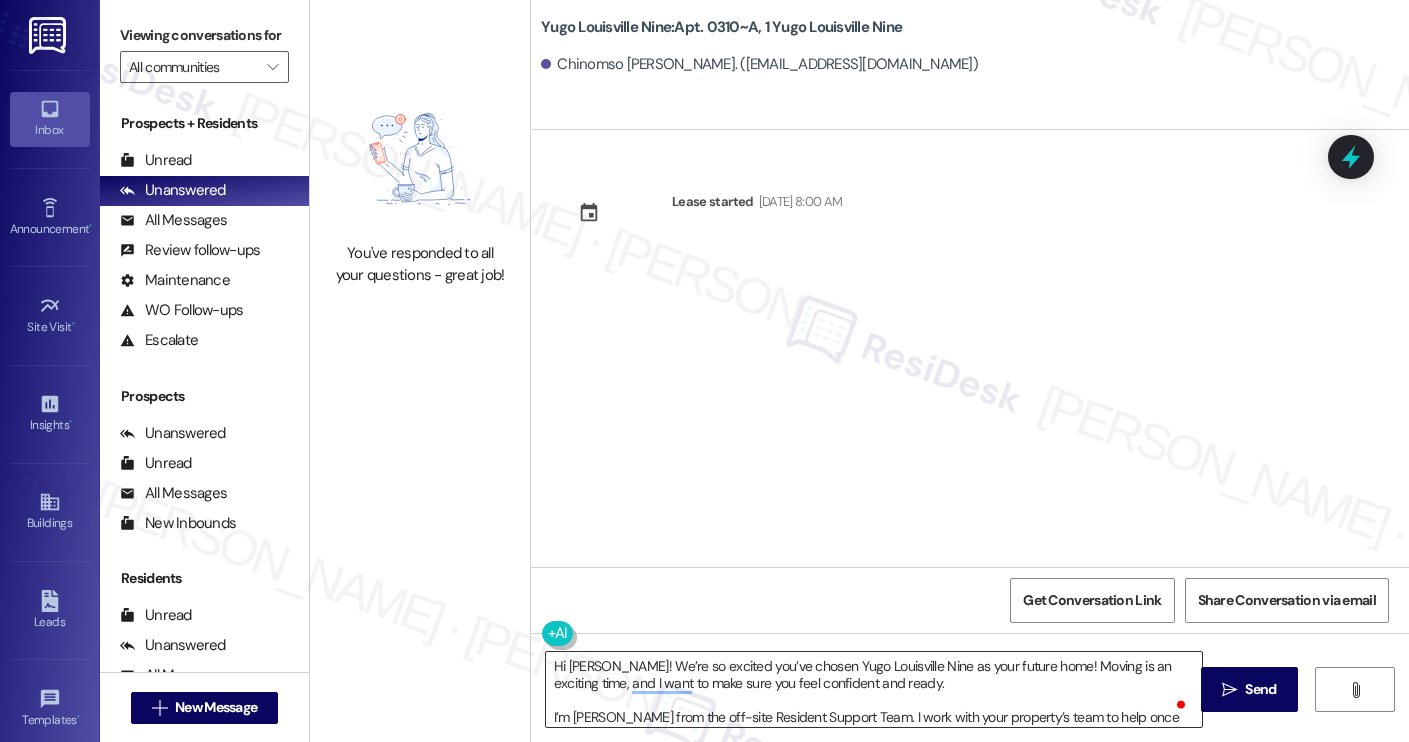 click on "Hi Isabella! We’re so excited you’ve chosen Yugo Louisville Nine as your future home! Moving is an exciting time, and I want to make sure you feel confident and ready.
I’m Sarah from the off-site Resident Support Team. I work with your property’s team to help once you’ve moved in, whether it’s answering questions or assisting with maintenance. I’ll be in touch as your move-in date gets closer!
Move-in day will be busy as you get settled, but no reason it has to be stressful. Don’t forget that we offer a ⚡FAST PASS⚡for Move-In day if your checklist has been completed 2 weeks prior to move-in. Log in to your ResidentPortal today to complete those outstanding items!" at bounding box center (874, 689) 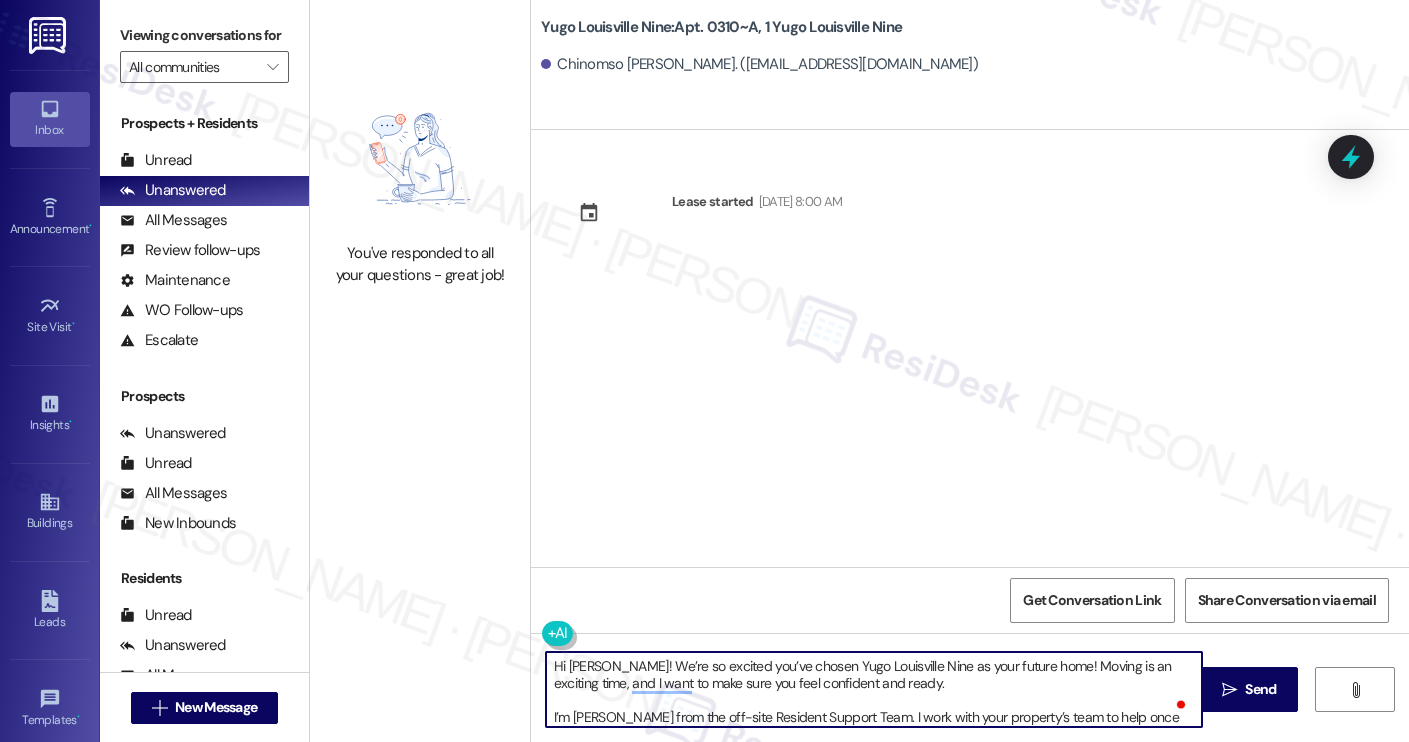 paste on "Chinomso" 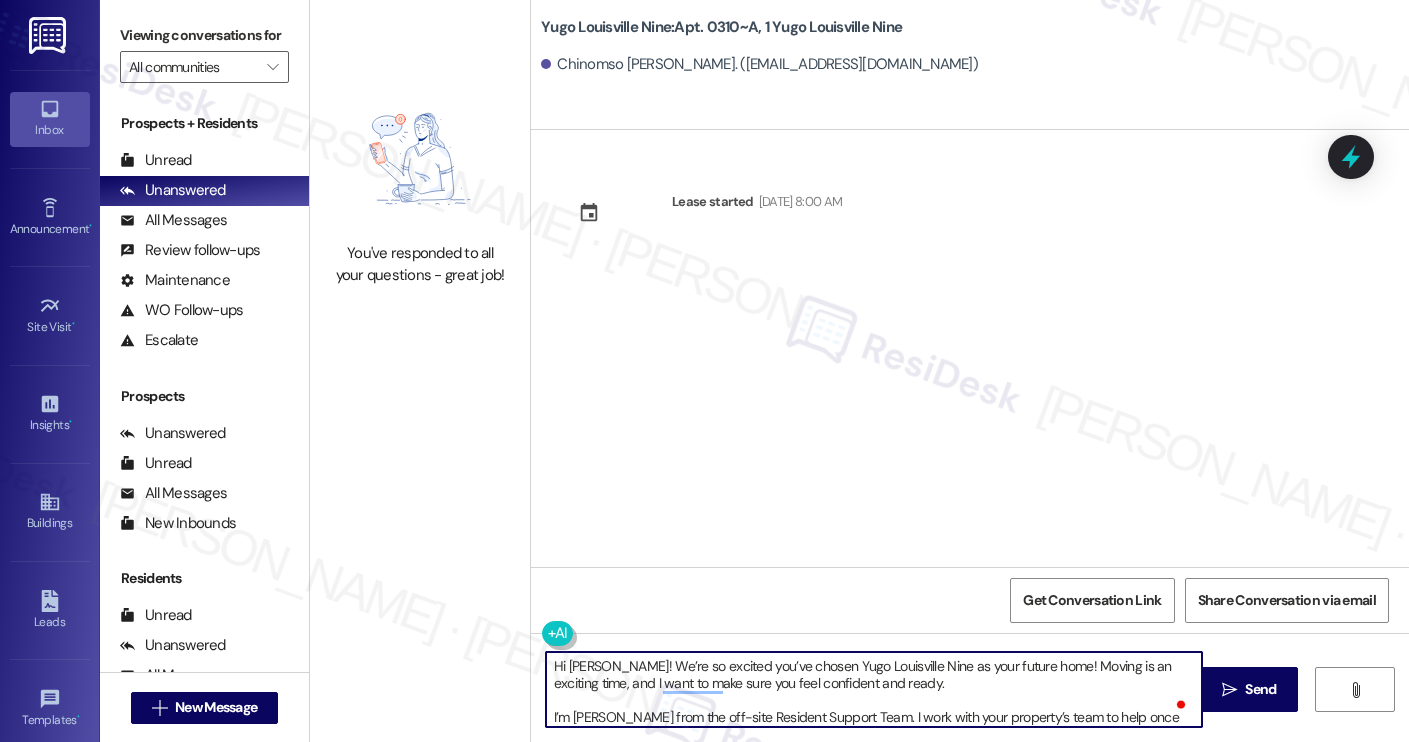 click on "Hi Chinomso! We’re so excited you’ve chosen Yugo Louisville Nine as your future home! Moving is an exciting time, and I want to make sure you feel confident and ready.
I’m Sarah from the off-site Resident Support Team. I work with your property’s team to help once you’ve moved in, whether it’s answering questions or assisting with maintenance. I’ll be in touch as your move-in date gets closer!
Move-in day will be busy as you get settled, but no reason it has to be stressful. Don’t forget that we offer a ⚡FAST PASS⚡for Move-In day if your checklist has been completed 2 weeks prior to move-in. Log in to your ResidentPortal today to complete those outstanding items!" at bounding box center (874, 689) 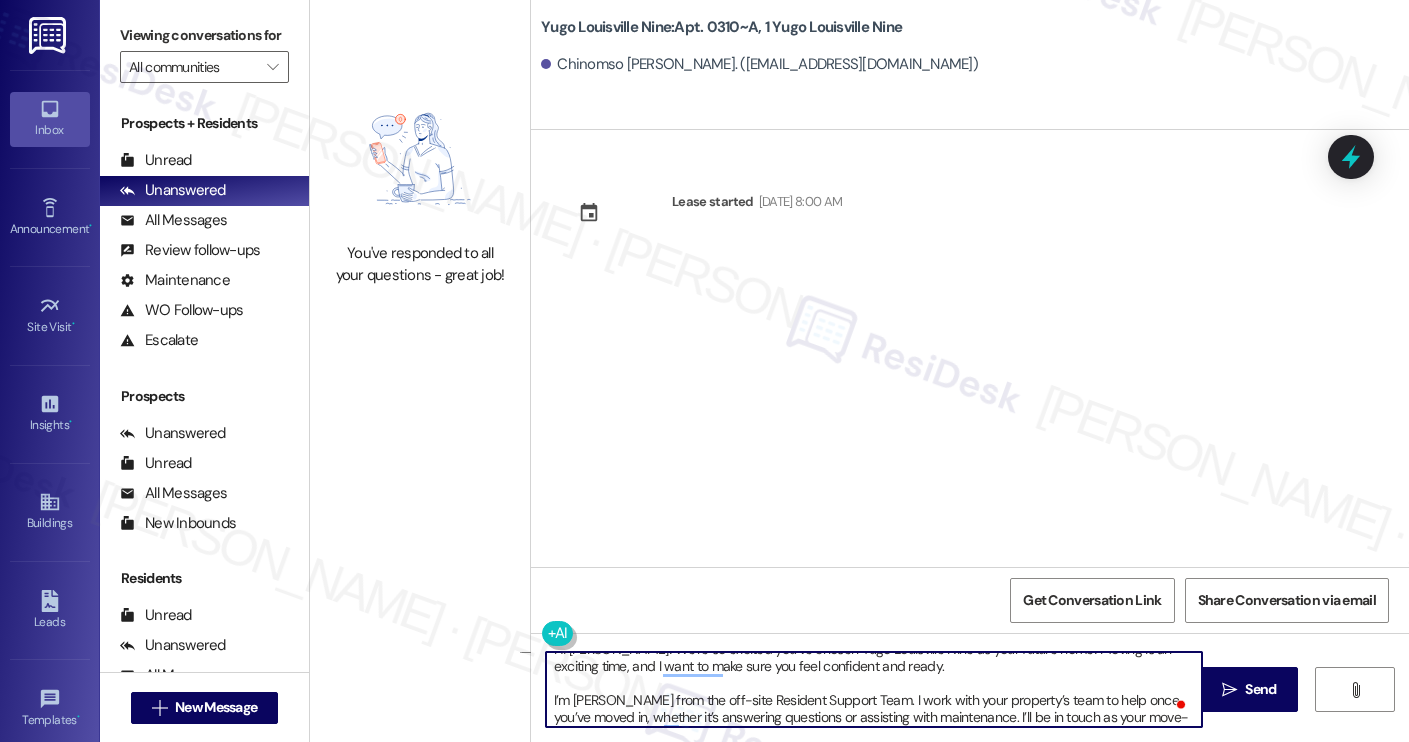 scroll, scrollTop: 51, scrollLeft: 0, axis: vertical 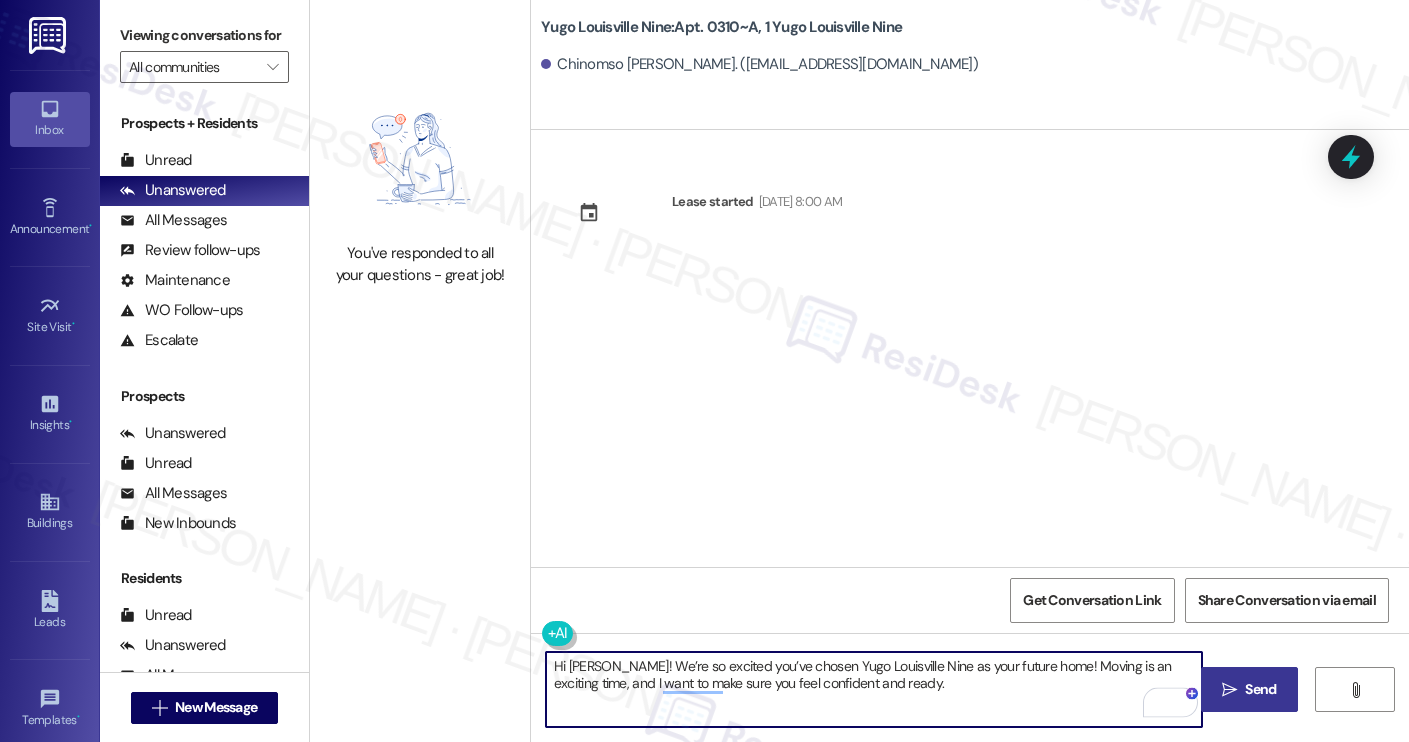 type on "Hi Chinomso! We’re so excited you’ve chosen Yugo Louisville Nine as your future home! Moving is an exciting time, and I want to make sure you feel confident and ready." 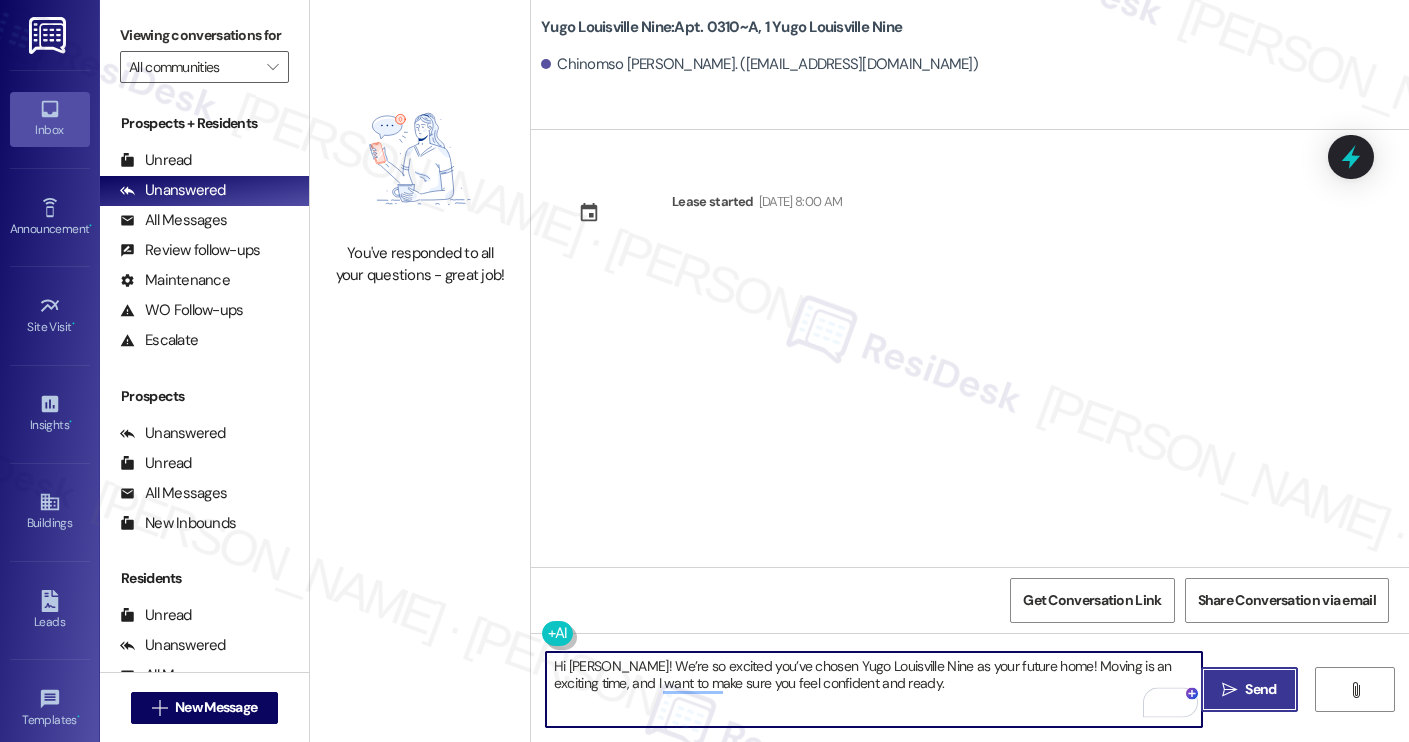 click on " Send" at bounding box center (1249, 689) 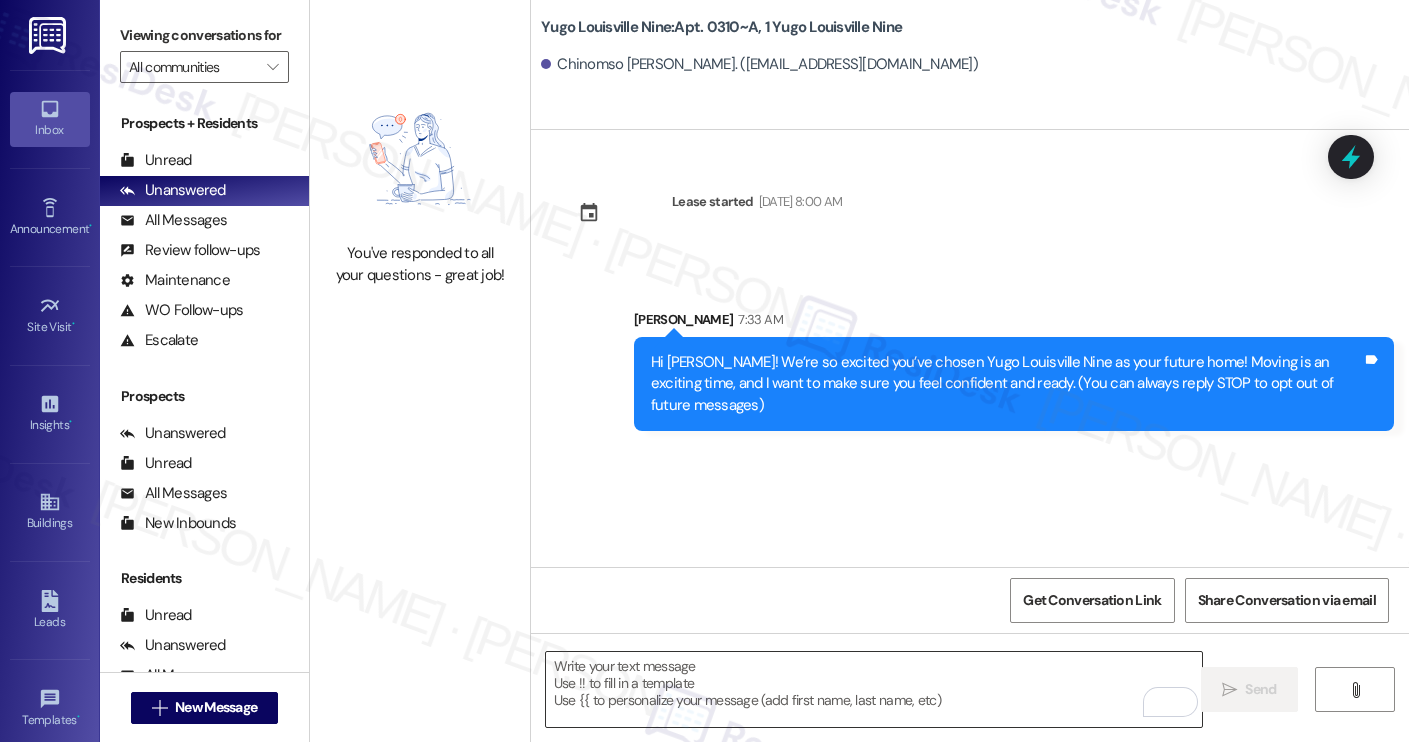 click at bounding box center [874, 689] 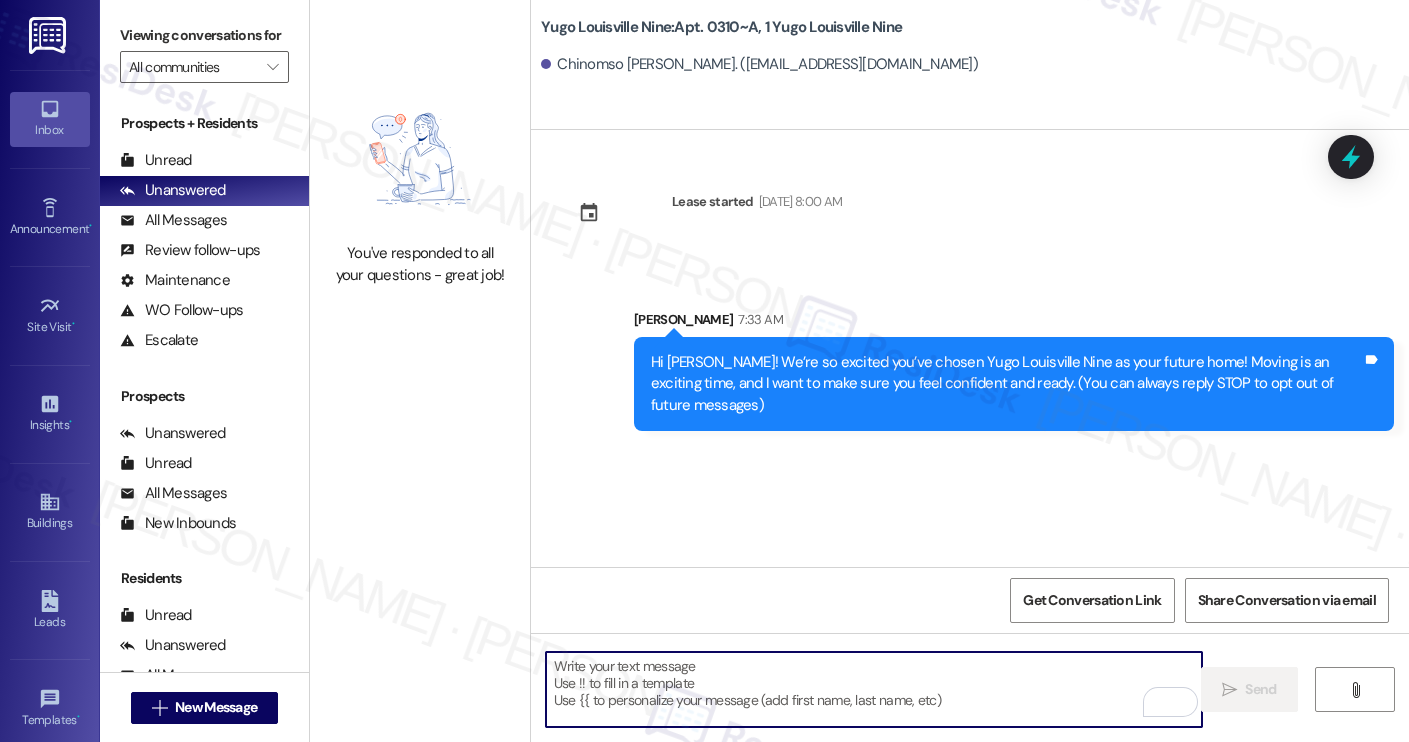 paste on "I’m Sarah from the off-site Resident Support Team. I work with your property’s team to help once you’ve moved in, whether it’s answering questions or assisting with maintenance. I’ll be in touch as your move-in date gets closer!
Move-in day will be busy as you get settled, but no reason it has to be stressful. Don’t forget that we offer a ⚡FAST PASS⚡for Move-In day if your checklist has been completed 2 weeks prior to move-in. Log in to your ResidentPortal today to complete those outstanding items!" 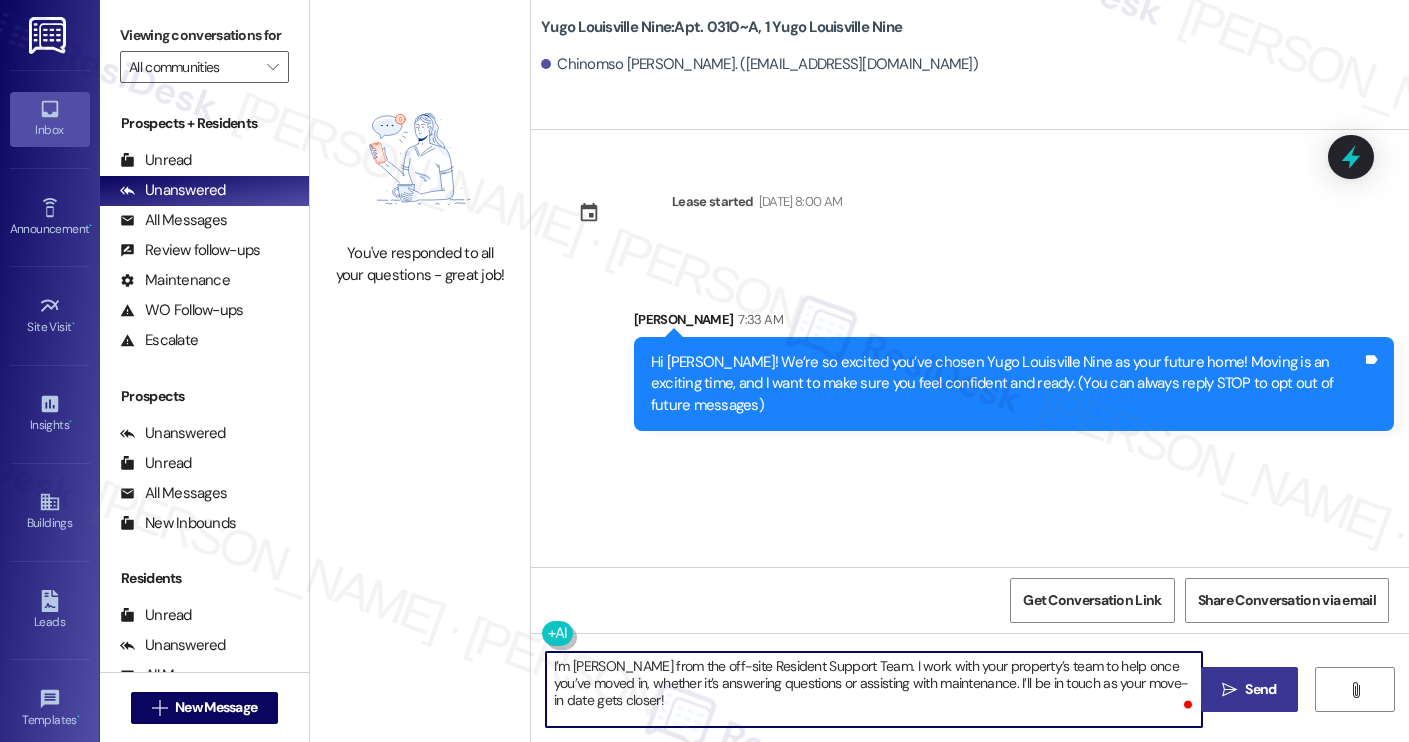 type on "I’m Sarah from the off-site Resident Support Team. I work with your property’s team to help once you’ve moved in, whether it’s answering questions or assisting with maintenance. I’ll be in touch as your move-in date gets closer!" 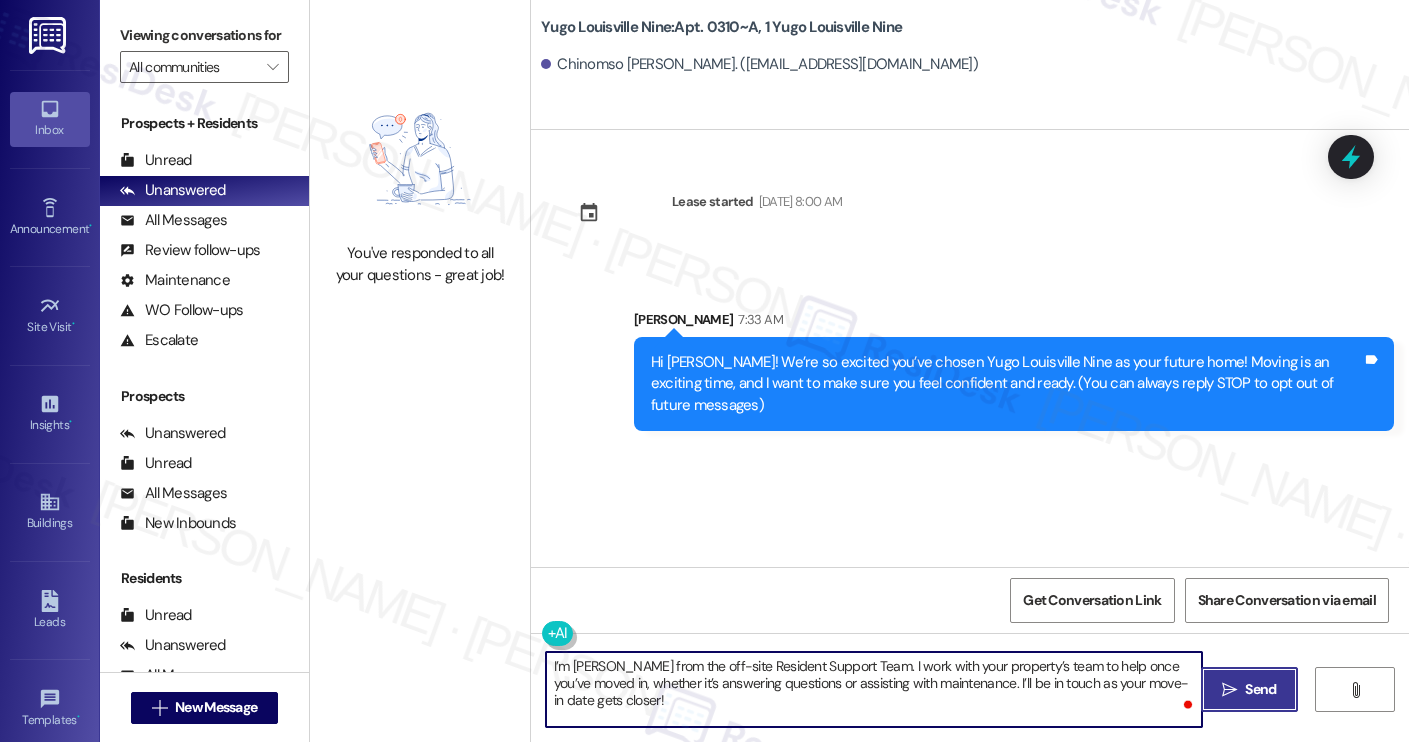 click on " Send" at bounding box center [1249, 689] 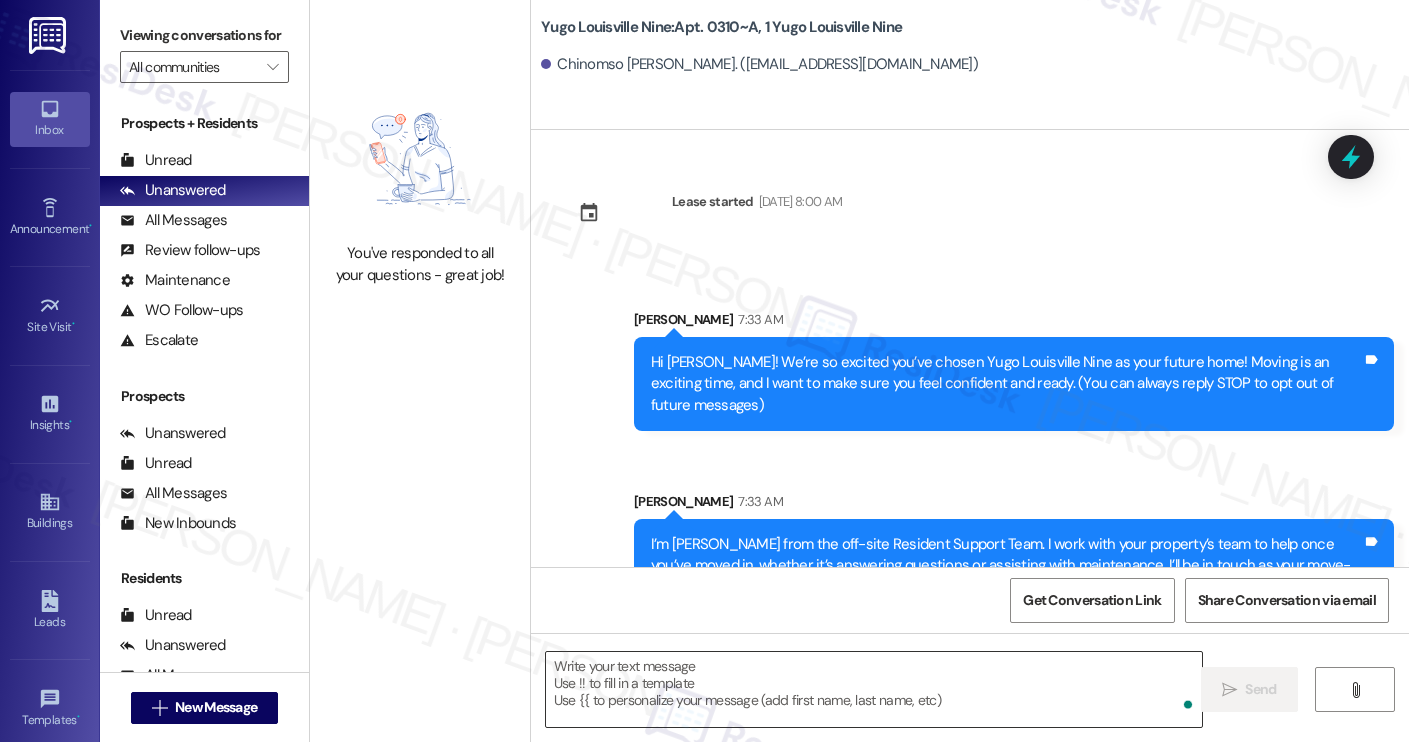 click at bounding box center [874, 689] 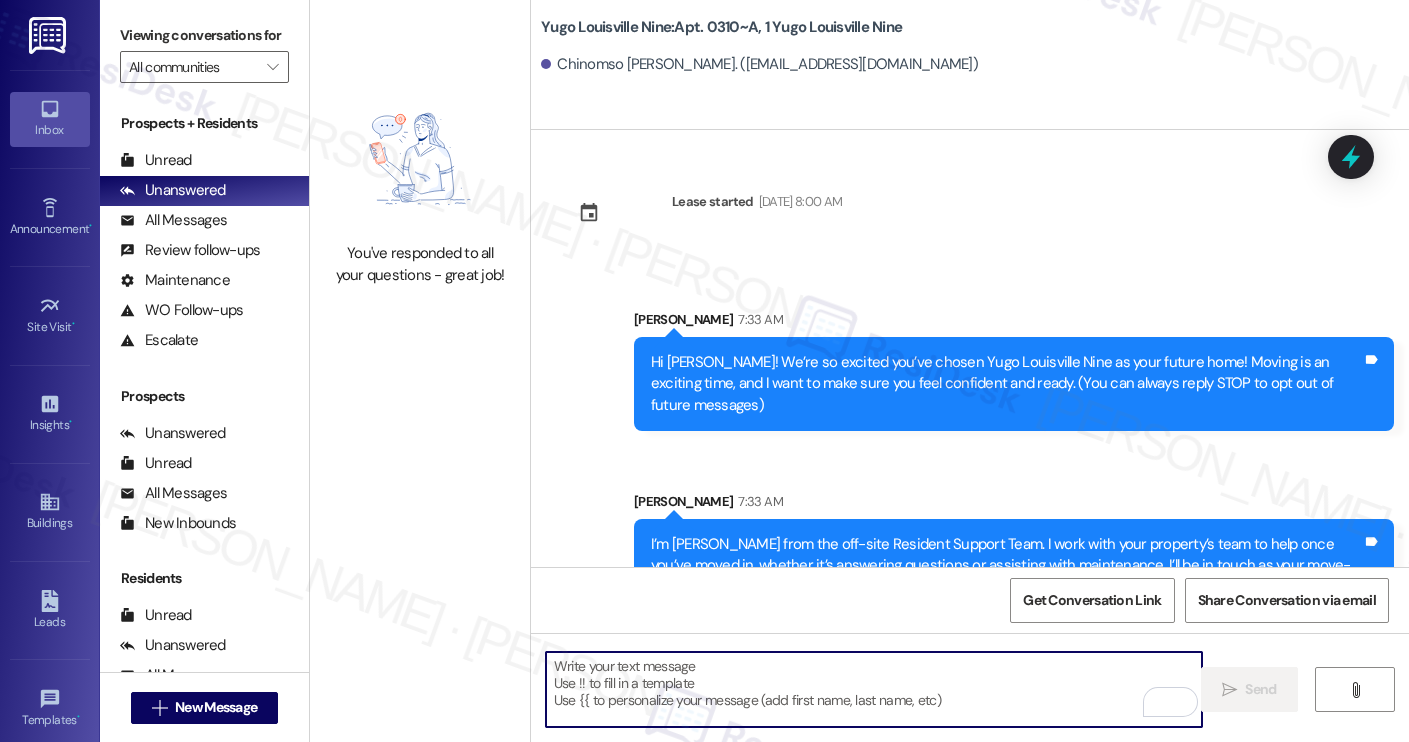 paste on "Move-in day will be busy as you get settled, but no reason it has to be stressful. Don’t forget that we offer a ⚡FAST PASS⚡for Move-In day if your checklist has been completed 2 weeks prior to move-in. Log in to your ResidentPortal today to complete those outstanding items!" 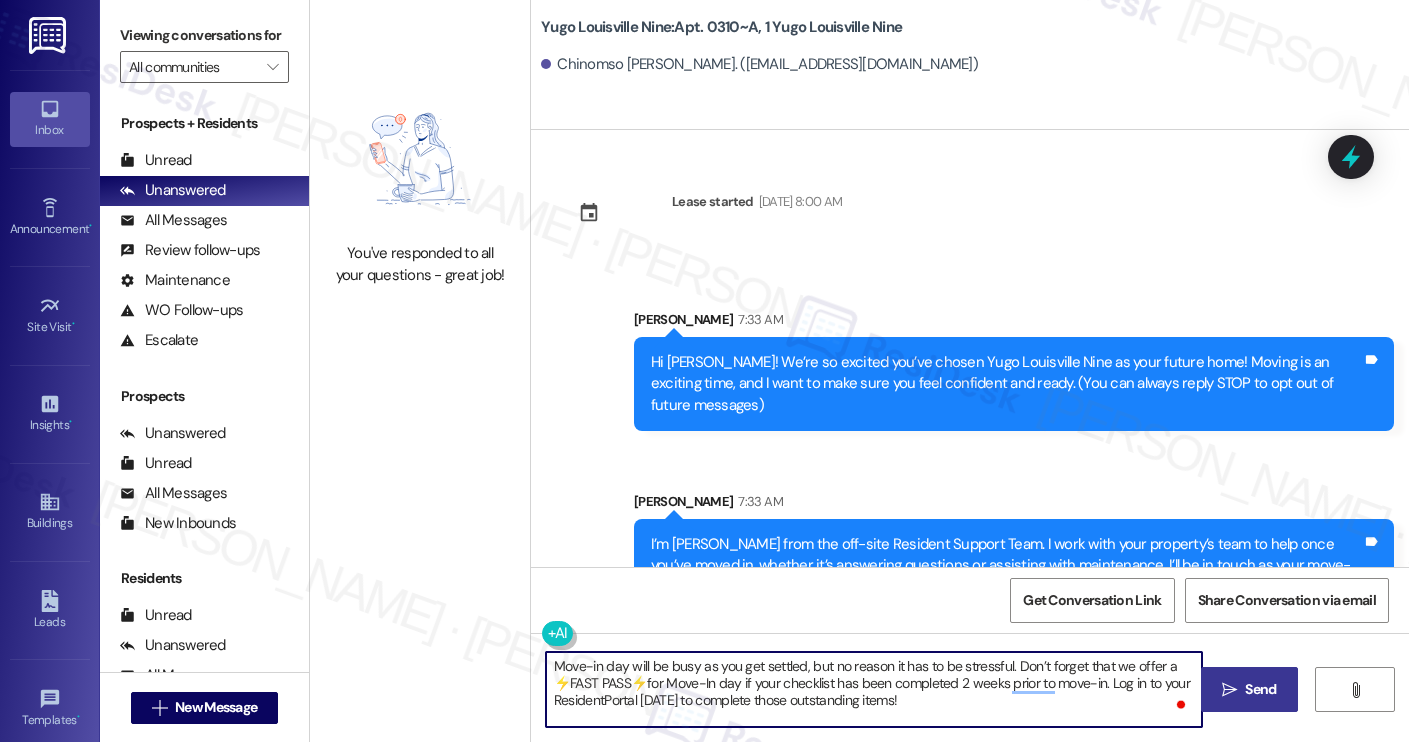 type on "Move-in day will be busy as you get settled, but no reason it has to be stressful. Don’t forget that we offer a ⚡FAST PASS⚡for Move-In day if your checklist has been completed 2 weeks prior to move-in. Log in to your ResidentPortal today to complete those outstanding items!" 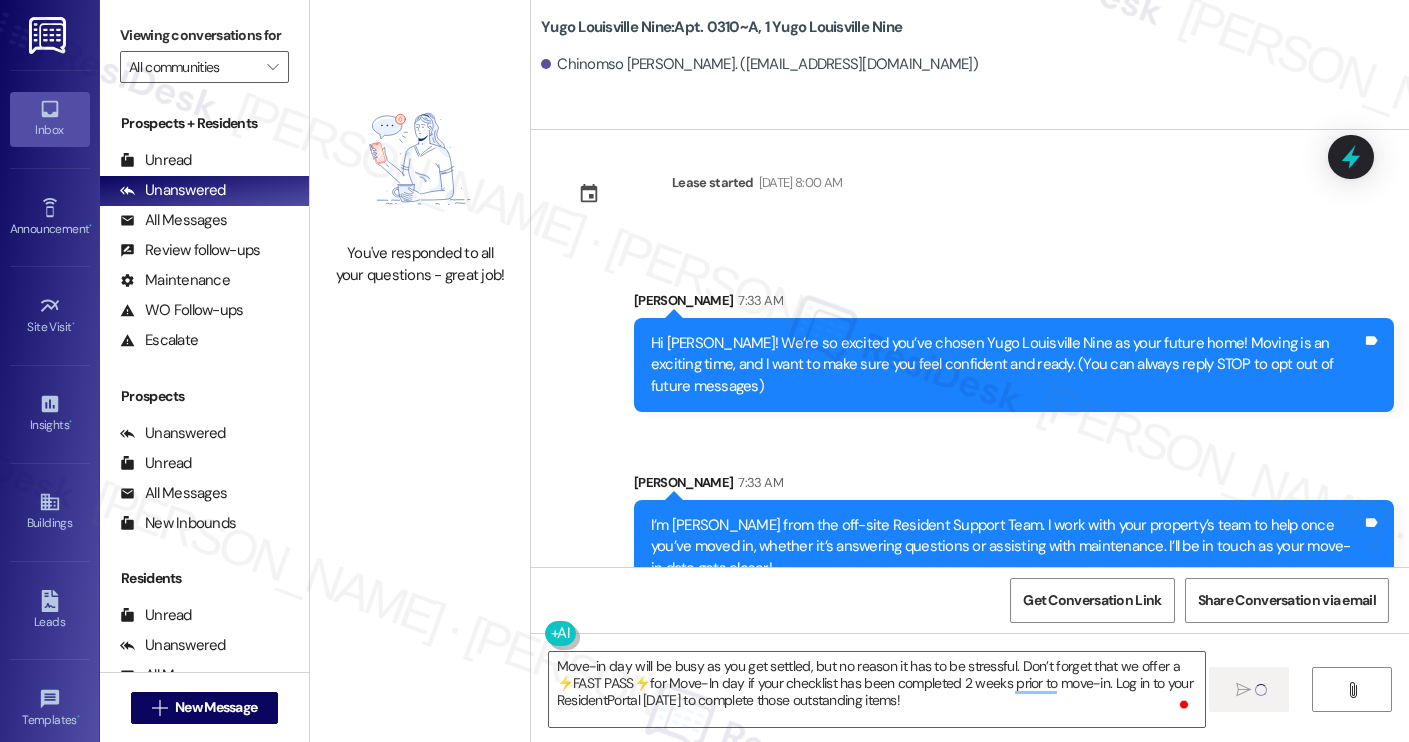 type 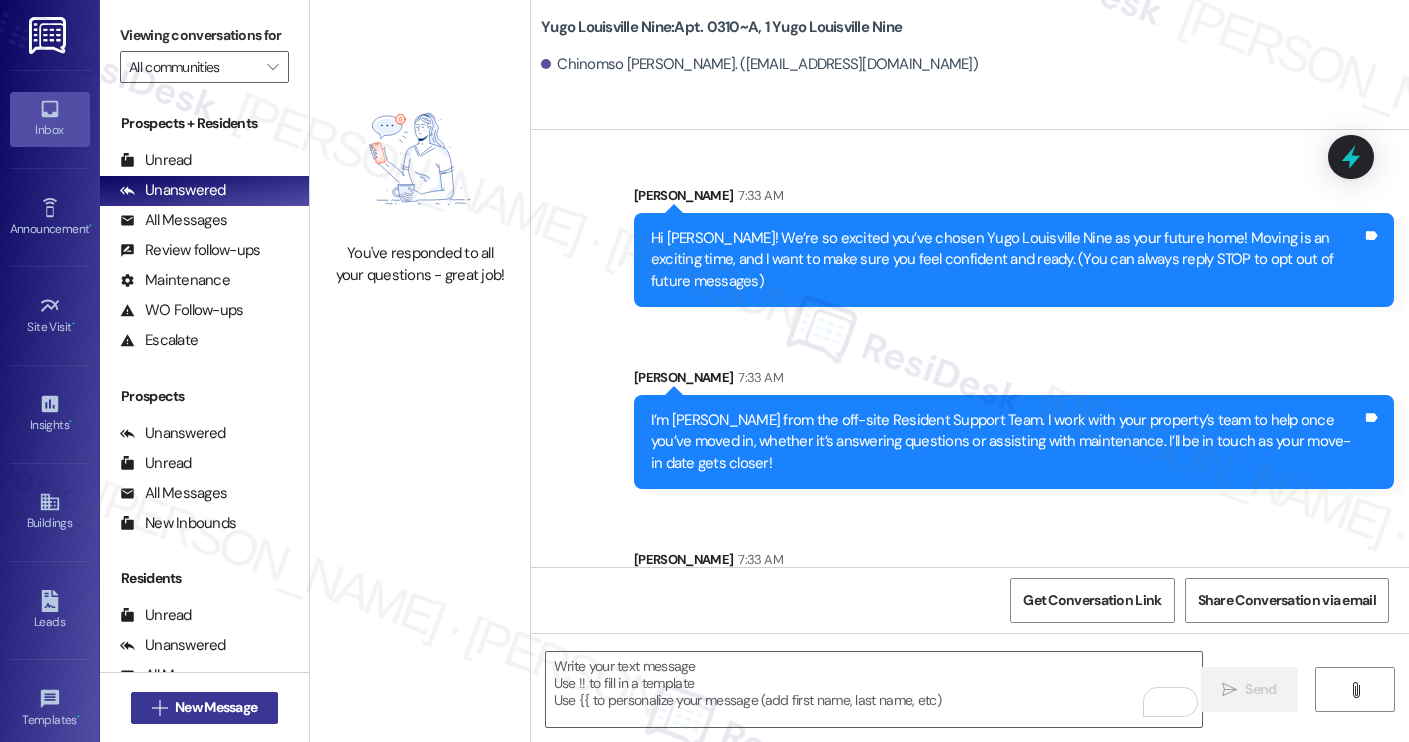 click on " New Message" at bounding box center (205, 708) 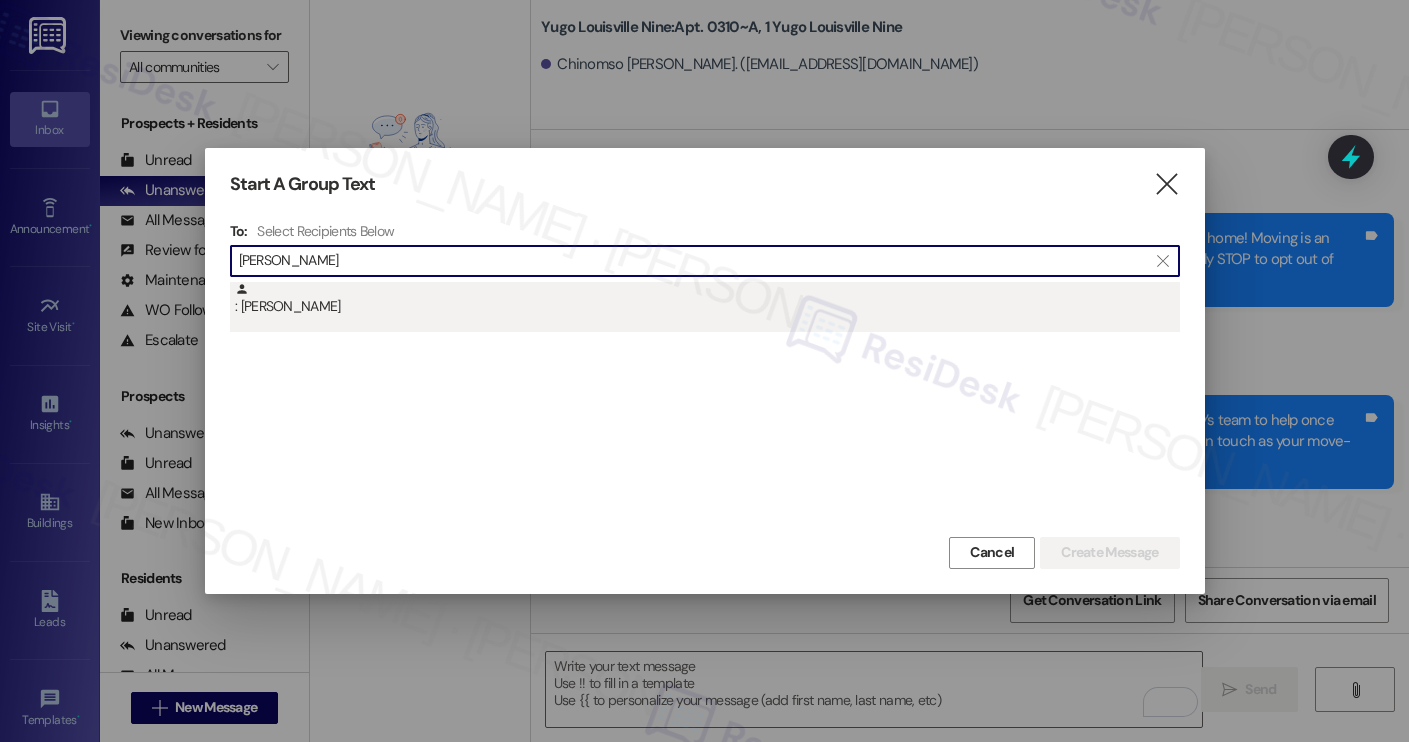 type on "grace fiel" 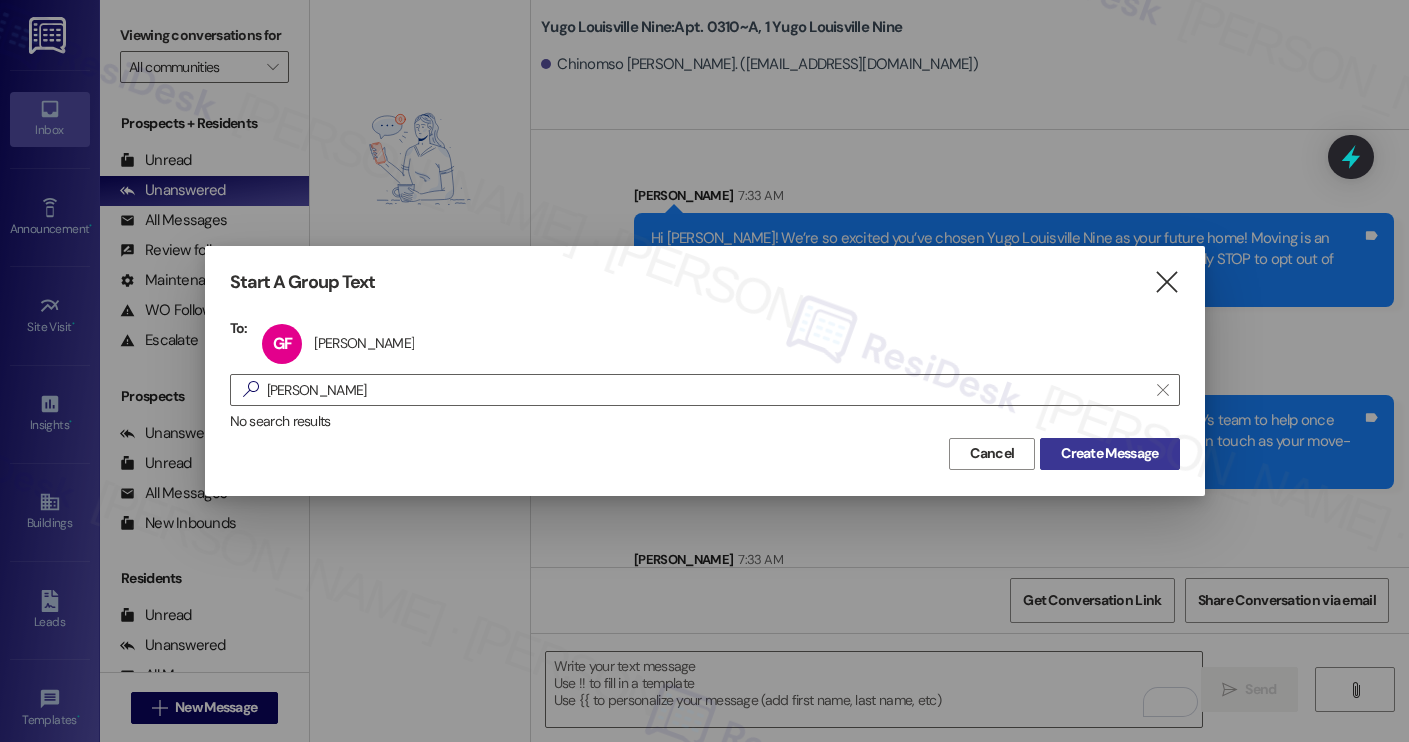 click on "Create Message" at bounding box center (1109, 453) 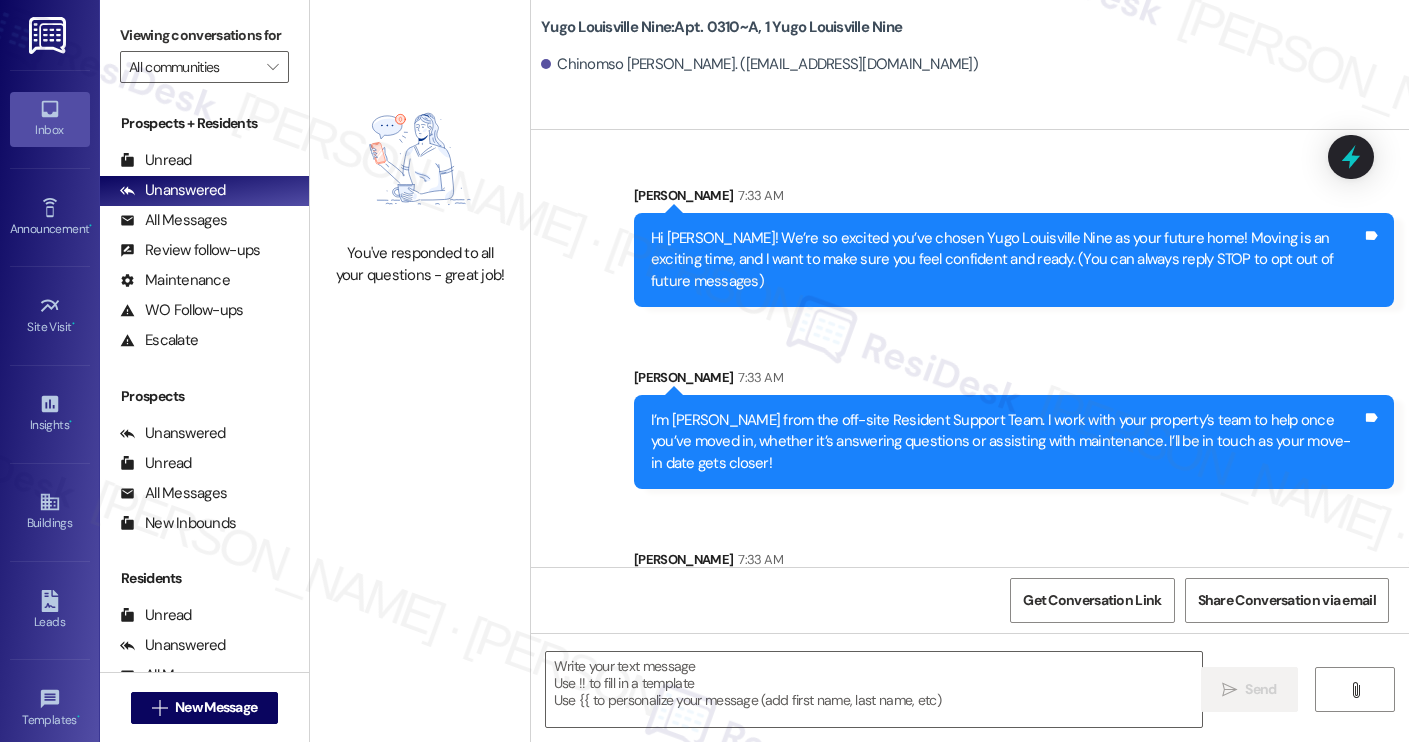 type on "Fetching suggested responses. Please feel free to read through the conversation in the meantime." 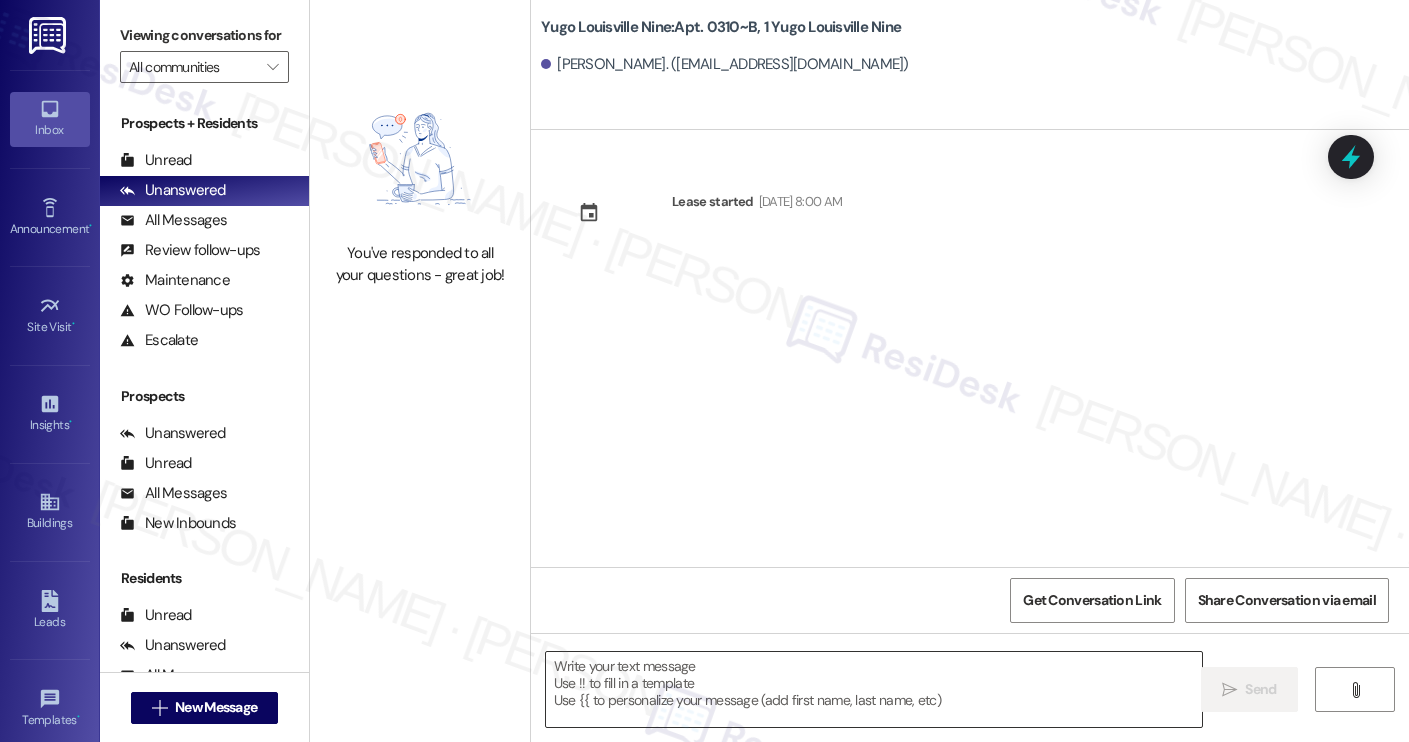 click at bounding box center (874, 689) 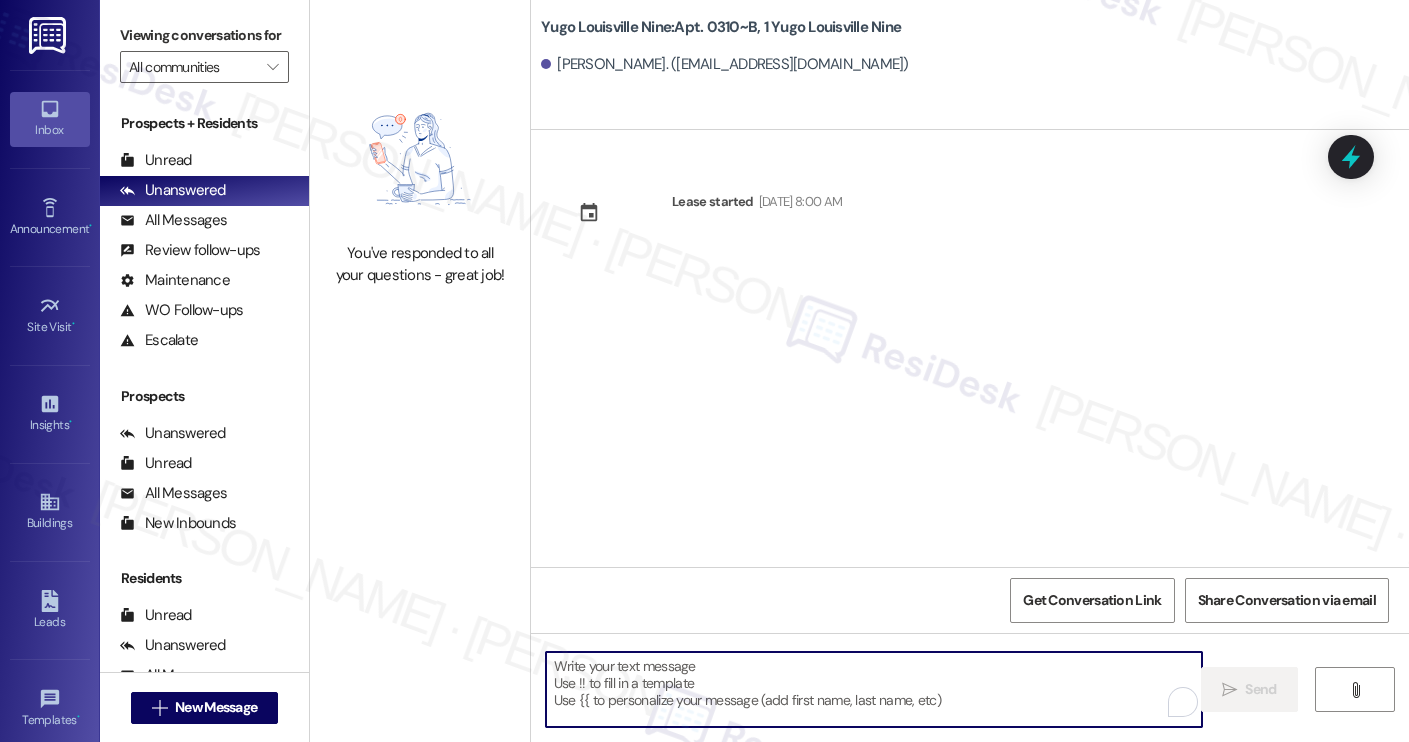 paste on "Hi Isabella! We’re so excited you’ve chosen Yugo Louisville Nine as your future home! Moving is an exciting time, and I want to make sure you feel confident and ready.
I’m Sarah from the off-site Resident Support Team. I work with your property’s team to help once you’ve moved in, whether it’s answering questions or assisting with maintenance. I’ll be in touch as your move-in date gets closer!
Move-in day will be busy as you get settled, but no reason it has to be stressful. Don’t forget that we offer a ⚡FAST PASS⚡for Move-In day if your checklist has been completed 2 weeks prior to move-in. Log in to your ResidentPortal today to complete those outstanding items!" 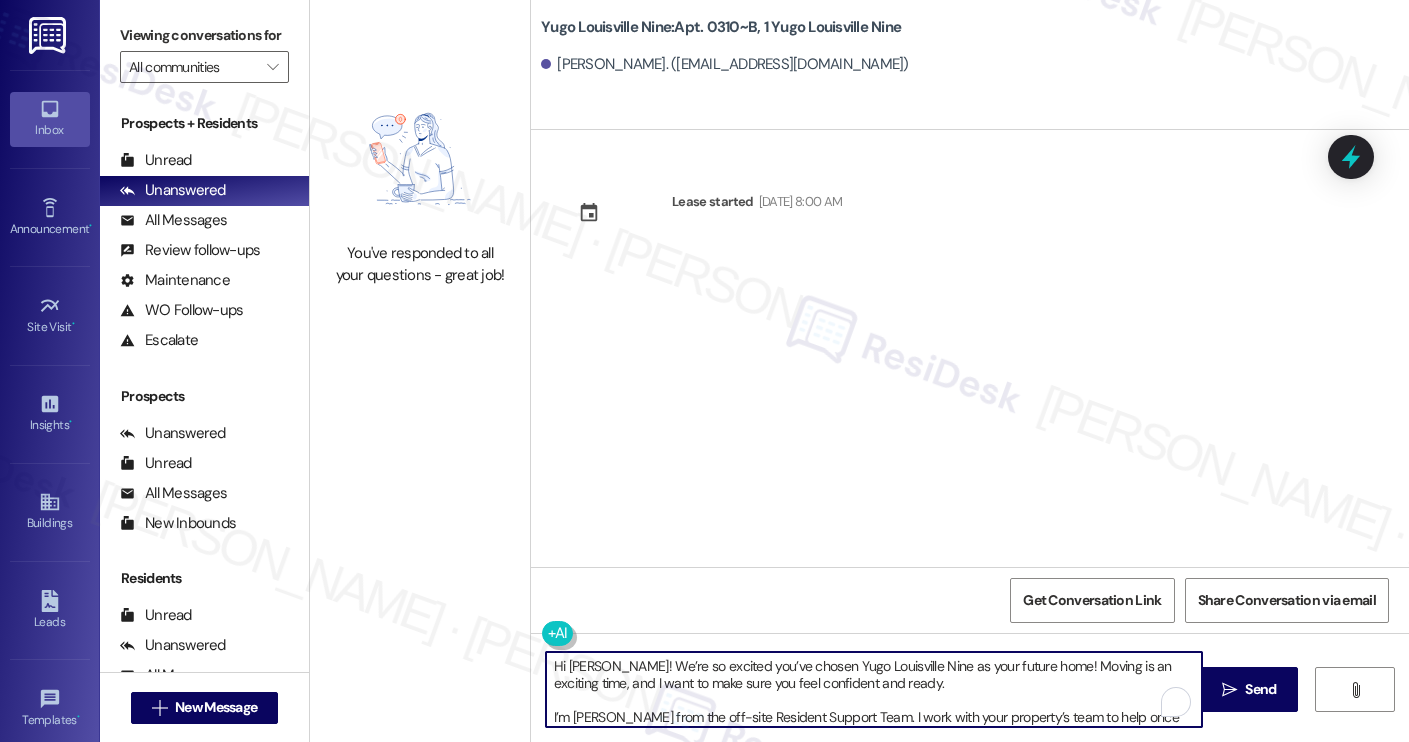 click on "Grace Fields. (gbfiel01@louisville.edu)" at bounding box center [725, 64] 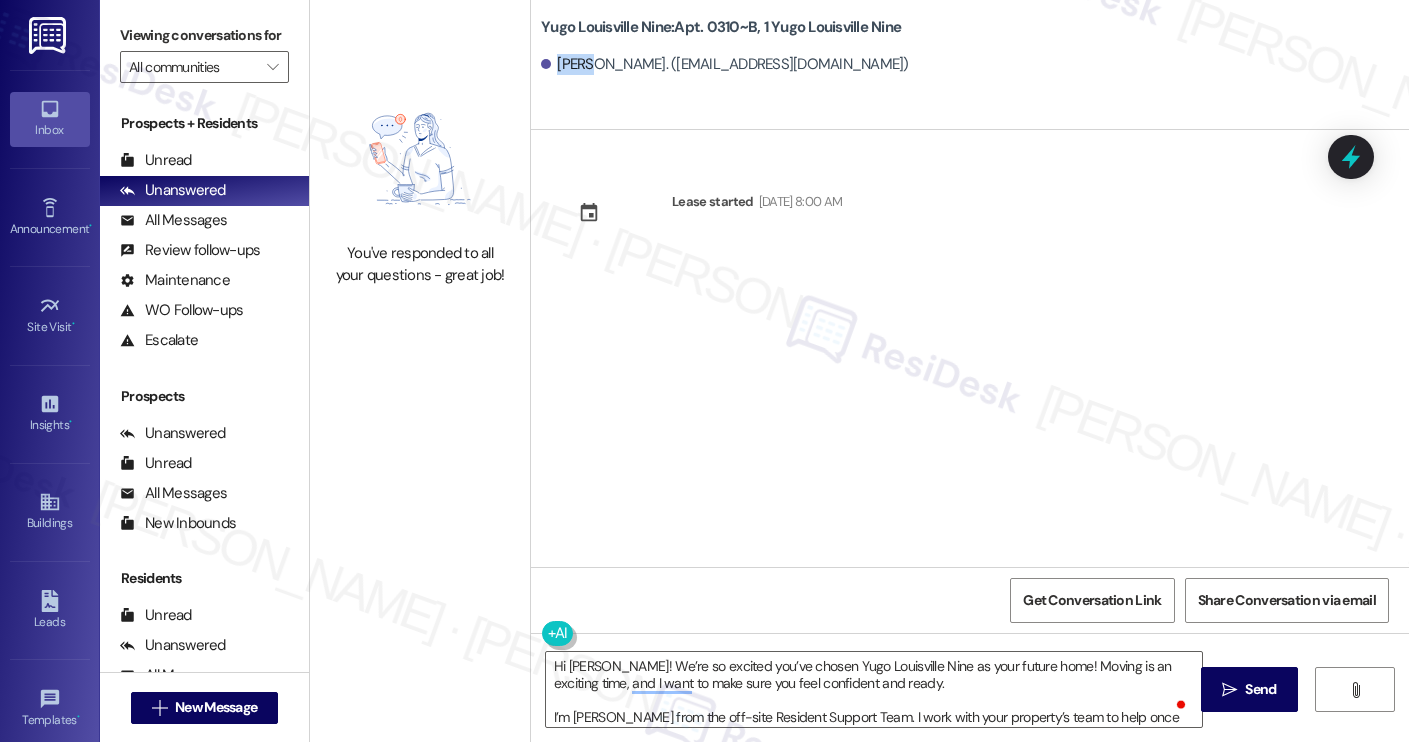 copy on "Grace" 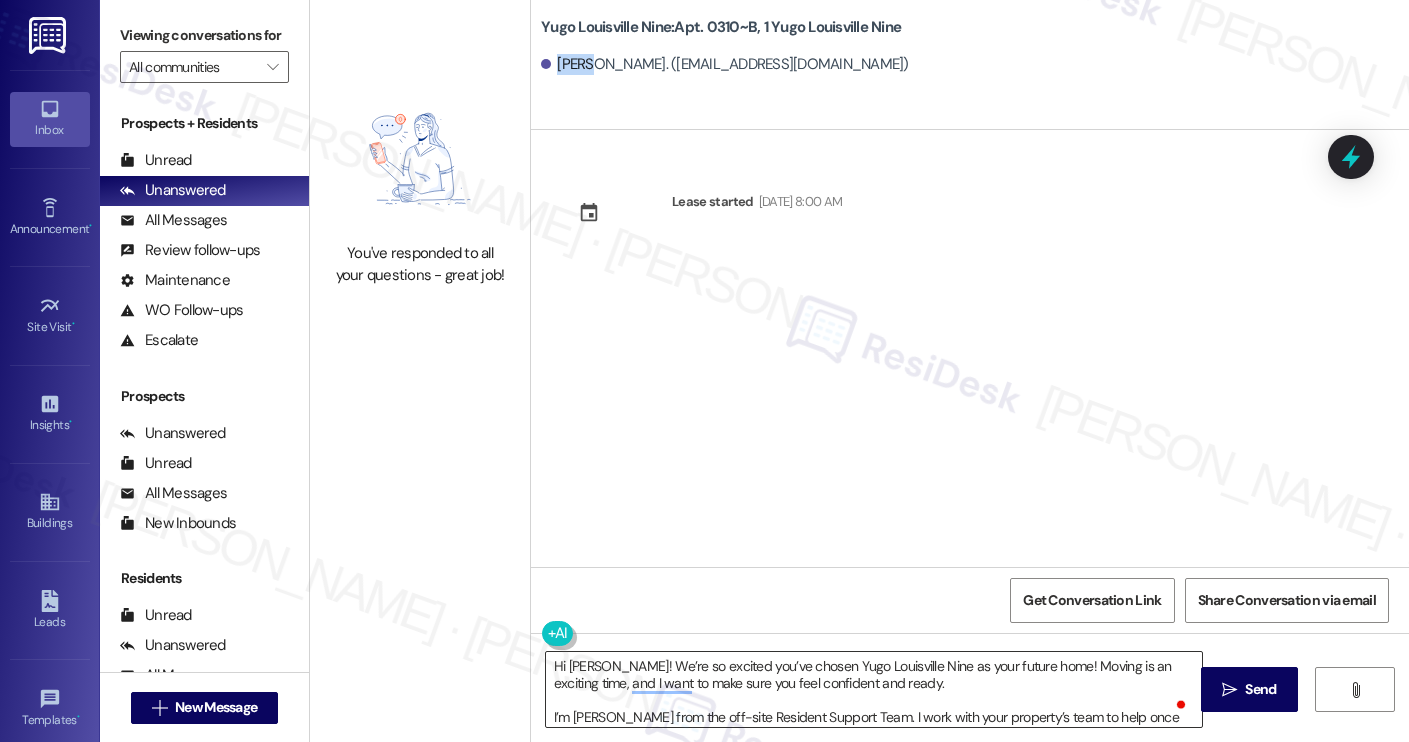 click on "Hi Isabella! We’re so excited you’ve chosen Yugo Louisville Nine as your future home! Moving is an exciting time, and I want to make sure you feel confident and ready.
I’m Sarah from the off-site Resident Support Team. I work with your property’s team to help once you’ve moved in, whether it’s answering questions or assisting with maintenance. I’ll be in touch as your move-in date gets closer!
Move-in day will be busy as you get settled, but no reason it has to be stressful. Don’t forget that we offer a ⚡FAST PASS⚡for Move-In day if your checklist has been completed 2 weeks prior to move-in. Log in to your ResidentPortal today to complete those outstanding items!" at bounding box center [874, 689] 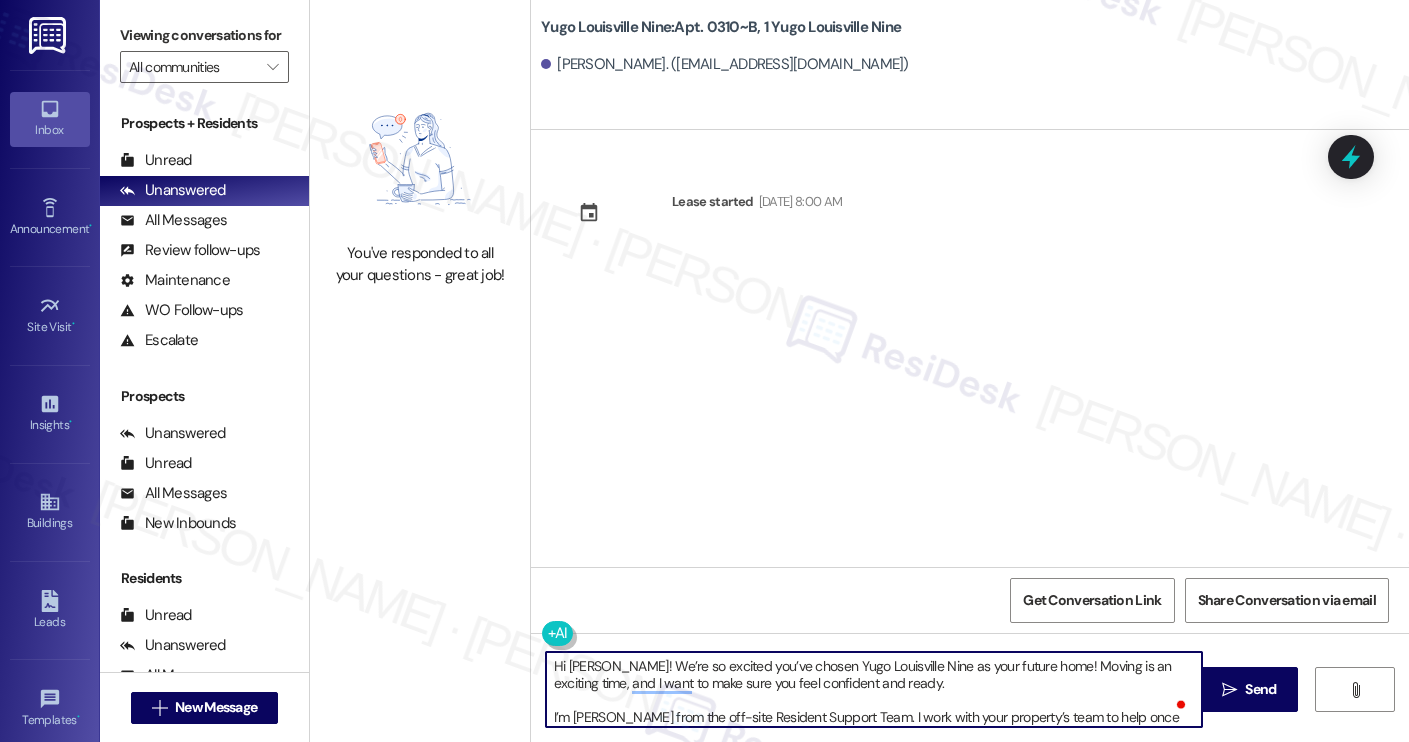 click on "Hi Isabella! We’re so excited you’ve chosen Yugo Louisville Nine as your future home! Moving is an exciting time, and I want to make sure you feel confident and ready.
I’m Sarah from the off-site Resident Support Team. I work with your property’s team to help once you’ve moved in, whether it’s answering questions or assisting with maintenance. I’ll be in touch as your move-in date gets closer!
Move-in day will be busy as you get settled, but no reason it has to be stressful. Don’t forget that we offer a ⚡FAST PASS⚡for Move-In day if your checklist has been completed 2 weeks prior to move-in. Log in to your ResidentPortal today to complete those outstanding items!" at bounding box center [874, 689] 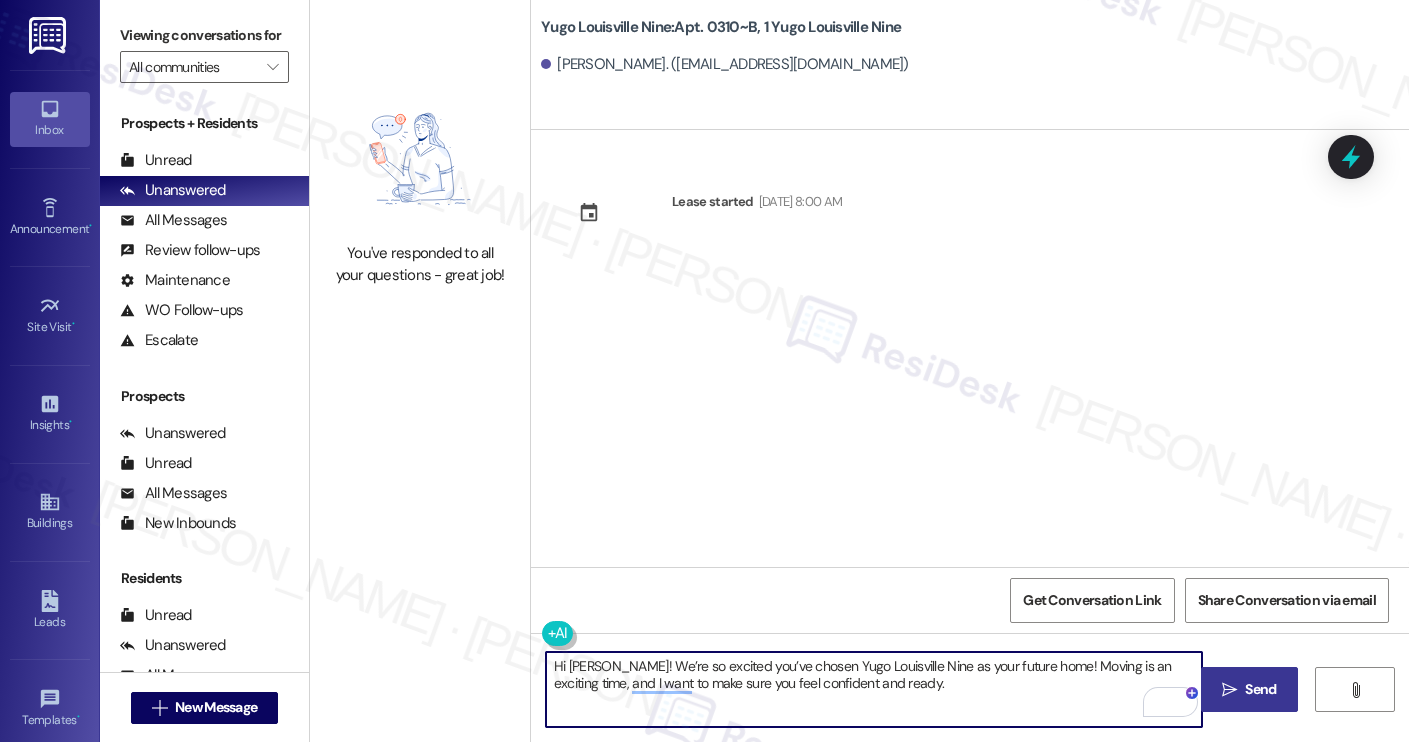 type on "Hi Grace! We’re so excited you’ve chosen Yugo Louisville Nine as your future home! Moving is an exciting time, and I want to make sure you feel confident and ready." 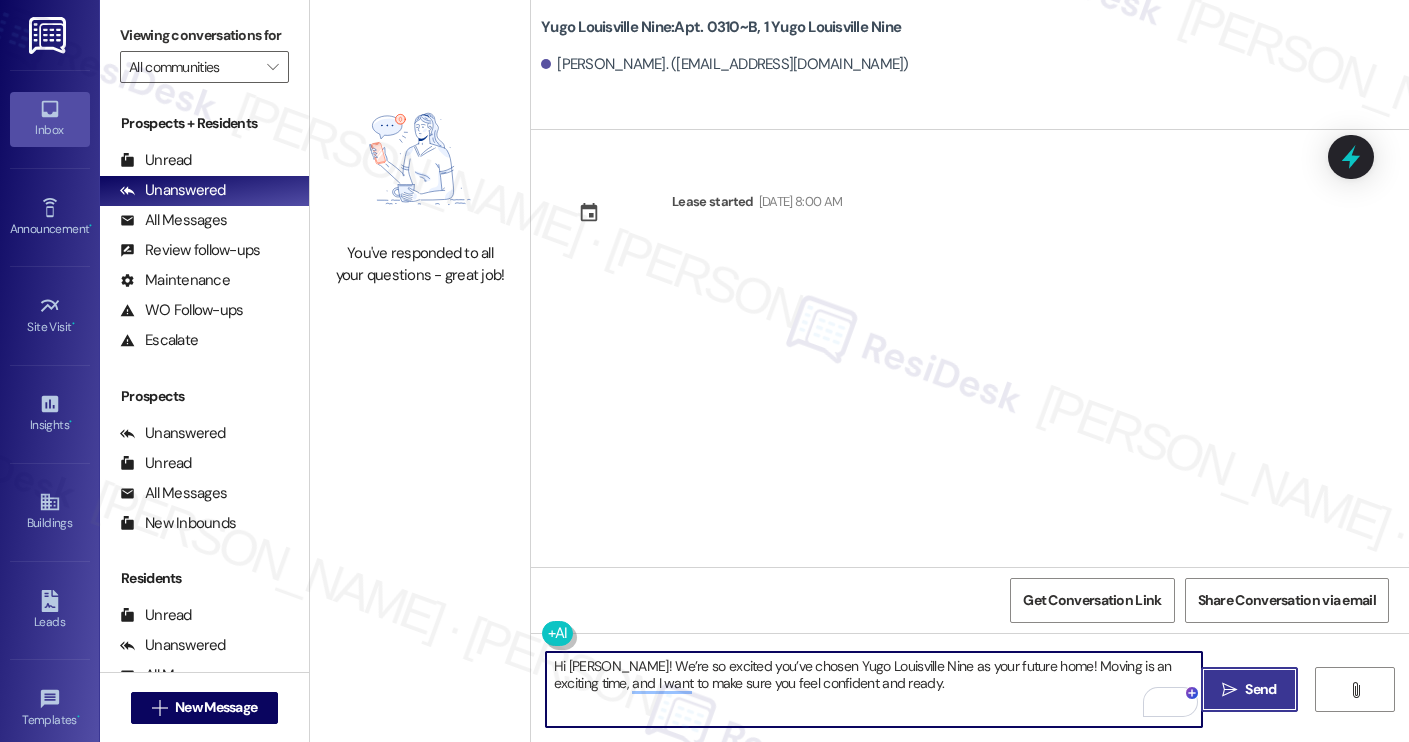 click on "Send" at bounding box center (1260, 689) 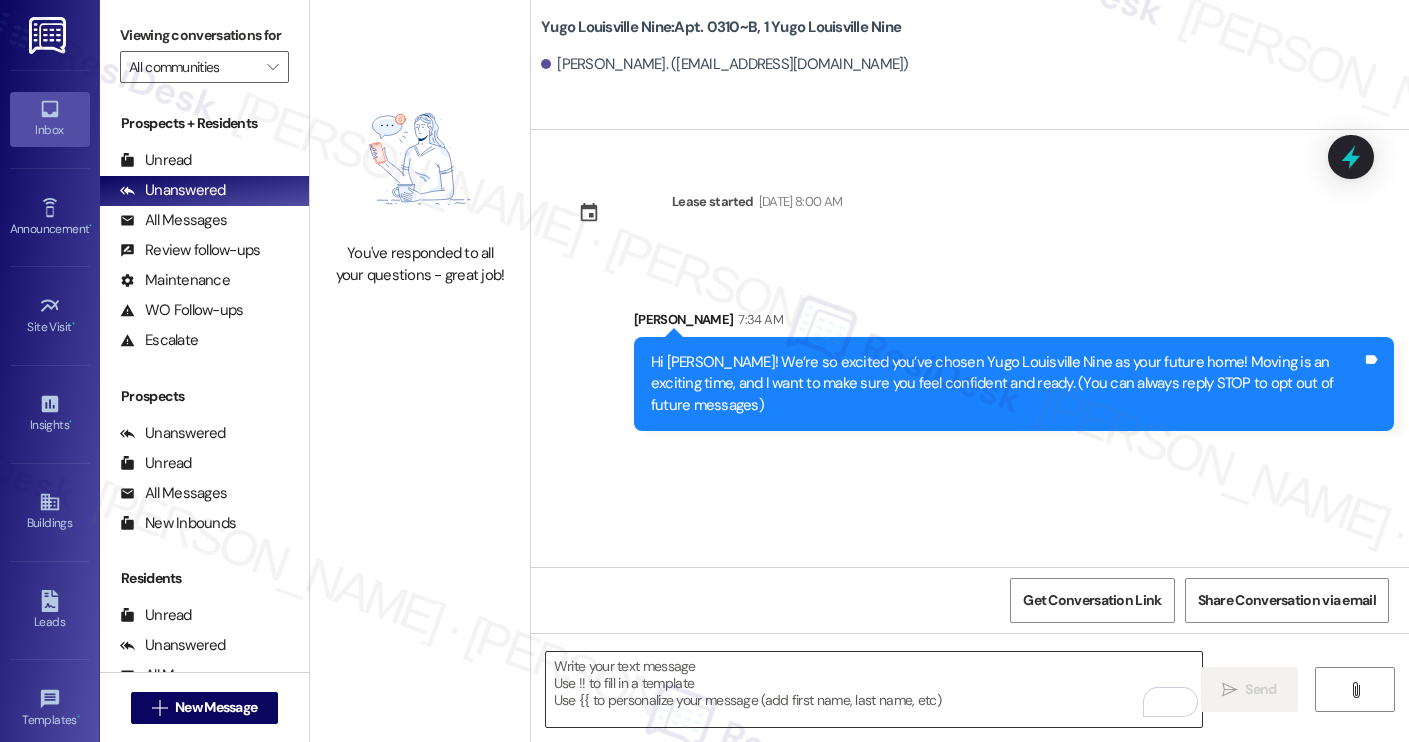 click at bounding box center (874, 689) 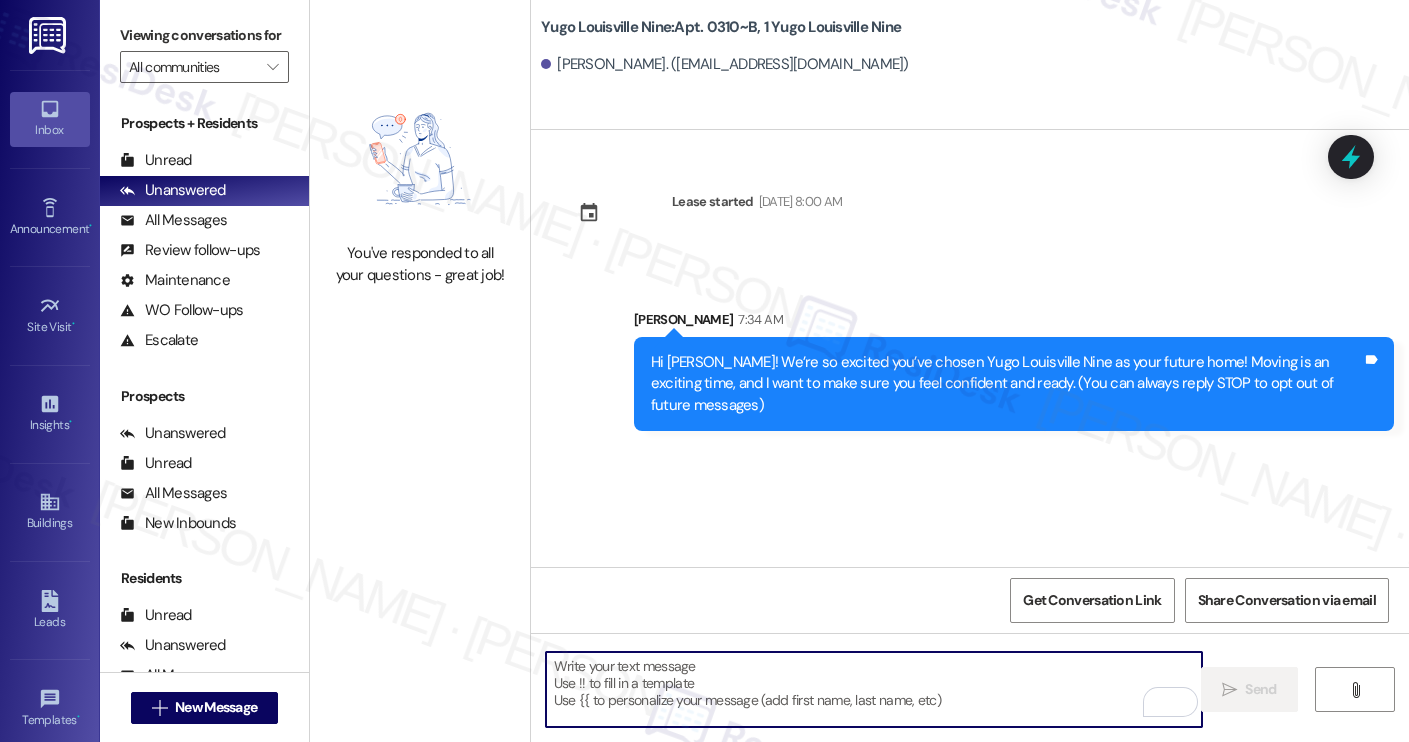 paste on "I’m Sarah from the off-site Resident Support Team. I work with your property’s team to help once you’ve moved in, whether it’s answering questions or assisting with maintenance. I’ll be in touch as your move-in date gets closer!
Move-in day will be busy as you get settled, but no reason it has to be stressful. Don’t forget that we offer a ⚡FAST PASS⚡for Move-In day if your checklist has been completed 2 weeks prior to move-in. Log in to your ResidentPortal today to complete those outstanding items!" 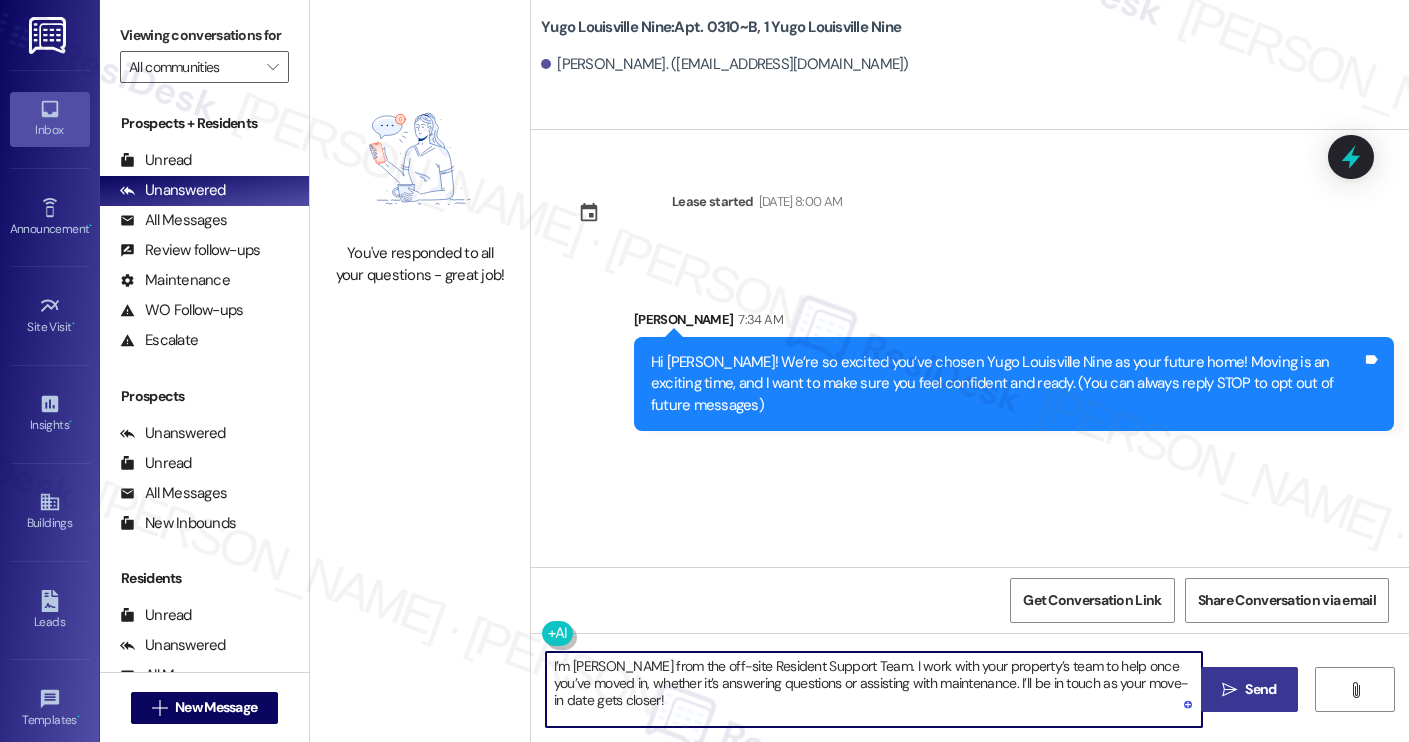 type on "I’m Sarah from the off-site Resident Support Team. I work with your property’s team to help once you’ve moved in, whether it’s answering questions or assisting with maintenance. I’ll be in touch as your move-in date gets closer!" 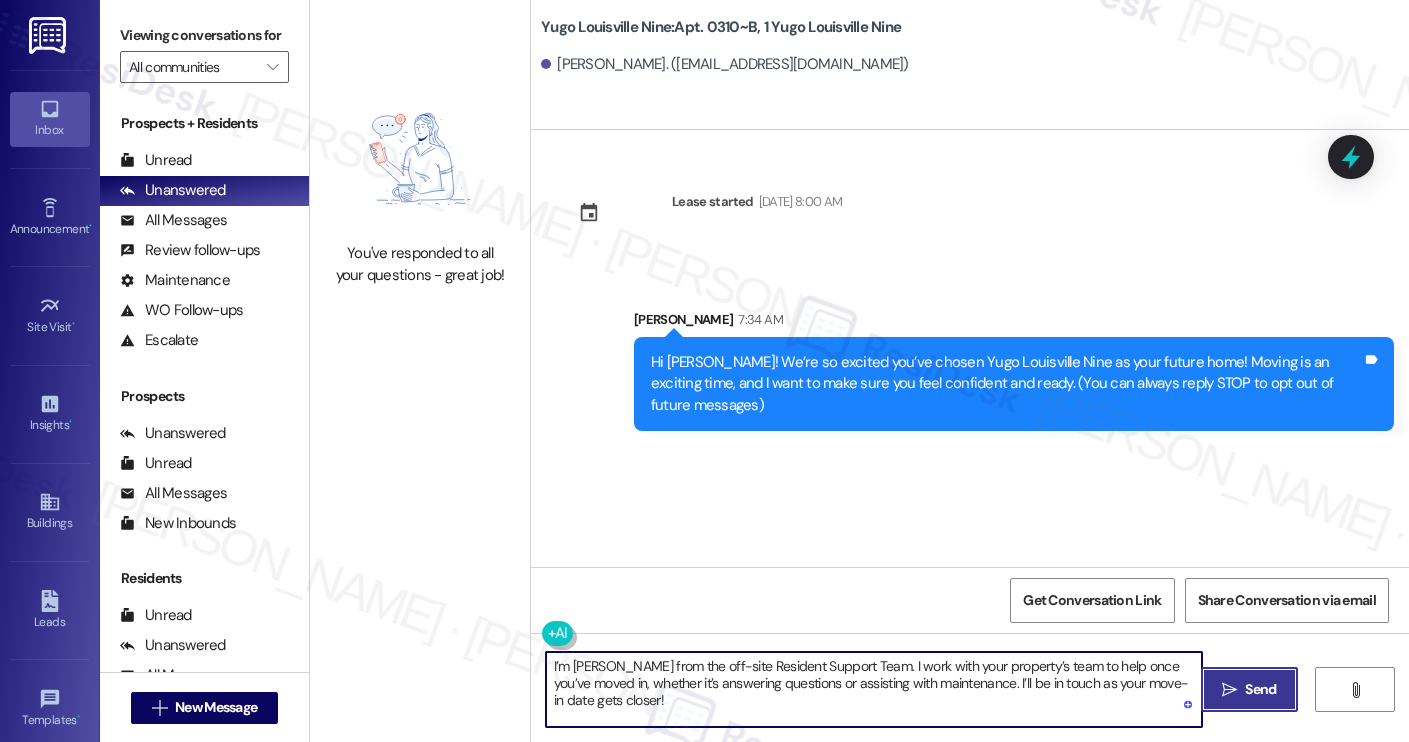 click on "Send" at bounding box center [1260, 689] 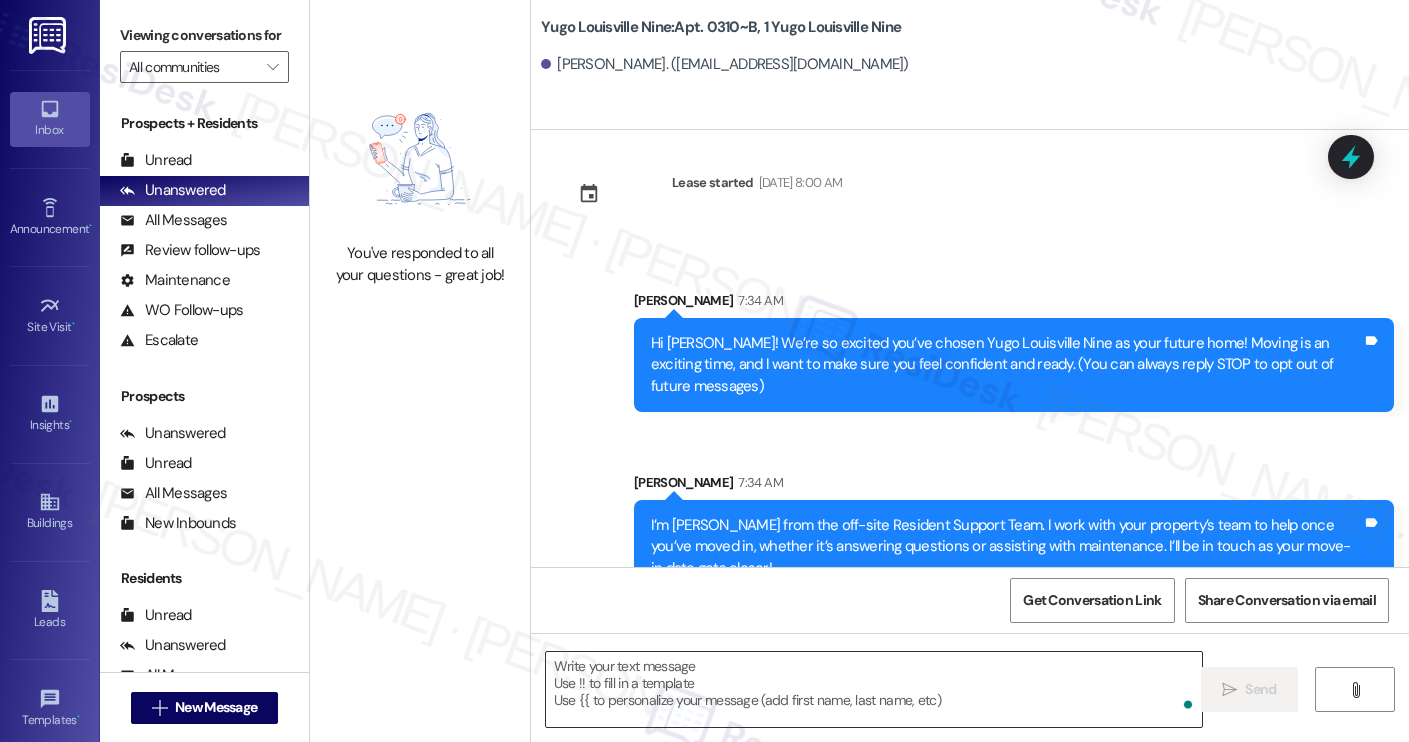 click at bounding box center [874, 689] 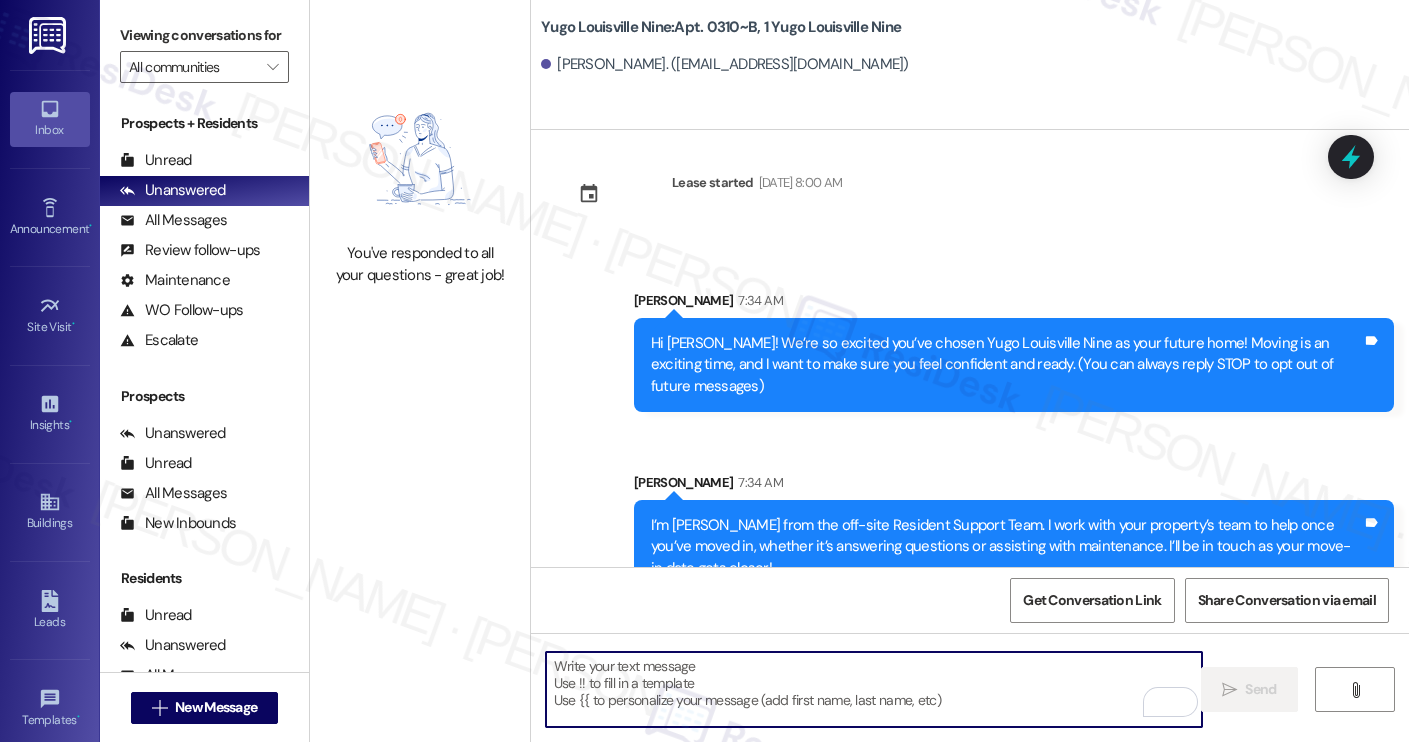 paste on "Move-in day will be busy as you get settled, but no reason it has to be stressful. Don’t forget that we offer a ⚡FAST PASS⚡for Move-In day if your checklist has been completed 2 weeks prior to move-in. Log in to your ResidentPortal today to complete those outstanding items!" 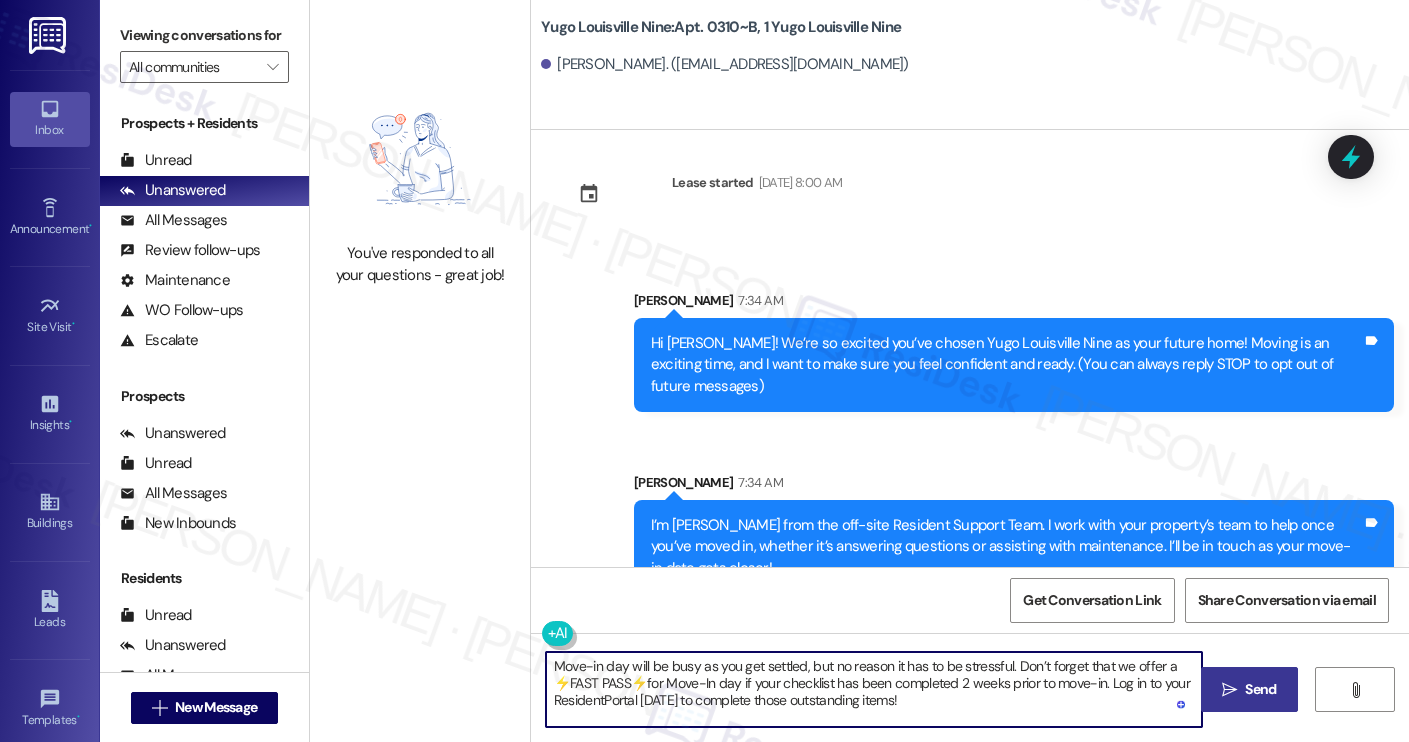 type on "Move-in day will be busy as you get settled, but no reason it has to be stressful. Don’t forget that we offer a ⚡FAST PASS⚡for Move-In day if your checklist has been completed 2 weeks prior to move-in. Log in to your ResidentPortal today to complete those outstanding items!" 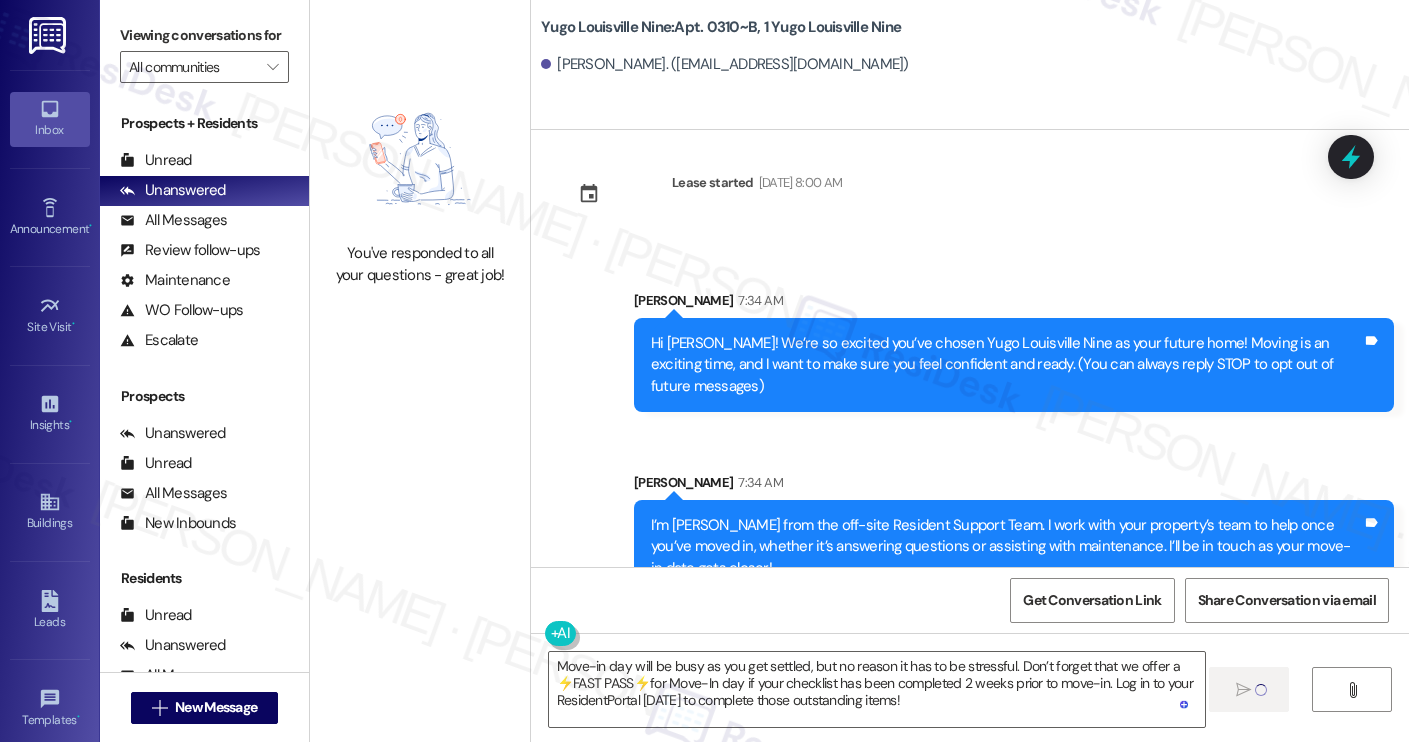 type 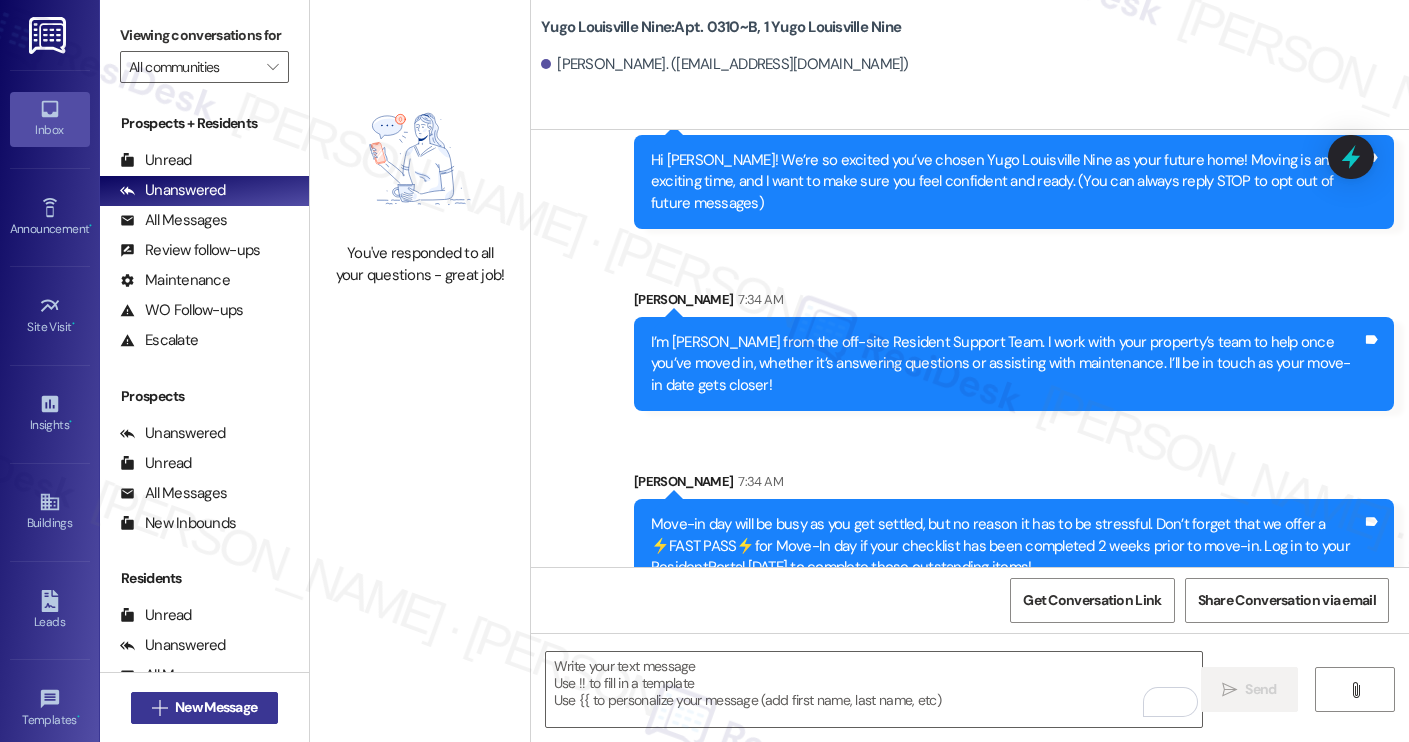 click on "New Message" at bounding box center [216, 707] 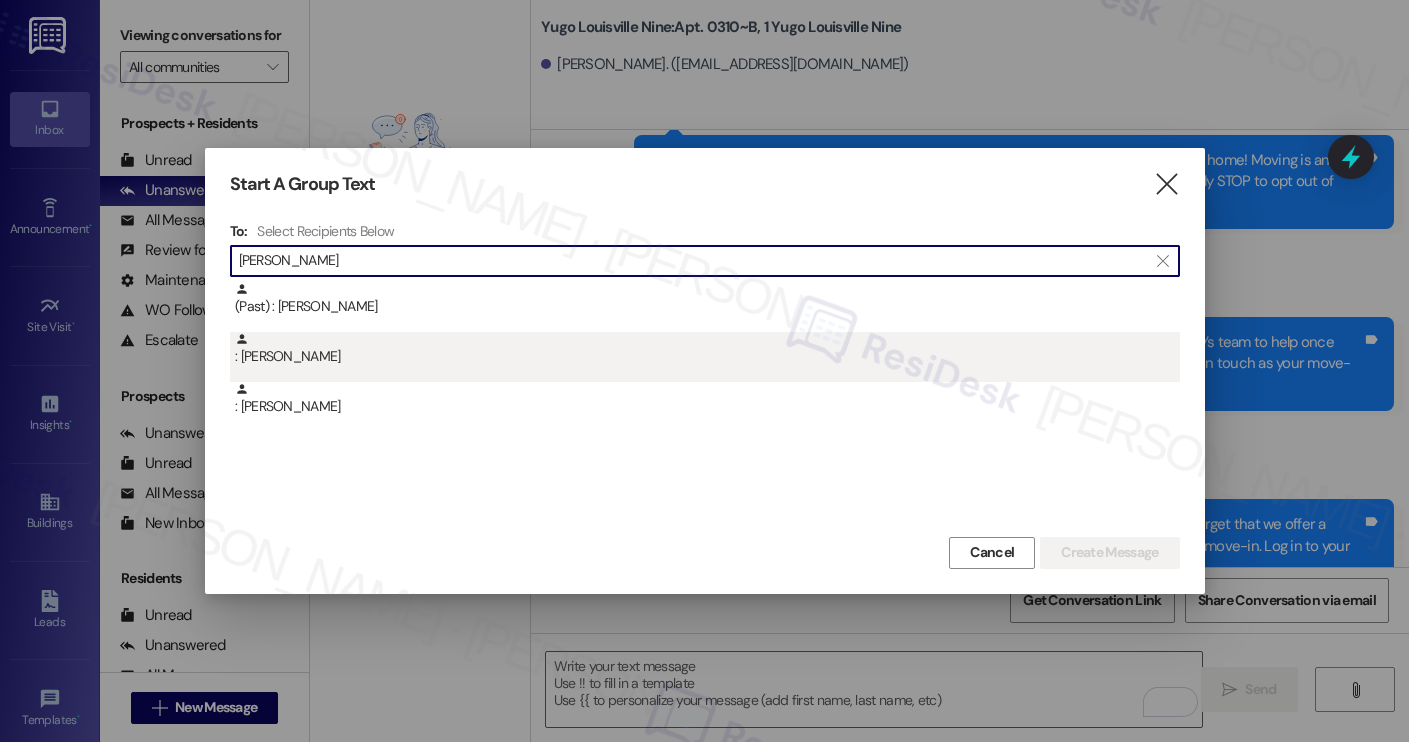 type on "caroline mc" 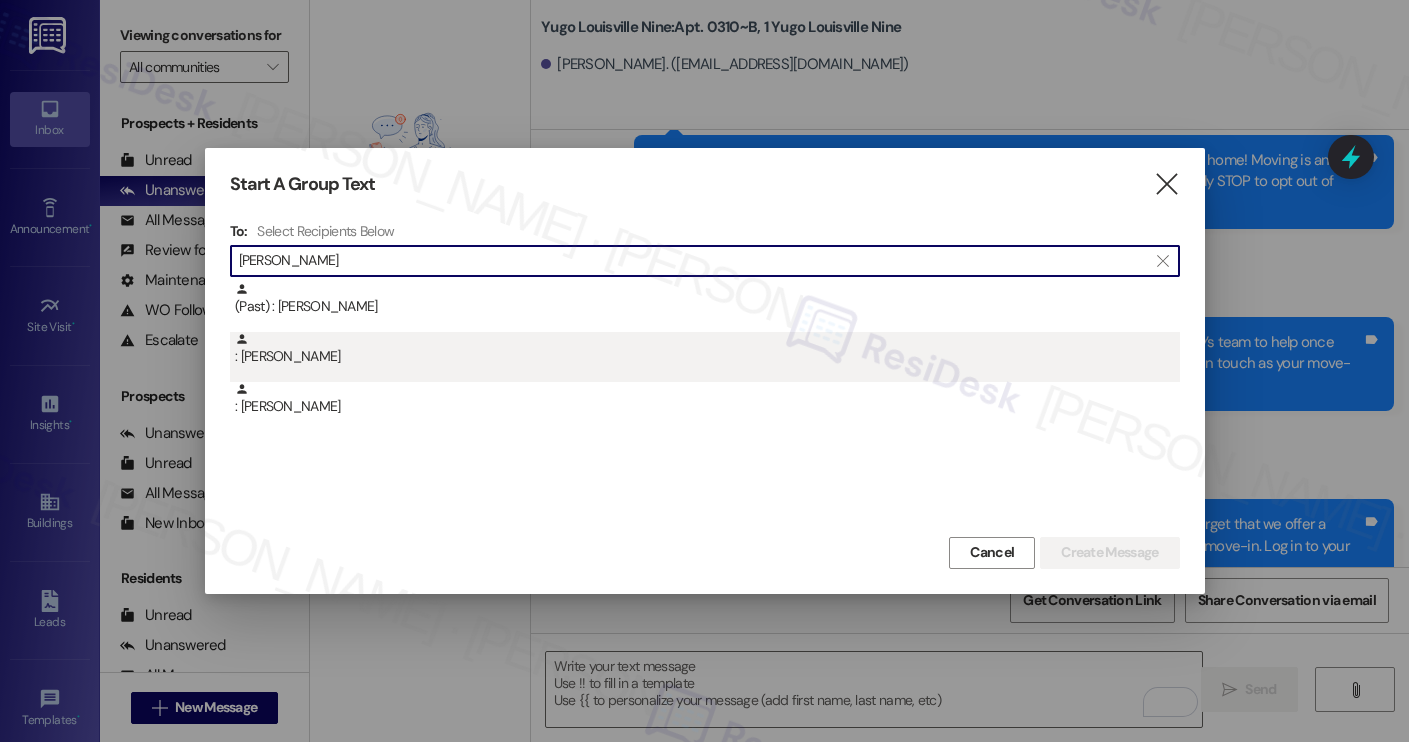 click on ": Caroline Mcquinn" at bounding box center (705, 357) 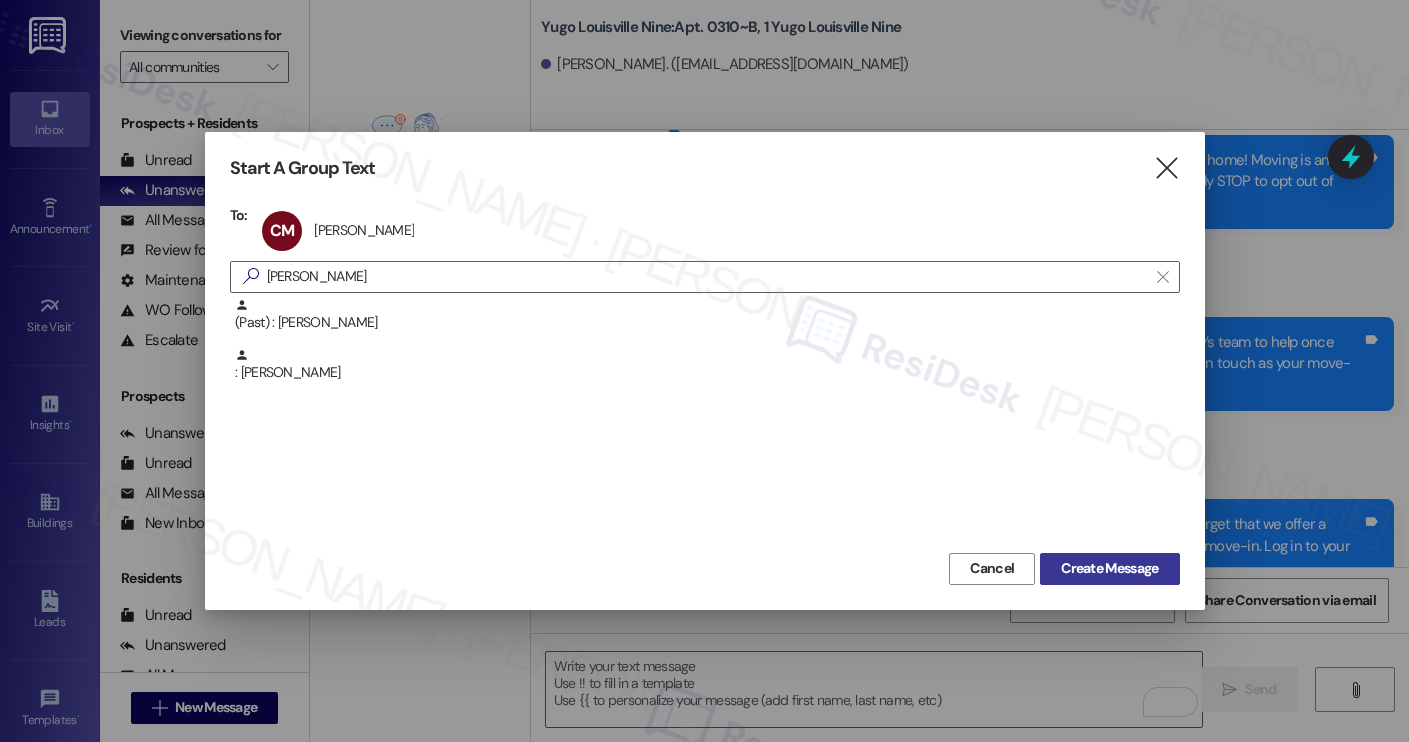 click on "Create Message" at bounding box center [1109, 568] 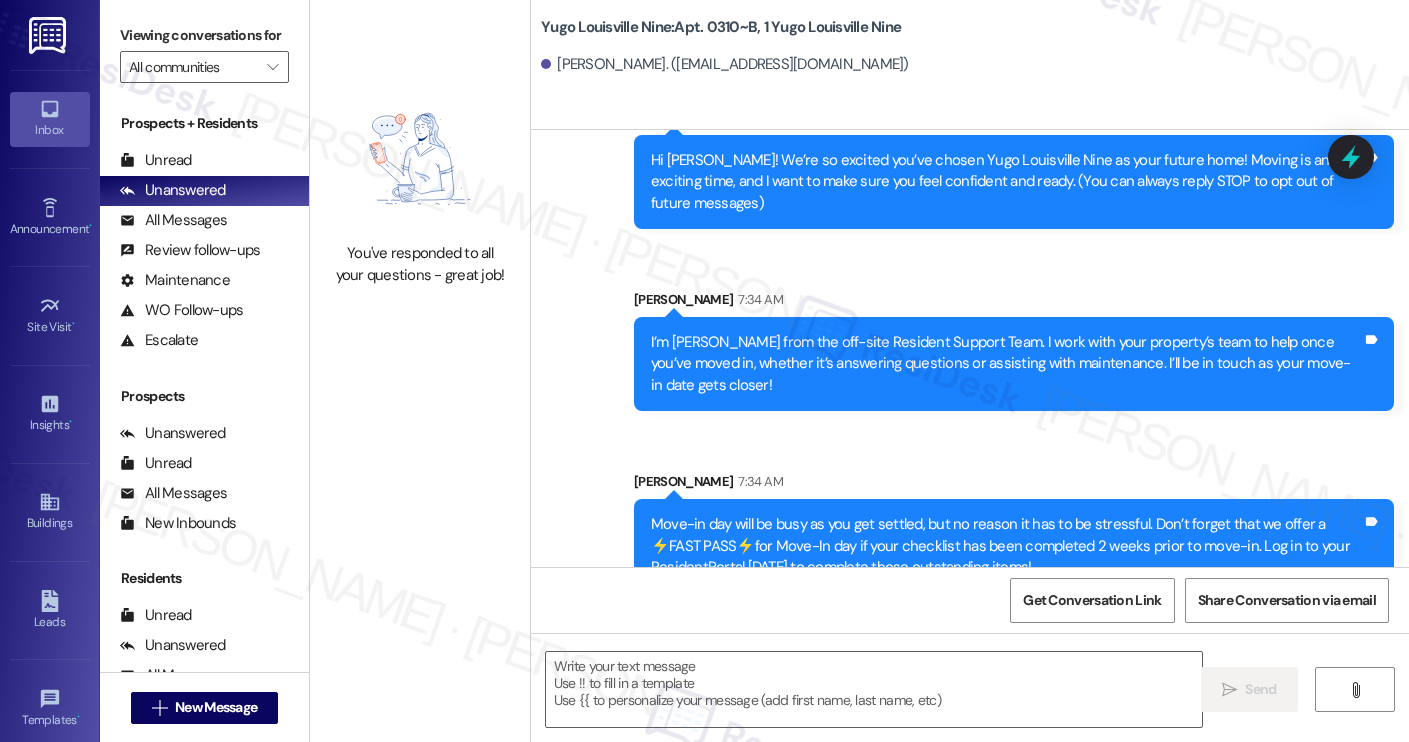 type on "Fetching suggested responses. Please feel free to read through the conversation in the meantime." 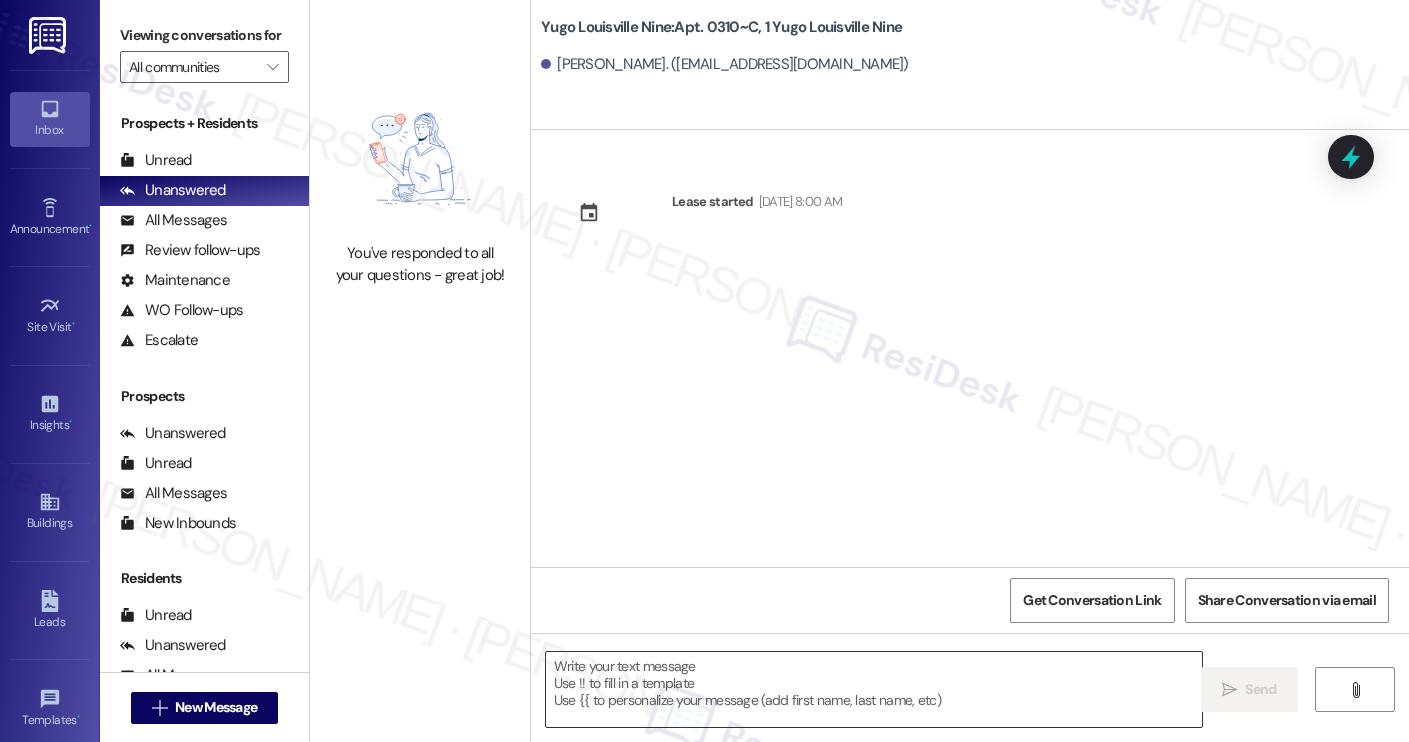 click at bounding box center [874, 689] 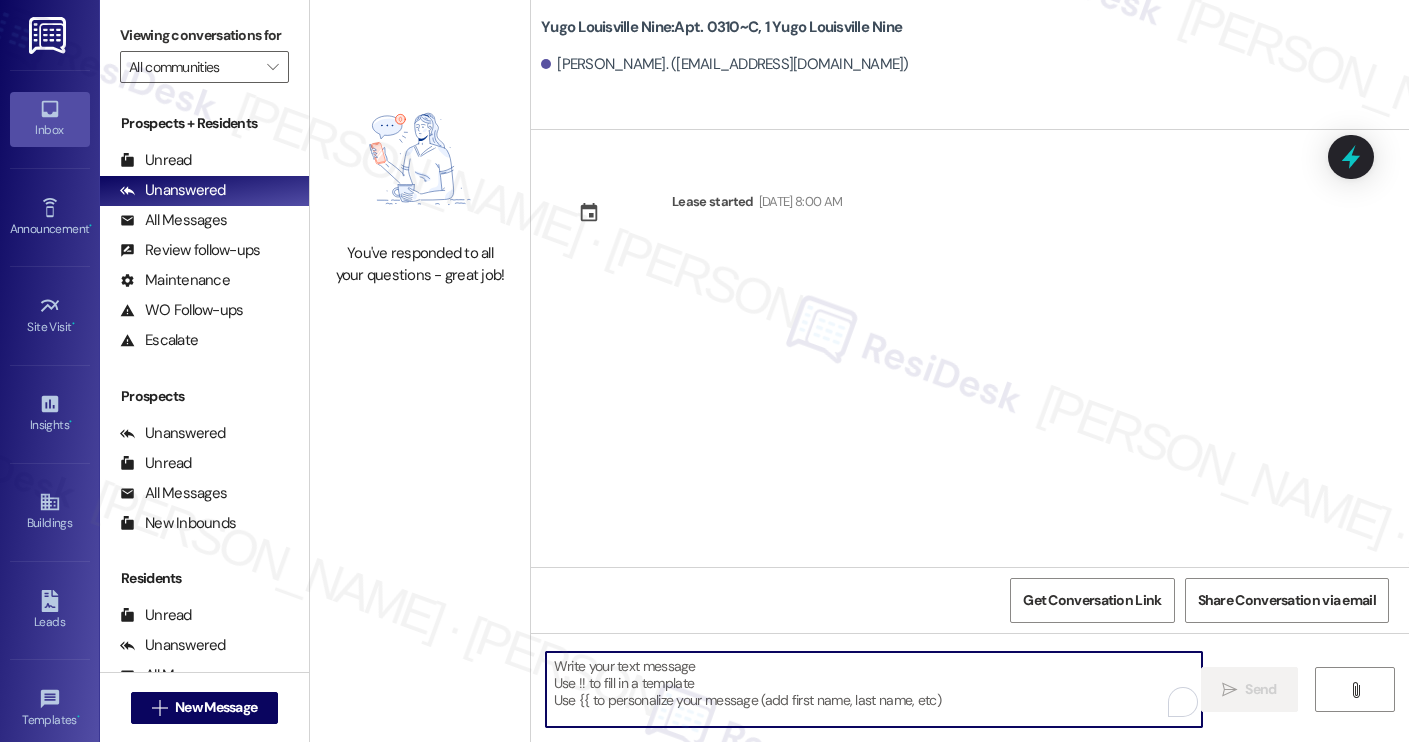 paste on "Hi Isabella! We’re so excited you’ve chosen Yugo Louisville Nine as your future home! Moving is an exciting time, and I want to make sure you feel confident and ready.
I’m Sarah from the off-site Resident Support Team. I work with your property’s team to help once you’ve moved in, whether it’s answering questions or assisting with maintenance. I’ll be in touch as your move-in date gets closer!
Move-in day will be busy as you get settled, but no reason it has to be stressful. Don’t forget that we offer a ⚡FAST PASS⚡for Move-In day if your checklist has been completed 2 weeks prior to move-in. Log in to your ResidentPortal today to complete those outstanding items!" 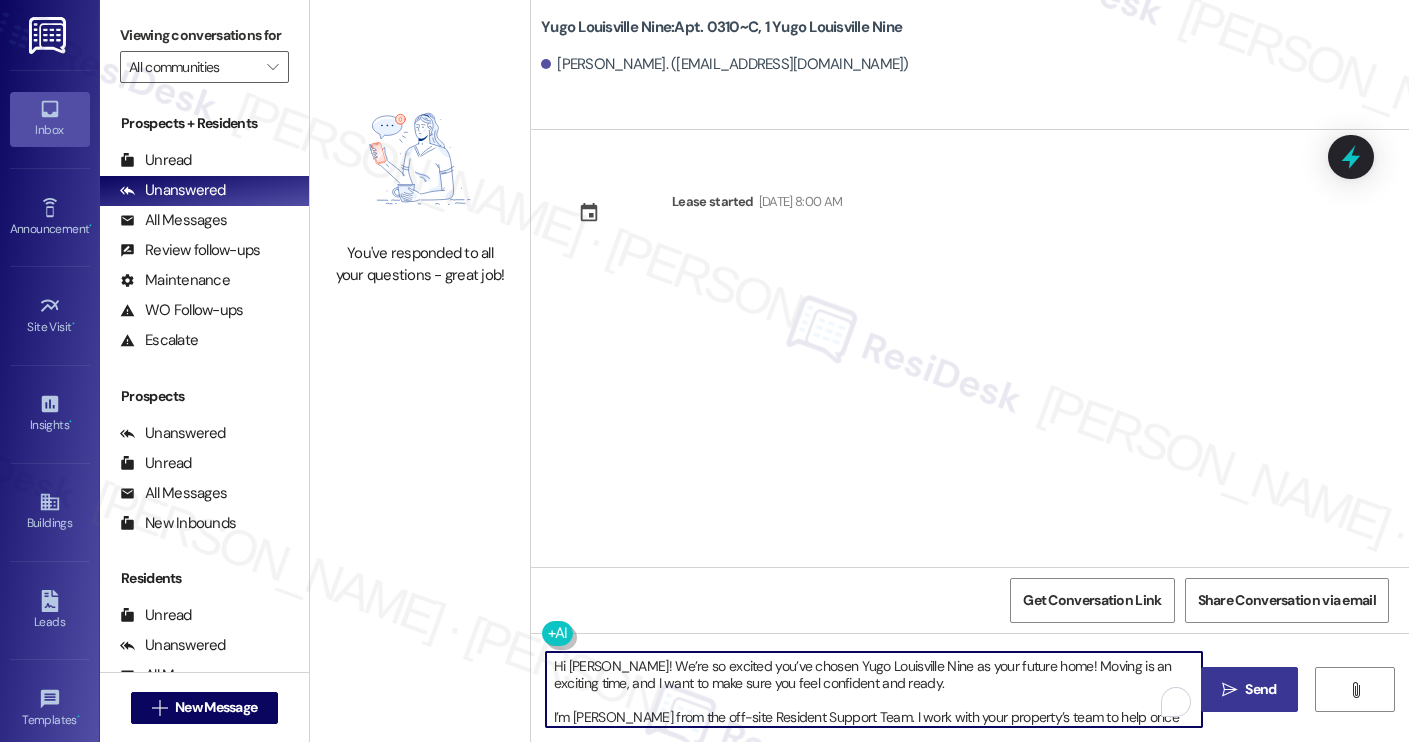 click on "Hi Isabella! We’re so excited you’ve chosen Yugo Louisville Nine as your future home! Moving is an exciting time, and I want to make sure you feel confident and ready.
I’m Sarah from the off-site Resident Support Team. I work with your property’s team to help once you’ve moved in, whether it’s answering questions or assisting with maintenance. I’ll be in touch as your move-in date gets closer!
Move-in day will be busy as you get settled, but no reason it has to be stressful. Don’t forget that we offer a ⚡FAST PASS⚡for Move-In day if your checklist has been completed 2 weeks prior to move-in. Log in to your ResidentPortal today to complete those outstanding items!" at bounding box center (874, 689) 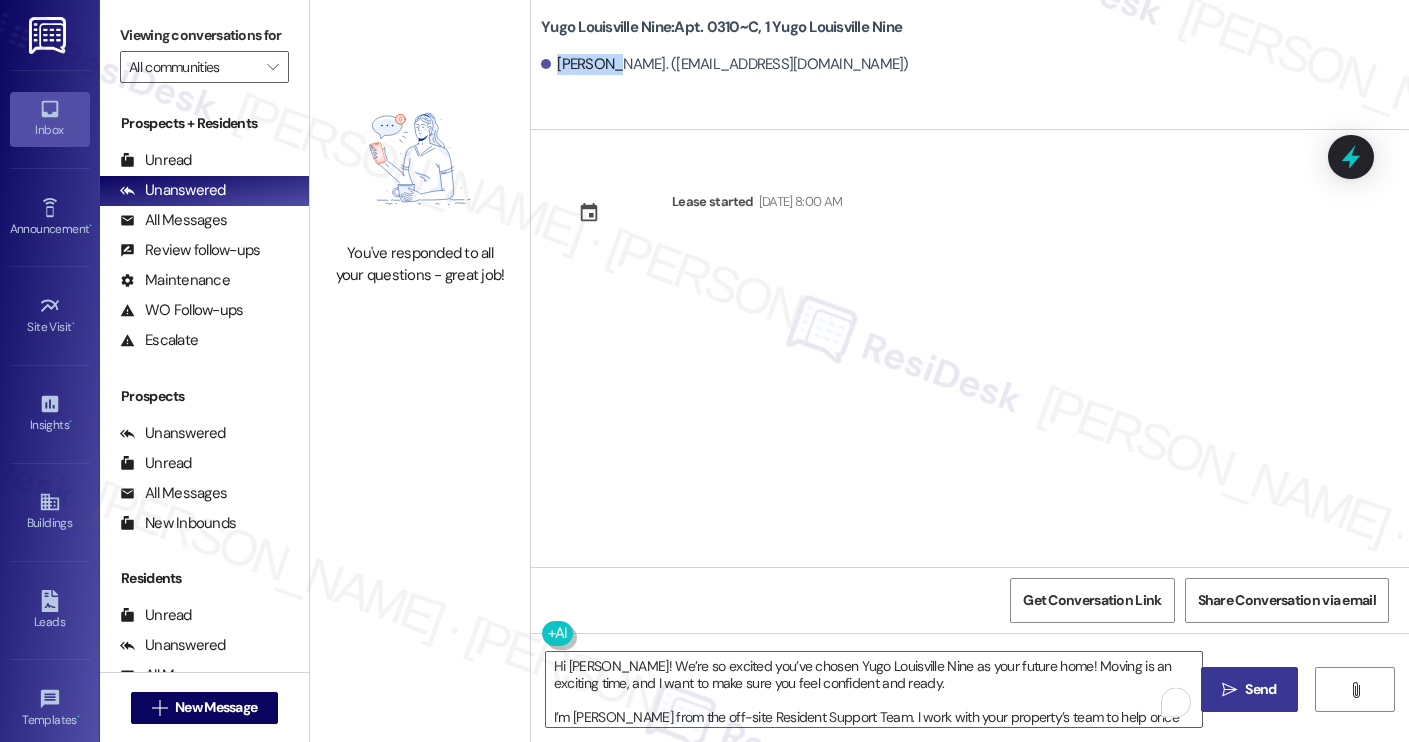 copy on "Caroline" 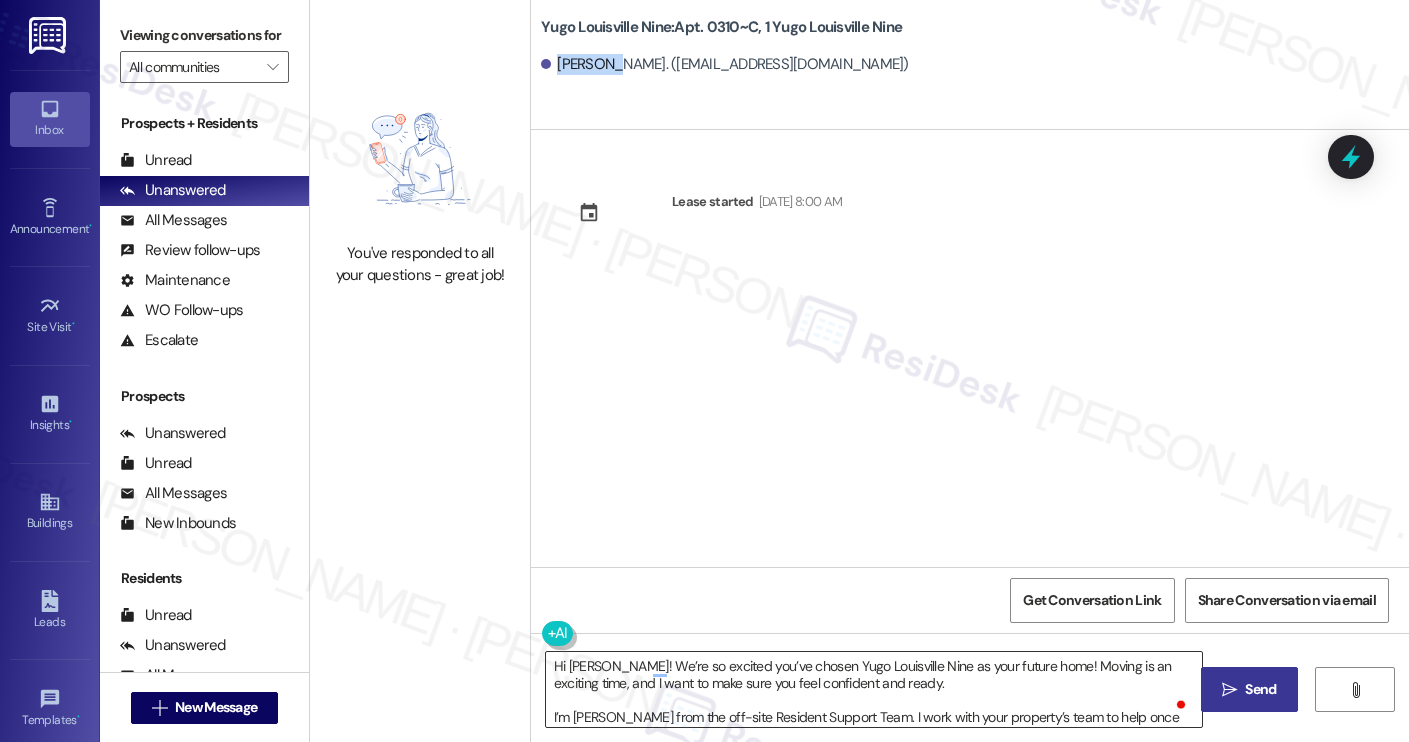 click on "Hi Isabella! We’re so excited you’ve chosen Yugo Louisville Nine as your future home! Moving is an exciting time, and I want to make sure you feel confident and ready.
I’m Sarah from the off-site Resident Support Team. I work with your property’s team to help once you’ve moved in, whether it’s answering questions or assisting with maintenance. I’ll be in touch as your move-in date gets closer!
Move-in day will be busy as you get settled, but no reason it has to be stressful. Don’t forget that we offer a ⚡FAST PASS⚡for Move-In day if your checklist has been completed 2 weeks prior to move-in. Log in to your ResidentPortal today to complete those outstanding items!" at bounding box center [874, 689] 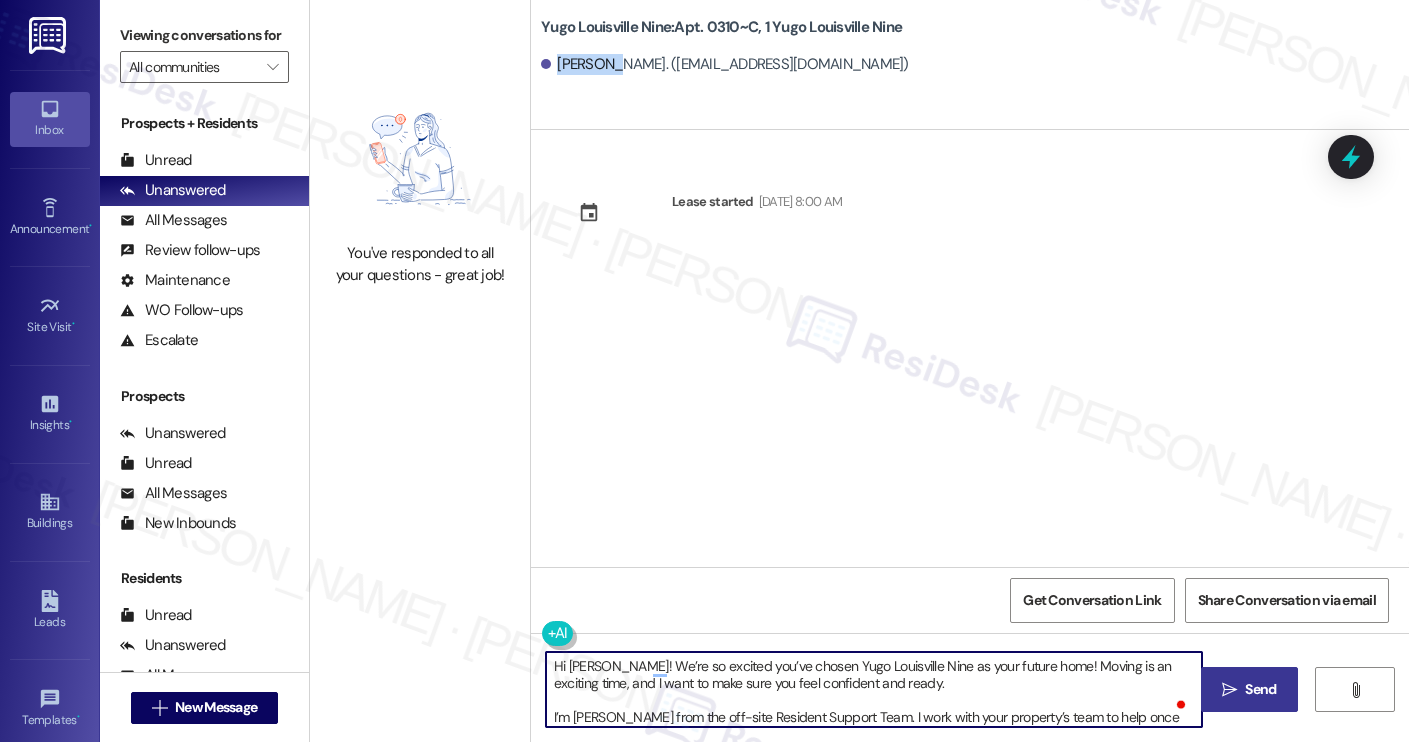 click on "Hi Isabella! We’re so excited you’ve chosen Yugo Louisville Nine as your future home! Moving is an exciting time, and I want to make sure you feel confident and ready.
I’m Sarah from the off-site Resident Support Team. I work with your property’s team to help once you’ve moved in, whether it’s answering questions or assisting with maintenance. I’ll be in touch as your move-in date gets closer!
Move-in day will be busy as you get settled, but no reason it has to be stressful. Don’t forget that we offer a ⚡FAST PASS⚡for Move-In day if your checklist has been completed 2 weeks prior to move-in. Log in to your ResidentPortal today to complete those outstanding items!" at bounding box center (874, 689) 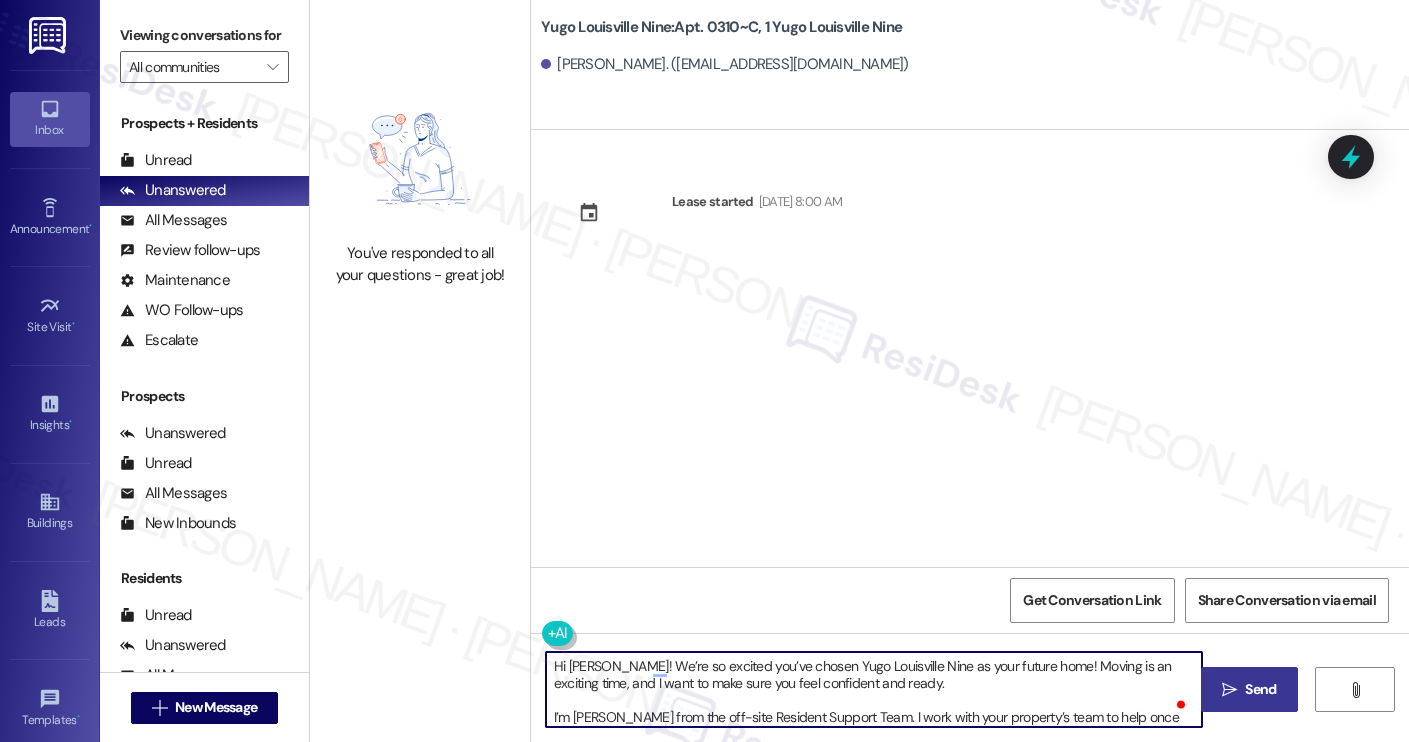 paste on "Caroline" 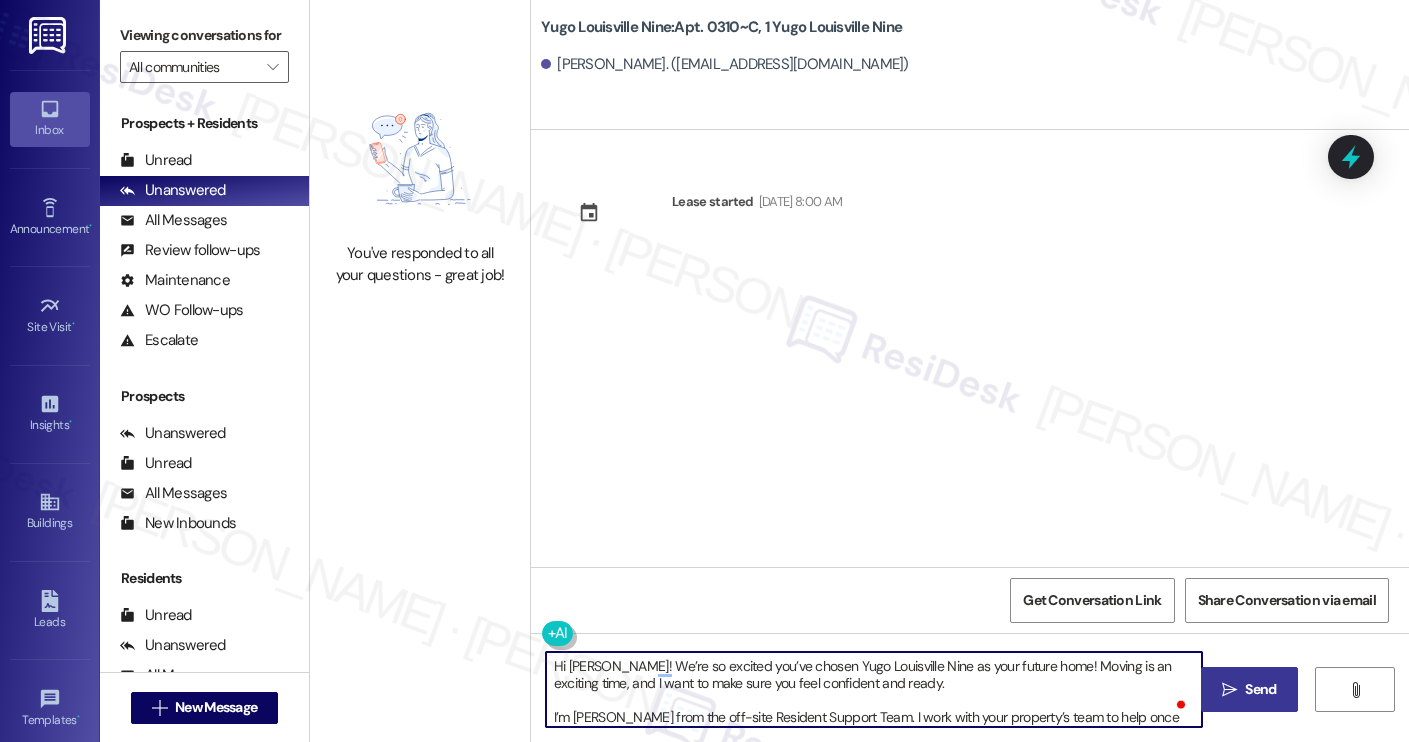 click on "Hi Caroline! We’re so excited you’ve chosen Yugo Louisville Nine as your future home! Moving is an exciting time, and I want to make sure you feel confident and ready.
I’m Sarah from the off-site Resident Support Team. I work with your property’s team to help once you’ve moved in, whether it’s answering questions or assisting with maintenance. I’ll be in touch as your move-in date gets closer!
Move-in day will be busy as you get settled, but no reason it has to be stressful. Don’t forget that we offer a ⚡FAST PASS⚡for Move-In day if your checklist has been completed 2 weeks prior to move-in. Log in to your ResidentPortal today to complete those outstanding items!" at bounding box center (874, 689) 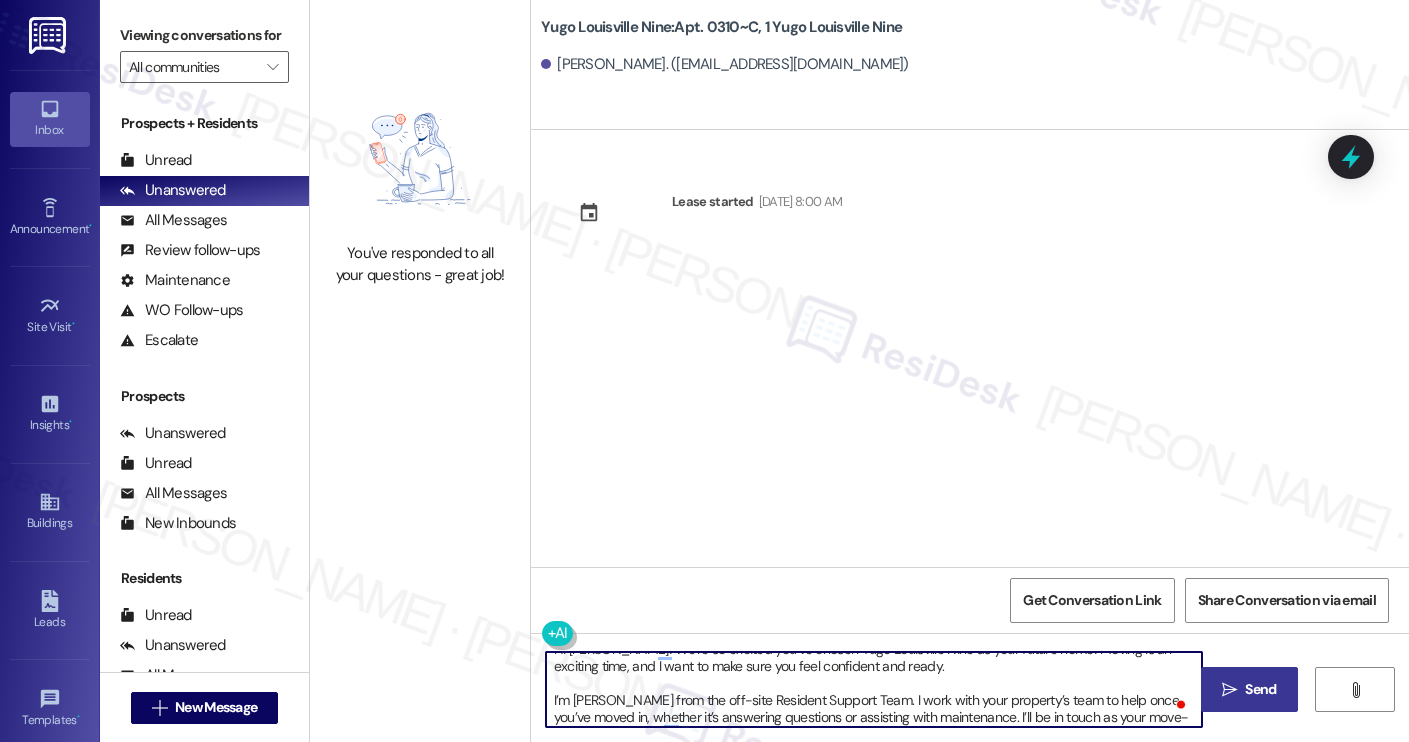 scroll, scrollTop: 17, scrollLeft: 0, axis: vertical 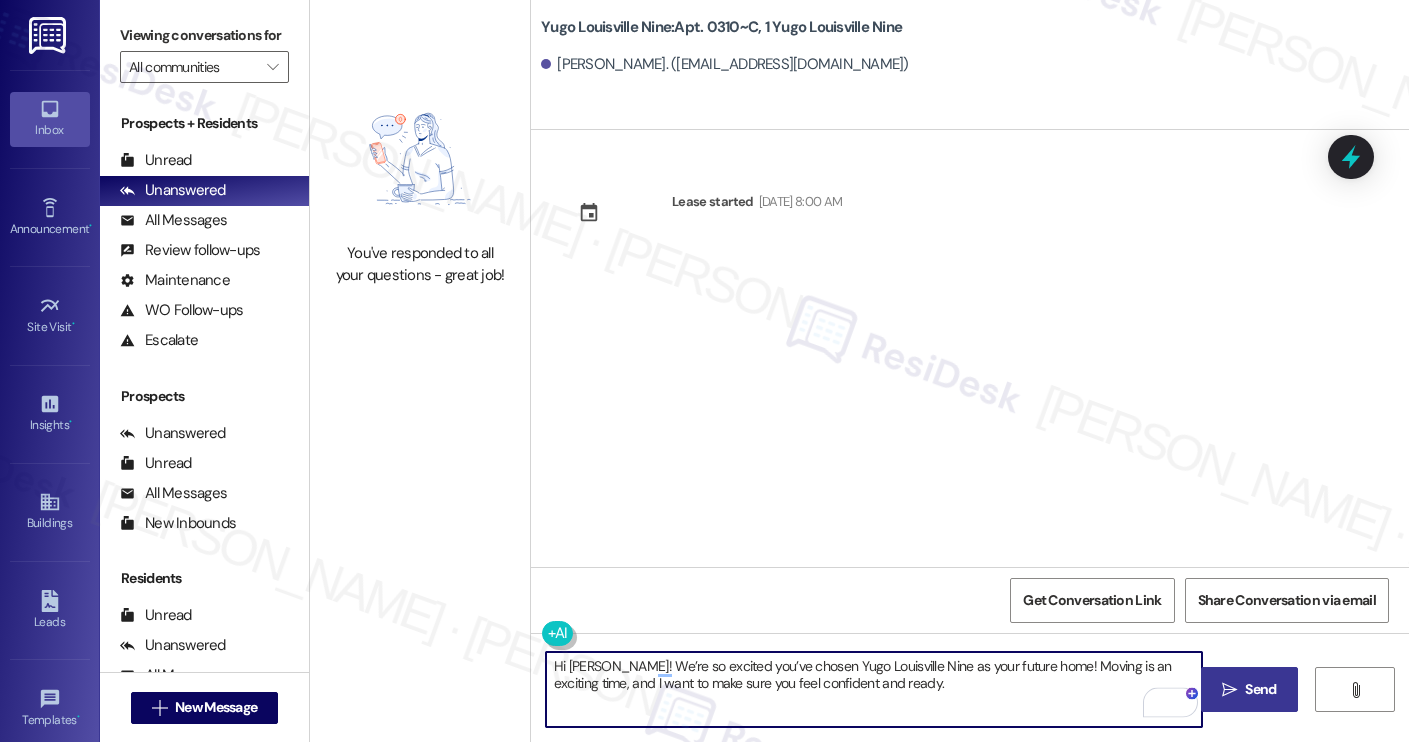 click on "Hi Caroline! We’re so excited you’ve chosen Yugo Louisville Nine as your future home! Moving is an exciting time, and I want to make sure you feel confident and ready." at bounding box center (874, 689) 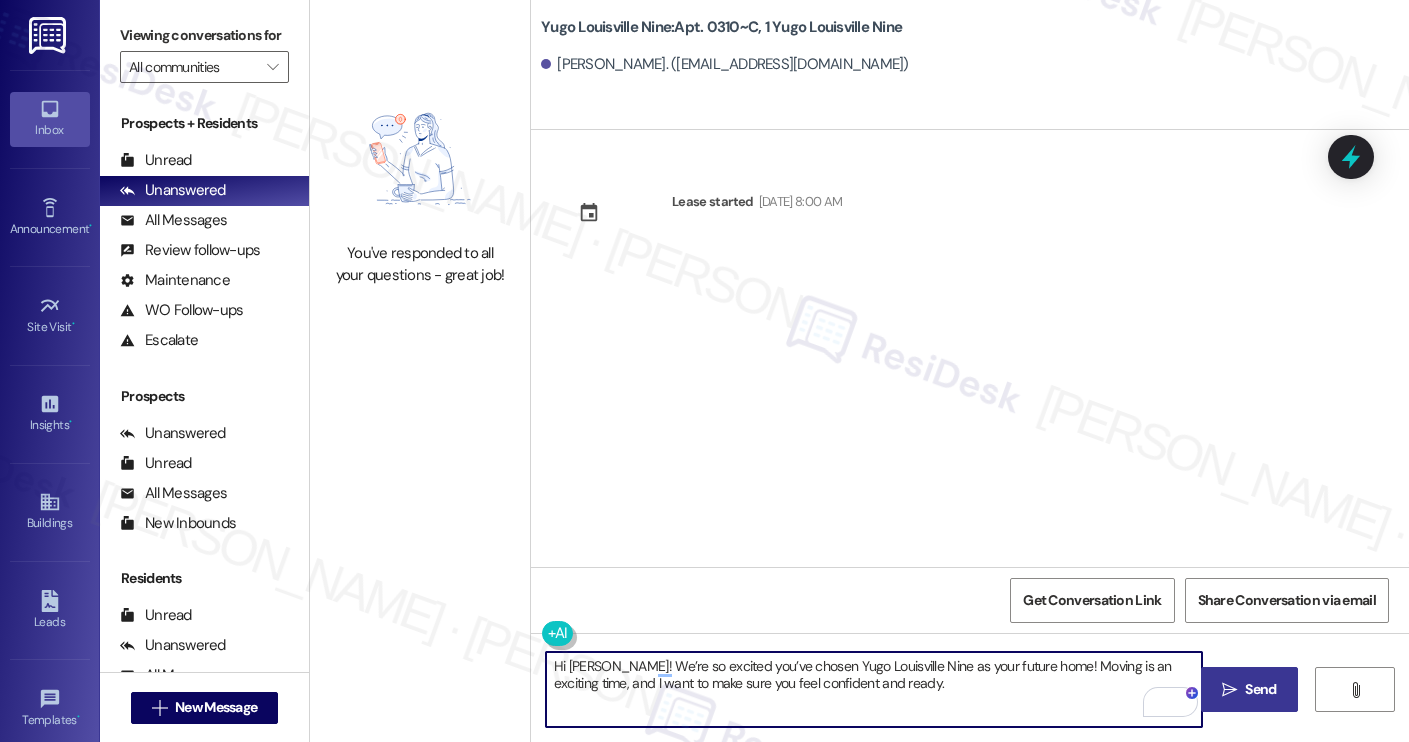 type on "Hi Caroline! We’re so excited you’ve chosen Yugo Louisville Nine as your future home! Moving is an exciting time, and I want to make sure you feel confident and ready." 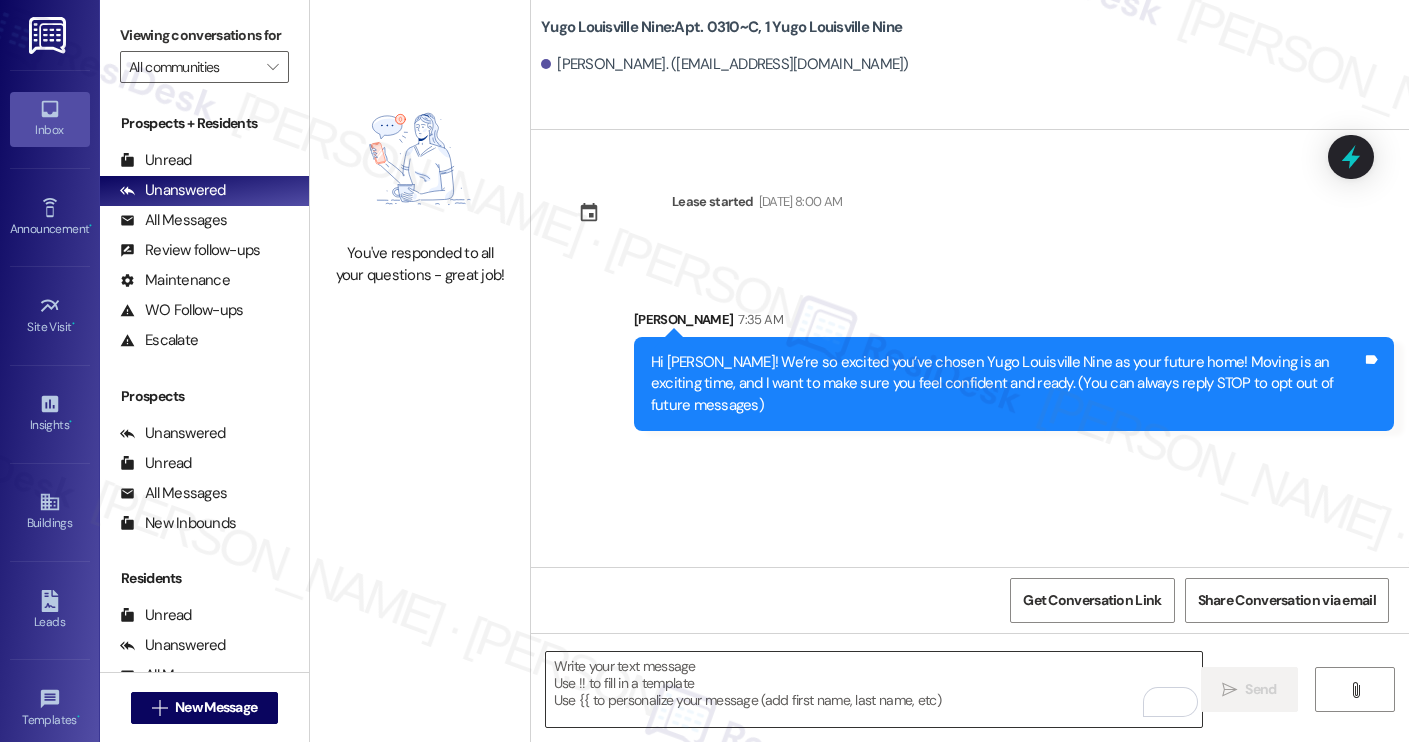 click at bounding box center [874, 689] 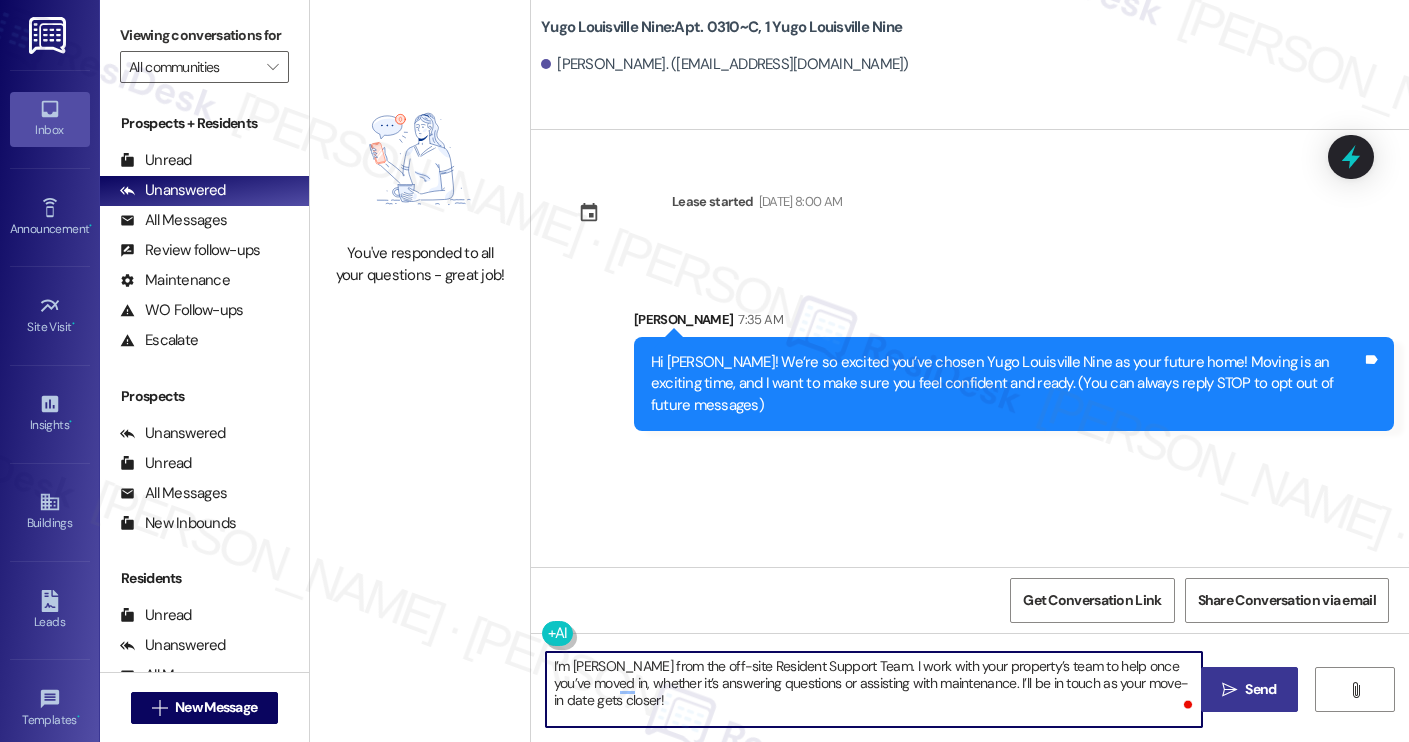 type on "I’m Sarah from the off-site Resident Support Team. I work with your property’s team to help once you’ve moved in, whether it’s answering questions or assisting with maintenance. I’ll be in touch as your move-in date gets closer!" 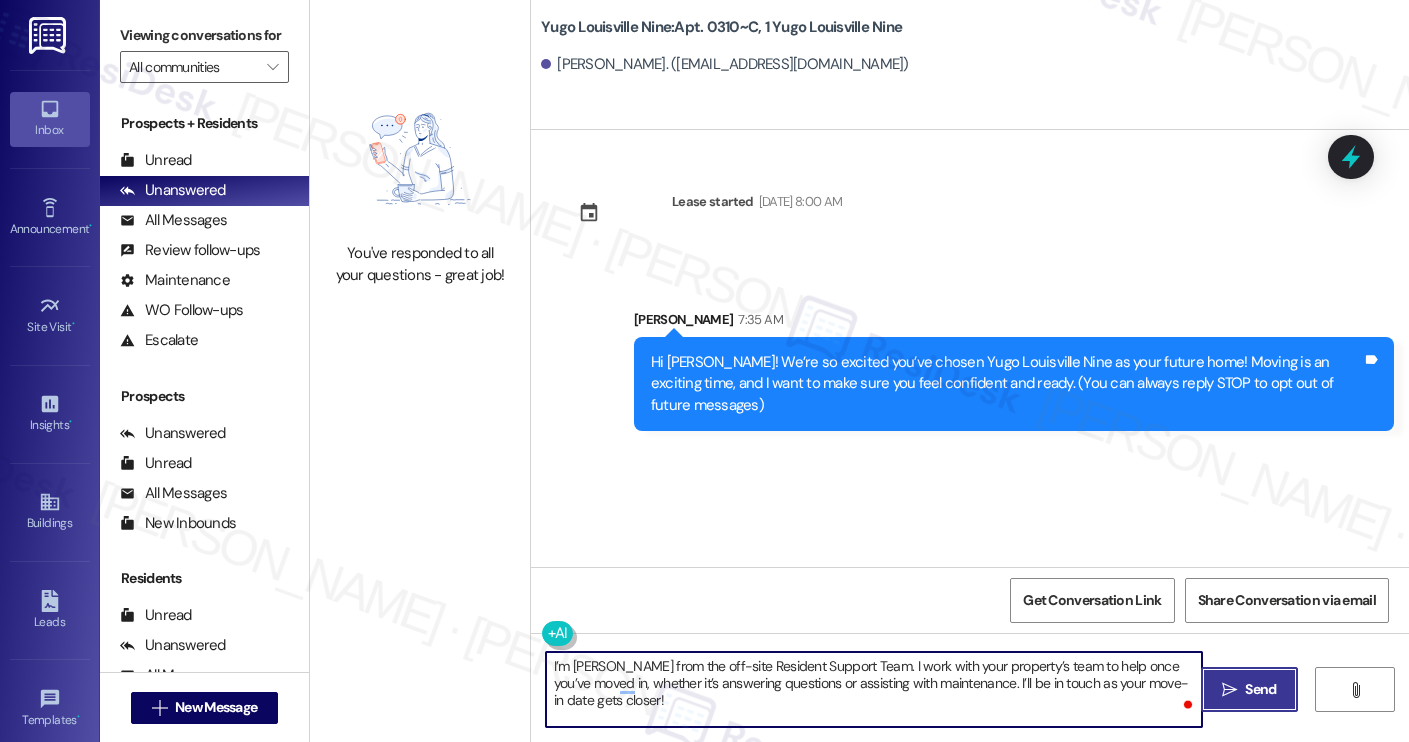 click on "" at bounding box center (1229, 690) 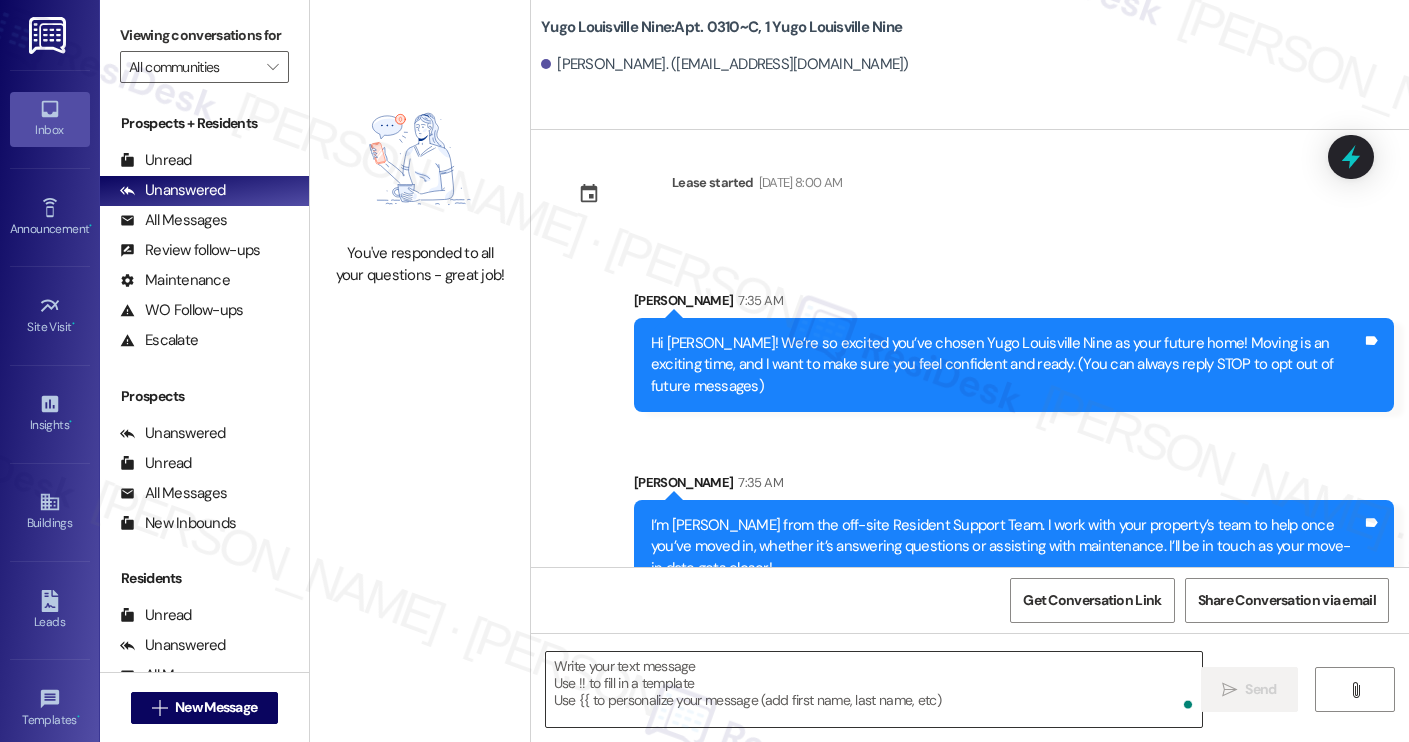 click at bounding box center (874, 689) 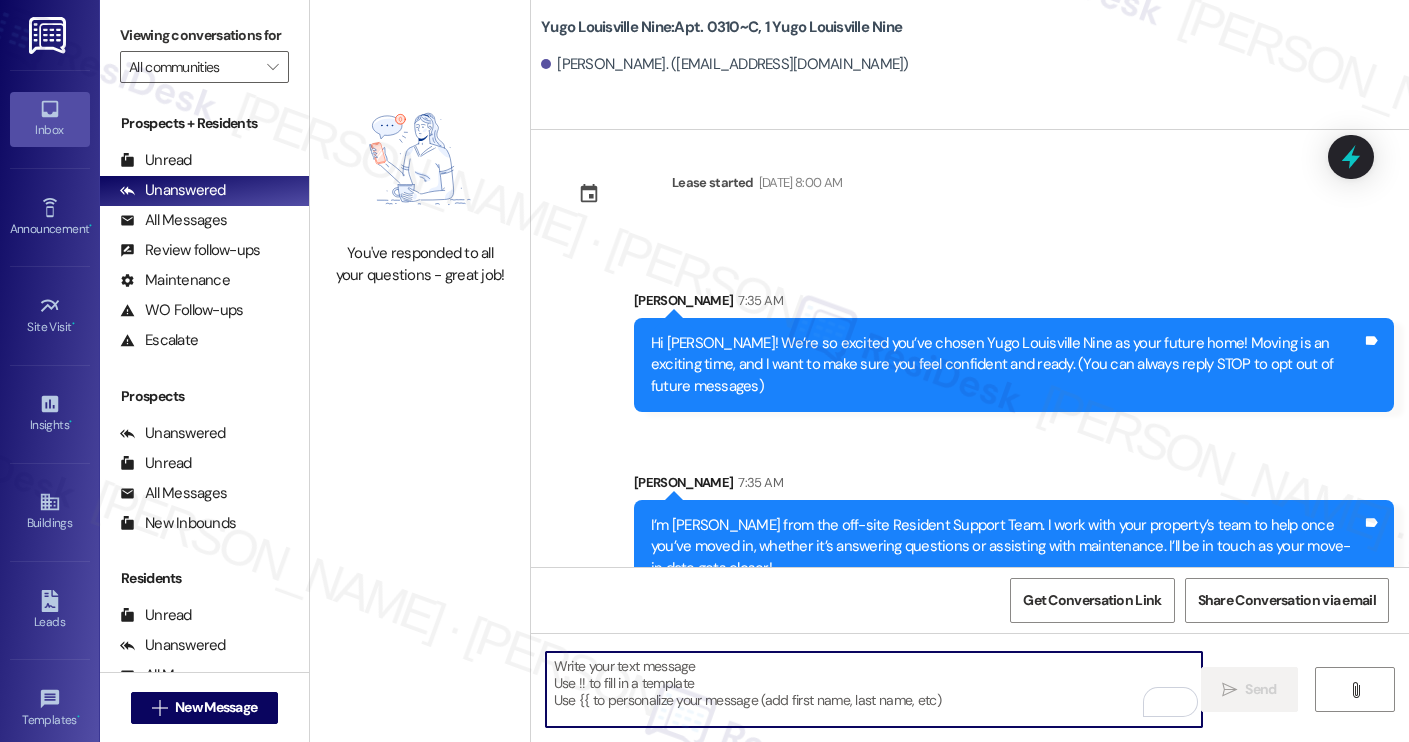 paste on "Move-in day will be busy as you get settled, but no reason it has to be stressful. Don’t forget that we offer a ⚡FAST PASS⚡for Move-In day if your checklist has been completed 2 weeks prior to move-in. Log in to your ResidentPortal today to complete those outstanding items!" 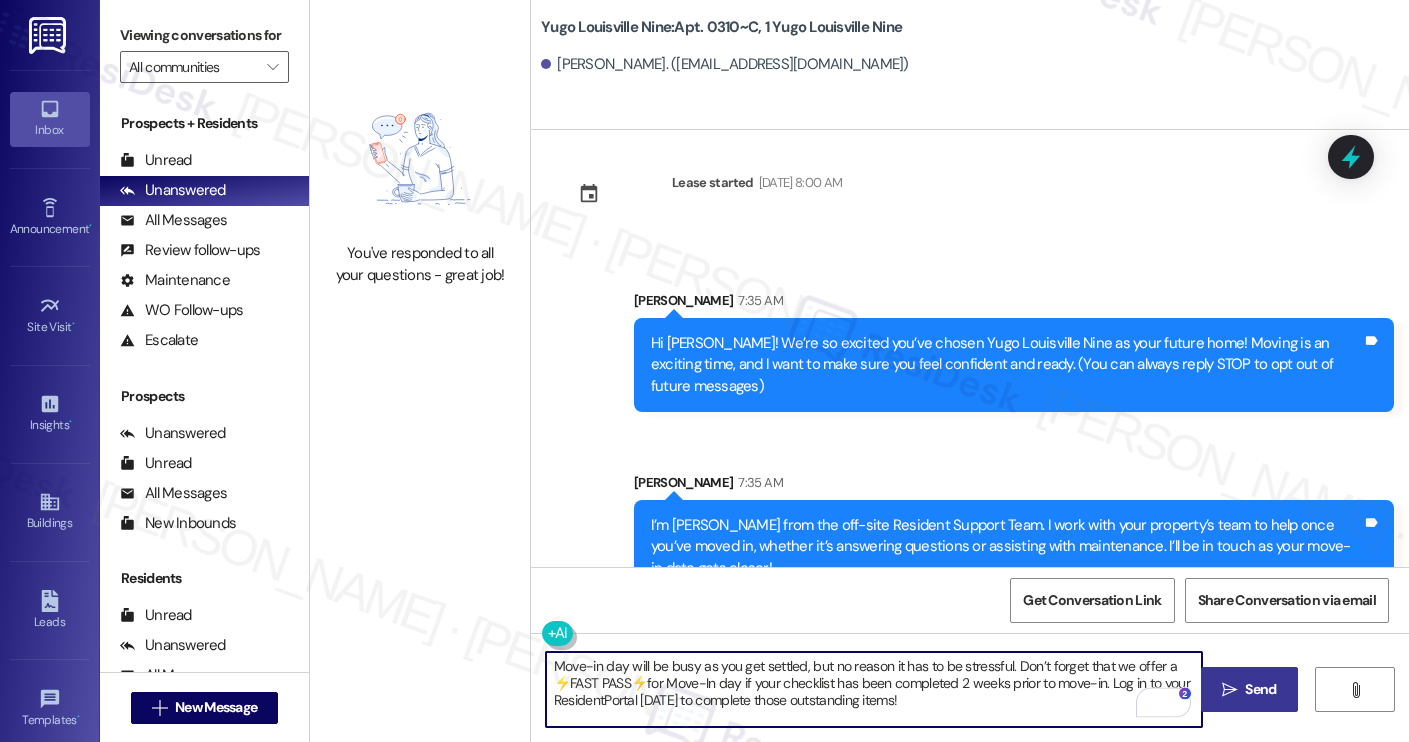 type on "Move-in day will be busy as you get settled, but no reason it has to be stressful. Don’t forget that we offer a ⚡FAST PASS⚡for Move-In day if your checklist has been completed 2 weeks prior to move-in. Log in to your ResidentPortal today to complete those outstanding items!" 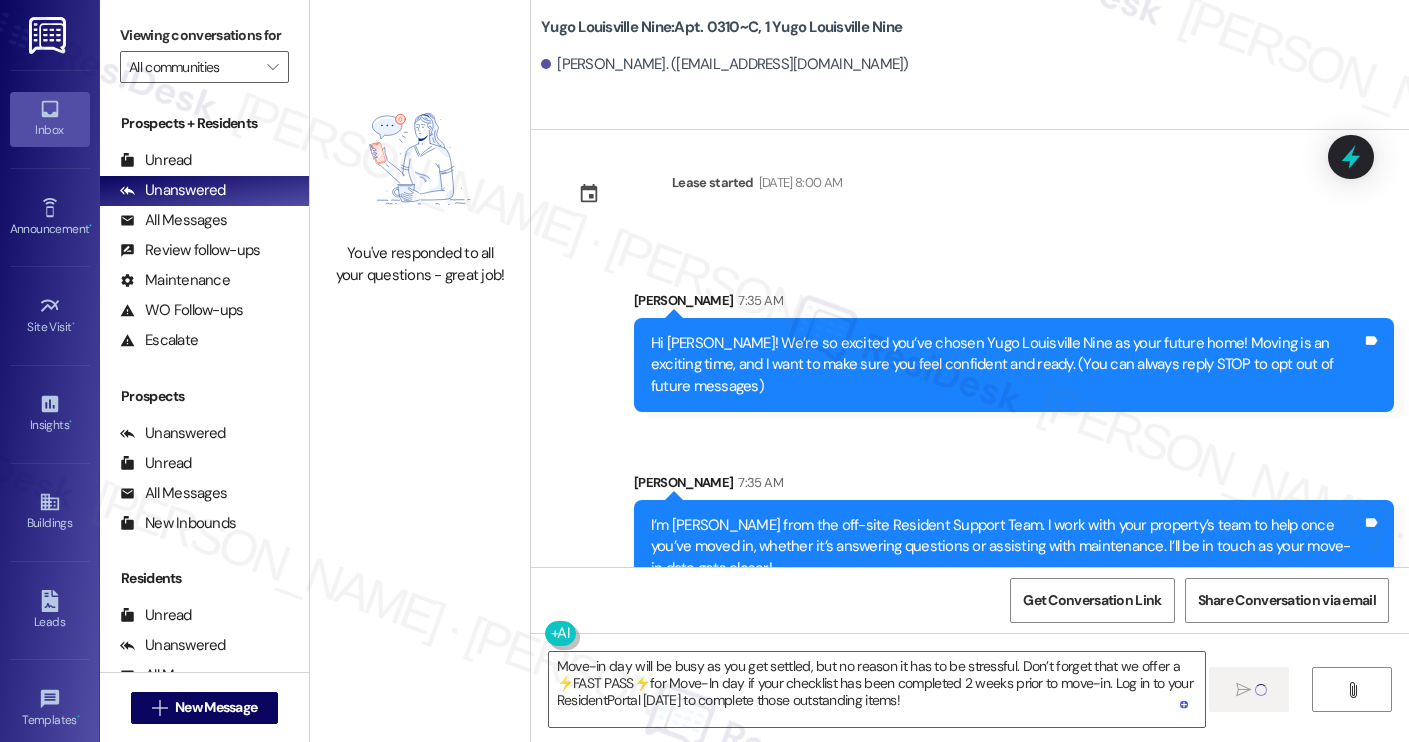type 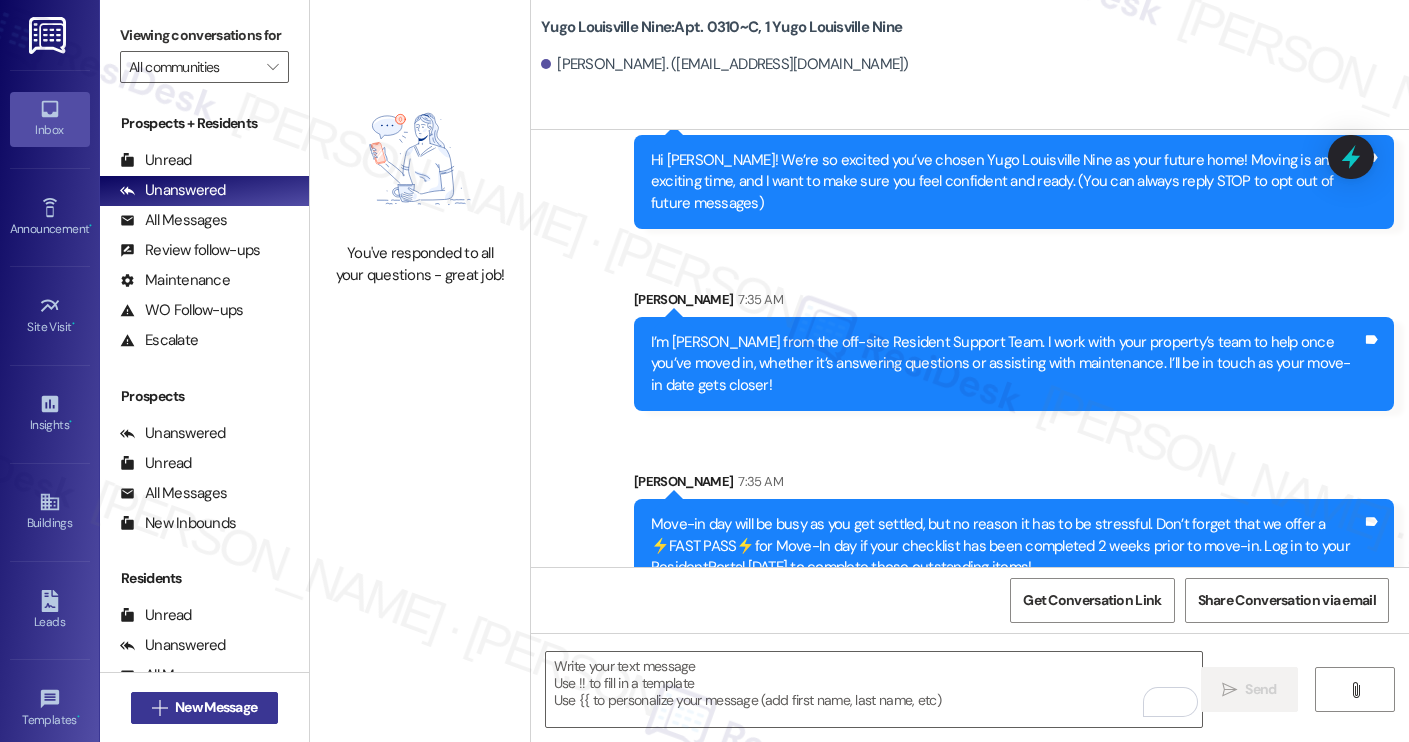 click on "New Message" at bounding box center [216, 707] 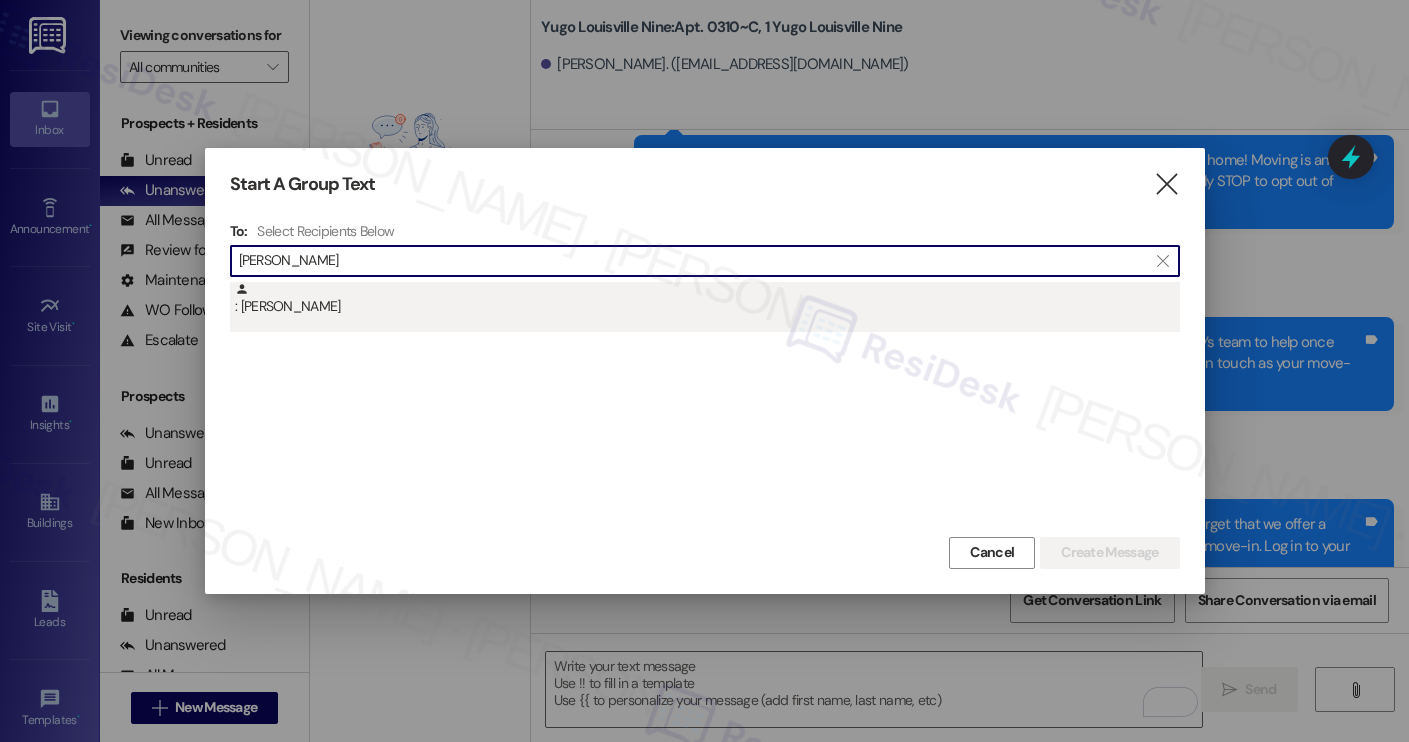 type on "john hend" 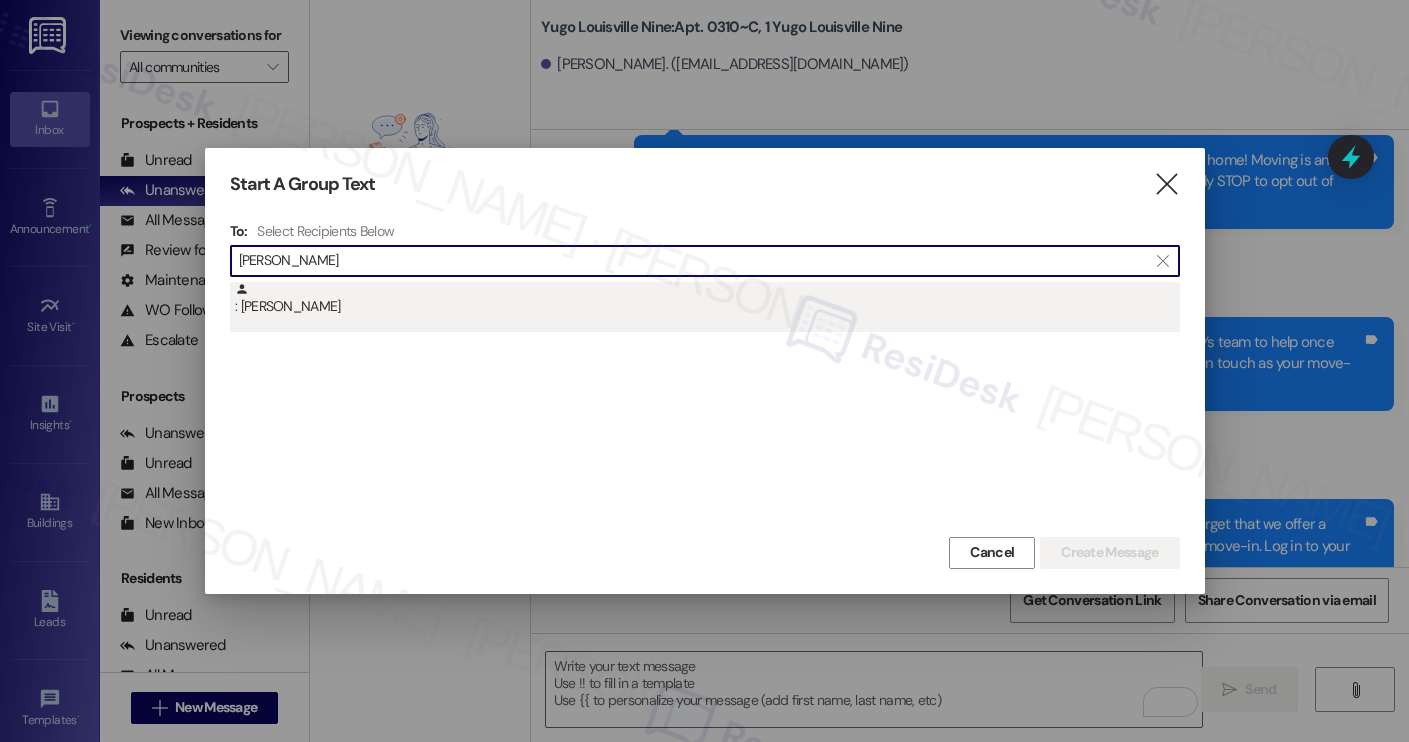 click on ": John Hendrix" at bounding box center (705, 307) 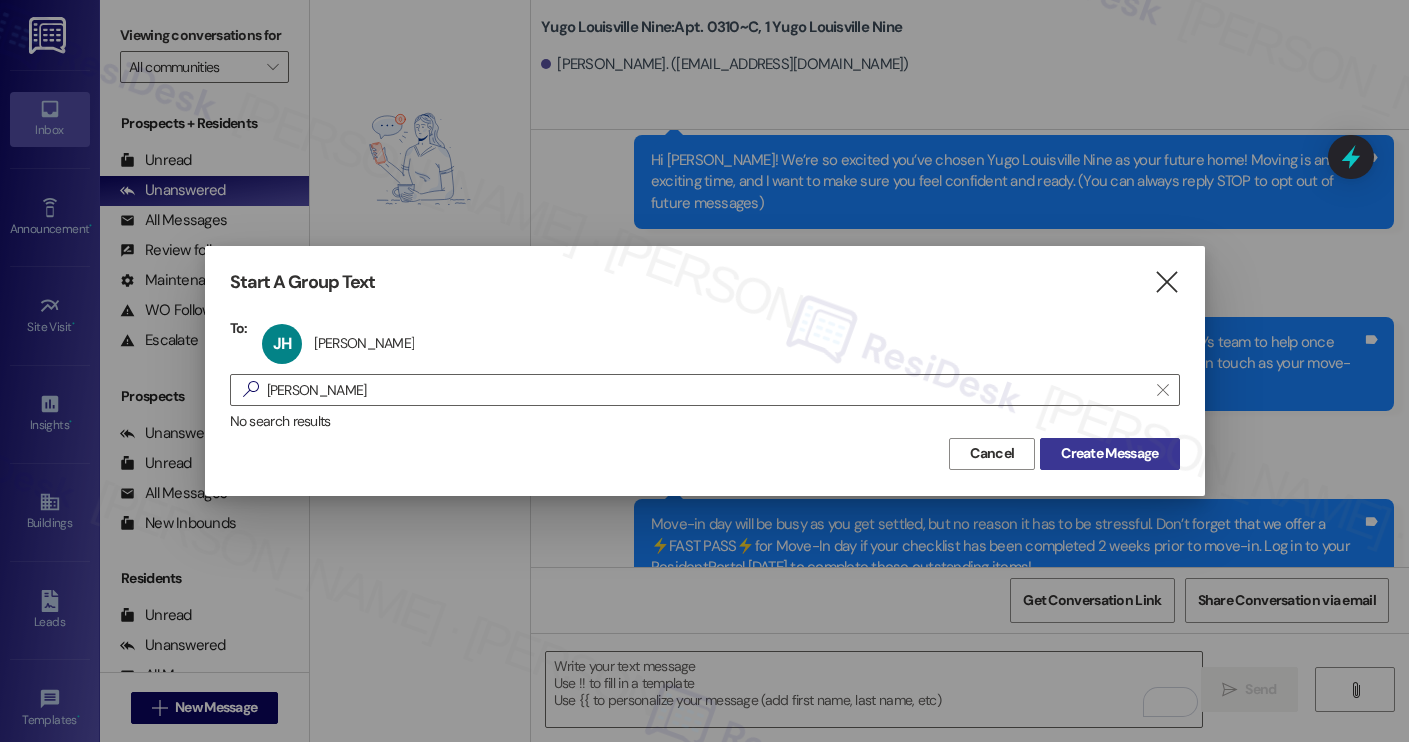 click on "Create Message" at bounding box center [1109, 453] 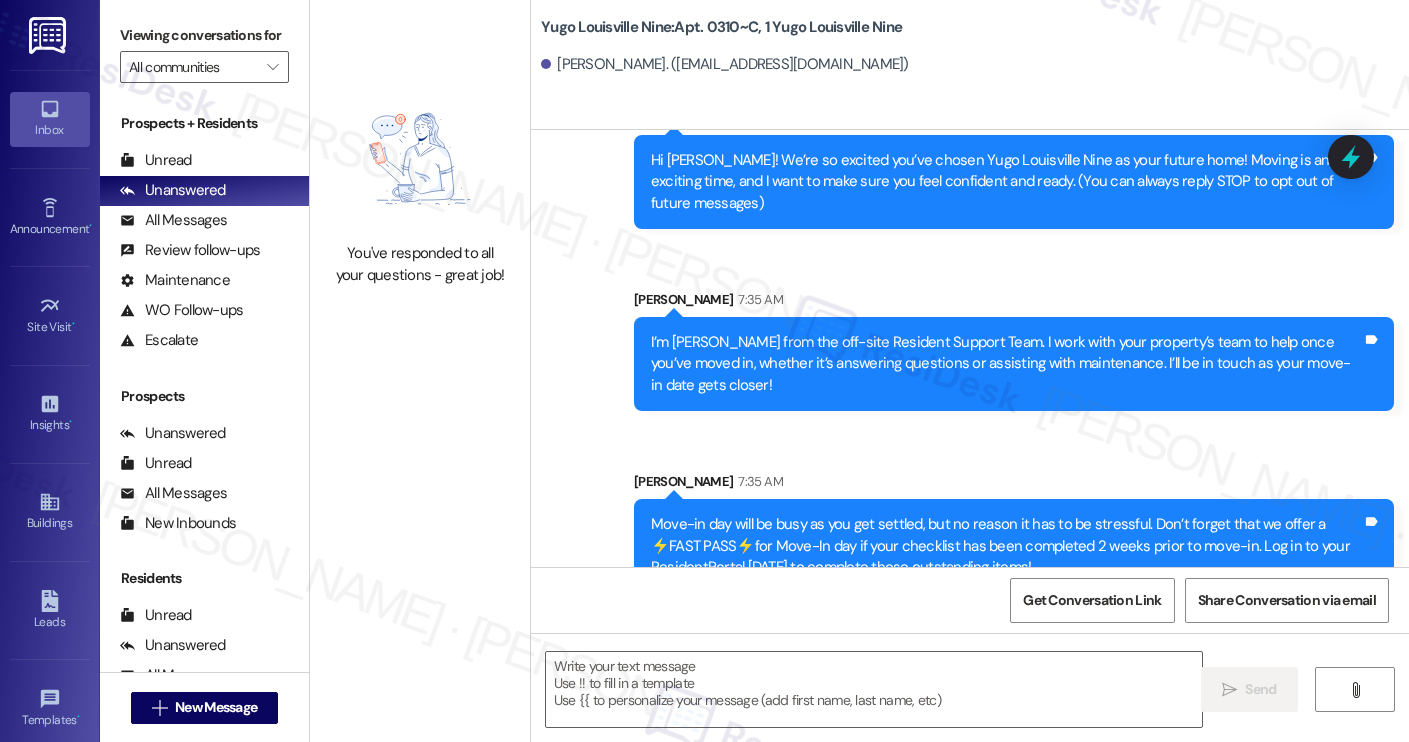 type on "Fetching suggested responses. Please feel free to read through the conversation in the meantime." 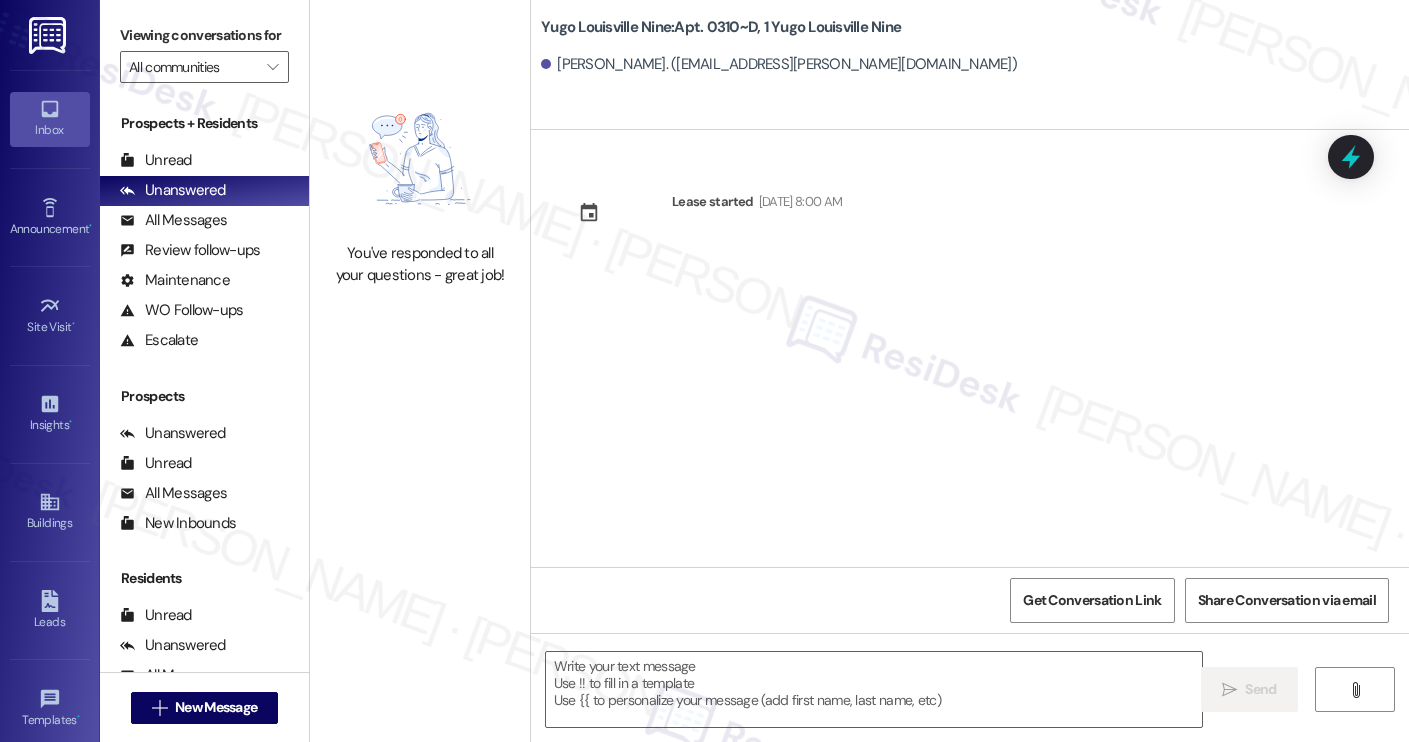 type on "Fetching suggested responses. Please feel free to read through the conversation in the meantime." 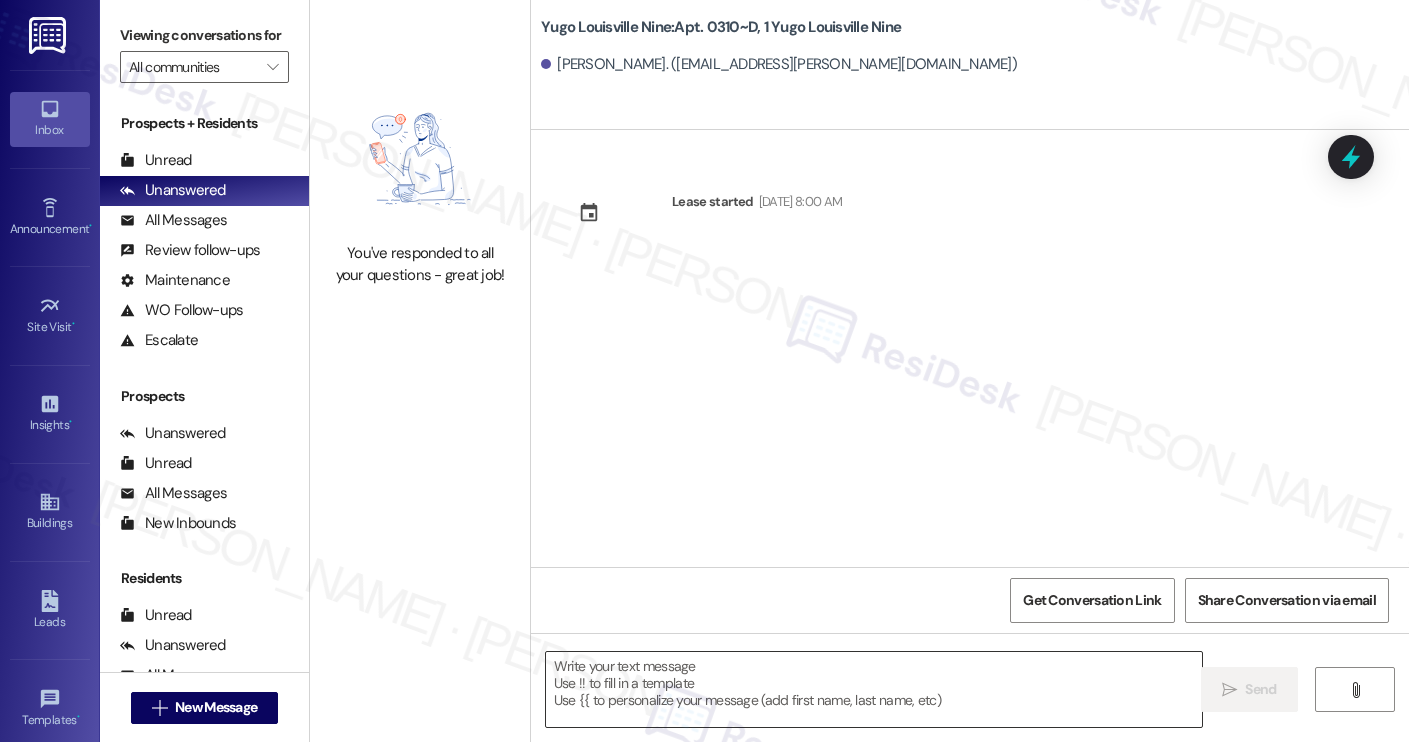 click at bounding box center [874, 689] 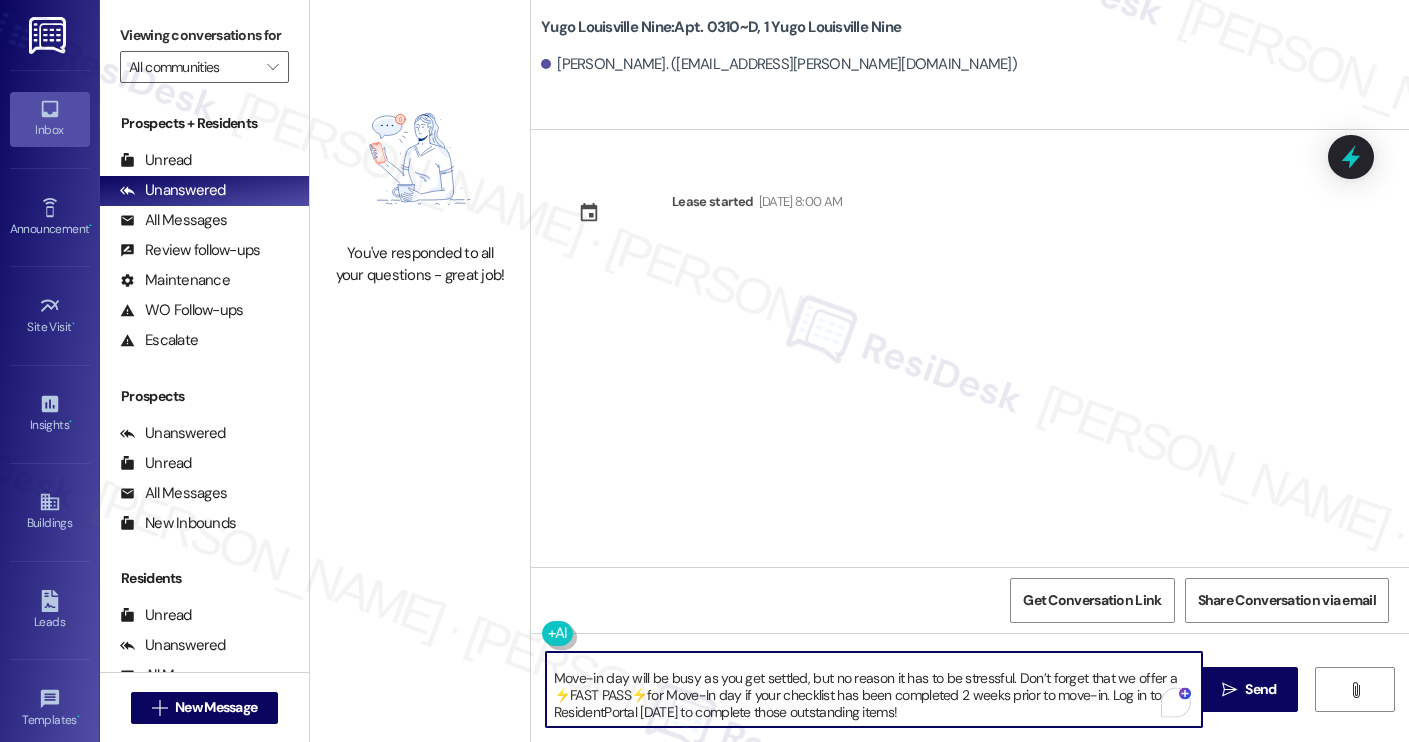 click on "John Hendrix. (jw.hendrix@gmail.com)" at bounding box center [779, 64] 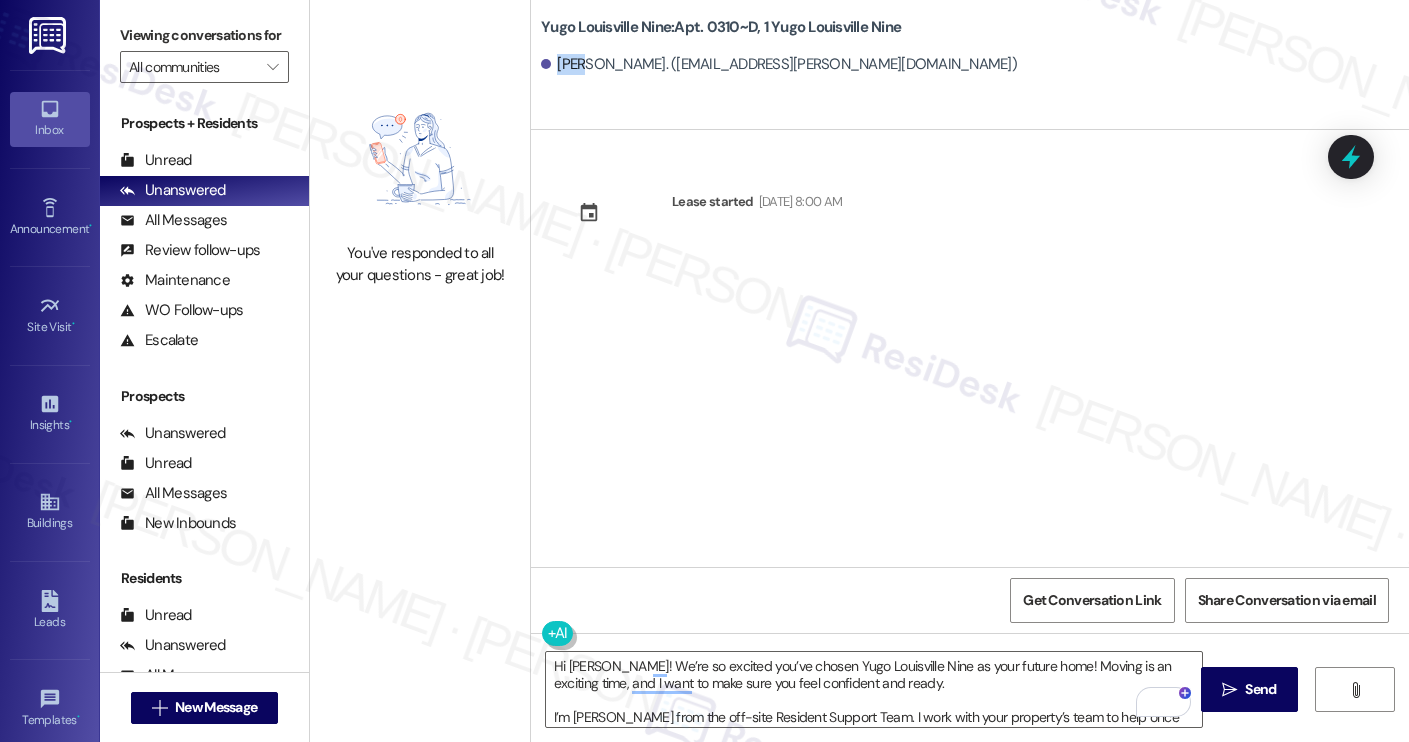 copy on "John" 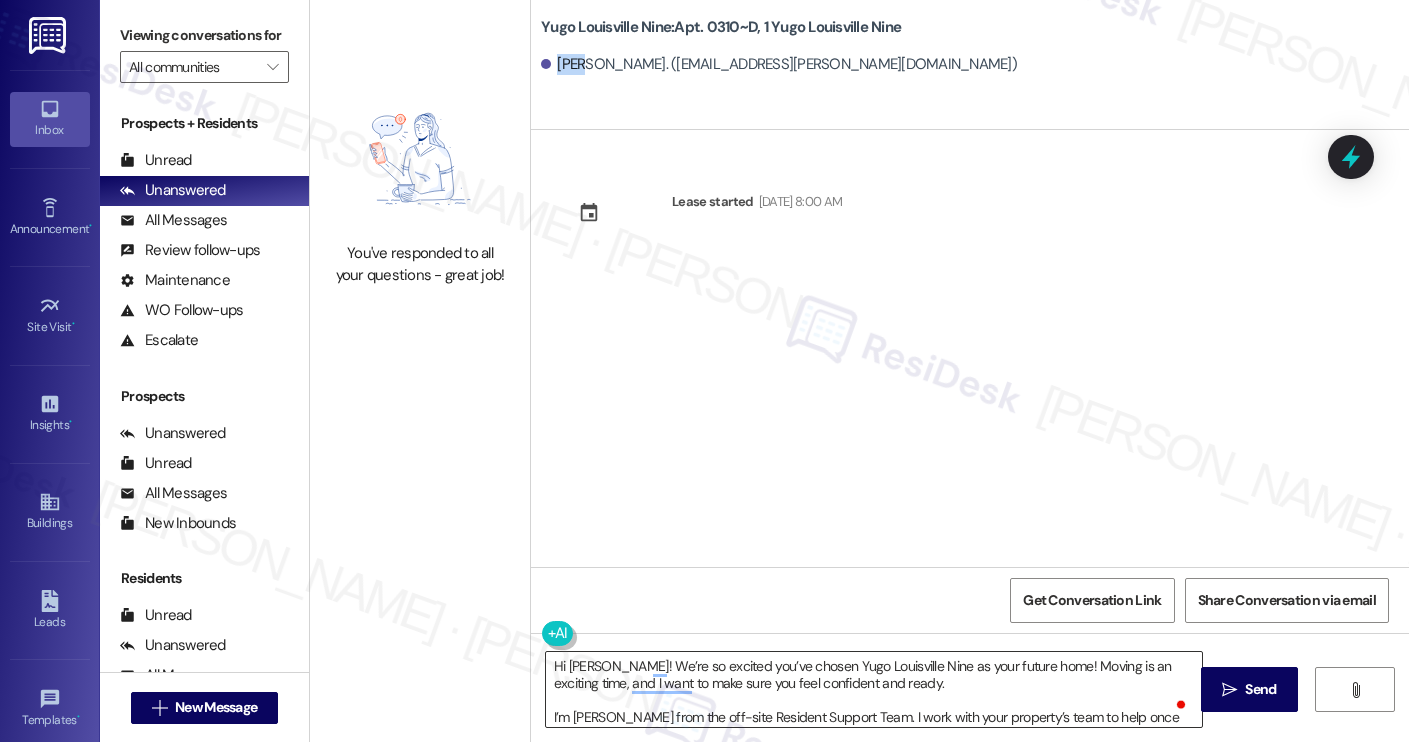 click on "Hi Isabella! We’re so excited you’ve chosen Yugo Louisville Nine as your future home! Moving is an exciting time, and I want to make sure you feel confident and ready.
I’m Sarah from the off-site Resident Support Team. I work with your property’s team to help once you’ve moved in, whether it’s answering questions or assisting with maintenance. I’ll be in touch as your move-in date gets closer!
Move-in day will be busy as you get settled, but no reason it has to be stressful. Don’t forget that we offer a ⚡FAST PASS⚡for Move-In day if your checklist has been completed 2 weeks prior to move-in. Log in to your ResidentPortal today to complete those outstanding items!" at bounding box center [874, 689] 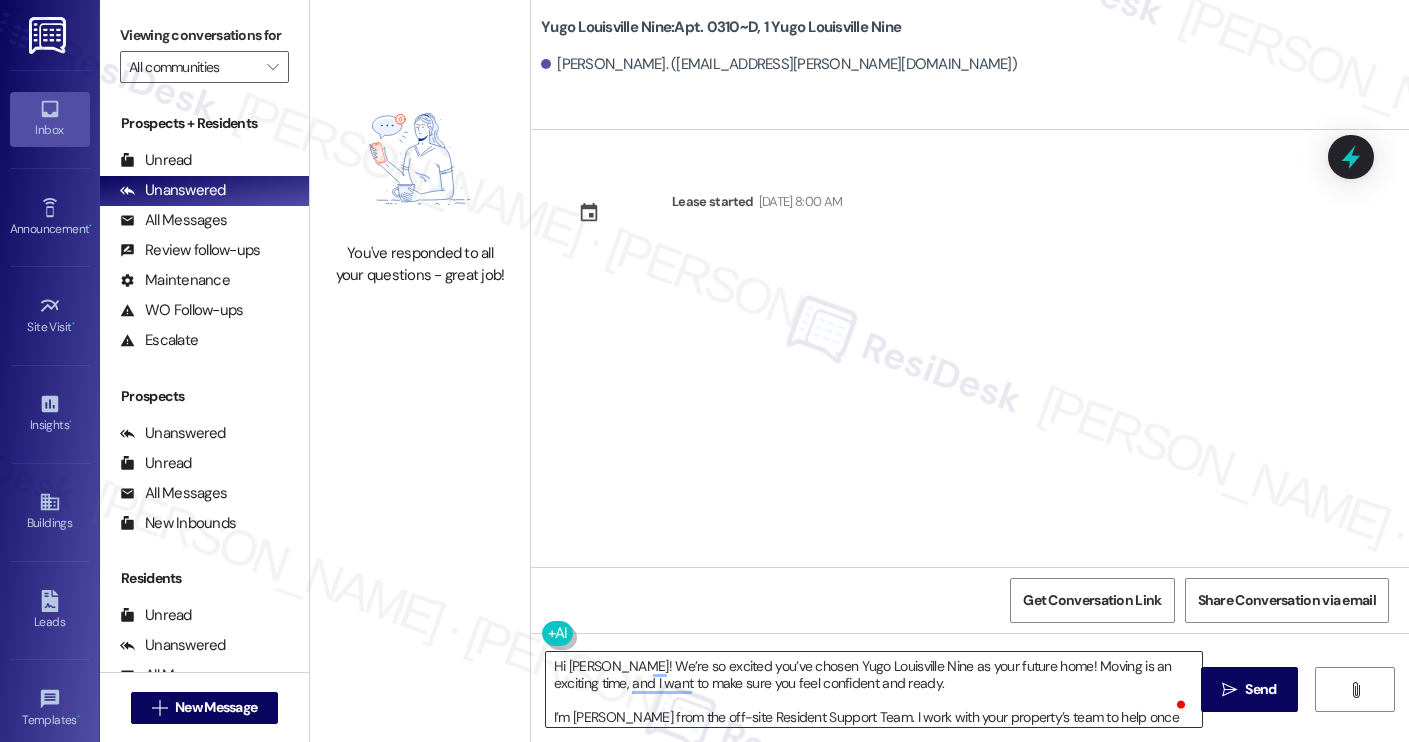 click on "Hi Isabella! We’re so excited you’ve chosen Yugo Louisville Nine as your future home! Moving is an exciting time, and I want to make sure you feel confident and ready.
I’m Sarah from the off-site Resident Support Team. I work with your property’s team to help once you’ve moved in, whether it’s answering questions or assisting with maintenance. I’ll be in touch as your move-in date gets closer!
Move-in day will be busy as you get settled, but no reason it has to be stressful. Don’t forget that we offer a ⚡FAST PASS⚡for Move-In day if your checklist has been completed 2 weeks prior to move-in. Log in to your ResidentPortal today to complete those outstanding items!" at bounding box center [874, 689] 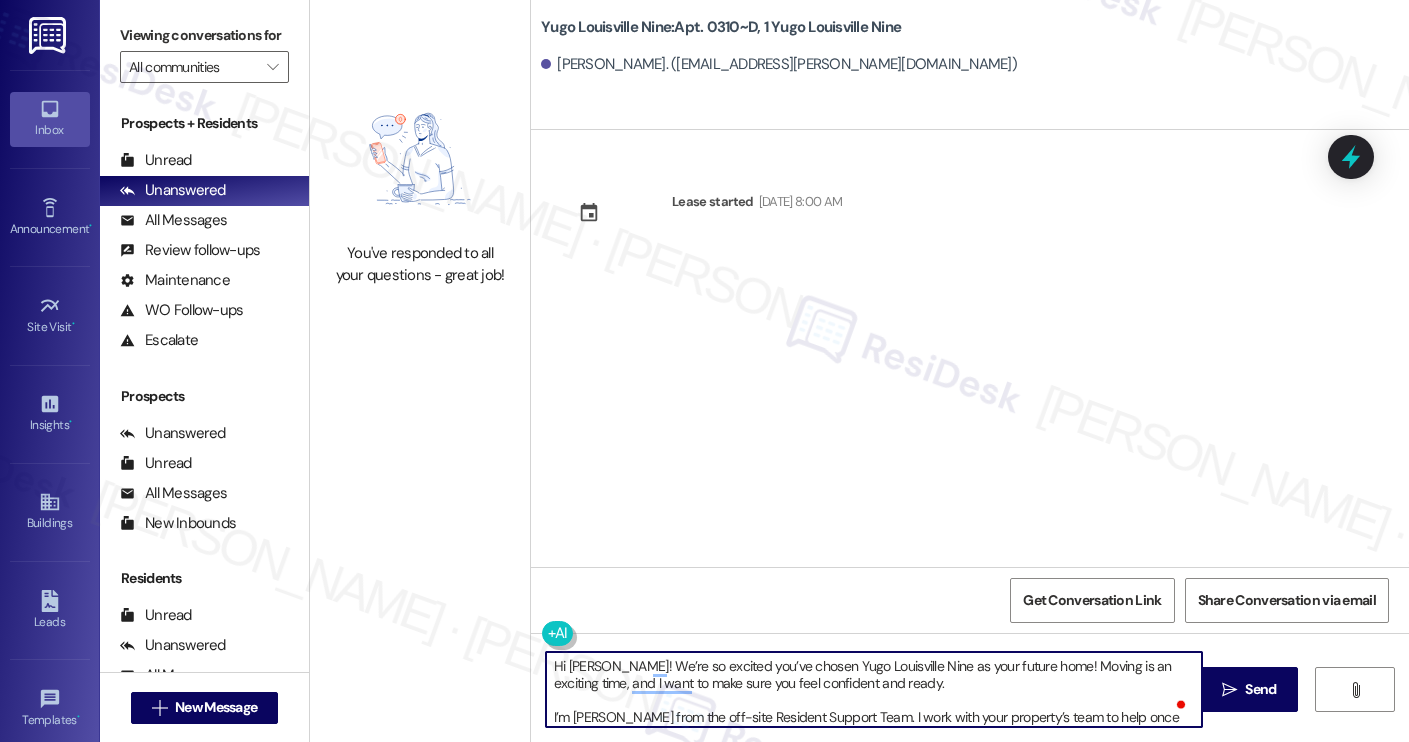 paste on "John" 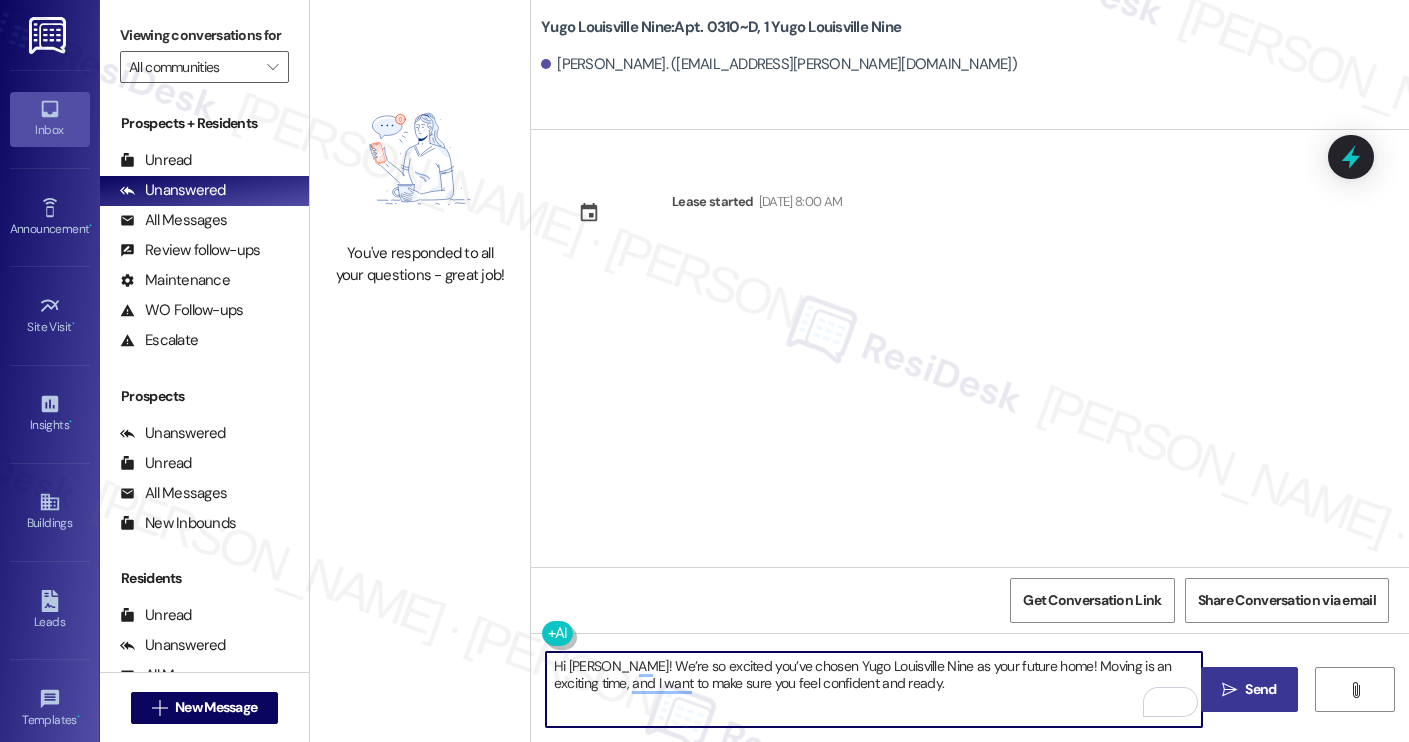 type on "Hi John! We’re so excited you’ve chosen Yugo Louisville Nine as your future home! Moving is an exciting time, and I want to make sure you feel confident and ready." 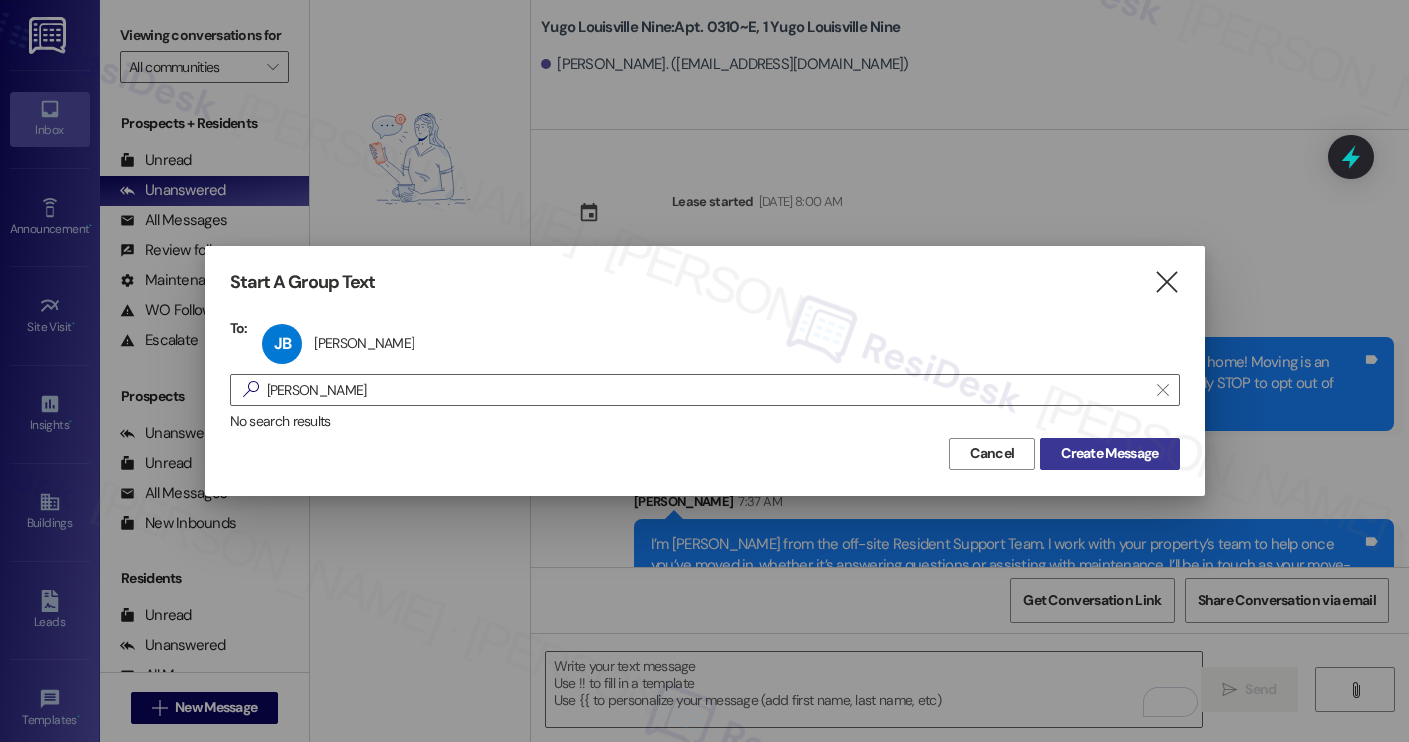 scroll, scrollTop: 0, scrollLeft: 0, axis: both 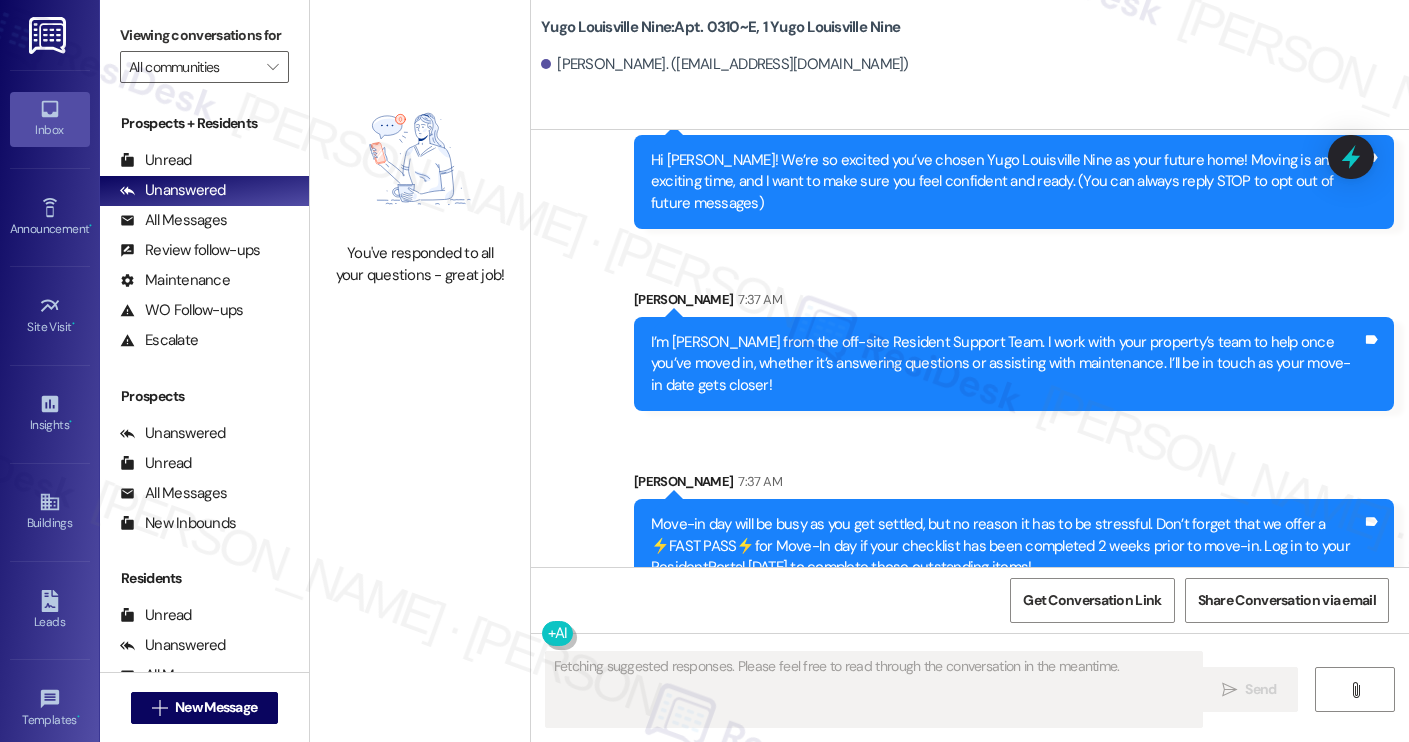 type on "Fetching suggested responses. Please feel free to read through the conversation in the meantime." 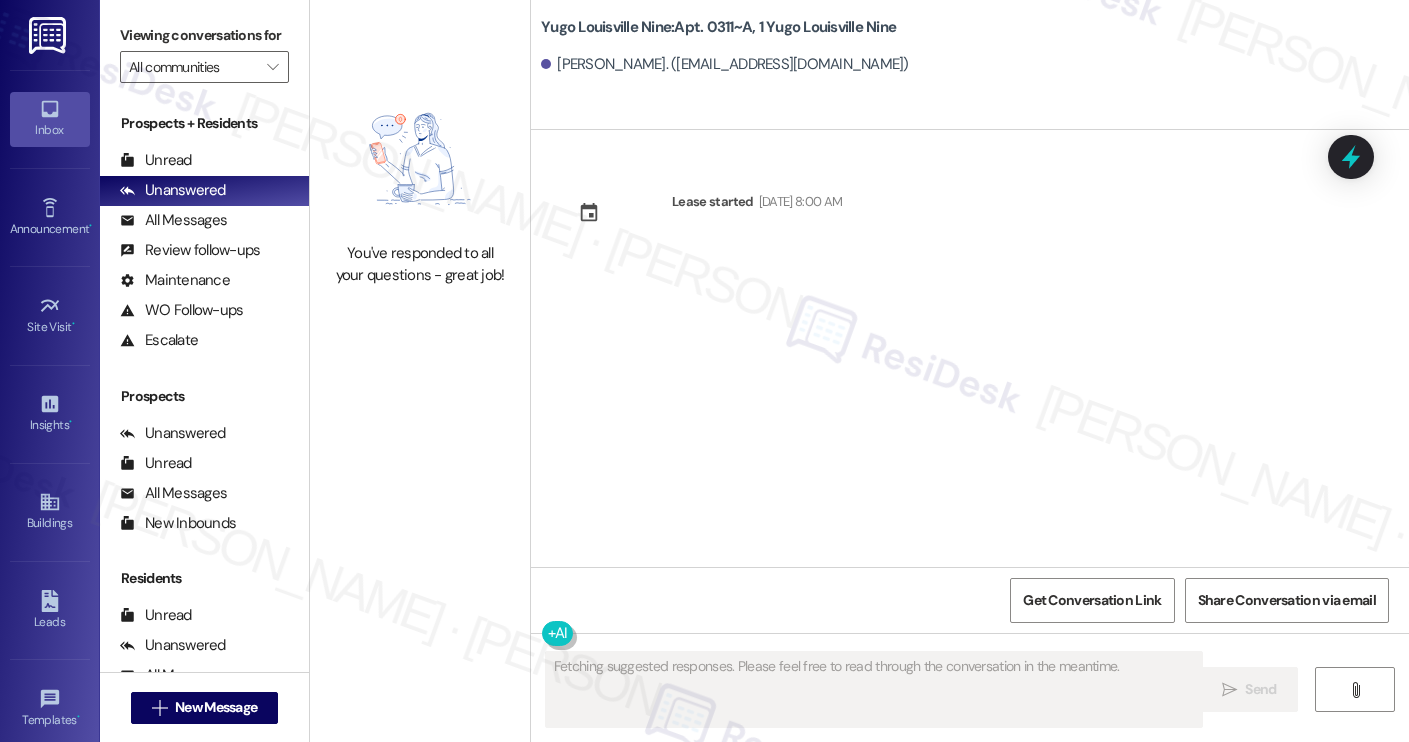 scroll, scrollTop: 0, scrollLeft: 0, axis: both 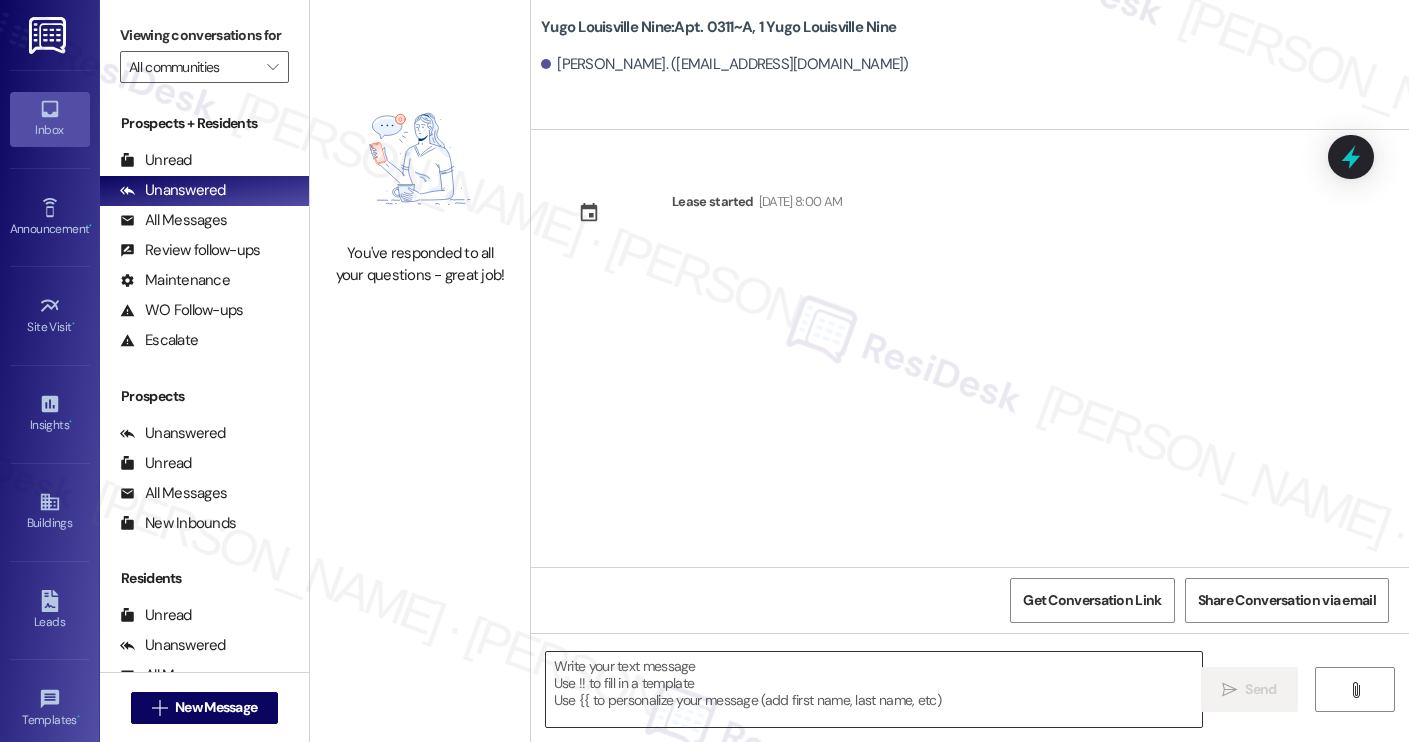 click at bounding box center (874, 689) 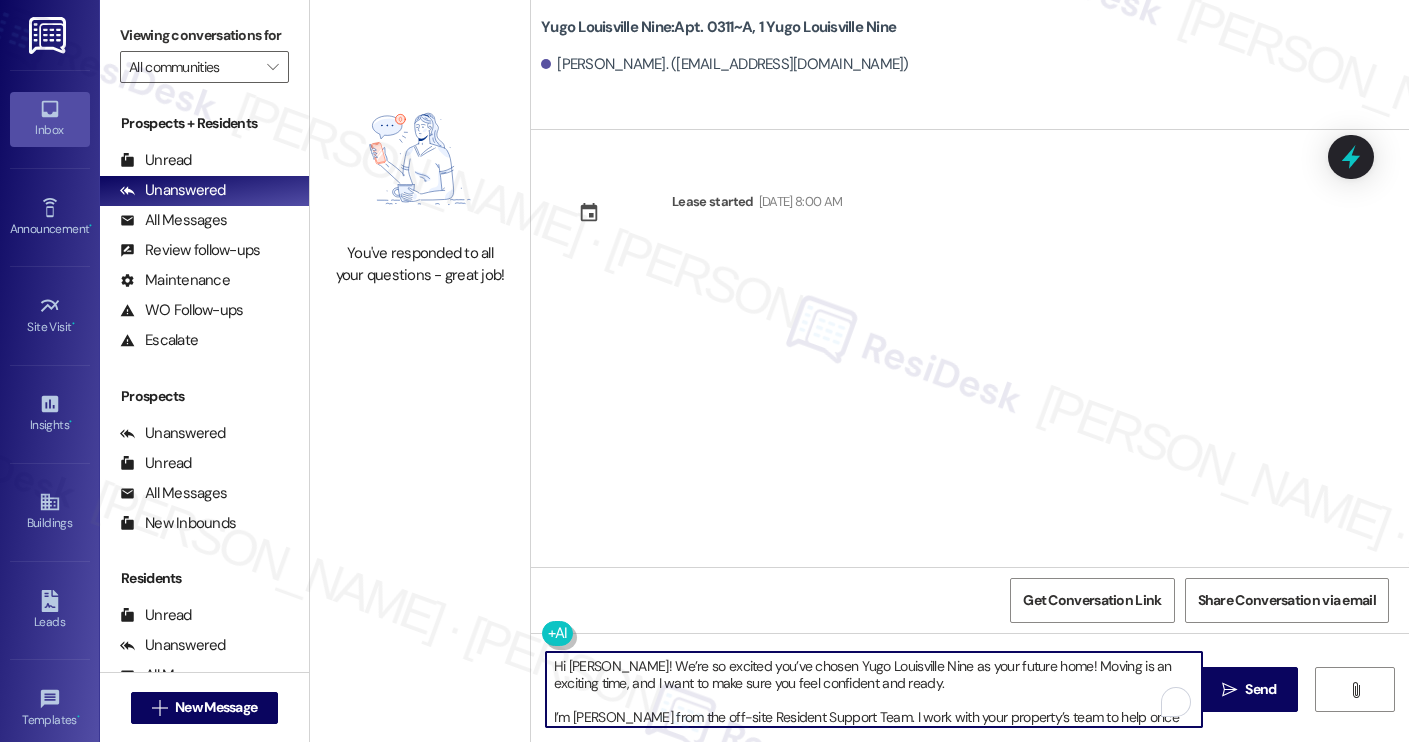 scroll, scrollTop: 119, scrollLeft: 0, axis: vertical 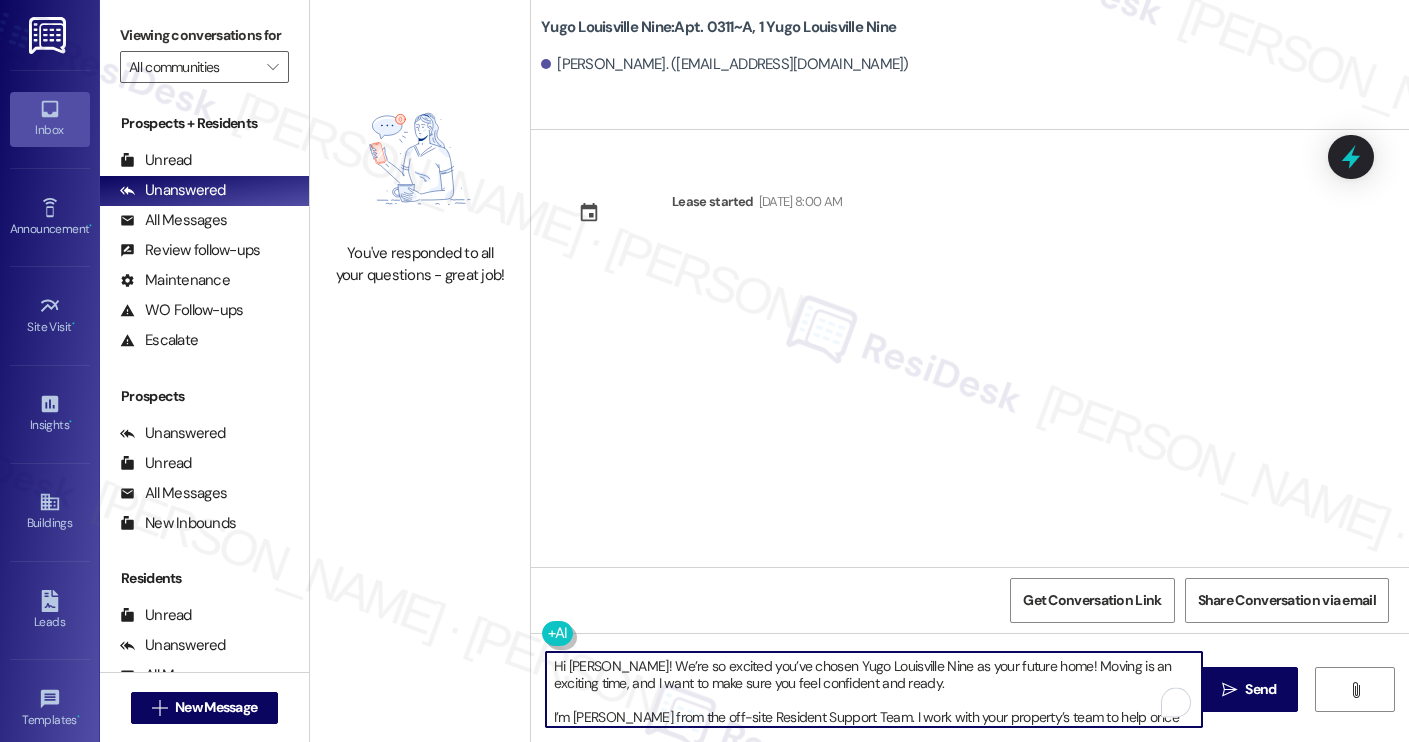 click on "Jordan Bond. (jordanlbond@gmail.com)" at bounding box center (725, 64) 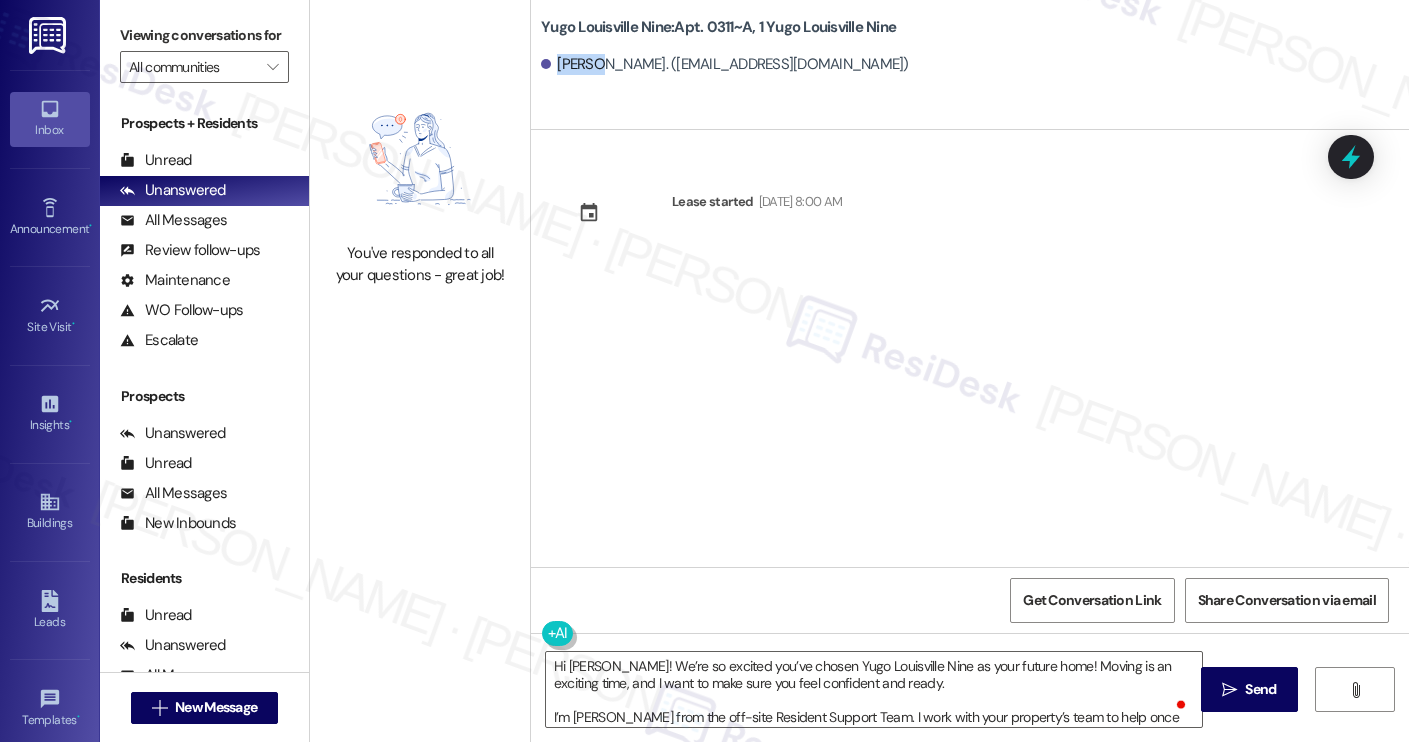 copy on "Jordan" 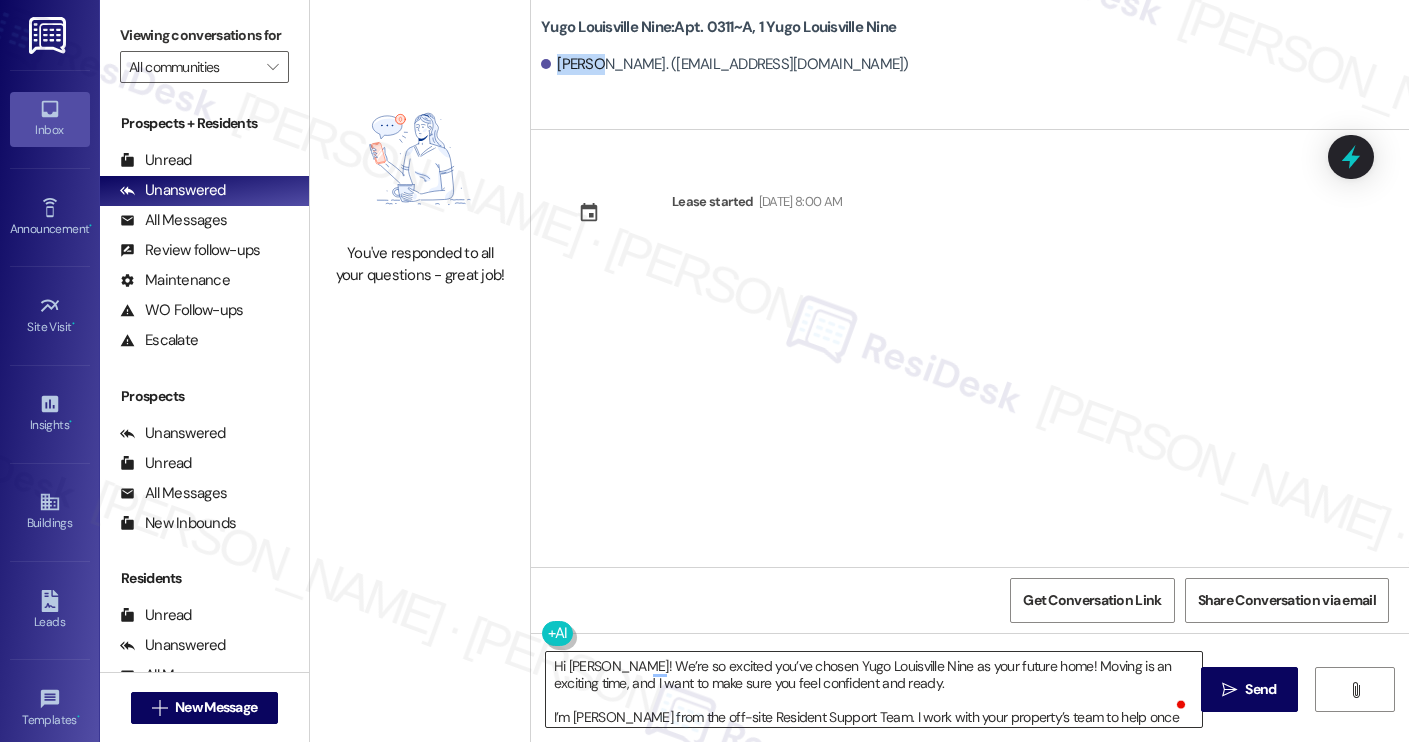 click on "Hi [PERSON_NAME]! We’re so excited you’ve chosen Yugo Louisville Nine as your future home! Moving is an exciting time, and I want to make sure you feel confident and ready.
I’m [PERSON_NAME] from the off-site Resident Support Team. I work with your property’s team to help once you’ve moved in, whether it’s answering questions or assisting with maintenance. I’ll be in touch as your move-in date gets closer!
Move-in day will be busy as you get settled, but no reason it has to be stressful. Don’t forget that we offer a ⚡FAST PASS⚡for Move-In day if your checklist has been completed 2 weeks prior to move-in. Log in to your ResidentPortal [DATE] to complete those outstanding items!" at bounding box center (874, 689) 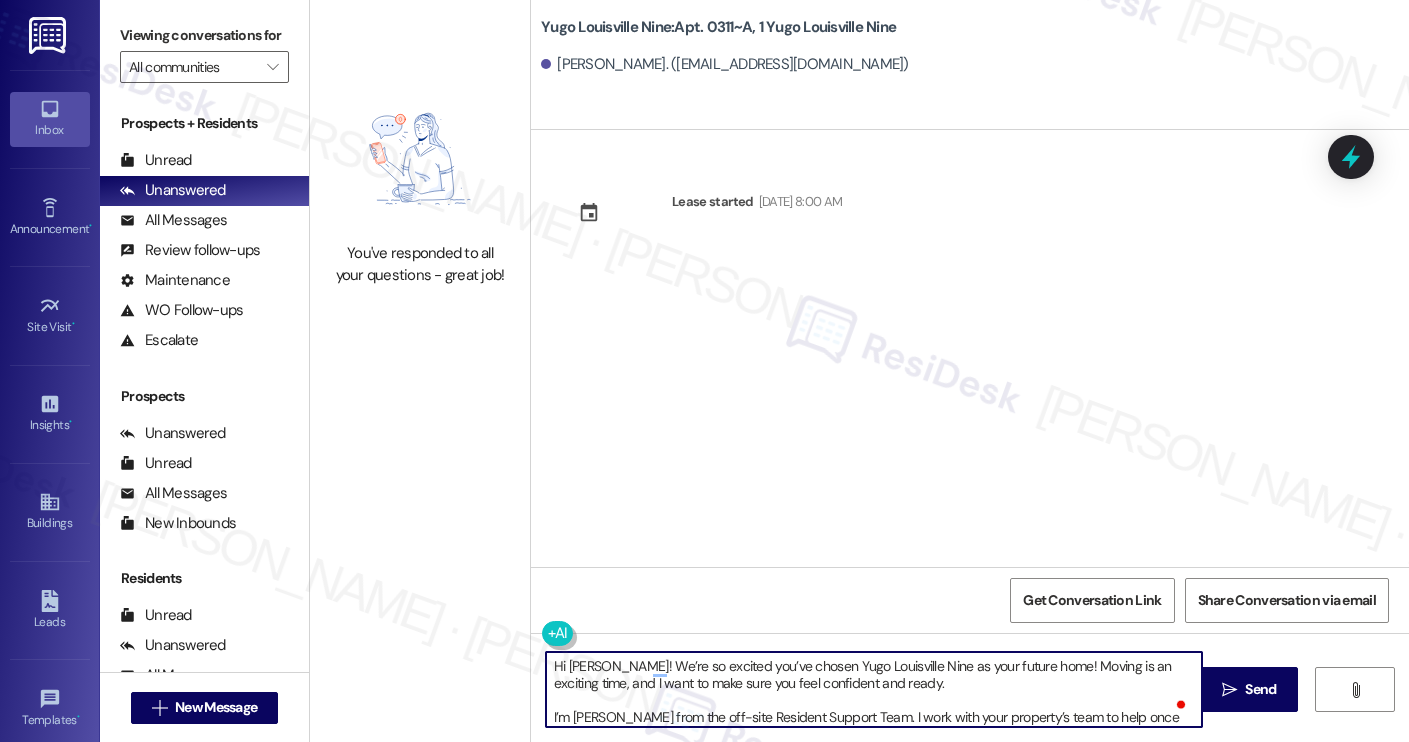 paste on "Jordan" 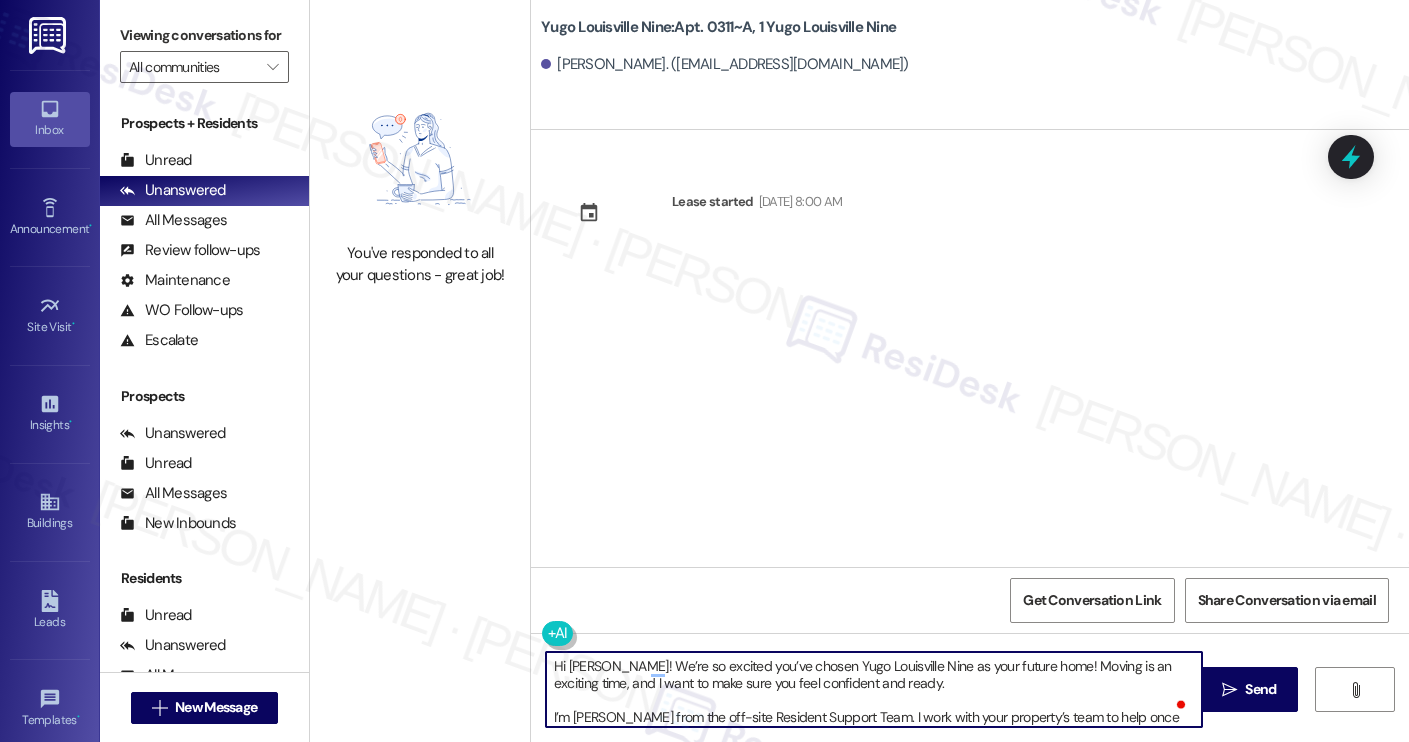 scroll, scrollTop: 17, scrollLeft: 0, axis: vertical 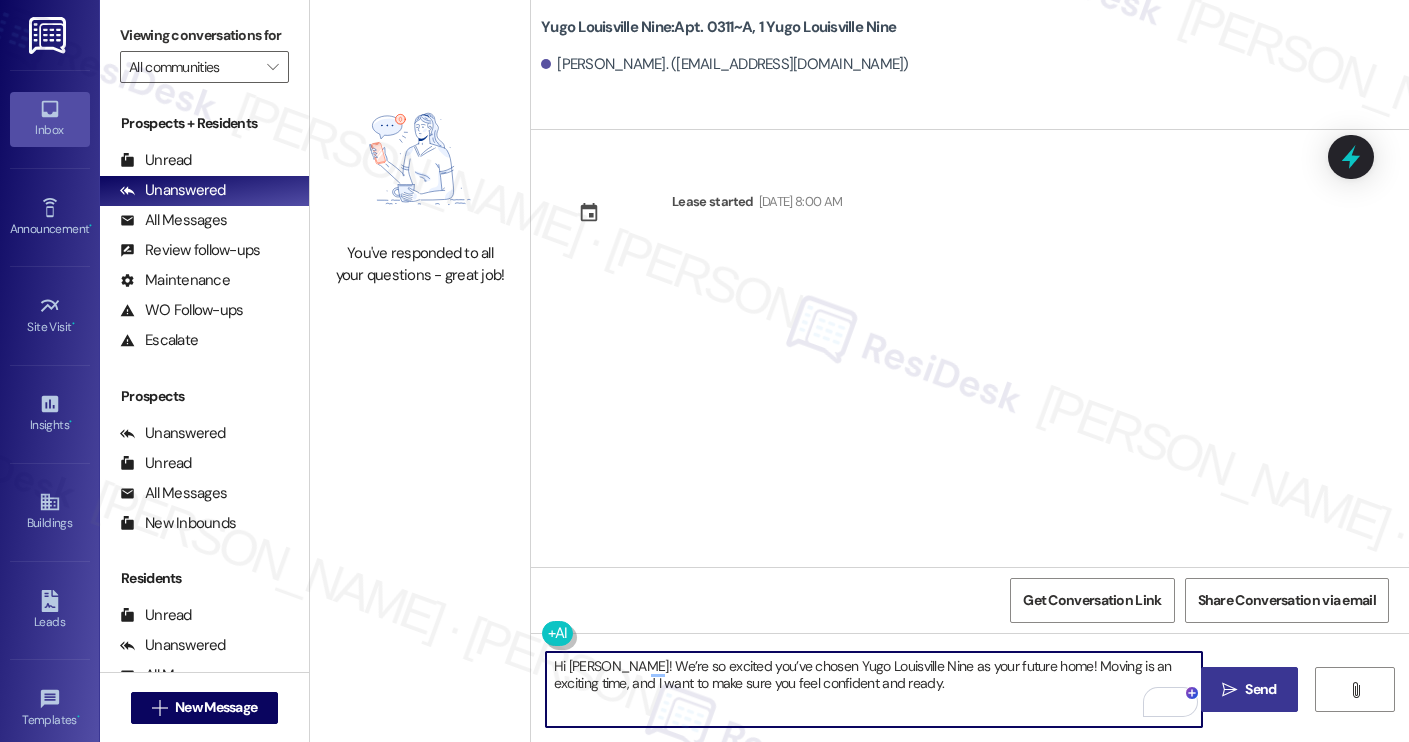 type on "Hi Jordan! We’re so excited you’ve chosen Yugo Louisville Nine as your future home! Moving is an exciting time, and I want to make sure you feel confident and ready." 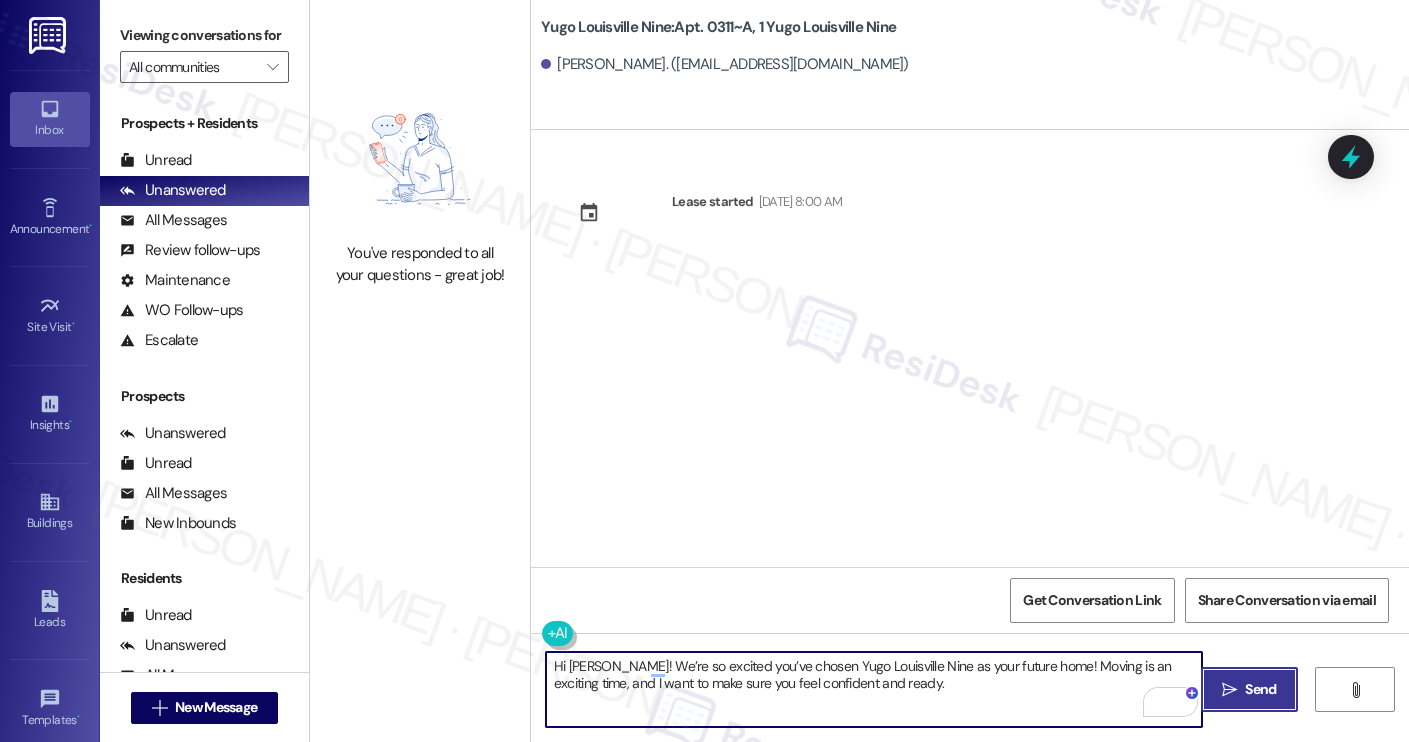click on "" at bounding box center [1229, 690] 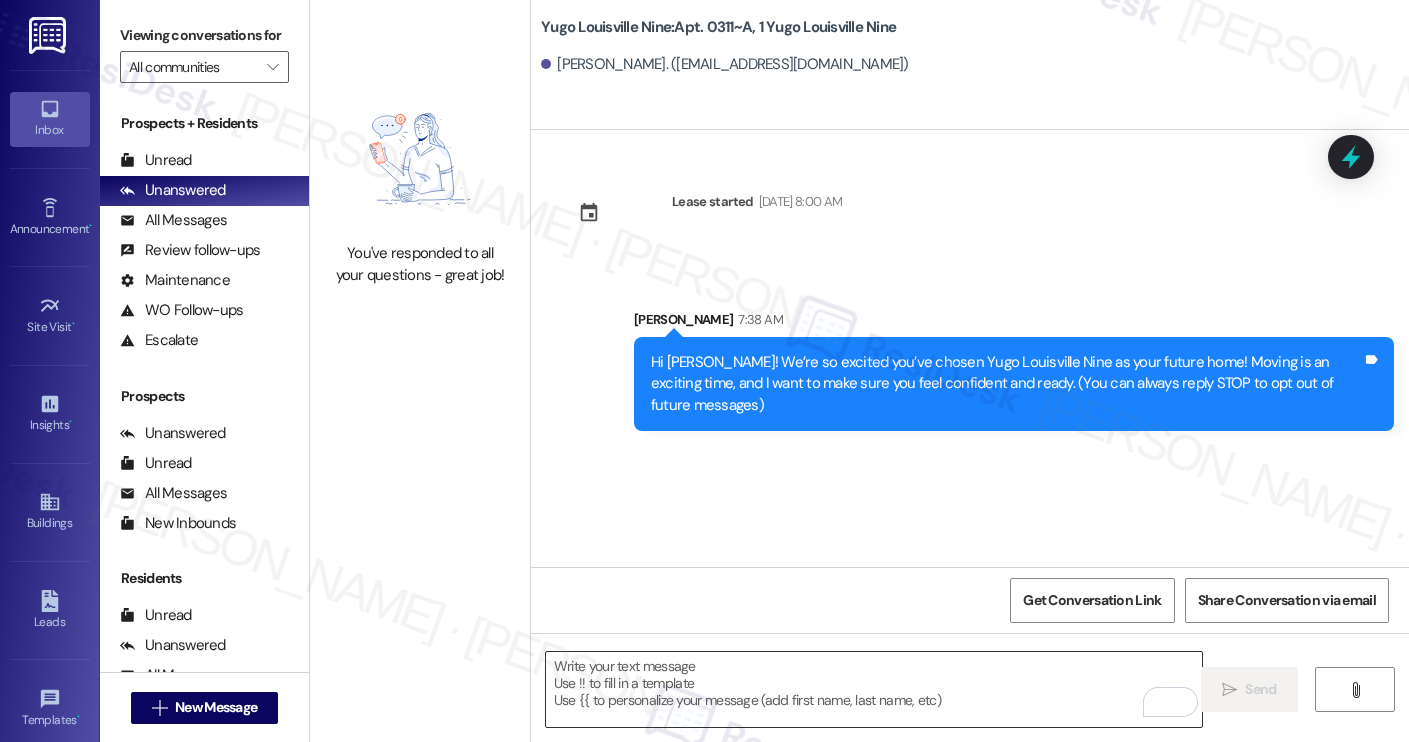 click at bounding box center [874, 689] 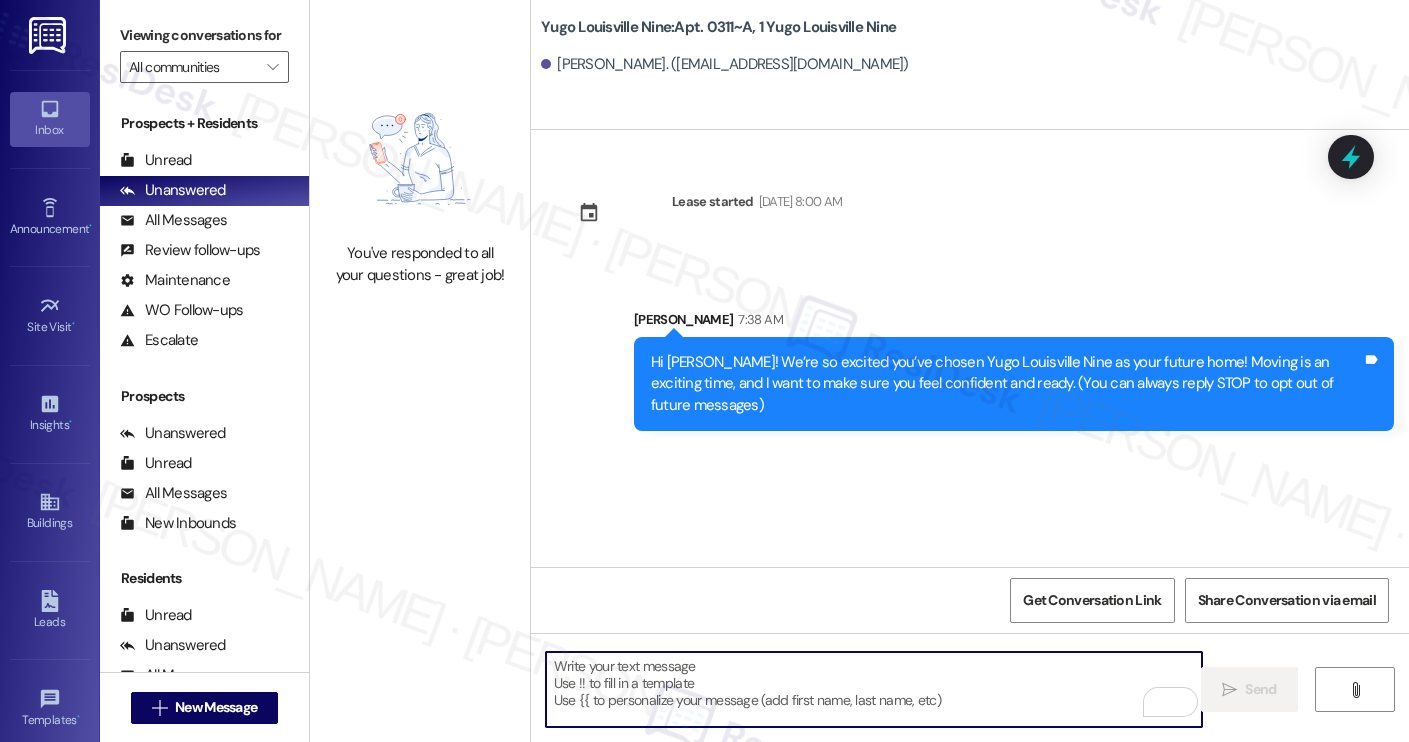 paste on "I’m [PERSON_NAME] from the off-site Resident Support Team. I work with your property’s team to help once you’ve moved in, whether it’s answering questions or assisting with maintenance. I’ll be in touch as your move-in date gets closer!
Move-in day will be busy as you get settled, but no reason it has to be stressful. Don’t forget that we offer a ⚡FAST PASS⚡for Move-In day if your checklist has been completed 2 weeks prior to move-in. Log in to your ResidentPortal [DATE] to complete those outstanding items!" 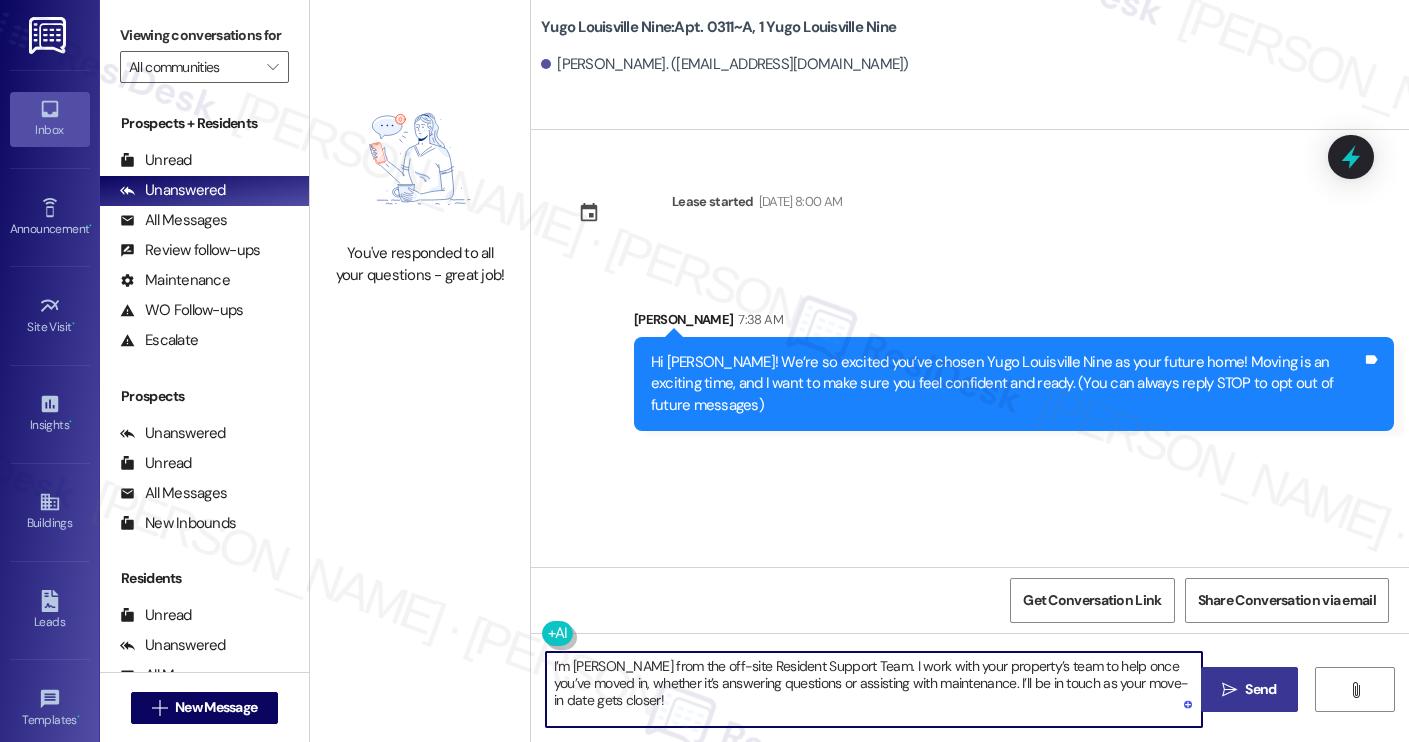 type on "I’m [PERSON_NAME] from the off-site Resident Support Team. I work with your property’s team to help once you’ve moved in, whether it’s answering questions or assisting with maintenance. I’ll be in touch as your move-in date gets closer!" 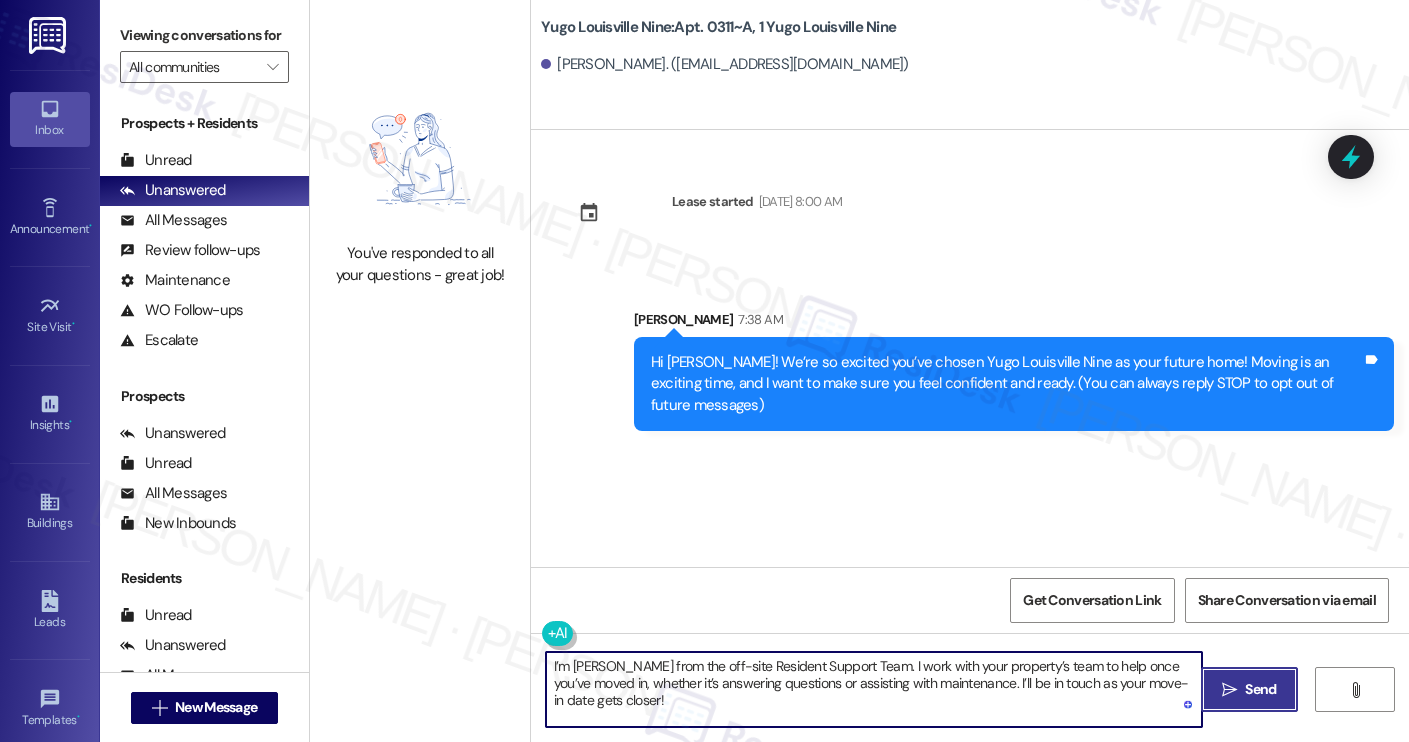 click on "Send" at bounding box center (1260, 689) 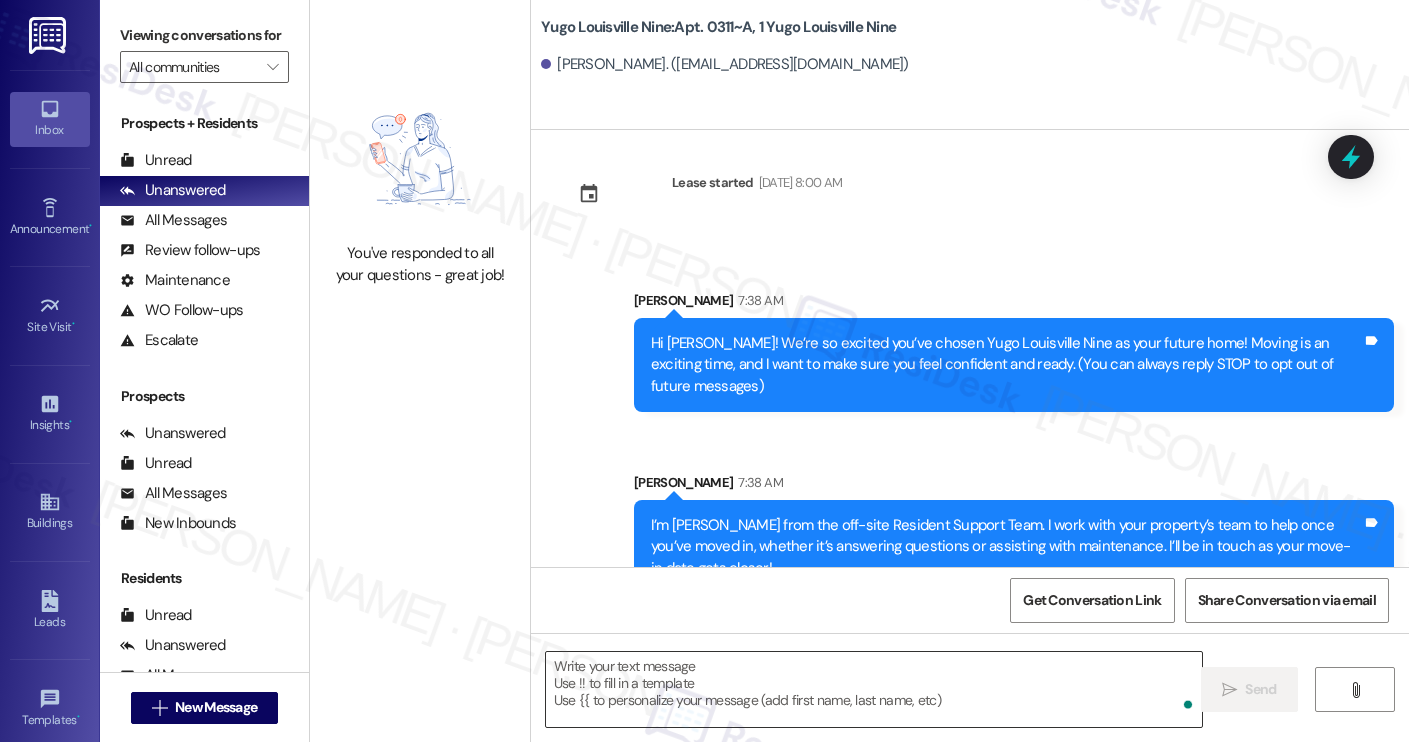 click at bounding box center [874, 689] 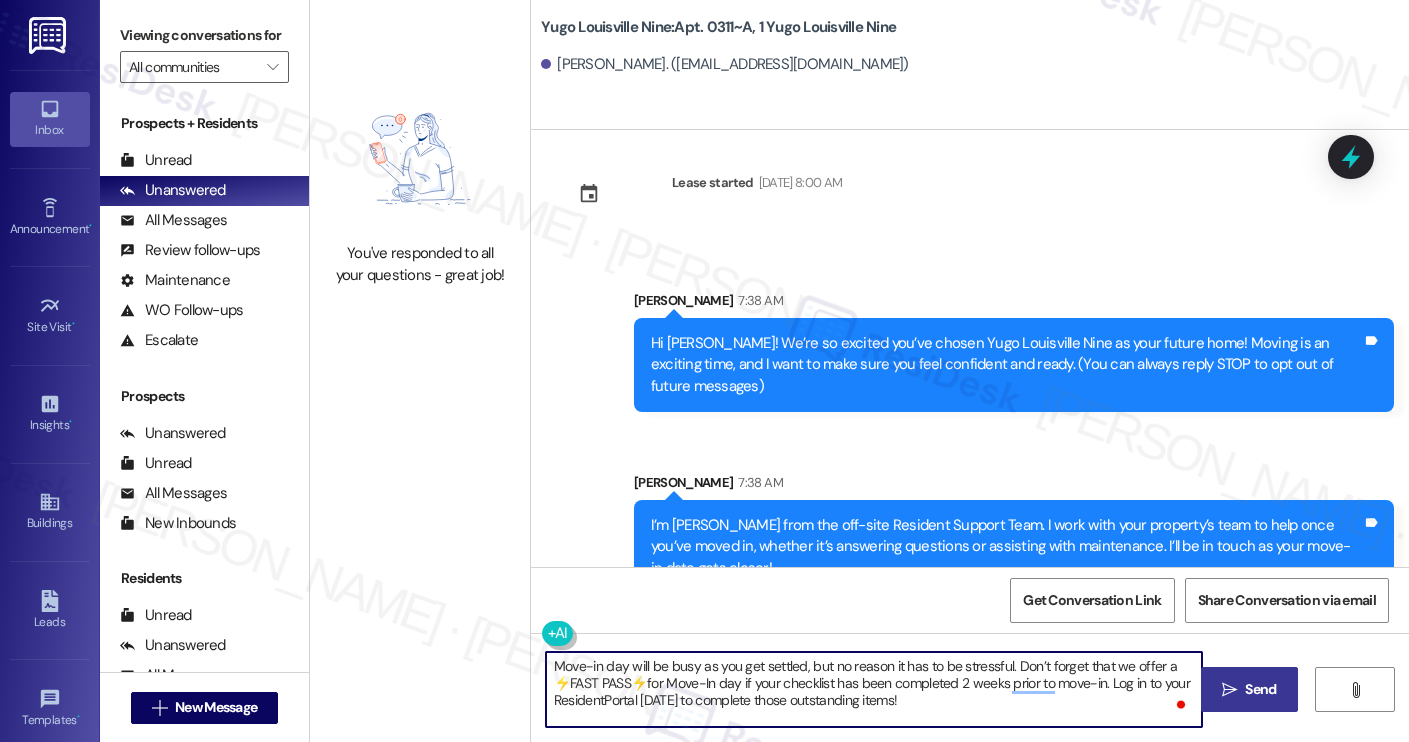type on "Move-in day will be busy as you get settled, but no reason it has to be stressful. Don’t forget that we offer a ⚡FAST PASS⚡for Move-In day if your checklist has been completed 2 weeks prior to move-in. Log in to your ResidentPortal [DATE] to complete those outstanding items!" 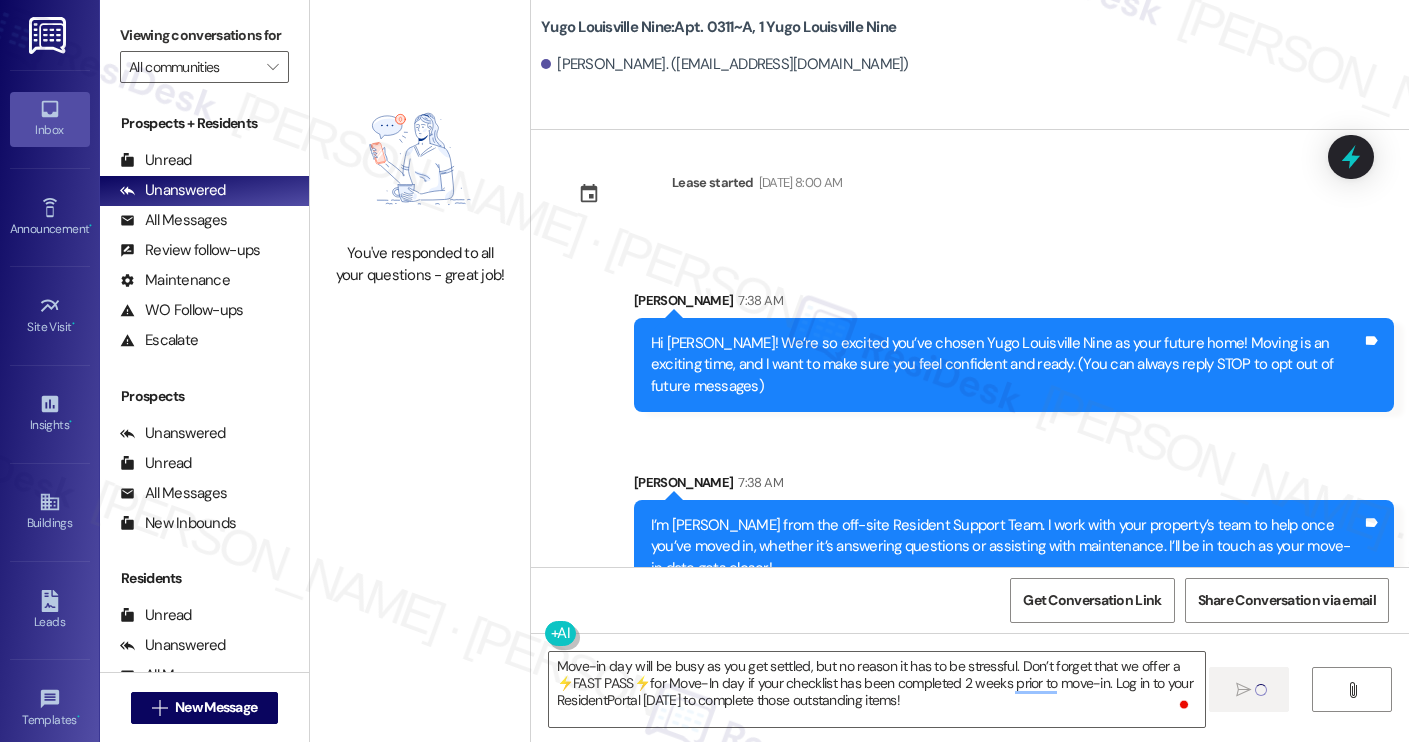 type 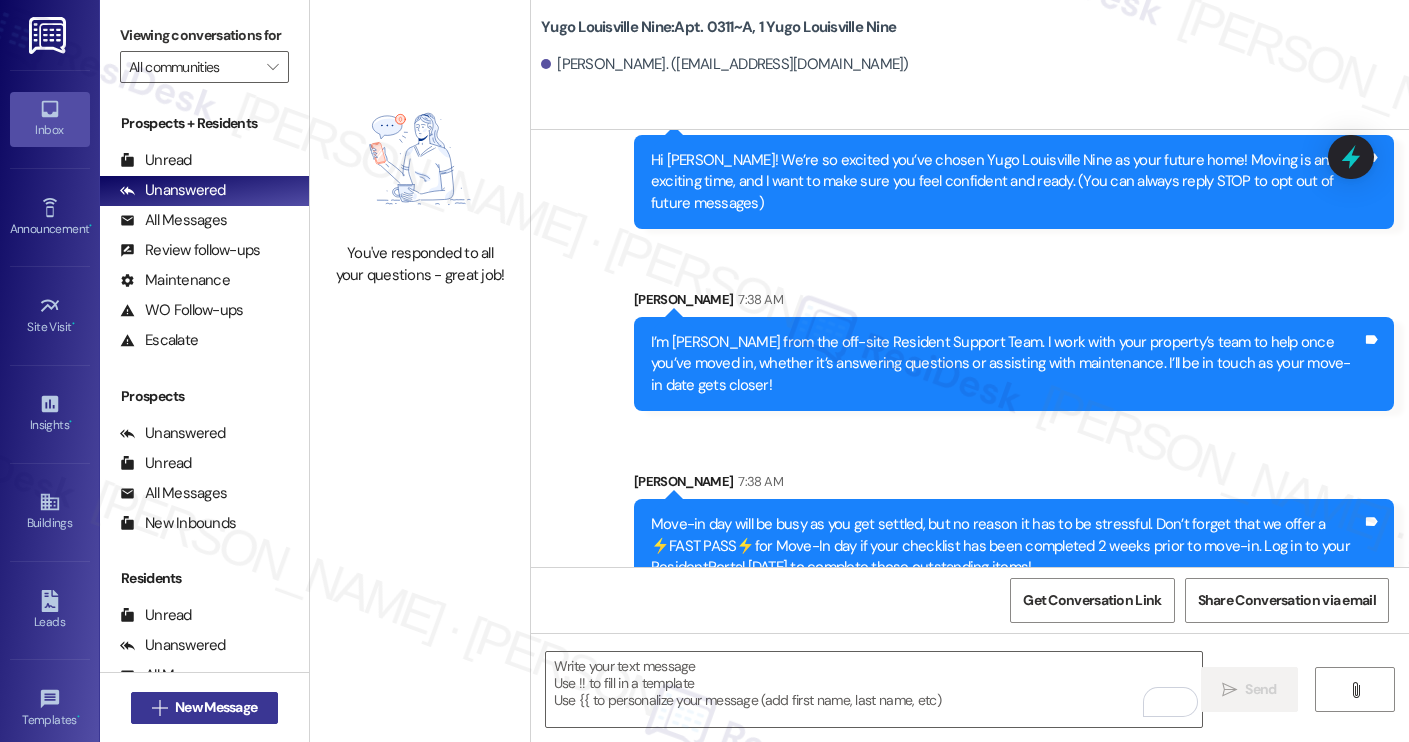 click on "New Message" at bounding box center [216, 707] 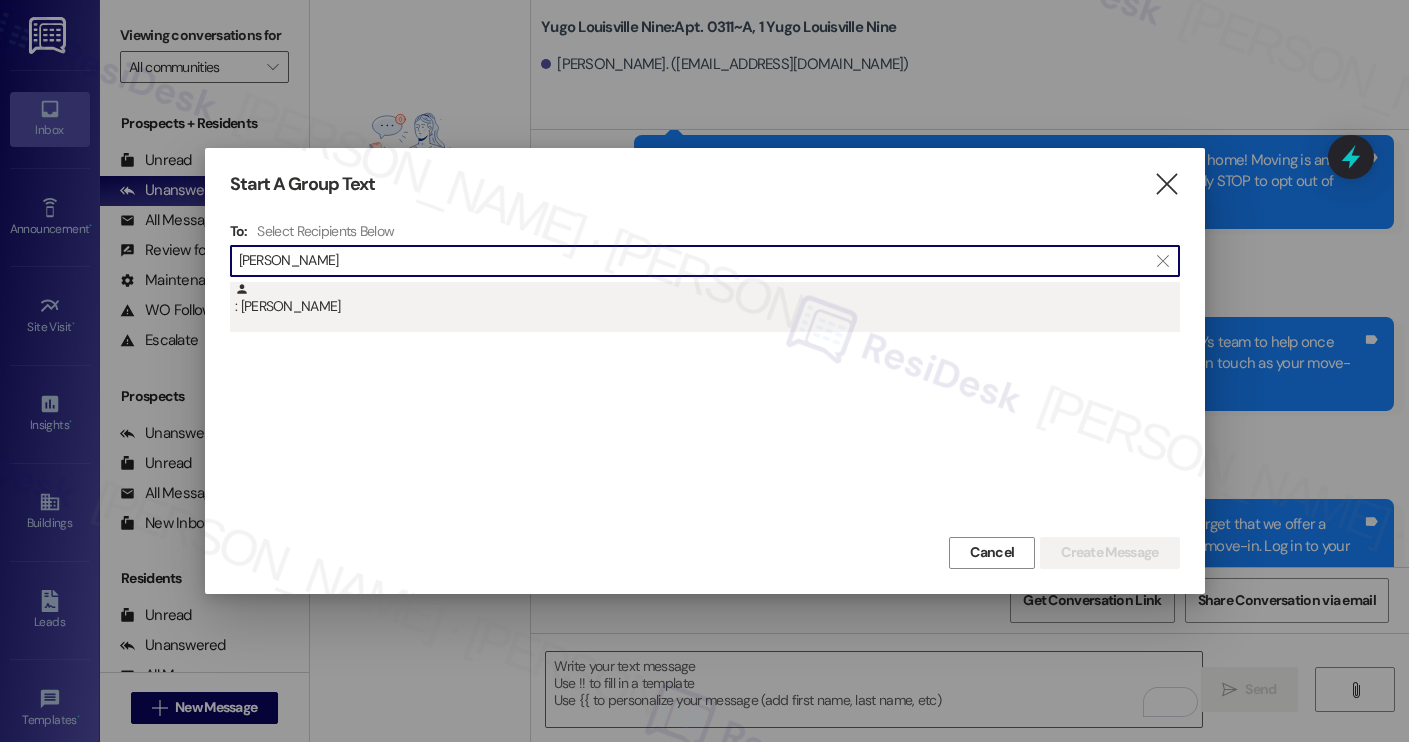 type on "jacob hoffm" 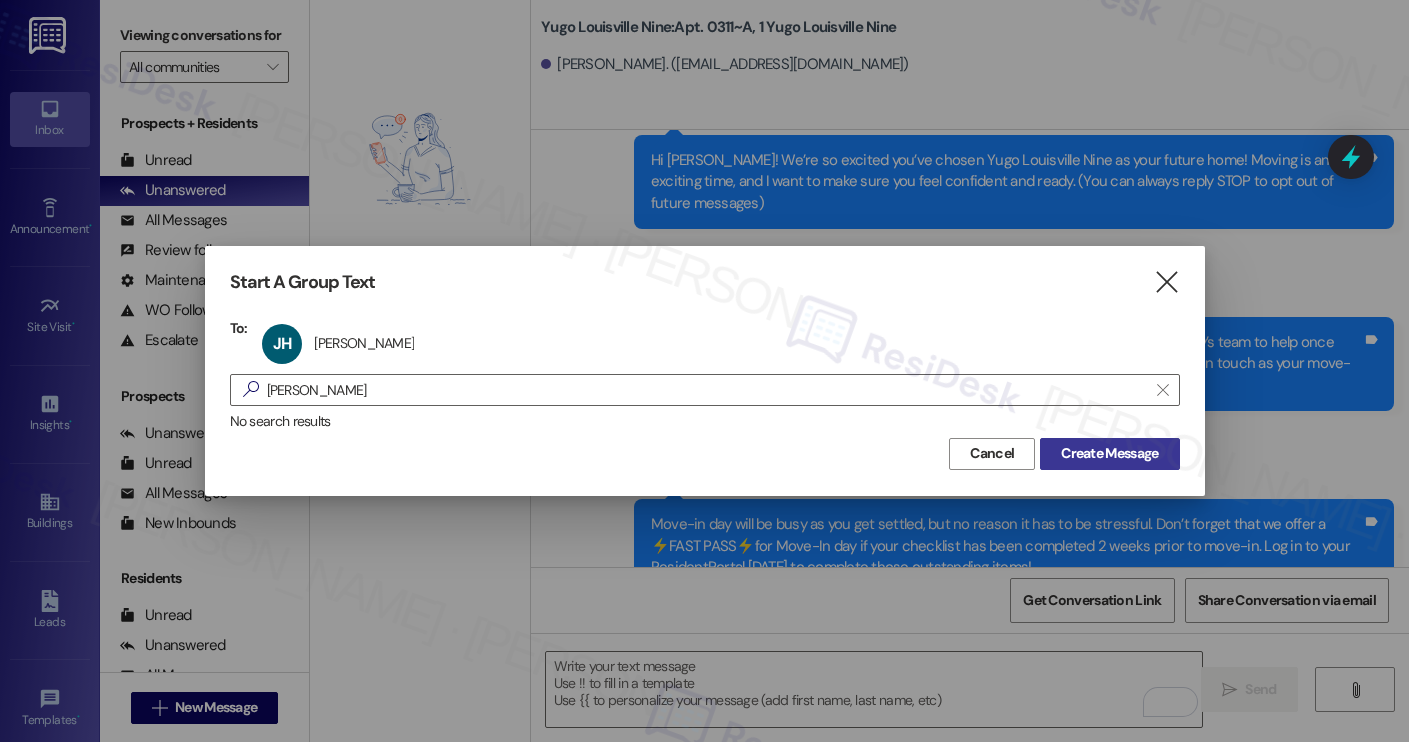 click on "Create Message" at bounding box center [1109, 453] 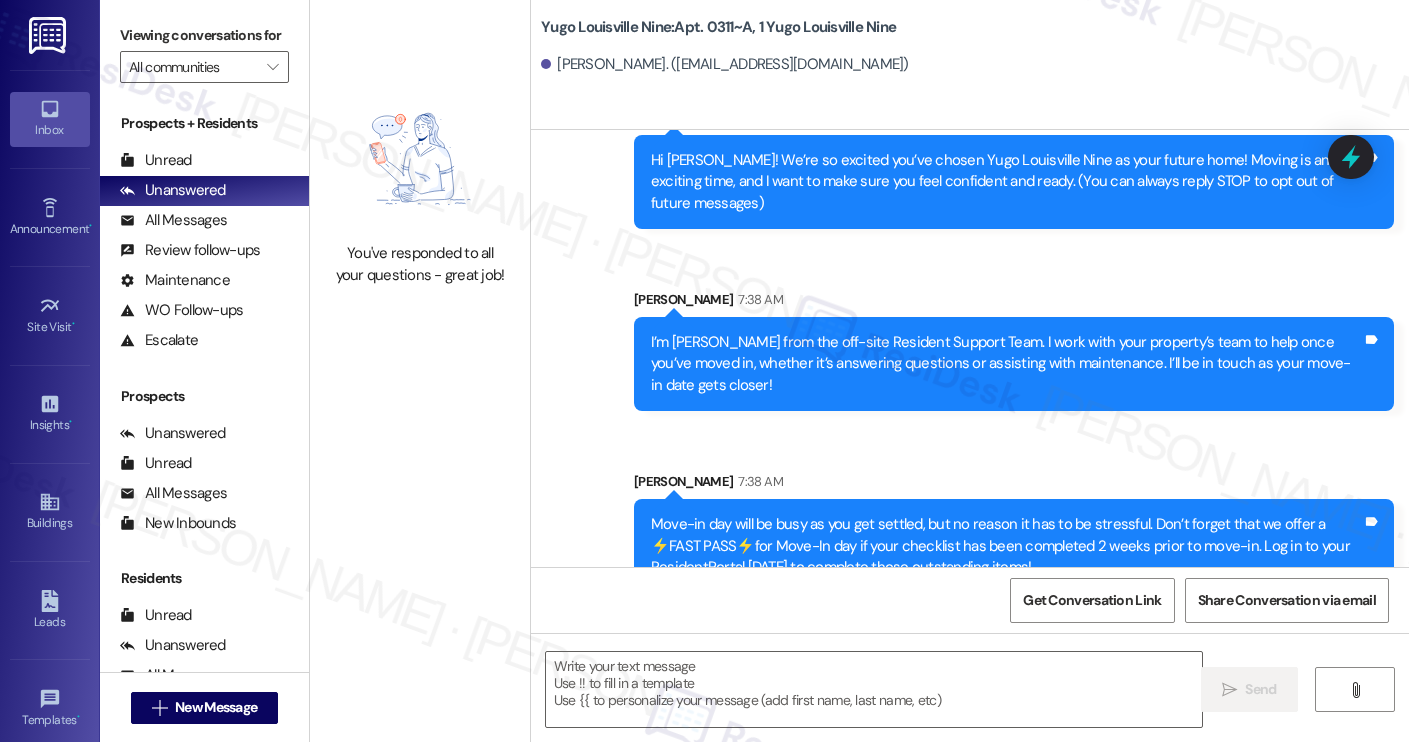 type on "Fetching suggested responses. Please feel free to read through the conversation in the meantime." 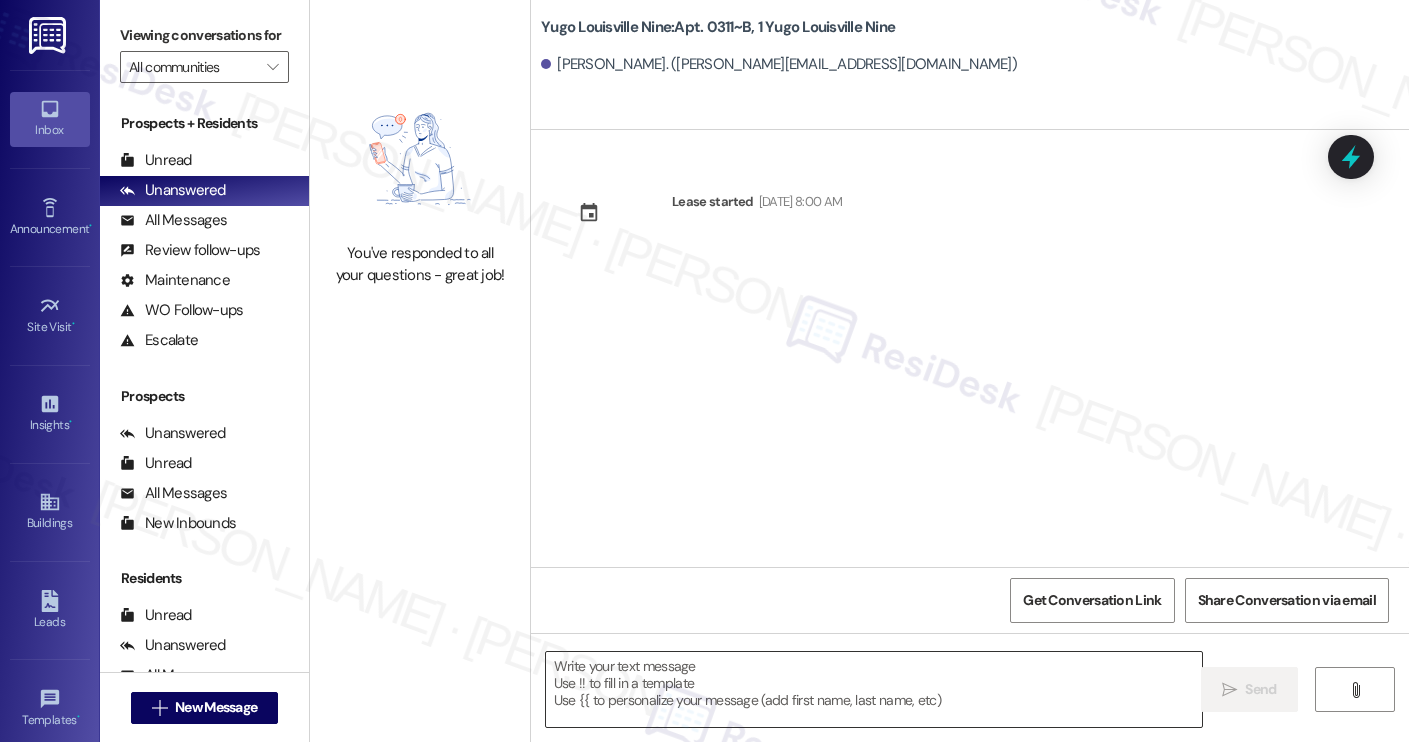 click at bounding box center (874, 689) 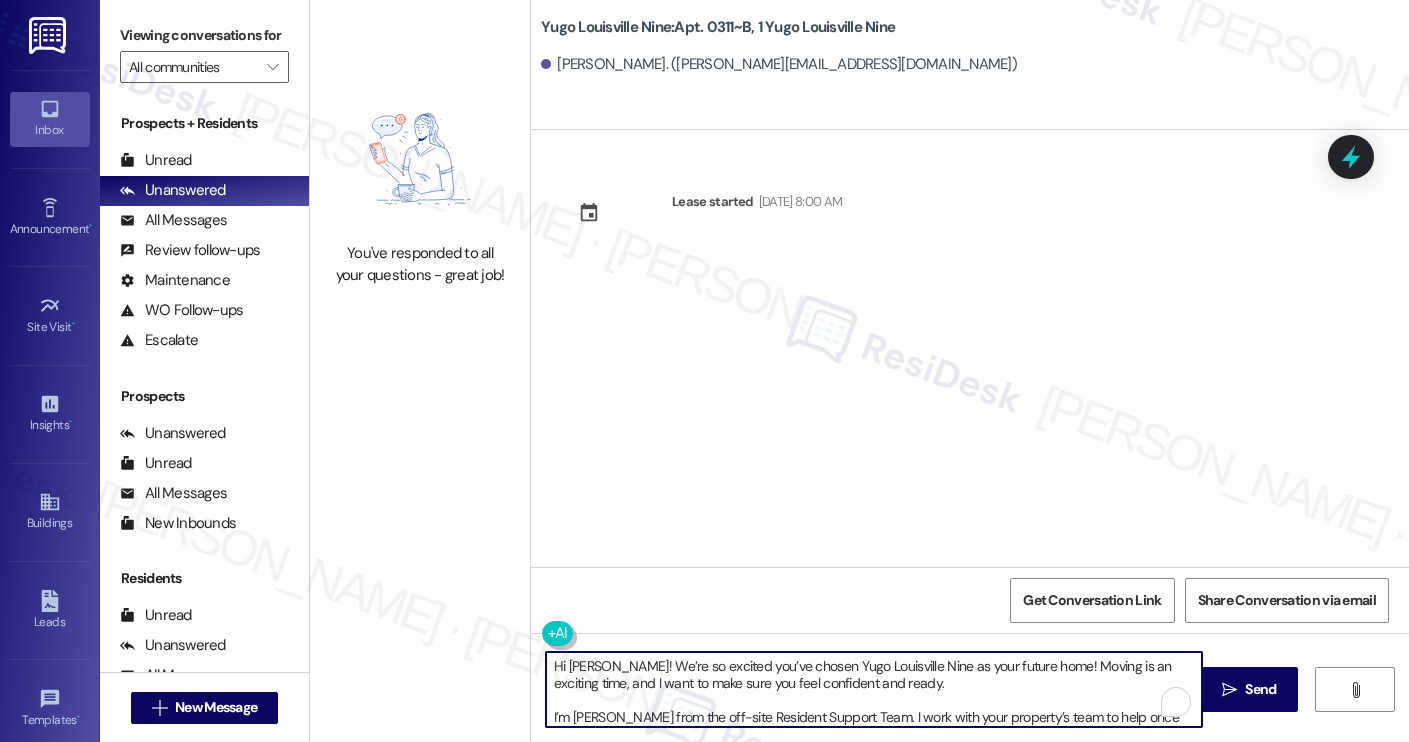 click on "Jacob Hoffmann. (jacob@houseofhoffmanns.com)" at bounding box center (779, 64) 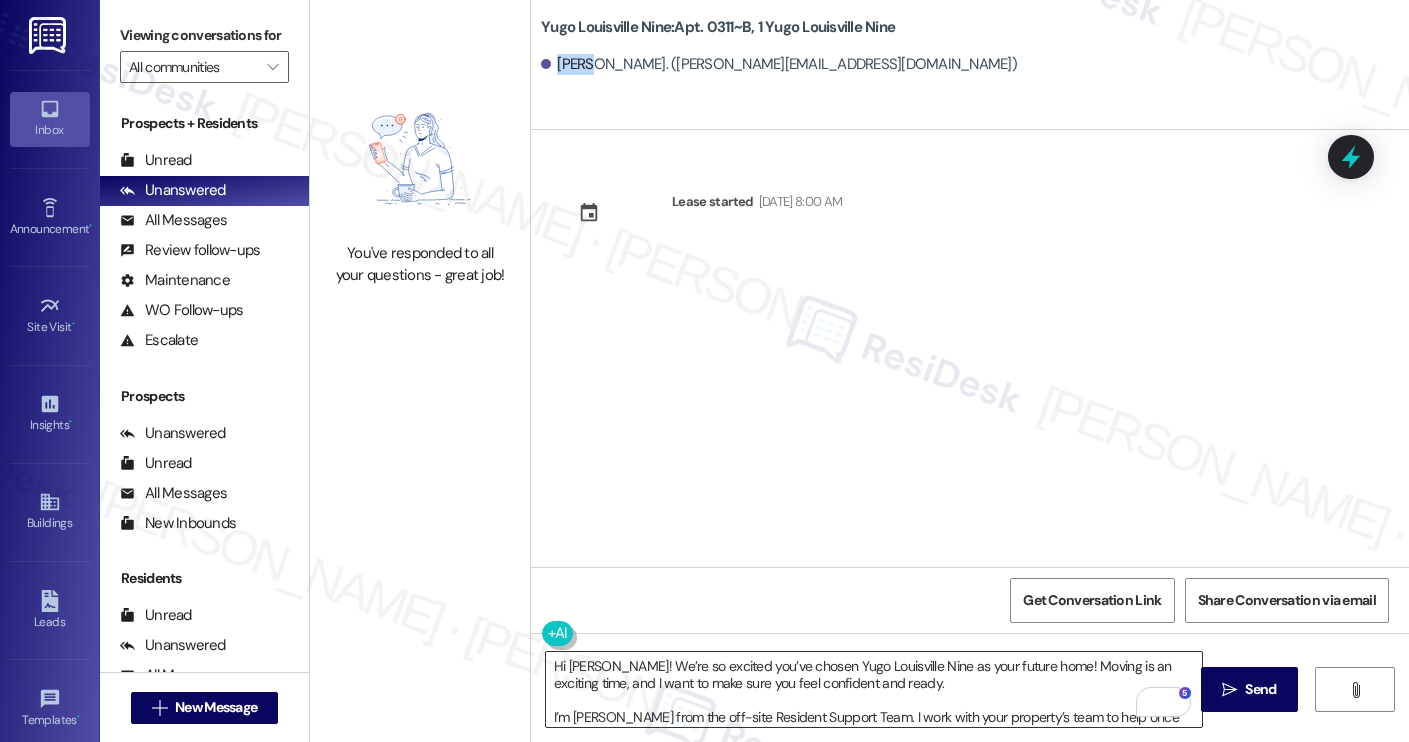 click on "Hi [PERSON_NAME]! We’re so excited you’ve chosen Yugo Louisville Nine as your future home! Moving is an exciting time, and I want to make sure you feel confident and ready.
I’m [PERSON_NAME] from the off-site Resident Support Team. I work with your property’s team to help once you’ve moved in, whether it’s answering questions or assisting with maintenance. I’ll be in touch as your move-in date gets closer!
Move-in day will be busy as you get settled, but no reason it has to be stressful. Don’t forget that we offer a ⚡FAST PASS⚡for Move-In day if your checklist has been completed 2 weeks prior to move-in. Log in to your ResidentPortal [DATE] to complete those outstanding items!" at bounding box center (874, 689) 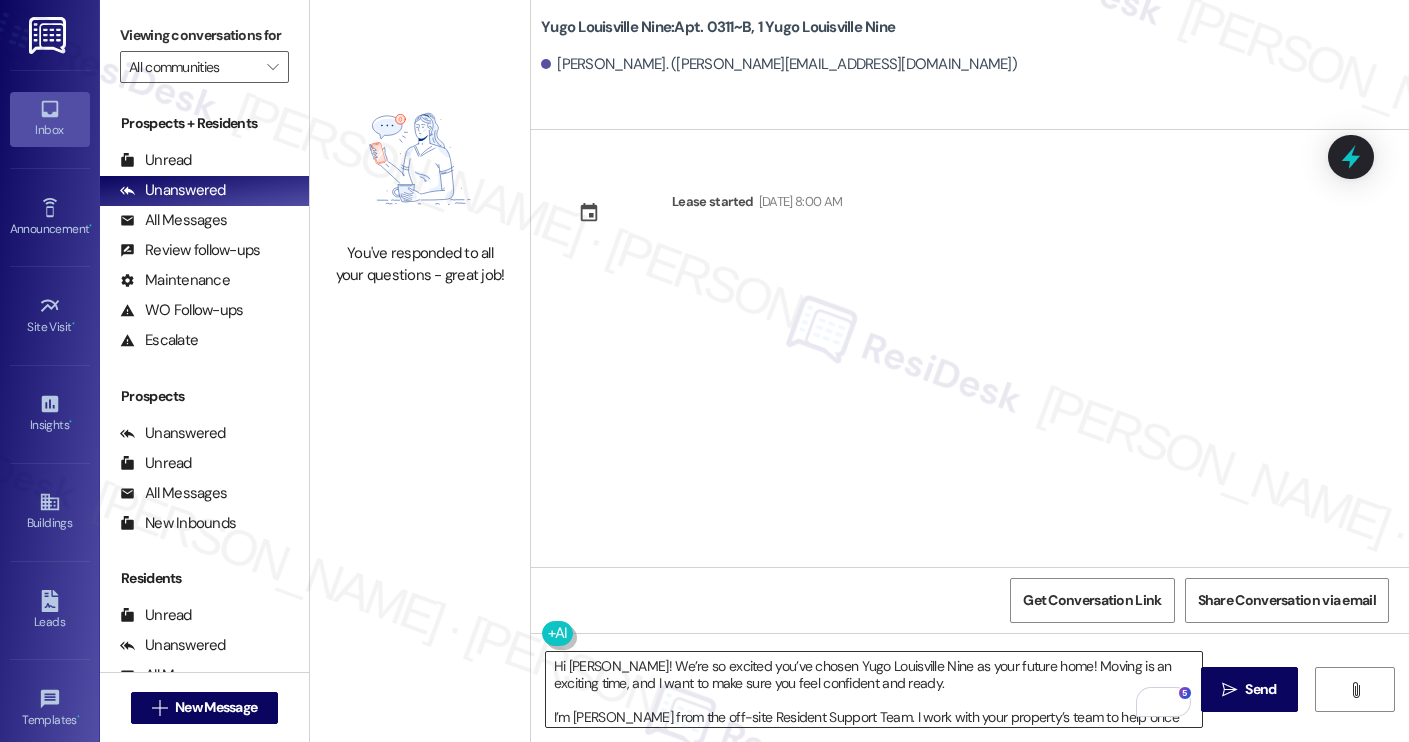 click on "Hi [PERSON_NAME]! We’re so excited you’ve chosen Yugo Louisville Nine as your future home! Moving is an exciting time, and I want to make sure you feel confident and ready.
I’m [PERSON_NAME] from the off-site Resident Support Team. I work with your property’s team to help once you’ve moved in, whether it’s answering questions or assisting with maintenance. I’ll be in touch as your move-in date gets closer!
Move-in day will be busy as you get settled, but no reason it has to be stressful. Don’t forget that we offer a ⚡FAST PASS⚡for Move-In day if your checklist has been completed 2 weeks prior to move-in. Log in to your ResidentPortal [DATE] to complete those outstanding items!" at bounding box center [874, 689] 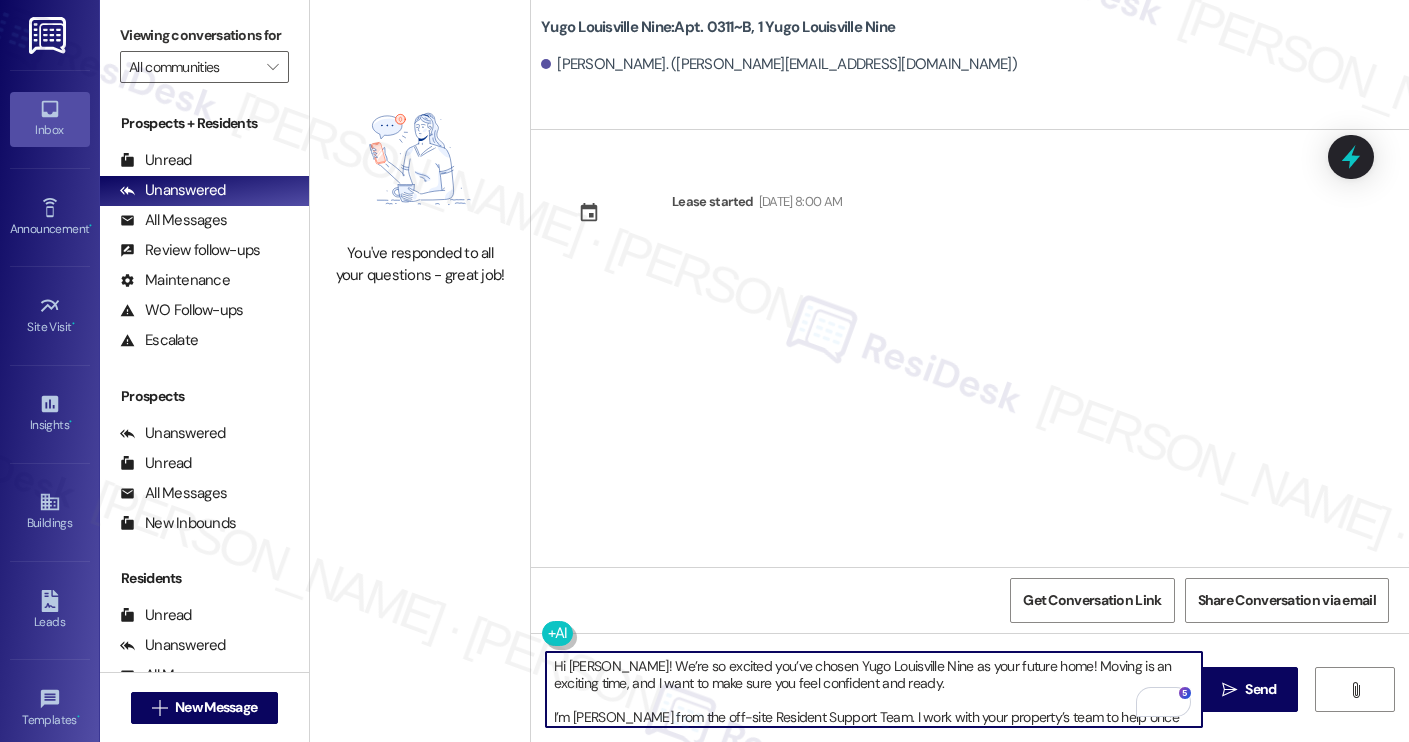 paste on "Jacob" 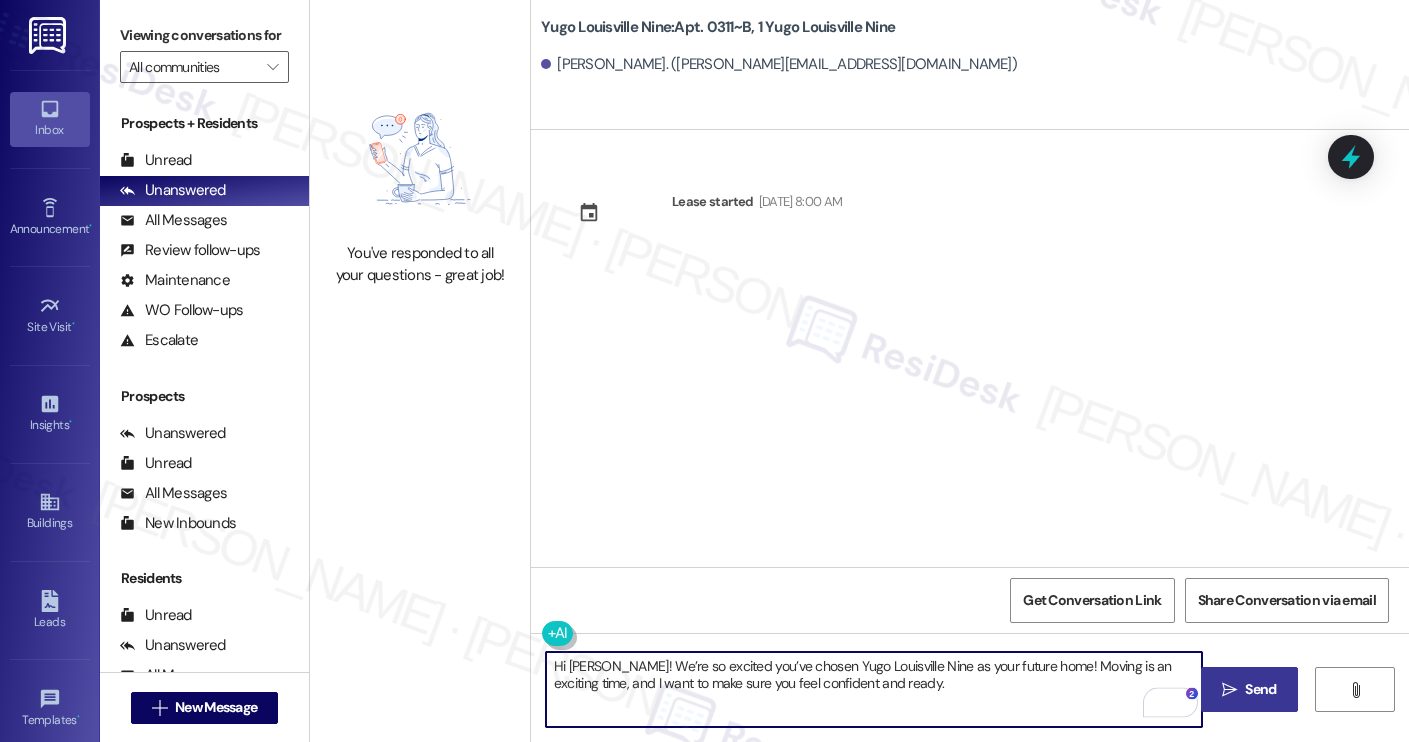 type on "Hi Jacob! We’re so excited you’ve chosen Yugo Louisville Nine as your future home! Moving is an exciting time, and I want to make sure you feel confident and ready." 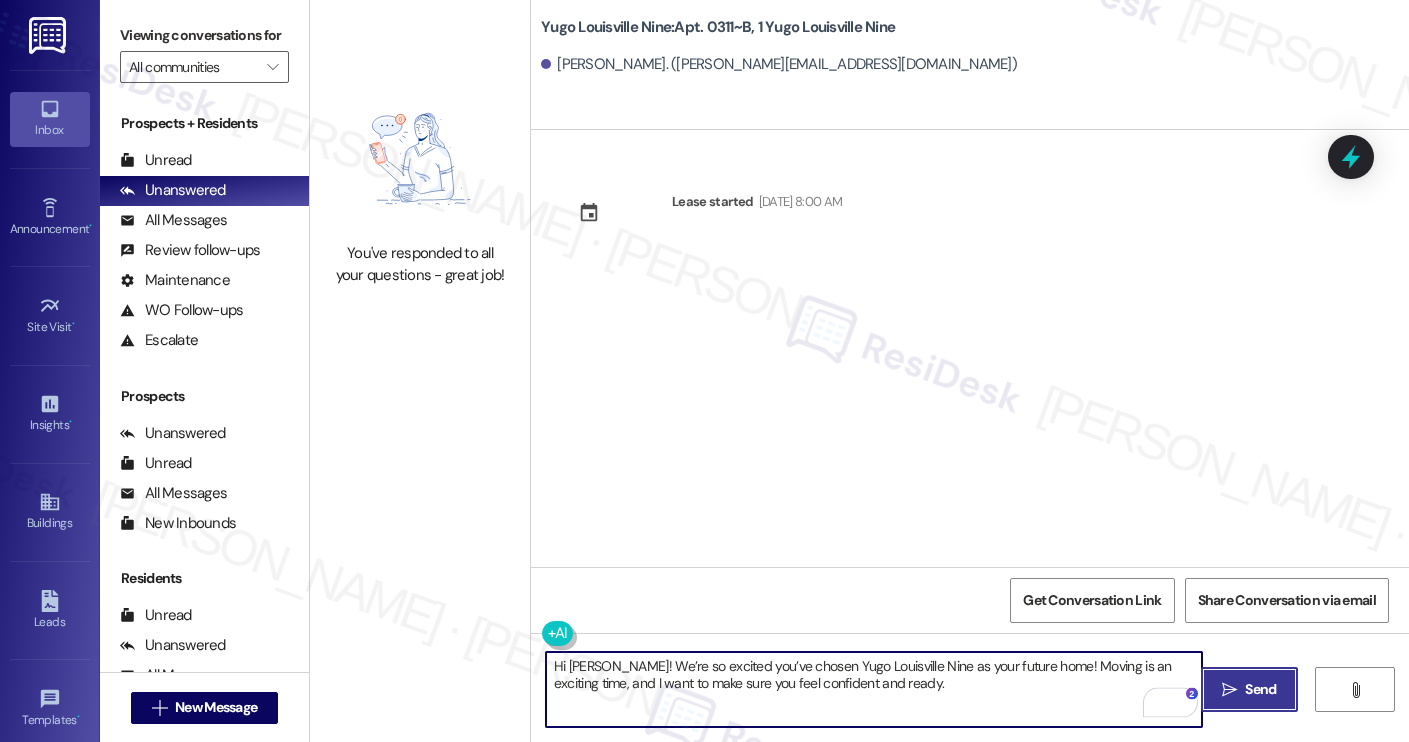 click on " Send" at bounding box center (1249, 689) 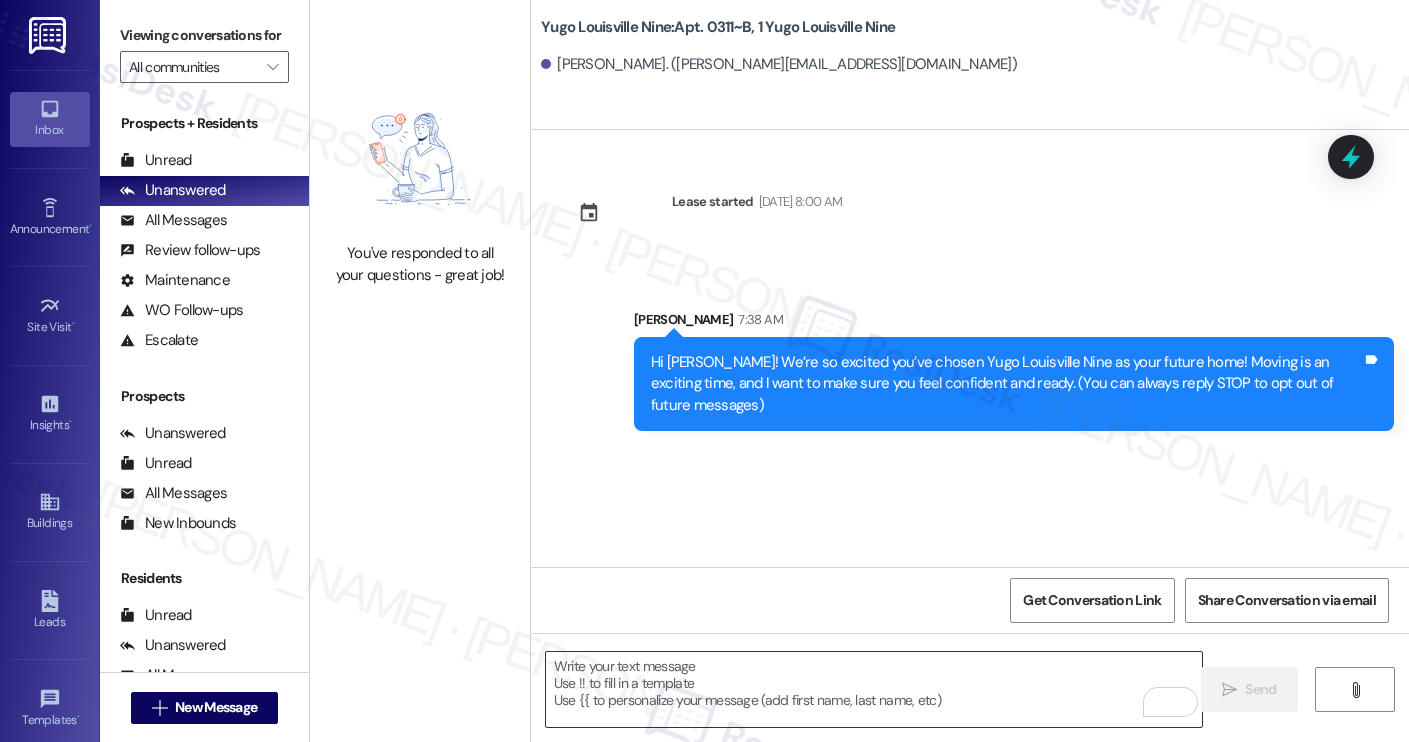 click at bounding box center [874, 689] 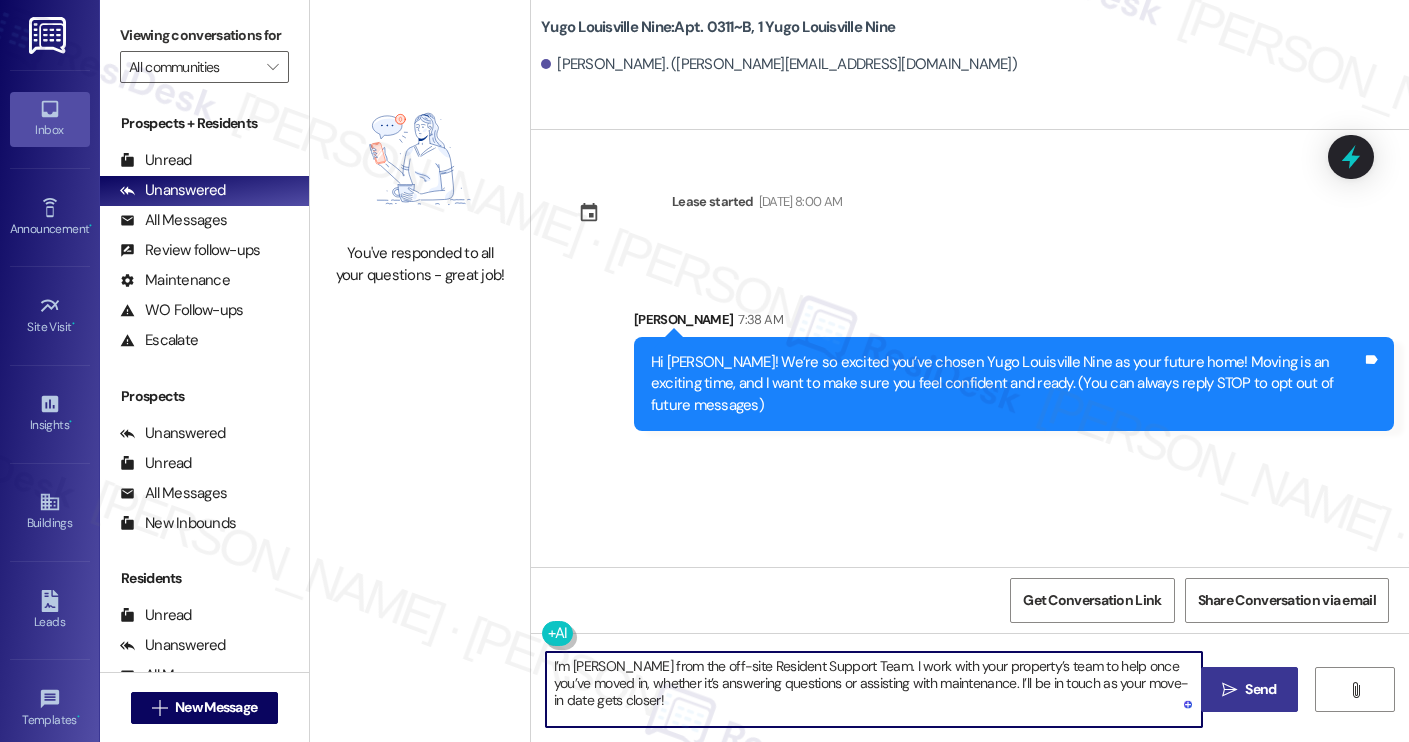 type on "I’m [PERSON_NAME] from the off-site Resident Support Team. I work with your property’s team to help once you’ve moved in, whether it’s answering questions or assisting with maintenance. I’ll be in touch as your move-in date gets closer!" 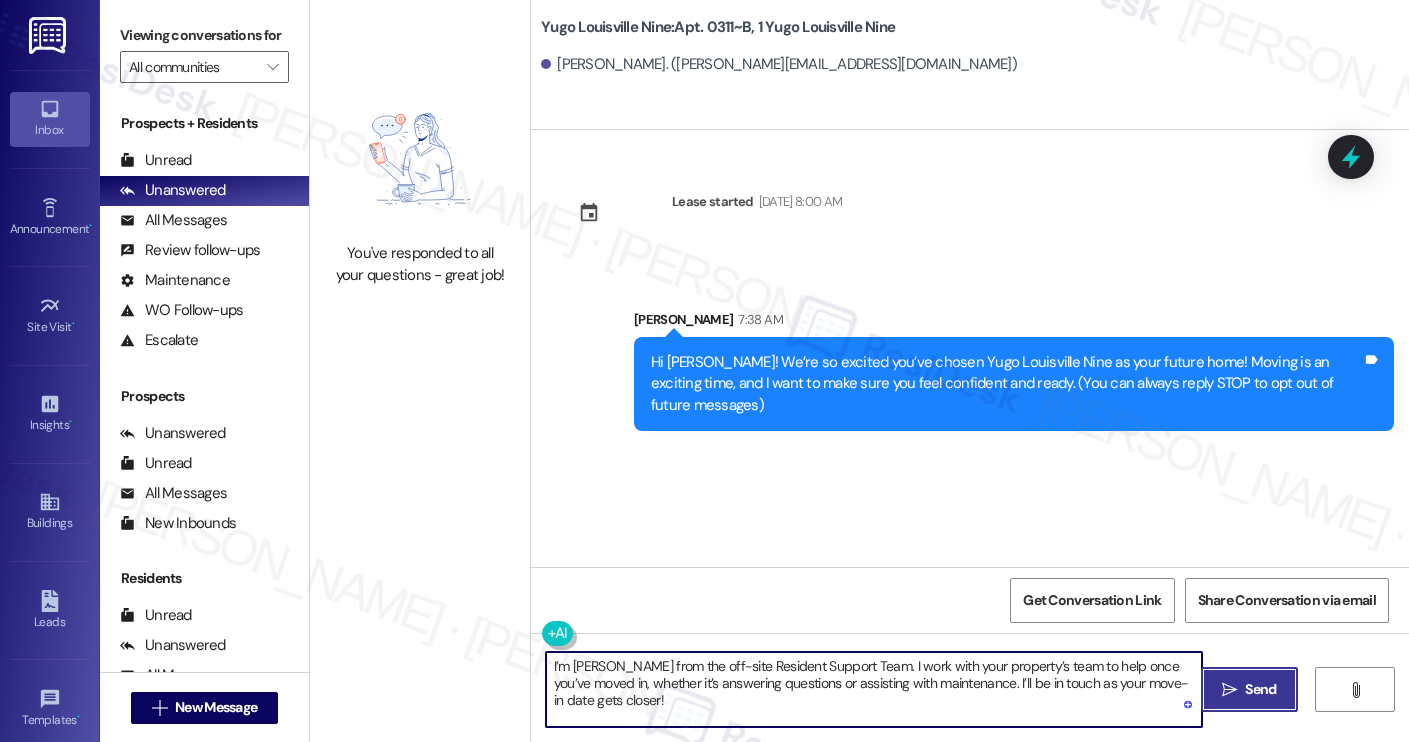 click on "Send" at bounding box center [1260, 689] 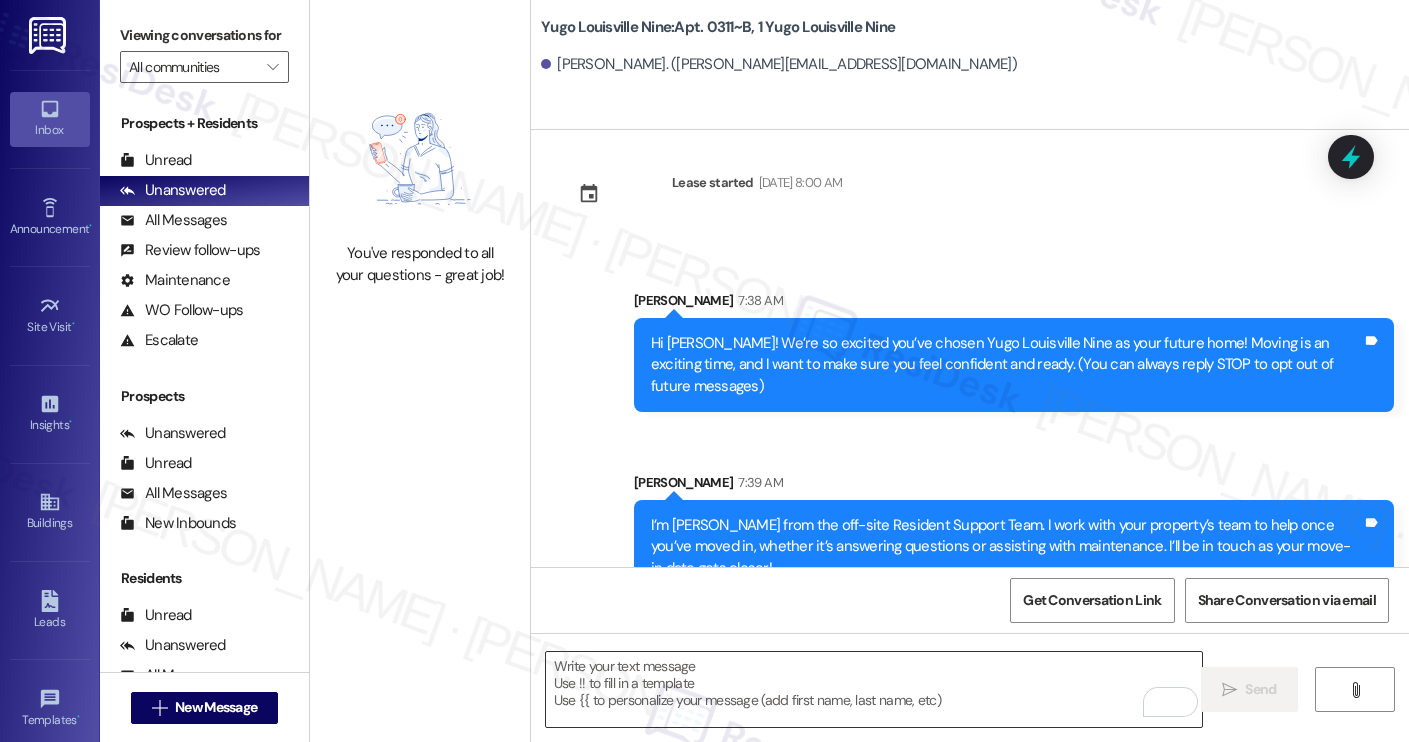 click at bounding box center [874, 689] 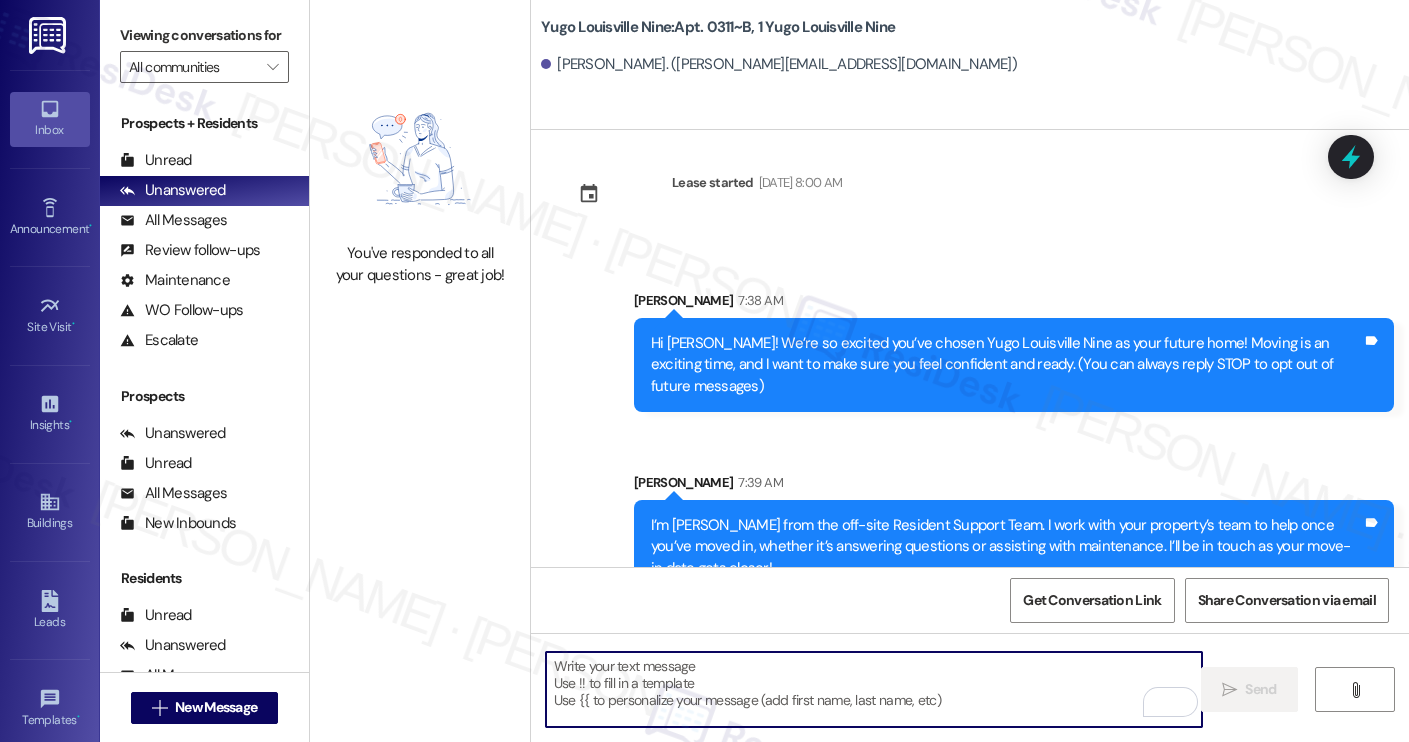 paste on "Move-in day will be busy as you get settled, but no reason it has to be stressful. Don’t forget that we offer a ⚡FAST PASS⚡for Move-In day if your checklist has been completed 2 weeks prior to move-in. Log in to your ResidentPortal [DATE] to complete those outstanding items!" 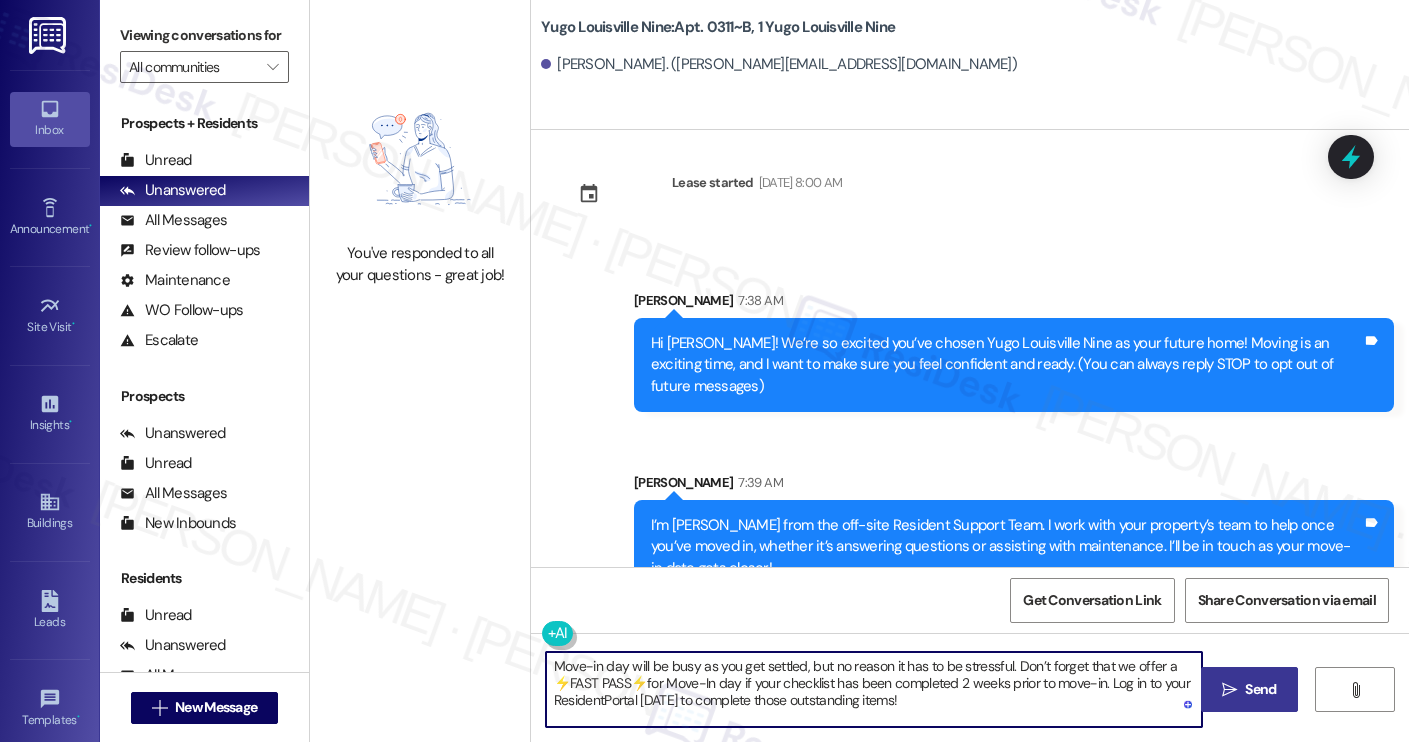type on "Move-in day will be busy as you get settled, but no reason it has to be stressful. Don’t forget that we offer a ⚡FAST PASS⚡for Move-In day if your checklist has been completed 2 weeks prior to move-in. Log in to your ResidentPortal [DATE] to complete those outstanding items!" 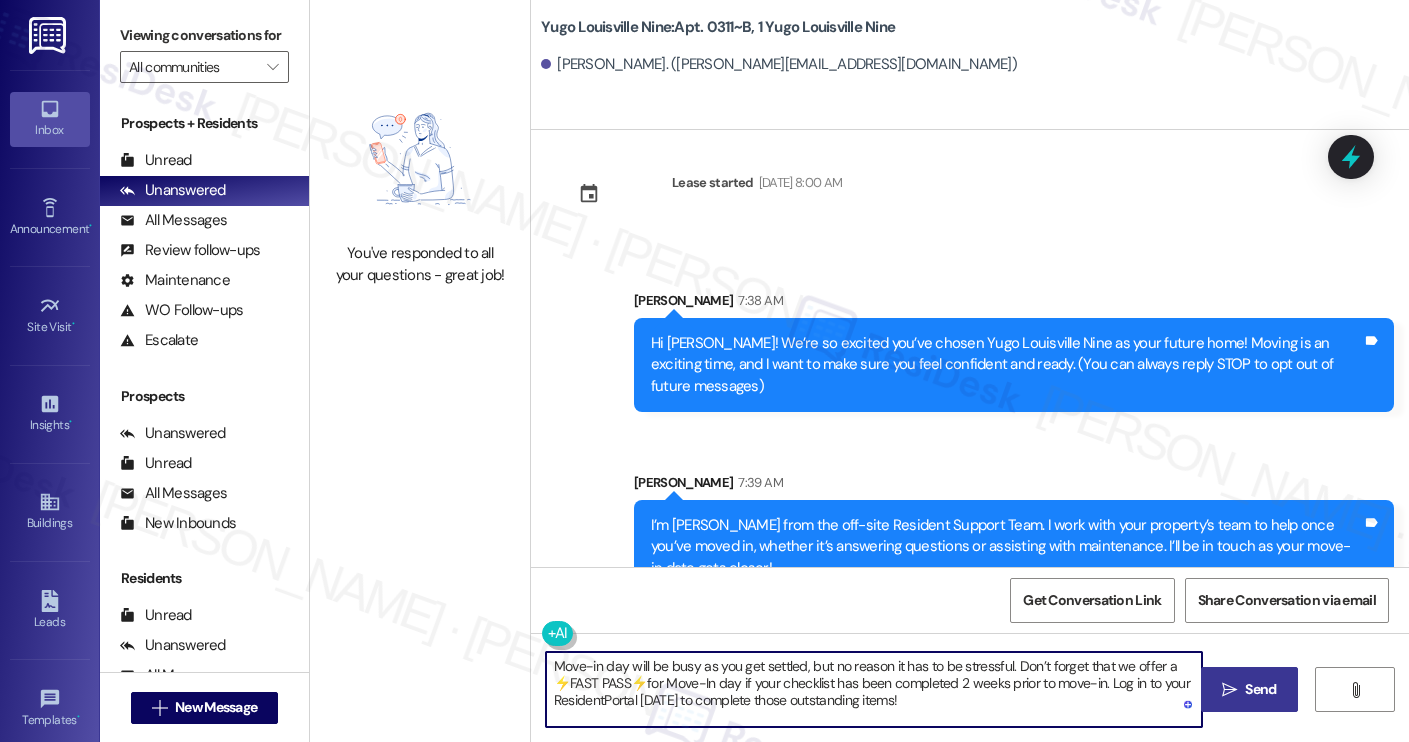 click on " Send" at bounding box center [1249, 689] 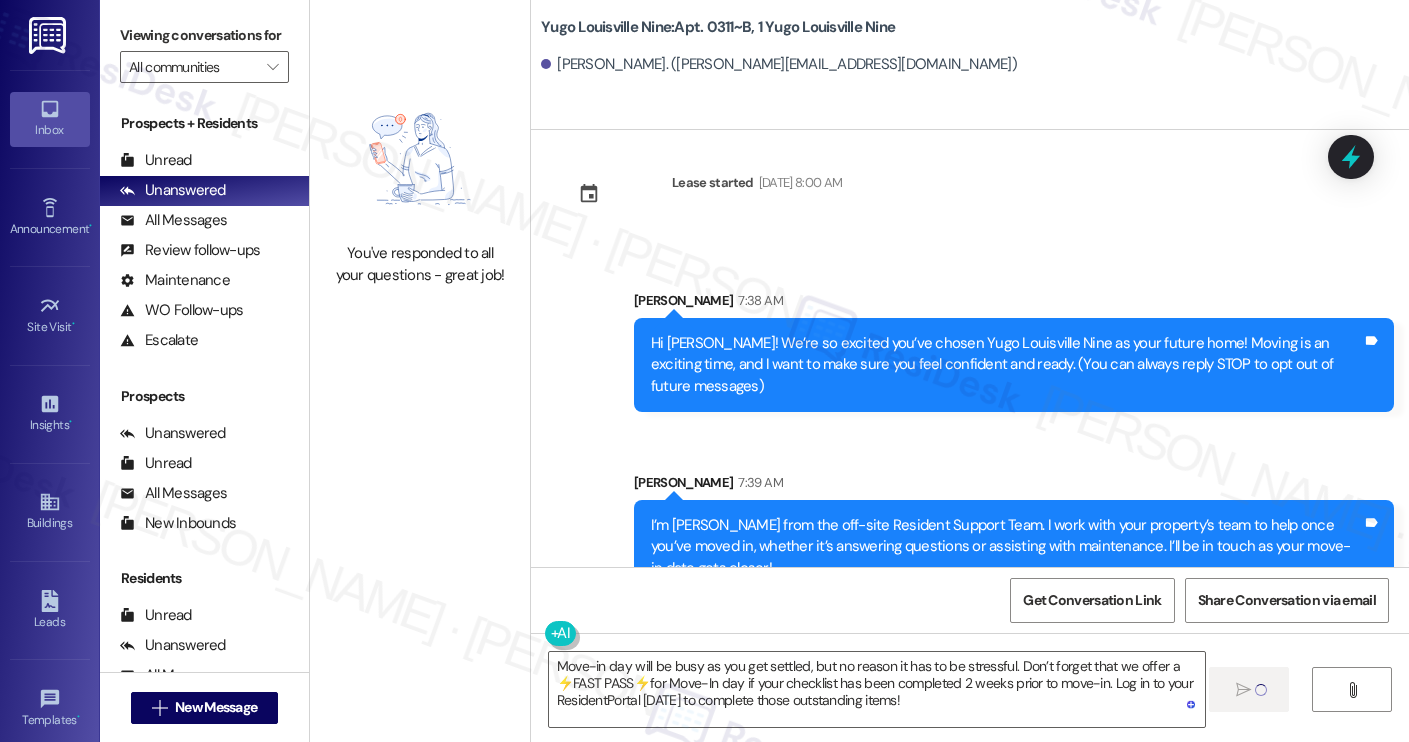 type 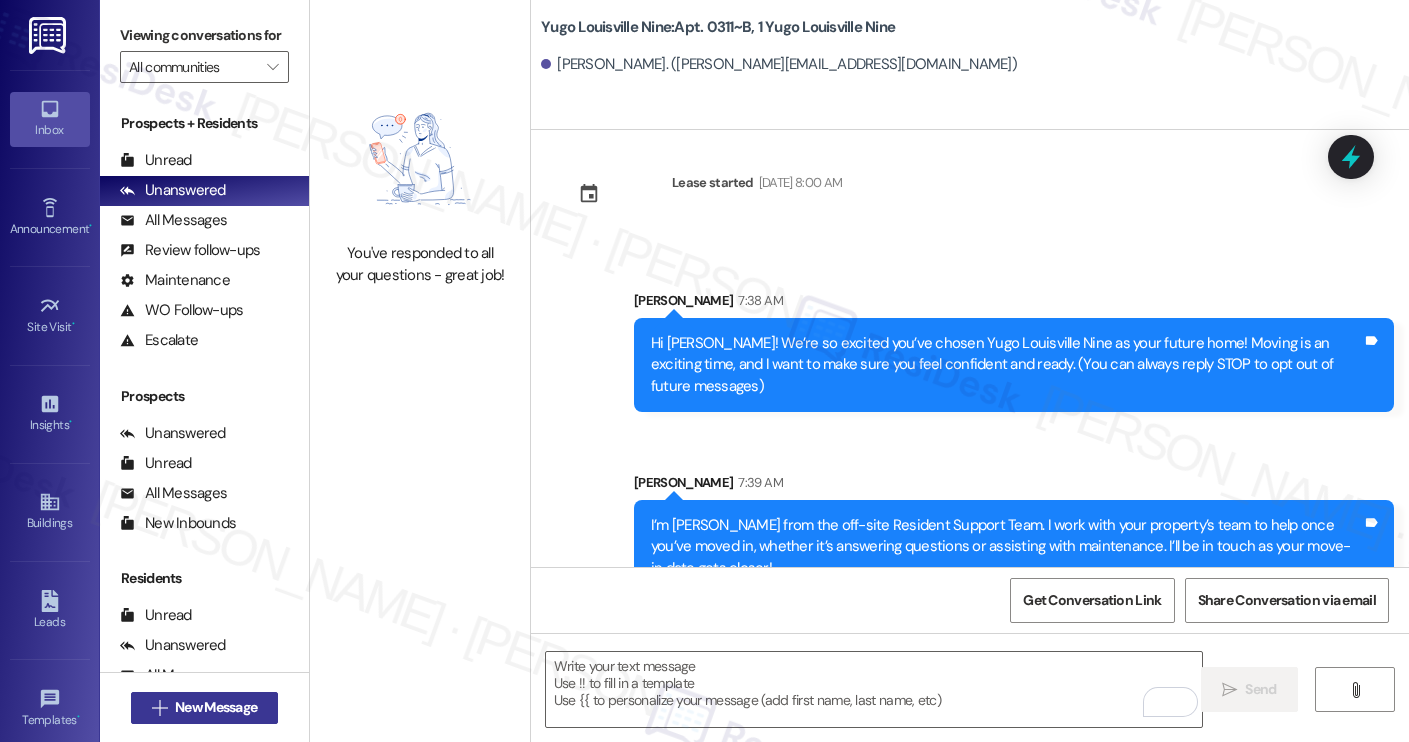 click on "New Message" at bounding box center (216, 707) 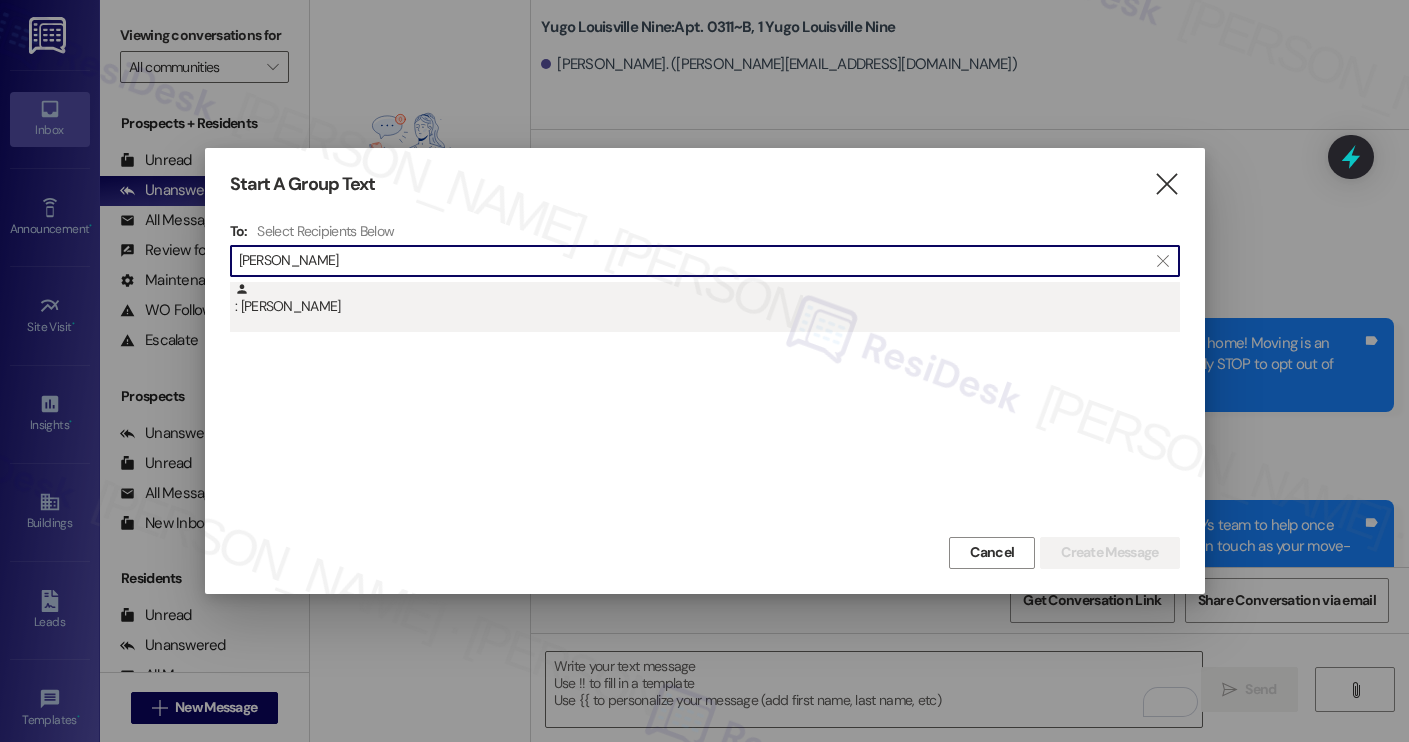type on "patrick gamb" 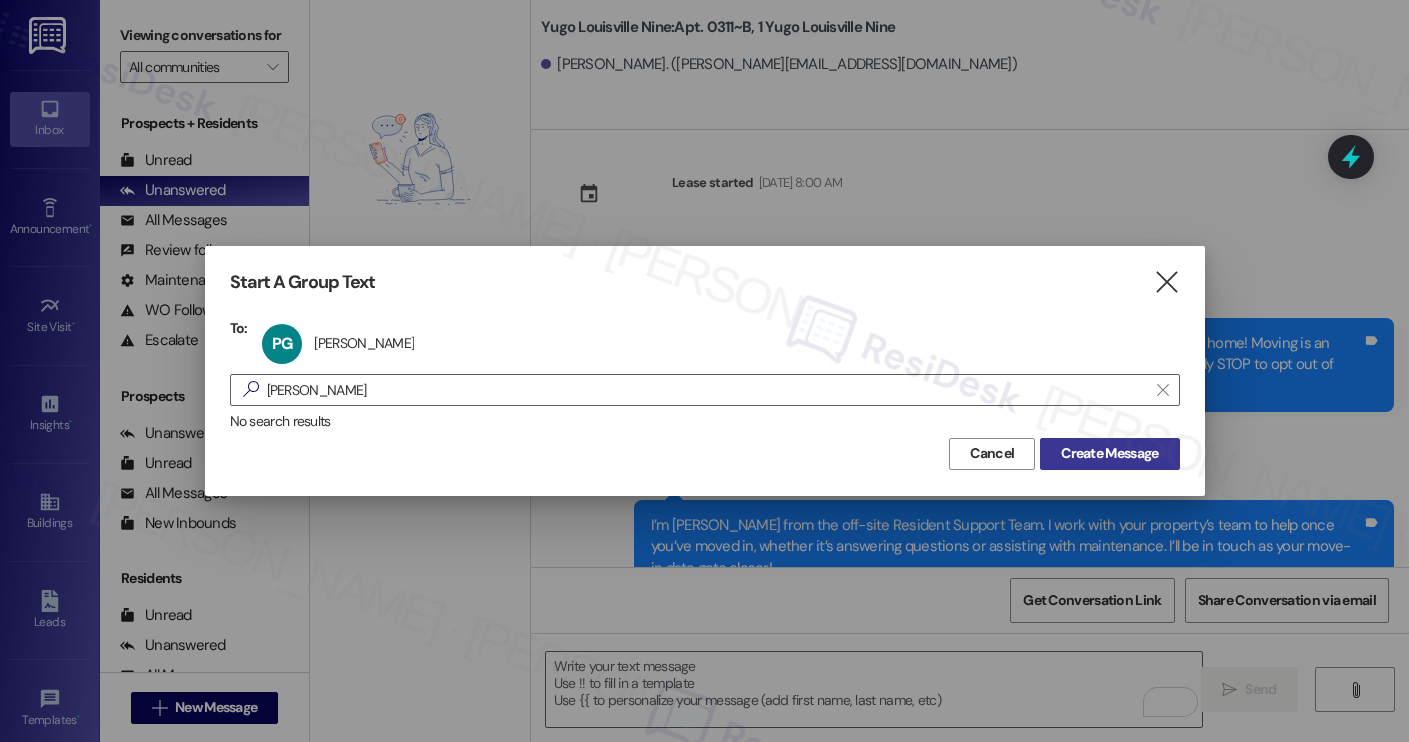 click on "Create Message" at bounding box center [1109, 453] 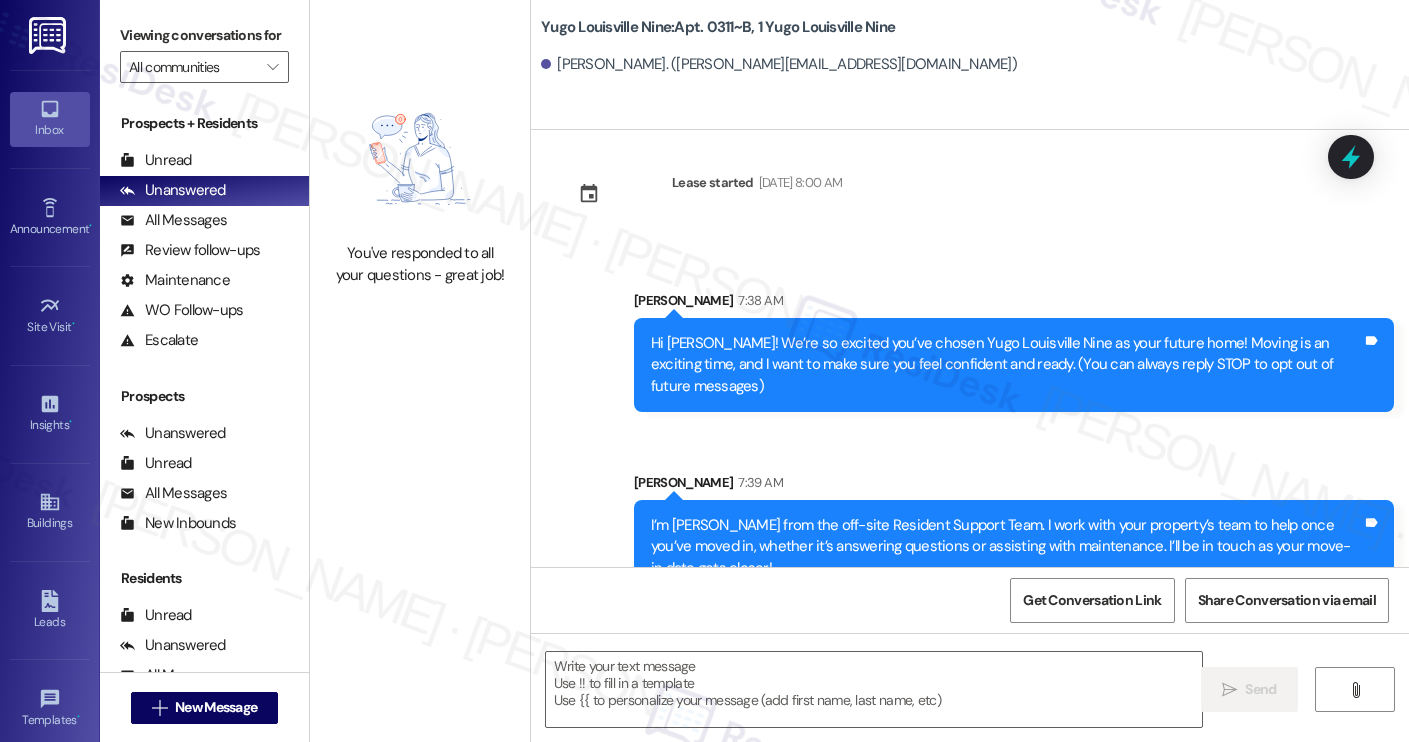 type on "Fetching suggested responses. Please feel free to read through the conversation in the meantime." 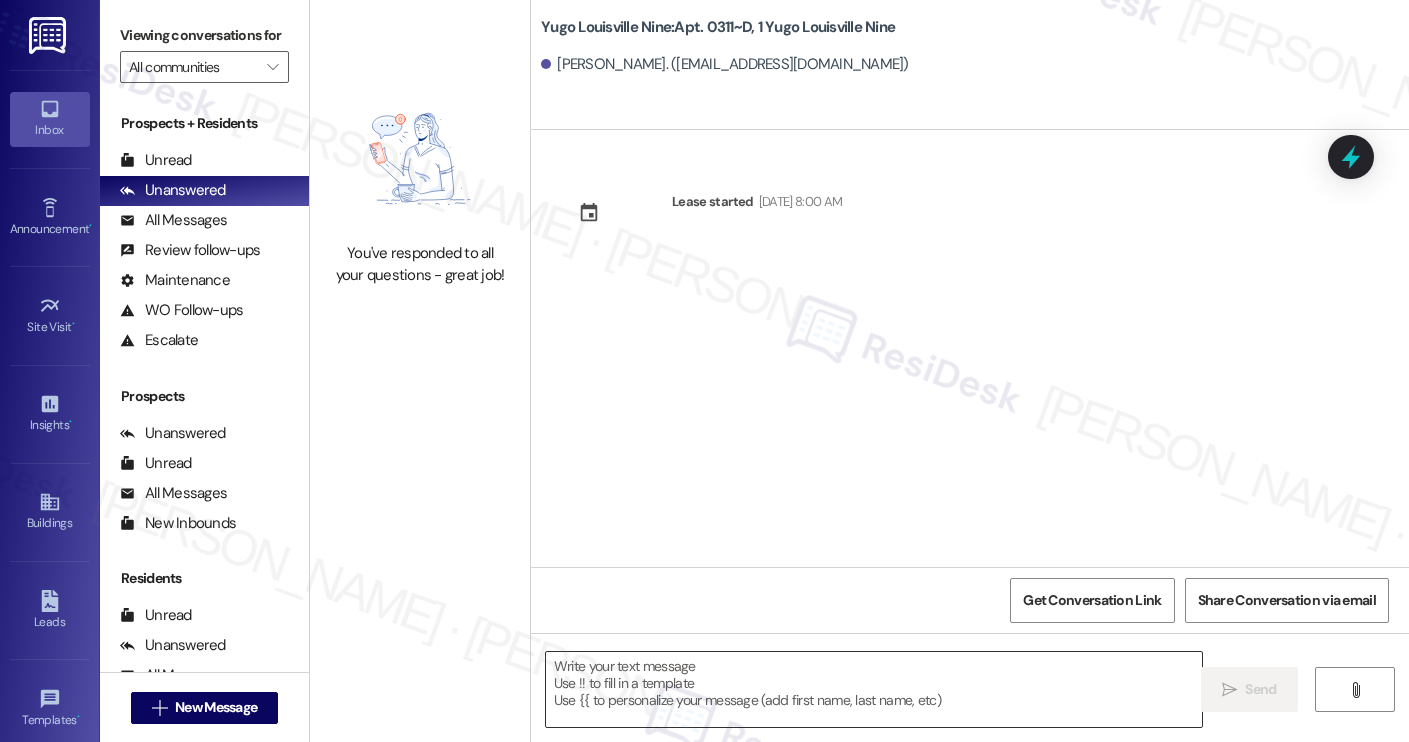 click at bounding box center (874, 689) 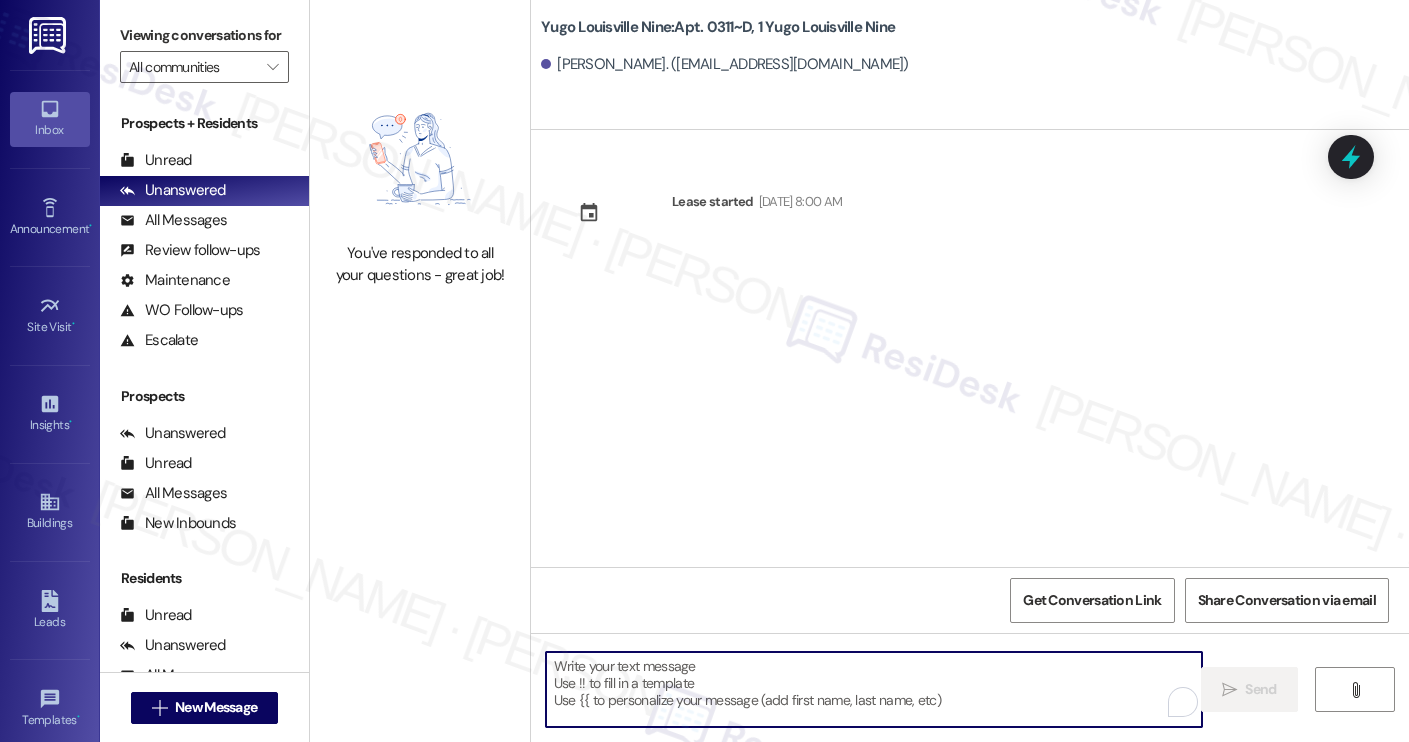 click at bounding box center (874, 689) 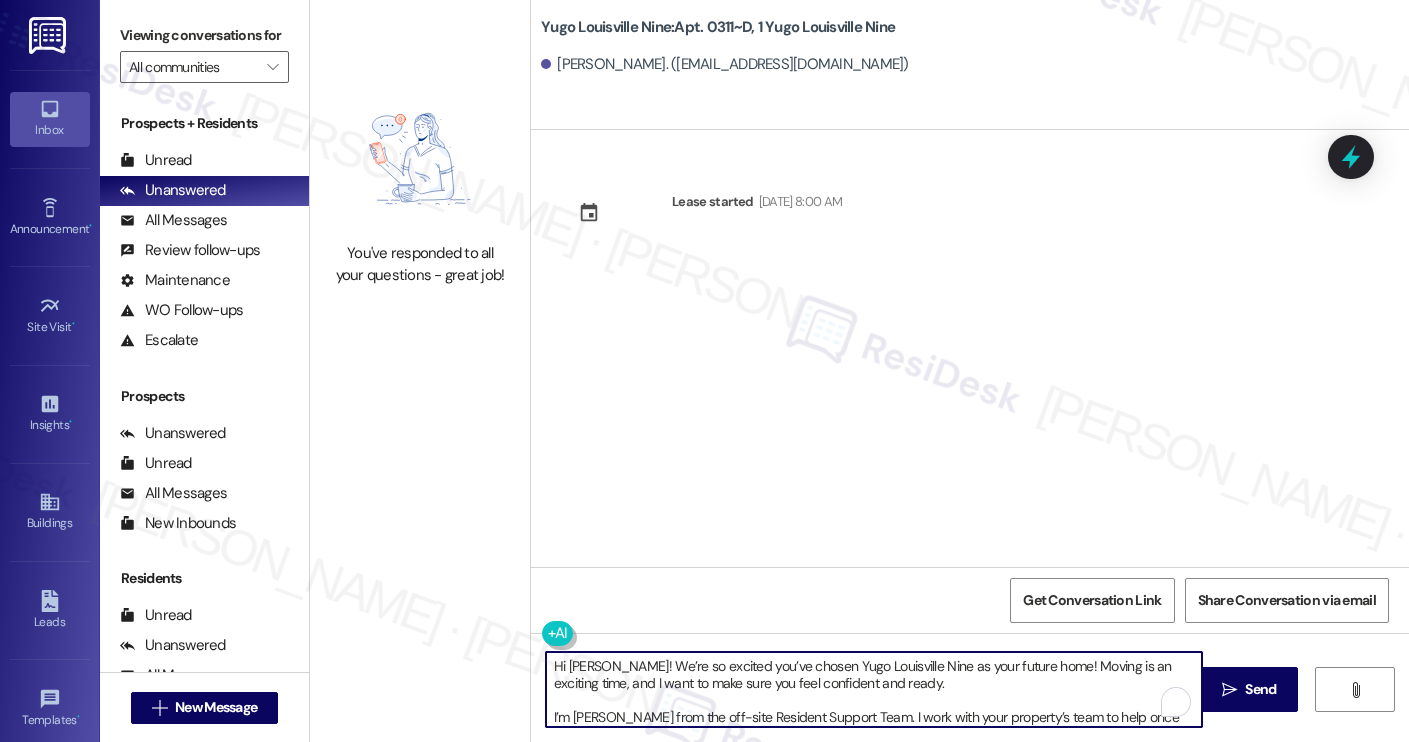 click on "Patrick Gamble. (pngamb01@louisville.edu)" at bounding box center [725, 64] 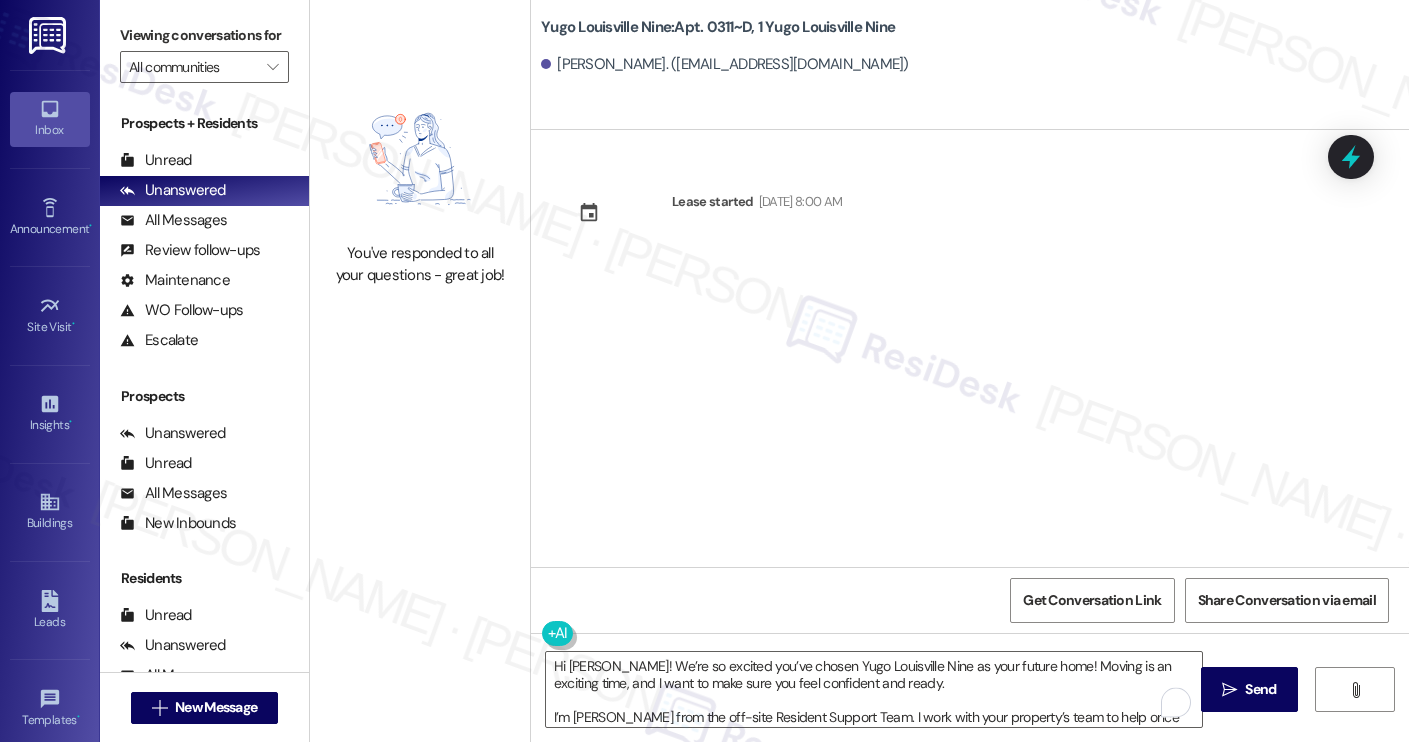 click on "Patrick Gamble. (pngamb01@louisville.edu)" at bounding box center [725, 64] 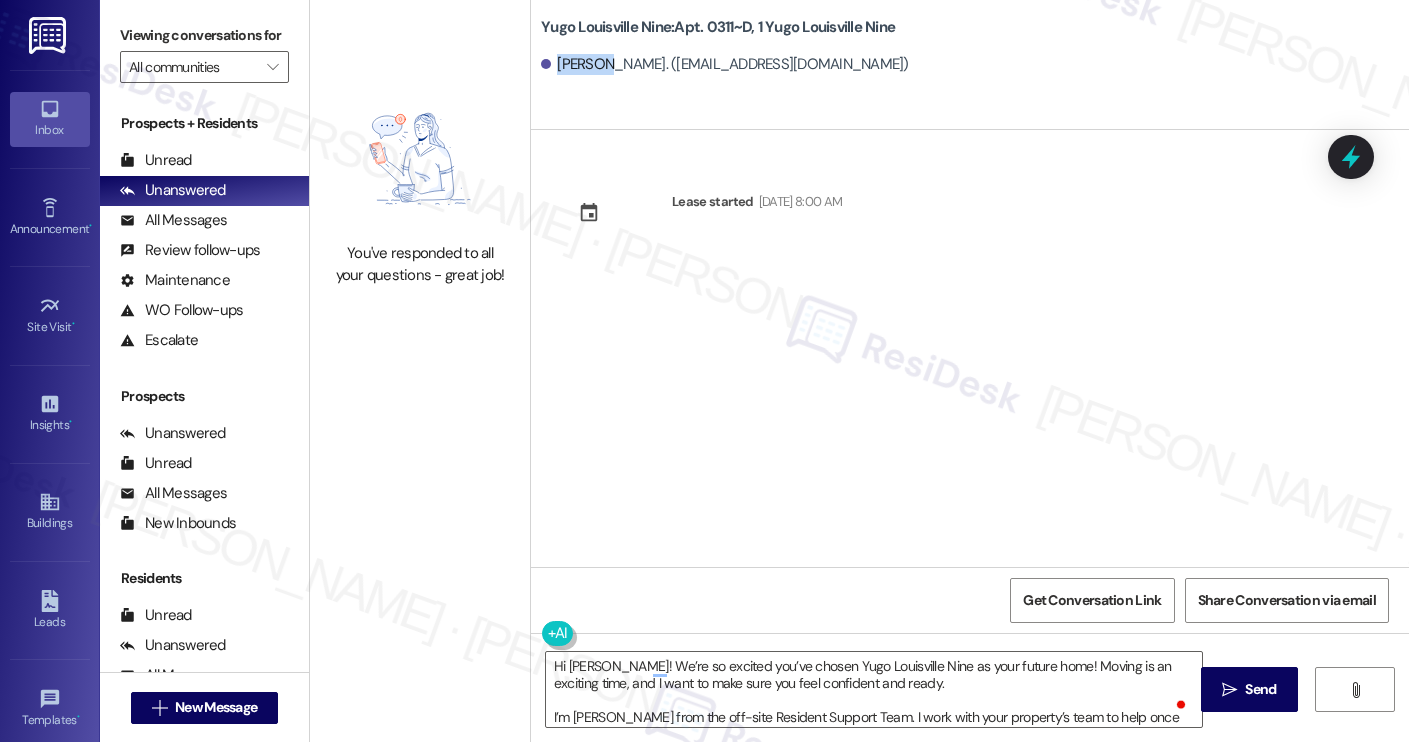 copy on "Patrick" 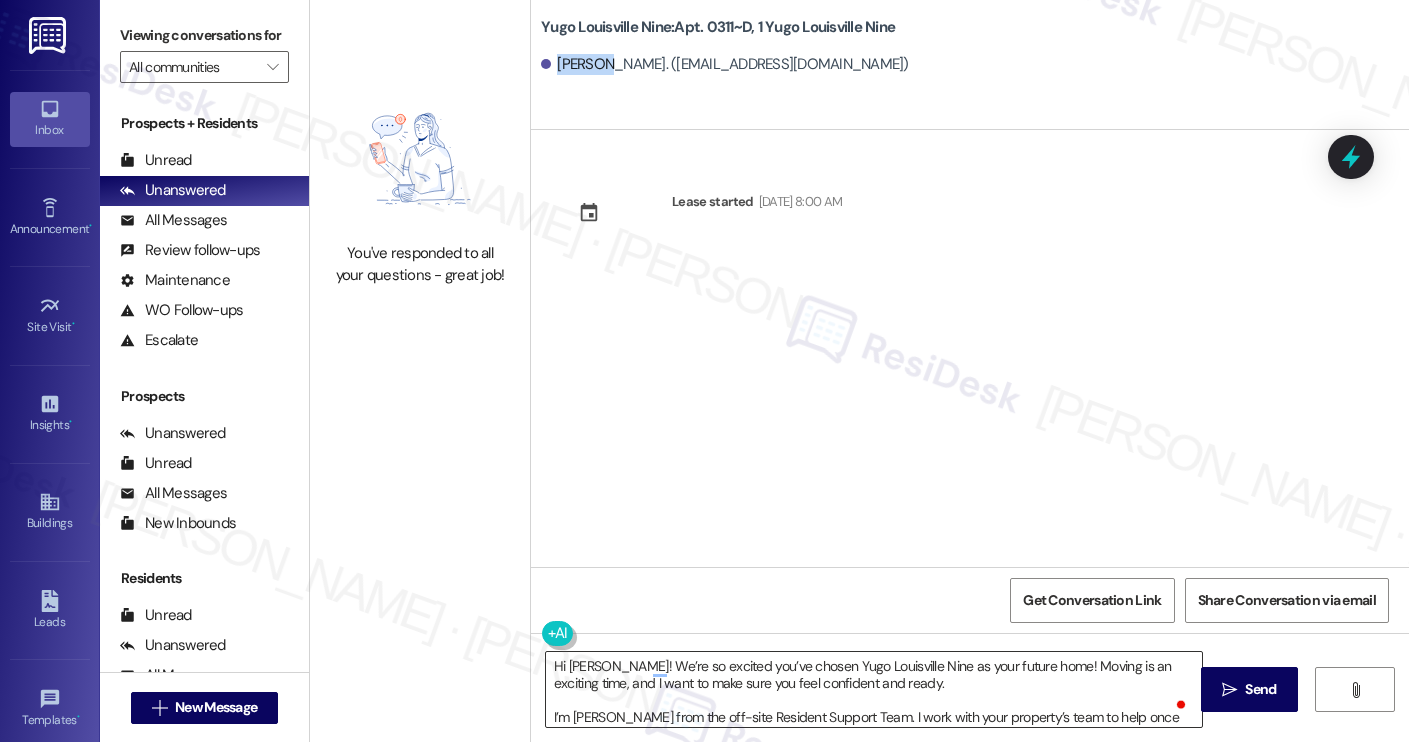 click on "Hi [PERSON_NAME]! We’re so excited you’ve chosen Yugo Louisville Nine as your future home! Moving is an exciting time, and I want to make sure you feel confident and ready.
I’m [PERSON_NAME] from the off-site Resident Support Team. I work with your property’s team to help once you’ve moved in, whether it’s answering questions or assisting with maintenance. I’ll be in touch as your move-in date gets closer!
Move-in day will be busy as you get settled, but no reason it has to be stressful. Don’t forget that we offer a ⚡FAST PASS⚡for Move-In day if your checklist has been completed 2 weeks prior to move-in. Log in to your ResidentPortal [DATE] to complete those outstanding items!" at bounding box center [874, 689] 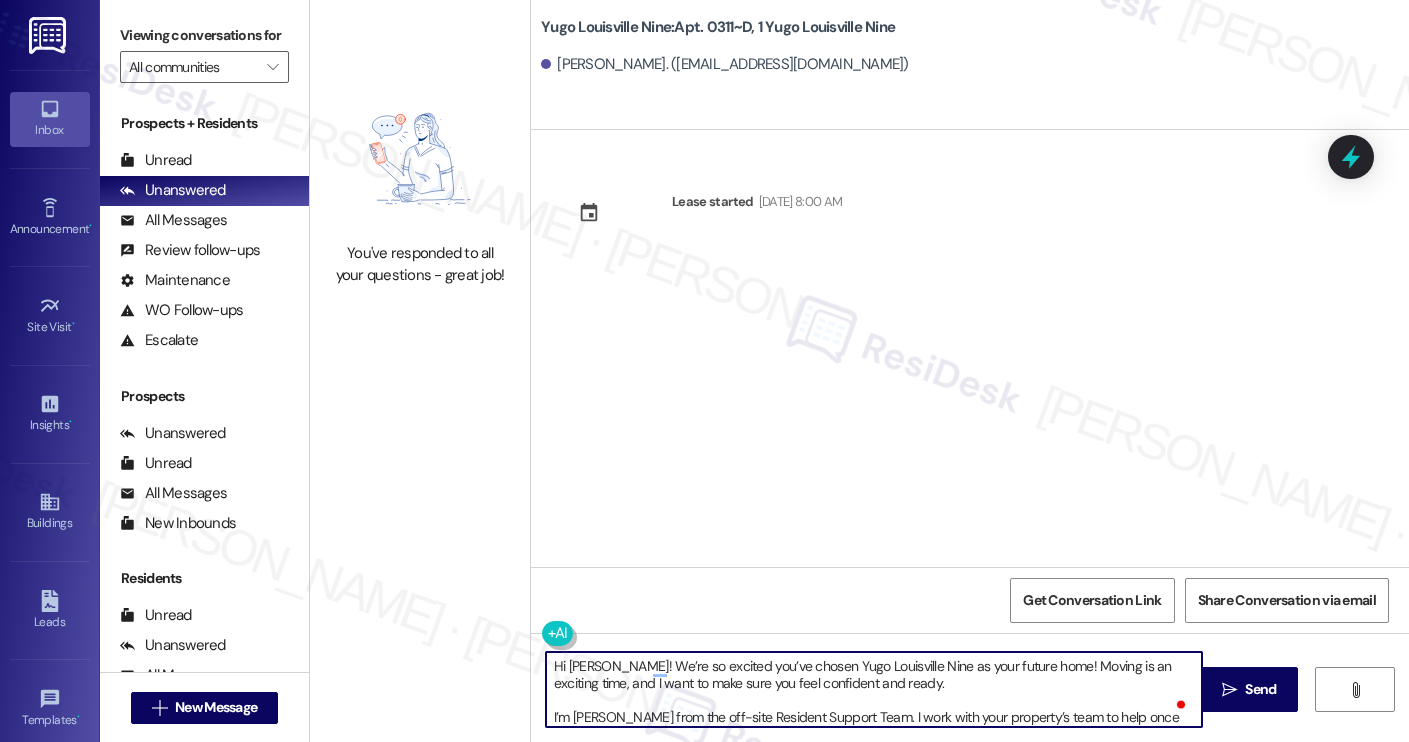 click on "Hi [PERSON_NAME]! We’re so excited you’ve chosen Yugo Louisville Nine as your future home! Moving is an exciting time, and I want to make sure you feel confident and ready.
I’m [PERSON_NAME] from the off-site Resident Support Team. I work with your property’s team to help once you’ve moved in, whether it’s answering questions or assisting with maintenance. I’ll be in touch as your move-in date gets closer!
Move-in day will be busy as you get settled, but no reason it has to be stressful. Don’t forget that we offer a ⚡FAST PASS⚡for Move-In day if your checklist has been completed 2 weeks prior to move-in. Log in to your ResidentPortal [DATE] to complete those outstanding items!" at bounding box center [874, 689] 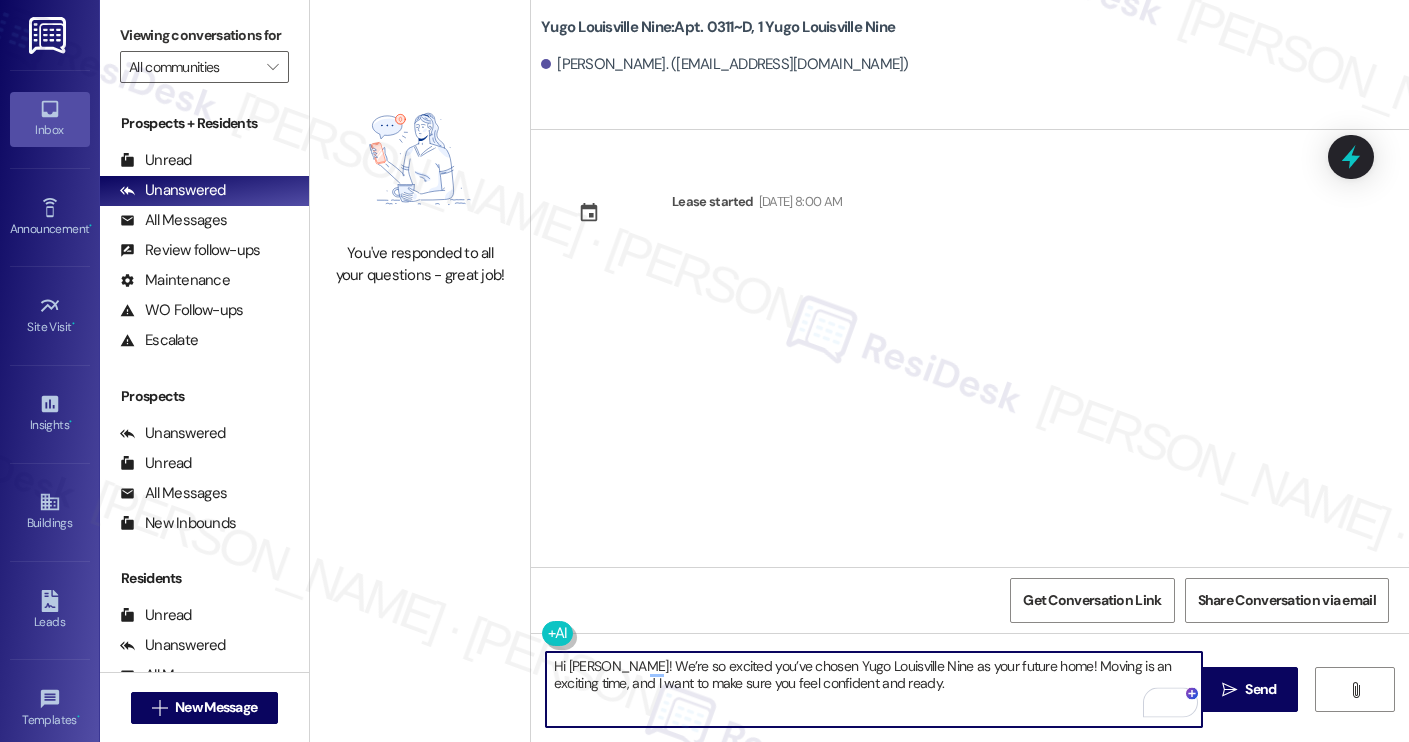 type on "Hi Patrick! We’re so excited you’ve chosen Yugo Louisville Nine as your future home! Moving is an exciting time, and I want to make sure you feel confident and ready." 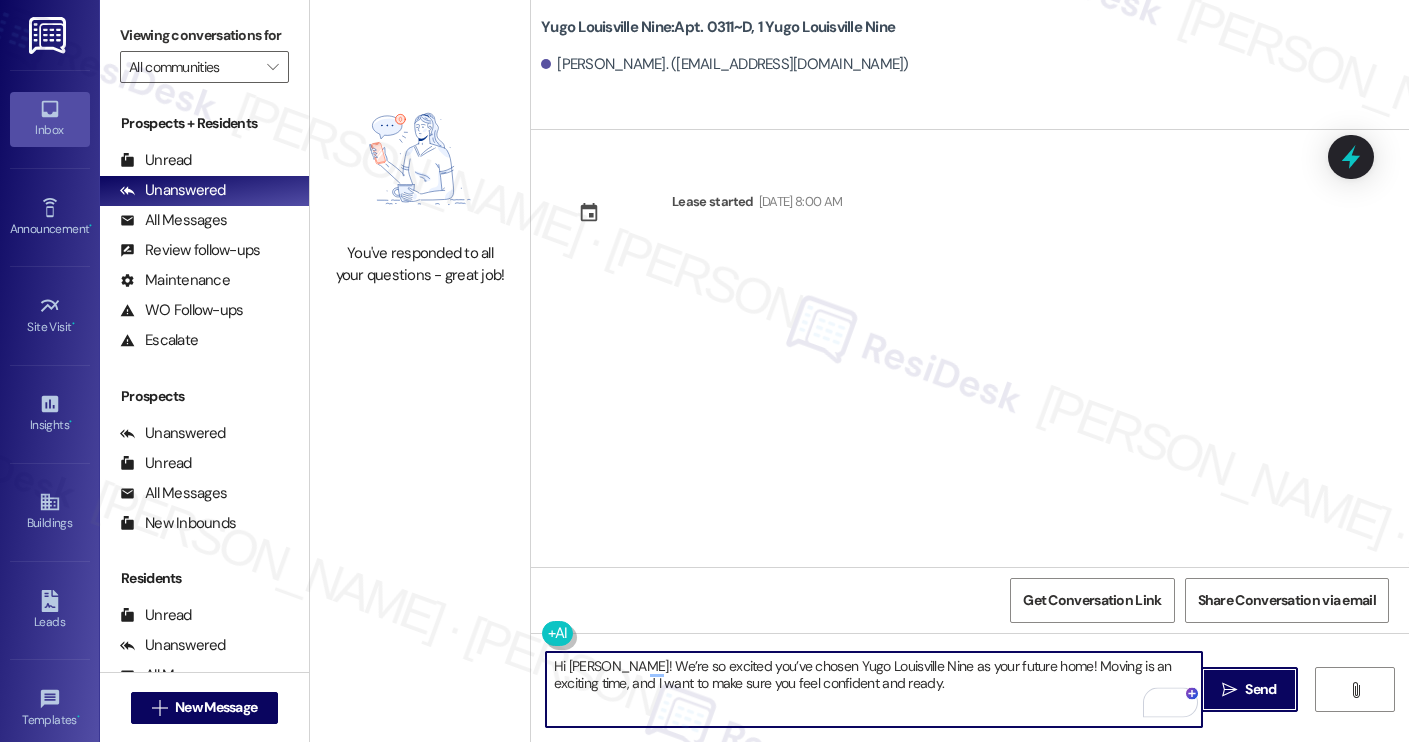 click on " Send" at bounding box center [1249, 689] 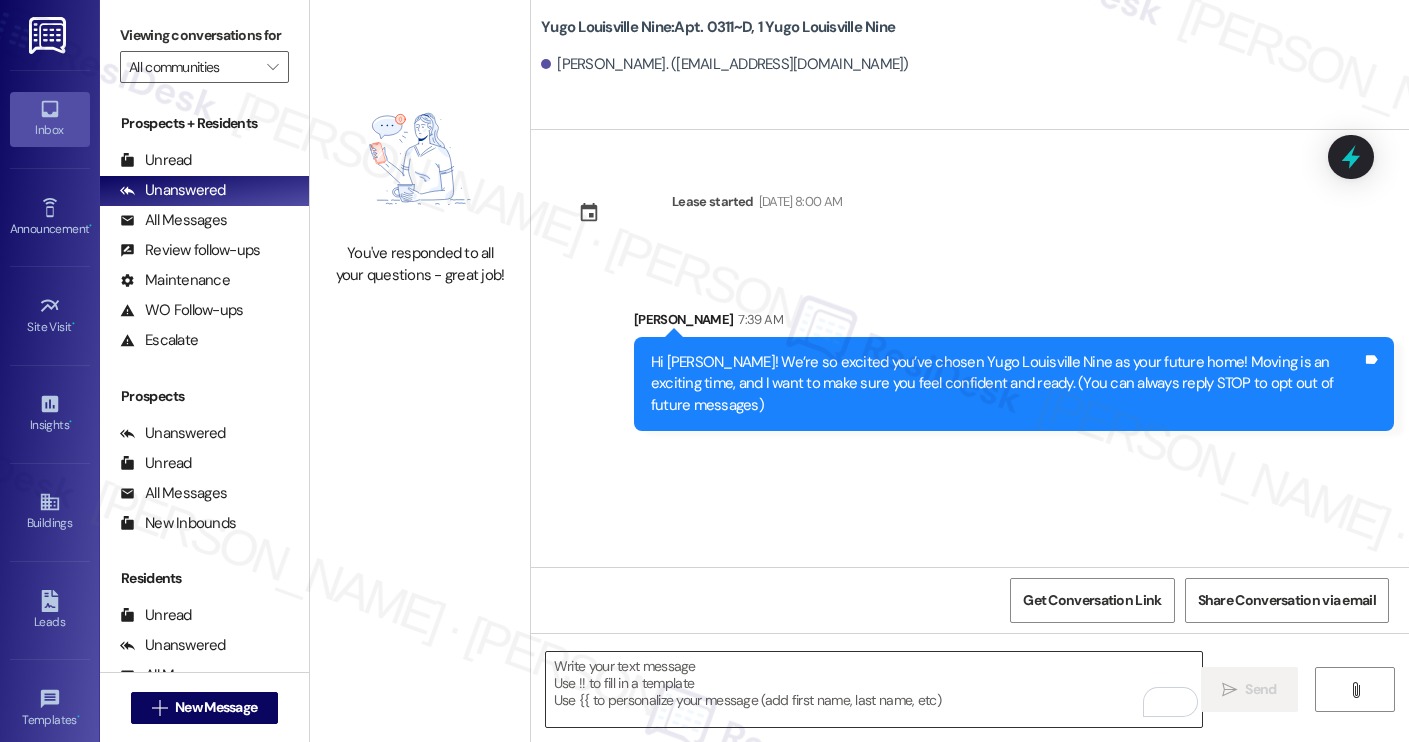 click at bounding box center (874, 689) 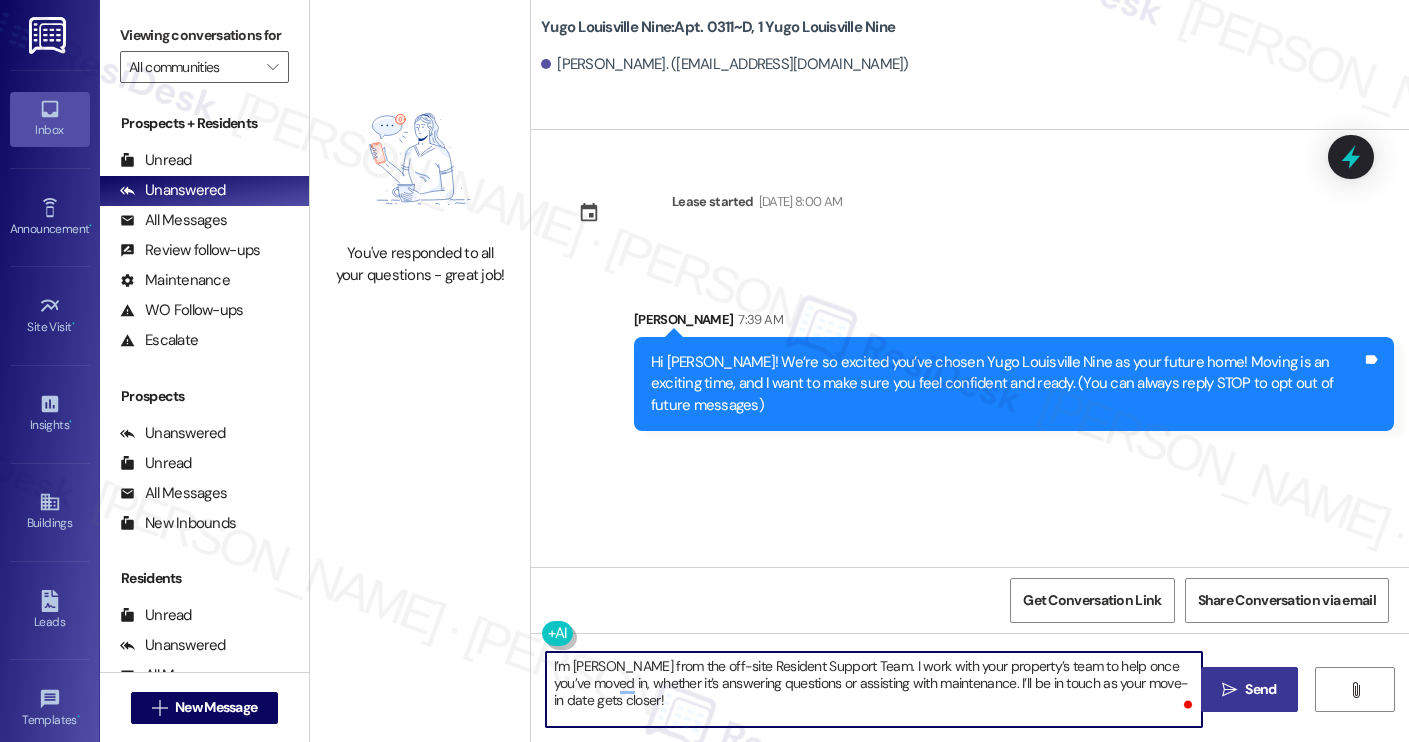 type on "I’m [PERSON_NAME] from the off-site Resident Support Team. I work with your property’s team to help once you’ve moved in, whether it’s answering questions or assisting with maintenance. I’ll be in touch as your move-in date gets closer!" 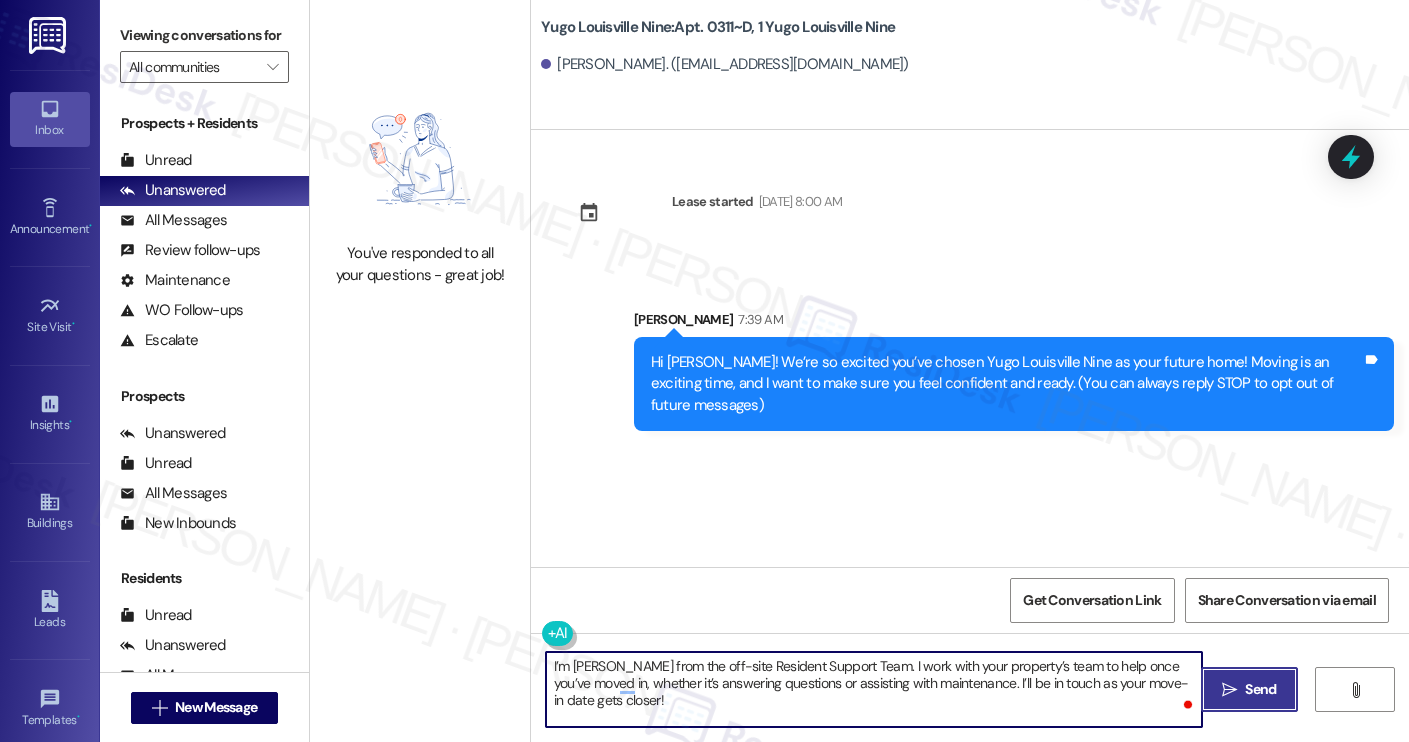 click on " Send" at bounding box center (1249, 689) 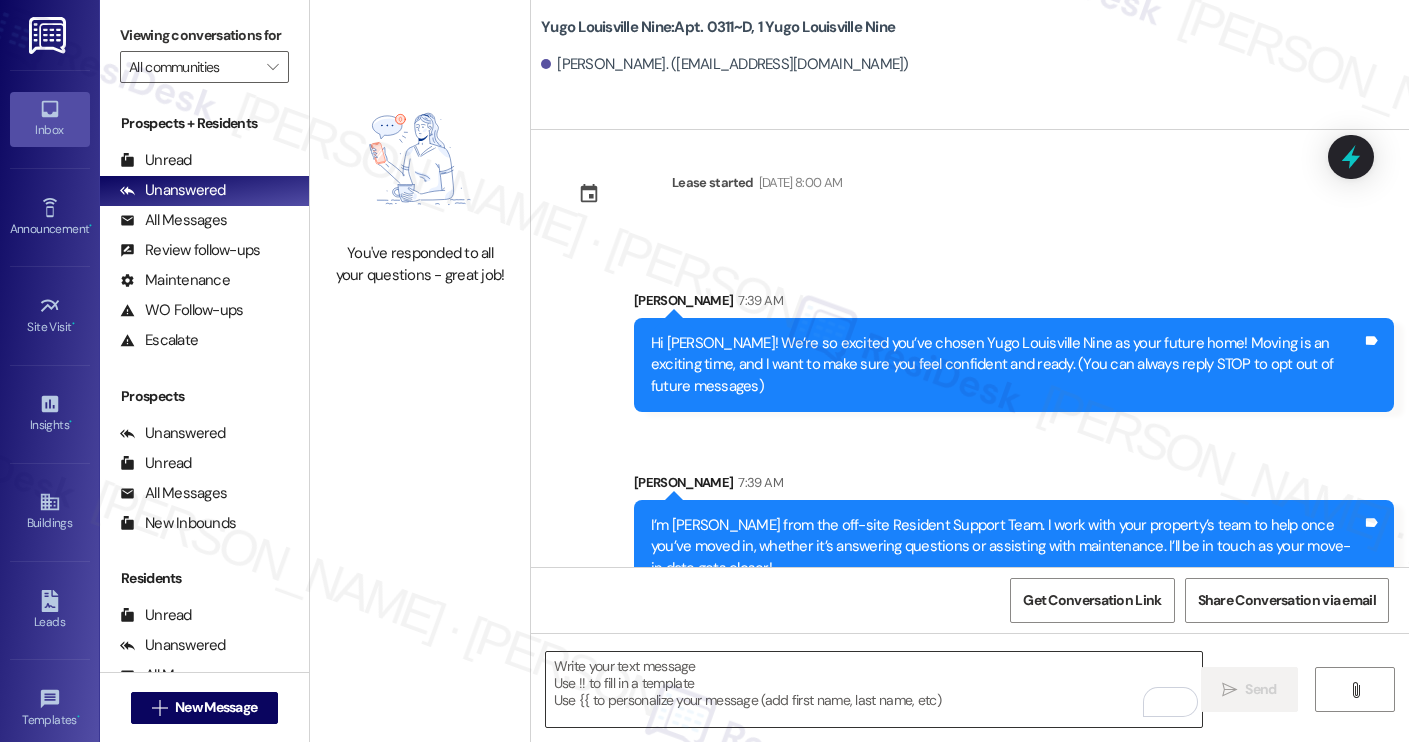 click at bounding box center [874, 689] 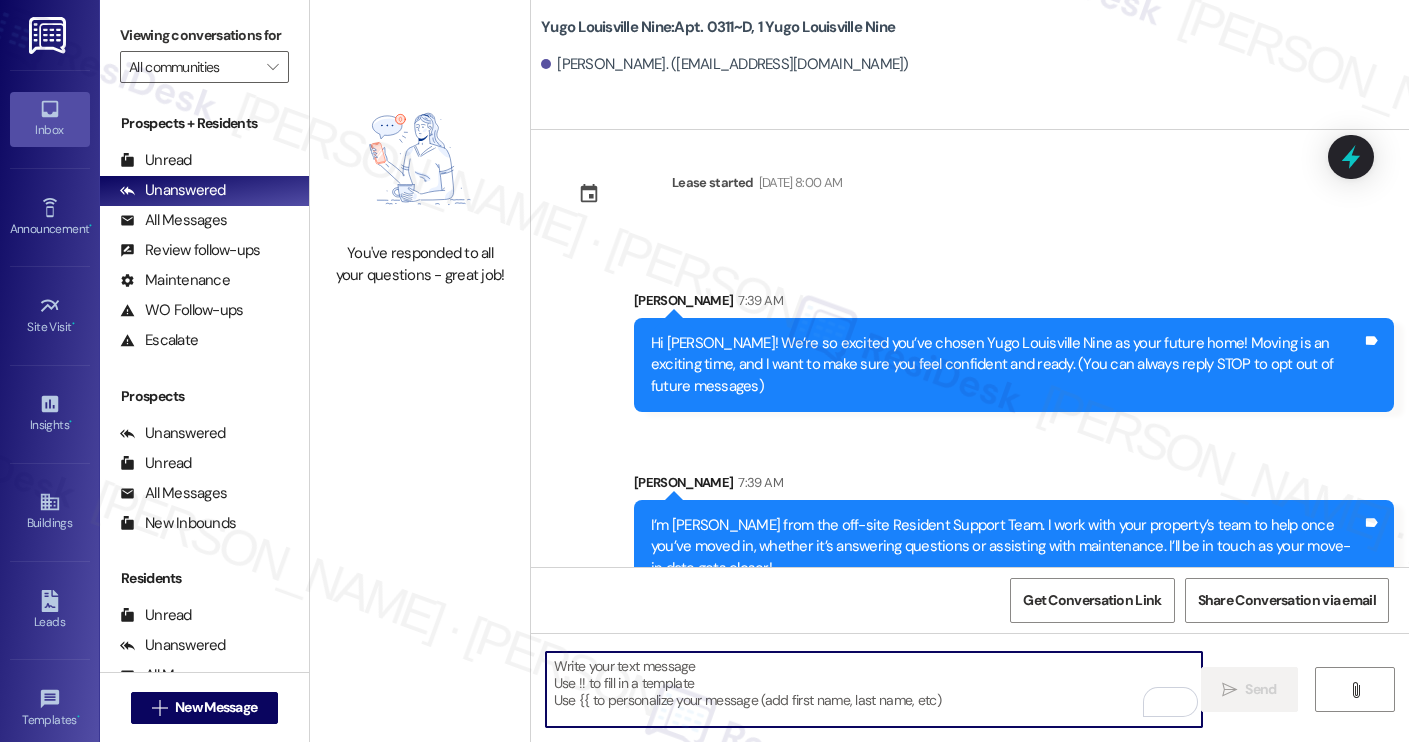 paste on "Move-in day will be busy as you get settled, but no reason it has to be stressful. Don’t forget that we offer a ⚡FAST PASS⚡for Move-In day if your checklist has been completed 2 weeks prior to move-in. Log in to your ResidentPortal [DATE] to complete those outstanding items!" 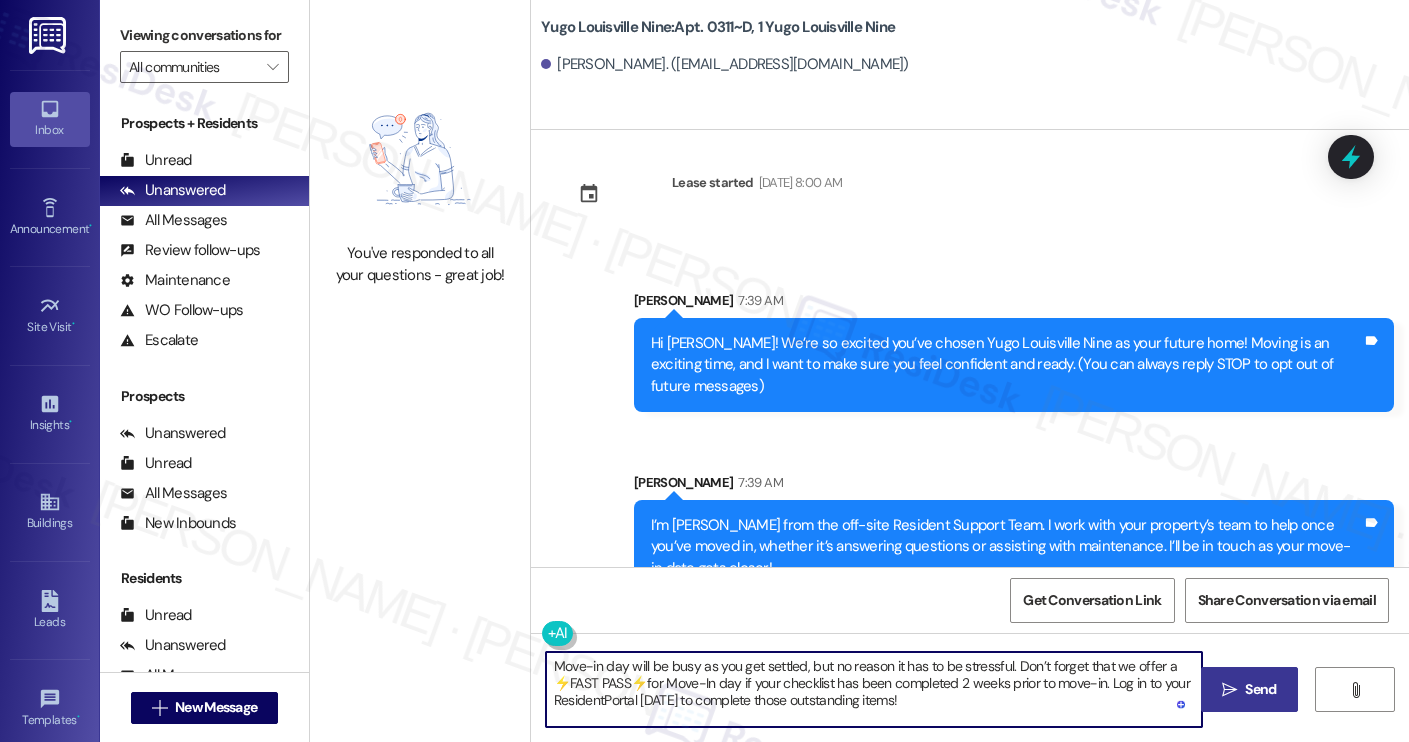 type on "Move-in day will be busy as you get settled, but no reason it has to be stressful. Don’t forget that we offer a ⚡FAST PASS⚡for Move-In day if your checklist has been completed 2 weeks prior to move-in. Log in to your ResidentPortal [DATE] to complete those outstanding items!" 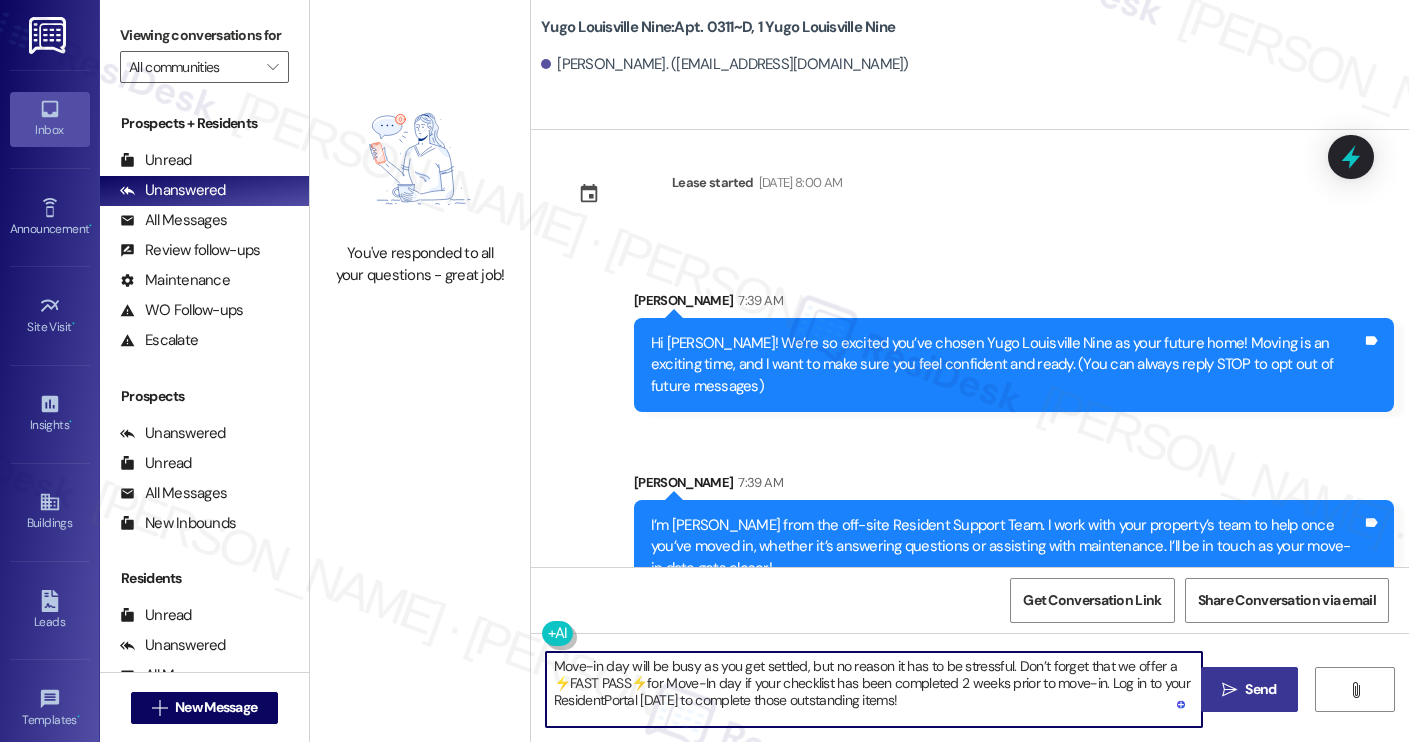 click on " Send" at bounding box center [1249, 689] 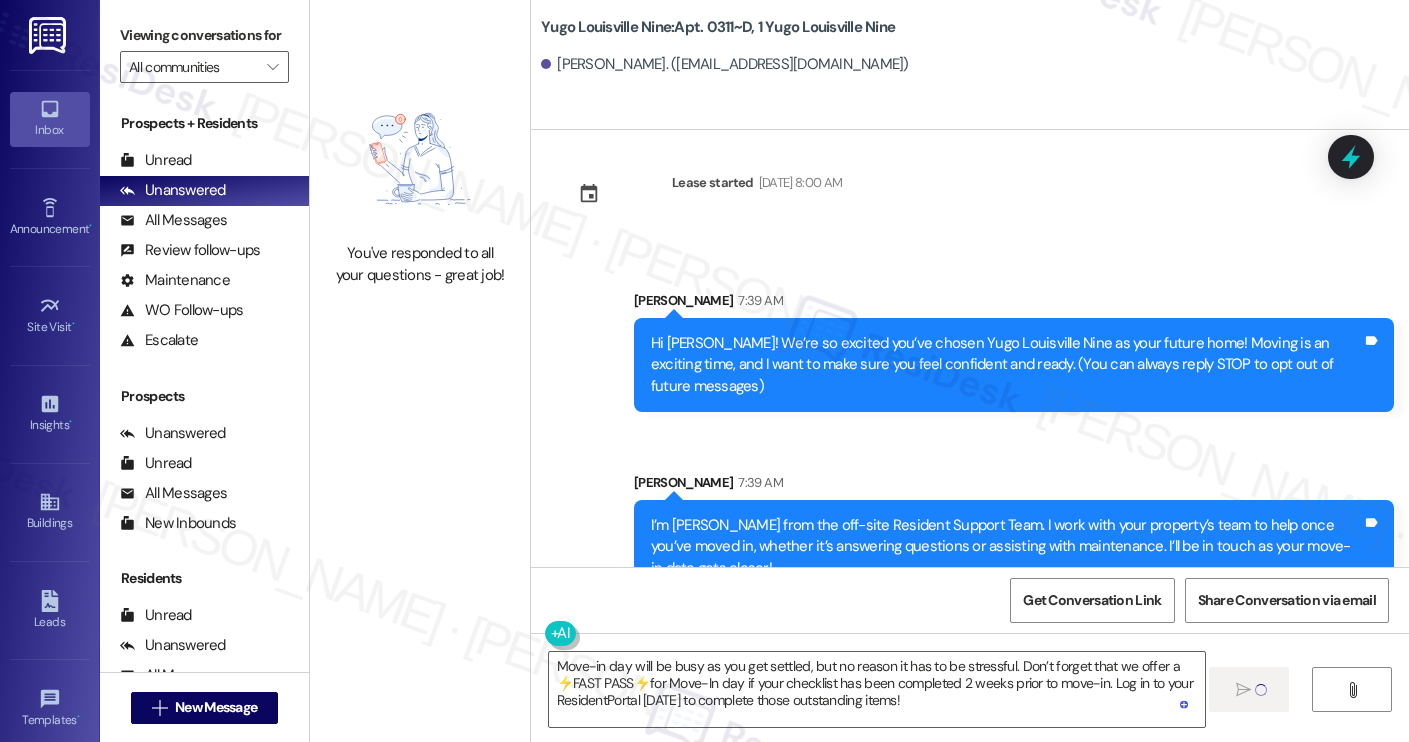 type 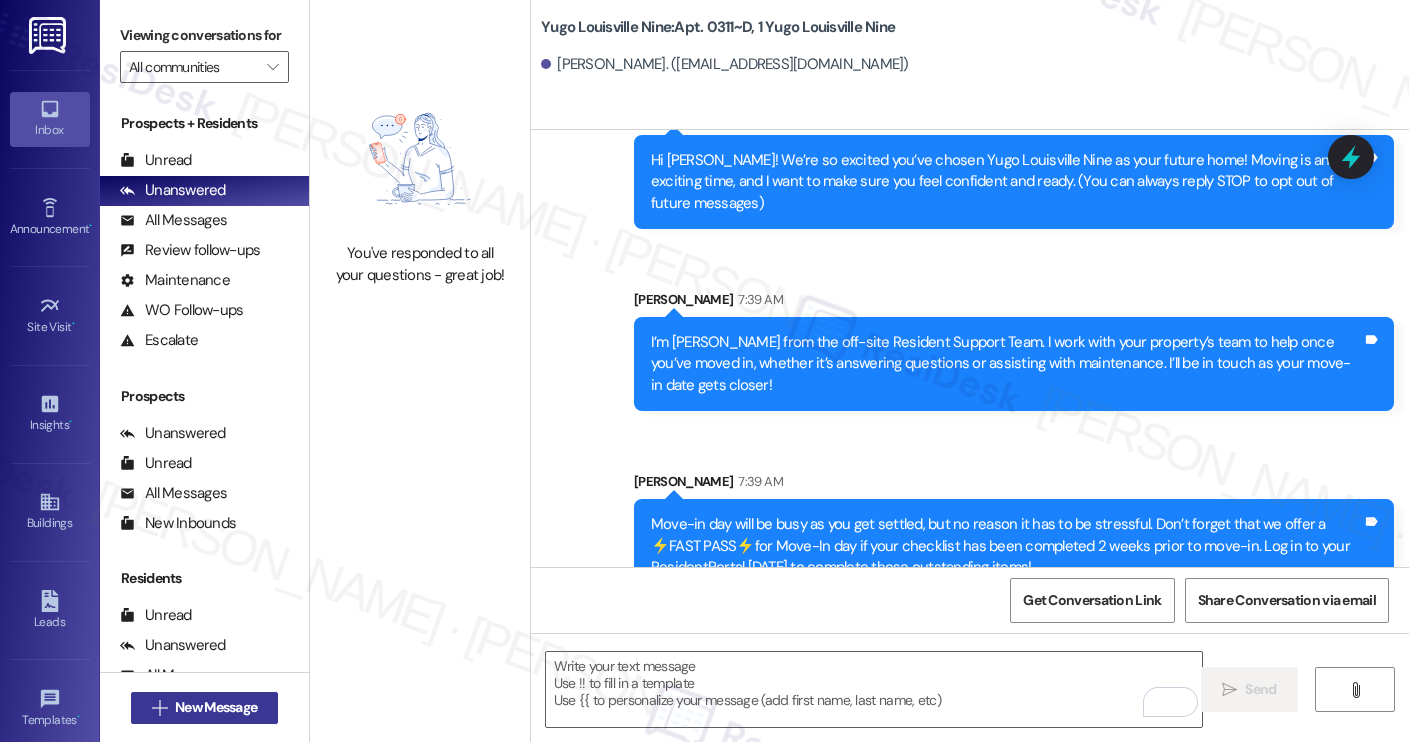 click on "New Message" at bounding box center [216, 707] 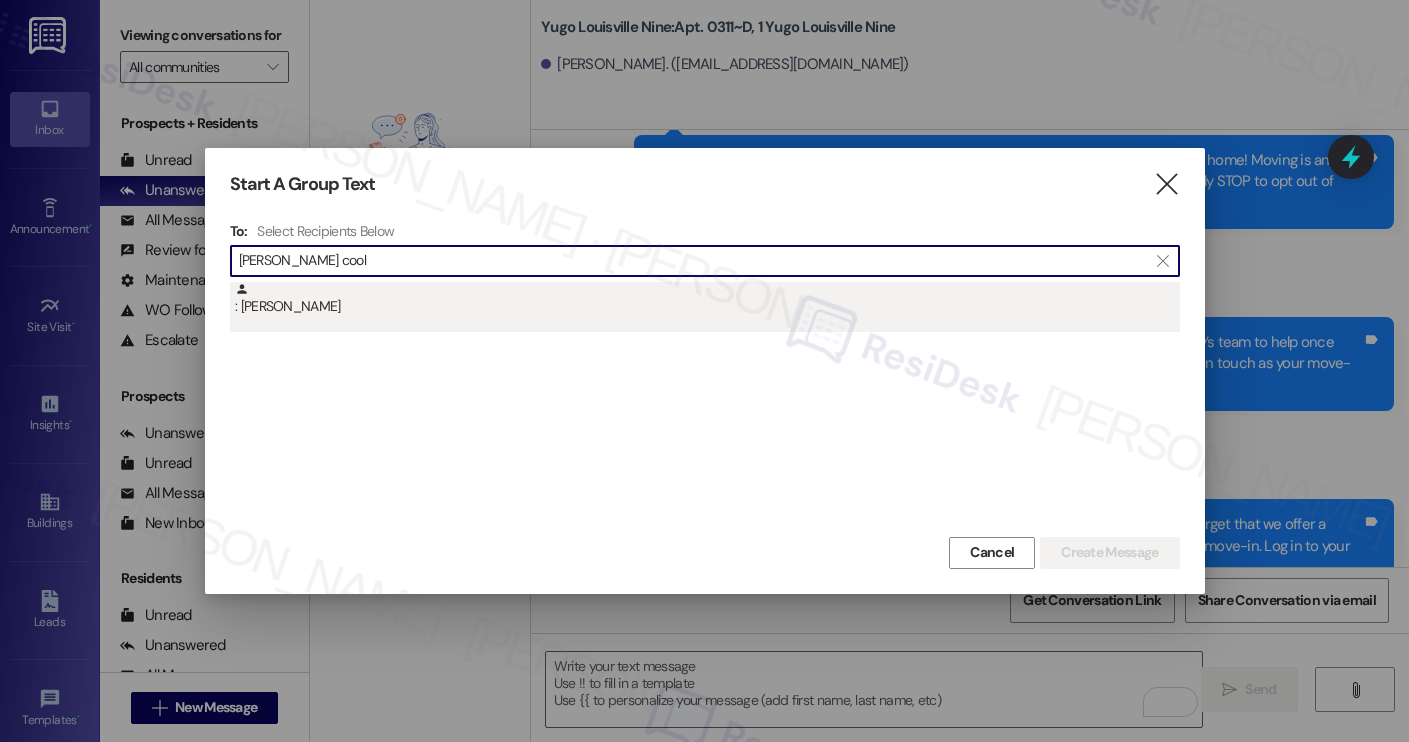 type on "cady cool" 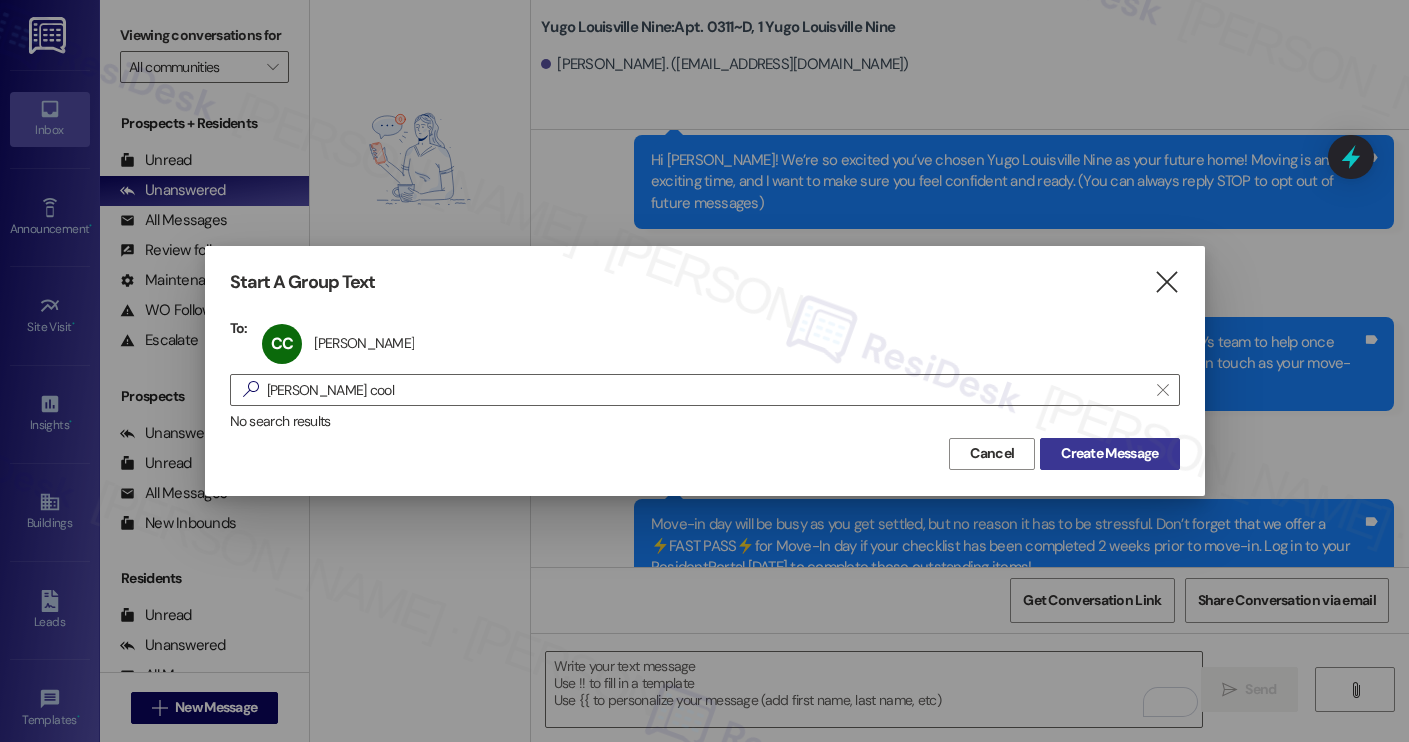 click on "Create Message" at bounding box center (1109, 453) 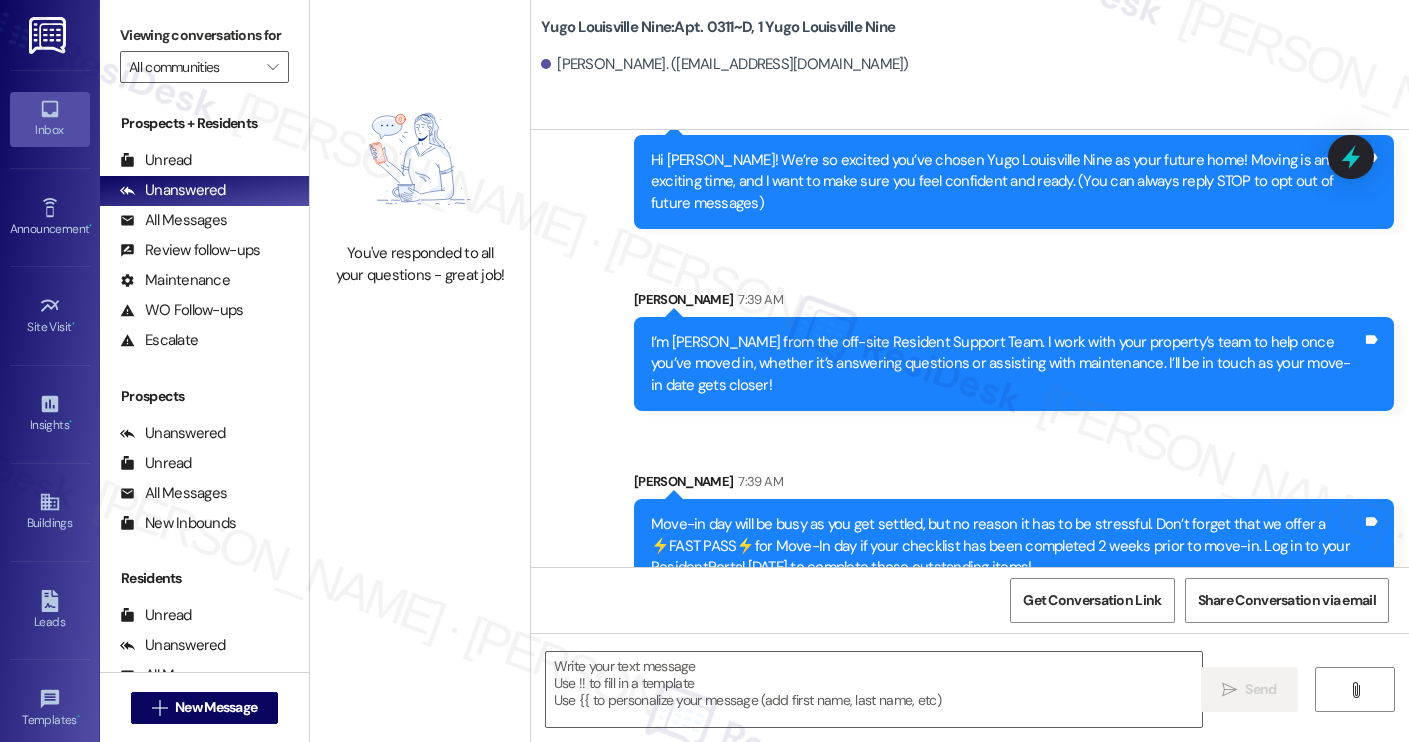 type on "Fetching suggested responses. Please feel free to read through the conversation in the meantime." 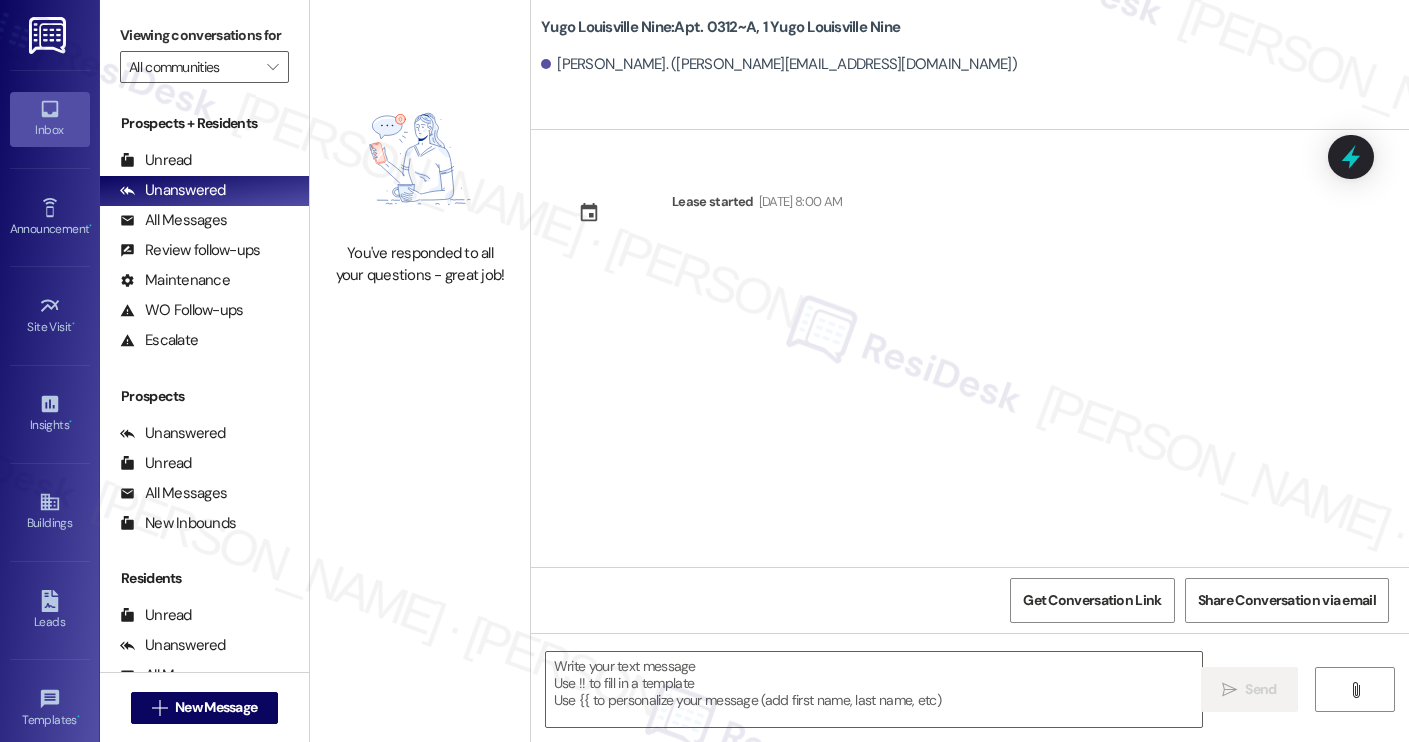 type on "Fetching suggested responses. Please feel free to read through the conversation in the meantime." 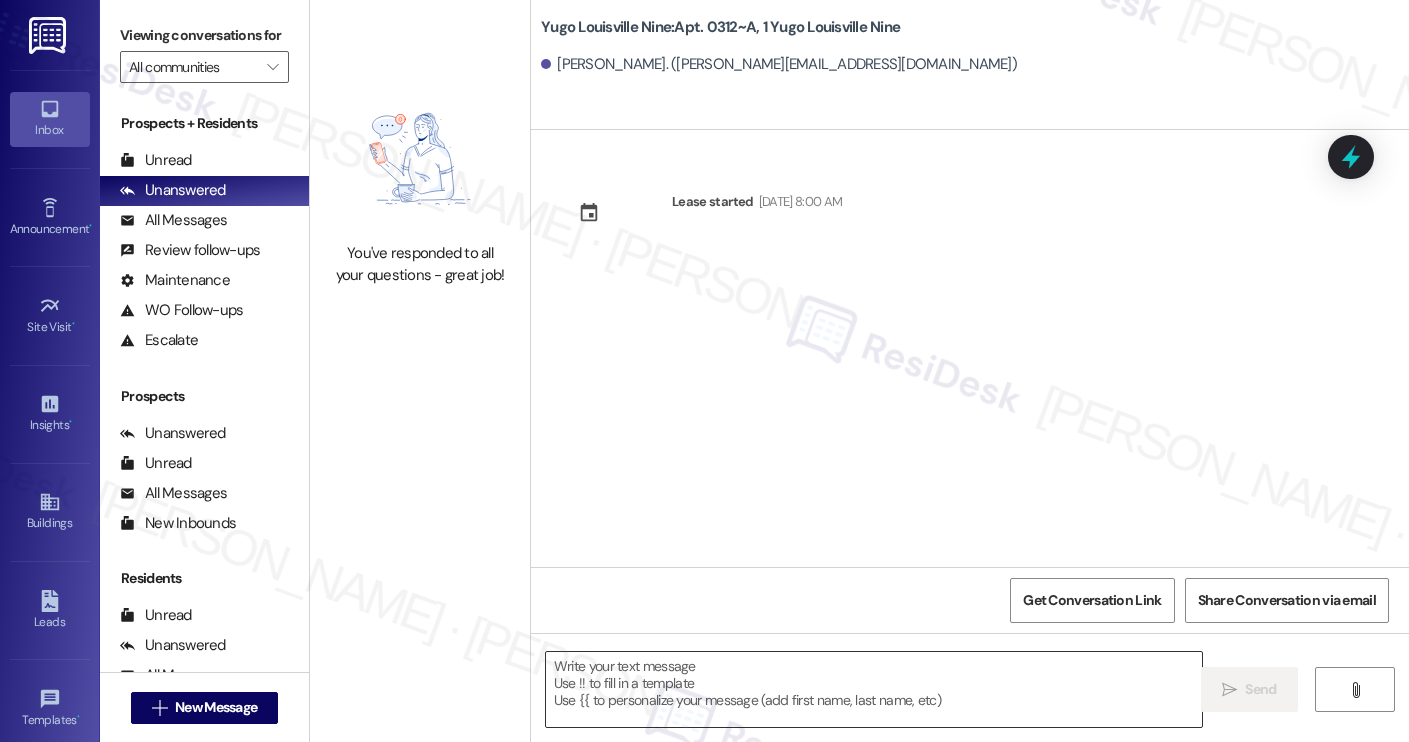 click at bounding box center [874, 689] 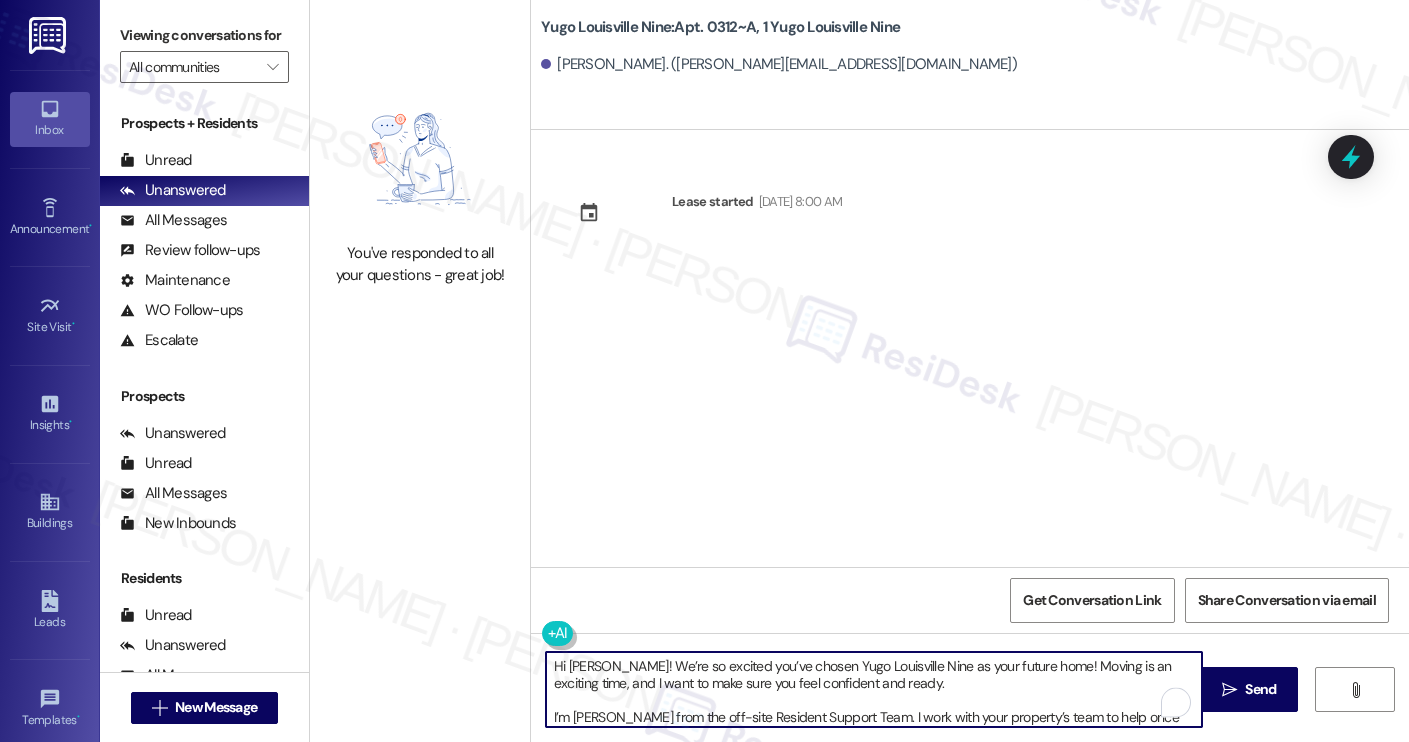 click on "Cady Cooley. (cady.cooley13@gmail.com)" at bounding box center (779, 64) 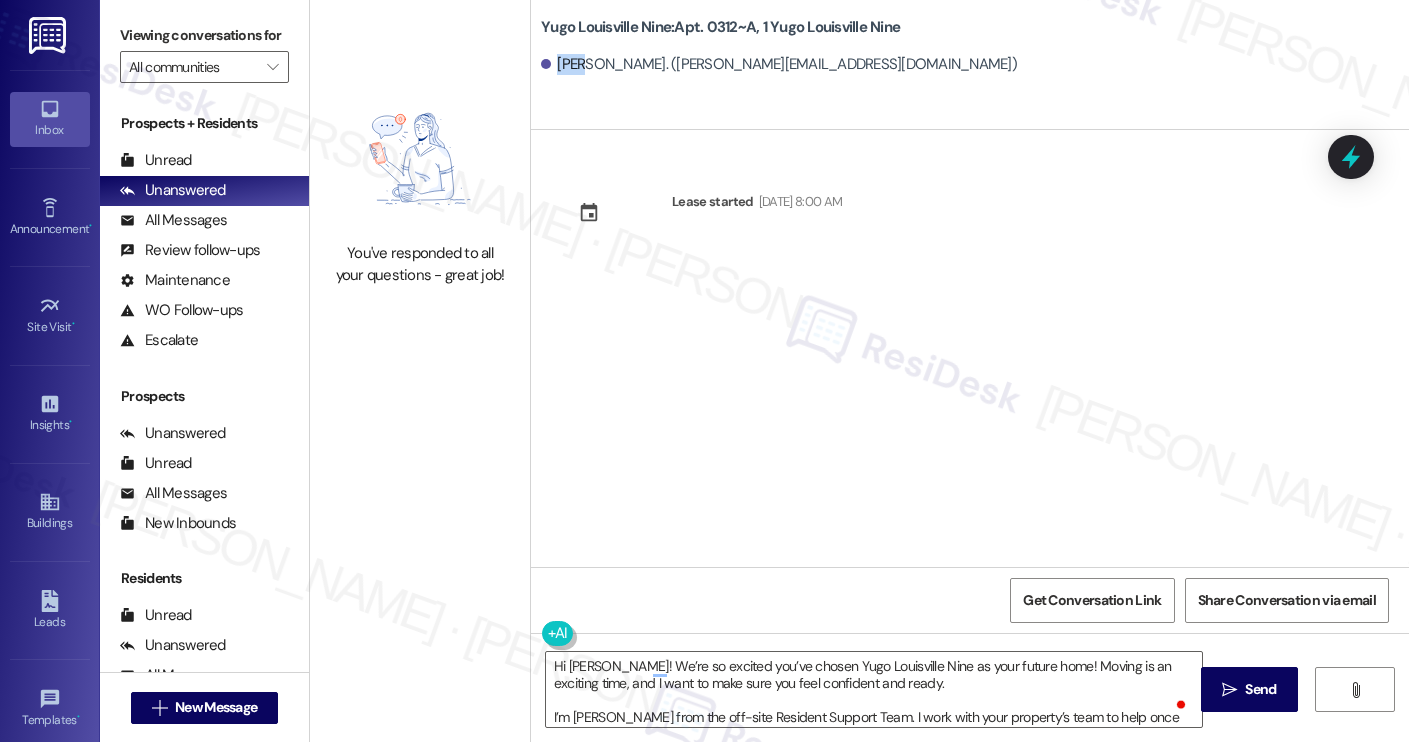 copy on "Cady" 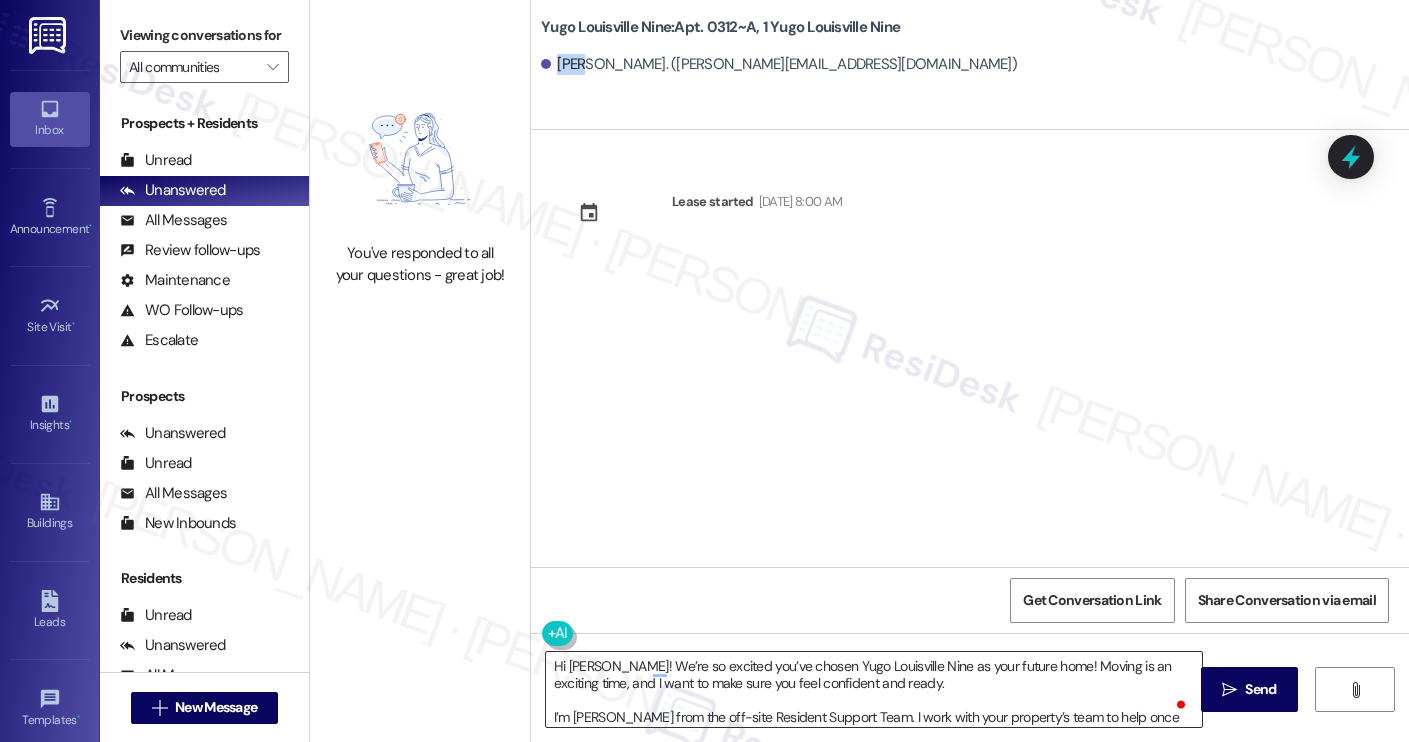 click on "Hi [PERSON_NAME]! We’re so excited you’ve chosen Yugo Louisville Nine as your future home! Moving is an exciting time, and I want to make sure you feel confident and ready.
I’m [PERSON_NAME] from the off-site Resident Support Team. I work with your property’s team to help once you’ve moved in, whether it’s answering questions or assisting with maintenance. I’ll be in touch as your move-in date gets closer!
Move-in day will be busy as you get settled, but no reason it has to be stressful. Don’t forget that we offer a ⚡FAST PASS⚡for Move-In day if your checklist has been completed 2 weeks prior to move-in. Log in to your ResidentPortal [DATE] to complete those outstanding items!" at bounding box center [874, 689] 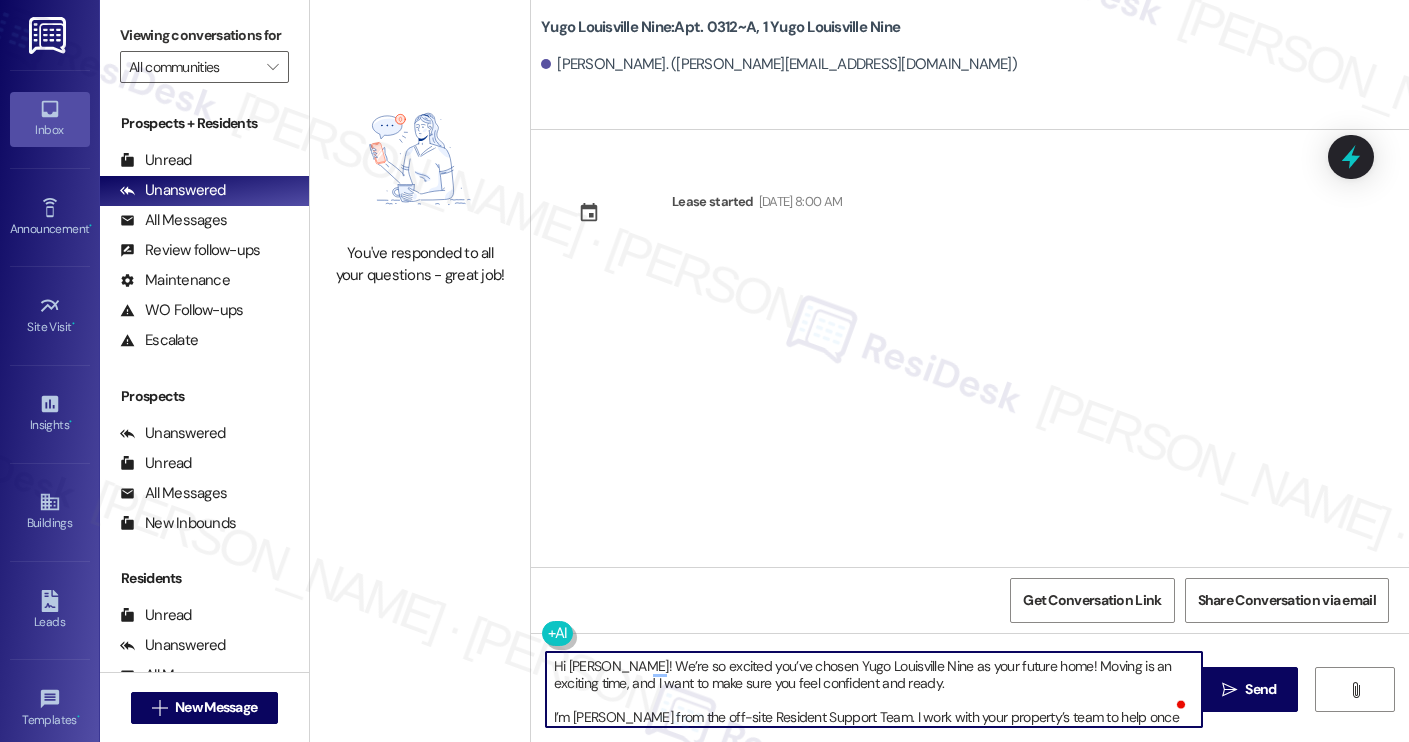 click on "Hi Isabella! We’re so excited you’ve chosen Yugo Louisville Nine as your future home! Moving is an exciting time, and I want to make sure you feel confident and ready.
I’m Sarah from the off-site Resident Support Team. I work with your property’s team to help once you’ve moved in, whether it’s answering questions or assisting with maintenance. I’ll be in touch as your move-in date gets closer!
Move-in day will be busy as you get settled, but no reason it has to be stressful. Don’t forget that we offer a ⚡FAST PASS⚡for Move-In day if your checklist has been completed 2 weeks prior to move-in. Log in to your ResidentPortal today to complete those outstanding items!" at bounding box center (874, 689) 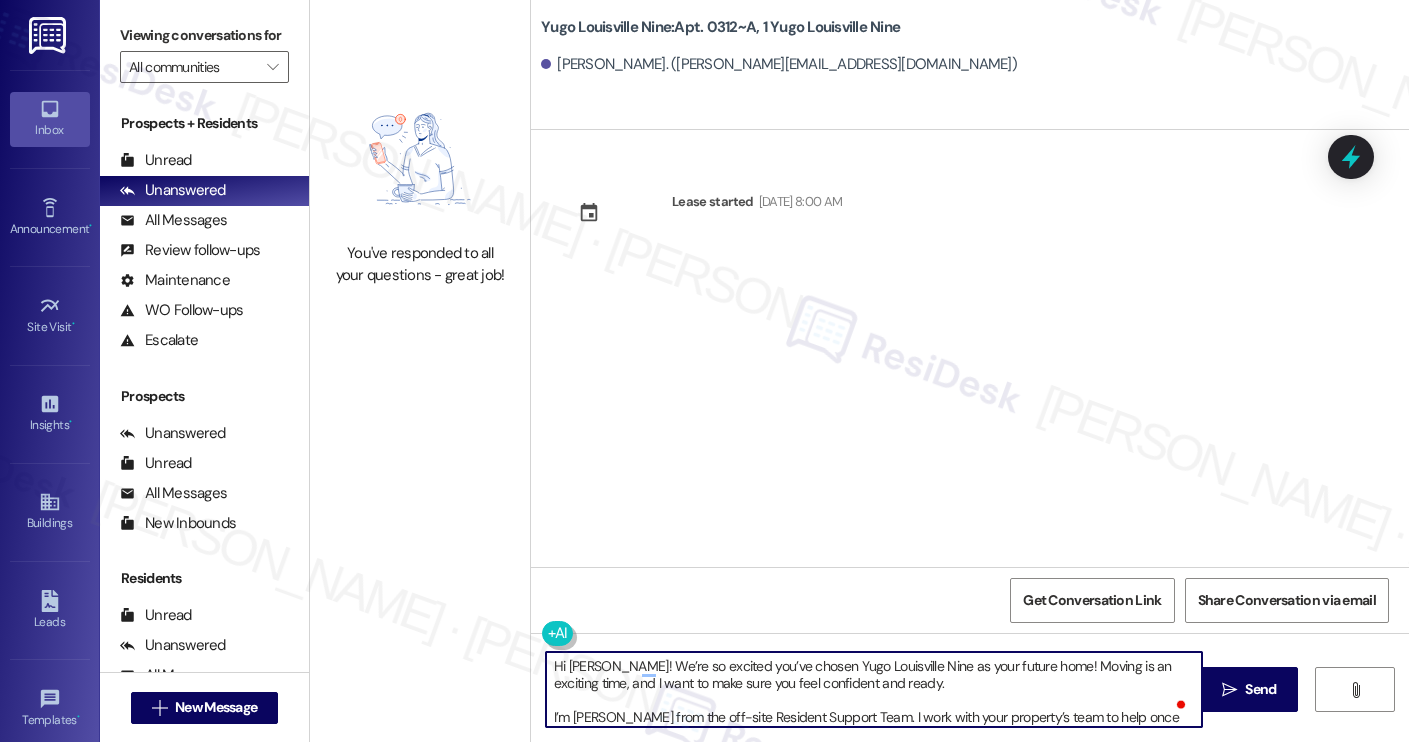 scroll, scrollTop: 17, scrollLeft: 0, axis: vertical 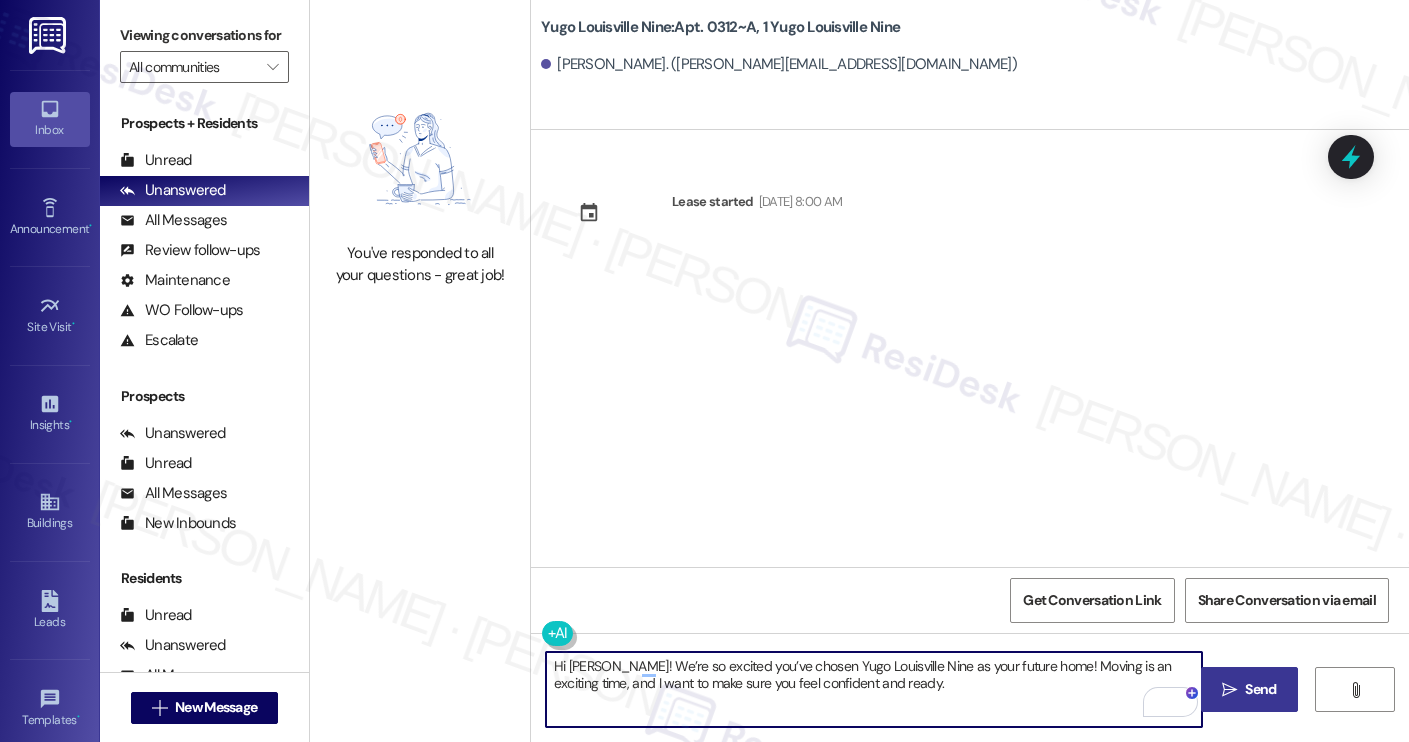 type on "Hi Cady! We’re so excited you’ve chosen Yugo Louisville Nine as your future home! Moving is an exciting time, and I want to make sure you feel confident and ready." 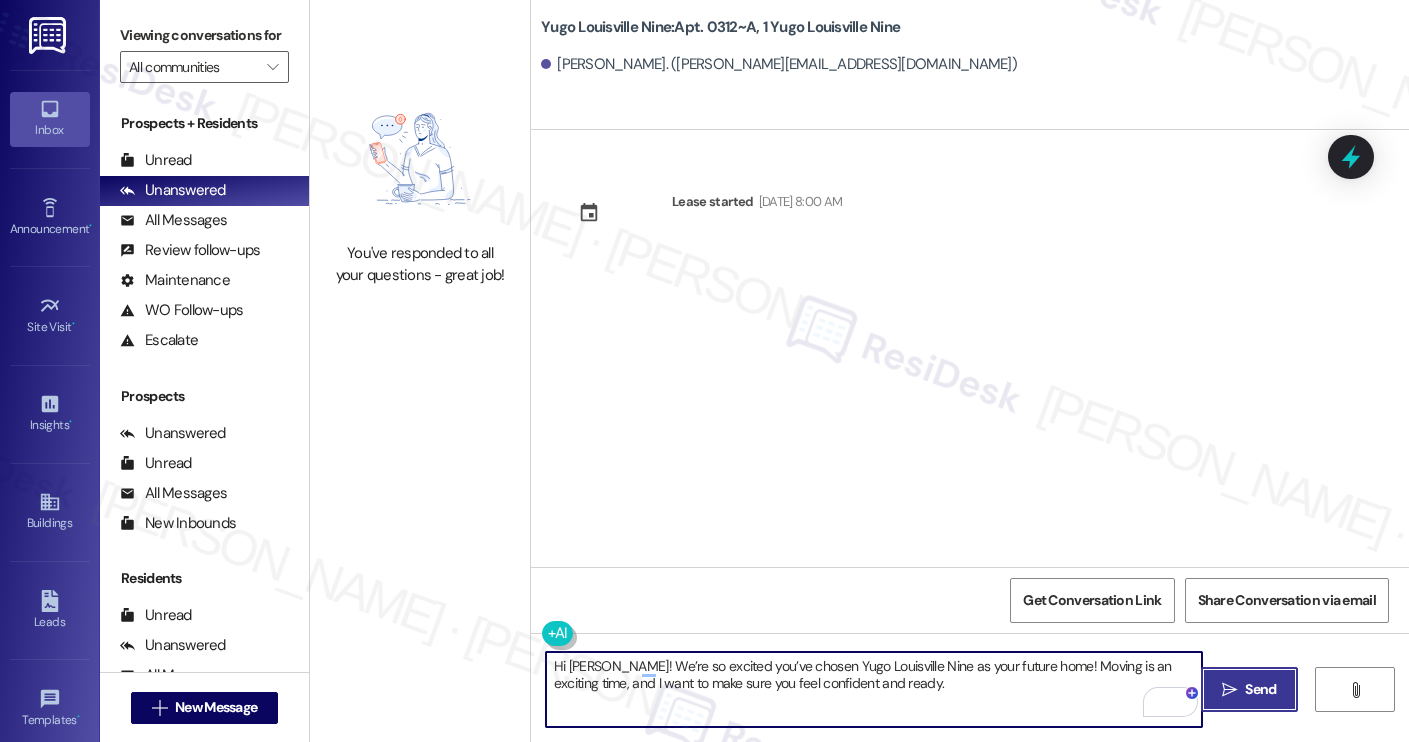 click on "Send" at bounding box center [1260, 689] 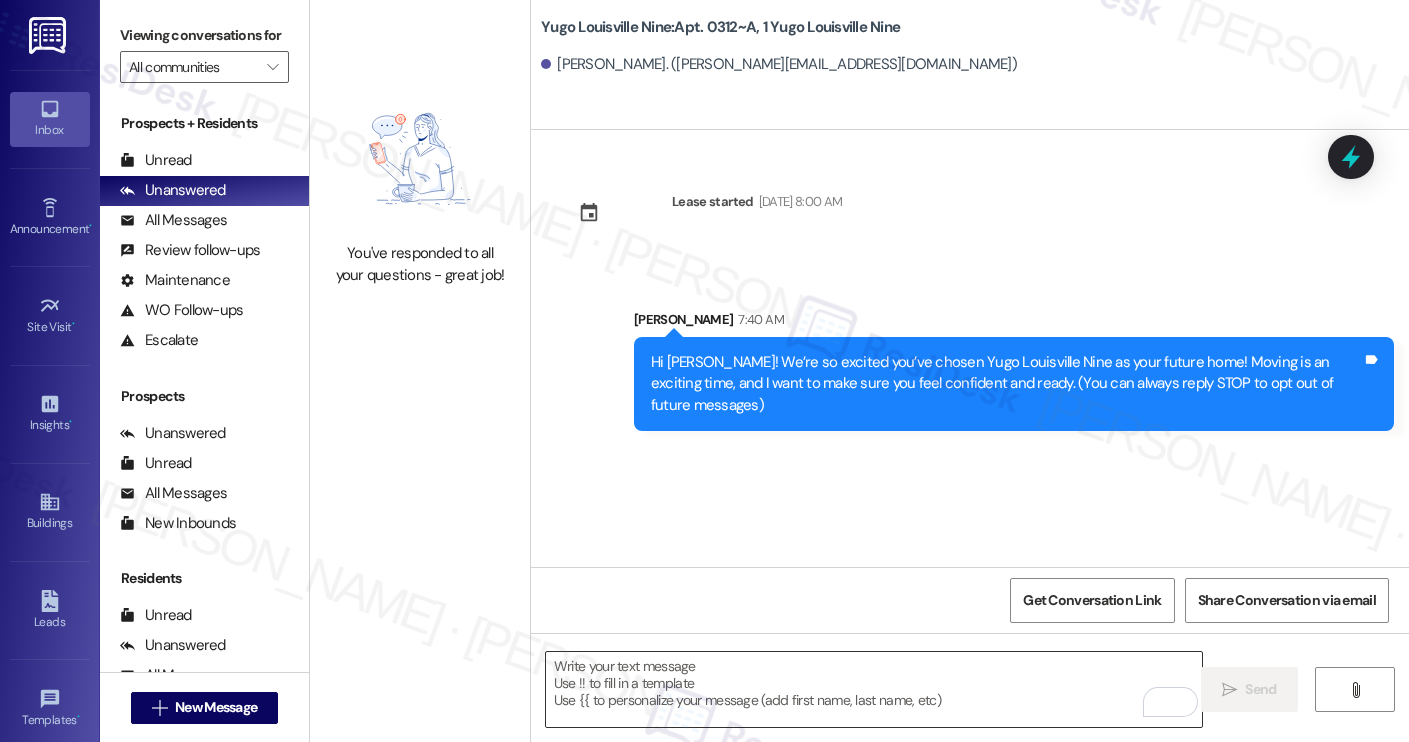click at bounding box center [874, 689] 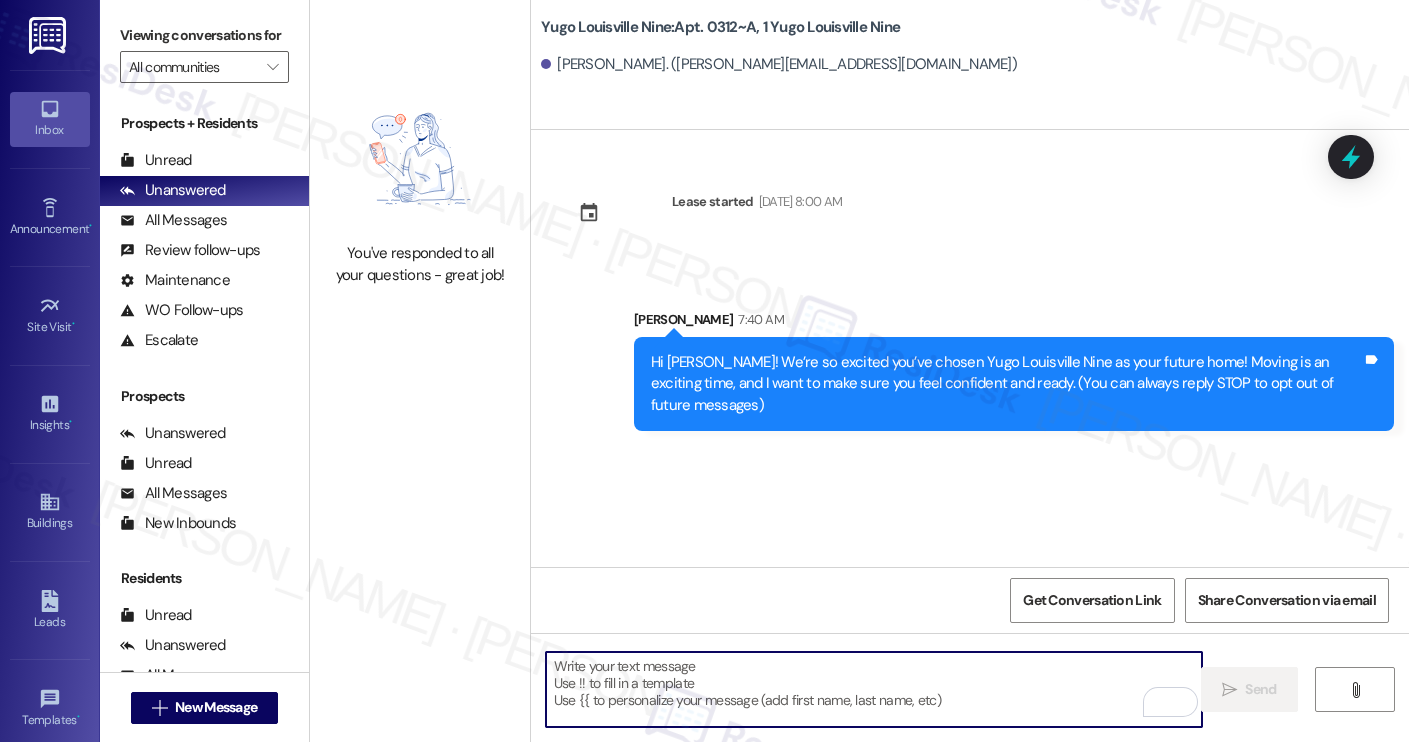 paste on "I’m Sarah from the off-site Resident Support Team. I work with your property’s team to help once you’ve moved in, whether it’s answering questions or assisting with maintenance. I’ll be in touch as your move-in date gets closer!
Move-in day will be busy as you get settled, but no reason it has to be stressful. Don’t forget that we offer a ⚡FAST PASS⚡for Move-In day if your checklist has been completed 2 weeks prior to move-in. Log in to your ResidentPortal today to complete those outstanding items!" 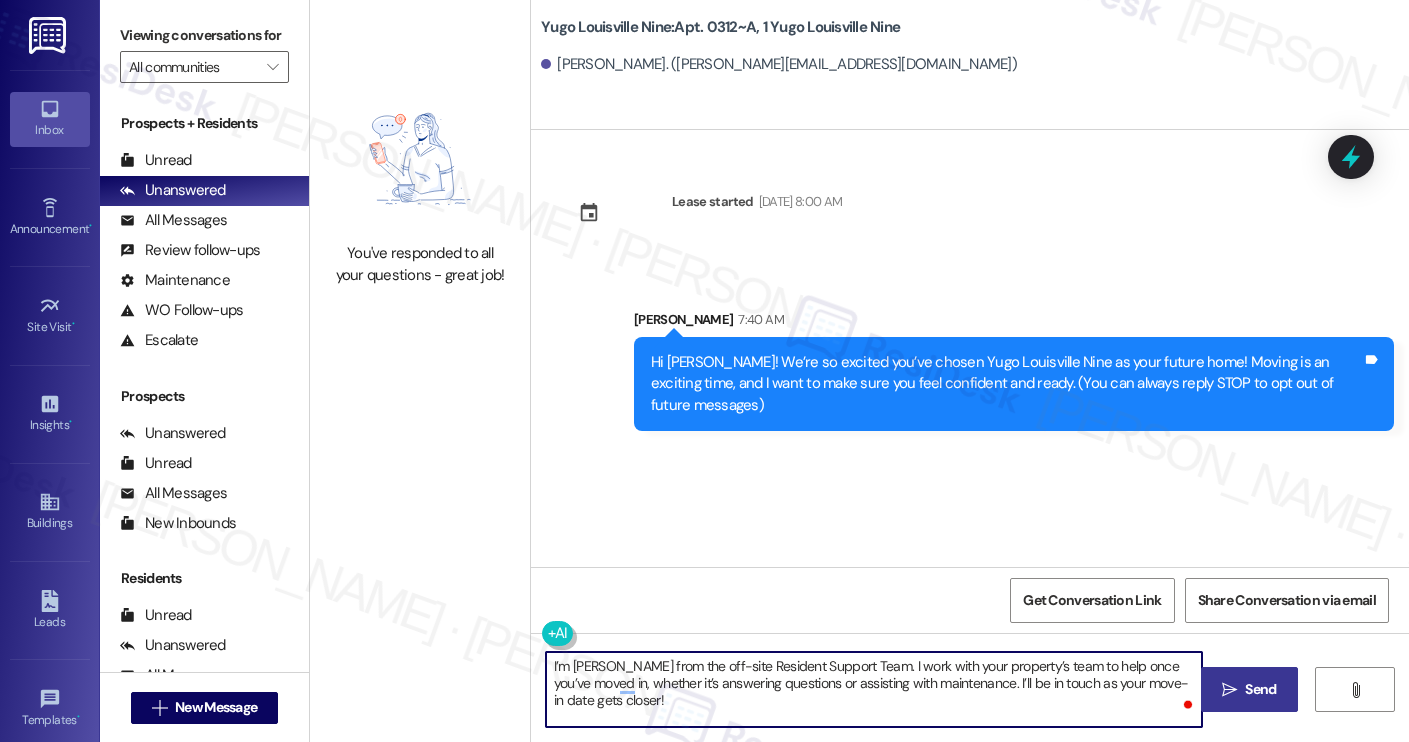type on "I’m Sarah from the off-site Resident Support Team. I work with your property’s team to help once you’ve moved in, whether it’s answering questions or assisting with maintenance. I’ll be in touch as your move-in date gets closer!" 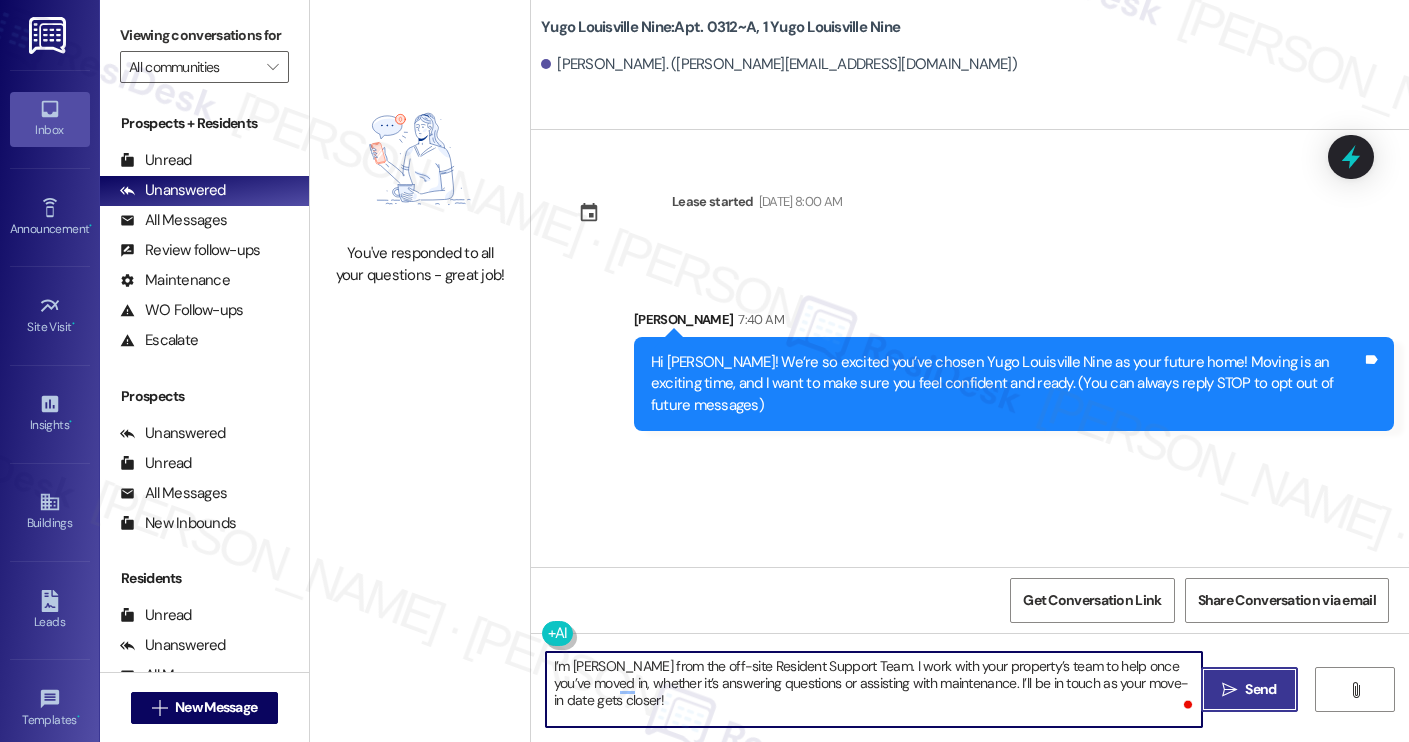 click on "" at bounding box center (1229, 690) 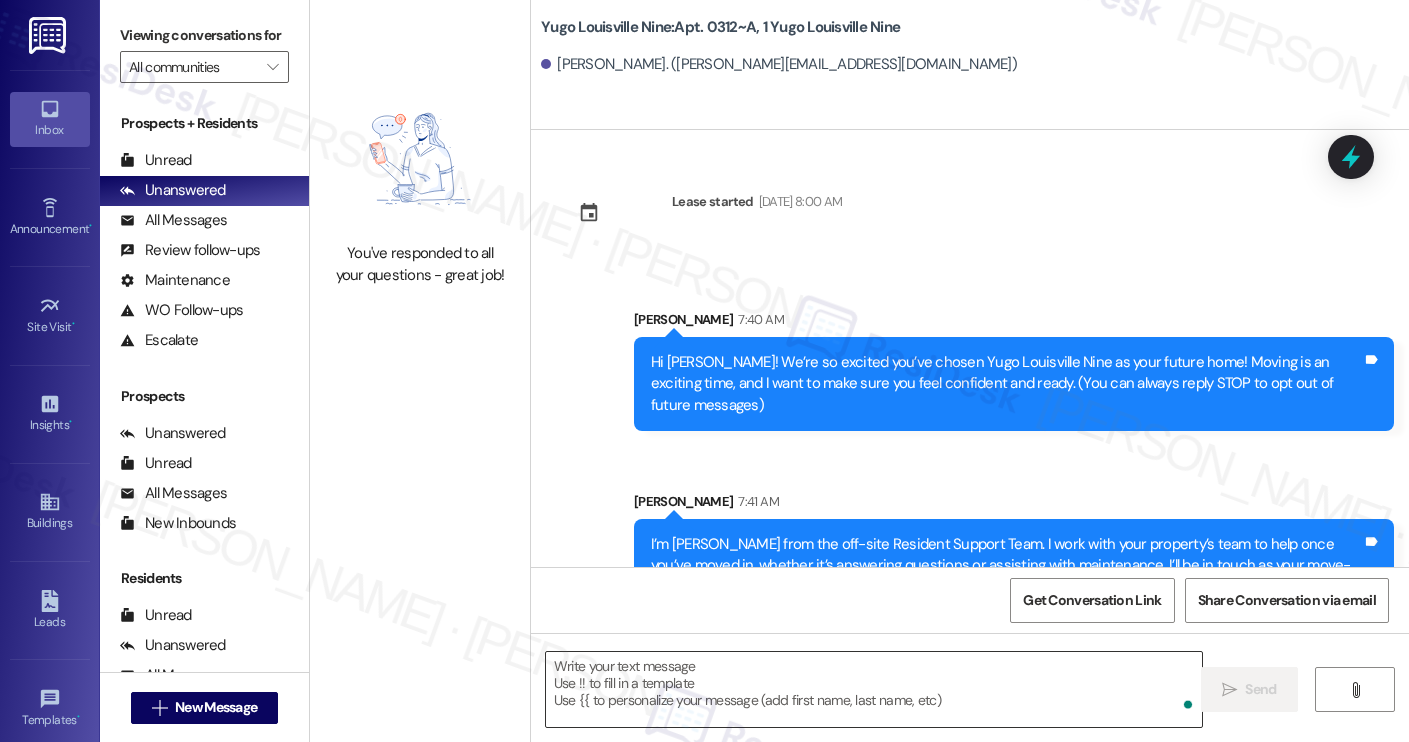 click at bounding box center (874, 689) 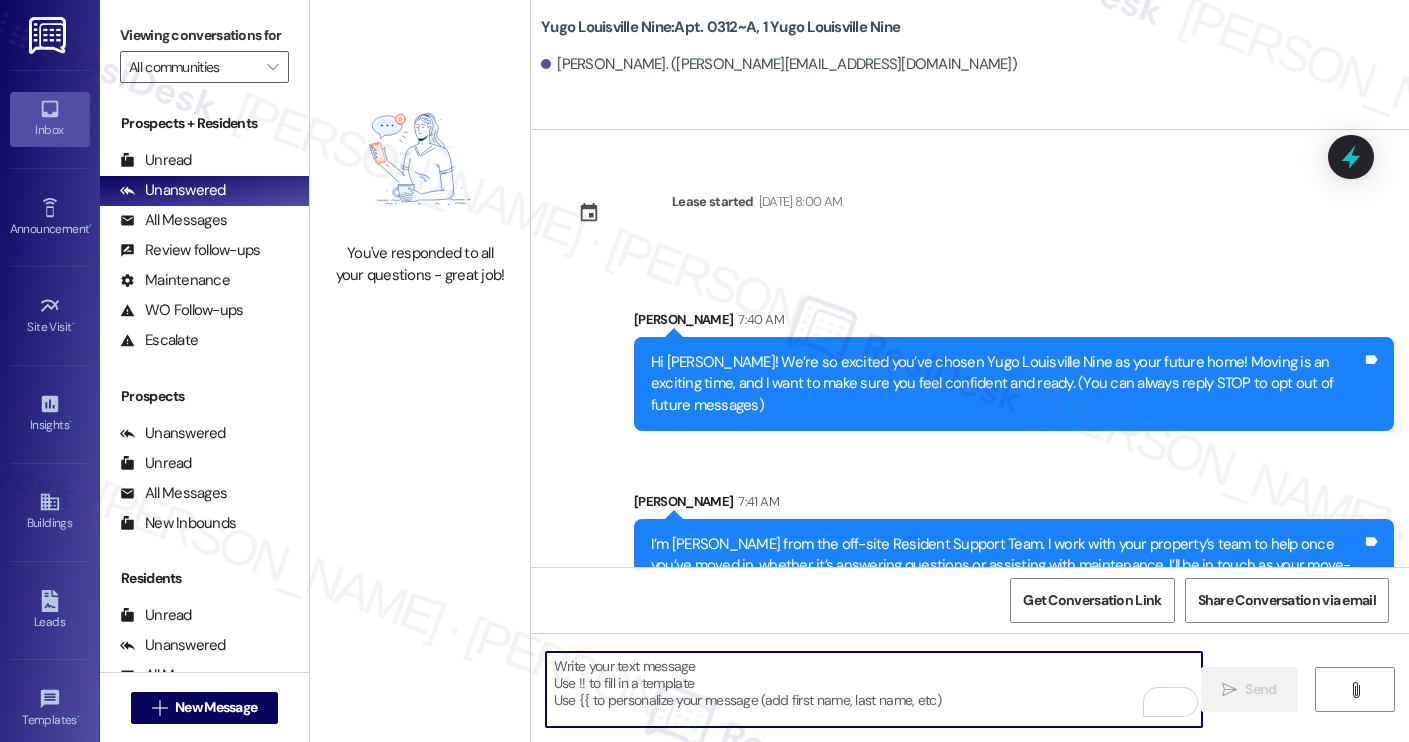 paste on "Move-in day will be busy as you get settled, but no reason it has to be stressful. Don’t forget that we offer a ⚡FAST PASS⚡for Move-In day if your checklist has been completed 2 weeks prior to move-in. Log in to your ResidentPortal today to complete those outstanding items!" 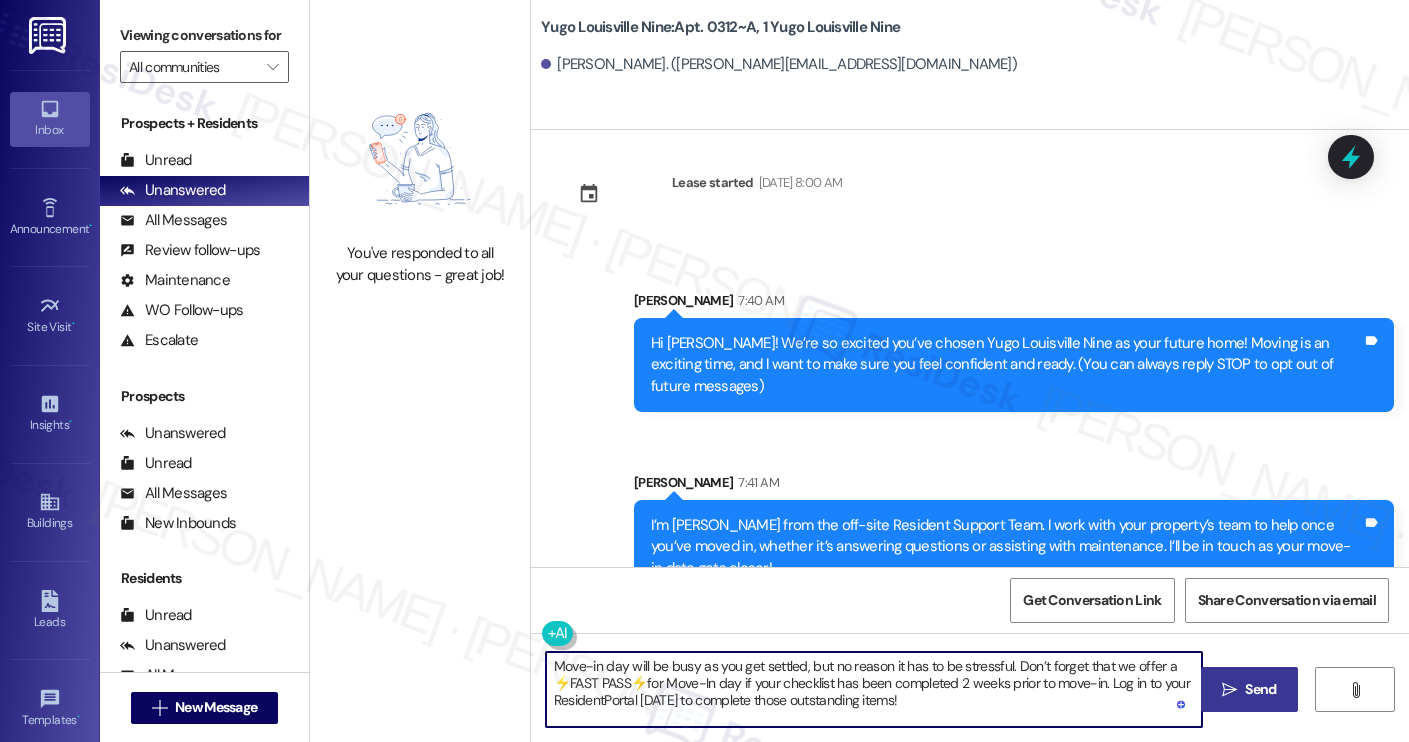 type on "Move-in day will be busy as you get settled, but no reason it has to be stressful. Don’t forget that we offer a ⚡FAST PASS⚡for Move-In day if your checklist has been completed 2 weeks prior to move-in. Log in to your ResidentPortal today to complete those outstanding items!" 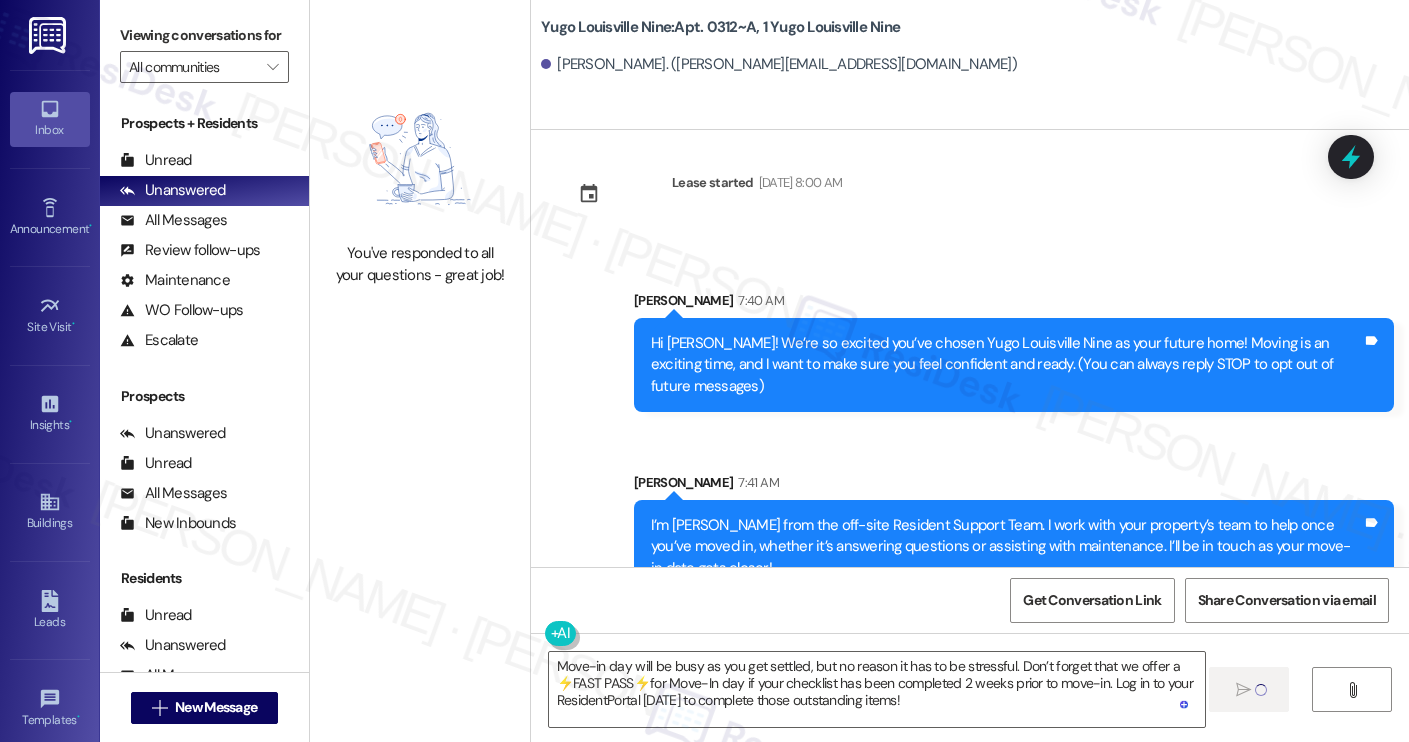 type 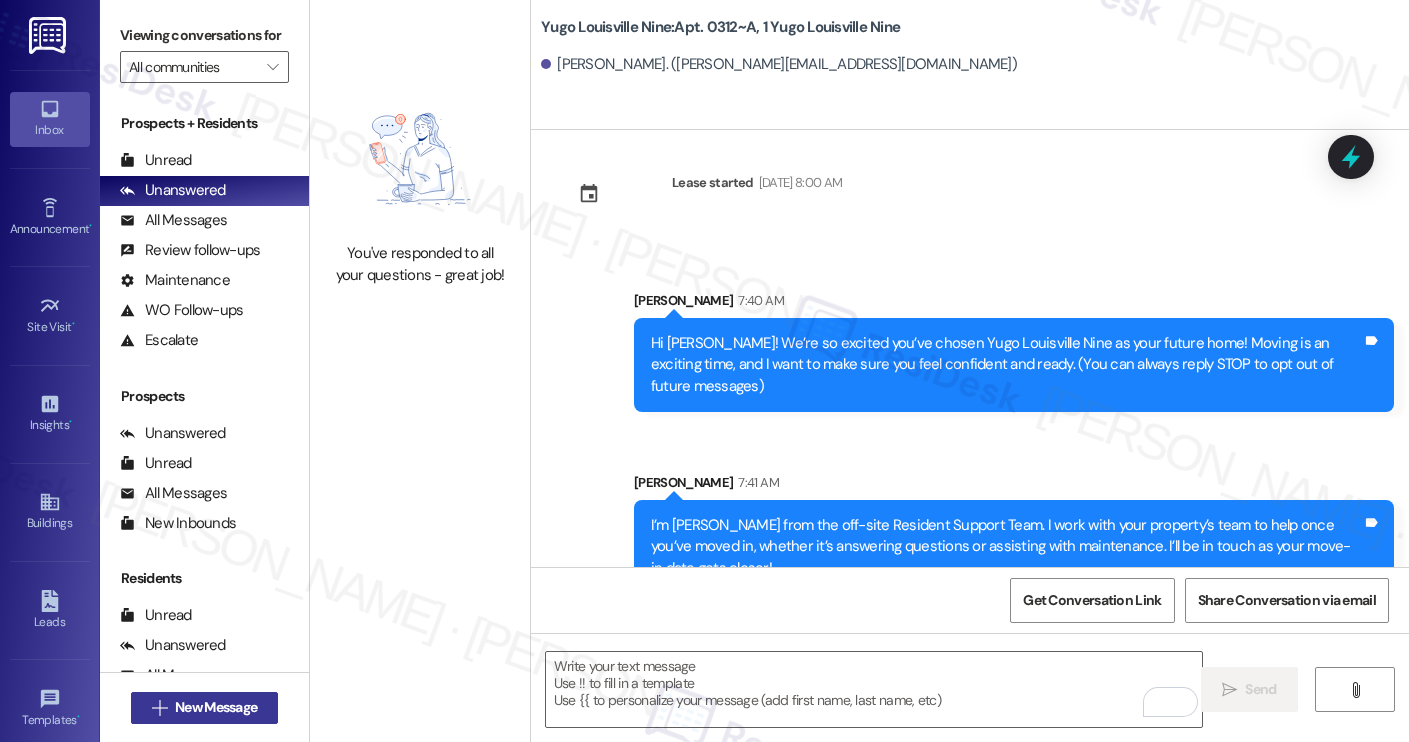 click on "New Message" at bounding box center (216, 707) 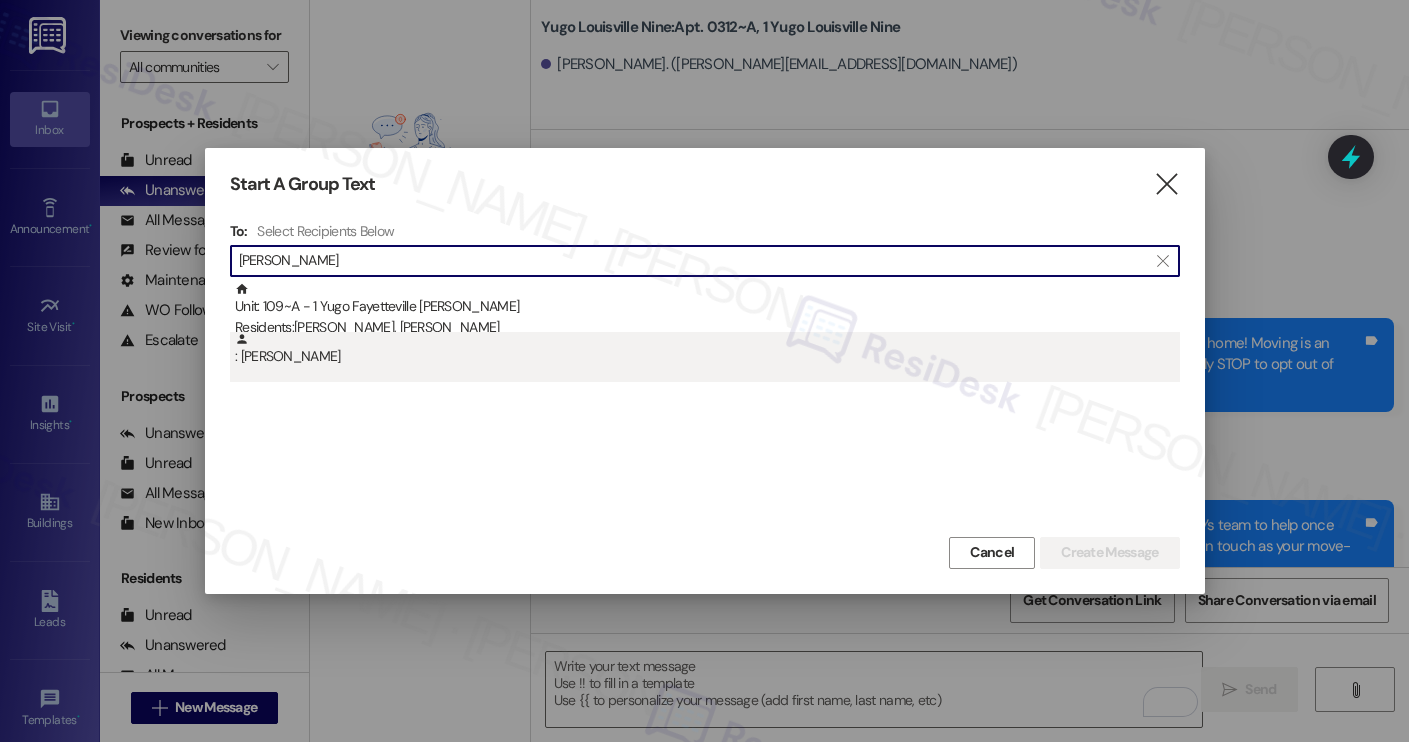 type on "robert dre" 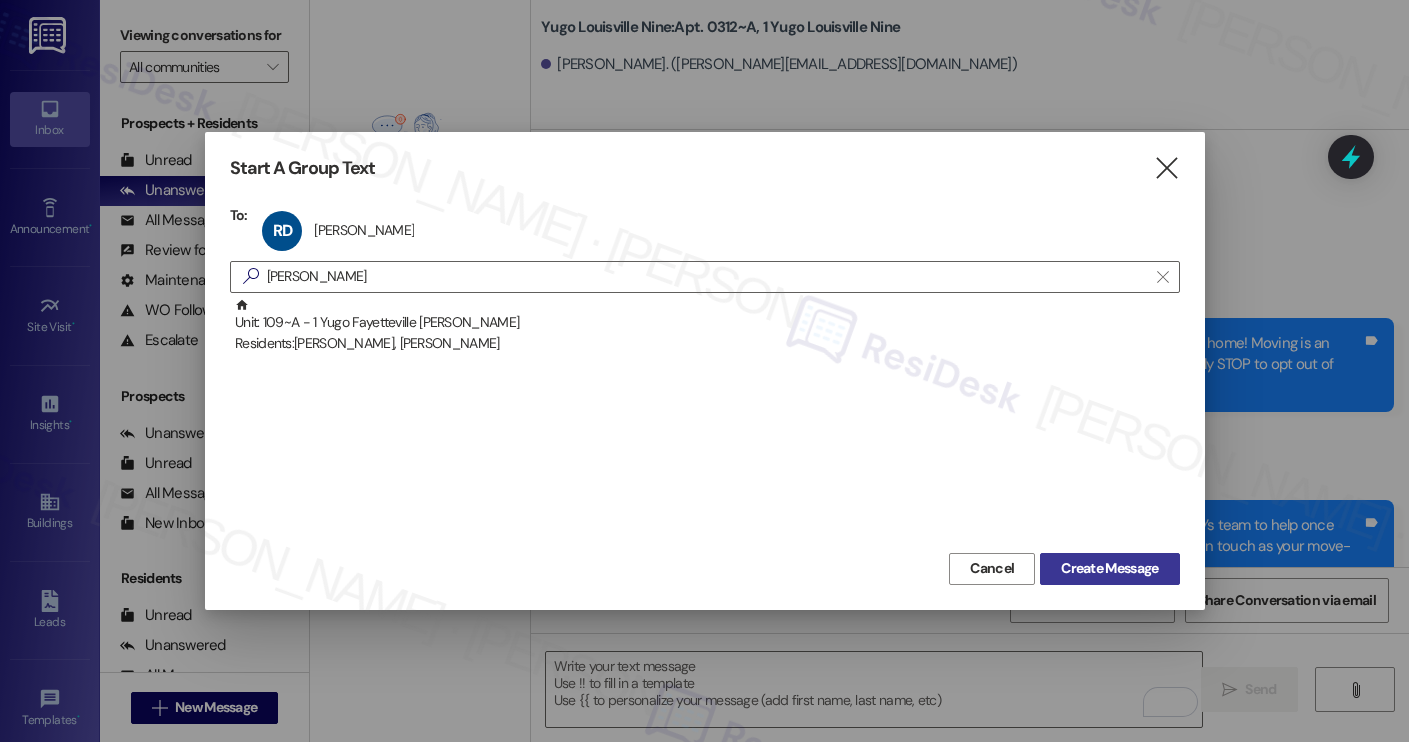 click on "Create Message" at bounding box center [1109, 568] 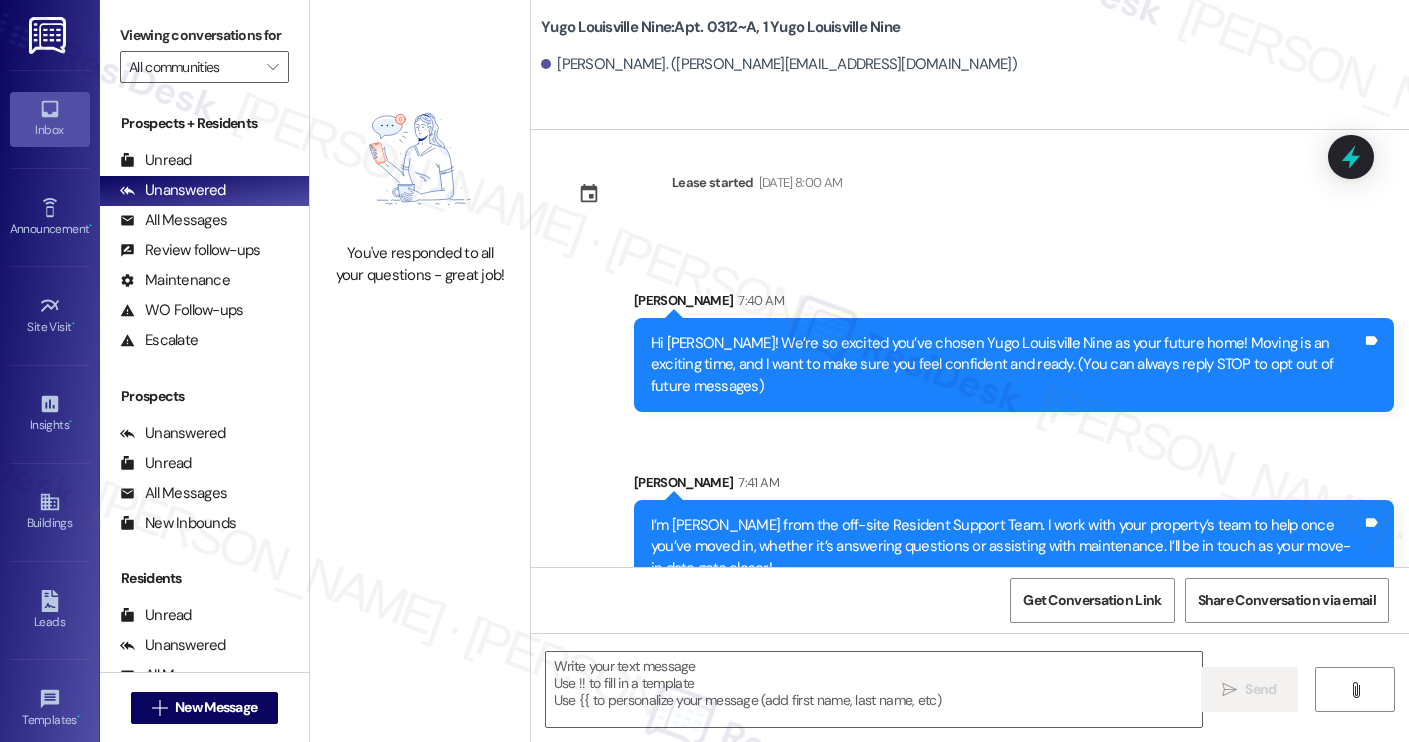 type on "Fetching suggested responses. Please feel free to read through the conversation in the meantime." 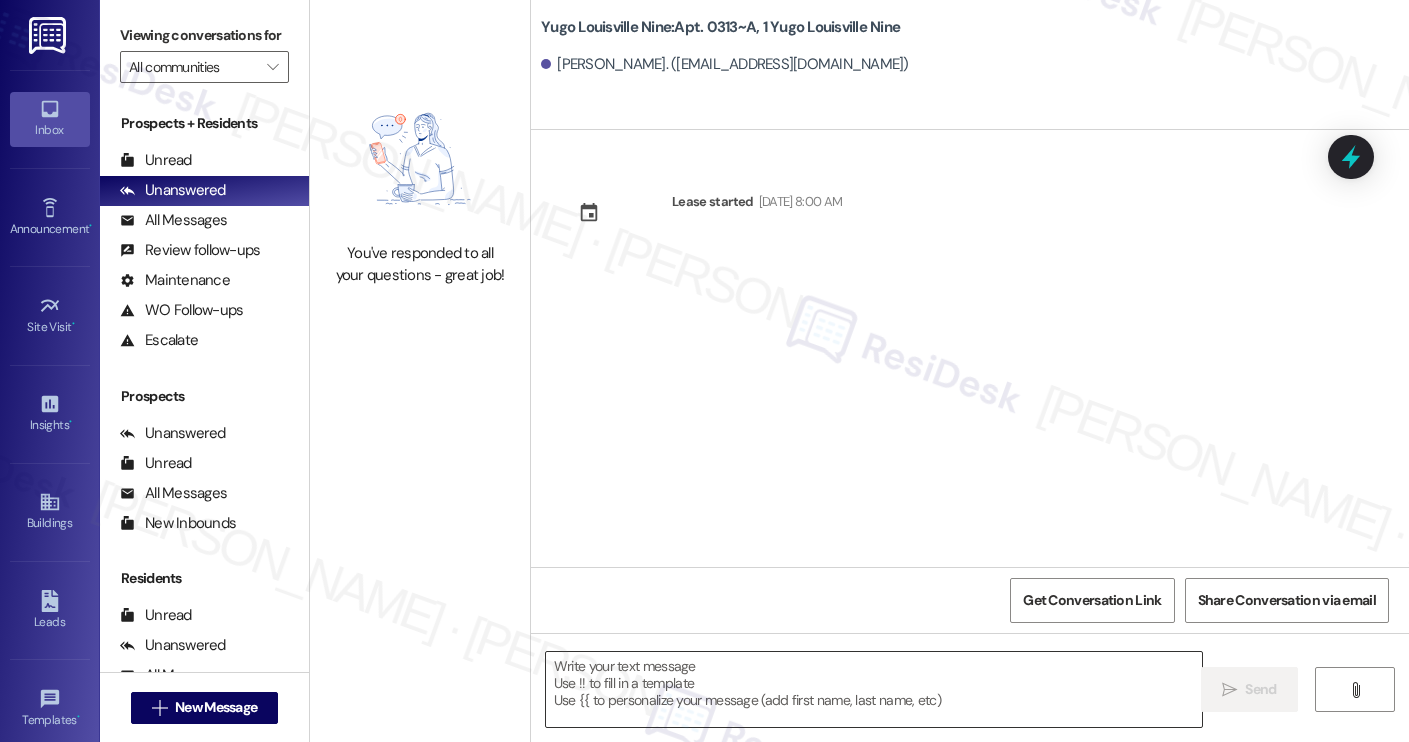 click at bounding box center [874, 689] 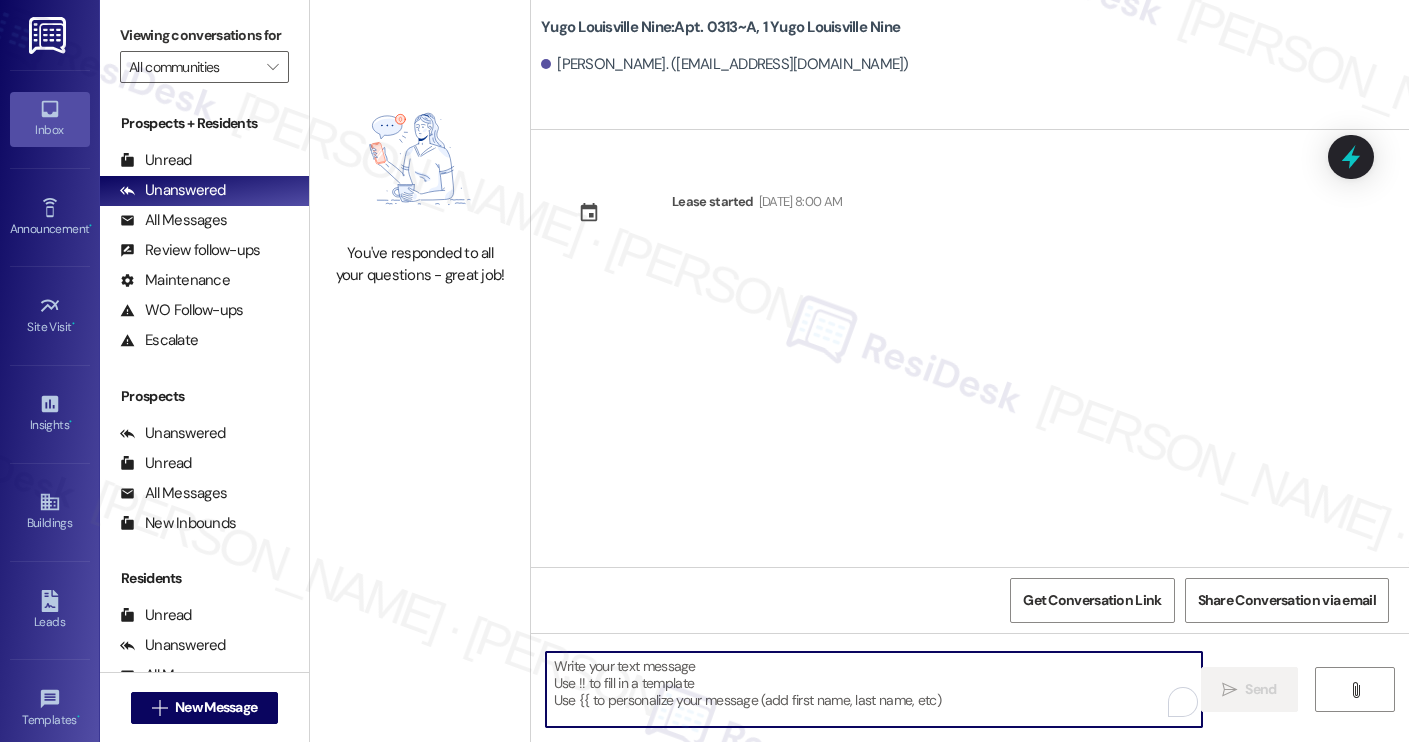 paste on "Hi Isabella! We’re so excited you’ve chosen Yugo Louisville Nine as your future home! Moving is an exciting time, and I want to make sure you feel confident and ready.
I’m Sarah from the off-site Resident Support Team. I work with your property’s team to help once you’ve moved in, whether it’s answering questions or assisting with maintenance. I’ll be in touch as your move-in date gets closer!
Move-in day will be busy as you get settled, but no reason it has to be stressful. Don’t forget that we offer a ⚡FAST PASS⚡for Move-In day if your checklist has been completed 2 weeks prior to move-in. Log in to your ResidentPortal today to complete those outstanding items!" 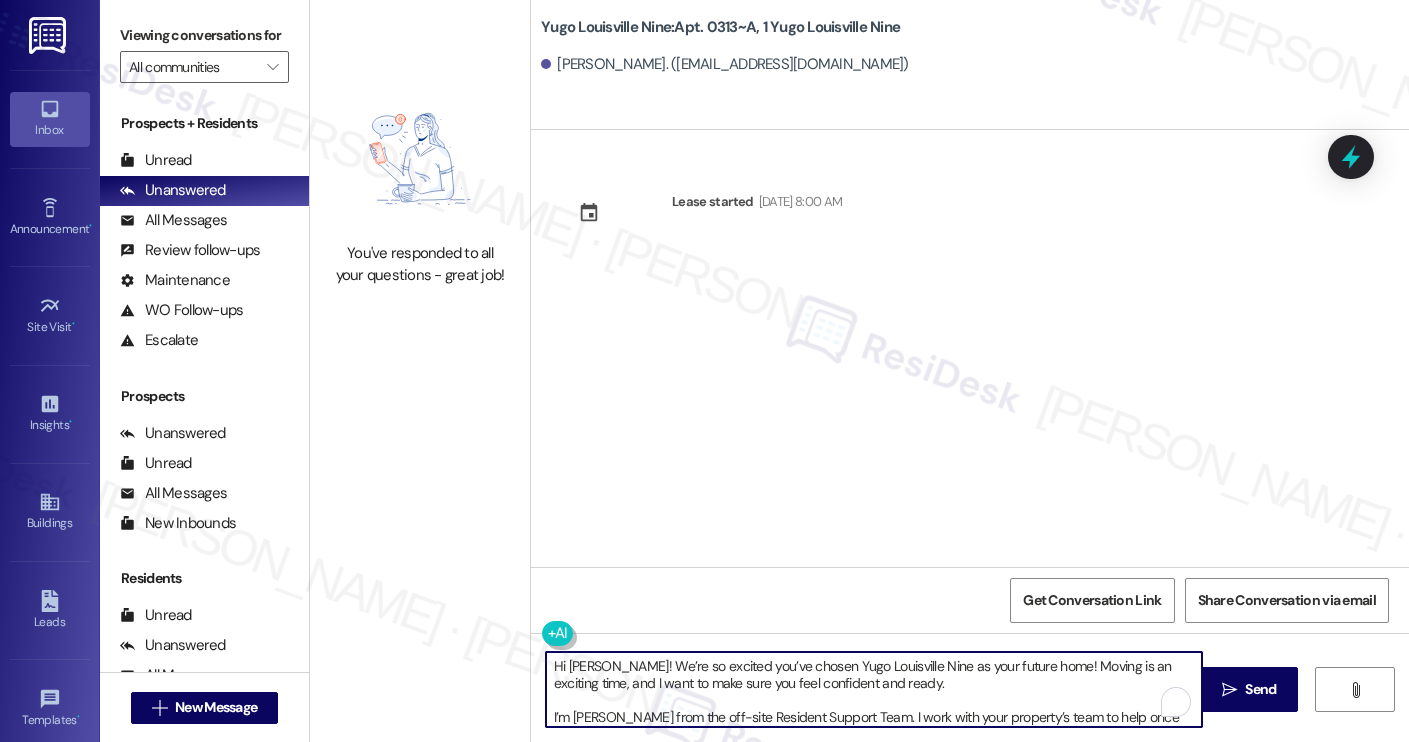 click on "Robert Drexel. (rjdrex01@louisville.edu)" at bounding box center [725, 64] 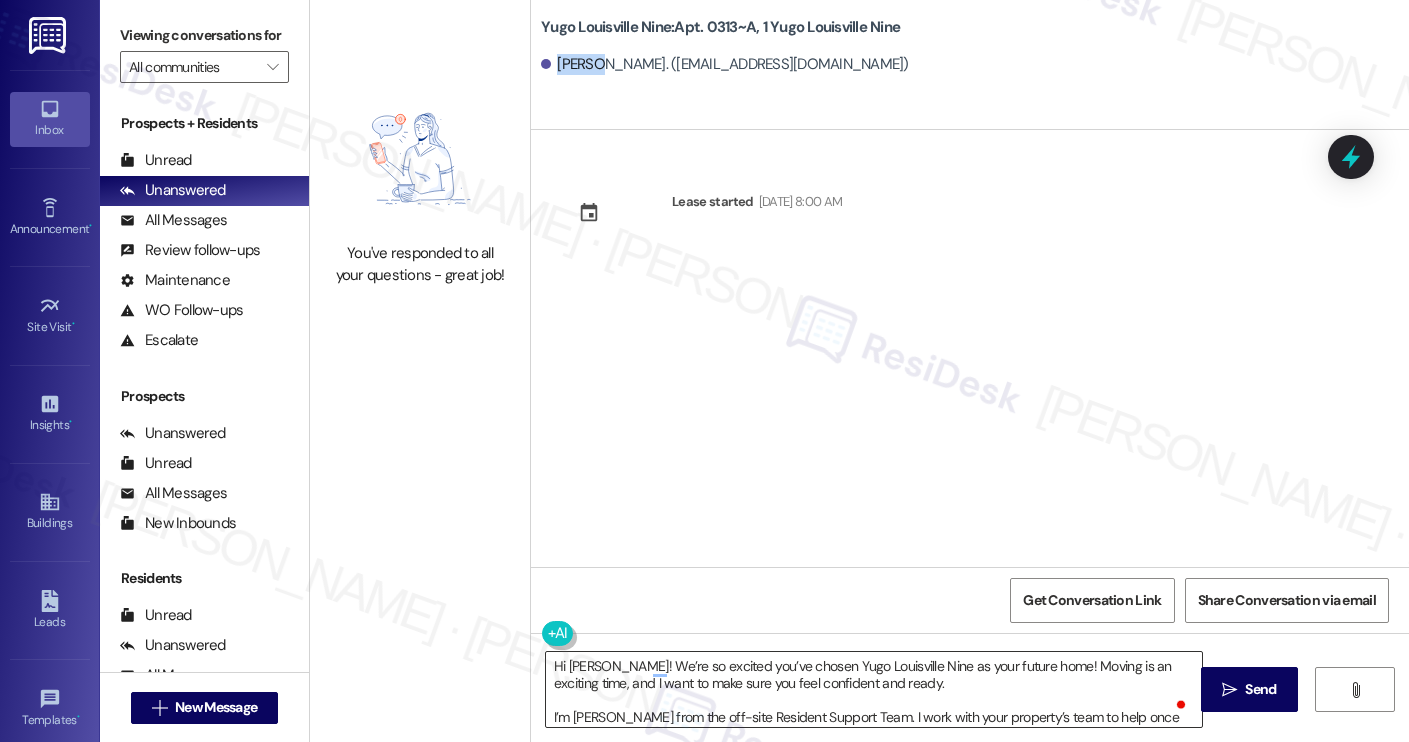 click on "Hi Isabella! We’re so excited you’ve chosen Yugo Louisville Nine as your future home! Moving is an exciting time, and I want to make sure you feel confident and ready.
I’m Sarah from the off-site Resident Support Team. I work with your property’s team to help once you’ve moved in, whether it’s answering questions or assisting with maintenance. I’ll be in touch as your move-in date gets closer!
Move-in day will be busy as you get settled, but no reason it has to be stressful. Don’t forget that we offer a ⚡FAST PASS⚡for Move-In day if your checklist has been completed 2 weeks prior to move-in. Log in to your ResidentPortal today to complete those outstanding items!" at bounding box center [874, 689] 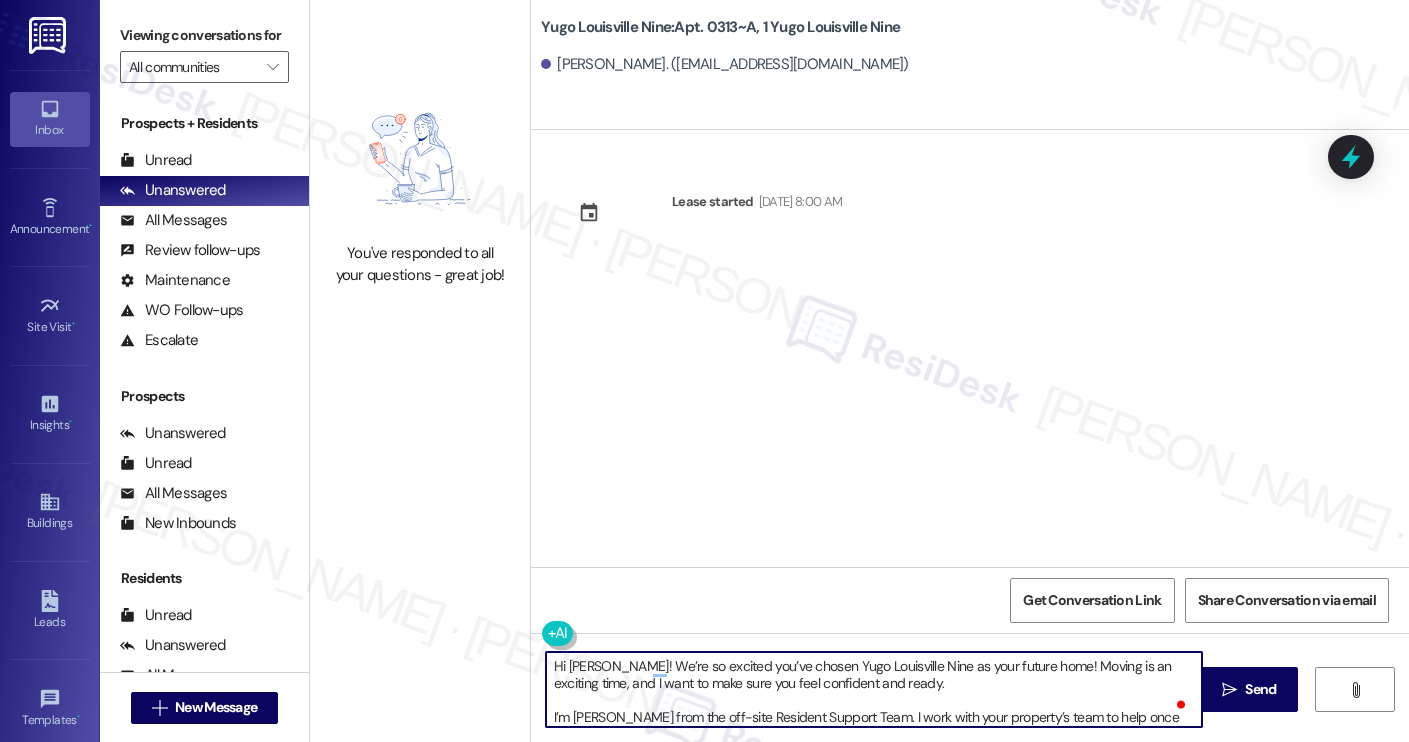 click on "Hi Isabella! We’re so excited you’ve chosen Yugo Louisville Nine as your future home! Moving is an exciting time, and I want to make sure you feel confident and ready.
I’m Sarah from the off-site Resident Support Team. I work with your property’s team to help once you’ve moved in, whether it’s answering questions or assisting with maintenance. I’ll be in touch as your move-in date gets closer!
Move-in day will be busy as you get settled, but no reason it has to be stressful. Don’t forget that we offer a ⚡FAST PASS⚡for Move-In day if your checklist has been completed 2 weeks prior to move-in. Log in to your ResidentPortal today to complete those outstanding items!" at bounding box center (874, 689) 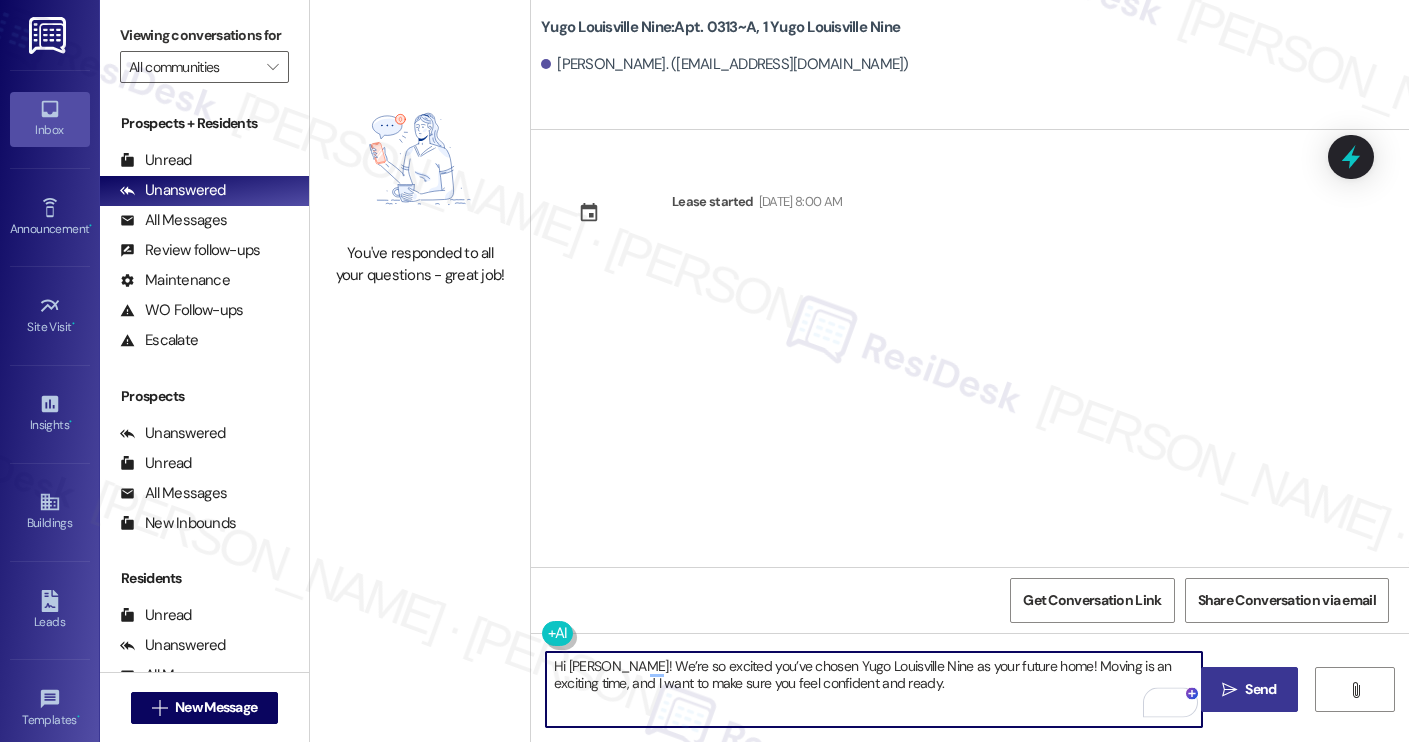 type on "Hi Robert! We’re so excited you’ve chosen Yugo Louisville Nine as your future home! Moving is an exciting time, and I want to make sure you feel confident and ready." 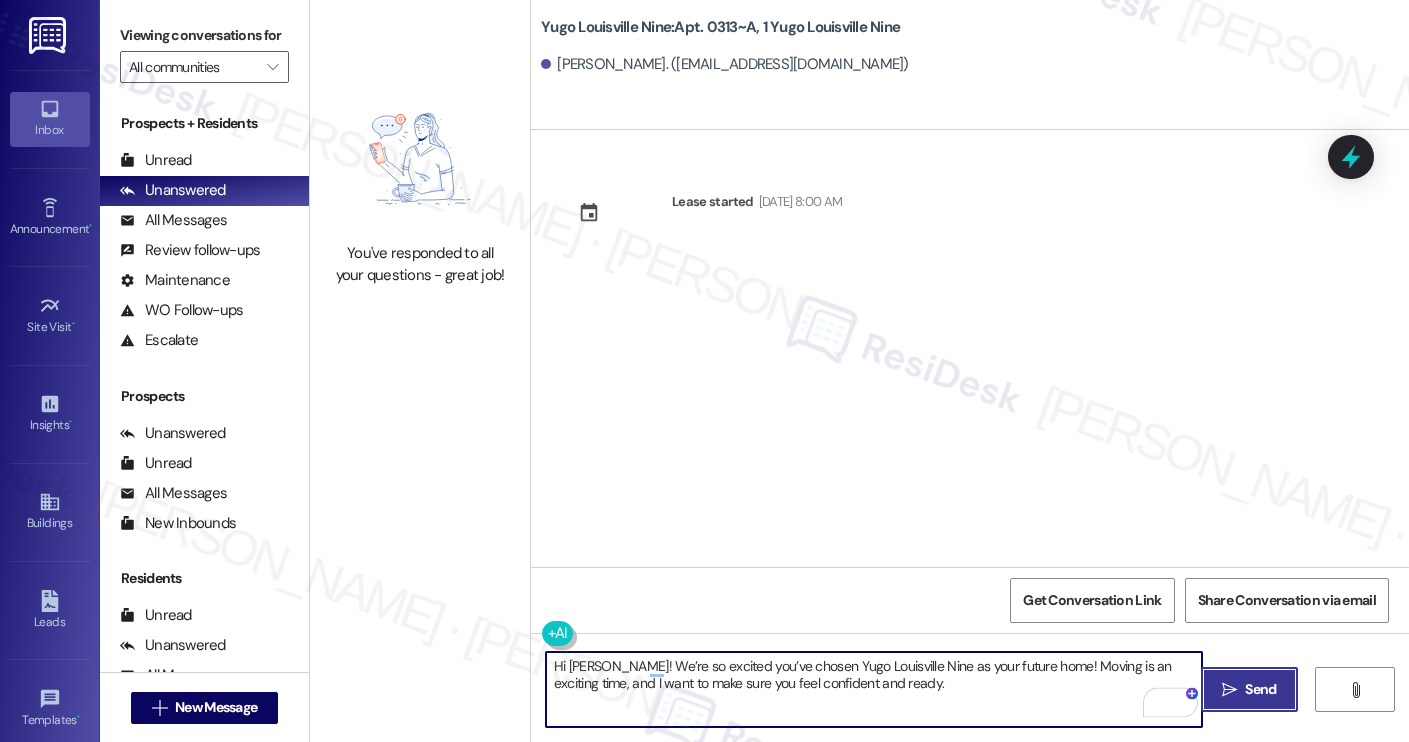 click on "" at bounding box center [1229, 690] 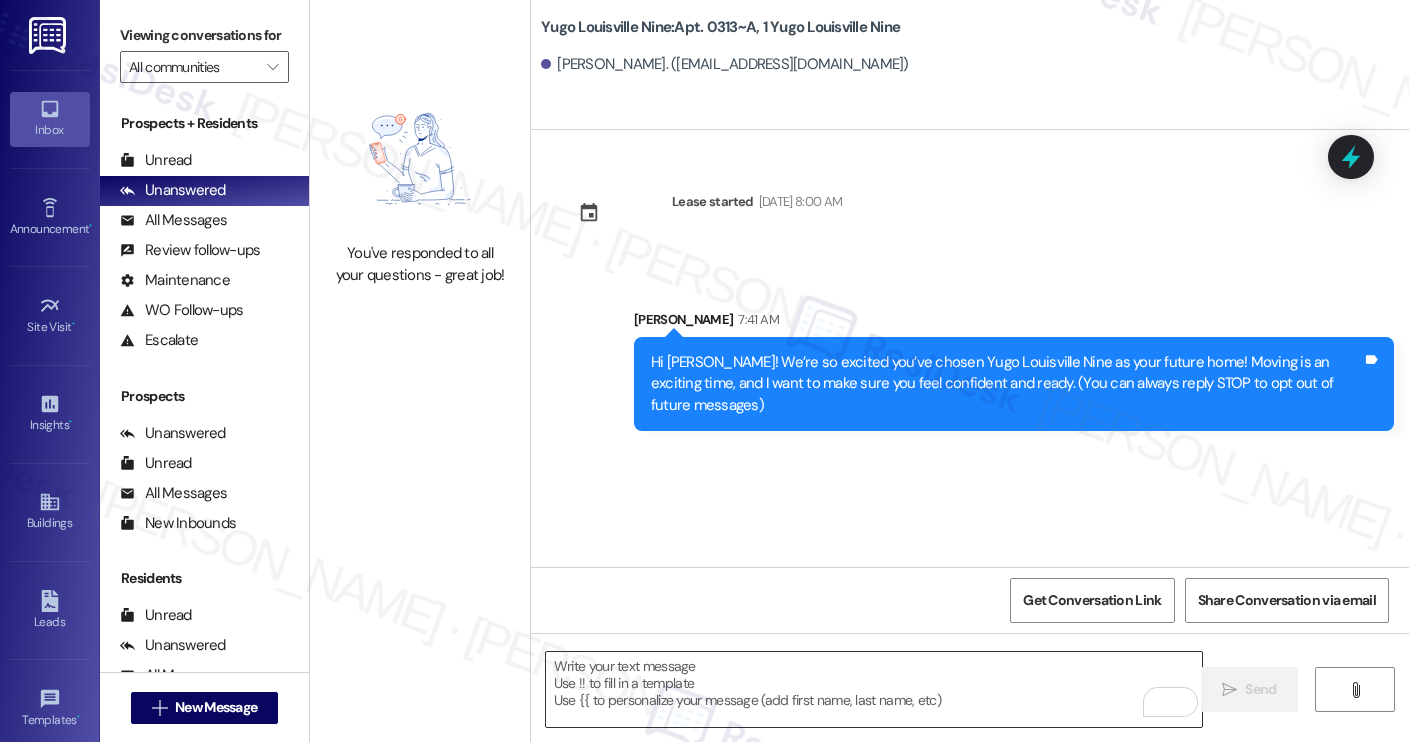 click at bounding box center (874, 689) 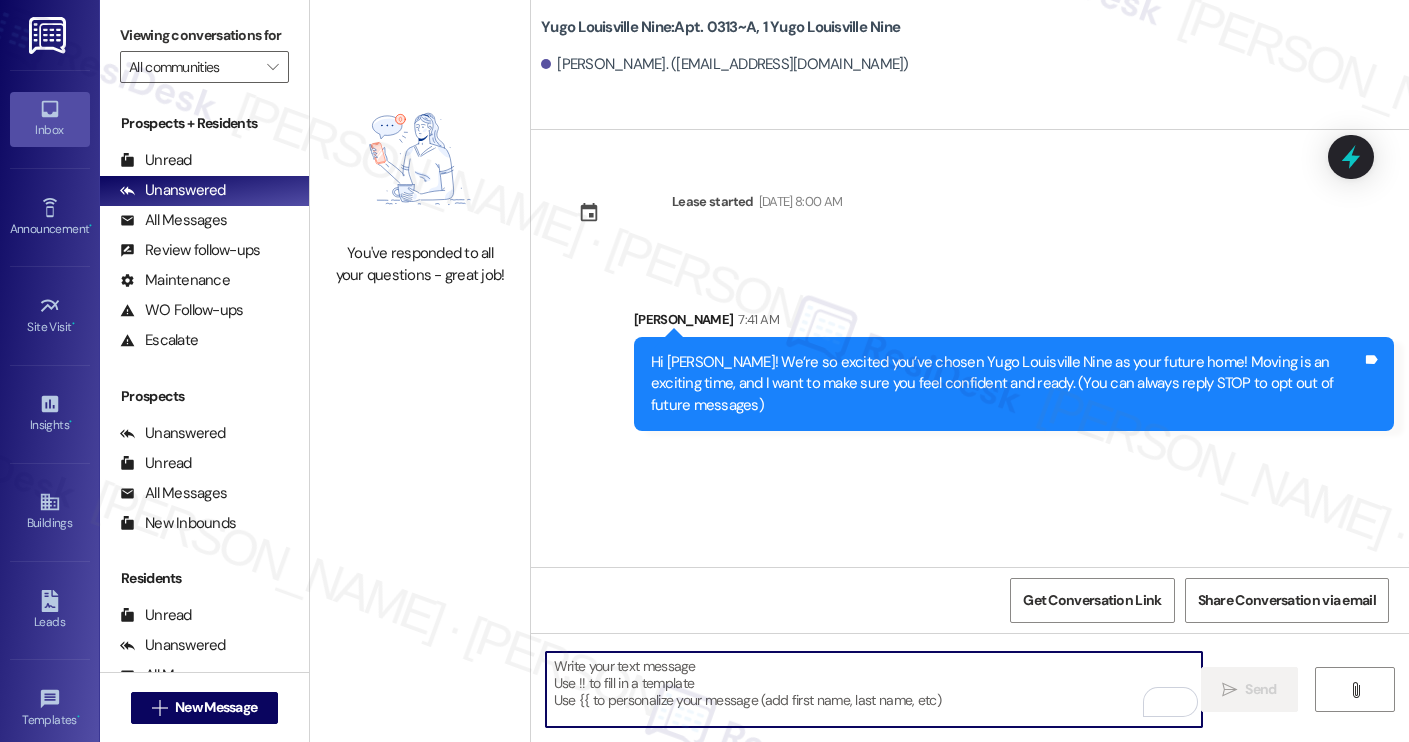 paste on "I’m Sarah from the off-site Resident Support Team. I work with your property’s team to help once you’ve moved in, whether it’s answering questions or assisting with maintenance. I’ll be in touch as your move-in date gets closer!
Move-in day will be busy as you get settled, but no reason it has to be stressful. Don’t forget that we offer a ⚡FAST PASS⚡for Move-In day if your checklist has been completed 2 weeks prior to move-in. Log in to your ResidentPortal today to complete those outstanding items!" 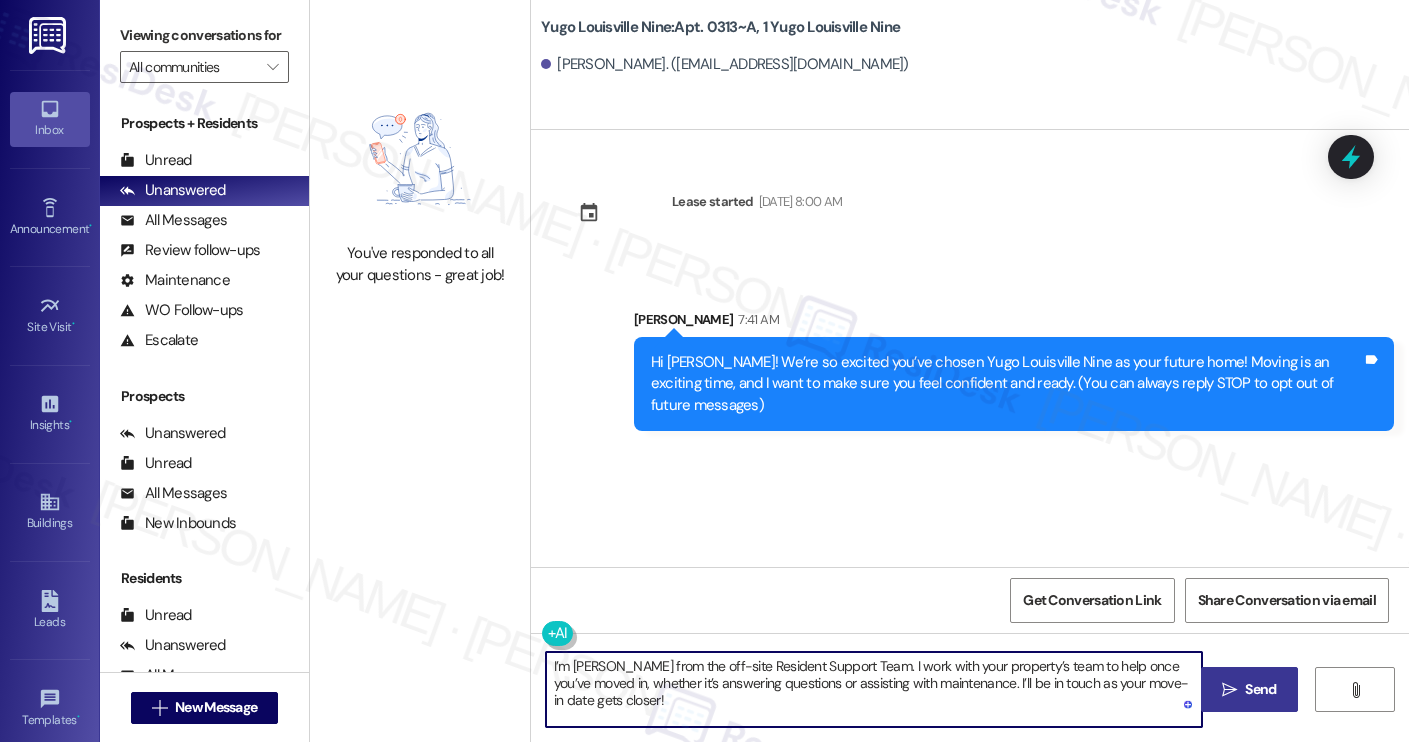type on "I’m Sarah from the off-site Resident Support Team. I work with your property’s team to help once you’ve moved in, whether it’s answering questions or assisting with maintenance. I’ll be in touch as your move-in date gets closer!" 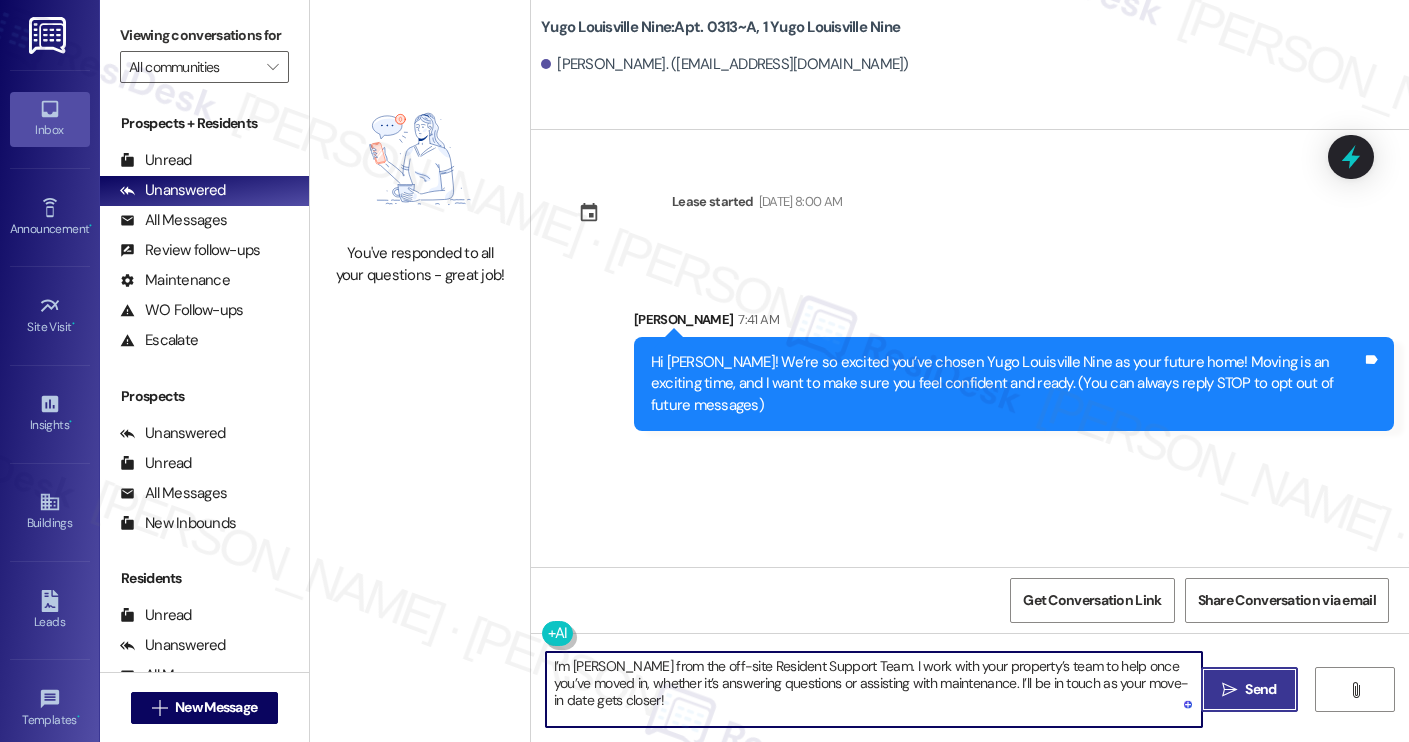 click on " Send" at bounding box center [1249, 689] 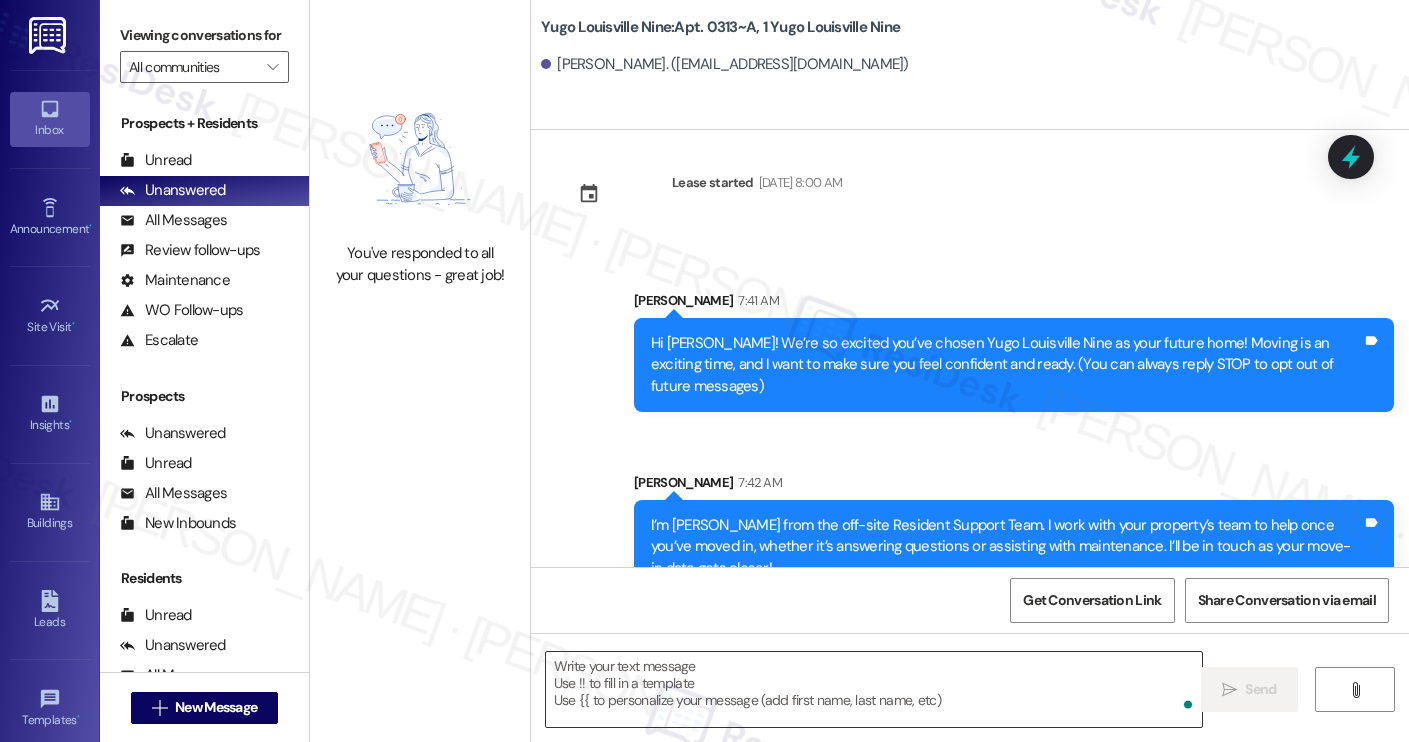 click at bounding box center (874, 689) 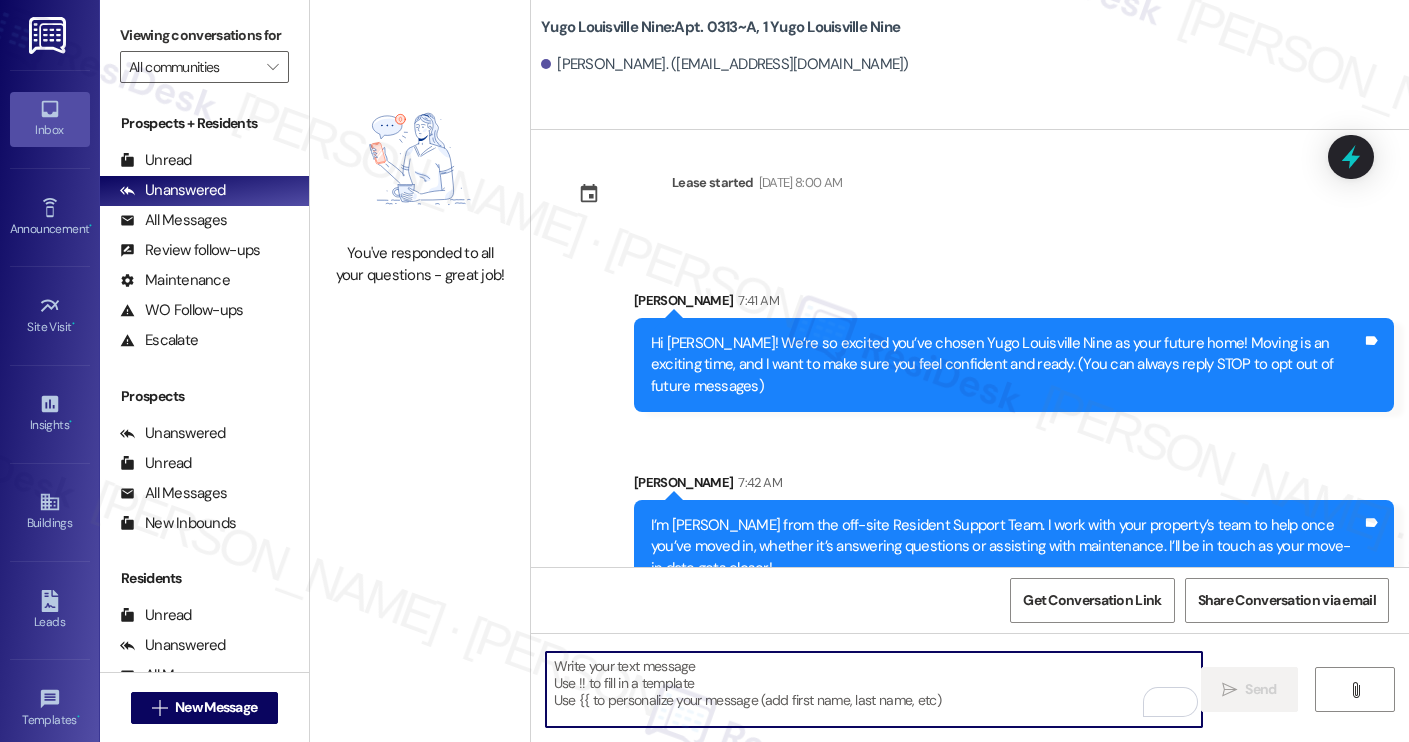 paste on "Move-in day will be busy as you get settled, but no reason it has to be stressful. Don’t forget that we offer a ⚡FAST PASS⚡for Move-In day if your checklist has been completed 2 weeks prior to move-in. Log in to your ResidentPortal today to complete those outstanding items!" 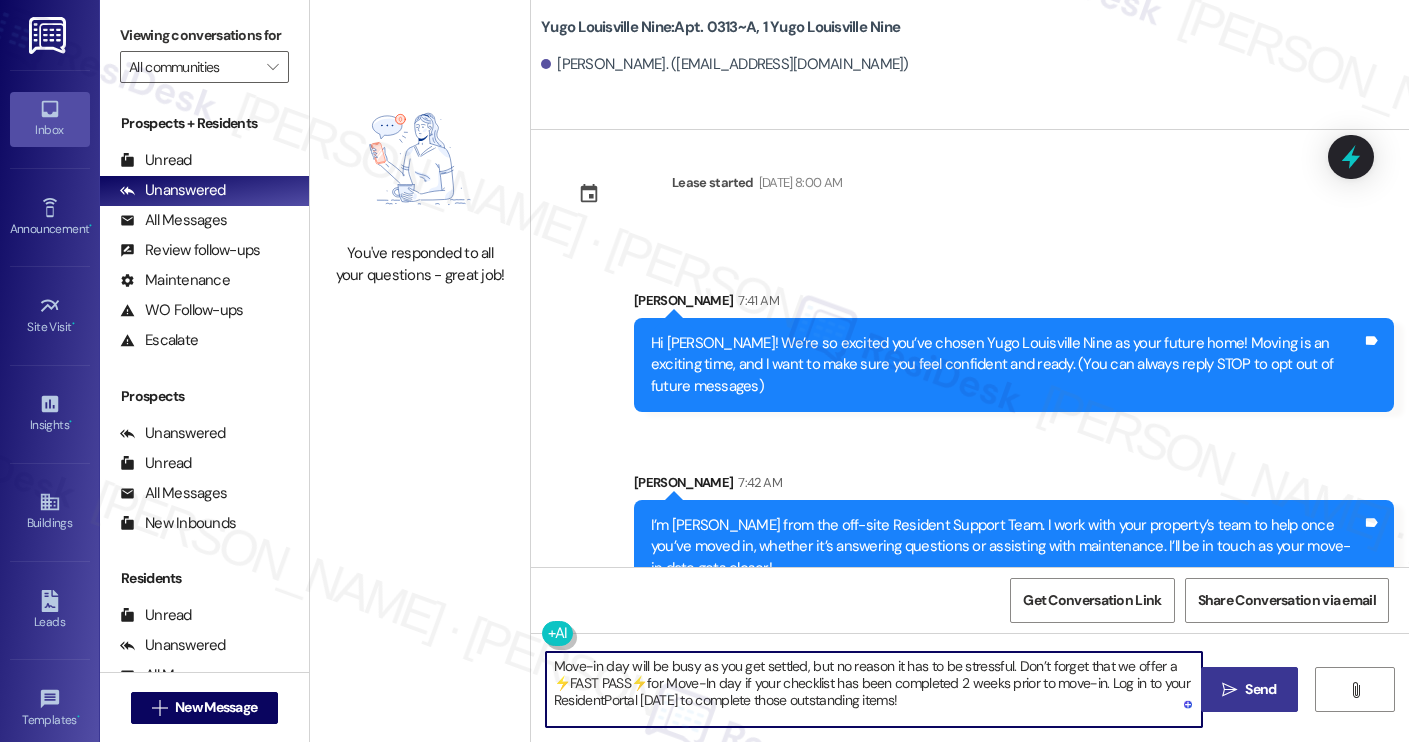 type on "Move-in day will be busy as you get settled, but no reason it has to be stressful. Don’t forget that we offer a ⚡FAST PASS⚡for Move-In day if your checklist has been completed 2 weeks prior to move-in. Log in to your ResidentPortal today to complete those outstanding items!" 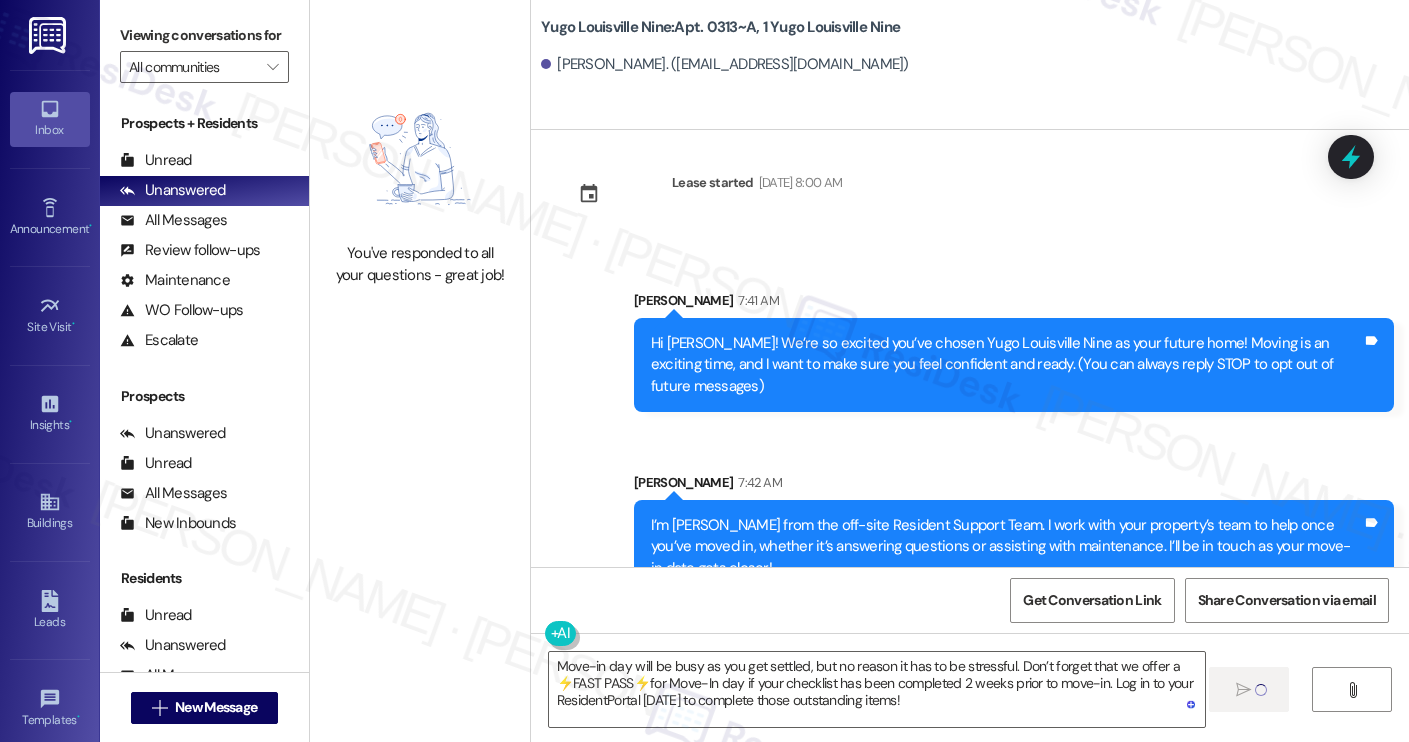 type 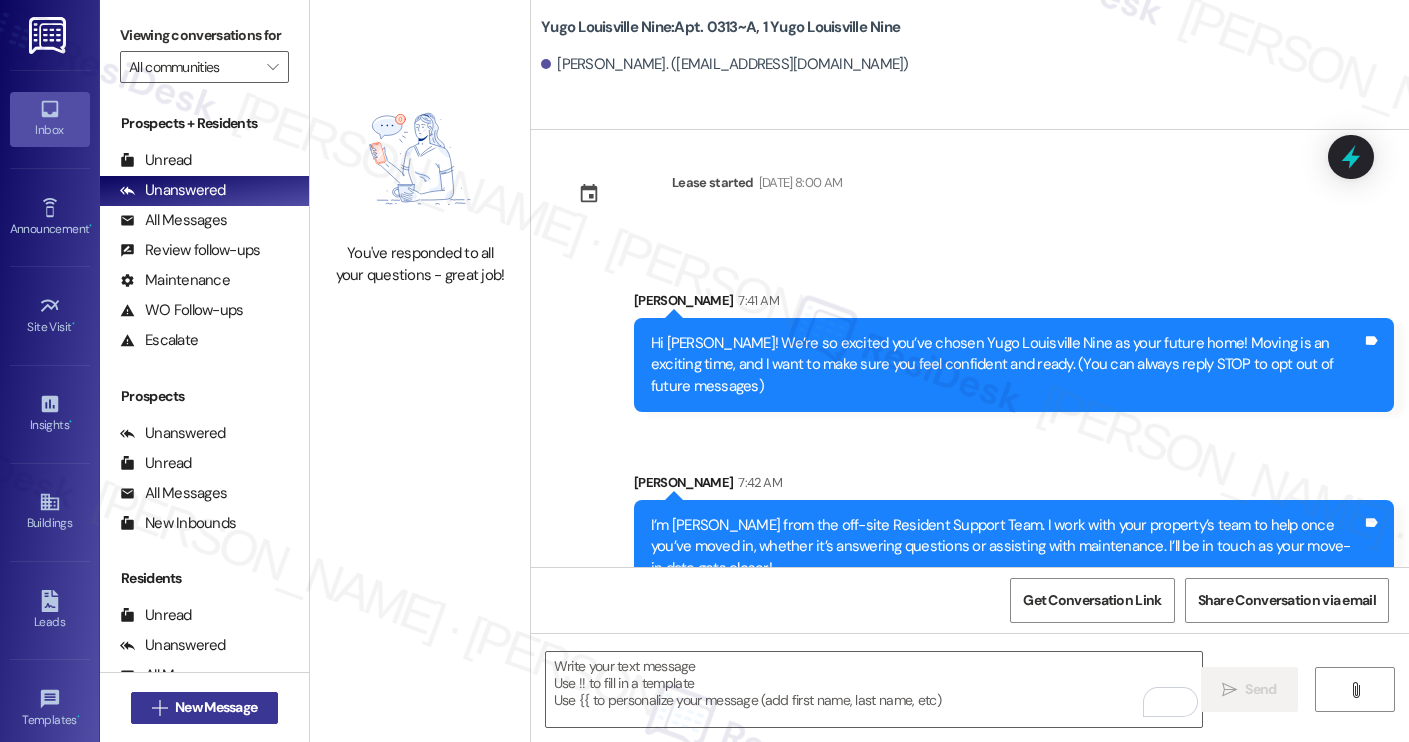 click on "New Message" at bounding box center (216, 707) 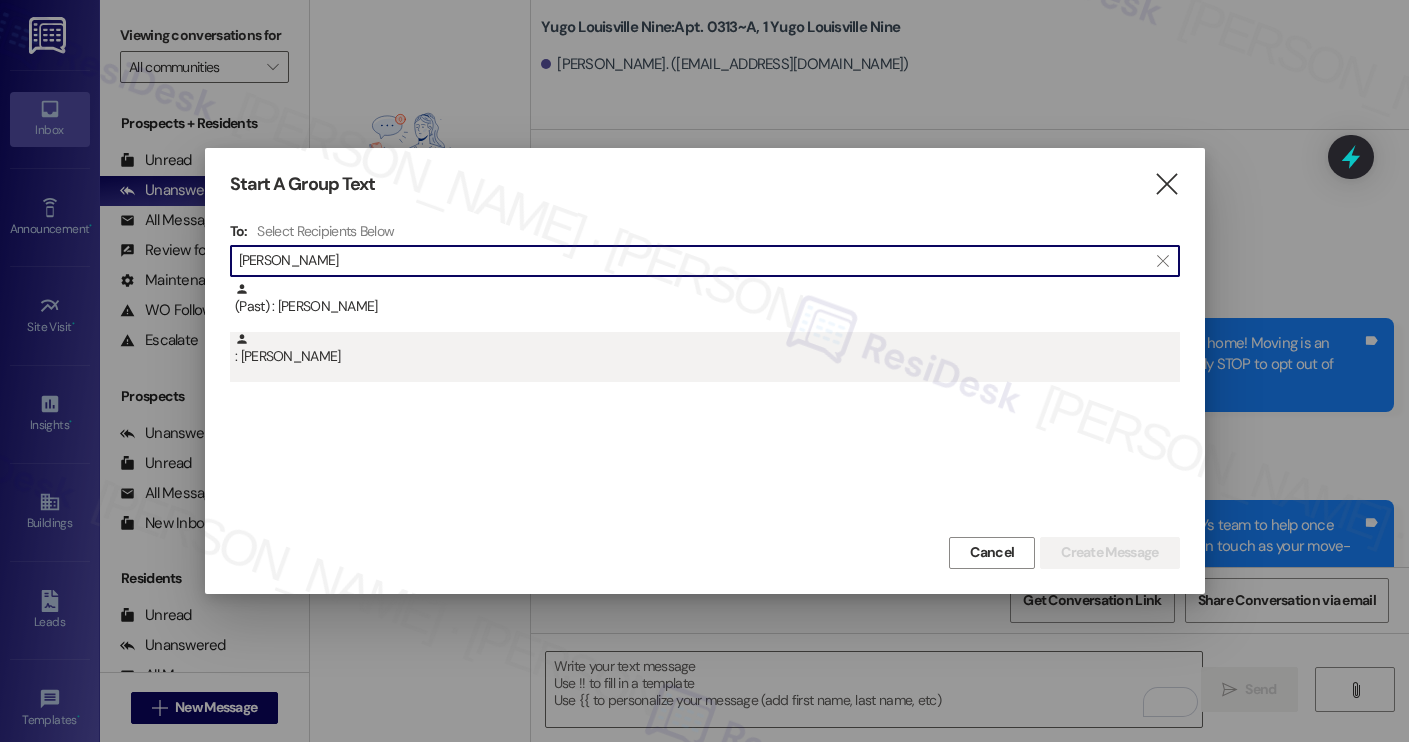 type on "andrew key" 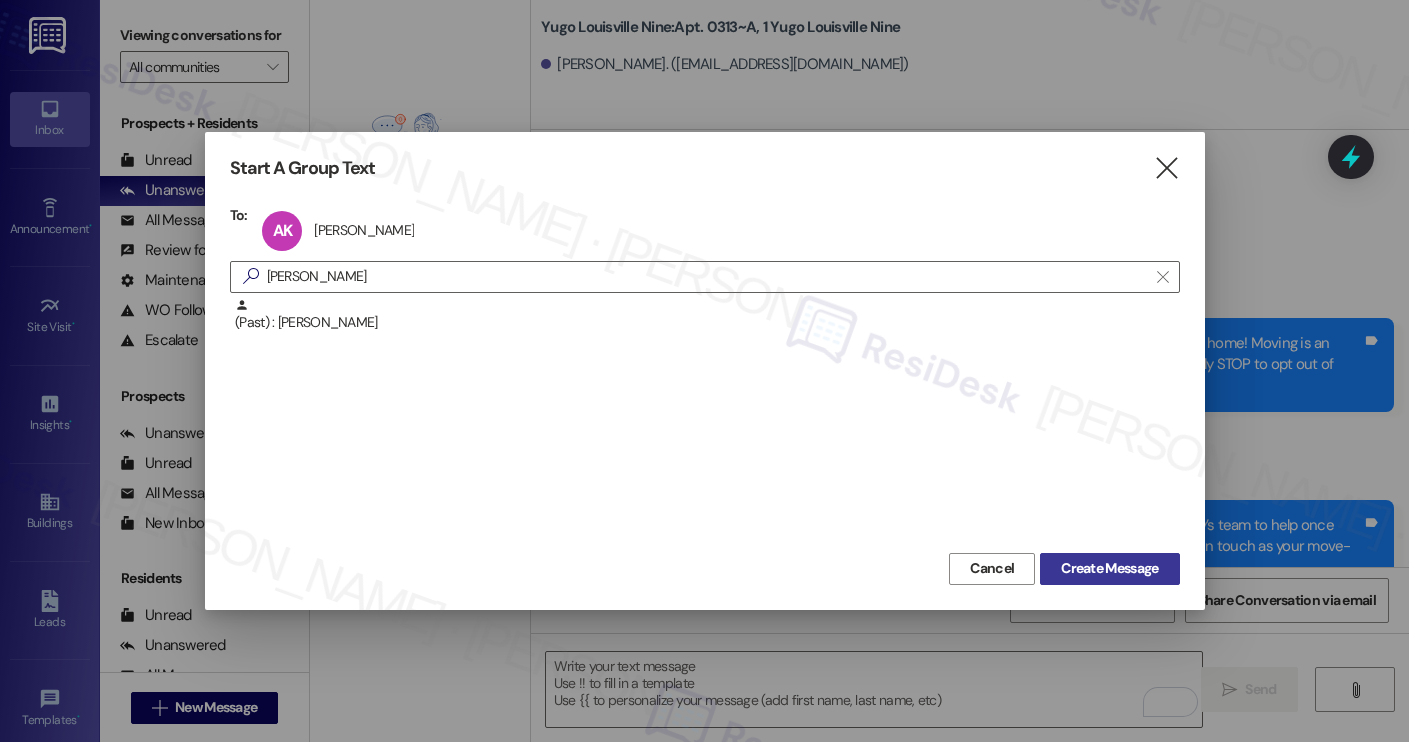 click on "Create Message" at bounding box center [1109, 568] 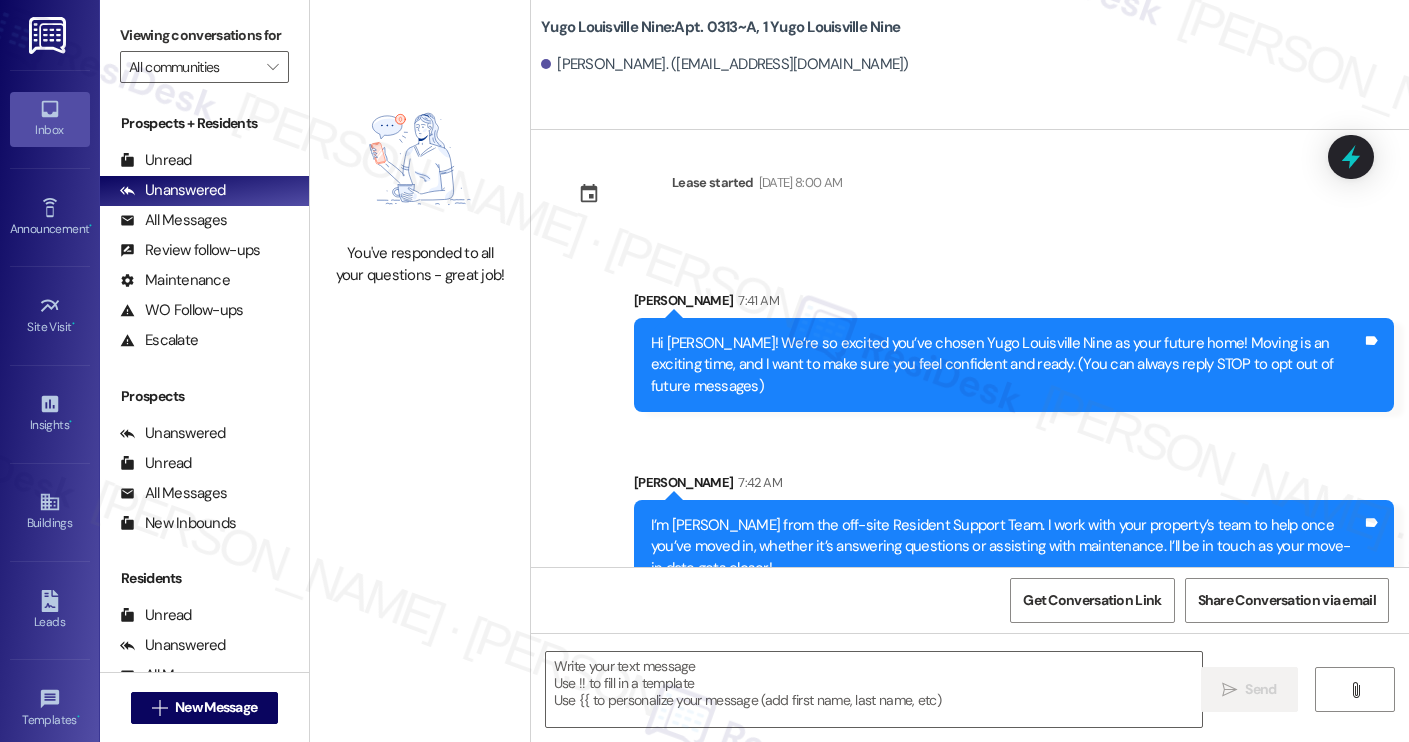 type on "Fetching suggested responses. Please feel free to read through the conversation in the meantime." 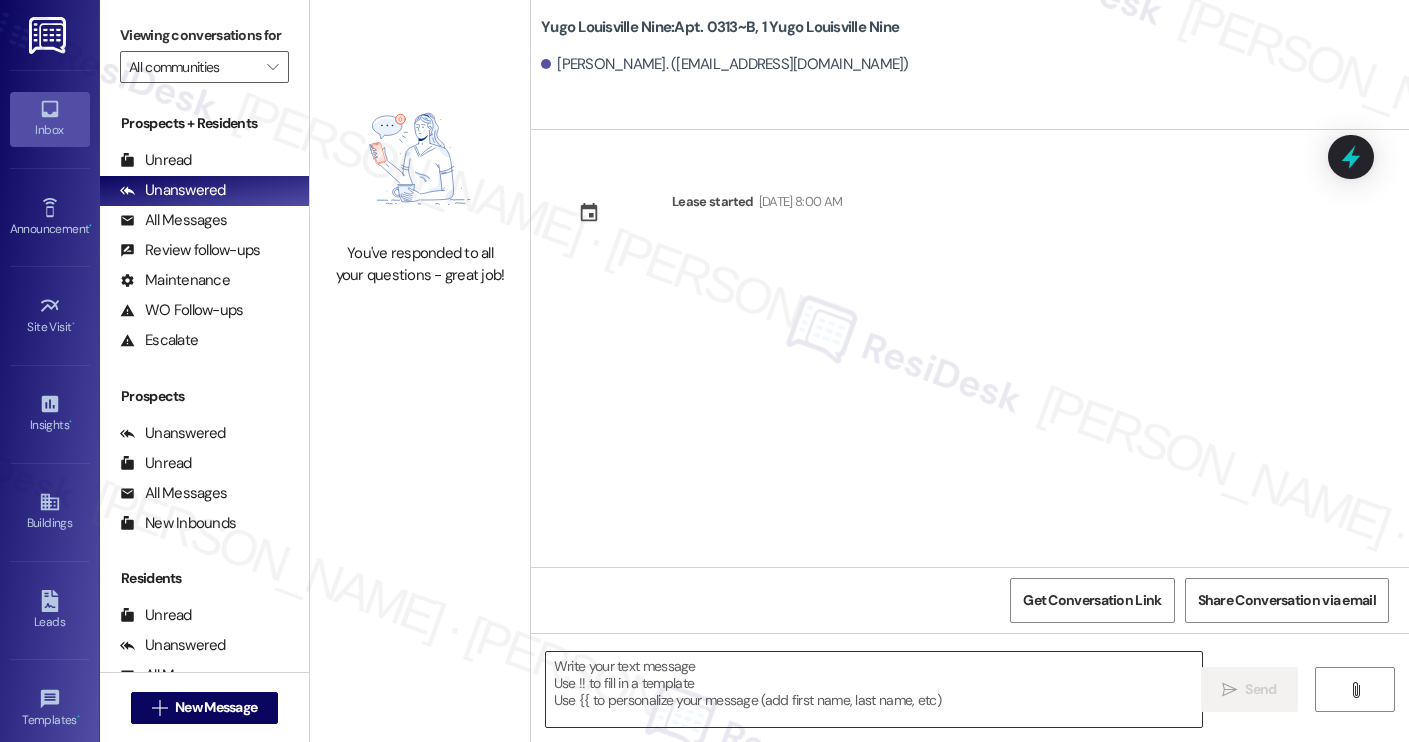 click at bounding box center (874, 689) 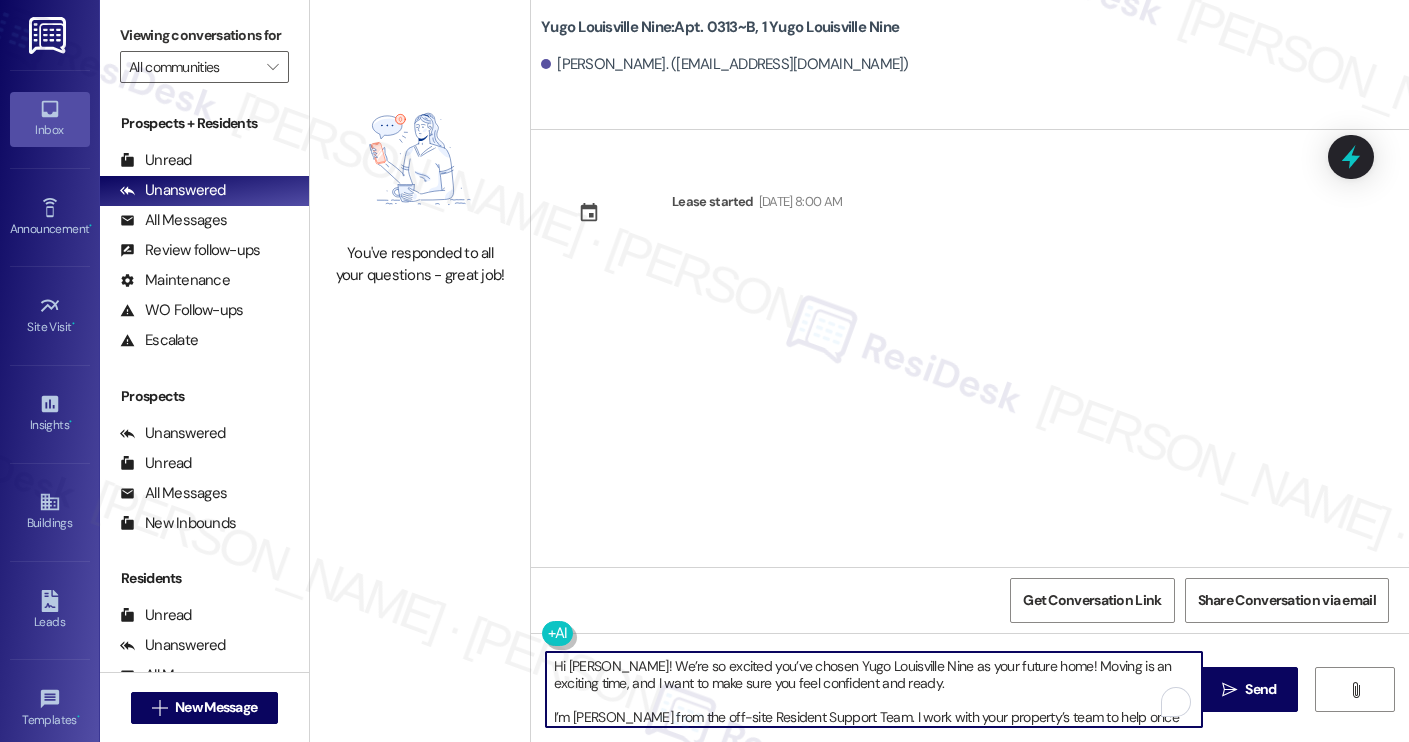 click on "Andrew Key. (ackey002@louisville.edu)" at bounding box center (725, 64) 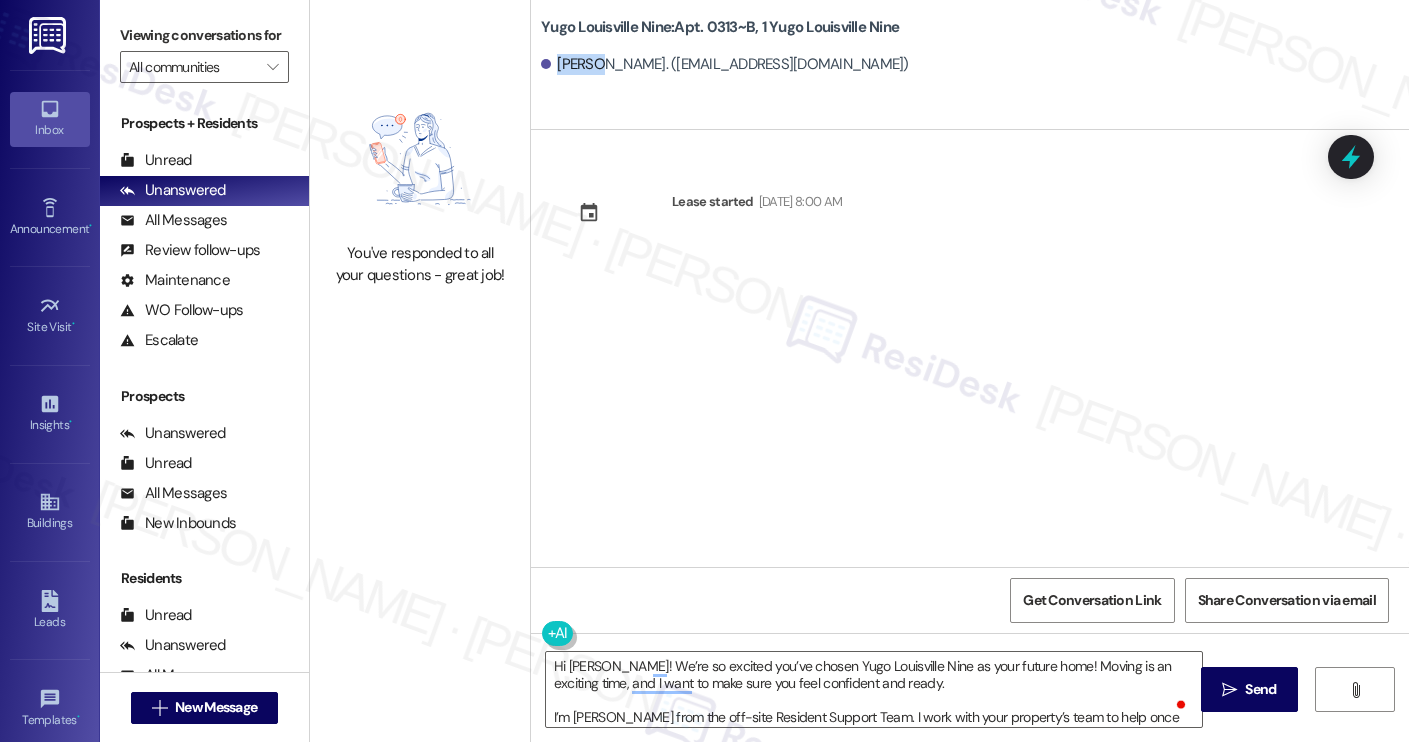 copy on "Andrew" 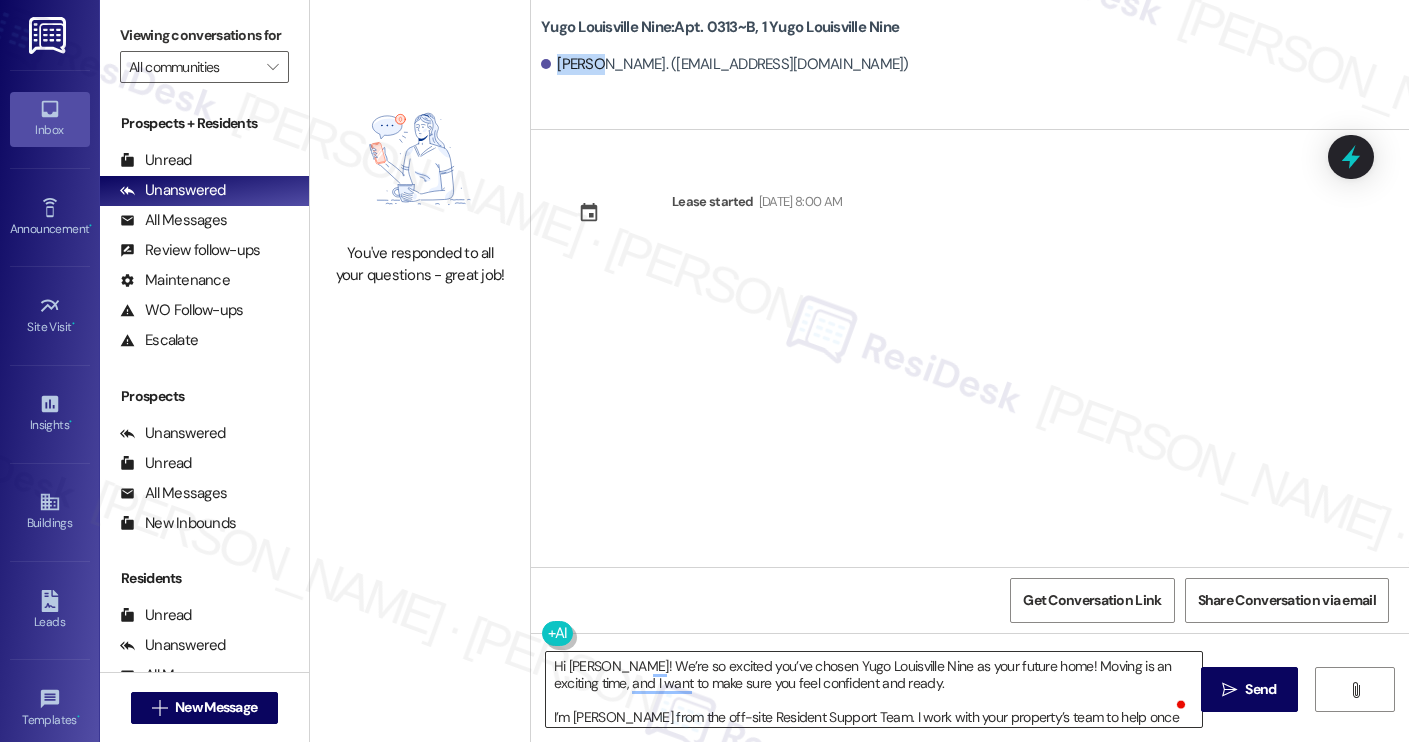 click on "Hi Isabella! We’re so excited you’ve chosen Yugo Louisville Nine as your future home! Moving is an exciting time, and I want to make sure you feel confident and ready.
I’m Sarah from the off-site Resident Support Team. I work with your property’s team to help once you’ve moved in, whether it’s answering questions or assisting with maintenance. I’ll be in touch as your move-in date gets closer!
Move-in day will be busy as you get settled, but no reason it has to be stressful. Don’t forget that we offer a ⚡FAST PASS⚡for Move-In day if your checklist has been completed 2 weeks prior to move-in. Log in to your ResidentPortal today to complete those outstanding items!" at bounding box center [874, 689] 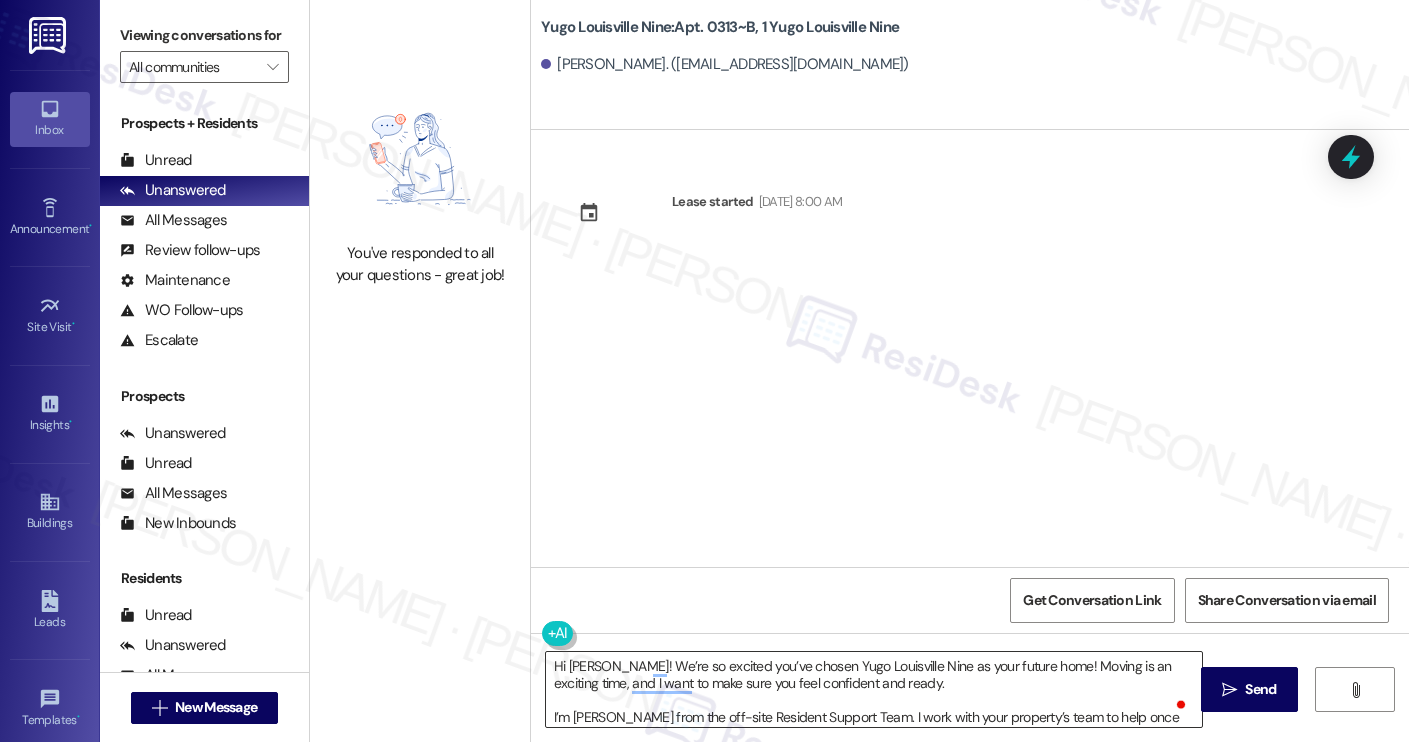 click on "Hi Isabella! We’re so excited you’ve chosen Yugo Louisville Nine as your future home! Moving is an exciting time, and I want to make sure you feel confident and ready.
I’m Sarah from the off-site Resident Support Team. I work with your property’s team to help once you’ve moved in, whether it’s answering questions or assisting with maintenance. I’ll be in touch as your move-in date gets closer!
Move-in day will be busy as you get settled, but no reason it has to be stressful. Don’t forget that we offer a ⚡FAST PASS⚡for Move-In day if your checklist has been completed 2 weeks prior to move-in. Log in to your ResidentPortal today to complete those outstanding items!" at bounding box center (874, 689) 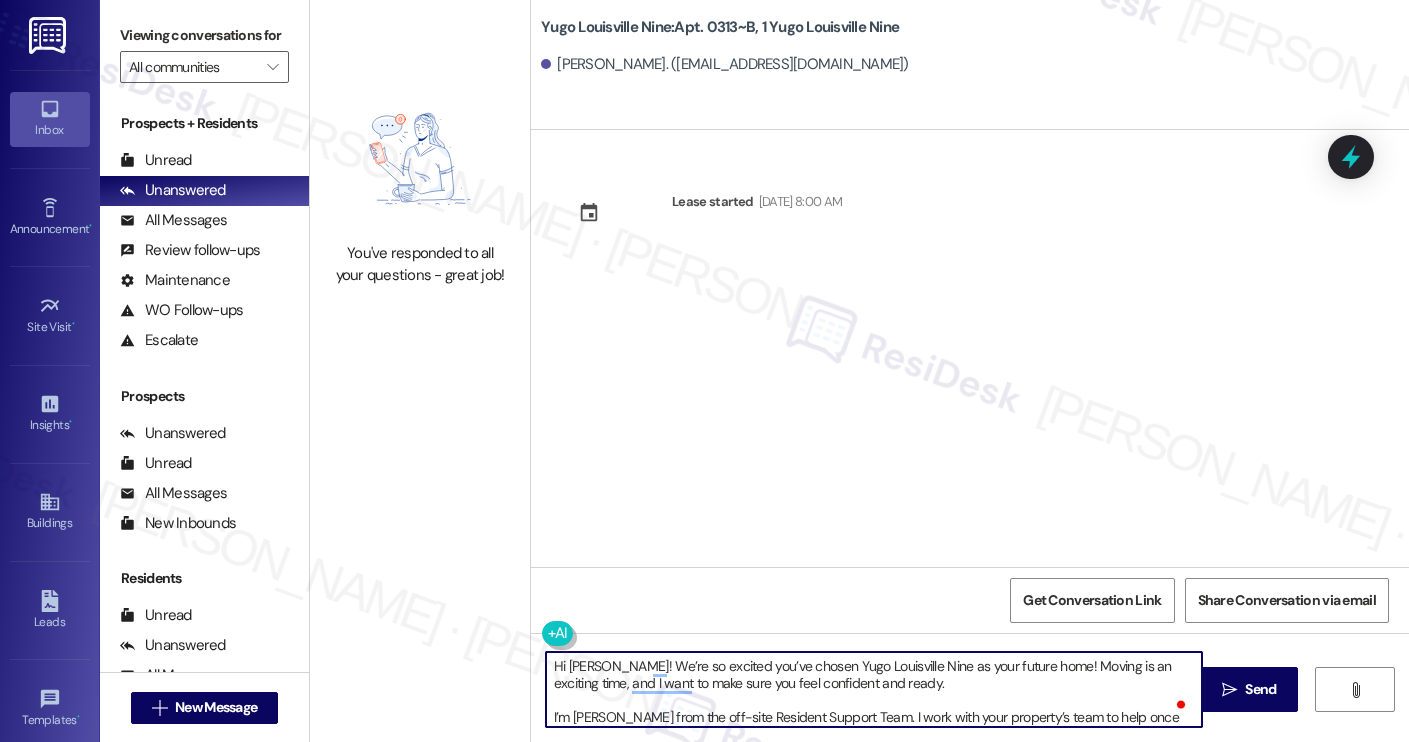 paste on "Andrew" 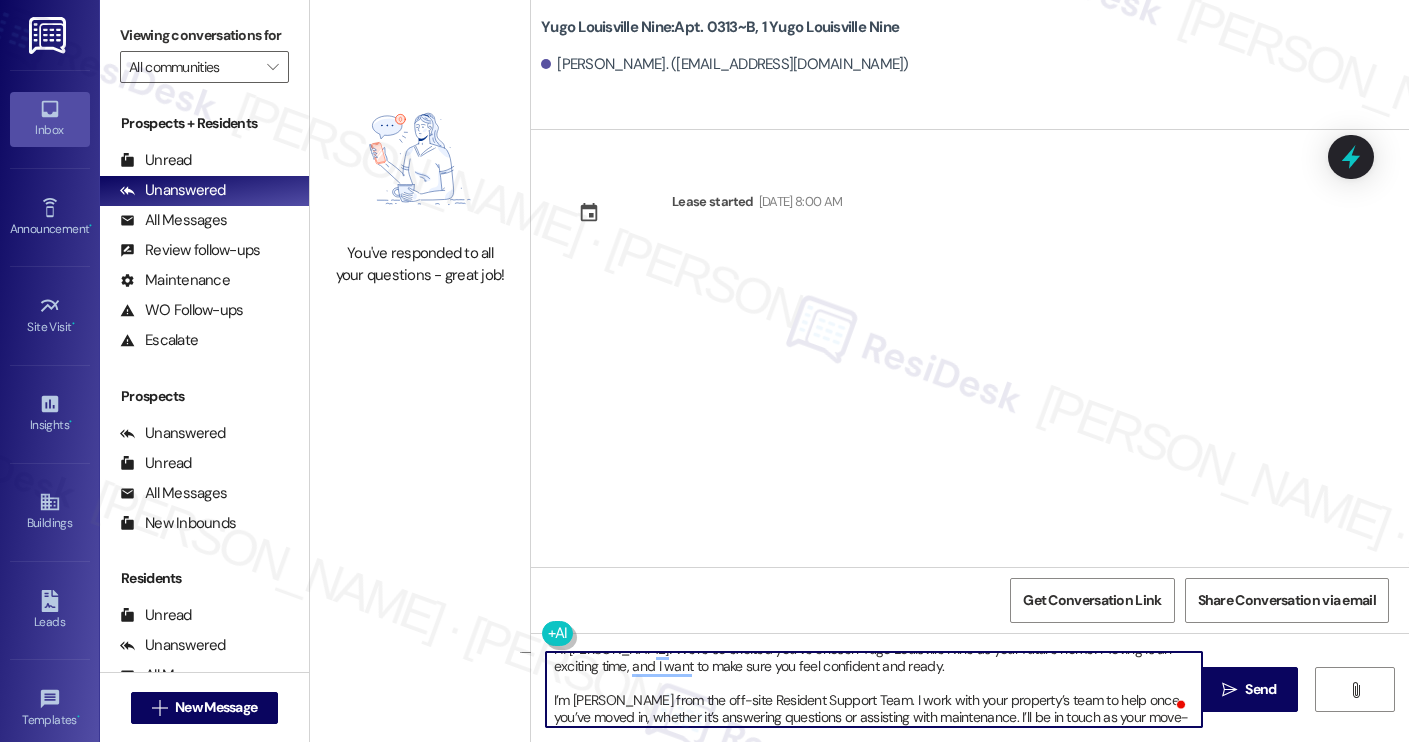 scroll, scrollTop: 51, scrollLeft: 0, axis: vertical 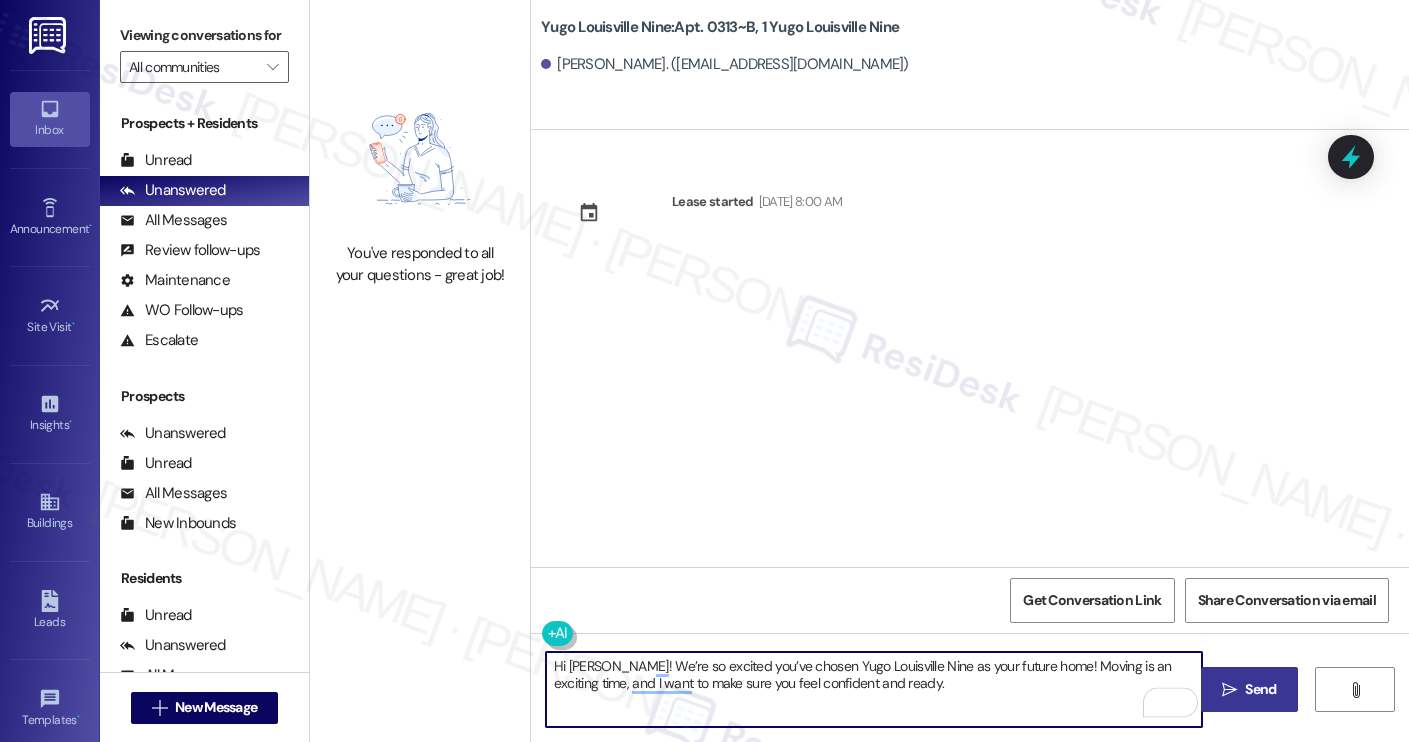 type on "Hi Andrew! We’re so excited you’ve chosen Yugo Louisville Nine as your future home! Moving is an exciting time, and I want to make sure you feel confident and ready." 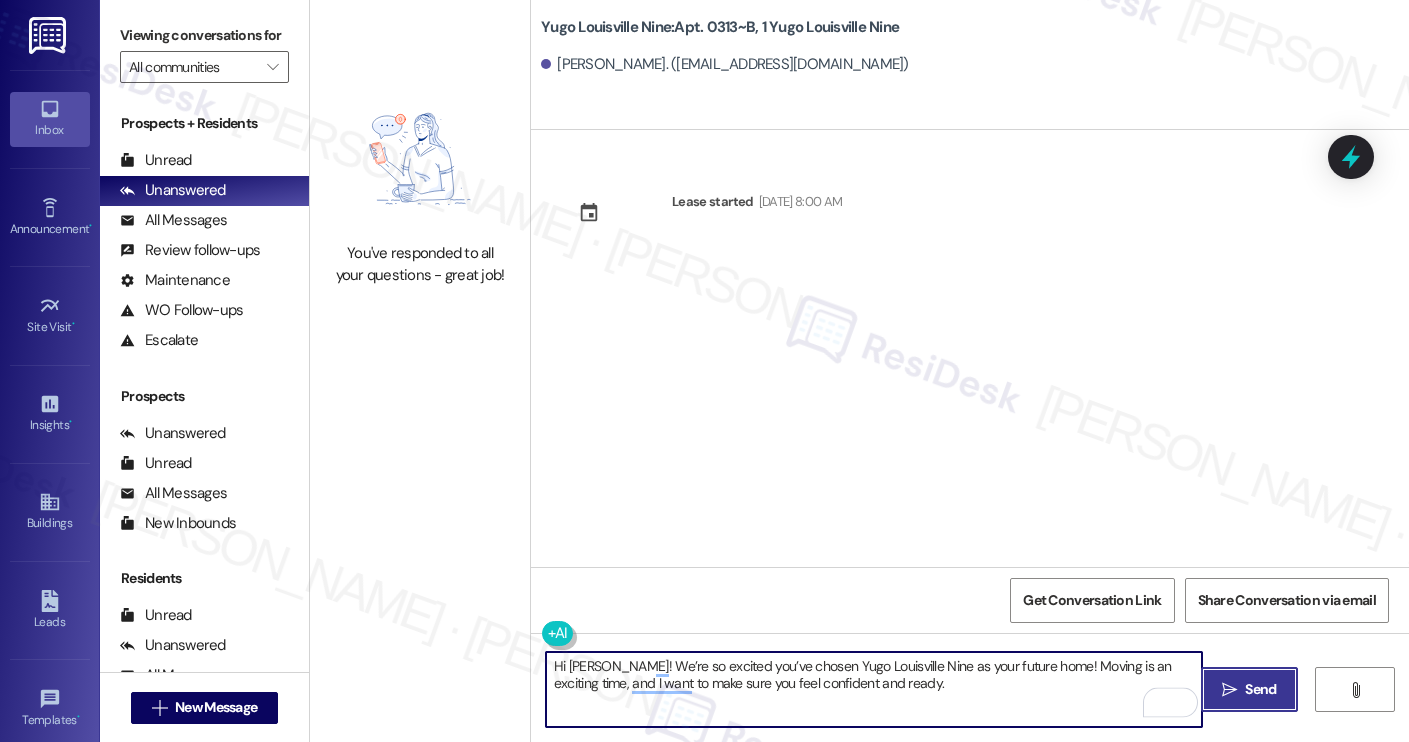 click on " Send" at bounding box center [1249, 689] 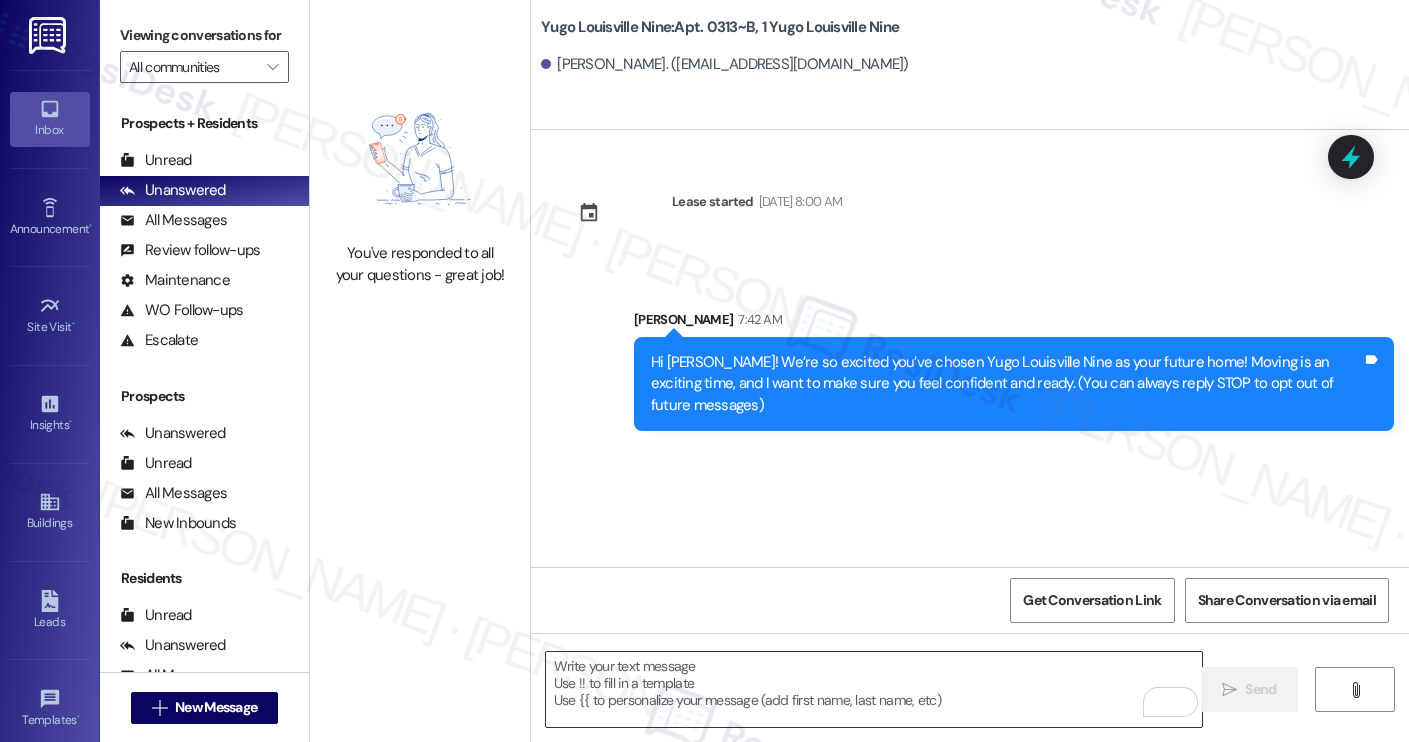 click at bounding box center [874, 689] 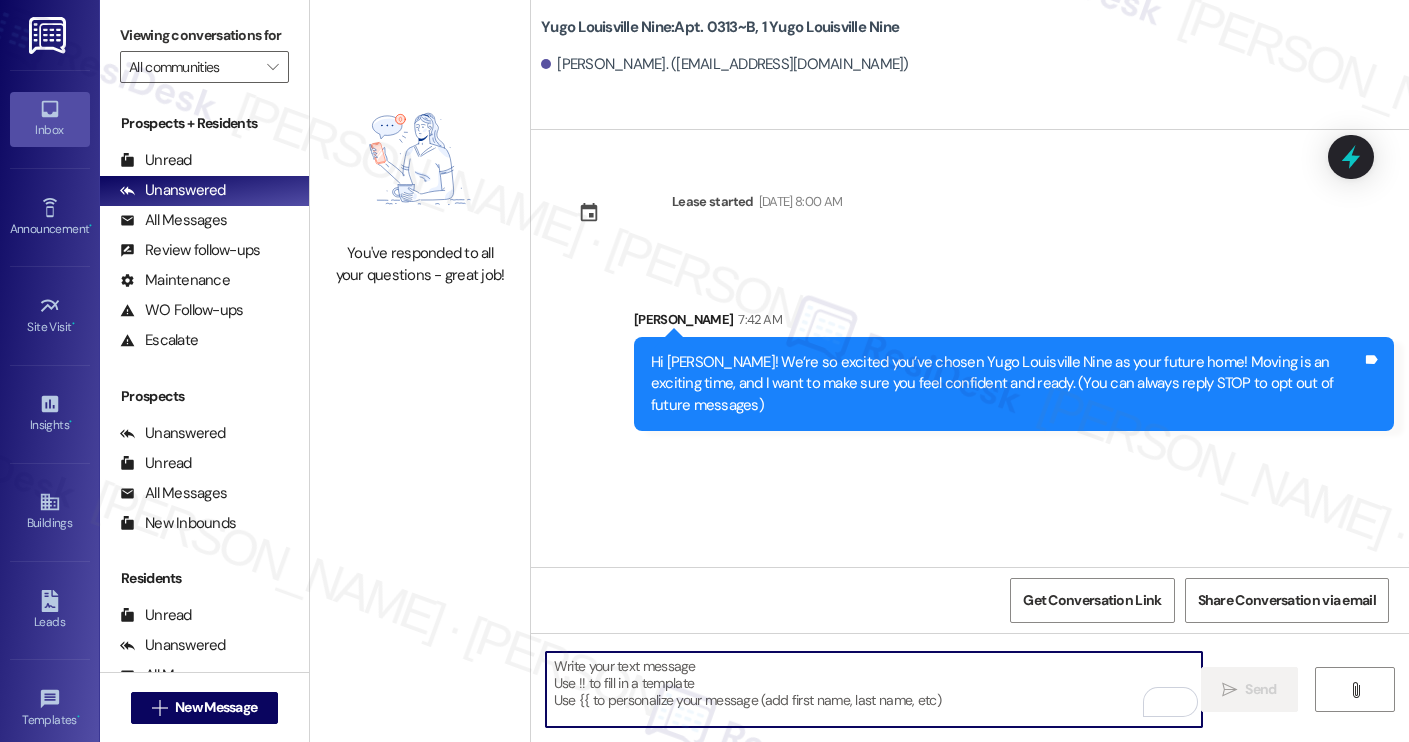 paste on "I’m Sarah from the off-site Resident Support Team. I work with your property’s team to help once you’ve moved in, whether it’s answering questions or assisting with maintenance. I’ll be in touch as your move-in date gets closer!
Move-in day will be busy as you get settled, but no reason it has to be stressful. Don’t forget that we offer a ⚡FAST PASS⚡for Move-In day if your checklist has been completed 2 weeks prior to move-in. Log in to your ResidentPortal today to complete those outstanding items!" 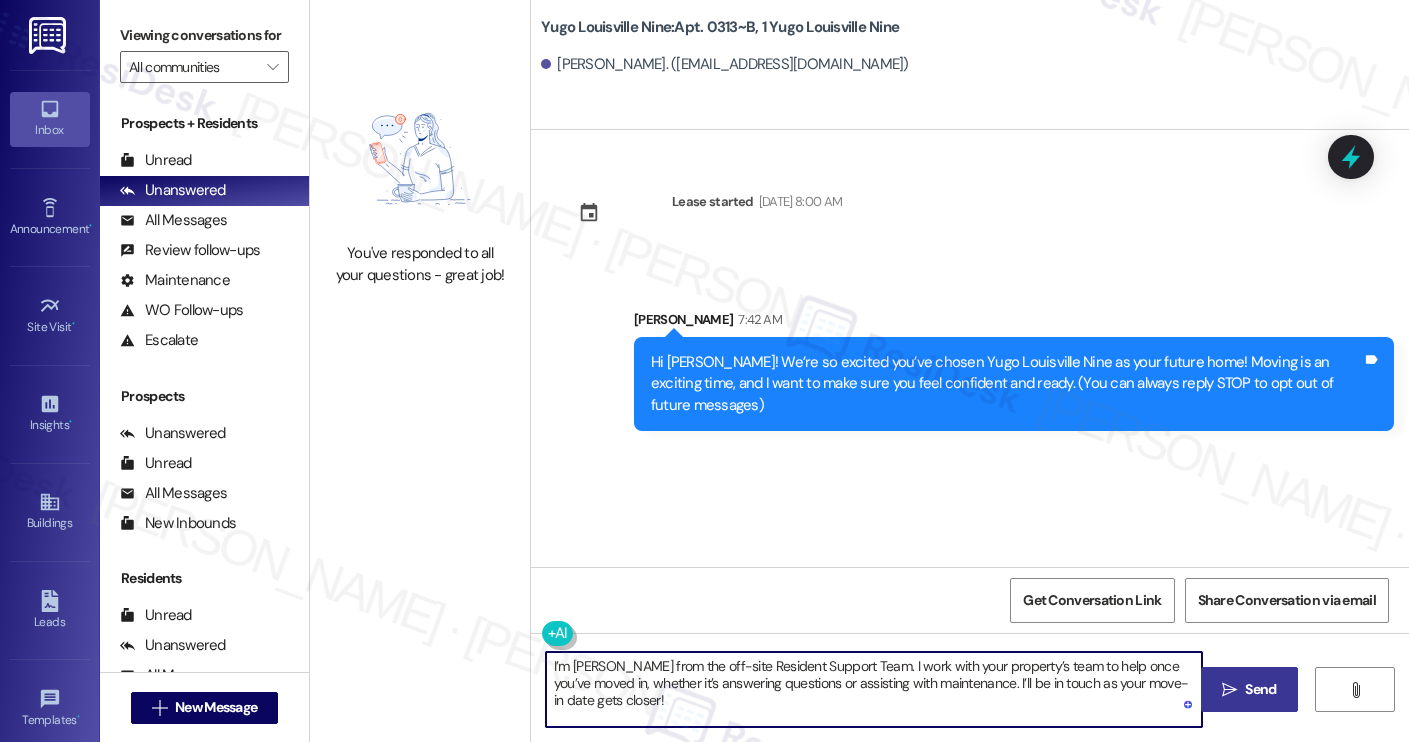 type on "I’m Sarah from the off-site Resident Support Team. I work with your property’s team to help once you’ve moved in, whether it’s answering questions or assisting with maintenance. I’ll be in touch as your move-in date gets closer!" 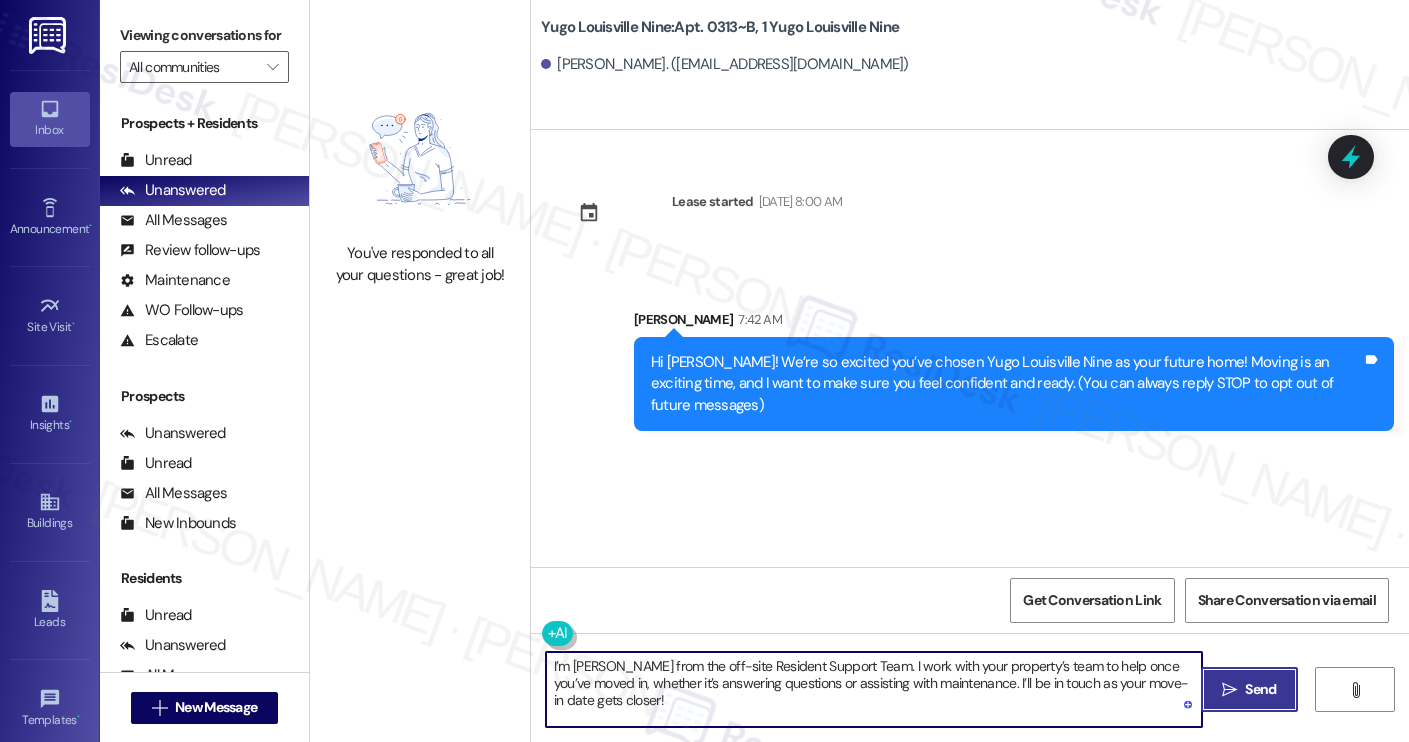 click on " Send" at bounding box center [1249, 689] 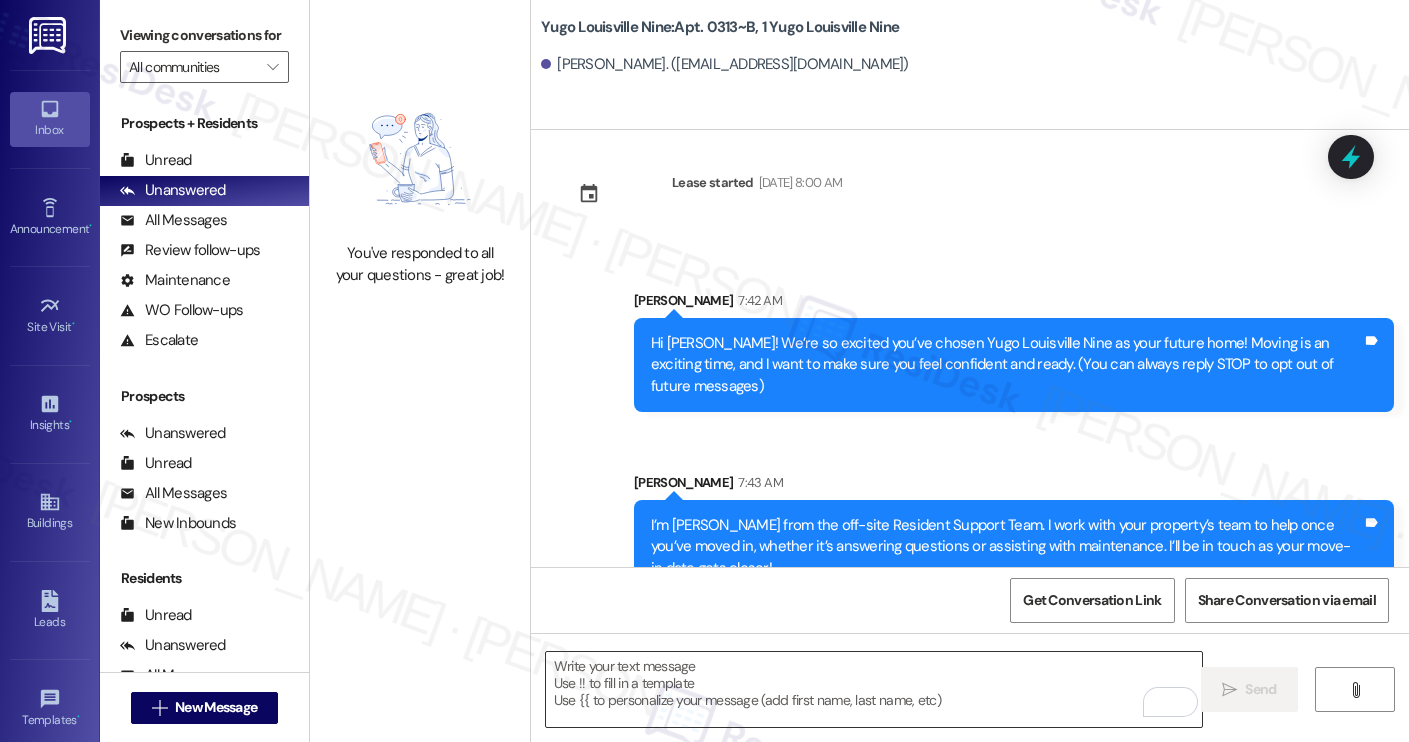 click at bounding box center (874, 689) 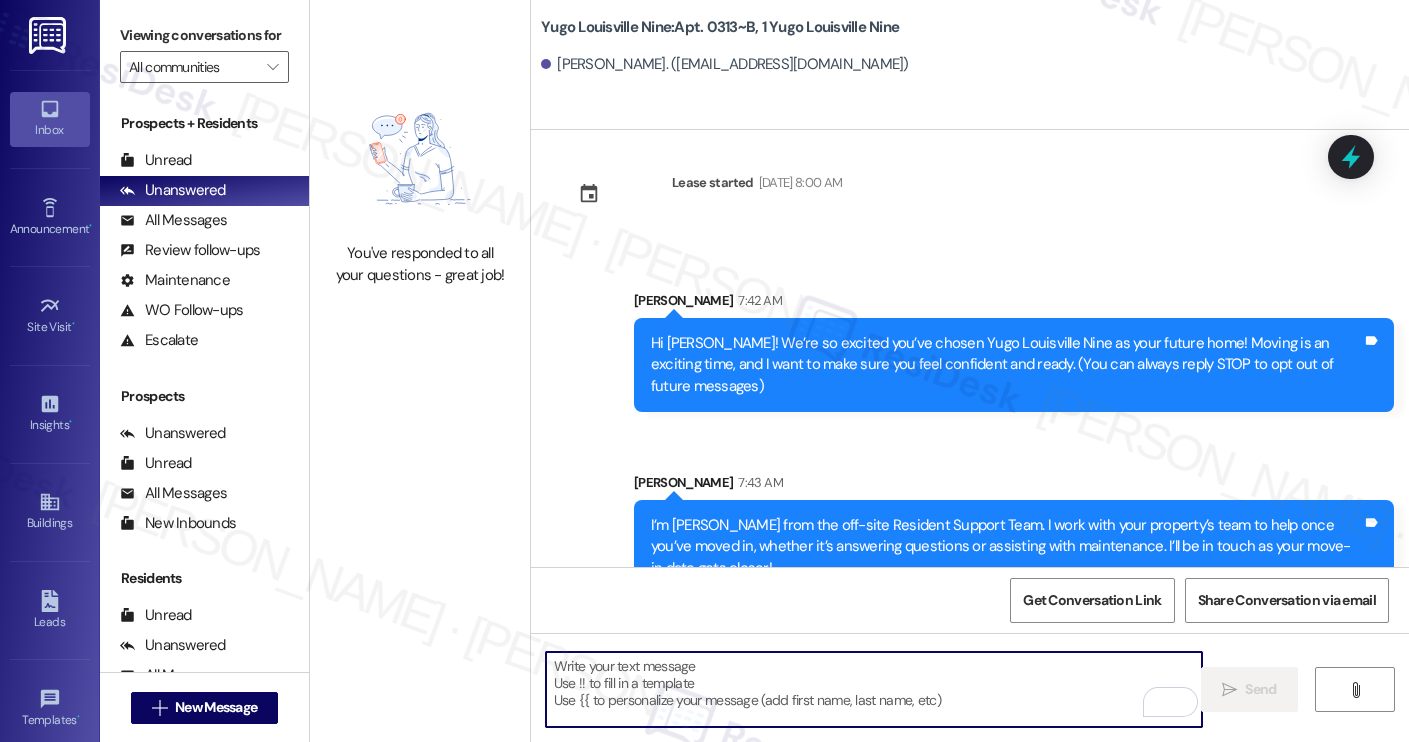 paste on "Move-in day will be busy as you get settled, but no reason it has to be stressful. Don’t forget that we offer a ⚡FAST PASS⚡for Move-In day if your checklist has been completed 2 weeks prior to move-in. Log in to your ResidentPortal today to complete those outstanding items!" 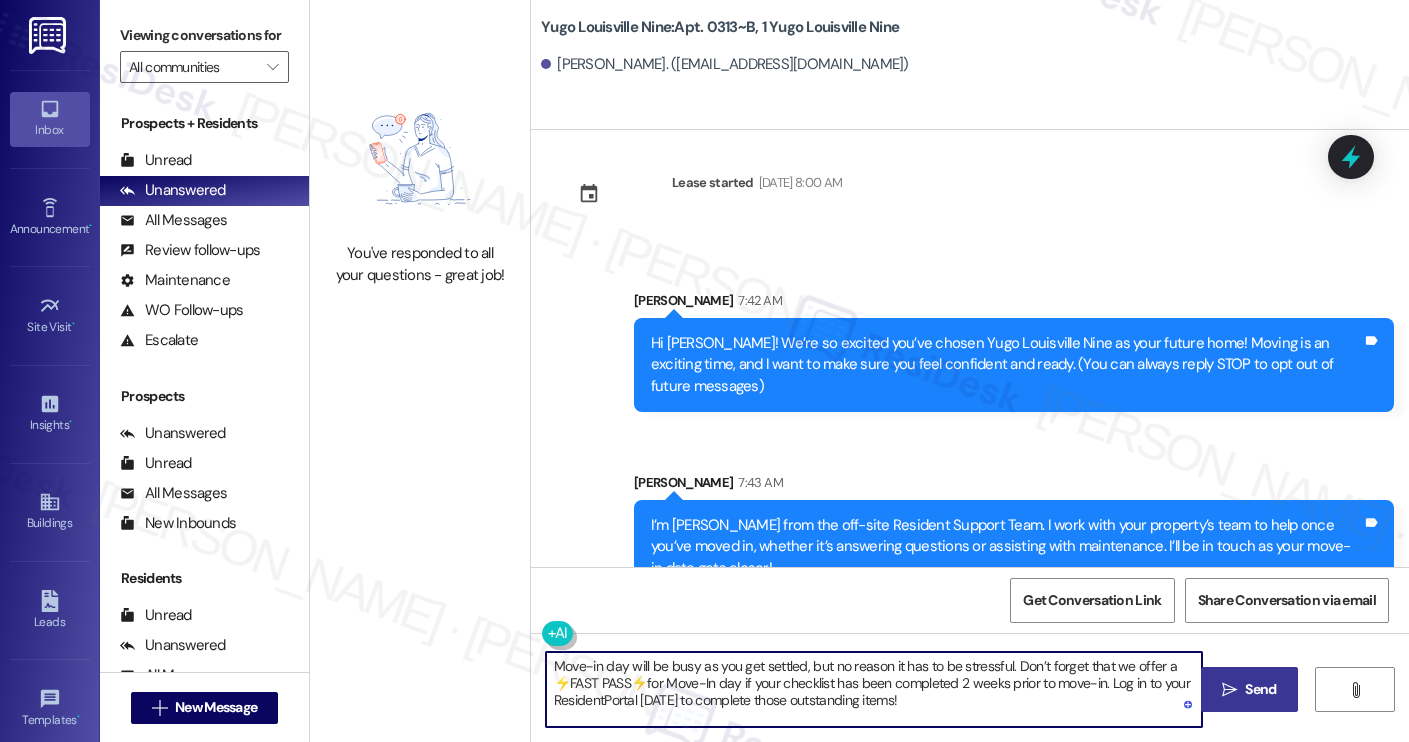 type on "Move-in day will be busy as you get settled, but no reason it has to be stressful. Don’t forget that we offer a ⚡FAST PASS⚡for Move-In day if your checklist has been completed 2 weeks prior to move-in. Log in to your ResidentPortal today to complete those outstanding items!" 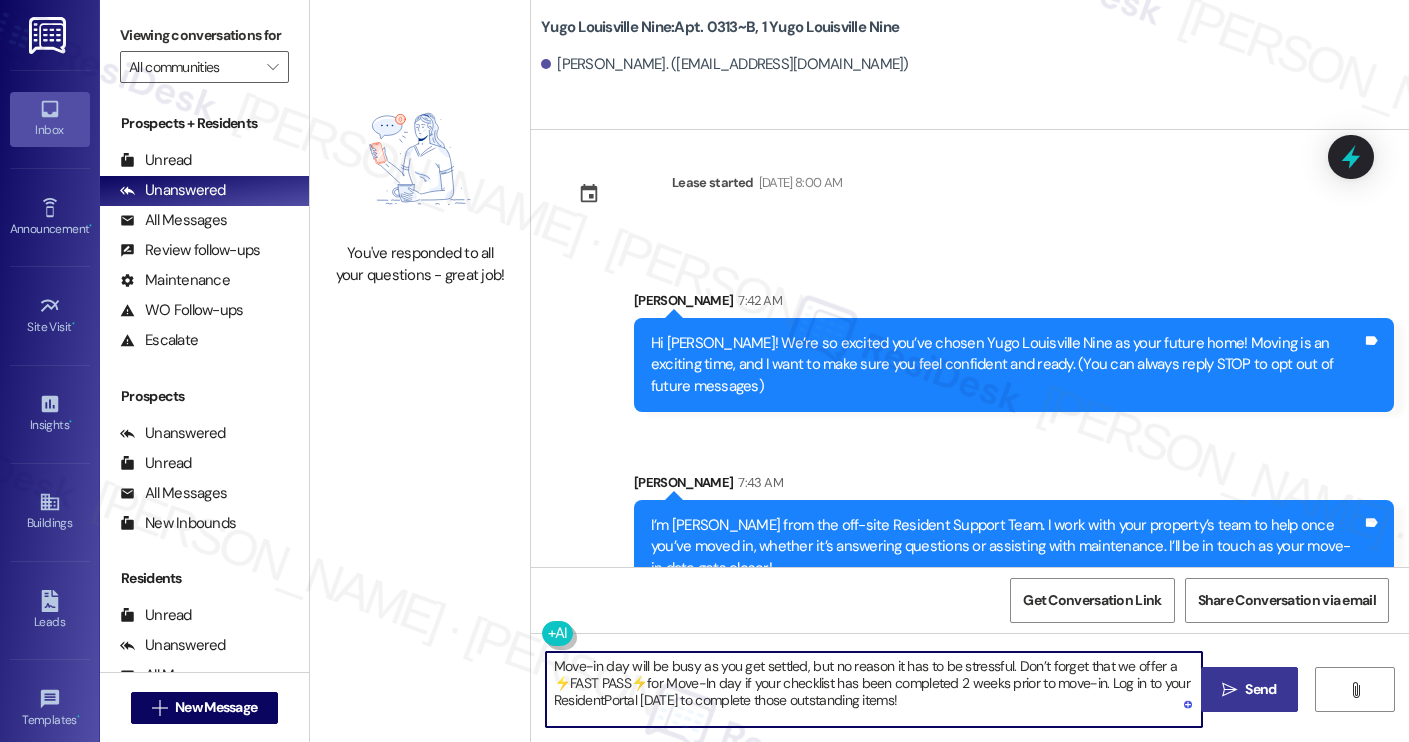 click on " Send" at bounding box center [1249, 689] 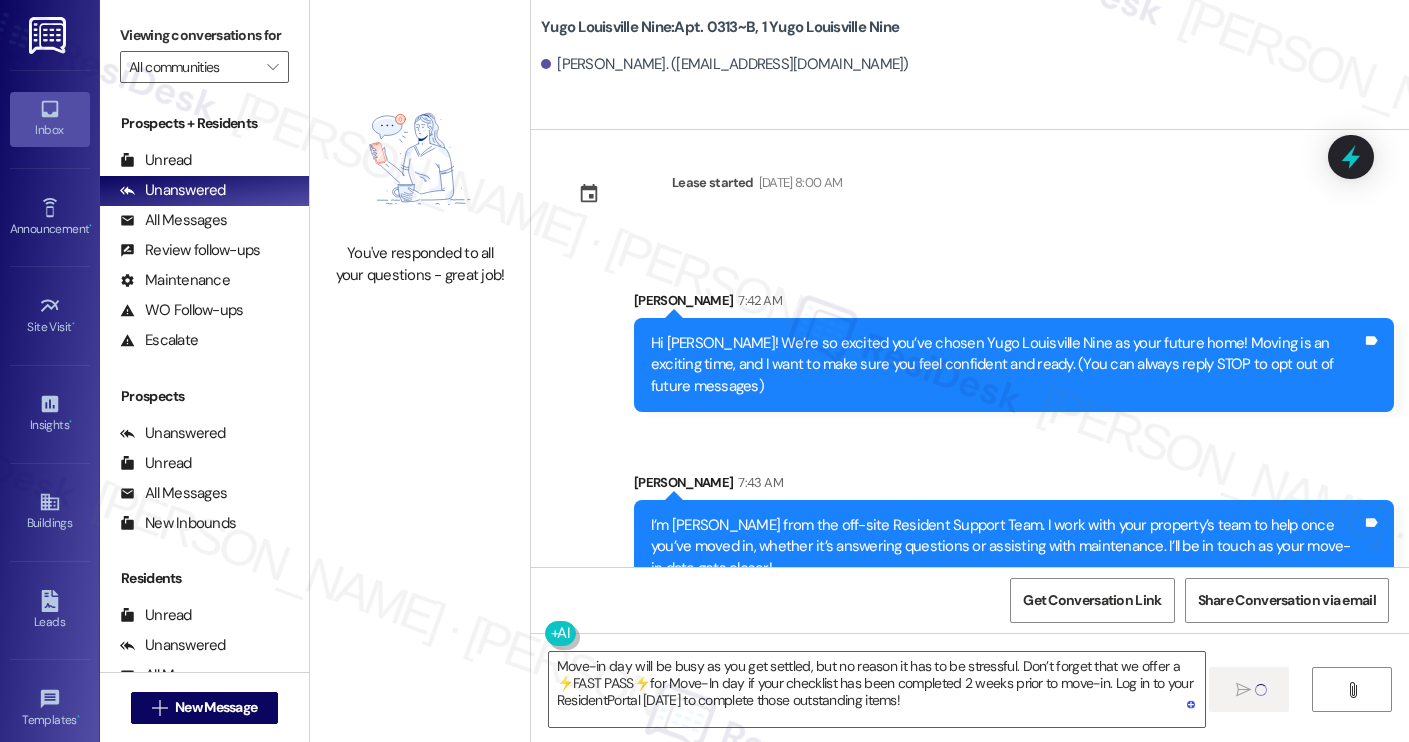 type 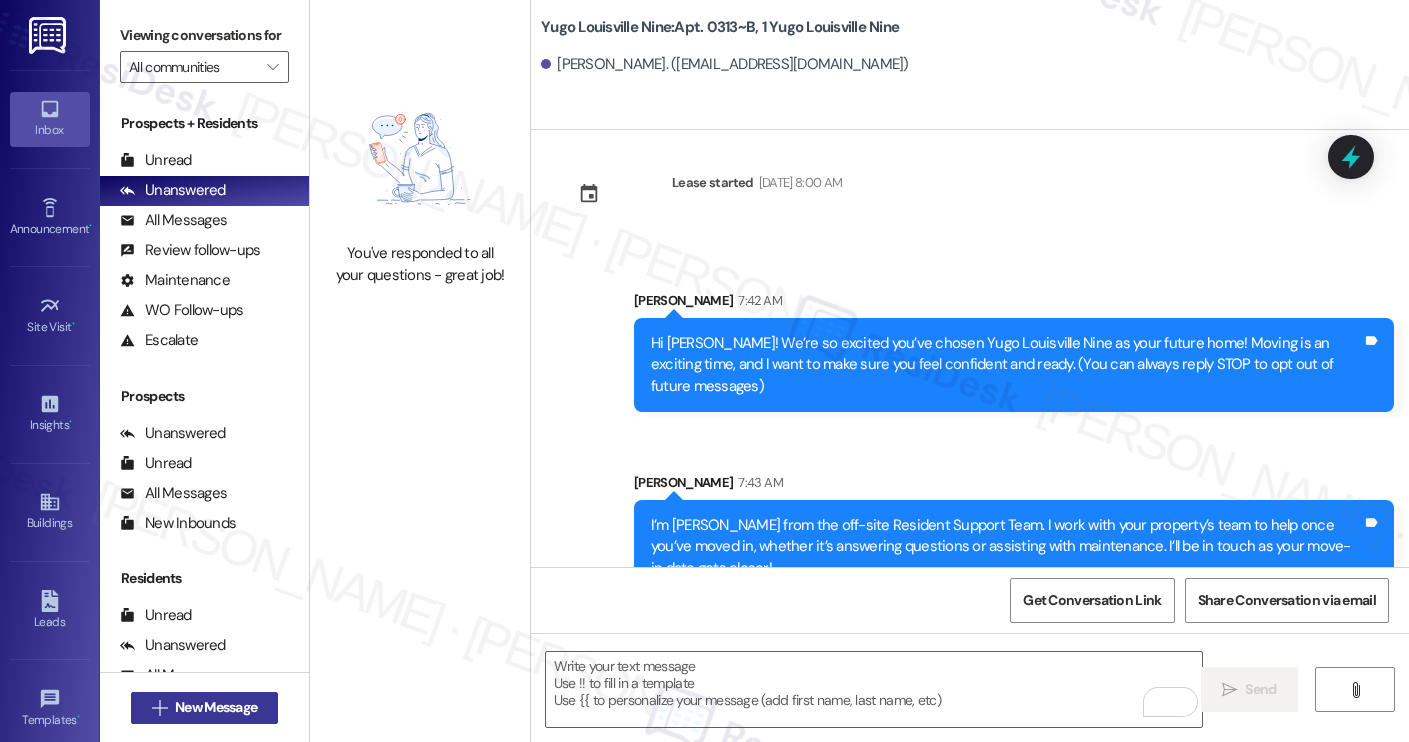 click on "New Message" at bounding box center [216, 707] 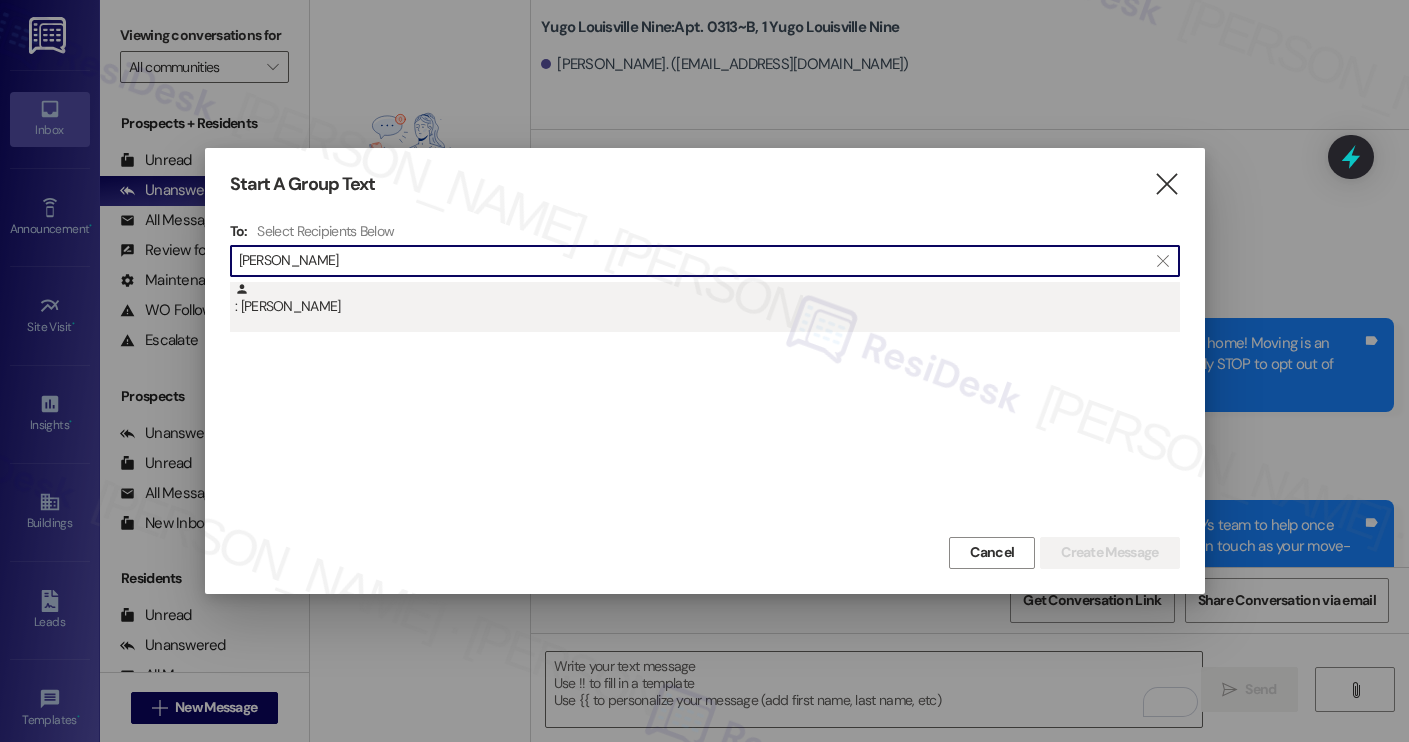 type on "joshua dars" 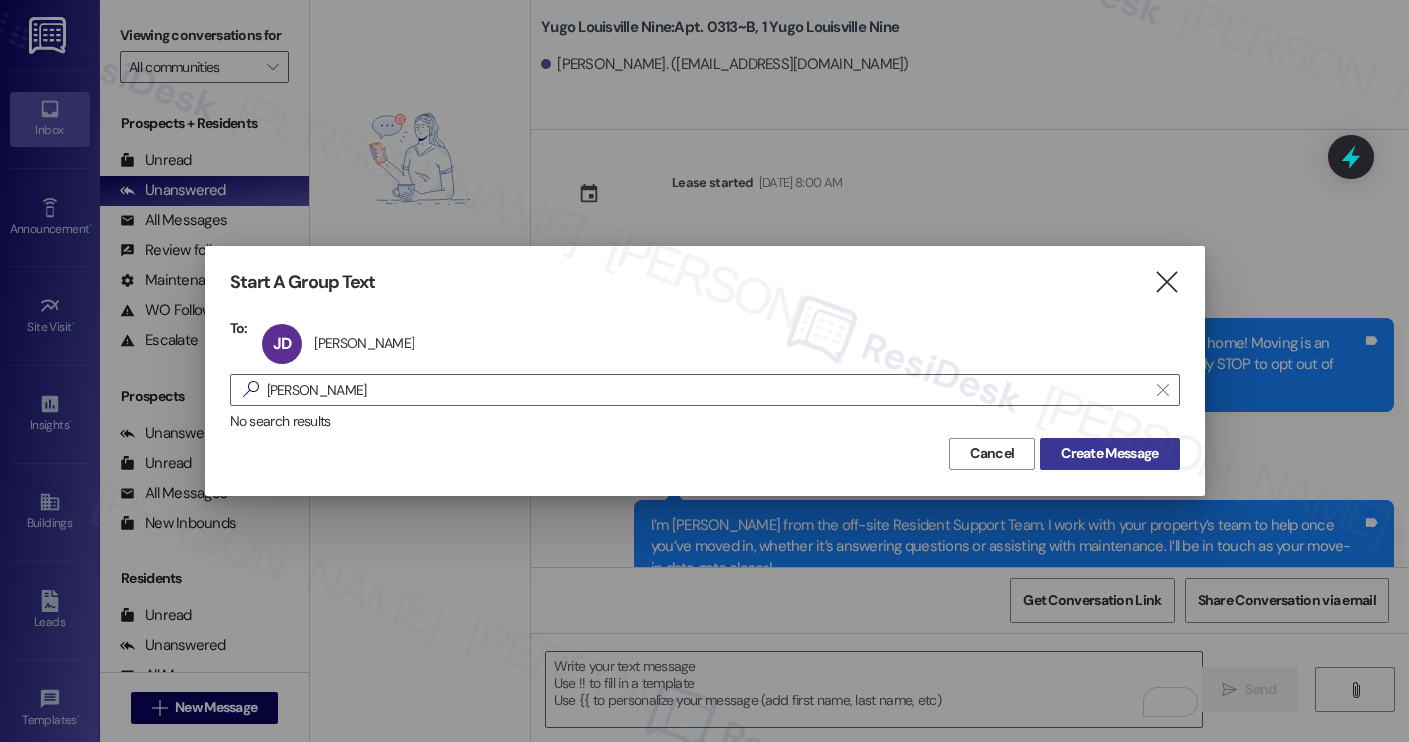 click on "Create Message" at bounding box center [1109, 453] 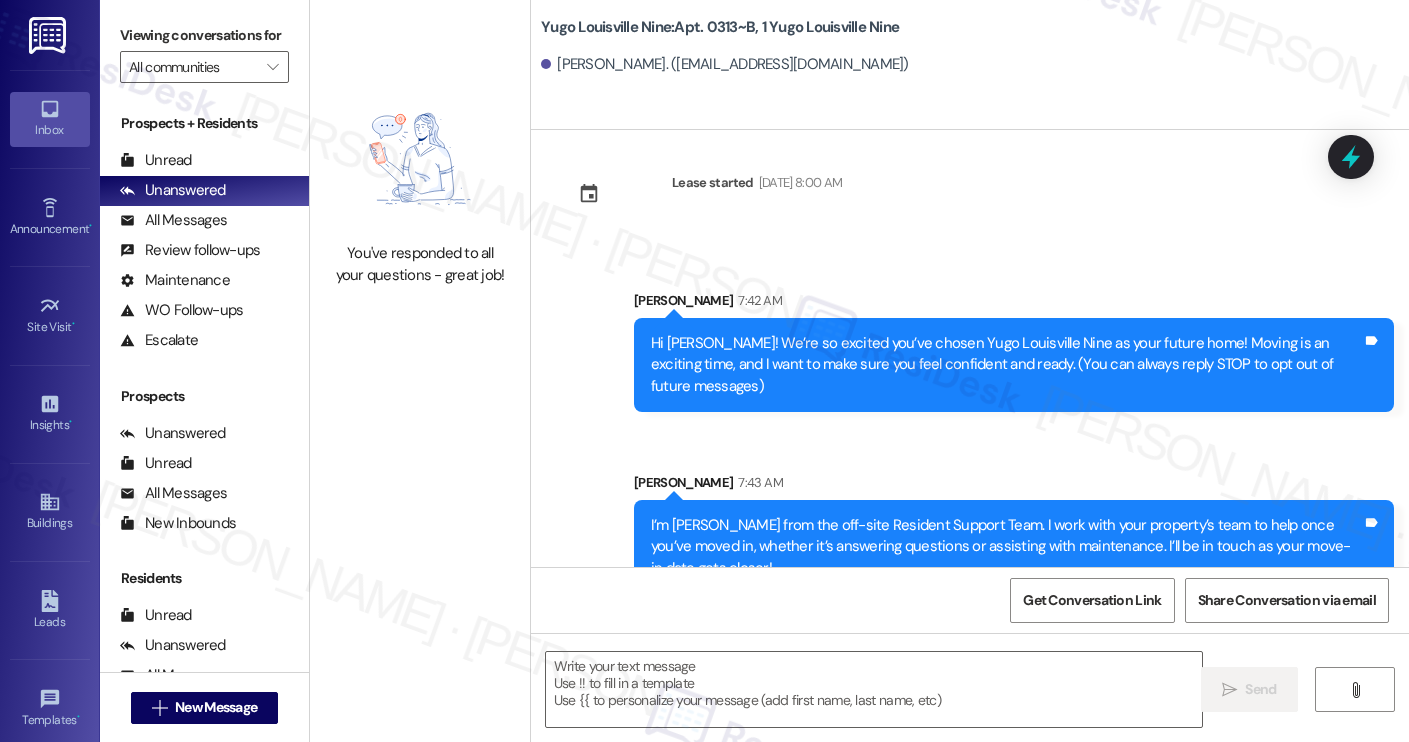 type on "Fetching suggested responses. Please feel free to read through the conversation in the meantime." 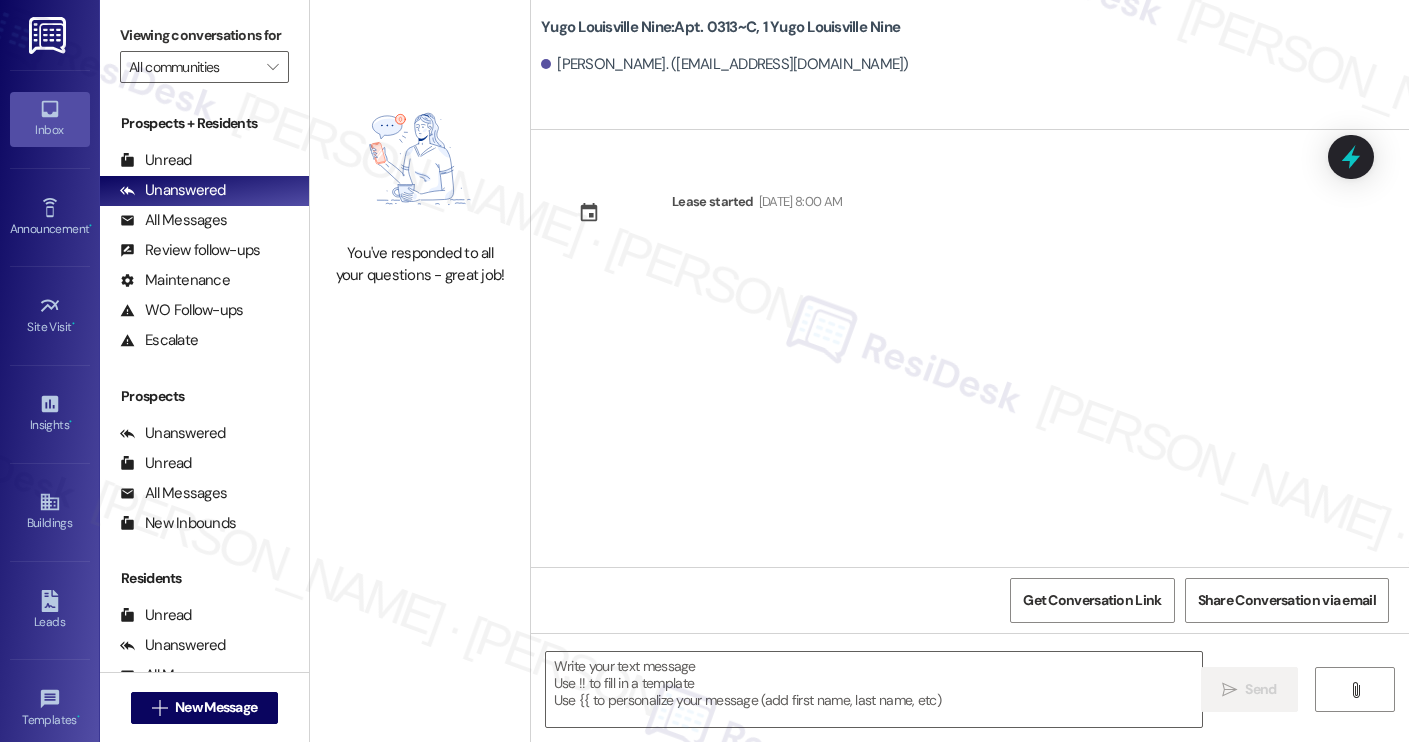 type on "Fetching suggested responses. Please feel free to read through the conversation in the meantime." 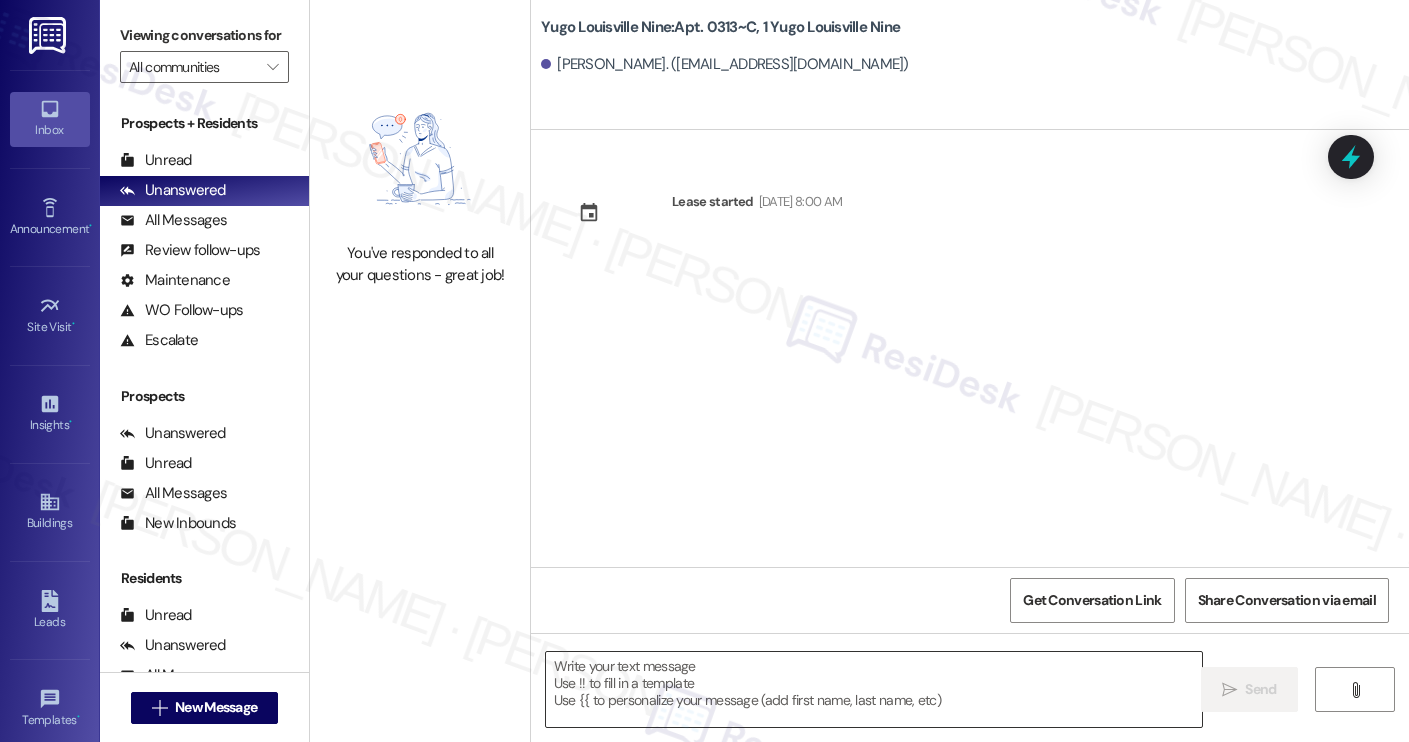 click at bounding box center [874, 689] 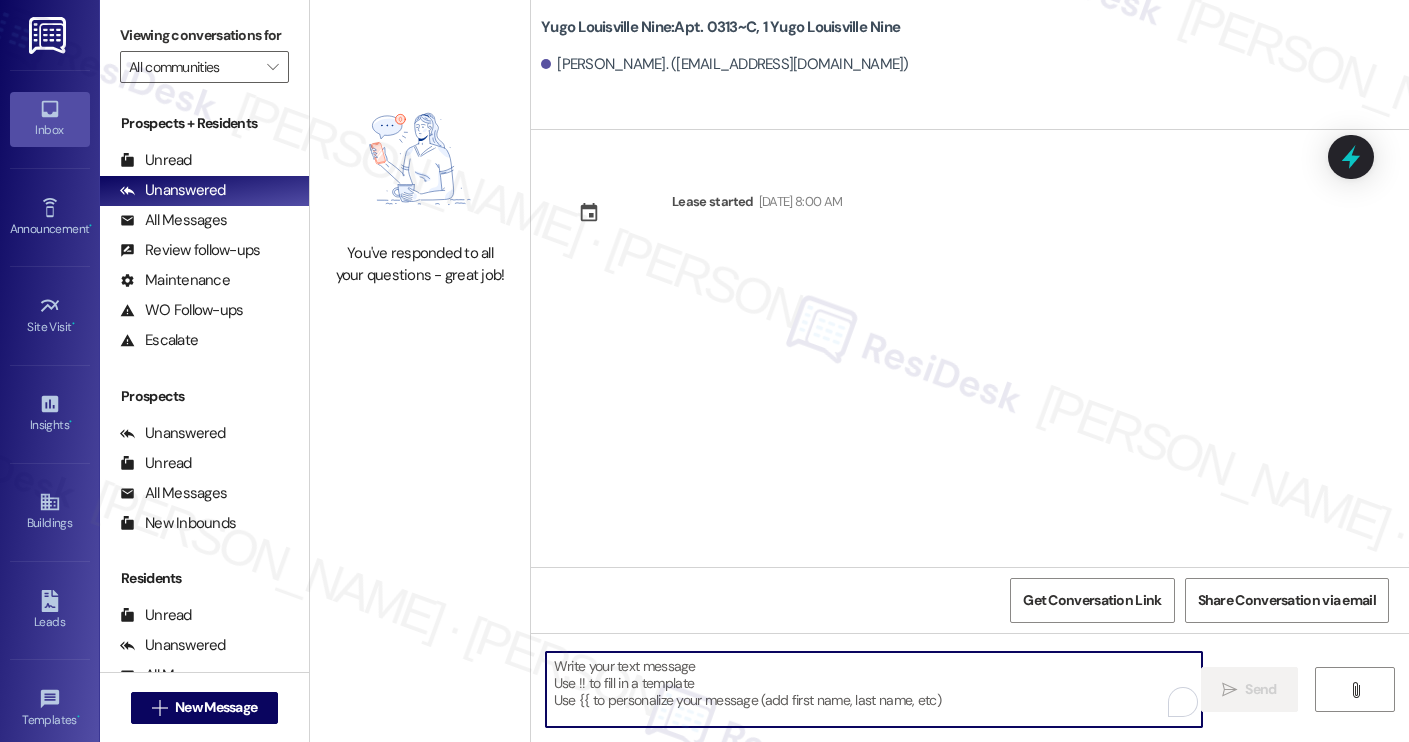 paste on "Hi Isabella! We’re so excited you’ve chosen Yugo Louisville Nine as your future home! Moving is an exciting time, and I want to make sure you feel confident and ready.
I’m Sarah from the off-site Resident Support Team. I work with your property’s team to help once you’ve moved in, whether it’s answering questions or assisting with maintenance. I’ll be in touch as your move-in date gets closer!
Move-in day will be busy as you get settled, but no reason it has to be stressful. Don’t forget that we offer a ⚡FAST PASS⚡for Move-In day if your checklist has been completed 2 weeks prior to move-in. Log in to your ResidentPortal today to complete those outstanding items!" 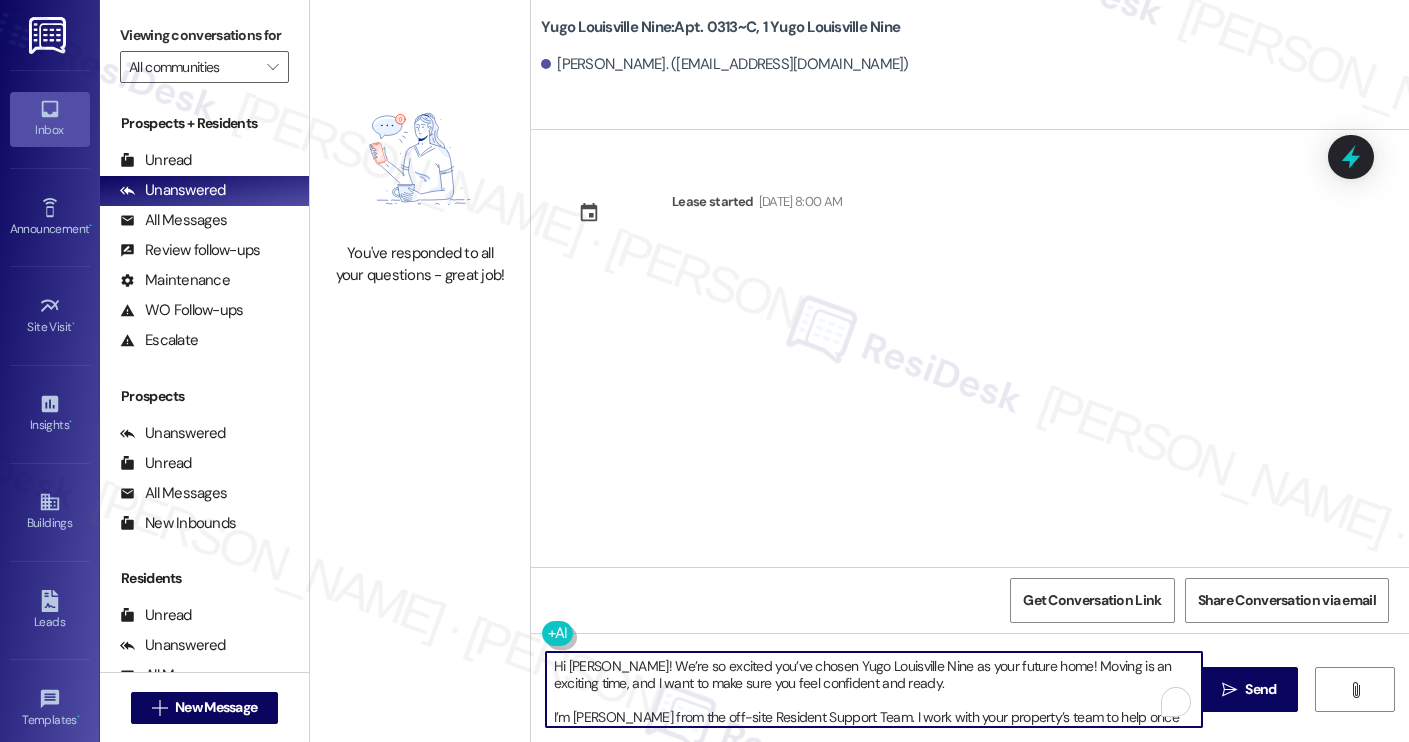 click on "Joshua Darst. (jadars01@louisville.edu)" at bounding box center [725, 64] 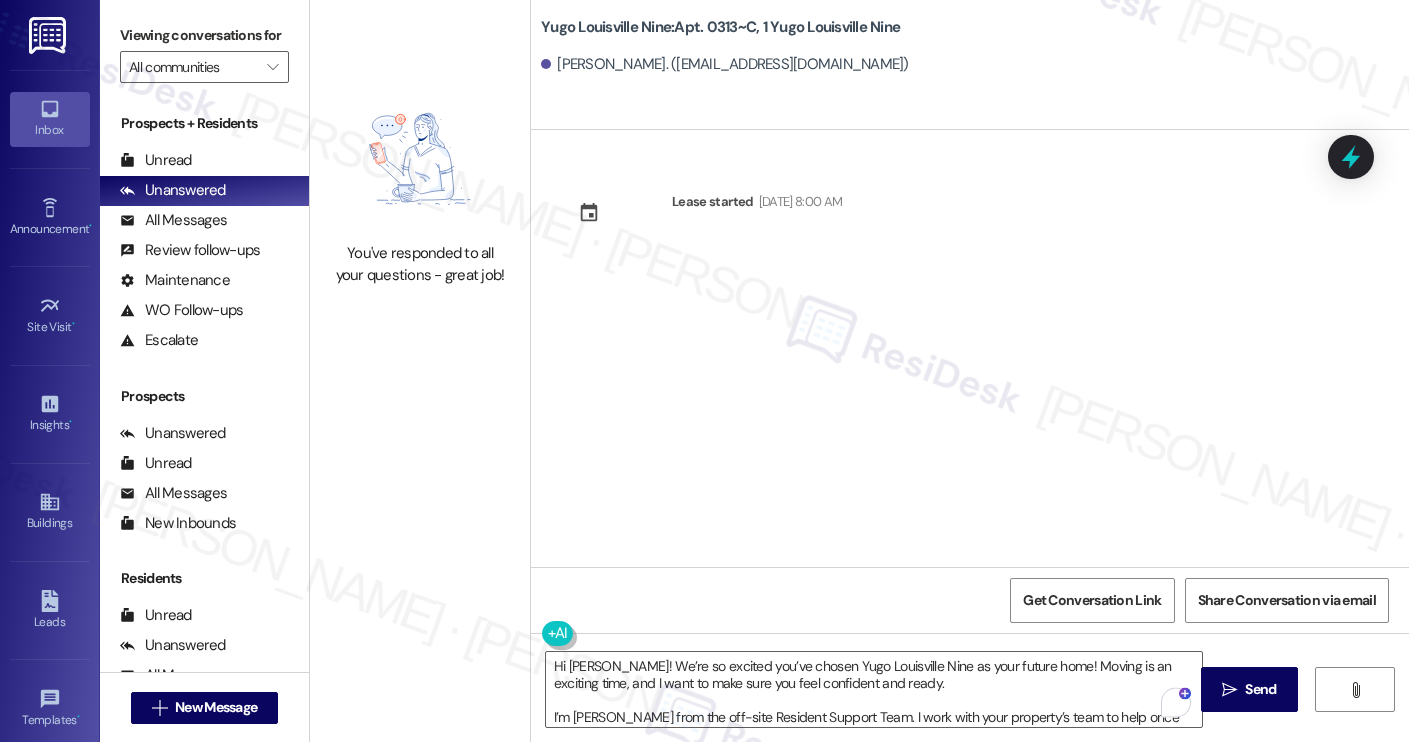 click on "Joshua Darst. (jadars01@louisville.edu)" at bounding box center (725, 64) 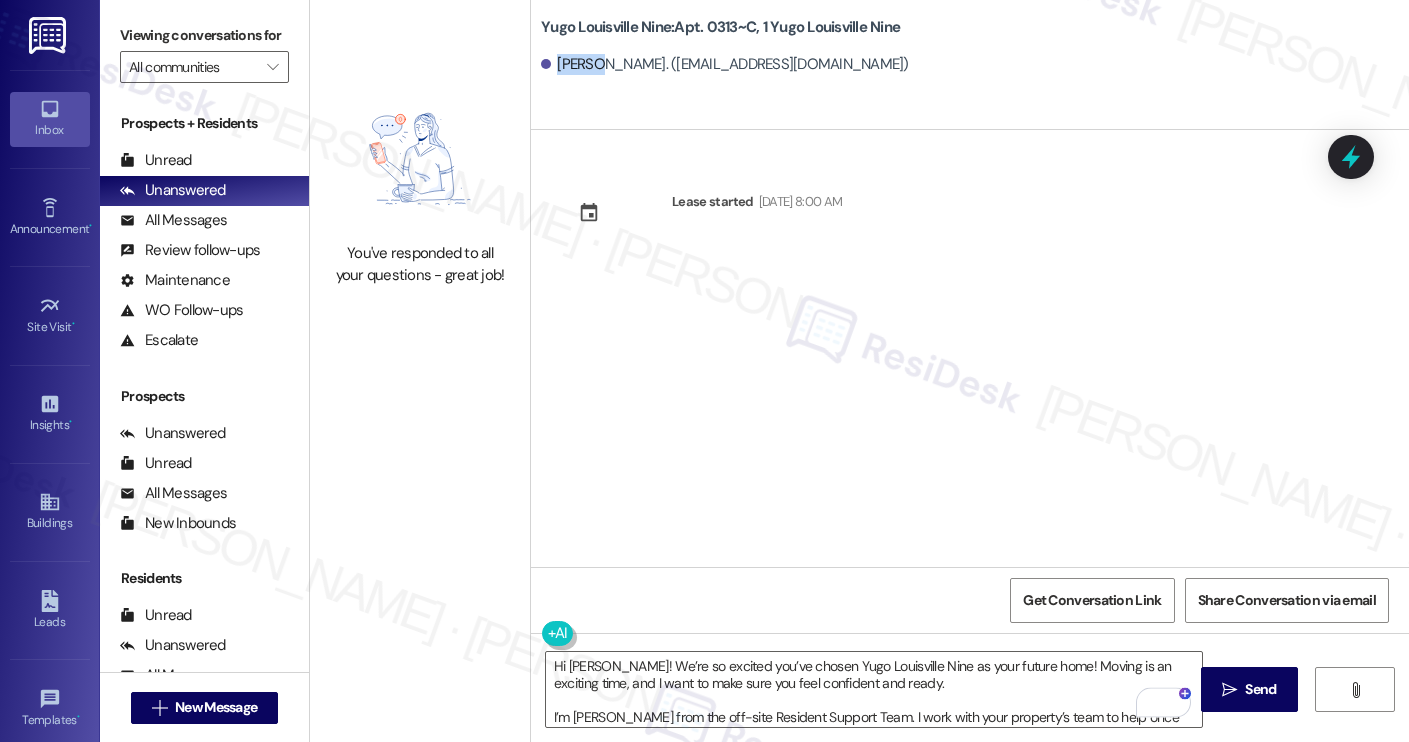 copy on "Joshua" 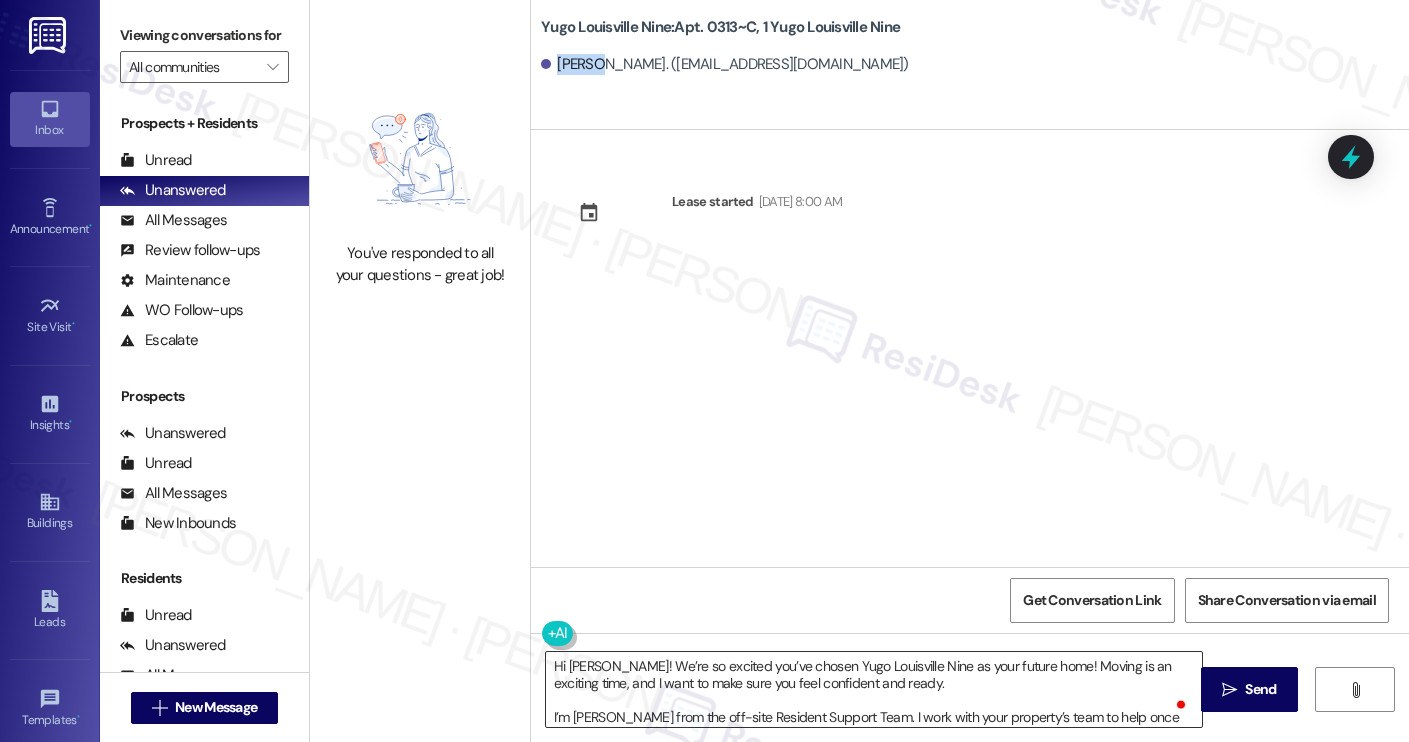 click on "Hi Isabella! We’re so excited you’ve chosen Yugo Louisville Nine as your future home! Moving is an exciting time, and I want to make sure you feel confident and ready.
I’m Sarah from the off-site Resident Support Team. I work with your property’s team to help once you’ve moved in, whether it’s answering questions or assisting with maintenance. I’ll be in touch as your move-in date gets closer!
Move-in day will be busy as you get settled, but no reason it has to be stressful. Don’t forget that we offer a ⚡FAST PASS⚡for Move-In day if your checklist has been completed 2 weeks prior to move-in. Log in to your ResidentPortal today to complete those outstanding items!" at bounding box center (874, 689) 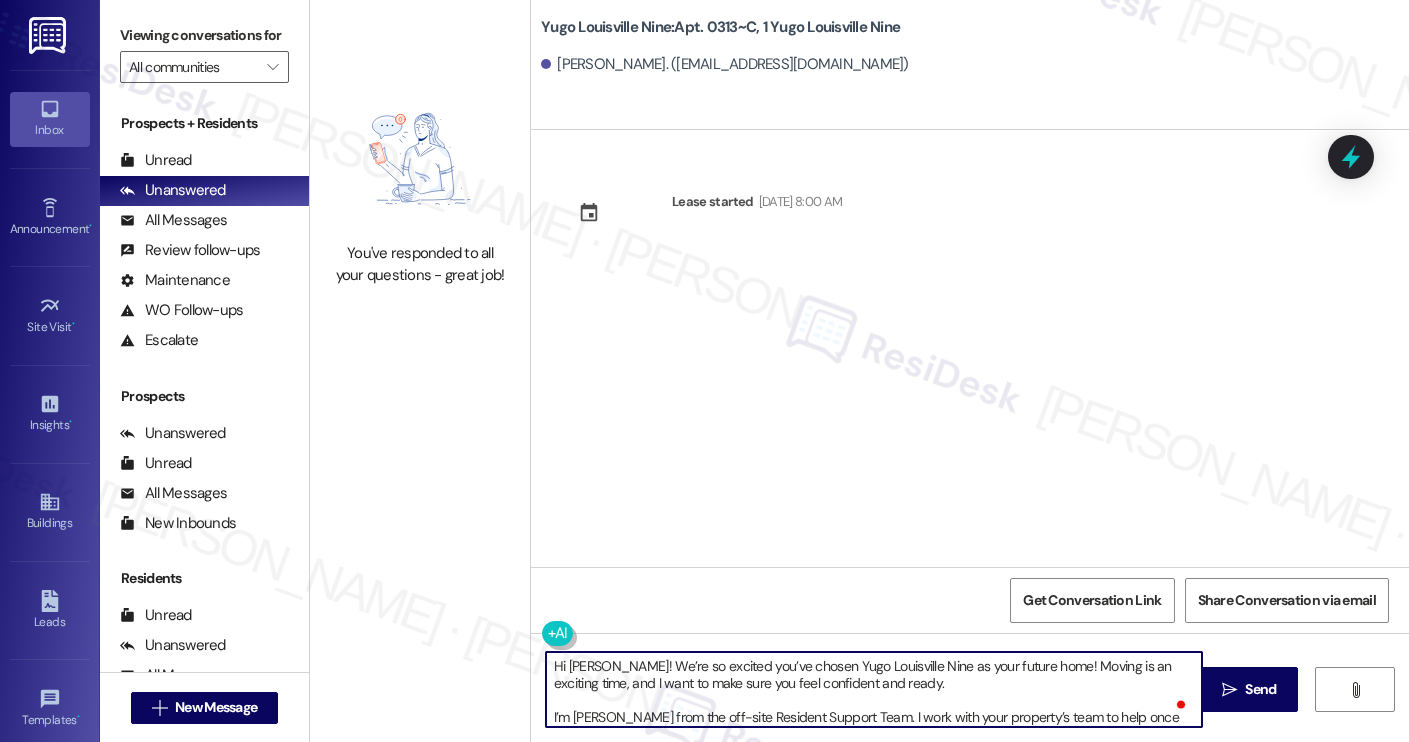 click on "Hi Isabella! We’re so excited you’ve chosen Yugo Louisville Nine as your future home! Moving is an exciting time, and I want to make sure you feel confident and ready.
I’m Sarah from the off-site Resident Support Team. I work with your property’s team to help once you’ve moved in, whether it’s answering questions or assisting with maintenance. I’ll be in touch as your move-in date gets closer!
Move-in day will be busy as you get settled, but no reason it has to be stressful. Don’t forget that we offer a ⚡FAST PASS⚡for Move-In day if your checklist has been completed 2 weeks prior to move-in. Log in to your ResidentPortal today to complete those outstanding items!" at bounding box center (874, 689) 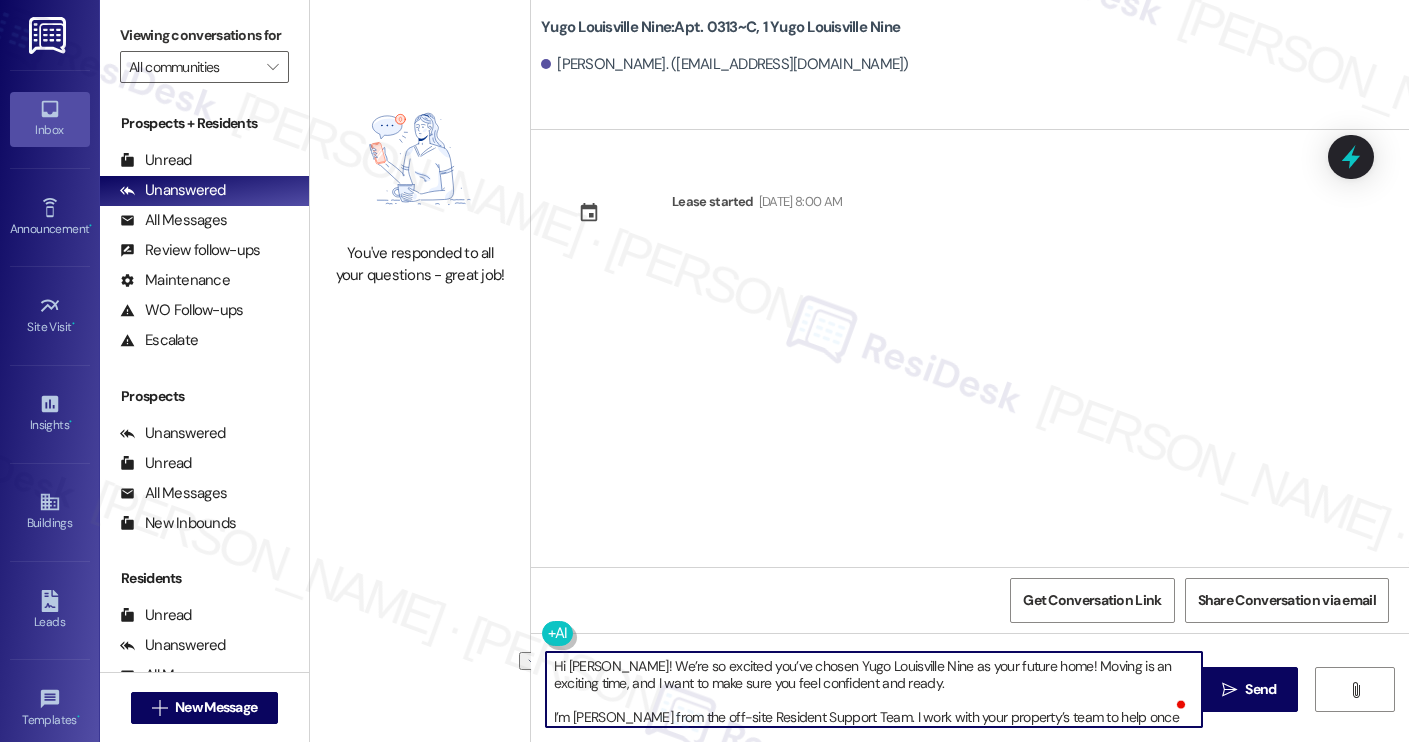 scroll, scrollTop: 0, scrollLeft: 0, axis: both 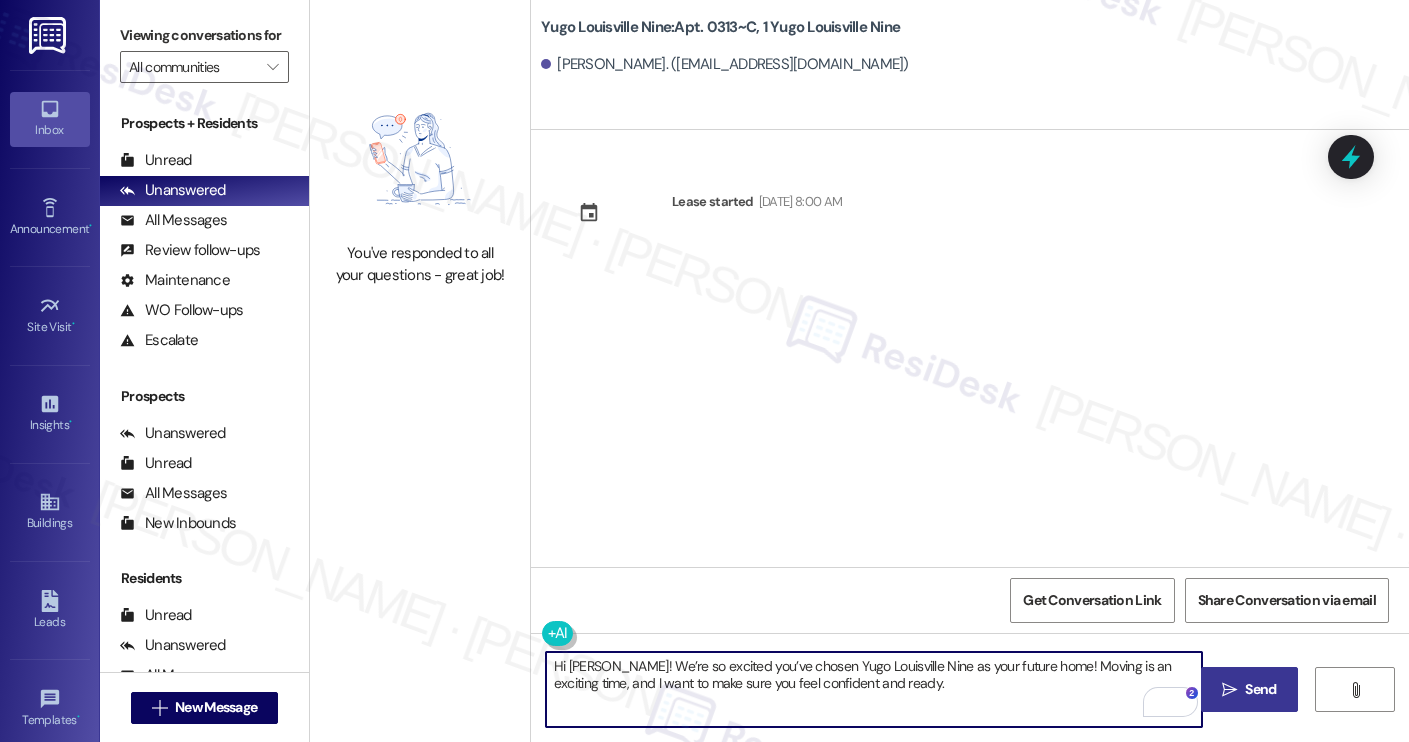 type on "Hi [PERSON_NAME]! We’re so excited you’ve chosen Yugo Louisville Nine as your future home! Moving is an exciting time, and I want to make sure you feel confident and ready." 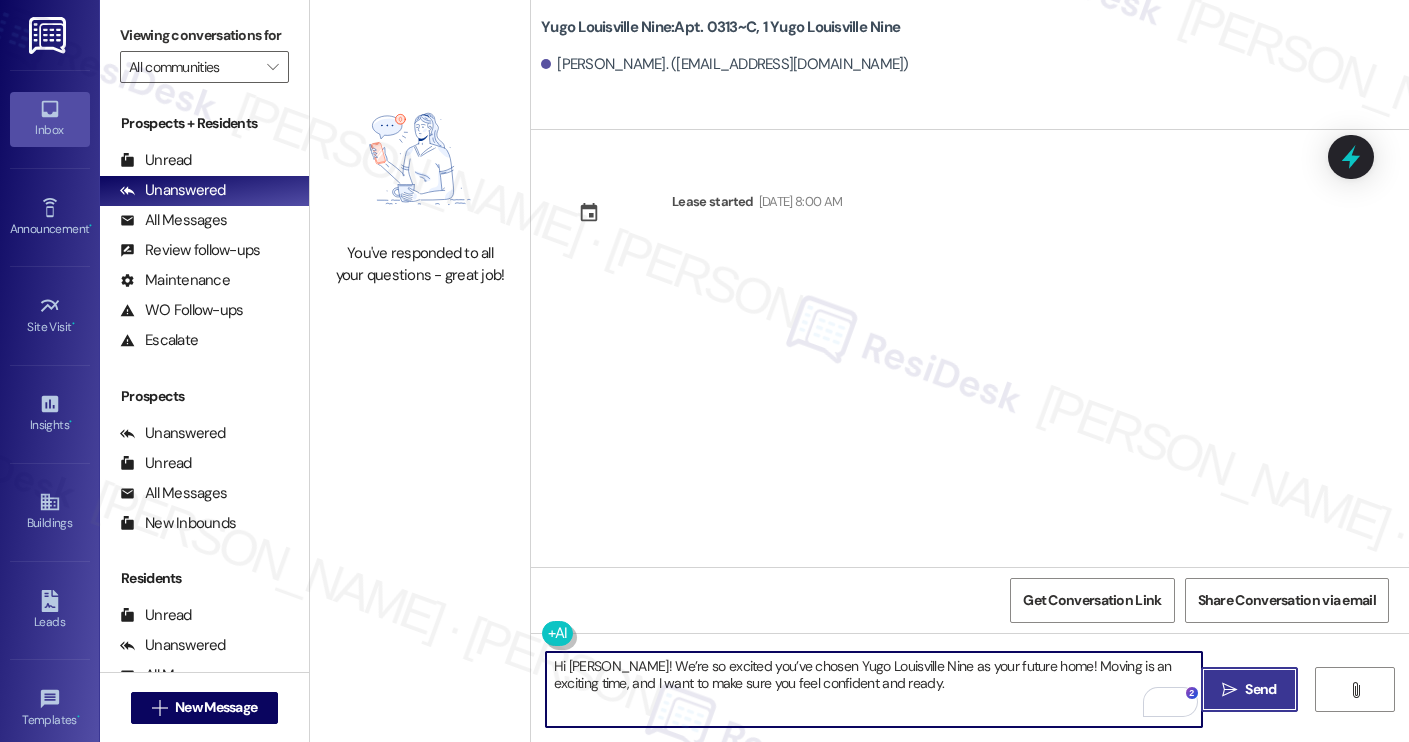 click on "Send" at bounding box center [1260, 689] 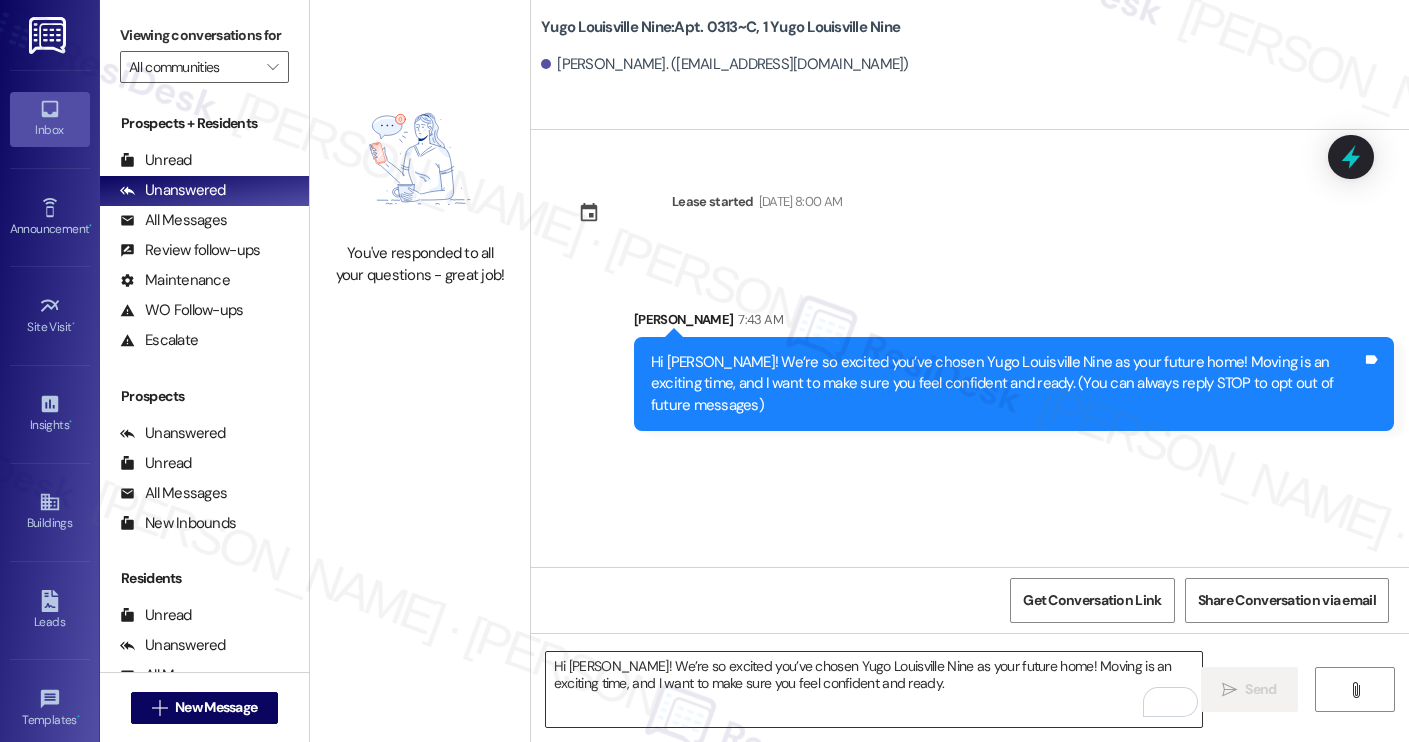 click on "Hi [PERSON_NAME]! We’re so excited you’ve chosen Yugo Louisville Nine as your future home! Moving is an exciting time, and I want to make sure you feel confident and ready." at bounding box center (874, 689) 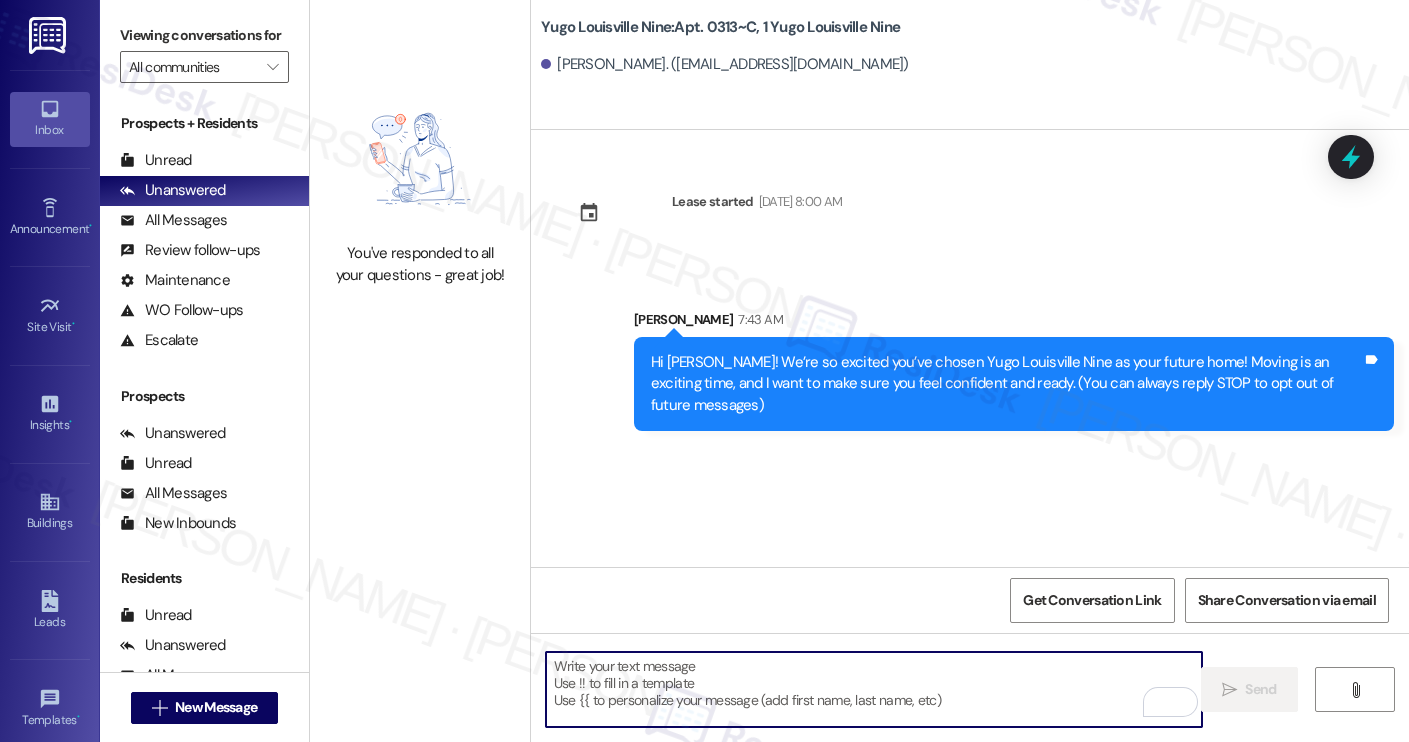 paste on "I’m [PERSON_NAME] from the off-site Resident Support Team. I work with your property’s team to help once you’ve moved in, whether it’s answering questions or assisting with maintenance. I’ll be in touch as your move-in date gets closer!
Move-in day will be busy as you get settled, but no reason it has to be stressful. Don’t forget that we offer a ⚡FAST PASS⚡for Move-In day if your checklist has been completed 2 weeks prior to move-in. Log in to your ResidentPortal [DATE] to complete those outstanding items!" 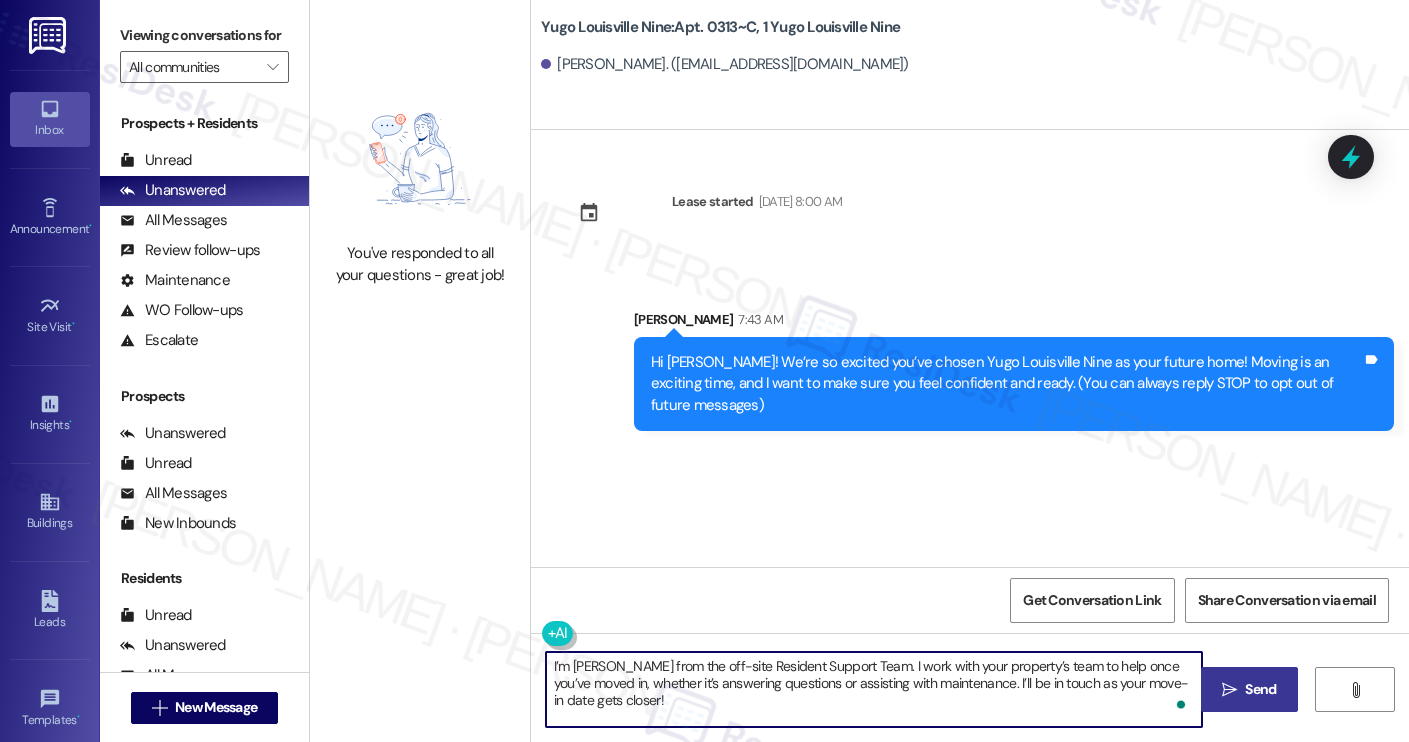 scroll, scrollTop: 68, scrollLeft: 0, axis: vertical 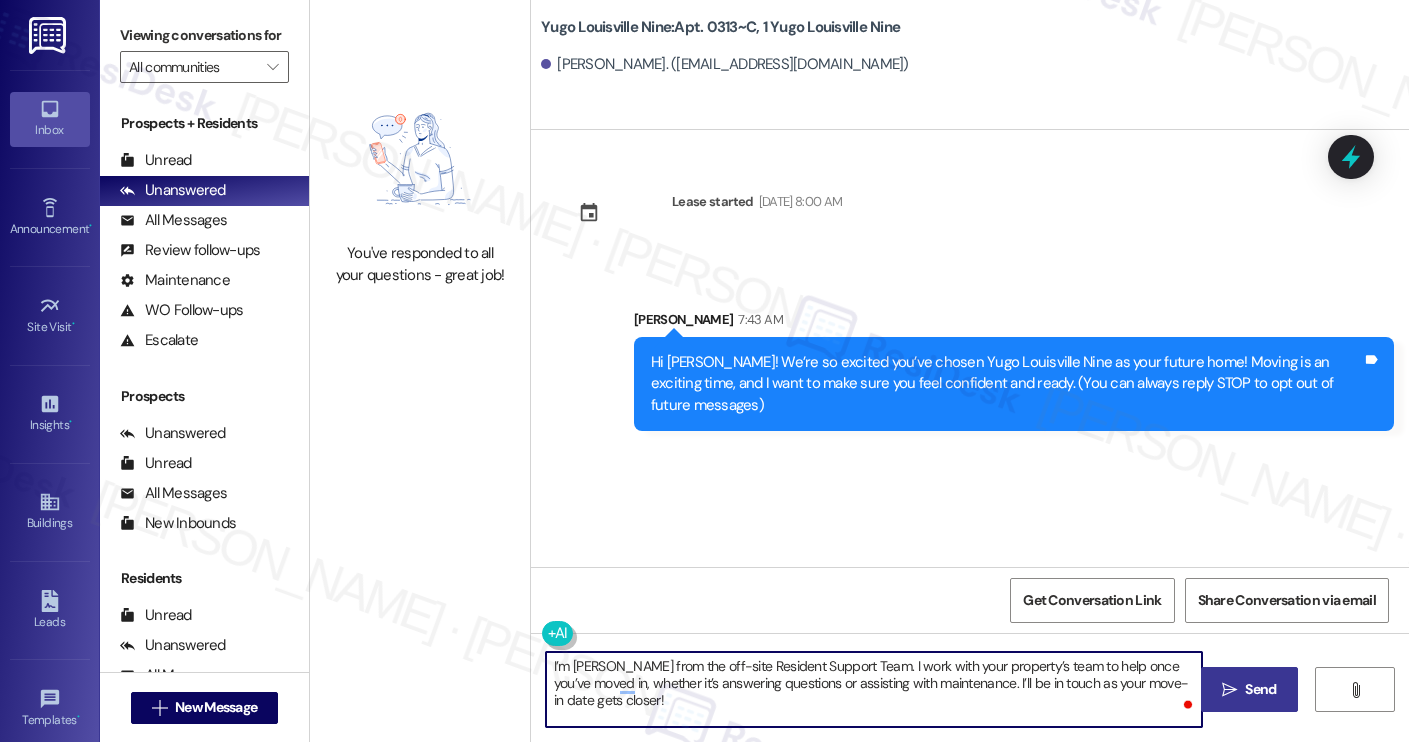 type on "I’m [PERSON_NAME] from the off-site Resident Support Team. I work with your property’s team to help once you’ve moved in, whether it’s answering questions or assisting with maintenance. I’ll be in touch as your move-in date gets closer!" 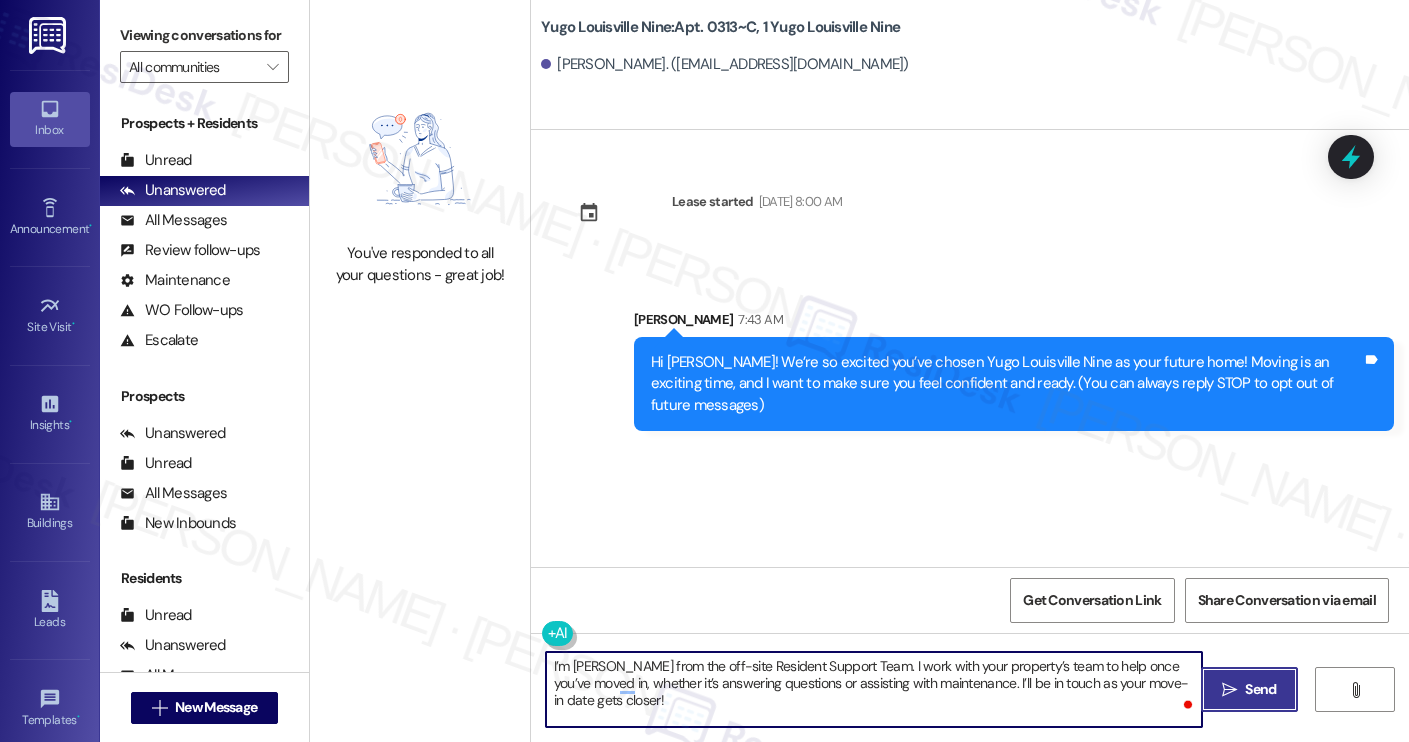 click on "" at bounding box center (1229, 690) 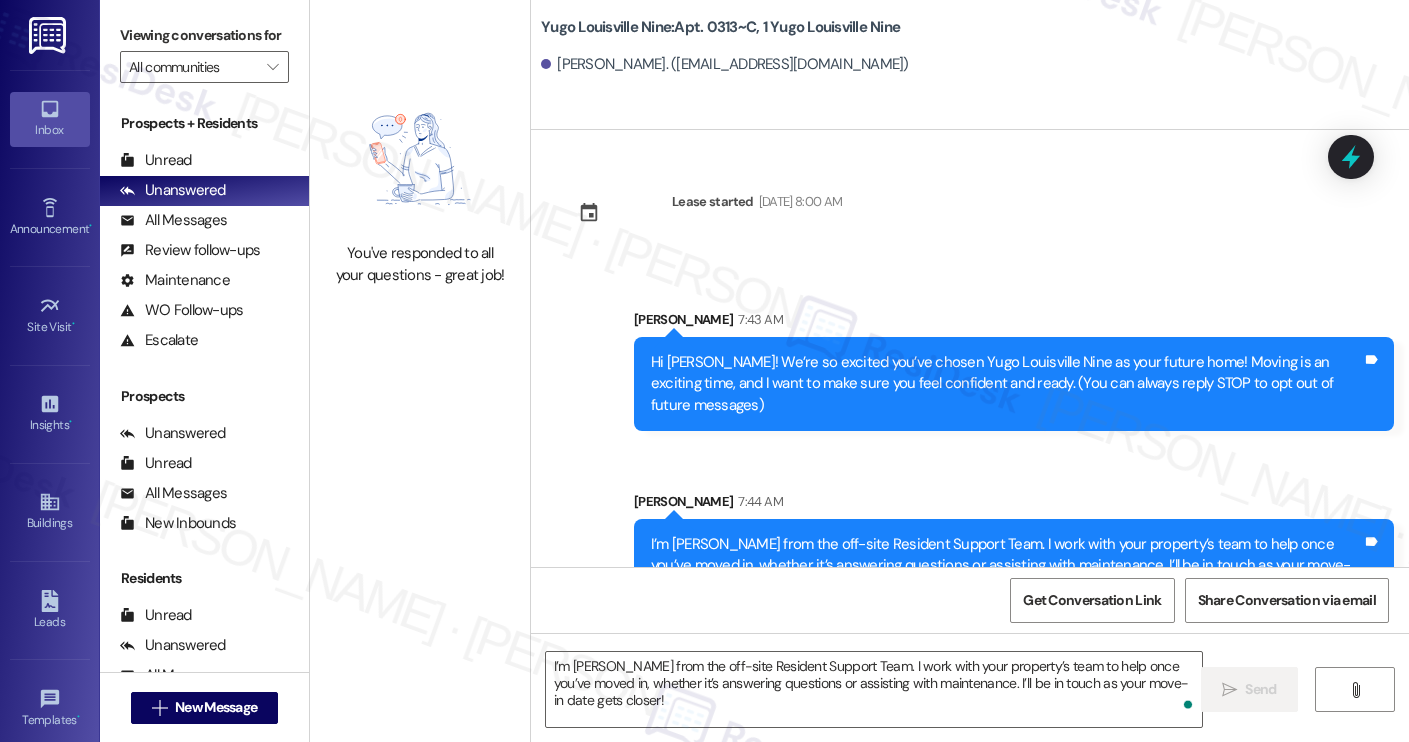 scroll, scrollTop: 19, scrollLeft: 0, axis: vertical 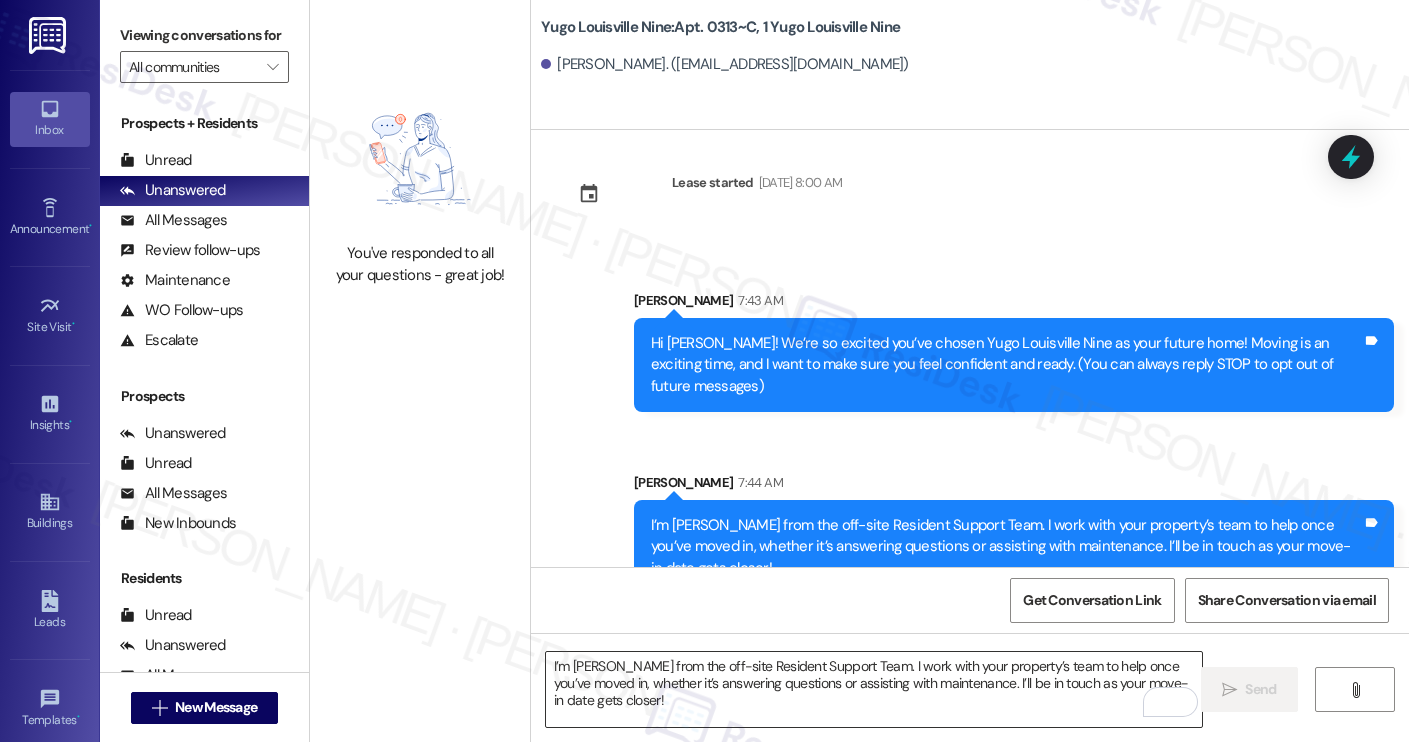 click on "I’m [PERSON_NAME] from the off-site Resident Support Team. I work with your property’s team to help once you’ve moved in, whether it’s answering questions or assisting with maintenance. I’ll be in touch as your move-in date gets closer!" at bounding box center [874, 689] 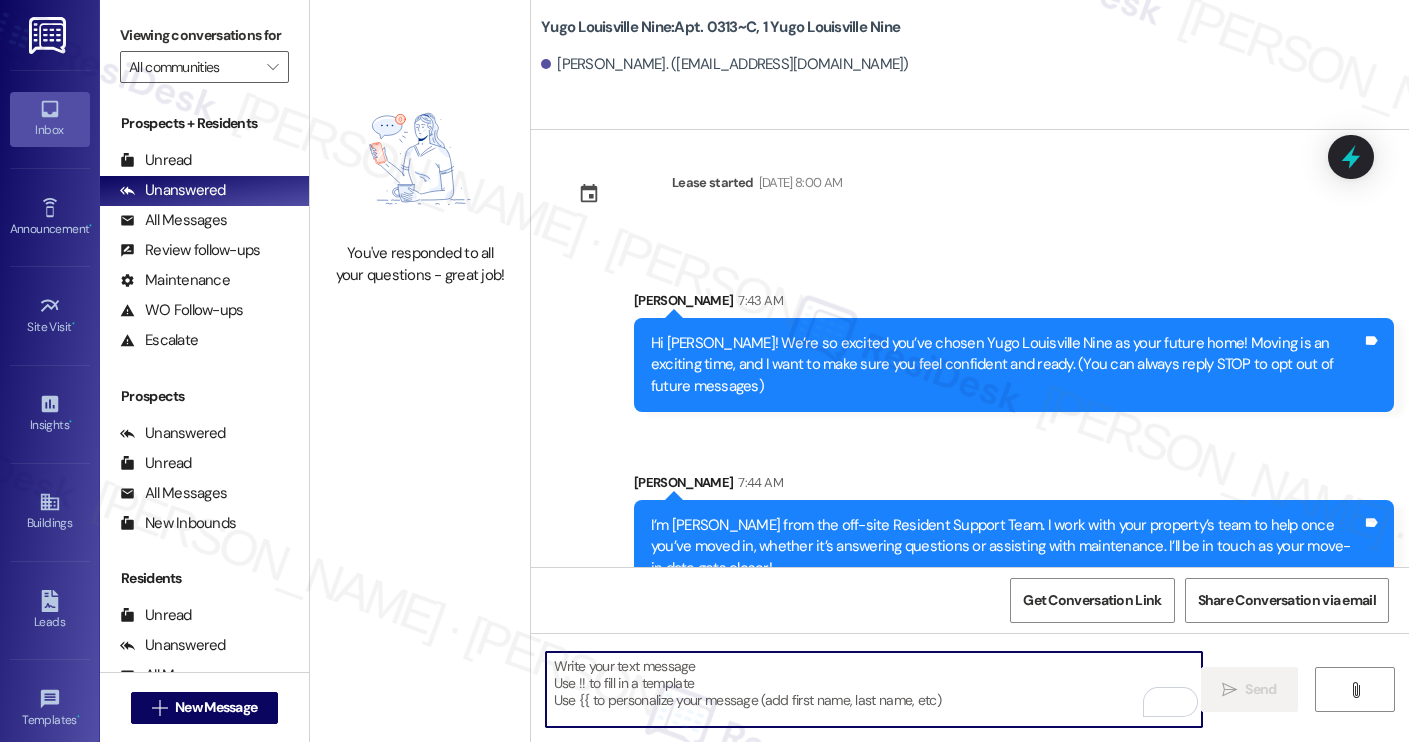 paste on "Move-in day will be busy as you get settled, but no reason it has to be stressful. Don’t forget that we offer a ⚡FAST PASS⚡for Move-In day if your checklist has been completed 2 weeks prior to move-in. Log in to your ResidentPortal [DATE] to complete those outstanding items!" 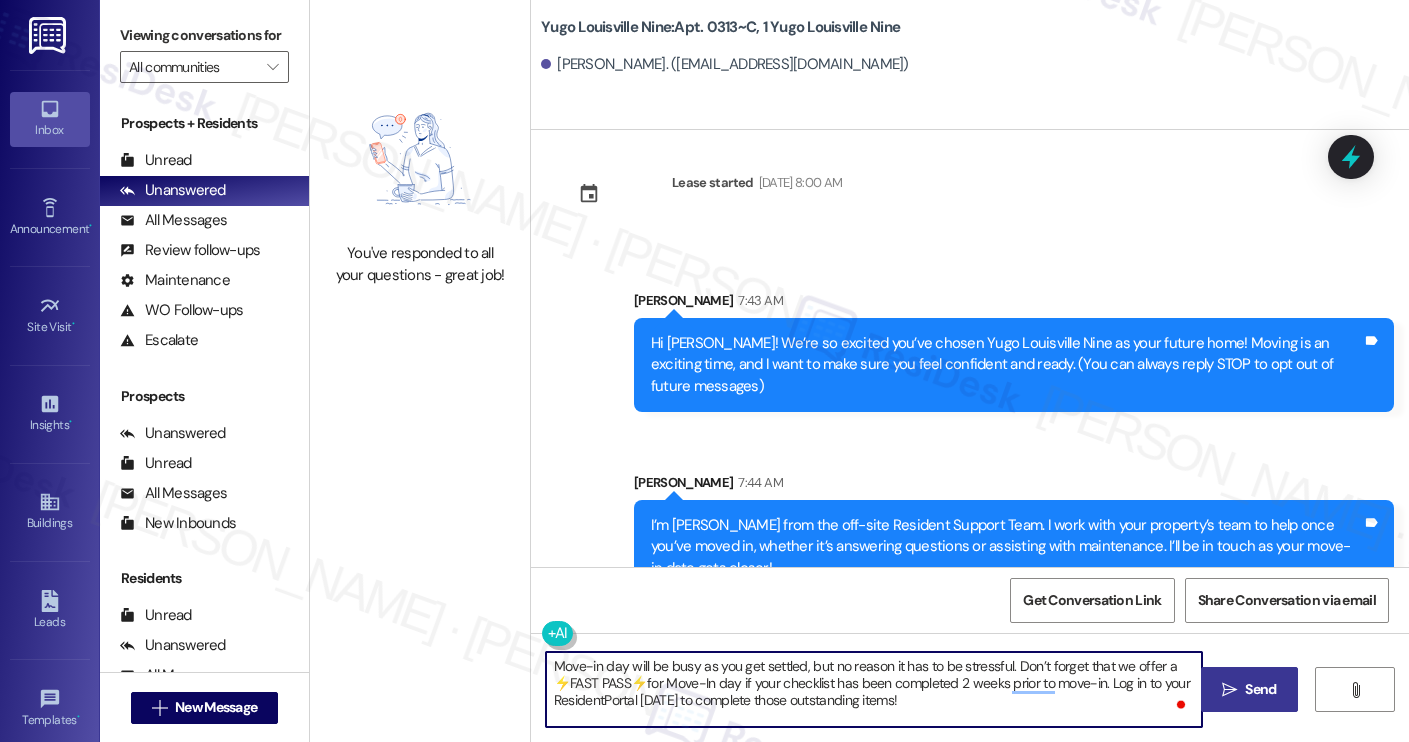 type on "Move-in day will be busy as you get settled, but no reason it has to be stressful. Don’t forget that we offer a ⚡FAST PASS⚡for Move-In day if your checklist has been completed 2 weeks prior to move-in. Log in to your ResidentPortal [DATE] to complete those outstanding items!" 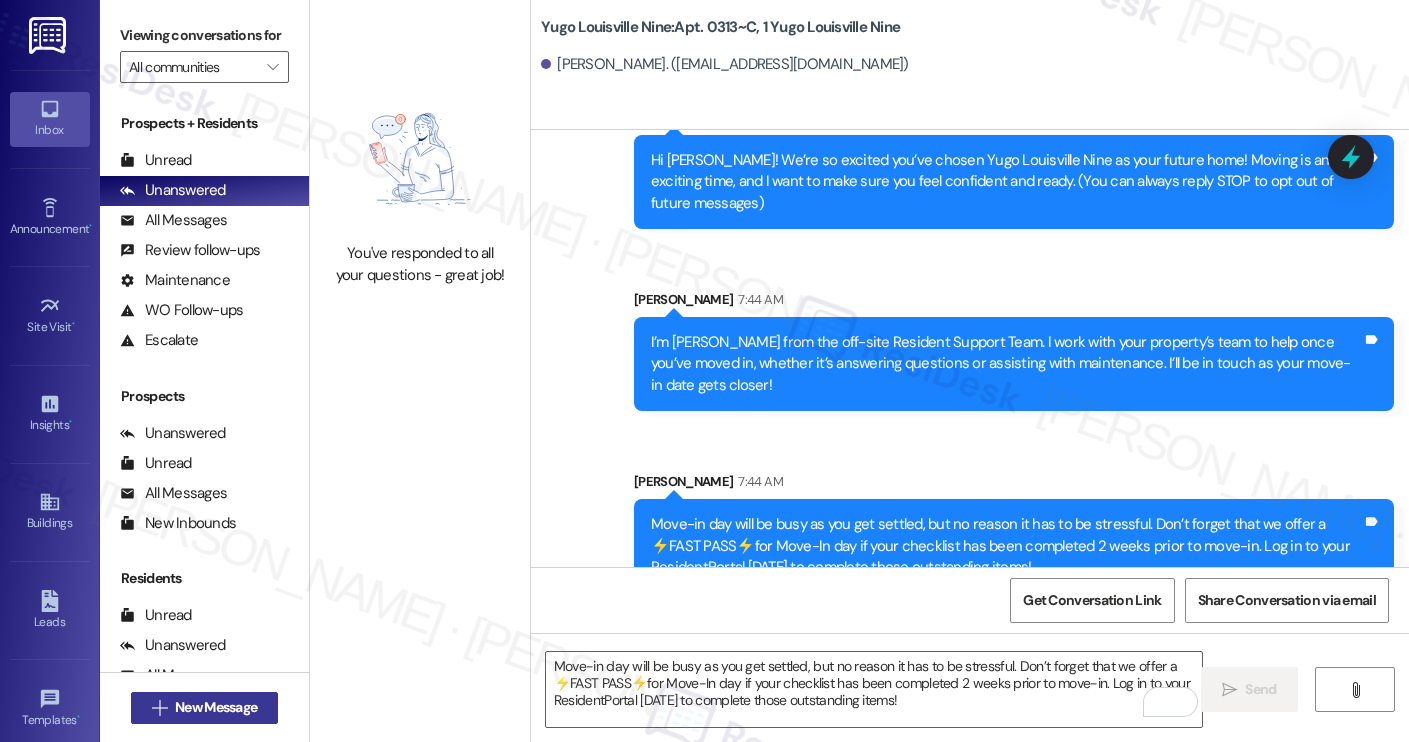 click on "New Message" at bounding box center (216, 707) 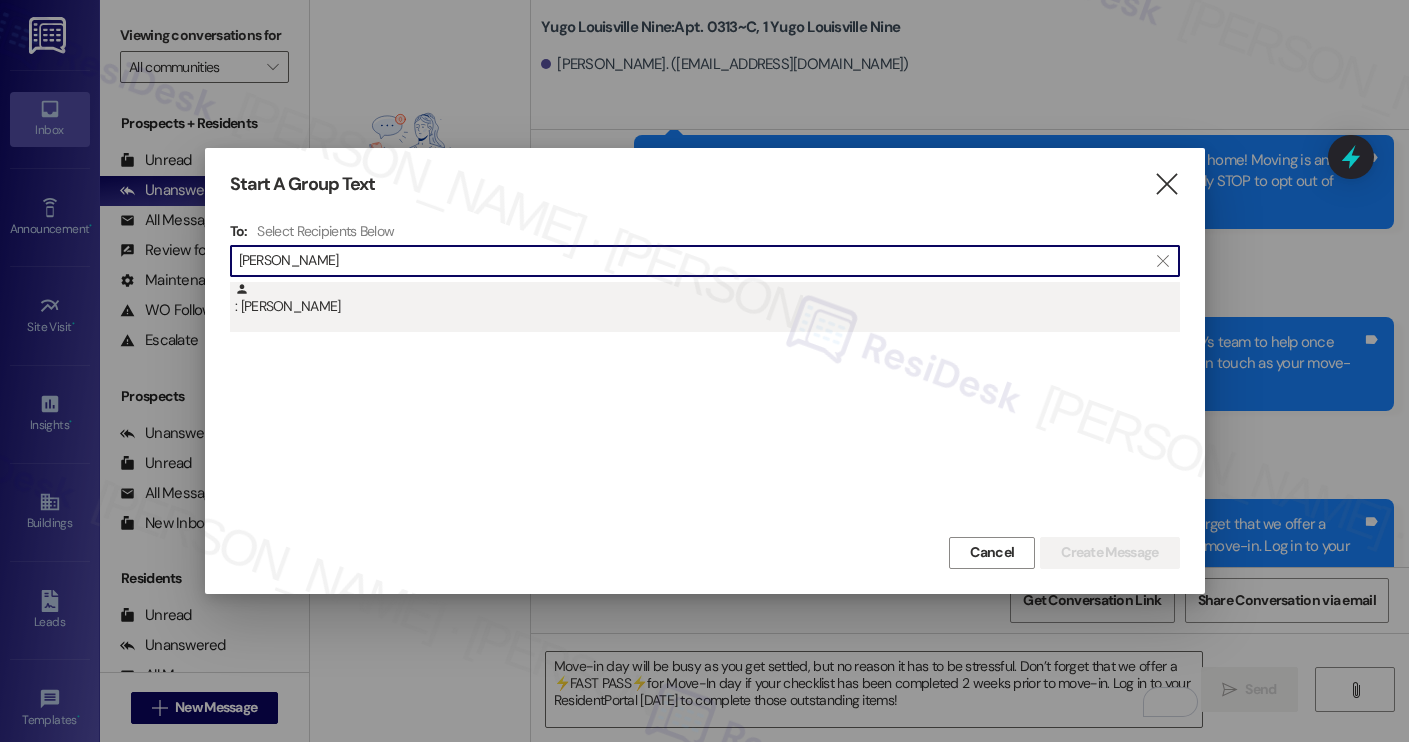 type on "[PERSON_NAME]" 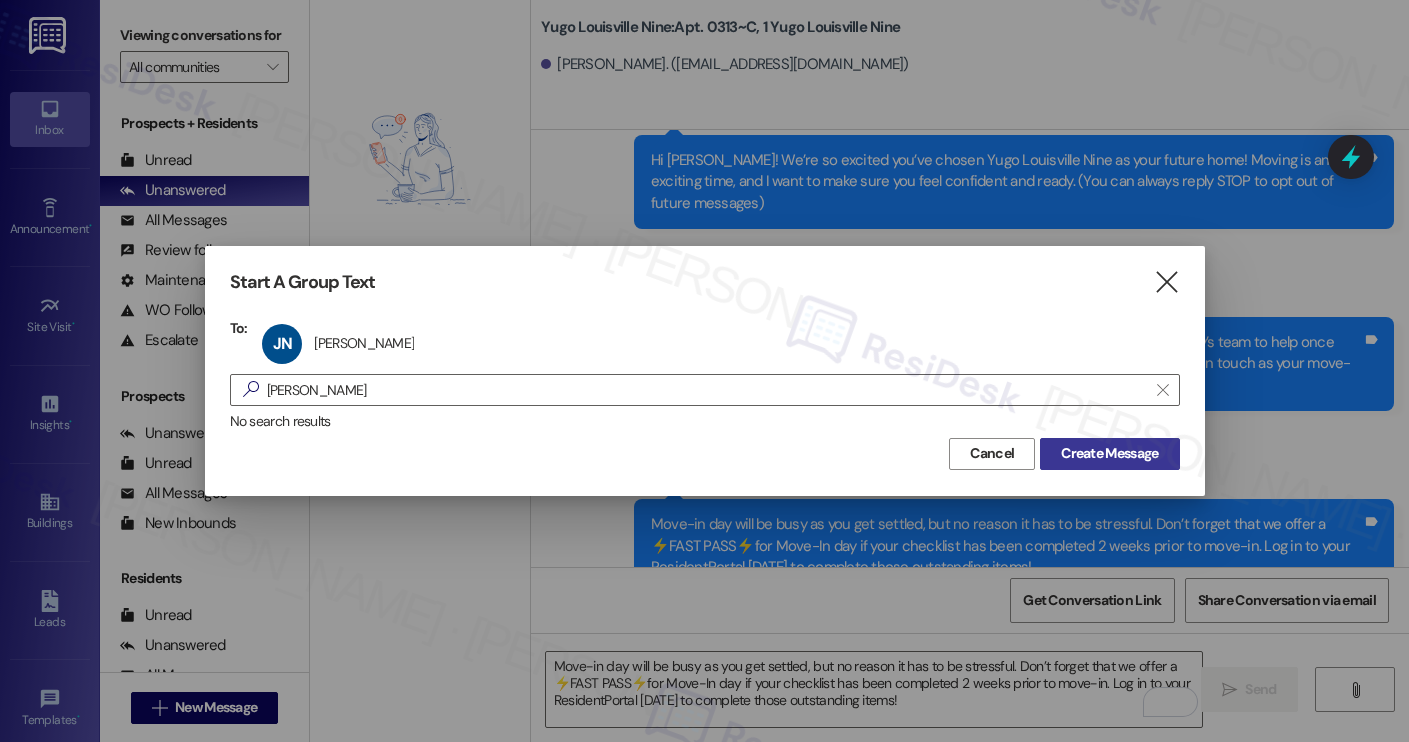 click on "Create Message" at bounding box center [1109, 453] 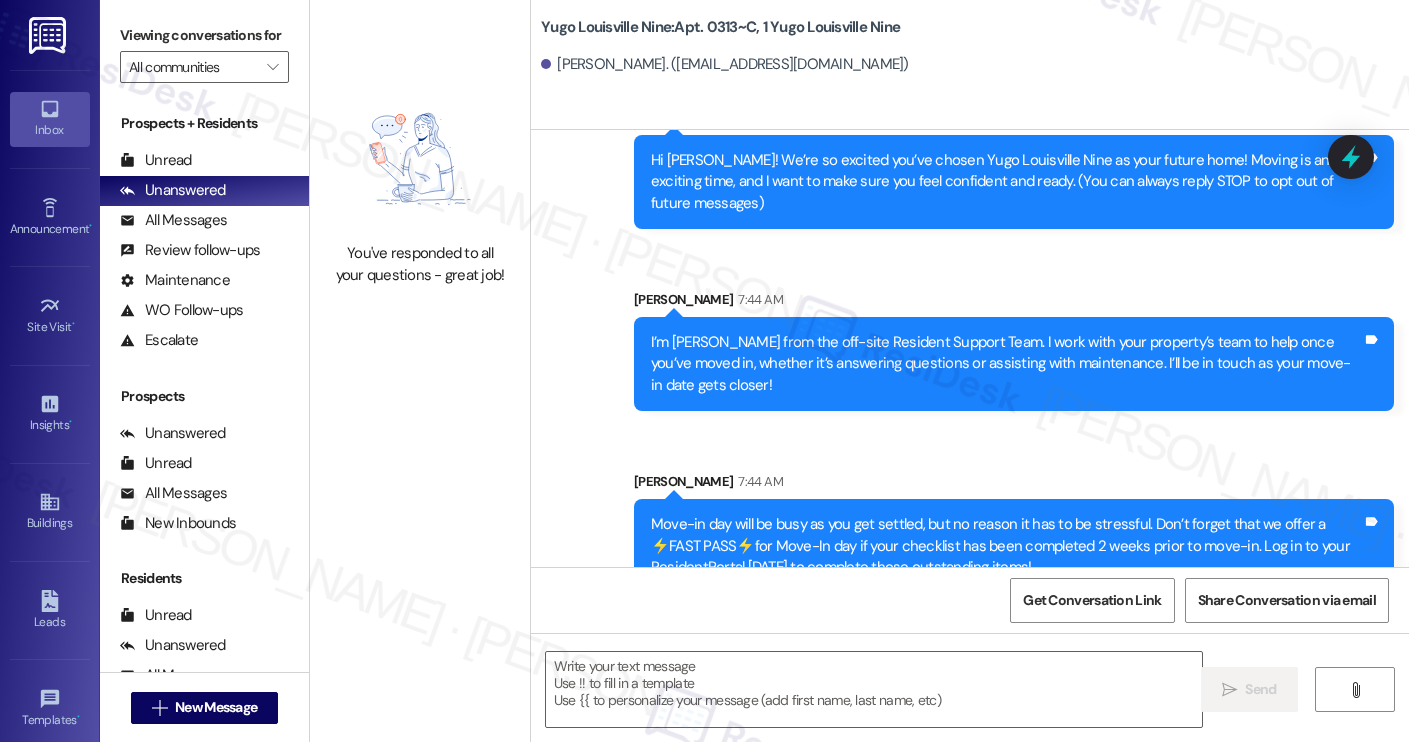 type on "Fetching suggested responses. Please feel free to read through the conversation in the meantime." 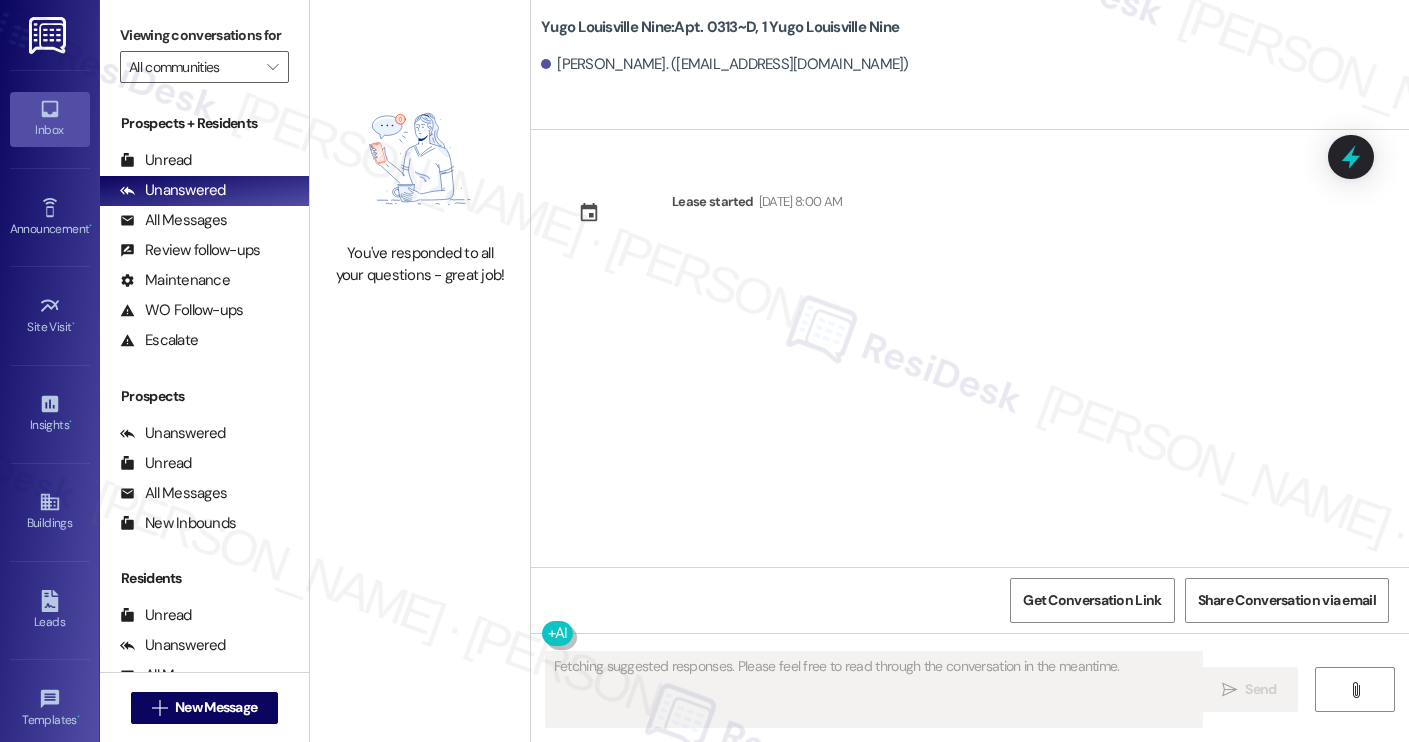 scroll, scrollTop: 0, scrollLeft: 0, axis: both 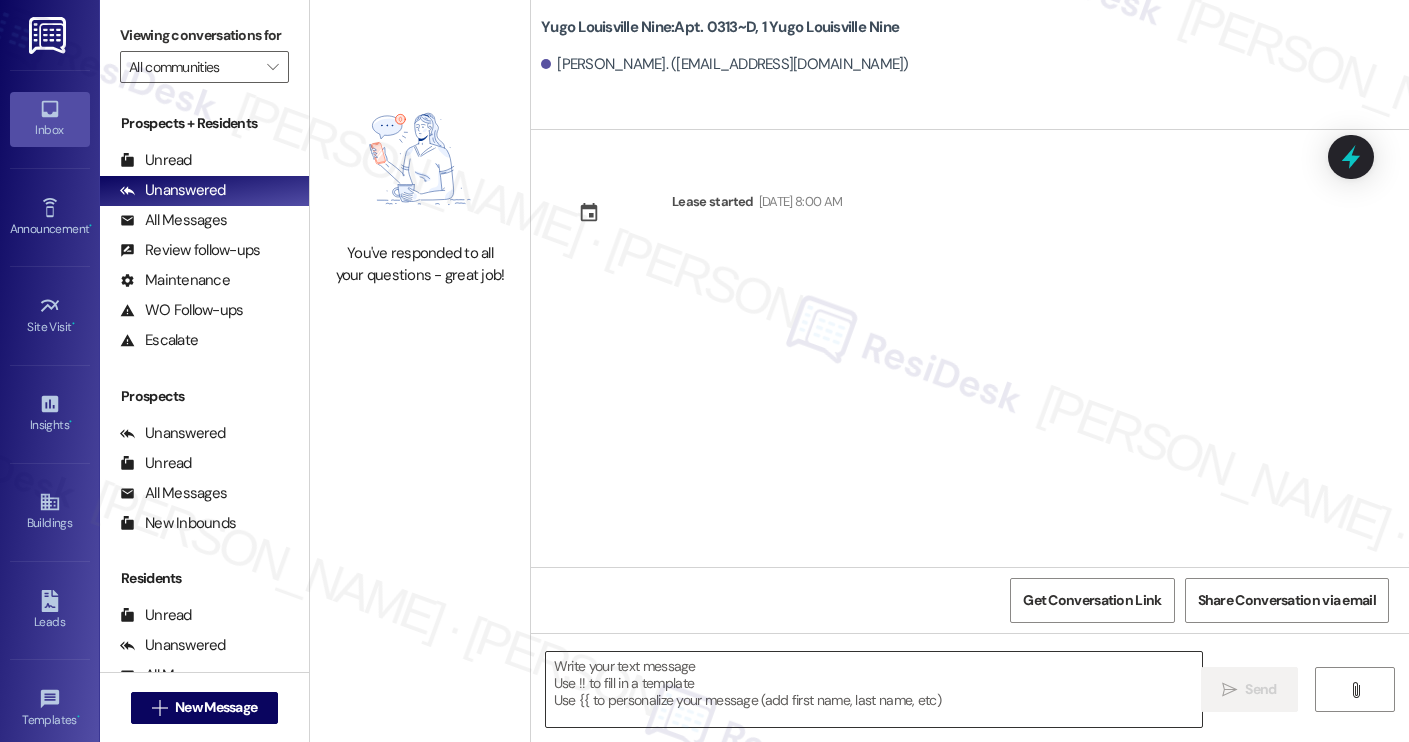 click at bounding box center (874, 689) 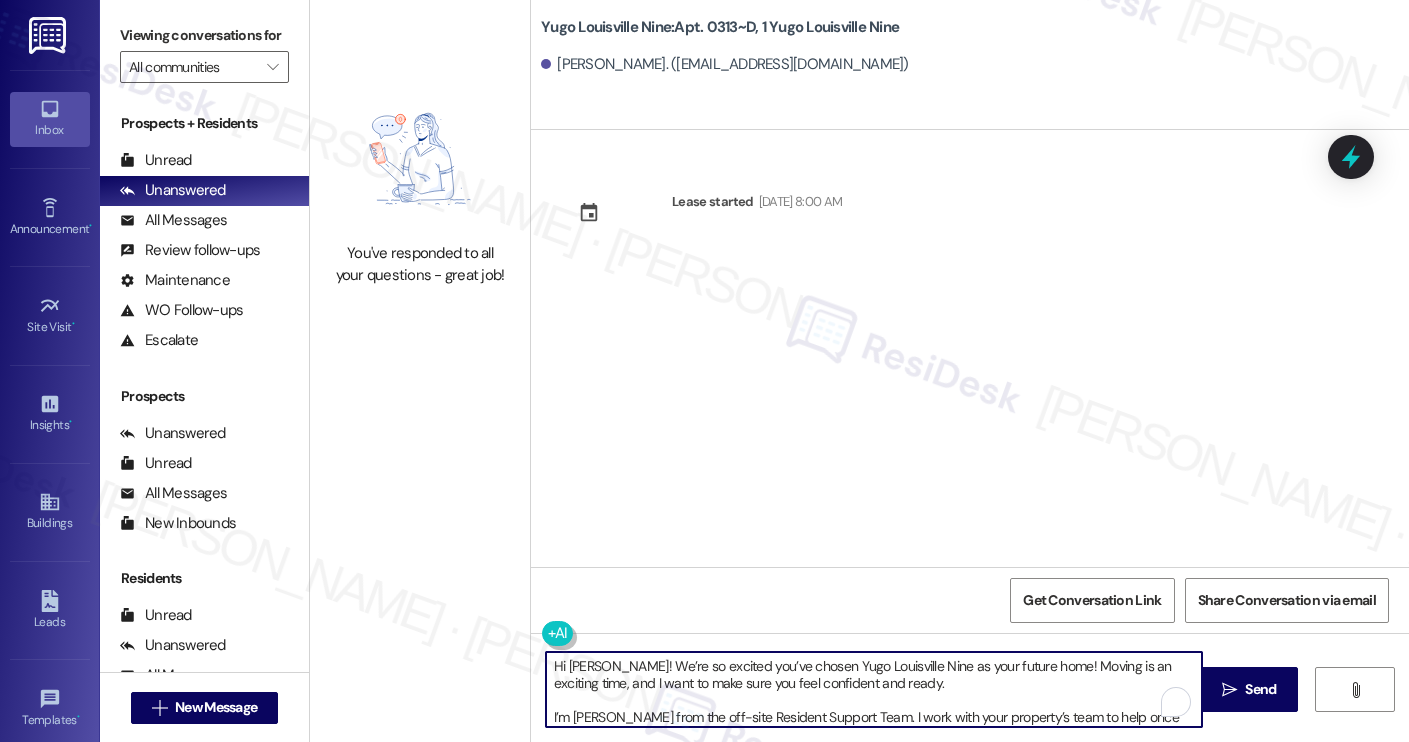scroll, scrollTop: 0, scrollLeft: 0, axis: both 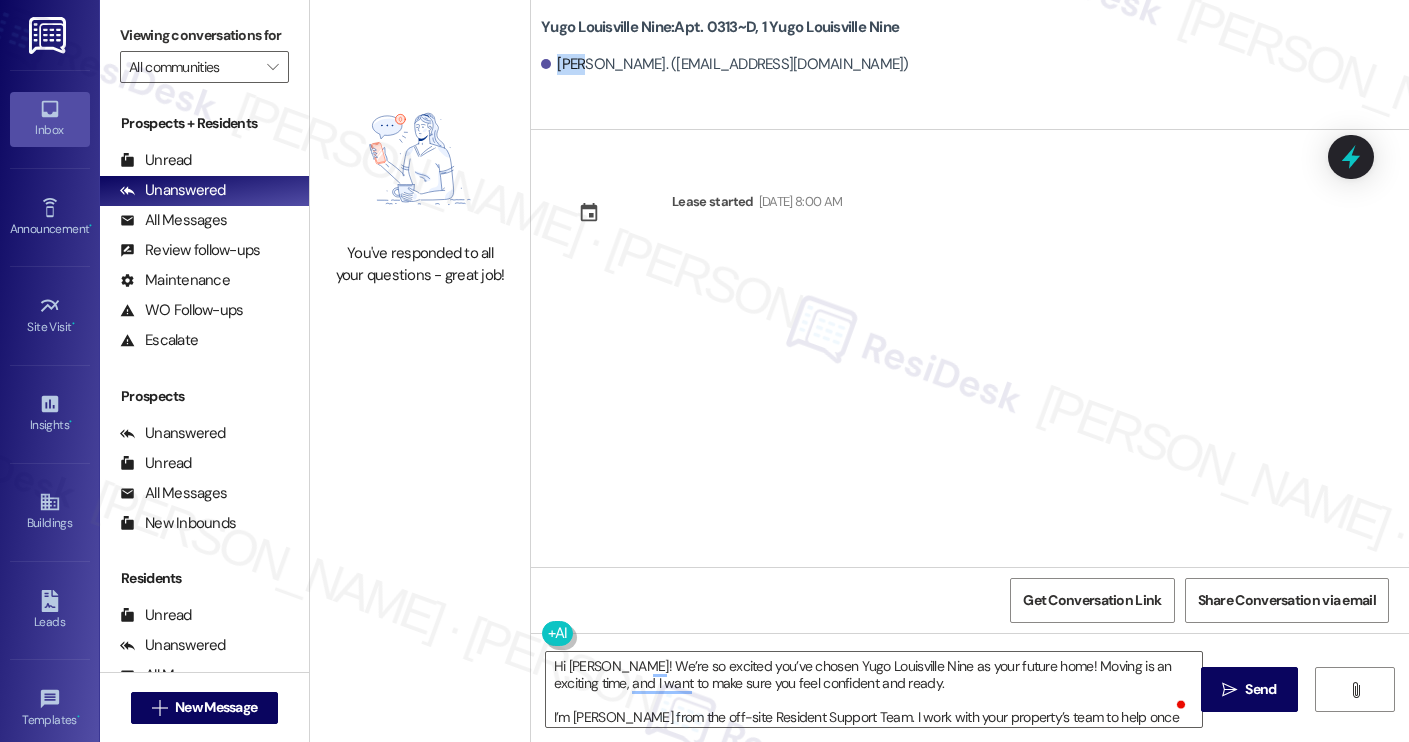 copy on "Jack" 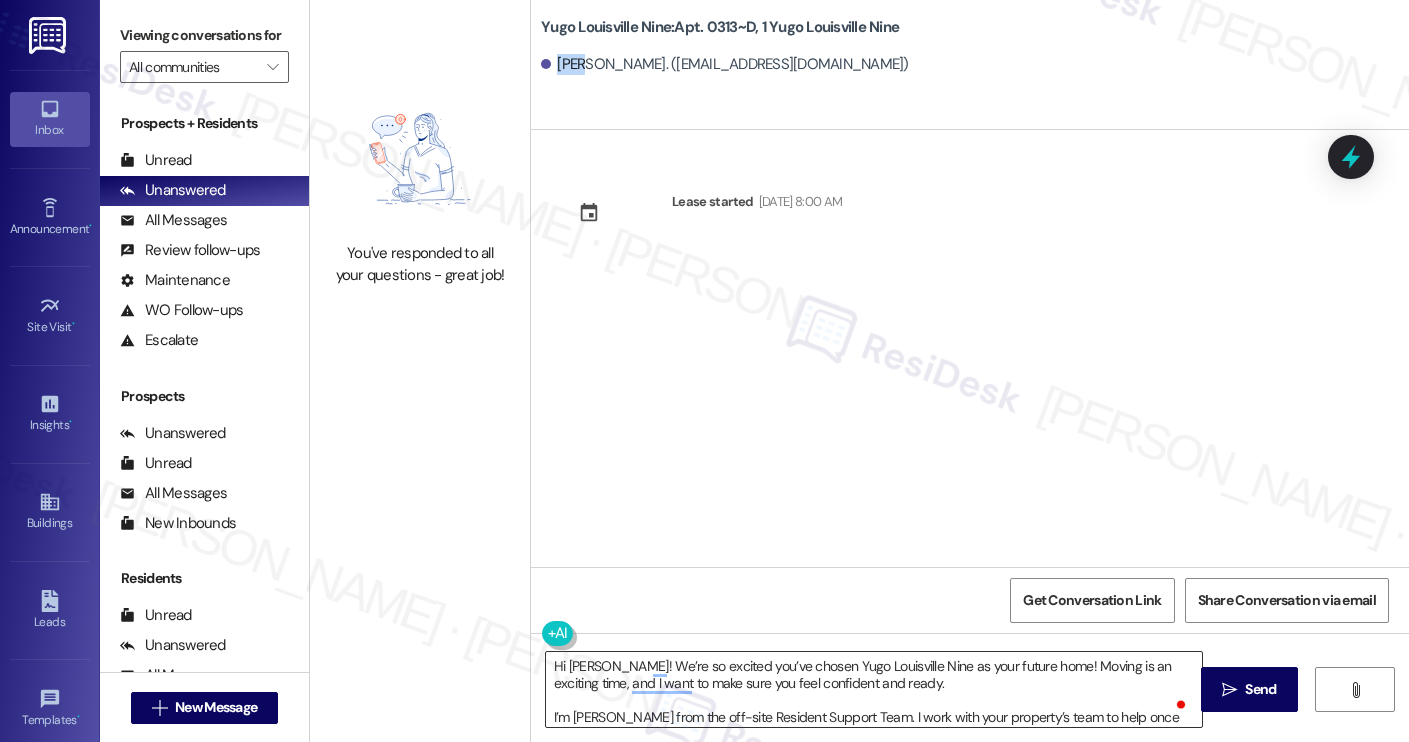 click on "Hi [PERSON_NAME]! We’re so excited you’ve chosen Yugo Louisville Nine as your future home! Moving is an exciting time, and I want to make sure you feel confident and ready.
I’m [PERSON_NAME] from the off-site Resident Support Team. I work with your property’s team to help once you’ve moved in, whether it’s answering questions or assisting with maintenance. I’ll be in touch as your move-in date gets closer!
Move-in day will be busy as you get settled, but no reason it has to be stressful. Don’t forget that we offer a ⚡FAST PASS⚡for Move-In day if your checklist has been completed 2 weeks prior to move-in. Log in to your ResidentPortal [DATE] to complete those outstanding items!" at bounding box center (874, 689) 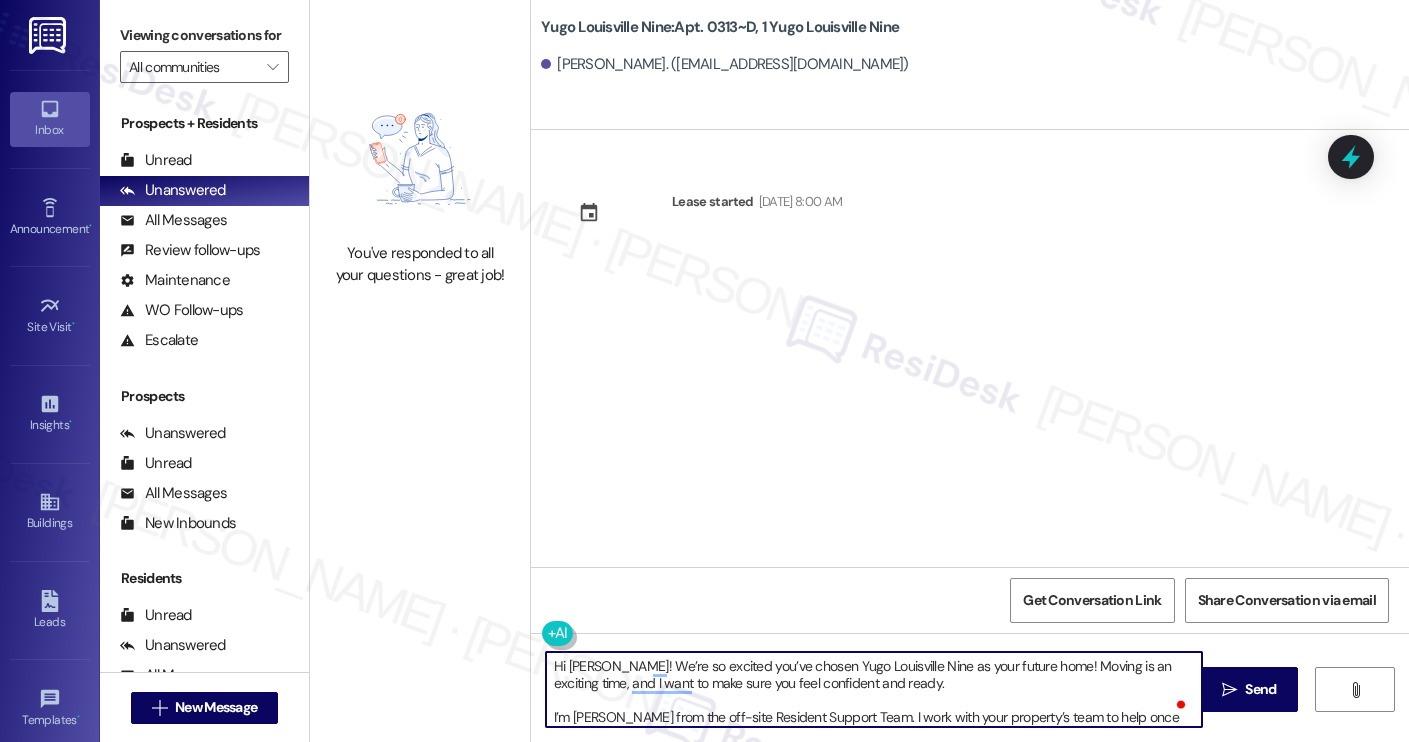 click on "Hi [PERSON_NAME]! We’re so excited you’ve chosen Yugo Louisville Nine as your future home! Moving is an exciting time, and I want to make sure you feel confident and ready.
I’m [PERSON_NAME] from the off-site Resident Support Team. I work with your property’s team to help once you’ve moved in, whether it’s answering questions or assisting with maintenance. I’ll be in touch as your move-in date gets closer!
Move-in day will be busy as you get settled, but no reason it has to be stressful. Don’t forget that we offer a ⚡FAST PASS⚡for Move-In day if your checklist has been completed 2 weeks prior to move-in. Log in to your ResidentPortal [DATE] to complete those outstanding items!" at bounding box center (874, 689) 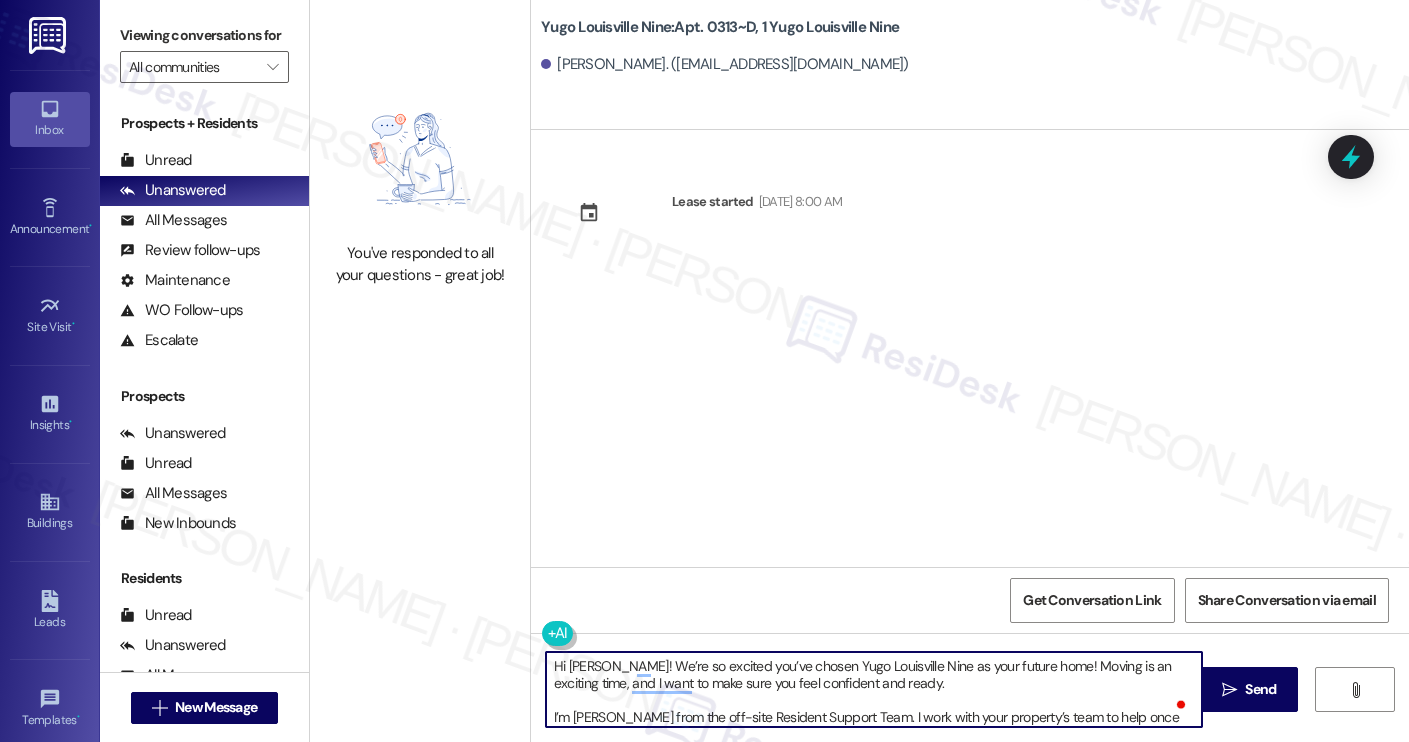scroll, scrollTop: 17, scrollLeft: 0, axis: vertical 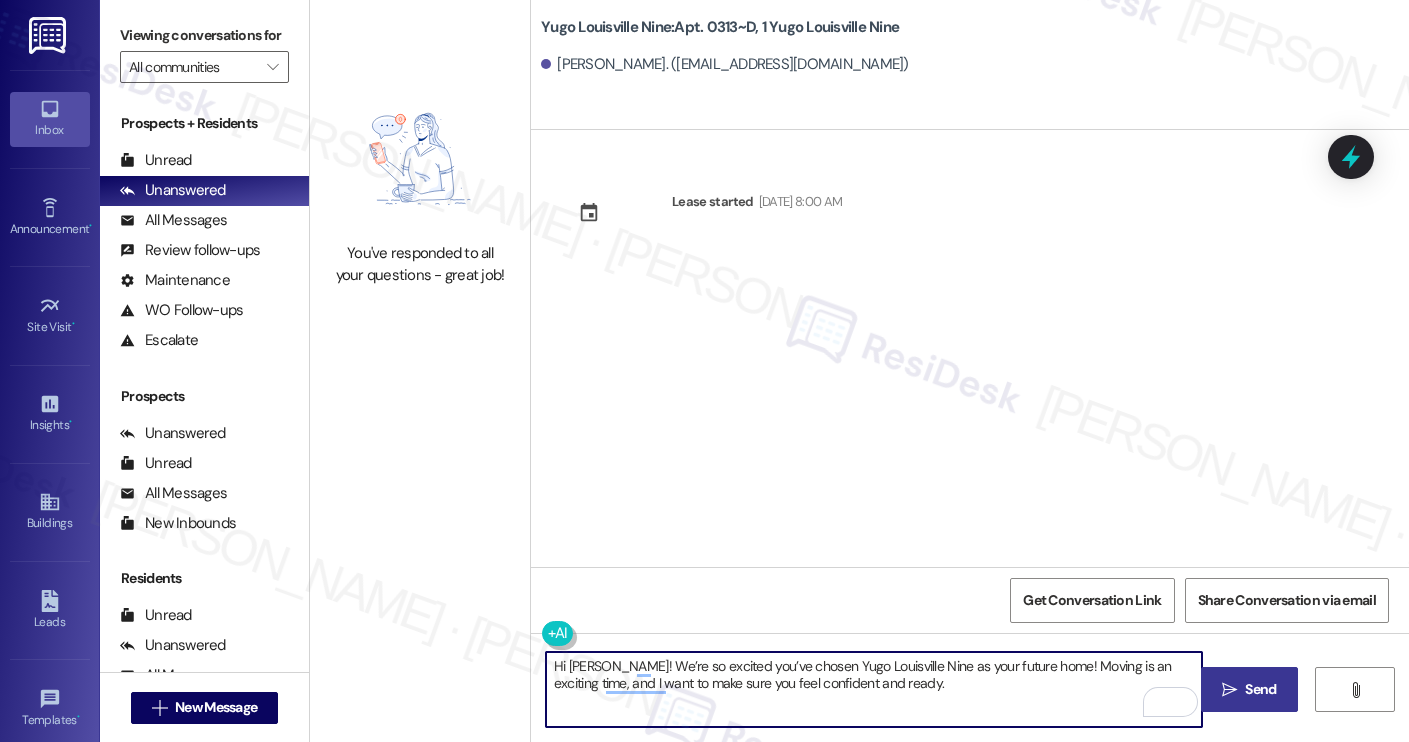 type on "Hi [PERSON_NAME]! We’re so excited you’ve chosen Yugo Louisville Nine as your future home! Moving is an exciting time, and I want to make sure you feel confident and ready." 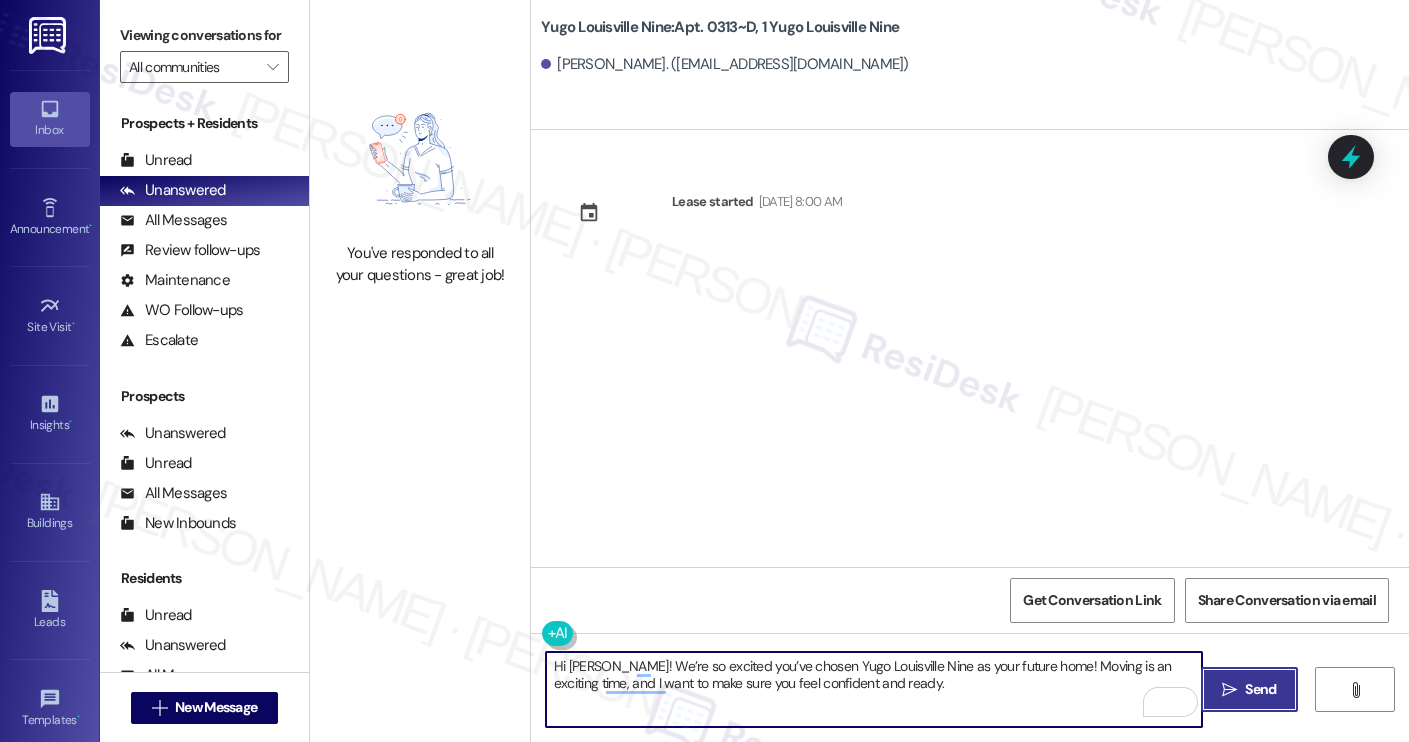 click on "" at bounding box center [1229, 690] 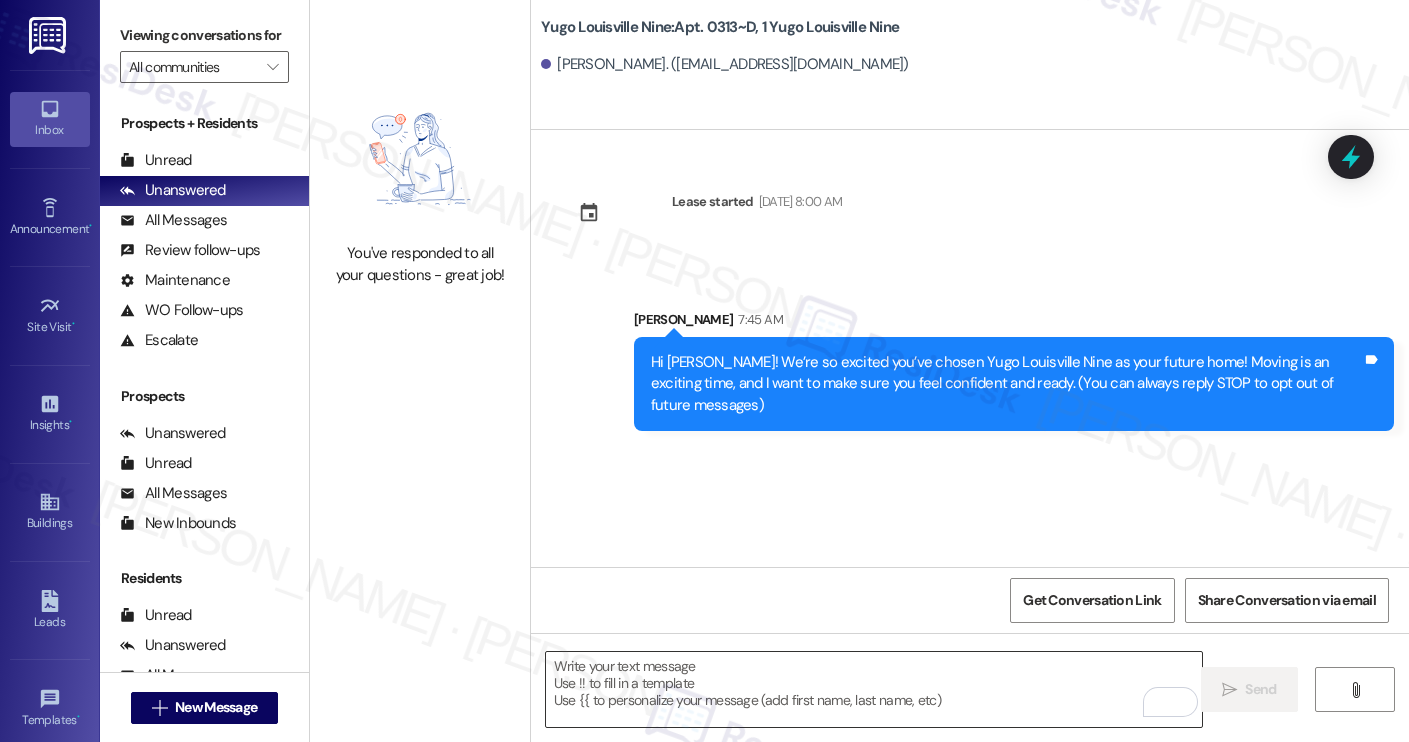 click at bounding box center (874, 689) 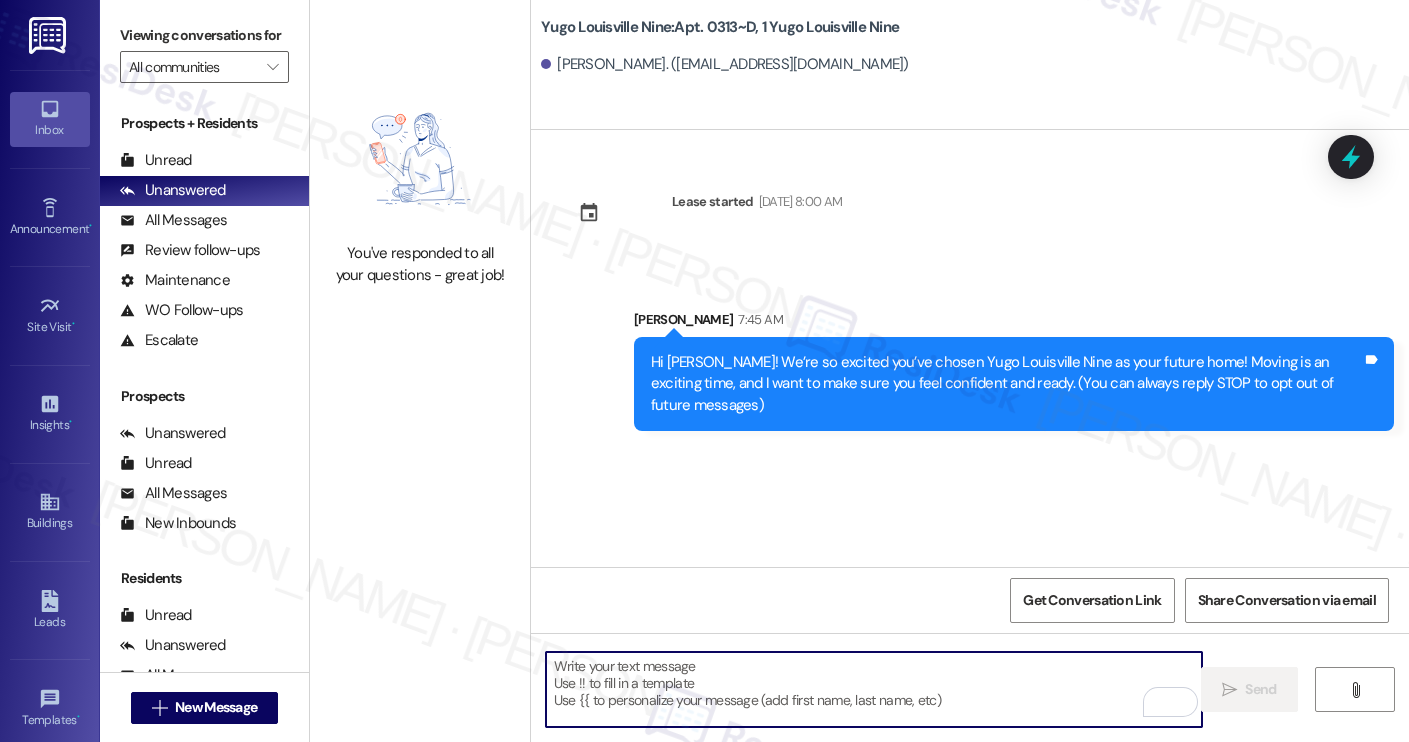 paste on "I’m [PERSON_NAME] from the off-site Resident Support Team. I work with your property’s team to help once you’ve moved in, whether it’s answering questions or assisting with maintenance. I’ll be in touch as your move-in date gets closer!
Move-in day will be busy as you get settled, but no reason it has to be stressful. Don’t forget that we offer a ⚡FAST PASS⚡for Move-In day if your checklist has been completed 2 weeks prior to move-in. Log in to your ResidentPortal [DATE] to complete those outstanding items!" 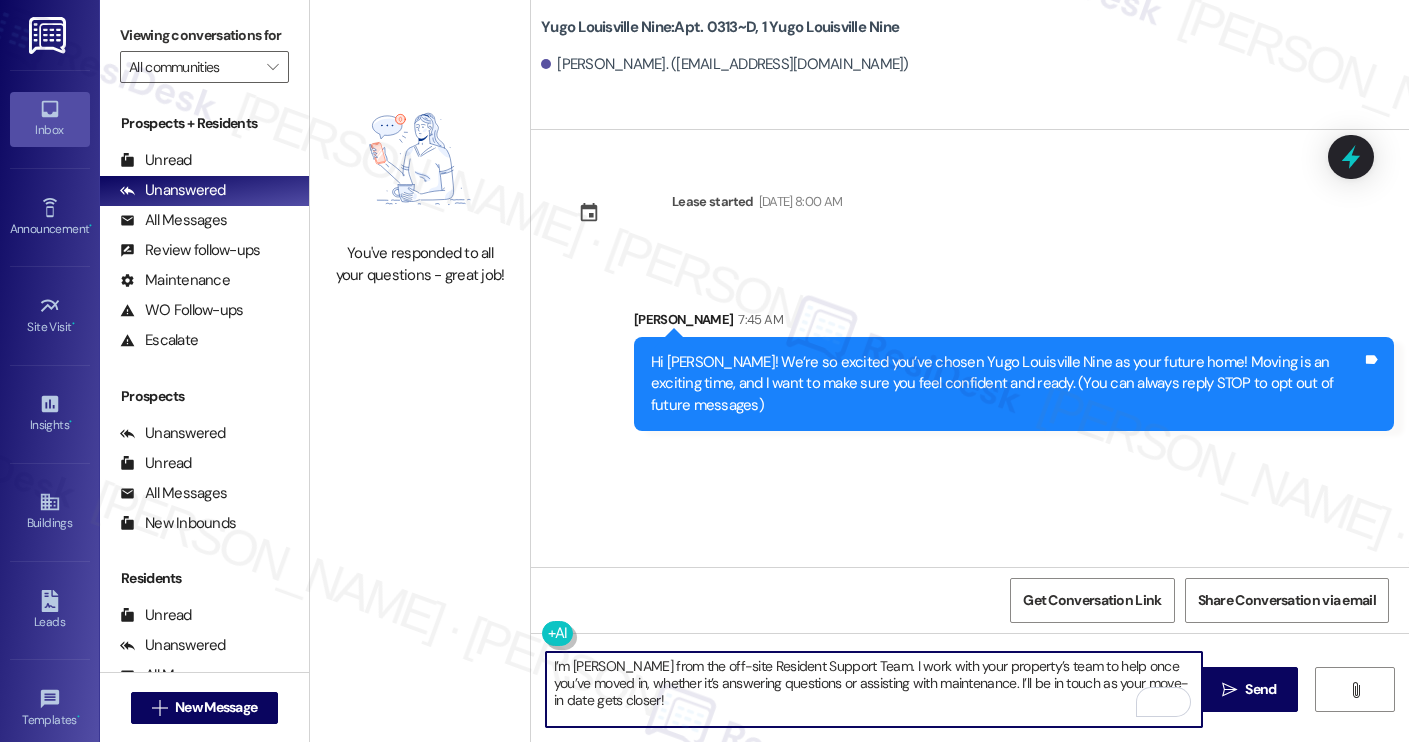 scroll, scrollTop: 68, scrollLeft: 0, axis: vertical 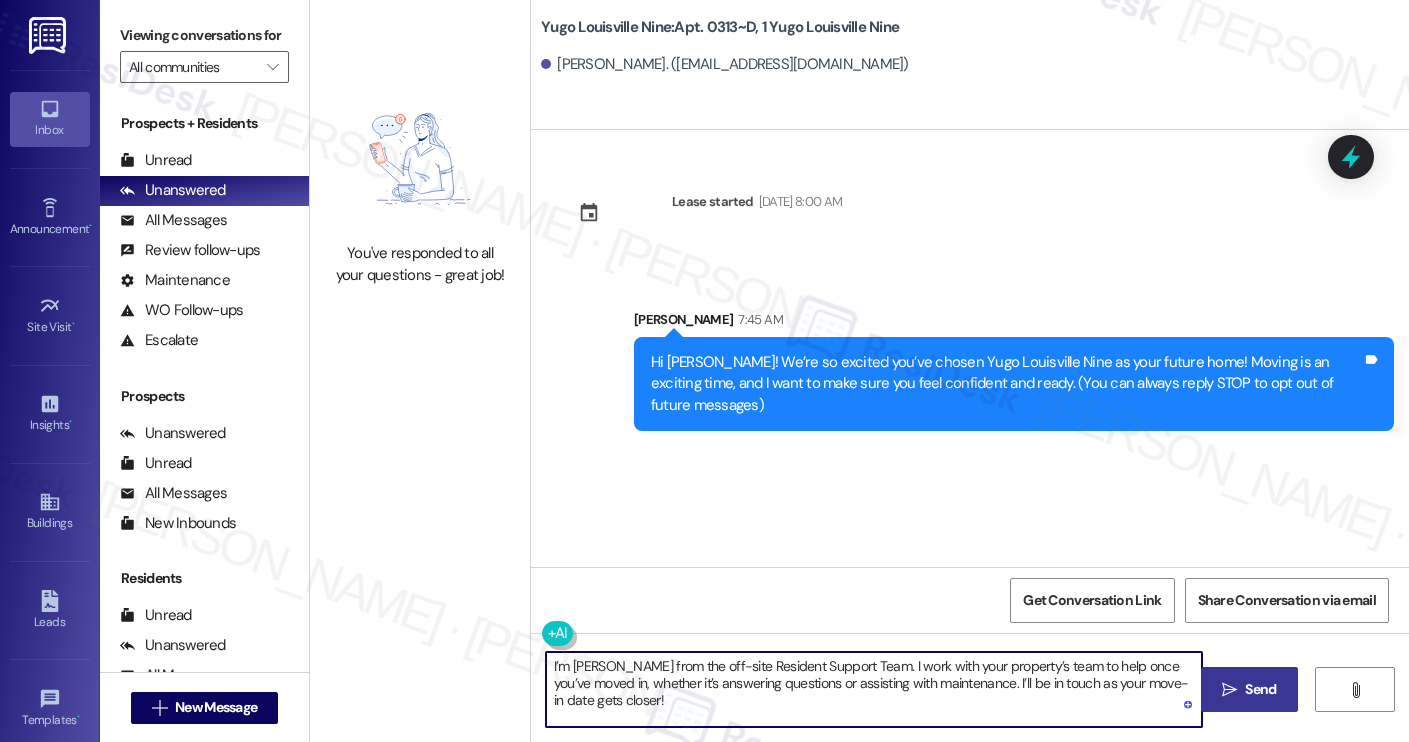 type on "I’m [PERSON_NAME] from the off-site Resident Support Team. I work with your property’s team to help once you’ve moved in, whether it’s answering questions or assisting with maintenance. I’ll be in touch as your move-in date gets closer!" 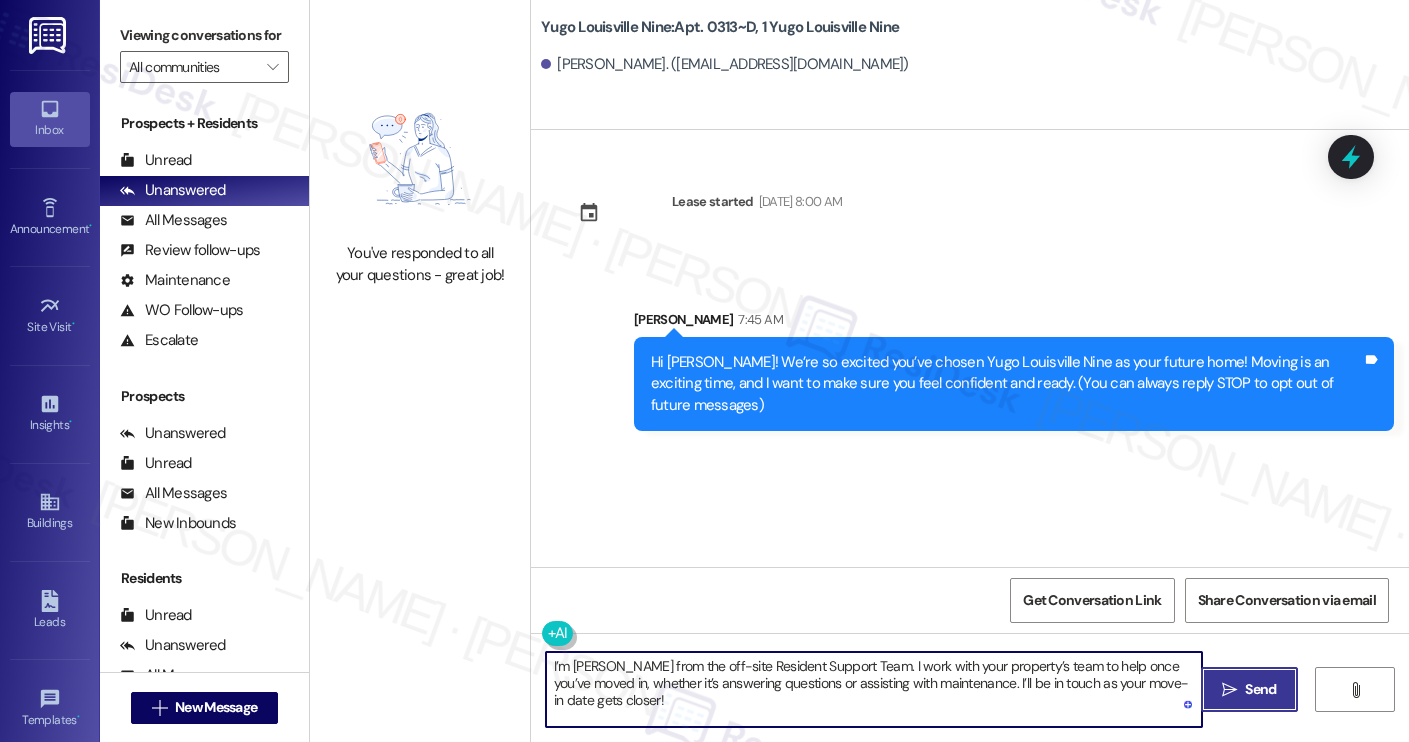 click on " Send" at bounding box center (1249, 689) 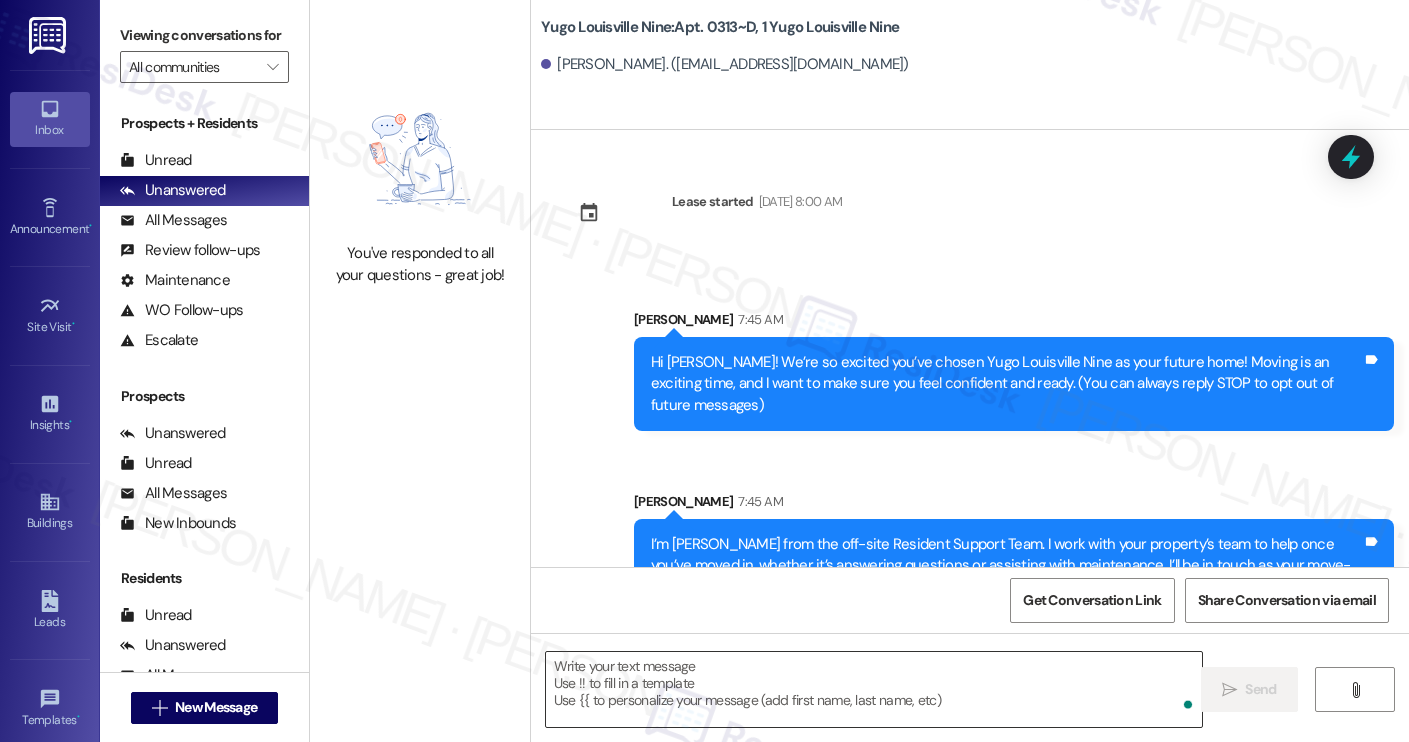 click at bounding box center [874, 689] 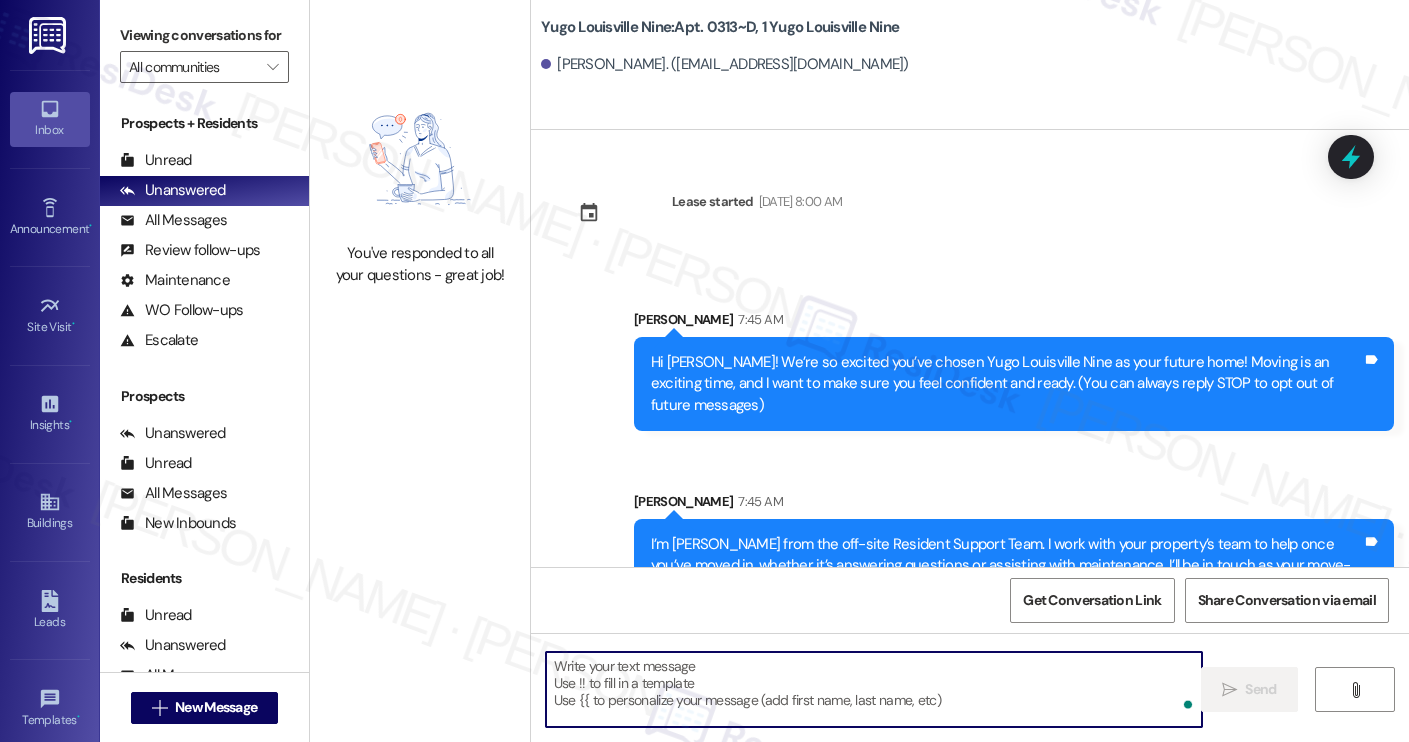paste on "Move-in day will be busy as you get settled, but no reason it has to be stressful. Don’t forget that we offer a ⚡FAST PASS⚡for Move-In day if your checklist has been completed 2 weeks prior to move-in. Log in to your ResidentPortal [DATE] to complete those outstanding items!" 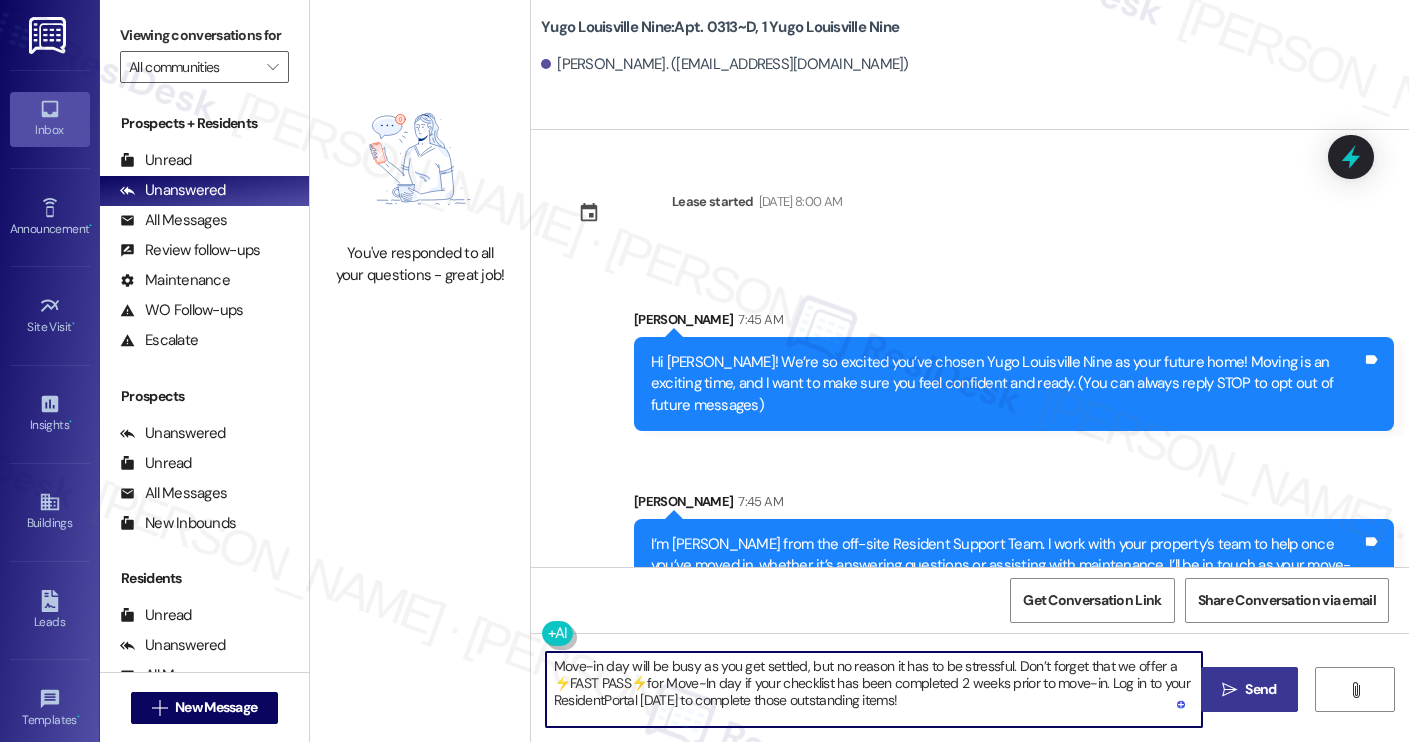 type on "Move-in day will be busy as you get settled, but no reason it has to be stressful. Don’t forget that we offer a ⚡FAST PASS⚡for Move-In day if your checklist has been completed 2 weeks prior to move-in. Log in to your ResidentPortal [DATE] to complete those outstanding items!" 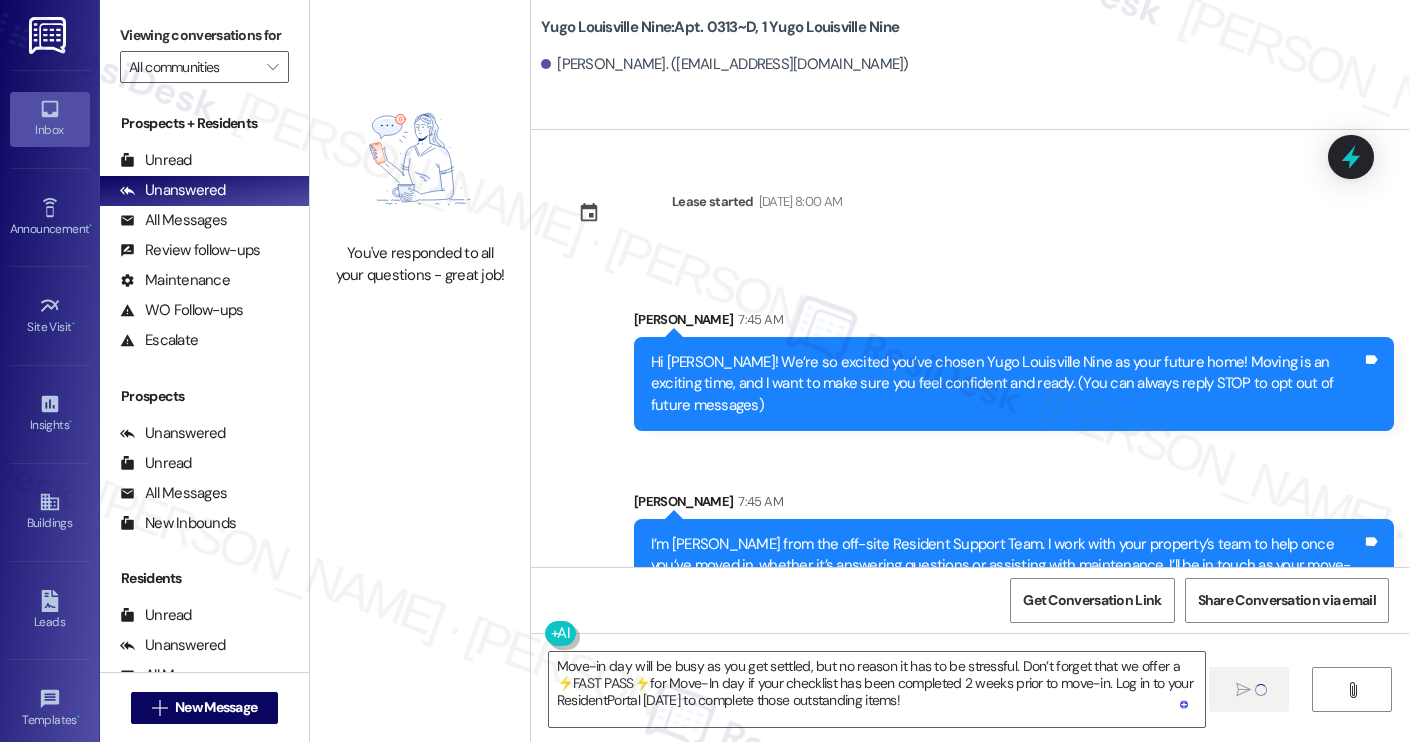 type 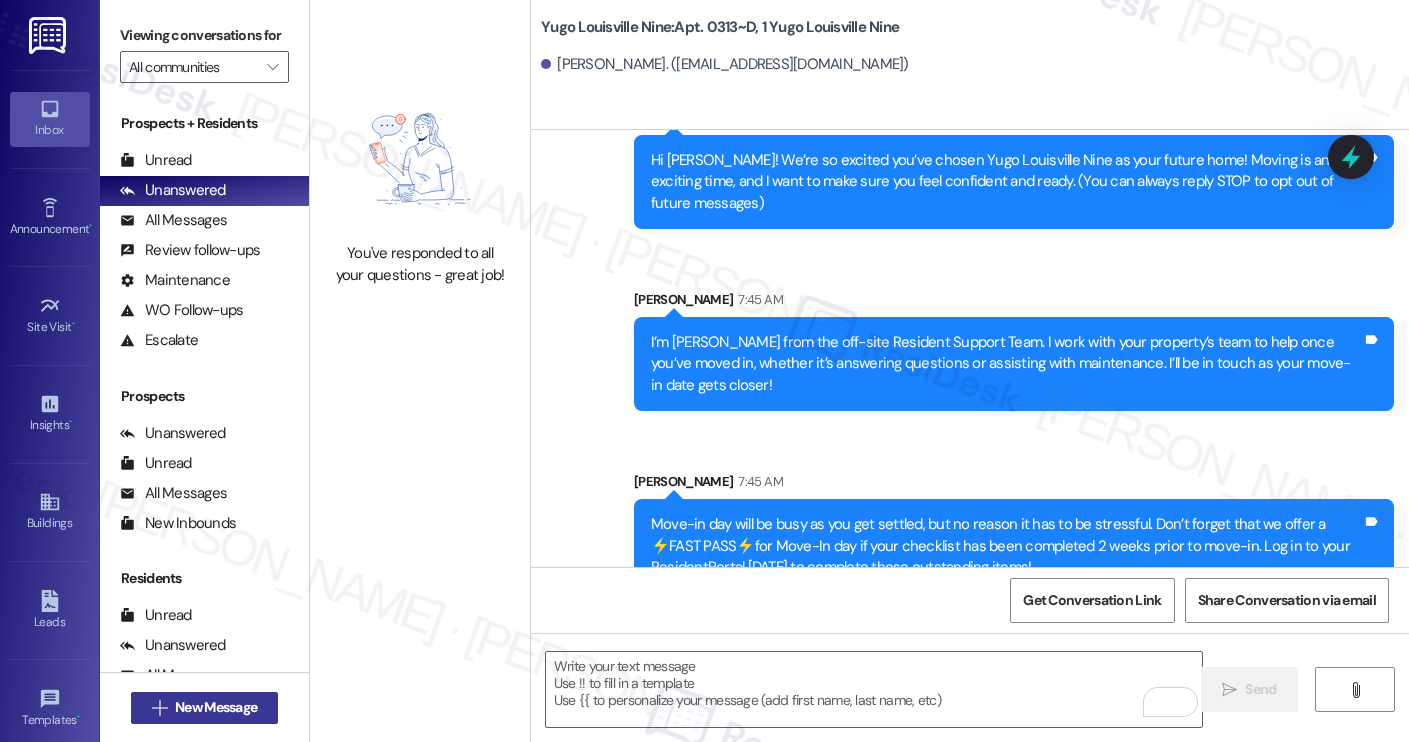 click on "New Message" at bounding box center (216, 707) 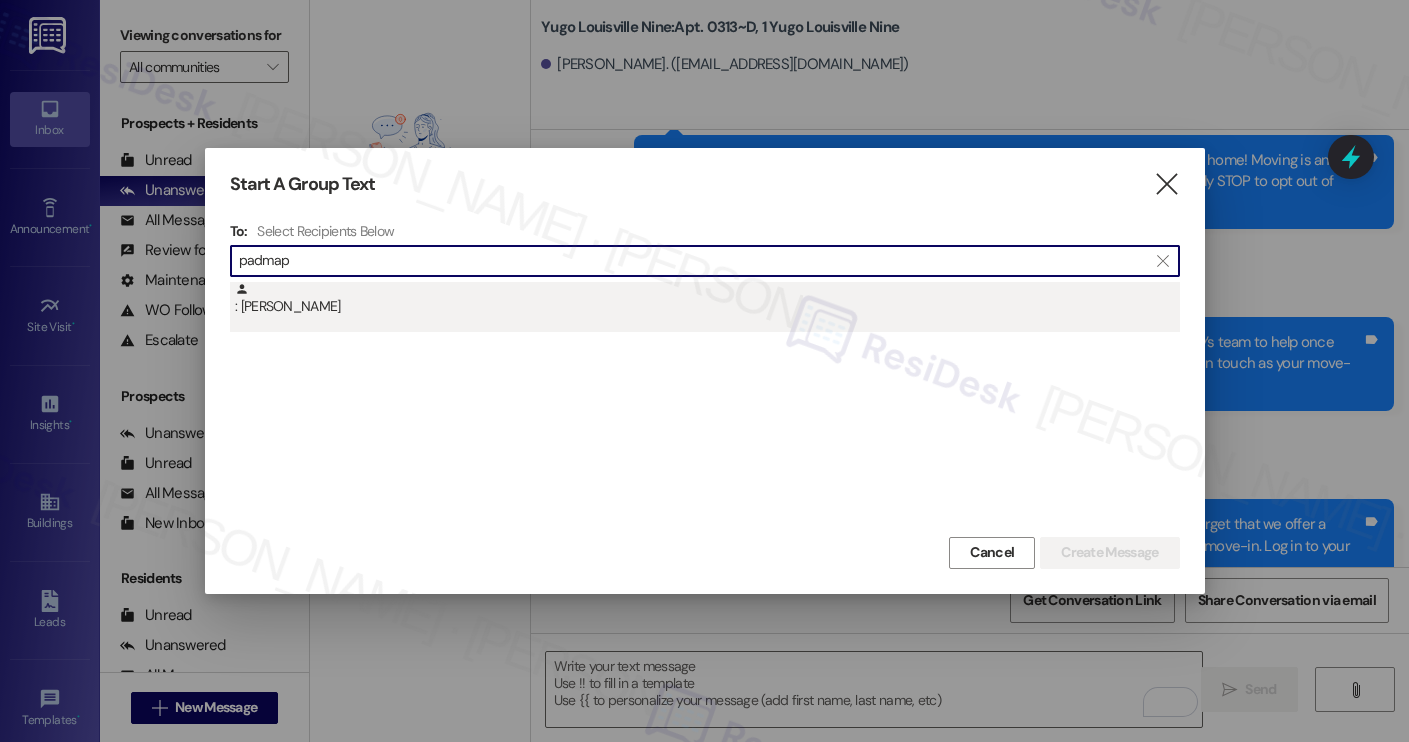 type on "padmap" 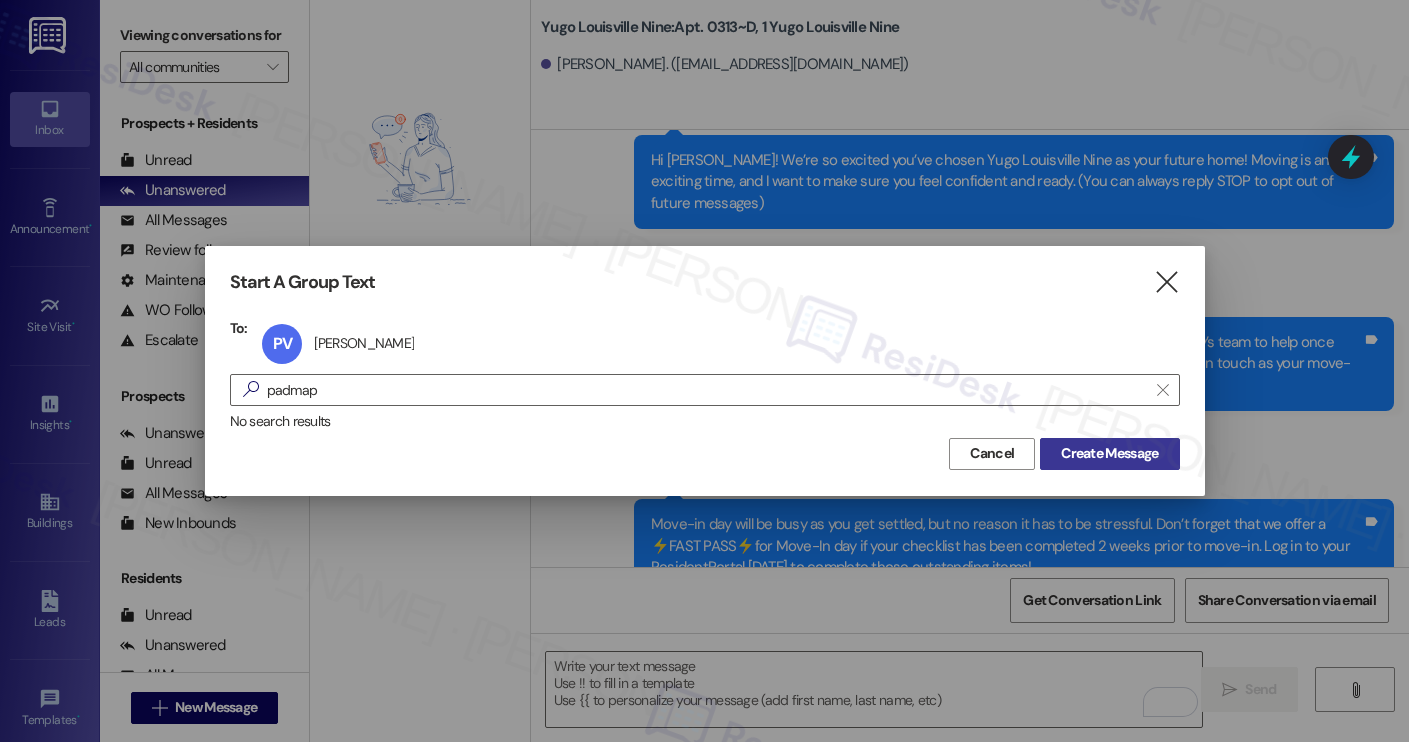 click on "Create Message" at bounding box center [1109, 453] 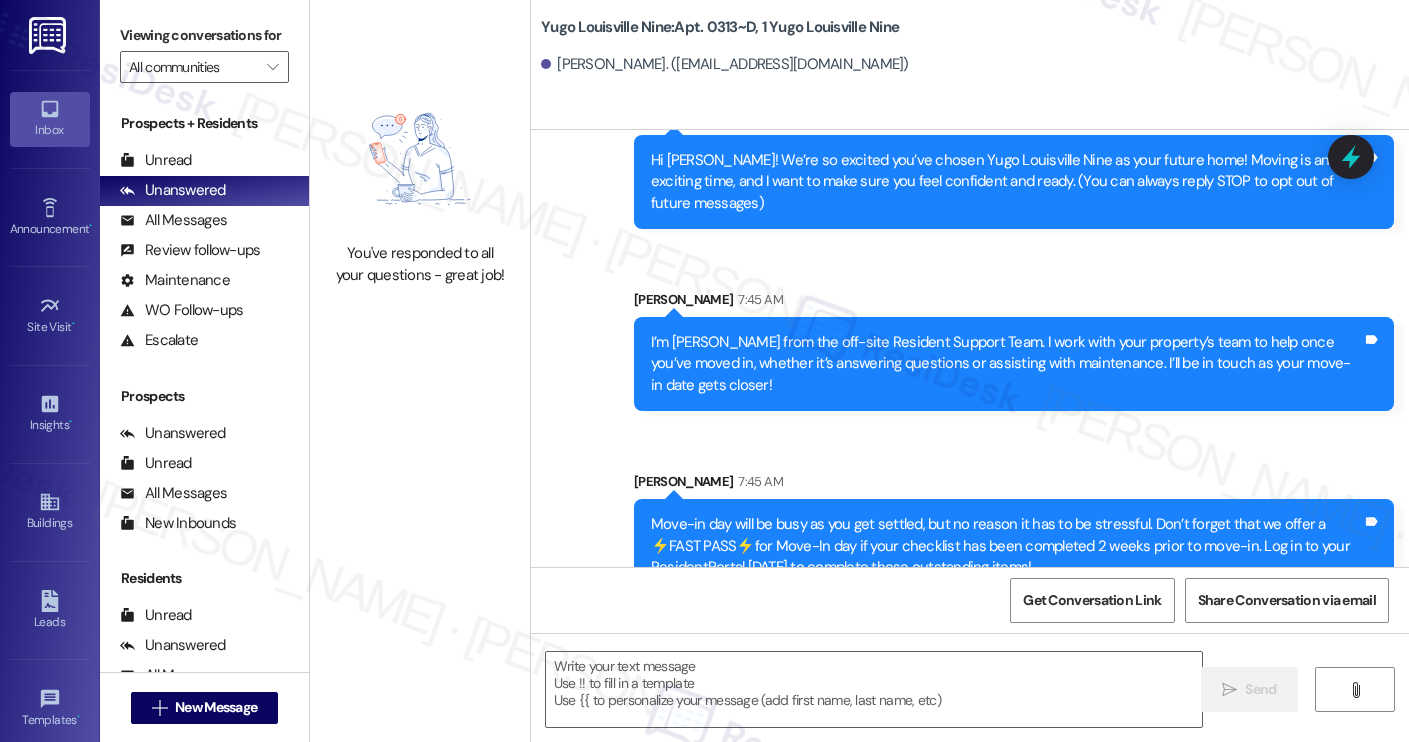 type on "Fetching suggested responses. Please feel free to read through the conversation in the meantime." 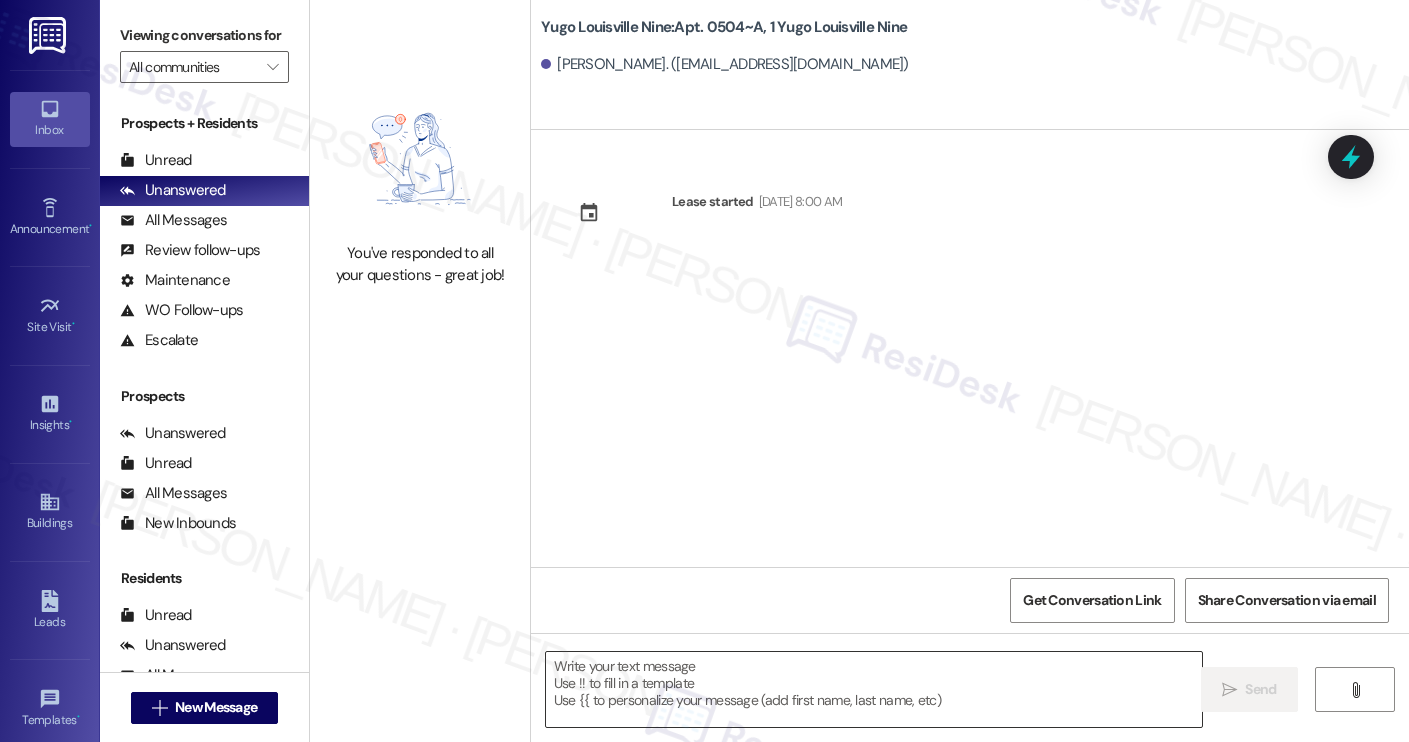 click at bounding box center (874, 689) 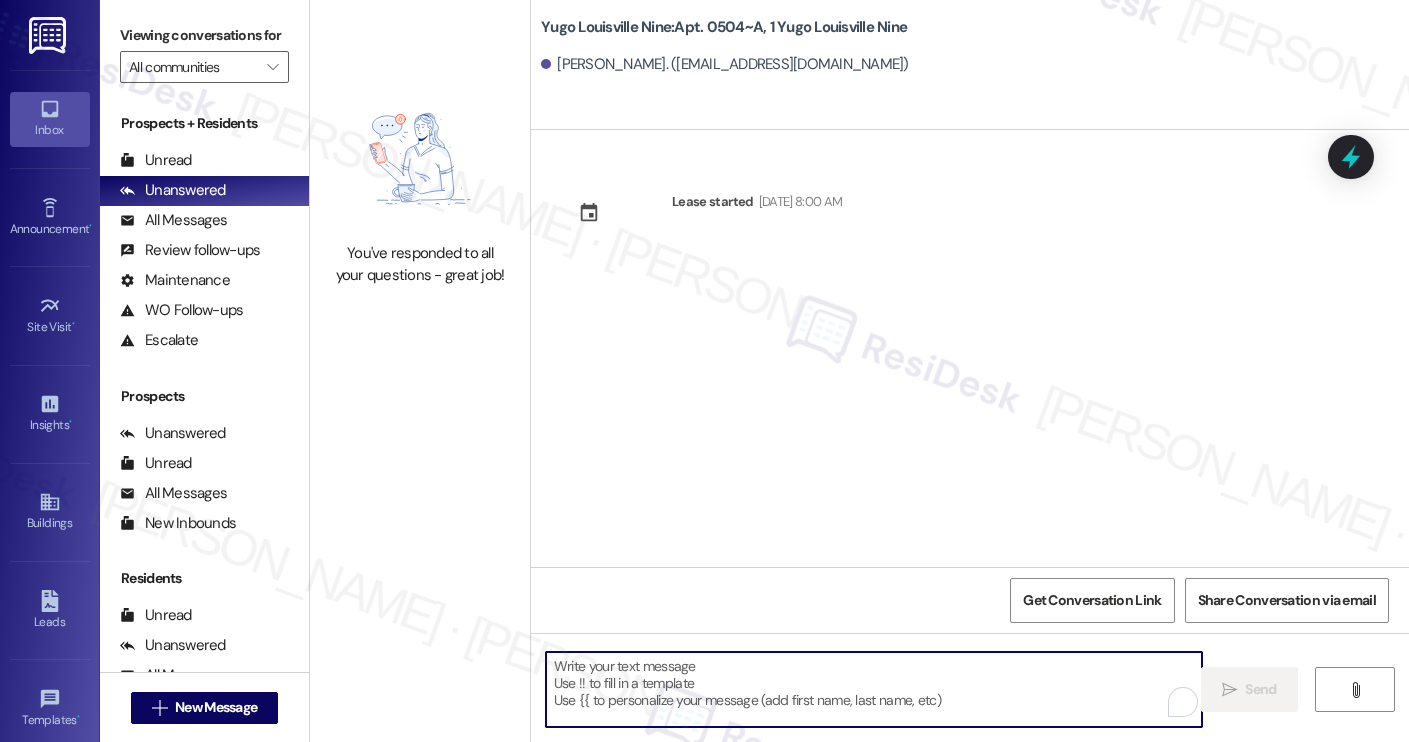 paste on "Hi [PERSON_NAME]! We’re so excited you’ve chosen Yugo Louisville Nine as your future home! Moving is an exciting time, and I want to make sure you feel confident and ready.
I’m [PERSON_NAME] from the off-site Resident Support Team. I work with your property’s team to help once you’ve moved in, whether it’s answering questions or assisting with maintenance. I’ll be in touch as your move-in date gets closer!
Move-in day will be busy as you get settled, but no reason it has to be stressful. Don’t forget that we offer a ⚡FAST PASS⚡for Move-In day if your checklist has been completed 2 weeks prior to move-in. Log in to your ResidentPortal [DATE] to complete those outstanding items!" 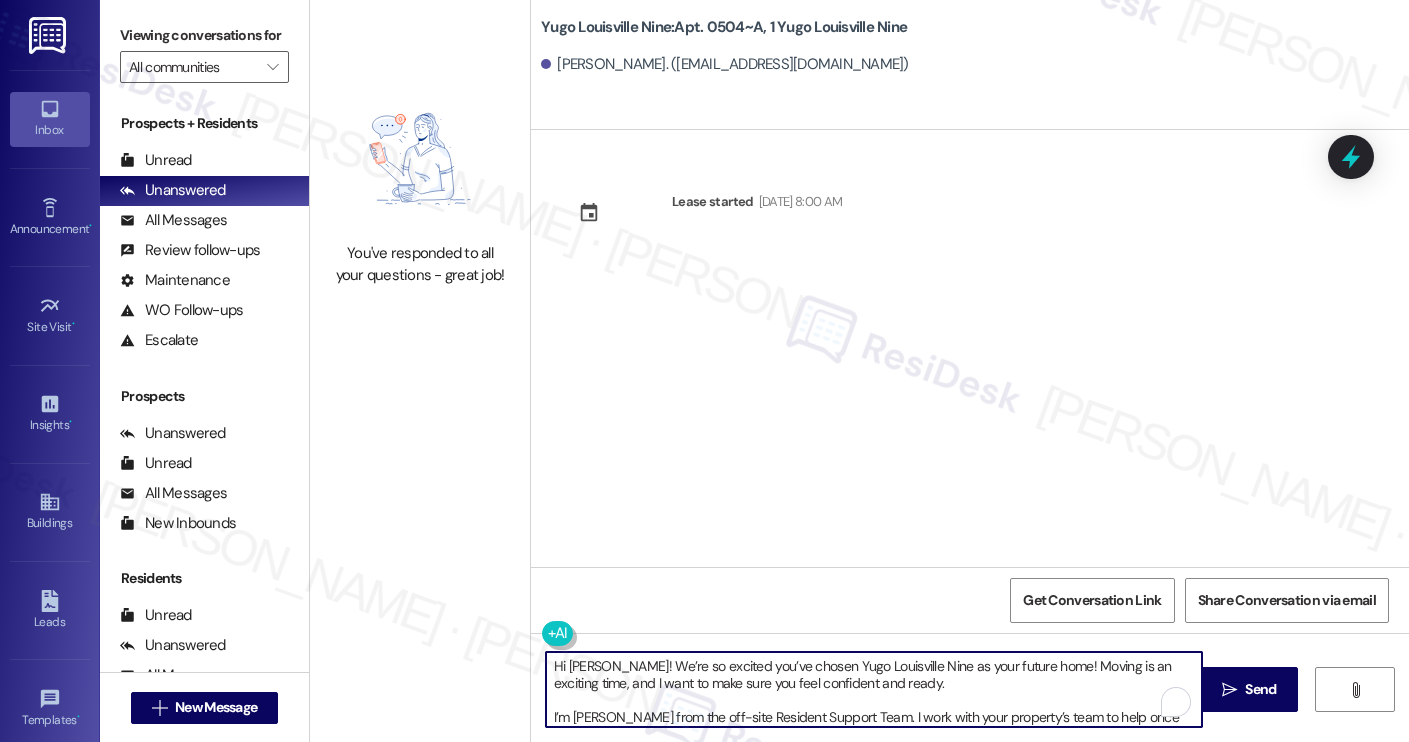click on "[PERSON_NAME]. ([EMAIL_ADDRESS][DOMAIN_NAME])" at bounding box center [725, 64] 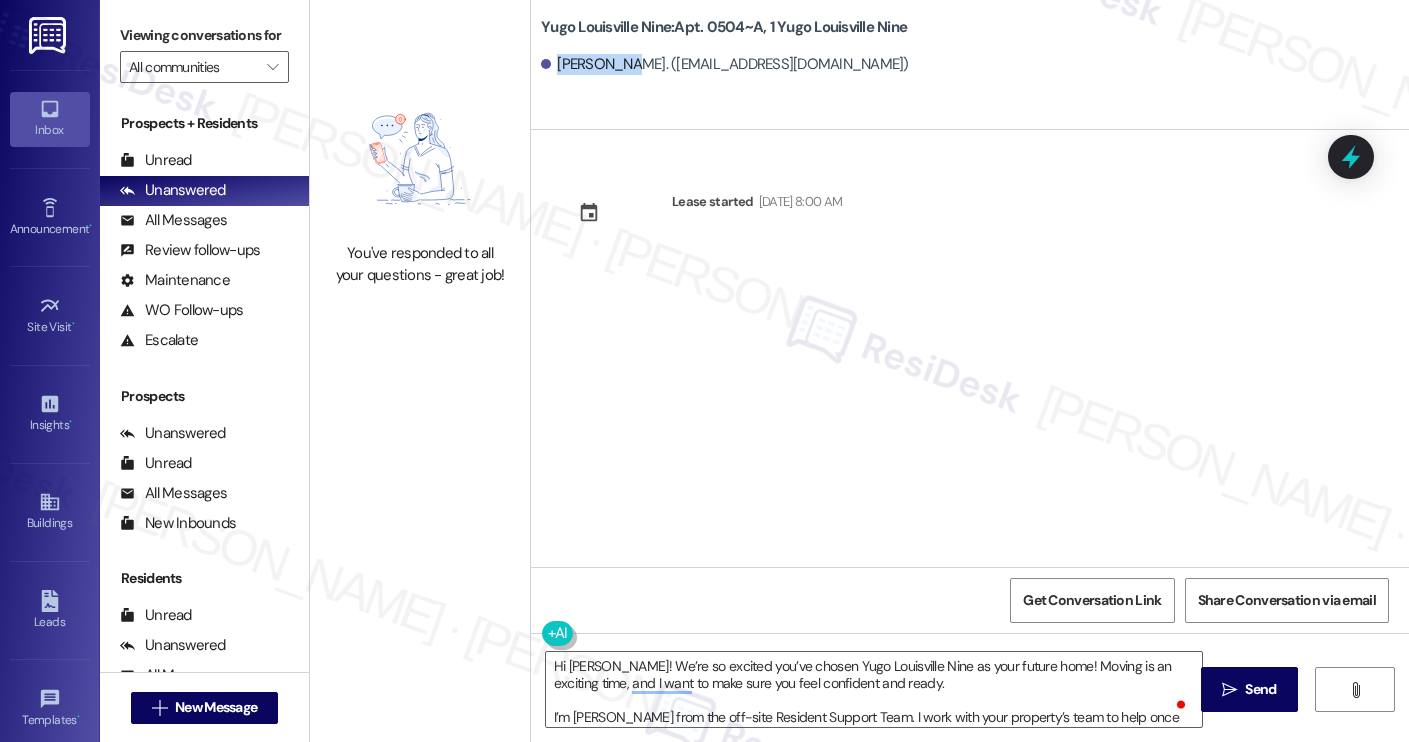 copy on "[PERSON_NAME]" 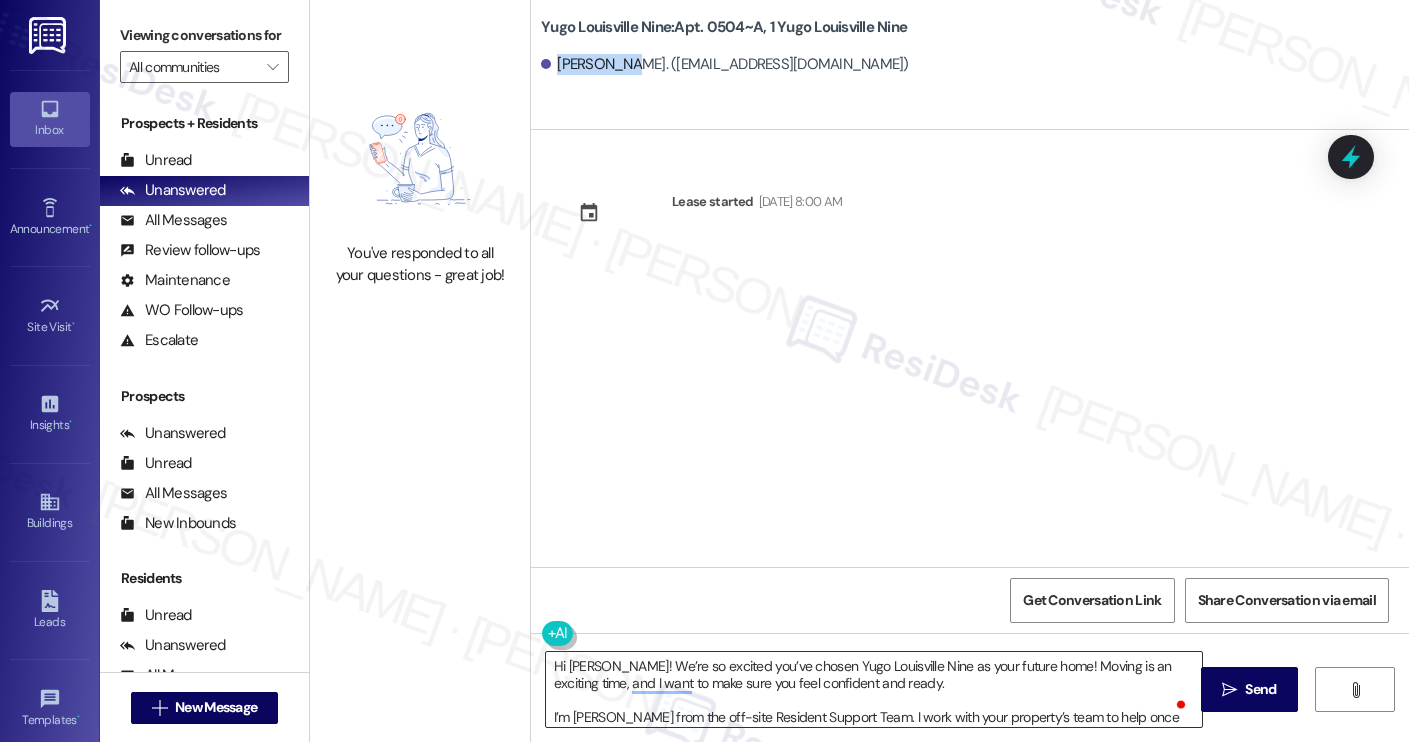 click on "Hi [PERSON_NAME]! We’re so excited you’ve chosen Yugo Louisville Nine as your future home! Moving is an exciting time, and I want to make sure you feel confident and ready.
I’m [PERSON_NAME] from the off-site Resident Support Team. I work with your property’s team to help once you’ve moved in, whether it’s answering questions or assisting with maintenance. I’ll be in touch as your move-in date gets closer!
Move-in day will be busy as you get settled, but no reason it has to be stressful. Don’t forget that we offer a ⚡FAST PASS⚡for Move-In day if your checklist has been completed 2 weeks prior to move-in. Log in to your ResidentPortal [DATE] to complete those outstanding items!" at bounding box center [874, 689] 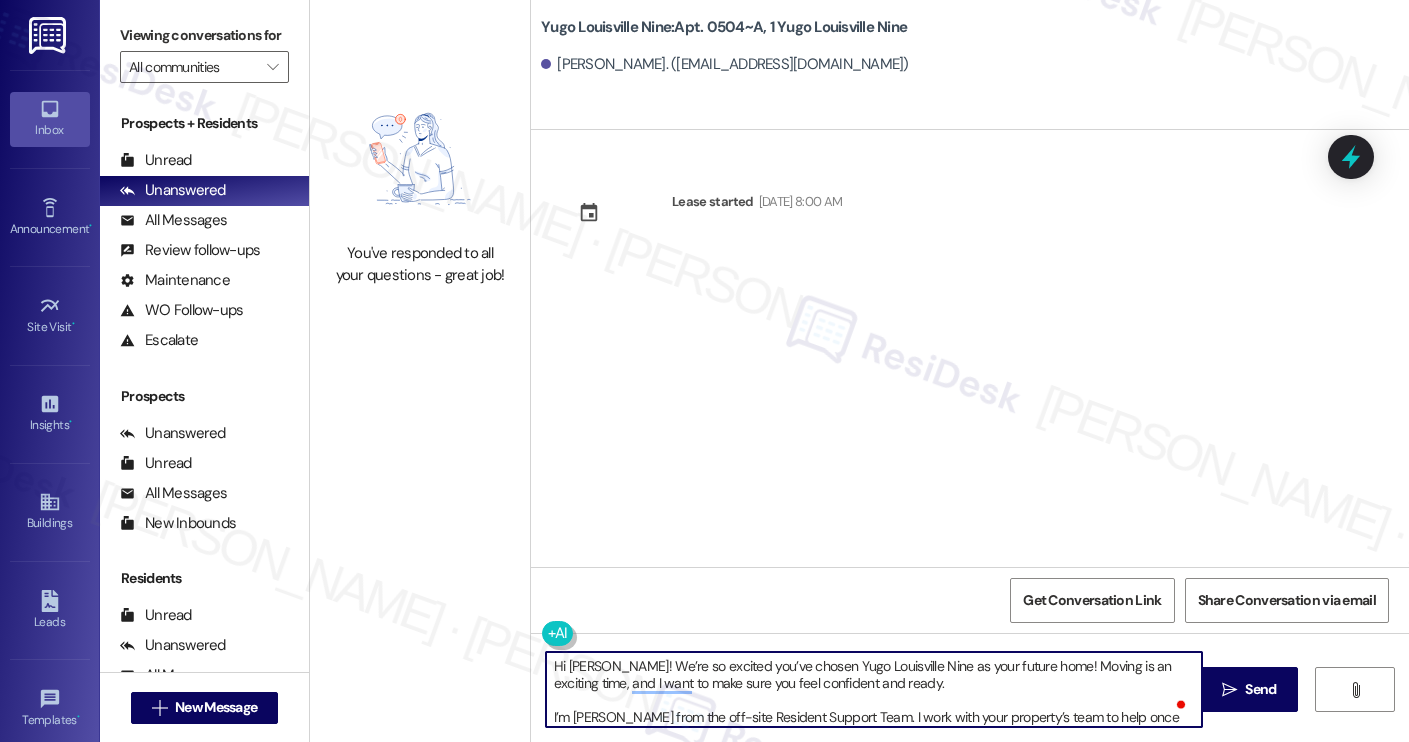 click on "Hi [PERSON_NAME]! We’re so excited you’ve chosen Yugo Louisville Nine as your future home! Moving is an exciting time, and I want to make sure you feel confident and ready.
I’m [PERSON_NAME] from the off-site Resident Support Team. I work with your property’s team to help once you’ve moved in, whether it’s answering questions or assisting with maintenance. I’ll be in touch as your move-in date gets closer!
Move-in day will be busy as you get settled, but no reason it has to be stressful. Don’t forget that we offer a ⚡FAST PASS⚡for Move-In day if your checklist has been completed 2 weeks prior to move-in. Log in to your ResidentPortal [DATE] to complete those outstanding items!" at bounding box center [874, 689] 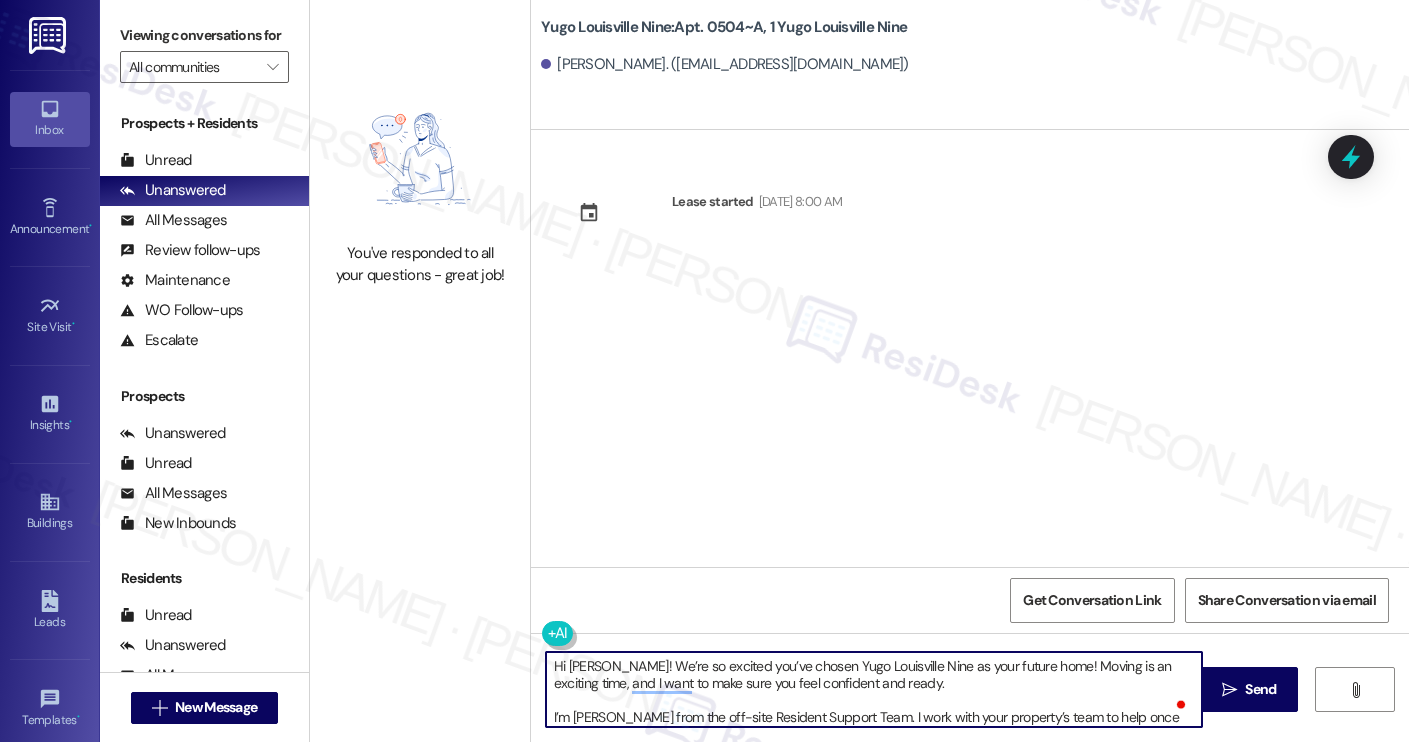 click on "Hi [PERSON_NAME]! We’re so excited you’ve chosen Yugo Louisville Nine as your future home! Moving is an exciting time, and I want to make sure you feel confident and ready.
I’m [PERSON_NAME] from the off-site Resident Support Team. I work with your property’s team to help once you’ve moved in, whether it’s answering questions or assisting with maintenance. I’ll be in touch as your move-in date gets closer!
Move-in day will be busy as you get settled, but no reason it has to be stressful. Don’t forget that we offer a ⚡FAST PASS⚡for Move-In day if your checklist has been completed 2 weeks prior to move-in. Log in to your ResidentPortal [DATE] to complete those outstanding items!" at bounding box center (874, 689) 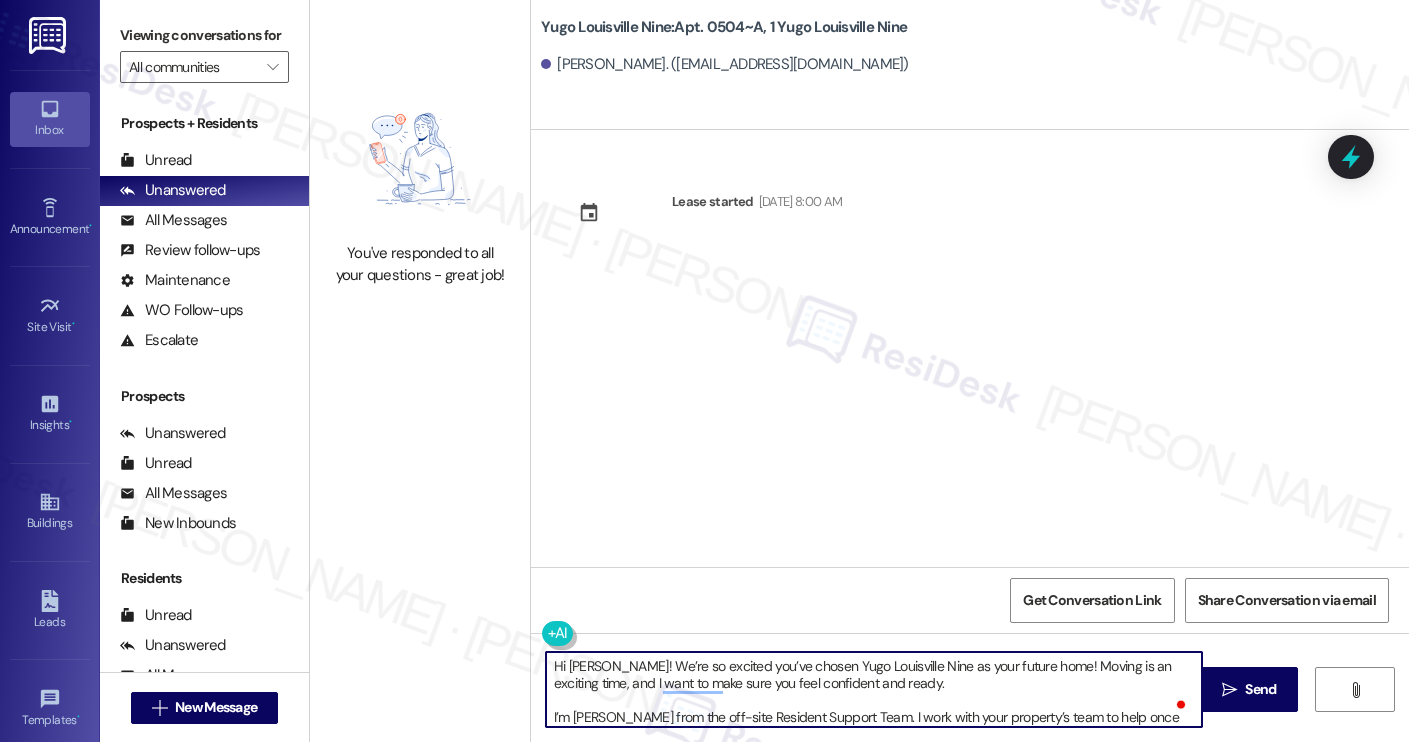 scroll, scrollTop: 17, scrollLeft: 0, axis: vertical 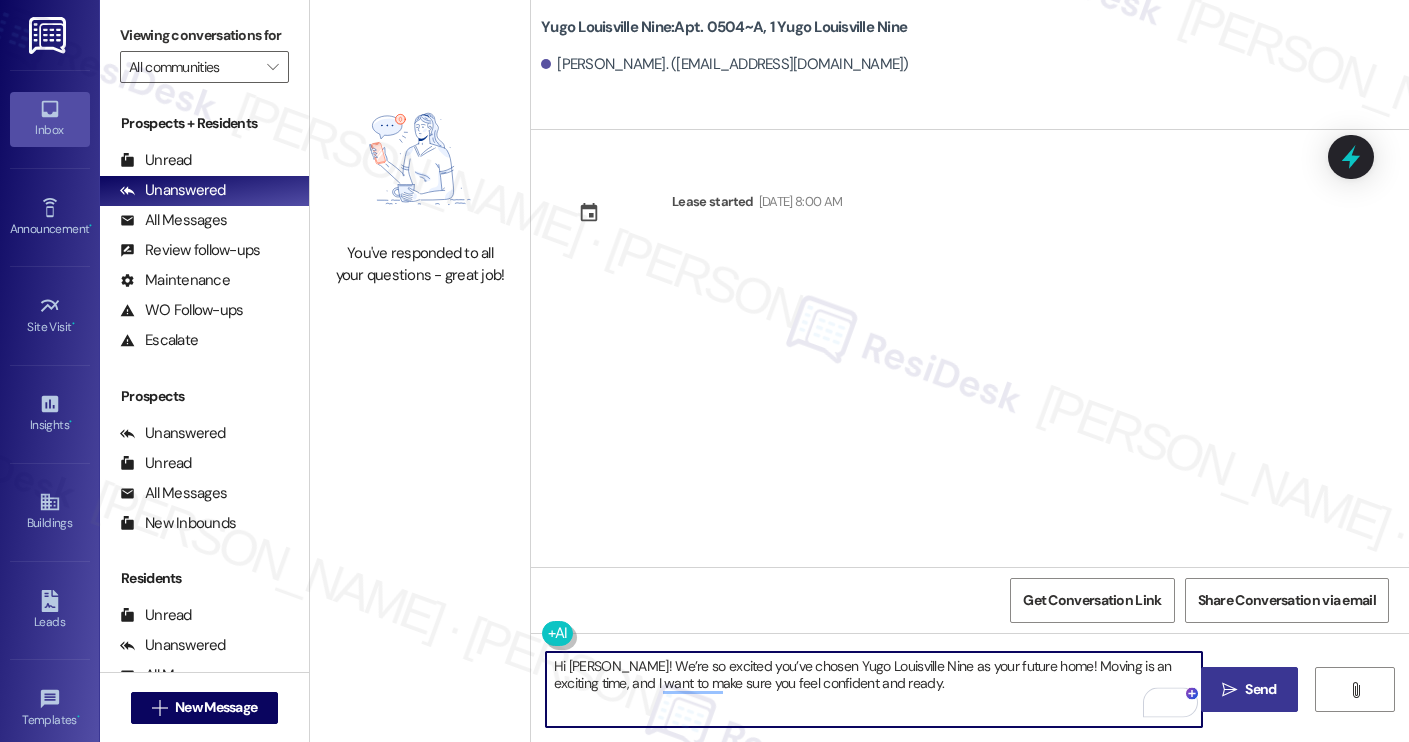 type on "Hi [PERSON_NAME]! We’re so excited you’ve chosen Yugo Louisville Nine as your future home! Moving is an exciting time, and I want to make sure you feel confident and ready." 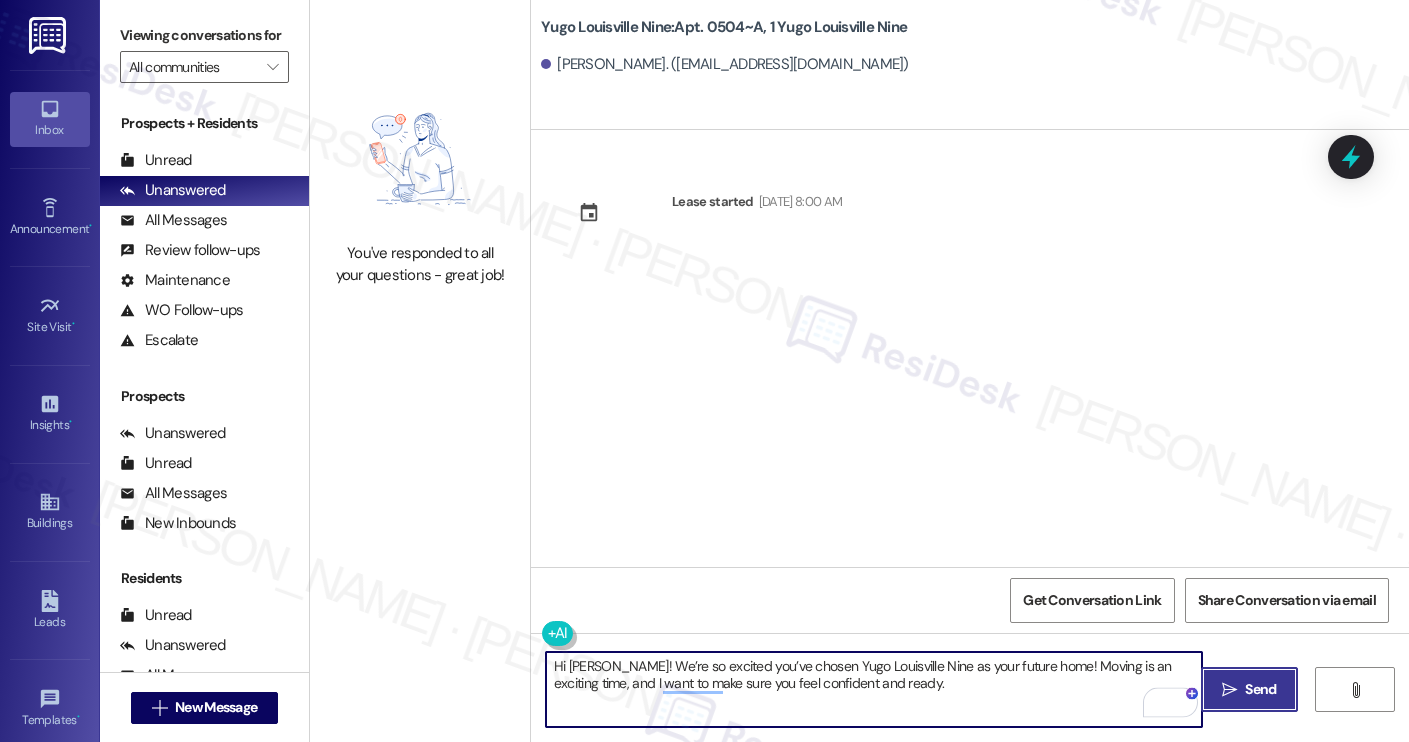 click on "Send" at bounding box center (1260, 689) 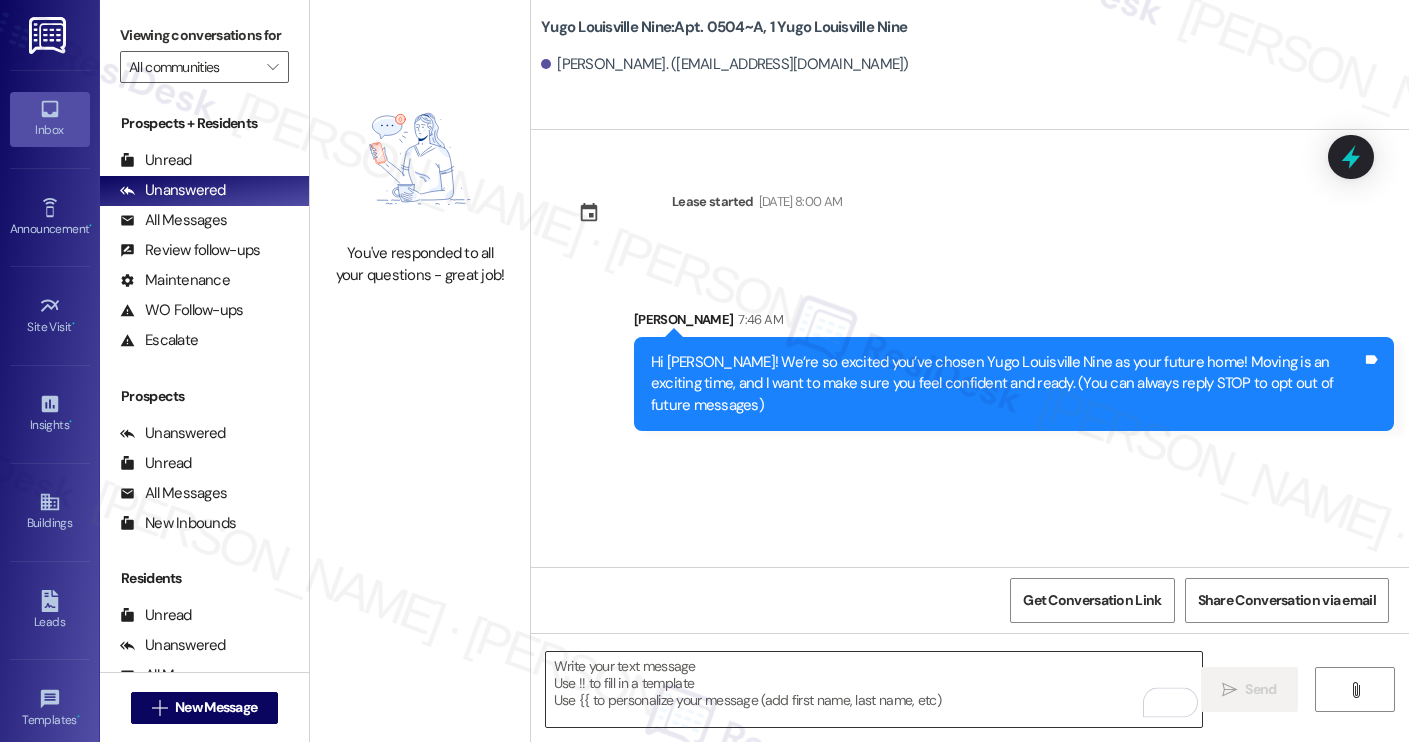 click at bounding box center [874, 689] 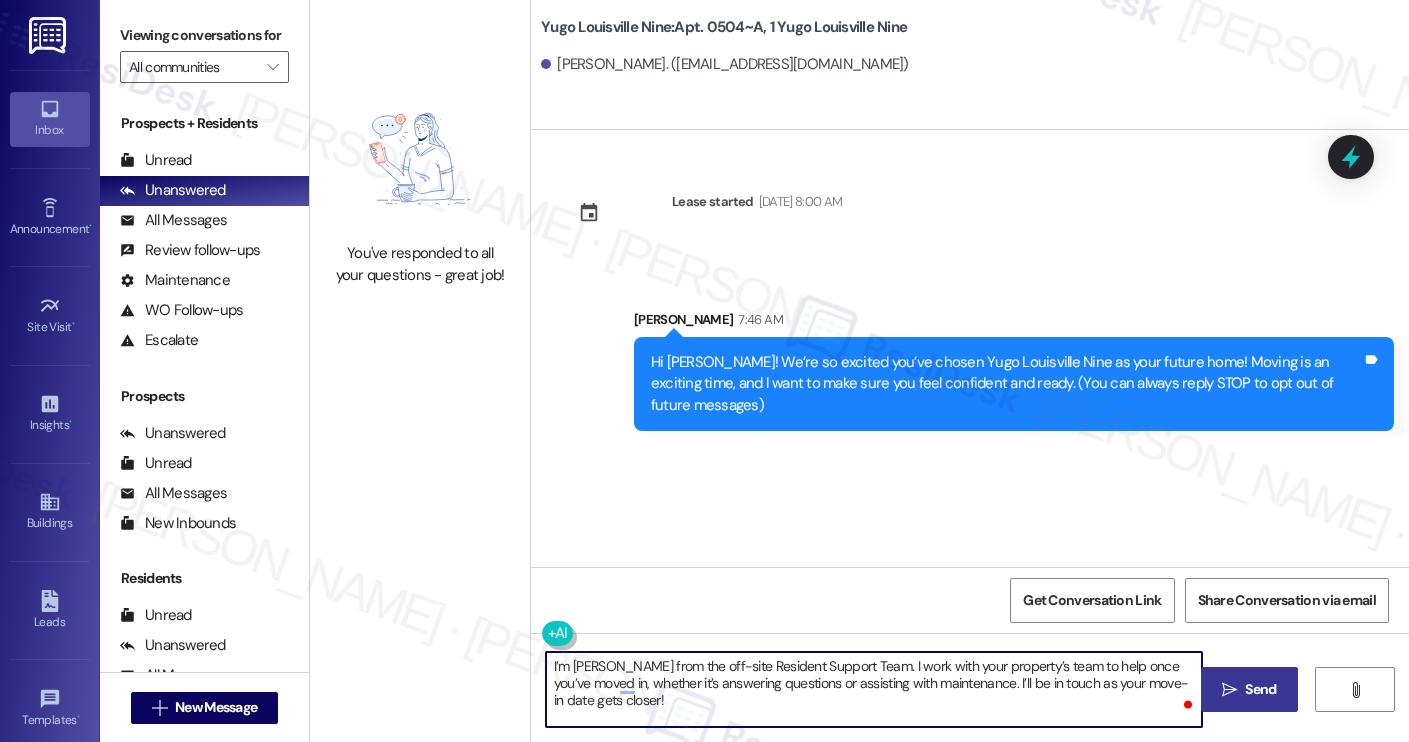 type on "I’m [PERSON_NAME] from the off-site Resident Support Team. I work with your property’s team to help once you’ve moved in, whether it’s answering questions or assisting with maintenance. I’ll be in touch as your move-in date gets closer!" 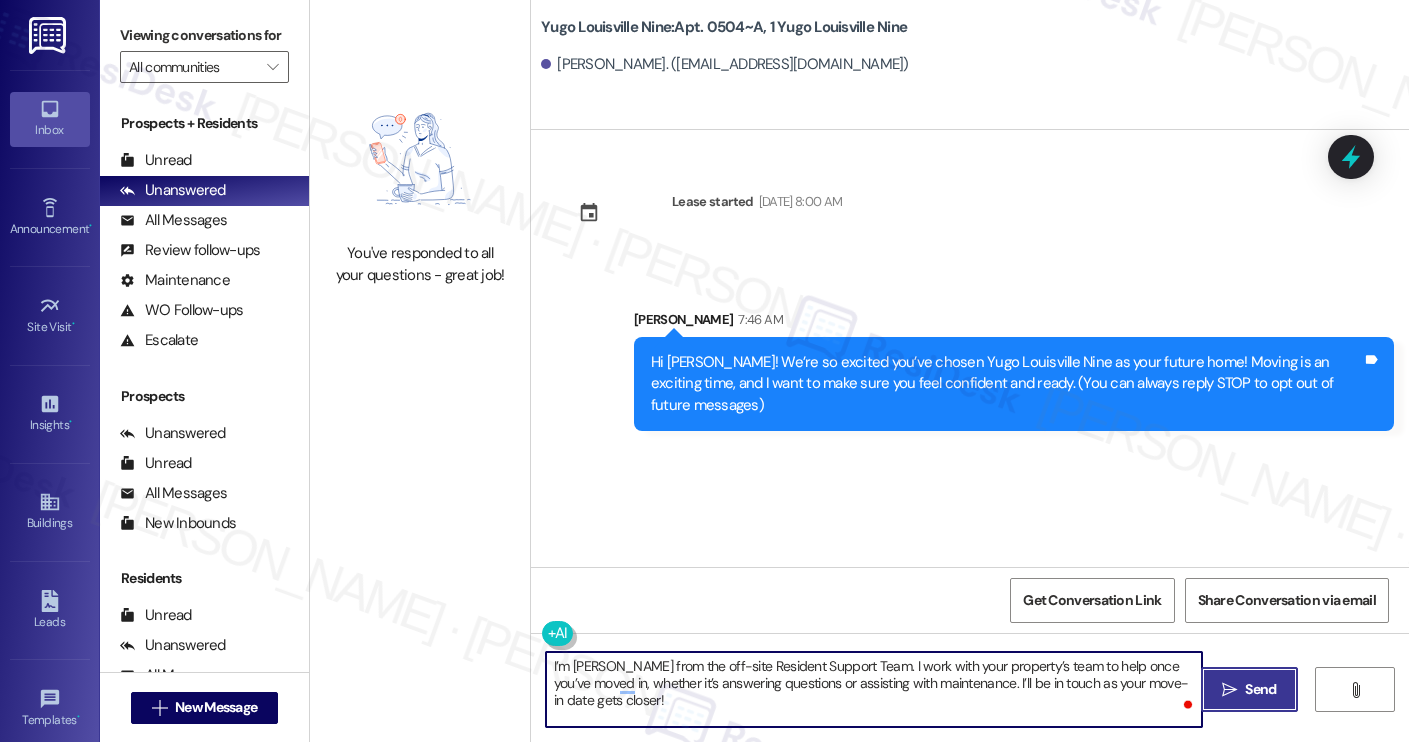 click on "Send" at bounding box center [1260, 689] 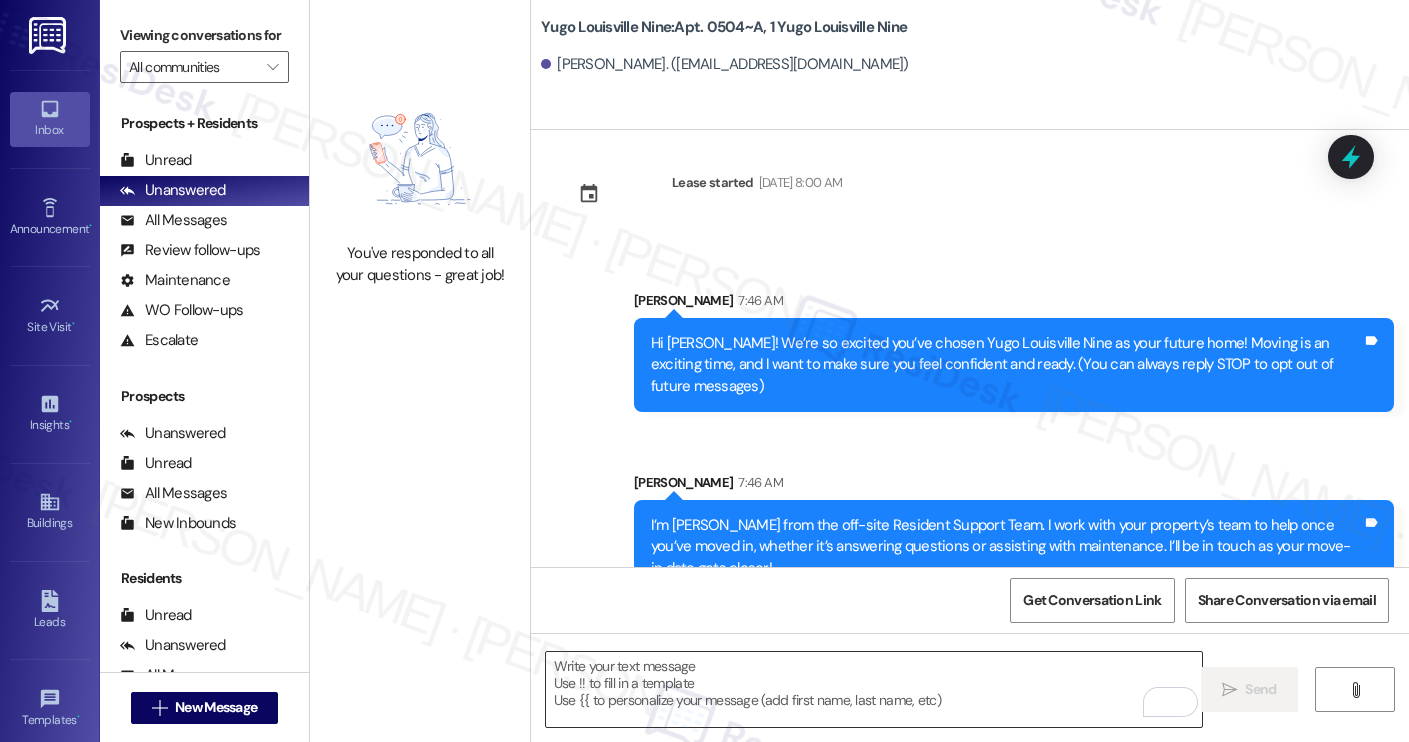 click at bounding box center [874, 689] 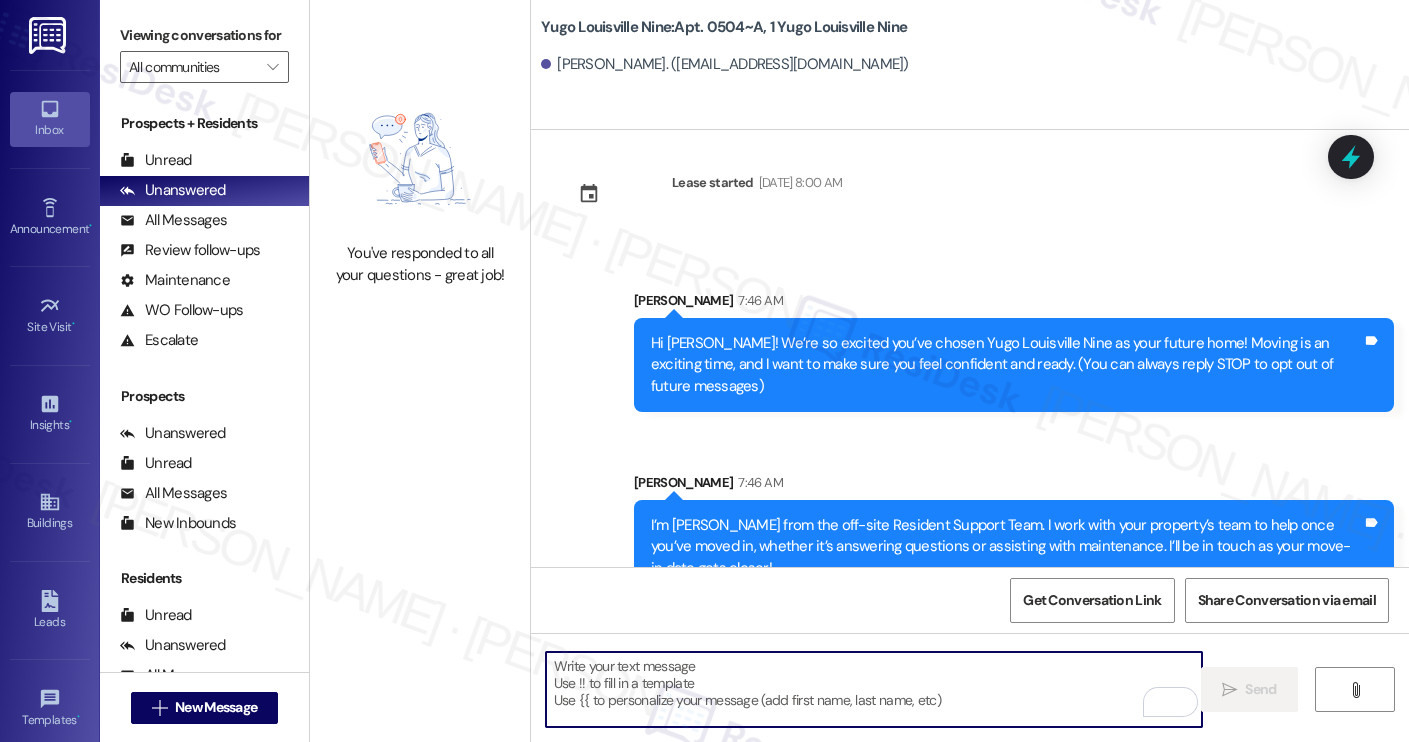 paste on "Move-in day will be busy as you get settled, but no reason it has to be stressful. Don’t forget that we offer a ⚡FAST PASS⚡for Move-In day if your checklist has been completed 2 weeks prior to move-in. Log in to your ResidentPortal [DATE] to complete those outstanding items!" 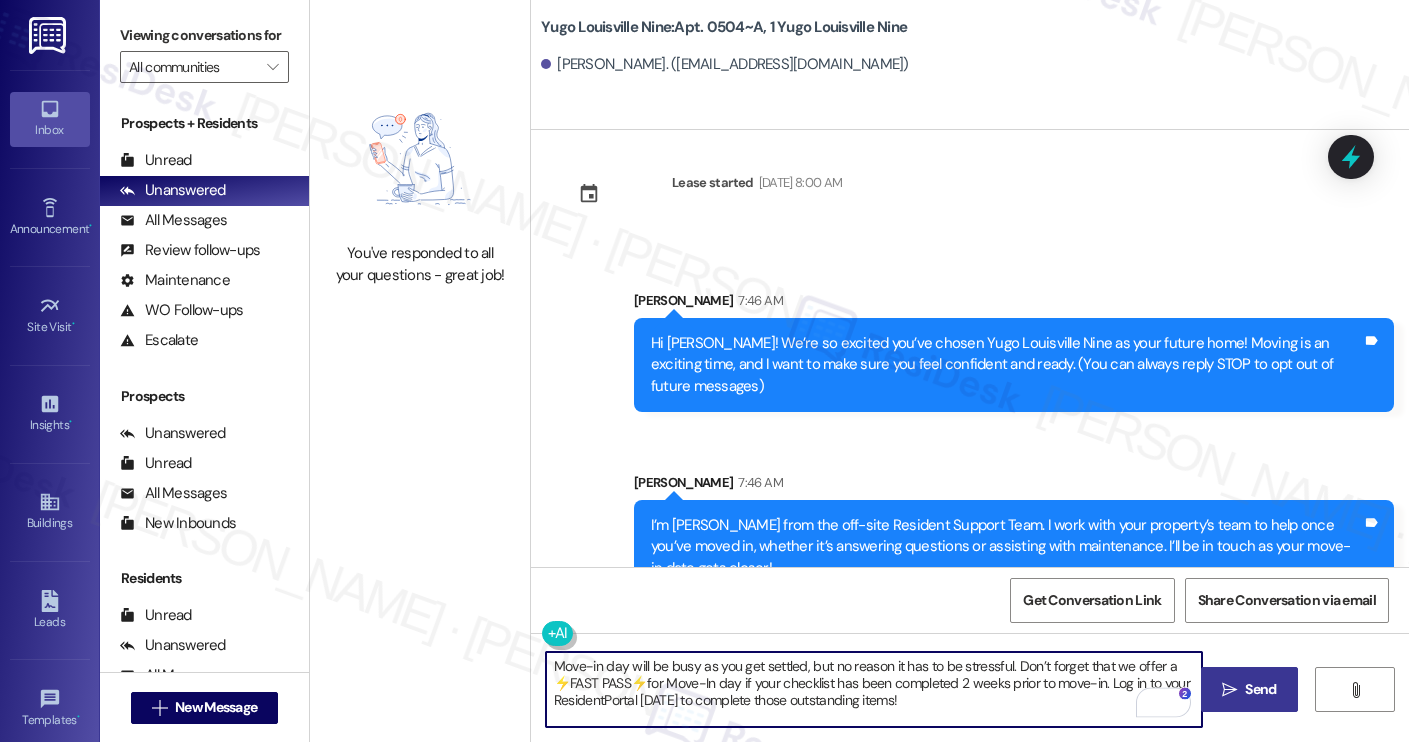 type on "Move-in day will be busy as you get settled, but no reason it has to be stressful. Don’t forget that we offer a ⚡FAST PASS⚡for Move-In day if your checklist has been completed 2 weeks prior to move-in. Log in to your ResidentPortal [DATE] to complete those outstanding items!" 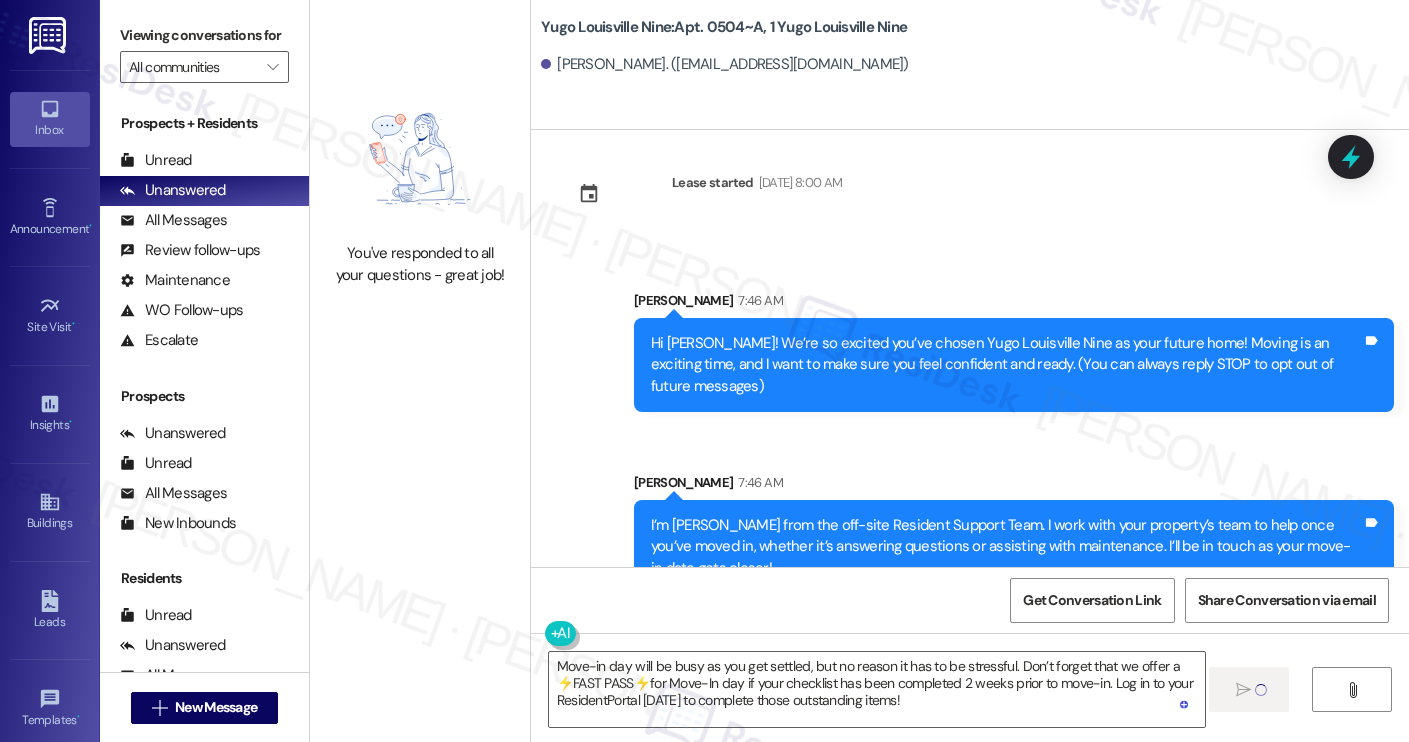 type 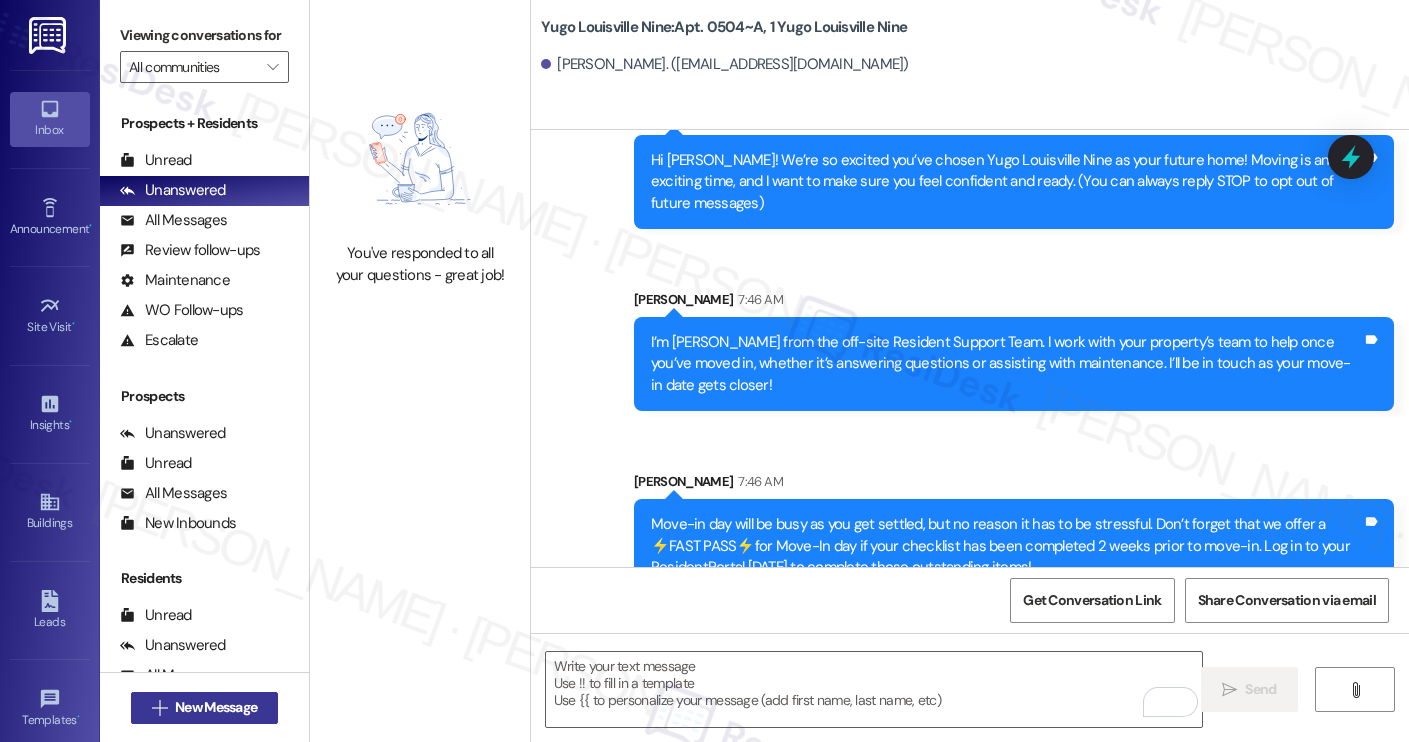 click on "New Message" at bounding box center (216, 707) 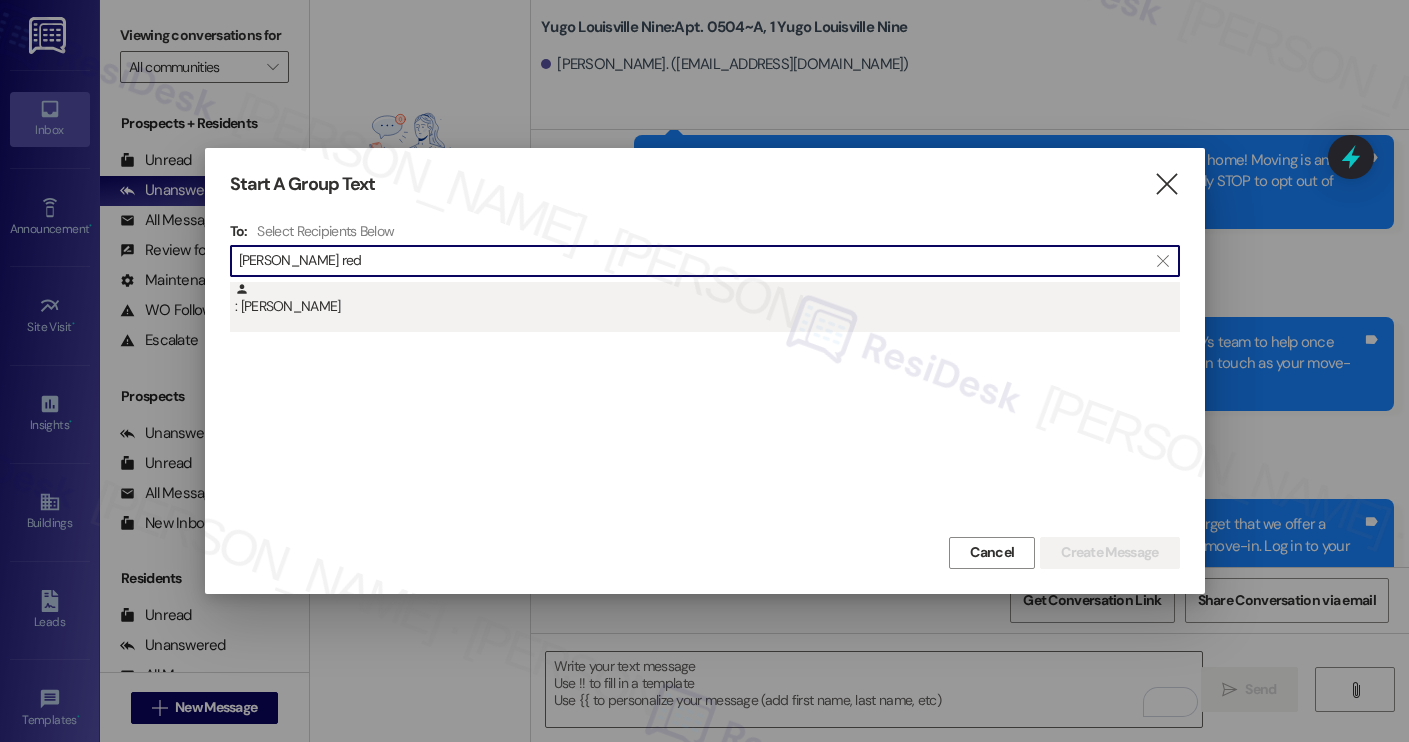 type on "[PERSON_NAME] red" 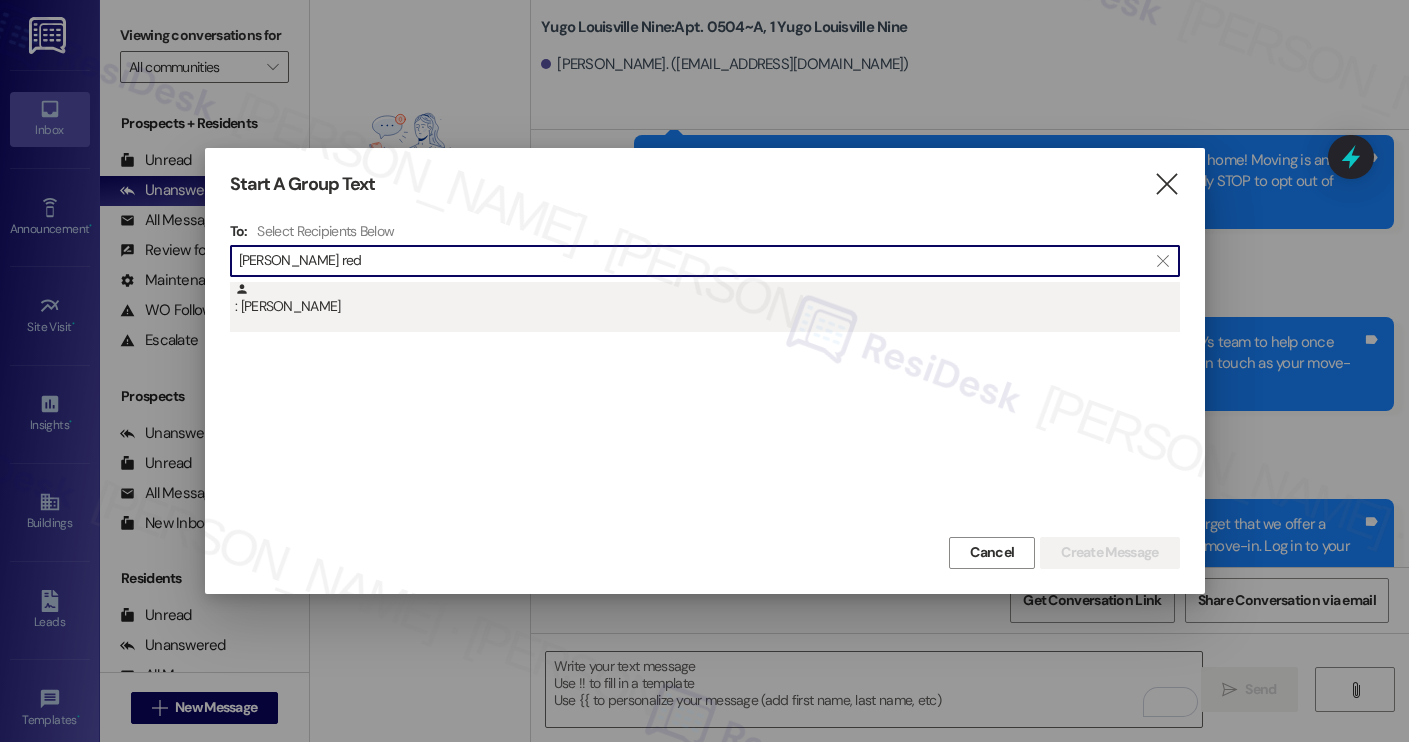click on ": [PERSON_NAME]" at bounding box center (707, 299) 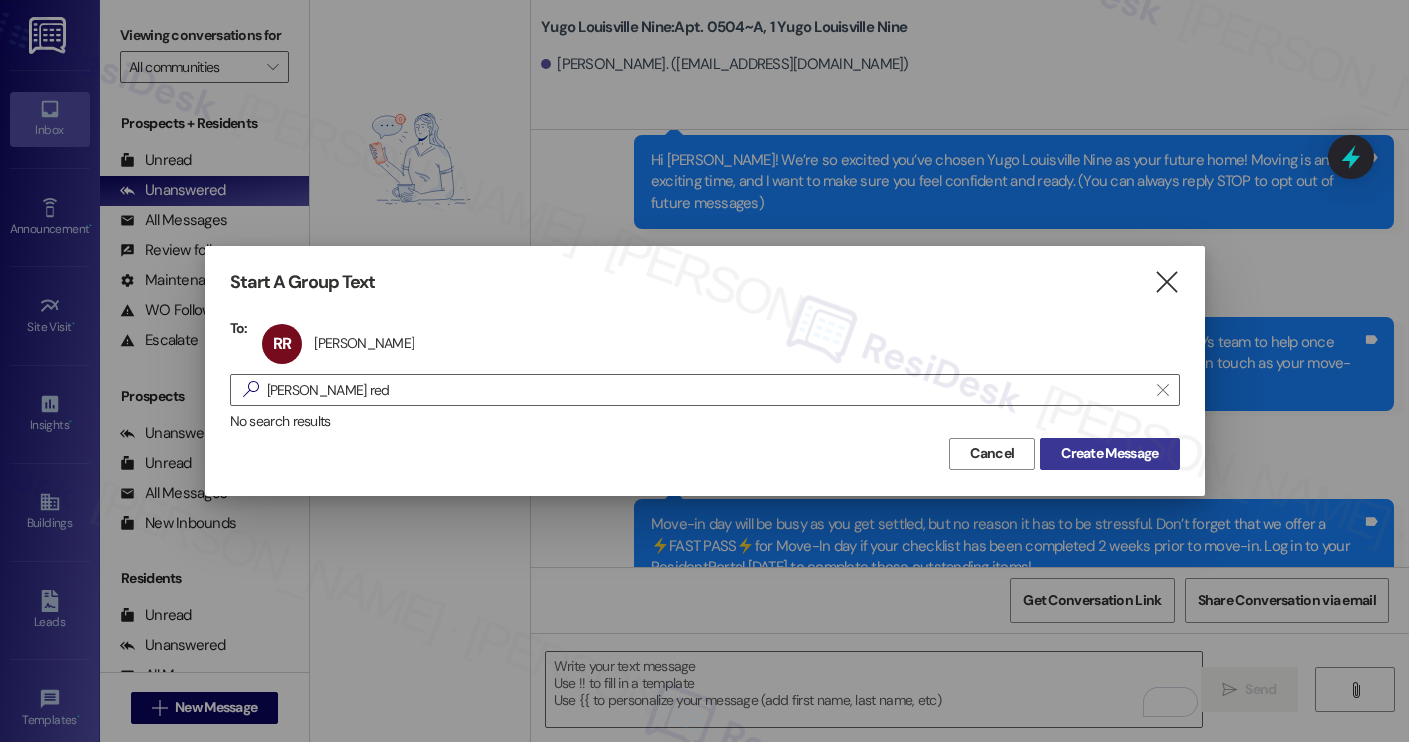 click on "Create Message" at bounding box center (1109, 453) 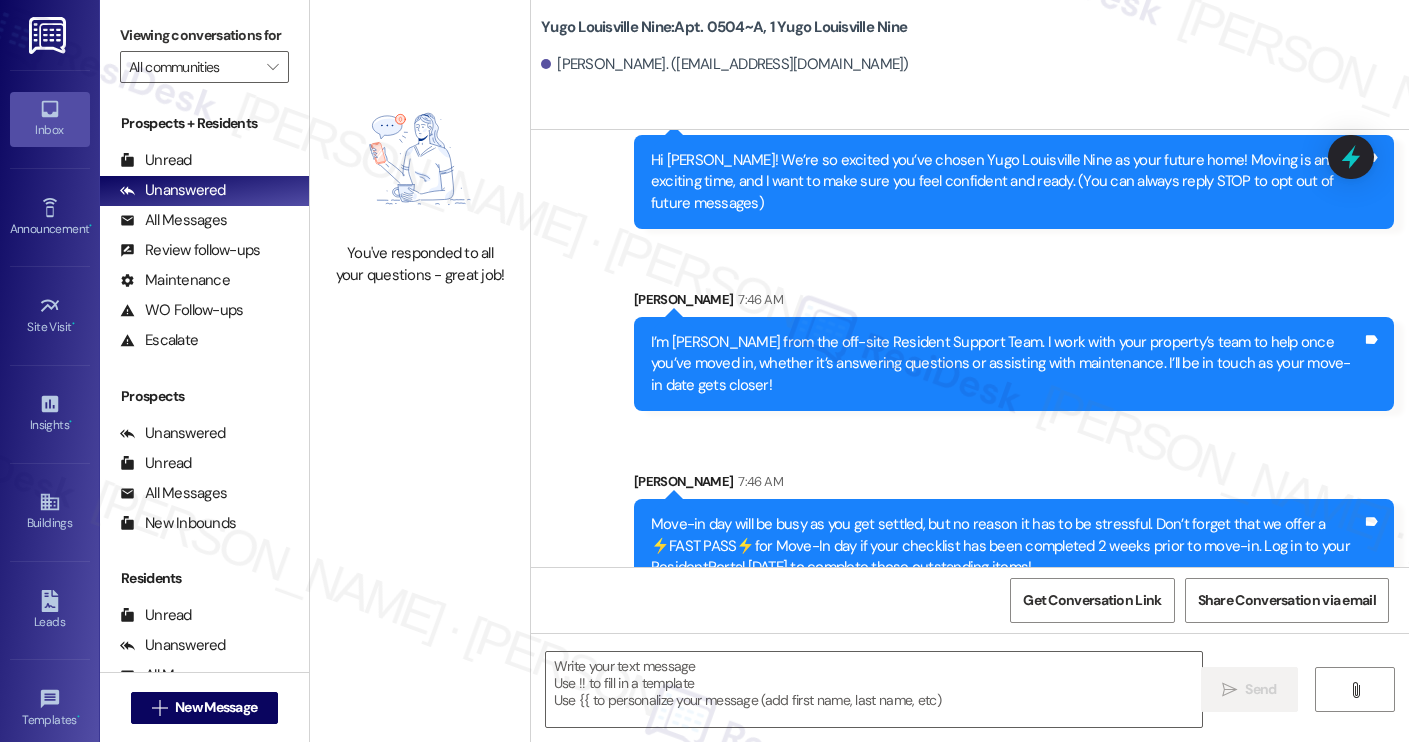 type on "Fetching suggested responses. Please feel free to read through the conversation in the meantime." 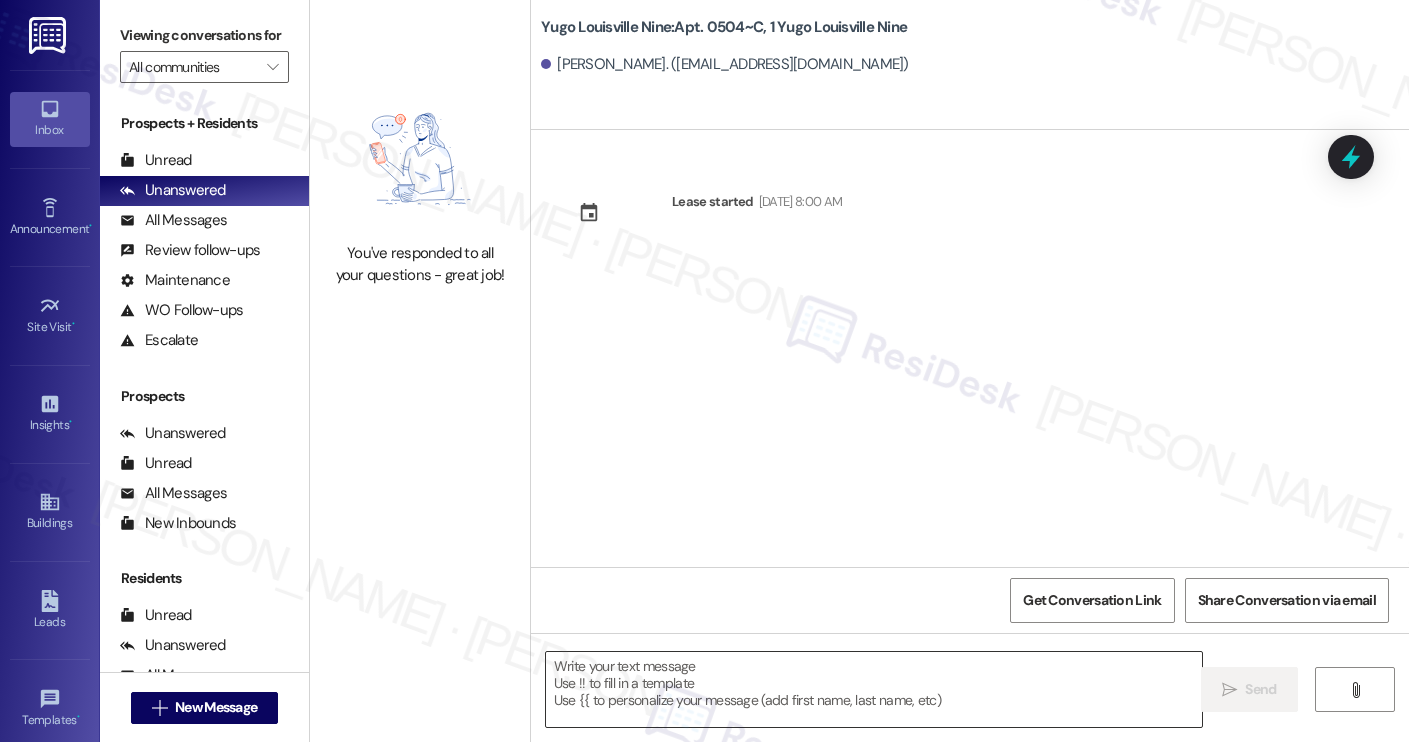 click at bounding box center (874, 689) 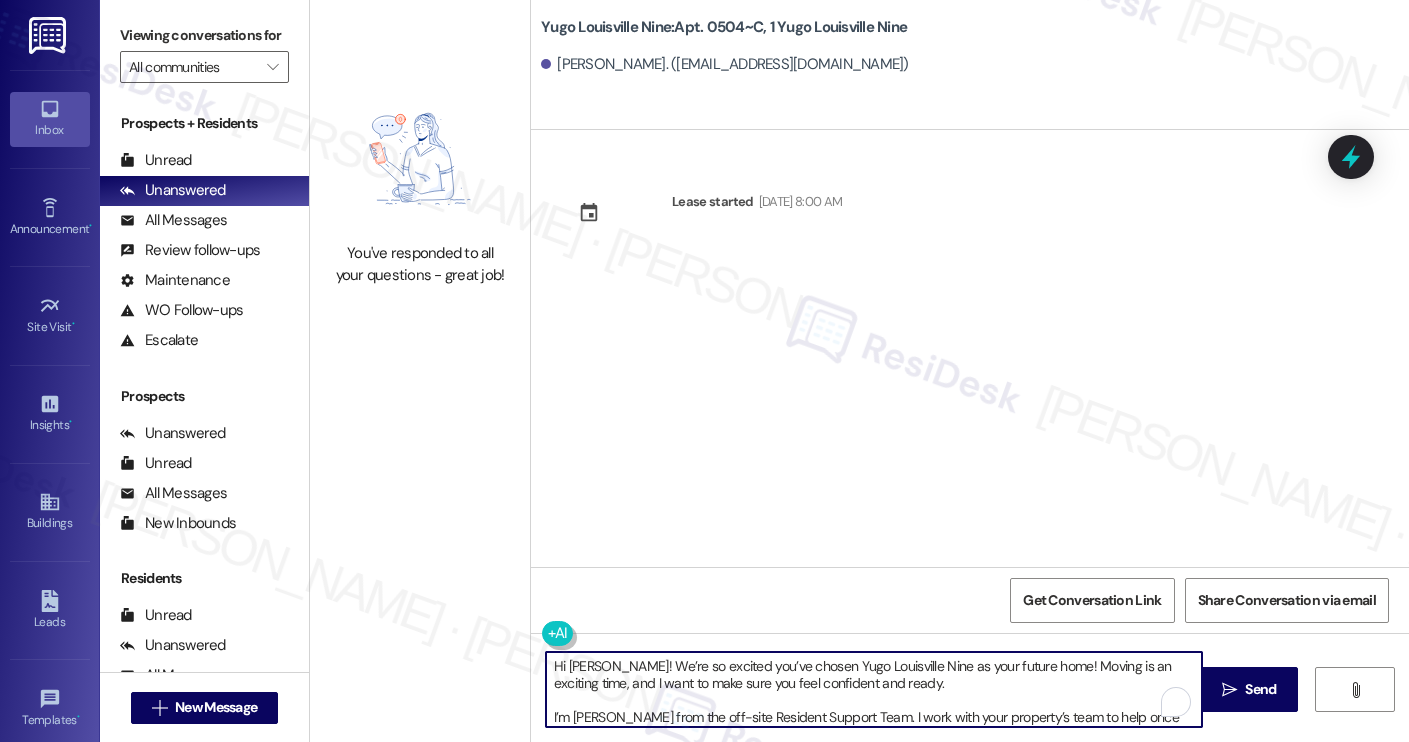 click on "[PERSON_NAME]. ([EMAIL_ADDRESS][DOMAIN_NAME])" at bounding box center (725, 64) 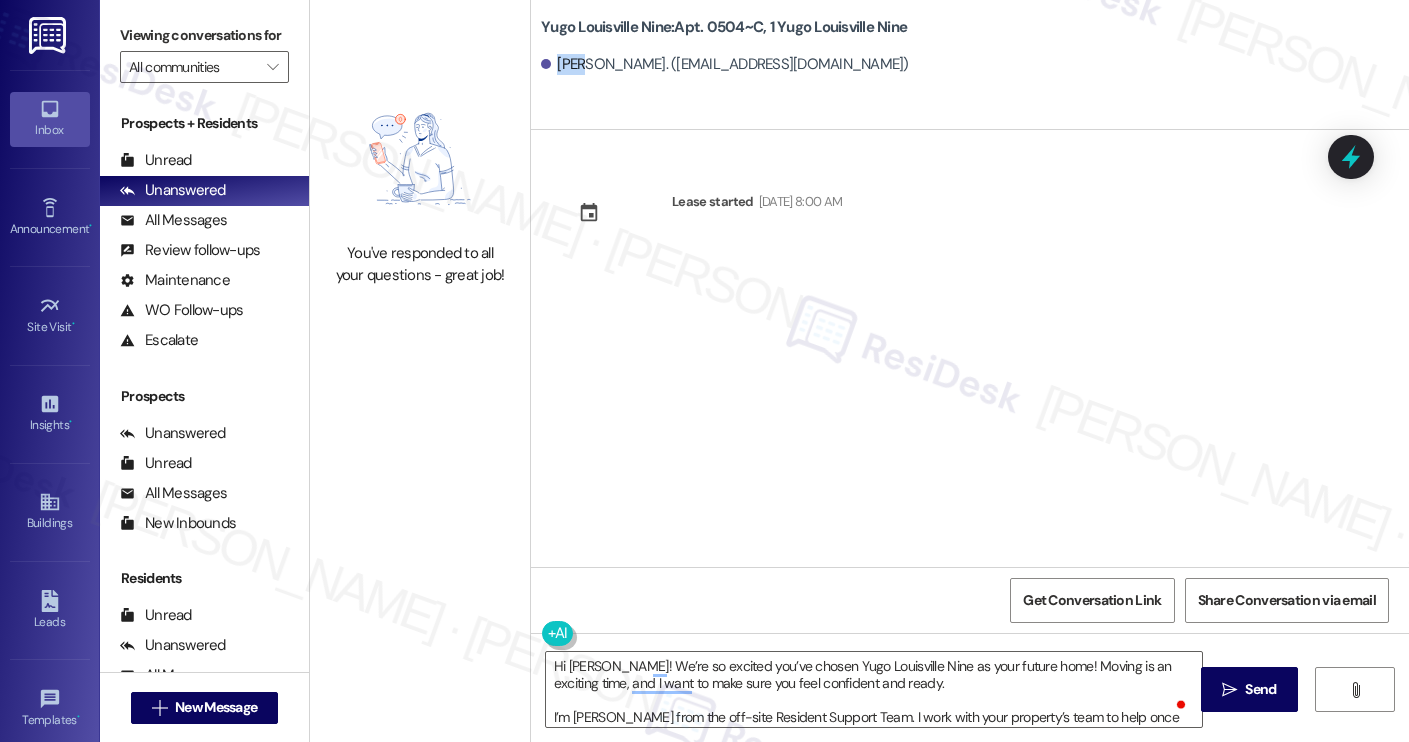 copy on "[PERSON_NAME]" 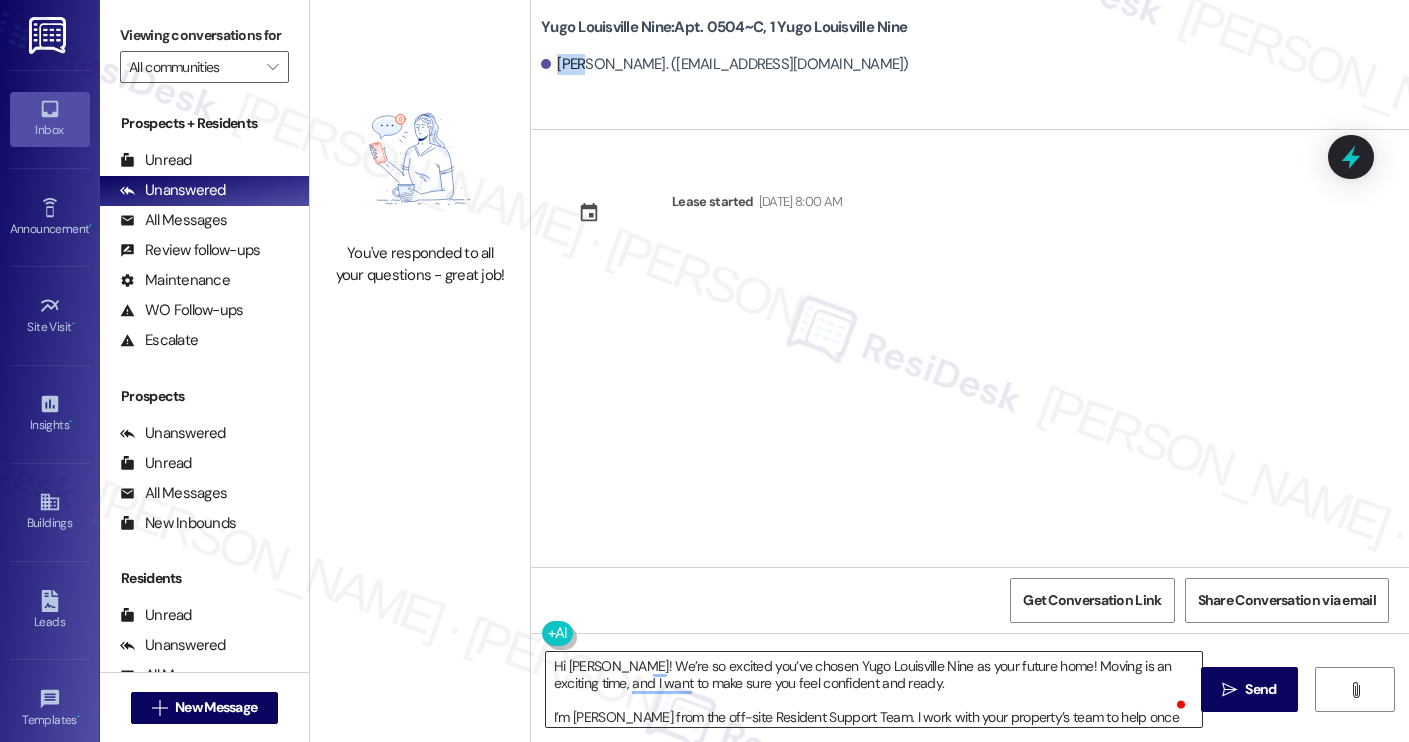 click on "Hi [PERSON_NAME]! We’re so excited you’ve chosen Yugo Louisville Nine as your future home! Moving is an exciting time, and I want to make sure you feel confident and ready.
I’m [PERSON_NAME] from the off-site Resident Support Team. I work with your property’s team to help once you’ve moved in, whether it’s answering questions or assisting with maintenance. I’ll be in touch as your move-in date gets closer!
Move-in day will be busy as you get settled, but no reason it has to be stressful. Don’t forget that we offer a ⚡FAST PASS⚡for Move-In day if your checklist has been completed 2 weeks prior to move-in. Log in to your ResidentPortal [DATE] to complete those outstanding items!" at bounding box center [874, 689] 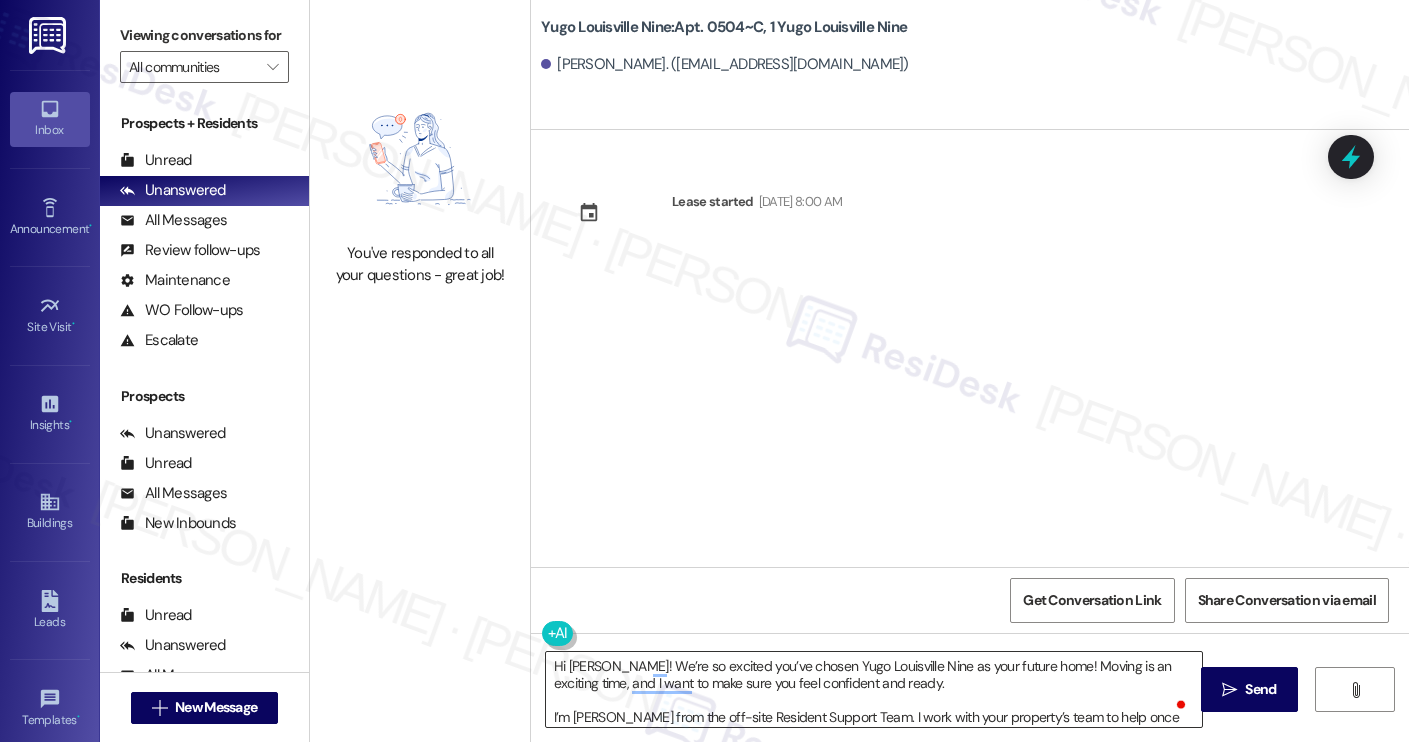 click on "Hi [PERSON_NAME]! We’re so excited you’ve chosen Yugo Louisville Nine as your future home! Moving is an exciting time, and I want to make sure you feel confident and ready.
I’m [PERSON_NAME] from the off-site Resident Support Team. I work with your property’s team to help once you’ve moved in, whether it’s answering questions or assisting with maintenance. I’ll be in touch as your move-in date gets closer!
Move-in day will be busy as you get settled, but no reason it has to be stressful. Don’t forget that we offer a ⚡FAST PASS⚡for Move-In day if your checklist has been completed 2 weeks prior to move-in. Log in to your ResidentPortal [DATE] to complete those outstanding items!" at bounding box center [874, 689] 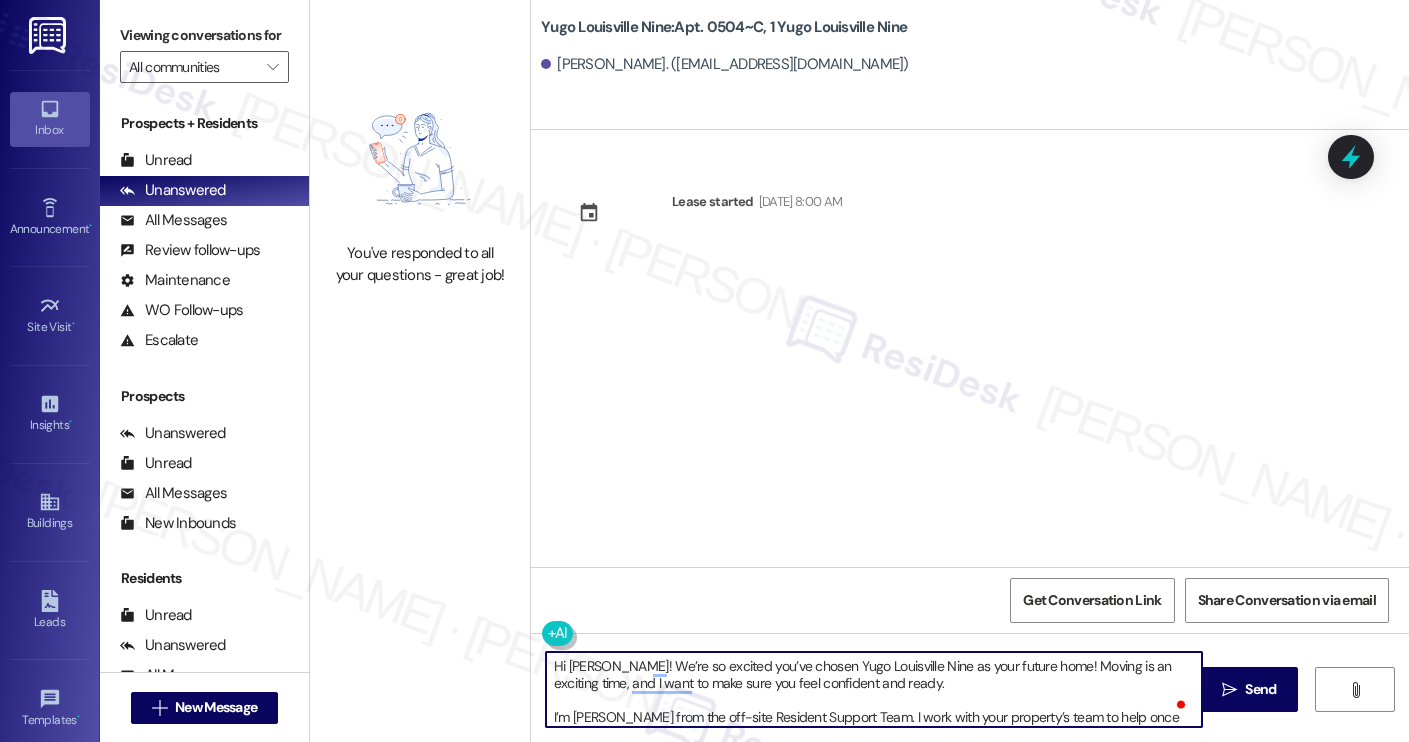 paste on "Riy" 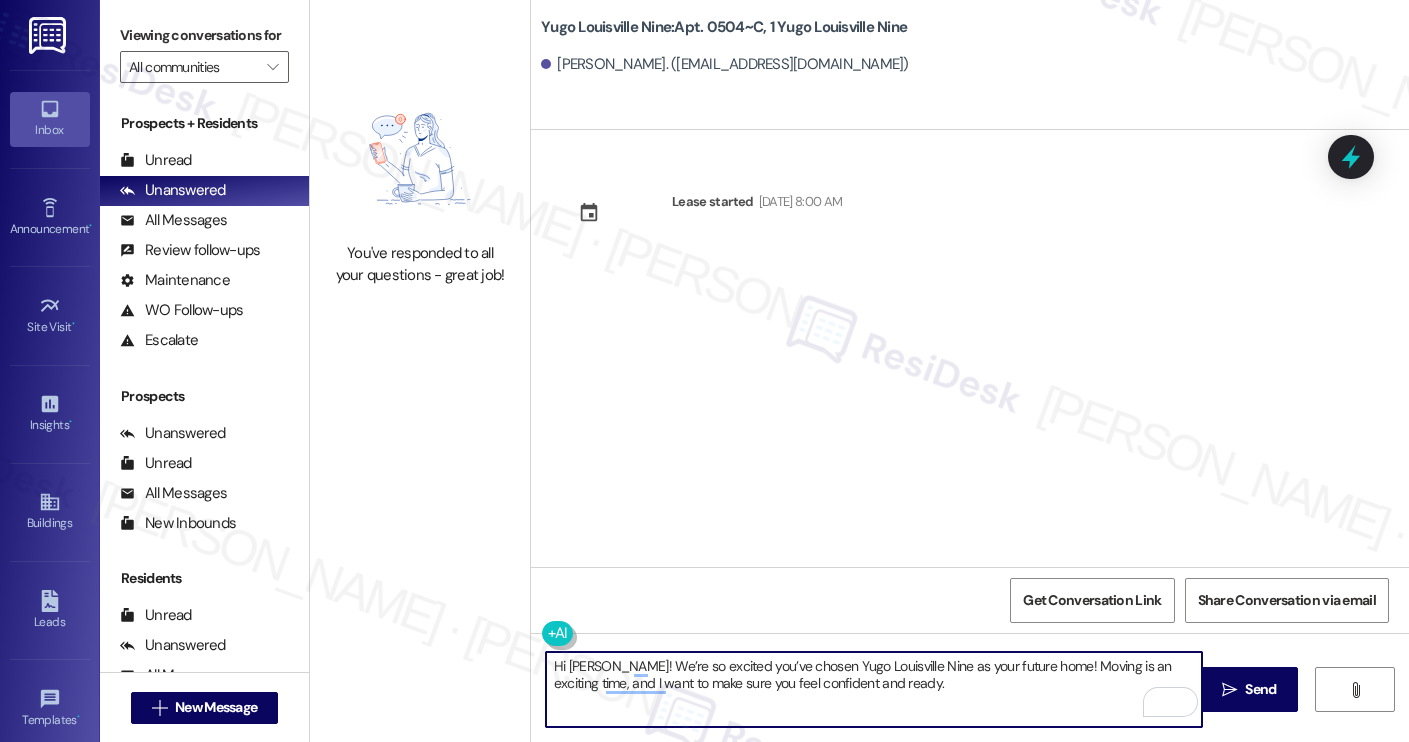click on "Hi [PERSON_NAME]! We’re so excited you’ve chosen Yugo Louisville Nine as your future home! Moving is an exciting time, and I want to make sure you feel confident and ready." at bounding box center (874, 689) 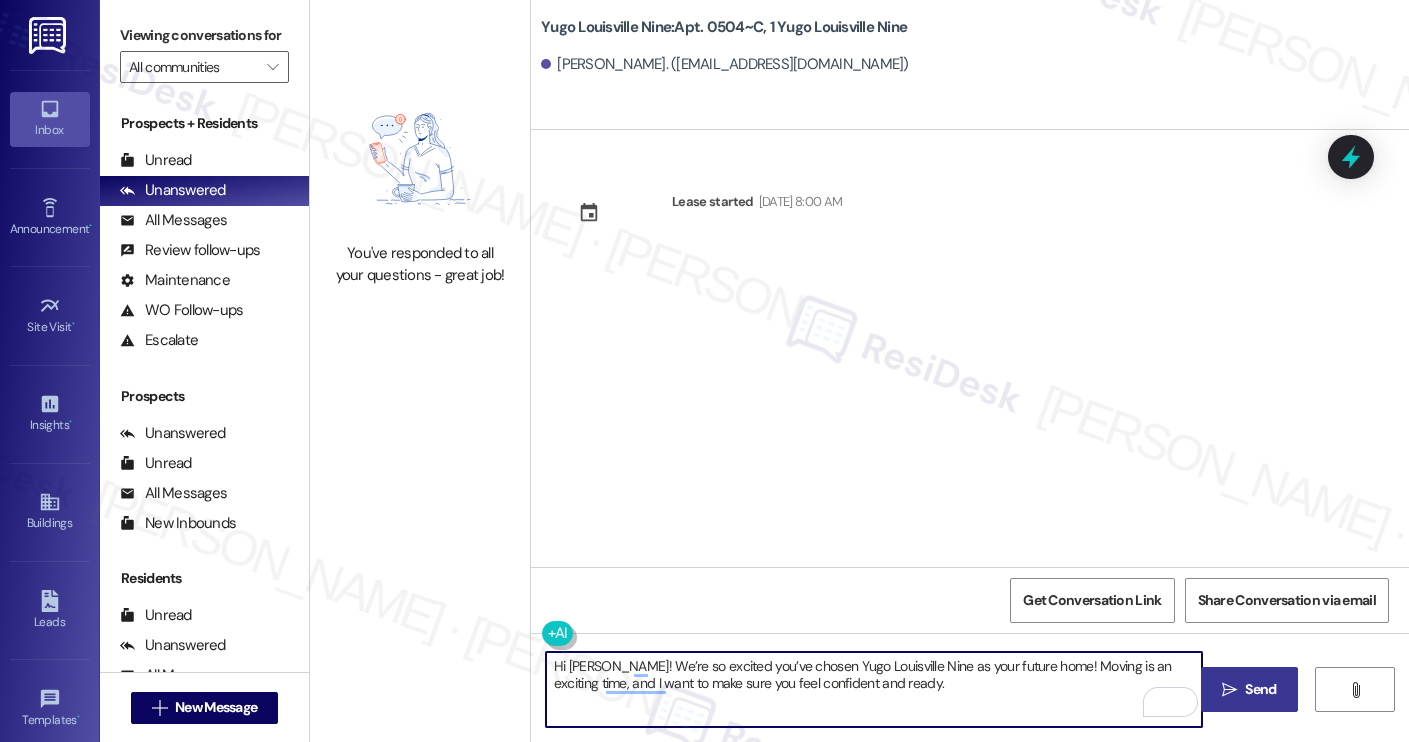 type on "Hi [PERSON_NAME]! We’re so excited you’ve chosen Yugo Louisville Nine as your future home! Moving is an exciting time, and I want to make sure you feel confident and ready." 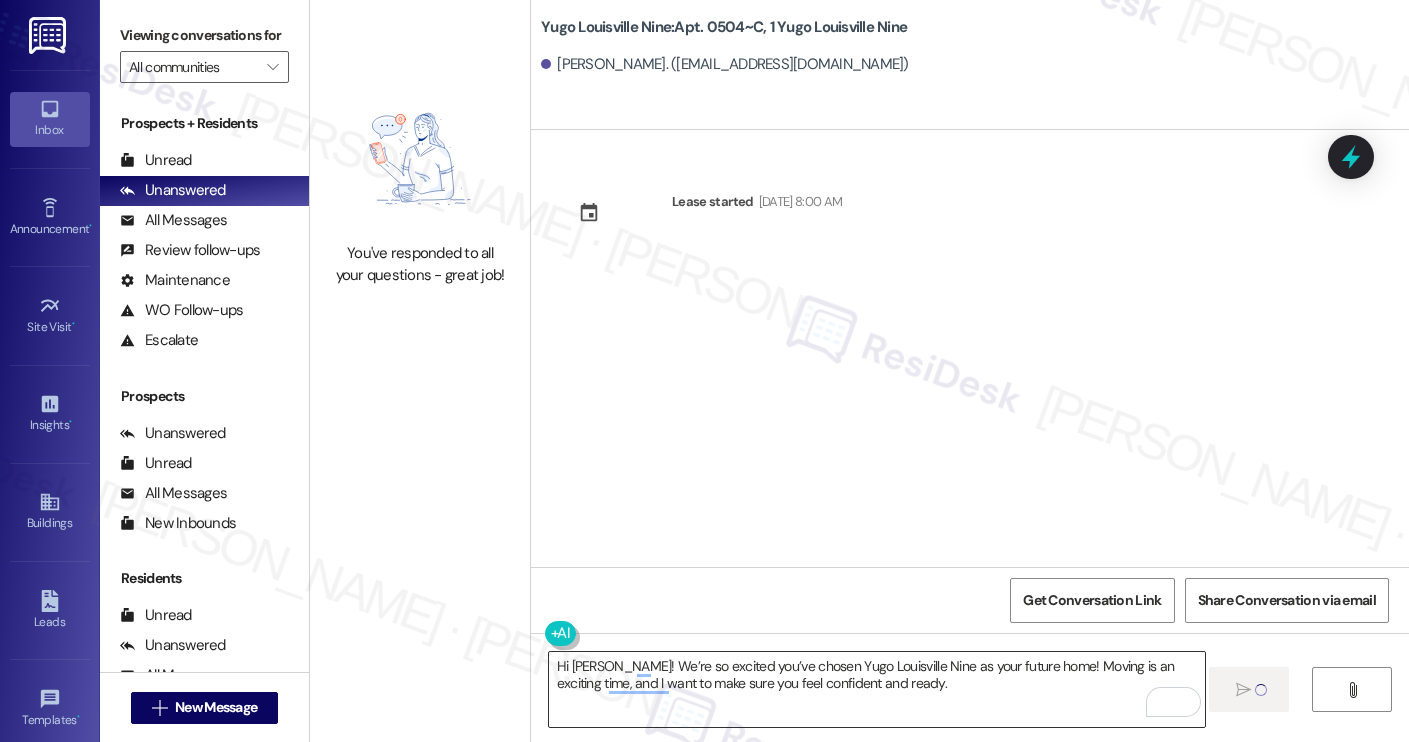 click on "Hi [PERSON_NAME]! We’re so excited you’ve chosen Yugo Louisville Nine as your future home! Moving is an exciting time, and I want to make sure you feel confident and ready." at bounding box center [877, 689] 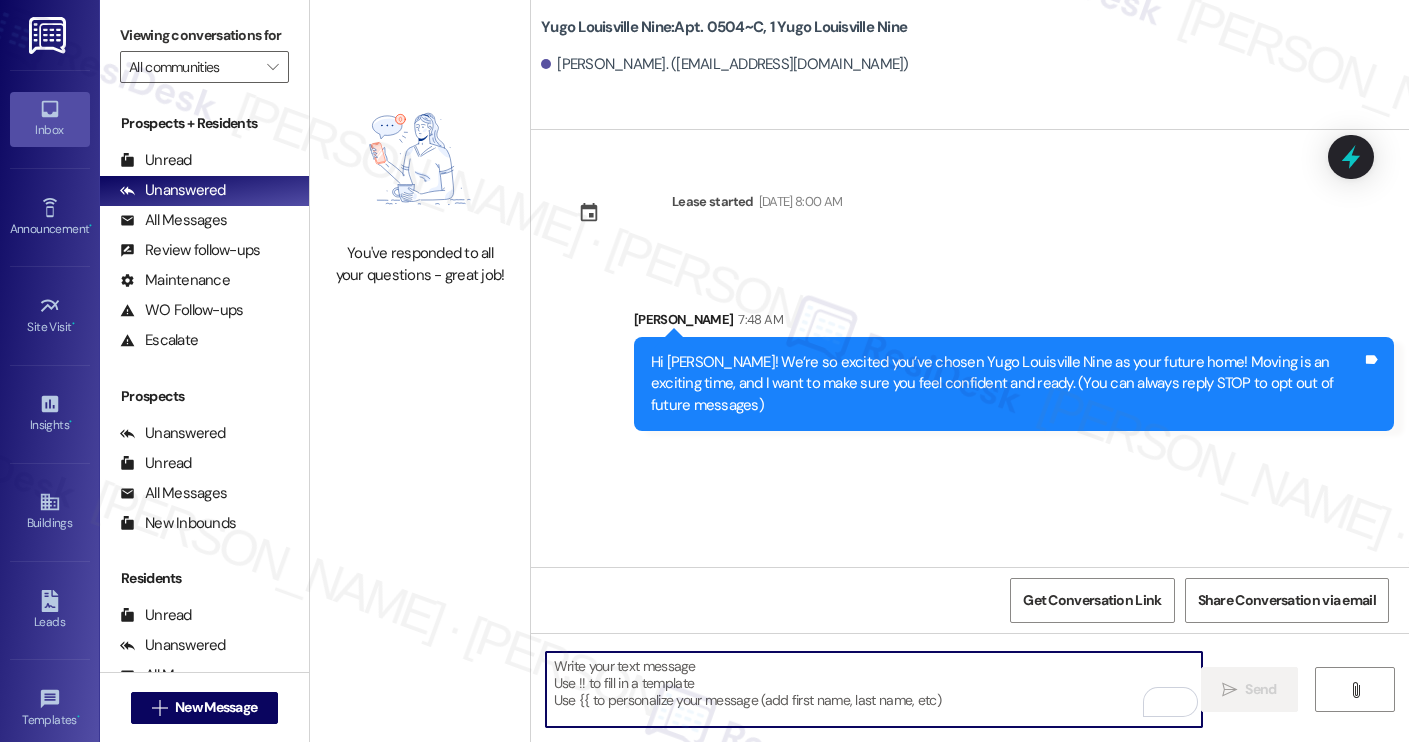 click at bounding box center (874, 689) 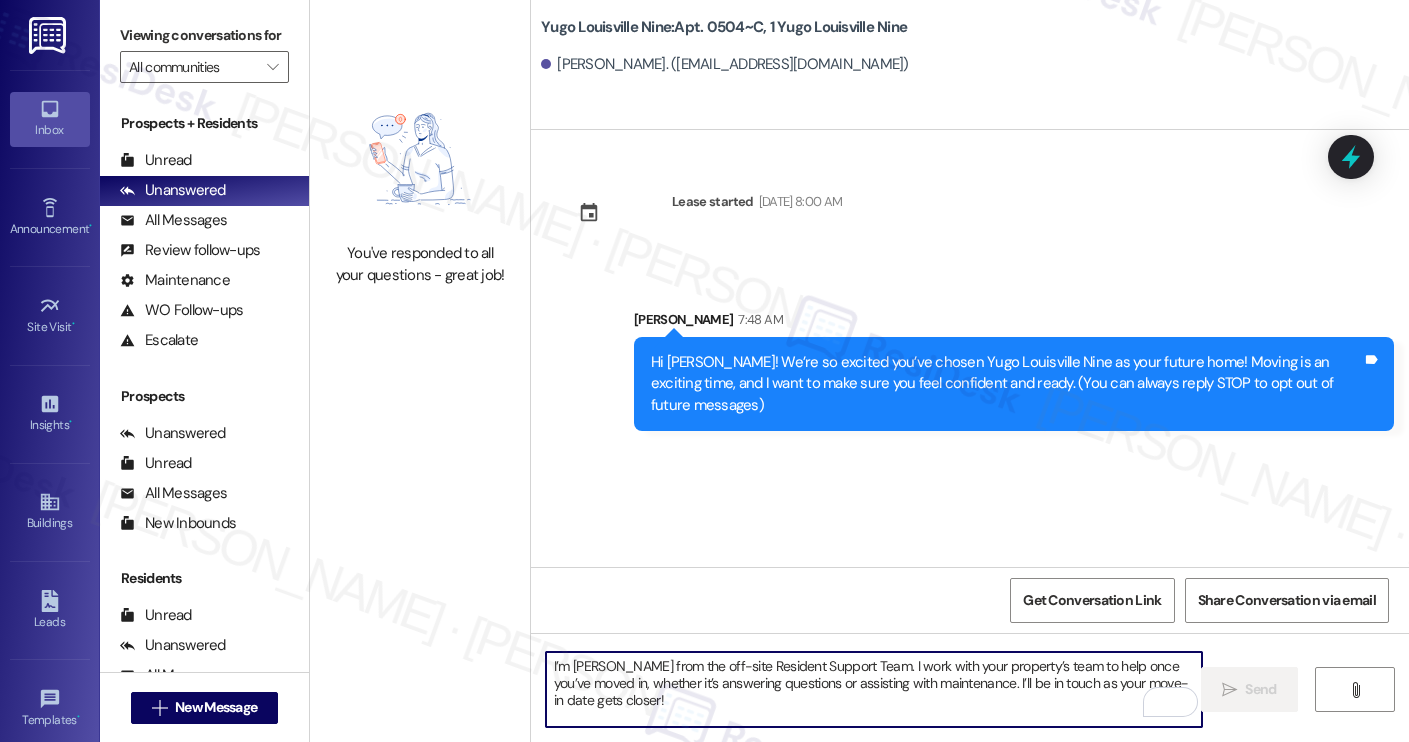 scroll, scrollTop: 68, scrollLeft: 0, axis: vertical 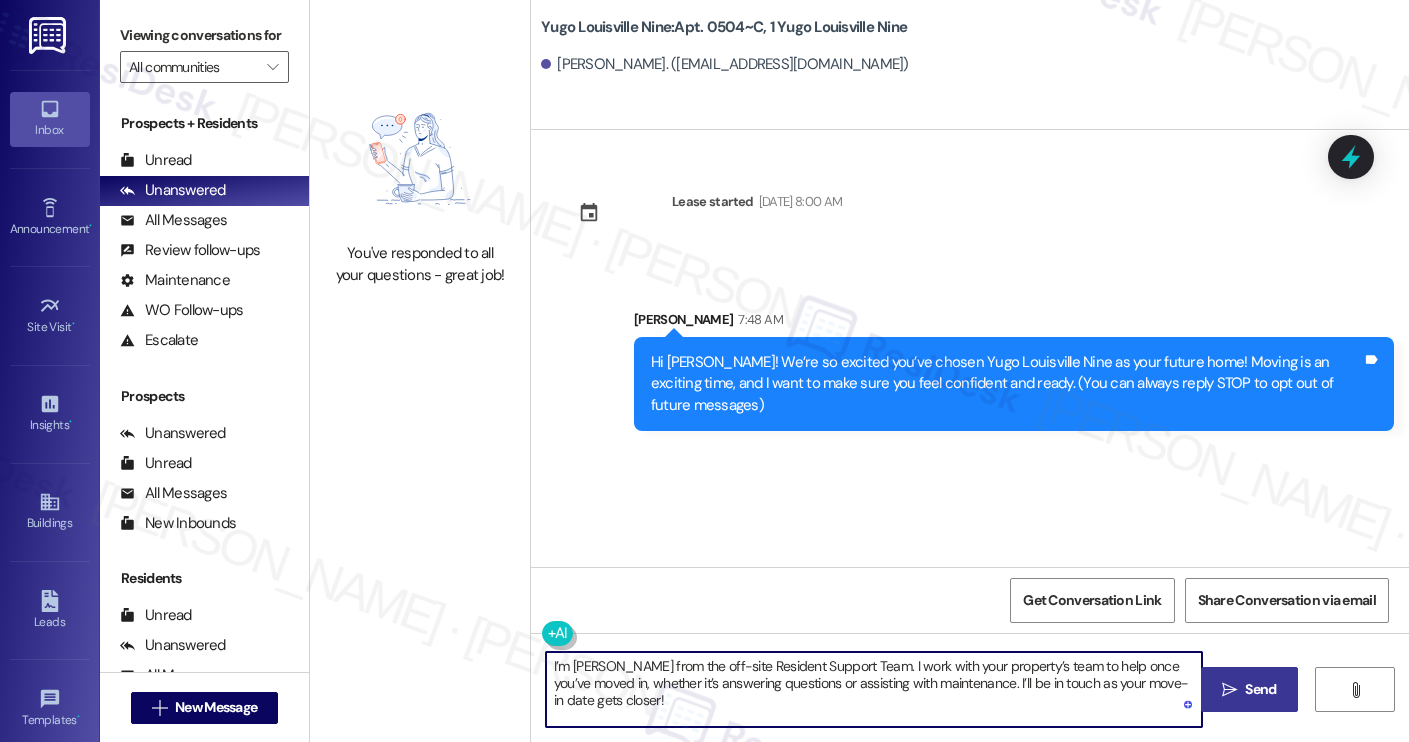 type on "I’m [PERSON_NAME] from the off-site Resident Support Team. I work with your property’s team to help once you’ve moved in, whether it’s answering questions or assisting with maintenance. I’ll be in touch as your move-in date gets closer!" 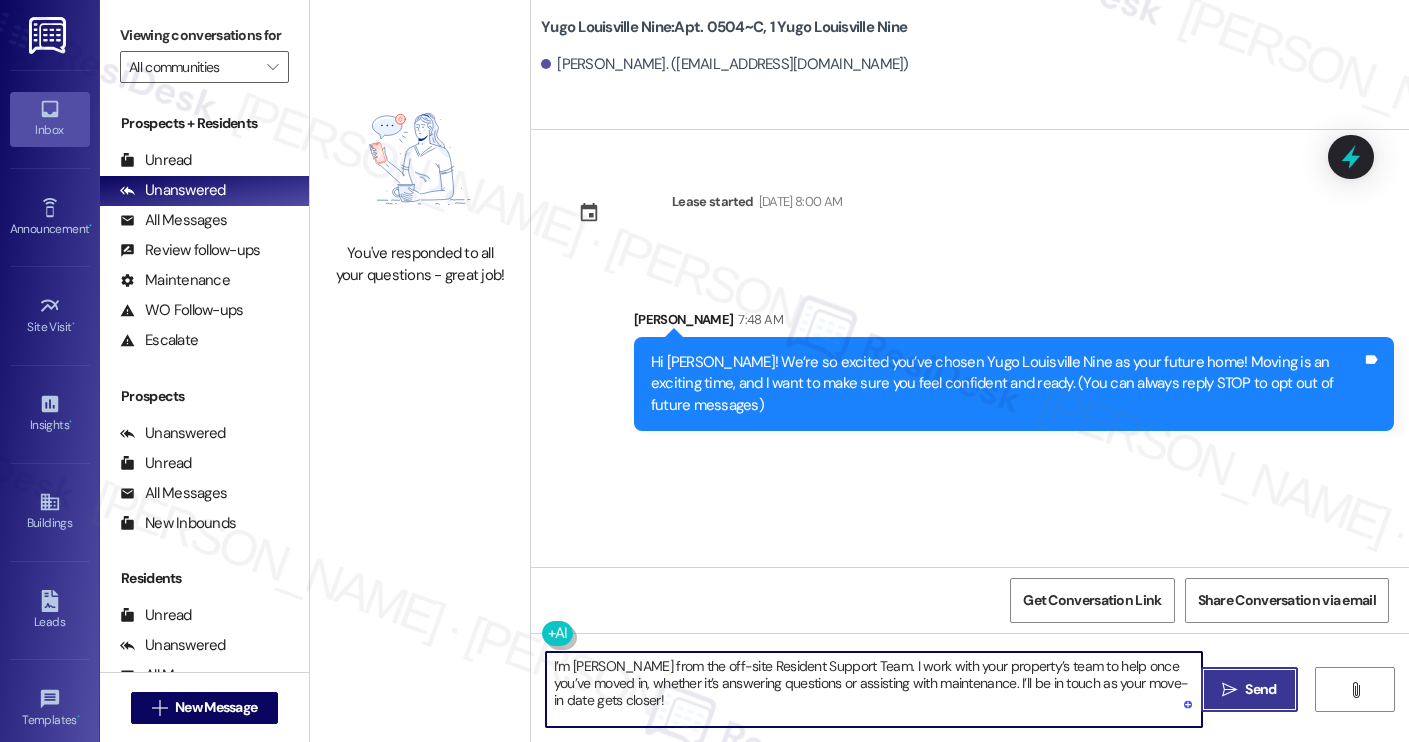 click on " Send" at bounding box center [1249, 689] 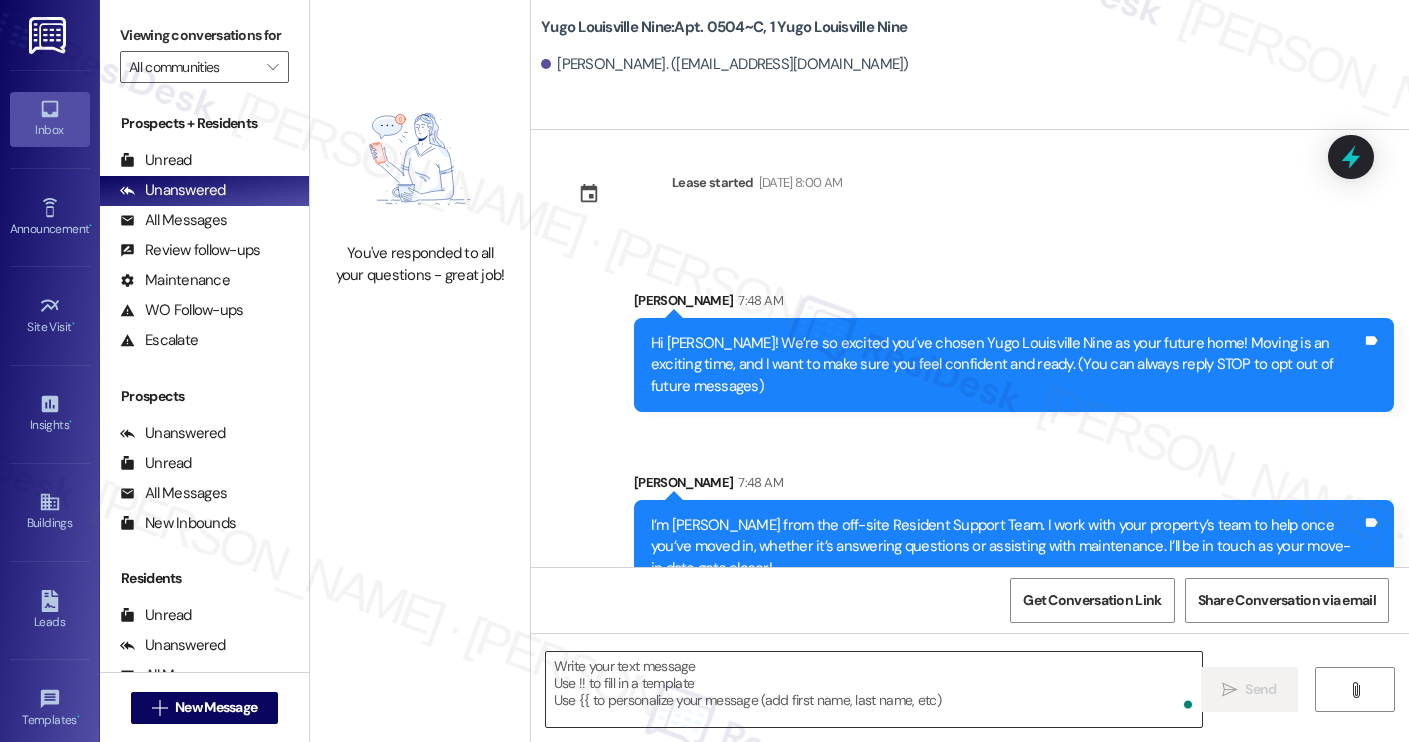 click at bounding box center [874, 689] 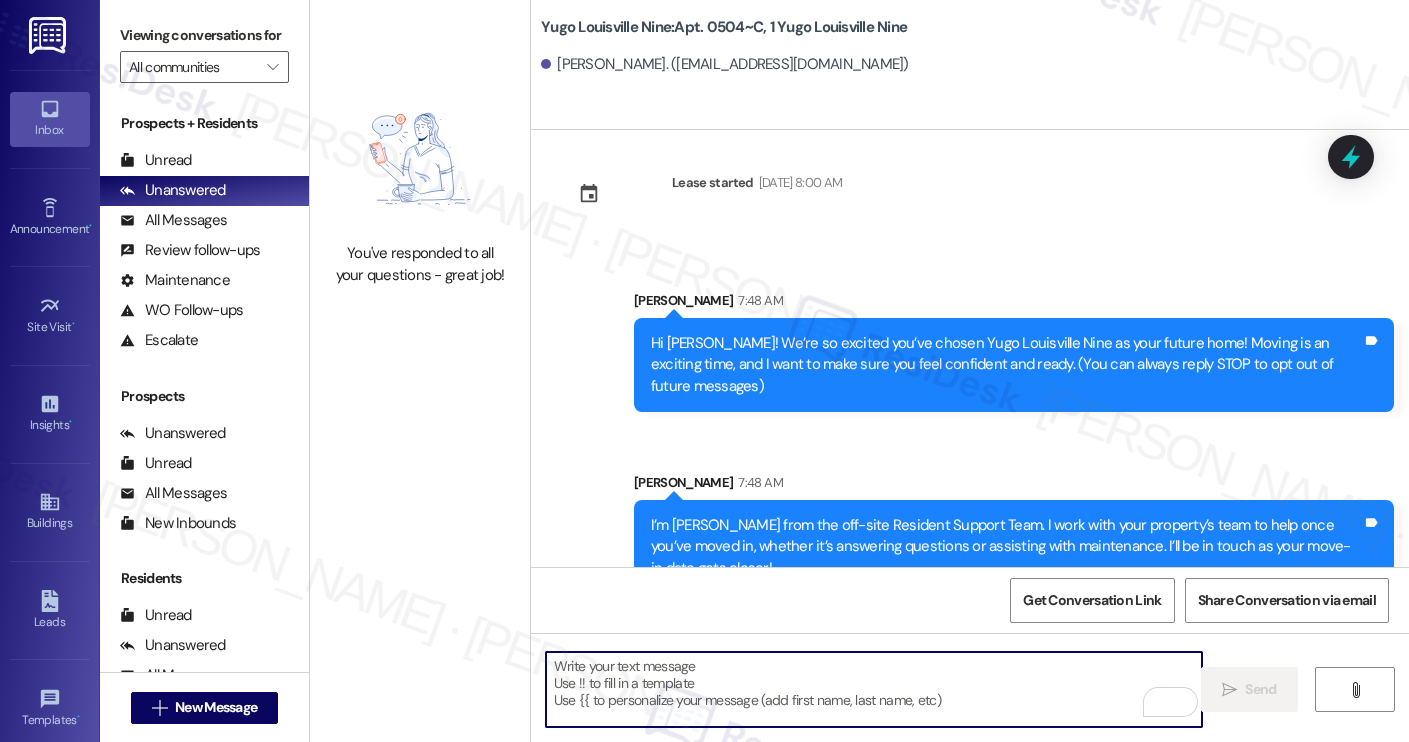 paste on "Move-in day will be busy as you get settled, but no reason it has to be stressful. Don’t forget that we offer a ⚡FAST PASS⚡for Move-In day if your checklist has been completed 2 weeks prior to move-in. Log in to your ResidentPortal [DATE] to complete those outstanding items!" 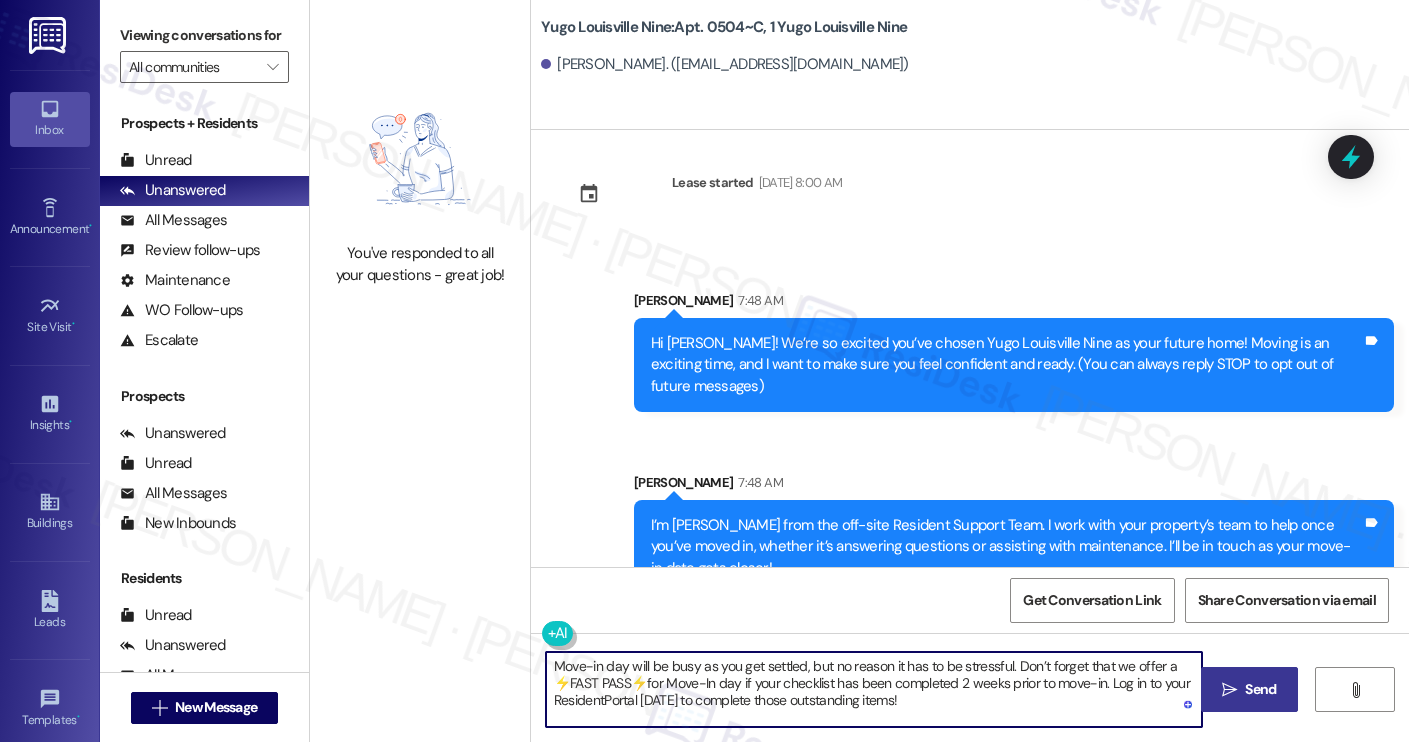 type on "Move-in day will be busy as you get settled, but no reason it has to be stressful. Don’t forget that we offer a ⚡FAST PASS⚡for Move-In day if your checklist has been completed 2 weeks prior to move-in. Log in to your ResidentPortal today to complete those outstanding items!" 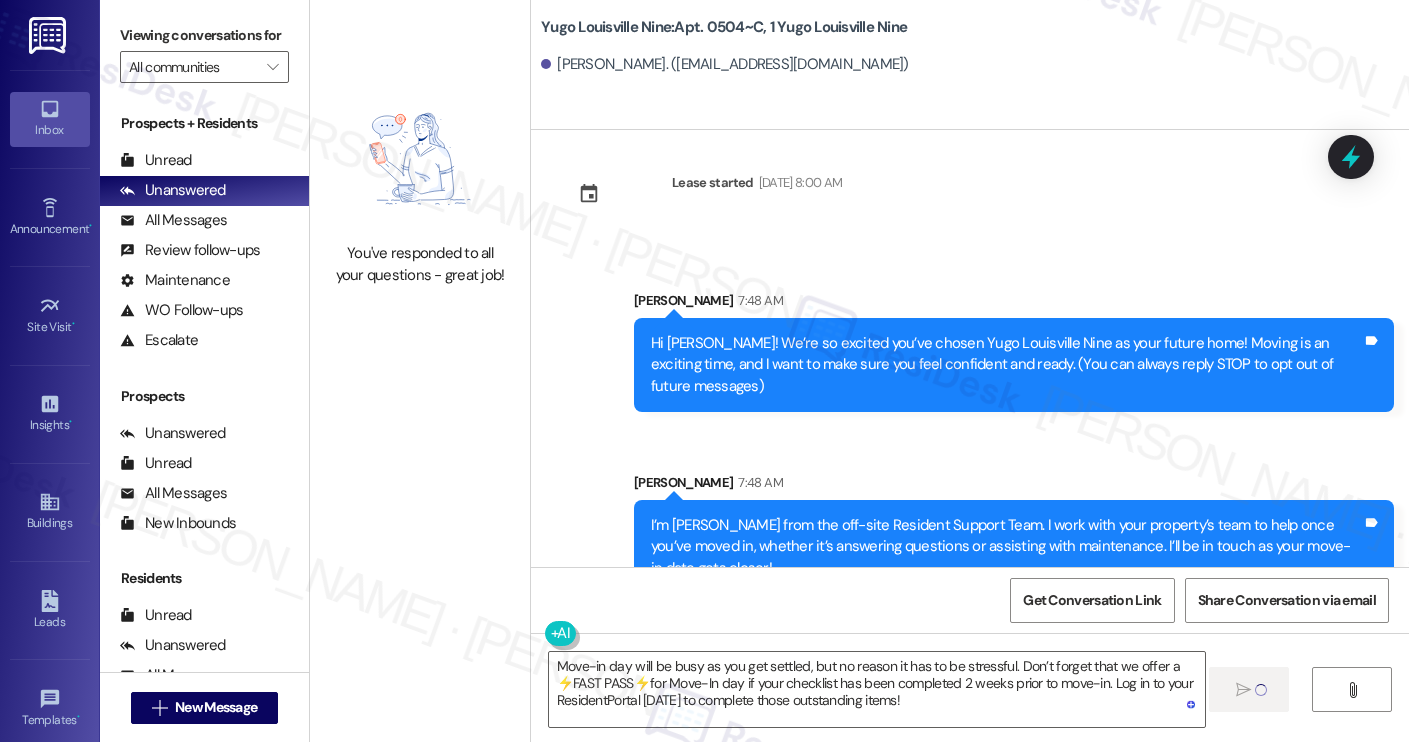 type 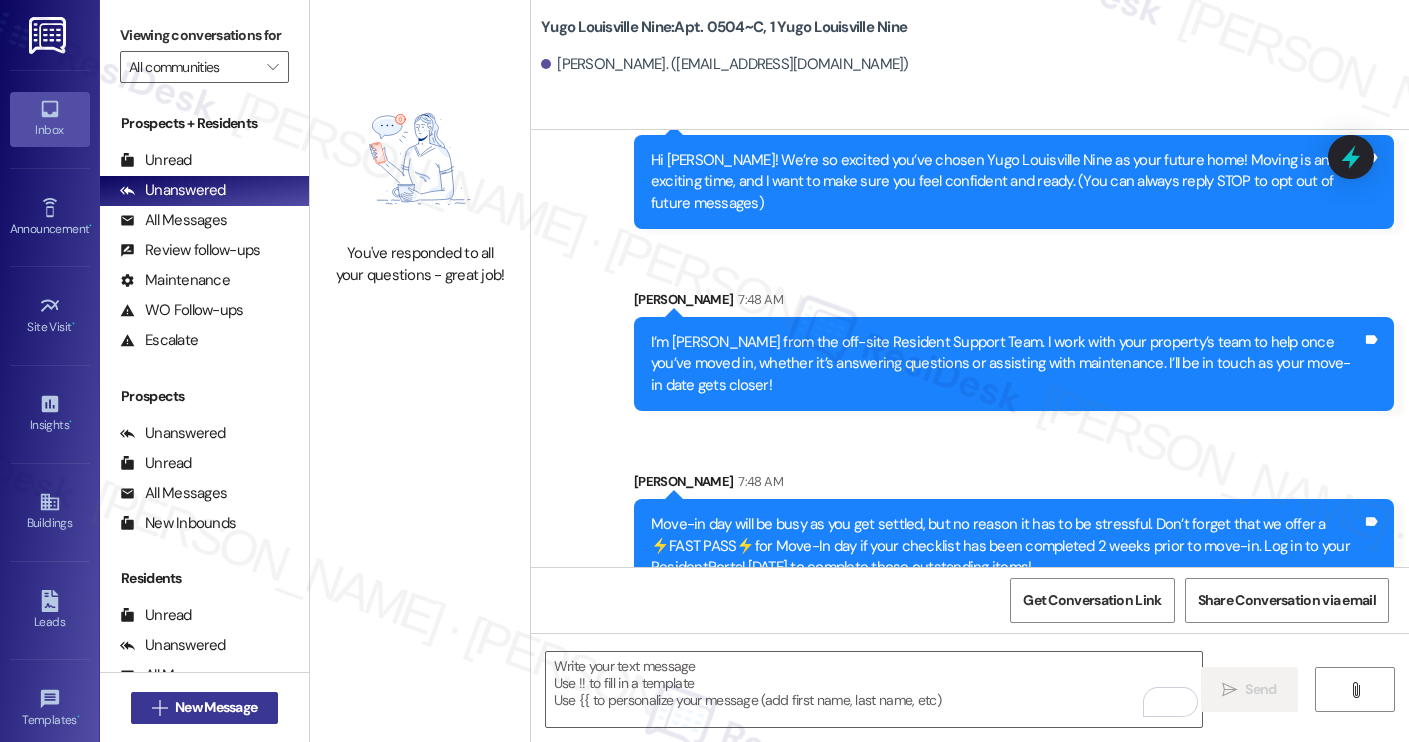 click on "New Message" at bounding box center [216, 707] 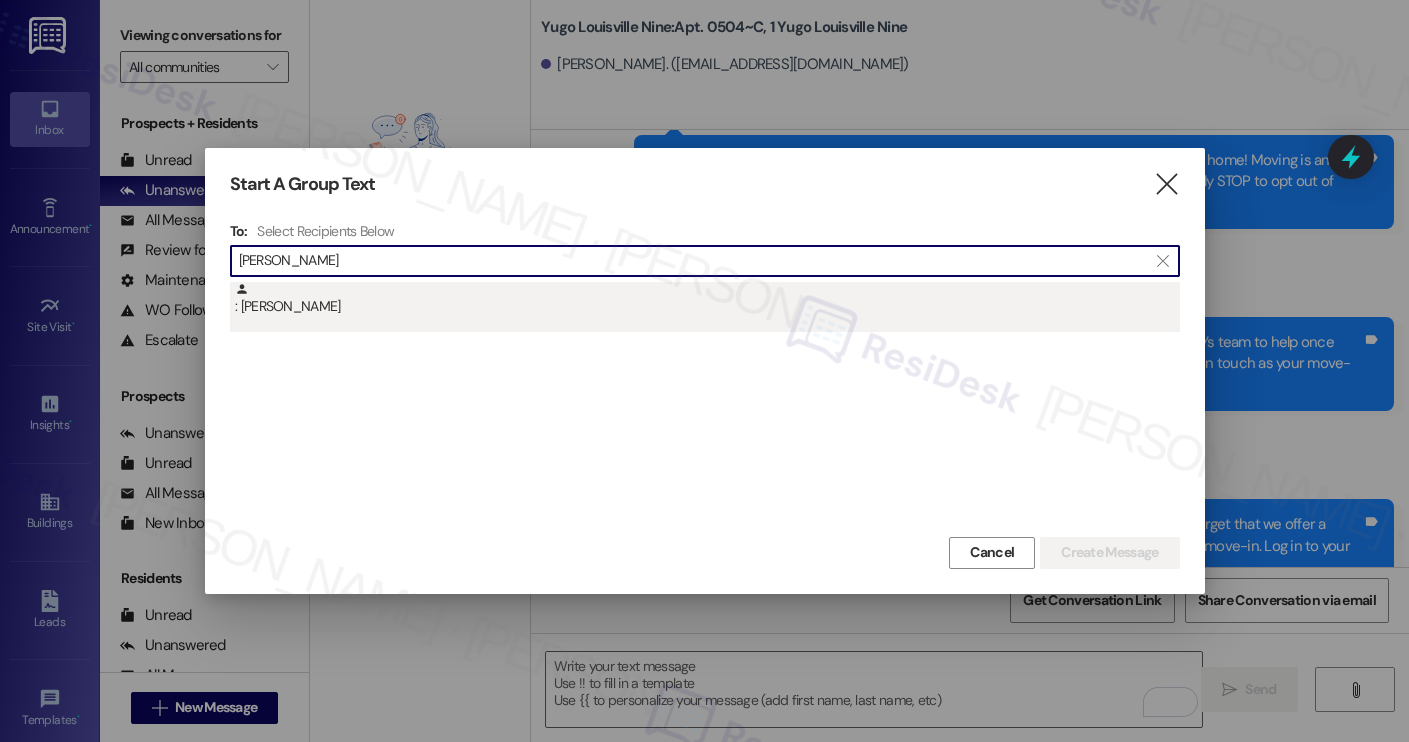 type on "kaya amin" 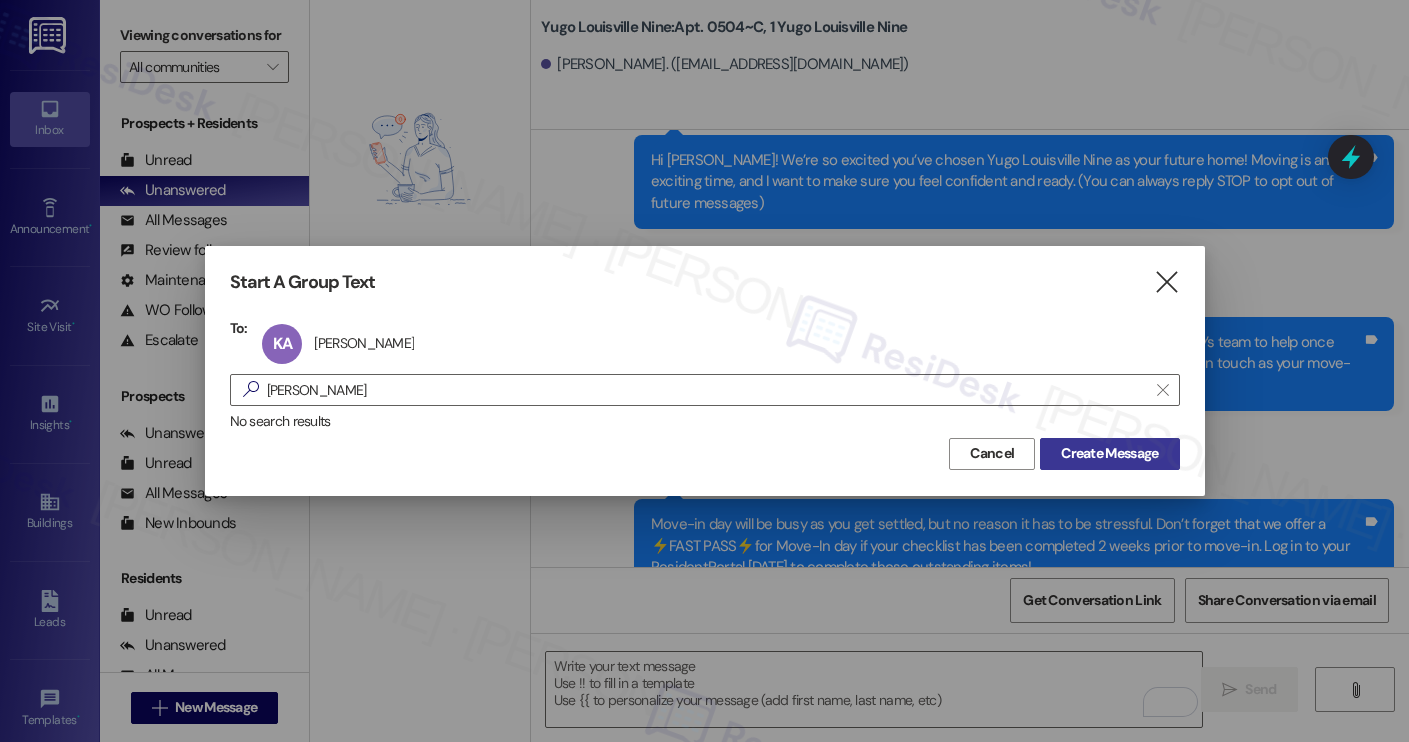 click on "Create Message" at bounding box center (1109, 453) 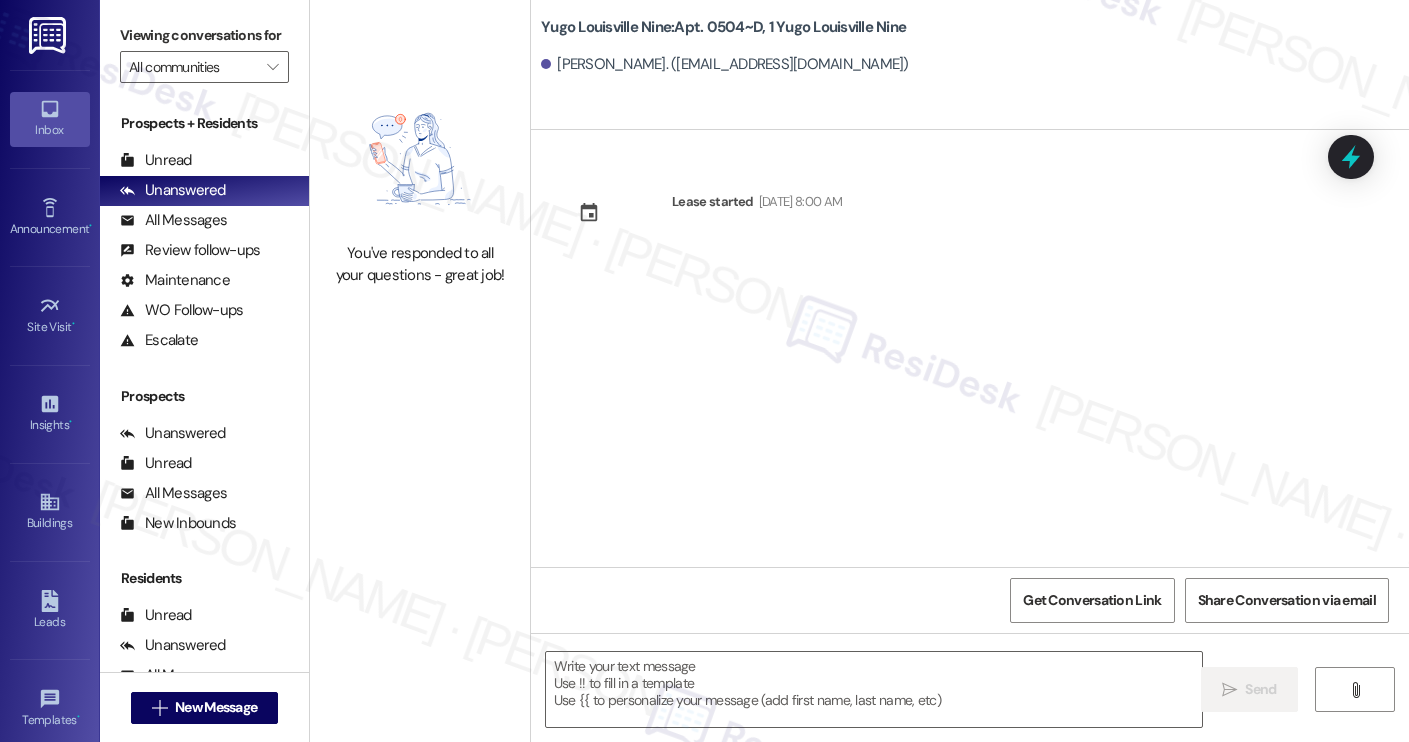 type on "Fetching suggested responses. Please feel free to read through the conversation in the meantime." 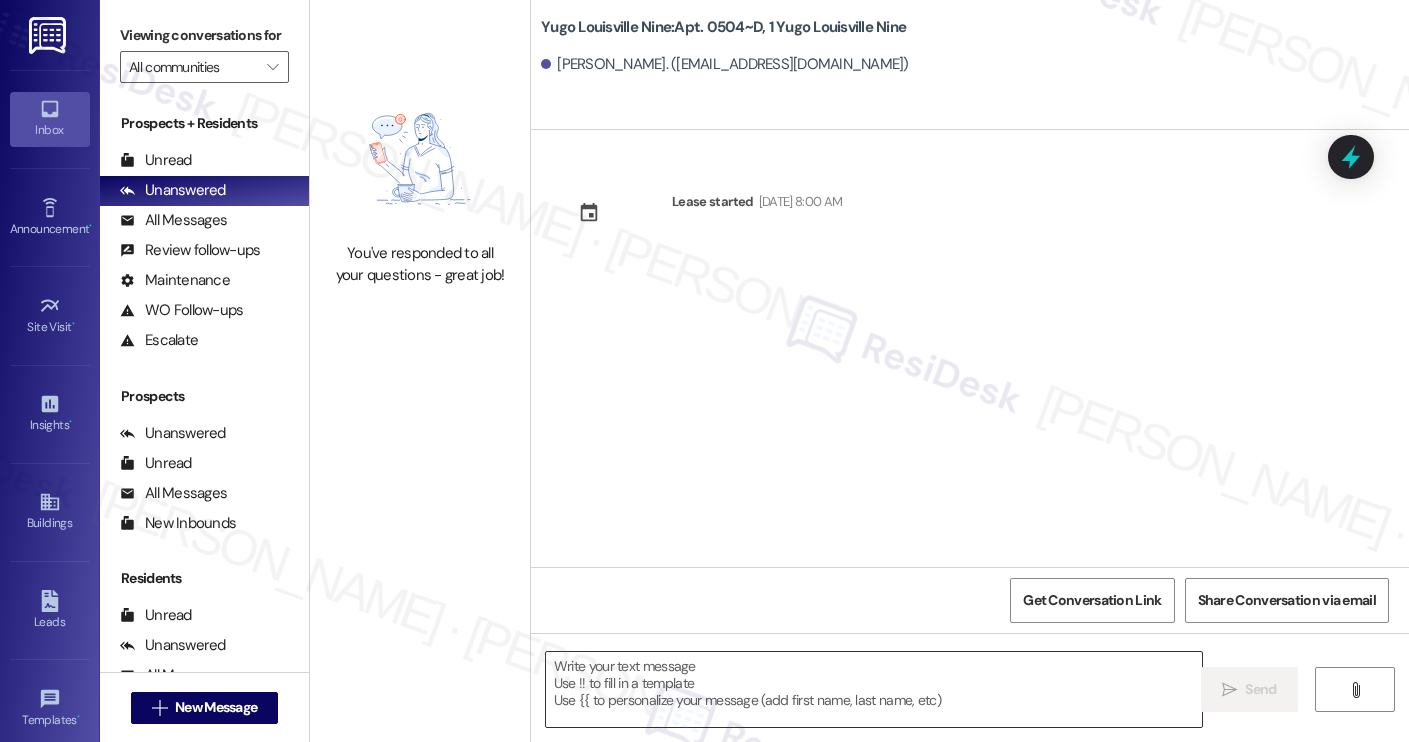 click at bounding box center (874, 689) 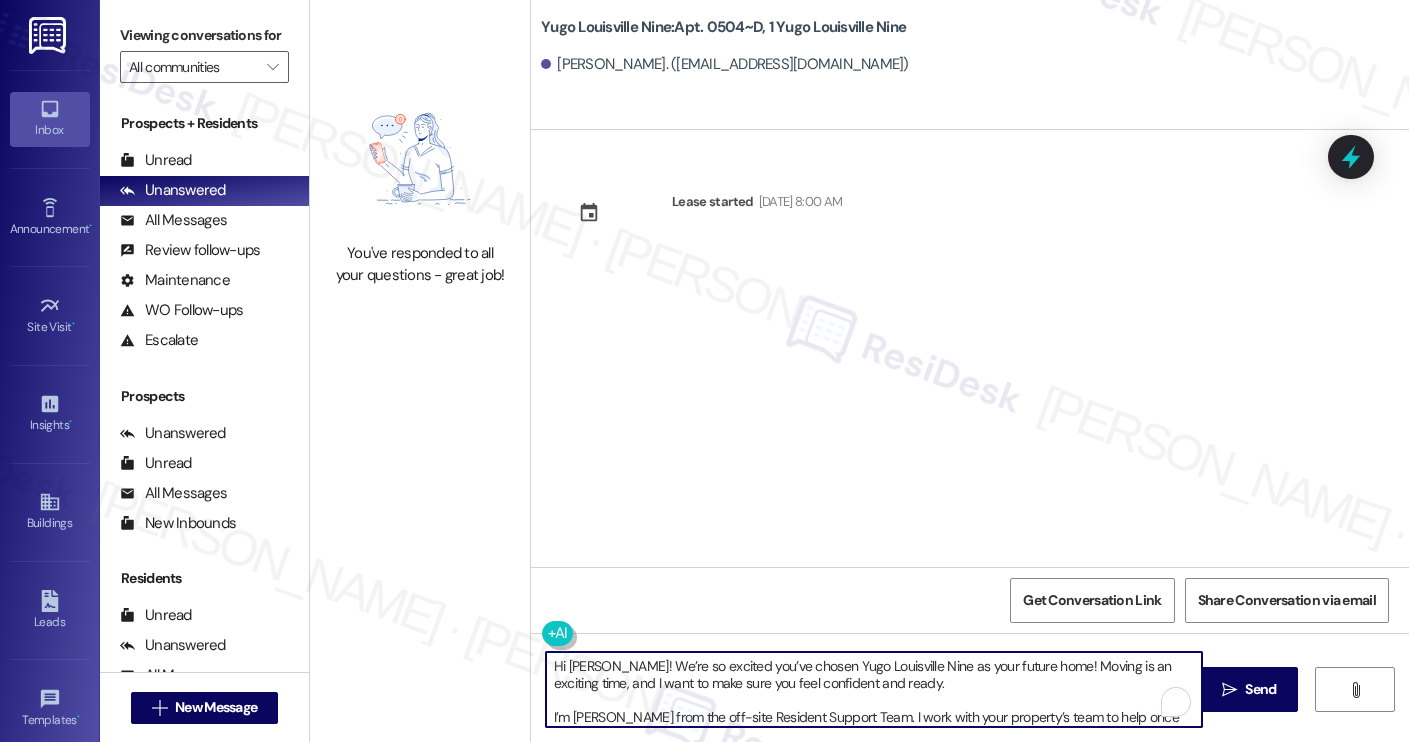 scroll, scrollTop: 119, scrollLeft: 0, axis: vertical 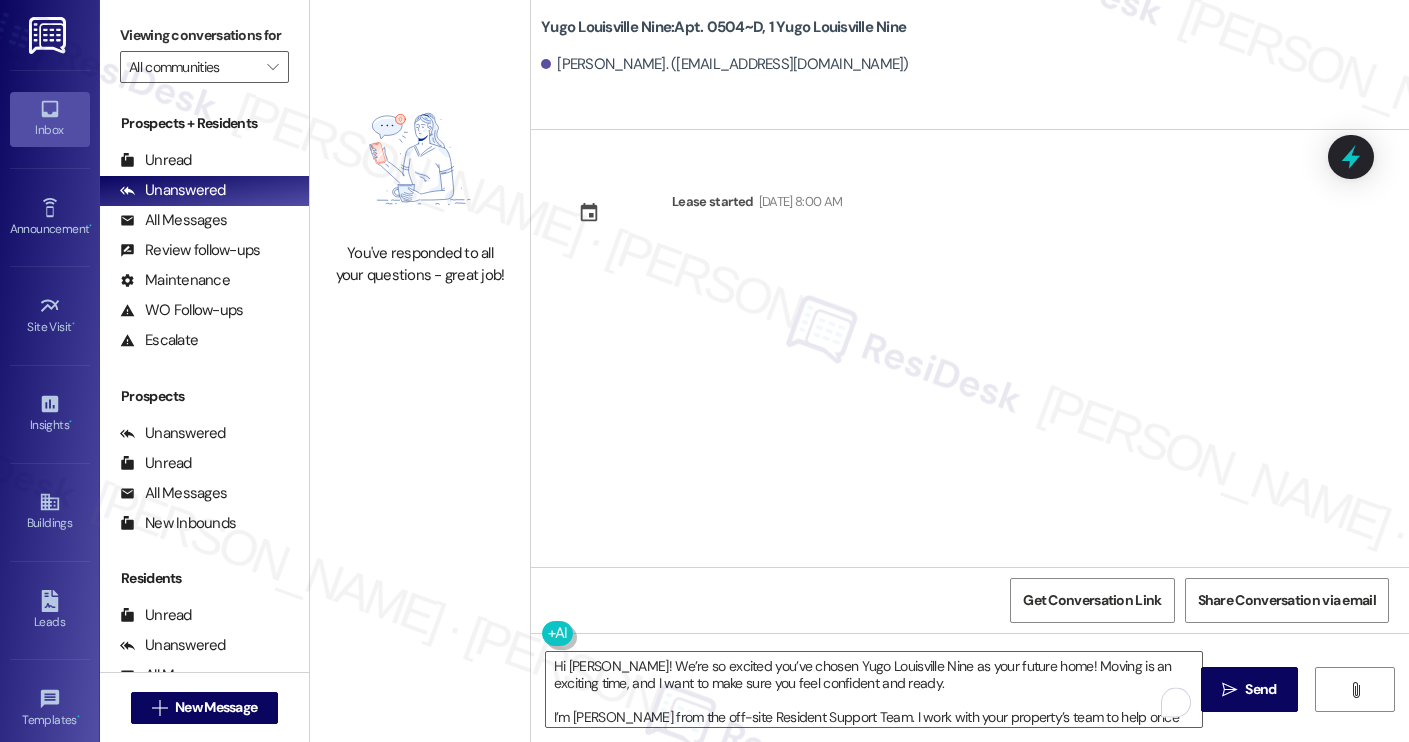 click on "Kaya Amin. (kjamin01@louisville.edu)" at bounding box center [725, 64] 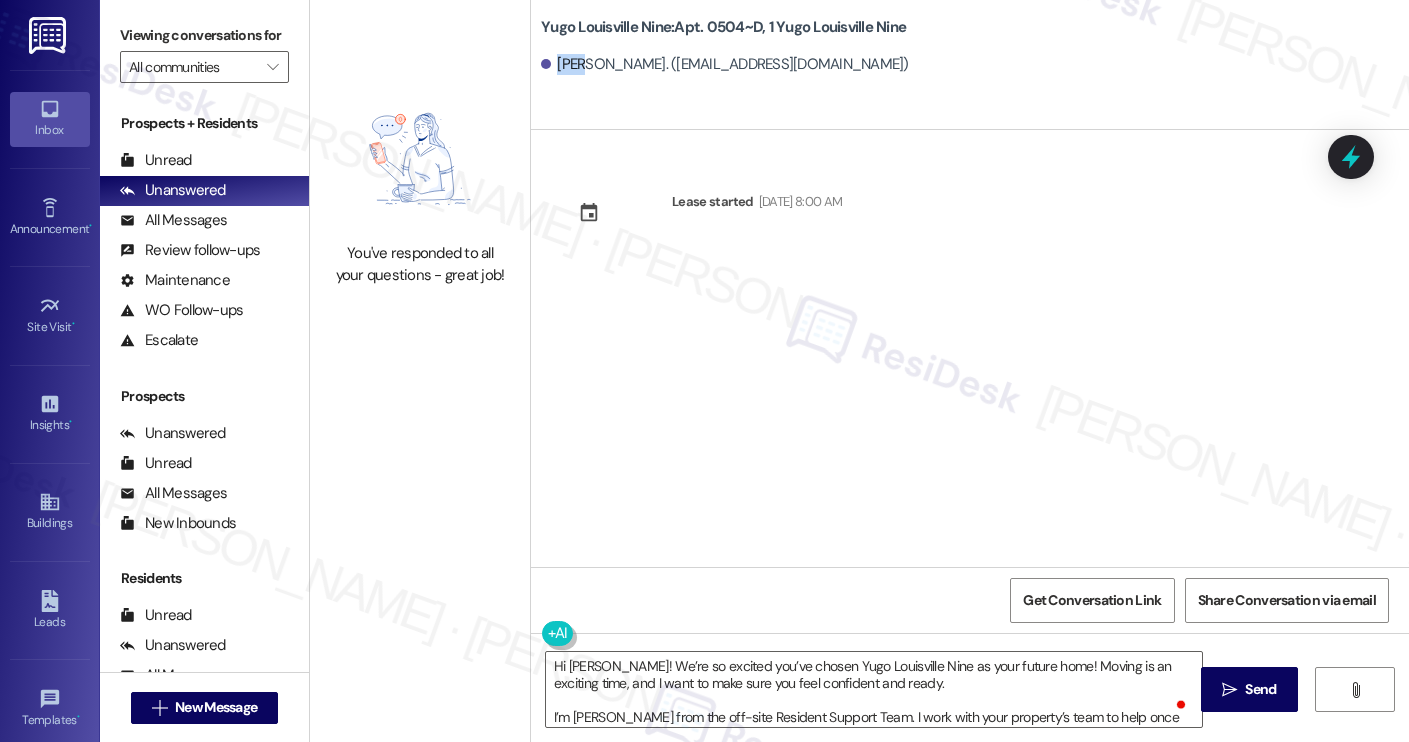 copy on "Kaya" 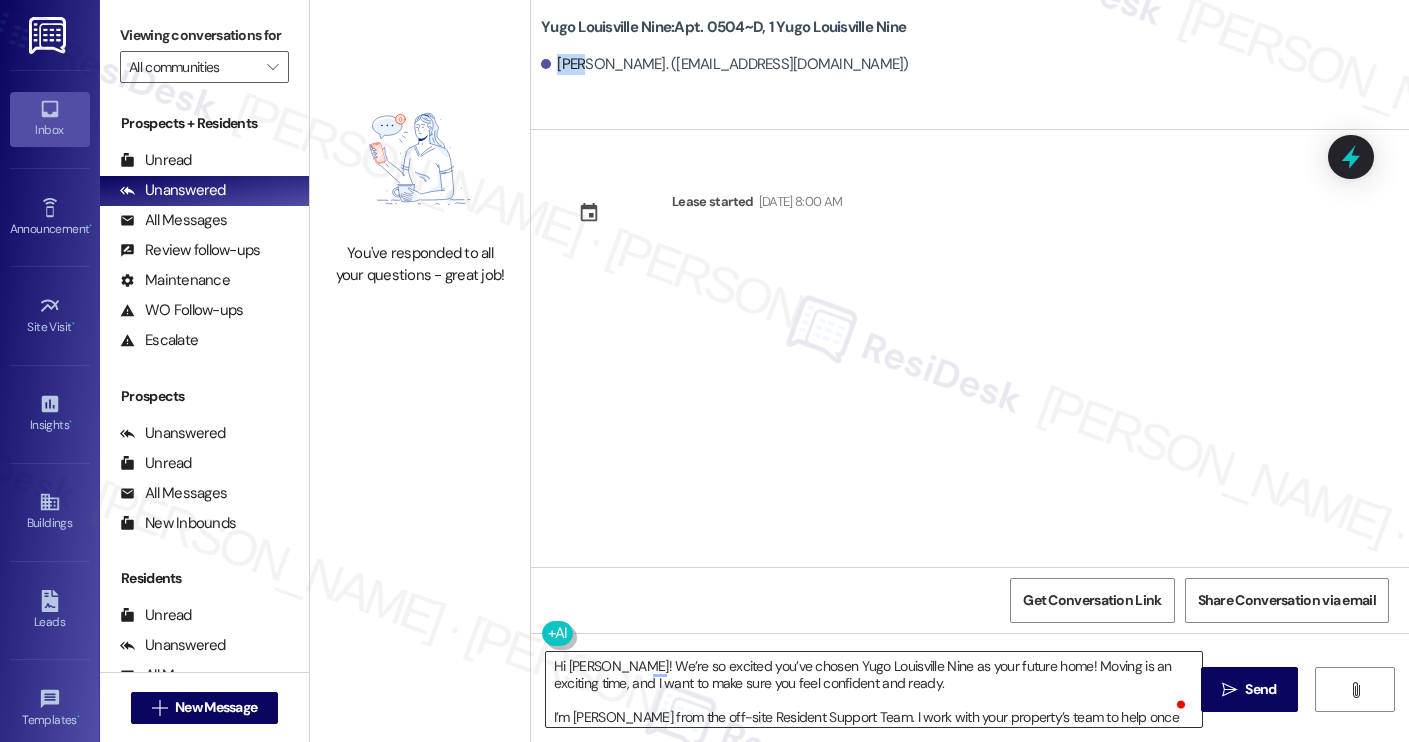 click on "Hi Isabella! We’re so excited you’ve chosen Yugo Louisville Nine as your future home! Moving is an exciting time, and I want to make sure you feel confident and ready.
I’m Sarah from the off-site Resident Support Team. I work with your property’s team to help once you’ve moved in, whether it’s answering questions or assisting with maintenance. I’ll be in touch as your move-in date gets closer!
Move-in day will be busy as you get settled, but no reason it has to be stressful. Don’t forget that we offer a ⚡FAST PASS⚡for Move-In day if your checklist has been completed 2 weeks prior to move-in. Log in to your ResidentPortal today to complete those outstanding items!" at bounding box center (874, 689) 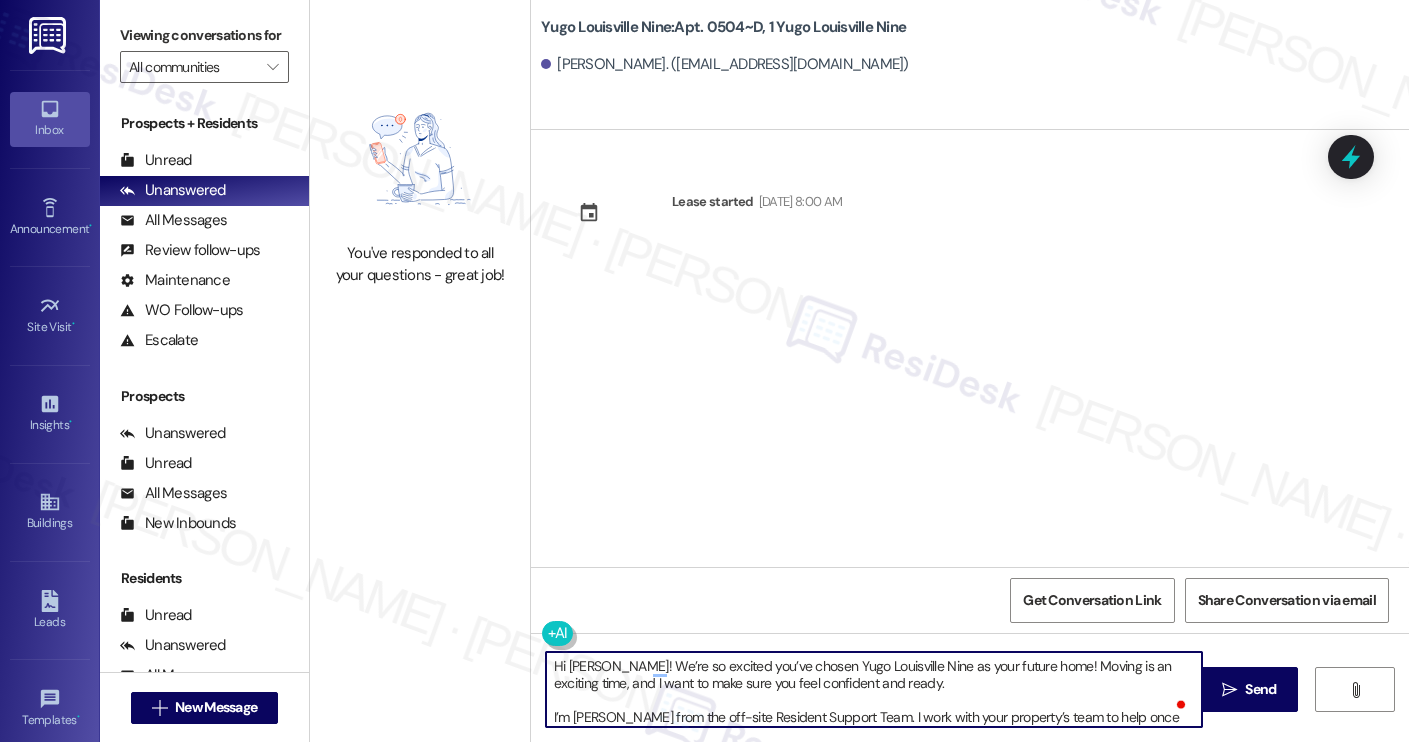 click on "Hi Isabella! We’re so excited you’ve chosen Yugo Louisville Nine as your future home! Moving is an exciting time, and I want to make sure you feel confident and ready.
I’m Sarah from the off-site Resident Support Team. I work with your property’s team to help once you’ve moved in, whether it’s answering questions or assisting with maintenance. I’ll be in touch as your move-in date gets closer!
Move-in day will be busy as you get settled, but no reason it has to be stressful. Don’t forget that we offer a ⚡FAST PASS⚡for Move-In day if your checklist has been completed 2 weeks prior to move-in. Log in to your ResidentPortal today to complete those outstanding items!" at bounding box center (874, 689) 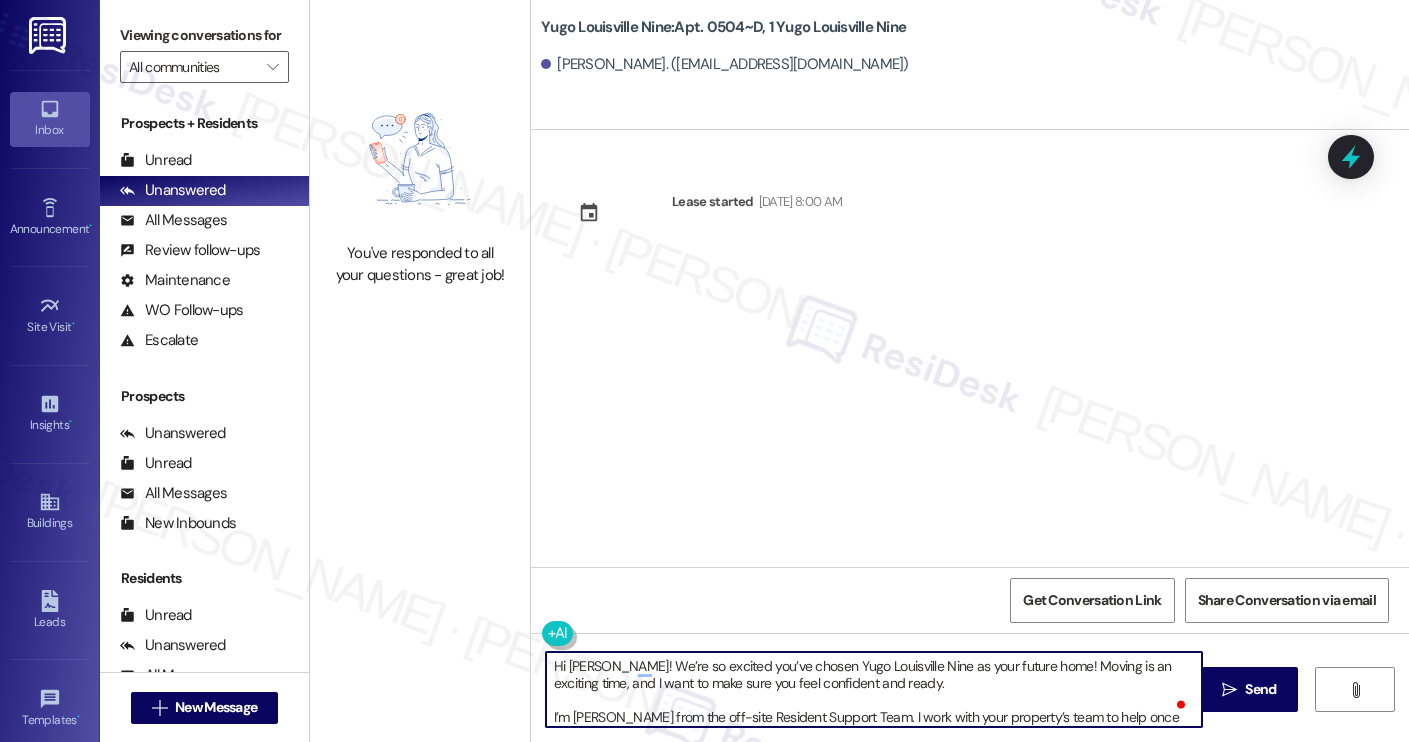 scroll, scrollTop: 17, scrollLeft: 0, axis: vertical 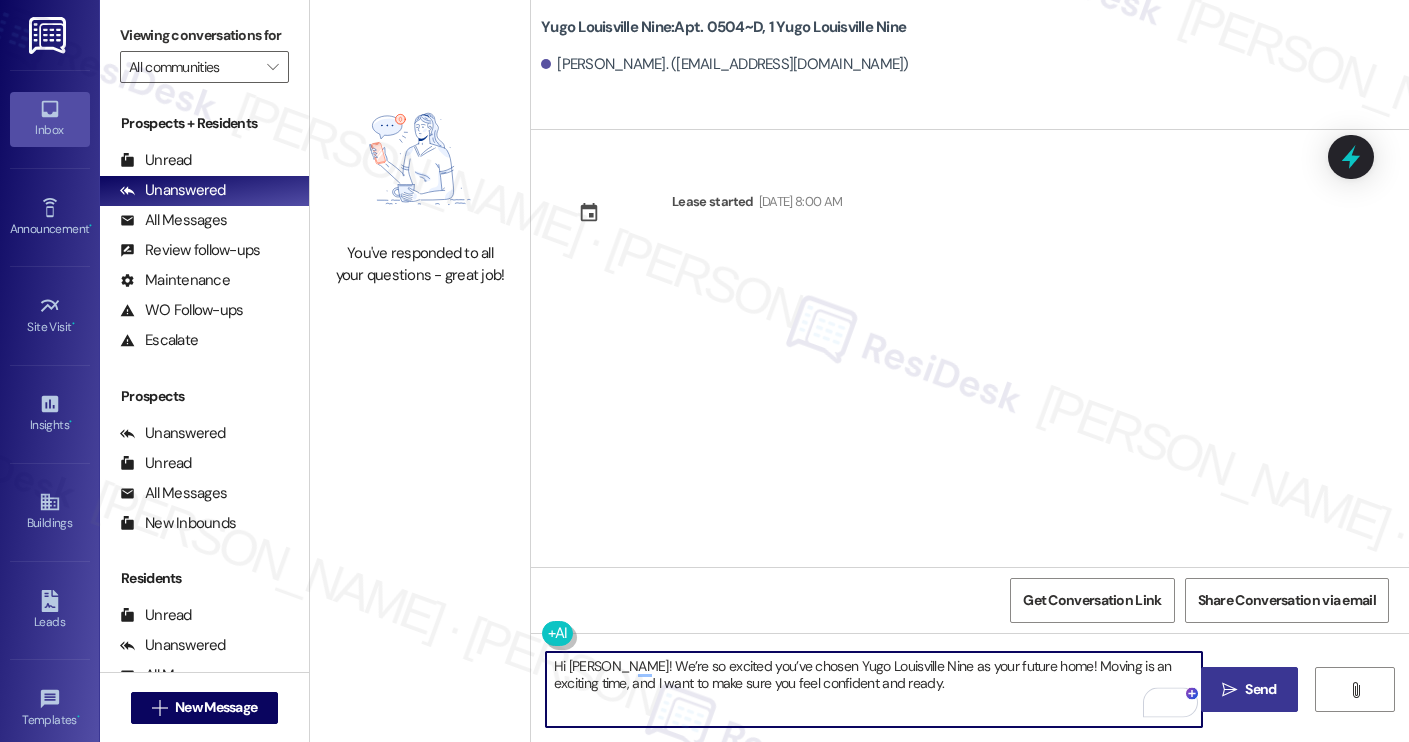 type on "Hi Kaya! We’re so excited you’ve chosen Yugo Louisville Nine as your future home! Moving is an exciting time, and I want to make sure you feel confident and ready." 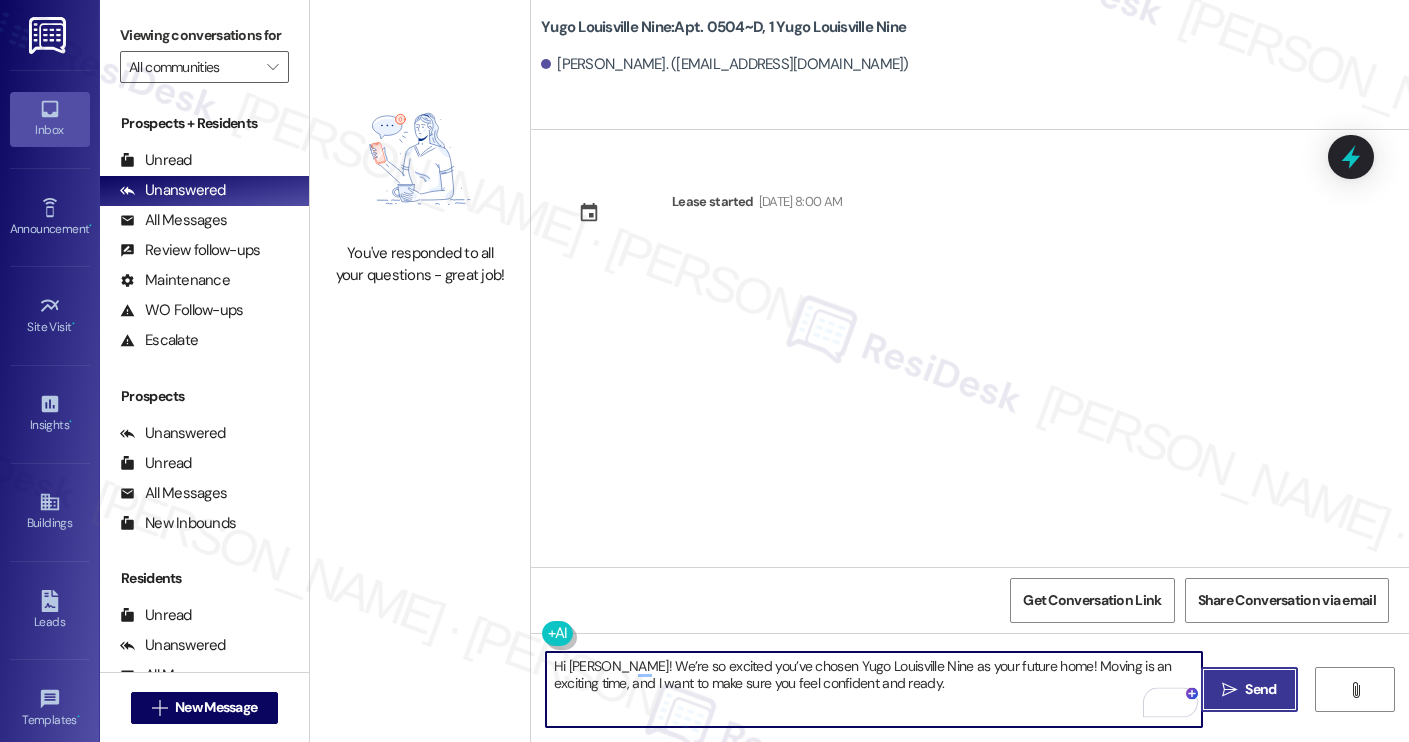 click on "" at bounding box center [1229, 690] 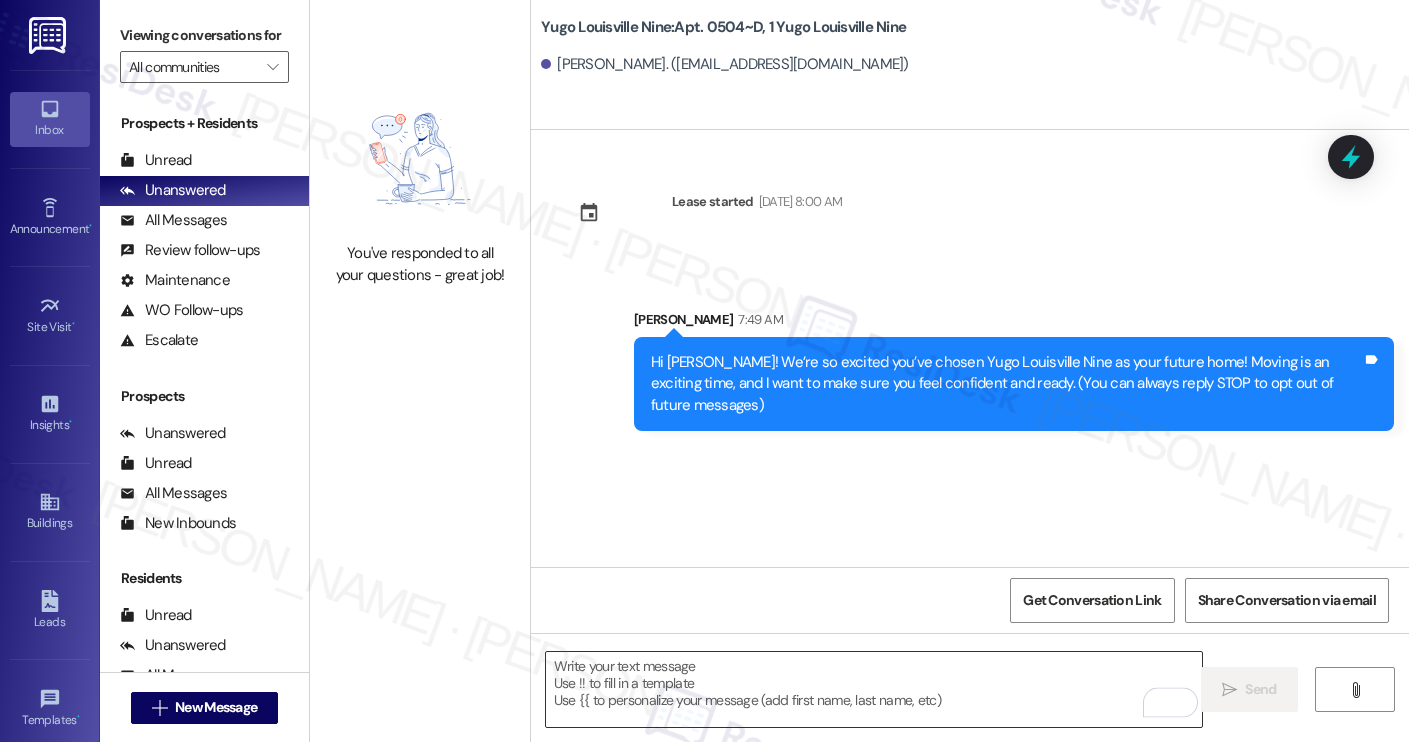 click at bounding box center (874, 689) 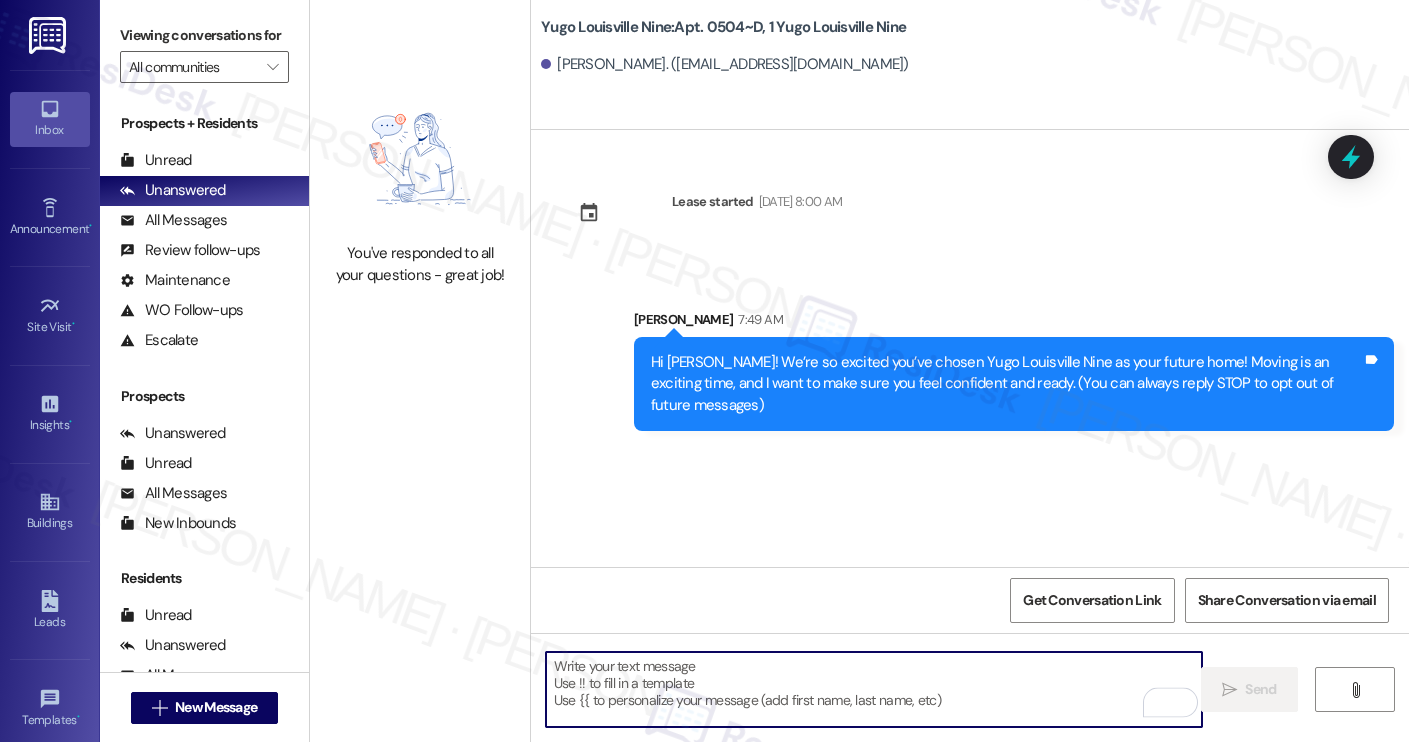 paste on "I’m Sarah from the off-site Resident Support Team. I work with your property’s team to help once you’ve moved in, whether it’s answering questions or assisting with maintenance. I’ll be in touch as your move-in date gets closer!
Move-in day will be busy as you get settled, but no reason it has to be stressful. Don’t forget that we offer a ⚡FAST PASS⚡for Move-In day if your checklist has been completed 2 weeks prior to move-in. Log in to your ResidentPortal today to complete those outstanding items!" 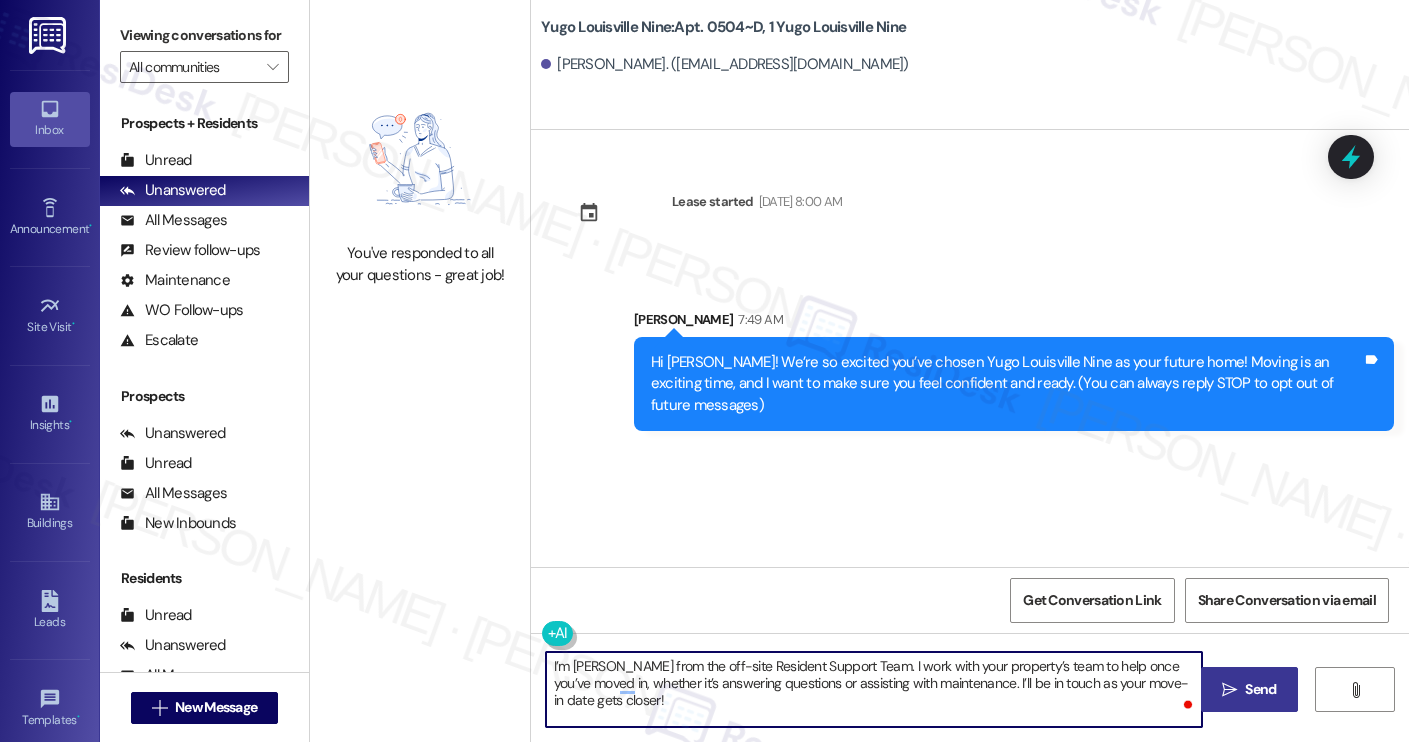 type on "I’m Sarah from the off-site Resident Support Team. I work with your property’s team to help once you’ve moved in, whether it’s answering questions or assisting with maintenance. I’ll be in touch as your move-in date gets closer!" 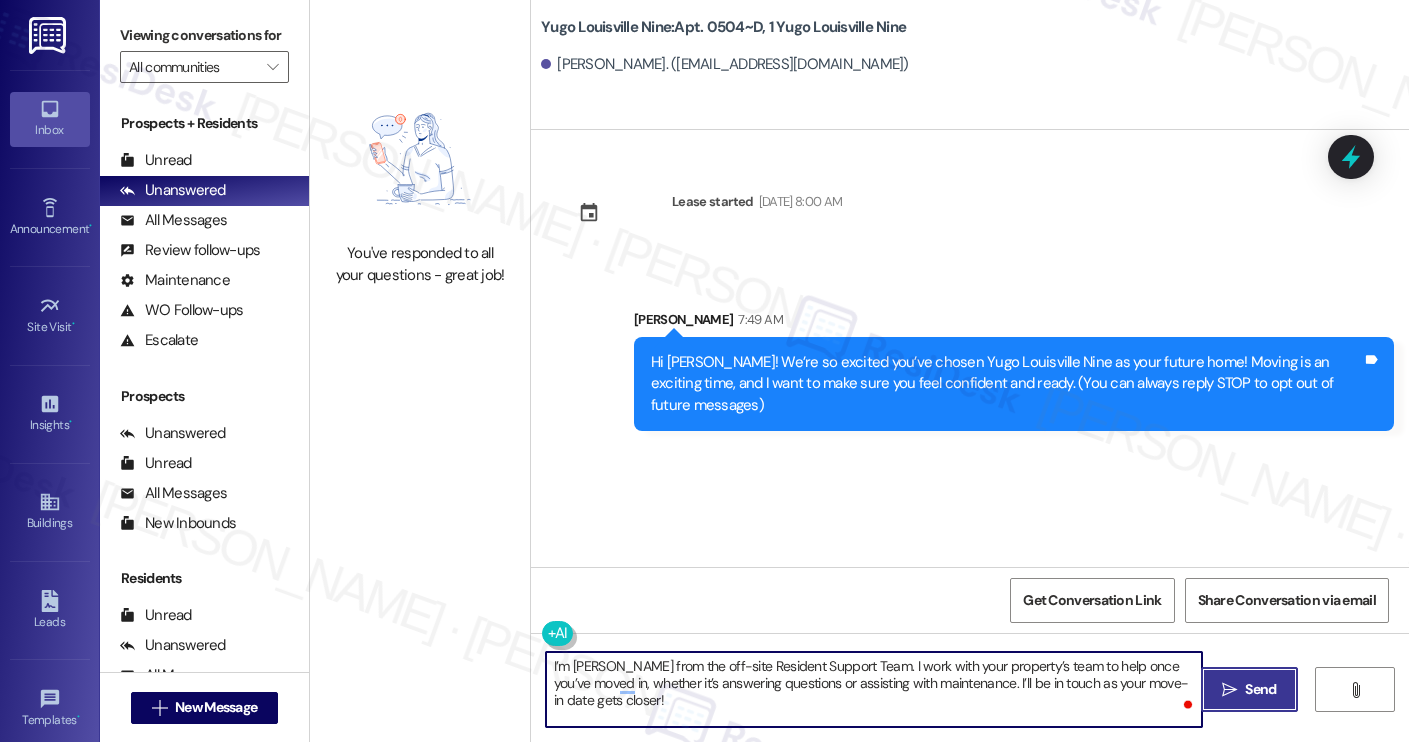 click on " Send" at bounding box center (1249, 689) 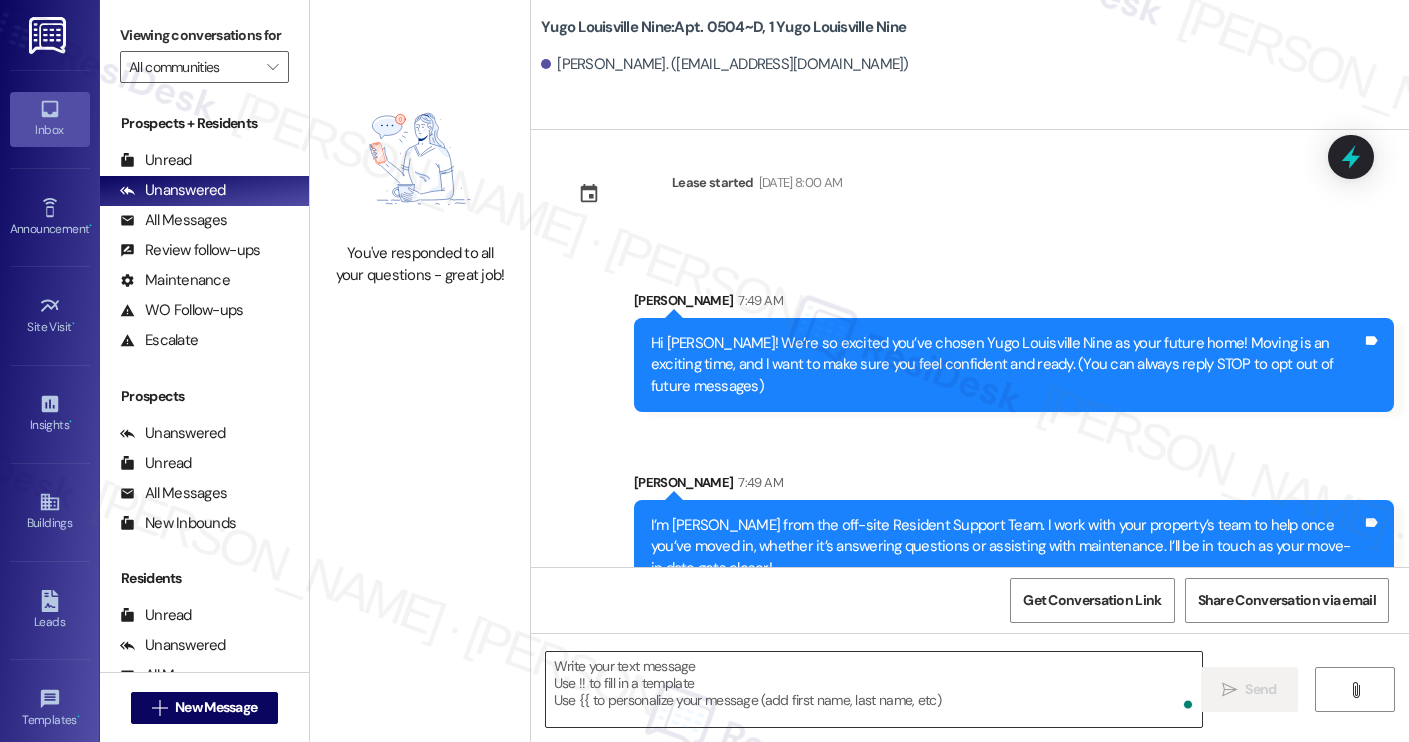 click at bounding box center [874, 689] 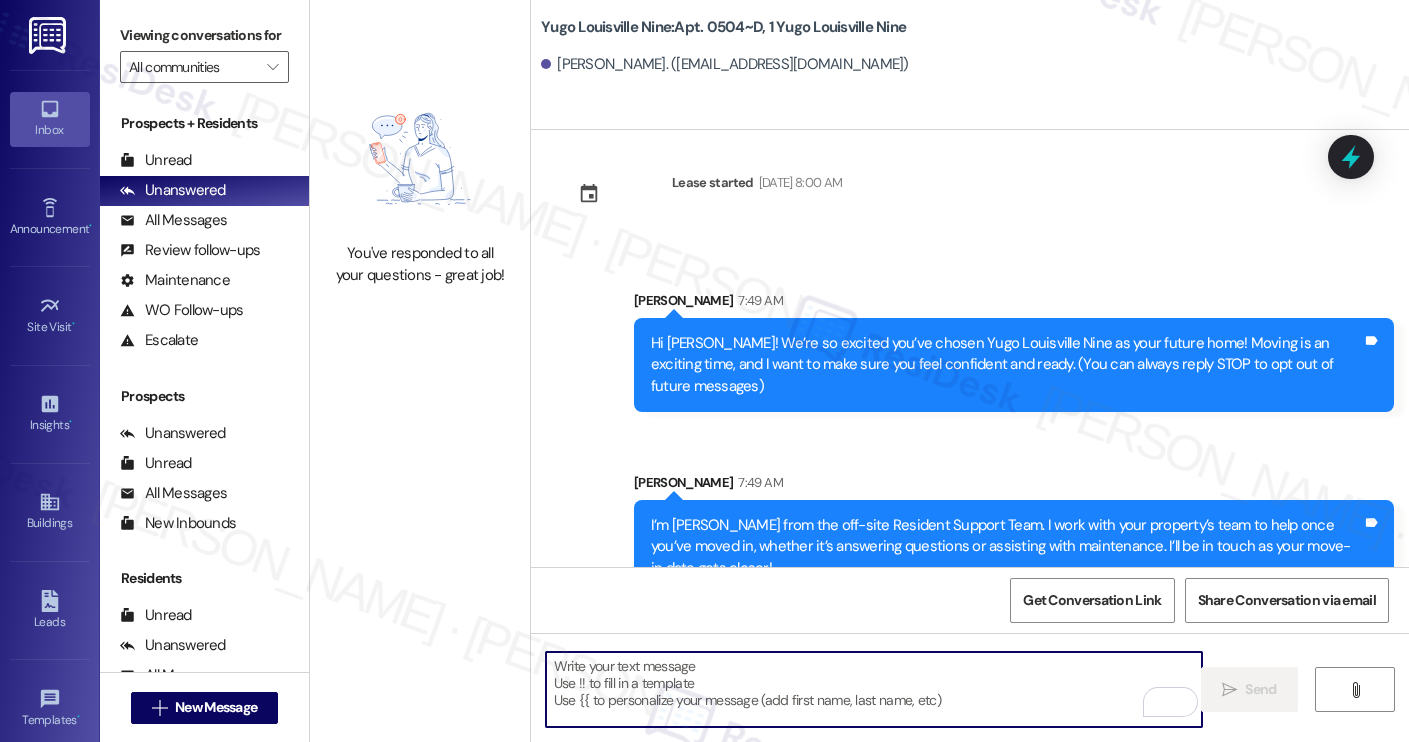paste on "Move-in day will be busy as you get settled, but no reason it has to be stressful. Don’t forget that we offer a ⚡FAST PASS⚡for Move-In day if your checklist has been completed 2 weeks prior to move-in. Log in to your ResidentPortal today to complete those outstanding items!" 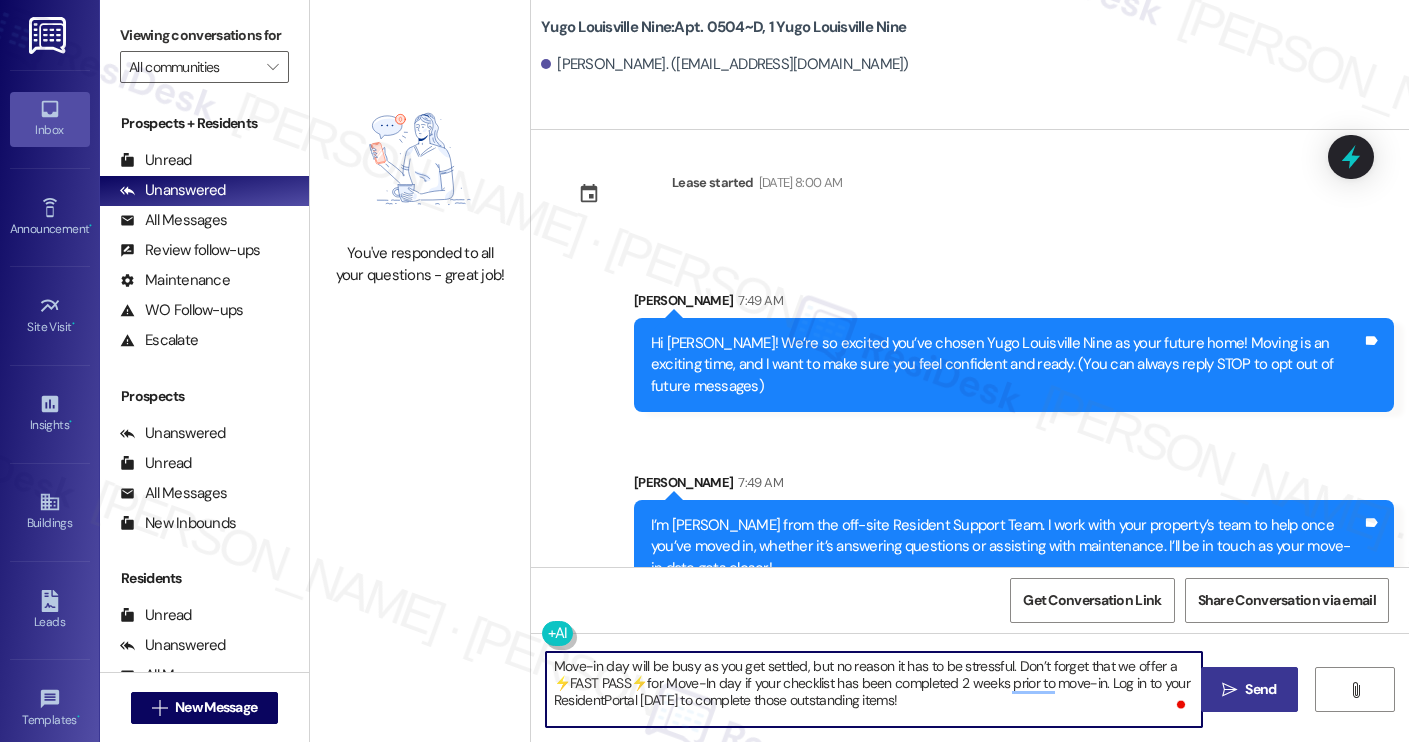 type on "Move-in day will be busy as you get settled, but no reason it has to be stressful. Don’t forget that we offer a ⚡FAST PASS⚡for Move-In day if your checklist has been completed 2 weeks prior to move-in. Log in to your ResidentPortal today to complete those outstanding items!" 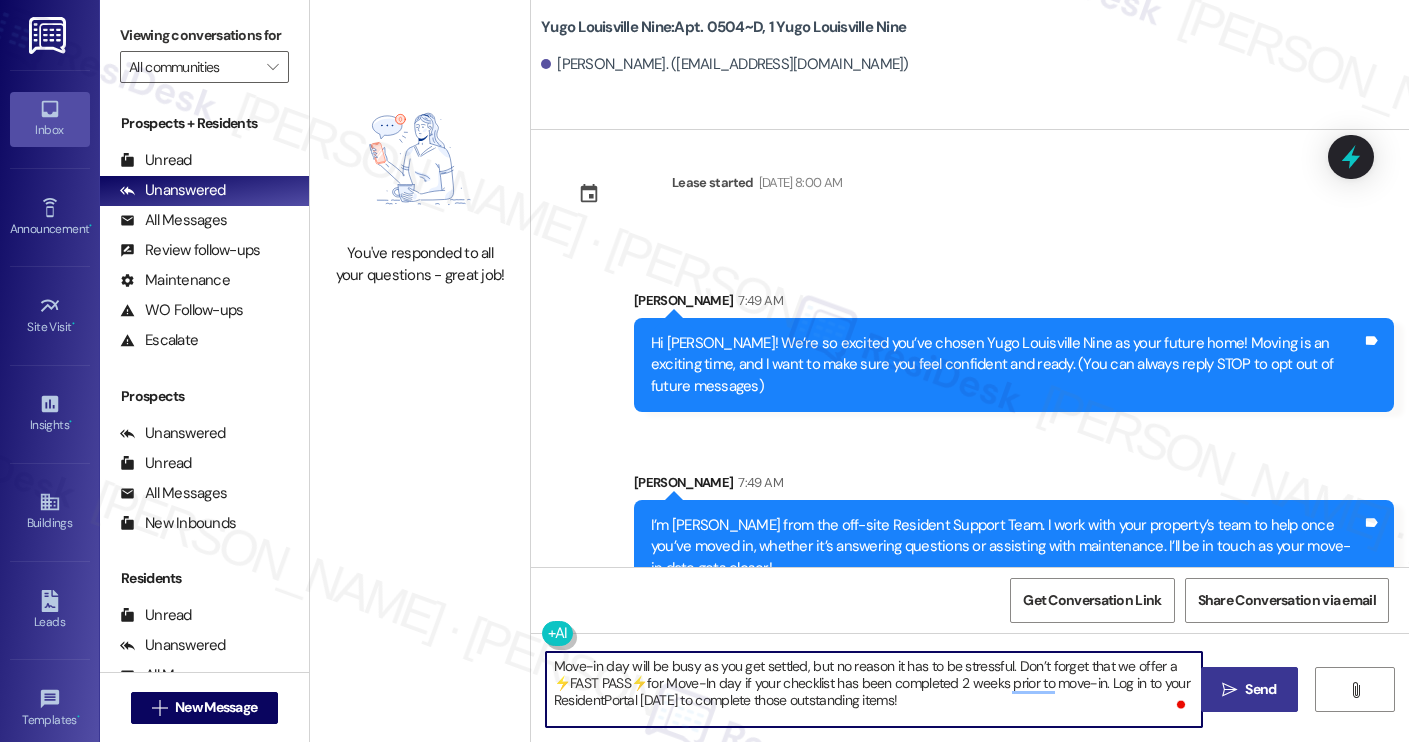 click on "Send" at bounding box center (1260, 689) 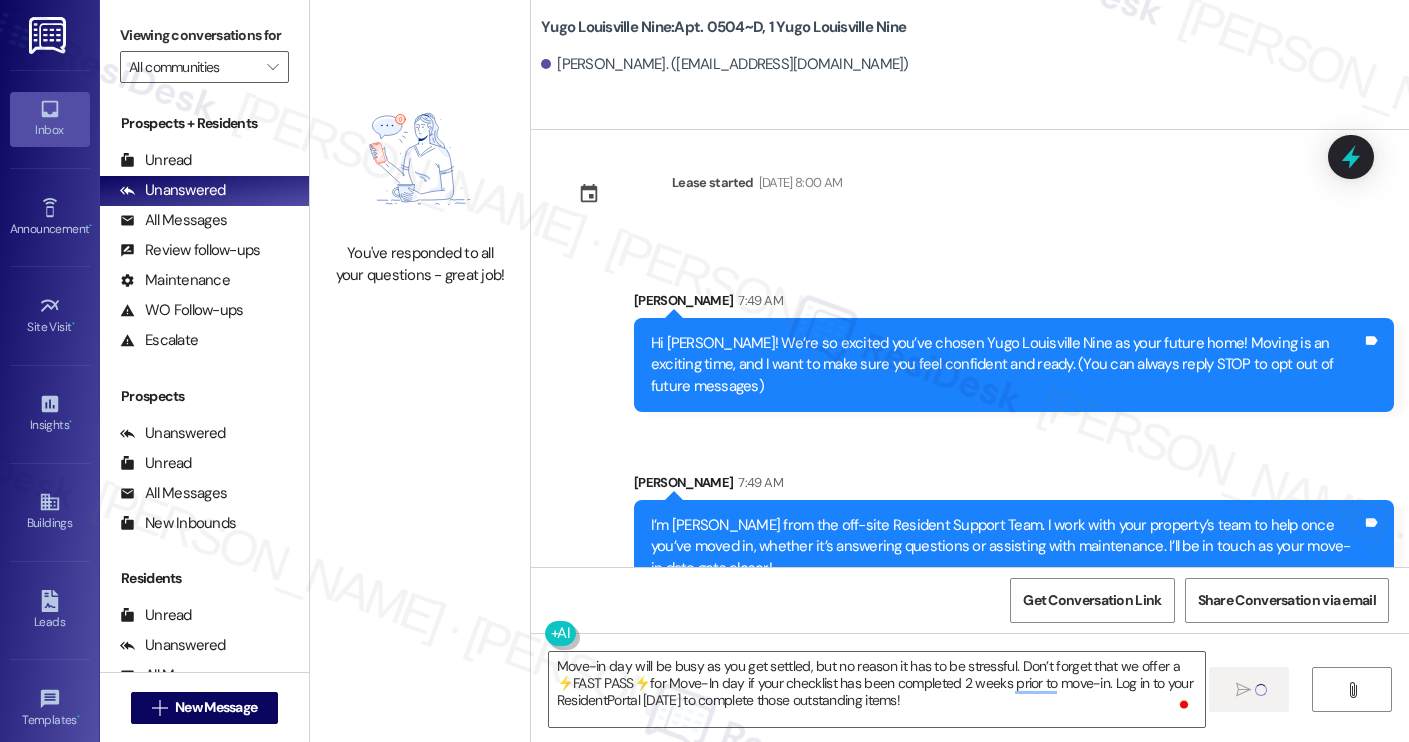type 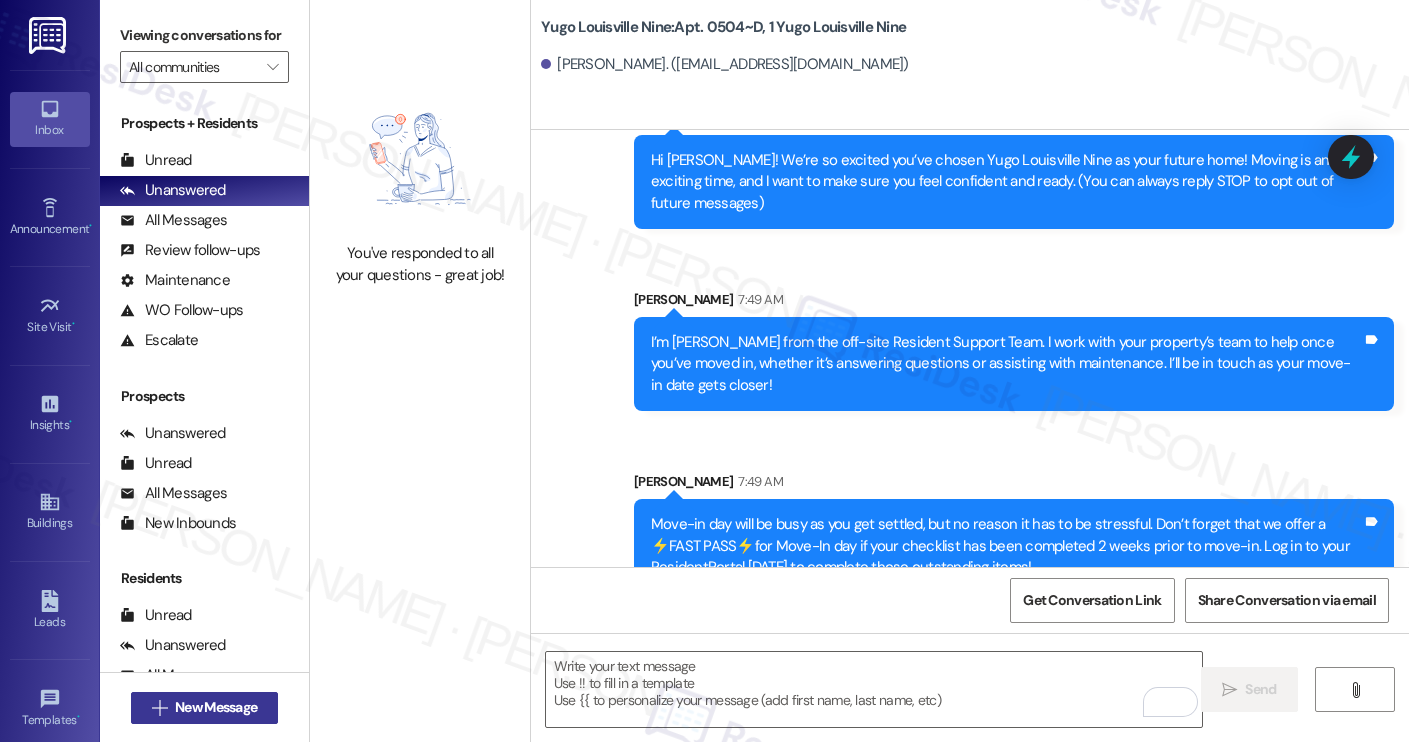 click on "New Message" at bounding box center [216, 707] 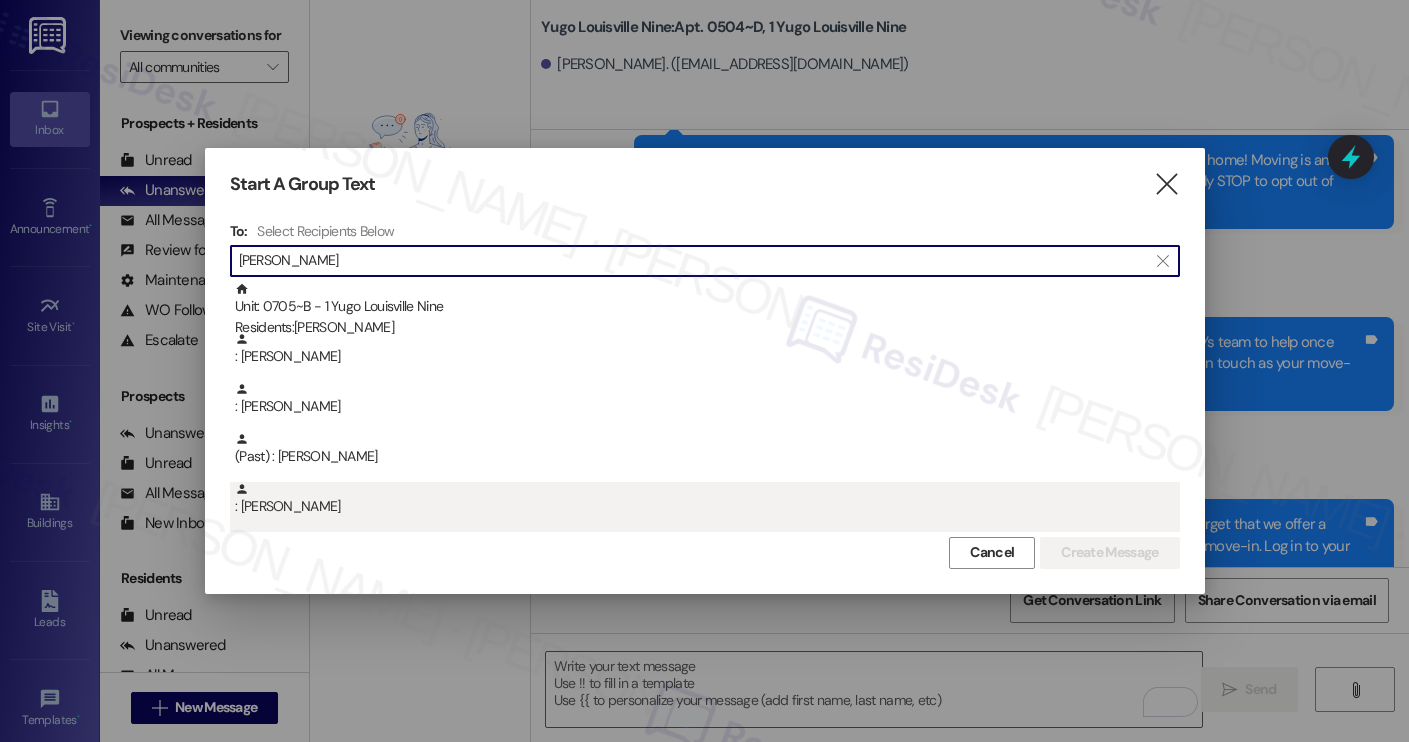 type on "susannah s" 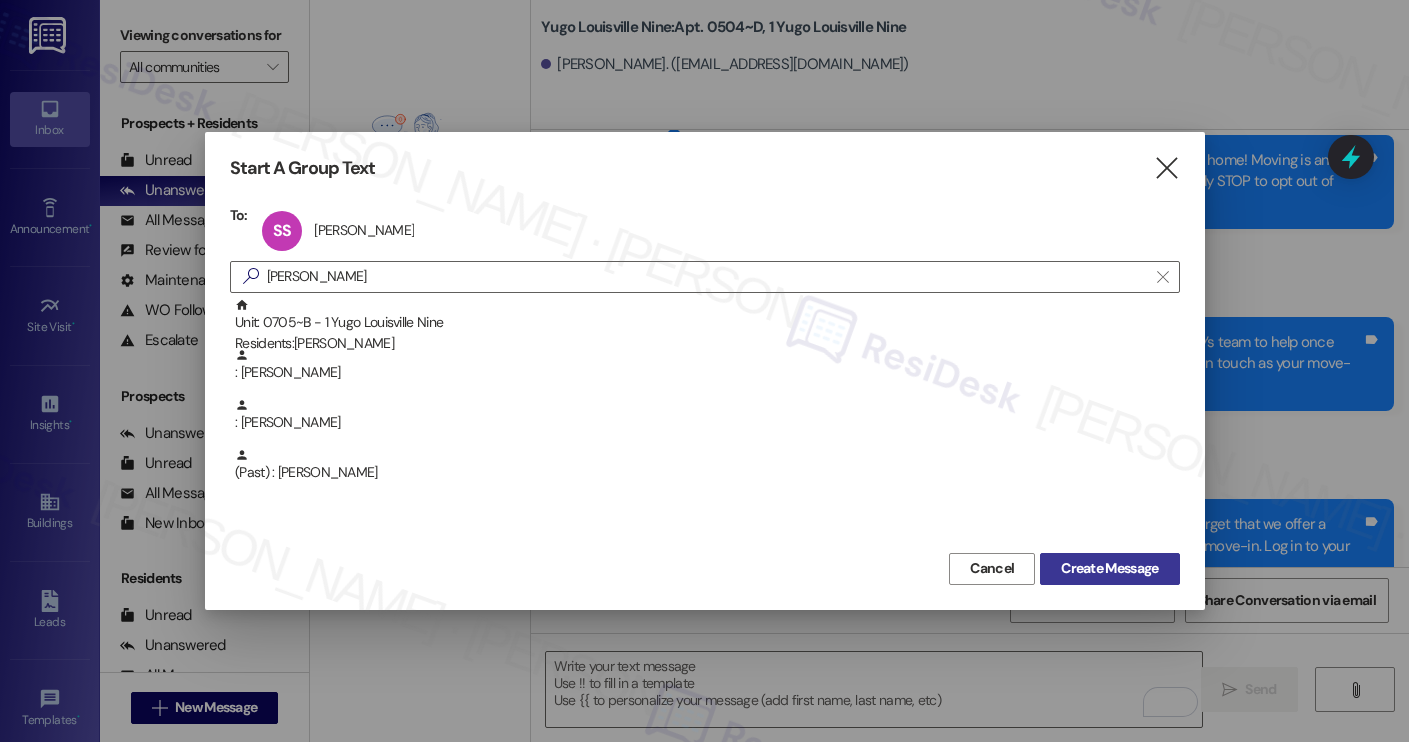 click on "Create Message" at bounding box center [1109, 569] 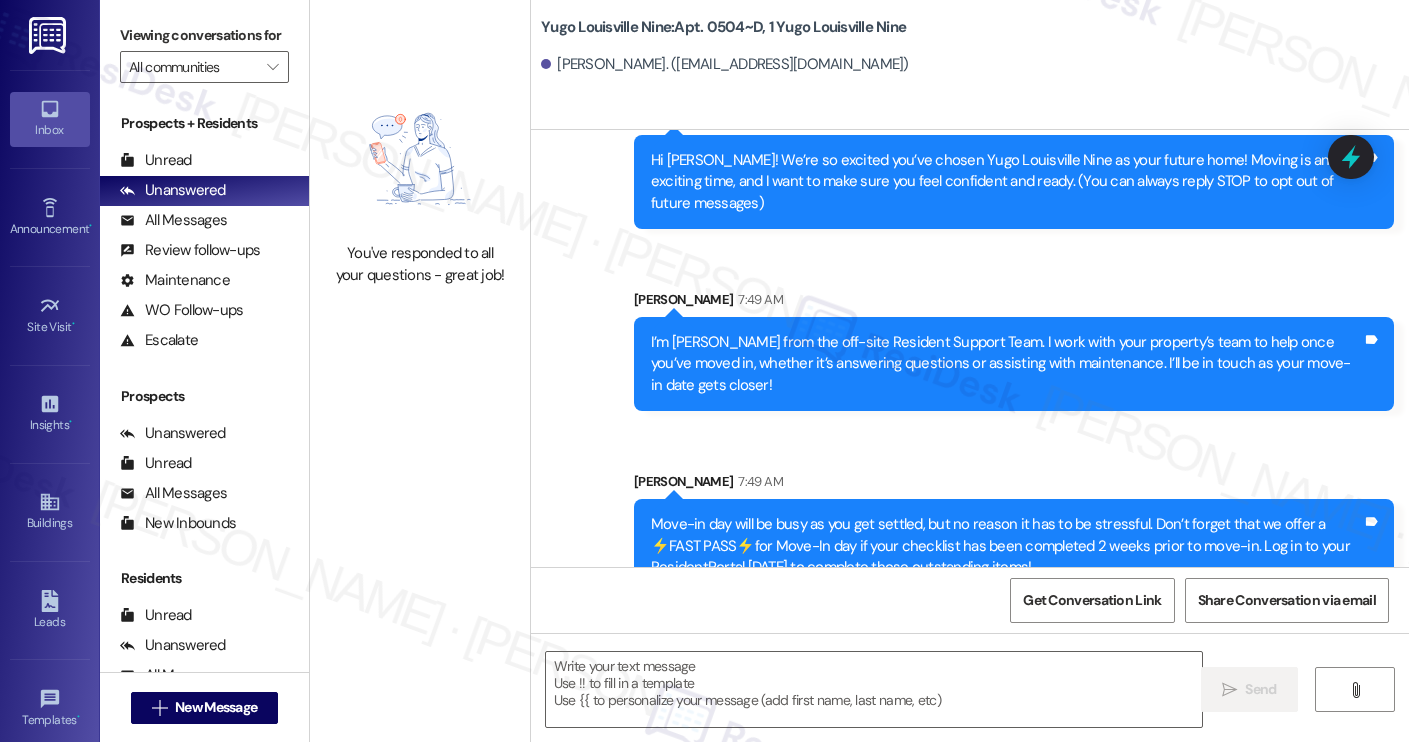 type on "Fetching suggested responses. Please feel free to read through the conversation in the meantime." 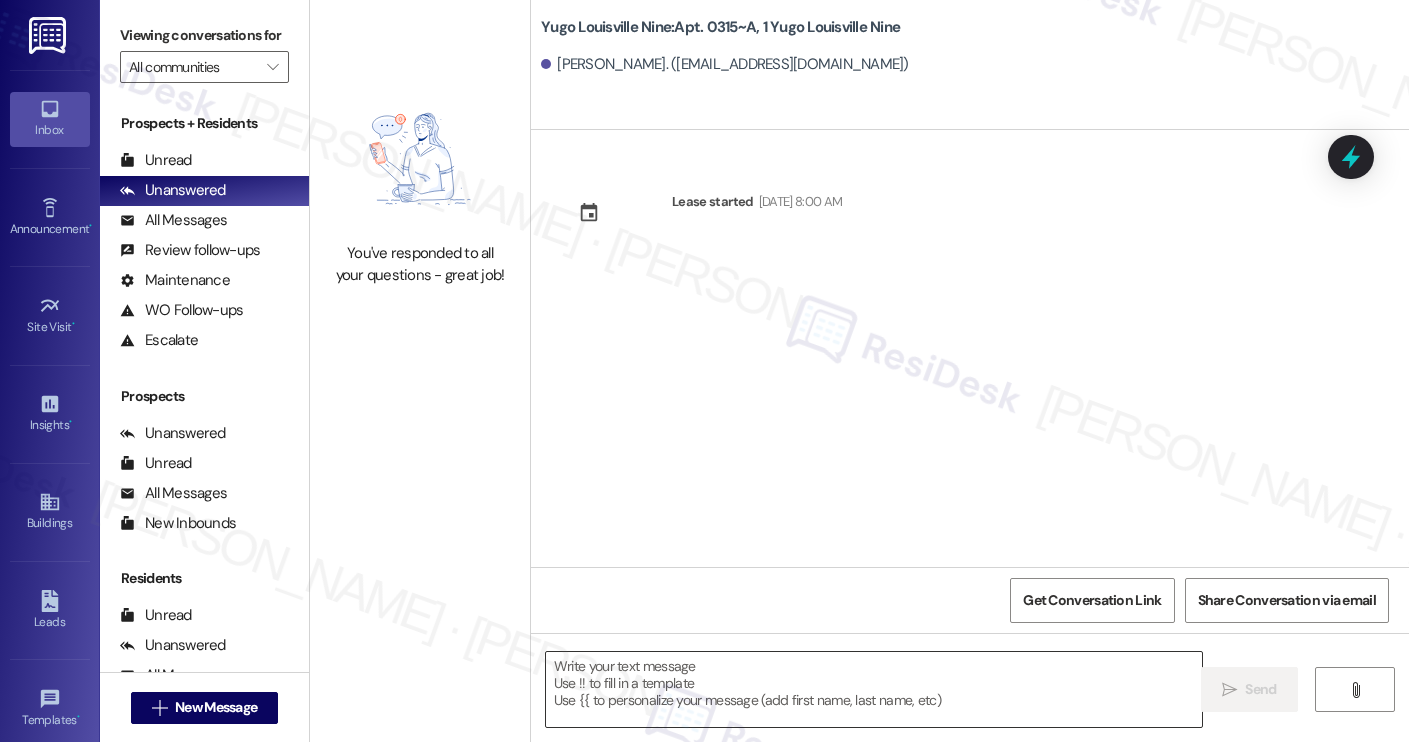 click at bounding box center [874, 689] 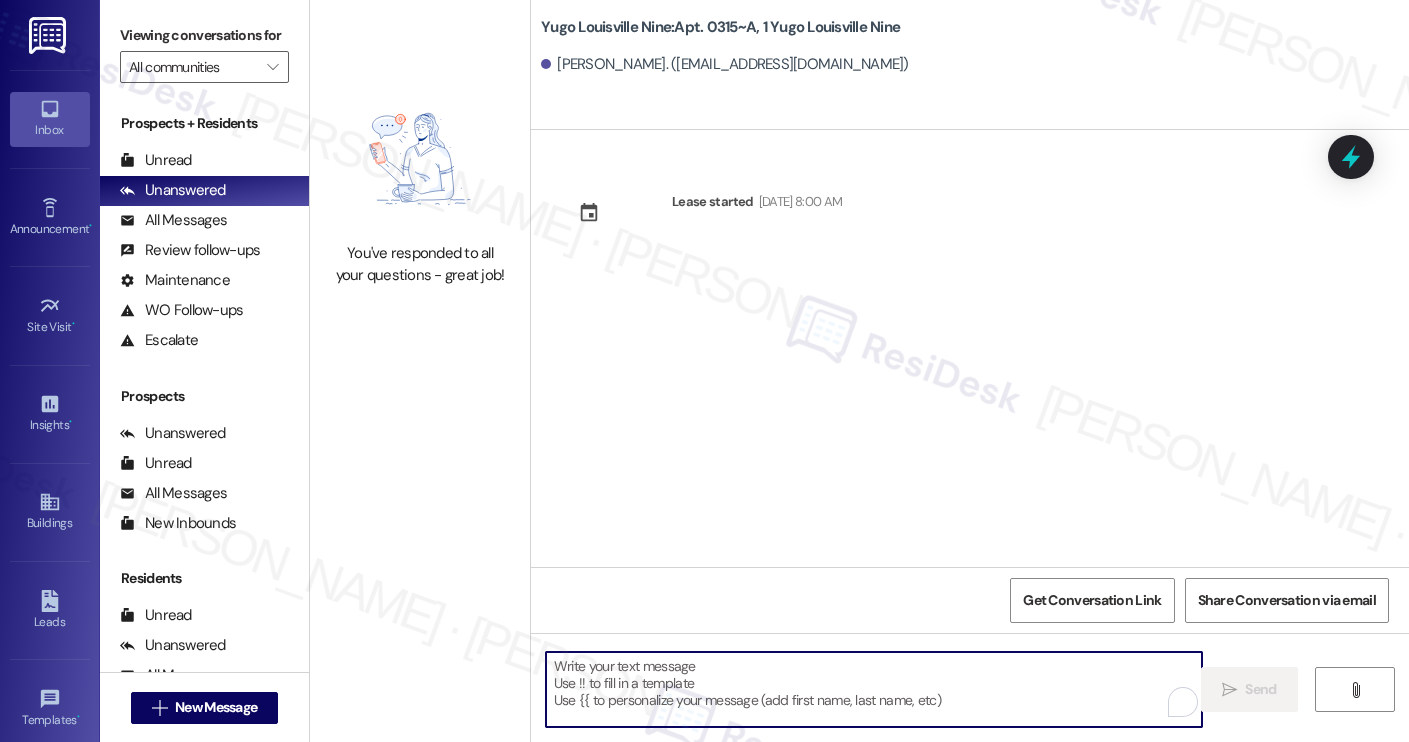paste on "Hi Isabella! We’re so excited you’ve chosen Yugo Louisville Nine as your future home! Moving is an exciting time, and I want to make sure you feel confident and ready.
I’m Sarah from the off-site Resident Support Team. I work with your property’s team to help once you’ve moved in, whether it’s answering questions or assisting with maintenance. I’ll be in touch as your move-in date gets closer!
Move-in day will be busy as you get settled, but no reason it has to be stressful. Don’t forget that we offer a ⚡FAST PASS⚡for Move-In day if your checklist has been completed 2 weeks prior to move-in. Log in to your ResidentPortal today to complete those outstanding items!" 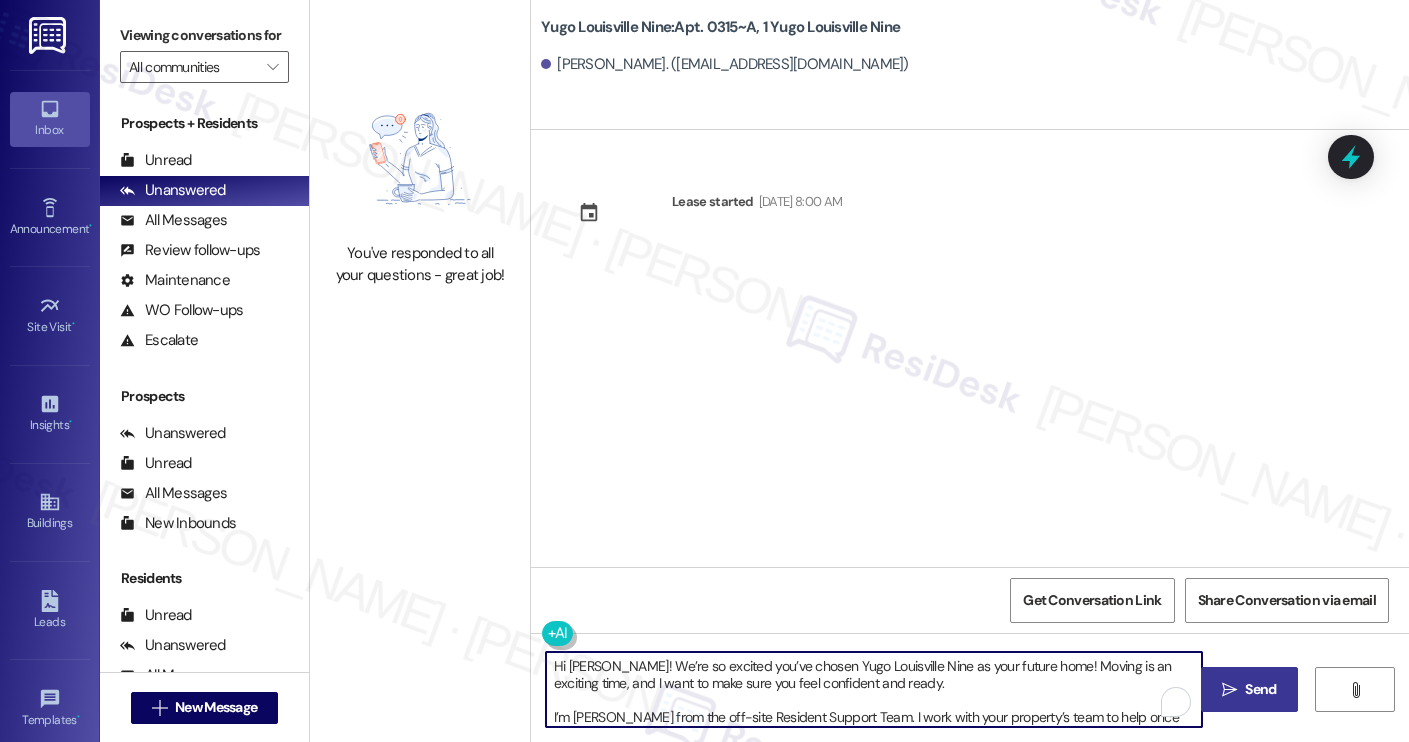 scroll, scrollTop: 13, scrollLeft: 0, axis: vertical 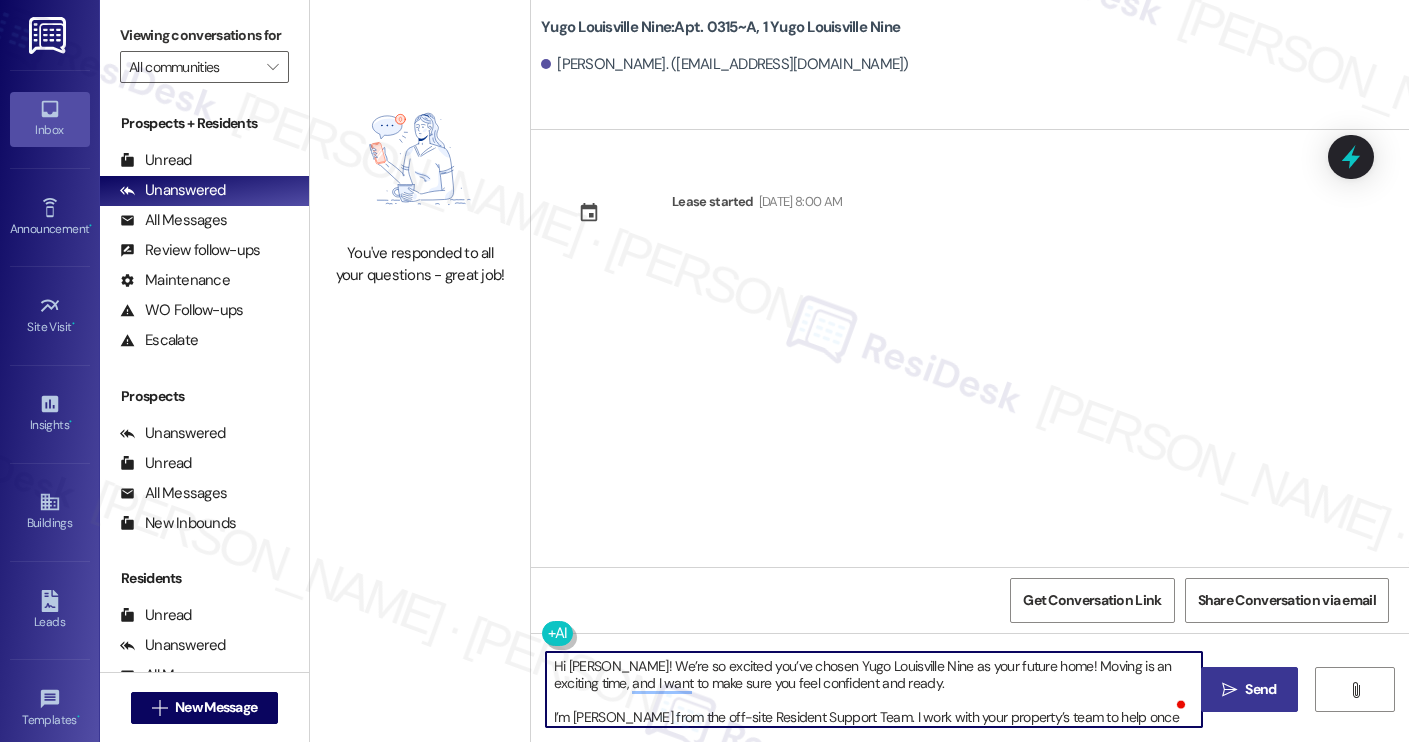 click on "Susannah Schwantes. (smschwant@gmail.com)" at bounding box center [725, 64] 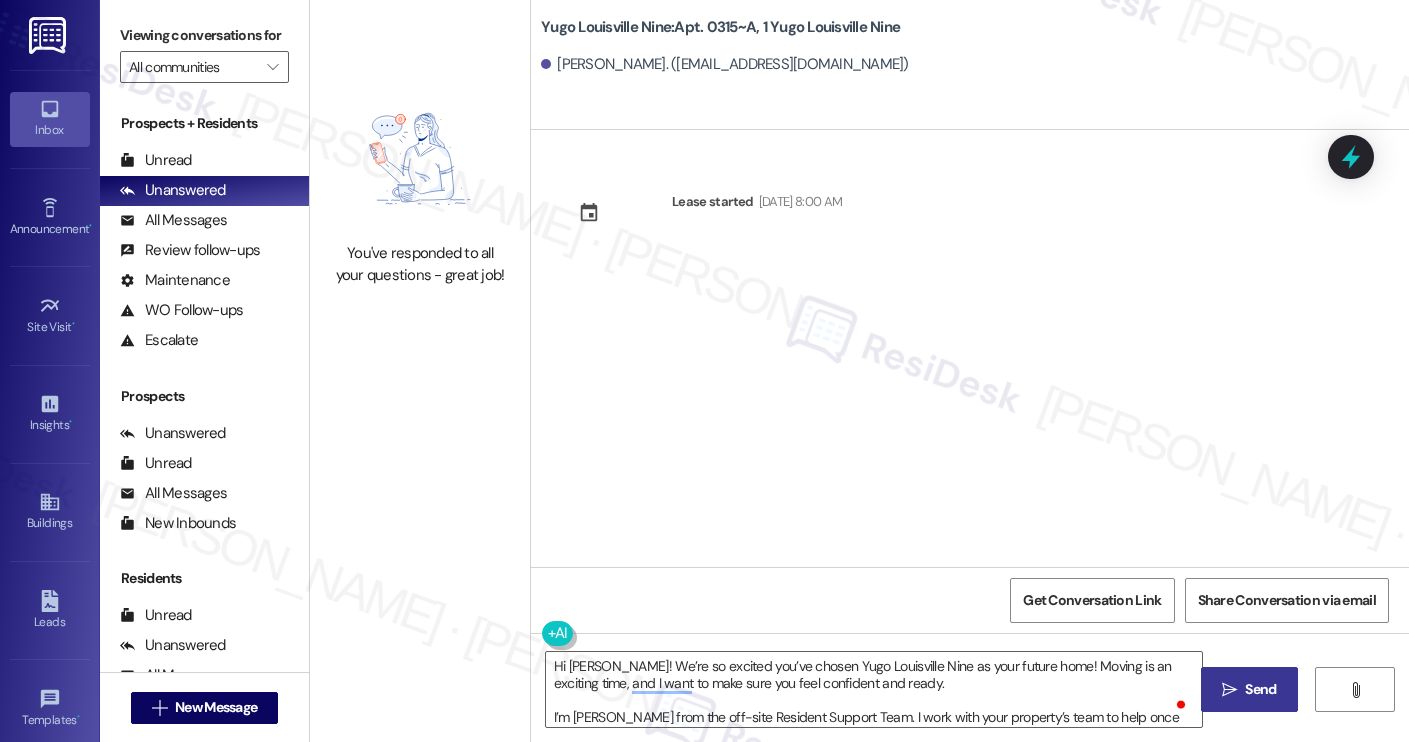 click on "Susannah Schwantes. (smschwant@gmail.com)" at bounding box center (725, 64) 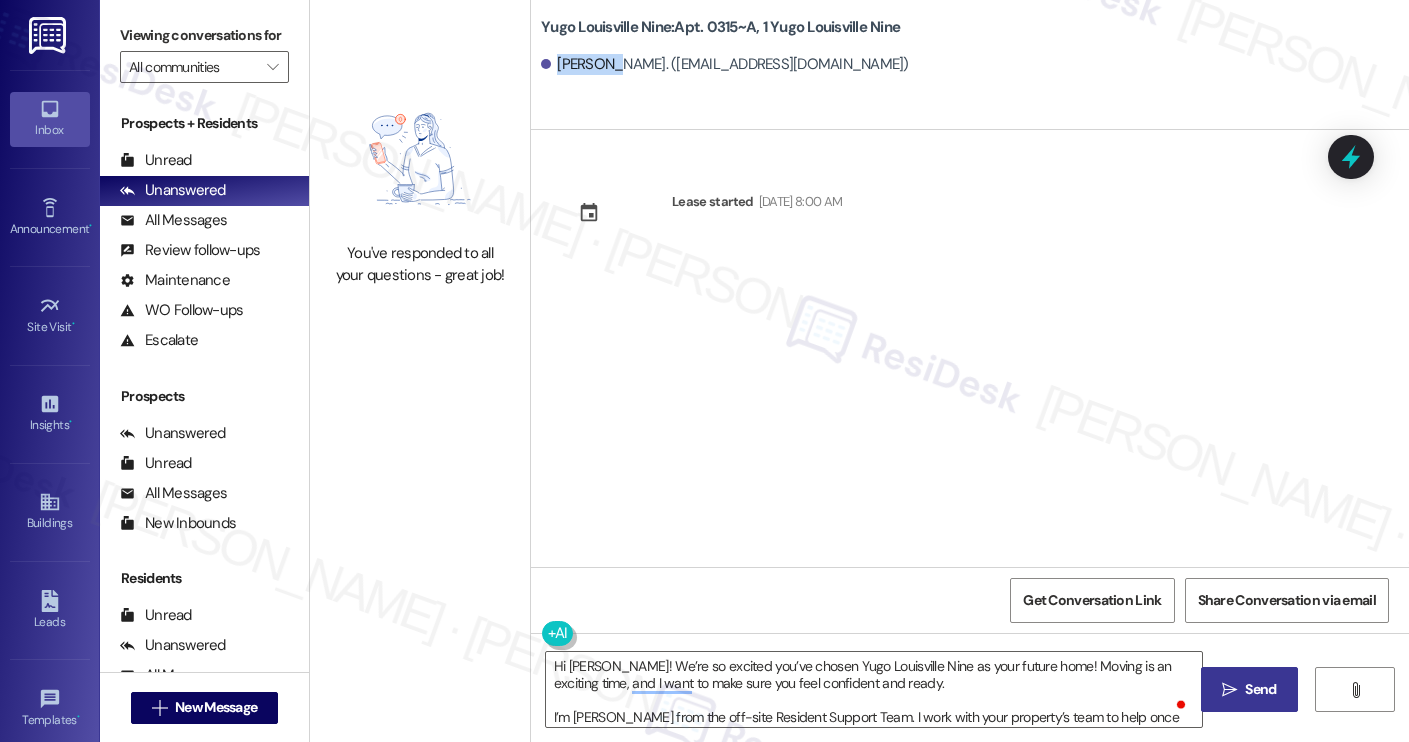 copy on "Susannah" 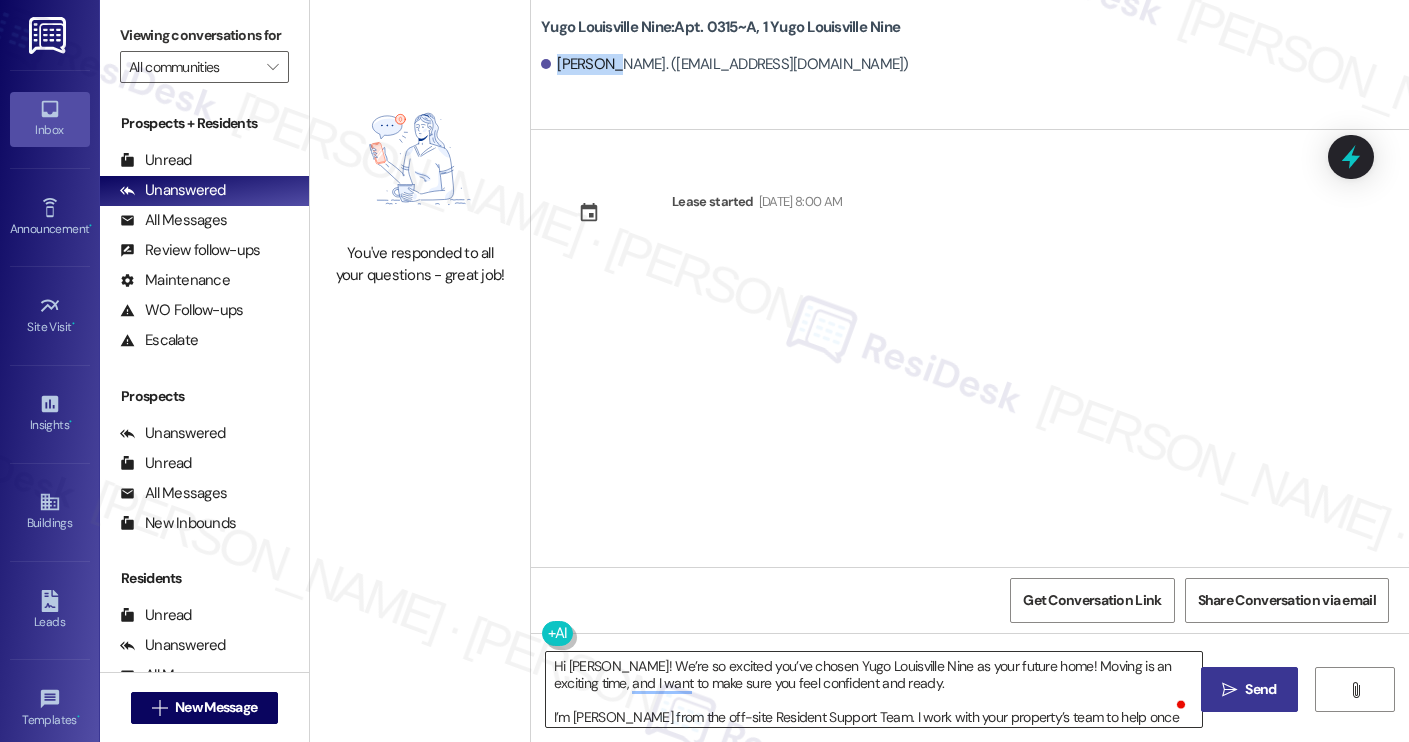 click on "Hi Isabella! We’re so excited you’ve chosen Yugo Louisville Nine as your future home! Moving is an exciting time, and I want to make sure you feel confident and ready.
I’m Sarah from the off-site Resident Support Team. I work with your property’s team to help once you’ve moved in, whether it’s answering questions or assisting with maintenance. I’ll be in touch as your move-in date gets closer!
Move-in day will be busy as you get settled, but no reason it has to be stressful. Don’t forget that we offer a ⚡FAST PASS⚡for Move-In day if your checklist has been completed 2 weeks prior to move-in. Log in to your ResidentPortal today to complete those outstanding items!" at bounding box center (874, 689) 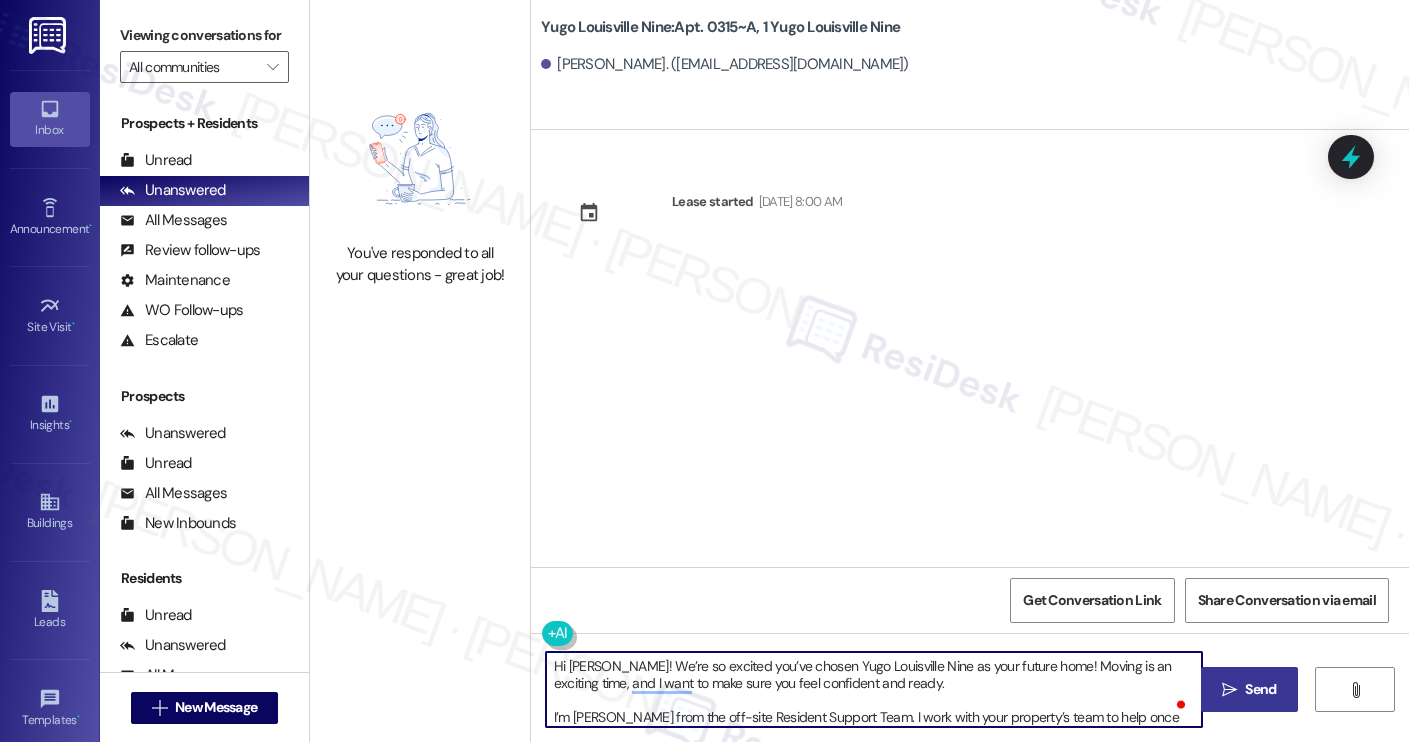 click on "Hi Isabella! We’re so excited you’ve chosen Yugo Louisville Nine as your future home! Moving is an exciting time, and I want to make sure you feel confident and ready.
I’m Sarah from the off-site Resident Support Team. I work with your property’s team to help once you’ve moved in, whether it’s answering questions or assisting with maintenance. I’ll be in touch as your move-in date gets closer!
Move-in day will be busy as you get settled, but no reason it has to be stressful. Don’t forget that we offer a ⚡FAST PASS⚡for Move-In day if your checklist has been completed 2 weeks prior to move-in. Log in to your ResidentPortal today to complete those outstanding items!" at bounding box center [874, 689] 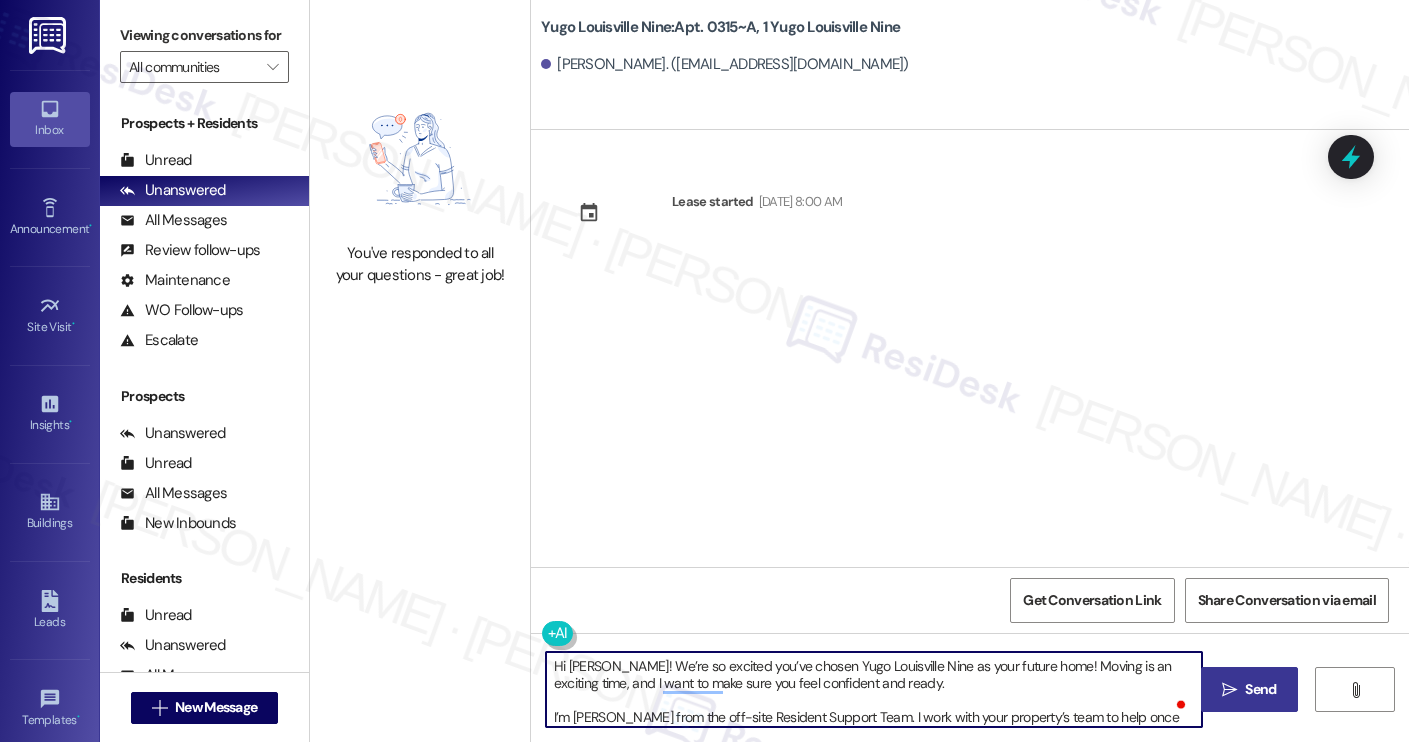 scroll, scrollTop: 17, scrollLeft: 0, axis: vertical 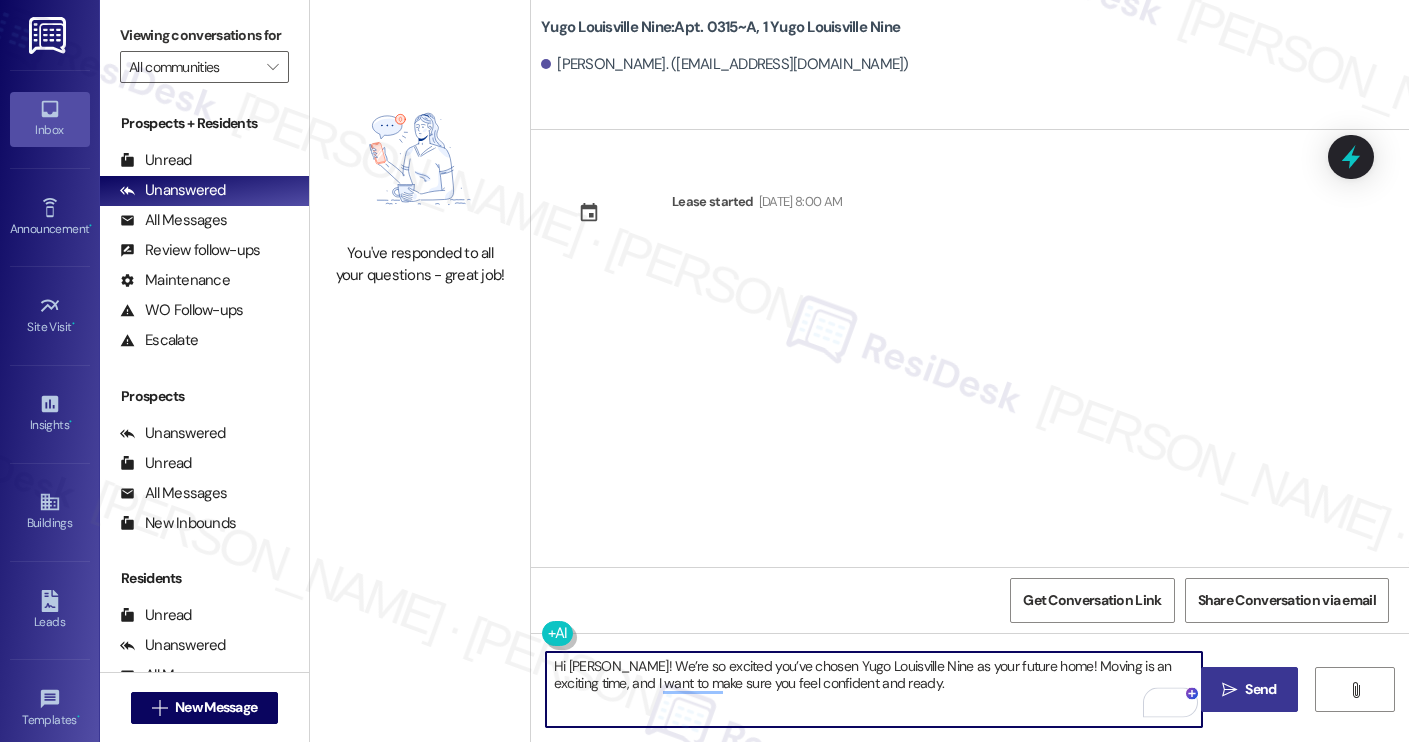 click on "Hi Susannah! We’re so excited you’ve chosen Yugo Louisville Nine as your future home! Moving is an exciting time, and I want to make sure you feel confident and ready." at bounding box center [874, 689] 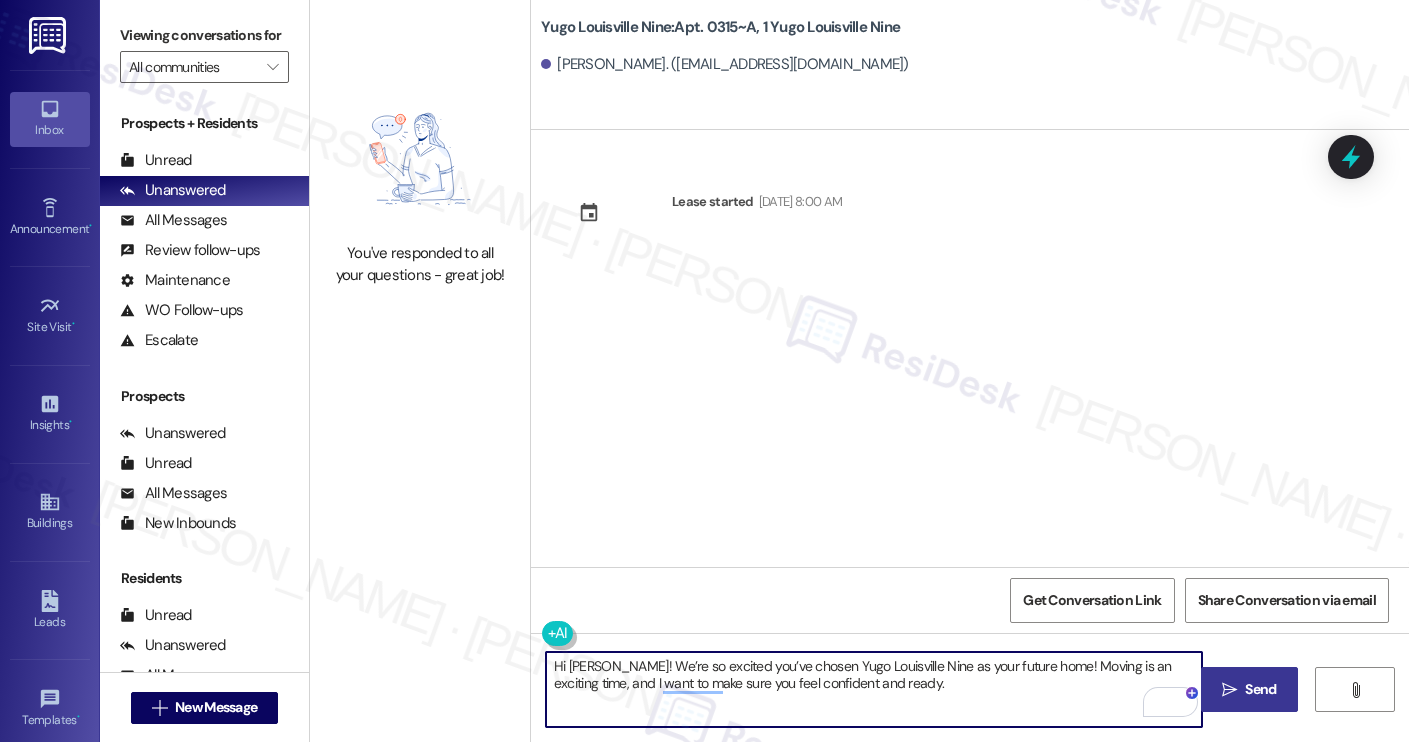 type on "Hi Susannah! We’re so excited you’ve chosen Yugo Louisville Nine as your future home! Moving is an exciting time, and I want to make sure you feel confident and ready." 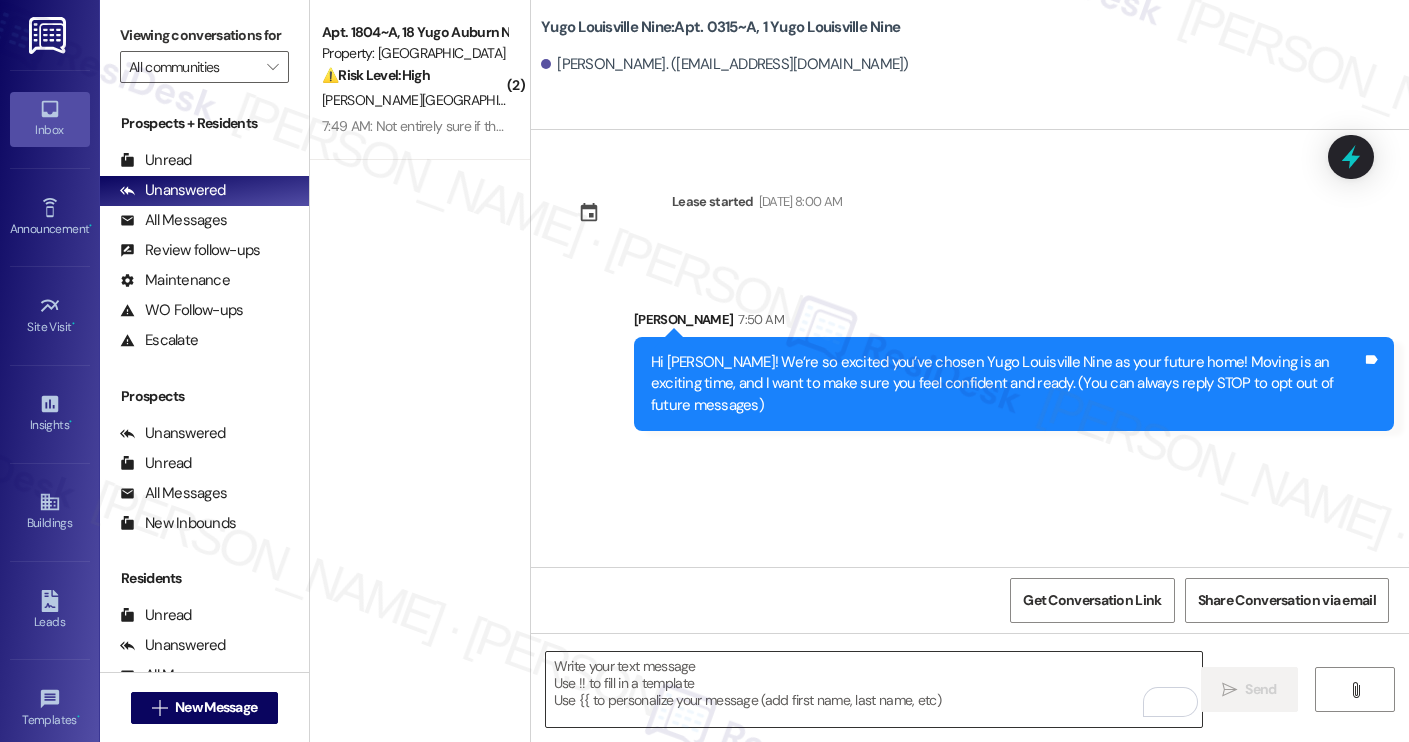 click at bounding box center [874, 689] 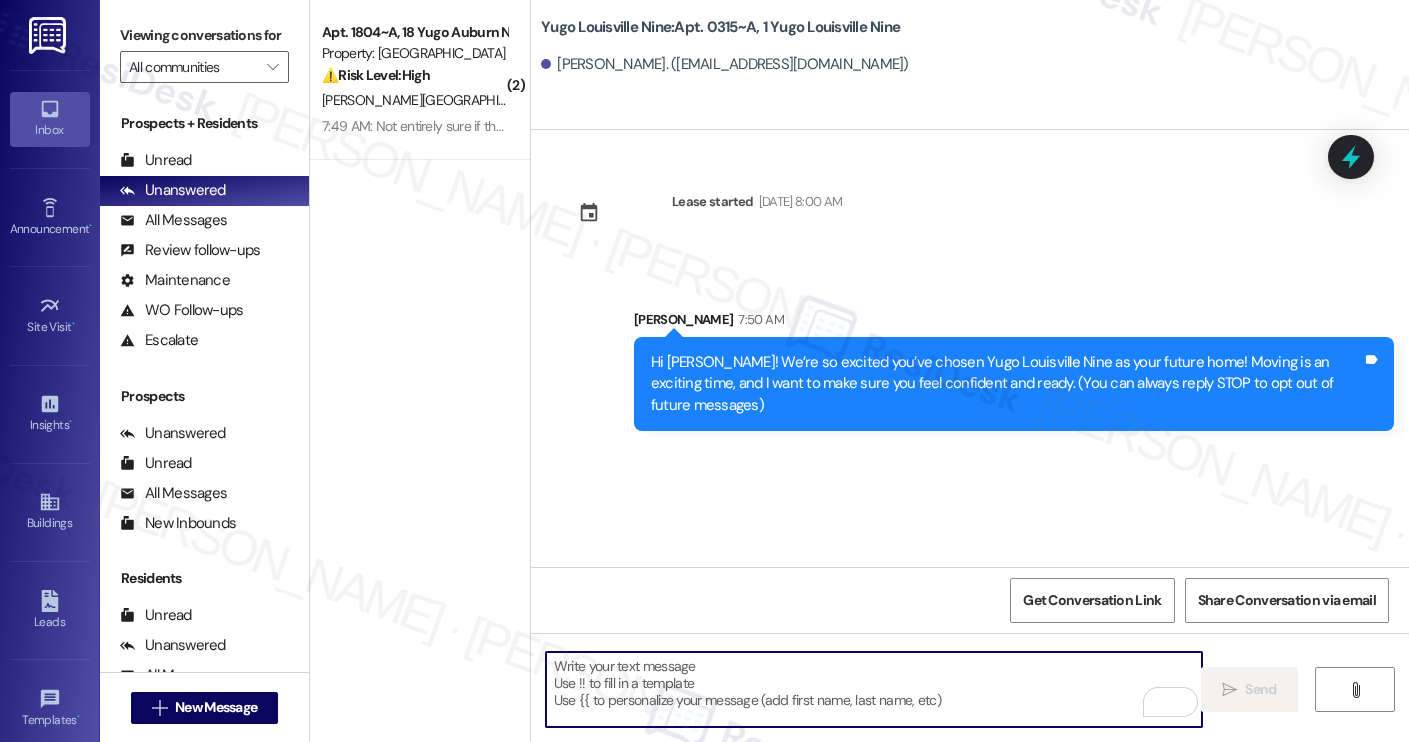 paste on "I’m Sarah from the off-site Resident Support Team. I work with your property’s team to help once you’ve moved in, whether it’s answering questions or assisting with maintenance. I’ll be in touch as your move-in date gets closer!
Move-in day will be busy as you get settled, but no reason it has to be stressful. Don’t forget that we offer a ⚡FAST PASS⚡for Move-In day if your checklist has been completed 2 weeks prior to move-in. Log in to your ResidentPortal today to complete those outstanding items!" 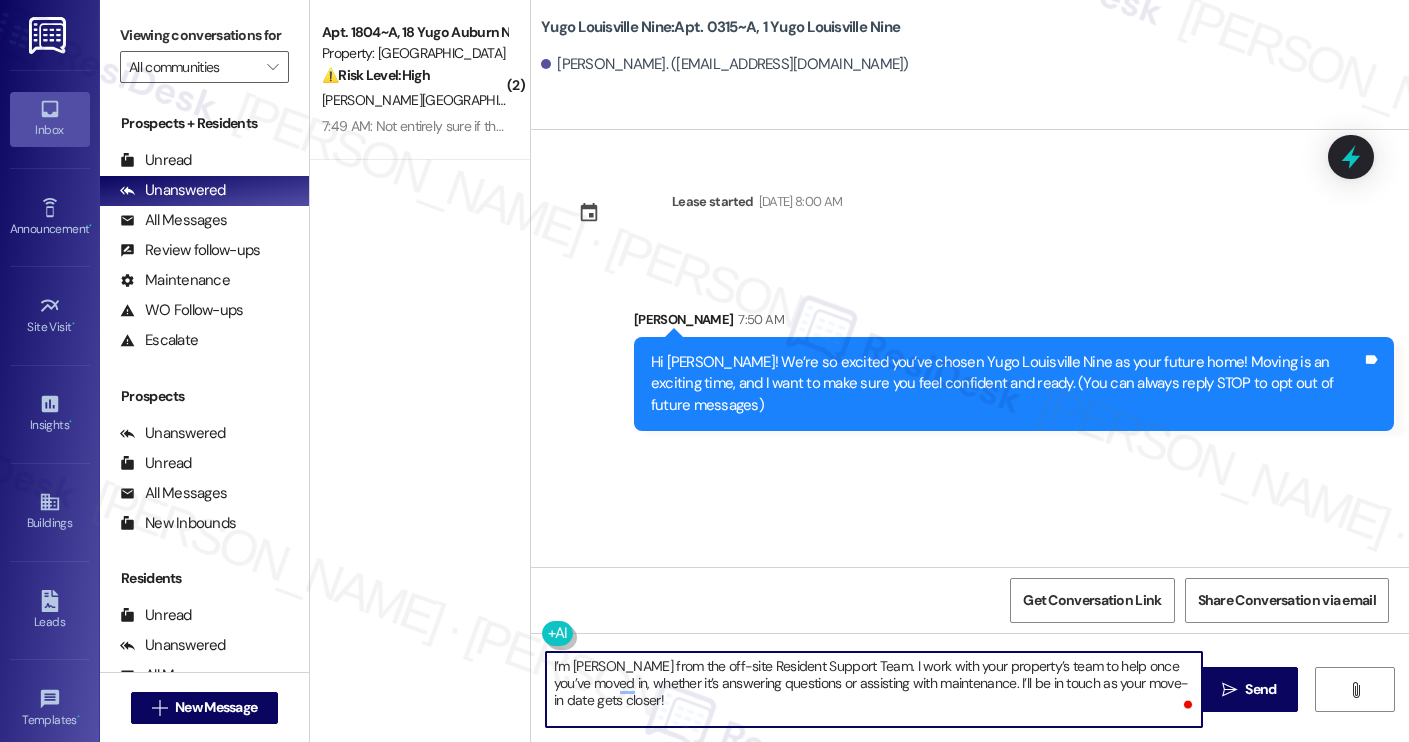 type on "I’m Sarah from the off-site Resident Support Team. I work with your property’s team to help once you’ve moved in, whether it’s answering questions or assisting with maintenance. I’ll be in touch as your move-in date gets closer!" 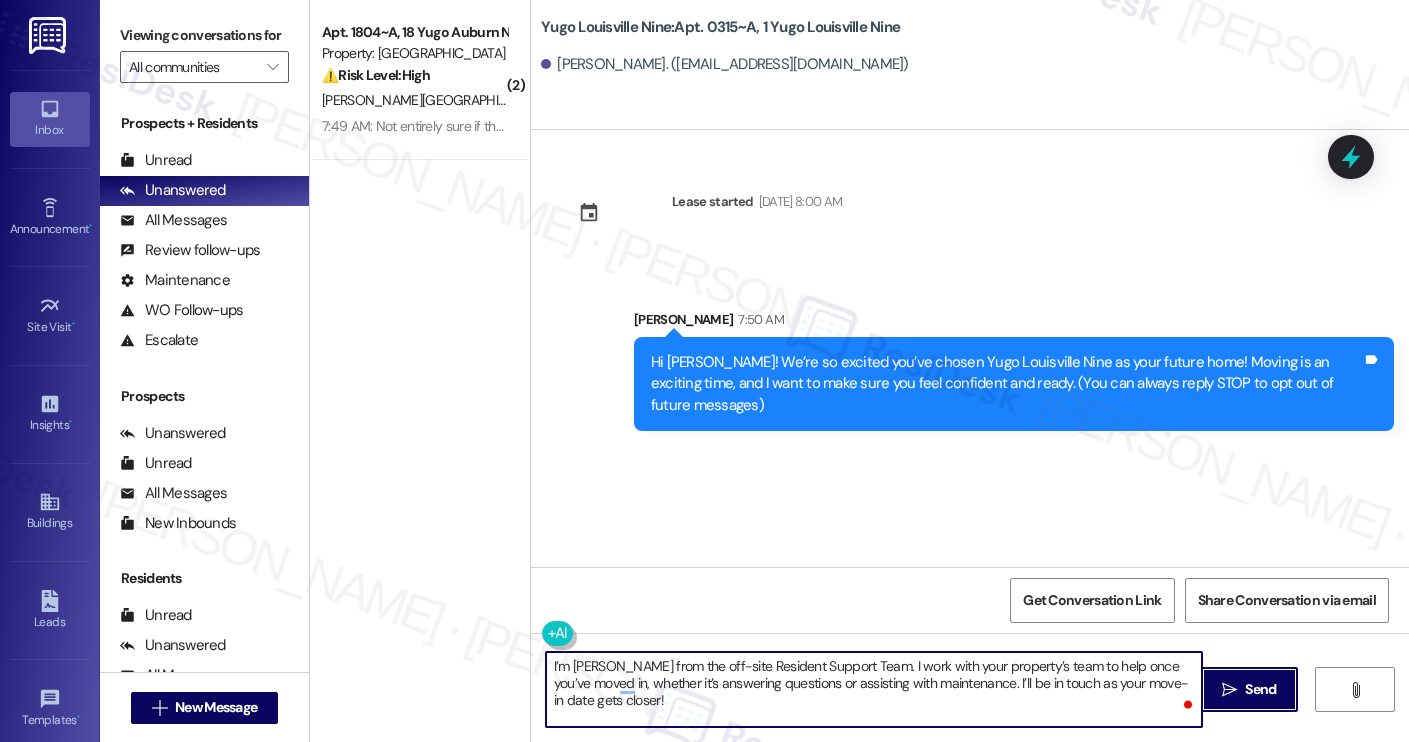 click on "" at bounding box center (1229, 690) 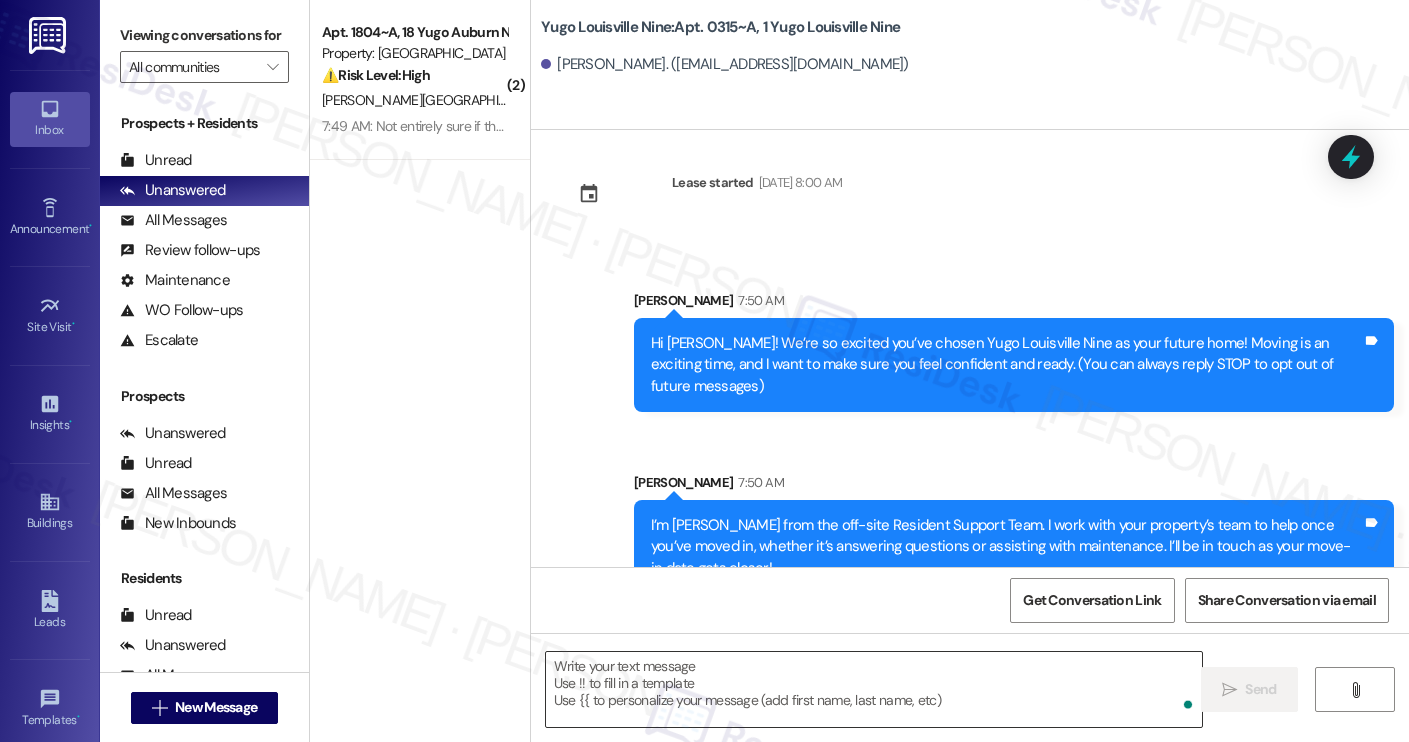 click at bounding box center (874, 689) 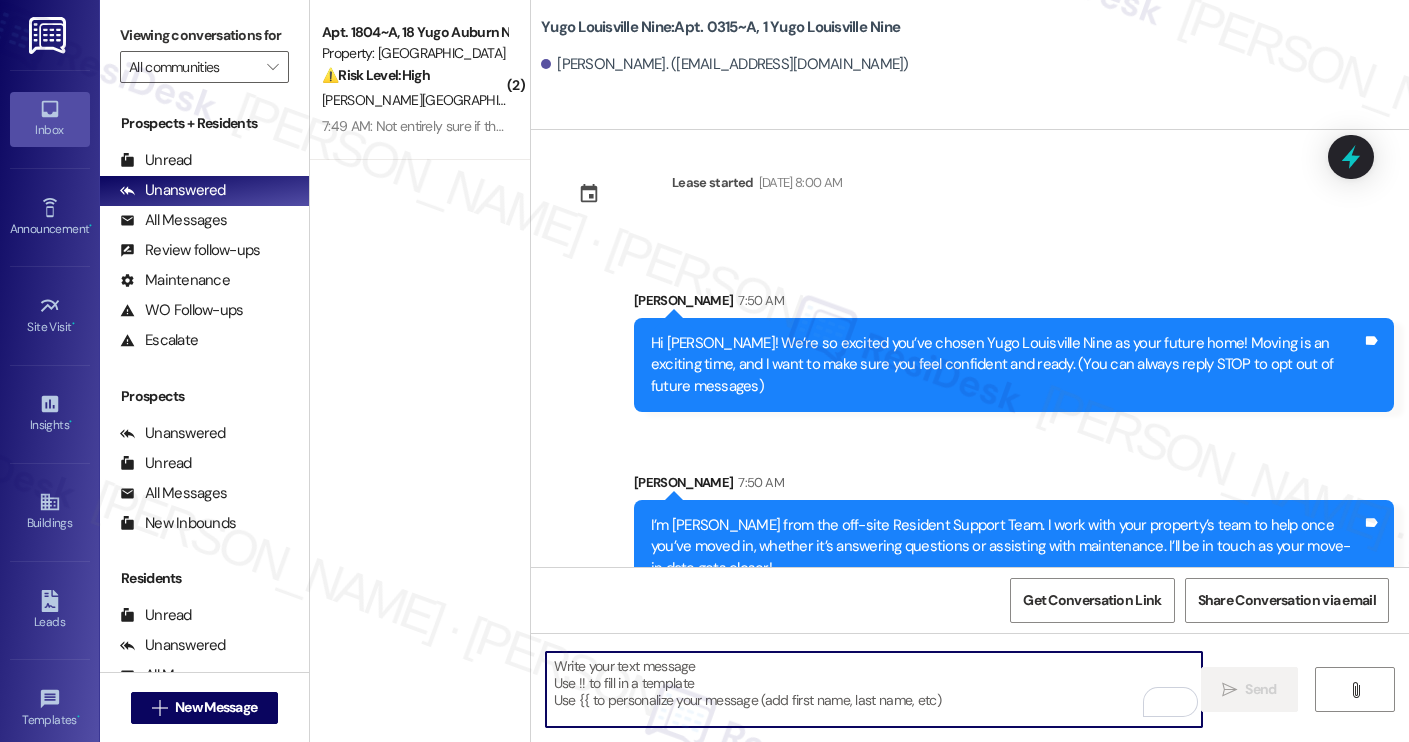 paste on "Move-in day will be busy as you get settled, but no reason it has to be stressful. Don’t forget that we offer a ⚡FAST PASS⚡for Move-In day if your checklist has been completed 2 weeks prior to move-in. Log in to your ResidentPortal today to complete those outstanding items!" 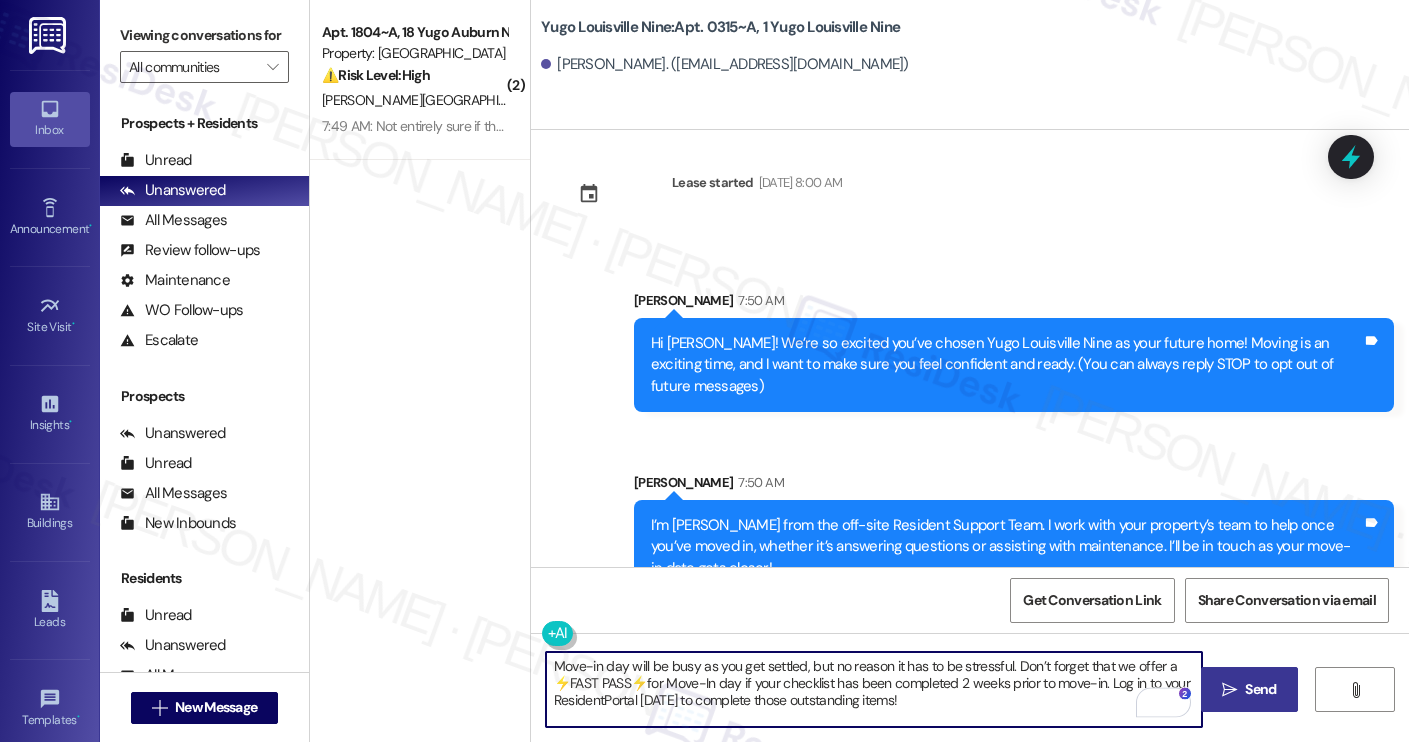 type on "Move-in day will be busy as you get settled, but no reason it has to be stressful. Don’t forget that we offer a ⚡FAST PASS⚡for Move-In day if your checklist has been completed 2 weeks prior to move-in. Log in to your ResidentPortal today to complete those outstanding items!" 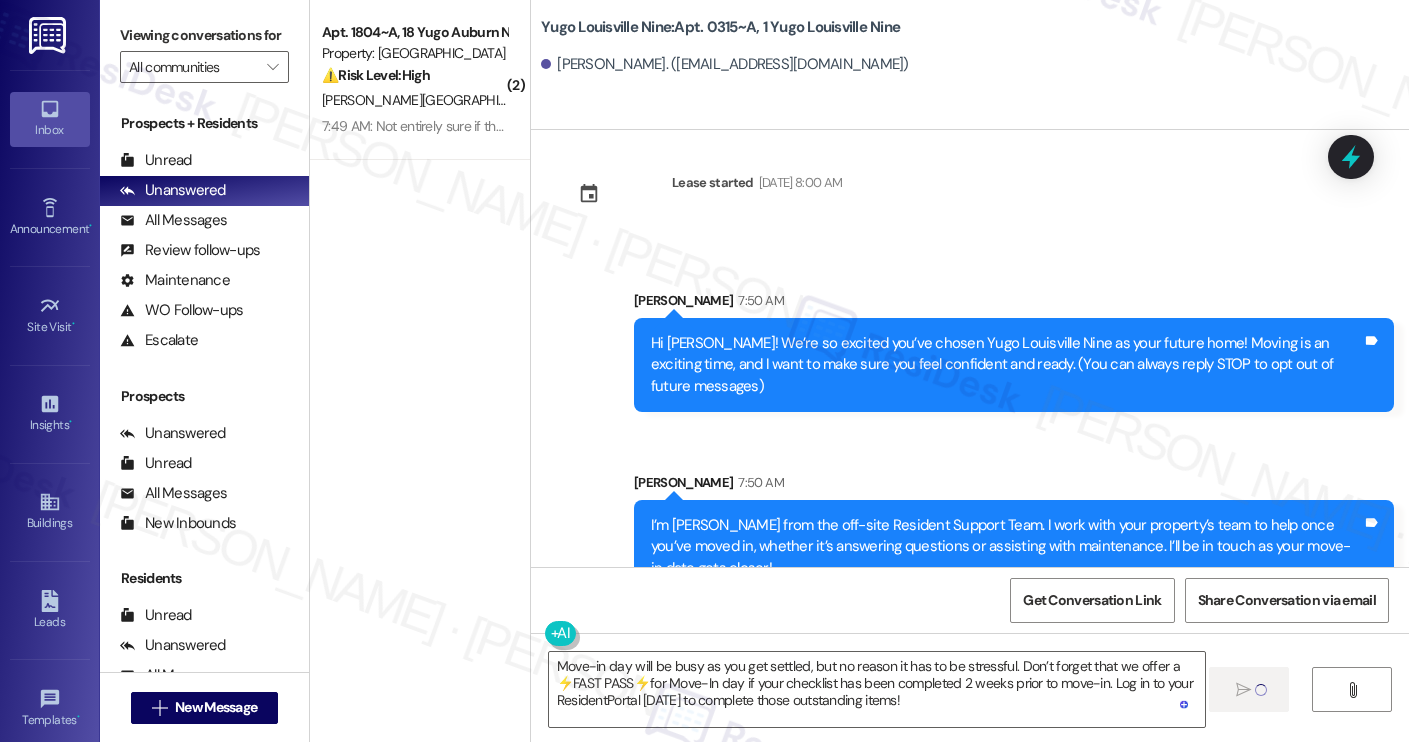 type 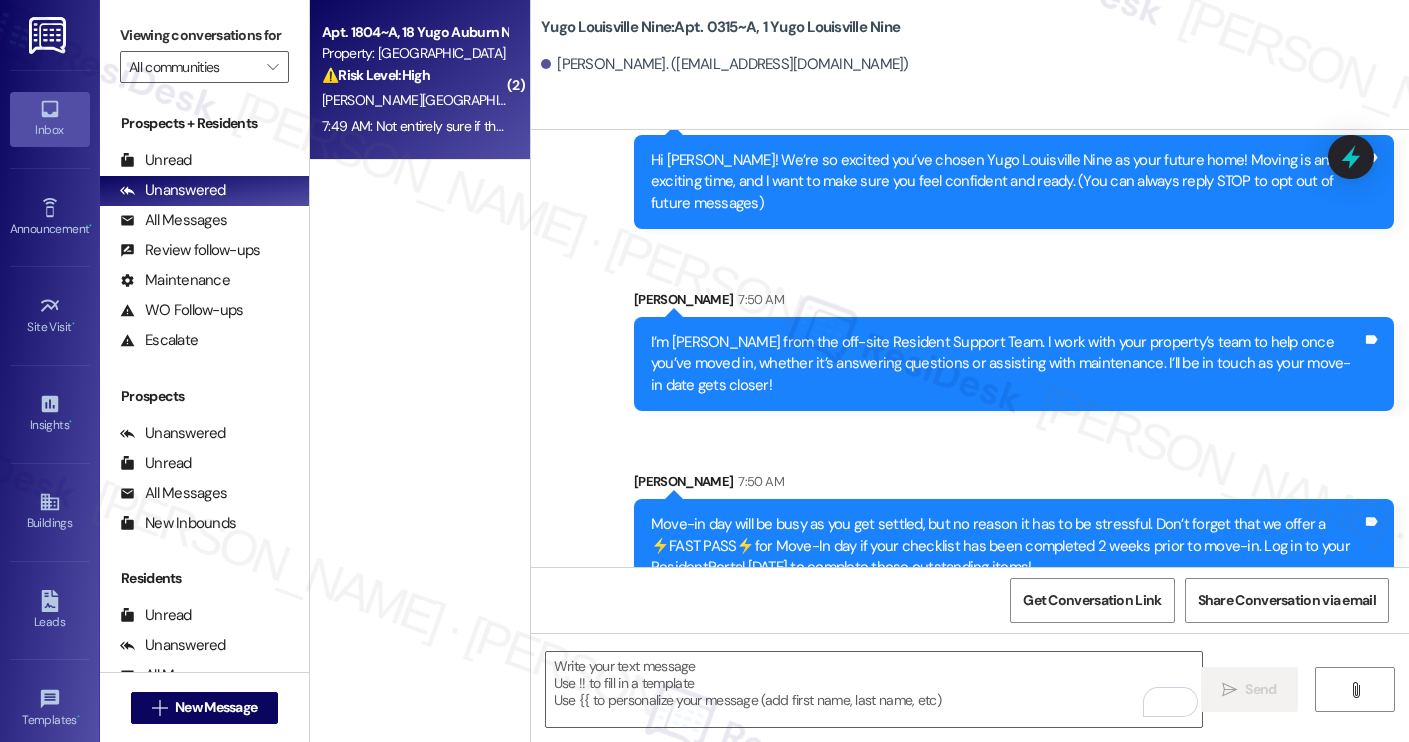 click on "[PERSON_NAME][GEOGRAPHIC_DATA]" at bounding box center (414, 100) 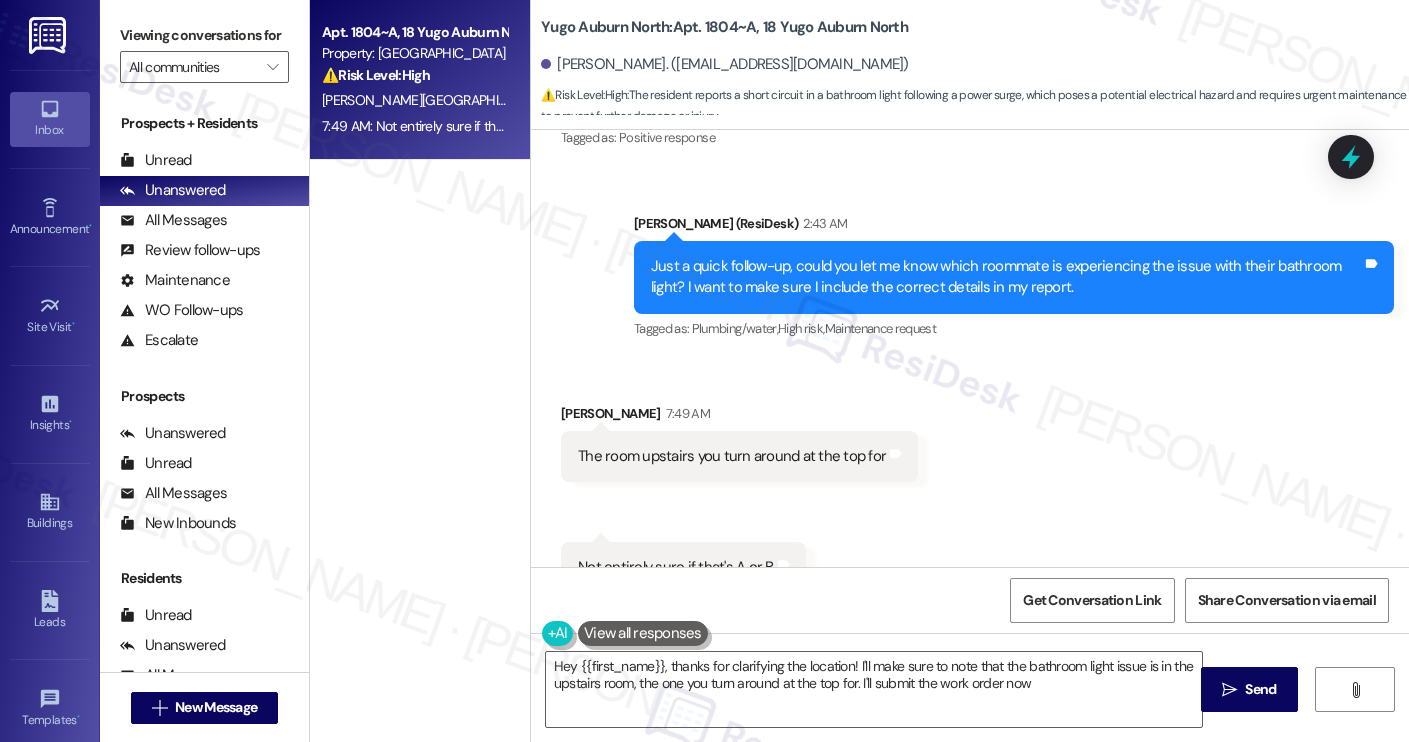 type on "Hey {{first_name}}, thanks for clarifying the location! I'll make sure to note that the bathroom light issue is in the upstairs room, the one you turn around at the top for. I'll submit the work order now!" 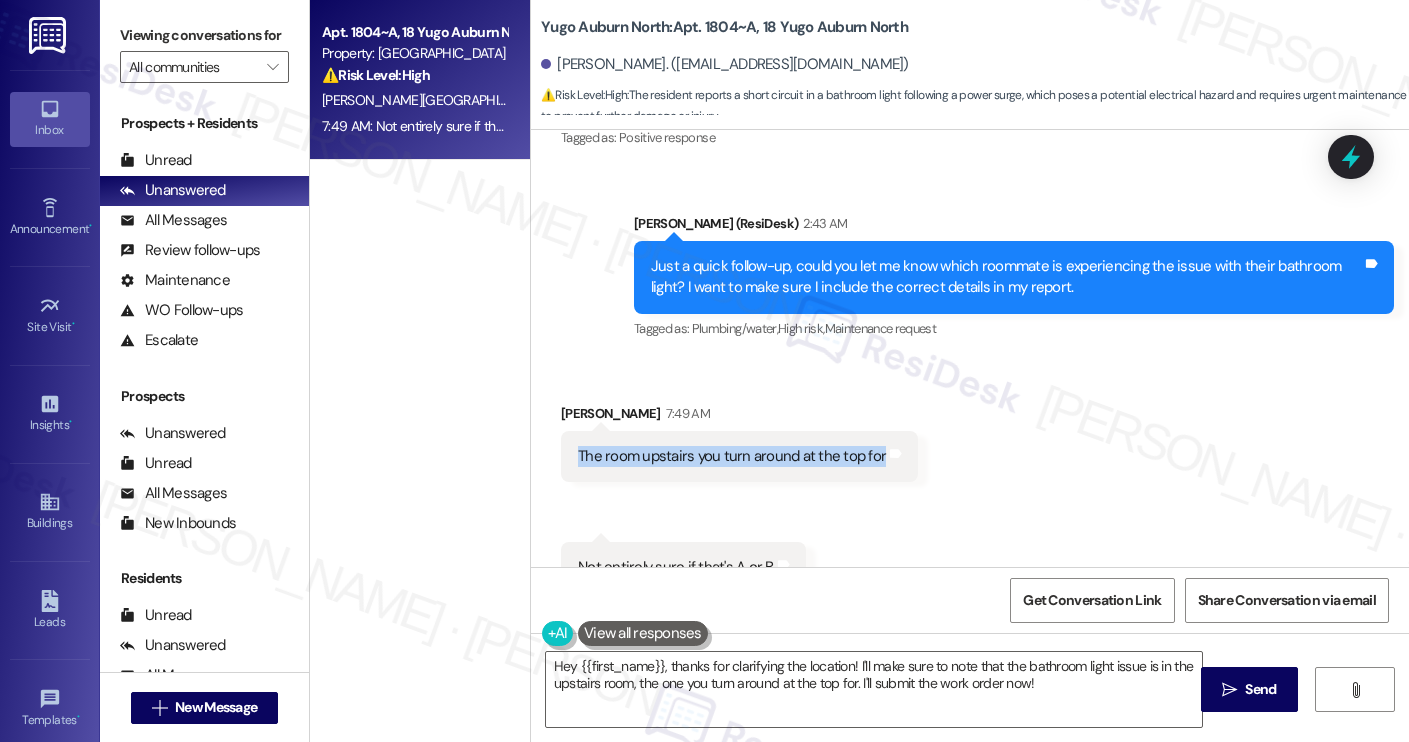 drag, startPoint x: 563, startPoint y: 412, endPoint x: 790, endPoint y: 436, distance: 228.2652 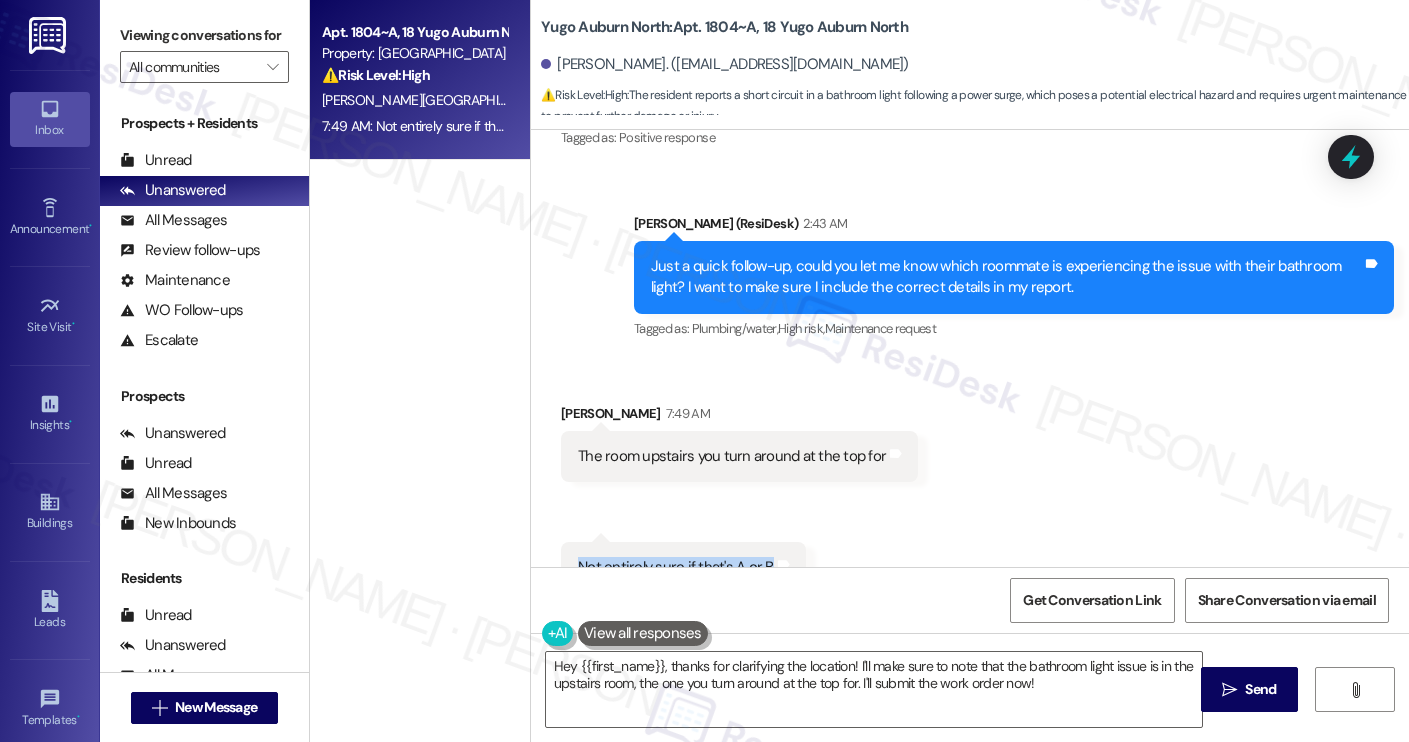 drag, startPoint x: 571, startPoint y: 524, endPoint x: 790, endPoint y: 526, distance: 219.00912 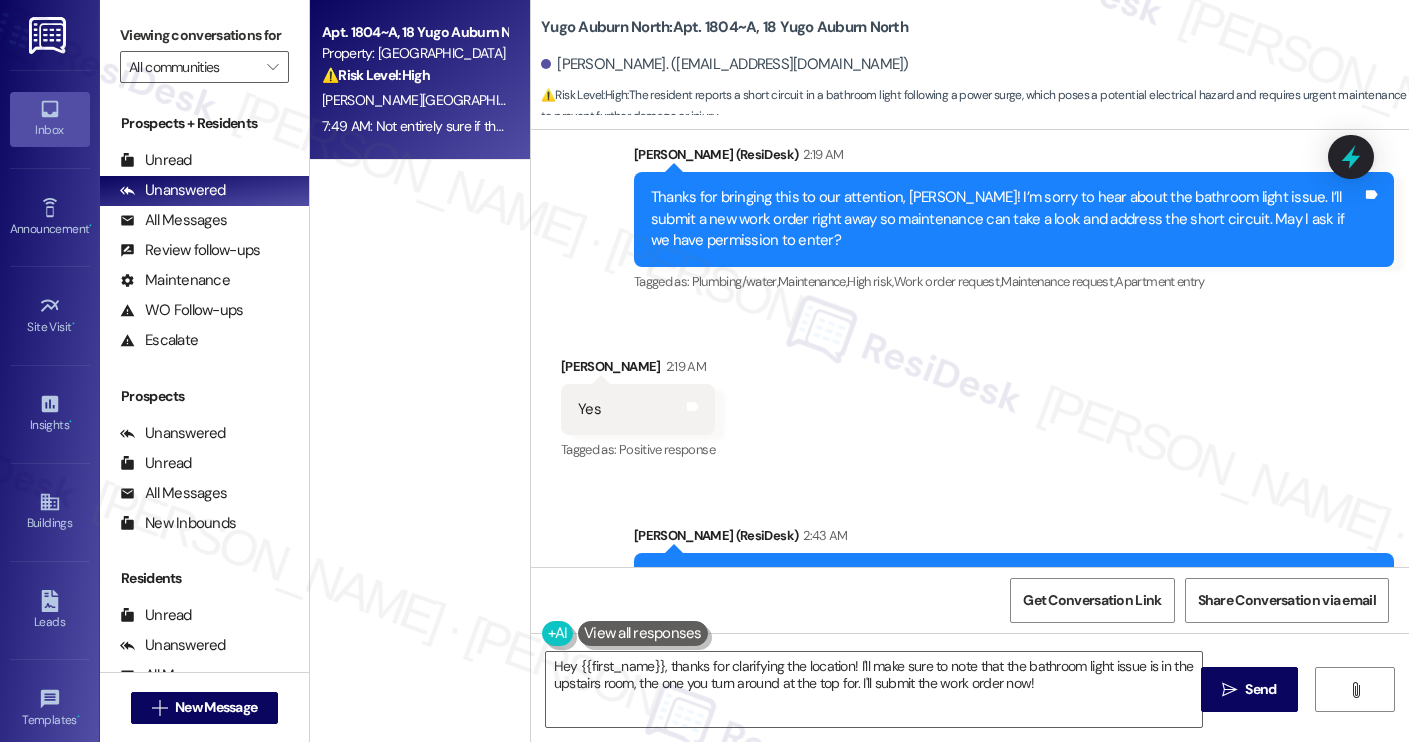 scroll, scrollTop: 3861, scrollLeft: 0, axis: vertical 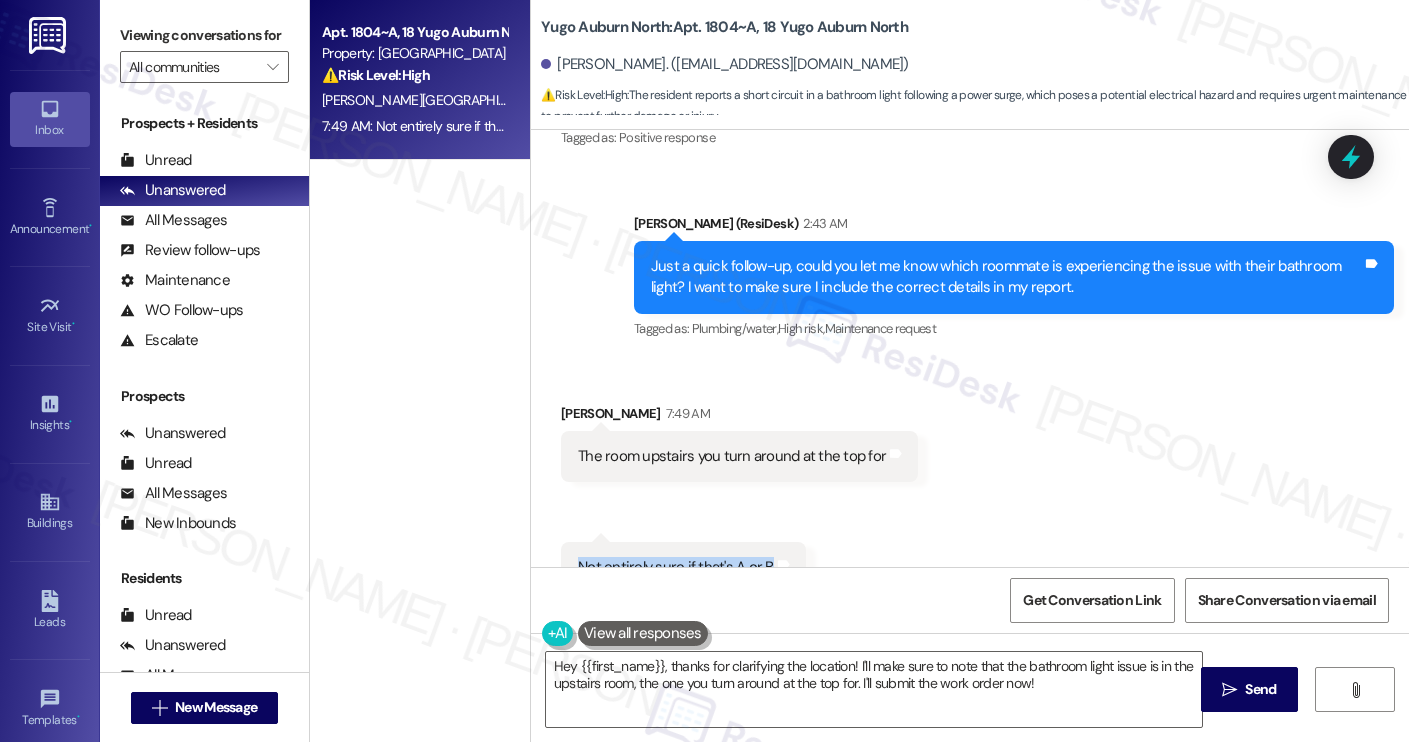 click on "Zachary Jordan. (zsj0005@auburn.edu)" at bounding box center (725, 64) 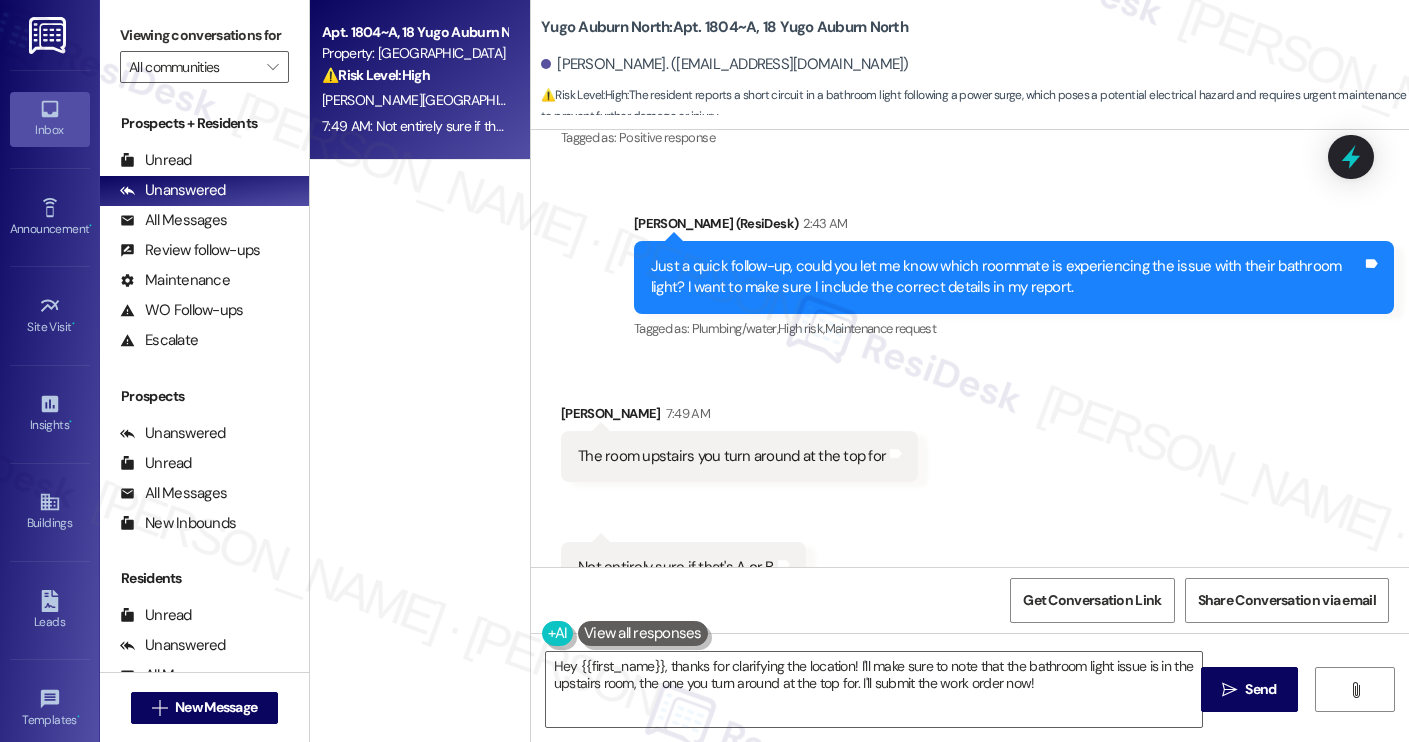 click on "Zachary Jordan. (zsj0005@auburn.edu)" at bounding box center (725, 64) 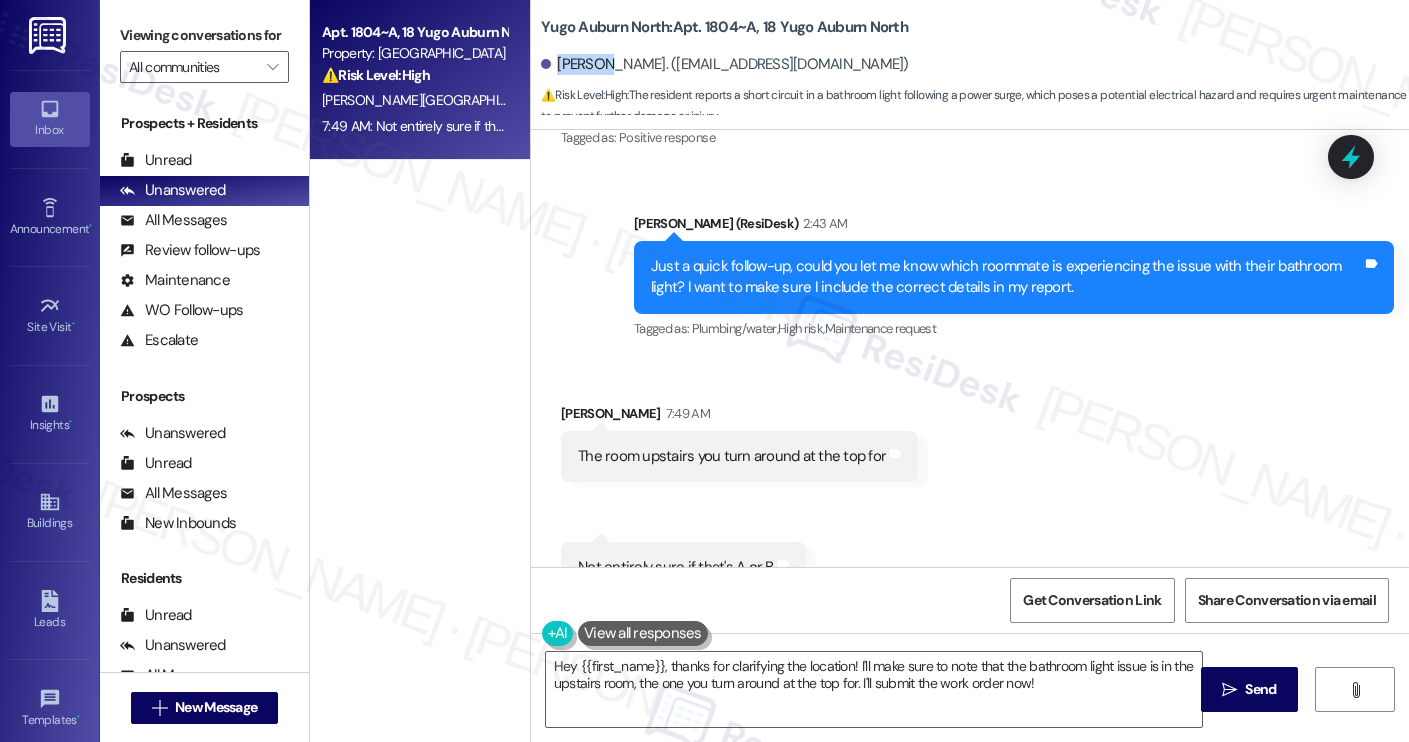 copy on "Zachary" 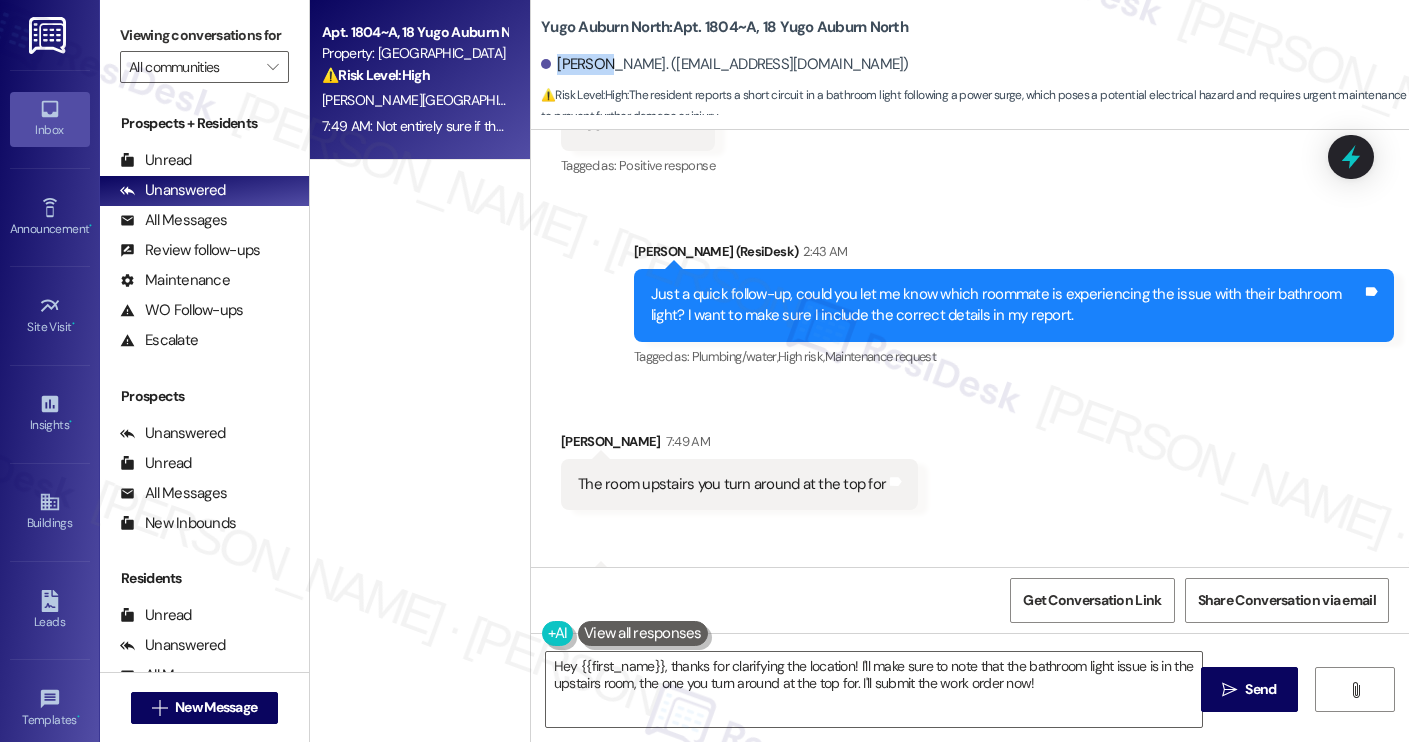 scroll, scrollTop: 3861, scrollLeft: 0, axis: vertical 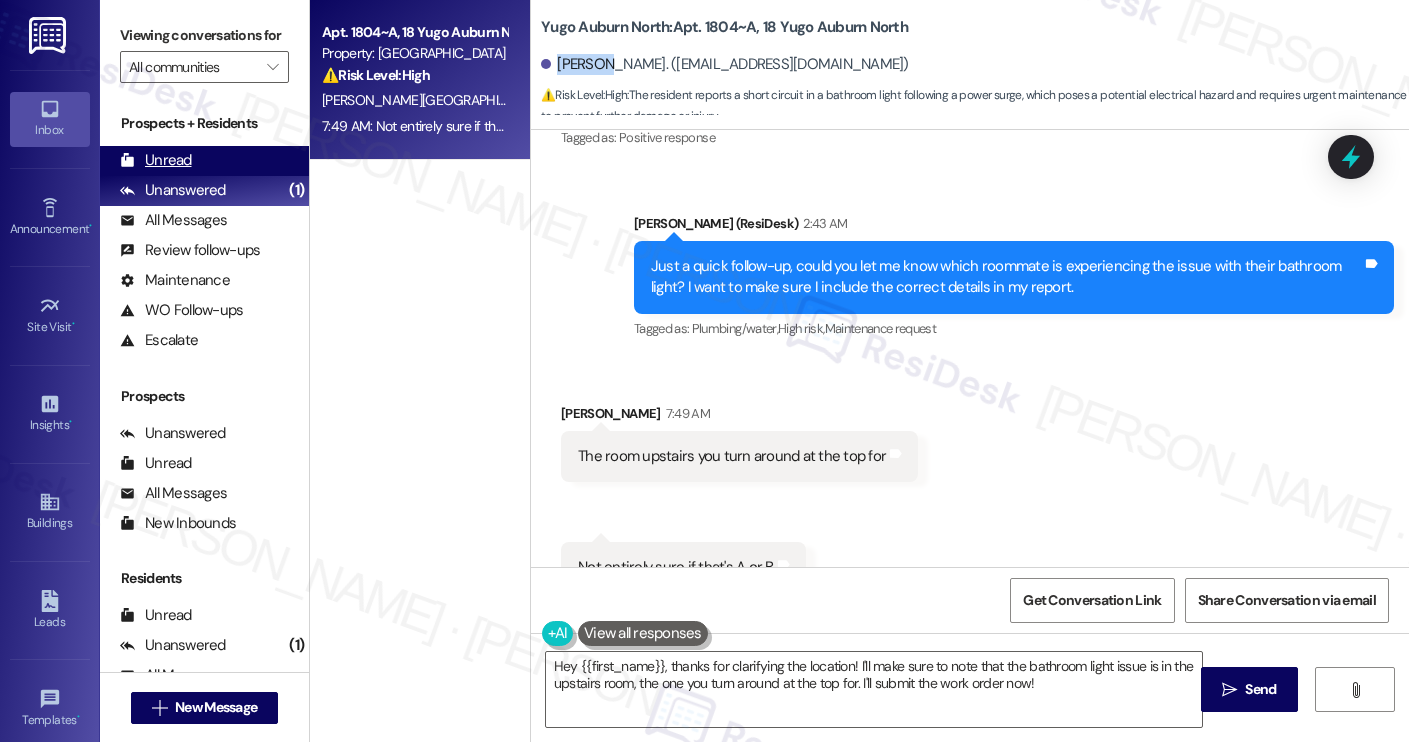 click on "Unread (0)" at bounding box center (204, 161) 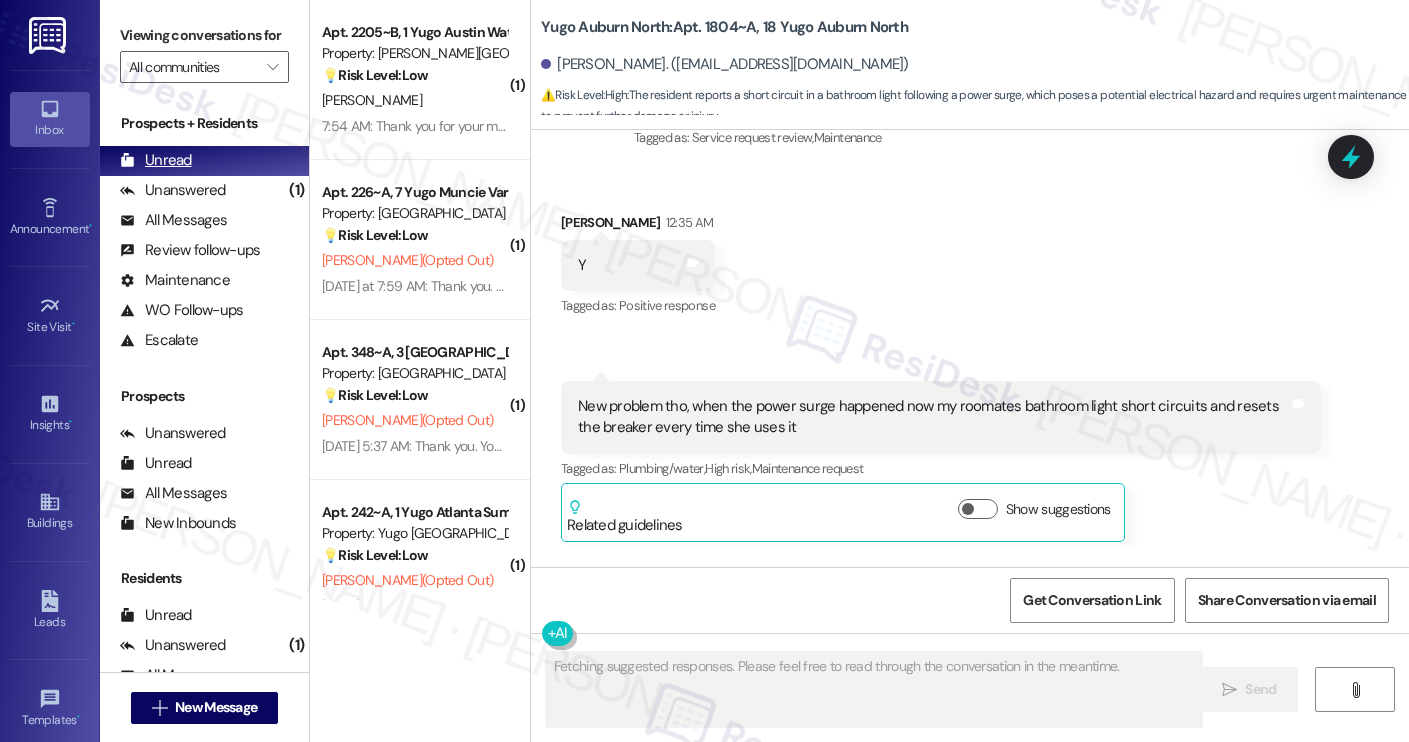 scroll, scrollTop: 3860, scrollLeft: 0, axis: vertical 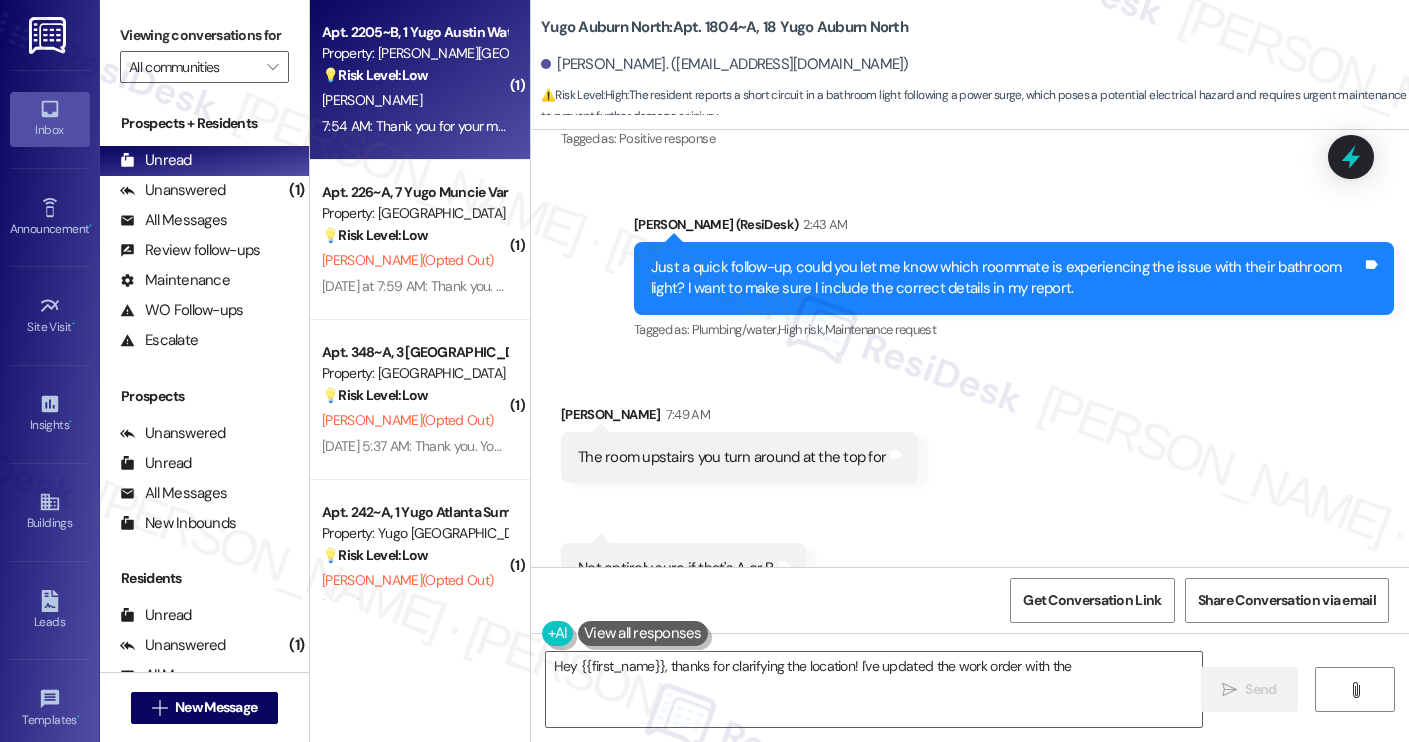 type on "Hey {{first_name}}, thanks for clarifying the location! I've updated the work order with the details" 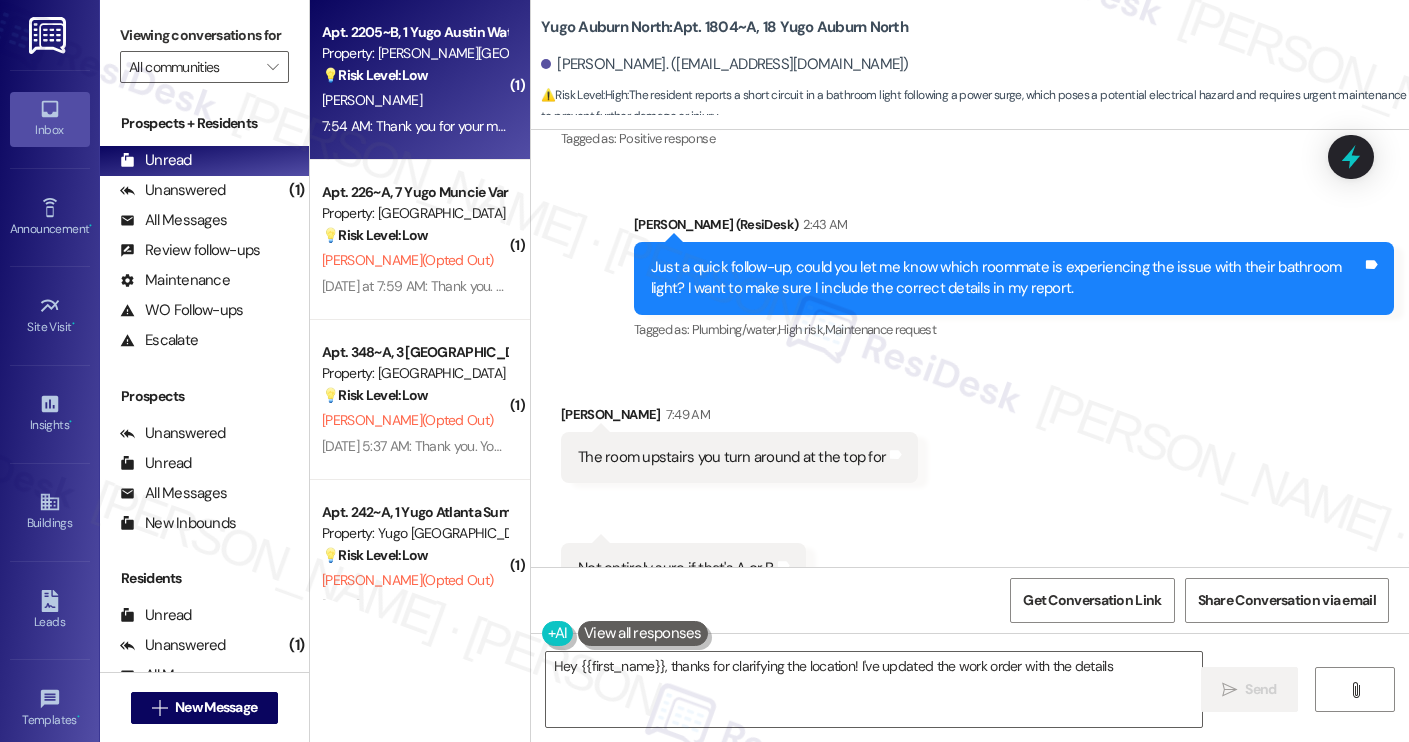 click on "7:54 AM: Thank you for your message. Our offices are currently closed, but we will contact you when we resume operations. For emergencies, please contact your emergency number 737-226-9609. 7:54 AM: Thank you for your message. Our offices are currently closed, but we will contact you when we resume operations. For emergencies, please contact your emergency number 737-226-9609." at bounding box center (414, 126) 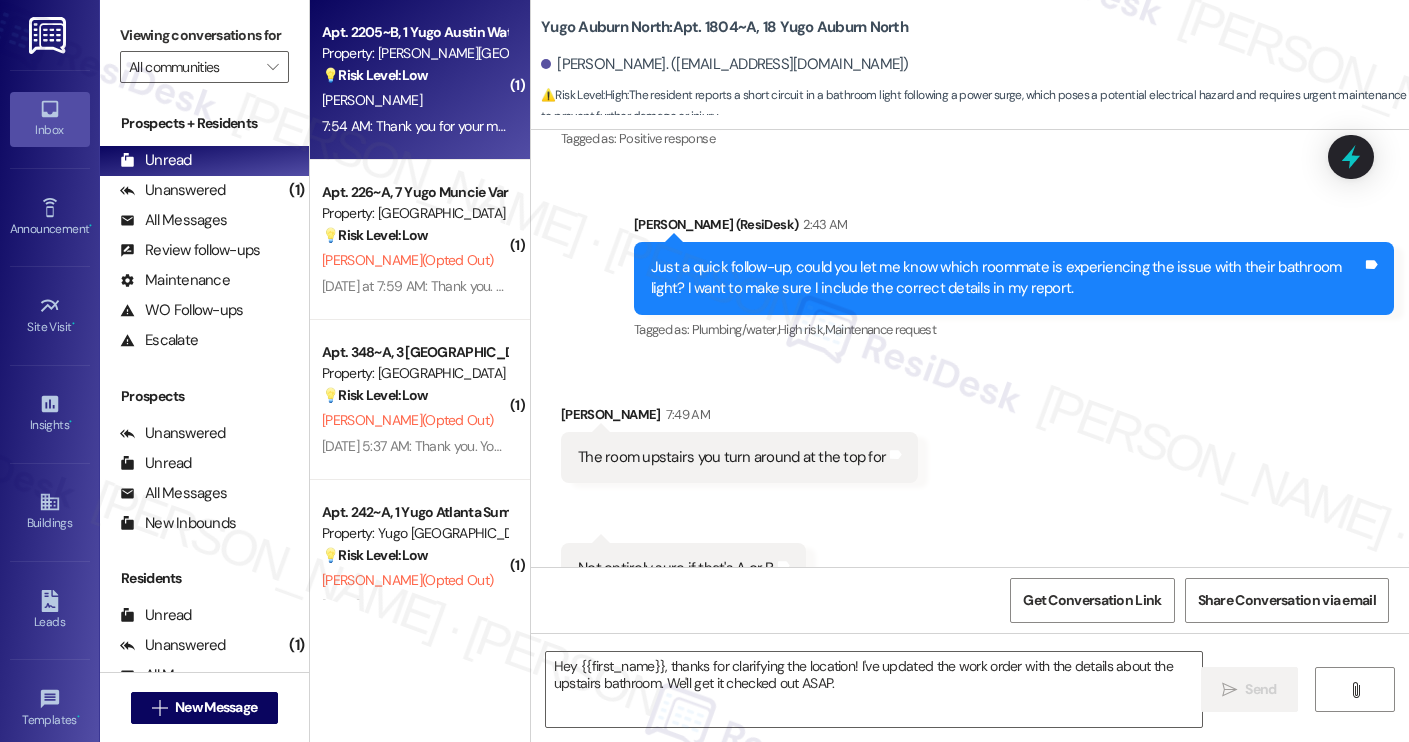 type on "Hey {{first_name}}, thanks for clarifying the location! I've updated the work order with the details about the upstairs bathroom. We'll get it checked out ASAP. Let" 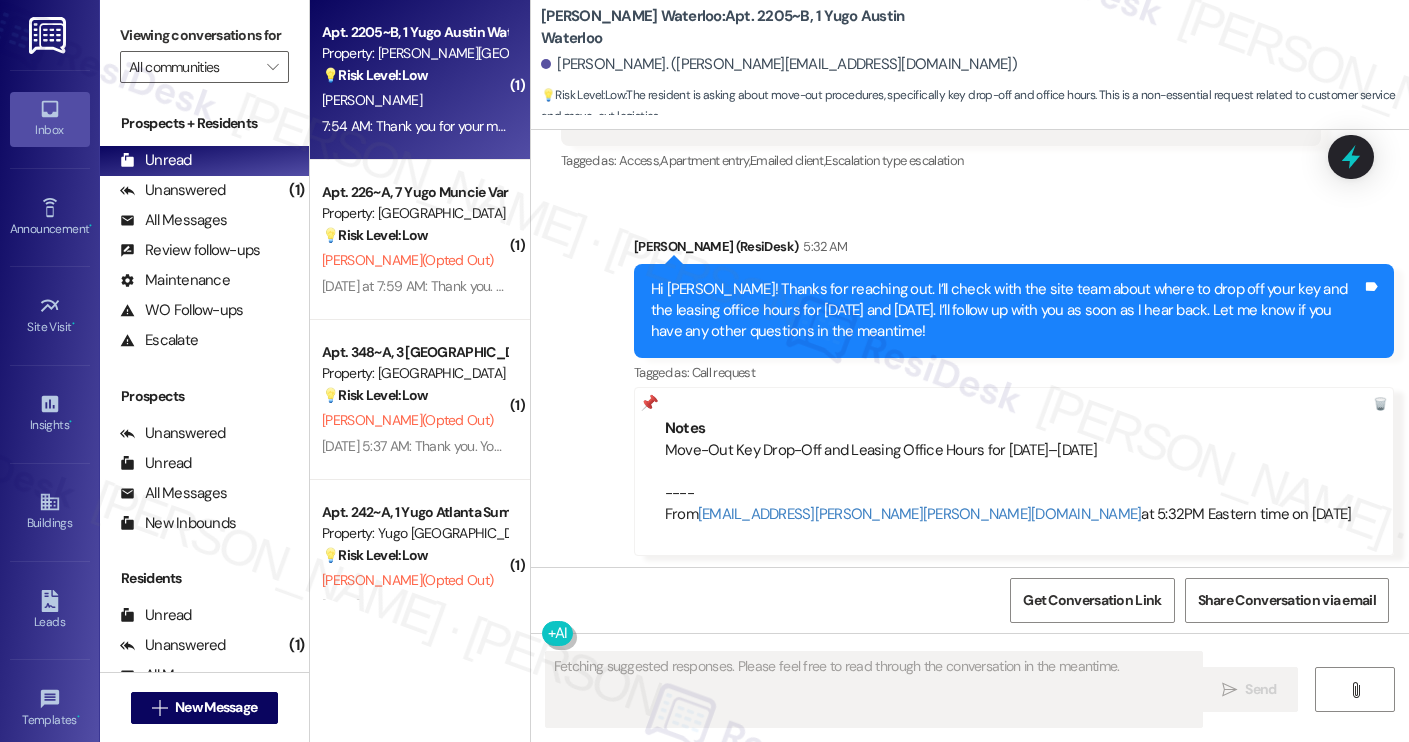 scroll, scrollTop: 3778, scrollLeft: 0, axis: vertical 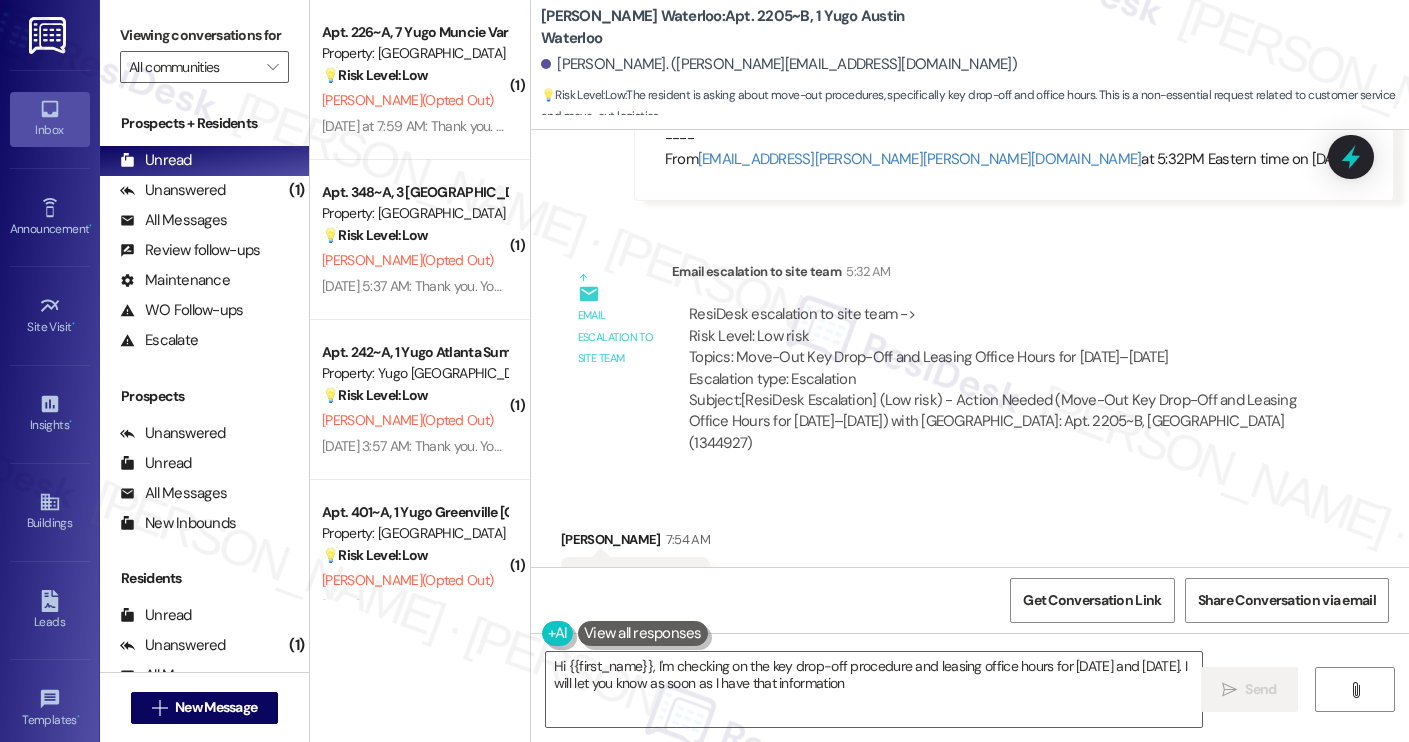type on "Hi {{first_name}}, I'm checking on the key drop-off procedure and leasing office hours for July 30th and 31st. I will let you know as soon as I have that information!" 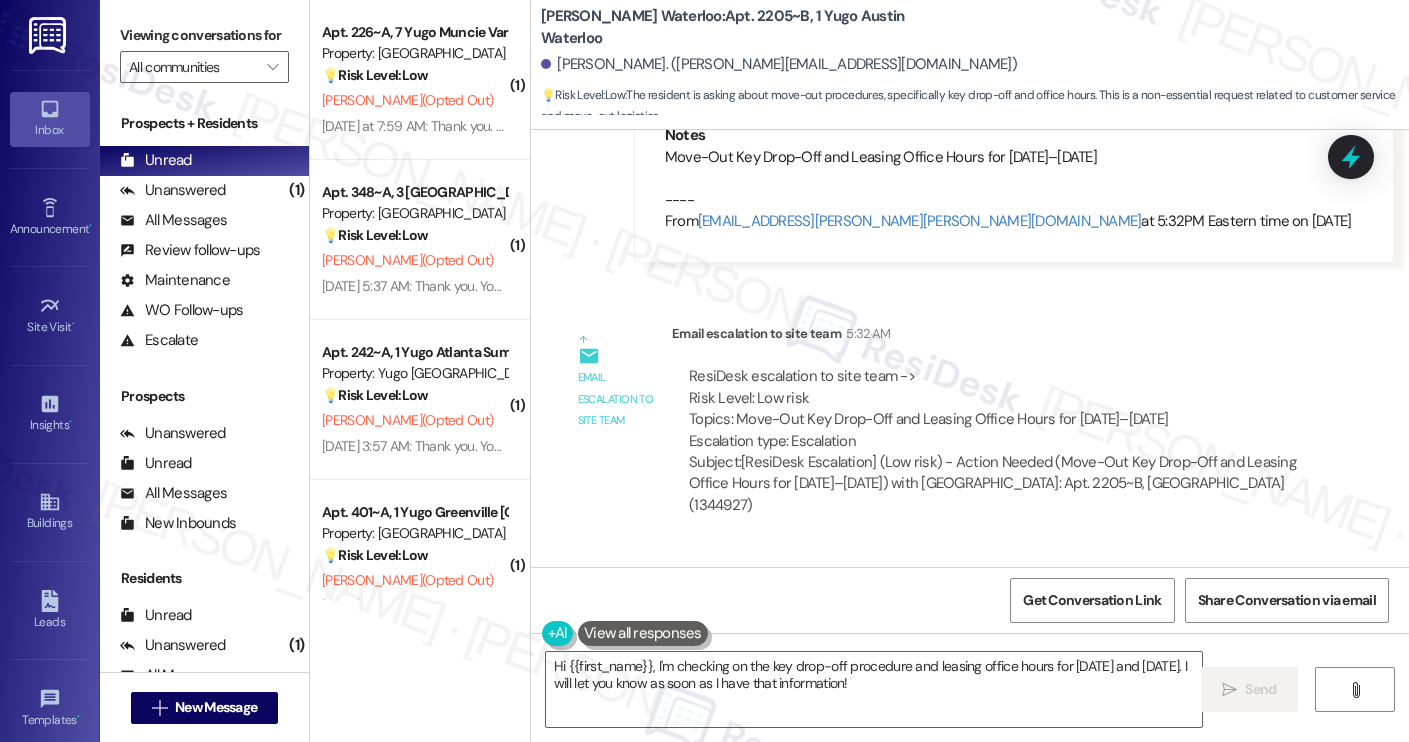 scroll, scrollTop: 3970, scrollLeft: 0, axis: vertical 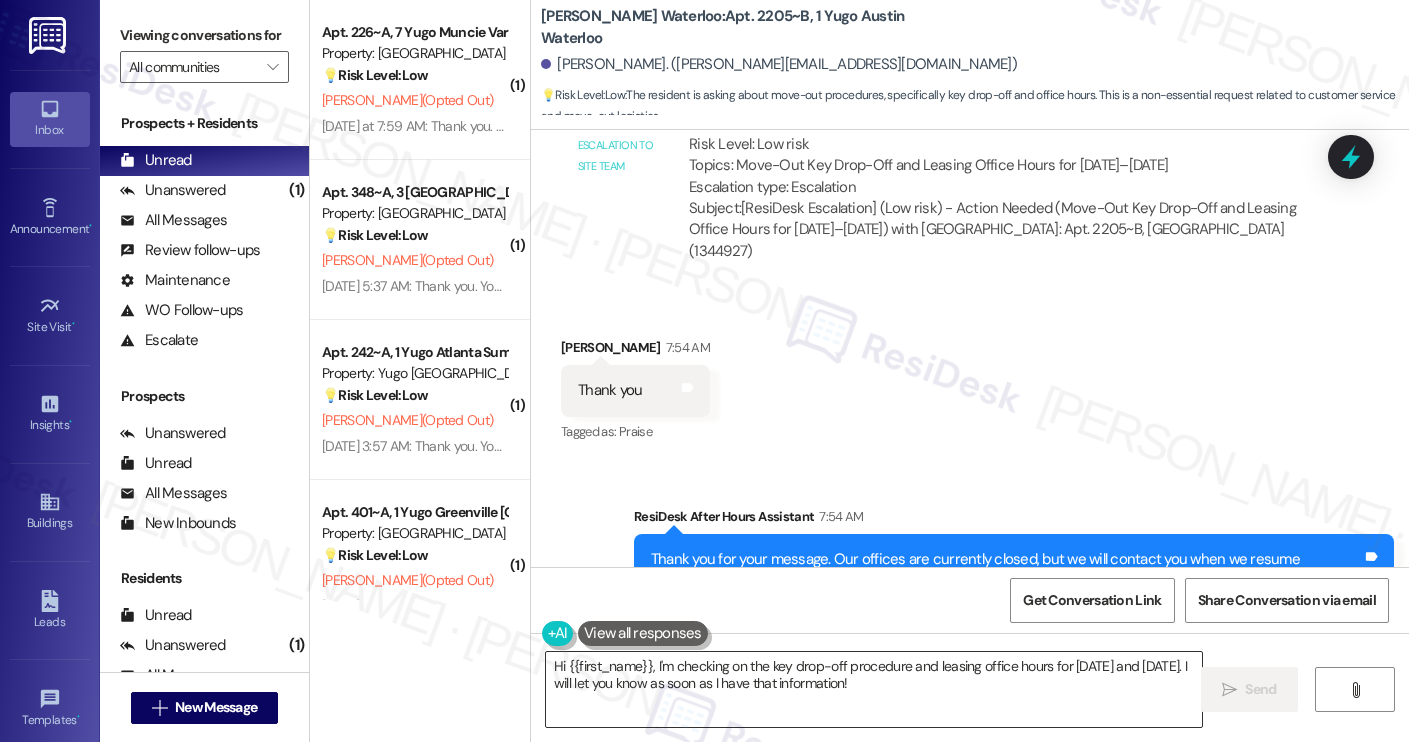 click on "Hi {{first_name}}, I'm checking on the key drop-off procedure and leasing office hours for July 30th and 31st. I will let you know as soon as I have that information!" at bounding box center [874, 689] 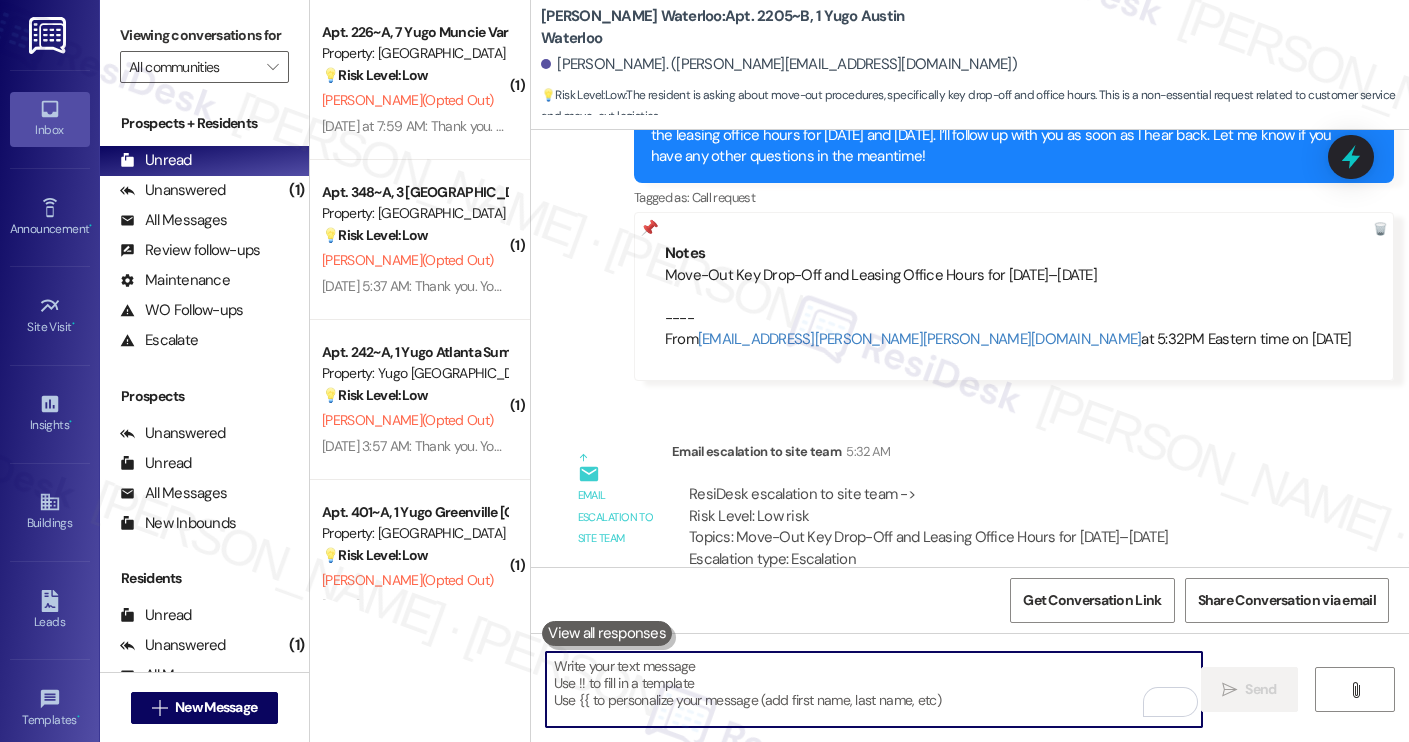 scroll, scrollTop: 3970, scrollLeft: 0, axis: vertical 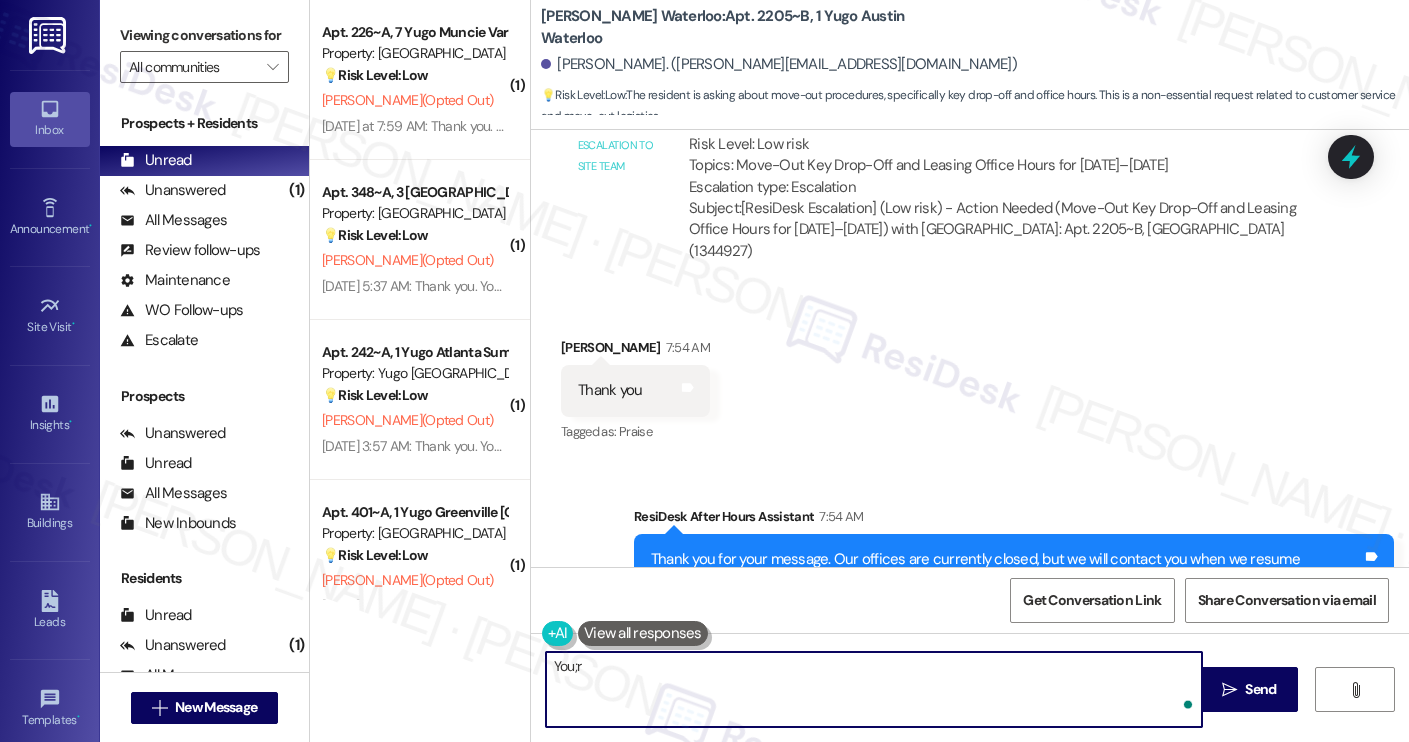 type on "You;" 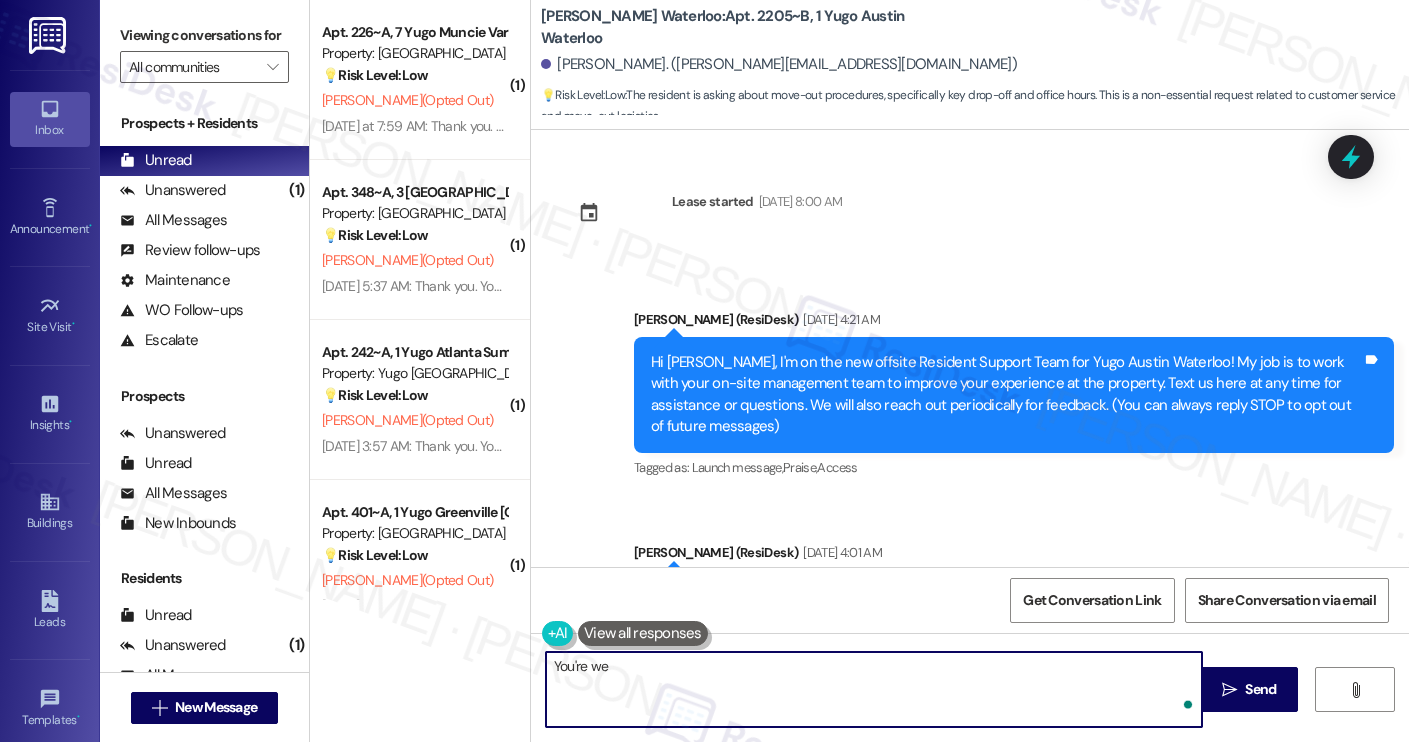 scroll, scrollTop: 0, scrollLeft: 0, axis: both 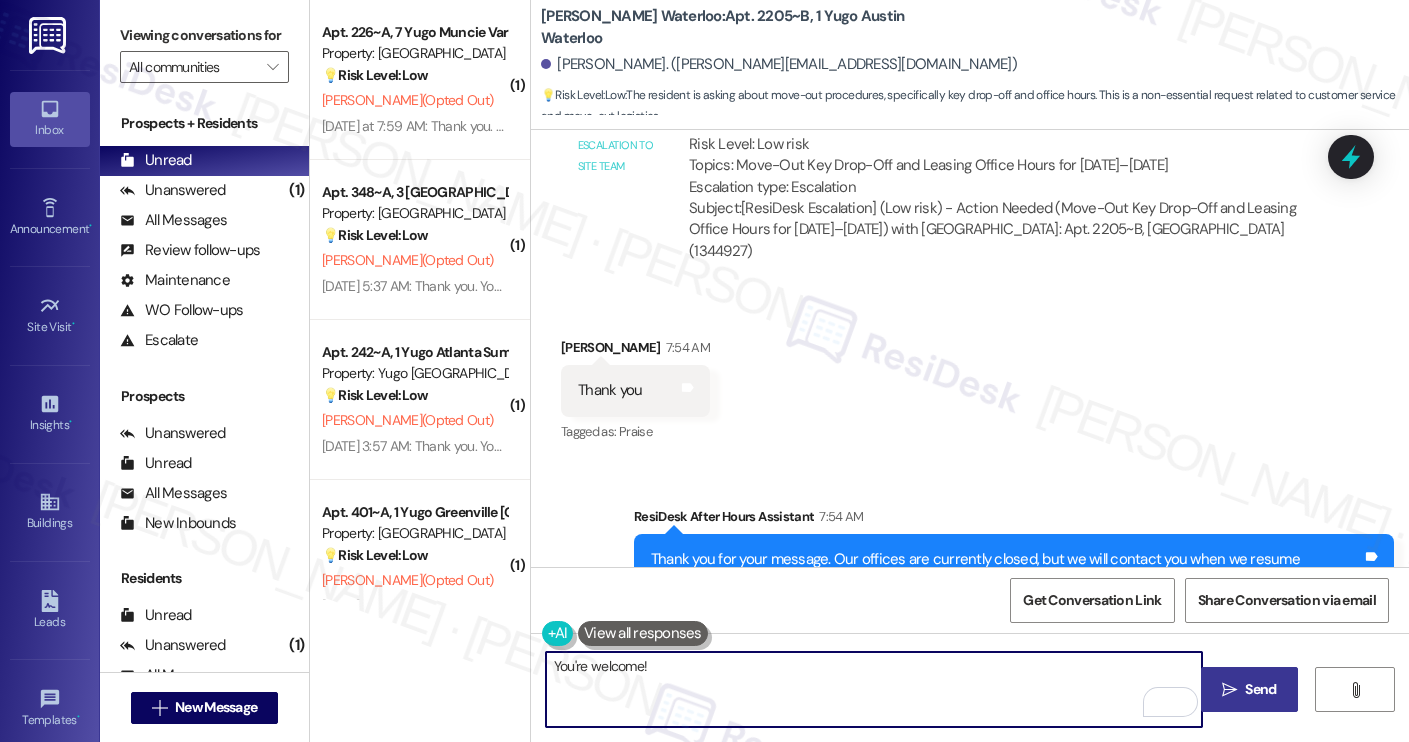 type on "You're welcome!" 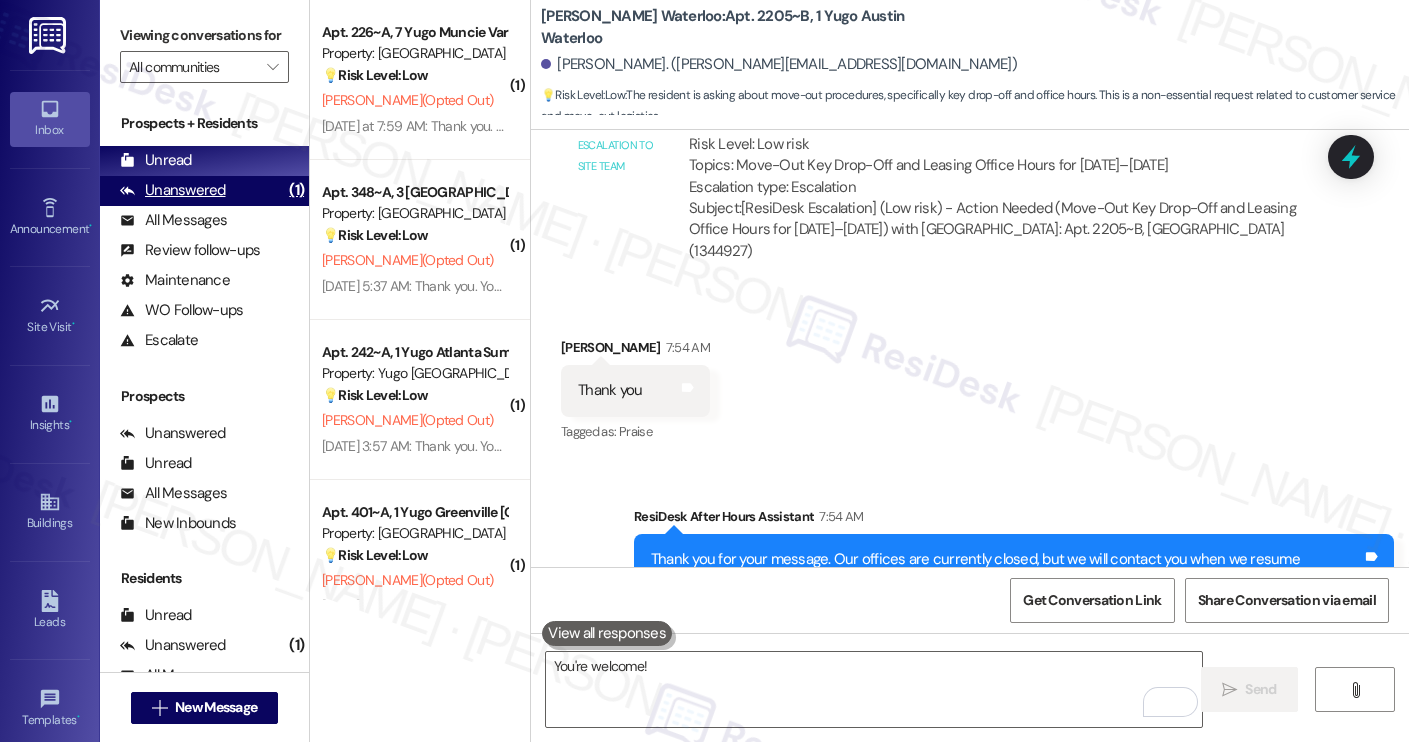 scroll, scrollTop: 3778, scrollLeft: 0, axis: vertical 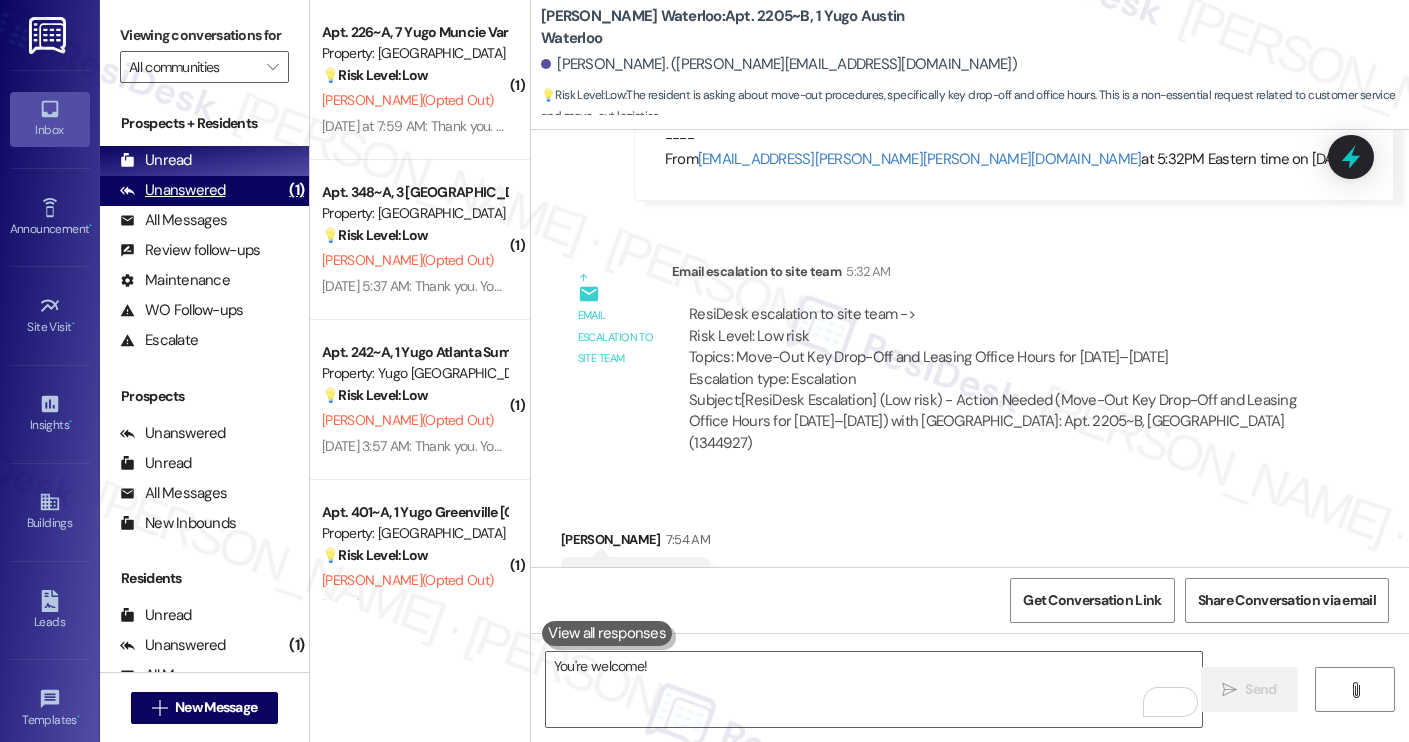 click on "Unanswered (1)" at bounding box center [204, 191] 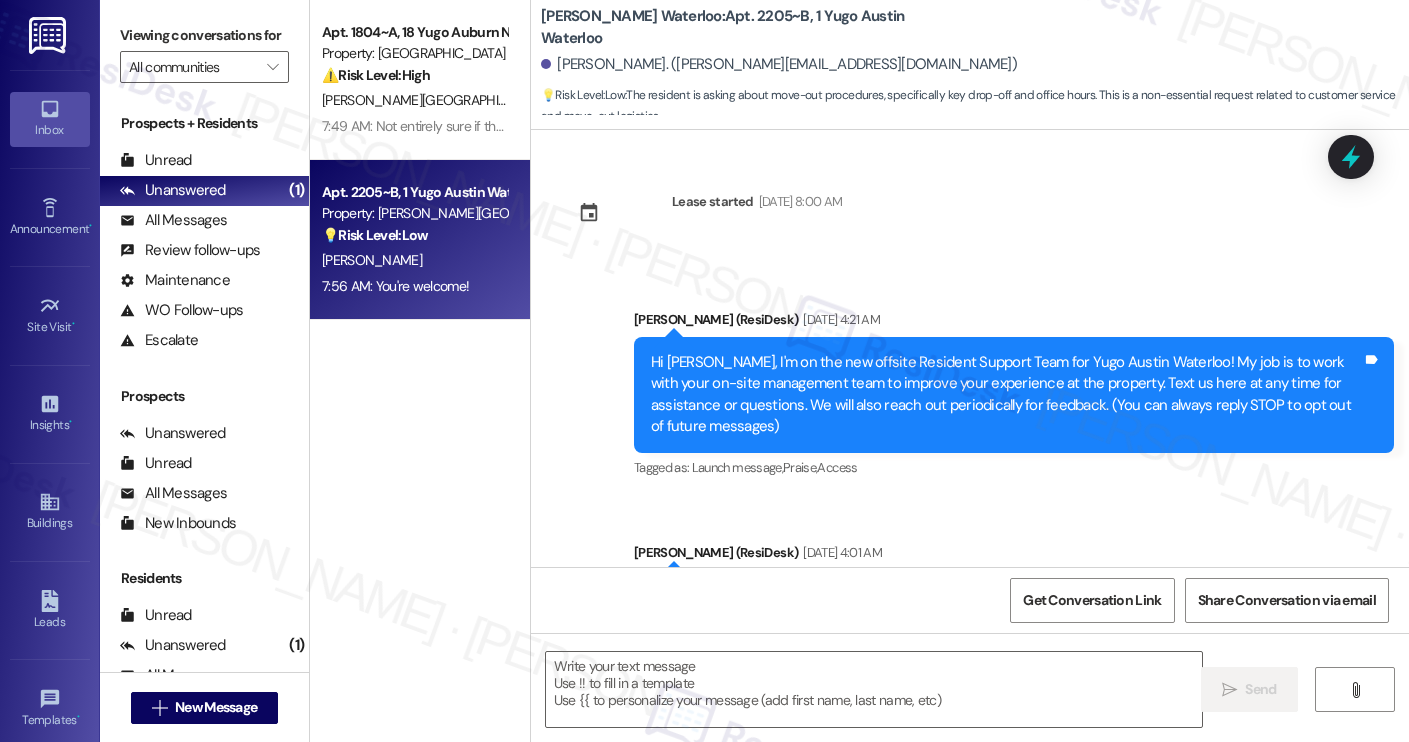 scroll, scrollTop: 3778, scrollLeft: 0, axis: vertical 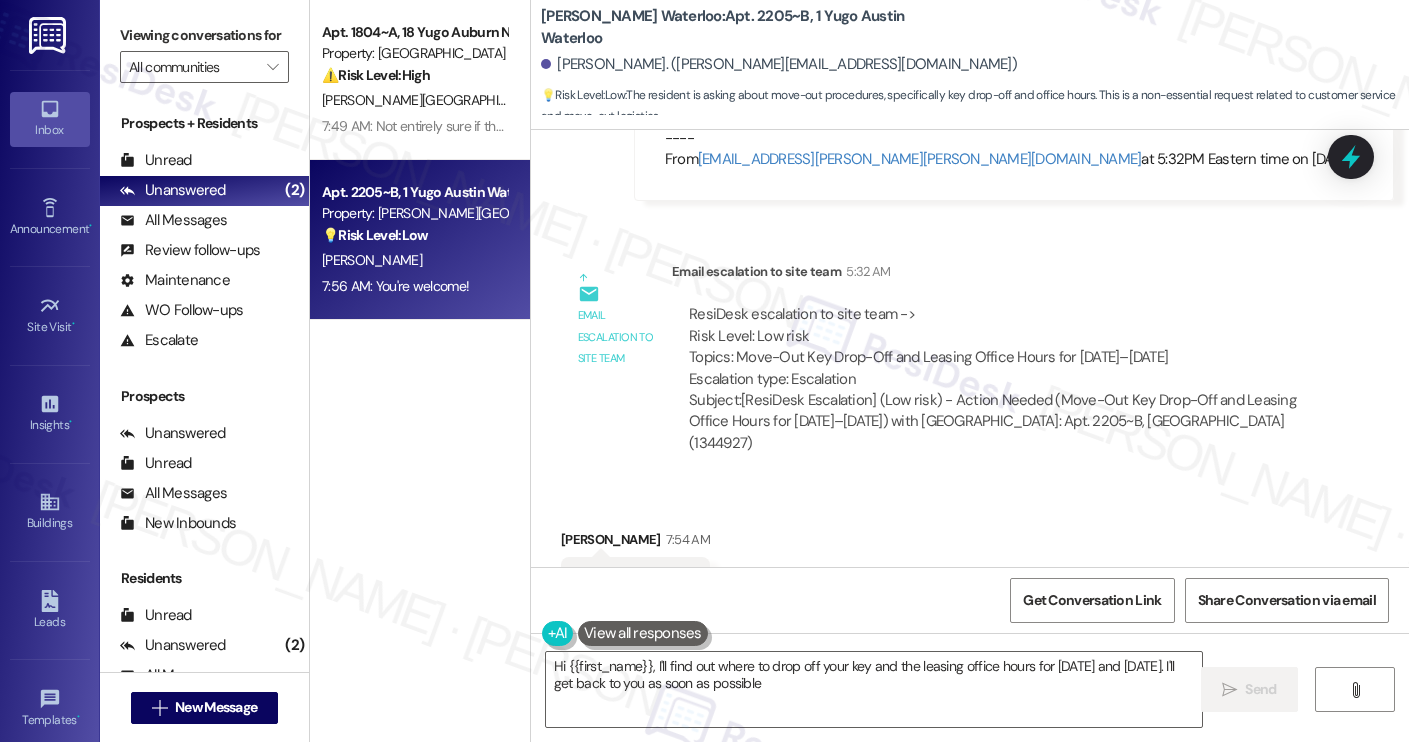 type on "Hi {{first_name}}, I'll find out where to drop off your key and the leasing office hours for [DATE] and [DATE]. I'll get back to you as soon as possible!" 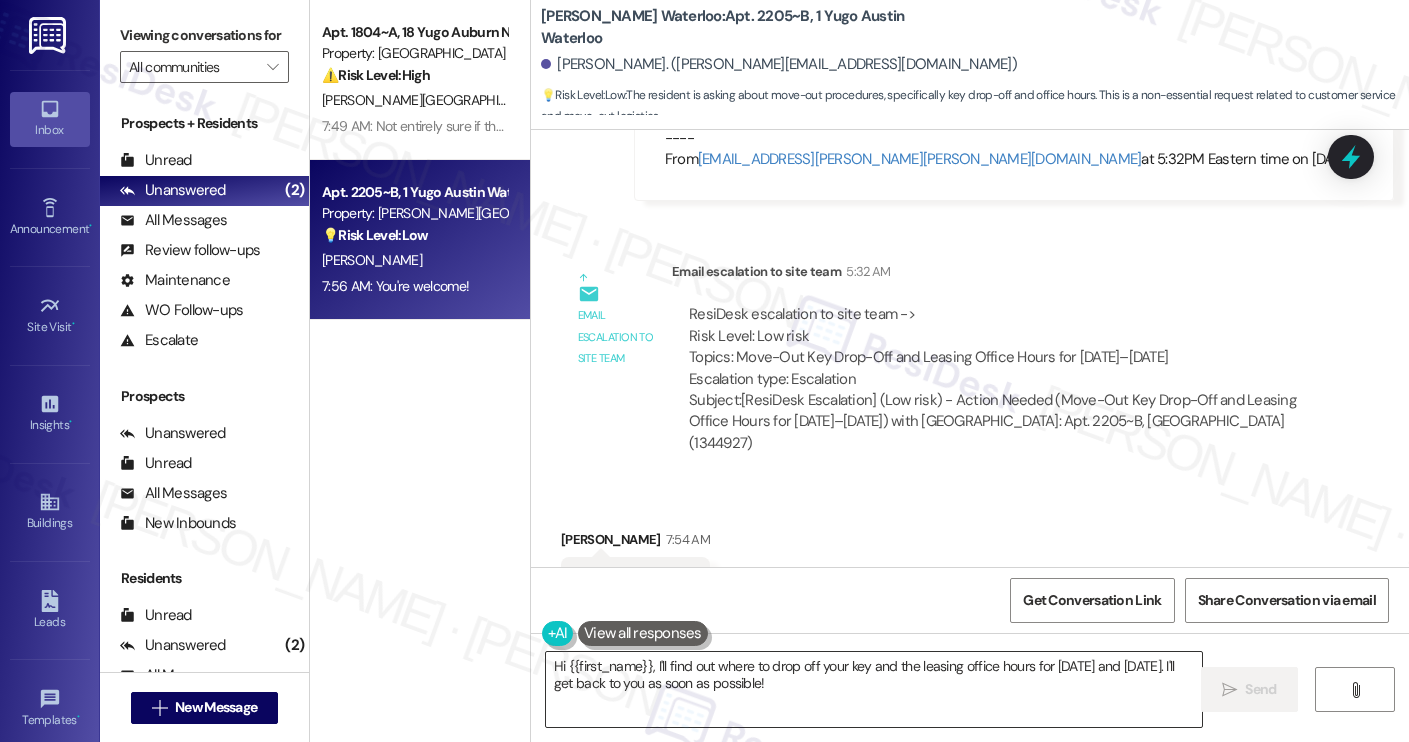 click on "Hi {{first_name}}, I'll find out where to drop off your key and the leasing office hours for [DATE] and [DATE]. I'll get back to you as soon as possible!" at bounding box center (874, 689) 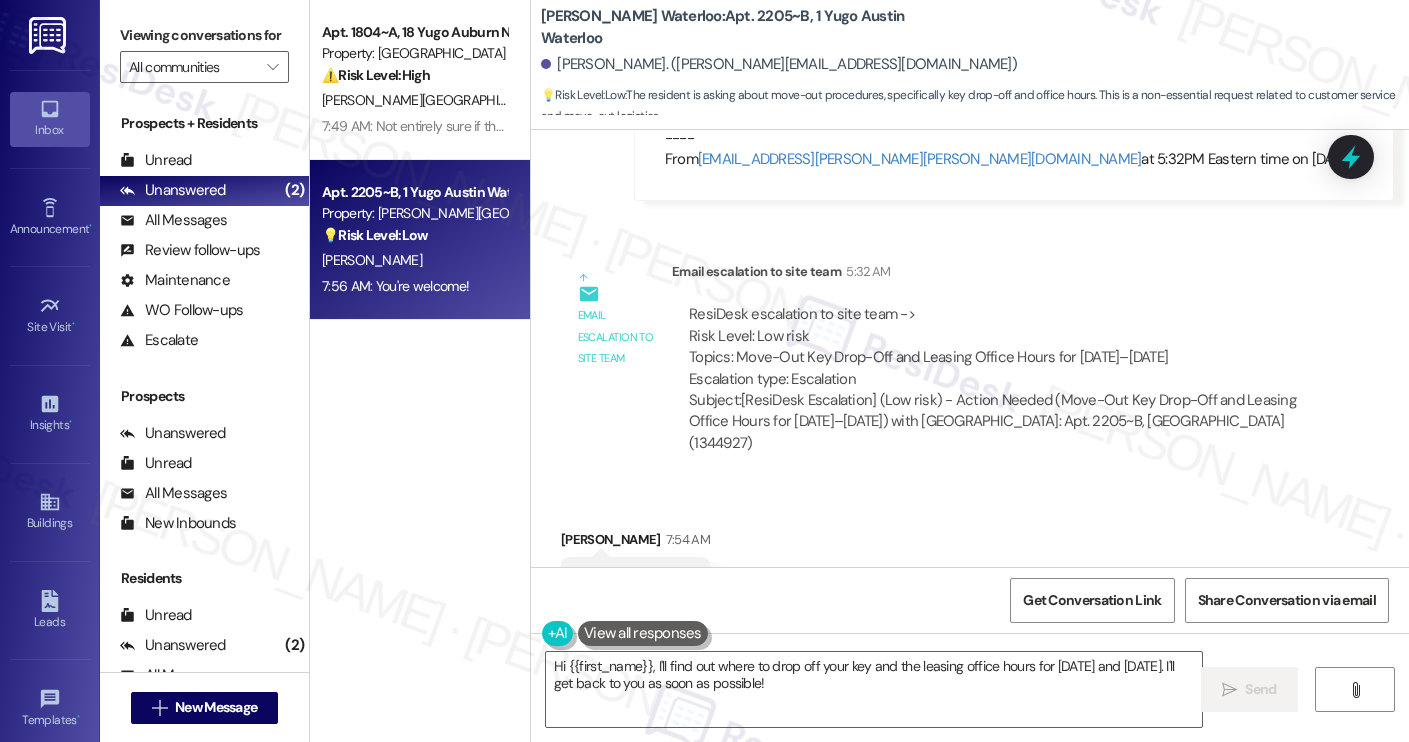 click on "Hi {{first_name}}, I'll find out where to drop off your key and the leasing office hours for [DATE] and [DATE]. I'll get back to you as soon as possible!" at bounding box center (874, 689) 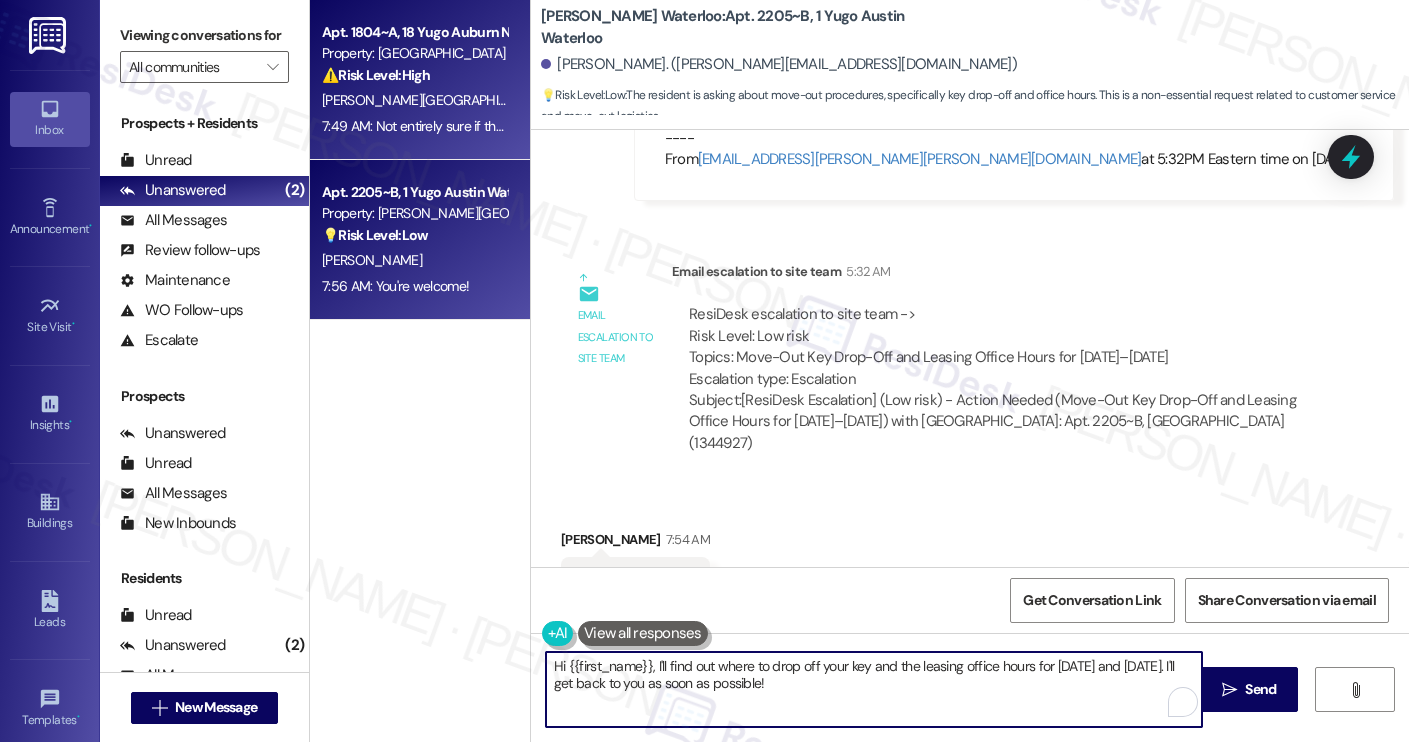 scroll, scrollTop: 4138, scrollLeft: 0, axis: vertical 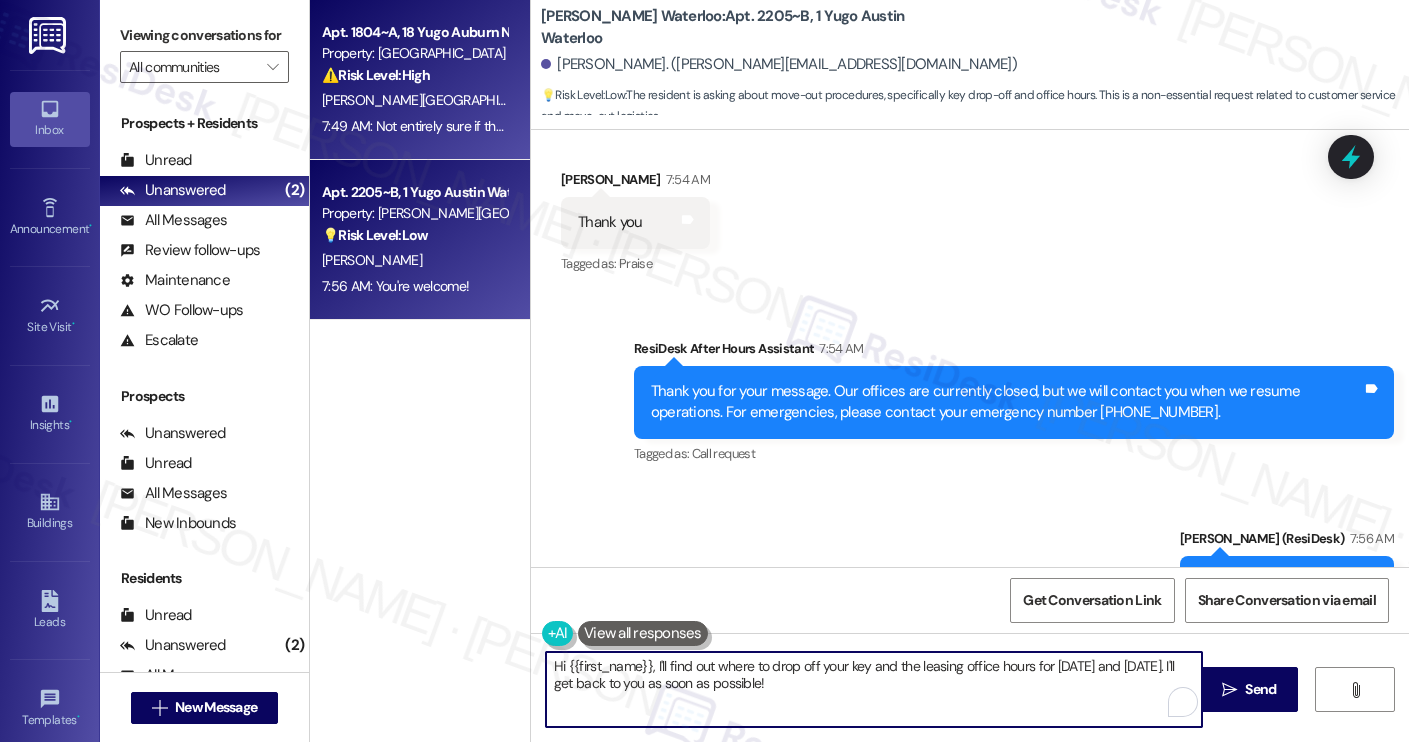 click on "⚠️  Risk Level:  High" at bounding box center (376, 75) 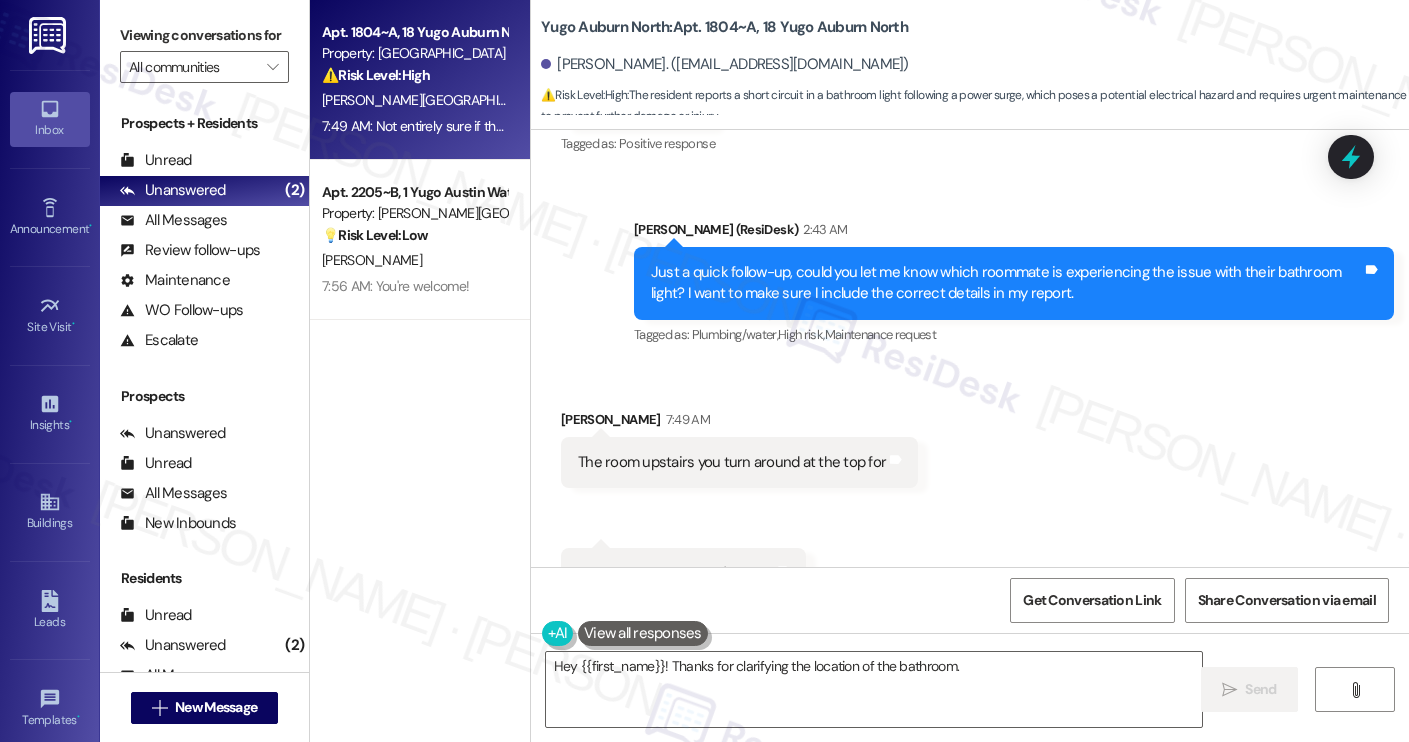 scroll, scrollTop: 3861, scrollLeft: 0, axis: vertical 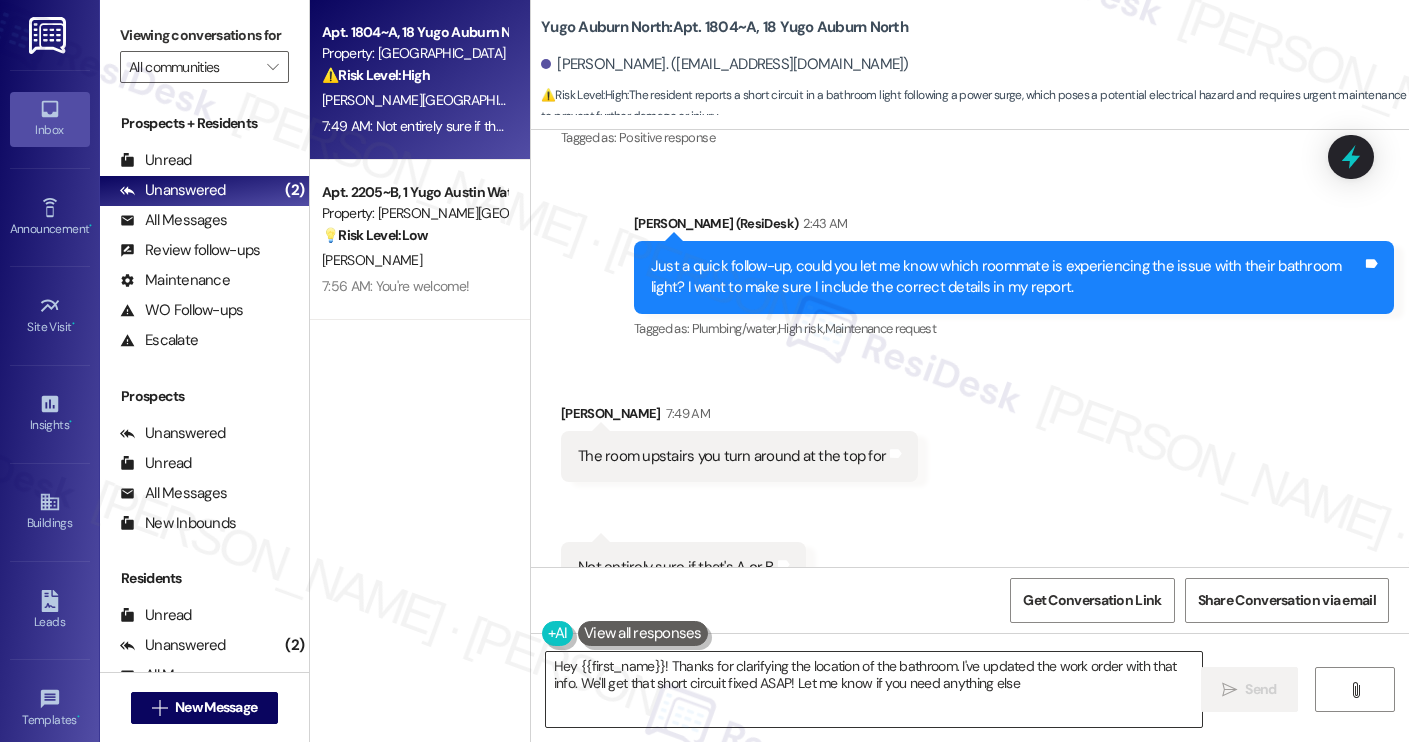 click on "Hey {{first_name}}! Thanks for clarifying the location of the bathroom. I've updated the work order with that info. We'll get that short circuit fixed ASAP! Let me know if you" at bounding box center (874, 689) 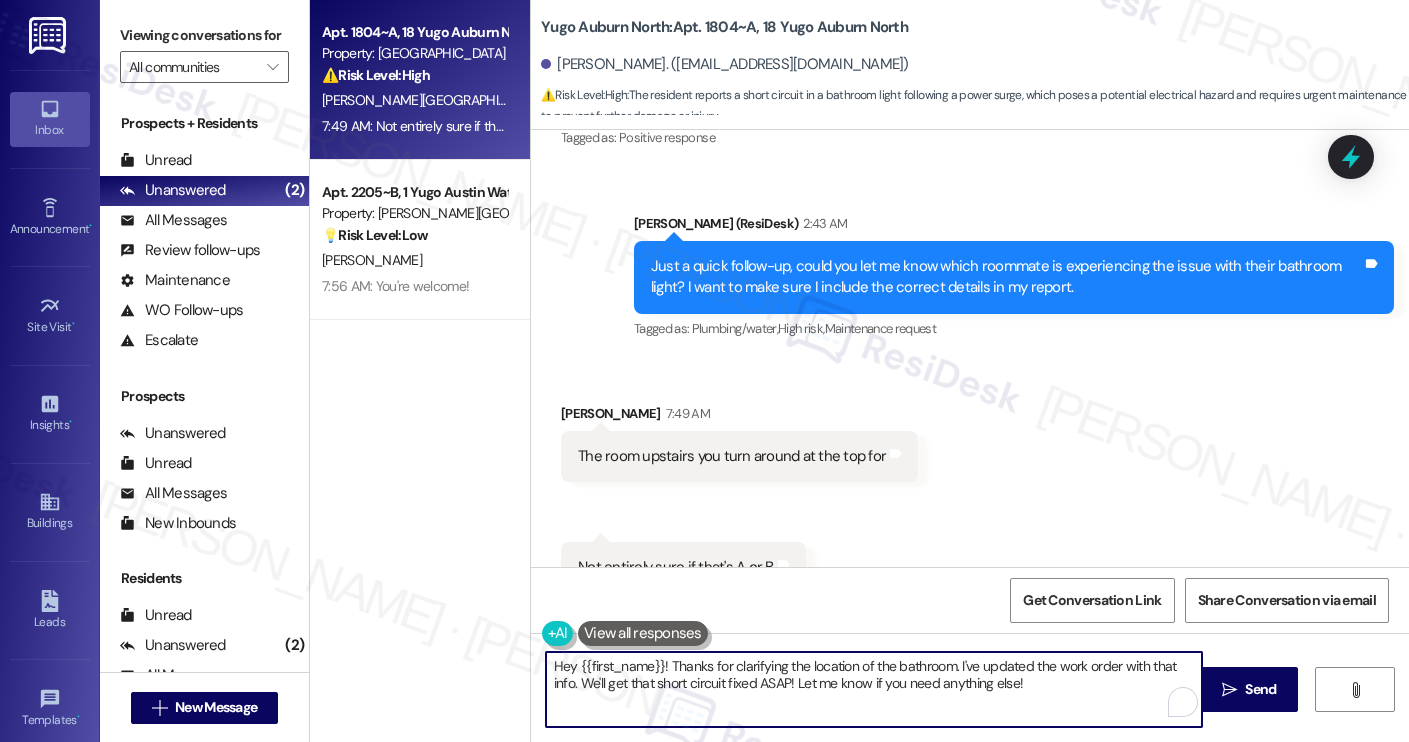 click on "Hey {{first_name}}! Thanks for clarifying the location of the bathroom. I've updated the work order with that info. We'll get that short circuit fixed ASAP! Let me know if you need anything else!" at bounding box center [874, 689] 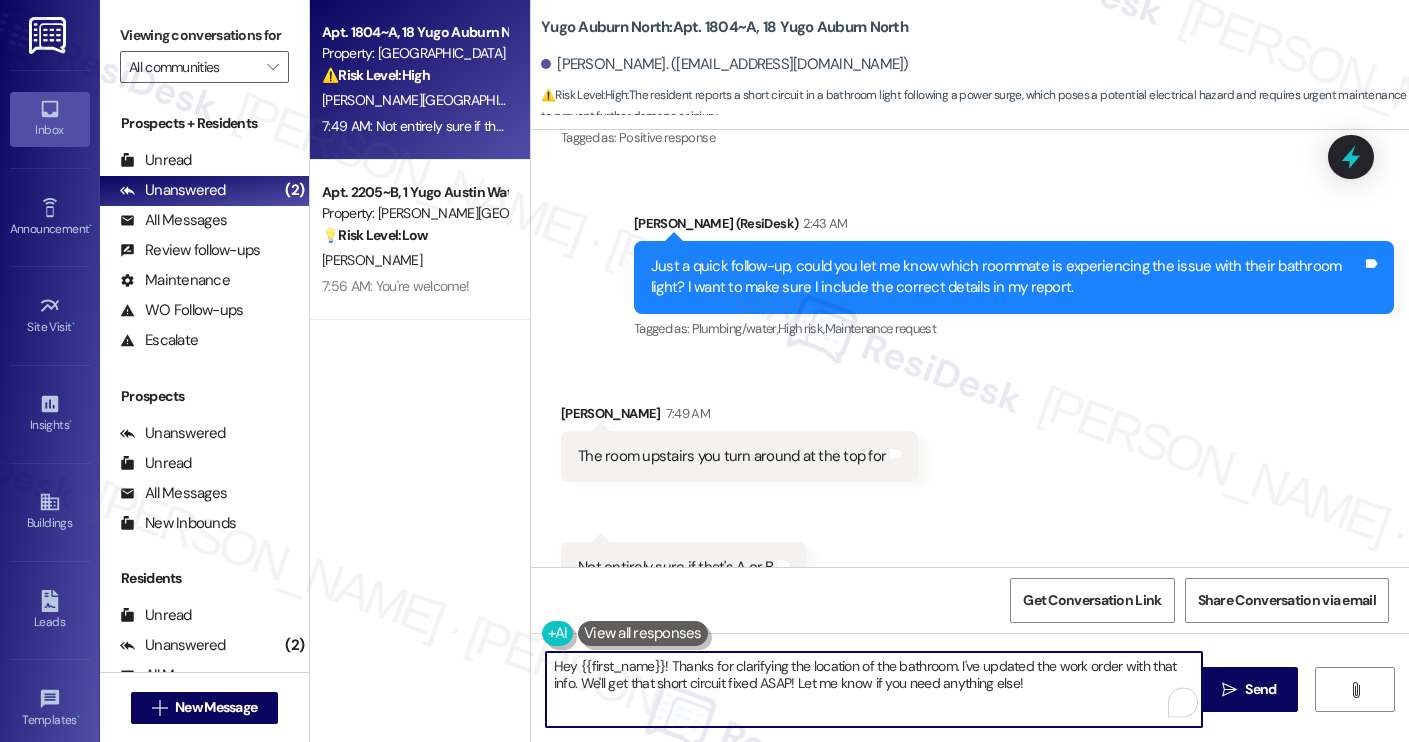 paste on "Thanks for the update, [PERSON_NAME]! Could you please ask your roommate to send us a message directly about the maintenance issue? Due to policy, we're only able to submit a work order request if the resident of that specific room reports the issue. Let me know if you have any questions" 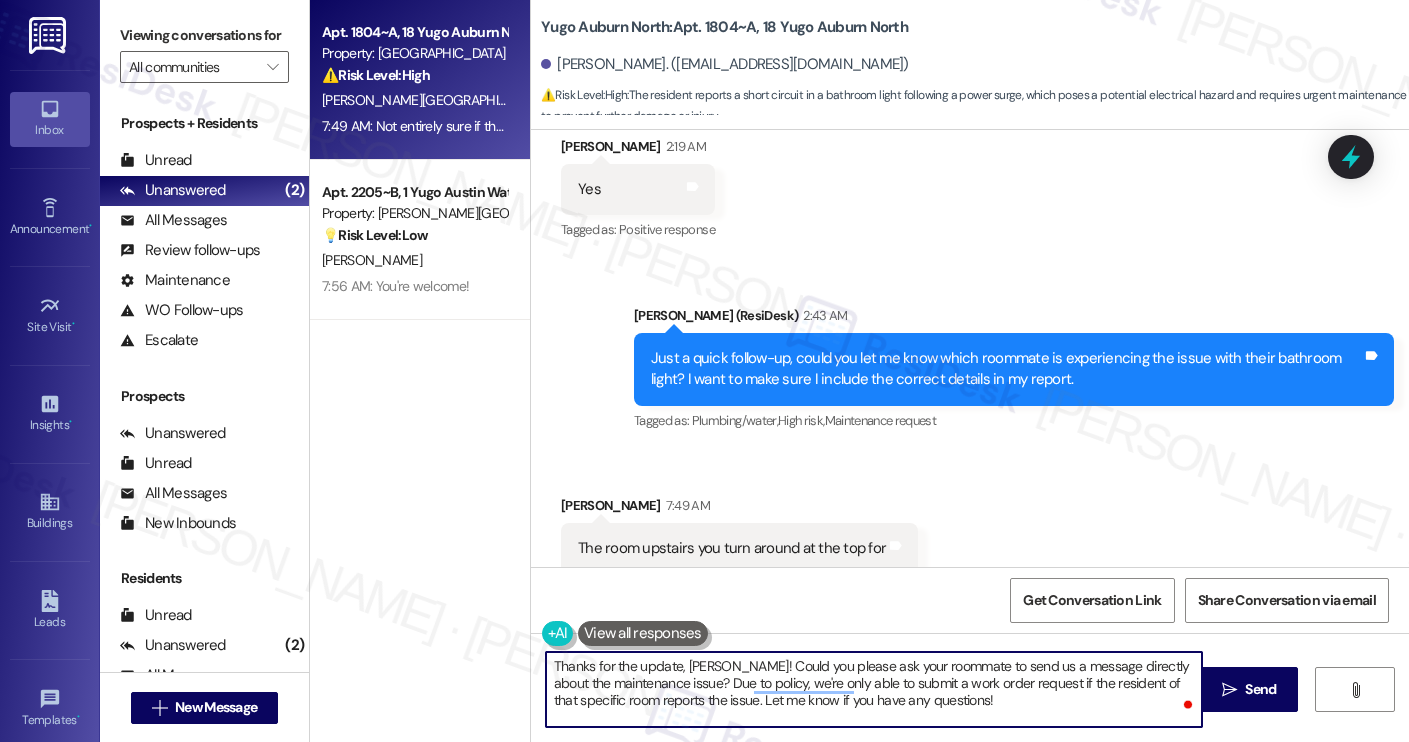 scroll, scrollTop: 3861, scrollLeft: 0, axis: vertical 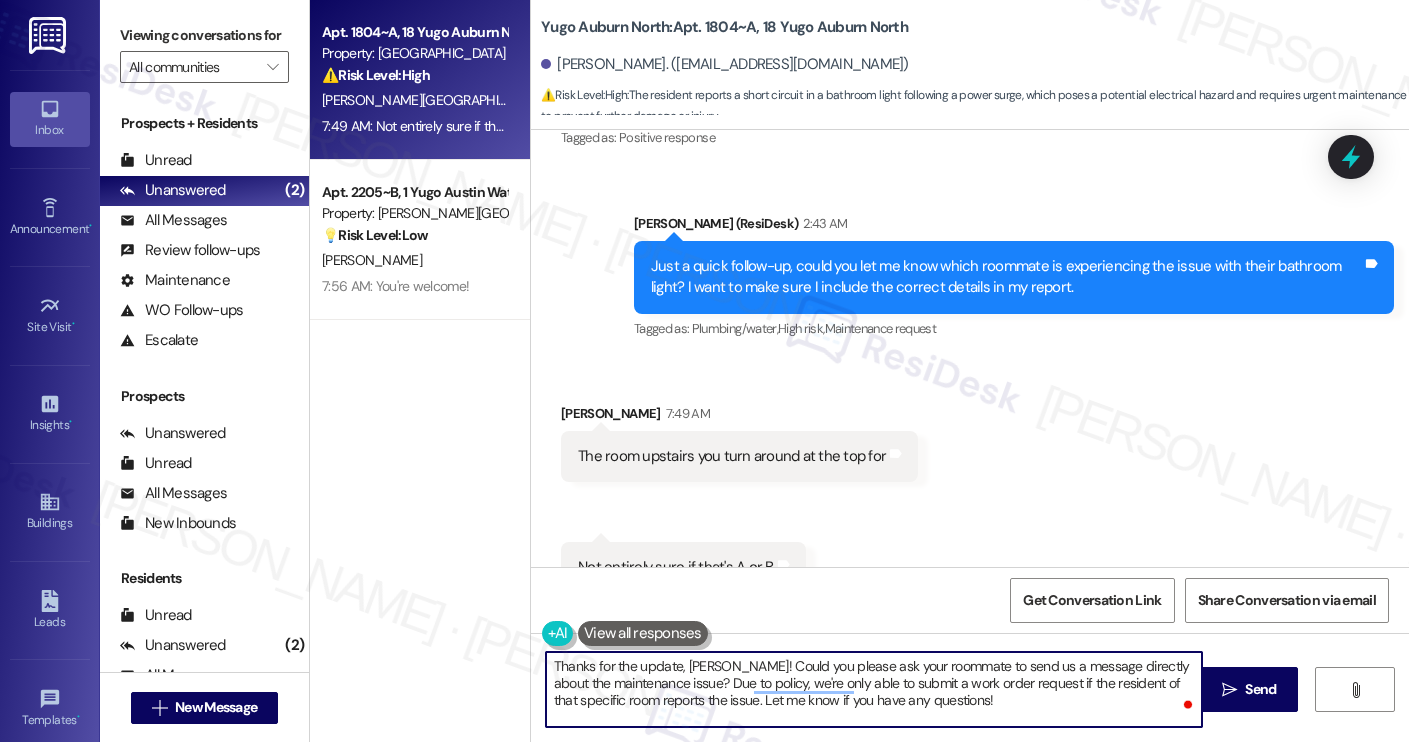 click on "Thanks for the update, [PERSON_NAME]! Could you please ask your roommate to send us a message directly about the maintenance issue? Due to policy, we're only able to submit a work order request if the resident of that specific room reports the issue. Let me know if you have any questions!" at bounding box center (874, 689) 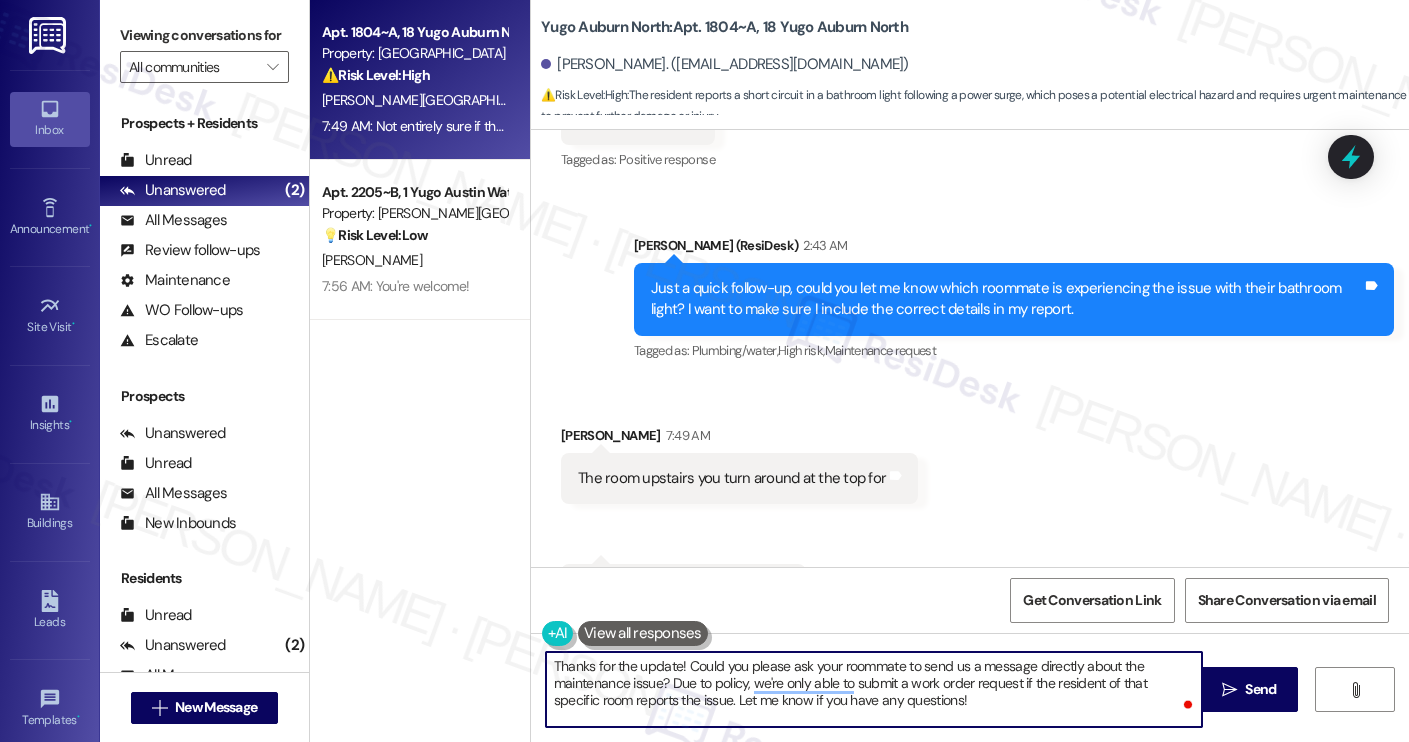 scroll, scrollTop: 3861, scrollLeft: 0, axis: vertical 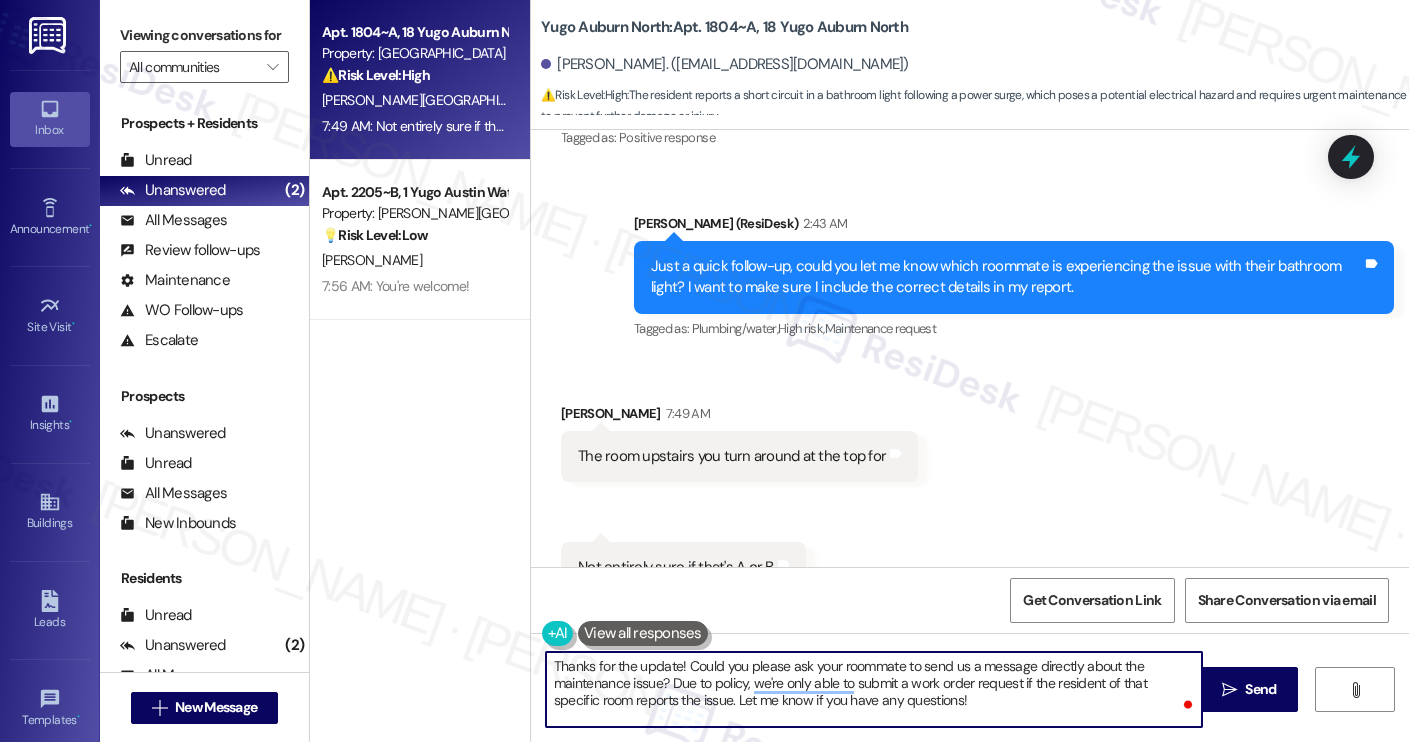 click on "Thanks for the update! Could you please ask your roommate to send us a message directly about the maintenance issue? Due to policy, we're only able to submit a work order request if the resident of that specific room reports the issue. Let me know if you have any questions!" at bounding box center [874, 689] 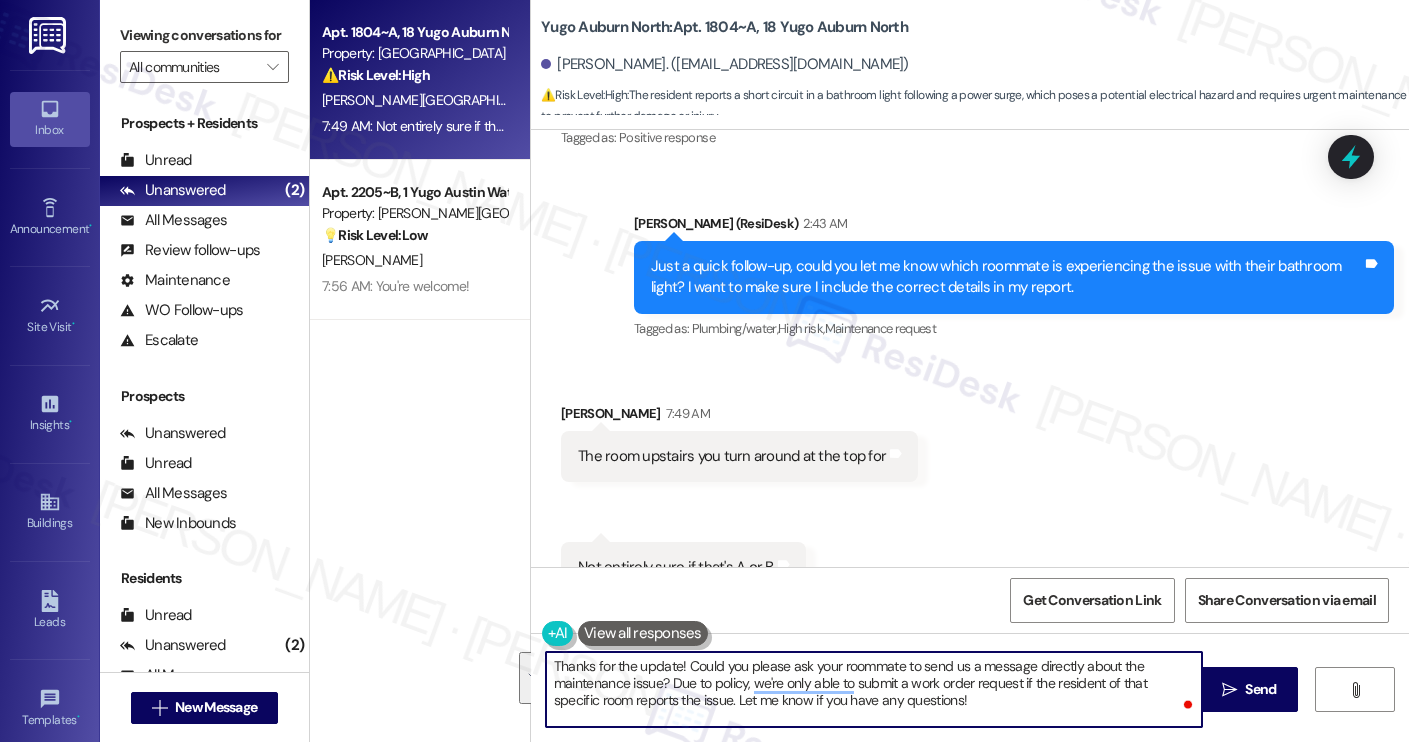 click on "Thanks for the update! Could you please ask your roommate to send us a message directly about the maintenance issue? Due to policy, we're only able to submit a work order request if the resident of that specific room reports the issue. Let me know if you have any questions!" at bounding box center [874, 689] 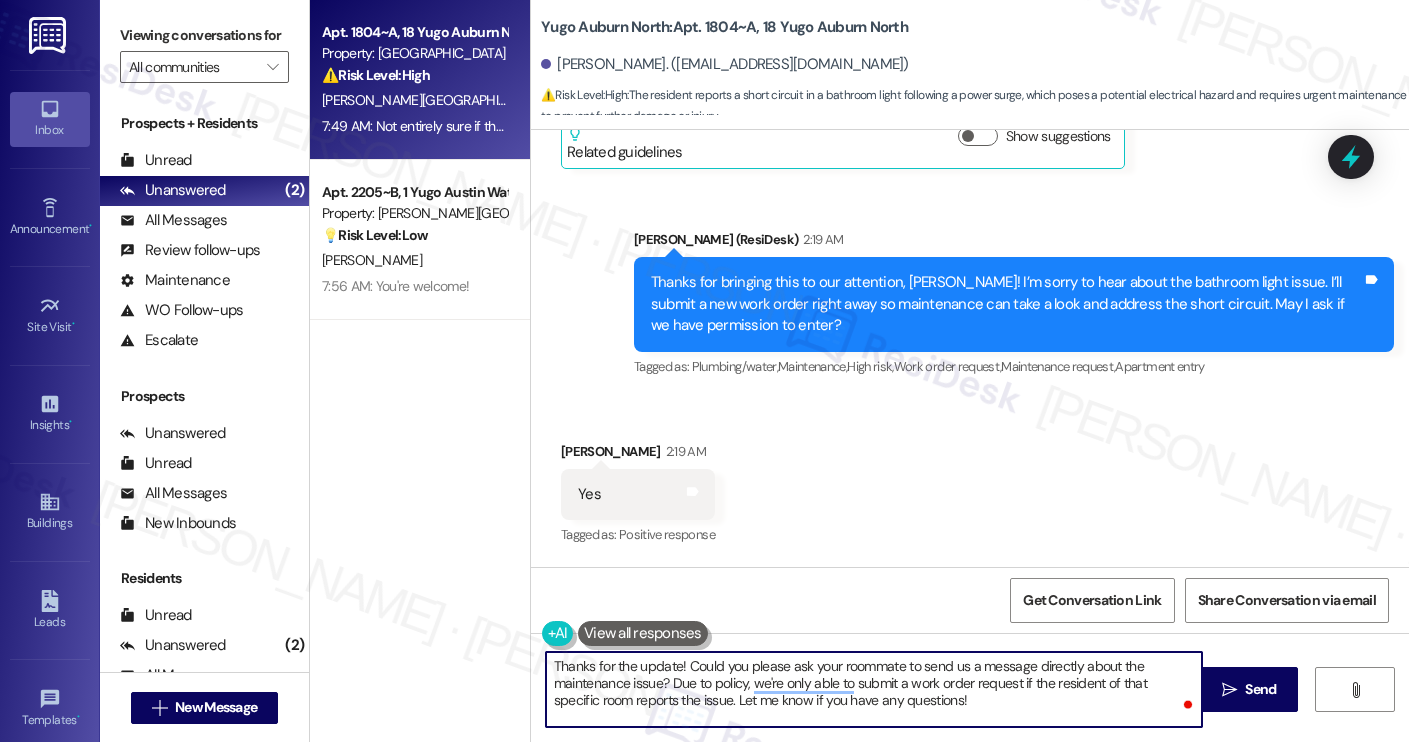 scroll, scrollTop: 3861, scrollLeft: 0, axis: vertical 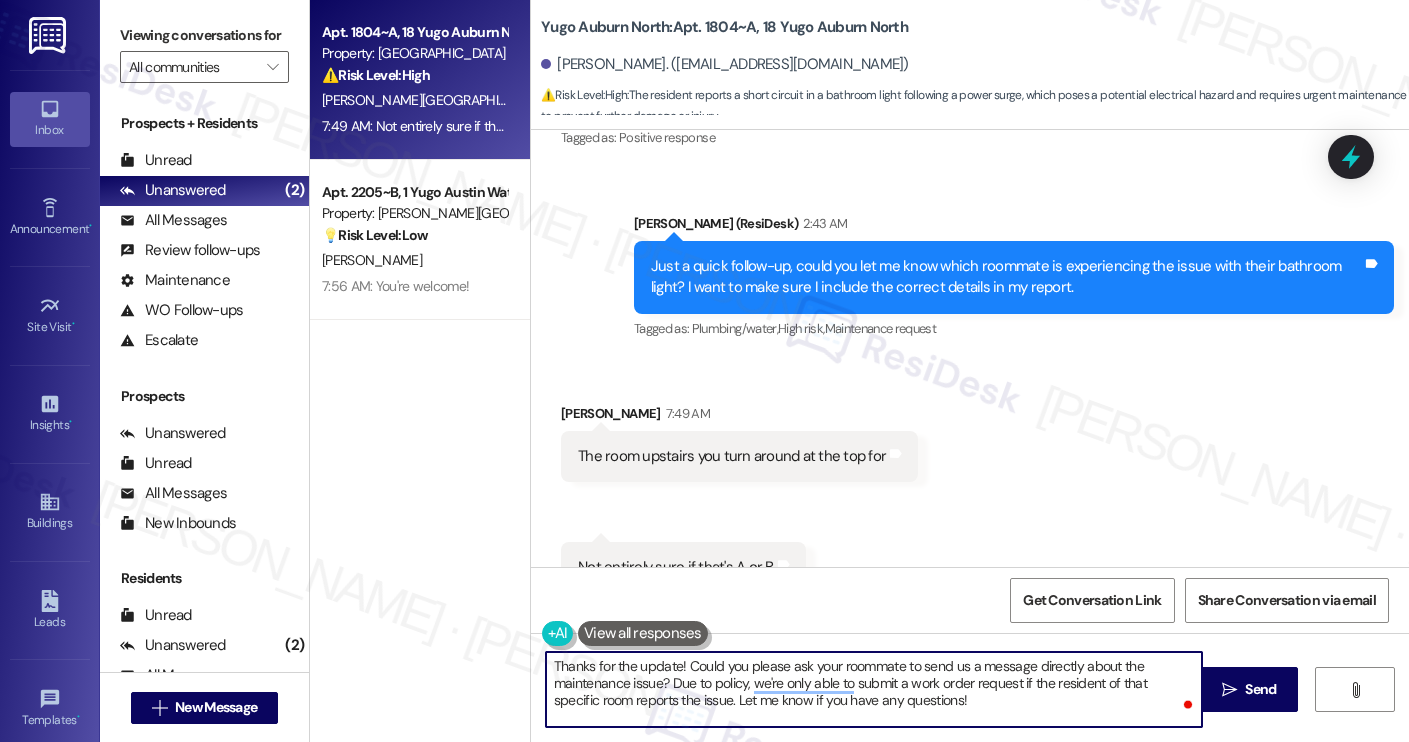 click on "Thanks for the update! Could you please ask your roommate to send us a message directly about the maintenance issue? Due to policy, we're only able to submit a work order request if the resident of that specific room reports the issue. Let me know if you have any questions!" at bounding box center (874, 689) 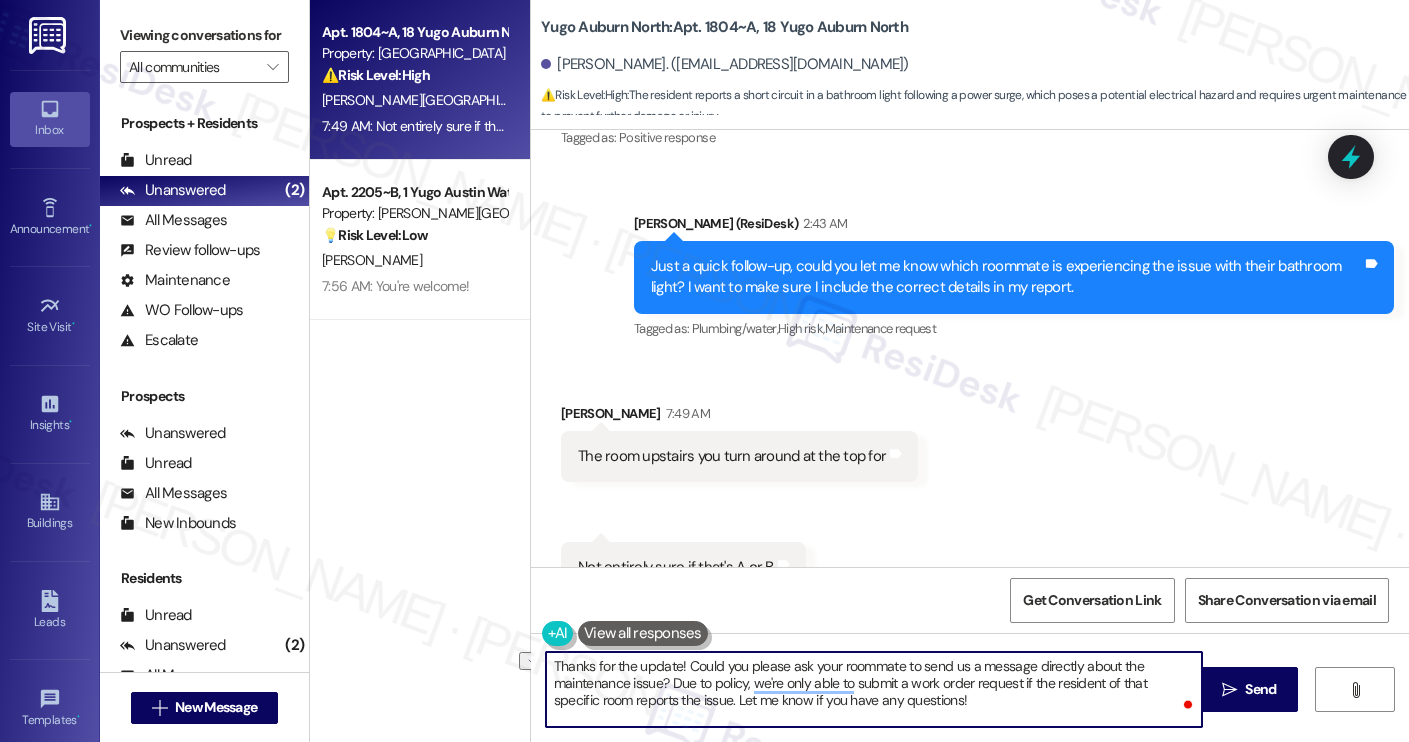 drag, startPoint x: 925, startPoint y: 707, endPoint x: 685, endPoint y: 703, distance: 240.03333 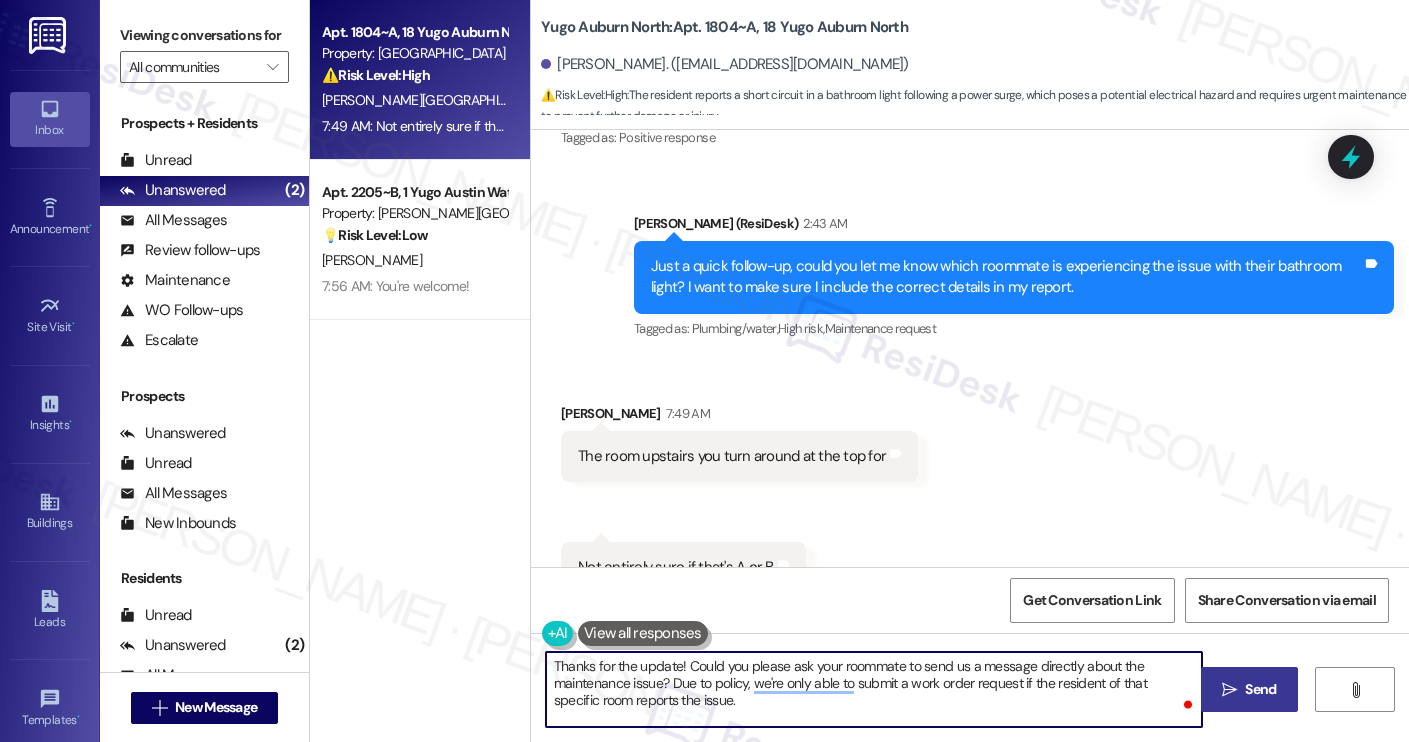 type on "Thanks for the update! Could you please ask your roommate to send us a message directly about the maintenance issue? Due to policy, we're only able to submit a work order request if the resident of that specific room reports the issue." 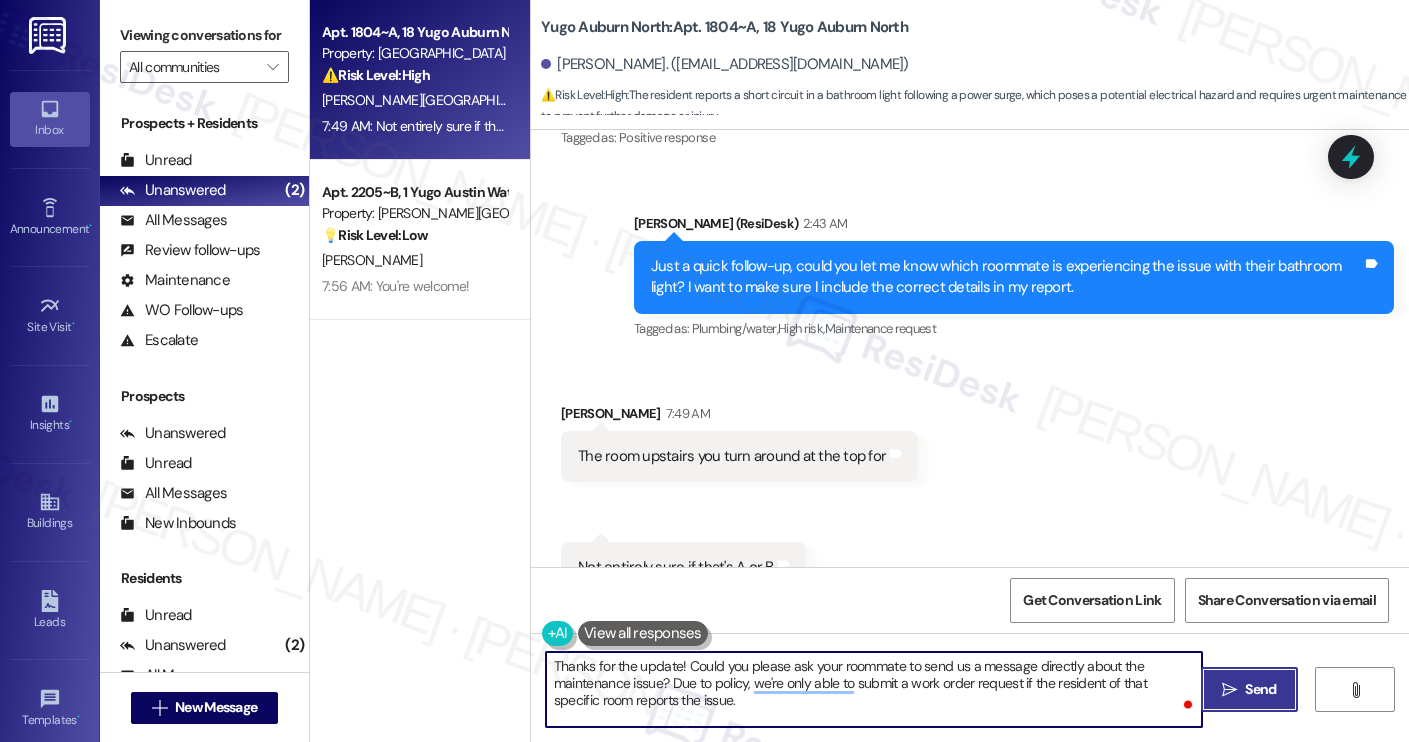 click on "Send" at bounding box center (1260, 689) 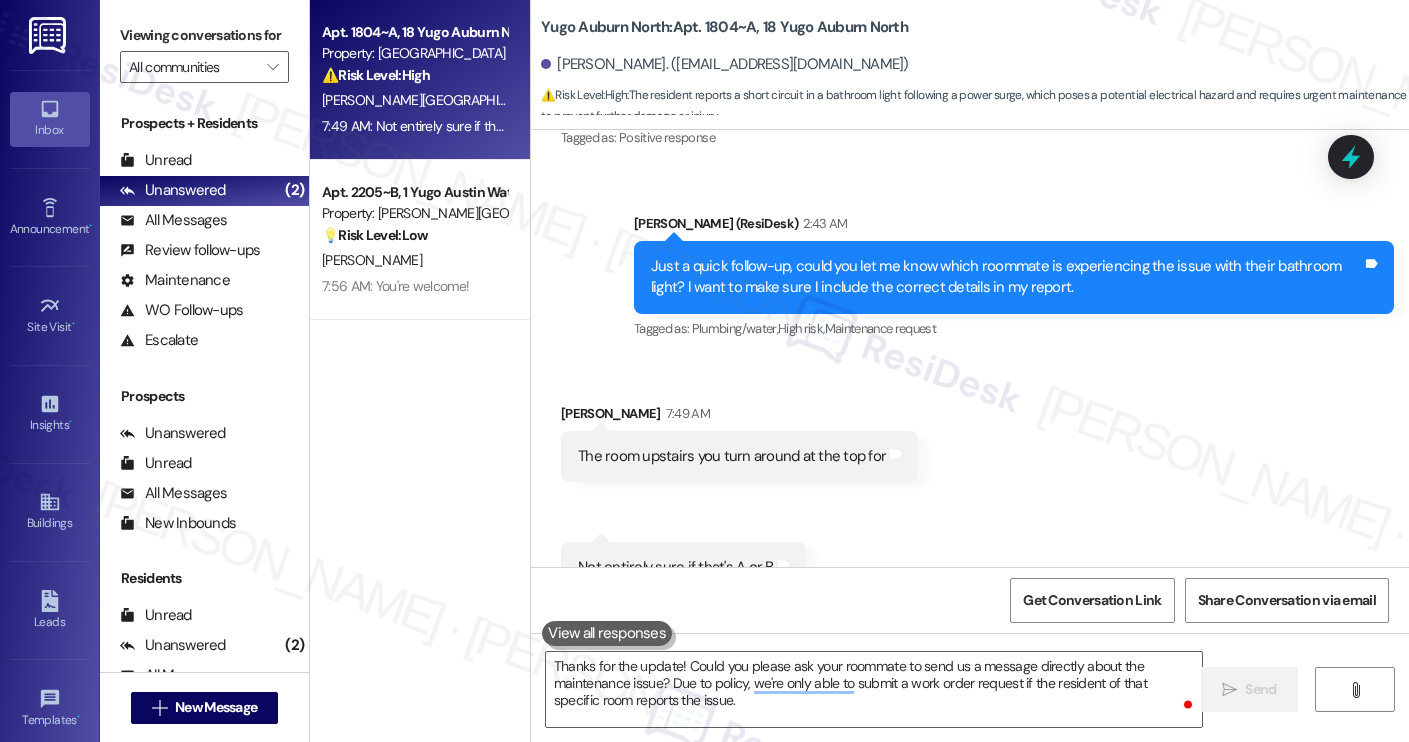 type 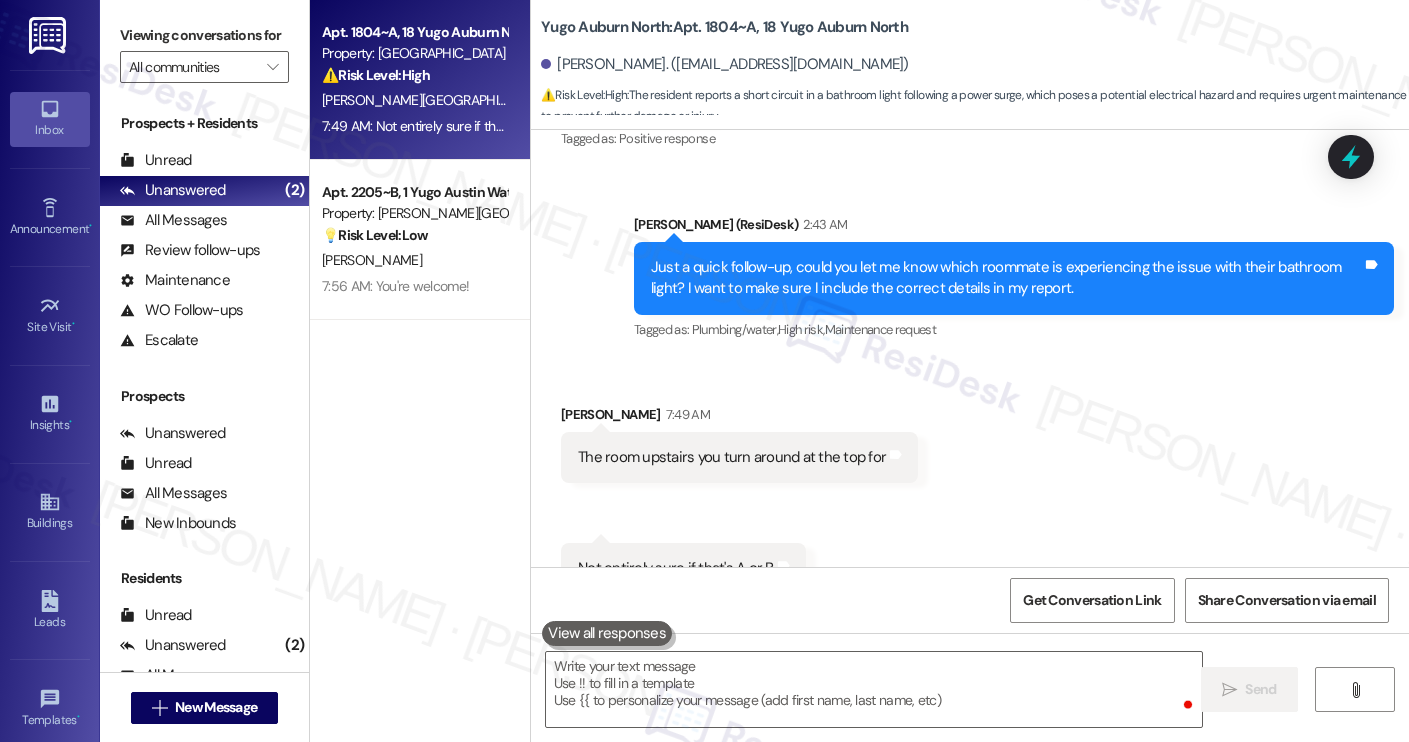scroll, scrollTop: 4043, scrollLeft: 0, axis: vertical 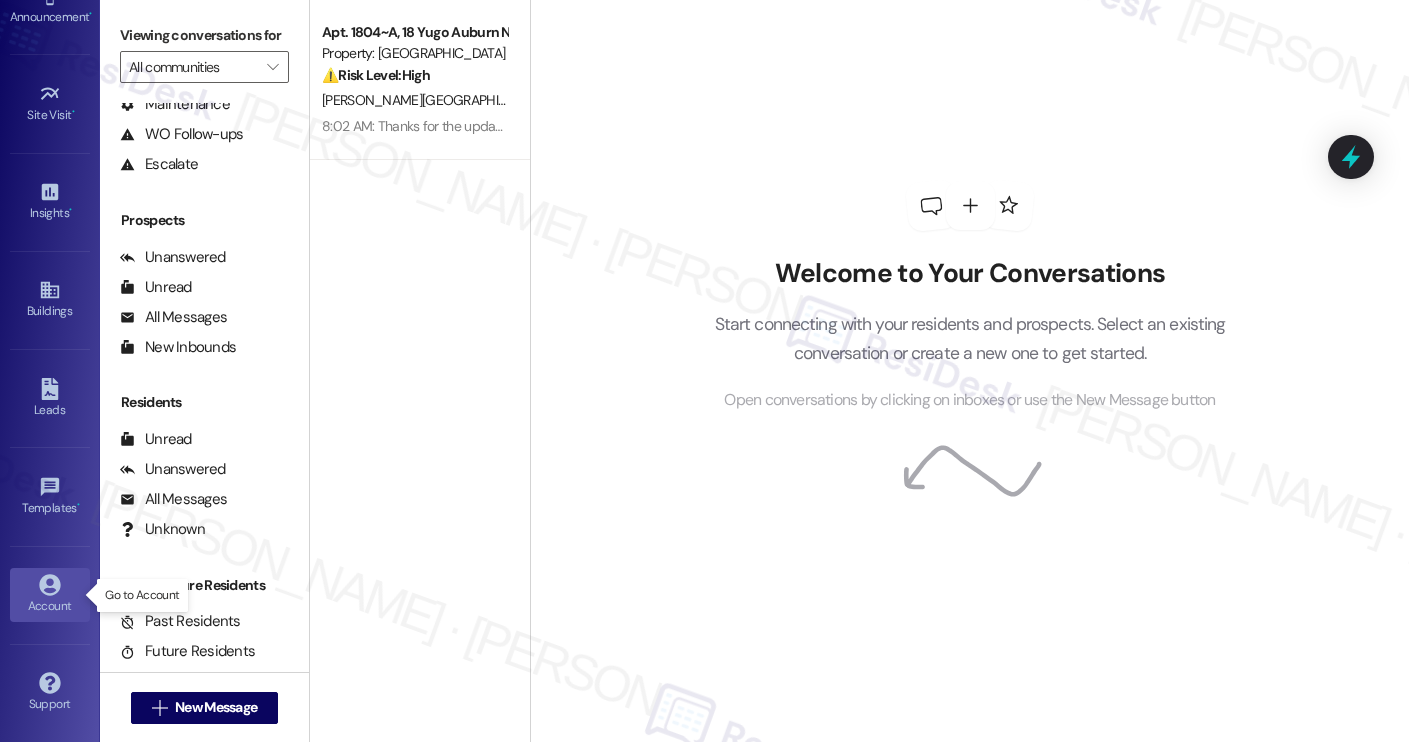 click on "Account" at bounding box center (50, 606) 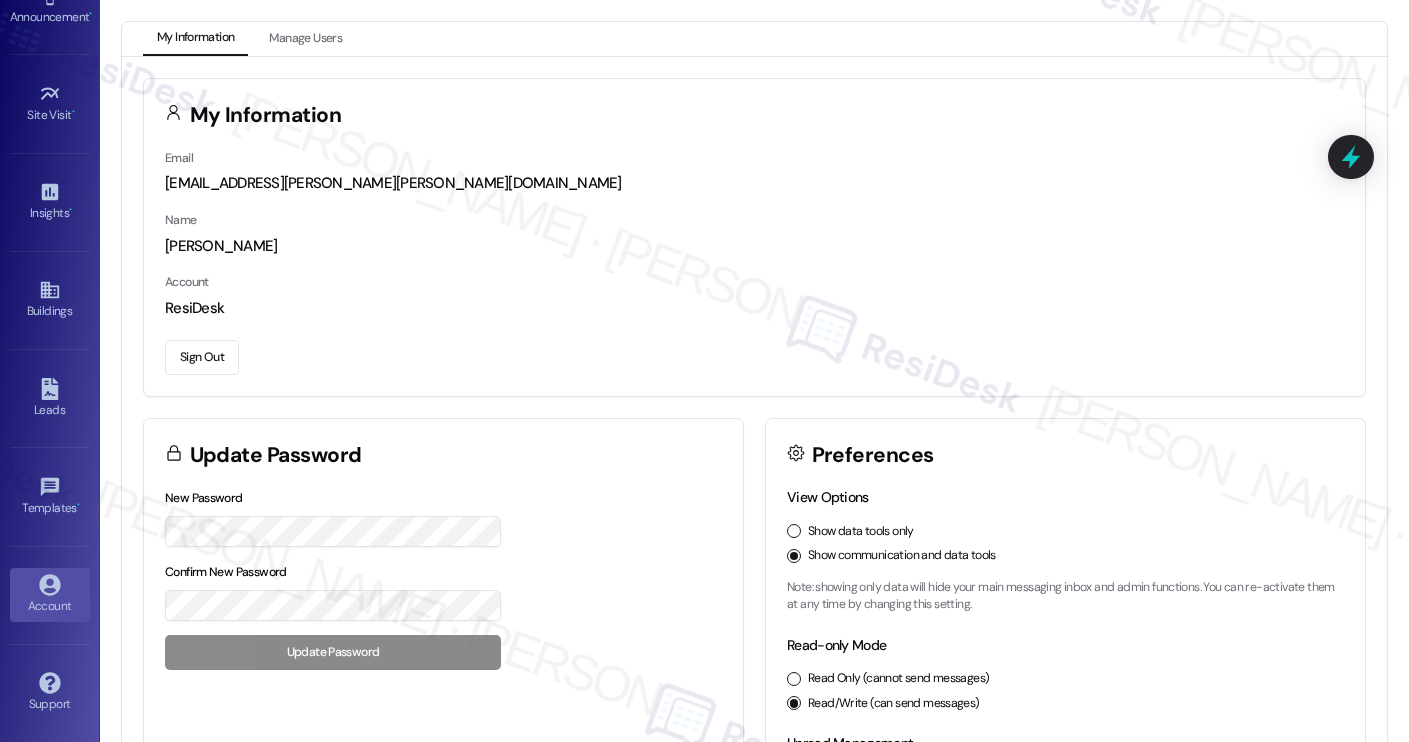 click on "Sign Out" at bounding box center [202, 357] 